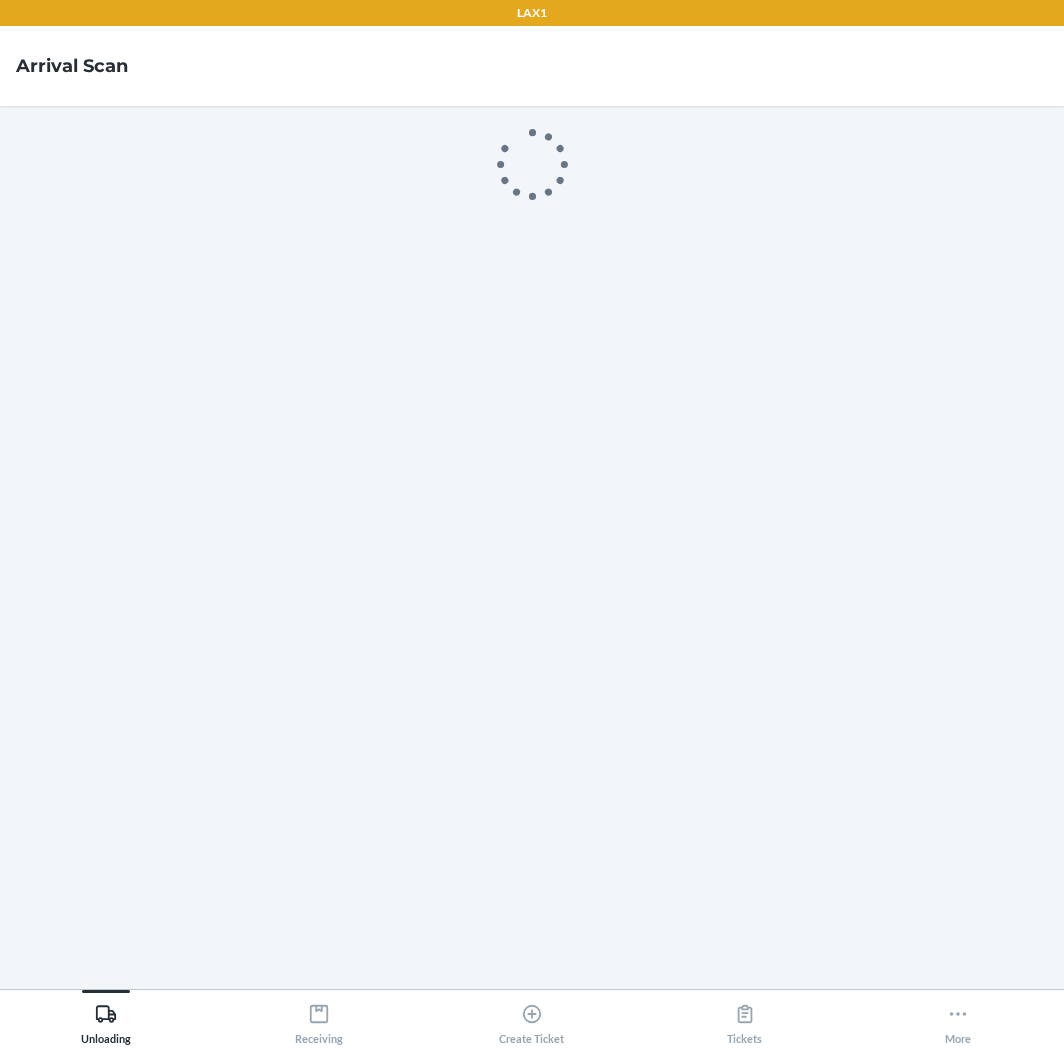 scroll, scrollTop: 0, scrollLeft: 0, axis: both 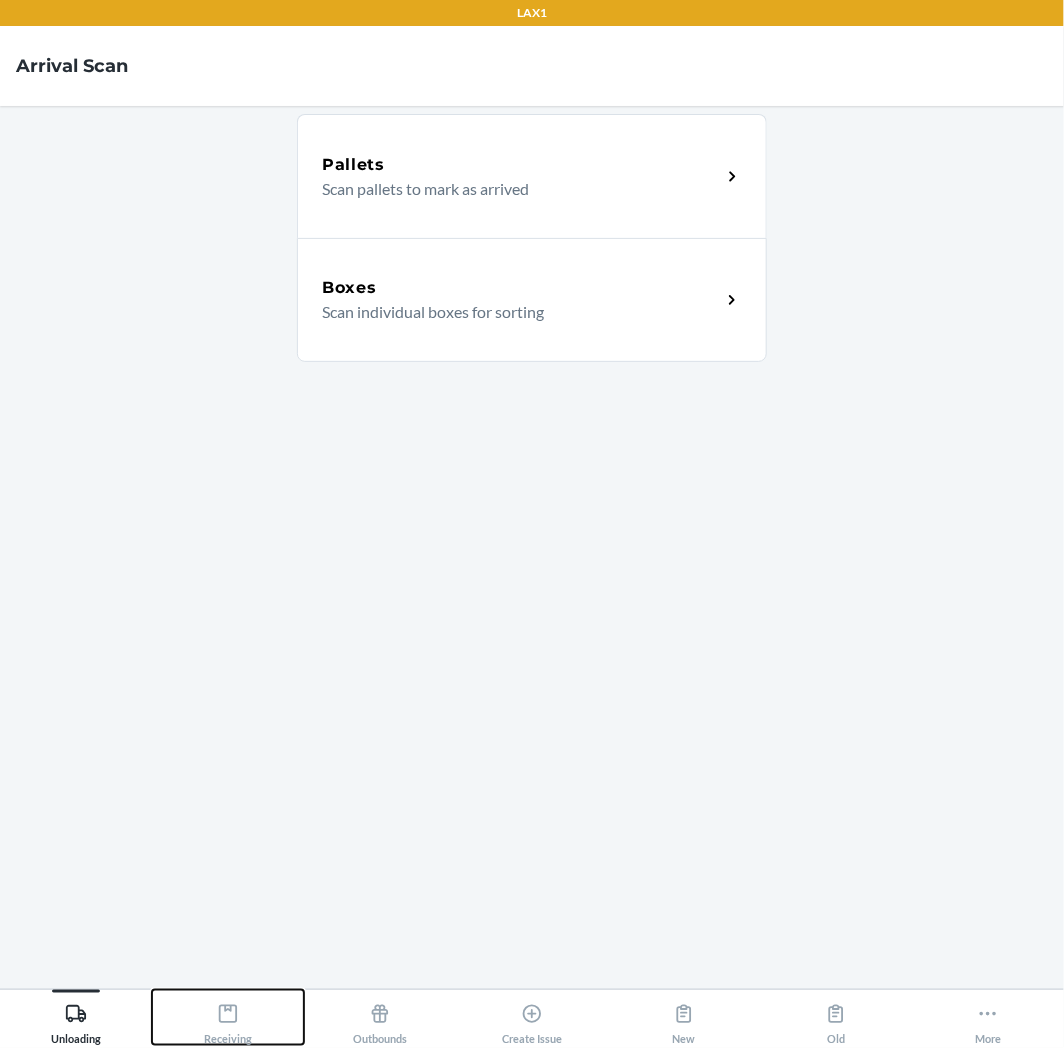 click 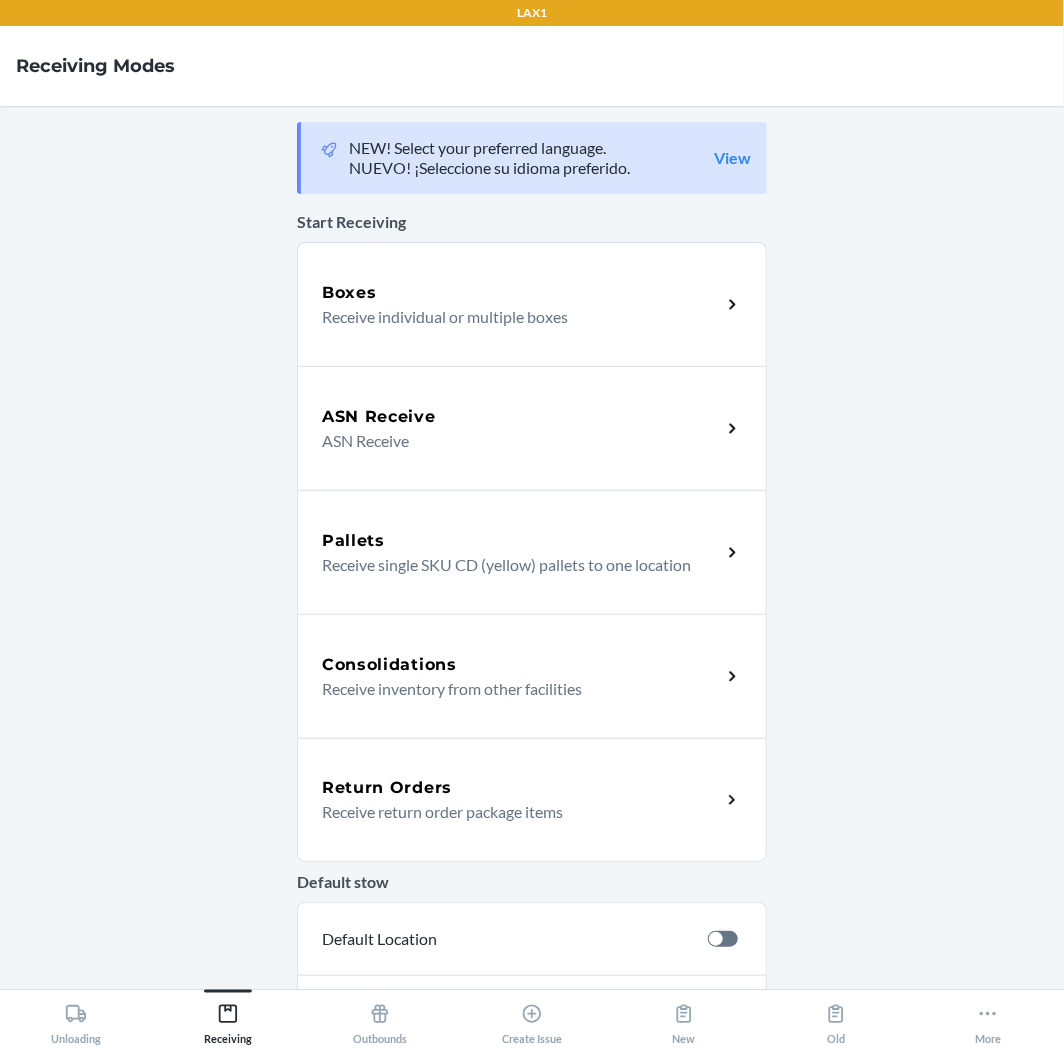 click on "Return Orders" at bounding box center (521, 788) 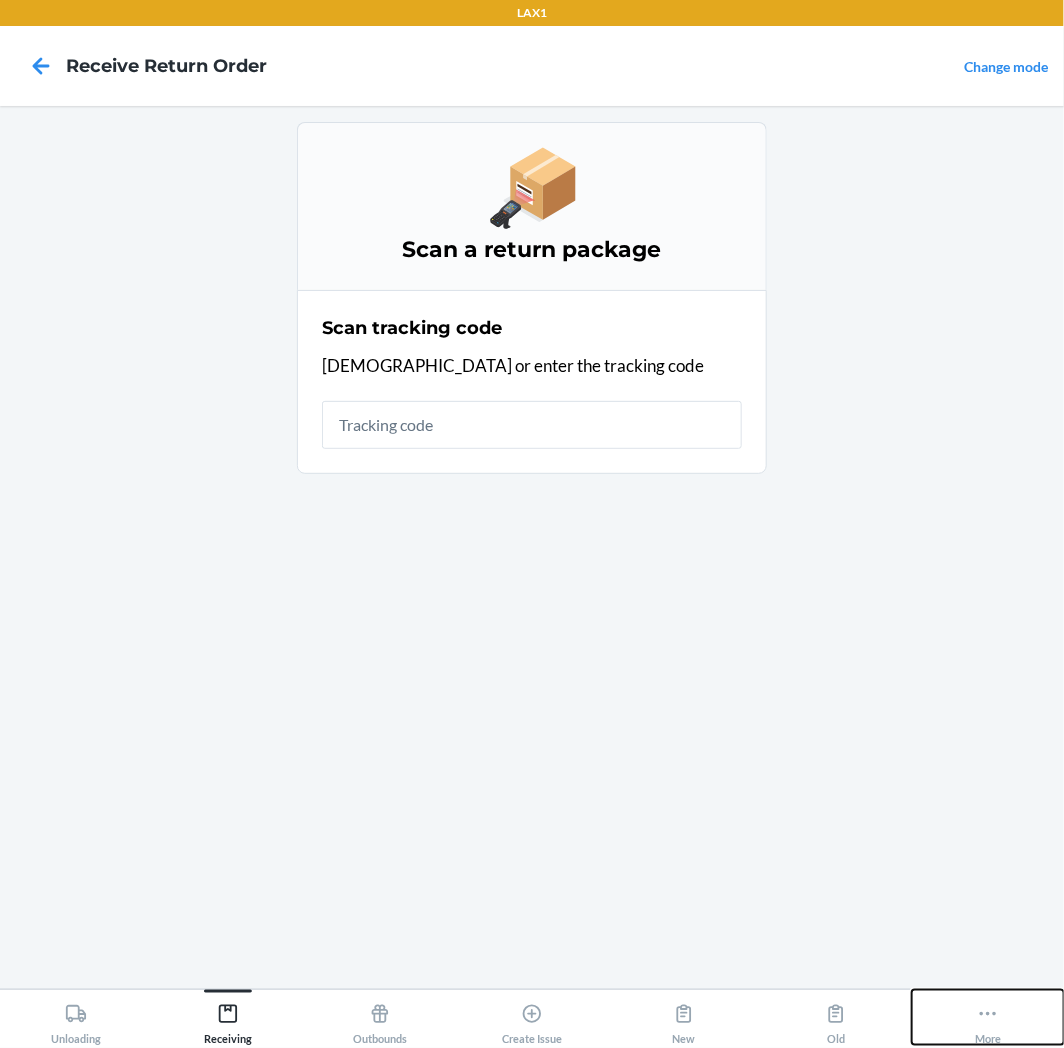 click 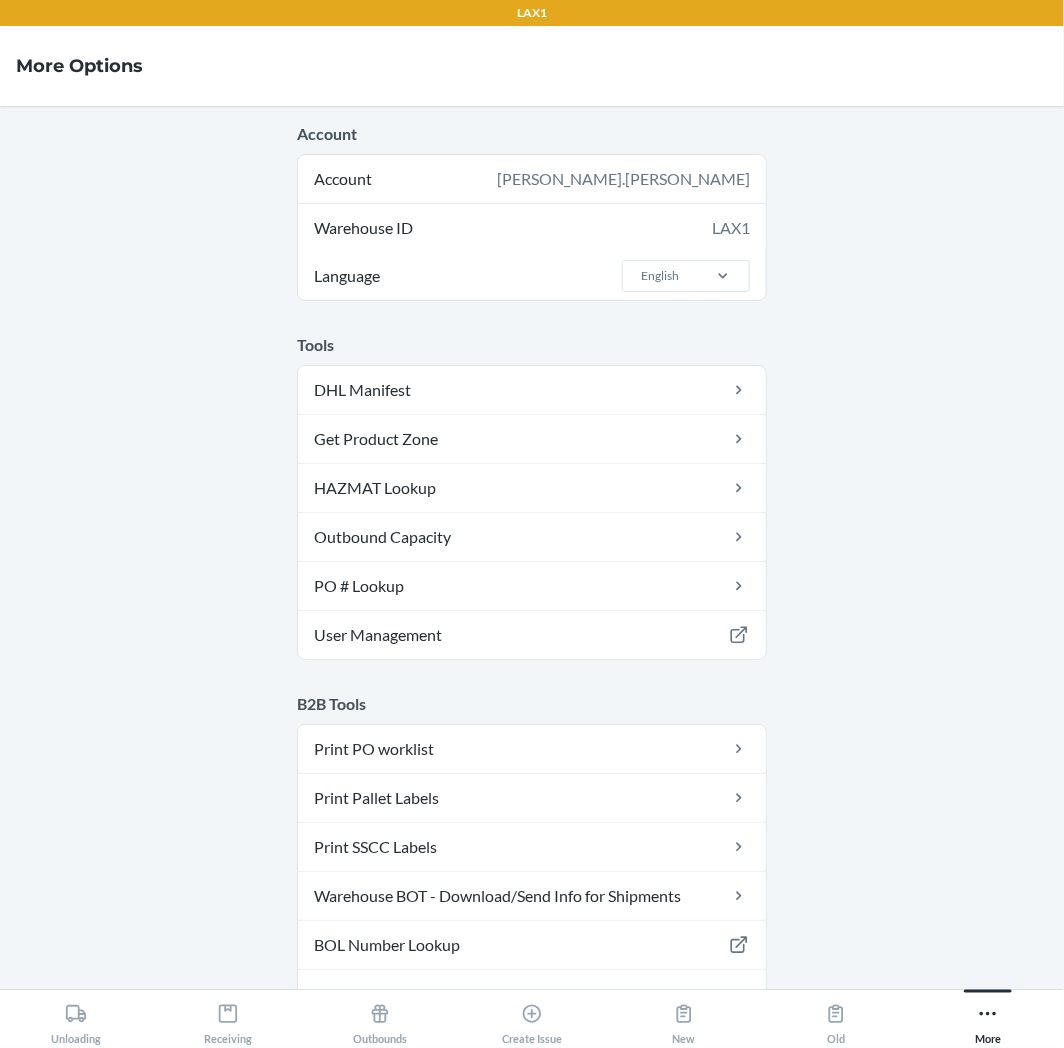 click on "Account Account [PERSON_NAME].[PERSON_NAME] Warehouse ID LAX1 Language English Tools DHL Manifest Get Product Zone HAZMAT Lookup Outbound Capacity PO # Lookup User Management B2B Tools Print PO worklist Print Pallet Labels Print SSCC Labels Warehouse BOT - Download/Send Info for Shipments BOL Number Lookup Expected vs Received Quantities Operations dashboards Daily Operations Dashboard Forecasting & Planning Dashboard Operating Metrics Dashboard B2B Operations dashboards Operating Metrics Dashboard Returns Close RTM / Disposal Box Dispose Box Dispatch Box Purchase RTM Shipping Label RTM Box Details Information The DOCK Logout" at bounding box center (532, 547) 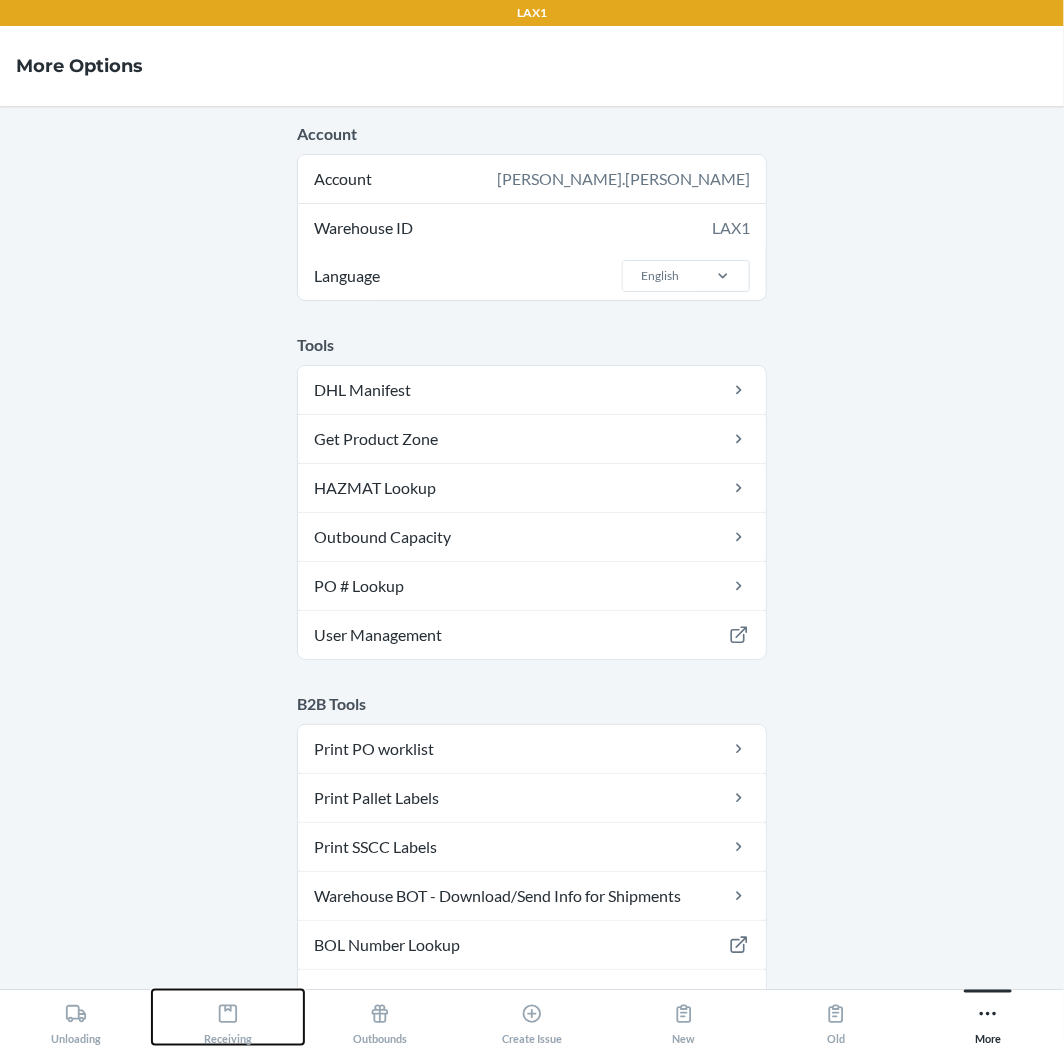 click 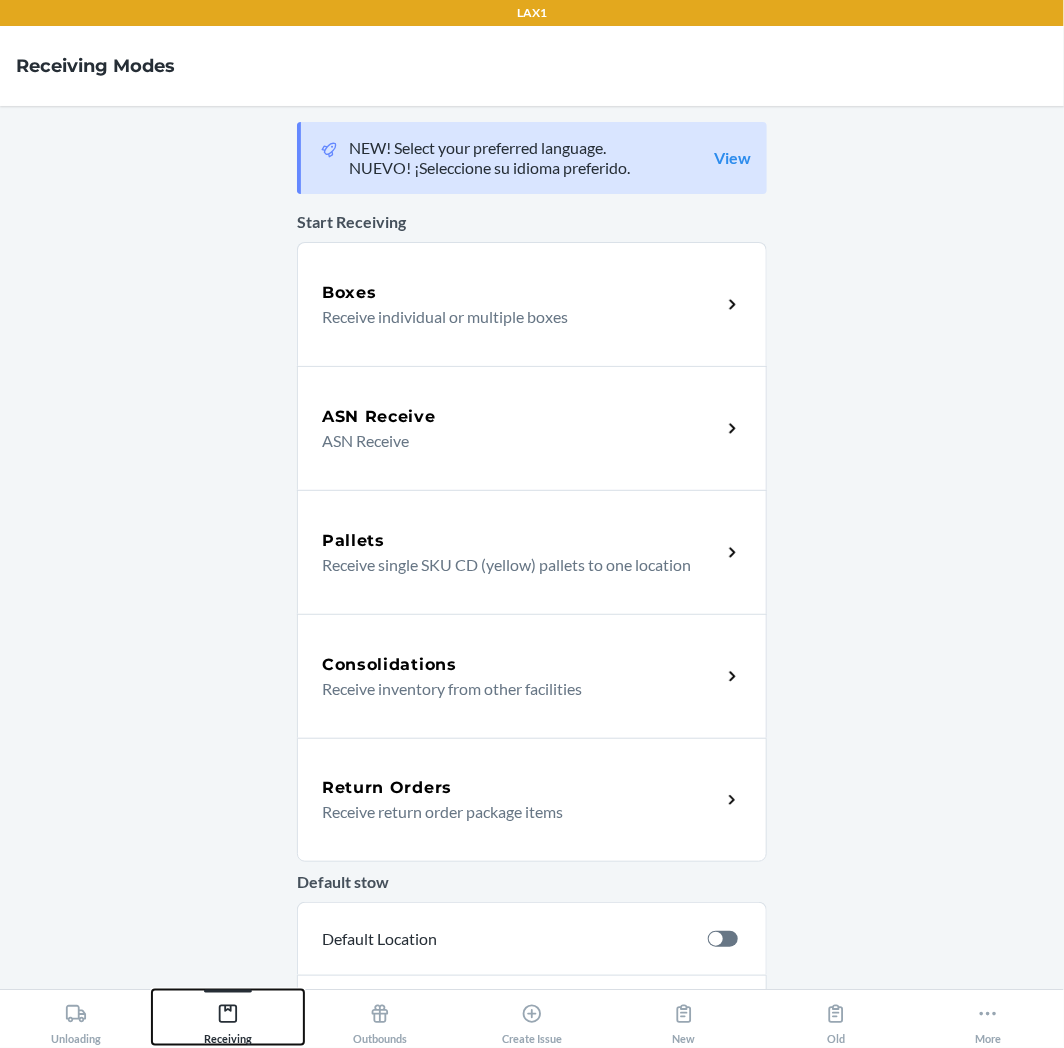 click 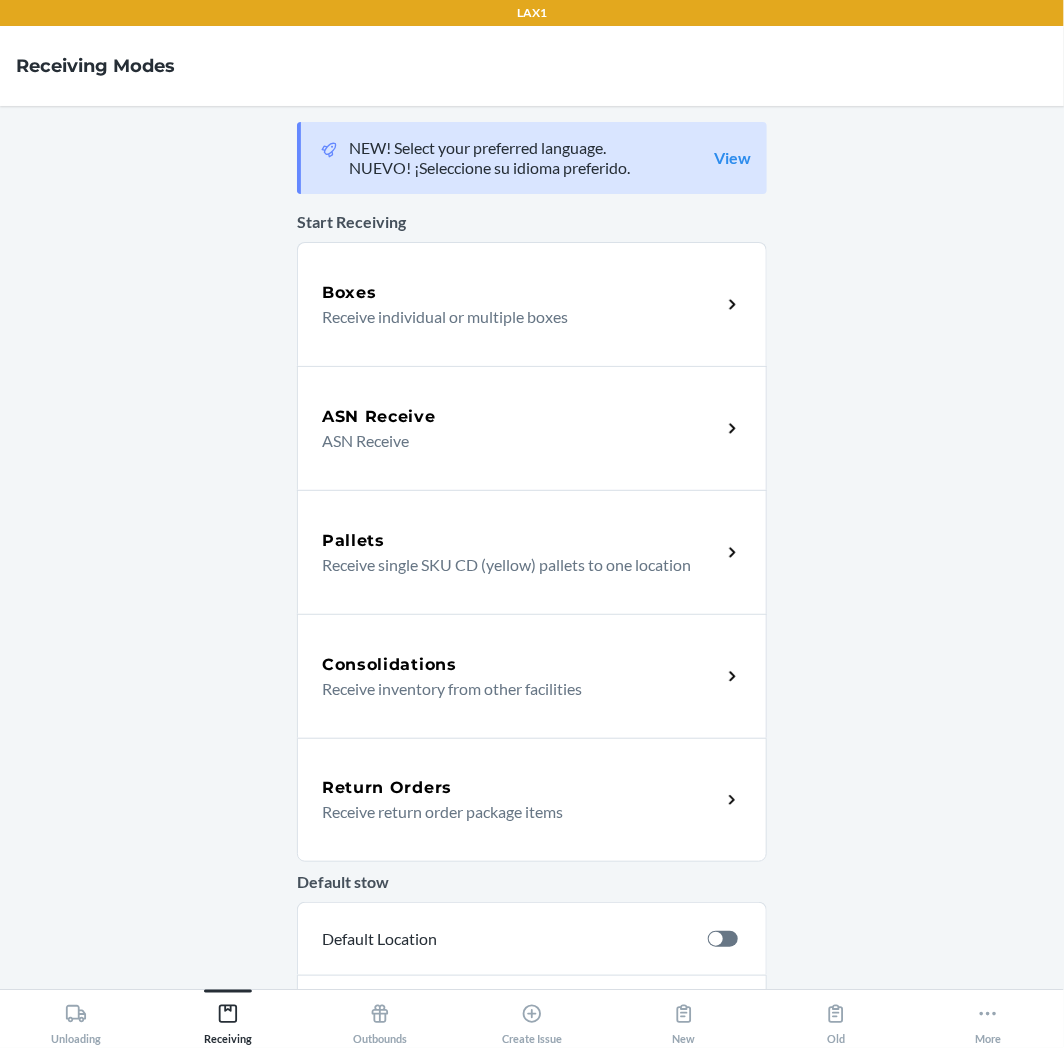 click on "Return Orders" at bounding box center (521, 788) 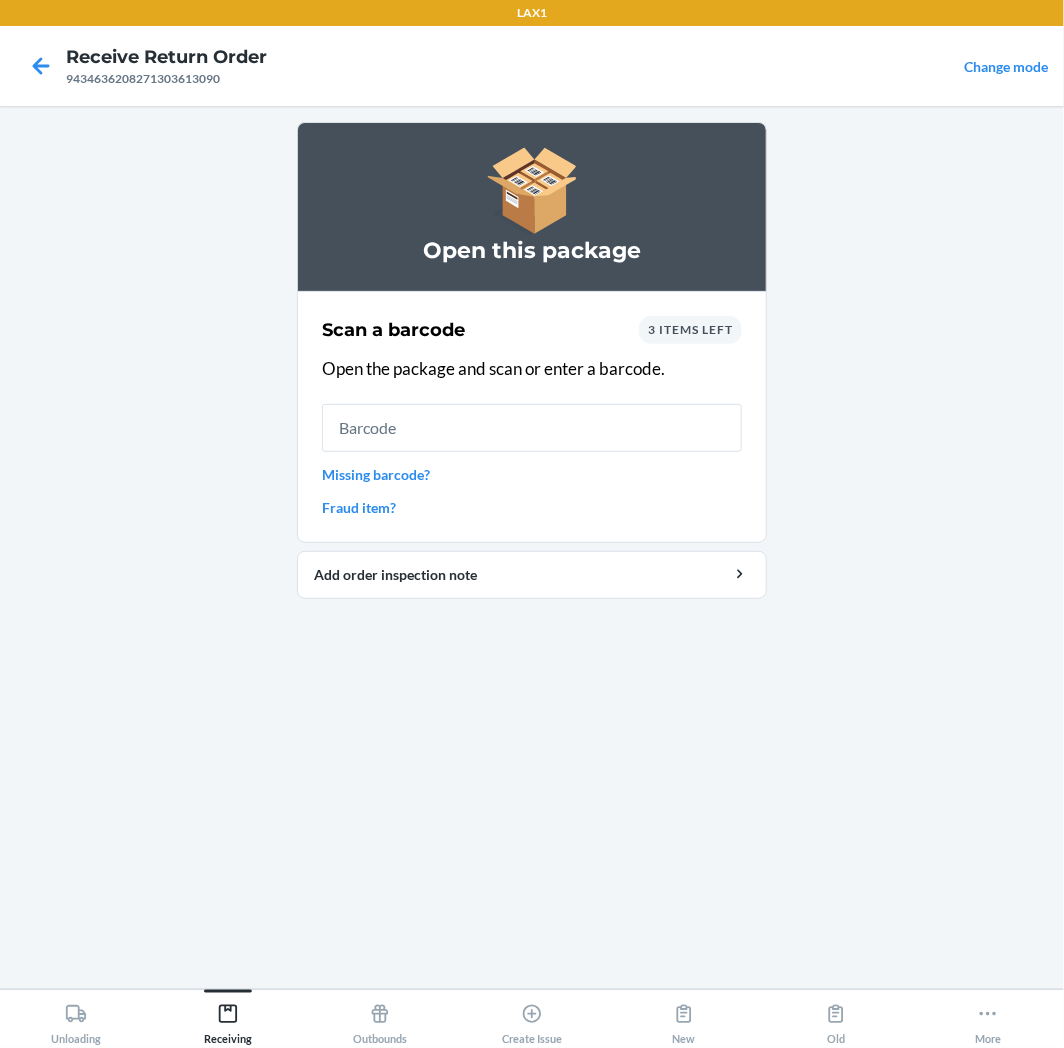 click on "3 items left" at bounding box center (690, 329) 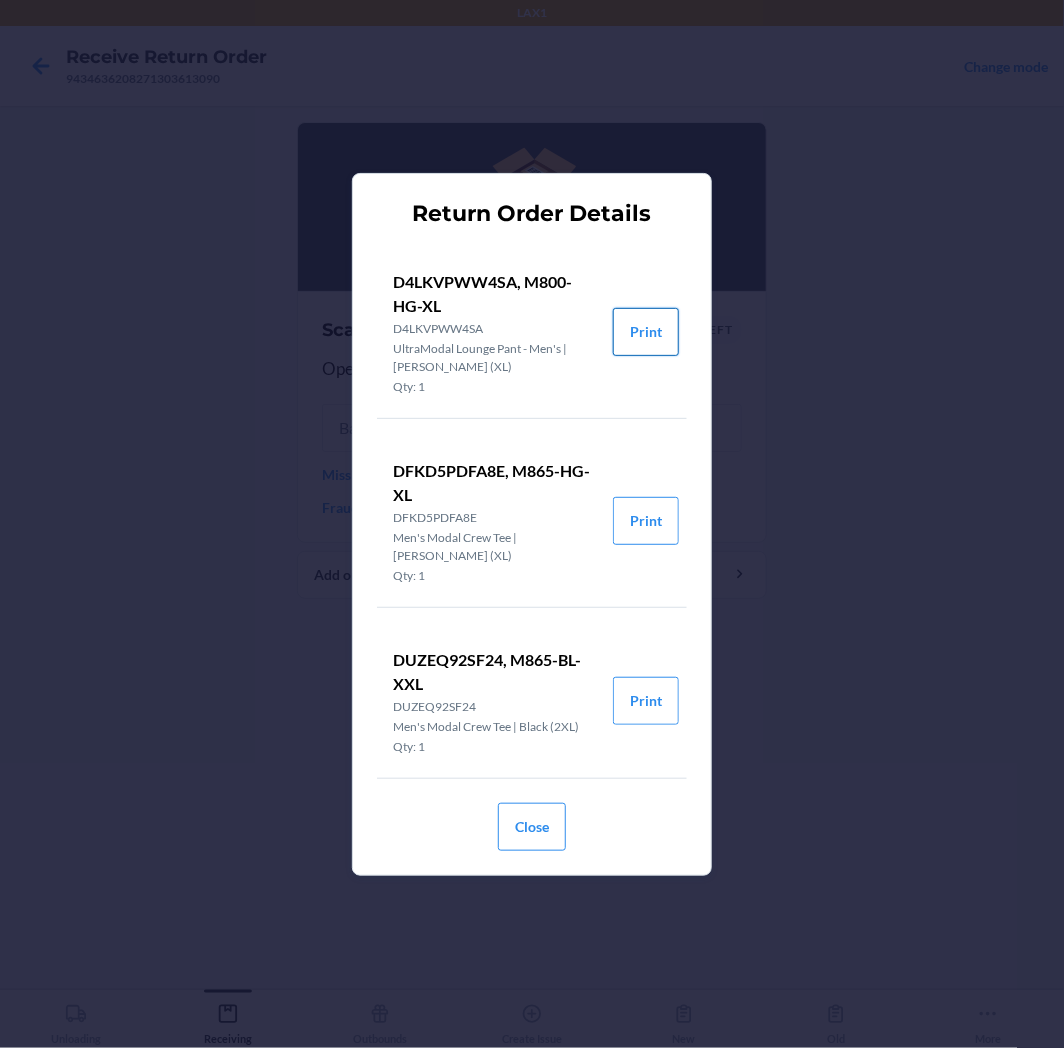 click on "Print" at bounding box center (646, 332) 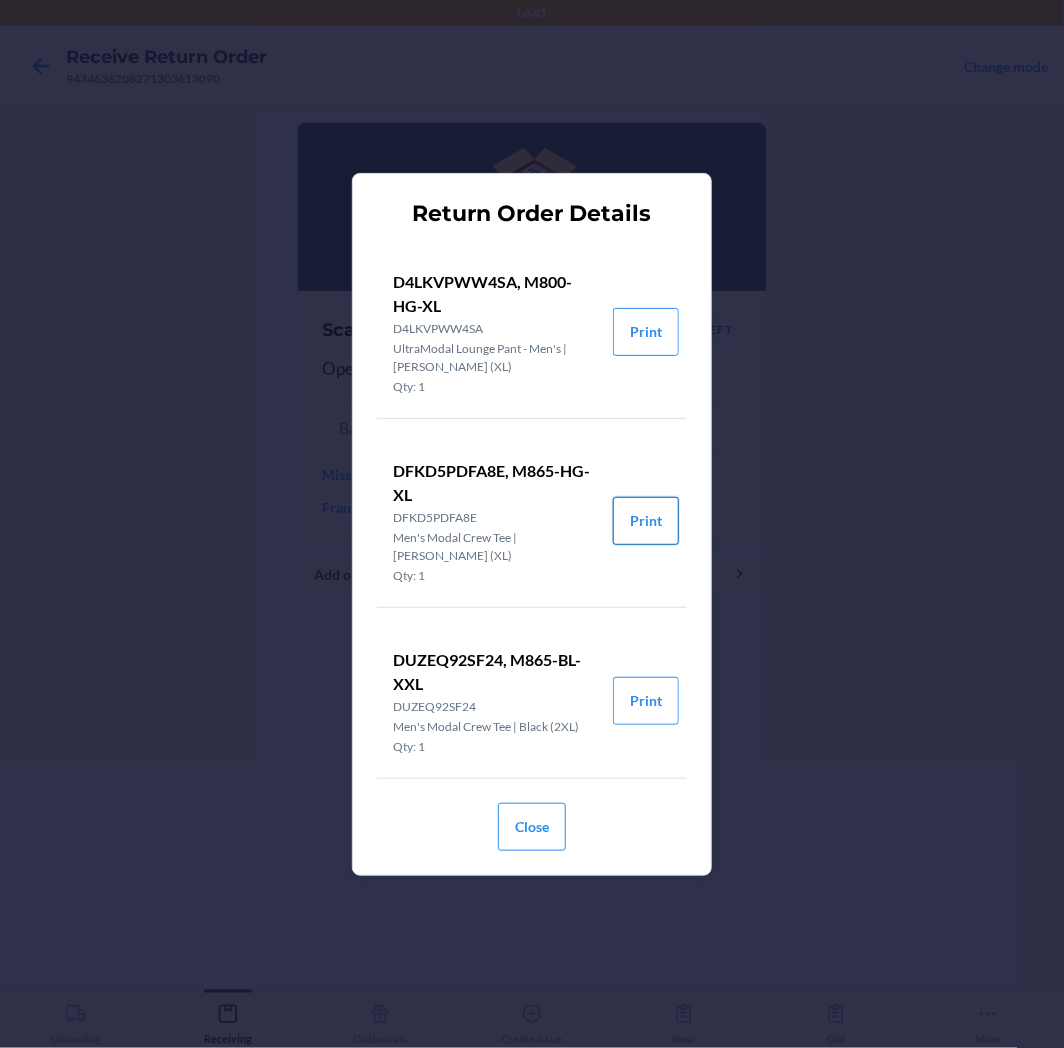 click on "Print" at bounding box center (646, 521) 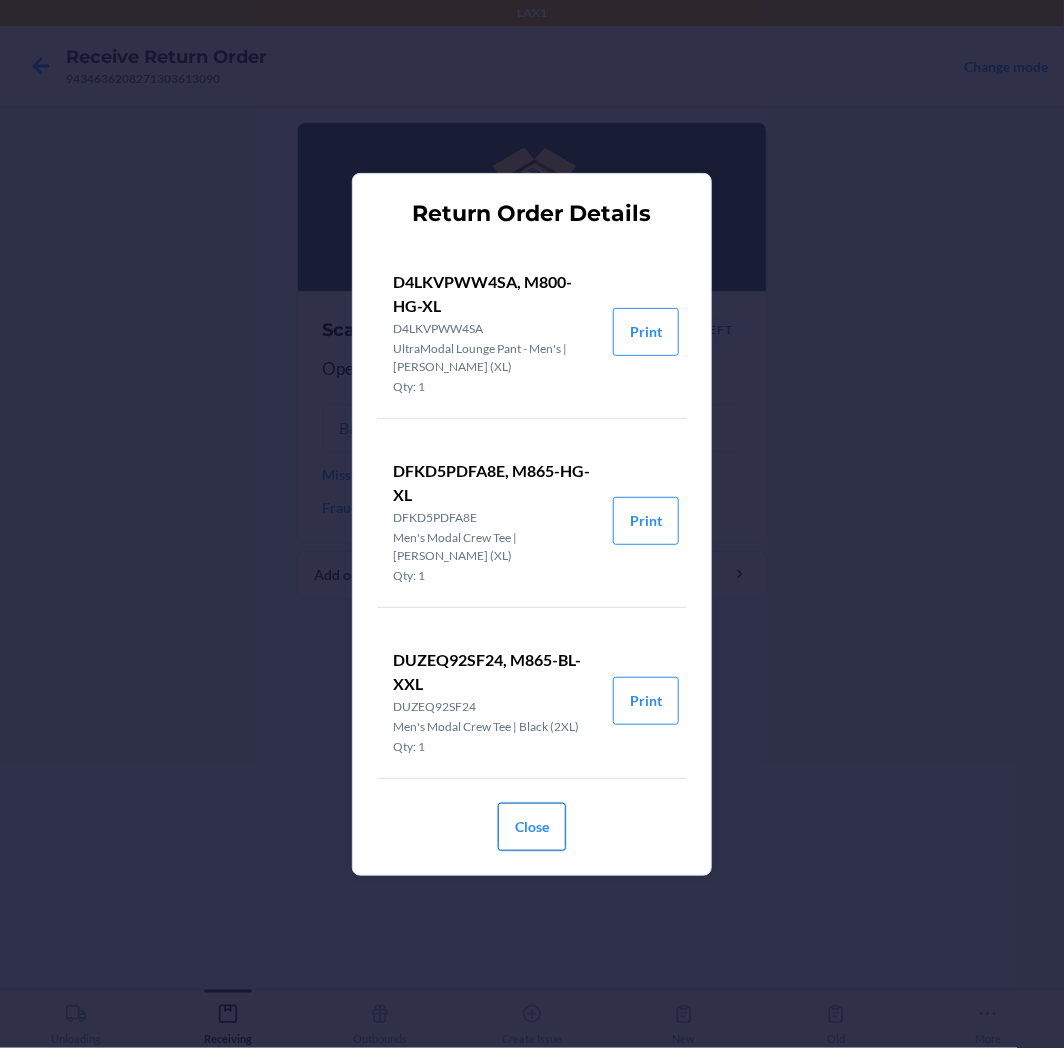 click on "Close" at bounding box center (532, 827) 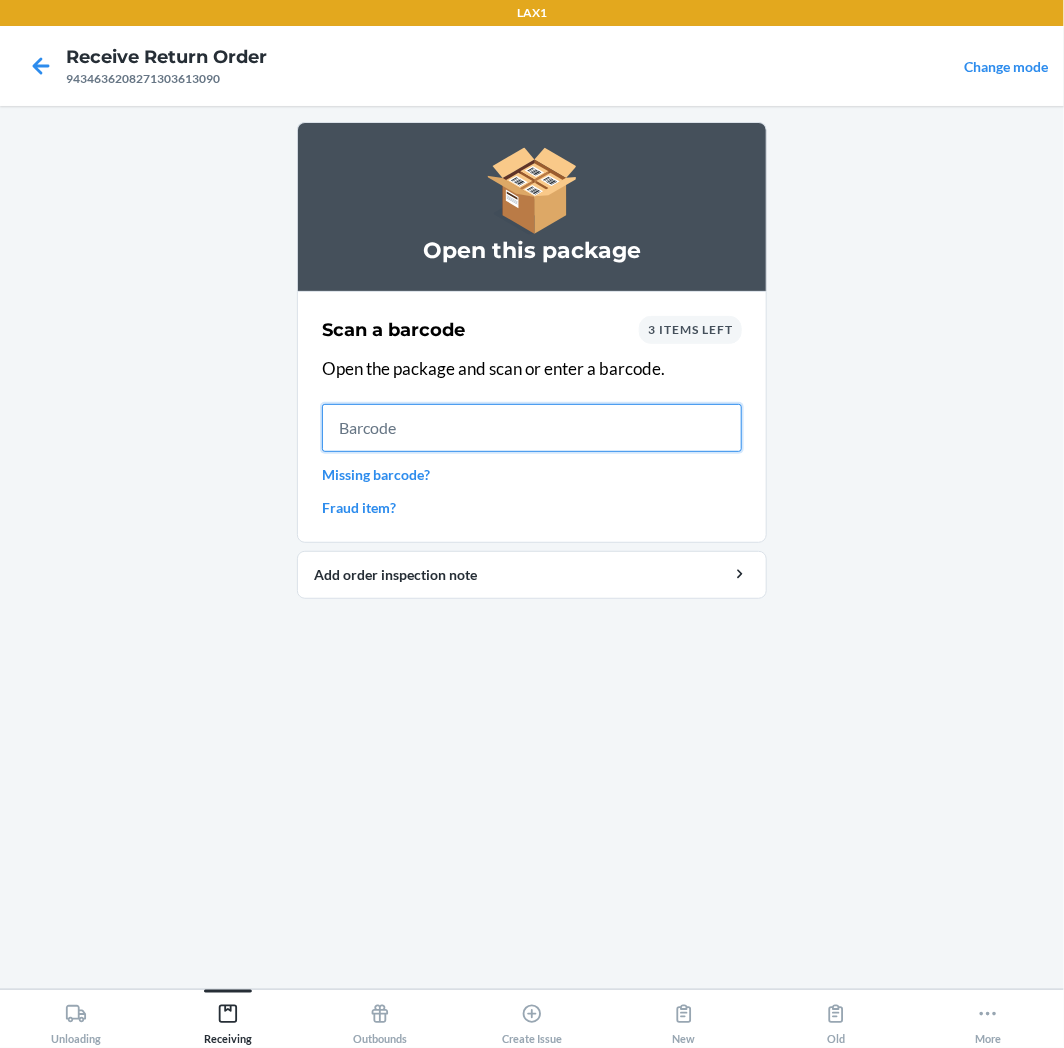 click at bounding box center (532, 428) 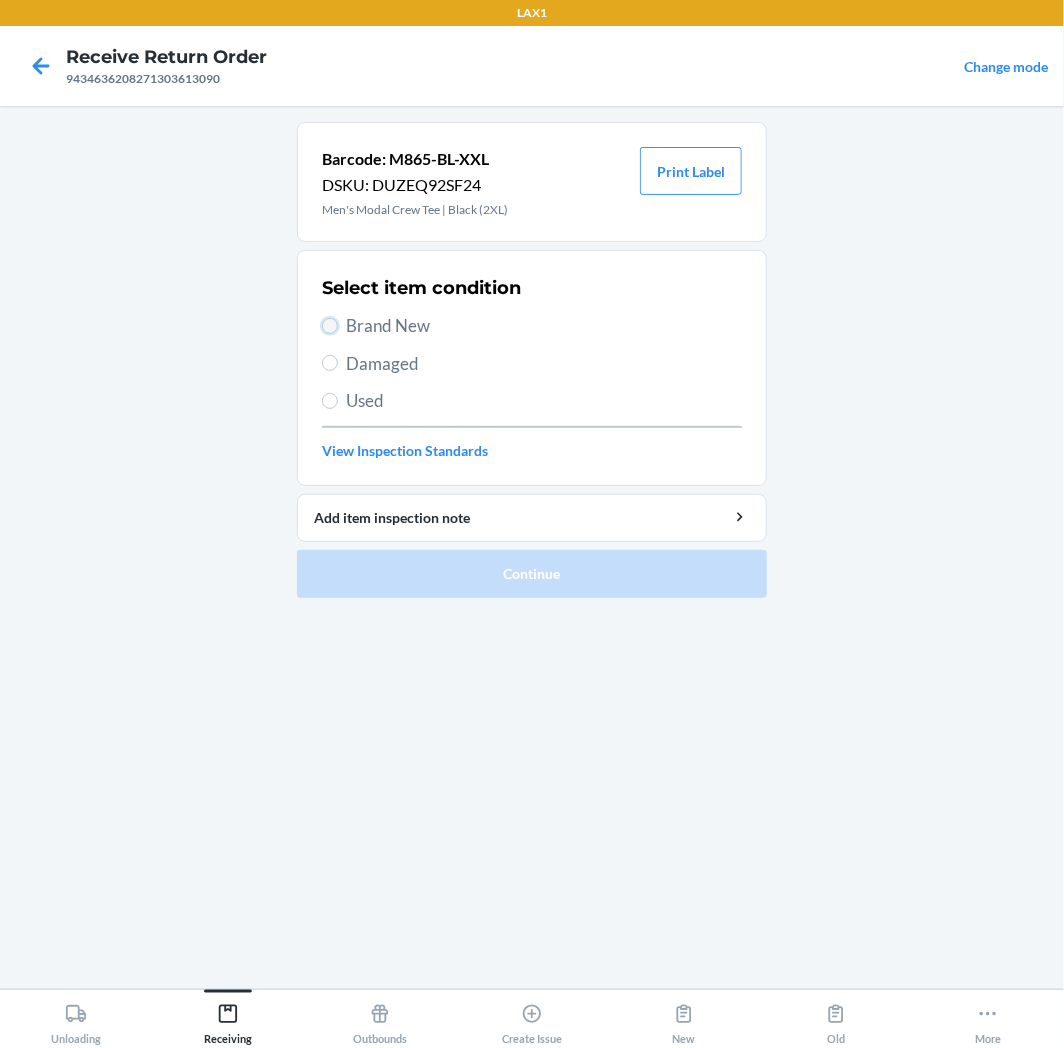 click on "Brand New" at bounding box center (330, 326) 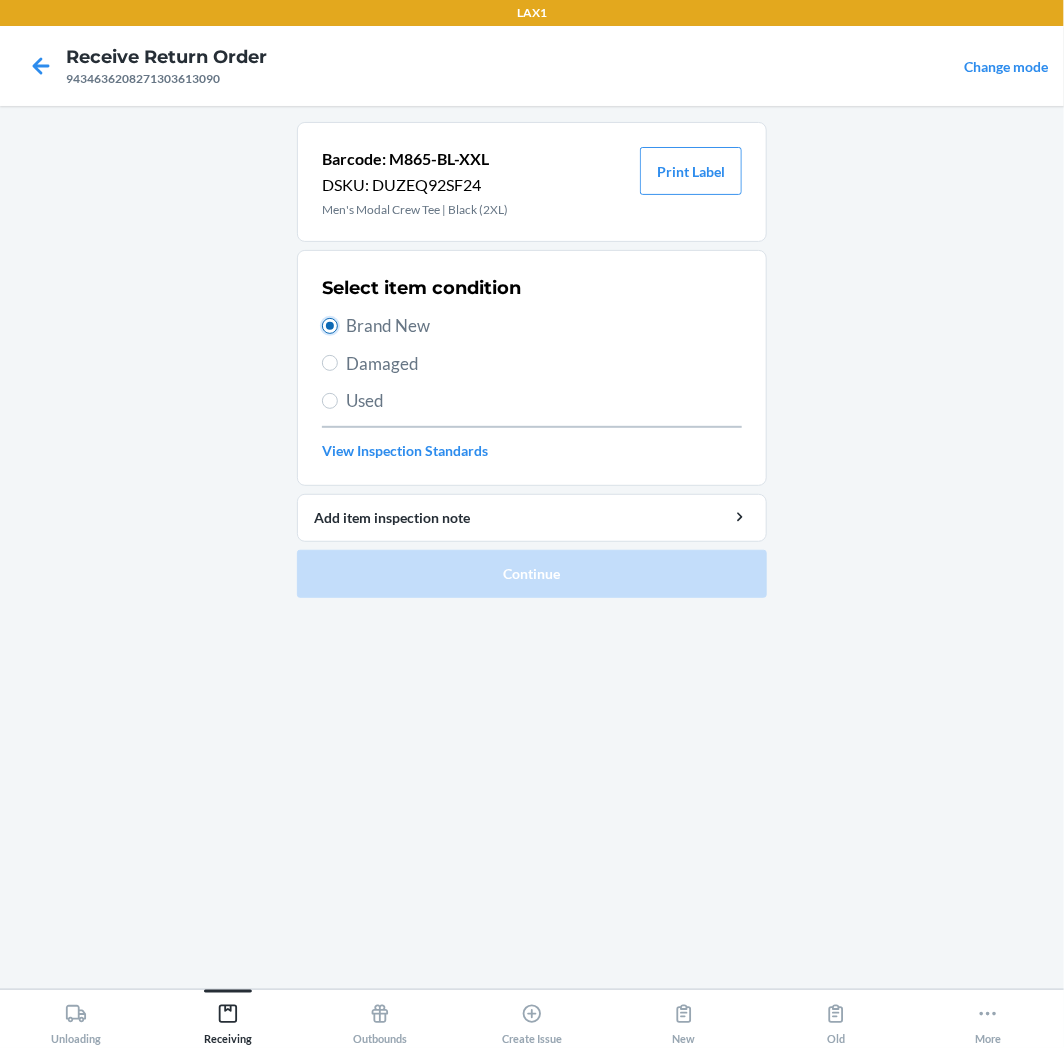 radio on "true" 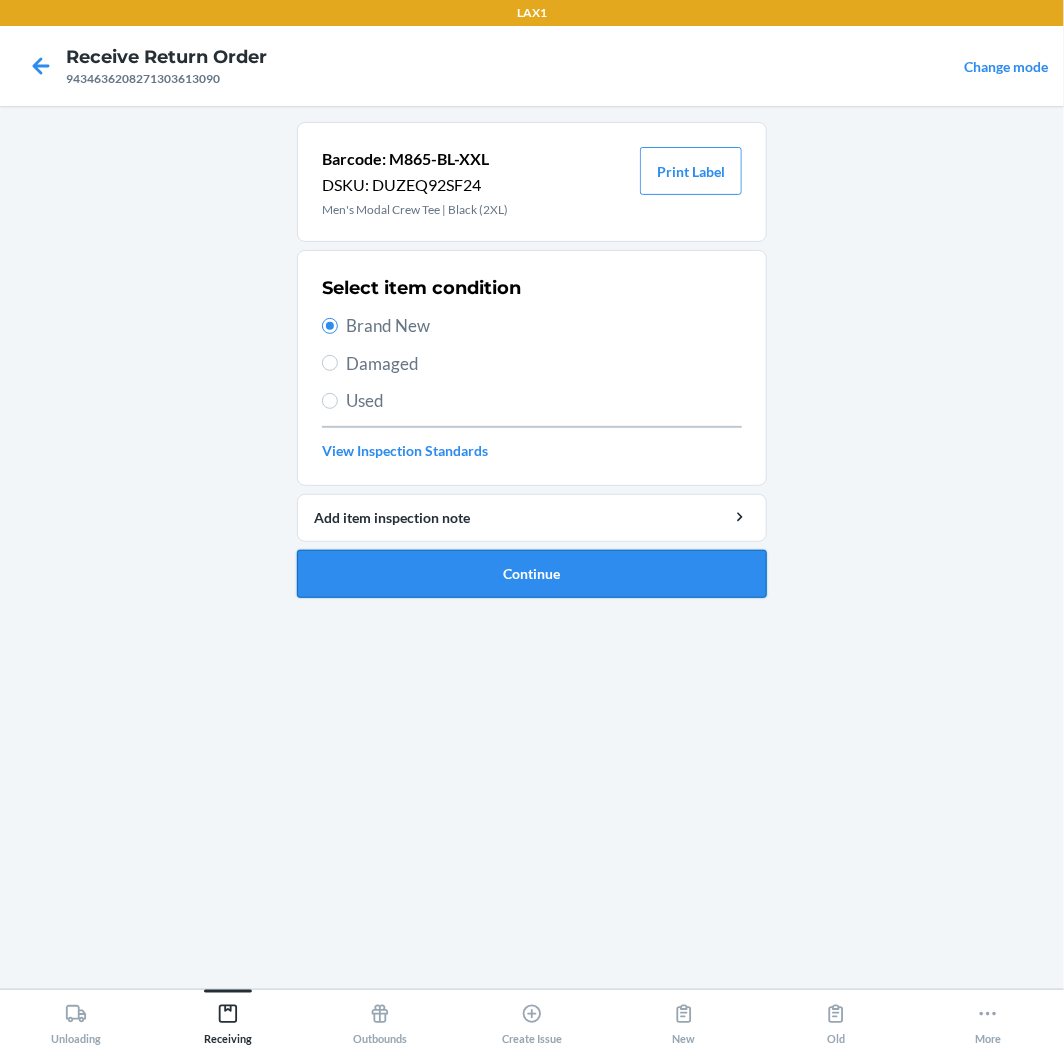 click on "Continue" at bounding box center (532, 574) 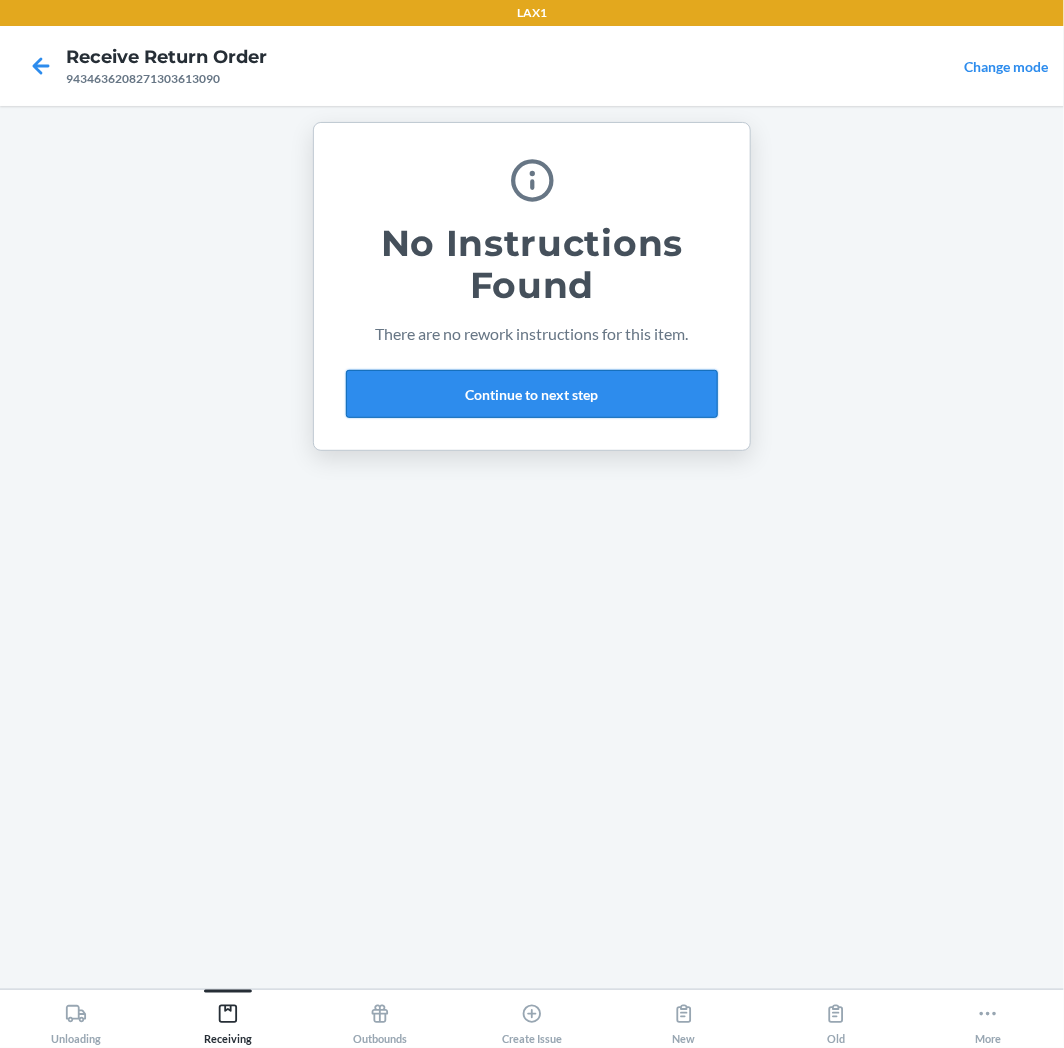 click on "Continue to next step" at bounding box center [532, 394] 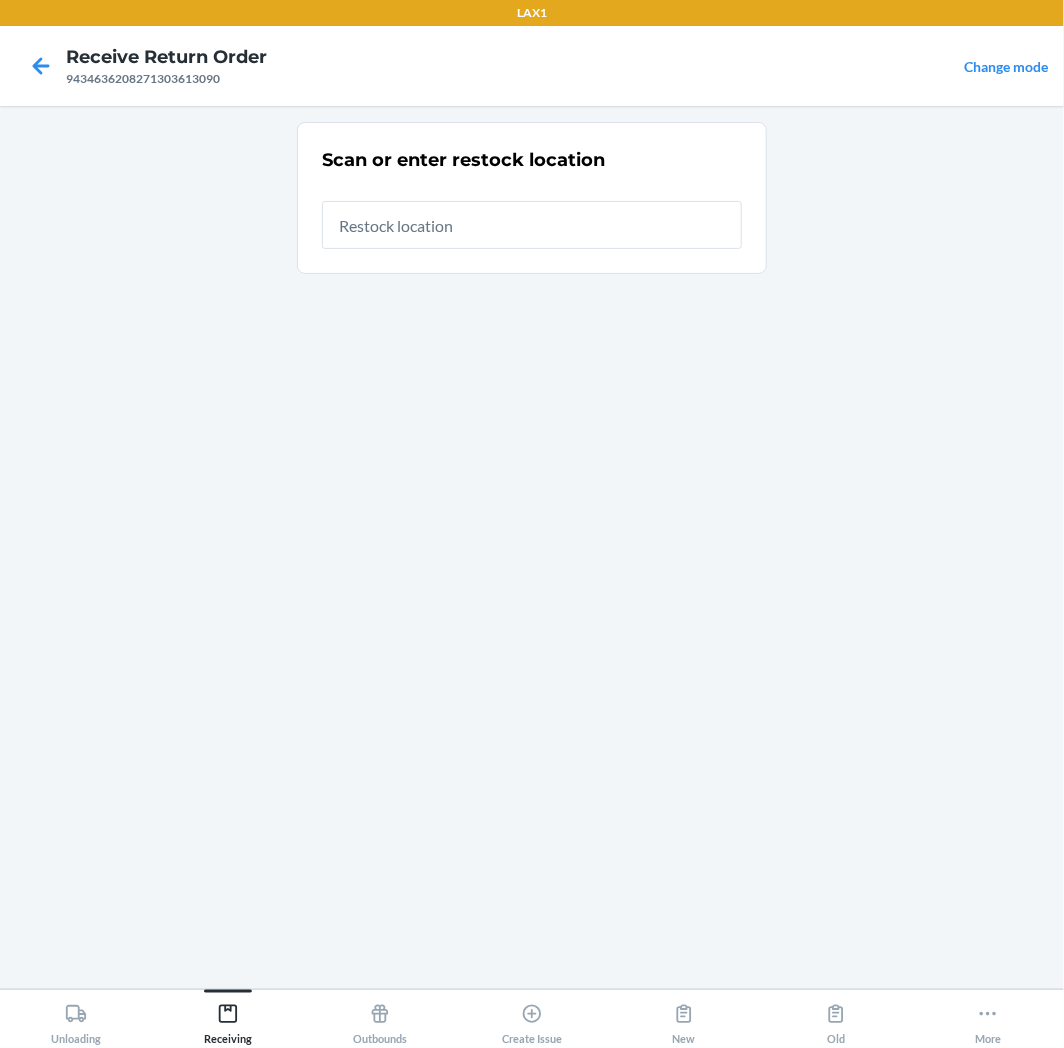 click at bounding box center [532, 225] 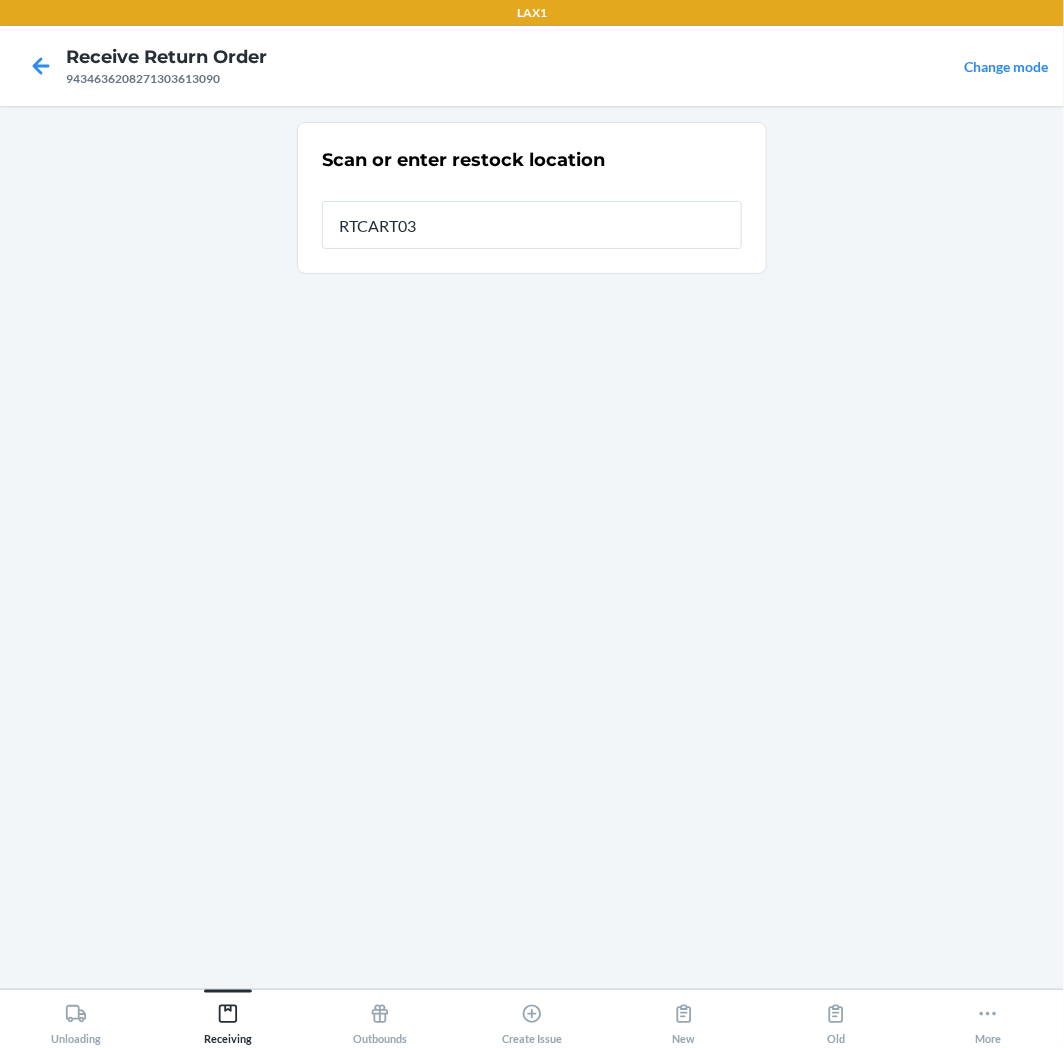 type on "RTCART035" 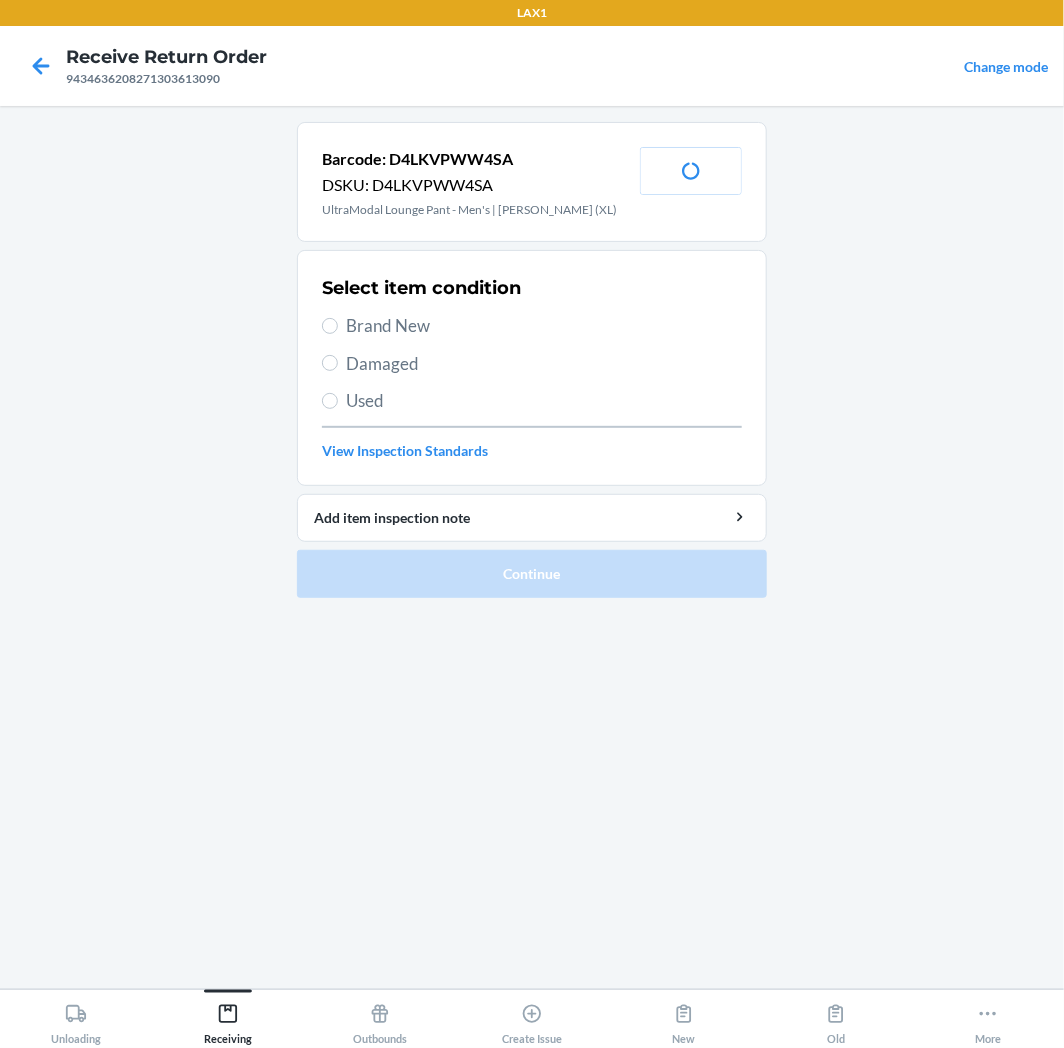drag, startPoint x: 417, startPoint y: 325, endPoint x: 426, endPoint y: 360, distance: 36.138622 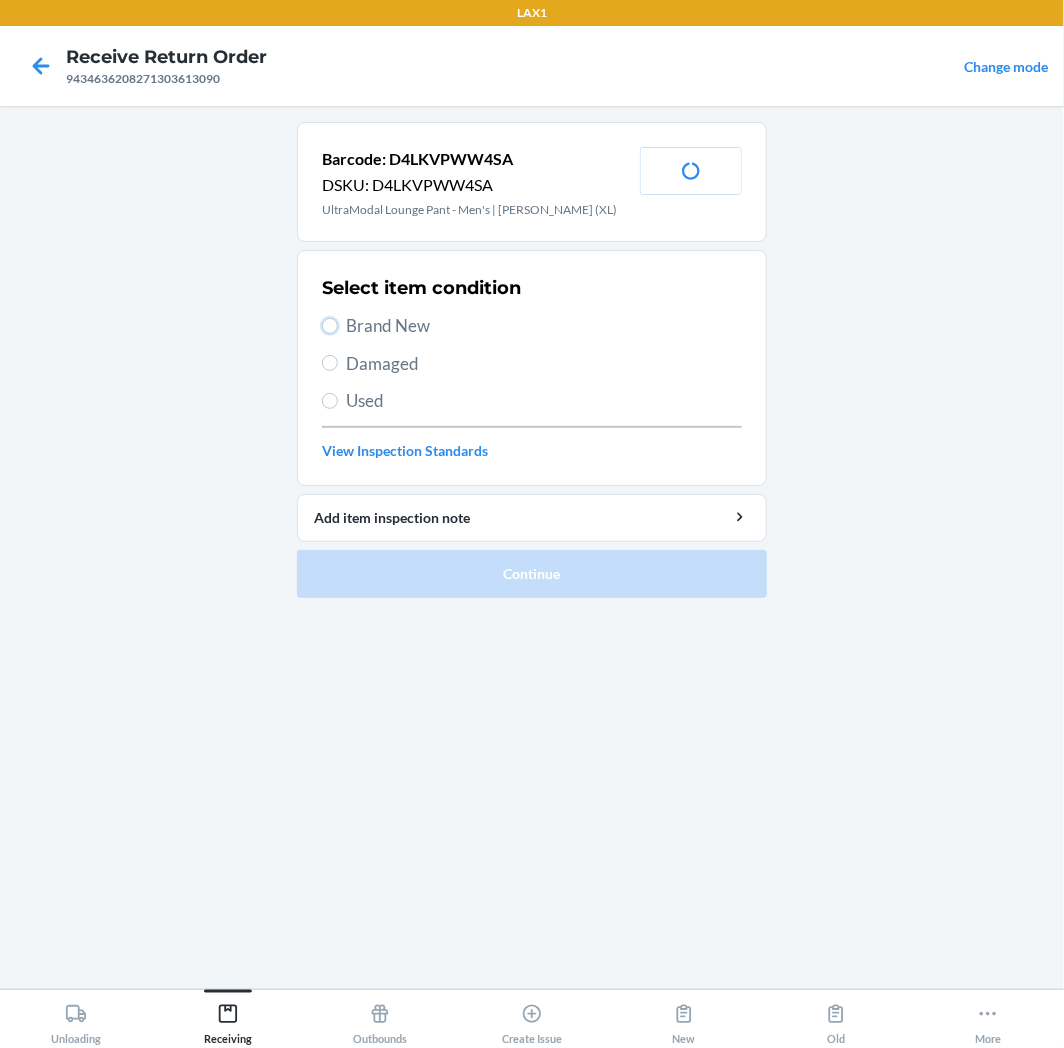 click on "Brand New" at bounding box center (330, 326) 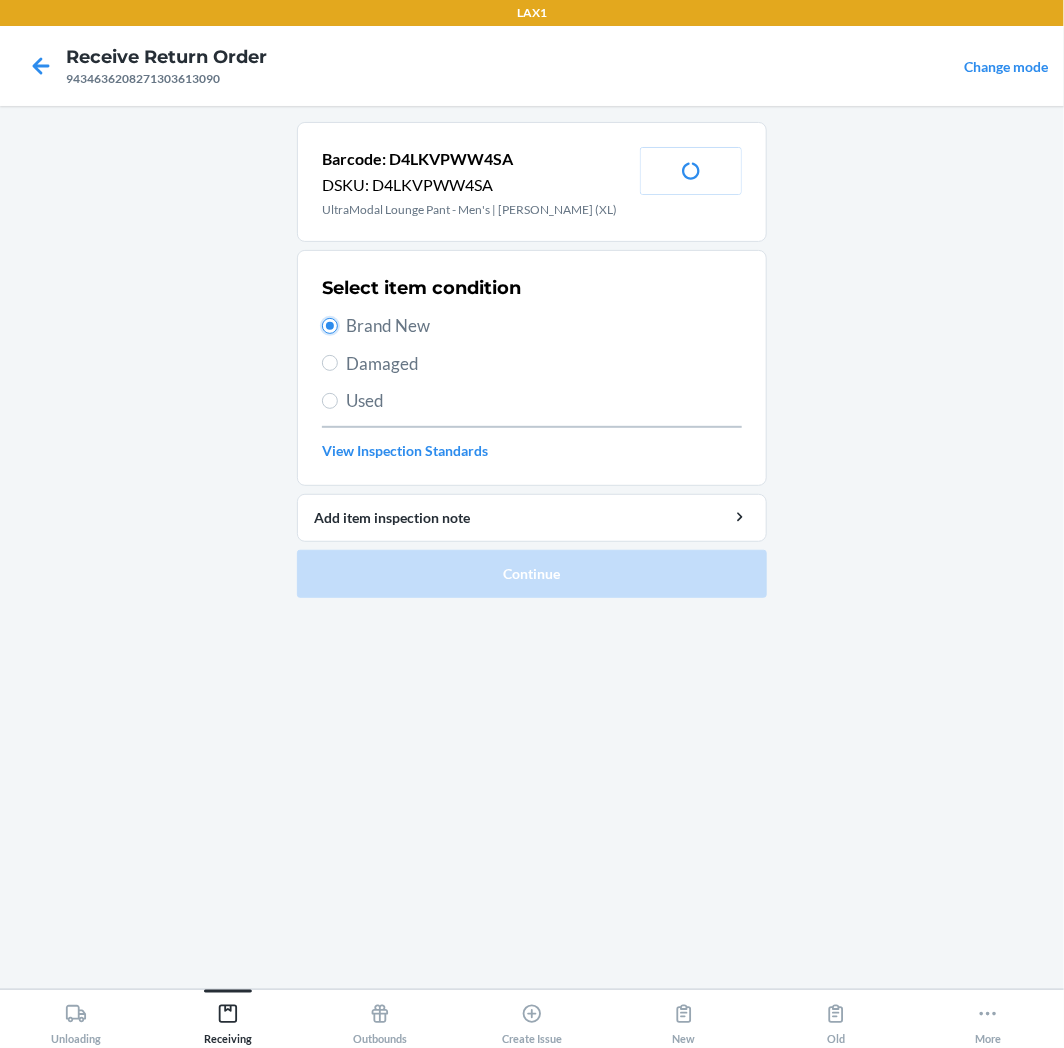 radio on "true" 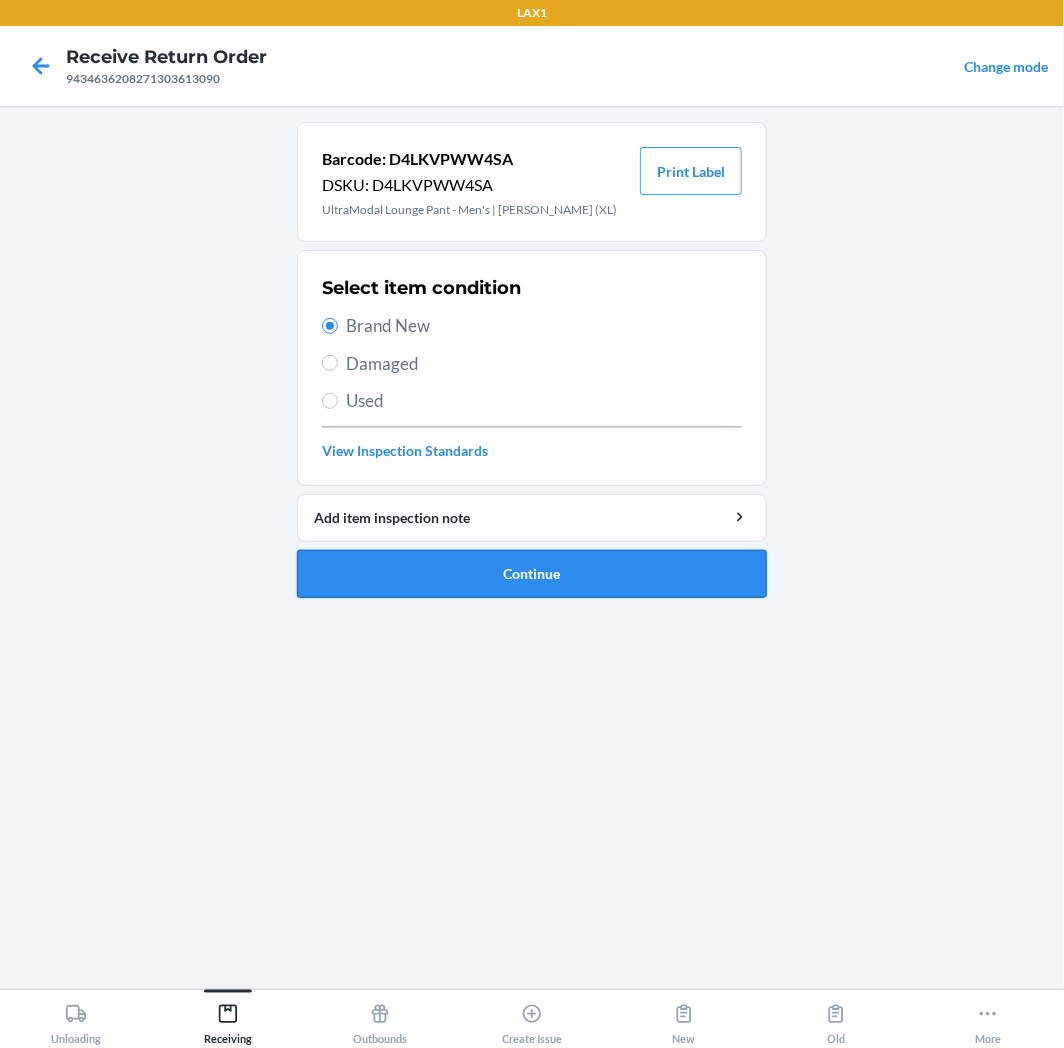 click on "Continue" at bounding box center [532, 574] 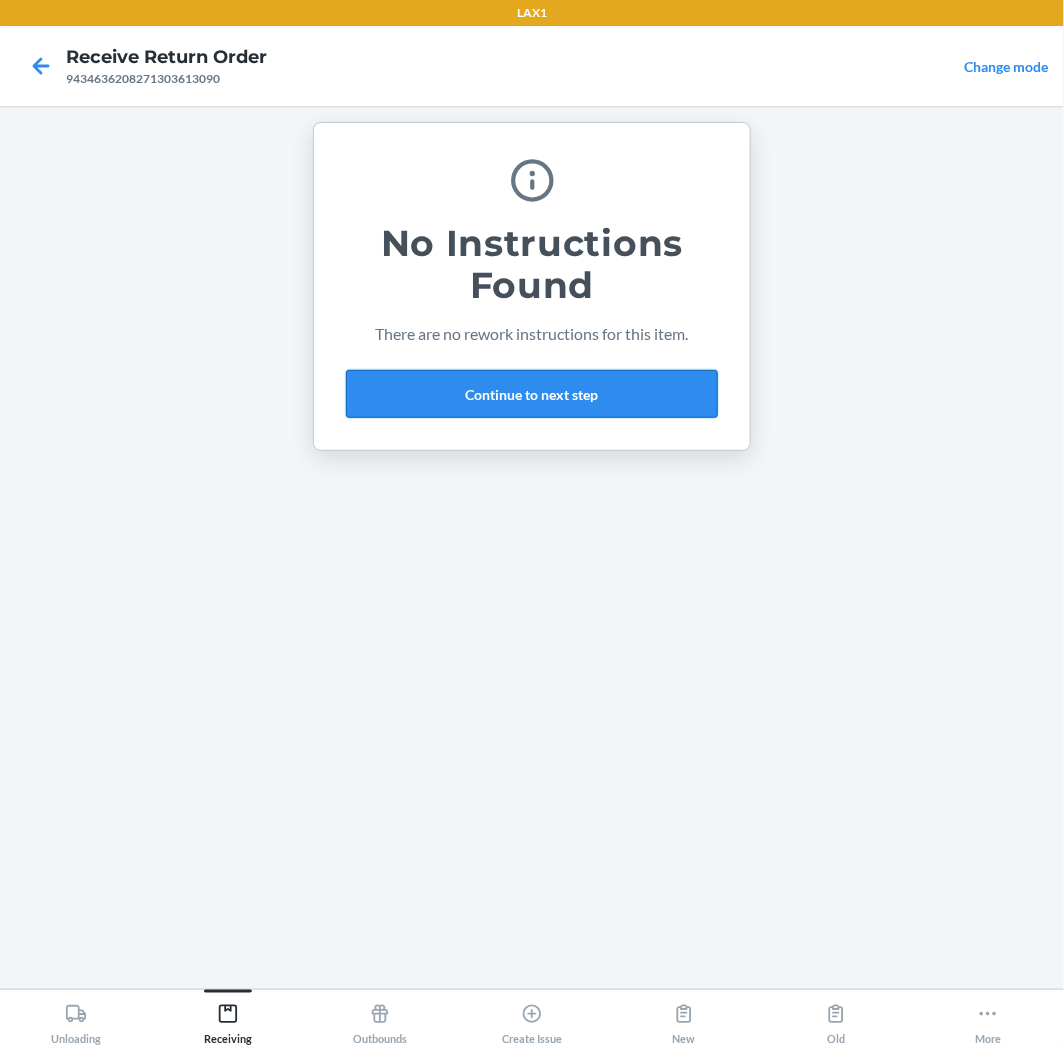 click on "Continue to next step" at bounding box center [532, 394] 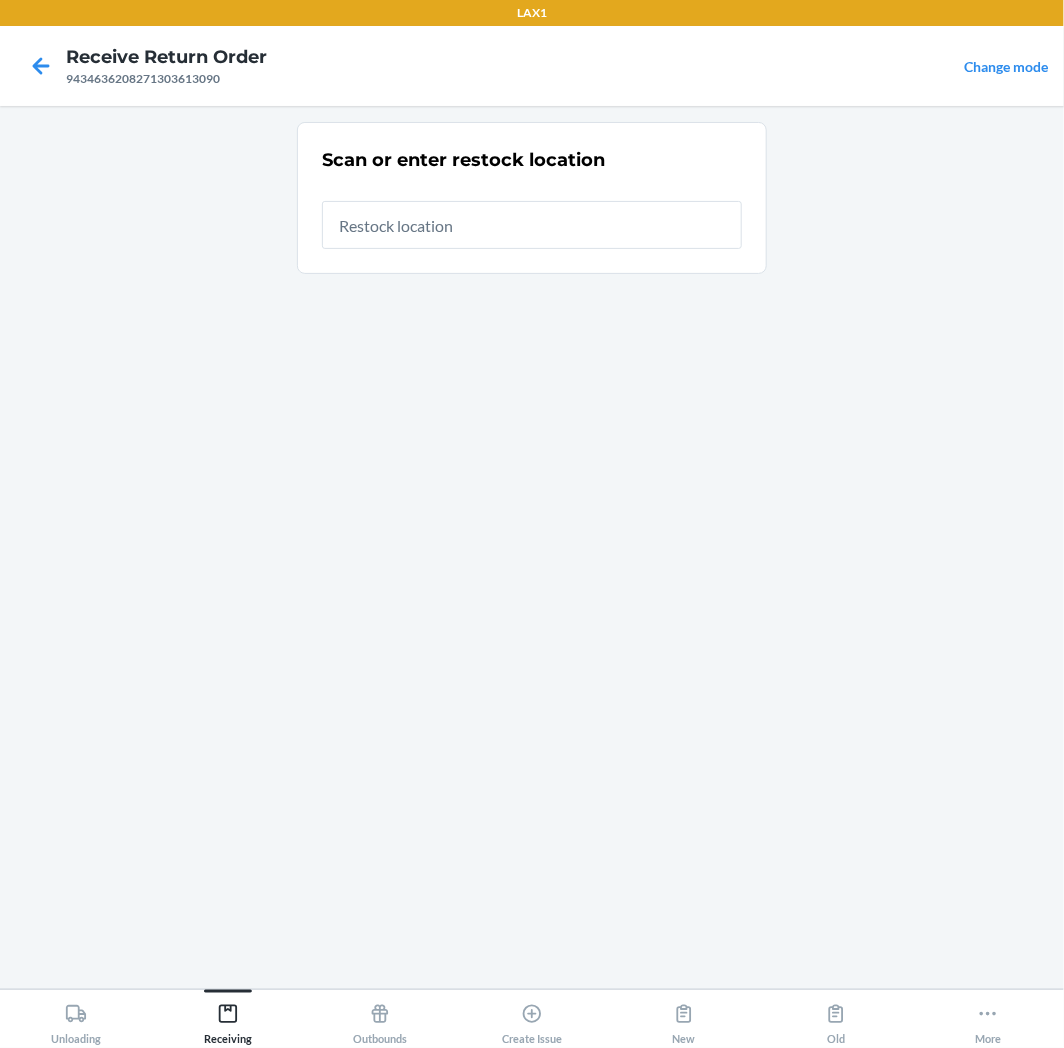 click at bounding box center [532, 225] 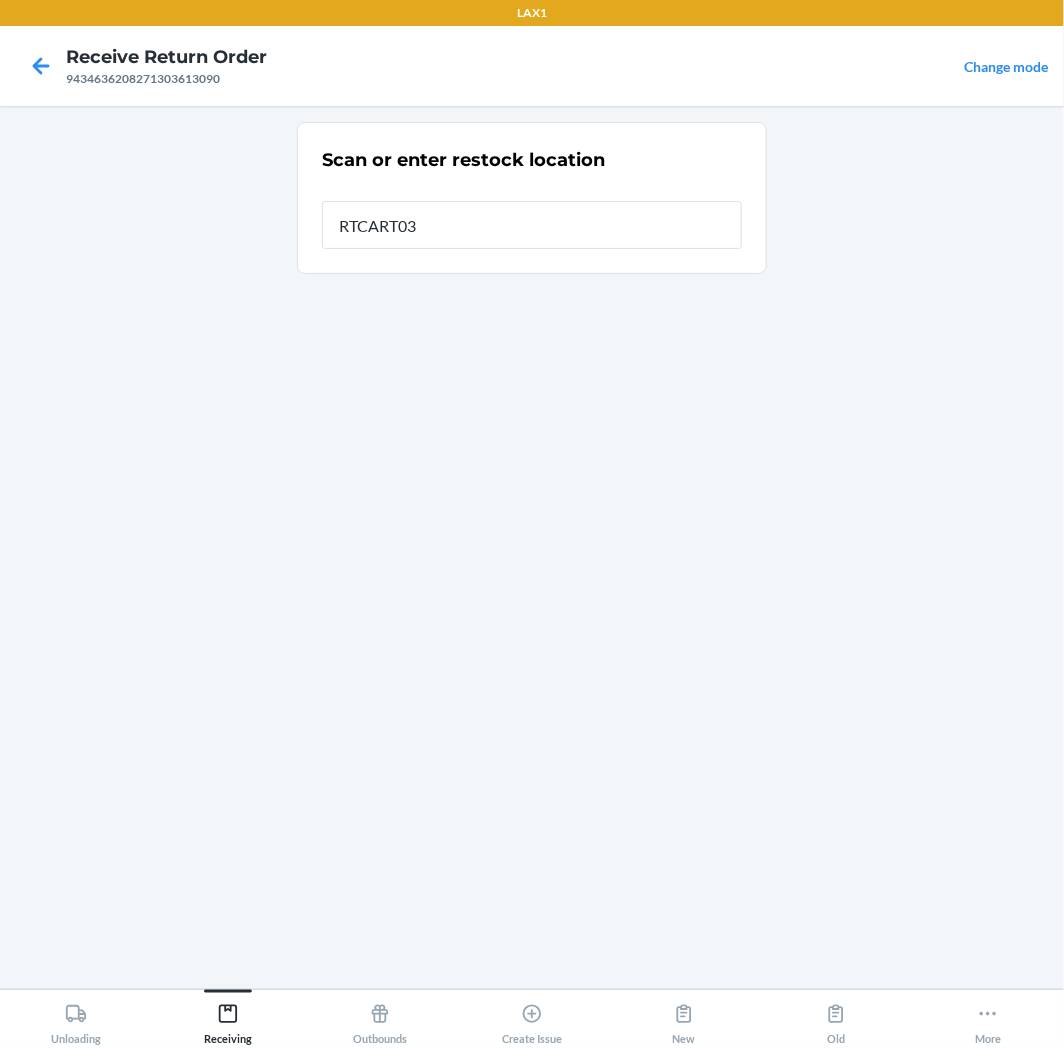 type on "RTCART035" 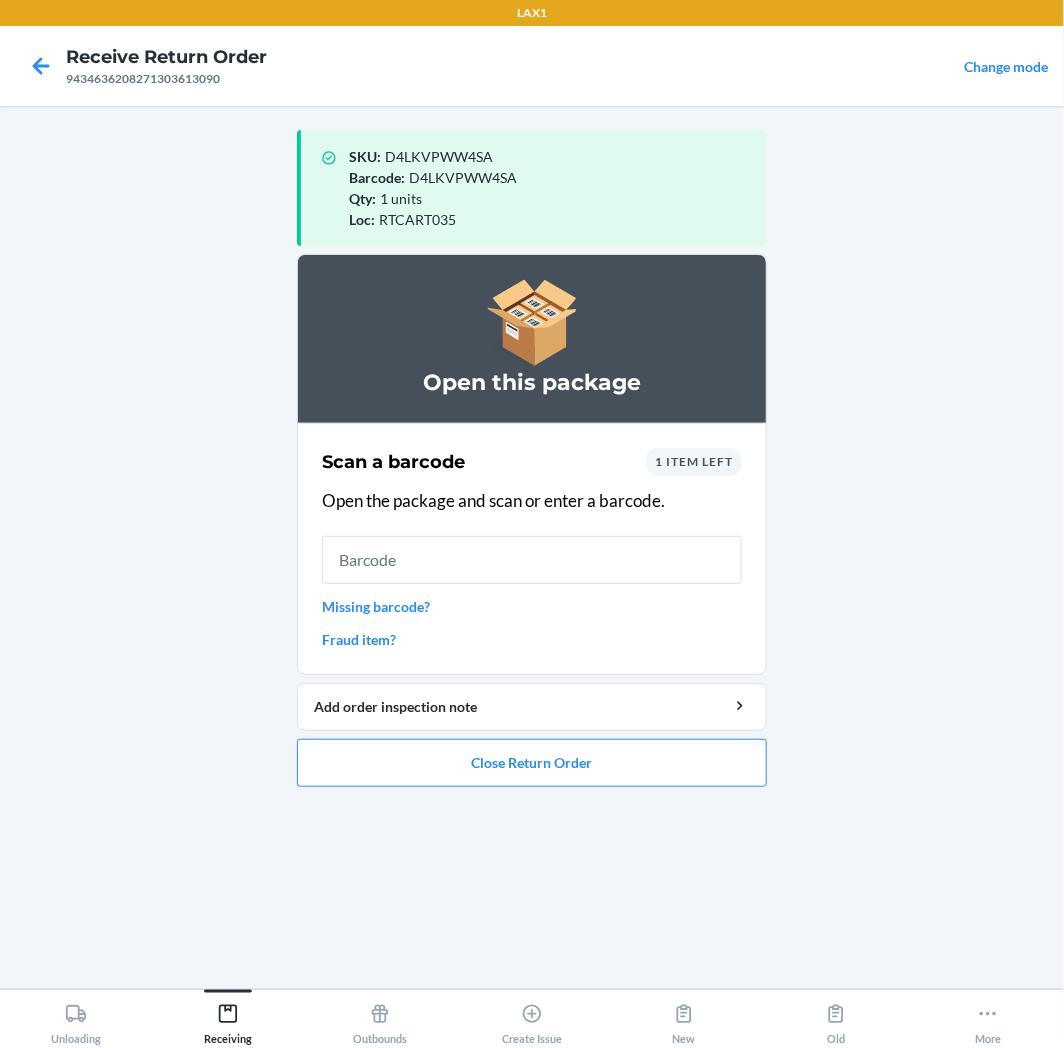 click at bounding box center [532, 560] 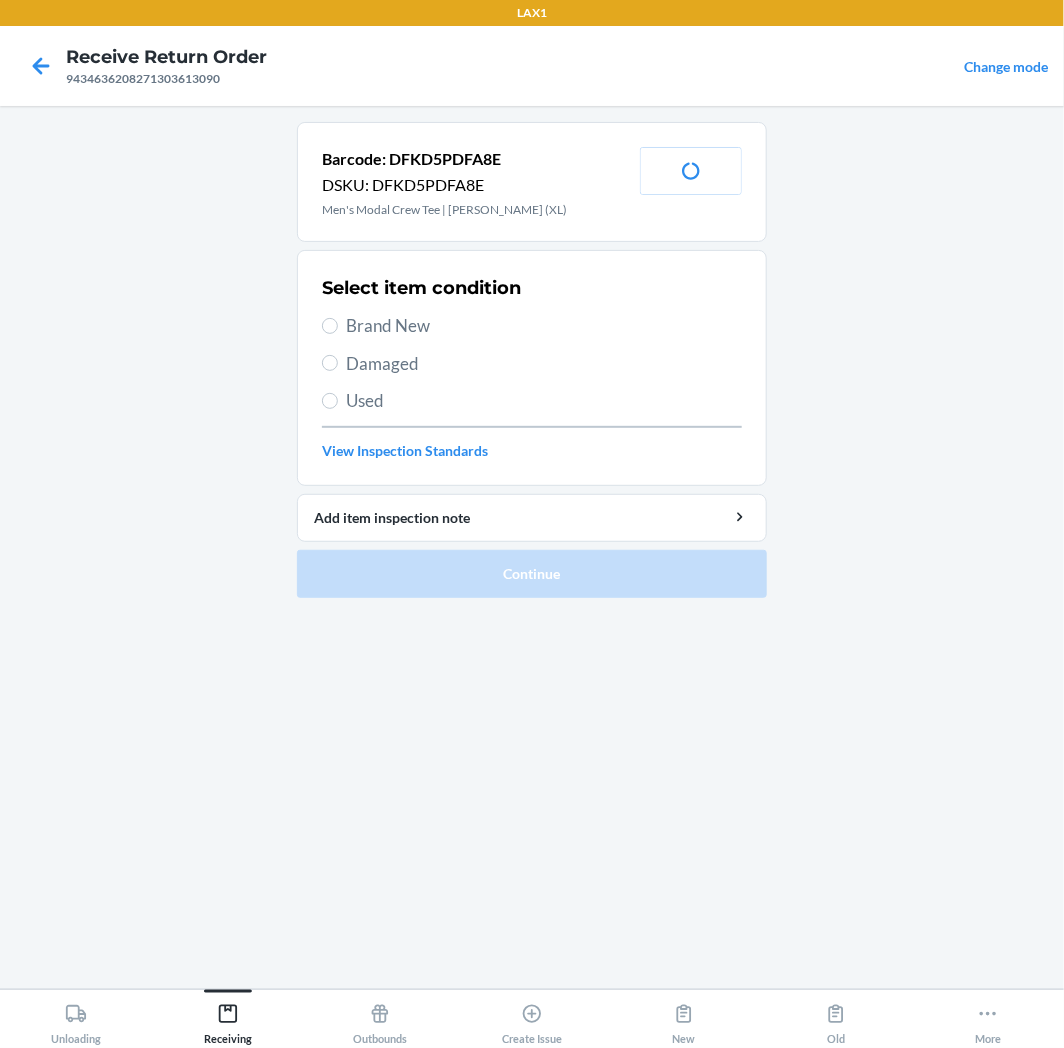 click on "Brand New" at bounding box center (544, 326) 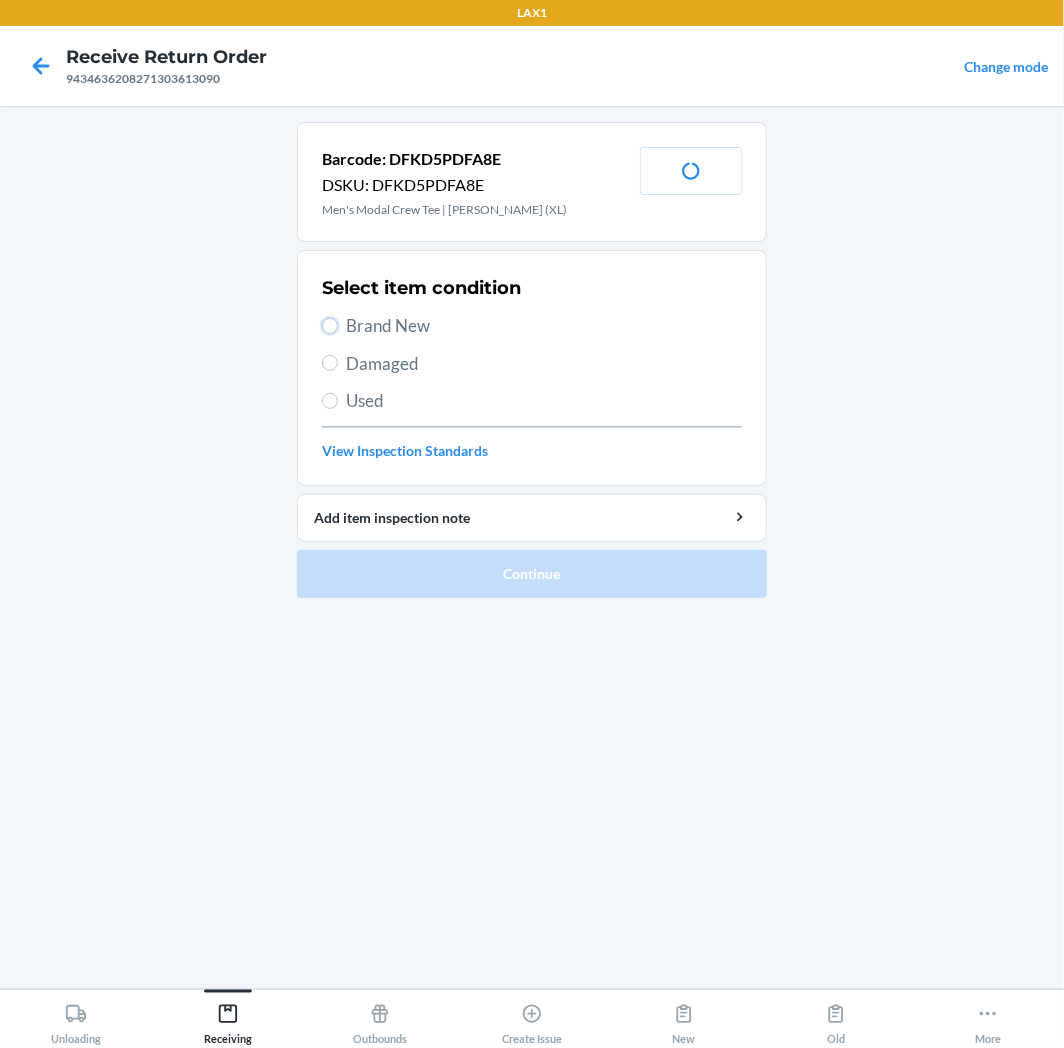click on "Brand New" at bounding box center (330, 326) 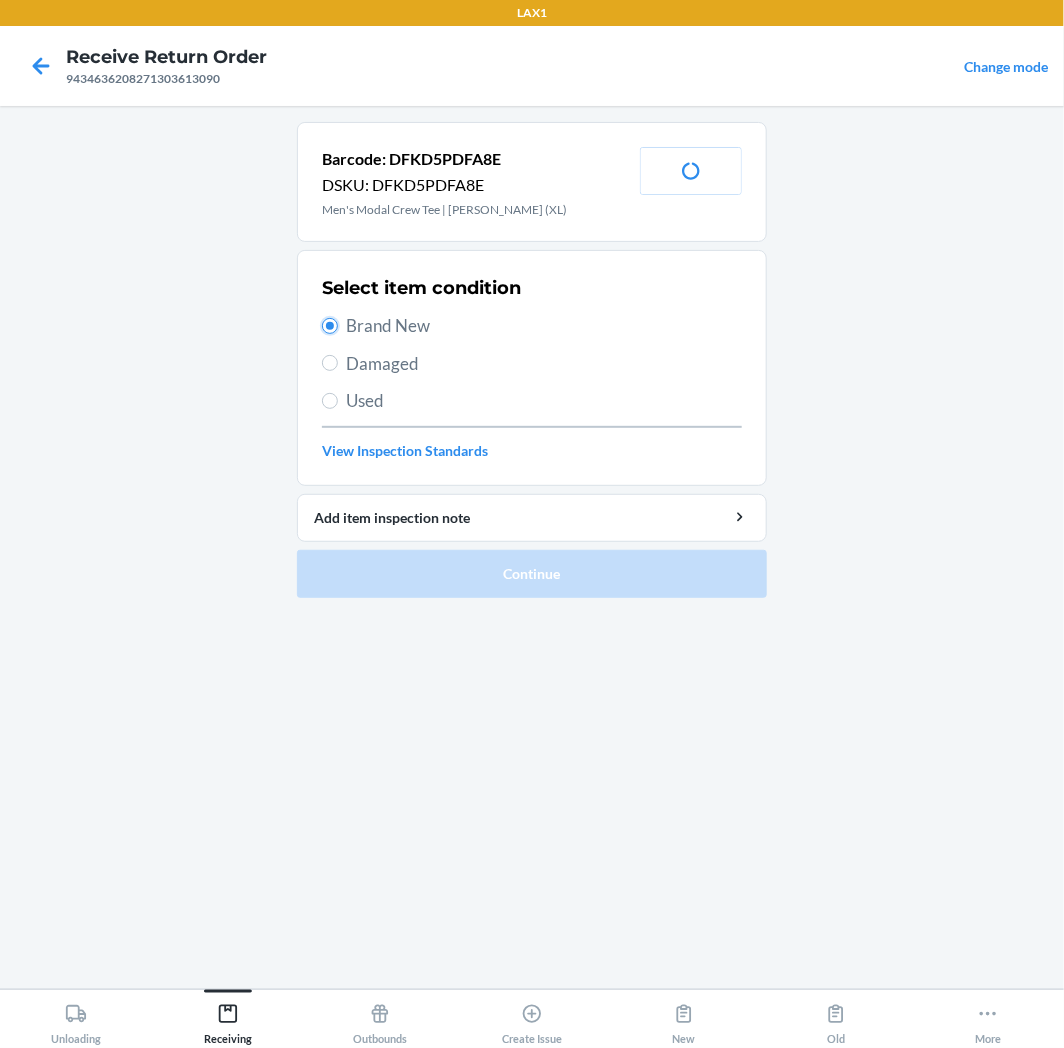 radio on "true" 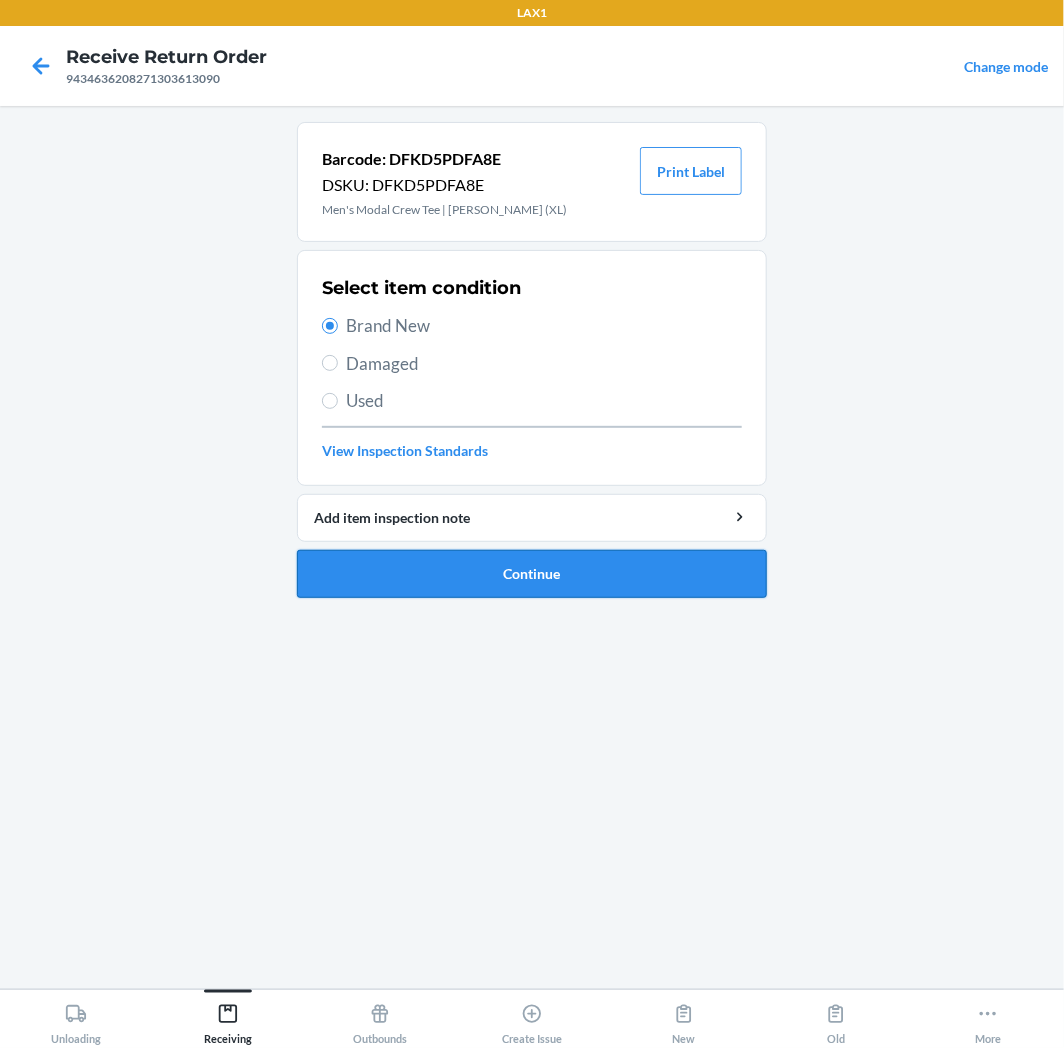 click on "Continue" at bounding box center (532, 574) 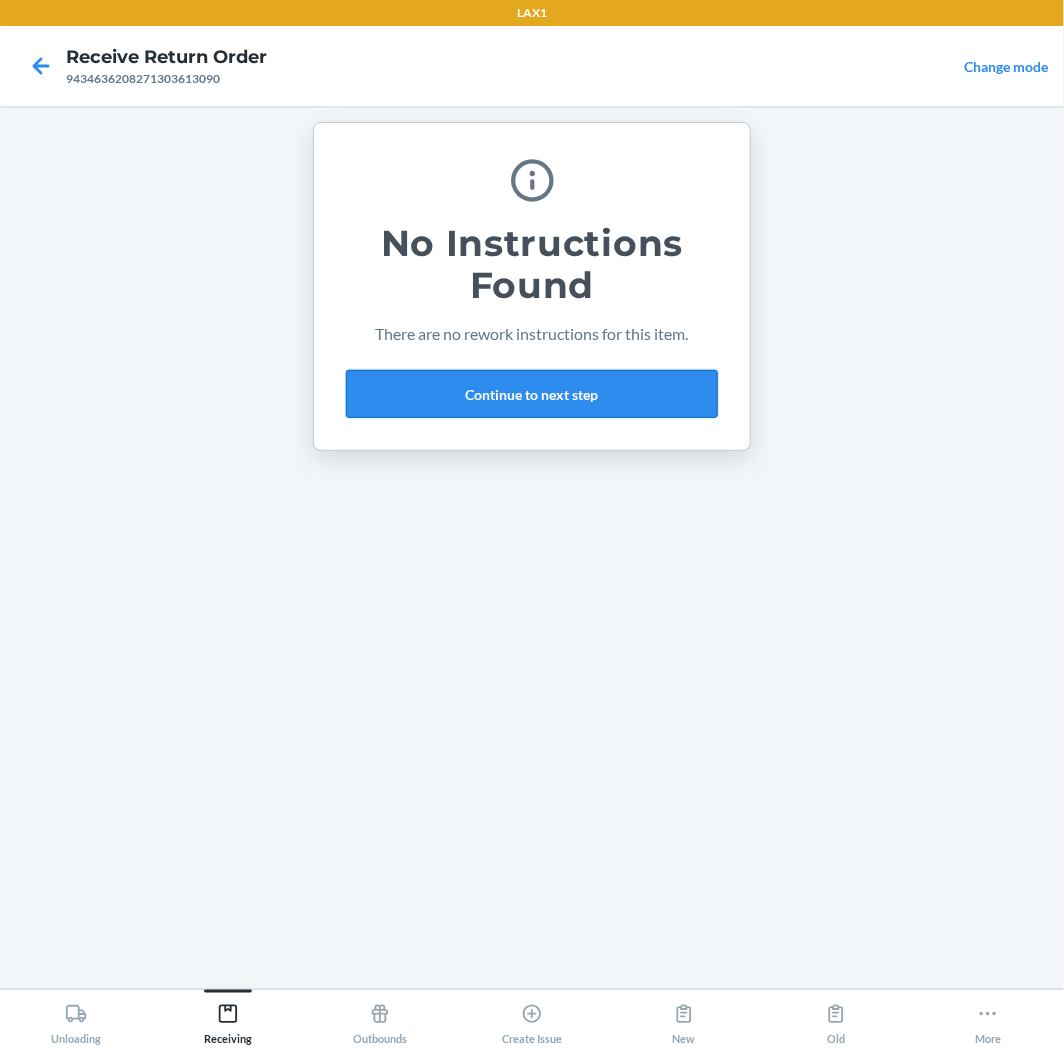 click on "Continue to next step" at bounding box center (532, 394) 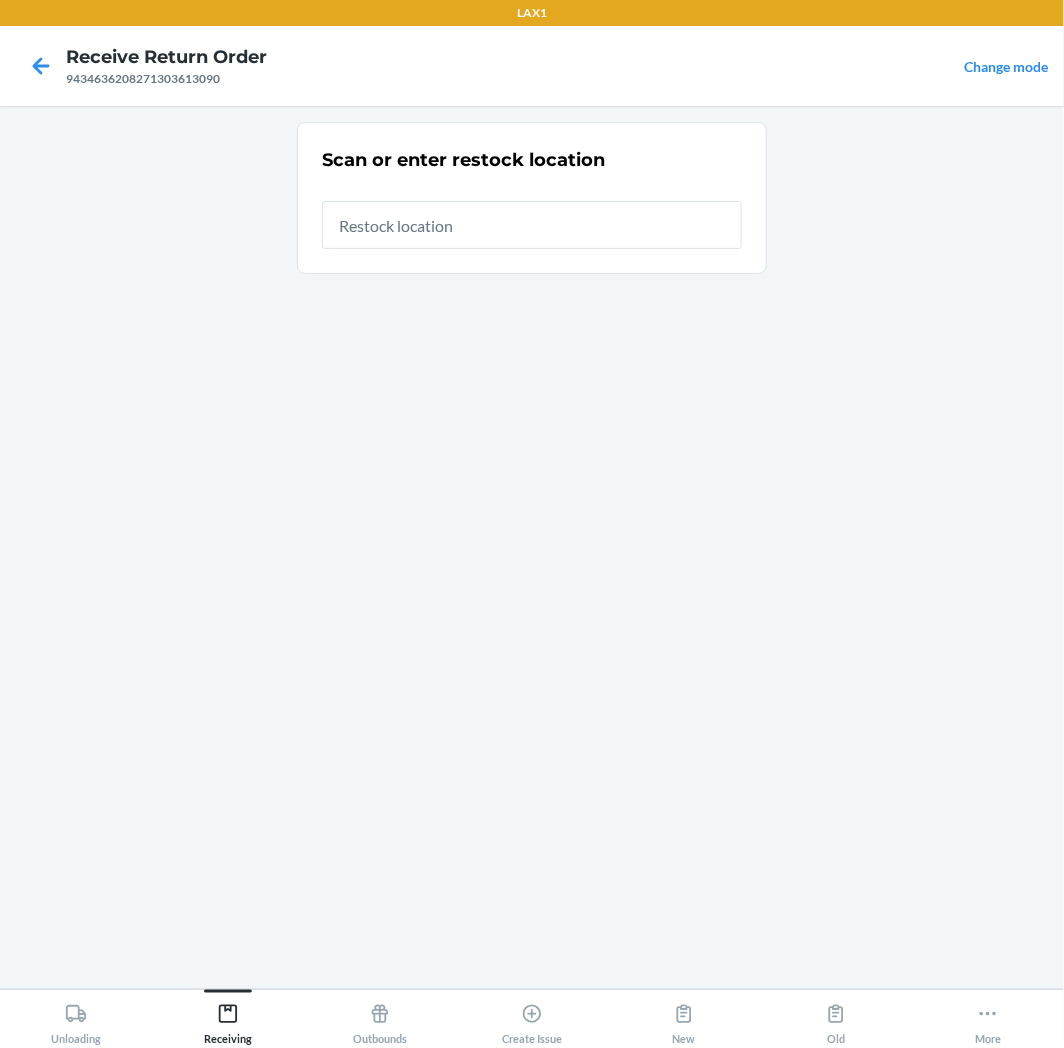 click at bounding box center [532, 225] 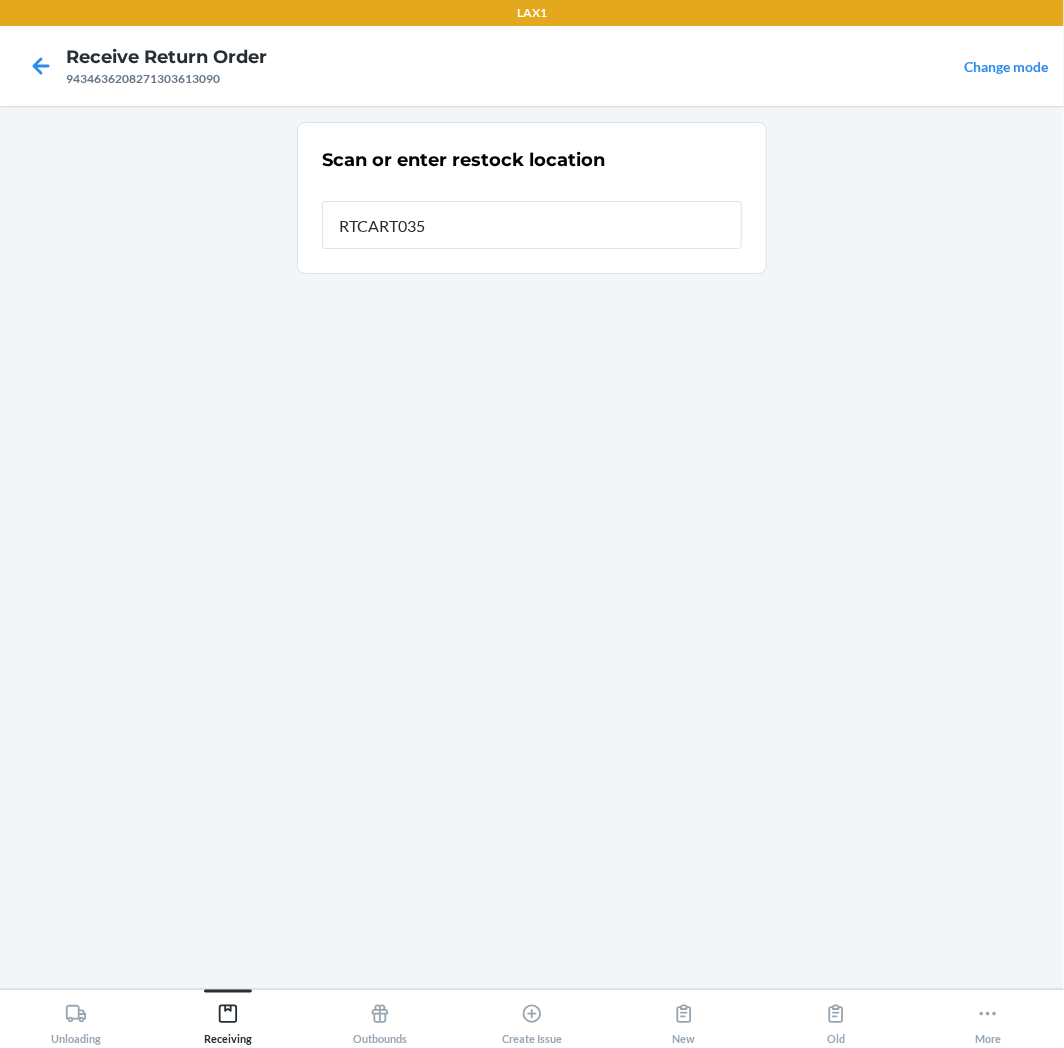 type on "RTCART035" 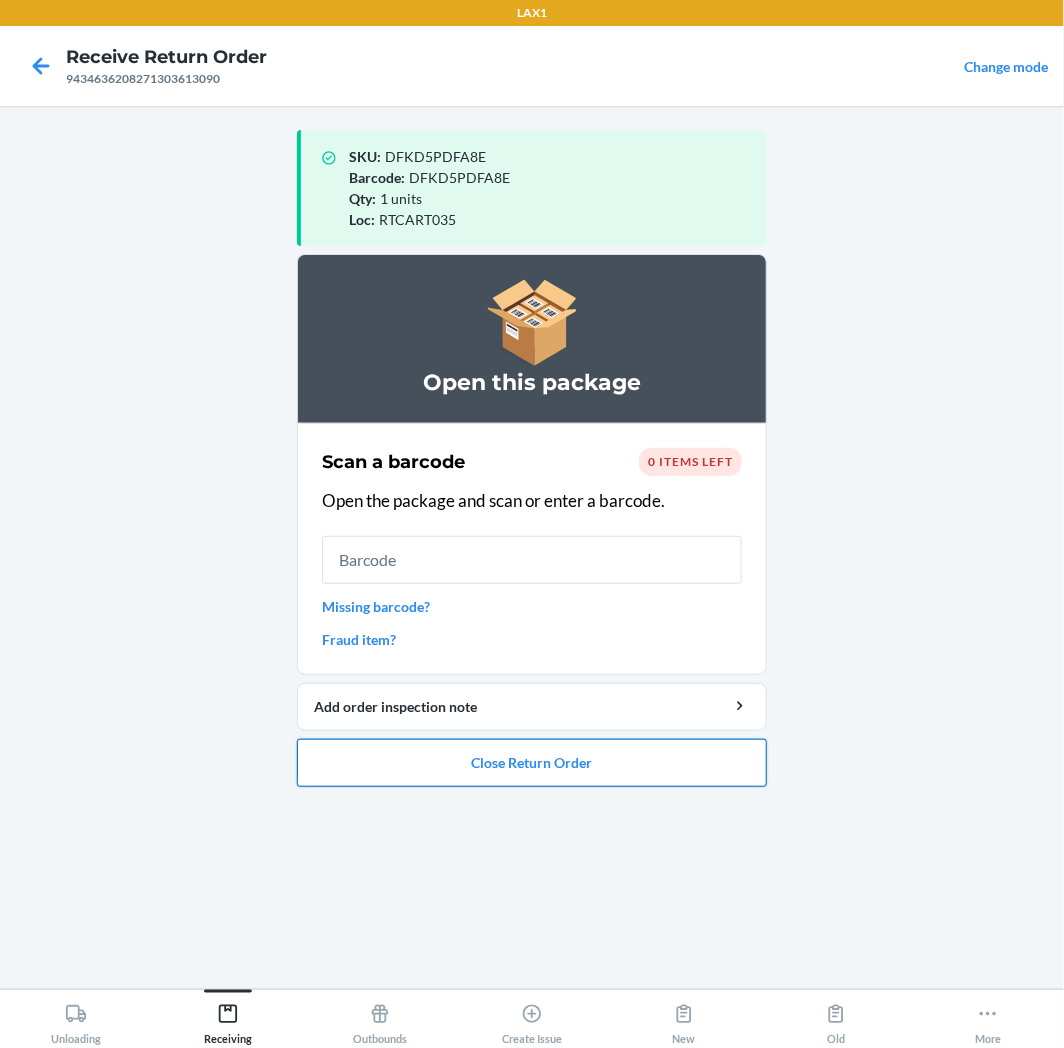 click on "Close Return Order" at bounding box center (532, 763) 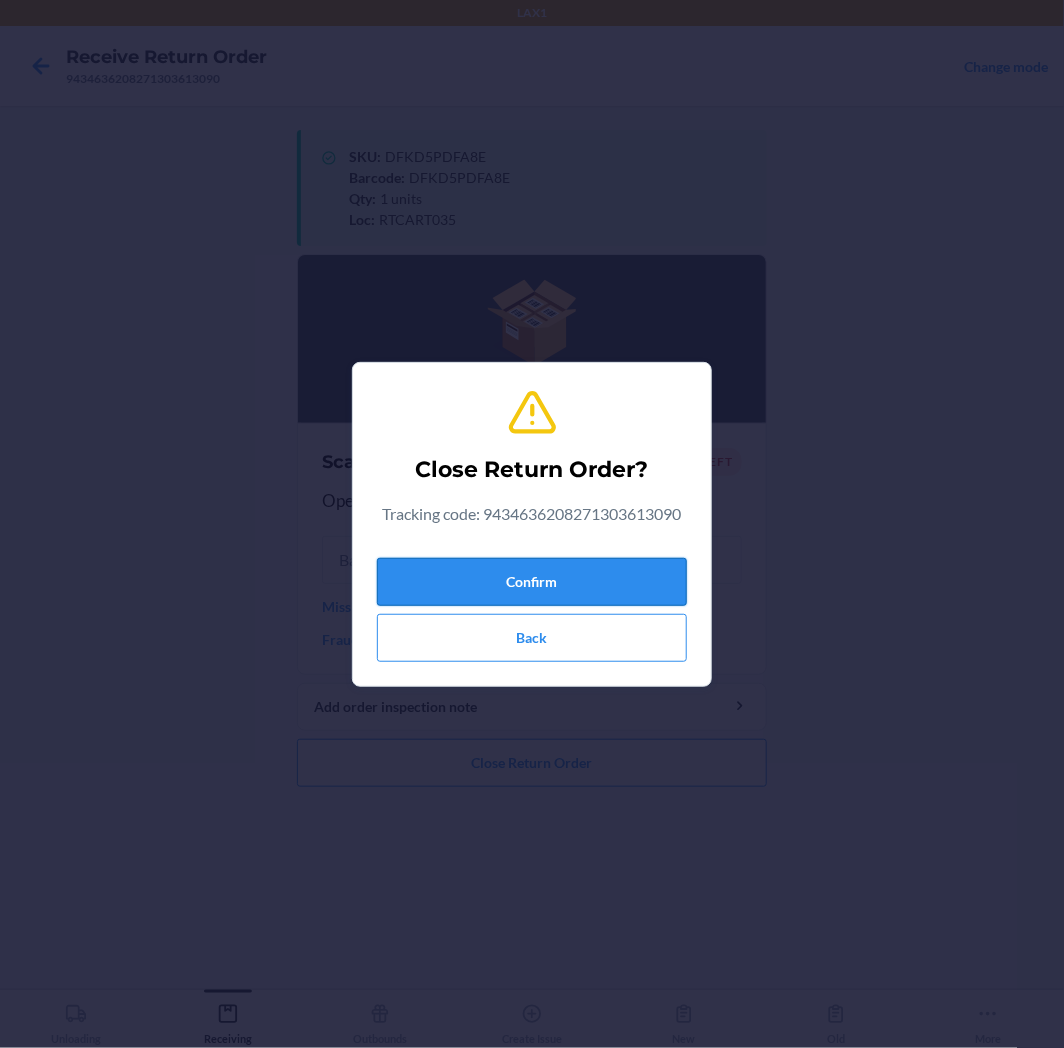 click on "Confirm" at bounding box center (532, 582) 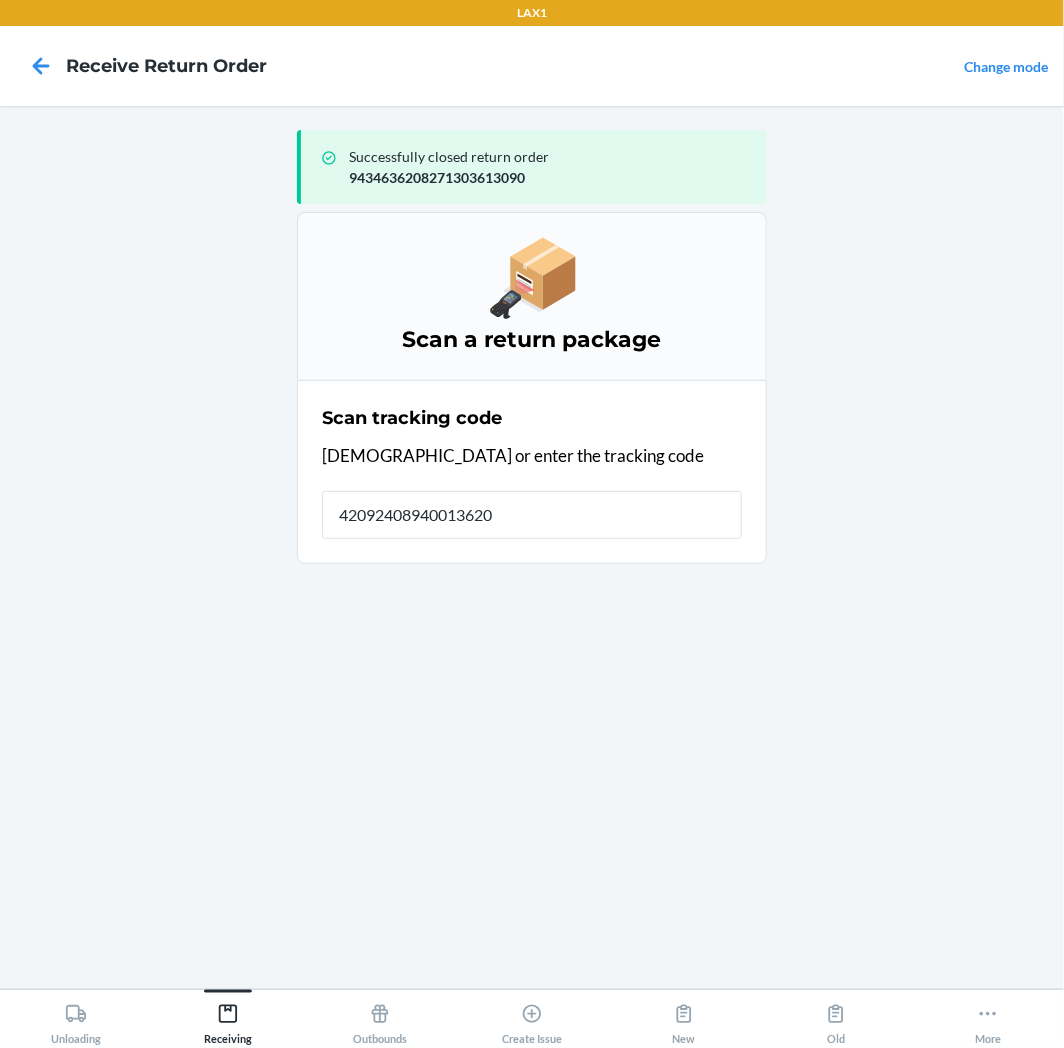 type on "420924089400136208" 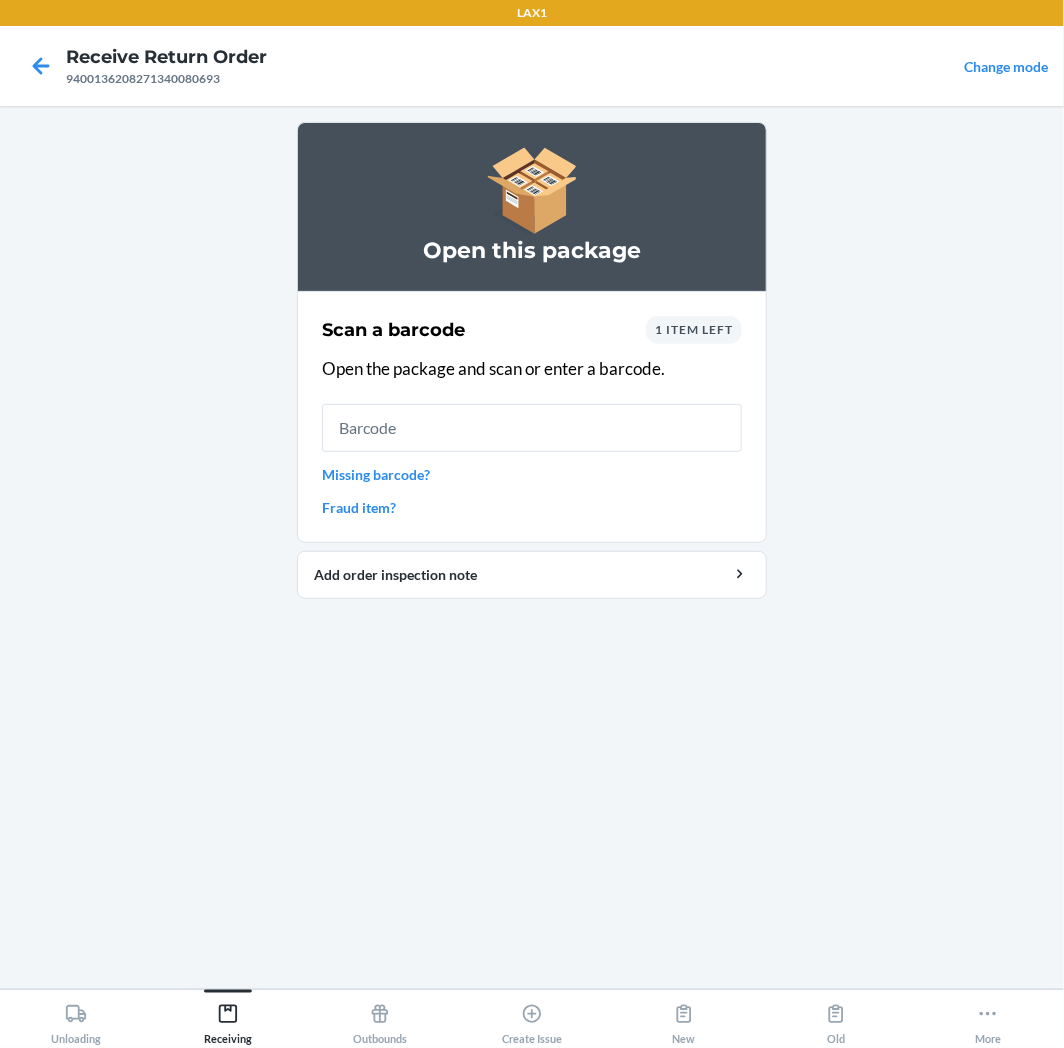 click at bounding box center (532, 428) 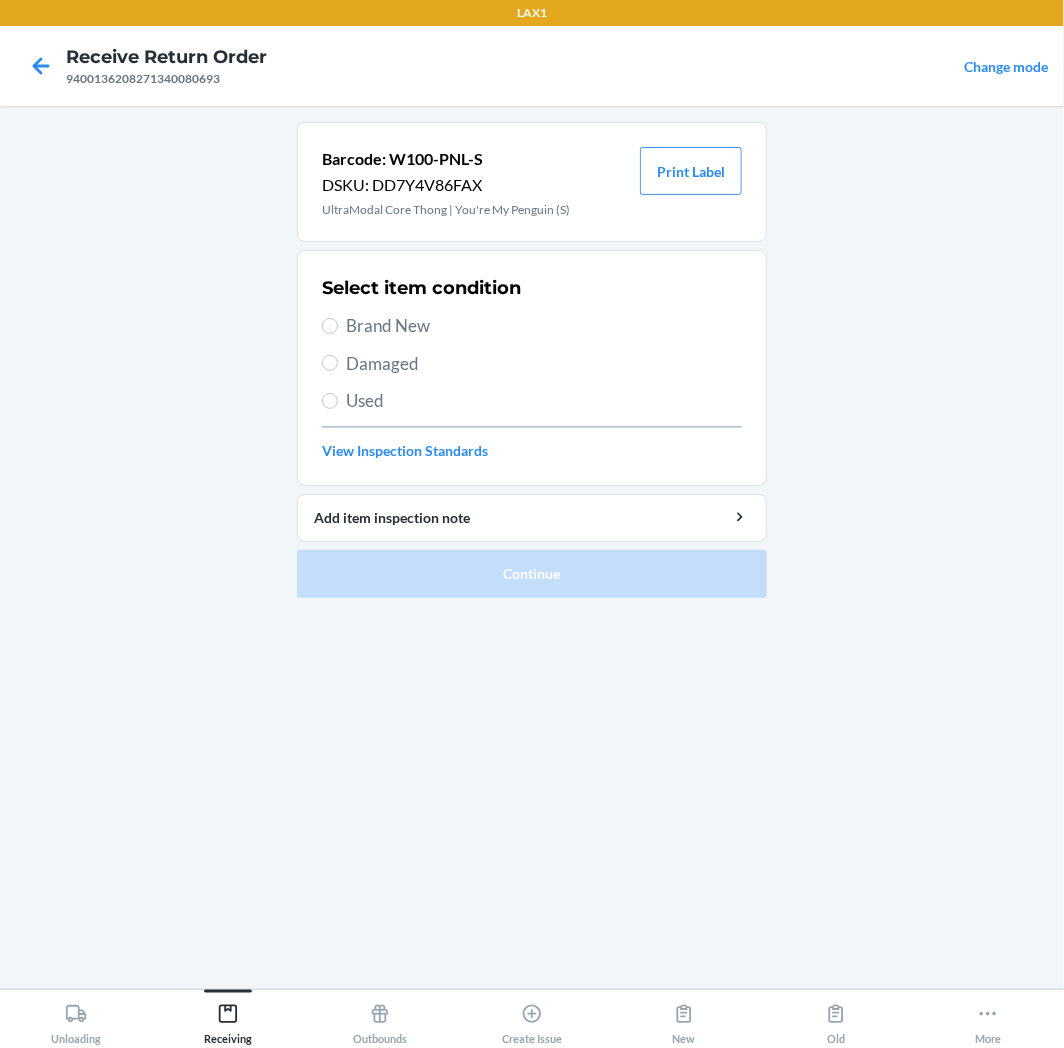 click on "Brand New" at bounding box center (544, 326) 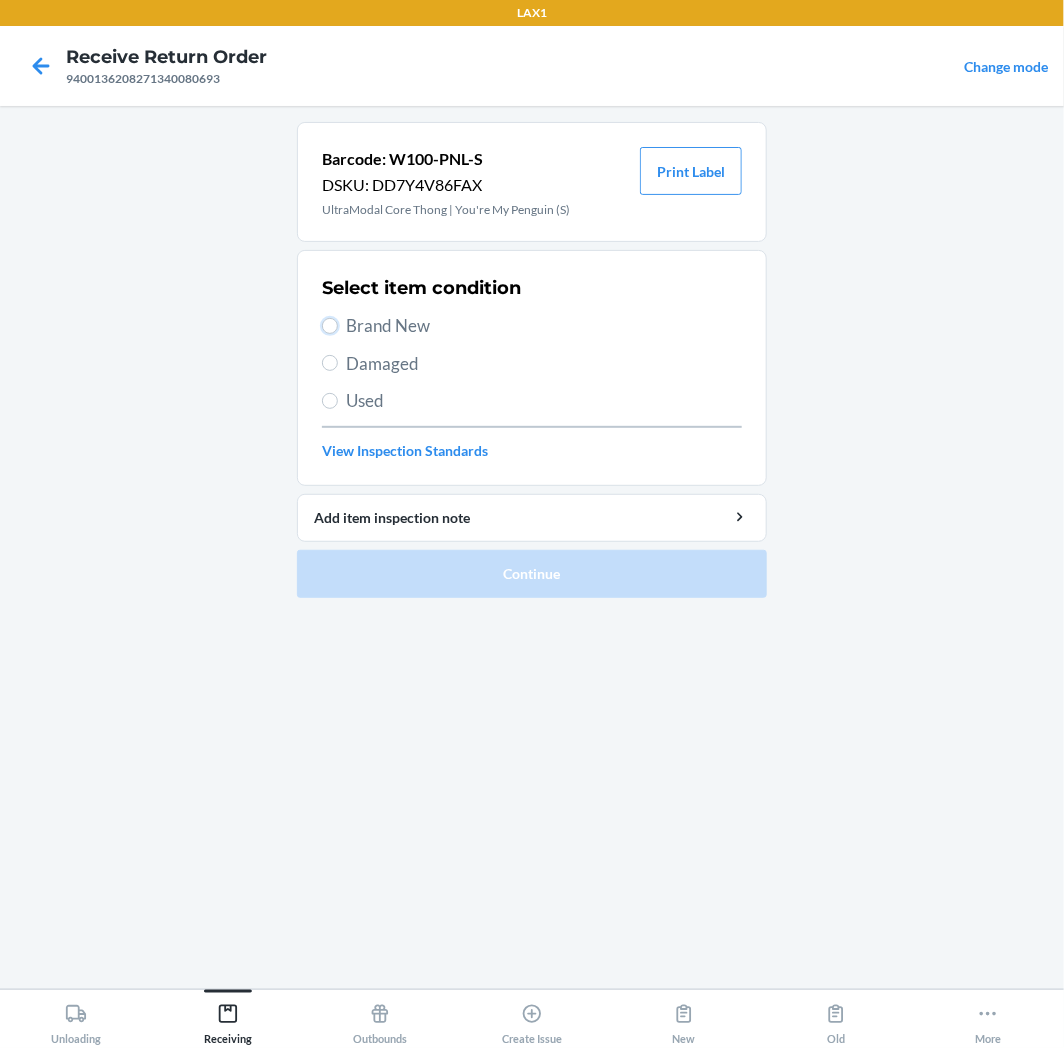 click on "Brand New" at bounding box center [330, 326] 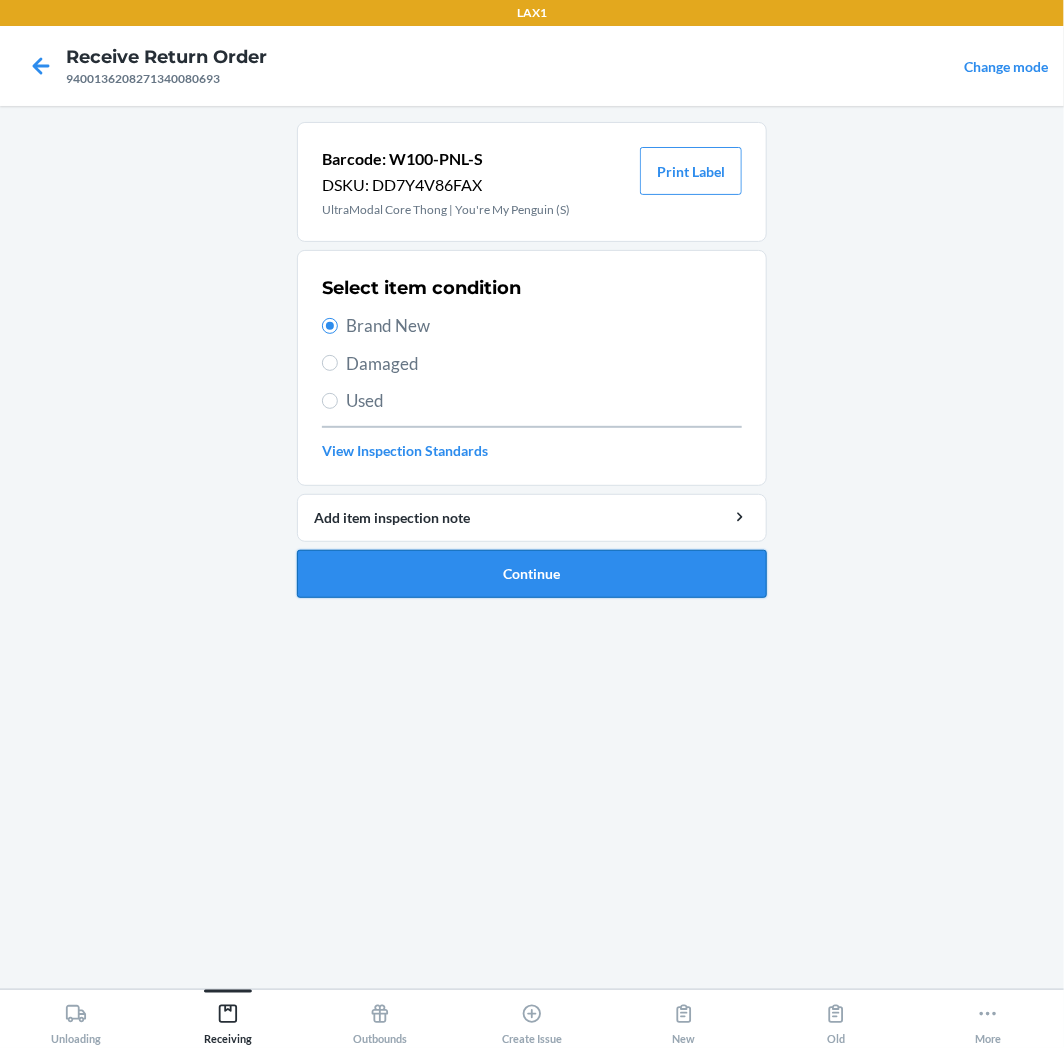 click on "Continue" at bounding box center [532, 574] 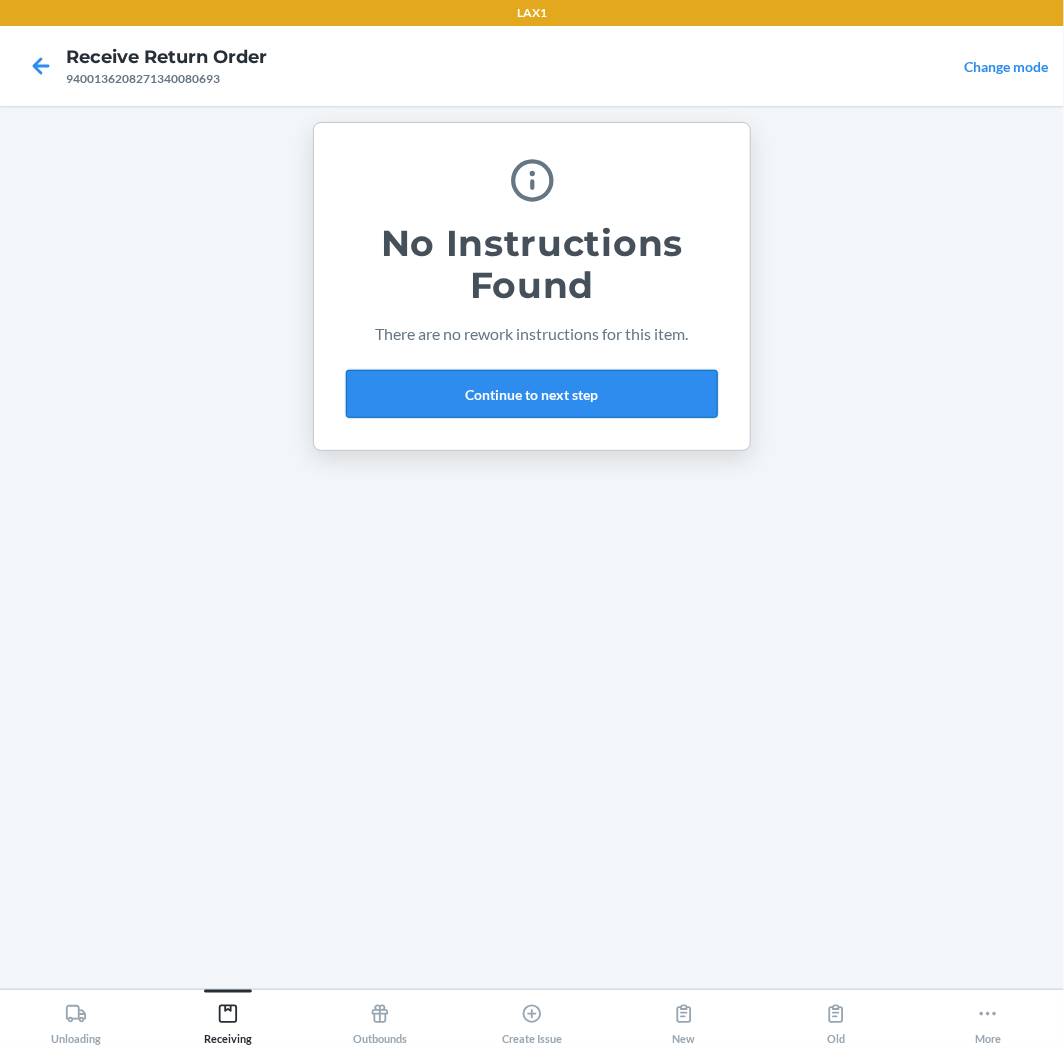 click on "Continue to next step" at bounding box center [532, 394] 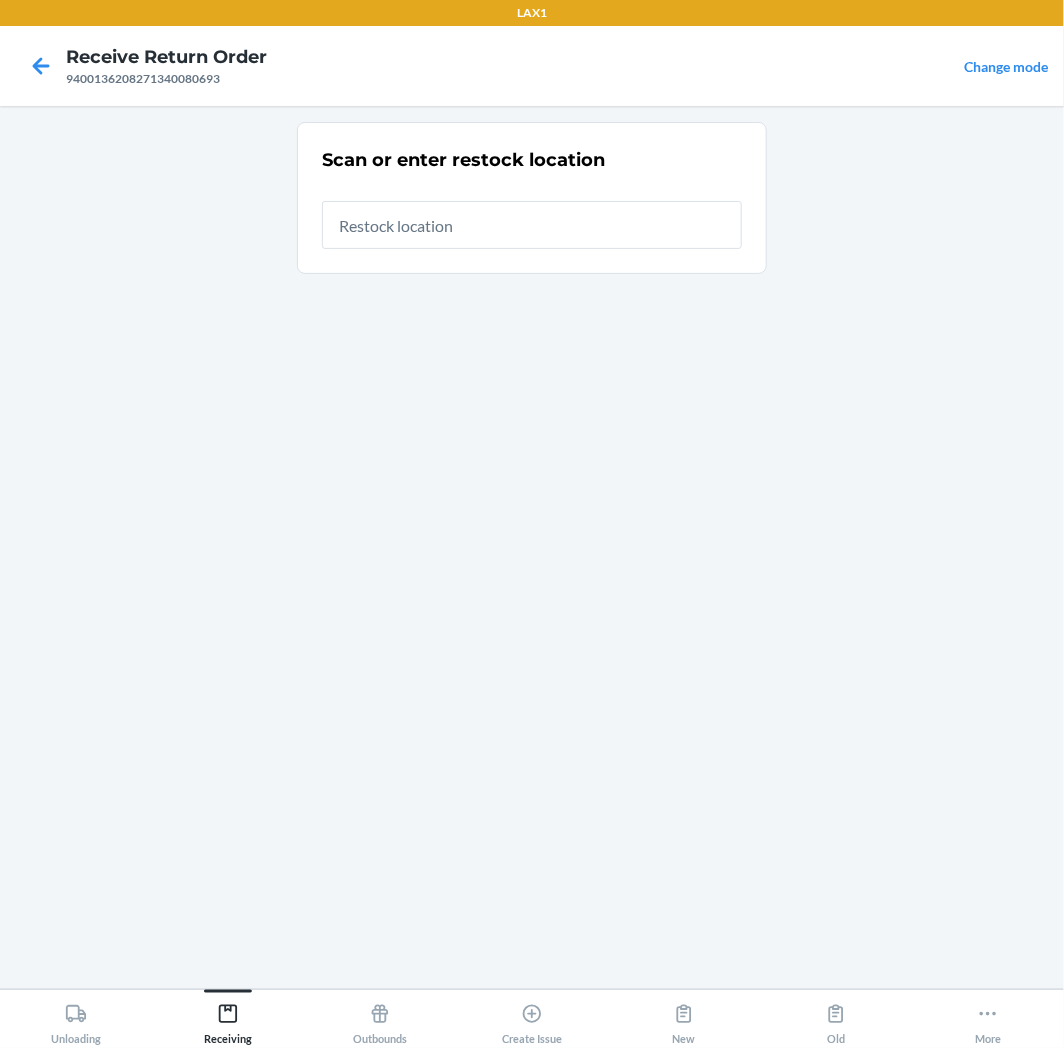 click at bounding box center (532, 225) 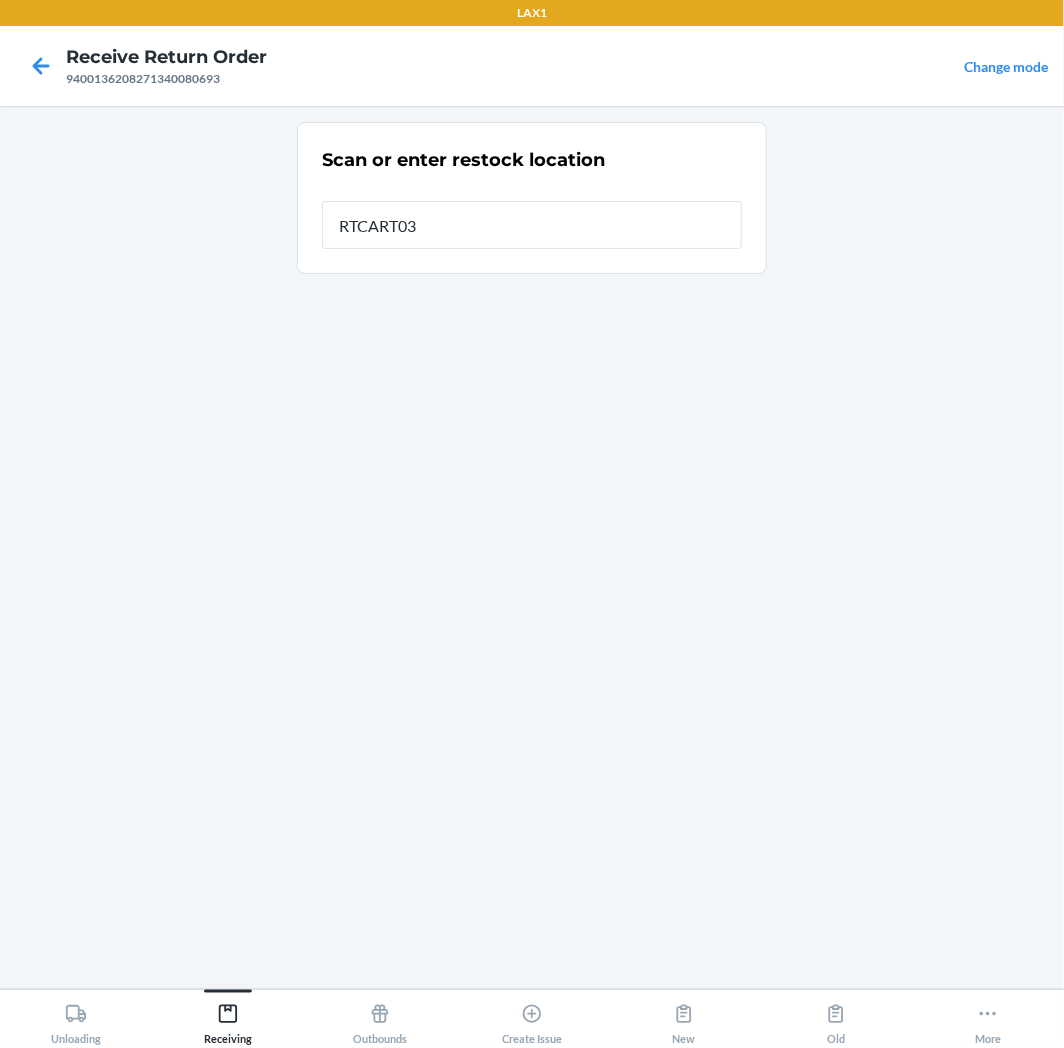 type on "RTCART035" 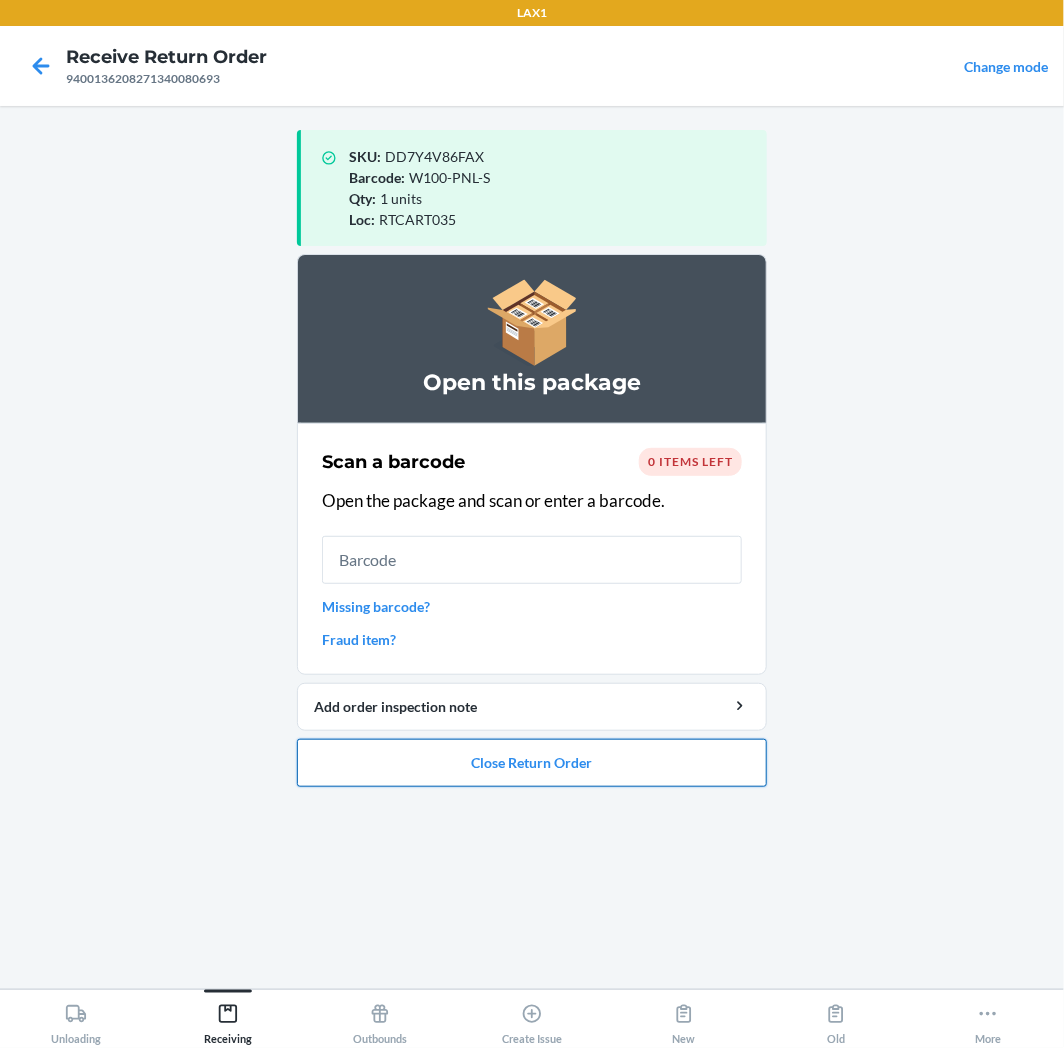 click on "Close Return Order" at bounding box center (532, 763) 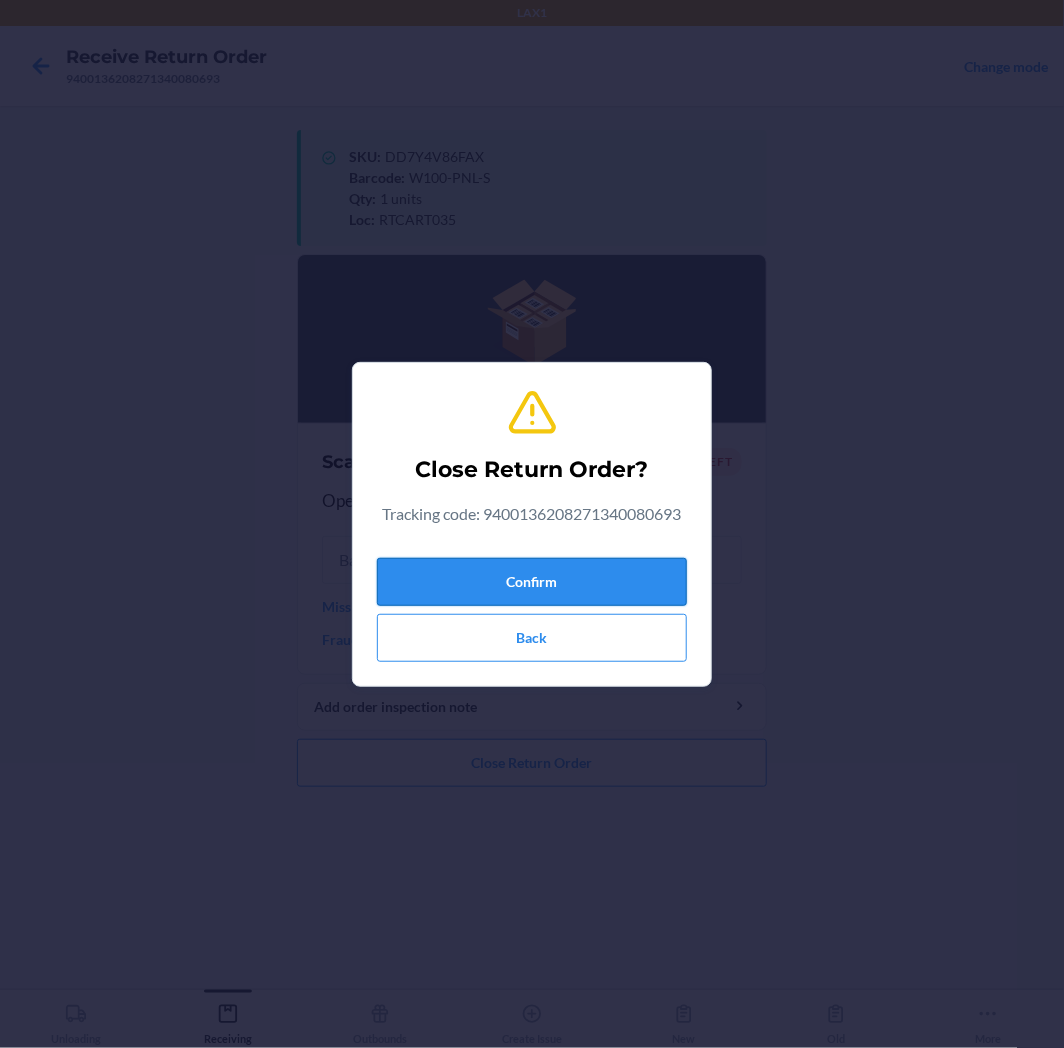 click on "Confirm" at bounding box center (532, 582) 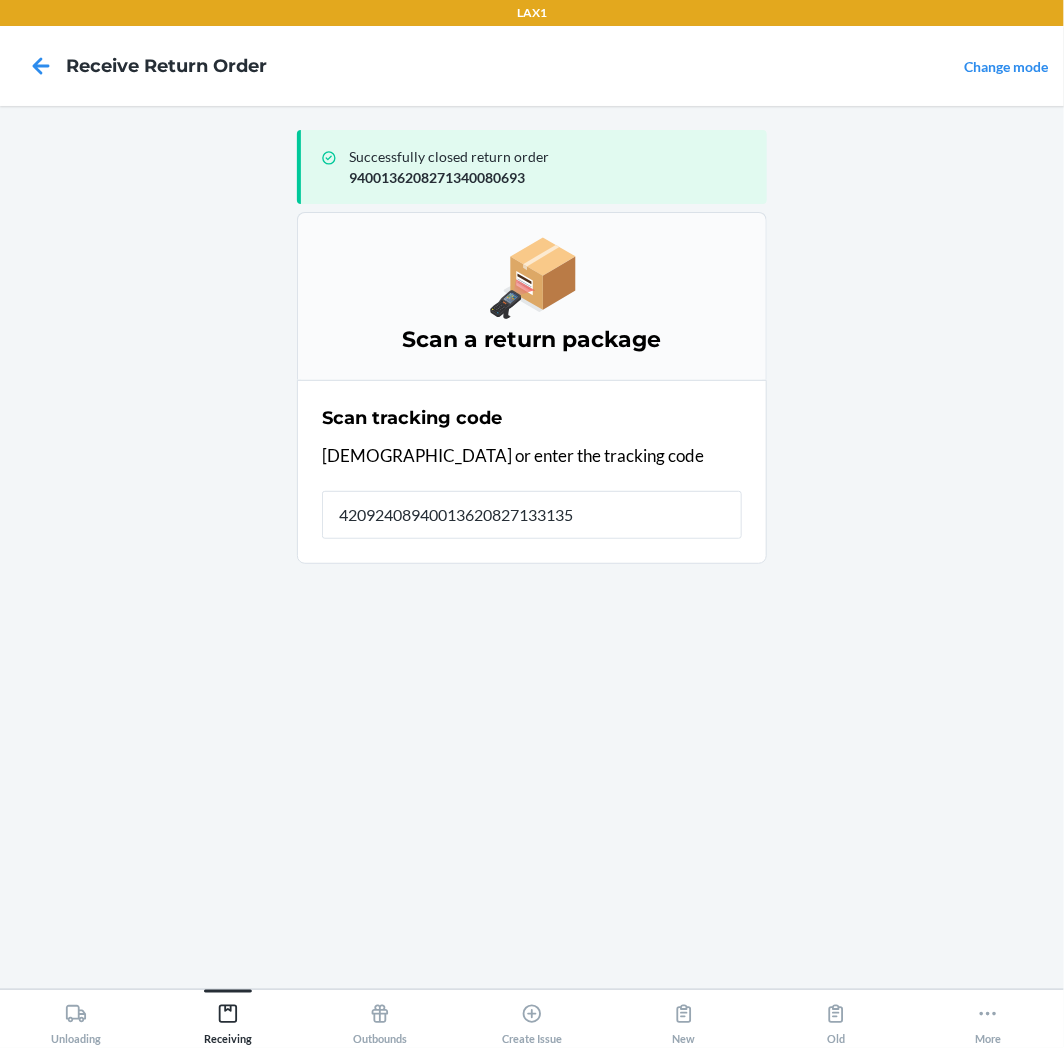 type on "420924089400136208271331358" 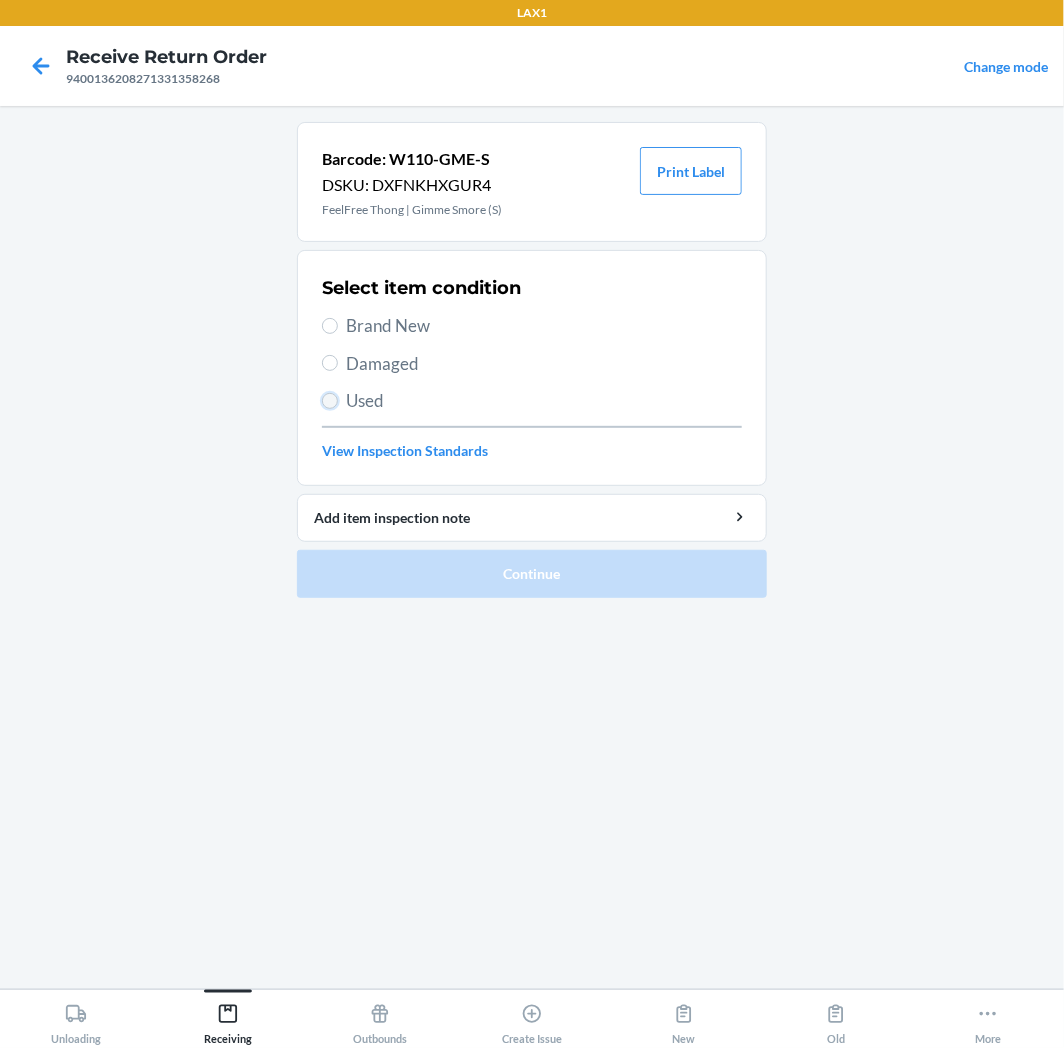 click on "Used" at bounding box center [330, 401] 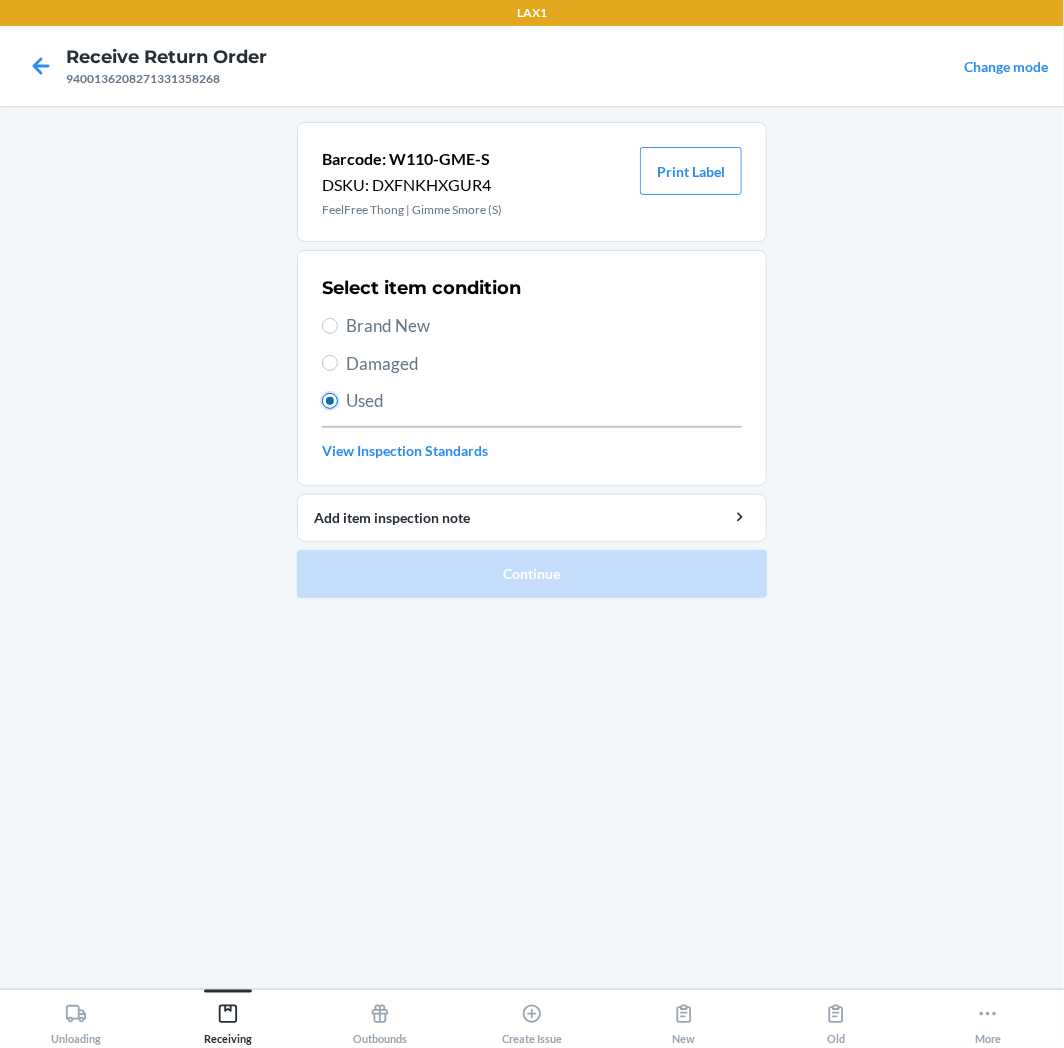 radio on "true" 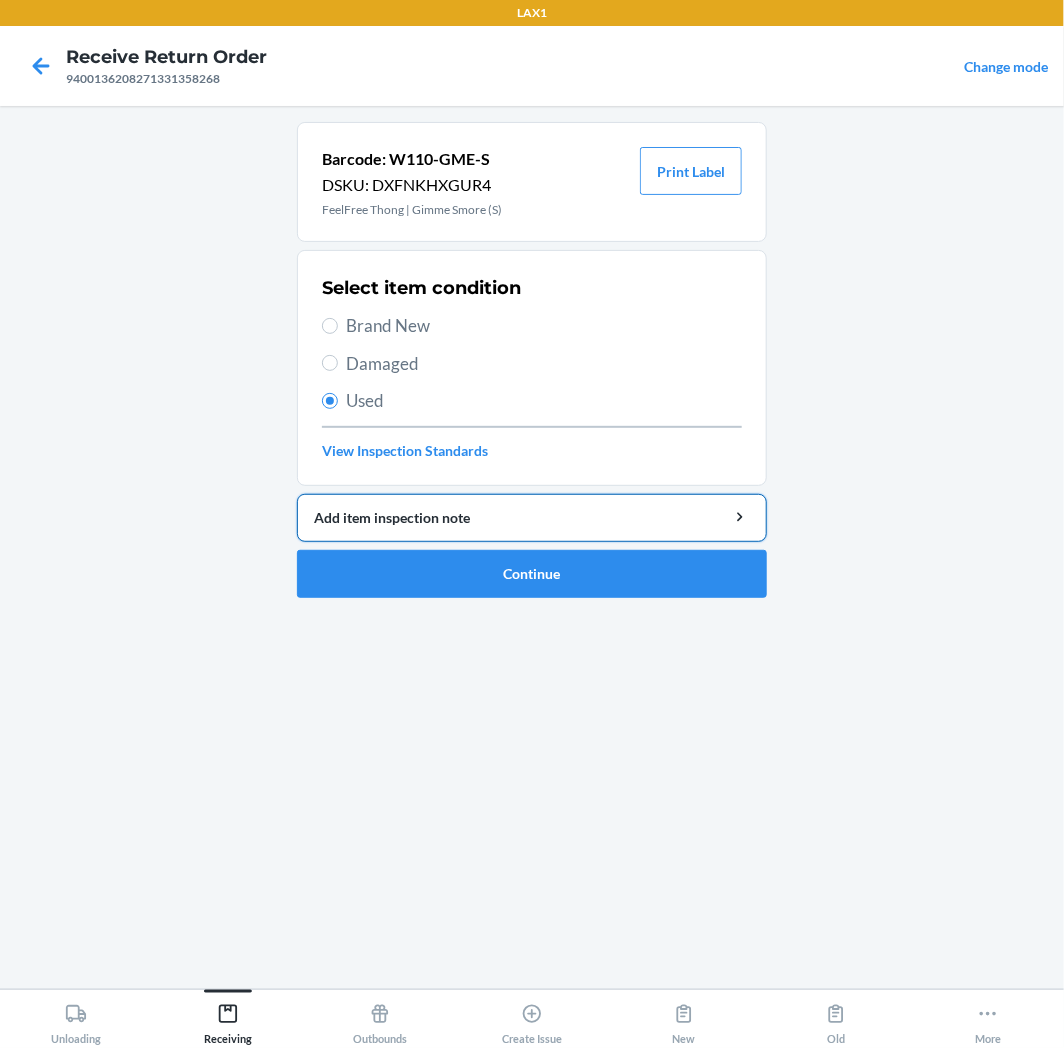 click on "Add item inspection note" at bounding box center [532, 517] 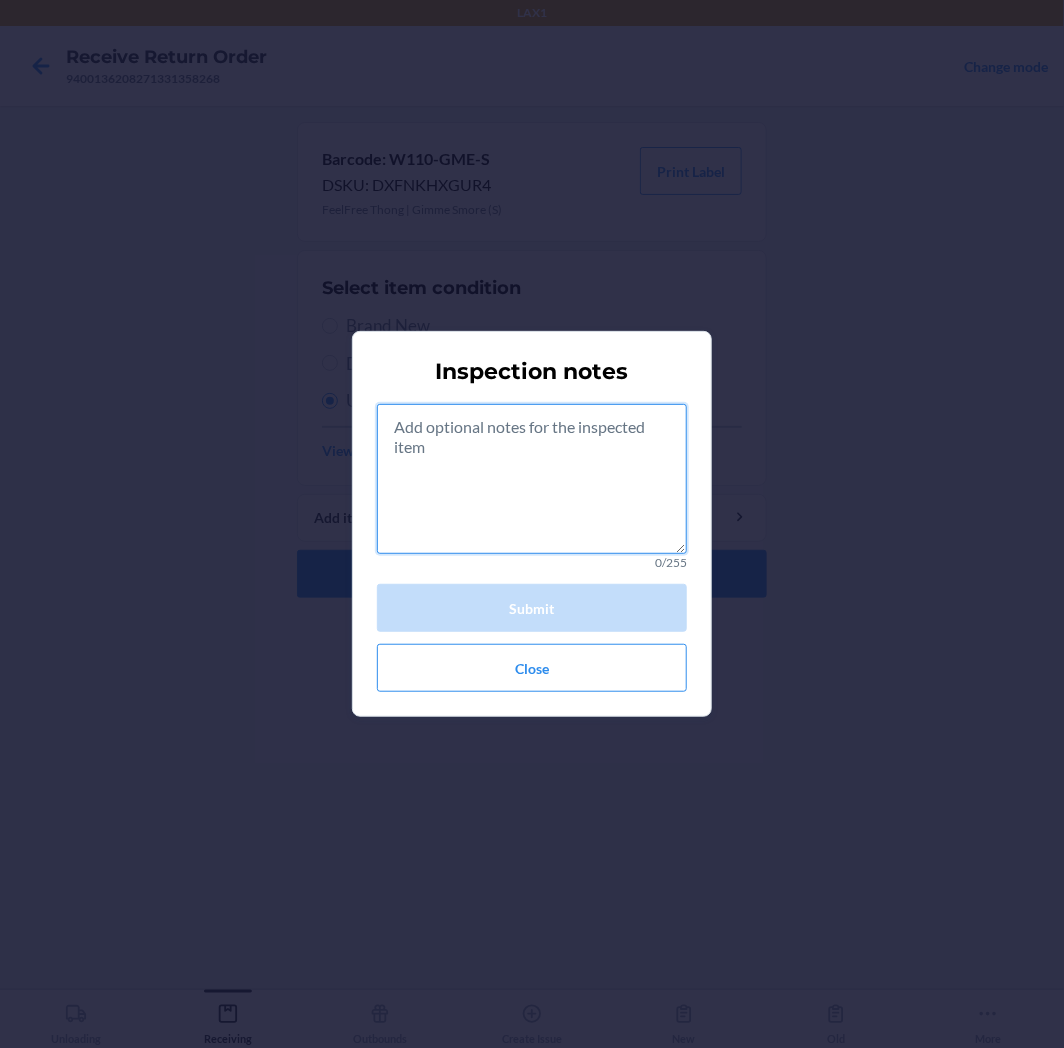 click at bounding box center (532, 479) 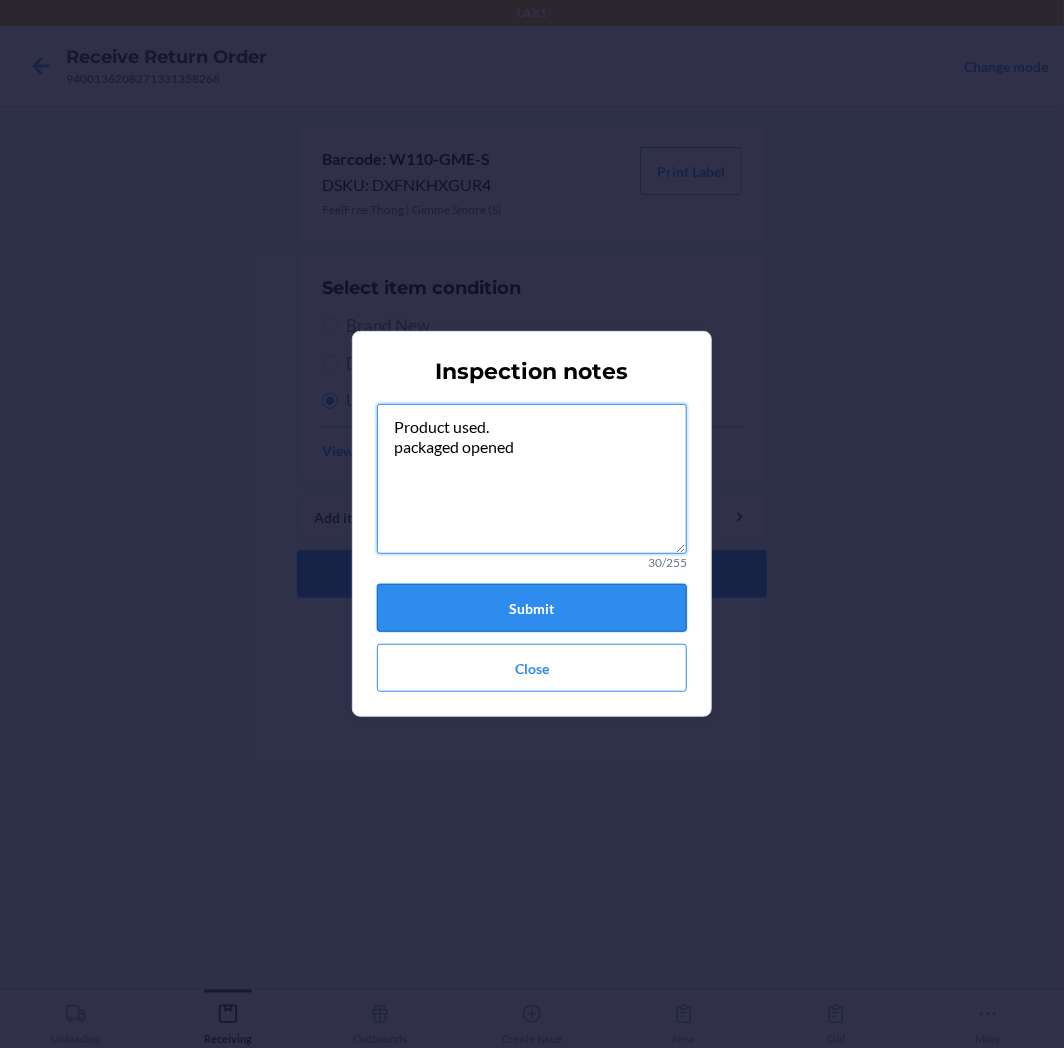 type on "Product used.
packaged opened" 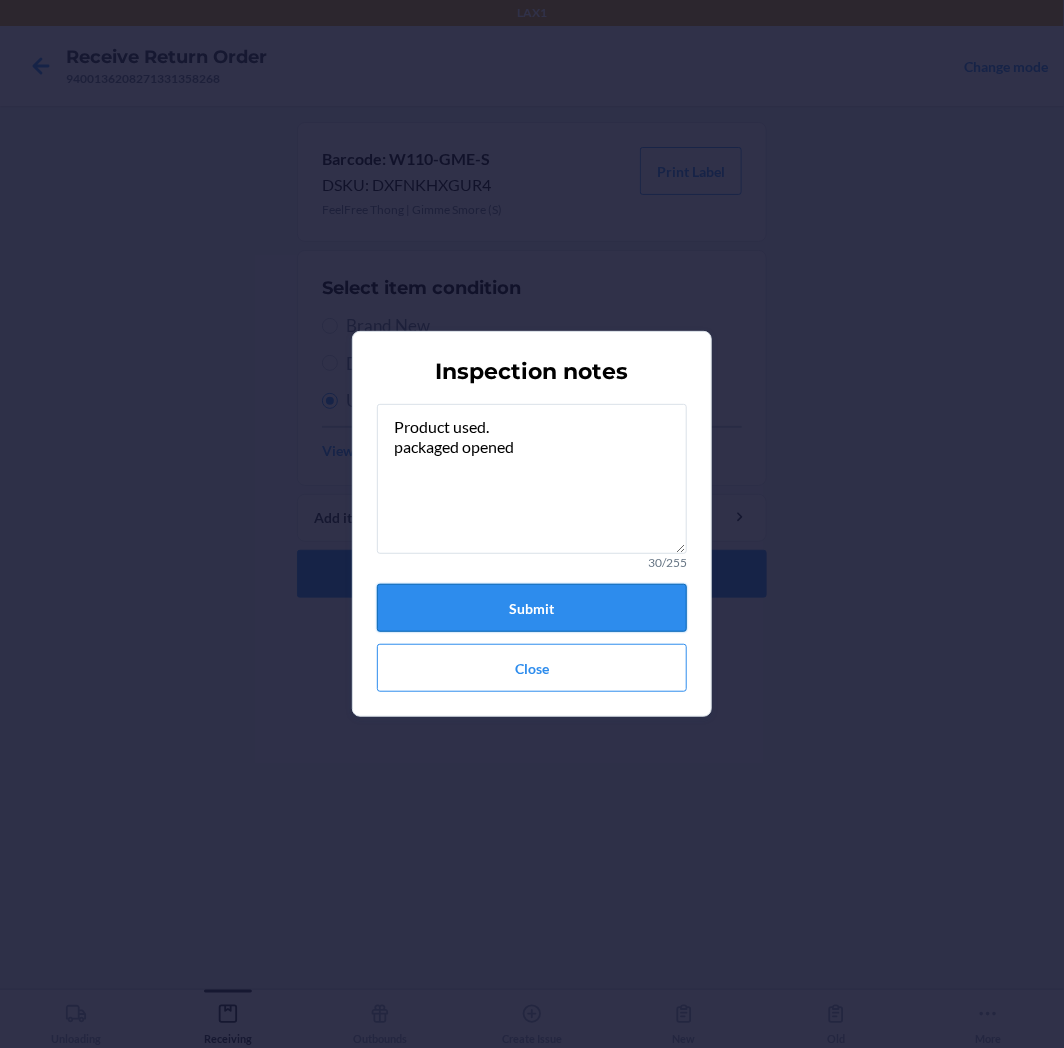 click on "Submit" at bounding box center [532, 608] 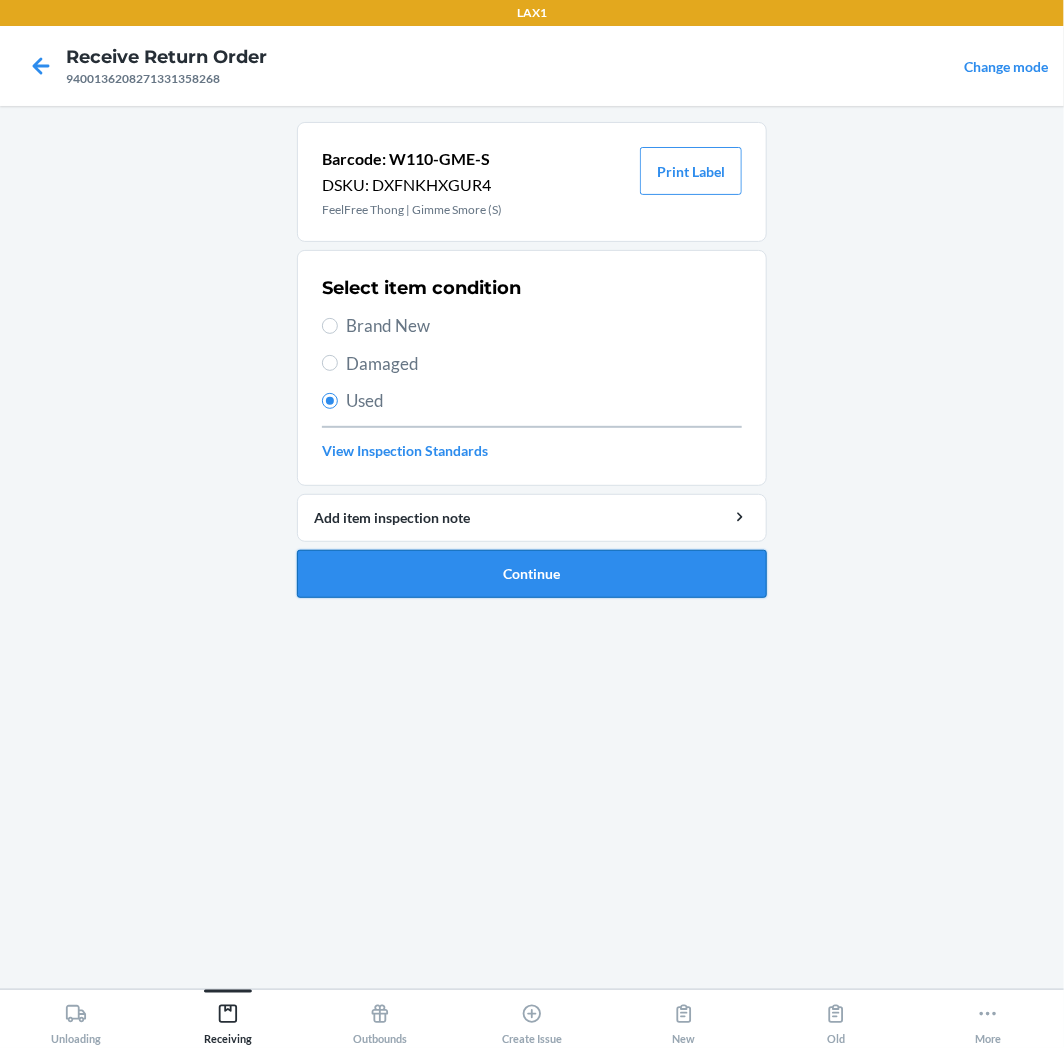 click on "Continue" at bounding box center (532, 574) 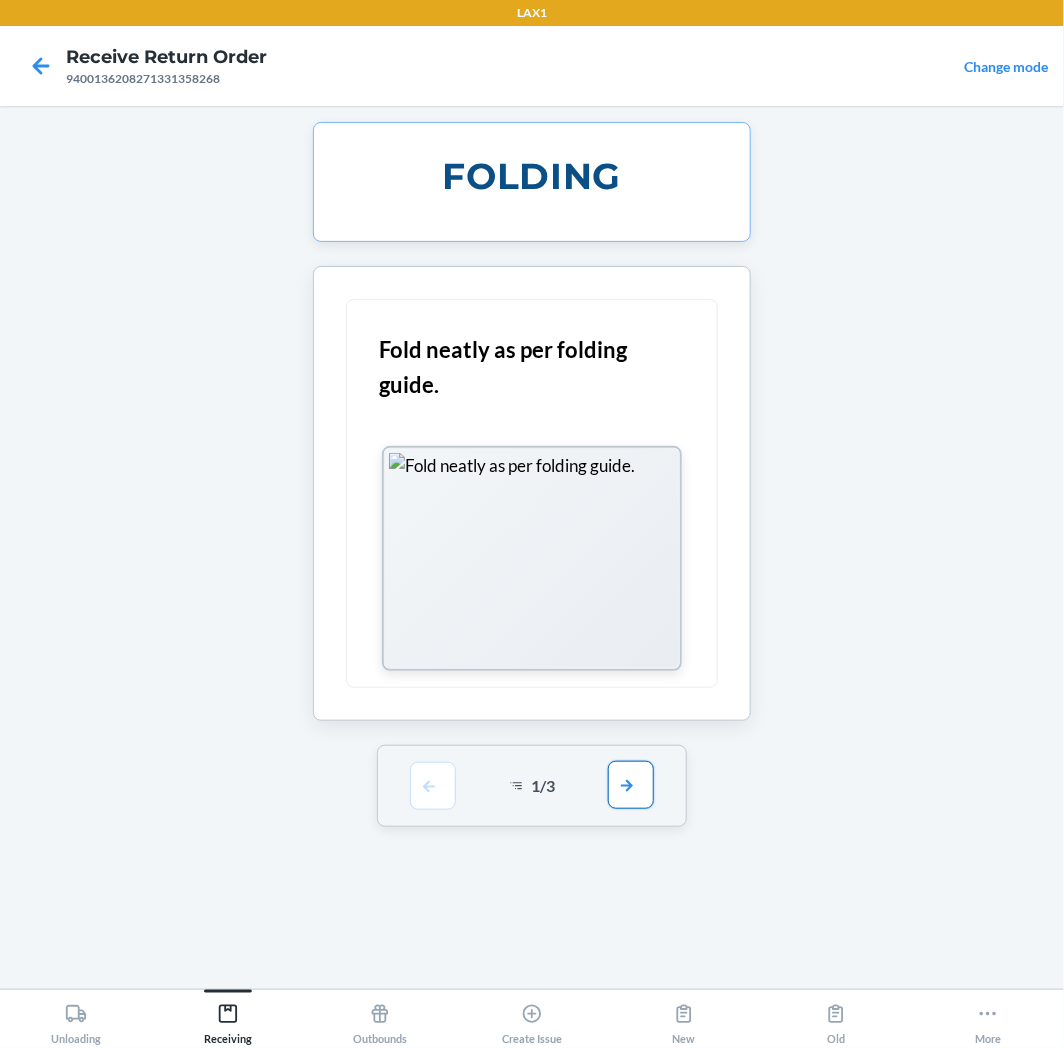 click at bounding box center (631, 785) 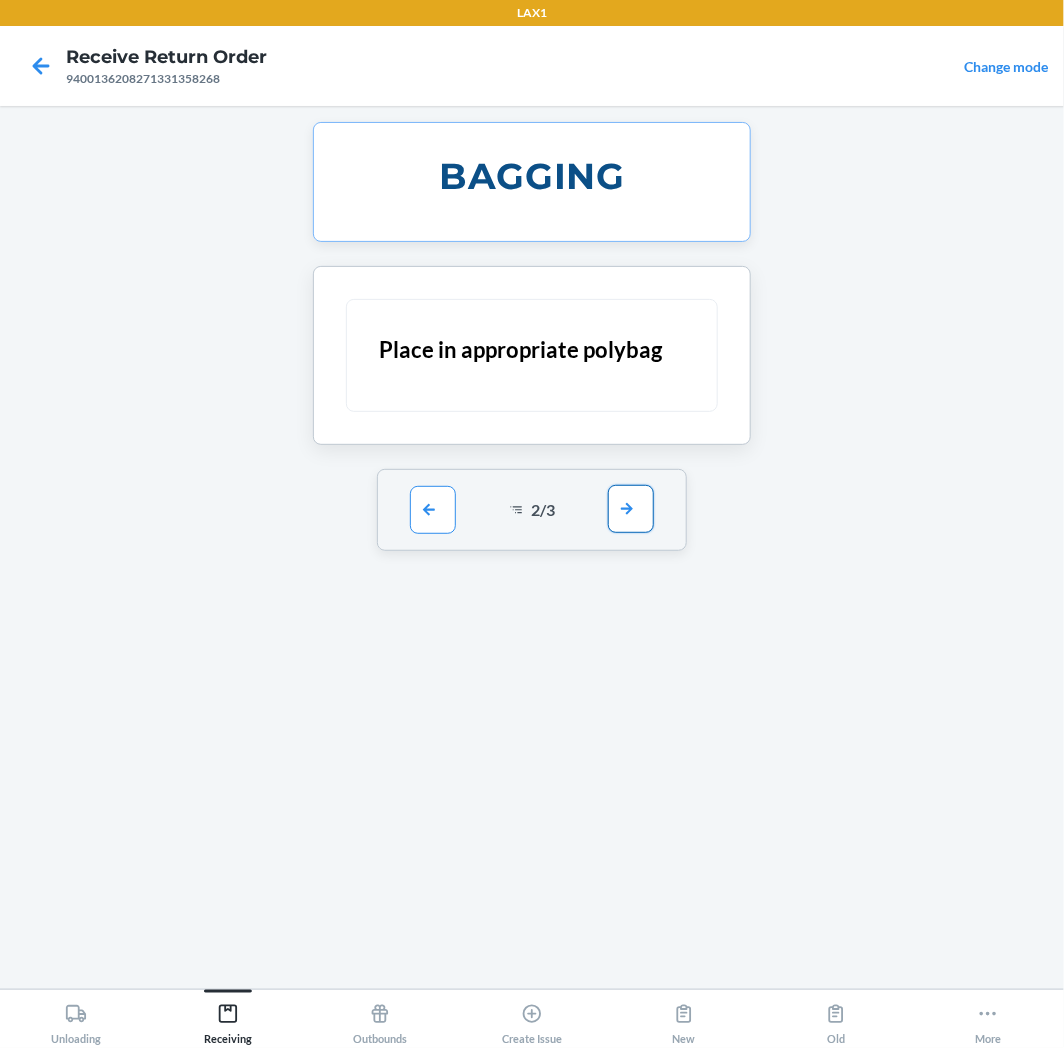 click at bounding box center [631, 509] 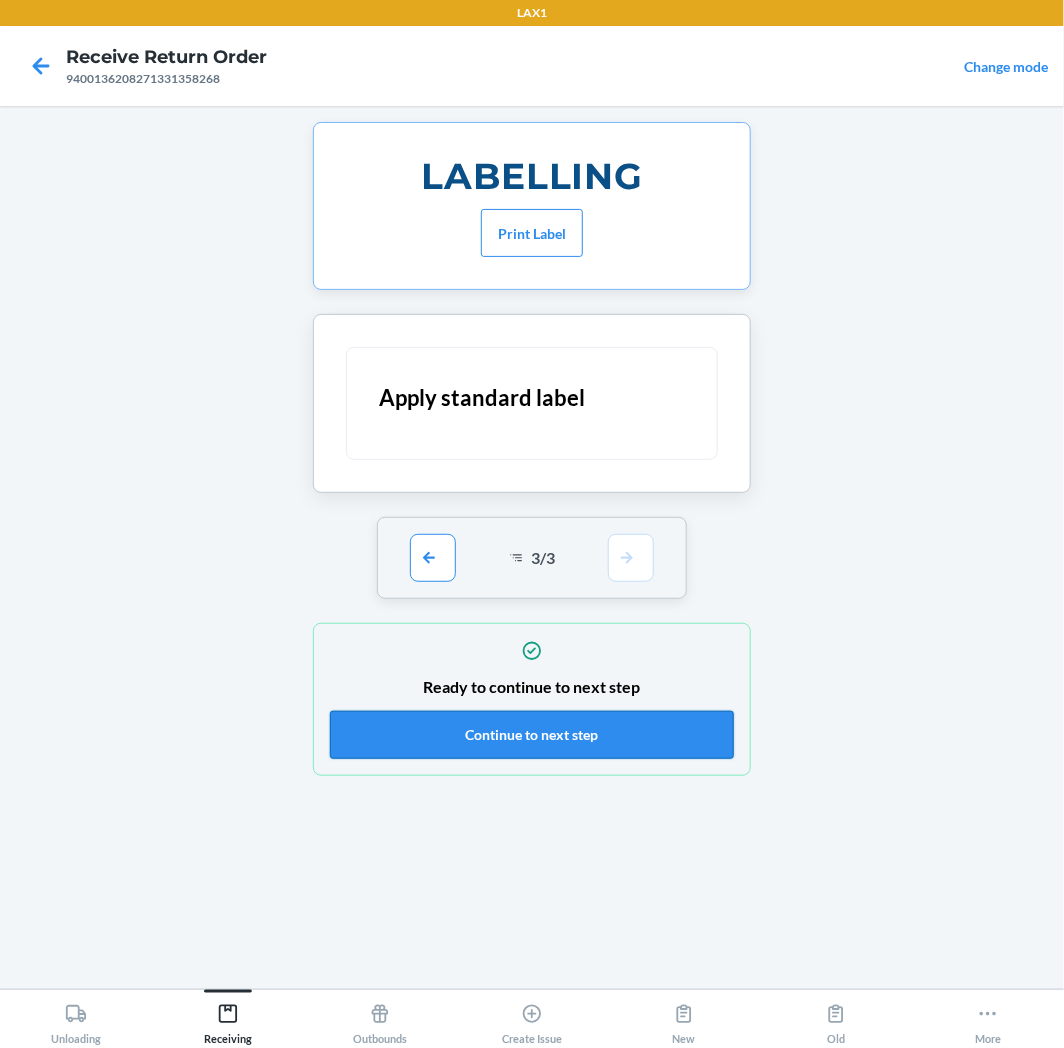 click on "Continue to next step" at bounding box center (532, 735) 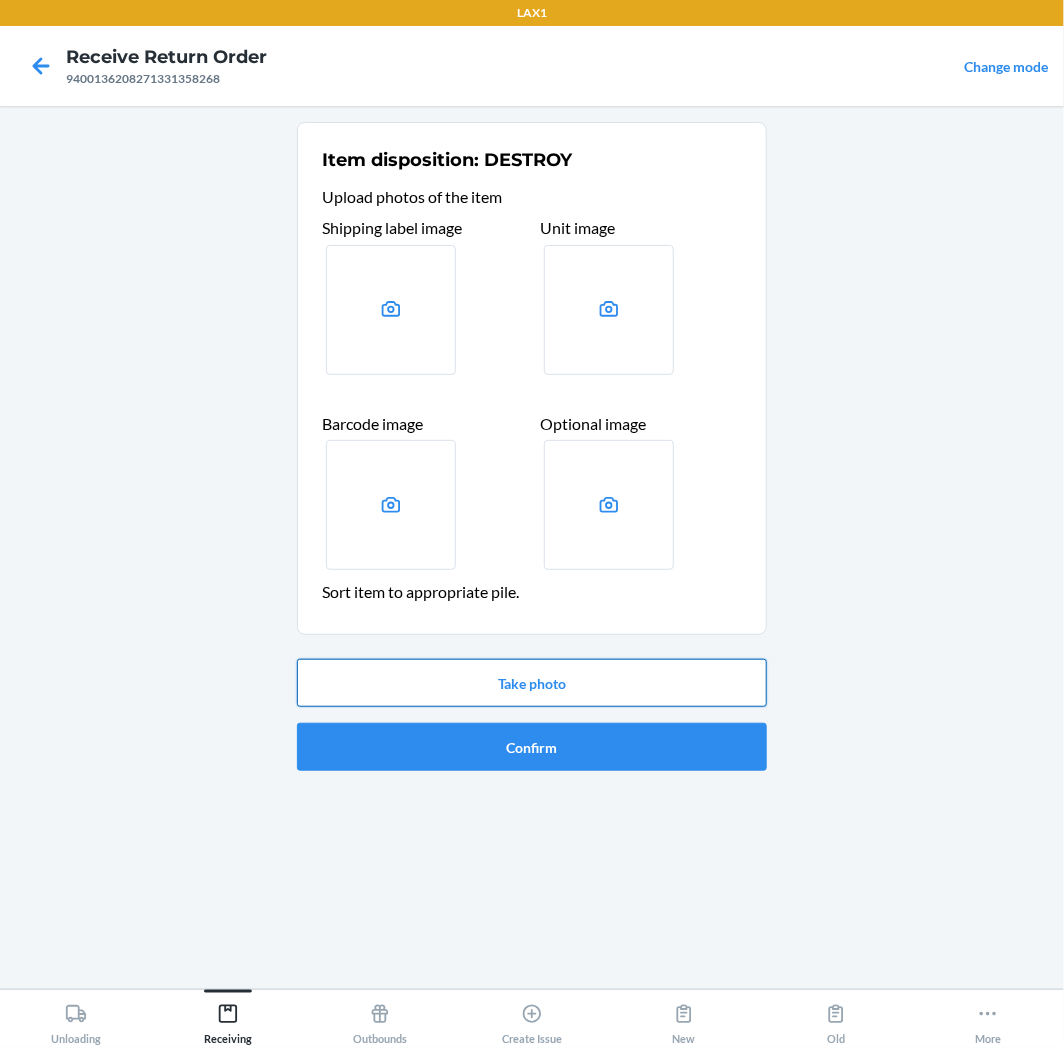 click on "Take photo" at bounding box center (532, 683) 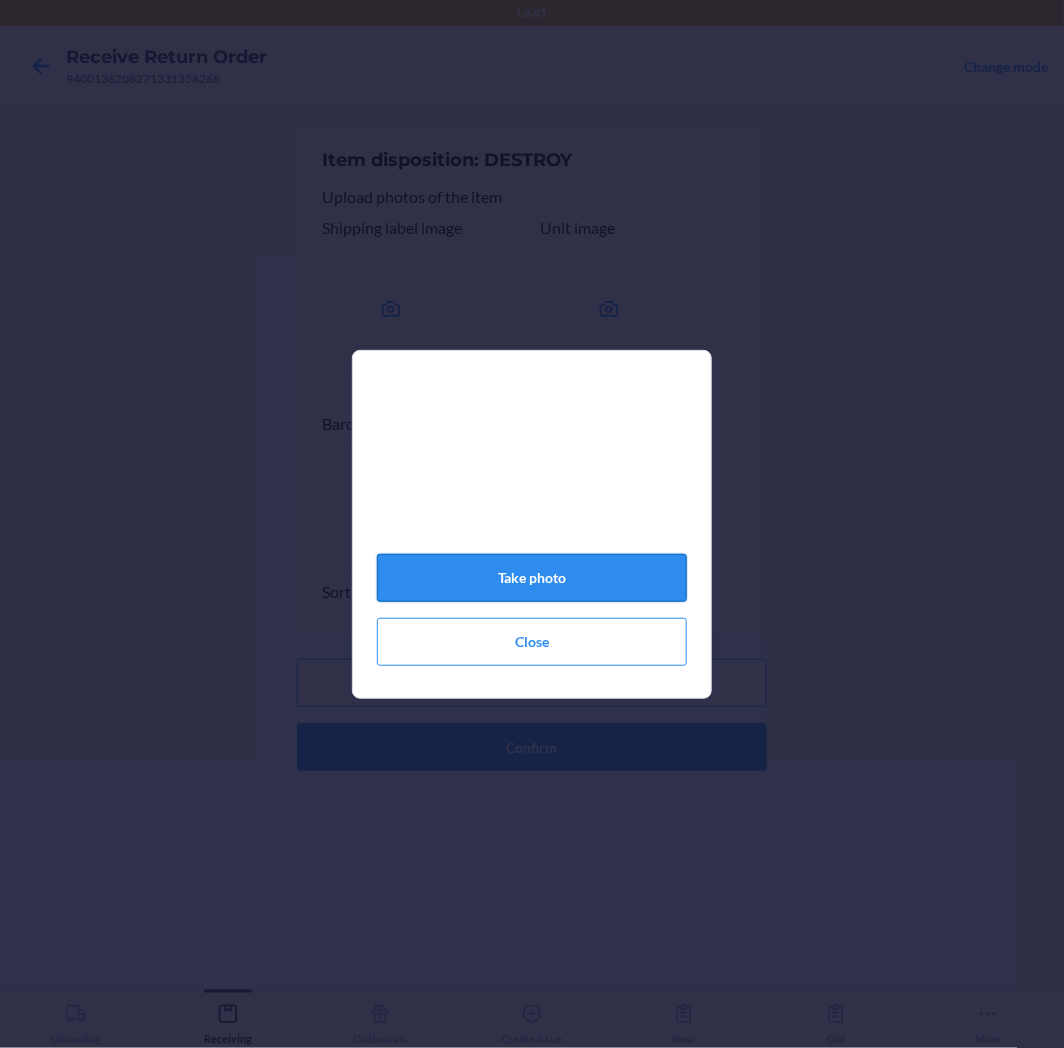 click on "Take photo" 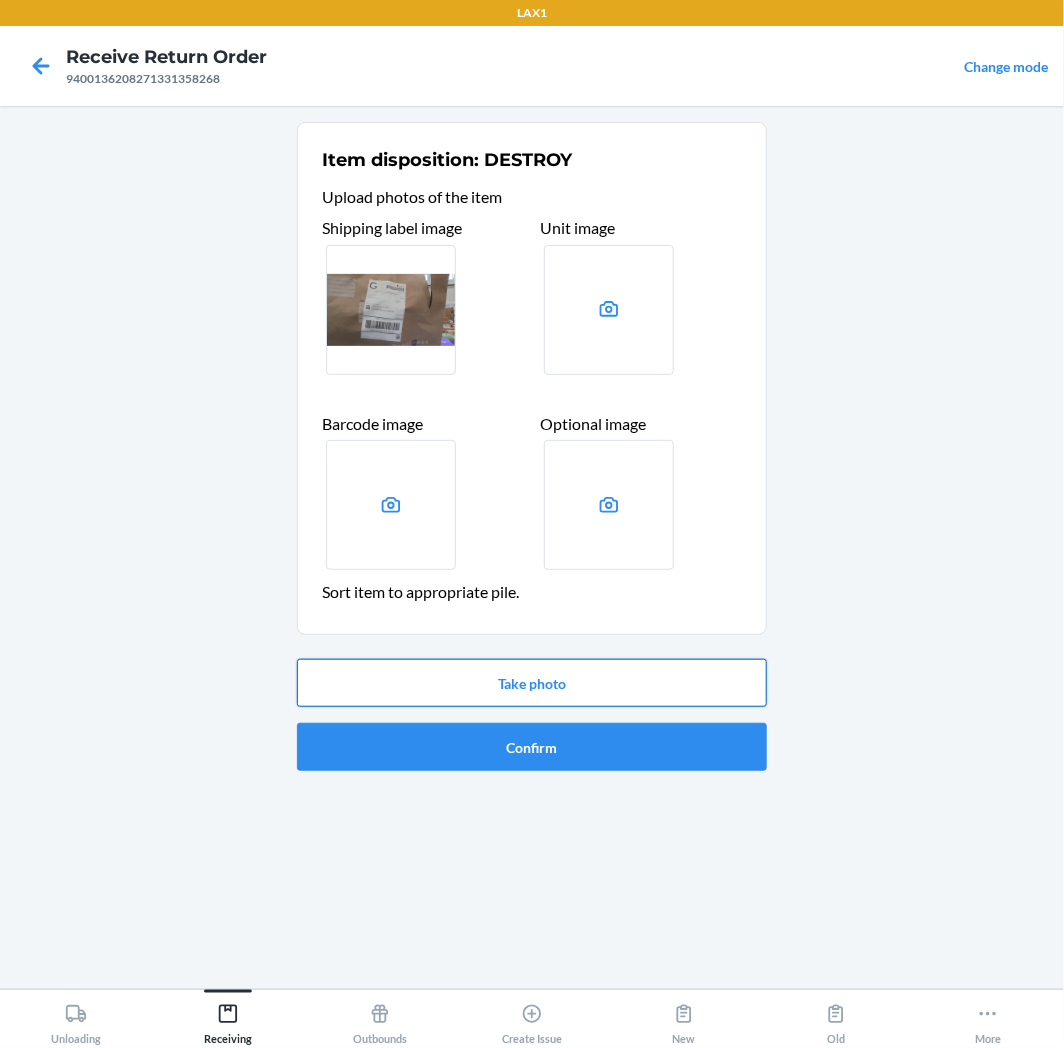 click on "Take photo" at bounding box center (532, 683) 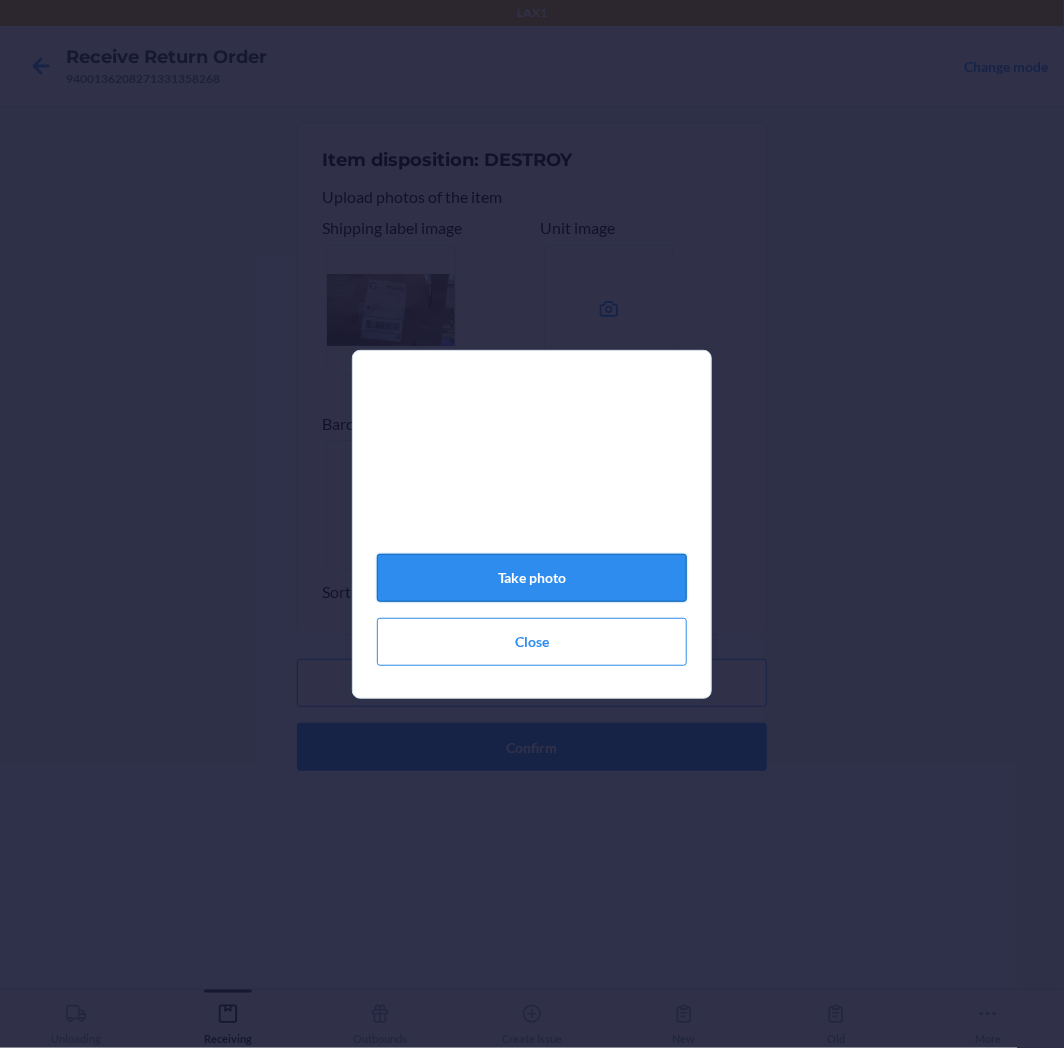 click on "Take photo" 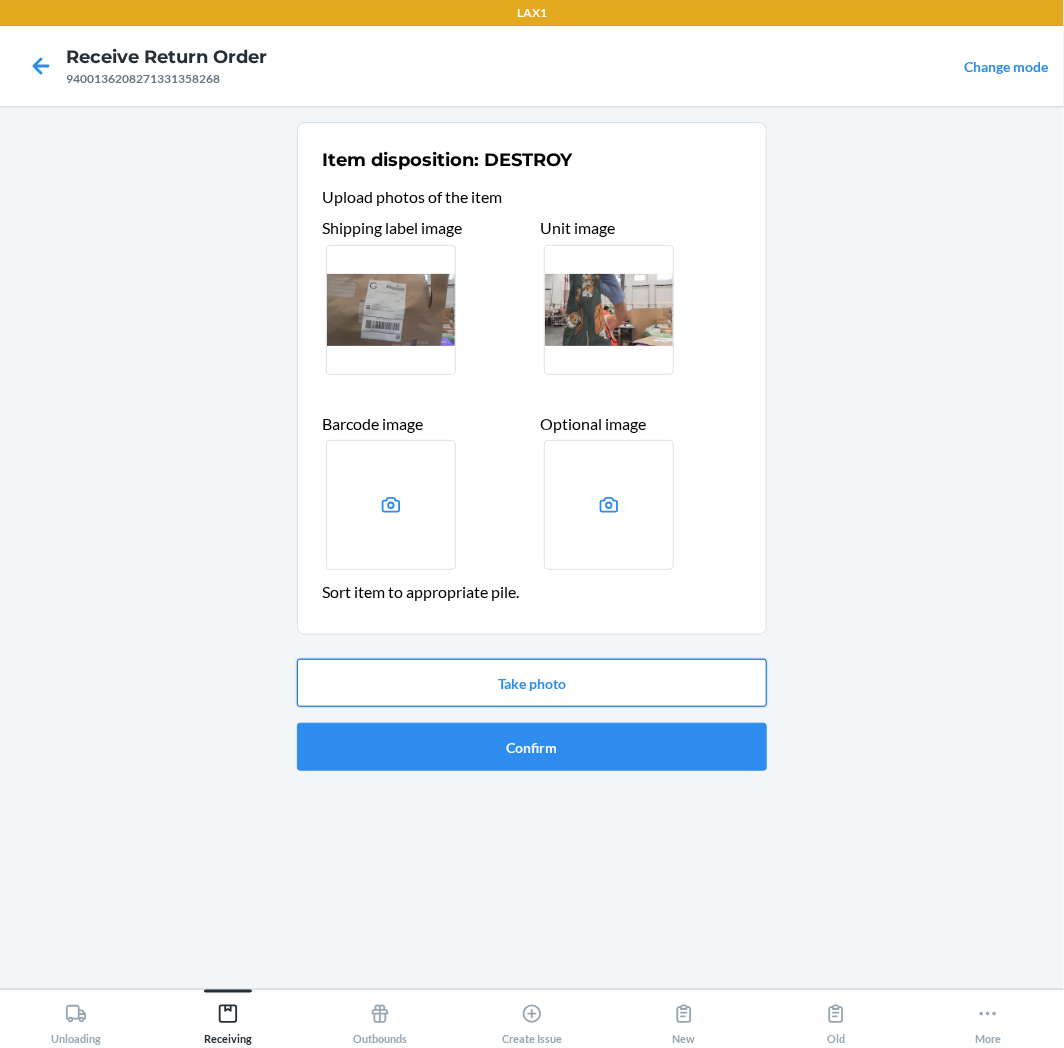 click on "Take photo" at bounding box center (532, 683) 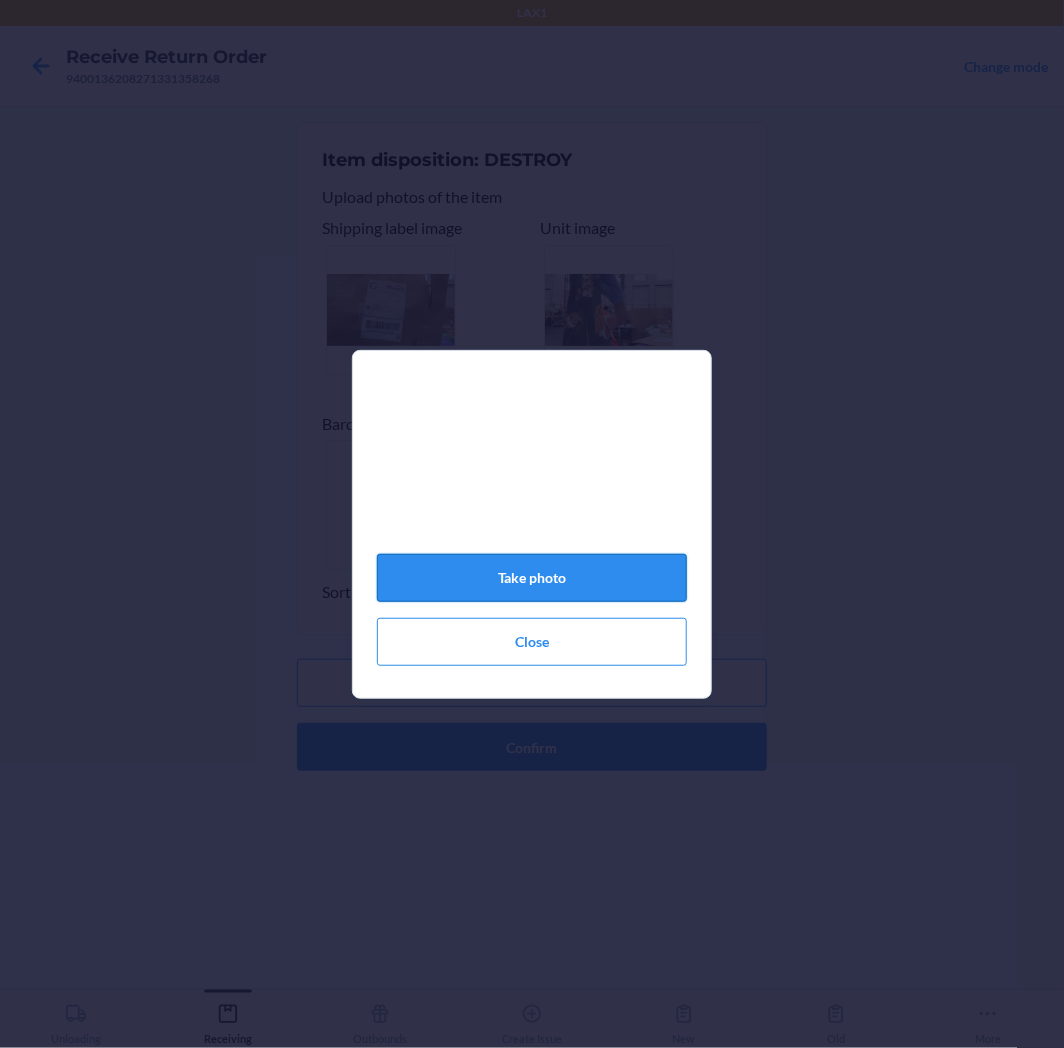 click on "Take photo" 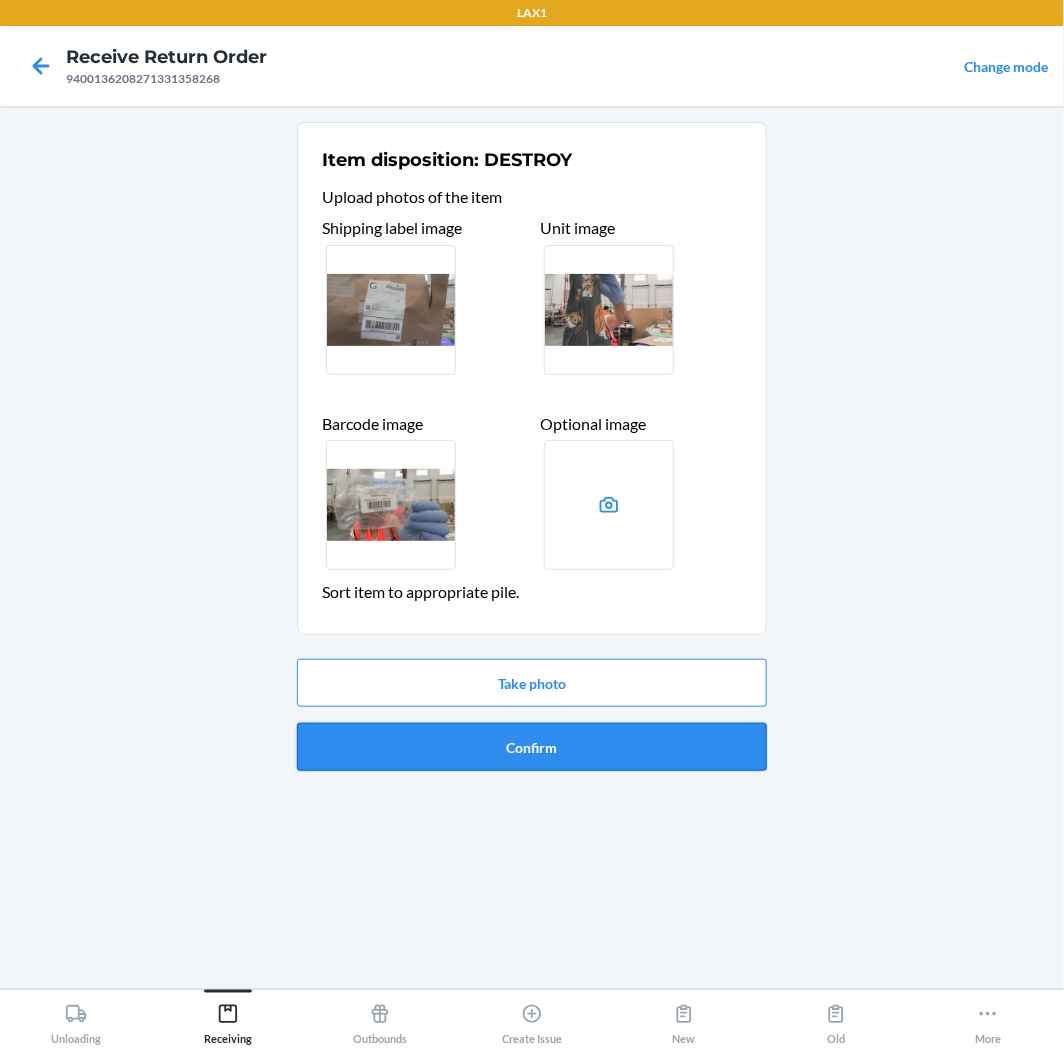 click on "Confirm" at bounding box center [532, 747] 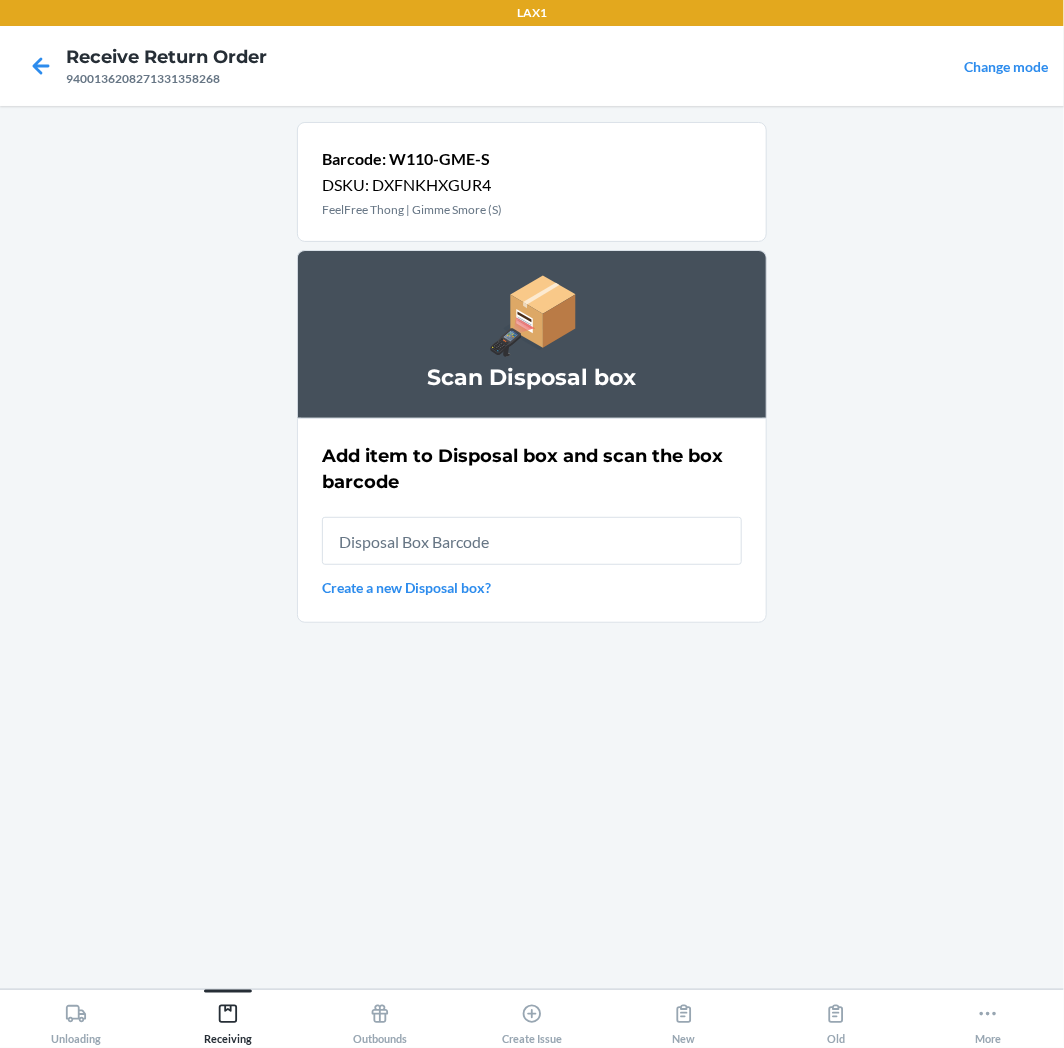 click at bounding box center (532, 541) 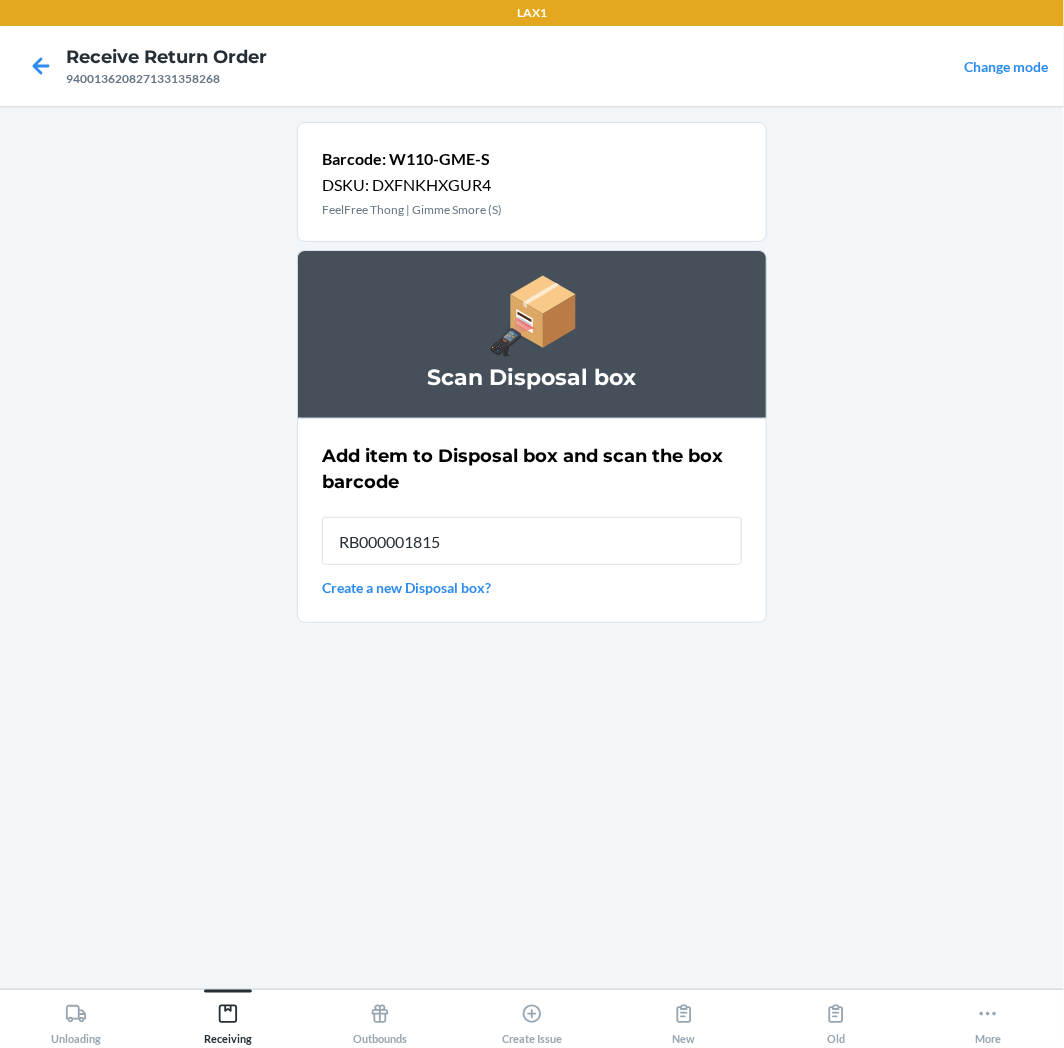 type on "RB000001815" 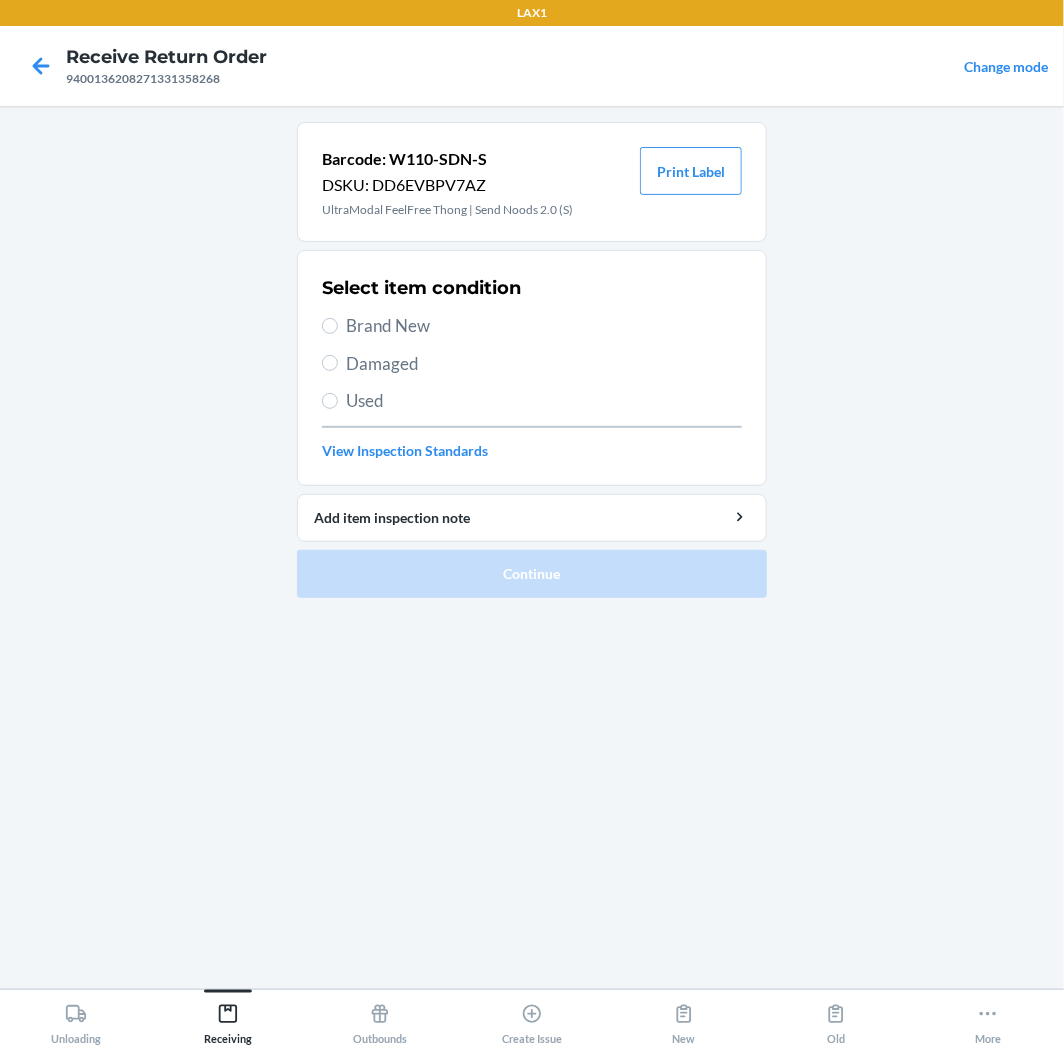 click on "Used" at bounding box center (544, 401) 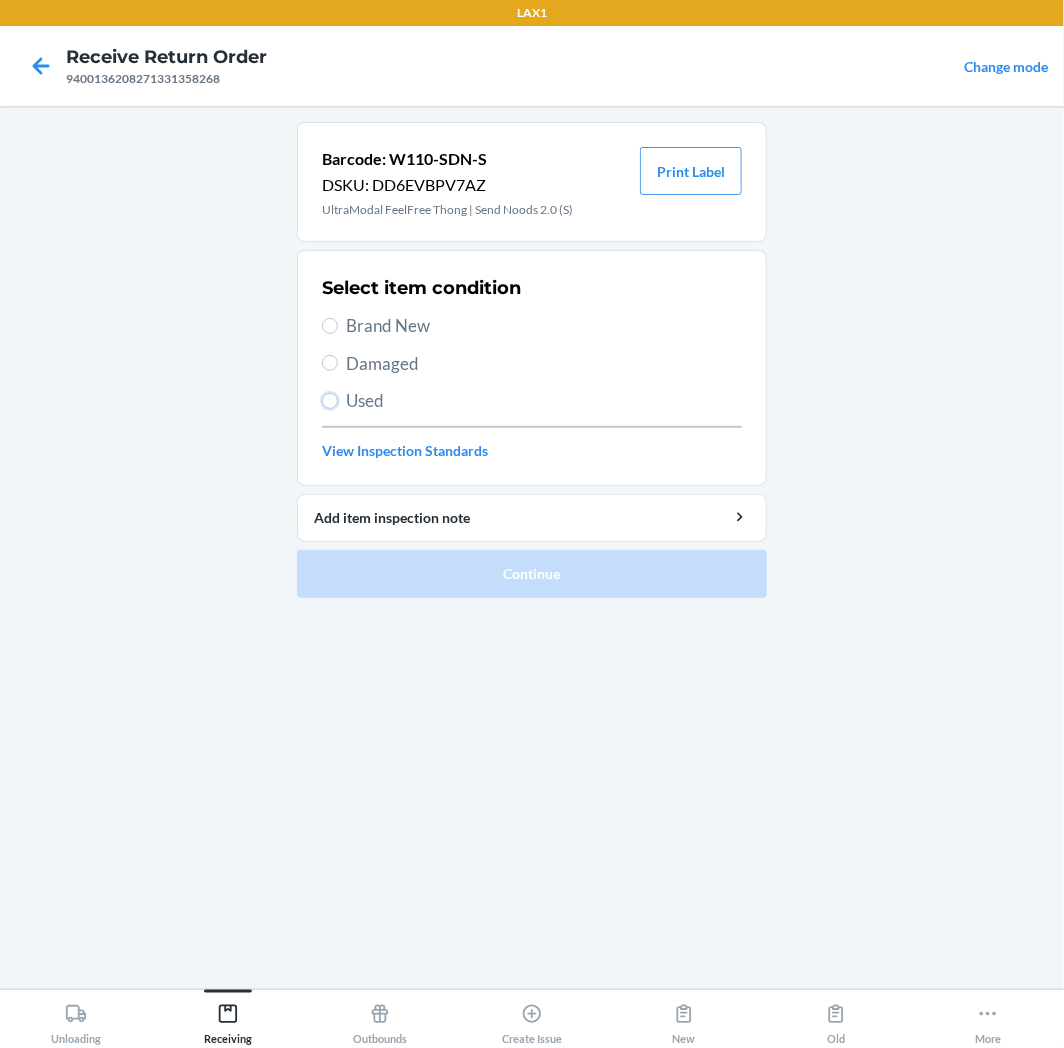 click on "Used" at bounding box center (330, 401) 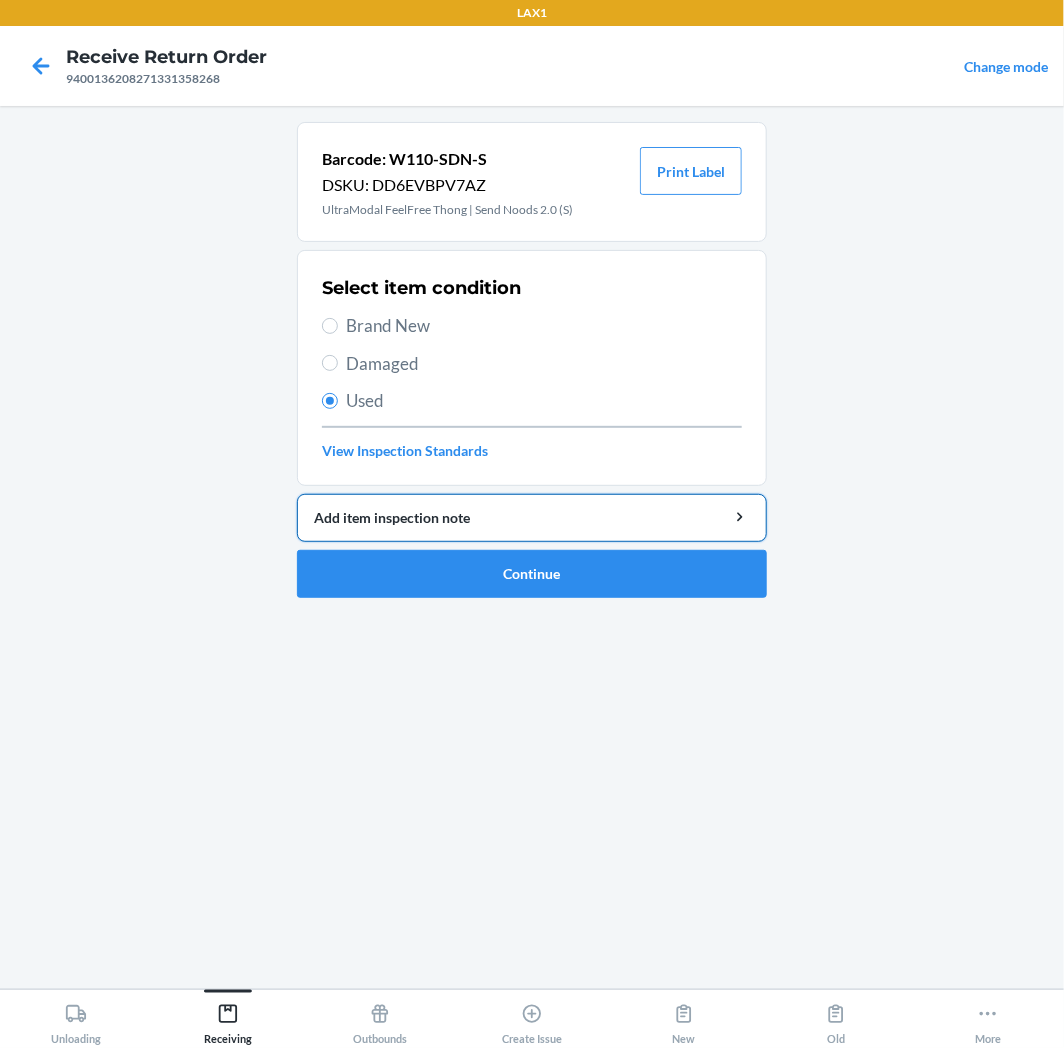 click on "Add item inspection note" at bounding box center [532, 517] 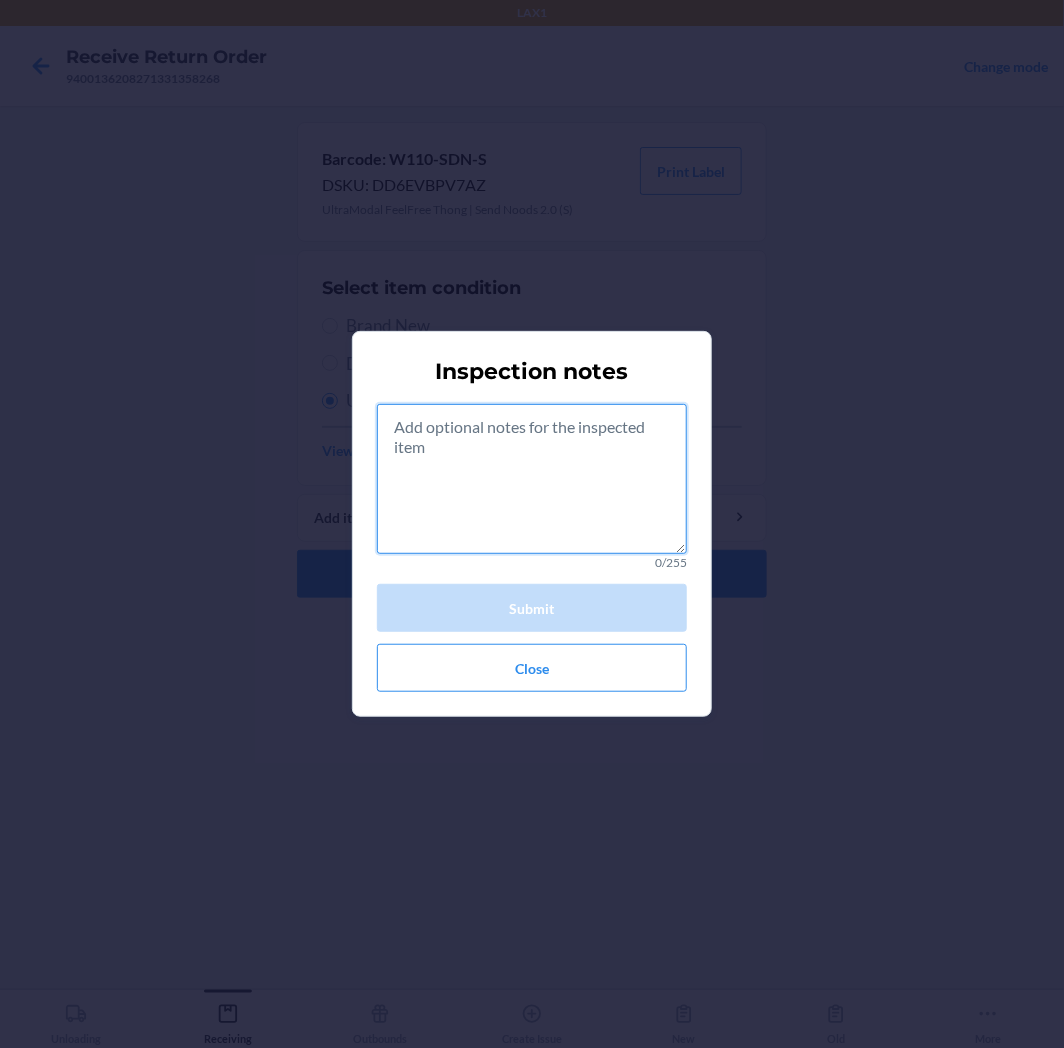 click at bounding box center (532, 479) 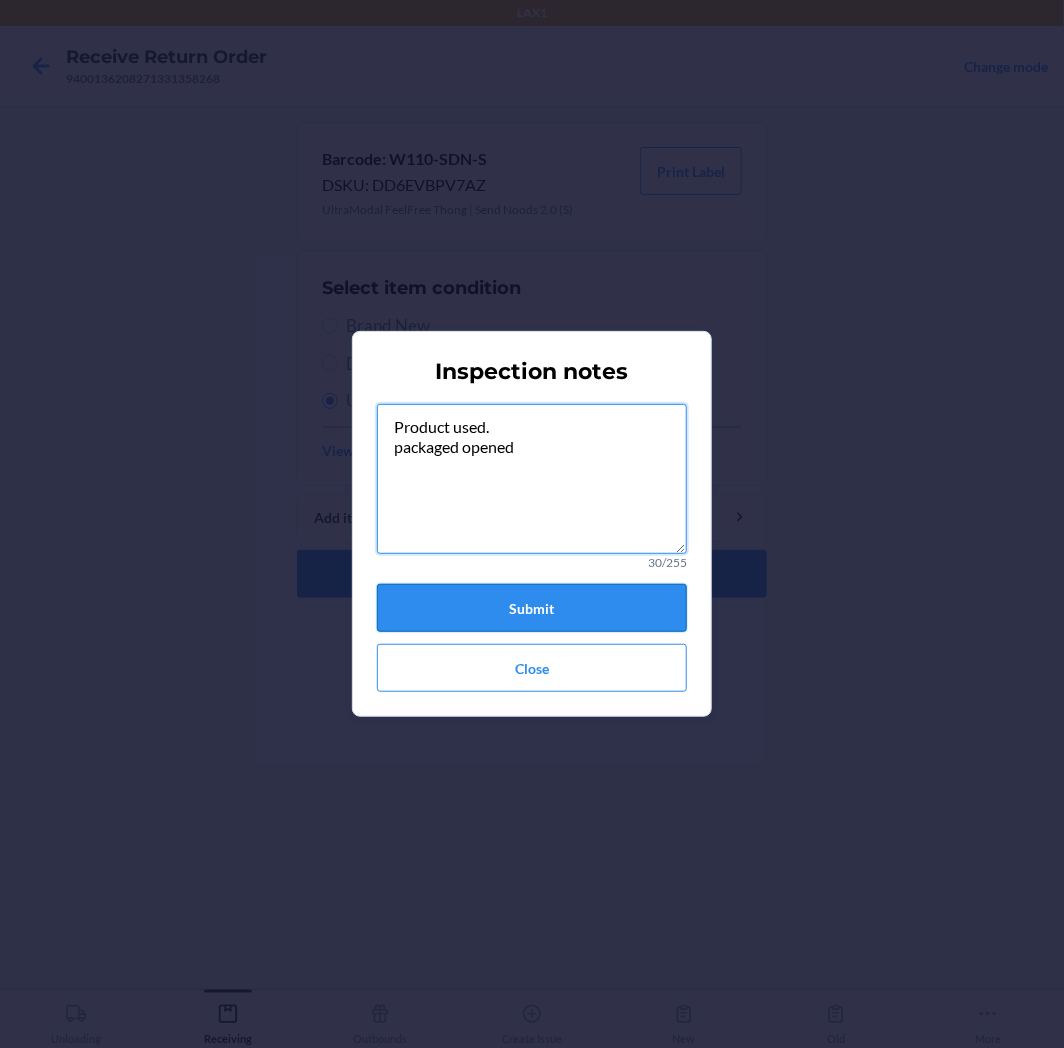 type on "Product used.
packaged opened" 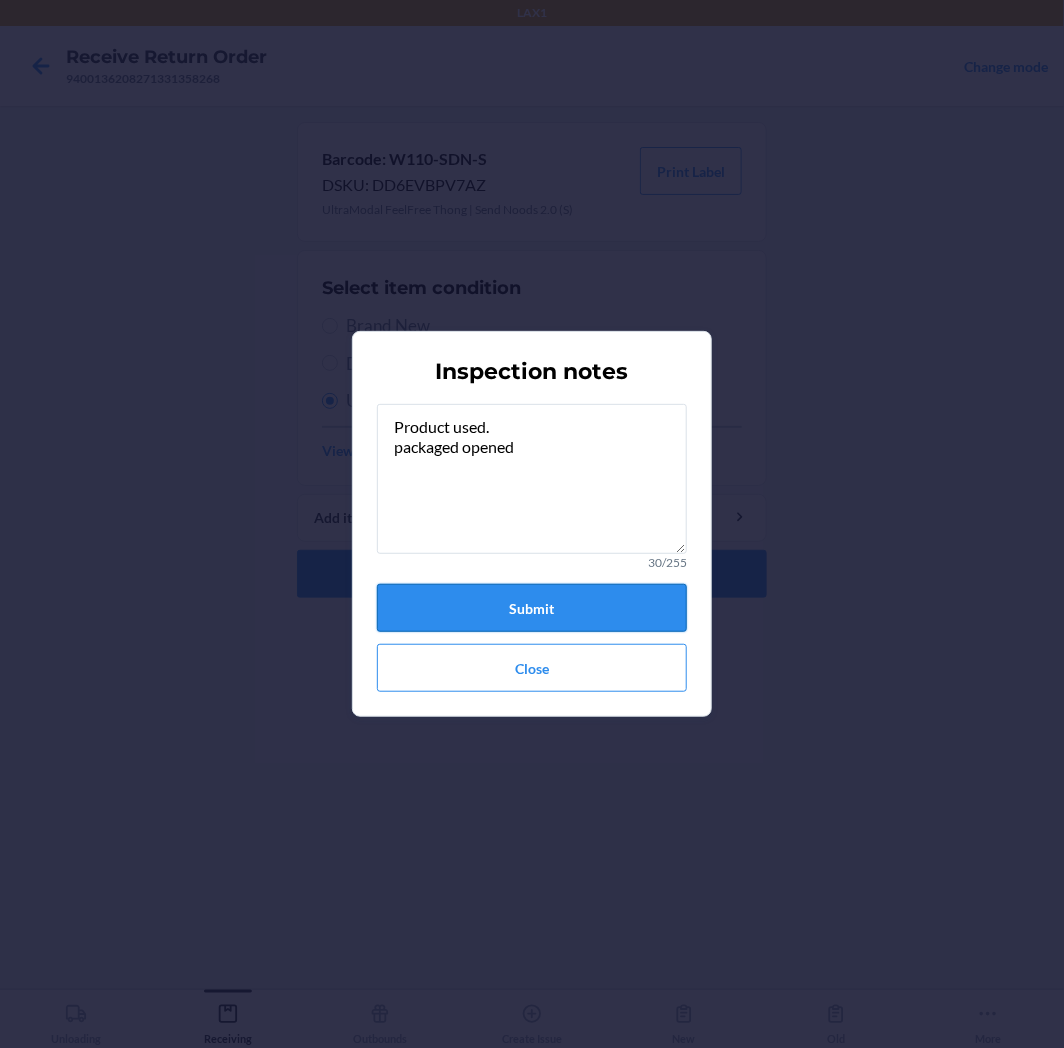 click on "Submit" at bounding box center [532, 608] 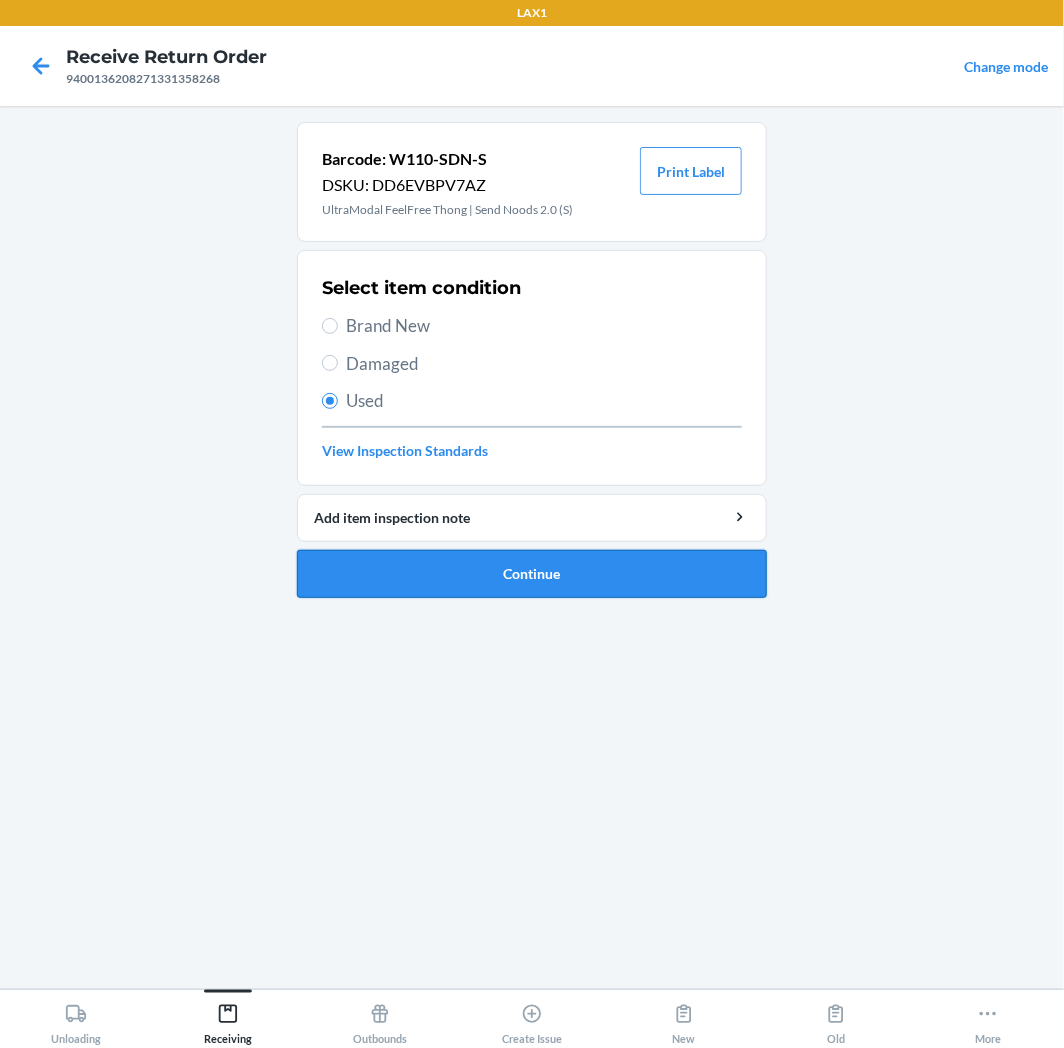 click on "Continue" at bounding box center [532, 574] 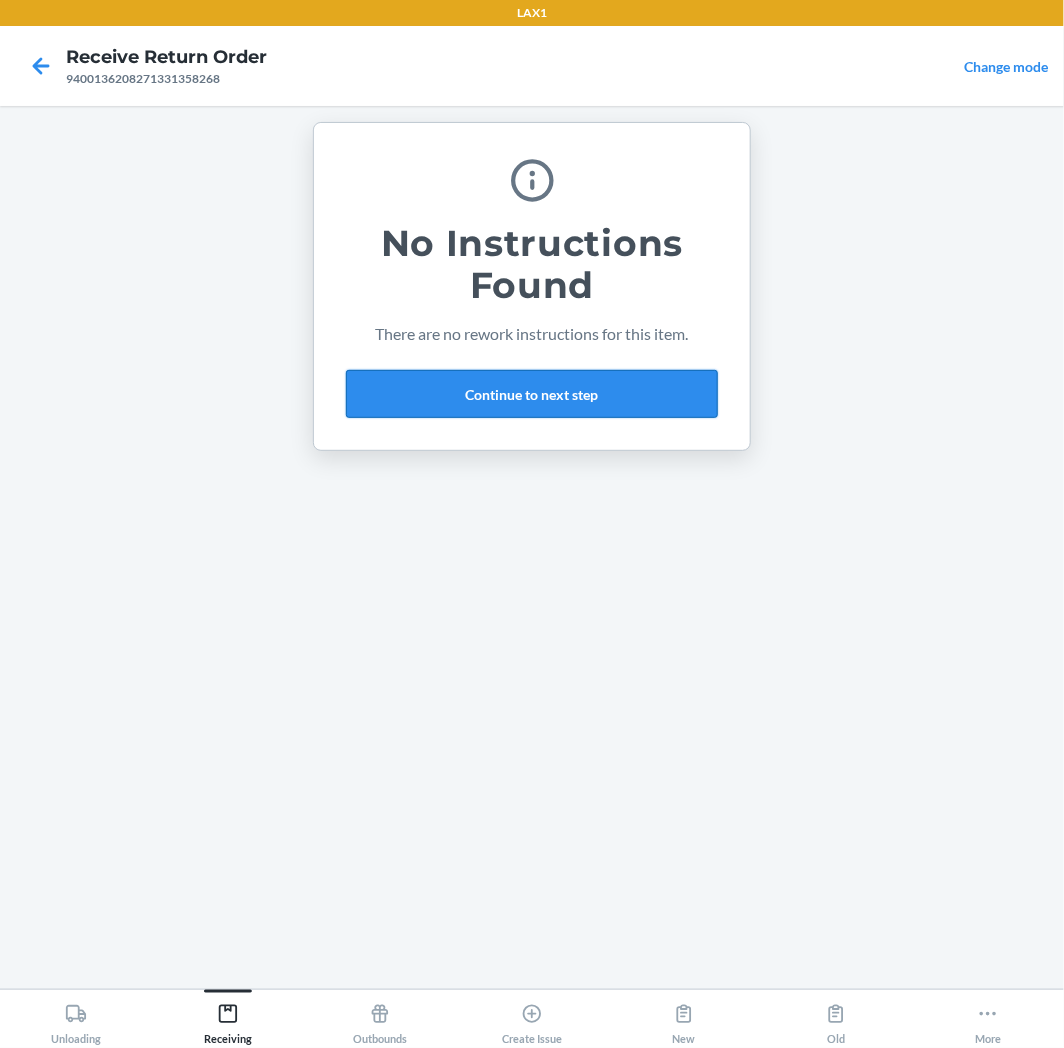 click on "Continue to next step" at bounding box center (532, 394) 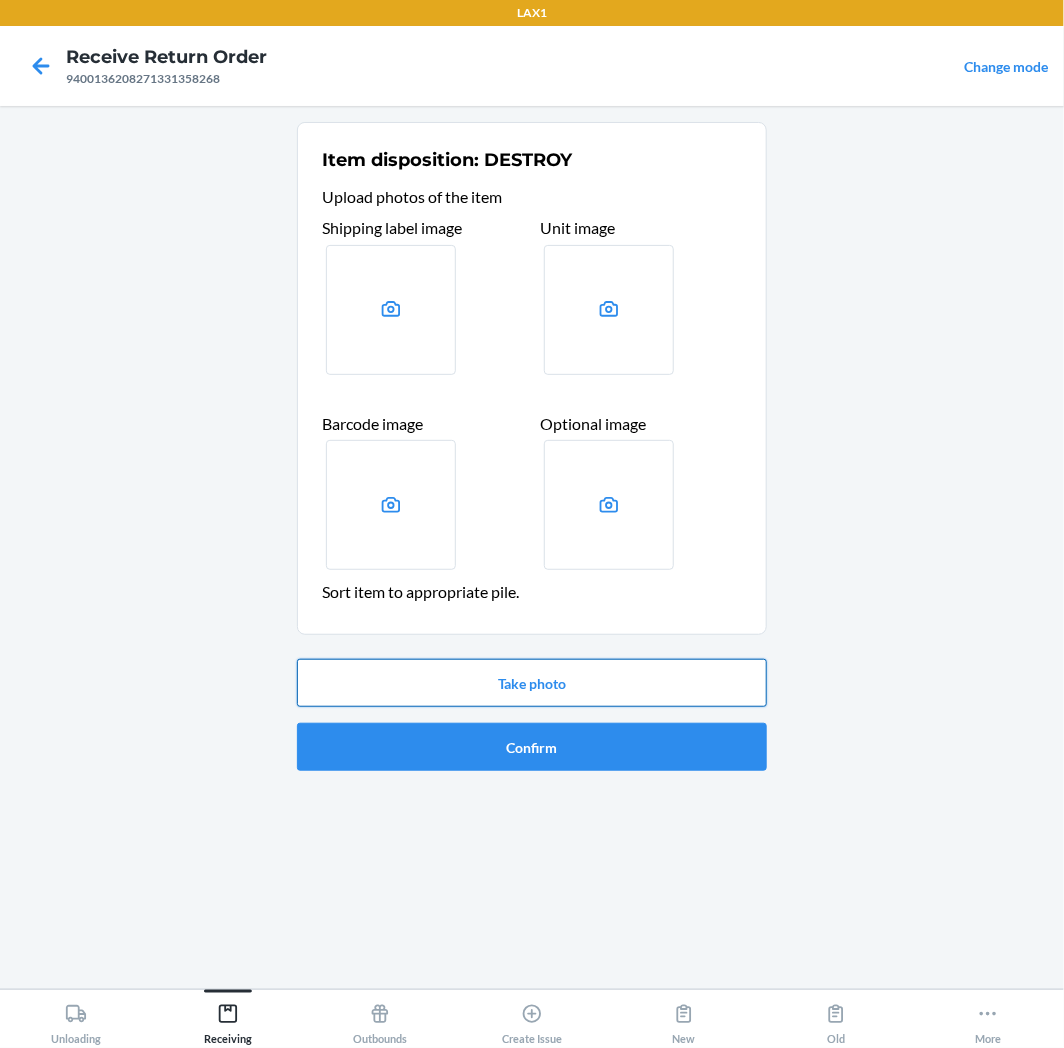 click on "Take photo" at bounding box center (532, 683) 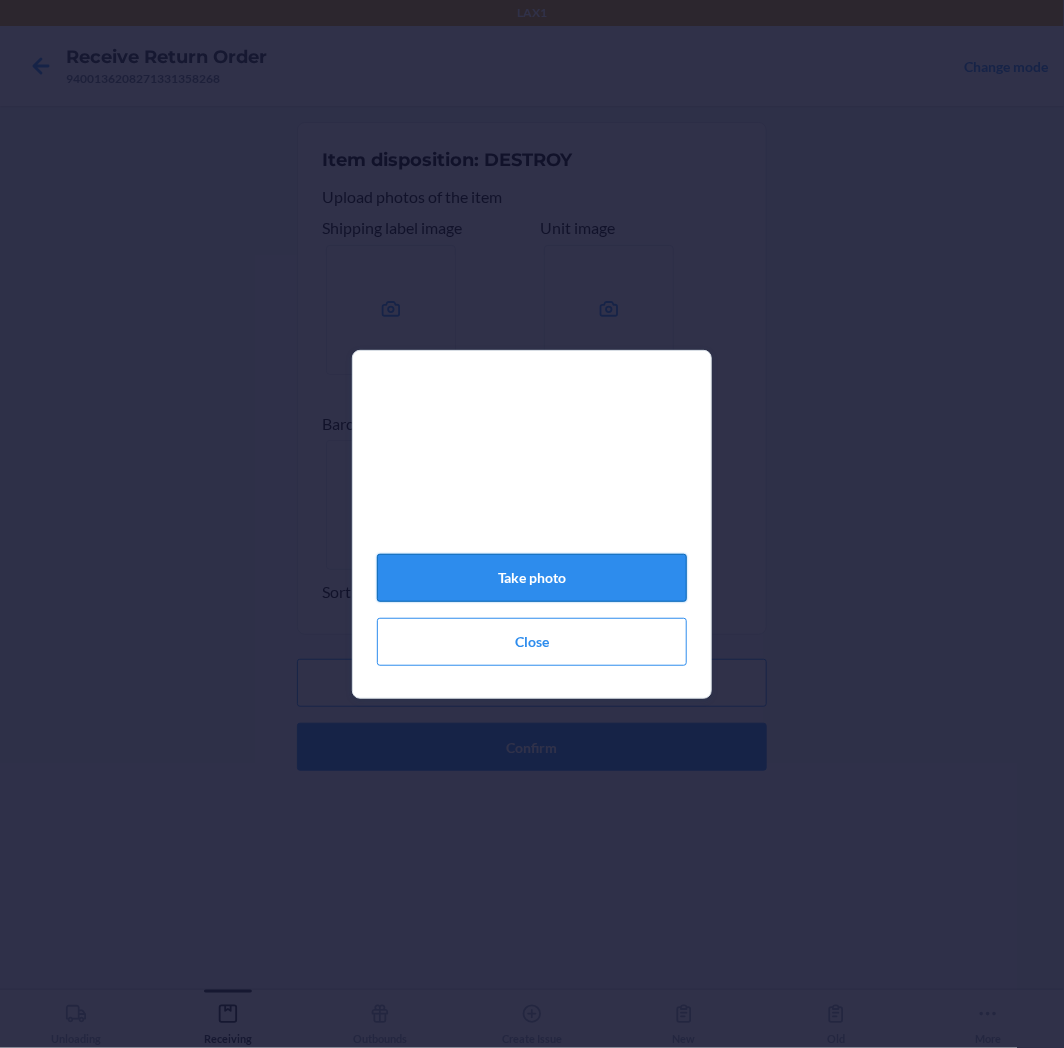 click on "Take photo" 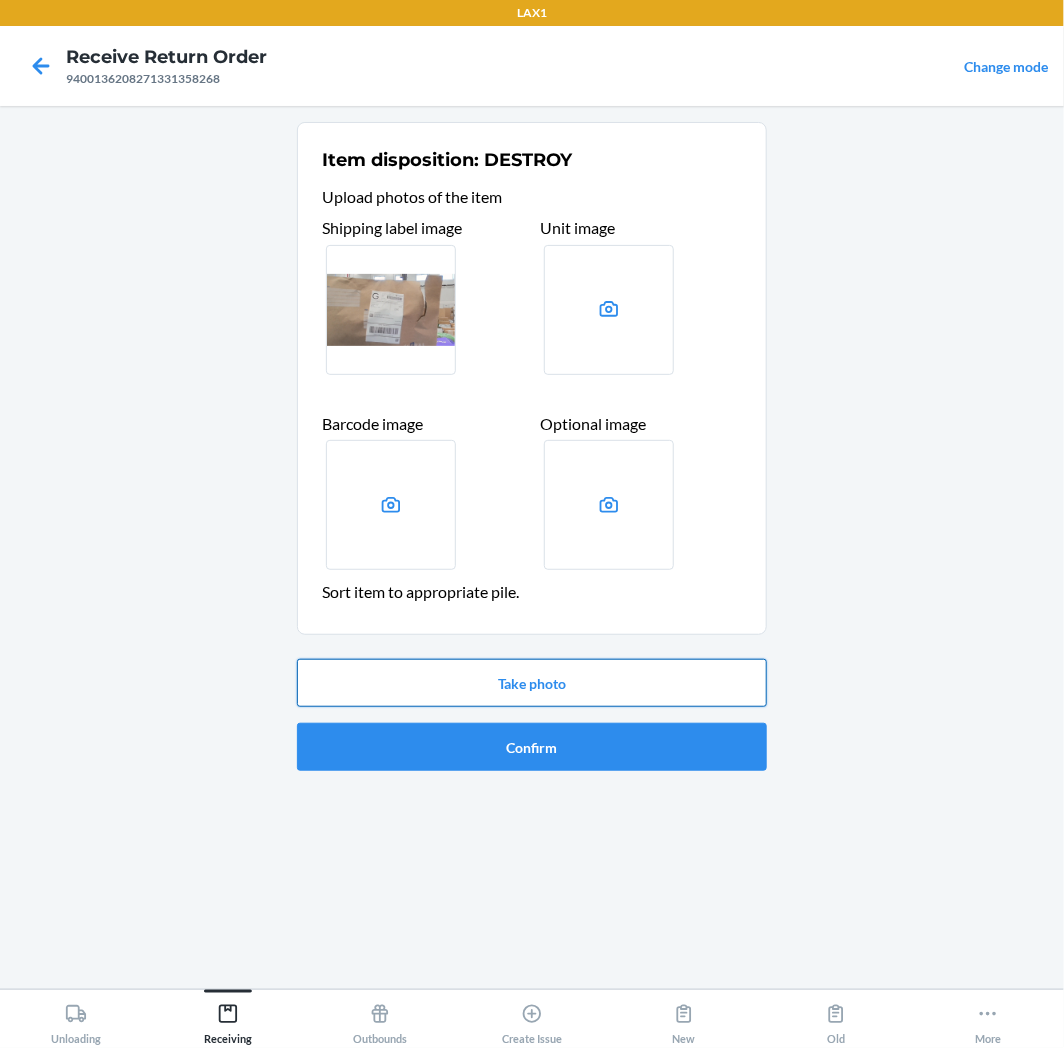 click on "Take photo" at bounding box center [532, 683] 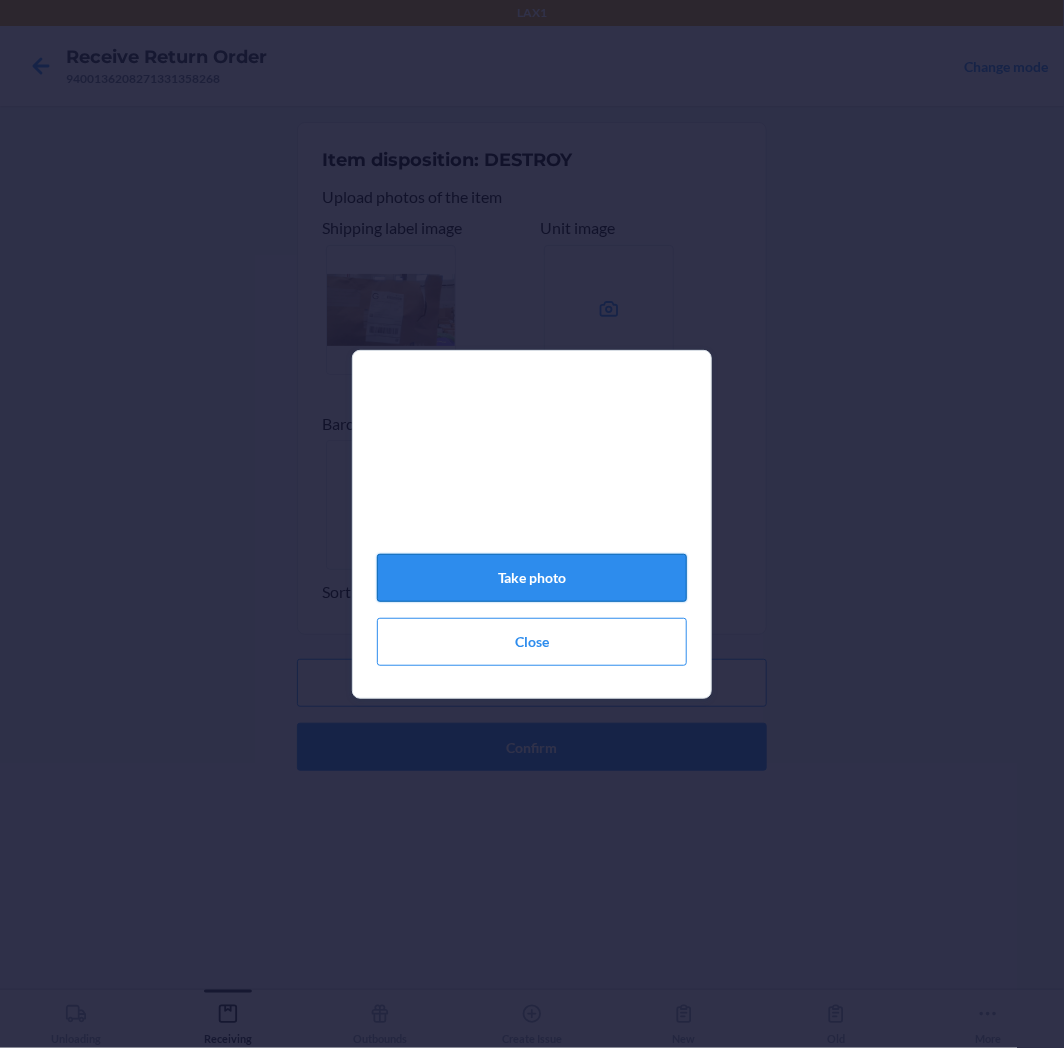 click on "Take photo" 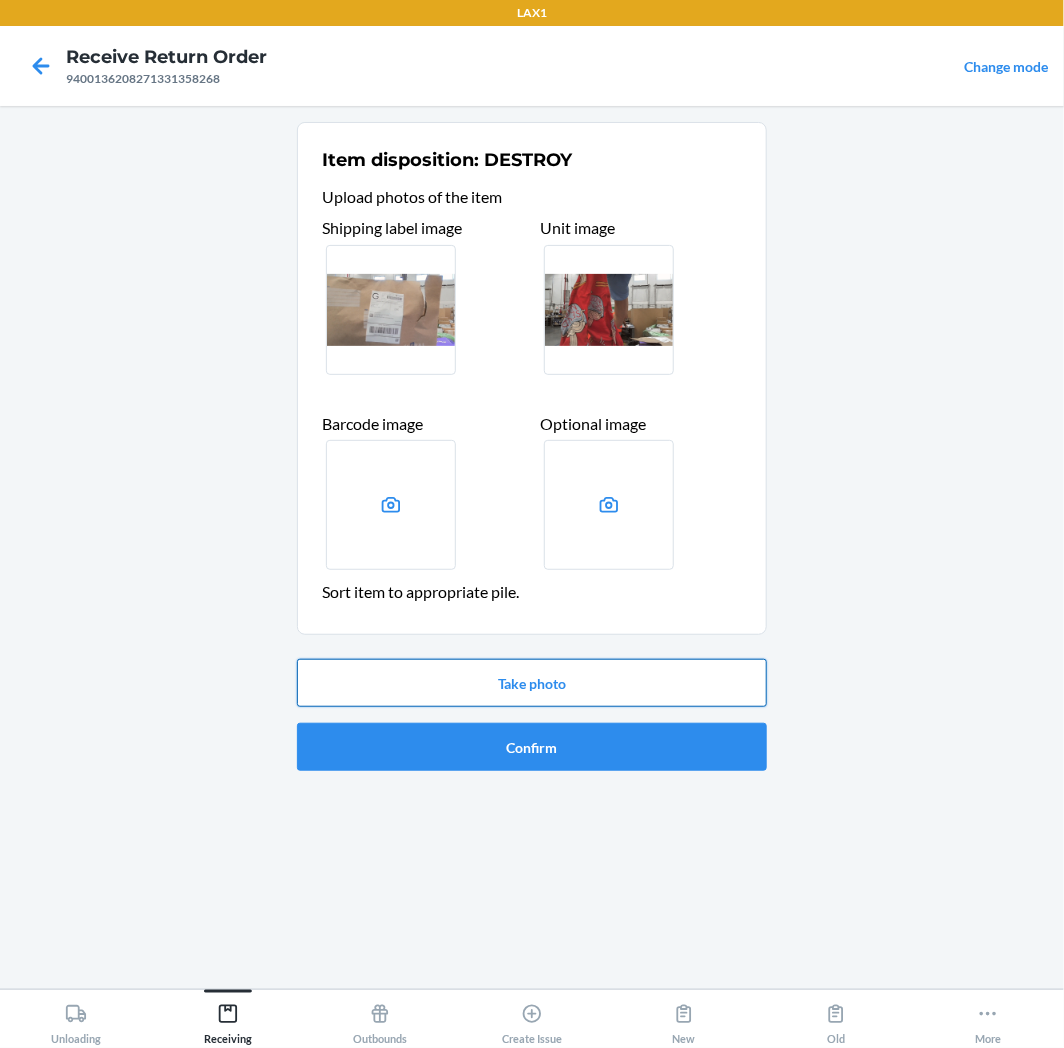 click on "Take photo" at bounding box center [532, 683] 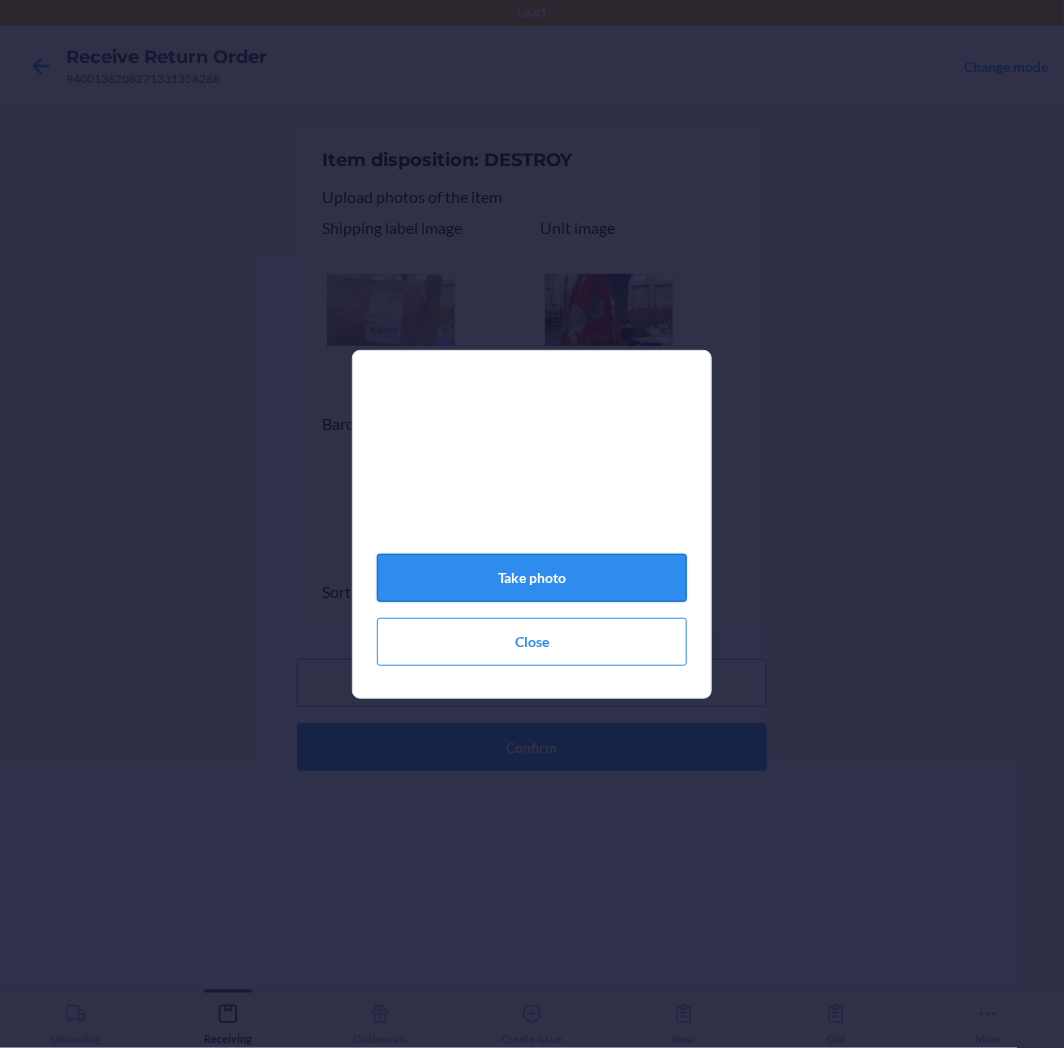 click on "Take photo" 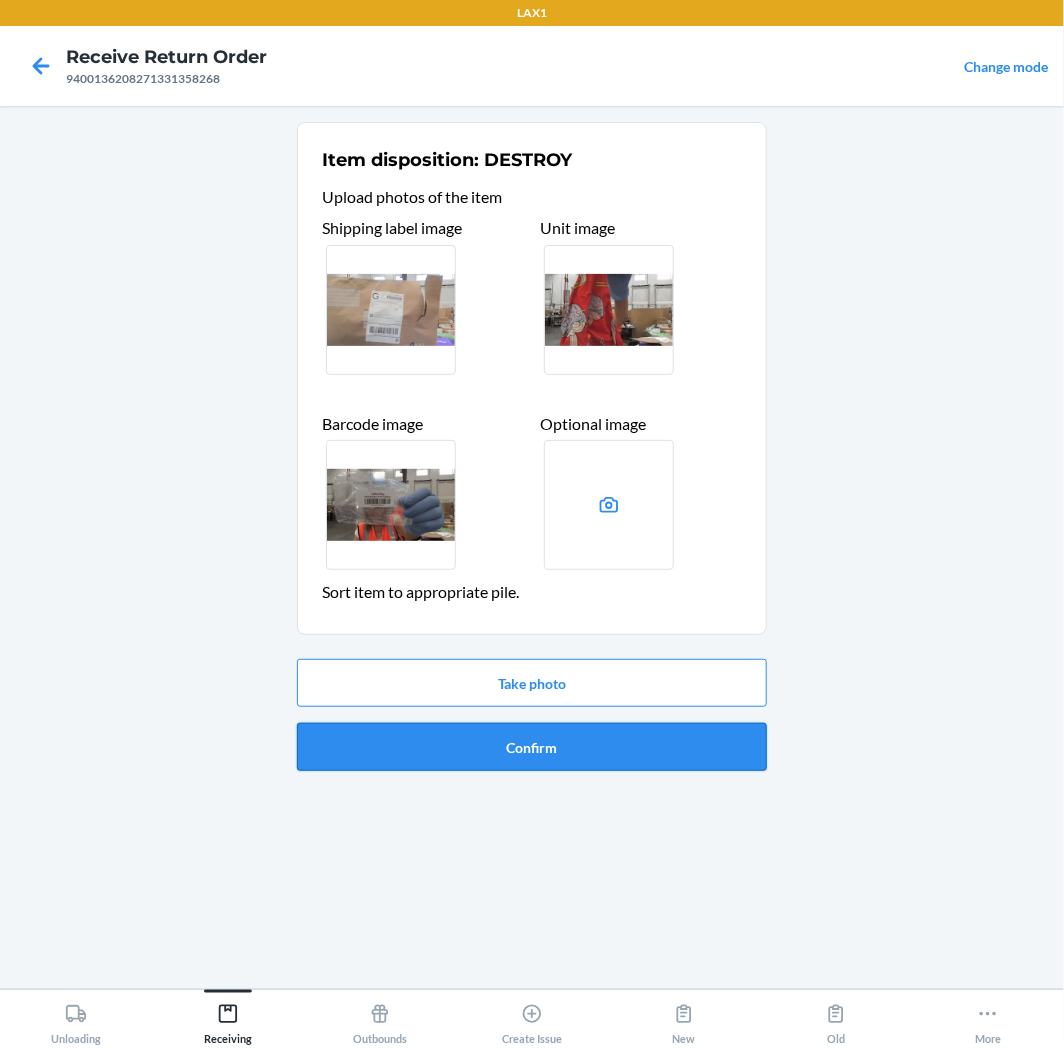 click on "Confirm" at bounding box center [532, 747] 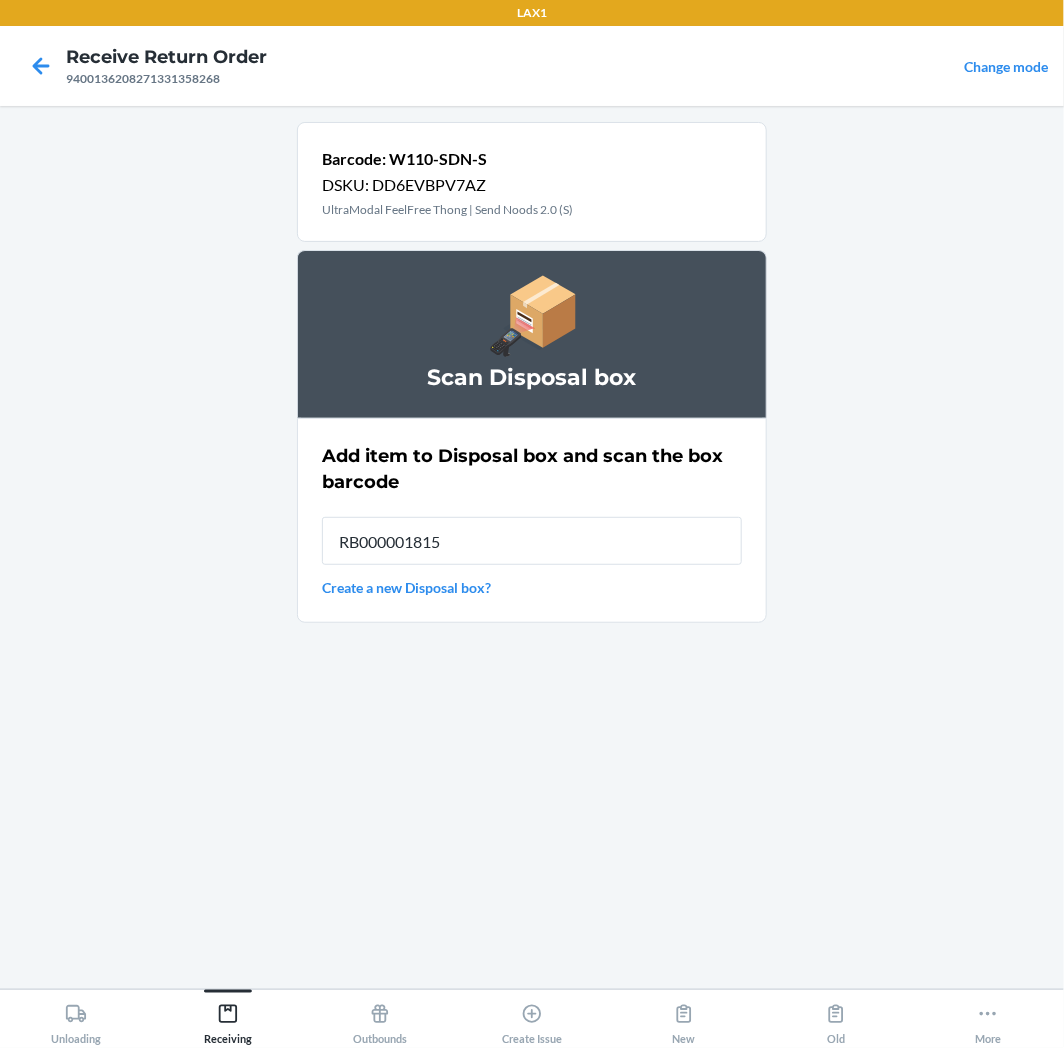 type on "RB000001815" 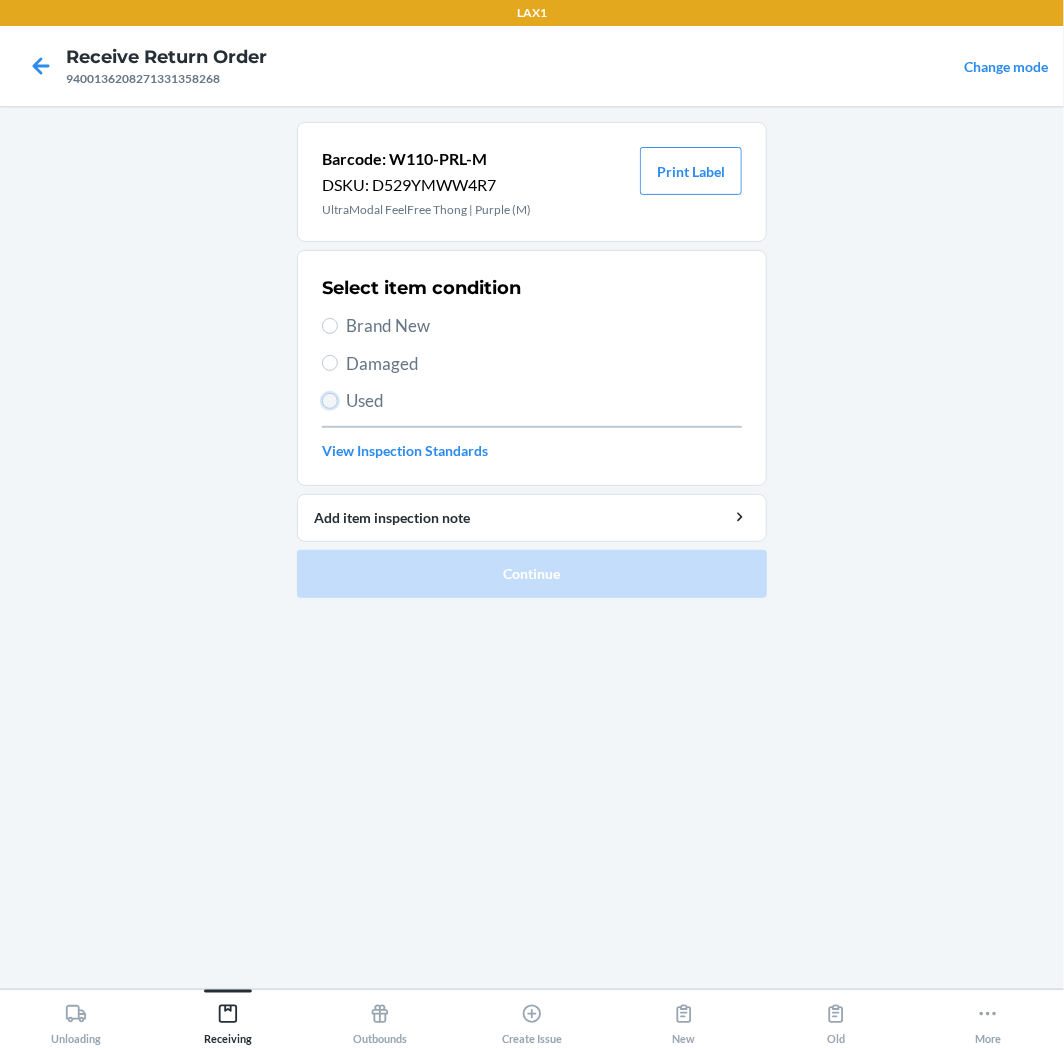click on "Used" at bounding box center [330, 401] 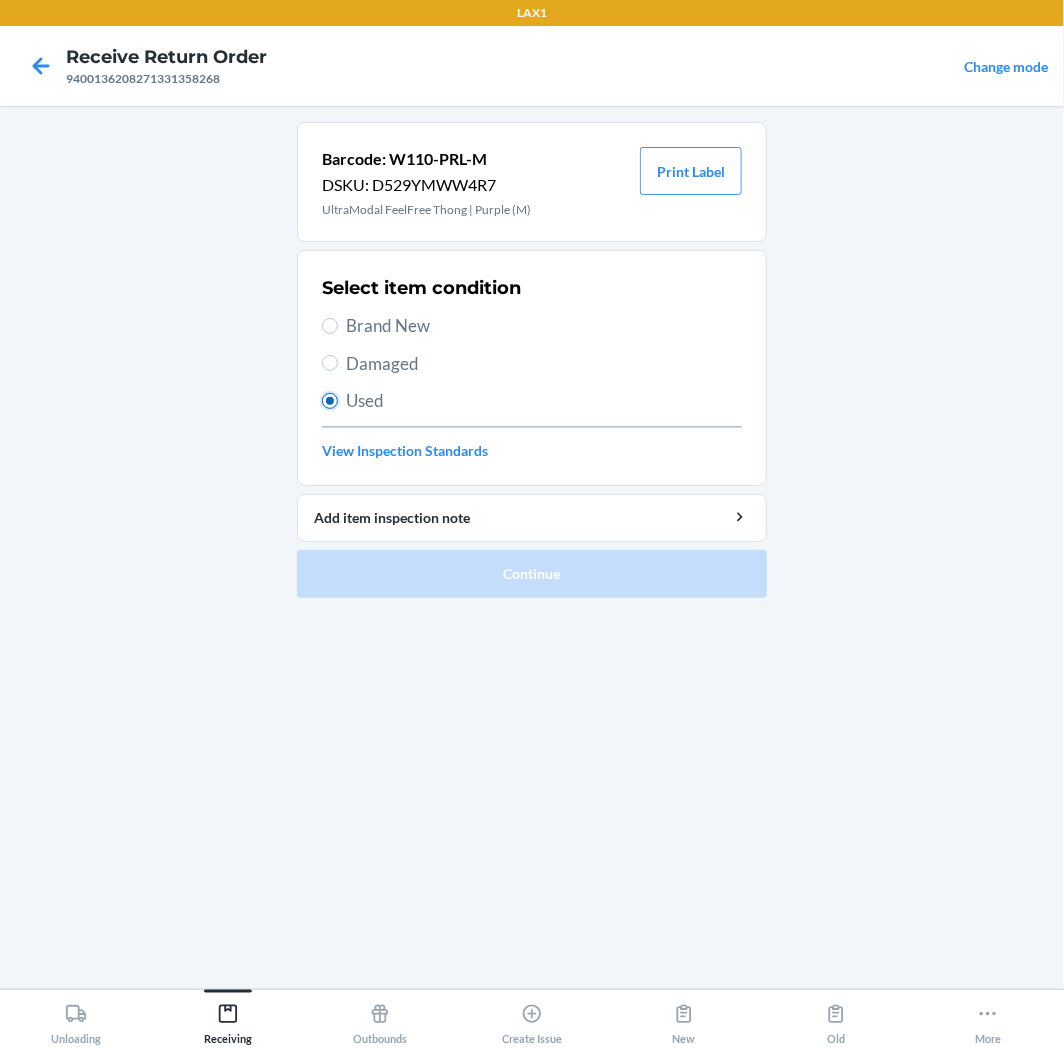 radio on "true" 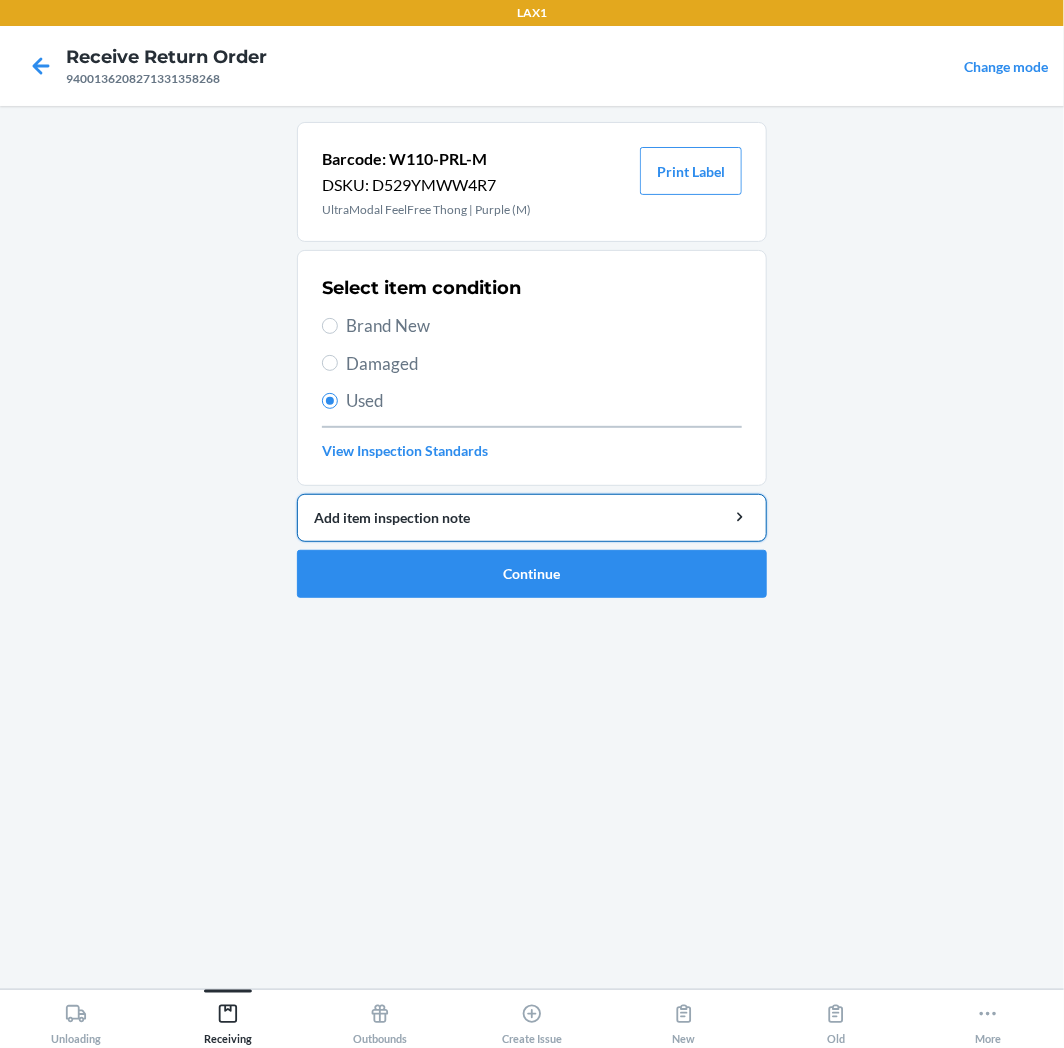 click on "Add item inspection note" at bounding box center (532, 517) 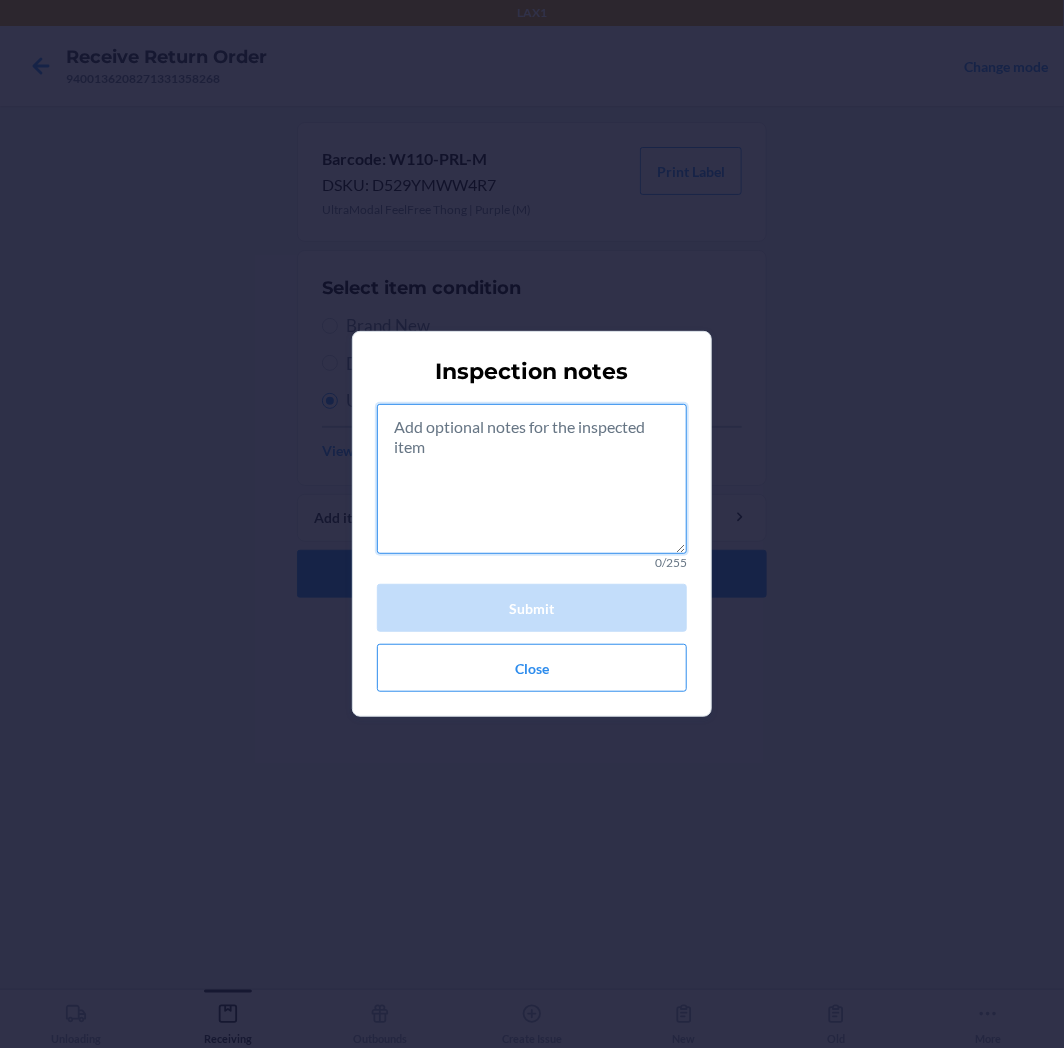 click at bounding box center (532, 479) 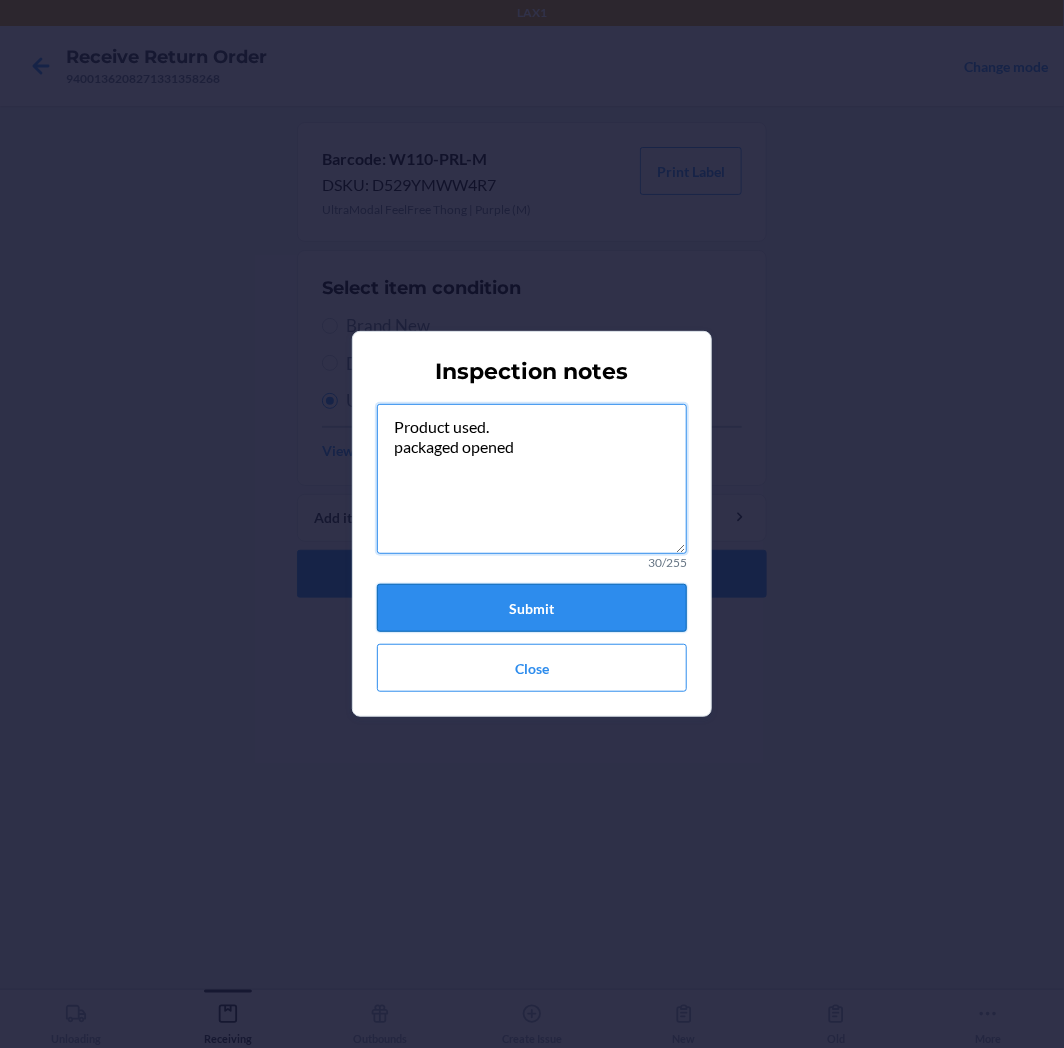 type on "Product used.
packaged opened" 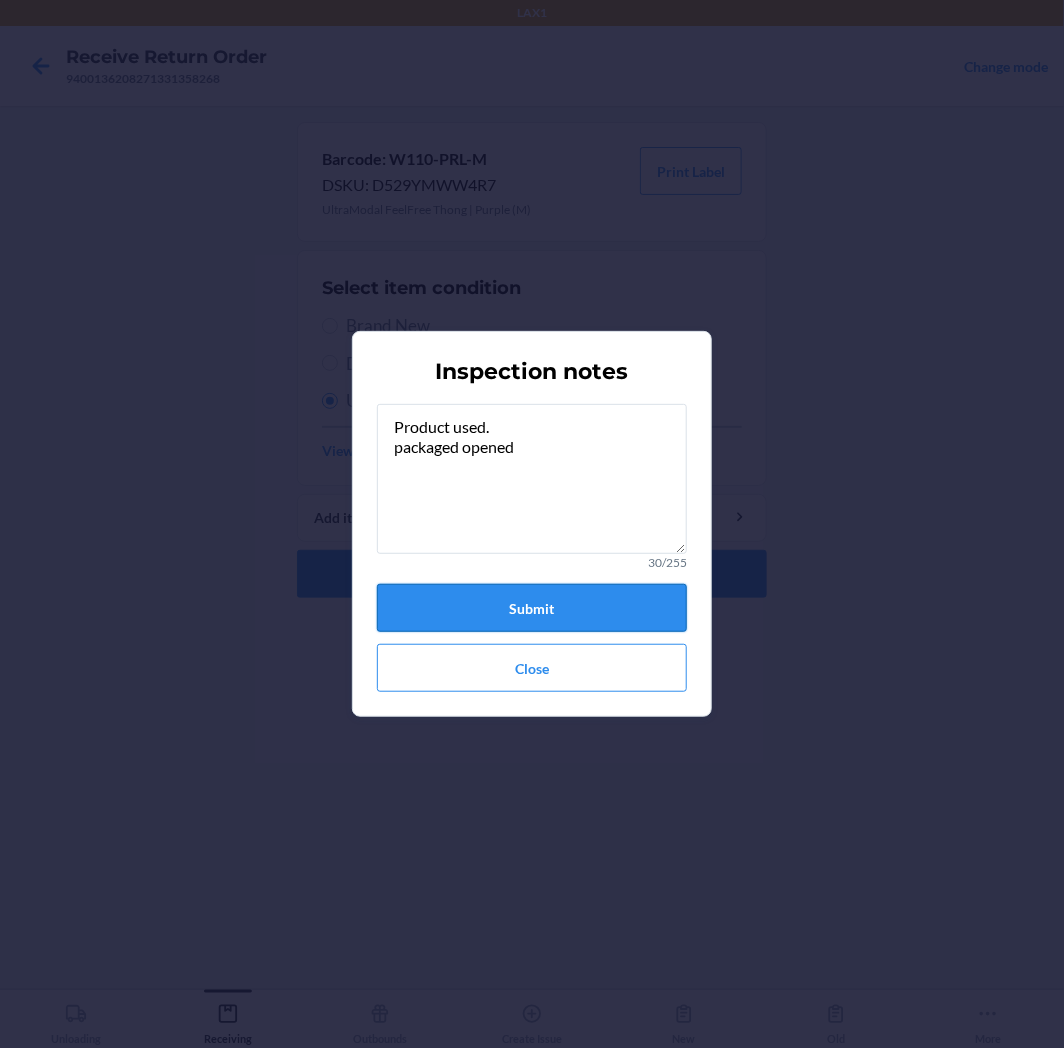 click on "Submit" at bounding box center [532, 608] 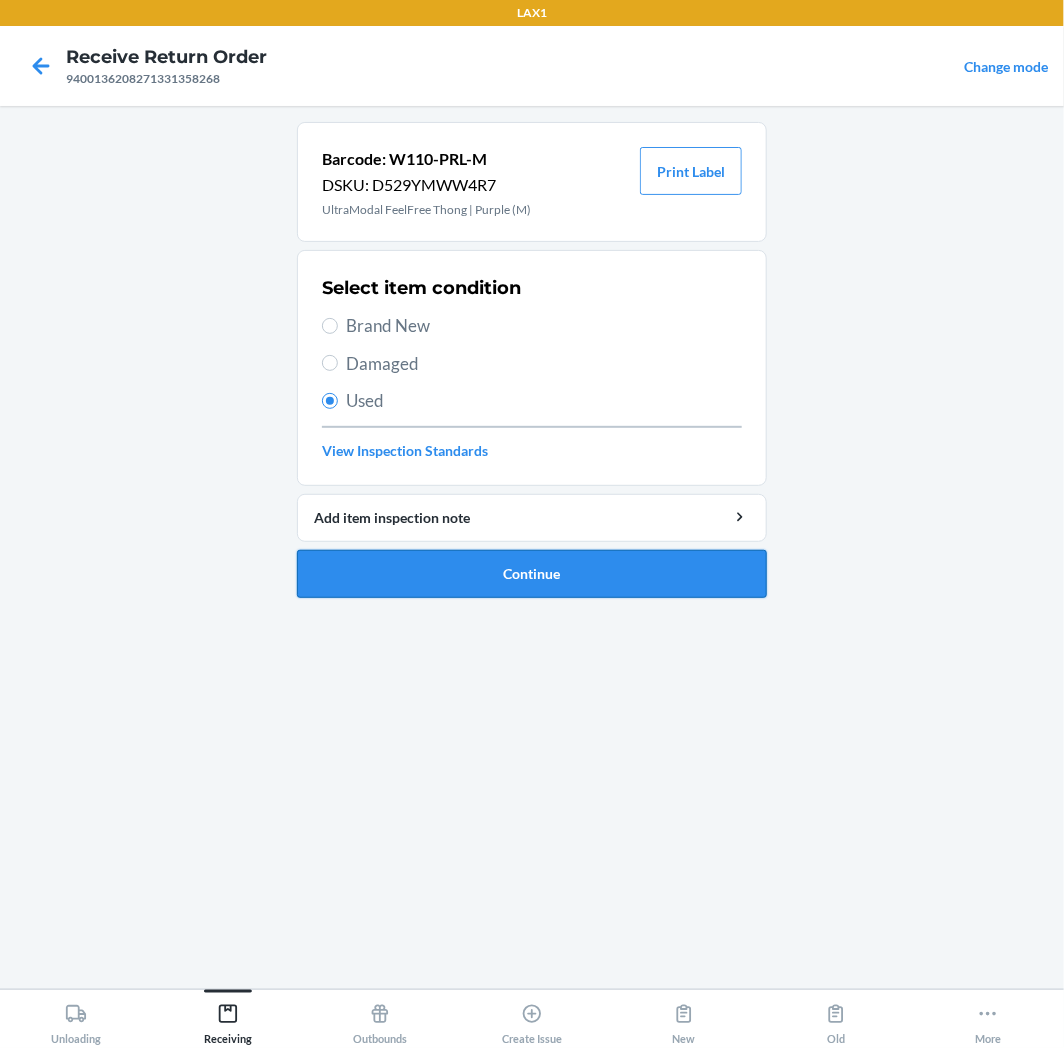 click on "Continue" at bounding box center (532, 574) 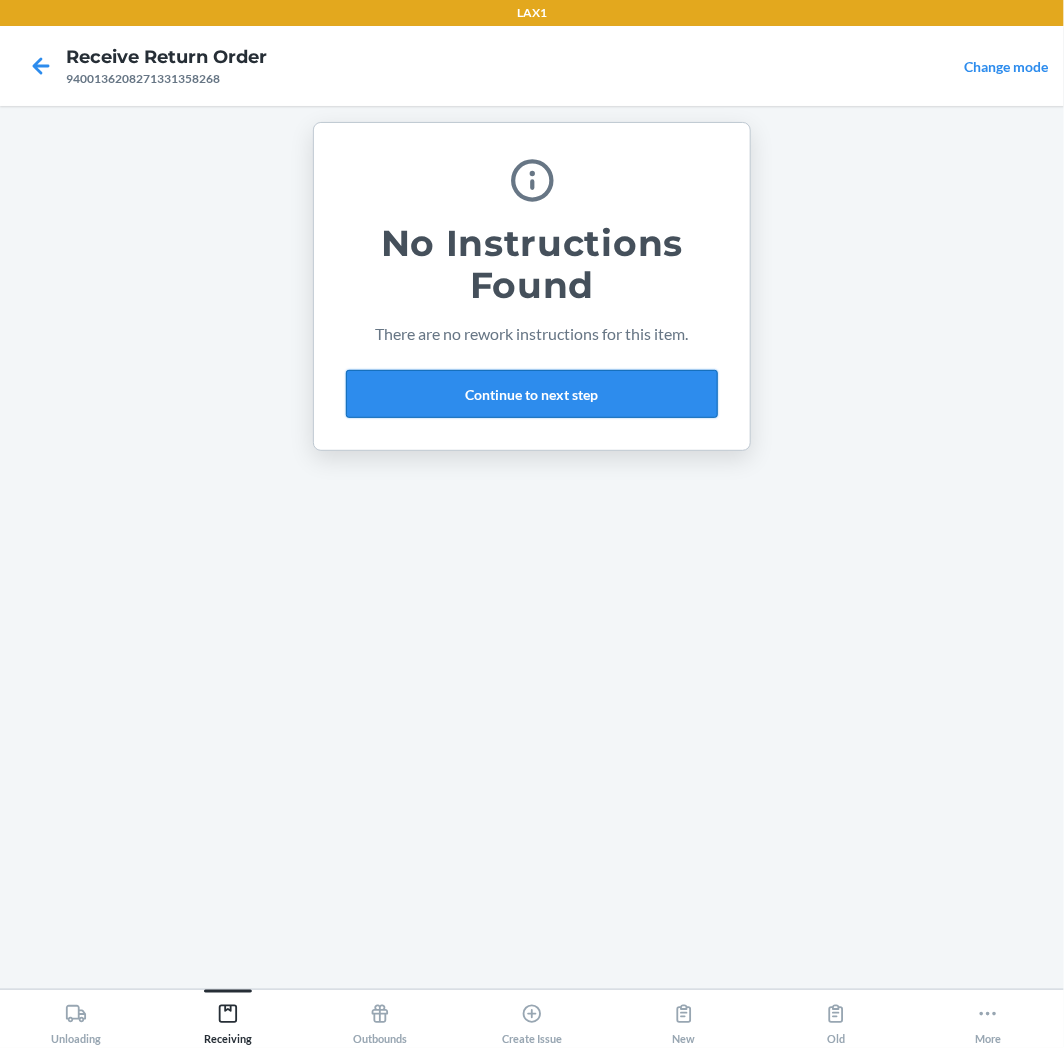 click on "Continue to next step" at bounding box center [532, 394] 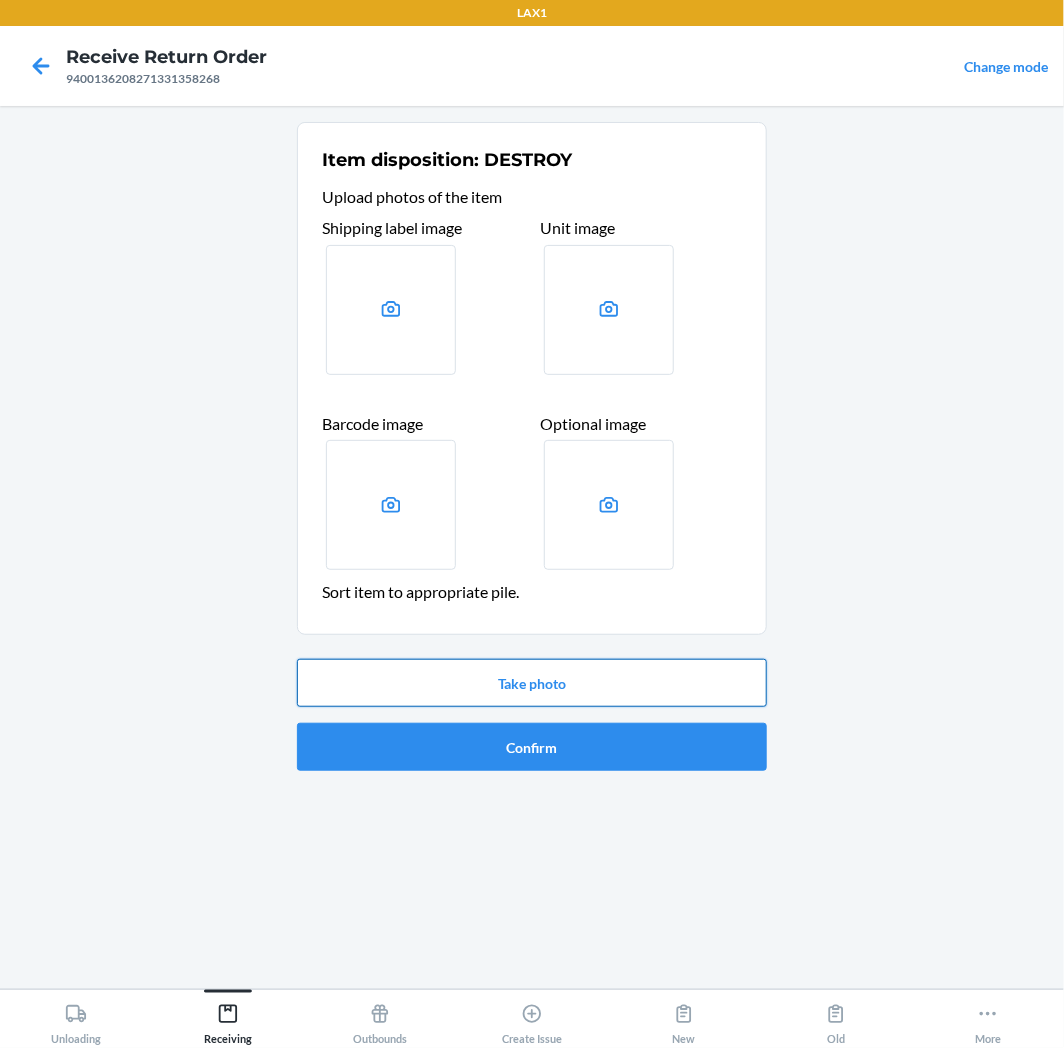 click on "Take photo" at bounding box center [532, 683] 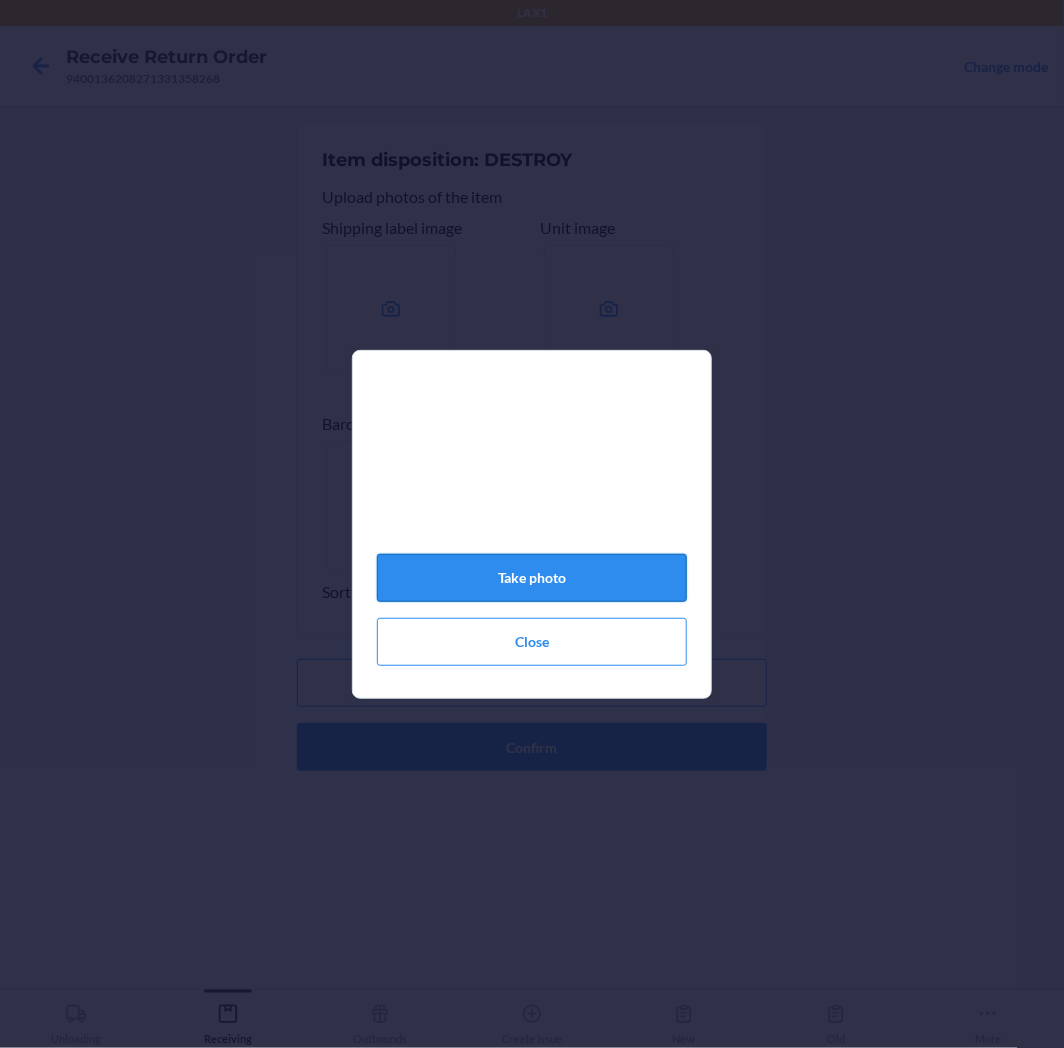 click on "Take photo" 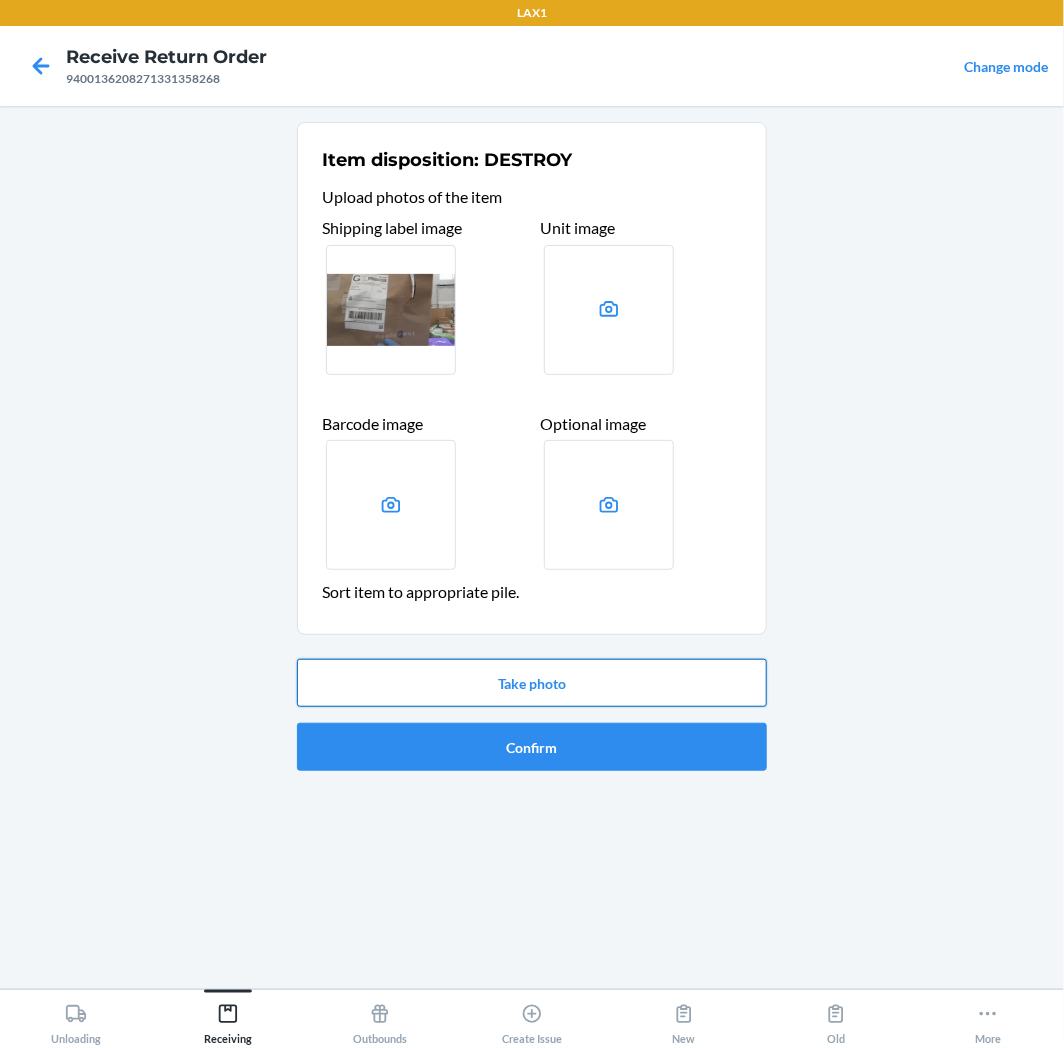 click on "Take photo" at bounding box center [532, 683] 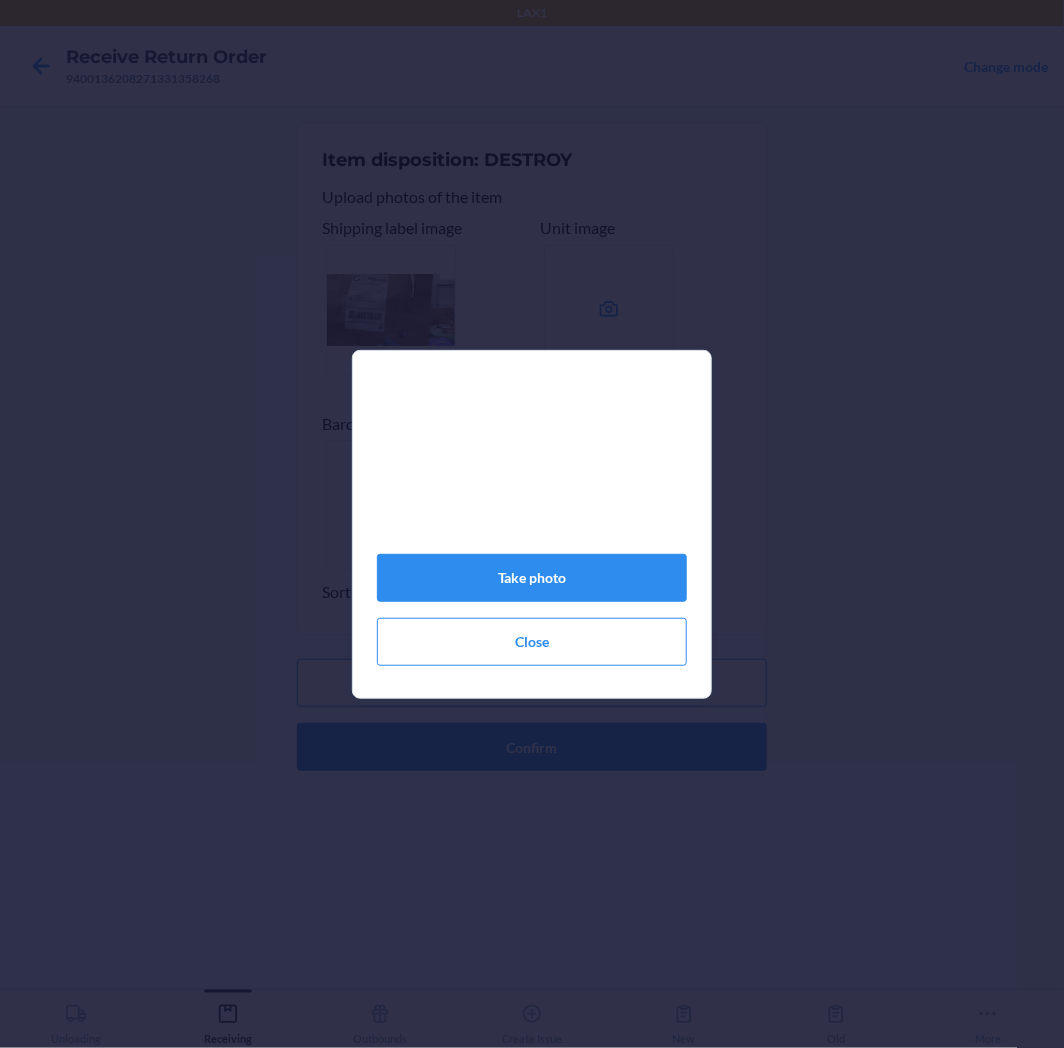 click at bounding box center [532, 468] 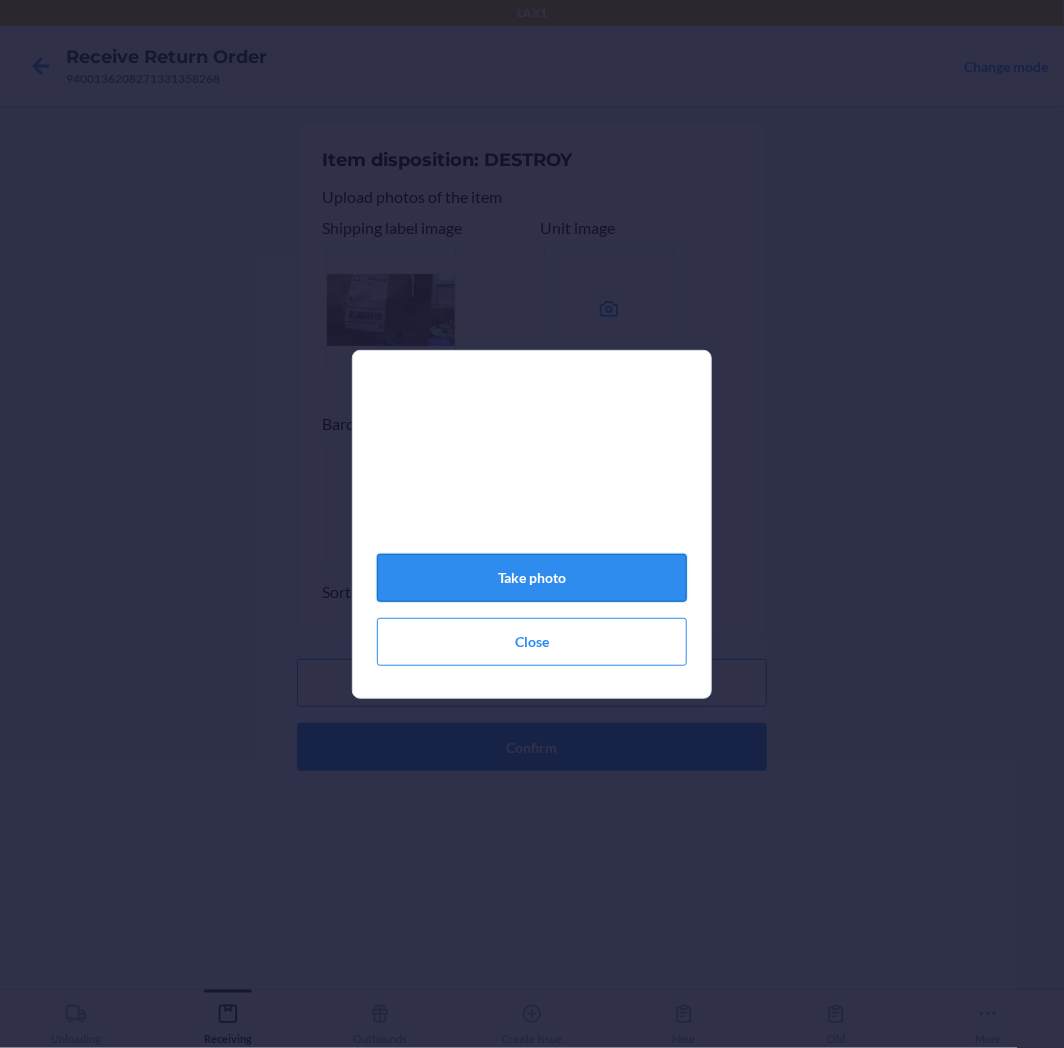 click on "Take photo" 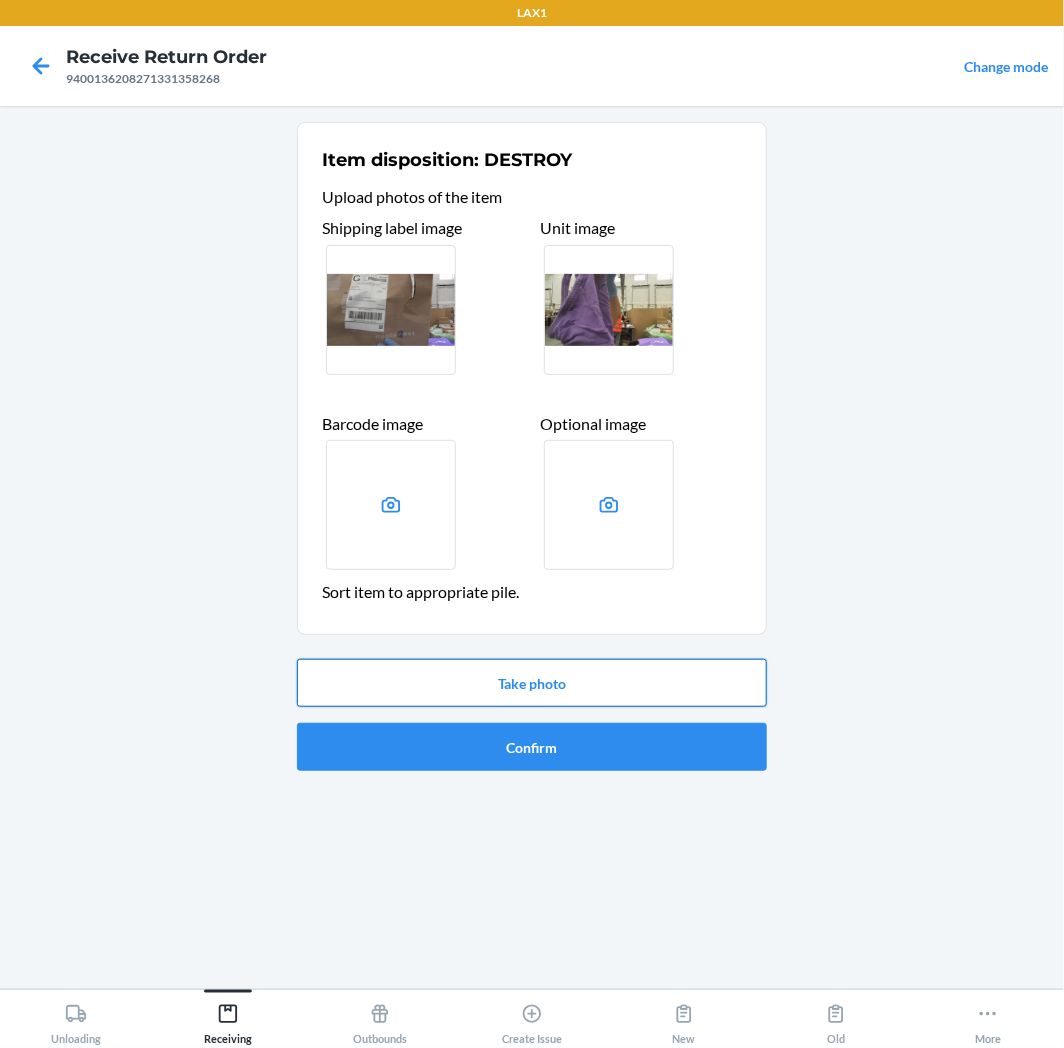 click on "Take photo" at bounding box center (532, 683) 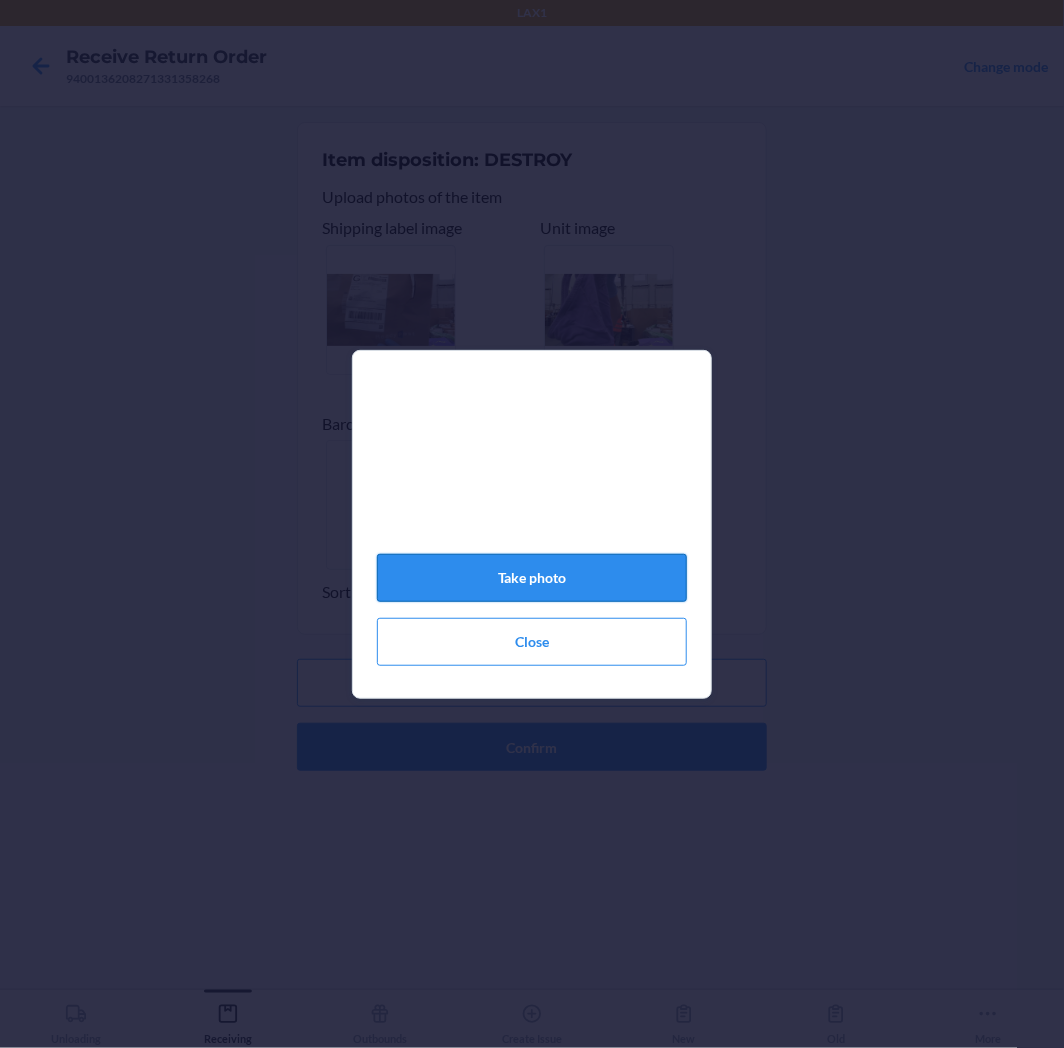 click on "Take photo" 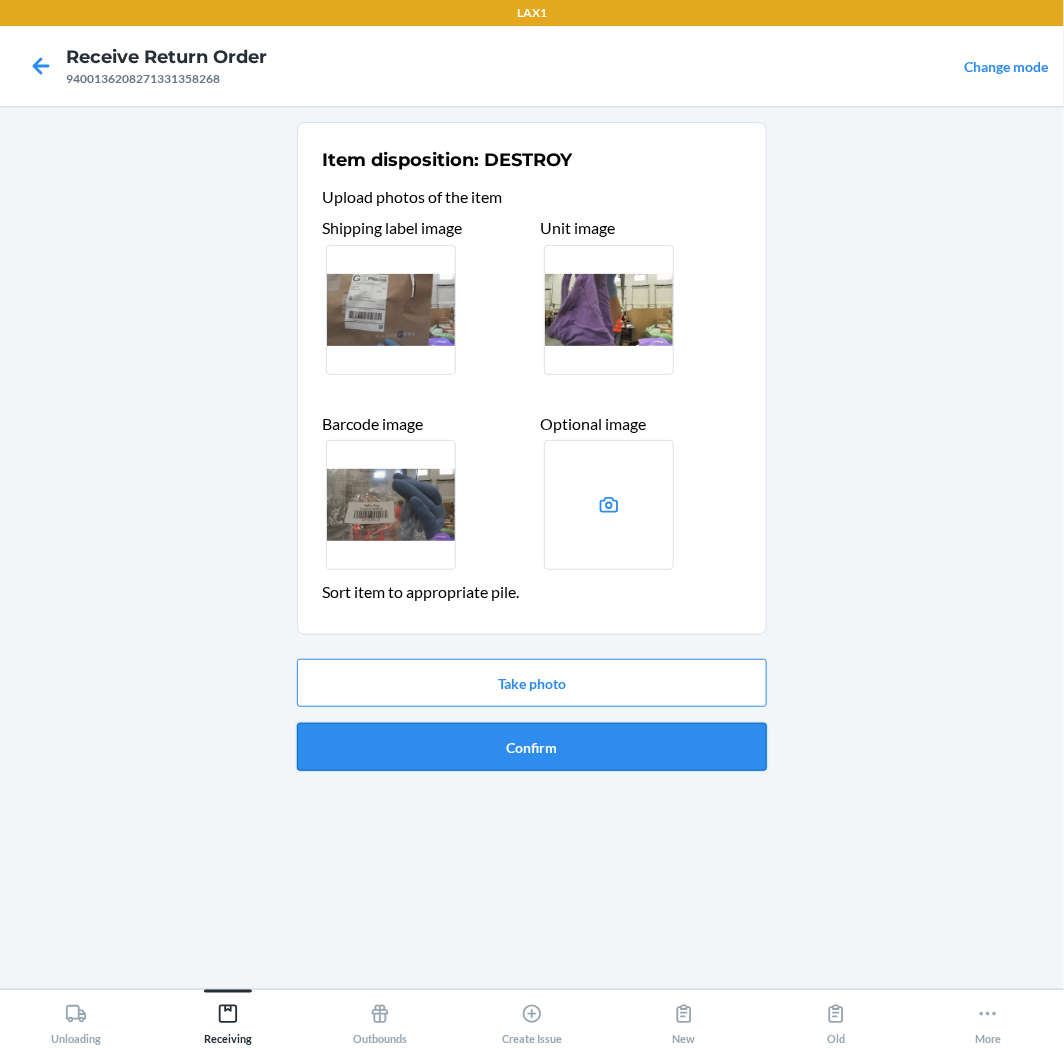 click on "Confirm" at bounding box center (532, 747) 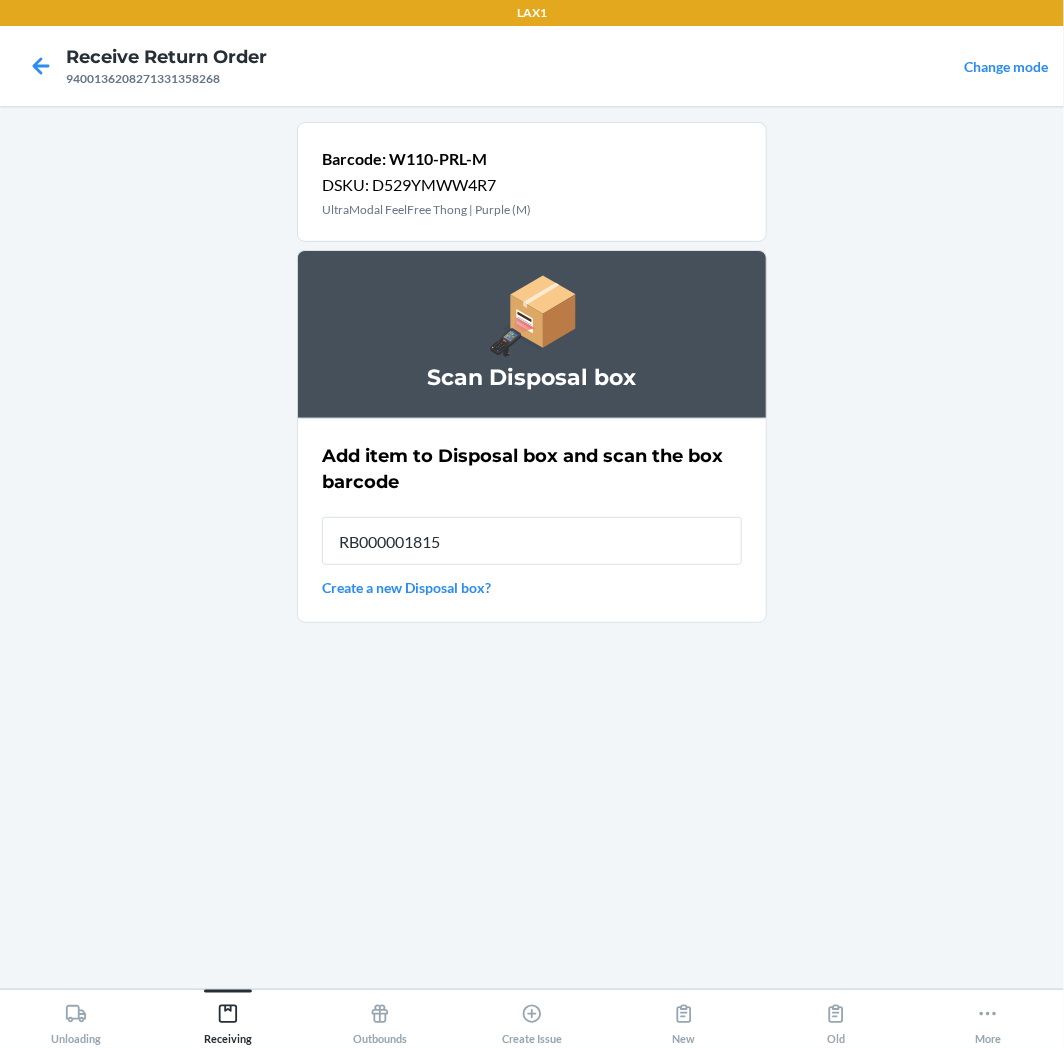 type on "RB000001815" 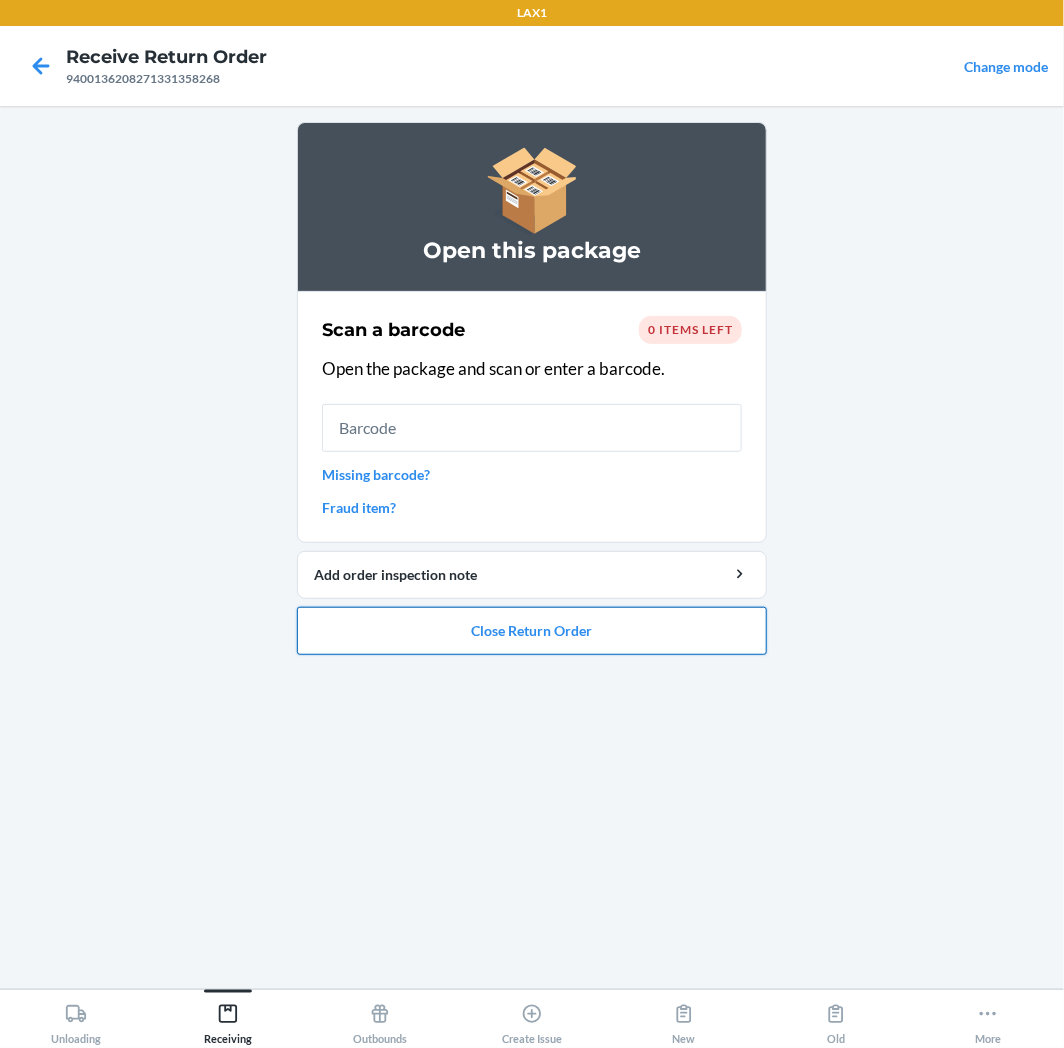 click on "Close Return Order" at bounding box center [532, 631] 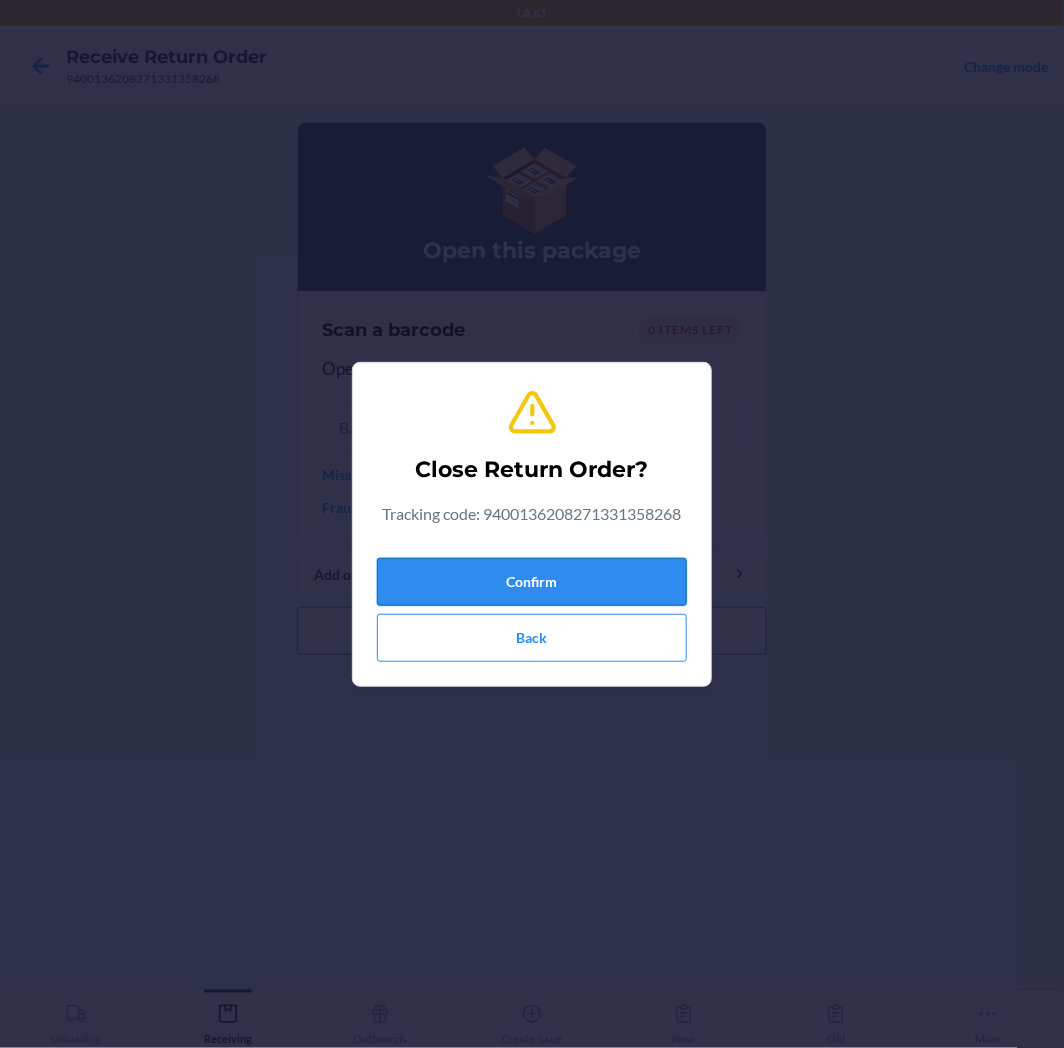 click on "Confirm" at bounding box center [532, 582] 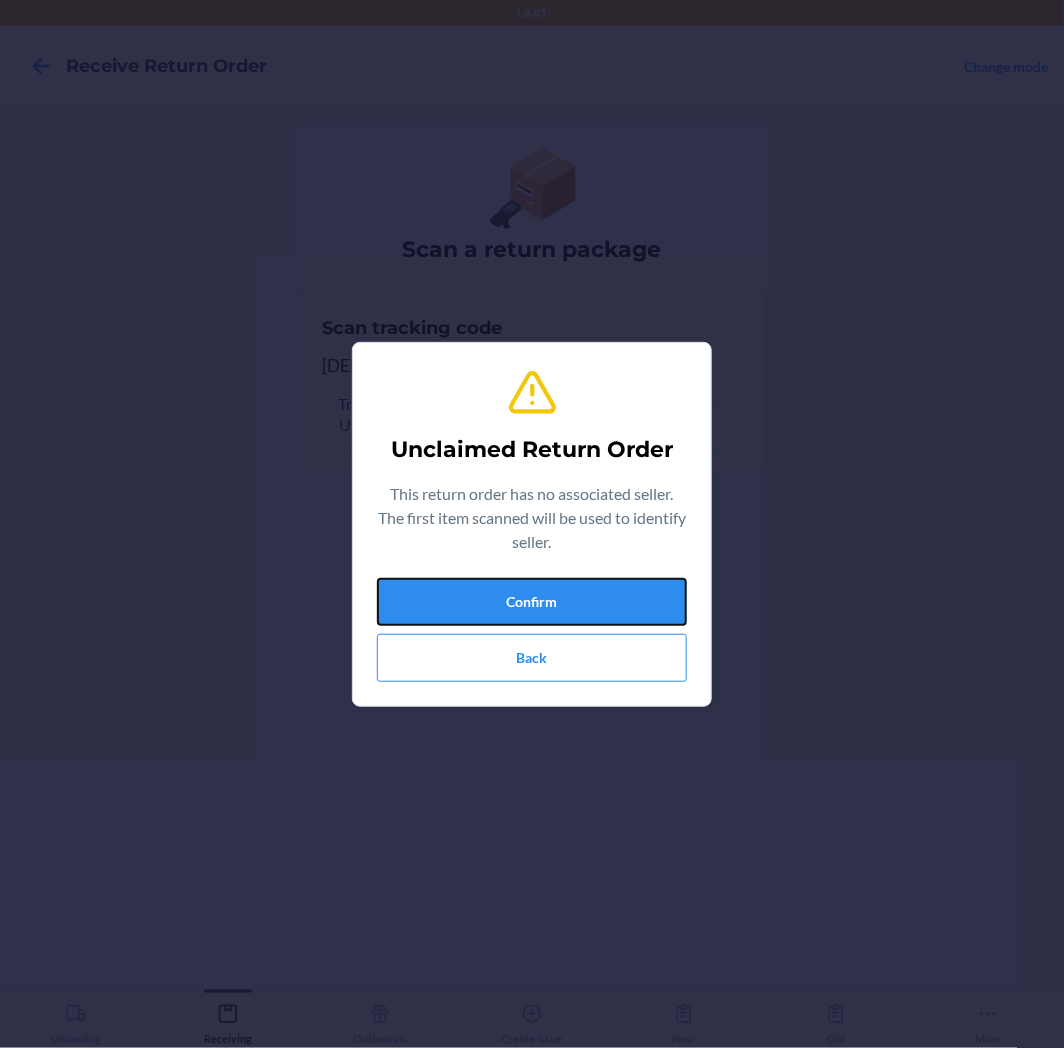 click on "Confirm" at bounding box center [532, 602] 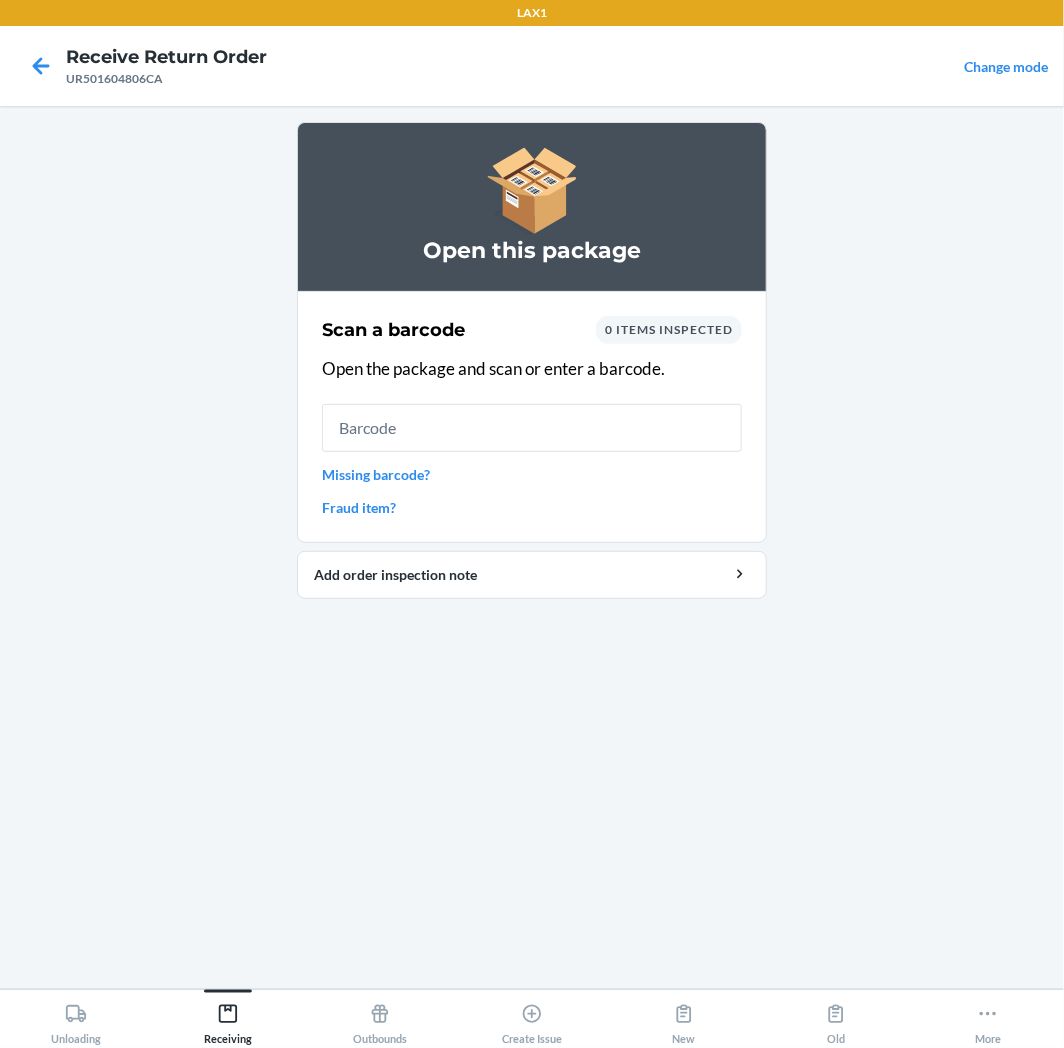 click on "0 items inspected" at bounding box center (669, 329) 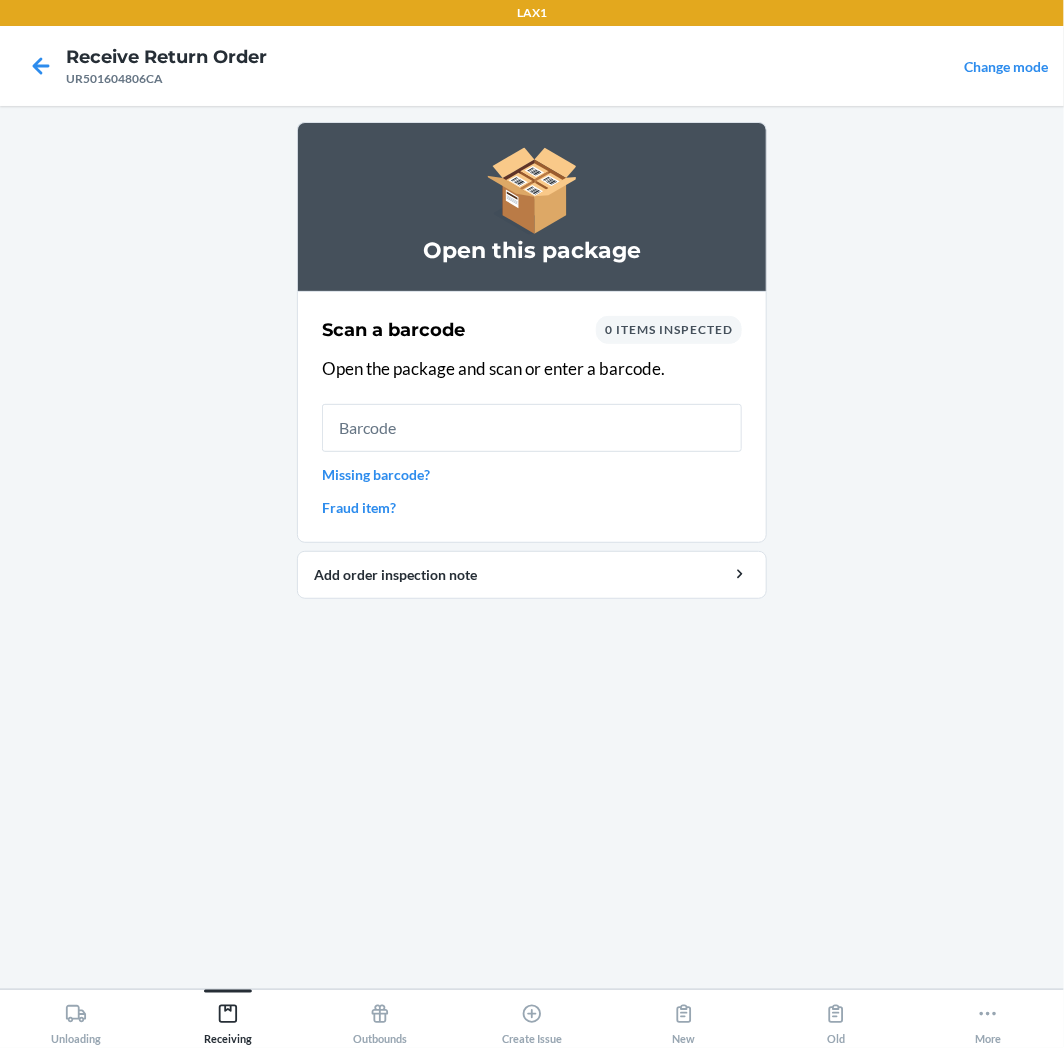 drag, startPoint x: 664, startPoint y: 325, endPoint x: 638, endPoint y: 325, distance: 26 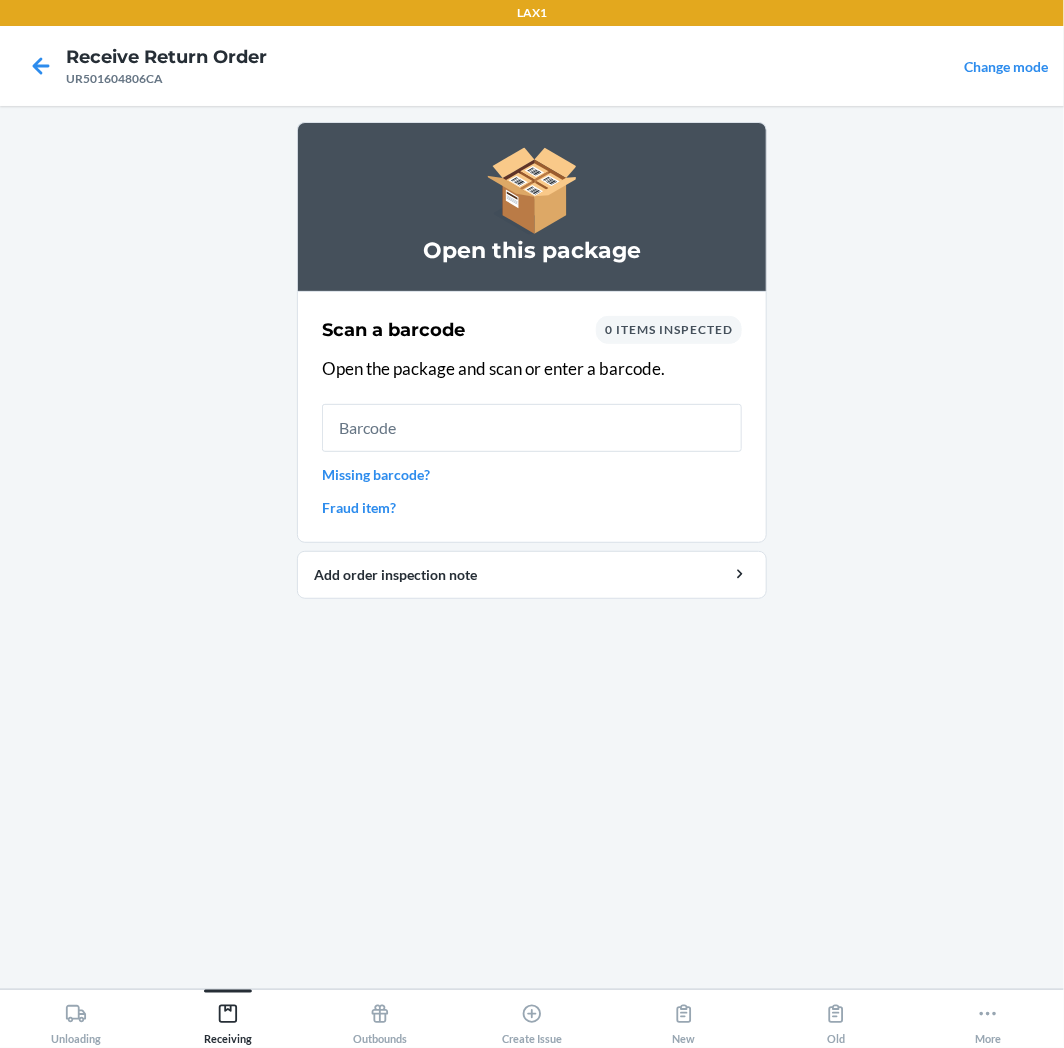 click on "Missing barcode?" at bounding box center (532, 474) 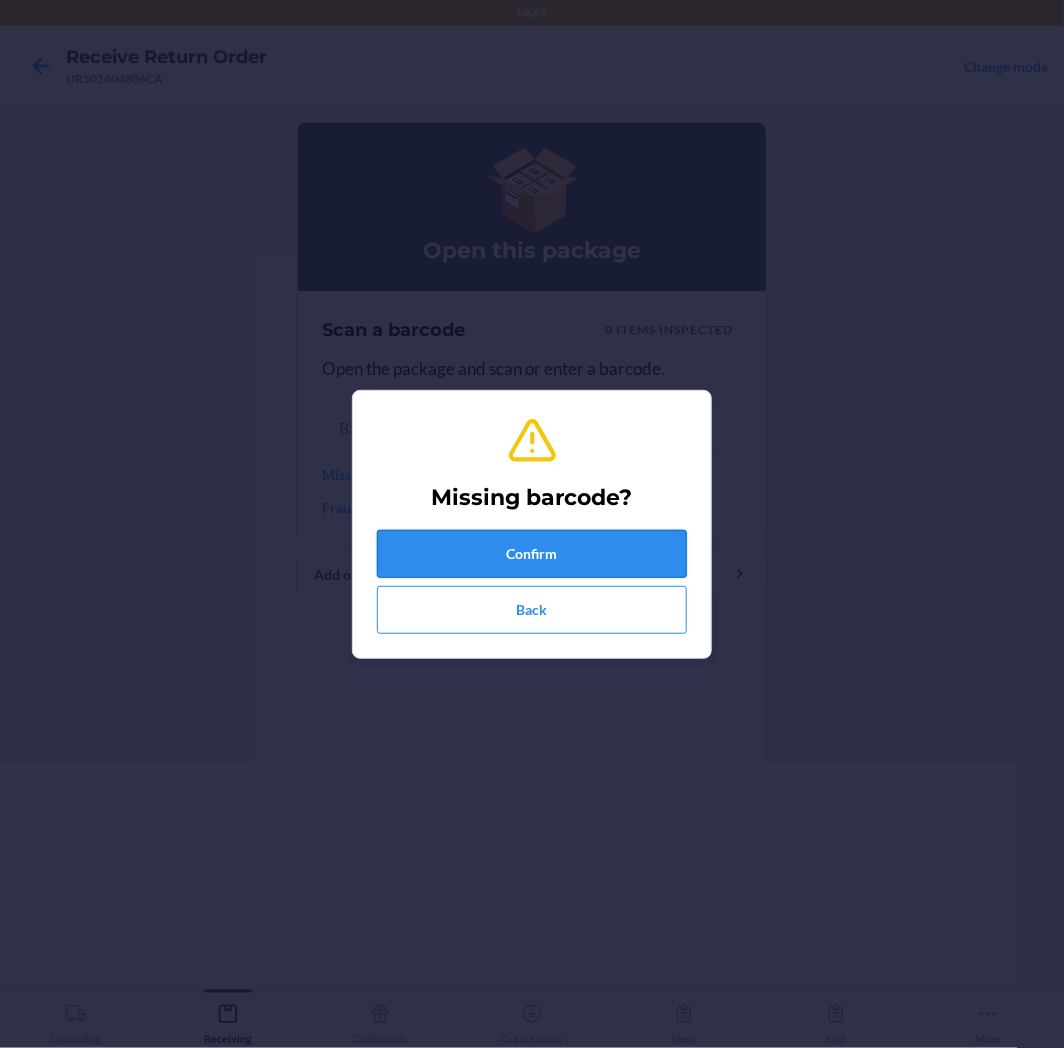 click on "Confirm" at bounding box center [532, 554] 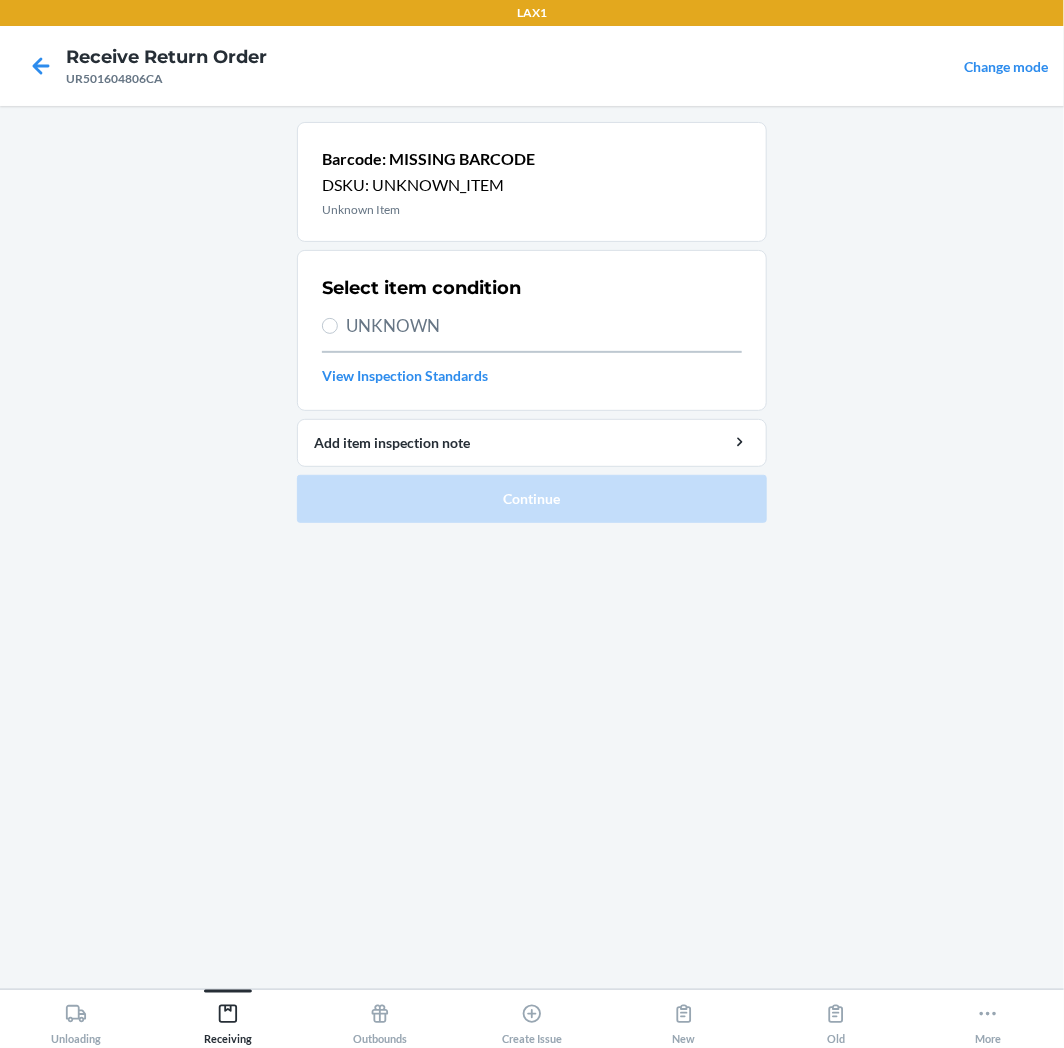 click on "UNKNOWN" at bounding box center [544, 326] 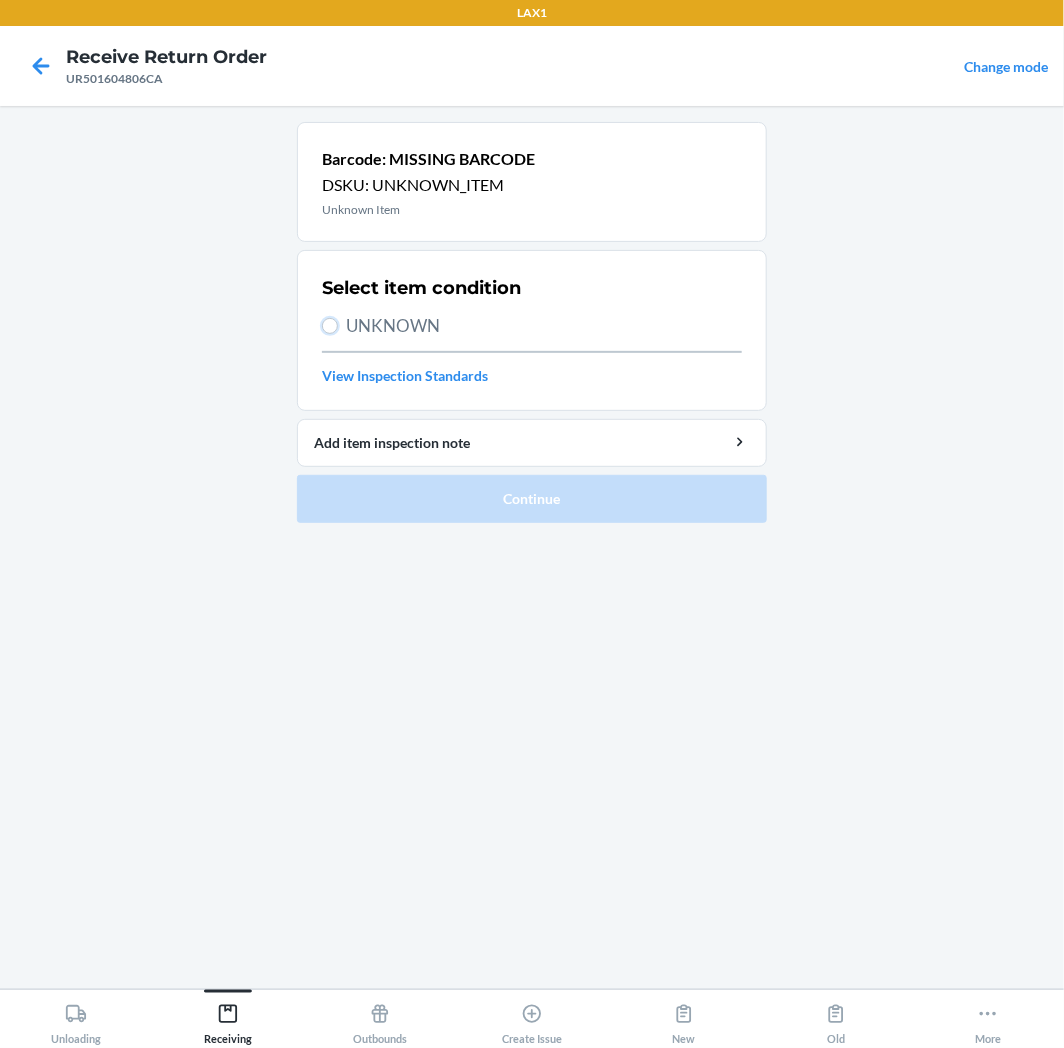 click on "UNKNOWN" at bounding box center (330, 326) 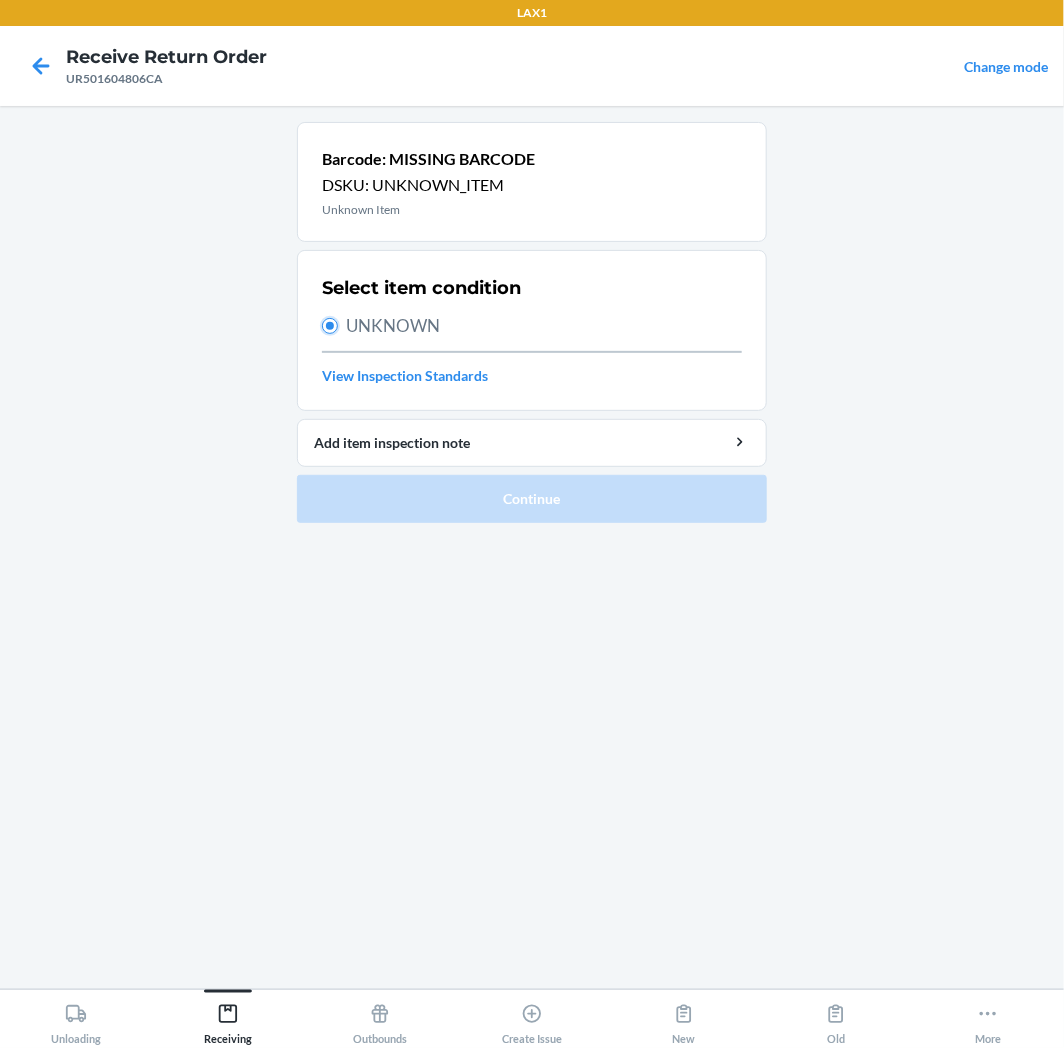radio on "true" 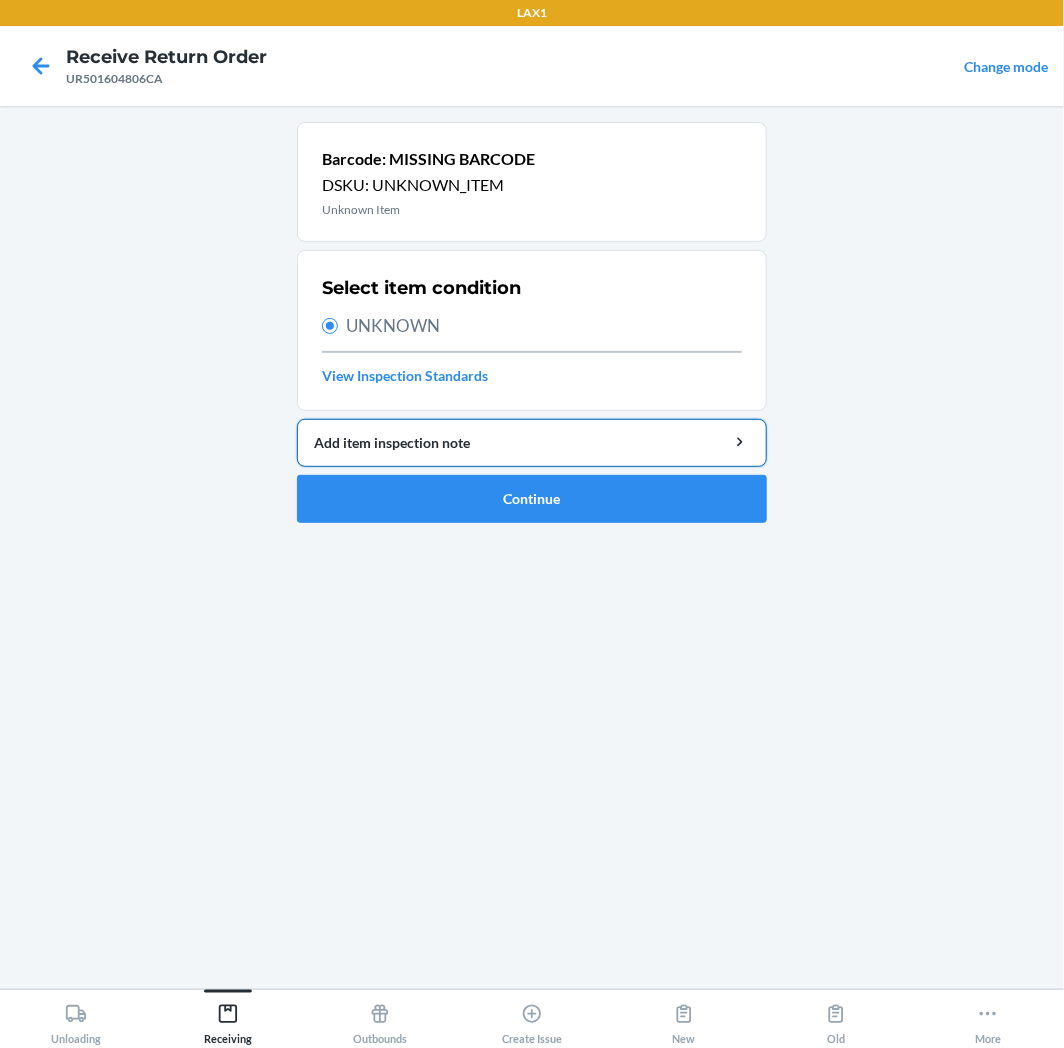 click on "Add item inspection note" at bounding box center (532, 443) 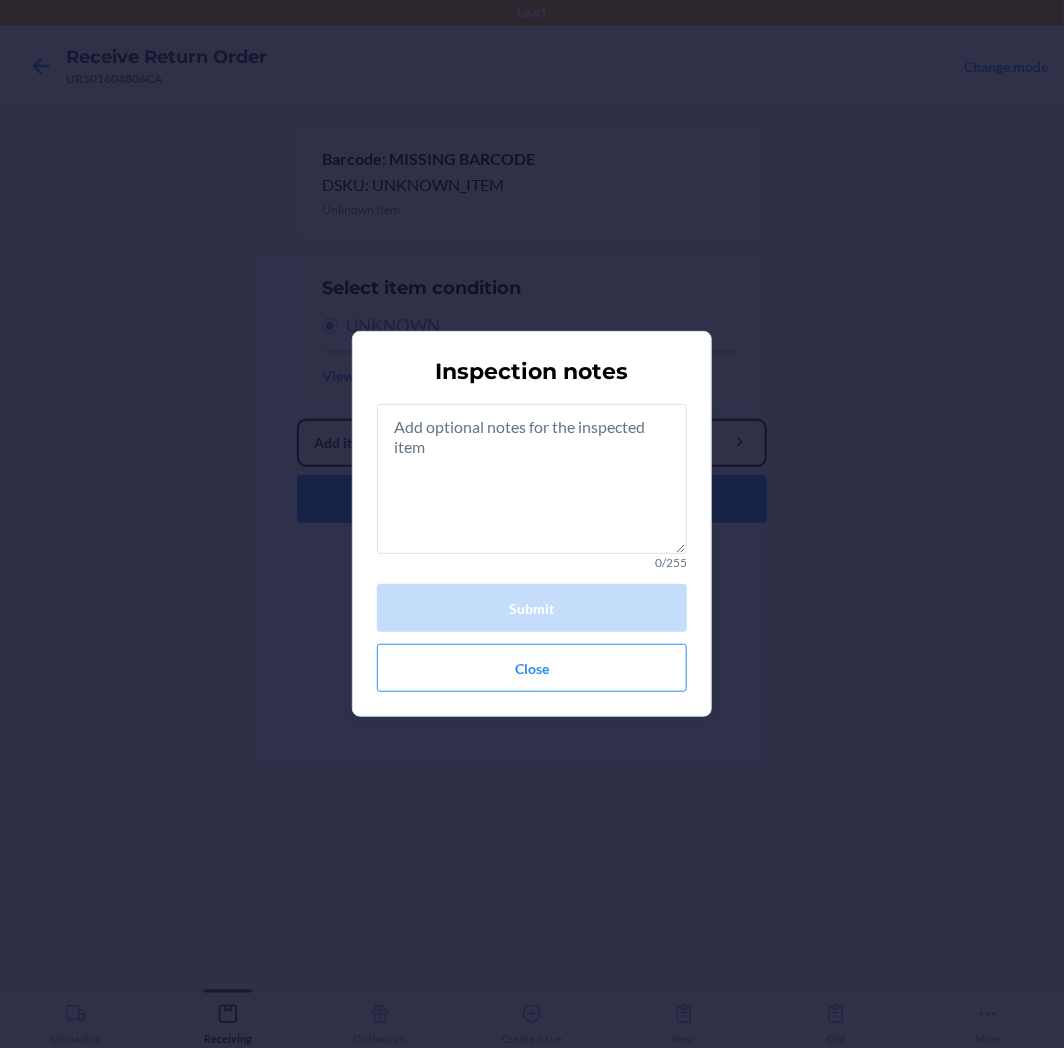 type 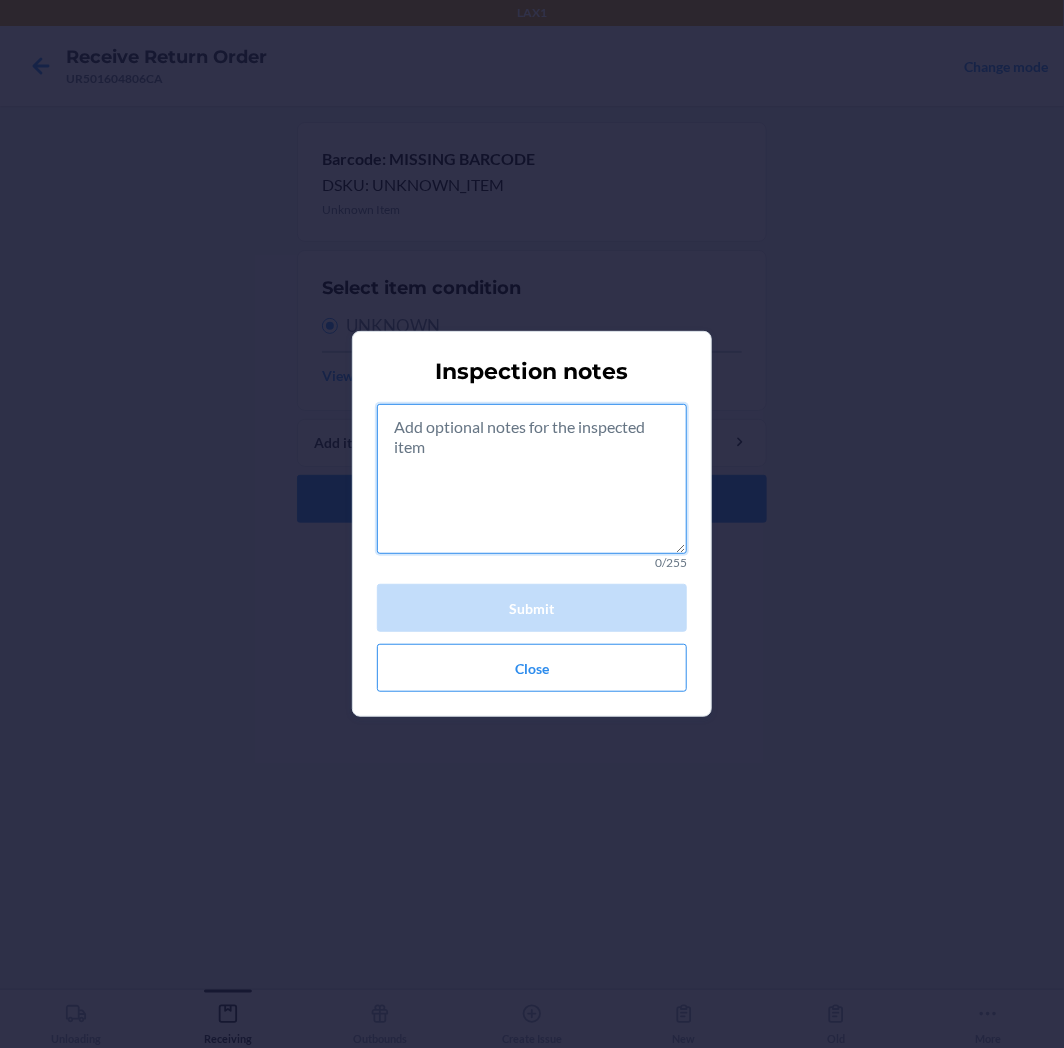 click at bounding box center (532, 479) 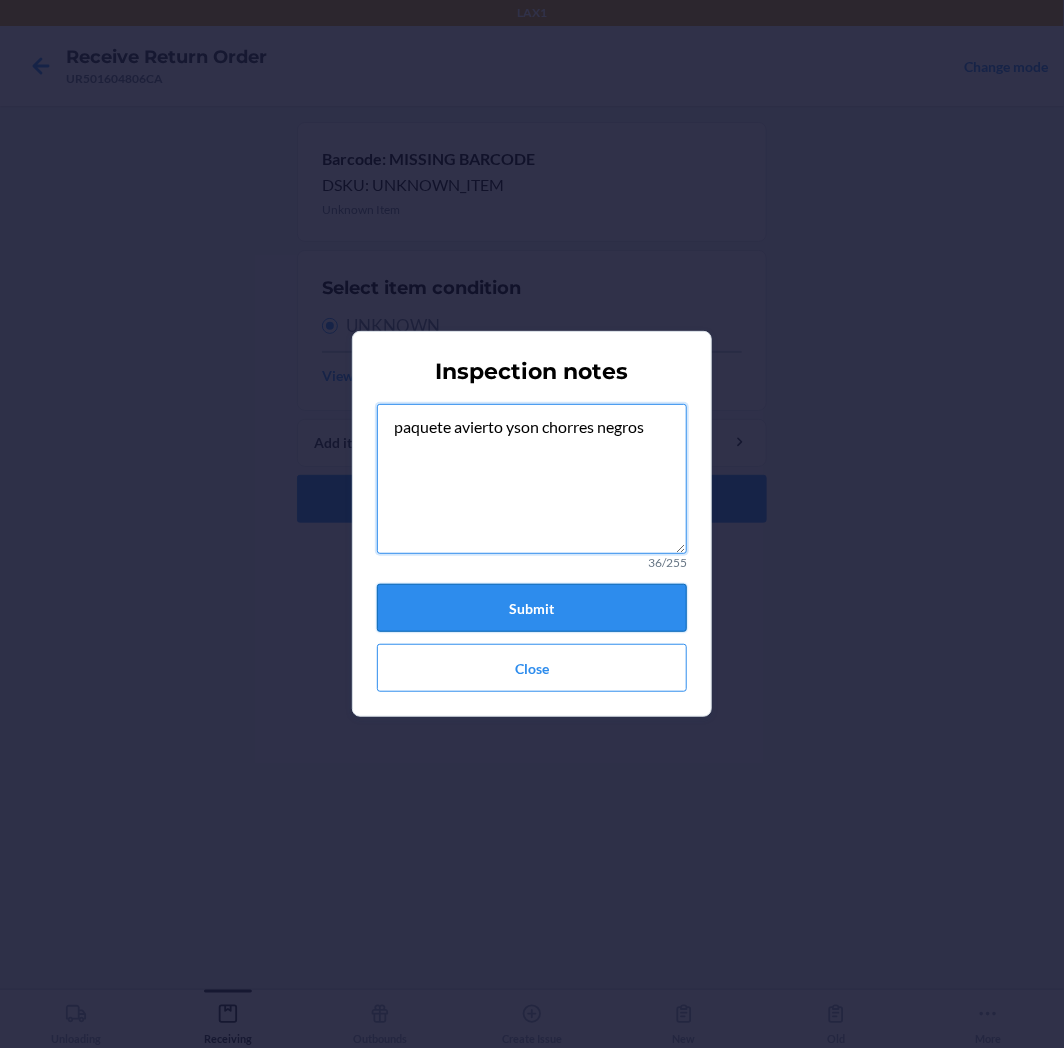 type on "paquete avierto yson chorres negros" 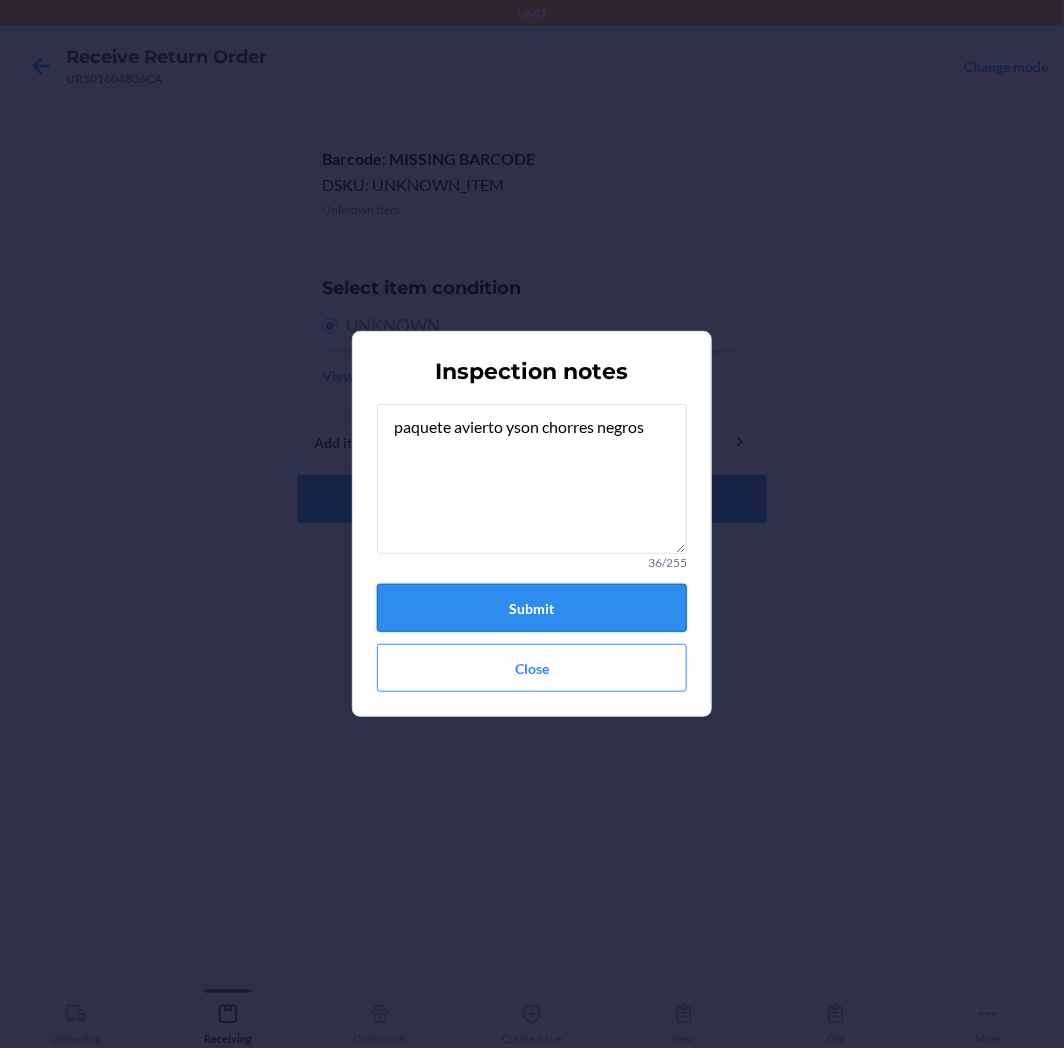 click on "Submit" at bounding box center (532, 608) 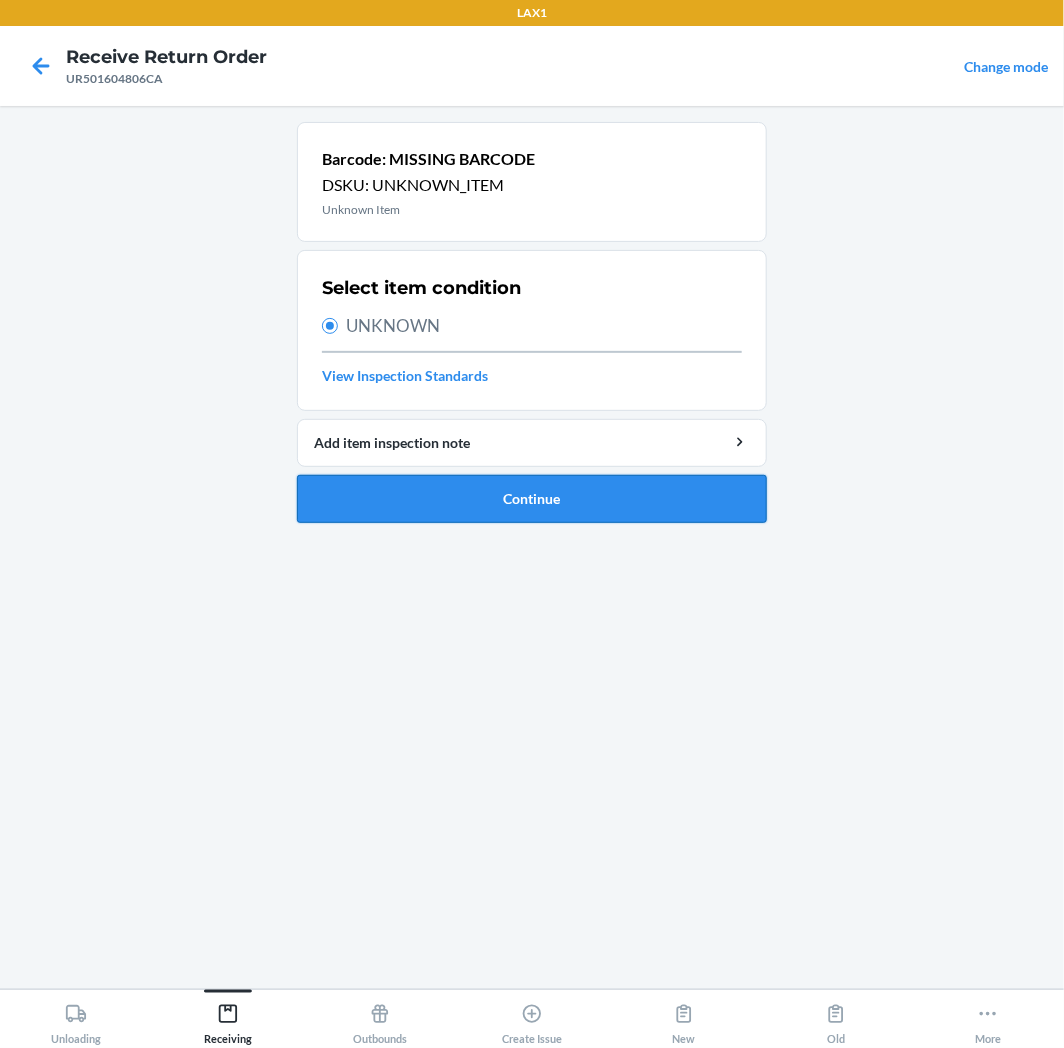 click on "Continue" at bounding box center (532, 499) 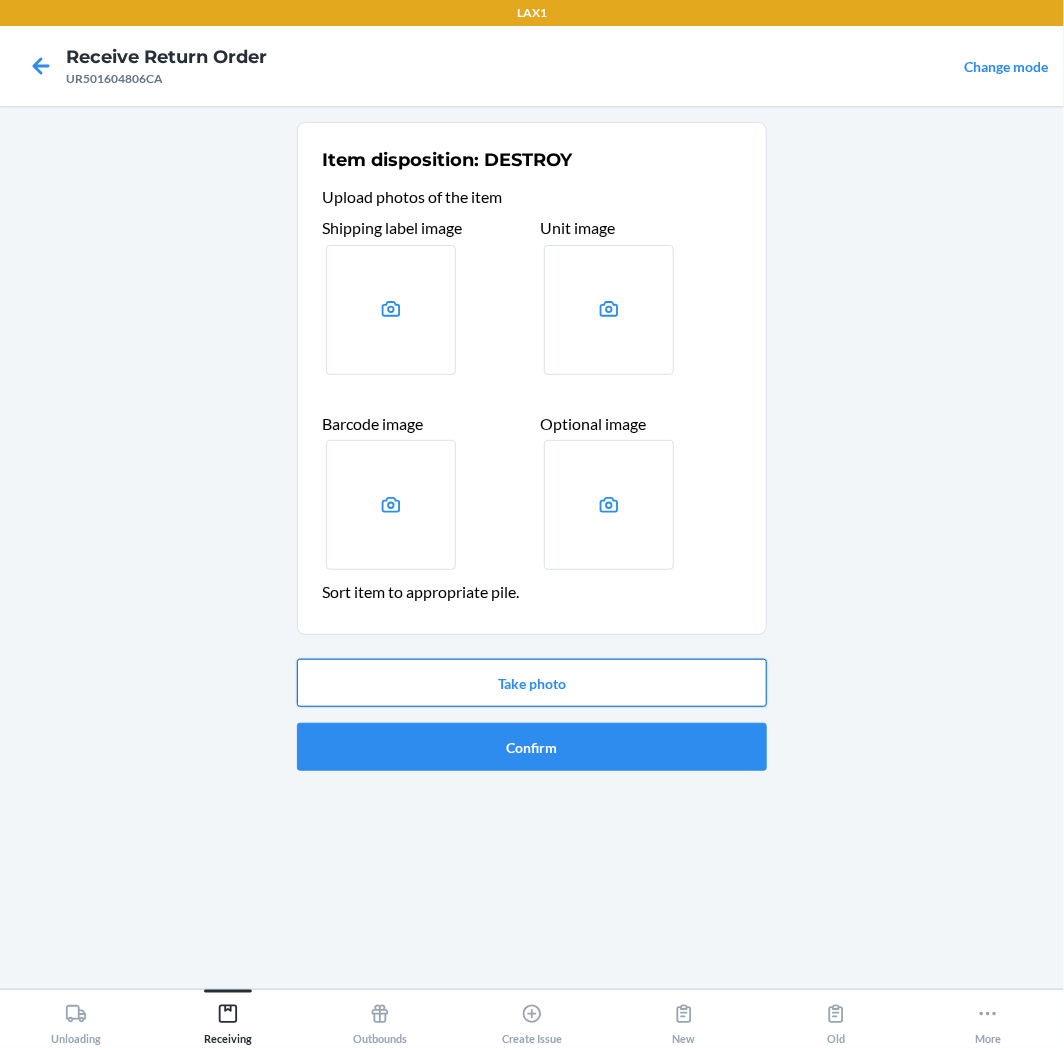 click on "Take photo" at bounding box center (532, 683) 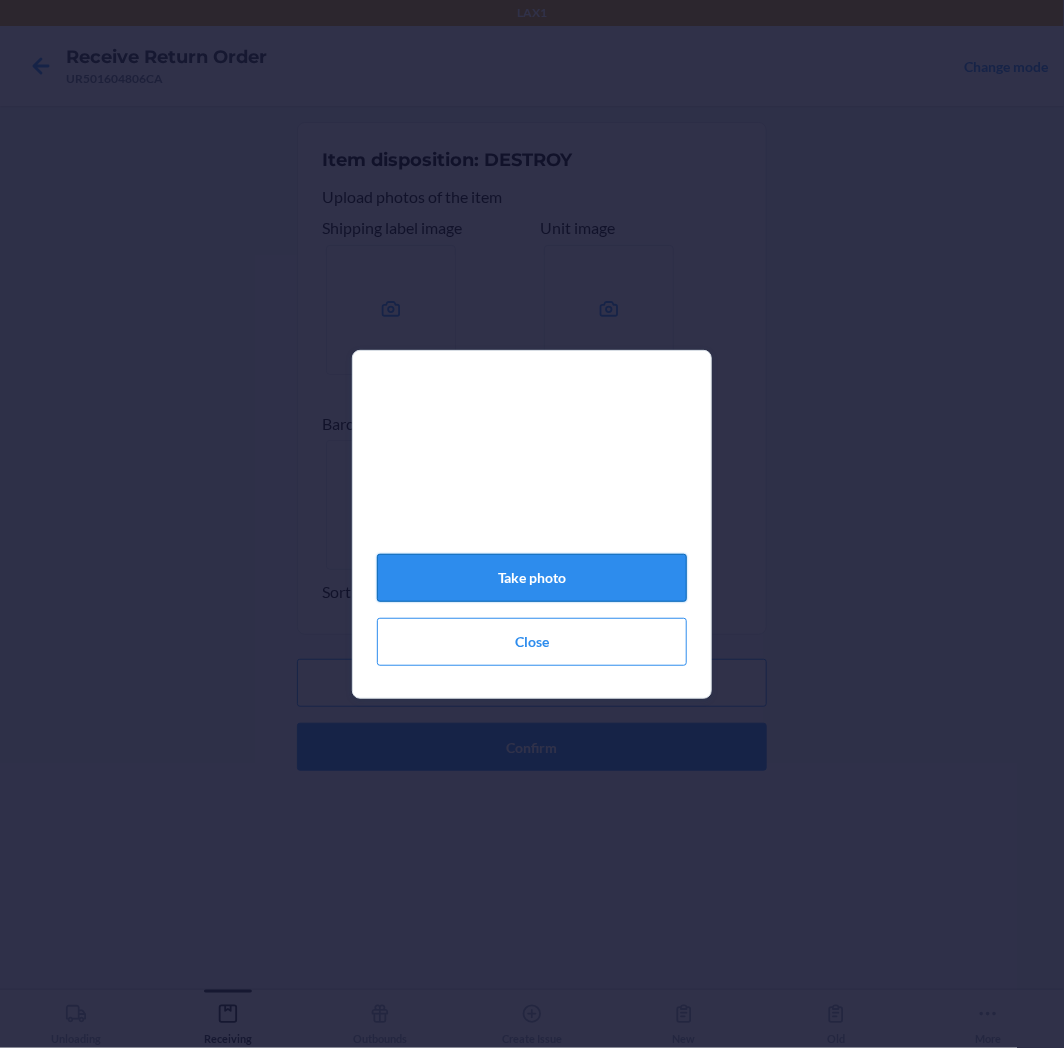 click on "Take photo" 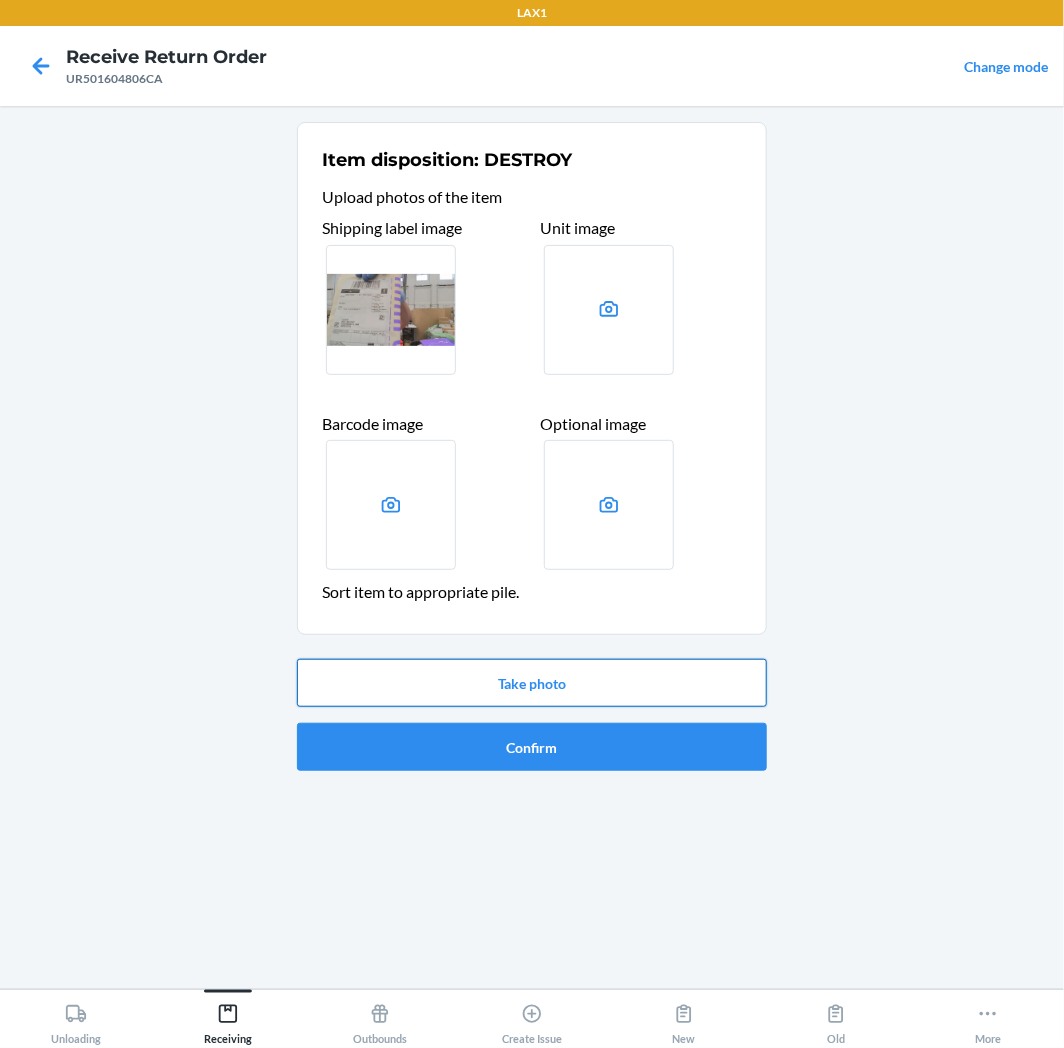 click on "Take photo" at bounding box center (532, 683) 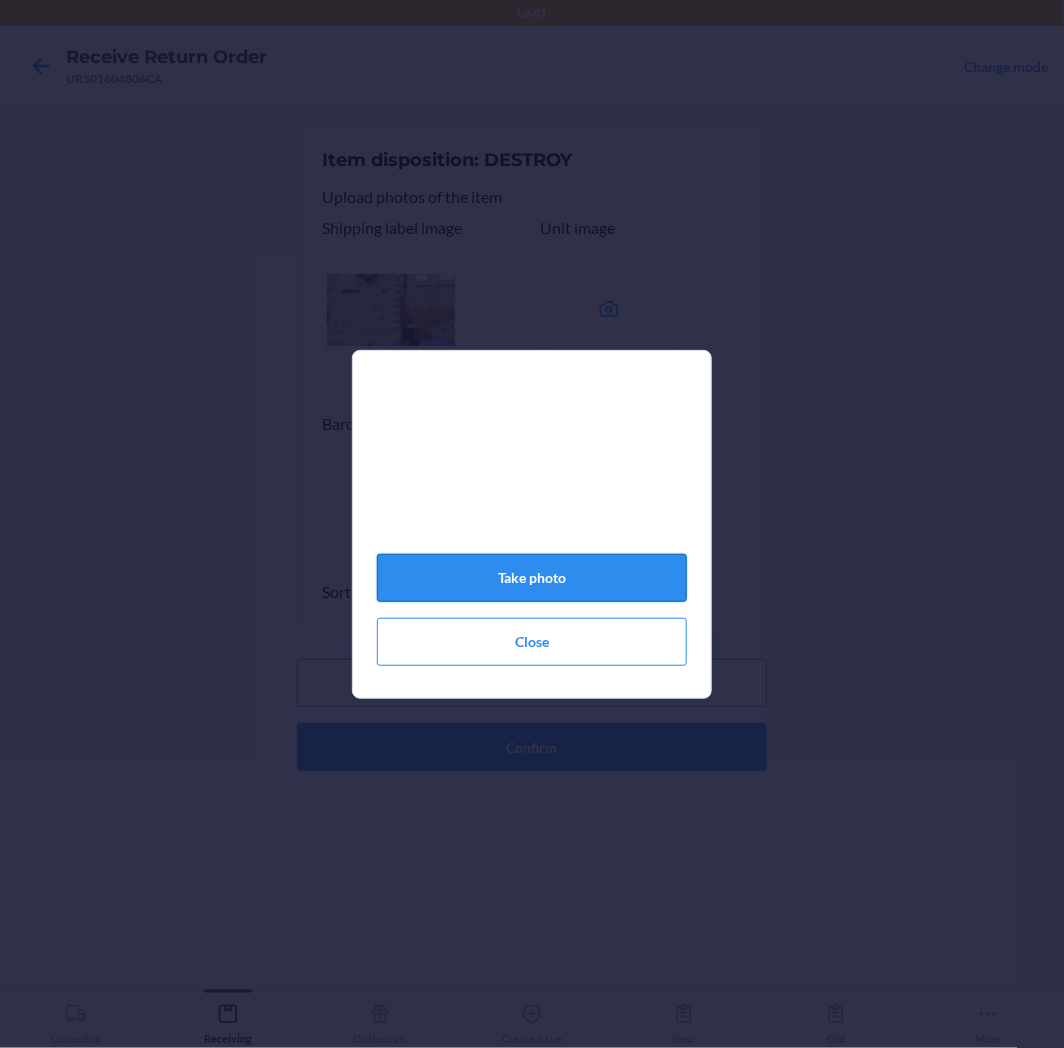 click on "Take photo" 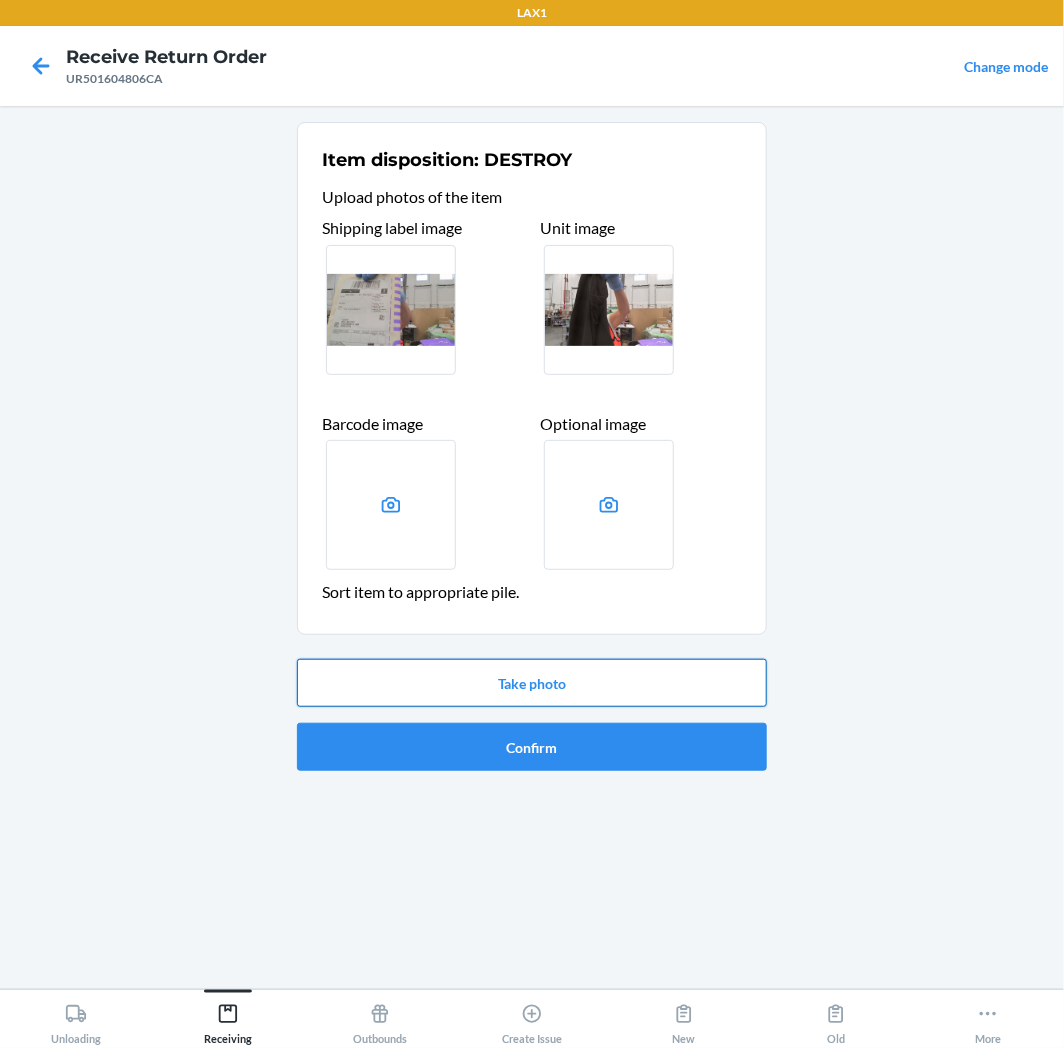 click on "Take photo" at bounding box center (532, 683) 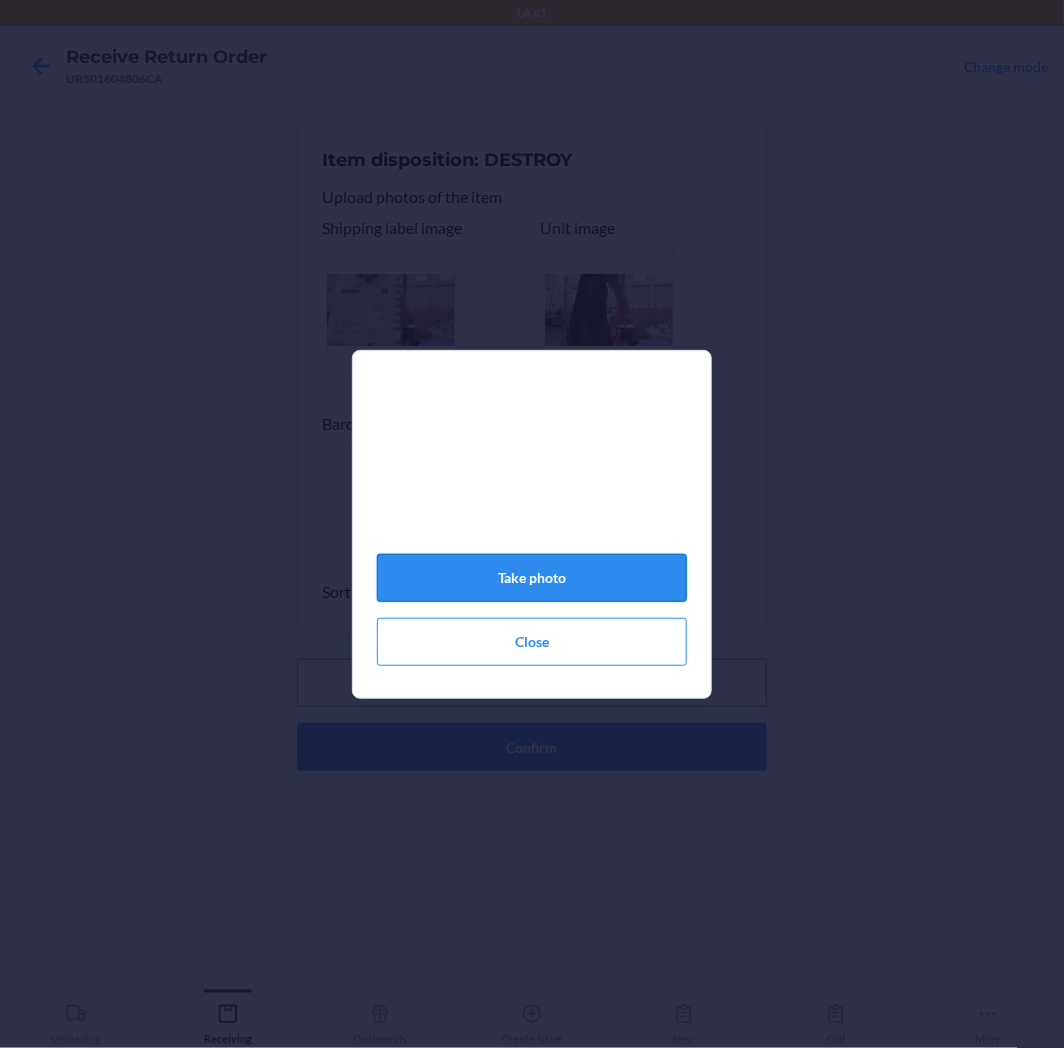 click on "Take photo" 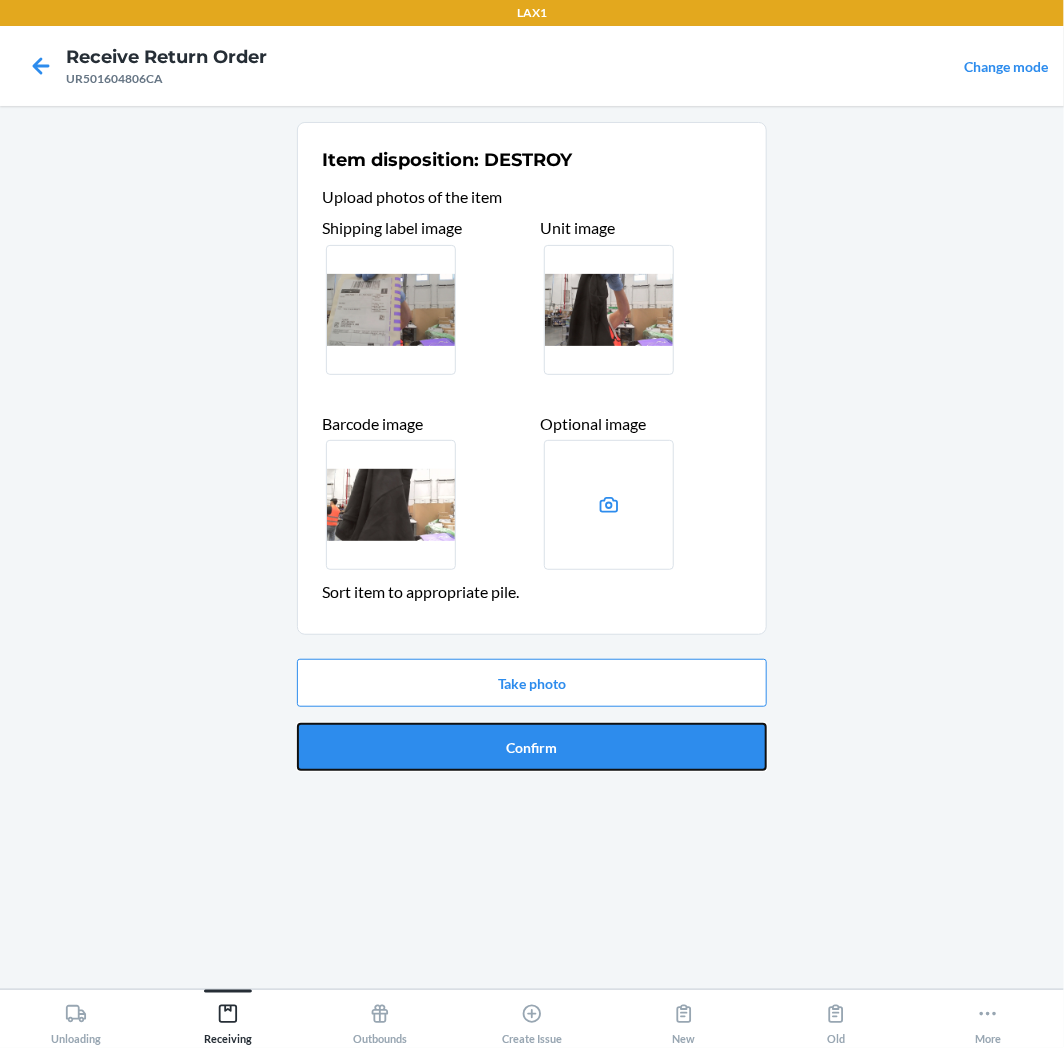 click on "Confirm" at bounding box center [532, 747] 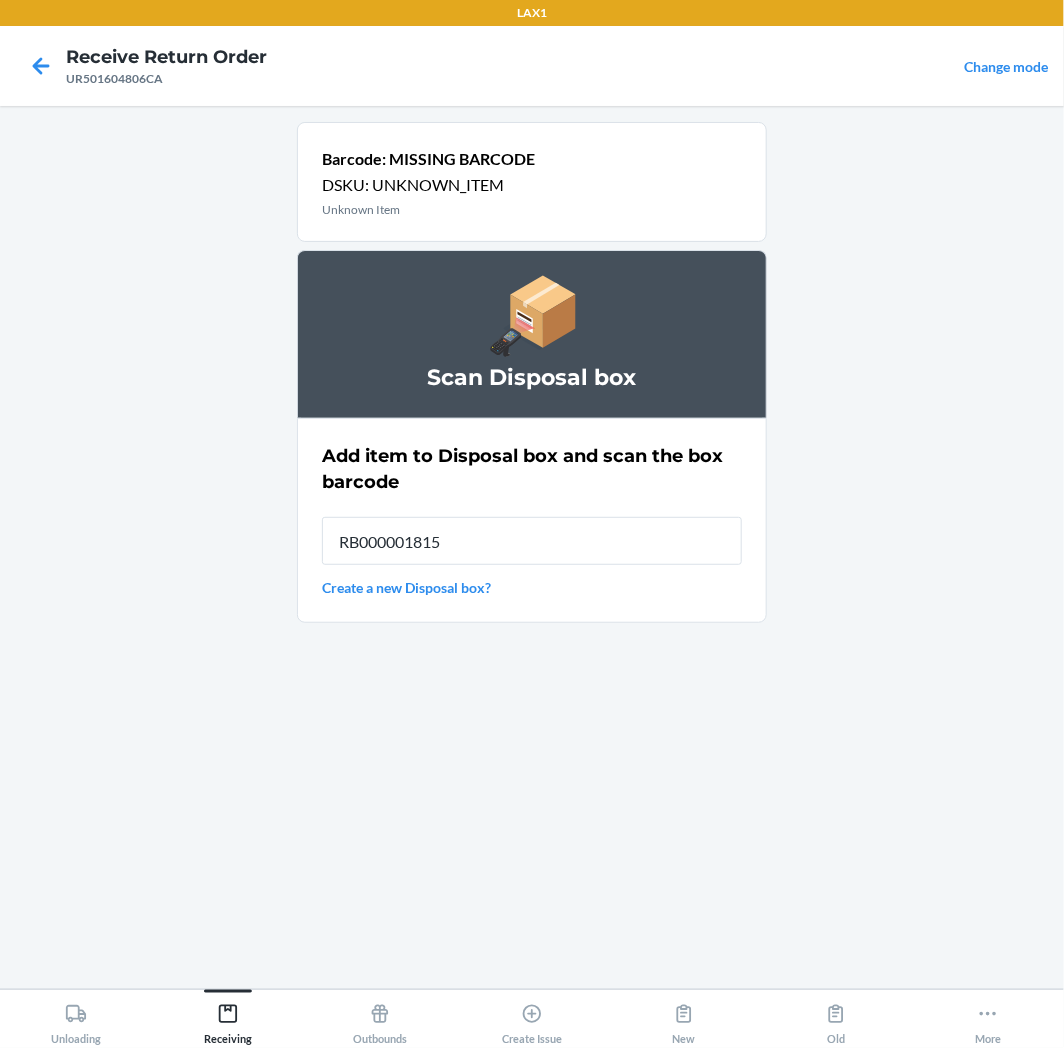 type on "RB000001815" 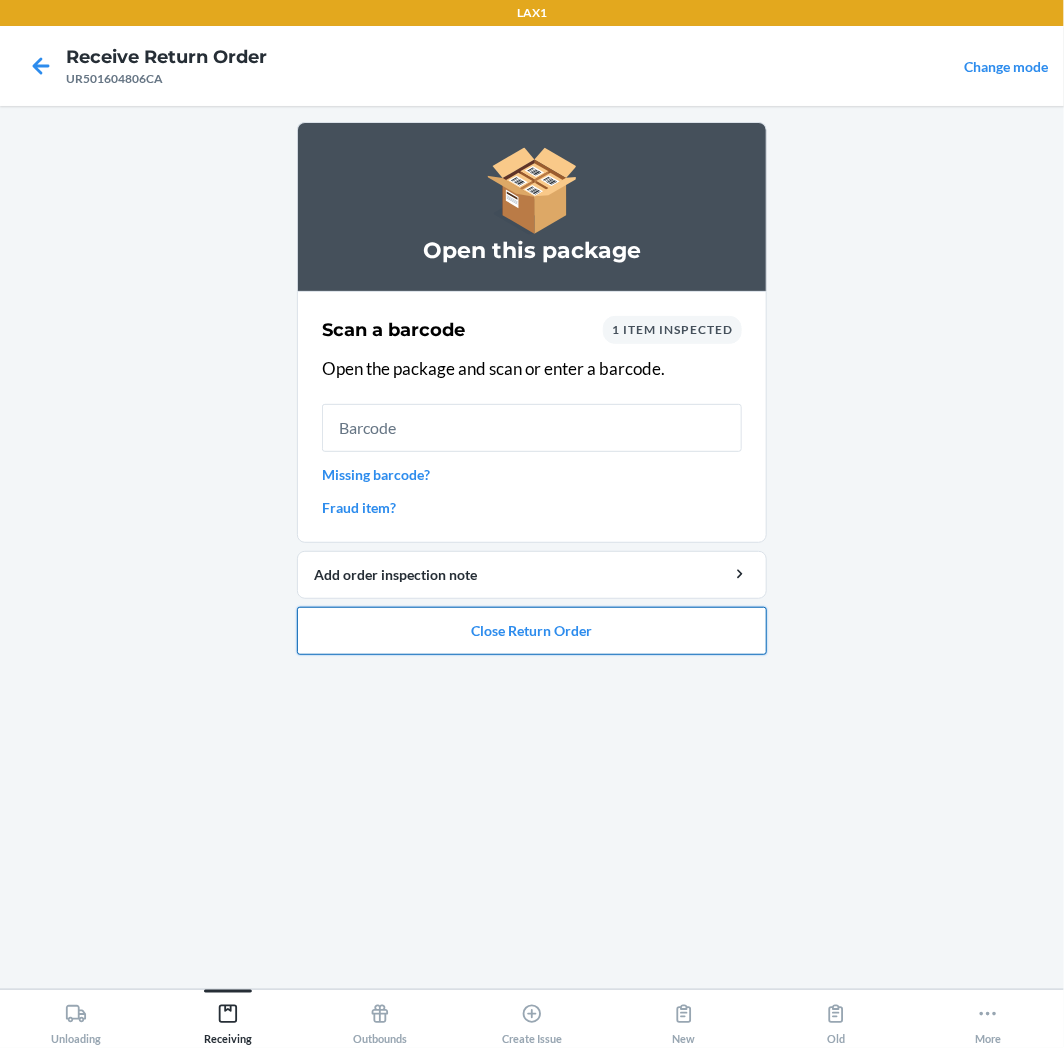 click on "Close Return Order" at bounding box center [532, 631] 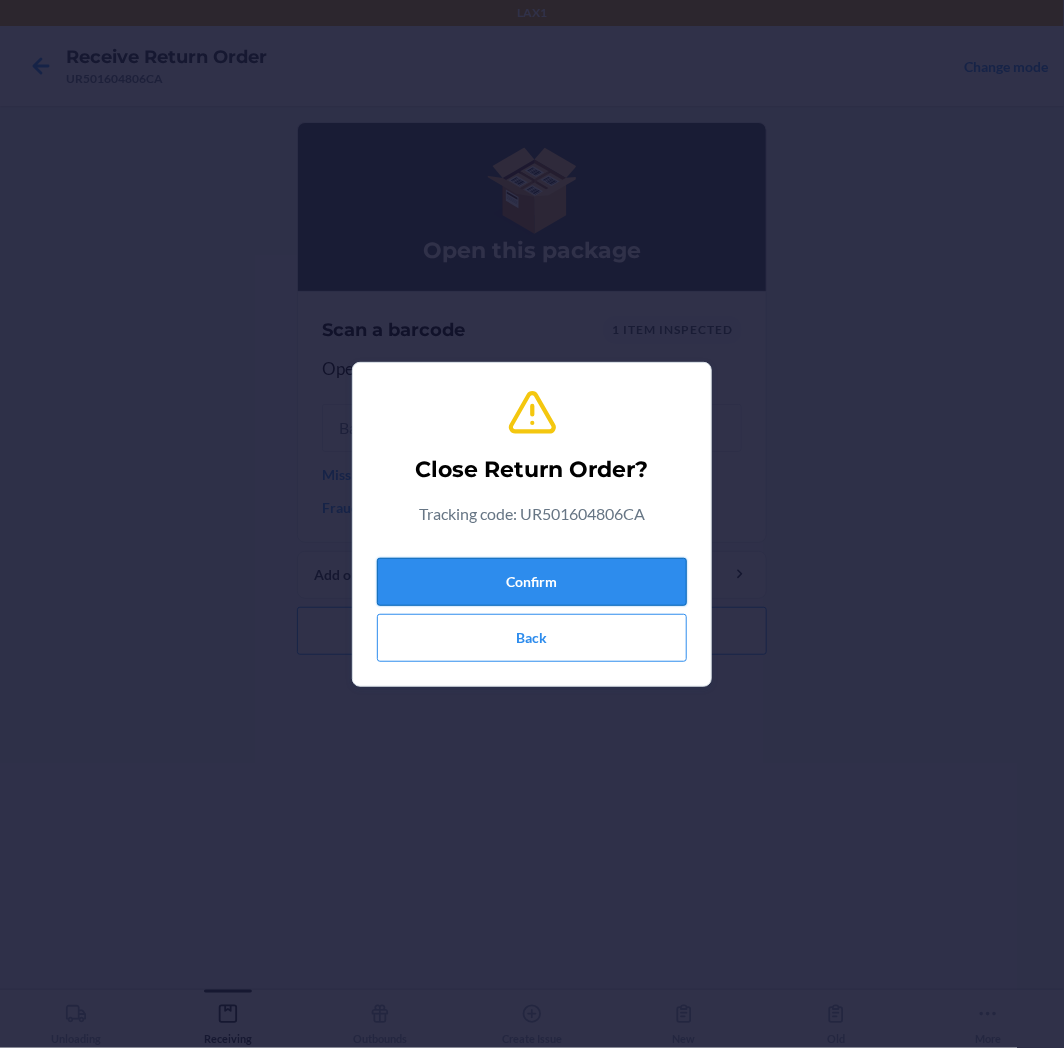 click on "Confirm" at bounding box center (532, 582) 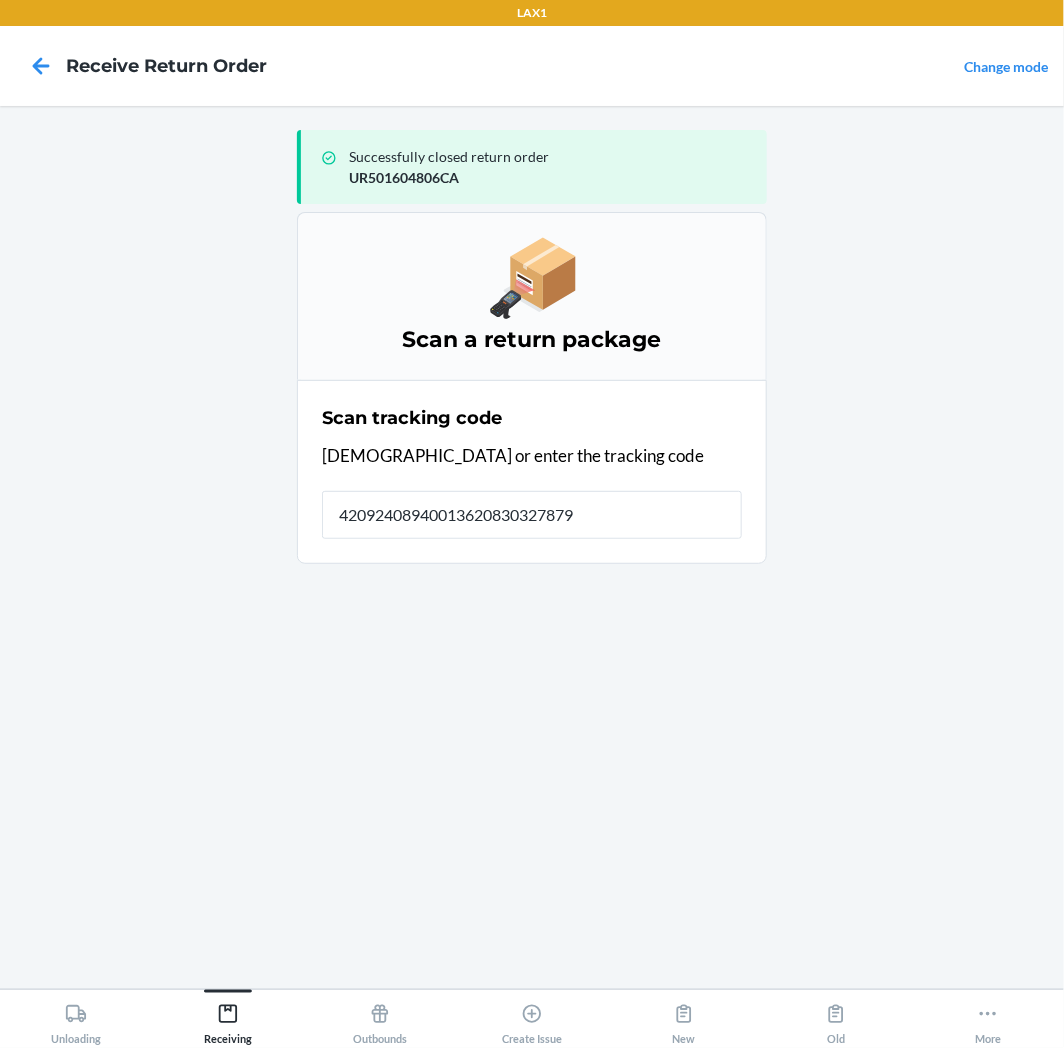 type on "420924089400136208303278797" 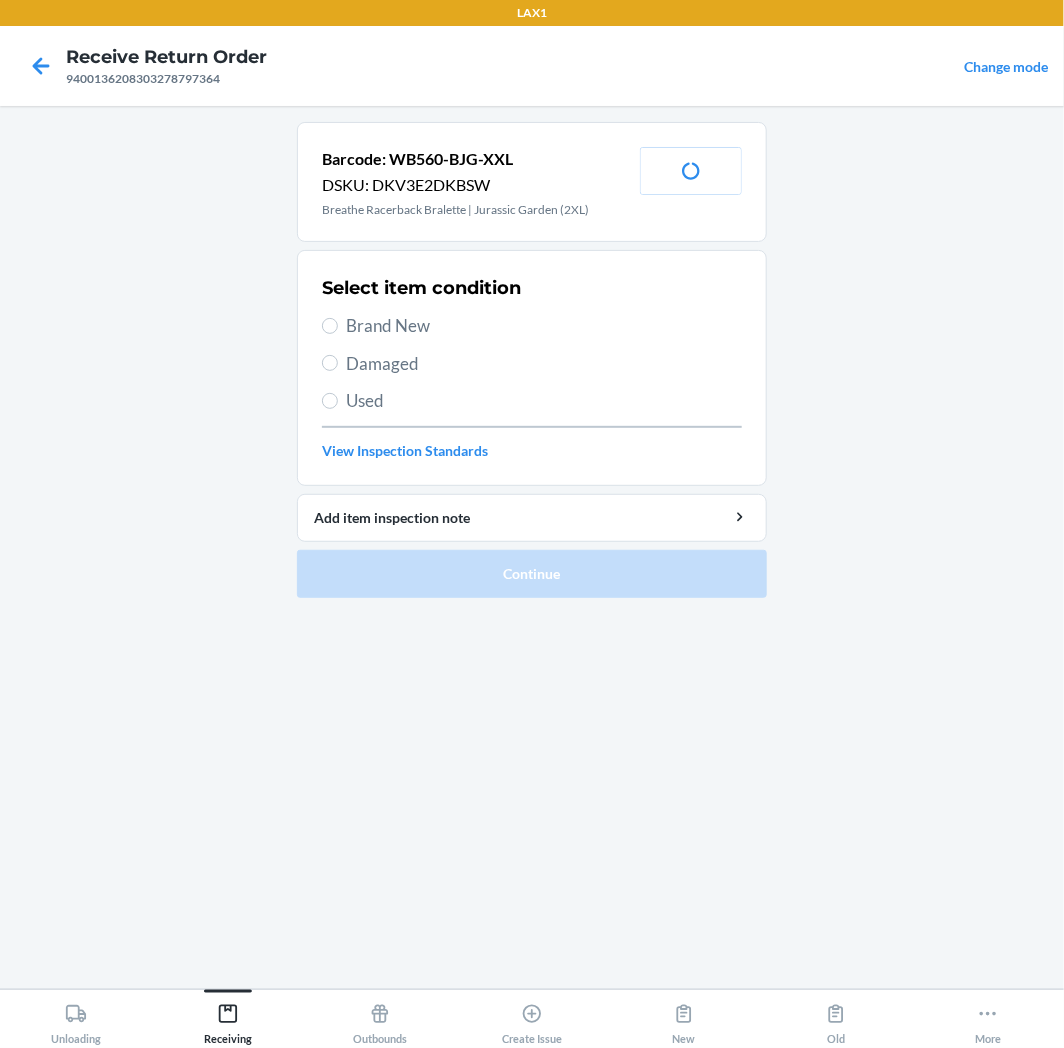 click on "Brand New" at bounding box center [544, 326] 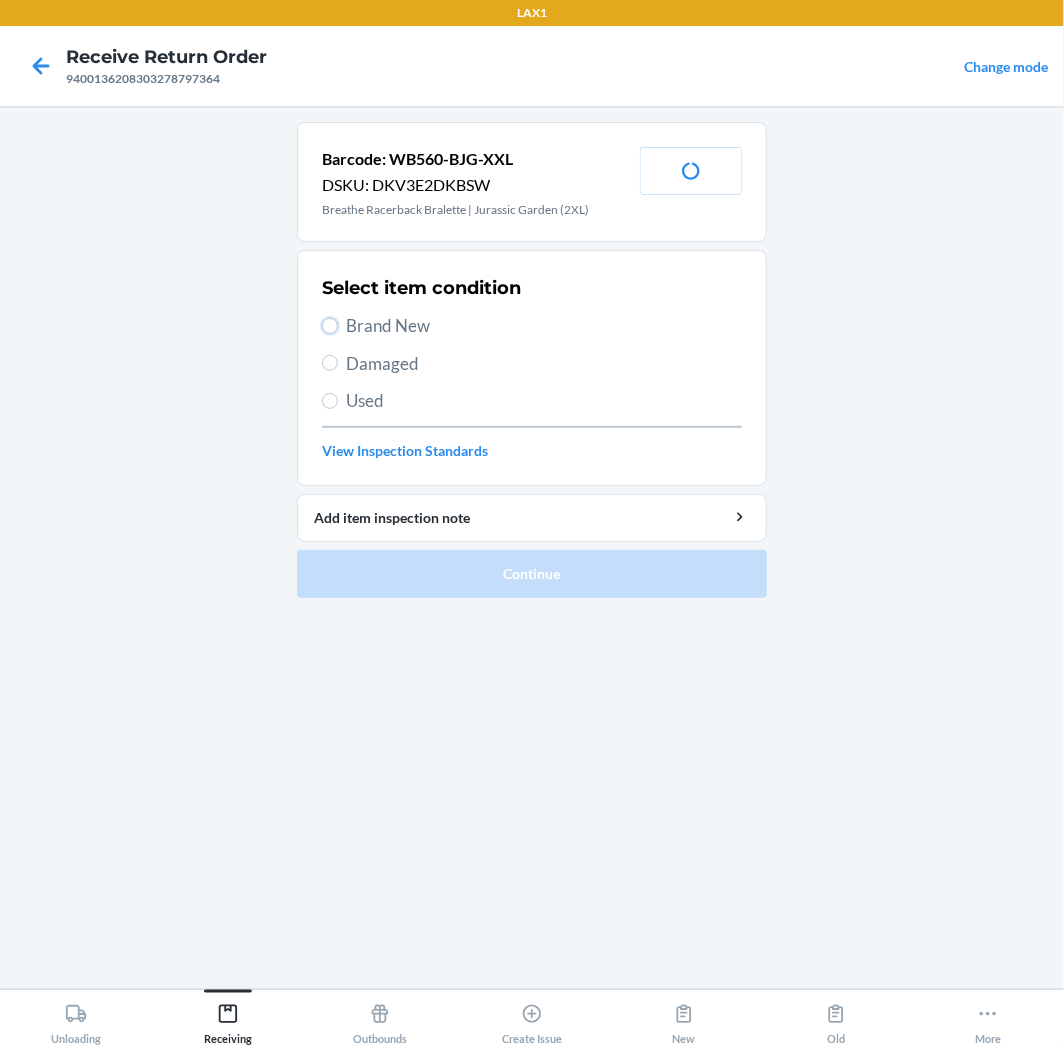 click on "Brand New" at bounding box center (330, 326) 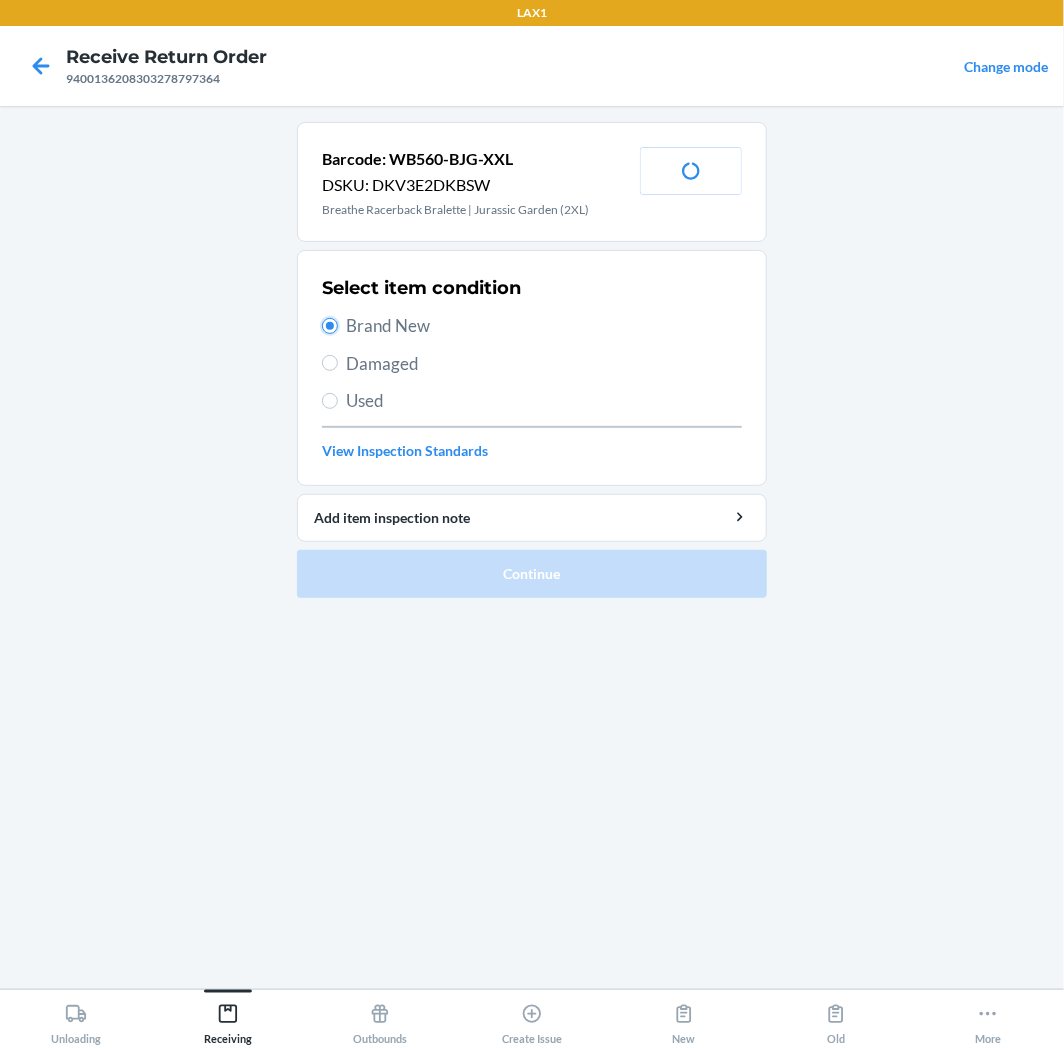 radio on "true" 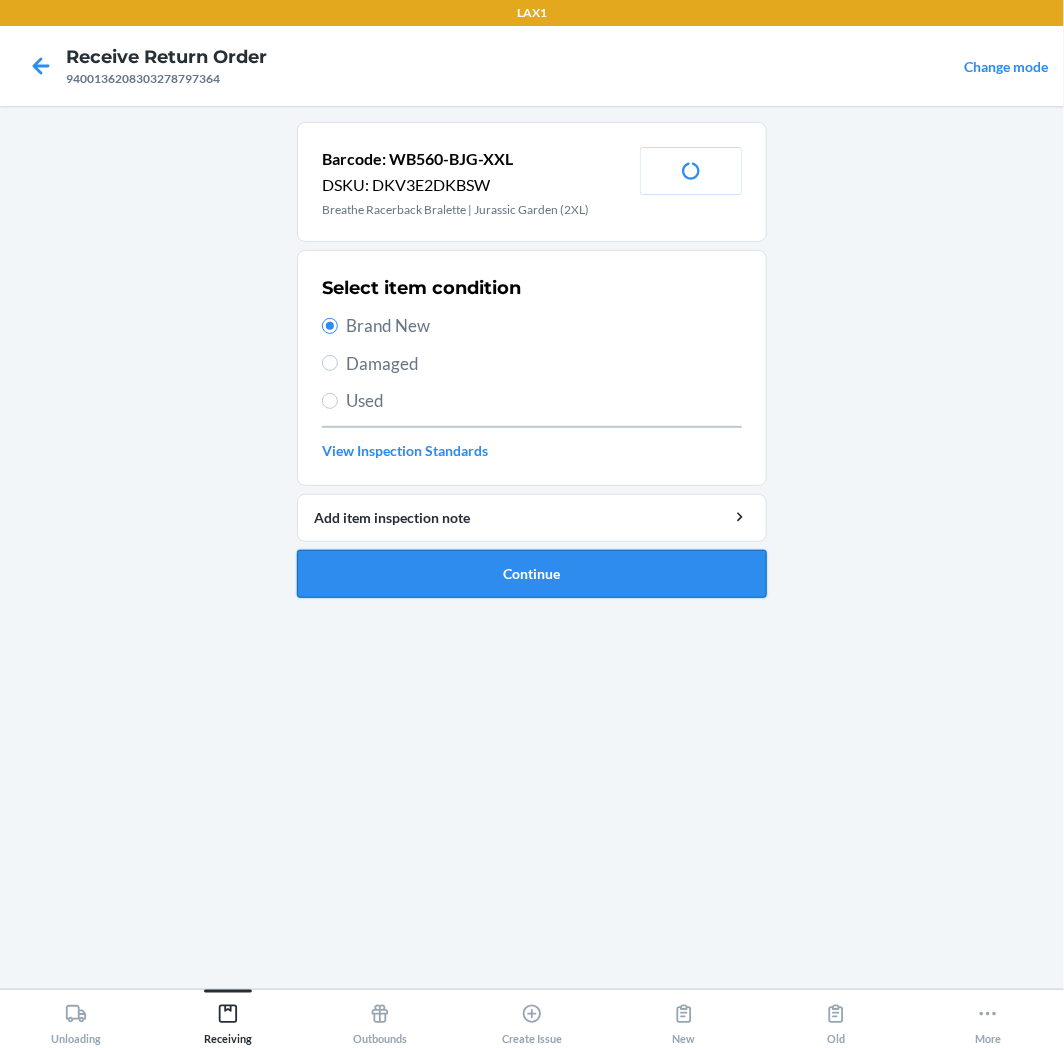 click on "Continue" at bounding box center (532, 574) 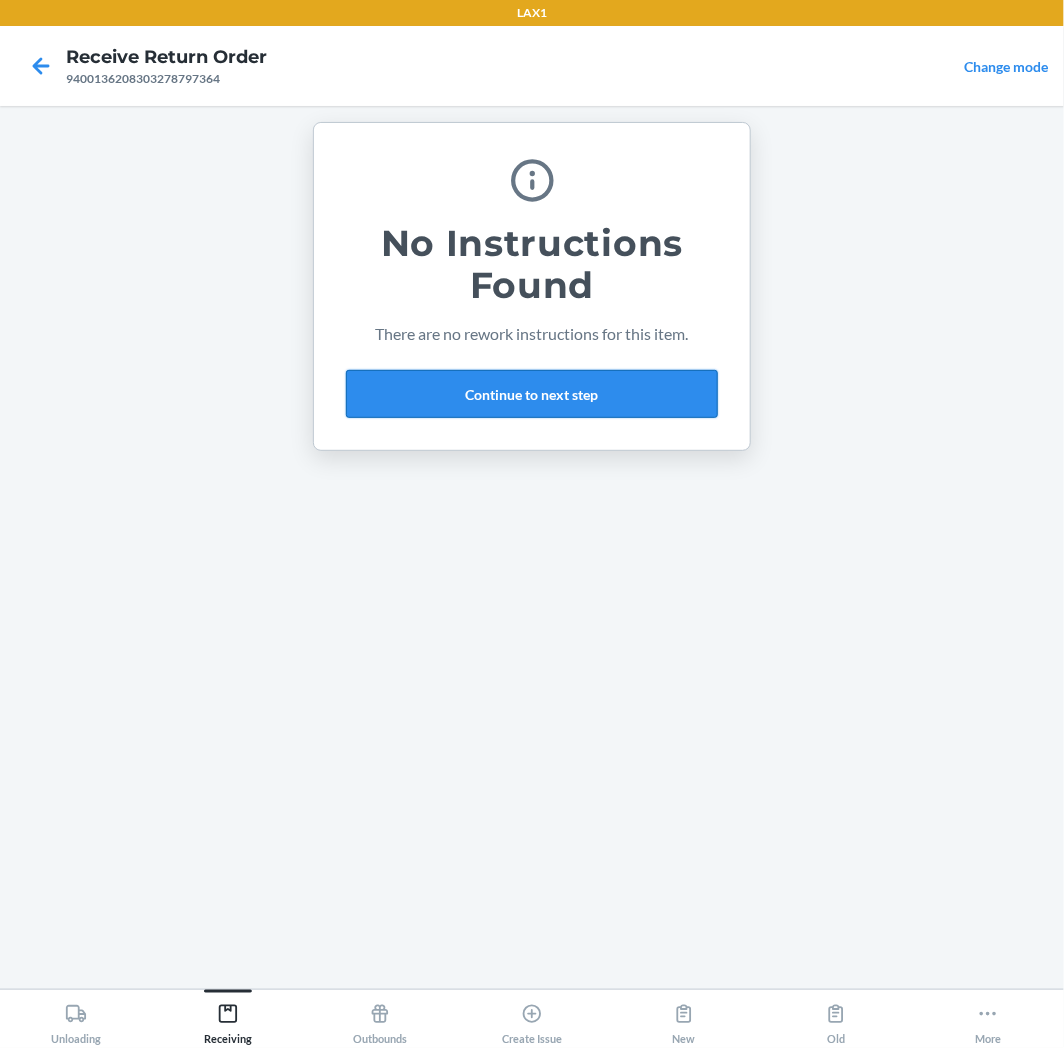 click on "Continue to next step" at bounding box center [532, 394] 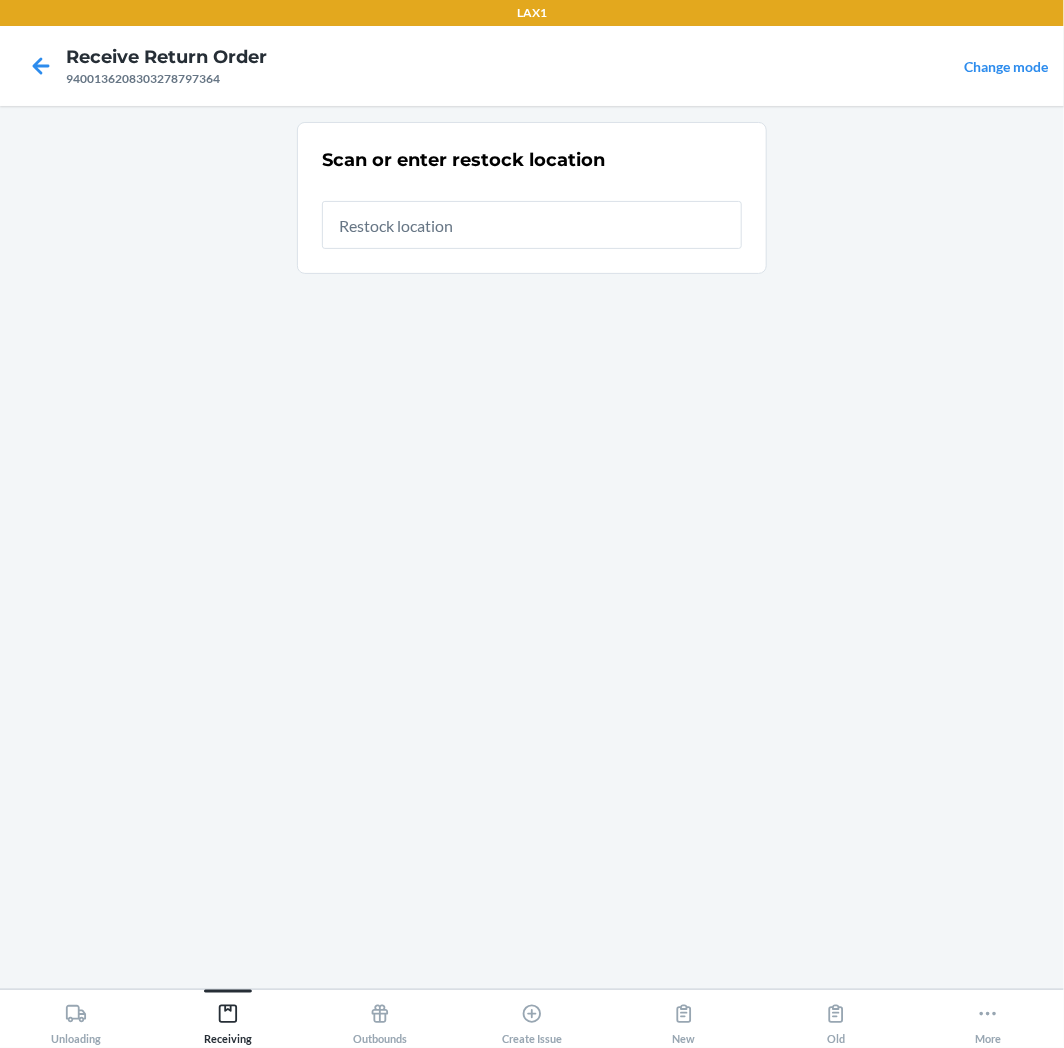click at bounding box center [532, 225] 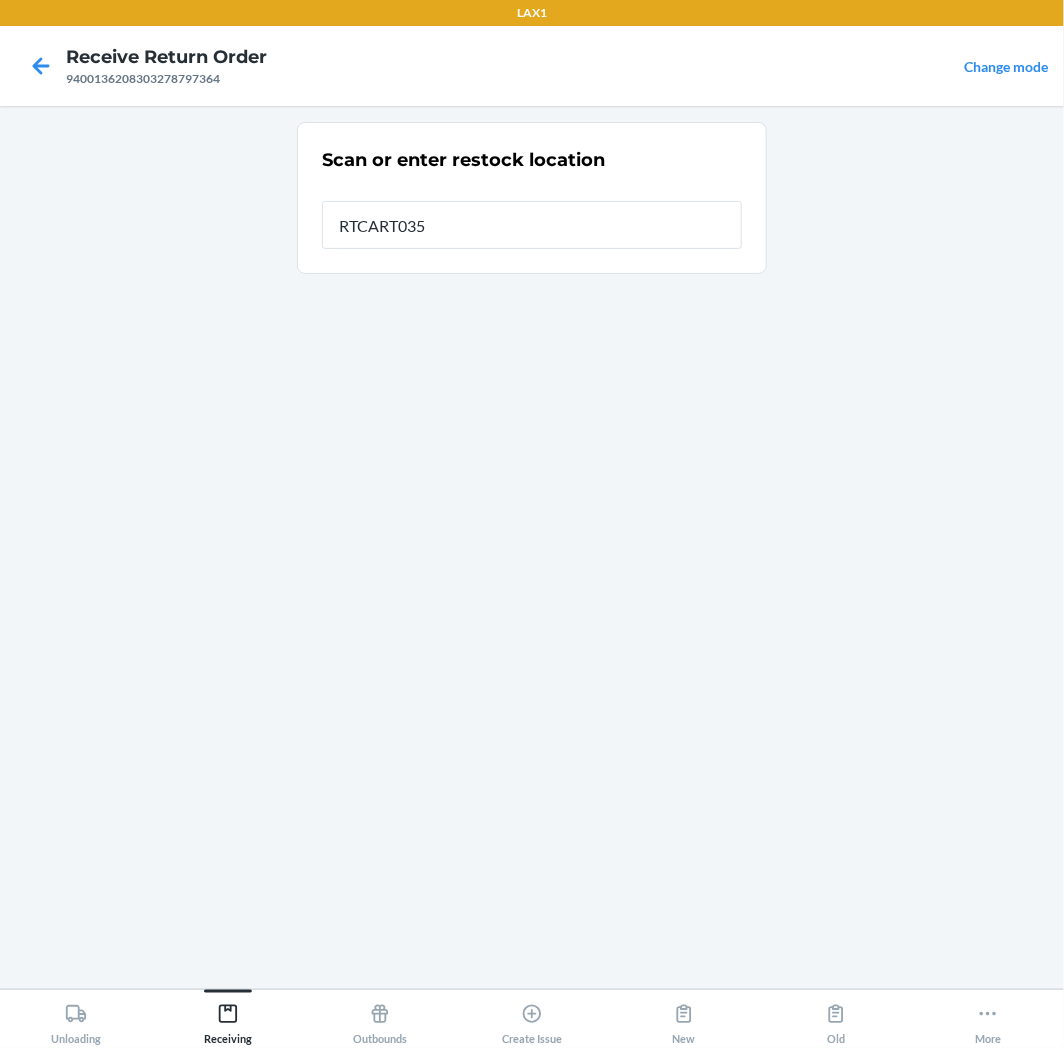 type on "RTCART035" 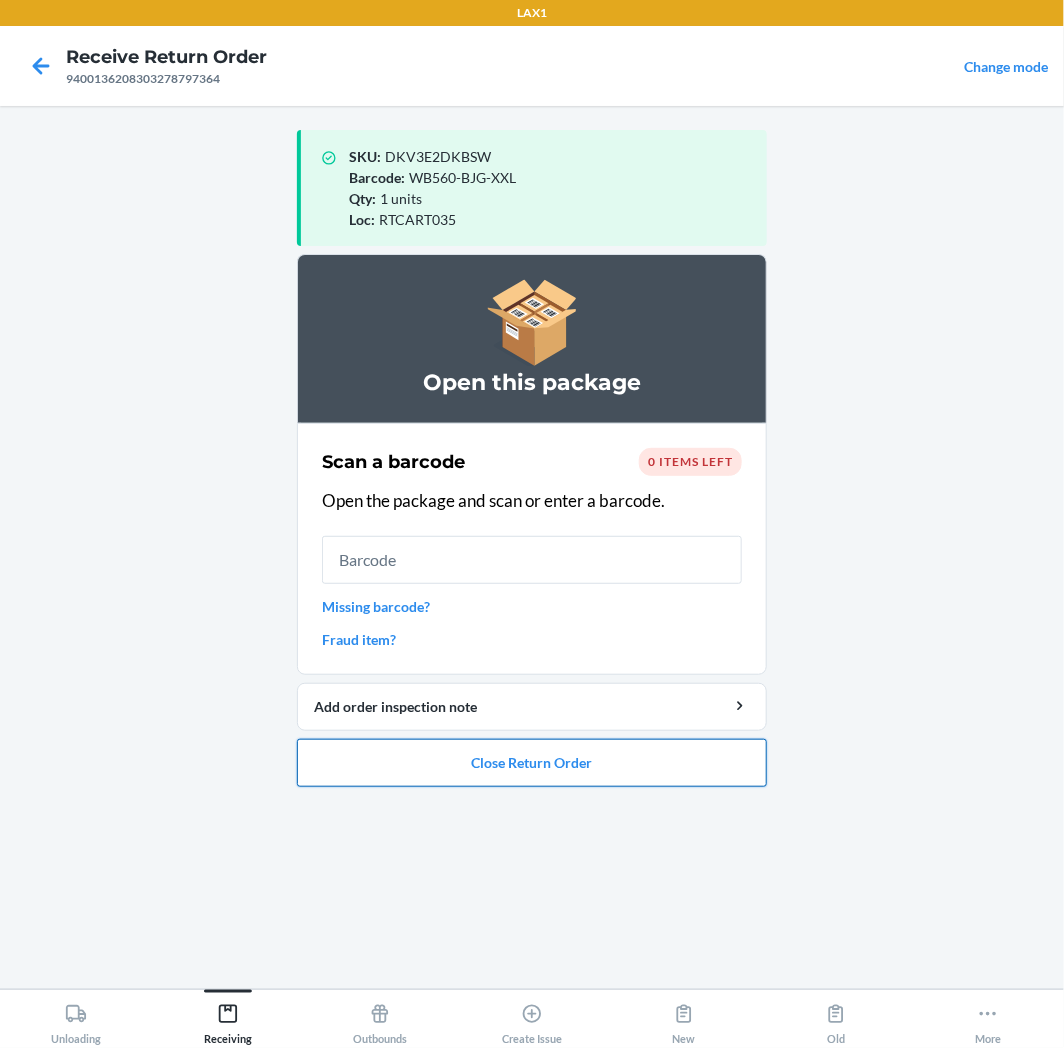 click on "Close Return Order" at bounding box center (532, 763) 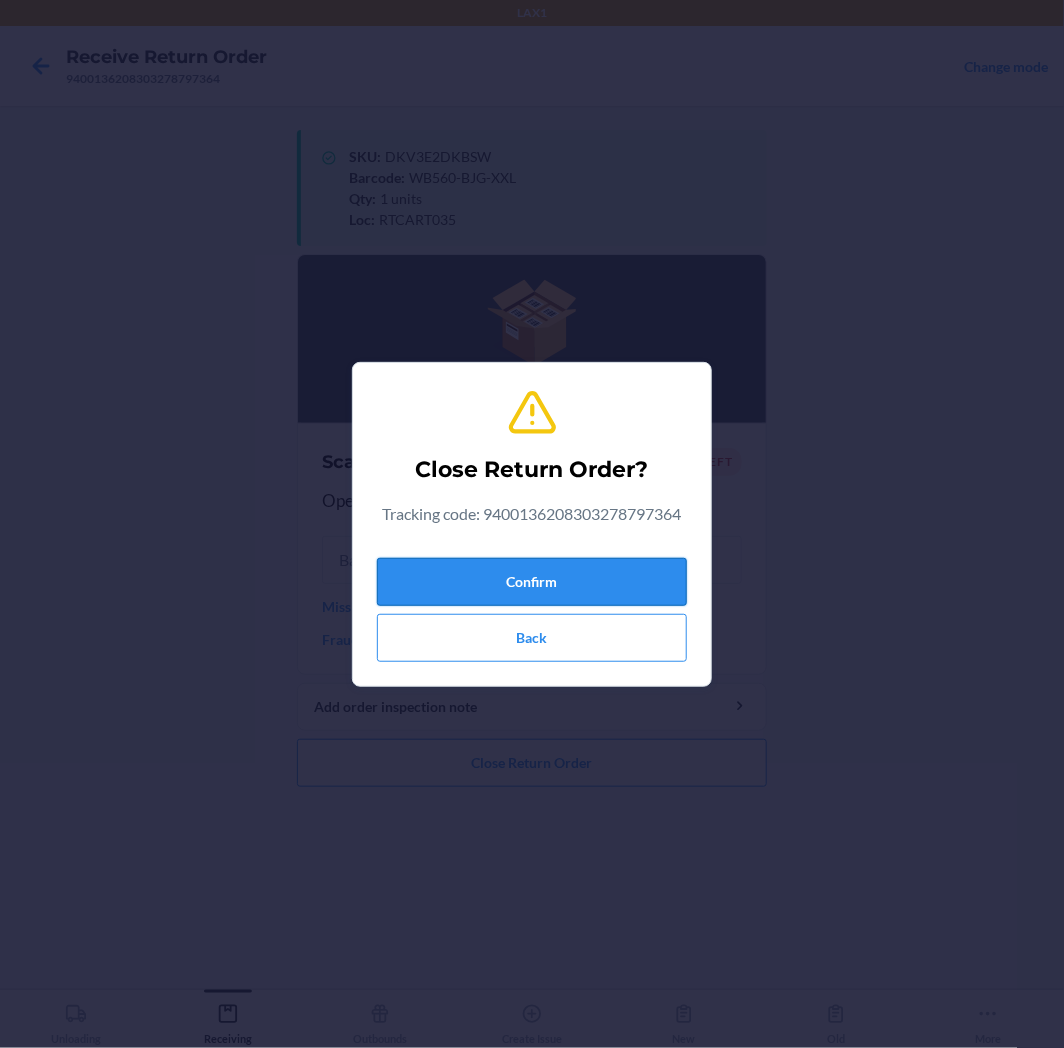 click on "Confirm" at bounding box center [532, 582] 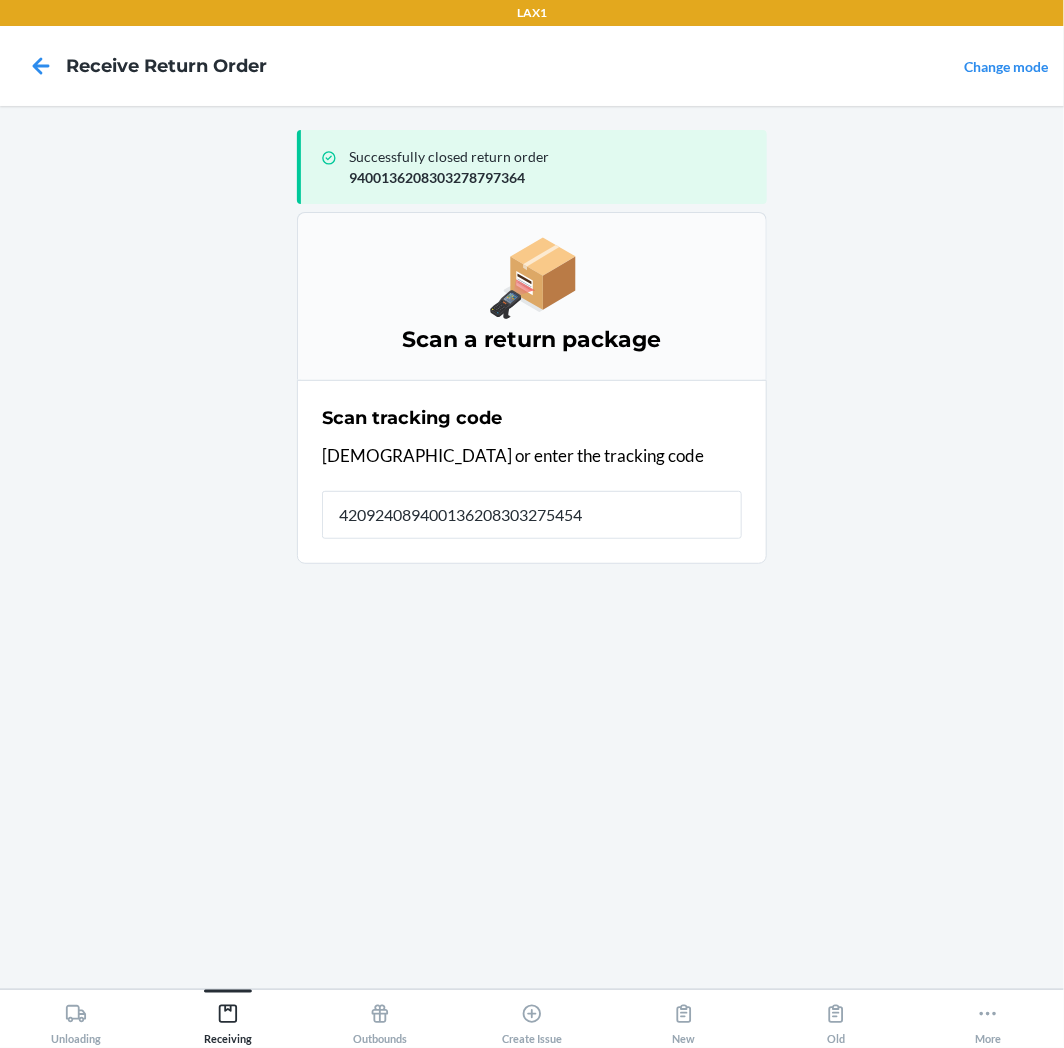 type on "4209240894001362083032754542" 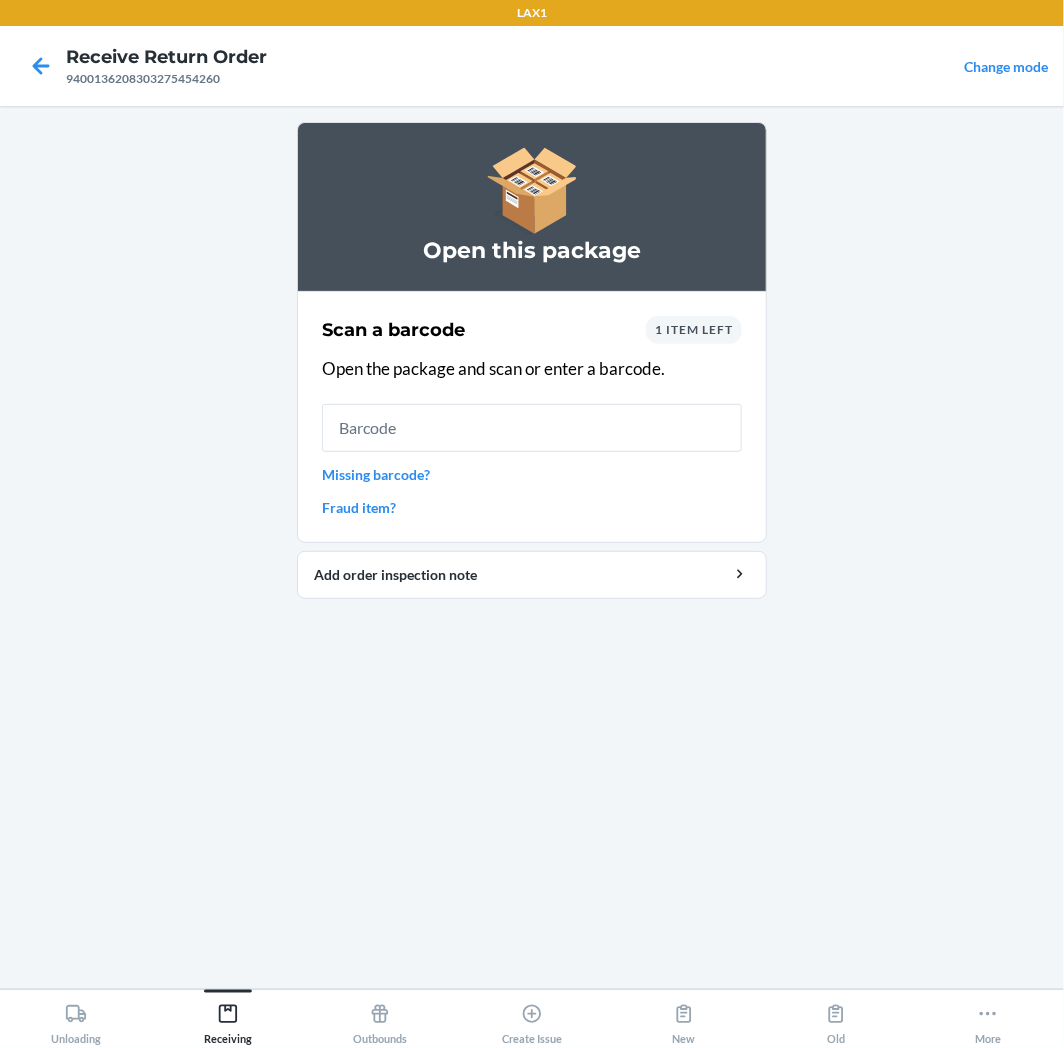 click on "1 item left" at bounding box center (694, 330) 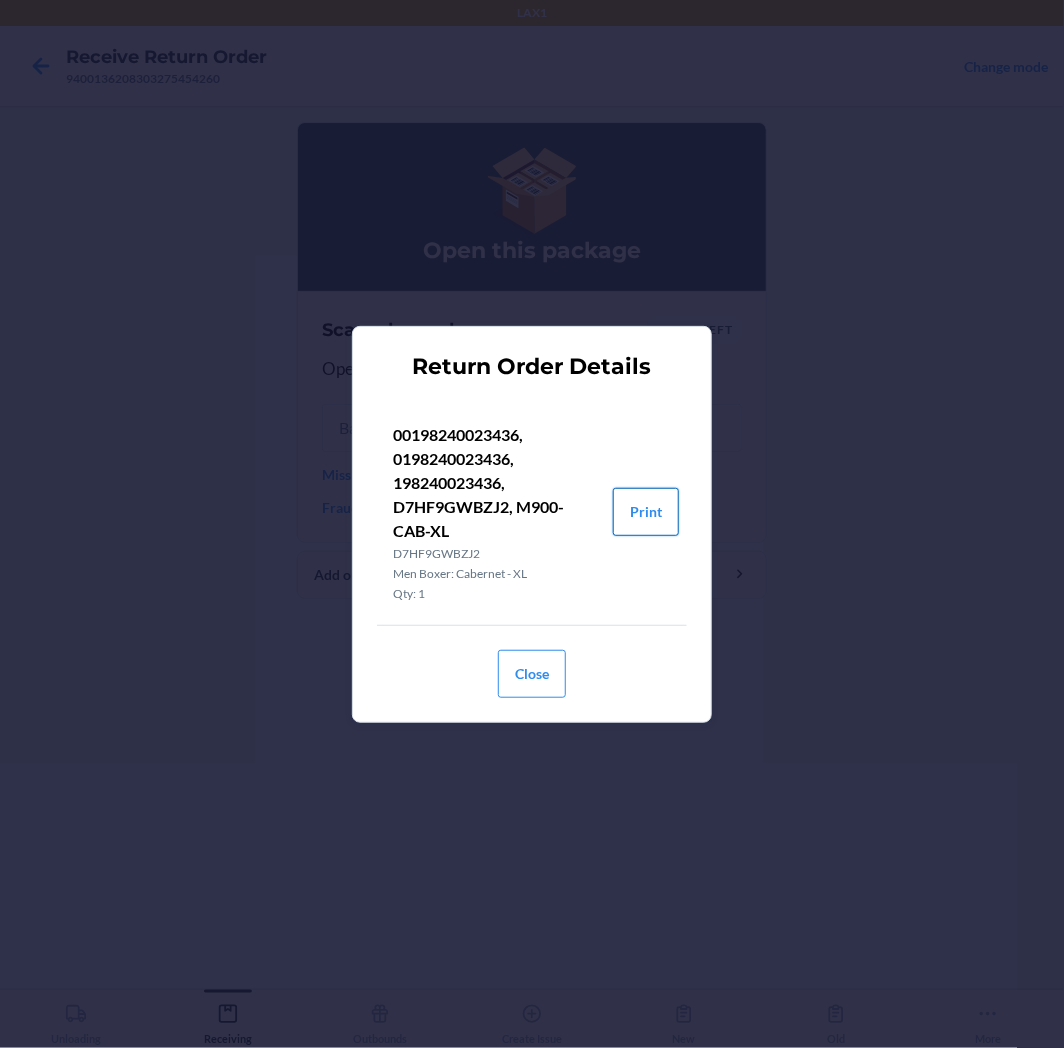 click on "Print" at bounding box center (646, 512) 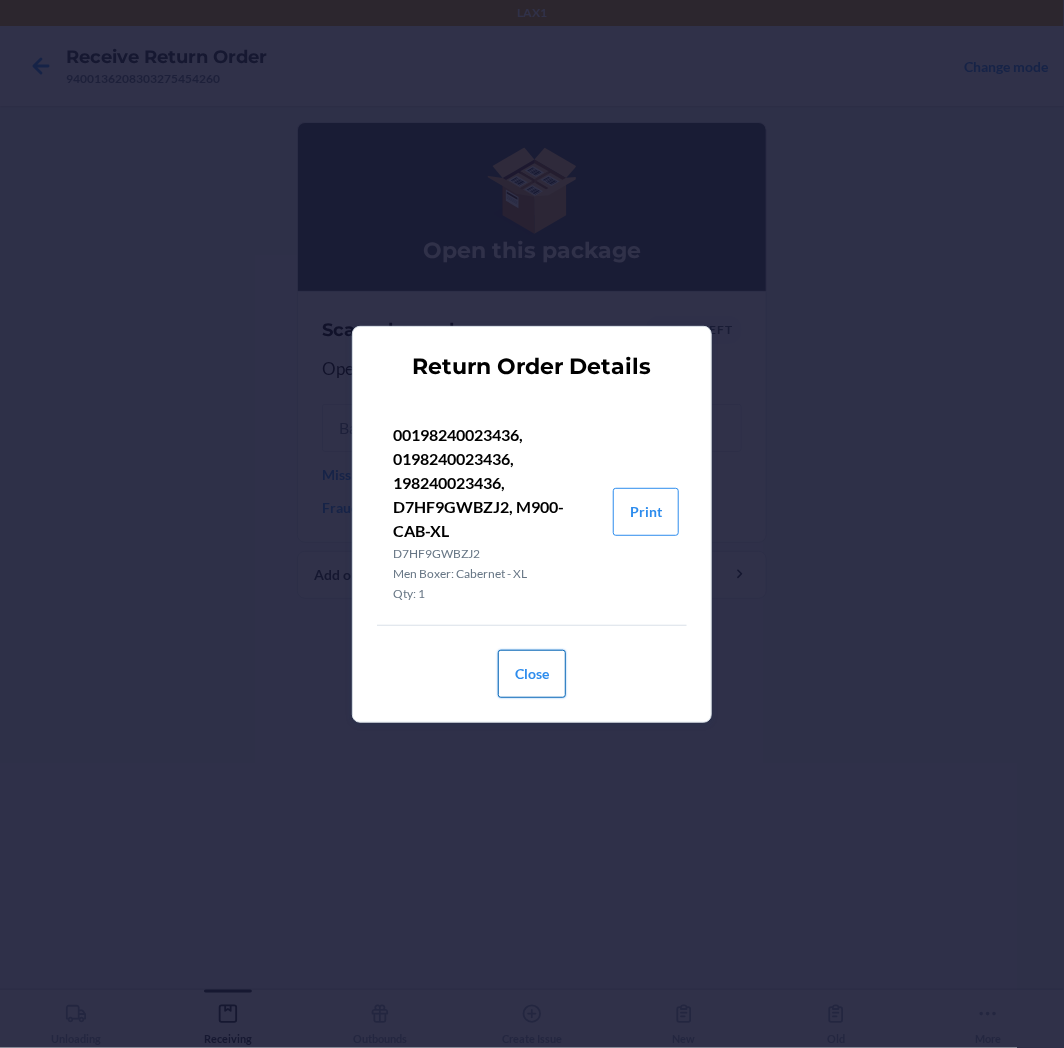 click on "Close" at bounding box center (532, 674) 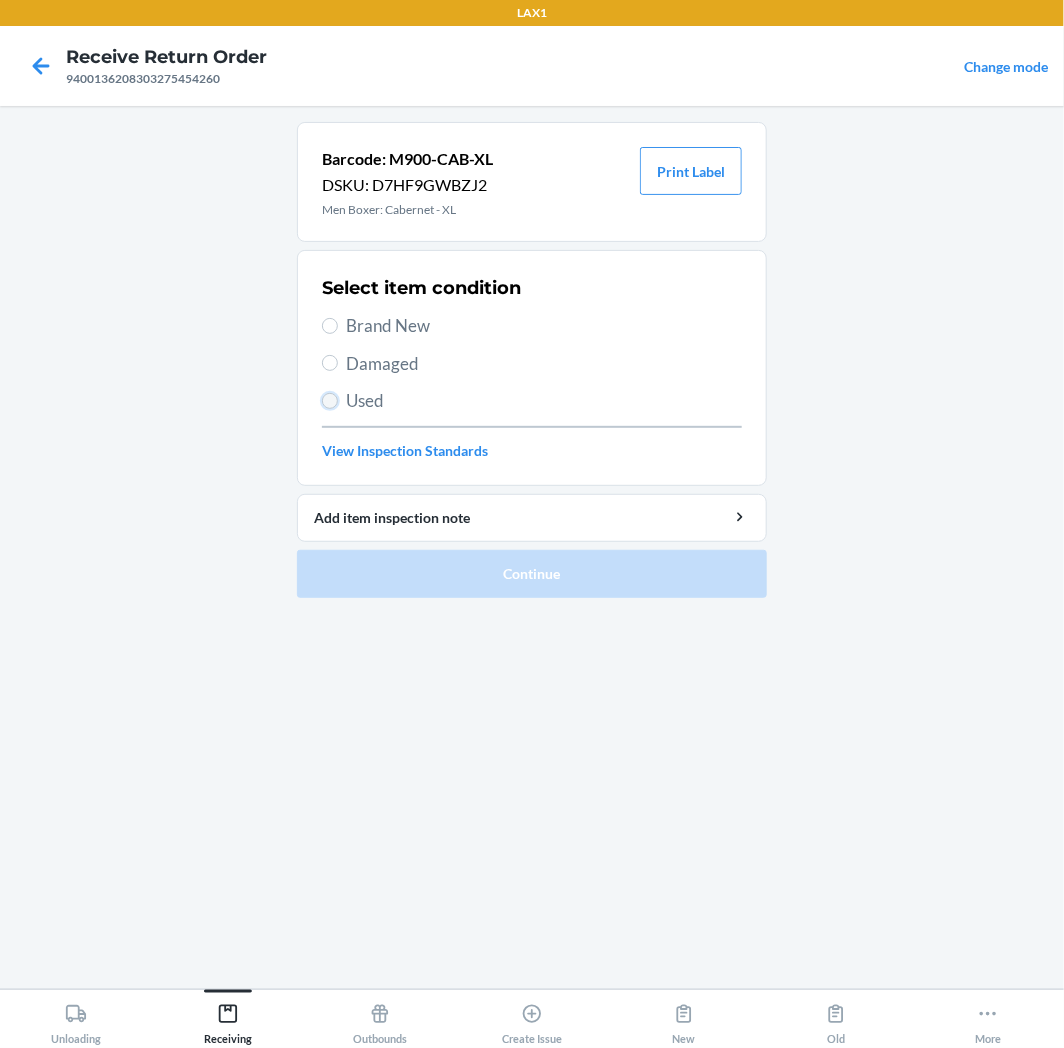 click on "Used" at bounding box center [330, 401] 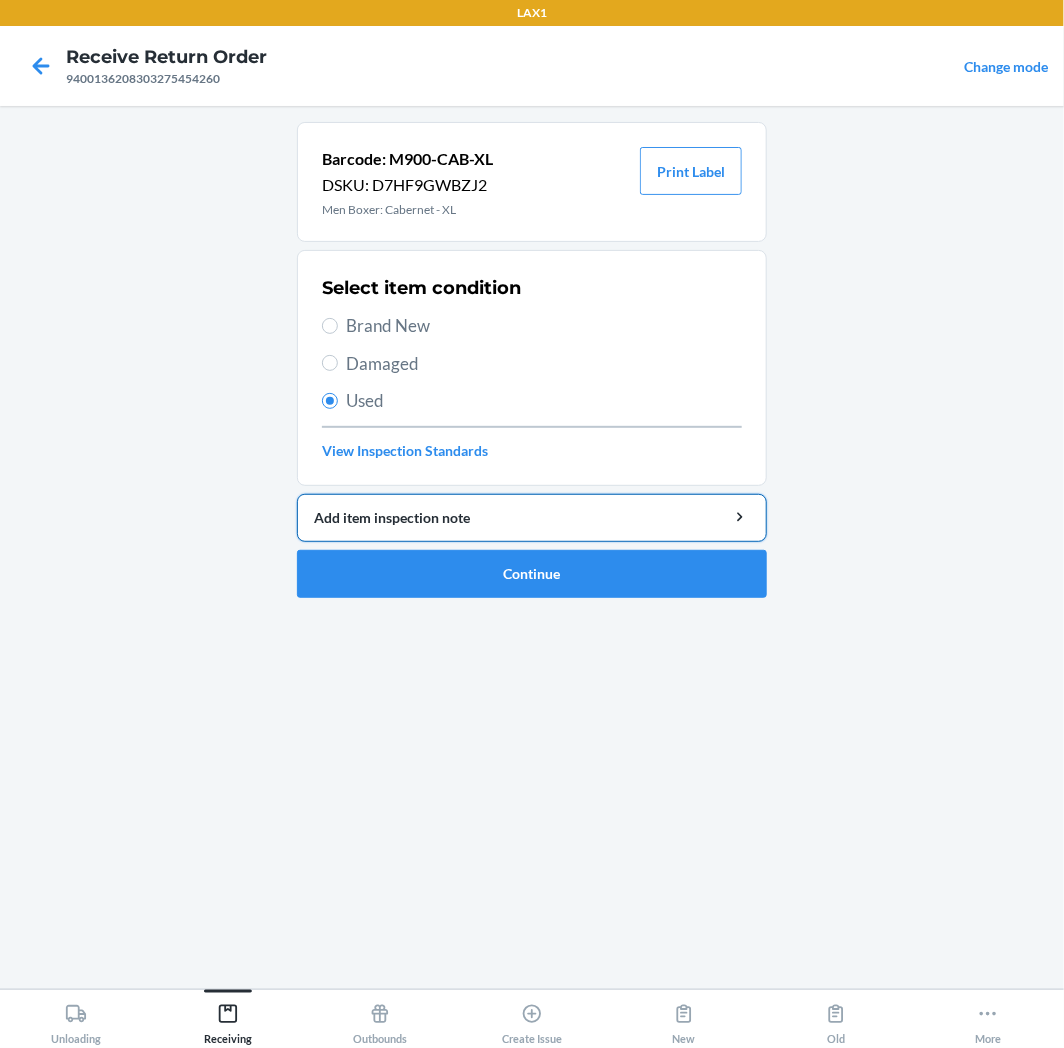 click on "Add item inspection note" at bounding box center [532, 517] 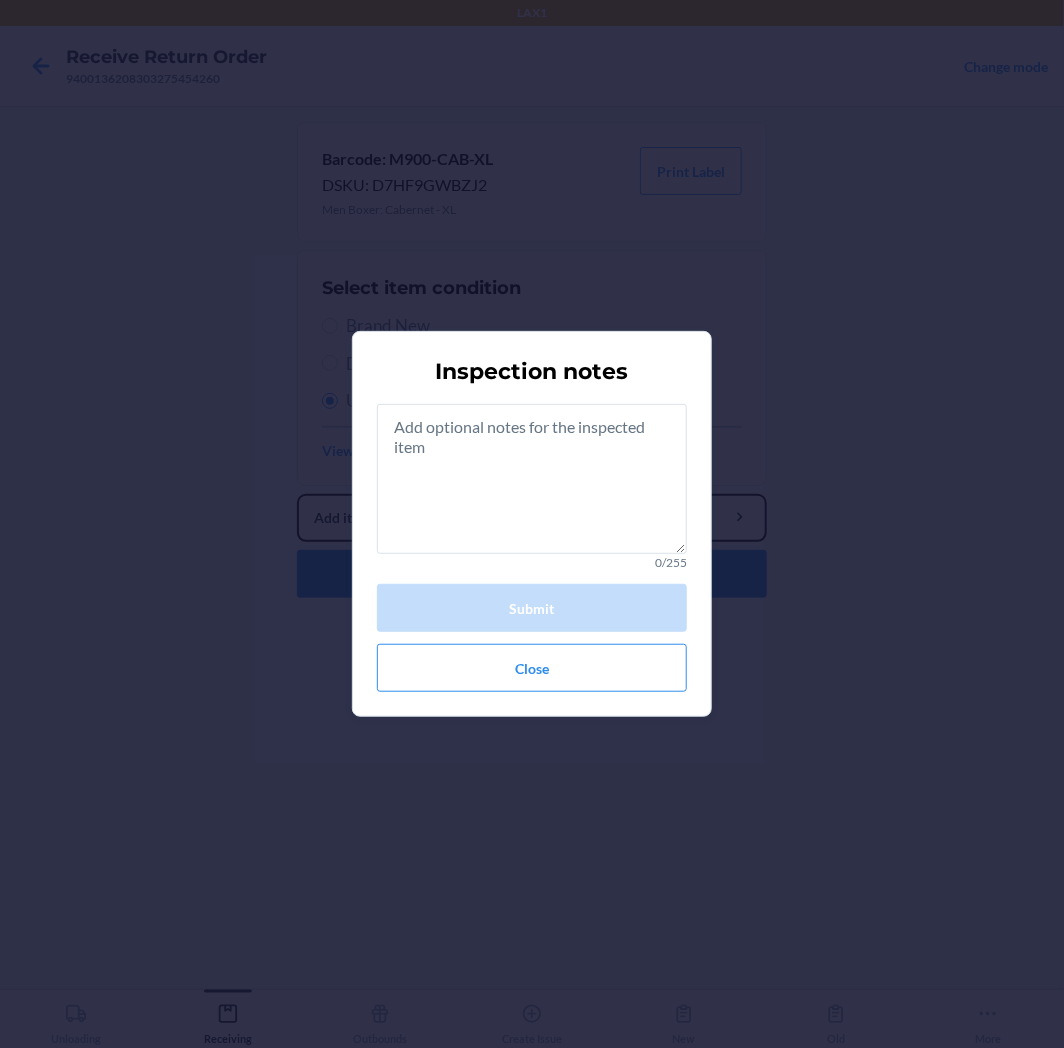 type 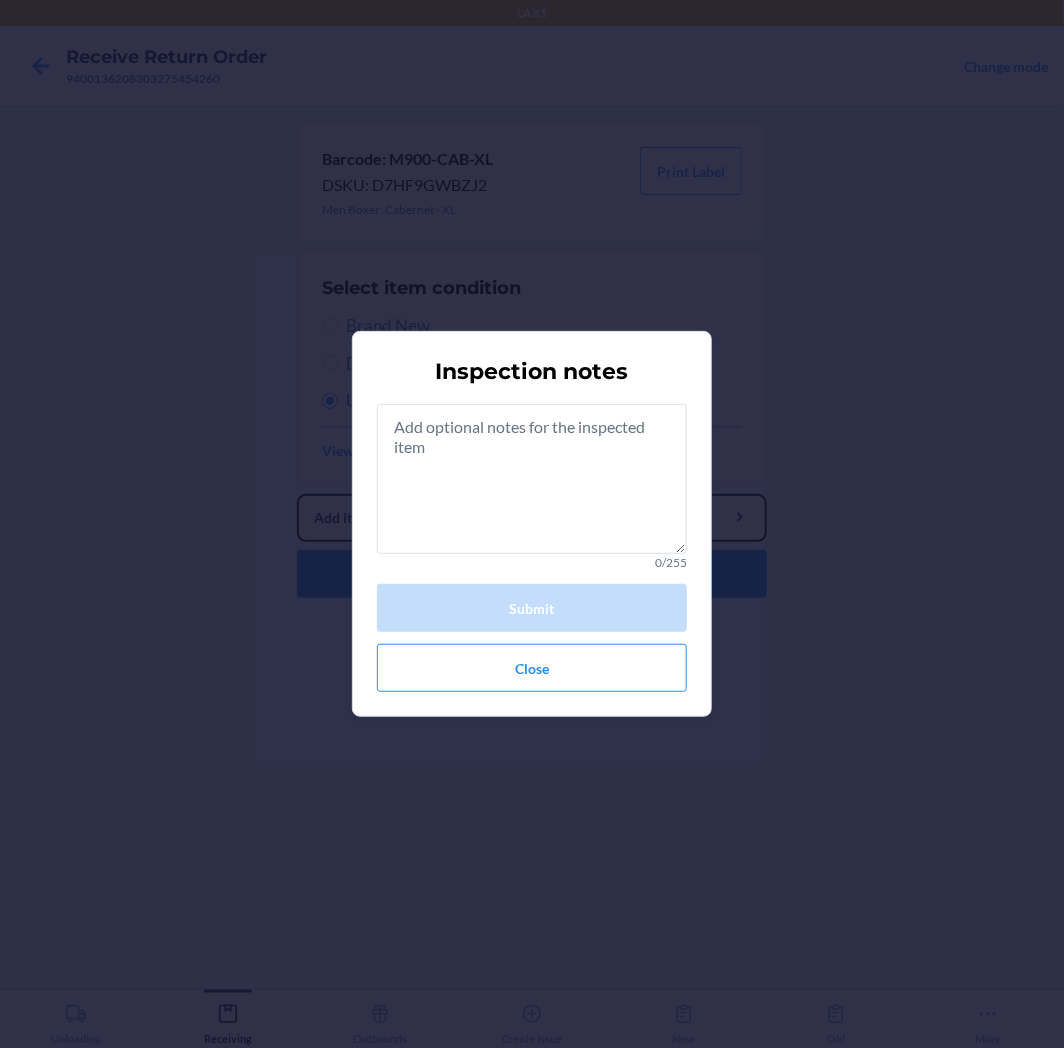 click on "Add item inspection note" at bounding box center [532, 518] 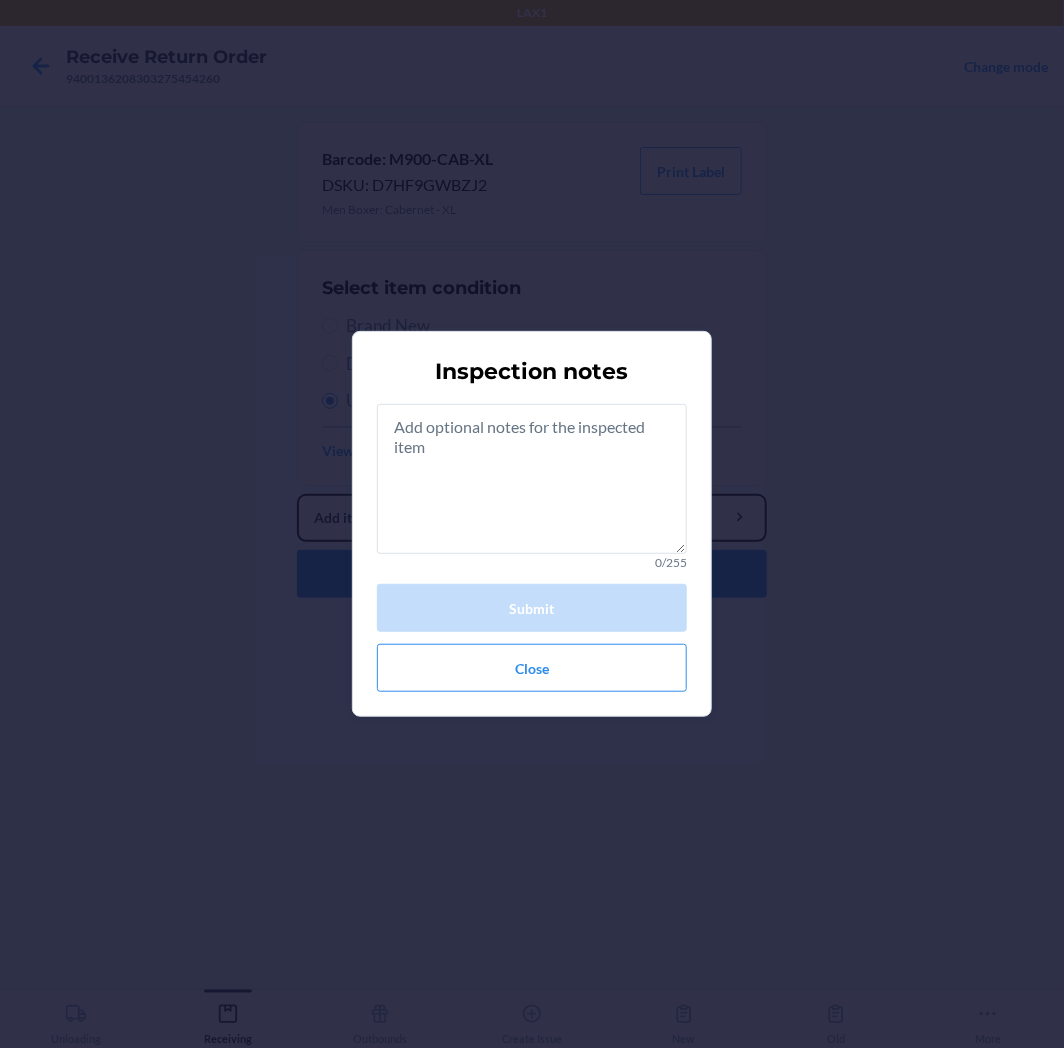 click on "Add item inspection note" at bounding box center (532, 518) 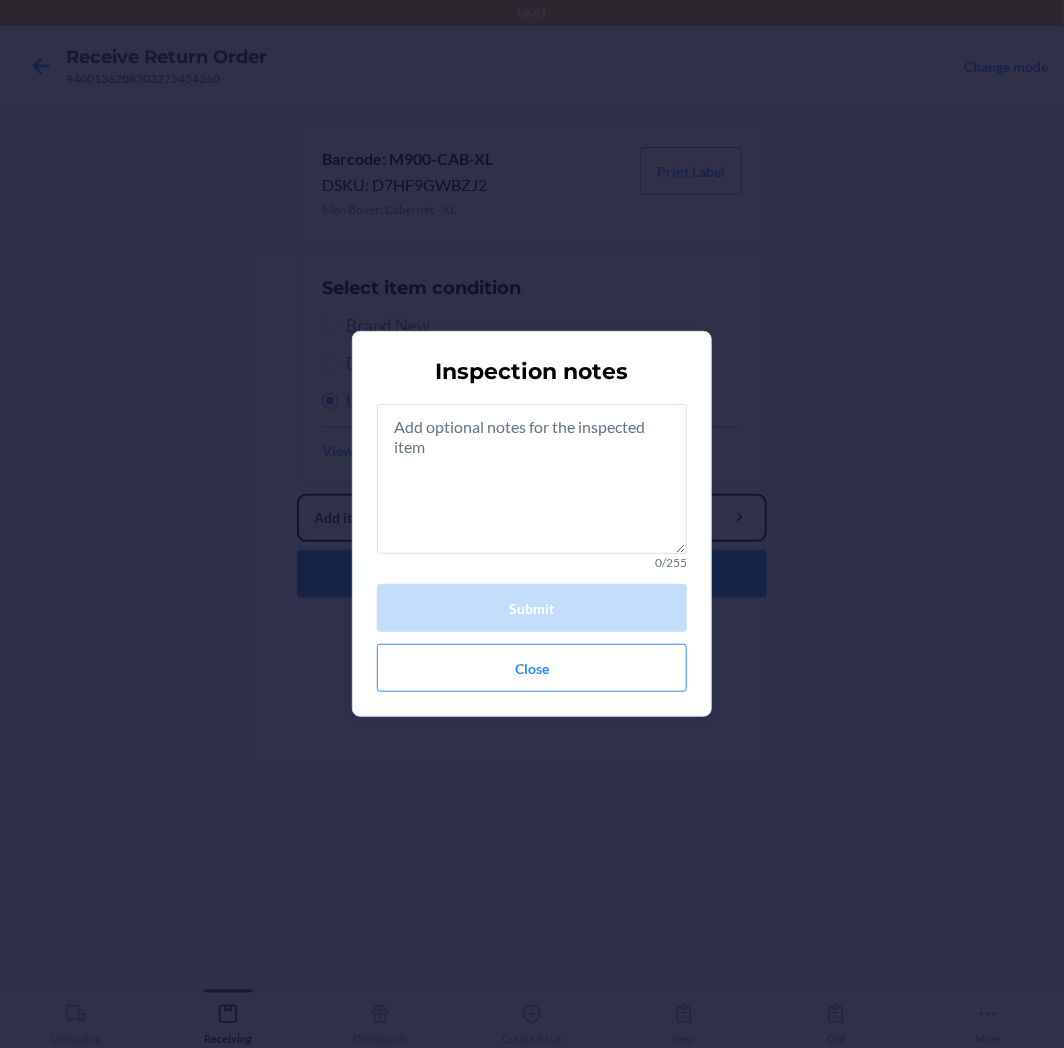 click on "Add item inspection note" at bounding box center [532, 518] 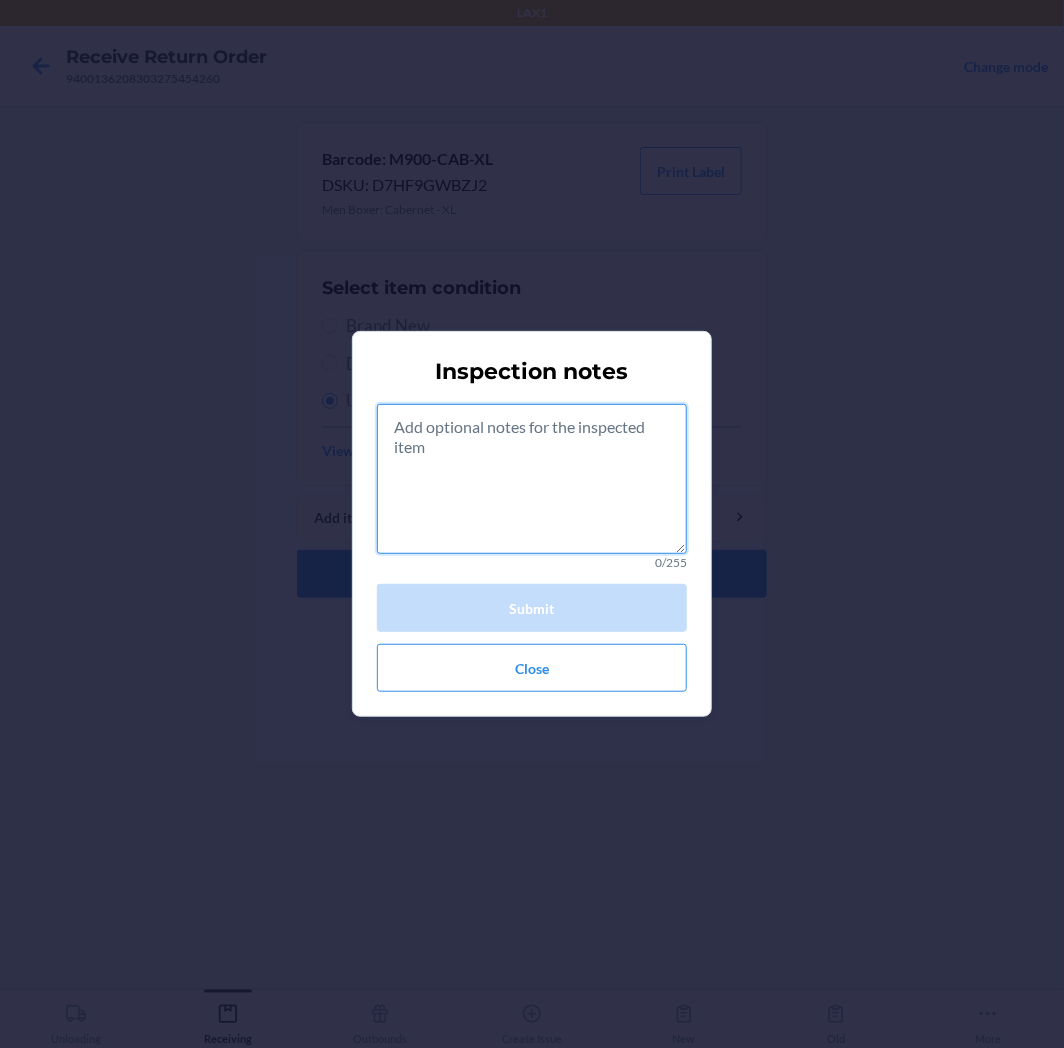 click at bounding box center (532, 479) 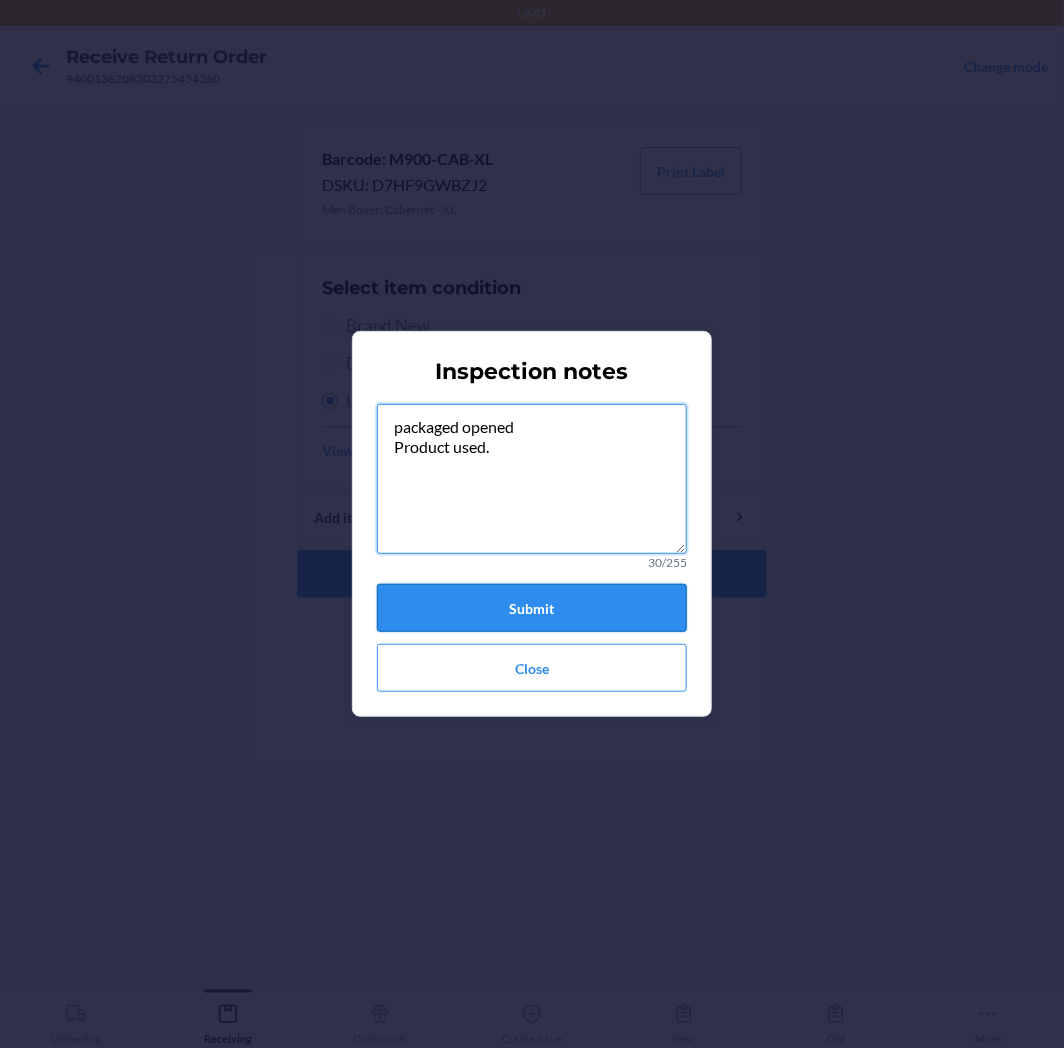 type on "packaged opened
Product used." 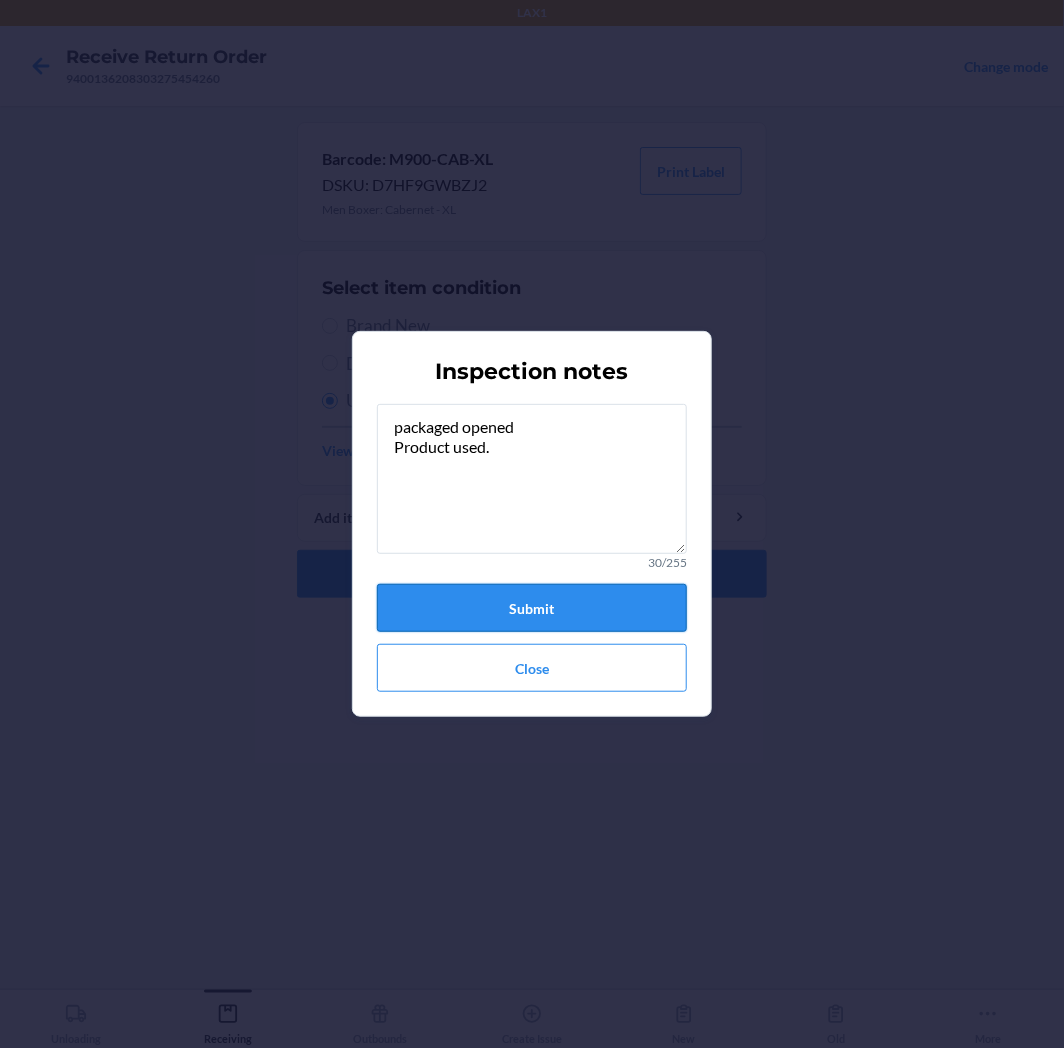 click on "Submit" at bounding box center (532, 608) 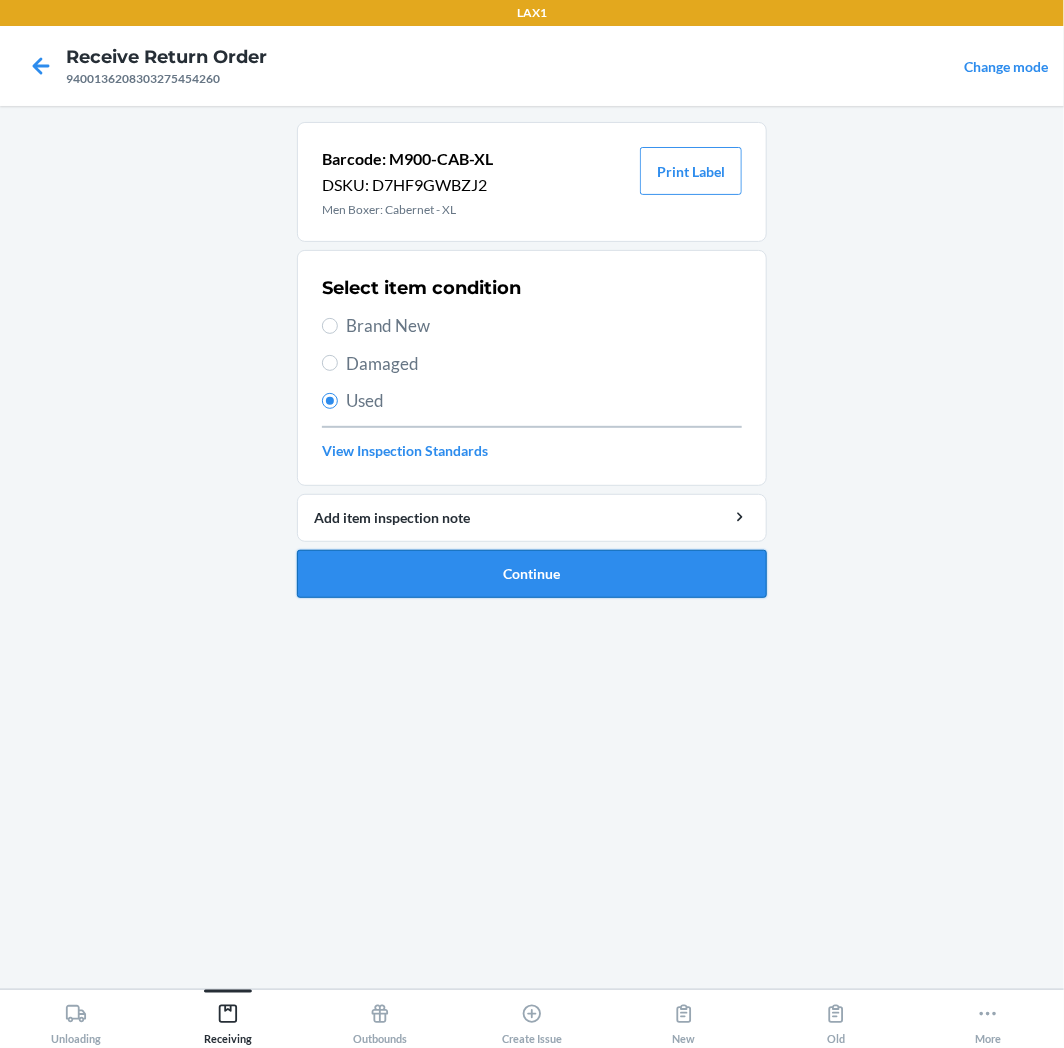 click on "Continue" at bounding box center (532, 574) 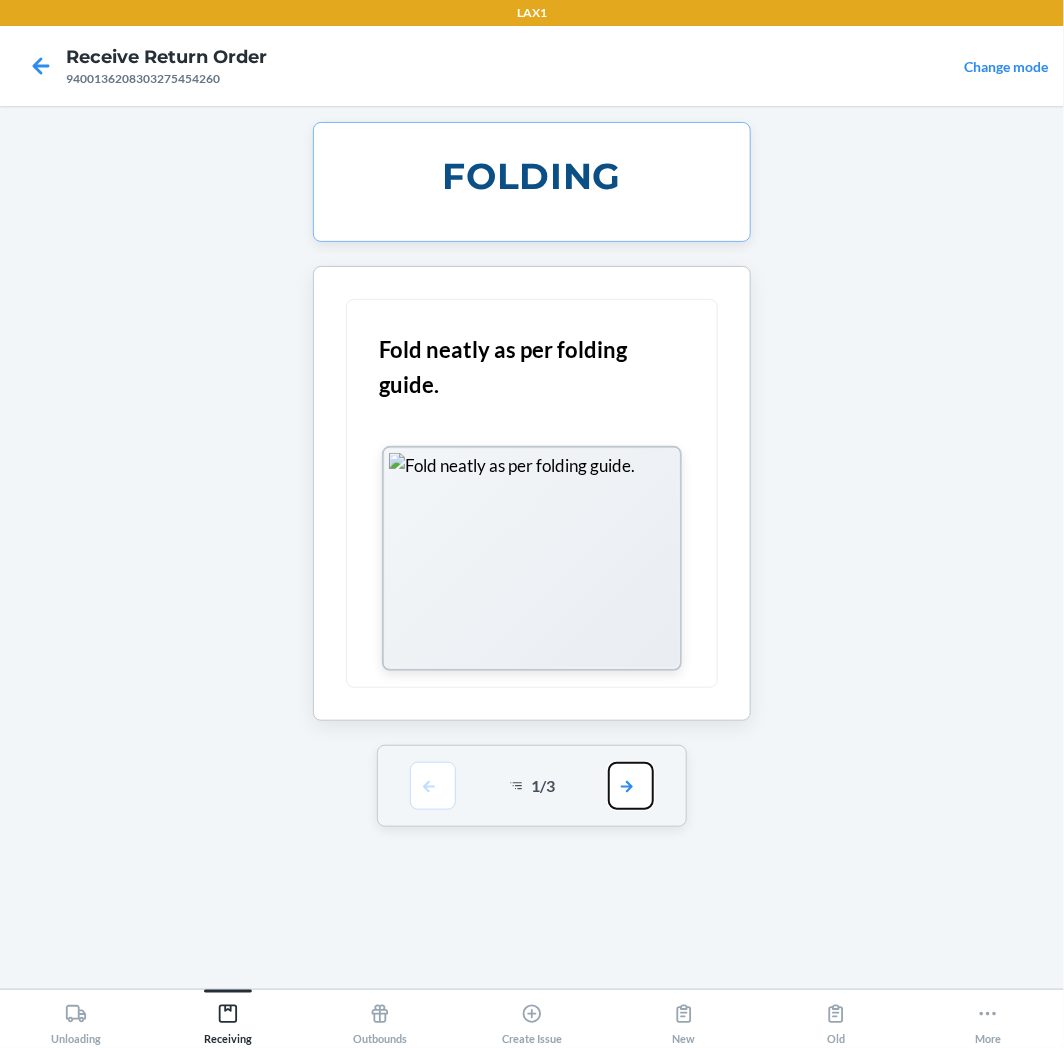 click at bounding box center (631, 786) 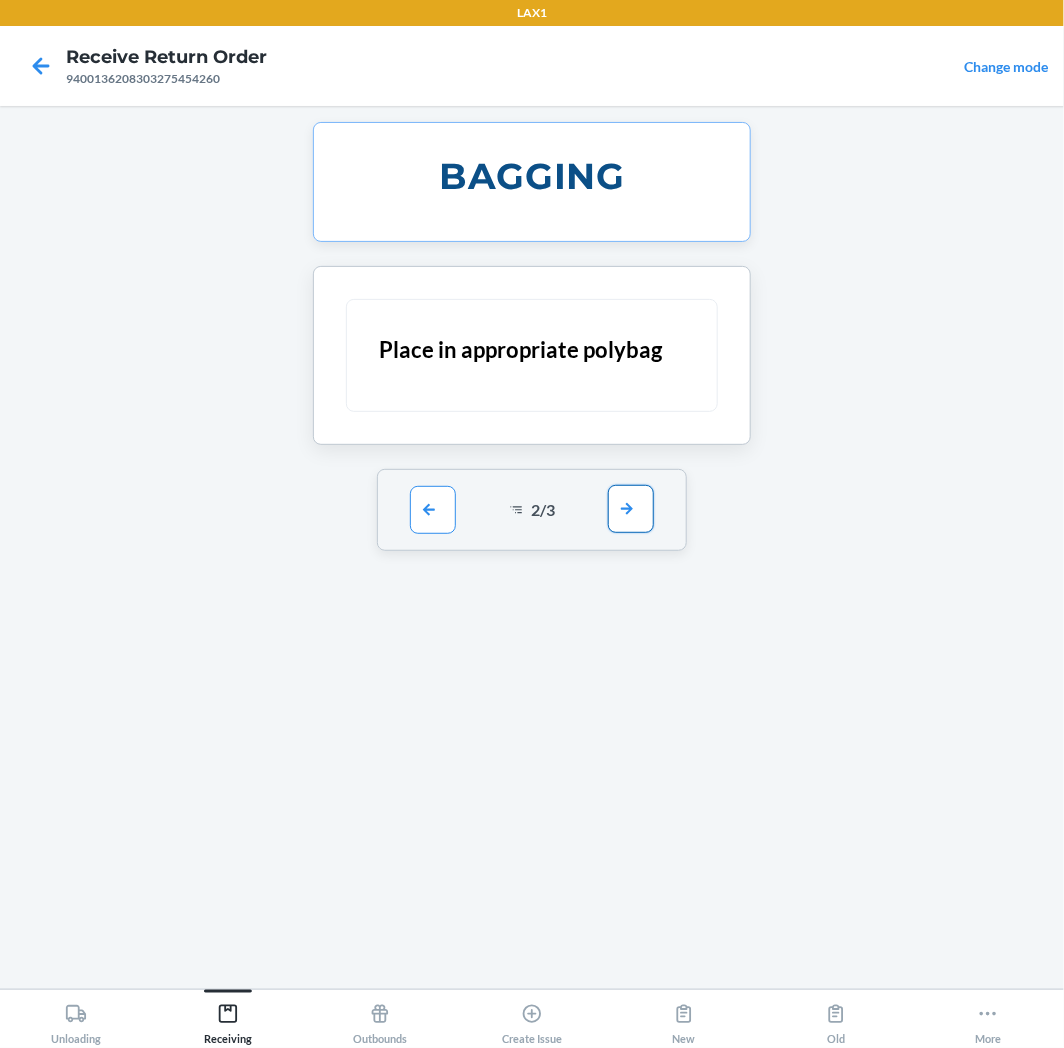 click at bounding box center [631, 509] 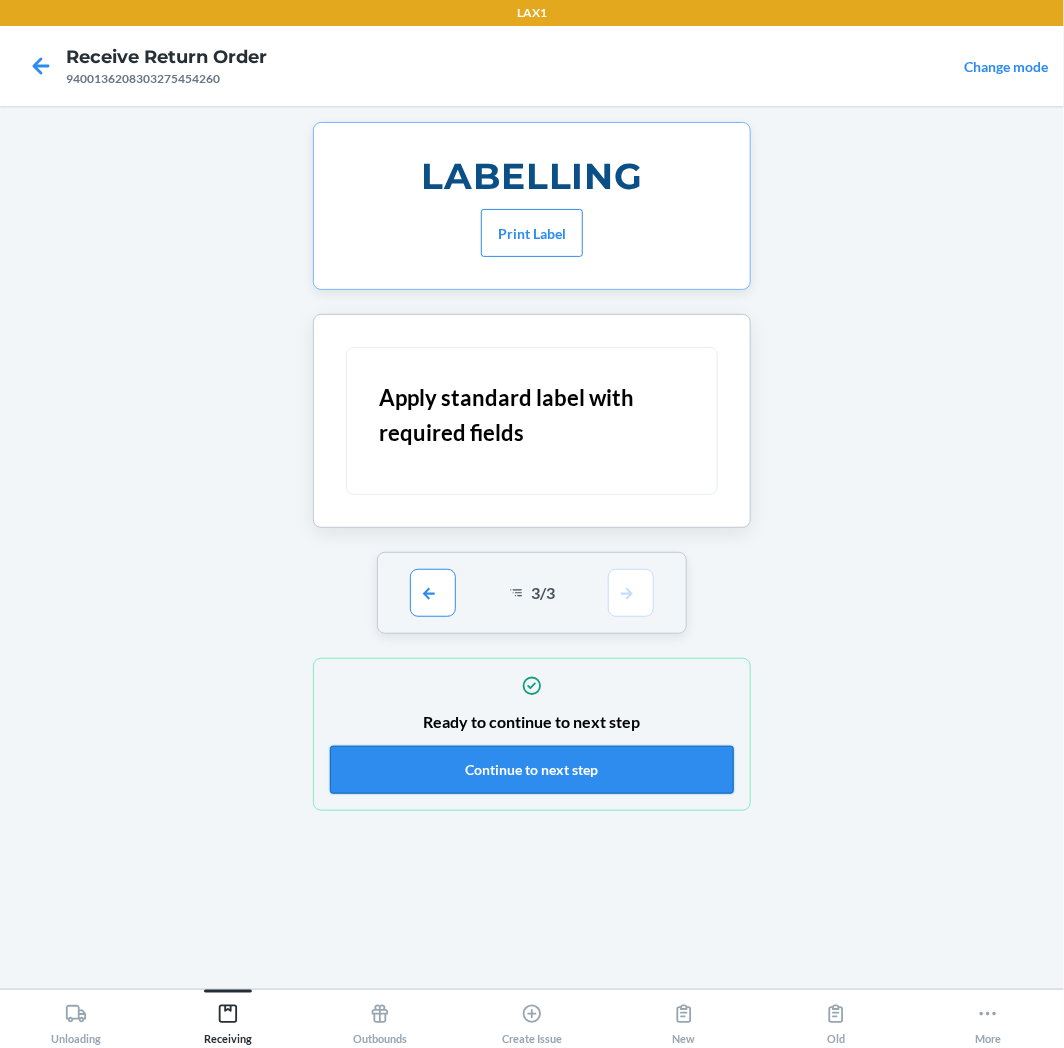 click on "Continue to next step" at bounding box center (532, 770) 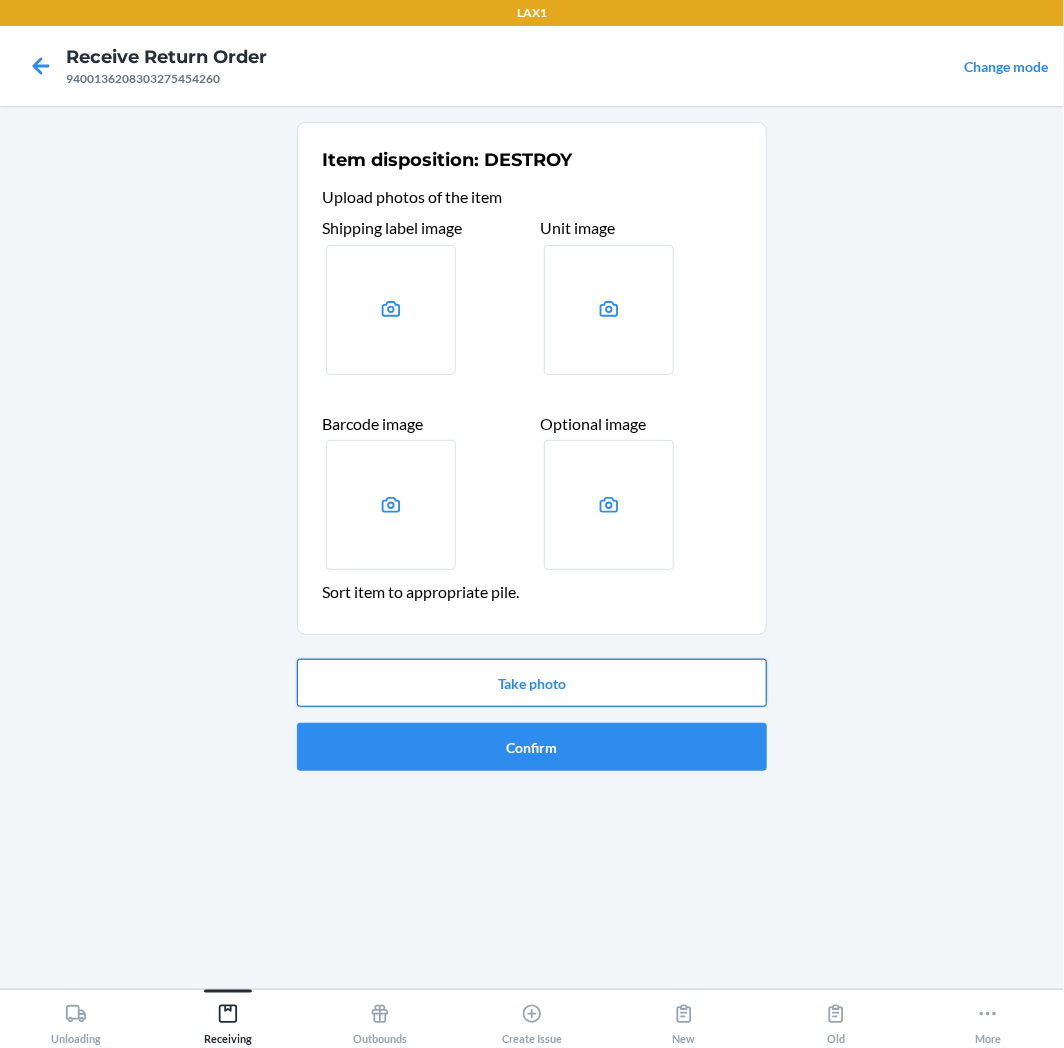 click on "Take photo" at bounding box center [532, 683] 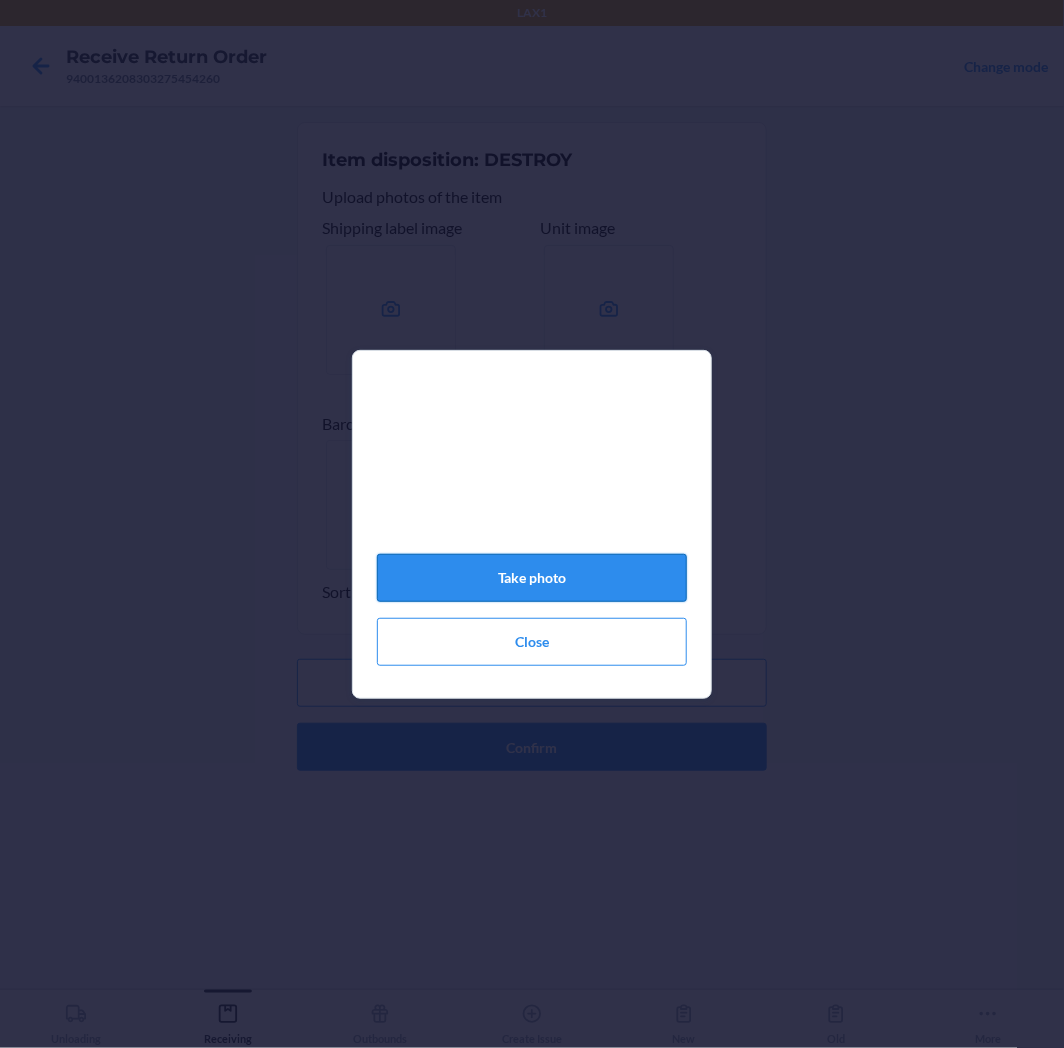 click on "Take photo" 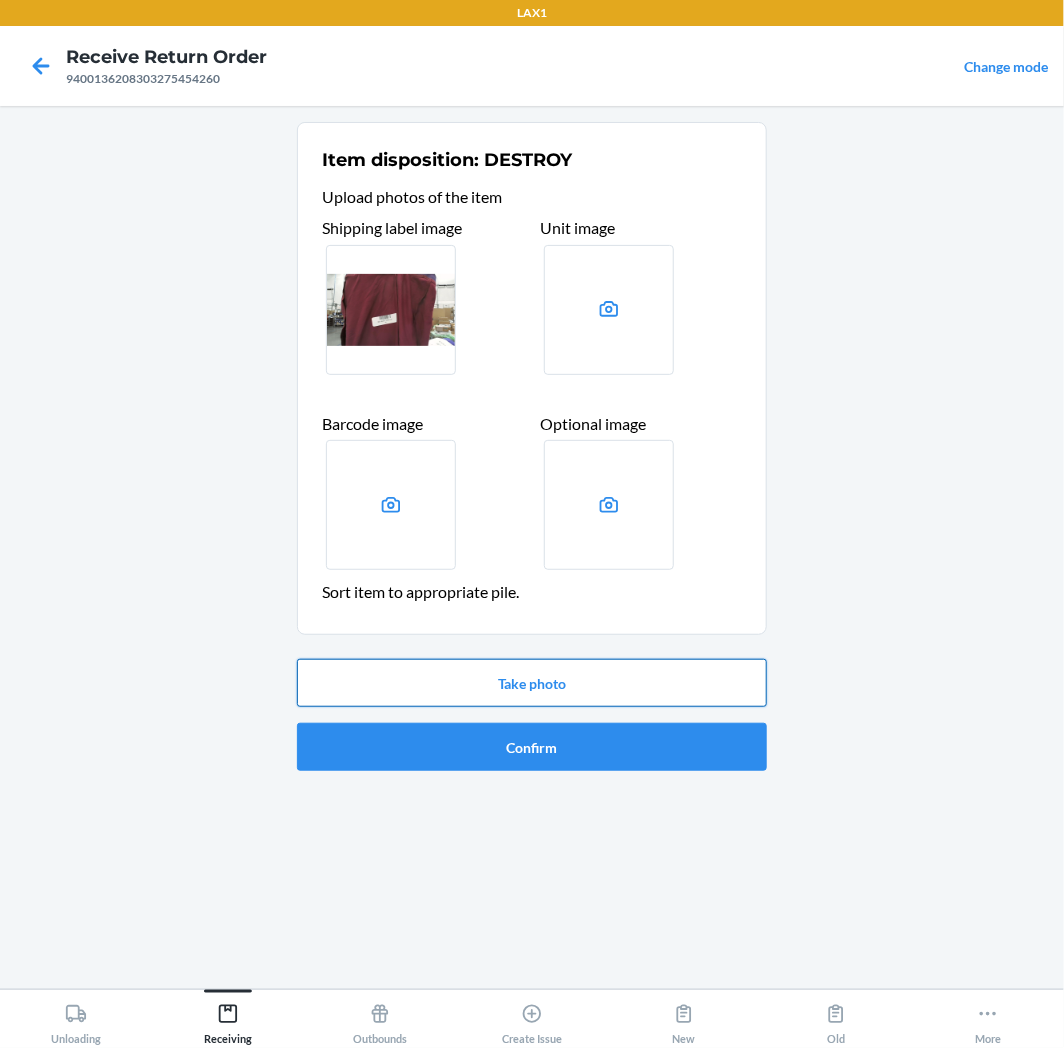 click on "Take photo" at bounding box center [532, 683] 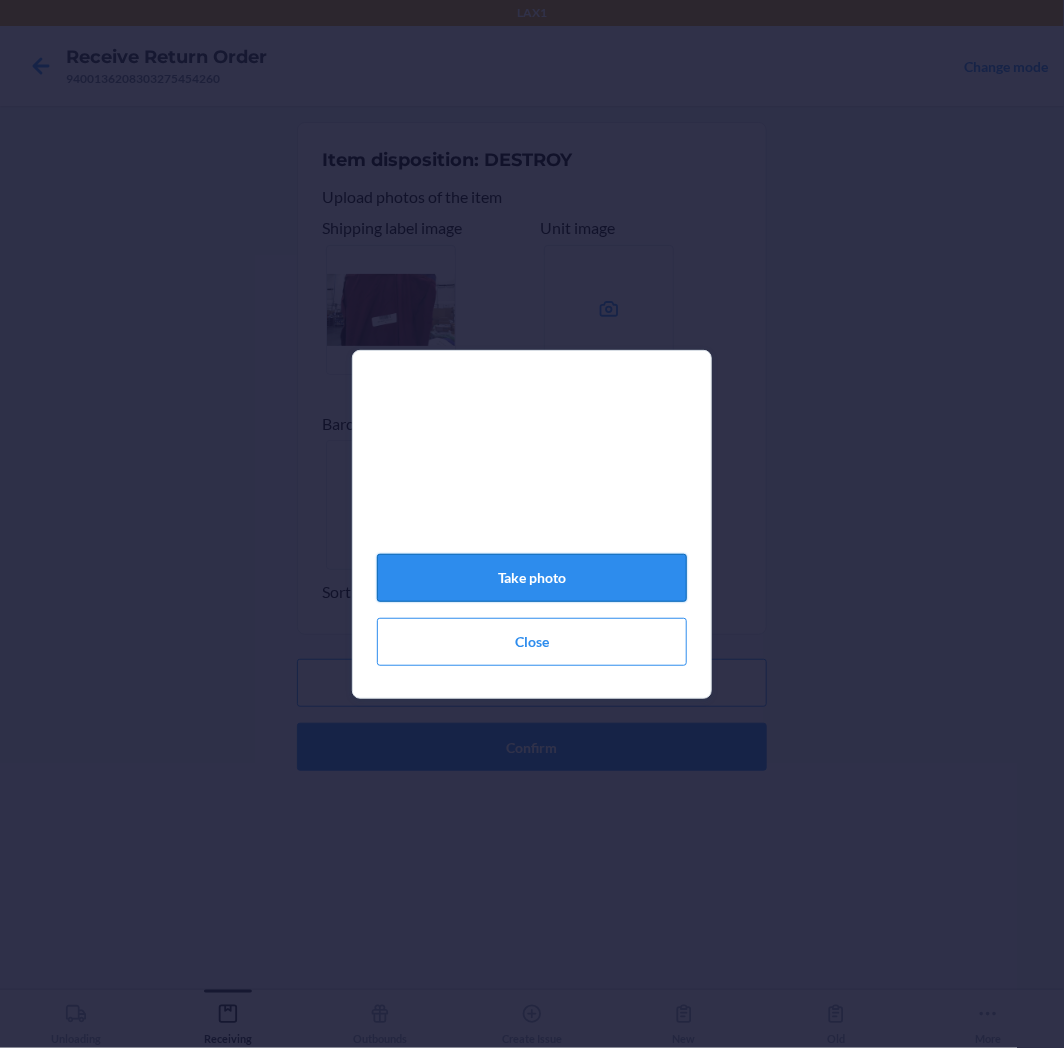click on "Take photo" 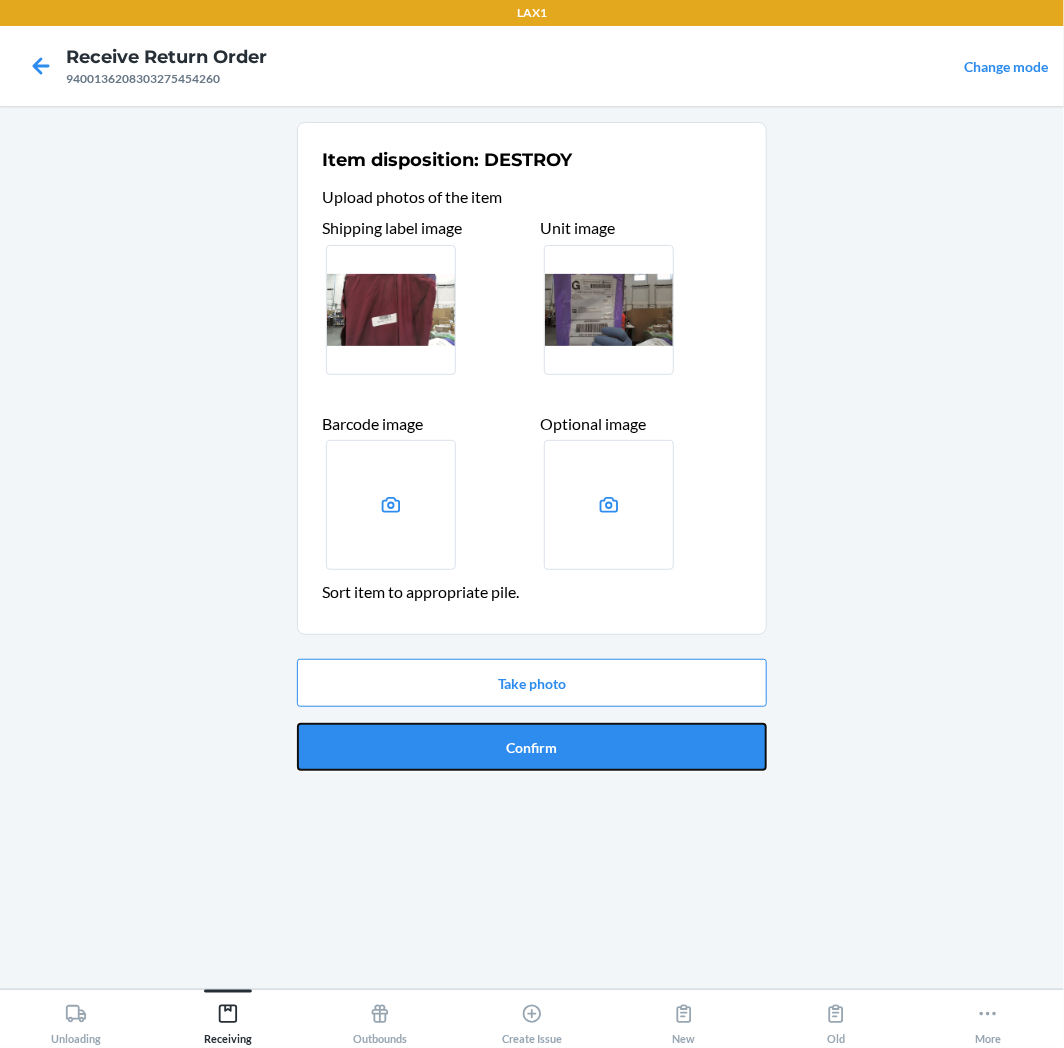 click on "Confirm" at bounding box center (532, 747) 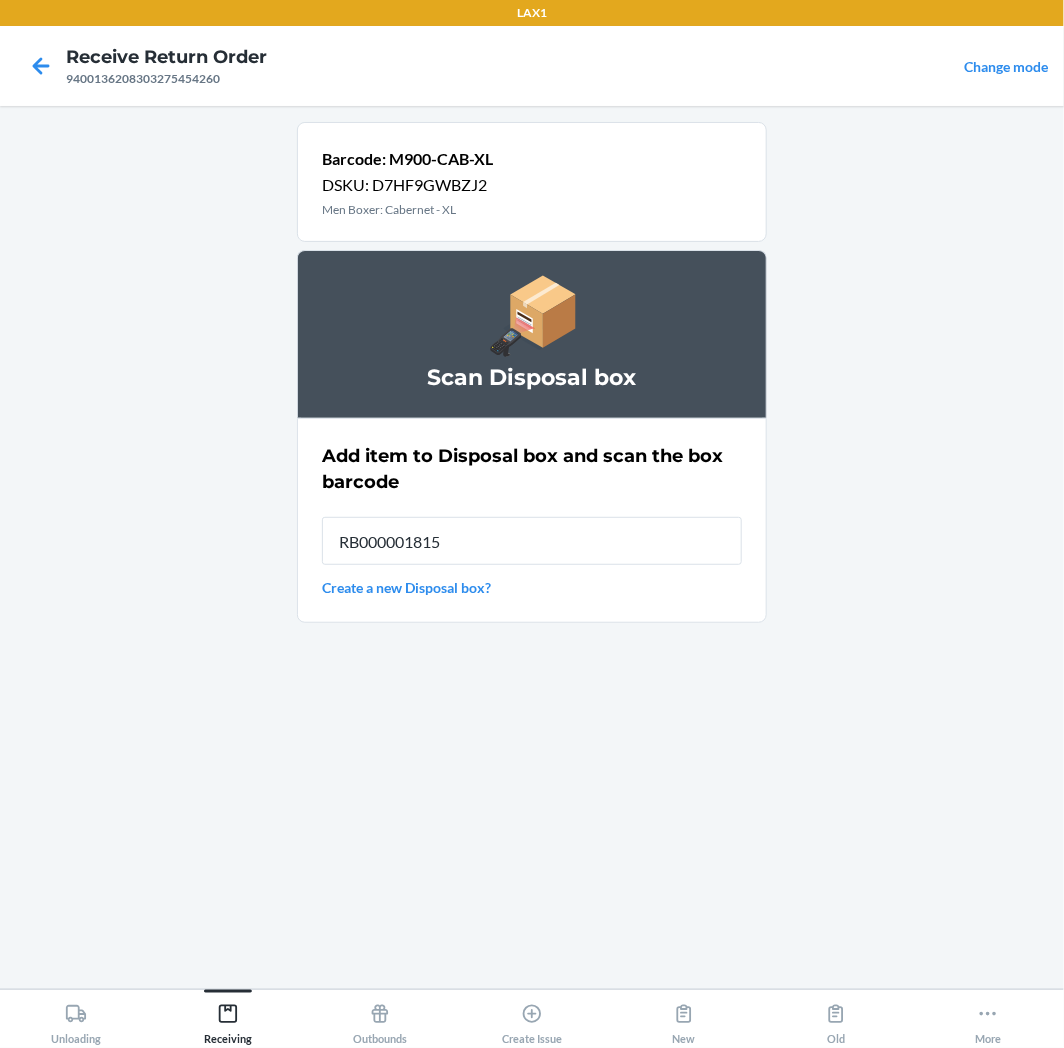 type on "RB000001815" 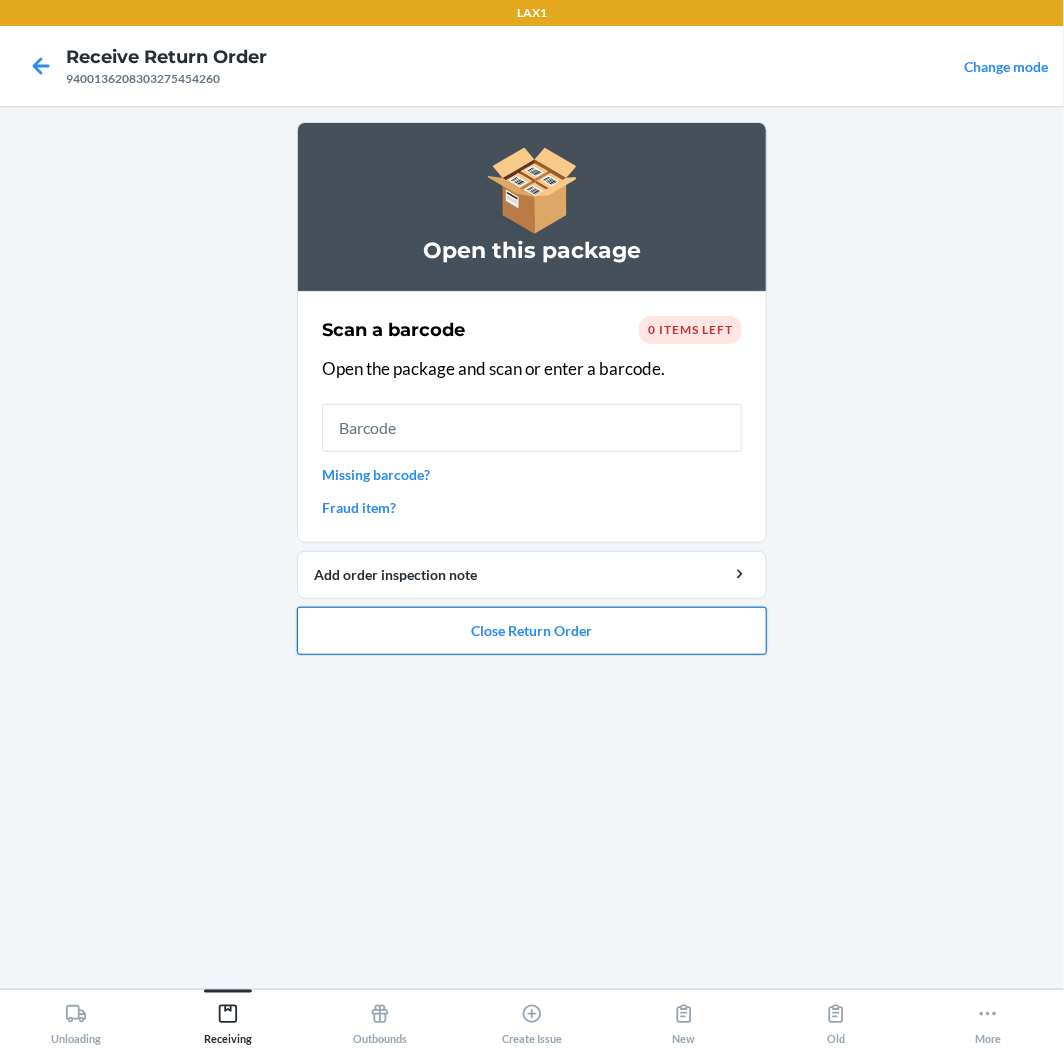 click on "Close Return Order" at bounding box center [532, 631] 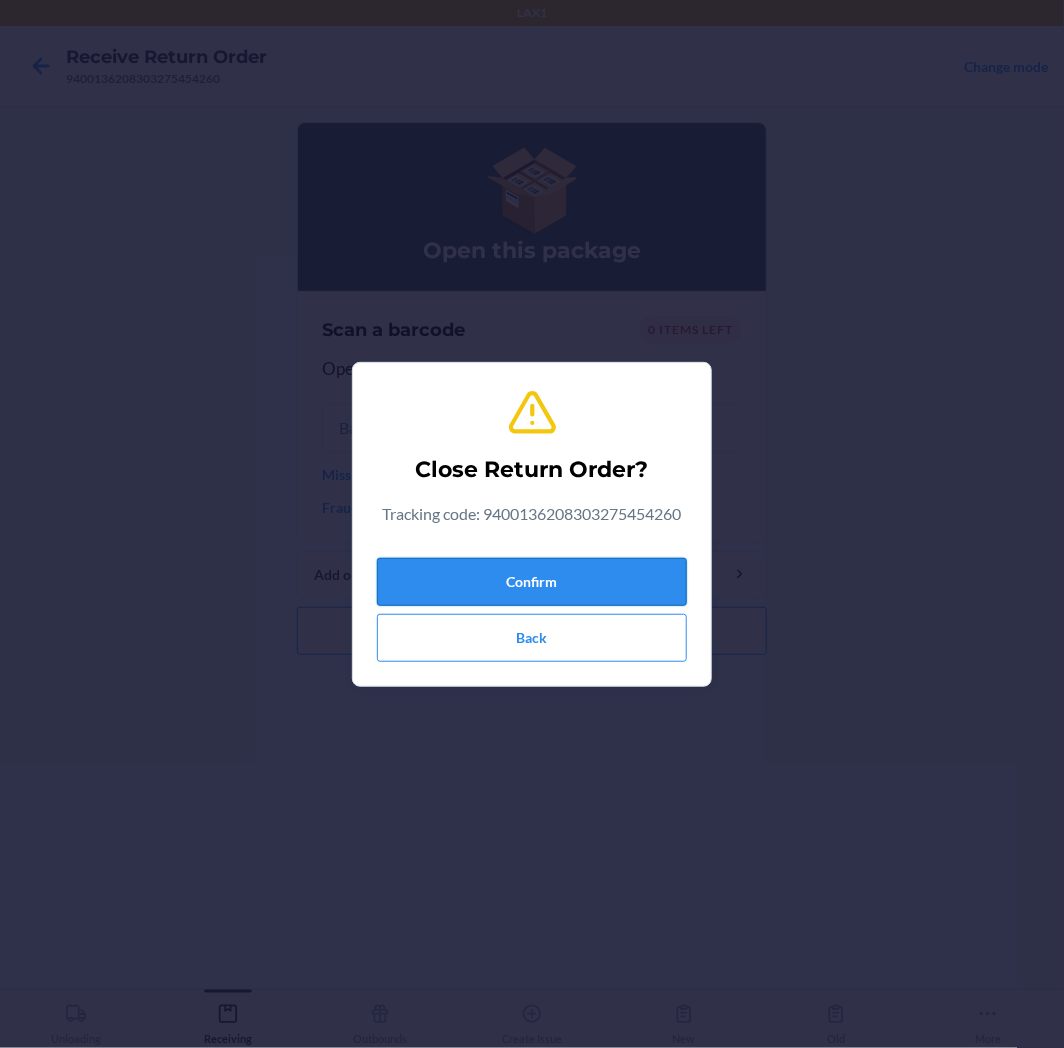 click on "Confirm" at bounding box center (532, 582) 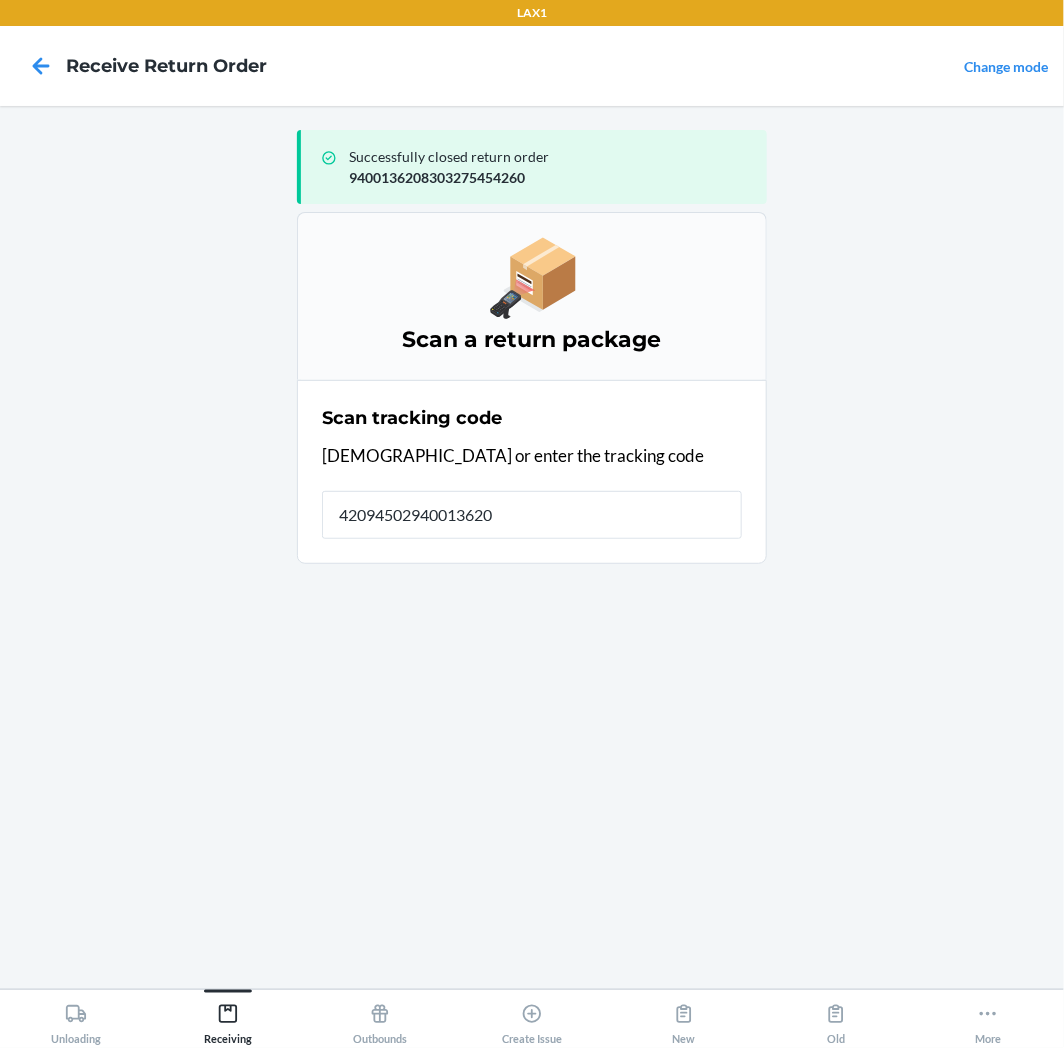 type on "420945029400136208" 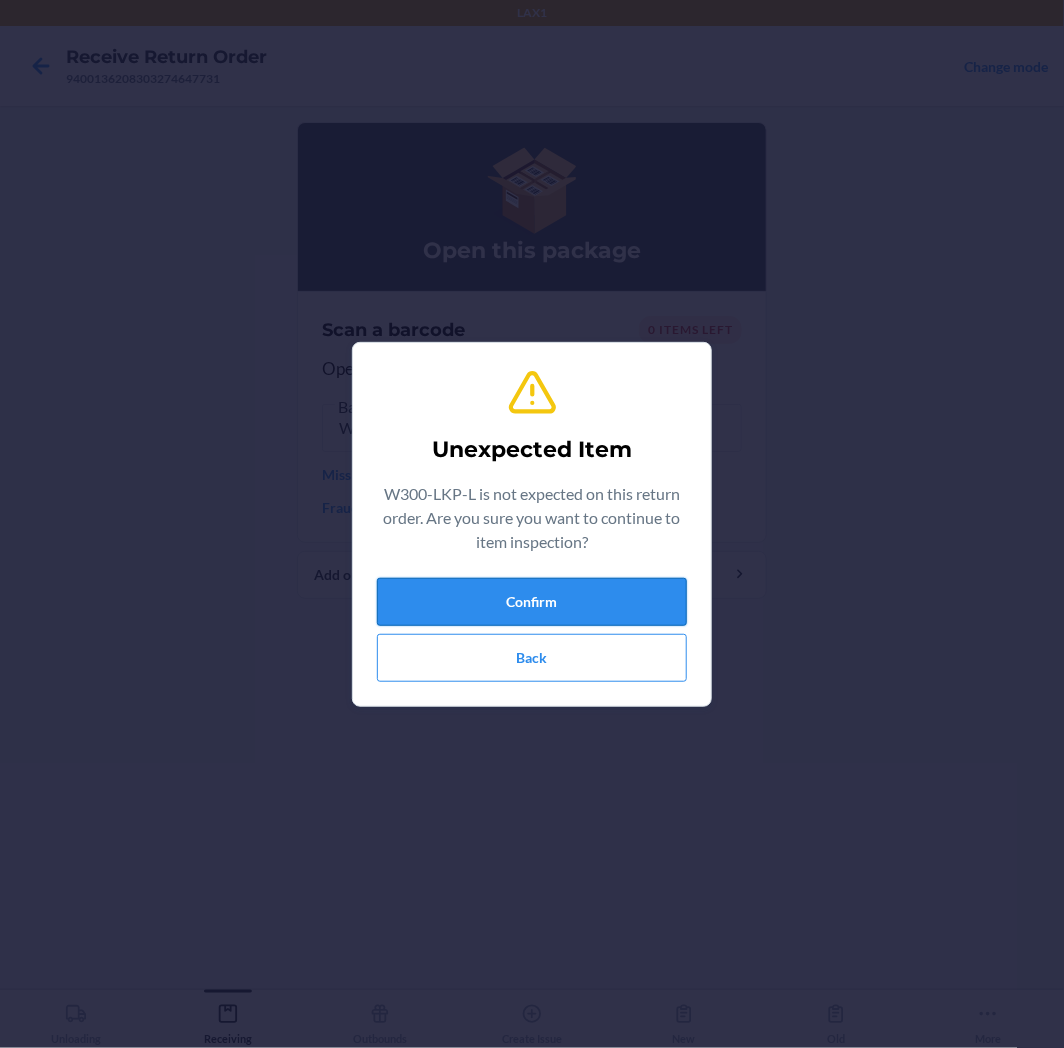 click on "Confirm" at bounding box center (532, 602) 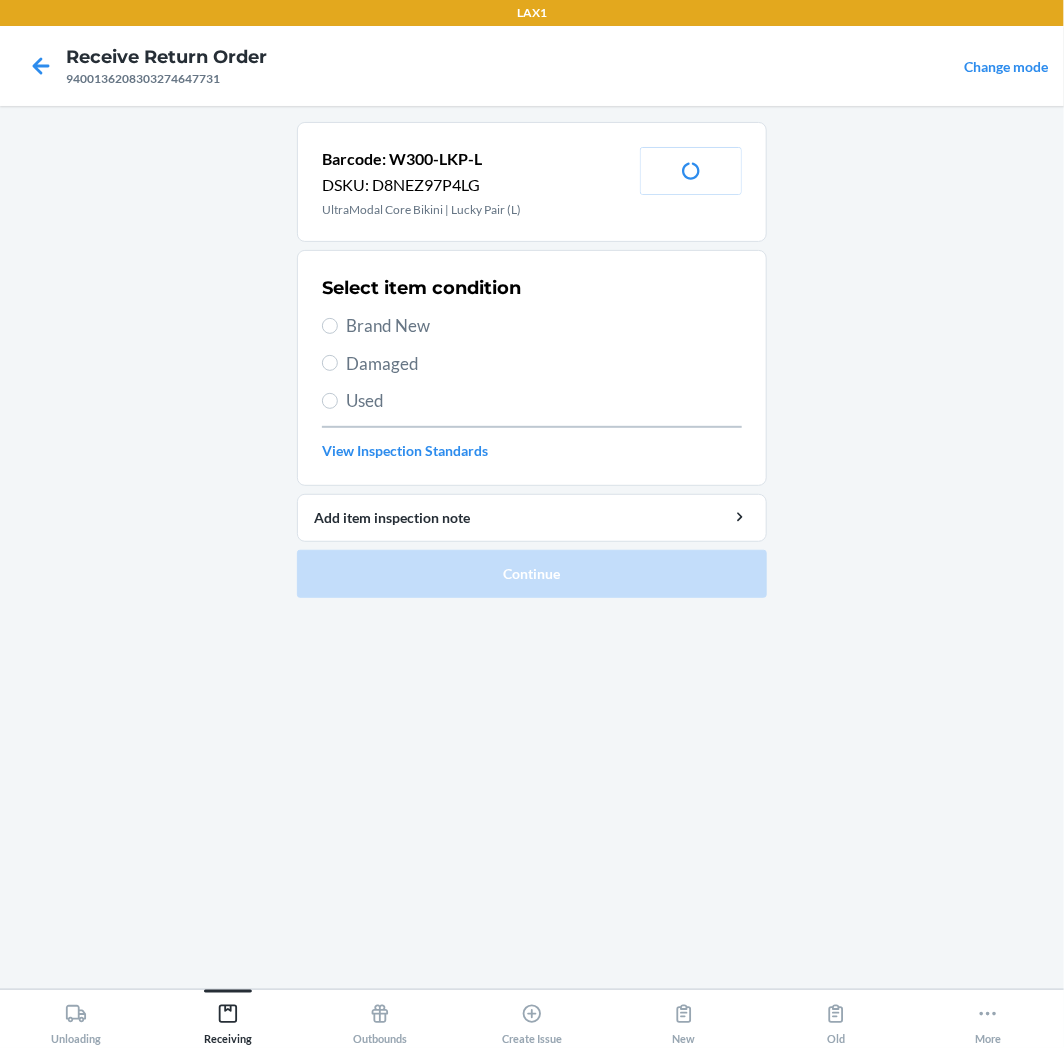 drag, startPoint x: 418, startPoint y: 323, endPoint x: 437, endPoint y: 386, distance: 65.802734 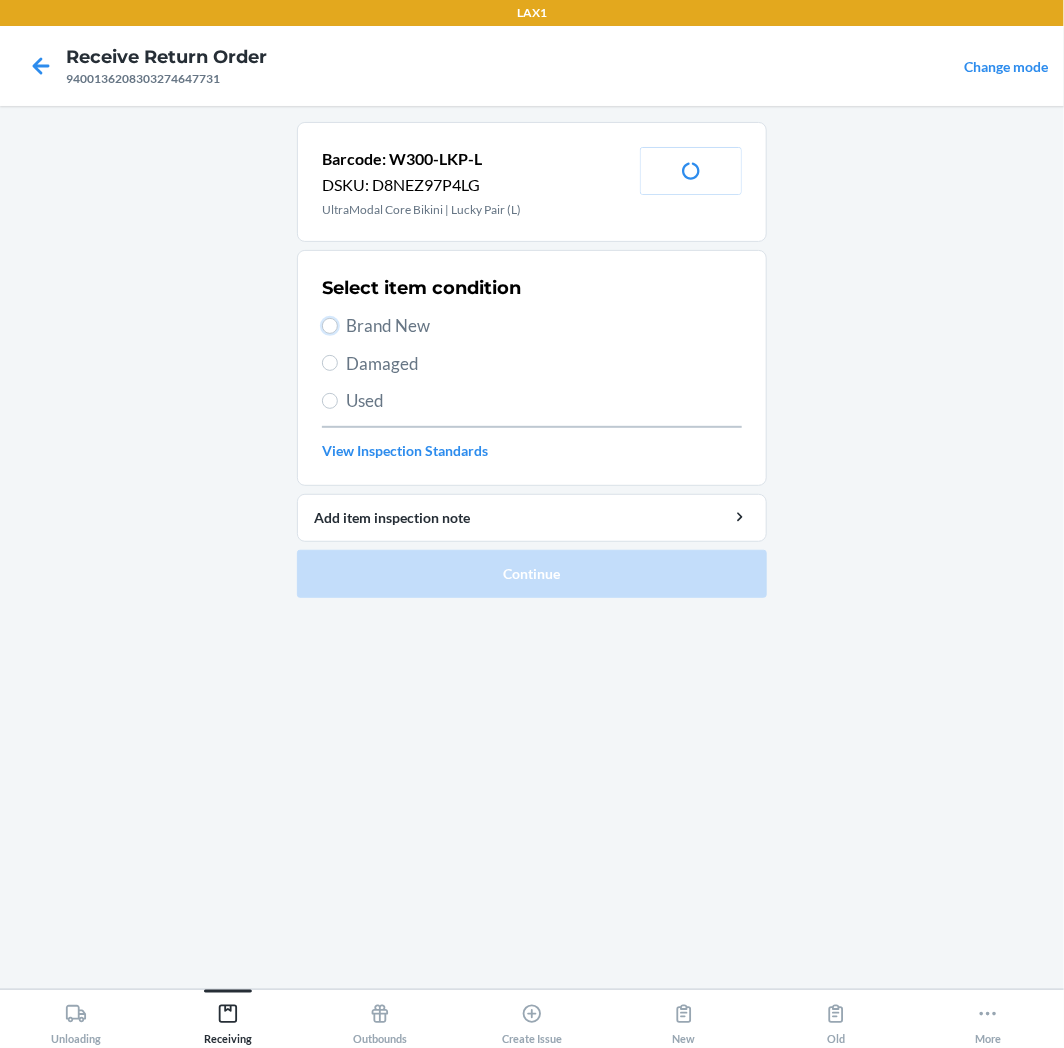 click on "Brand New" at bounding box center (330, 326) 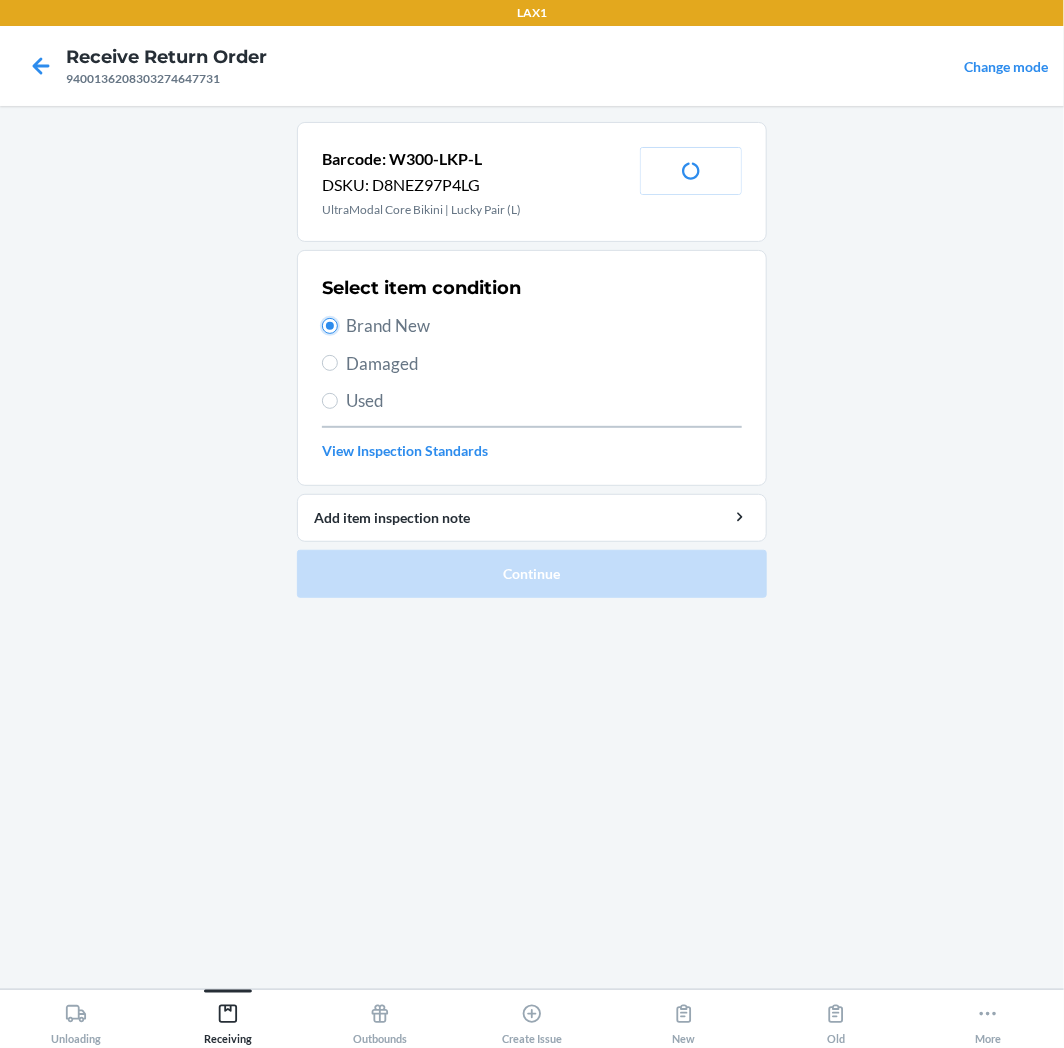 radio on "true" 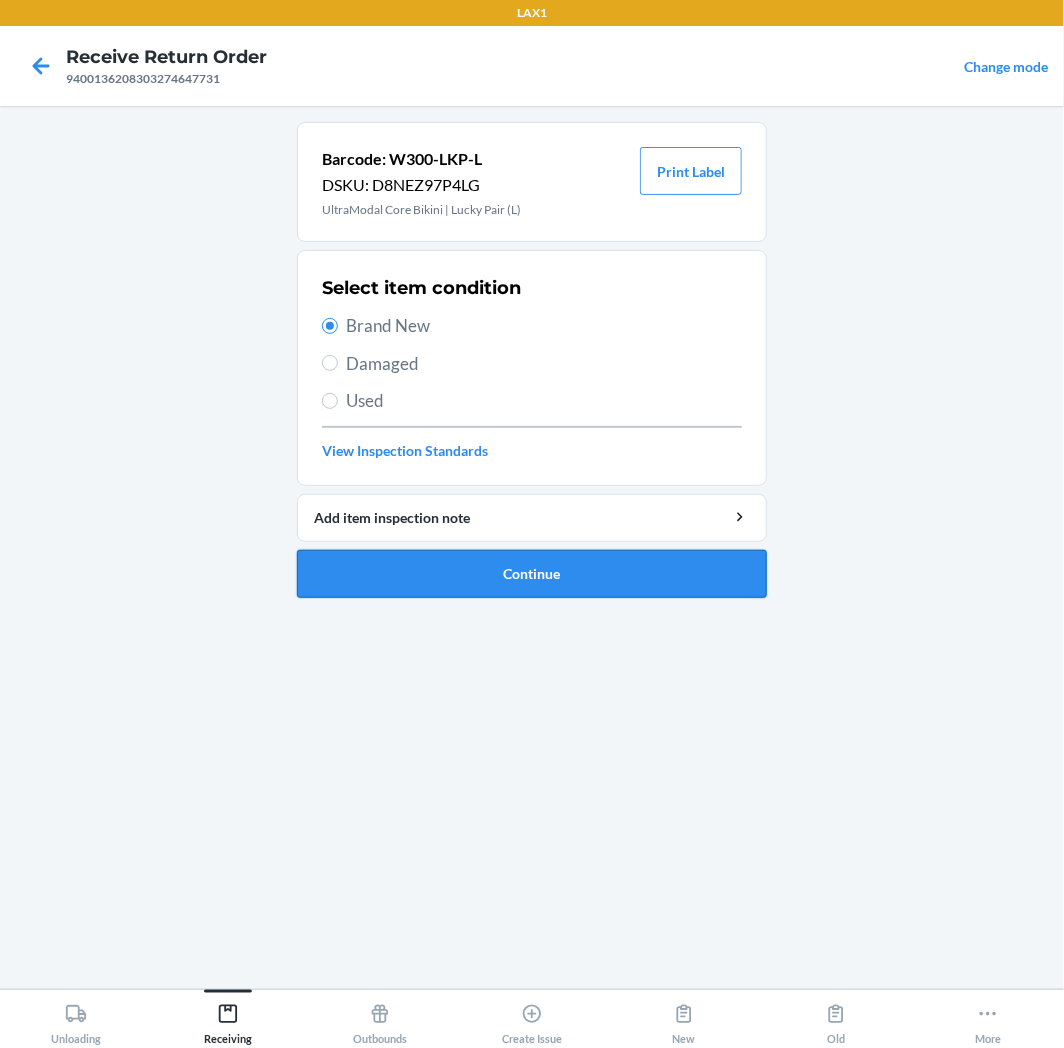 click on "Continue" at bounding box center [532, 574] 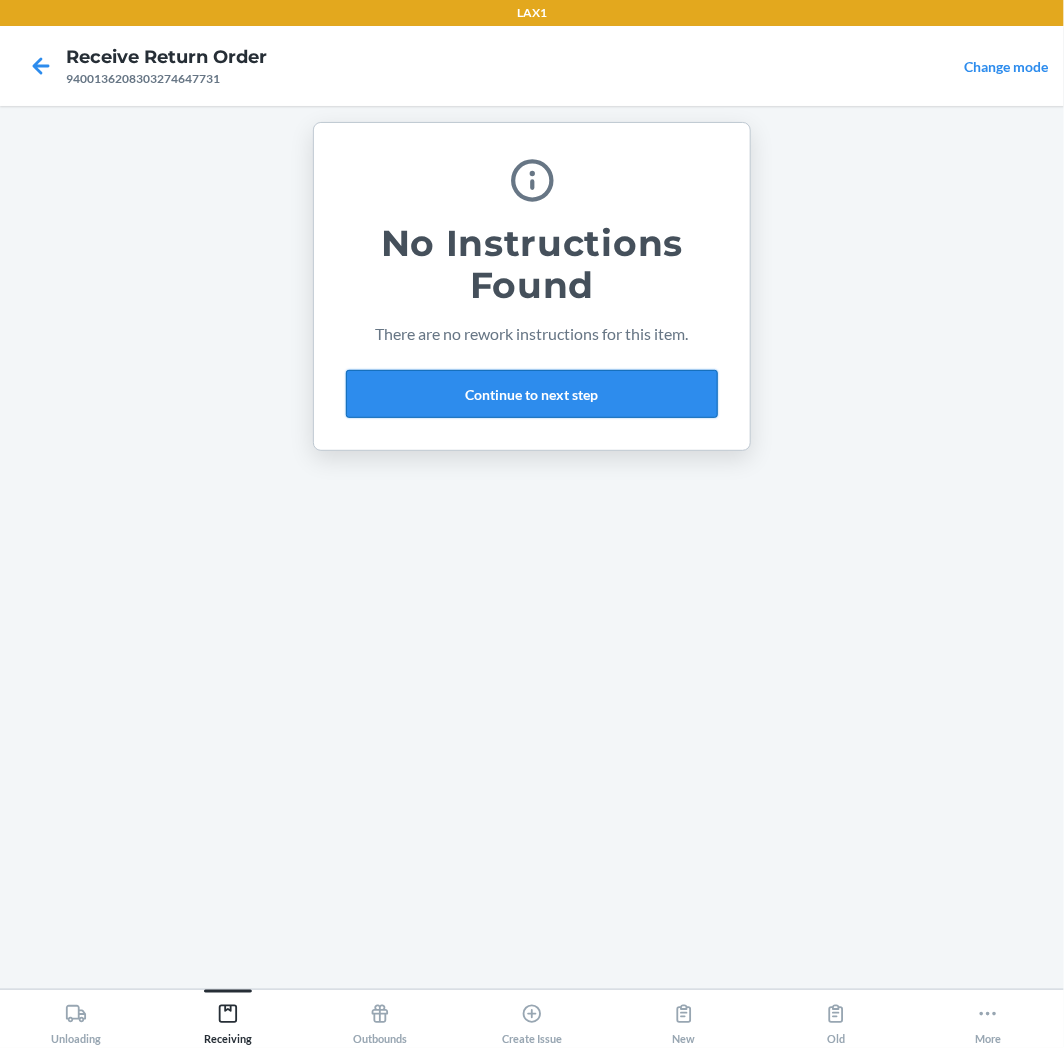 click on "Continue to next step" at bounding box center (532, 394) 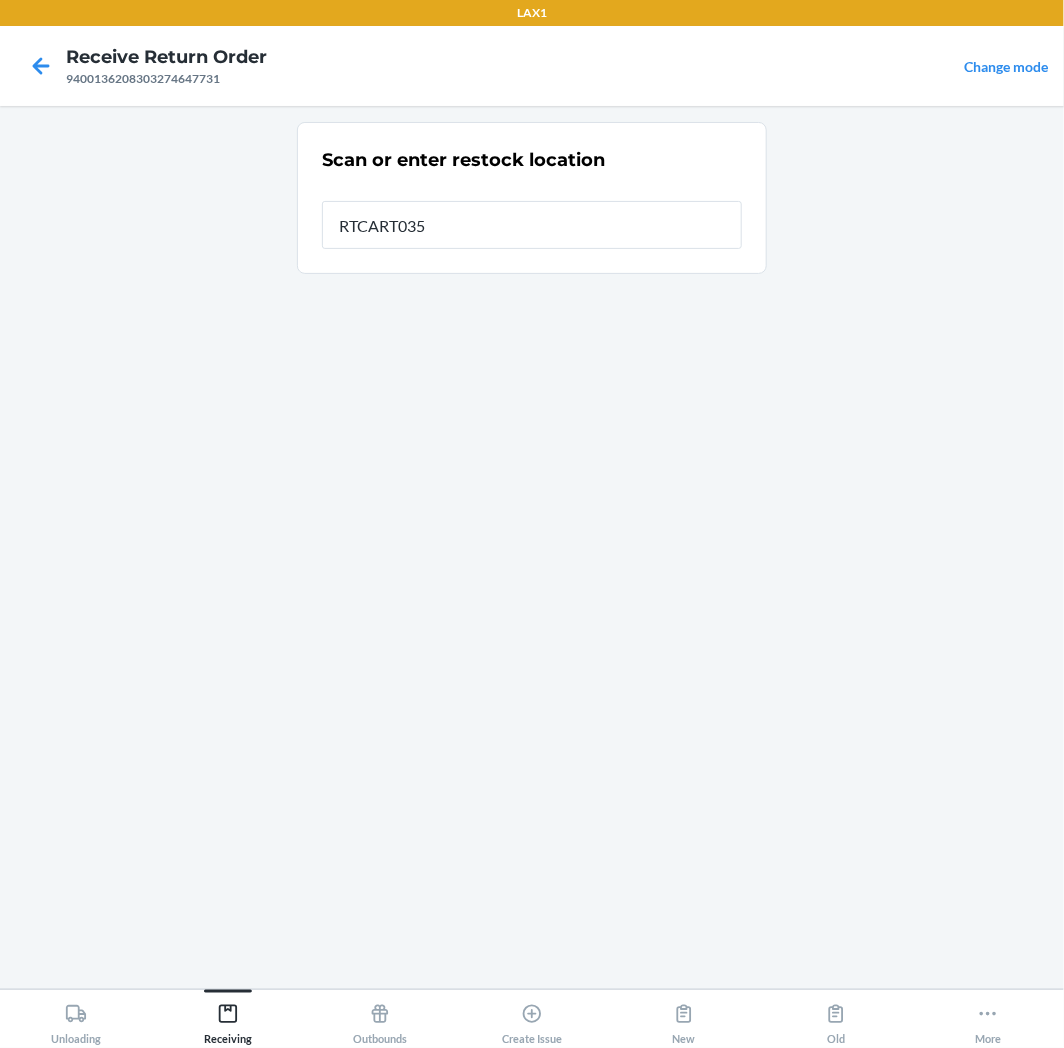 type on "RTCART035" 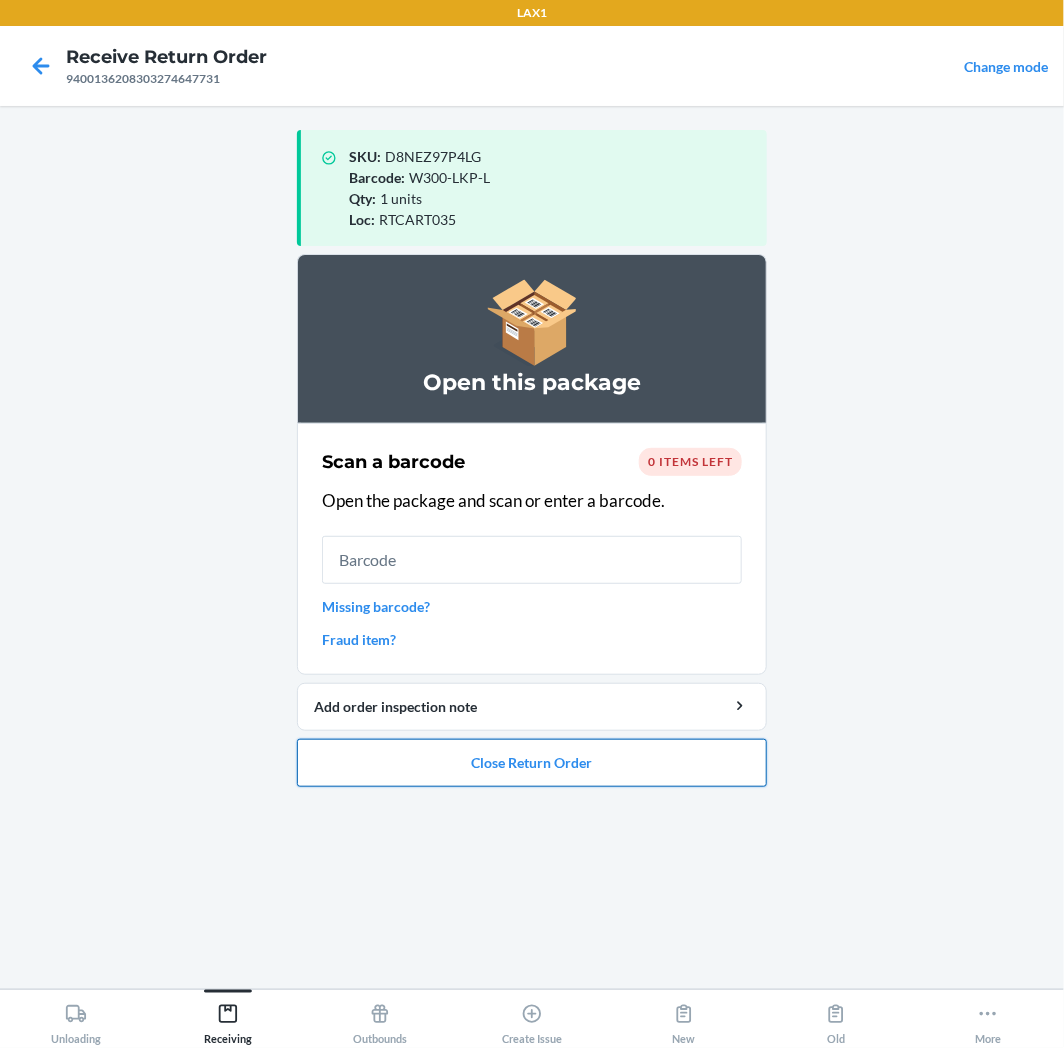 click on "Close Return Order" at bounding box center (532, 763) 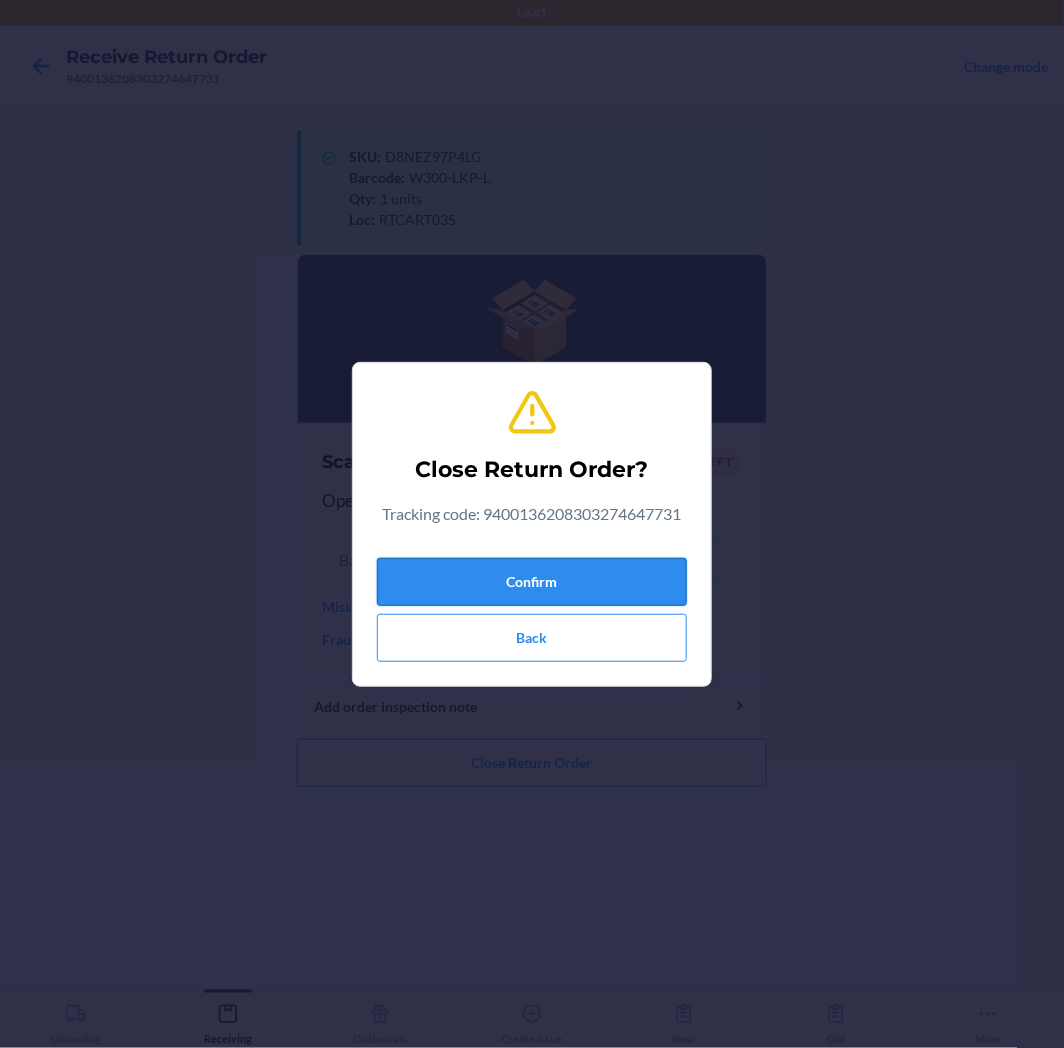 click on "Confirm" at bounding box center (532, 582) 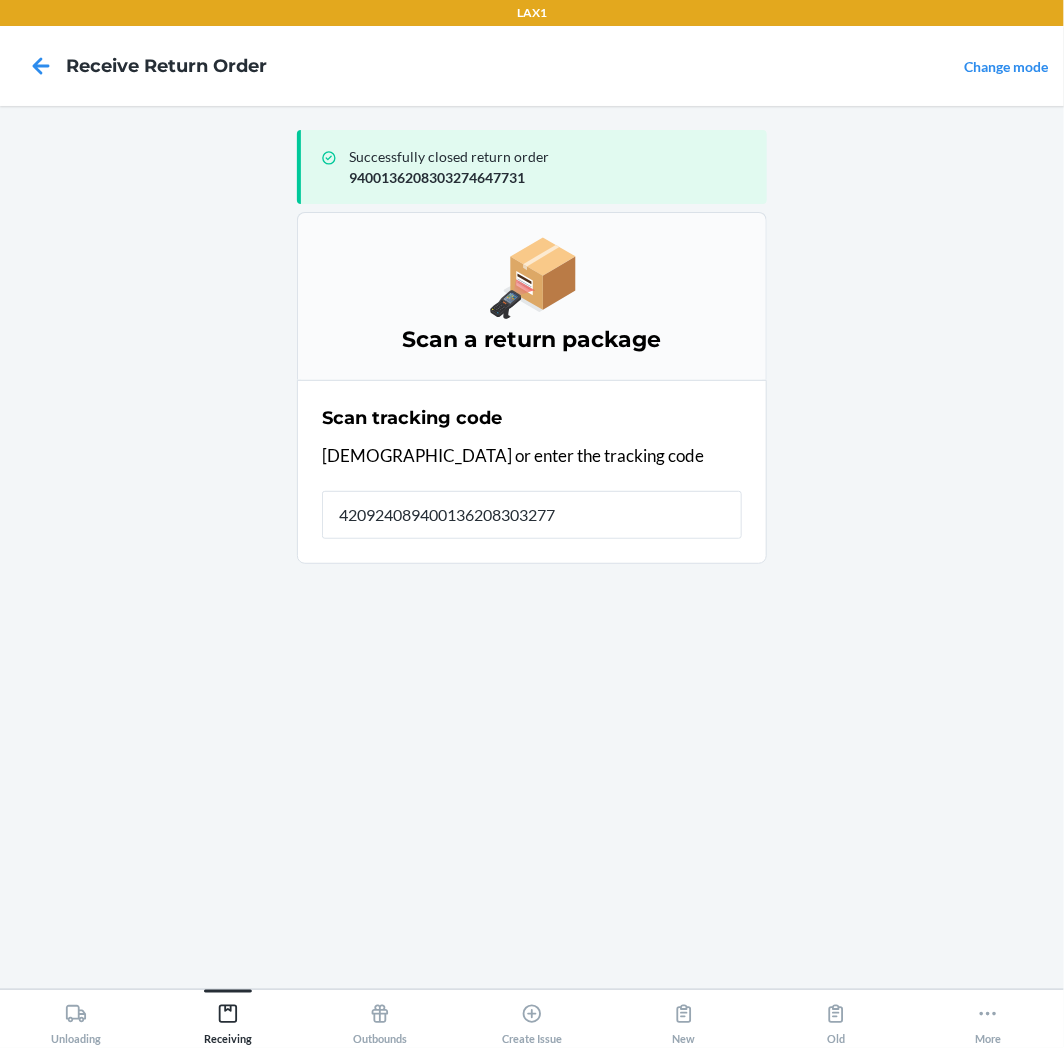 type on "4209240894001362083032773" 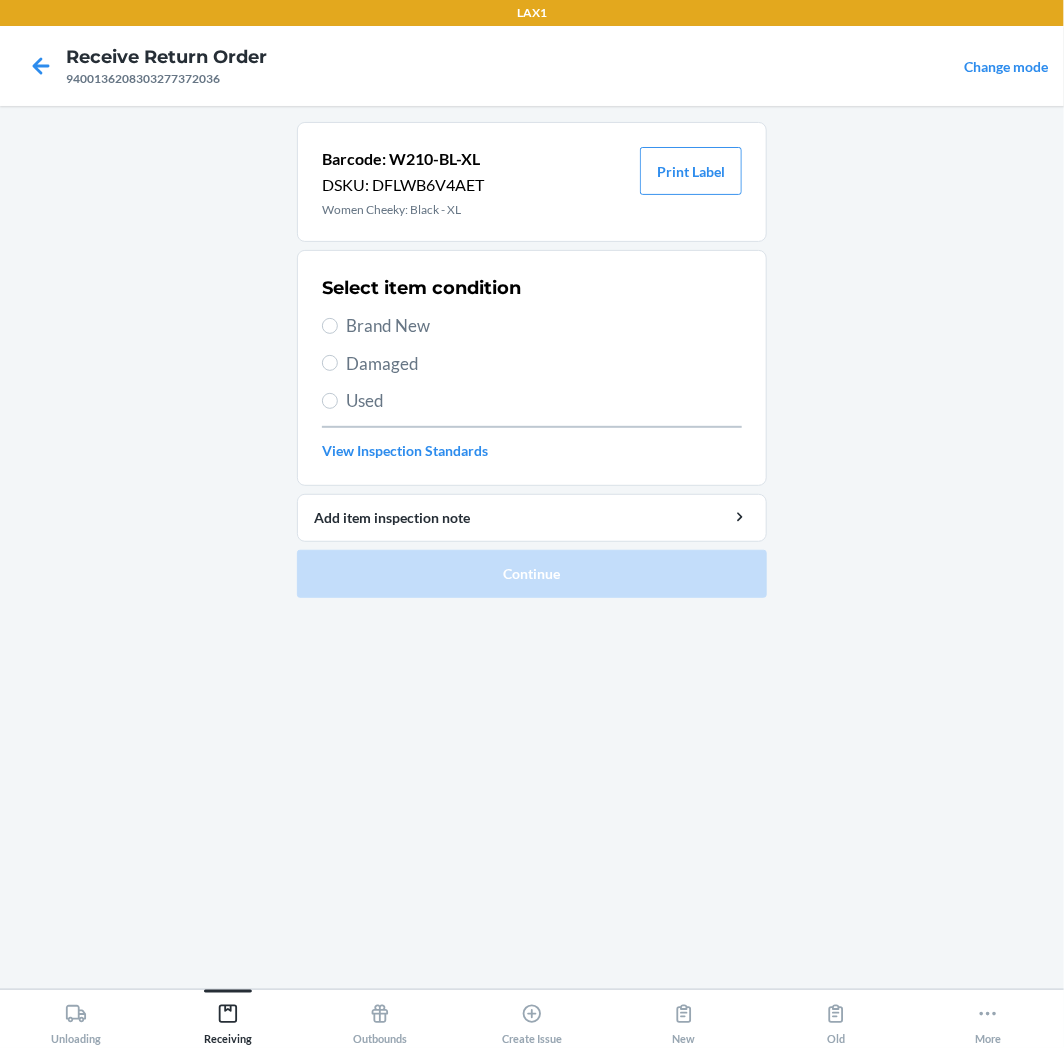 drag, startPoint x: 422, startPoint y: 323, endPoint x: 436, endPoint y: 343, distance: 24.41311 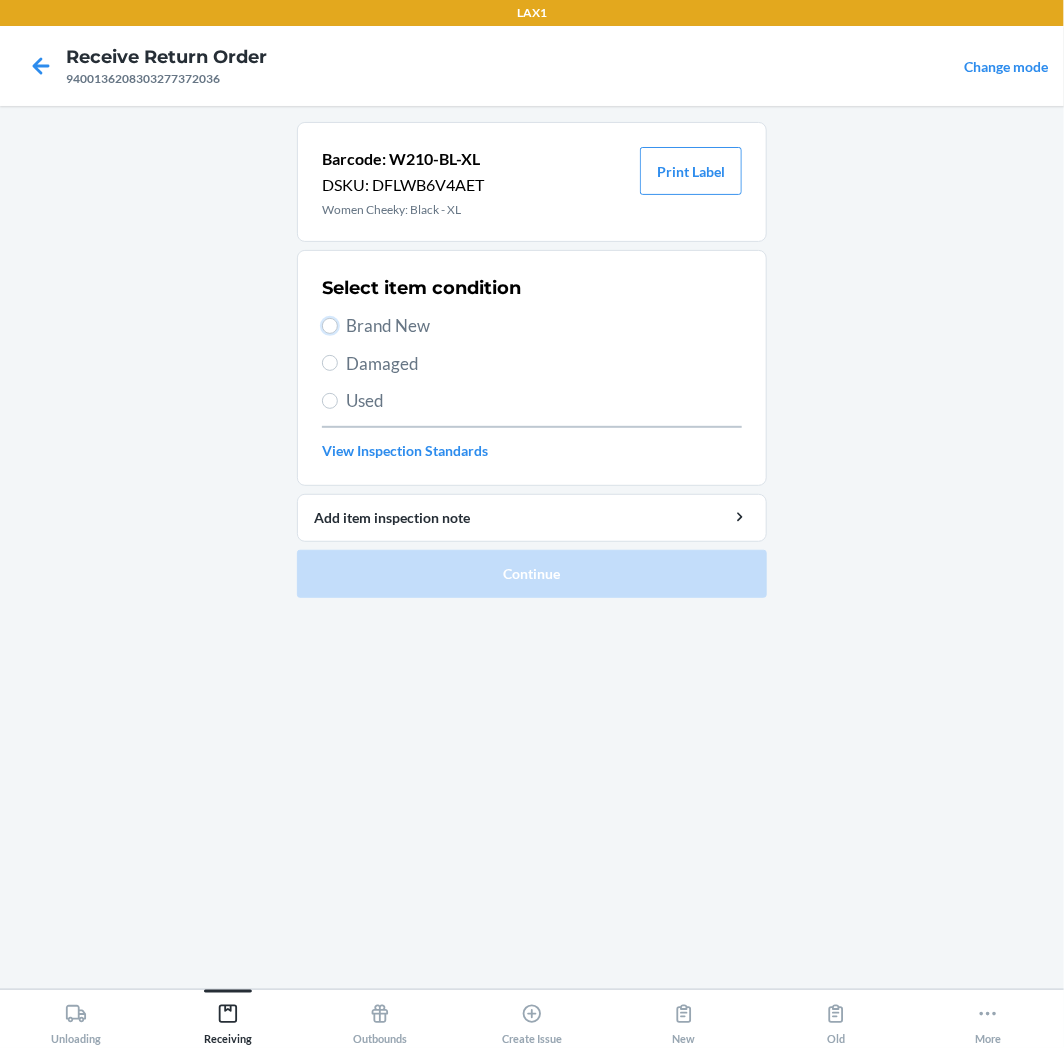 click on "Brand New" at bounding box center [330, 326] 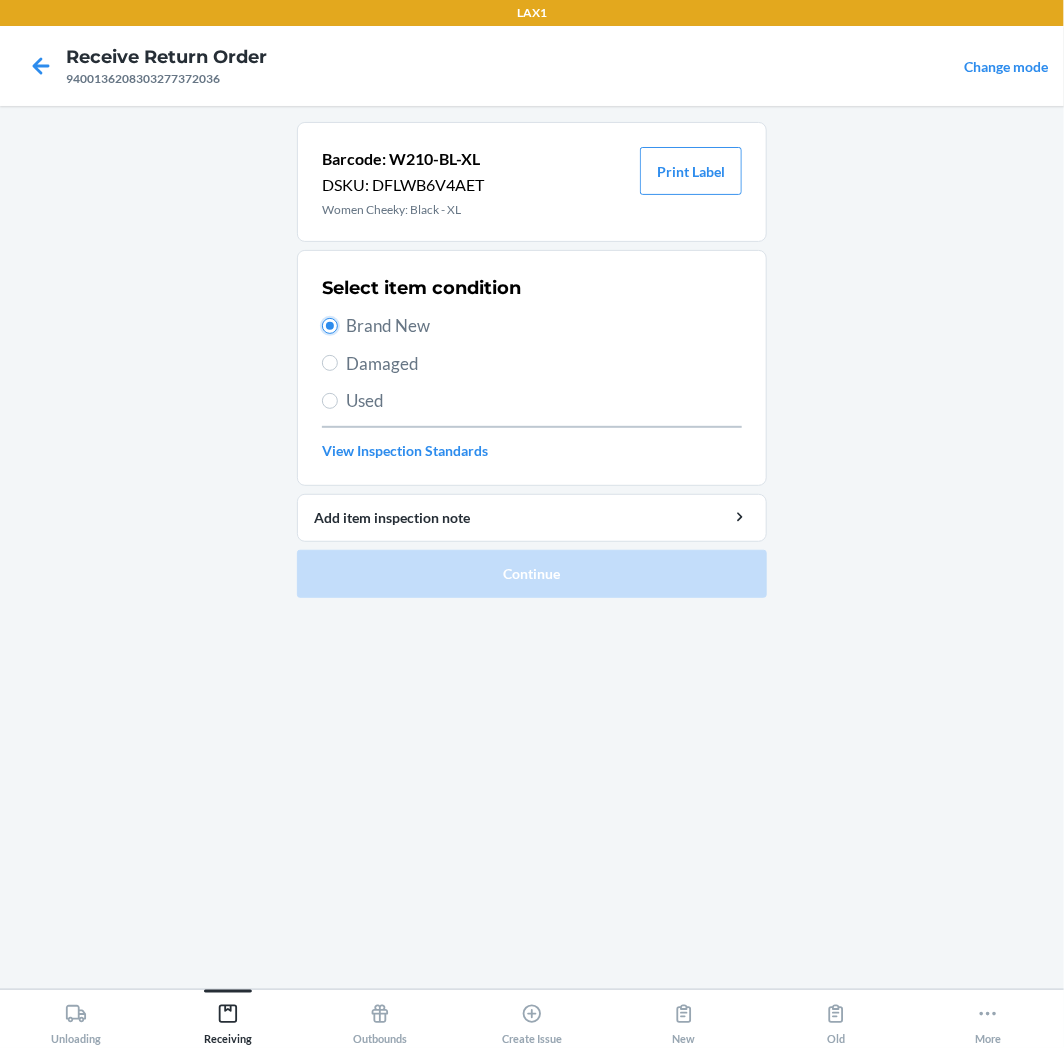 radio on "true" 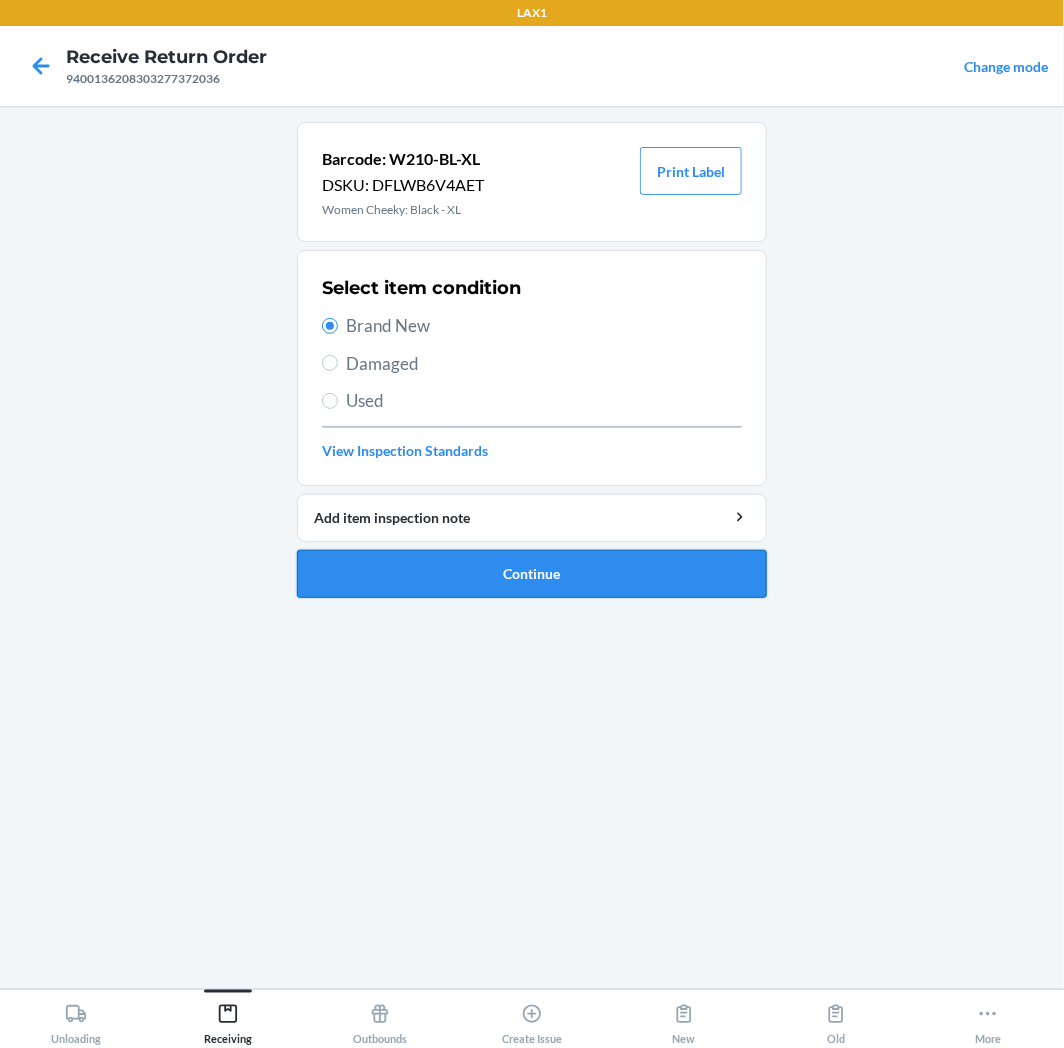click on "Continue" at bounding box center (532, 574) 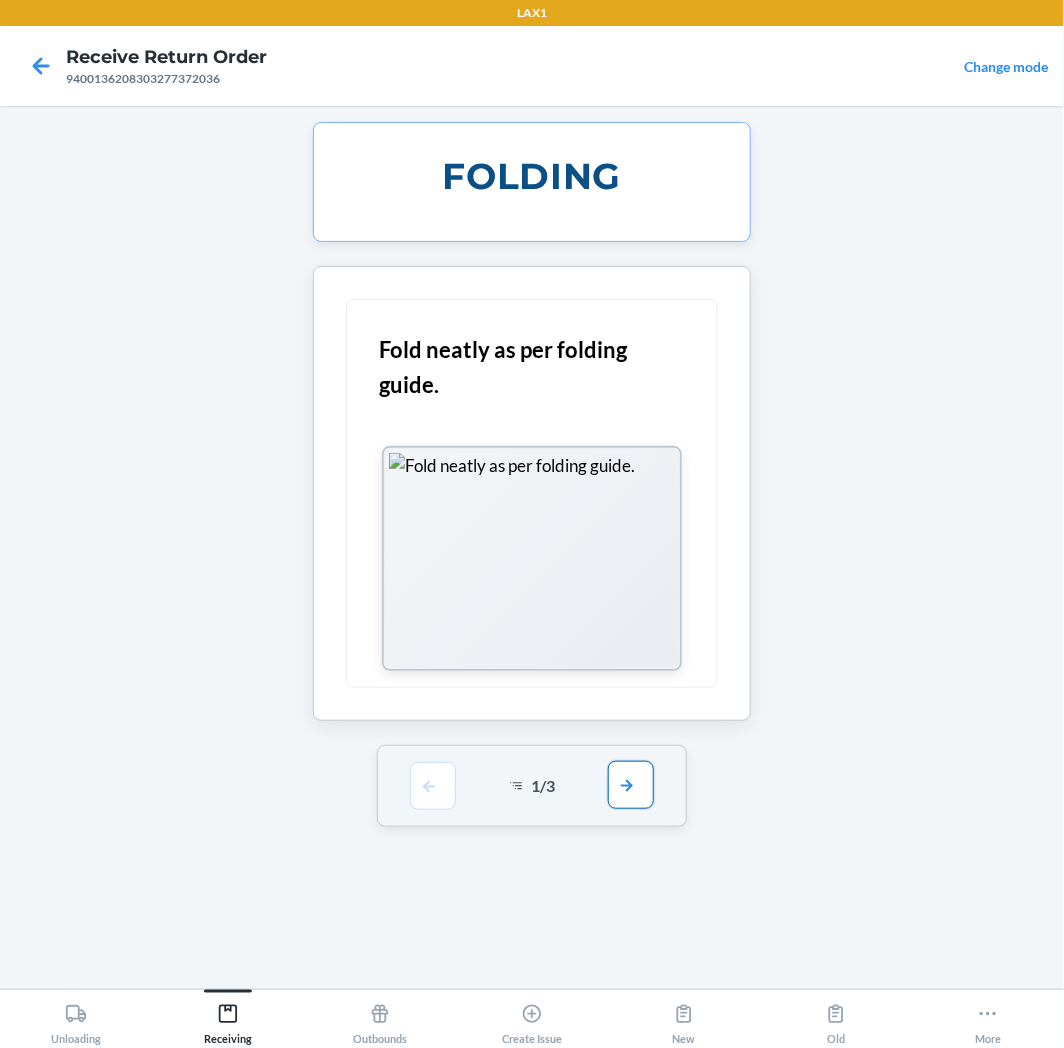 click at bounding box center (631, 785) 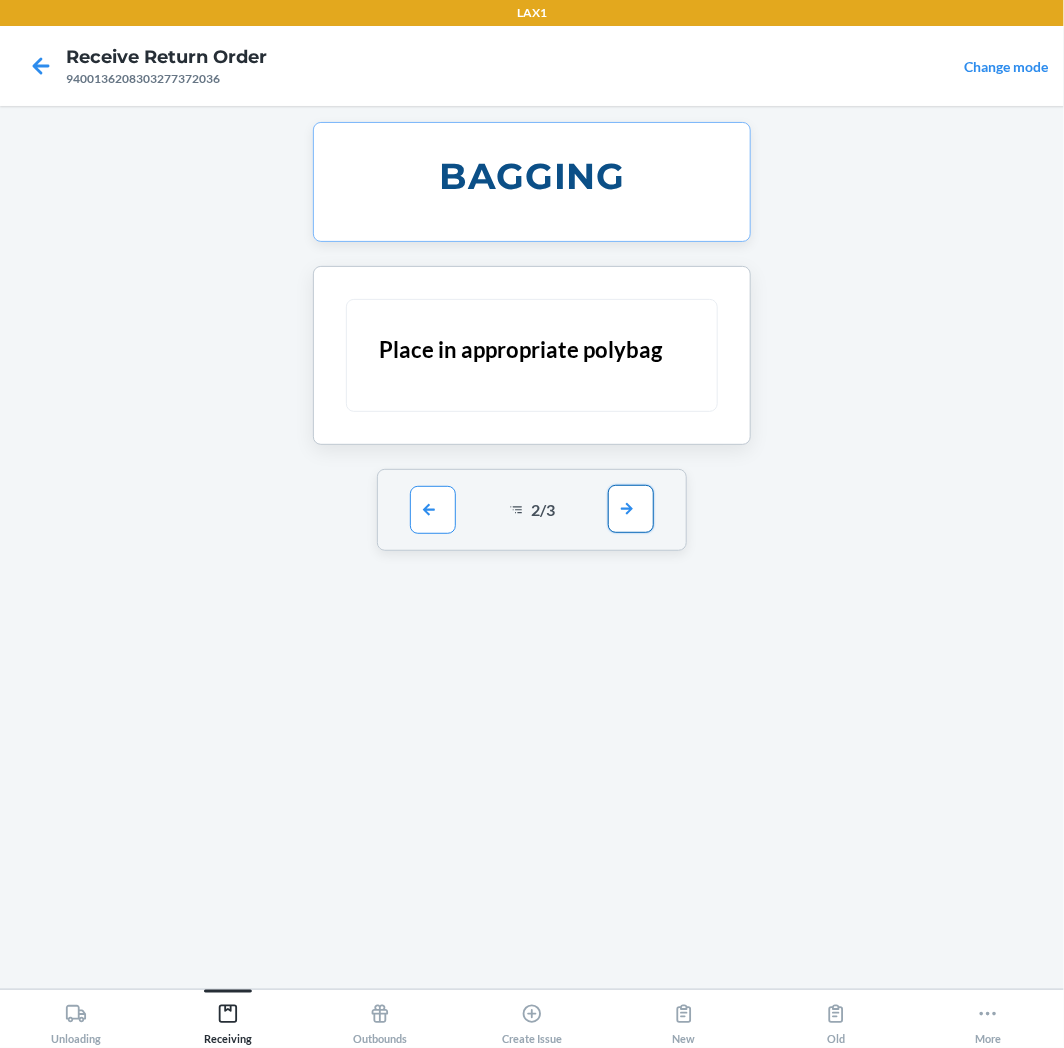 click at bounding box center [631, 509] 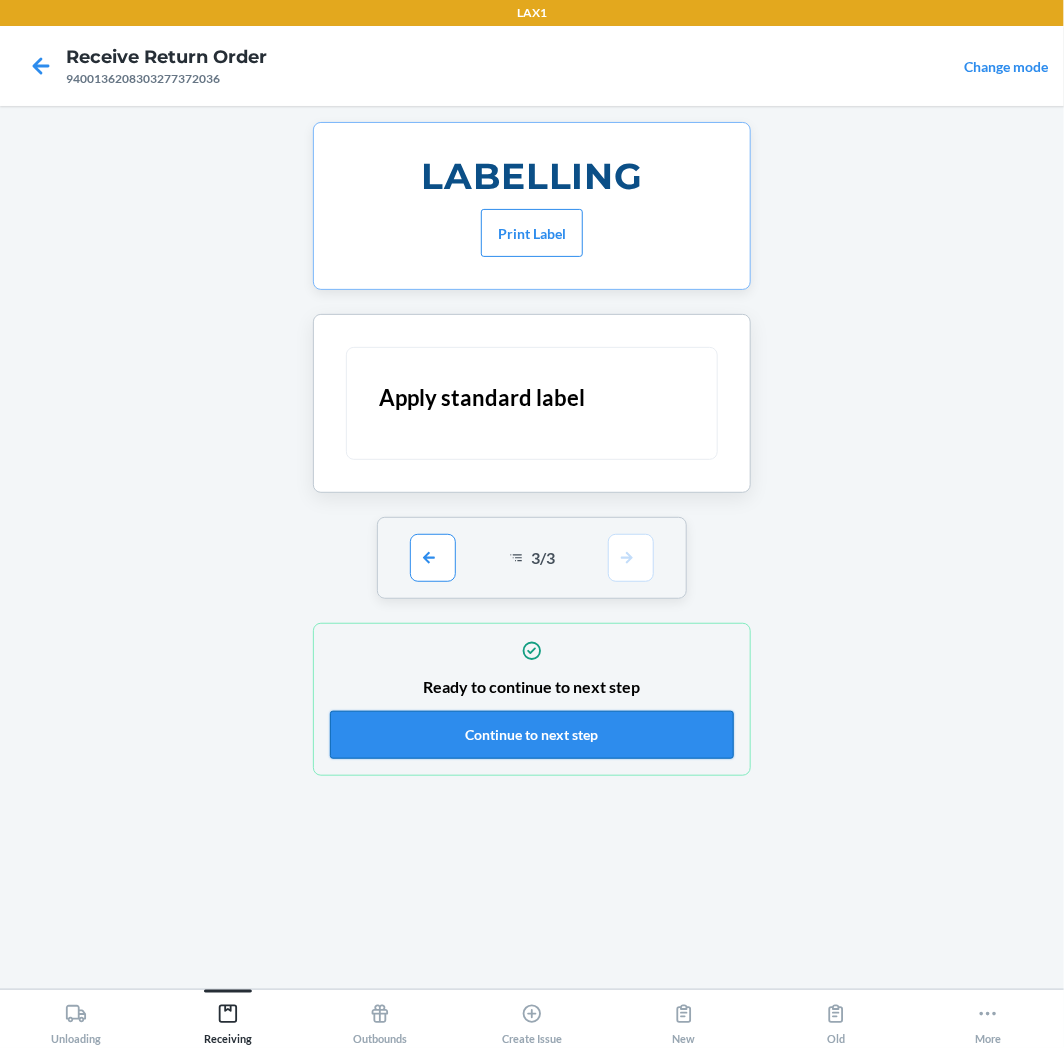 click on "Continue to next step" at bounding box center [532, 735] 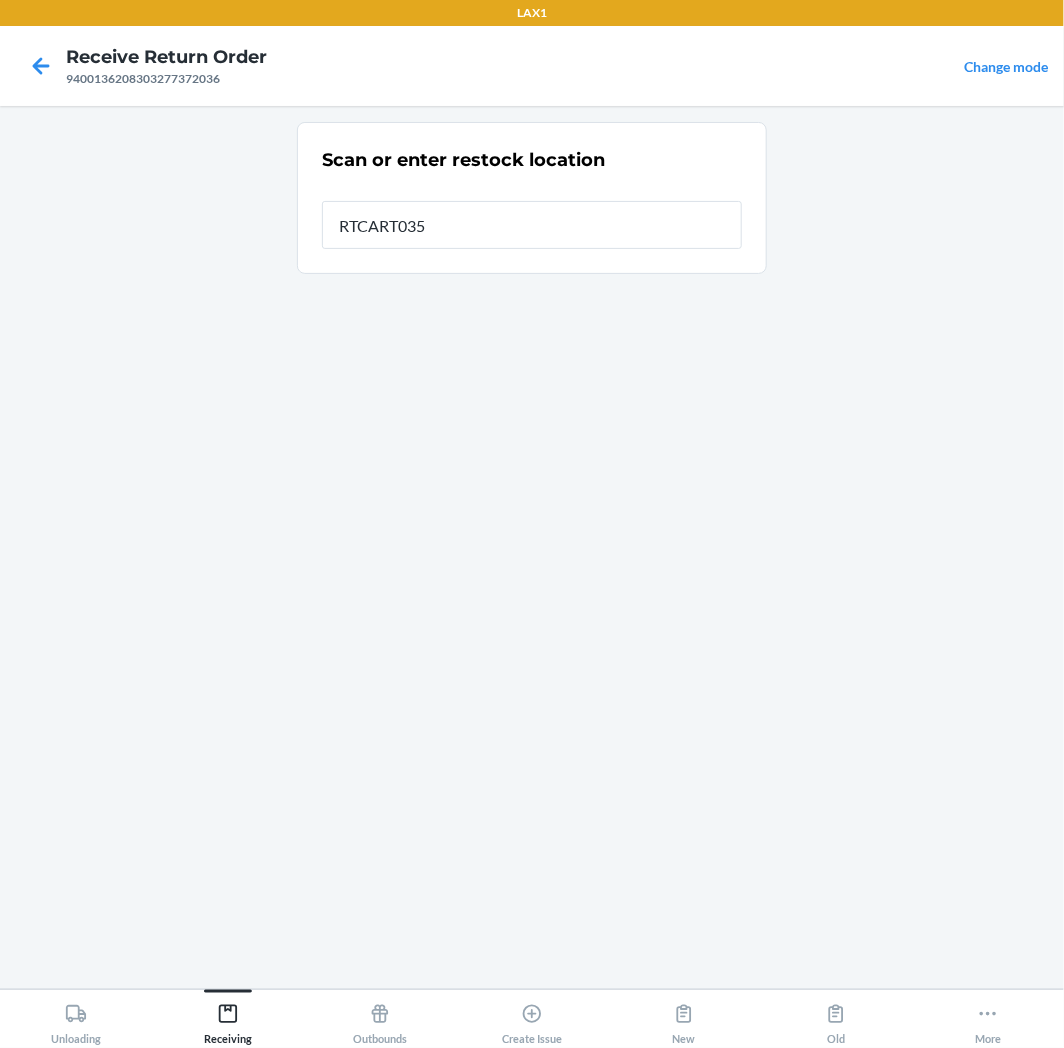 type on "RTCART035" 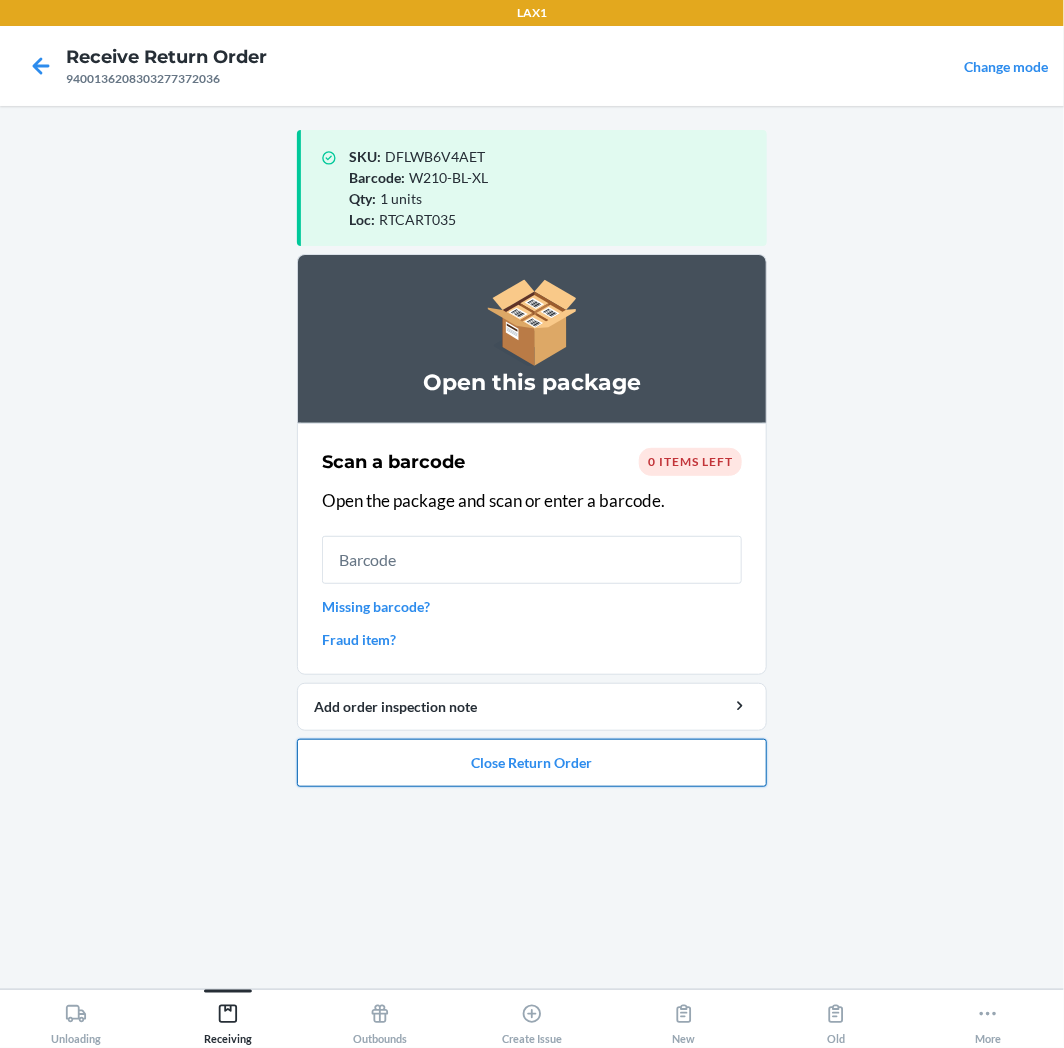 click on "Close Return Order" at bounding box center [532, 763] 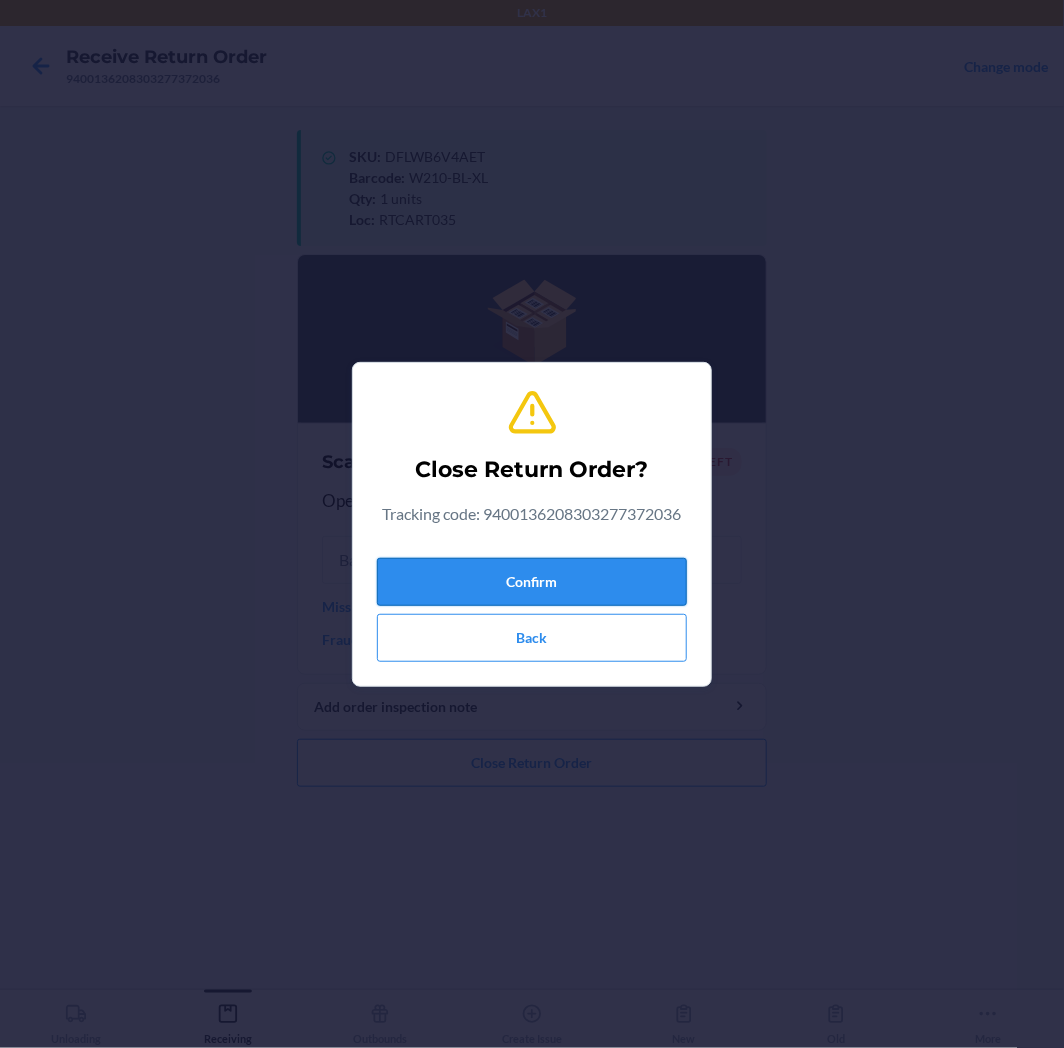 click on "Confirm" at bounding box center (532, 582) 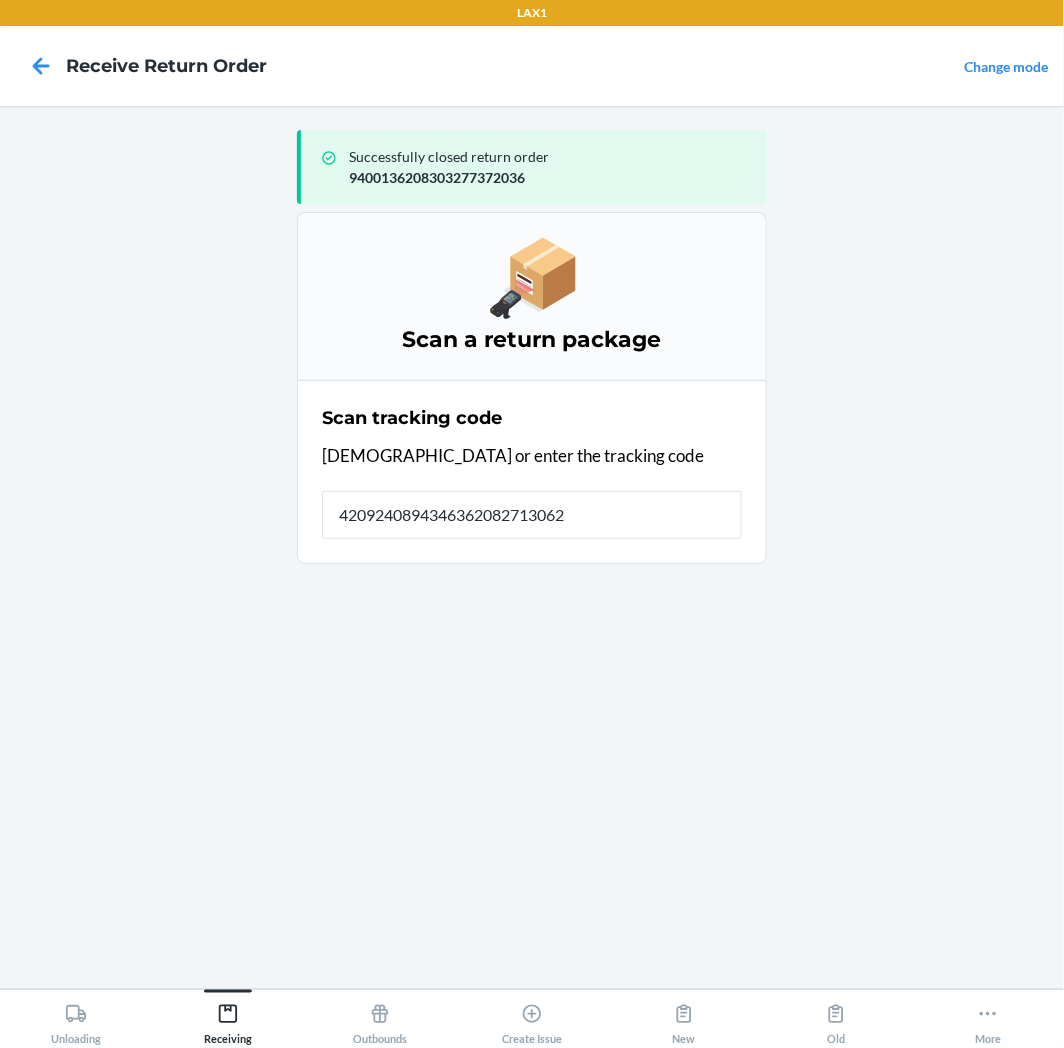 type on "42092408943463620827130621" 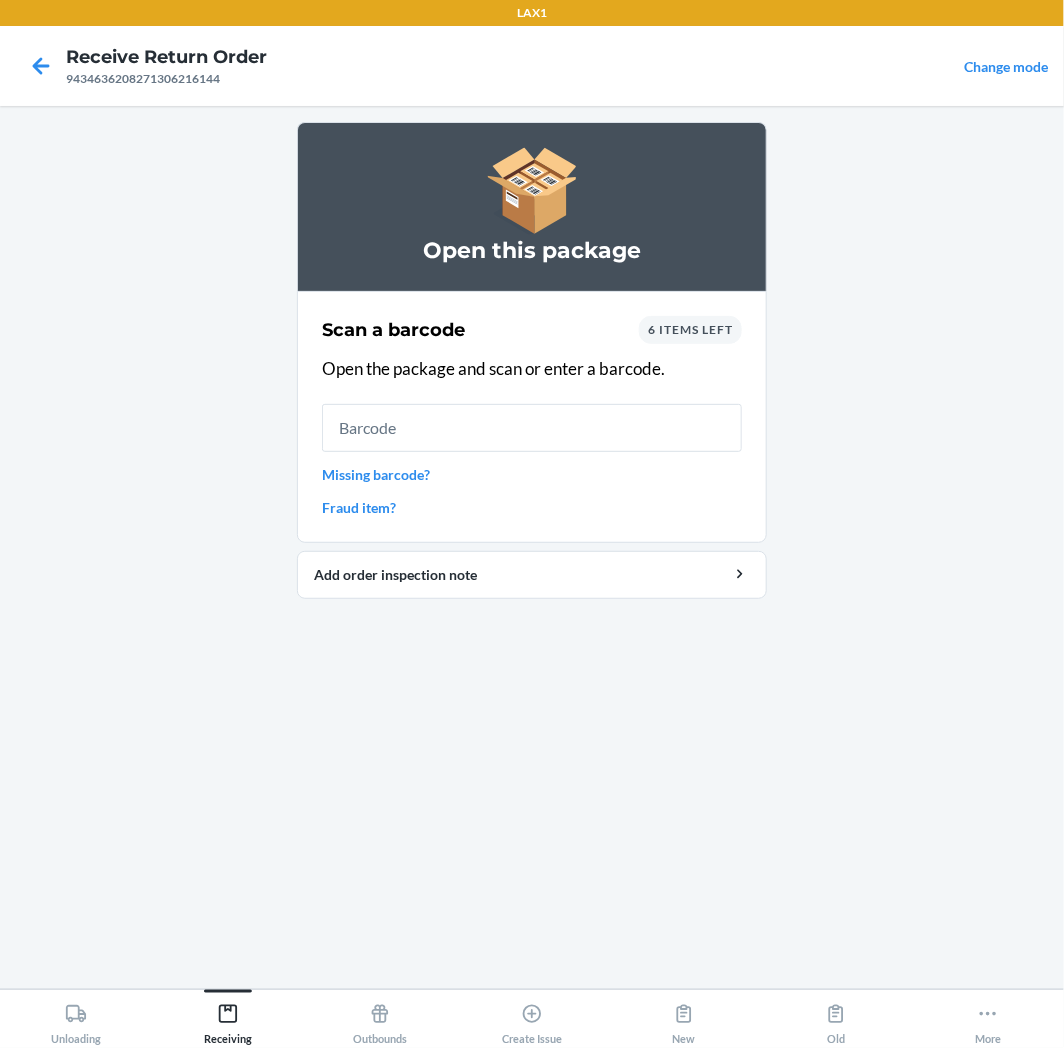 click on "6 items left" at bounding box center (690, 329) 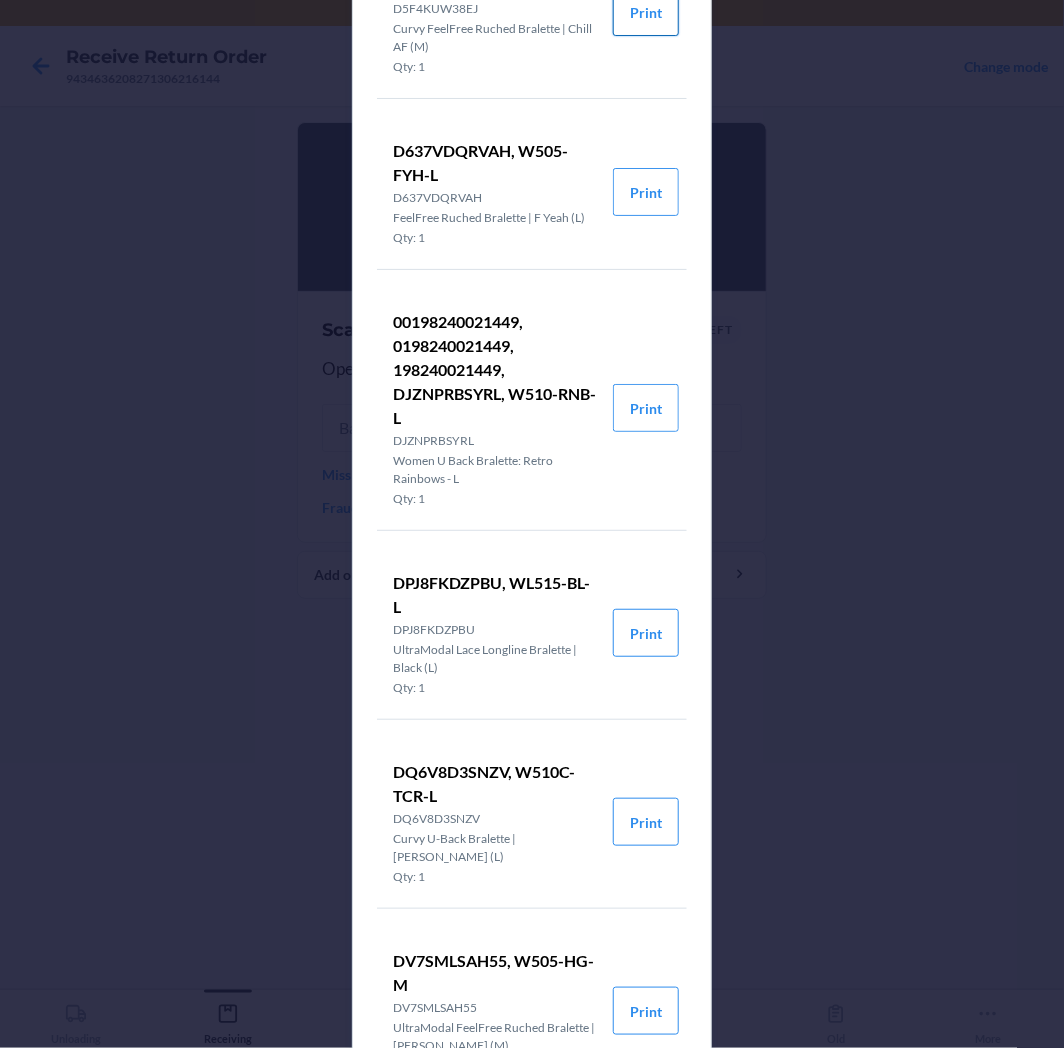 click on "Print" at bounding box center [646, 12] 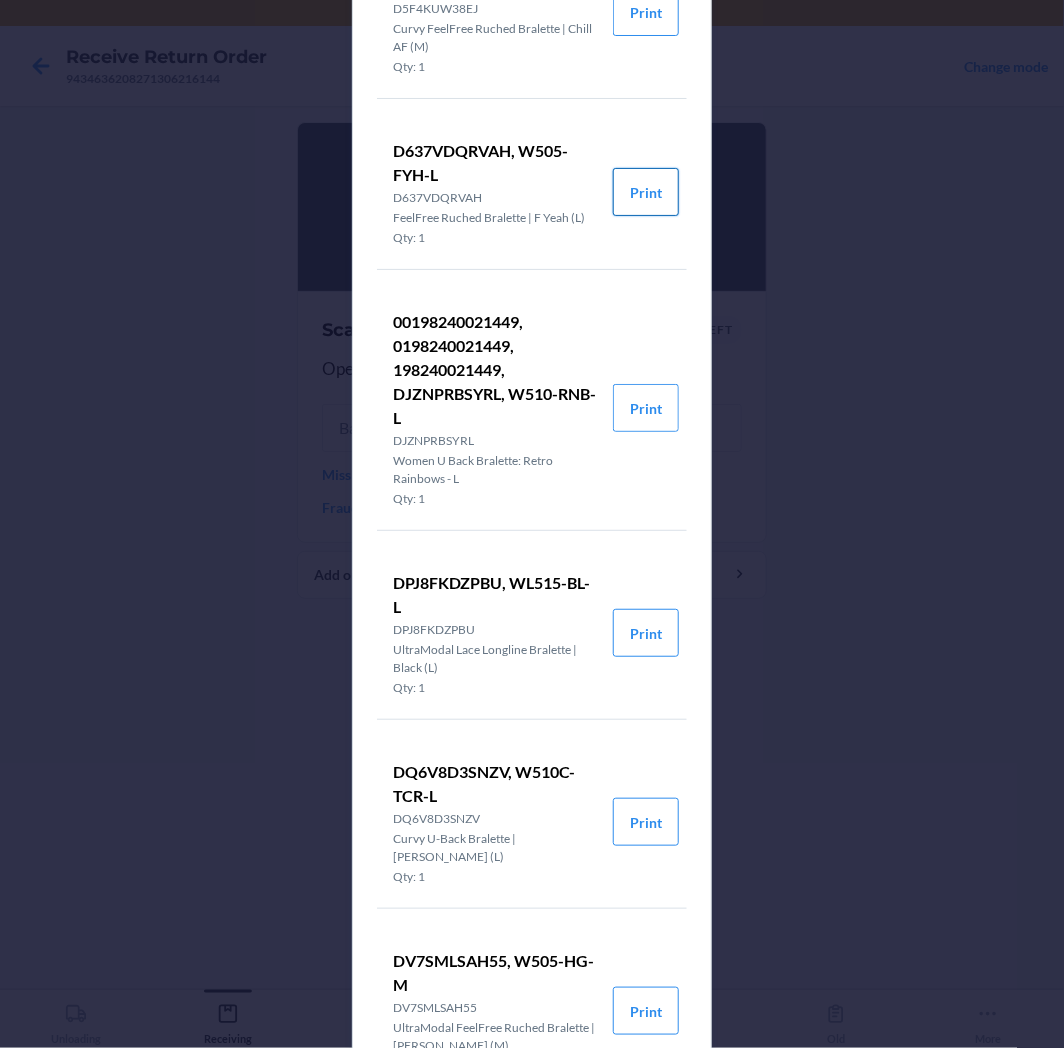 drag, startPoint x: 654, startPoint y: 198, endPoint x: 655, endPoint y: 210, distance: 12.0415945 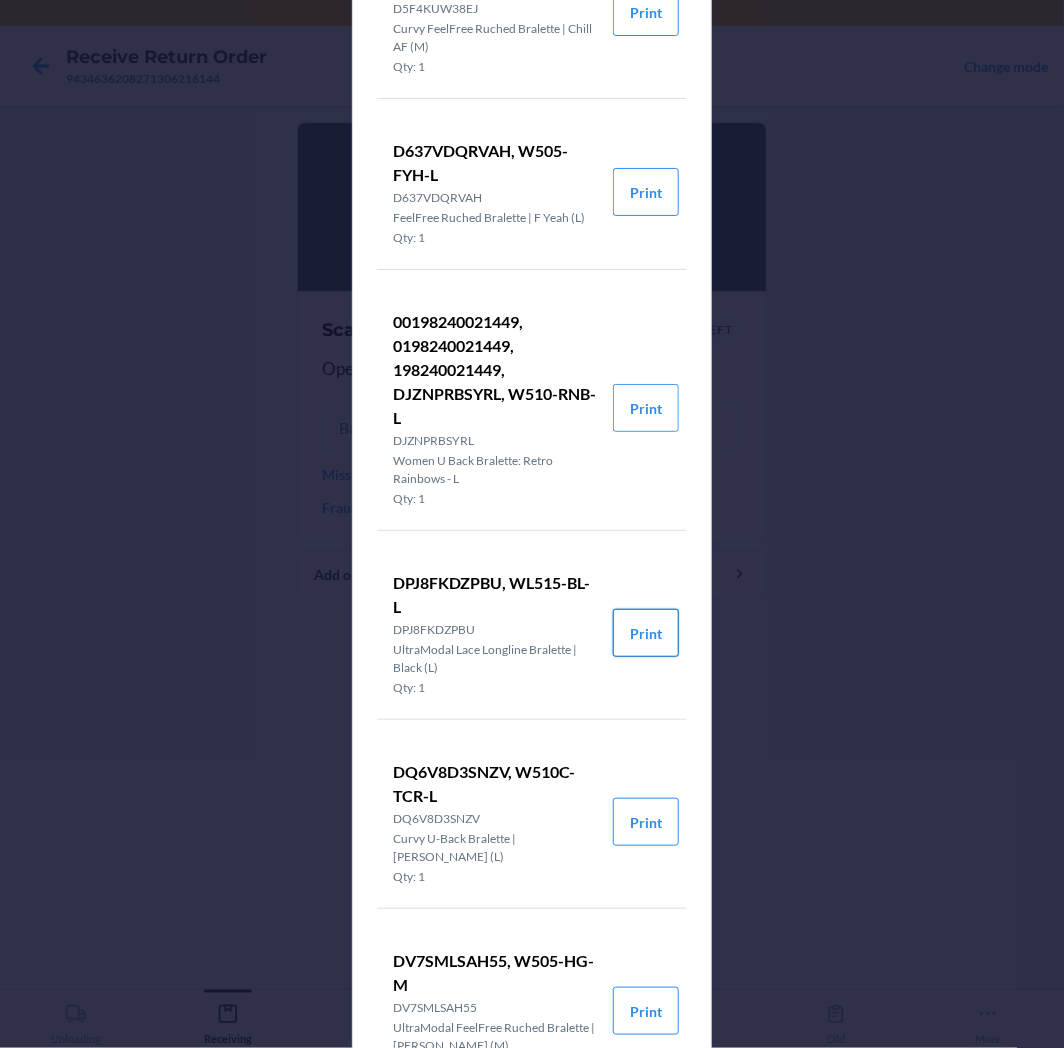 click on "Print" at bounding box center [646, 633] 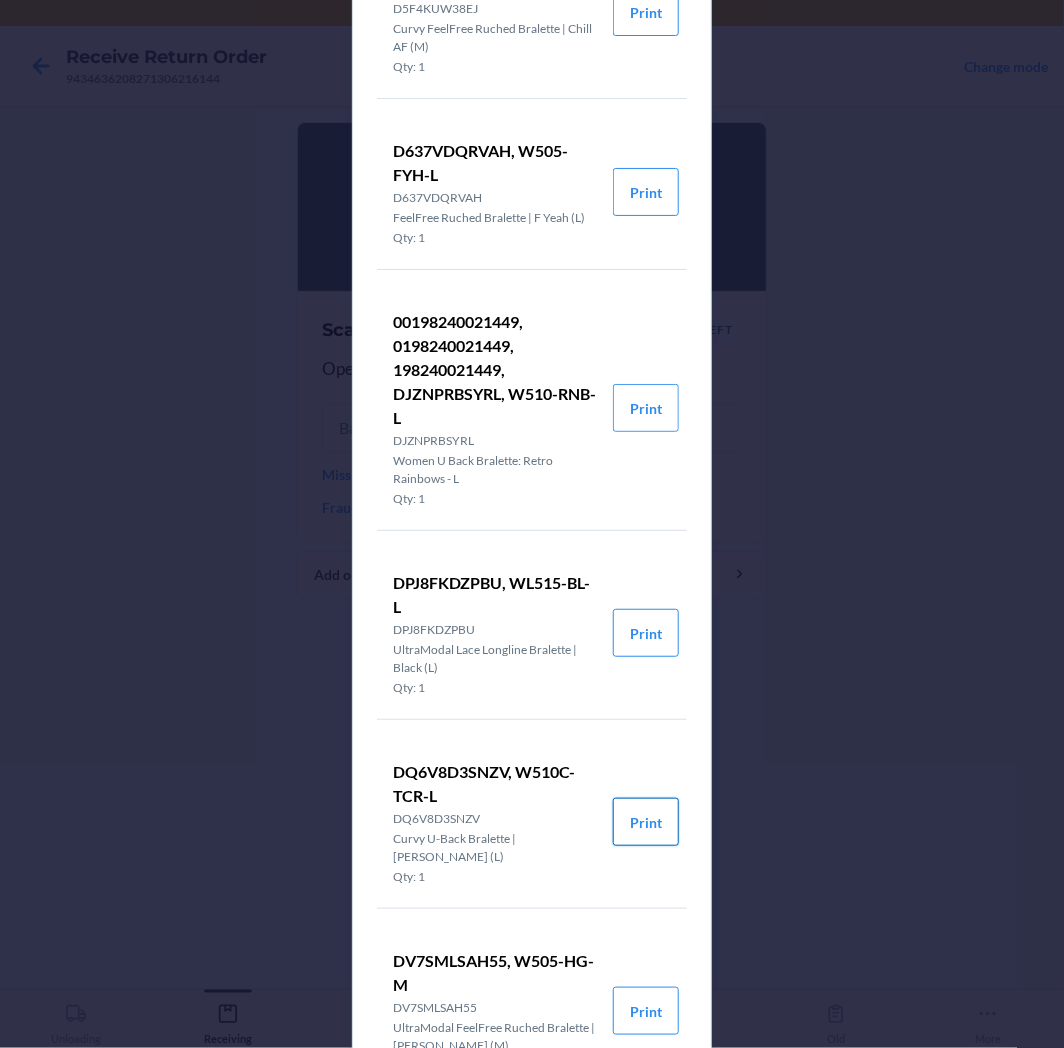 click on "Print" at bounding box center [646, 822] 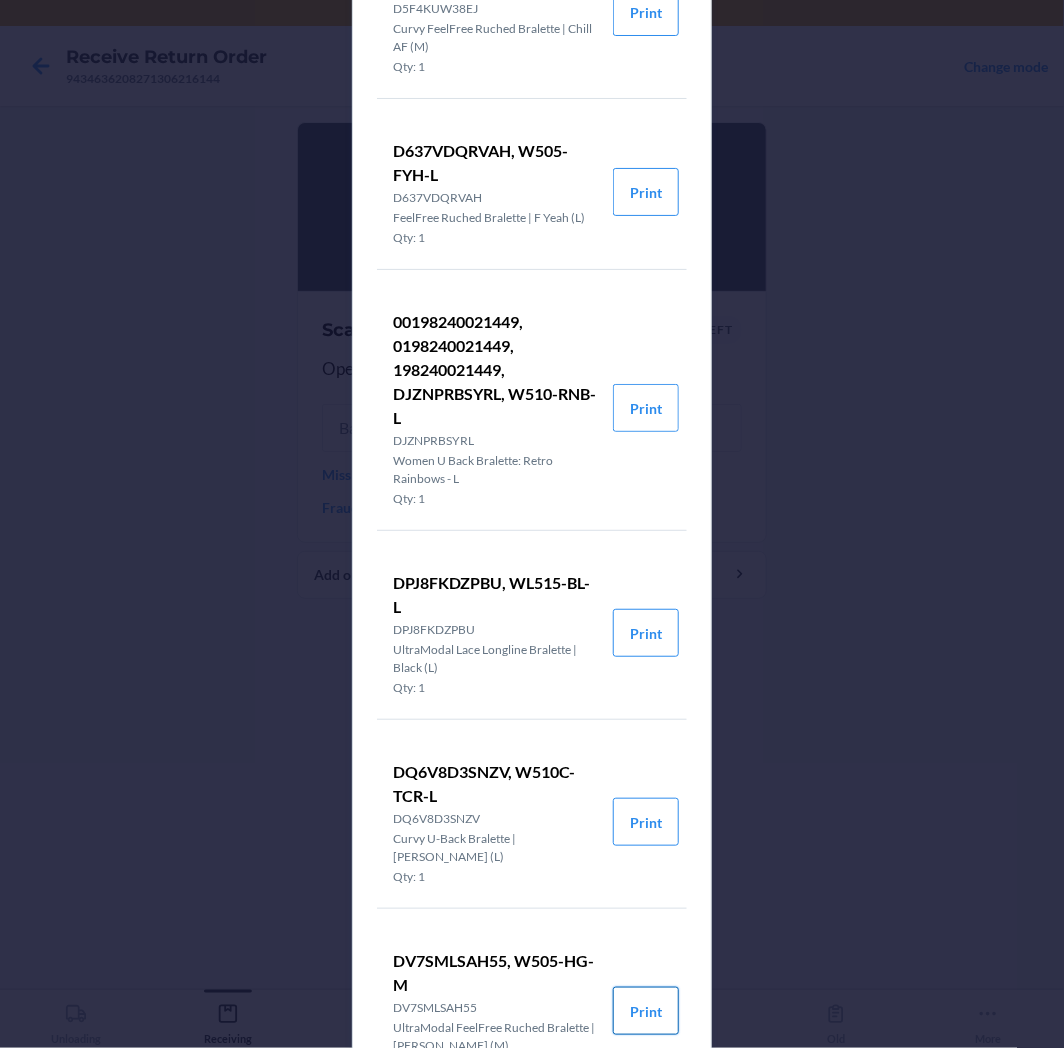 click on "Print" at bounding box center (646, 1011) 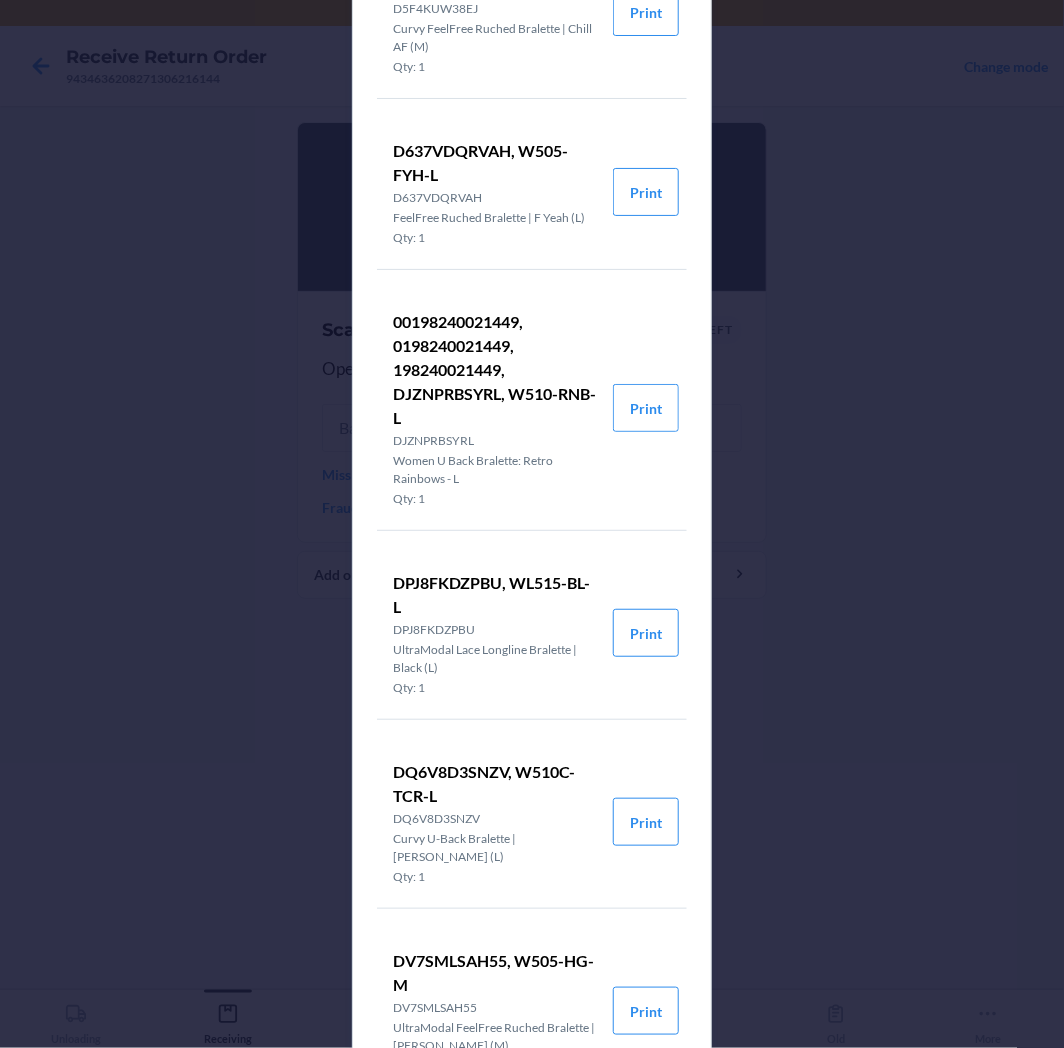 drag, startPoint x: 862, startPoint y: 547, endPoint x: 1035, endPoint y: 475, distance: 187.38463 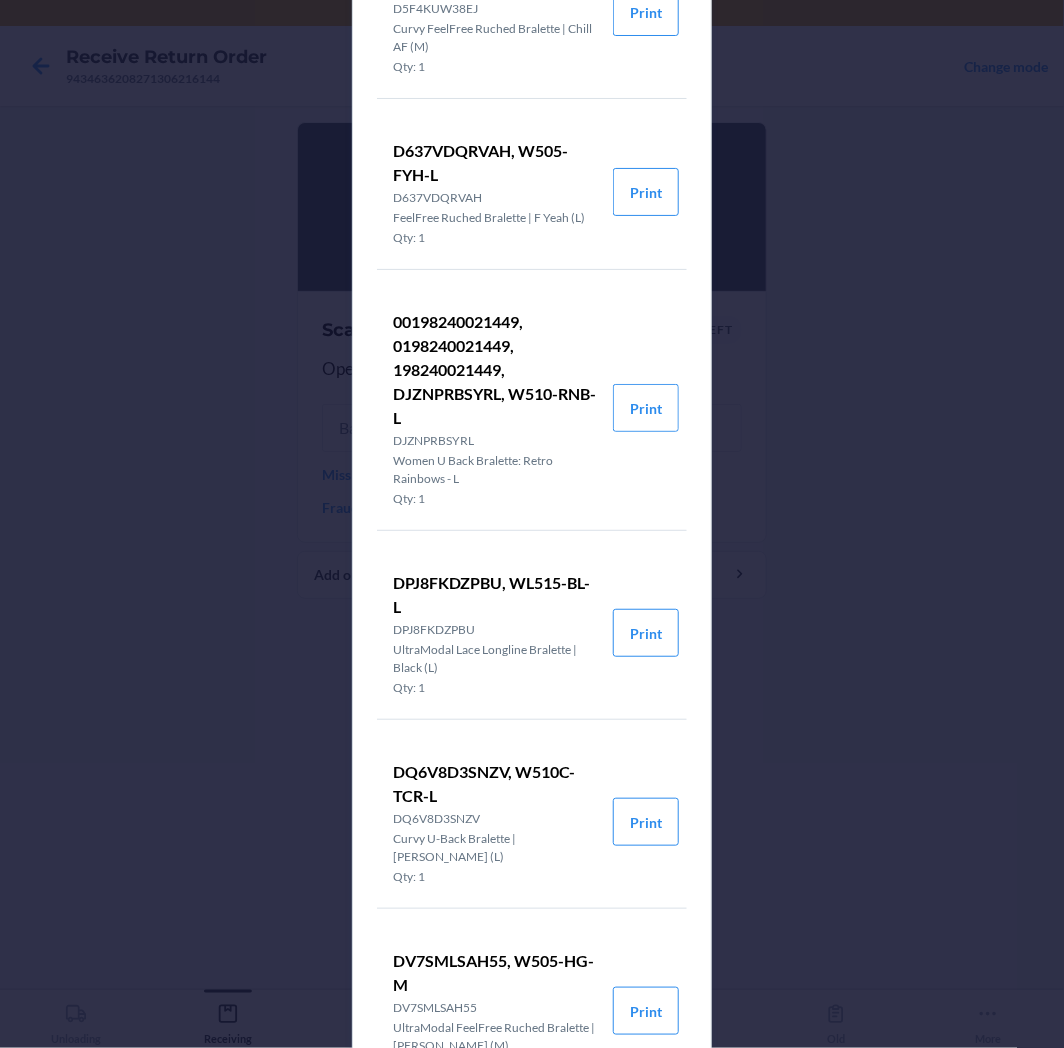 drag, startPoint x: 1015, startPoint y: 416, endPoint x: 970, endPoint y: 316, distance: 109.65856 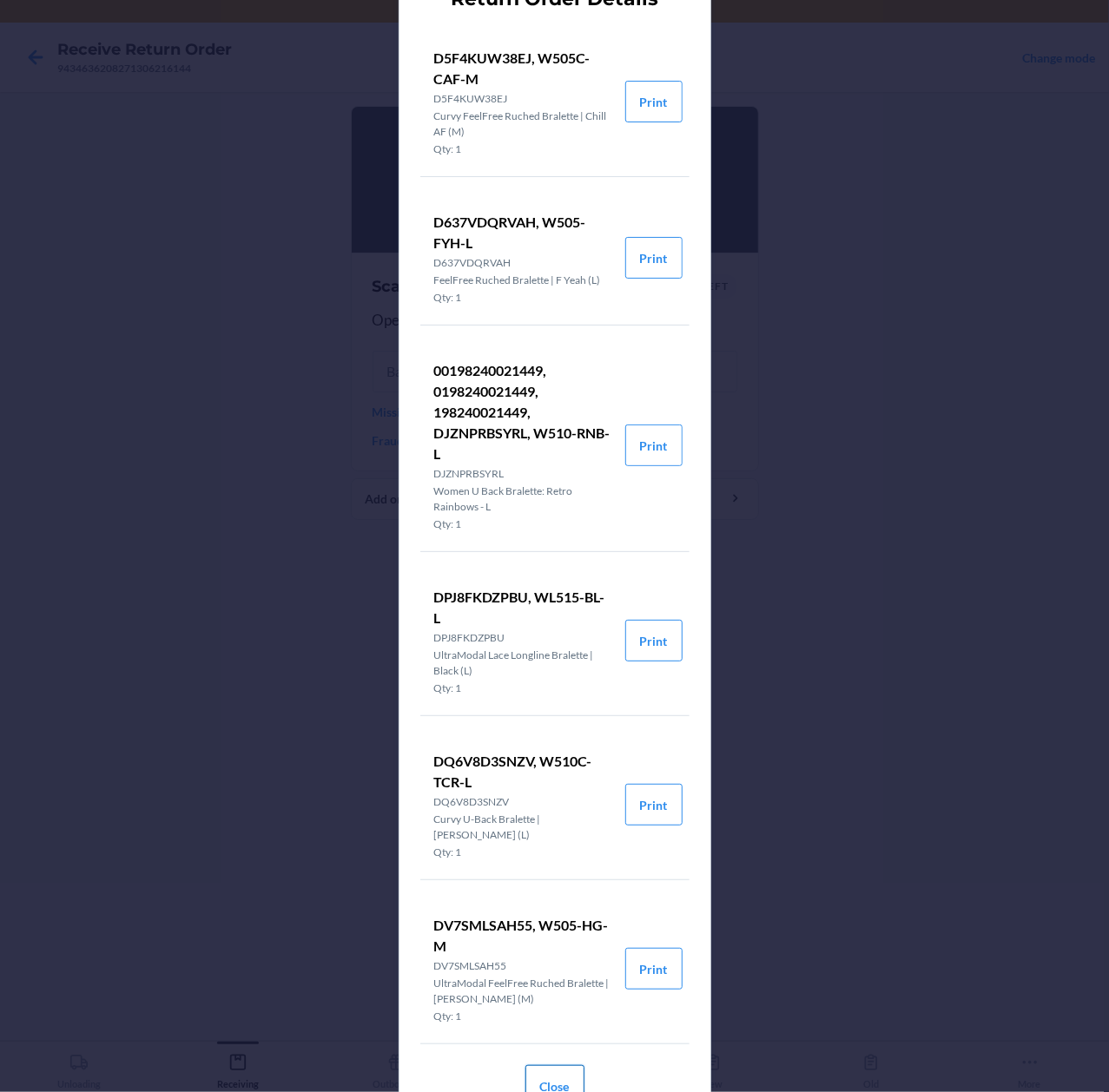 click on "Close" at bounding box center [555, 1086] 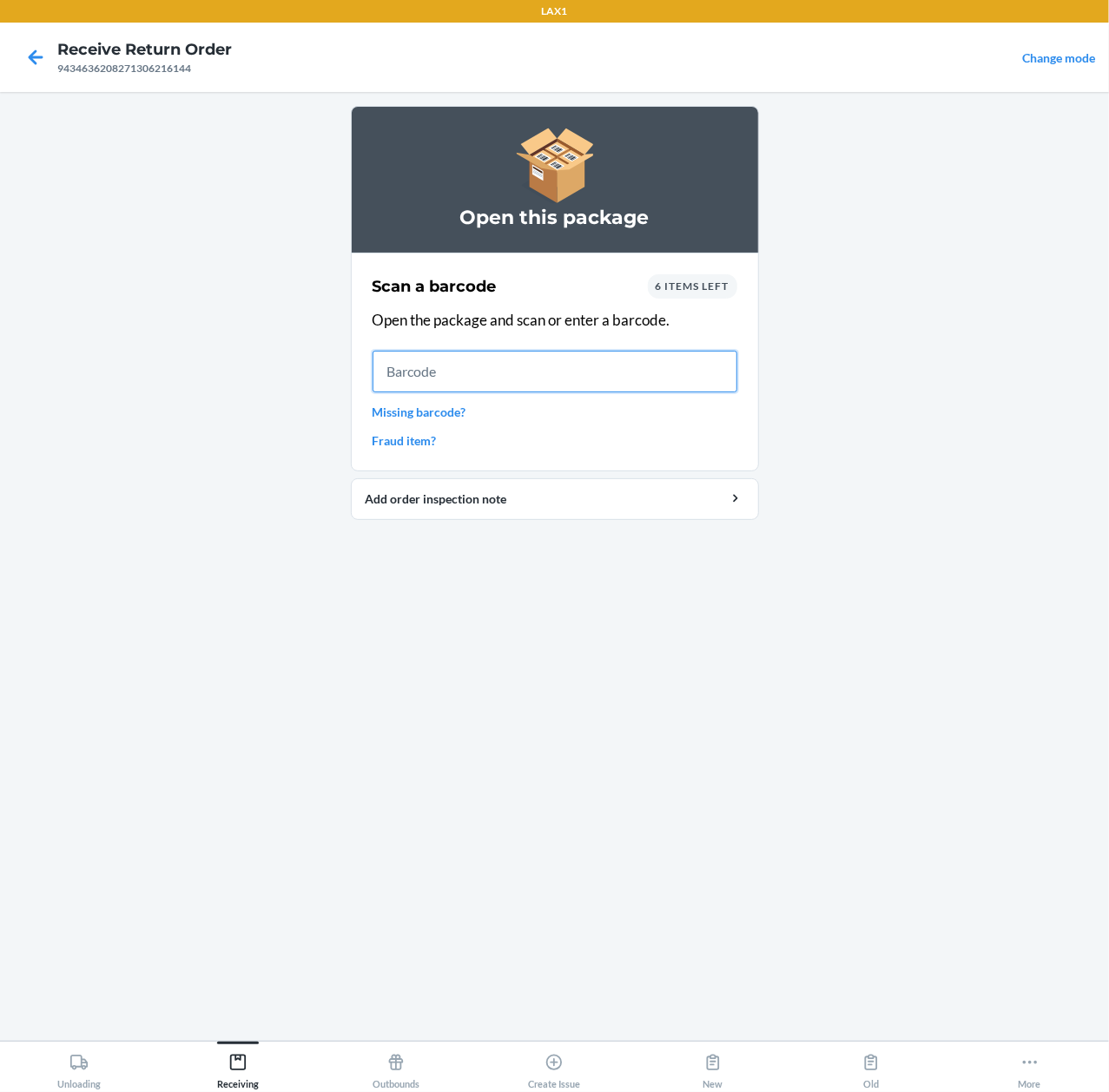 click at bounding box center (555, 372) 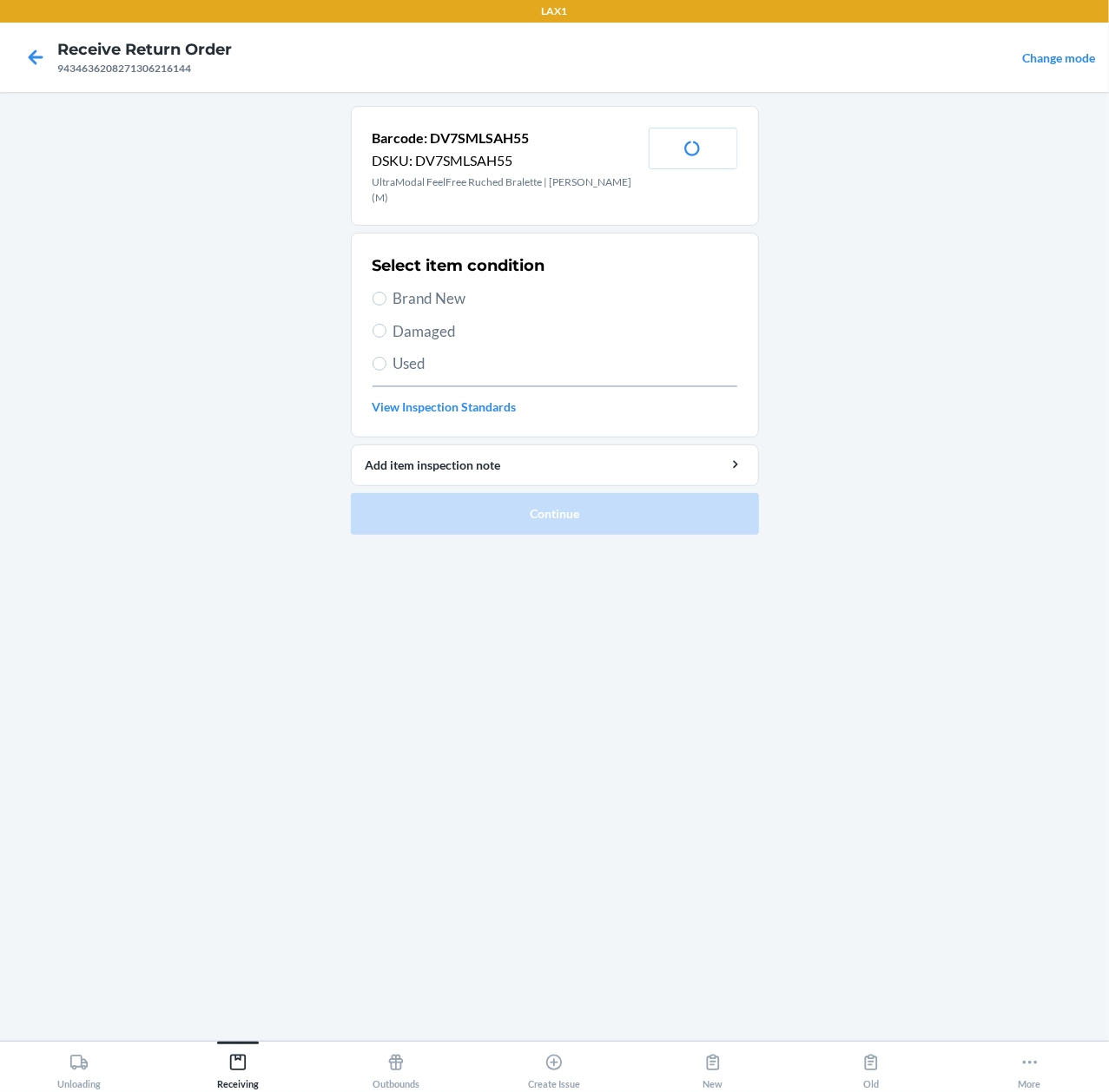 click on "Used" at bounding box center [565, 364] 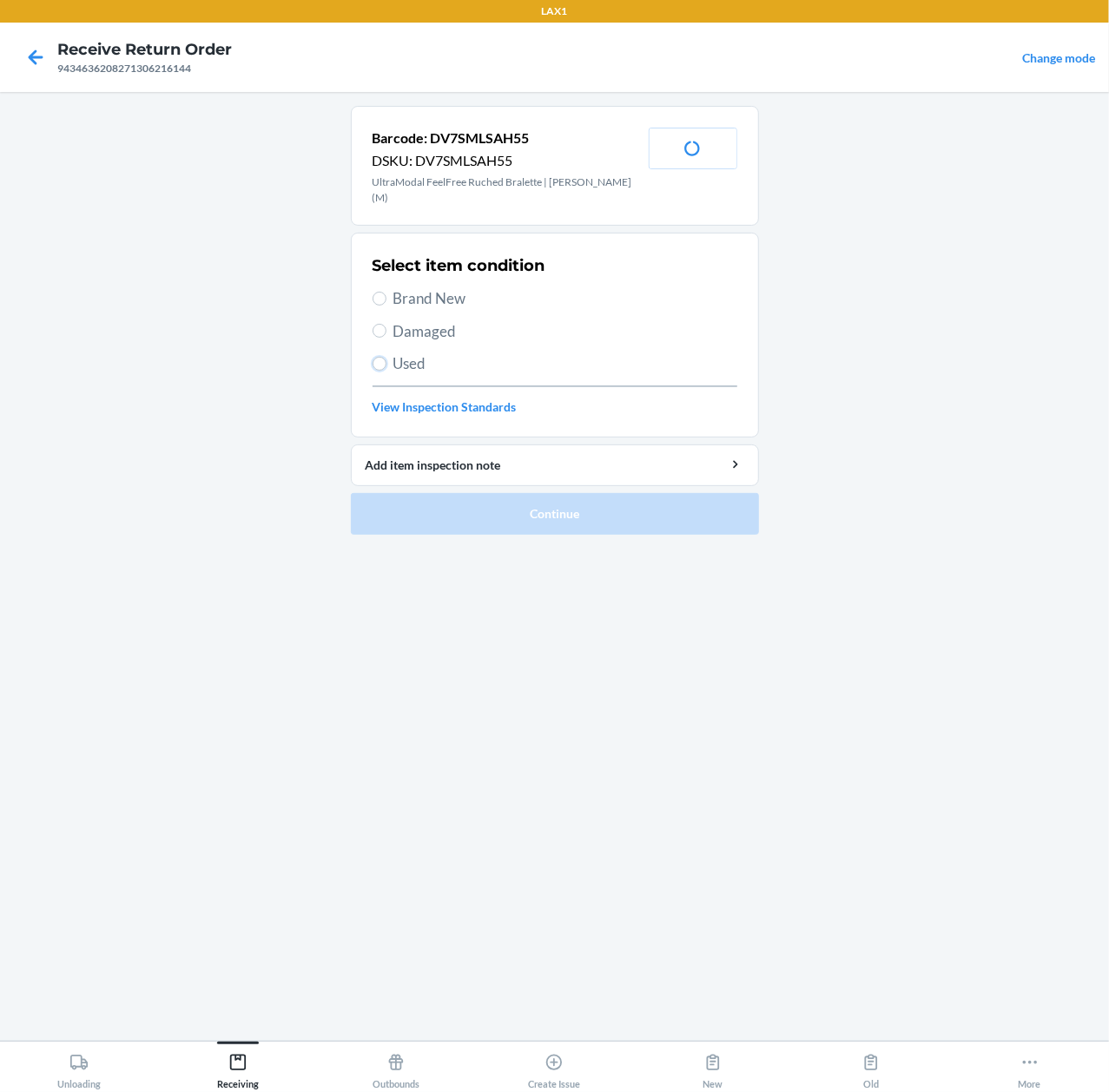 click on "Used" at bounding box center (380, 364) 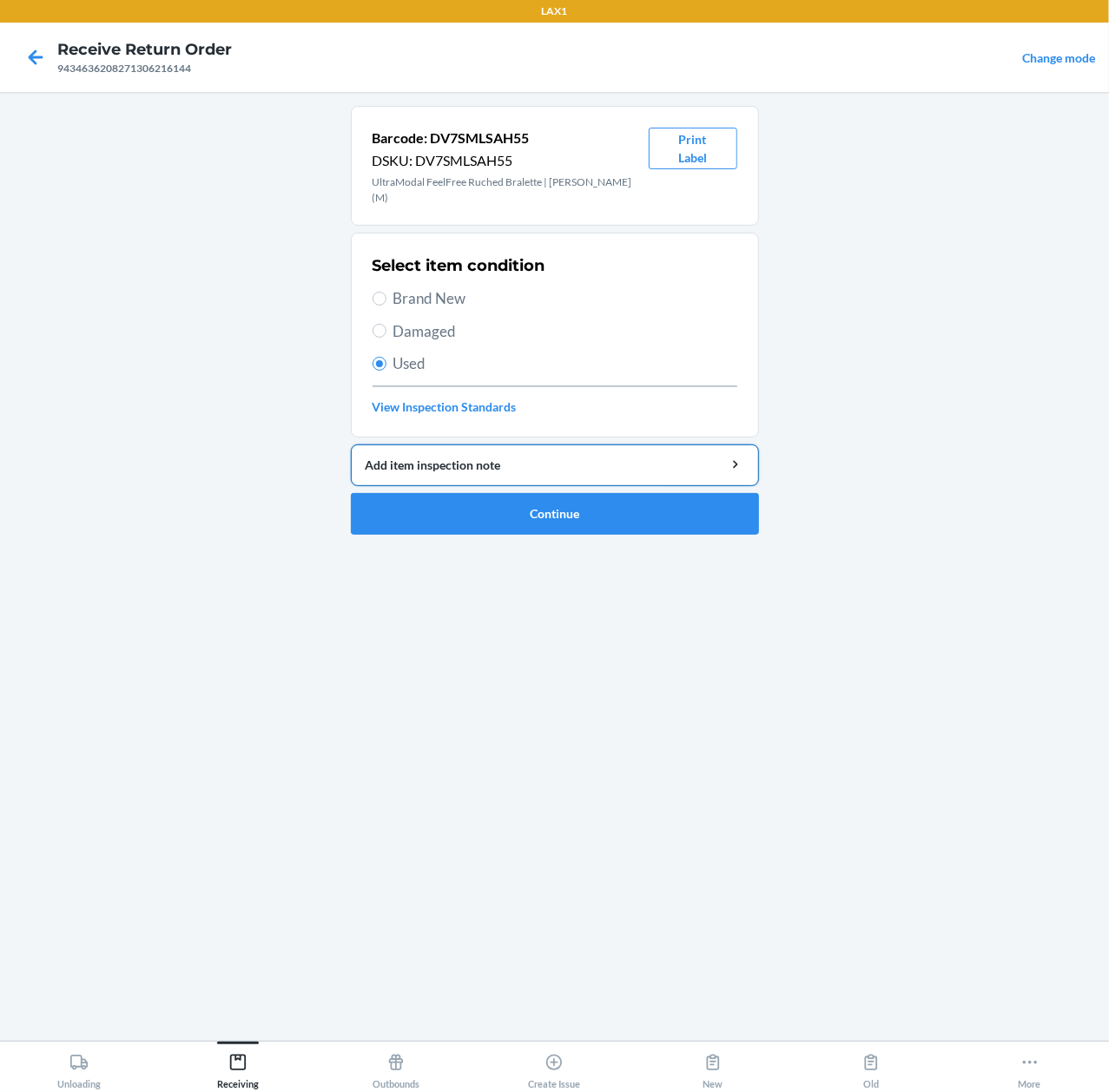 click on "Add item inspection note" at bounding box center [555, 464] 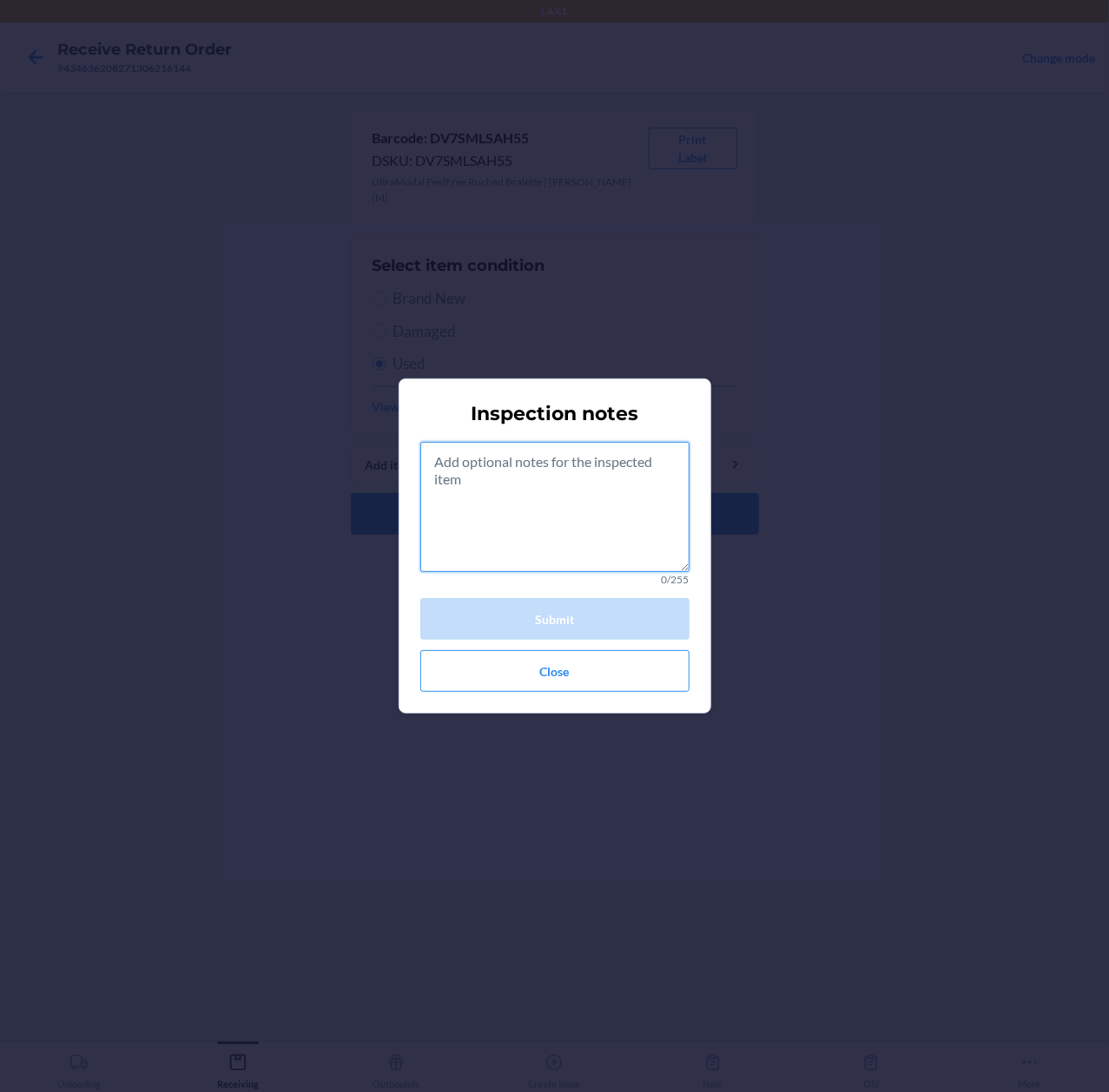 click at bounding box center (555, 507) 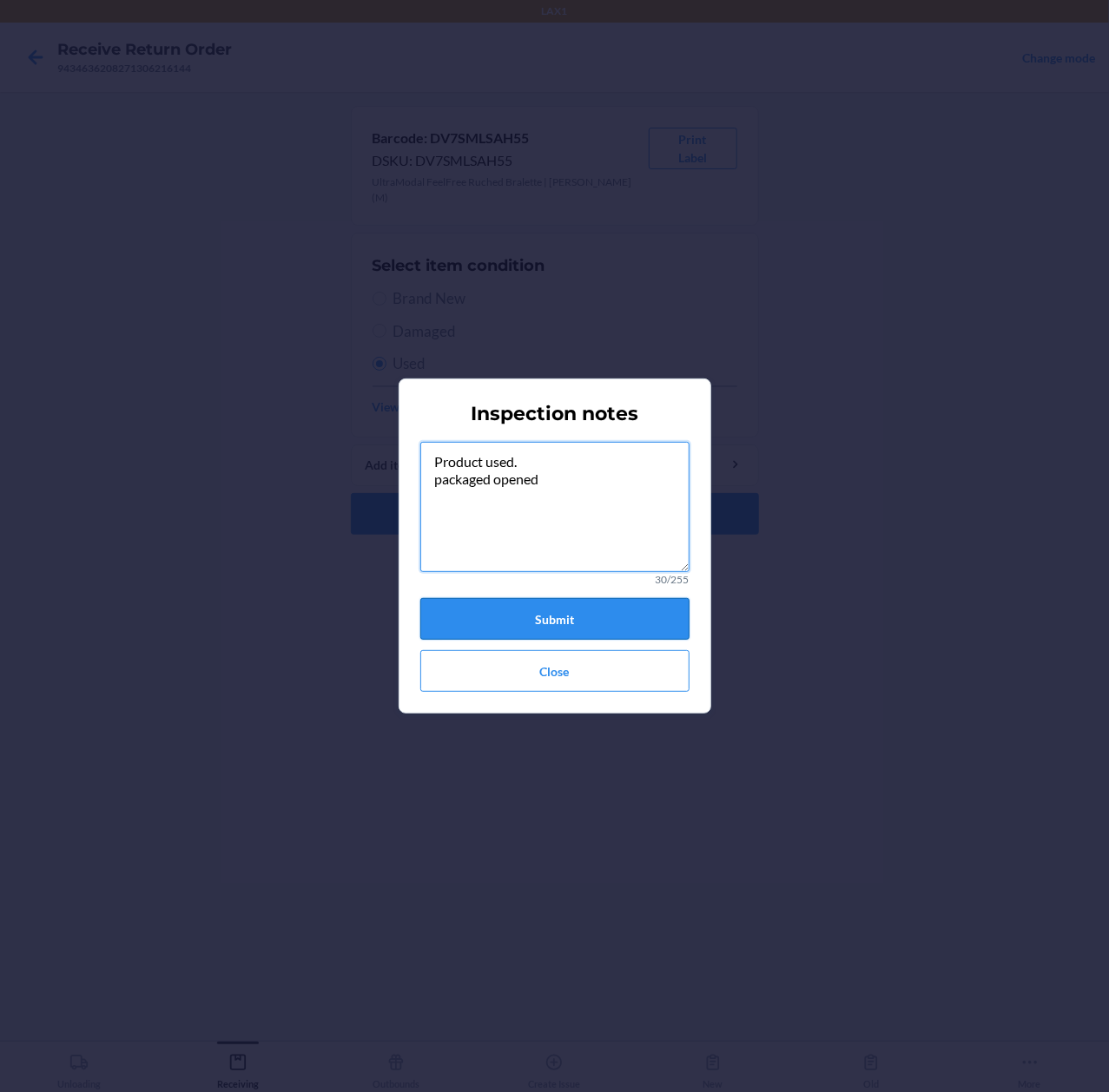 type on "Product used.
packaged opened" 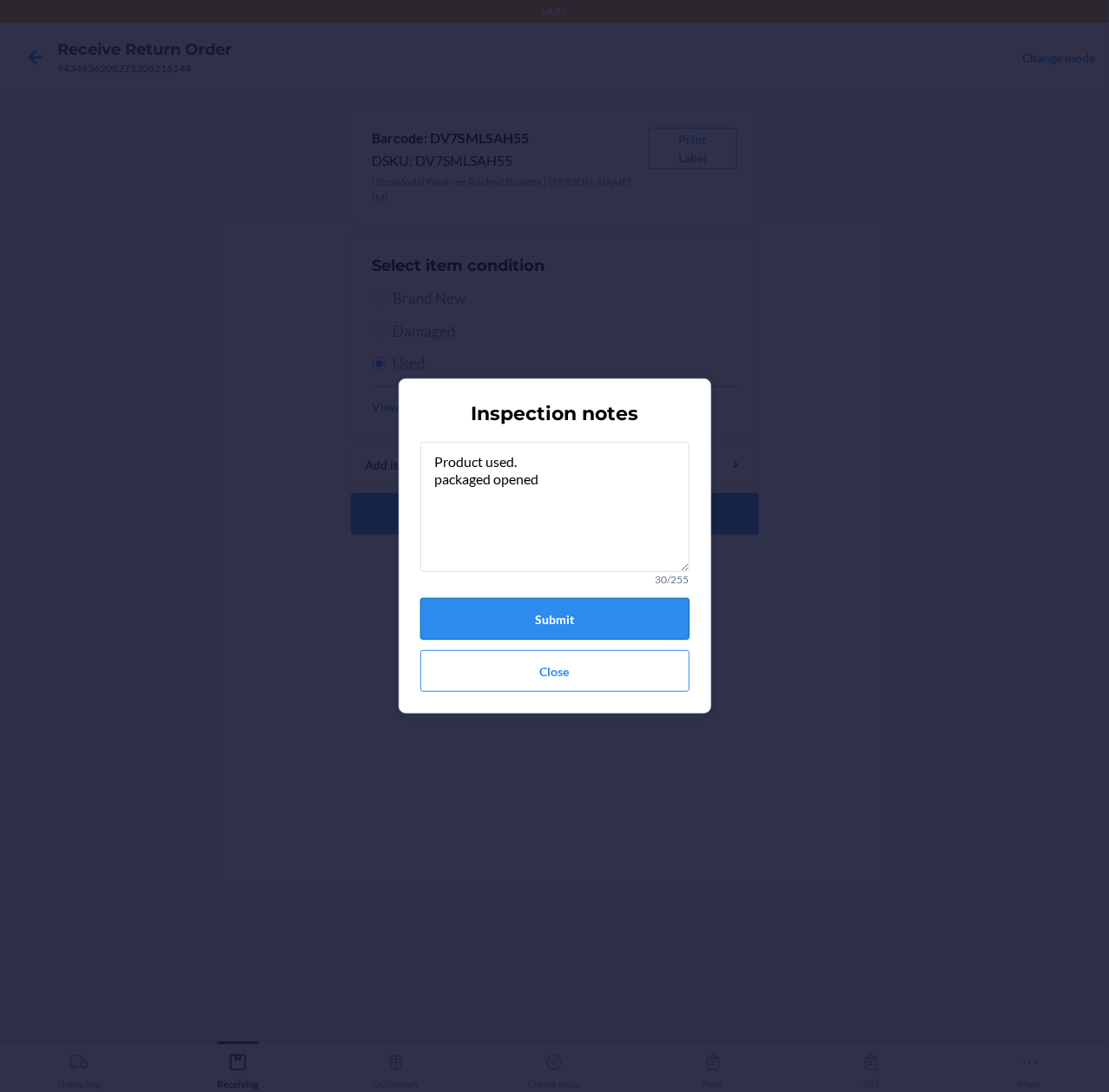 click on "Submit" at bounding box center (555, 619) 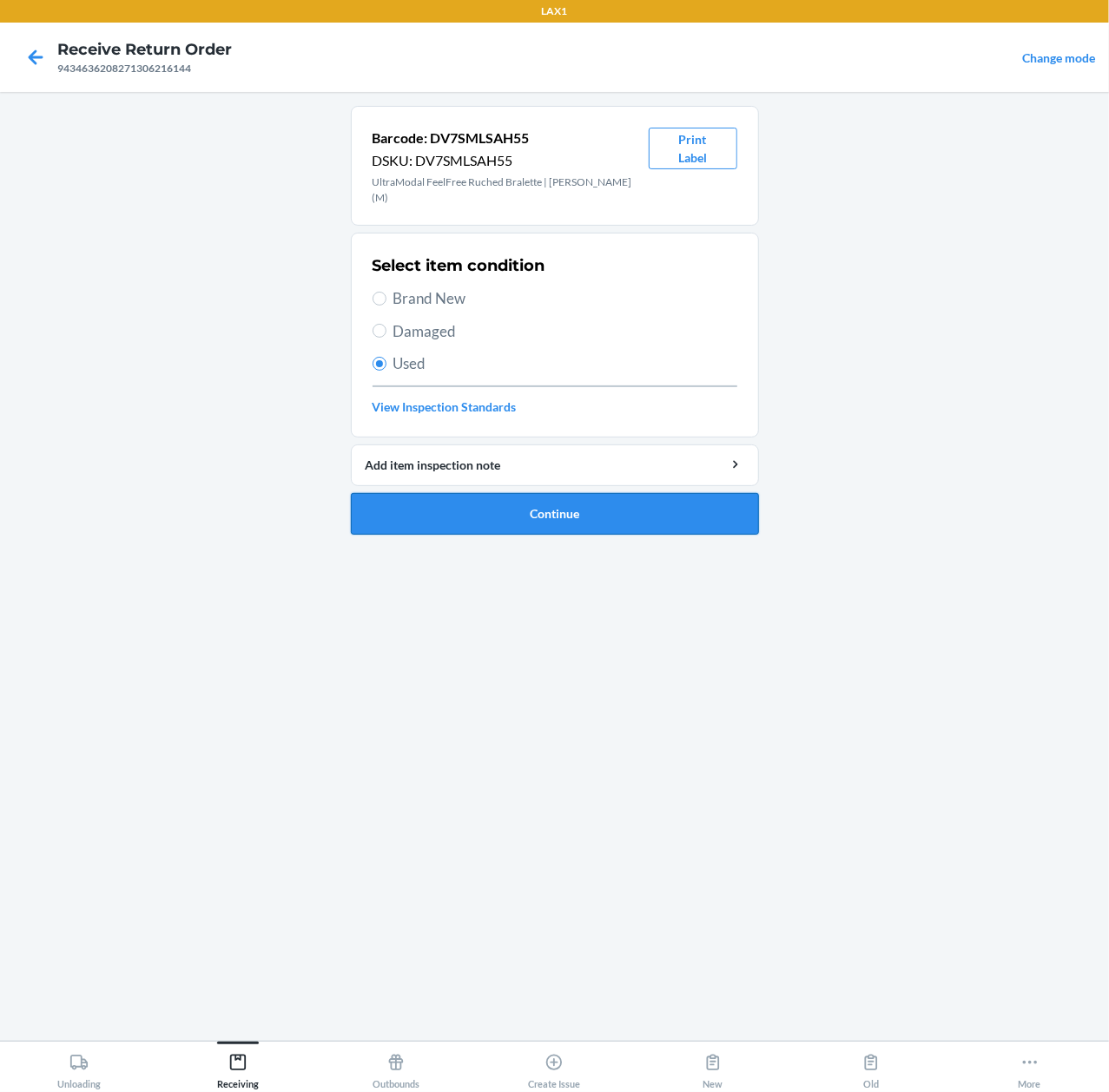 click on "Continue" at bounding box center [555, 514] 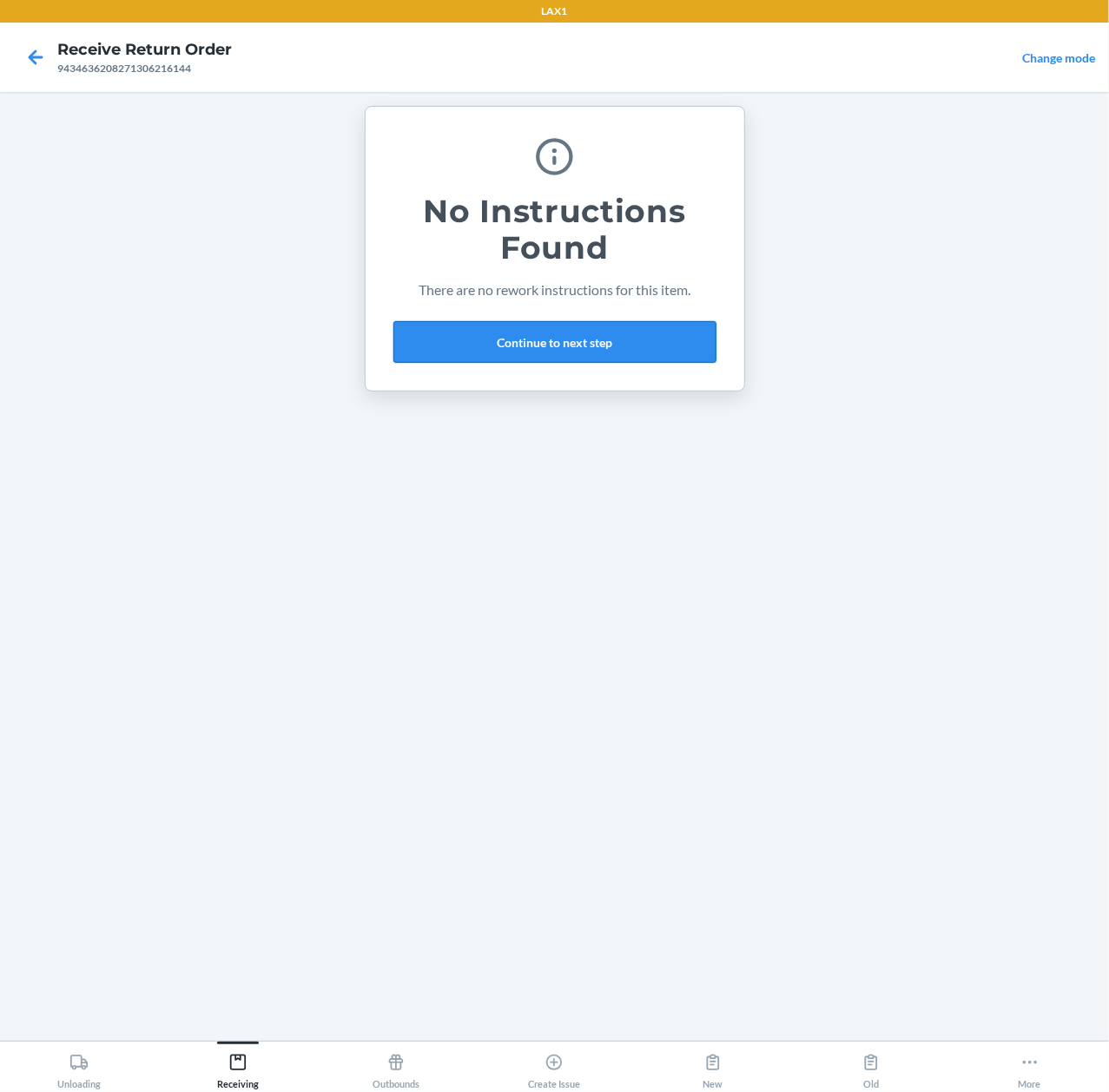 click on "Continue to next step" at bounding box center (555, 342) 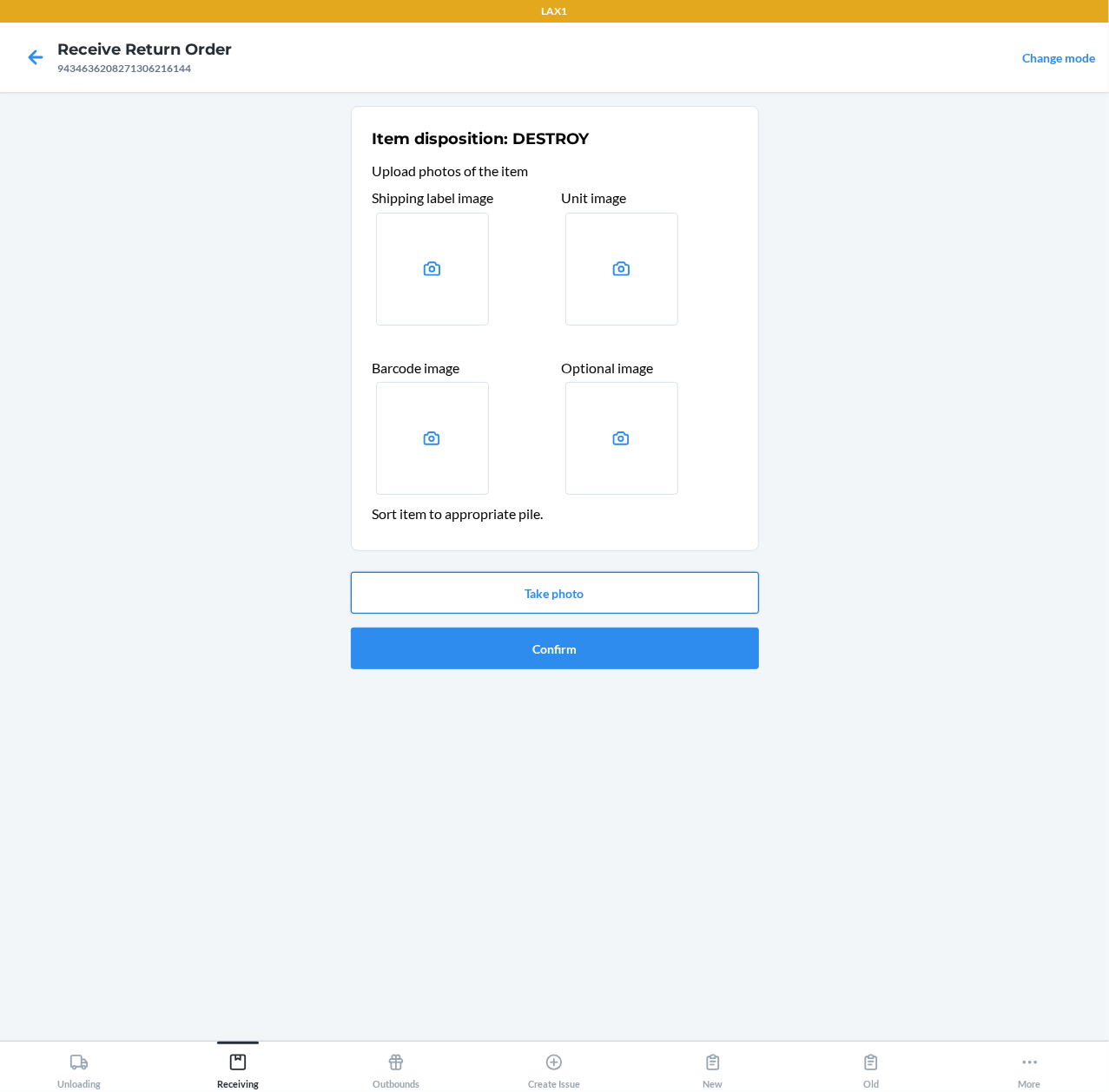 click on "Take photo" at bounding box center (555, 593) 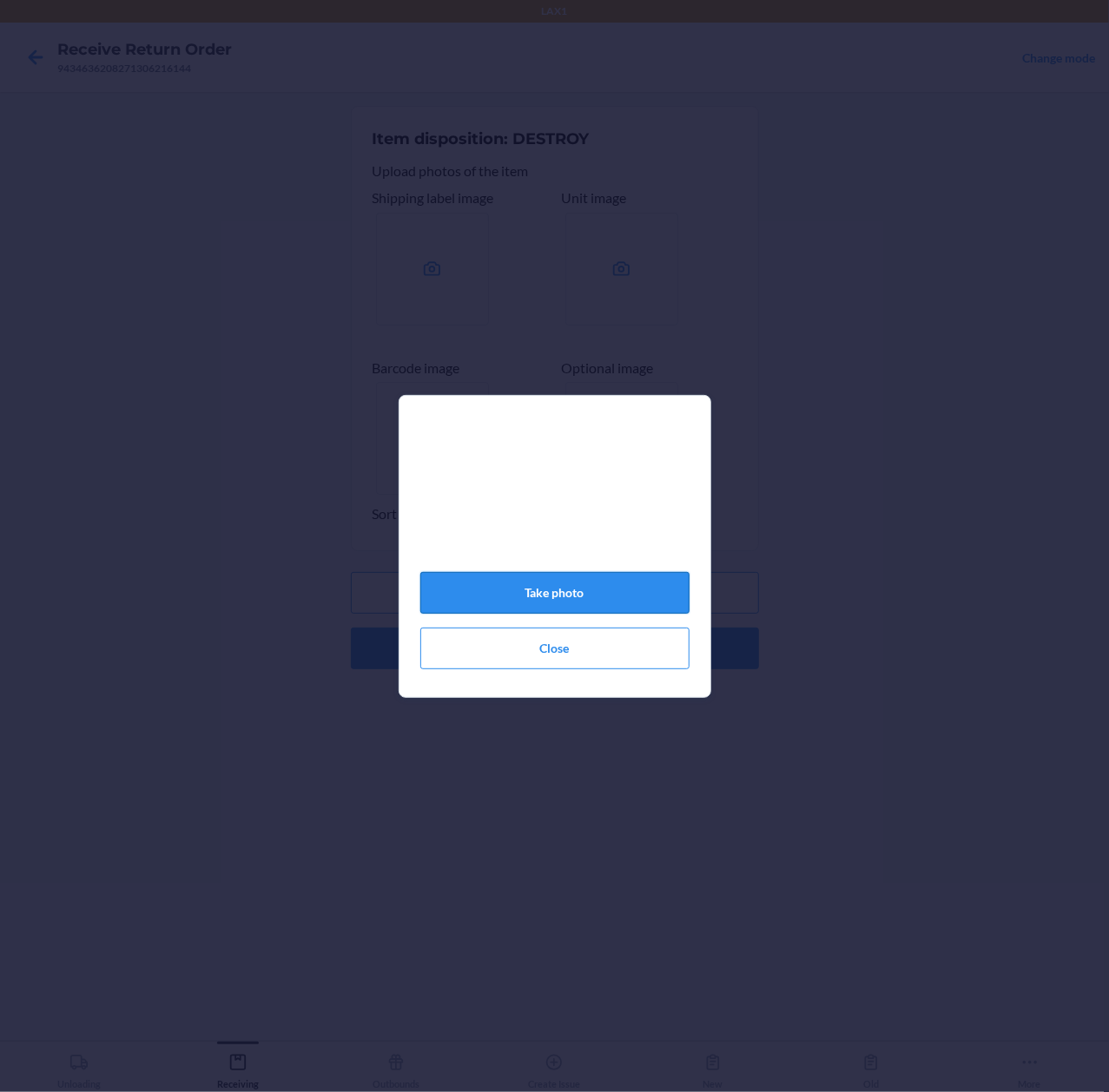 click on "Take photo" 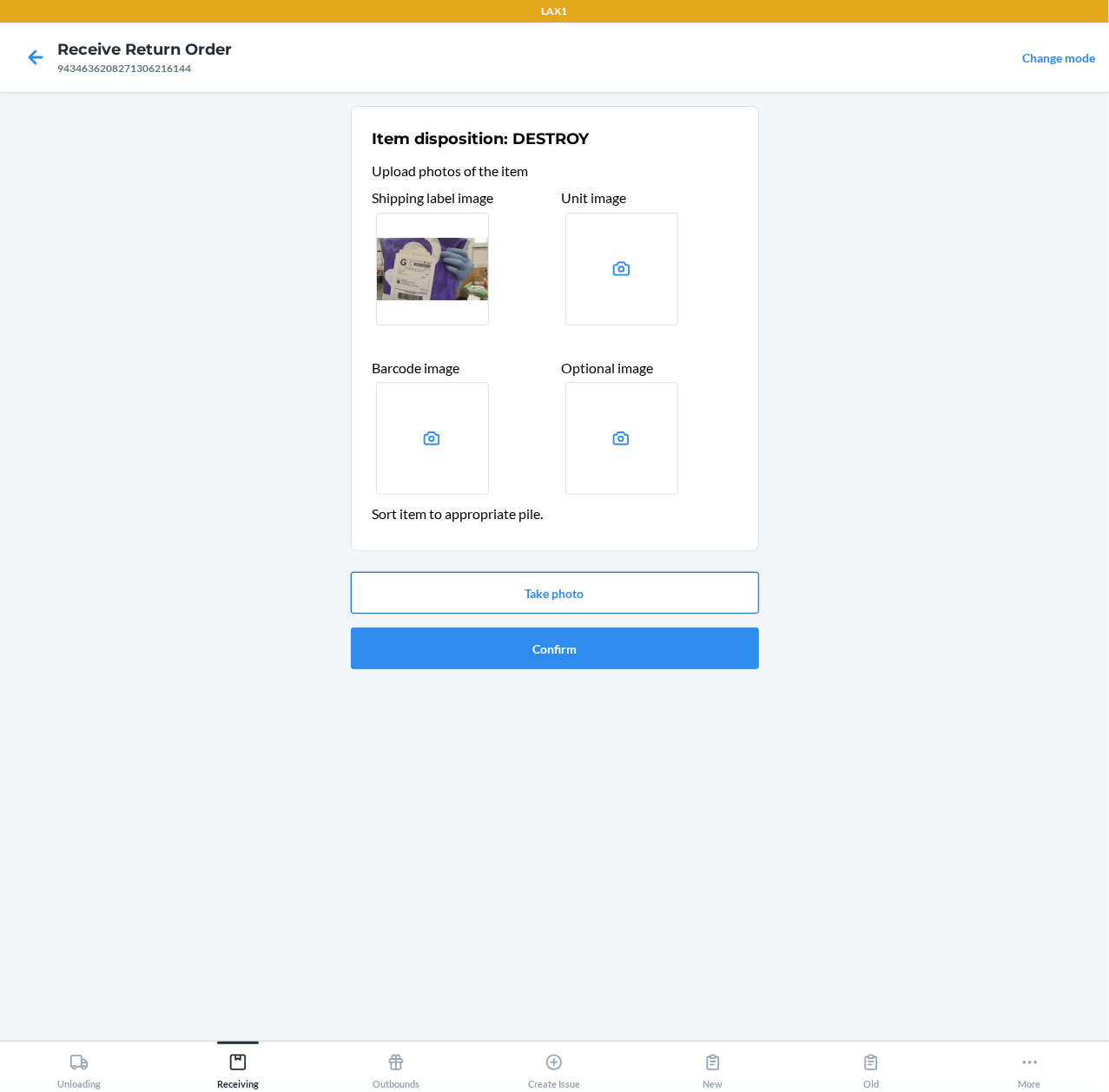 click on "Take photo" at bounding box center [555, 593] 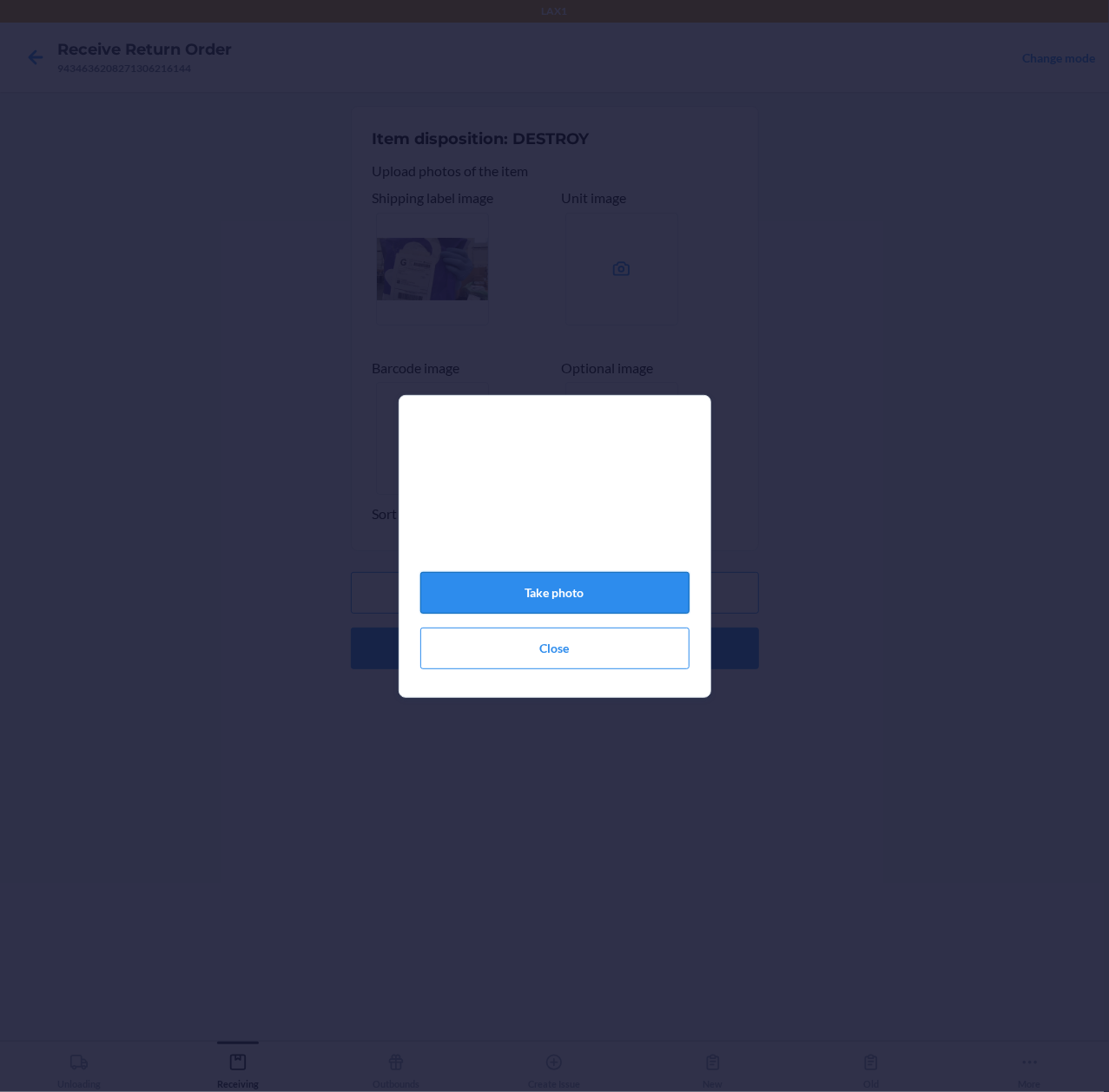 click on "Take photo" 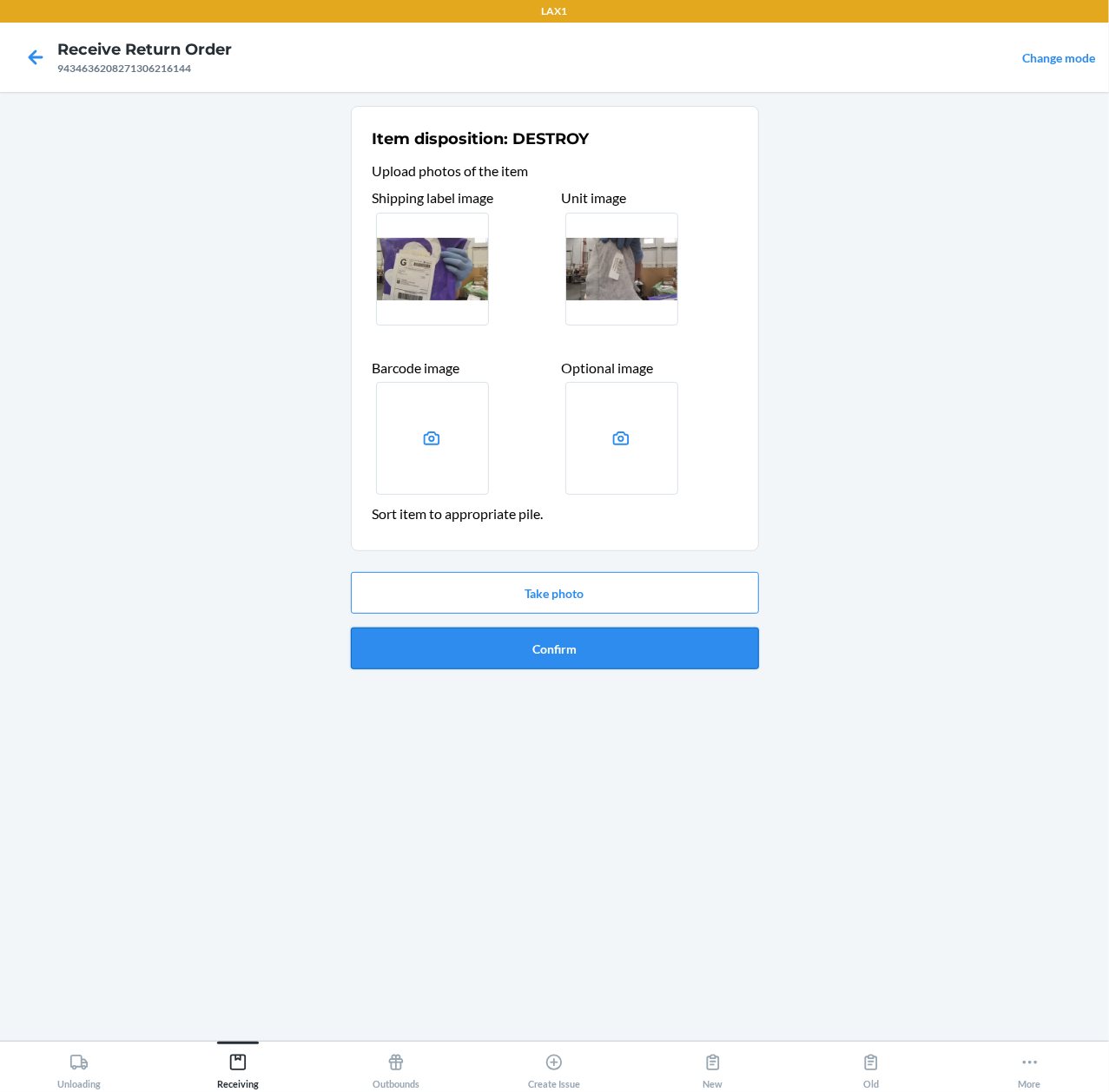 click on "Confirm" at bounding box center (555, 648) 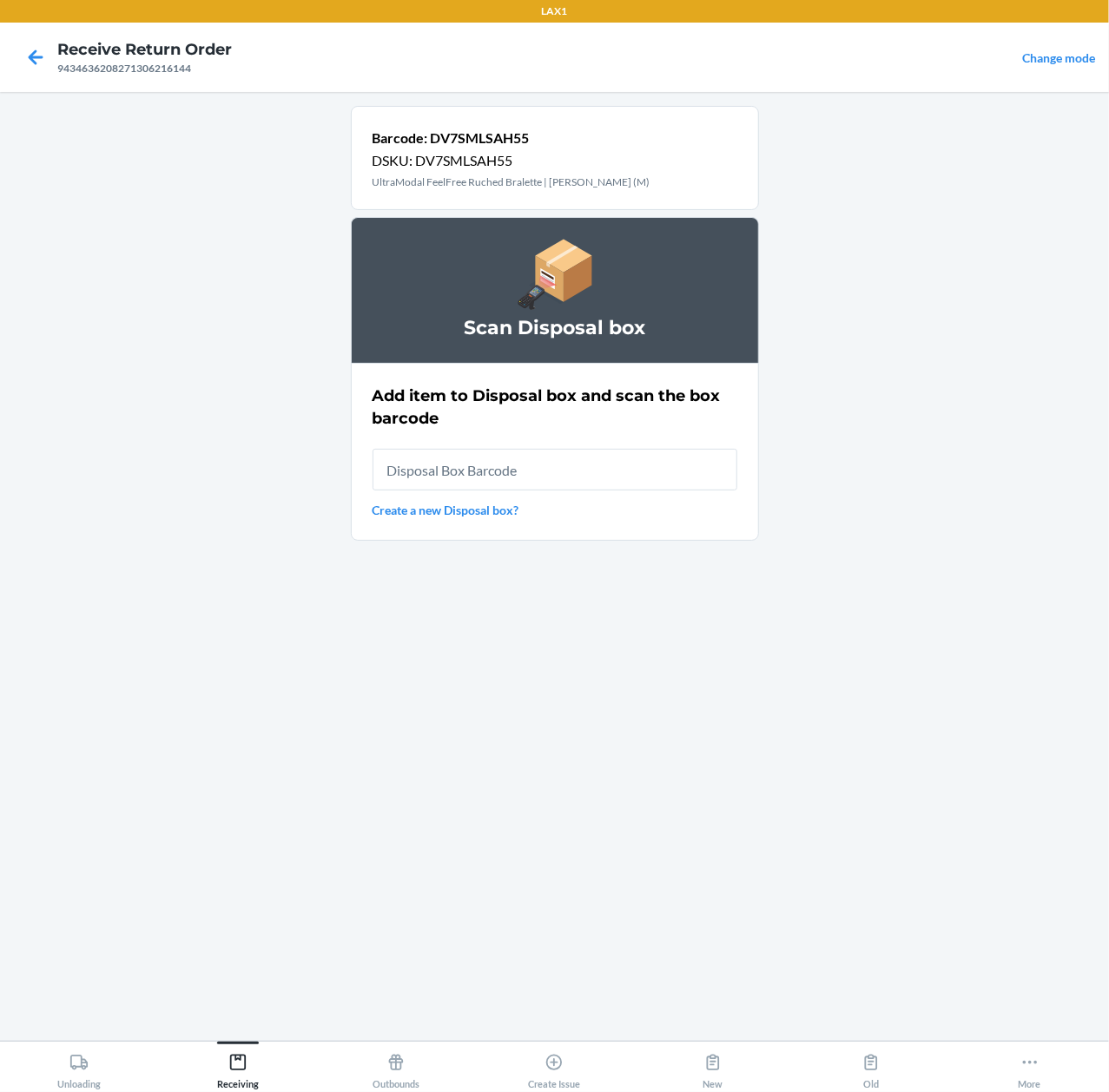 click at bounding box center [555, 470] 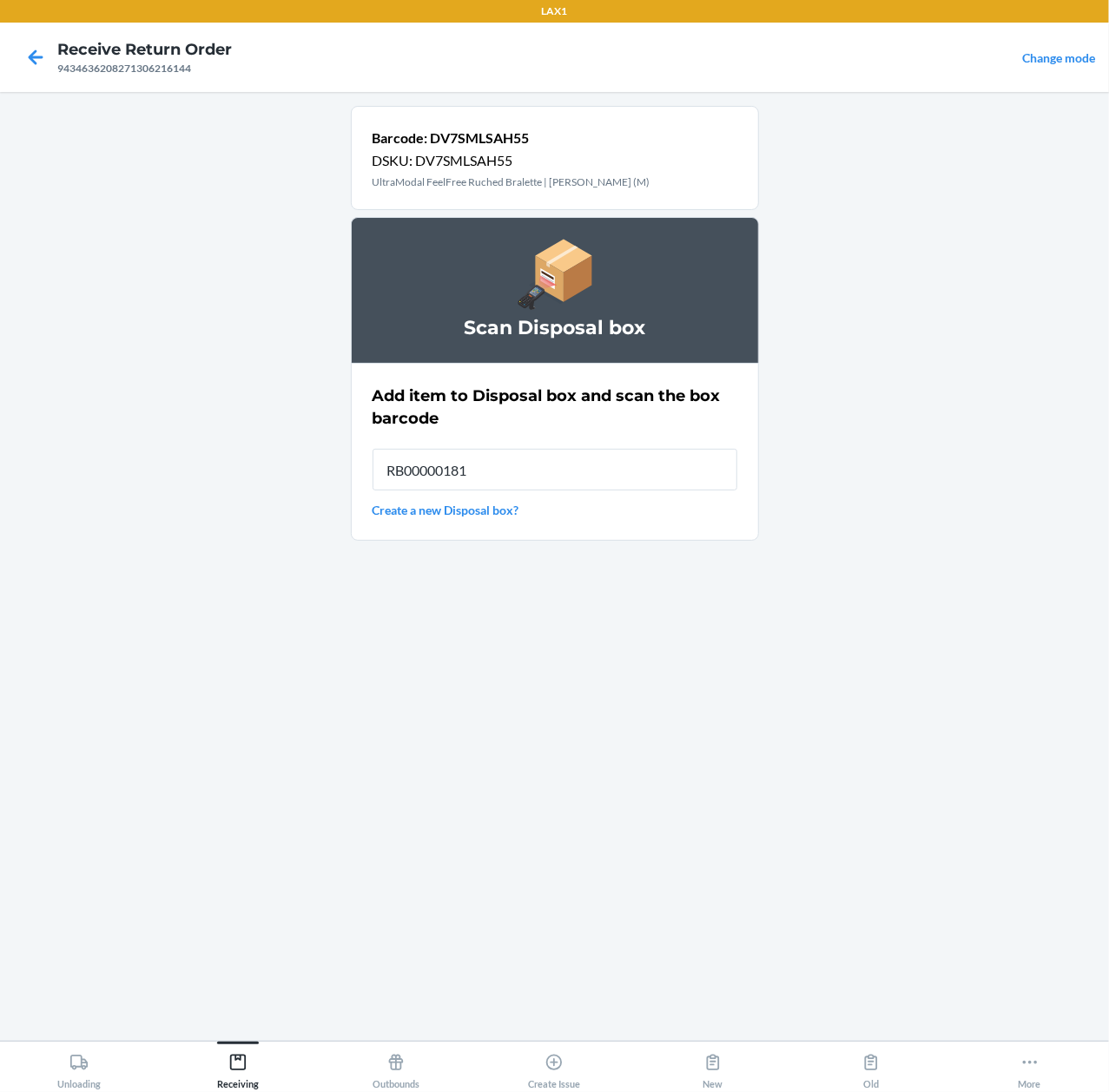 type on "RB000001815" 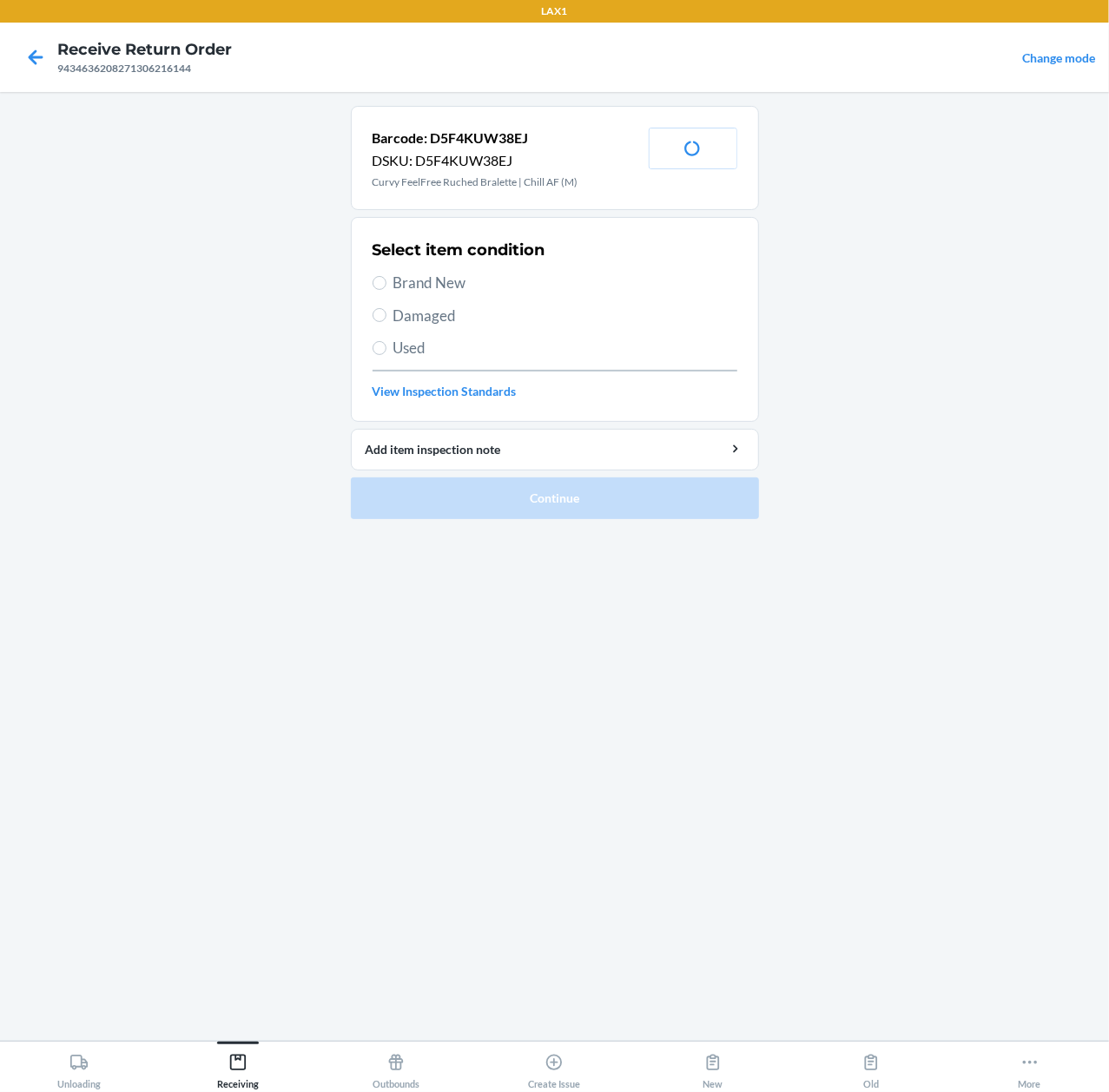 click on "Used" at bounding box center [565, 348] 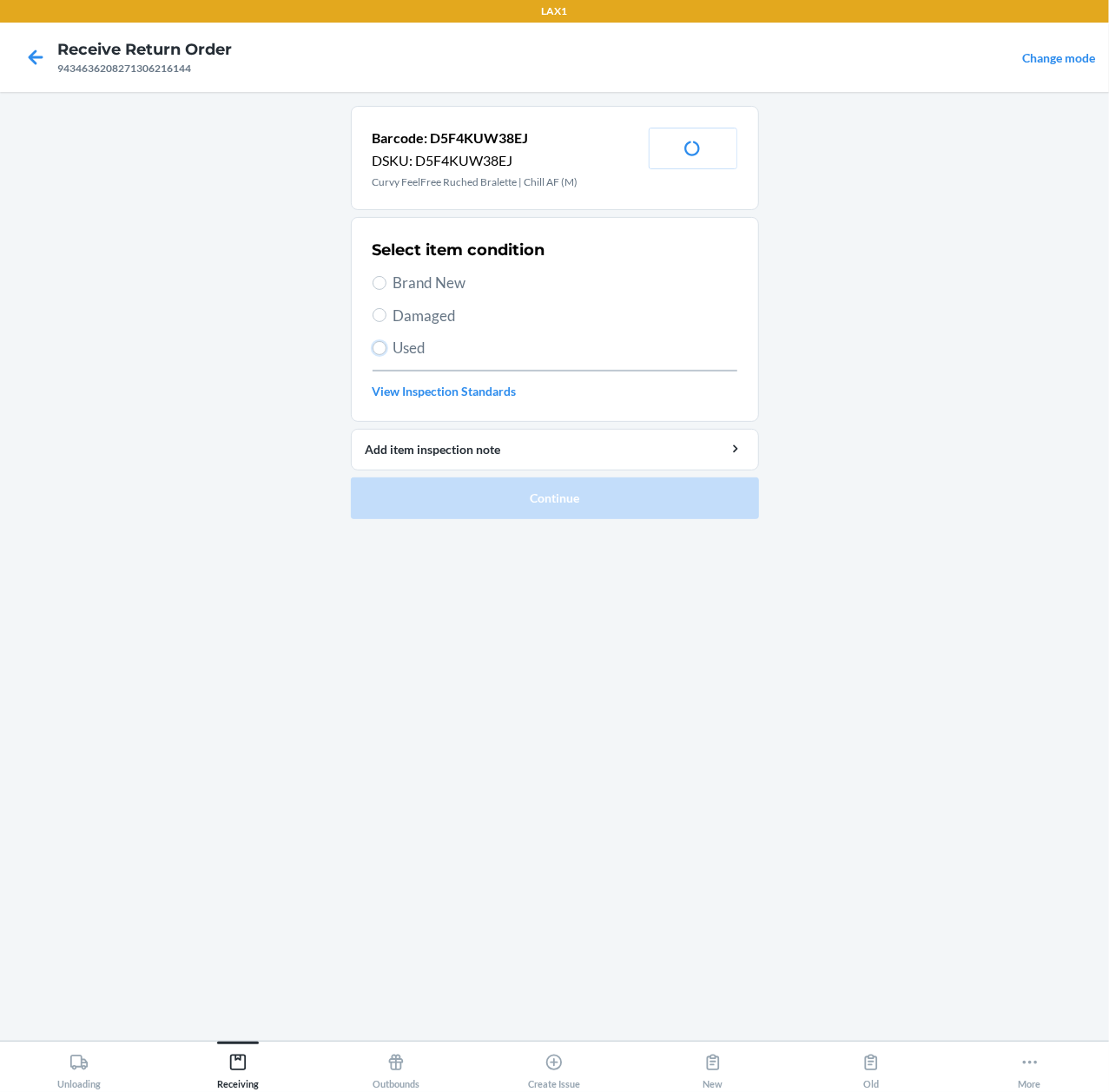 click on "Used" at bounding box center (380, 348) 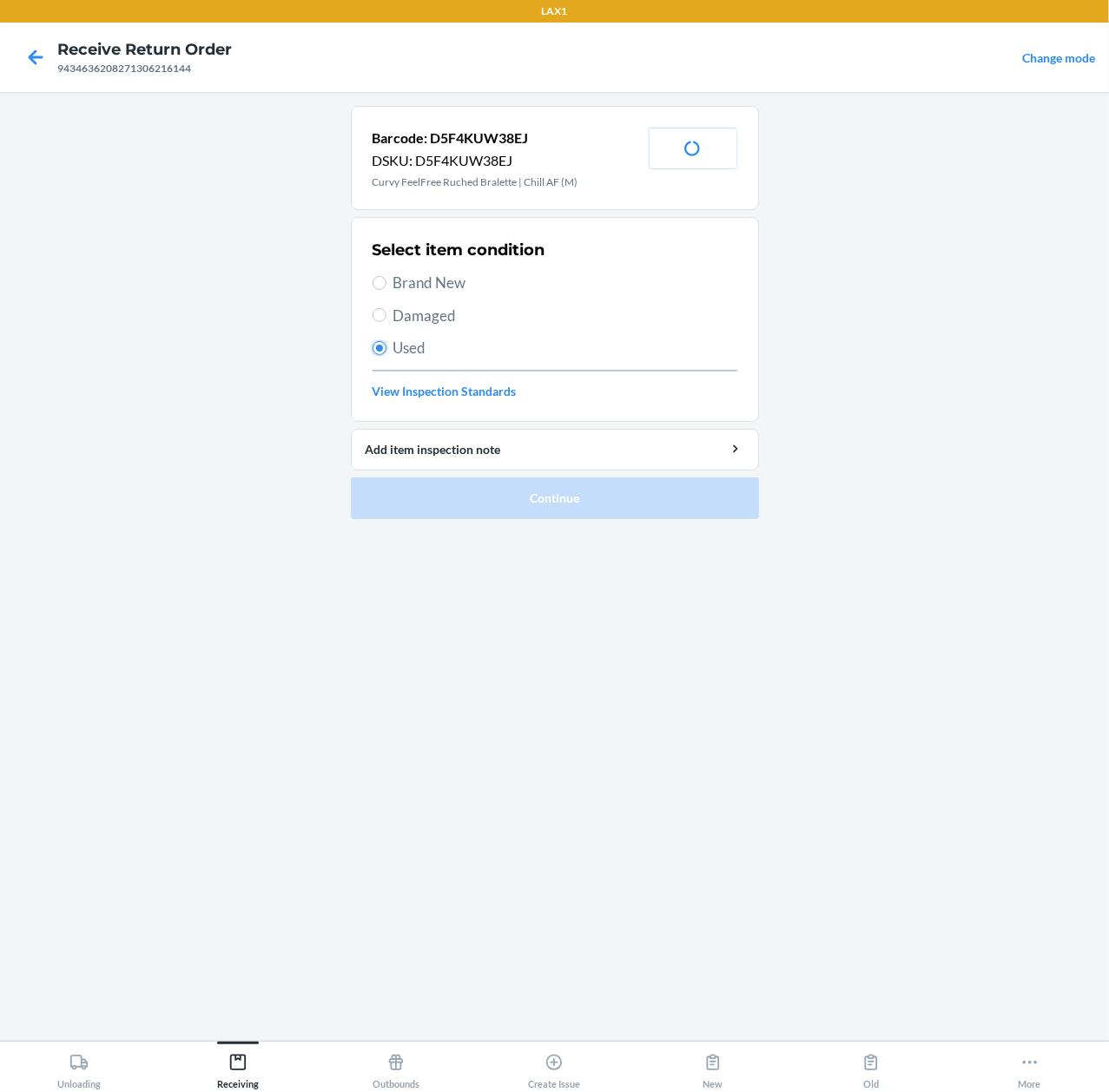 radio on "true" 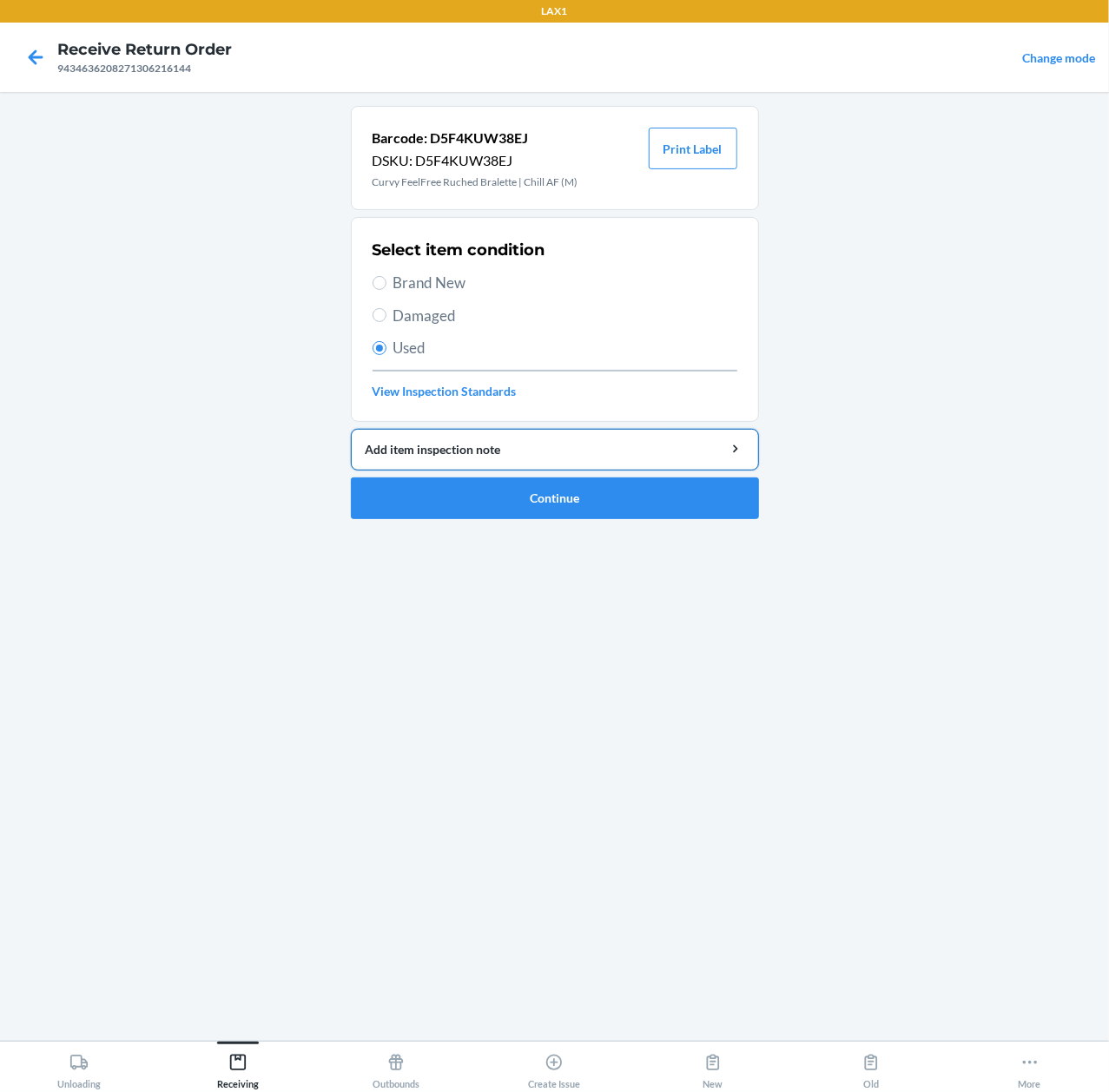 click on "Add item inspection note" at bounding box center [555, 449] 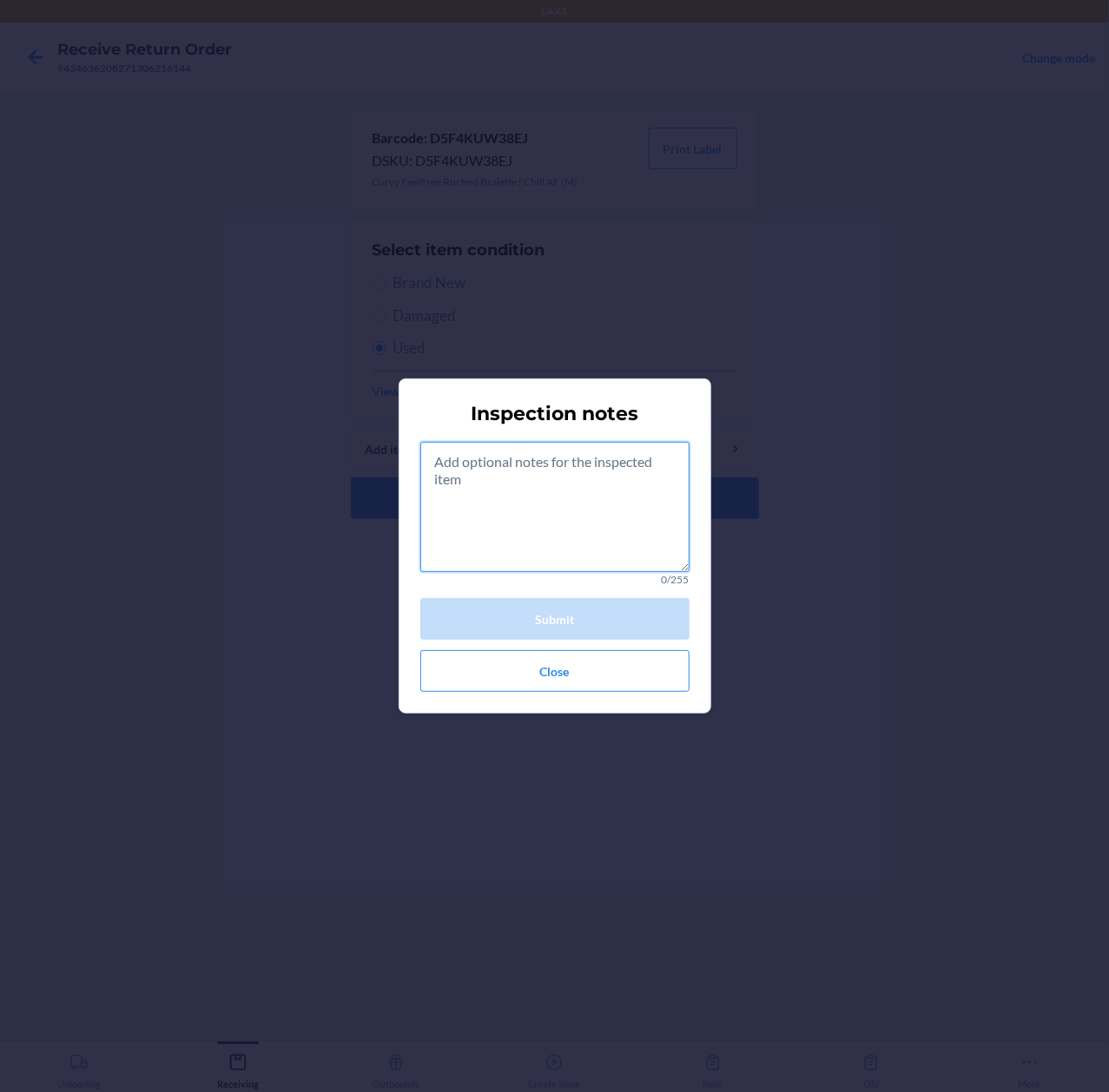 click at bounding box center [555, 507] 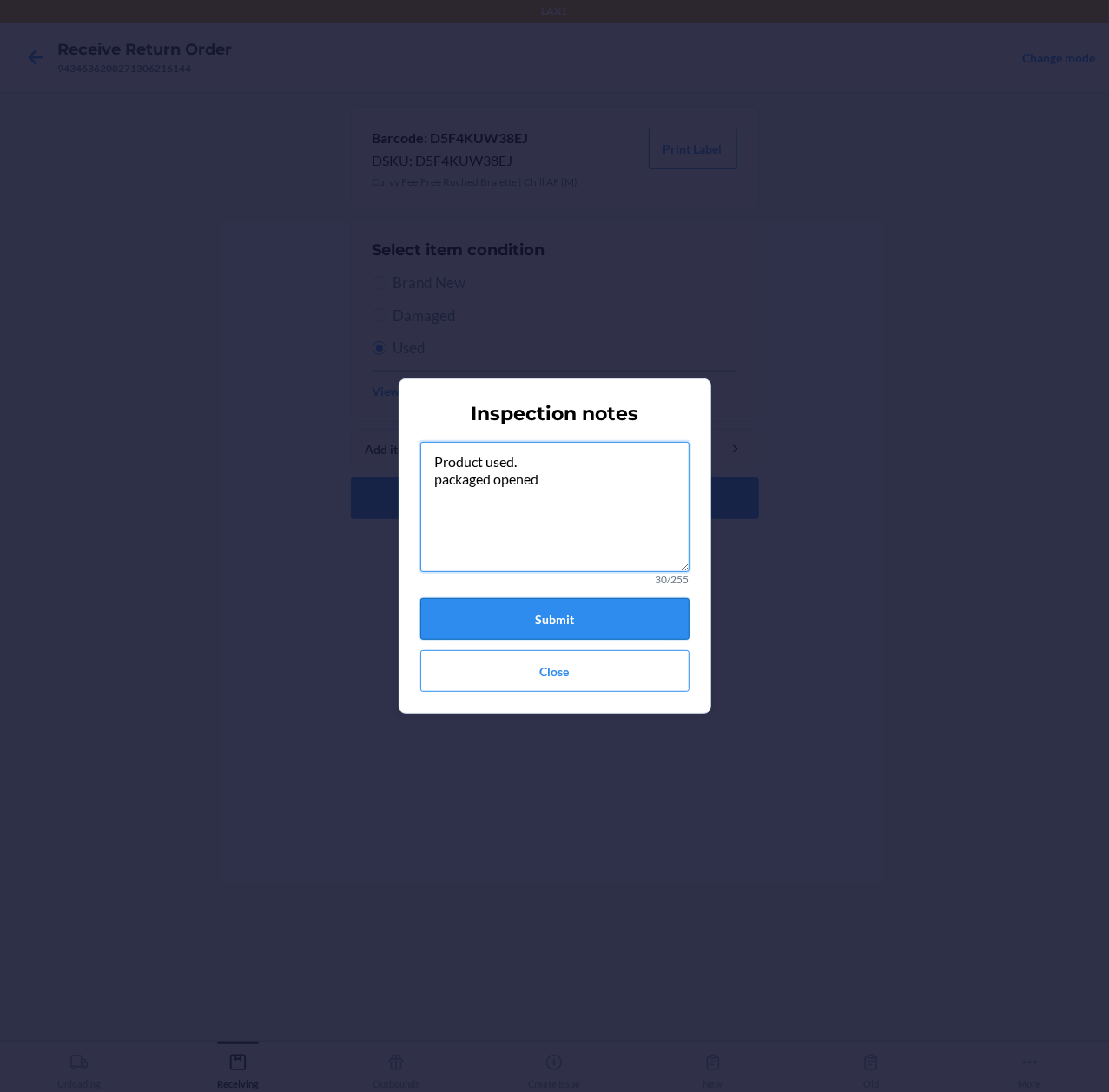 type on "Product used.
packaged opened" 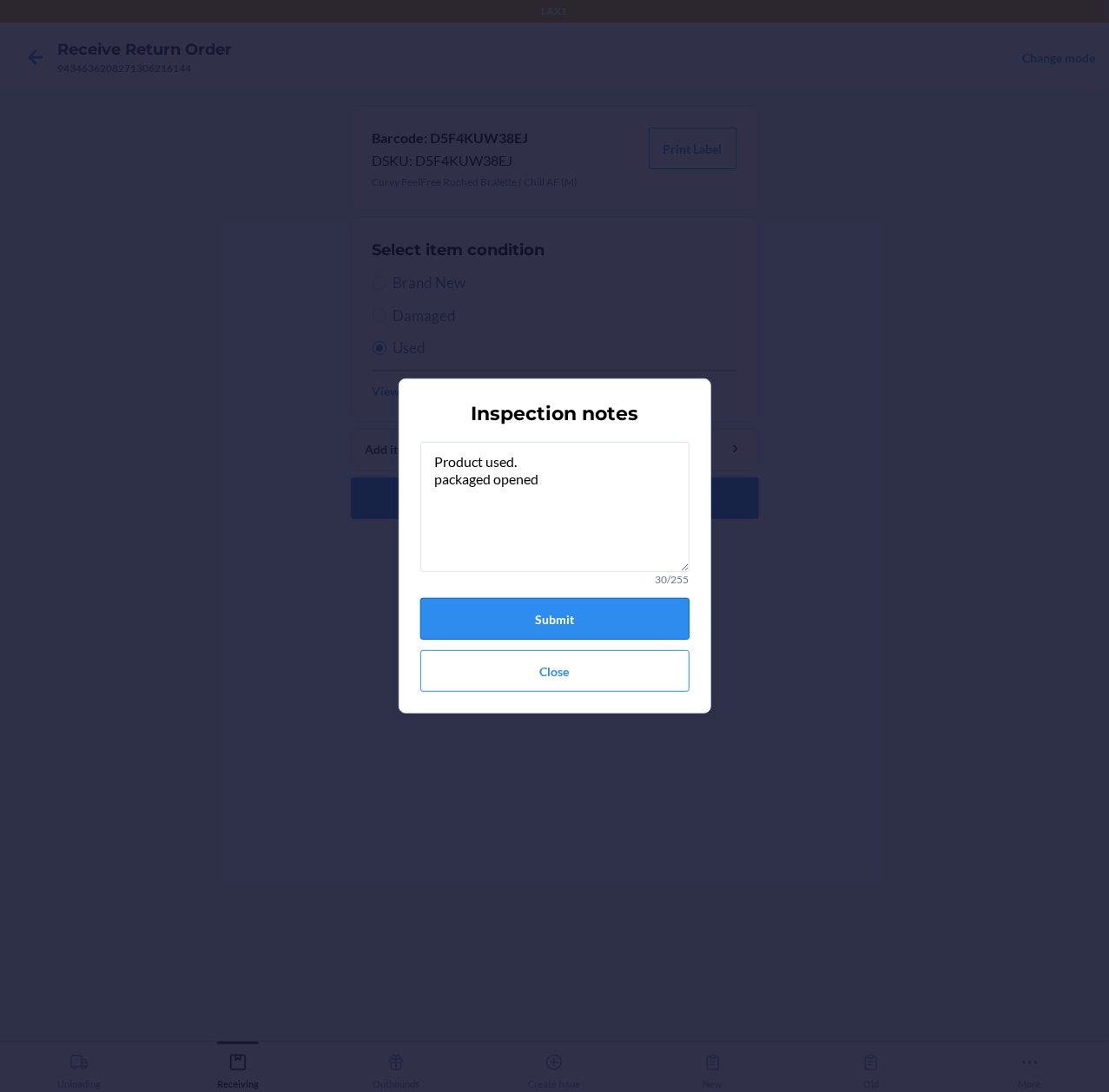 click on "Submit" at bounding box center (555, 619) 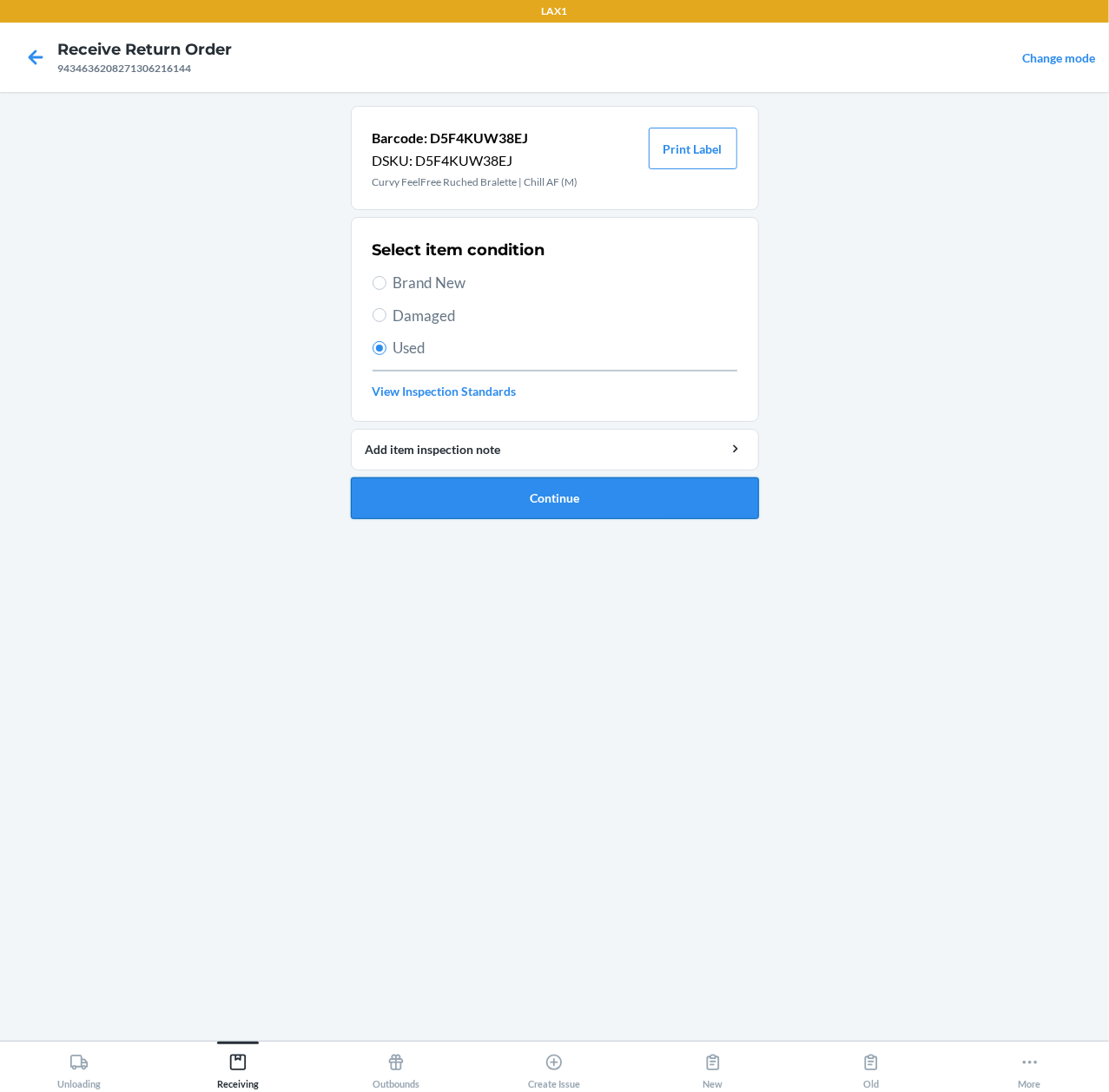 click on "Continue" at bounding box center (555, 498) 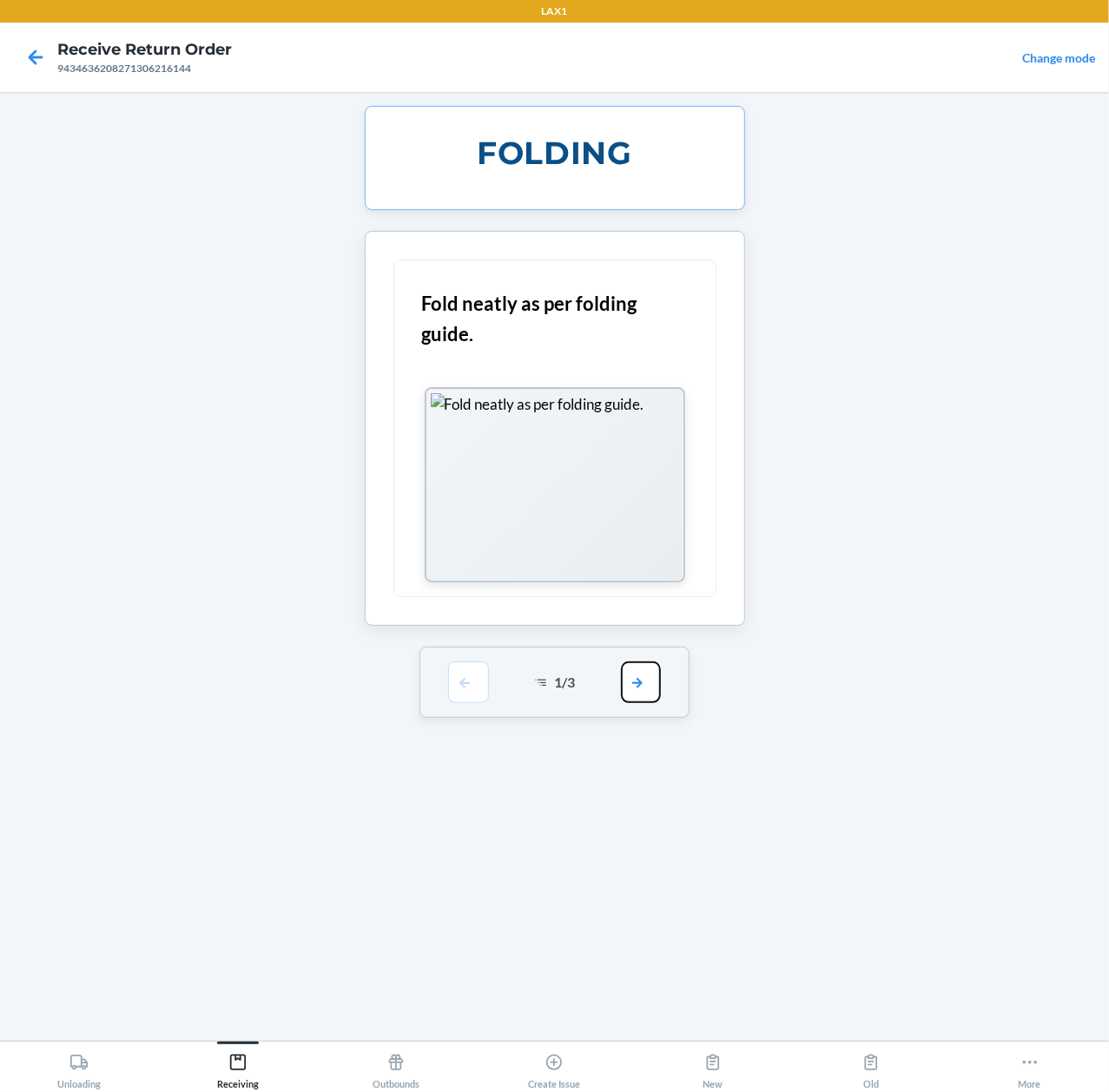 click at bounding box center [641, 682] 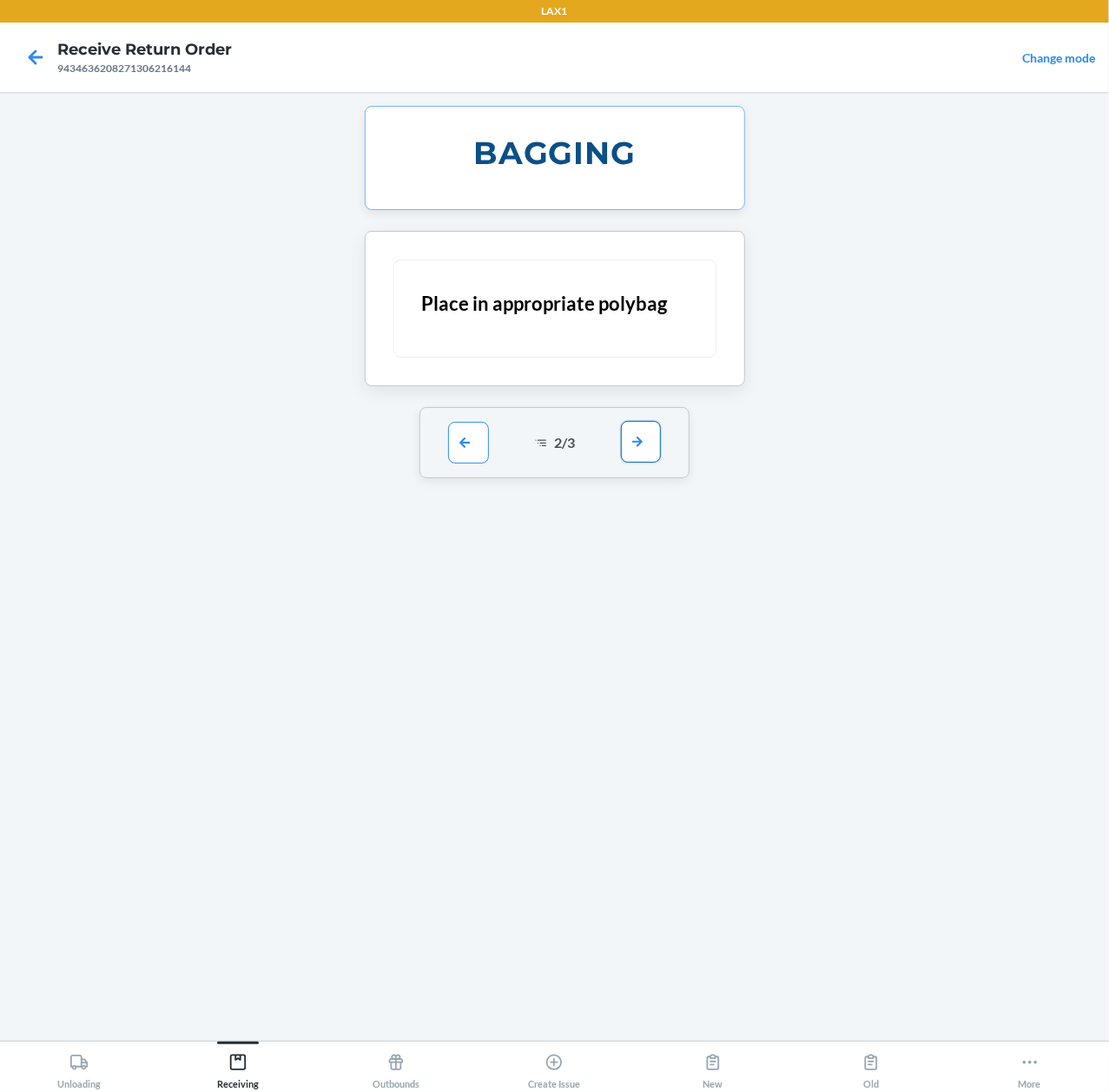 drag, startPoint x: 643, startPoint y: 444, endPoint x: 643, endPoint y: 470, distance: 26 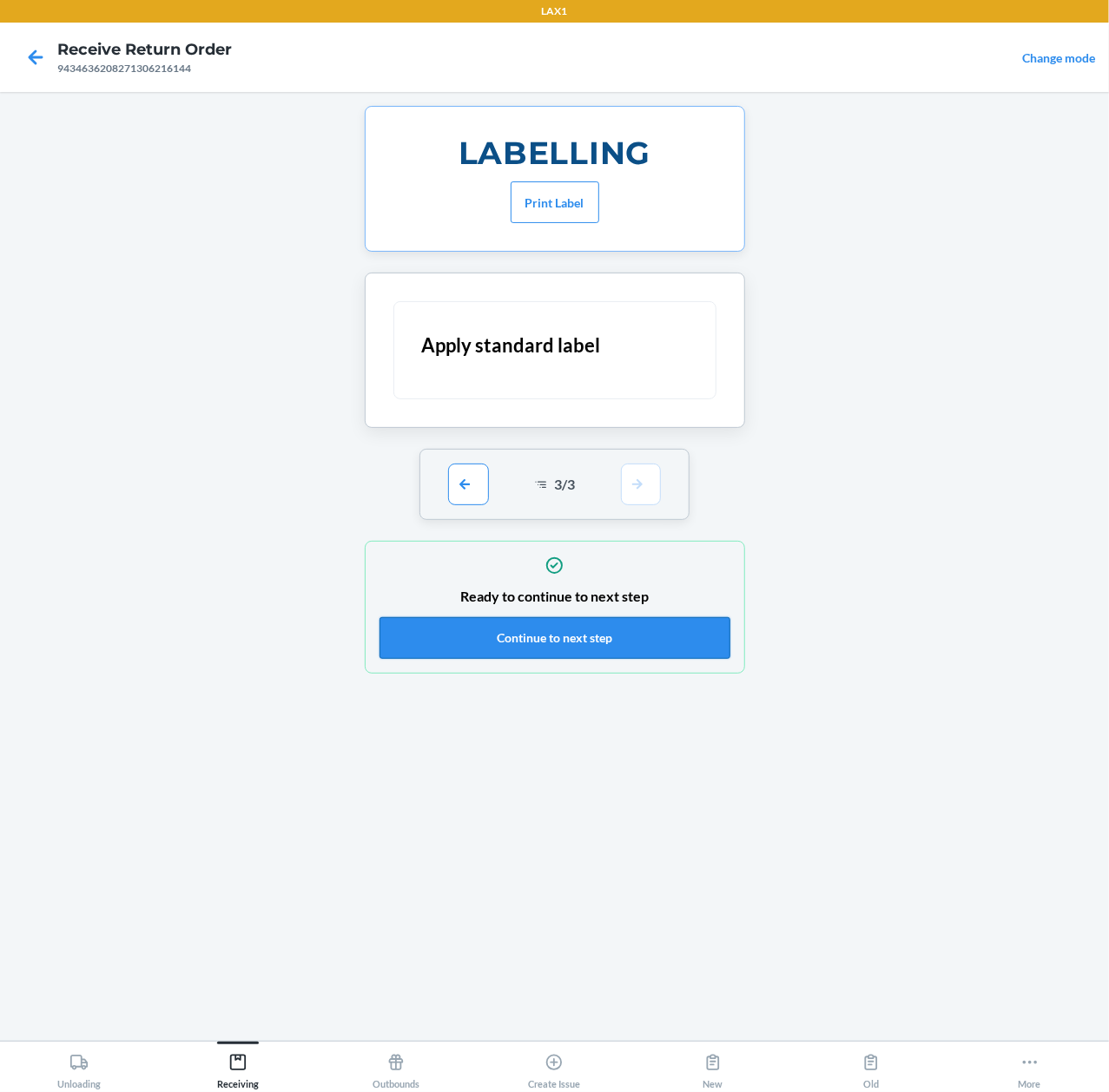 click on "Continue to next step" at bounding box center (555, 638) 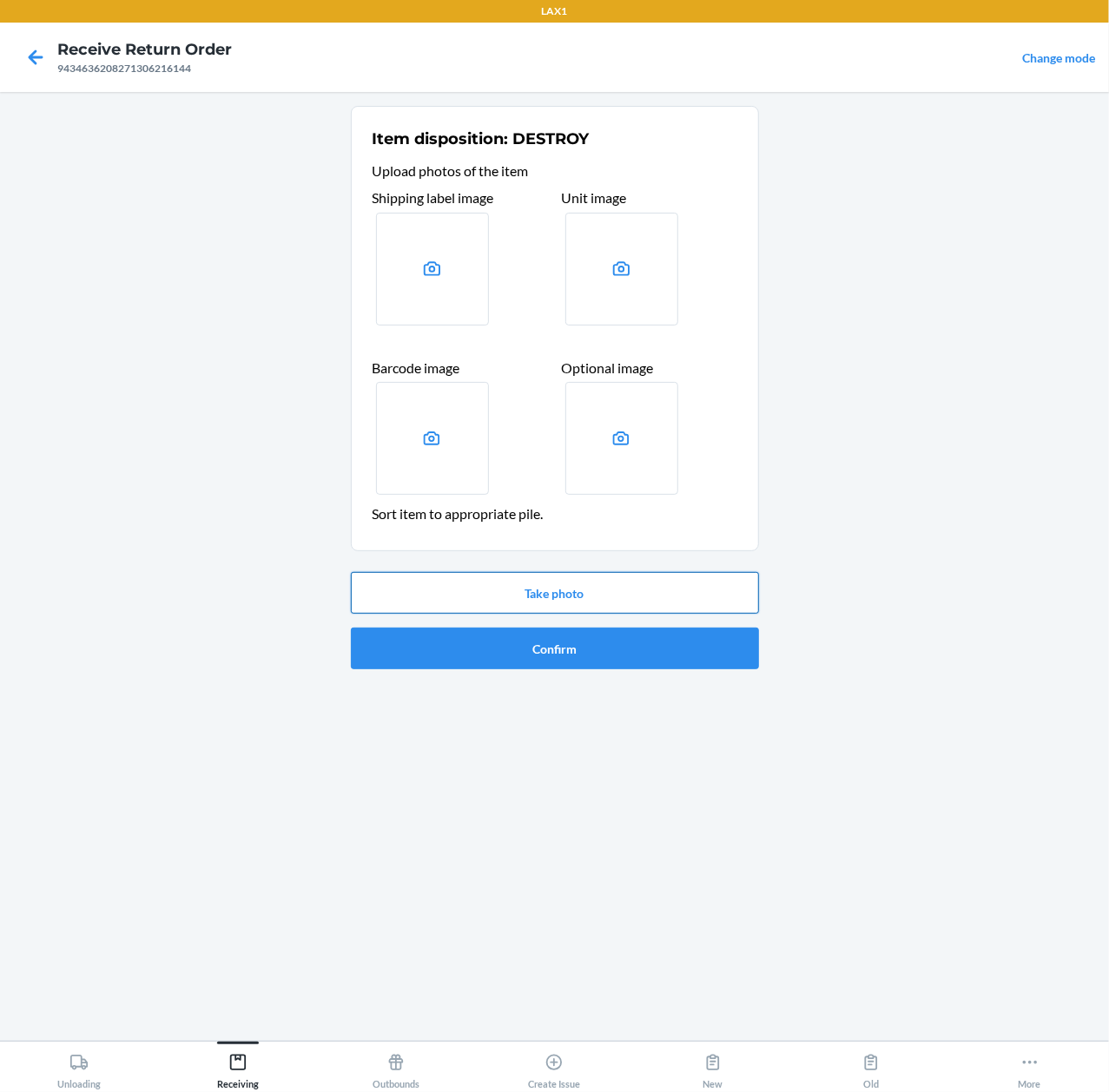 click on "Take photo" at bounding box center [555, 593] 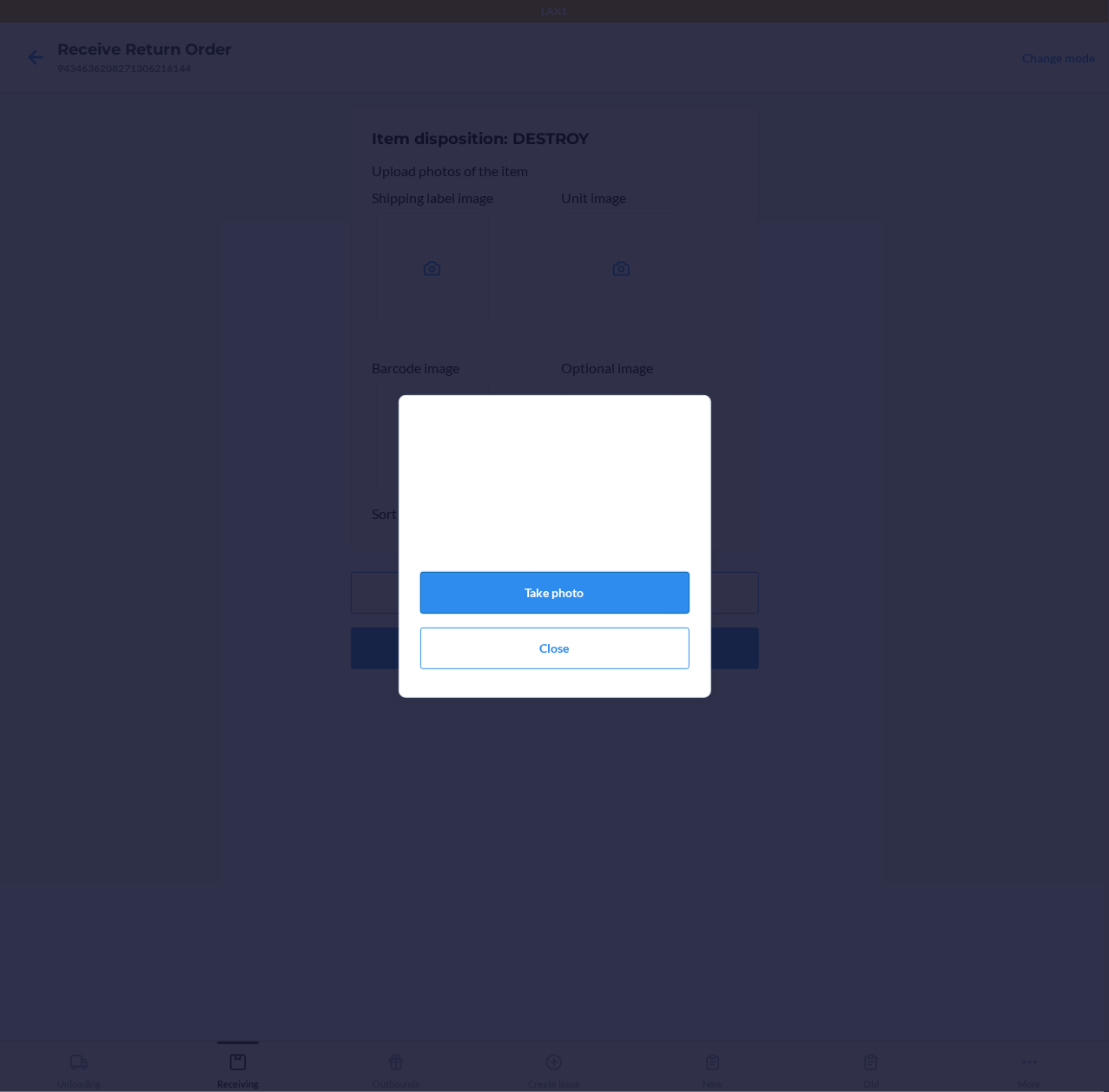 click on "Take photo" 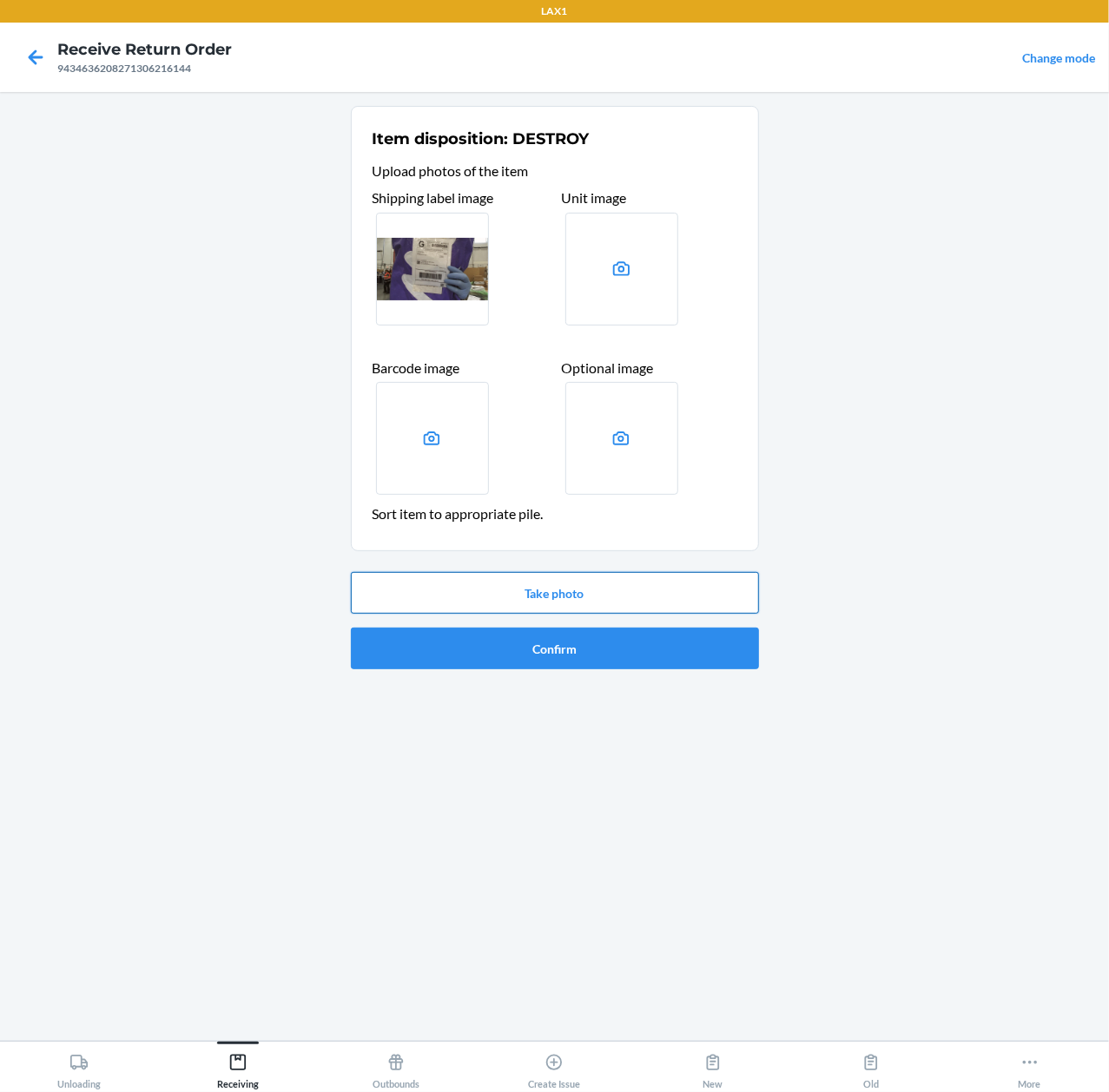 click on "Take photo" at bounding box center (555, 593) 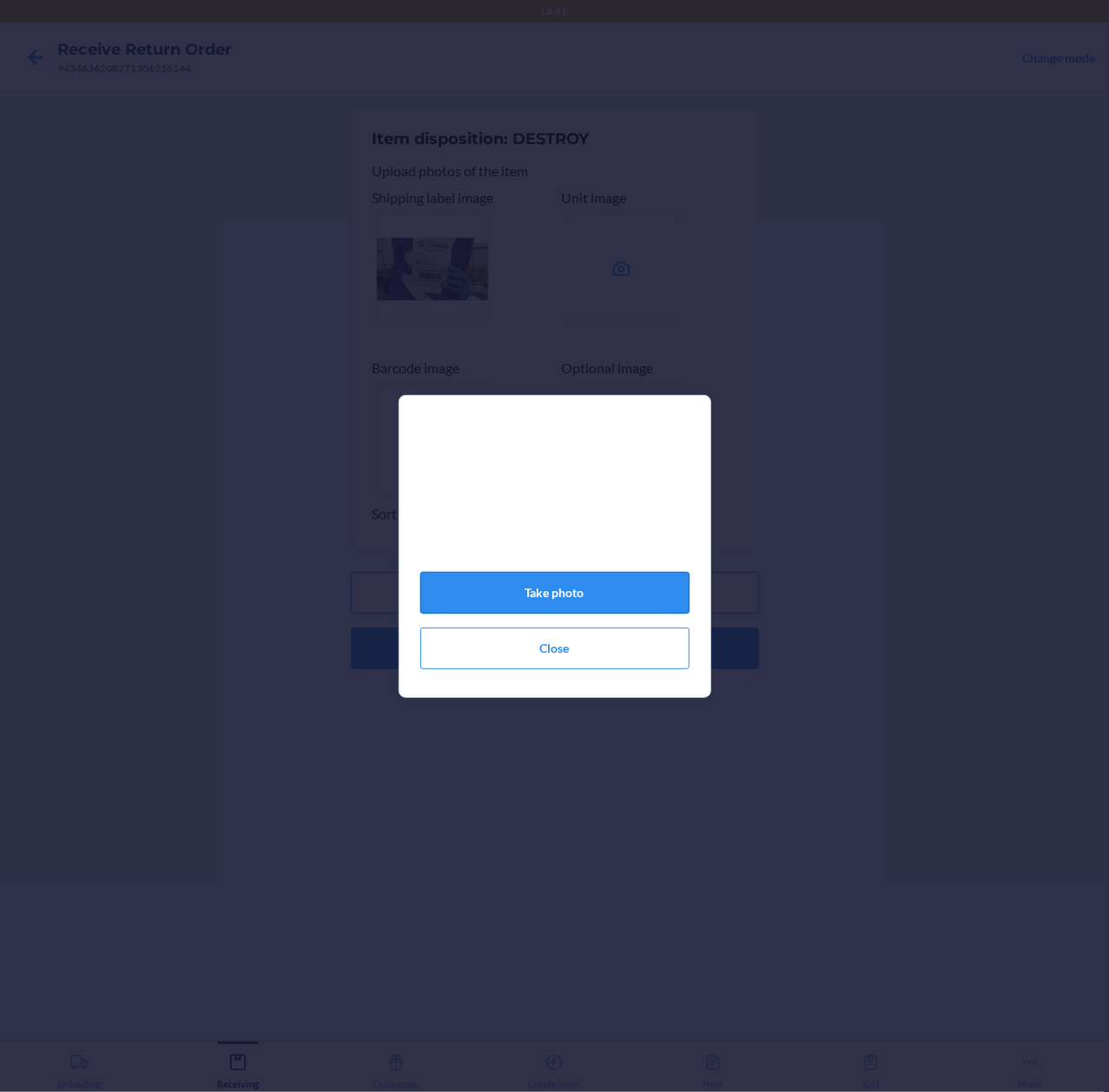 click on "Take photo" 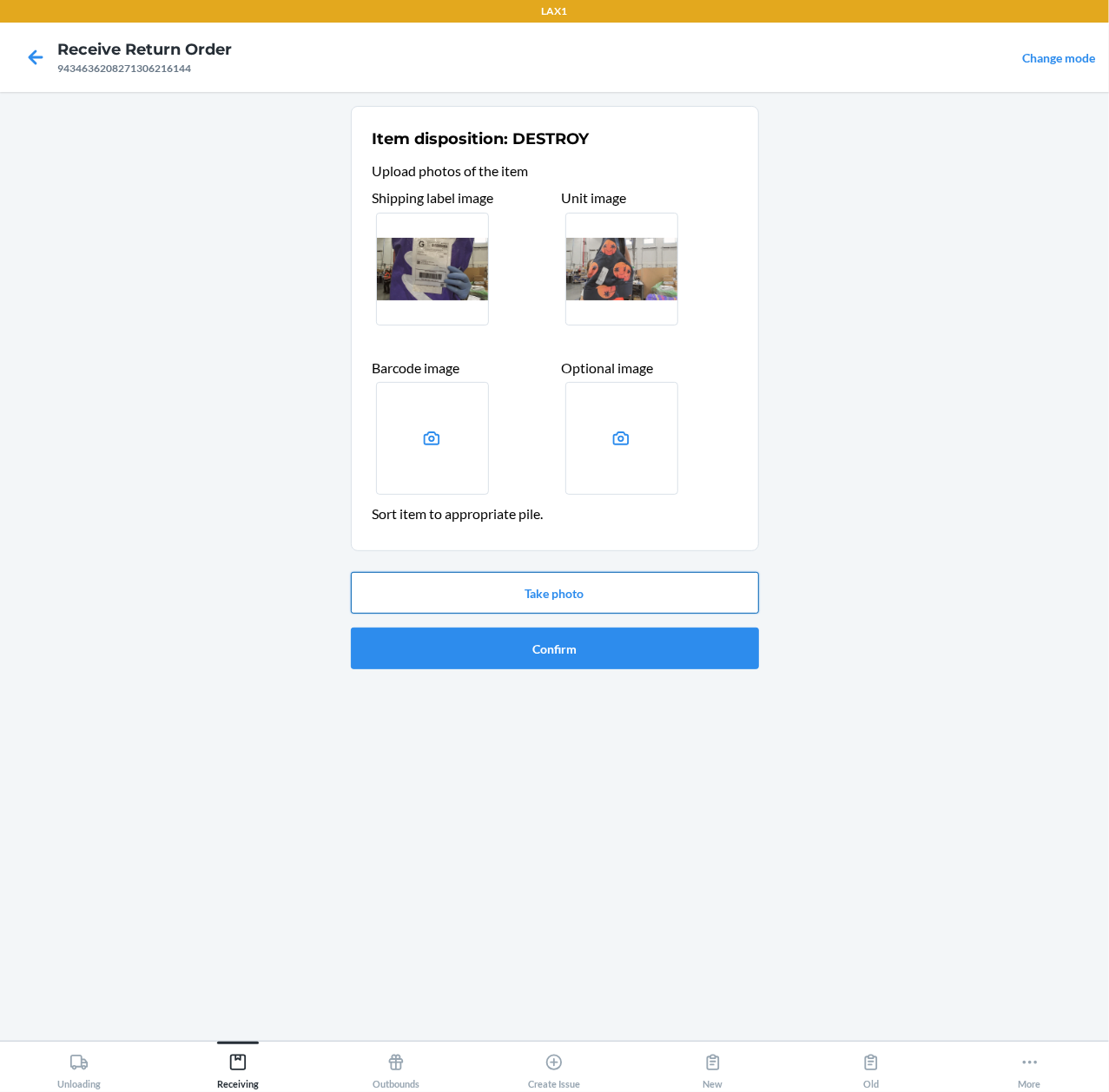 click on "Take photo" at bounding box center (555, 593) 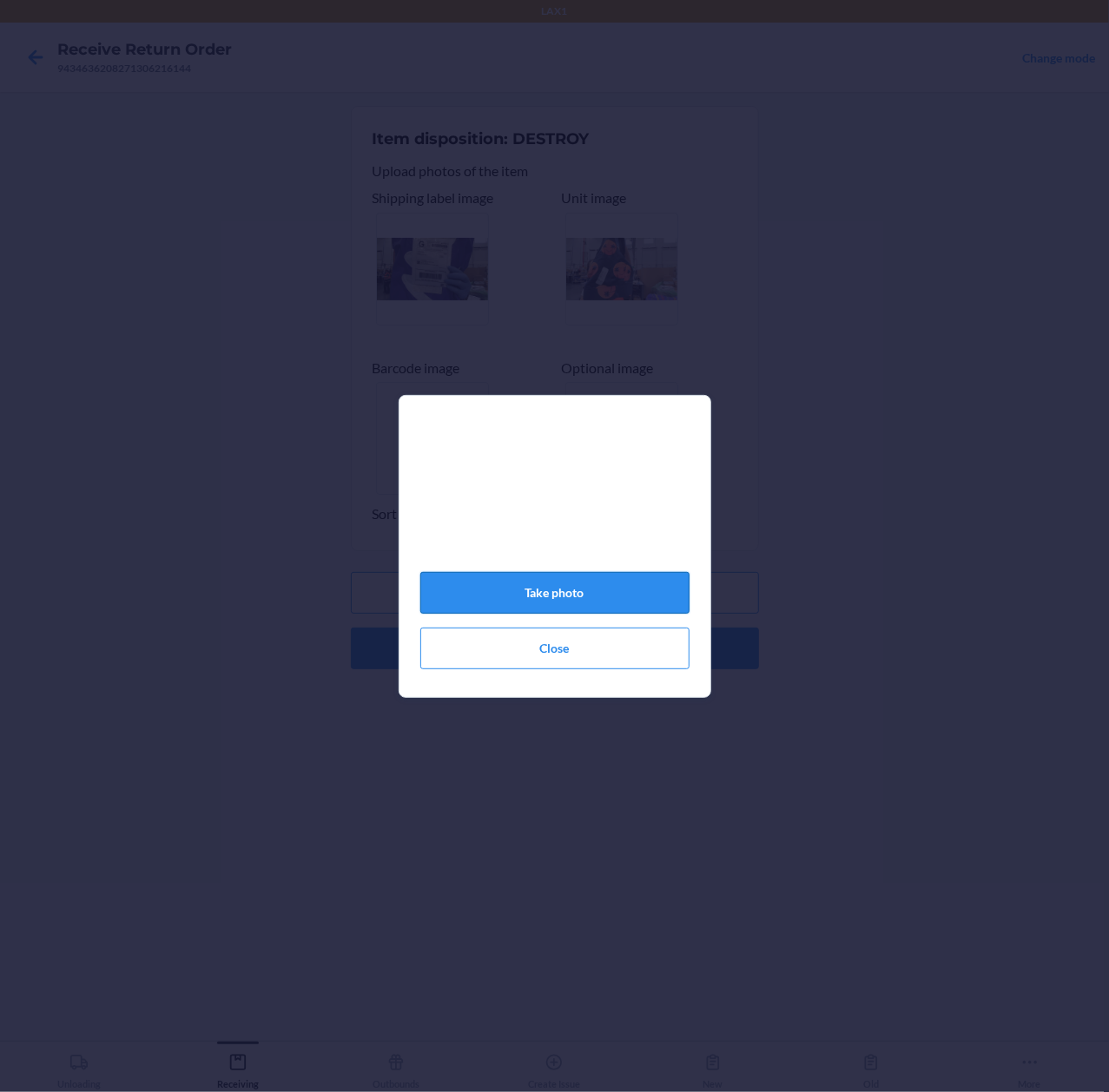 click on "Take photo" 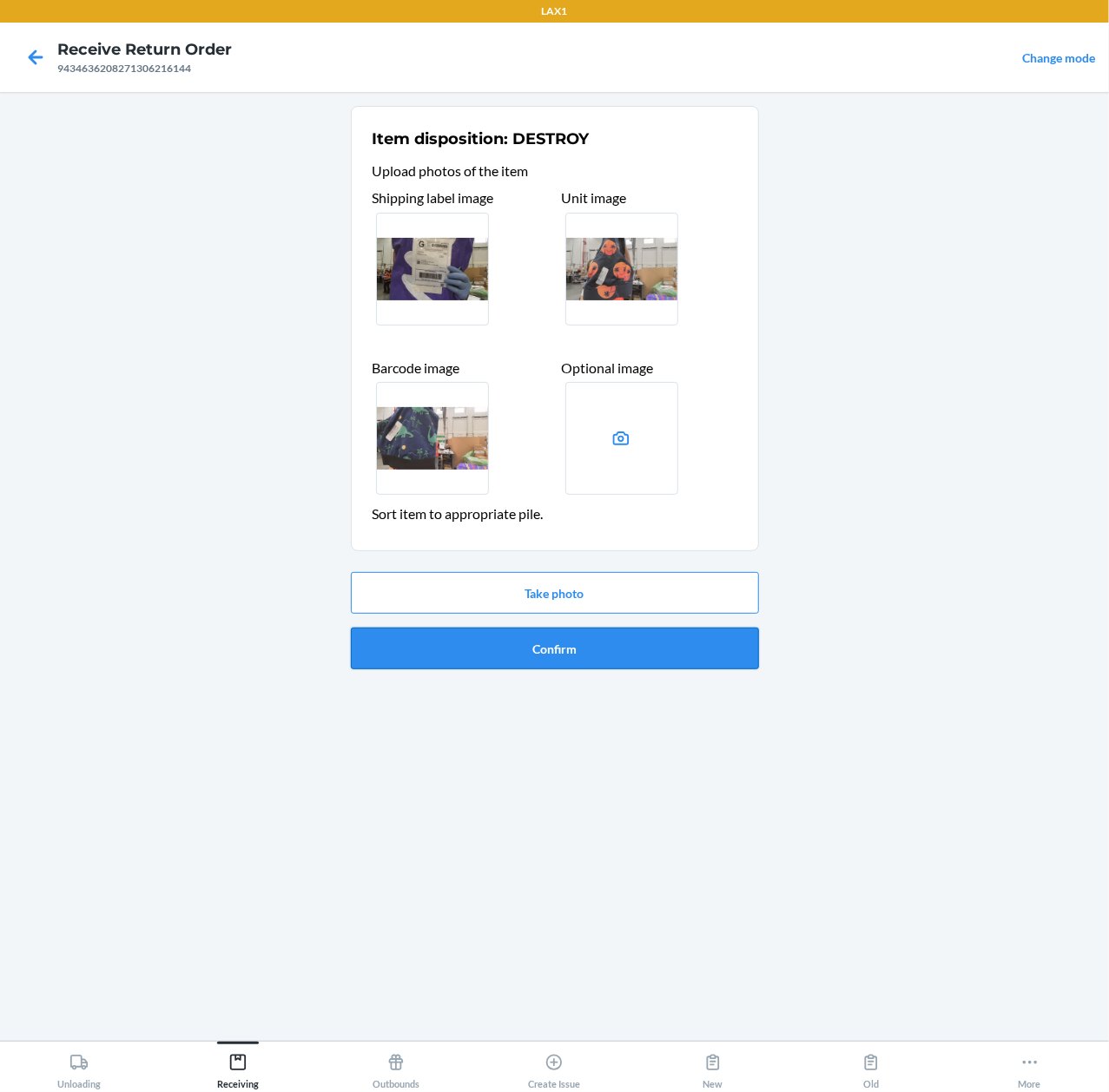 click on "Confirm" at bounding box center (555, 648) 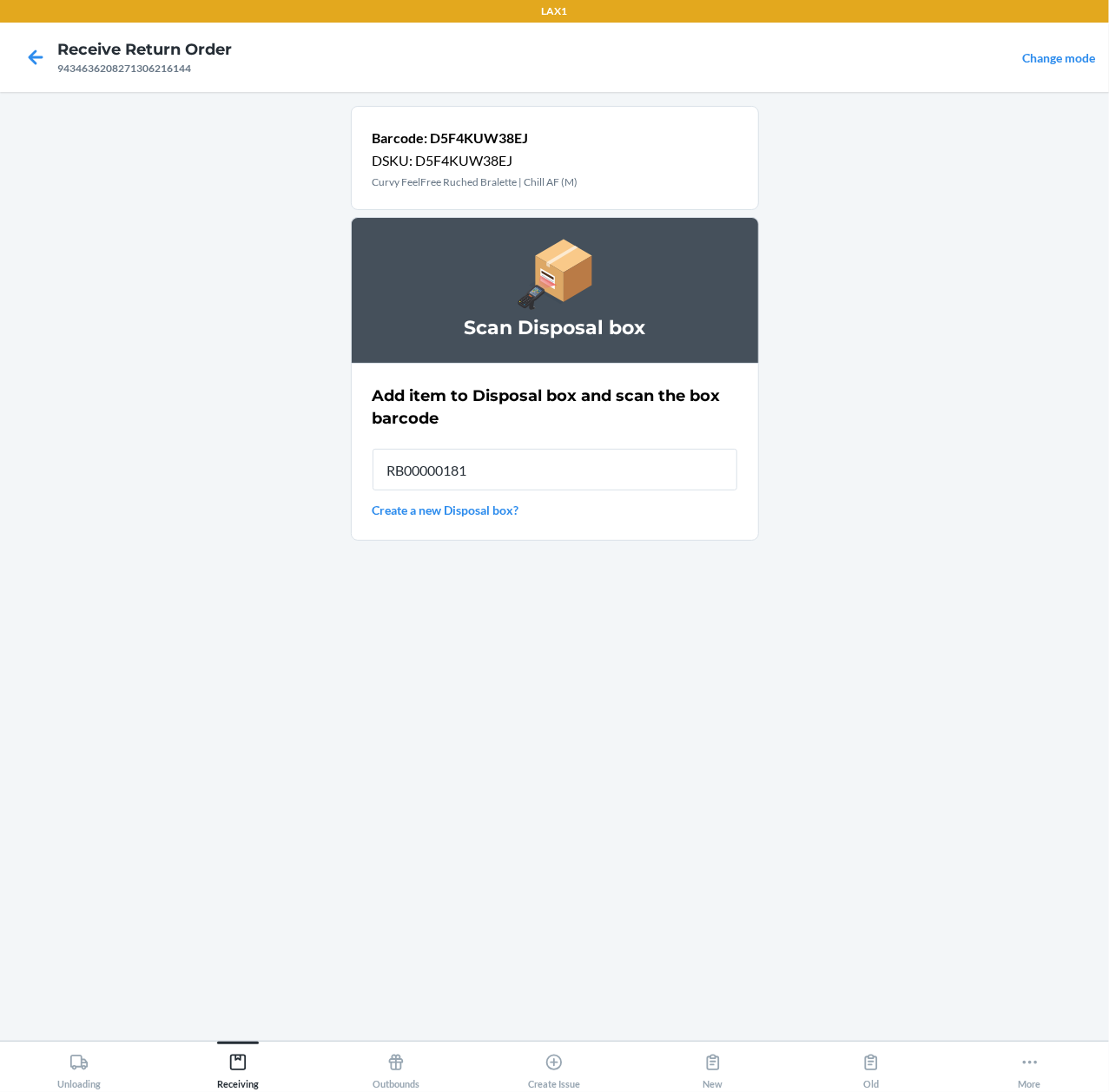 type on "RB000001815" 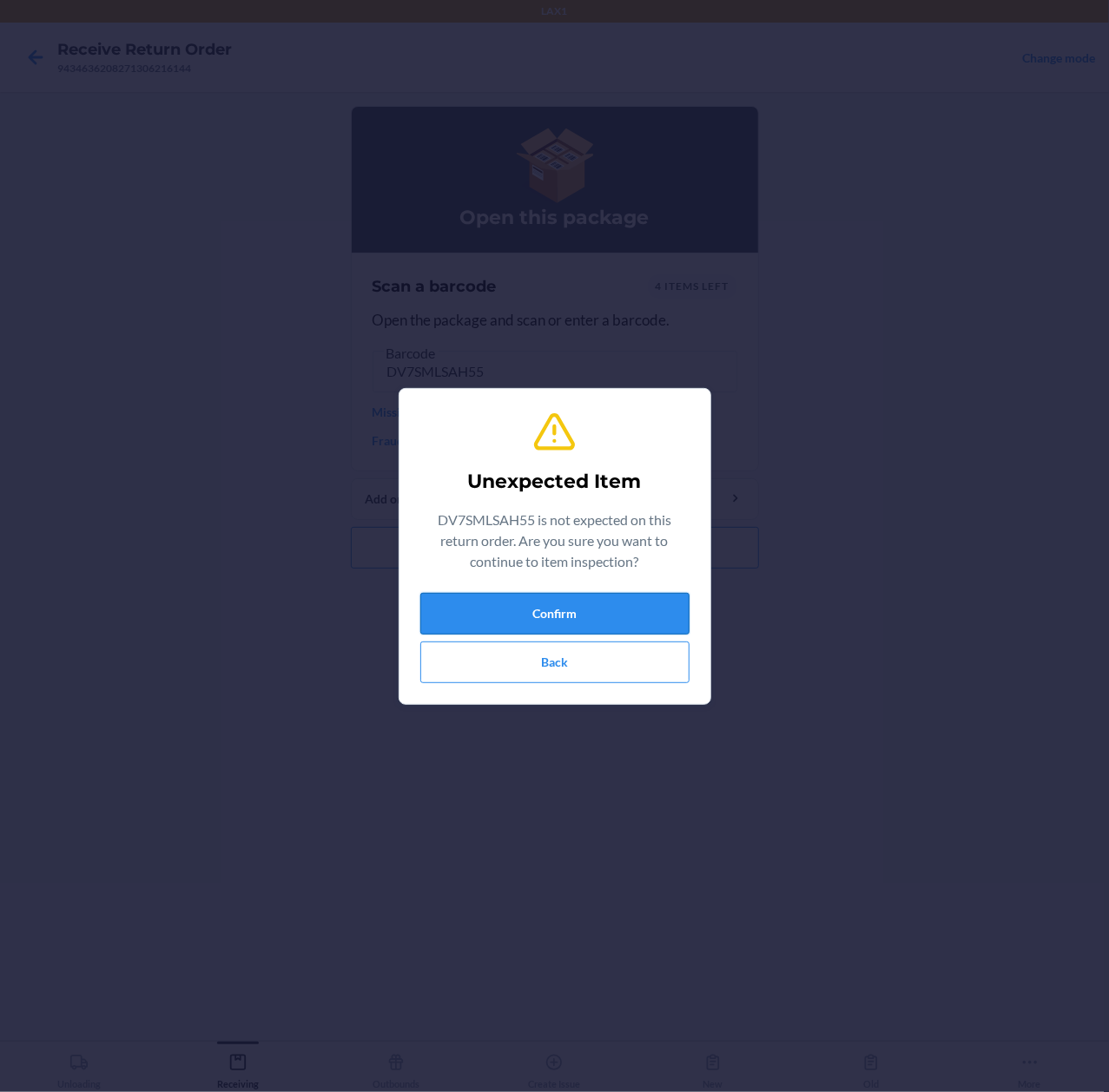 click on "Confirm" at bounding box center [555, 614] 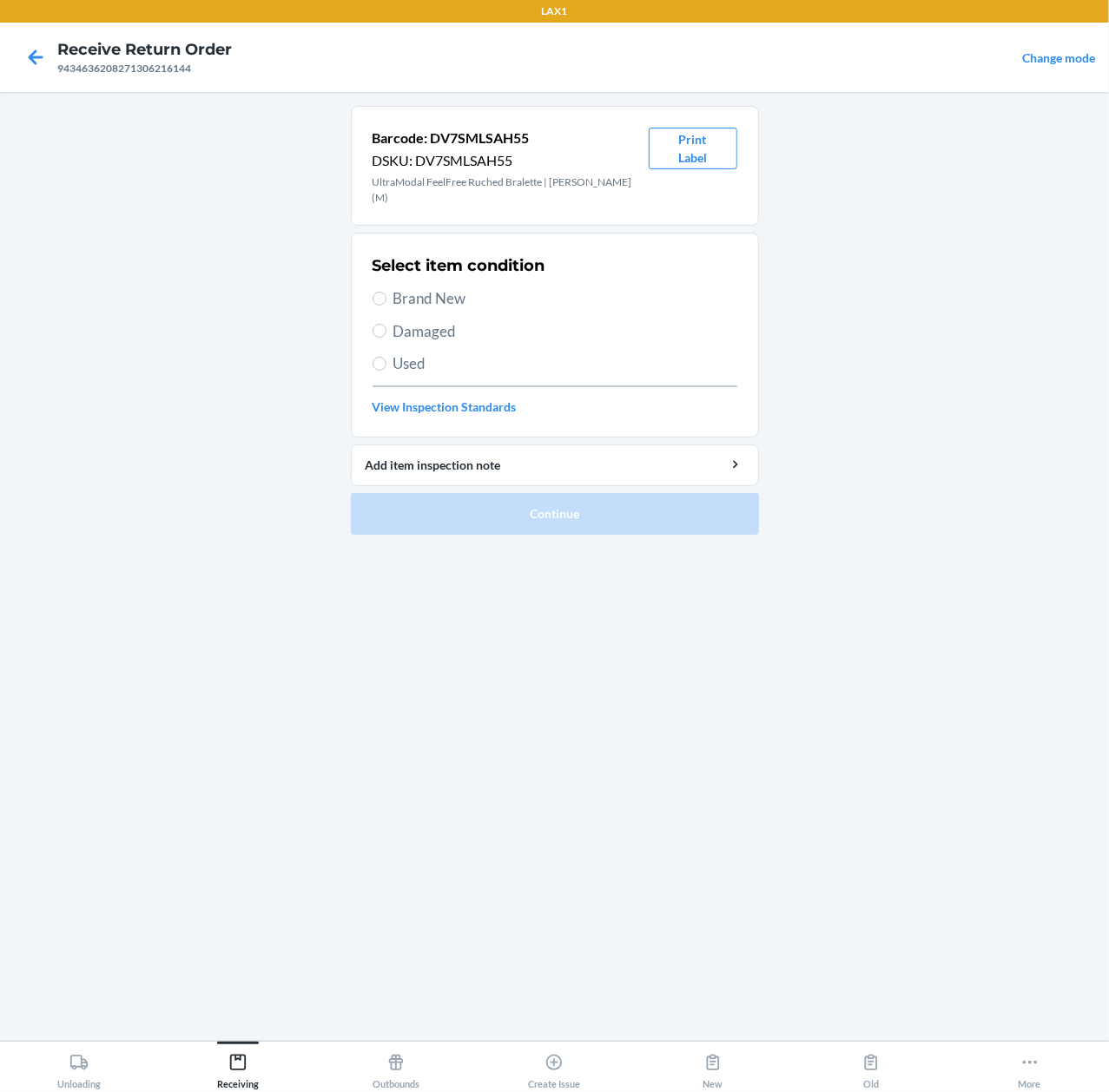 click on "Used" at bounding box center (565, 364) 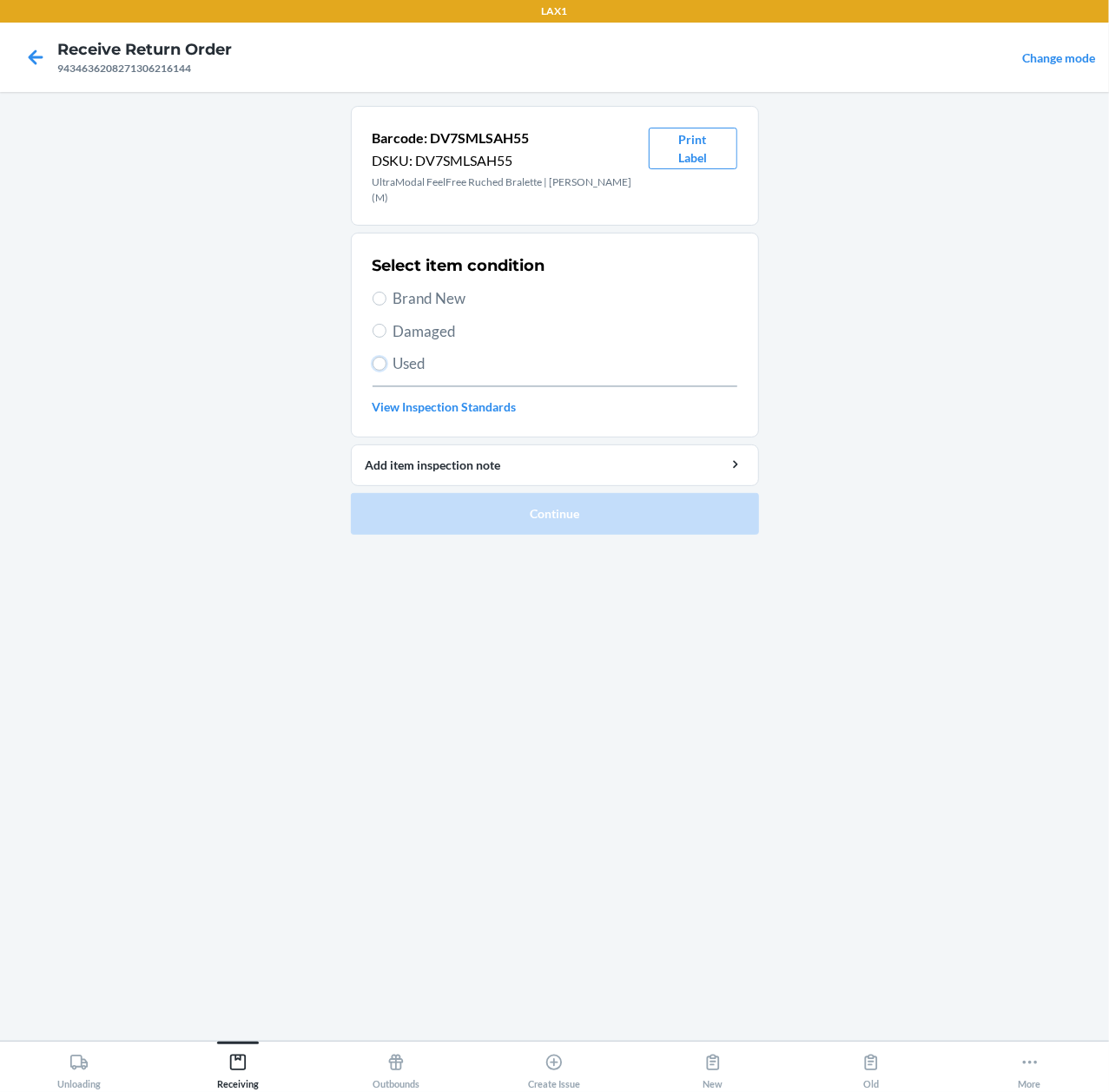 click on "Used" at bounding box center [380, 364] 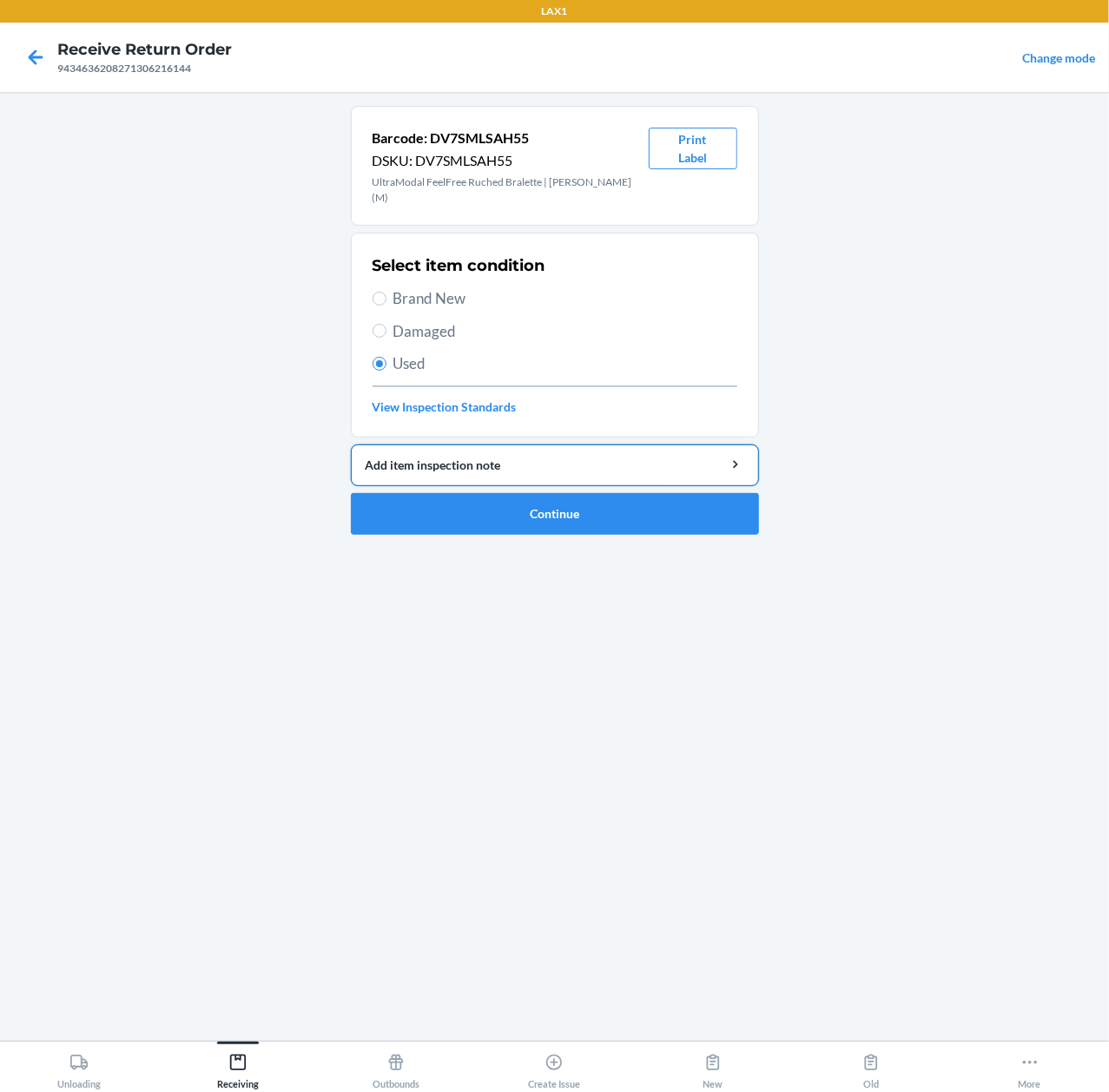click on "Add item inspection note" at bounding box center (555, 464) 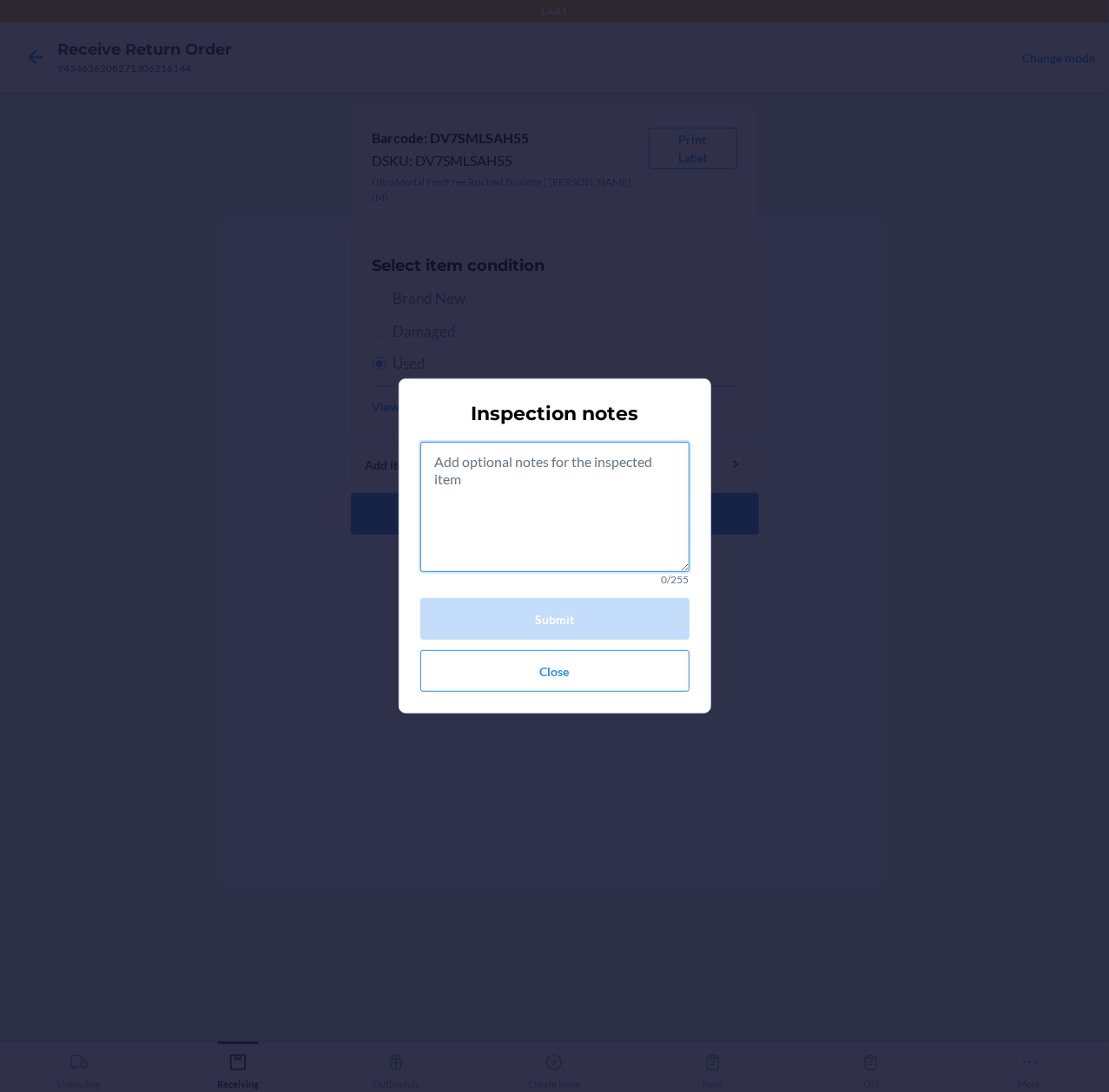 click at bounding box center (555, 507) 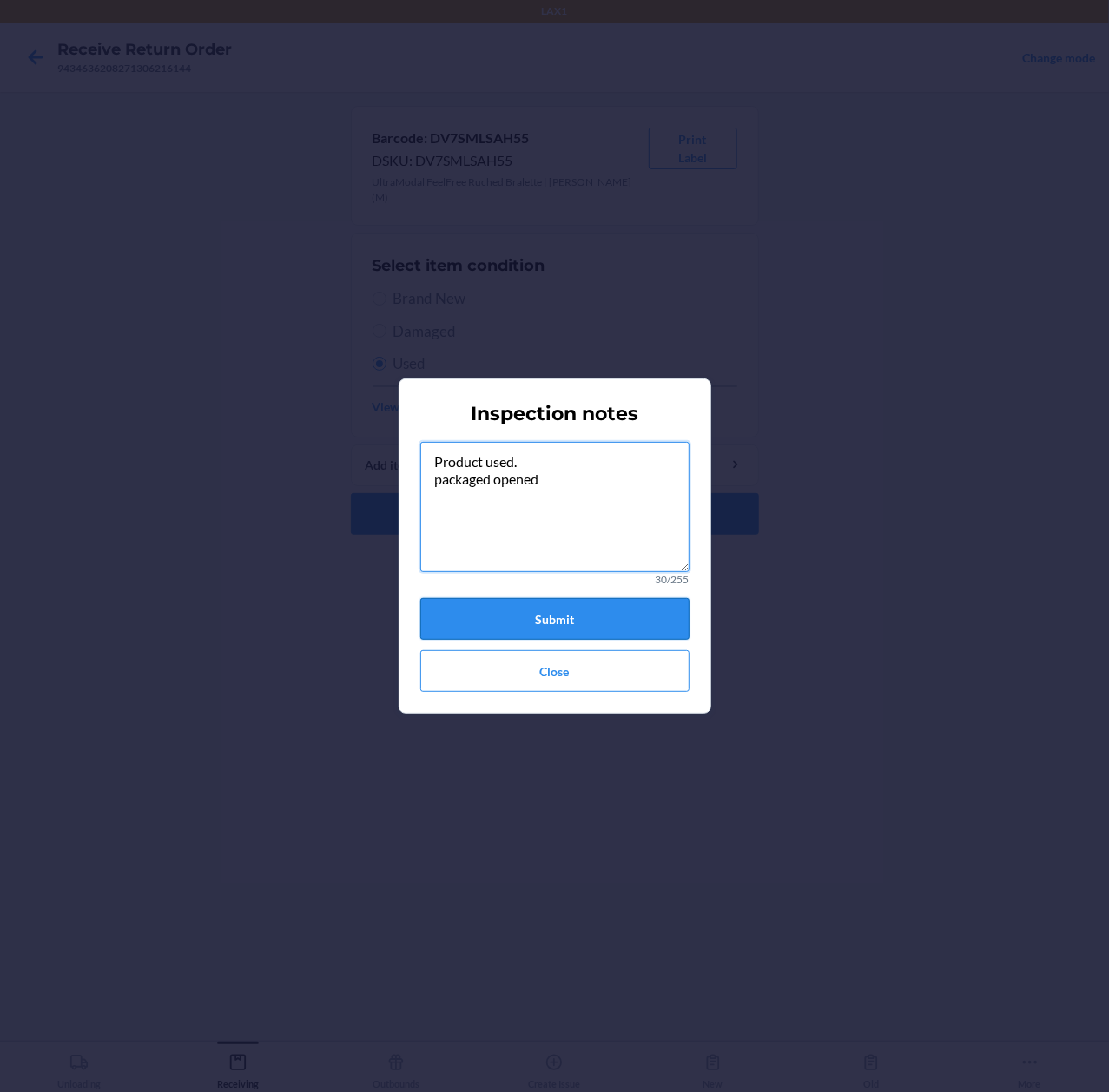 type on "Product used.
packaged opened" 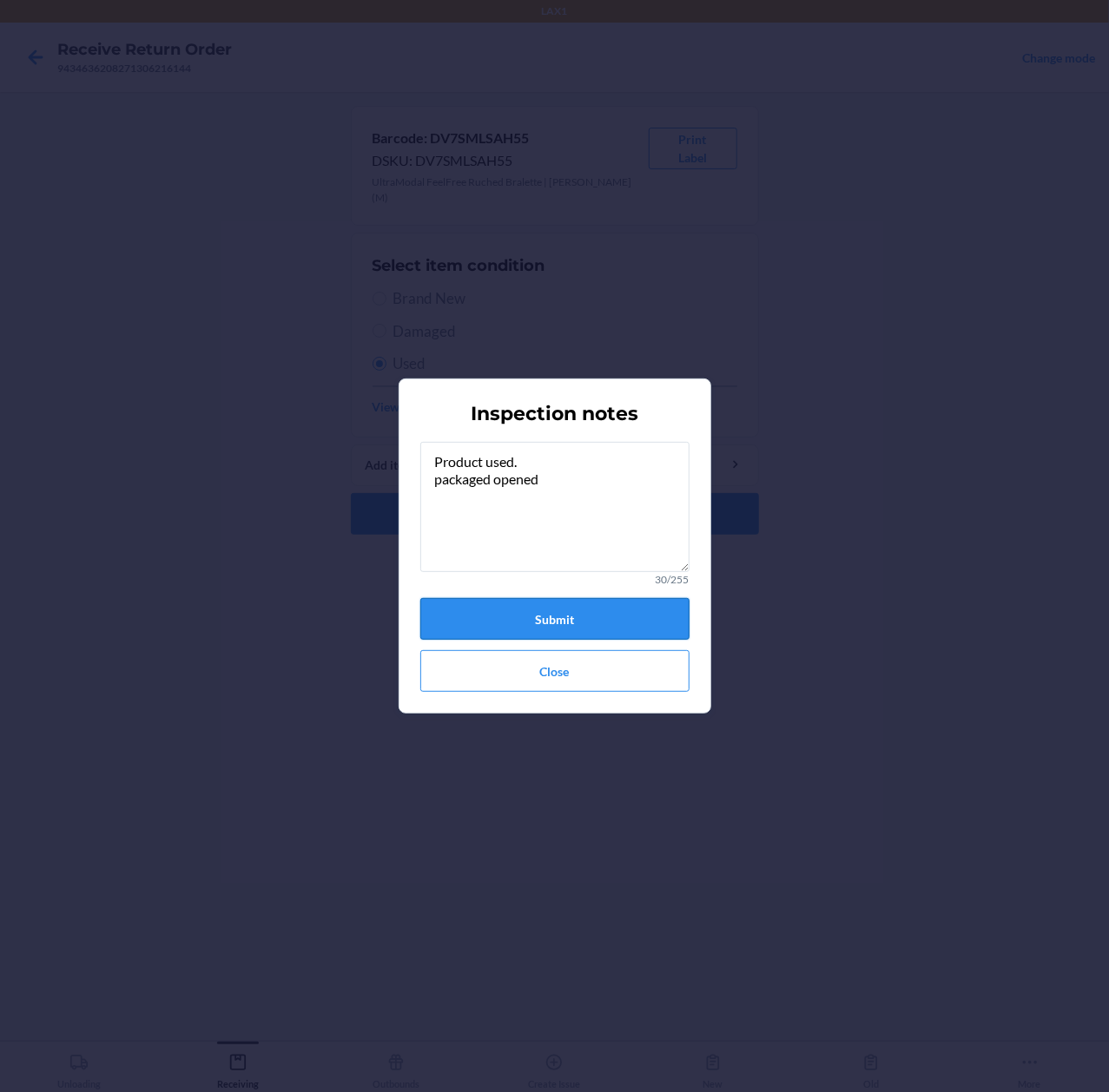 click on "Submit" at bounding box center [555, 619] 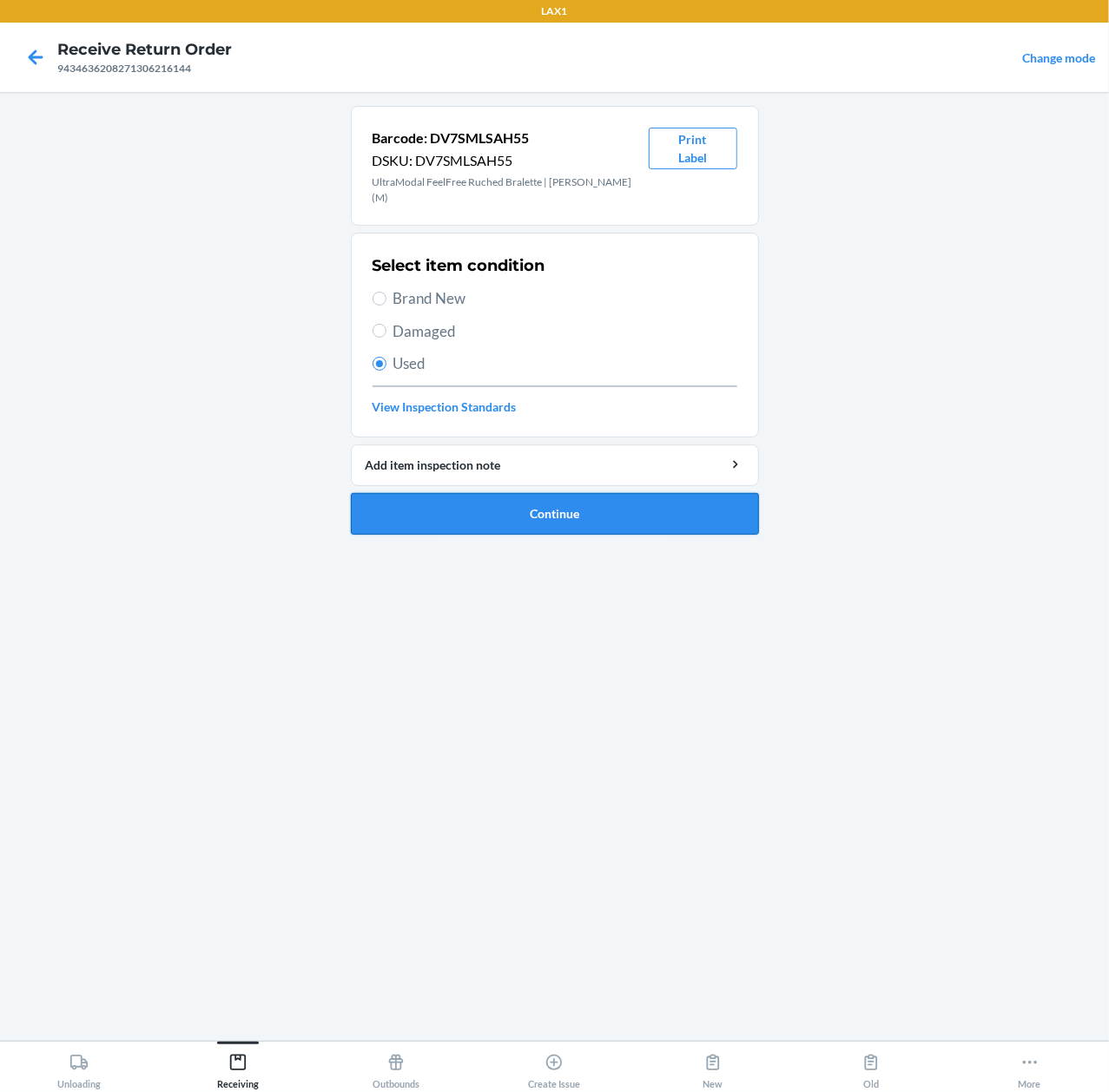 click on "Continue" at bounding box center [555, 514] 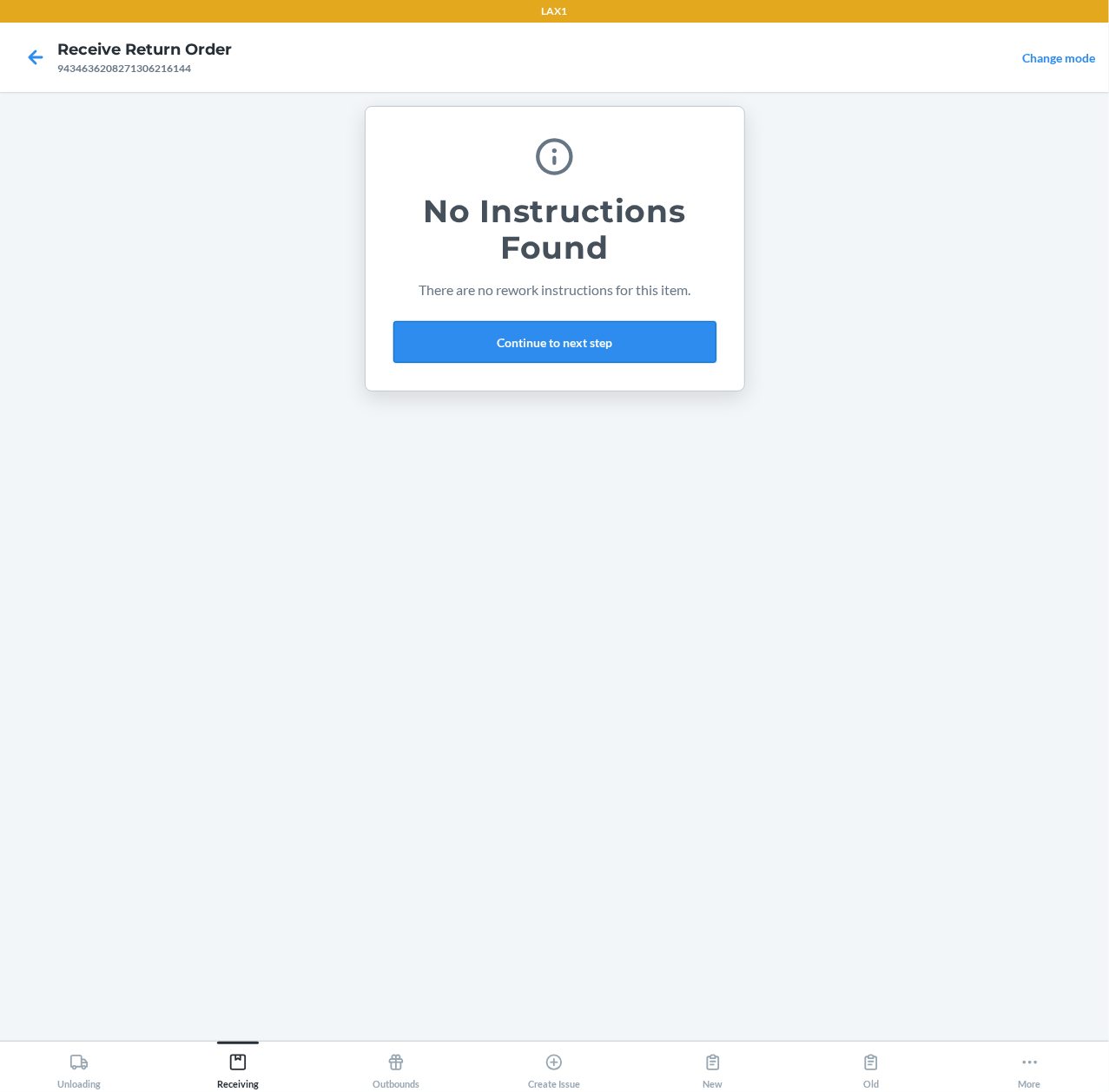 click on "Continue to next step" at bounding box center [555, 342] 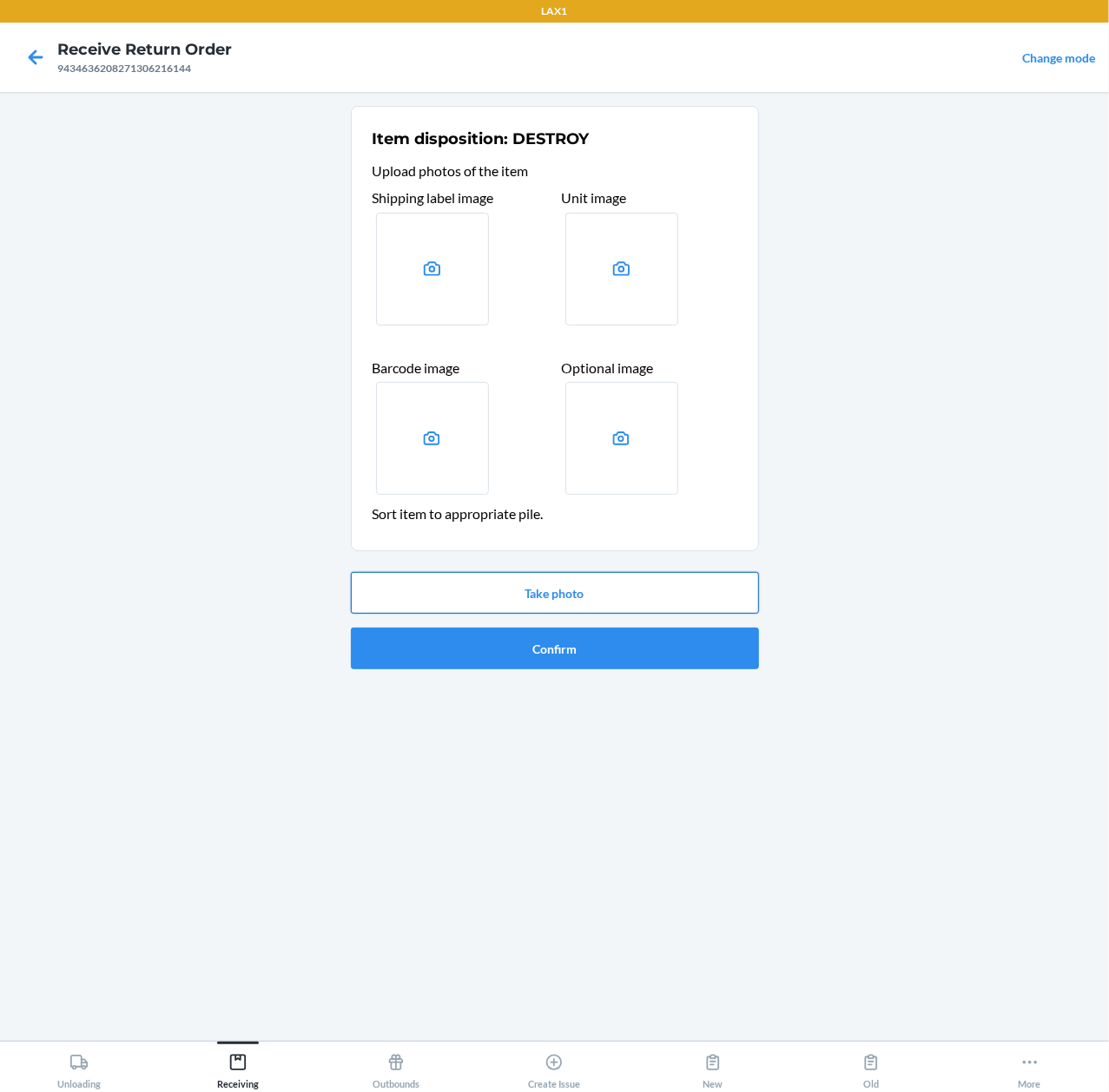 click on "Take photo" at bounding box center [555, 593] 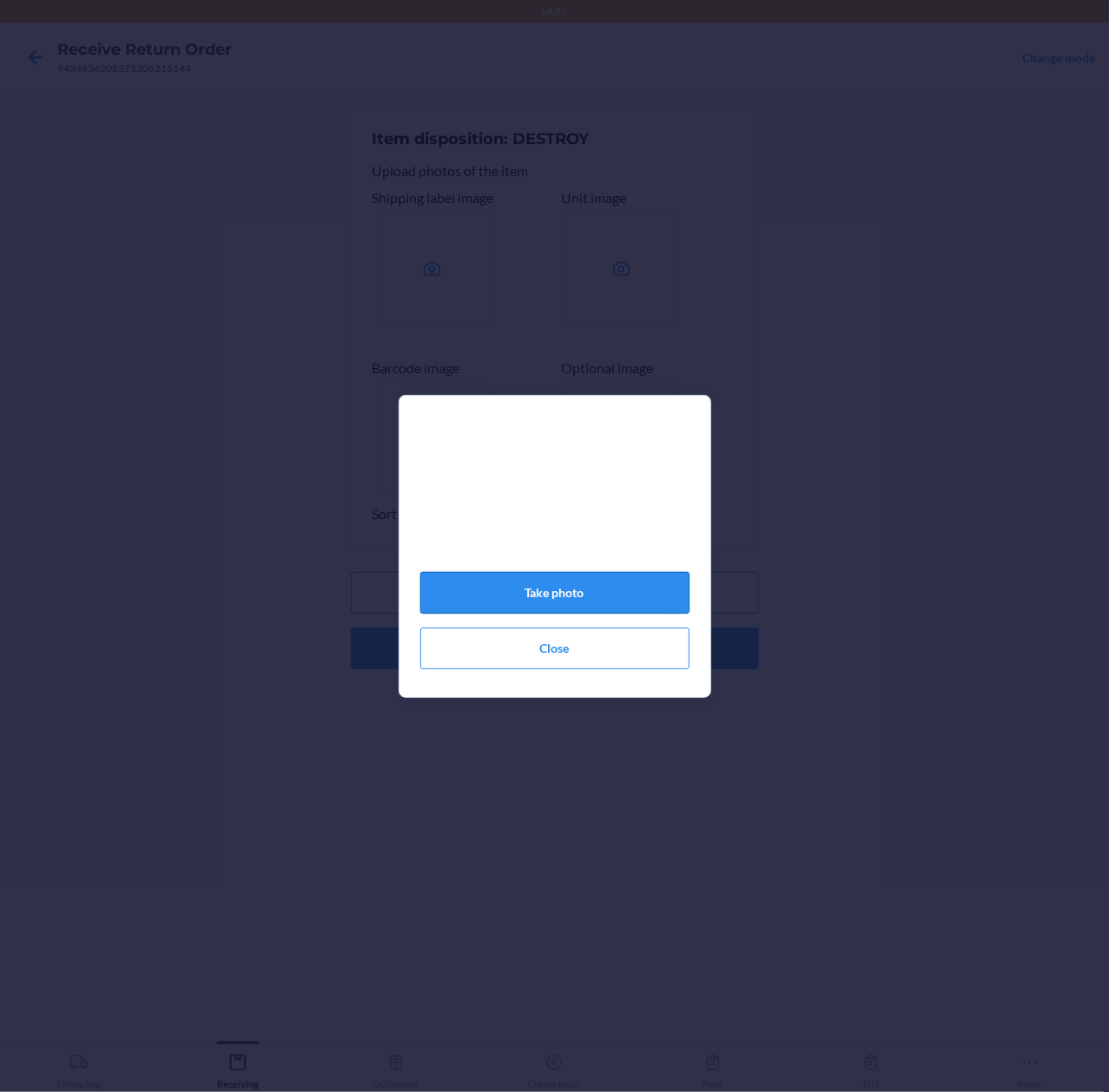 click on "Take photo" 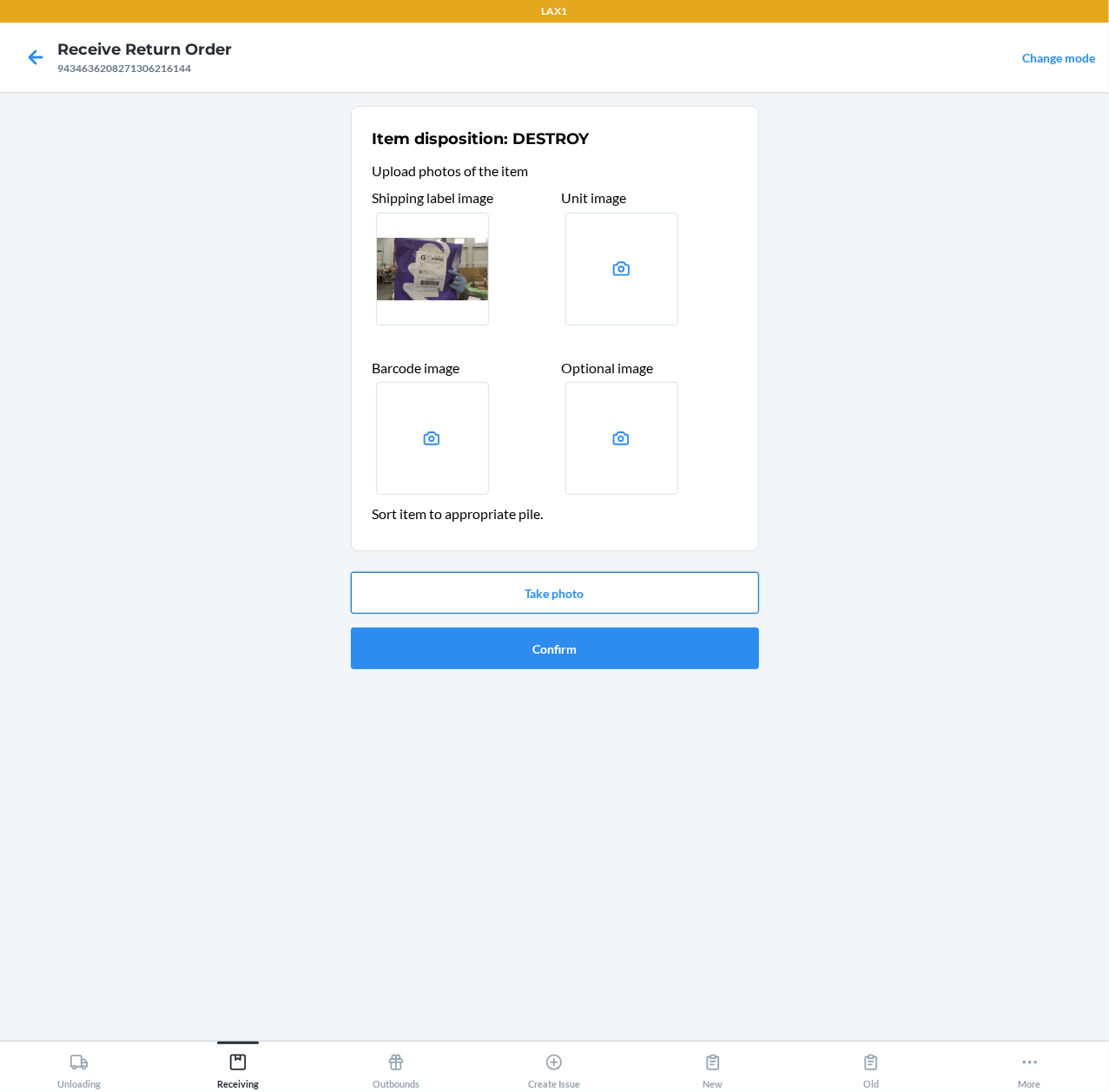 click on "Take photo" at bounding box center (555, 593) 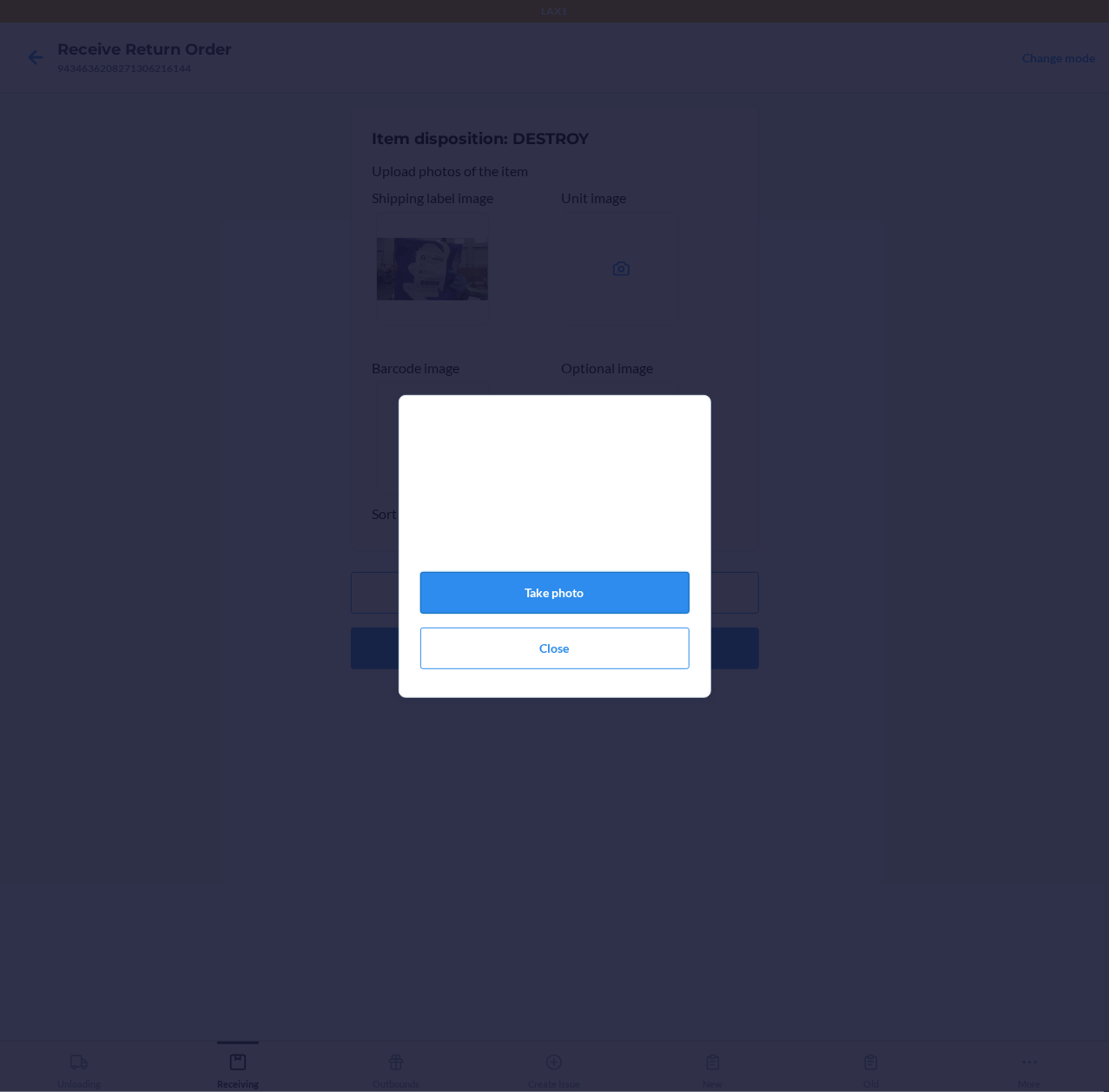 click on "Take photo" 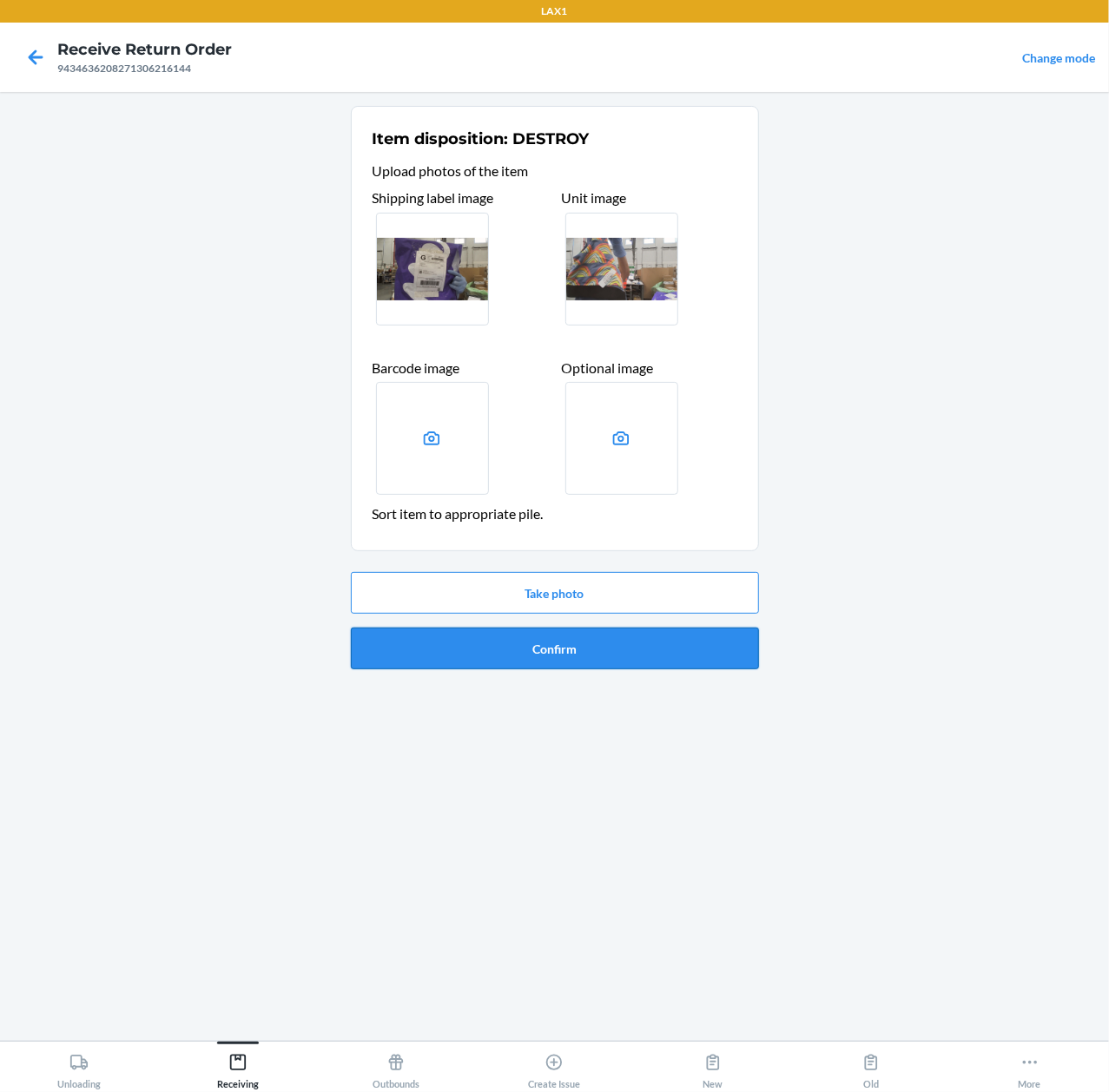 click on "Confirm" at bounding box center [555, 648] 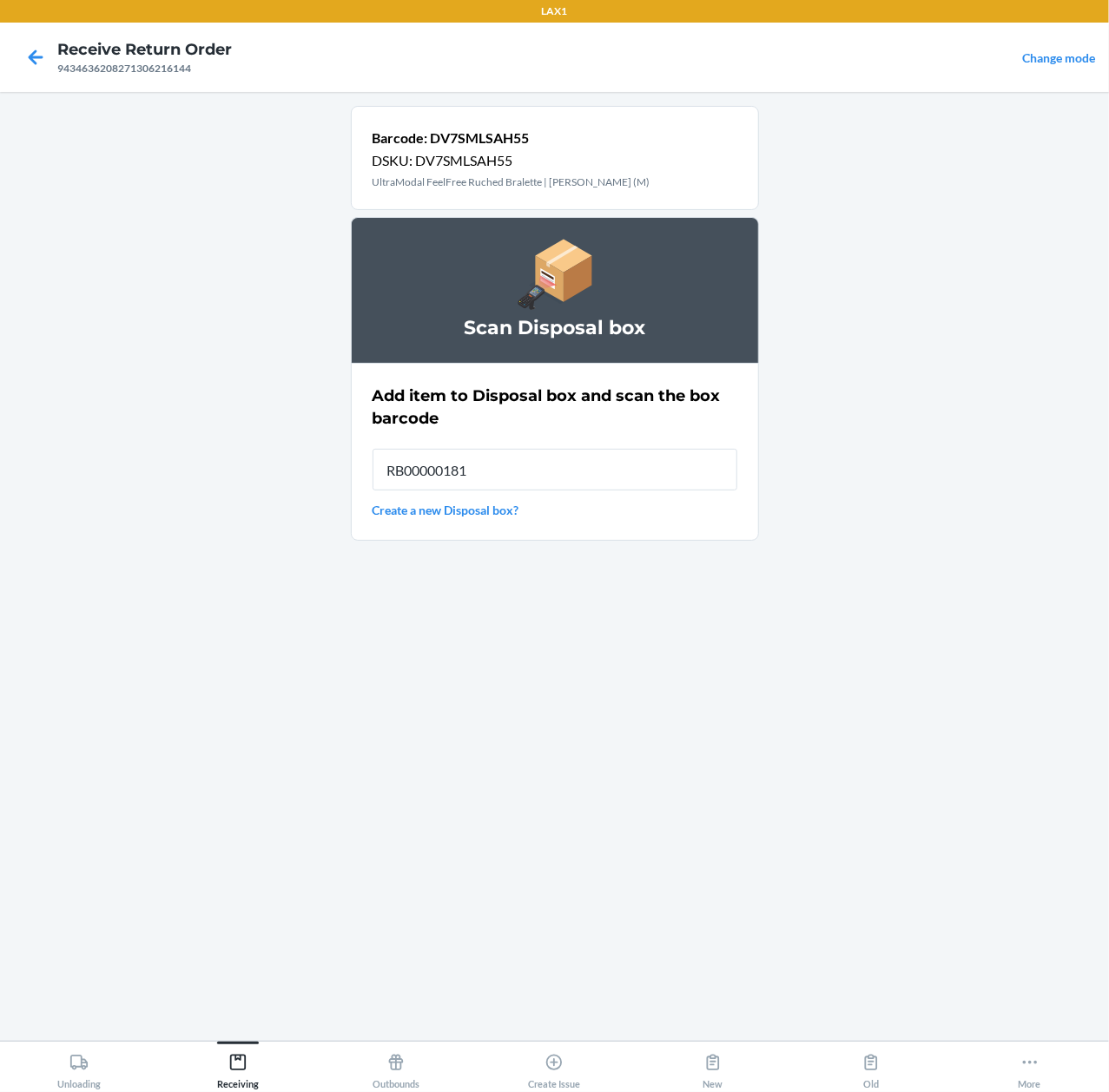 type on "RB000001815" 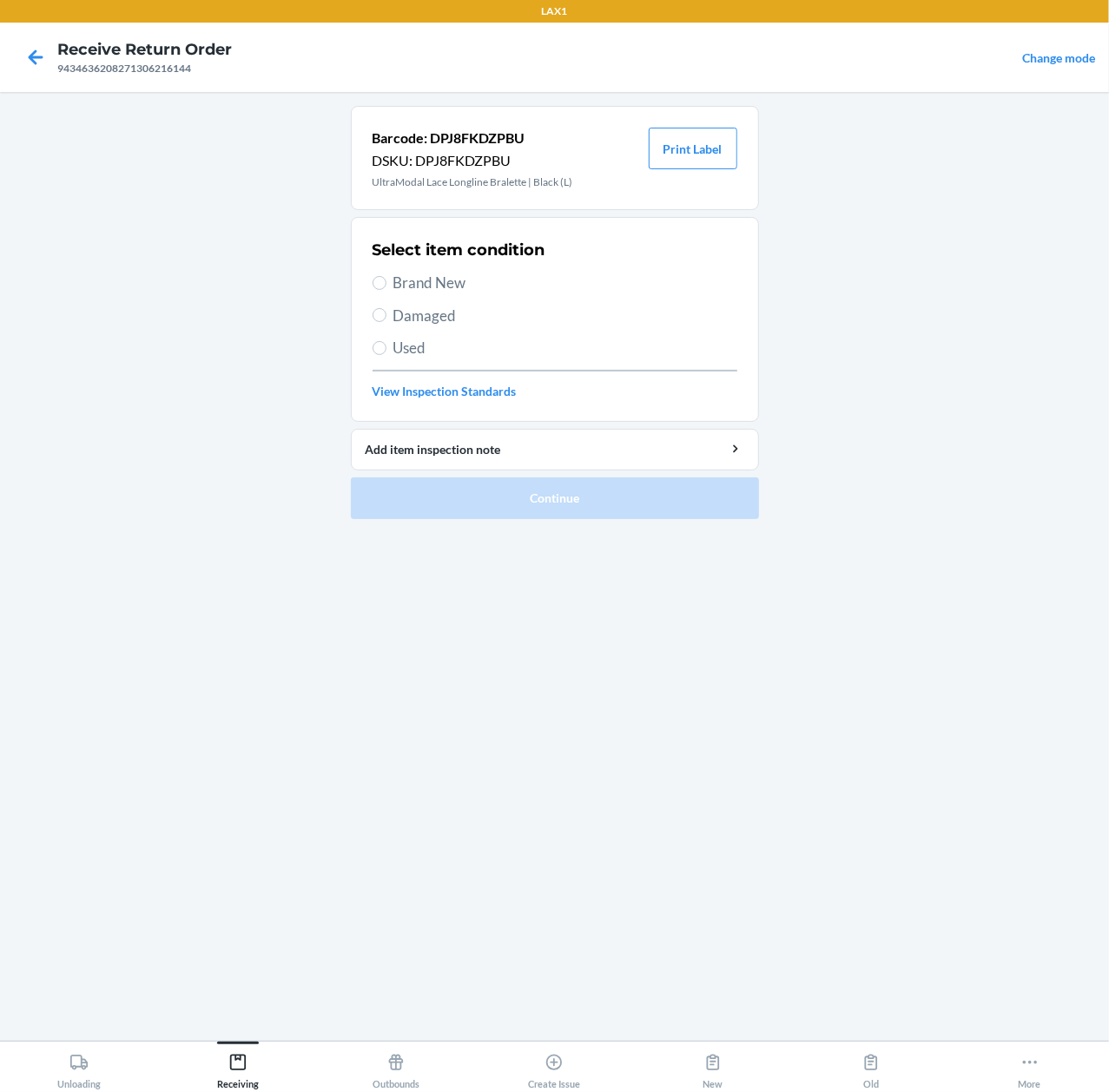 click on "Select item condition Brand New Damaged Used View Inspection Standards" at bounding box center [555, 319] 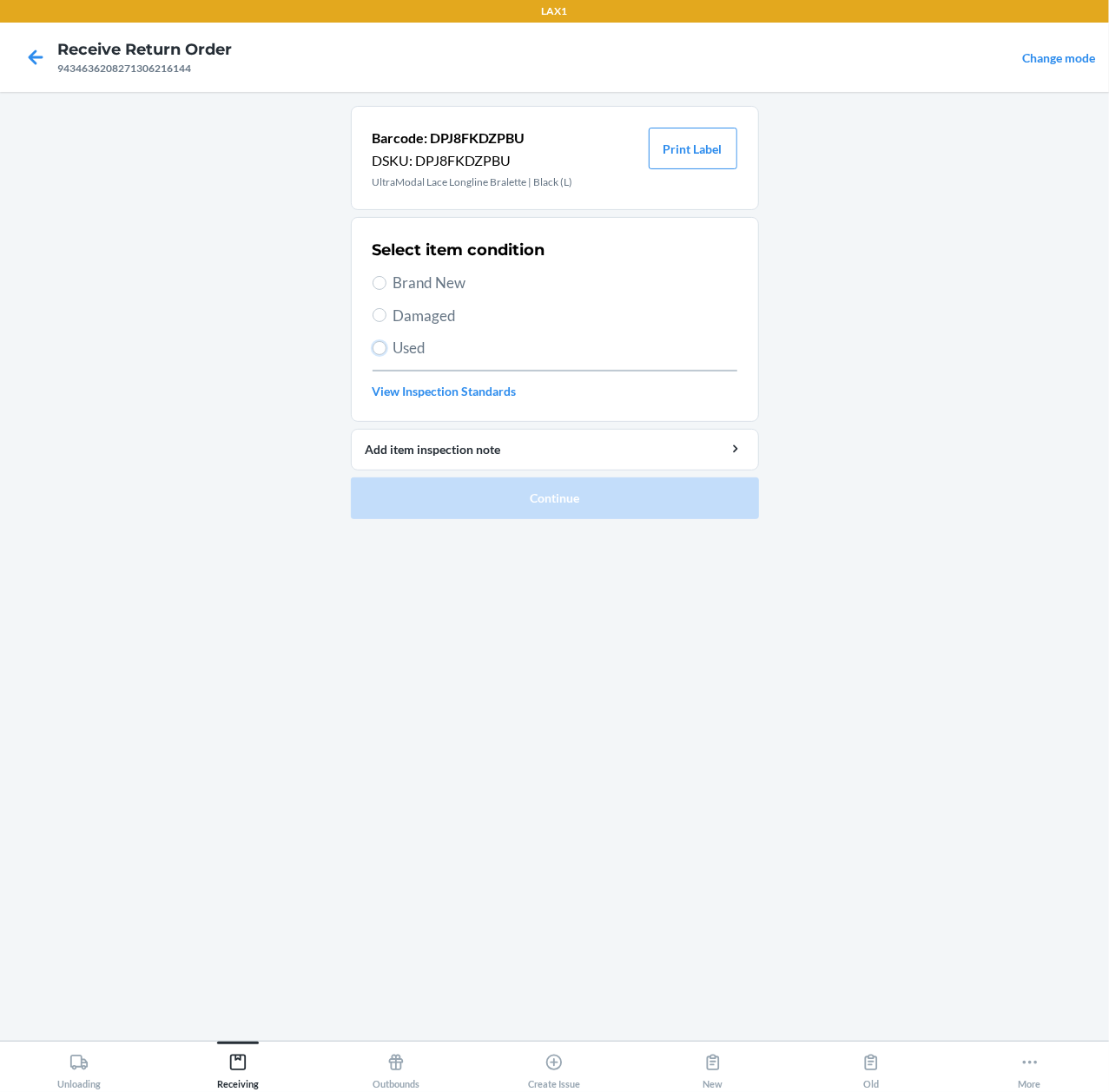radio on "true" 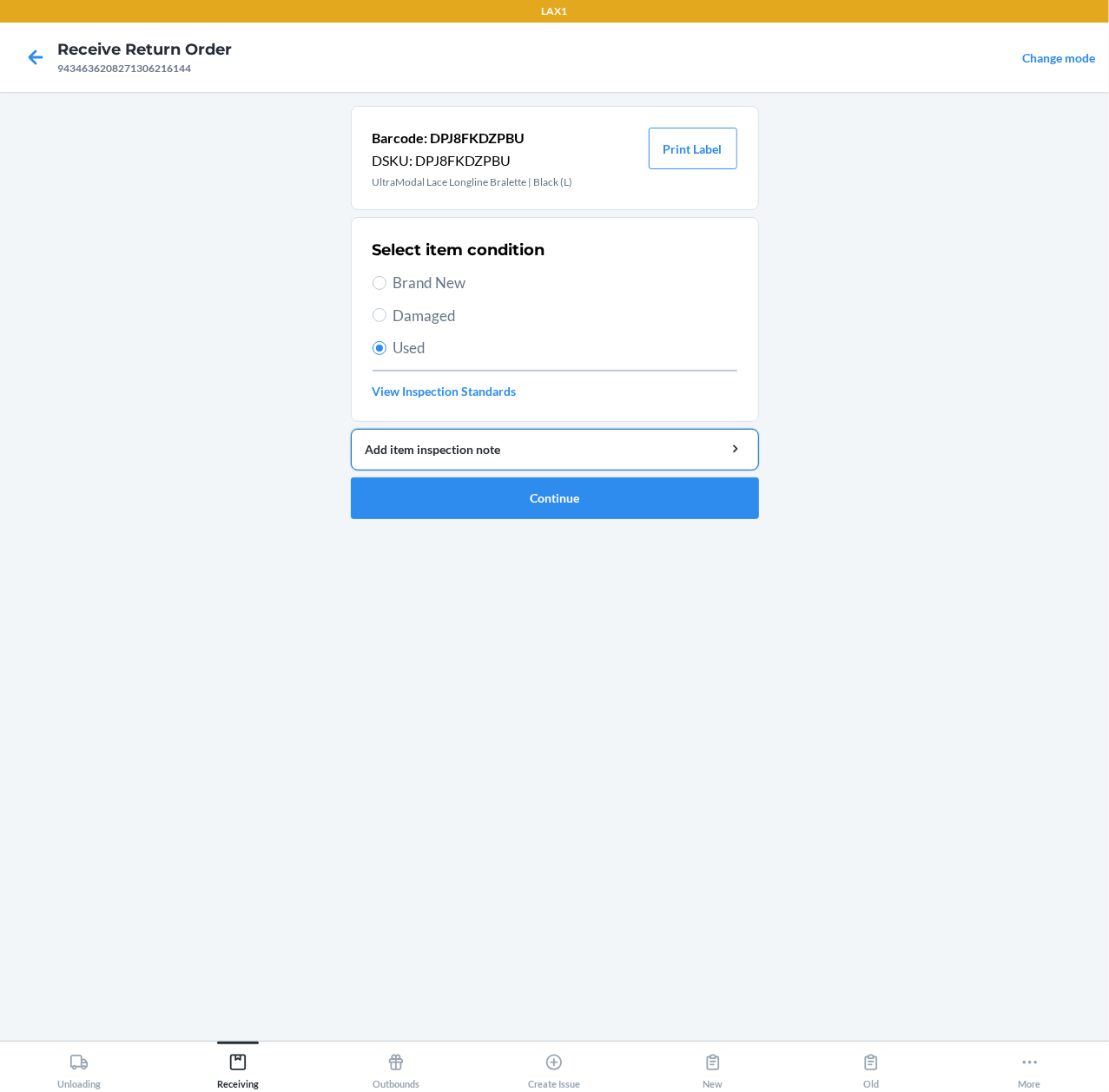 click on "Add item inspection note" at bounding box center (555, 449) 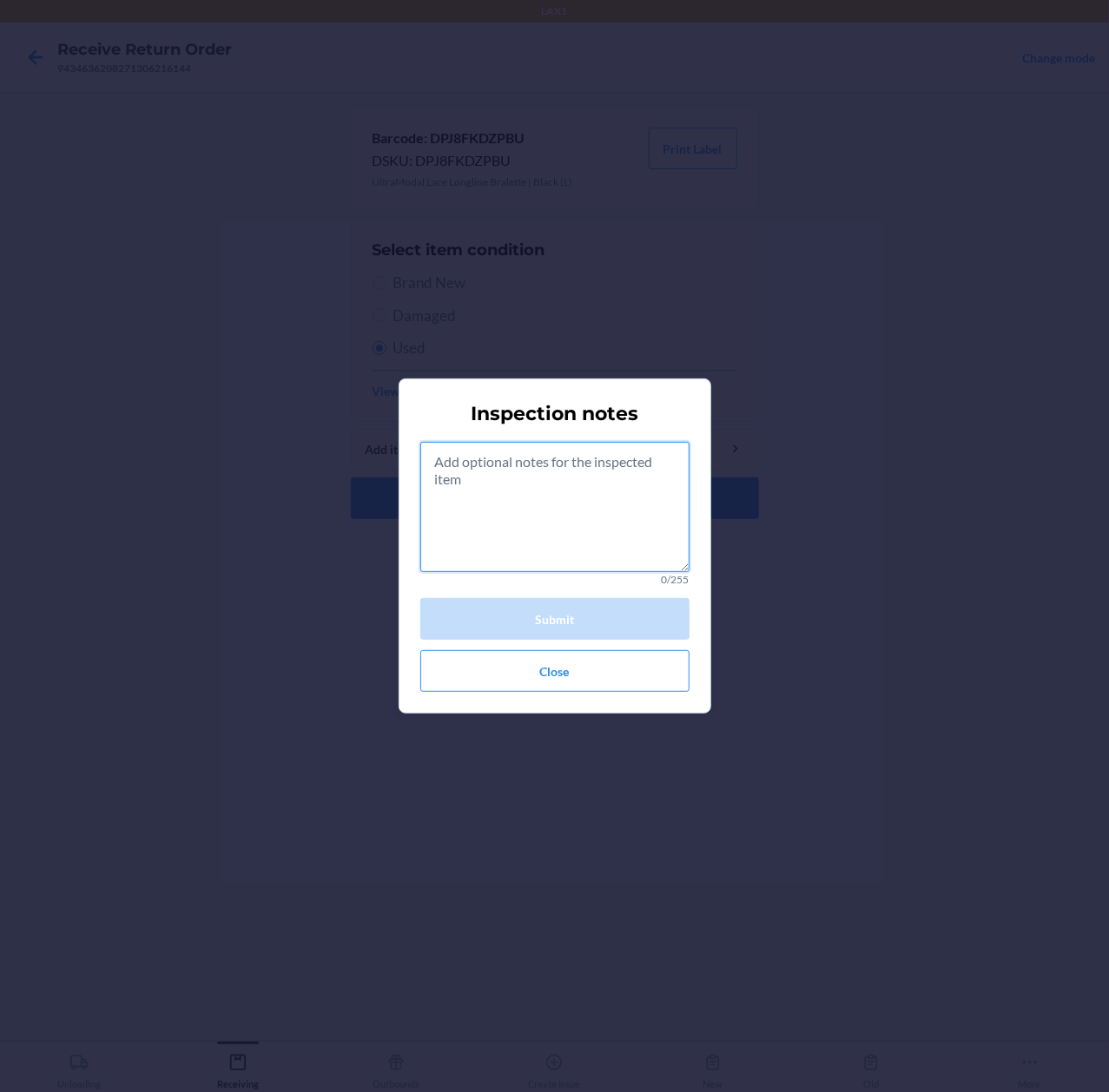 click at bounding box center [555, 507] 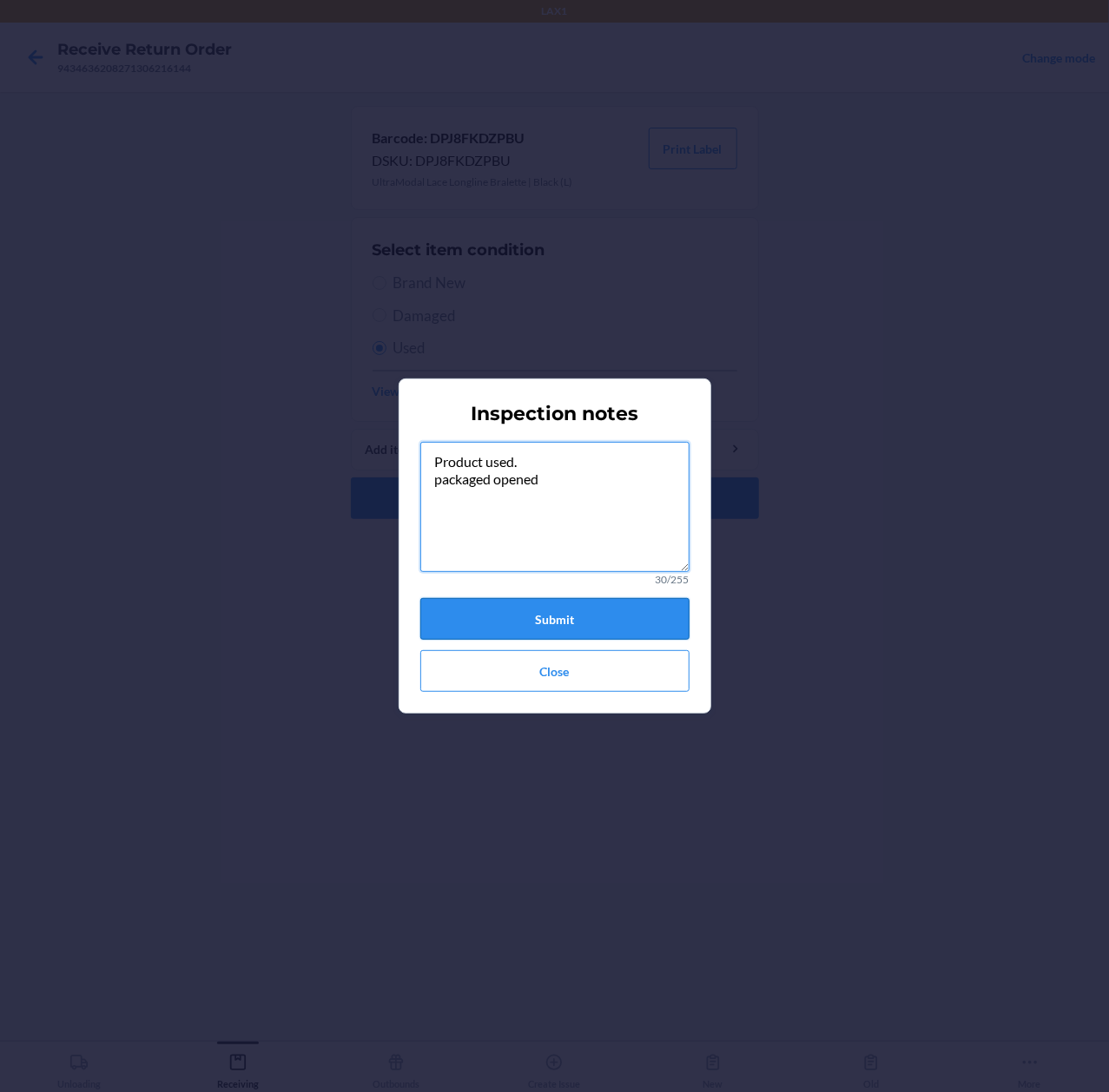 type on "Product used.
packaged opened" 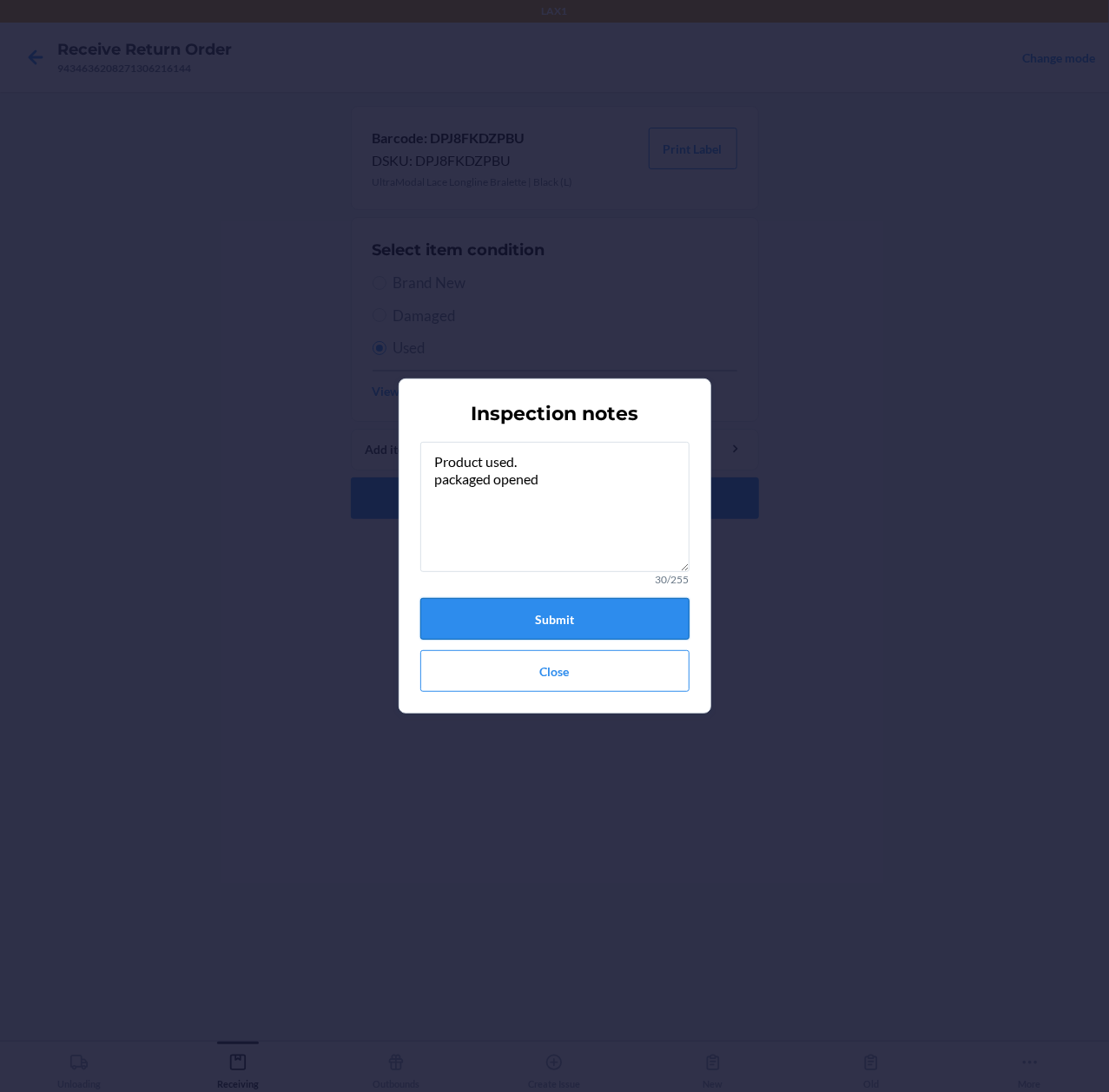 click on "Submit" at bounding box center [555, 619] 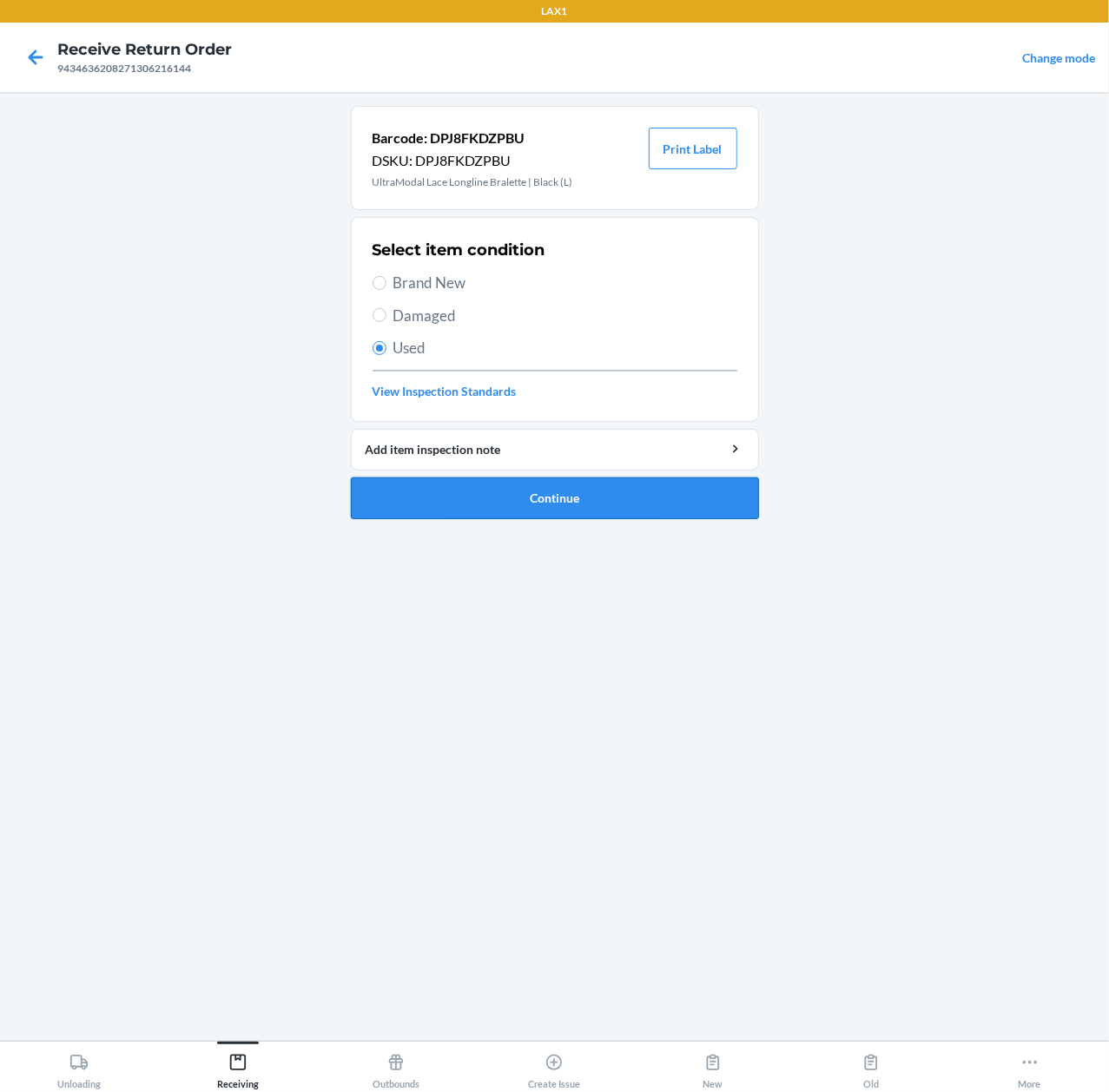 click on "Continue" at bounding box center [555, 498] 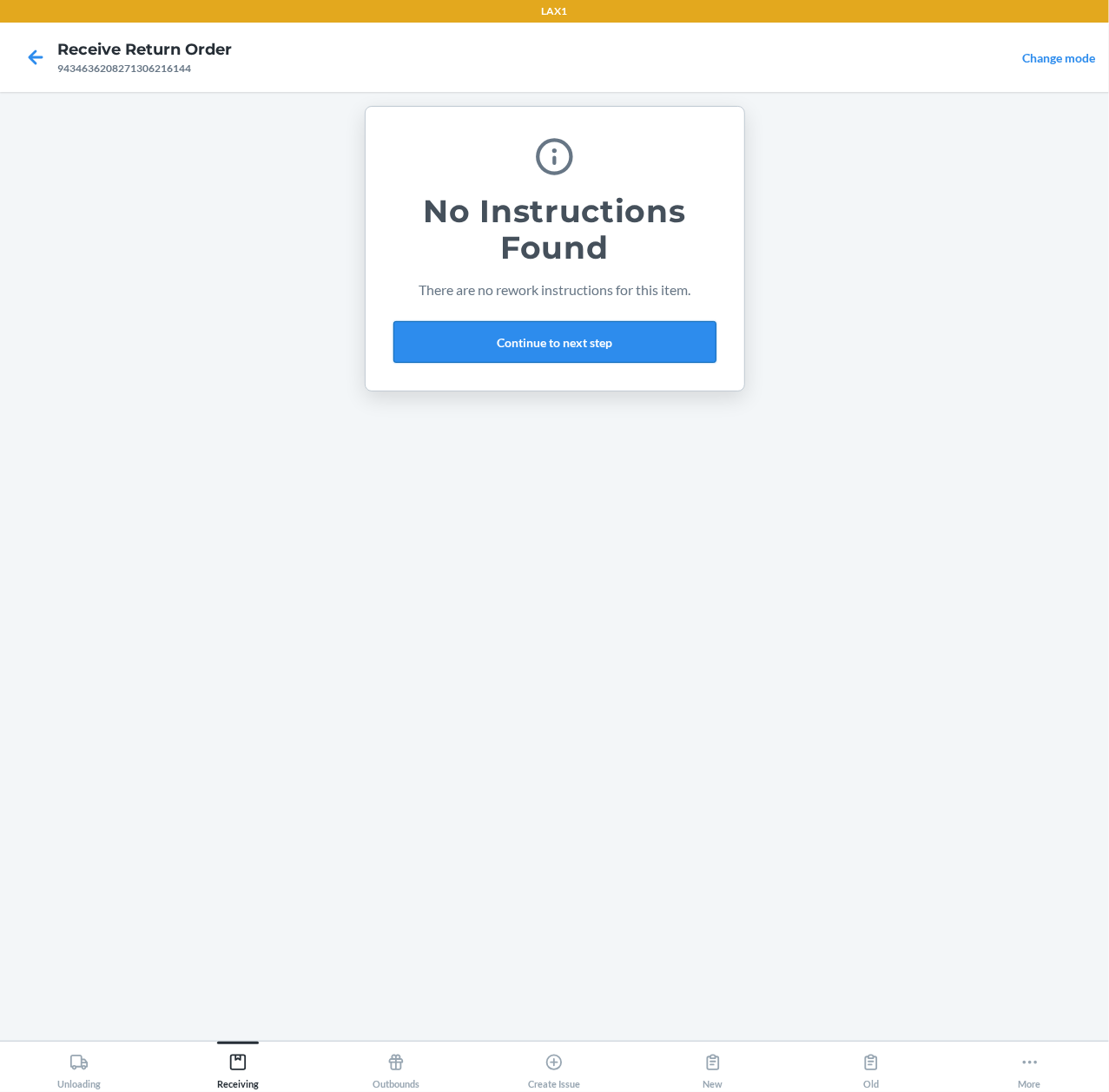 click on "Continue to next step" at bounding box center [555, 342] 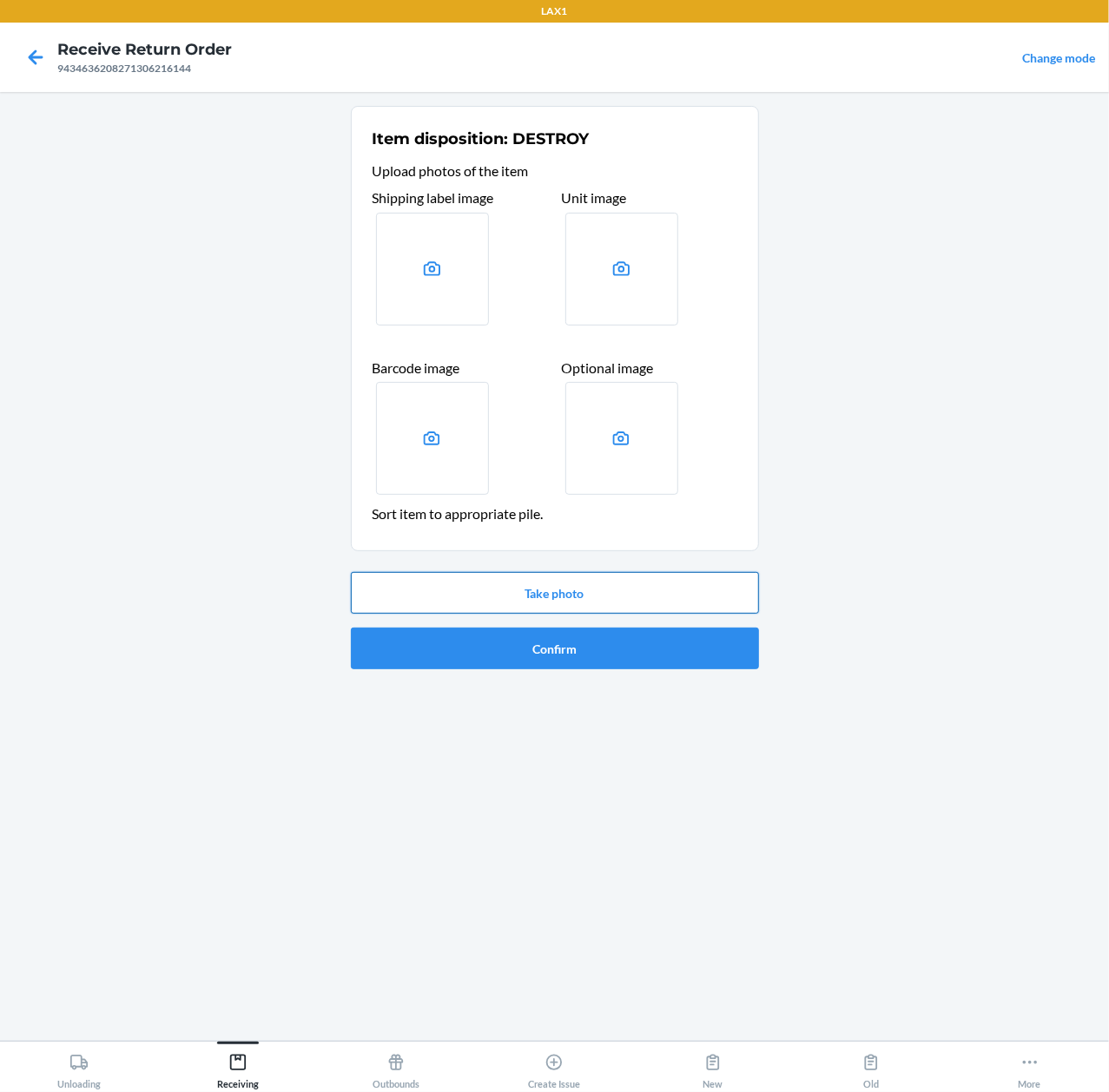 click on "Take photo" at bounding box center (555, 593) 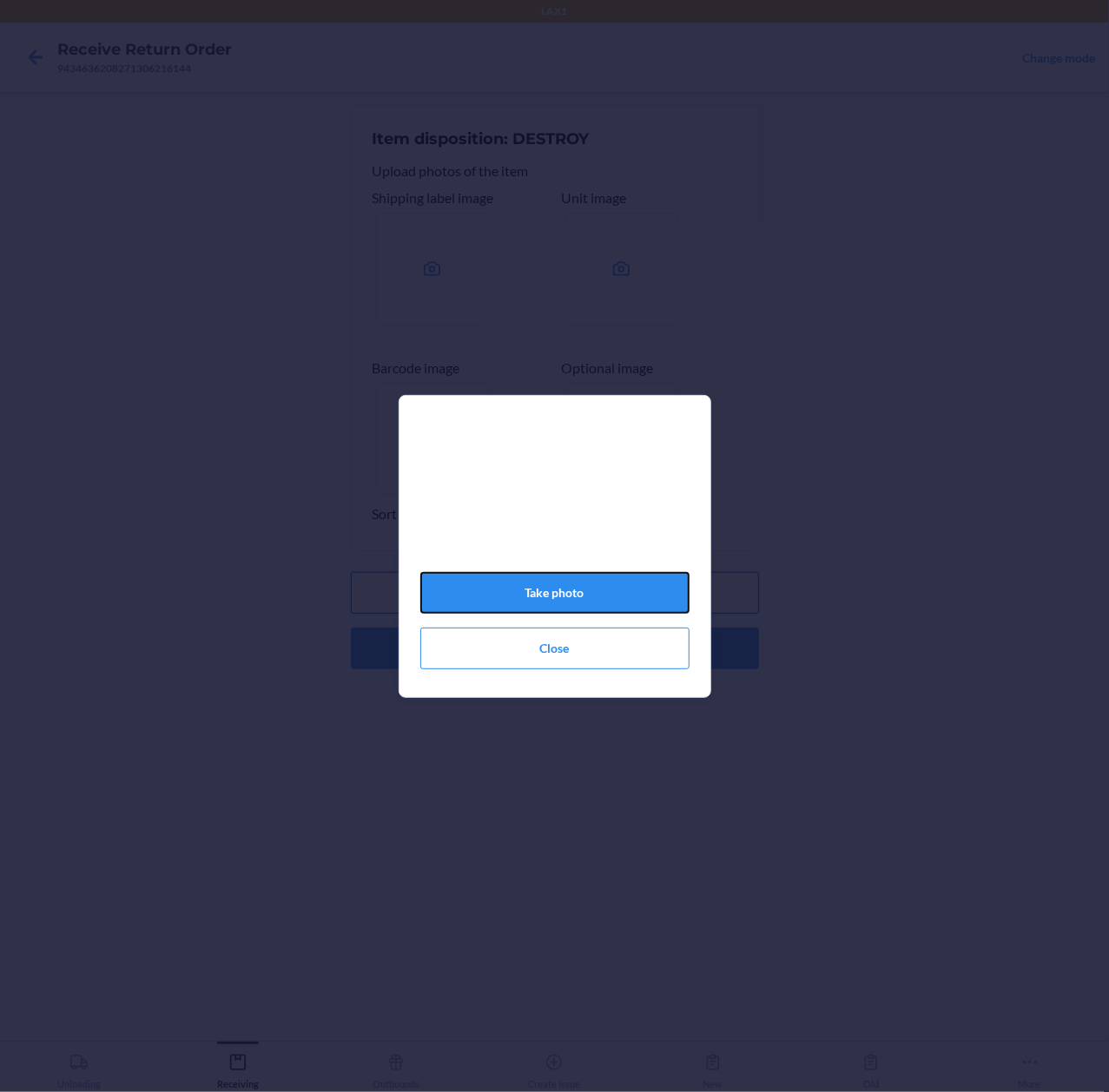 click on "Take photo" 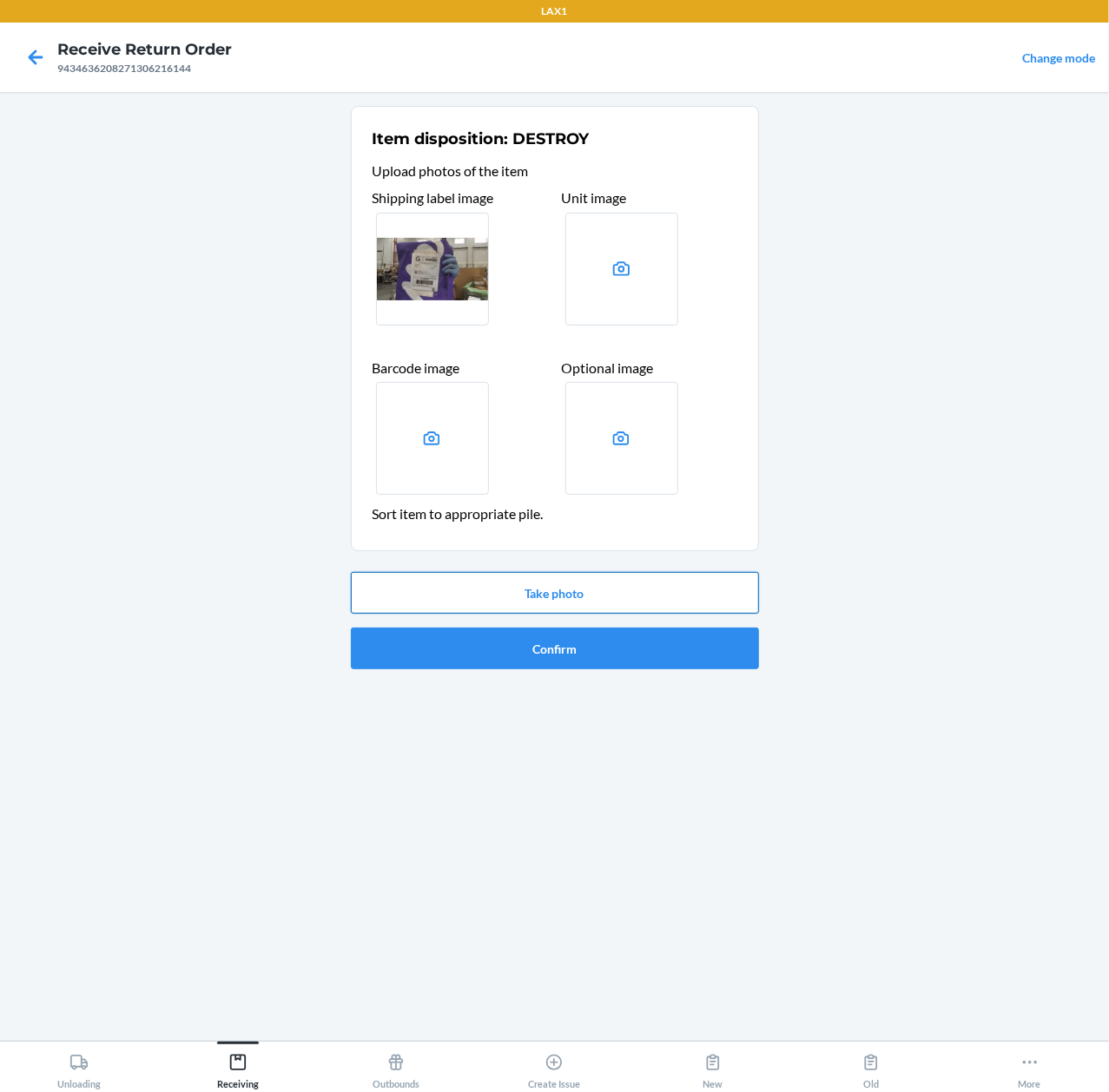 click on "Take photo" at bounding box center [555, 593] 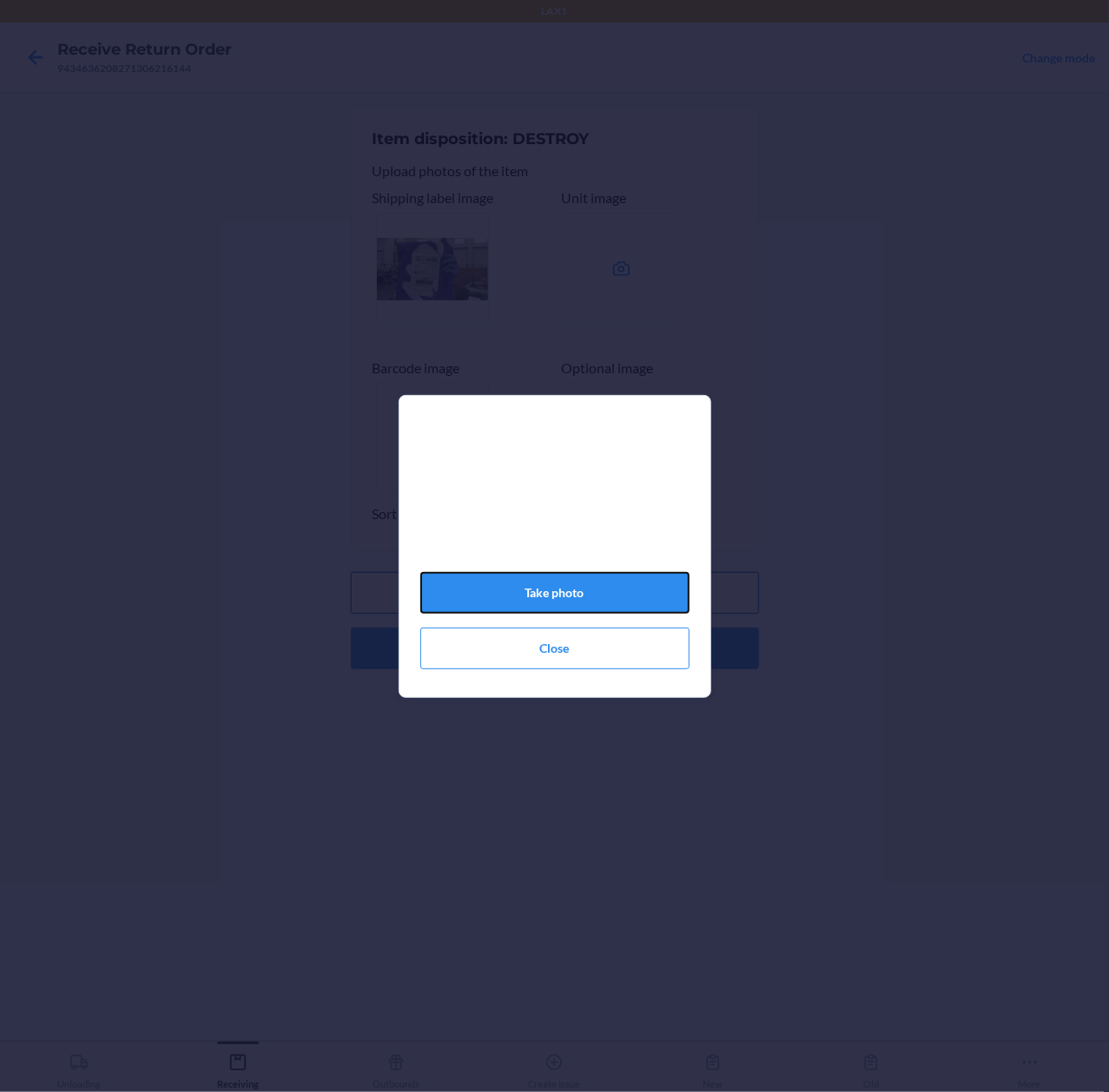 click on "Take photo" 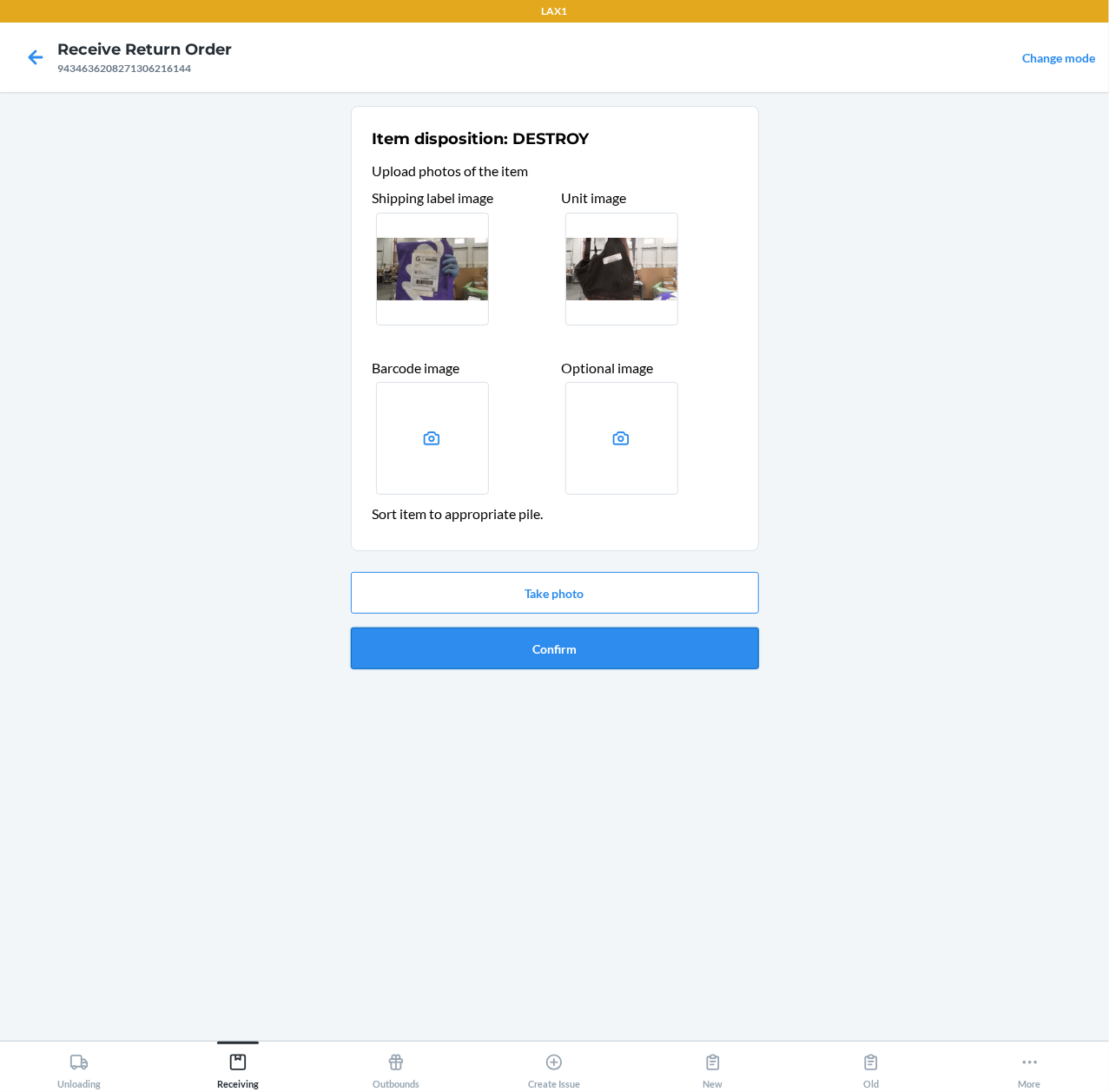 click on "Confirm" at bounding box center (555, 648) 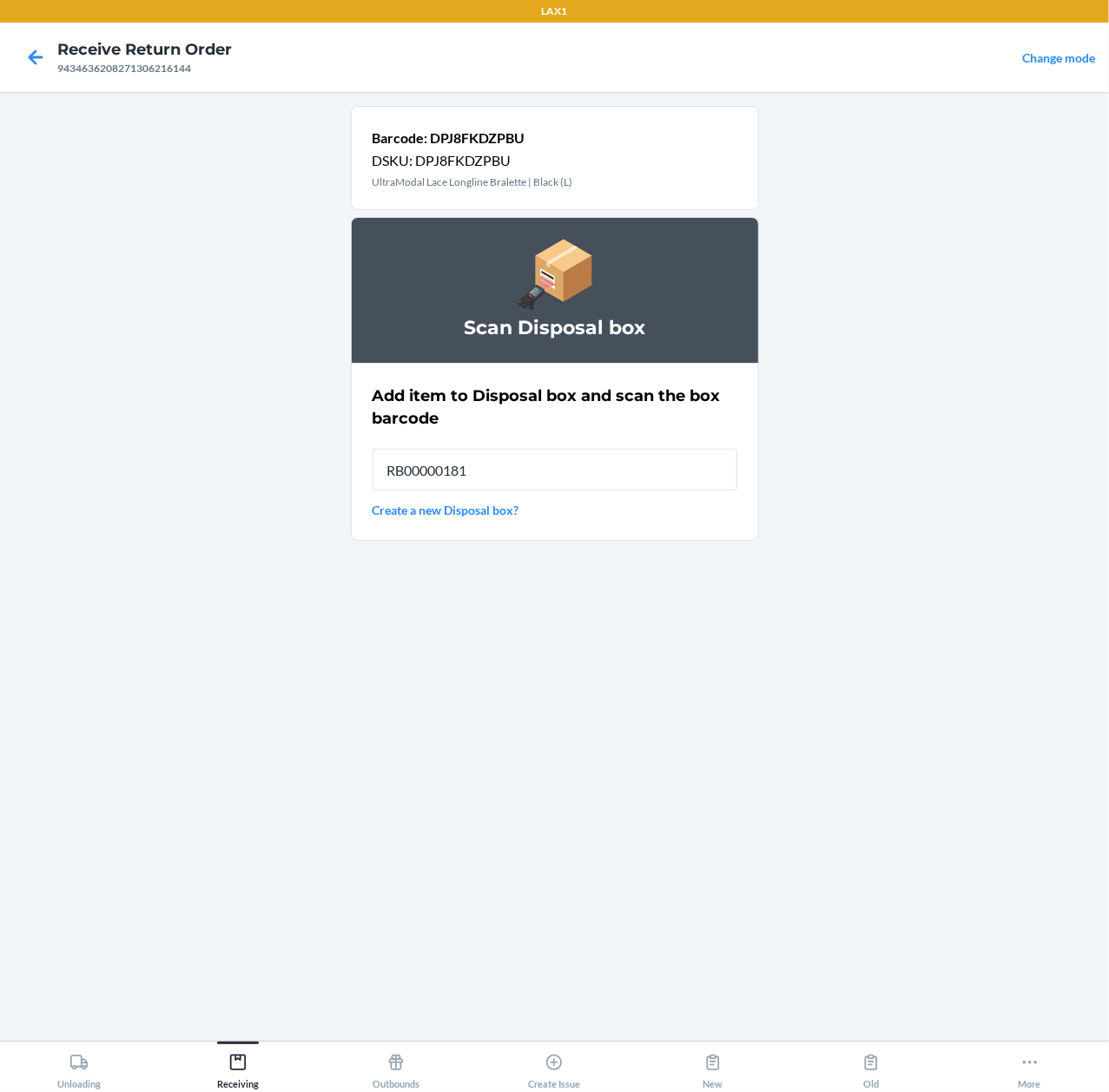 type on "RB000001815" 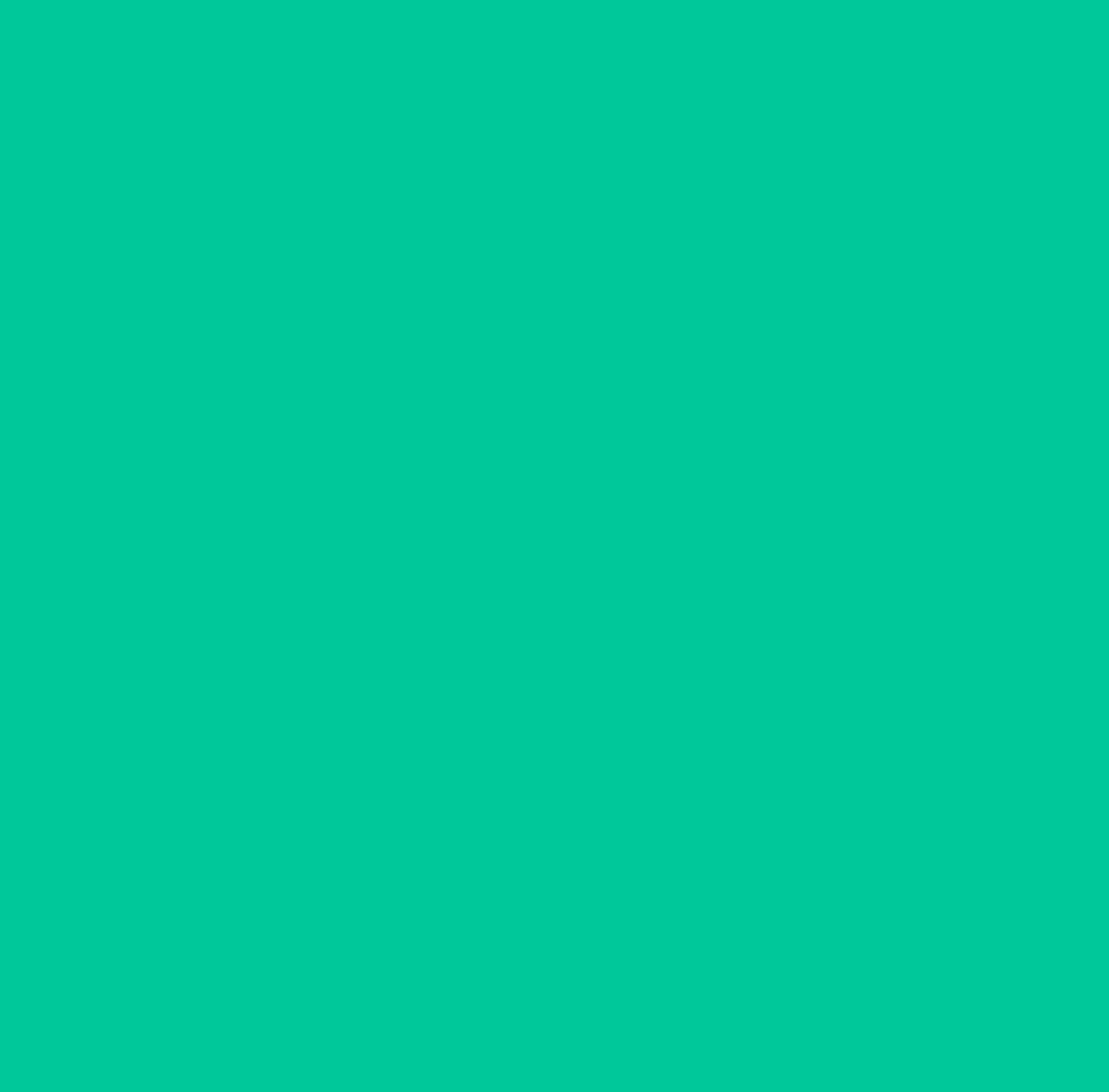 type 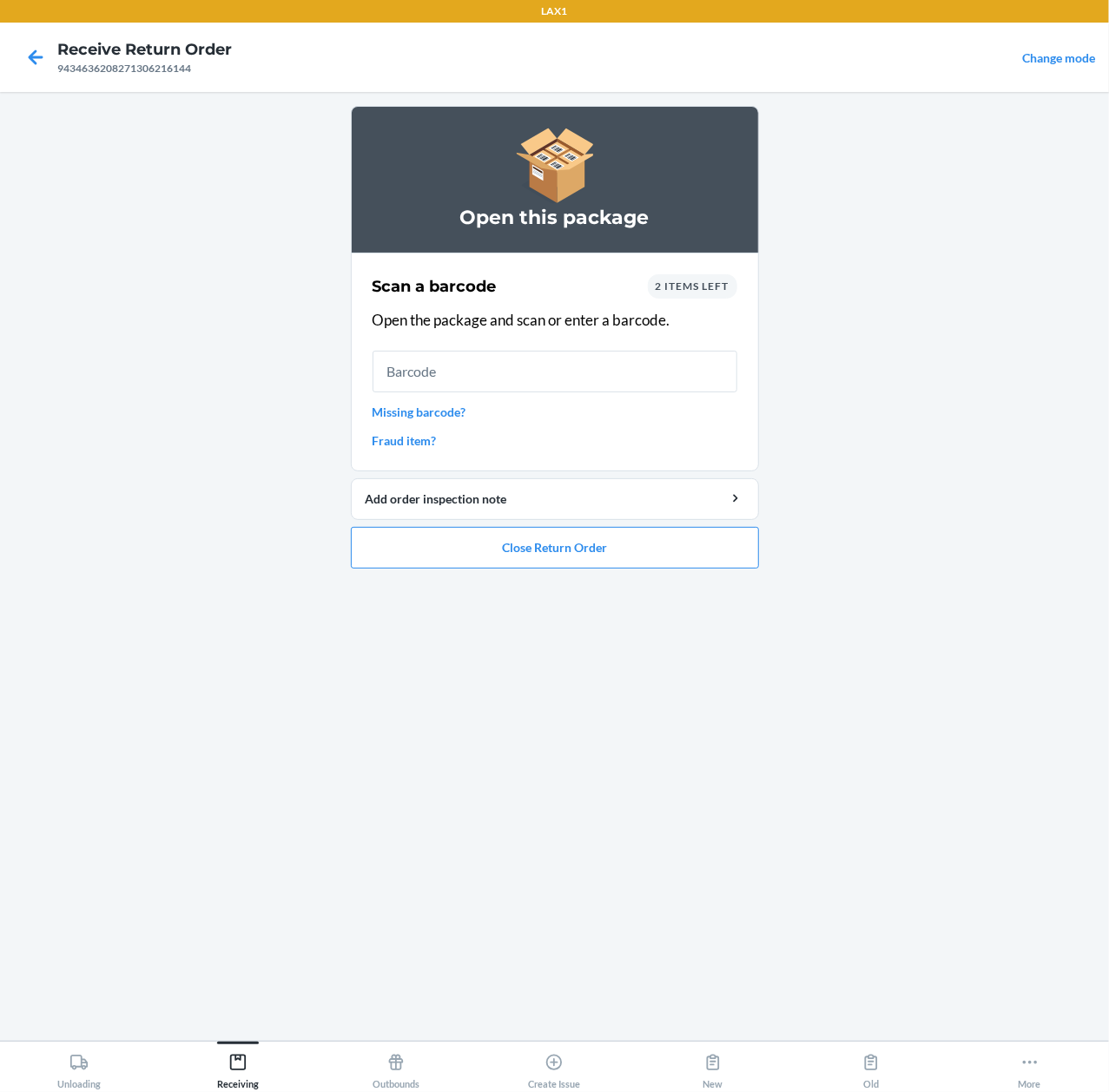 click at bounding box center (555, 372) 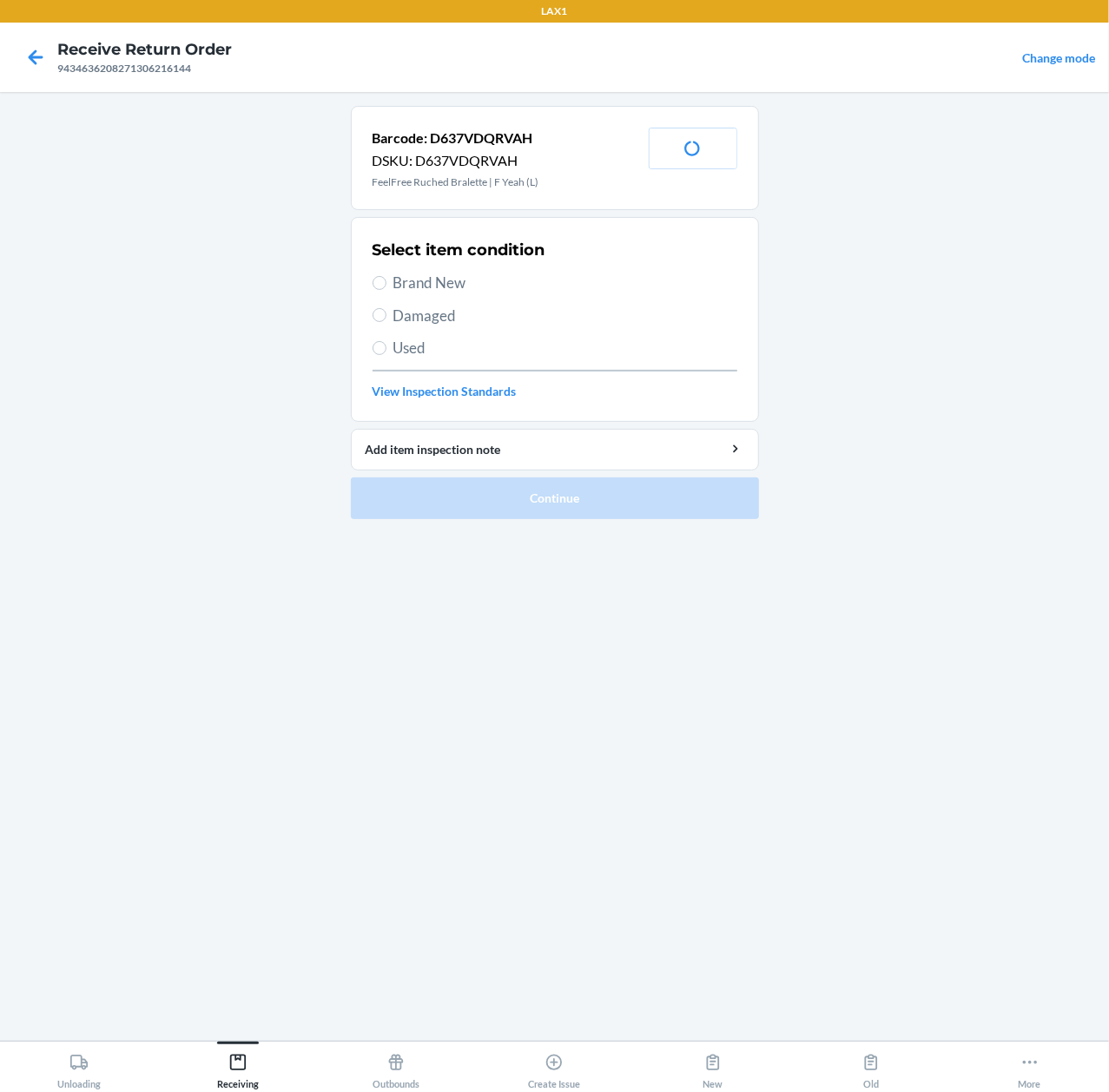 click on "Used" at bounding box center (555, 348) 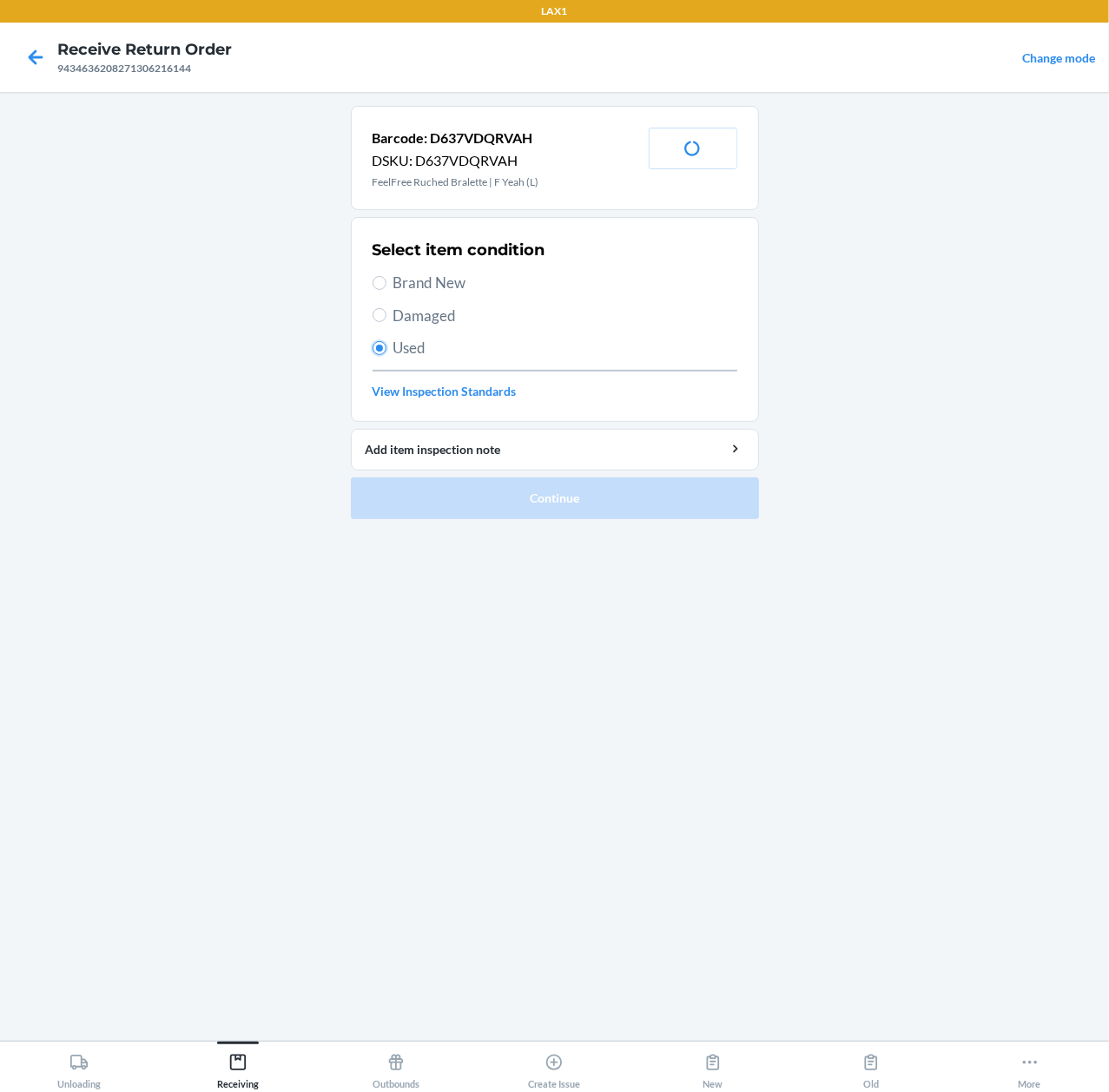 radio on "true" 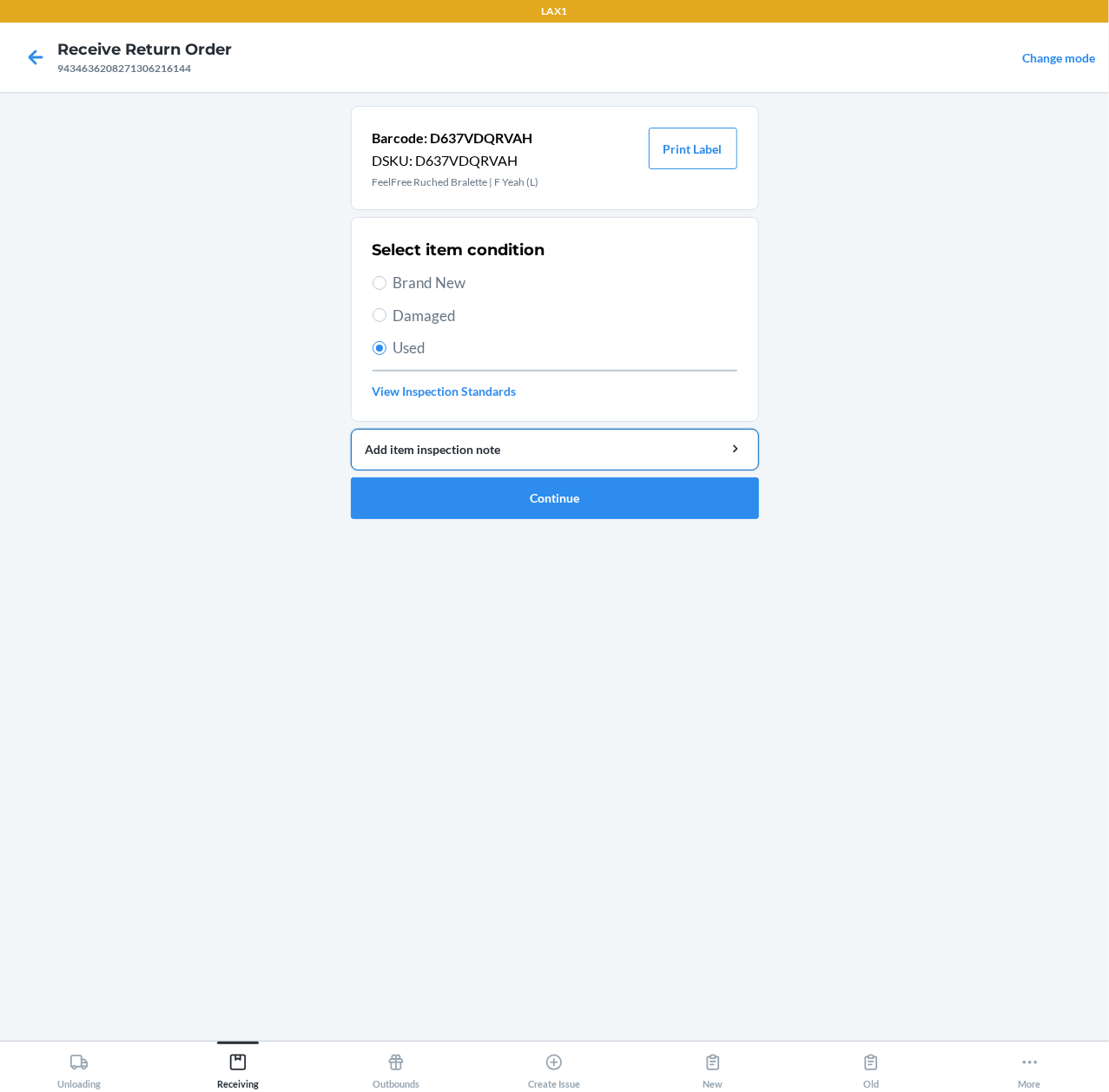click on "Add item inspection note" at bounding box center [555, 449] 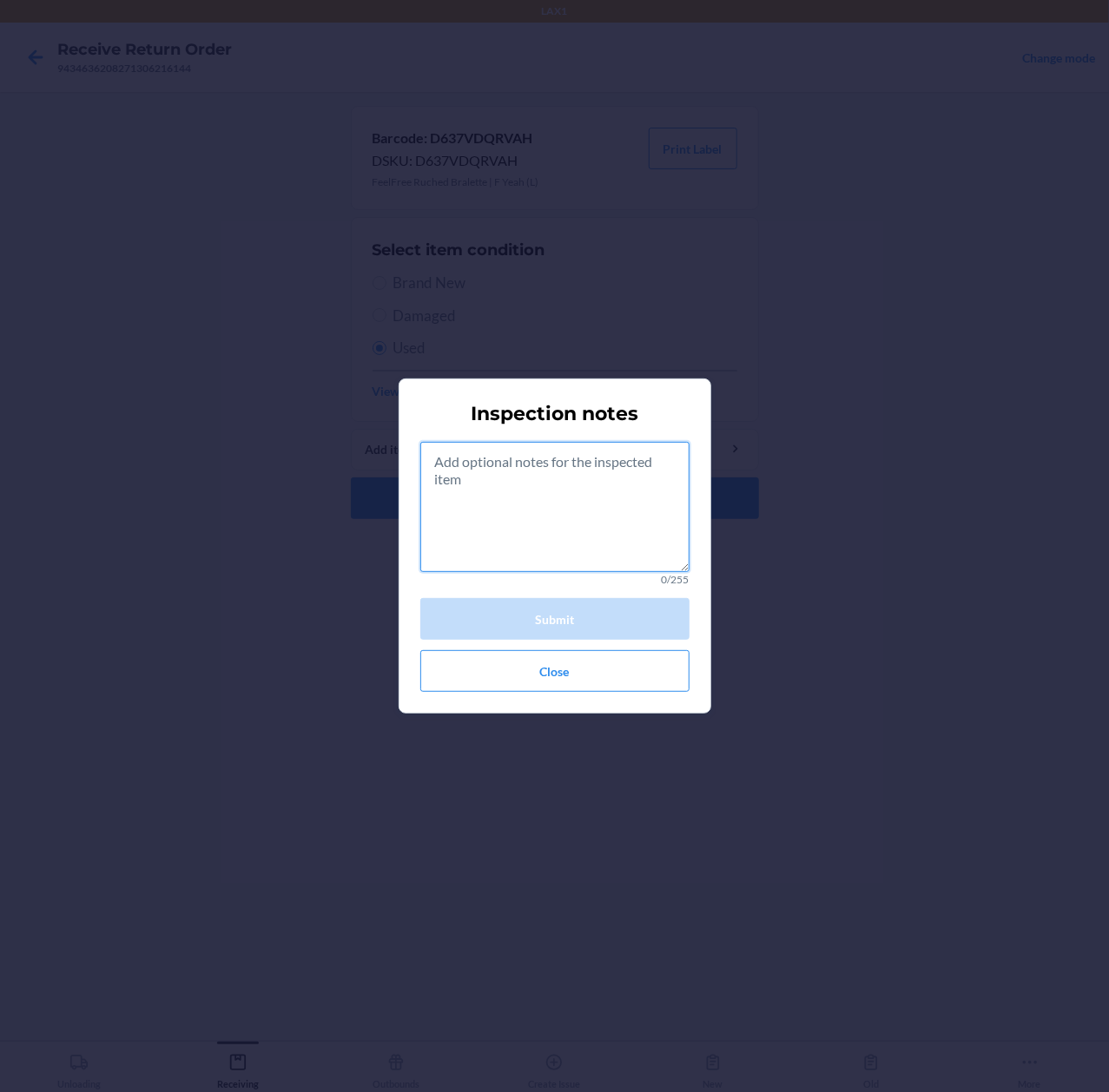 click at bounding box center [555, 507] 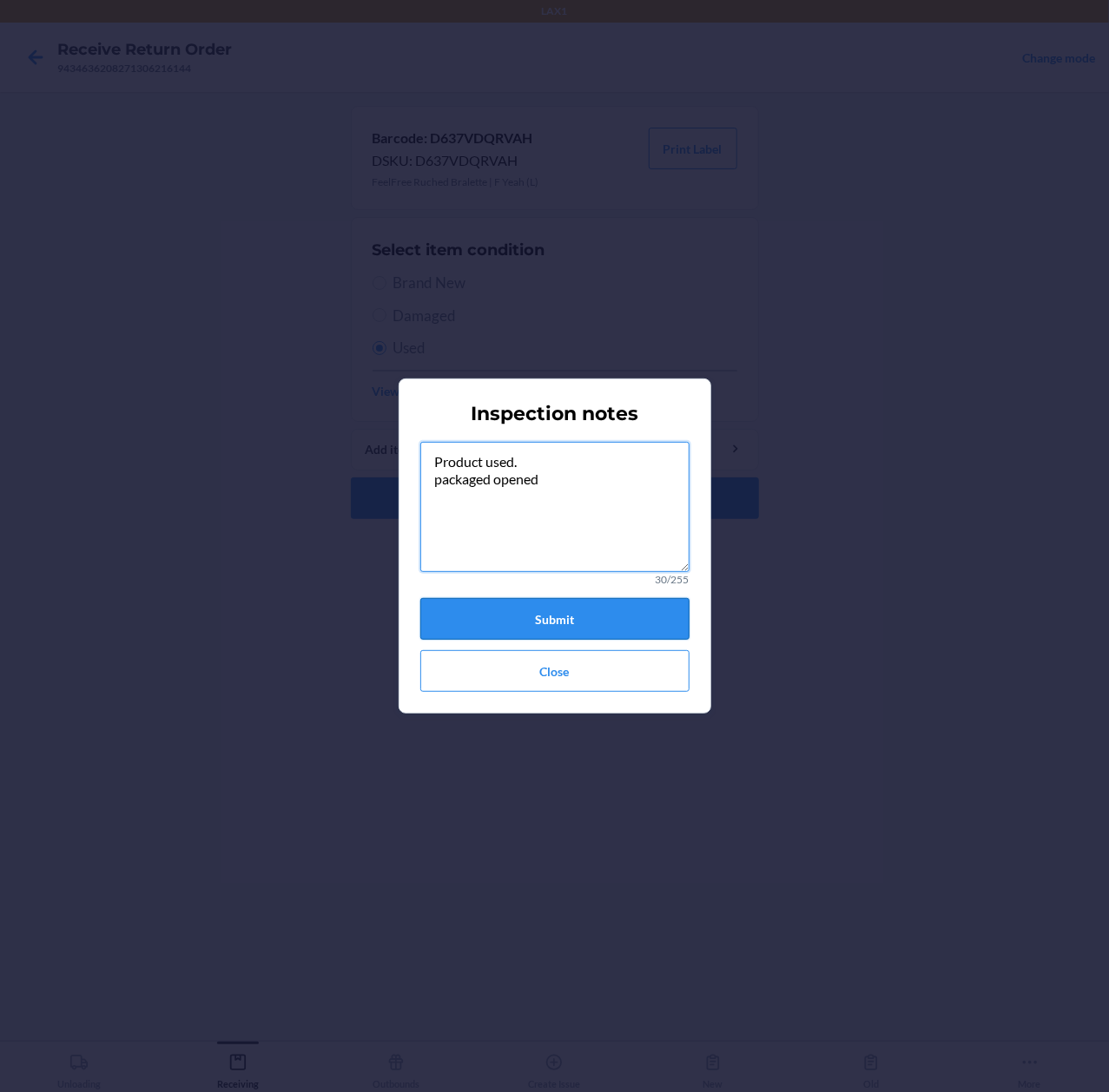 type on "Product used.
packaged opened" 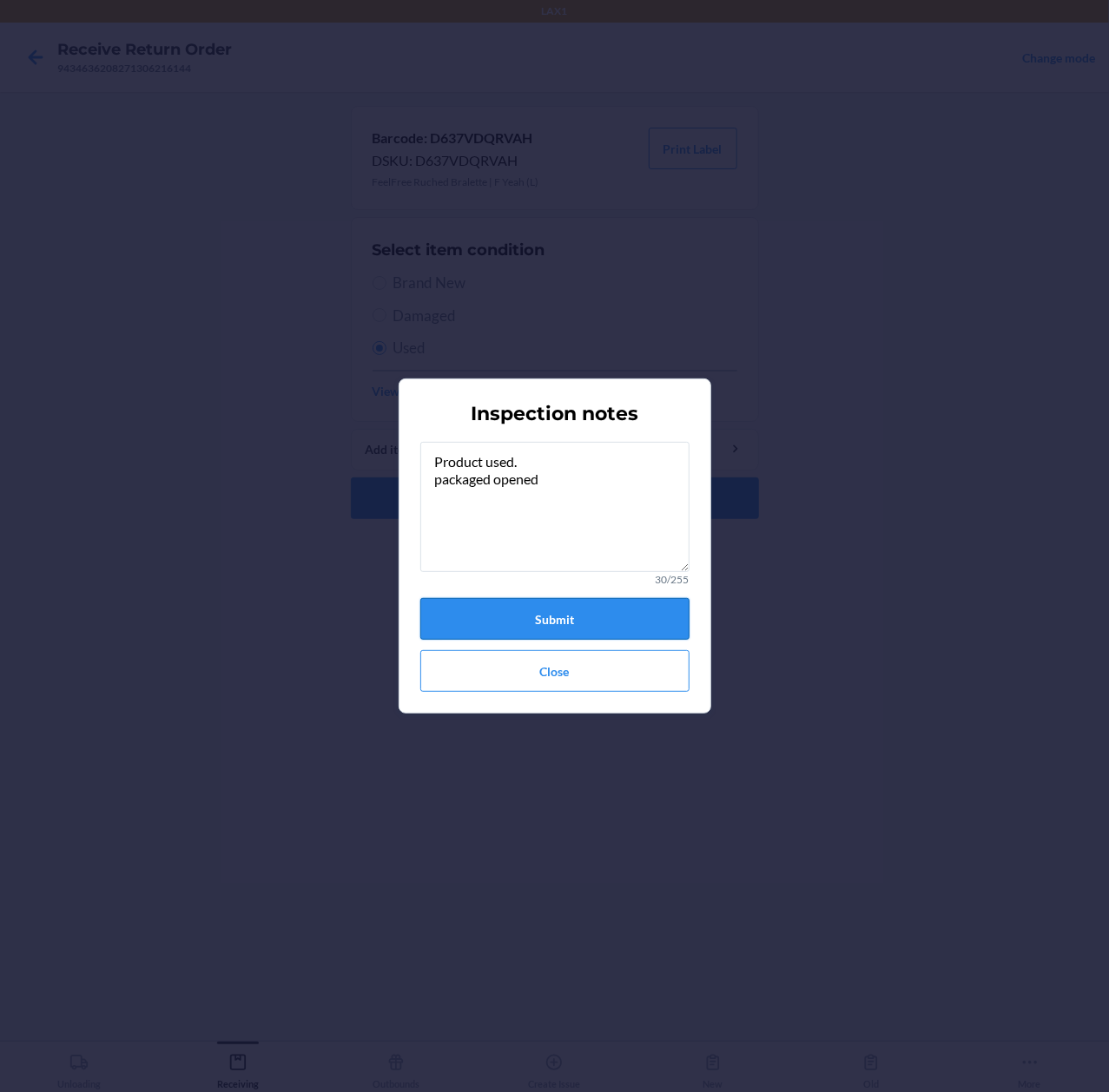 click on "Submit" at bounding box center [555, 619] 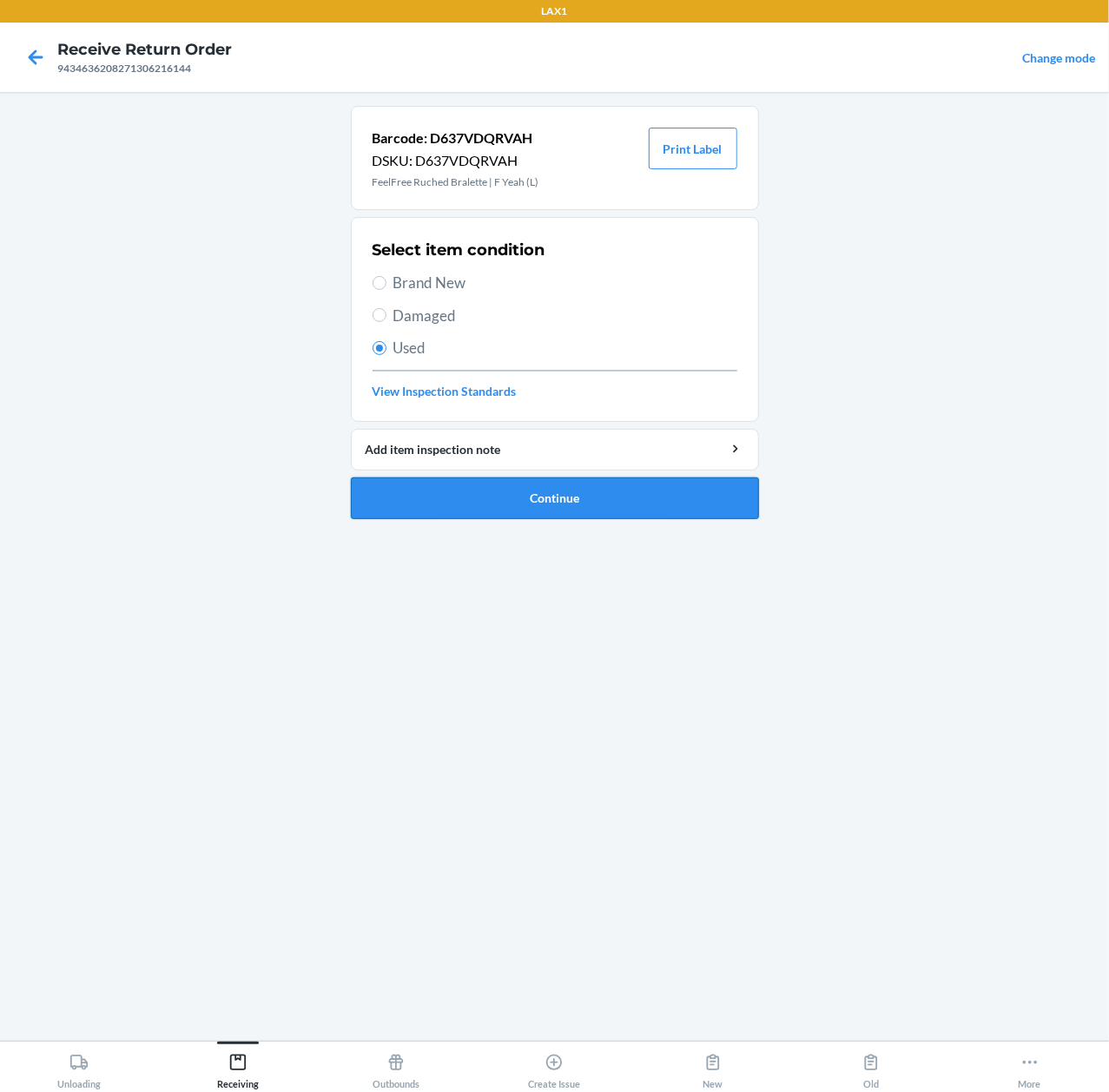 click on "Continue" at bounding box center (555, 498) 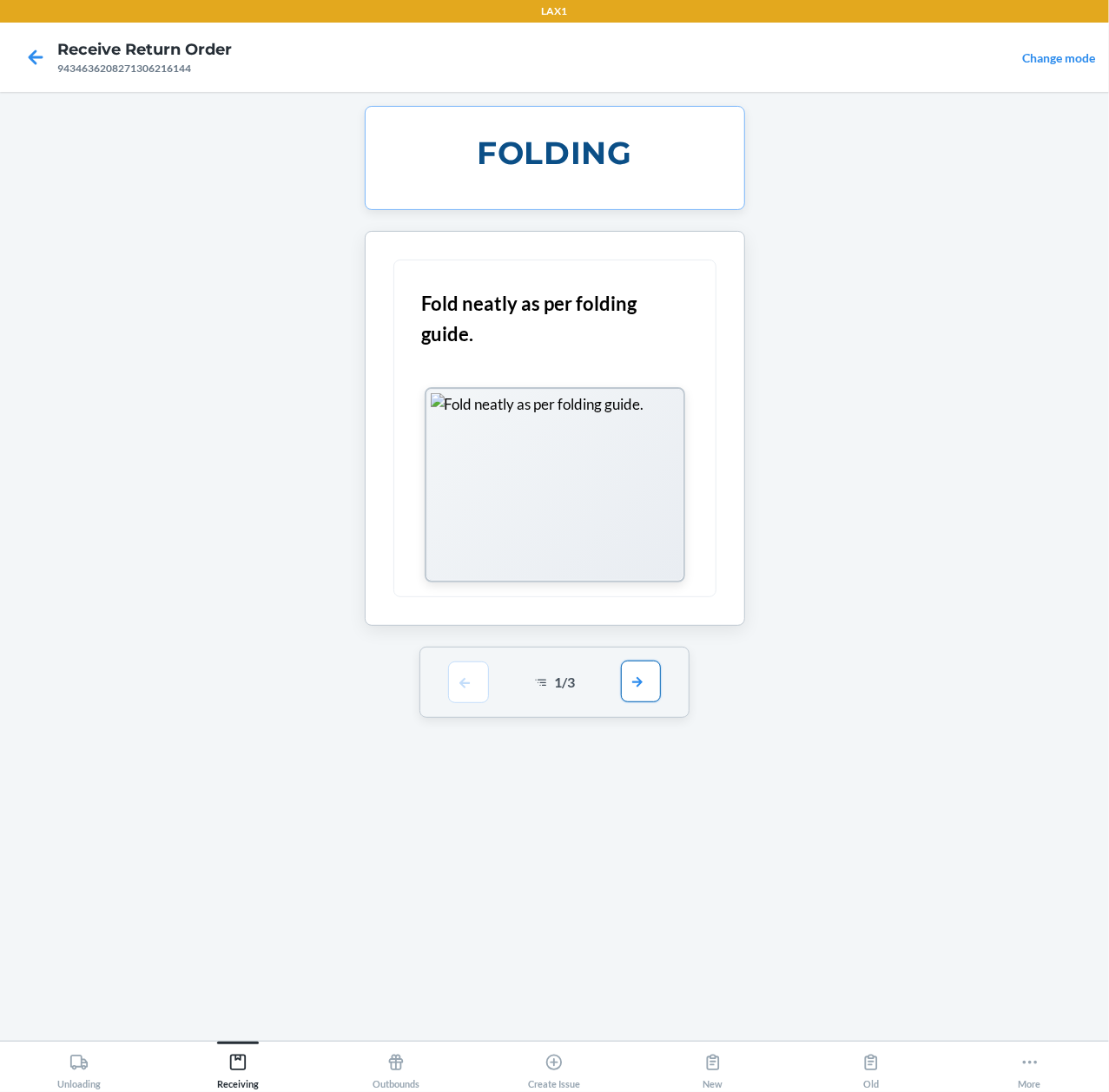 click at bounding box center (641, 681) 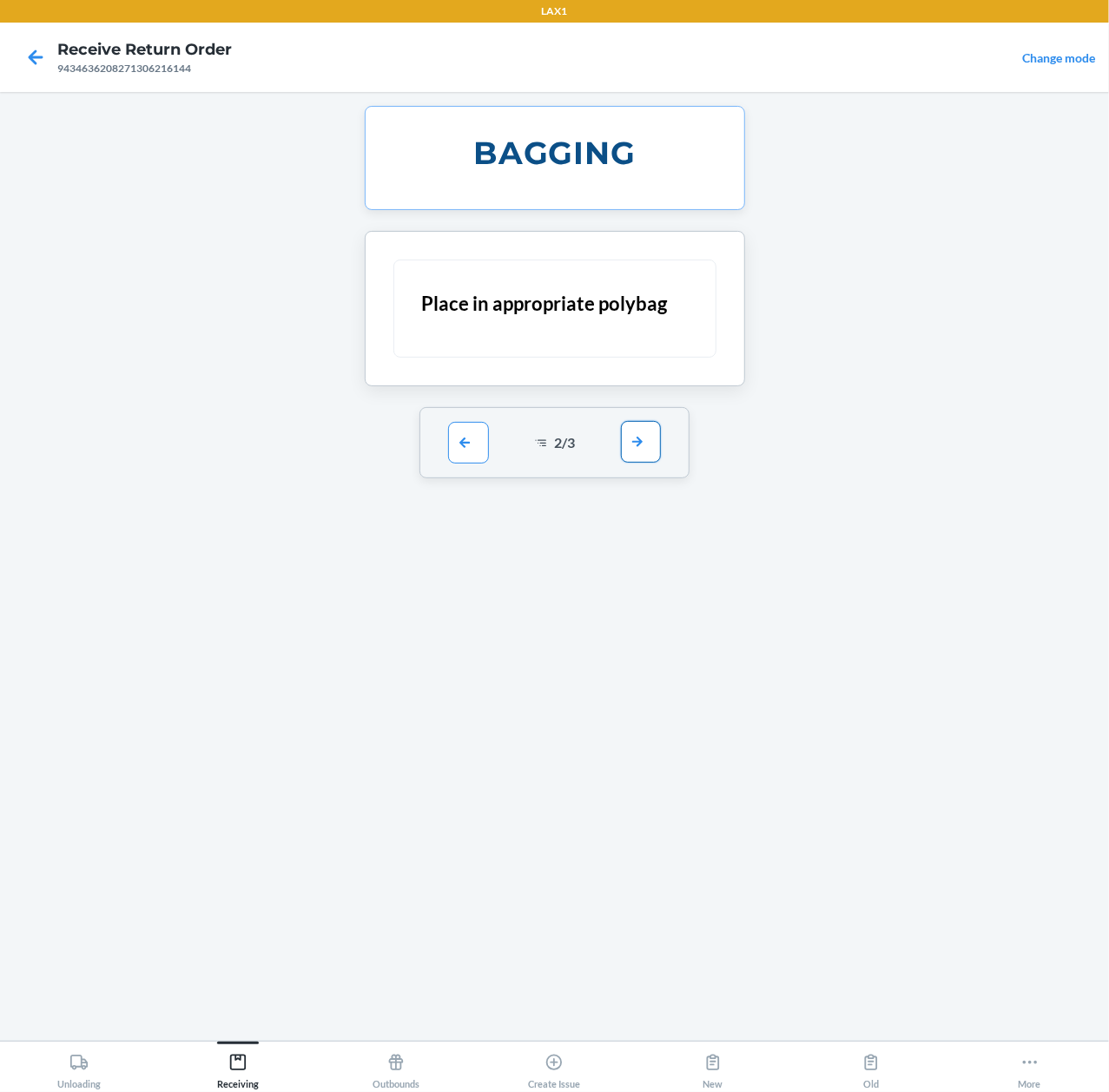 click at bounding box center (641, 442) 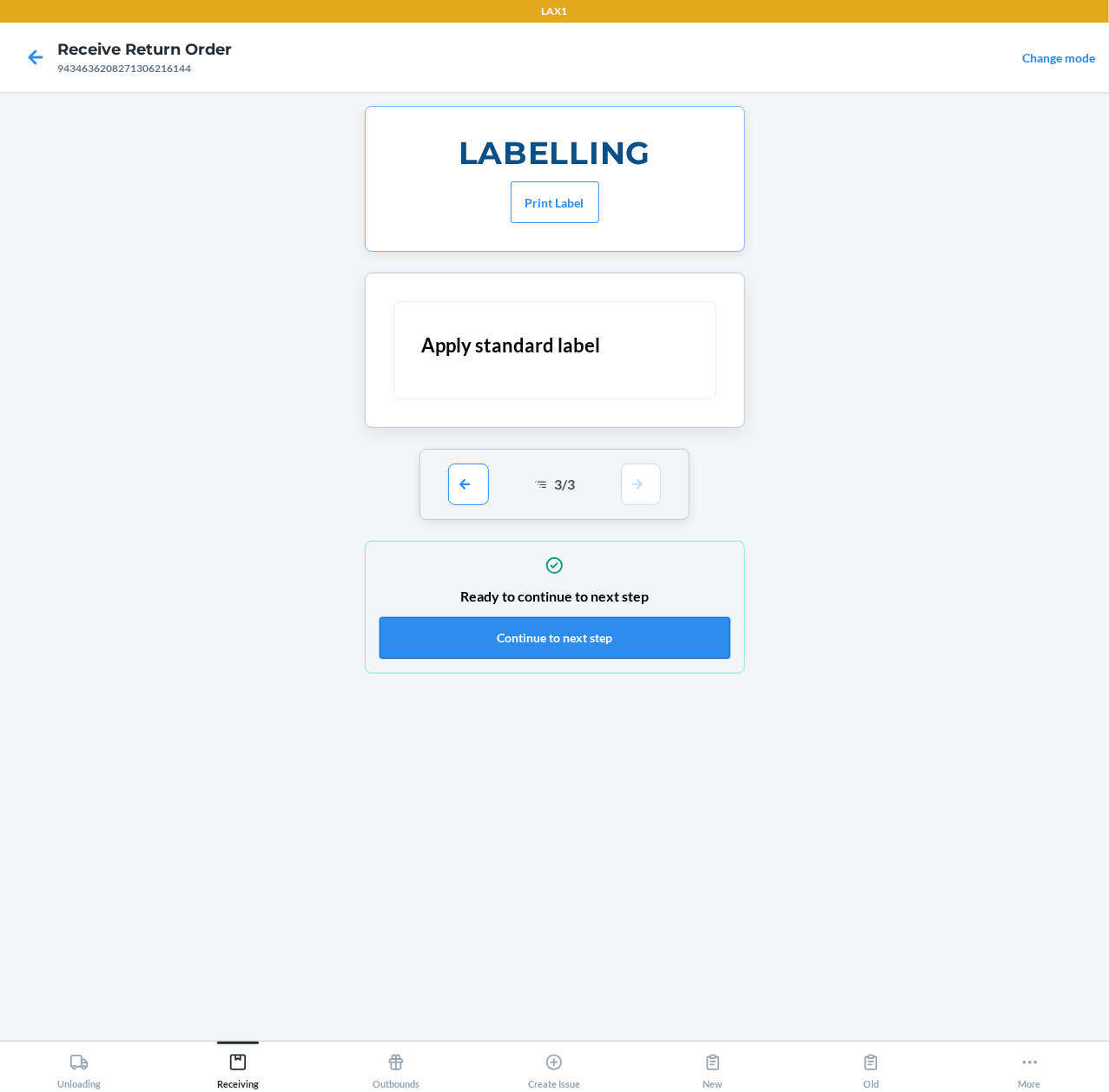 click on "Continue to next step" at bounding box center [555, 638] 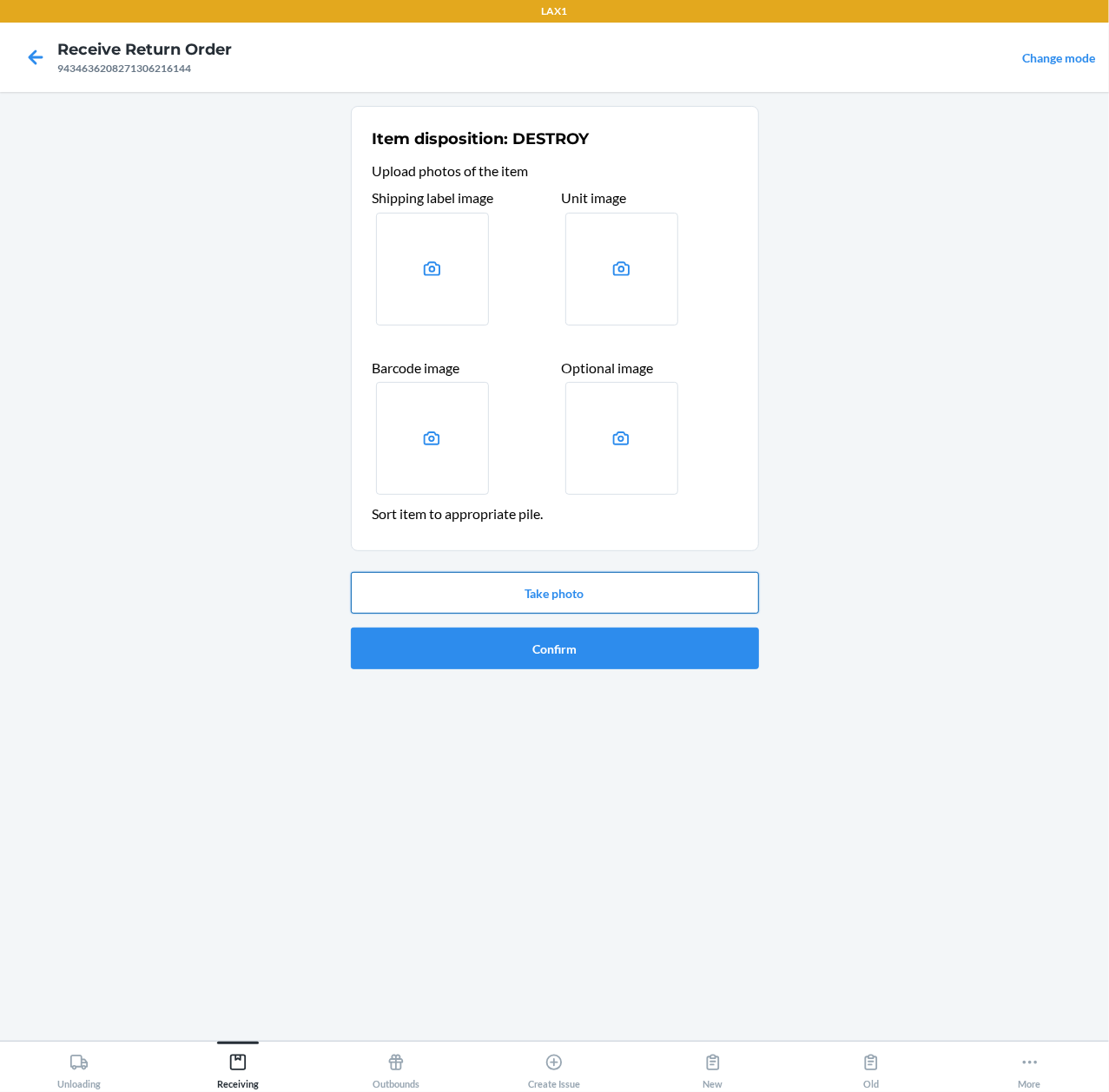 click on "Take photo" at bounding box center (555, 593) 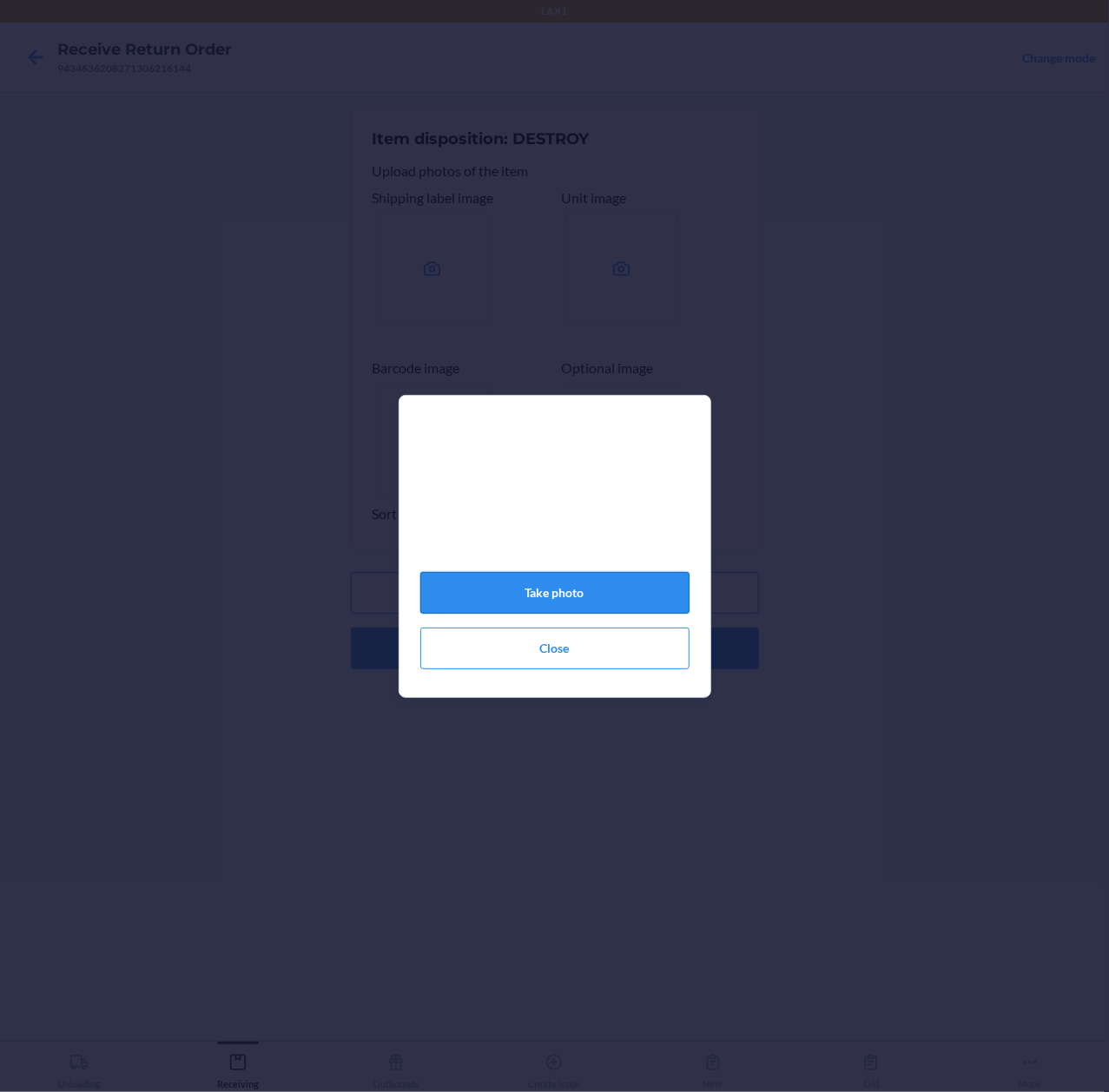 click on "Take photo" 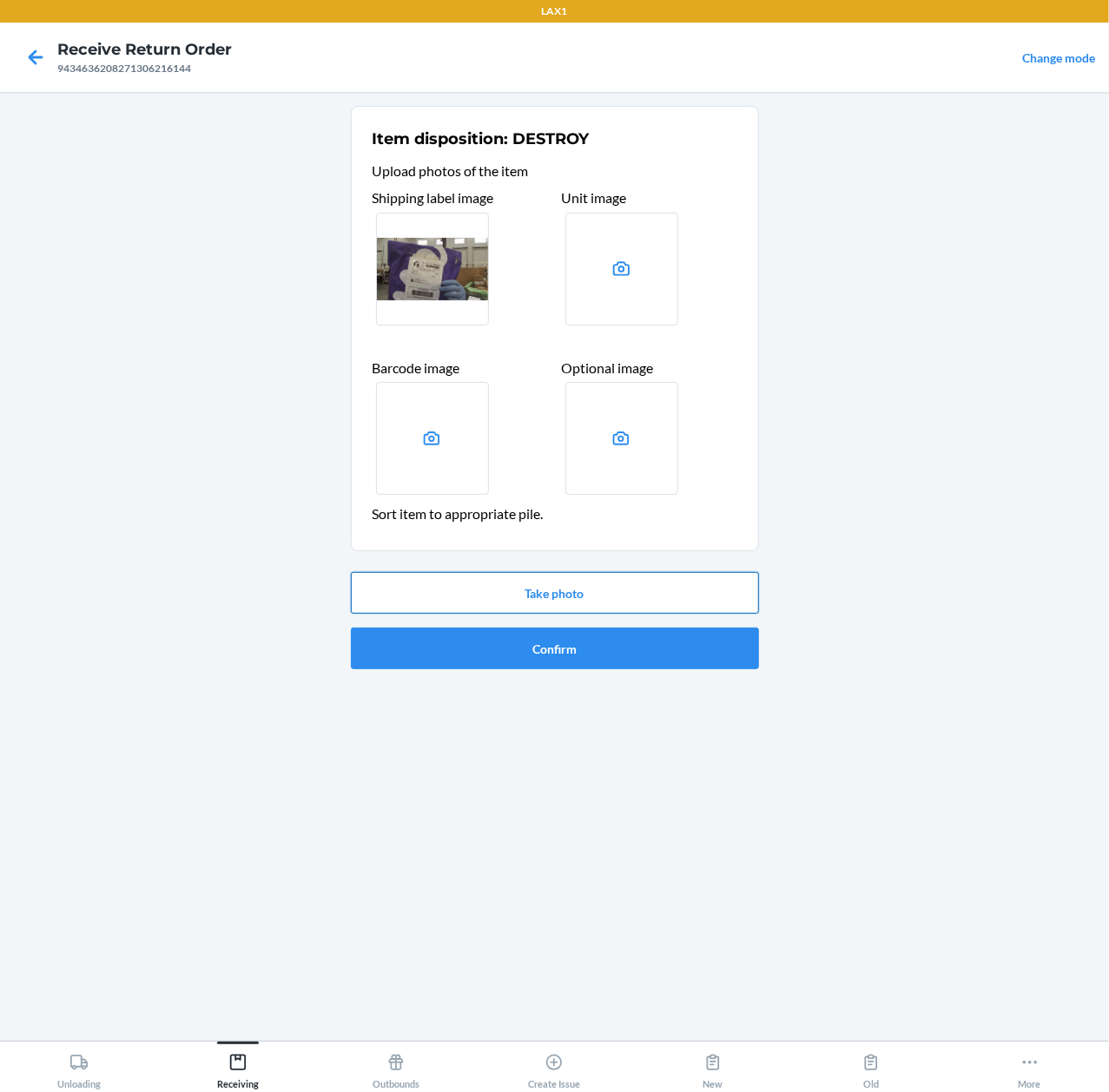 click on "Take photo" at bounding box center (555, 593) 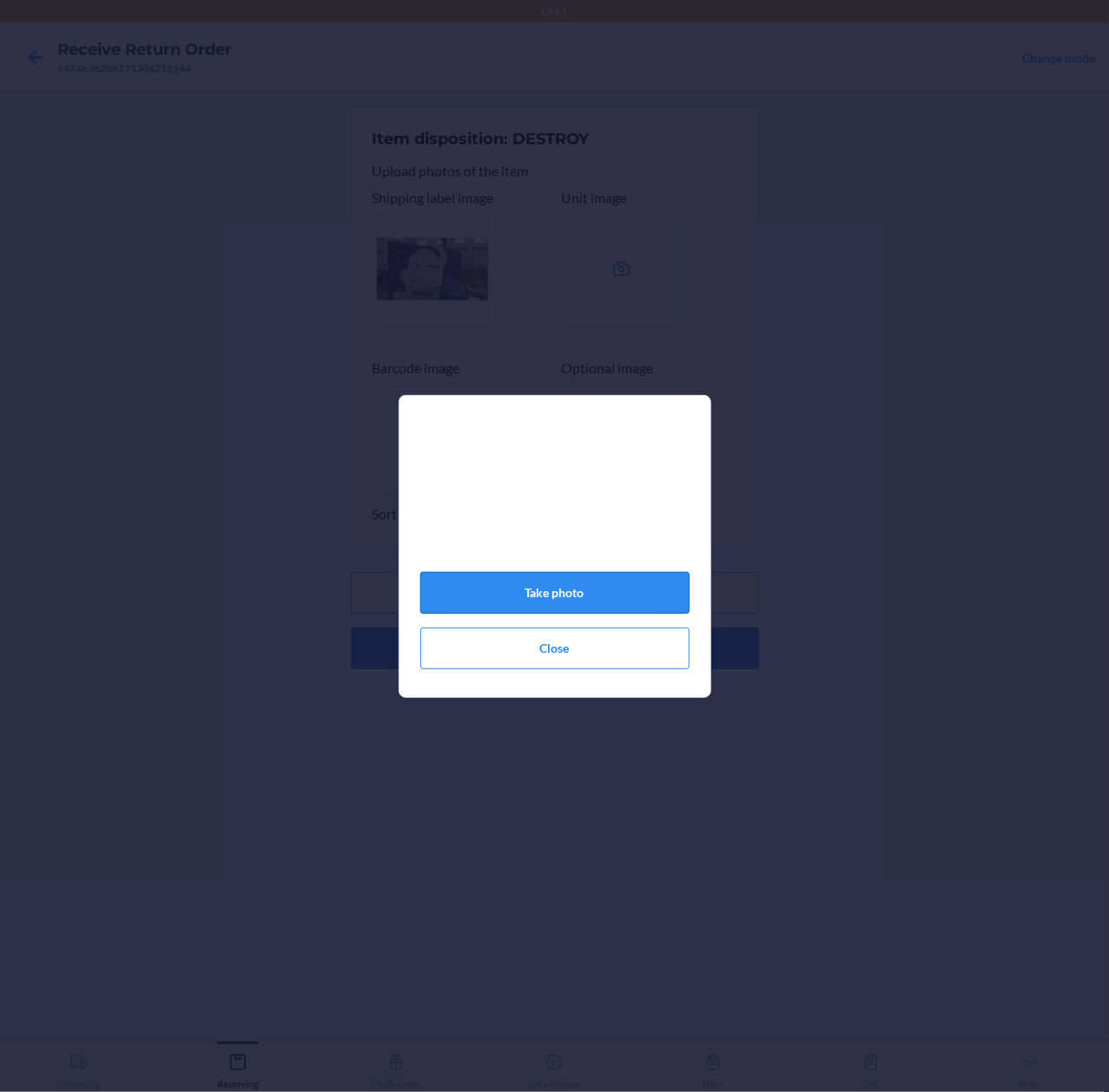 click on "Take photo" 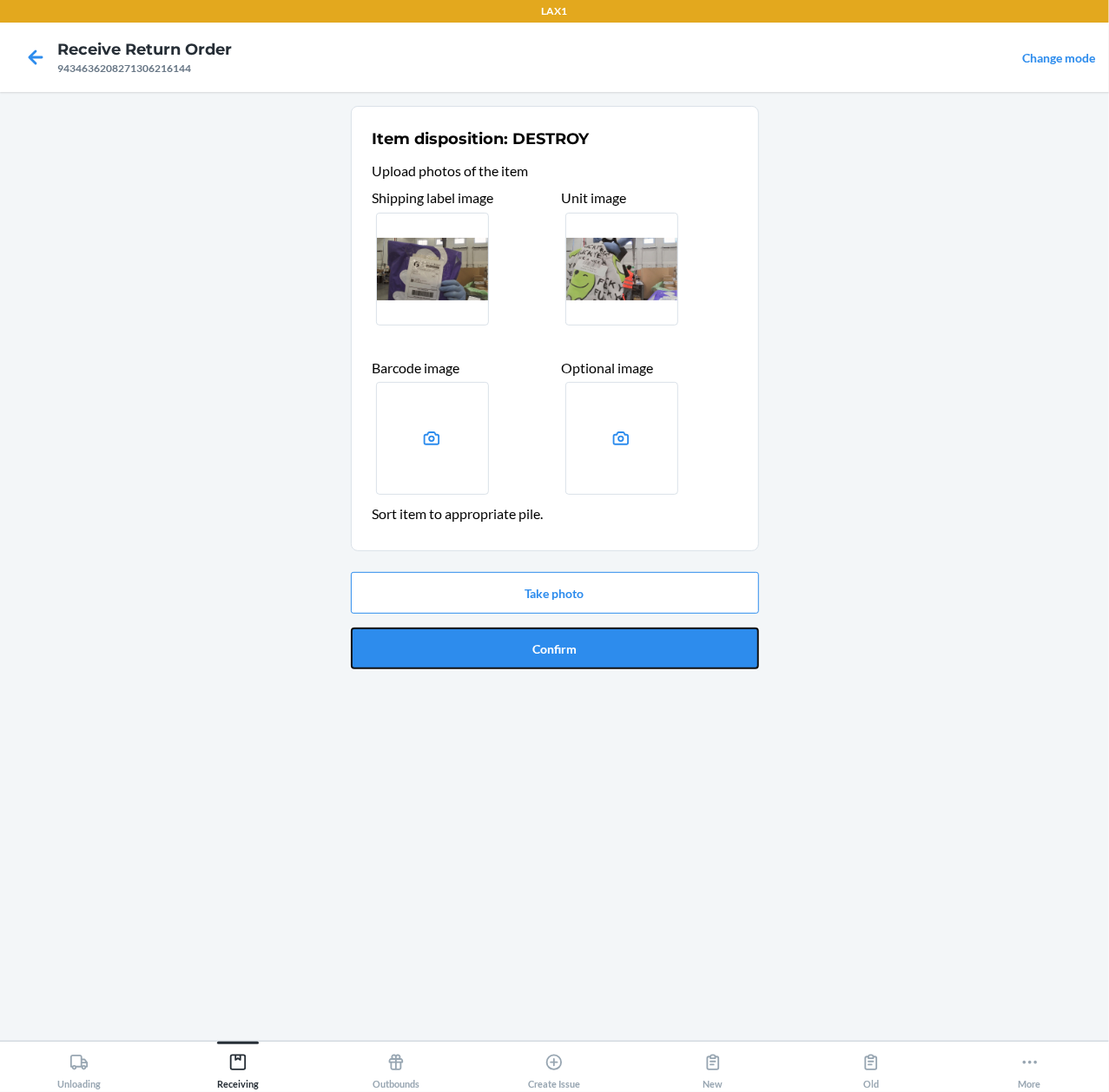 click on "Confirm" at bounding box center [555, 648] 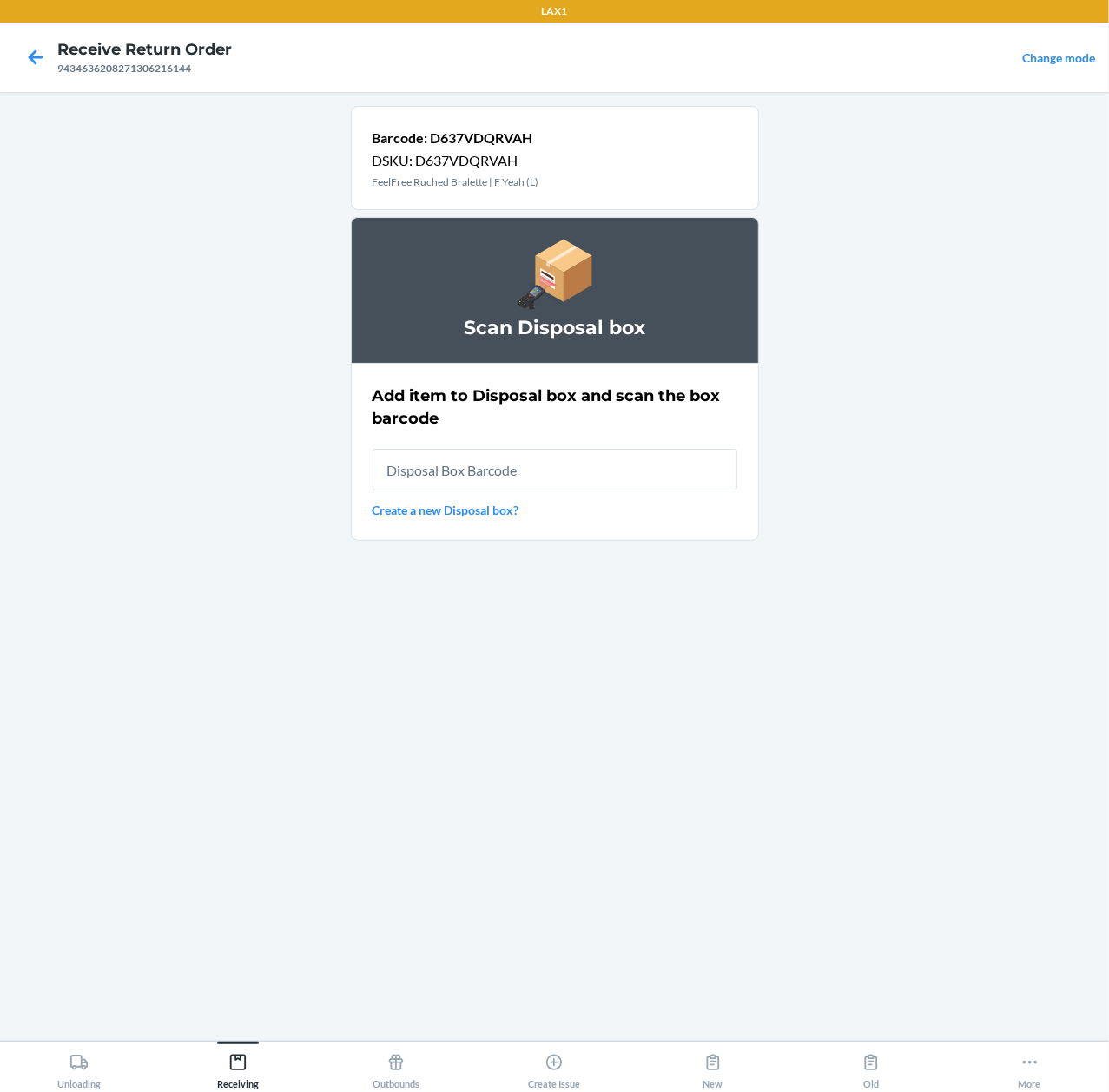 click at bounding box center (555, 470) 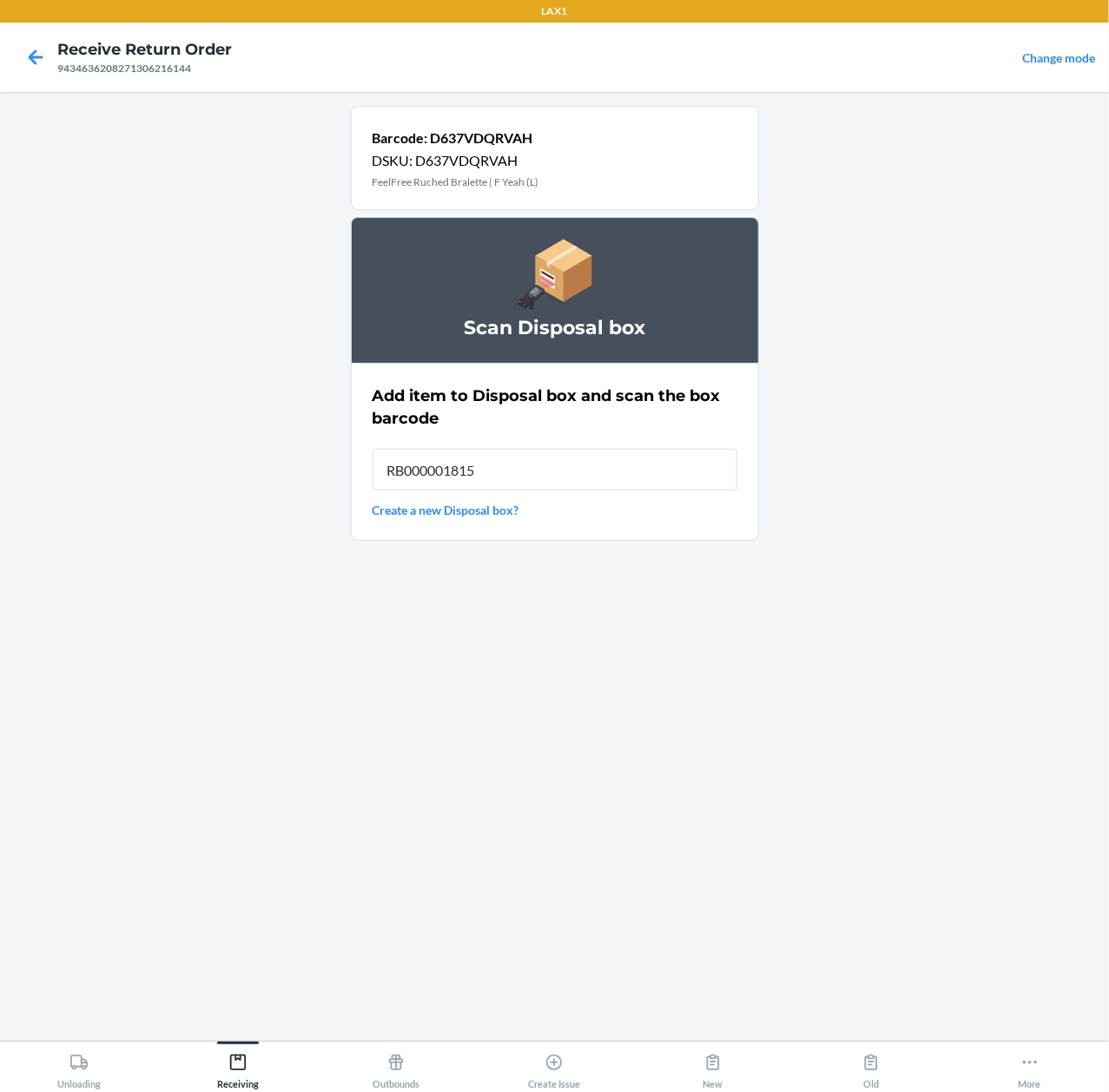 type on "RB000001815" 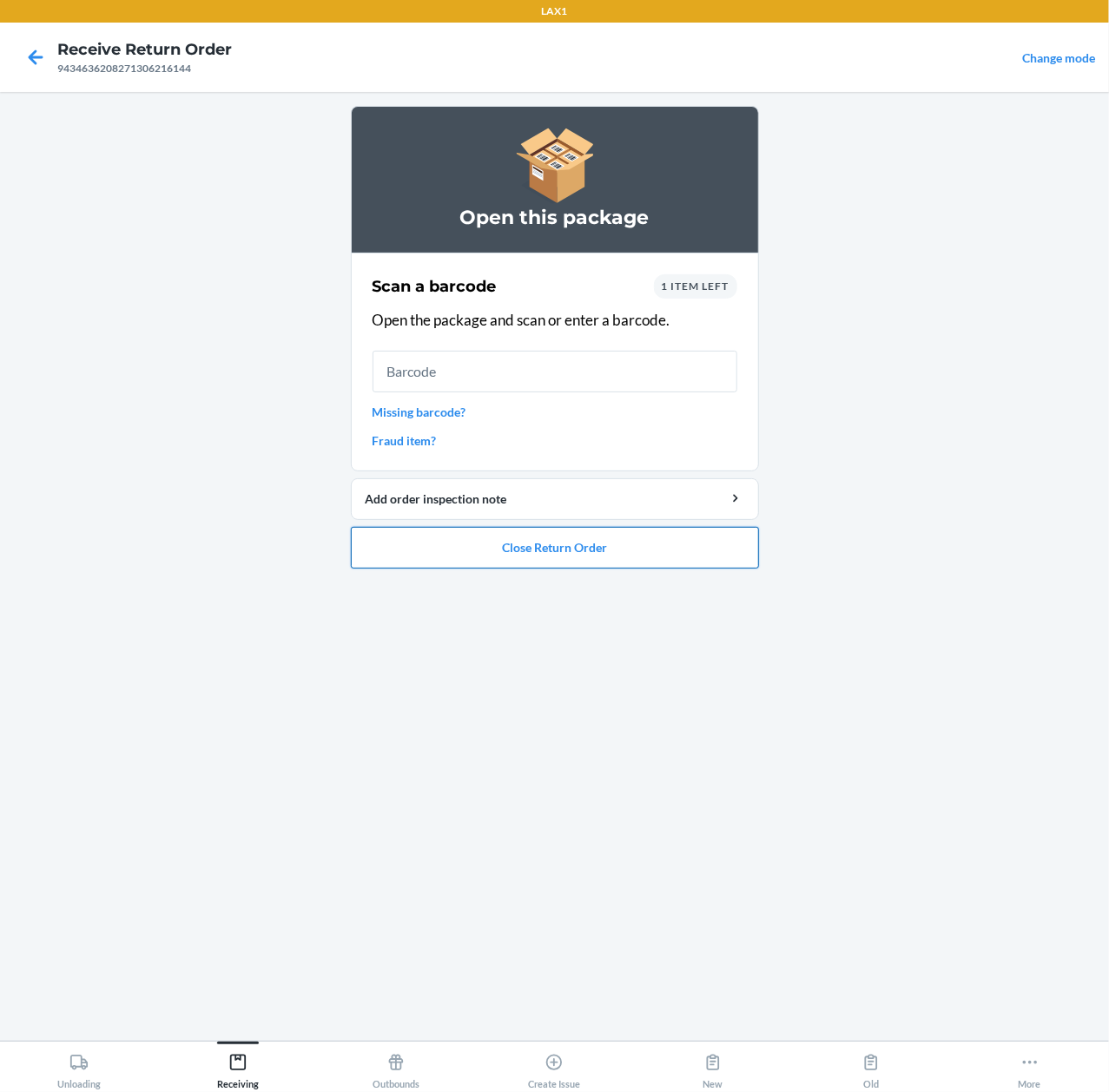 click on "Close Return Order" at bounding box center (555, 548) 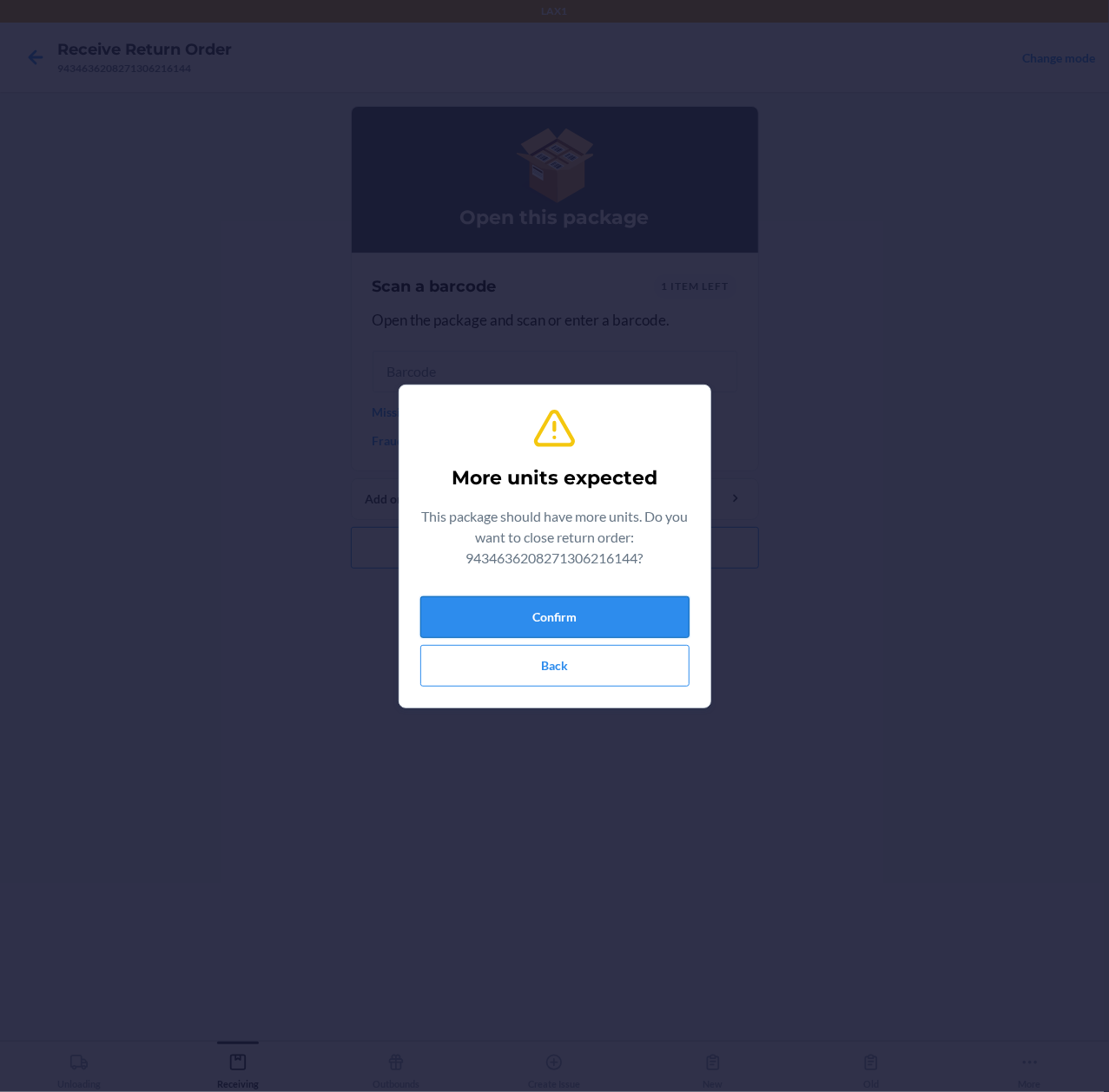 click on "Confirm" at bounding box center [555, 617] 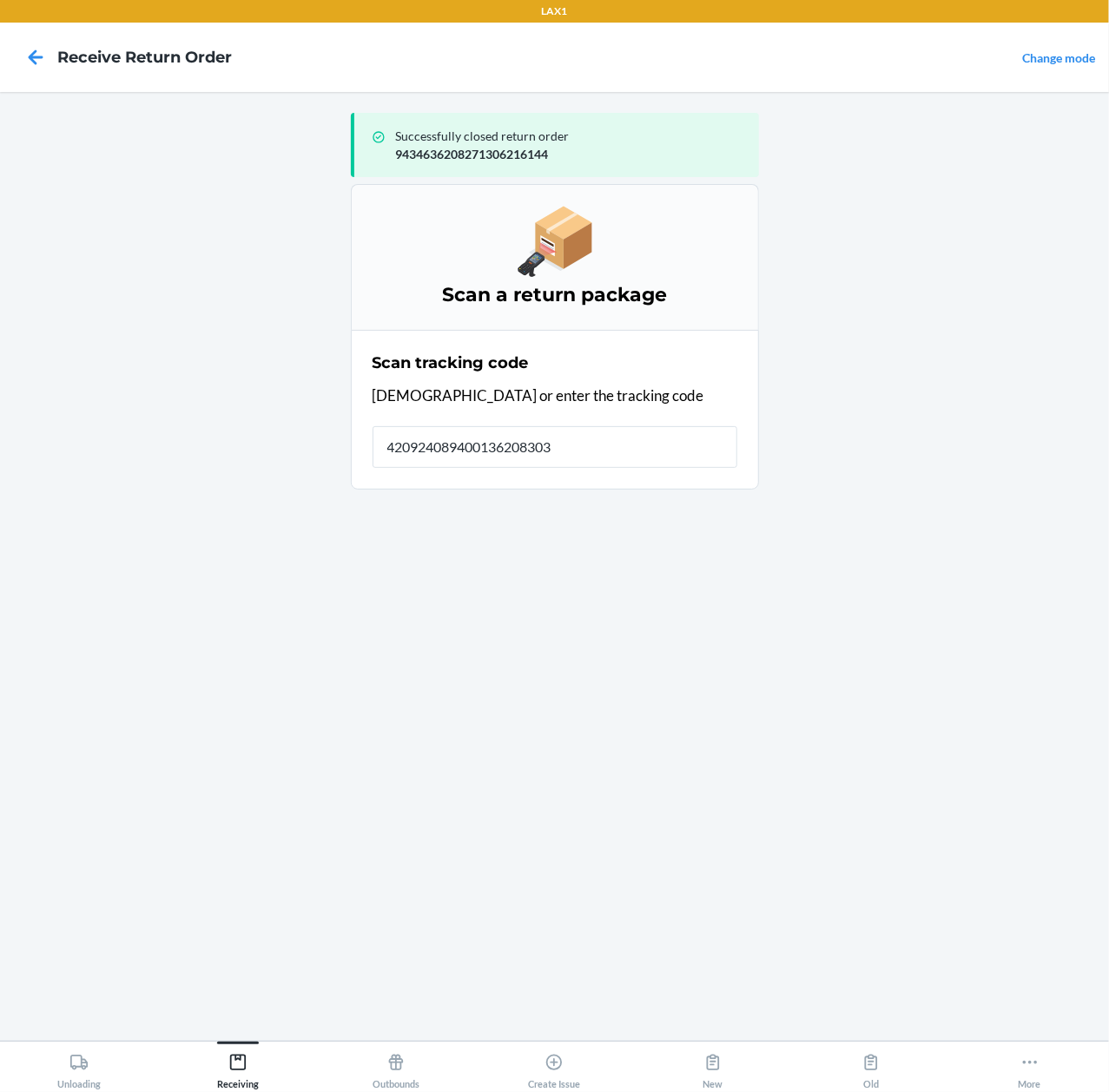 type on "4209240894001362083032" 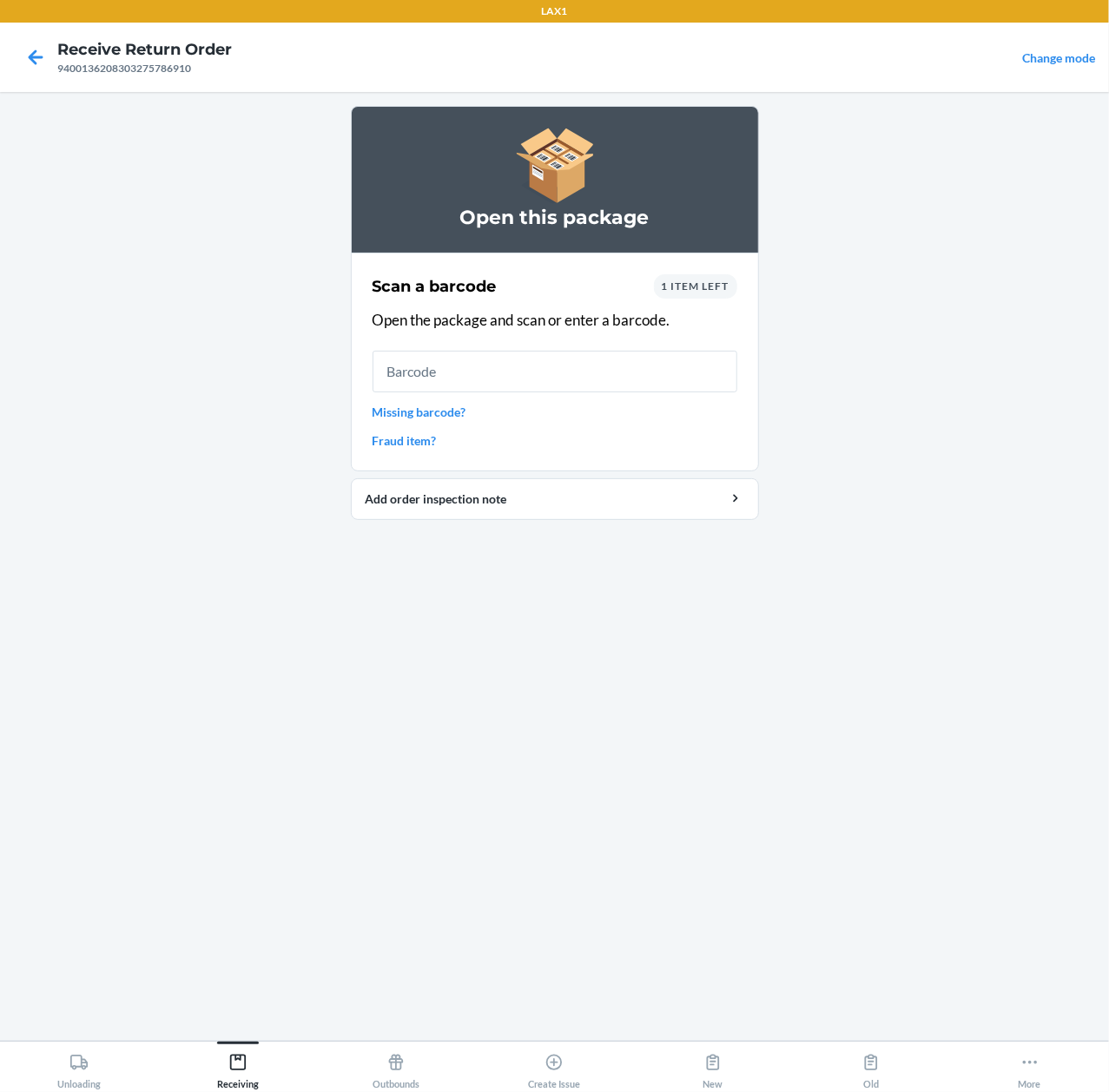 click on "1 item left" at bounding box center [696, 286] 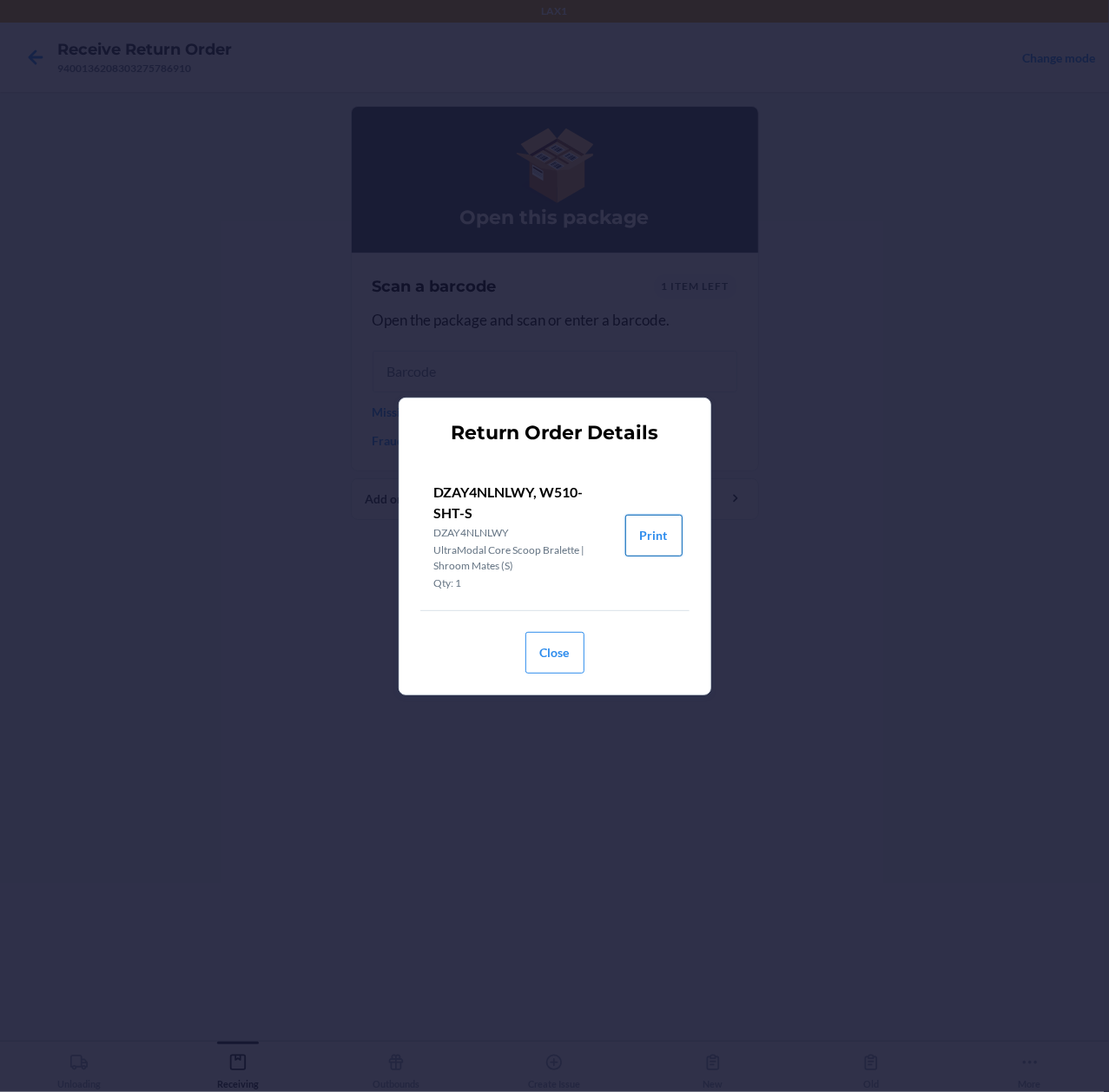 click on "Print" at bounding box center [654, 536] 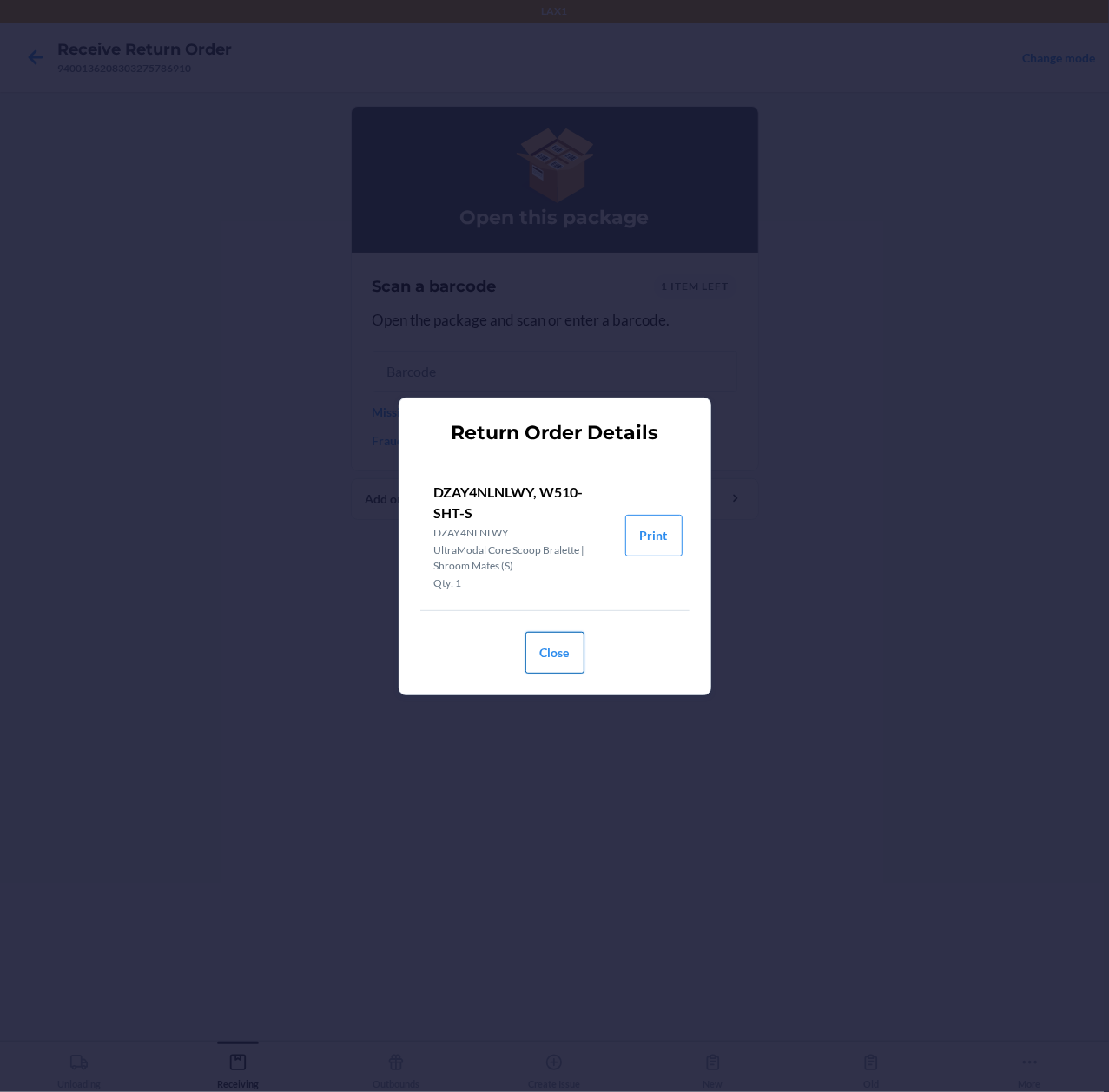 click on "Close" at bounding box center (555, 653) 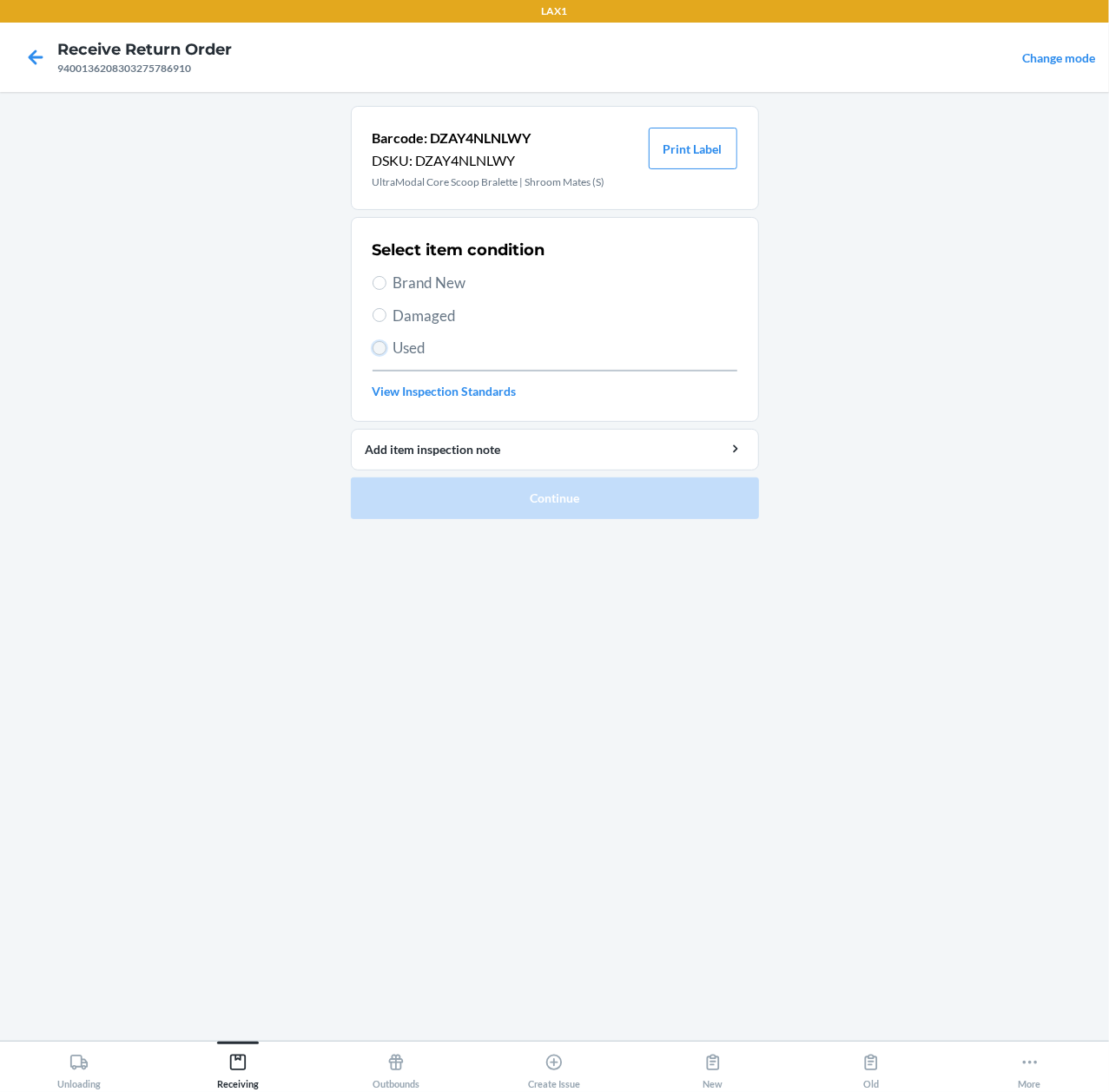 click on "Used" at bounding box center (380, 348) 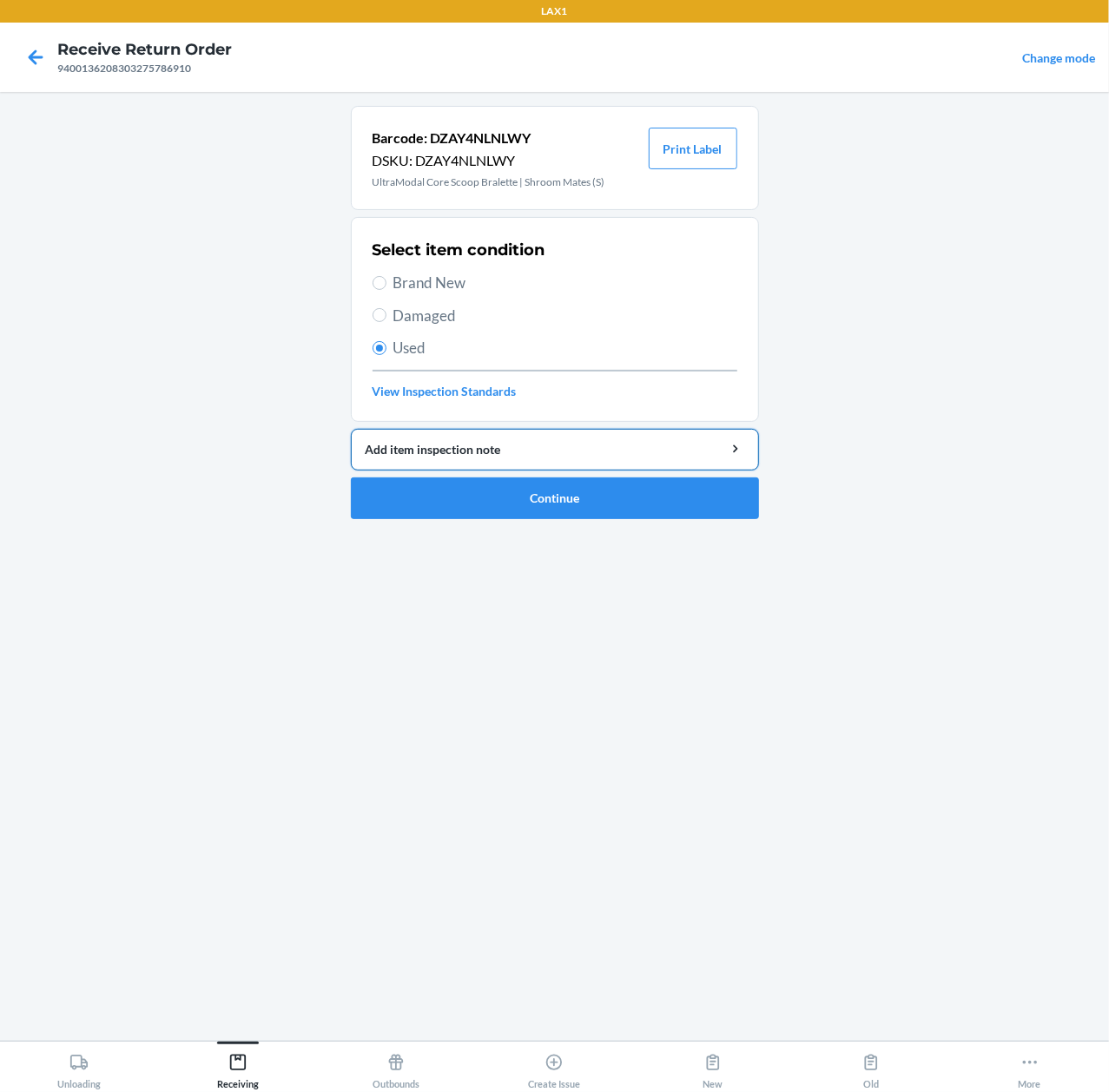 click on "Add item inspection note" at bounding box center [555, 449] 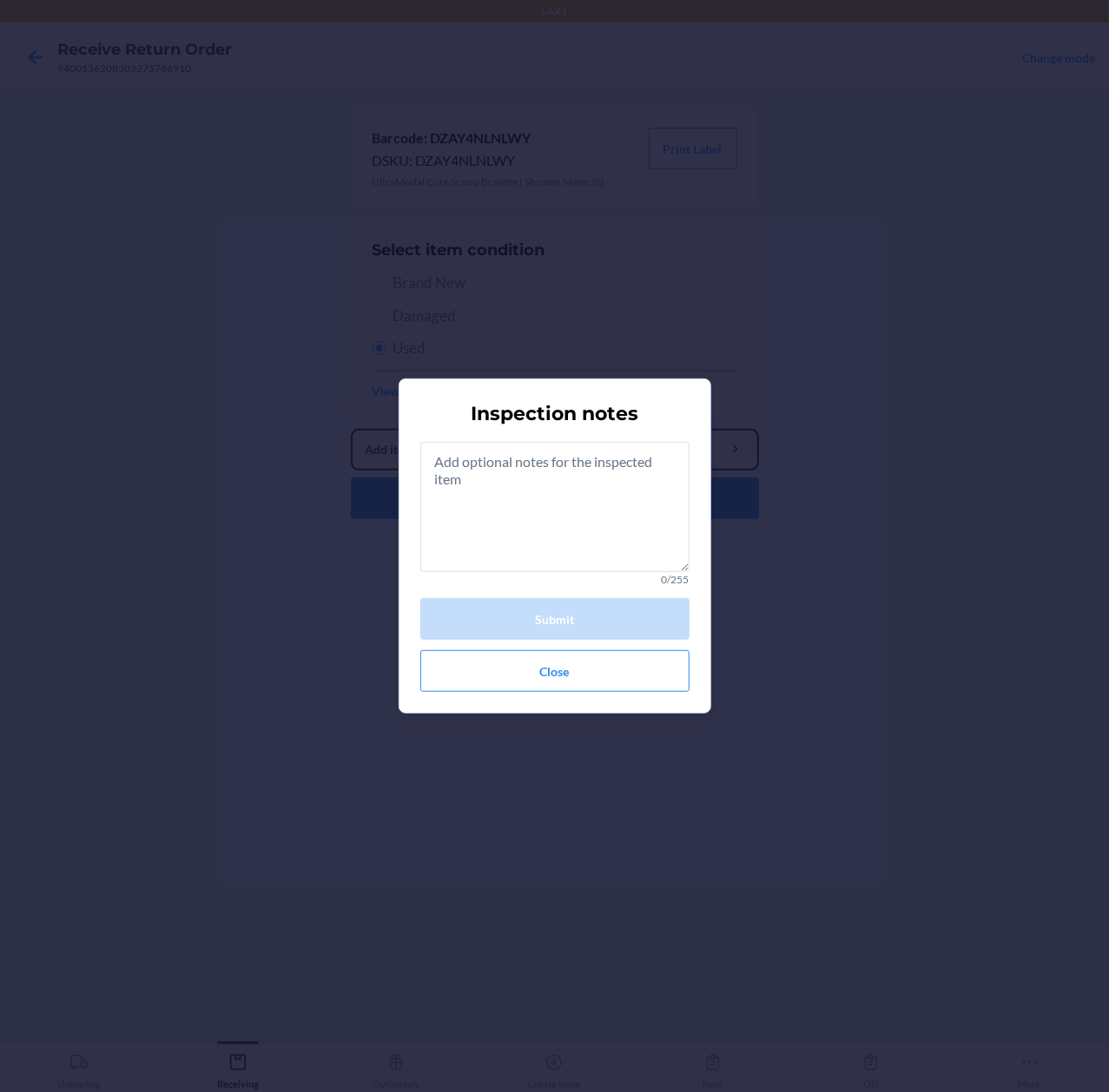type 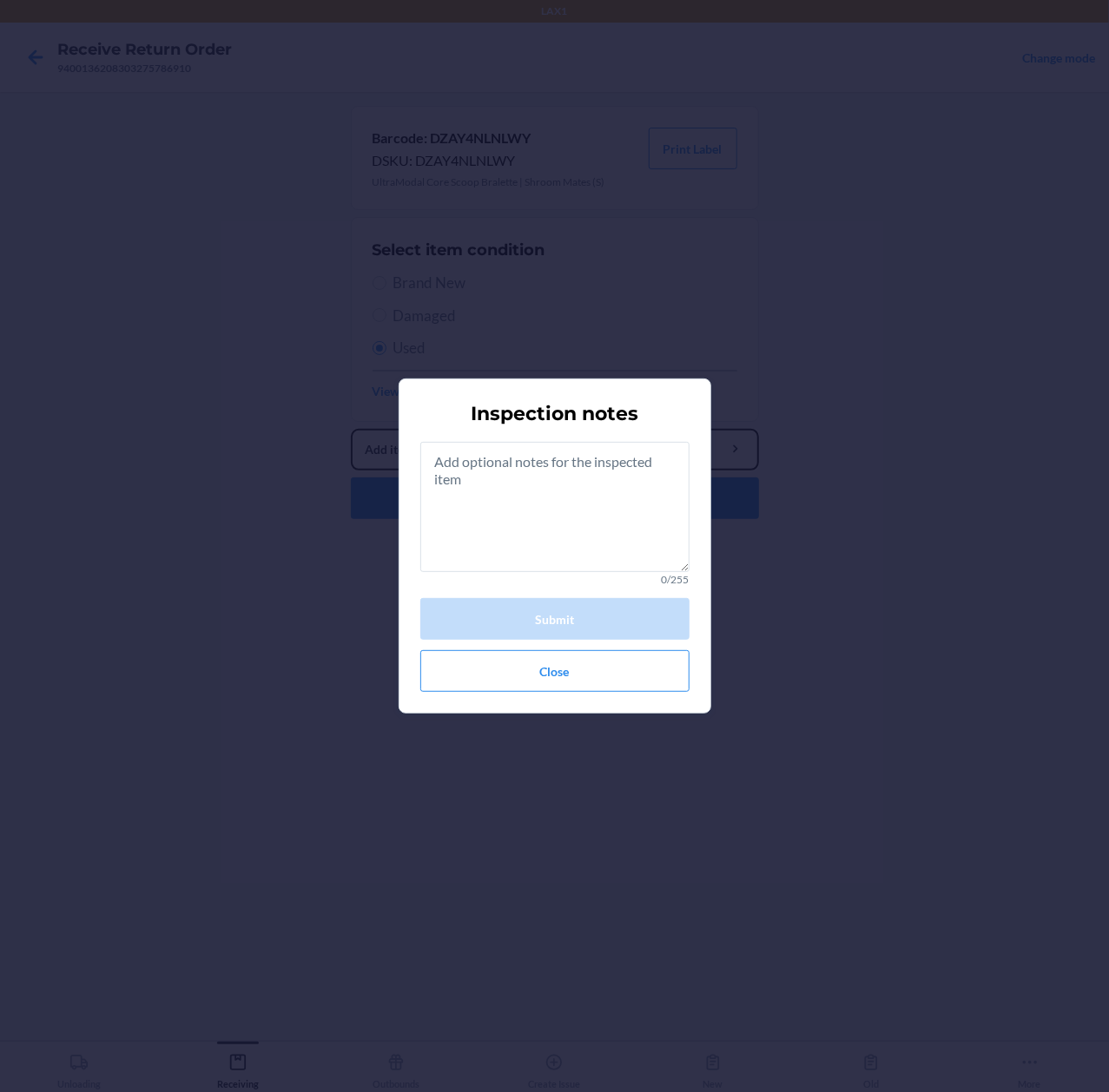 click on "Add item inspection note" at bounding box center (555, 450) 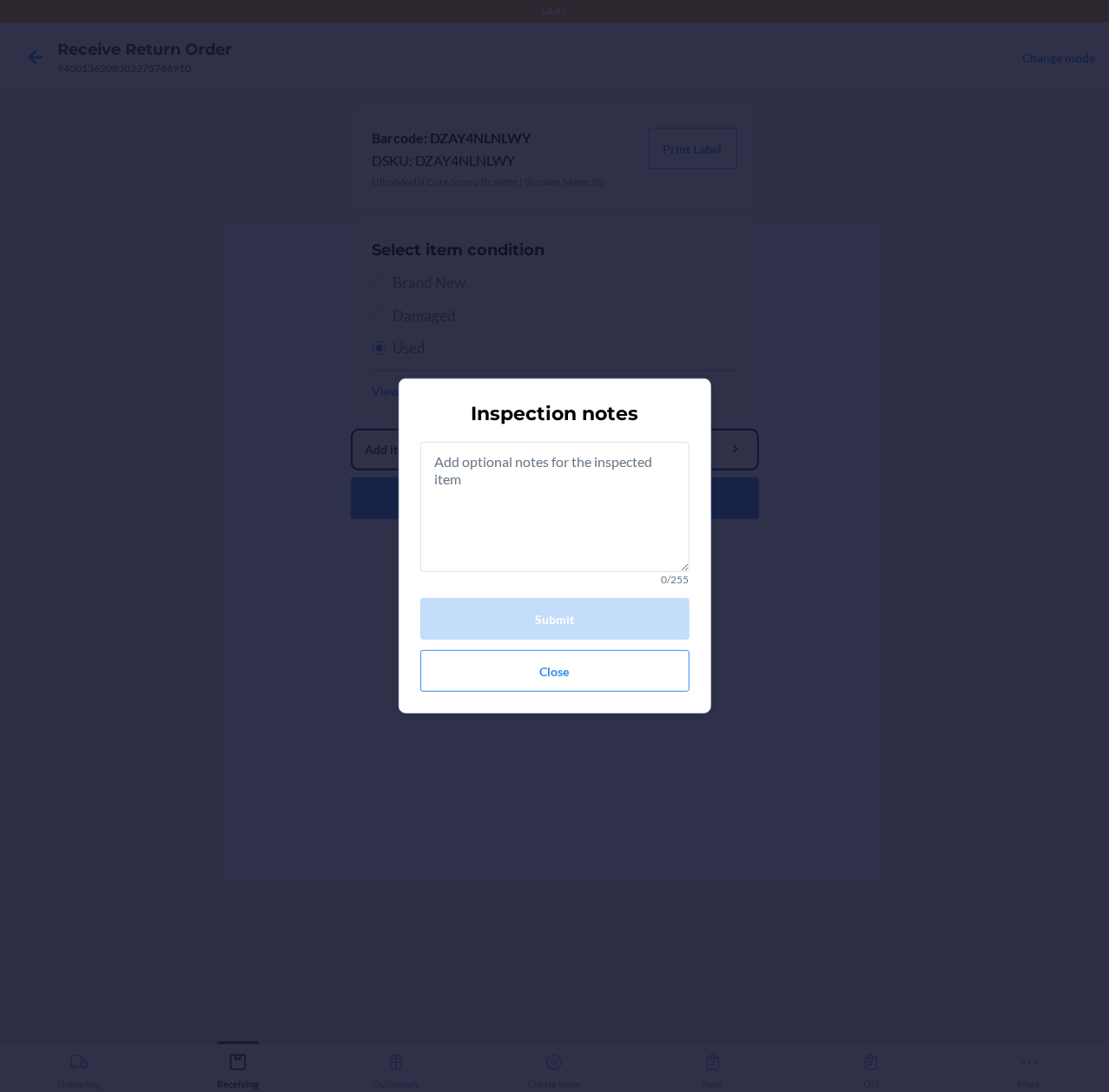 click on "Add item inspection note" at bounding box center [555, 450] 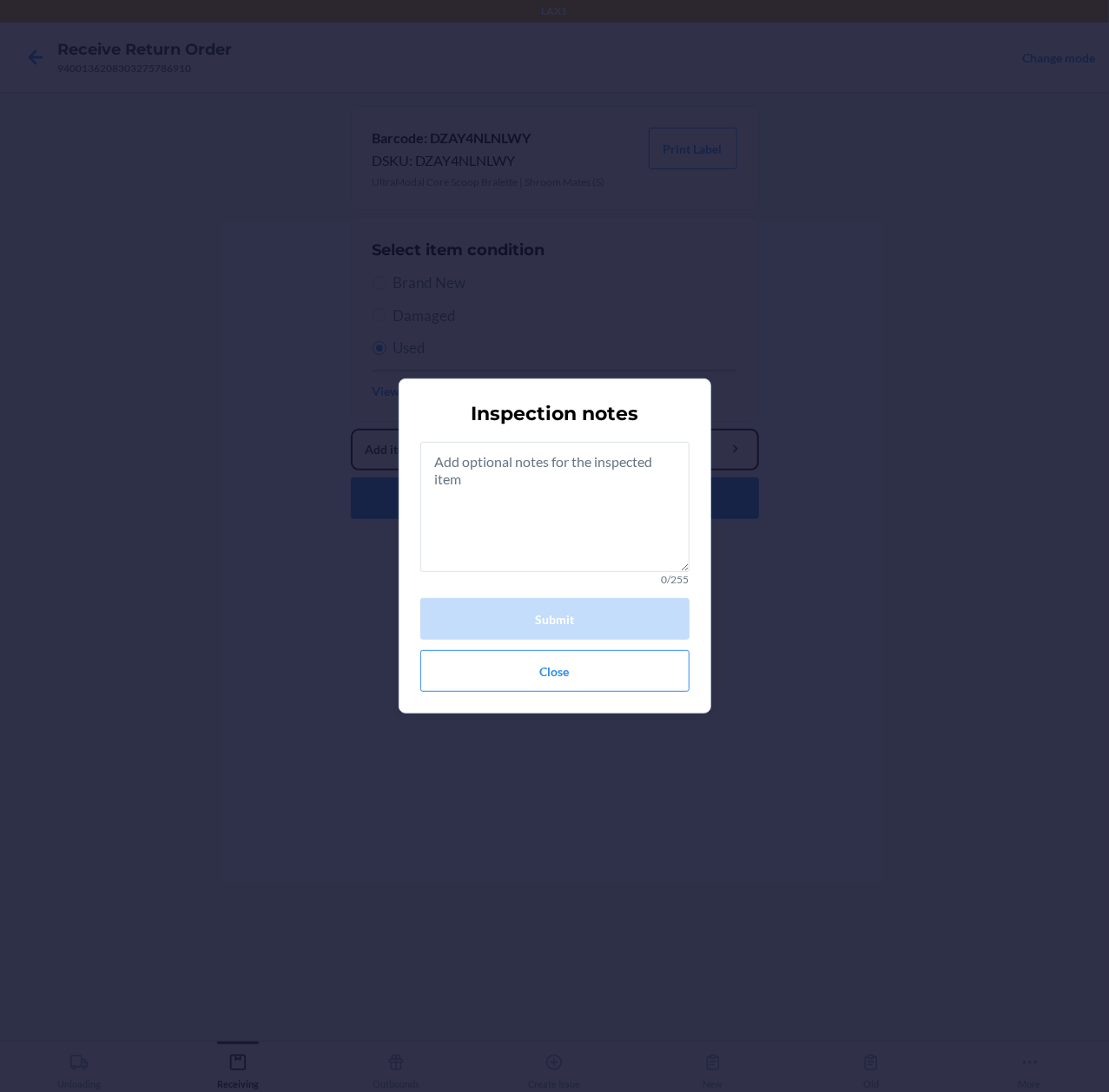 click on "Add item inspection note" at bounding box center (555, 450) 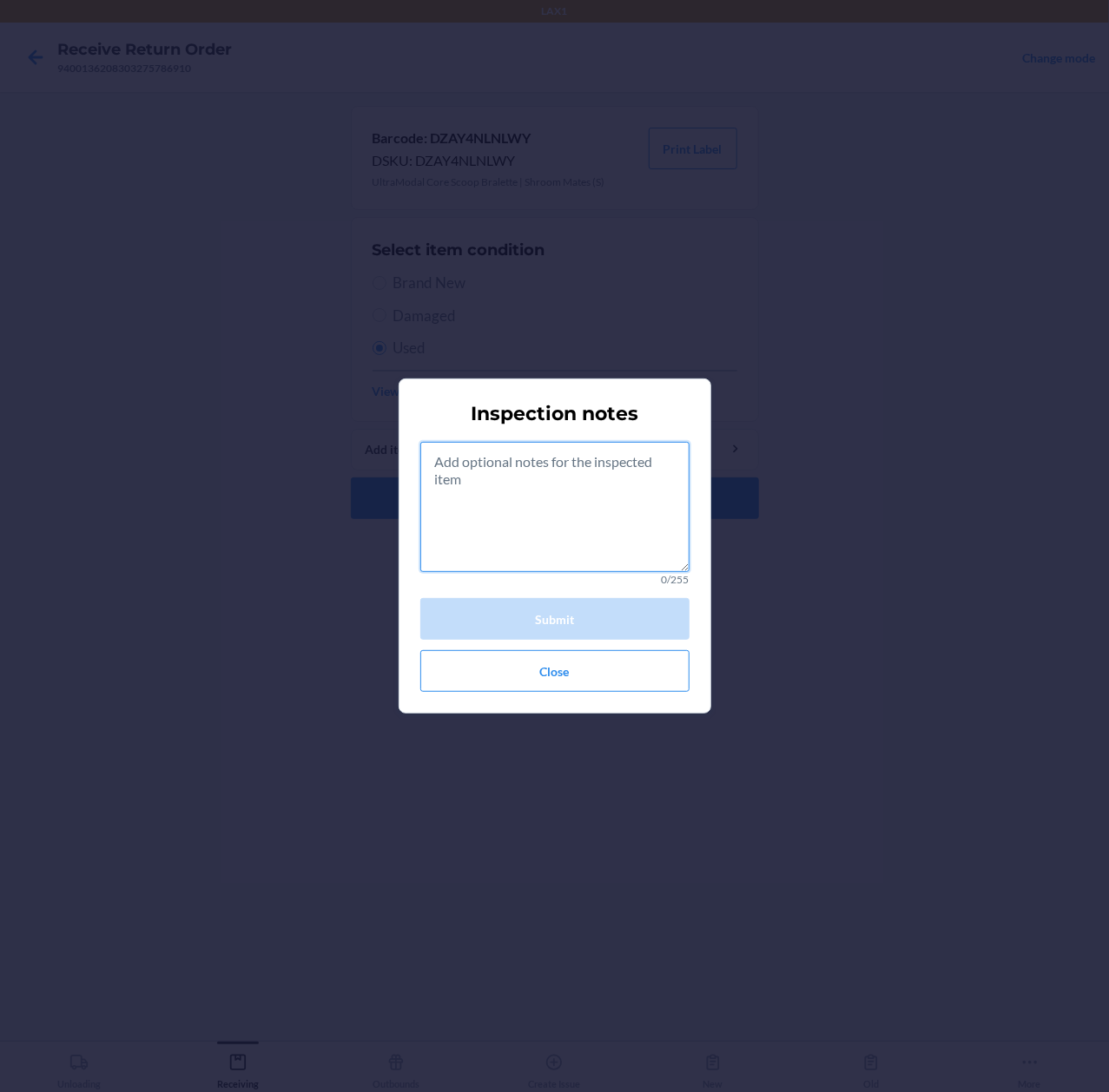 click at bounding box center (555, 507) 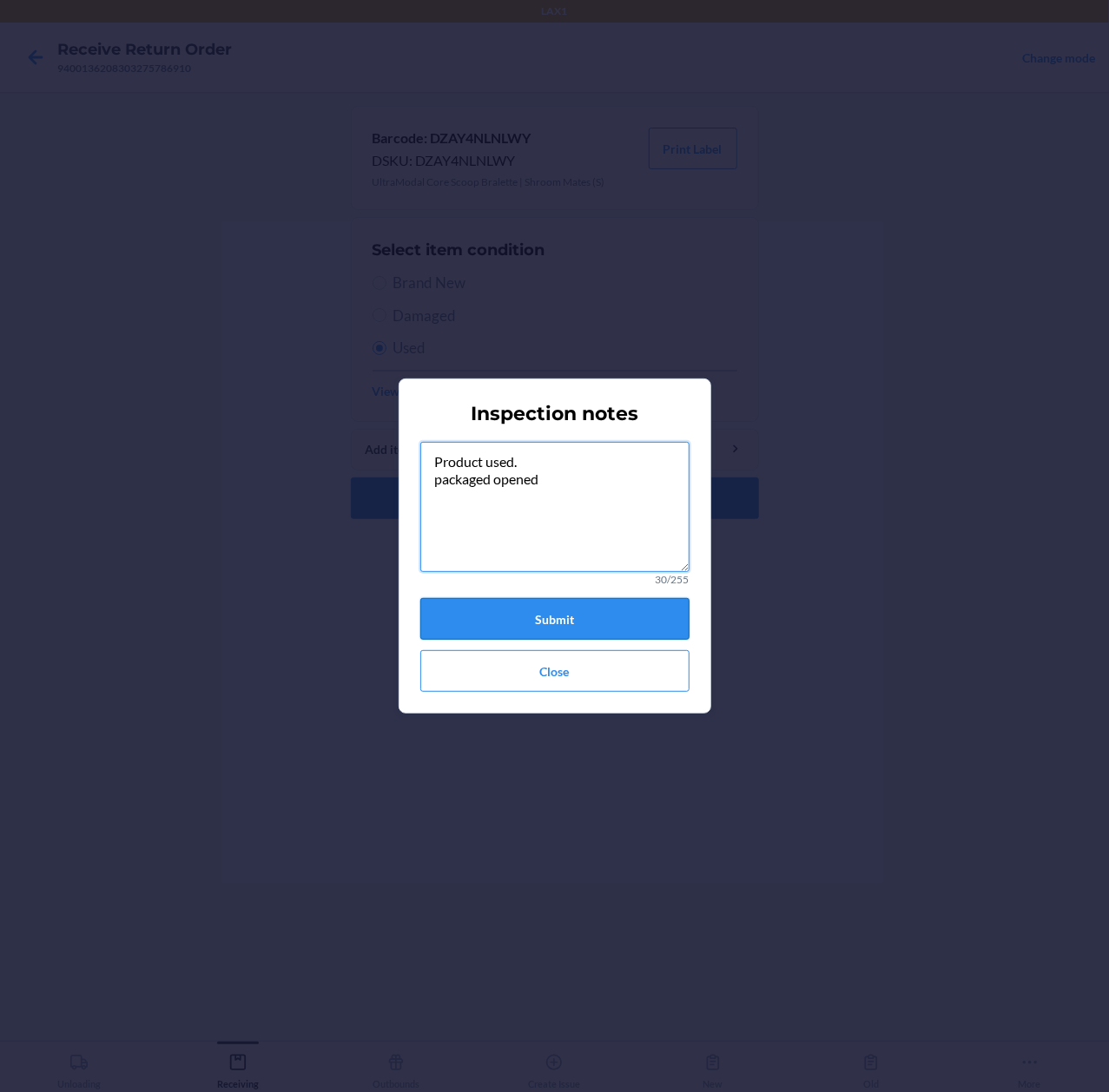 type on "Product used.
packaged opened" 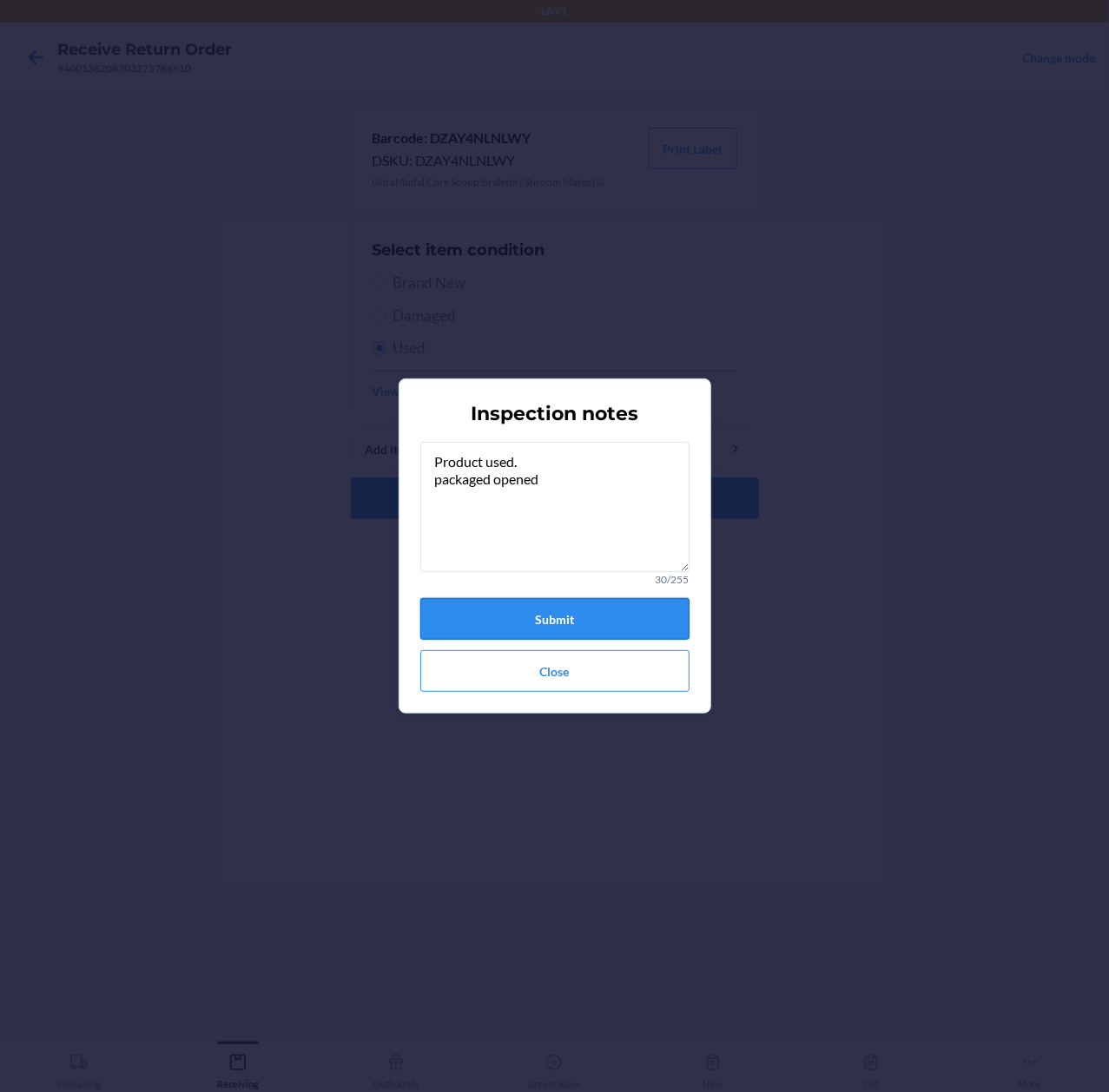 click on "Submit" at bounding box center [555, 619] 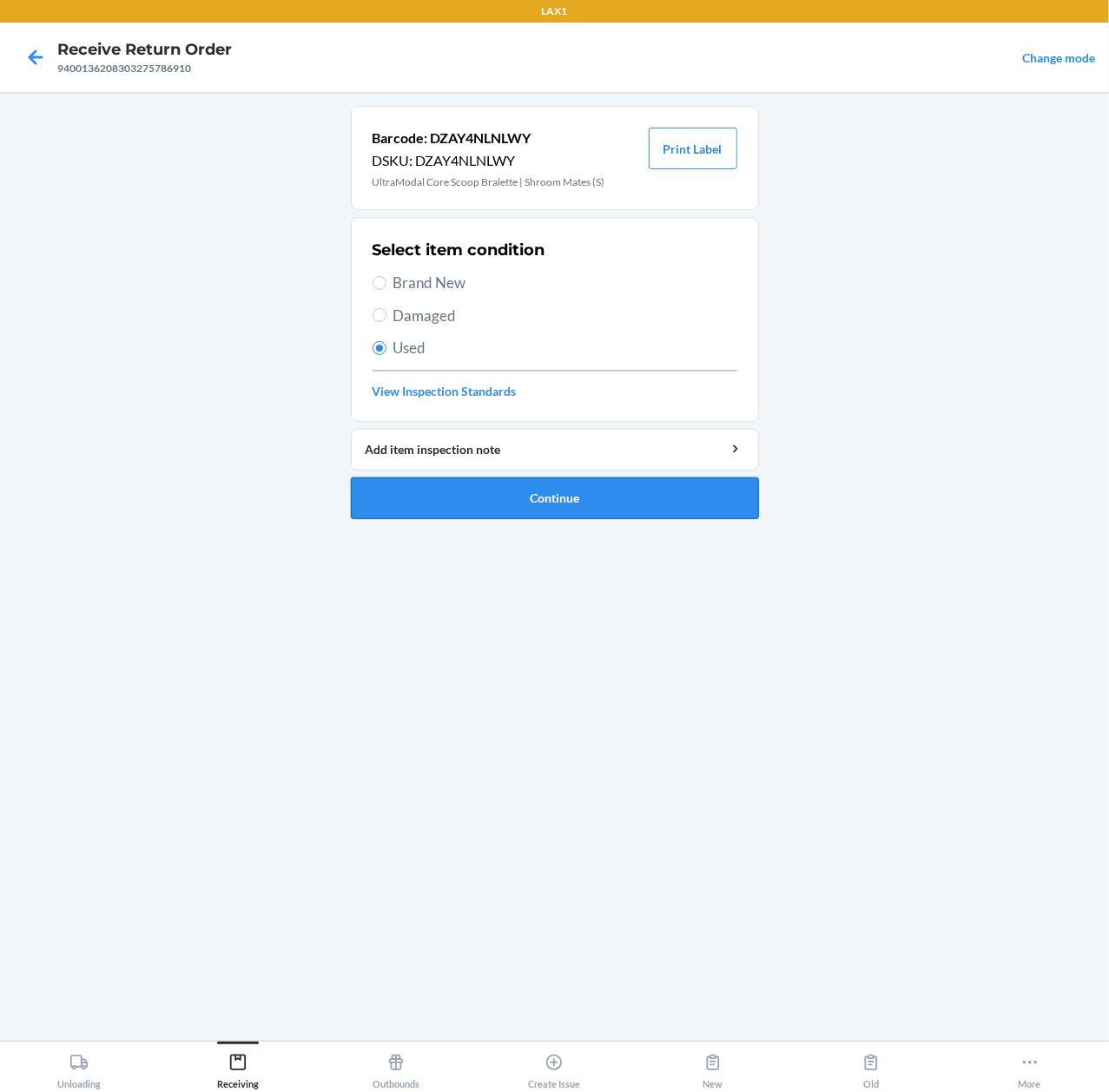 click on "Continue" at bounding box center [555, 498] 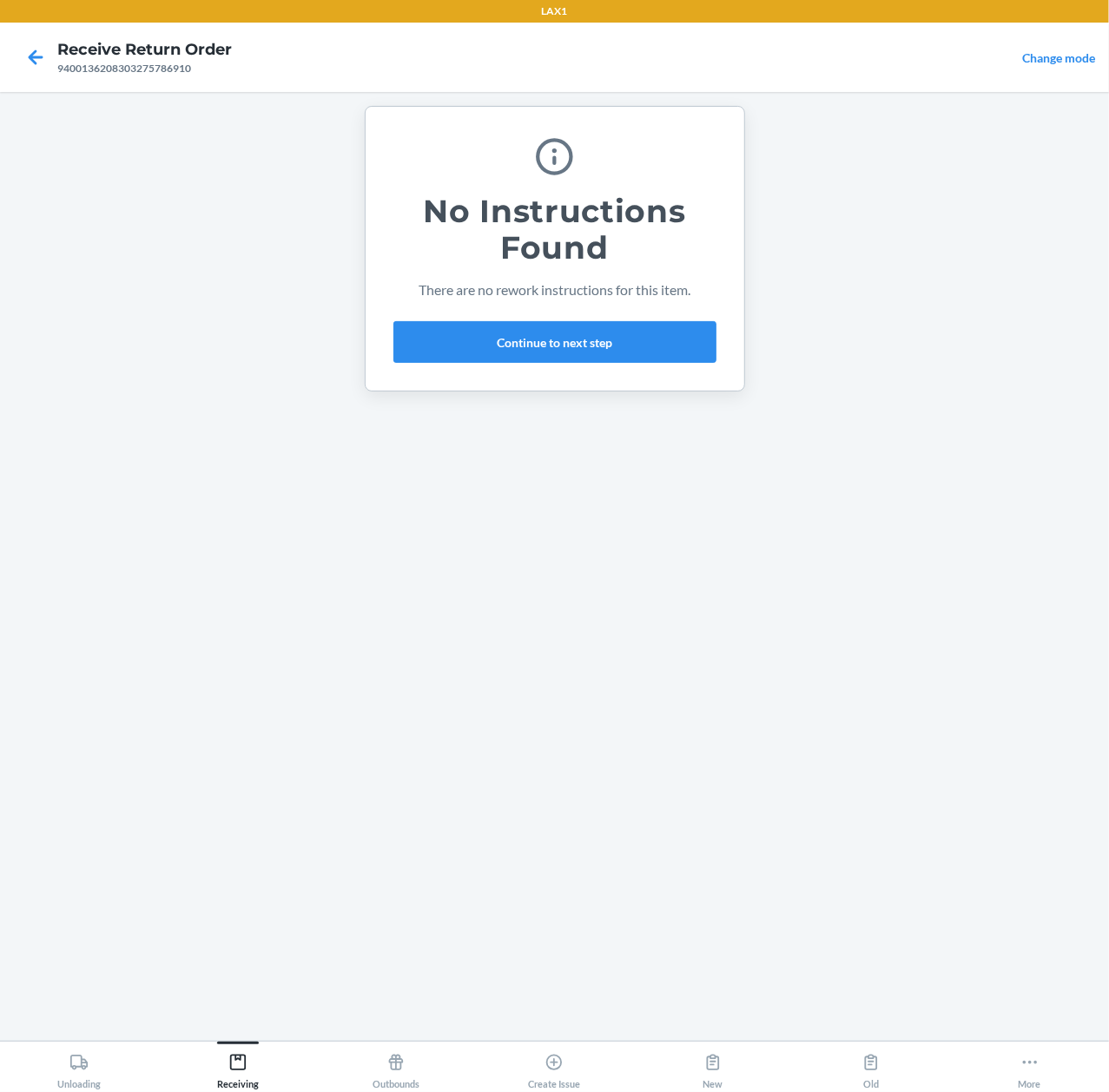 drag, startPoint x: 473, startPoint y: 411, endPoint x: 479, endPoint y: 397, distance: 15.231546 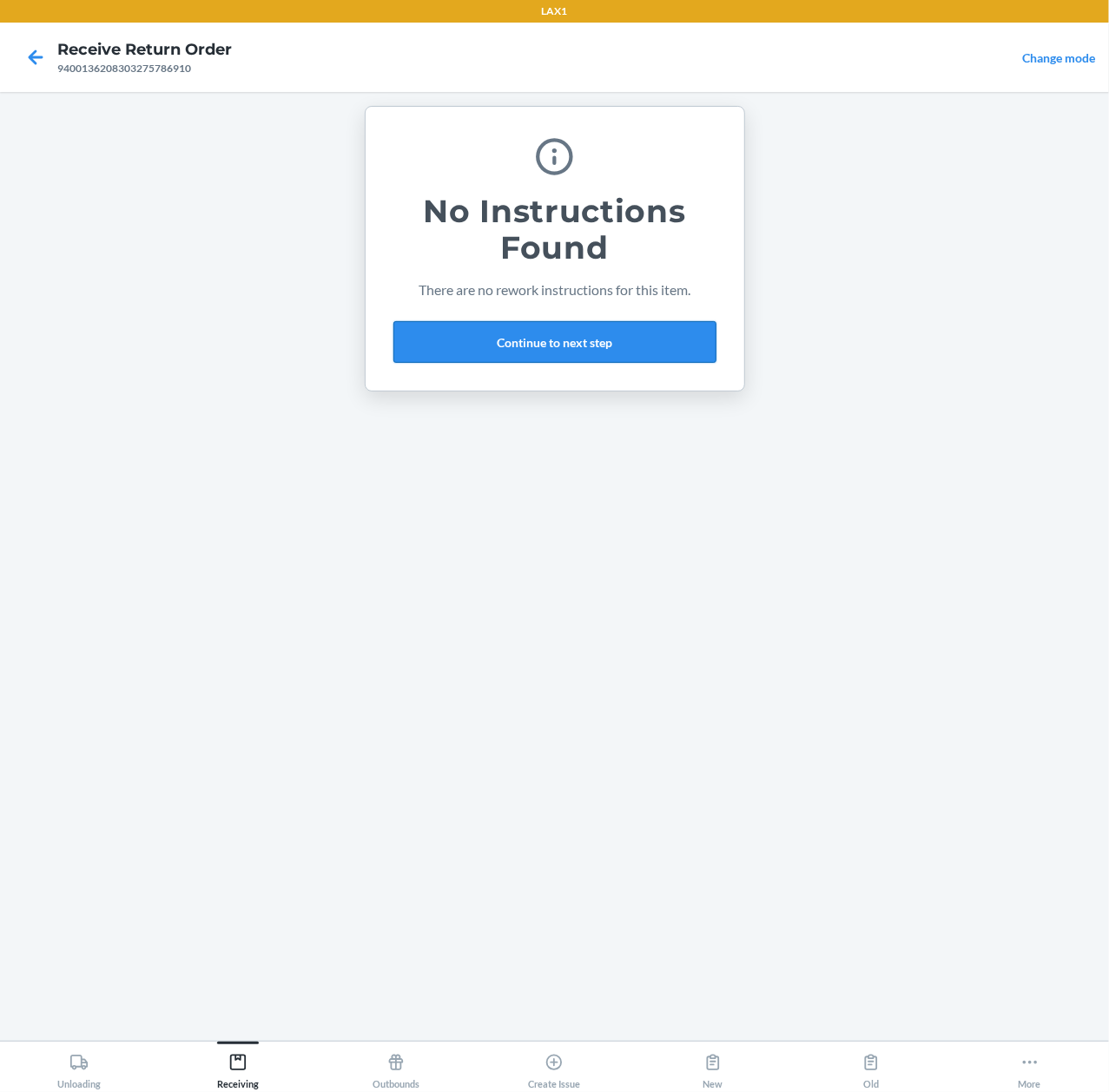 click on "Continue to next step" at bounding box center [555, 342] 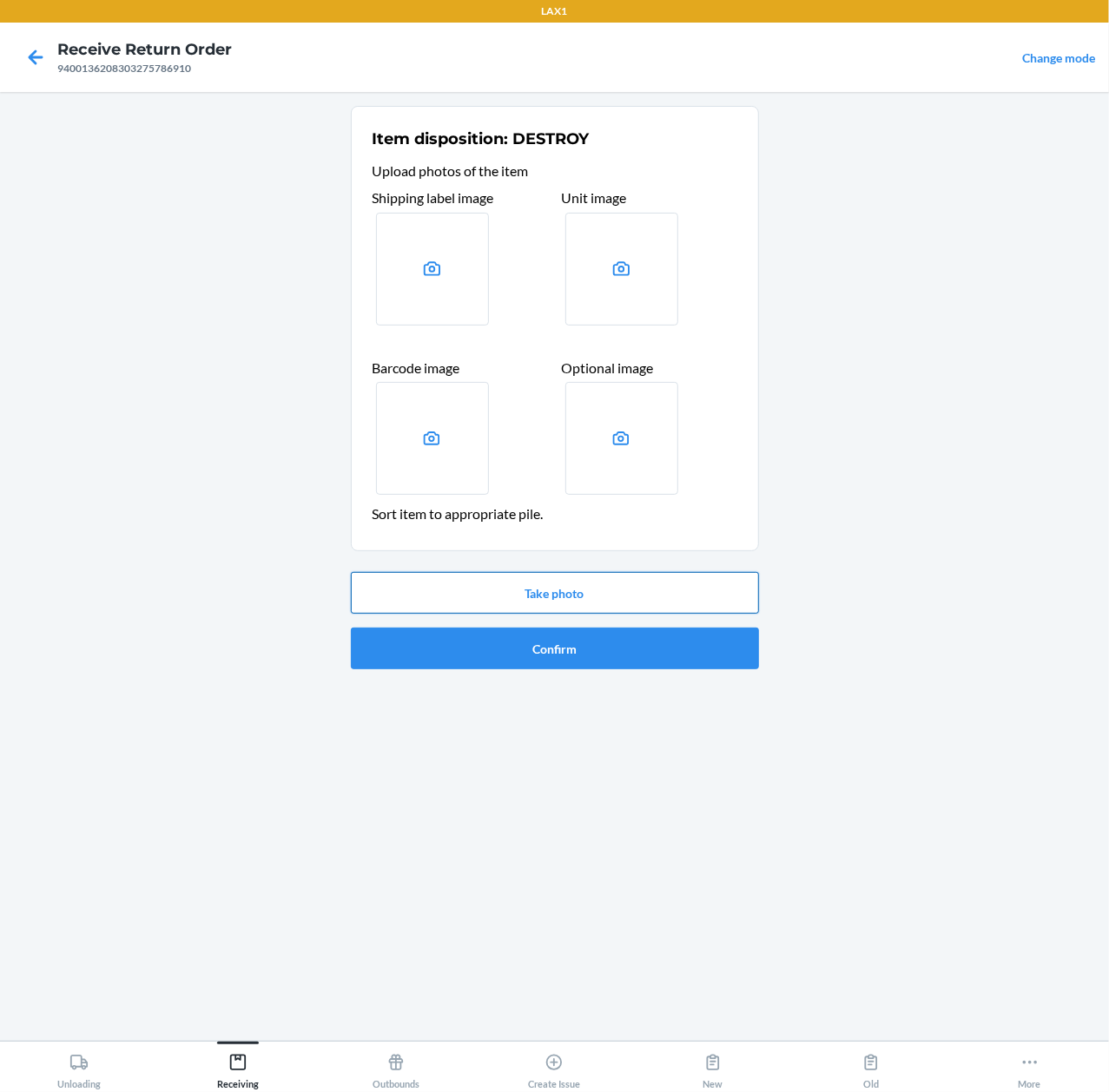 drag, startPoint x: 522, startPoint y: 595, endPoint x: 530, endPoint y: 584, distance: 13.601471 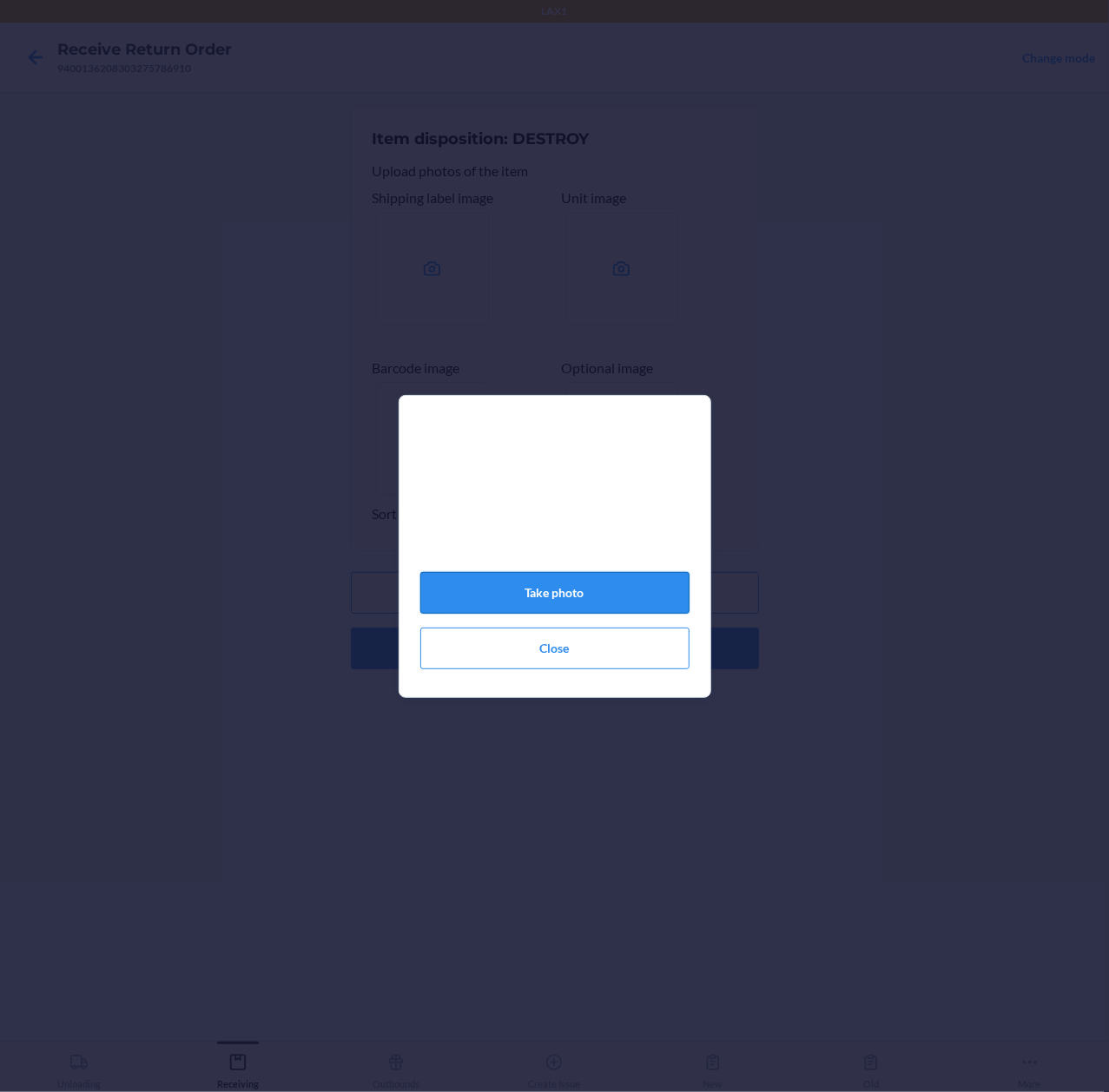 click on "Take photo" 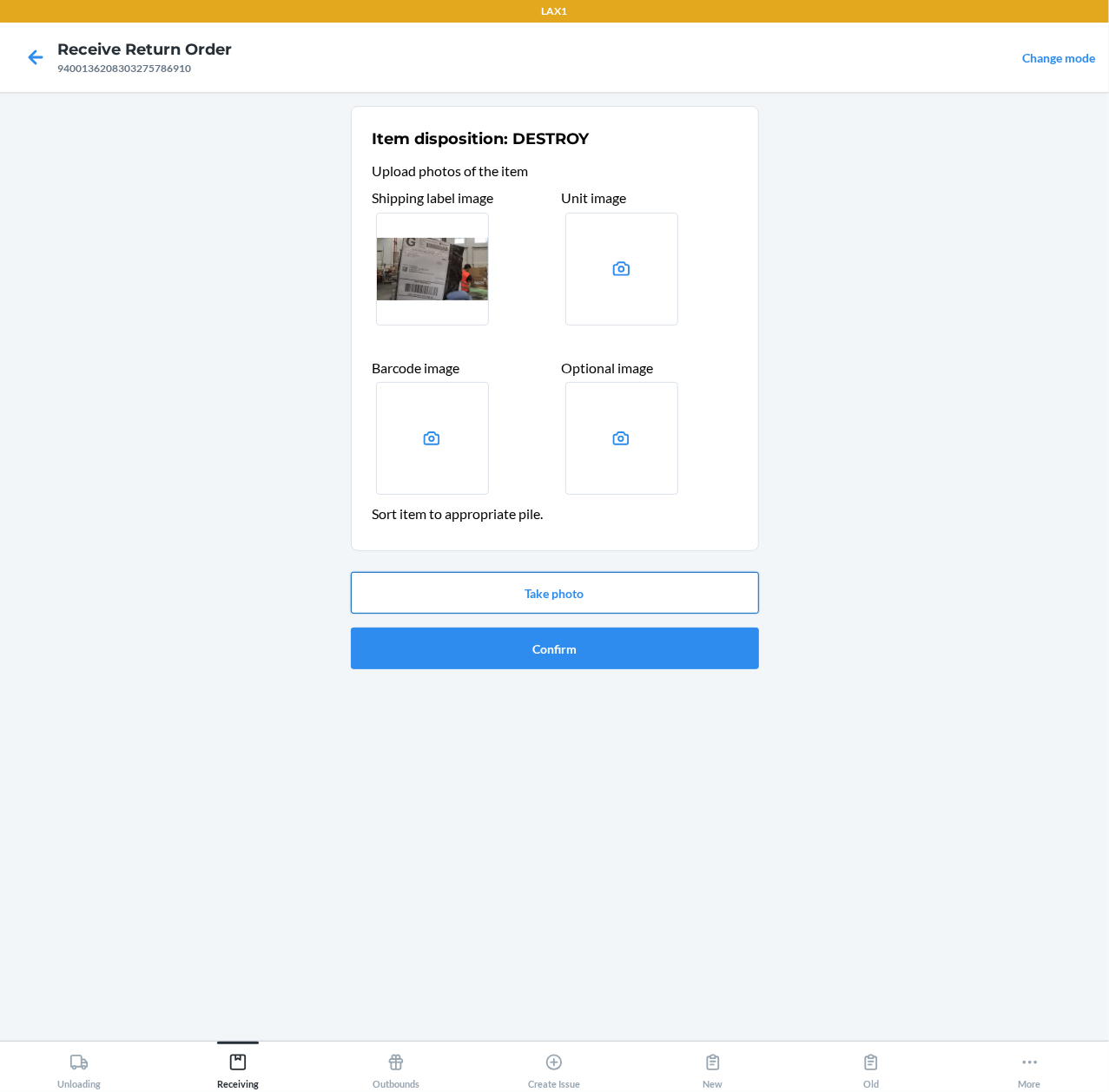 click on "Take photo" at bounding box center [555, 593] 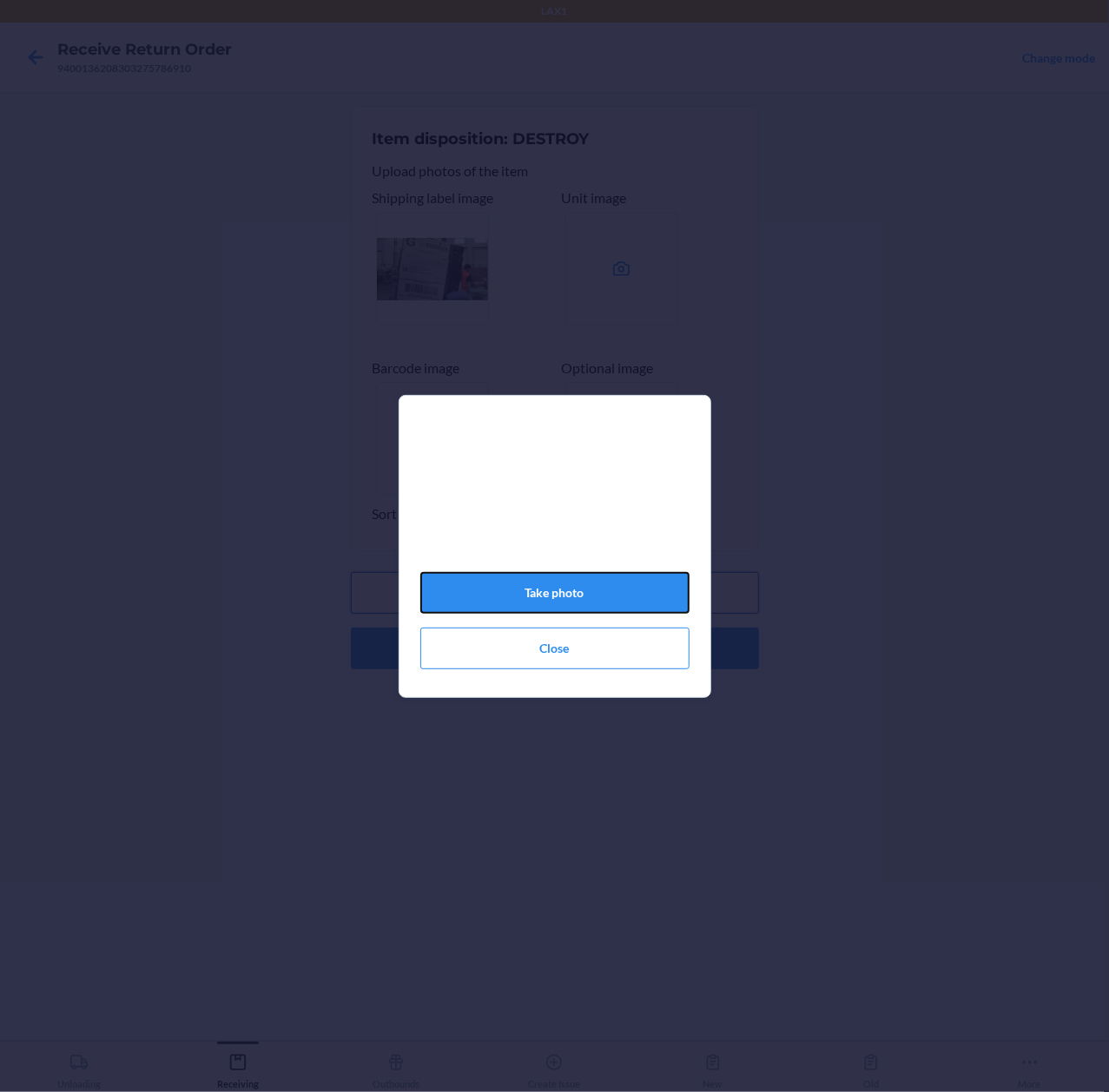 click on "Take photo" 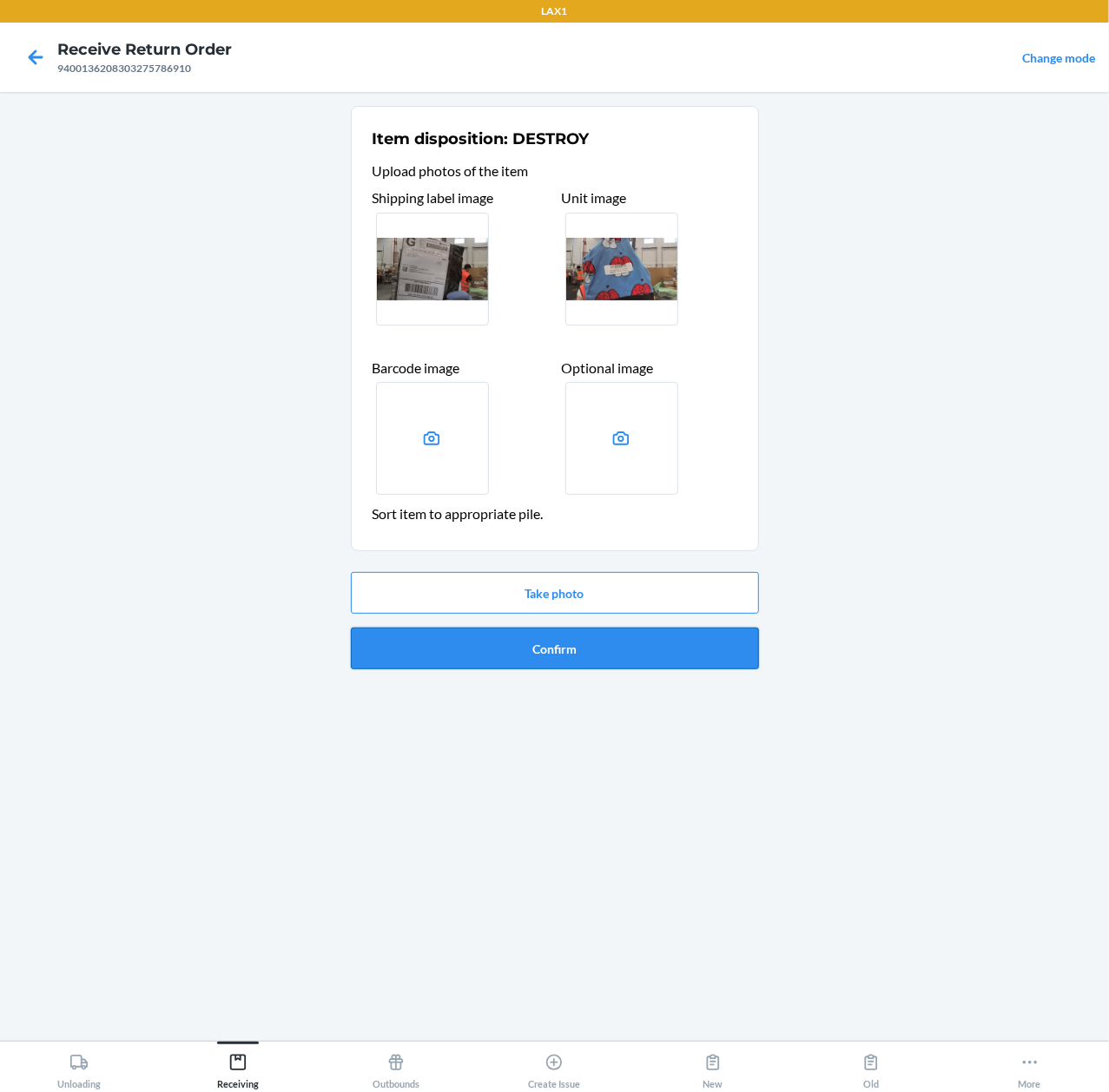 click on "Confirm" at bounding box center (555, 648) 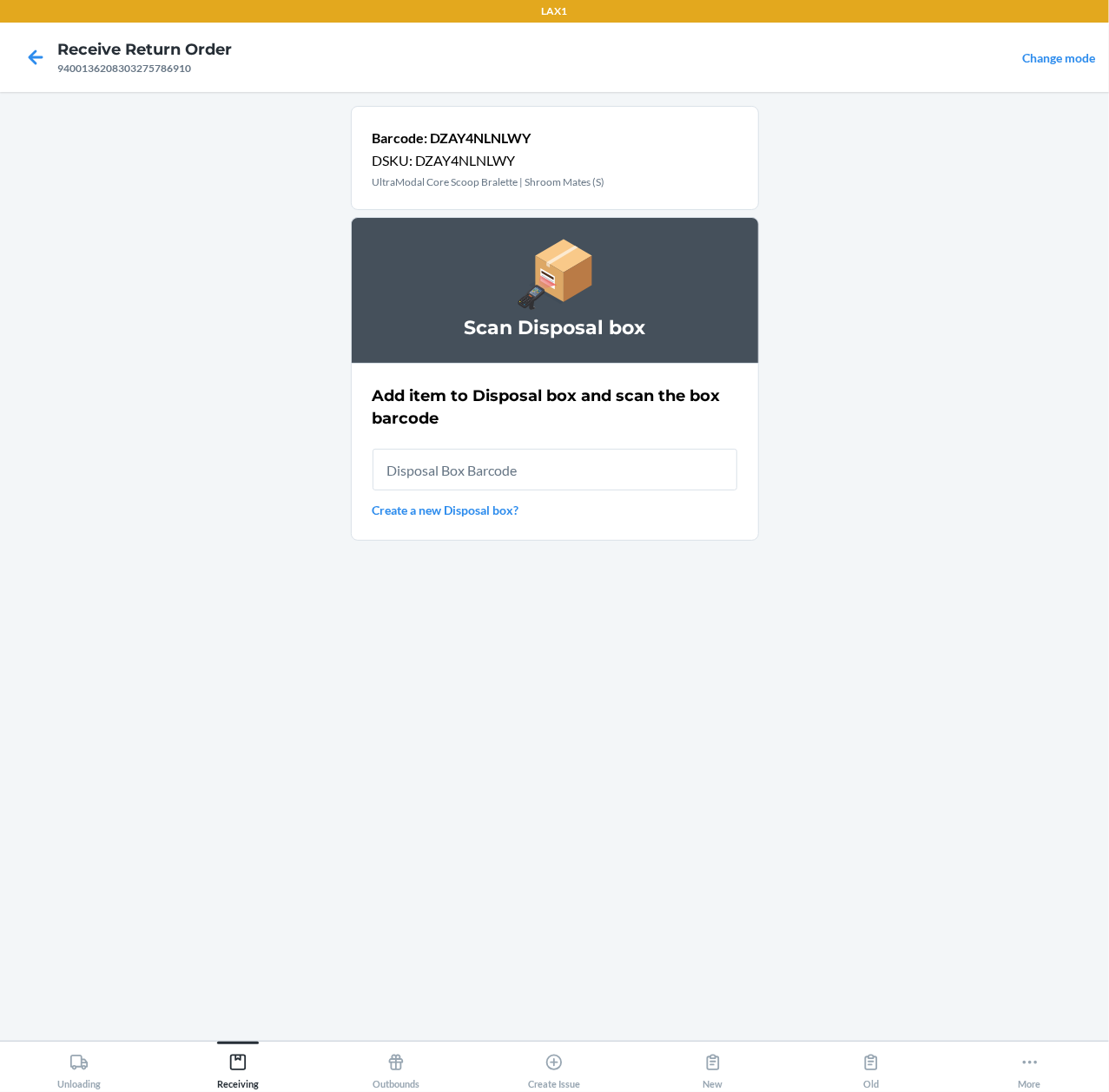 click at bounding box center [555, 470] 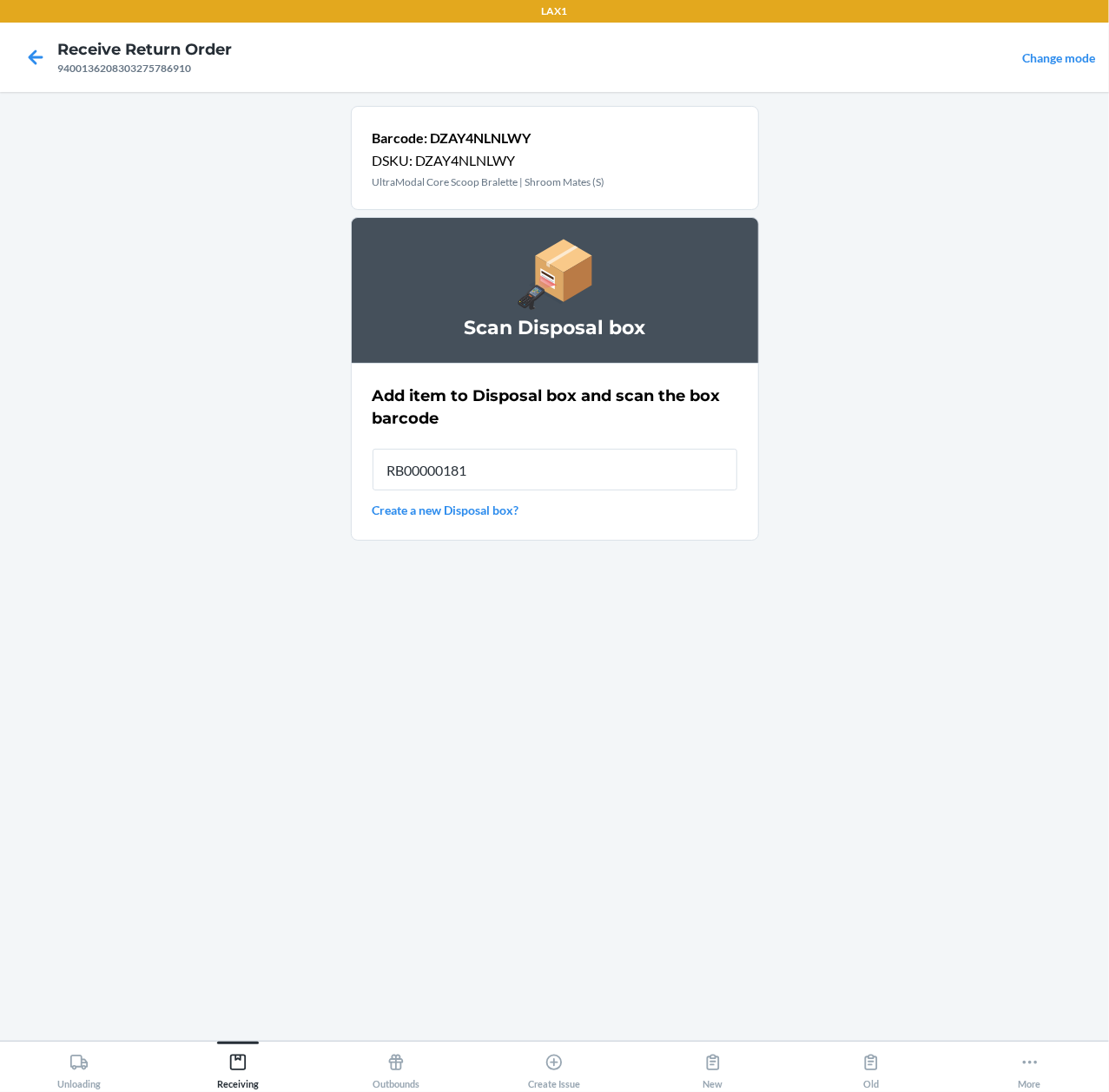 type on "RB000001815" 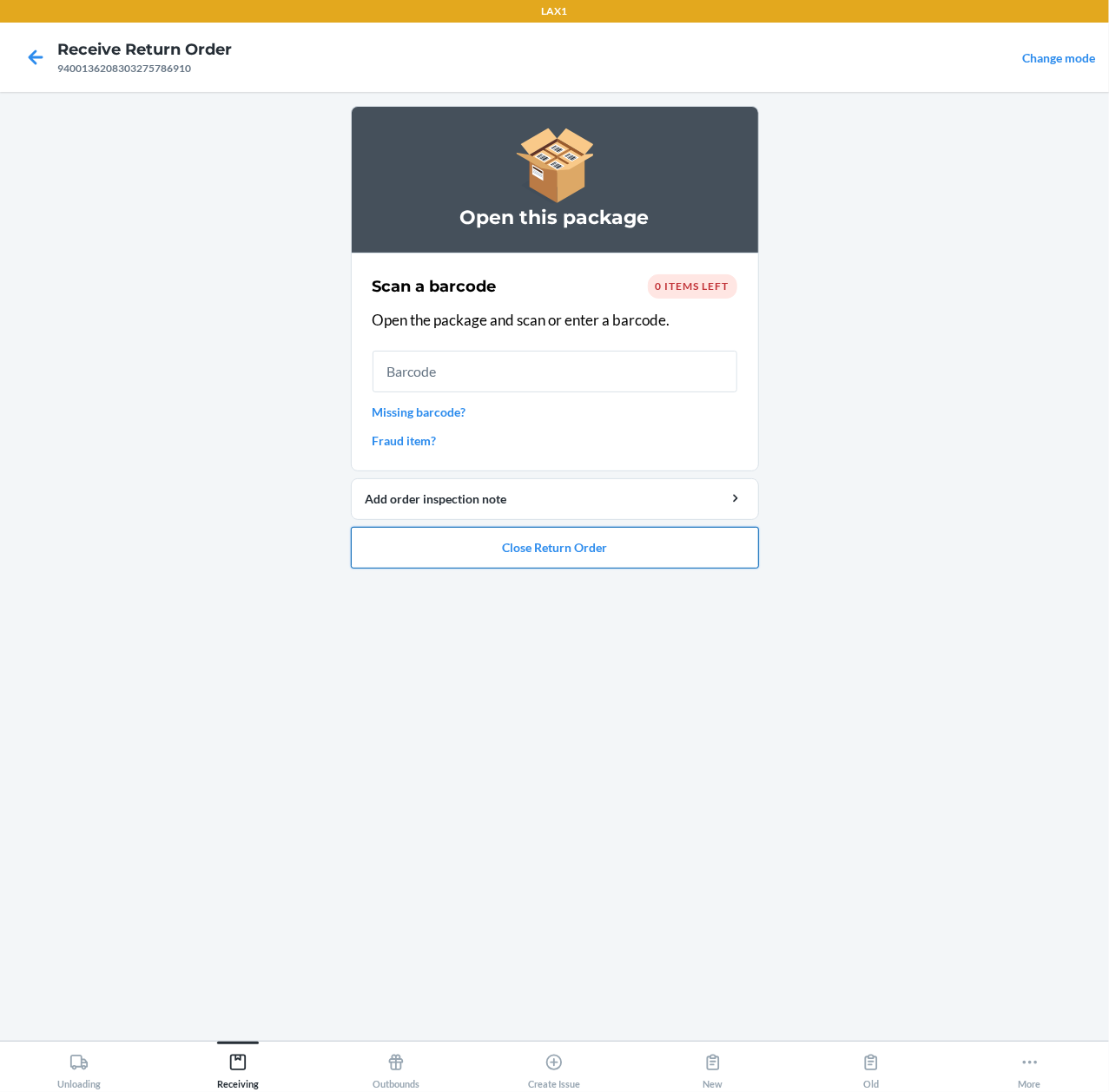 click on "Close Return Order" at bounding box center [555, 548] 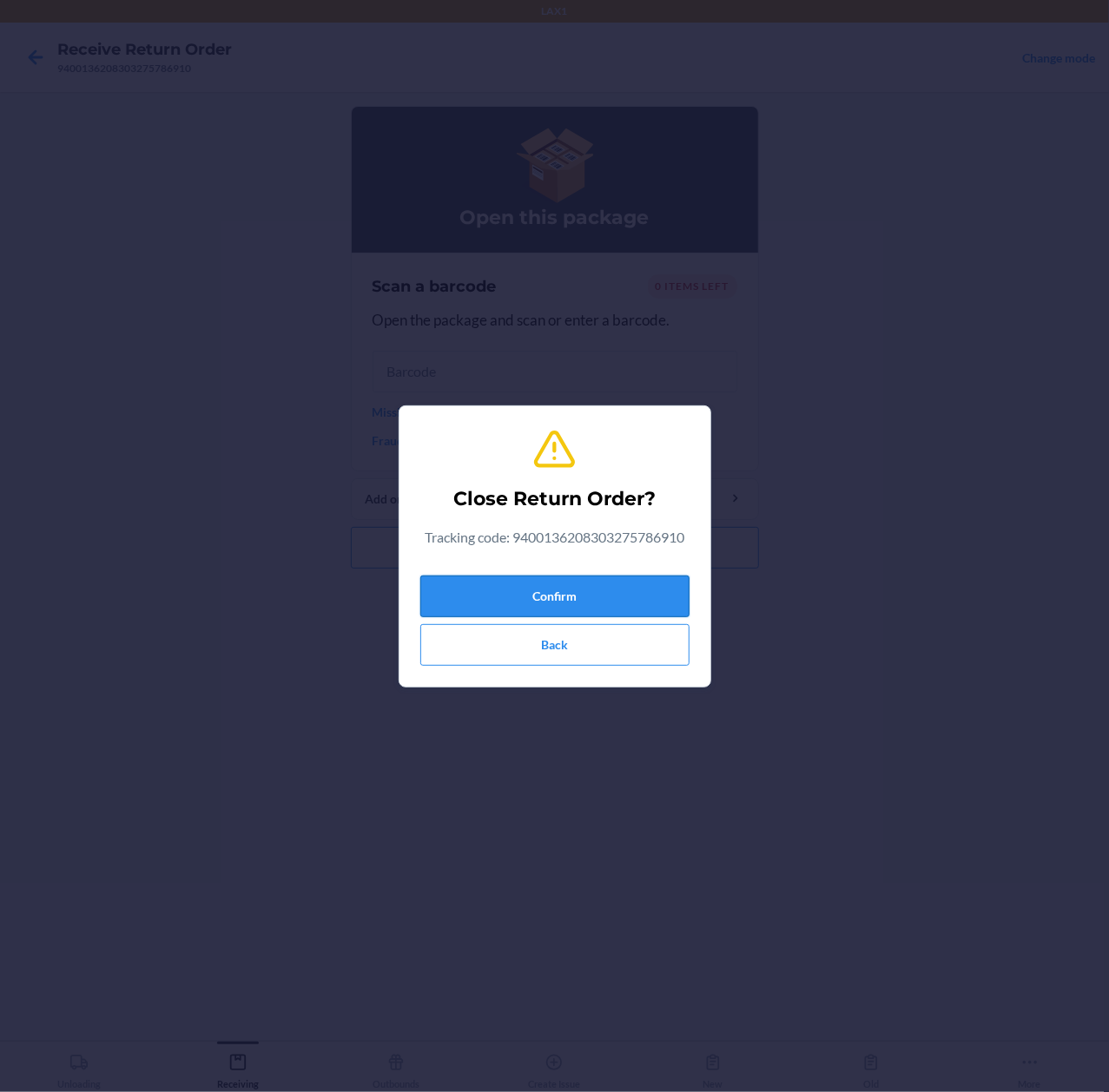 click on "Confirm" at bounding box center (555, 596) 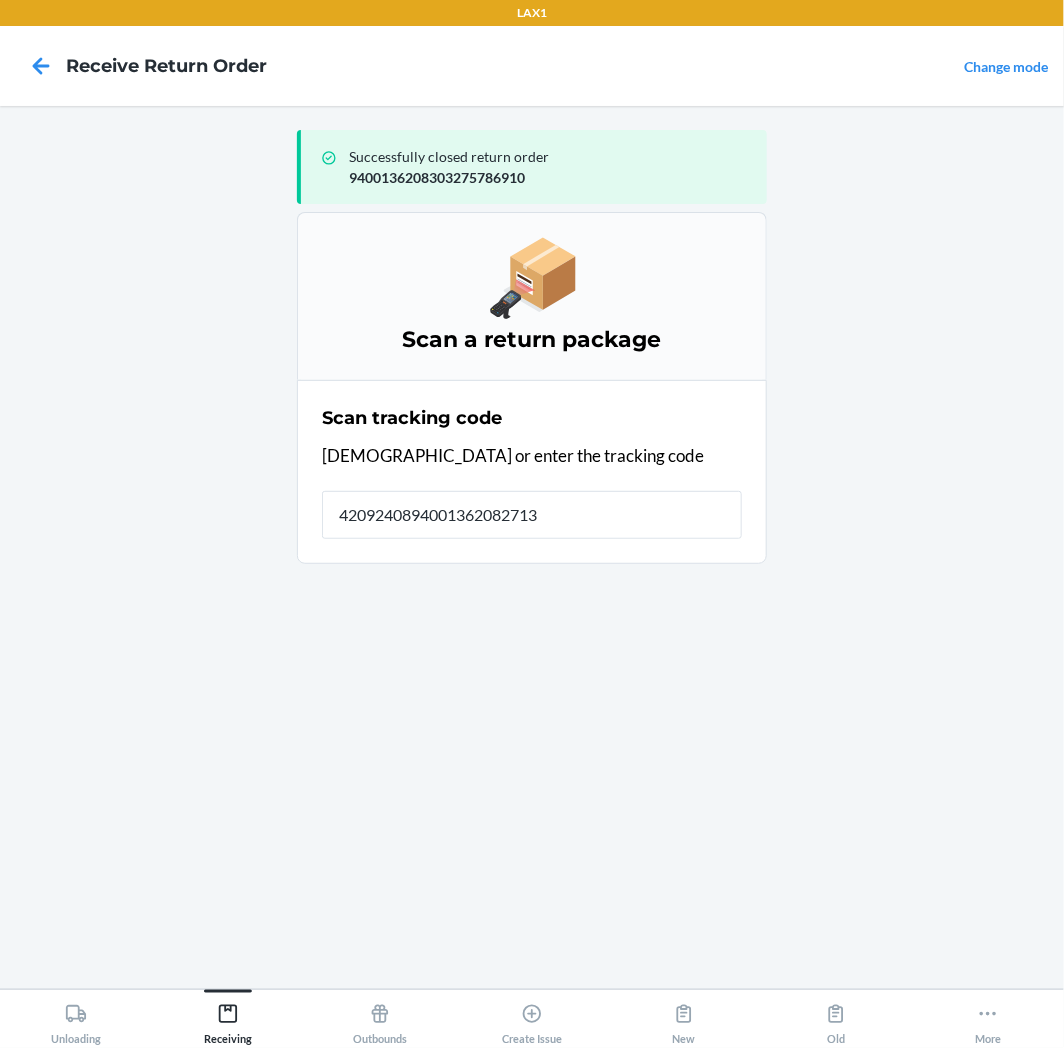 type on "42092408940013620827133" 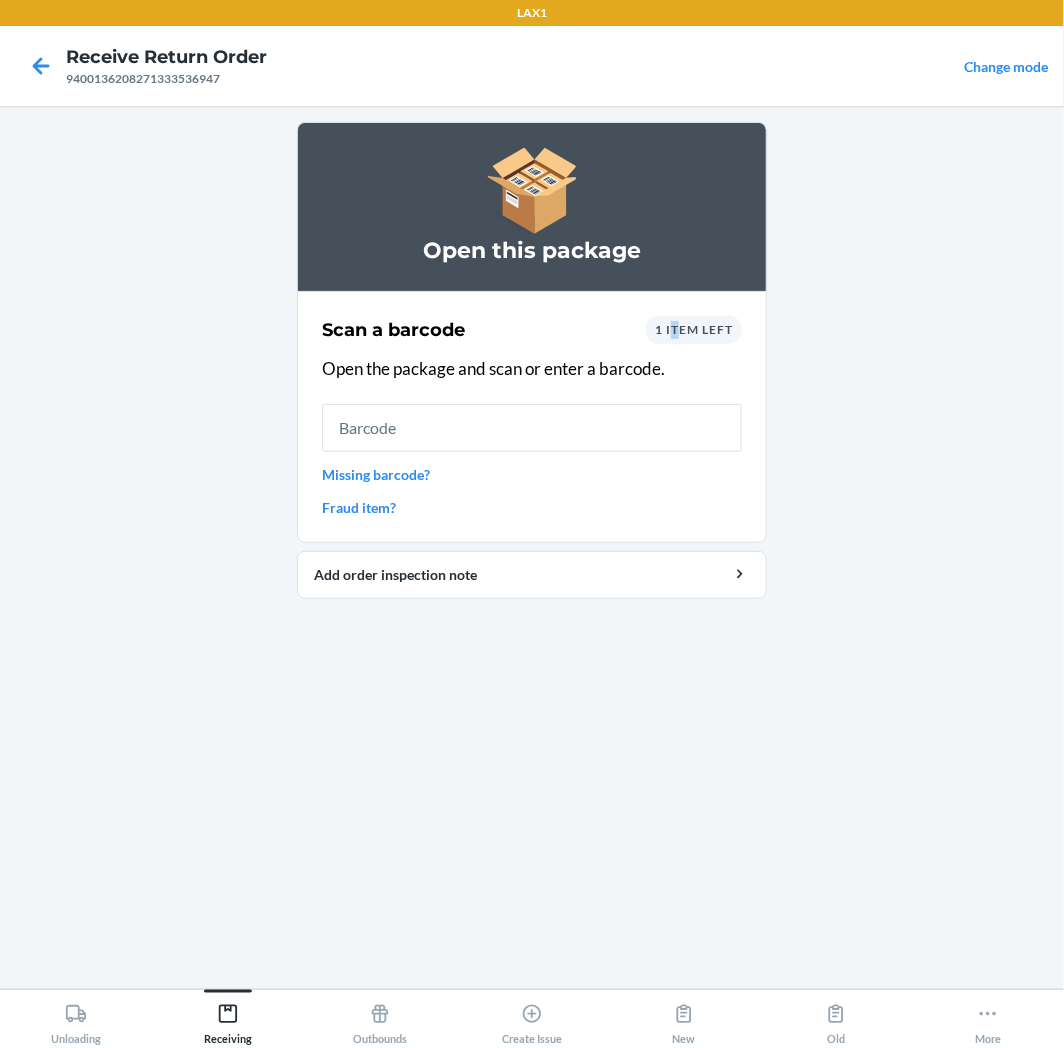 click on "1 item left" at bounding box center (694, 329) 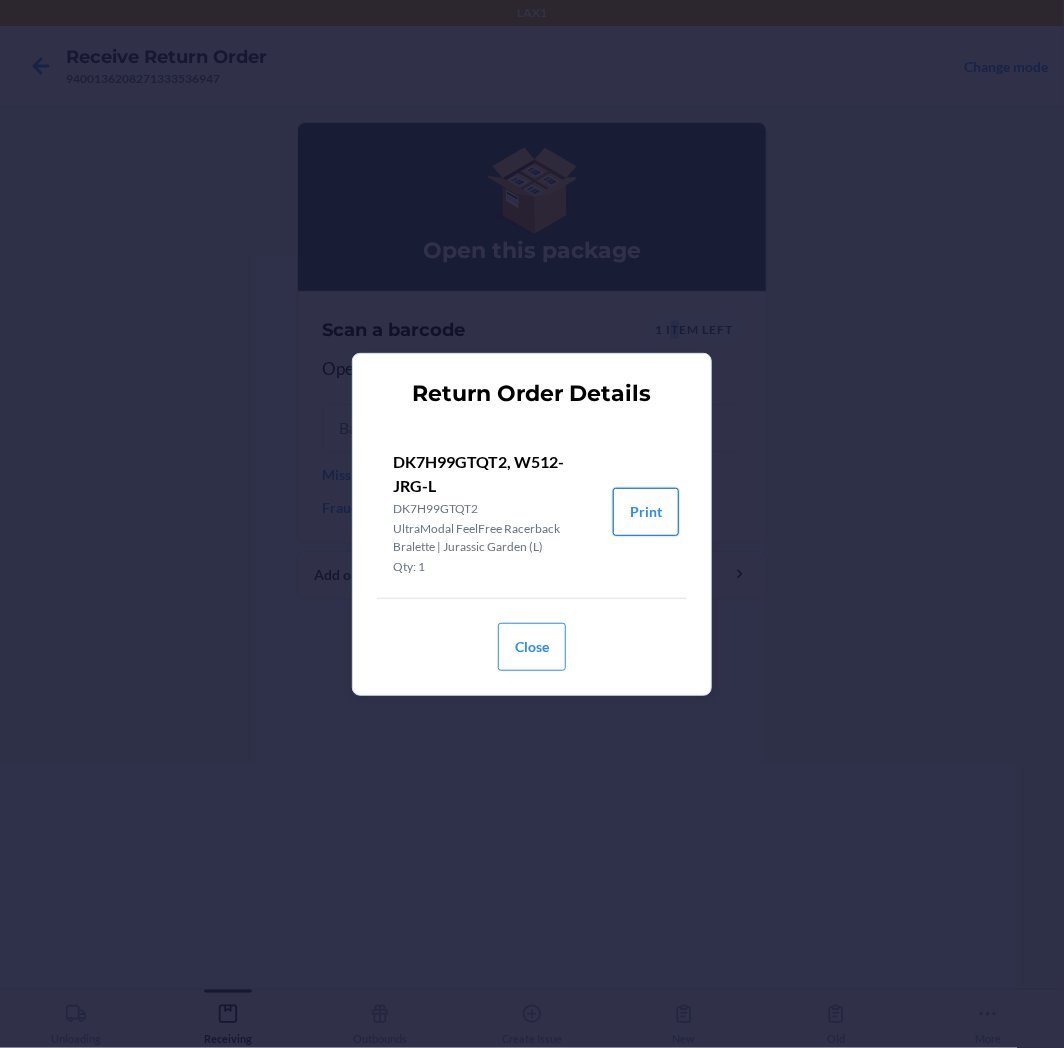 click on "Print" at bounding box center (646, 512) 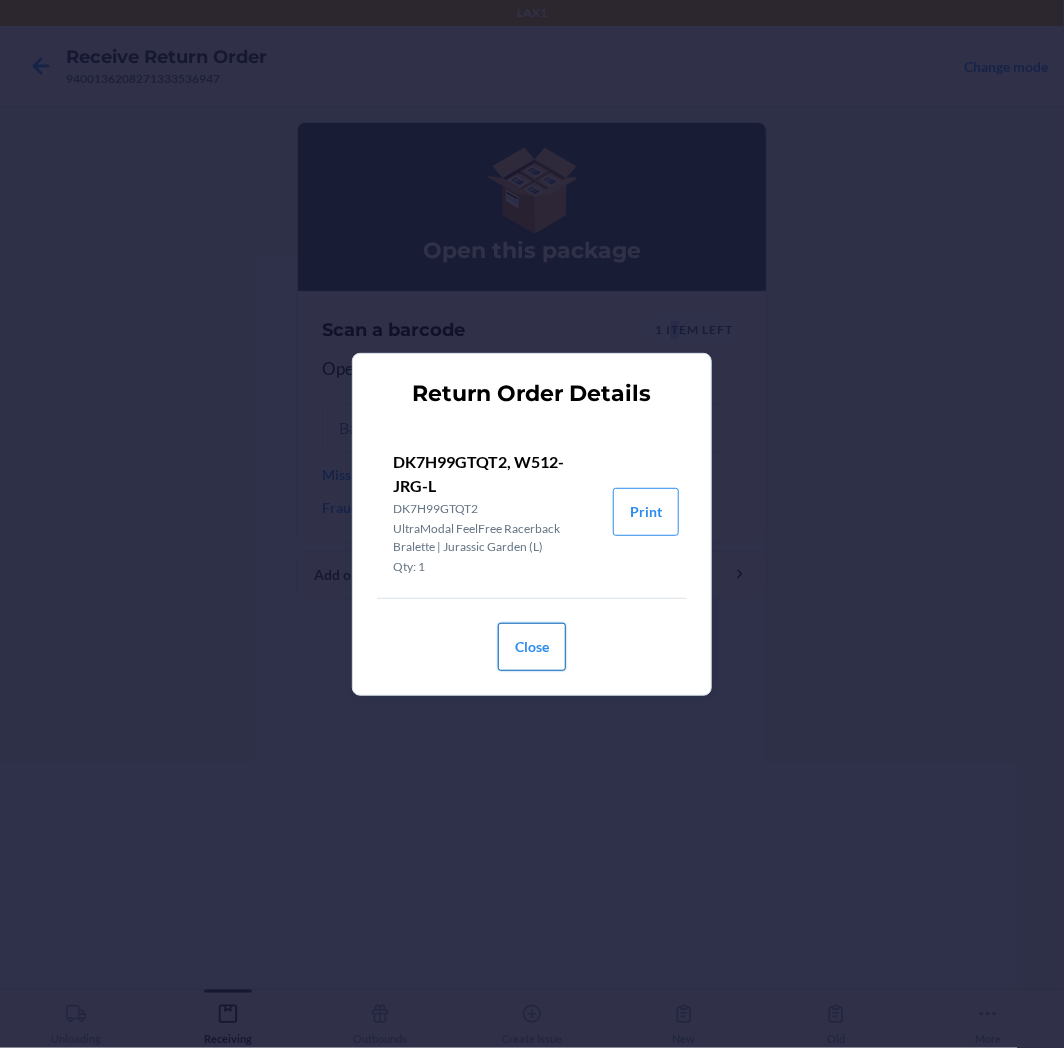 click on "Close" at bounding box center (532, 647) 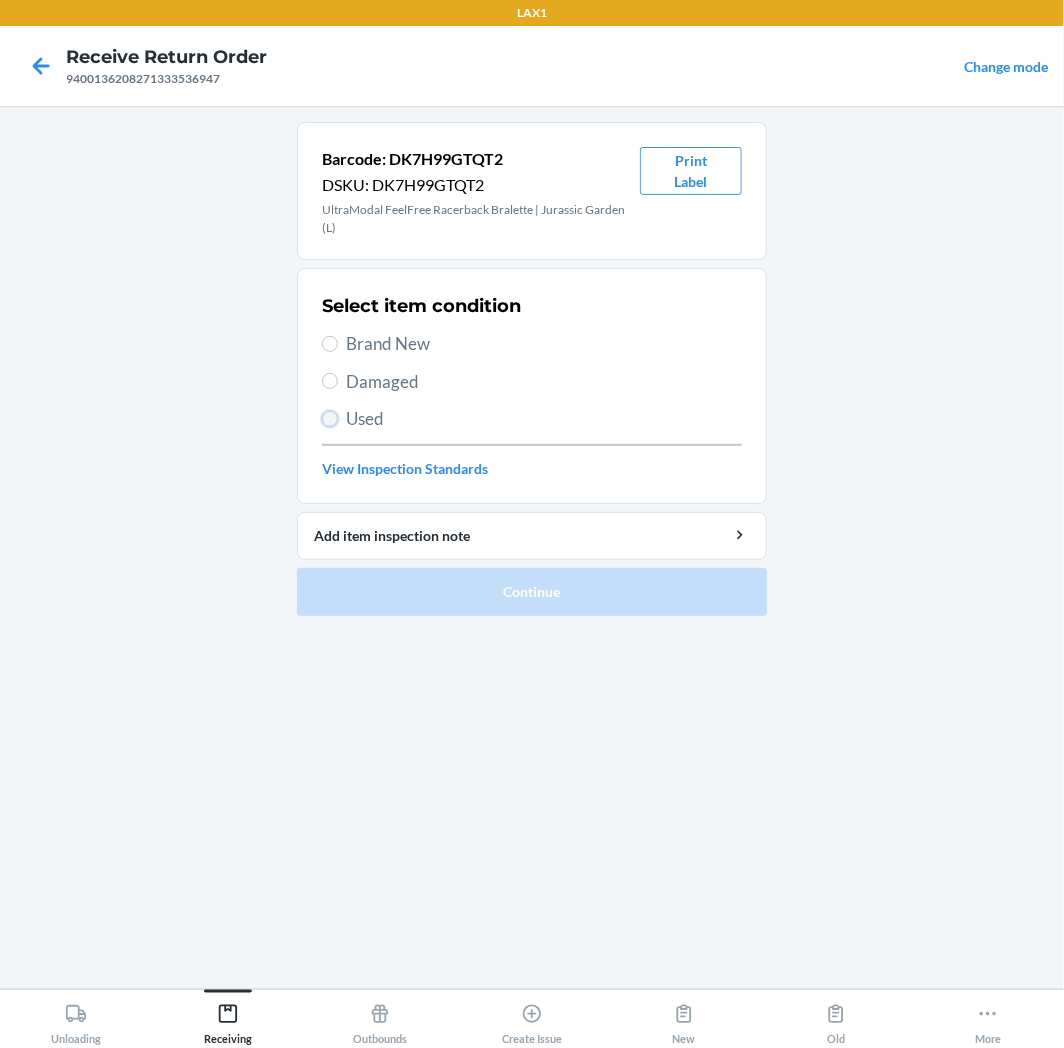 click on "Used" at bounding box center (330, 419) 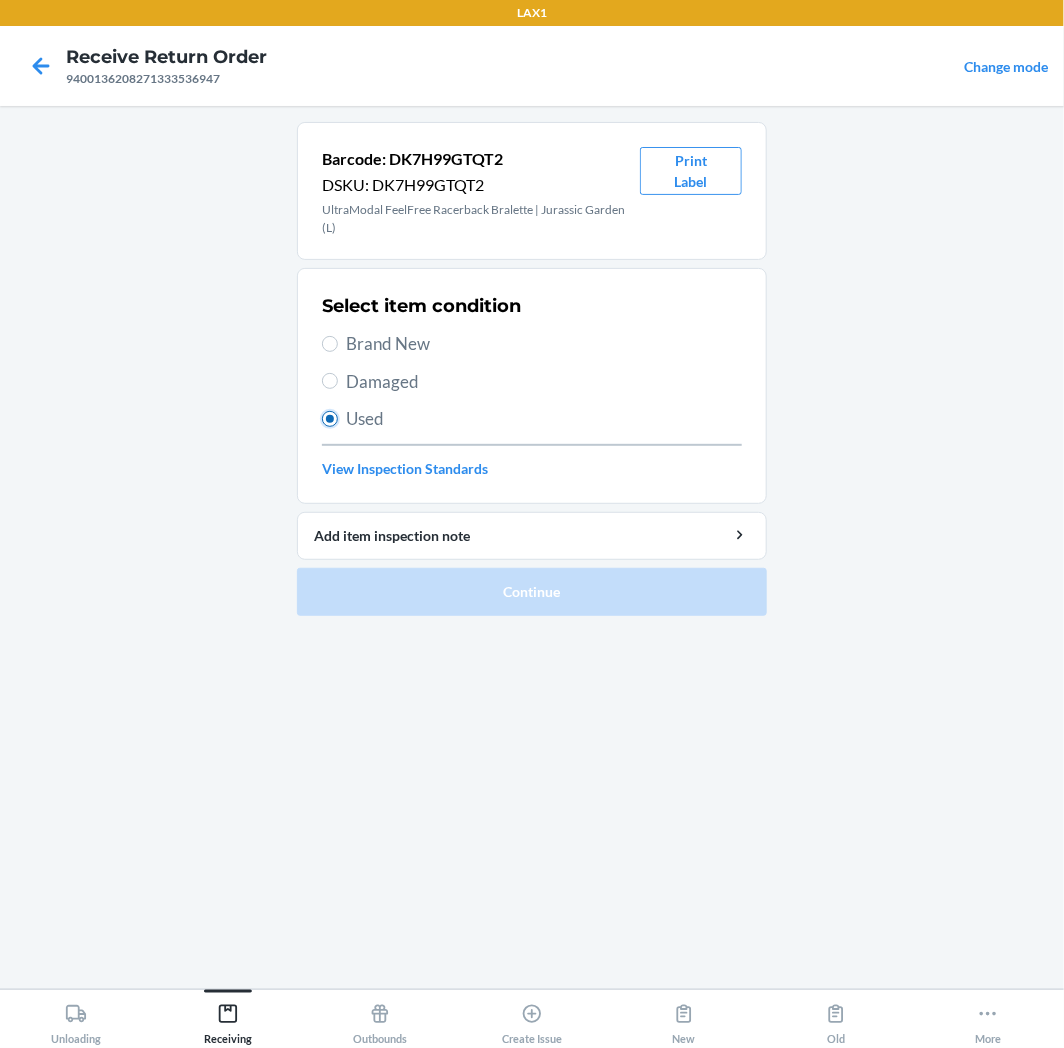 radio on "true" 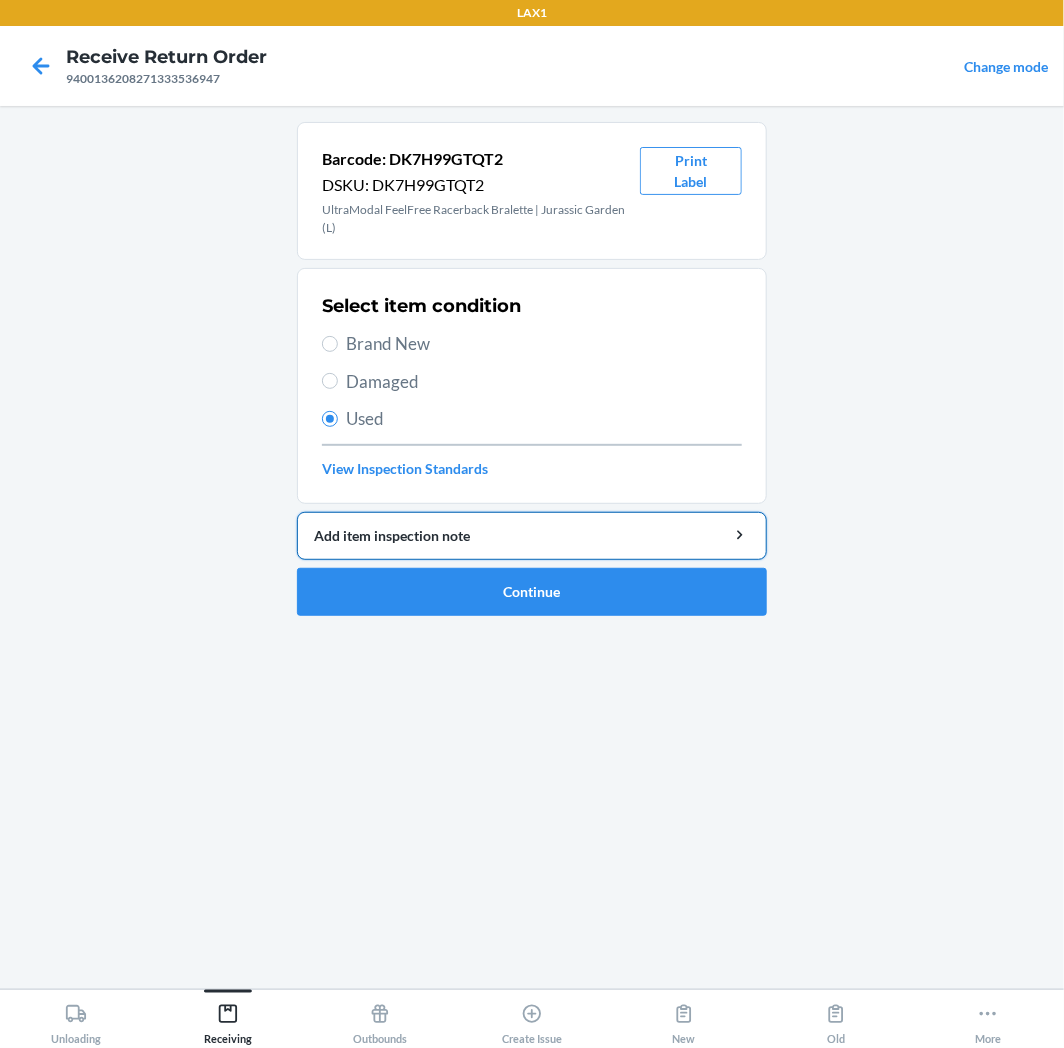click on "Add item inspection note" at bounding box center [532, 535] 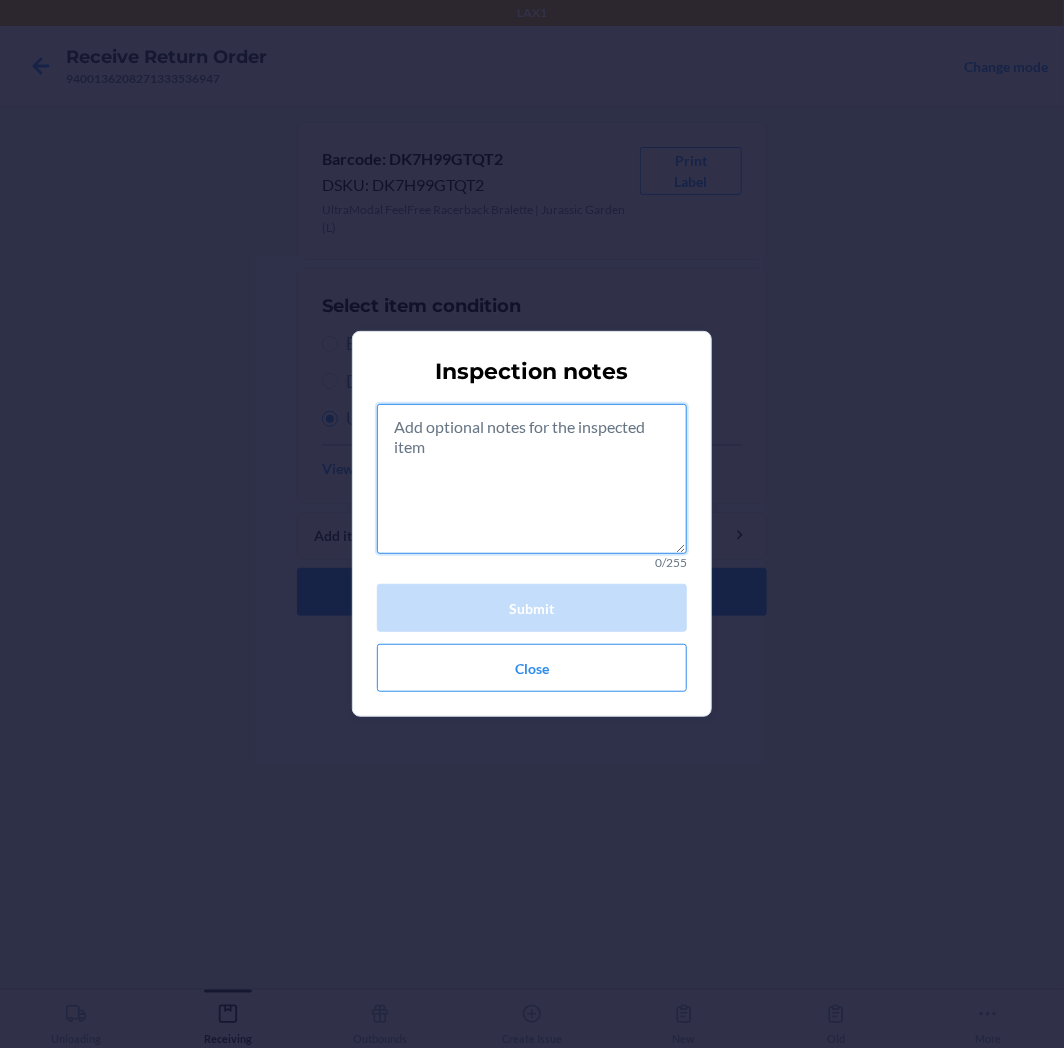 click at bounding box center [532, 479] 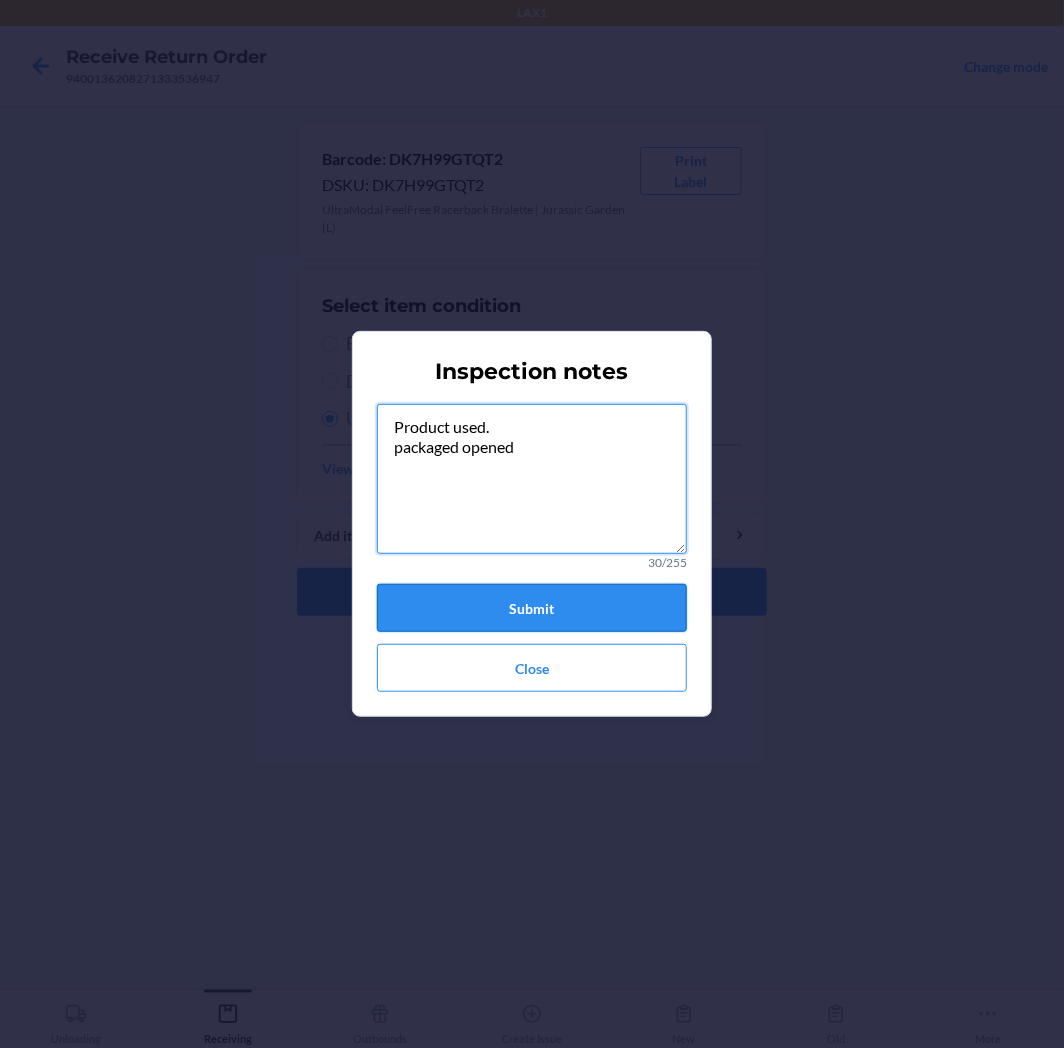type on "Product used.
packaged opened" 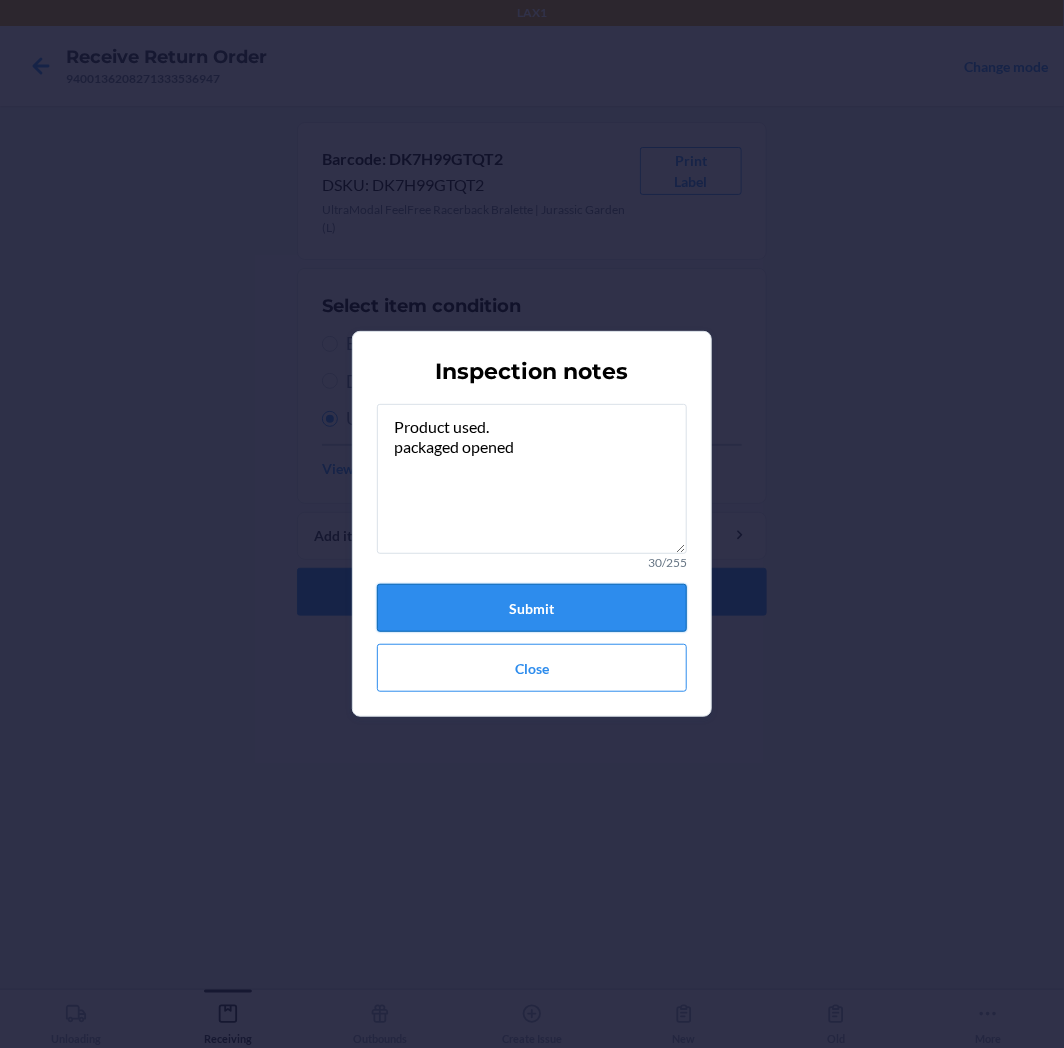 click on "Submit" at bounding box center [532, 608] 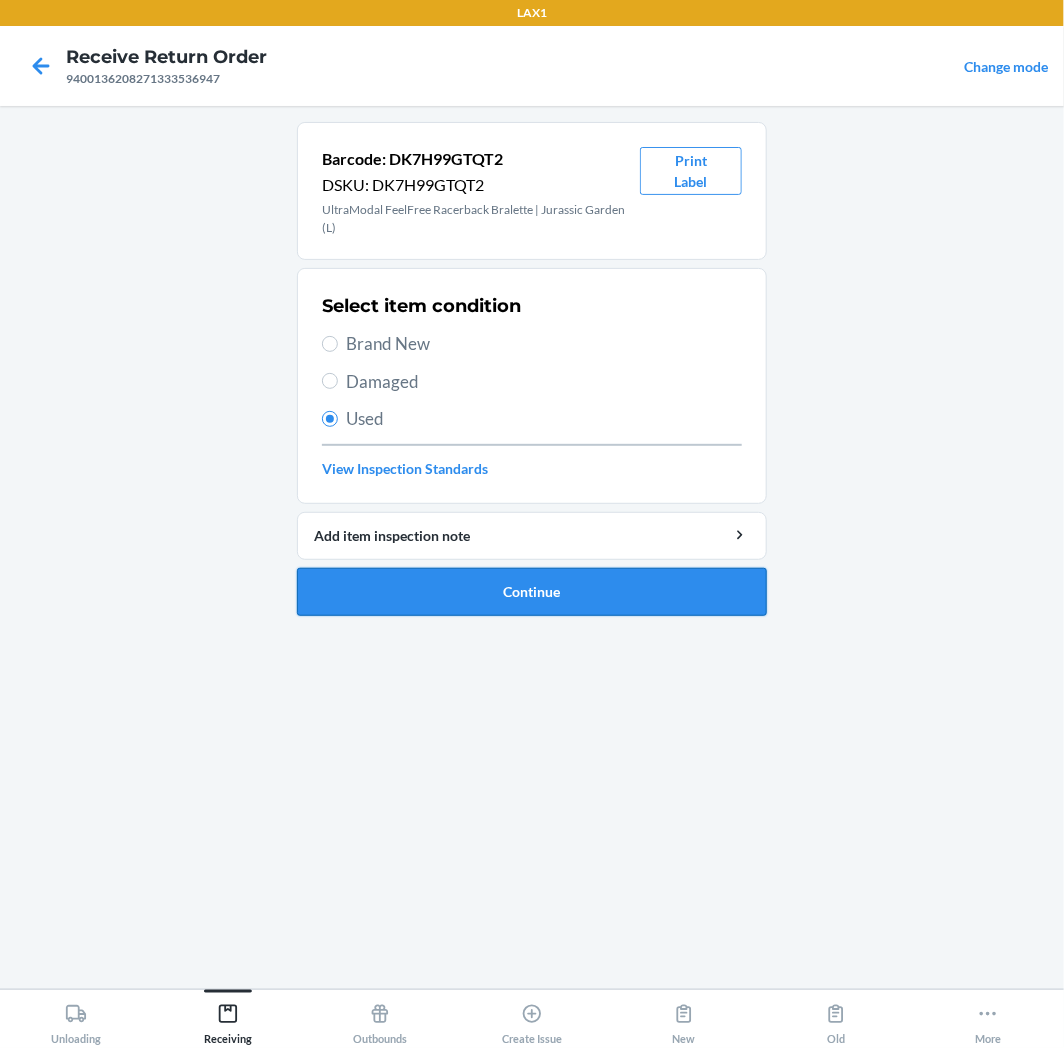 click on "Continue" at bounding box center (532, 592) 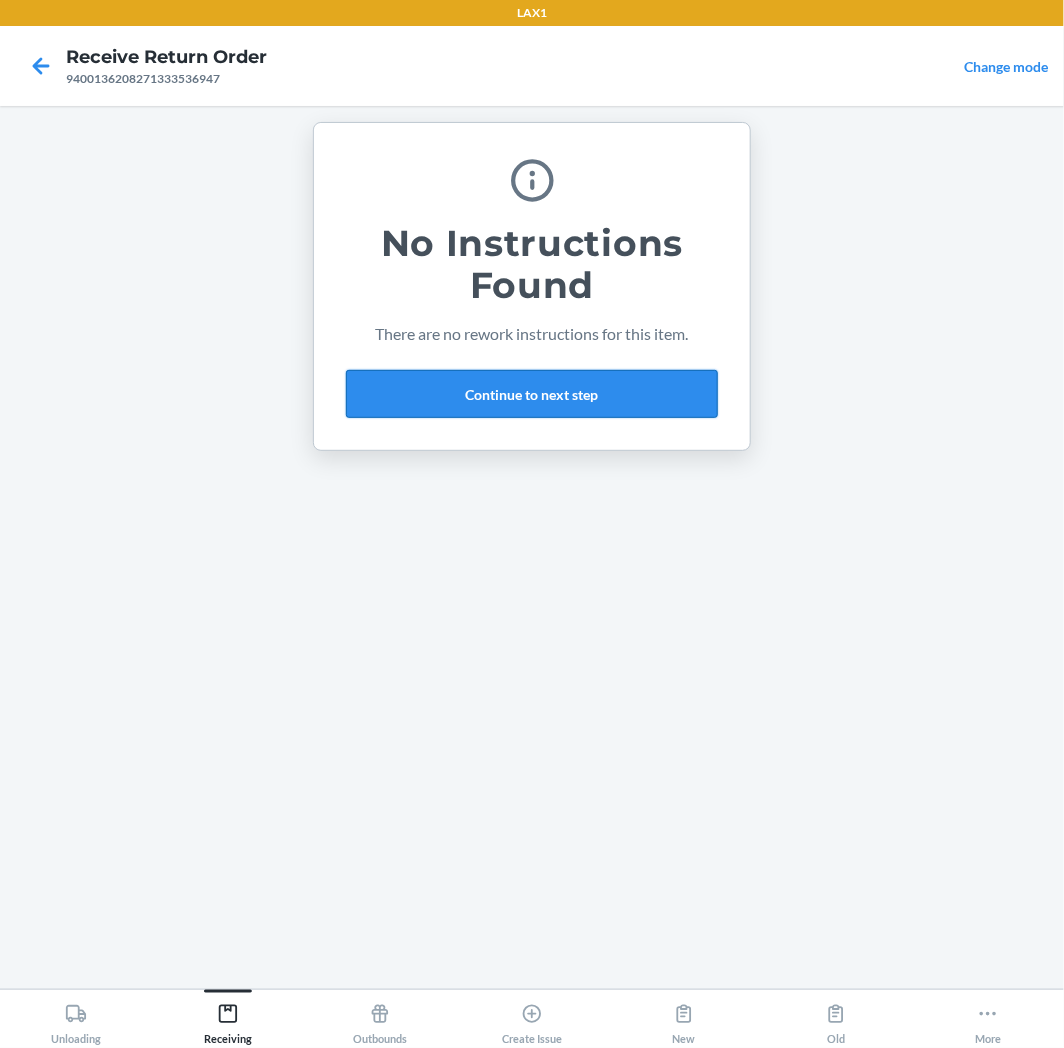 click on "Continue to next step" at bounding box center (532, 394) 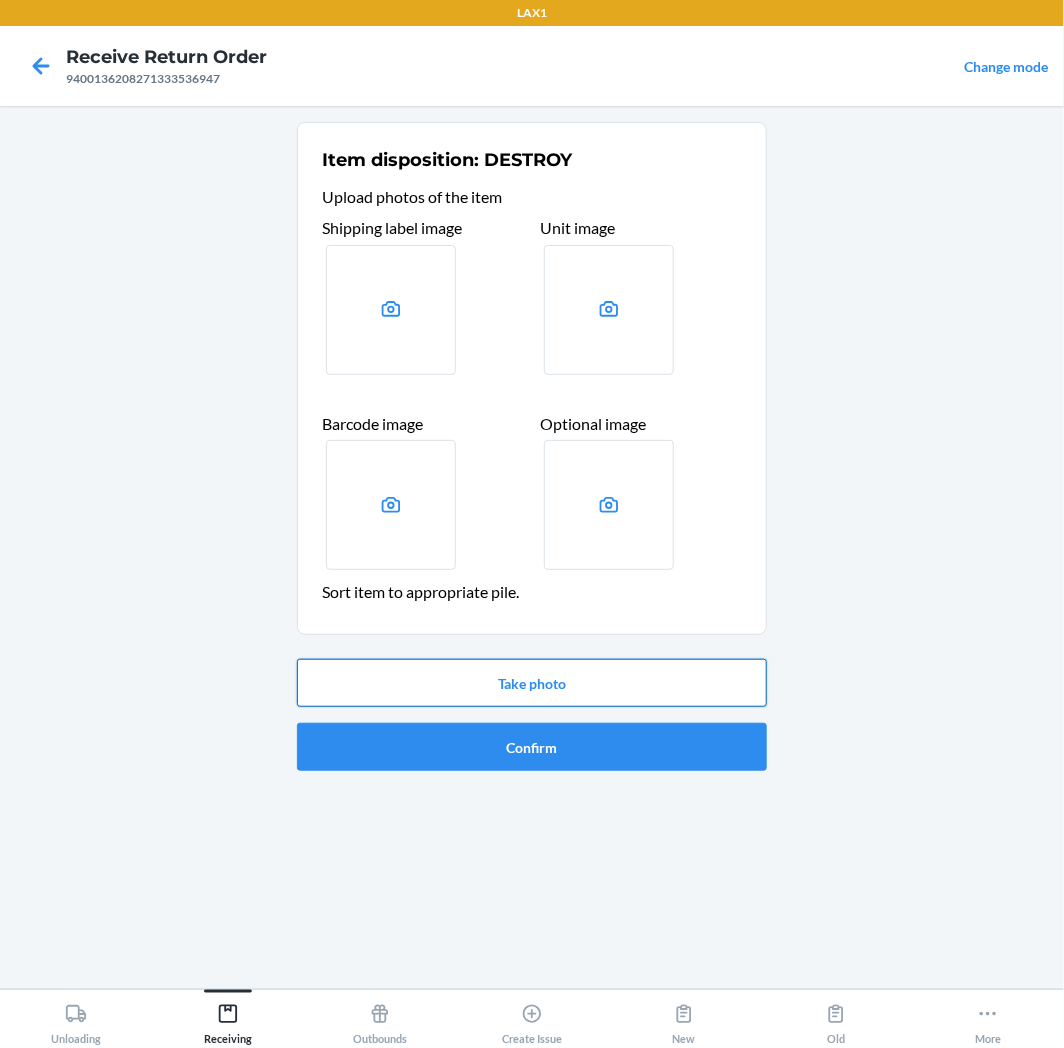 drag, startPoint x: 521, startPoint y: 680, endPoint x: 528, endPoint y: 672, distance: 10.630146 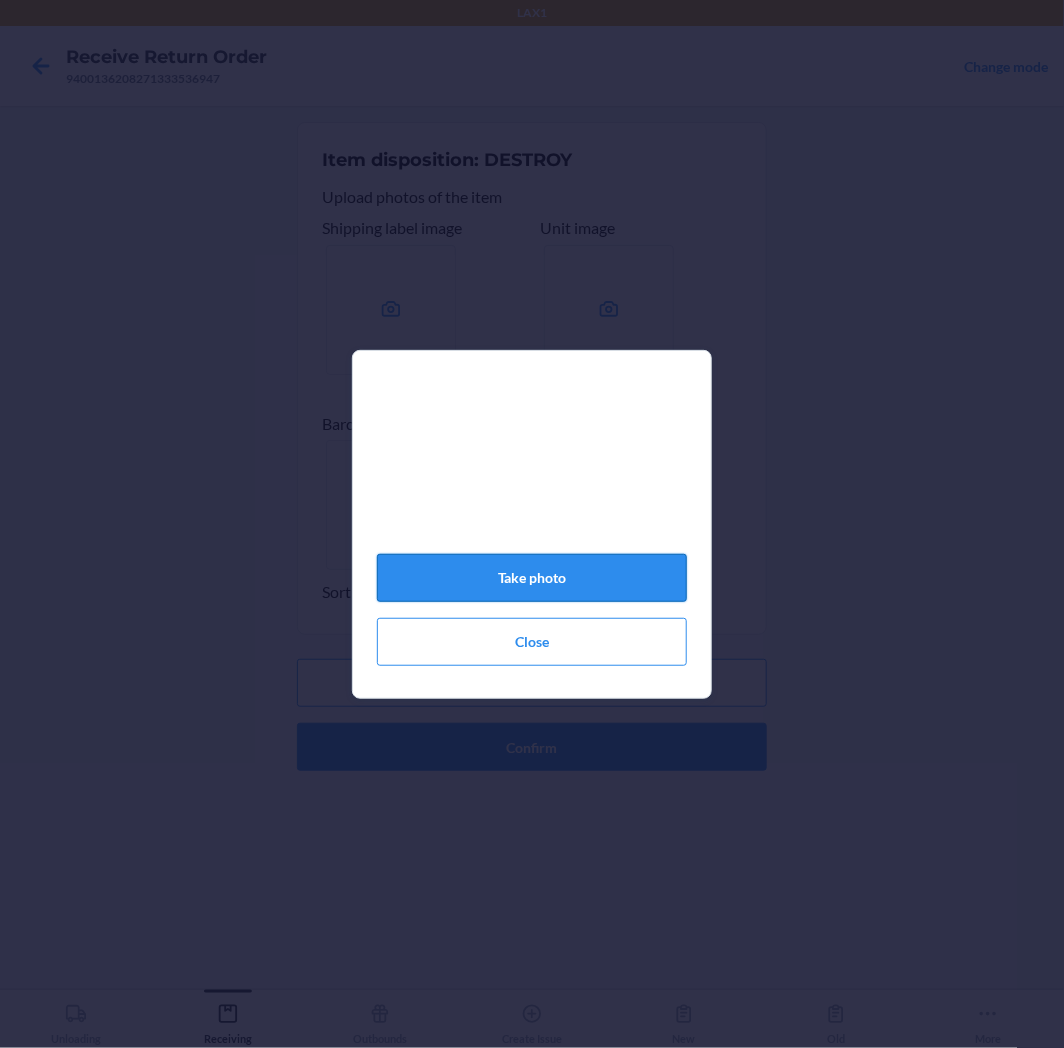 click on "Take photo" 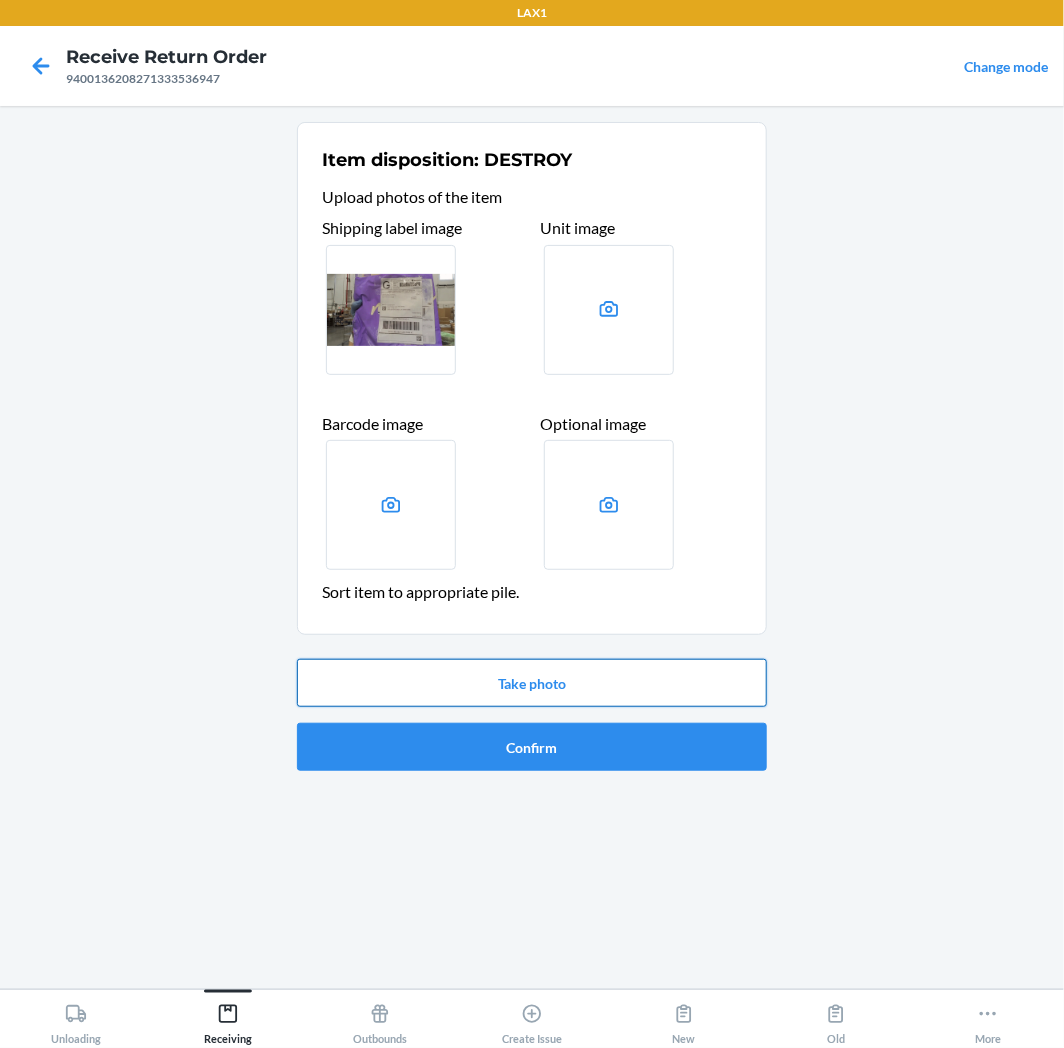 click on "Take photo" at bounding box center (532, 683) 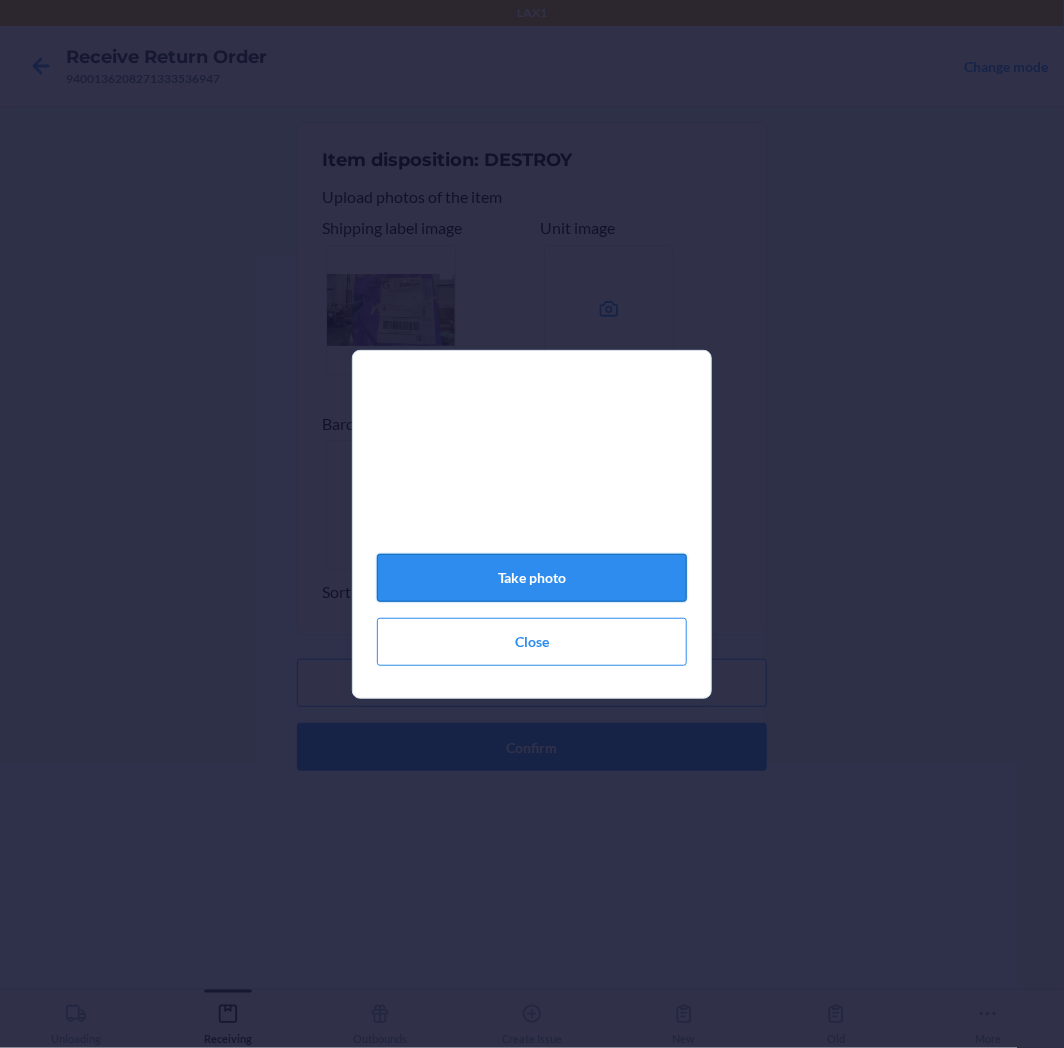 click on "Take photo" 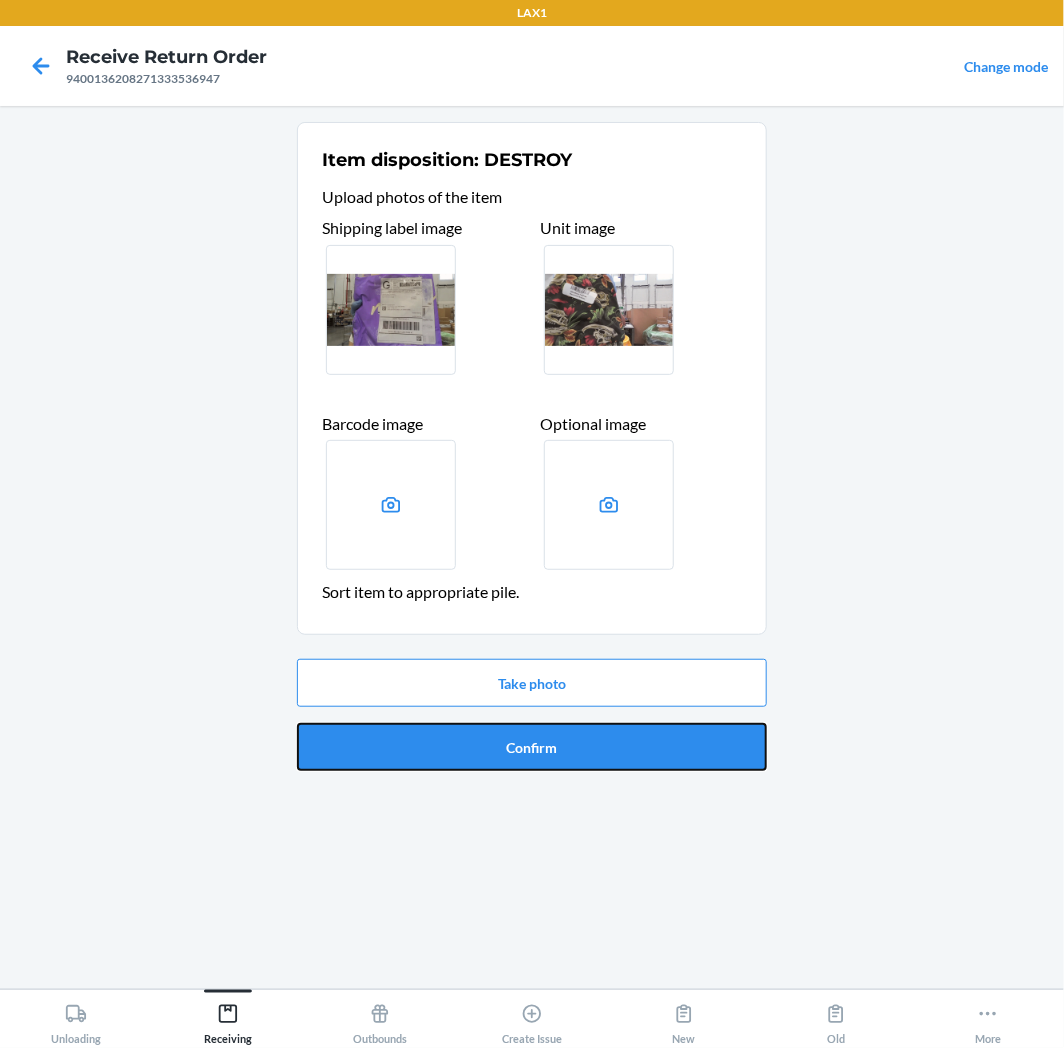 click on "Confirm" at bounding box center [532, 747] 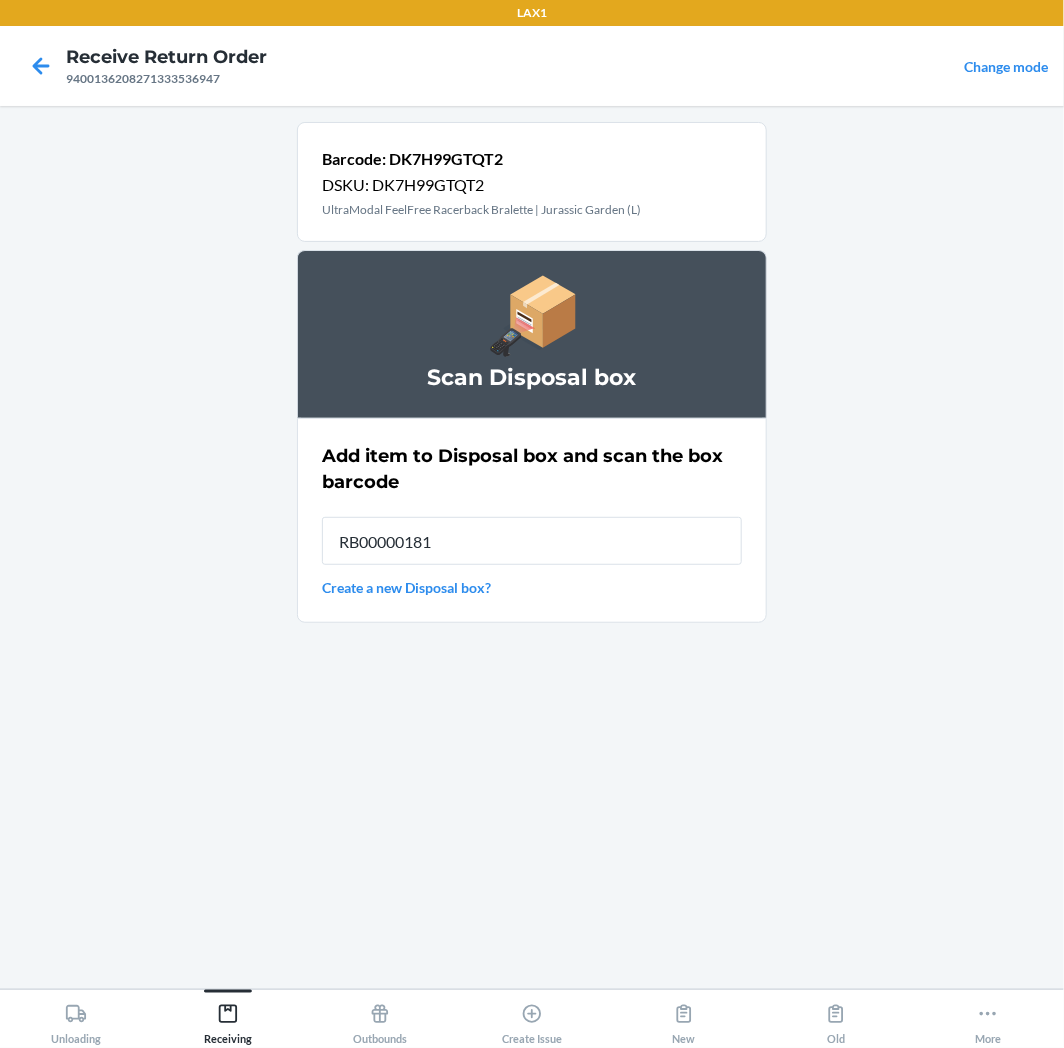 type on "RB000001815" 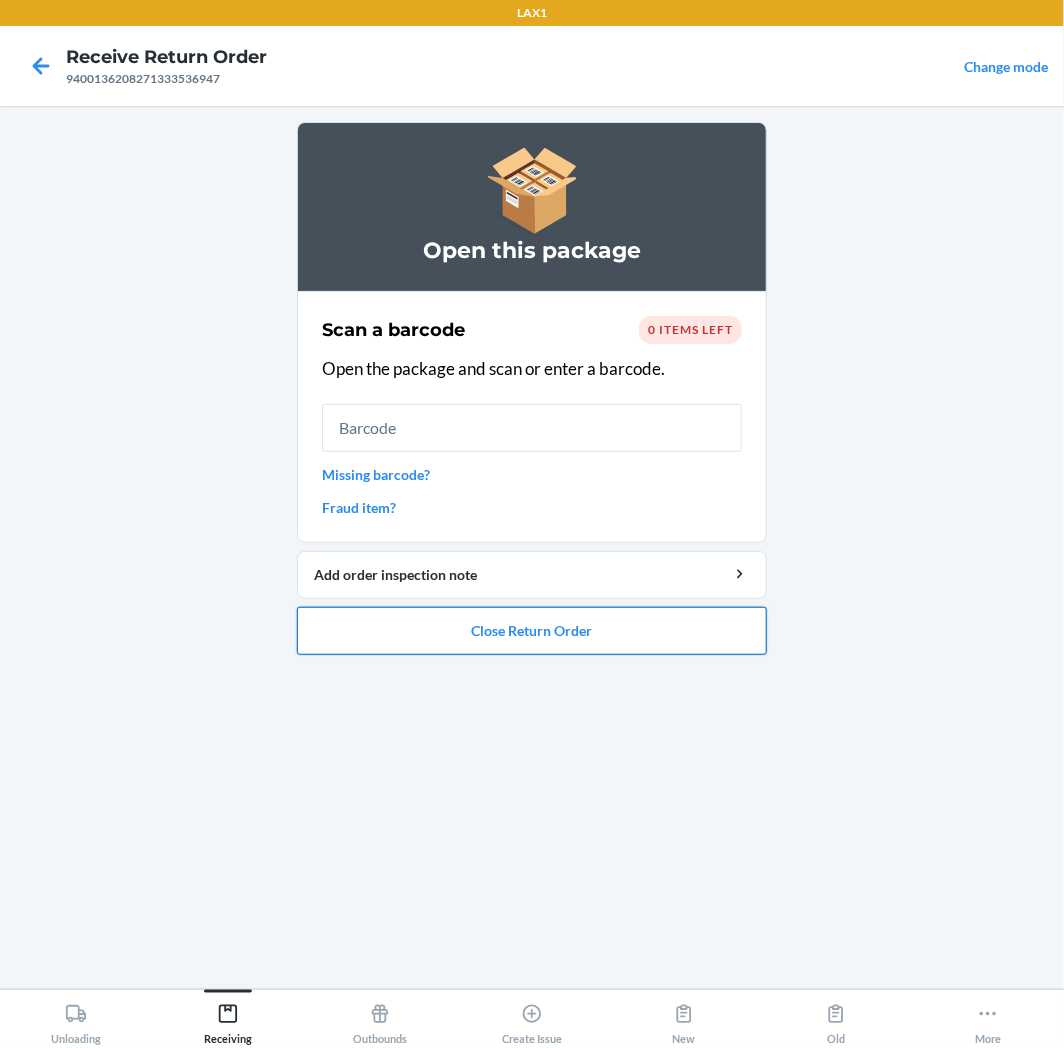 click on "Close Return Order" at bounding box center [532, 631] 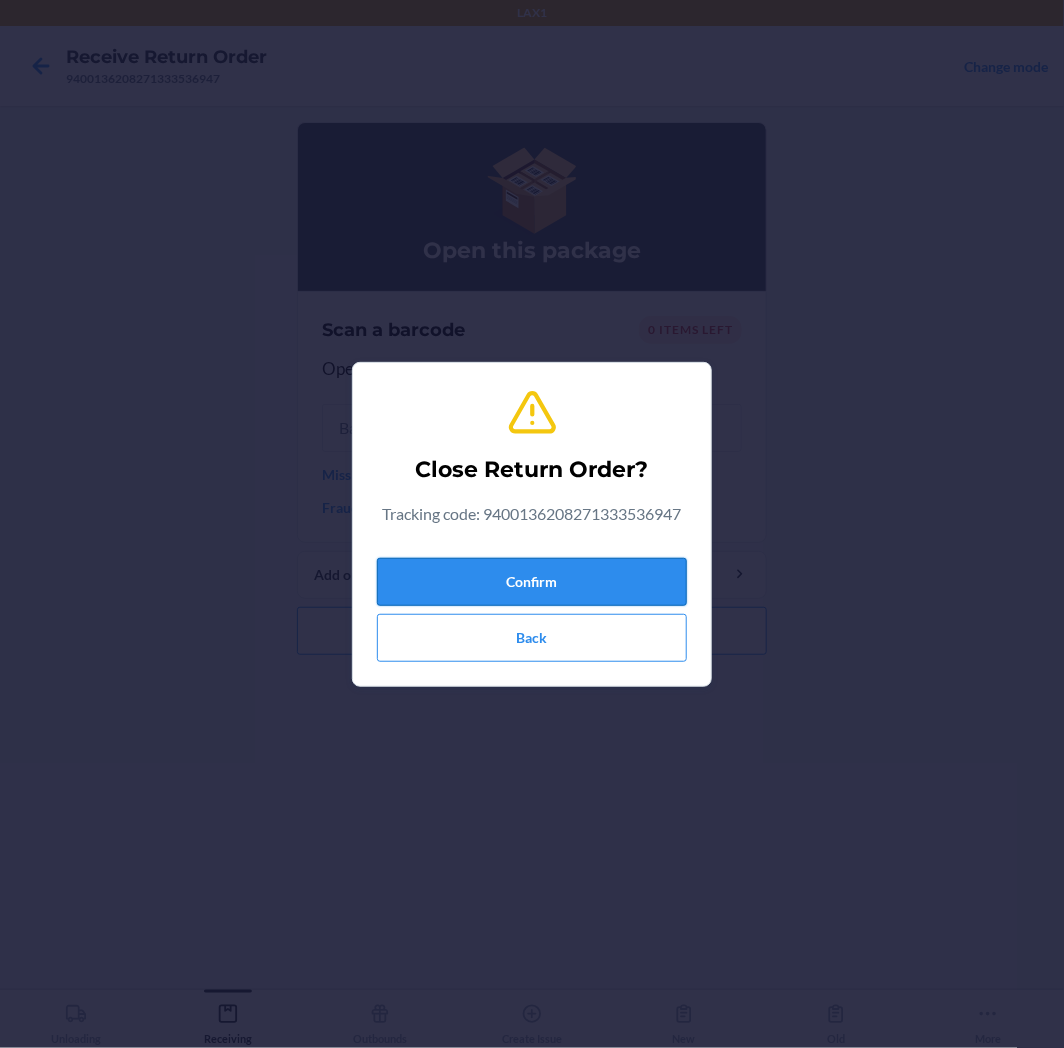 click on "Confirm" at bounding box center (532, 582) 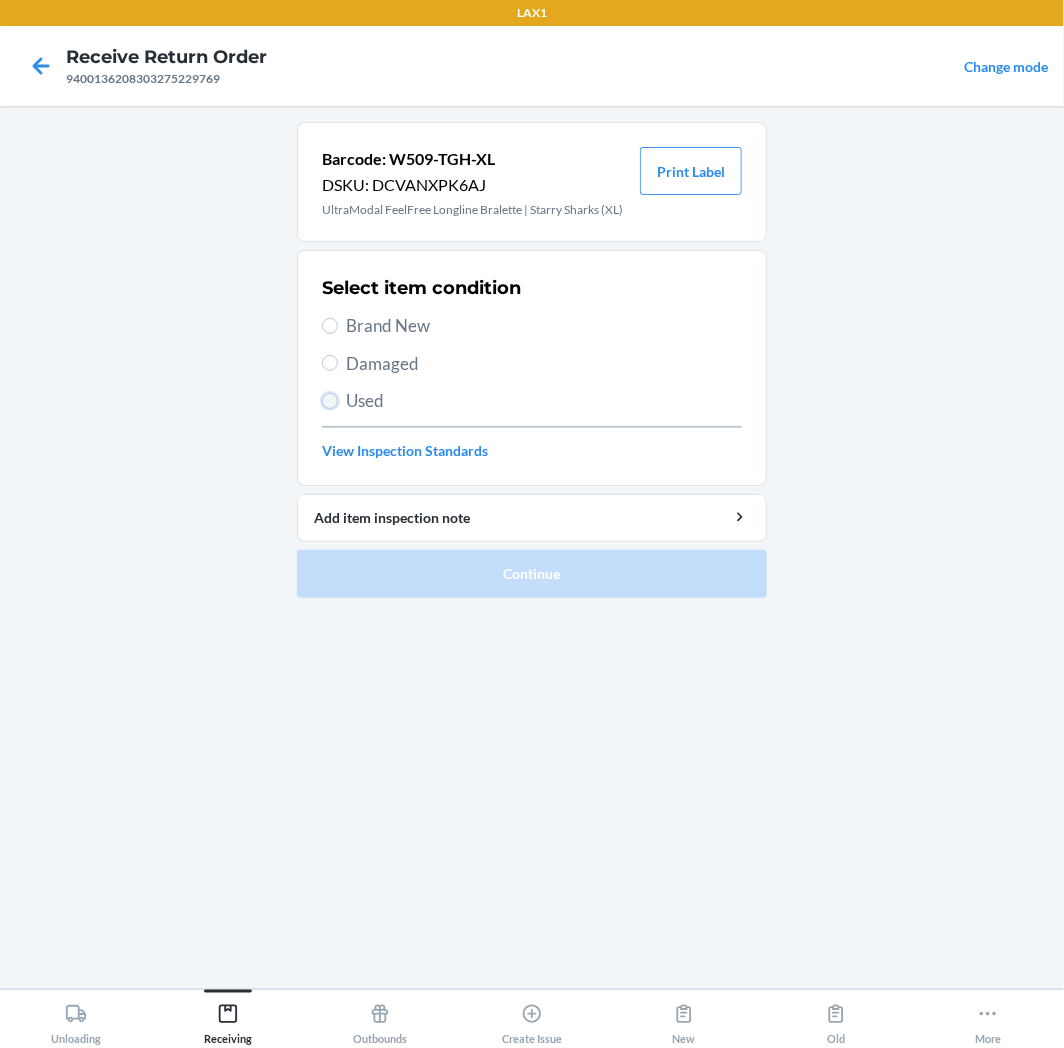 click on "Used" at bounding box center (330, 401) 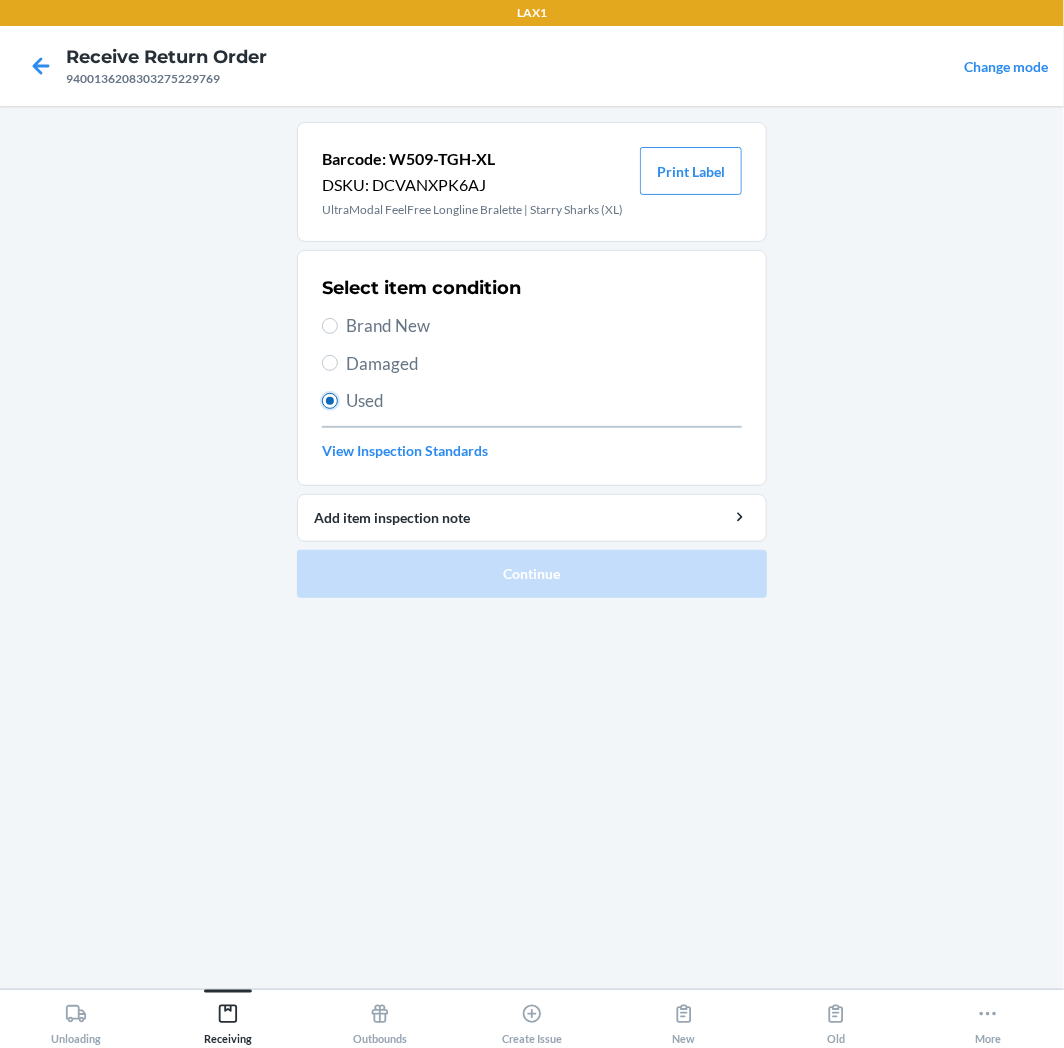 radio on "true" 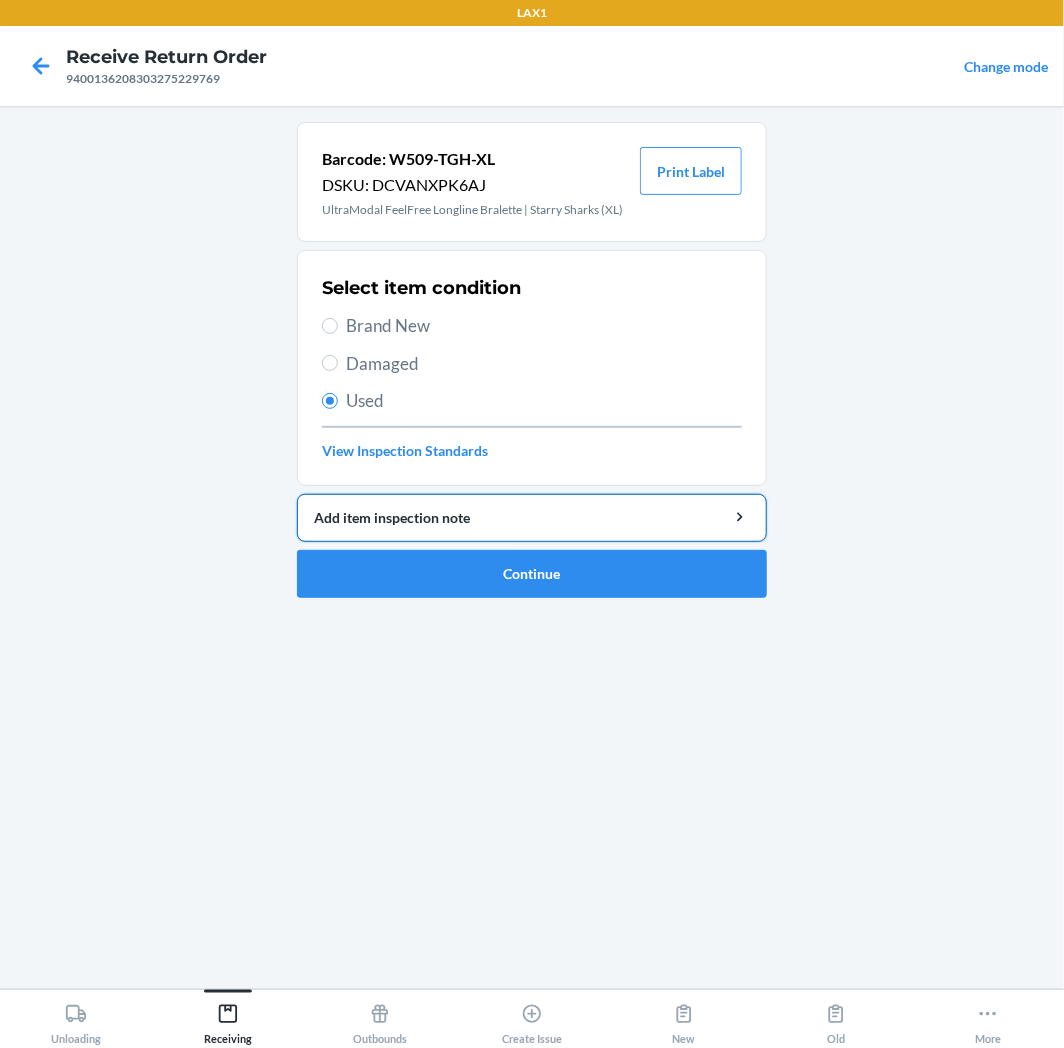 click on "Add item inspection note" at bounding box center [532, 517] 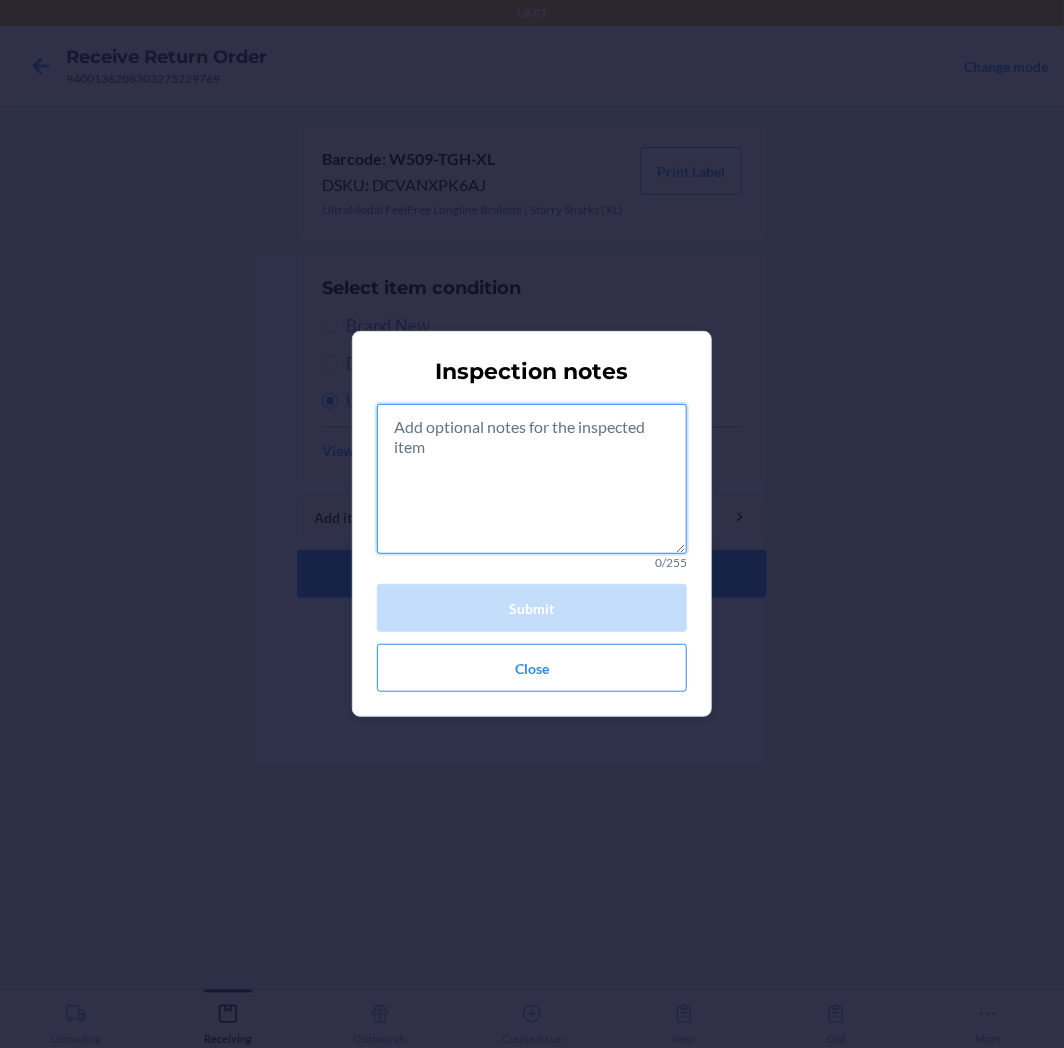 click at bounding box center [532, 479] 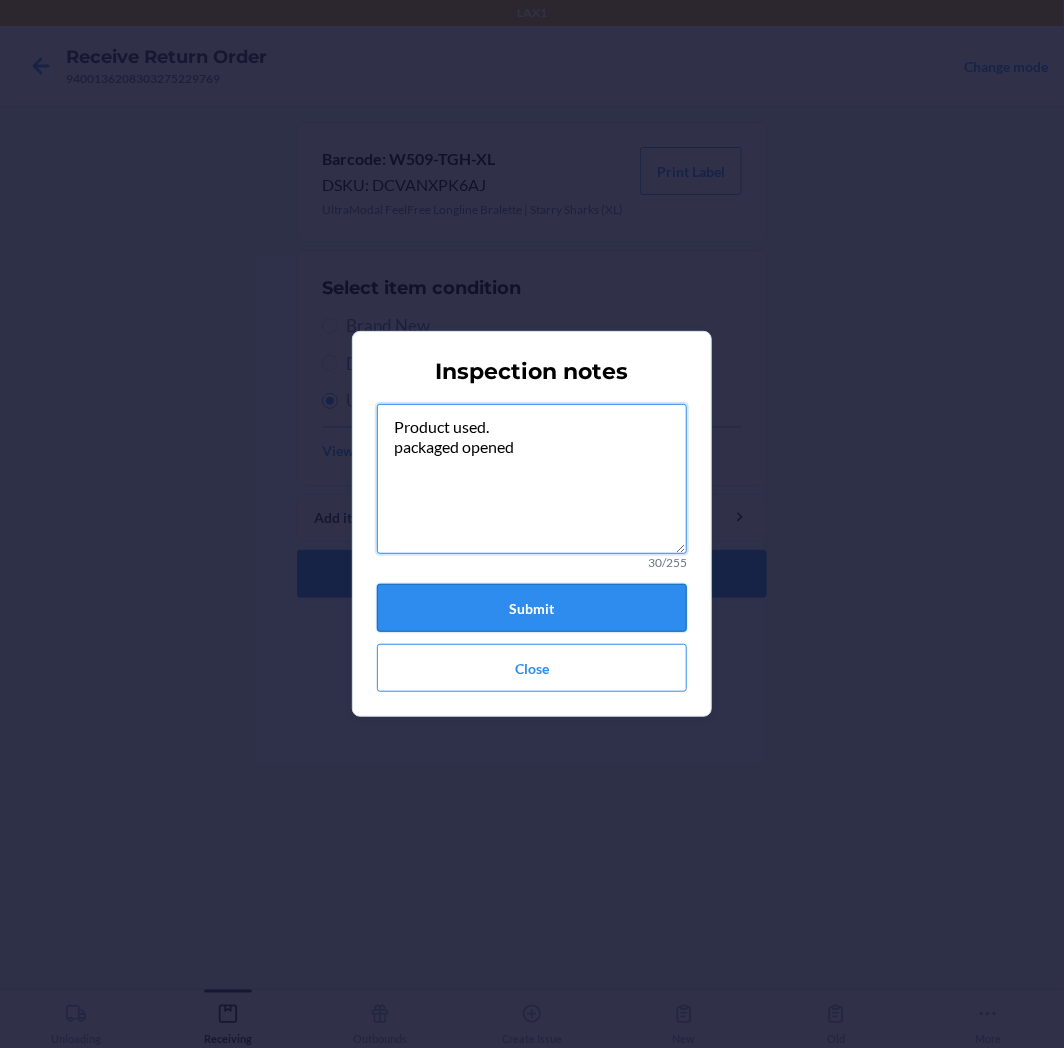 type on "Product used.
packaged opened" 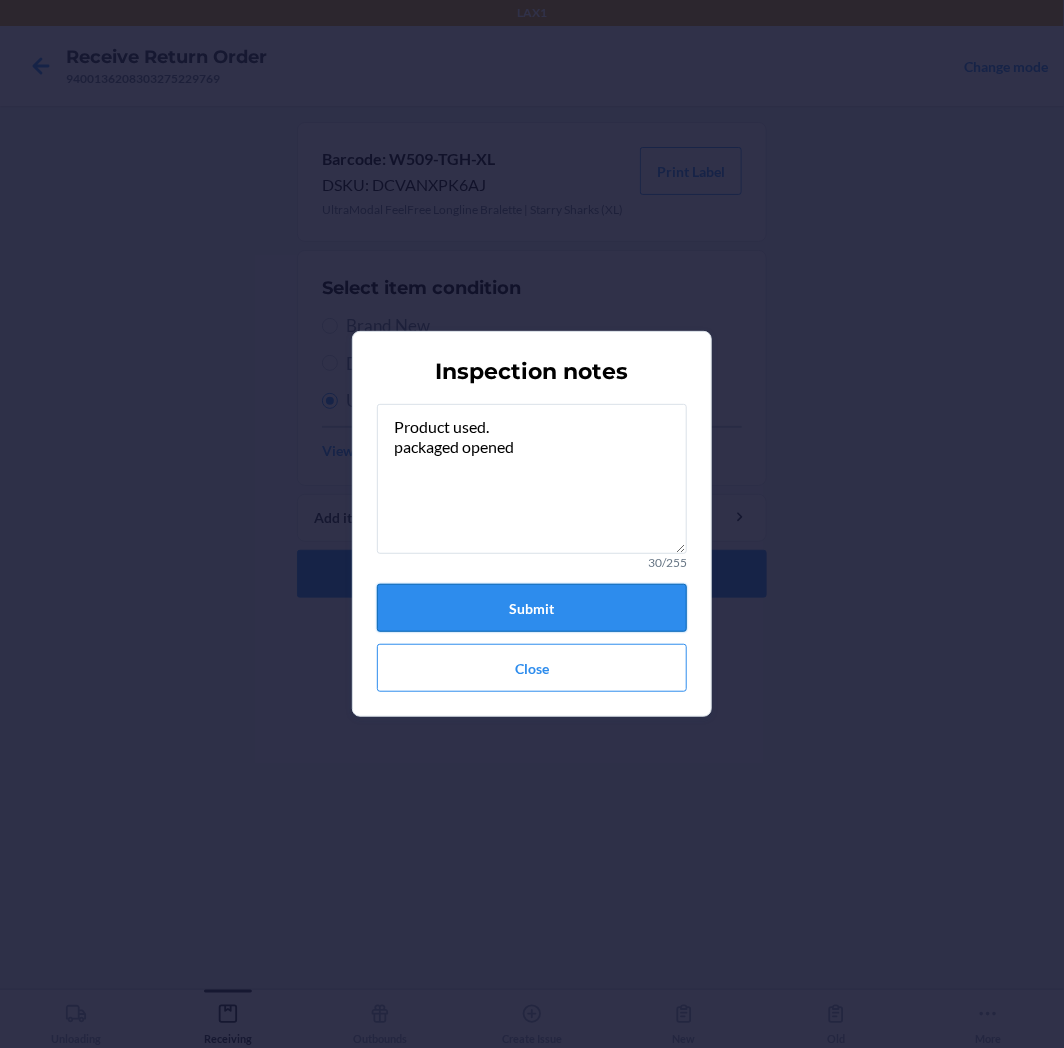 click on "Submit" at bounding box center (532, 608) 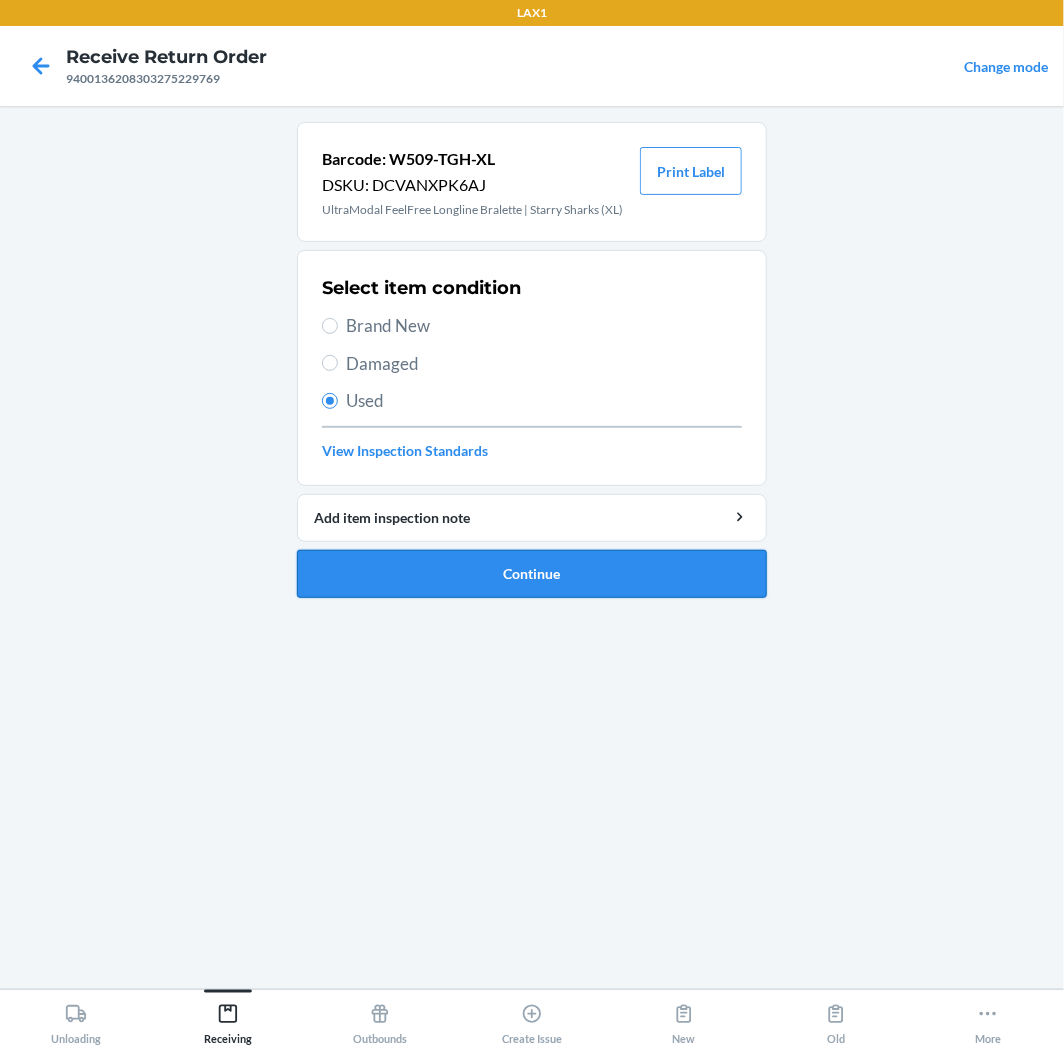 click on "Continue" at bounding box center [532, 574] 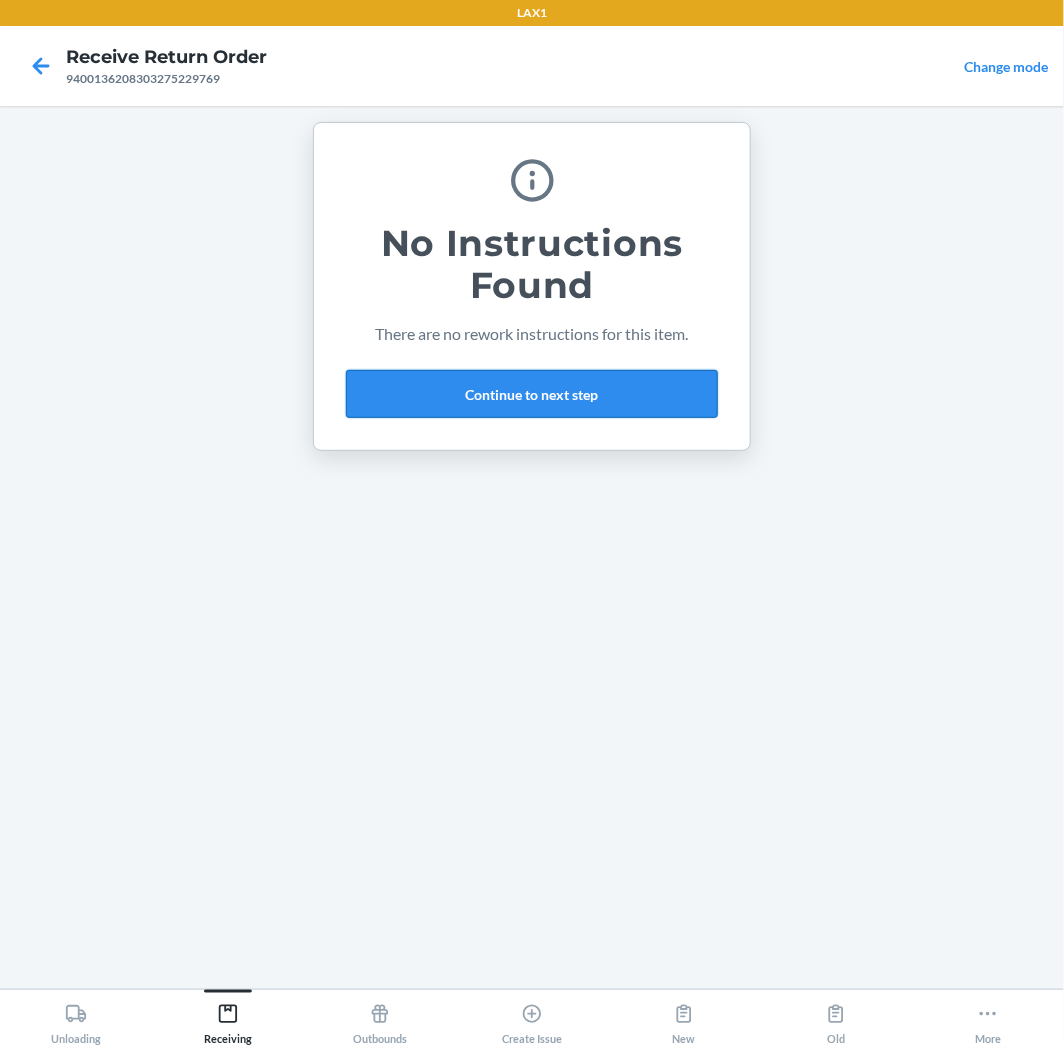 click on "Continue to next step" at bounding box center [532, 394] 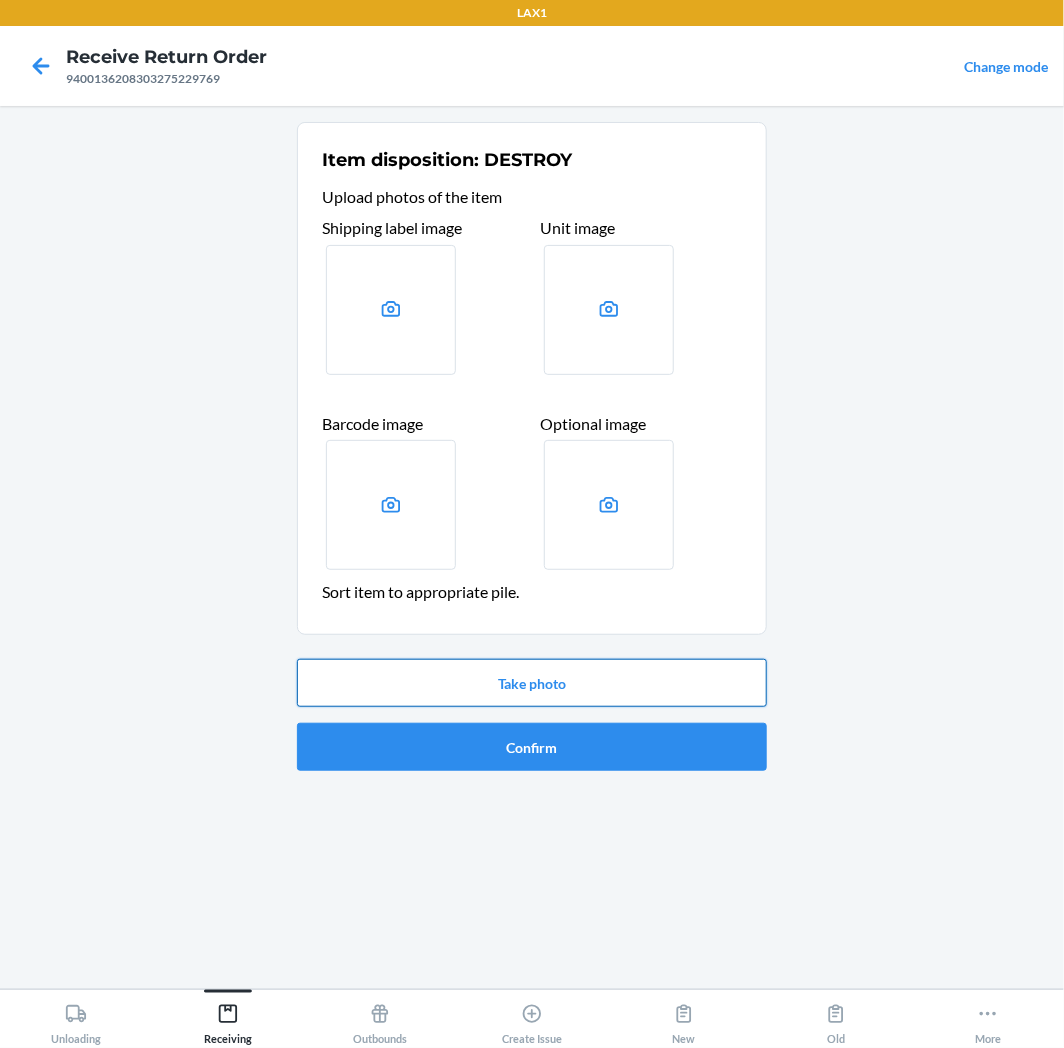 click on "Take photo" at bounding box center [532, 683] 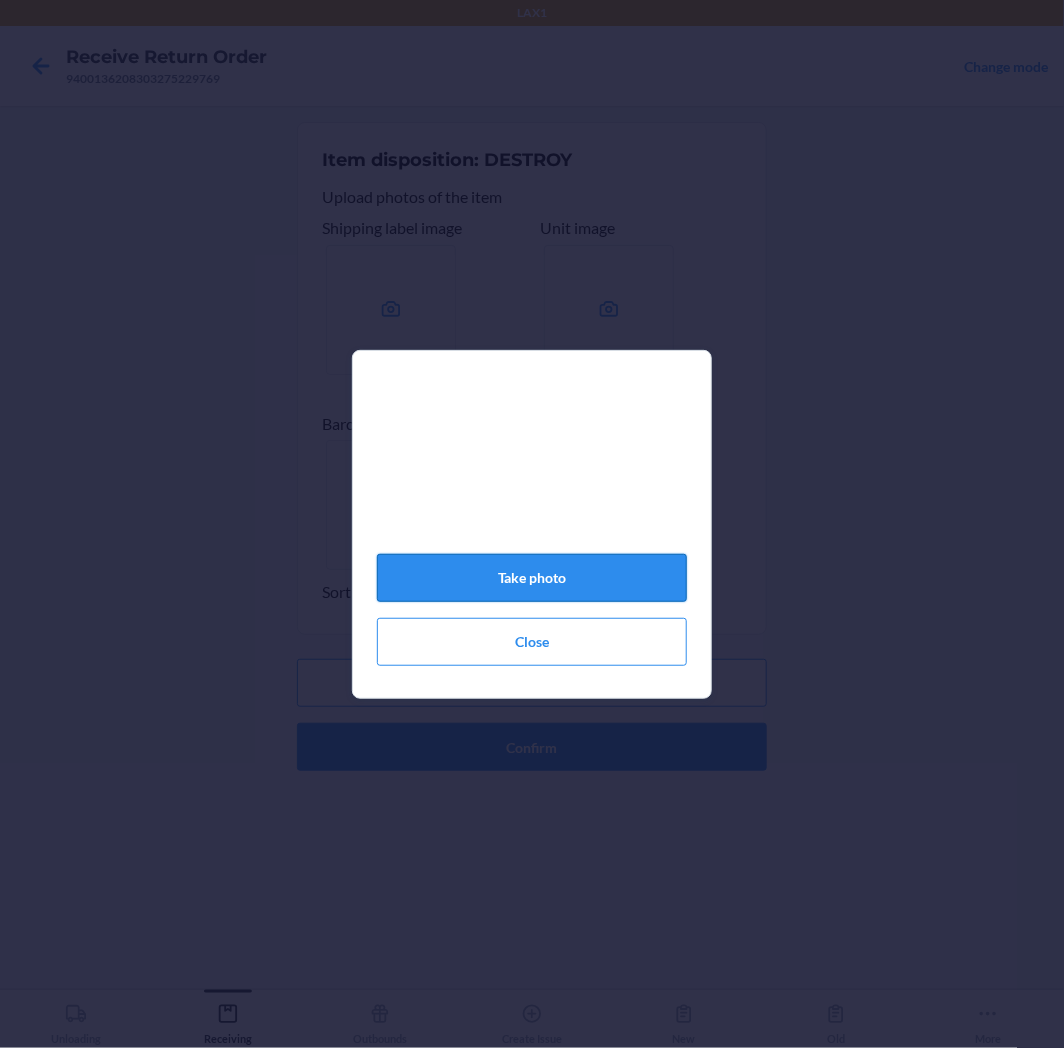 click on "Take photo" 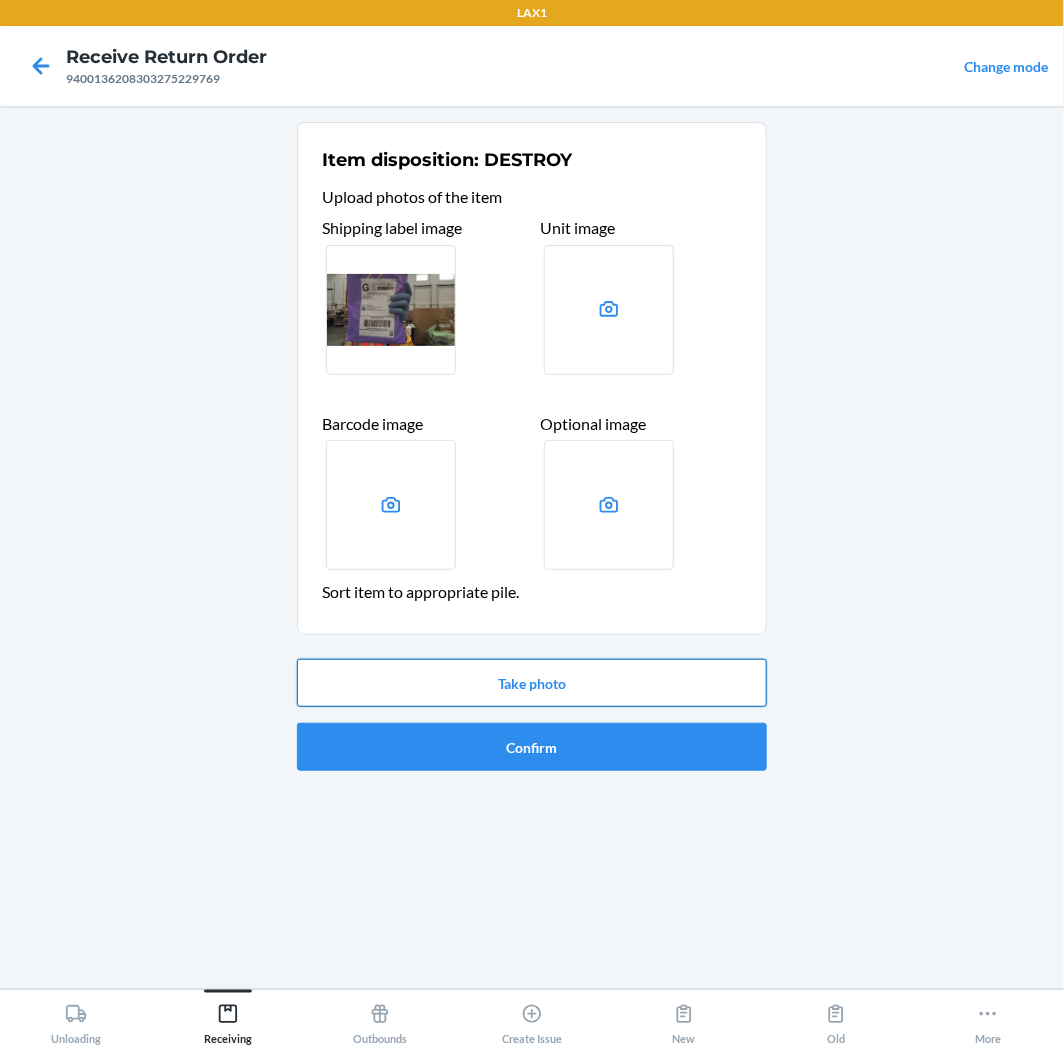 click on "Take photo" at bounding box center [532, 683] 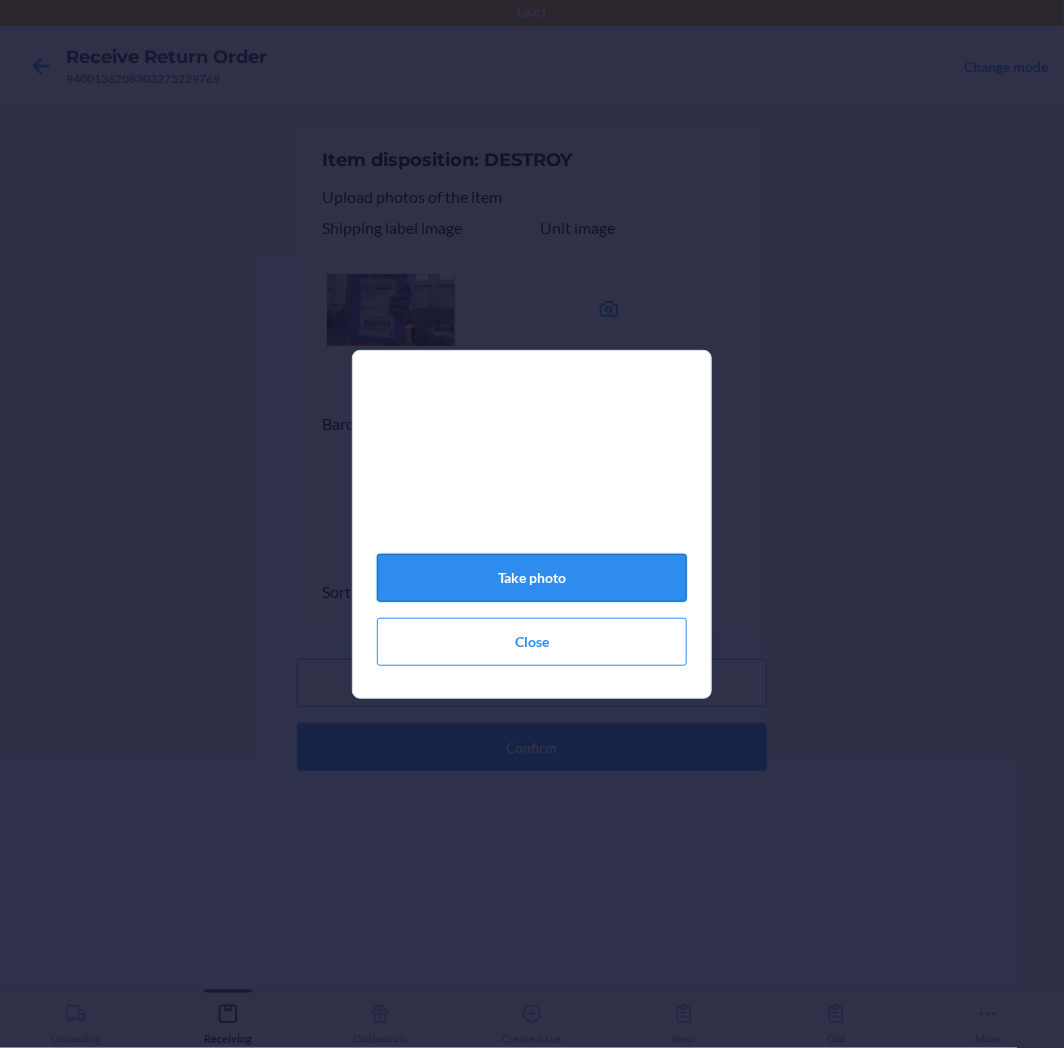 click on "Take photo" 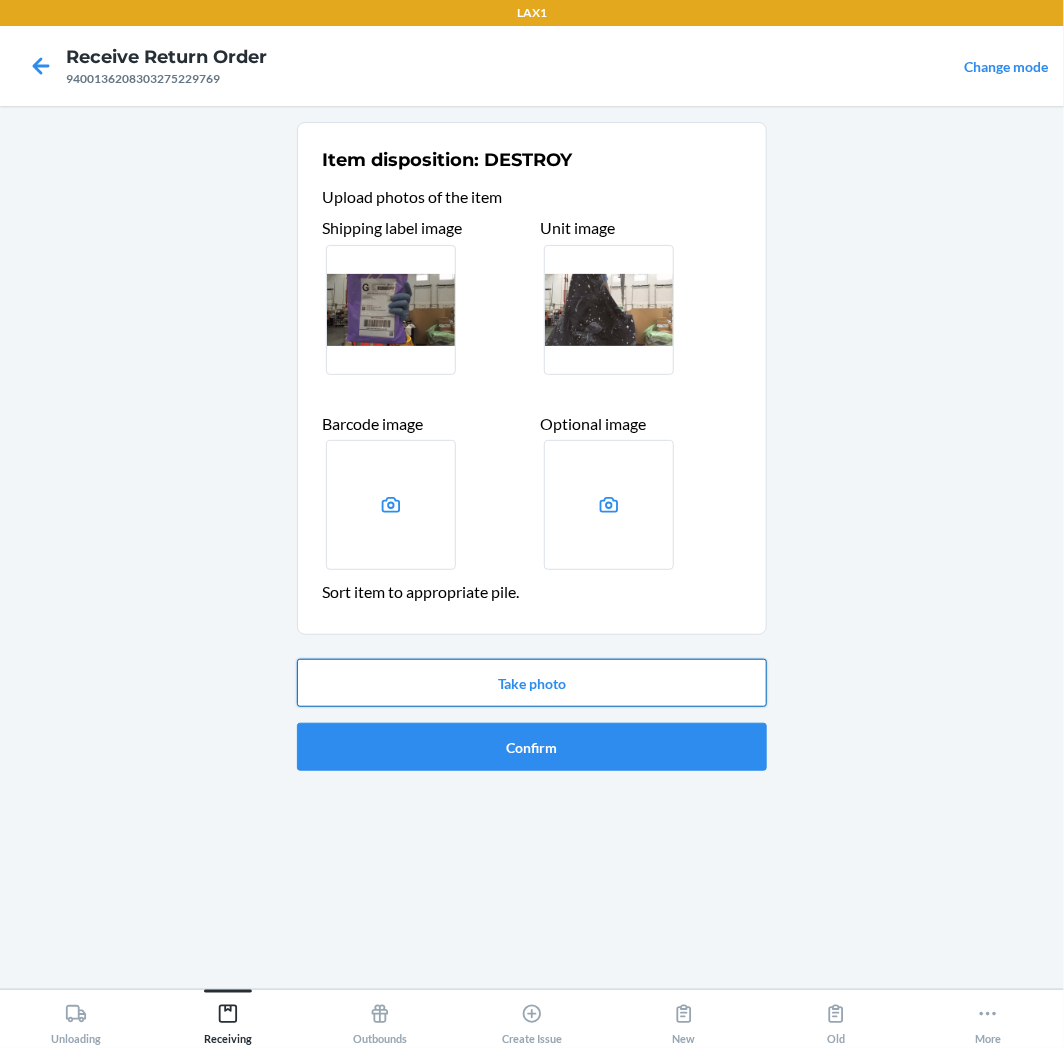 click on "Take photo" at bounding box center [532, 683] 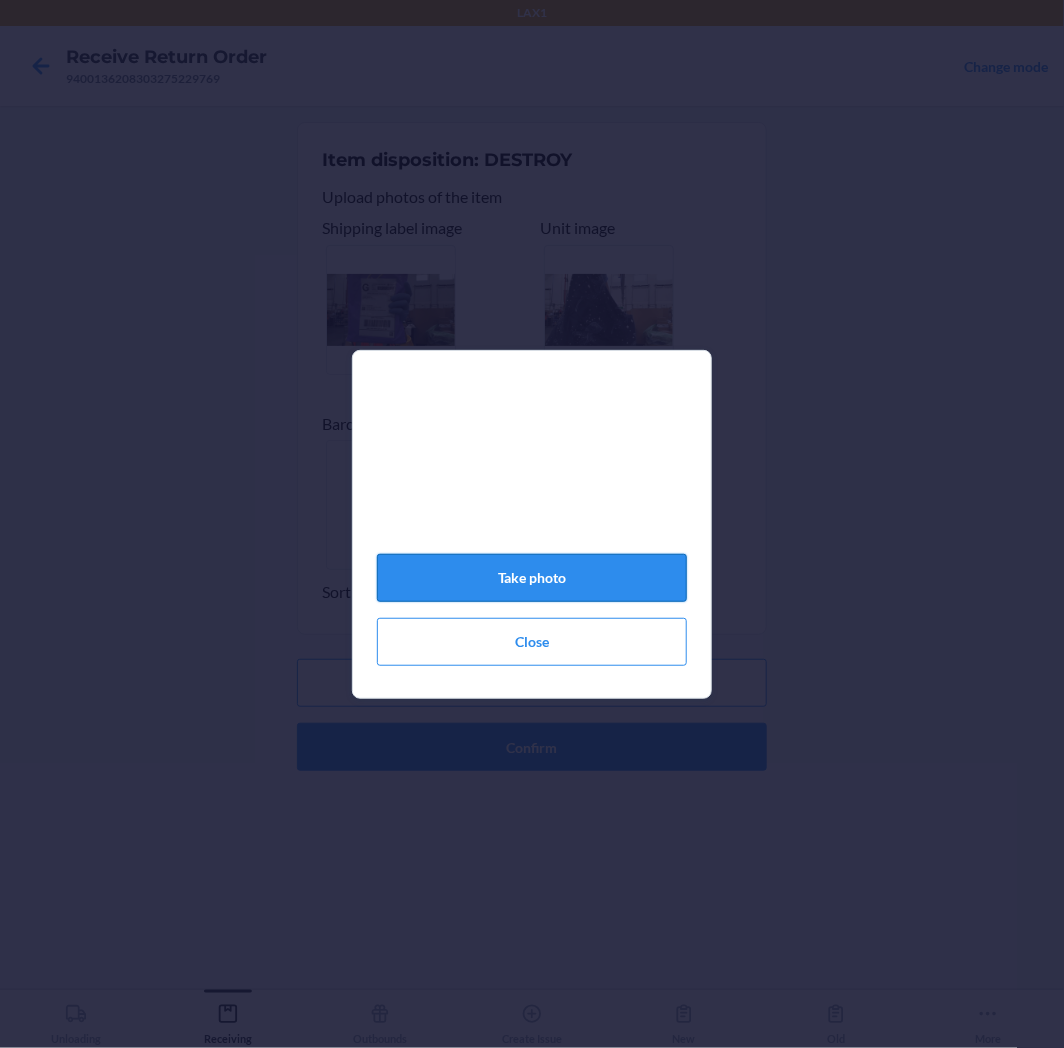 click on "Take photo" 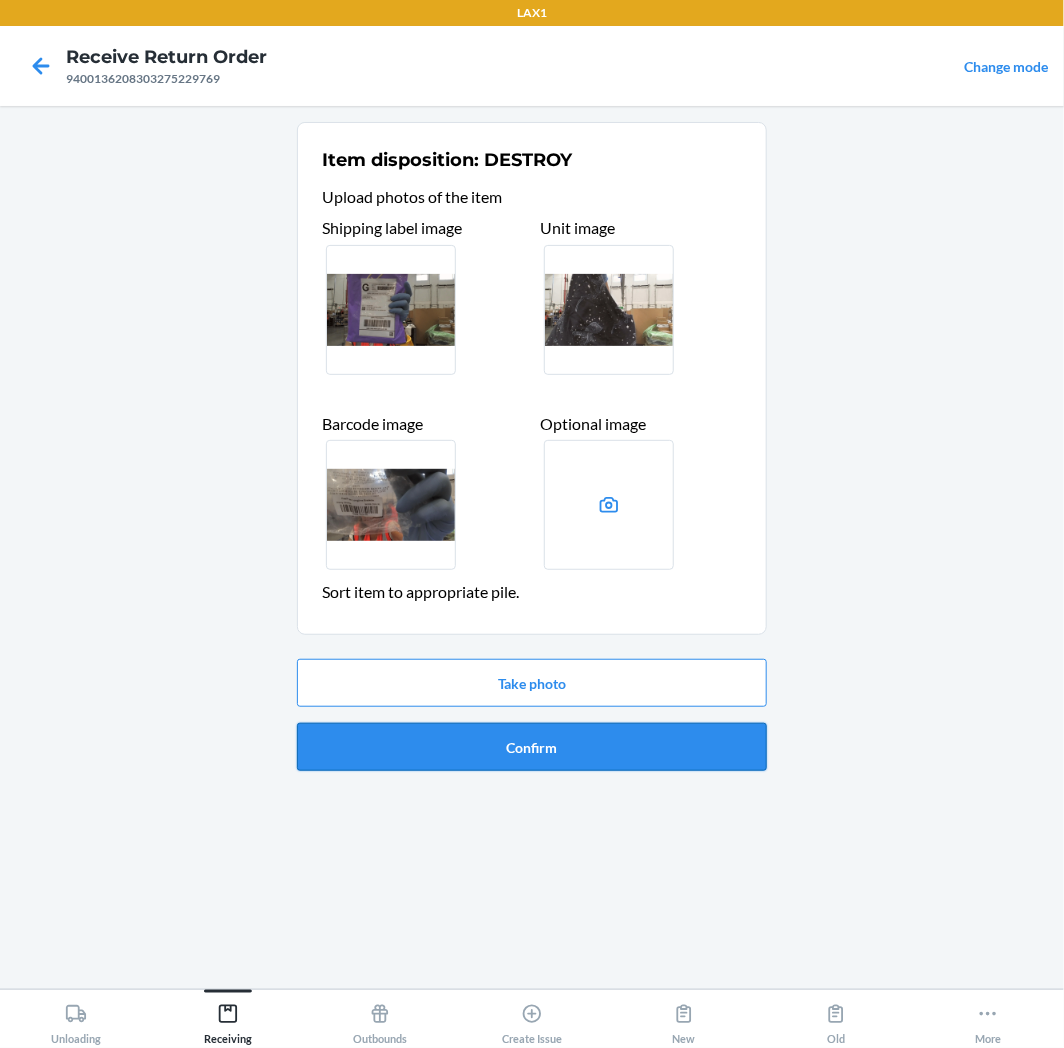 click on "Confirm" at bounding box center [532, 747] 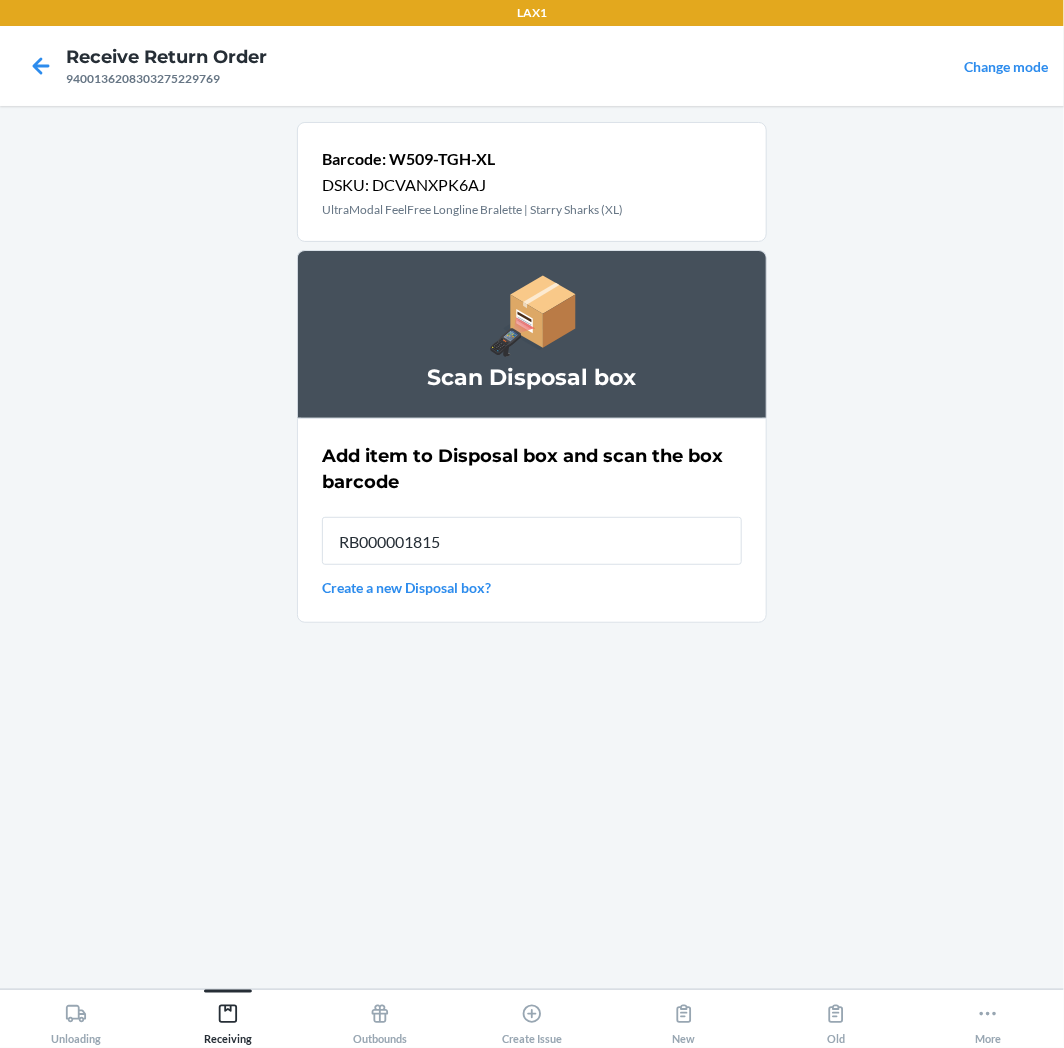 type on "RB000001815" 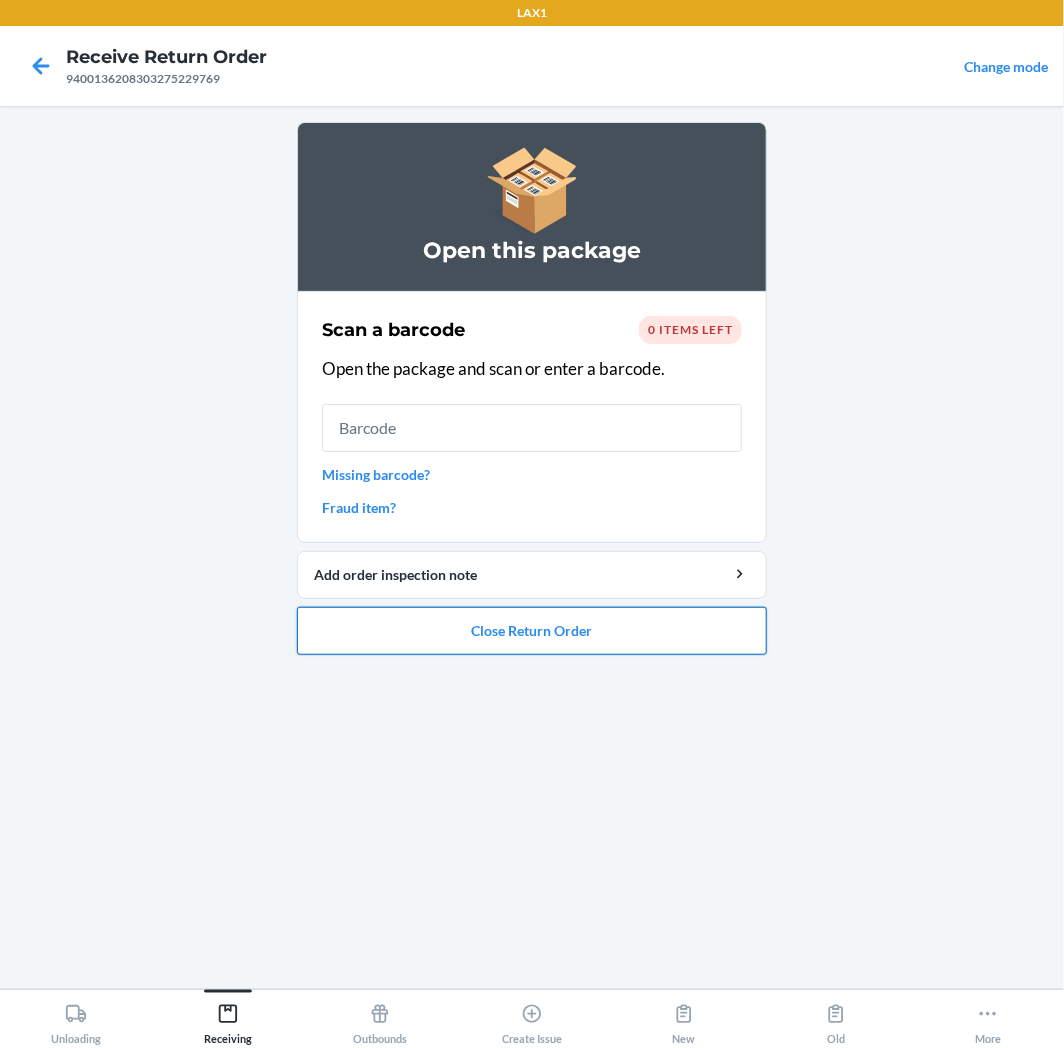 click on "Close Return Order" at bounding box center [532, 631] 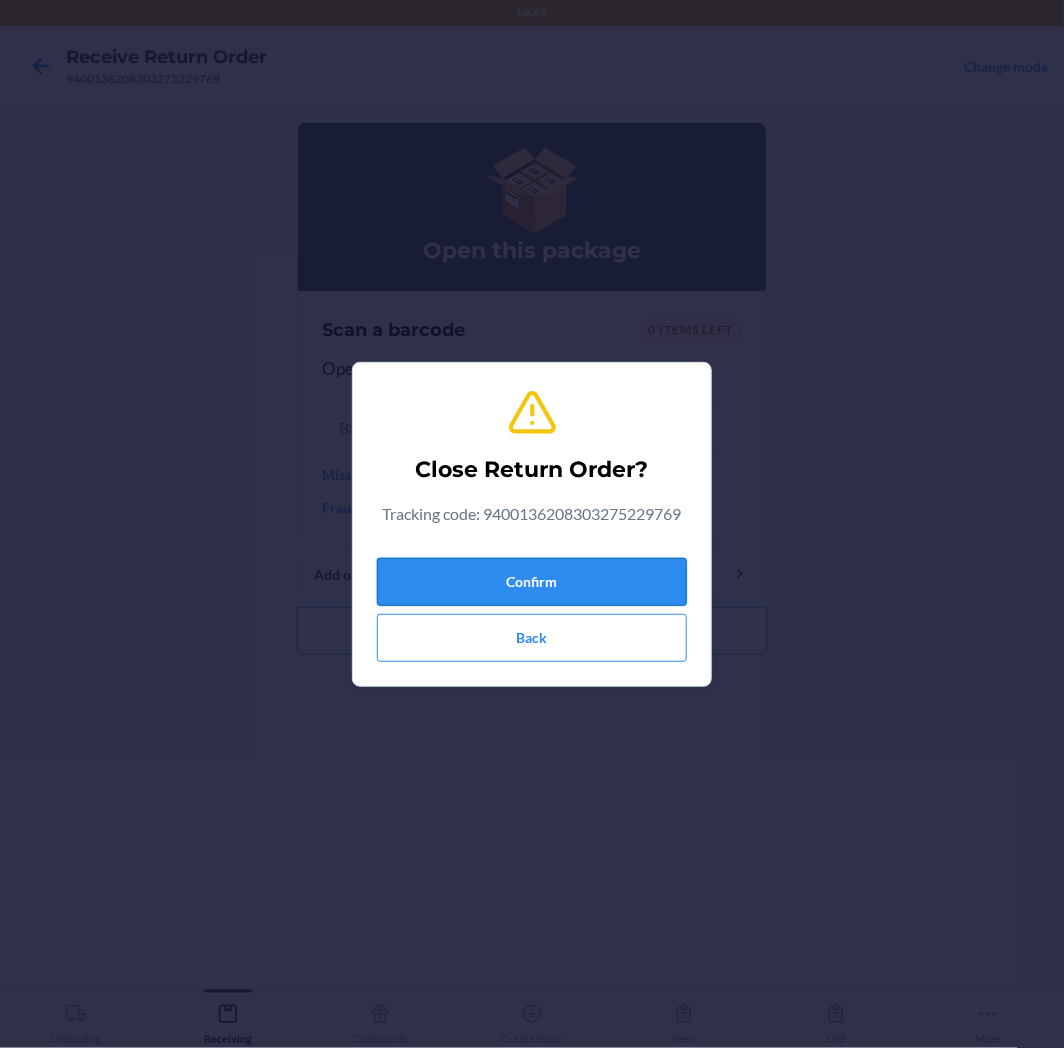 click on "Confirm" at bounding box center [532, 582] 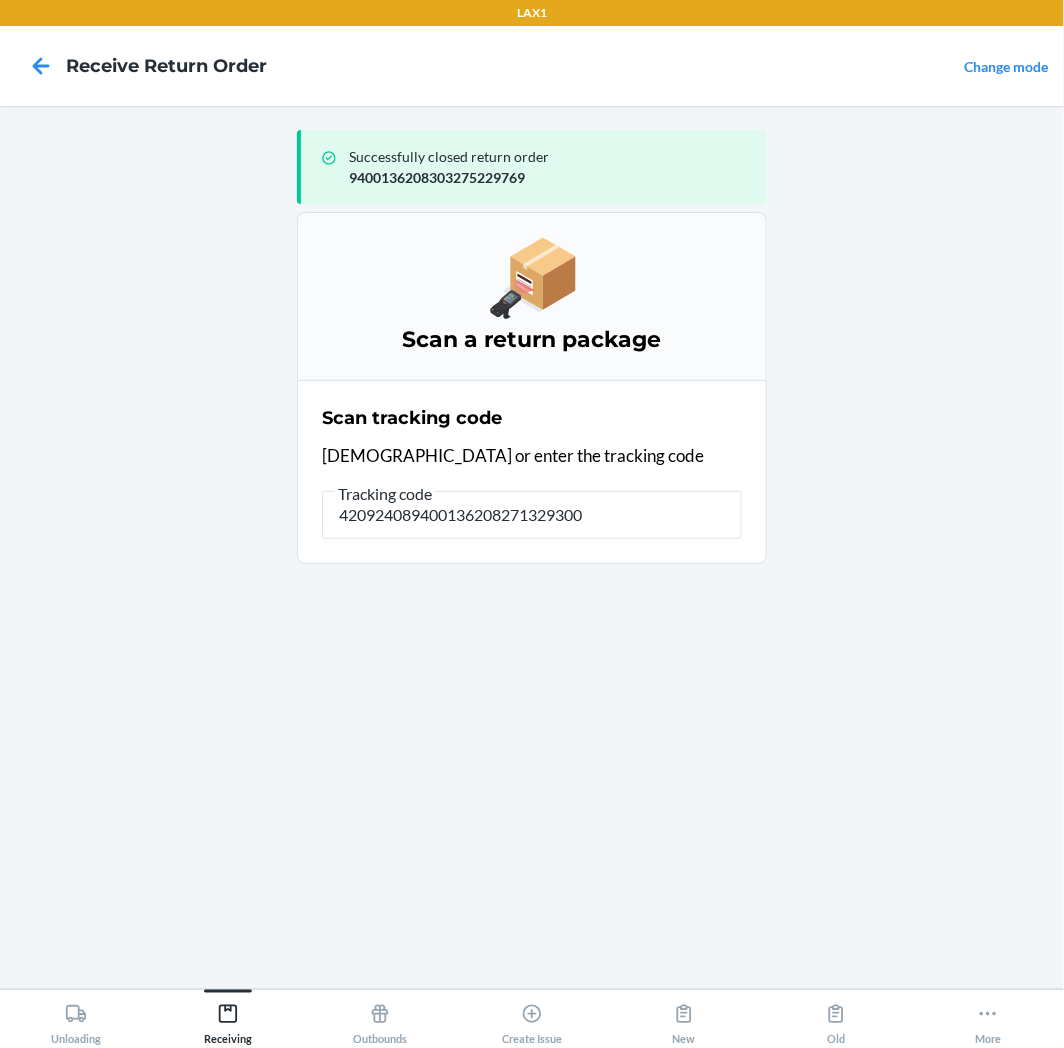 type on "4209240894001362082713293006" 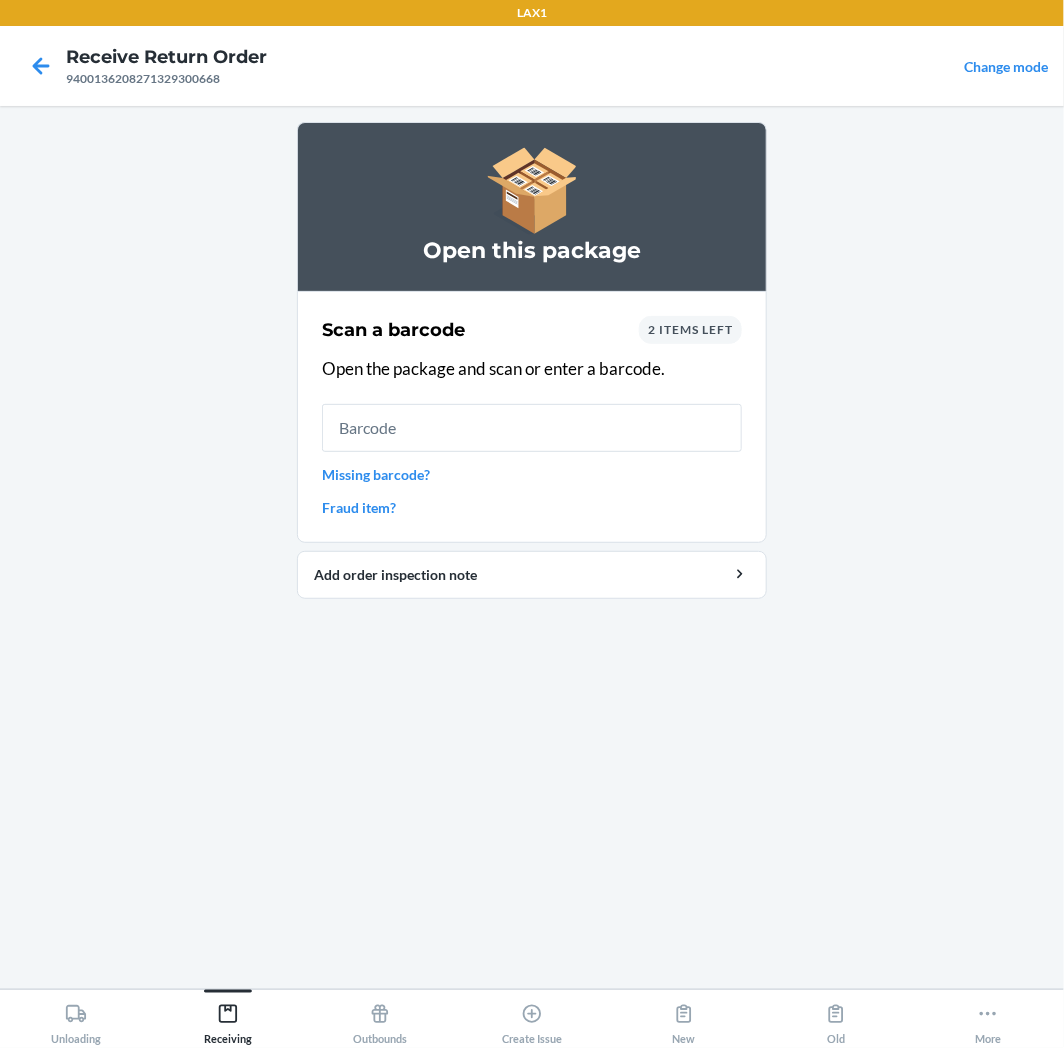 click on "2 items left" at bounding box center (690, 329) 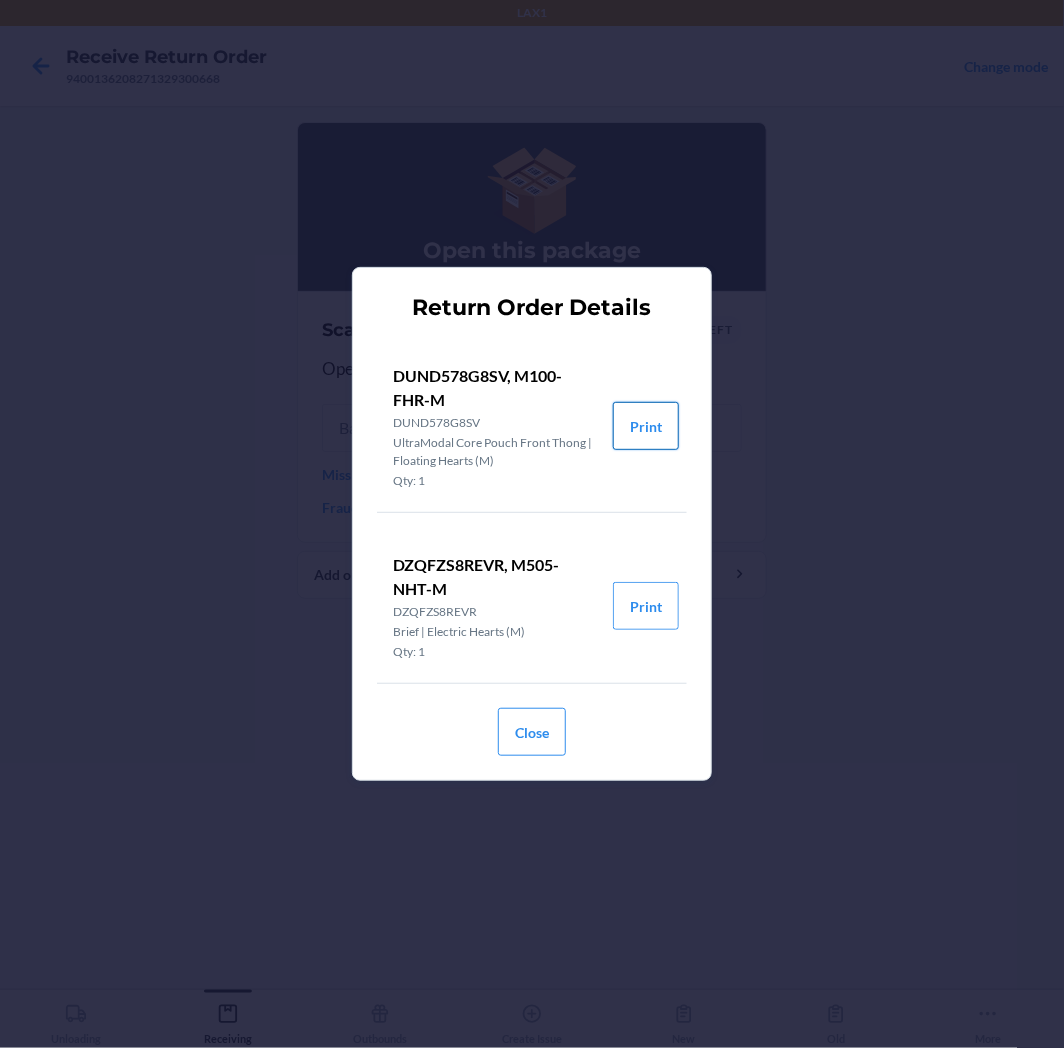 click on "Print" at bounding box center [646, 426] 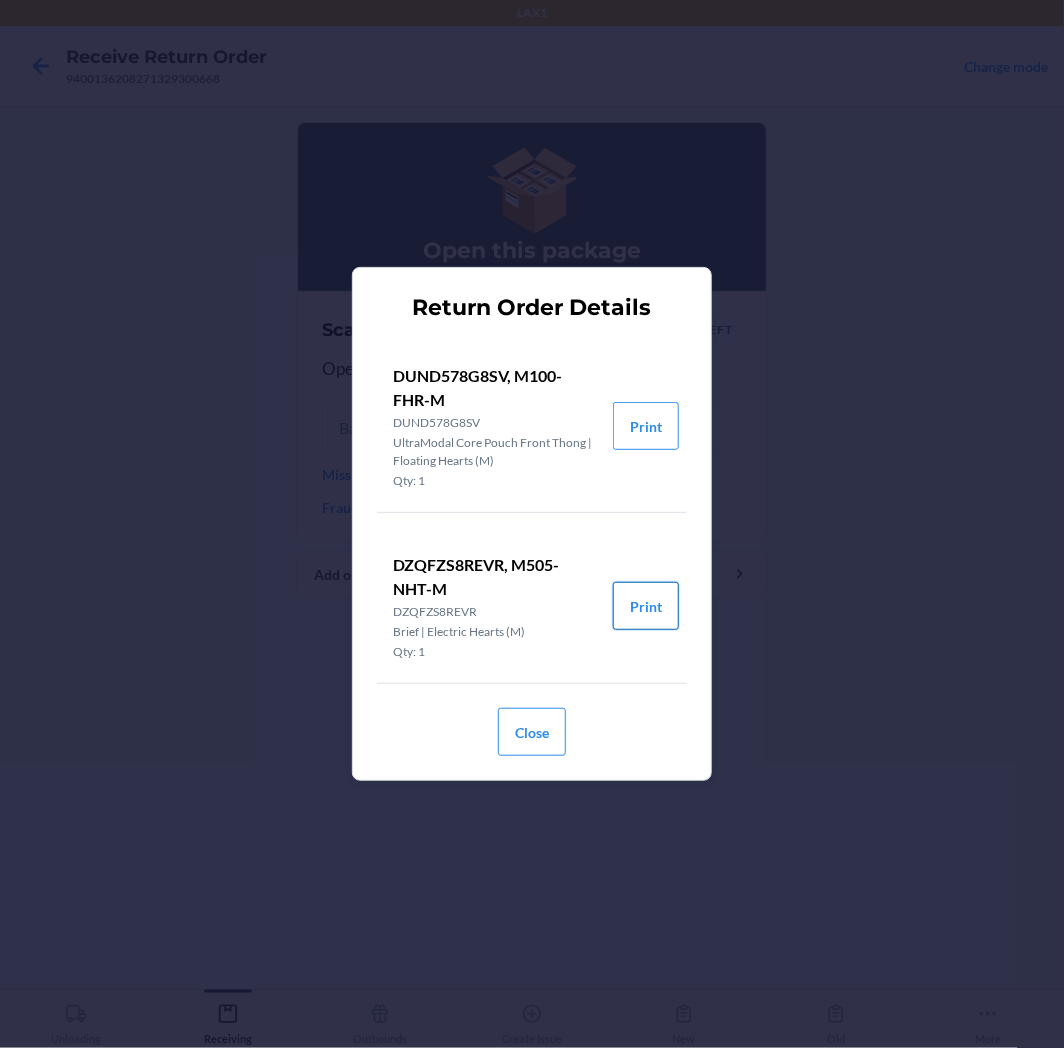 click on "Print" at bounding box center [646, 606] 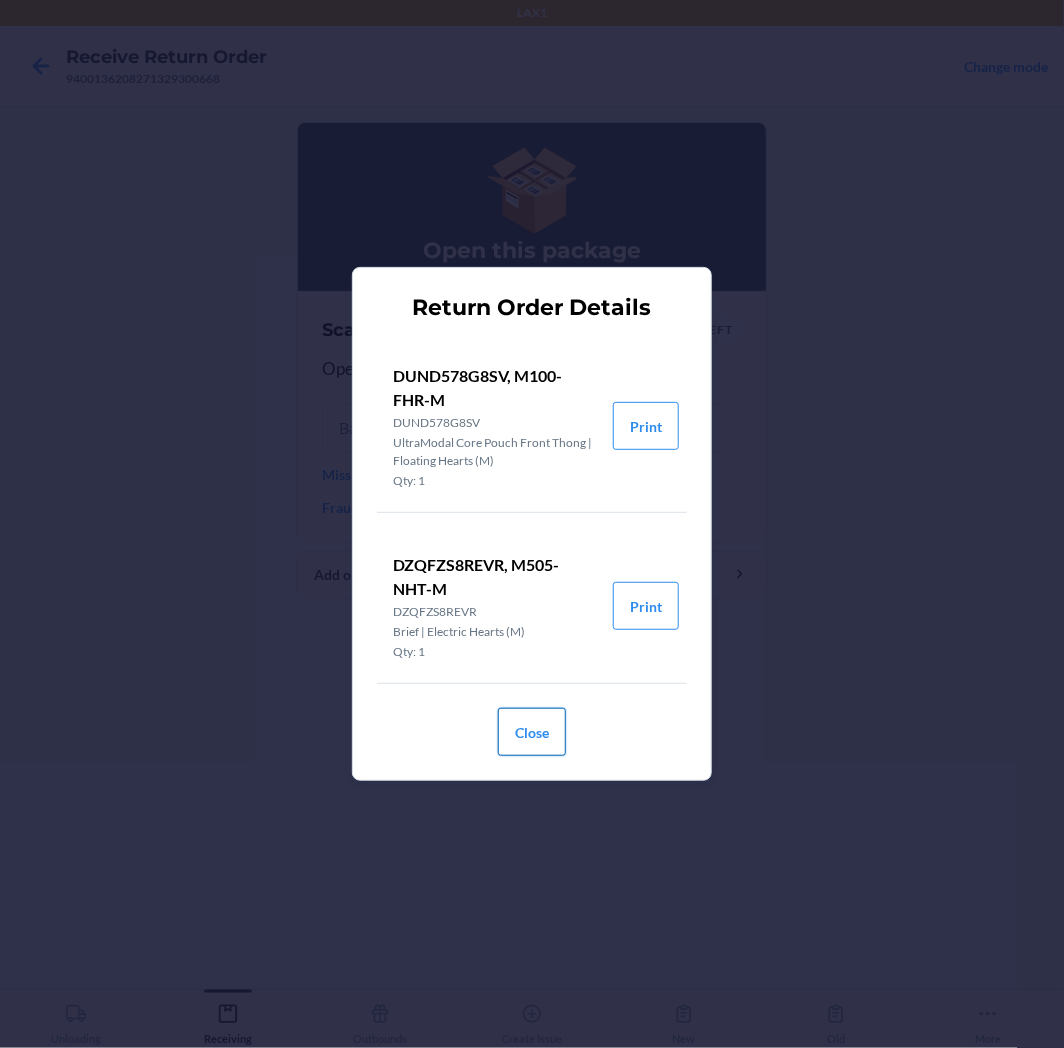 click on "Close" at bounding box center [532, 732] 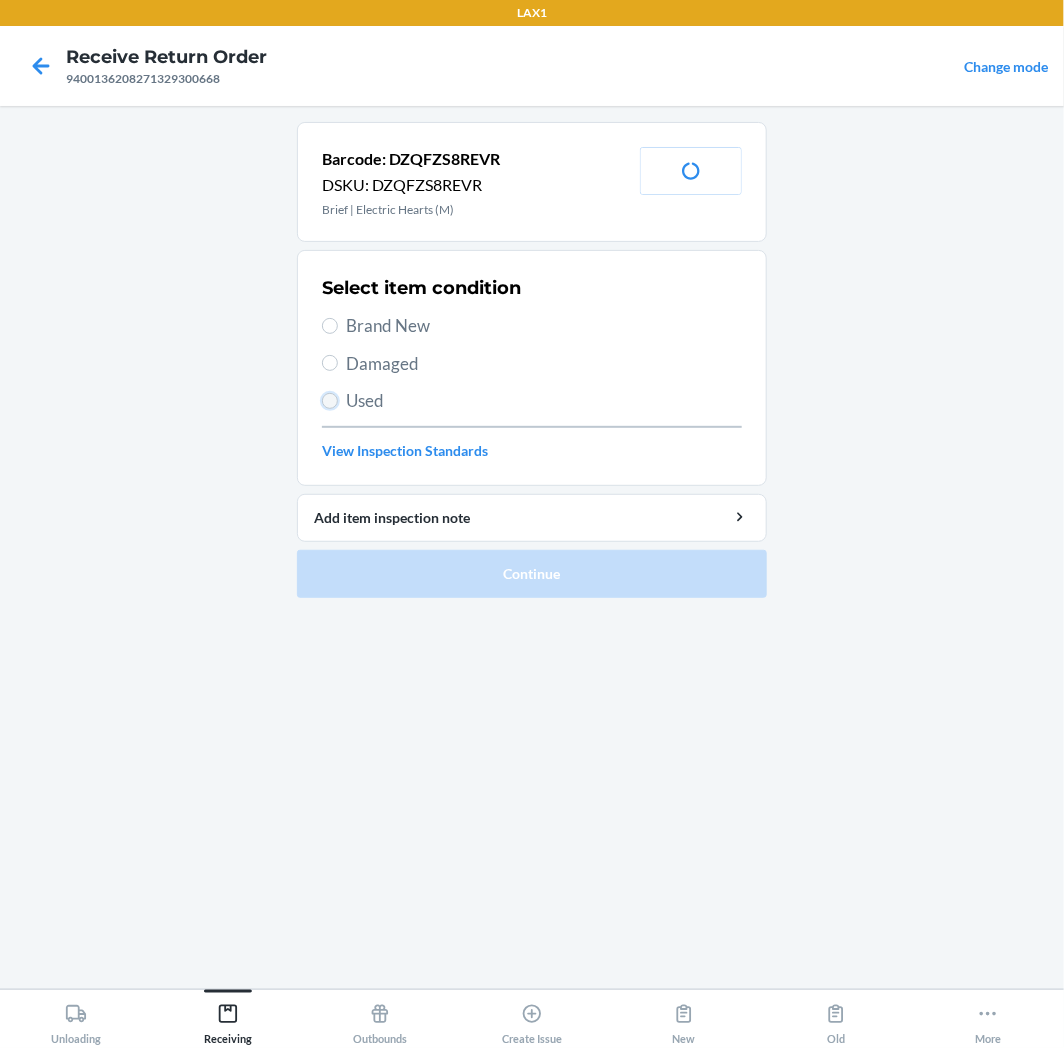 click on "Used" at bounding box center (330, 401) 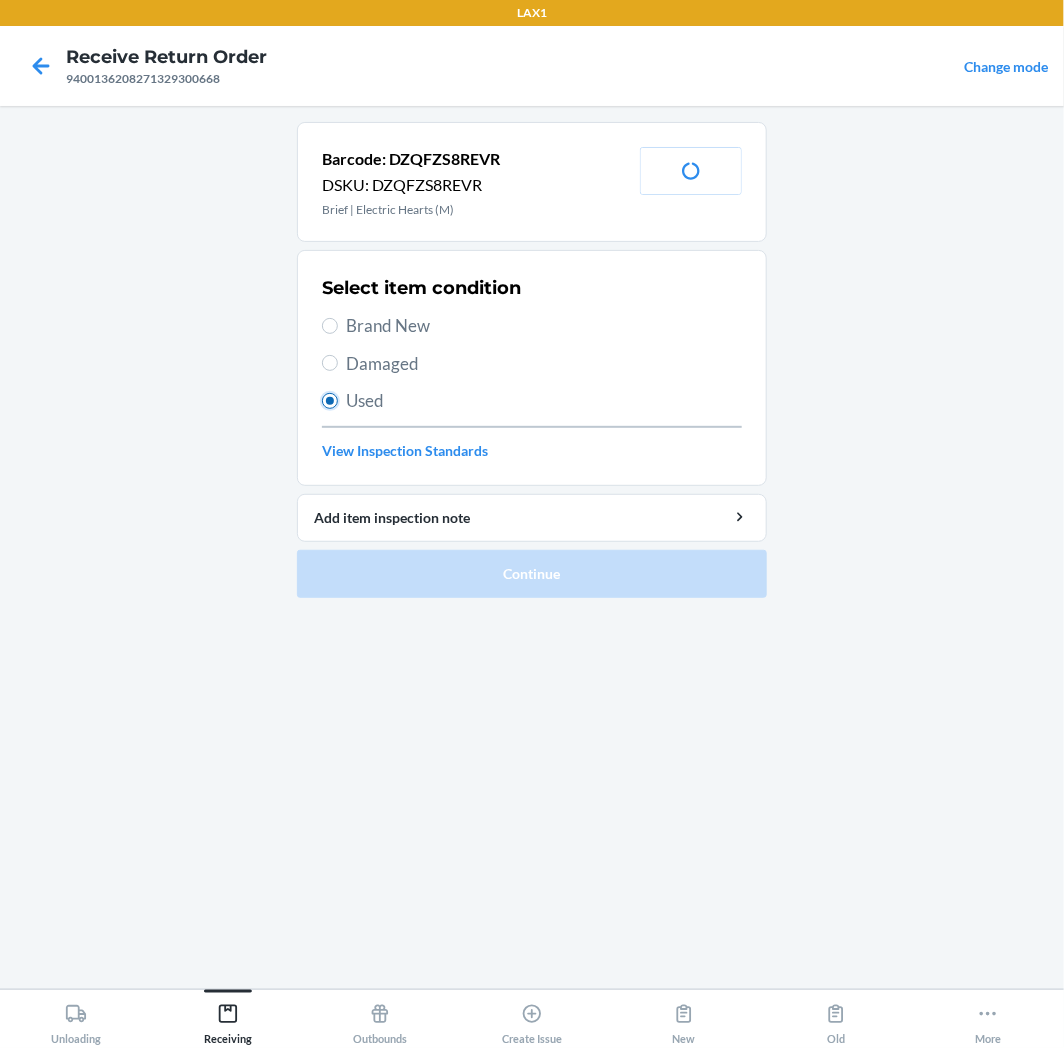 radio on "true" 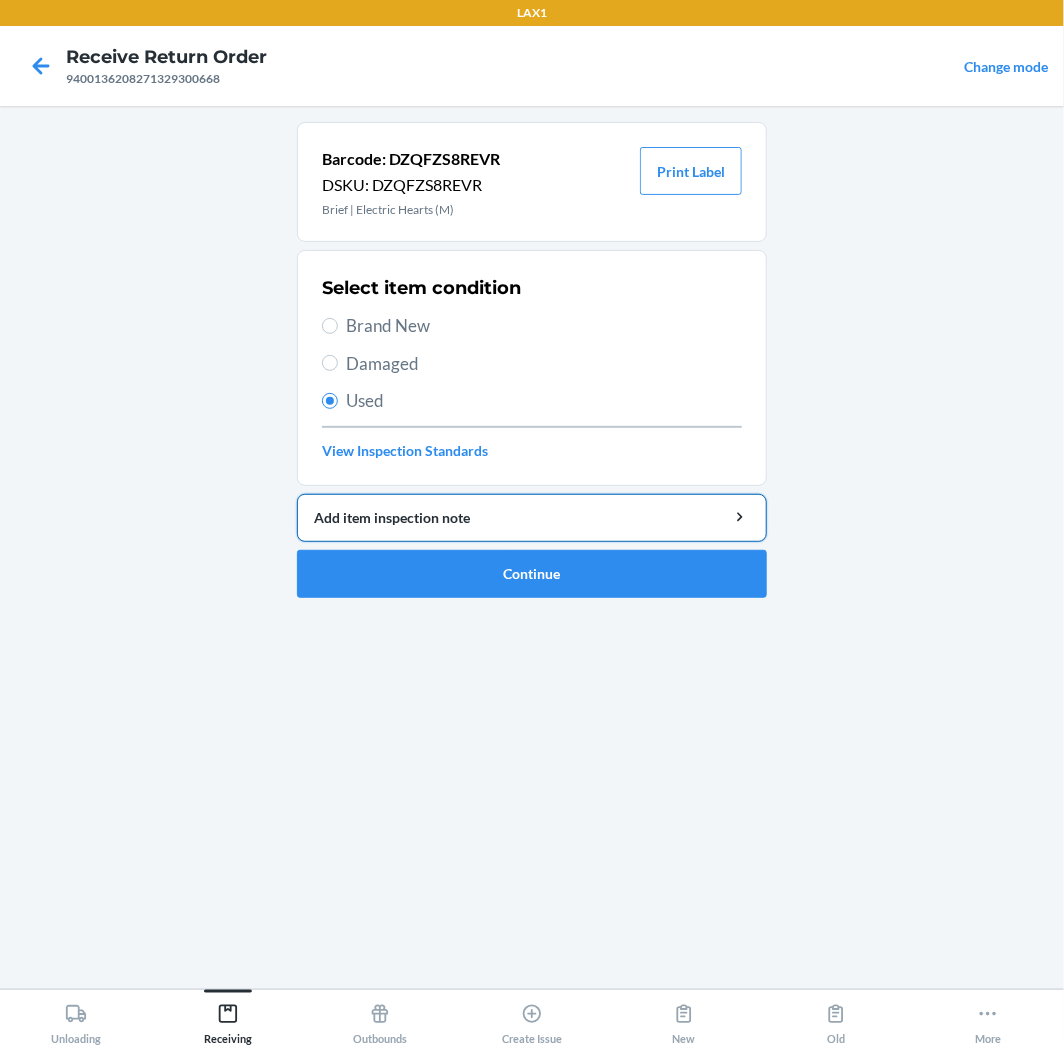 click on "Add item inspection note" at bounding box center [532, 517] 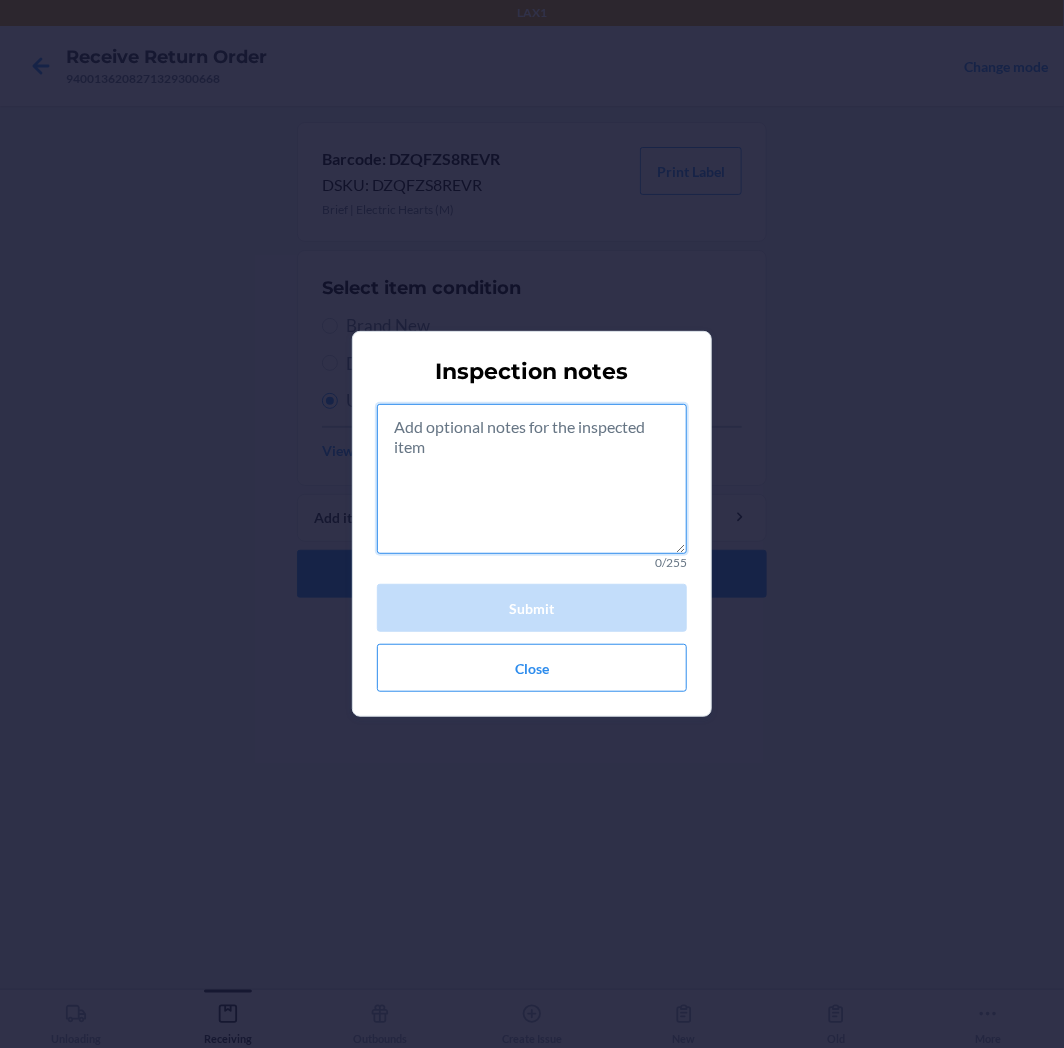 click at bounding box center [532, 479] 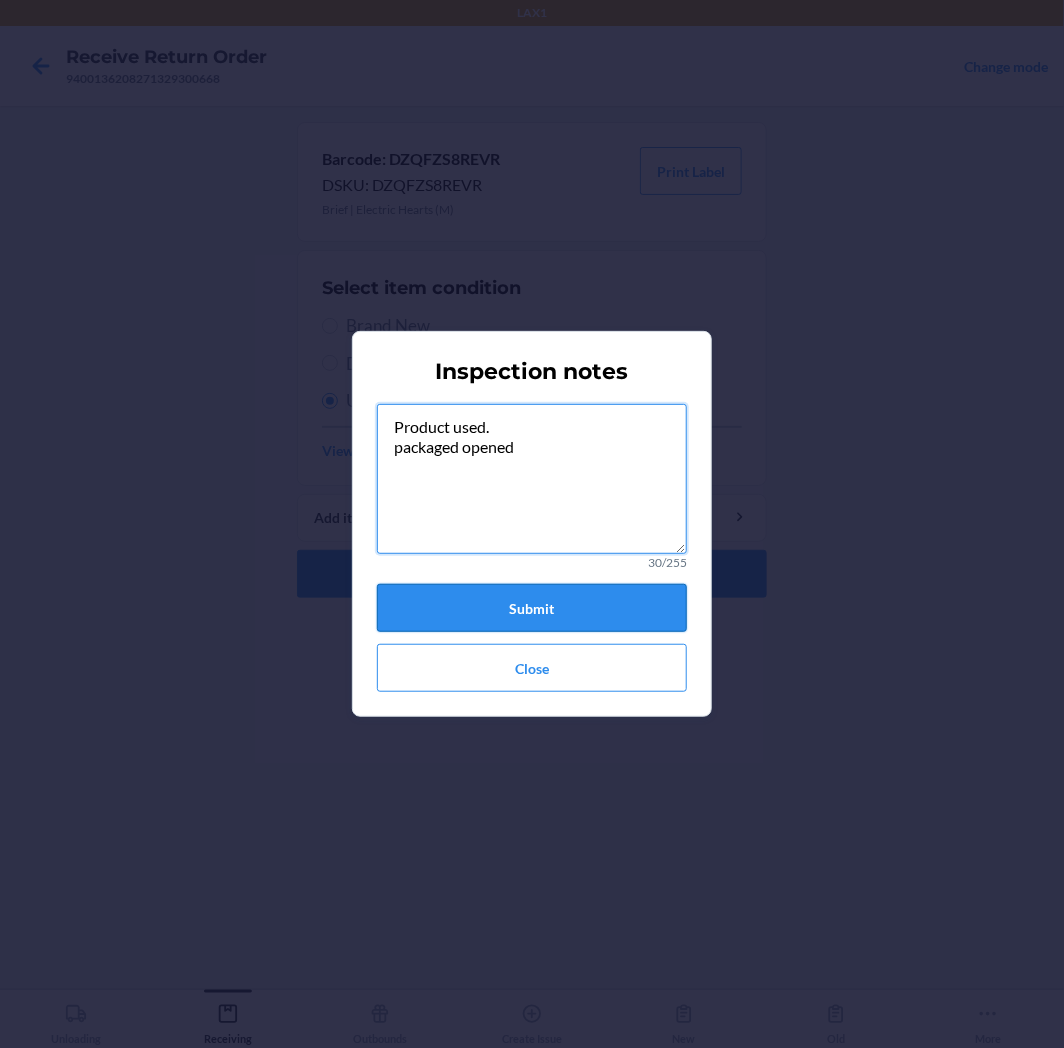 type on "Product used.
packaged opened" 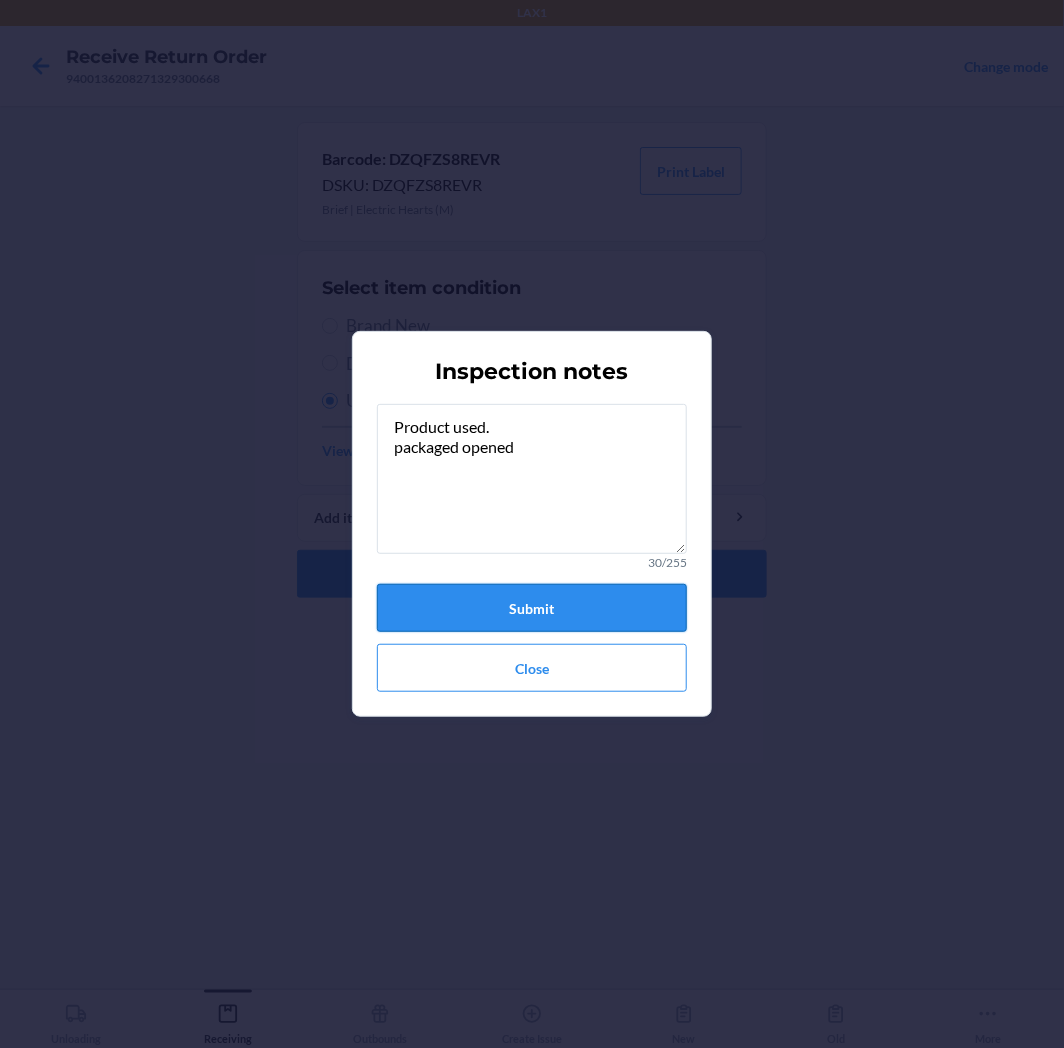 click on "Submit" at bounding box center [532, 608] 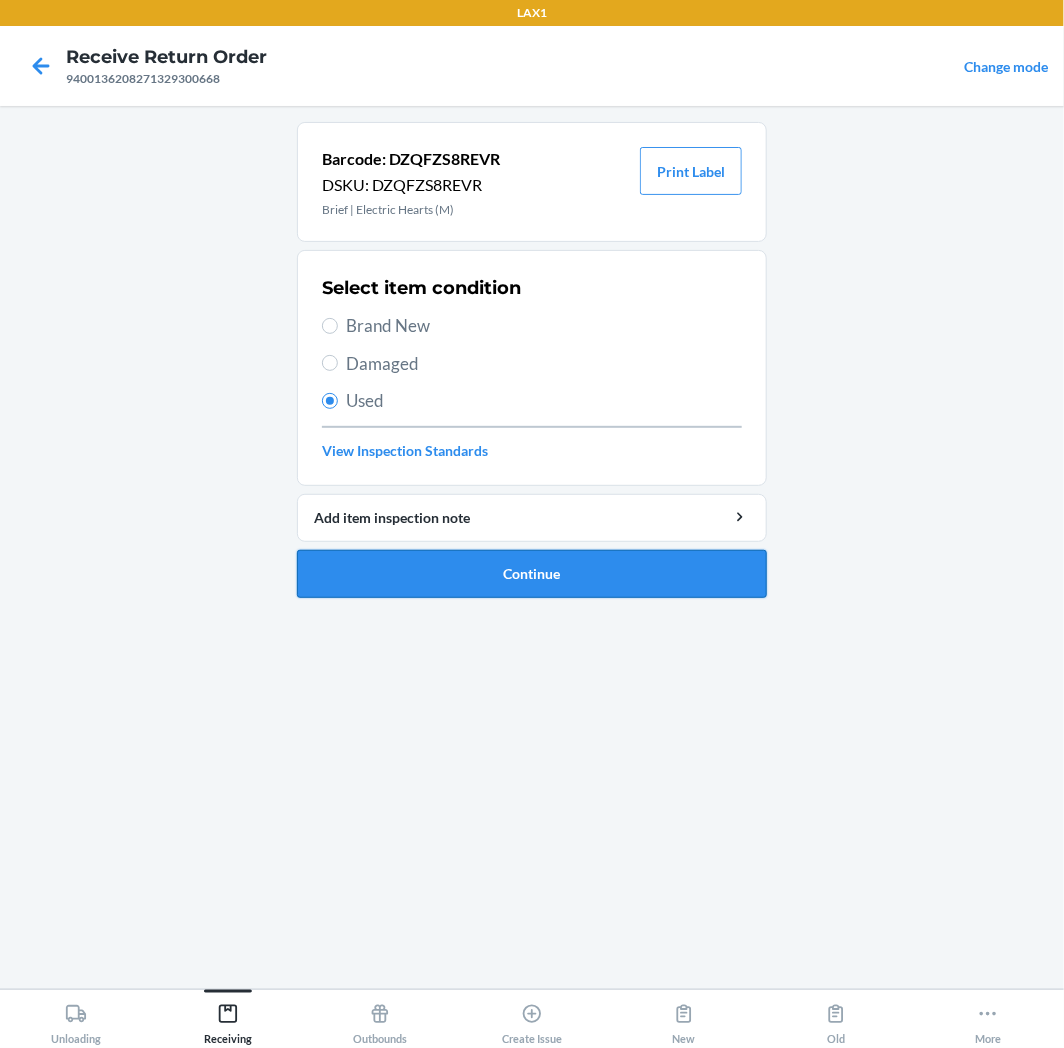 click on "Continue" at bounding box center [532, 574] 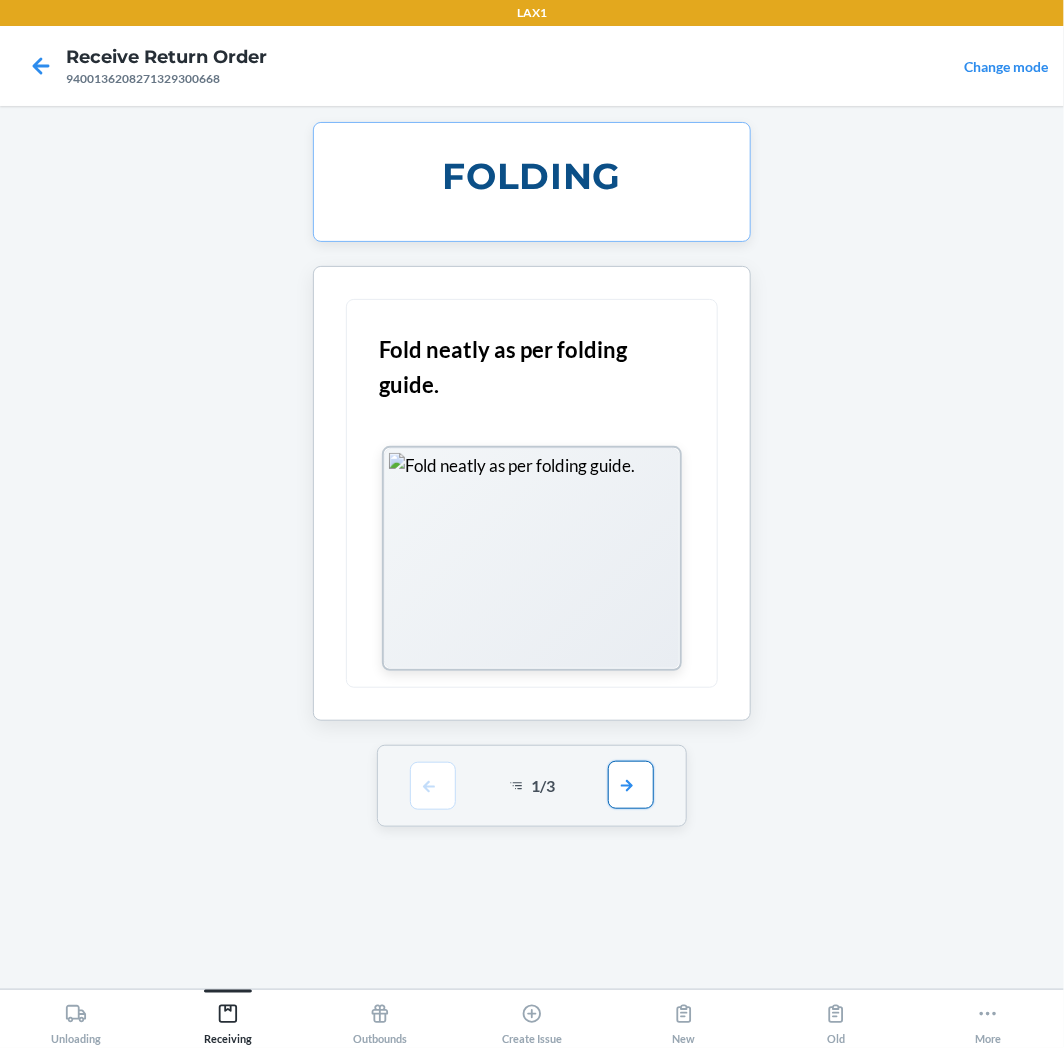 click at bounding box center (631, 785) 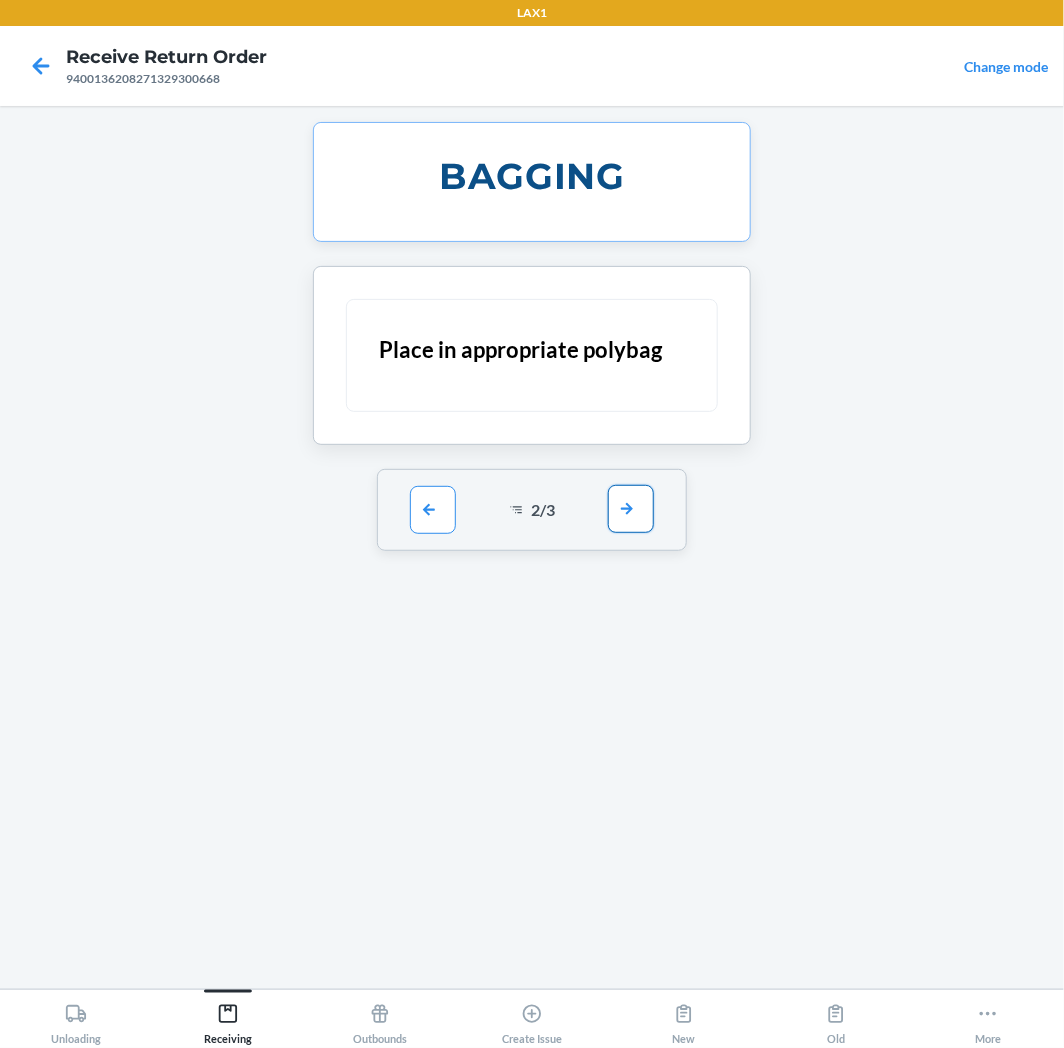 click at bounding box center (631, 509) 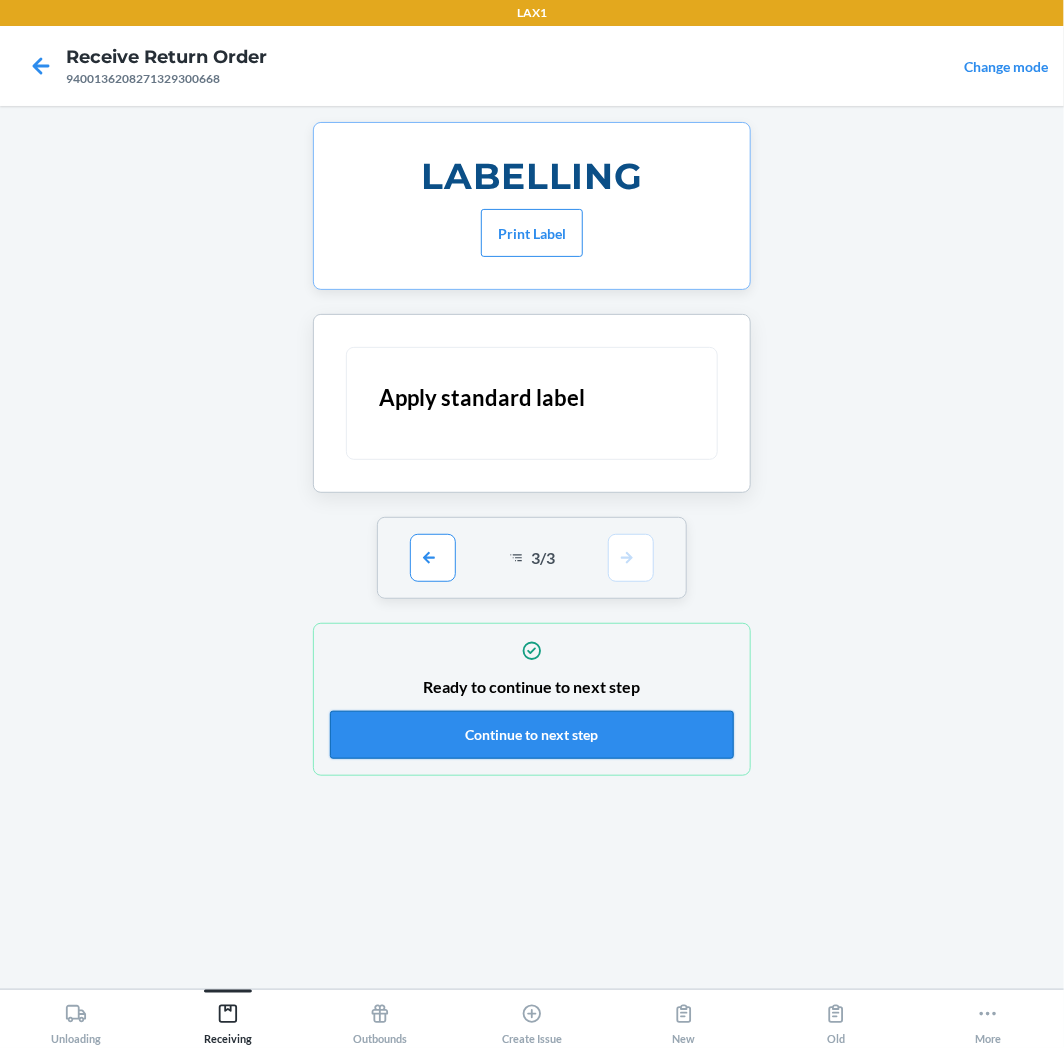 click on "Continue to next step" at bounding box center [532, 735] 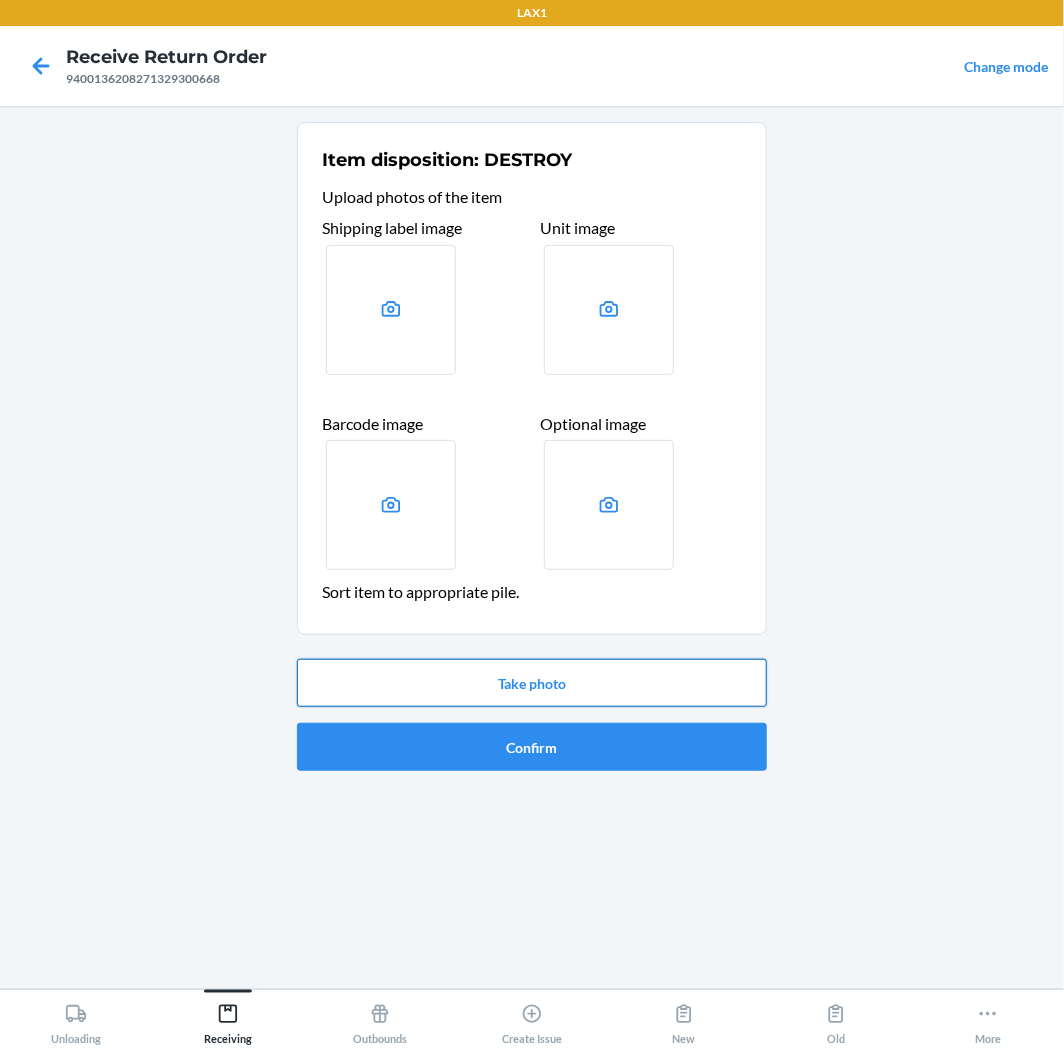 click on "Take photo" at bounding box center (532, 683) 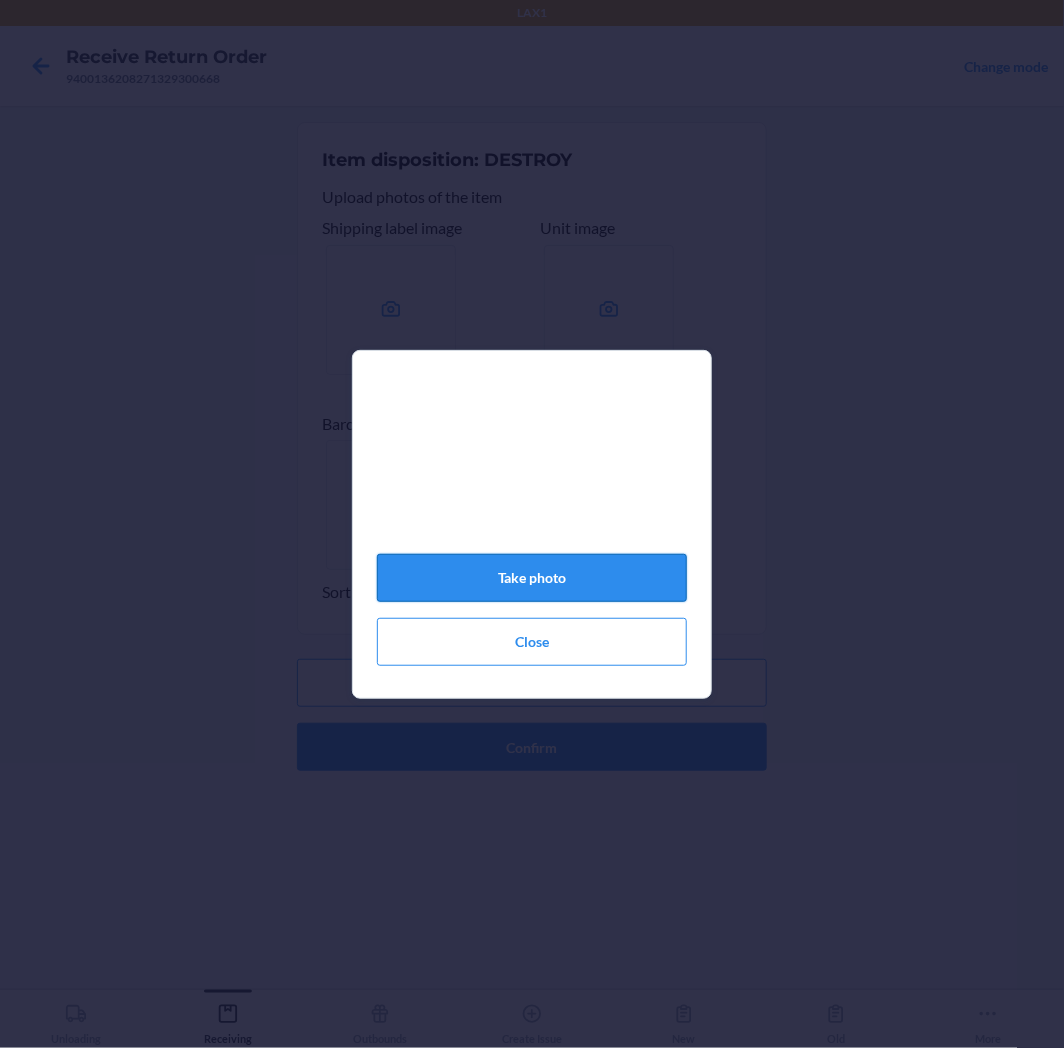click on "Take photo" 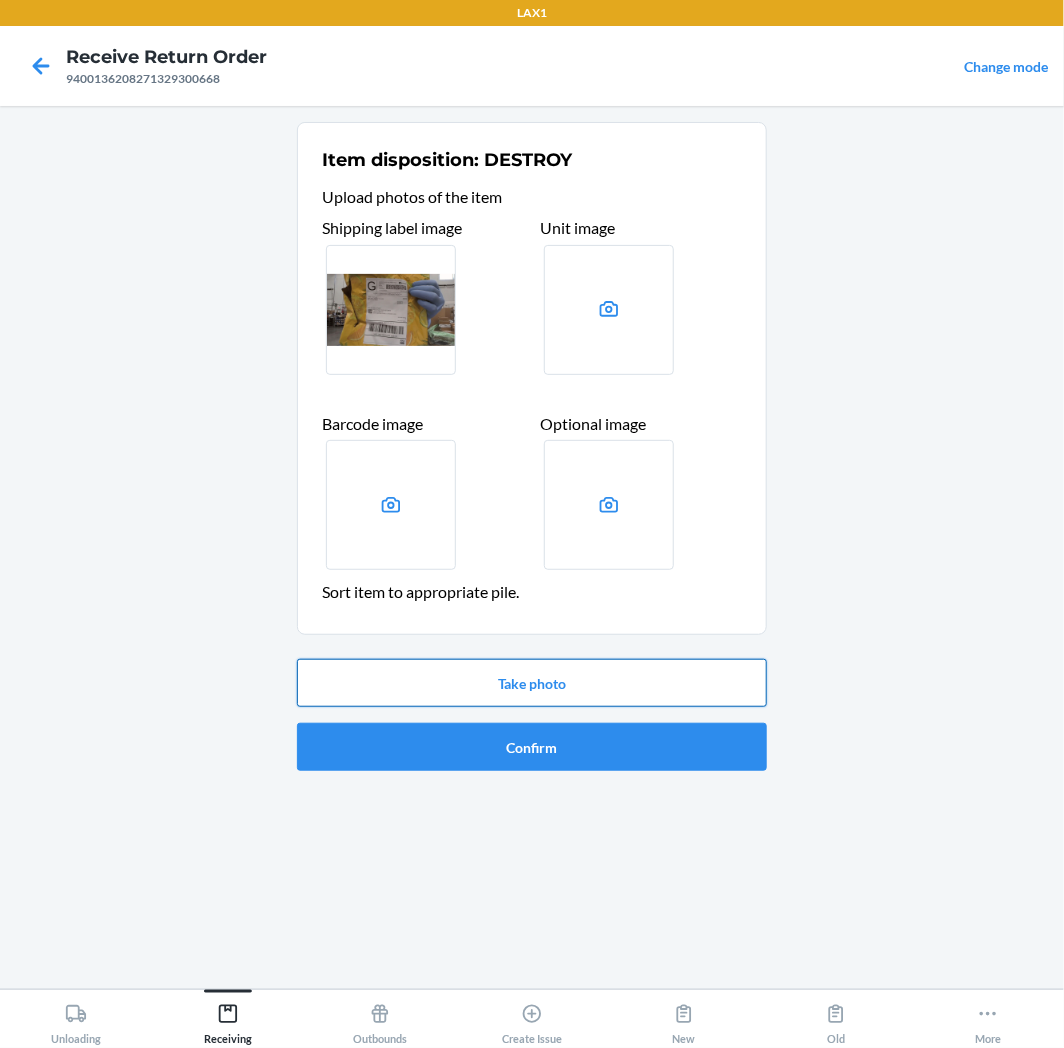 click on "Take photo" at bounding box center (532, 683) 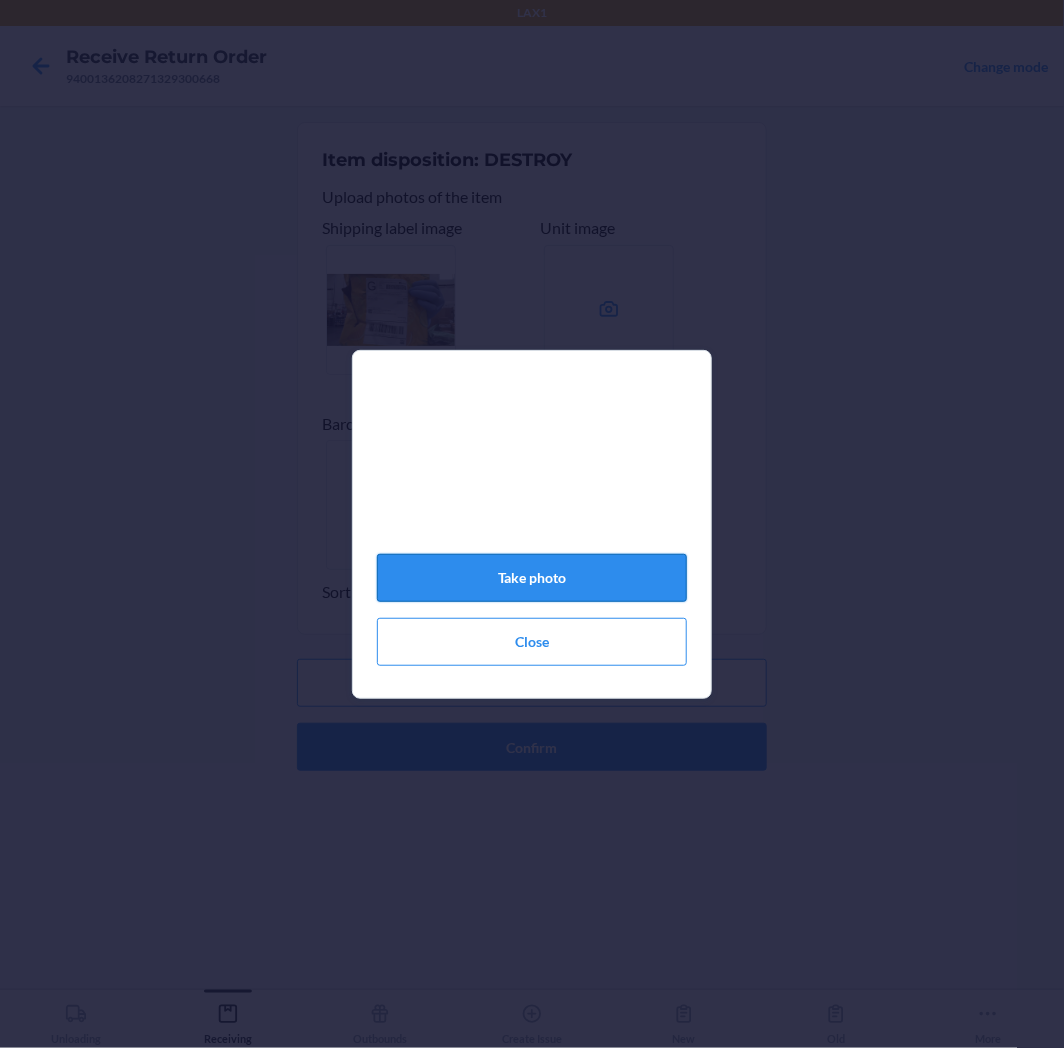 click on "Take photo" 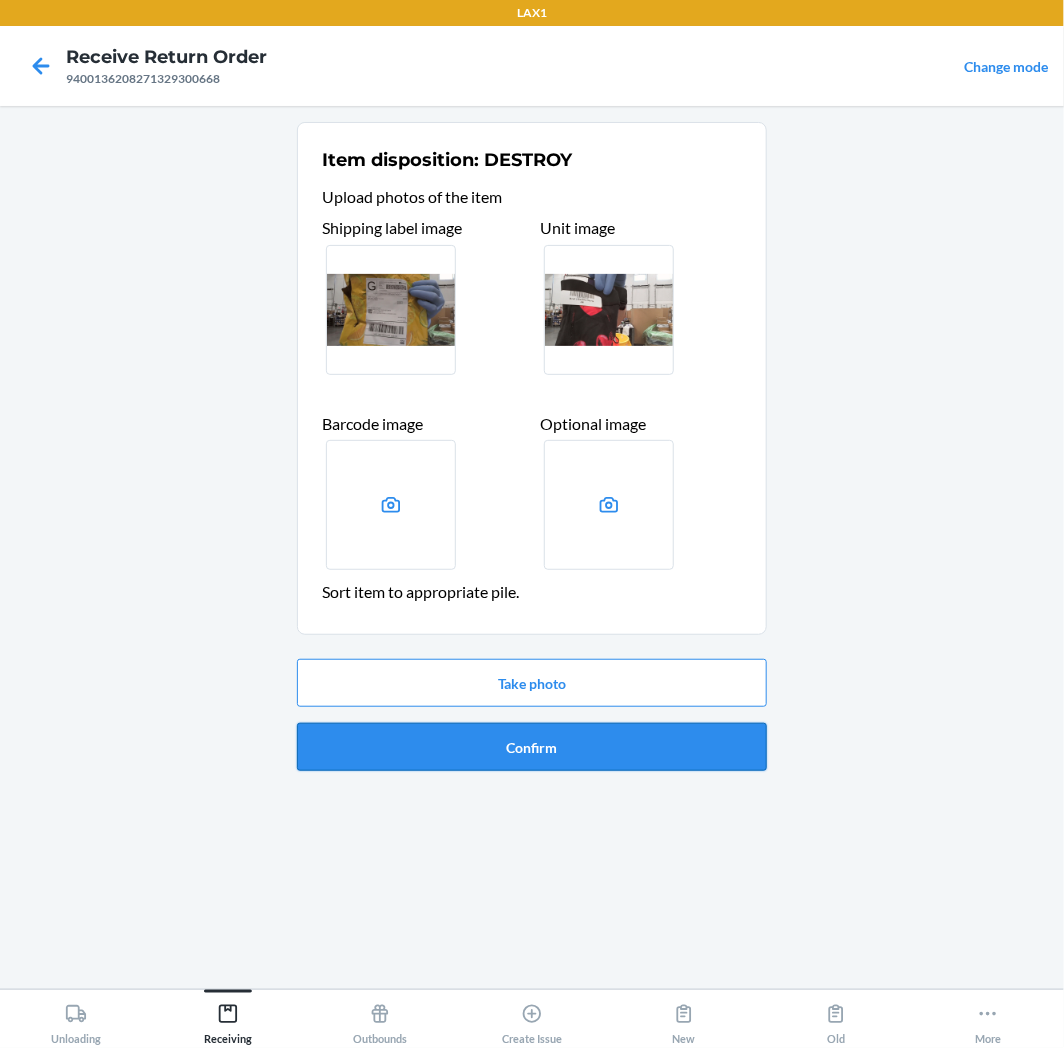 click on "Confirm" at bounding box center [532, 747] 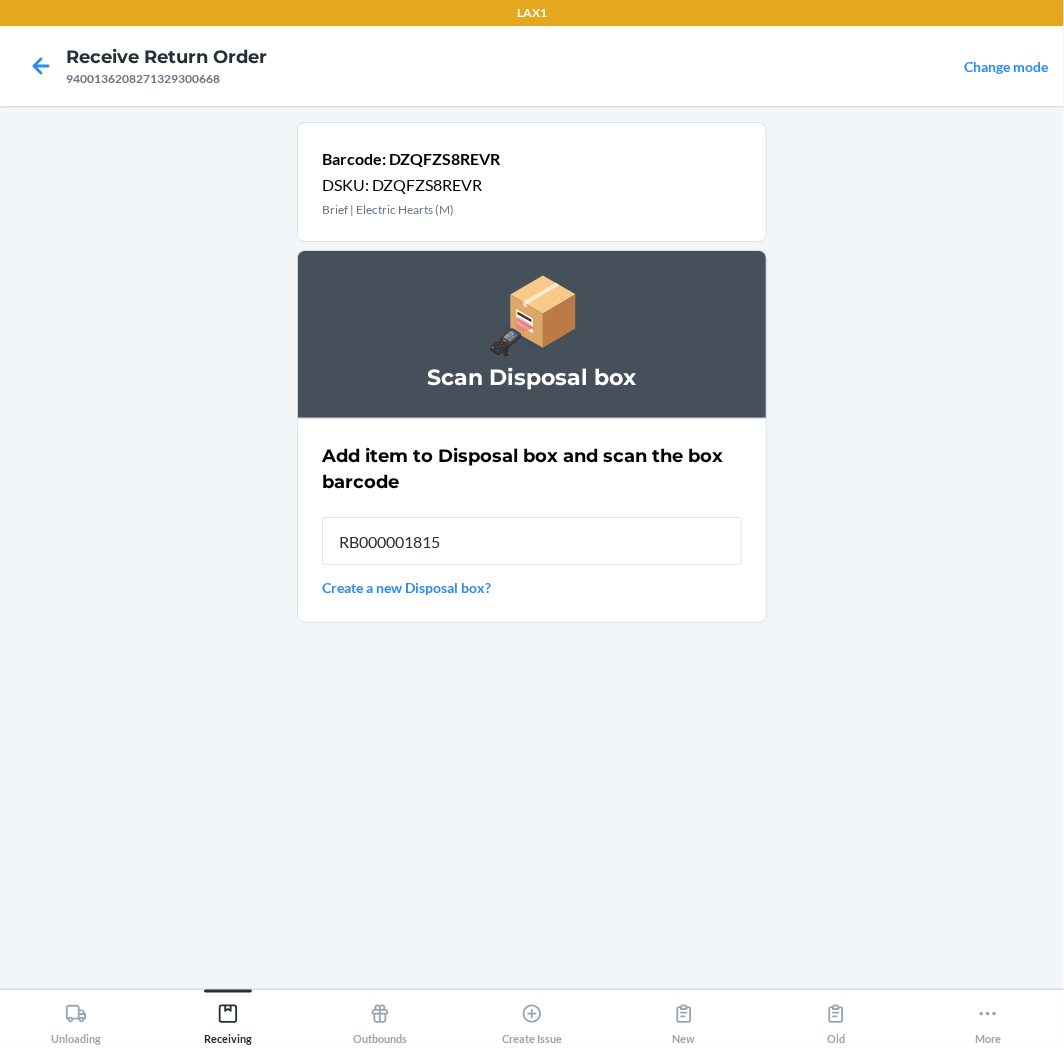 type on "RB000001815" 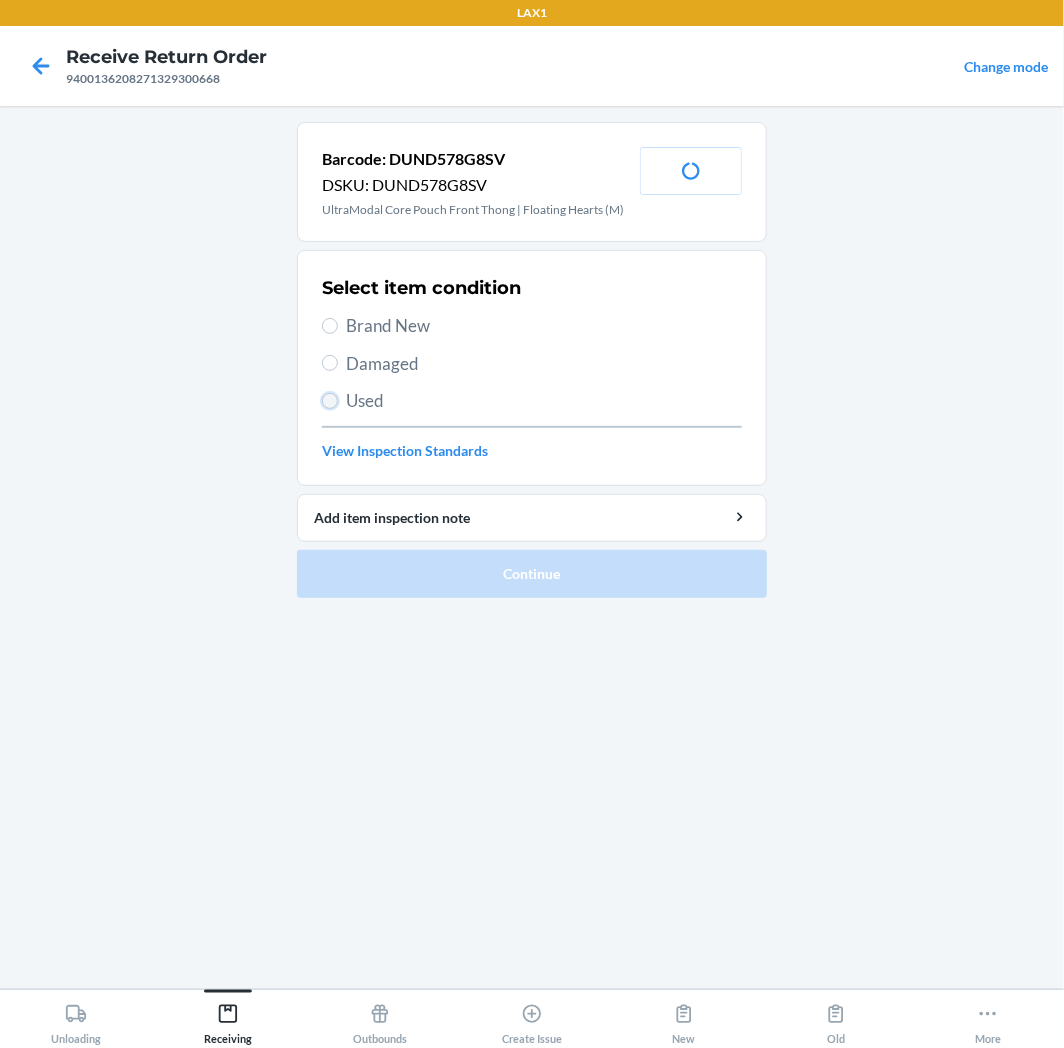 click on "Used" at bounding box center [330, 401] 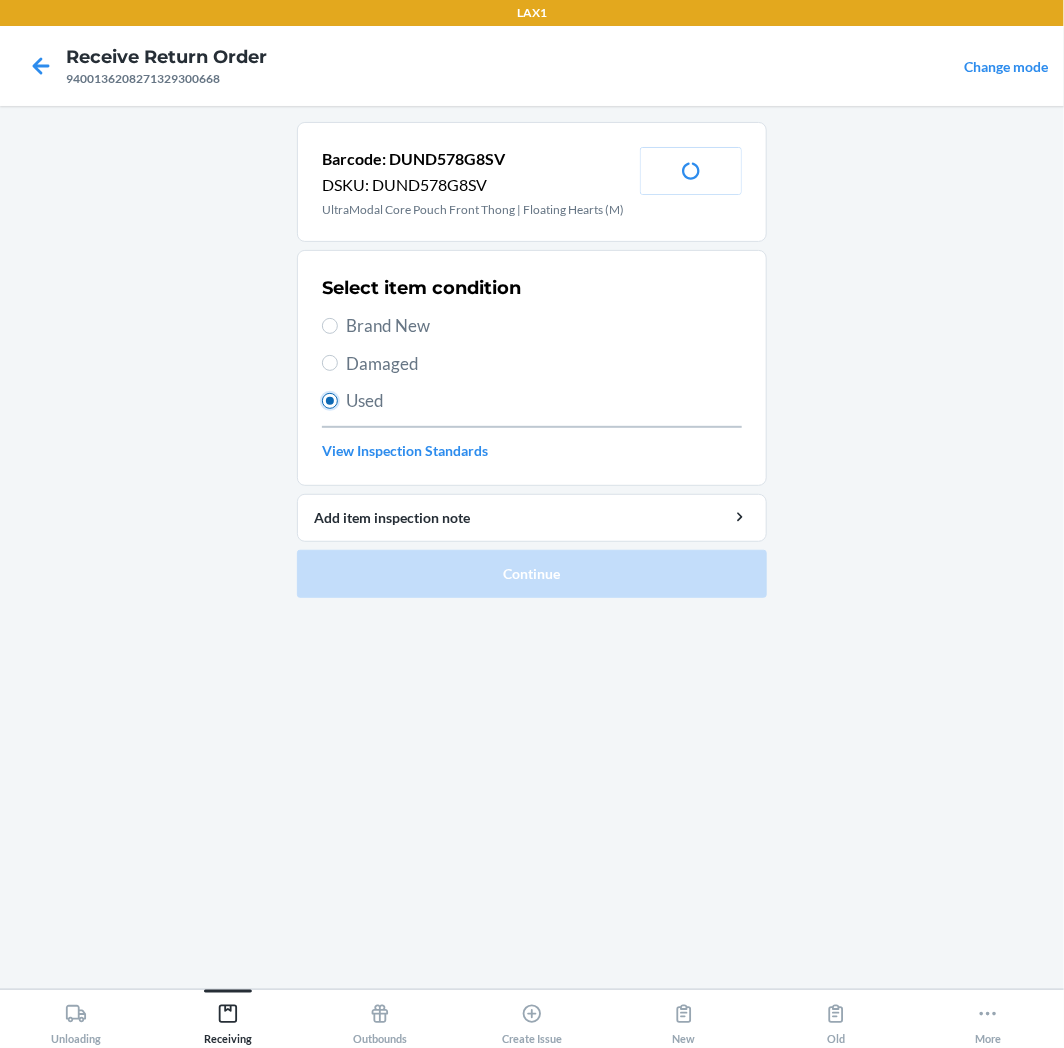 radio on "true" 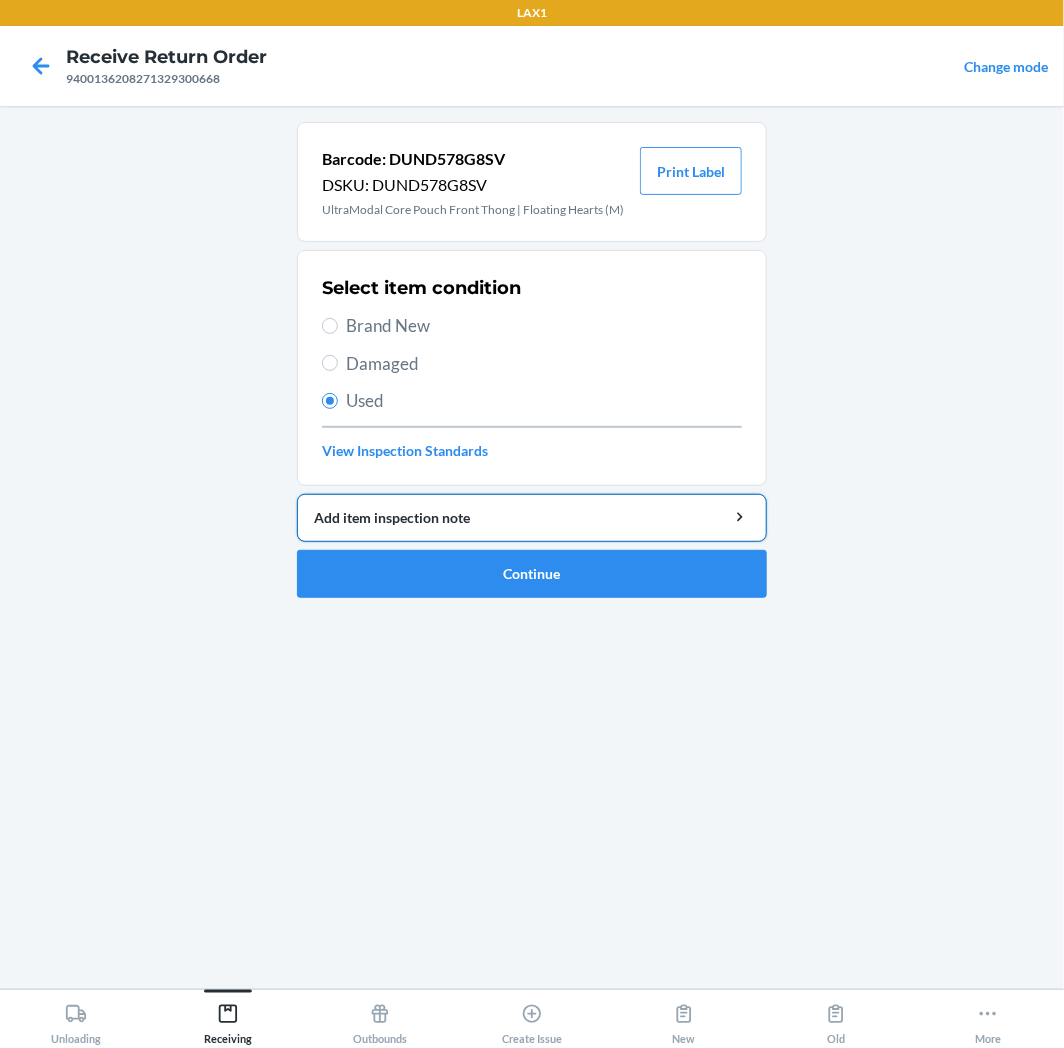 click on "Add item inspection note" at bounding box center [532, 517] 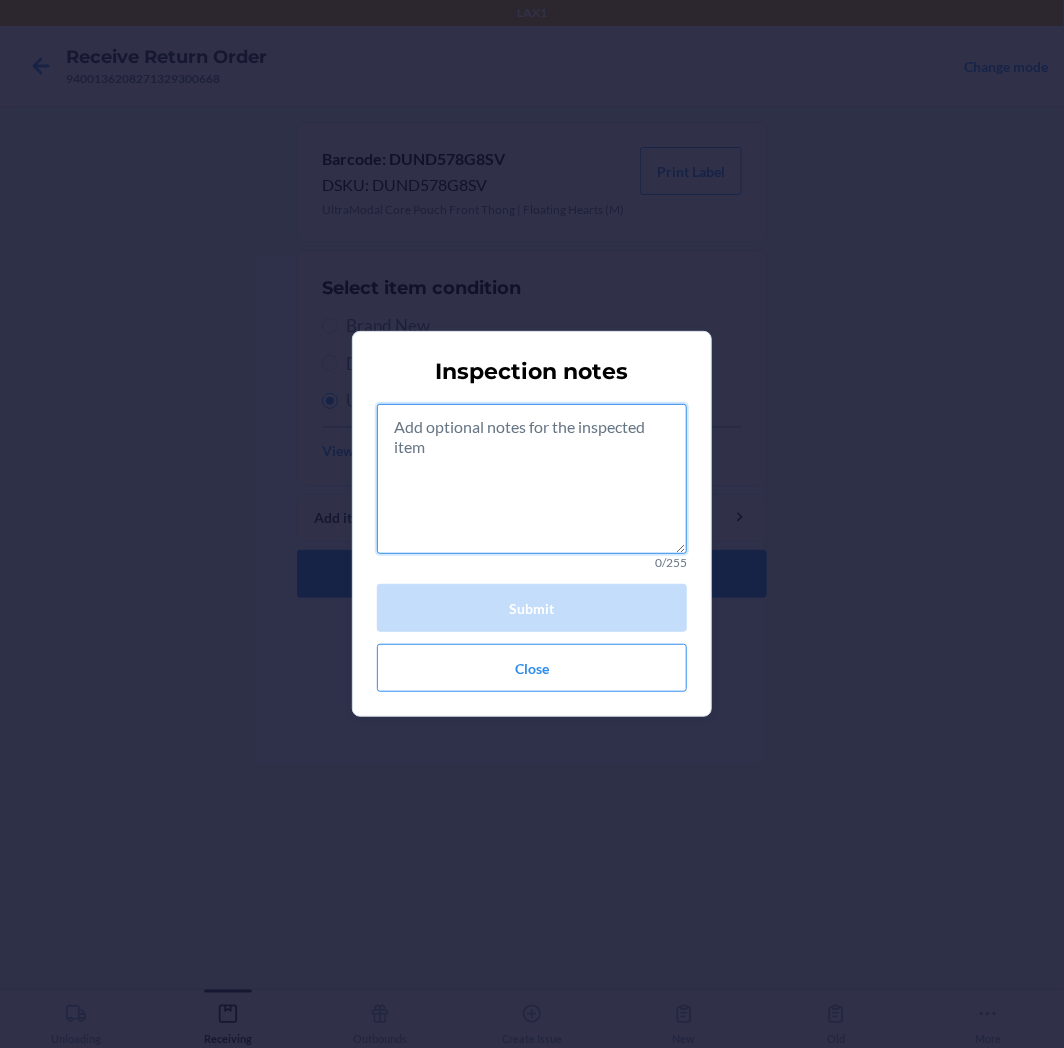 click at bounding box center [532, 479] 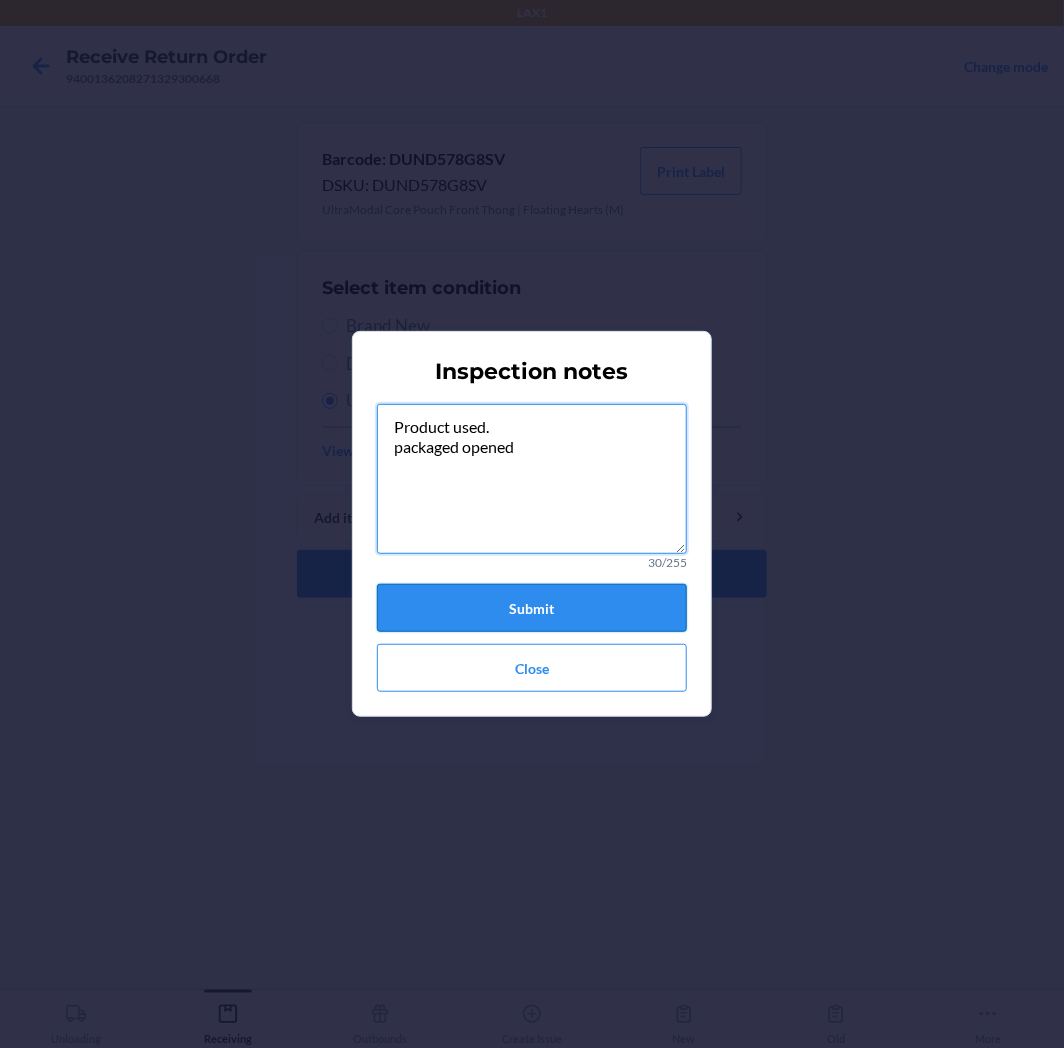 type on "Product used.
packaged opened" 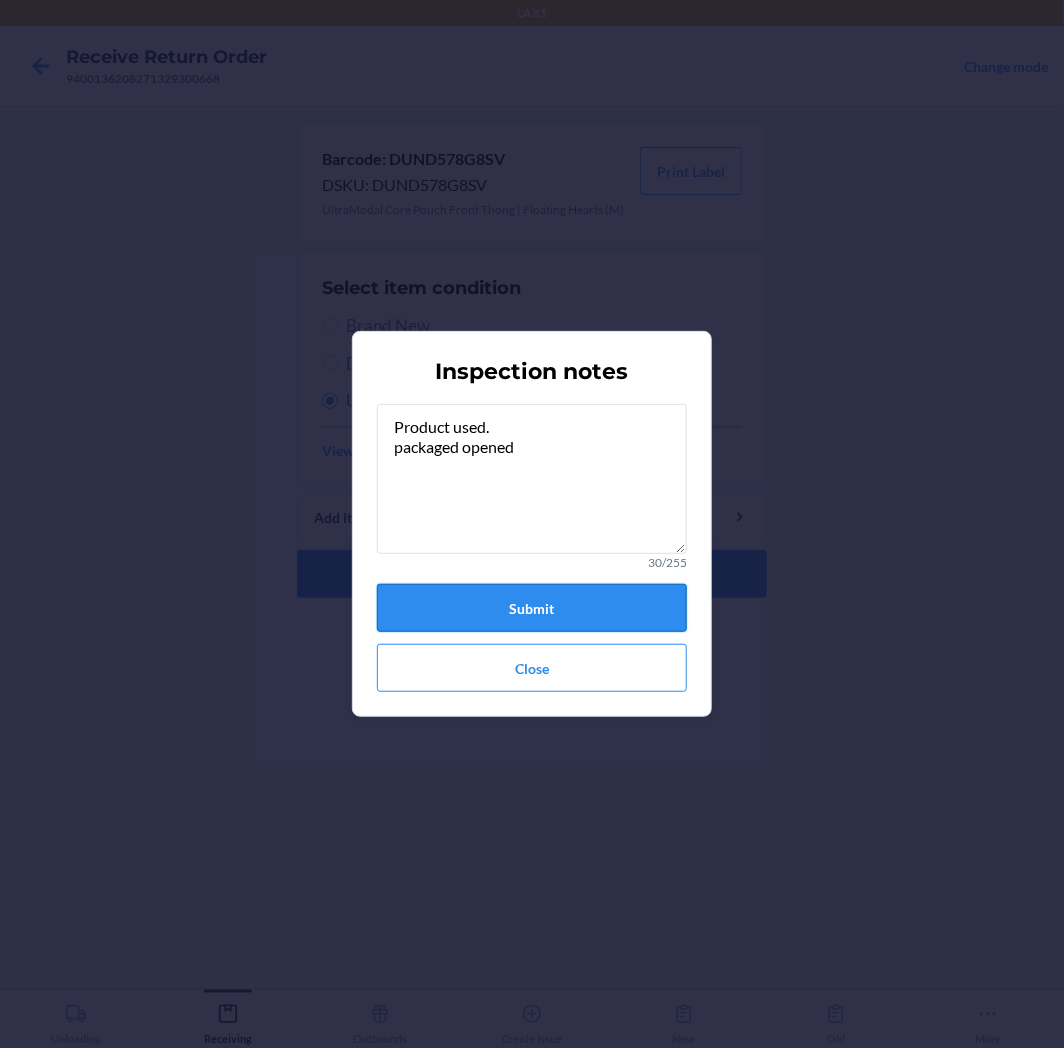 click on "Submit" at bounding box center [532, 608] 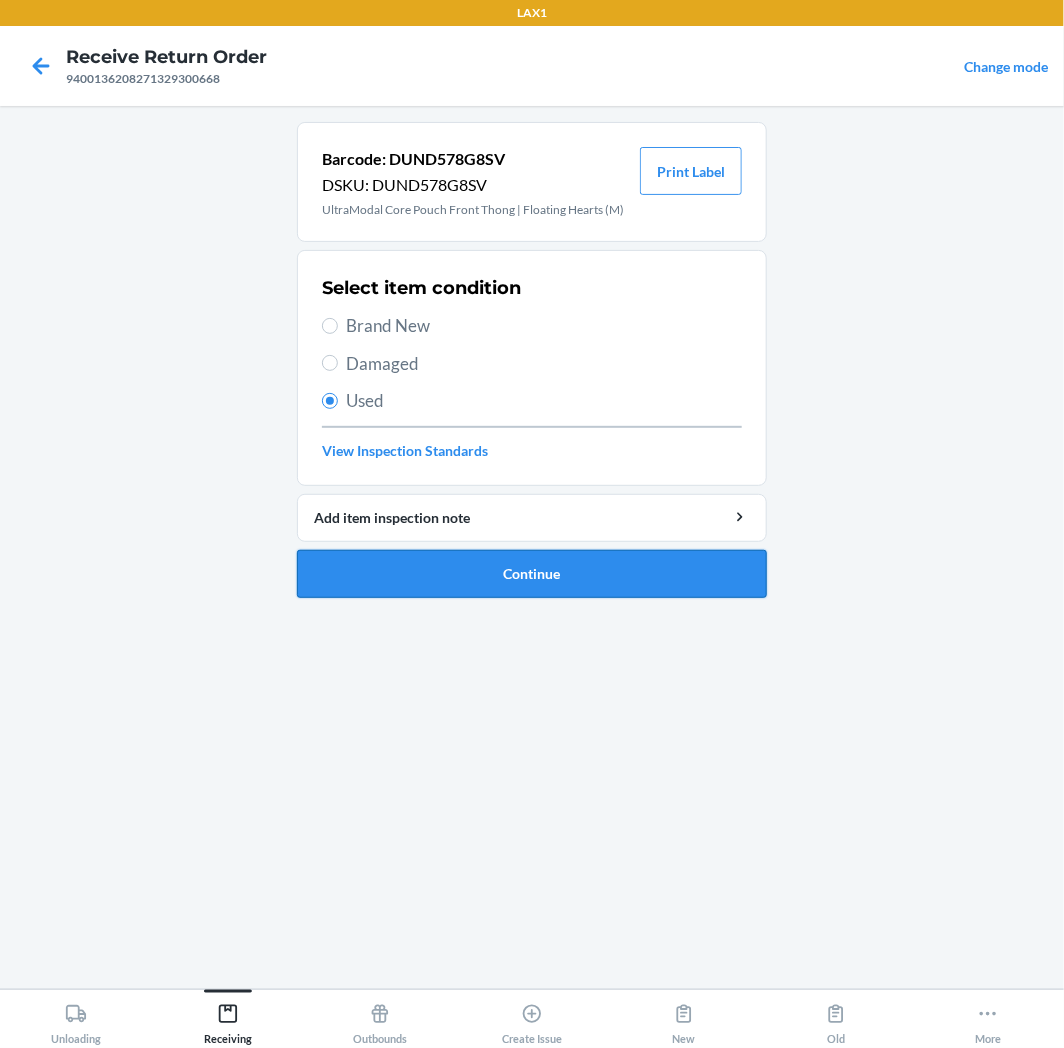 click on "Continue" at bounding box center (532, 574) 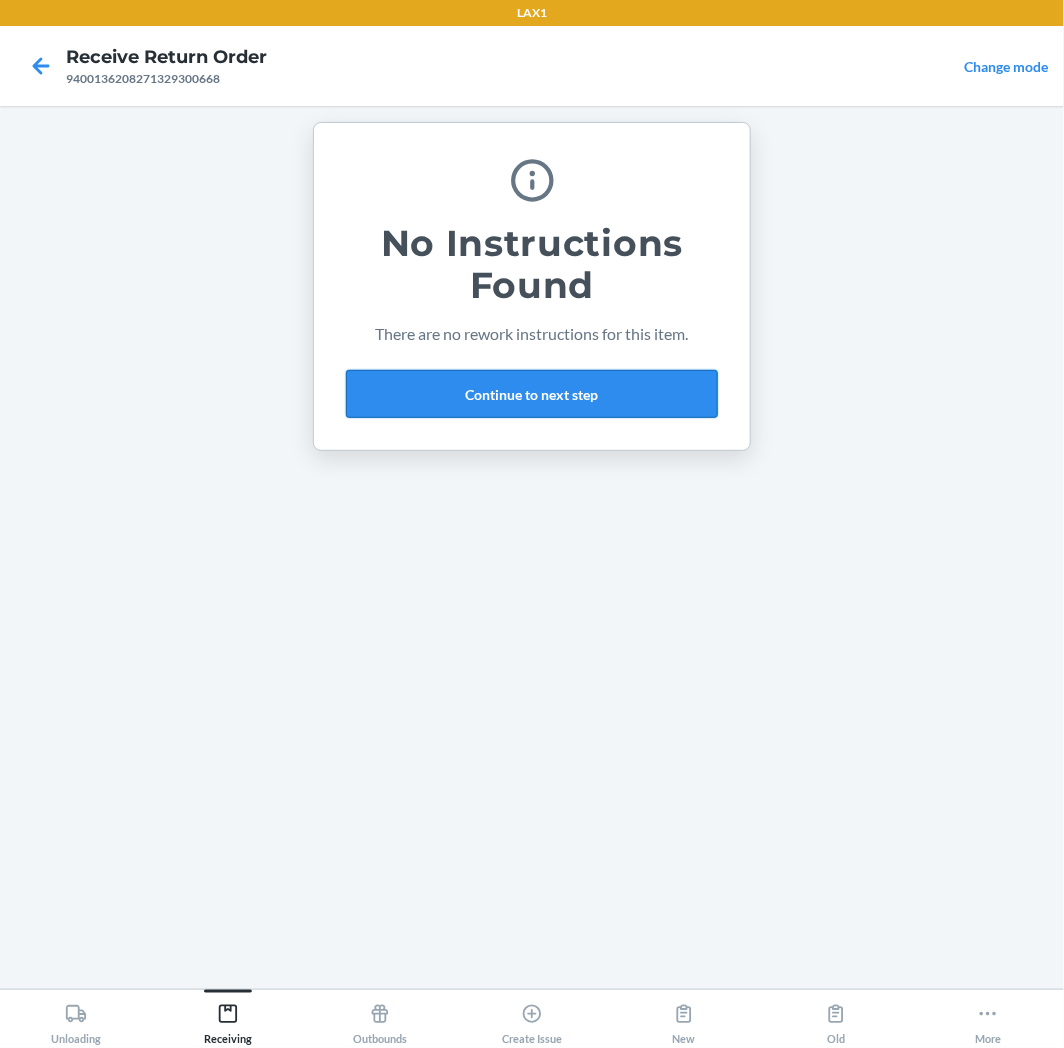 click on "Continue to next step" at bounding box center [532, 394] 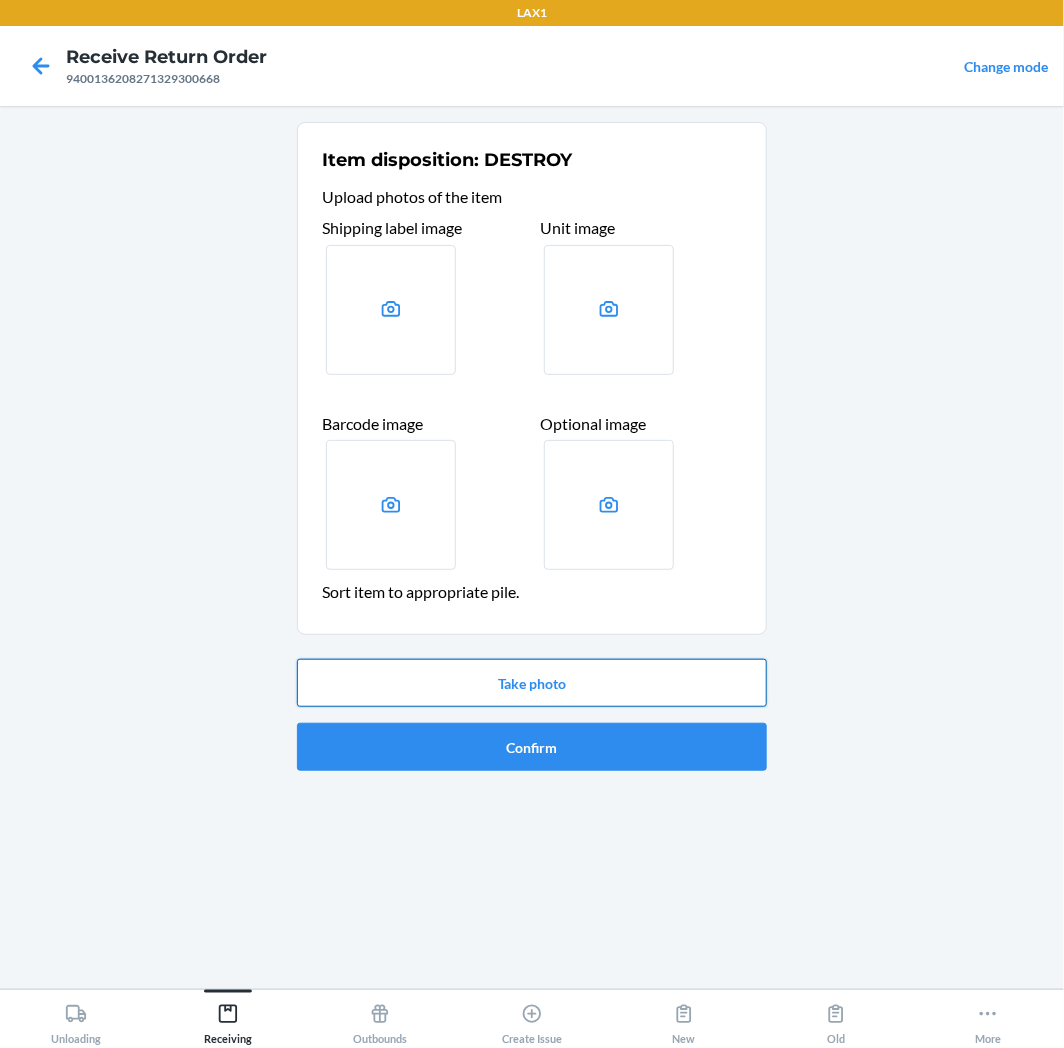 click on "Take photo" at bounding box center (532, 683) 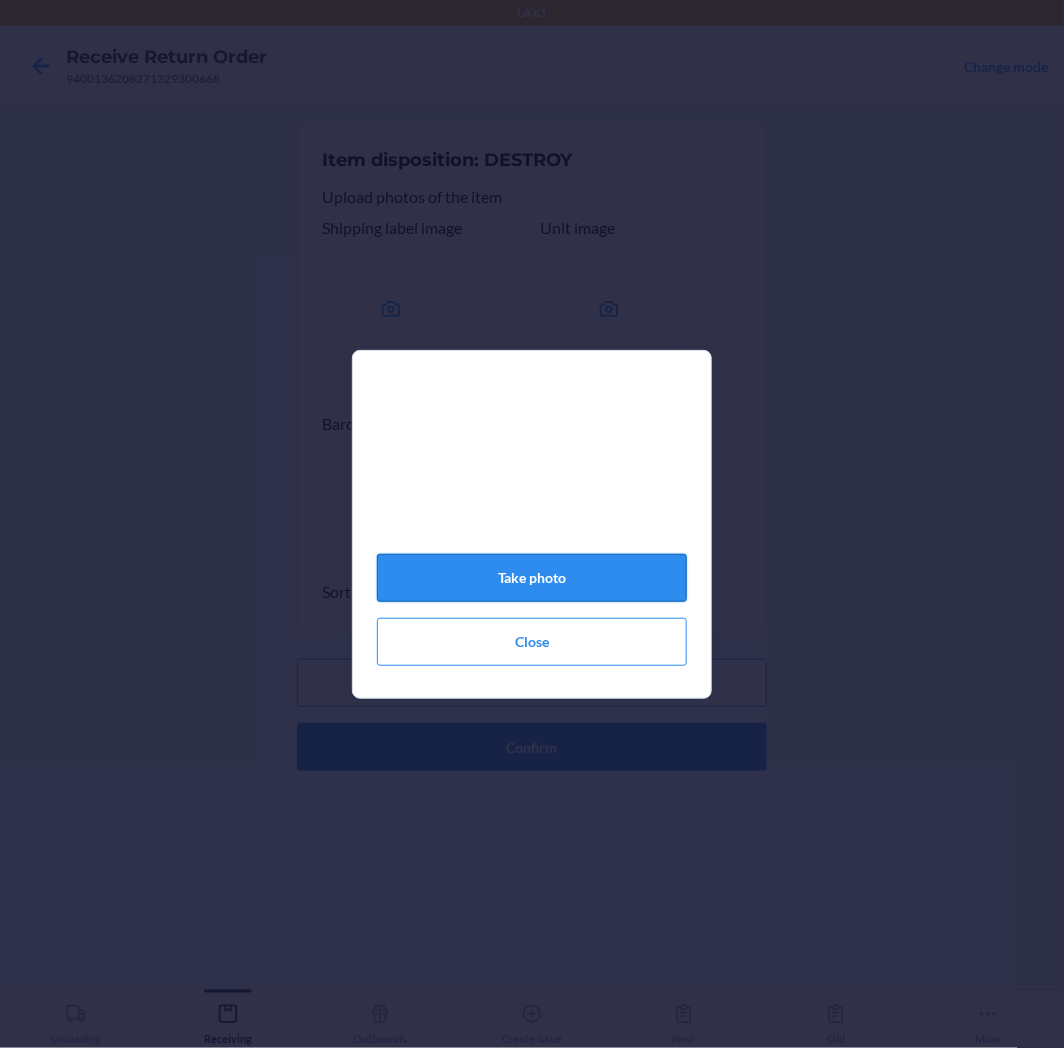click on "Take photo" 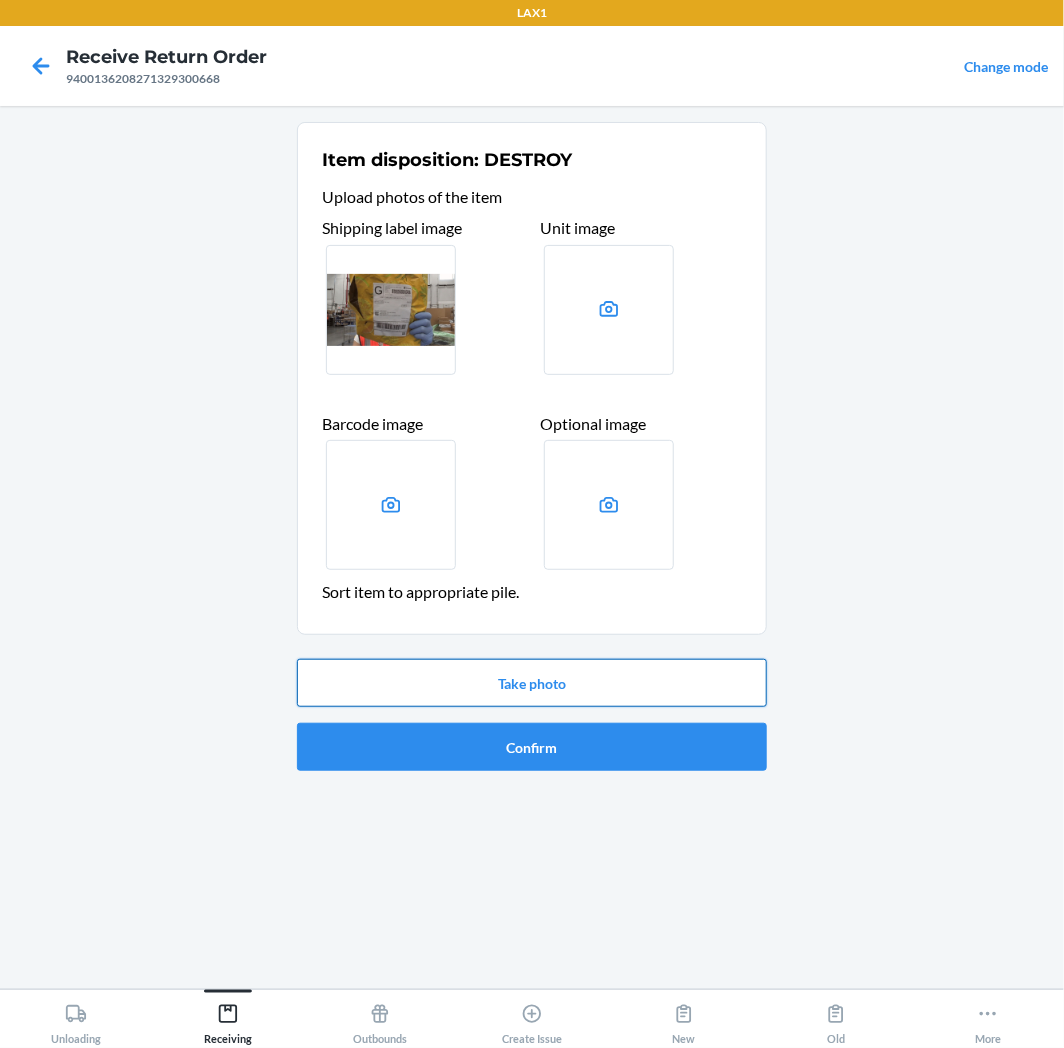 click on "Take photo" at bounding box center [532, 683] 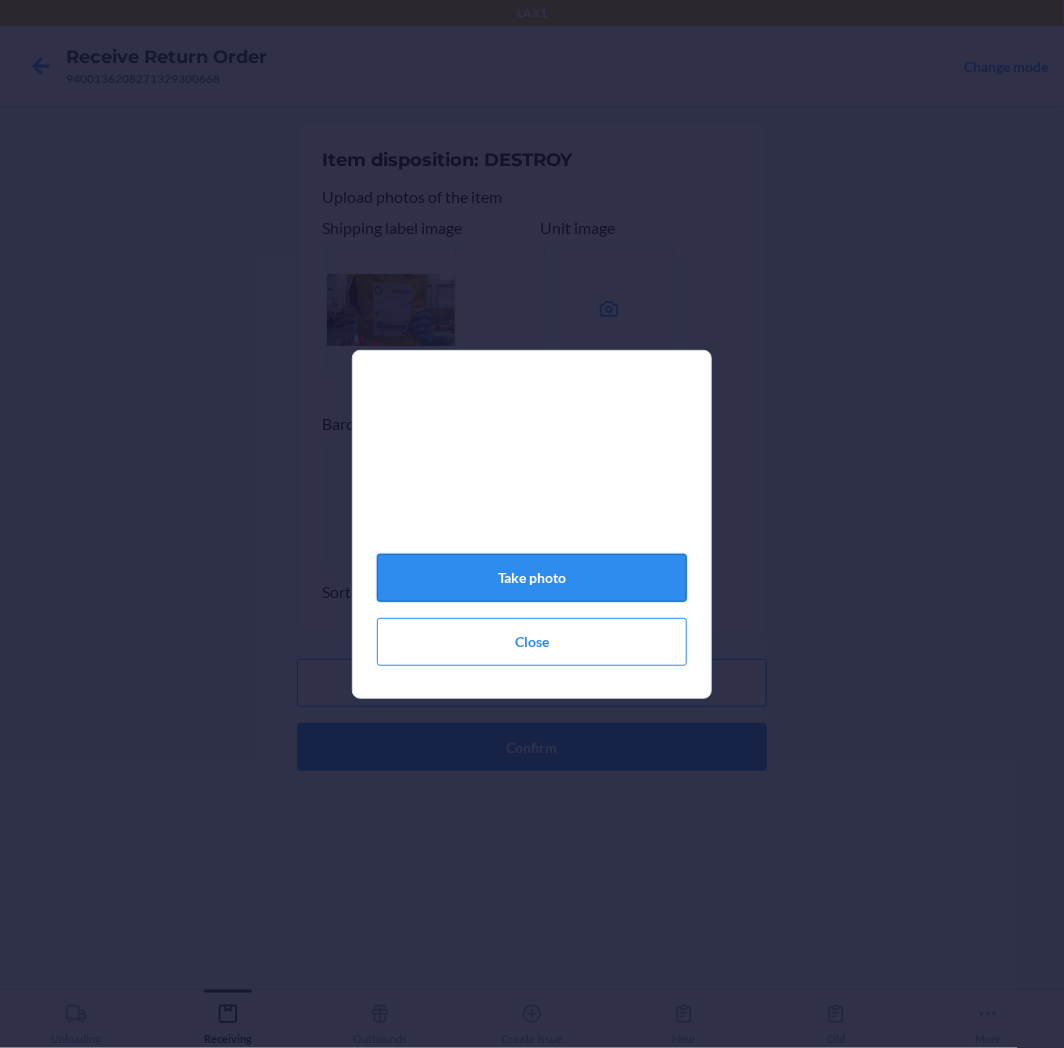 click on "Take photo" 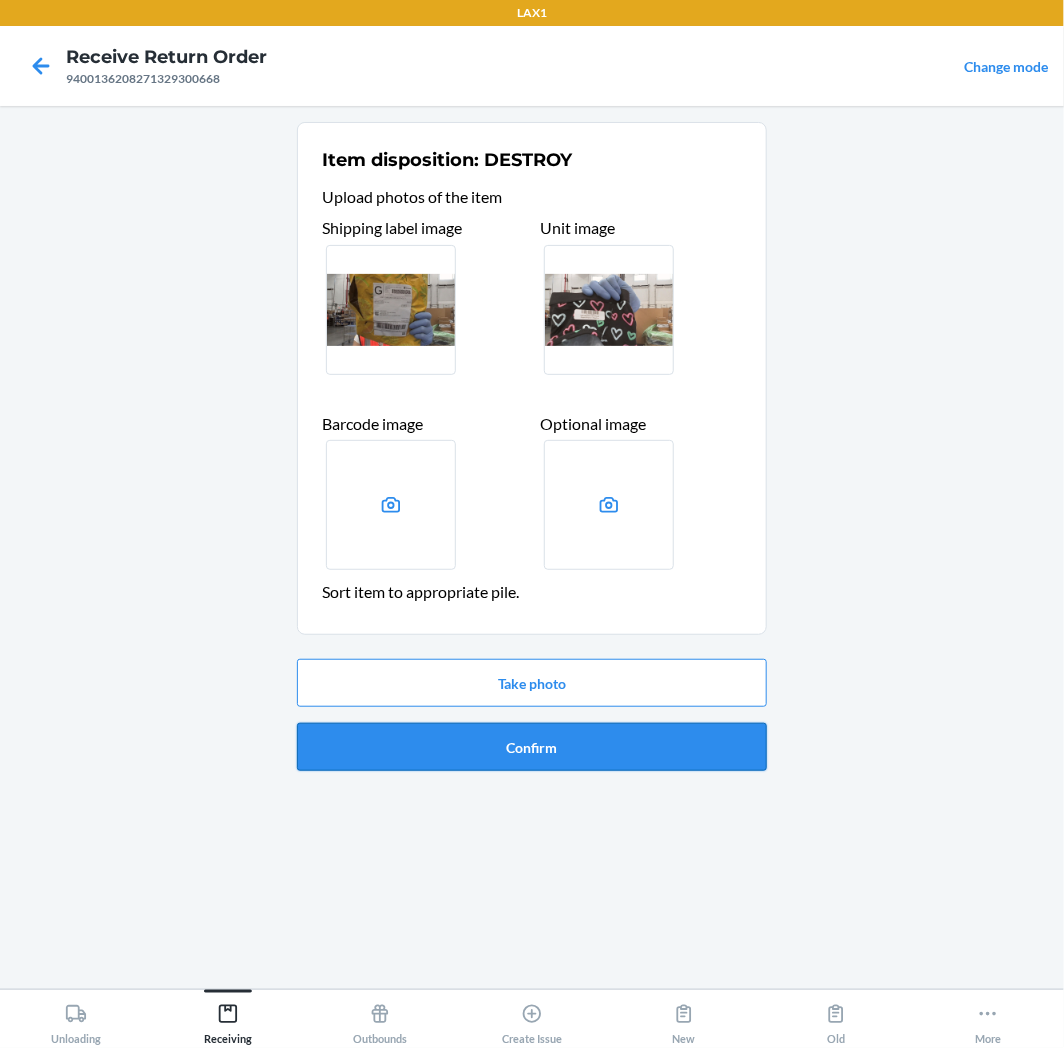 click on "Confirm" at bounding box center (532, 747) 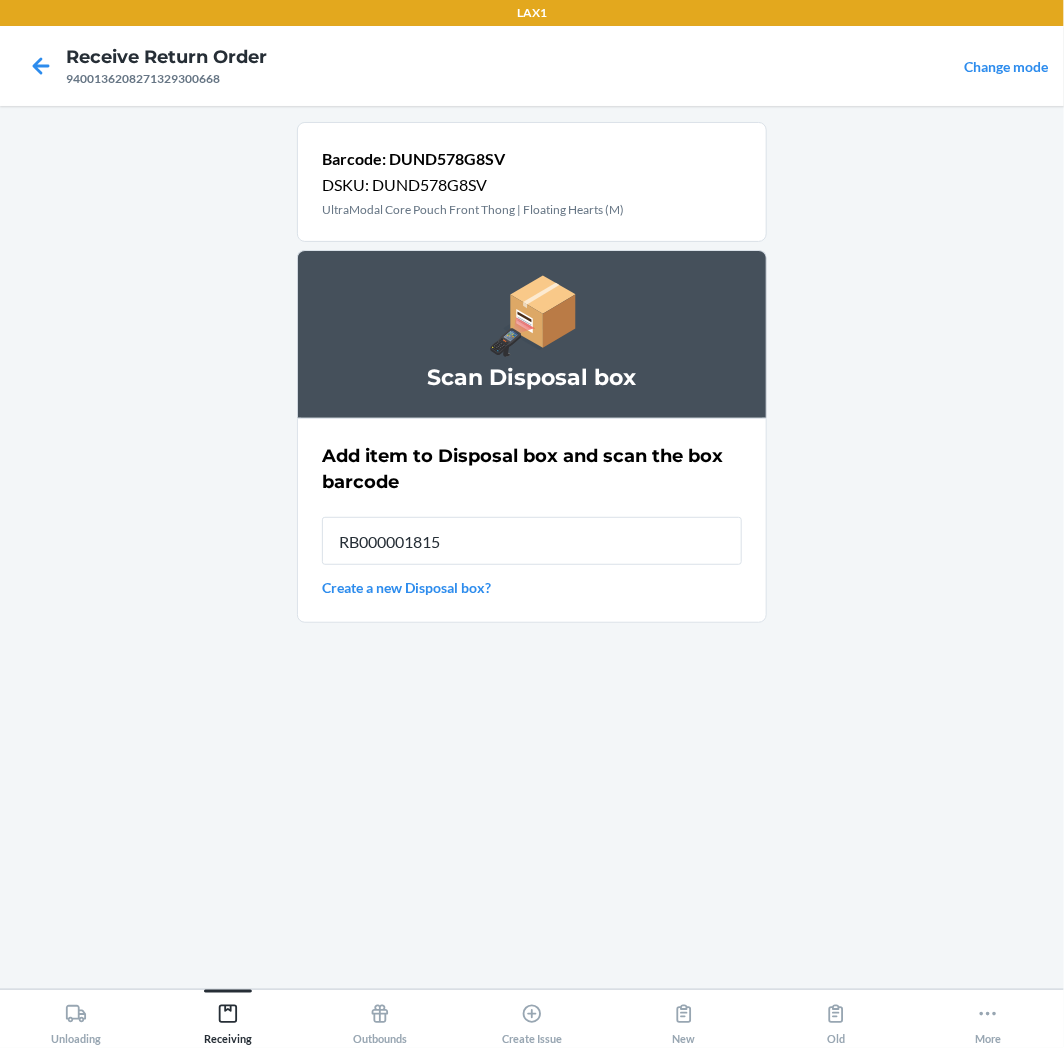 type on "RB000001815" 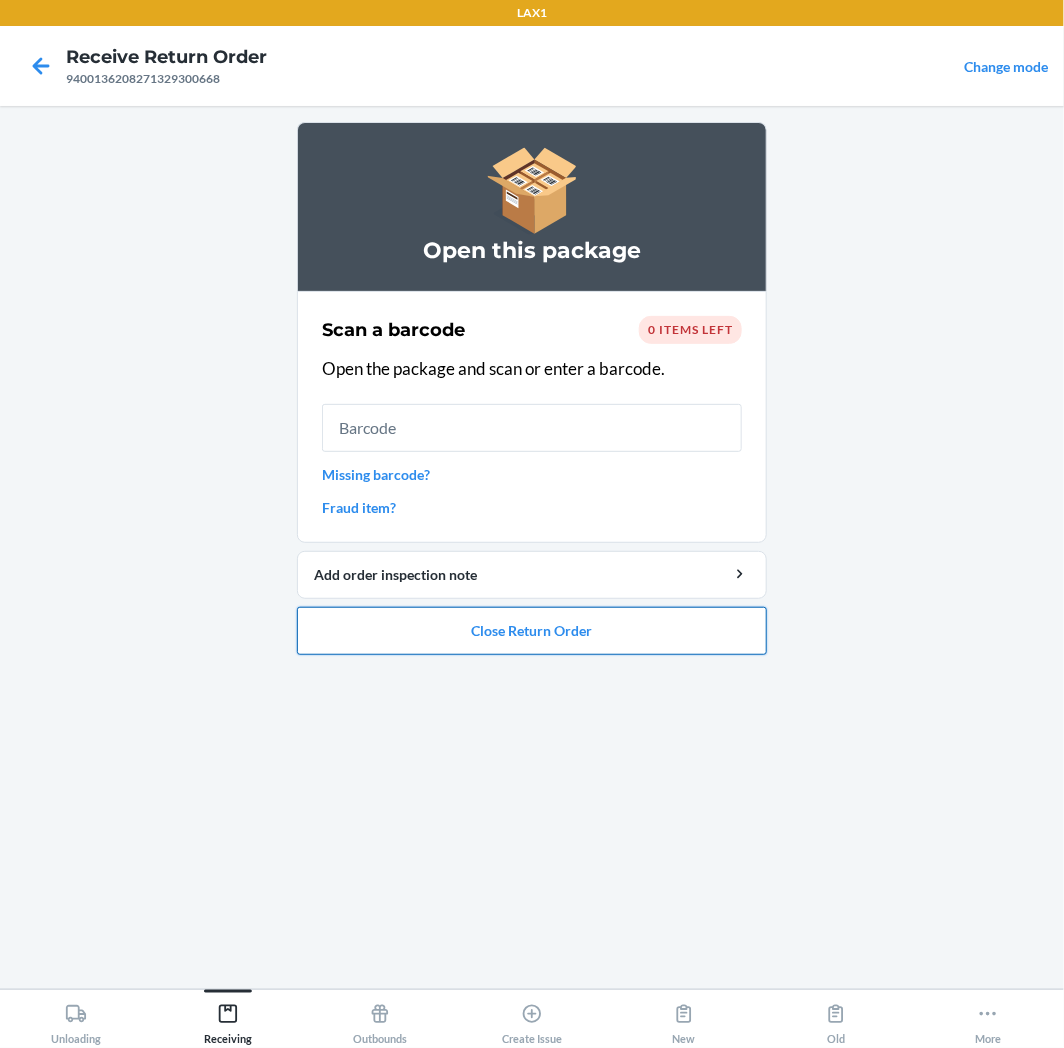 click on "Close Return Order" at bounding box center [532, 631] 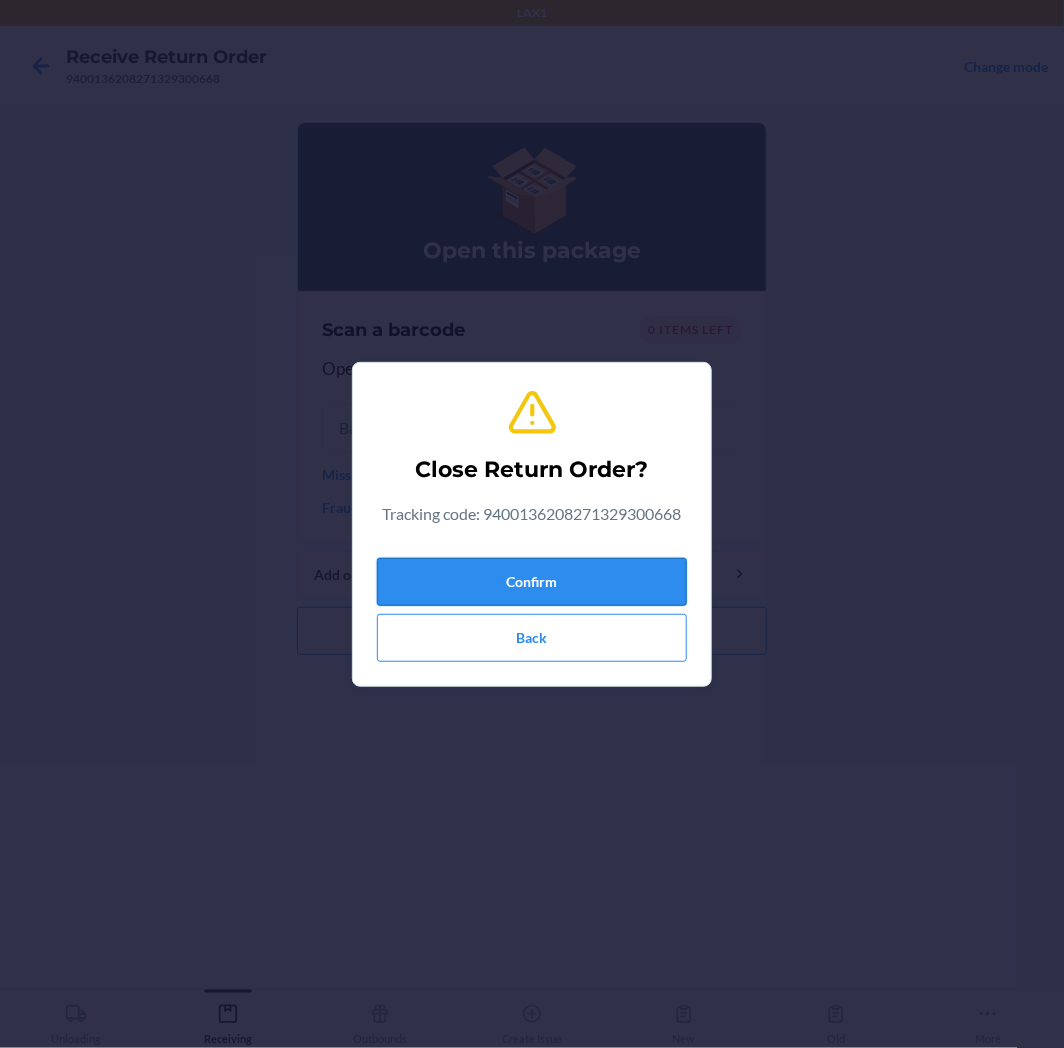 click on "Confirm" at bounding box center (532, 582) 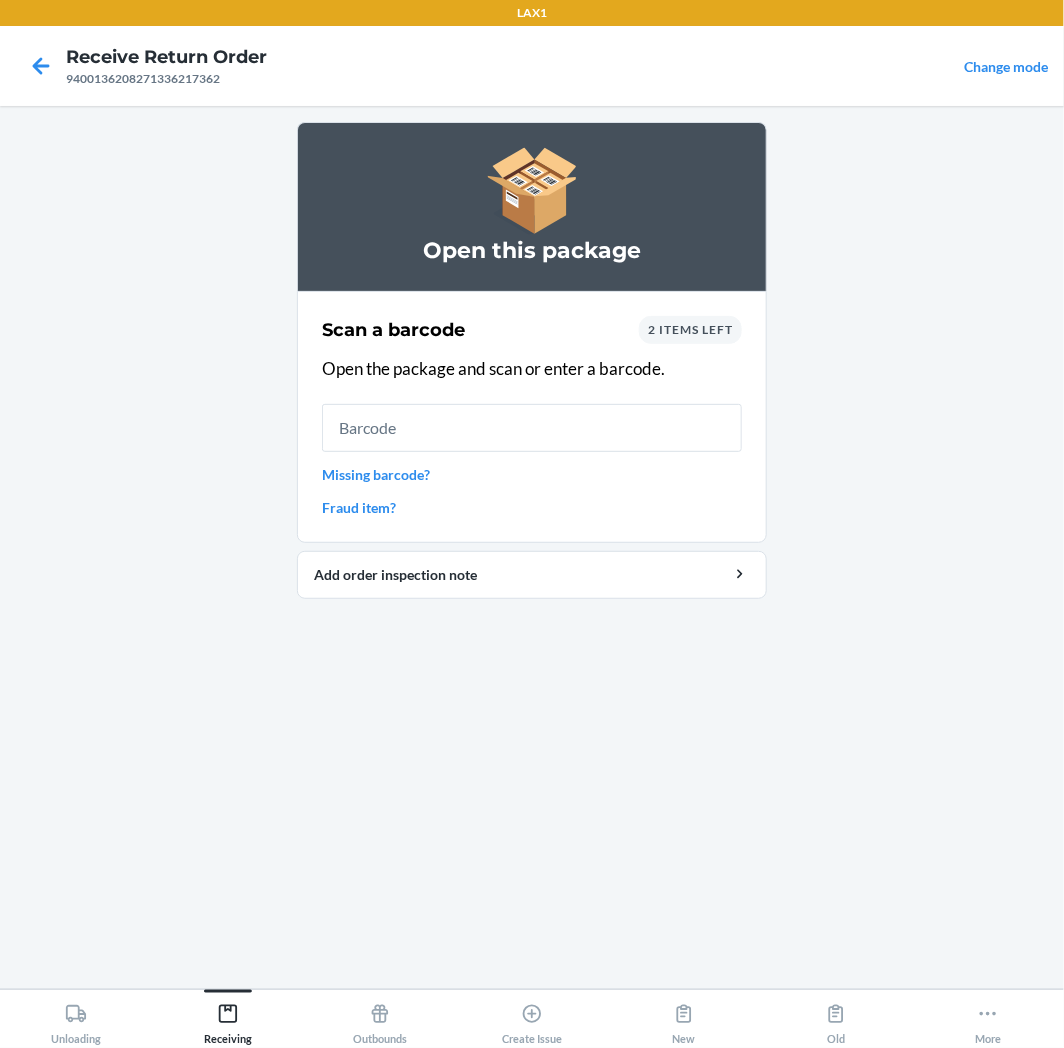 click at bounding box center (532, 428) 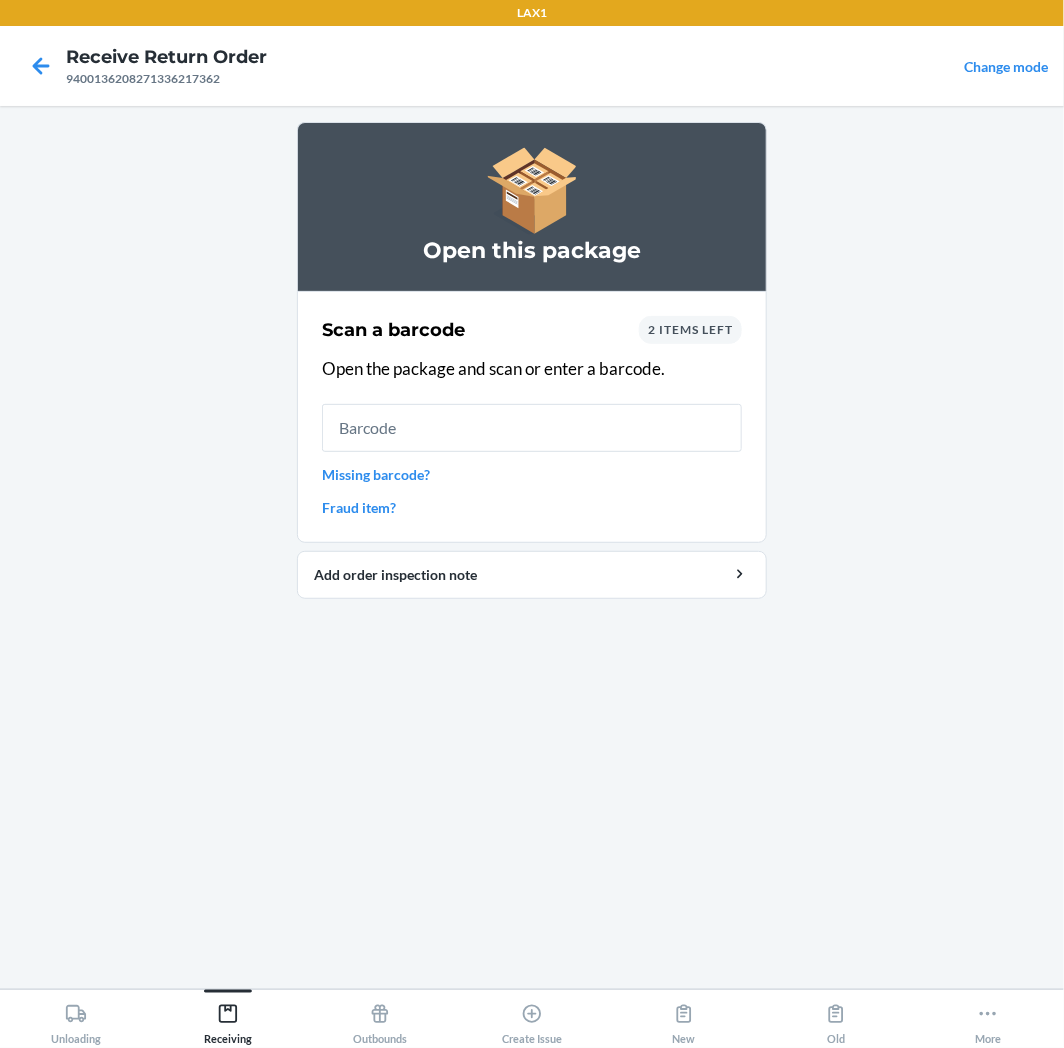 click on "2 items left" at bounding box center (690, 329) 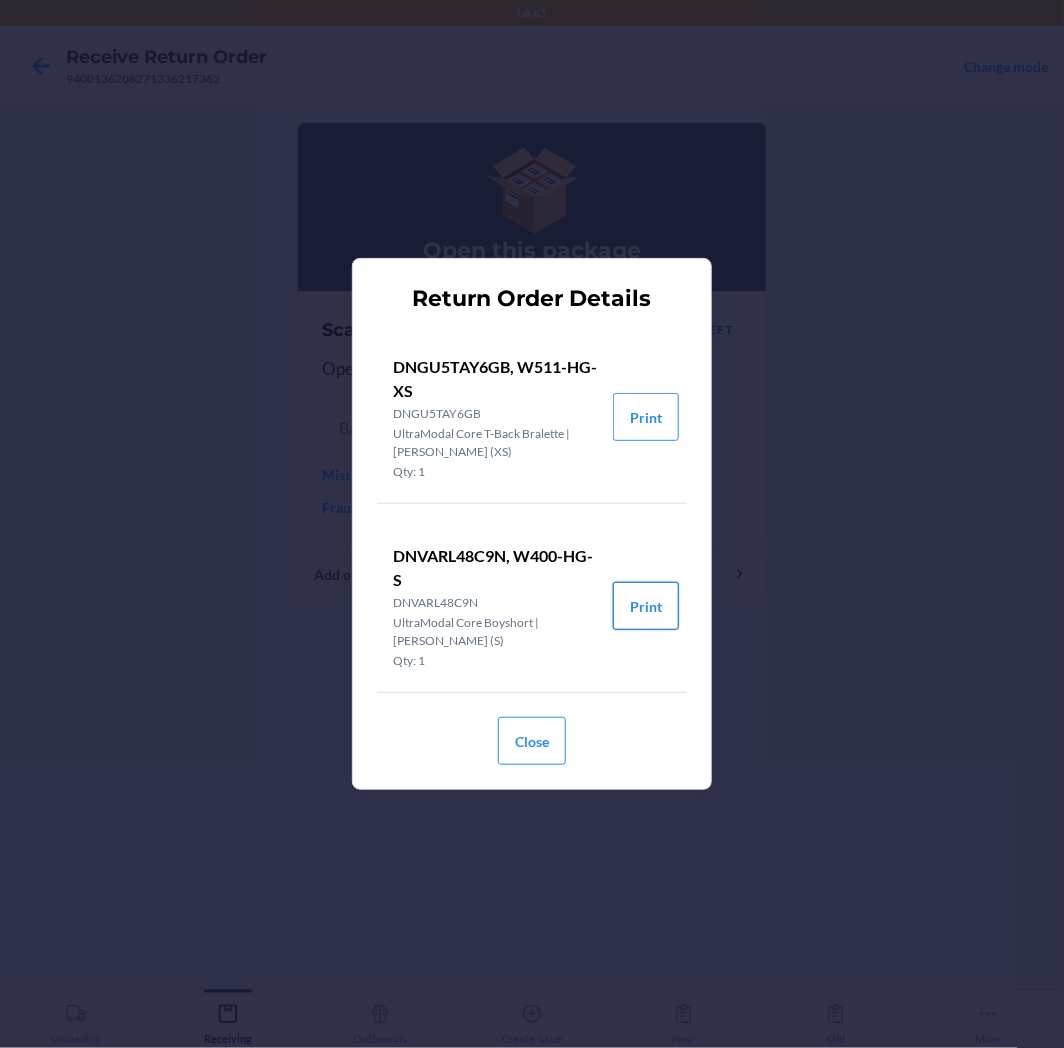 click on "Print" at bounding box center [646, 606] 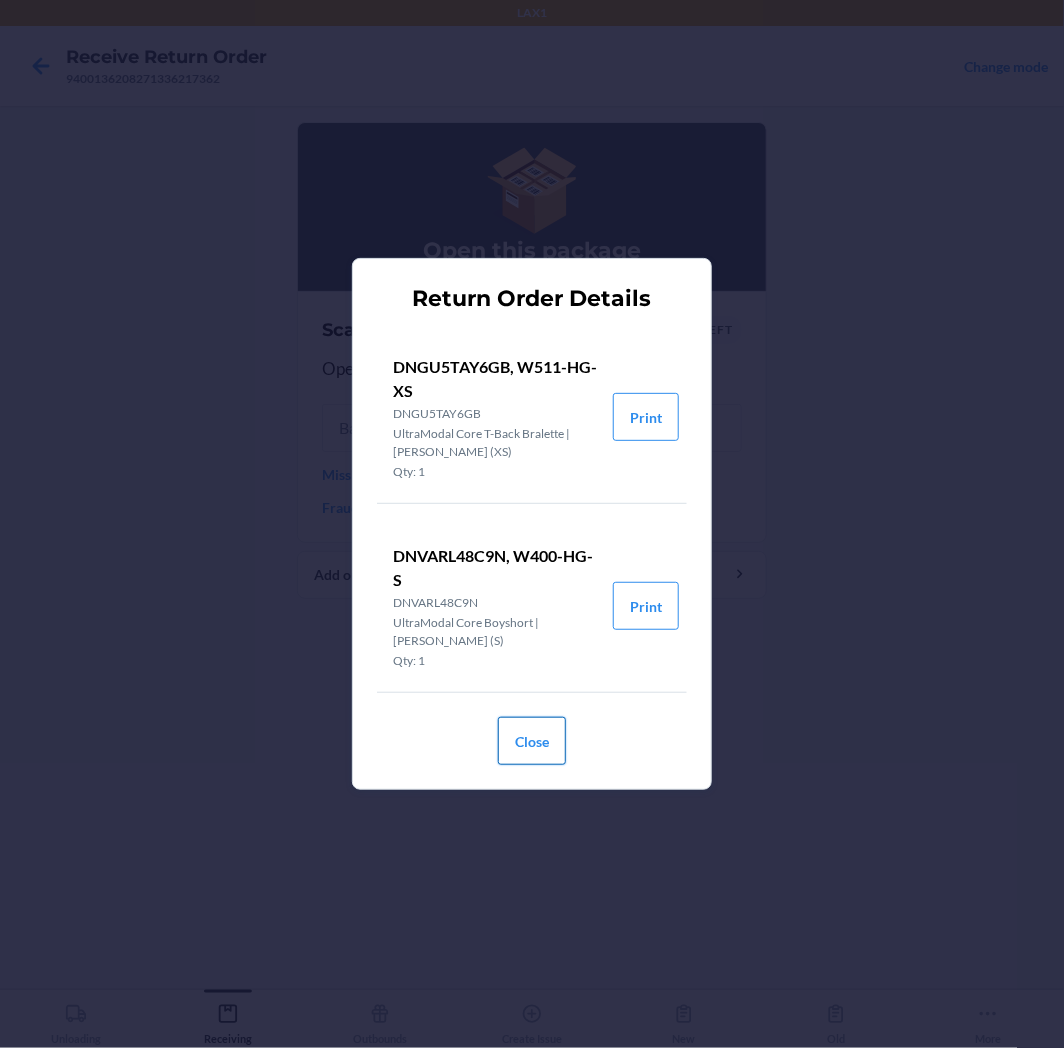 click on "Close" at bounding box center (532, 741) 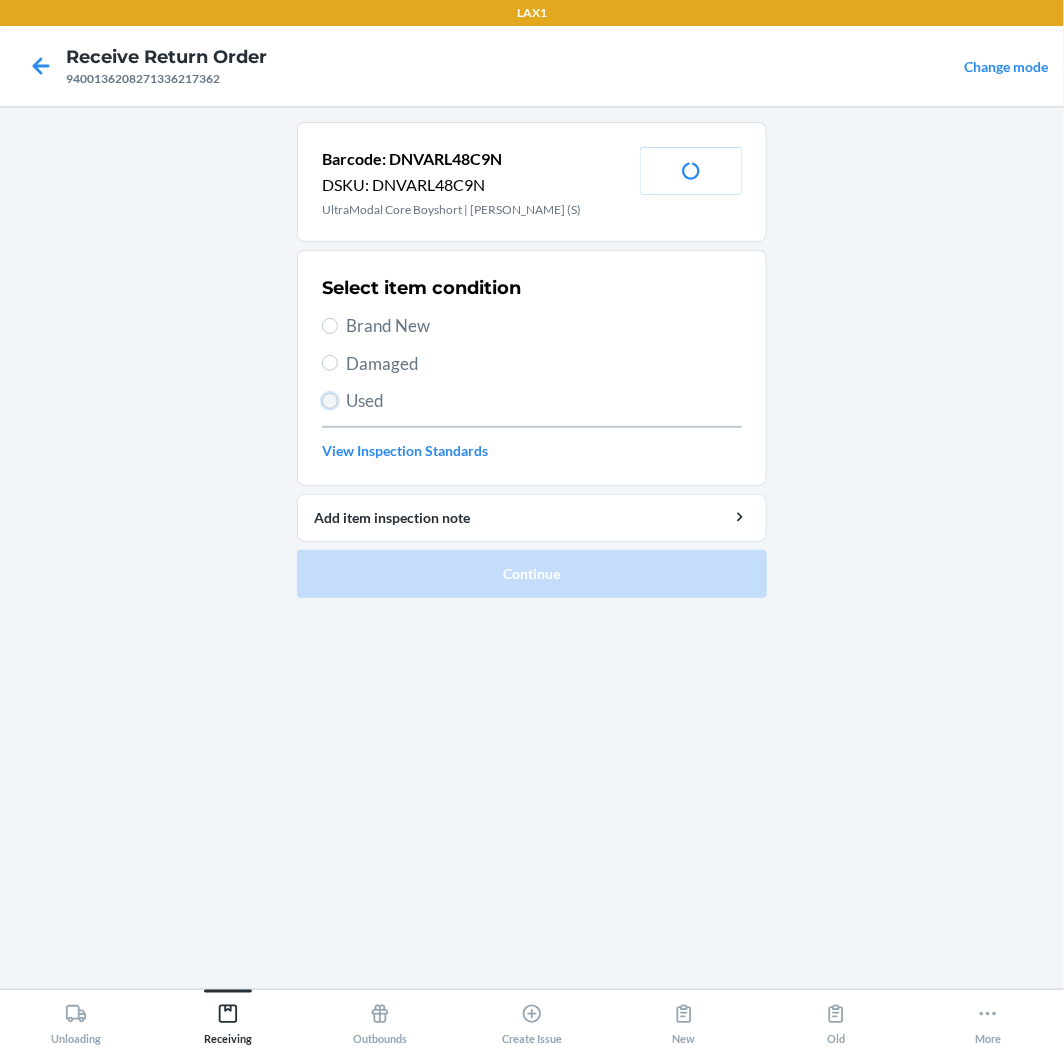 click on "Used" at bounding box center (330, 401) 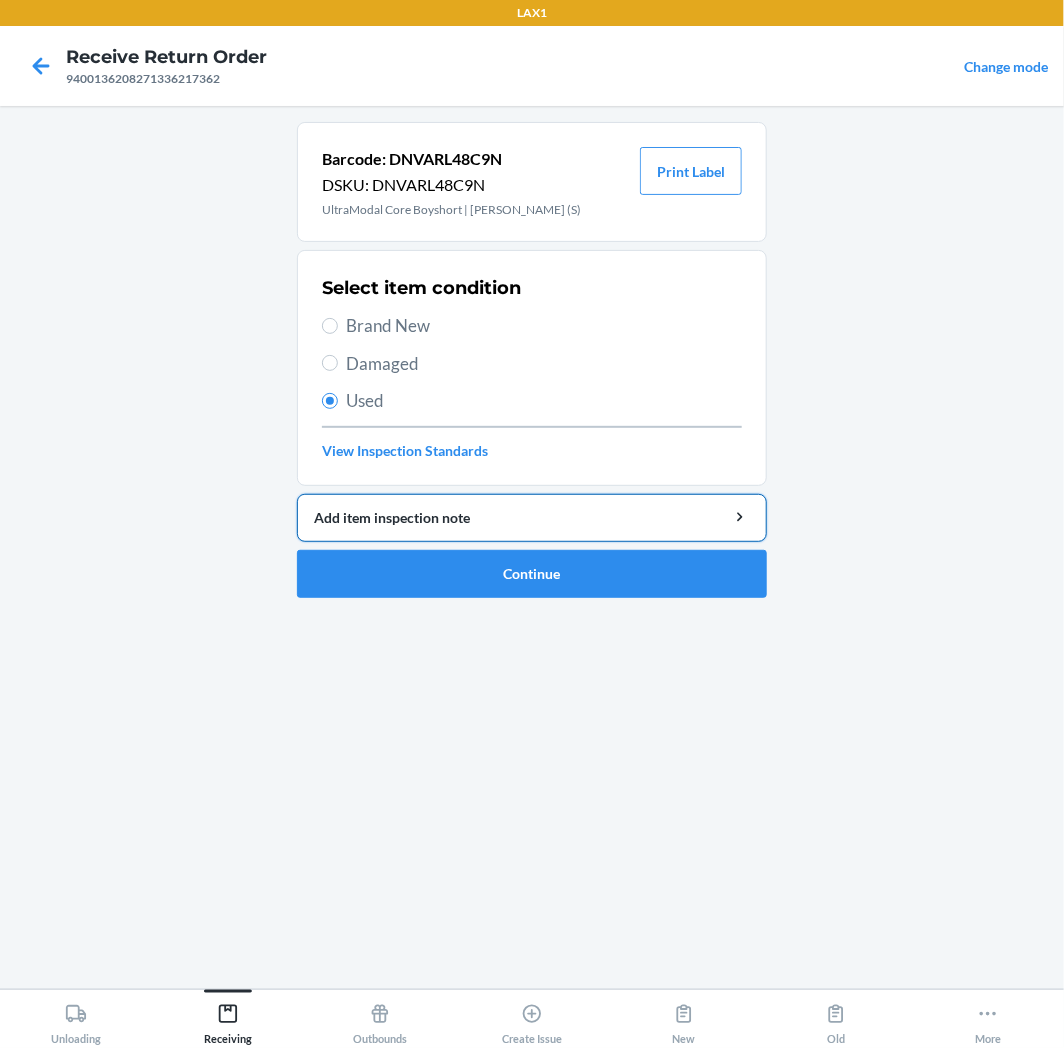 click on "Add item inspection note" at bounding box center [532, 517] 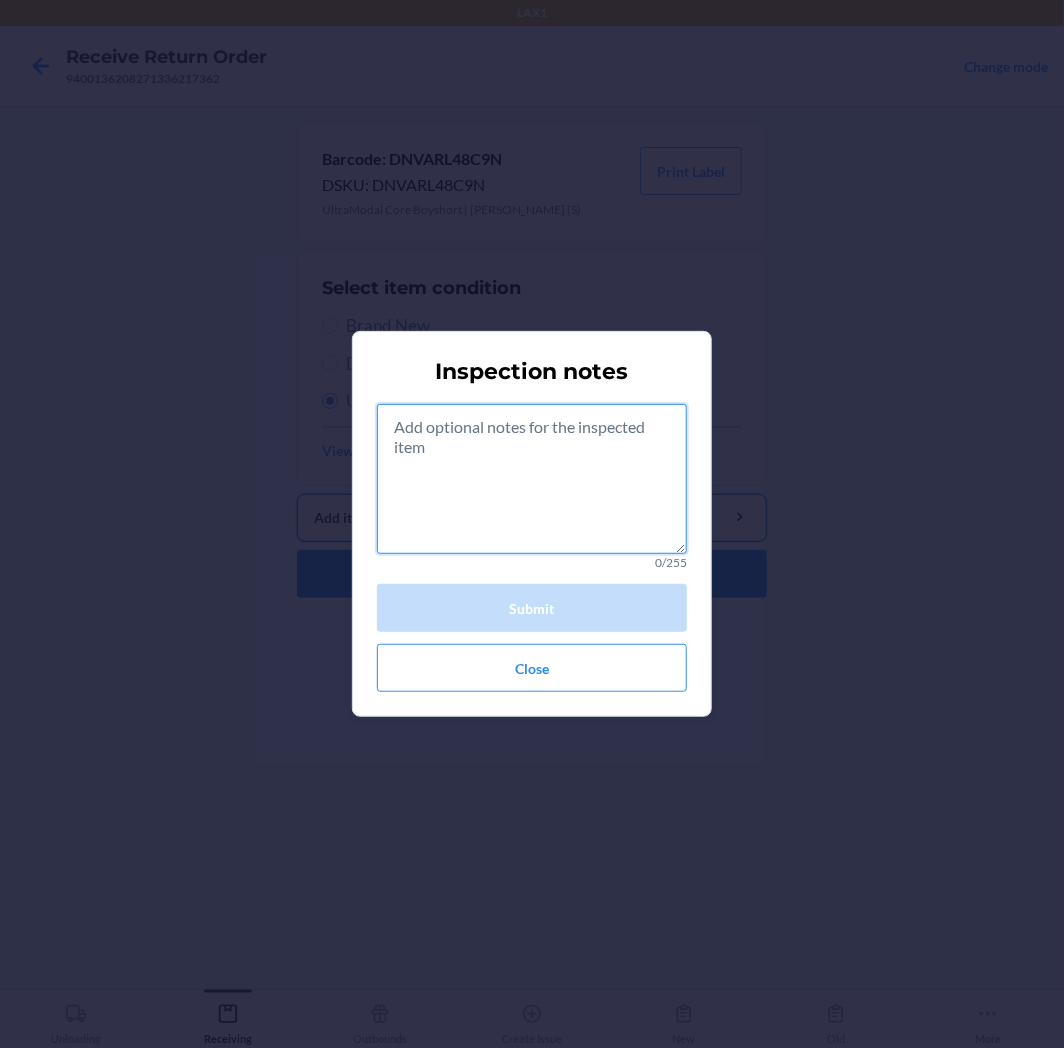 click at bounding box center (532, 479) 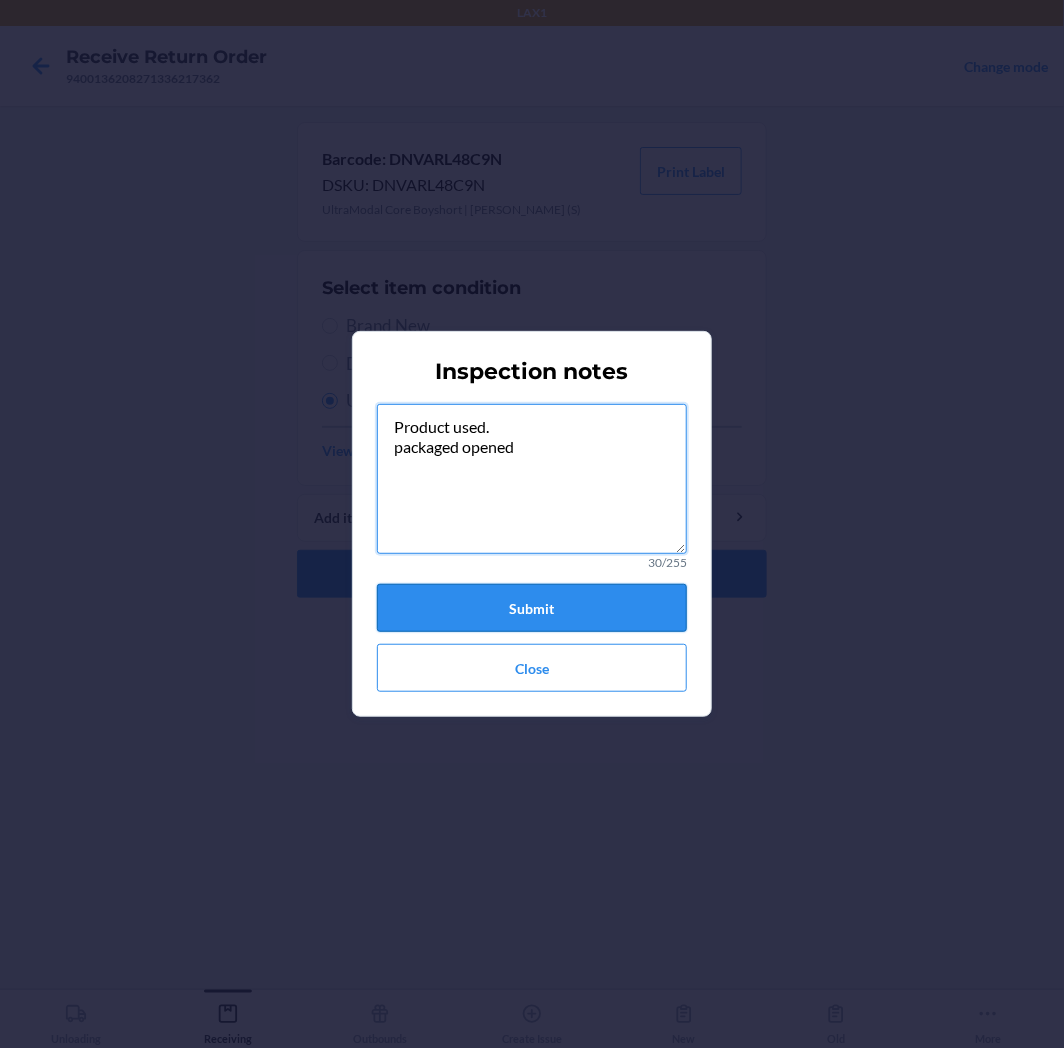 type on "Product used.
packaged opened" 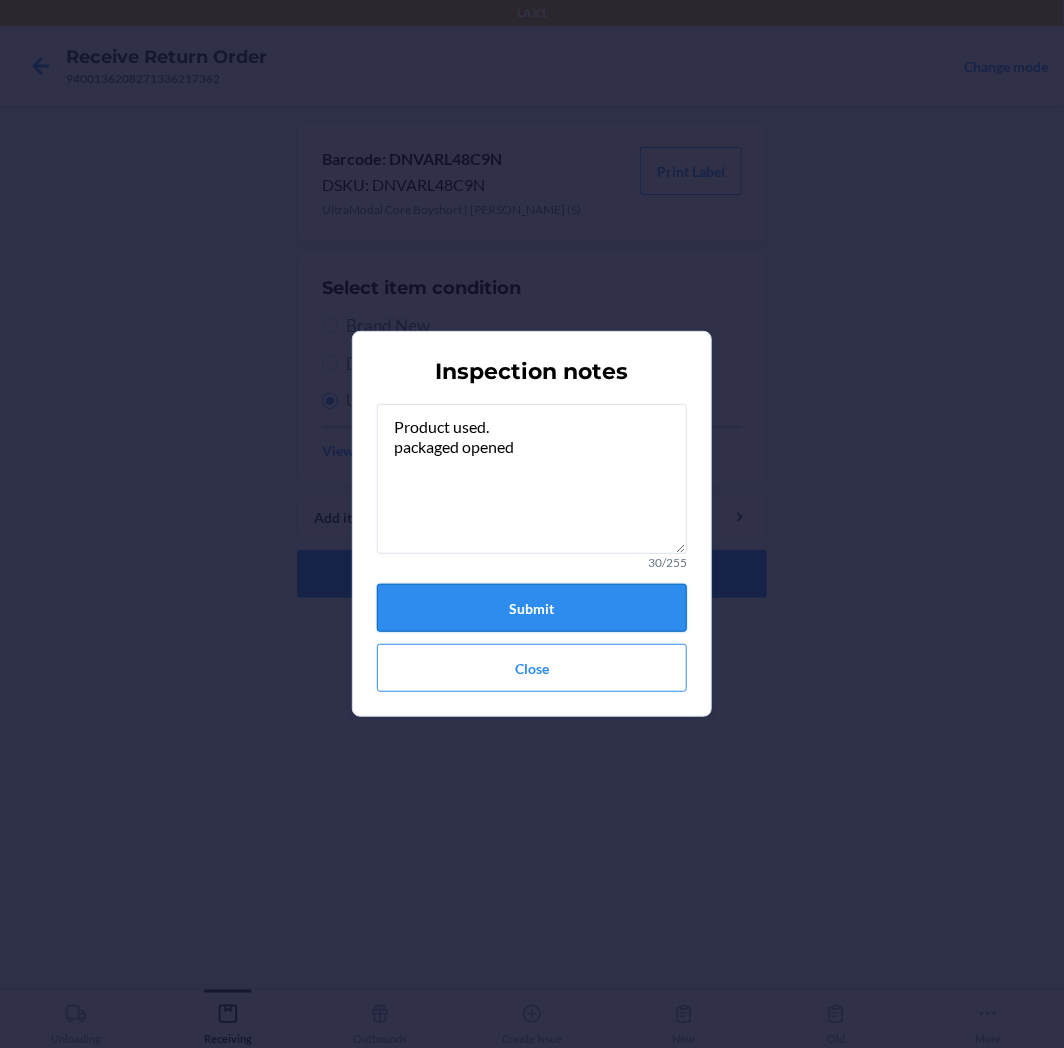 click on "Submit" at bounding box center (532, 608) 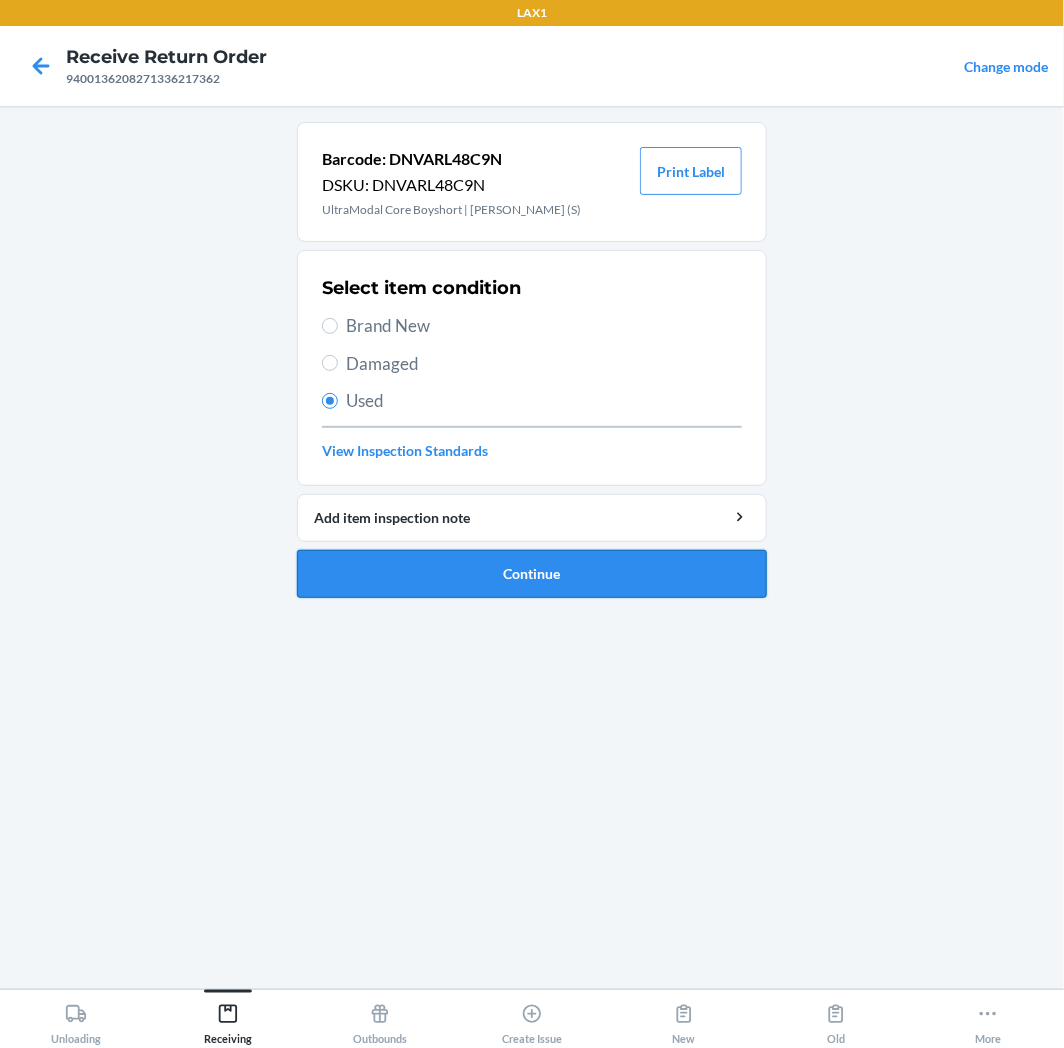click on "Continue" at bounding box center (532, 574) 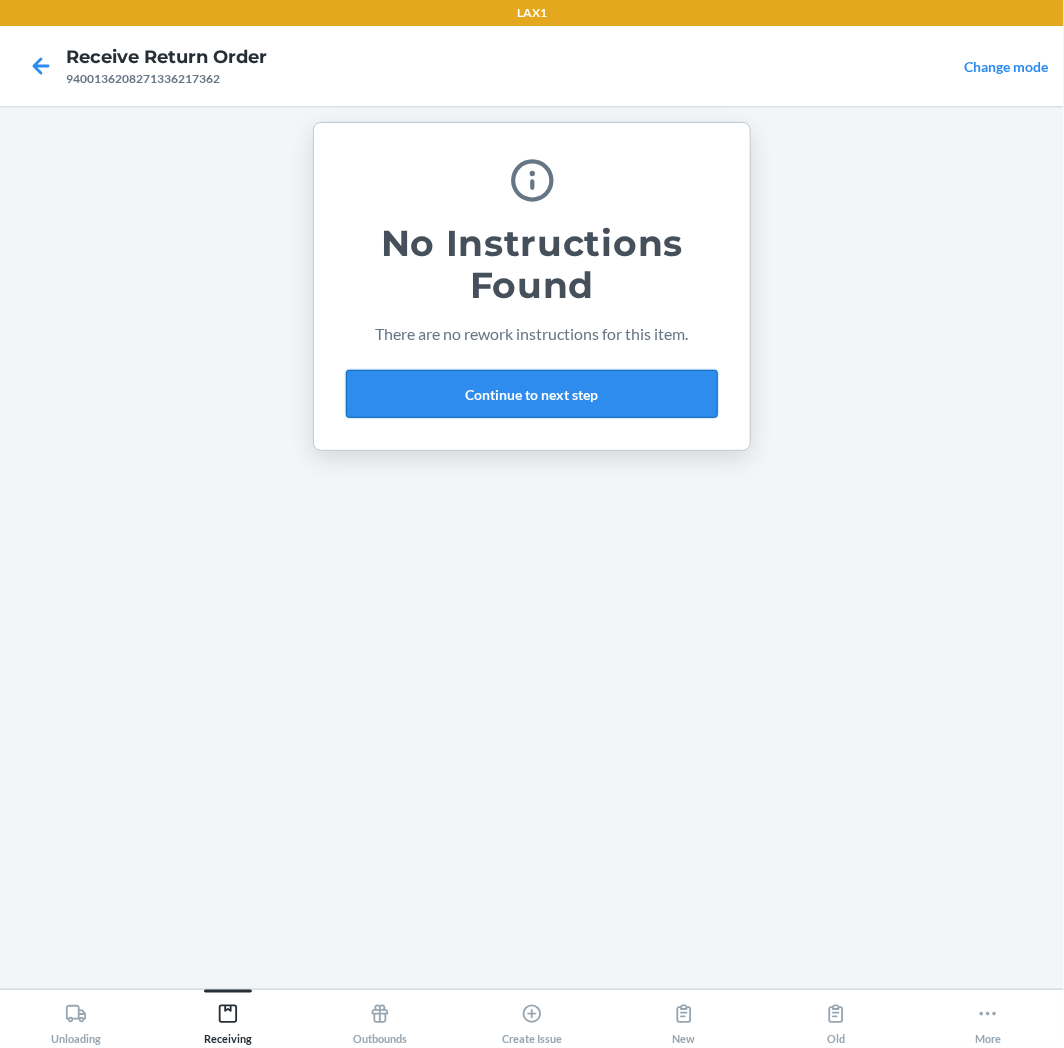 click on "Continue to next step" at bounding box center [532, 394] 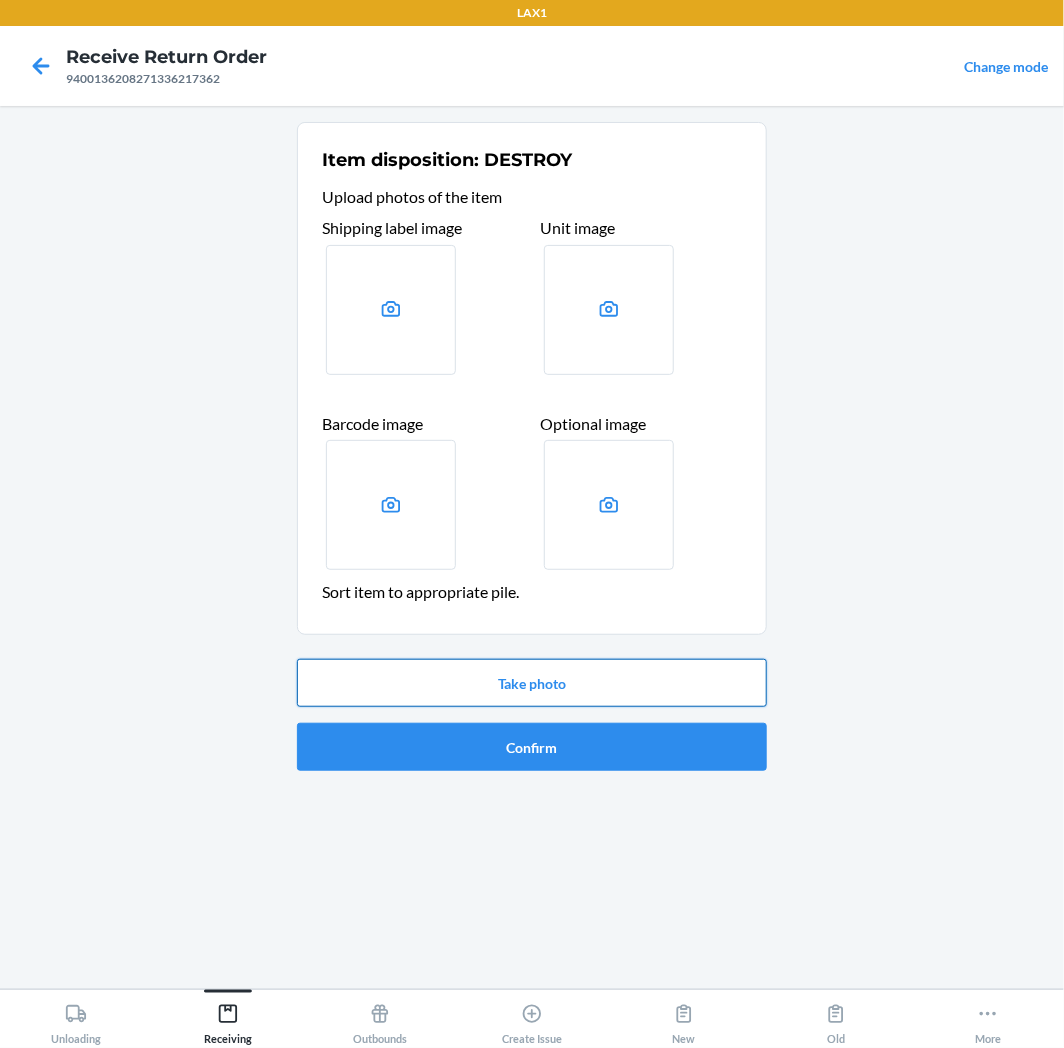 click on "Take photo" at bounding box center [532, 683] 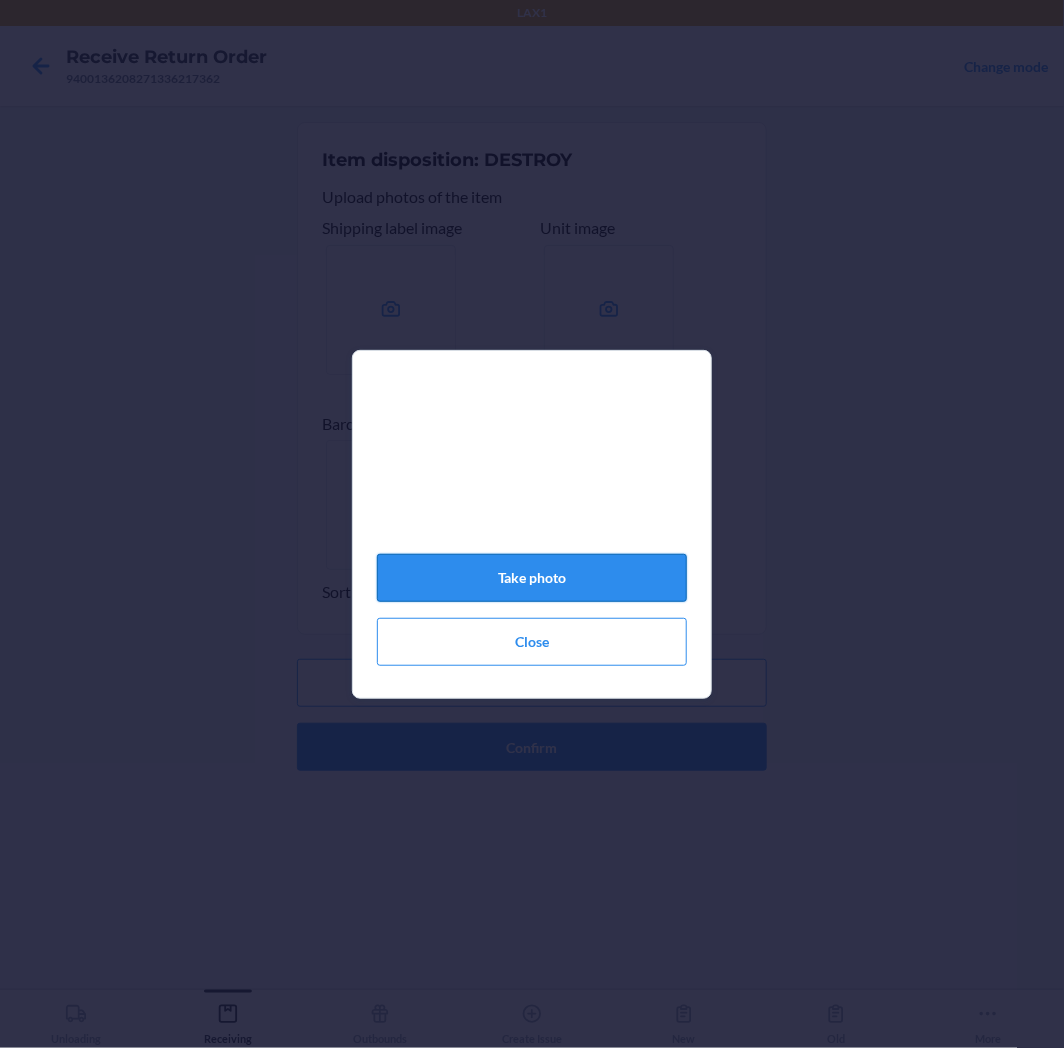 click on "Take photo" 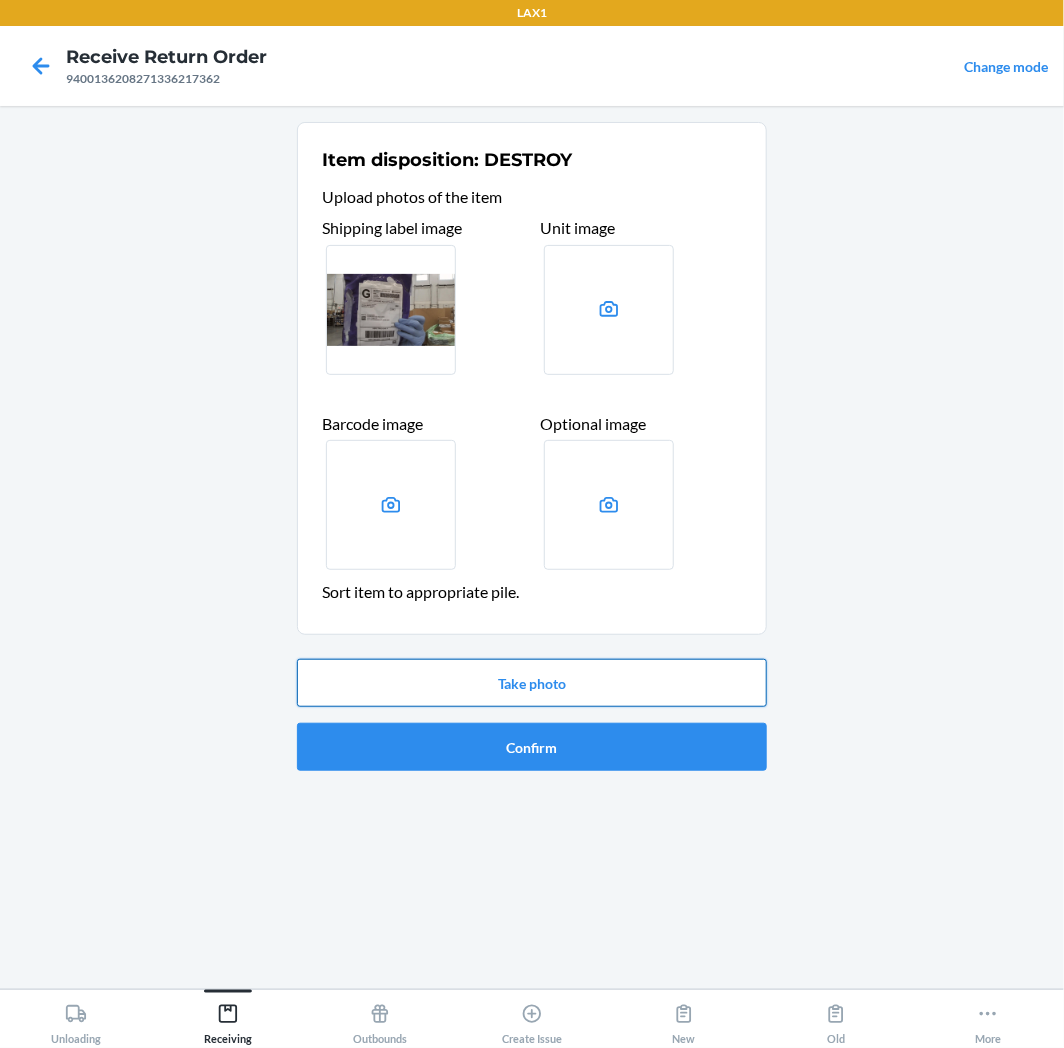 click on "Take photo" at bounding box center (532, 683) 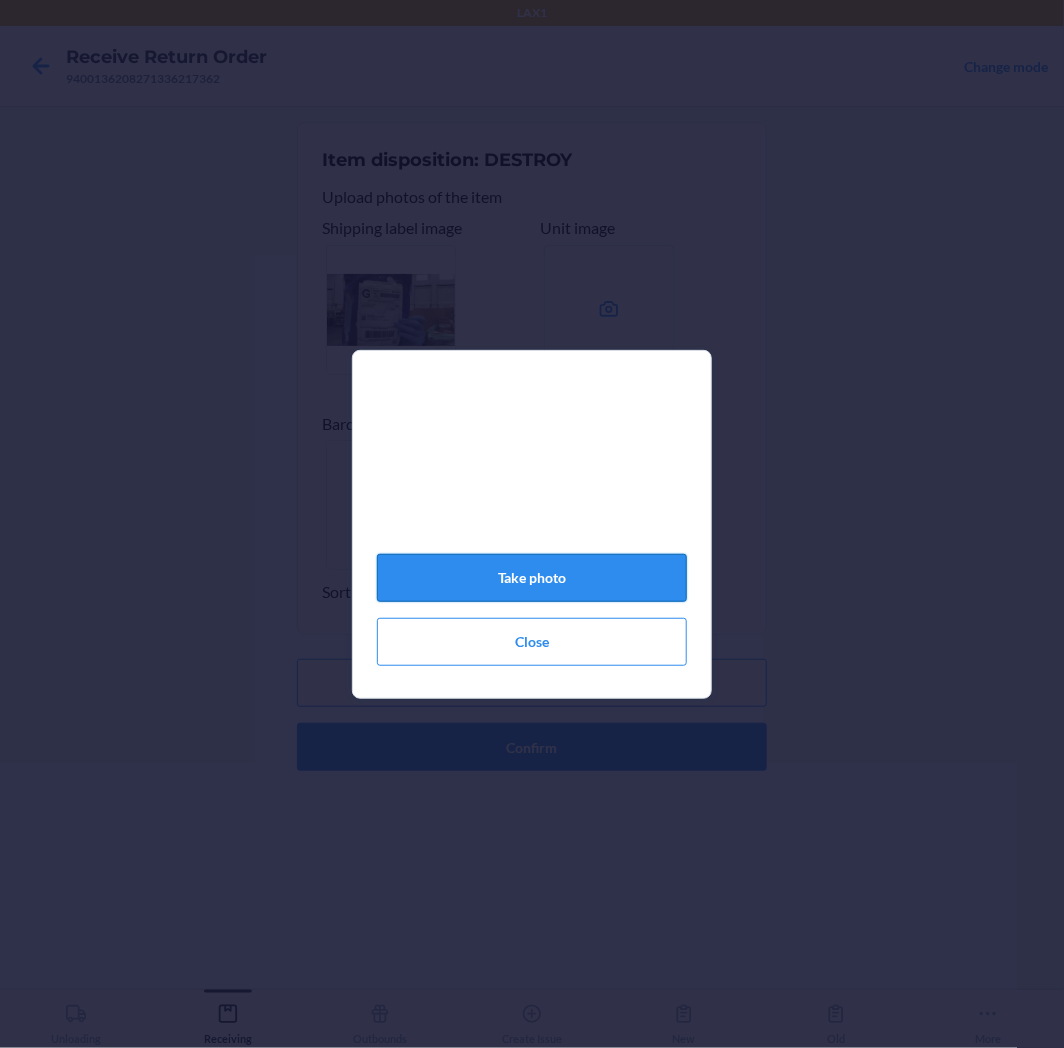 click on "Take photo" 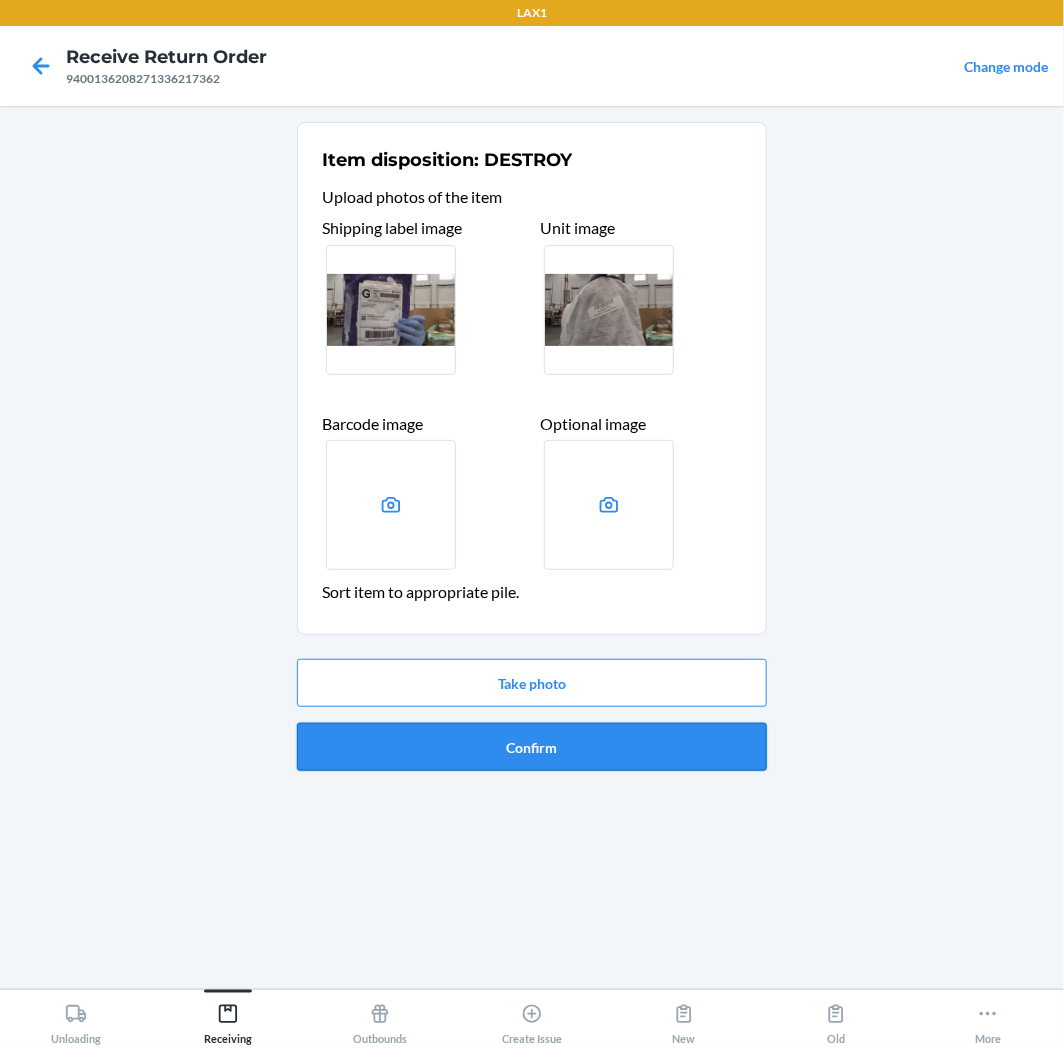 click on "Confirm" at bounding box center (532, 747) 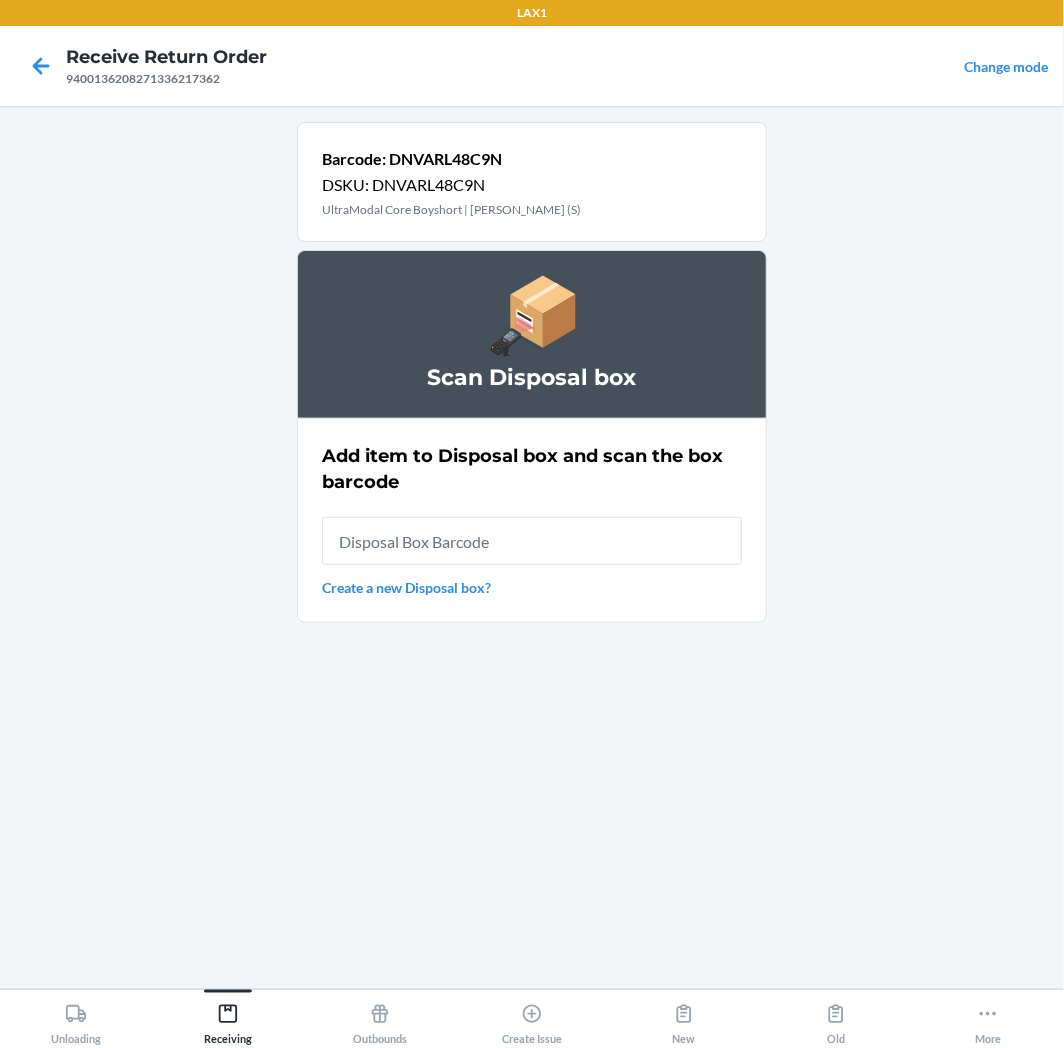 click at bounding box center [532, 541] 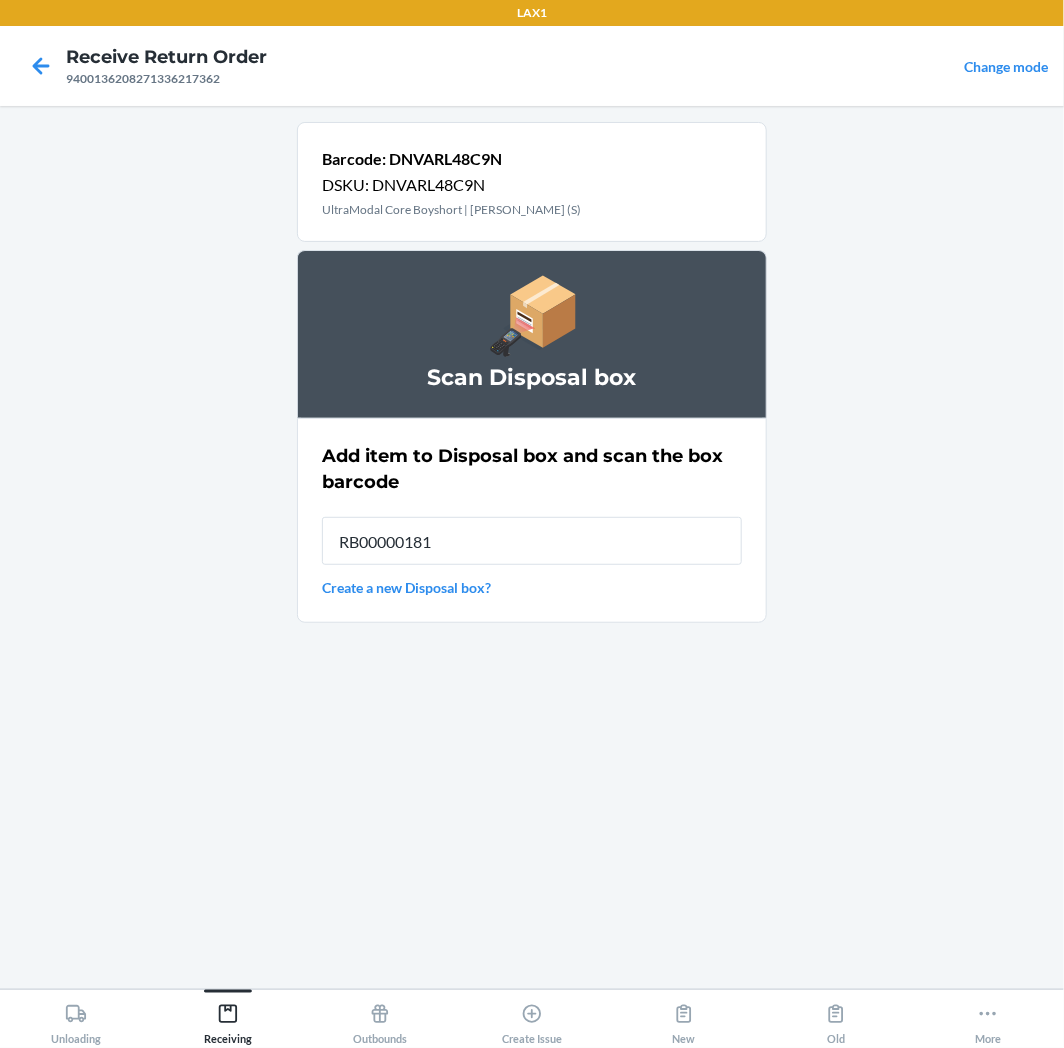 type on "RB000001815" 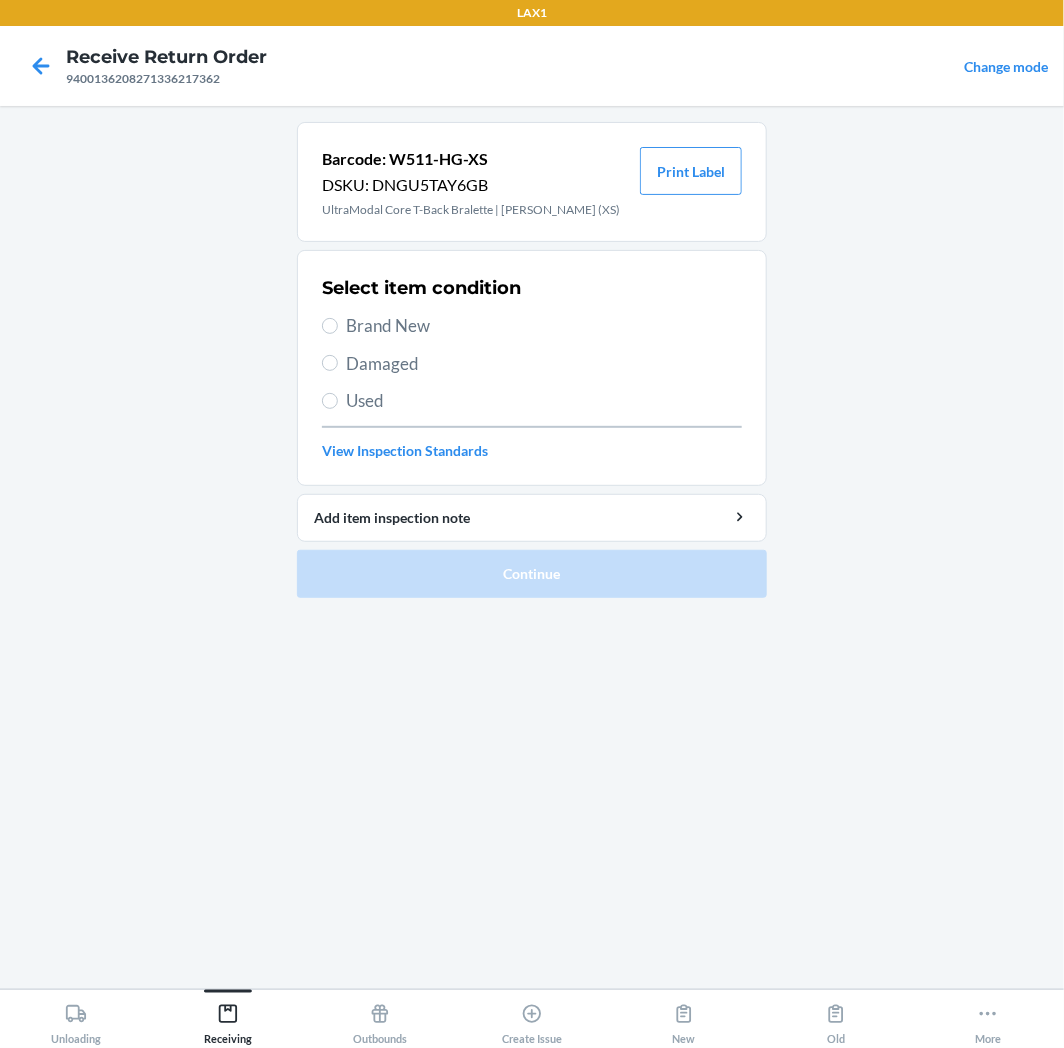 click on "Brand New" at bounding box center (532, 326) 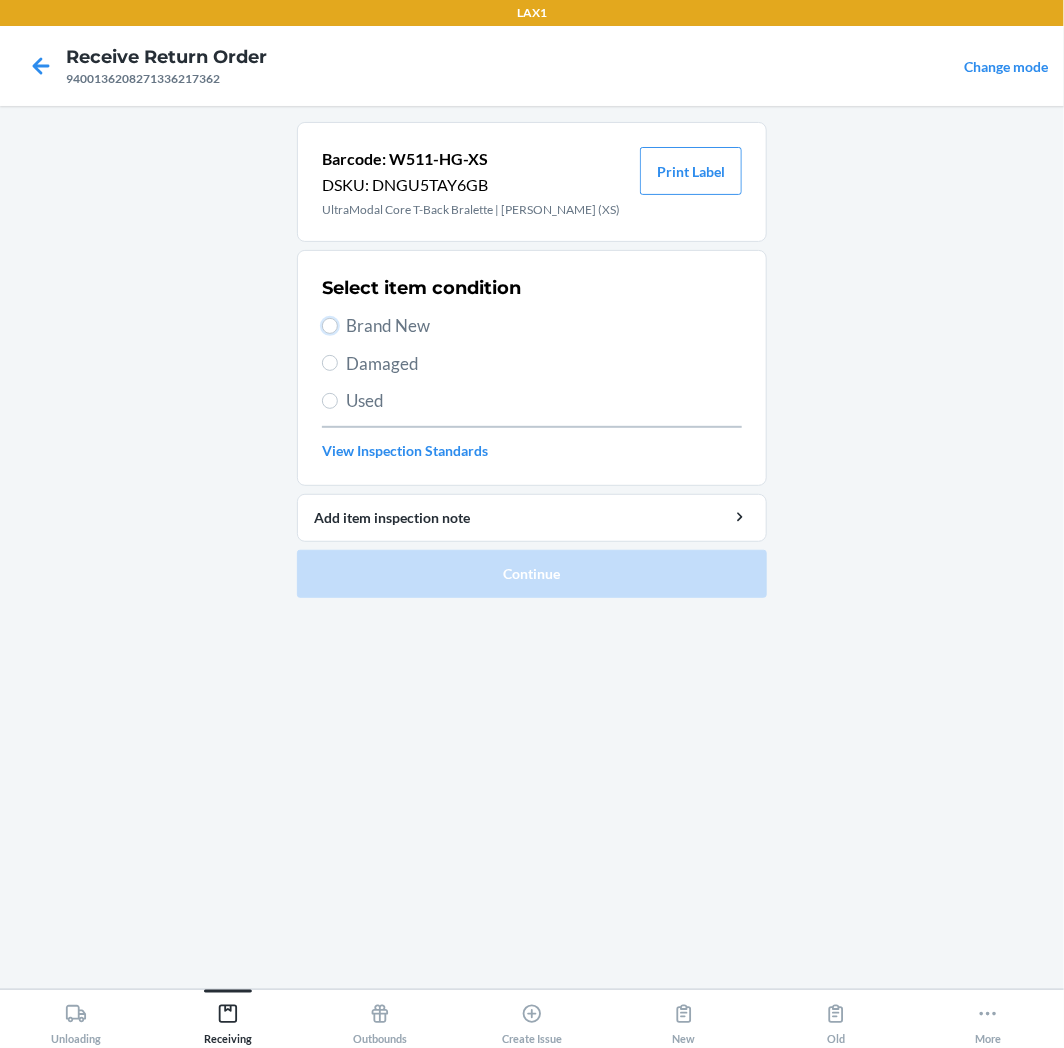 click on "Brand New" at bounding box center (330, 326) 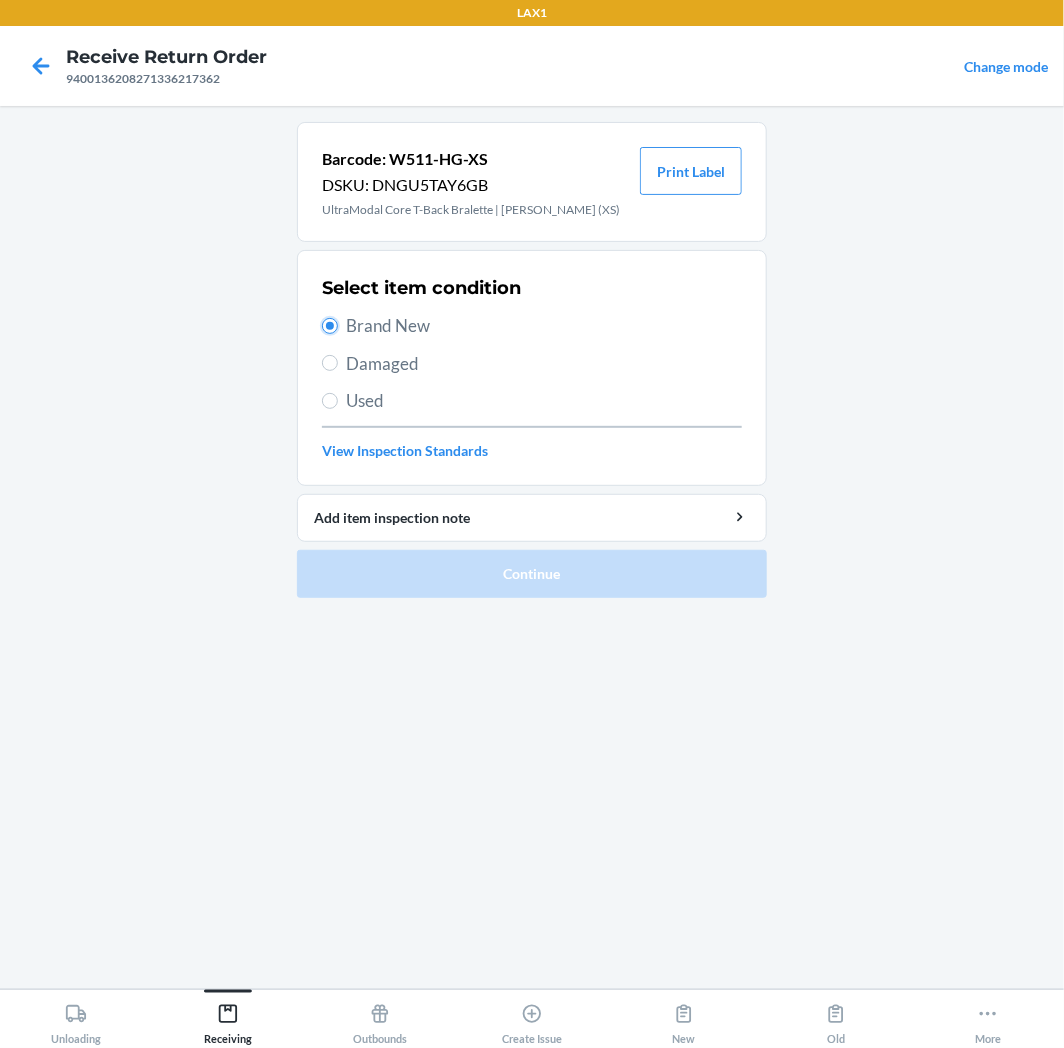 radio on "true" 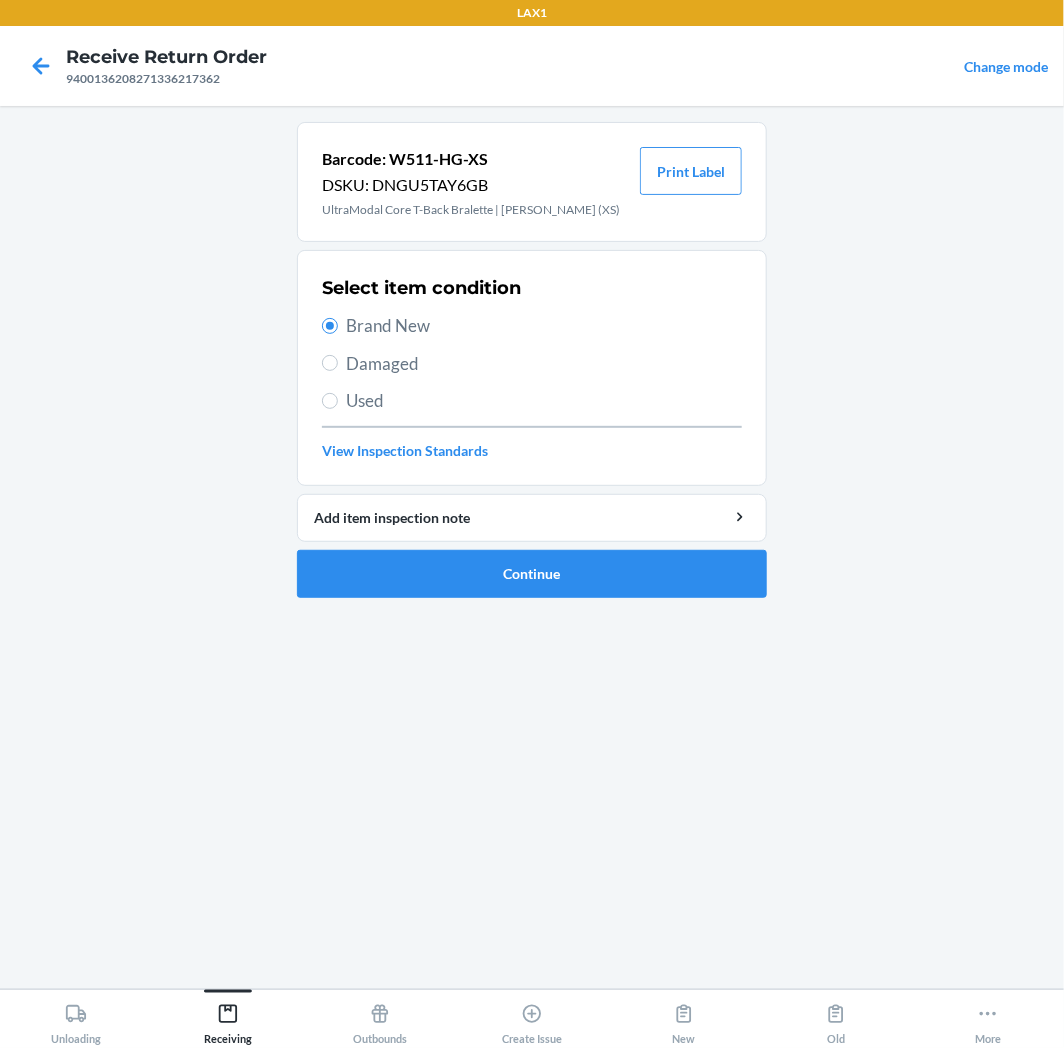 drag, startPoint x: 336, startPoint y: 333, endPoint x: 863, endPoint y: 368, distance: 528.16095 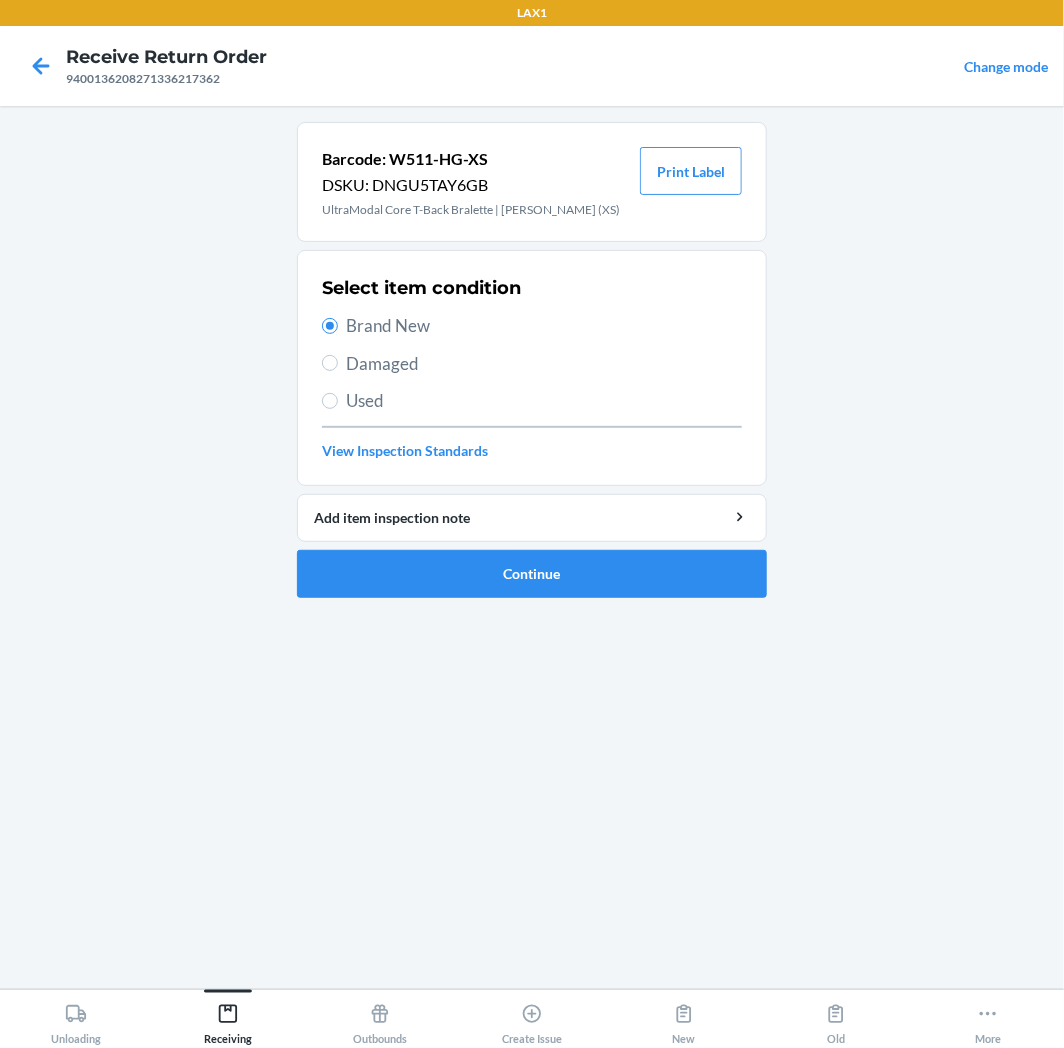 click on "Barcode: W511-HG-XS DSKU: DNGU5TAY6GB UltraModal Core T-Back Bralette | [PERSON_NAME] (XS) Print Label Select item condition Brand New Damaged Used View Inspection Standards Add item inspection note Continue" at bounding box center [532, 547] 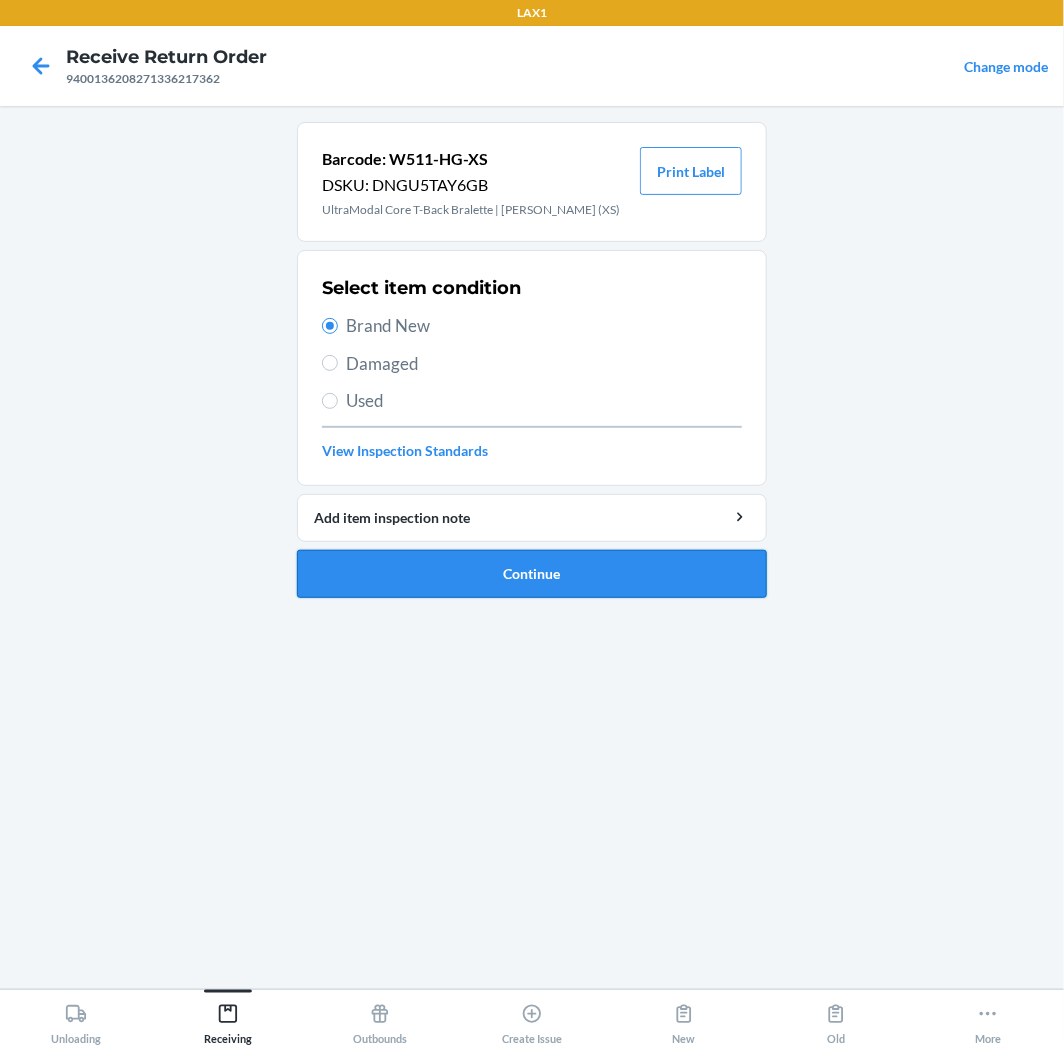 click on "Continue" at bounding box center (532, 574) 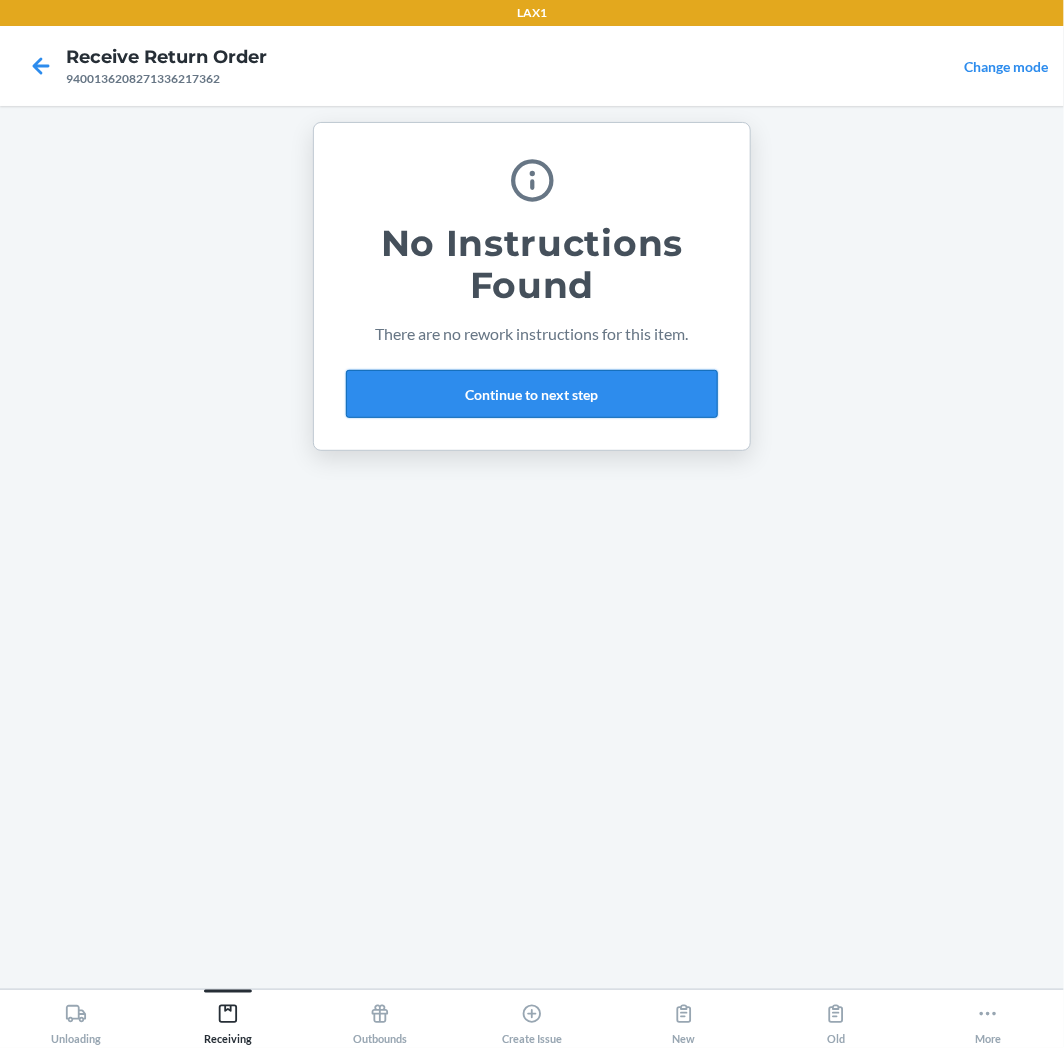 click on "Continue to next step" at bounding box center [532, 394] 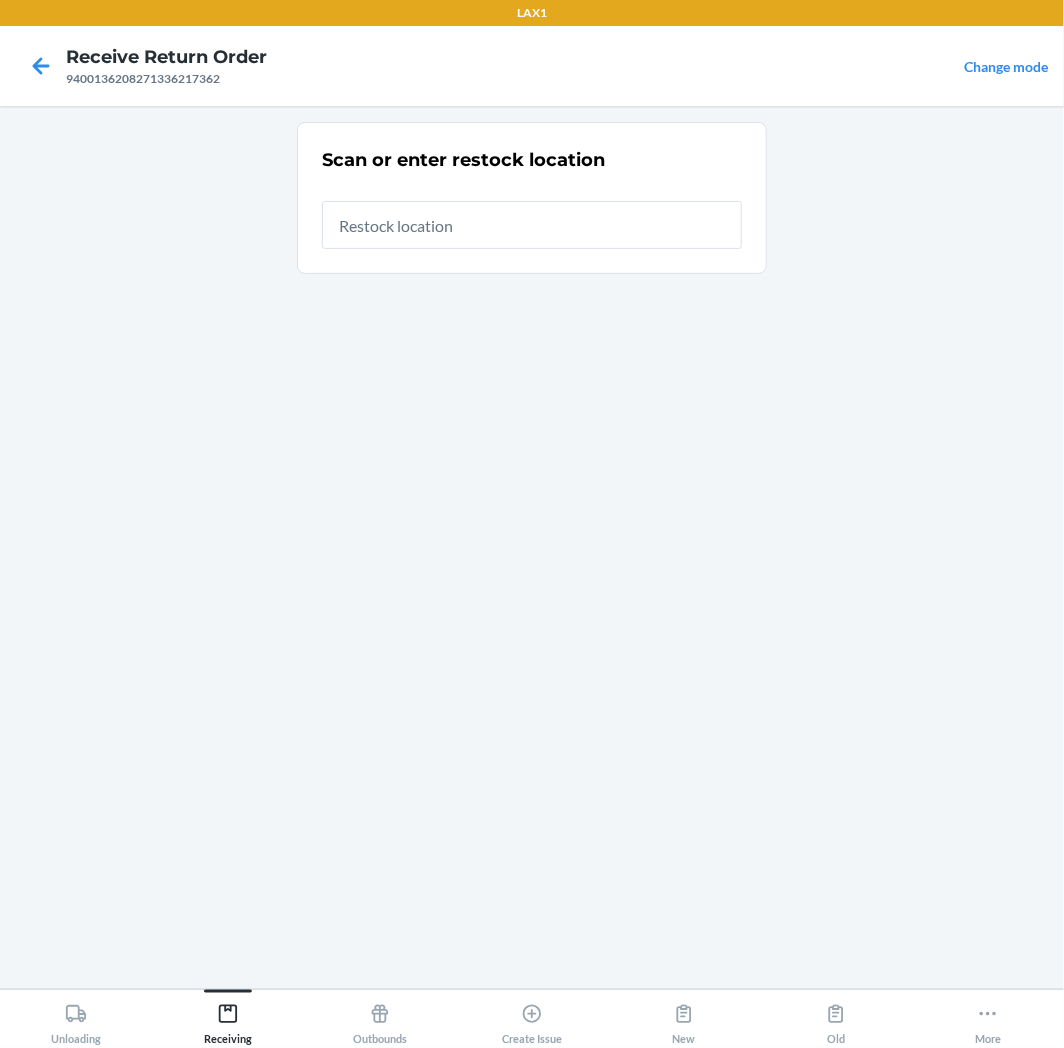 click at bounding box center (532, 225) 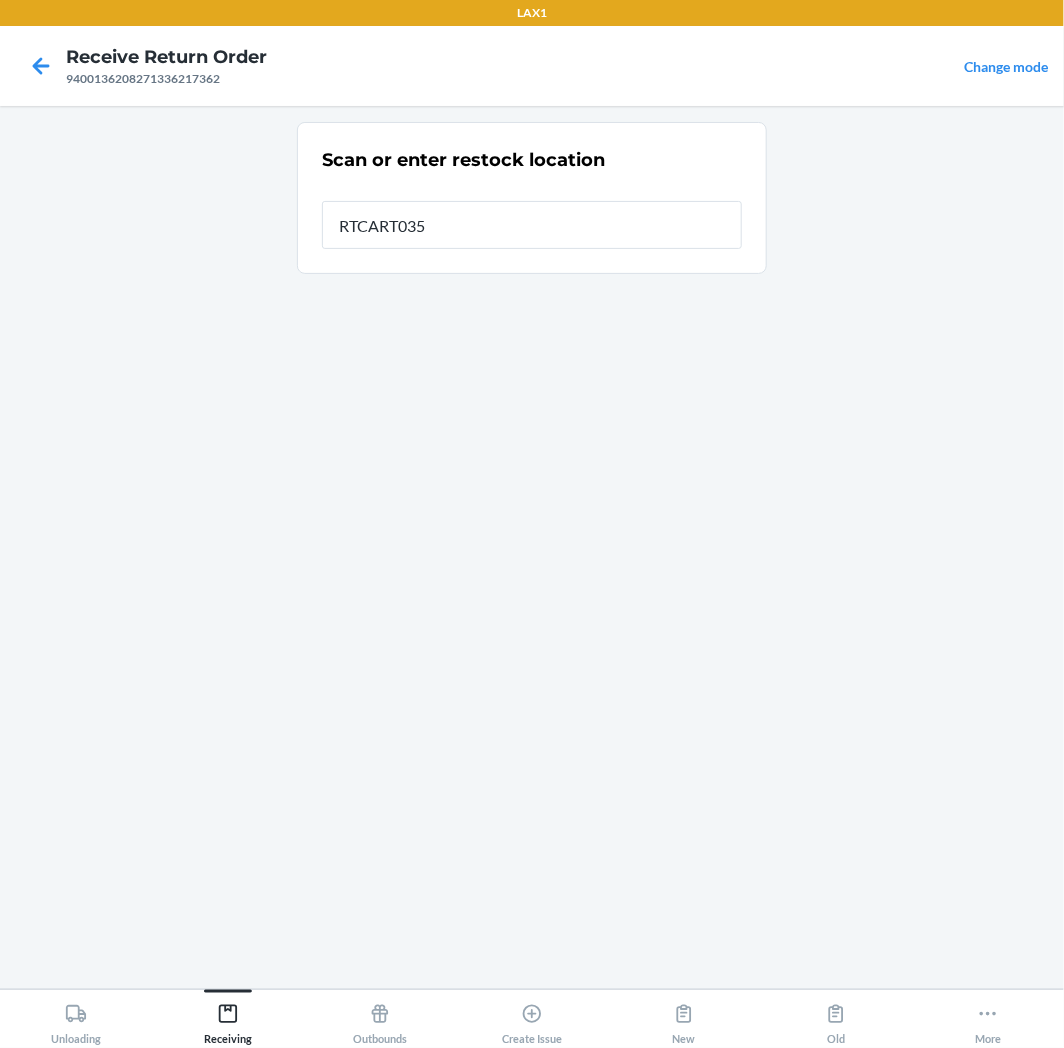 type on "RTCART035" 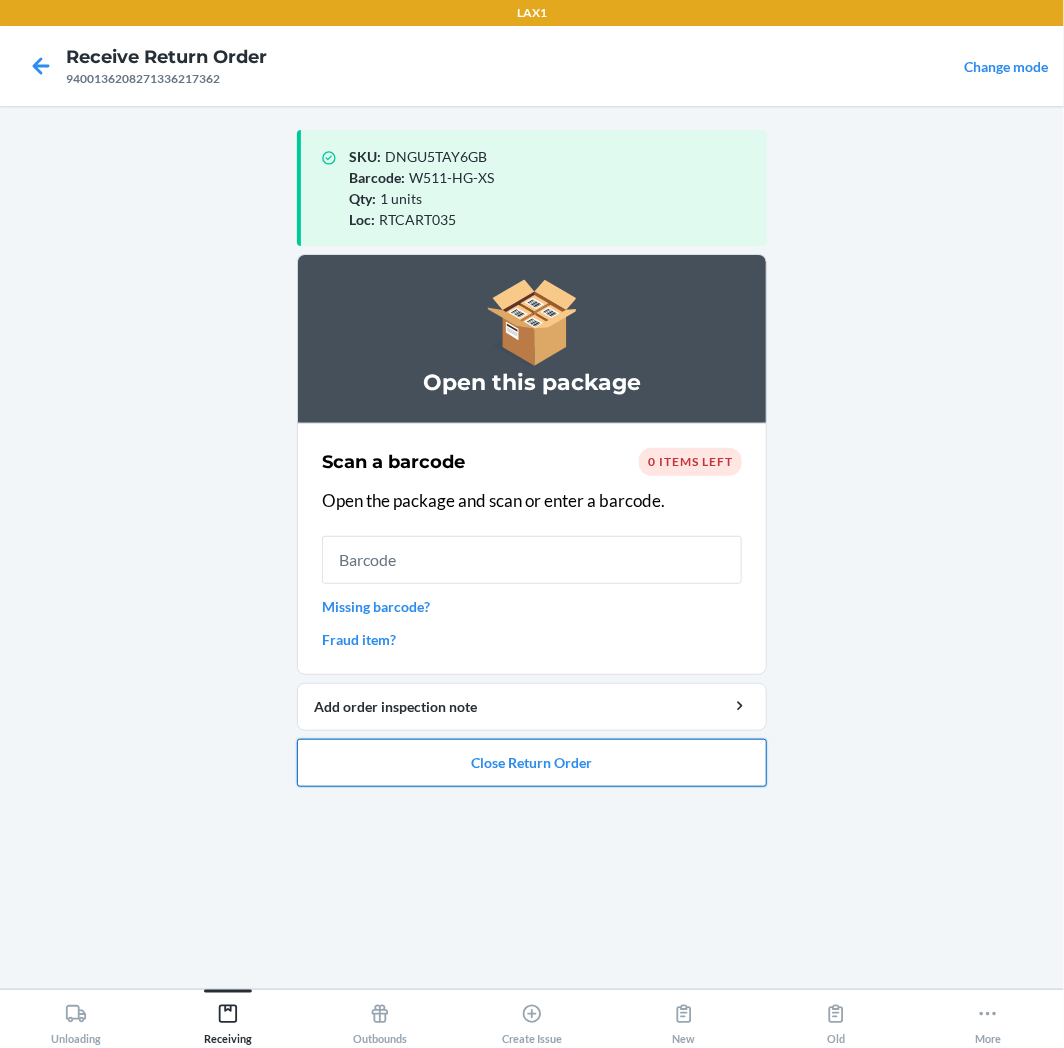 click on "Close Return Order" at bounding box center (532, 763) 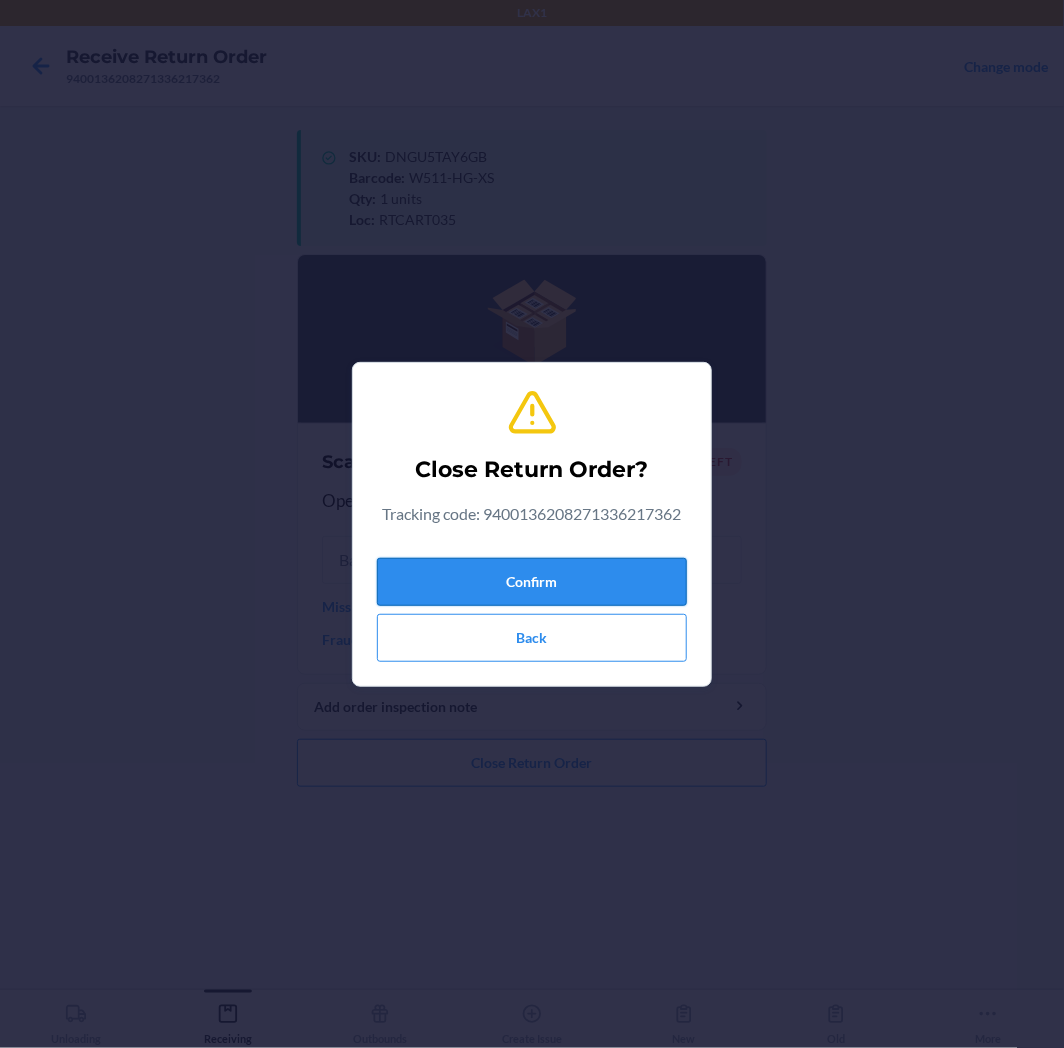 click on "Confirm" at bounding box center (532, 582) 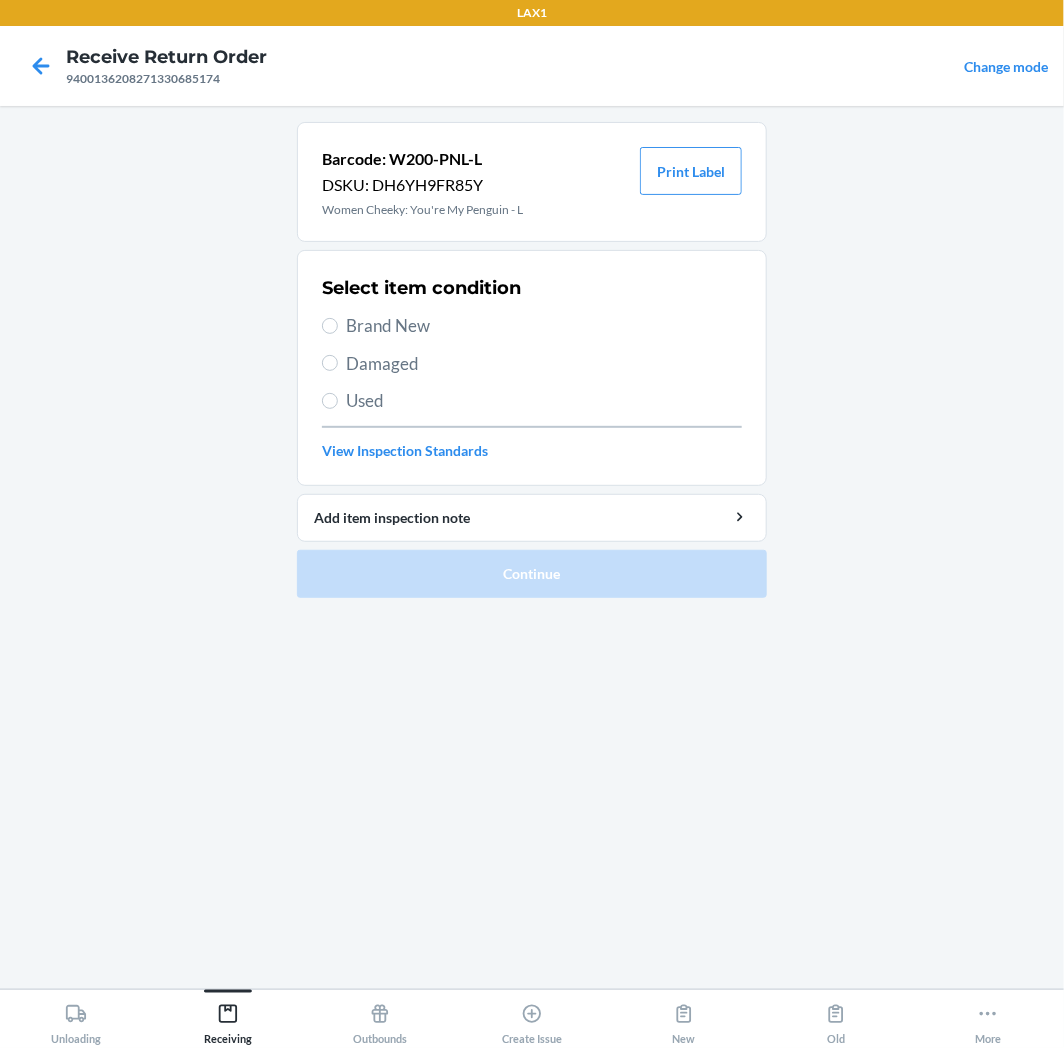 click on "Brand New" at bounding box center (544, 326) 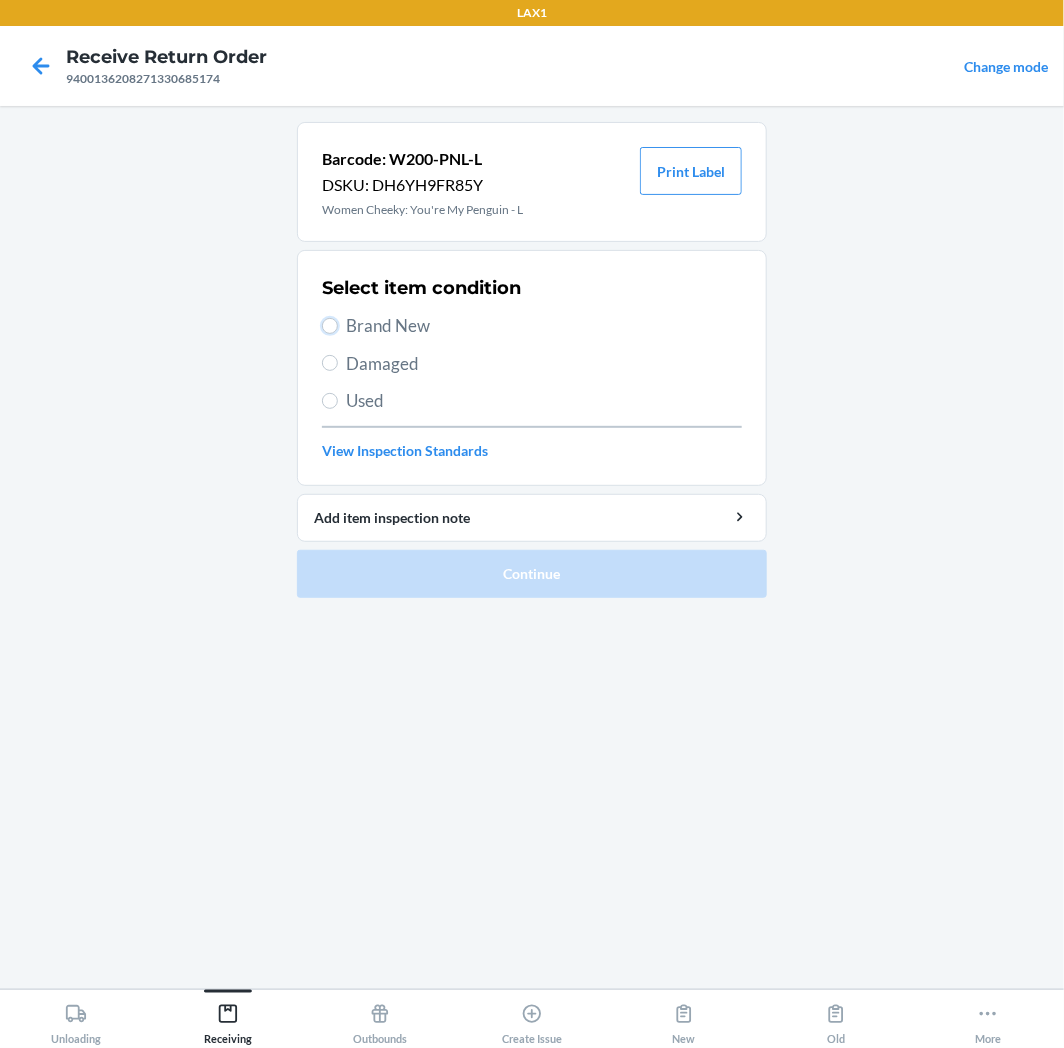 click on "Brand New" at bounding box center (330, 326) 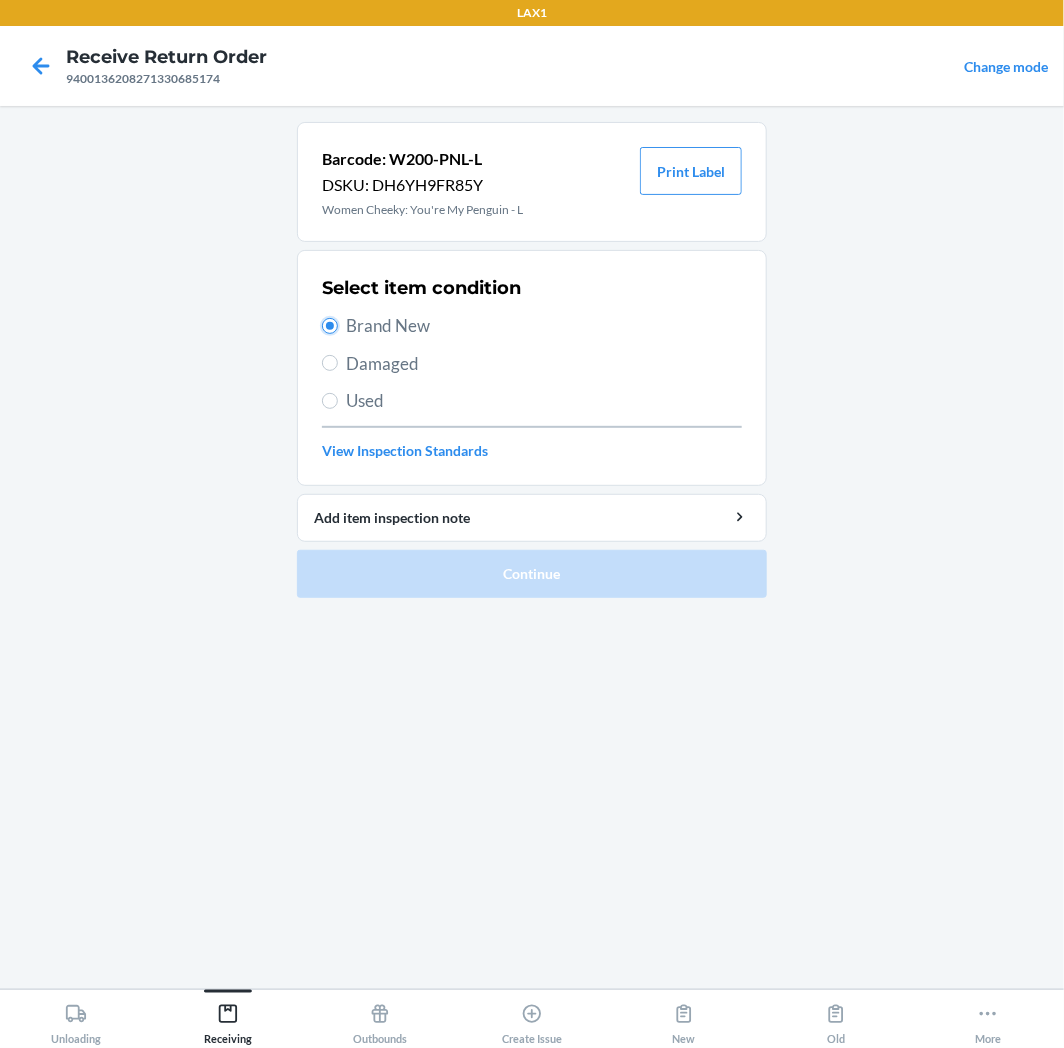 radio on "true" 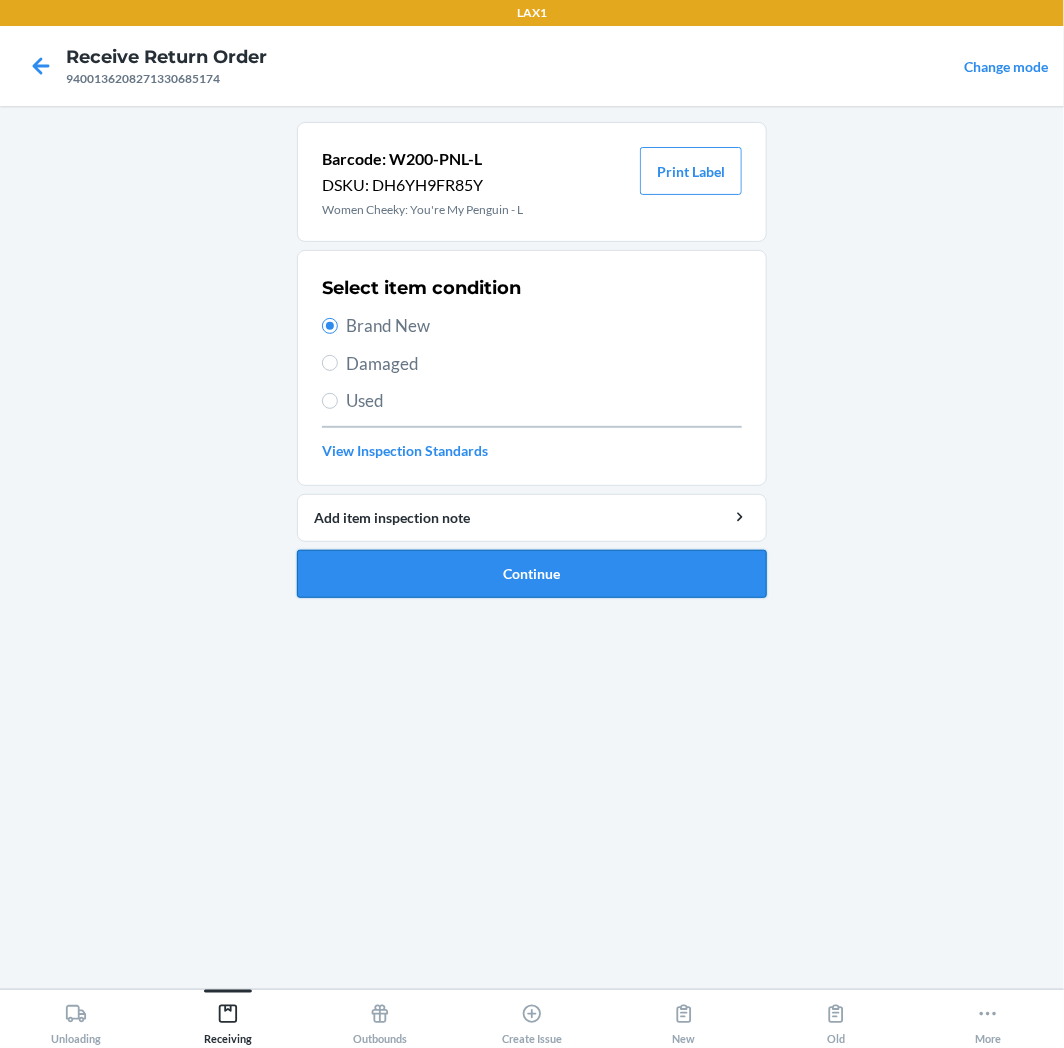 click on "Continue" at bounding box center [532, 574] 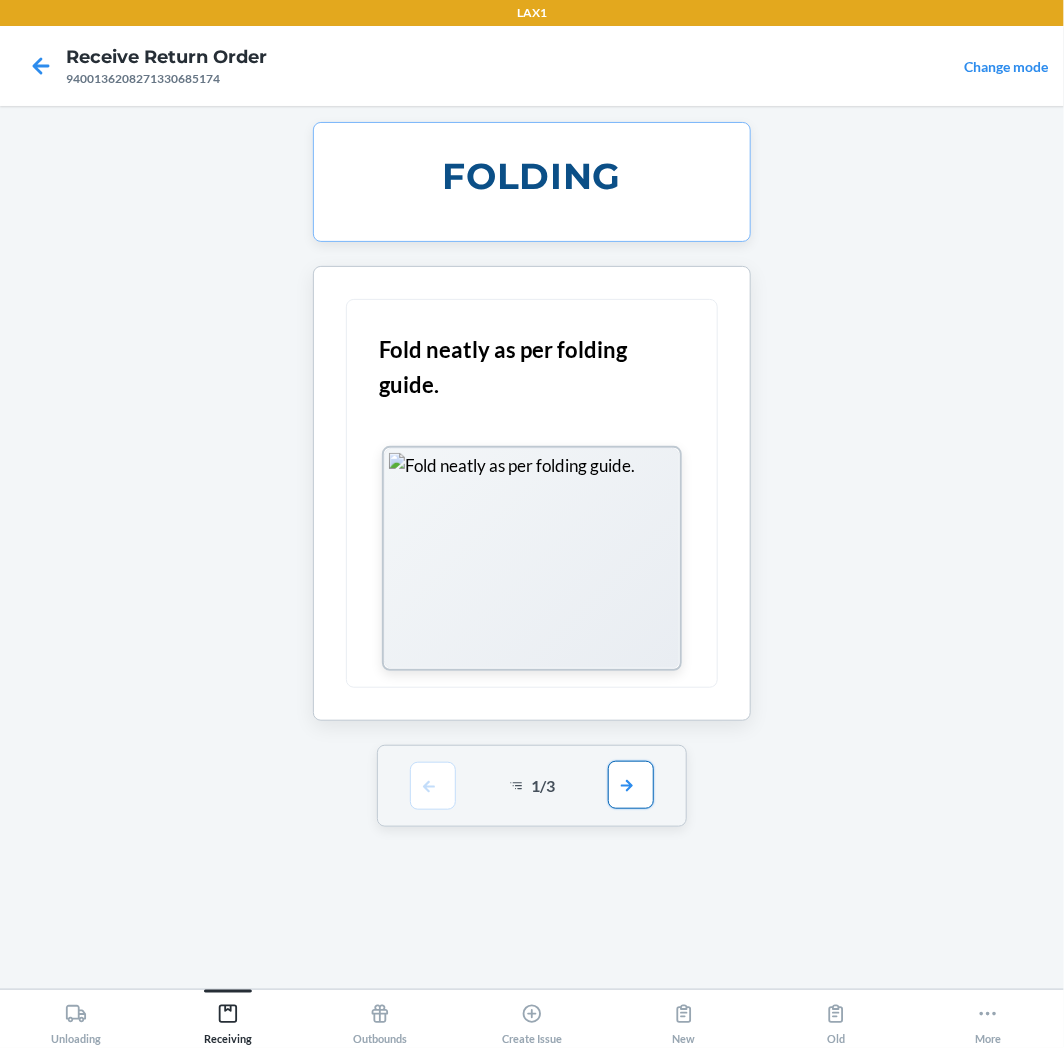 click at bounding box center [631, 785] 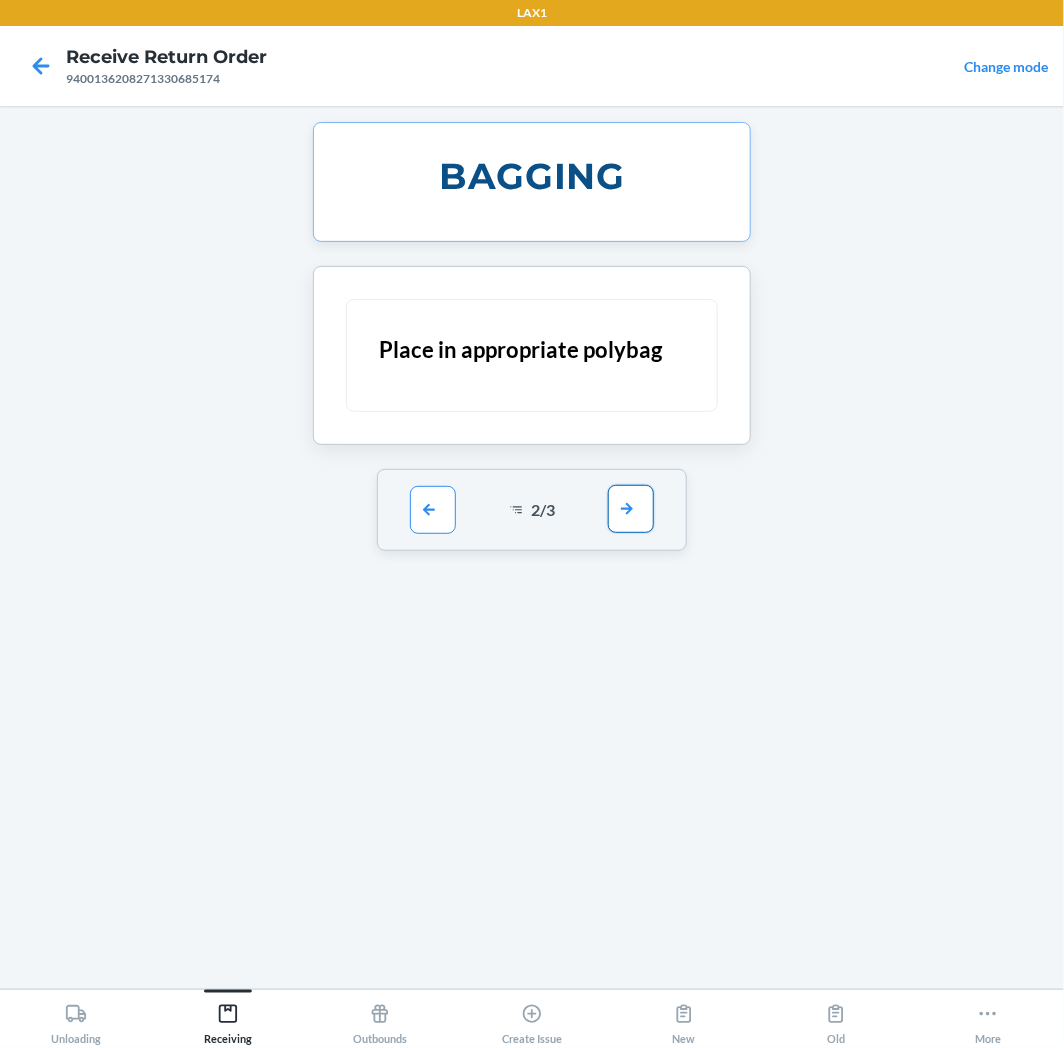 click at bounding box center [631, 509] 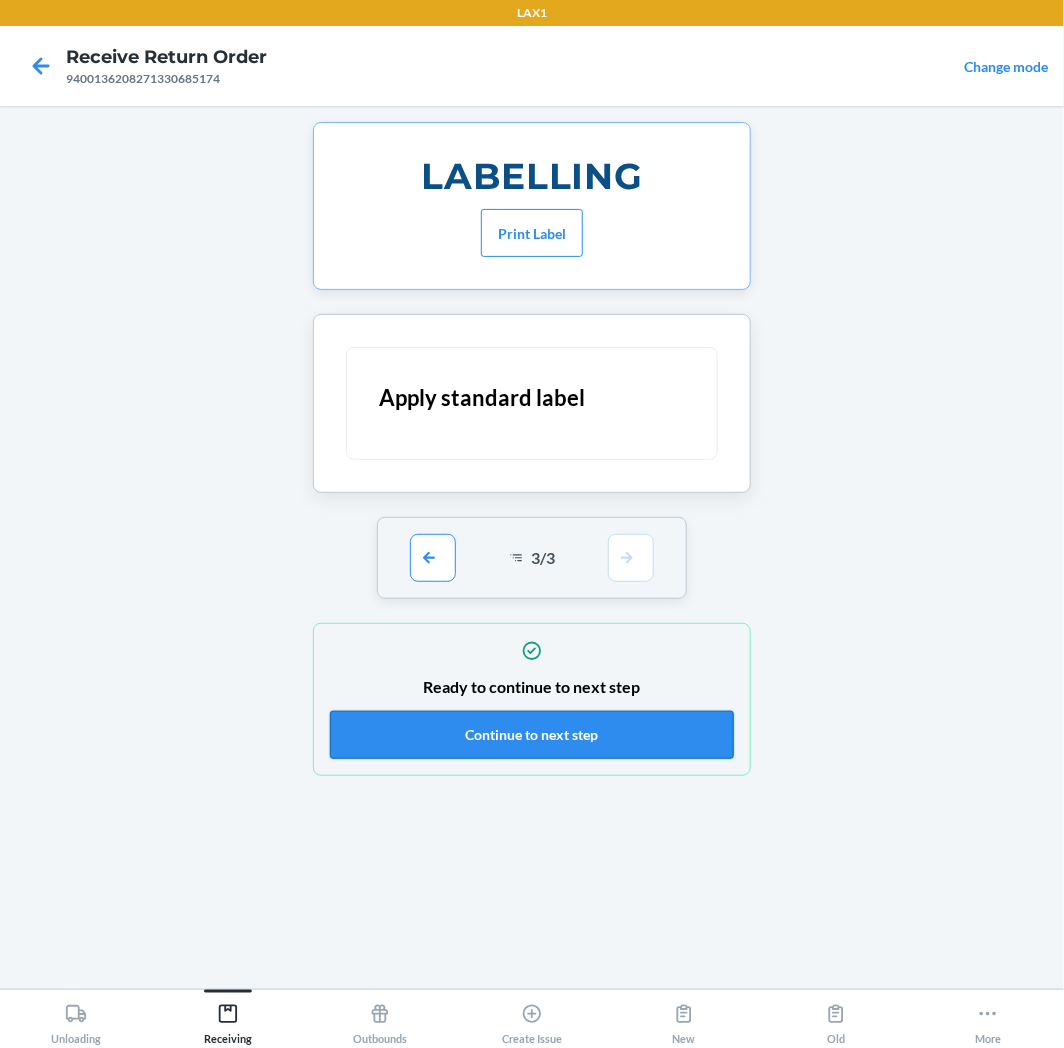 click on "Continue to next step" at bounding box center [532, 735] 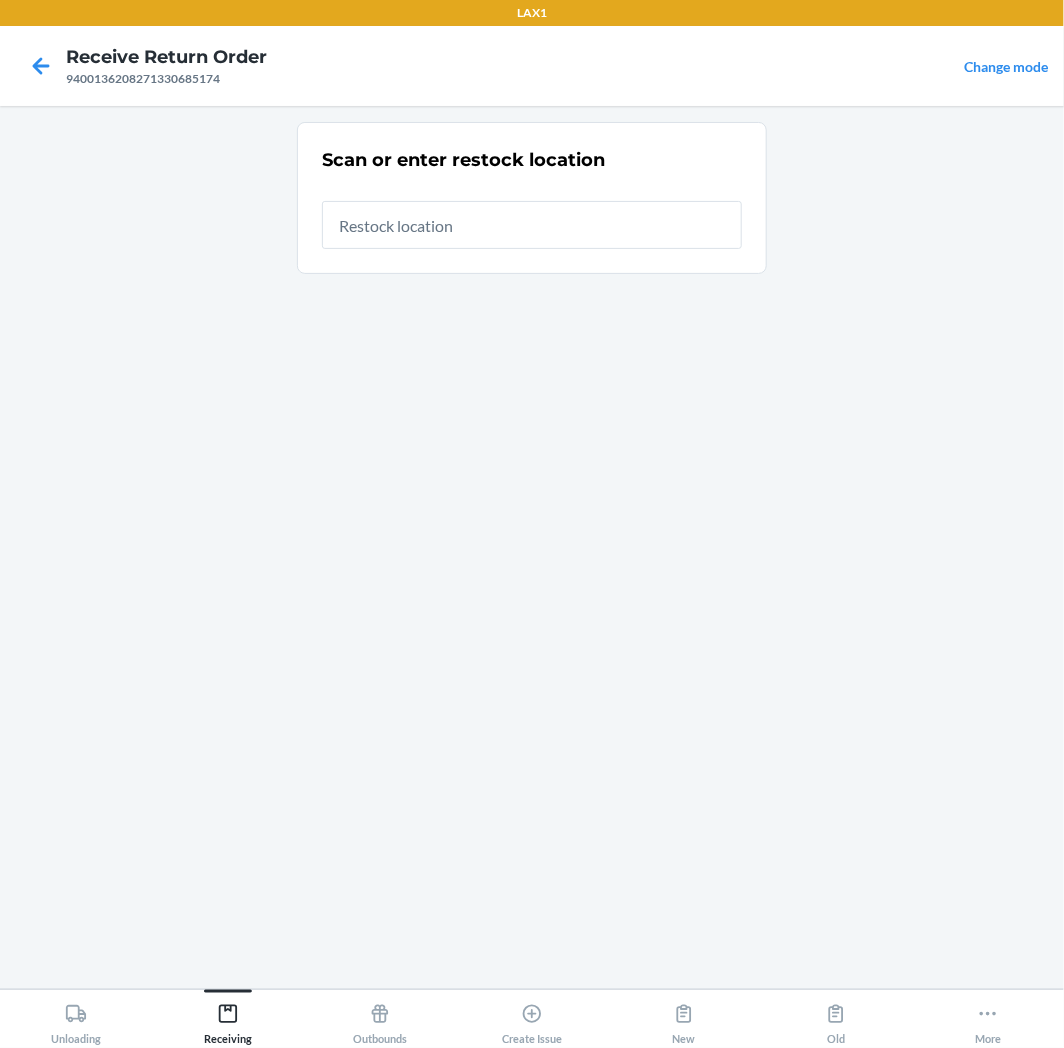 click at bounding box center [532, 225] 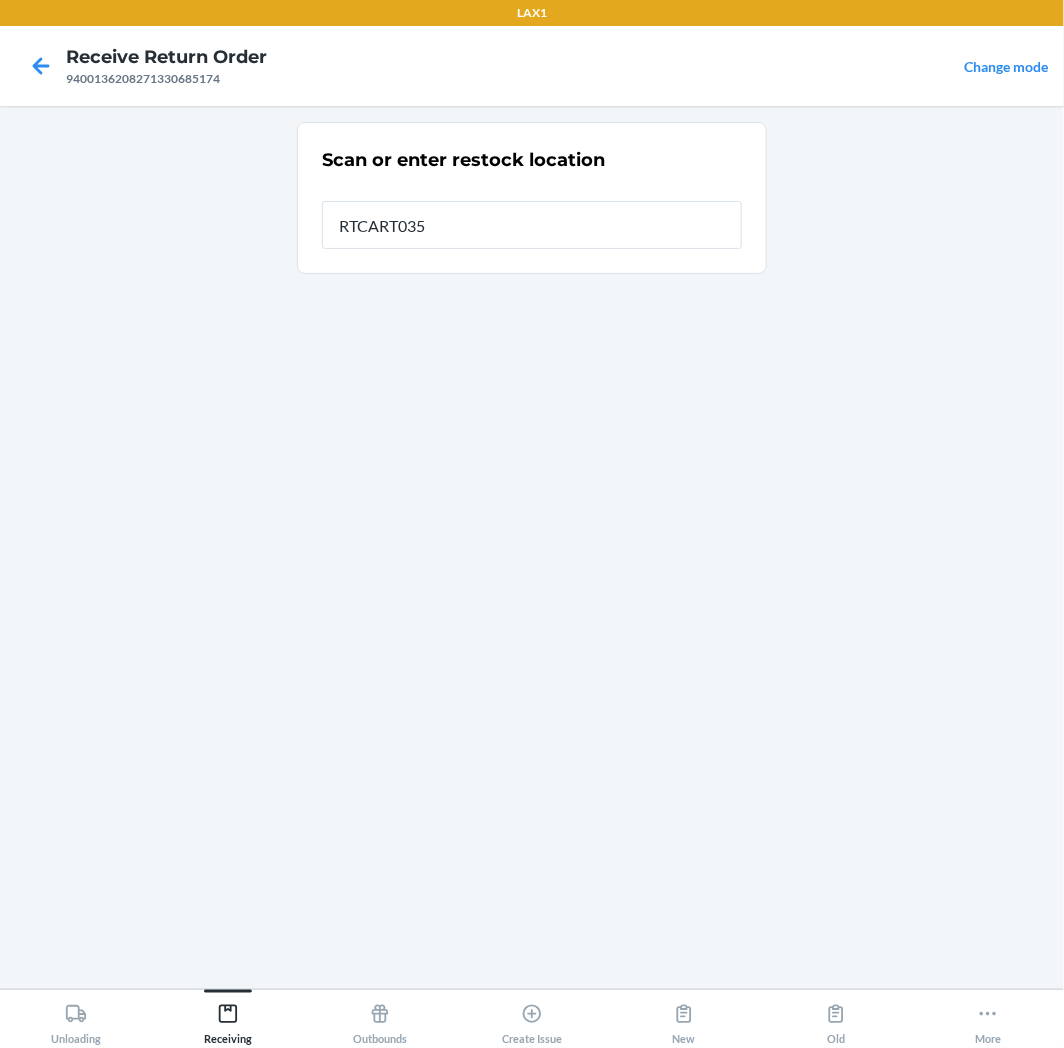 type on "RTCART035" 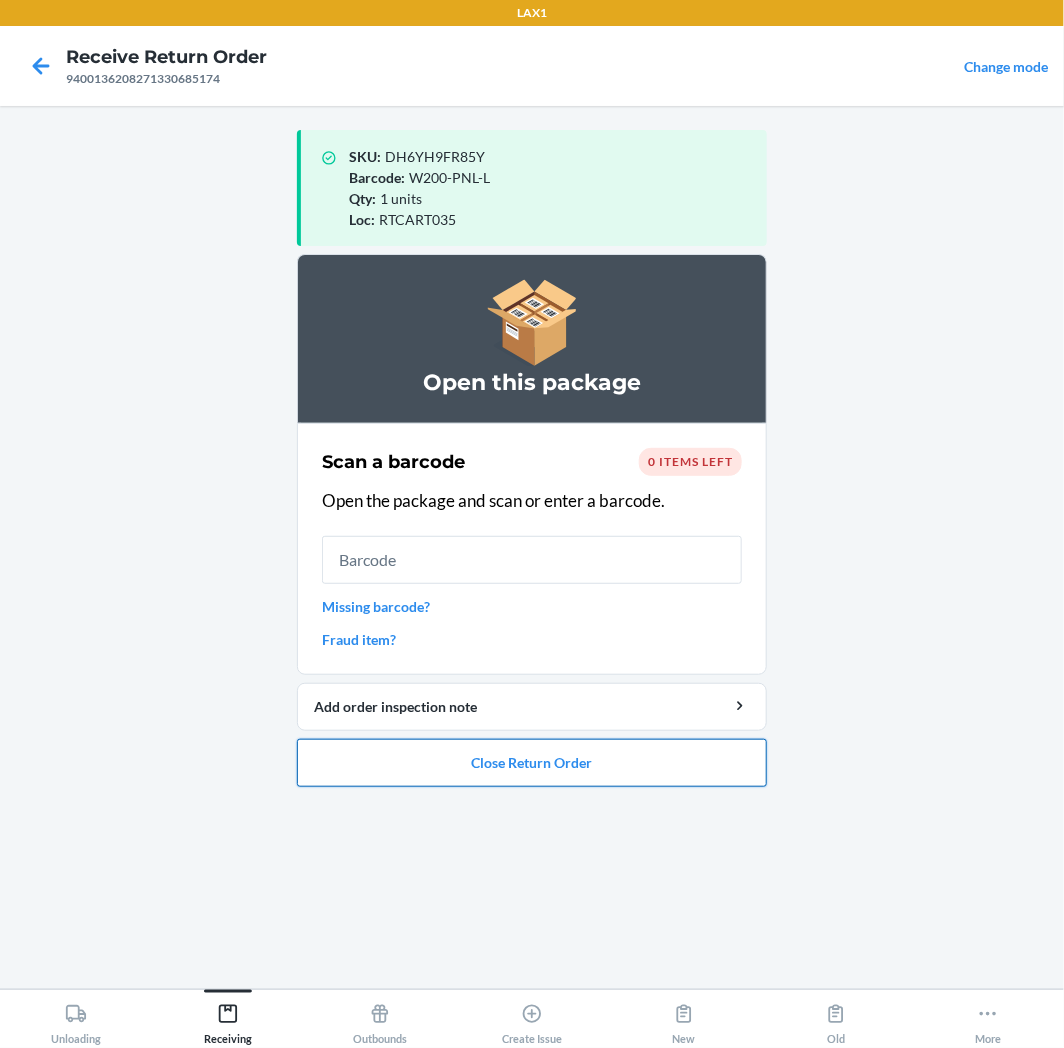 click on "Close Return Order" at bounding box center [532, 763] 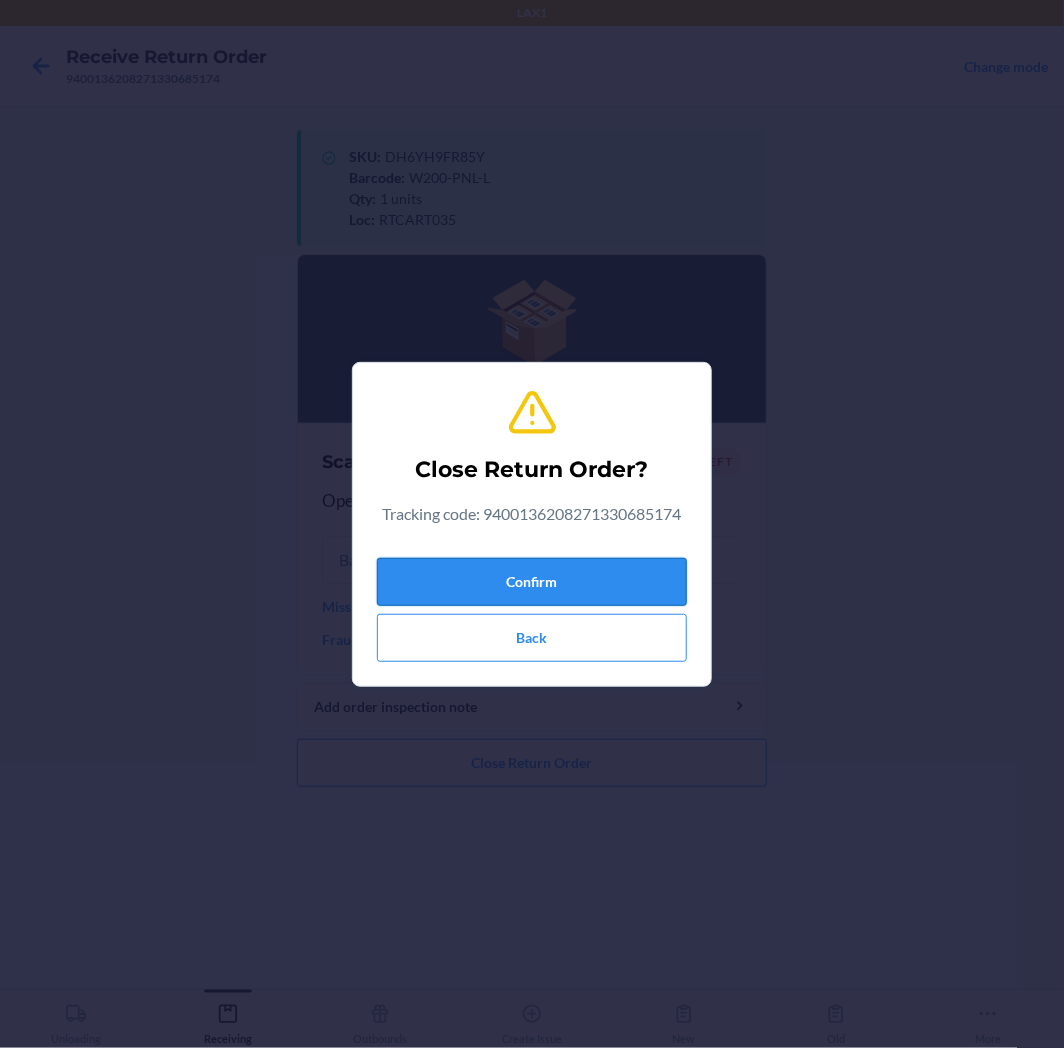 click on "Confirm" at bounding box center (532, 582) 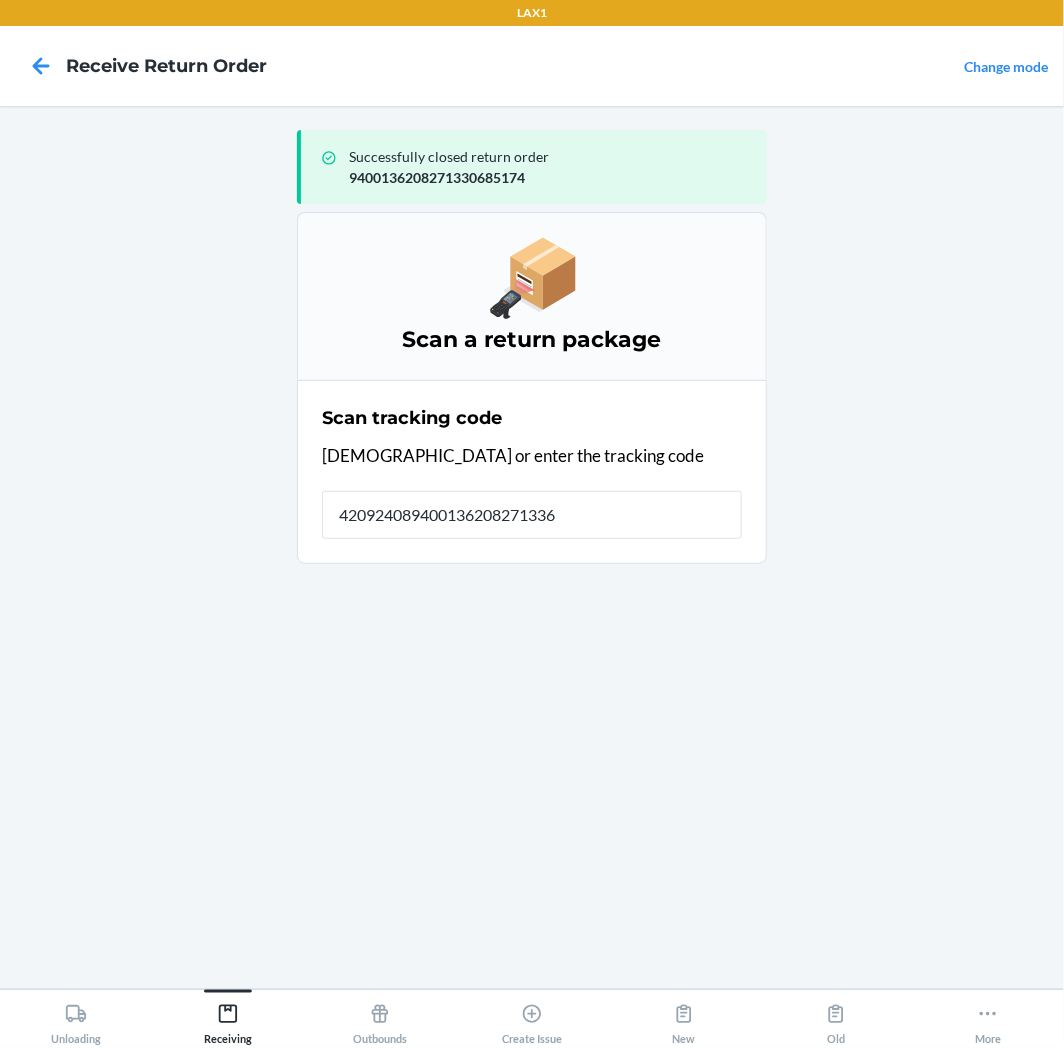 type on "4209240894001362082713361" 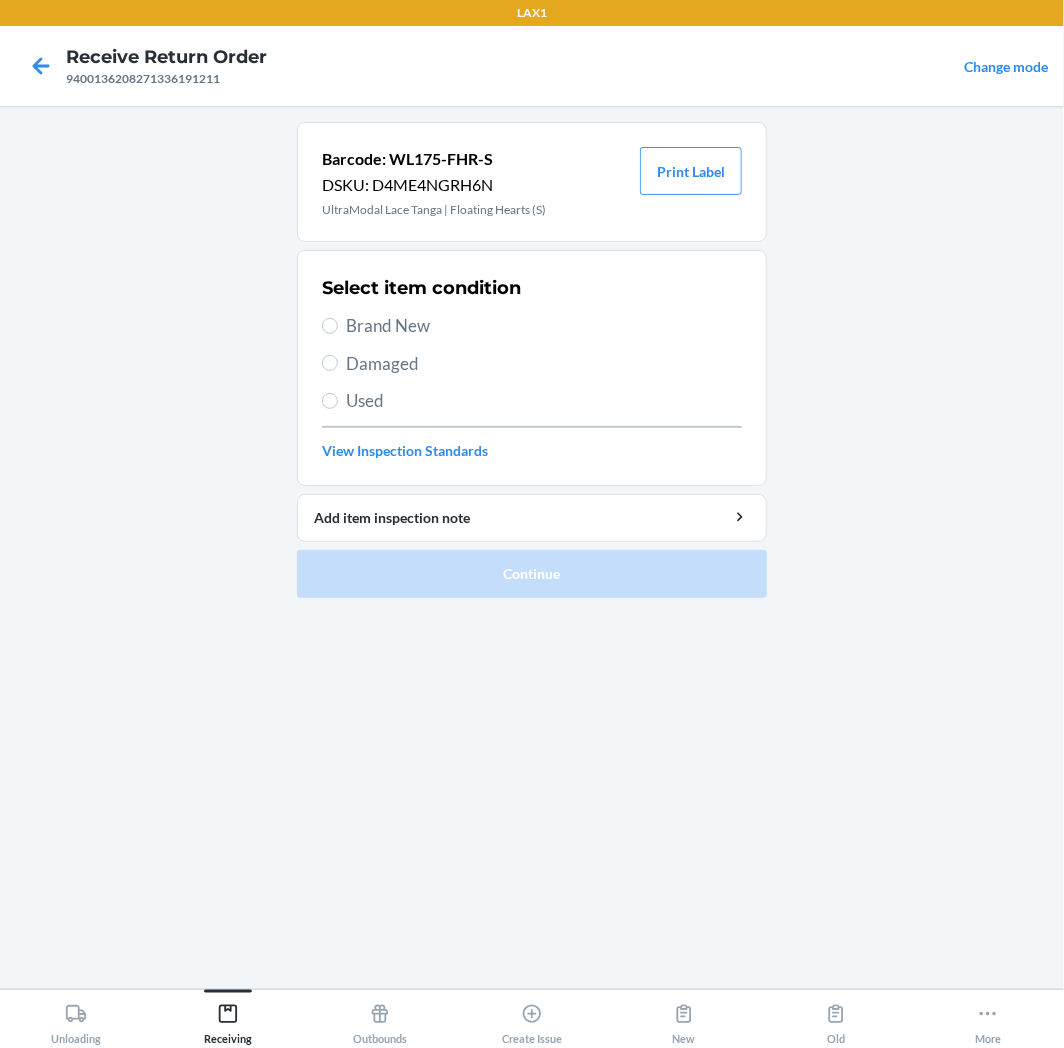click on "Brand New" at bounding box center [544, 326] 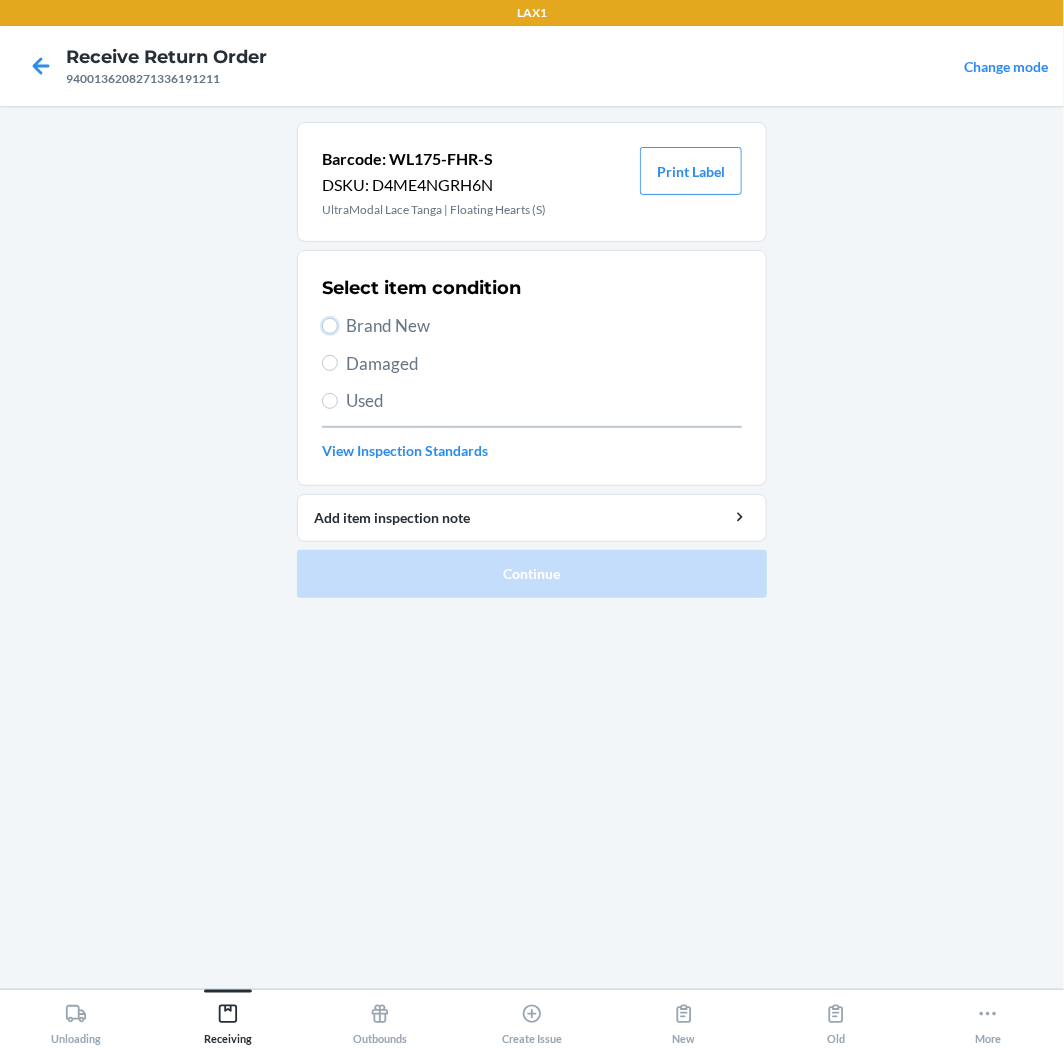 click on "Brand New" at bounding box center [330, 326] 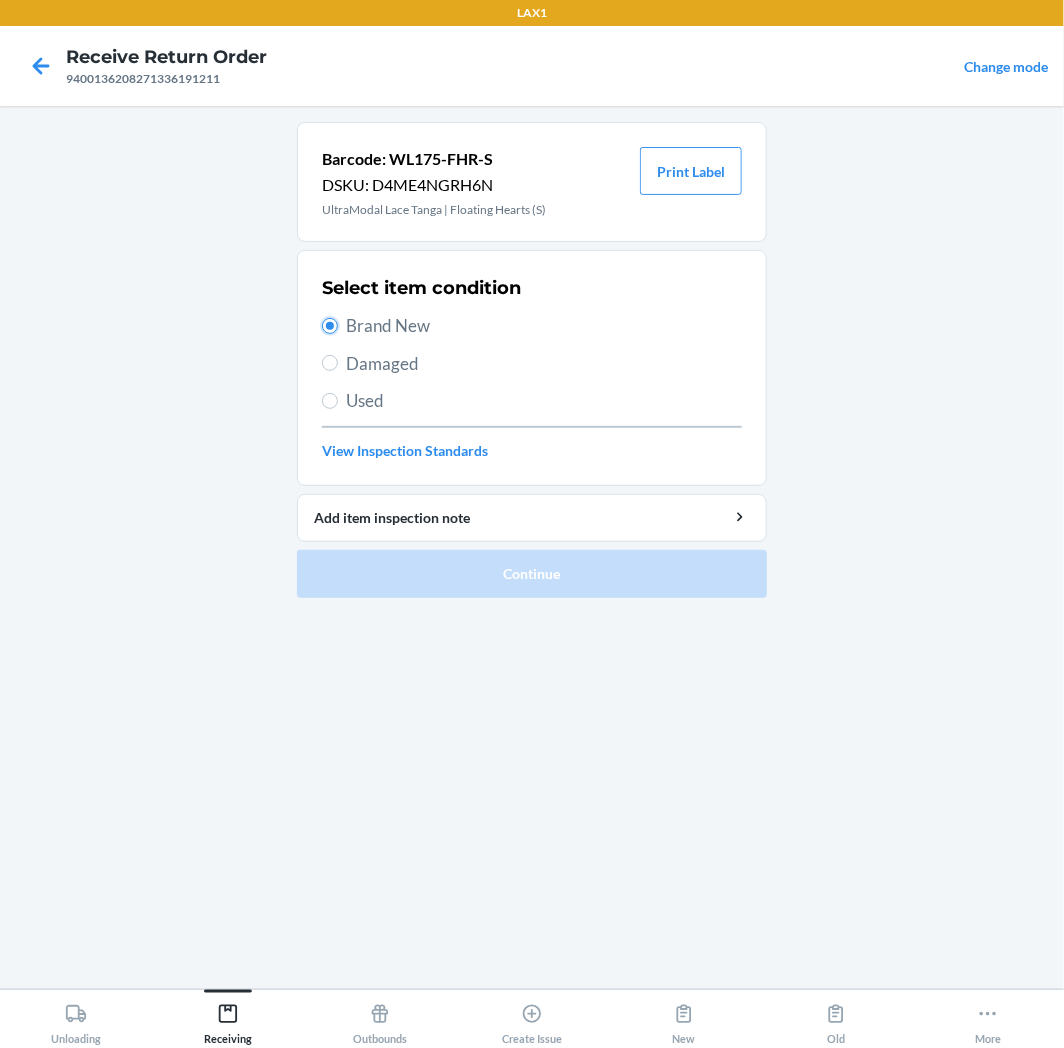 radio on "true" 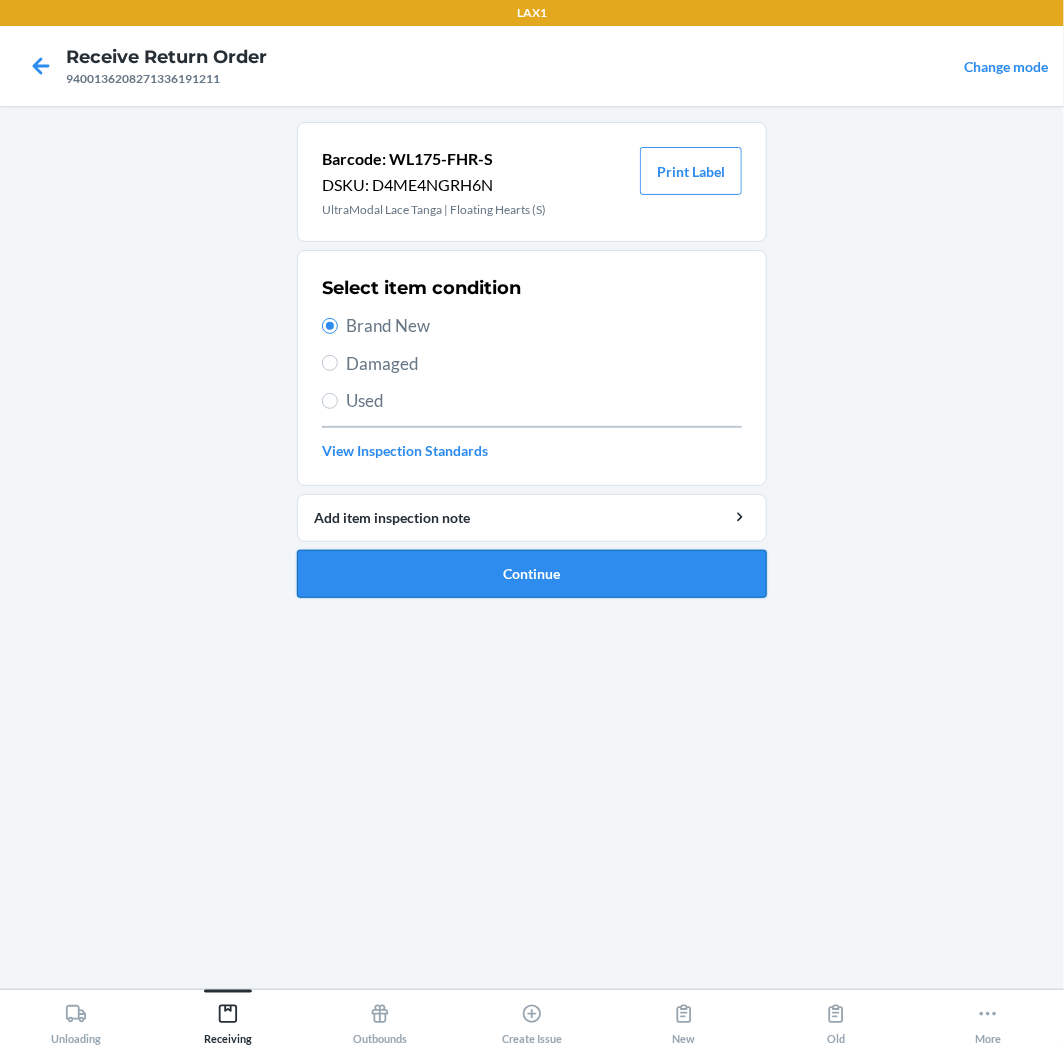 click on "Continue" at bounding box center [532, 574] 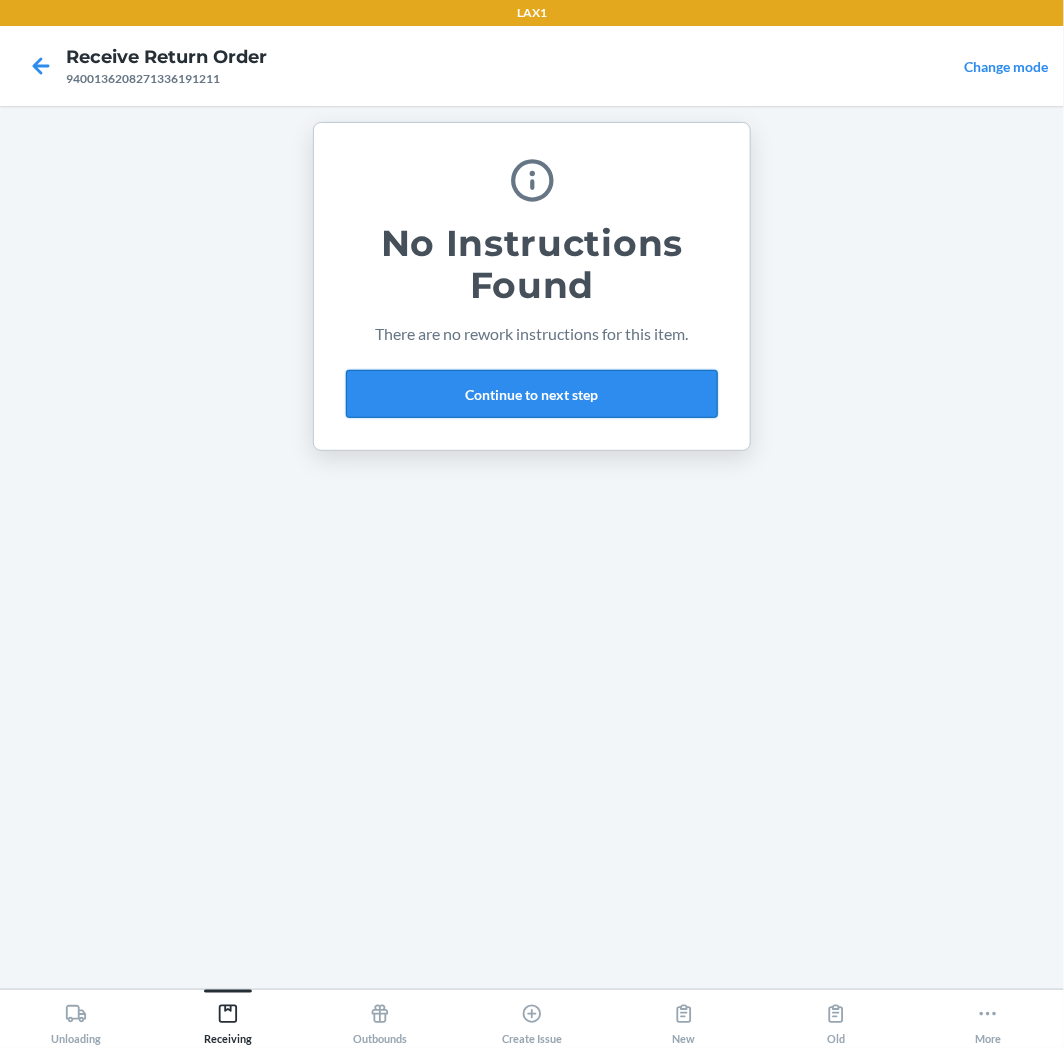 click on "Continue to next step" at bounding box center [532, 394] 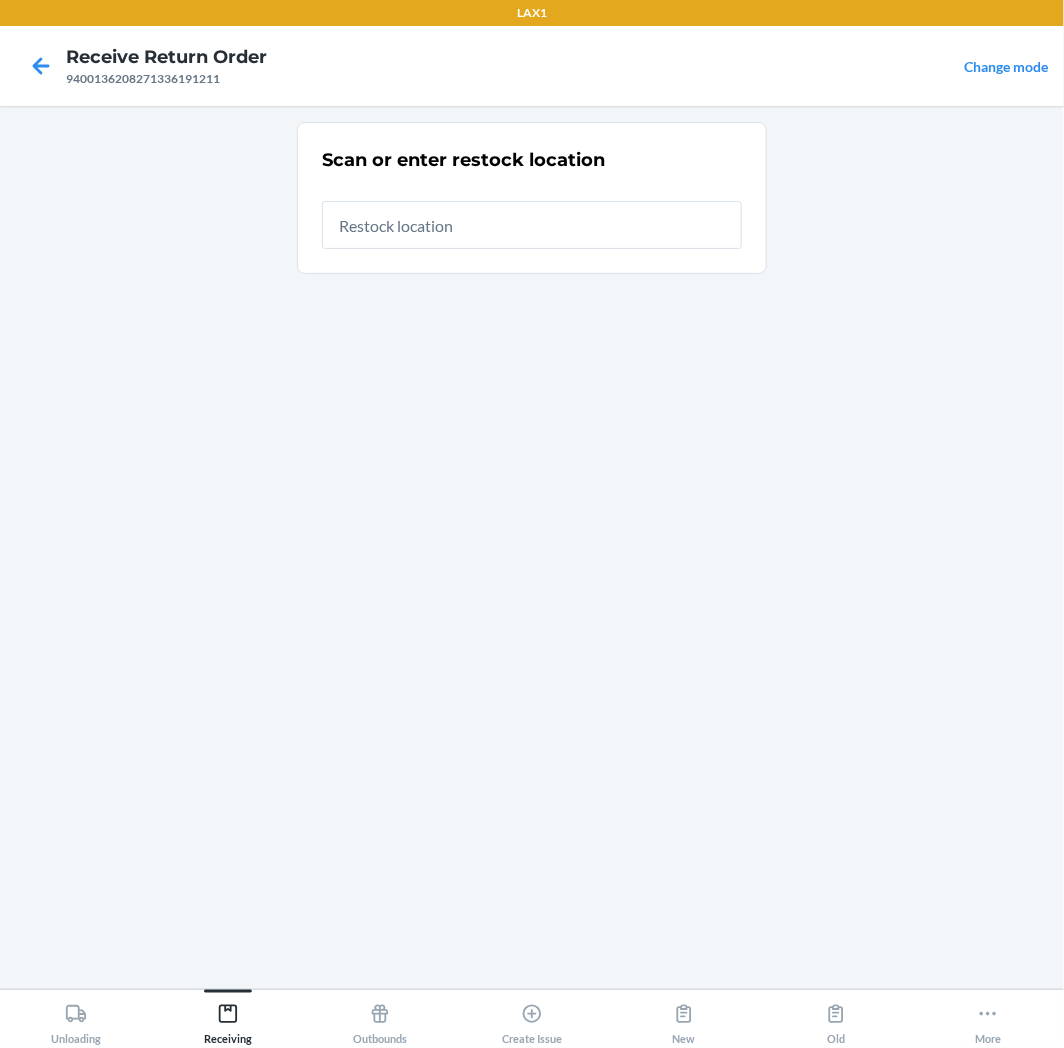 click at bounding box center (532, 225) 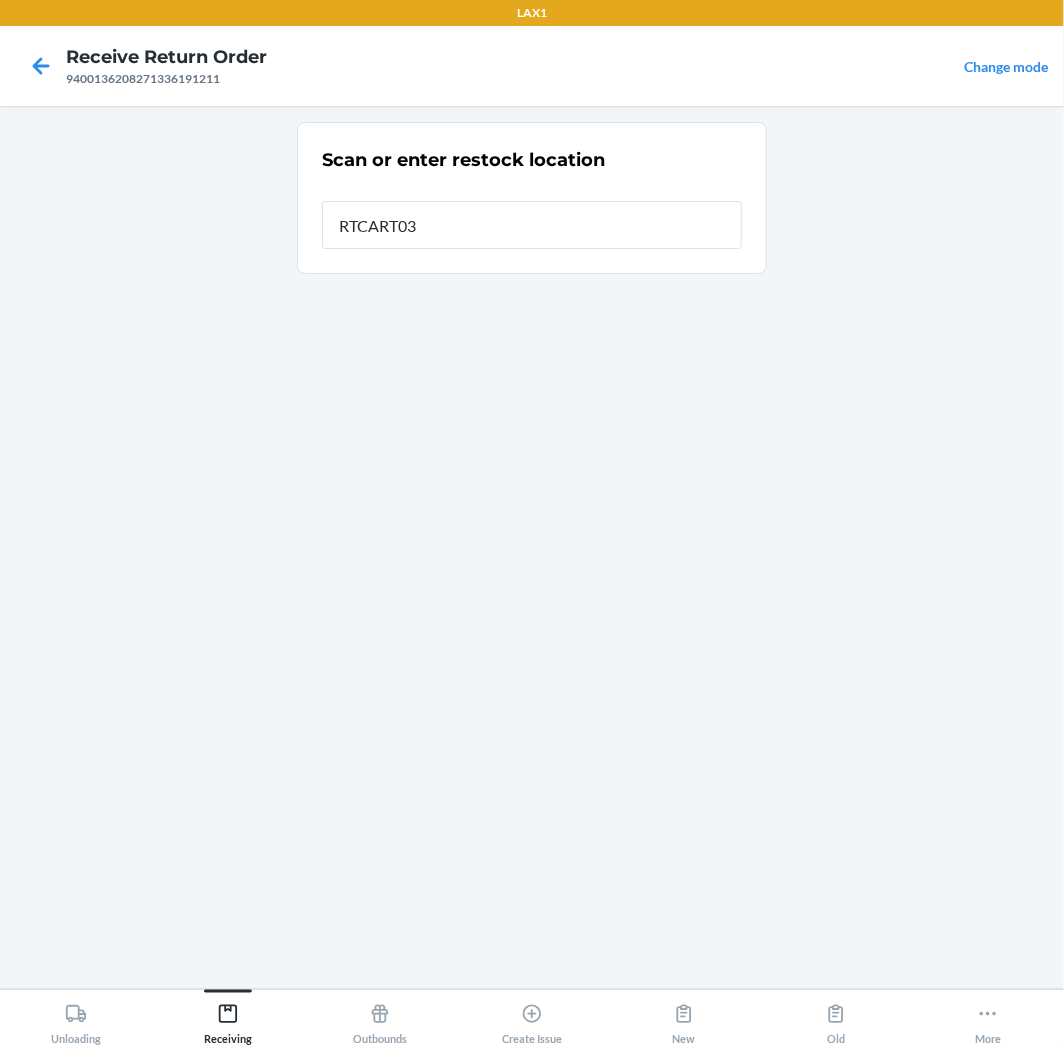 type on "RTCART035" 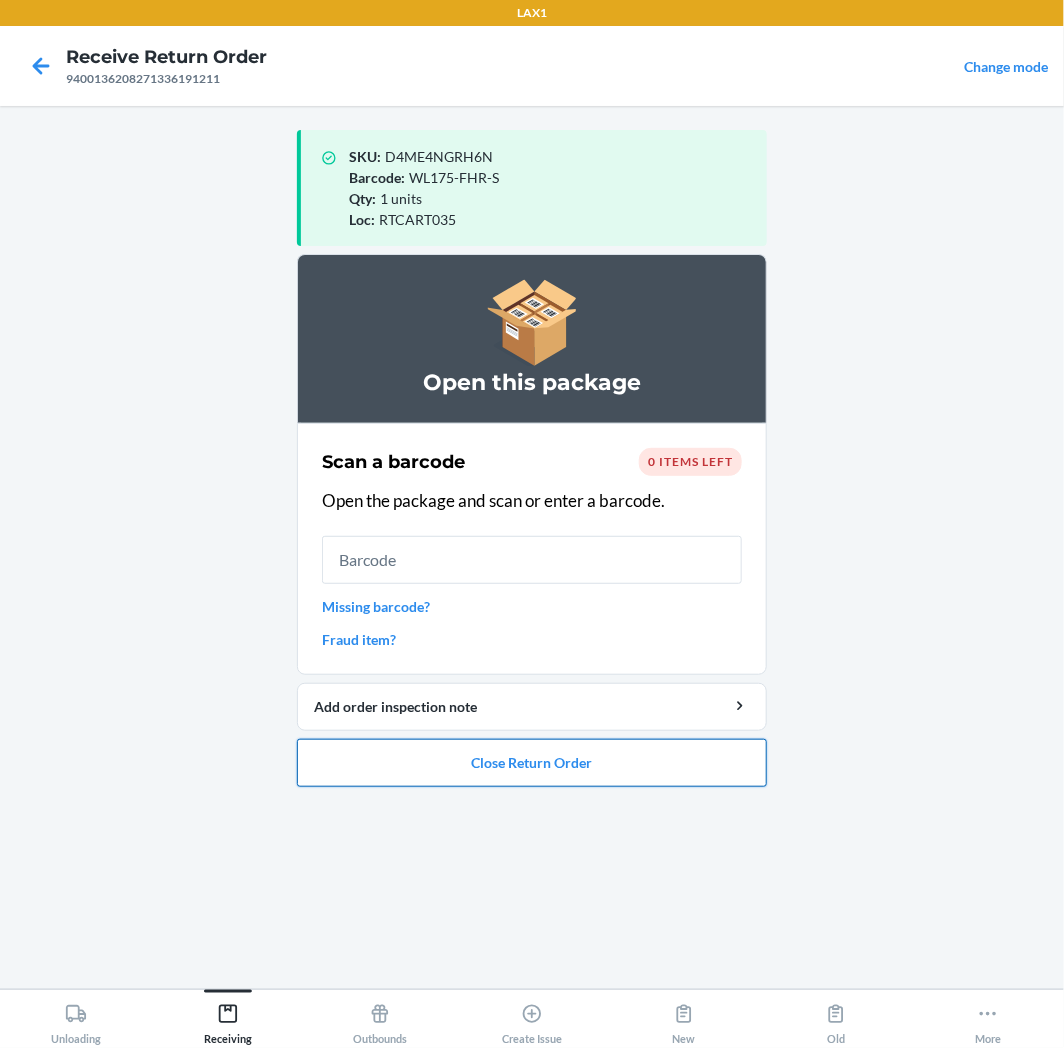 click on "Close Return Order" at bounding box center (532, 763) 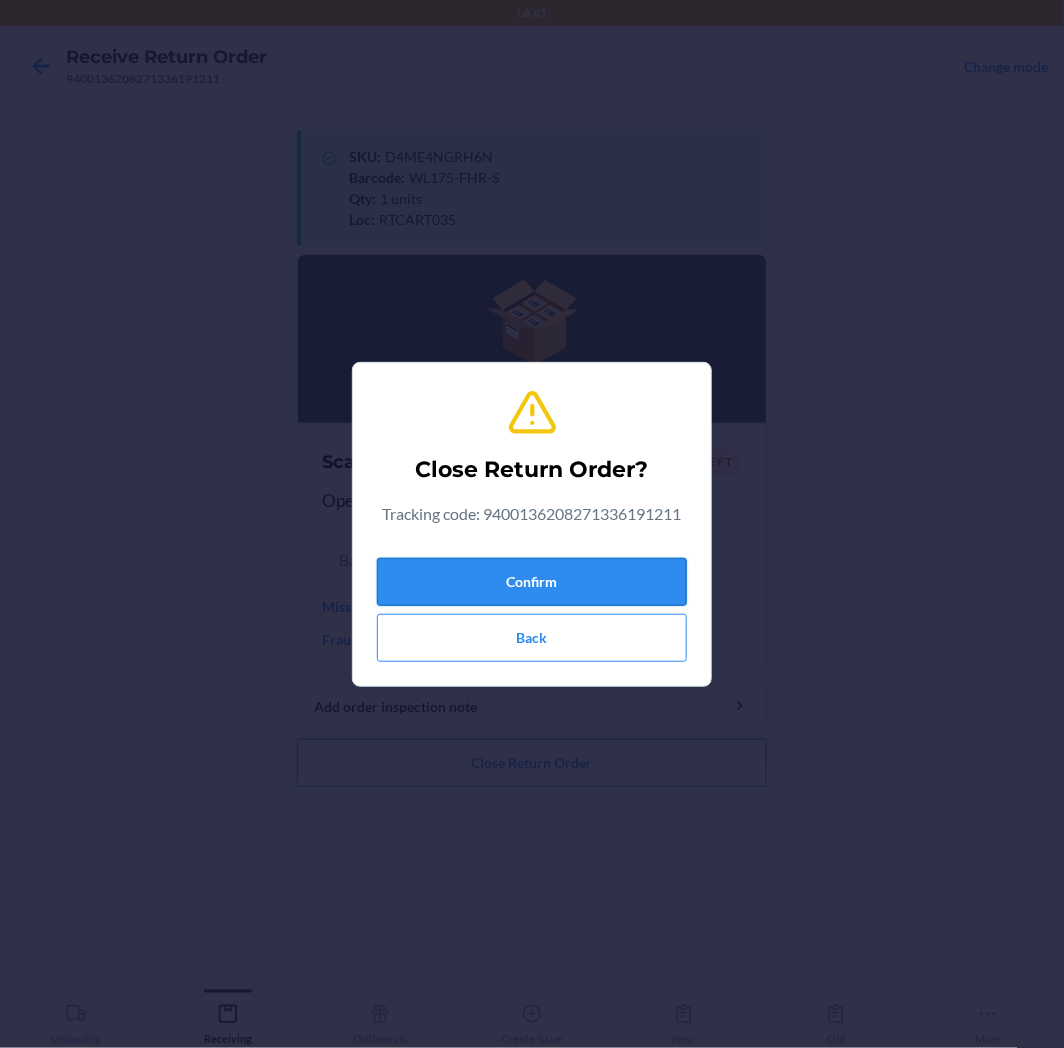click on "Confirm" at bounding box center [532, 582] 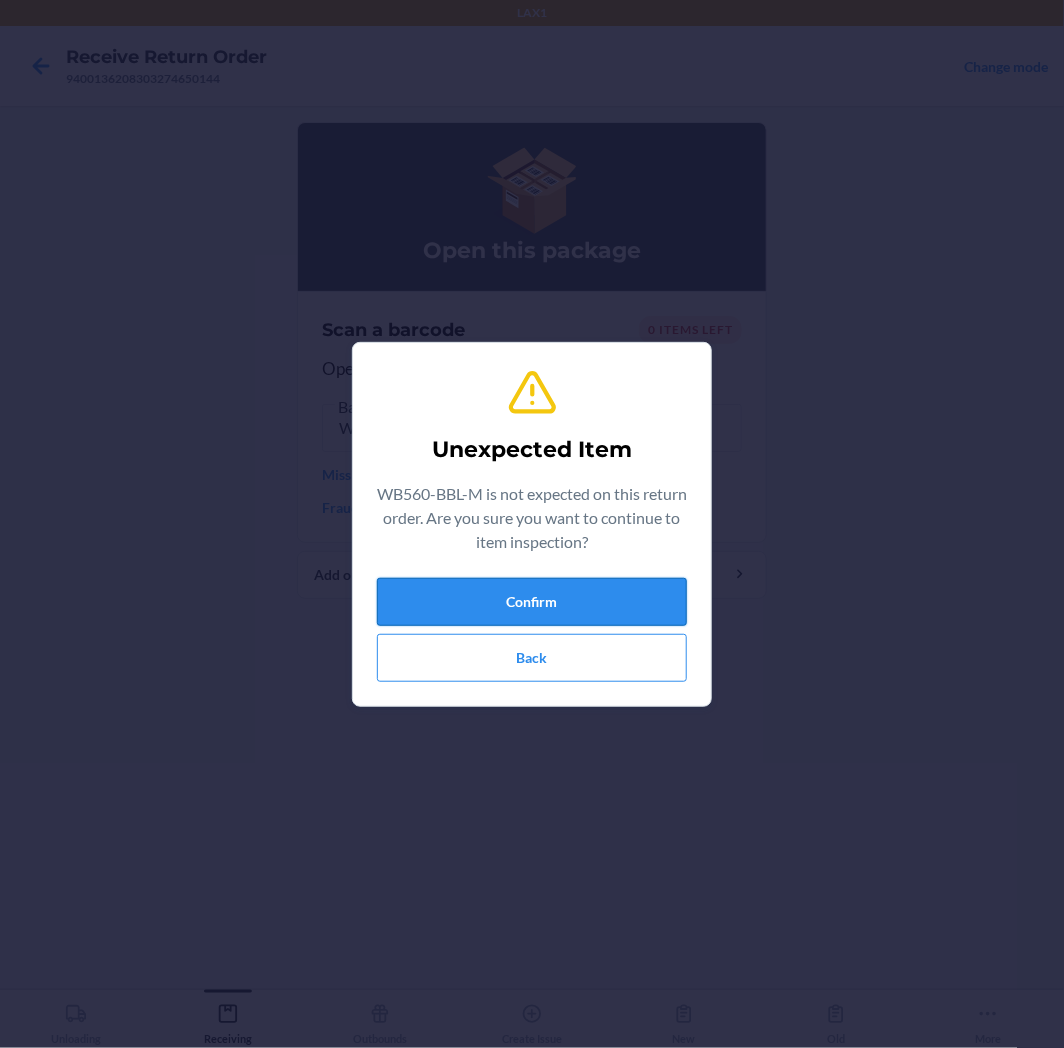 click on "Confirm" at bounding box center (532, 602) 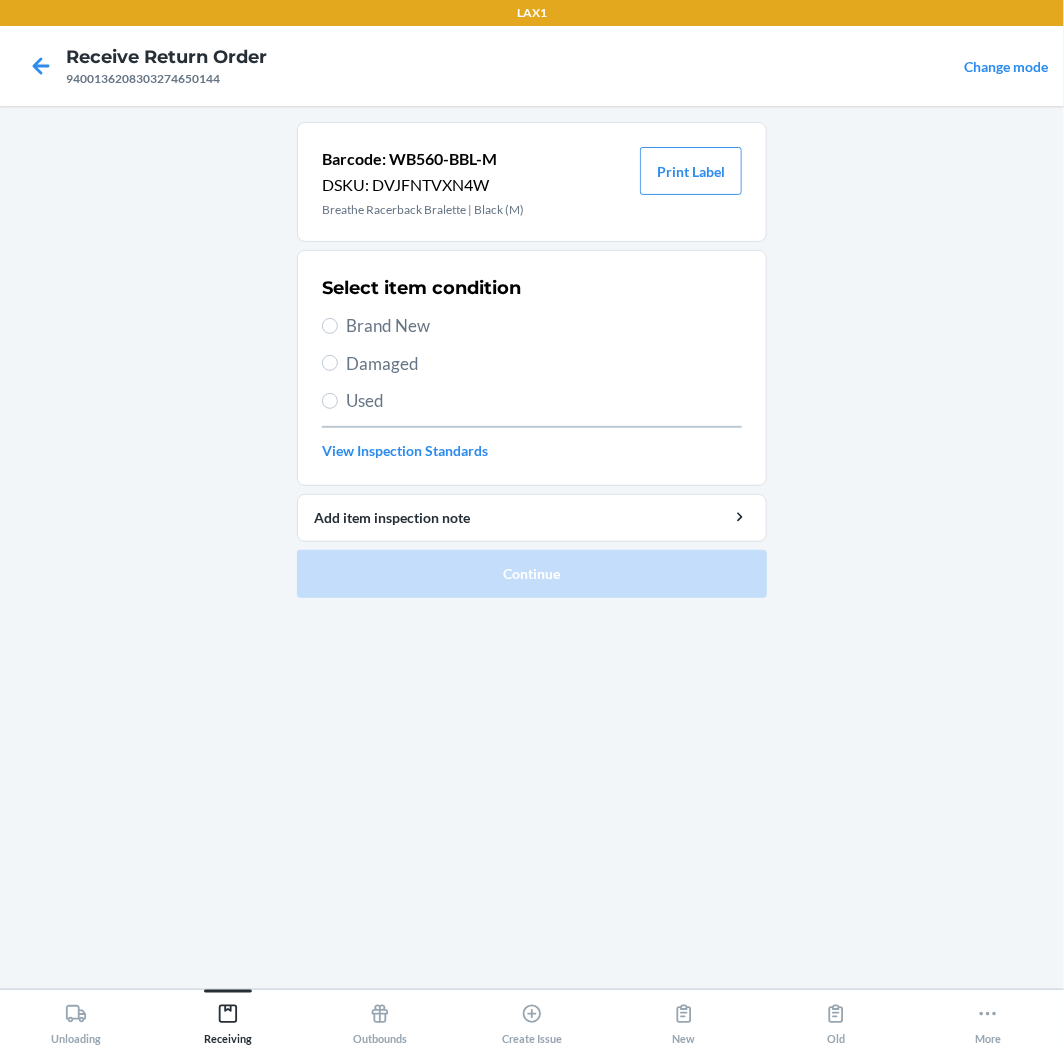 drag, startPoint x: 364, startPoint y: 318, endPoint x: 385, endPoint y: 387, distance: 72.12489 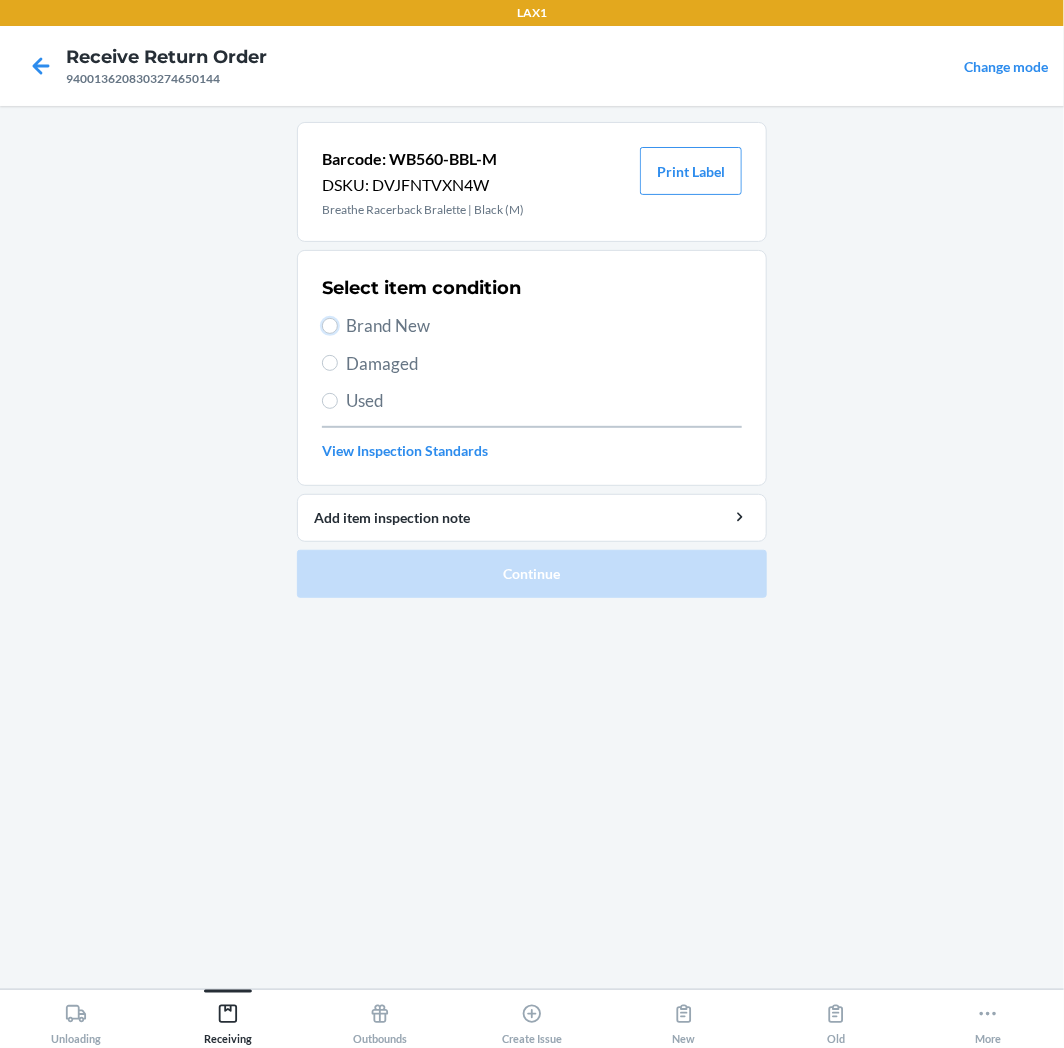 click on "Brand New" at bounding box center [330, 326] 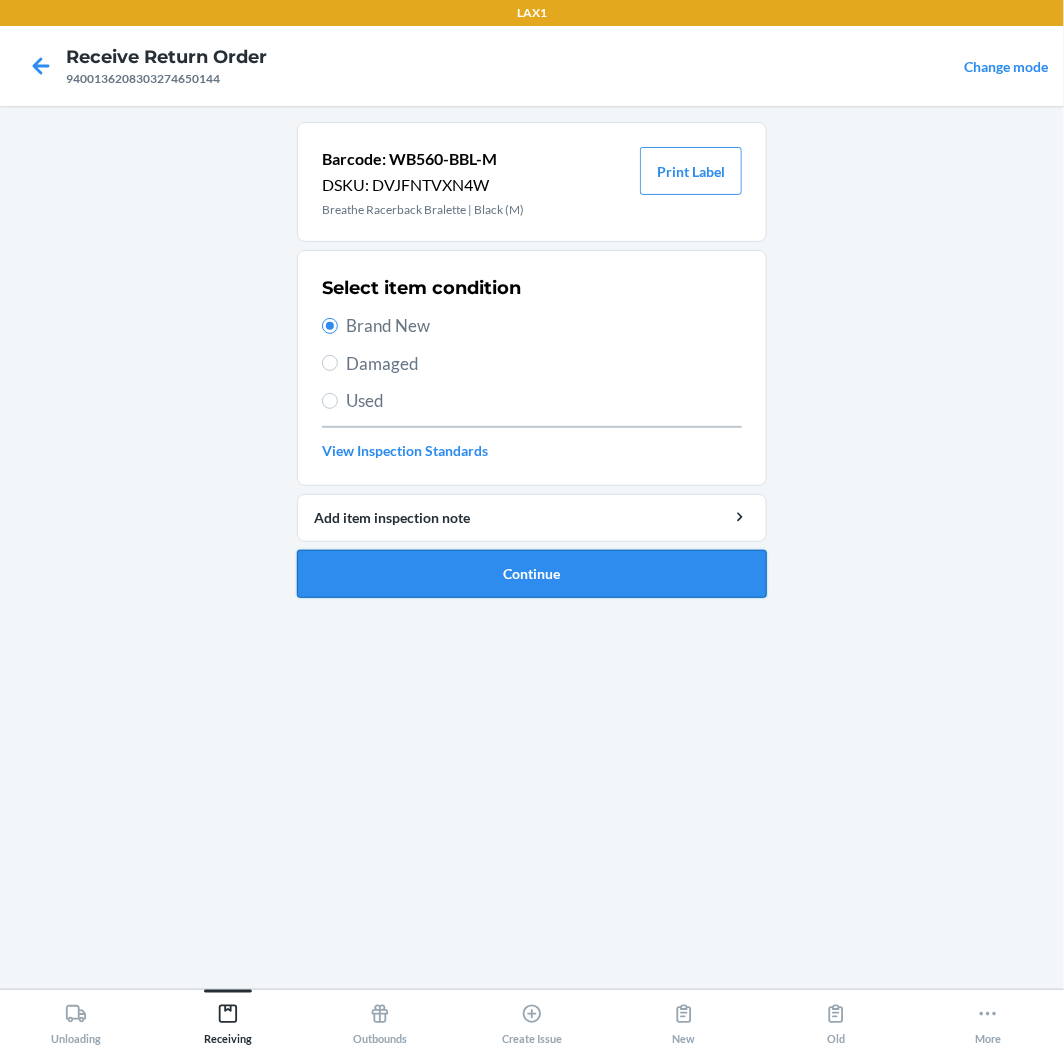 click on "Continue" at bounding box center (532, 574) 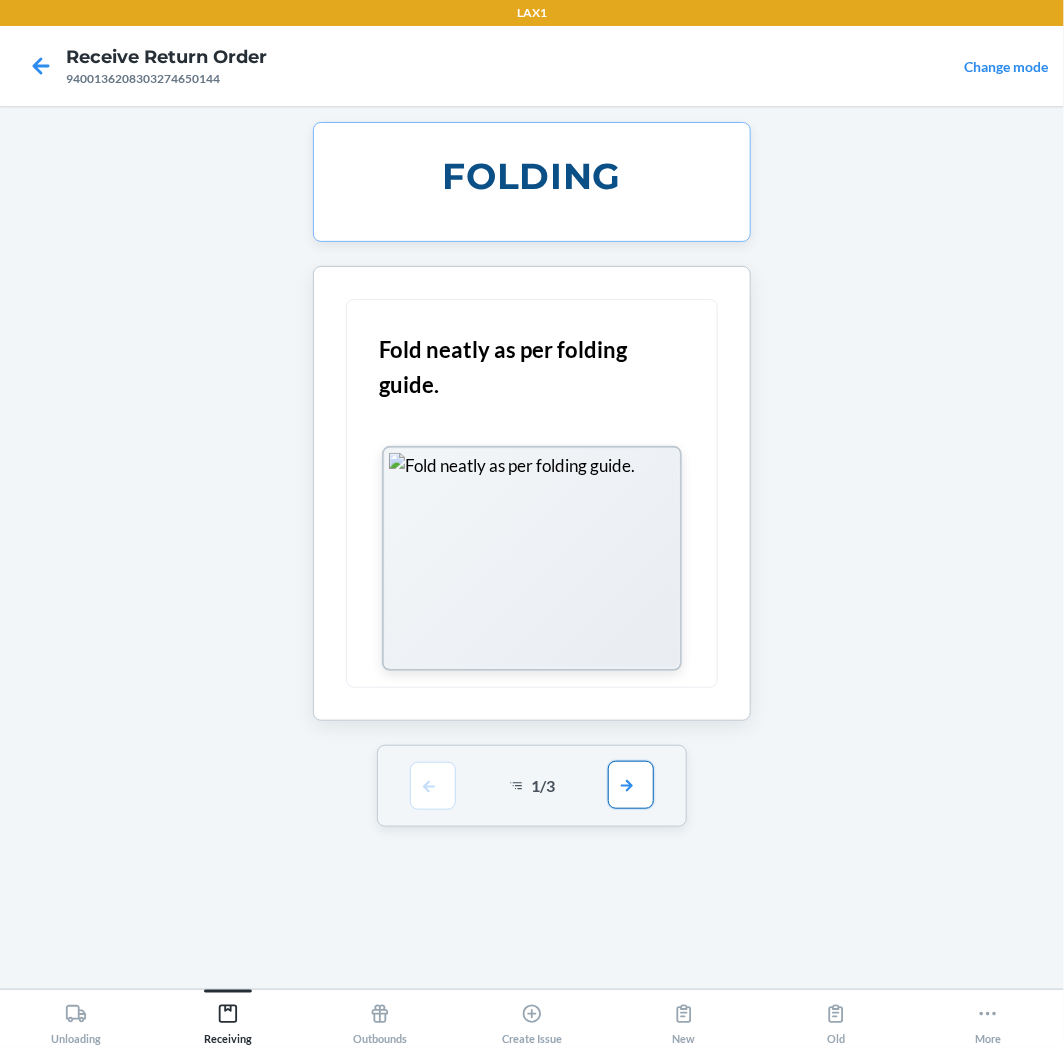 click at bounding box center (631, 785) 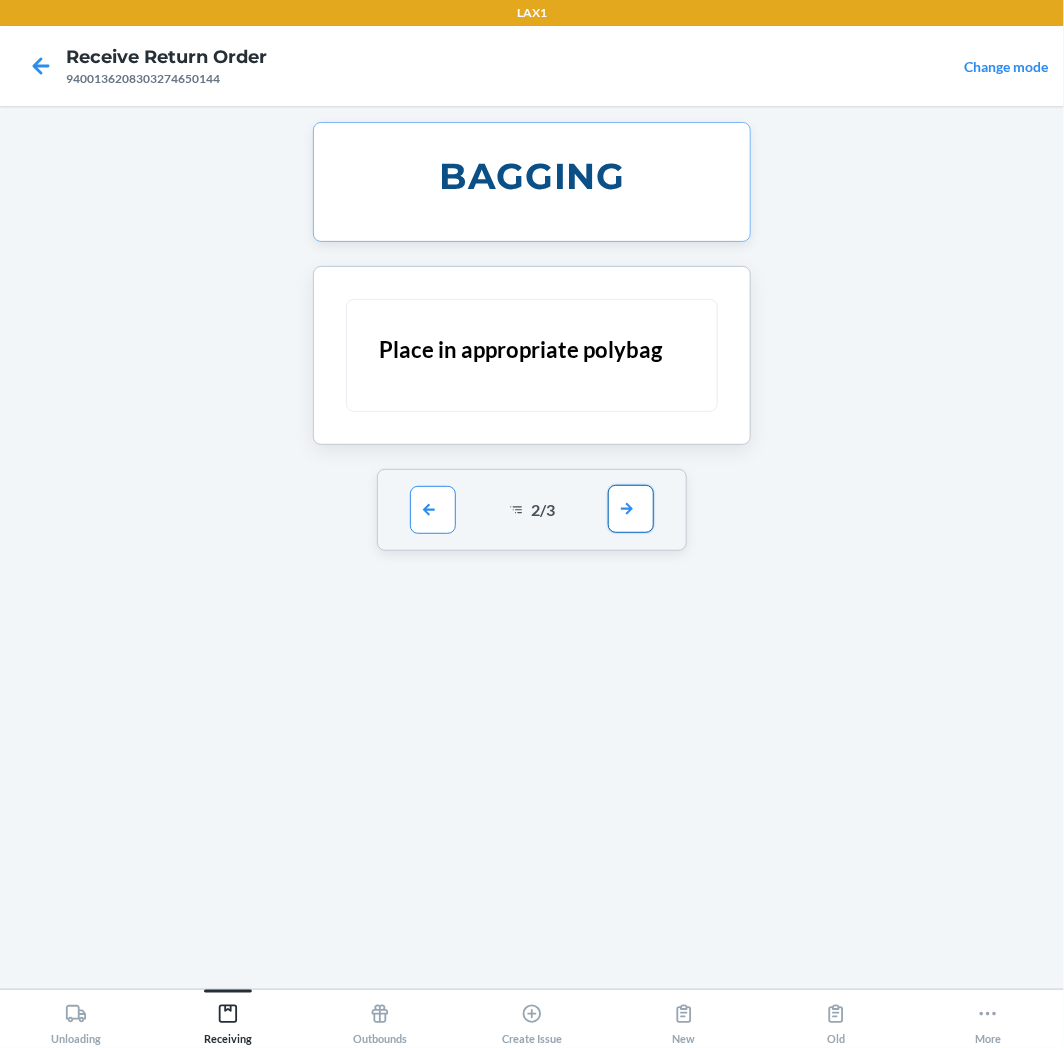 click at bounding box center (631, 509) 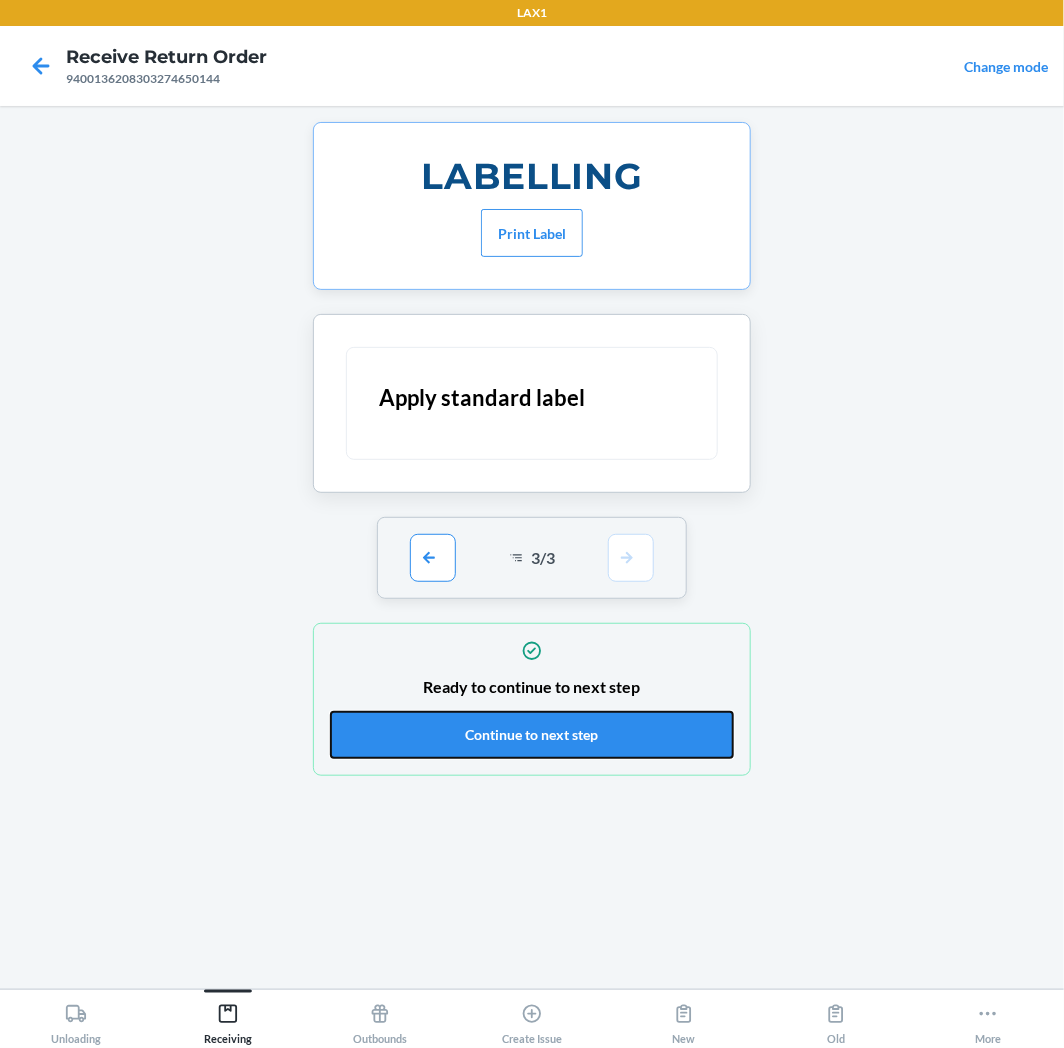 drag, startPoint x: 650, startPoint y: 727, endPoint x: 662, endPoint y: 701, distance: 28.635643 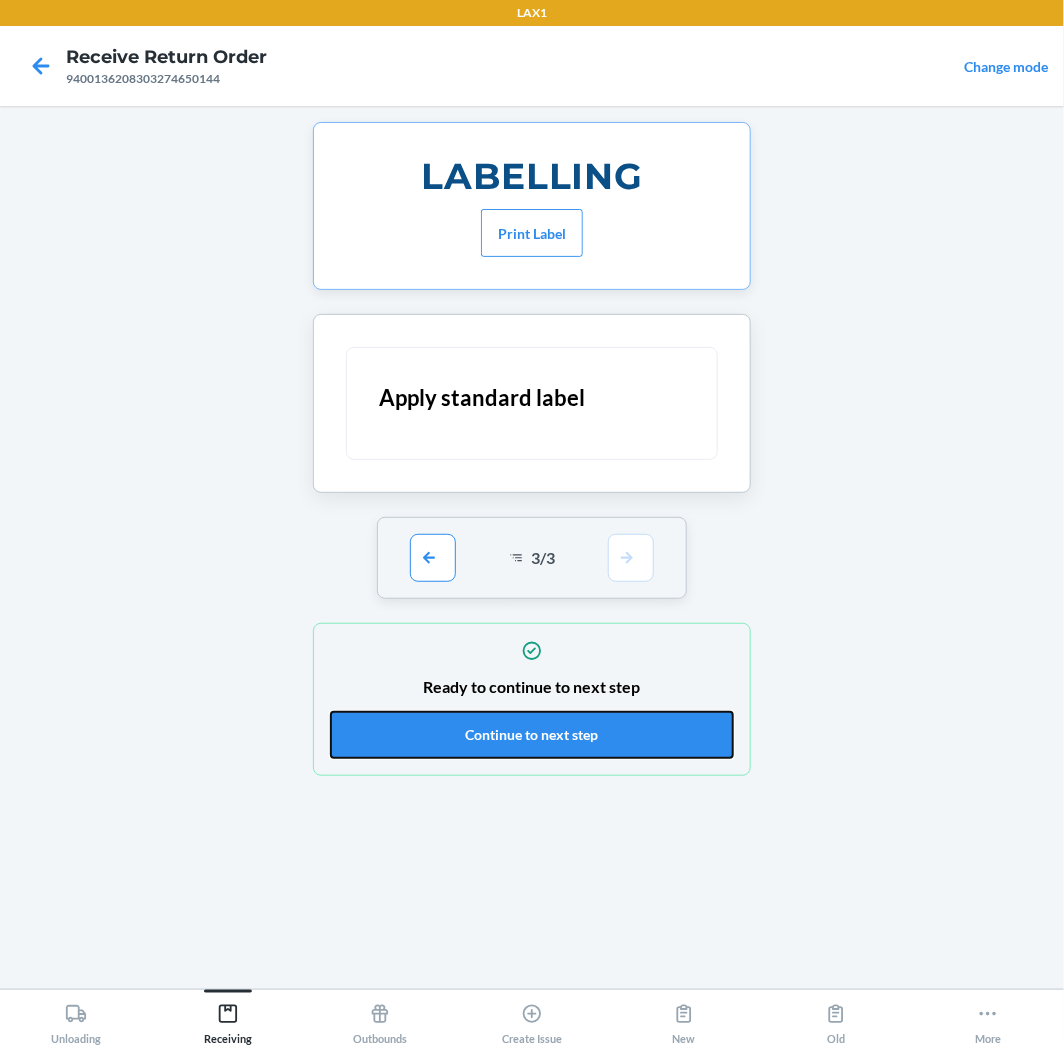 click on "Continue to next step" at bounding box center (532, 735) 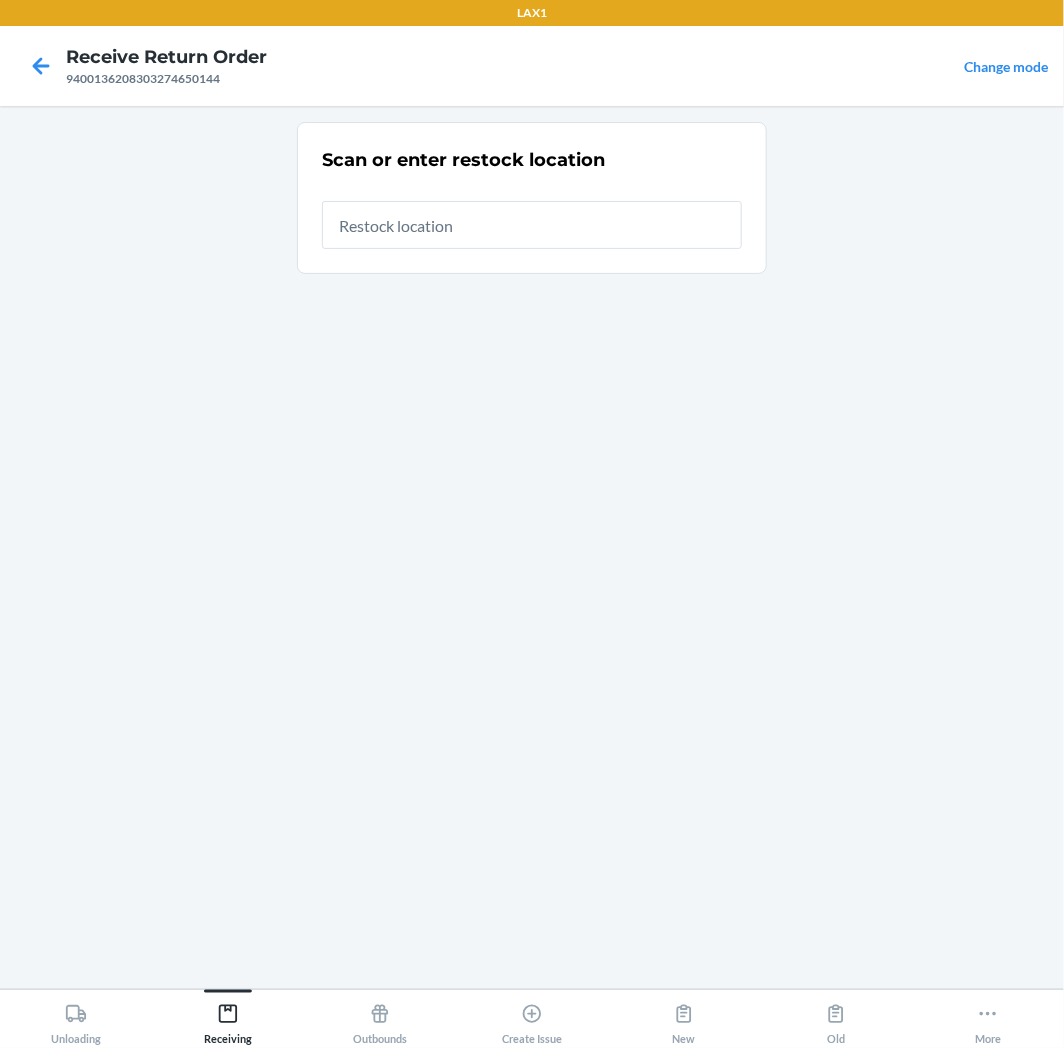 click at bounding box center (532, 225) 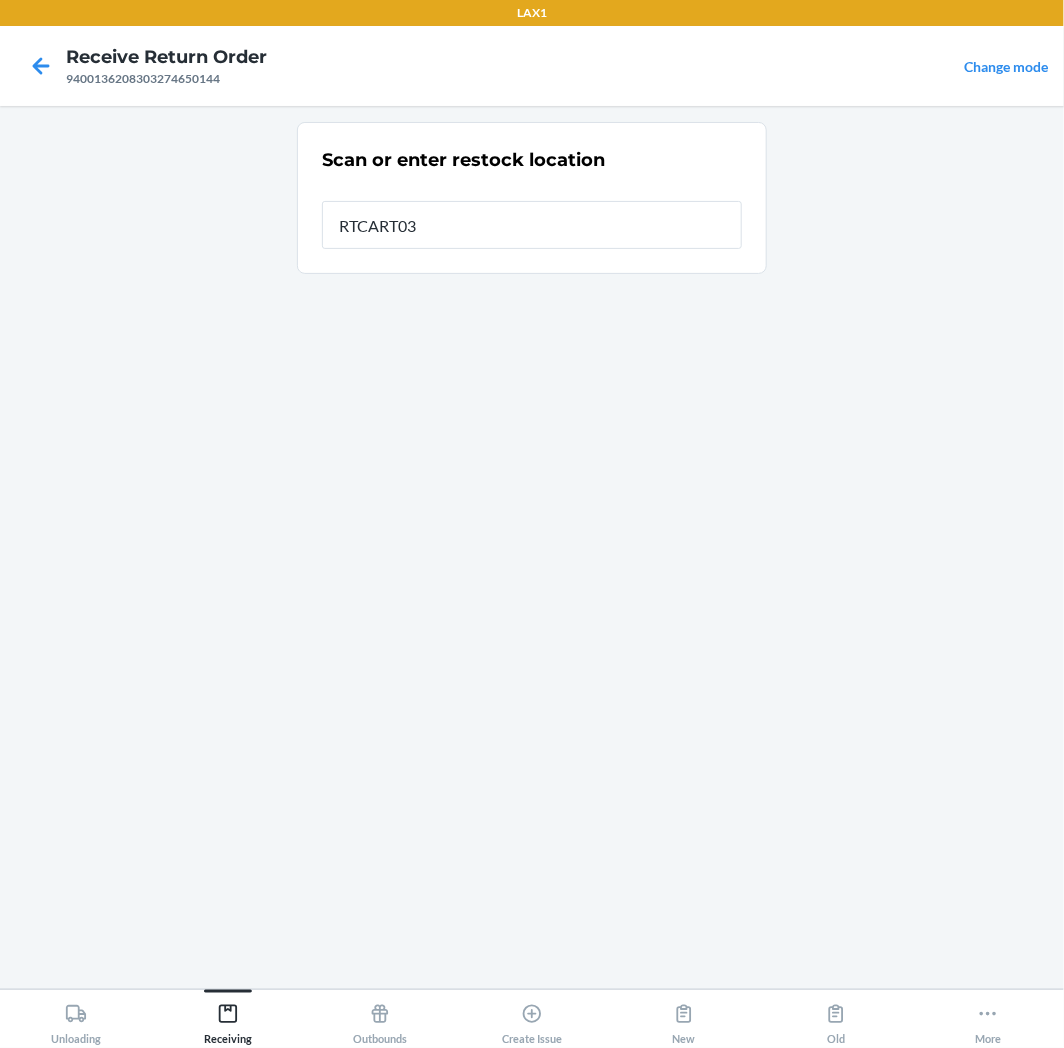 type on "RTCART035" 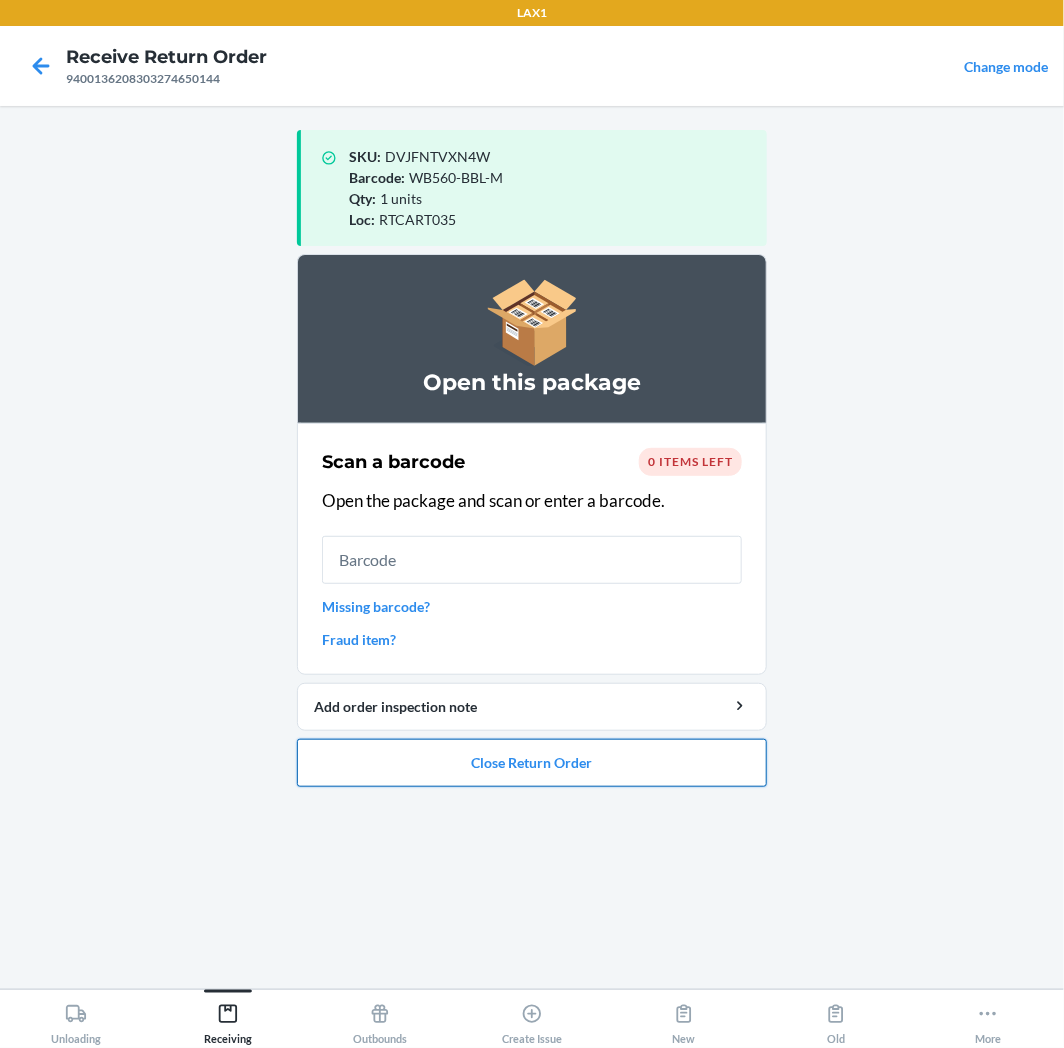 click on "Close Return Order" at bounding box center [532, 763] 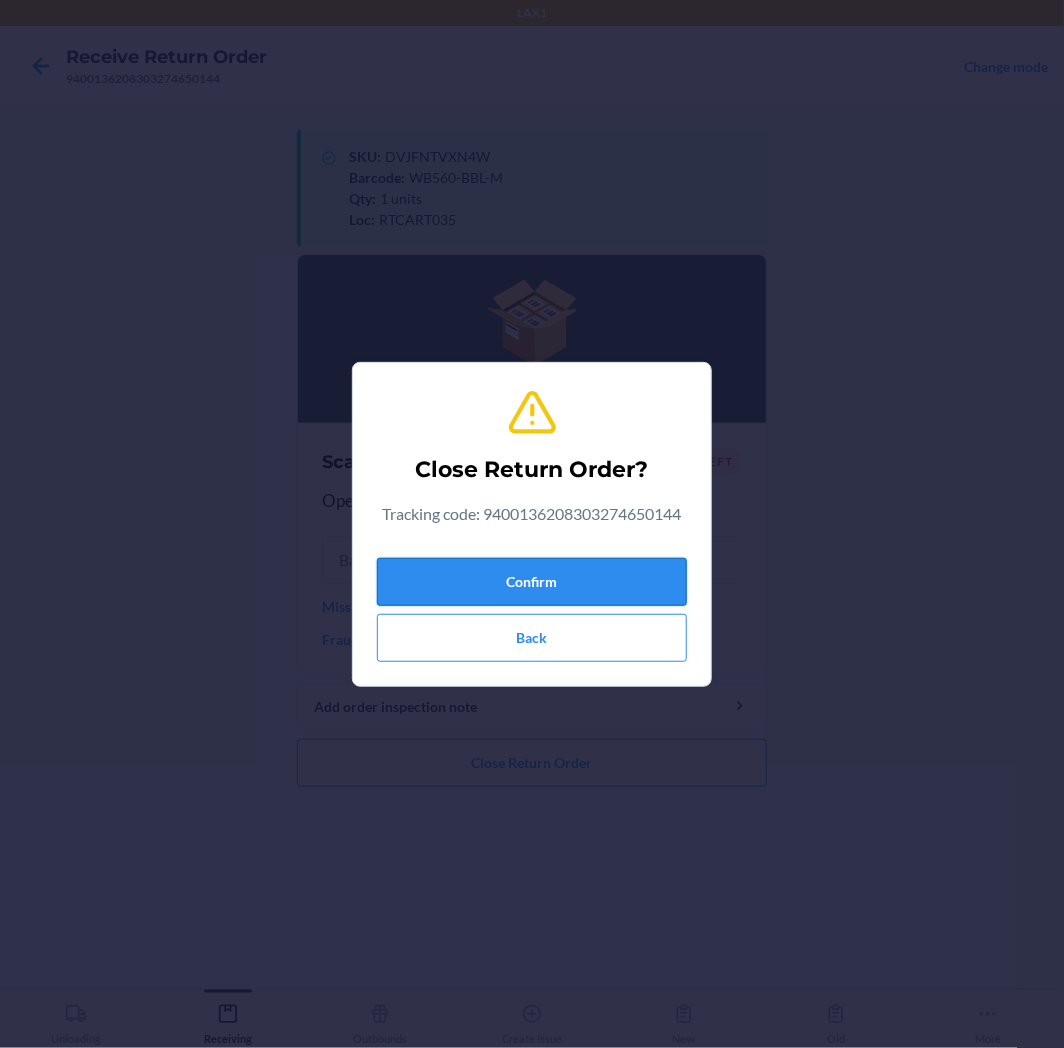 click on "Confirm" at bounding box center (532, 582) 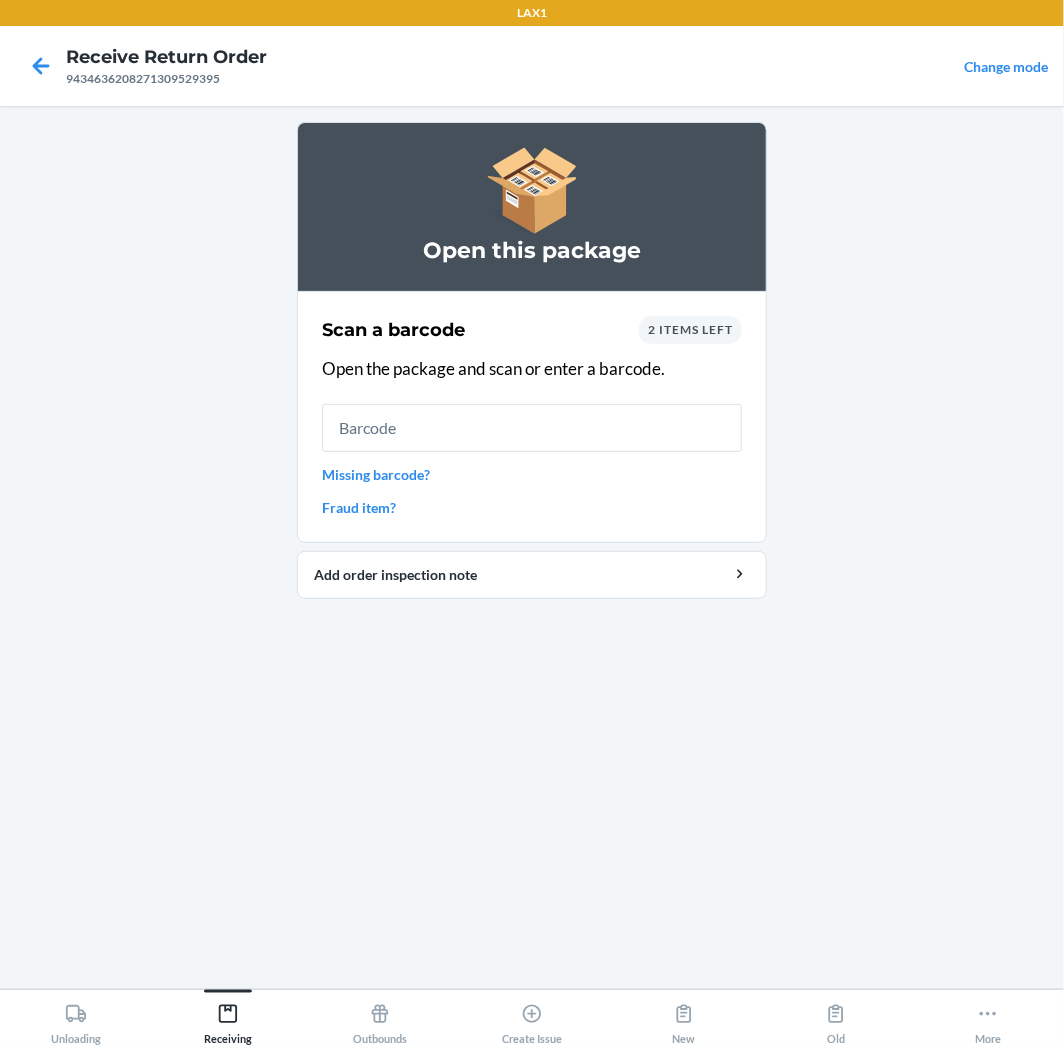 click on "2 items left" at bounding box center [690, 329] 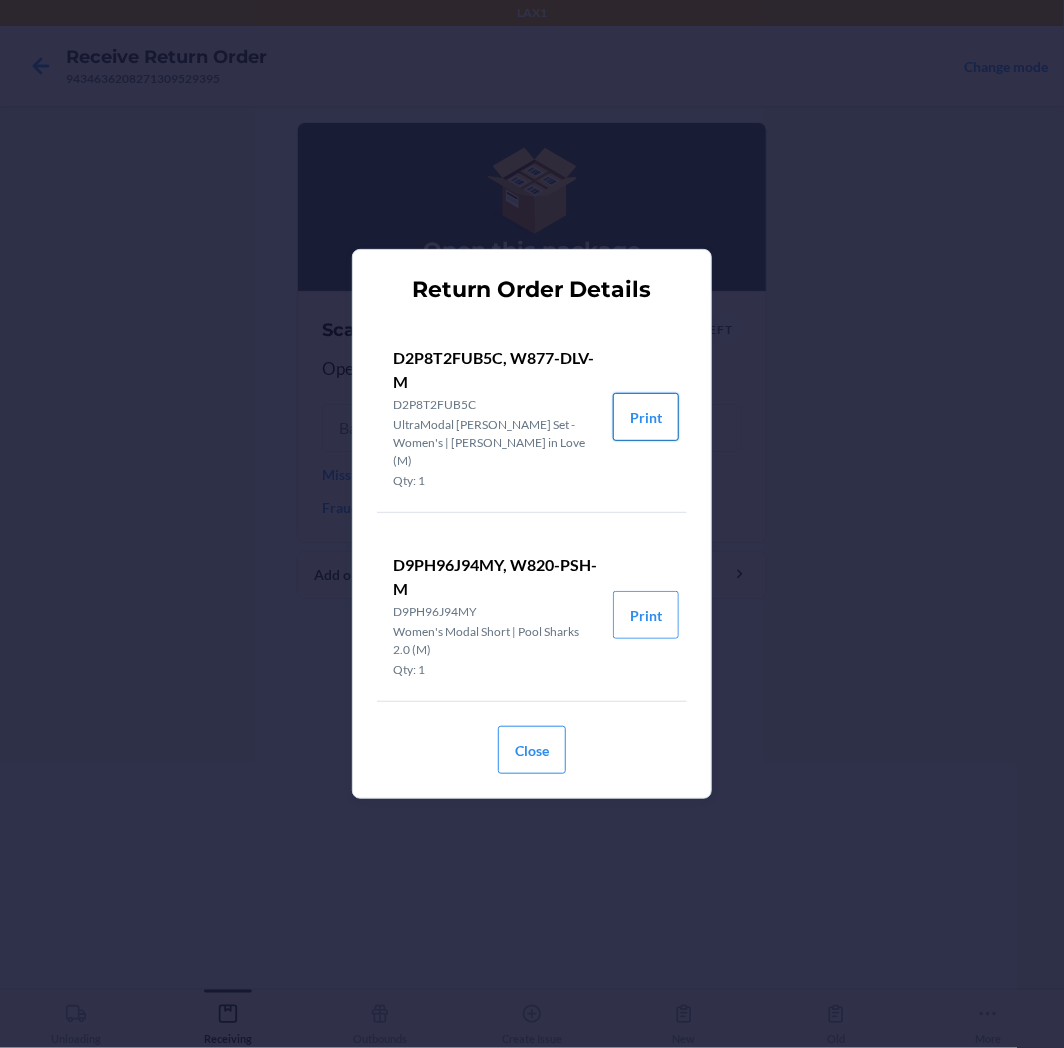 click on "Print" at bounding box center (646, 417) 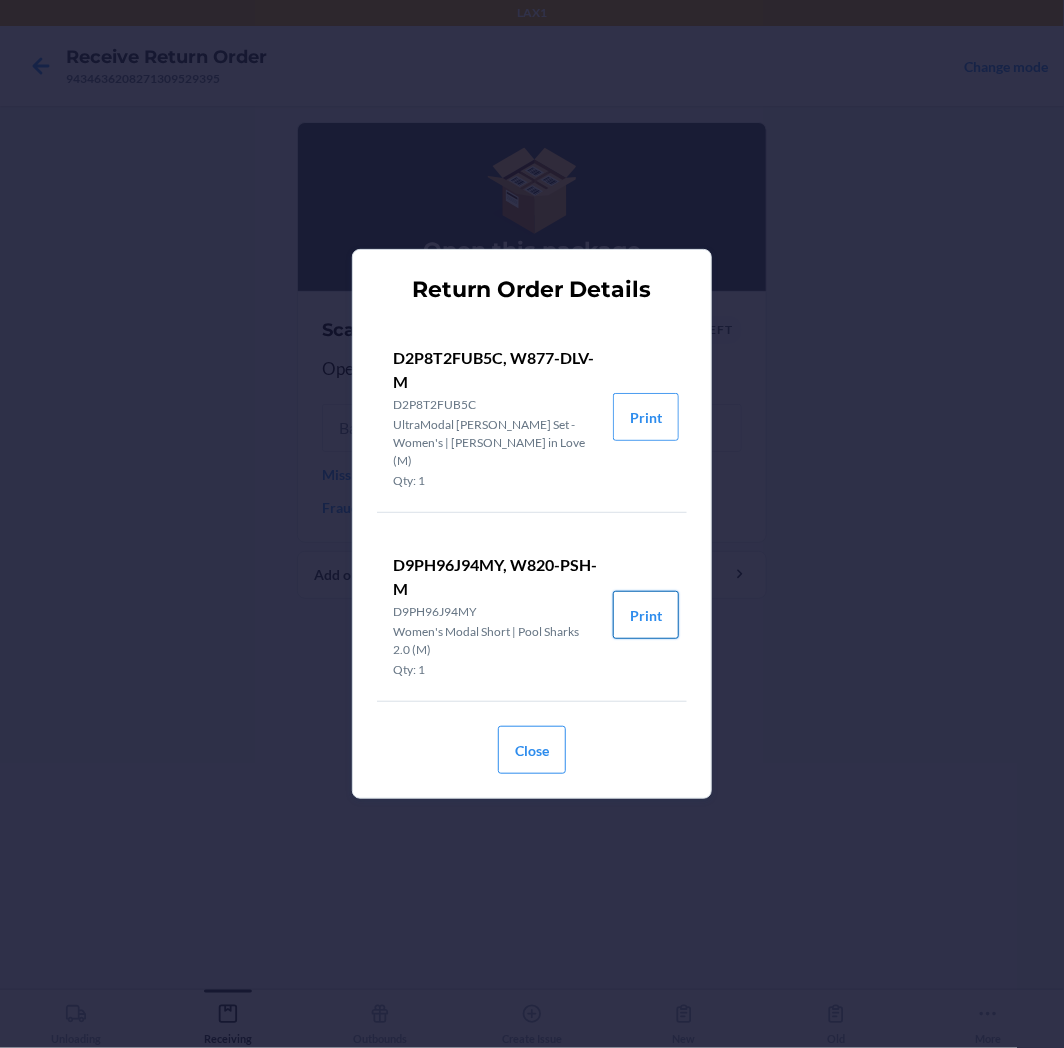 click on "Print" at bounding box center [646, 615] 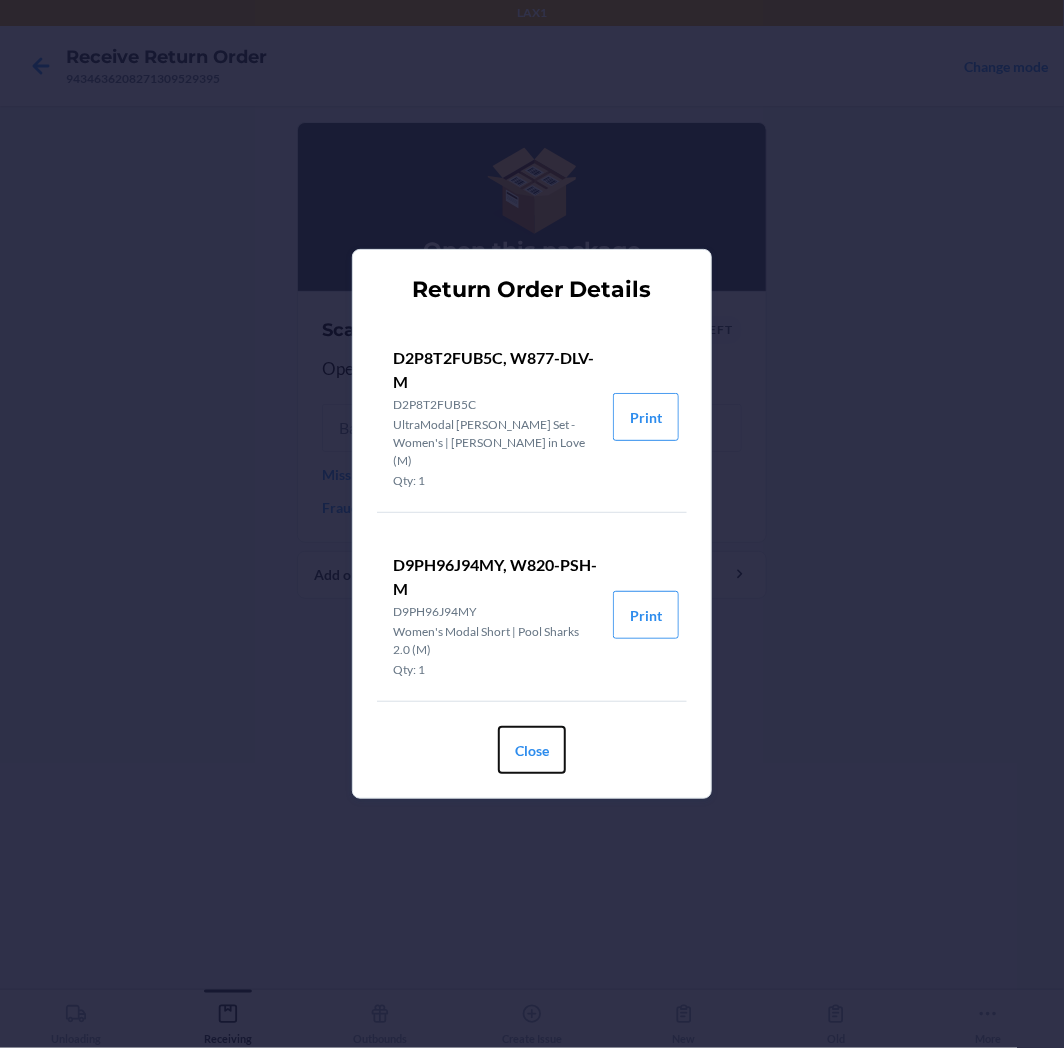 click on "Close" at bounding box center [532, 750] 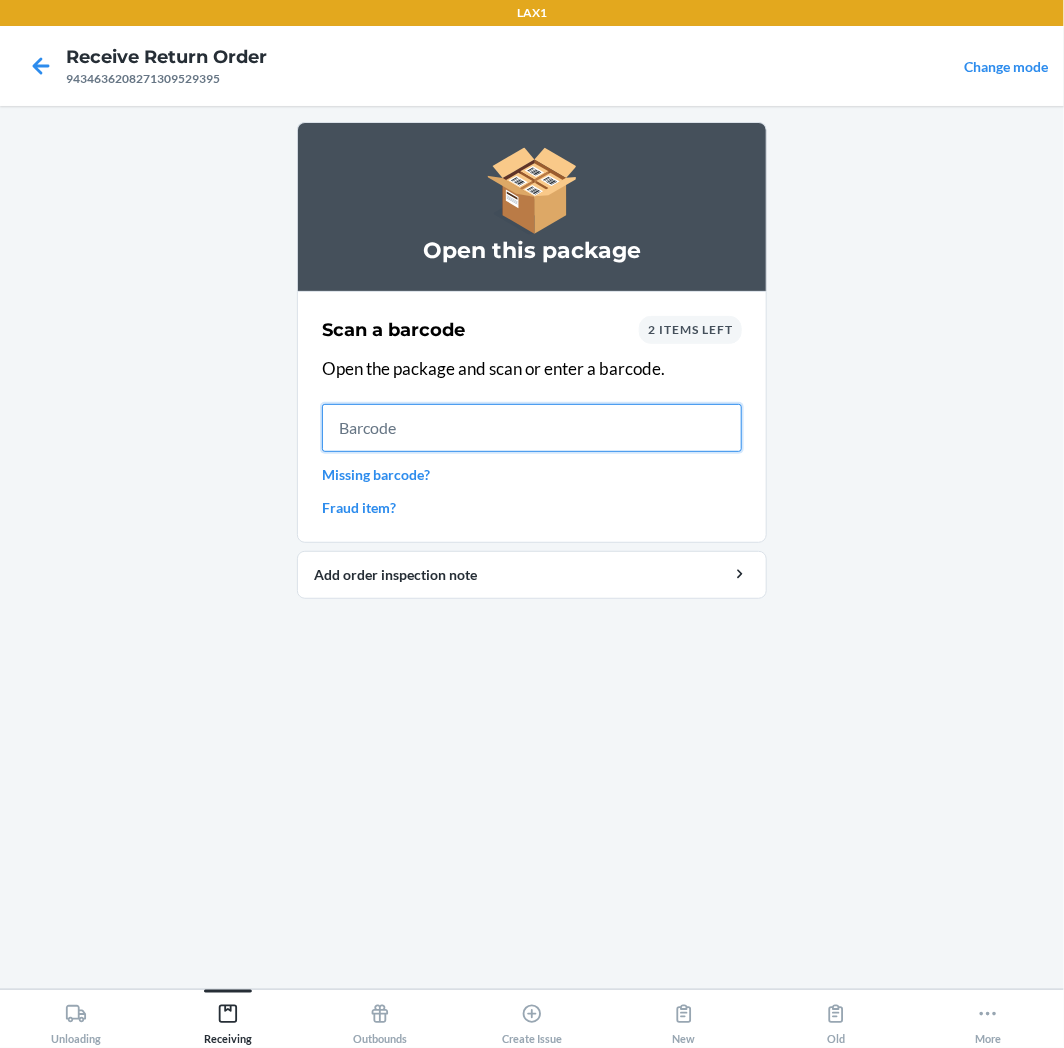 click at bounding box center (532, 428) 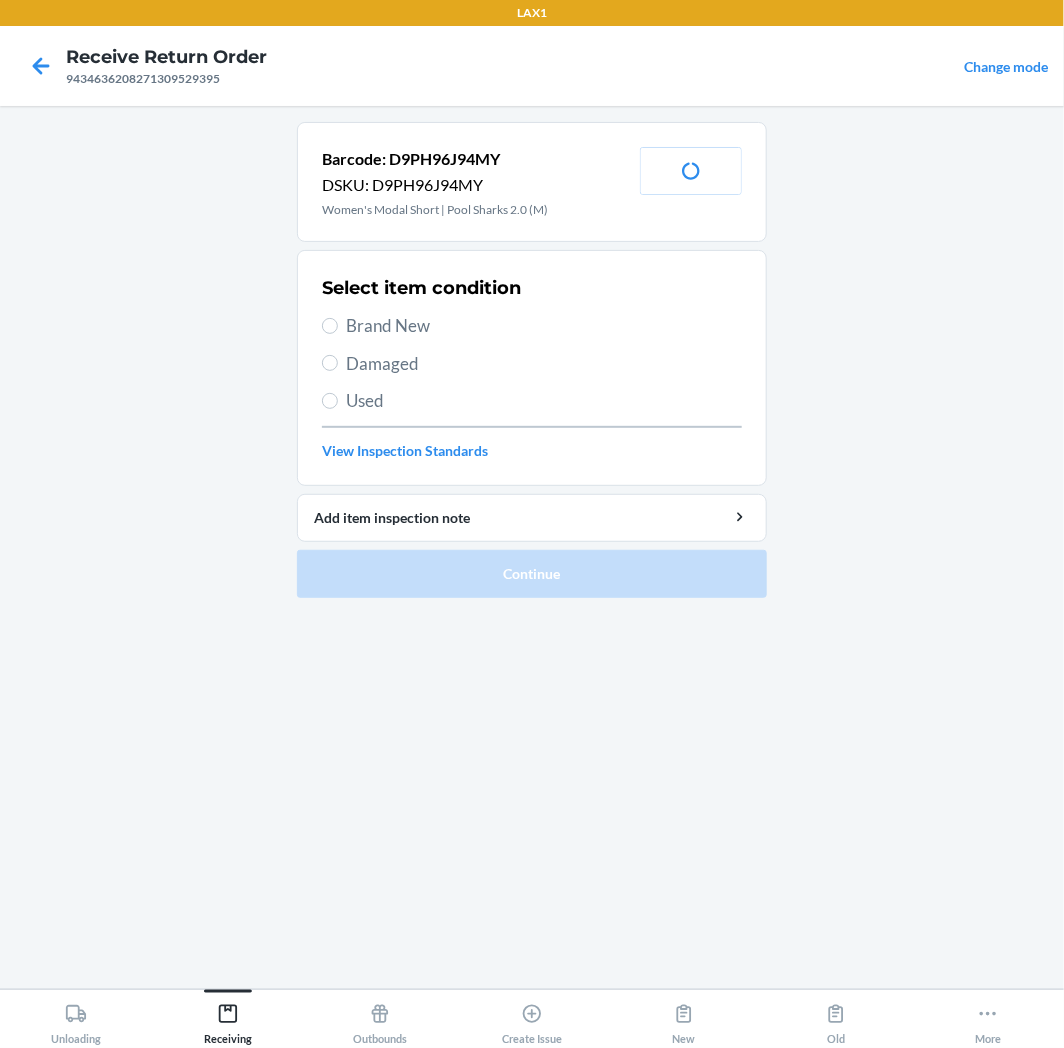 click on "Brand New" at bounding box center [532, 326] 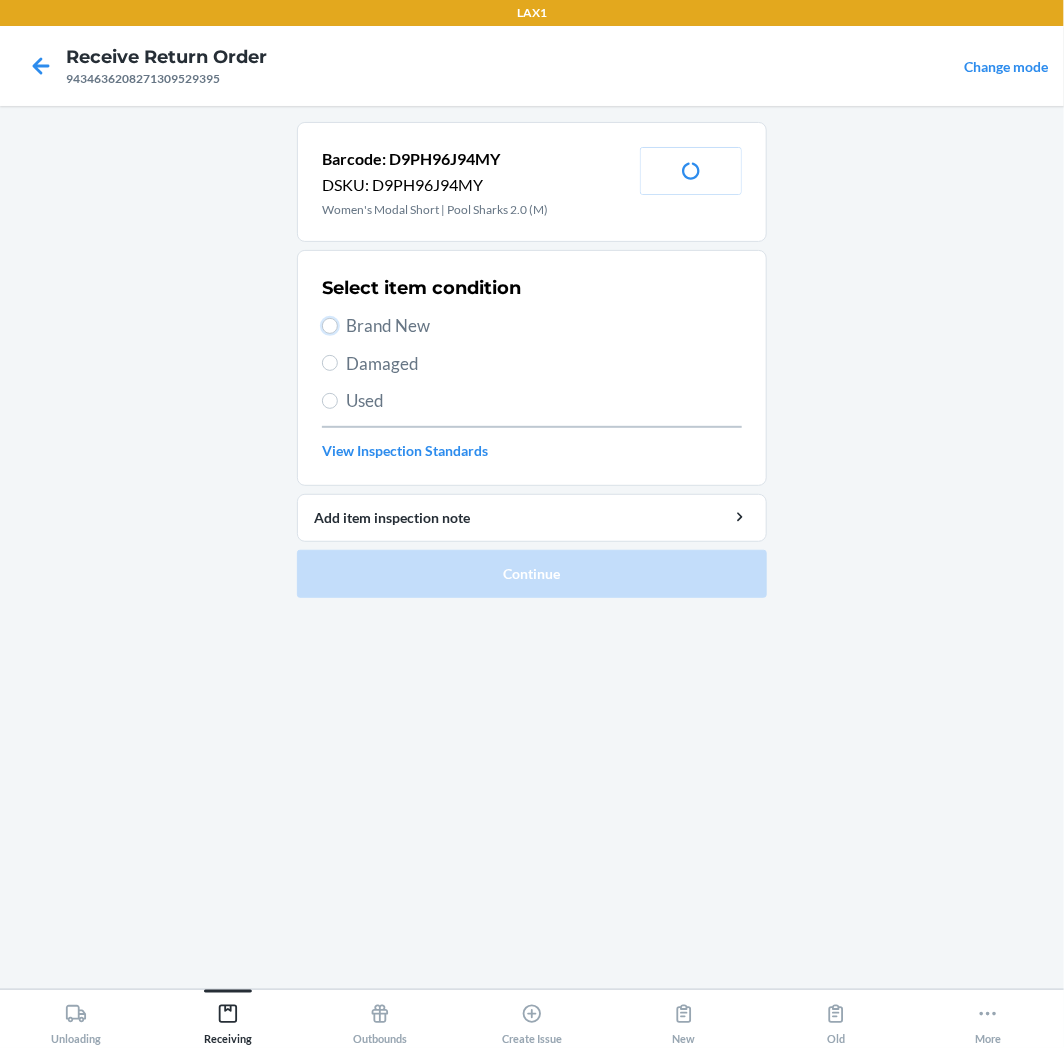 click on "Brand New" at bounding box center [330, 326] 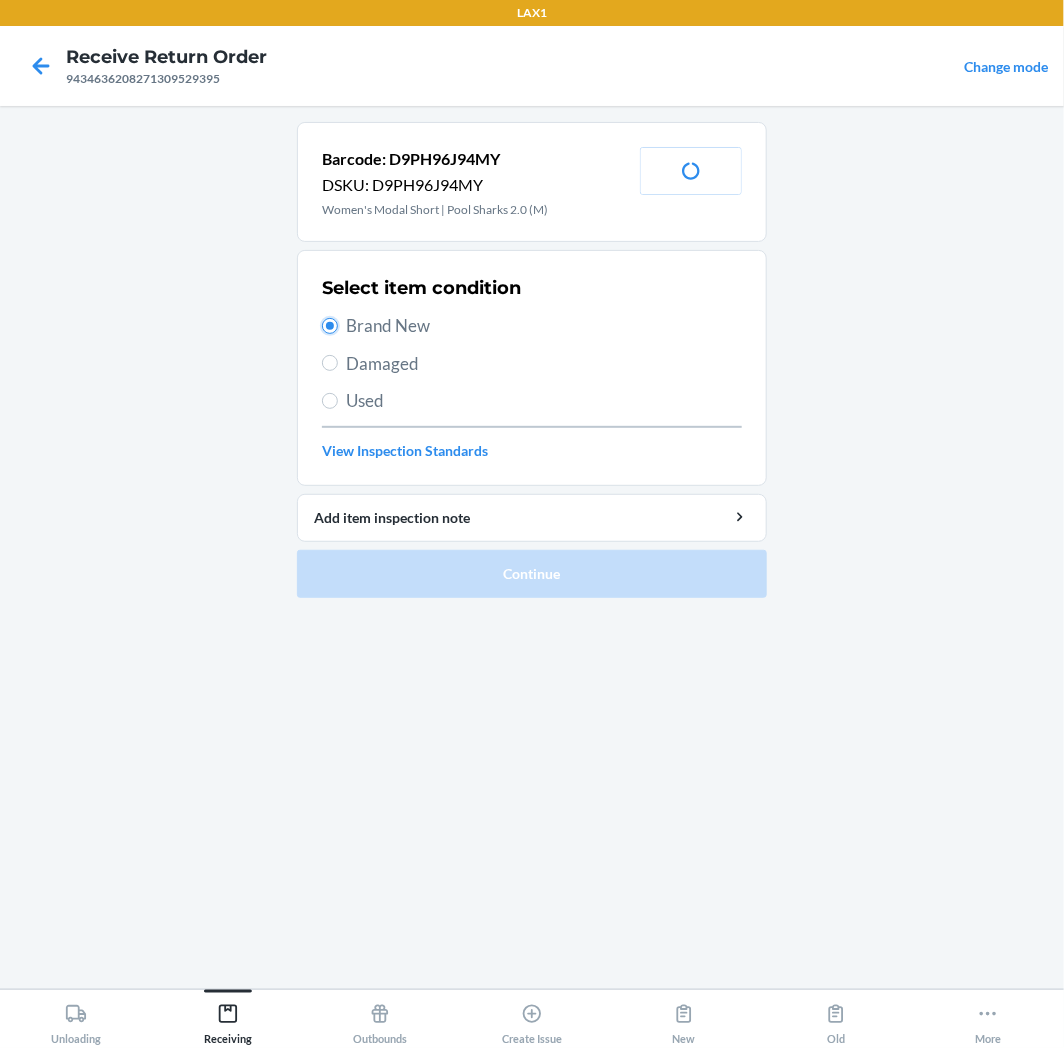 radio on "true" 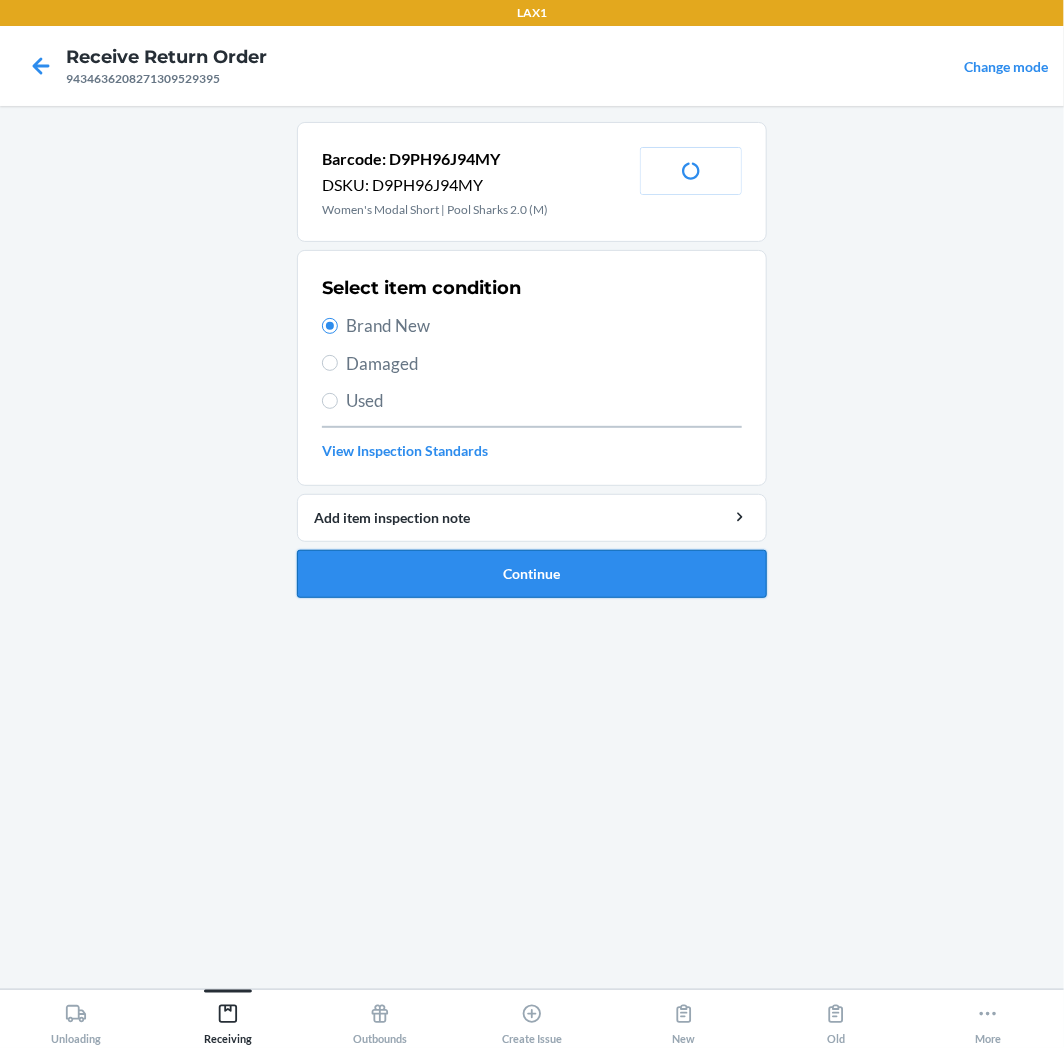 click on "Continue" at bounding box center (532, 574) 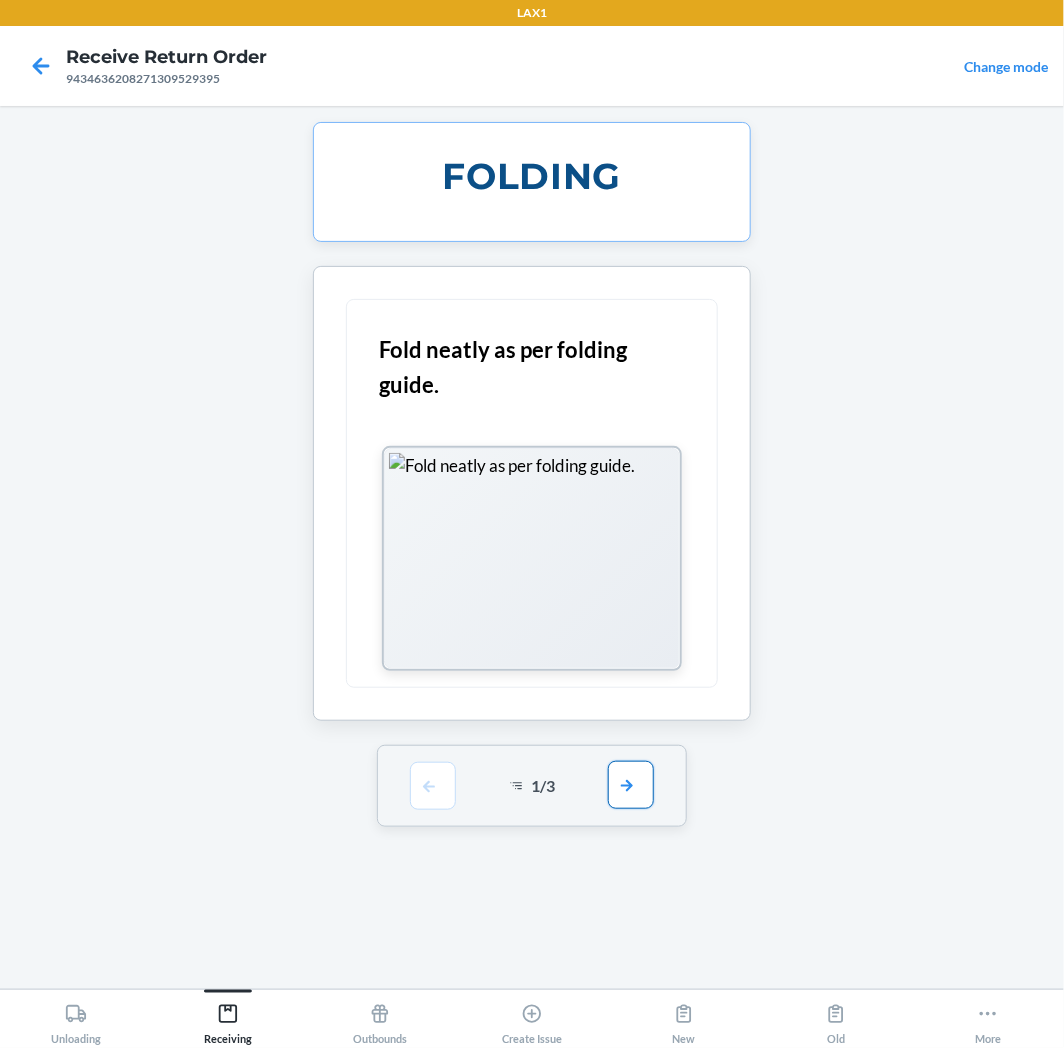 click at bounding box center (631, 785) 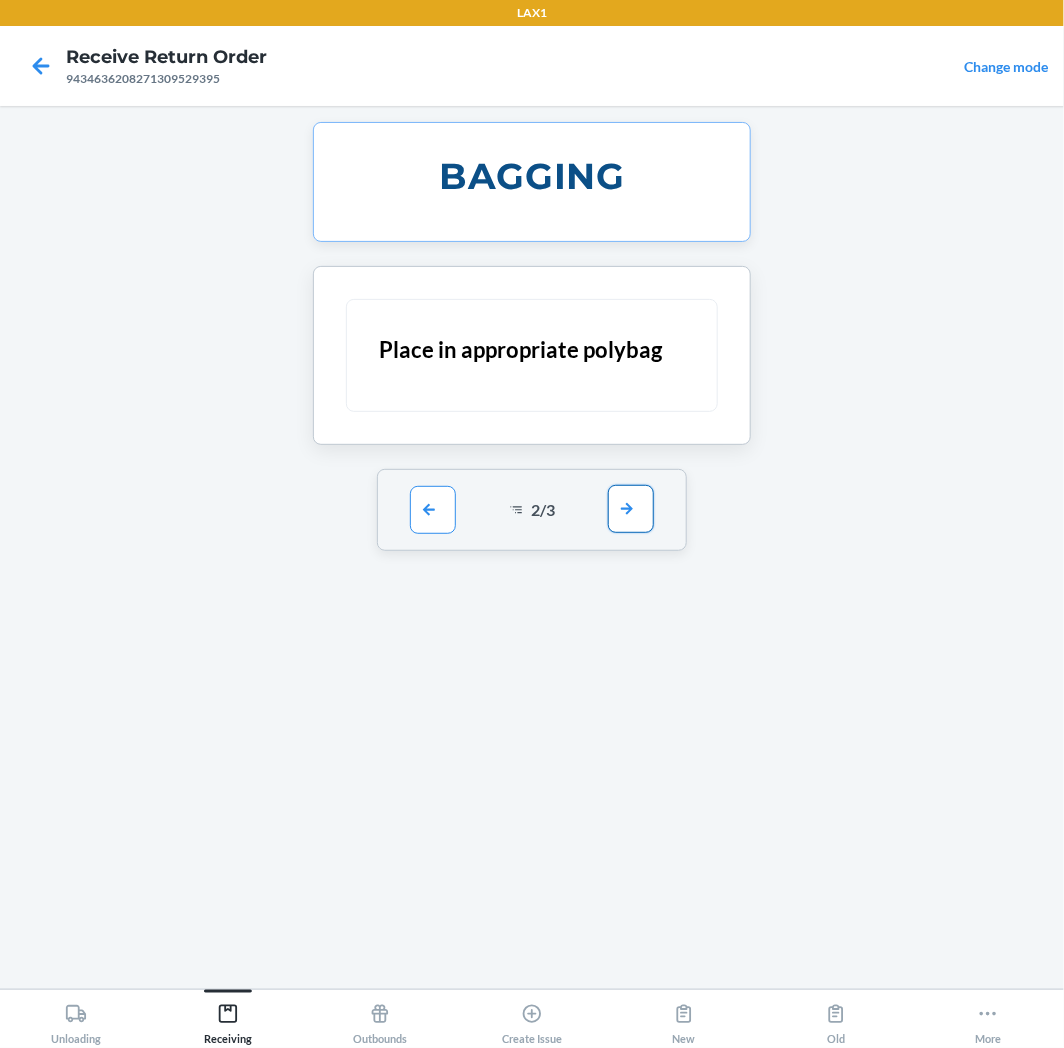 click at bounding box center [631, 509] 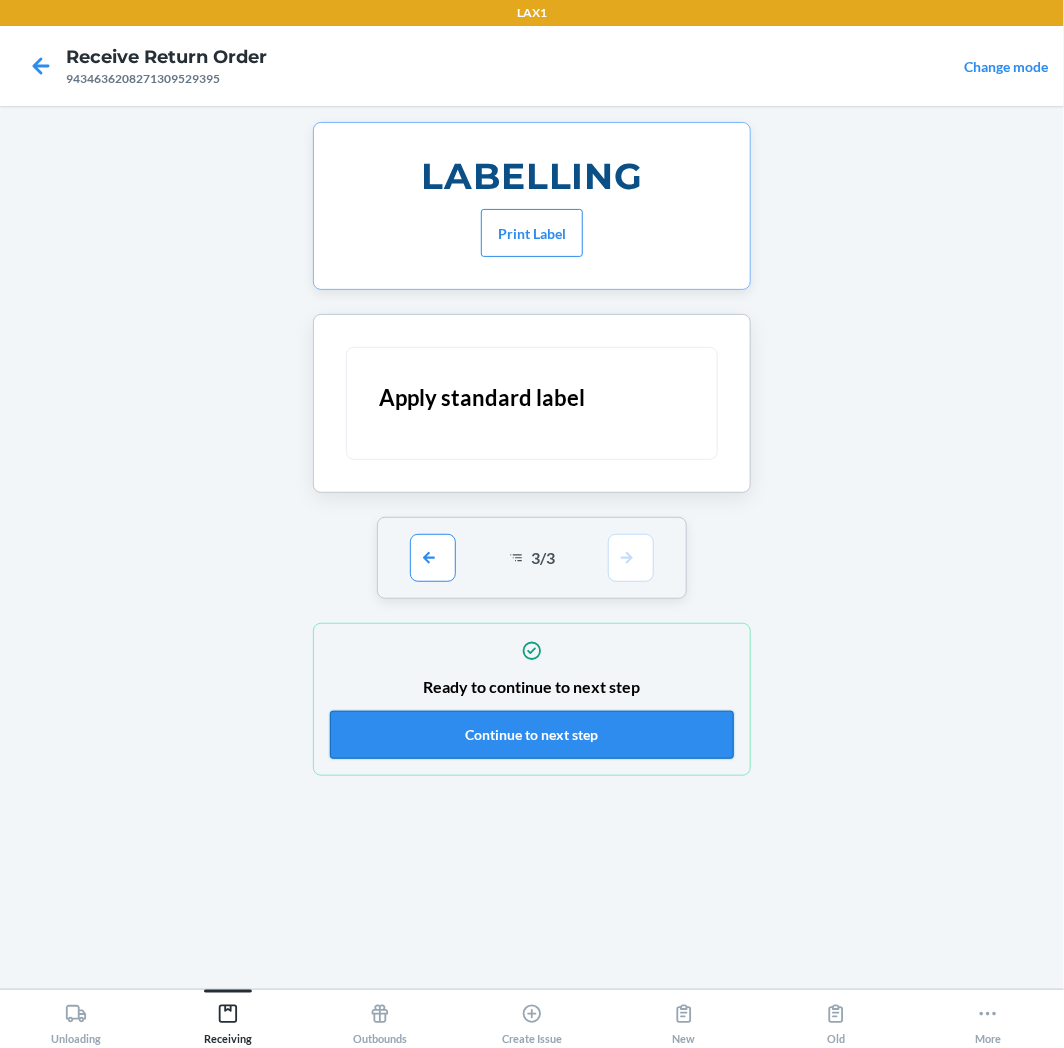 click on "Continue to next step" at bounding box center [532, 735] 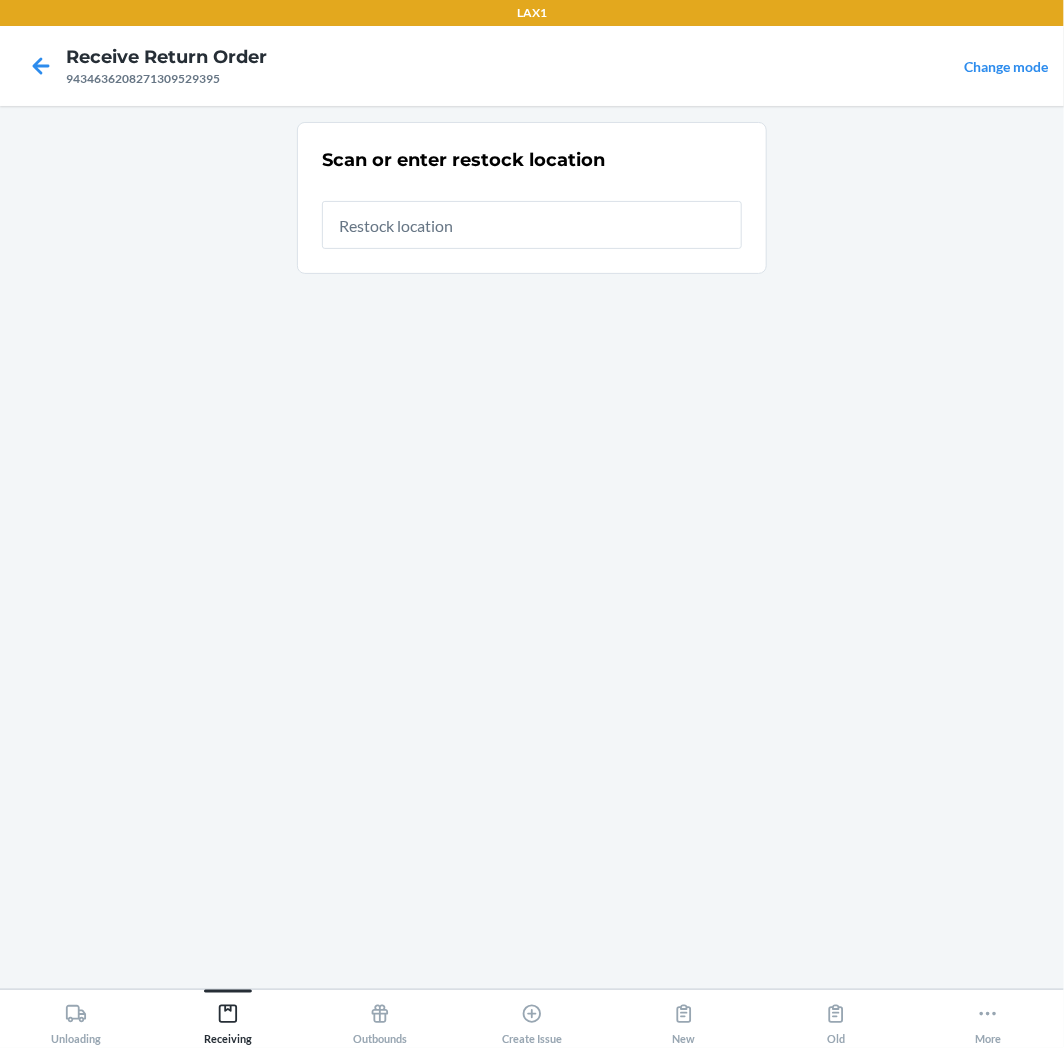 click at bounding box center [532, 225] 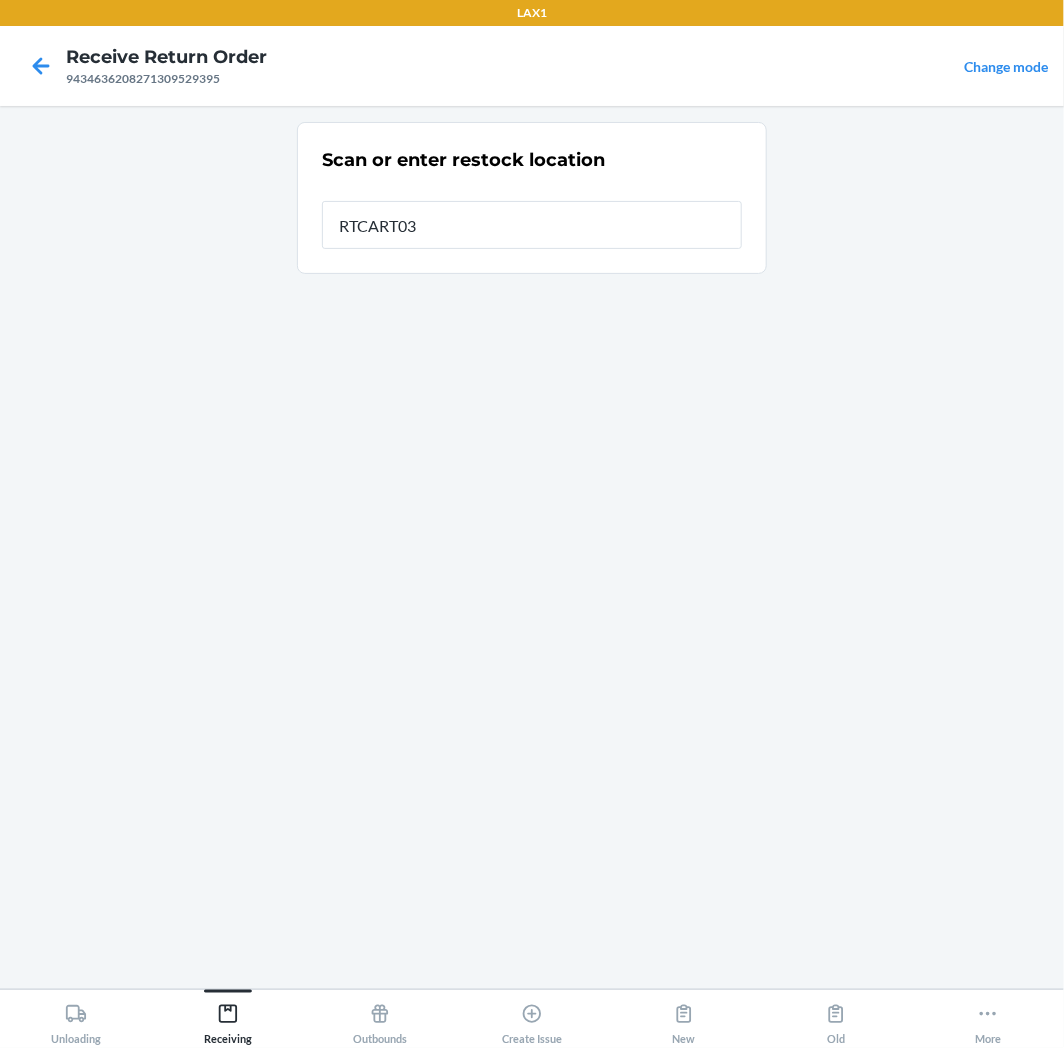 type on "RTCART035" 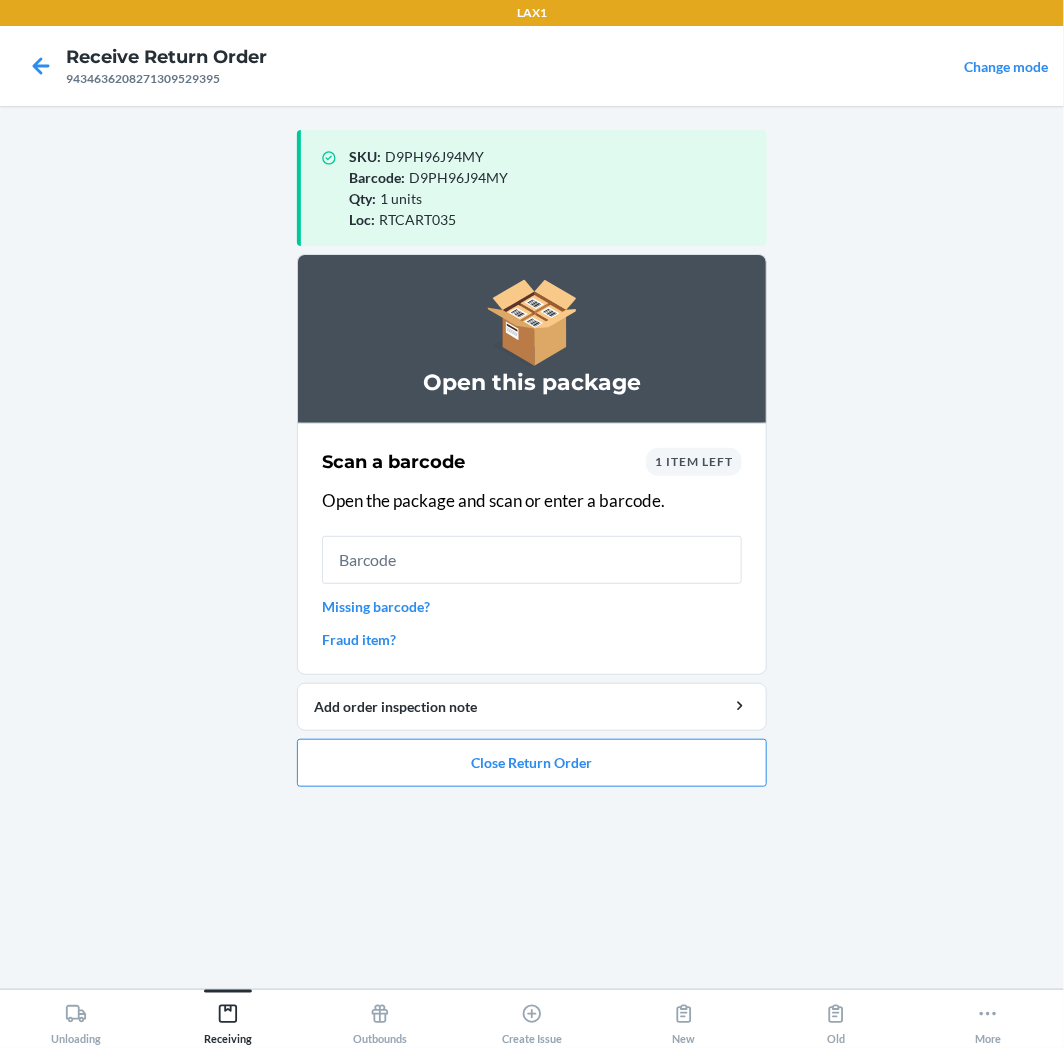 click at bounding box center [532, 560] 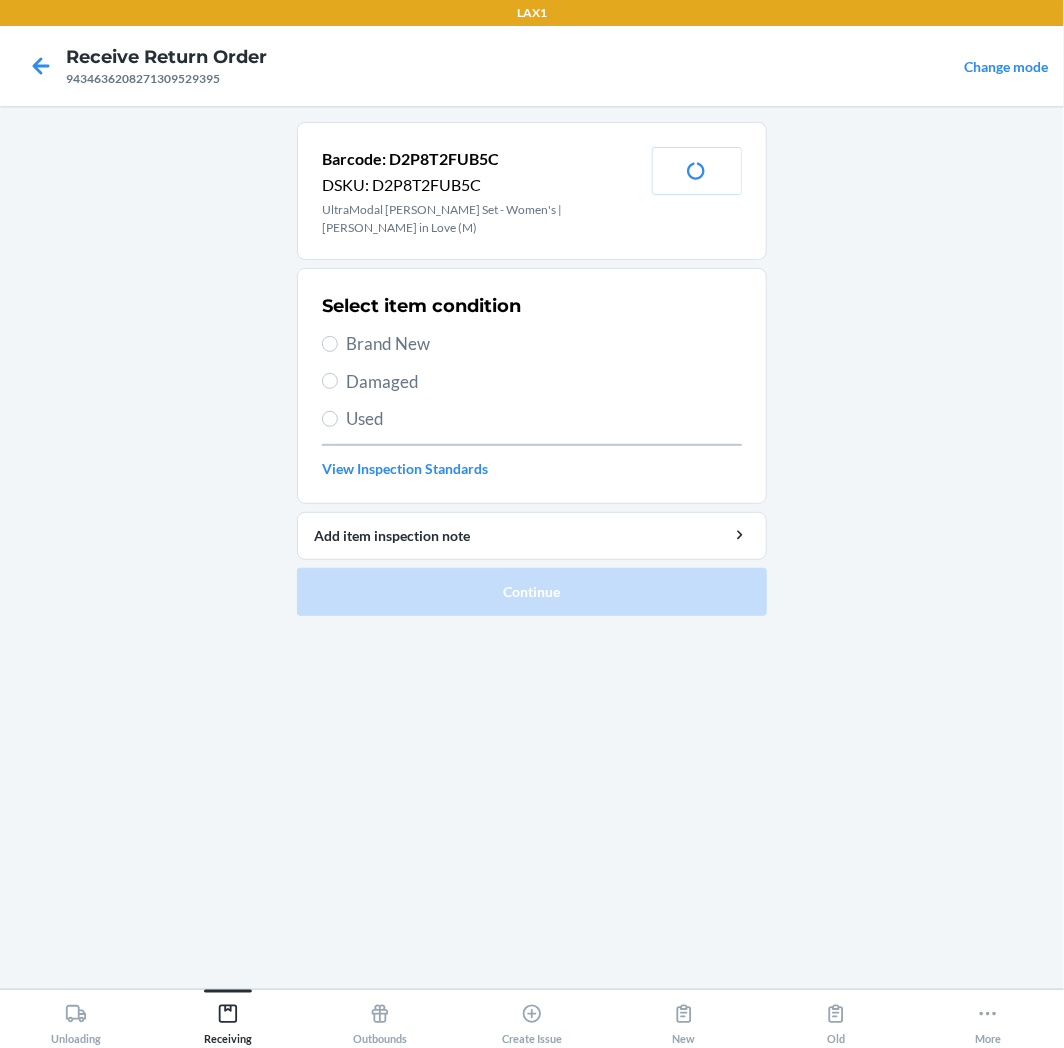 click on "Brand New" at bounding box center (544, 344) 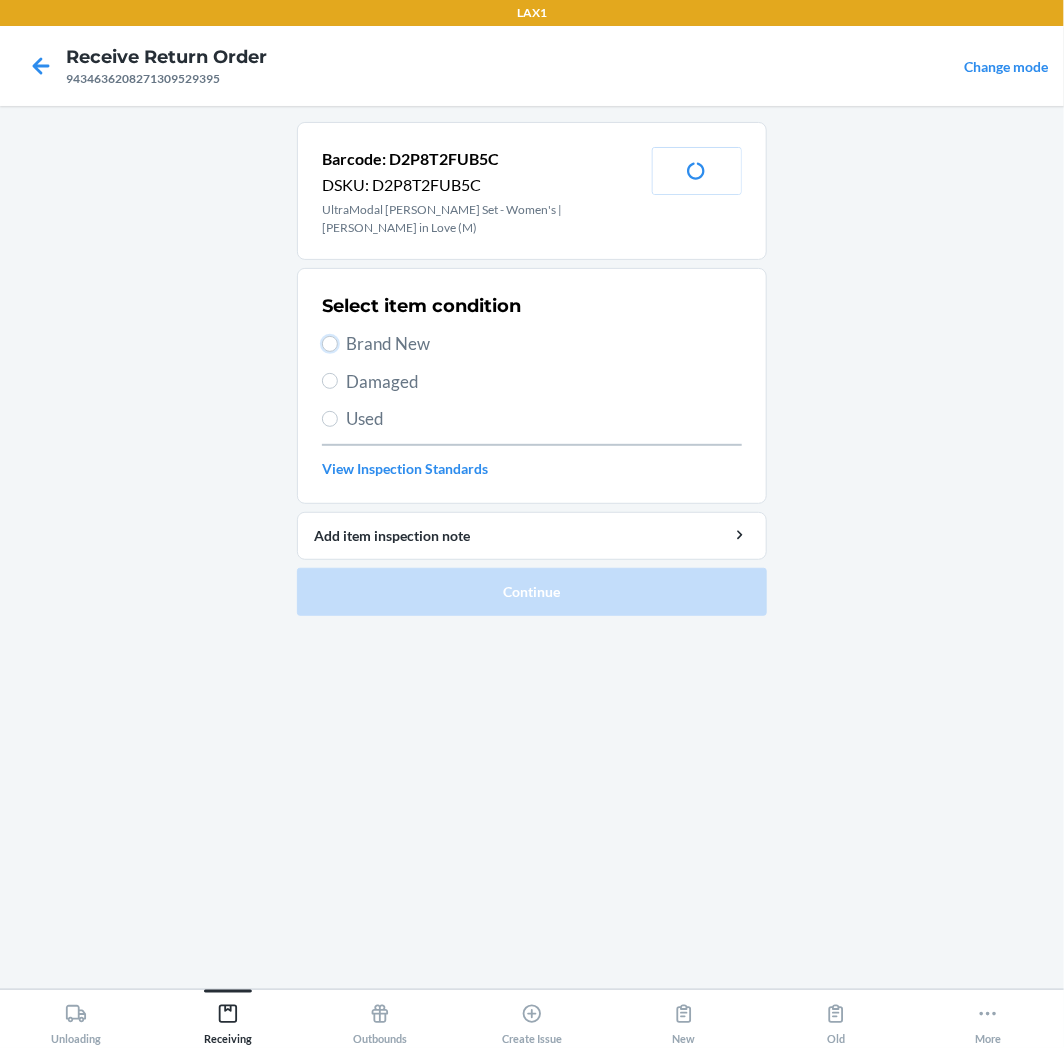 click on "Brand New" at bounding box center (330, 344) 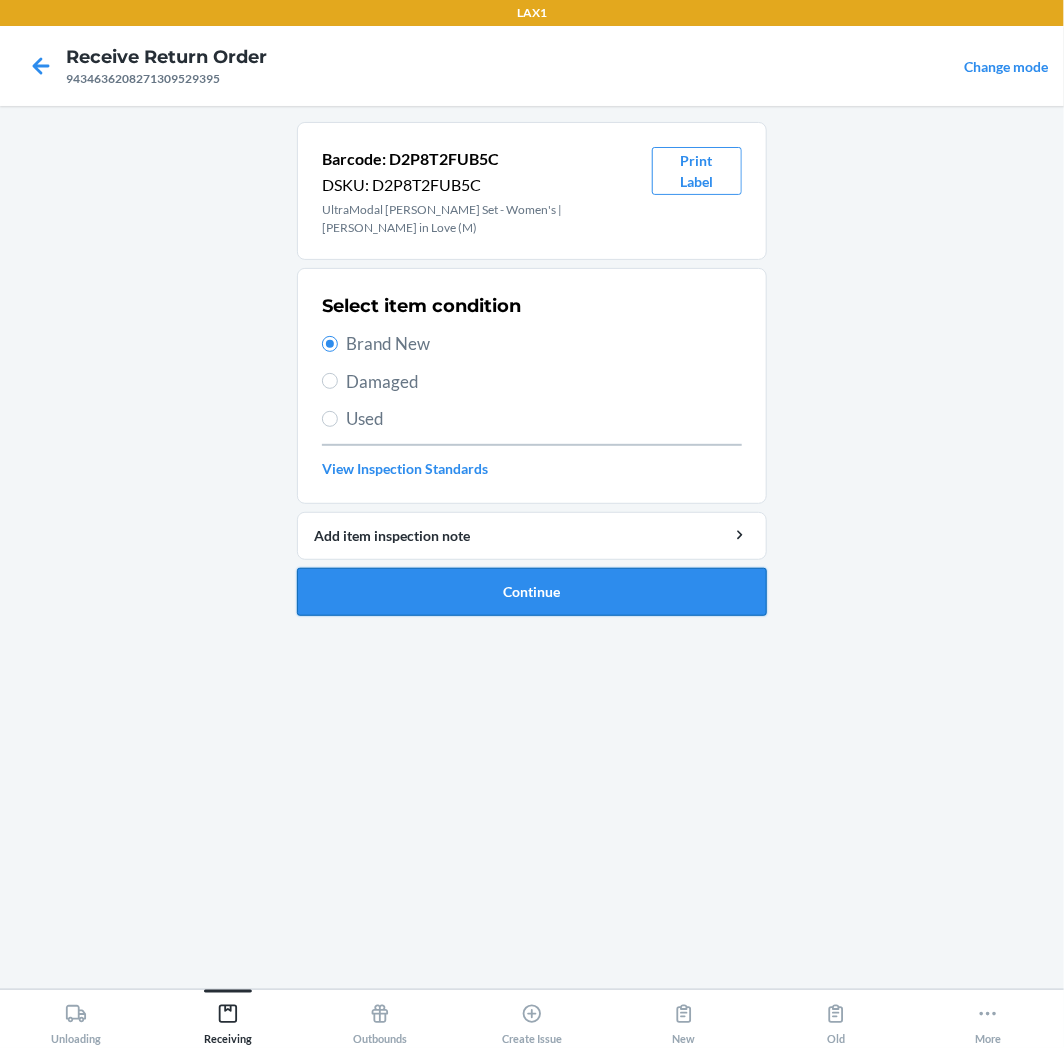 click on "Continue" at bounding box center [532, 592] 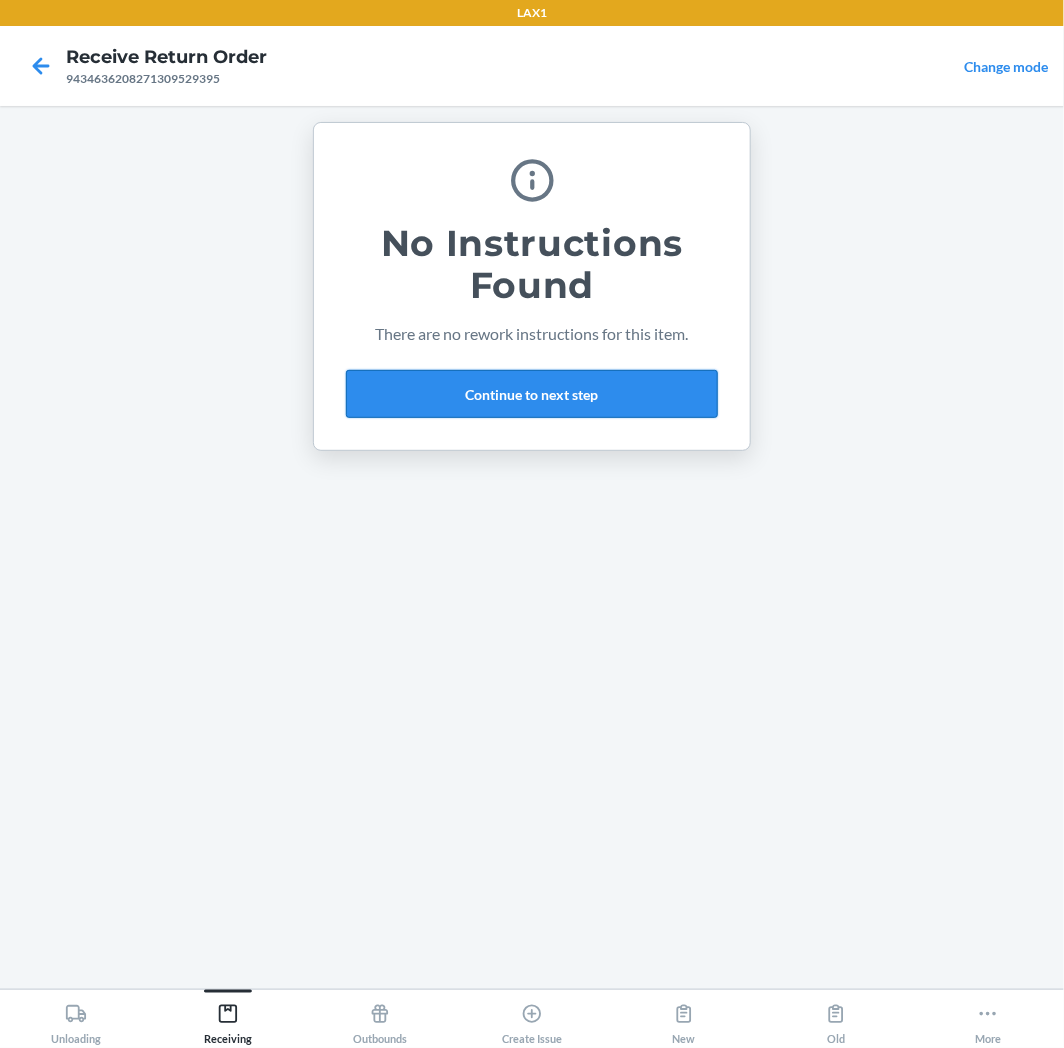 click on "Continue to next step" at bounding box center [532, 394] 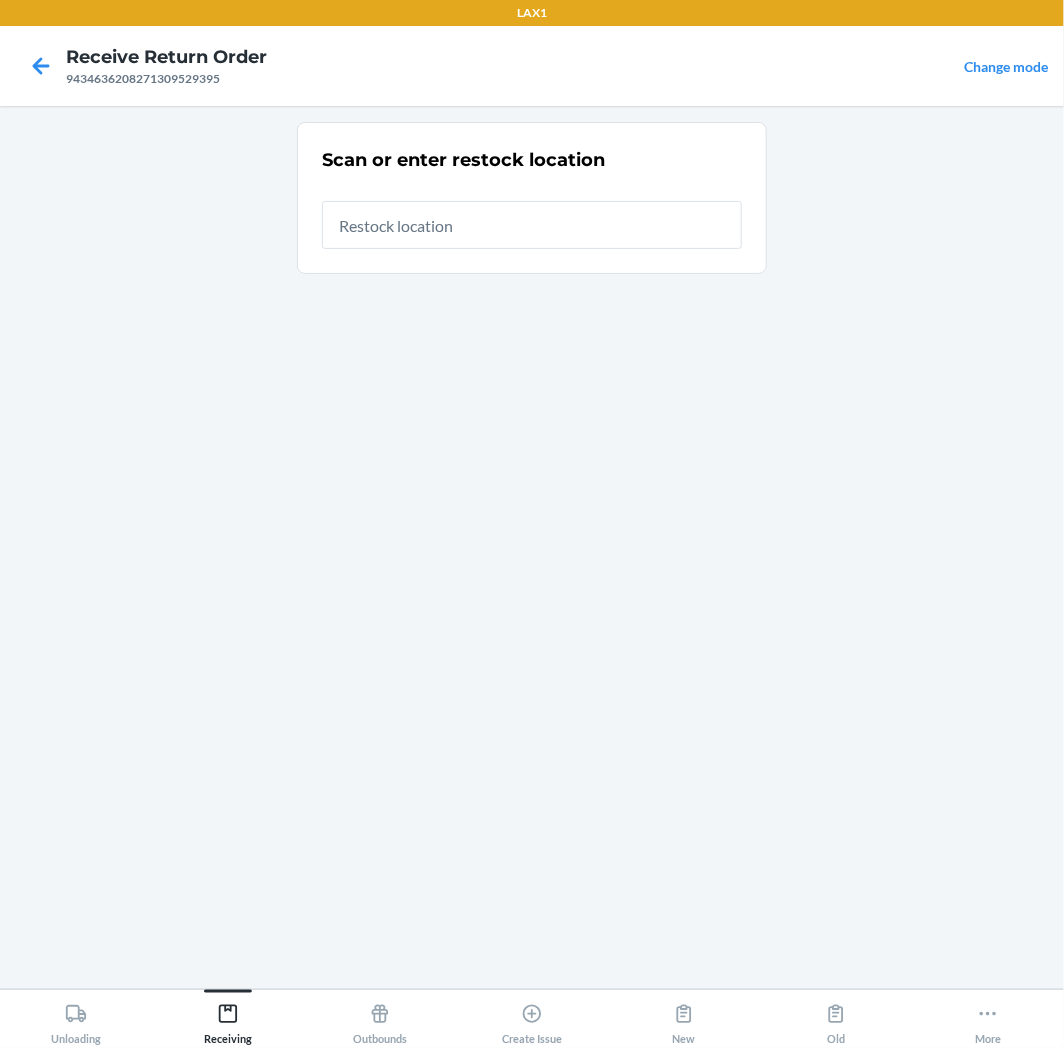 click at bounding box center (532, 225) 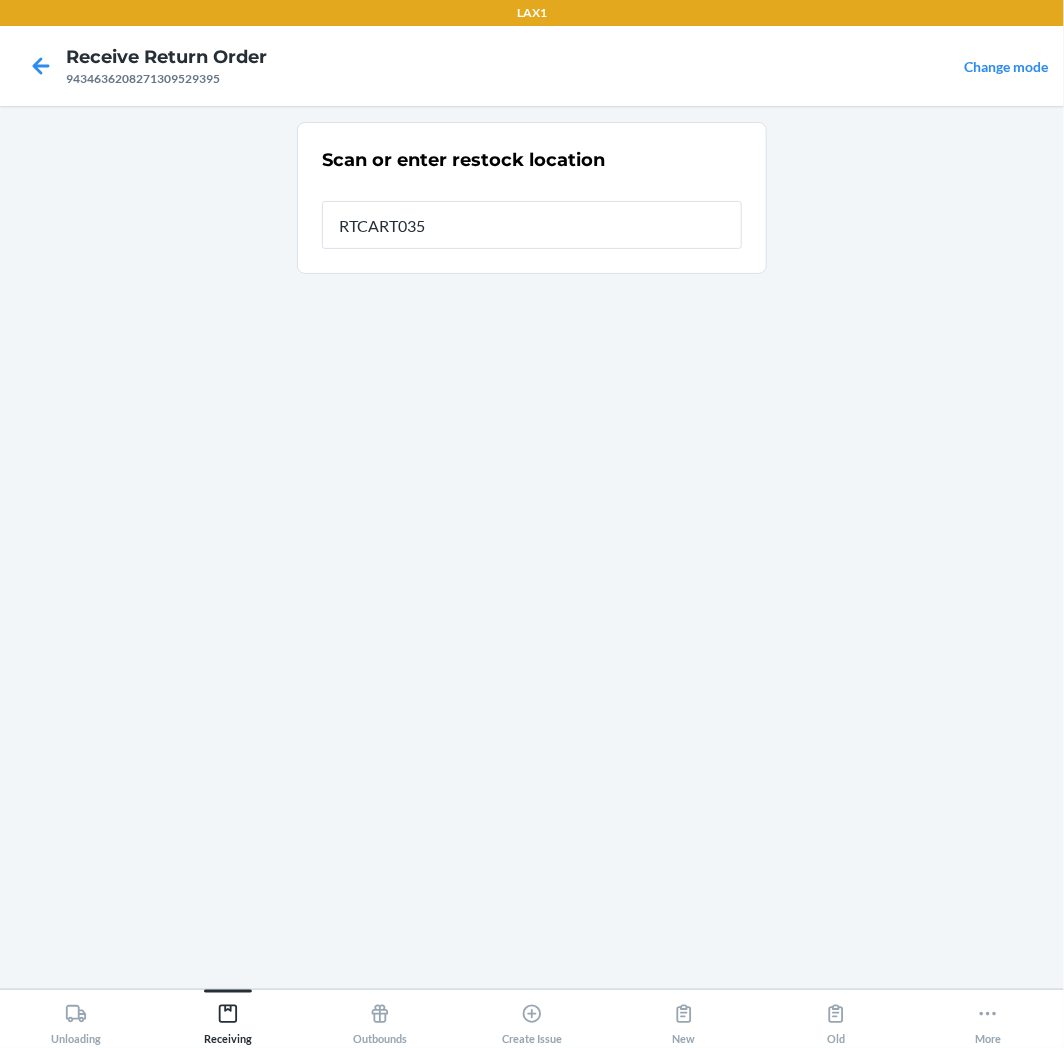 type on "RTCART035" 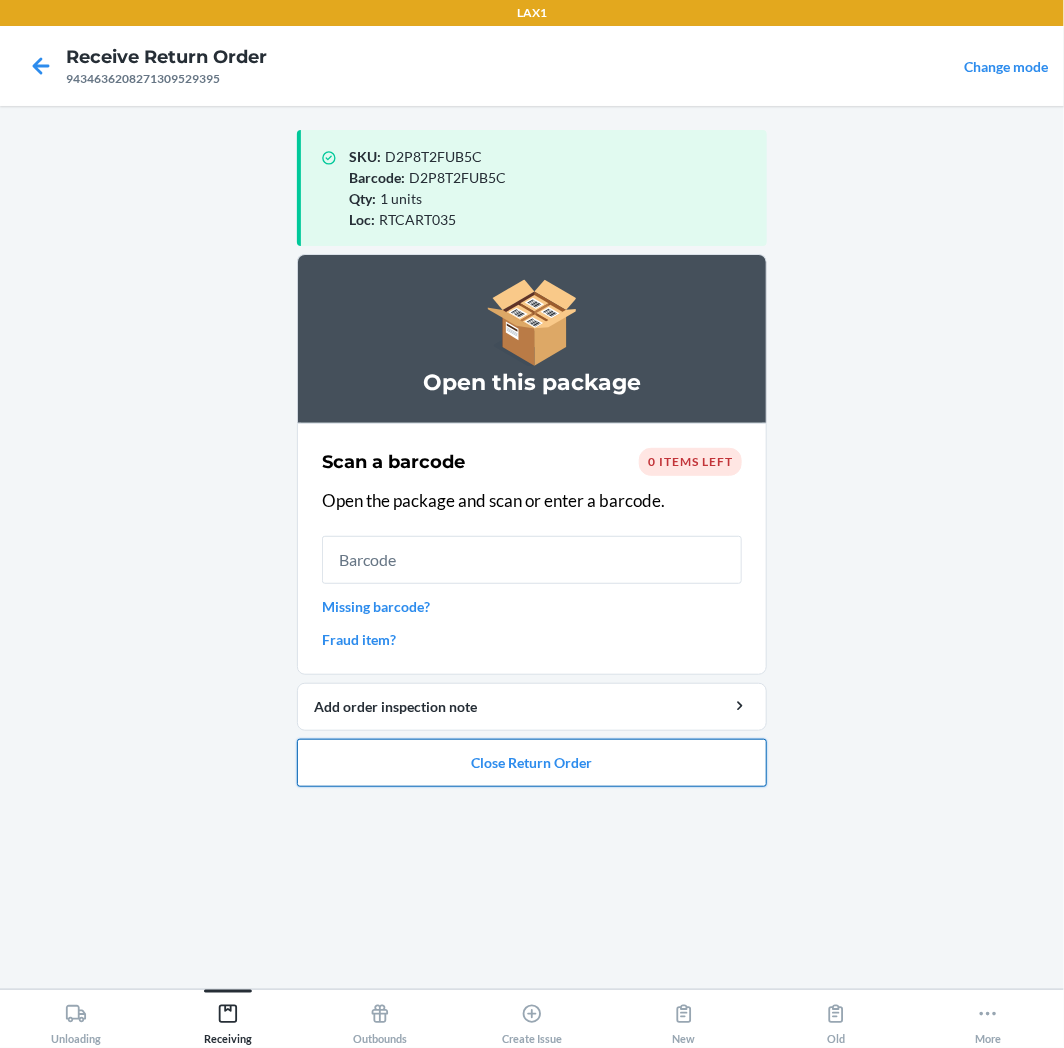click on "Close Return Order" at bounding box center (532, 763) 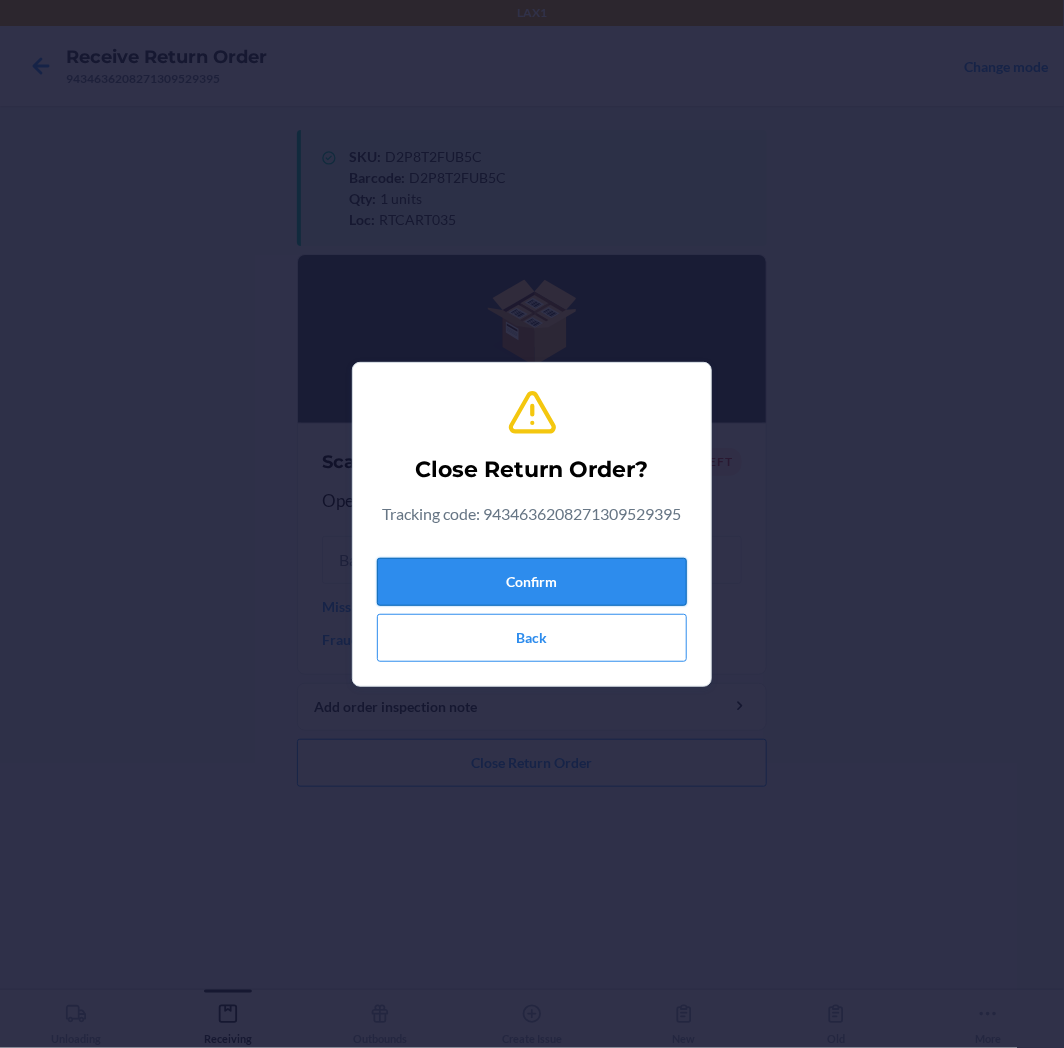 click on "Confirm" at bounding box center (532, 582) 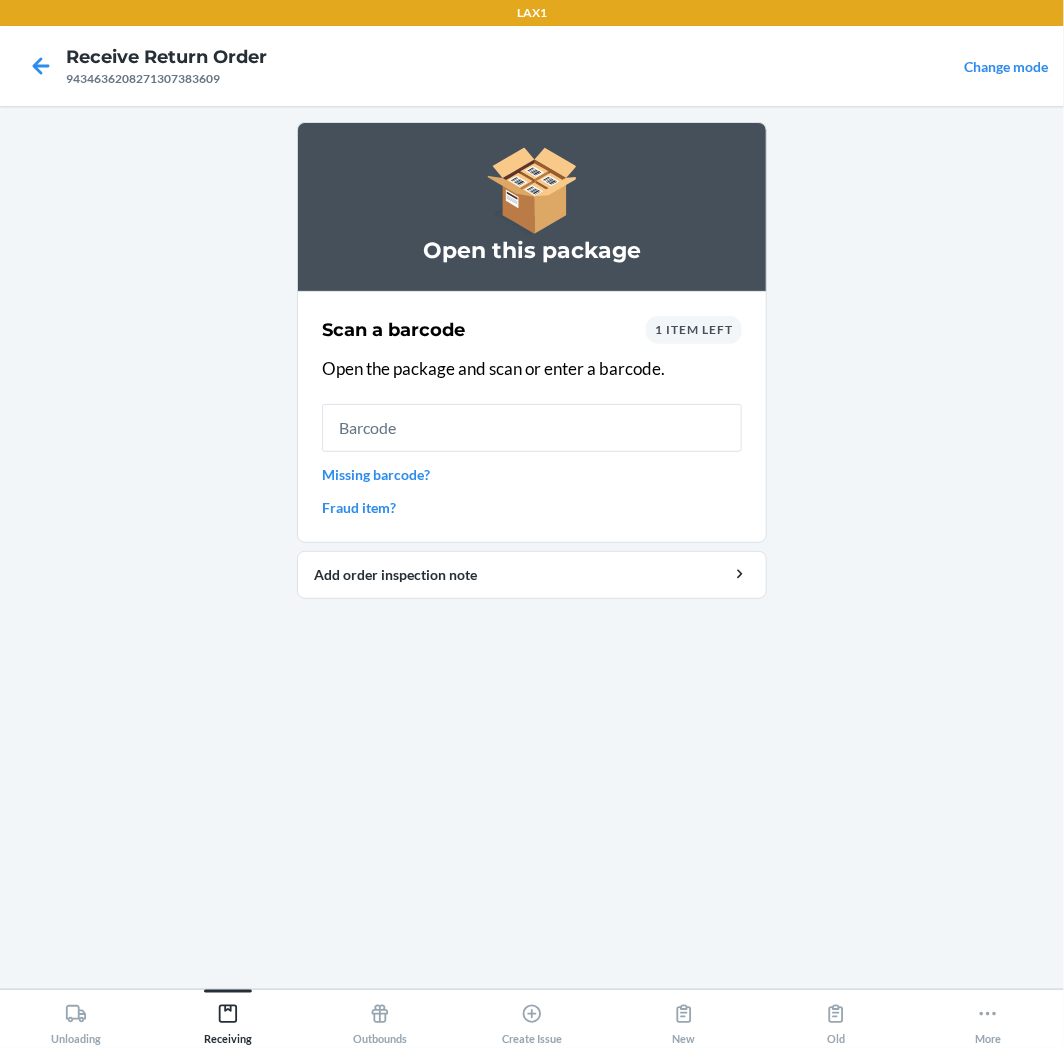 click on "1 item left" at bounding box center (694, 329) 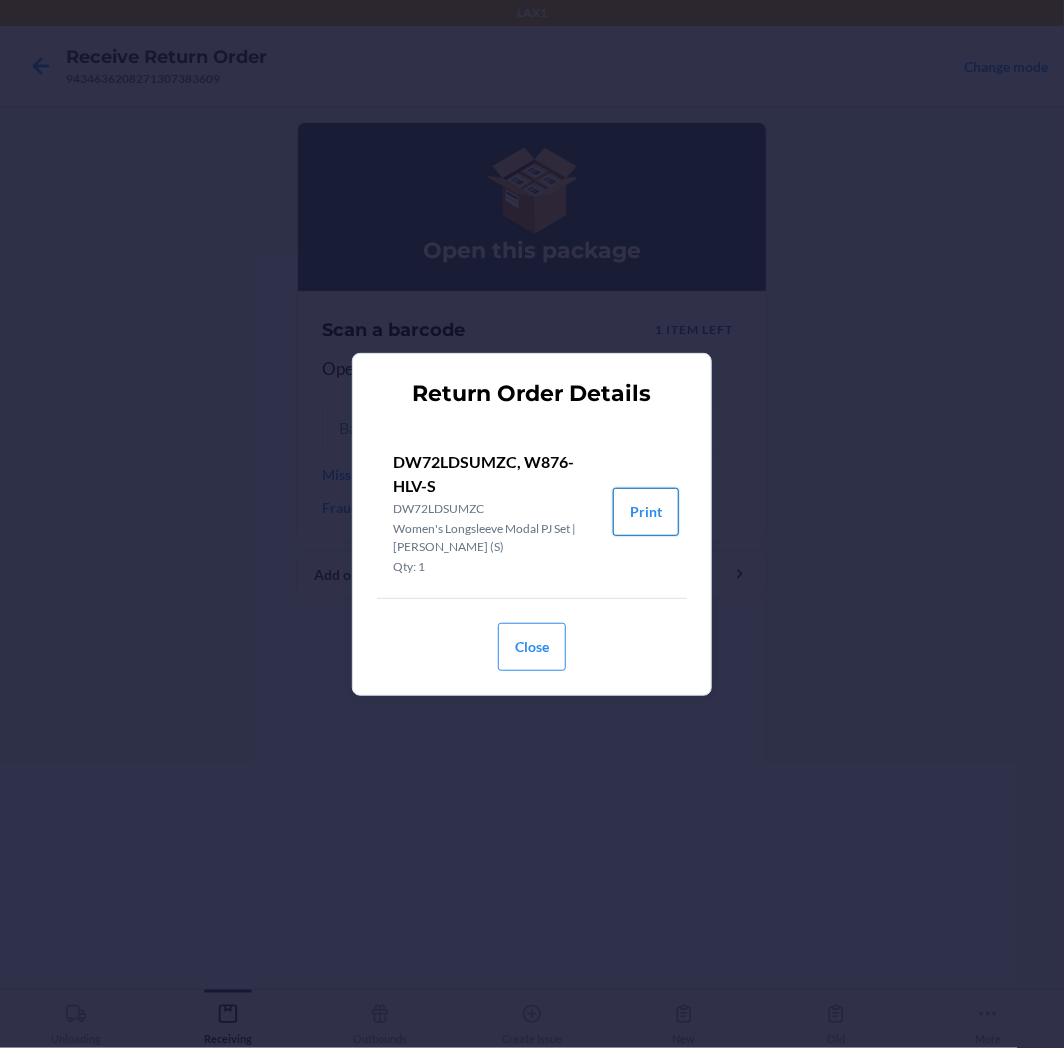 click on "Print" at bounding box center [646, 512] 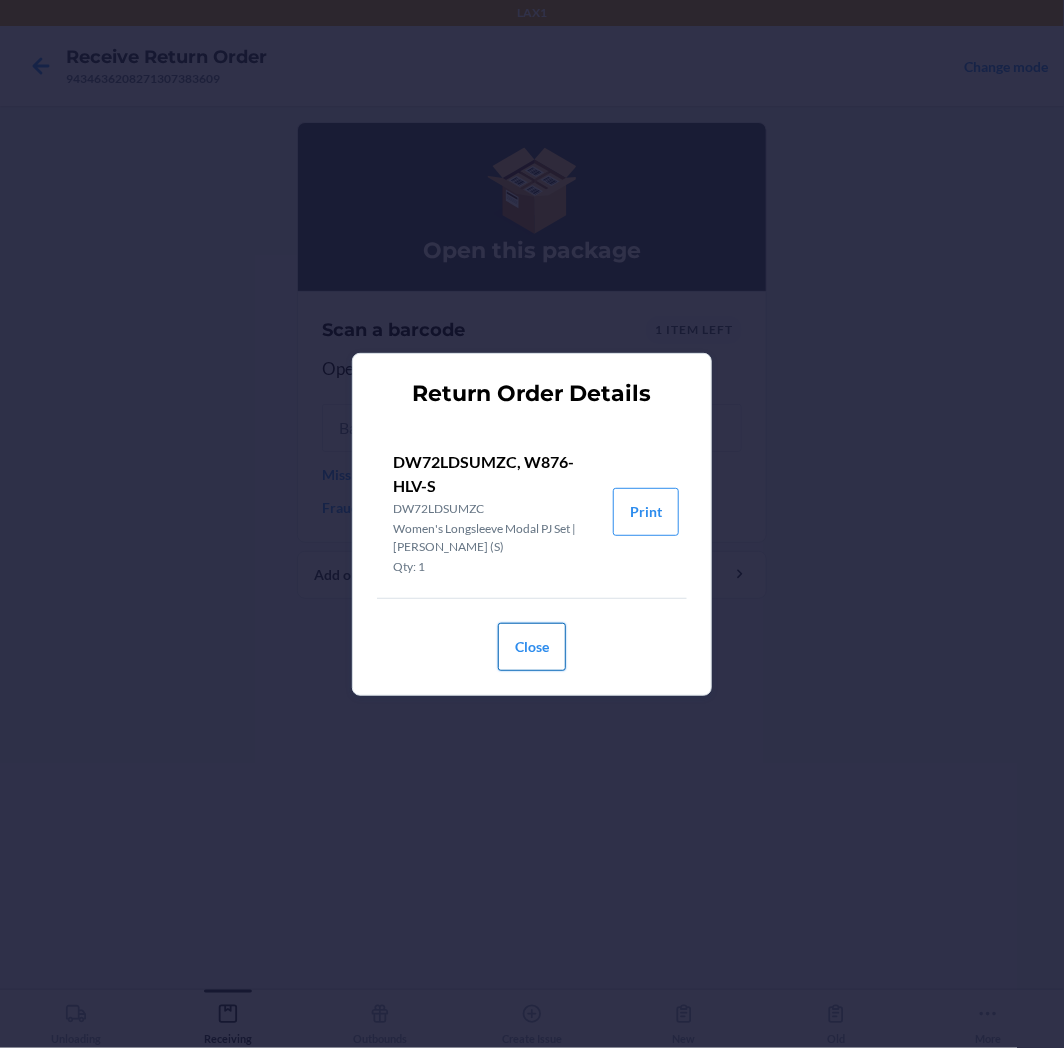 click on "Close" at bounding box center [532, 647] 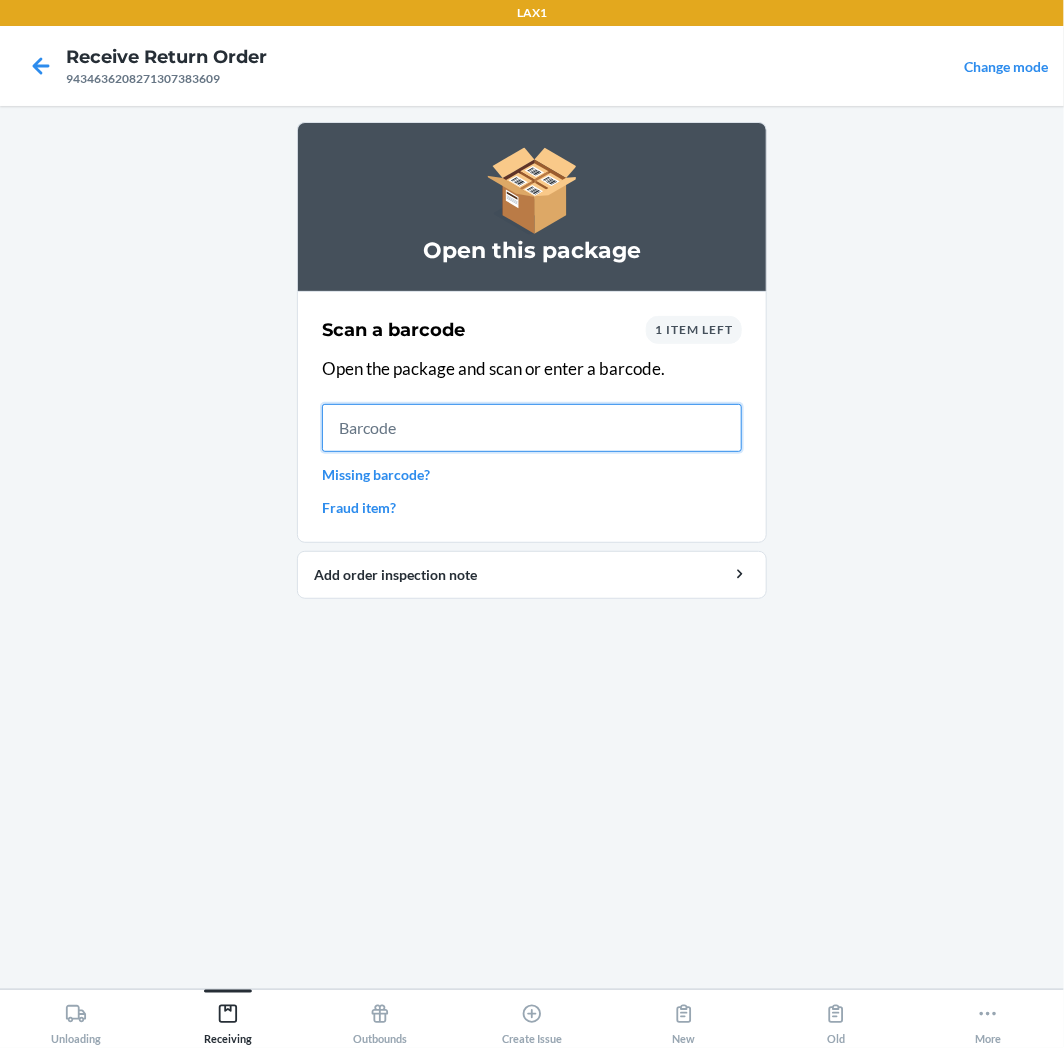 click at bounding box center [532, 428] 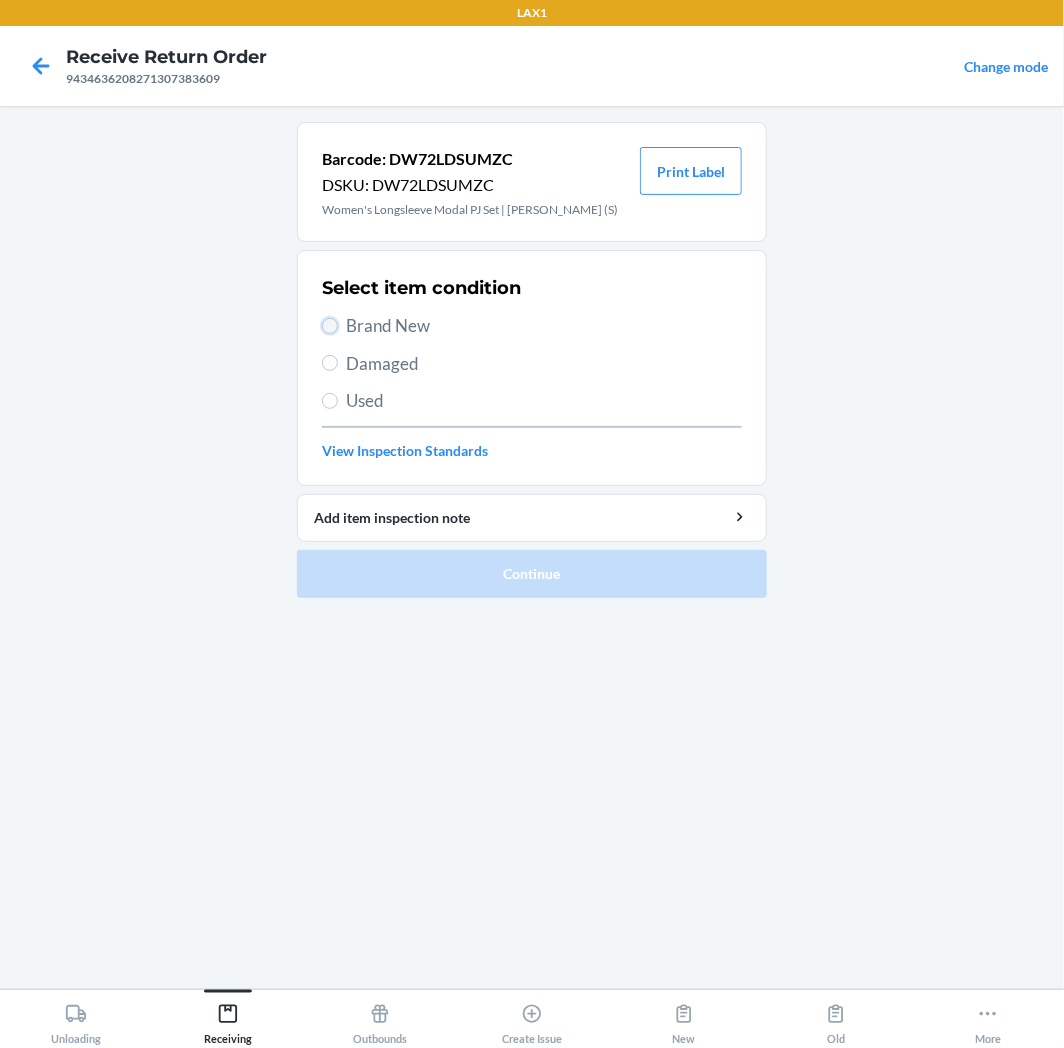 click on "Brand New" at bounding box center [330, 326] 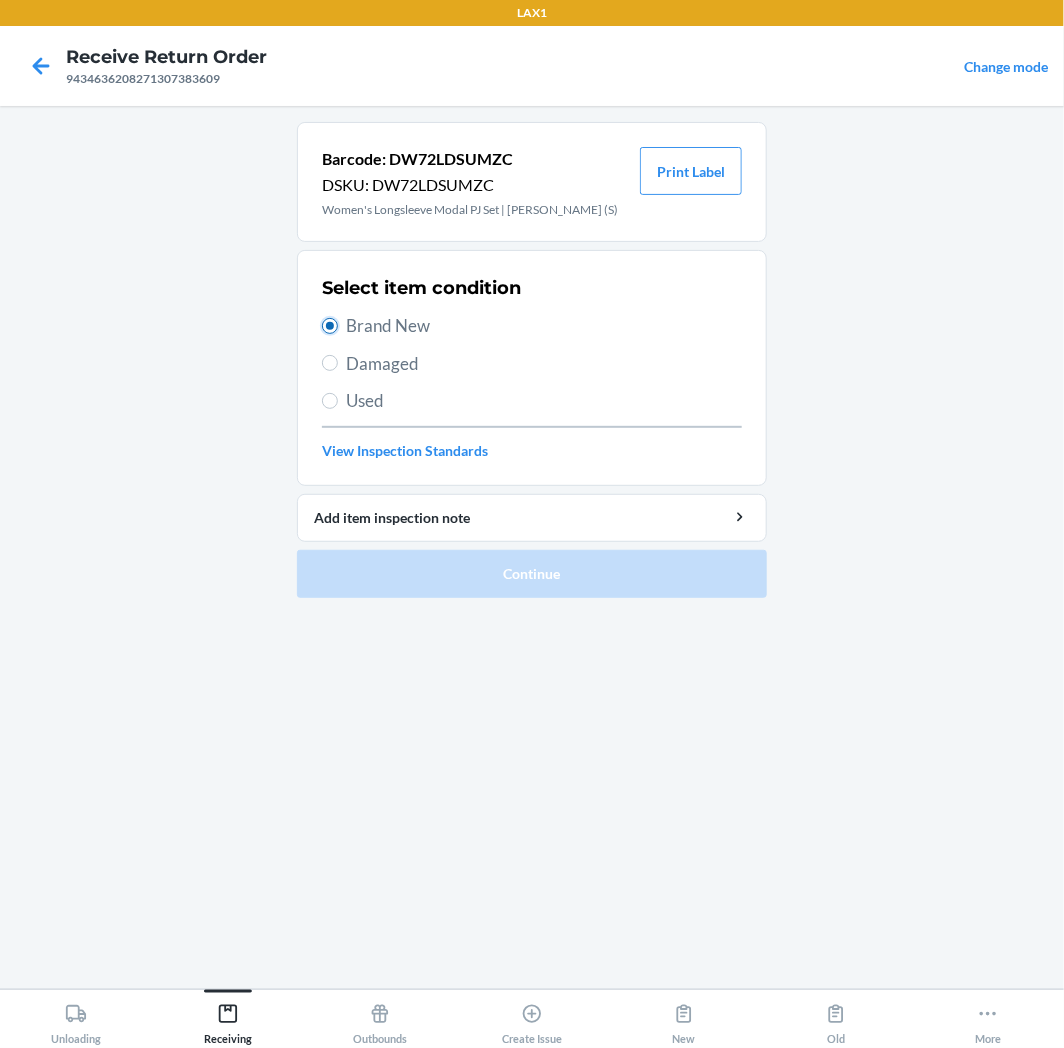 radio on "true" 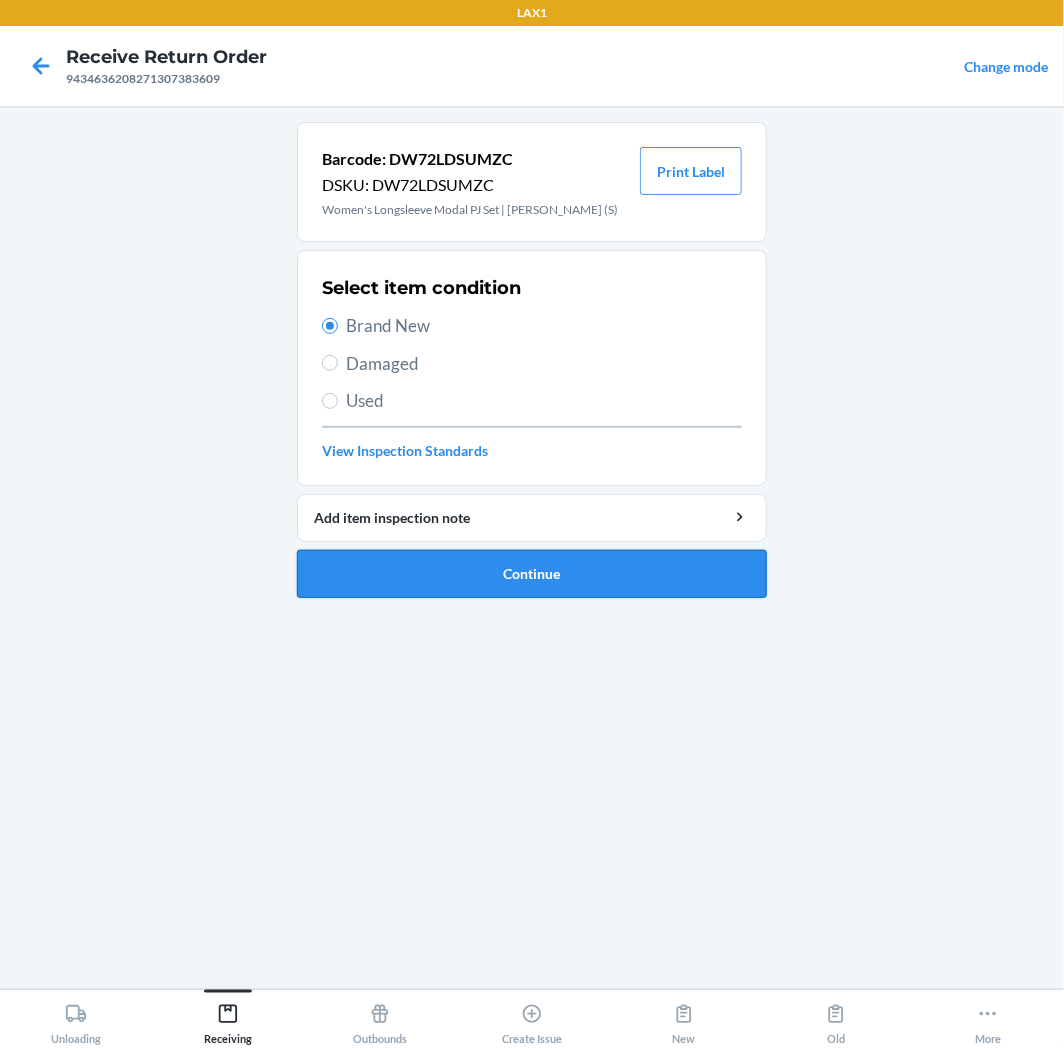 click on "Continue" at bounding box center [532, 574] 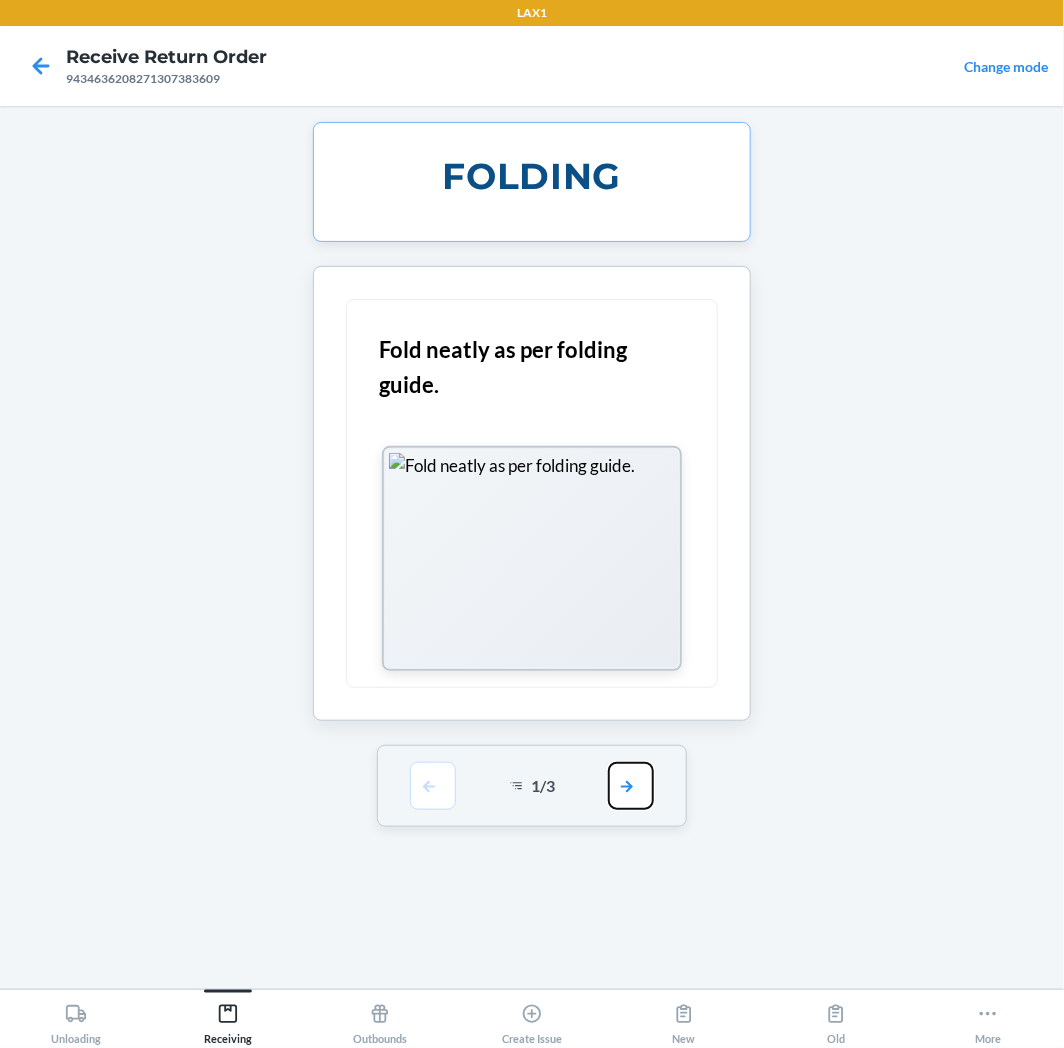 click at bounding box center (631, 786) 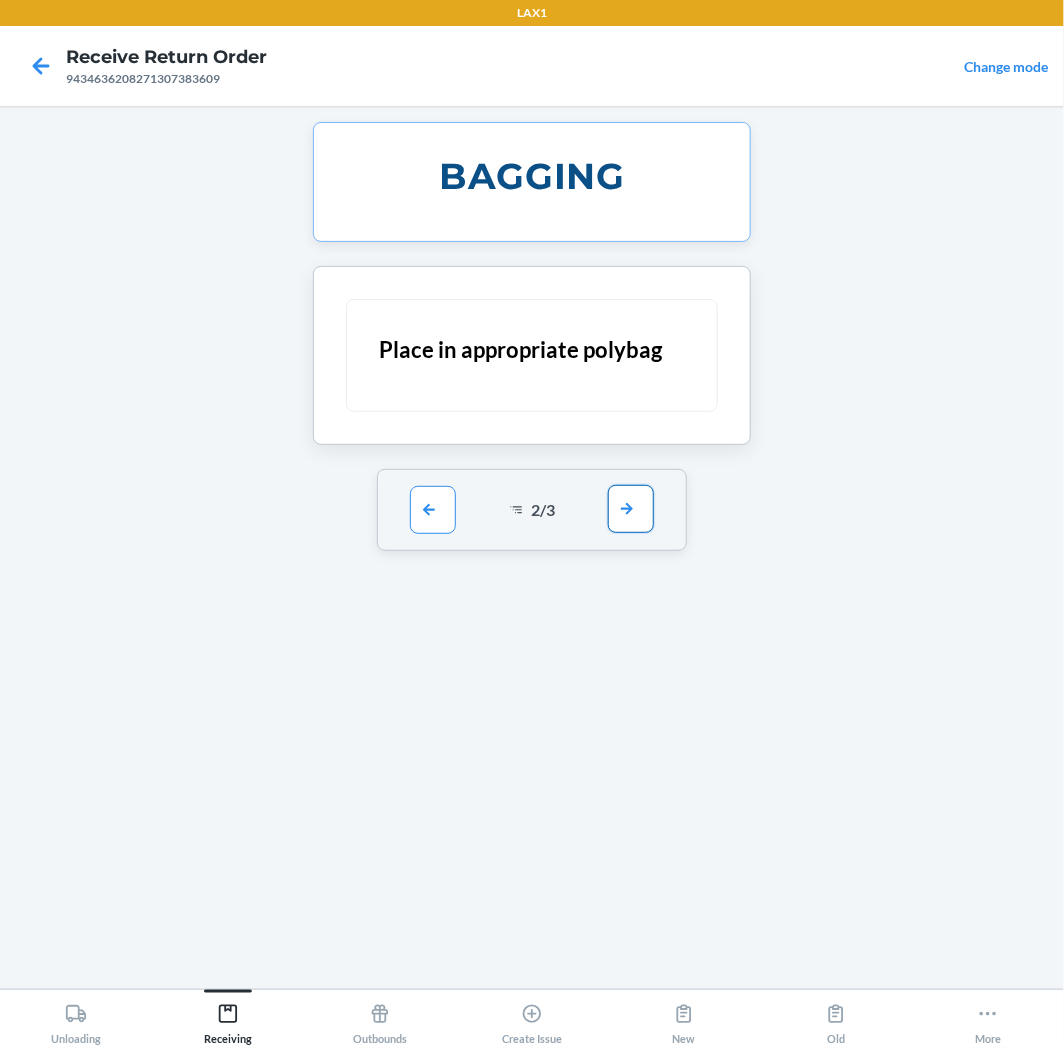 click at bounding box center (631, 509) 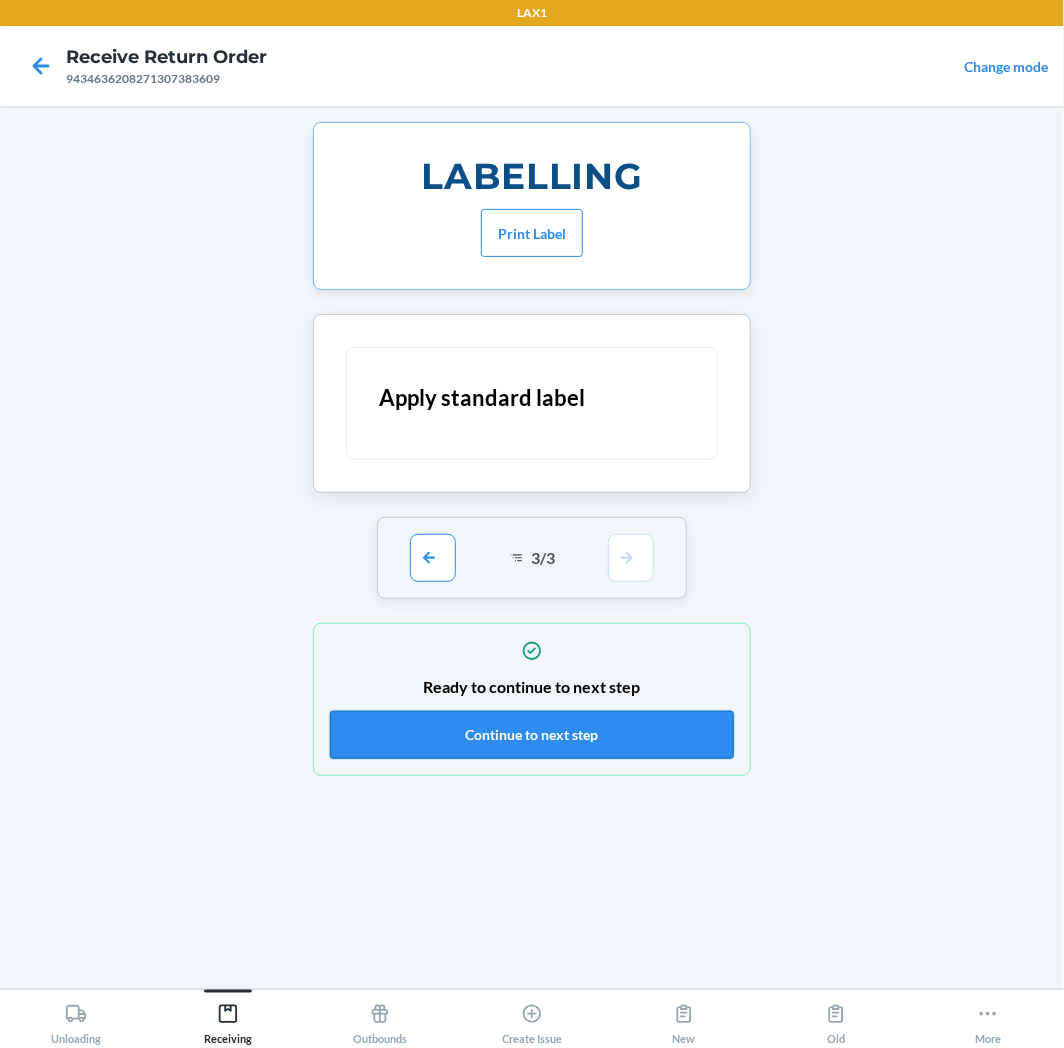 click on "Continue to next step" at bounding box center [532, 735] 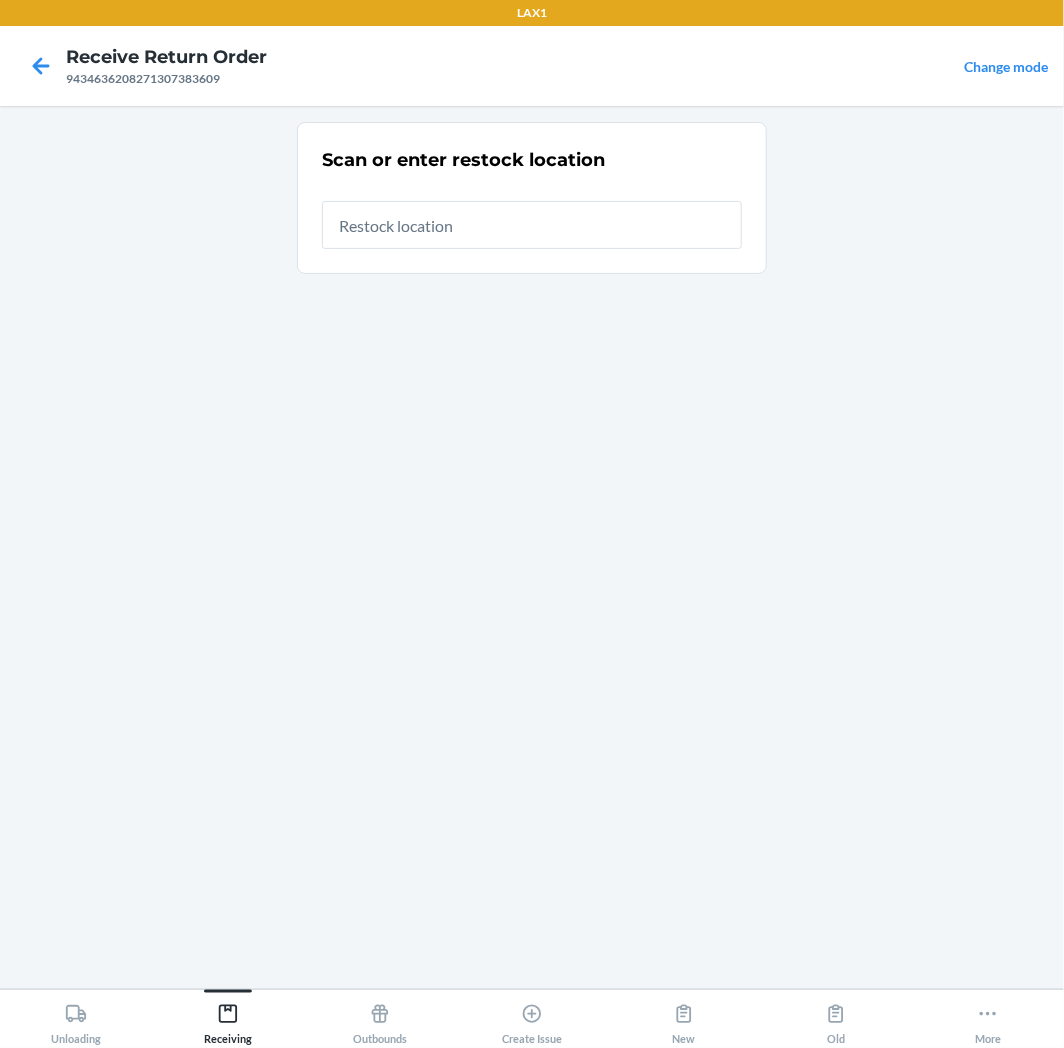 click at bounding box center (532, 225) 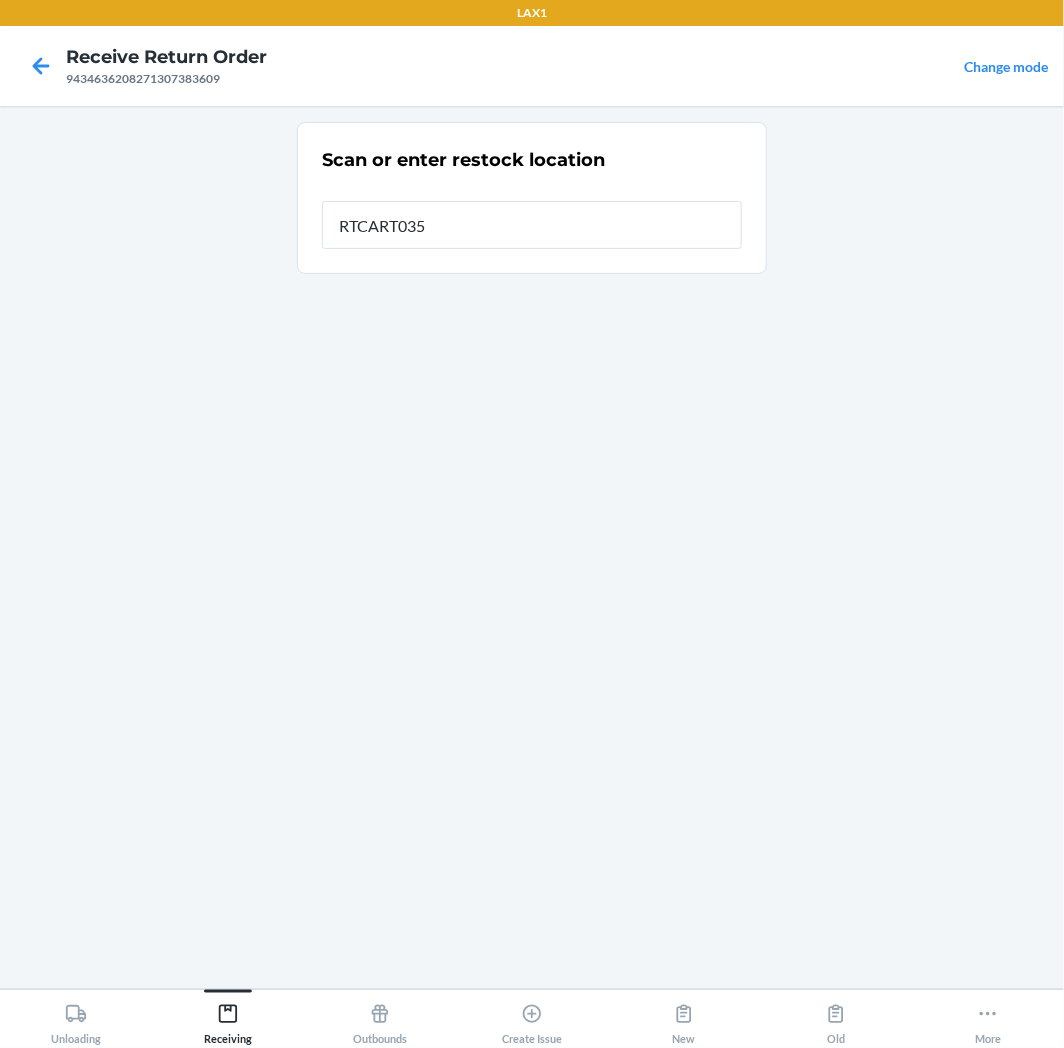 type on "RTCART035" 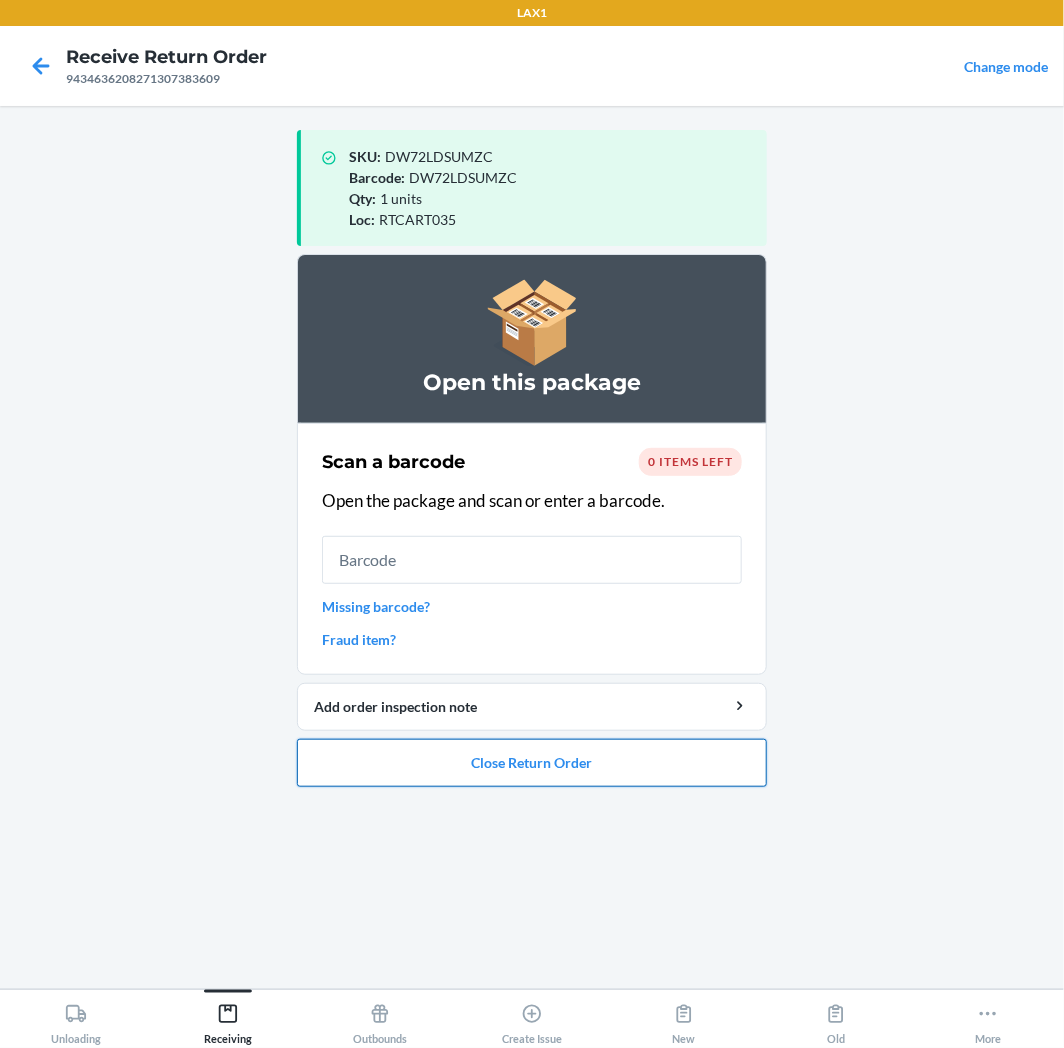 click on "Close Return Order" at bounding box center [532, 763] 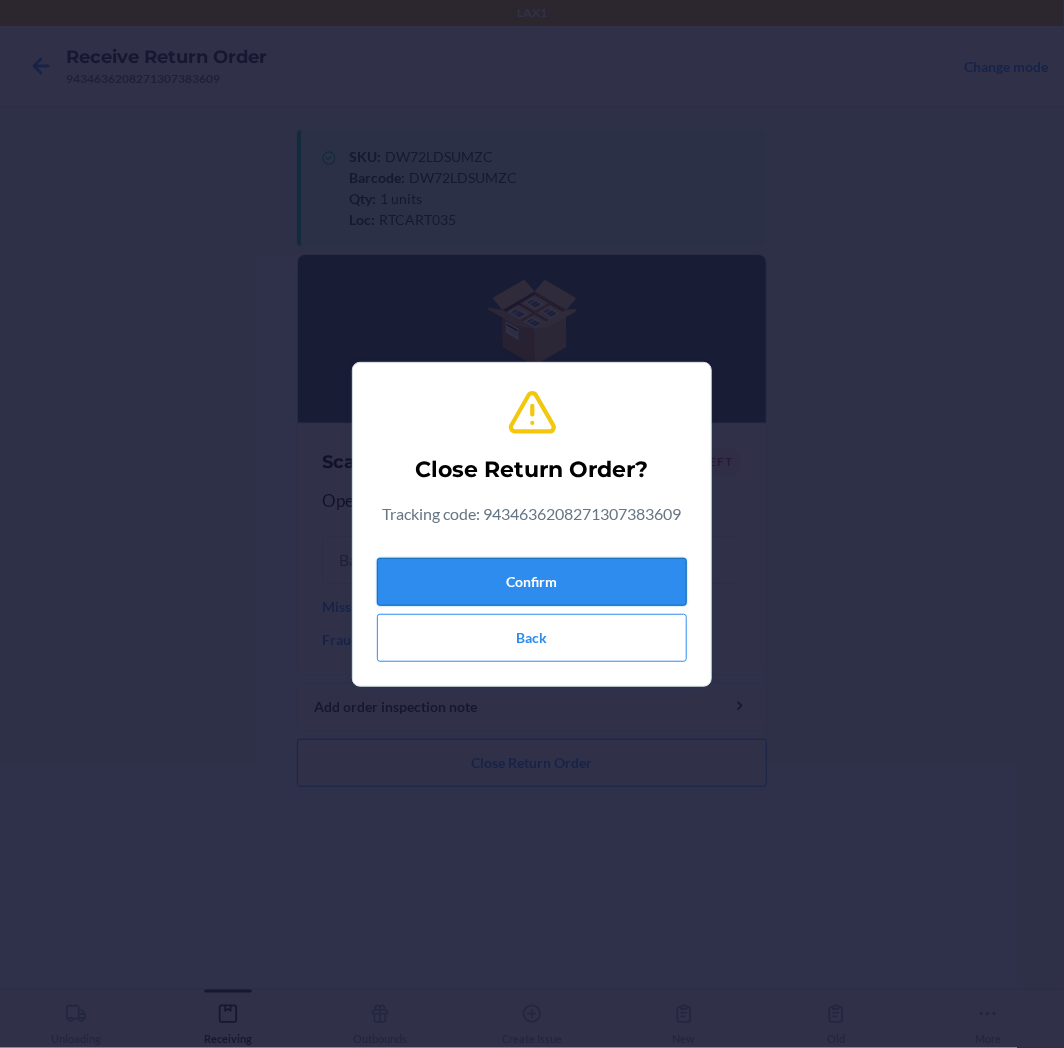 click on "Confirm" at bounding box center [532, 582] 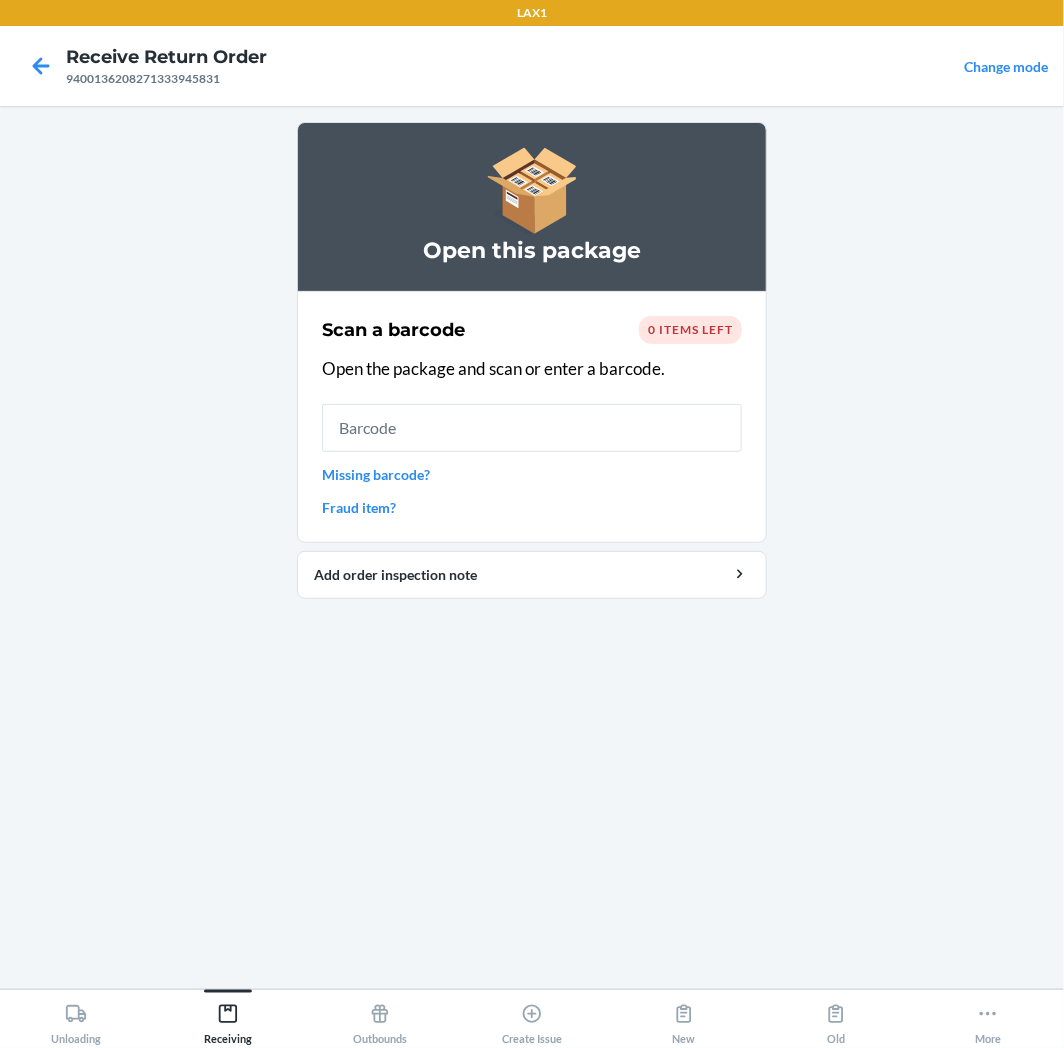 click at bounding box center [532, 428] 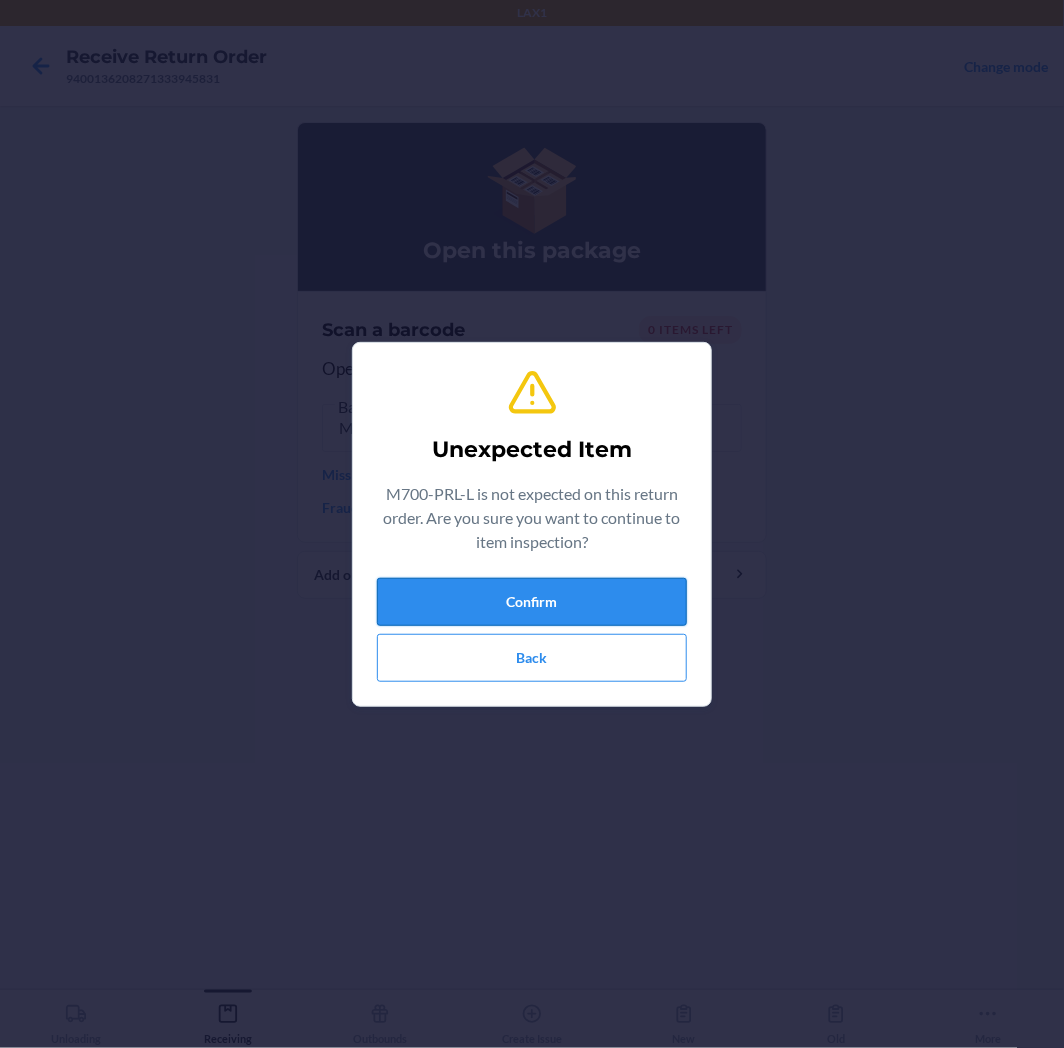 click on "Confirm" at bounding box center (532, 602) 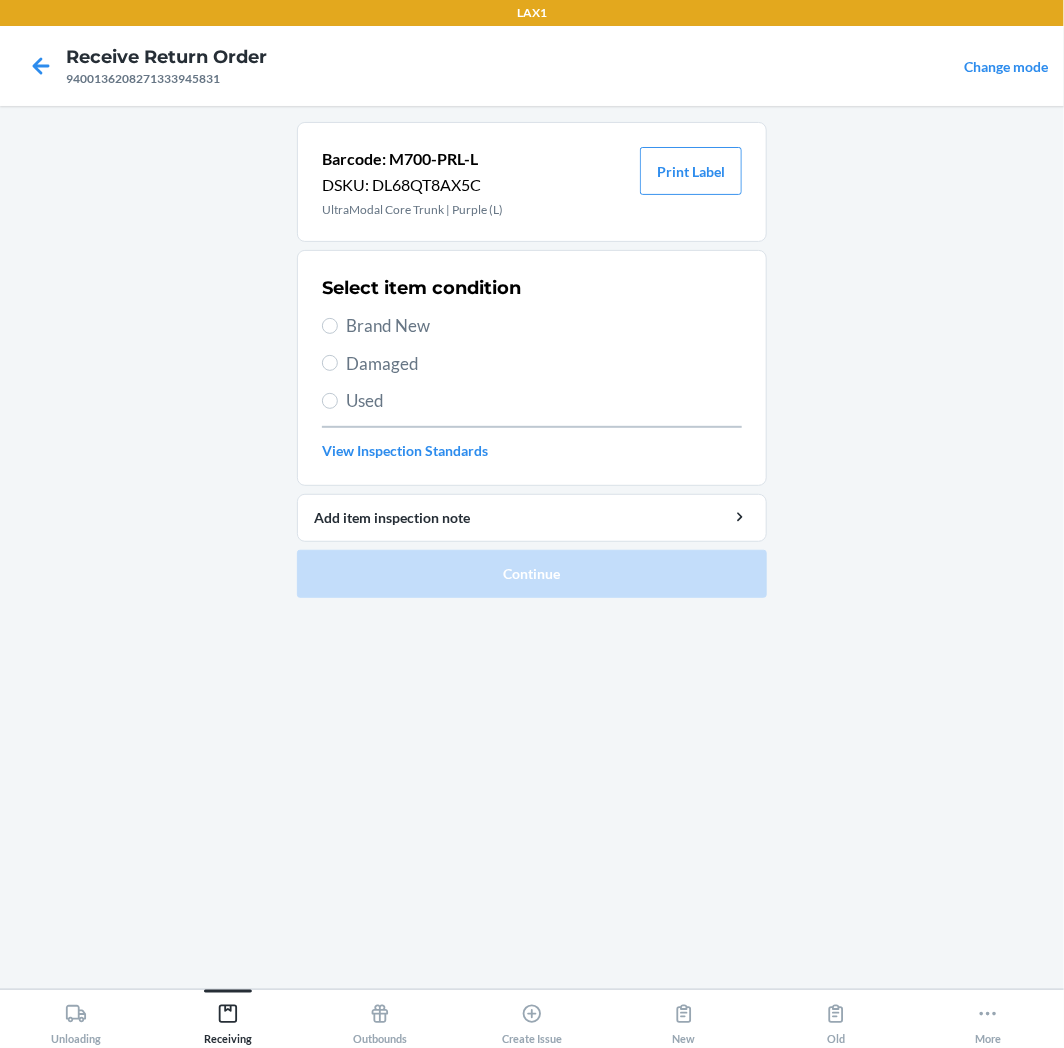 click on "Brand New" at bounding box center (544, 326) 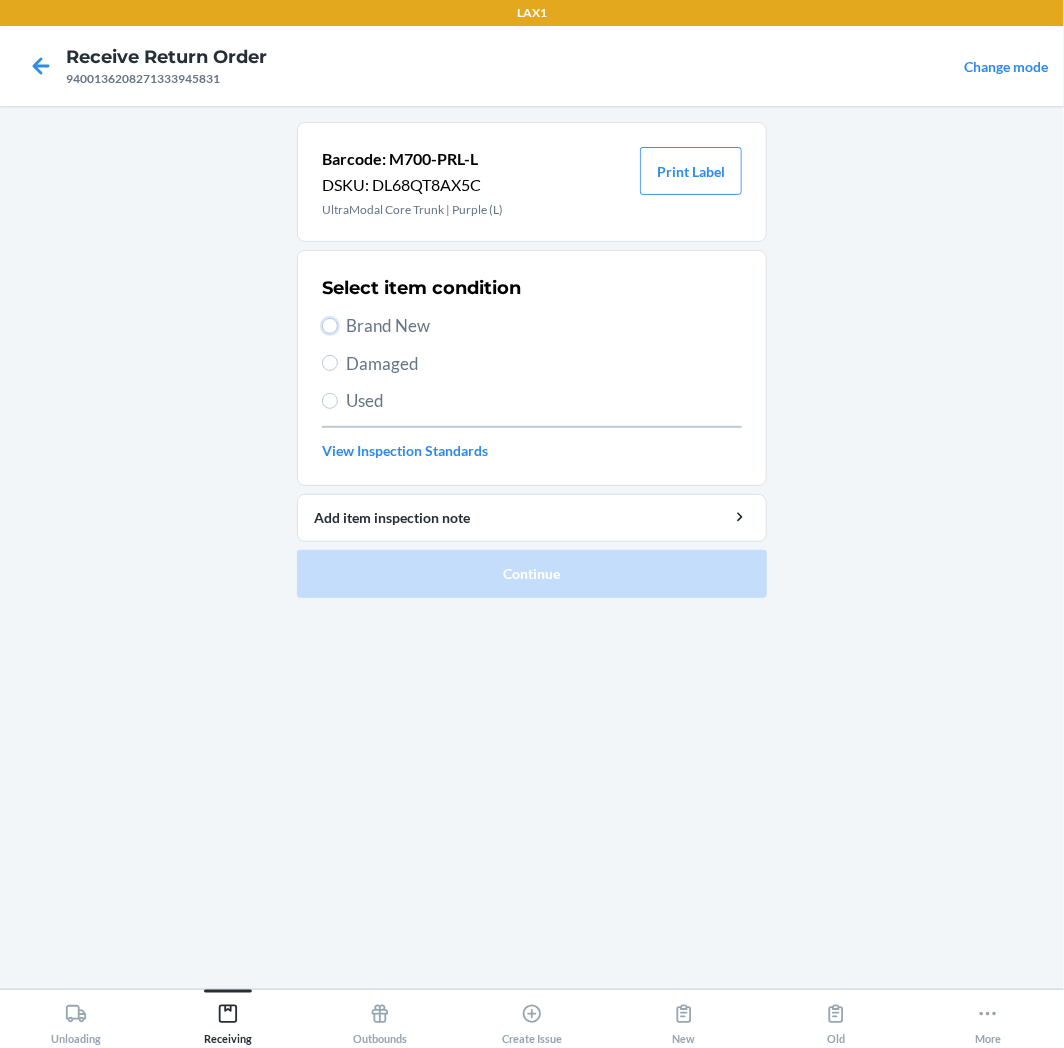 click on "Brand New" at bounding box center [330, 326] 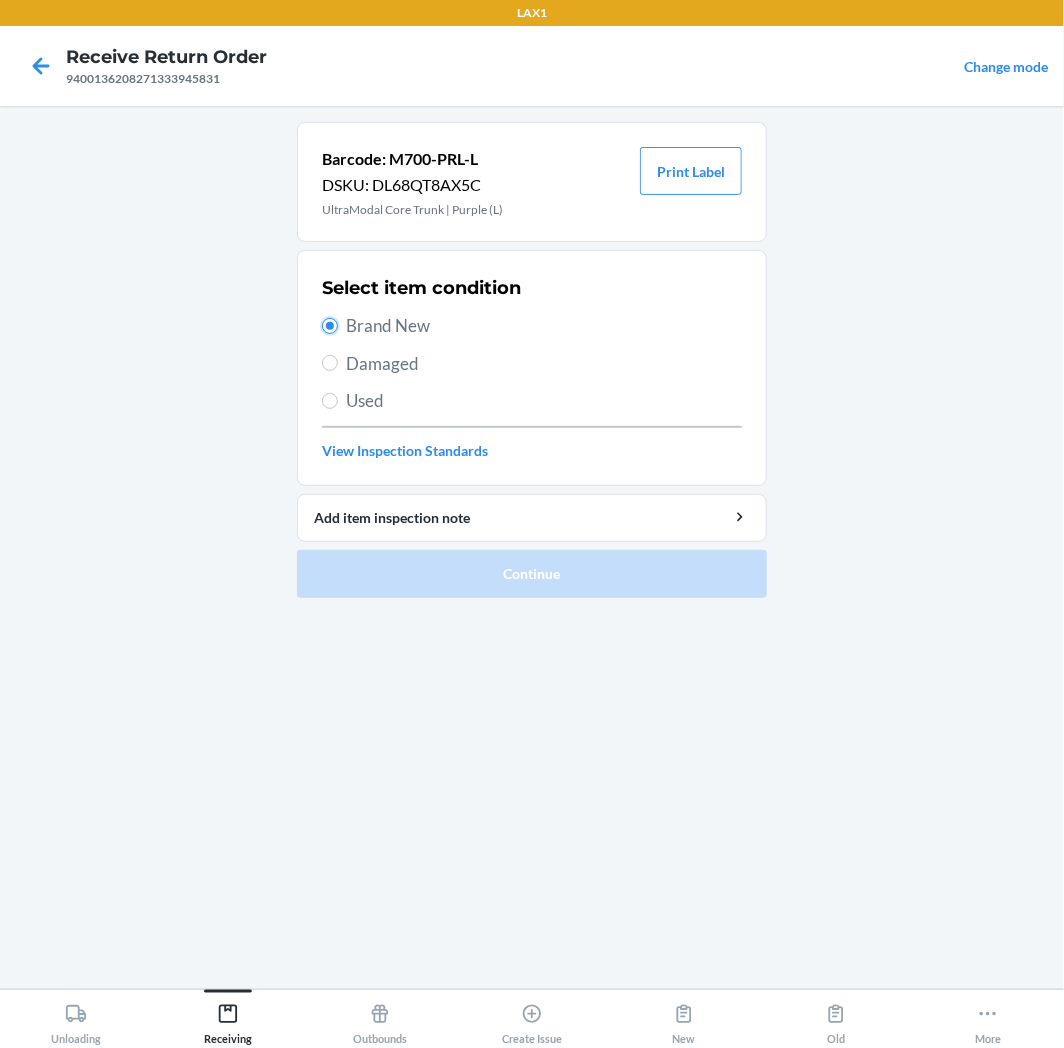 radio on "true" 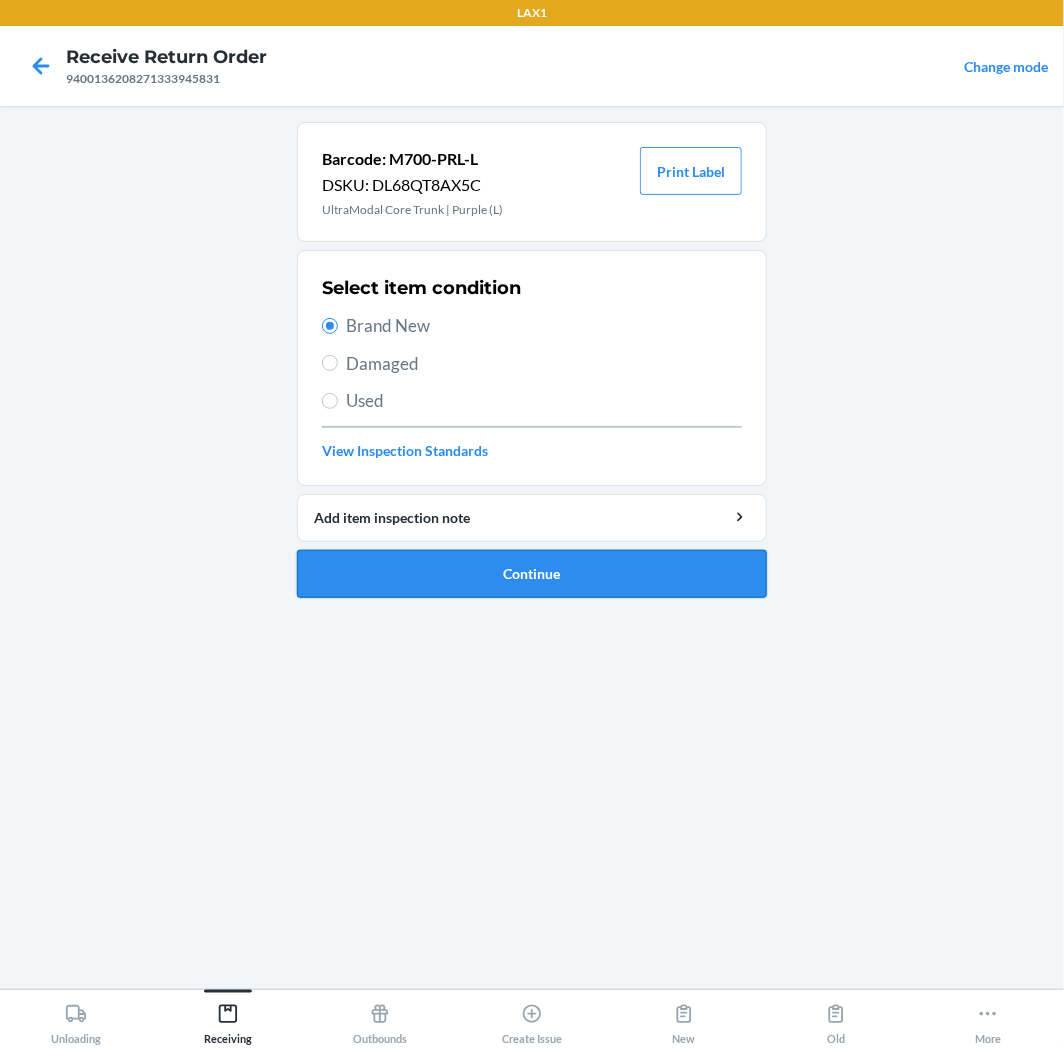 click on "Continue" at bounding box center [532, 574] 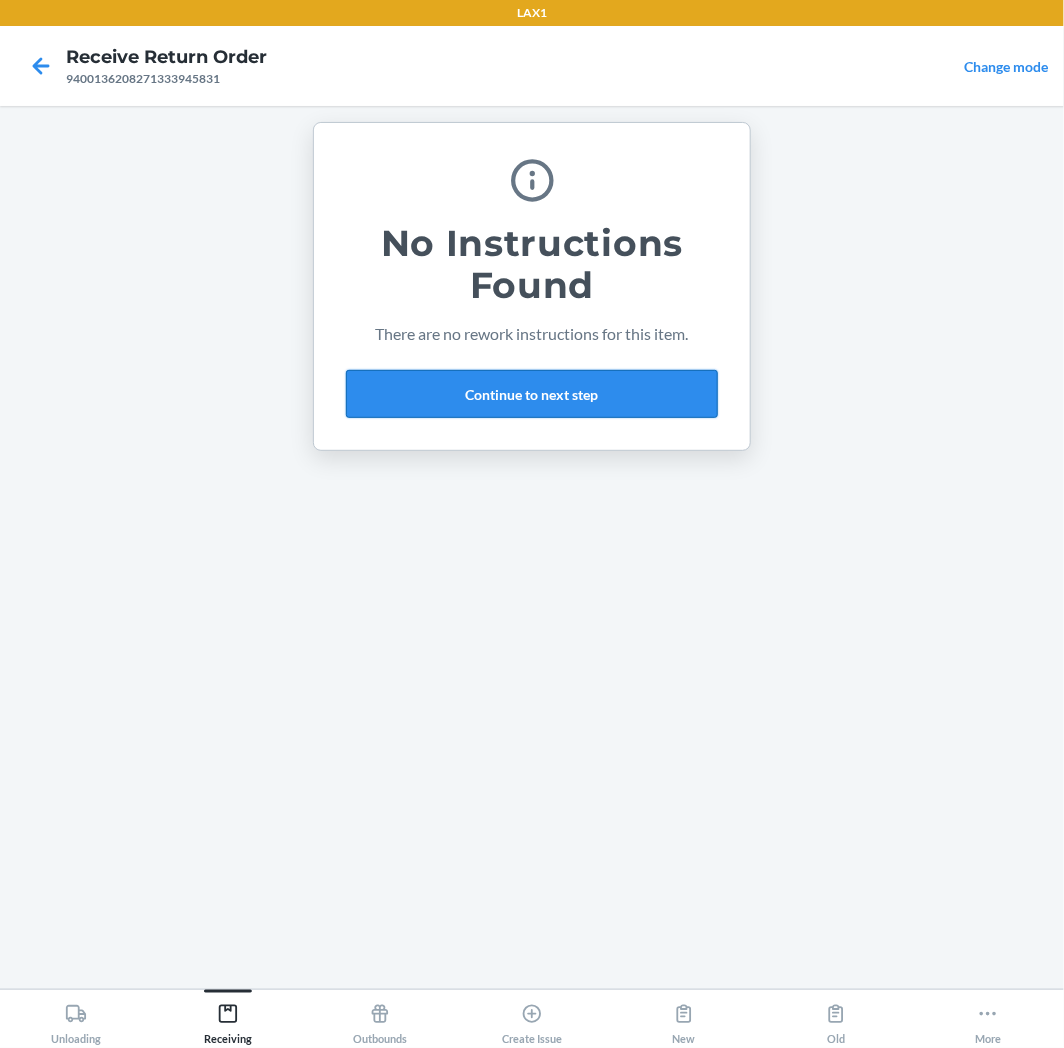 click on "Continue to next step" at bounding box center [532, 394] 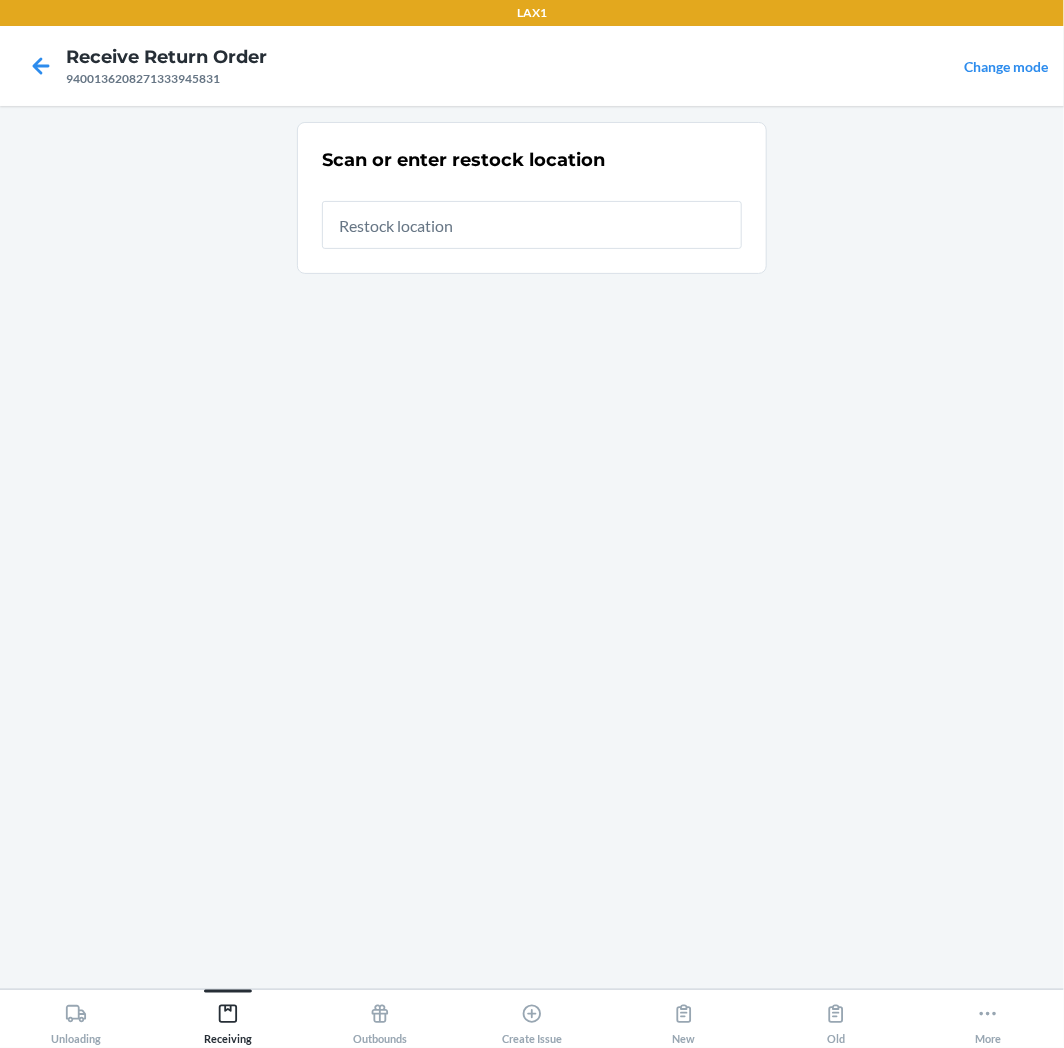 click at bounding box center (532, 225) 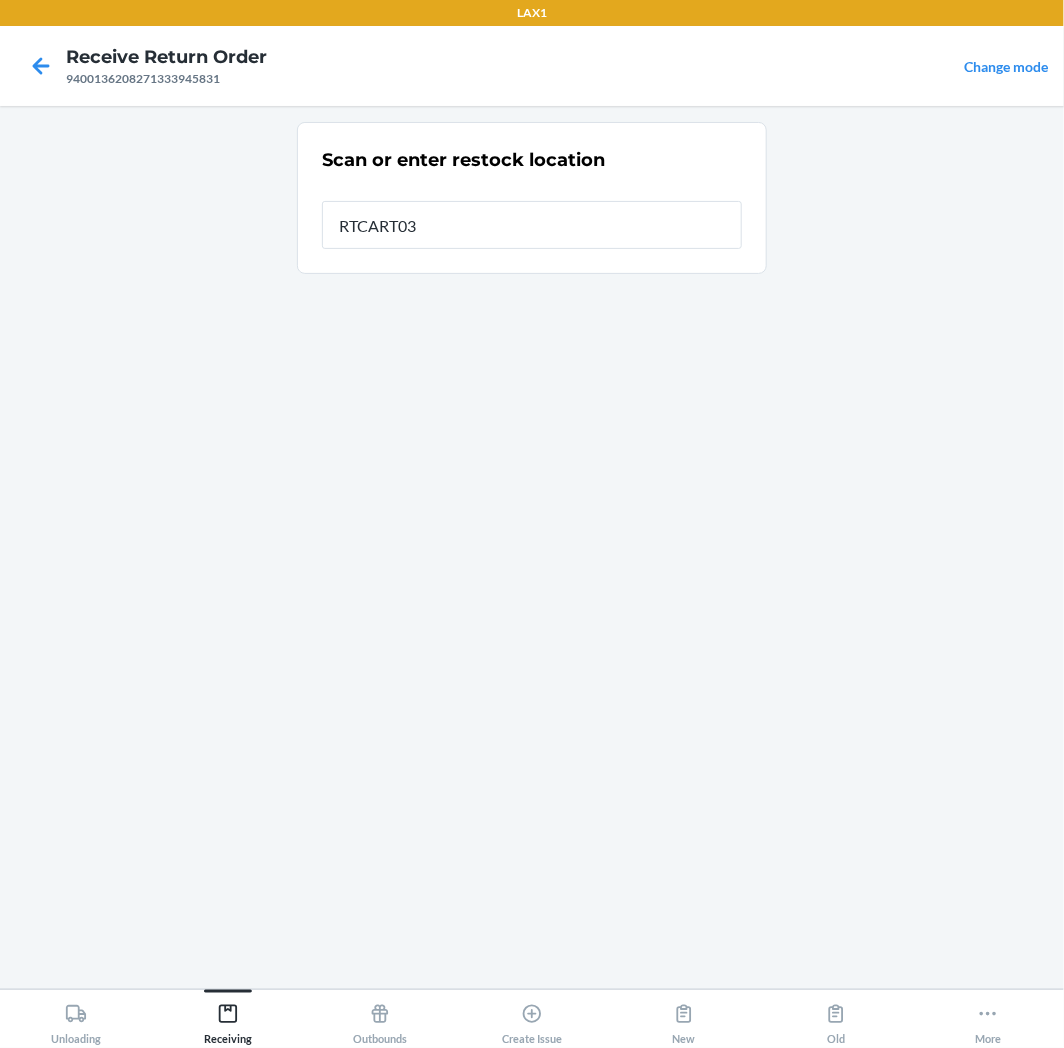 type on "RTCART035" 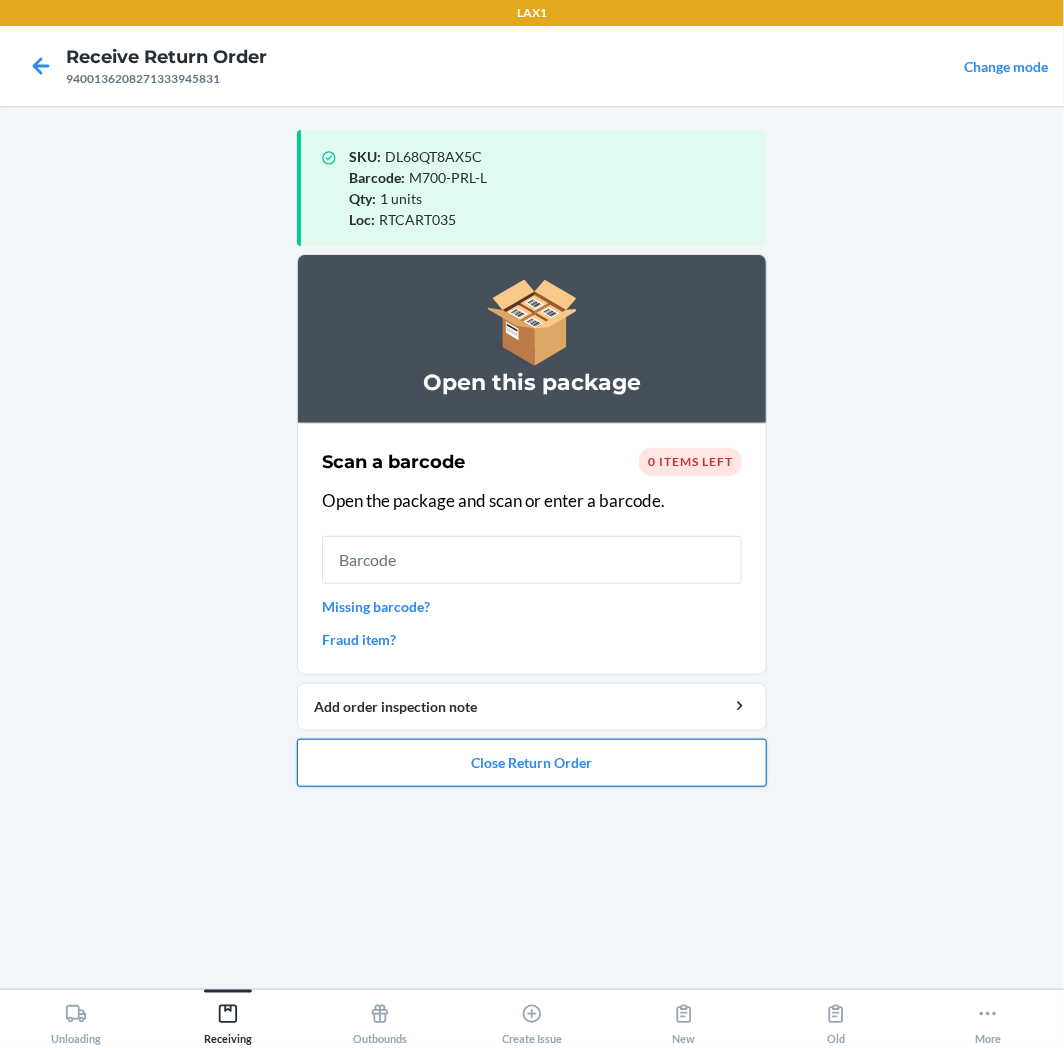 click on "Close Return Order" at bounding box center (532, 763) 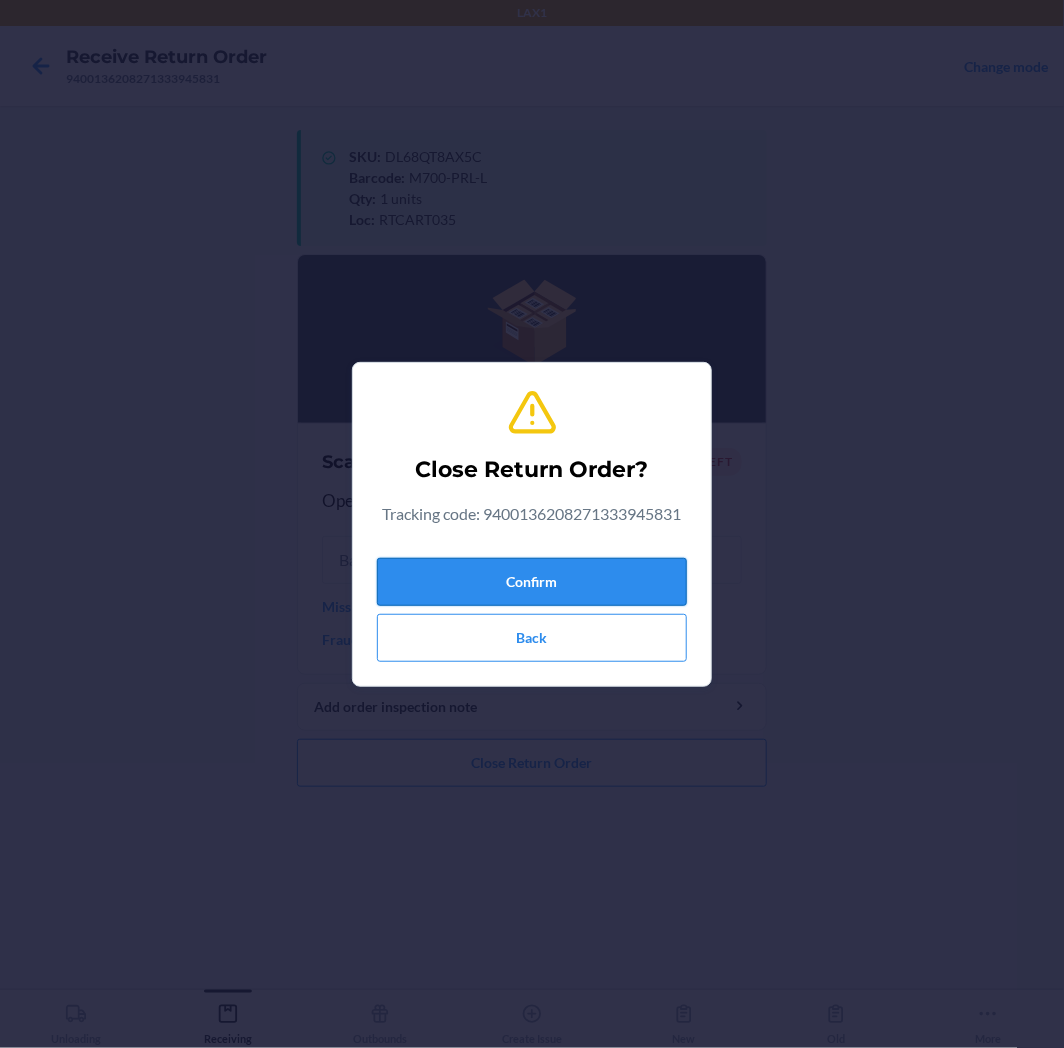 click on "Confirm" at bounding box center (532, 582) 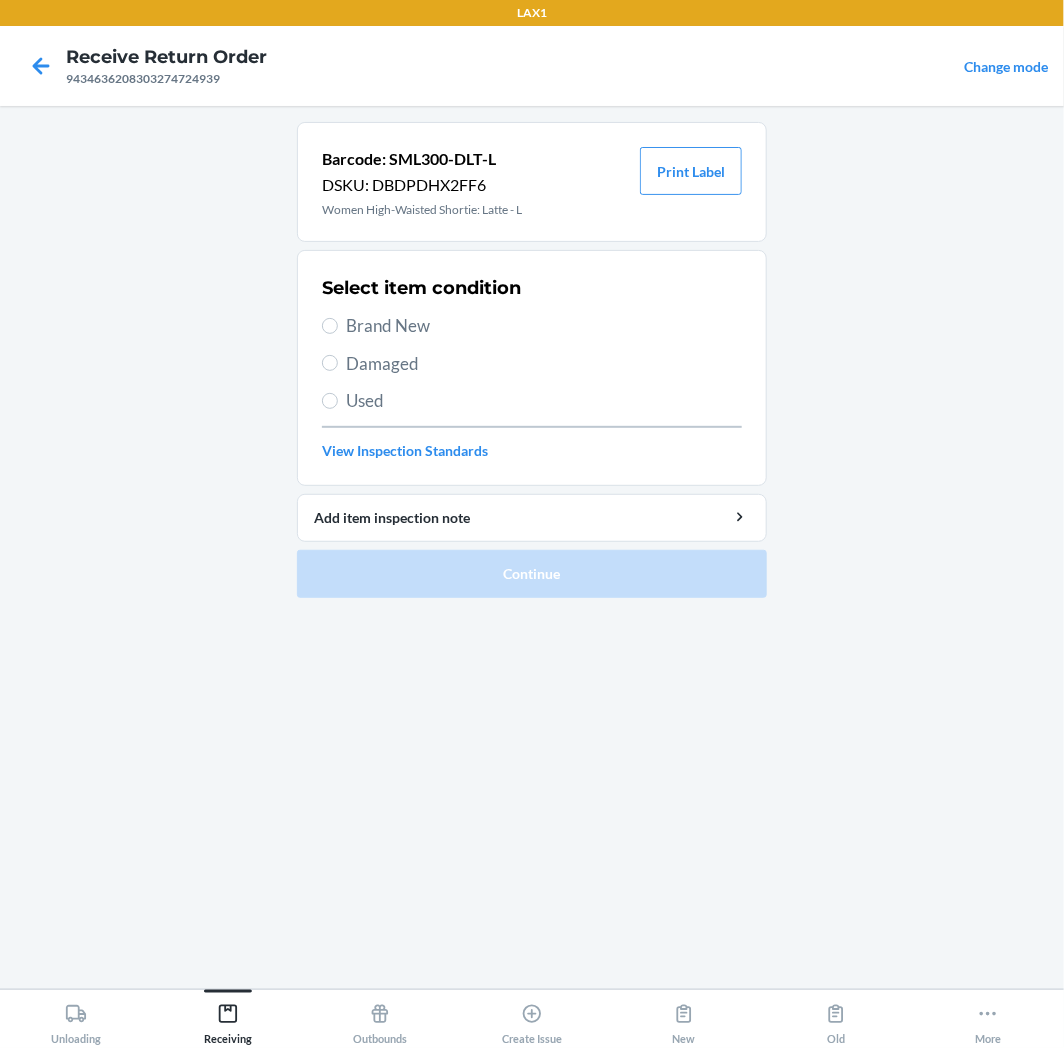 click on "Brand New" at bounding box center (544, 326) 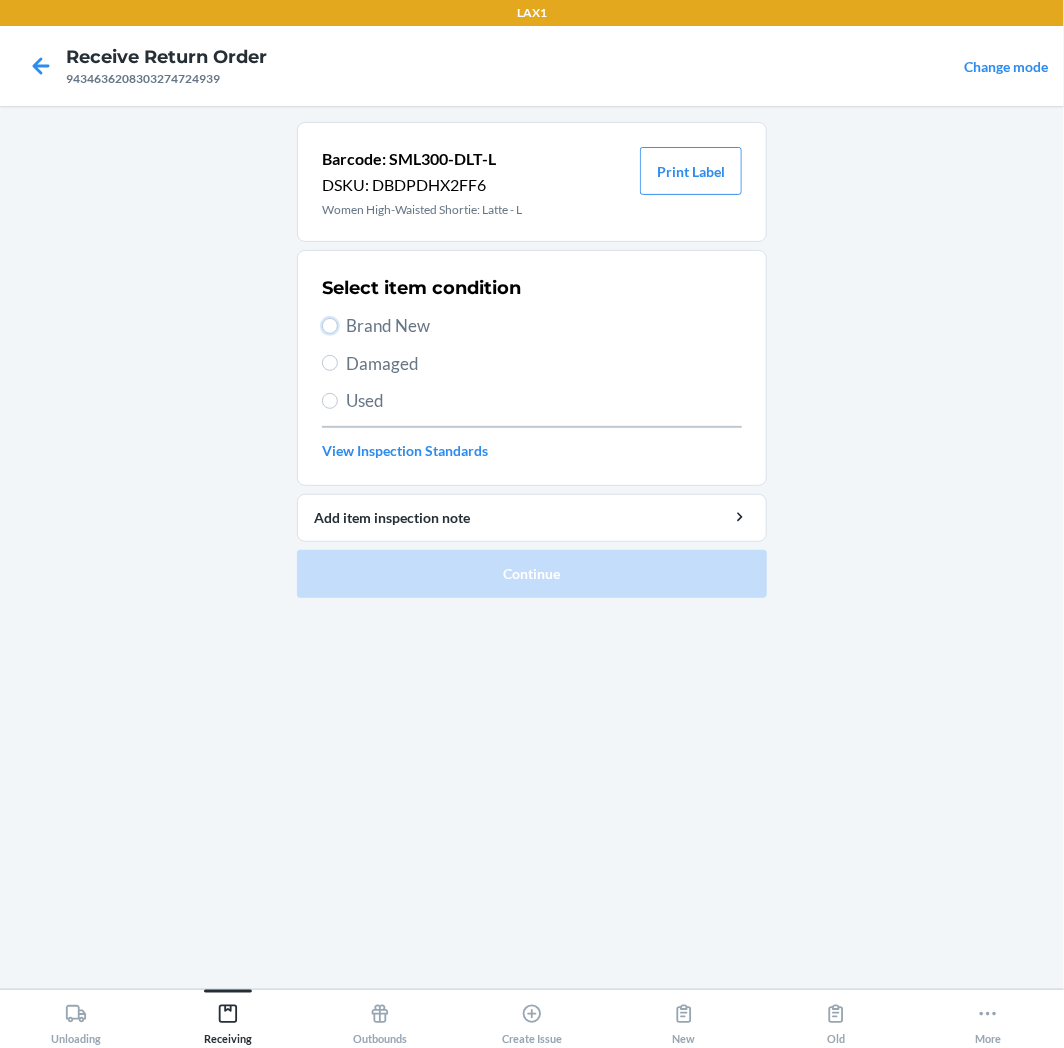 click on "Brand New" at bounding box center (330, 326) 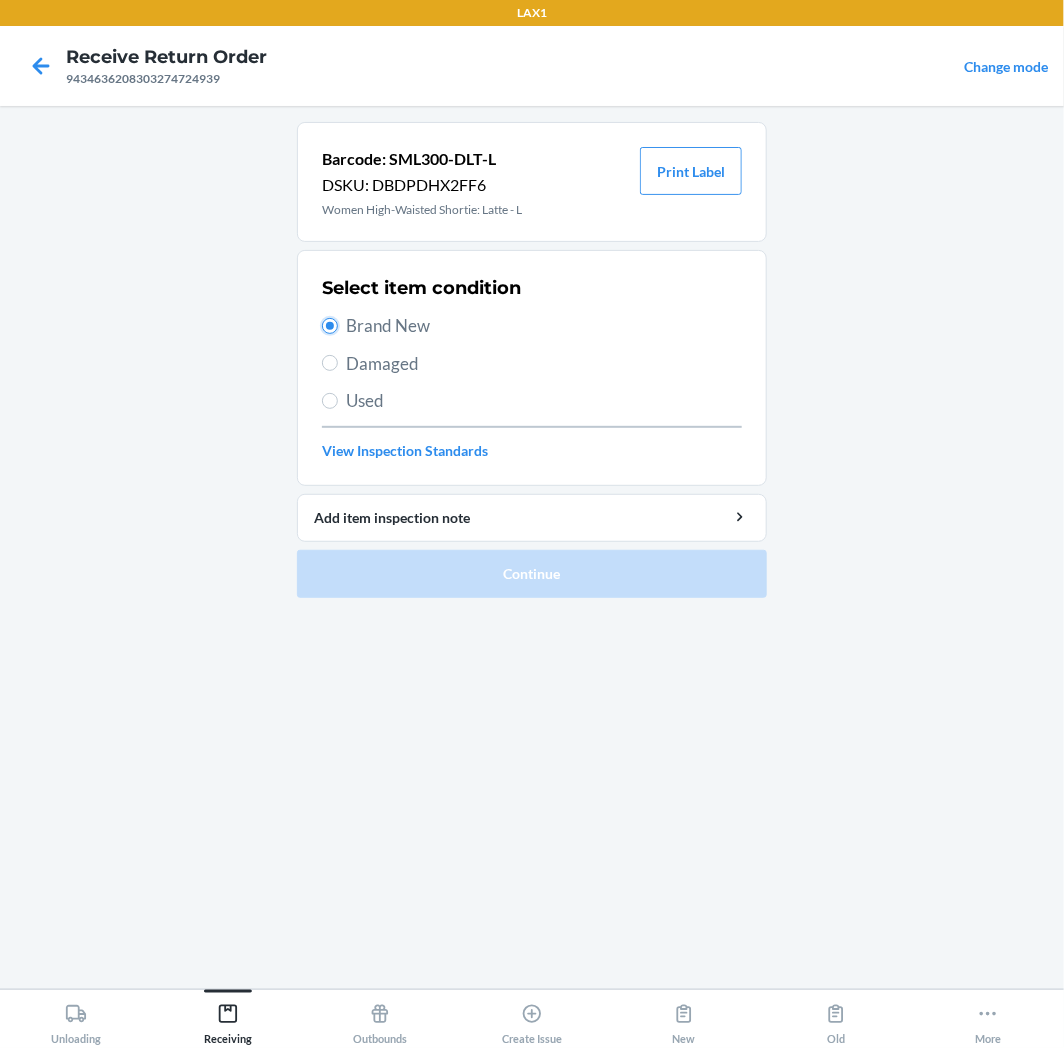 radio on "true" 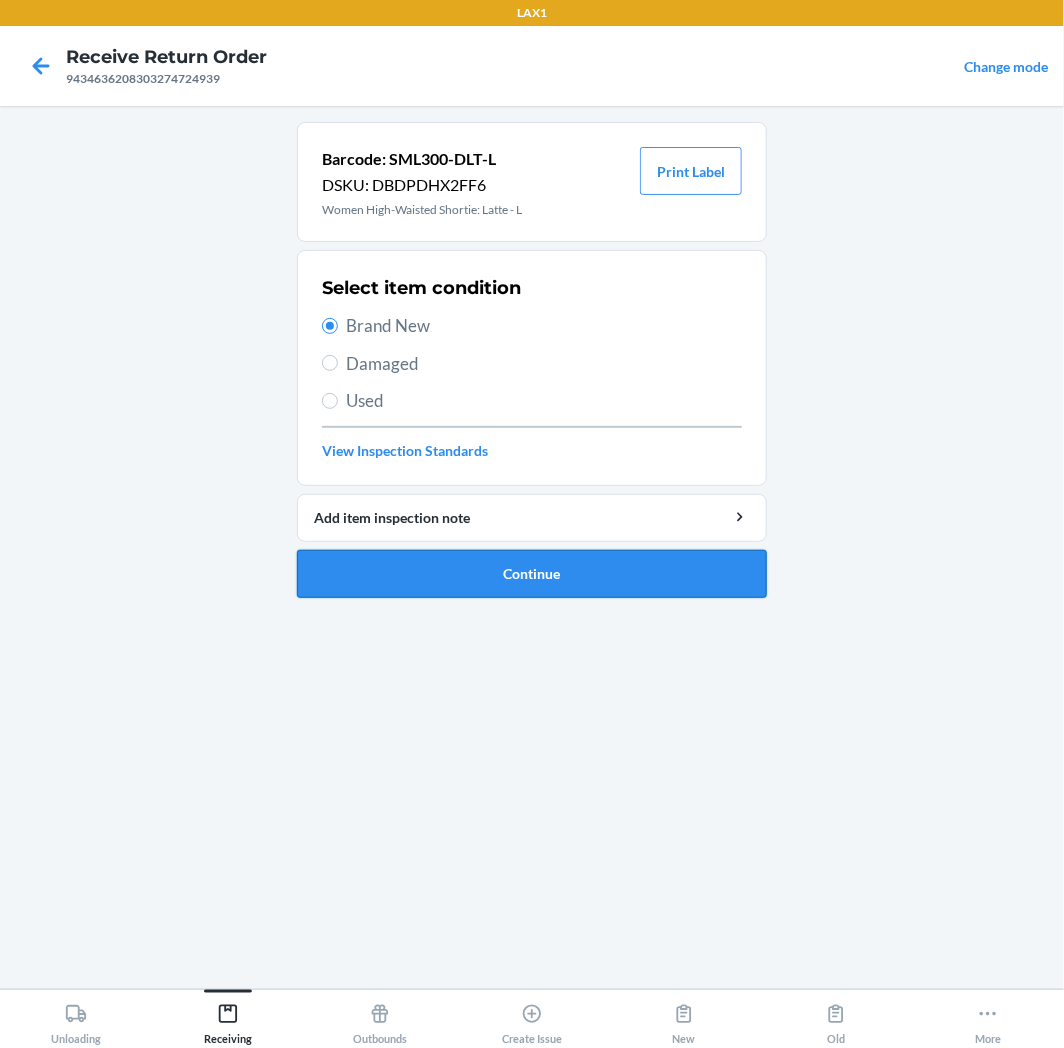click on "Continue" at bounding box center [532, 574] 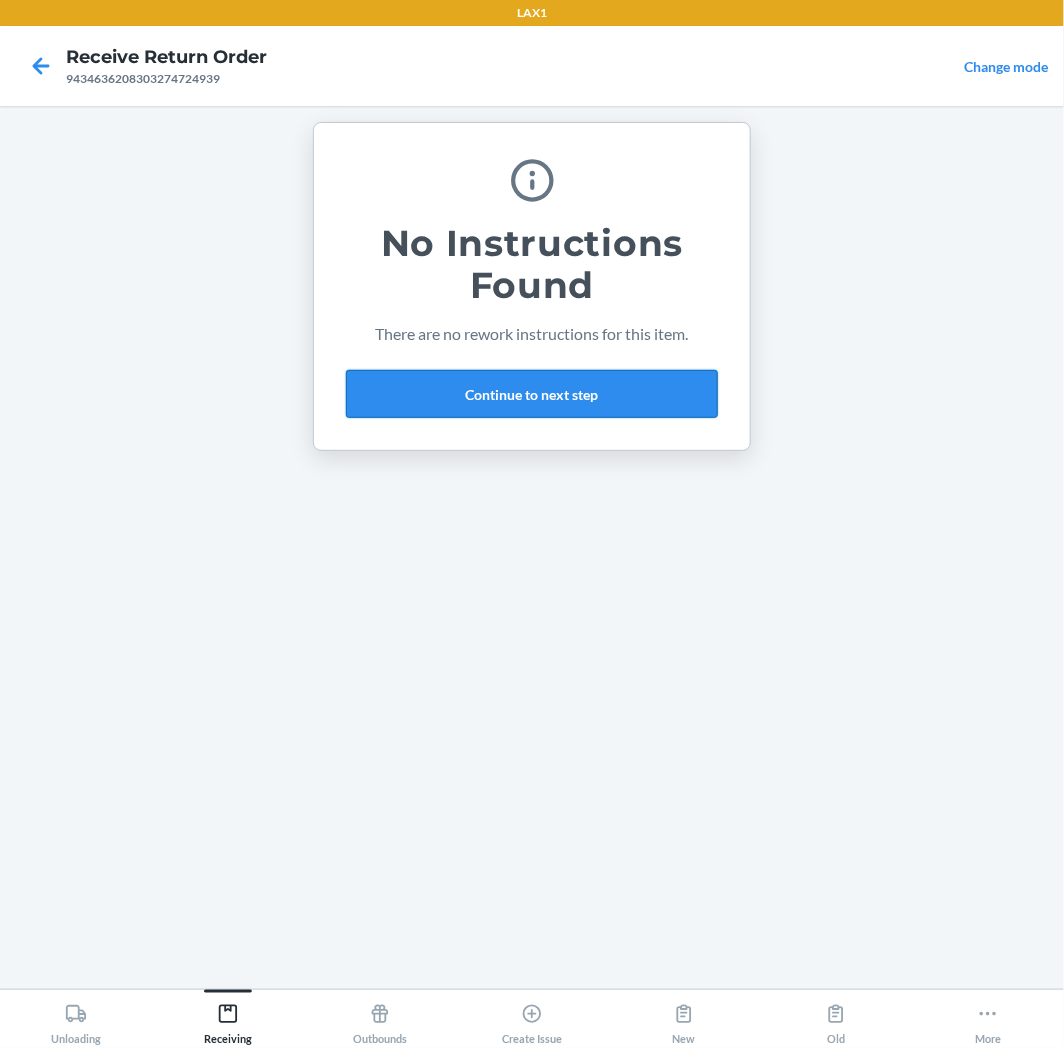 click on "Continue to next step" at bounding box center (532, 394) 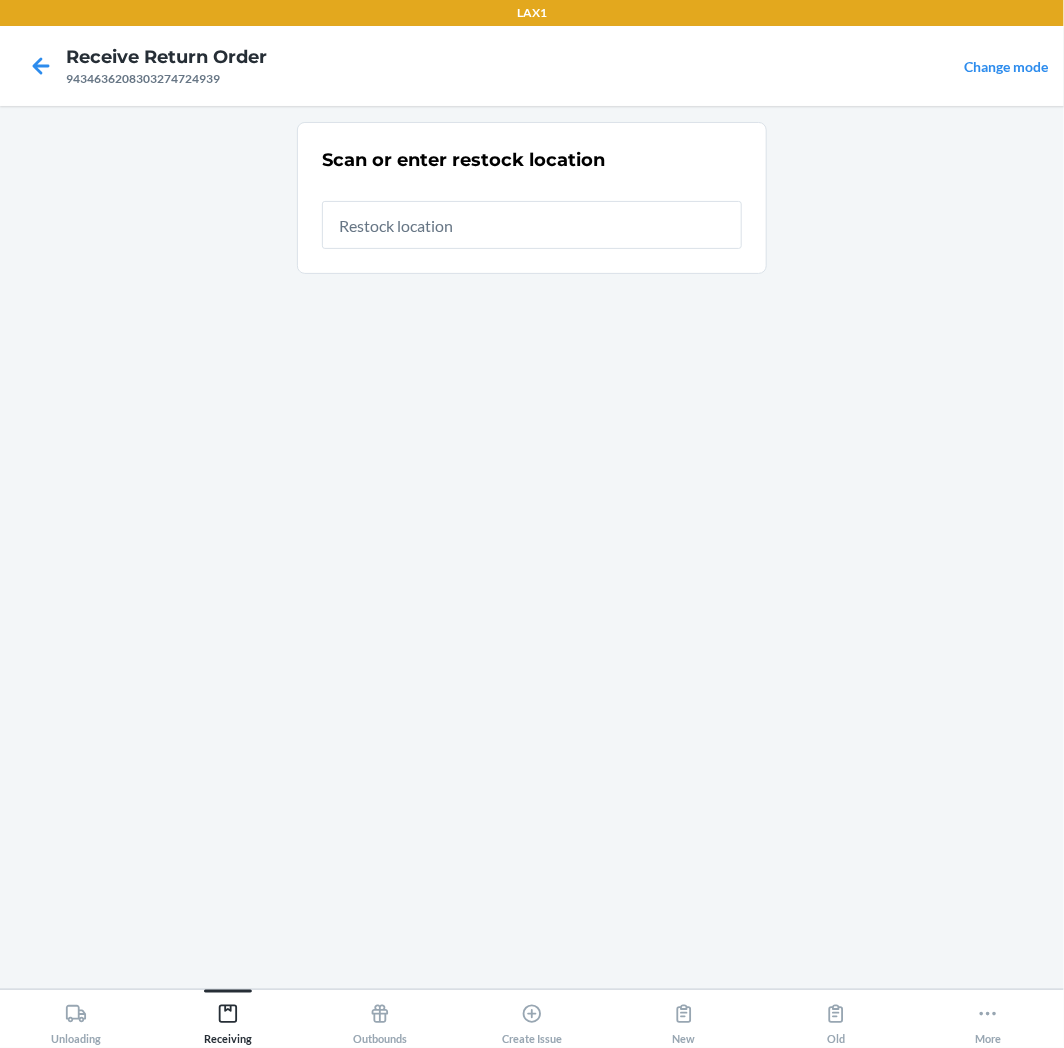 click at bounding box center (532, 225) 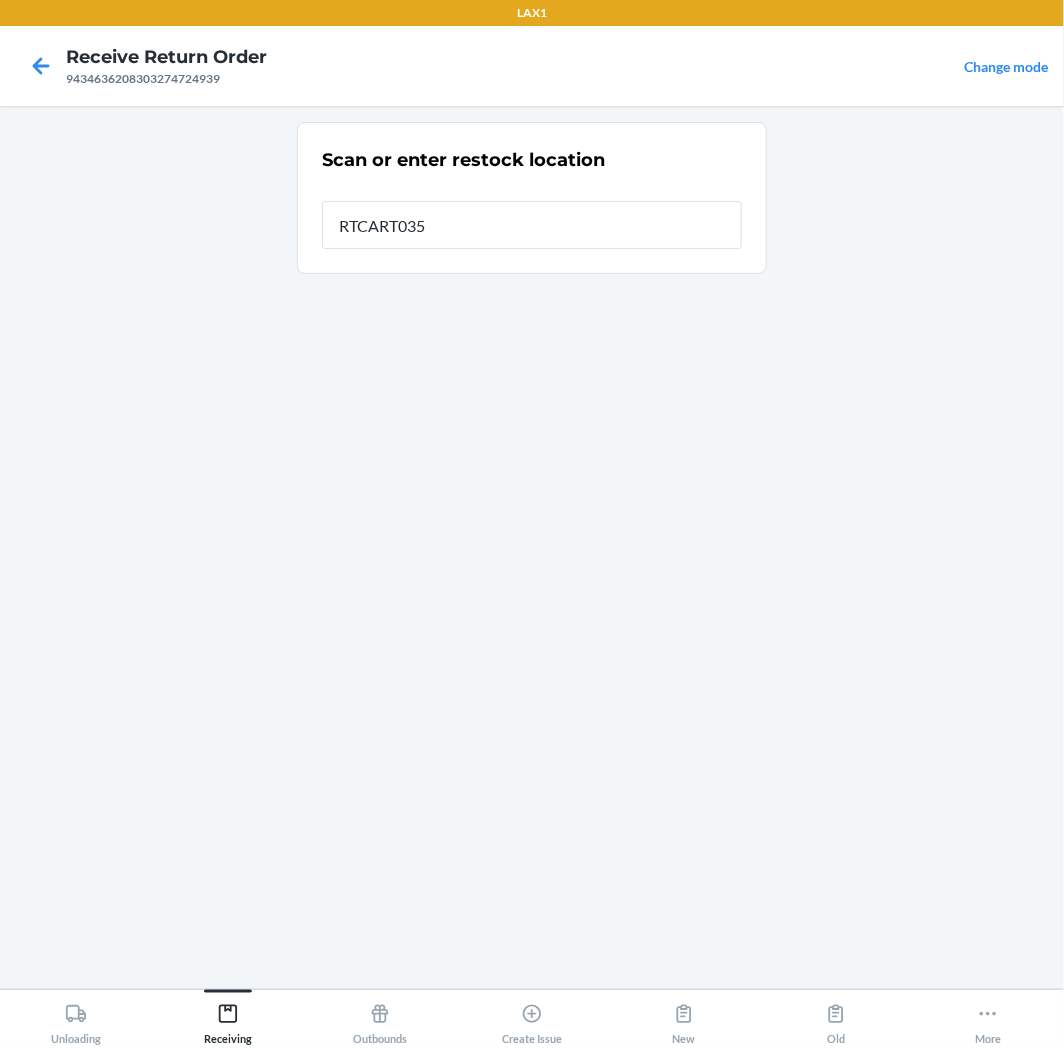type on "RTCART035" 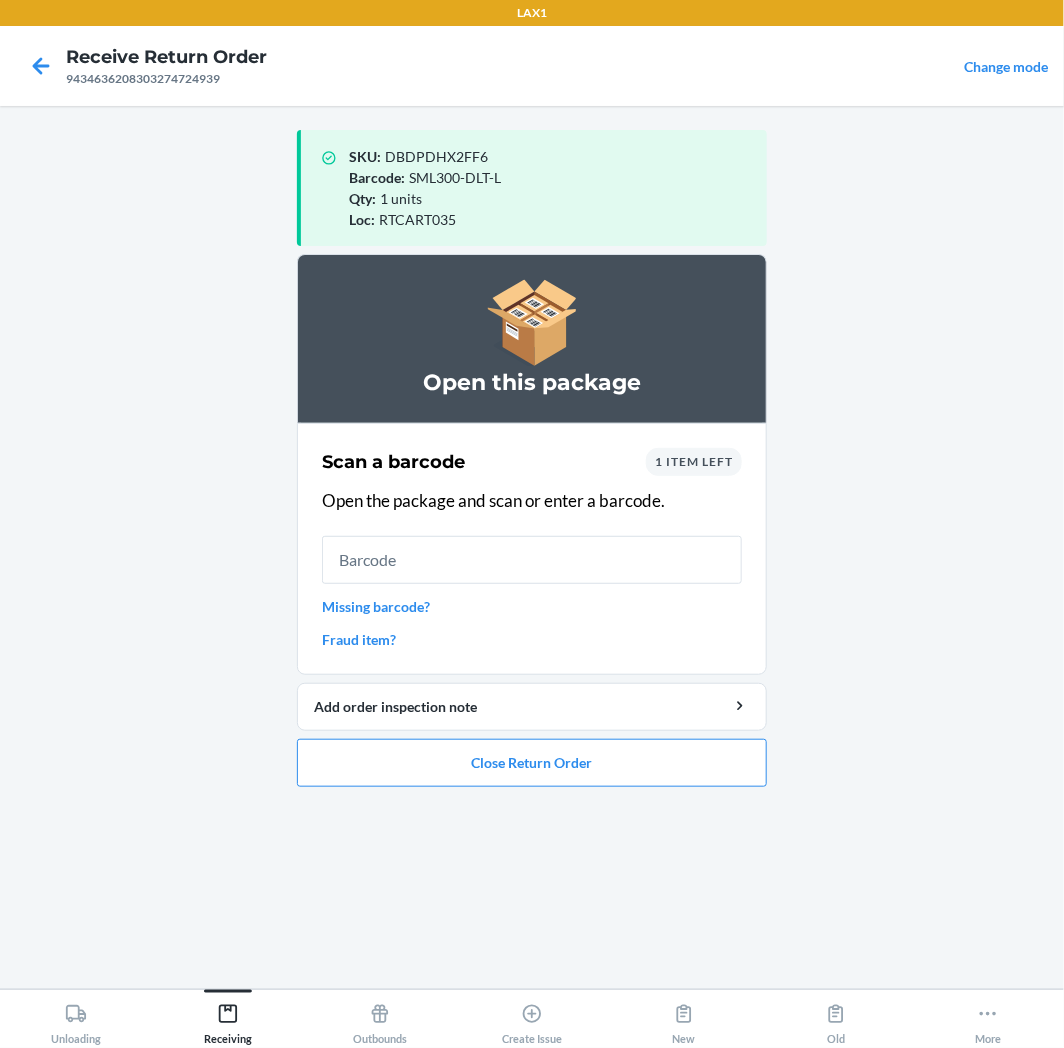 click at bounding box center (532, 560) 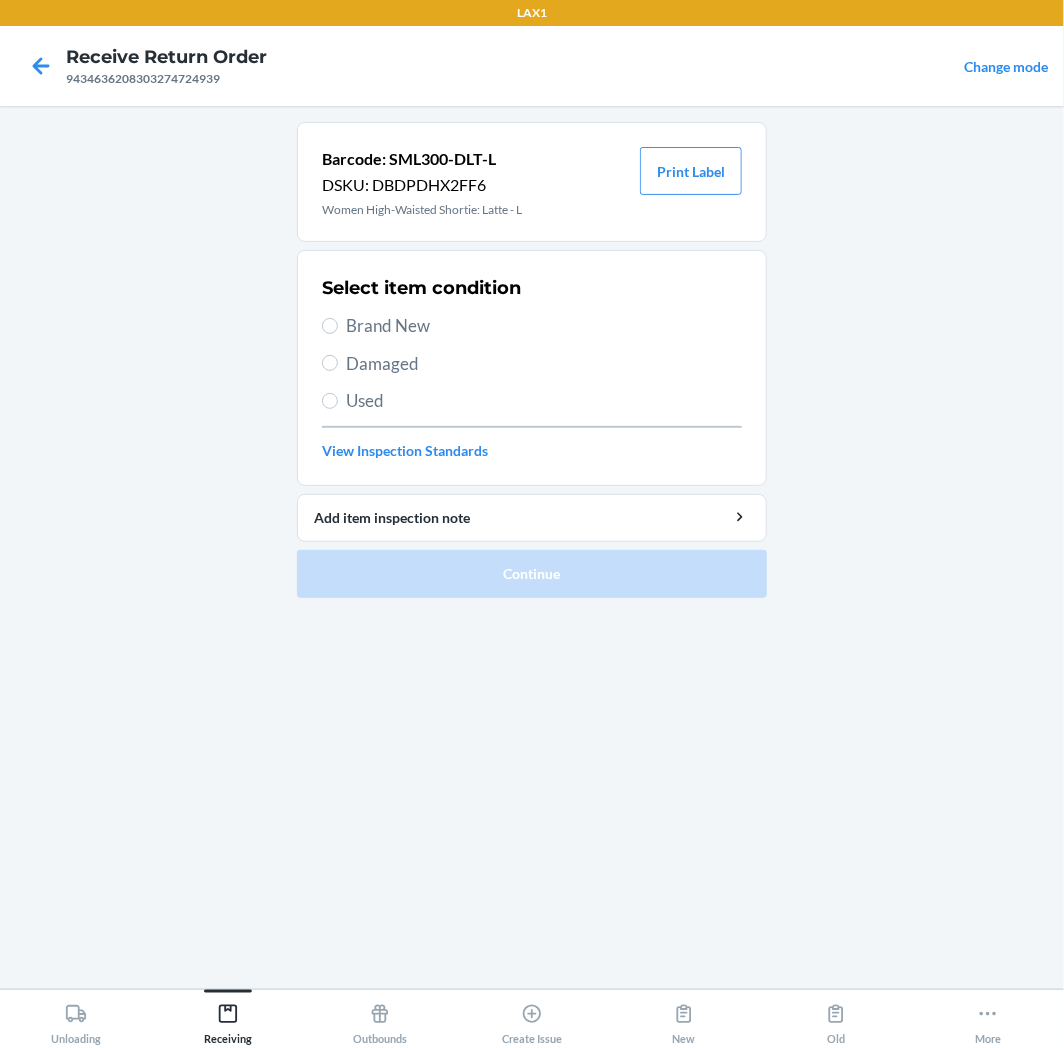 click on "Brand New" at bounding box center (544, 326) 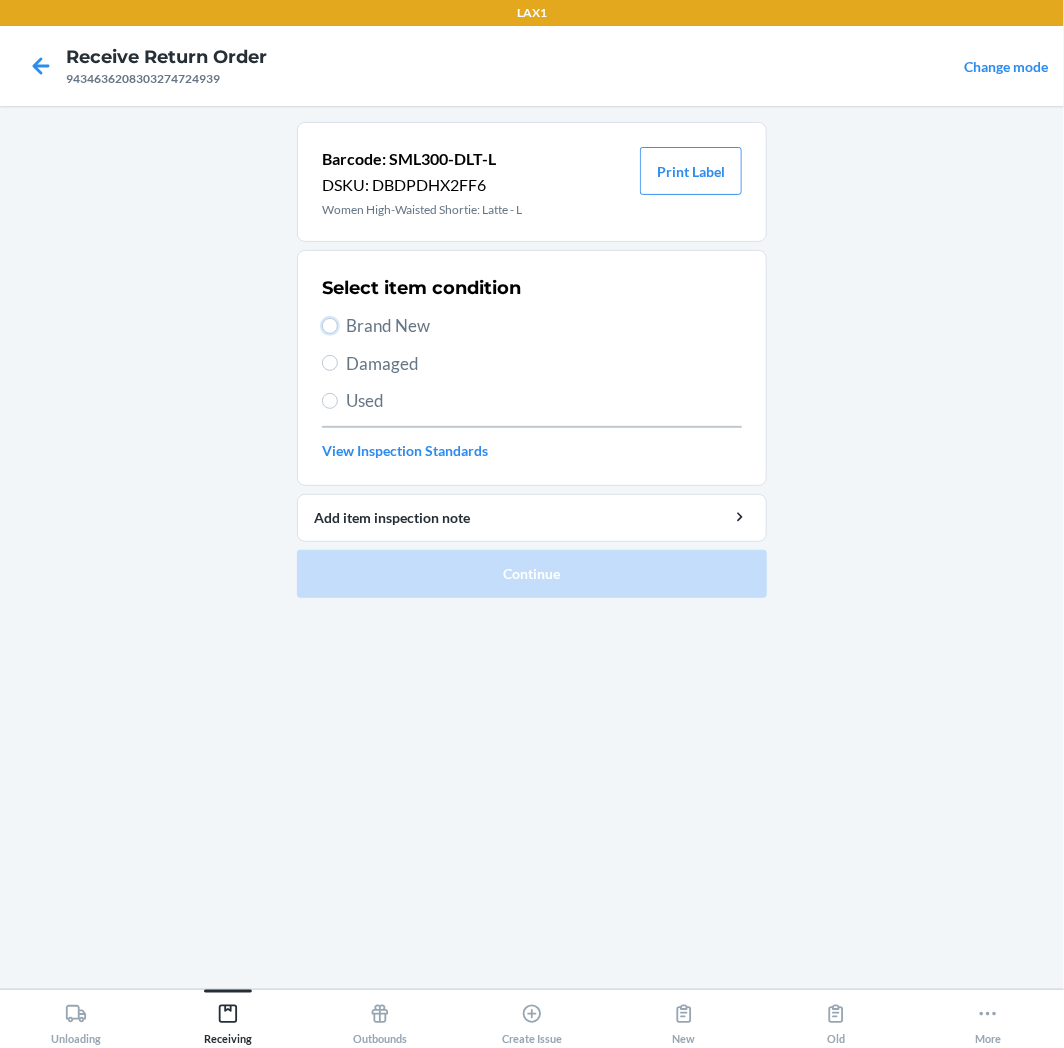radio on "true" 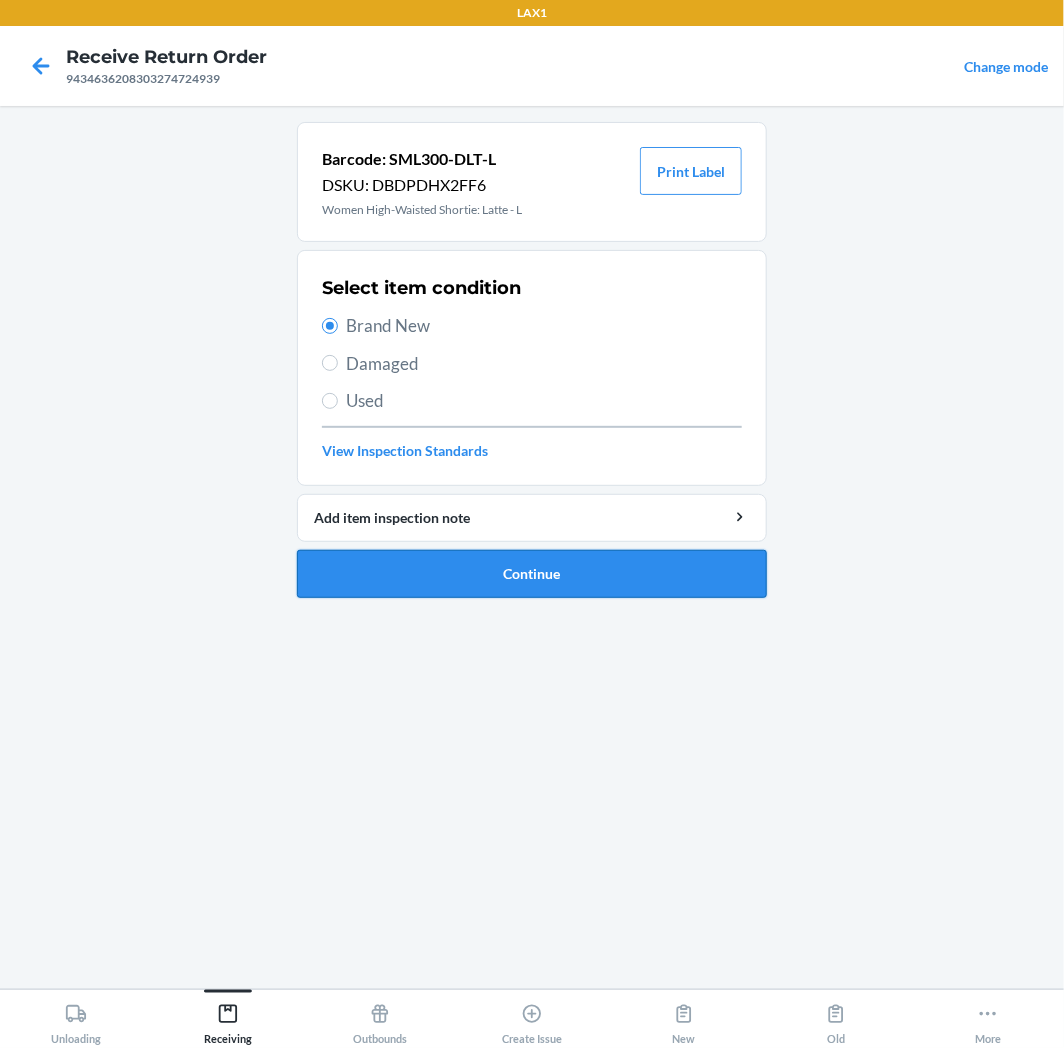 click on "Continue" at bounding box center (532, 574) 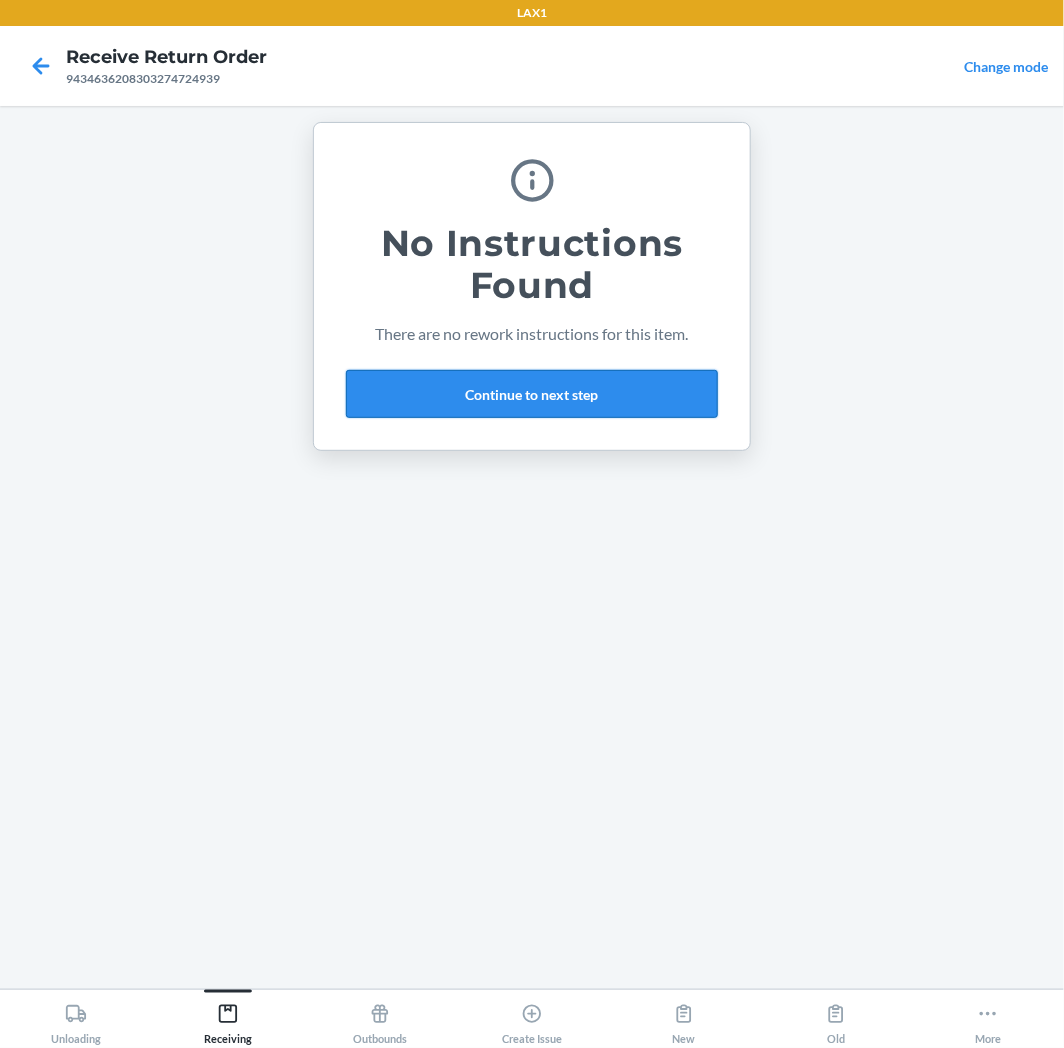 click on "Continue to next step" at bounding box center (532, 394) 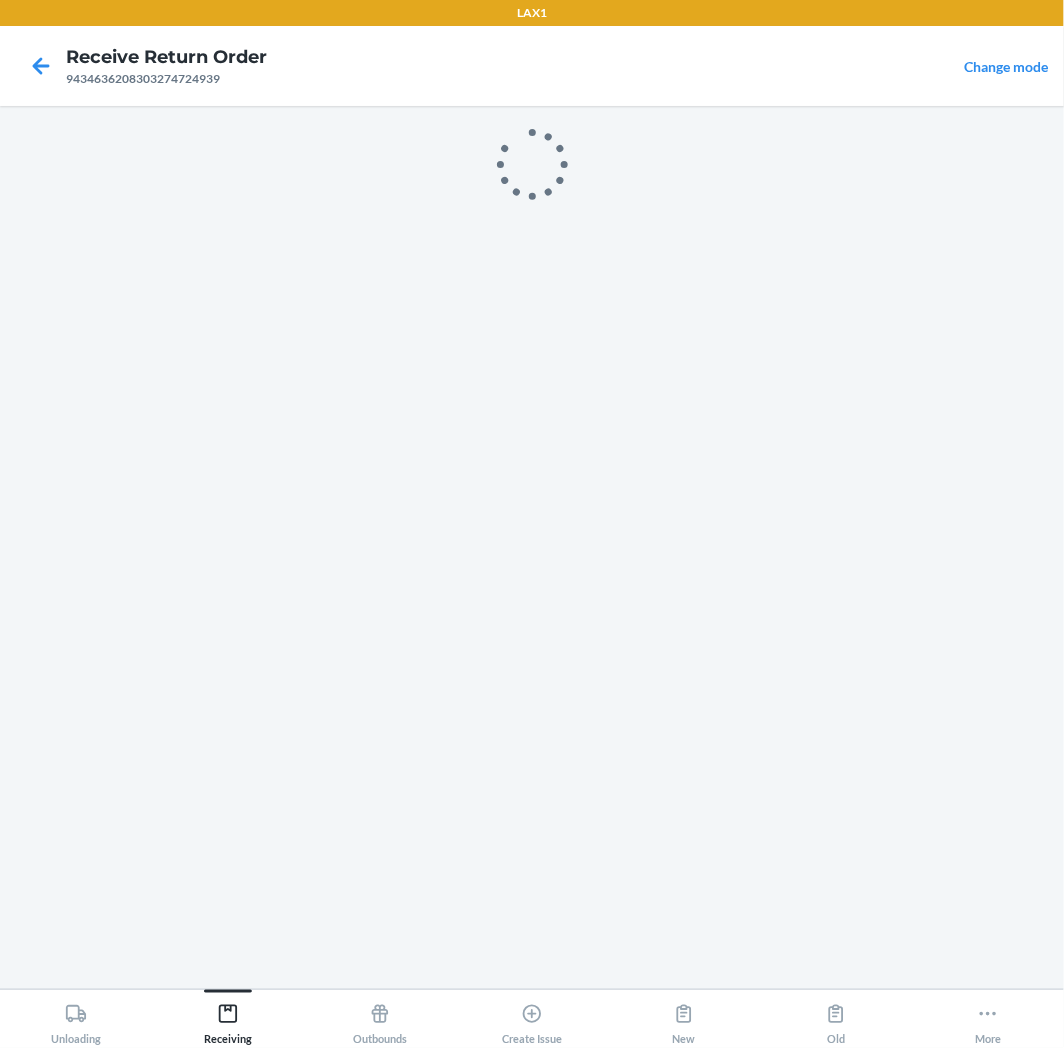 click at bounding box center [532, 547] 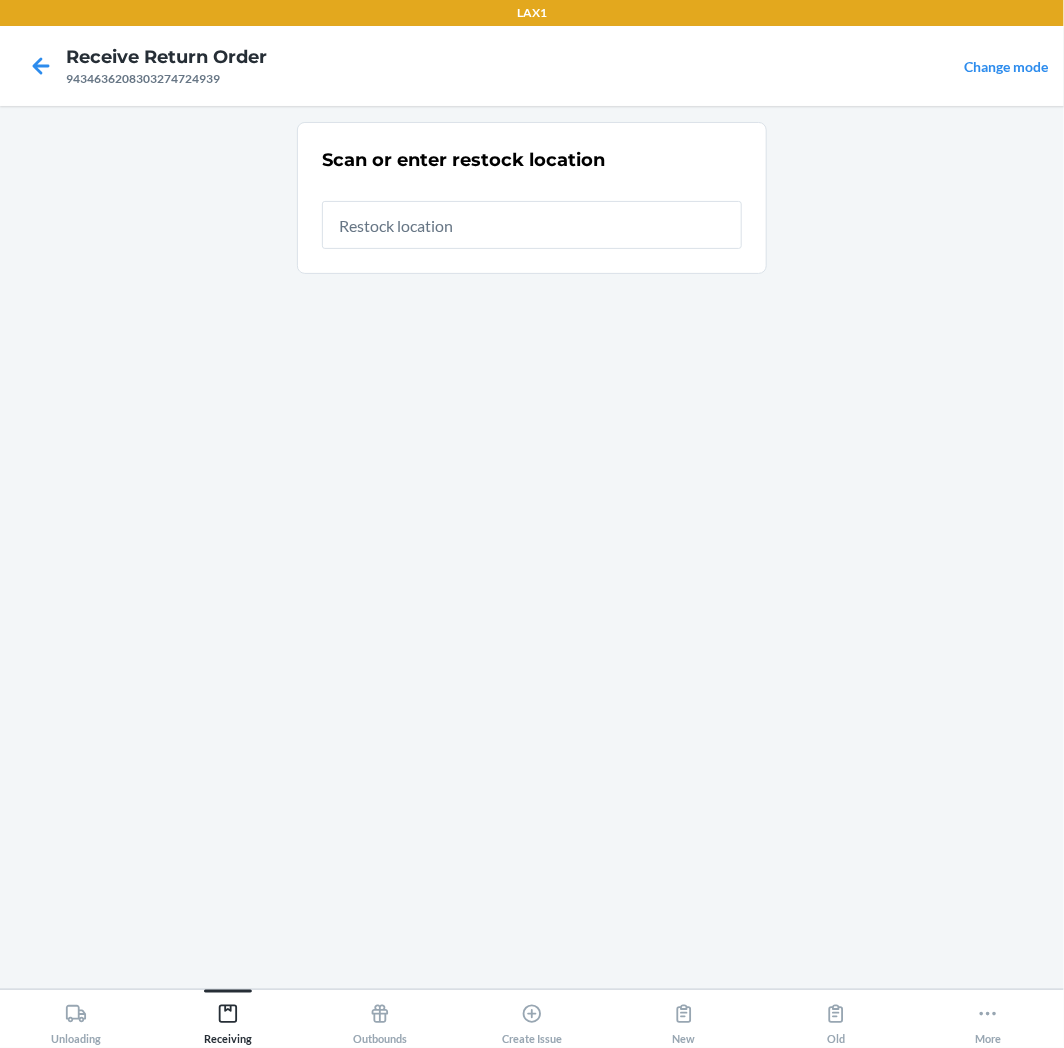 click at bounding box center [532, 225] 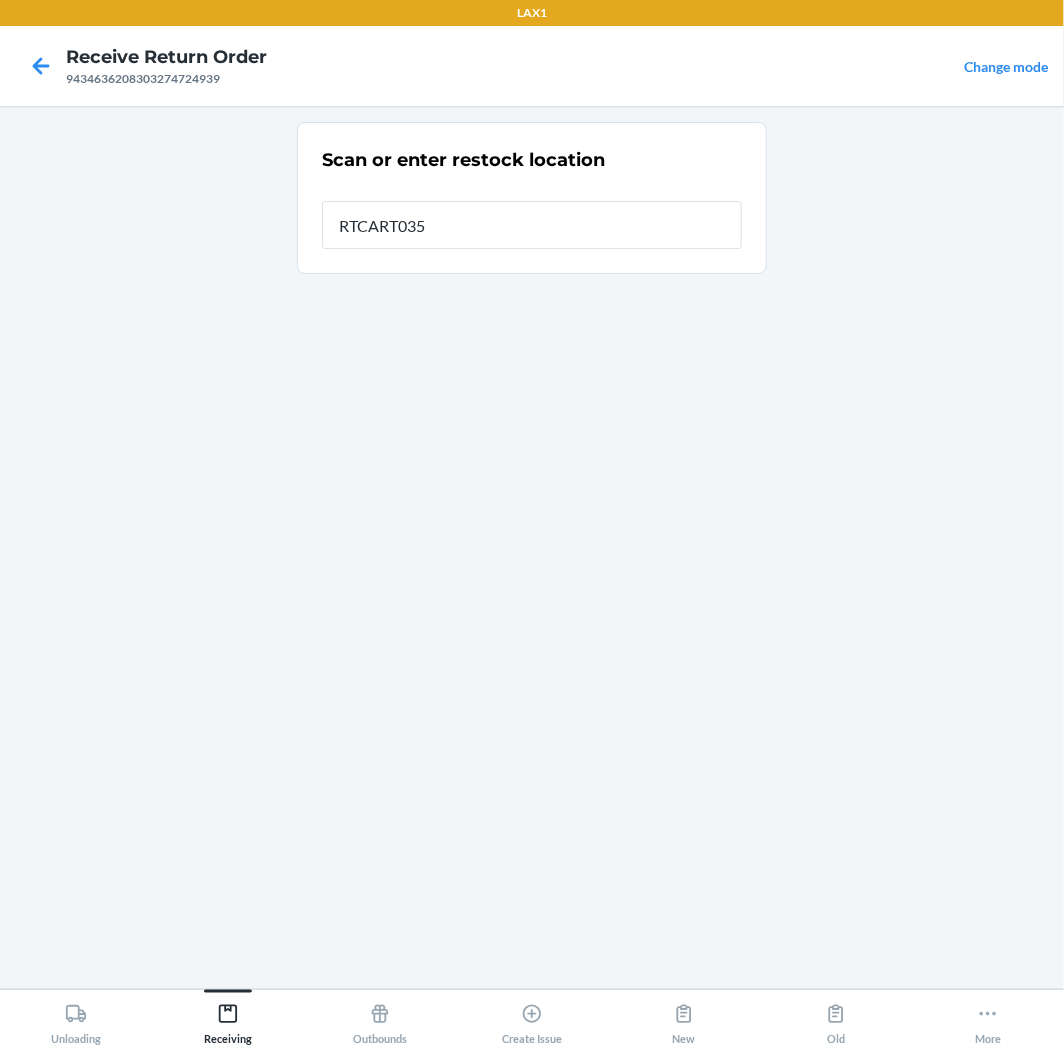 type on "RTCART035" 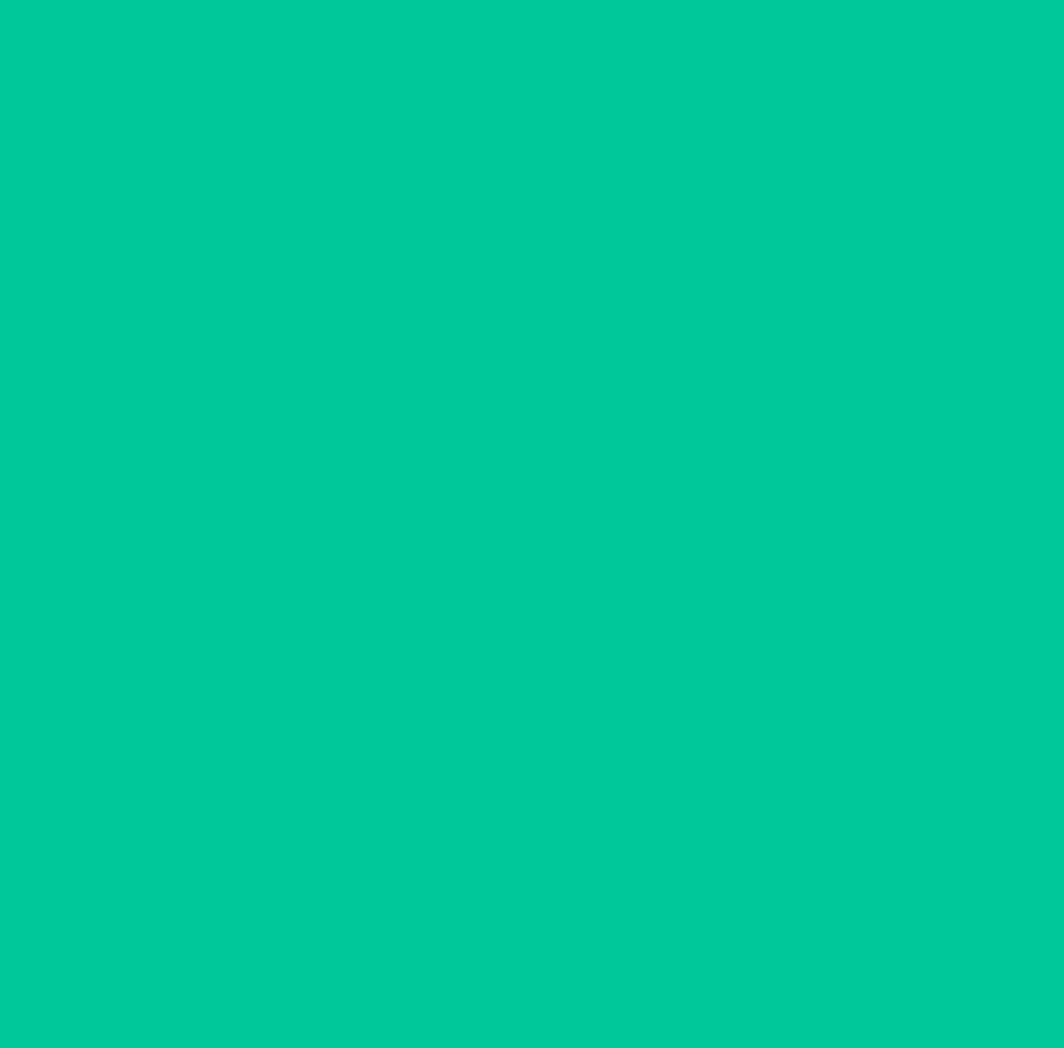 type 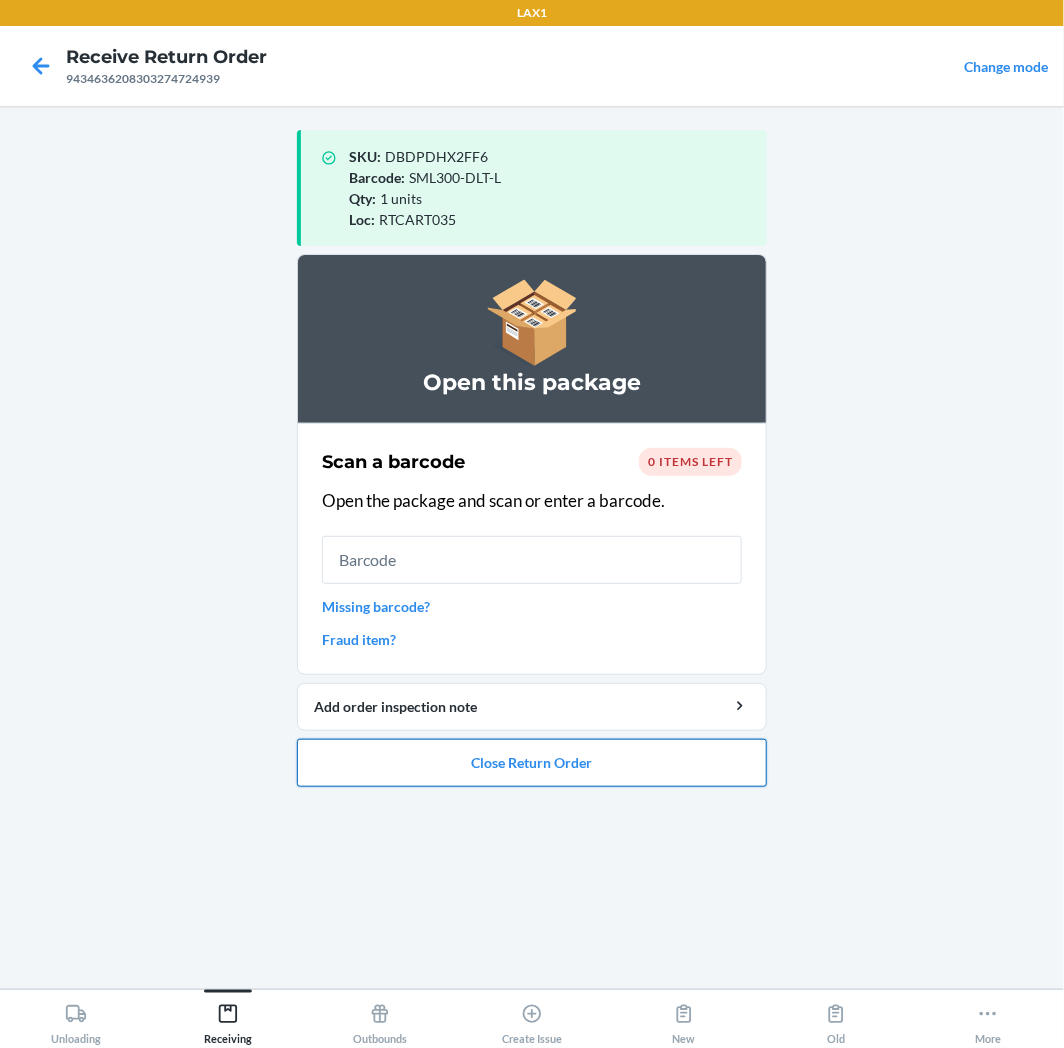 click on "Close Return Order" at bounding box center [532, 763] 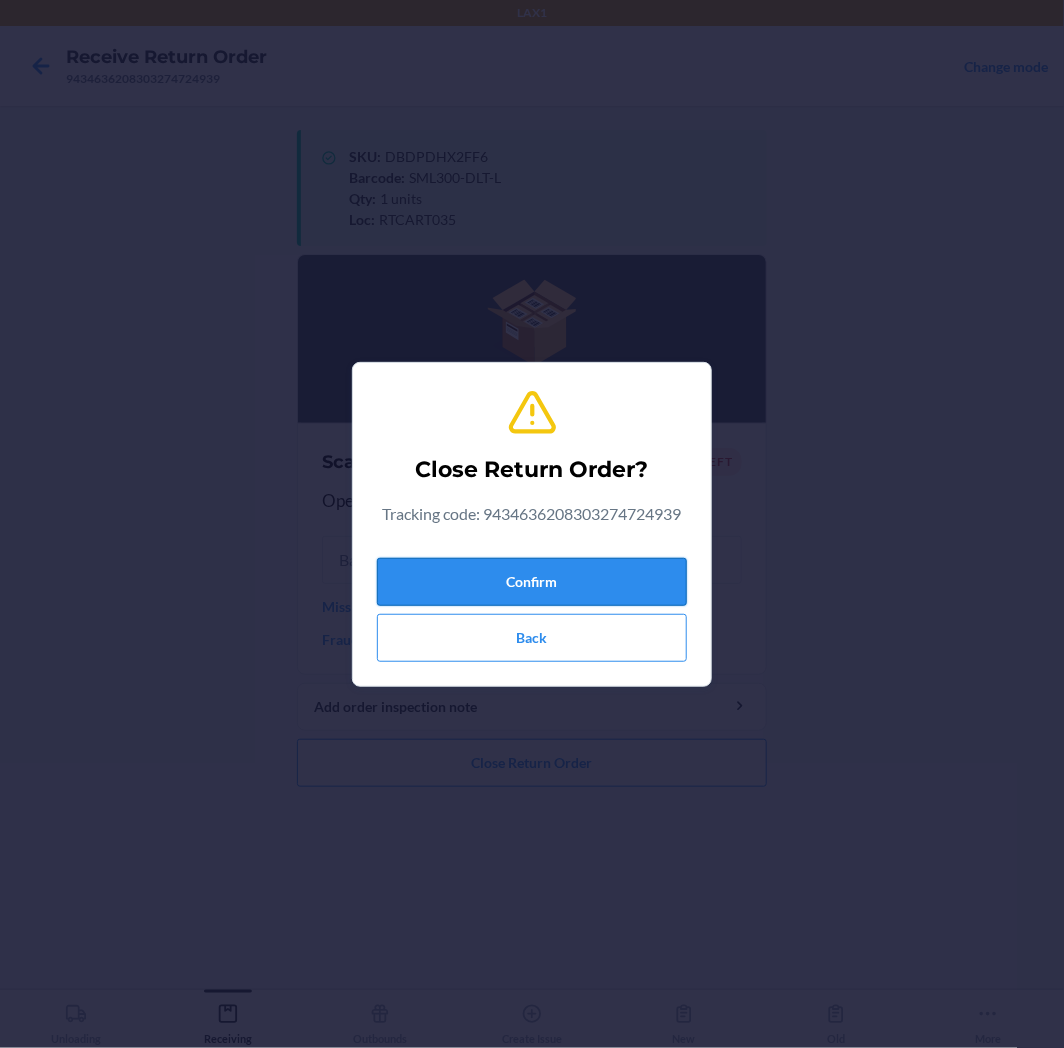click on "Confirm" at bounding box center (532, 582) 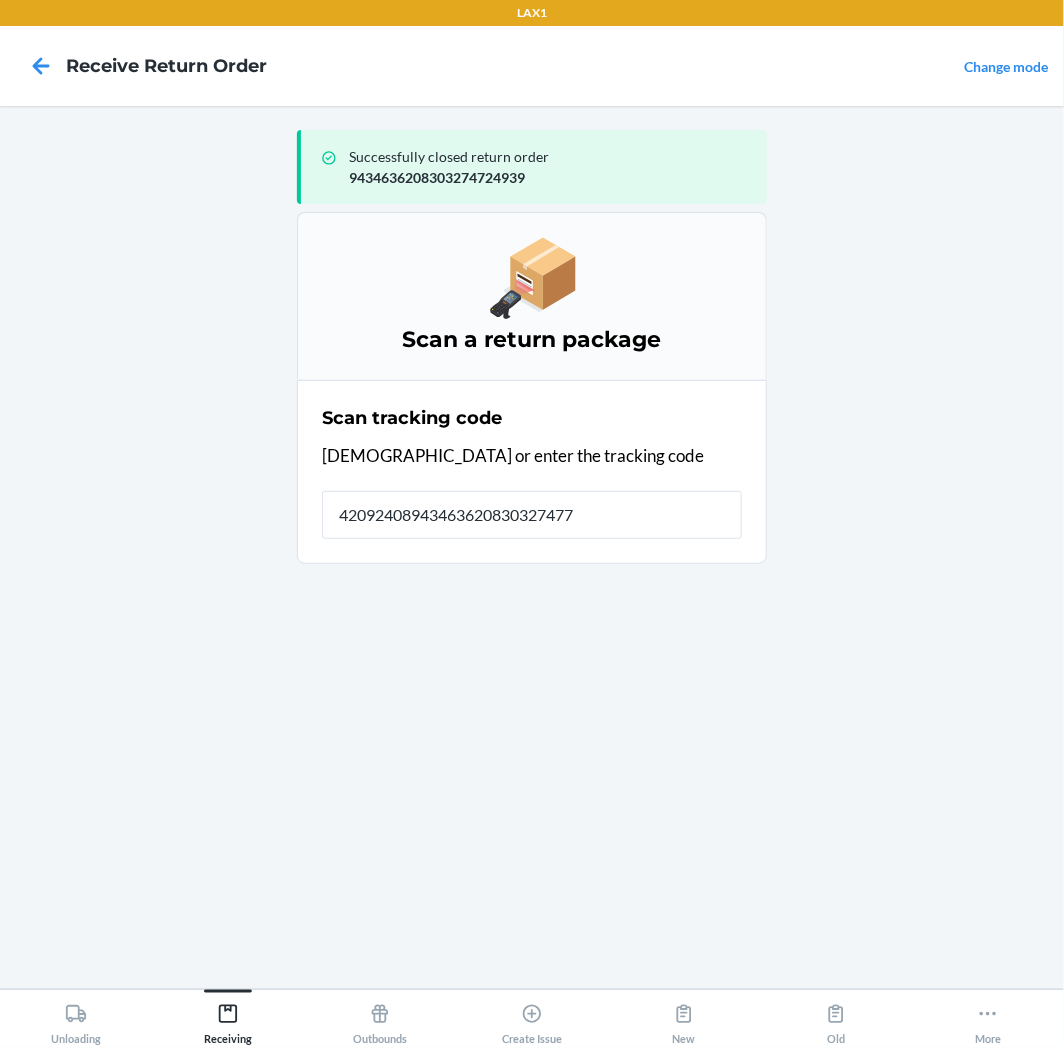 type on "420924089434636208303274777" 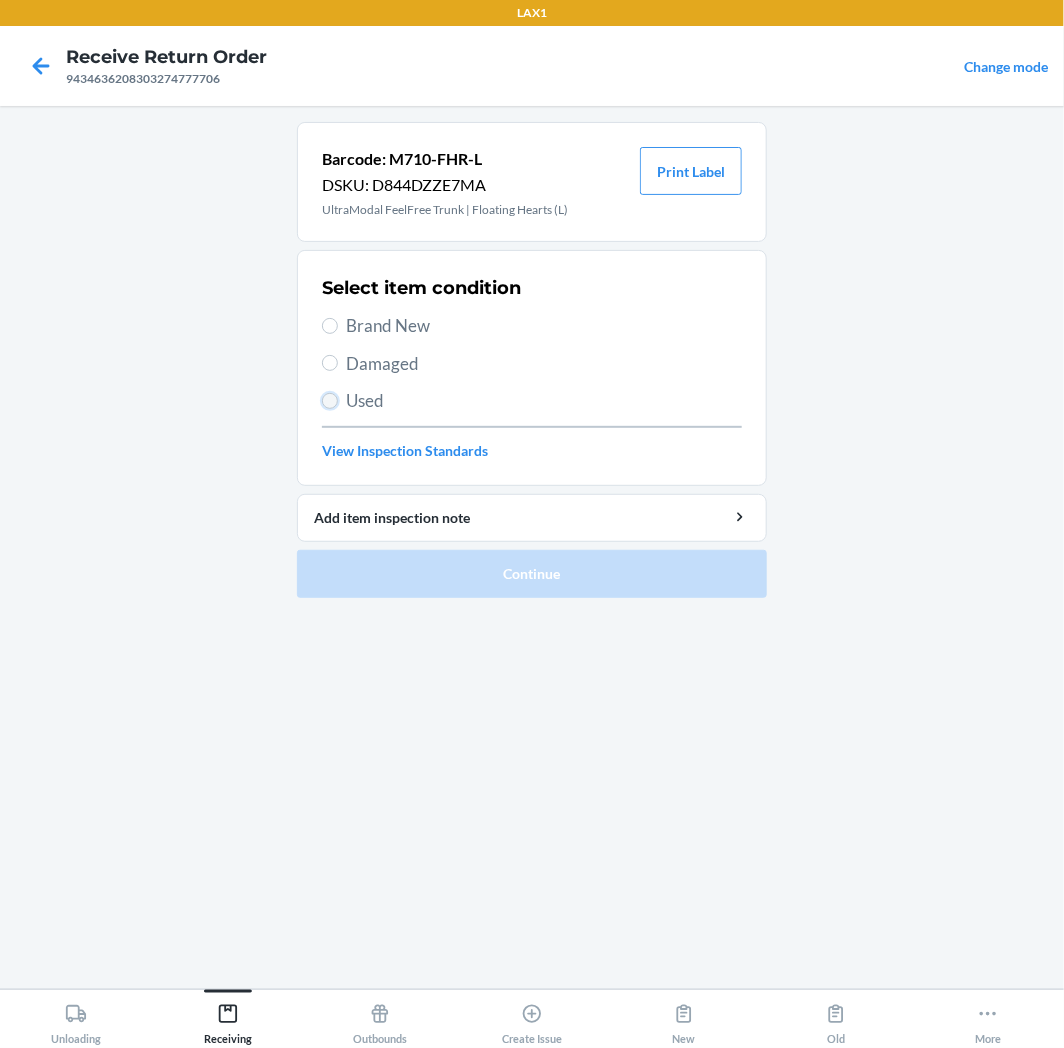 click on "Used" at bounding box center (330, 401) 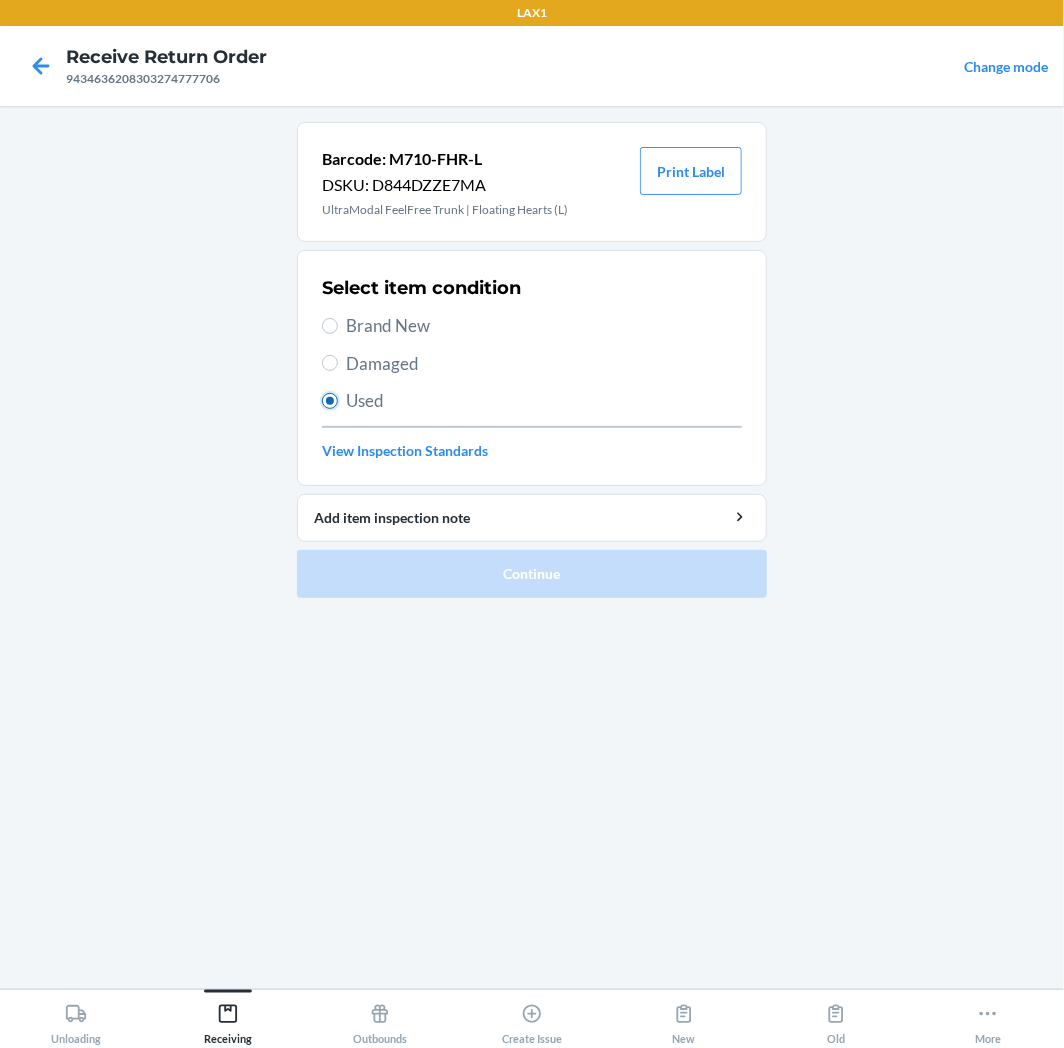 radio on "true" 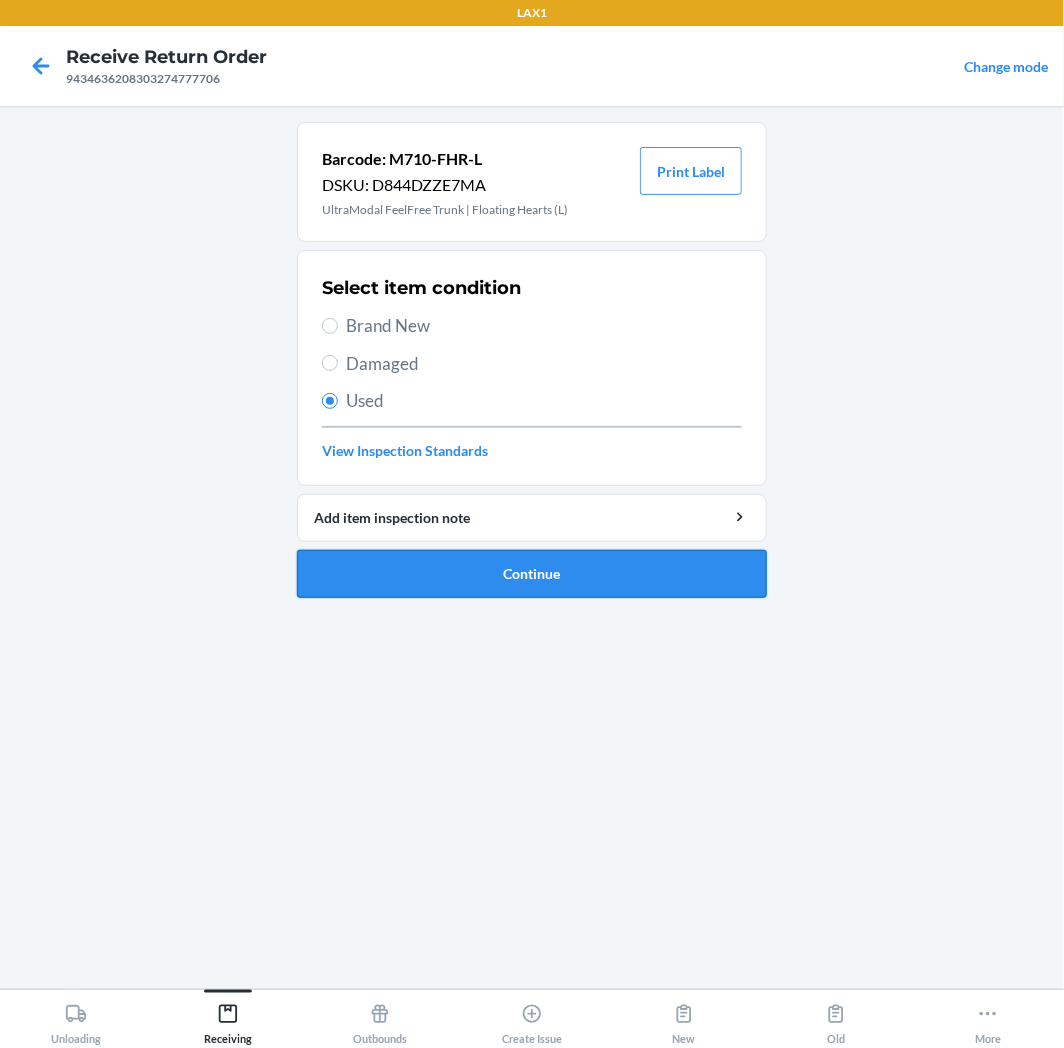 click on "Continue" at bounding box center [532, 574] 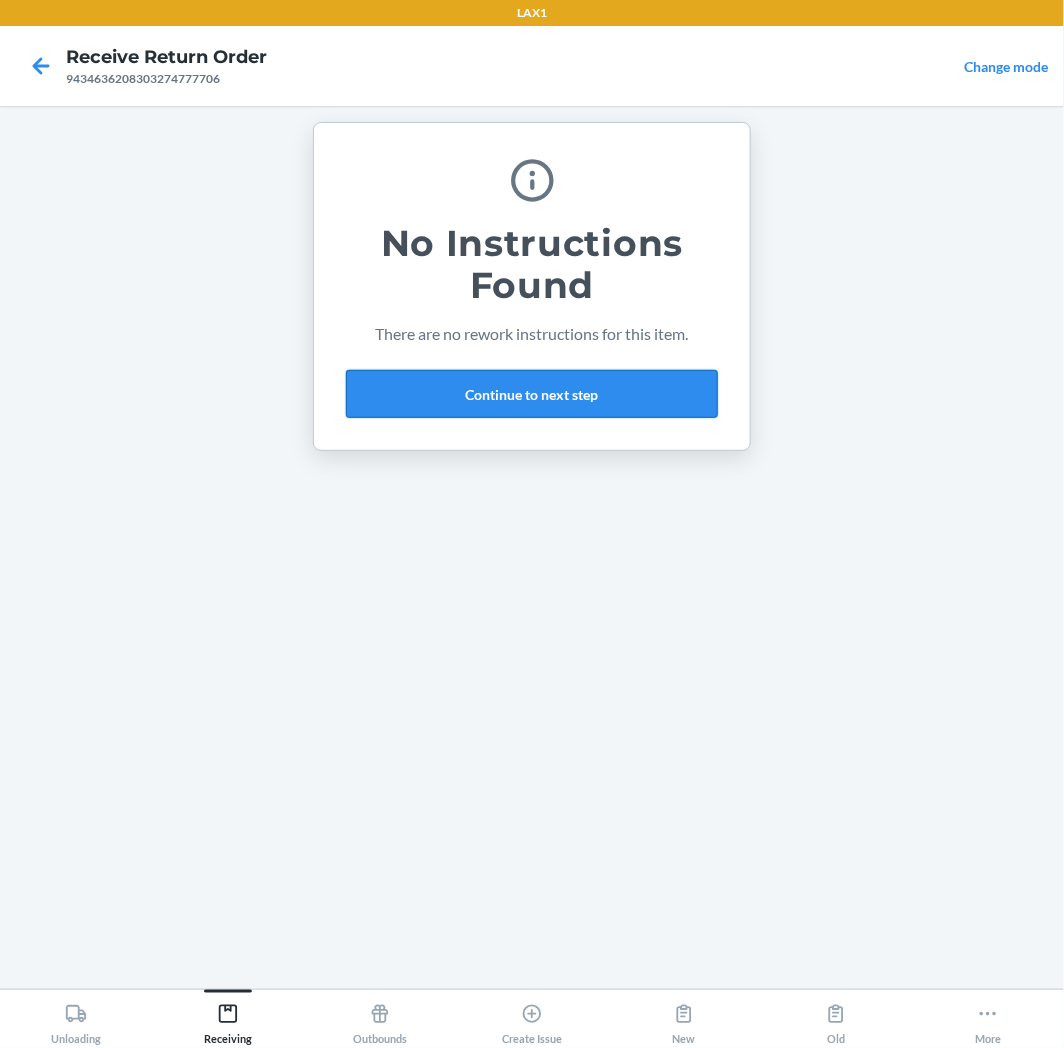 click on "Continue to next step" at bounding box center [532, 394] 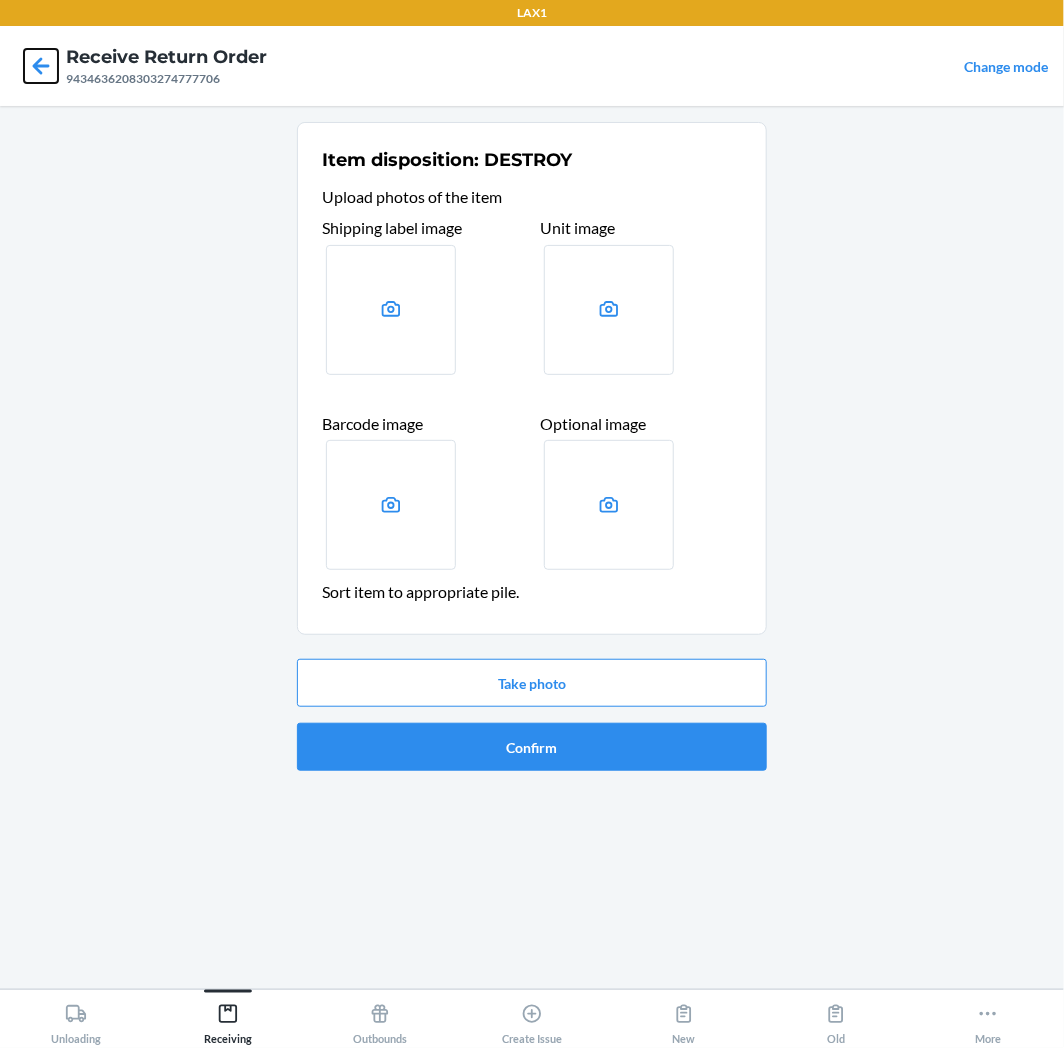 click 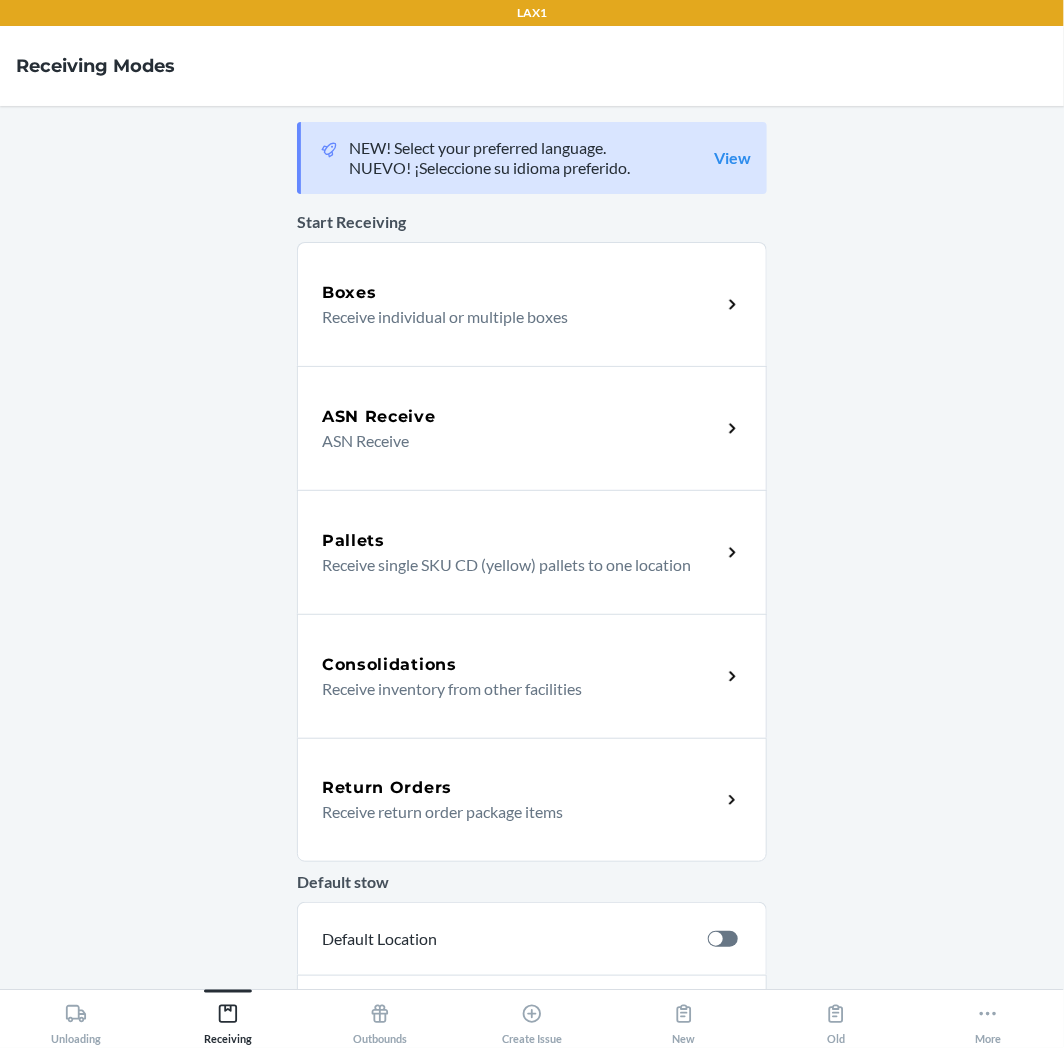 click on "Return Orders" at bounding box center (387, 788) 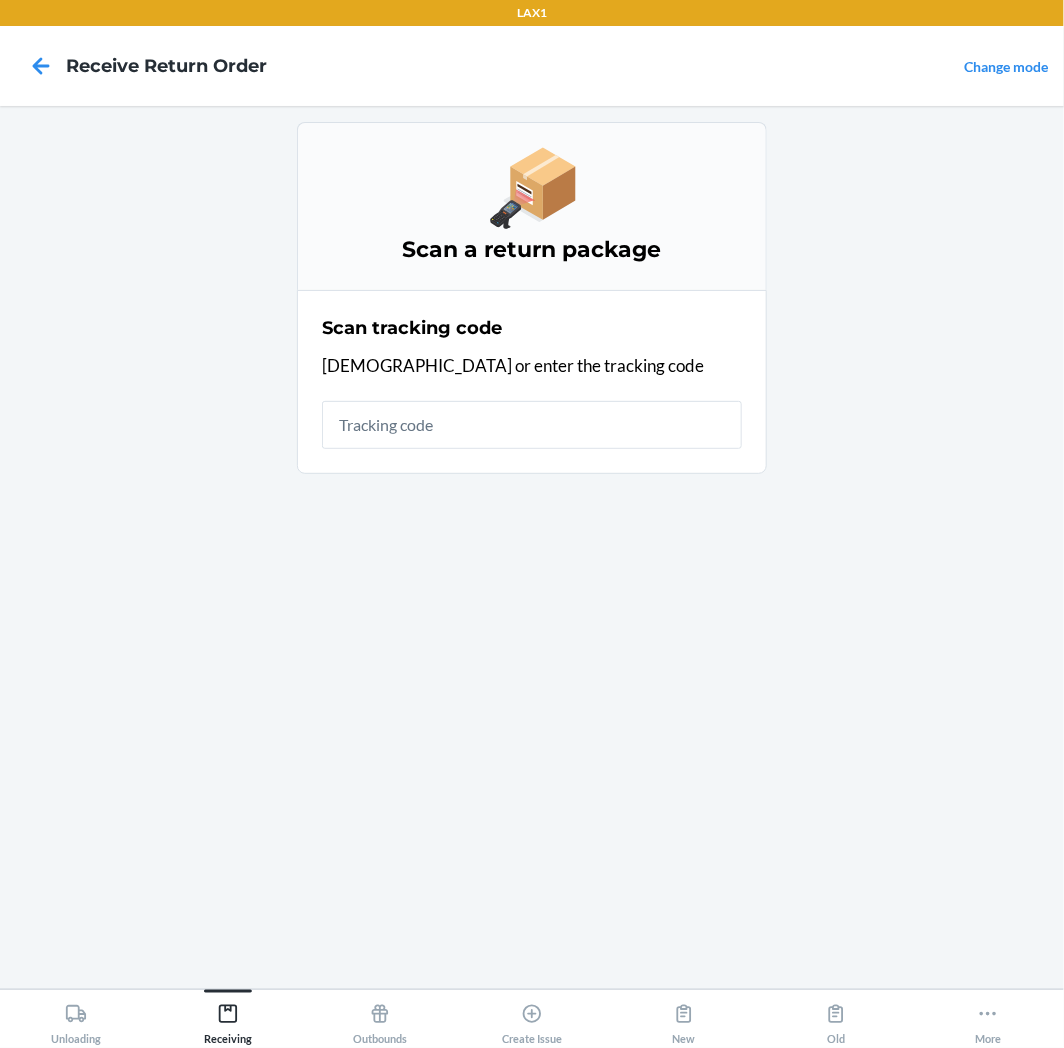 click at bounding box center [532, 425] 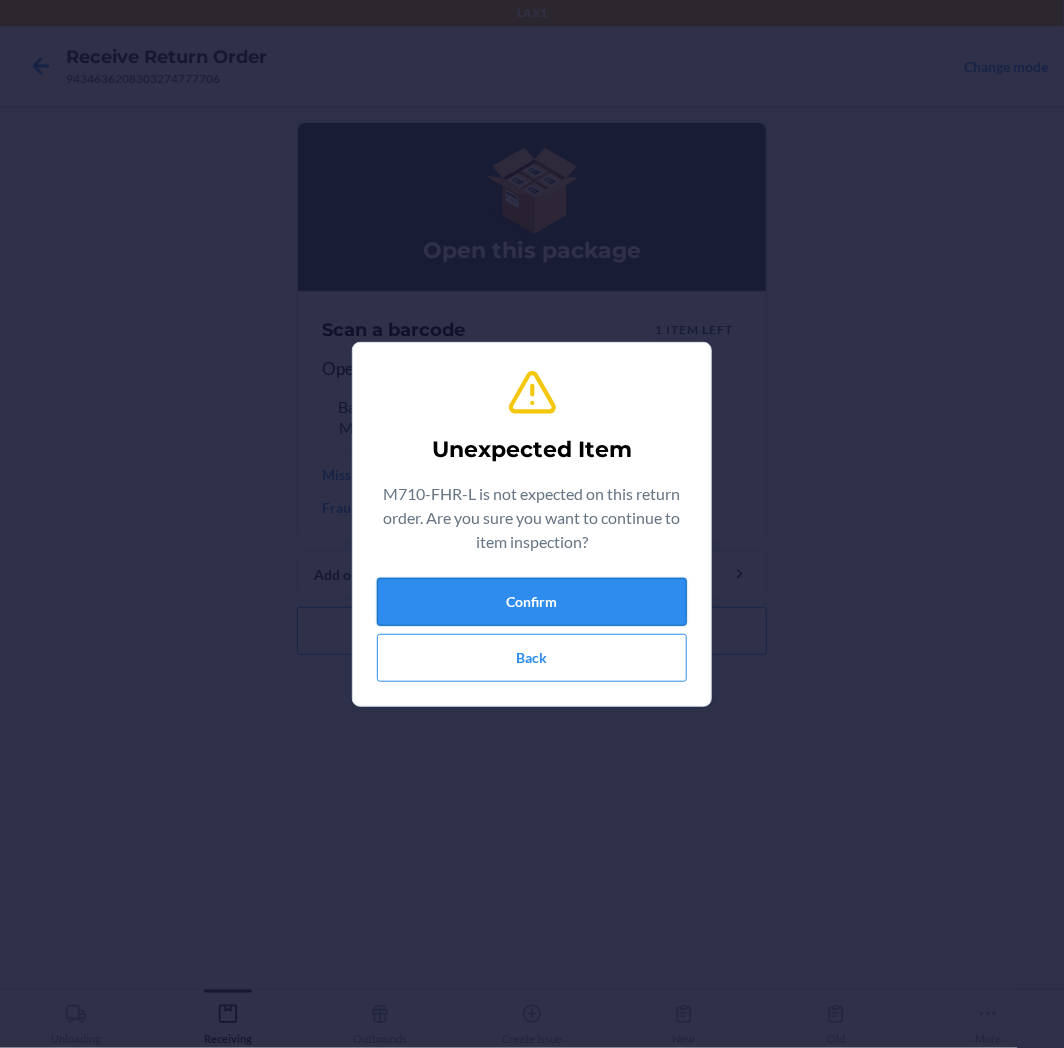 click on "Confirm" at bounding box center [532, 602] 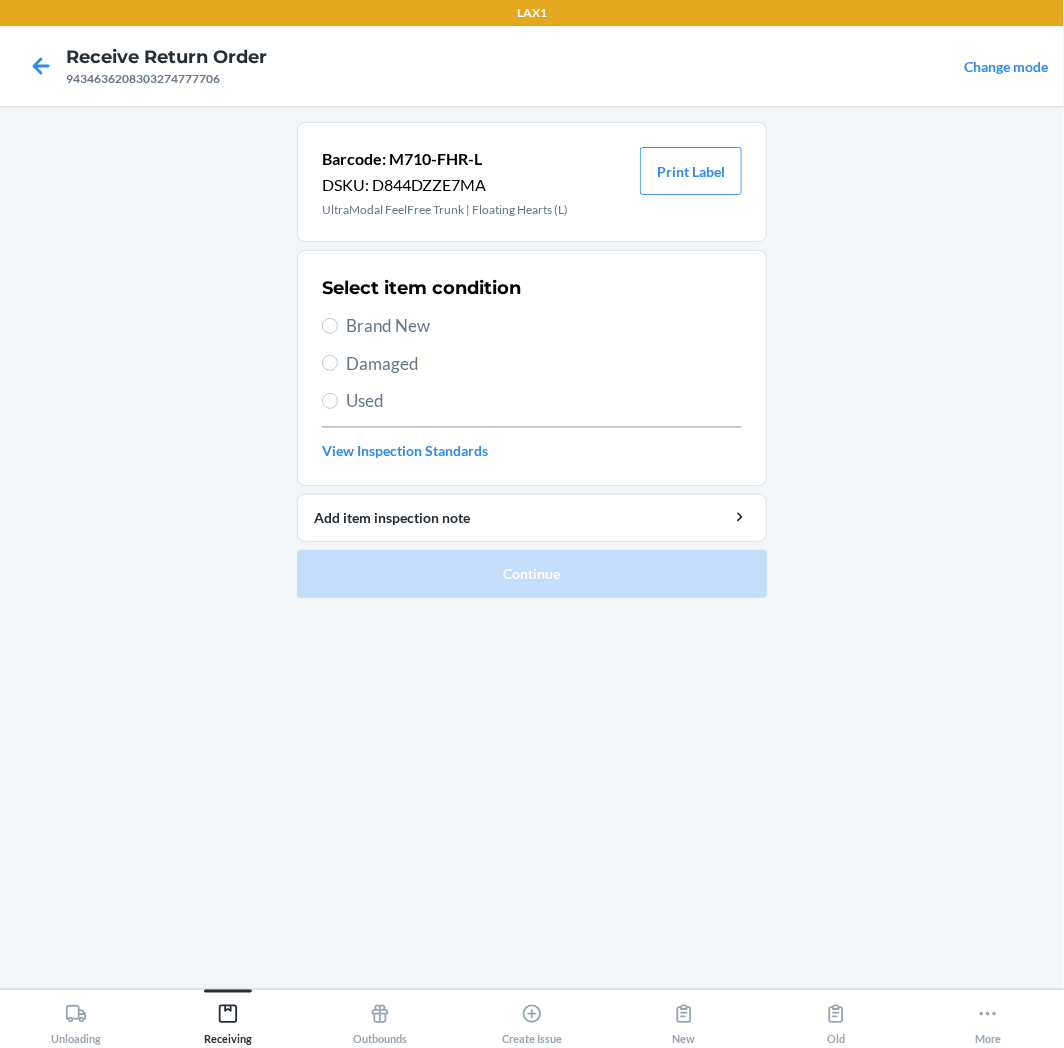 click on "Select item condition Brand New Damaged Used View Inspection Standards" at bounding box center [532, 368] 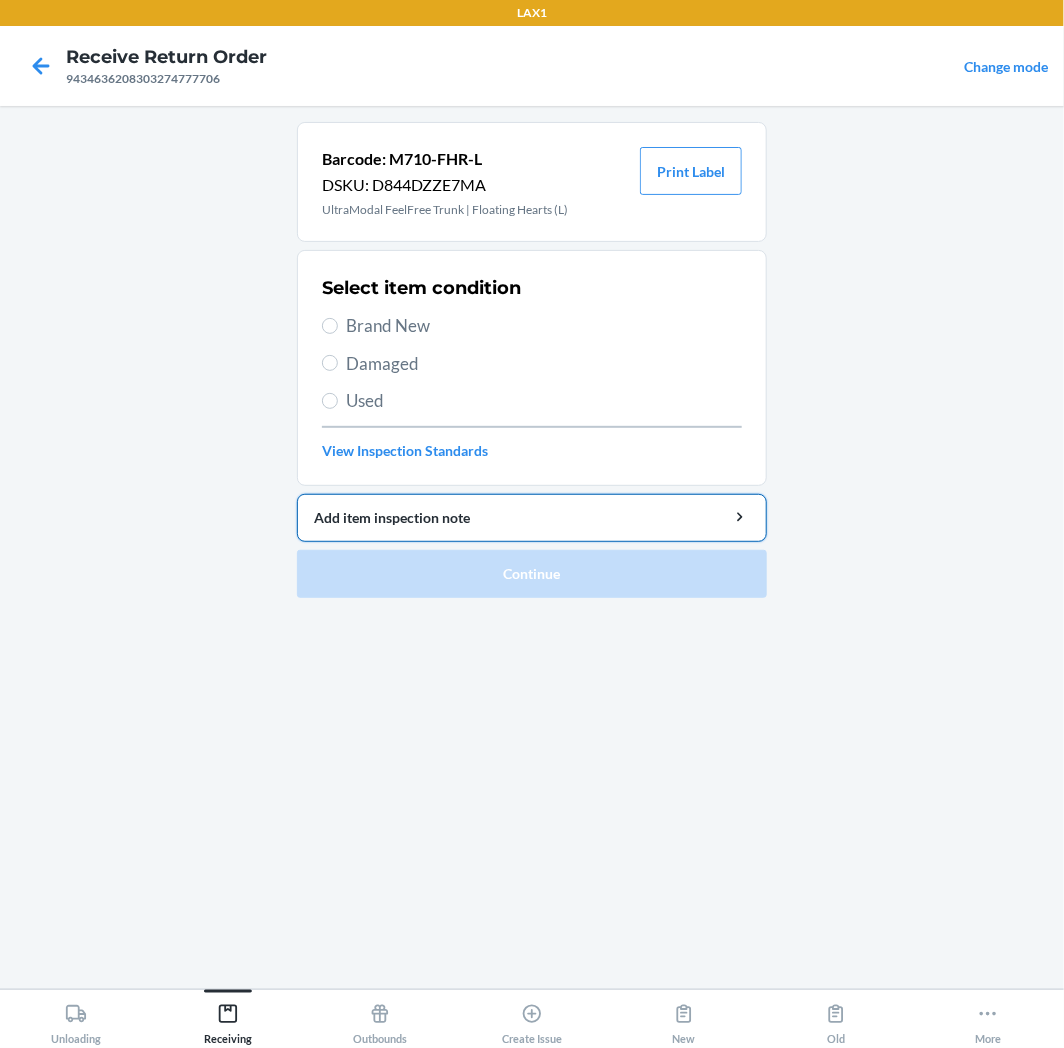 click on "Add item inspection note" at bounding box center (532, 517) 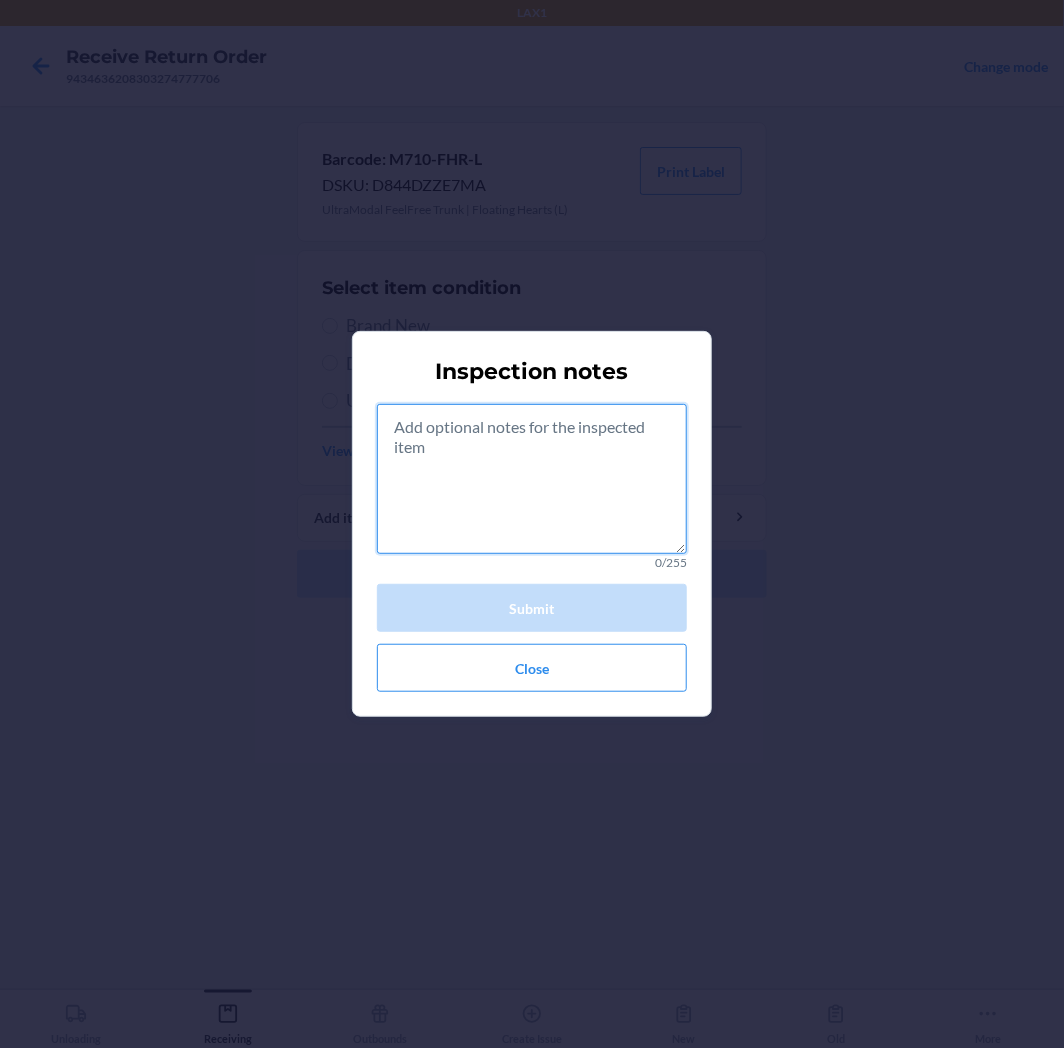 click at bounding box center (532, 479) 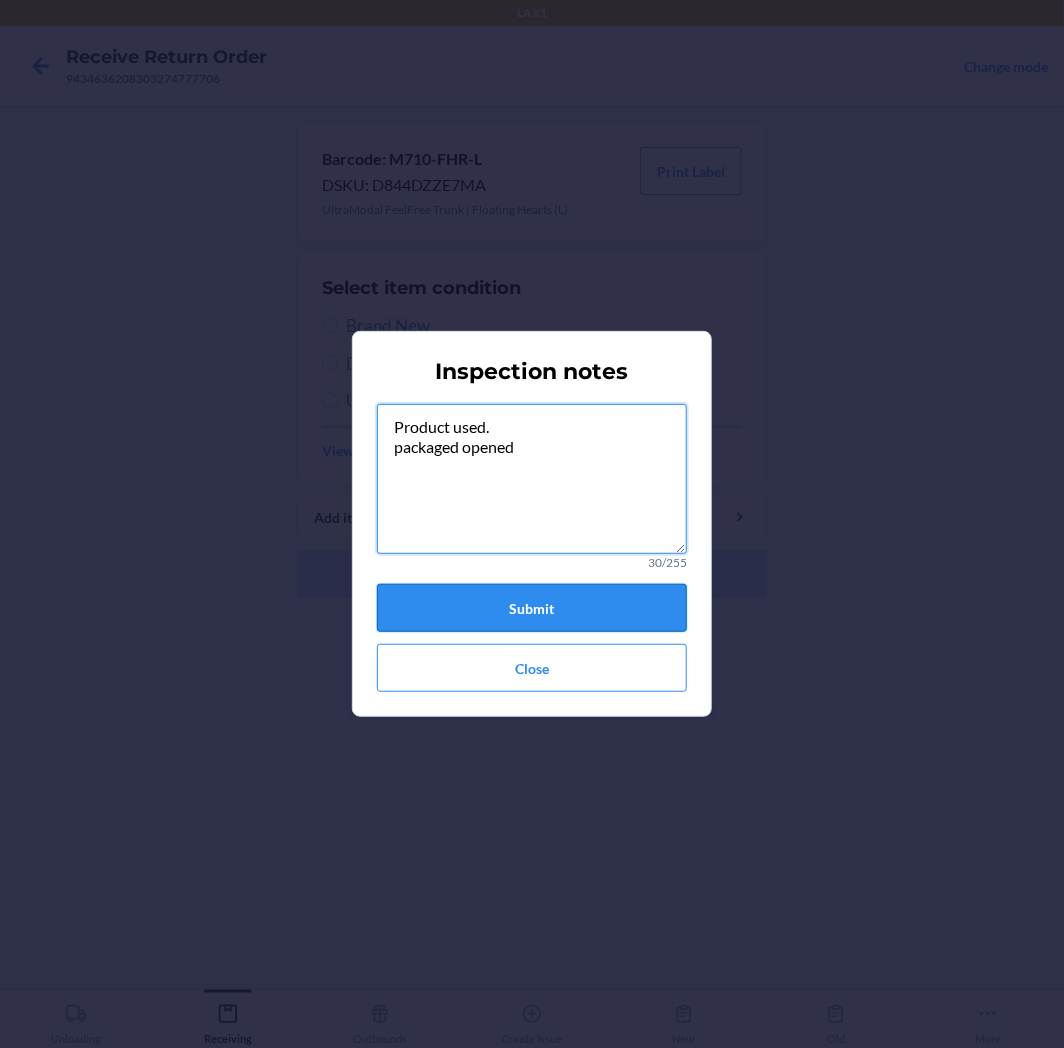 type on "Product used.
packaged opened" 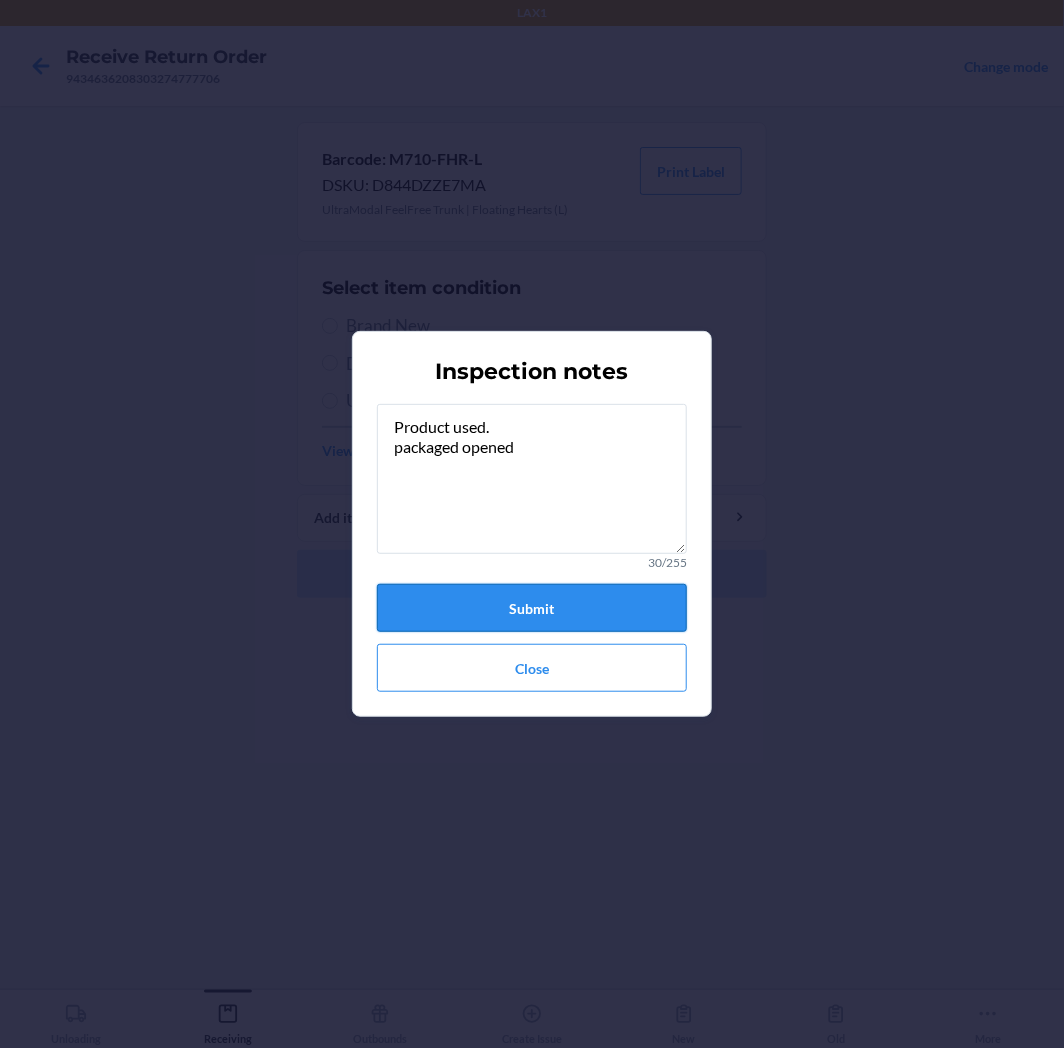 click on "Submit" at bounding box center (532, 608) 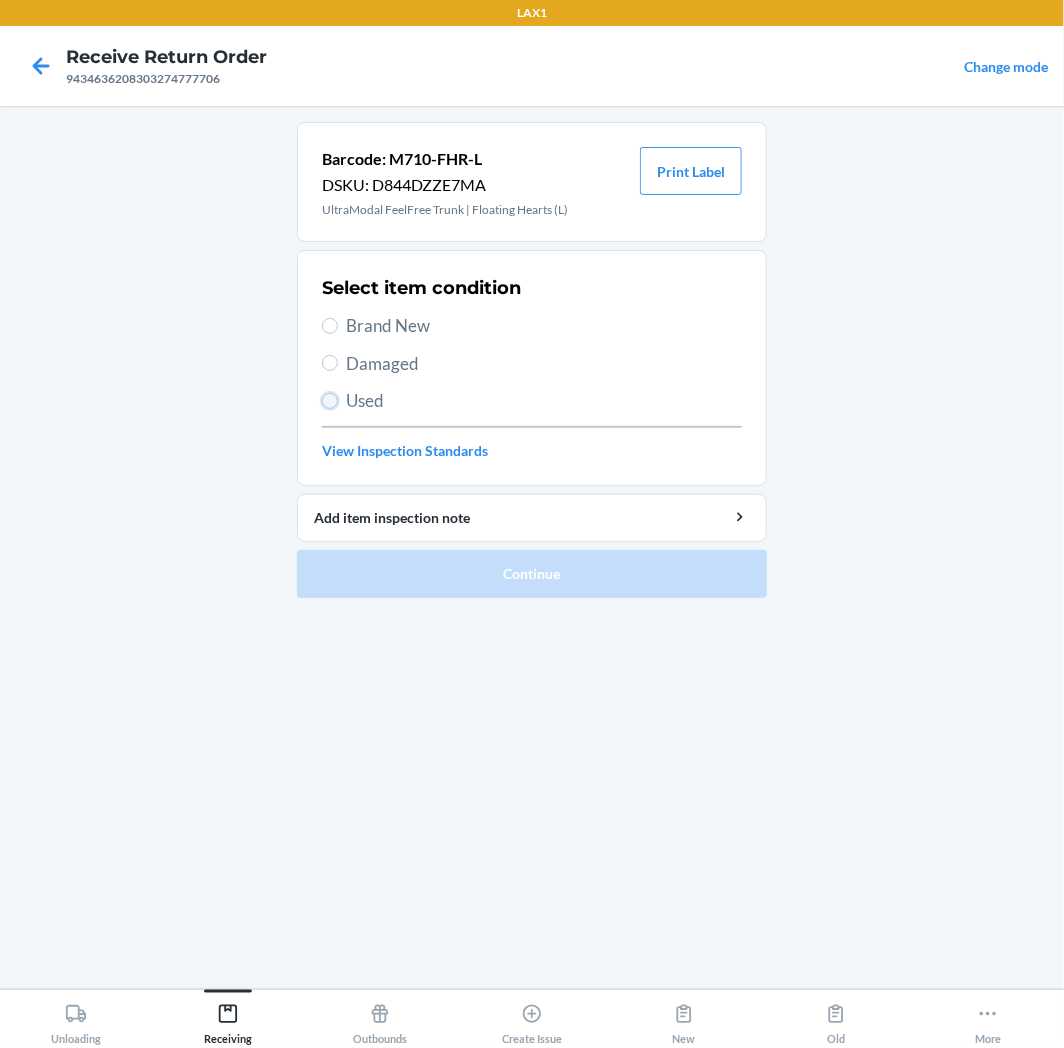 click on "Used" at bounding box center (330, 401) 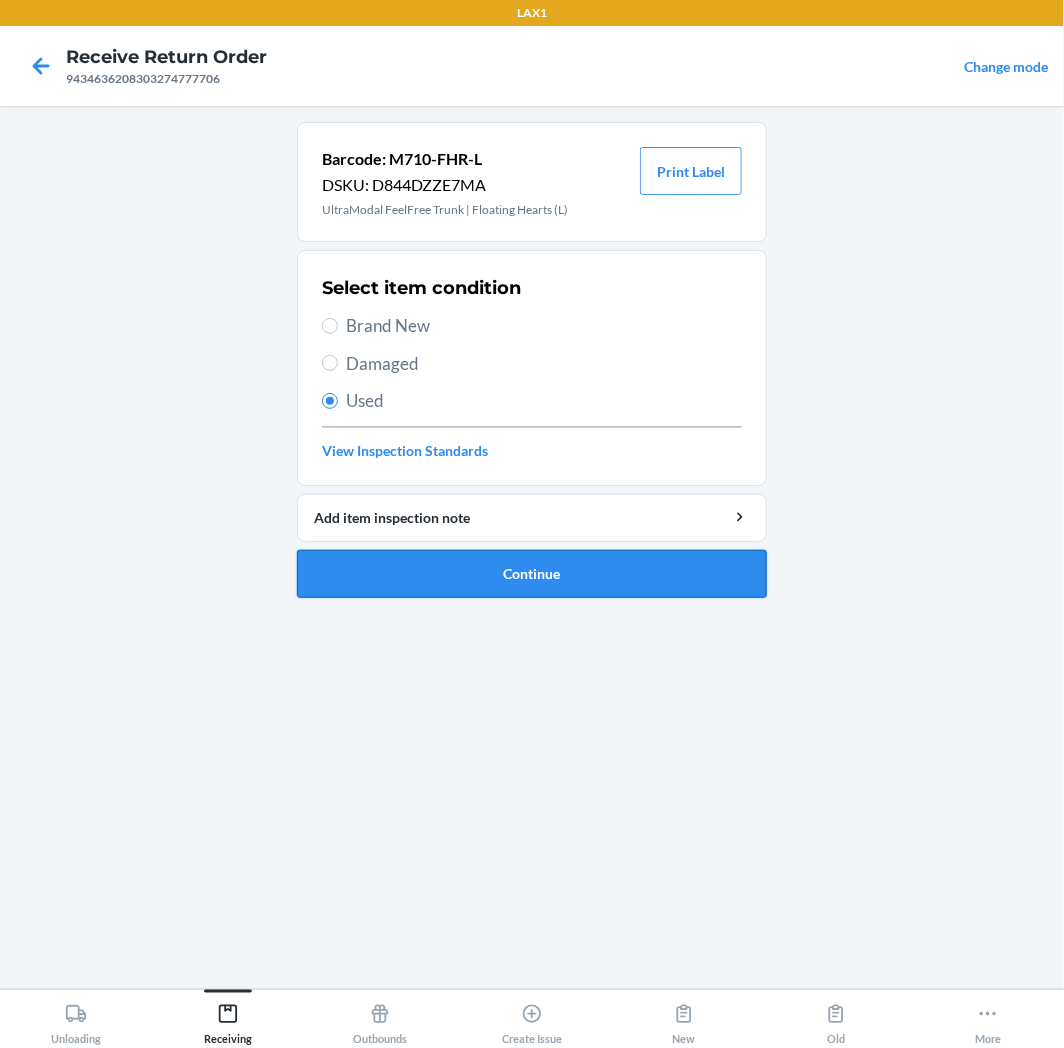 click on "Continue" at bounding box center [532, 574] 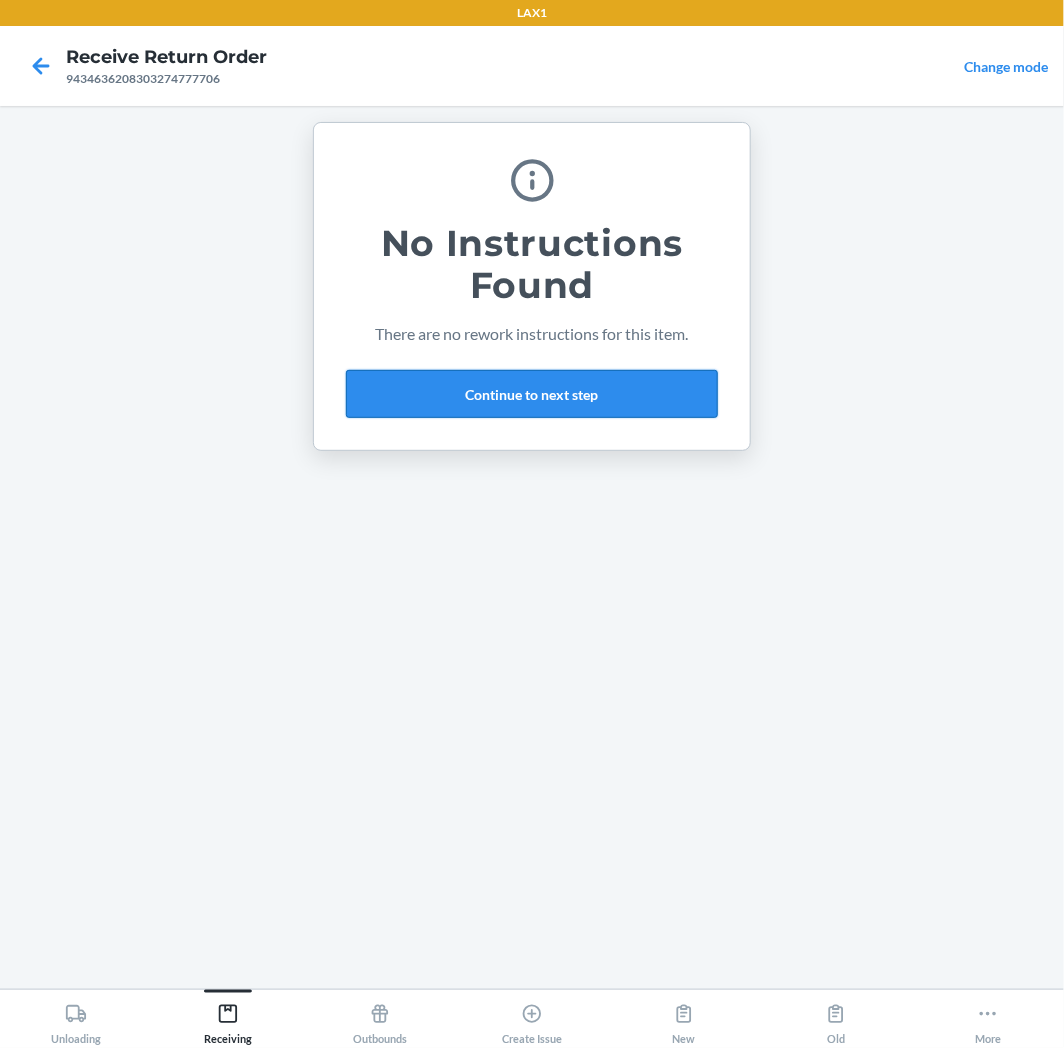 click on "Continue to next step" at bounding box center (532, 394) 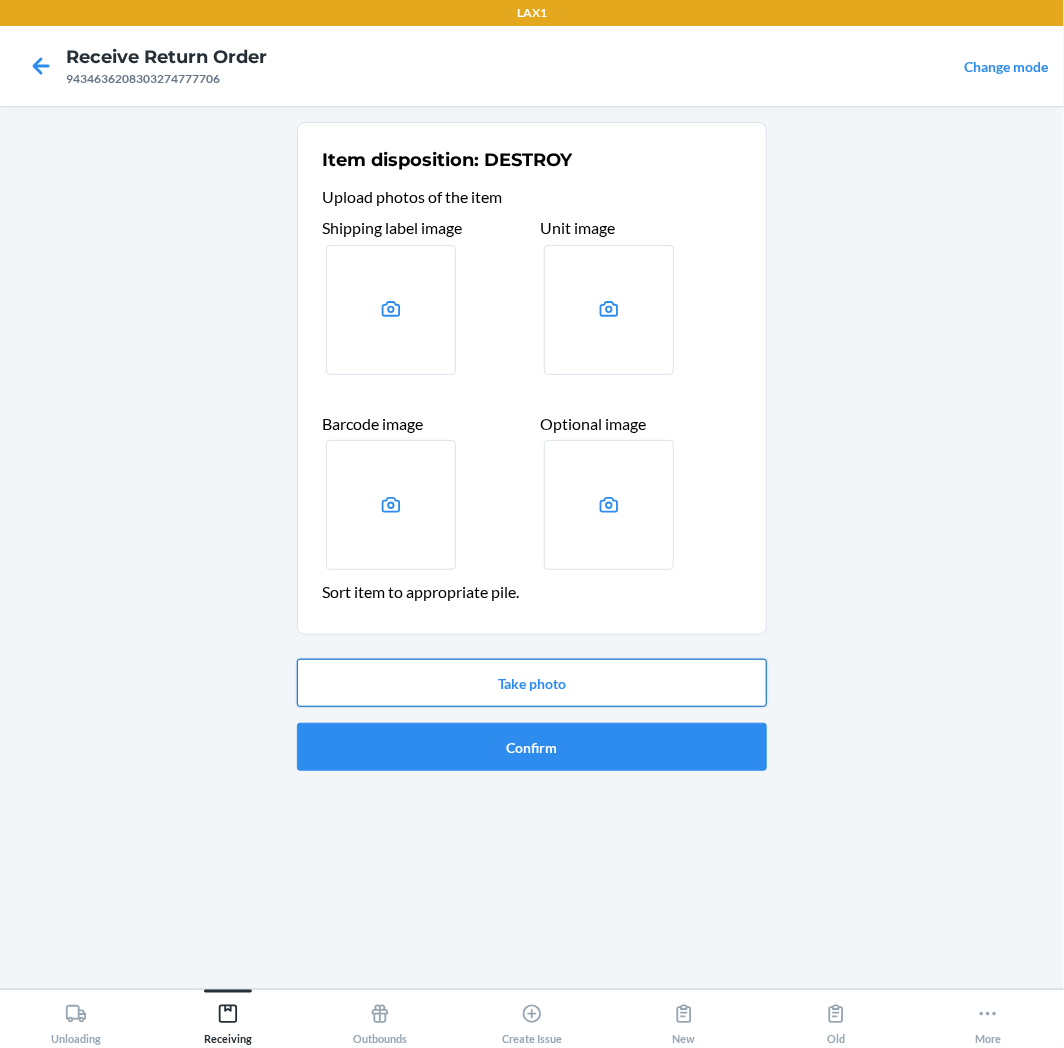 click on "Take photo" at bounding box center [532, 683] 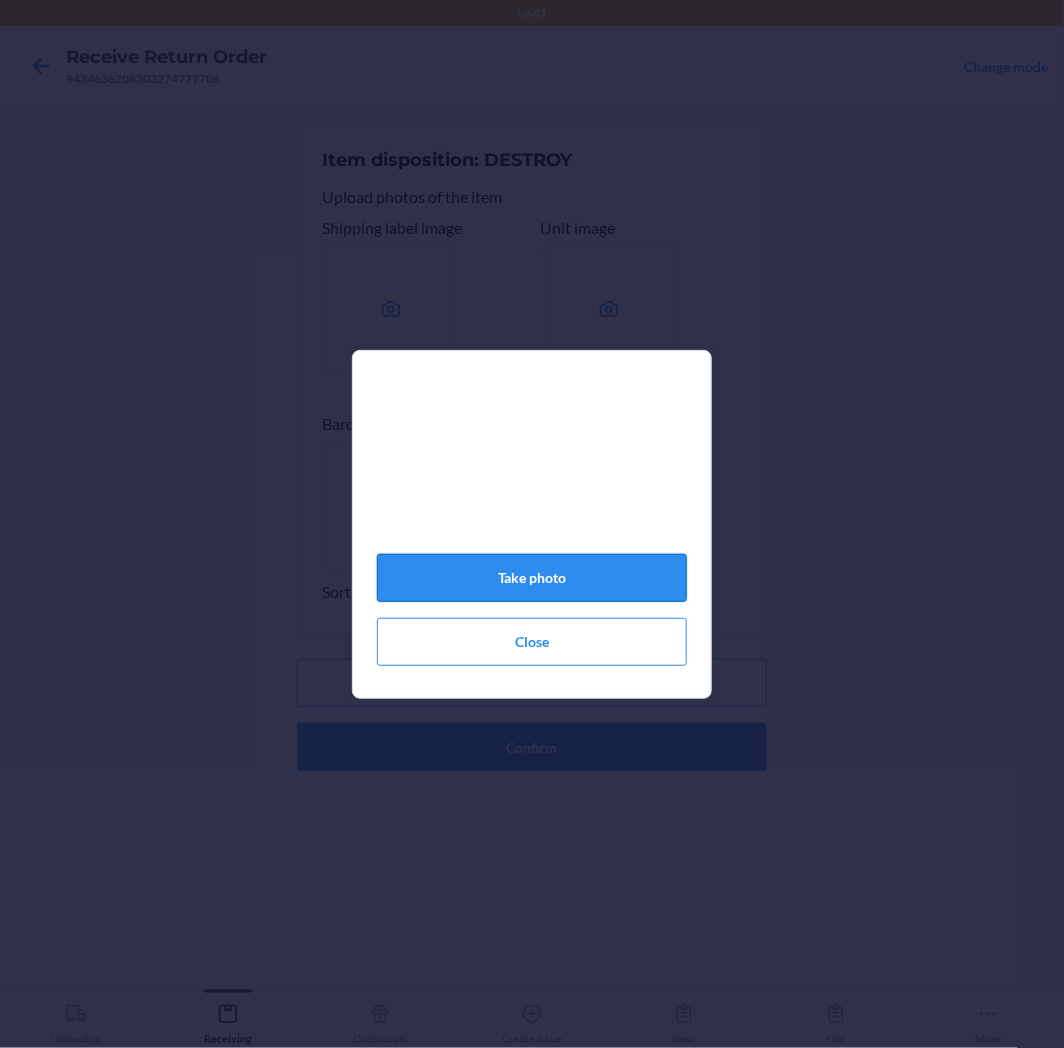 click on "Take photo" 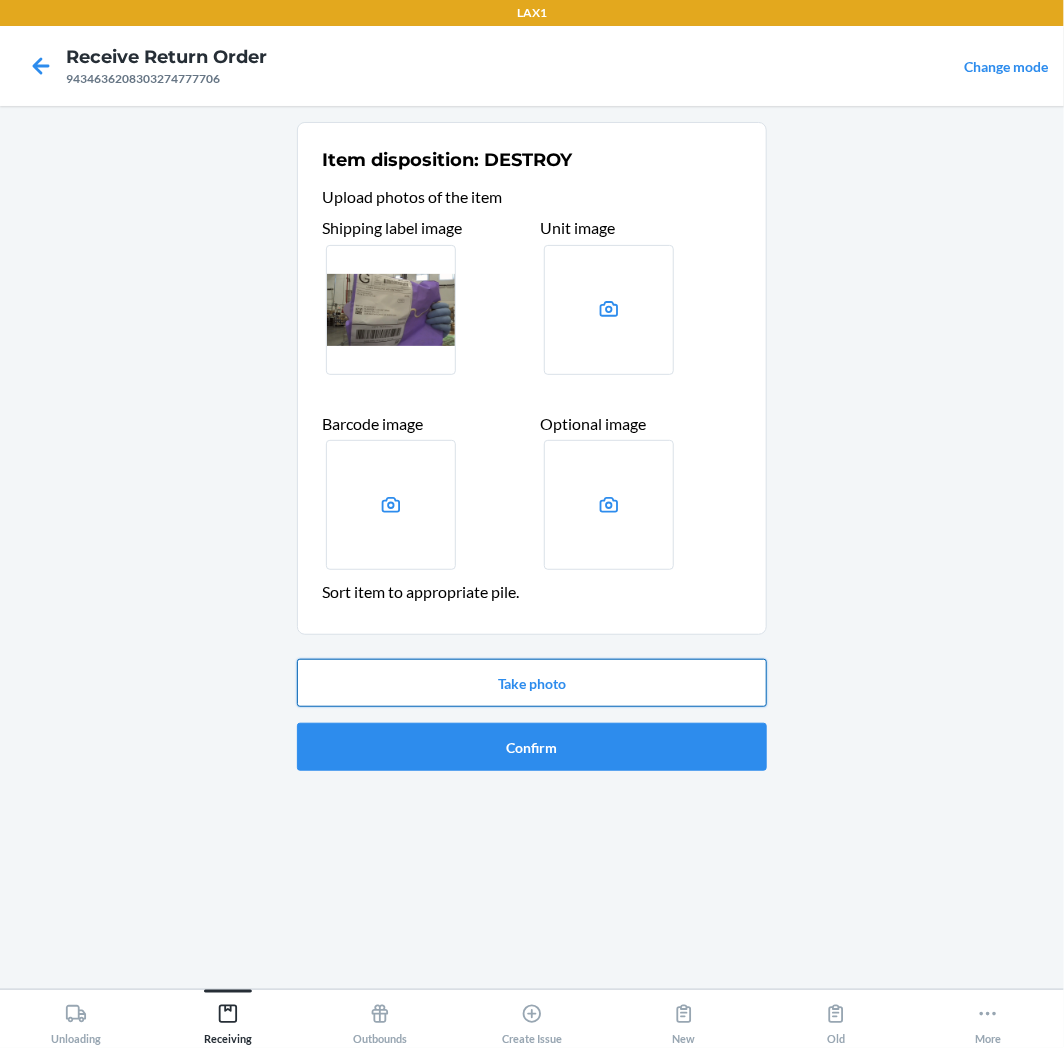 click on "Take photo" at bounding box center [532, 683] 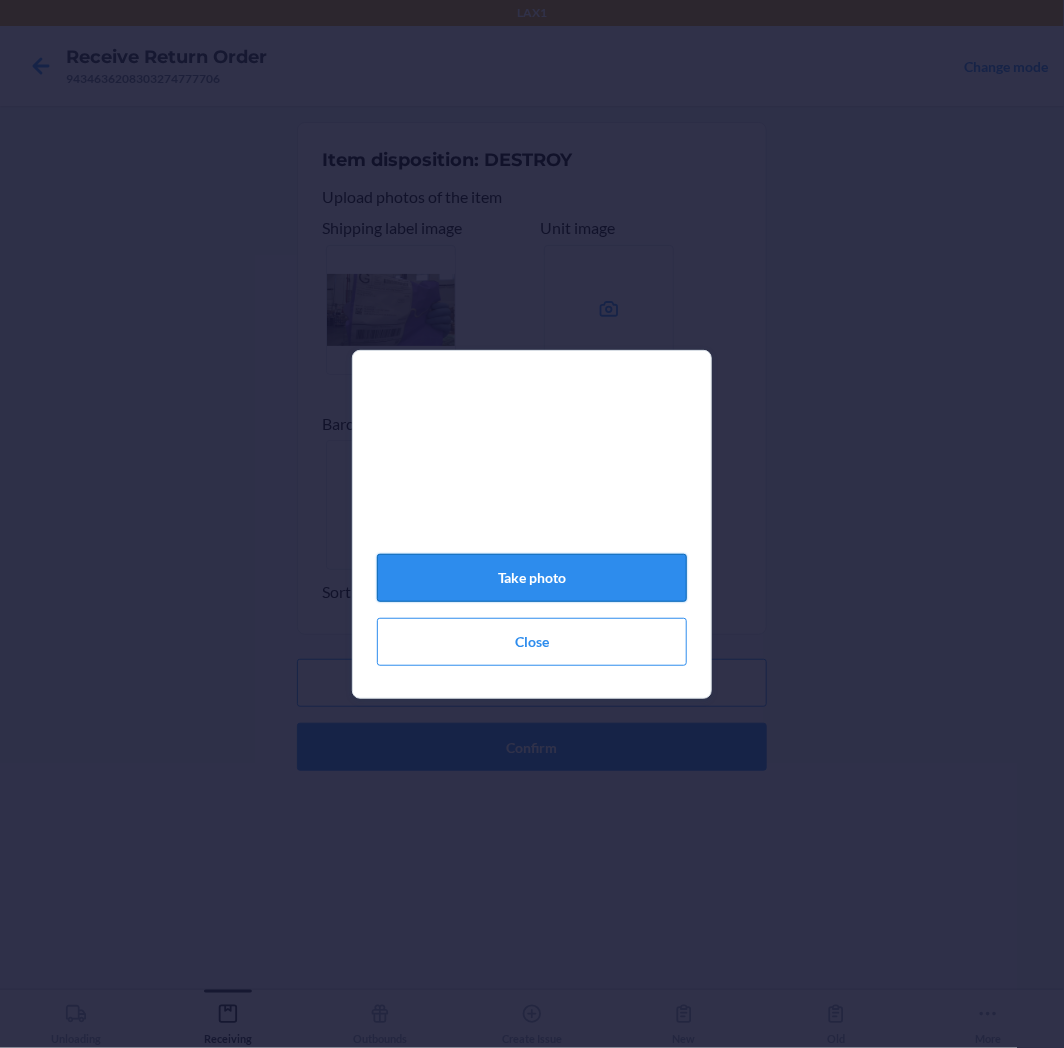 click on "Take photo" 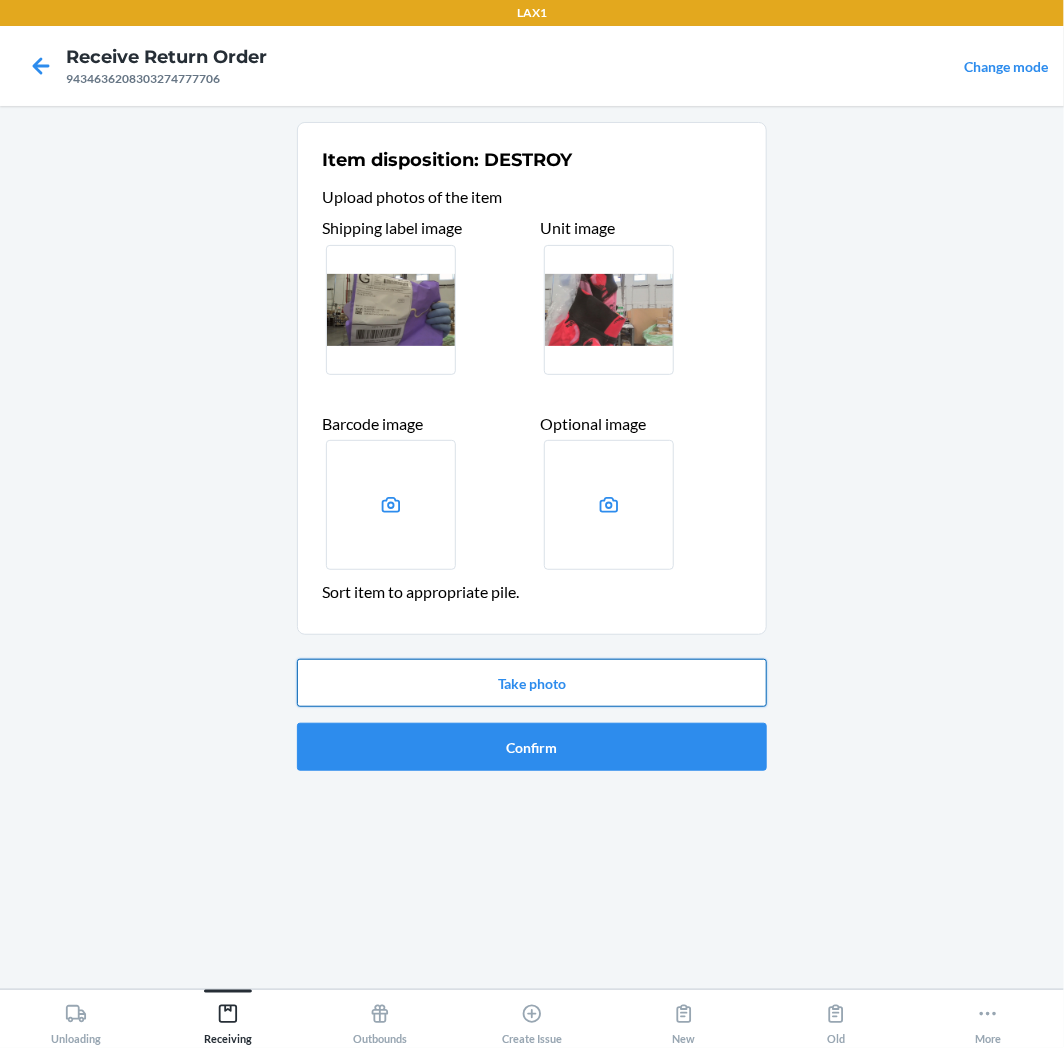click on "Take photo" at bounding box center [532, 683] 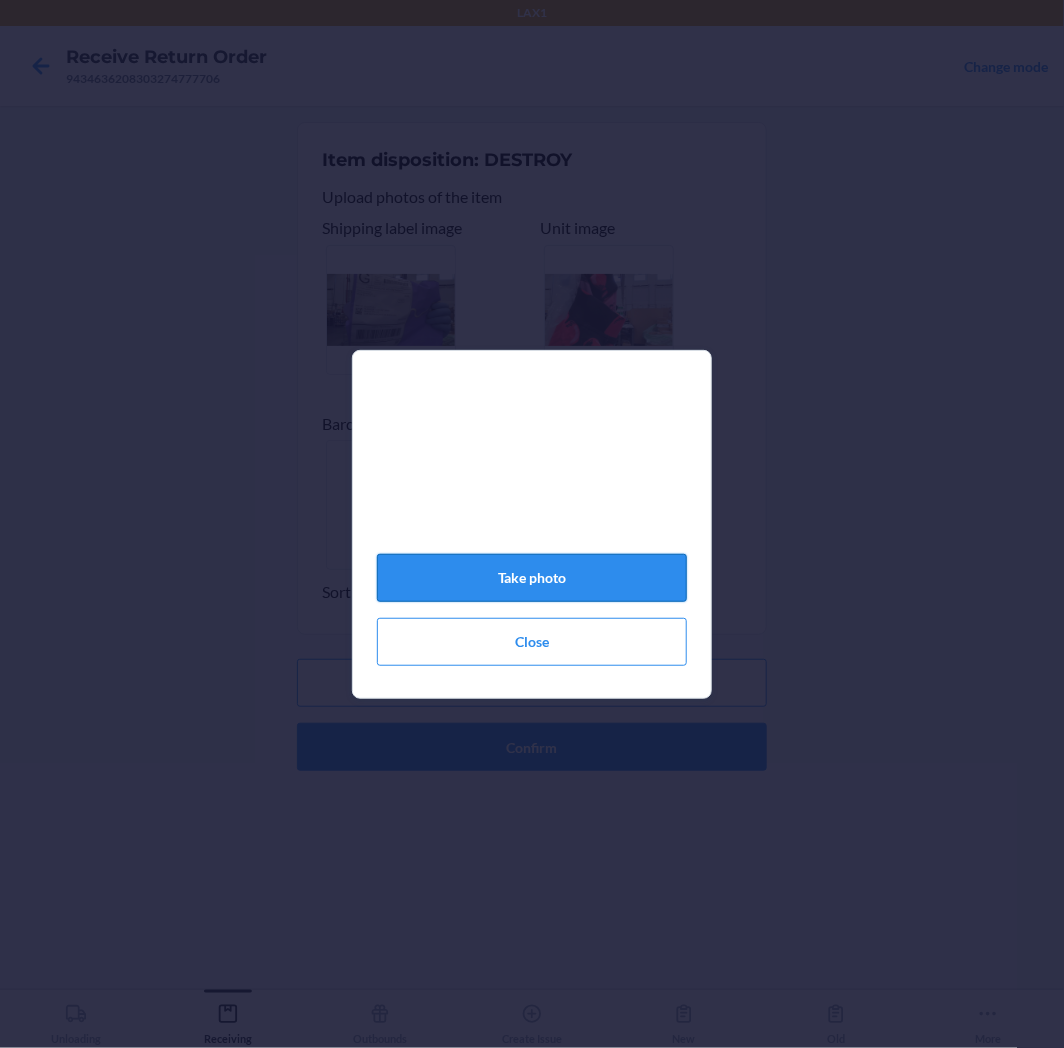 click on "Take photo" 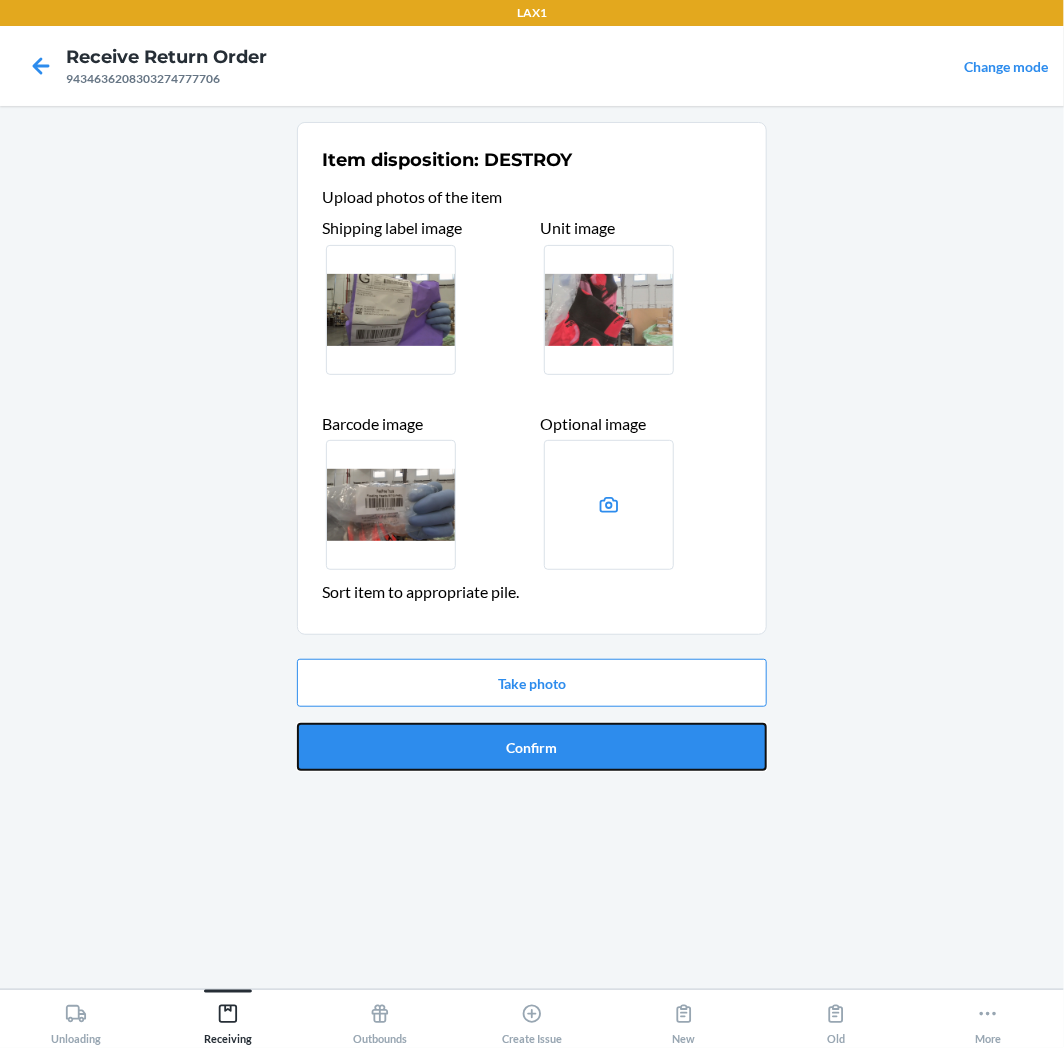 click on "Confirm" at bounding box center [532, 747] 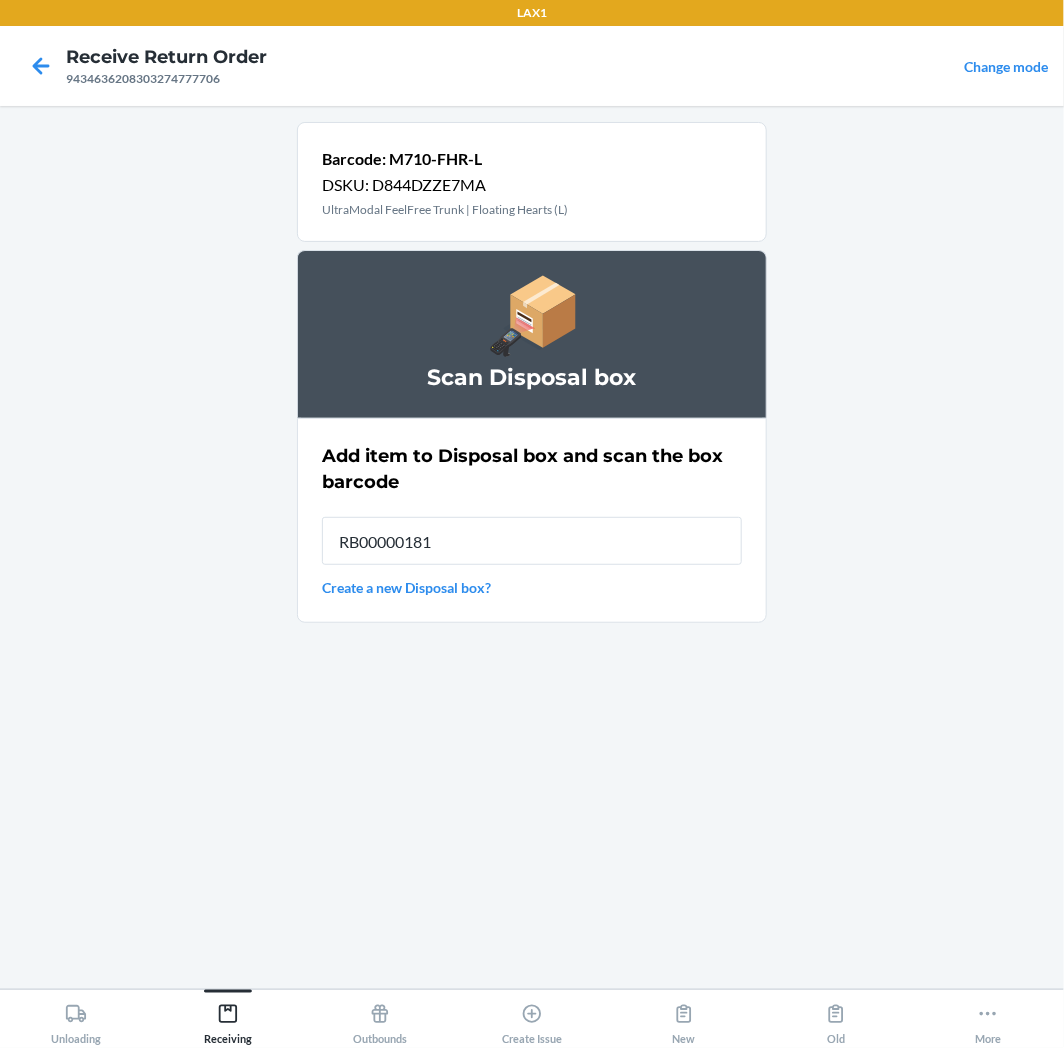 type on "RB000001815" 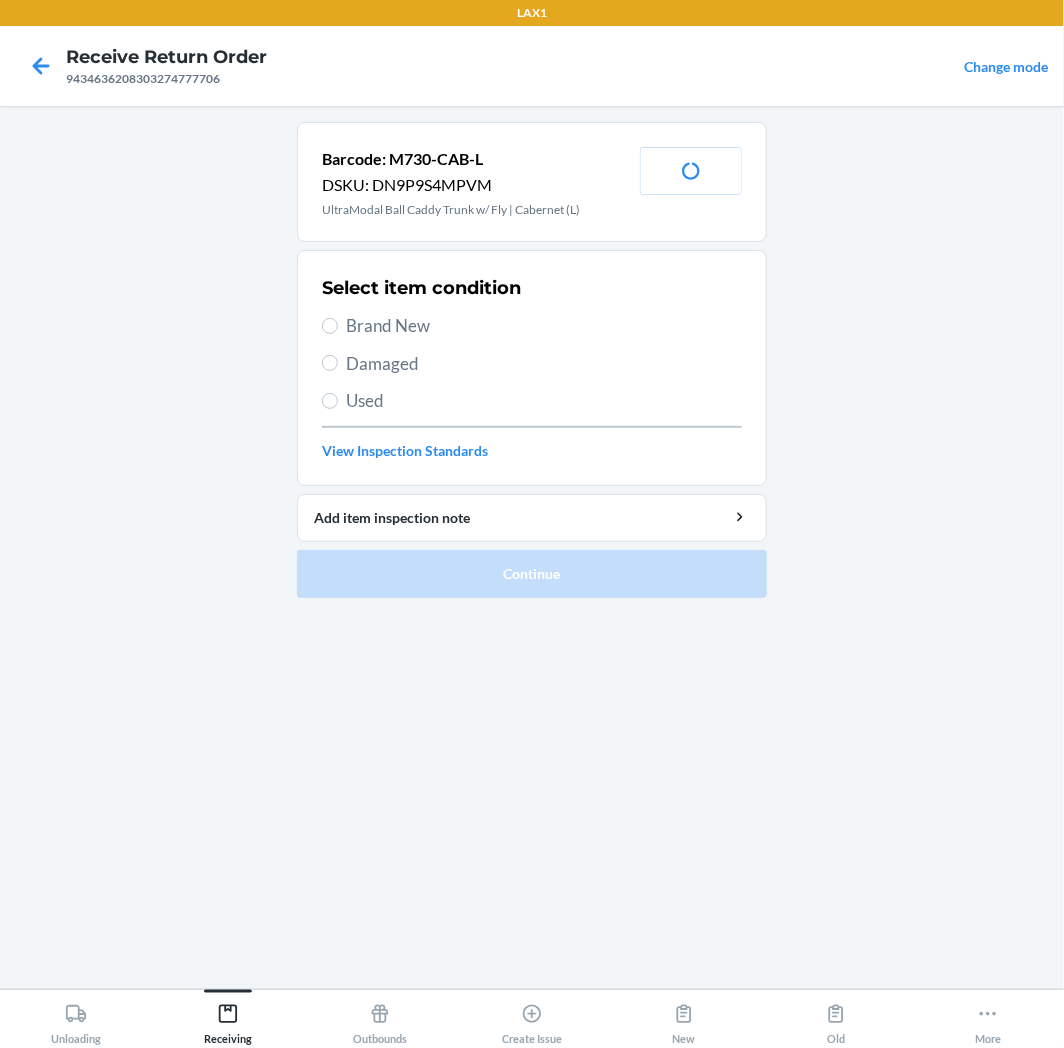 click on "Used" at bounding box center [544, 401] 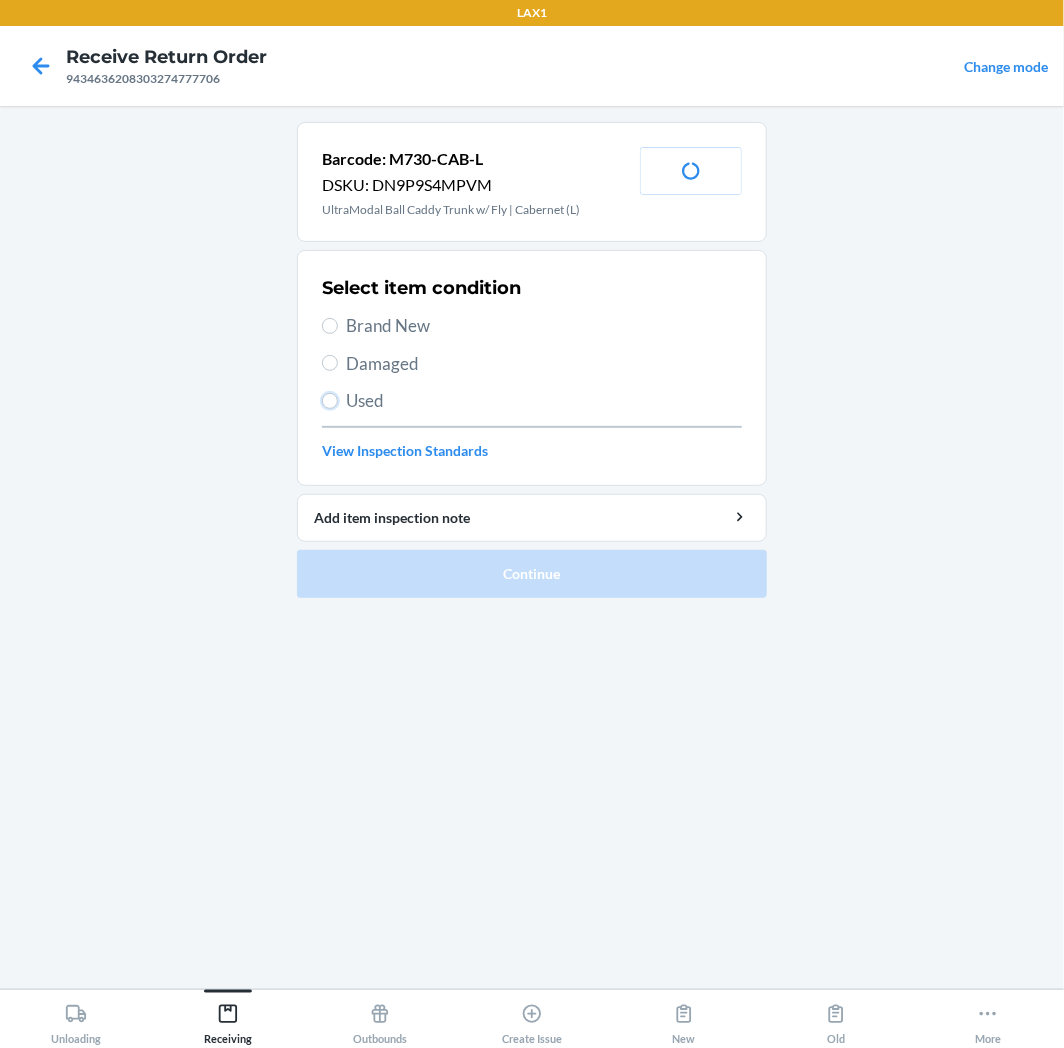 click on "Used" at bounding box center [330, 401] 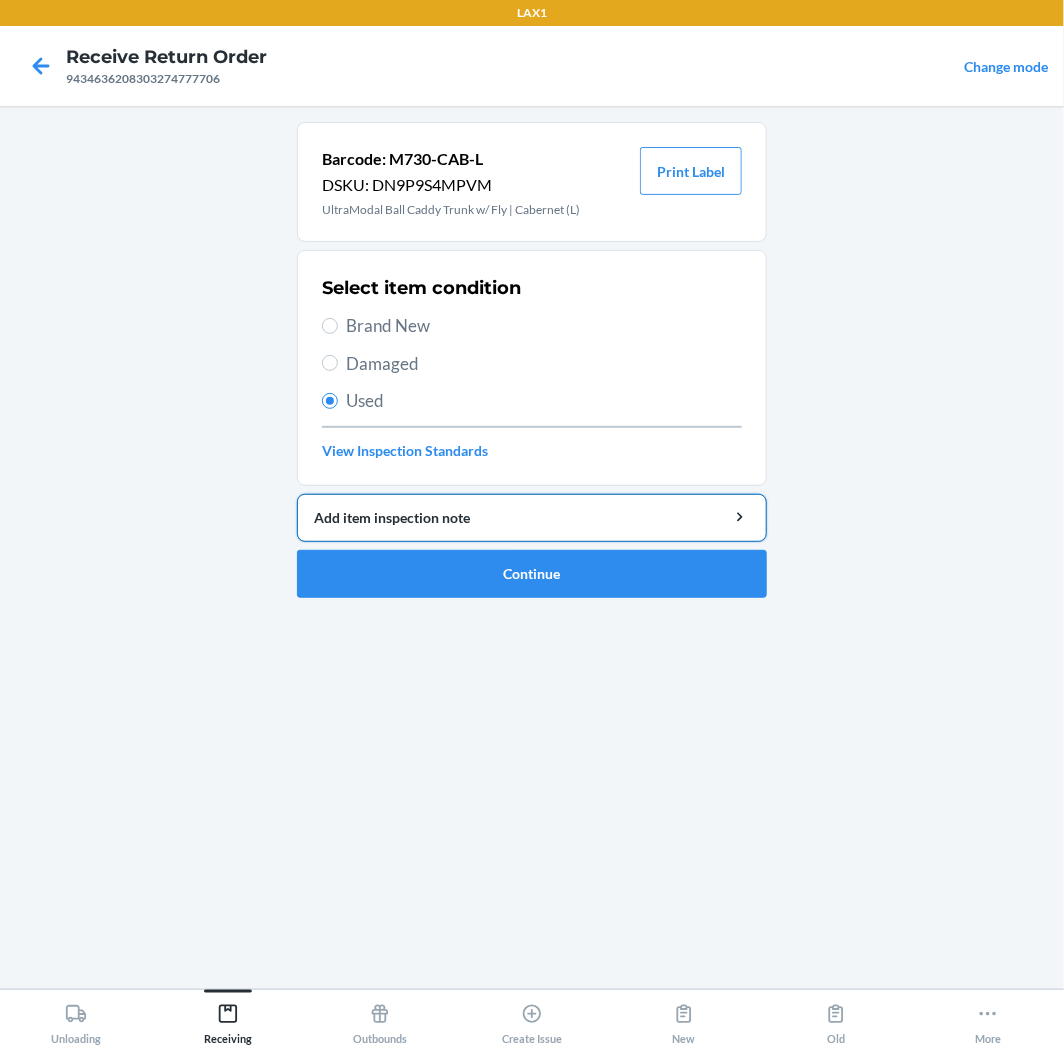 click on "Add item inspection note" at bounding box center (532, 517) 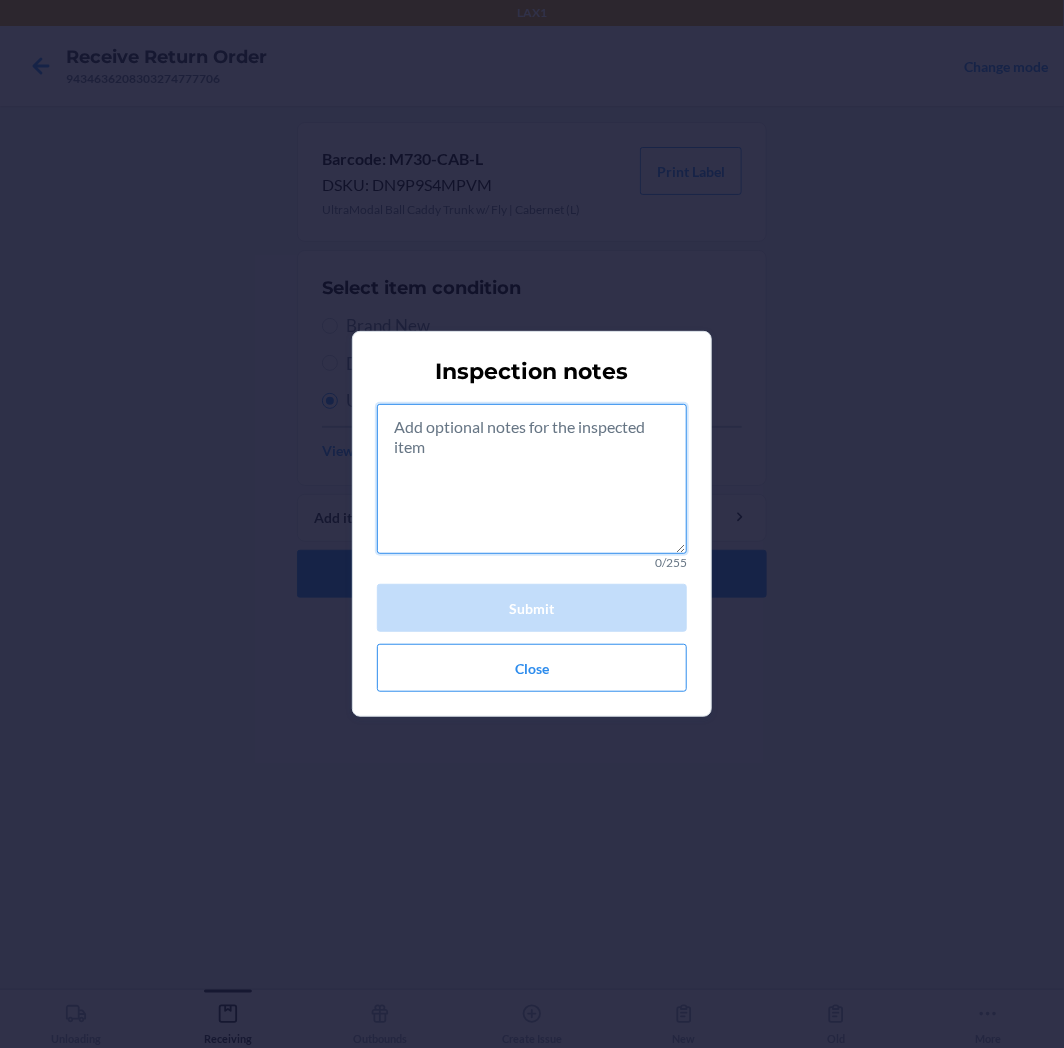 click at bounding box center (532, 479) 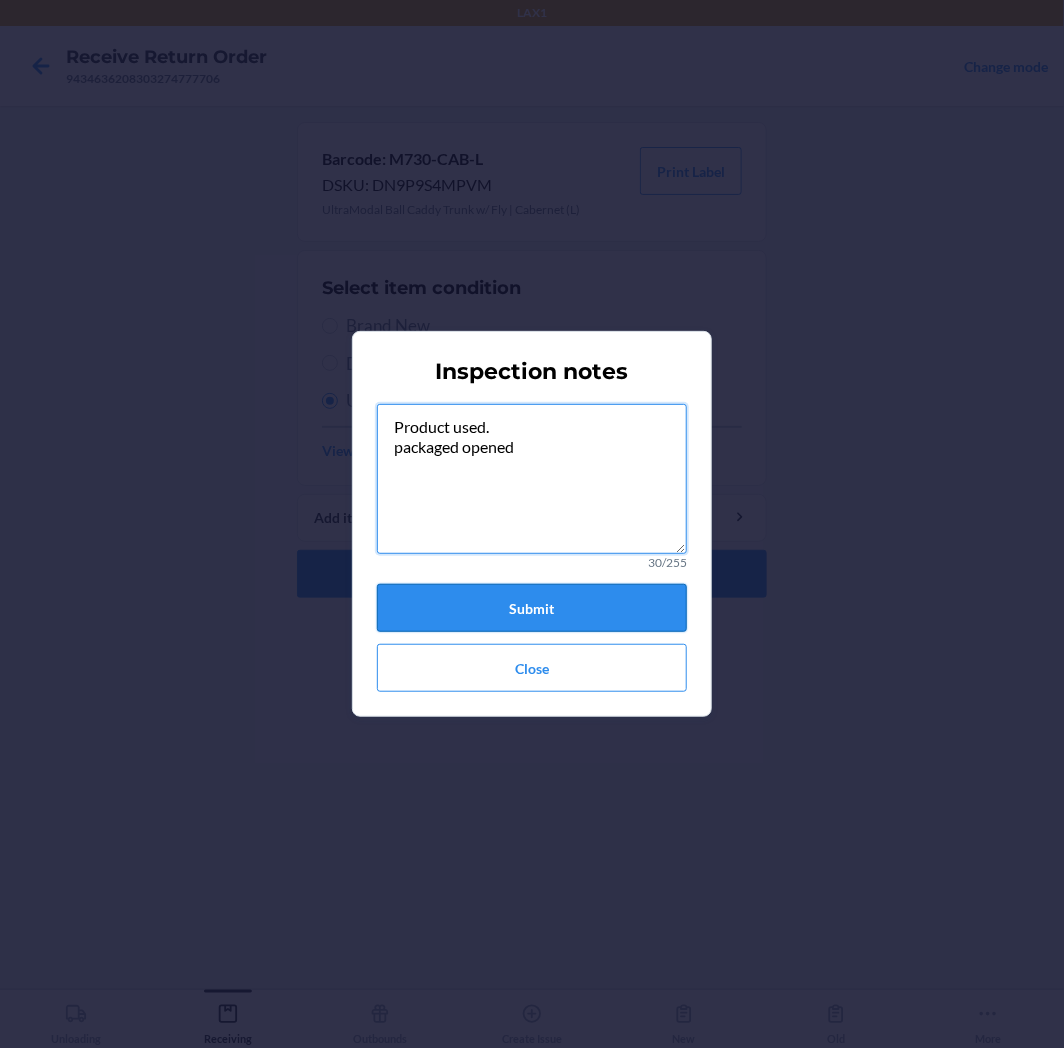 type on "Product used.
packaged opened" 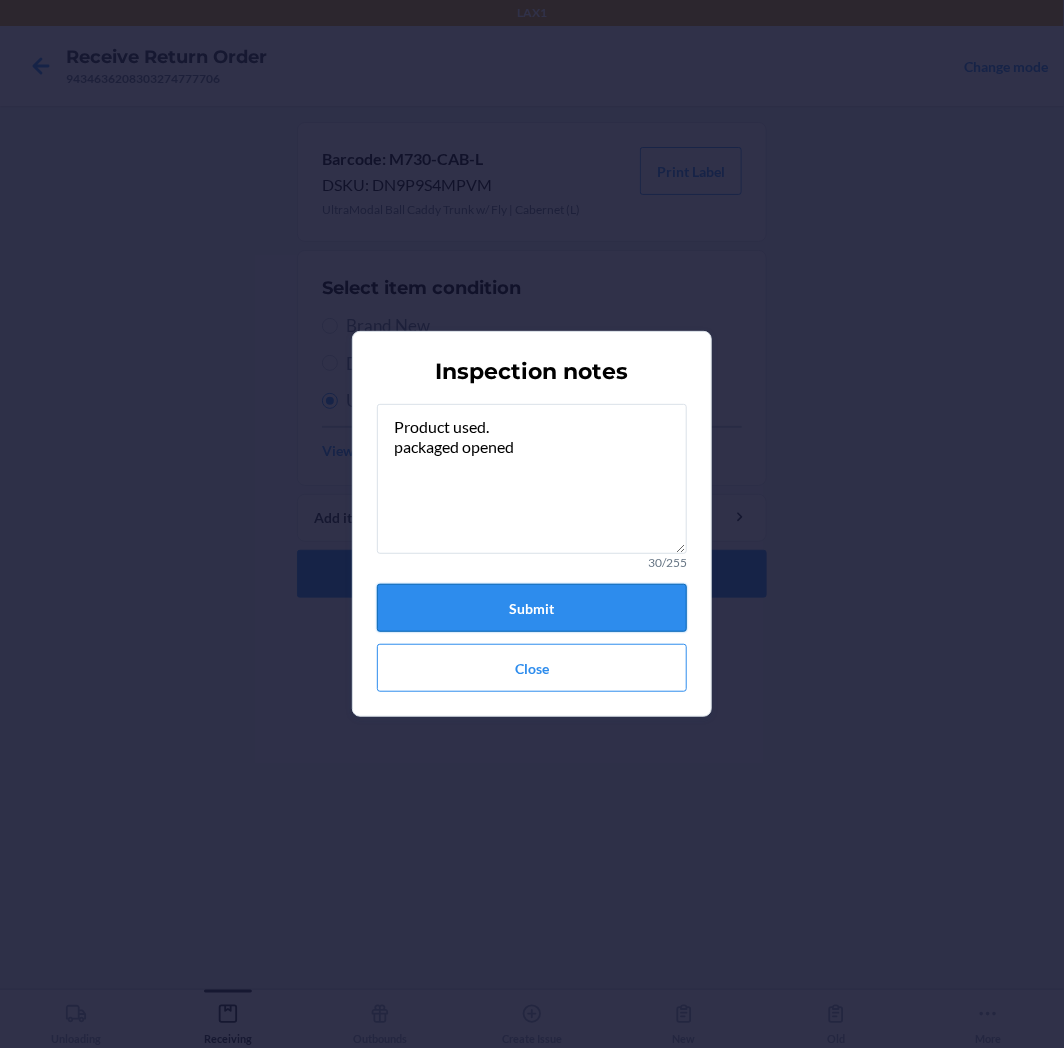 click on "Submit" at bounding box center (532, 608) 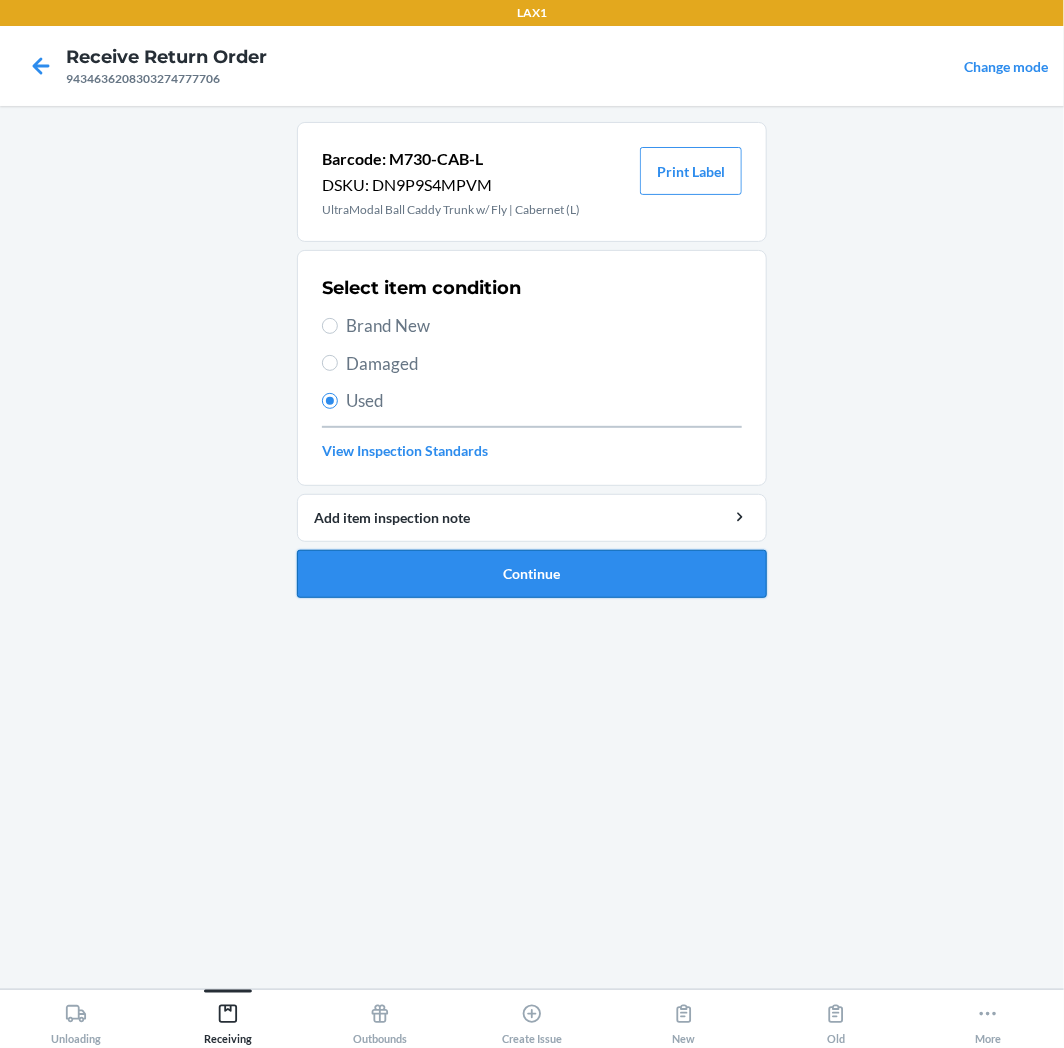 click on "Continue" at bounding box center [532, 574] 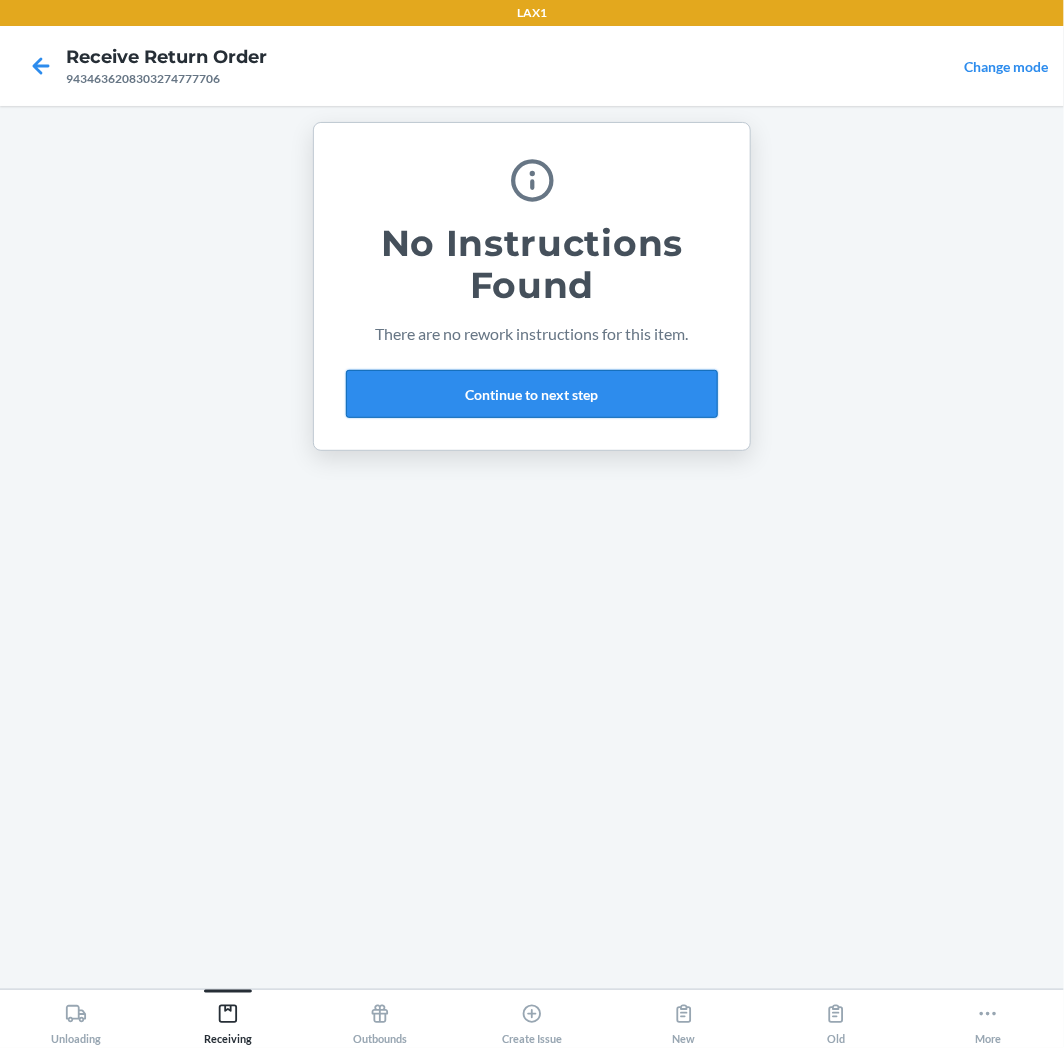click on "Continue to next step" at bounding box center (532, 394) 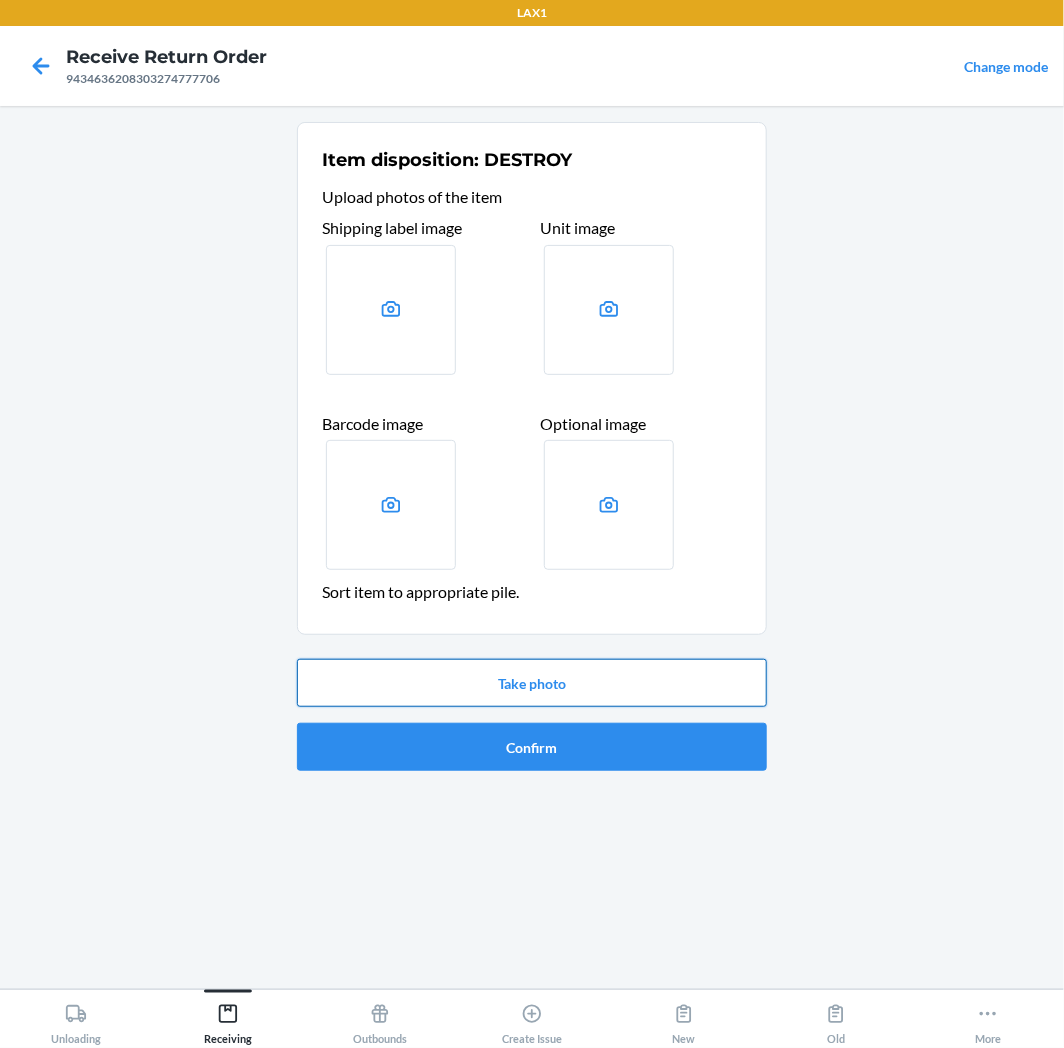 click on "Take photo" at bounding box center (532, 683) 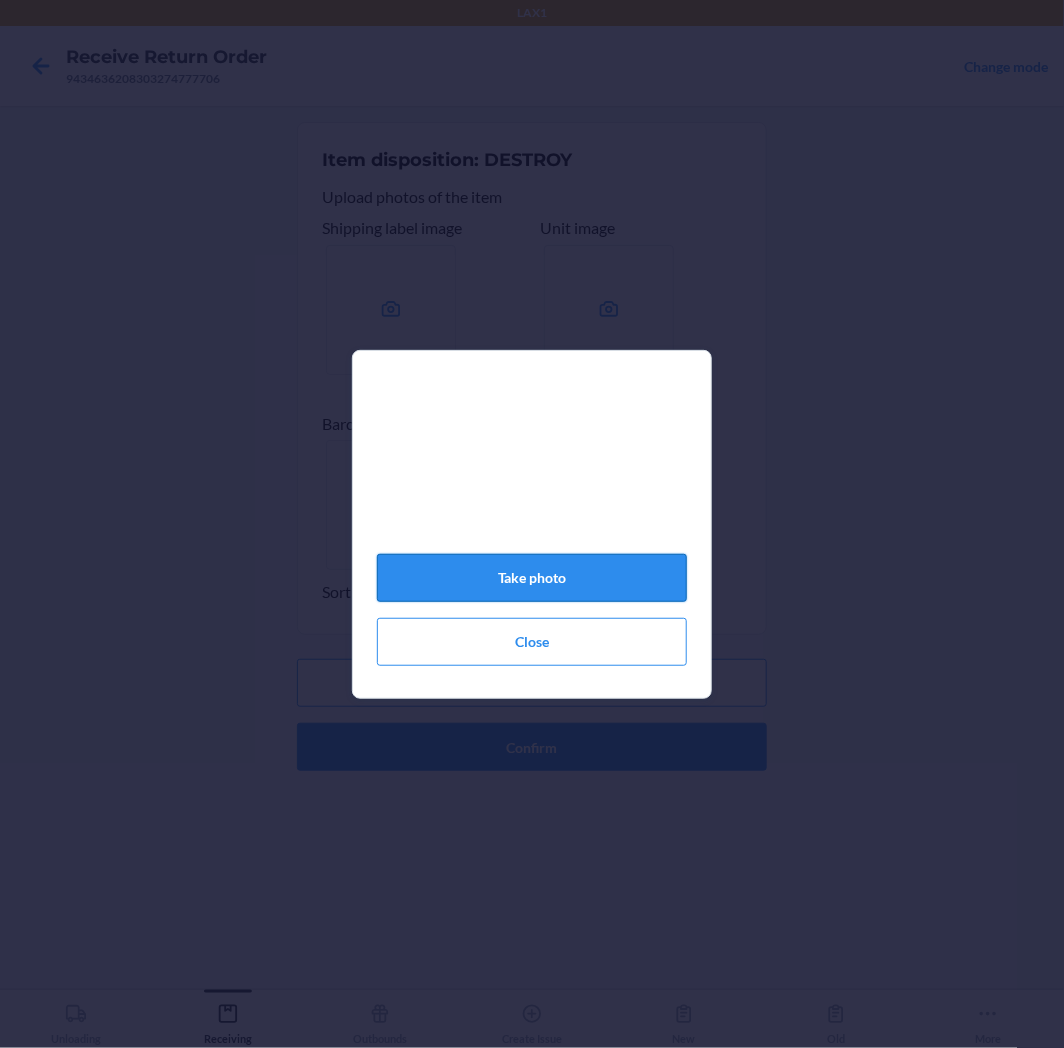 click on "Take photo" 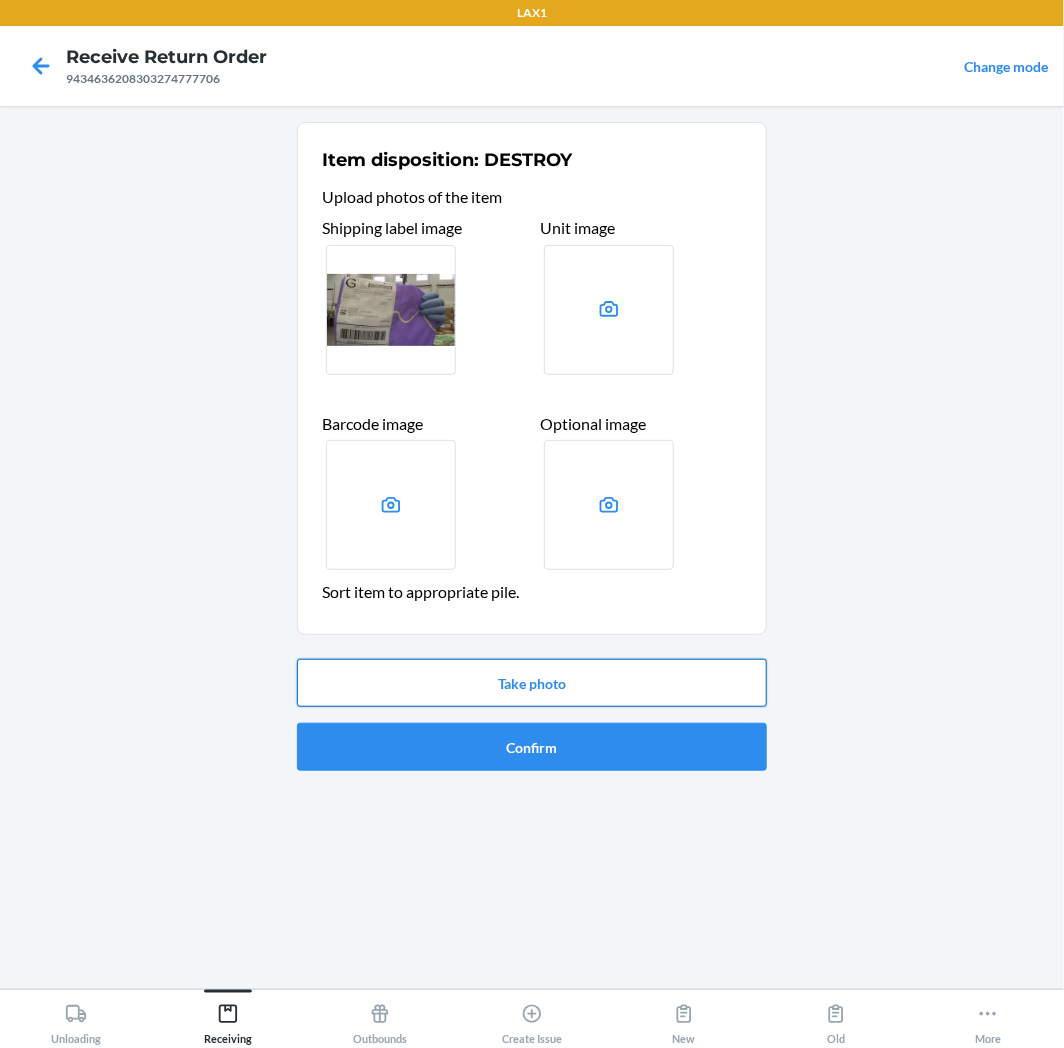 click on "Take photo" at bounding box center (532, 683) 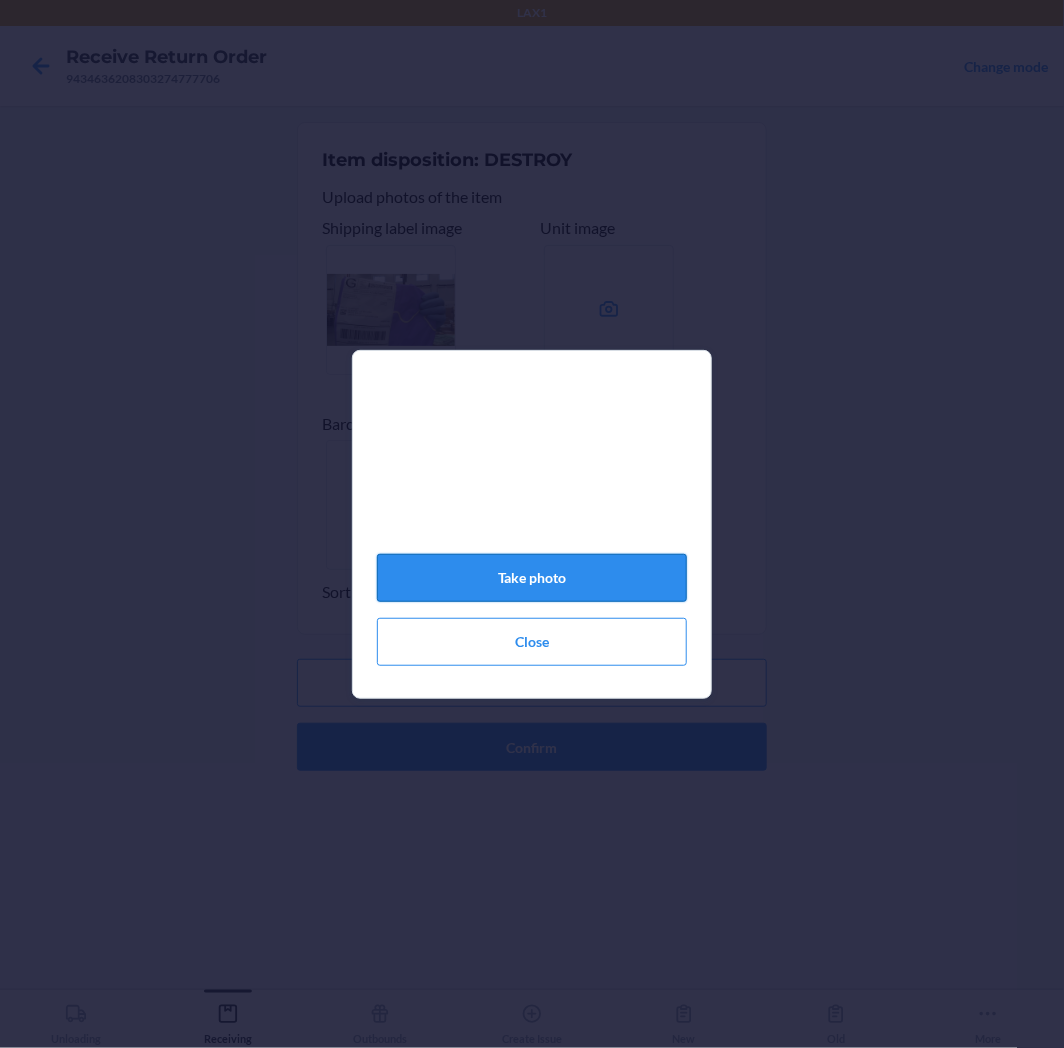 click on "Take photo" 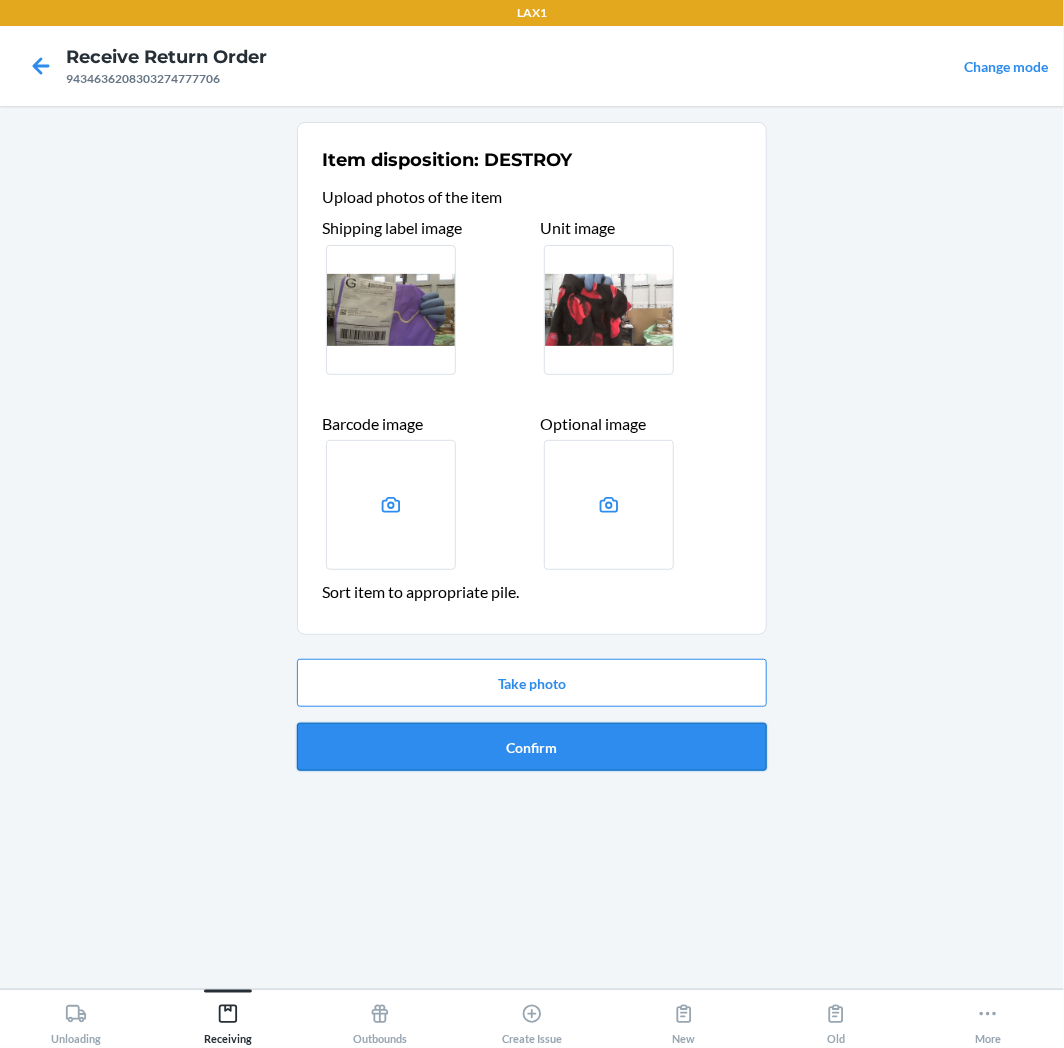 click on "Confirm" at bounding box center [532, 747] 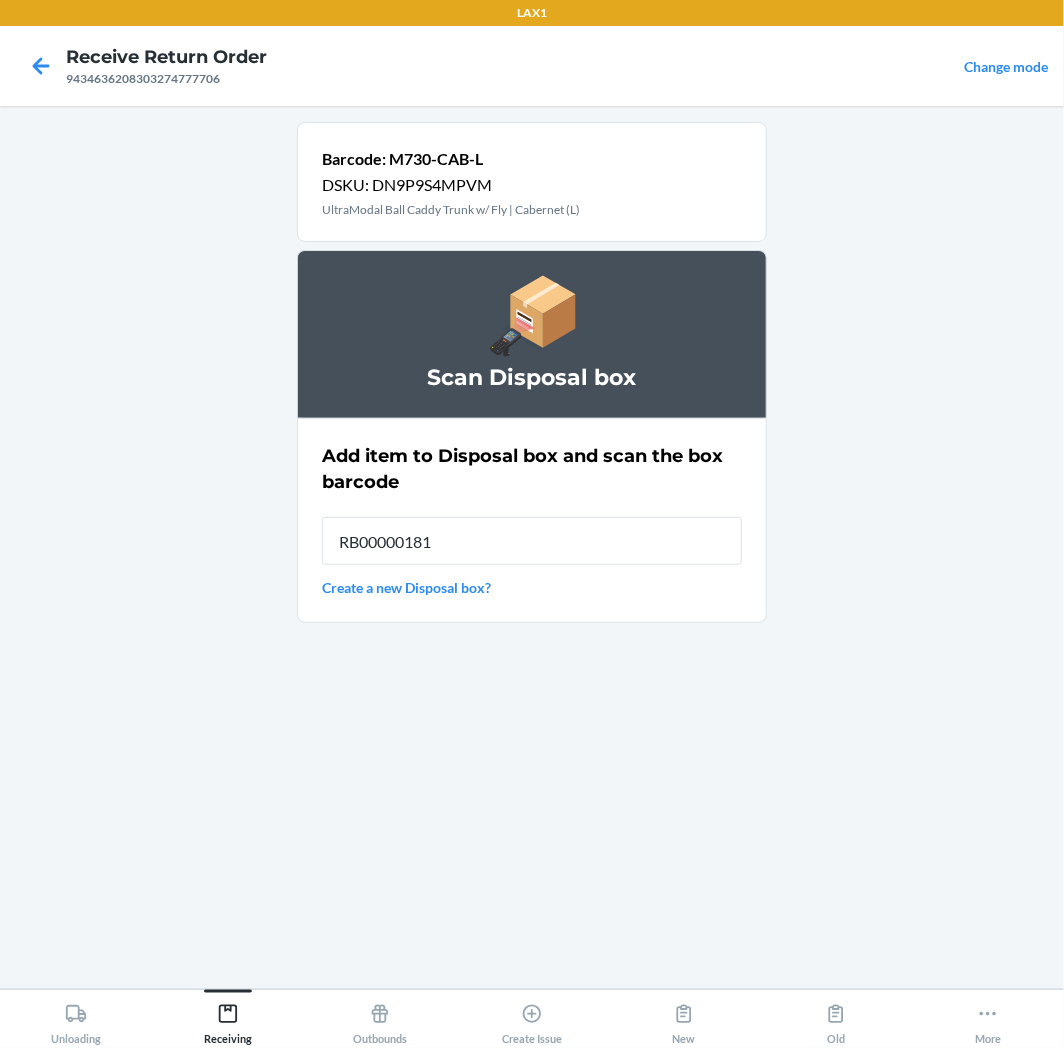 type on "RB000001815" 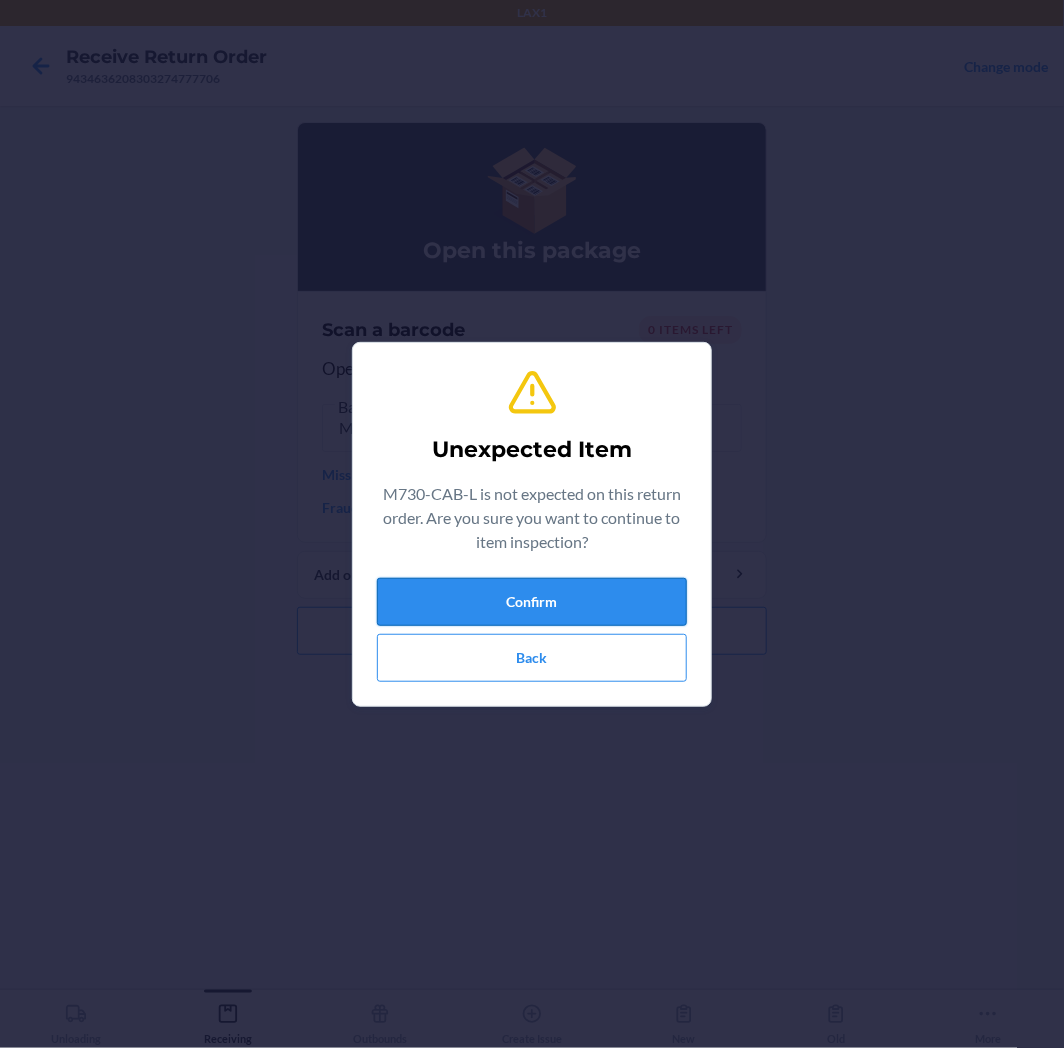 click on "Confirm" at bounding box center [532, 602] 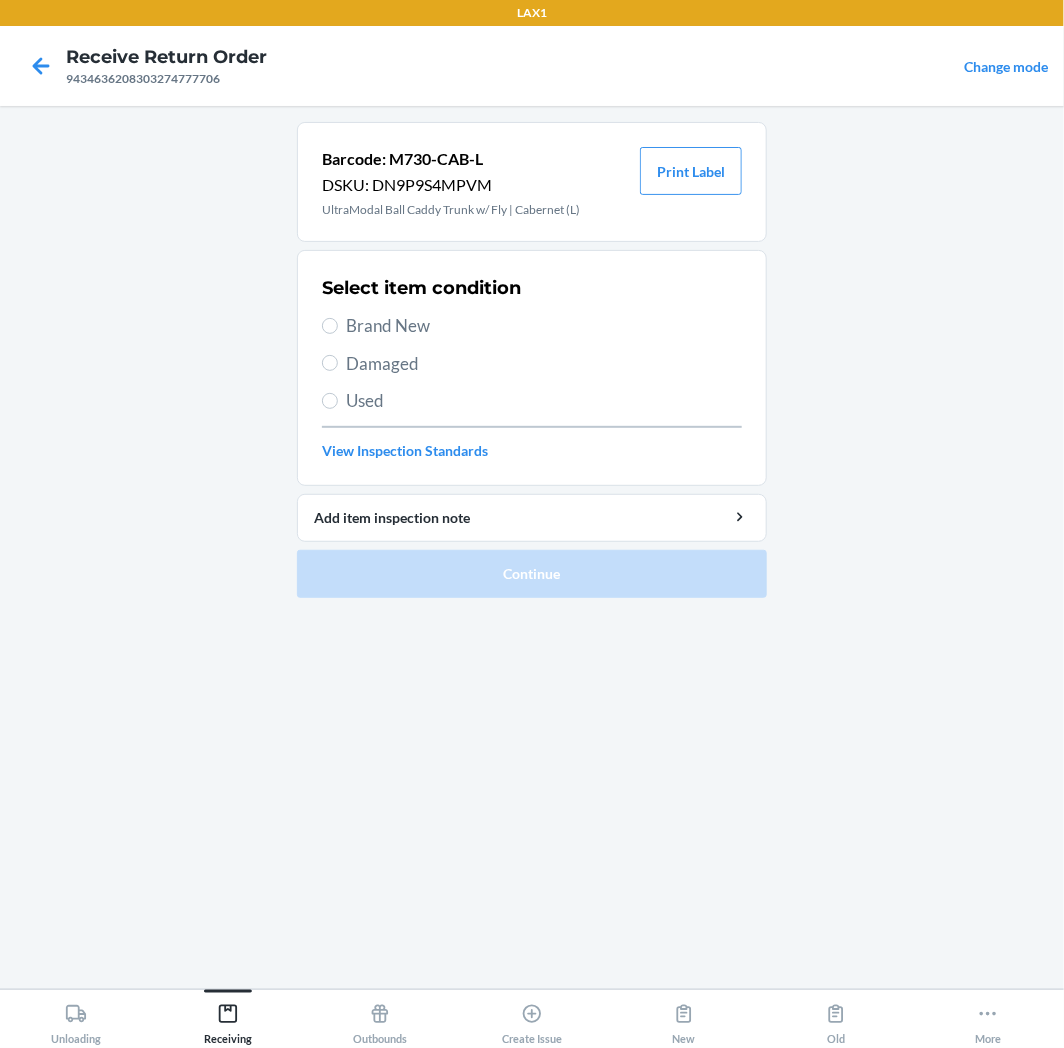 click on "Used" at bounding box center (544, 401) 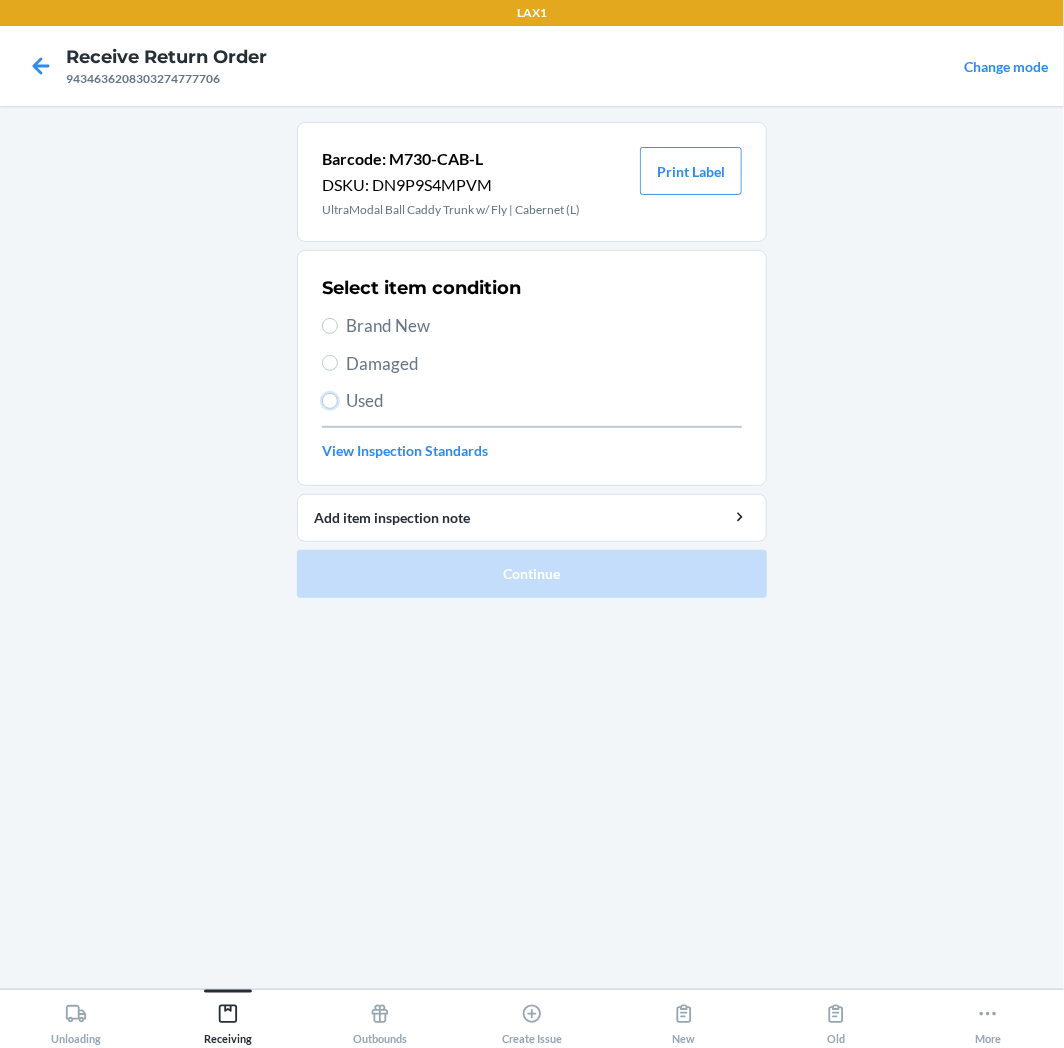 click on "Used" at bounding box center [330, 401] 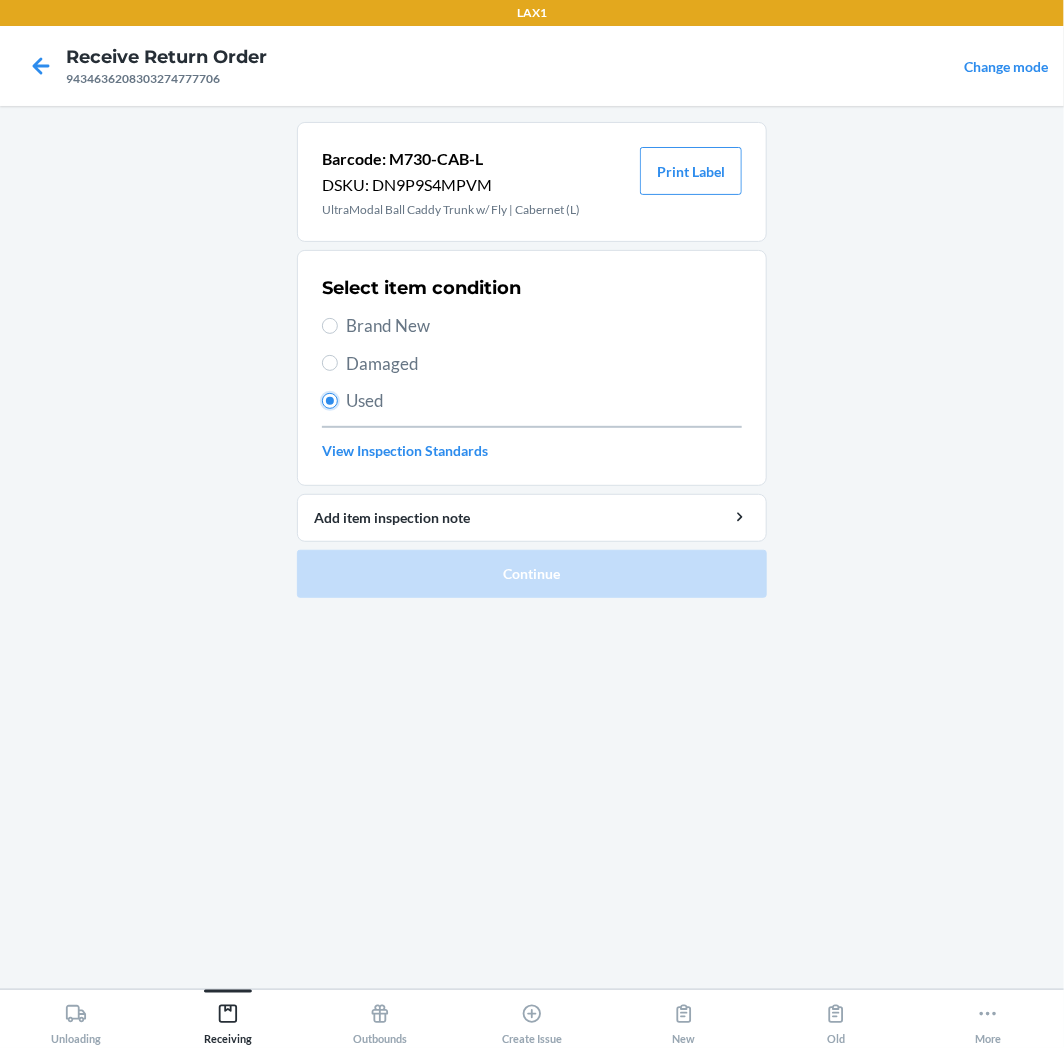 radio on "true" 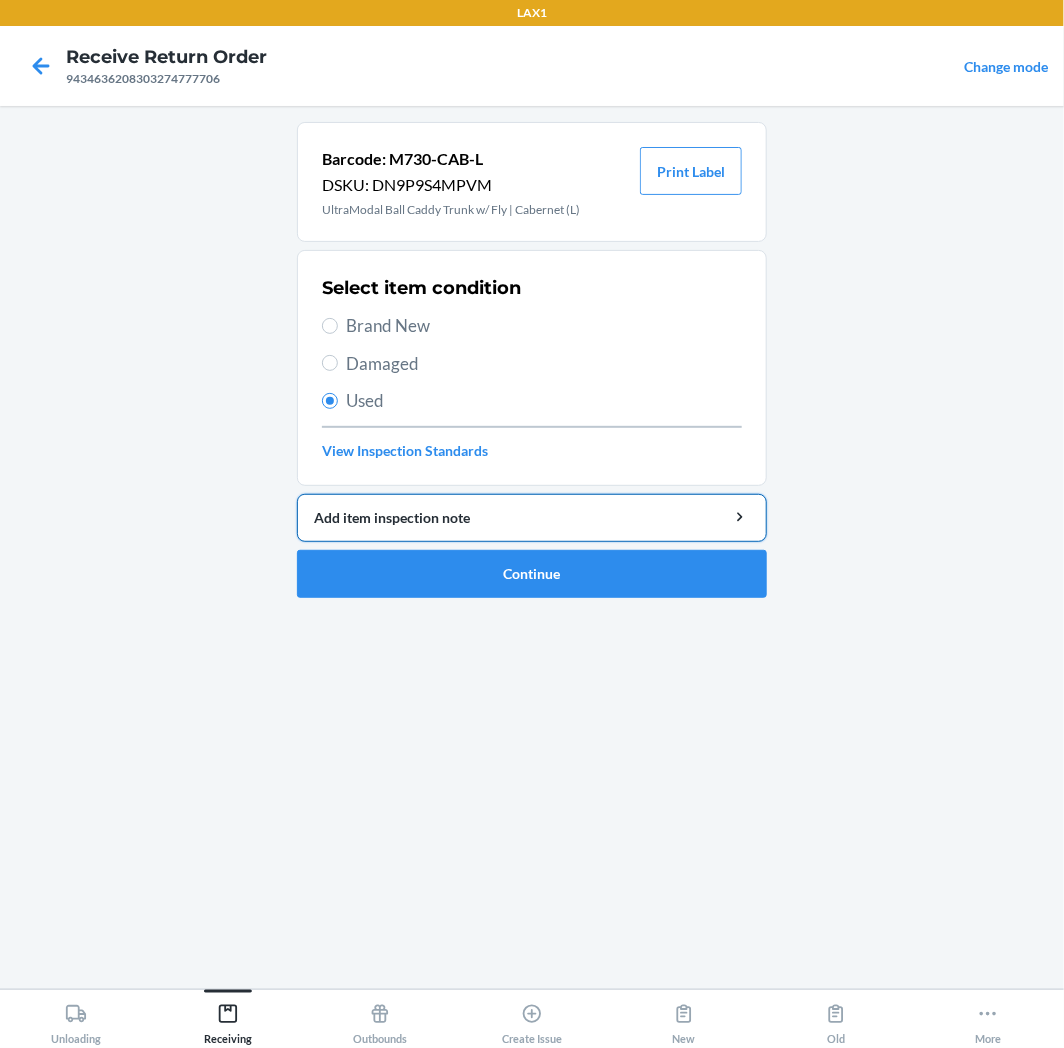 click on "Add item inspection note" at bounding box center (532, 517) 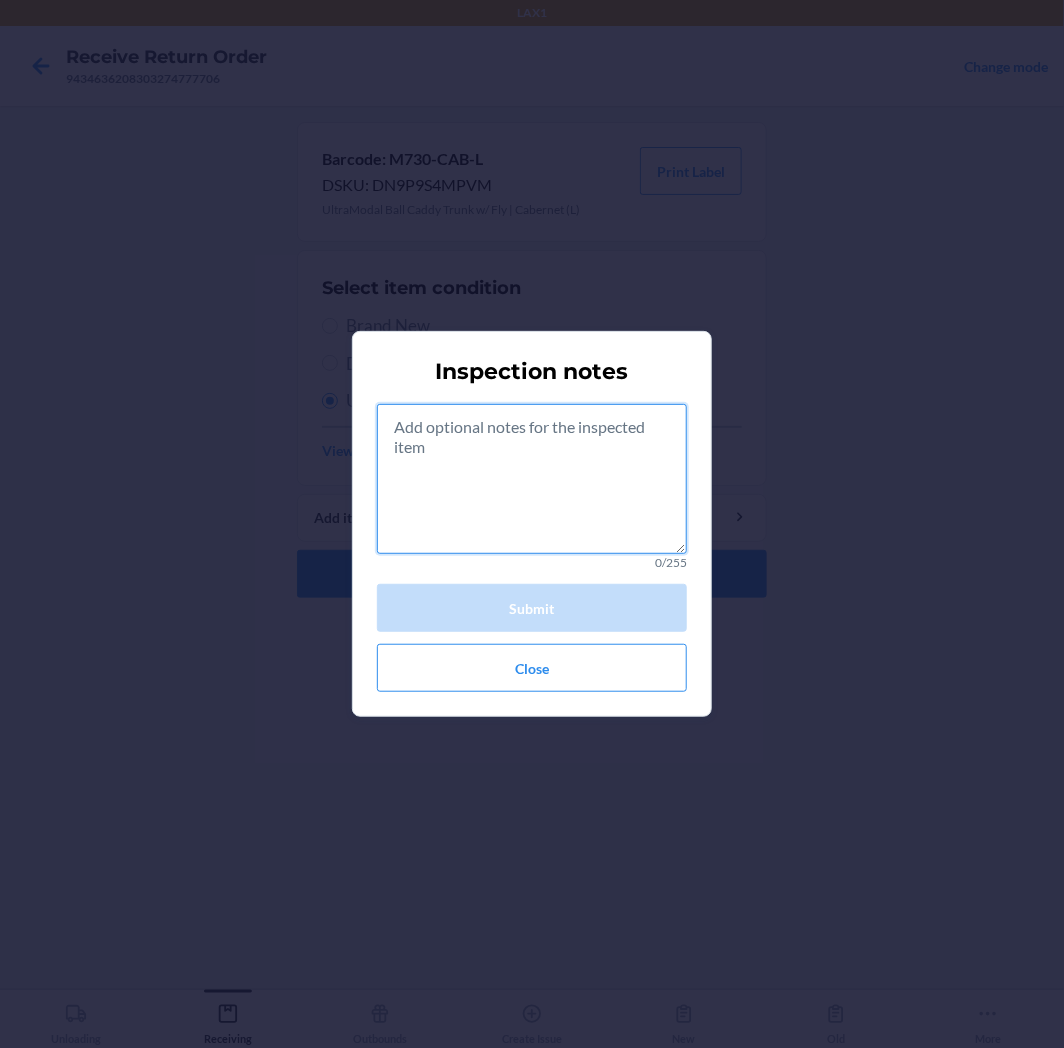 click at bounding box center (532, 479) 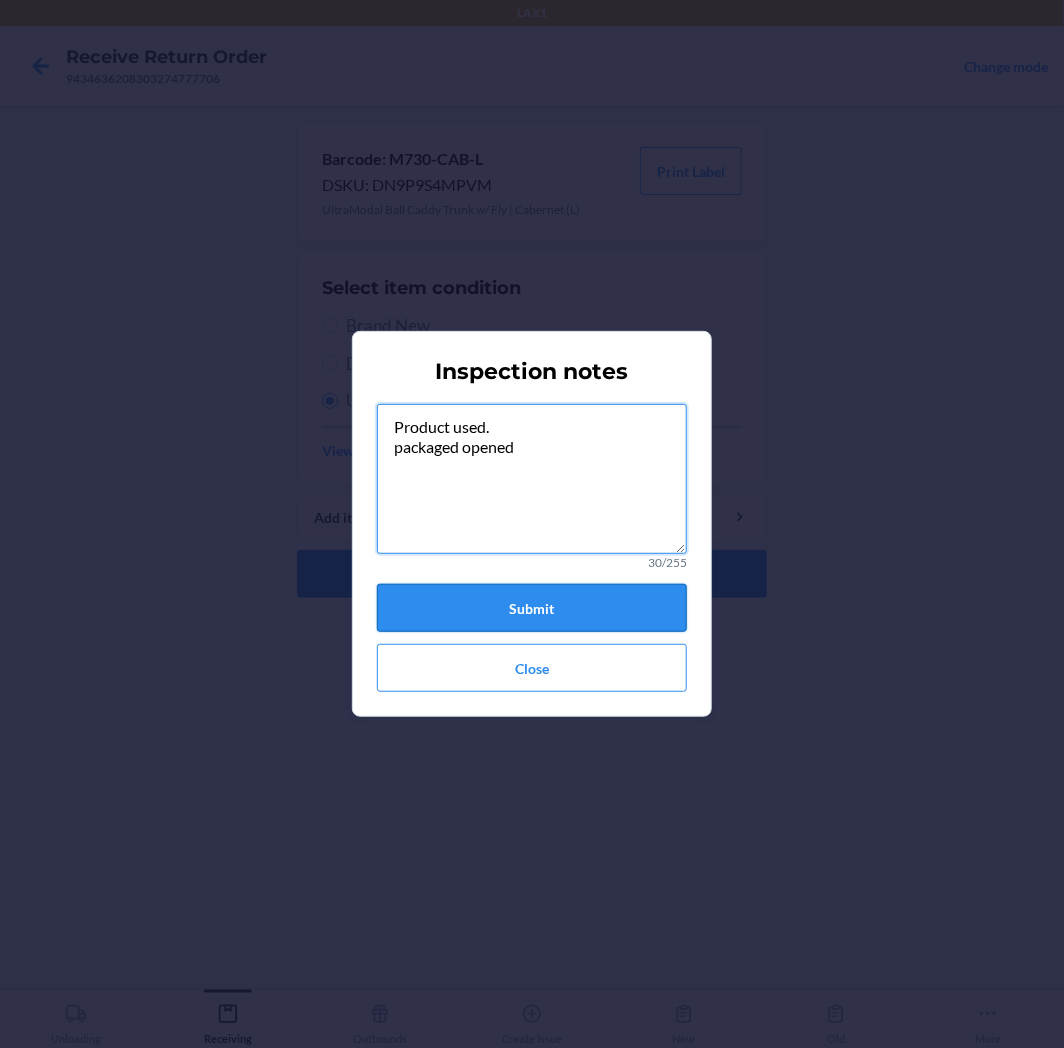 type on "Product used.
packaged opened" 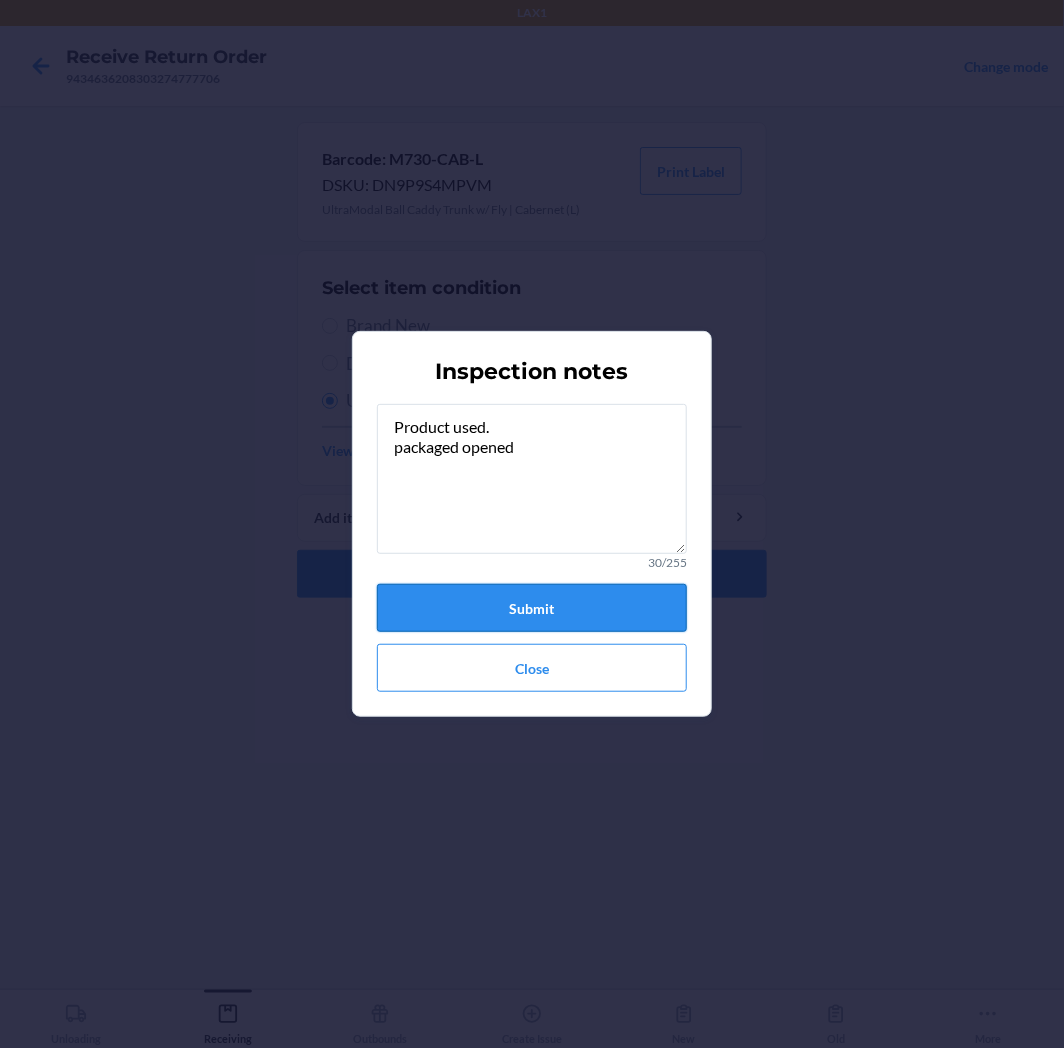click on "Submit" at bounding box center [532, 608] 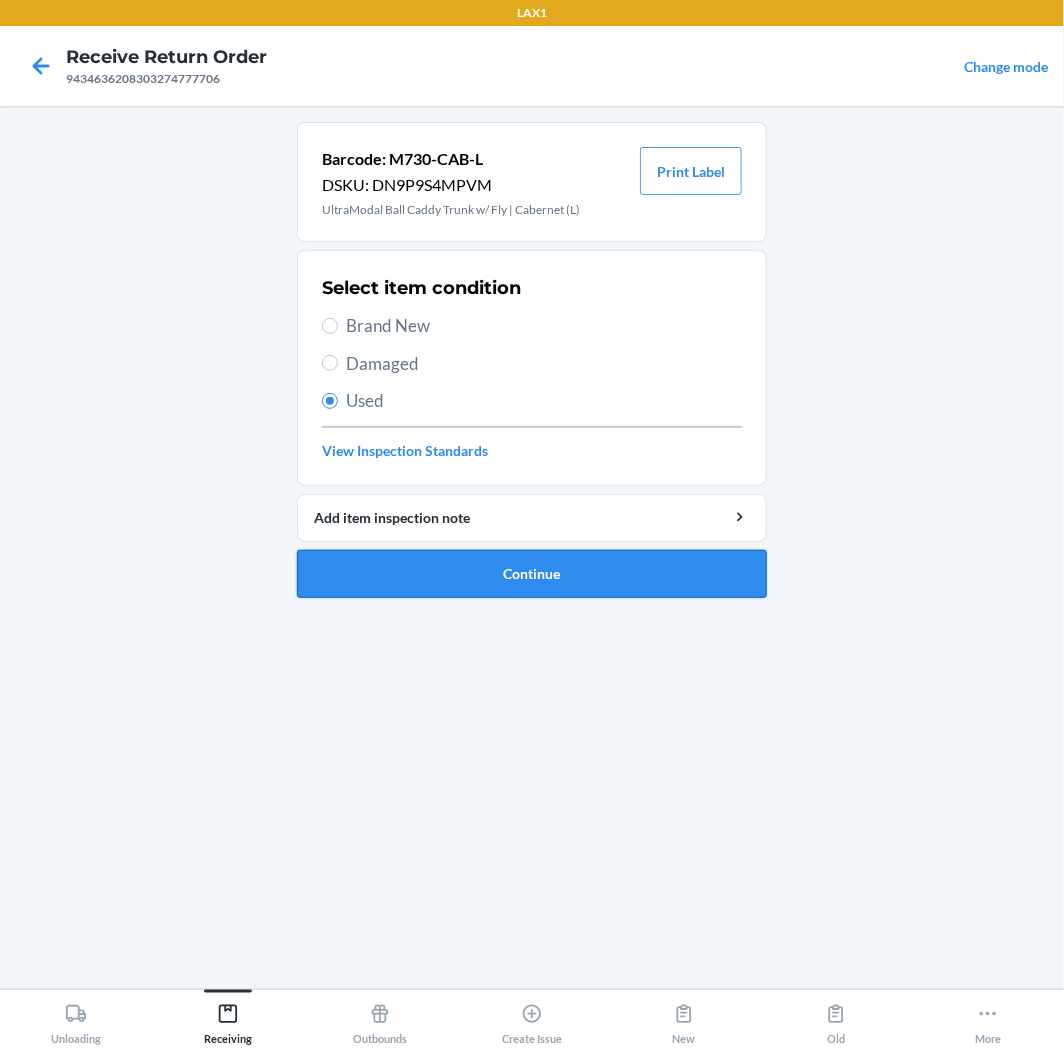 click on "Continue" at bounding box center (532, 574) 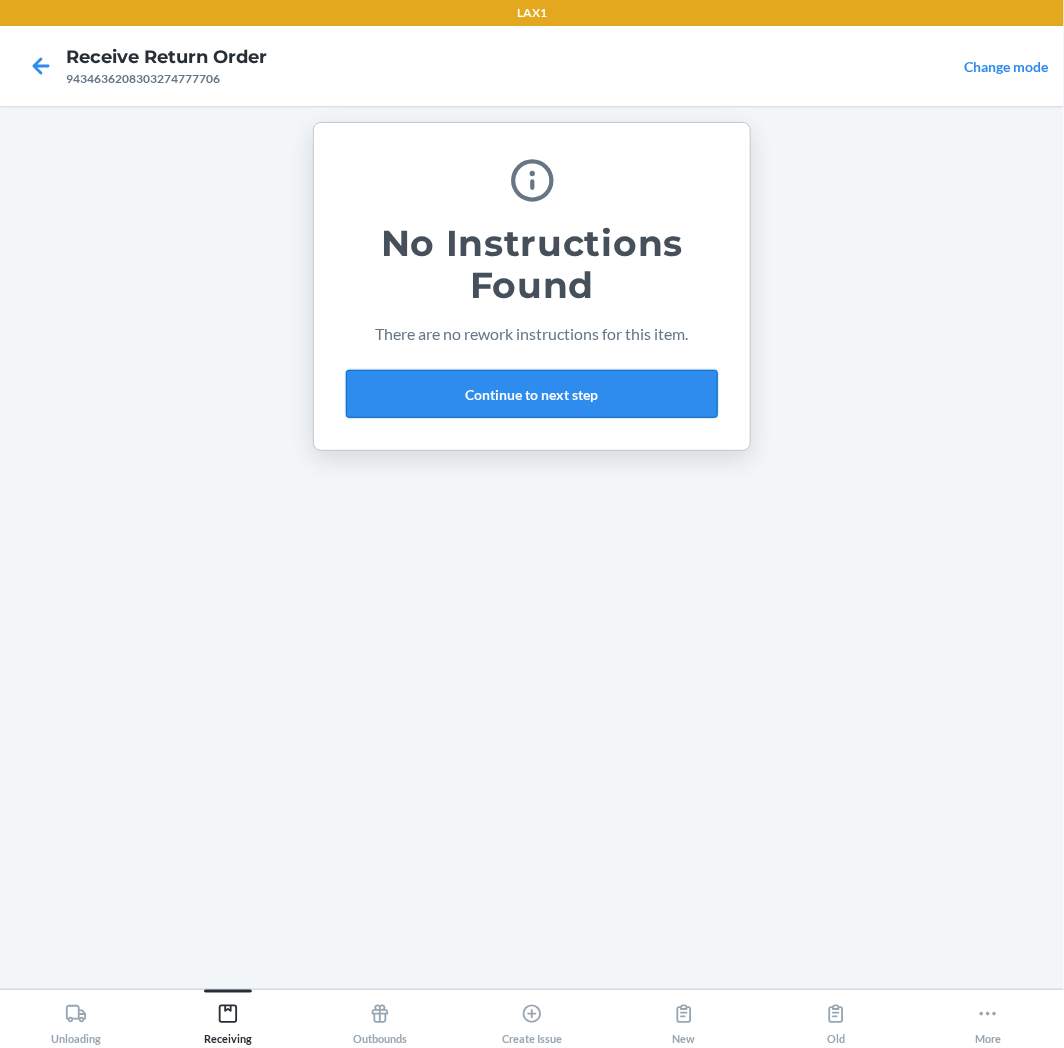 click on "Continue to next step" at bounding box center [532, 394] 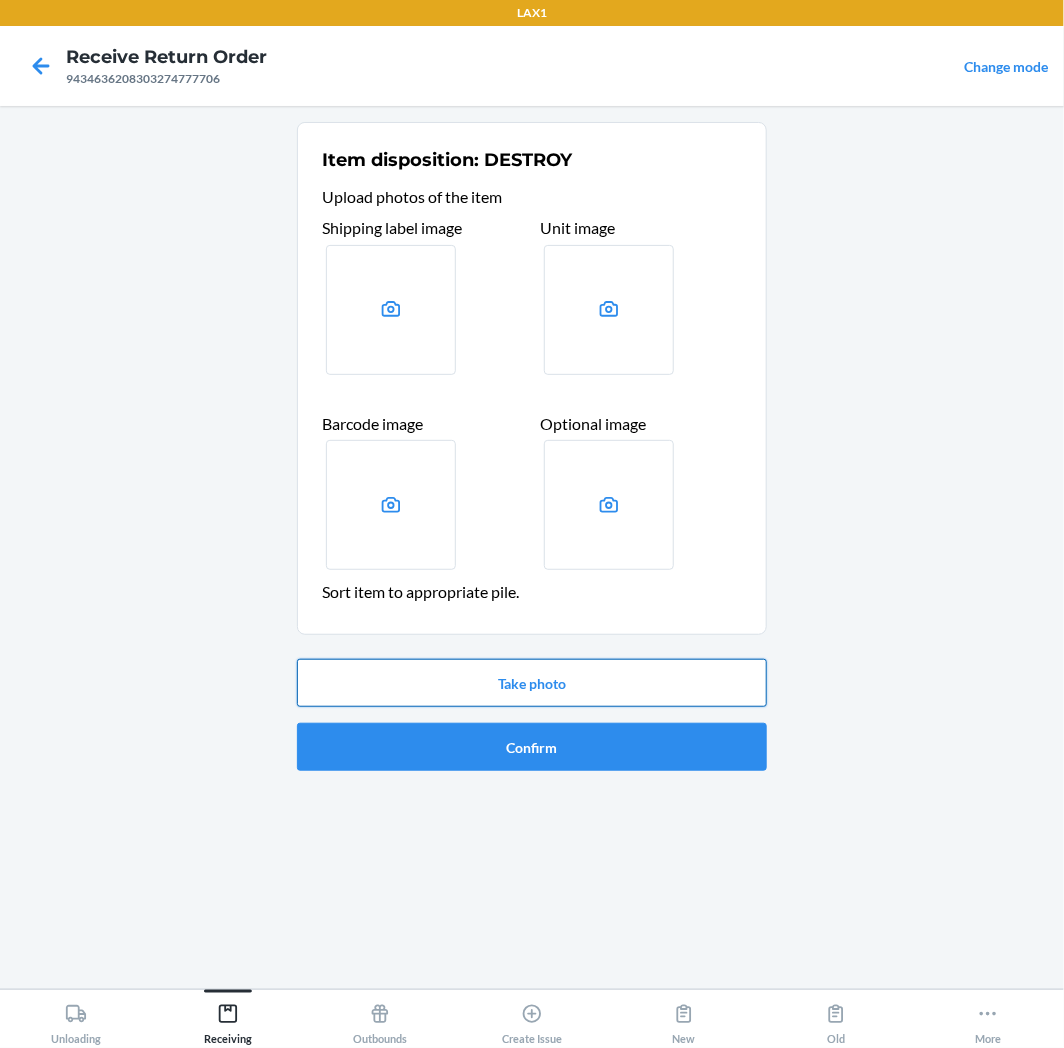 click on "Take photo" at bounding box center (532, 683) 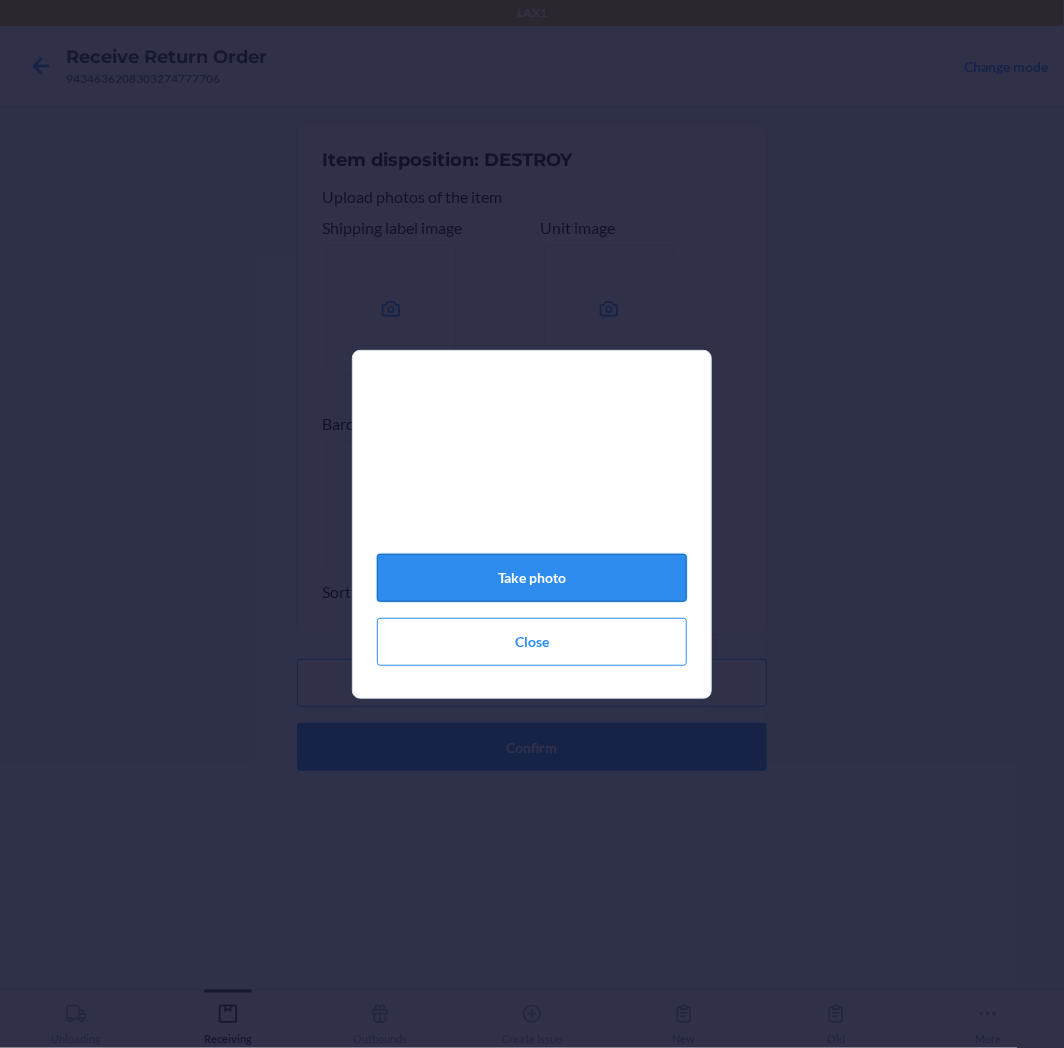 click on "Take photo" 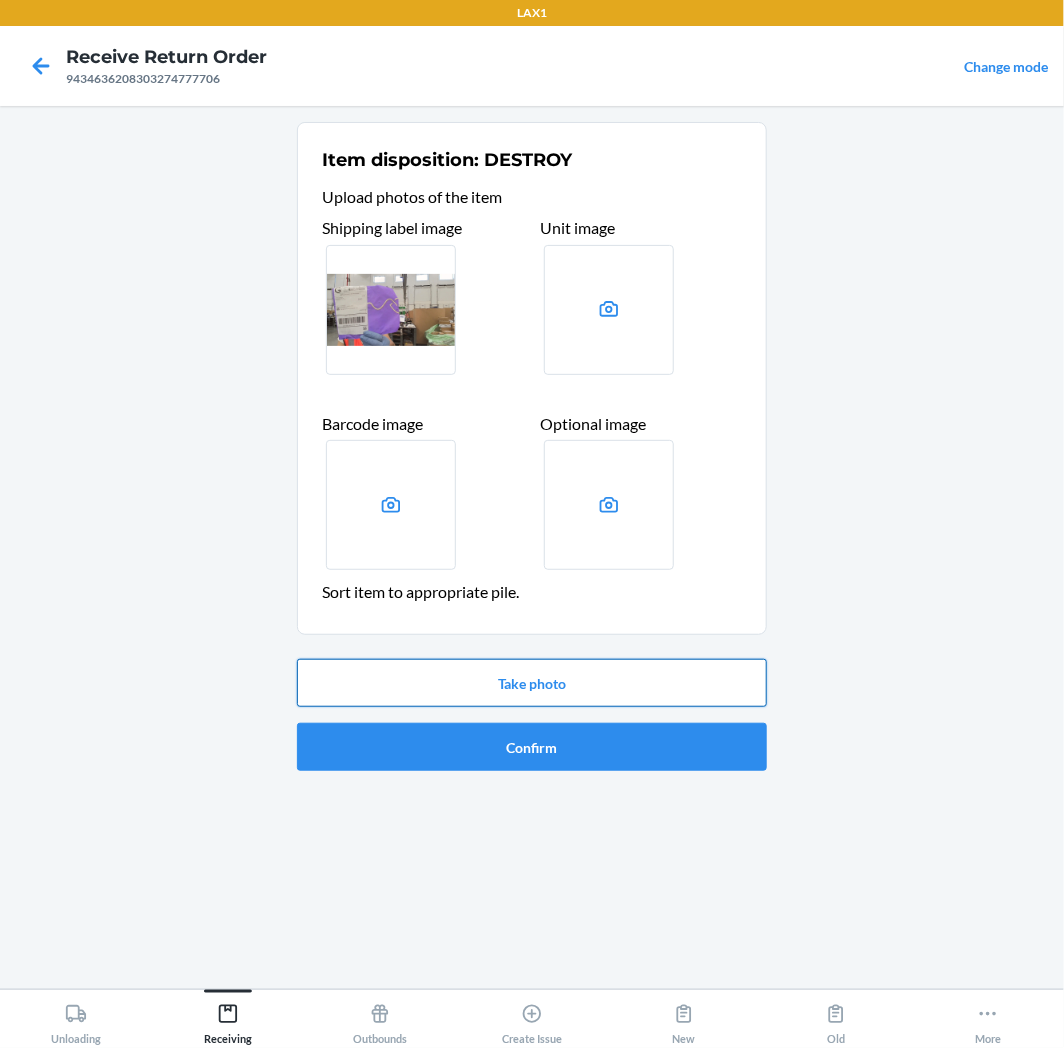 click on "Take photo" at bounding box center (532, 683) 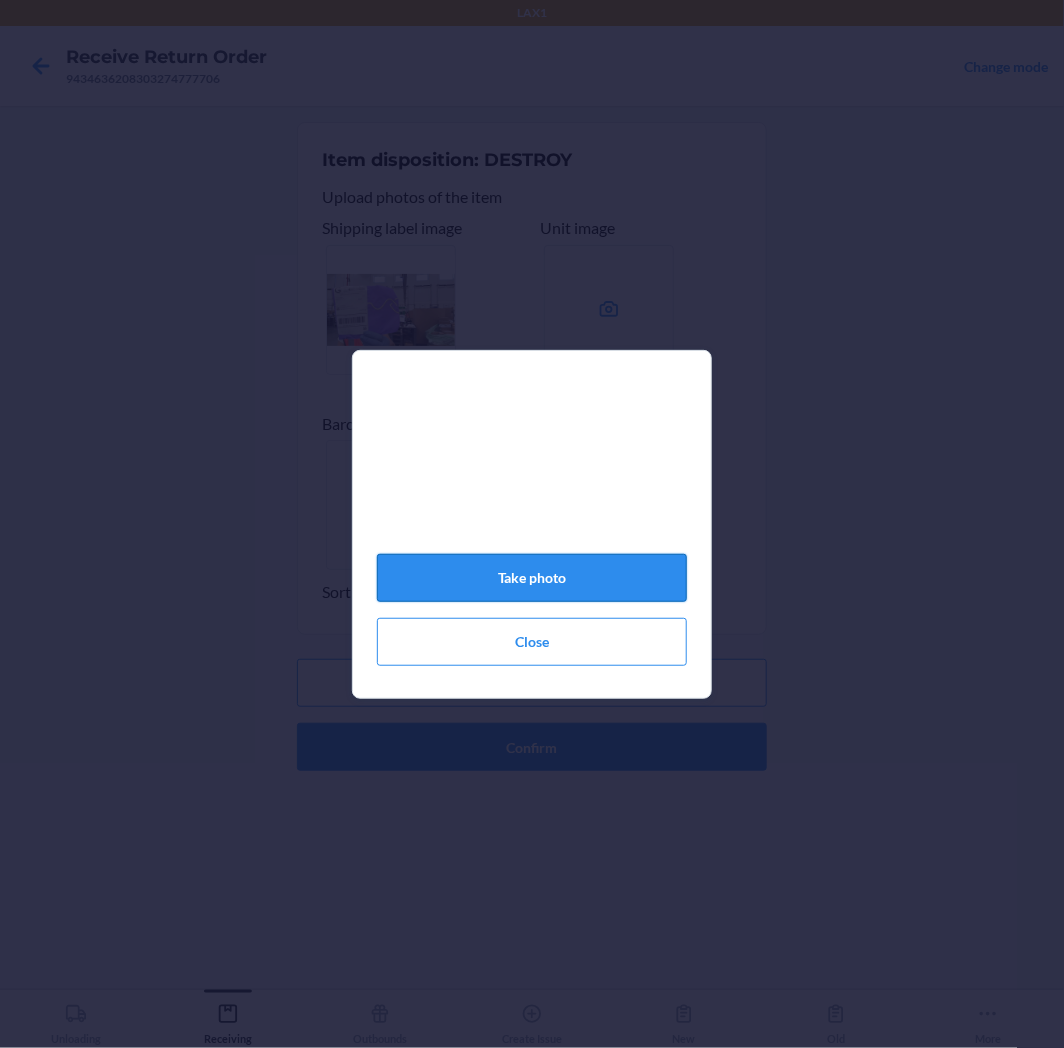 click on "Take photo" 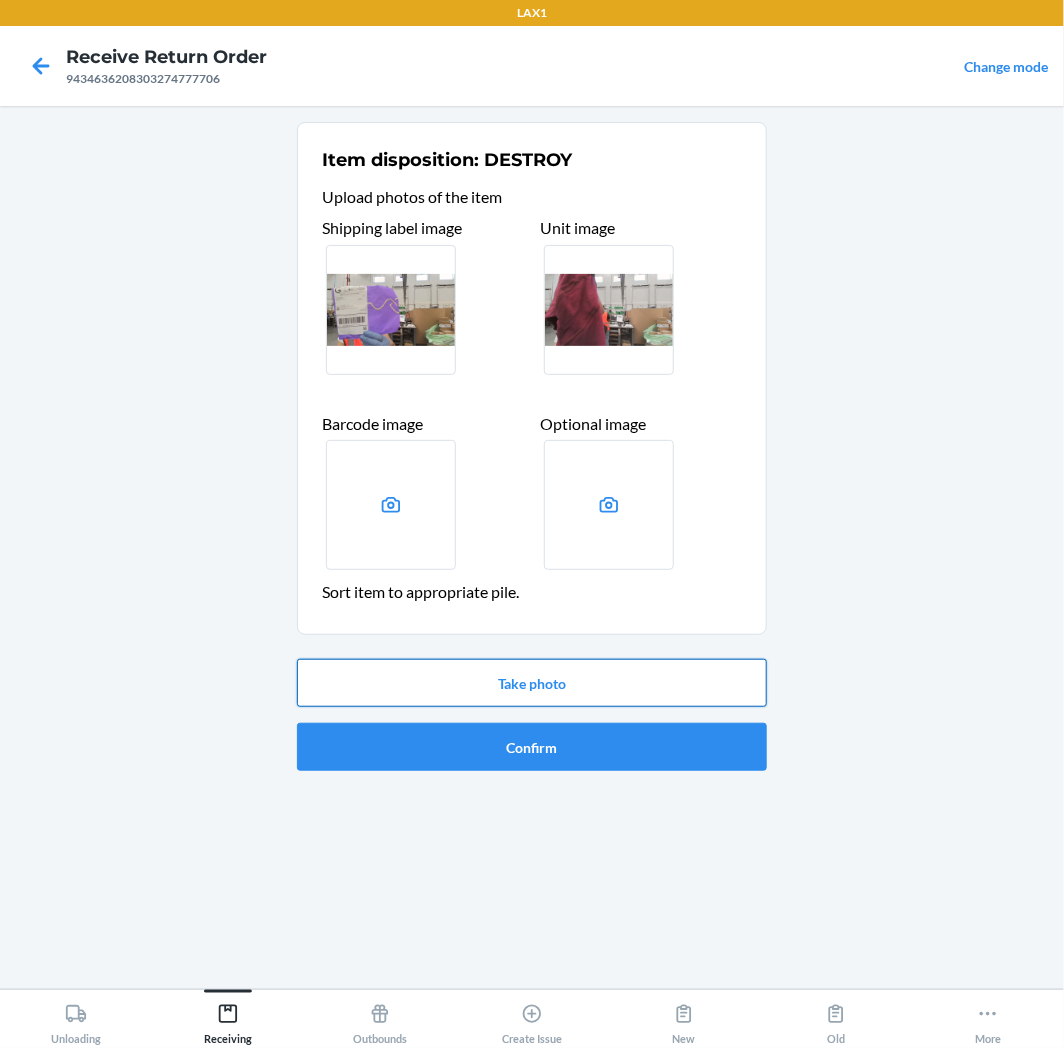click on "Take photo" at bounding box center [532, 683] 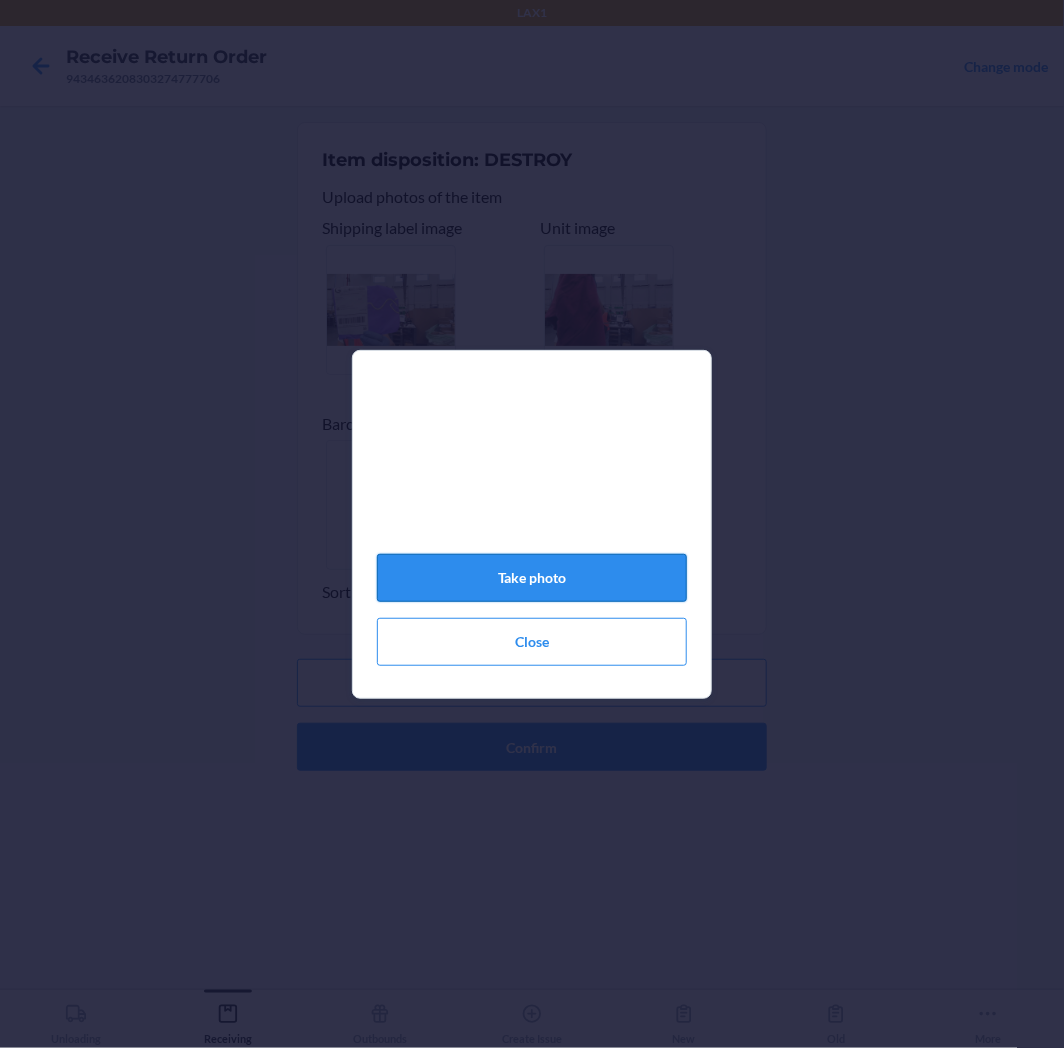 click on "Take photo" 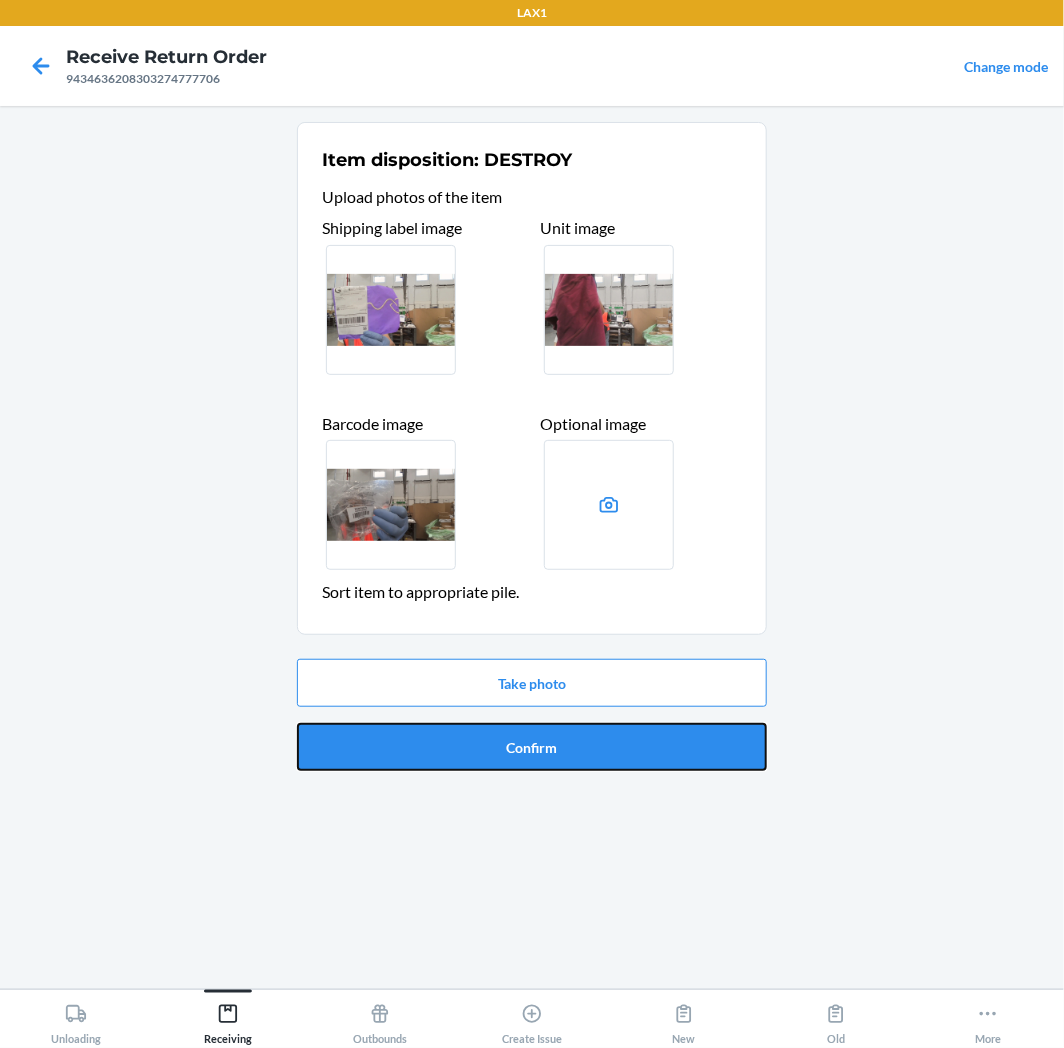 click on "Confirm" at bounding box center [532, 747] 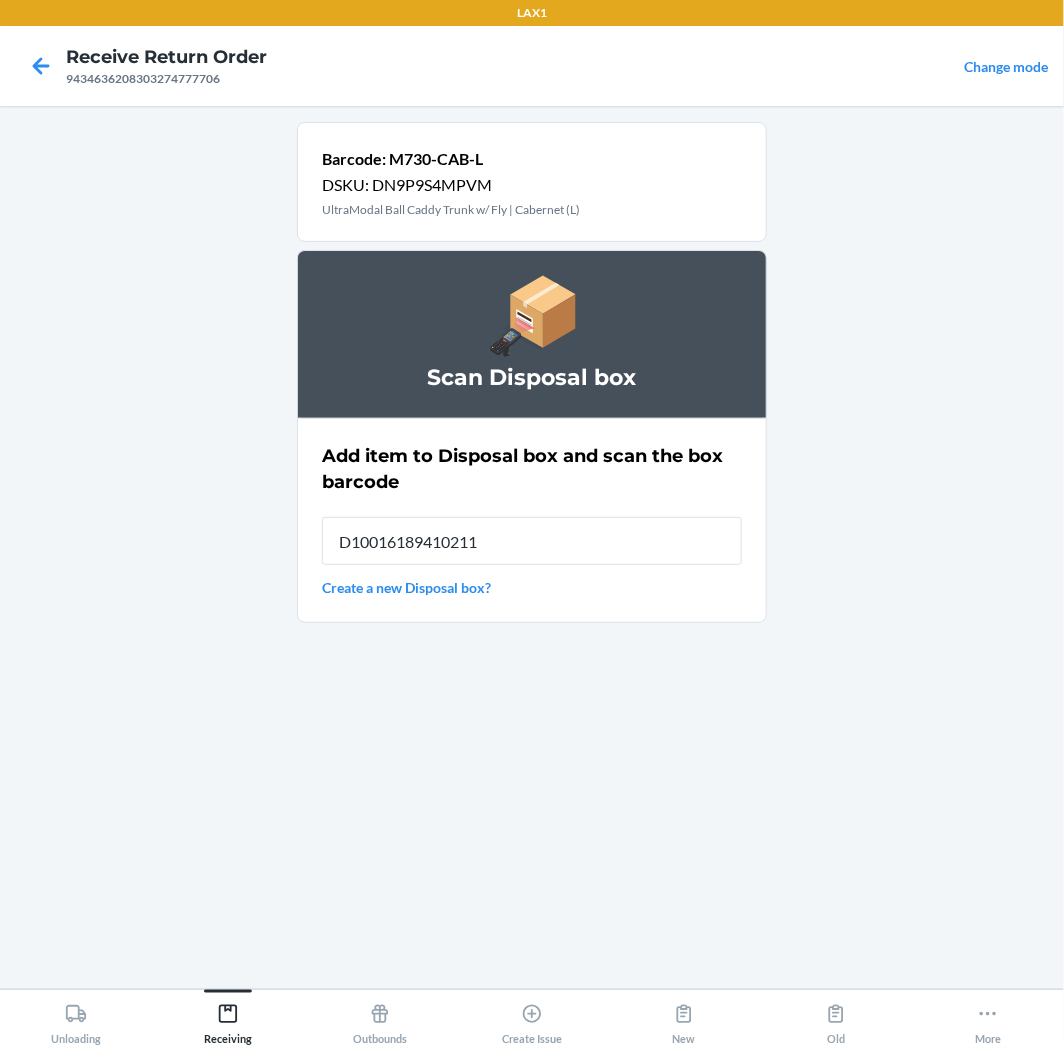 type on "D10016189410211" 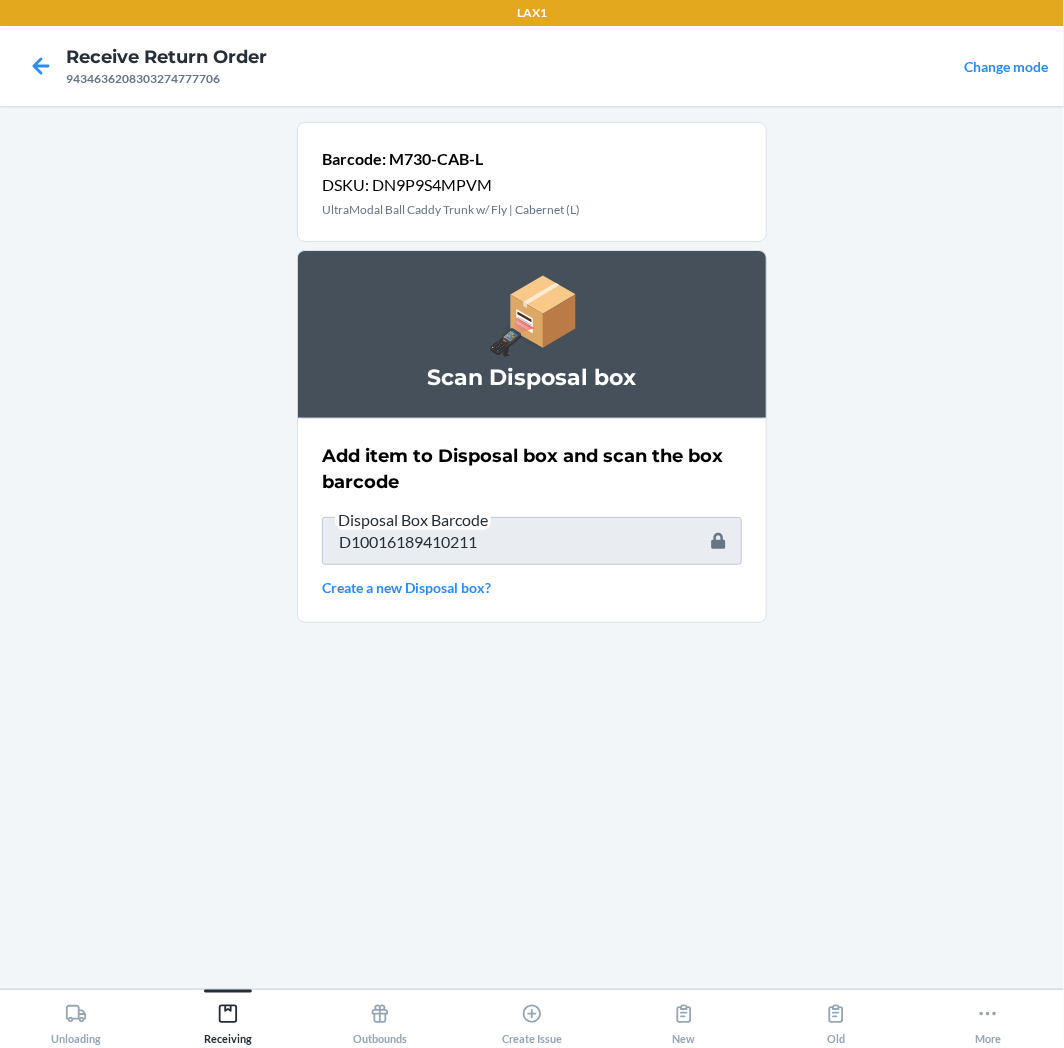 type 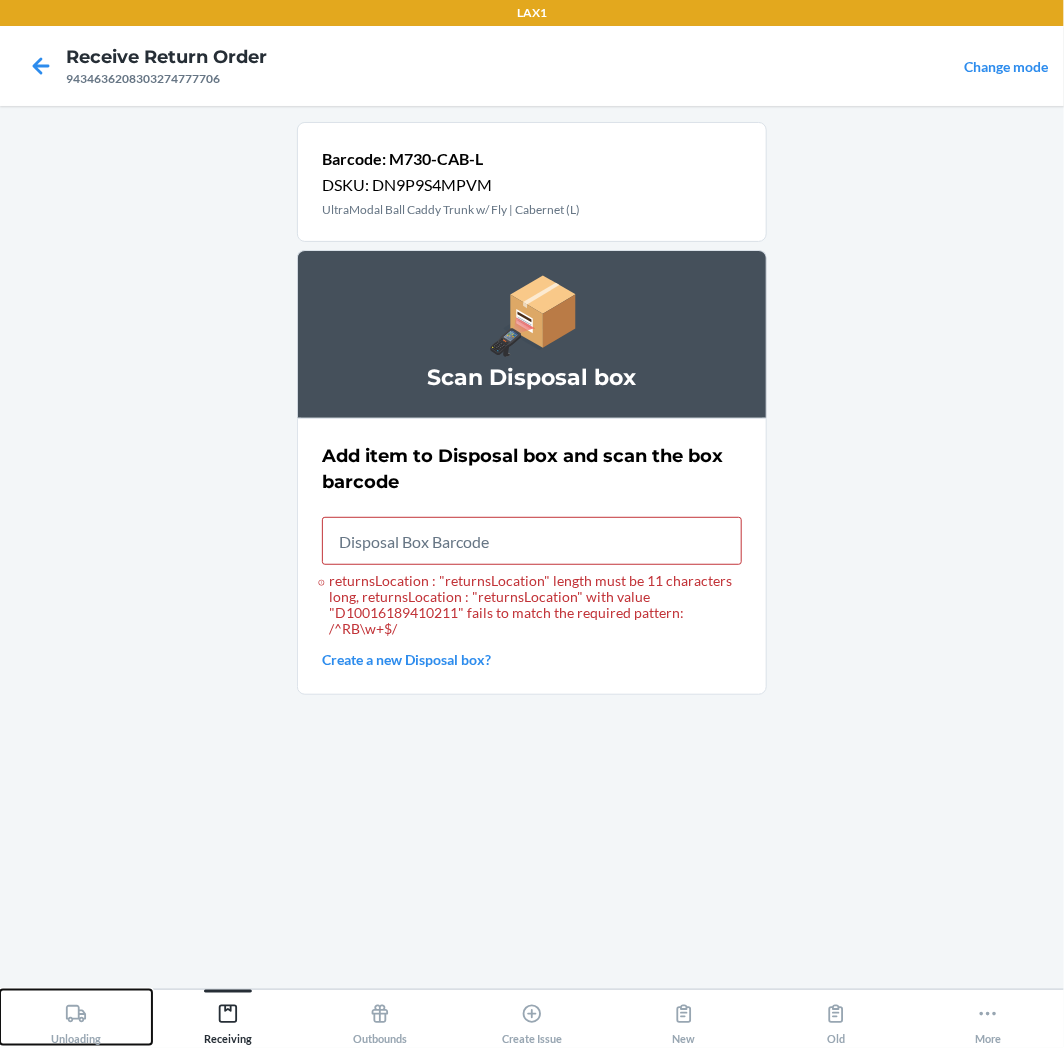 click 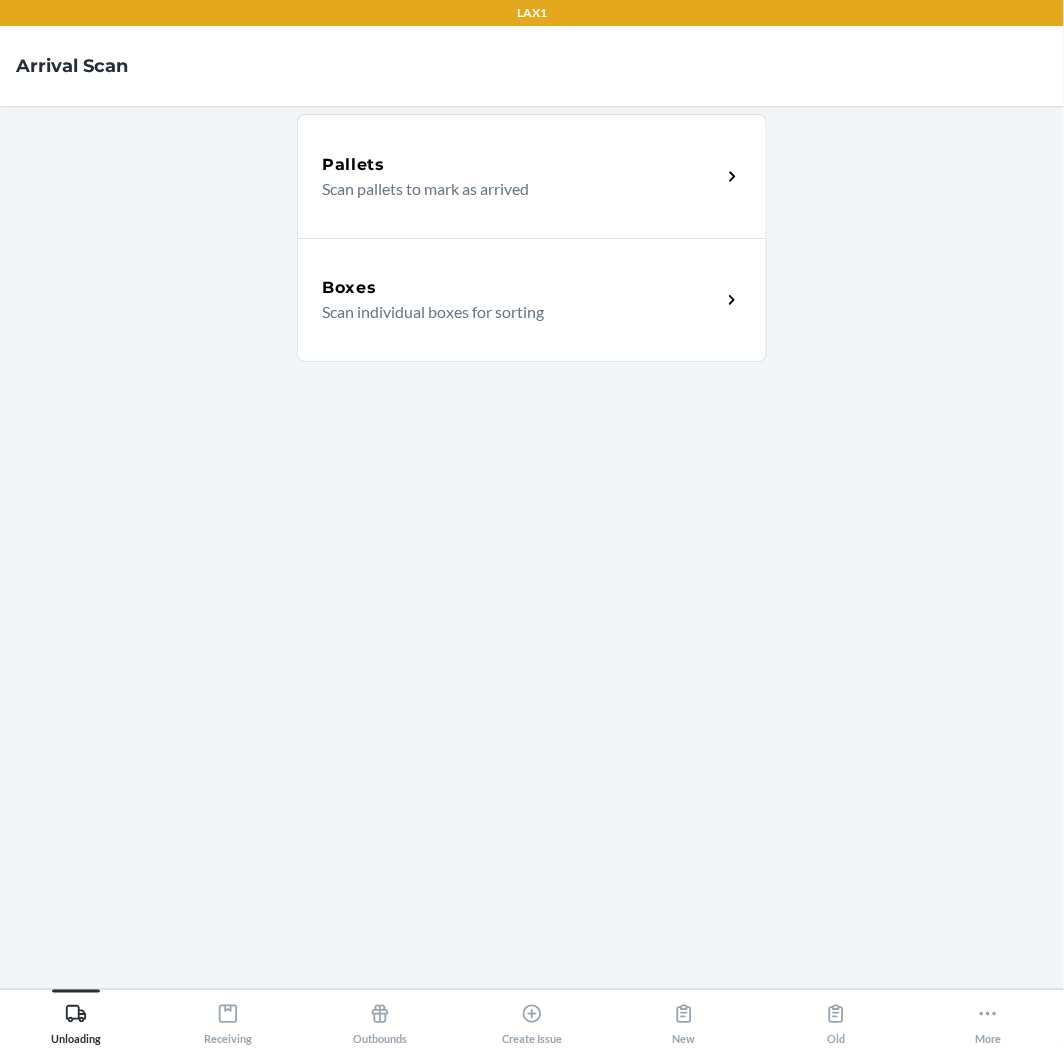 click on "Boxes" at bounding box center [521, 288] 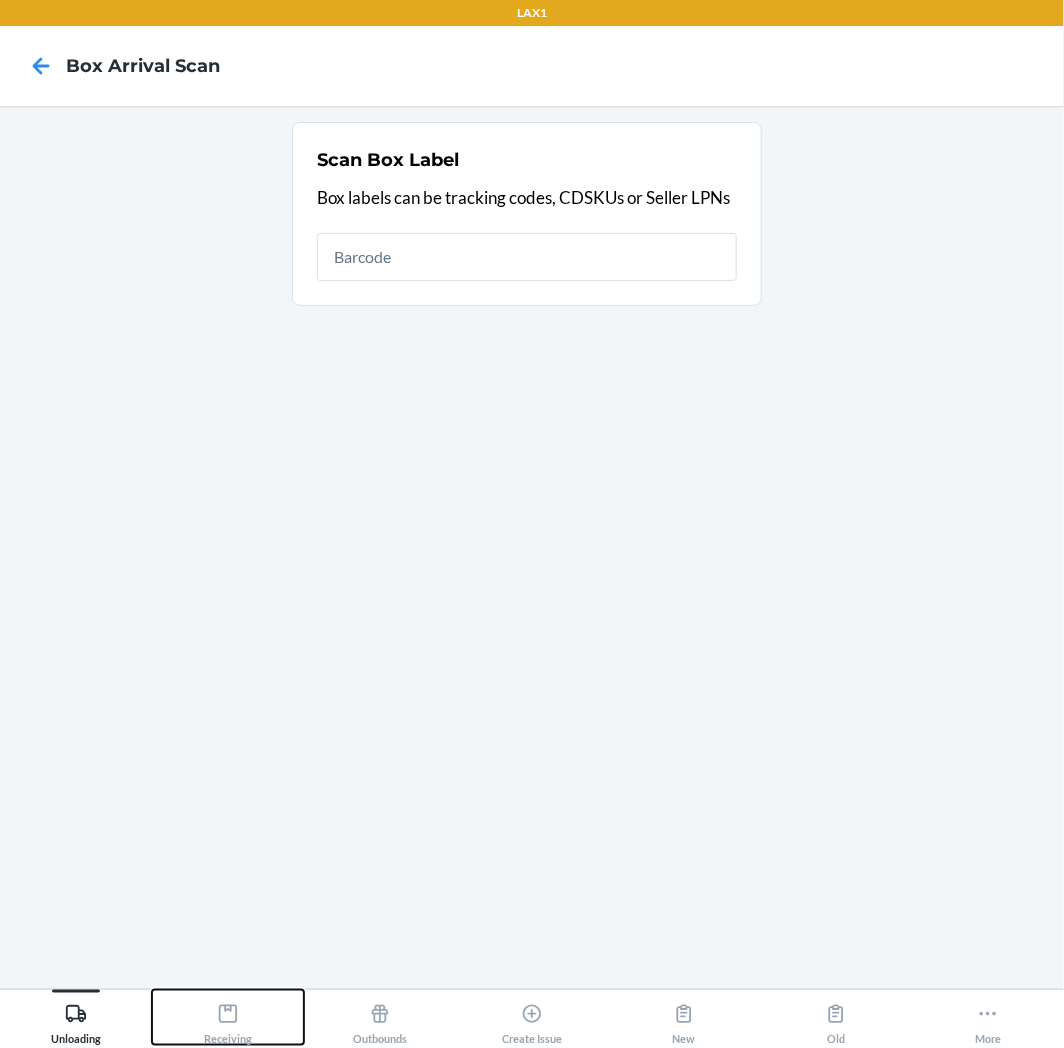 click 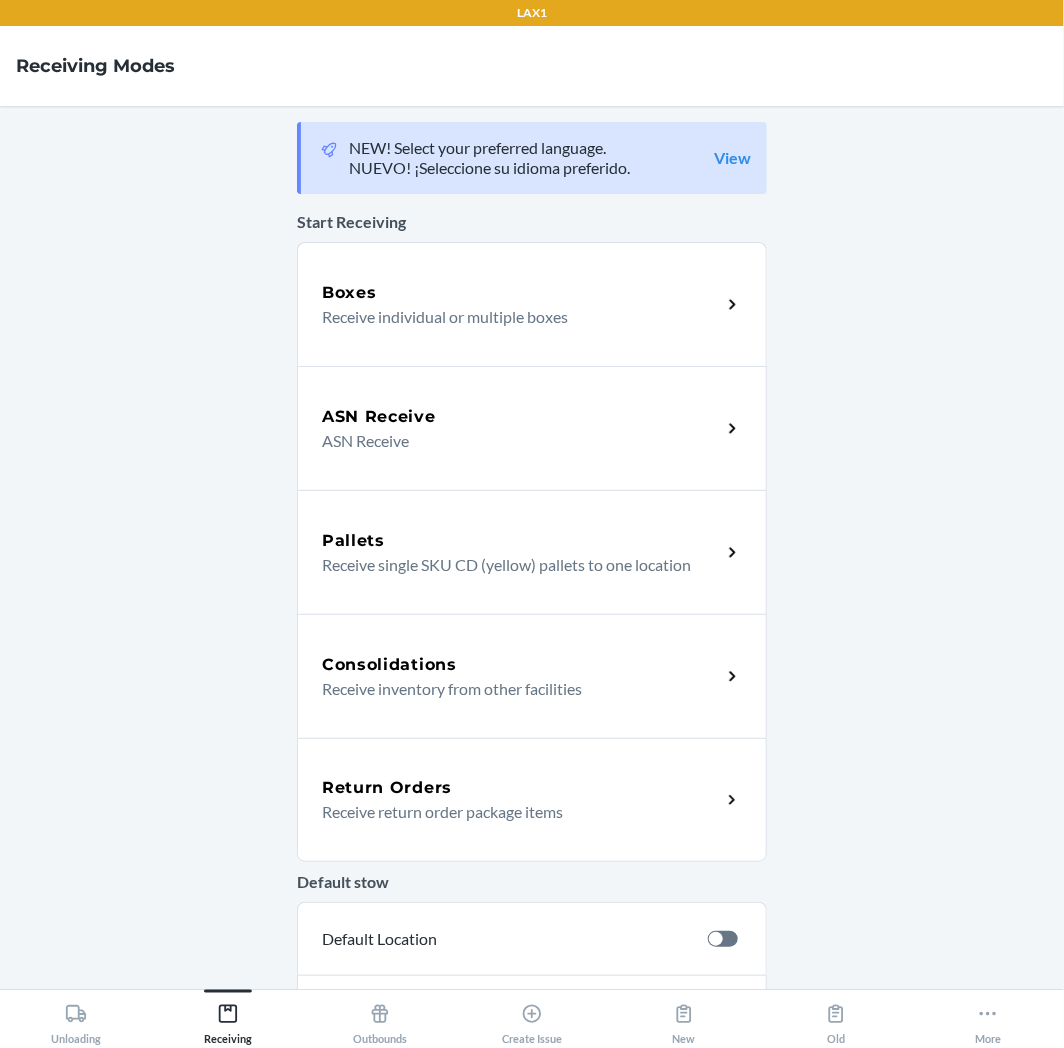 click on "Receive return order package items" at bounding box center (513, 812) 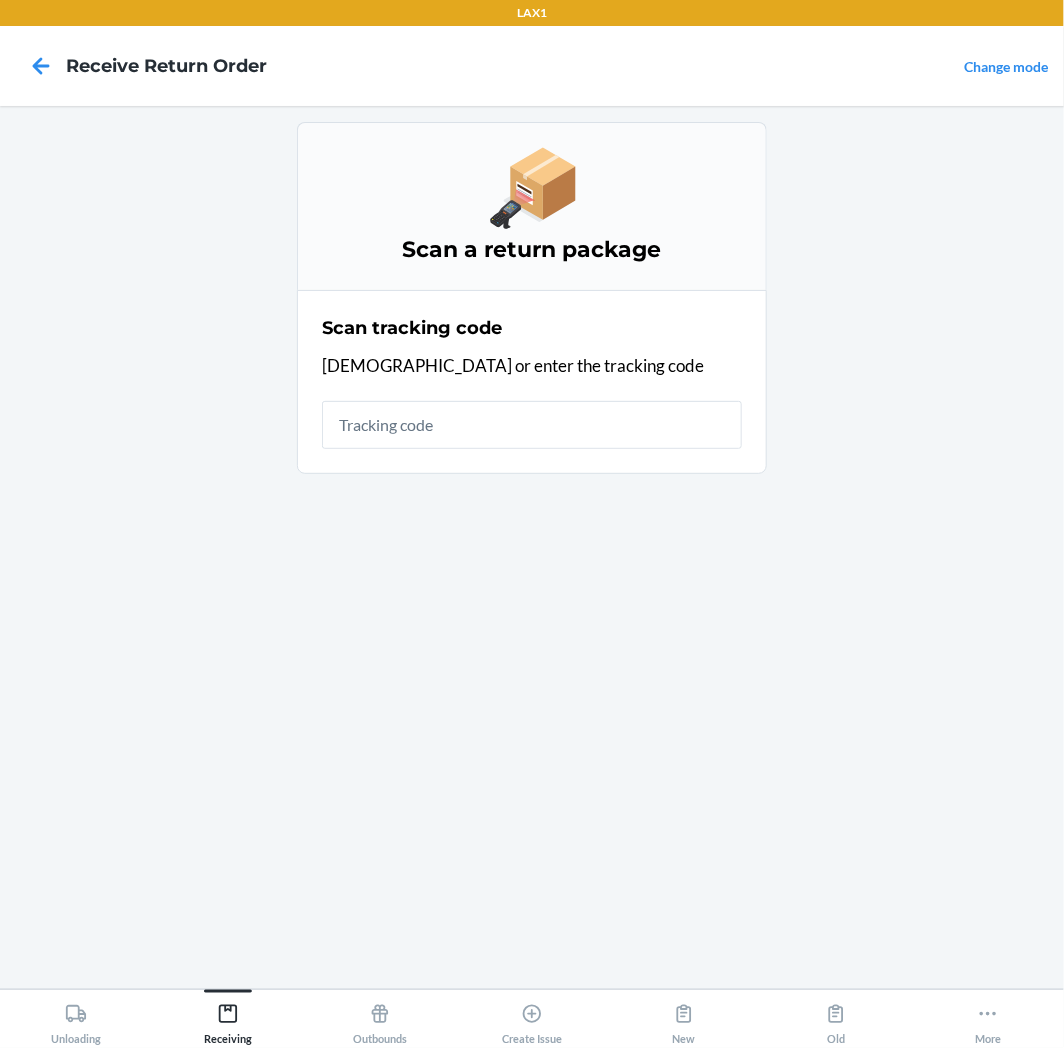 click at bounding box center (532, 425) 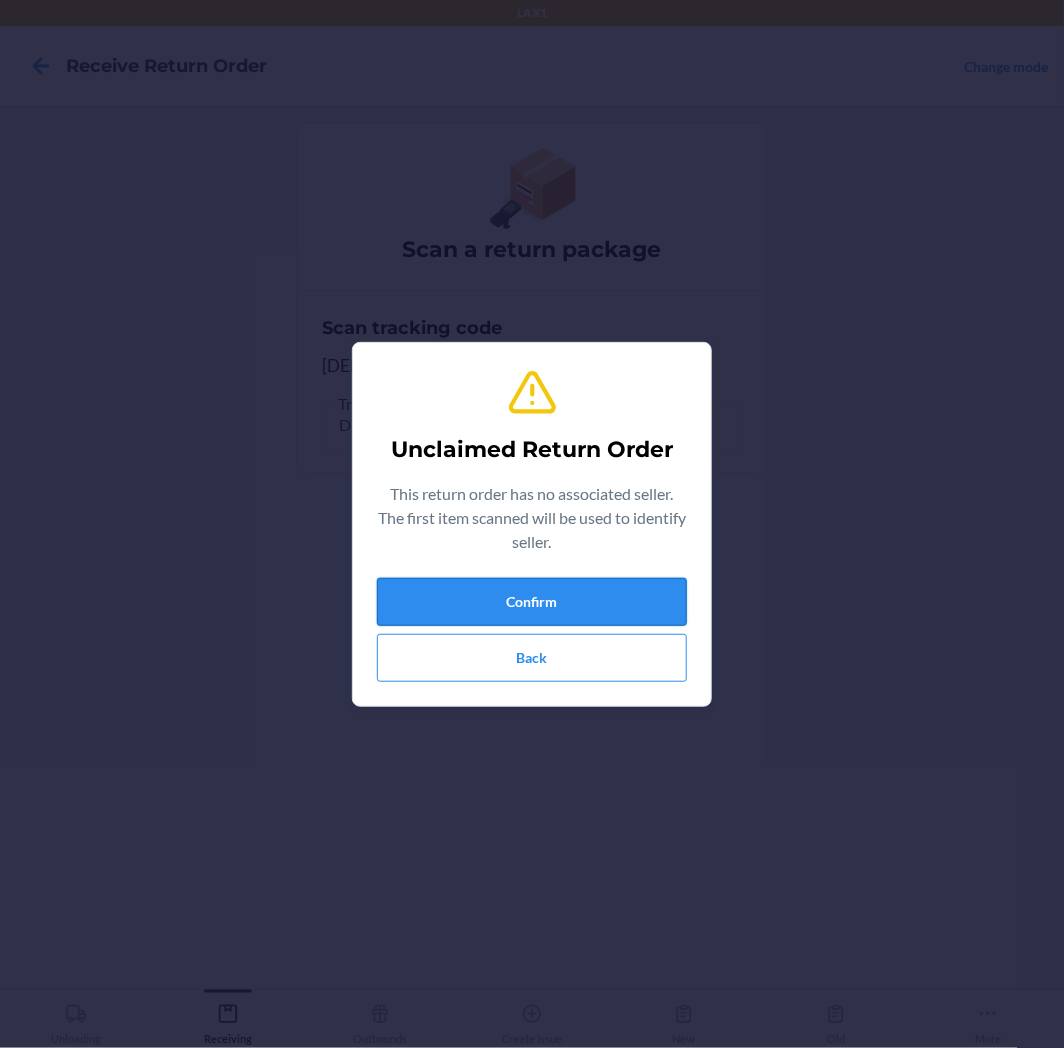 click on "Confirm" at bounding box center [532, 602] 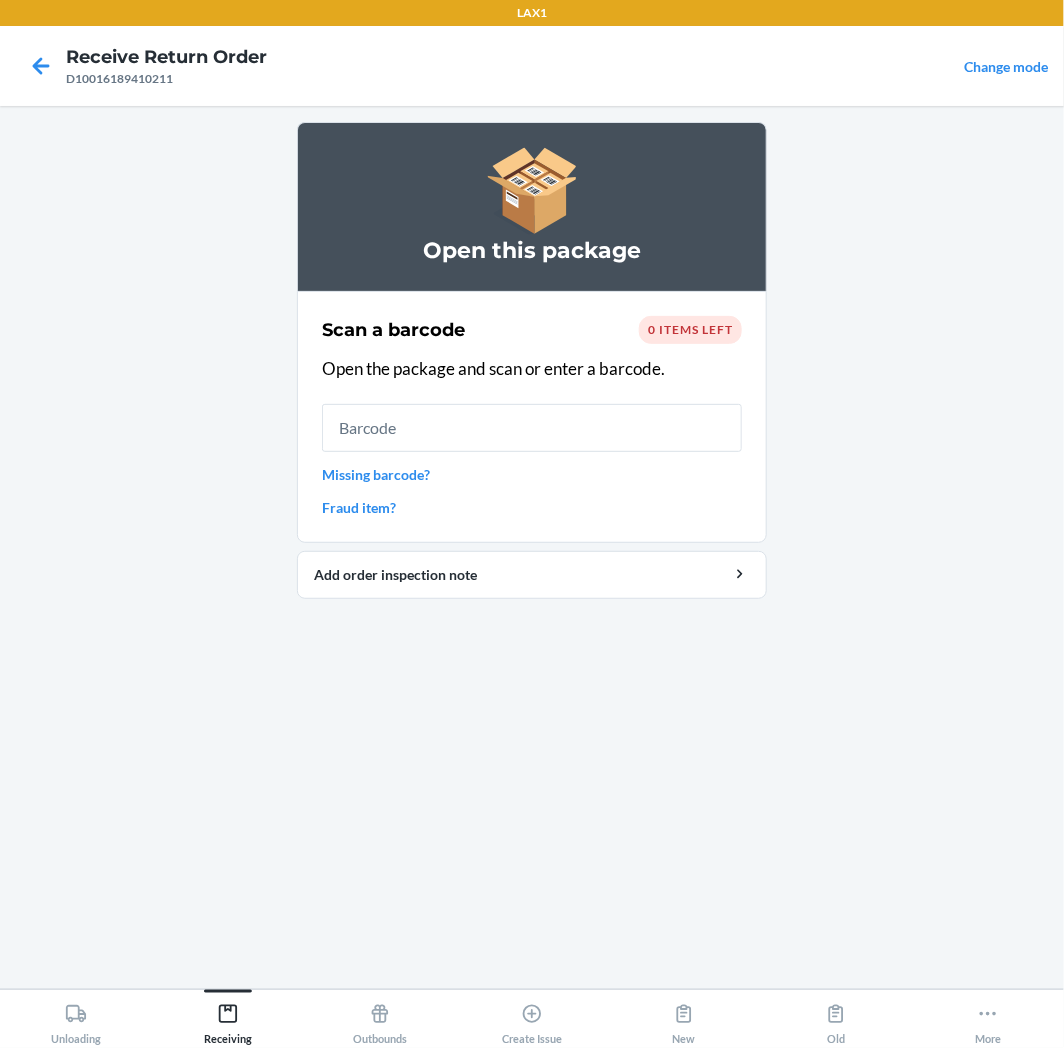 click at bounding box center [532, 428] 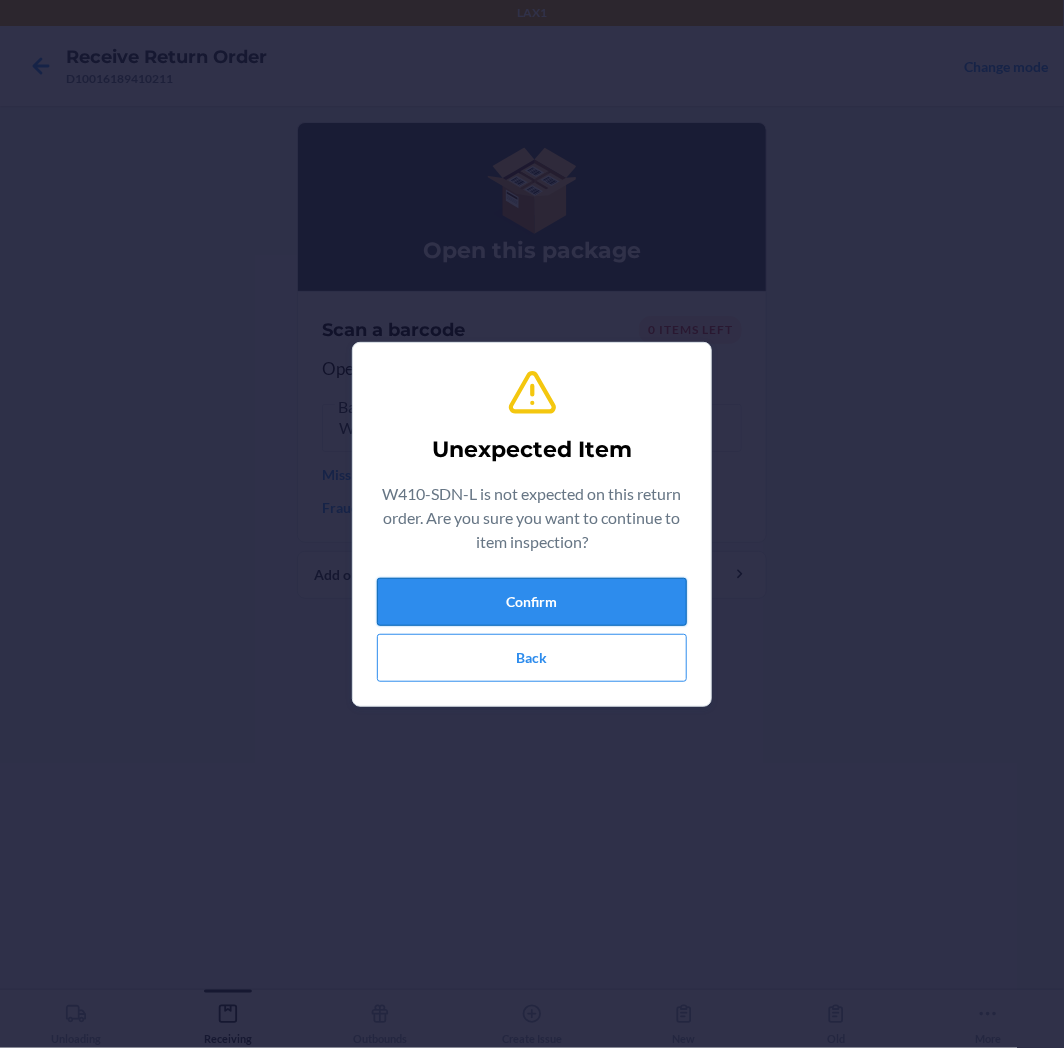 click on "Confirm" at bounding box center (532, 602) 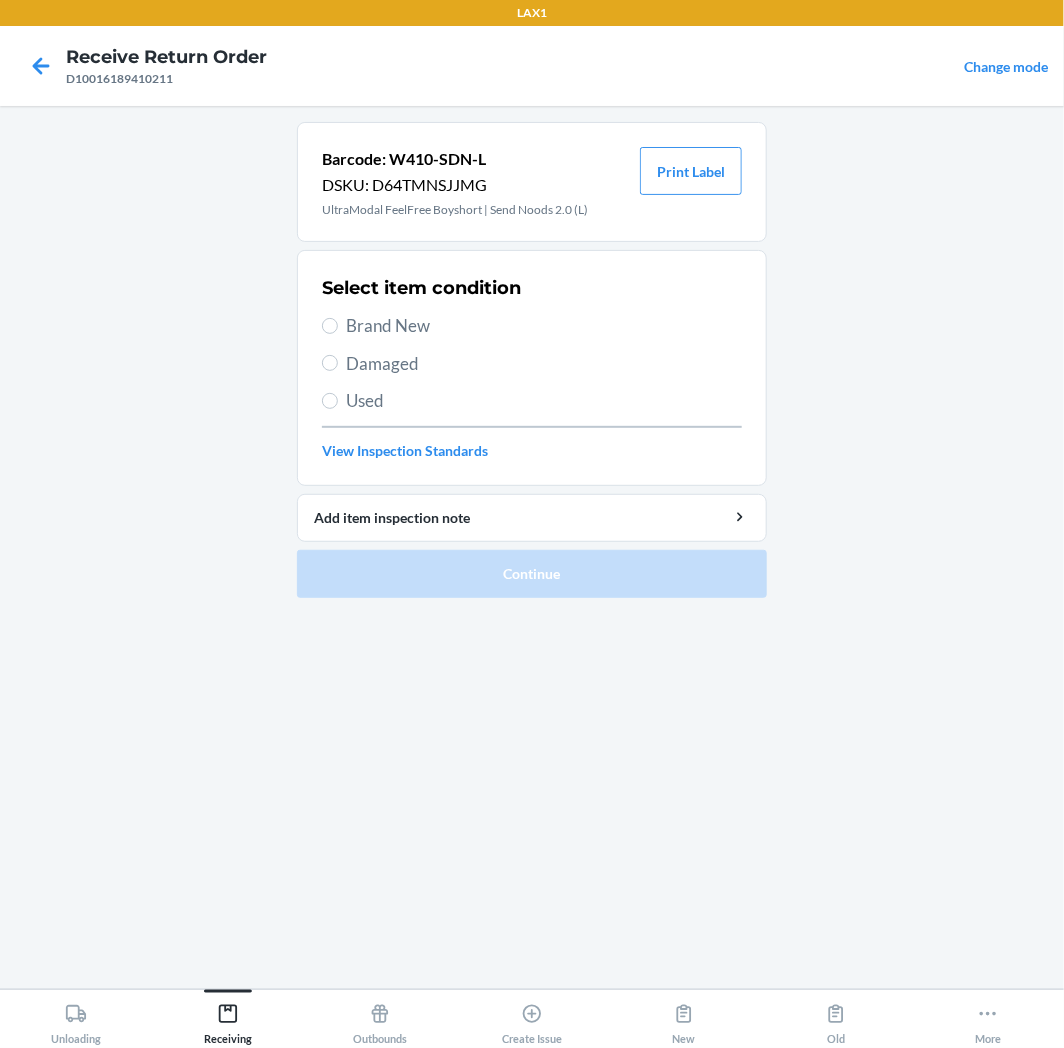 click on "Brand New" at bounding box center [544, 326] 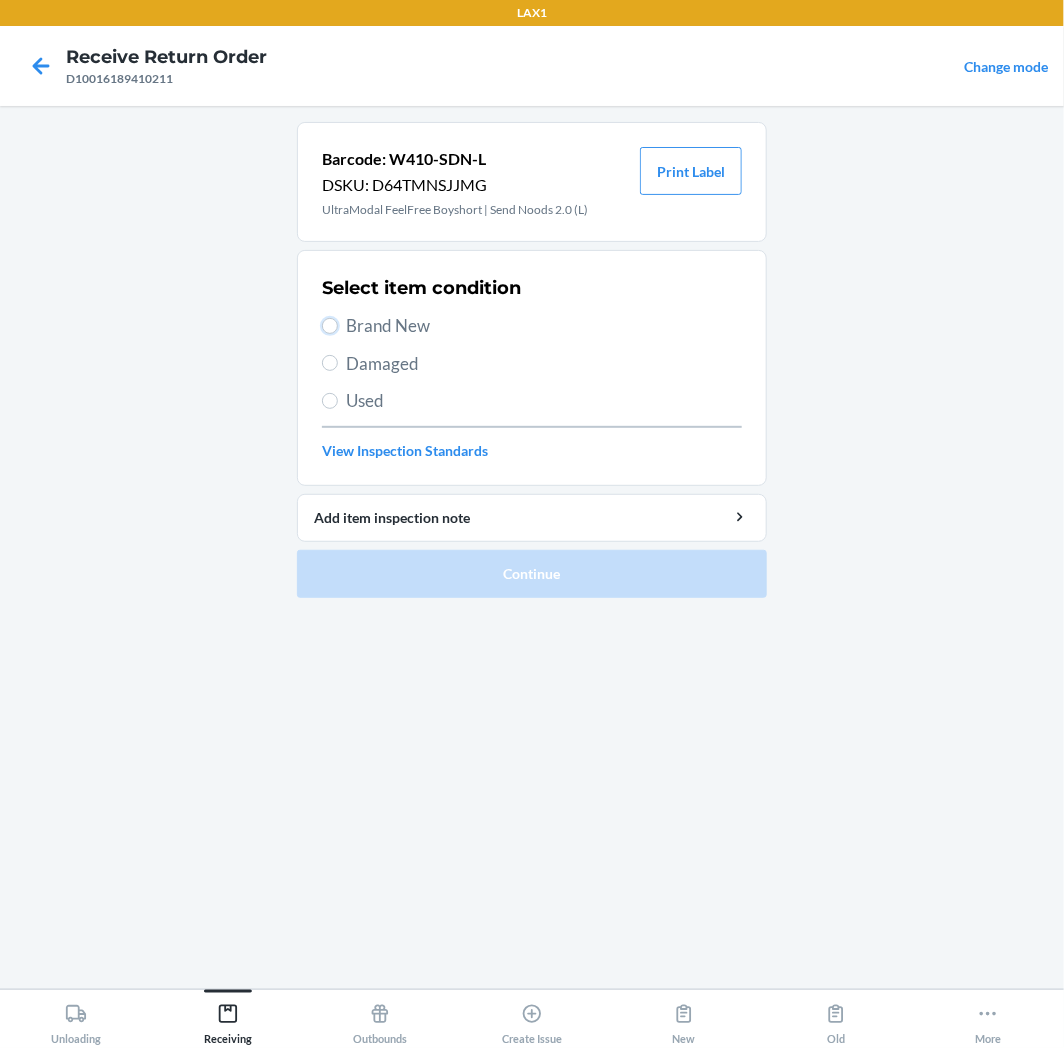 click on "Brand New" at bounding box center [330, 326] 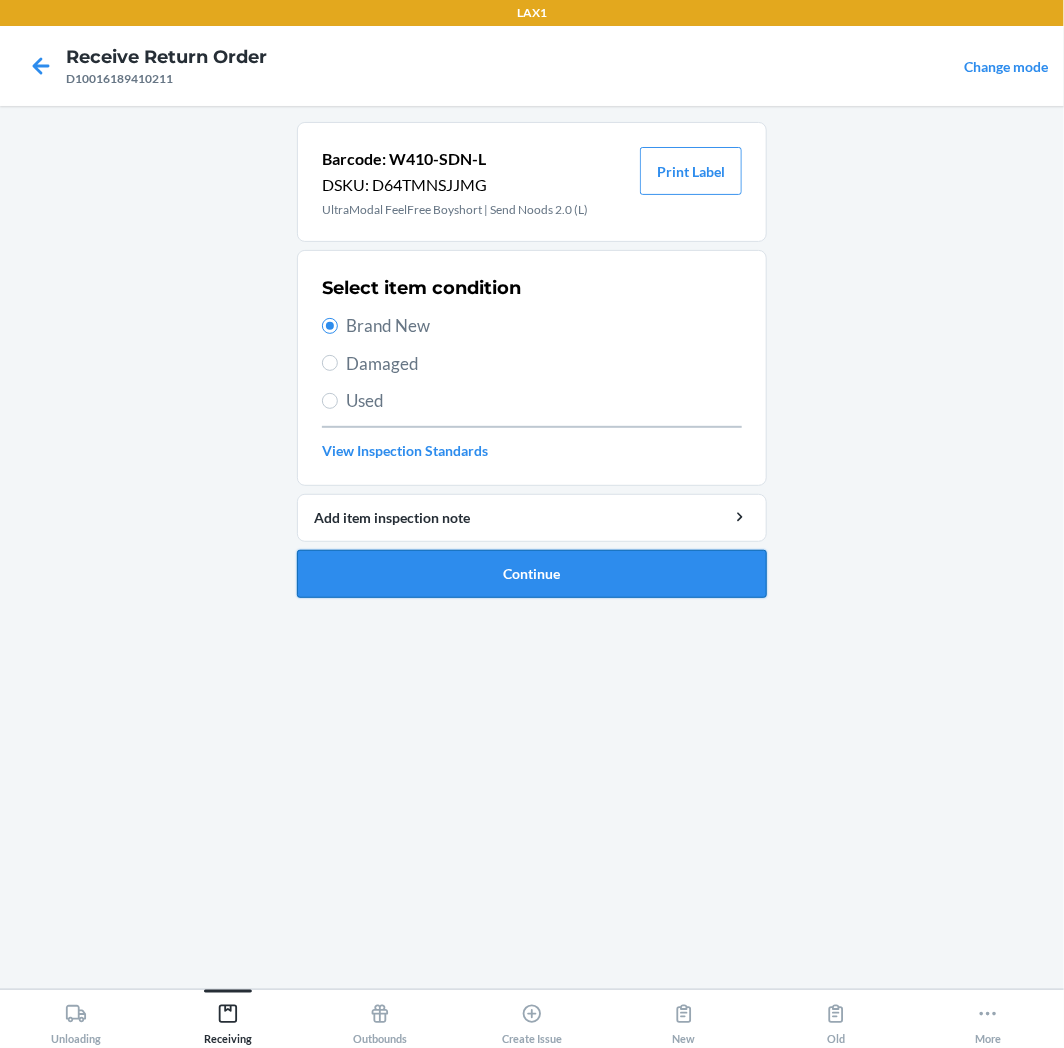 click on "Continue" at bounding box center [532, 574] 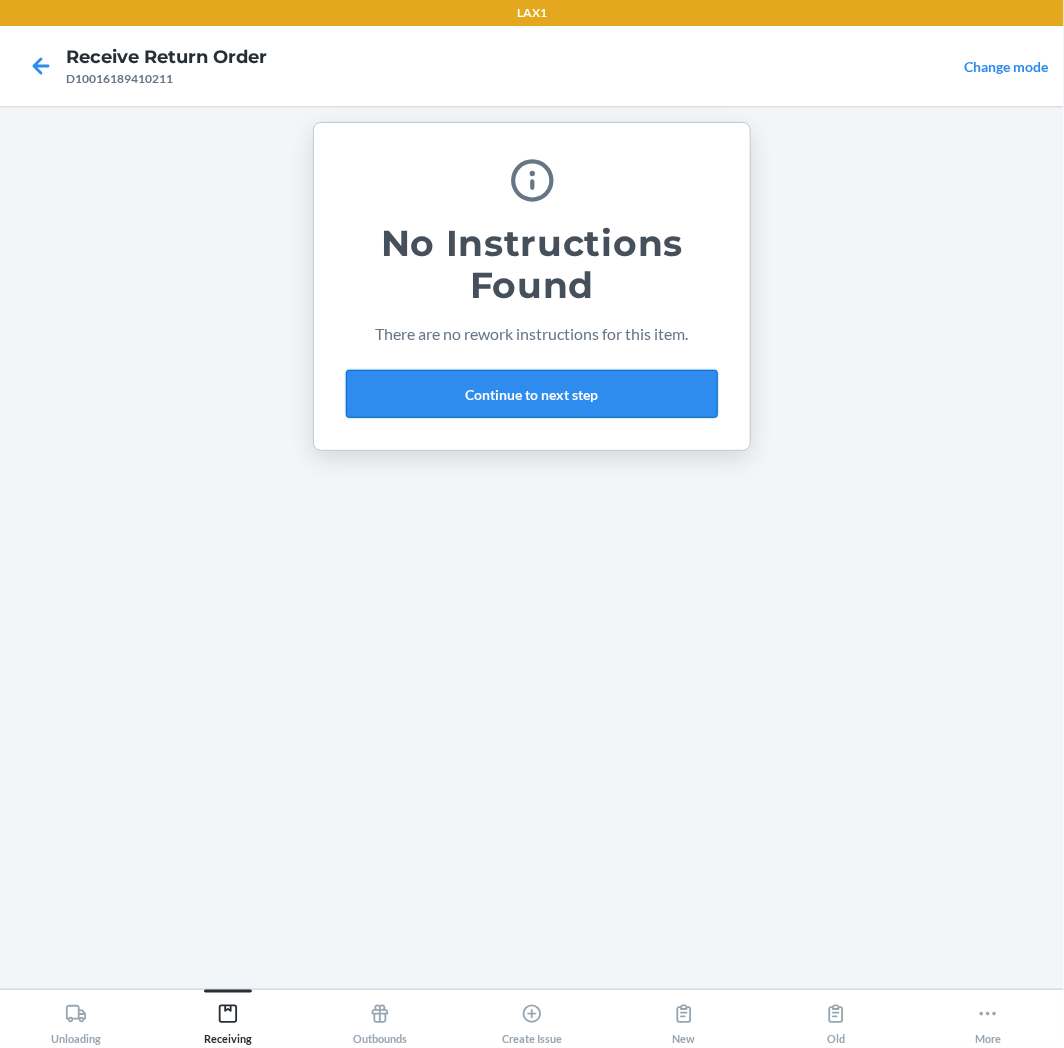 click on "Continue to next step" at bounding box center [532, 394] 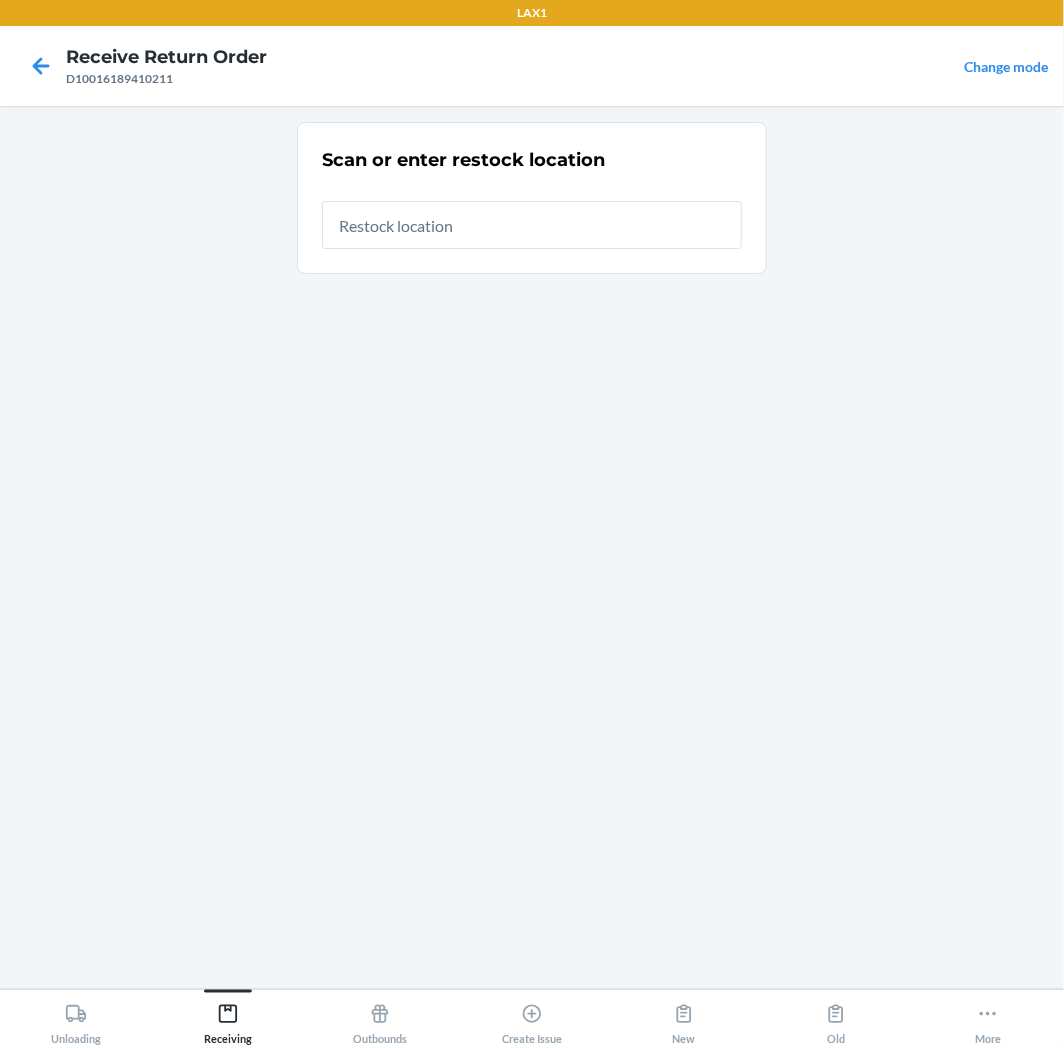 click at bounding box center [532, 225] 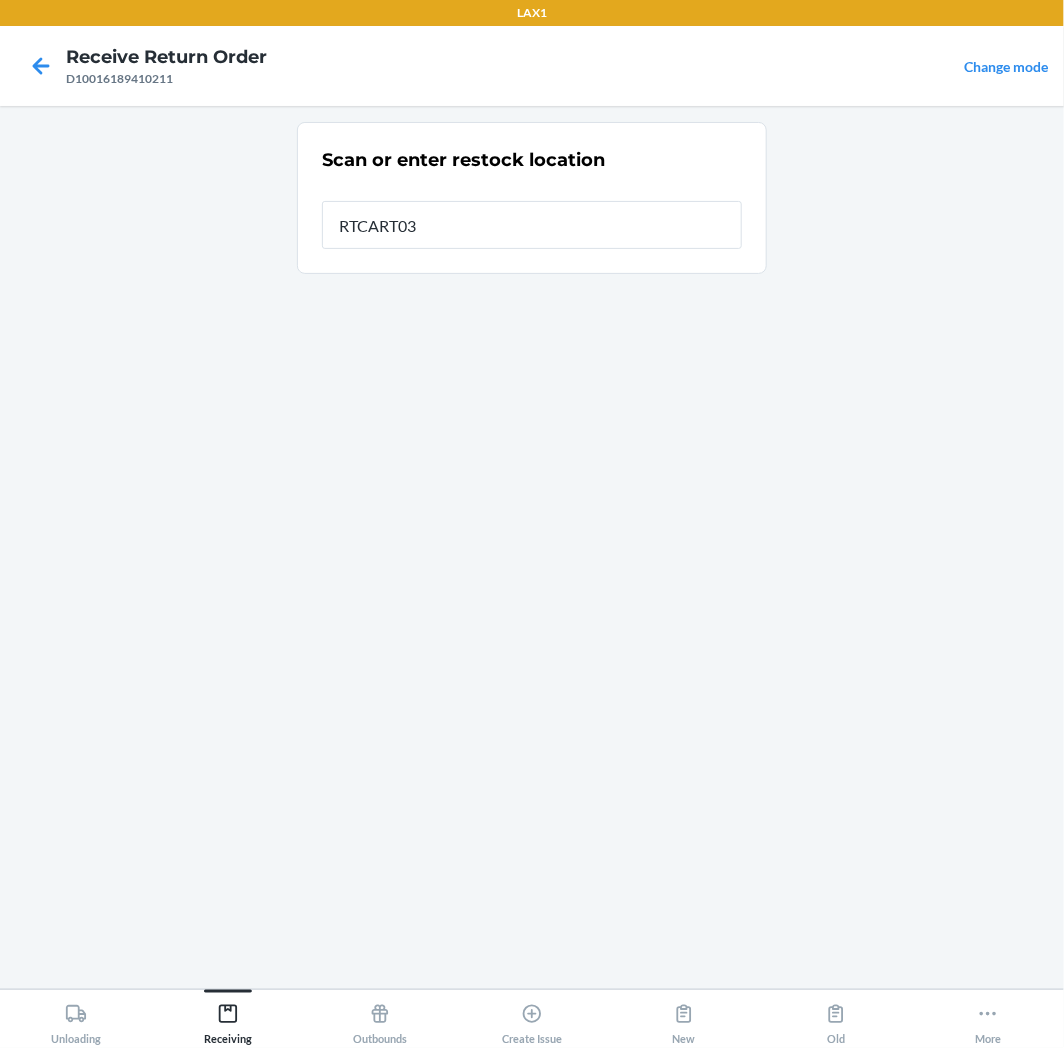 type on "RTCART035" 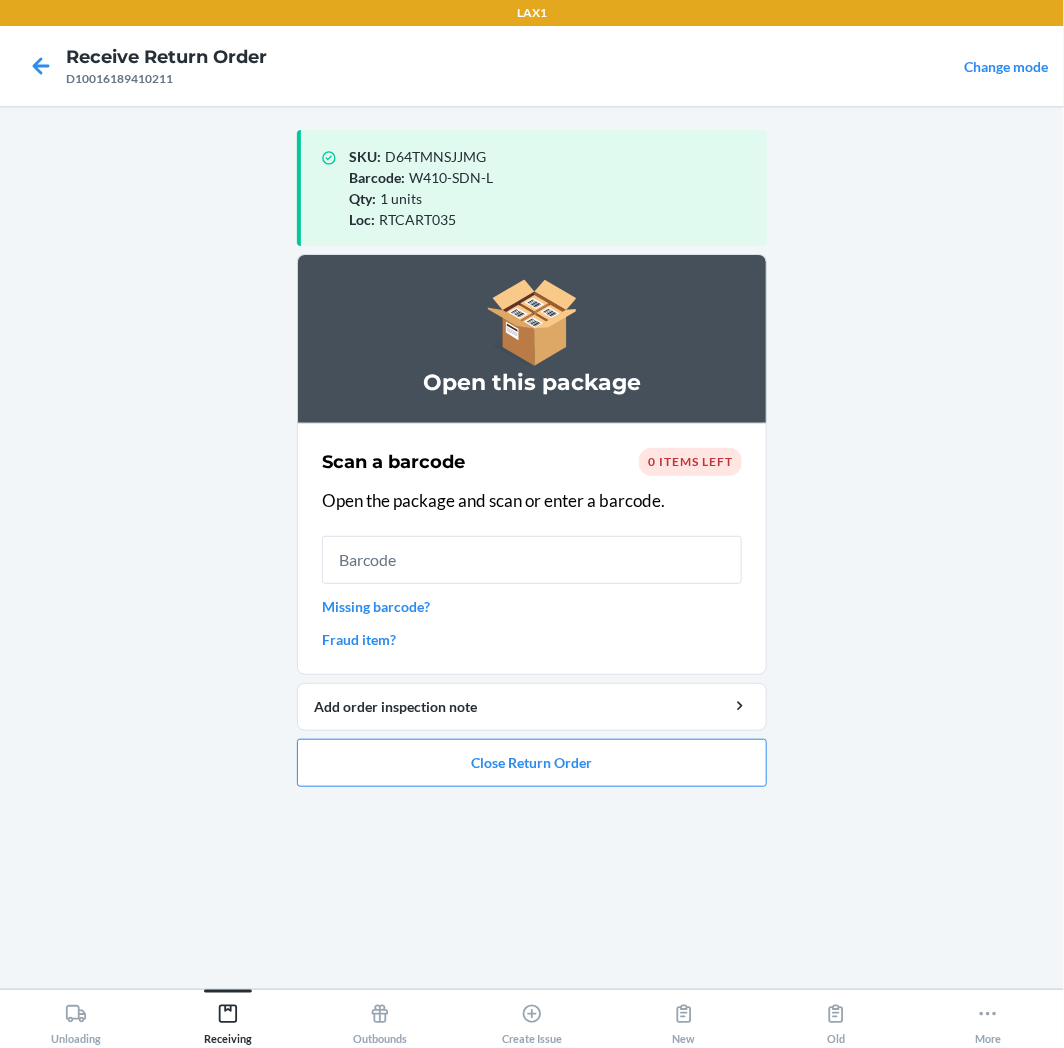 click at bounding box center (532, 560) 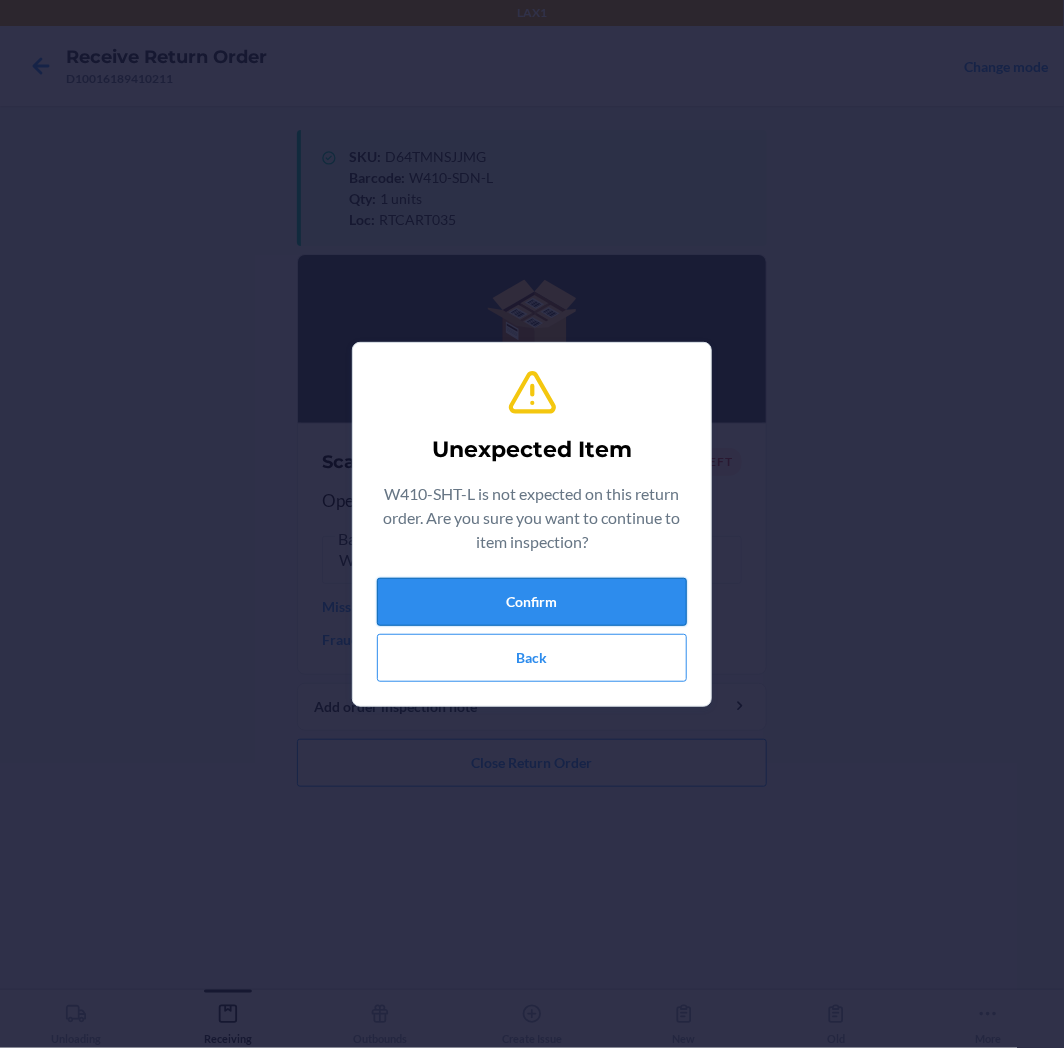 click on "Confirm" at bounding box center (532, 602) 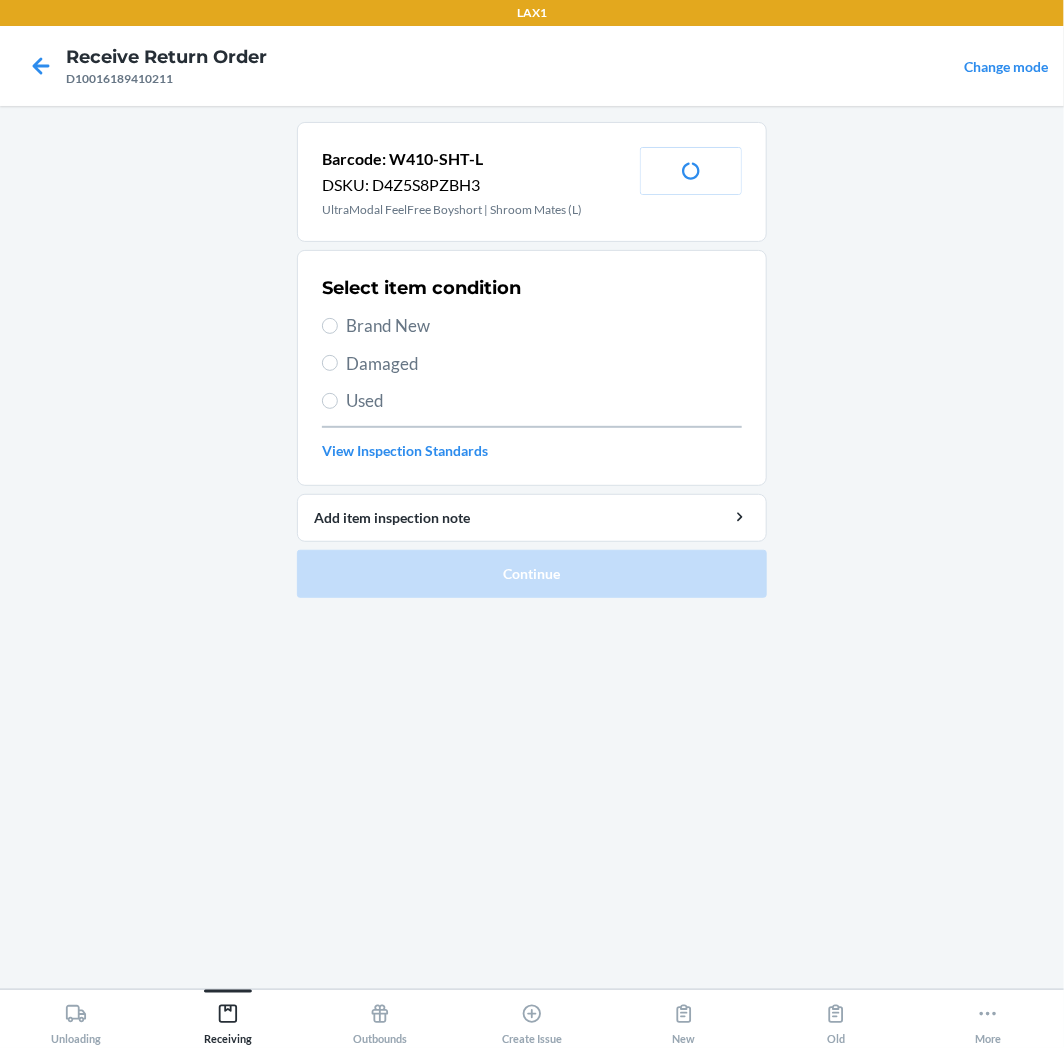 click on "Brand New" at bounding box center [544, 326] 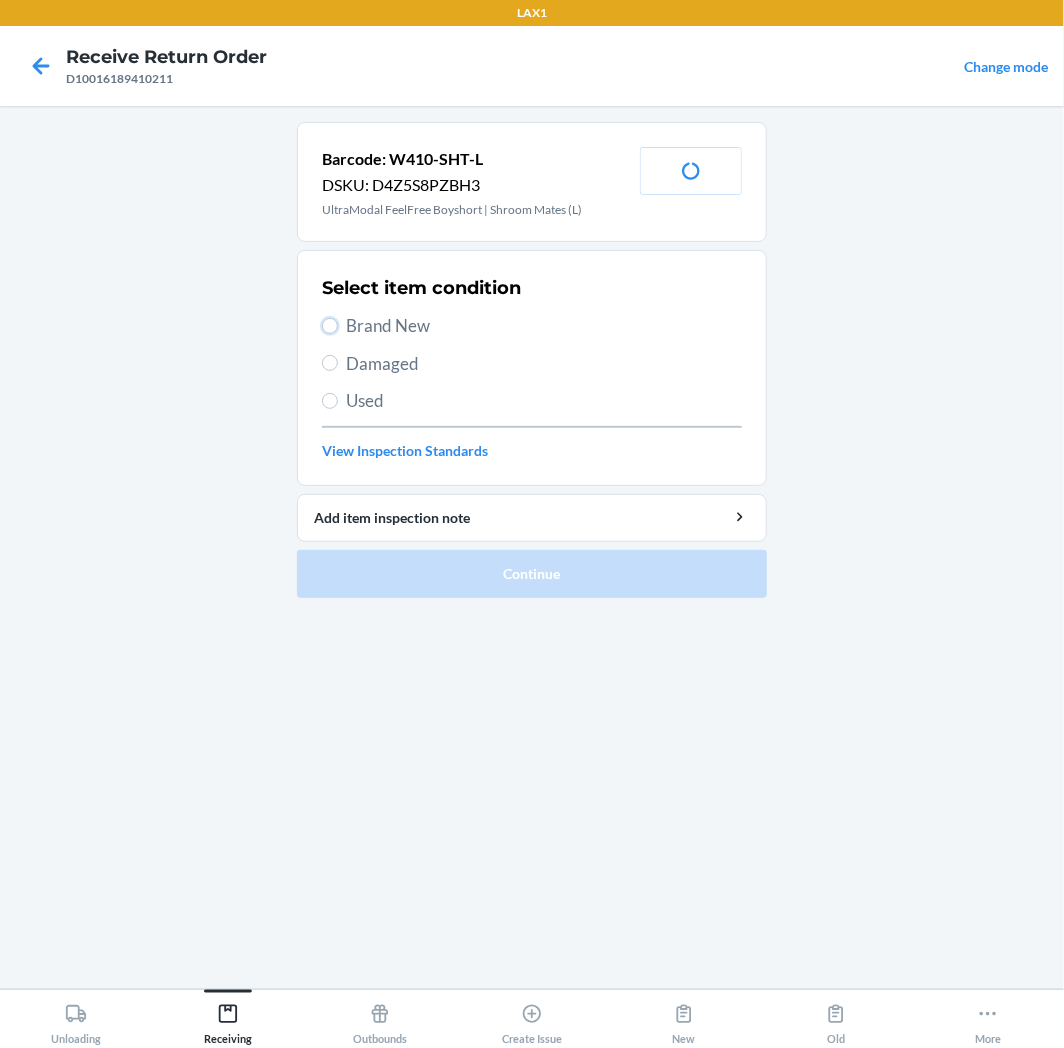 click on "Brand New" at bounding box center [330, 326] 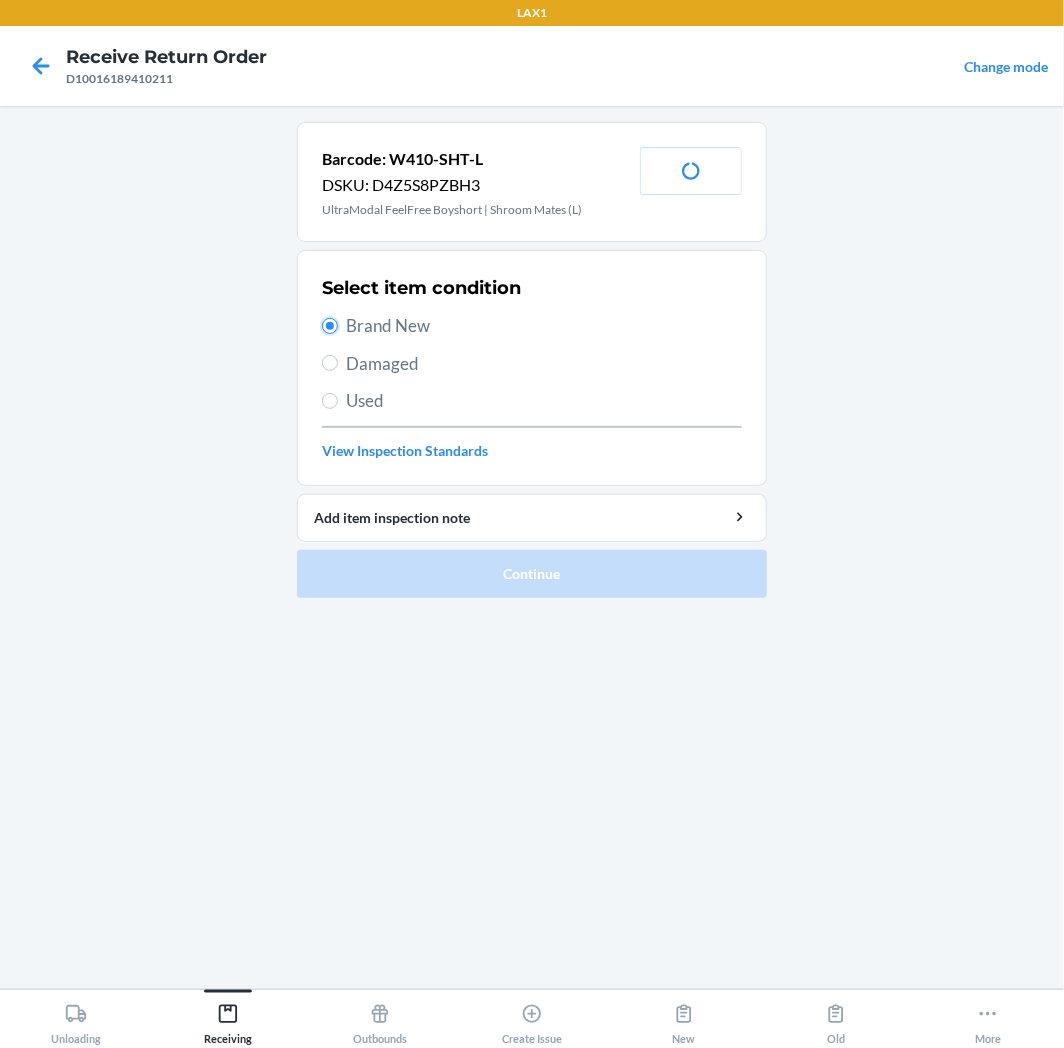 radio on "true" 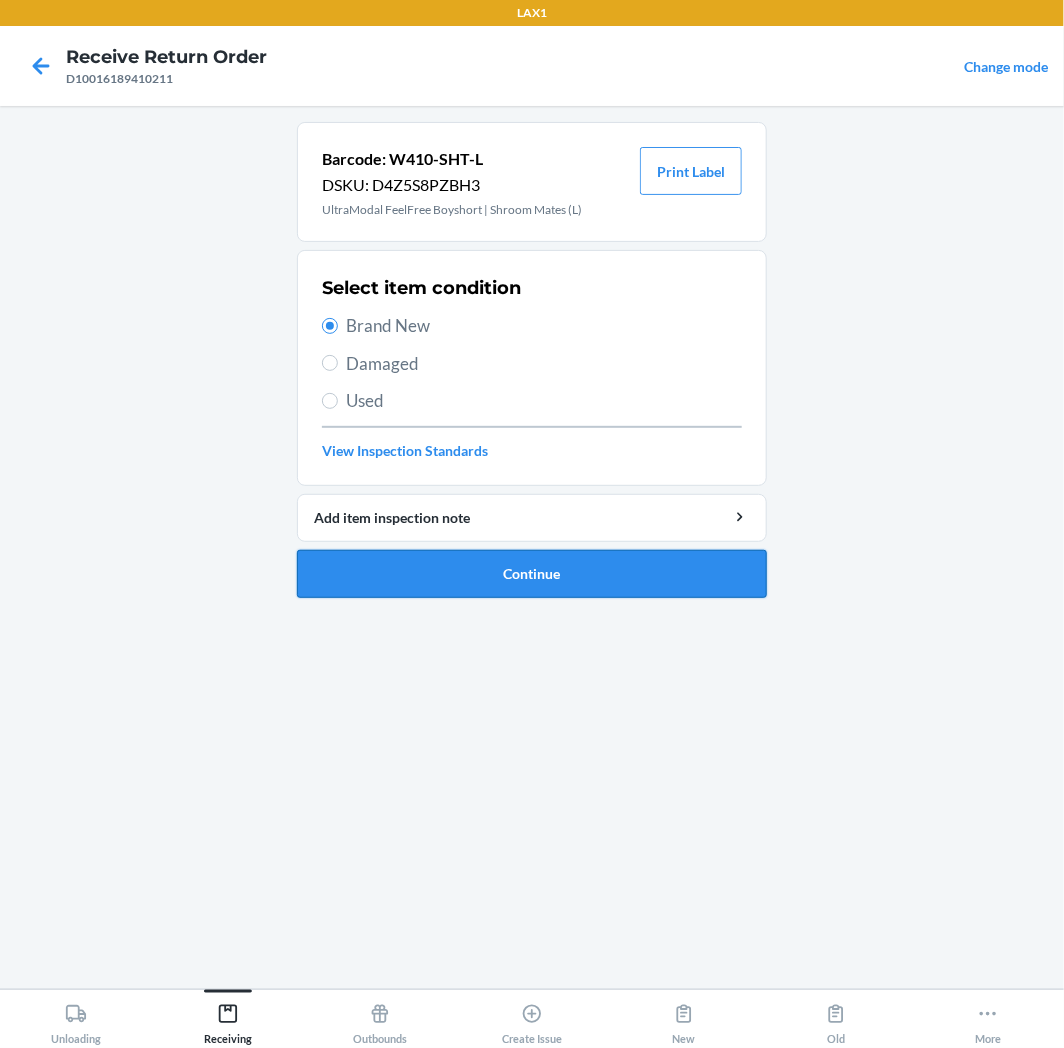 click on "Continue" at bounding box center (532, 574) 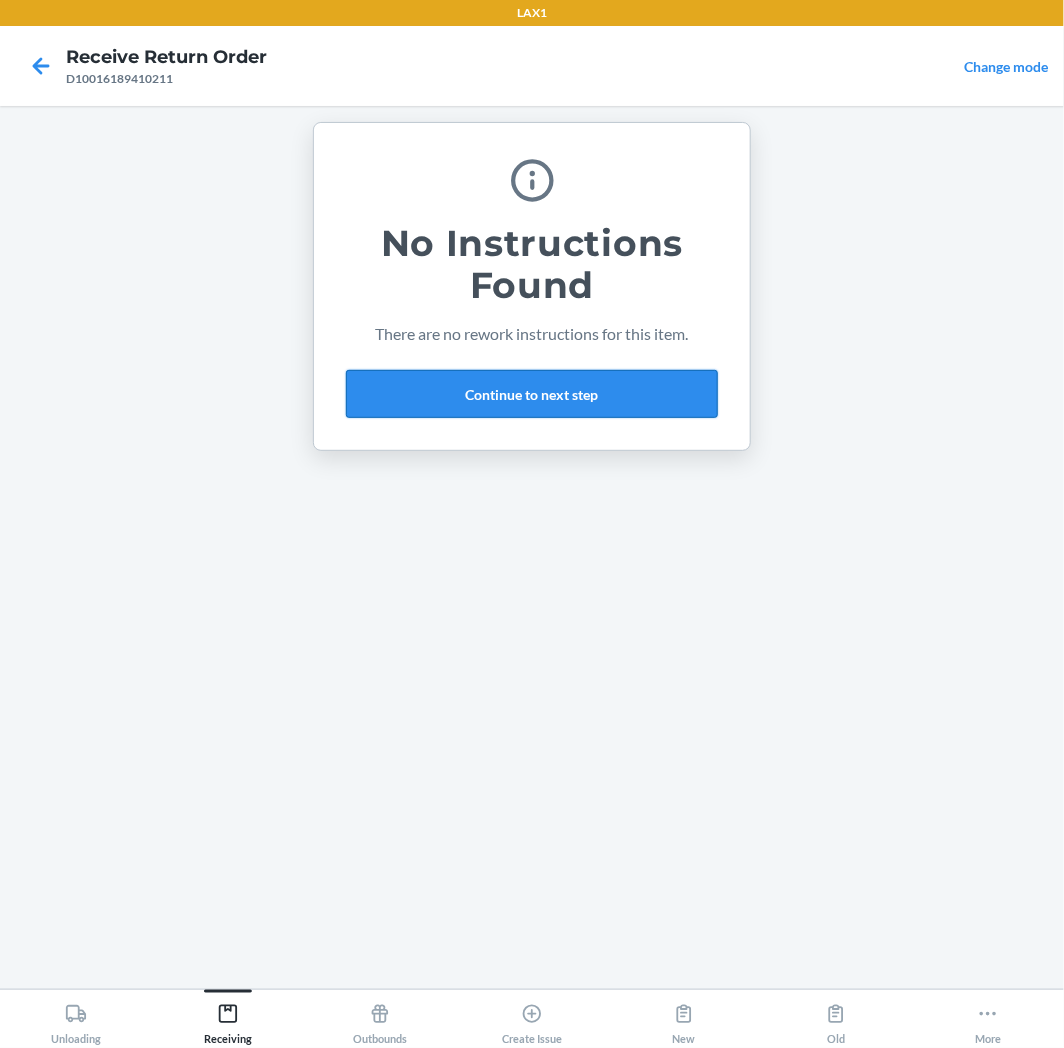click on "Continue to next step" at bounding box center [532, 394] 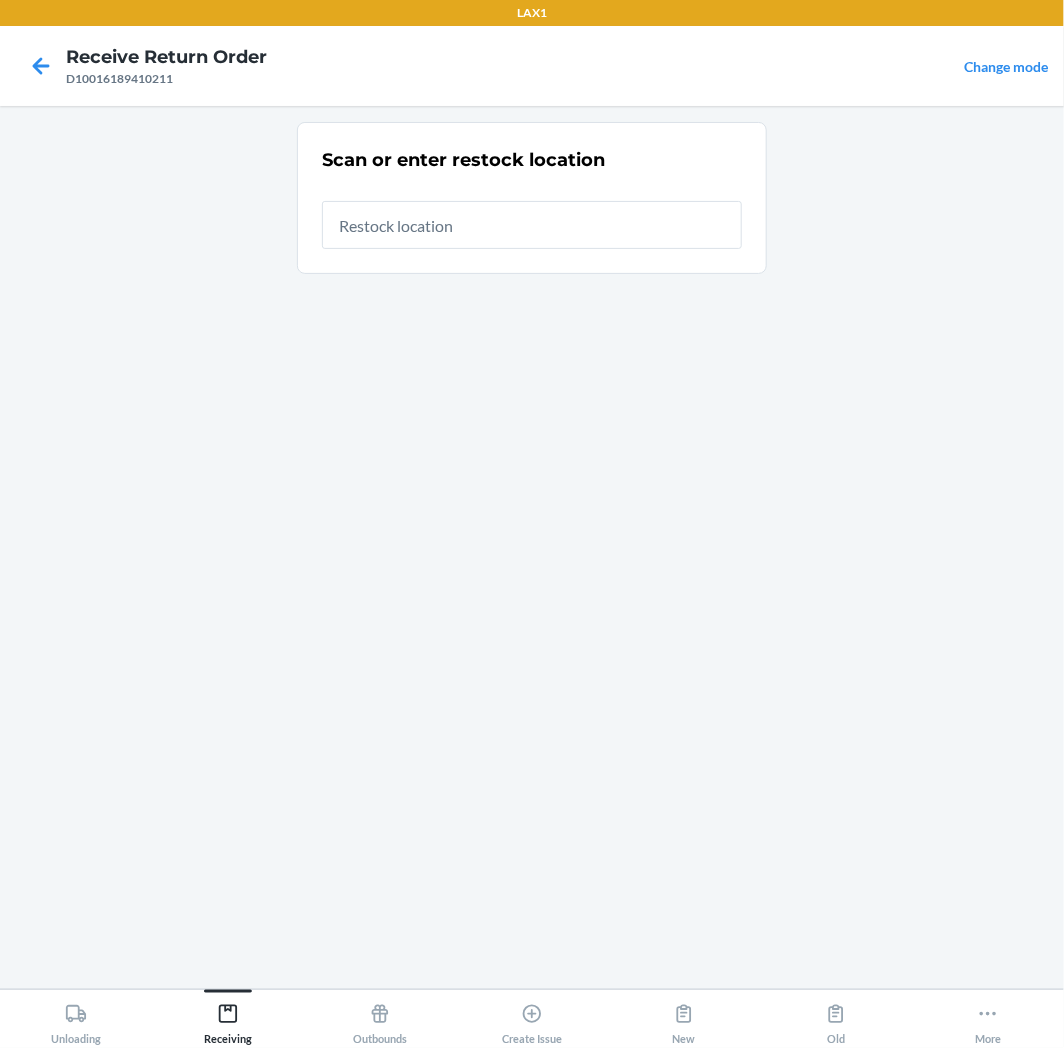 click at bounding box center (532, 225) 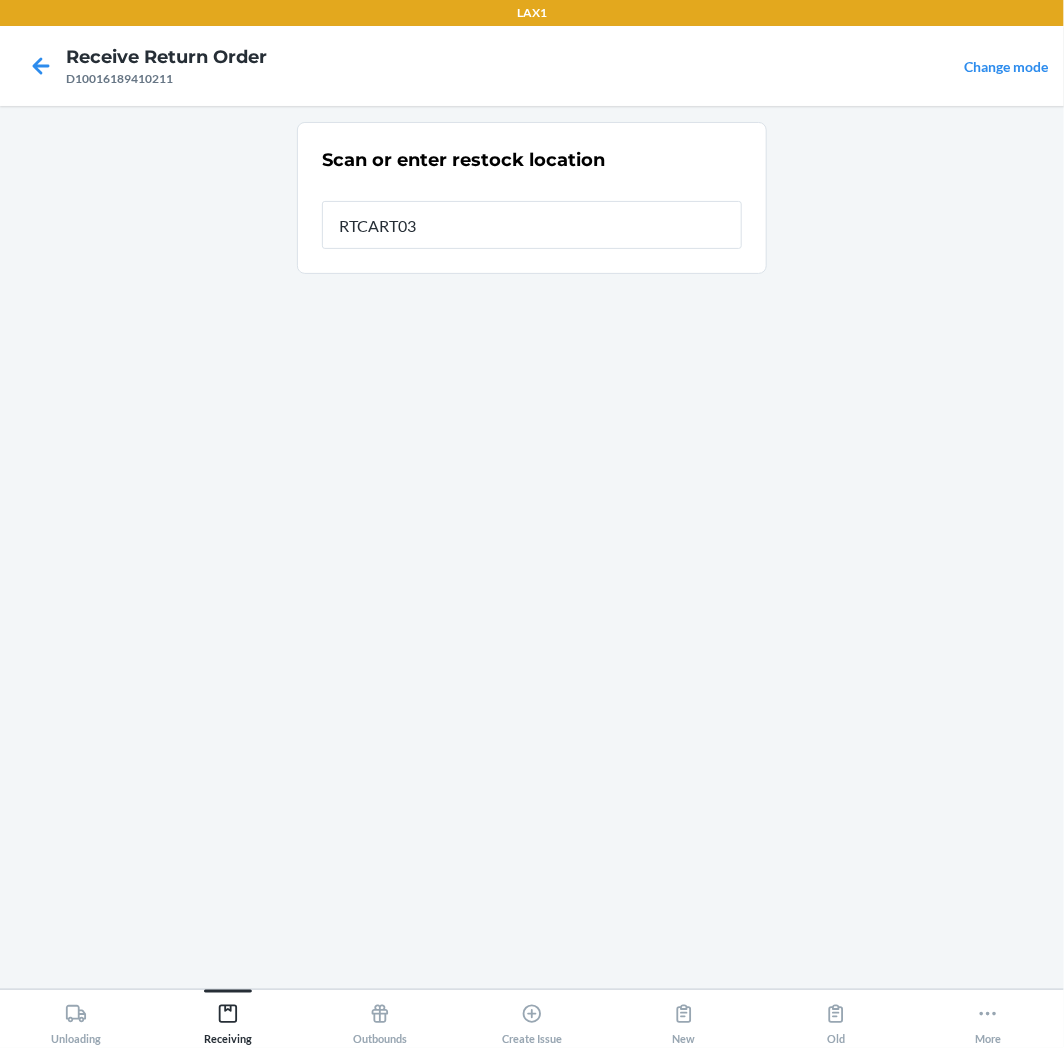 type on "RTCART035" 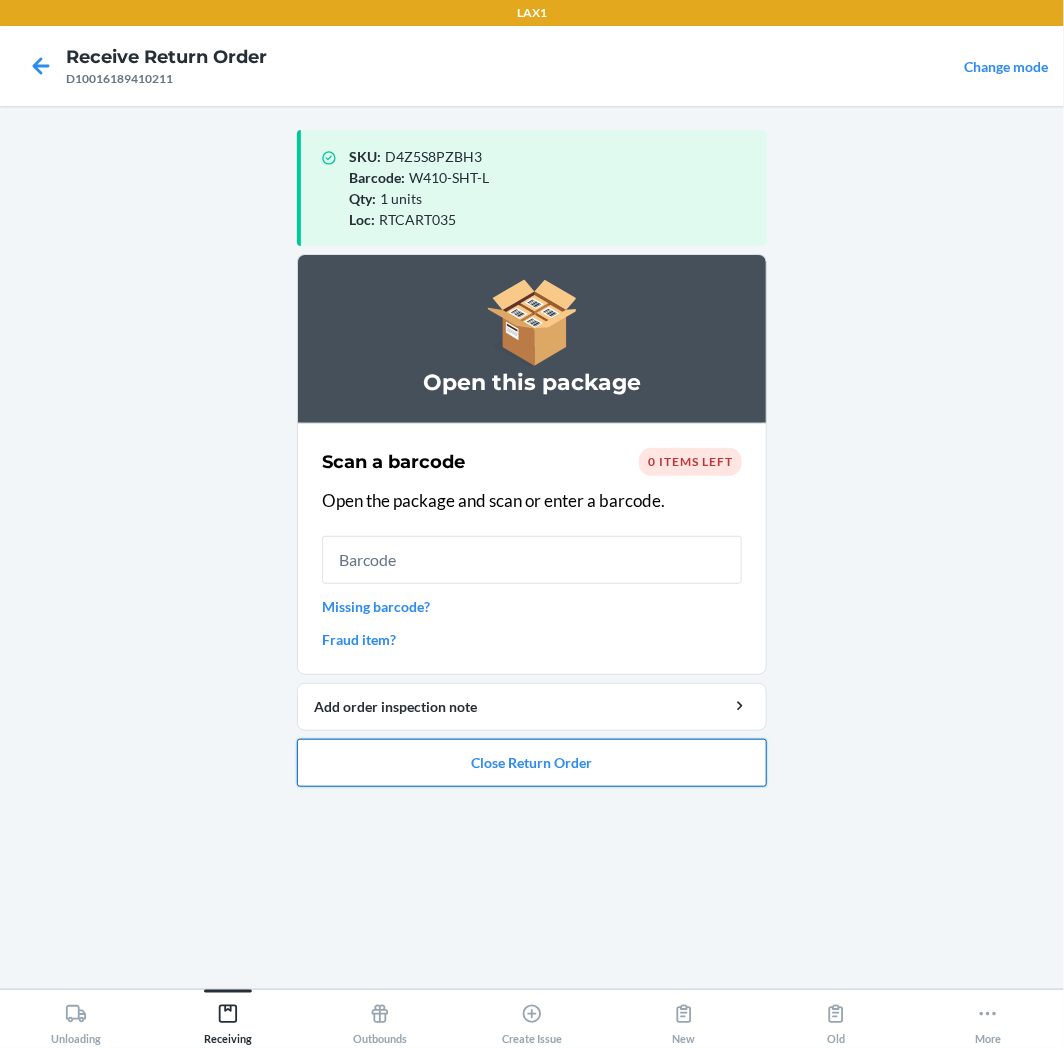 click on "Close Return Order" at bounding box center (532, 763) 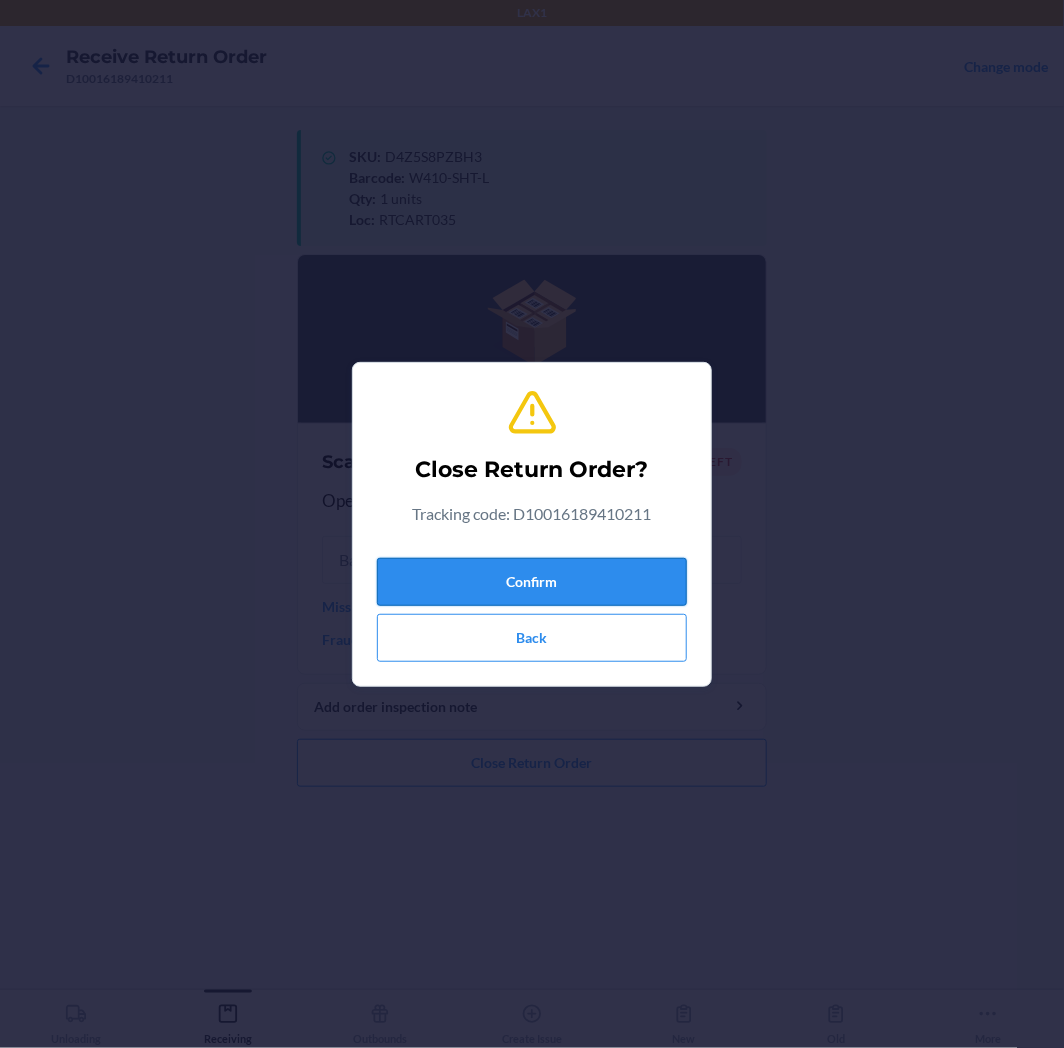 click on "Confirm" at bounding box center [532, 582] 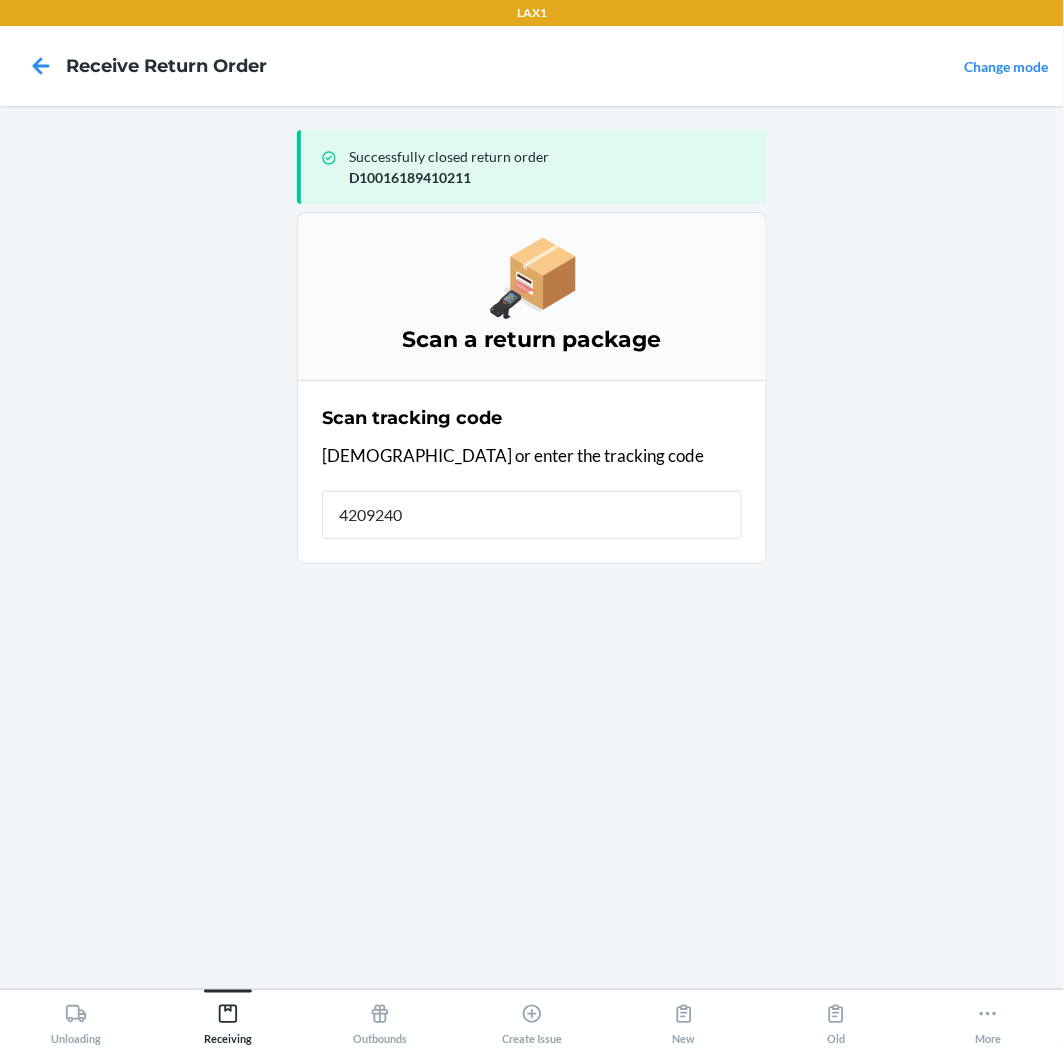 type on "42092408" 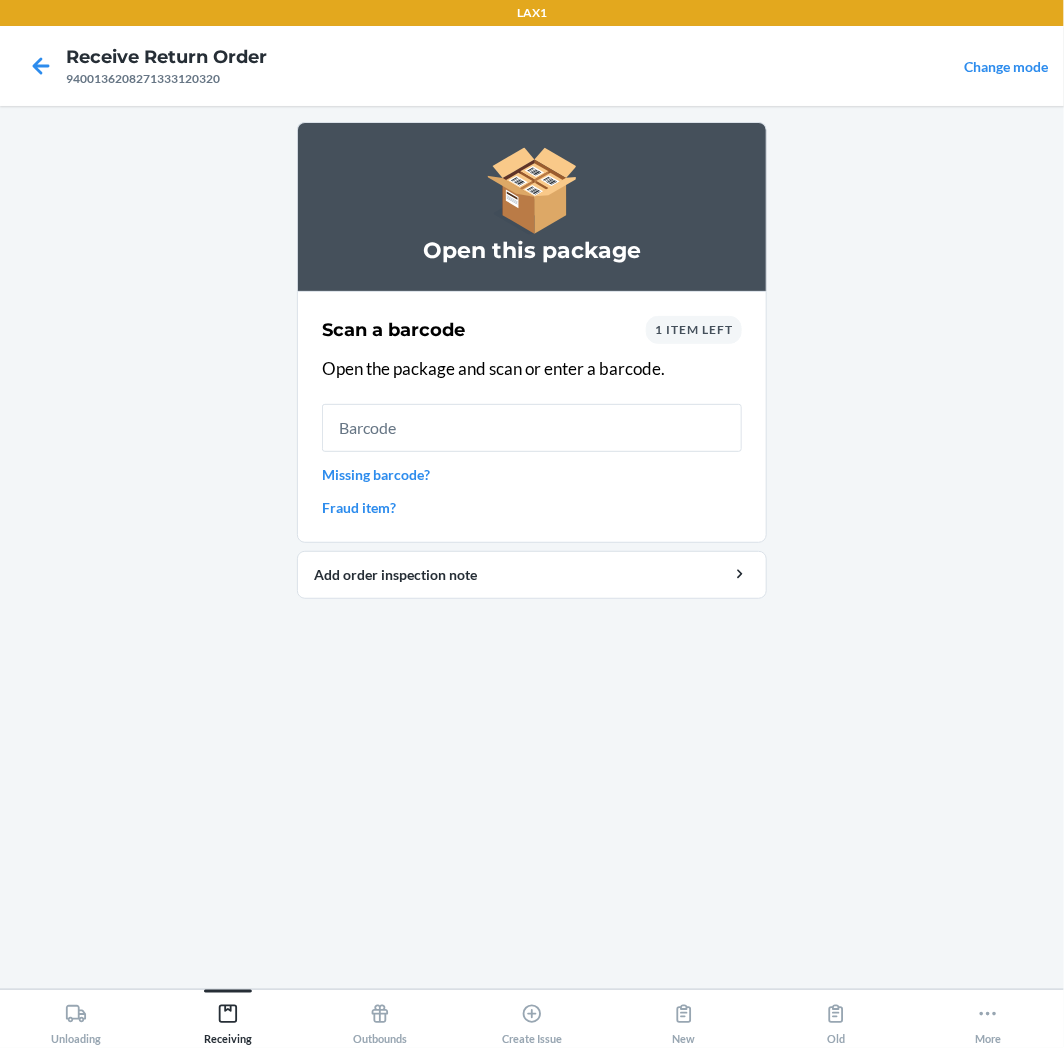 click on "1 item left" at bounding box center [694, 329] 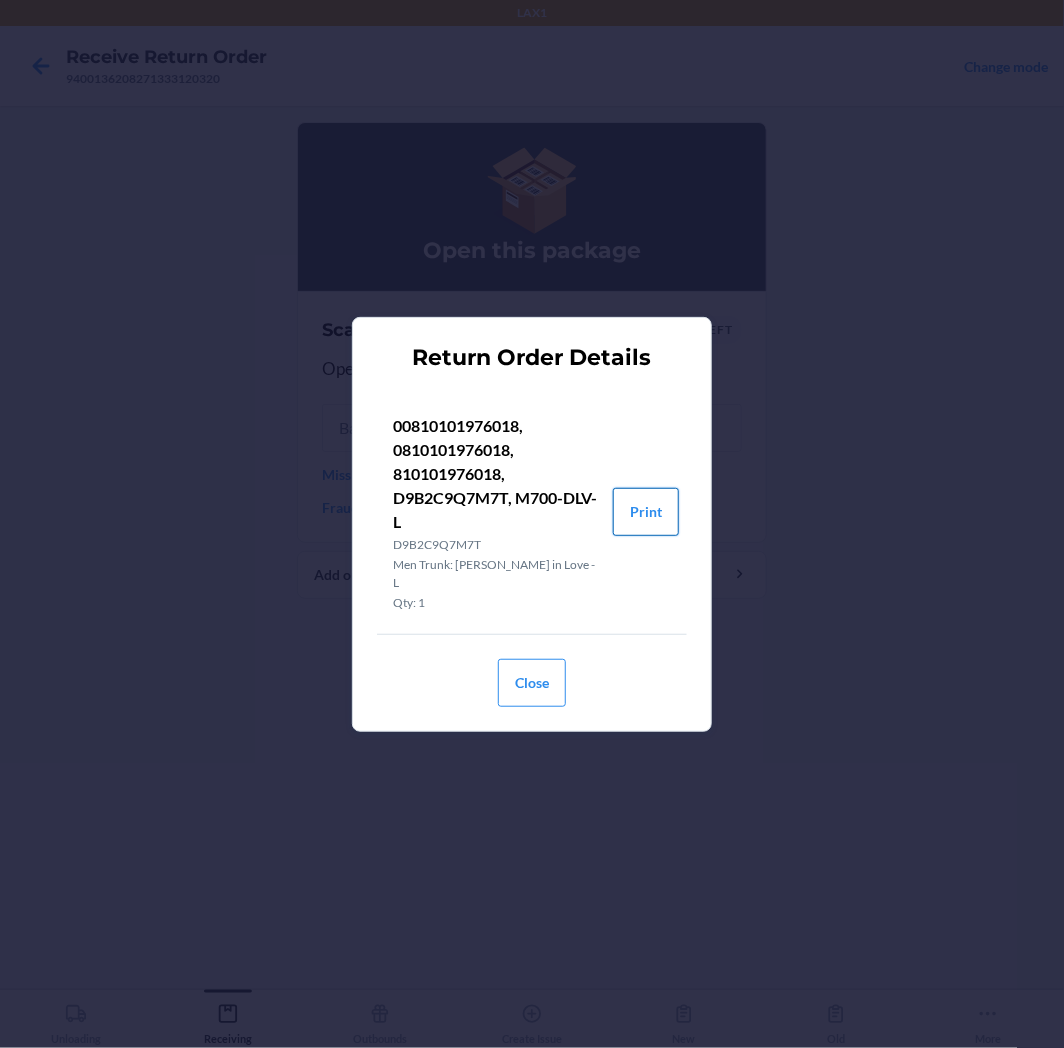 click on "Print" at bounding box center (646, 512) 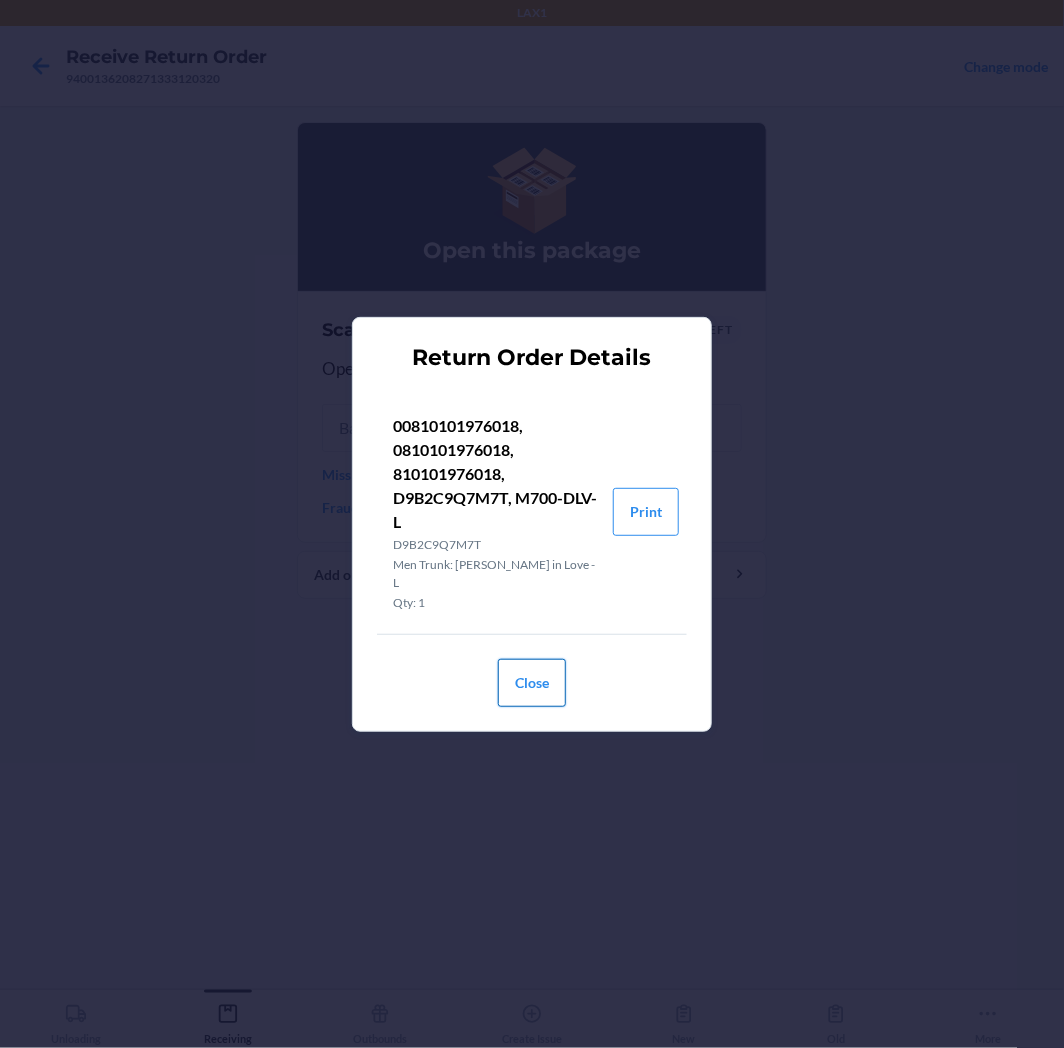 click on "Close" at bounding box center [532, 683] 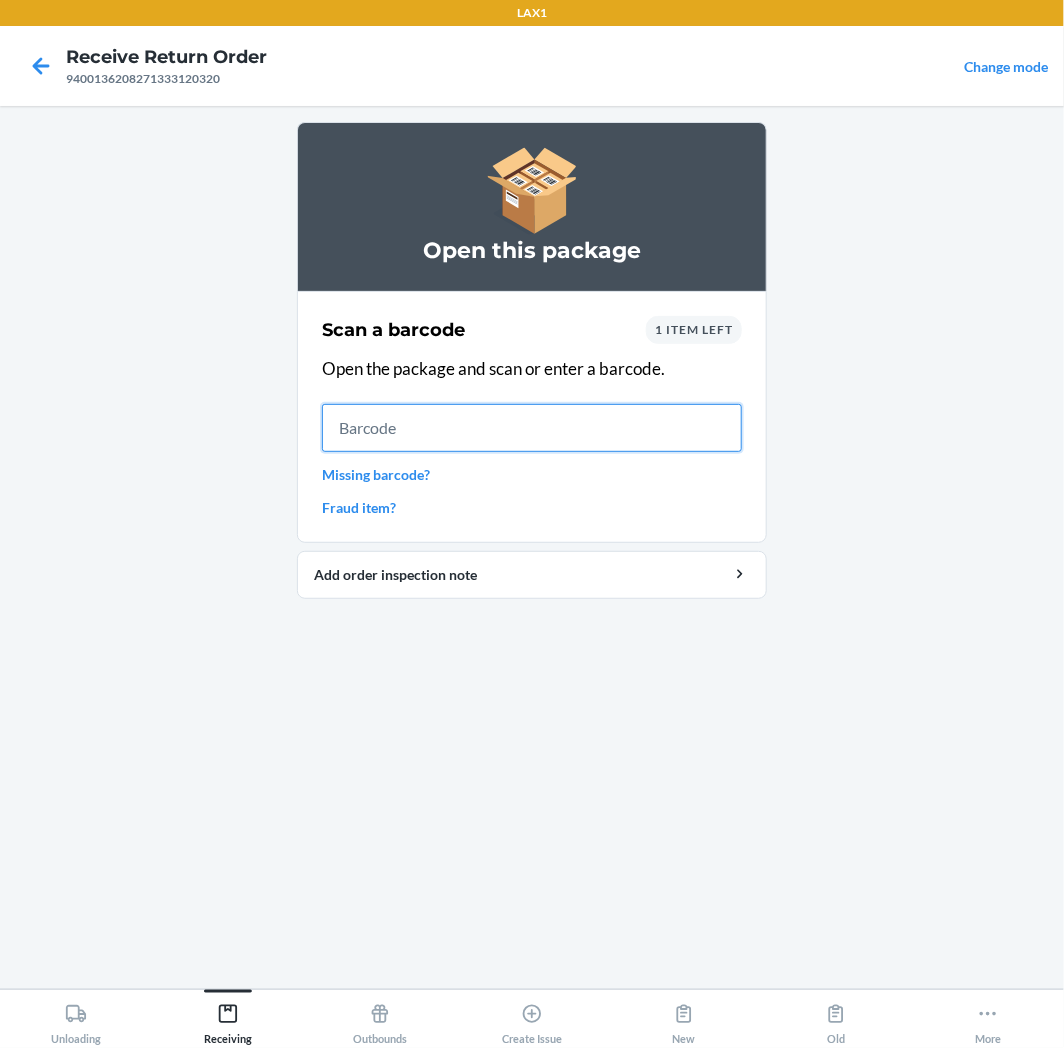click at bounding box center [532, 428] 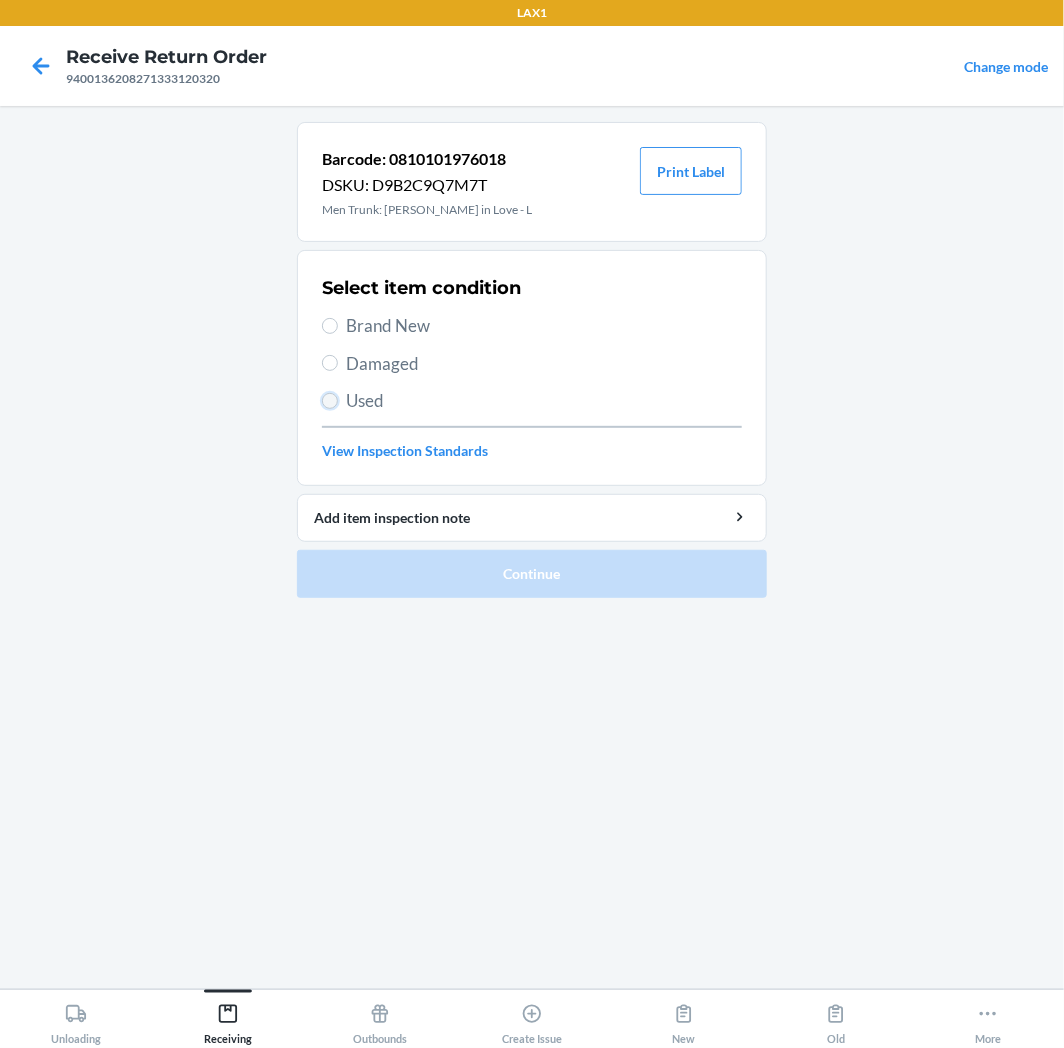 click on "Used" at bounding box center [330, 401] 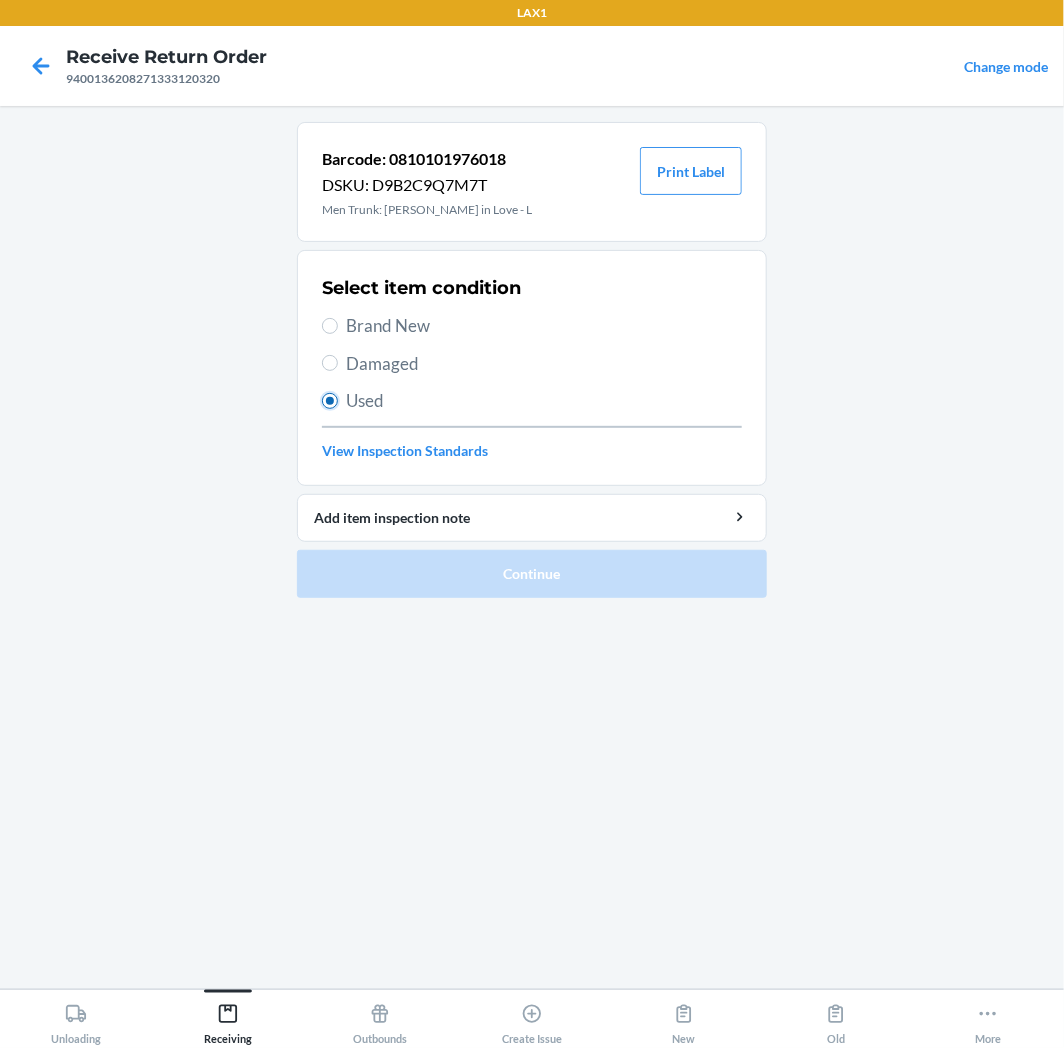 radio on "true" 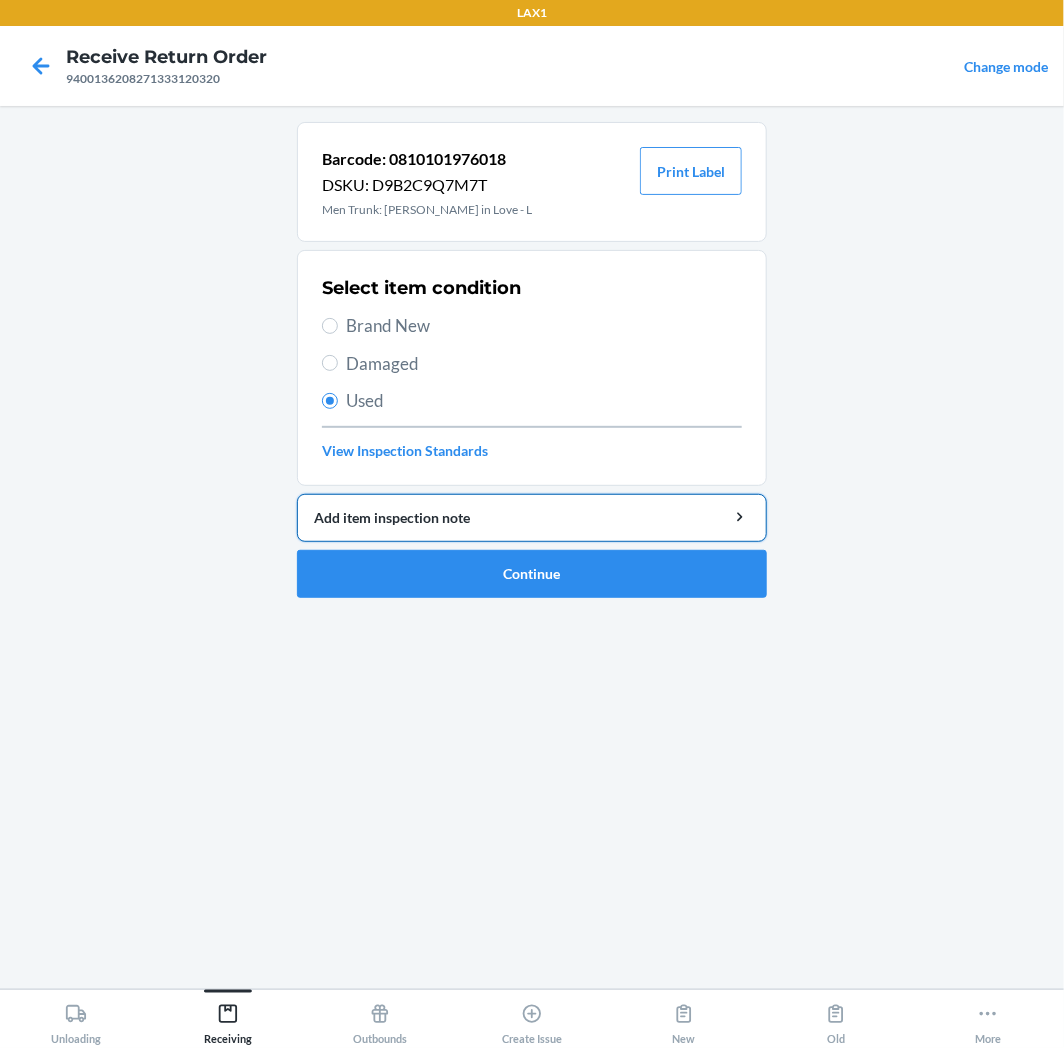 click on "Add item inspection note" at bounding box center (532, 517) 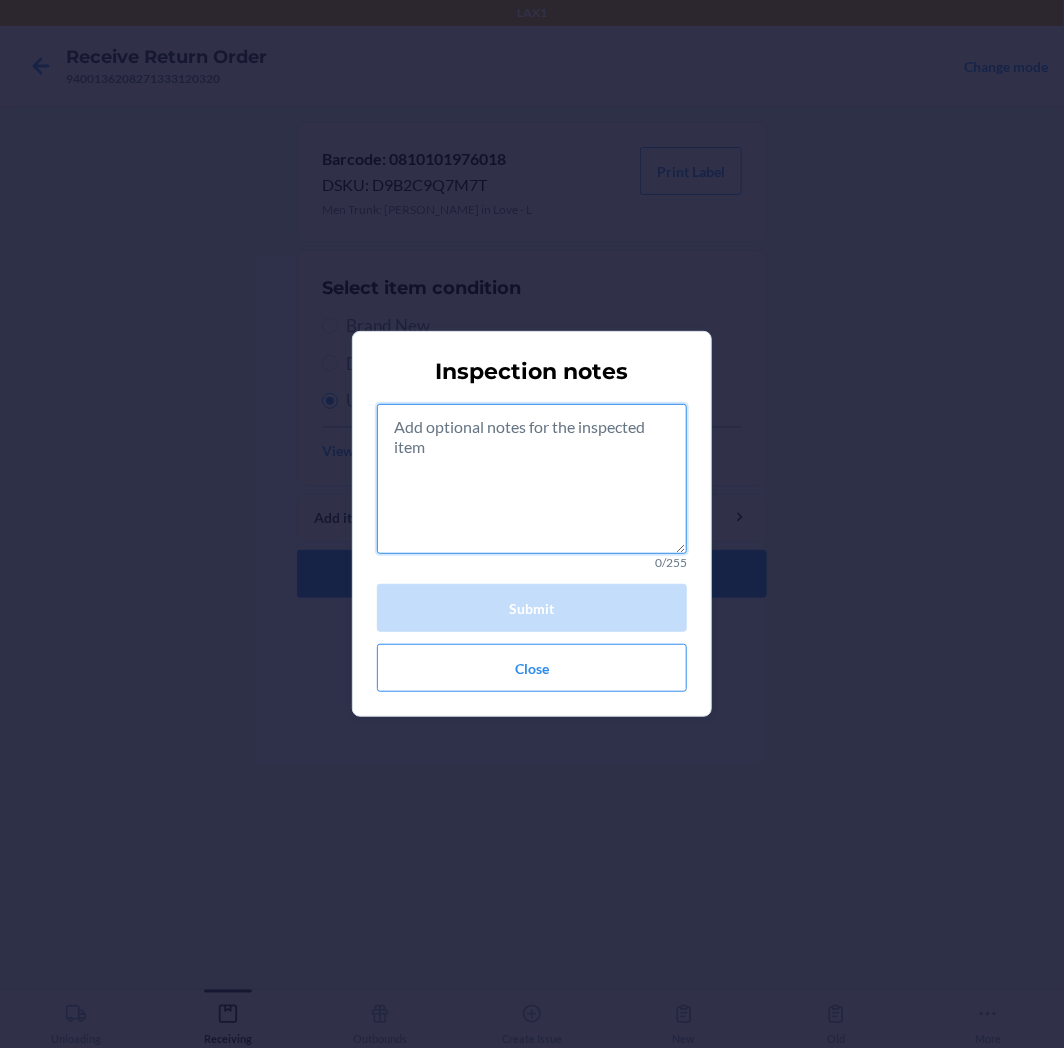 click at bounding box center (532, 479) 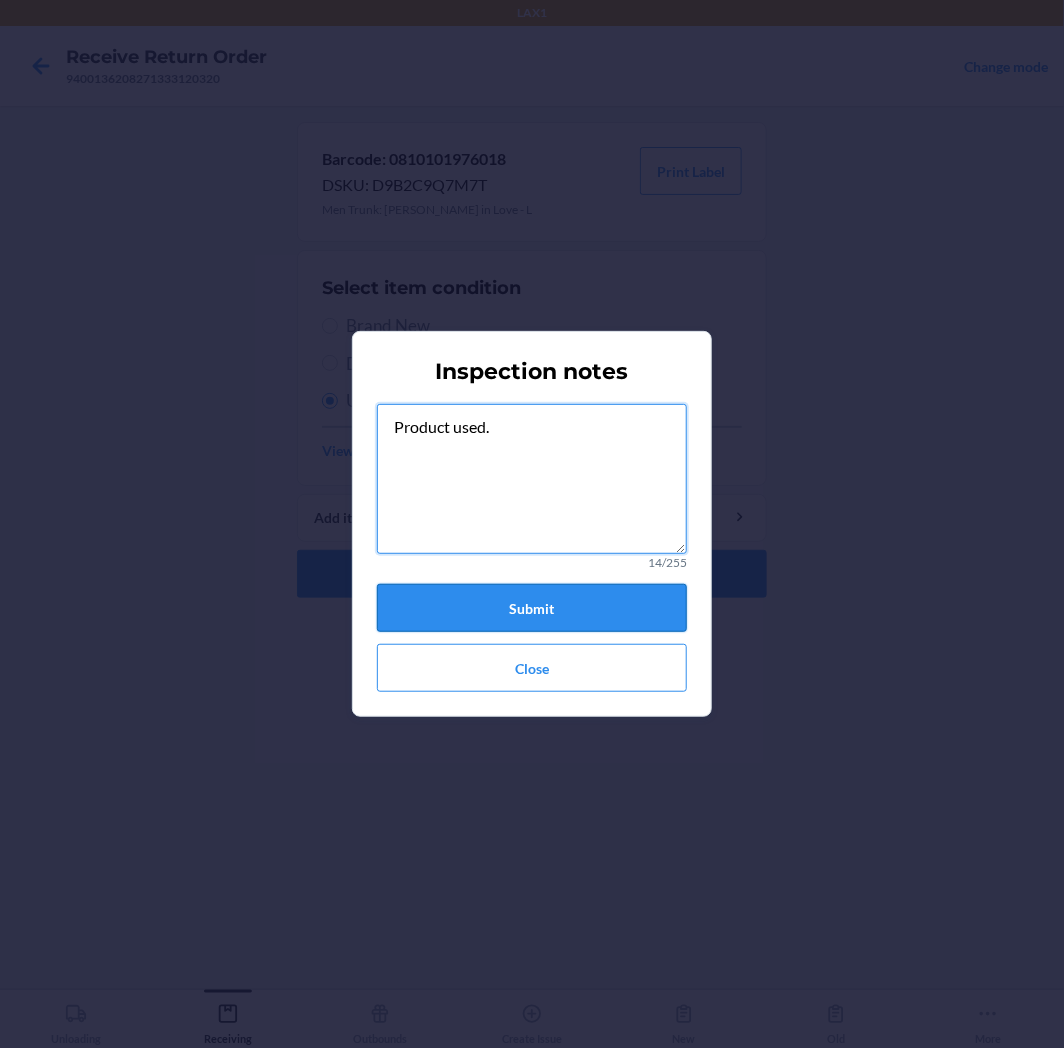 type on "Product used." 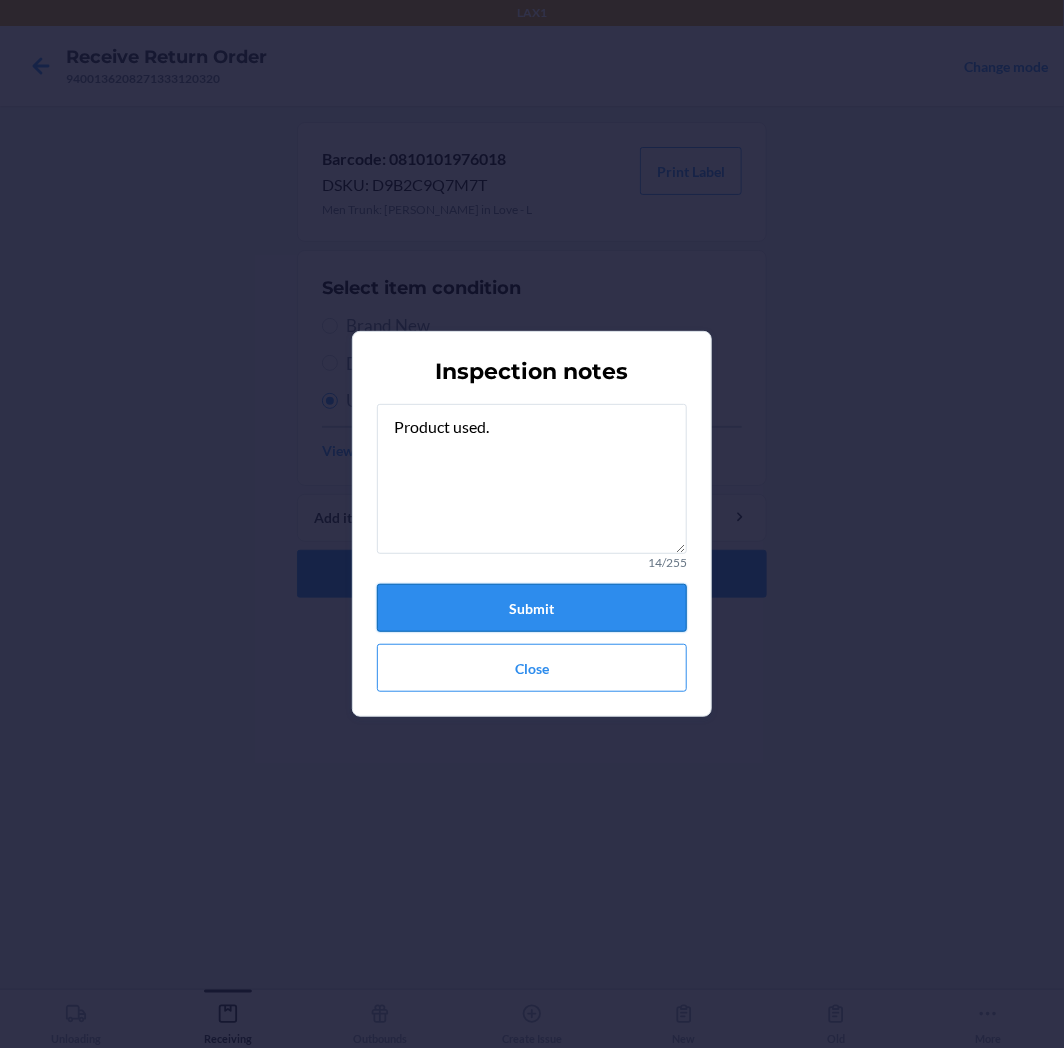 click on "Submit" at bounding box center [532, 608] 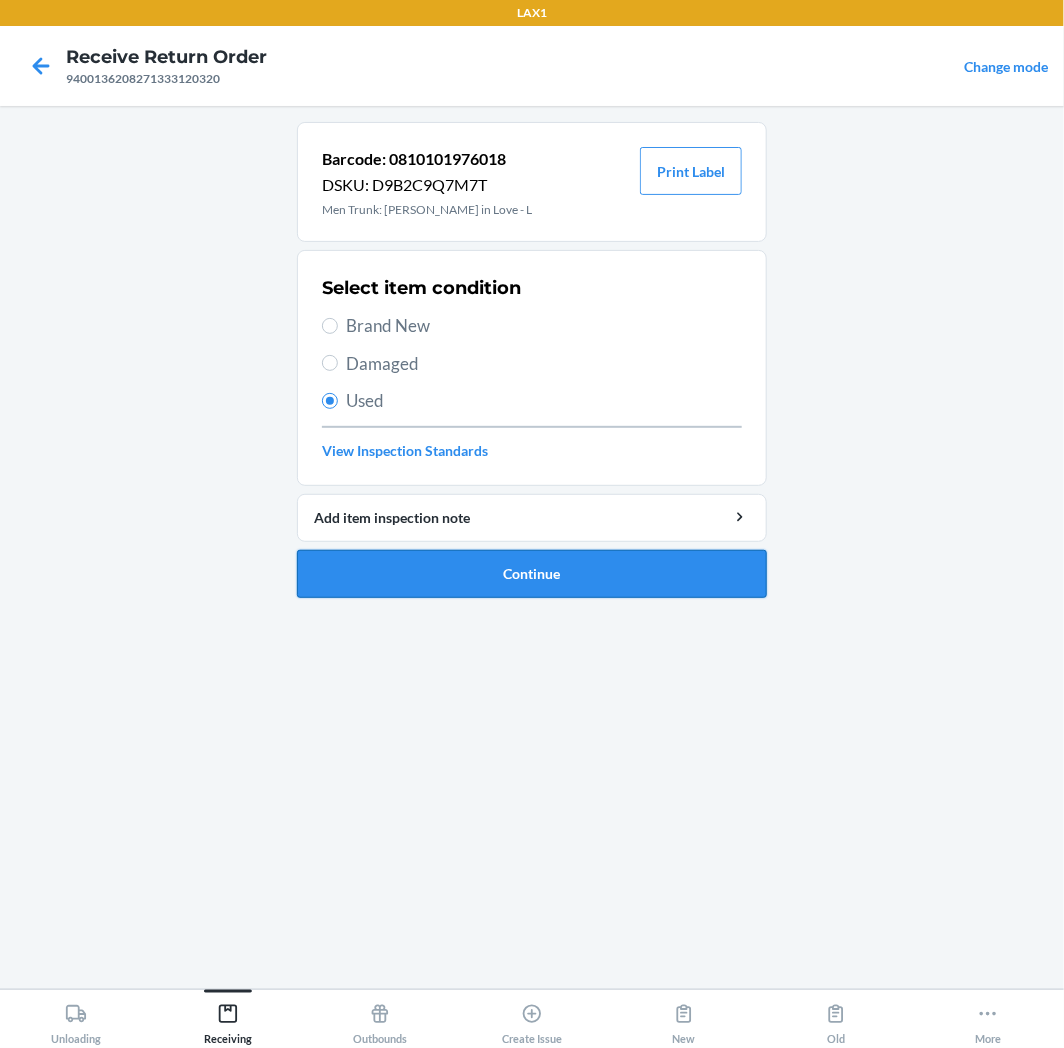 click on "Continue" at bounding box center [532, 574] 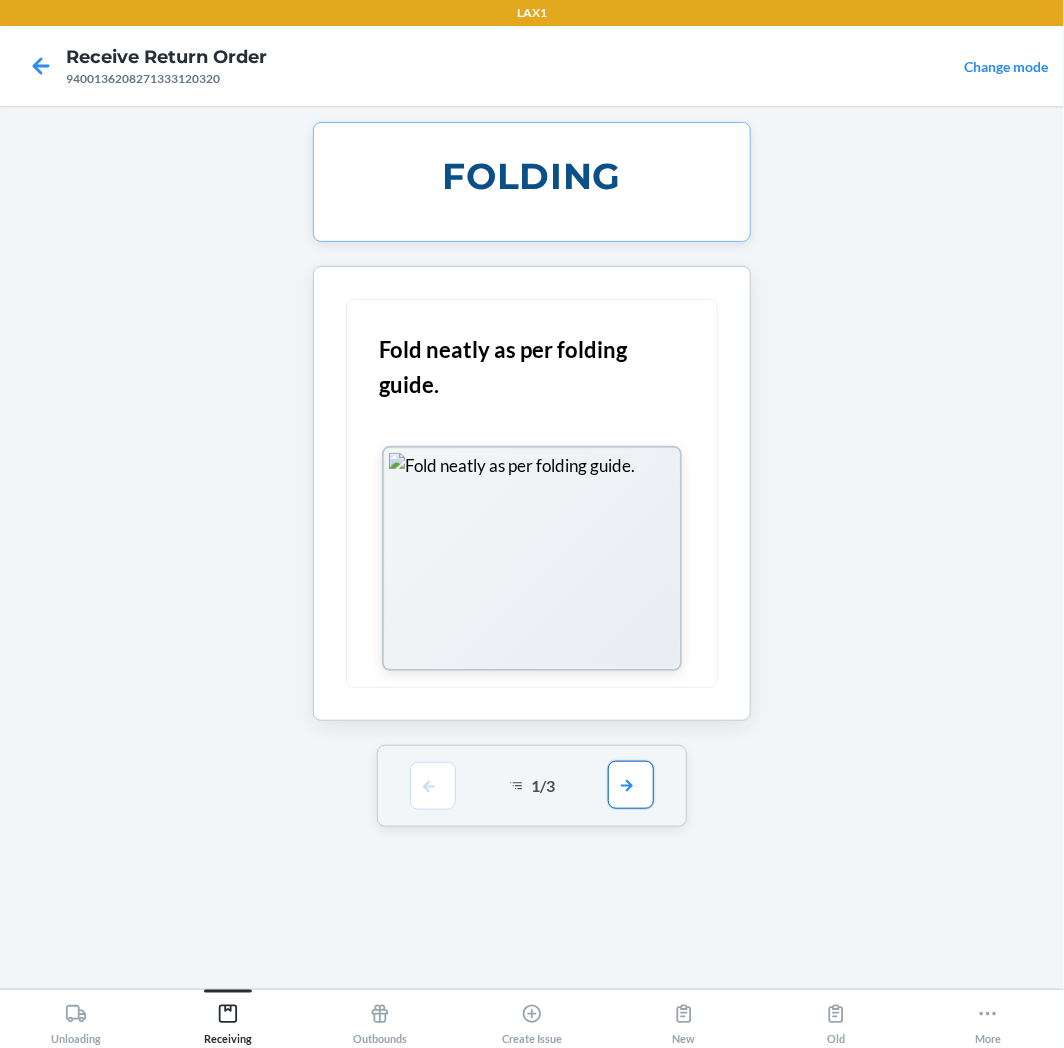 click at bounding box center [631, 785] 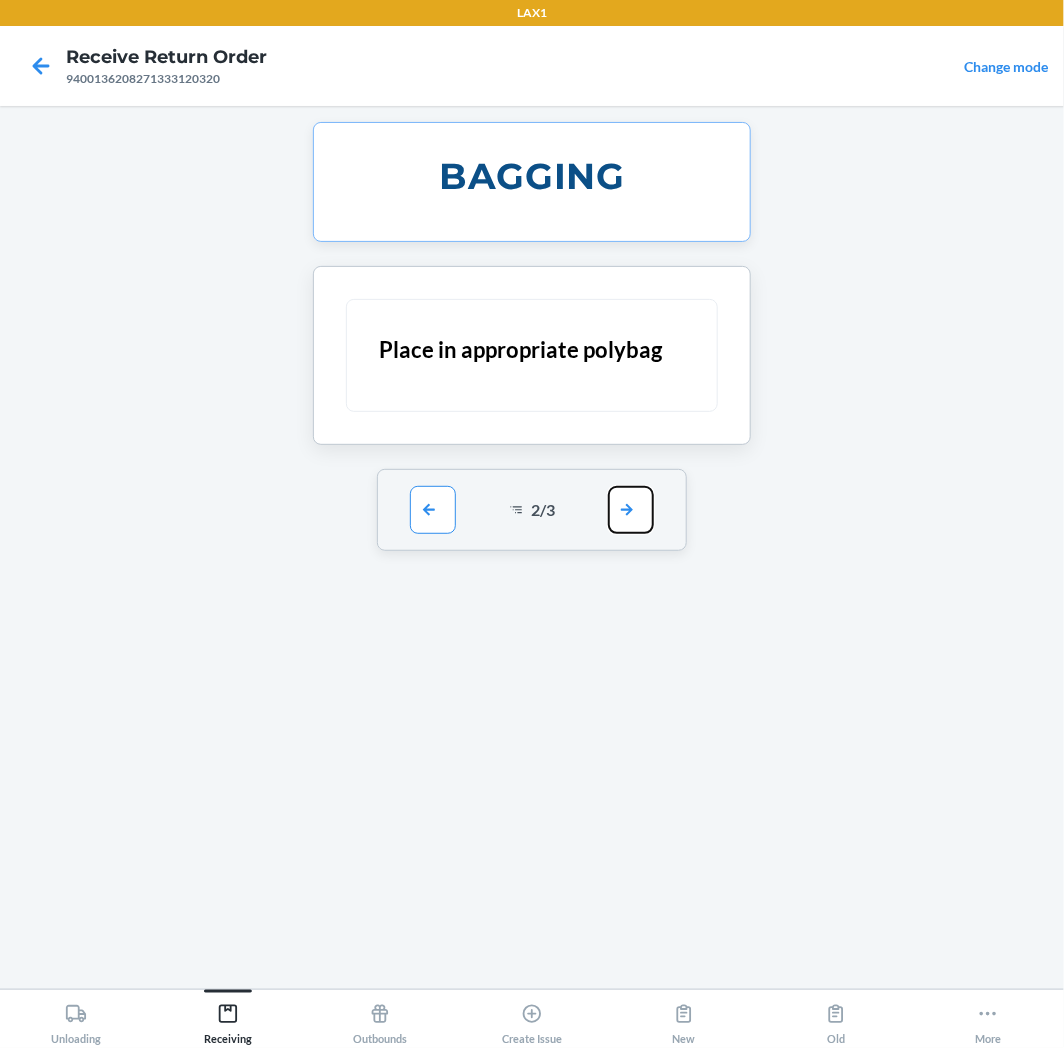 click at bounding box center [631, 510] 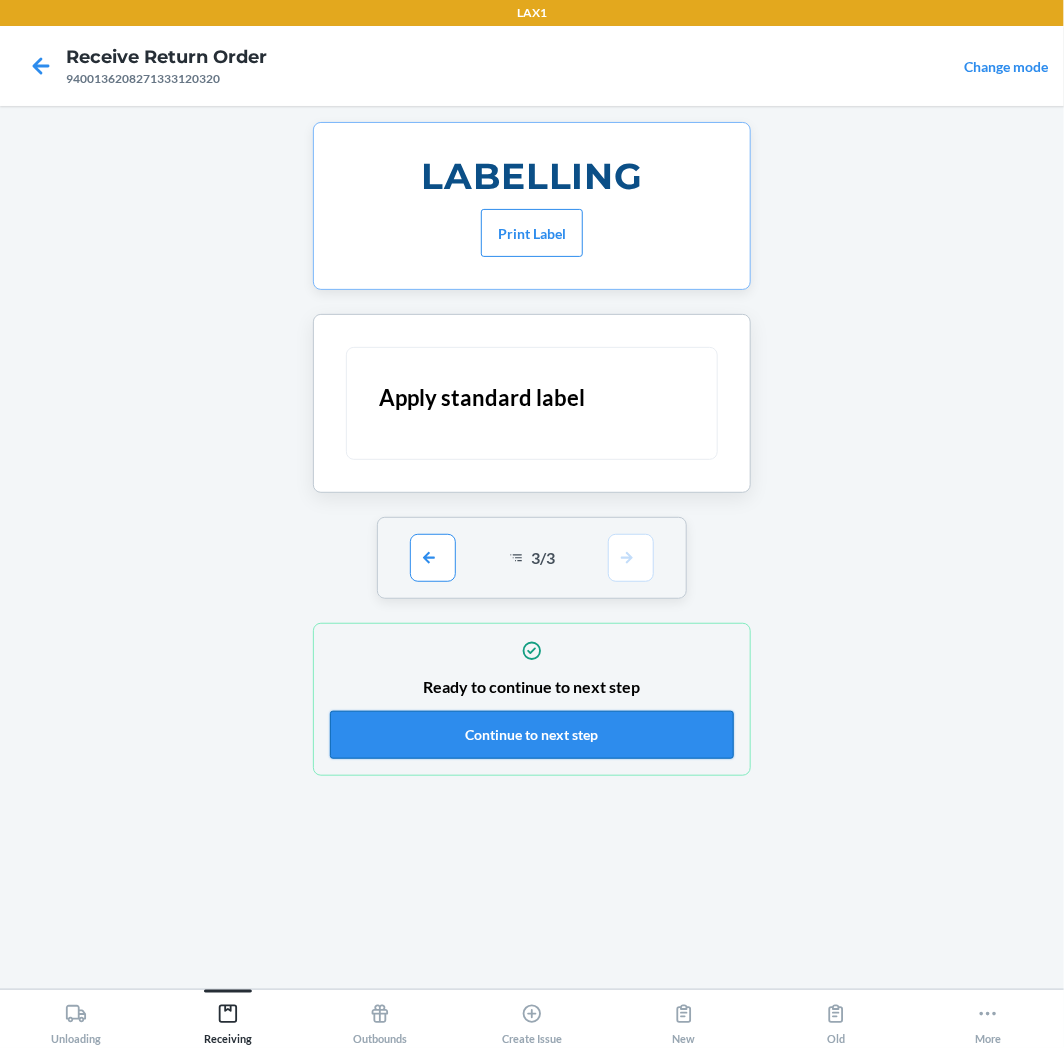 click on "Continue to next step" at bounding box center [532, 735] 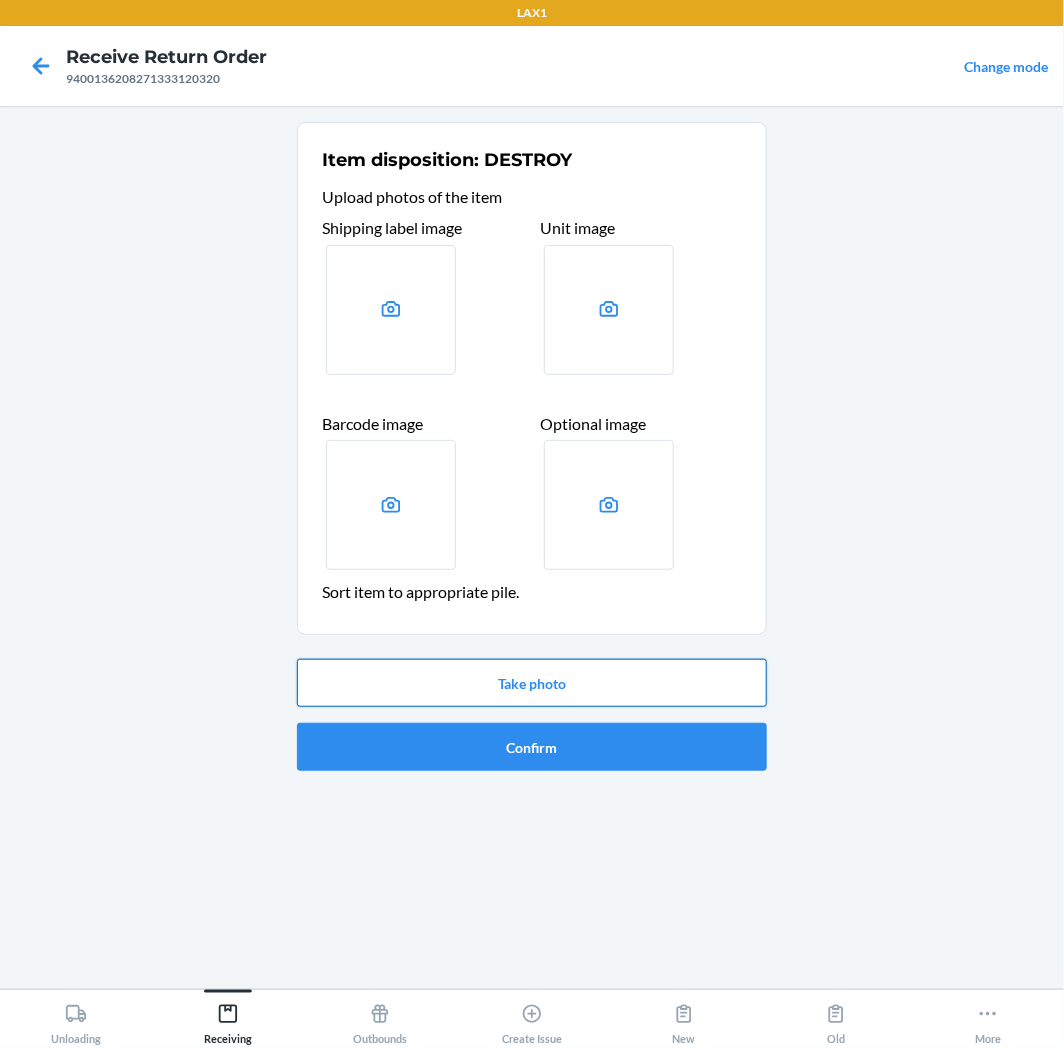click on "Take photo" at bounding box center [532, 683] 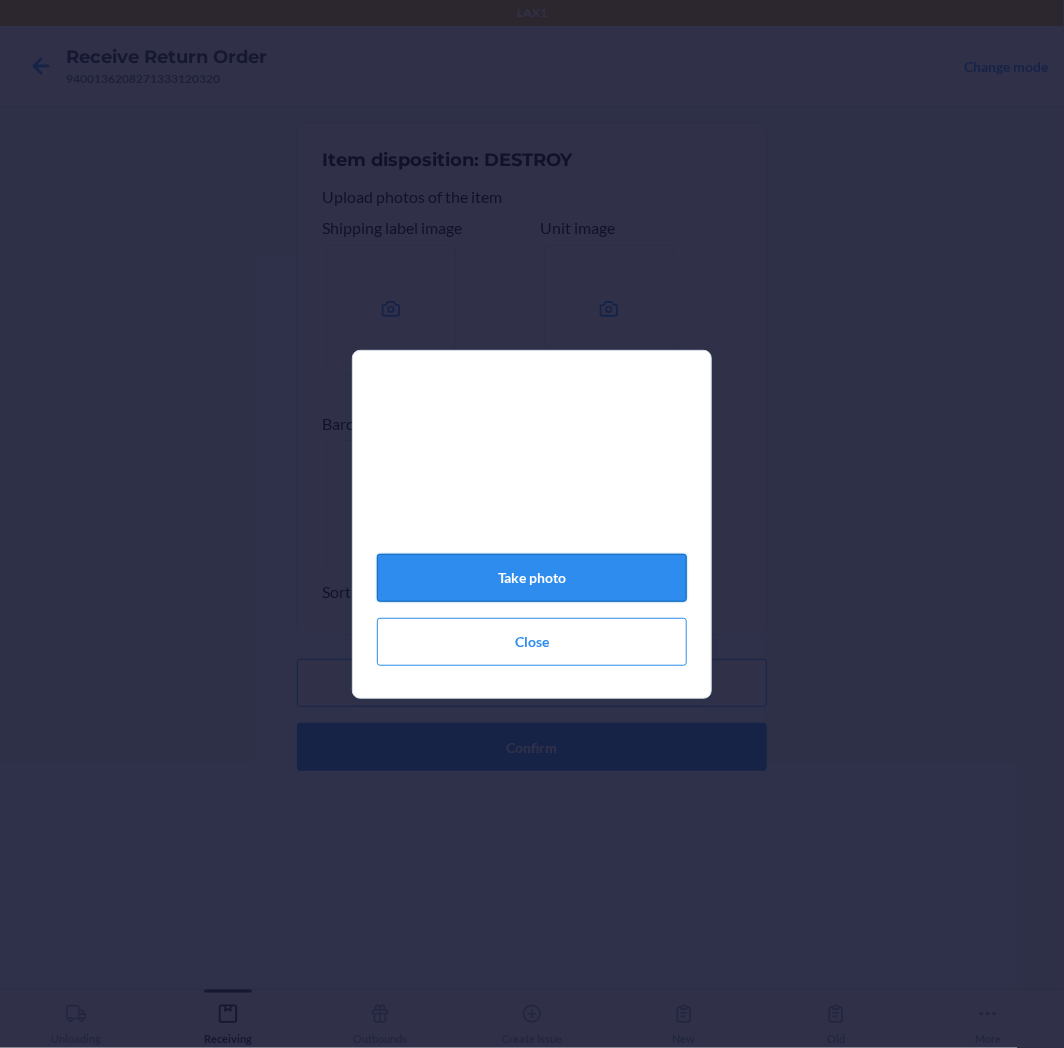 click on "Take photo" 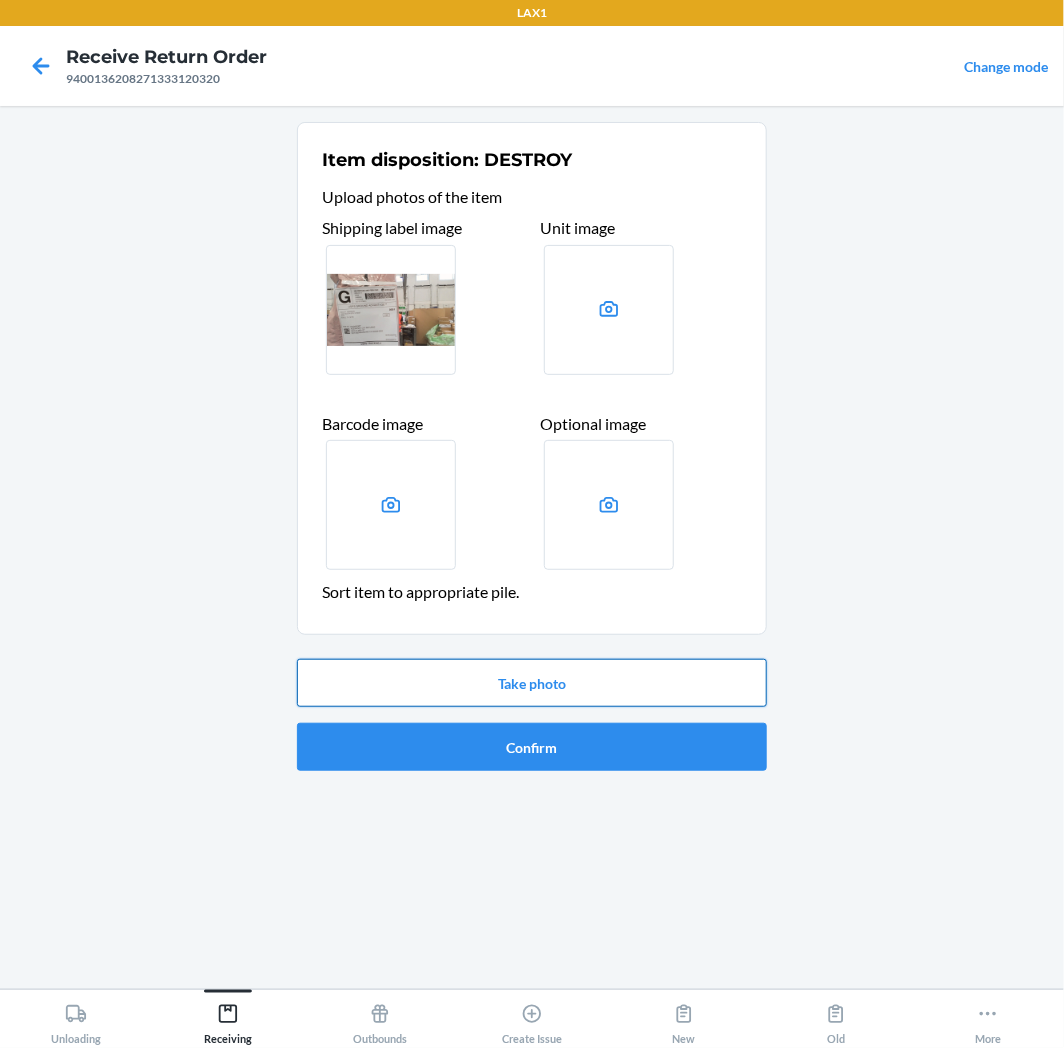 click on "Take photo" at bounding box center (532, 683) 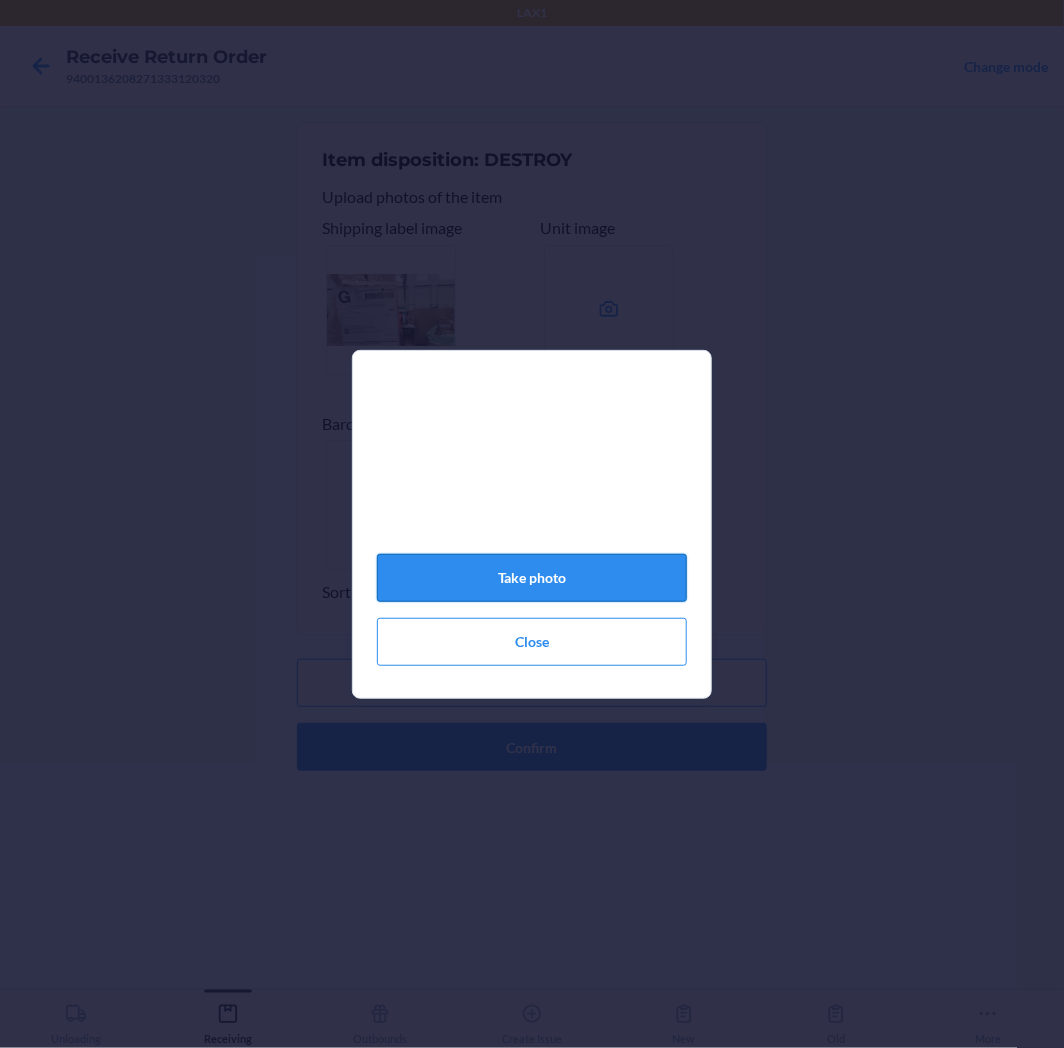click on "Take photo" 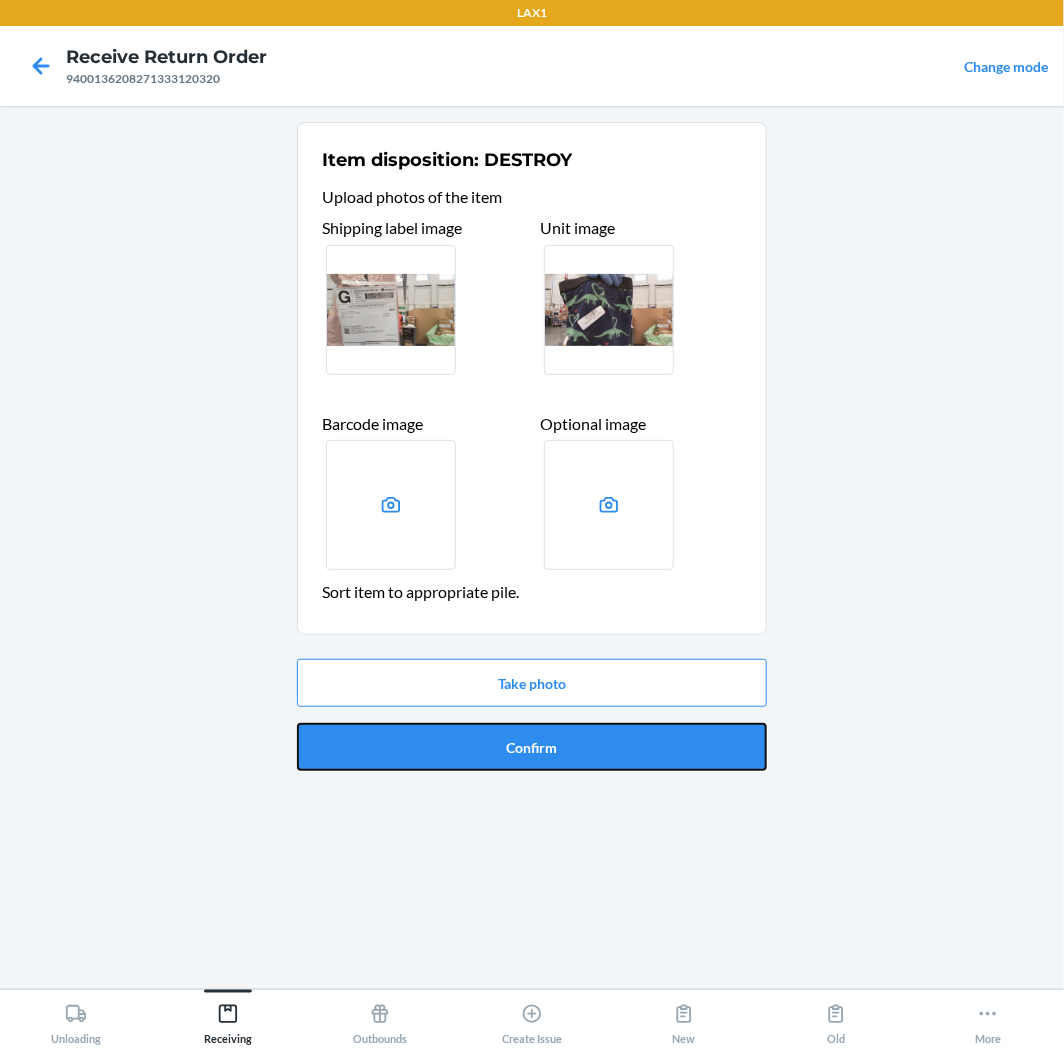 click on "Confirm" at bounding box center [532, 747] 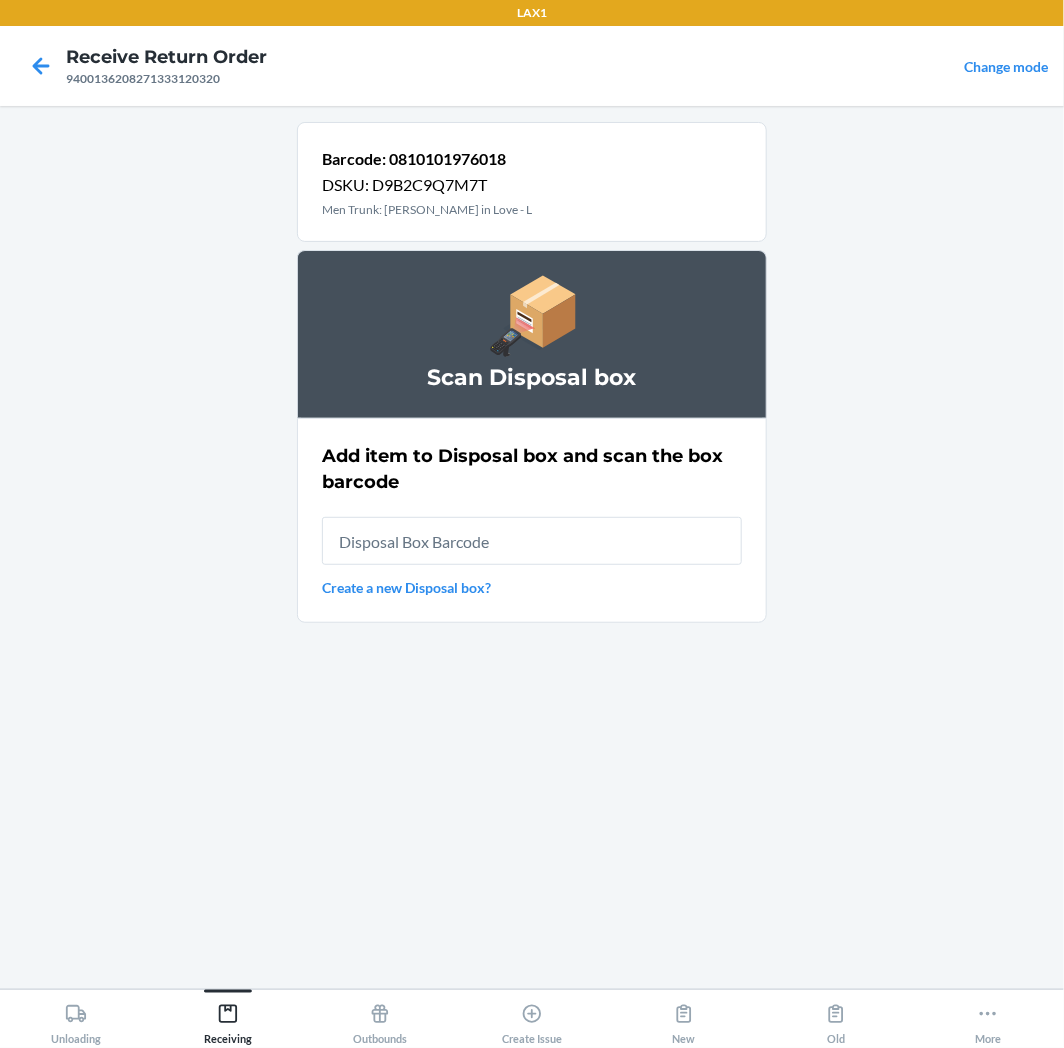 click at bounding box center (532, 541) 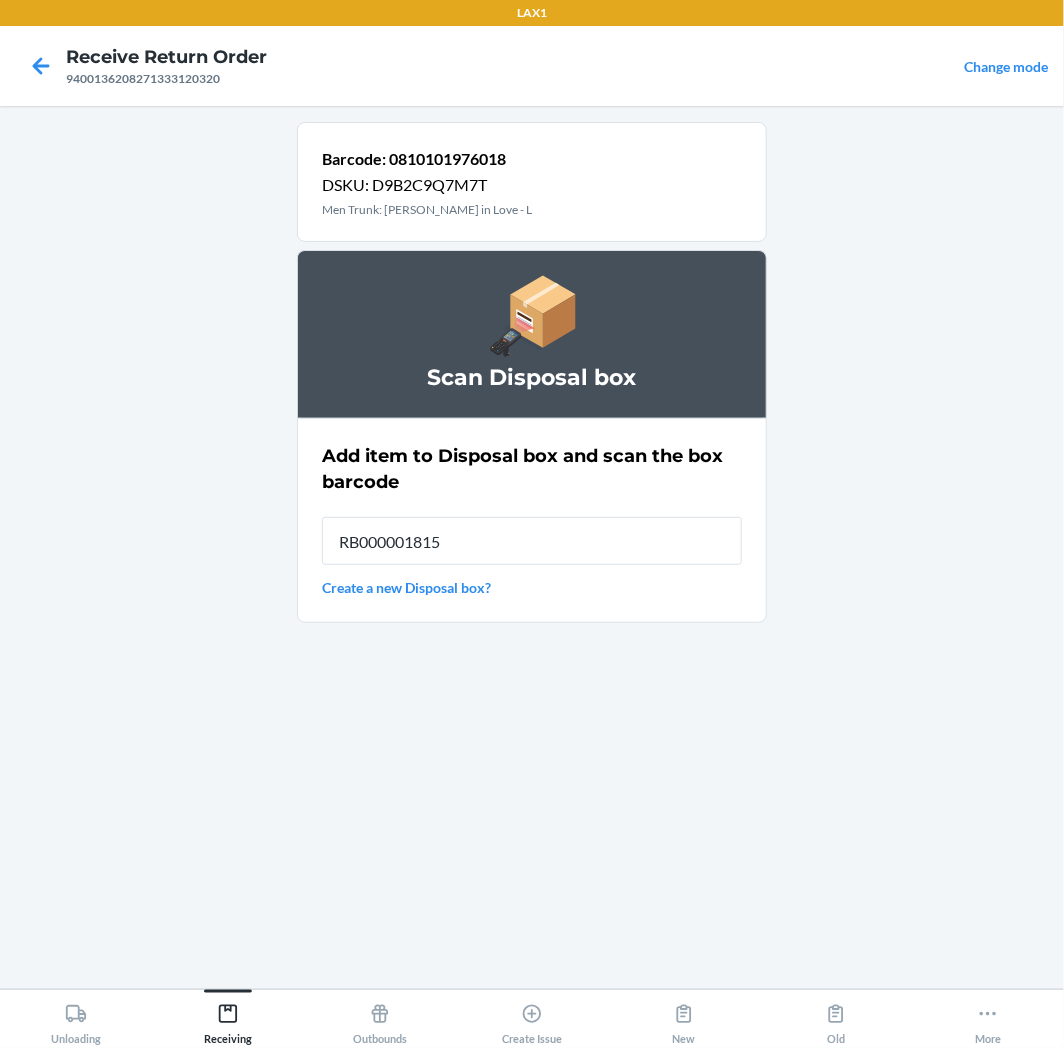 type on "RB000001815" 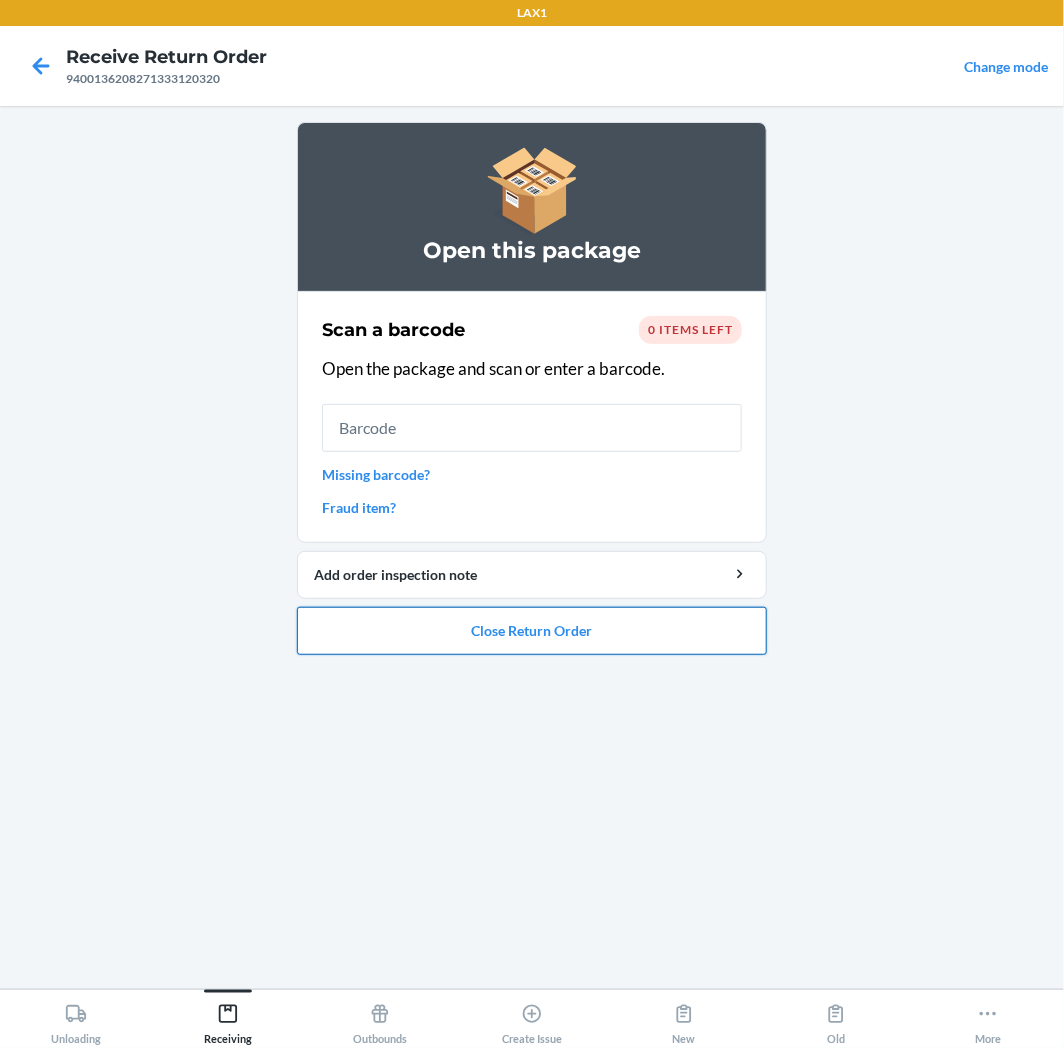 click on "Close Return Order" at bounding box center [532, 631] 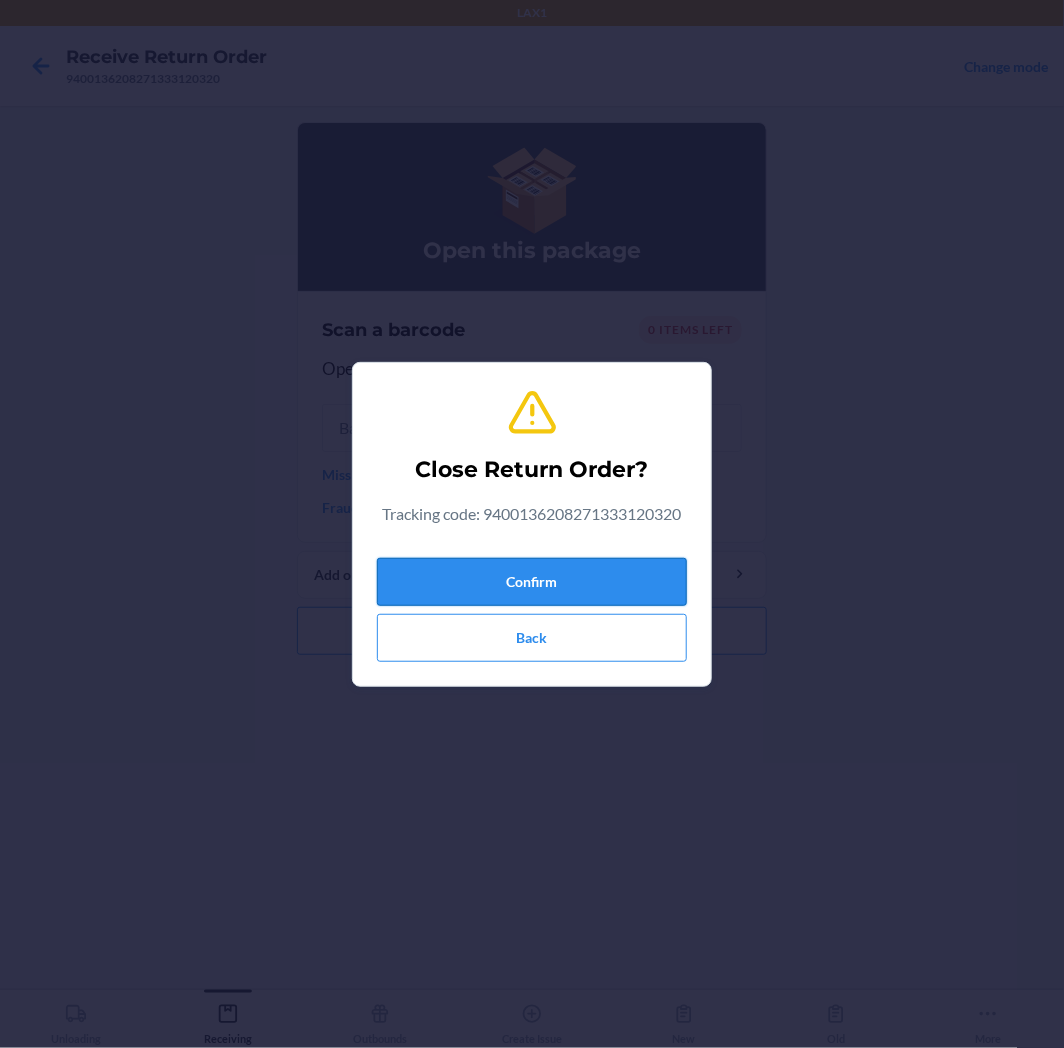 click on "Confirm" at bounding box center [532, 582] 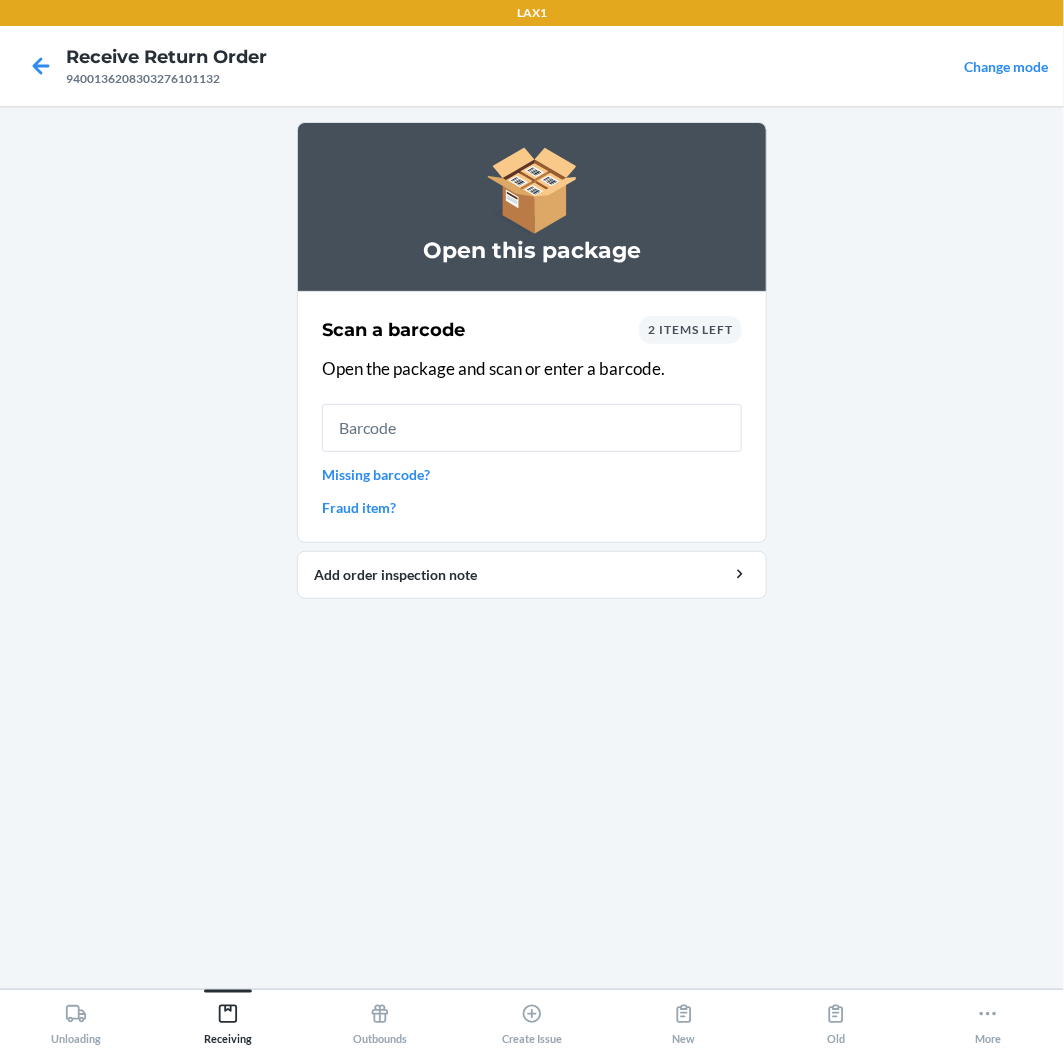 click at bounding box center [532, 428] 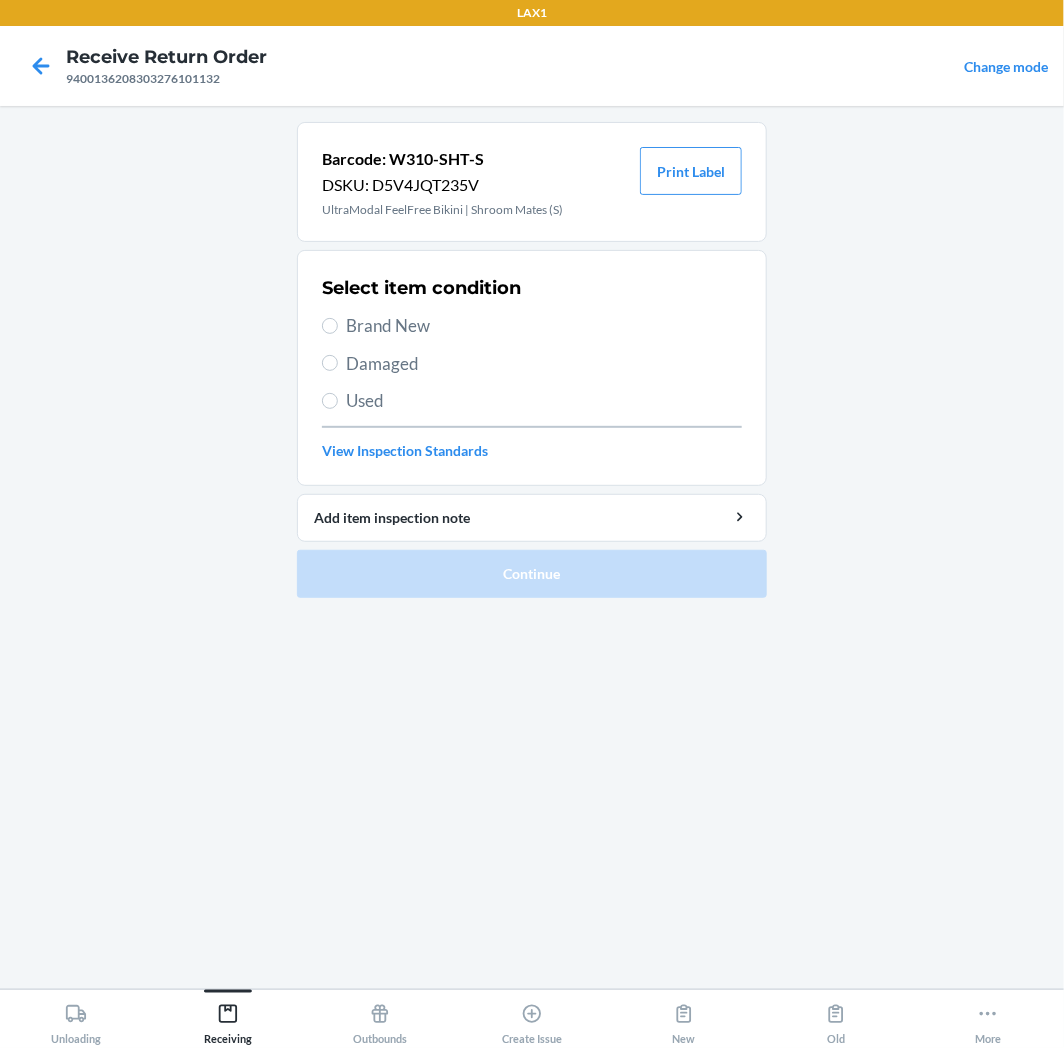 click on "Brand New" at bounding box center [544, 326] 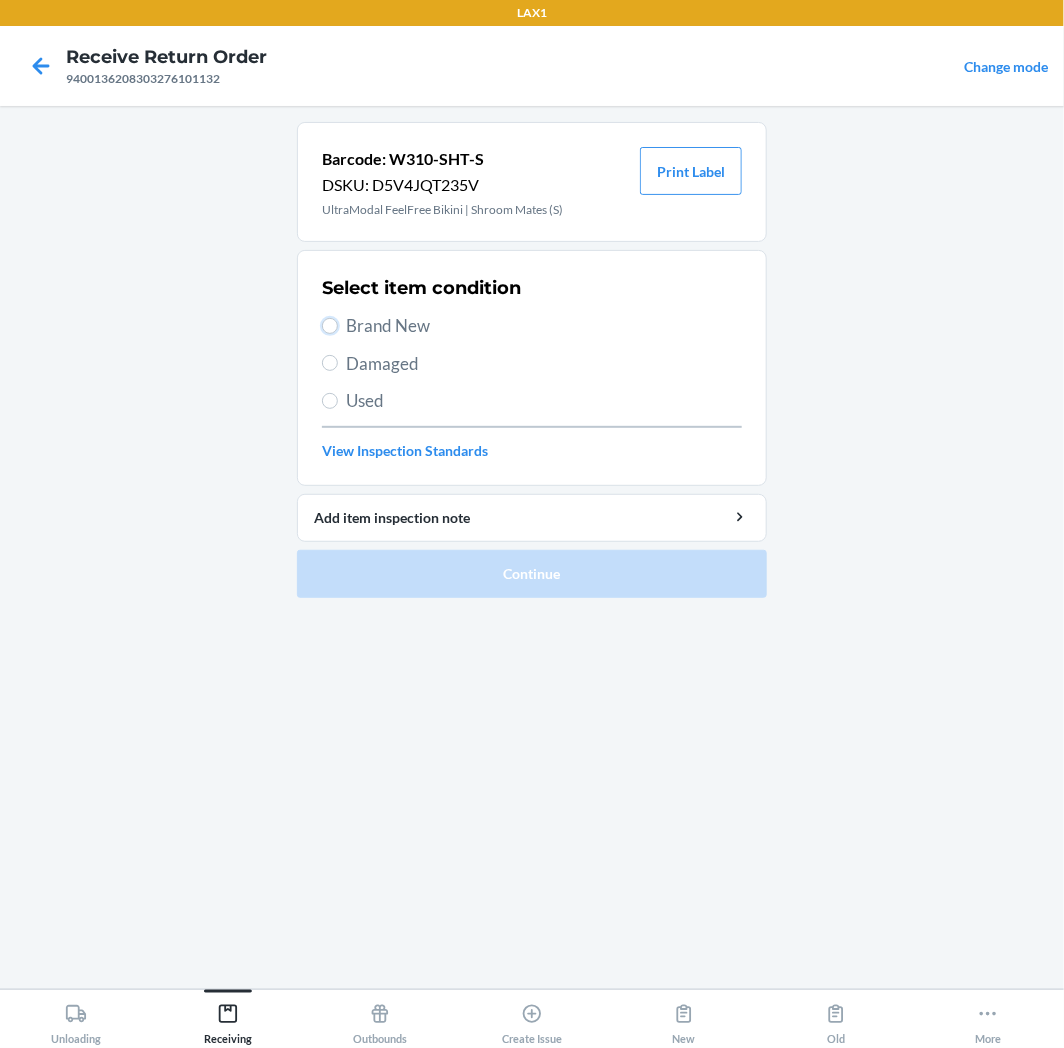 click on "Brand New" at bounding box center (330, 326) 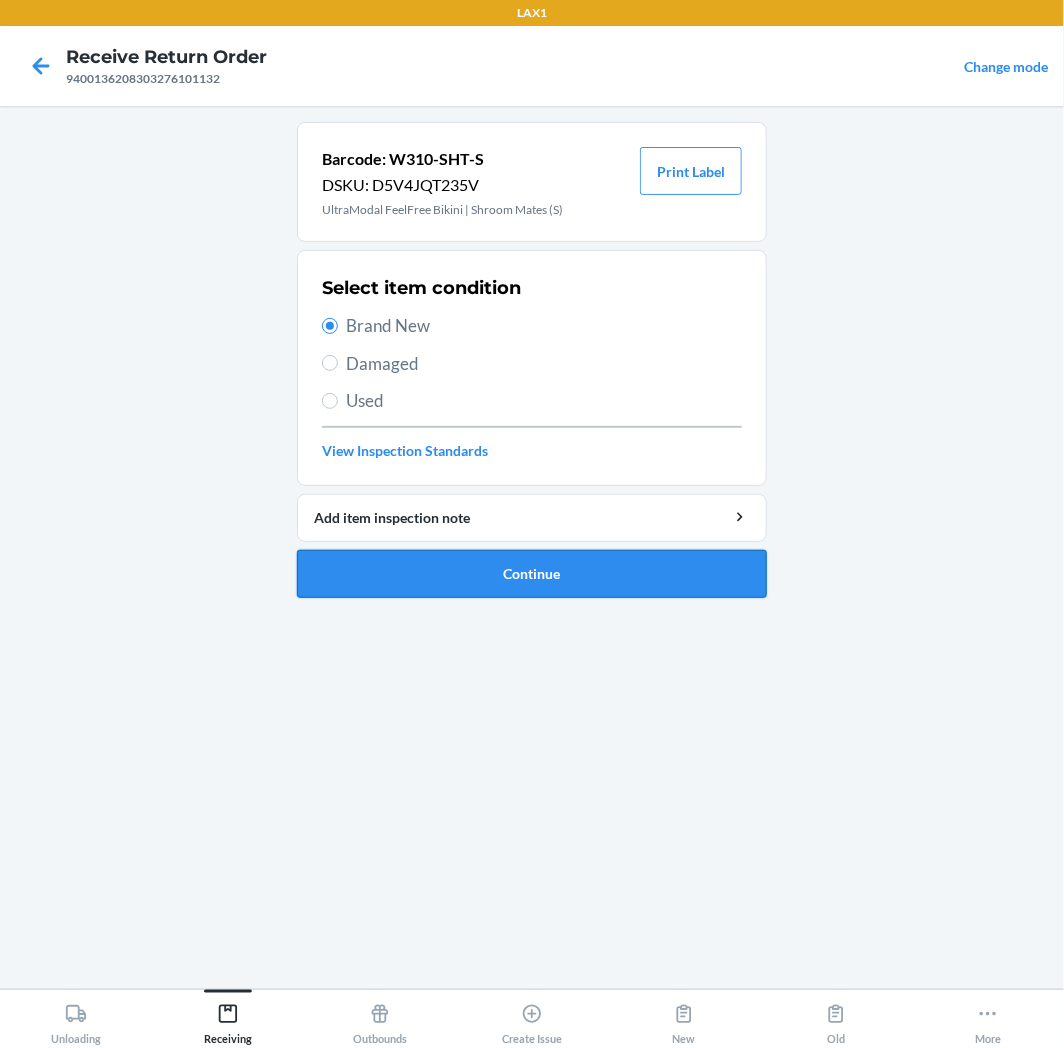 click on "Continue" at bounding box center [532, 574] 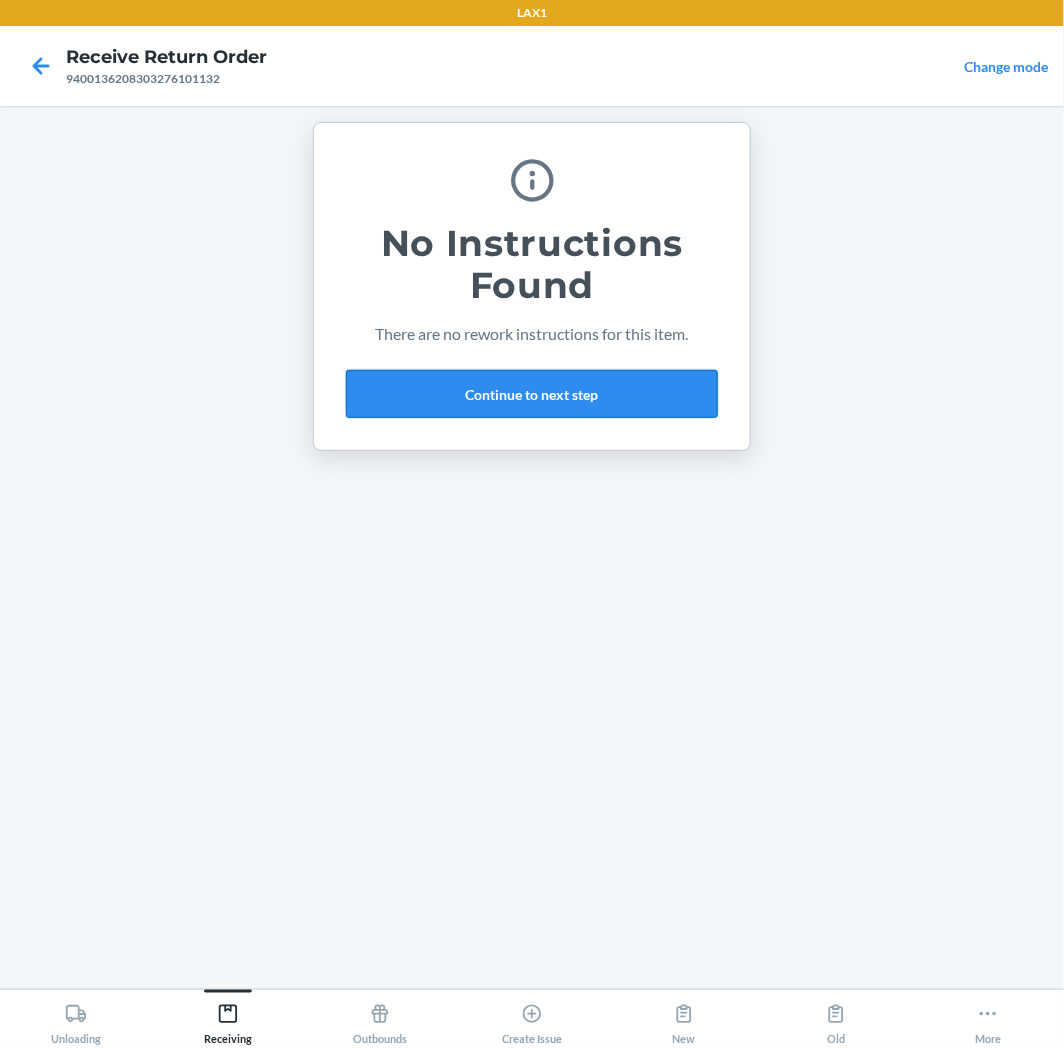 click on "Continue to next step" at bounding box center (532, 394) 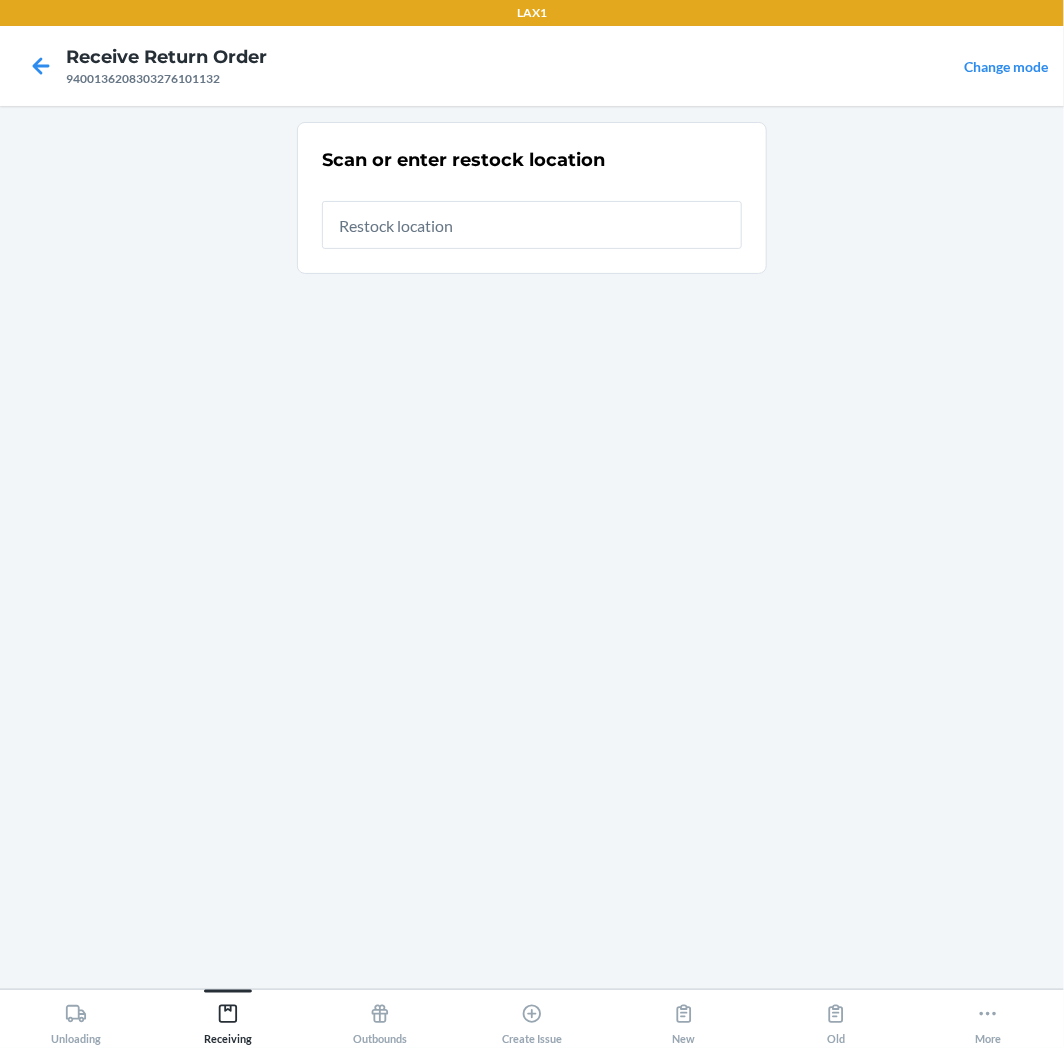 click at bounding box center [532, 225] 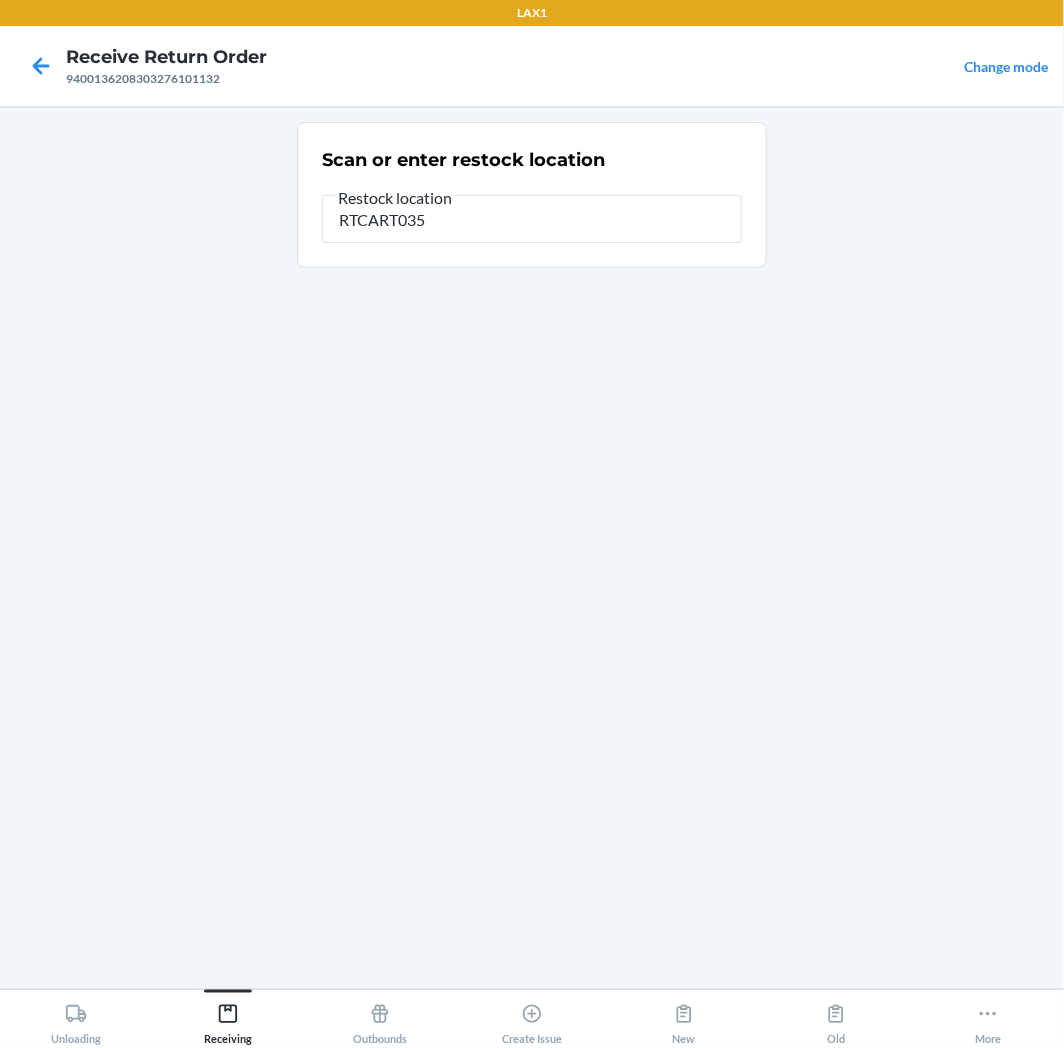 type on "RTCART035" 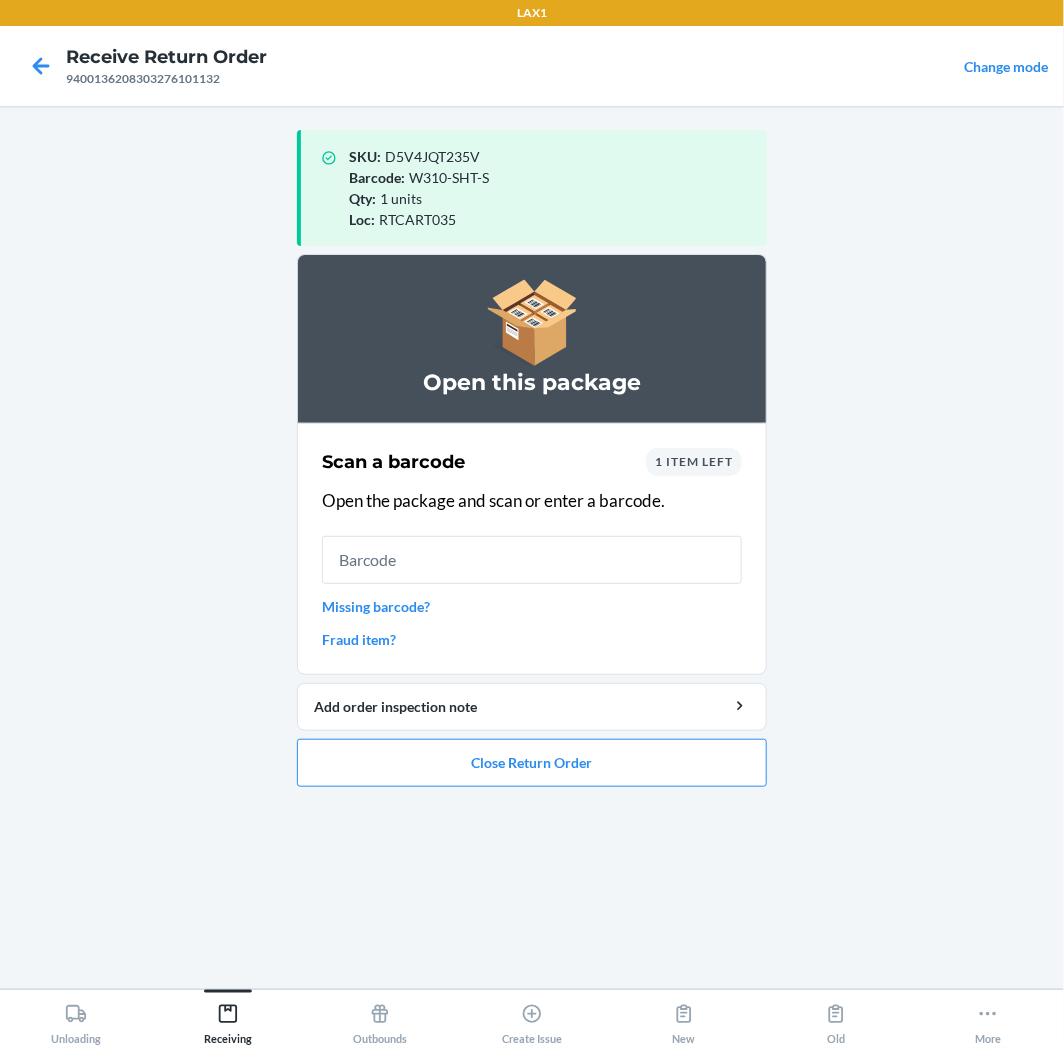 click at bounding box center [532, 560] 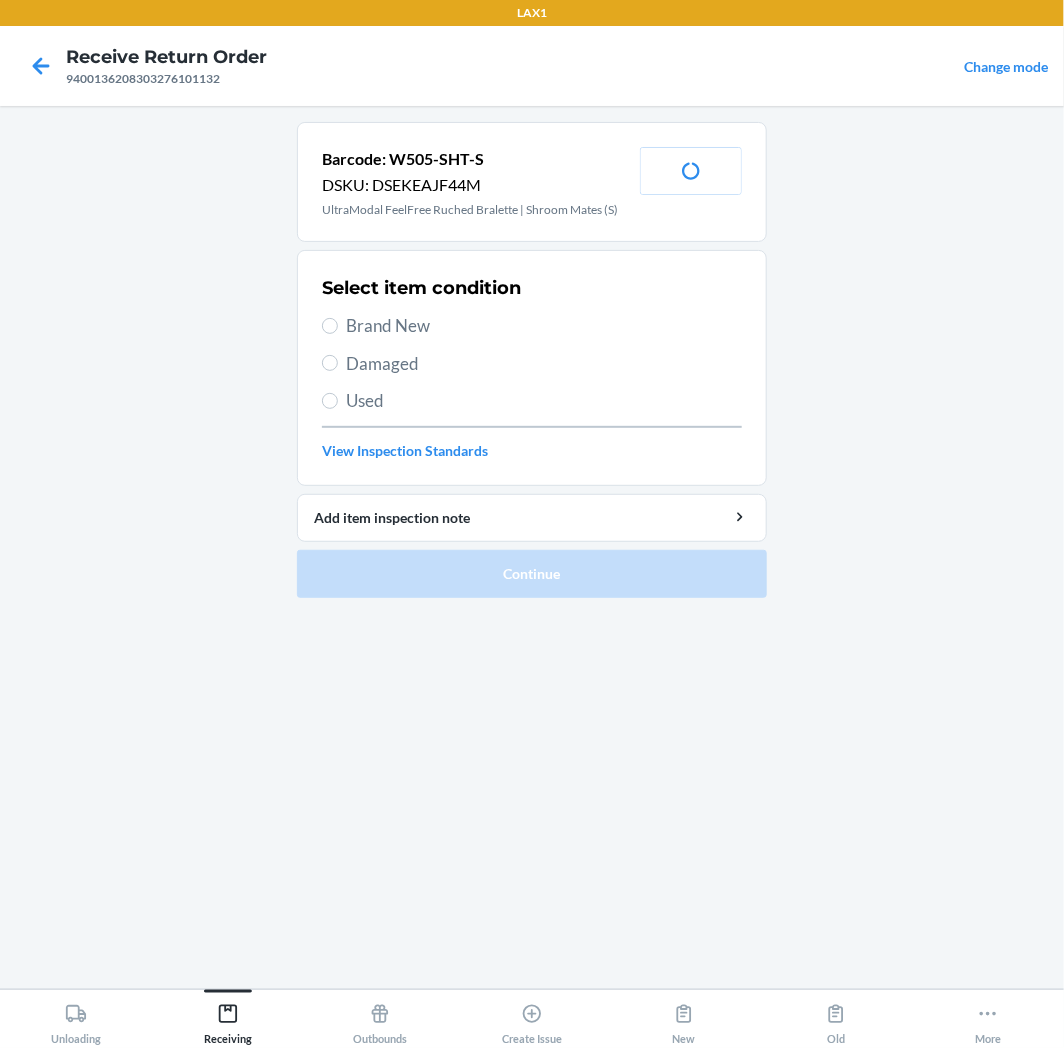 click on "Brand New" at bounding box center [544, 326] 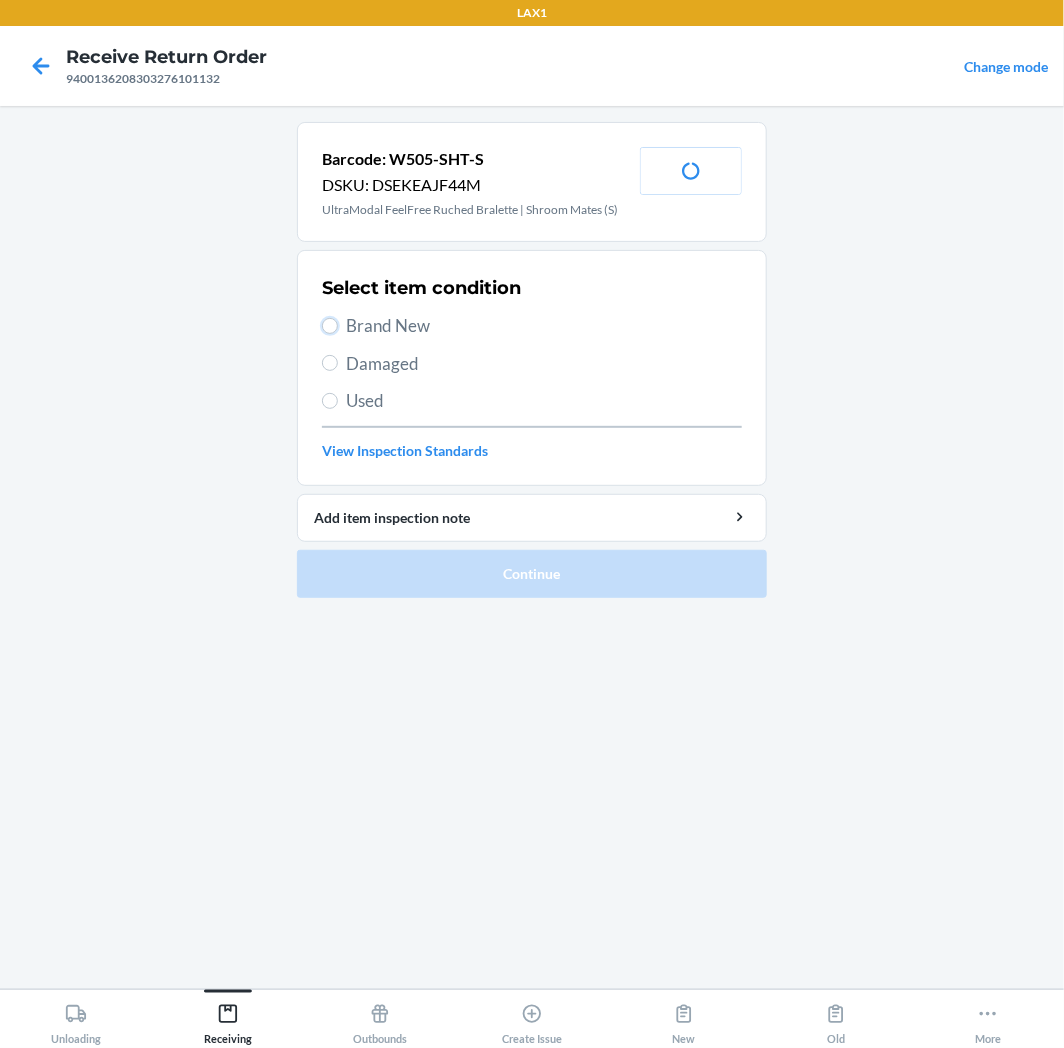 click on "Brand New" at bounding box center [330, 326] 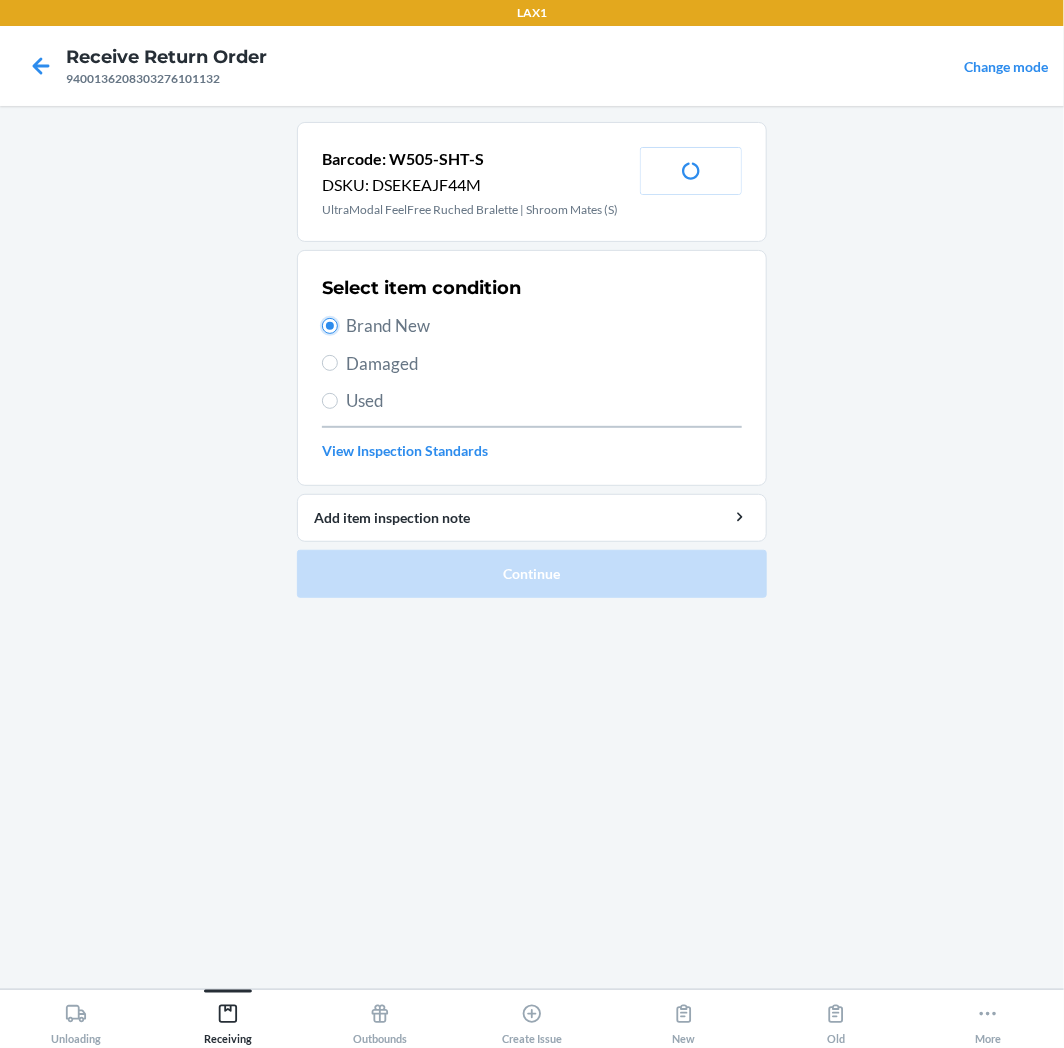 radio on "true" 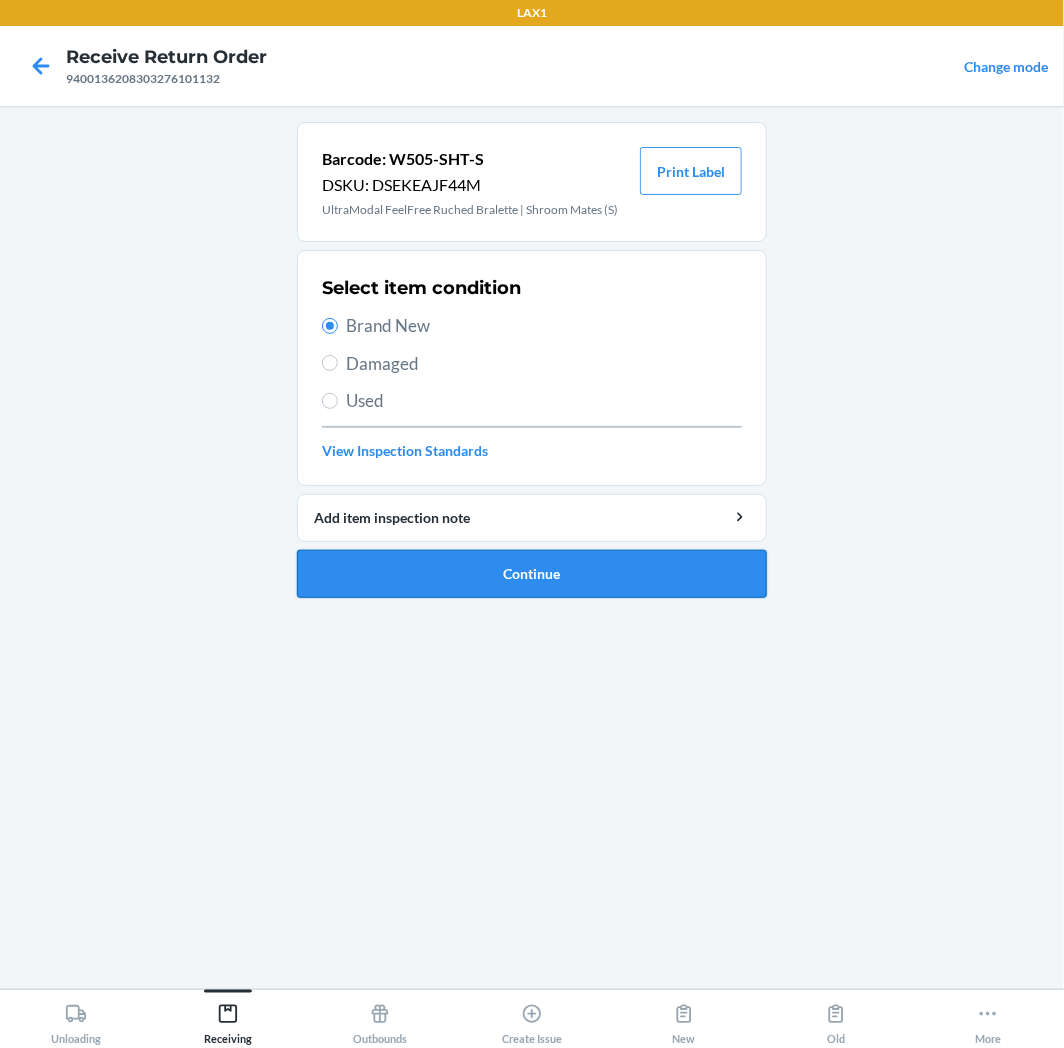 click on "Continue" at bounding box center (532, 574) 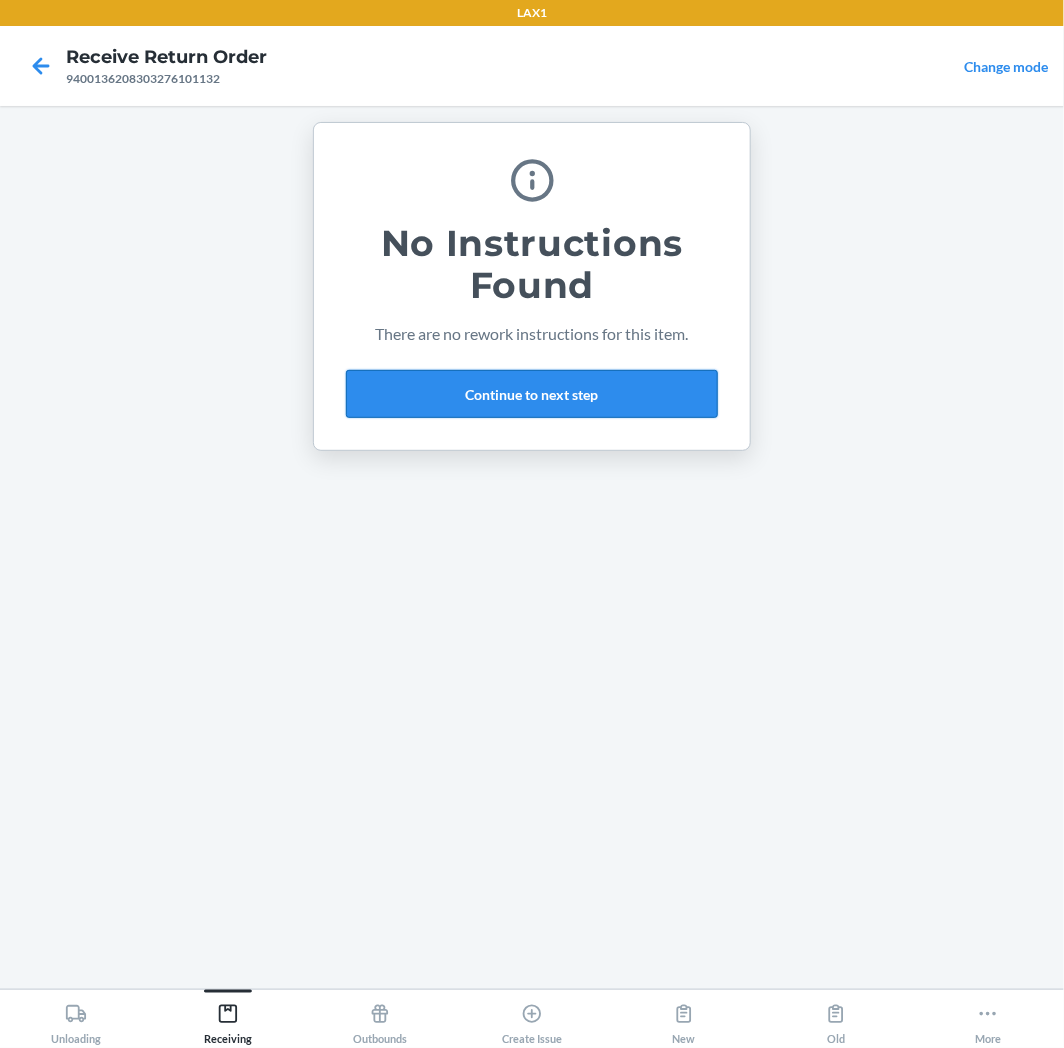 click on "Continue to next step" at bounding box center [532, 394] 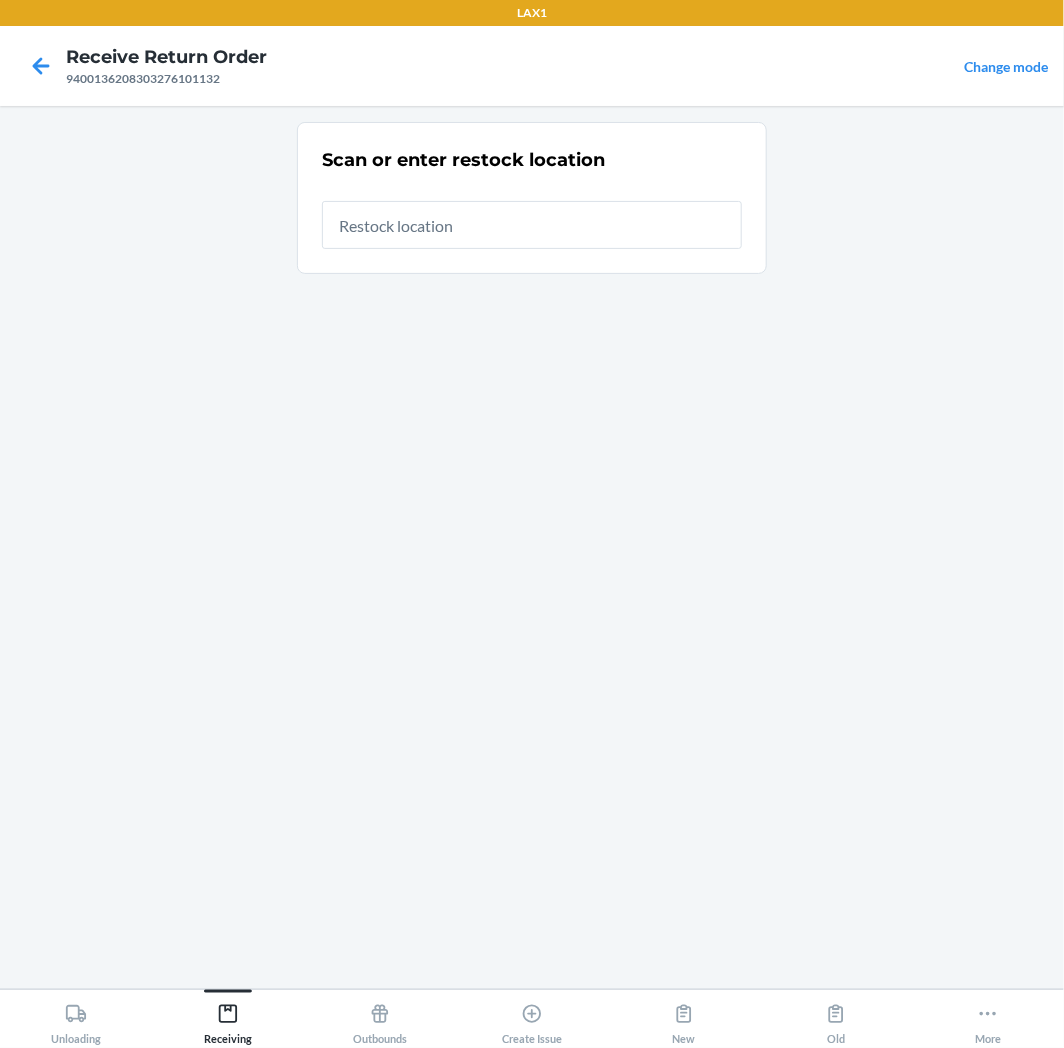 click at bounding box center (532, 225) 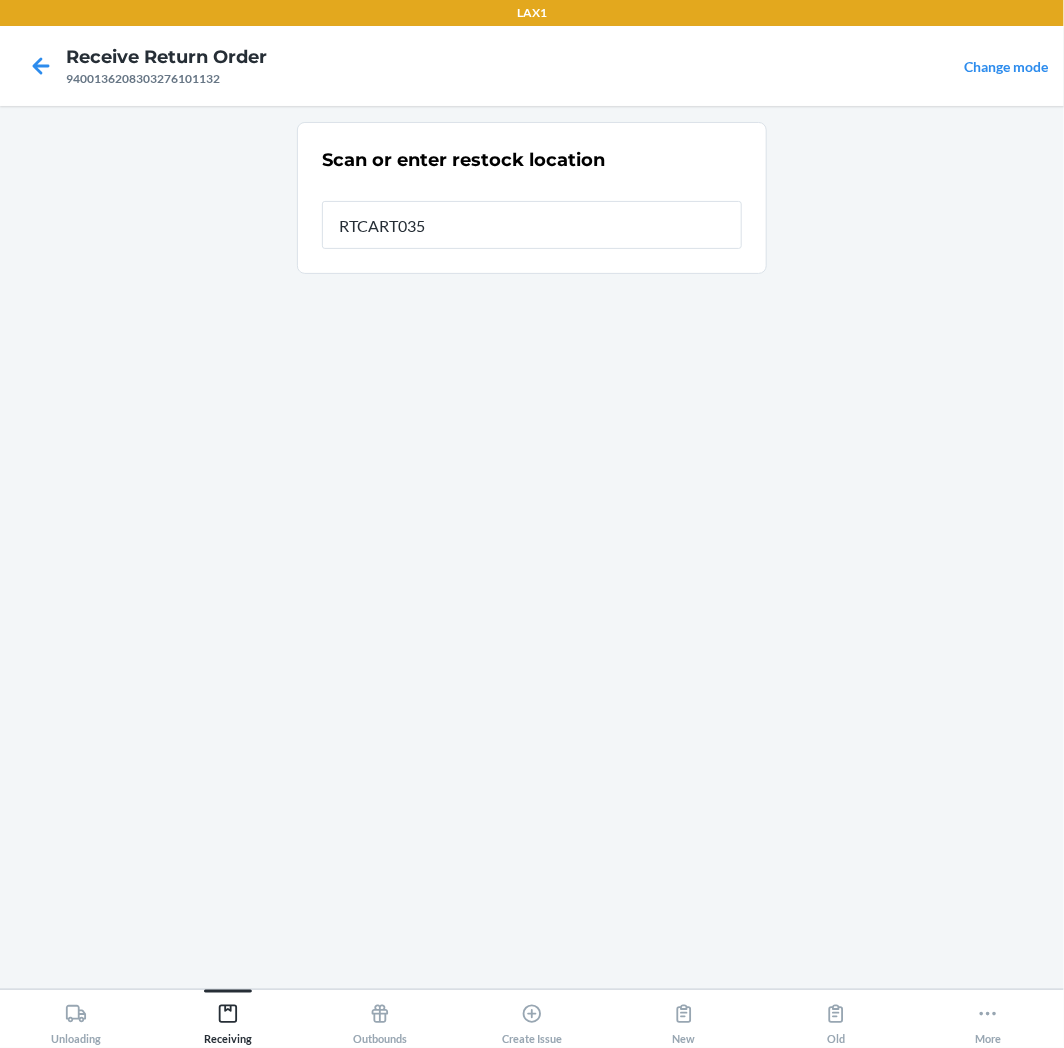 type on "RTCART035" 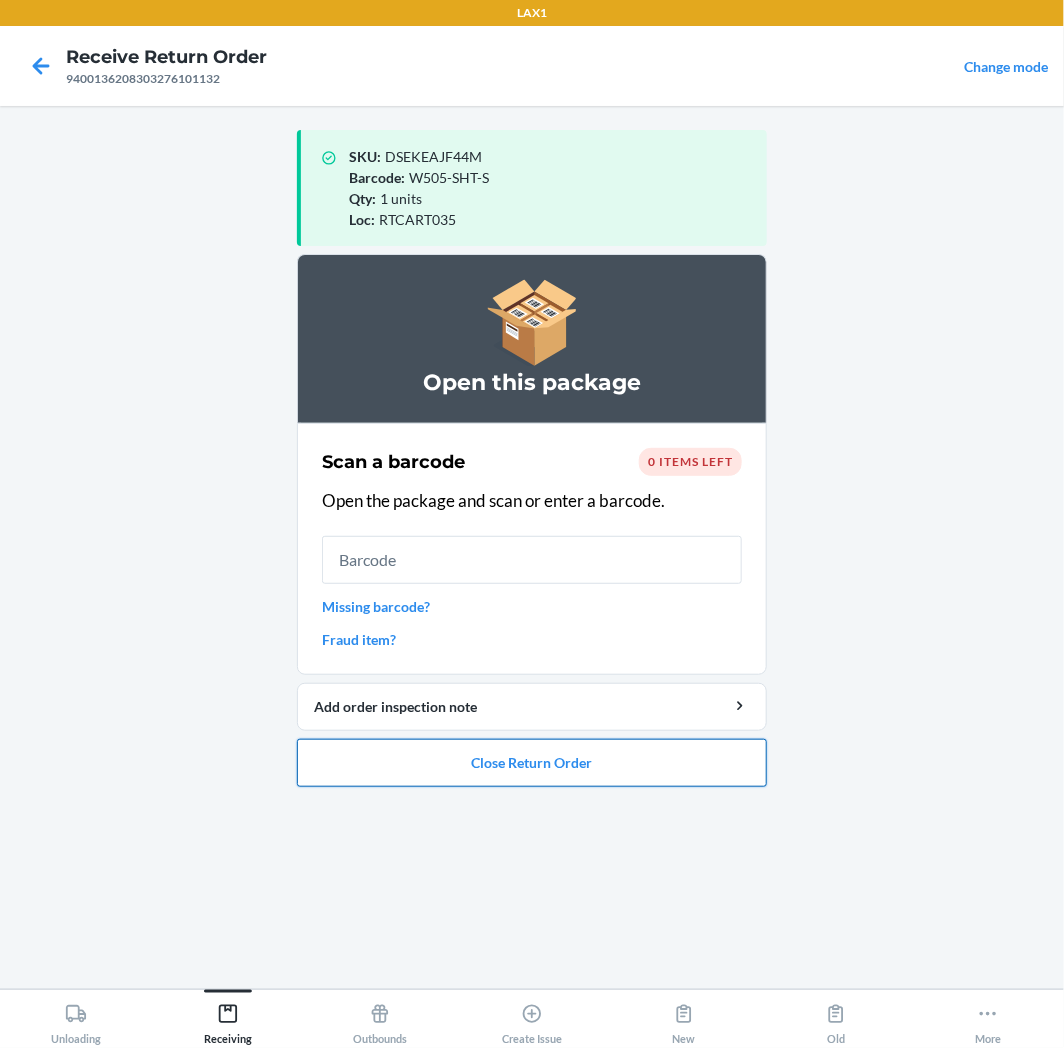 click on "Close Return Order" at bounding box center [532, 763] 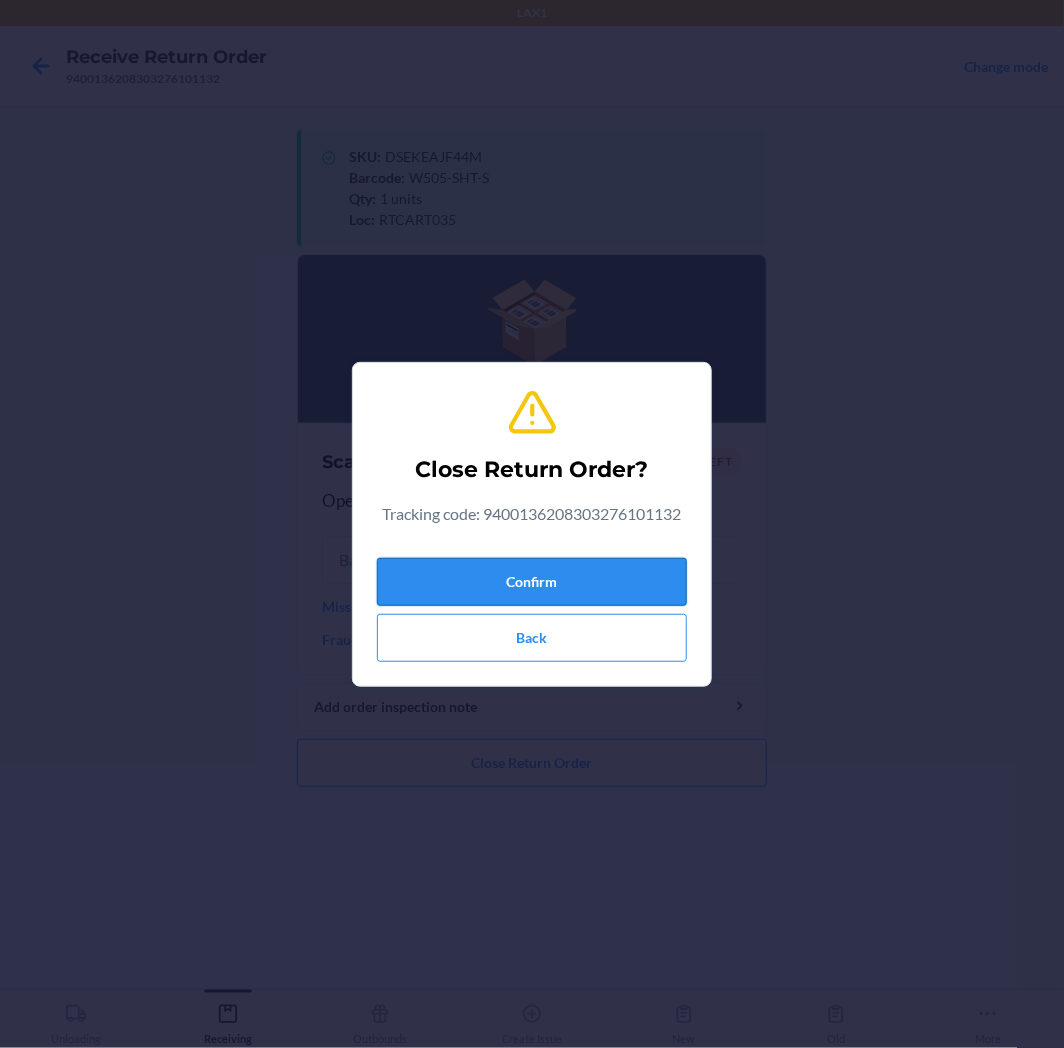 click on "Confirm" at bounding box center [532, 582] 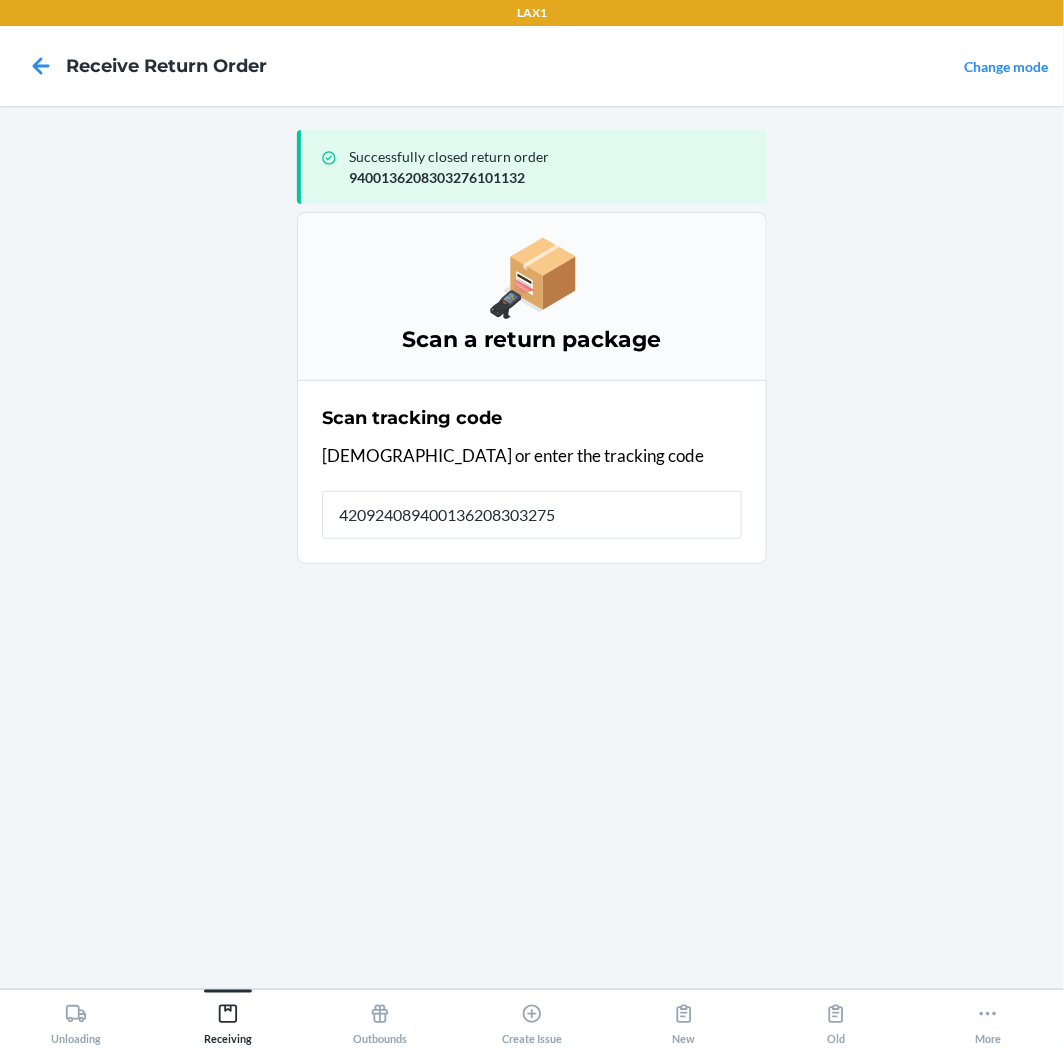type on "4209240894001362083032754" 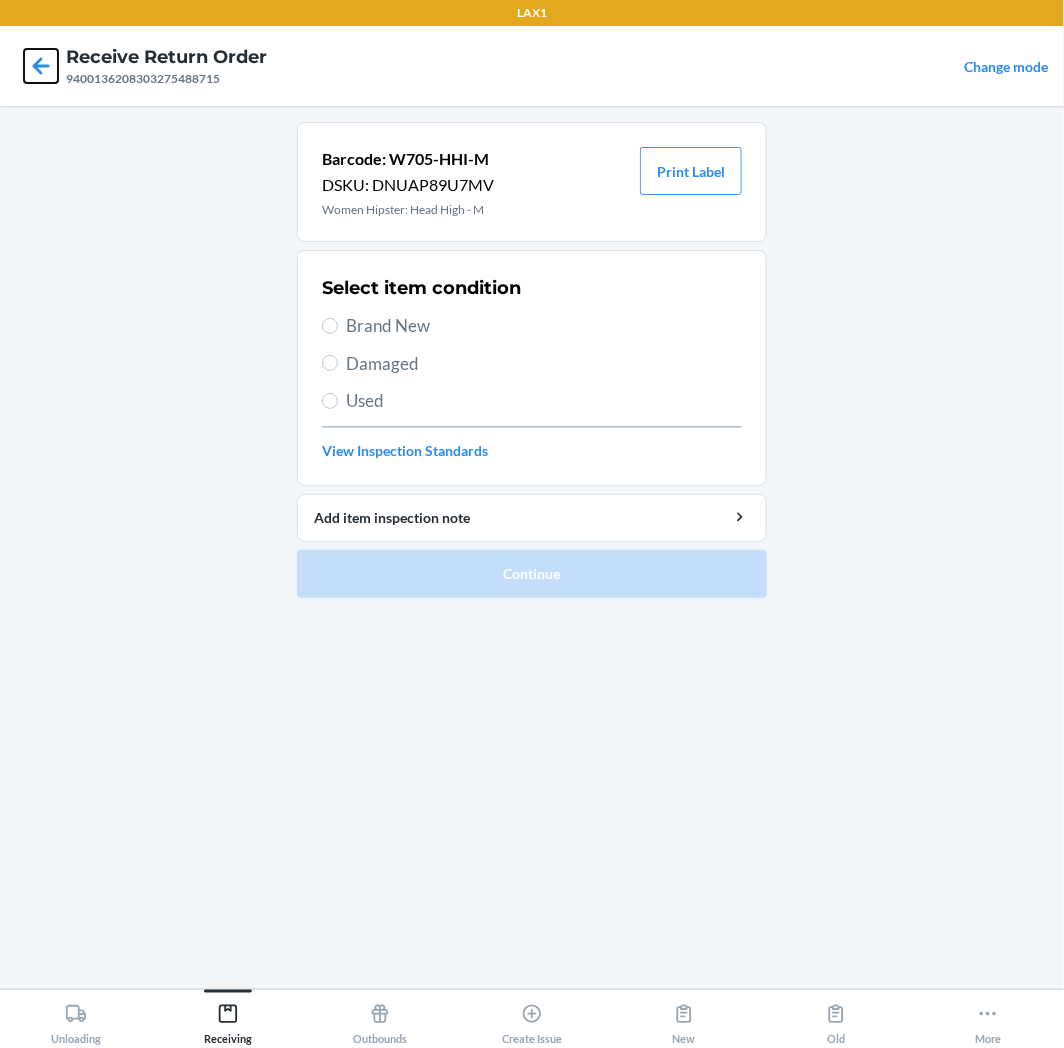 click 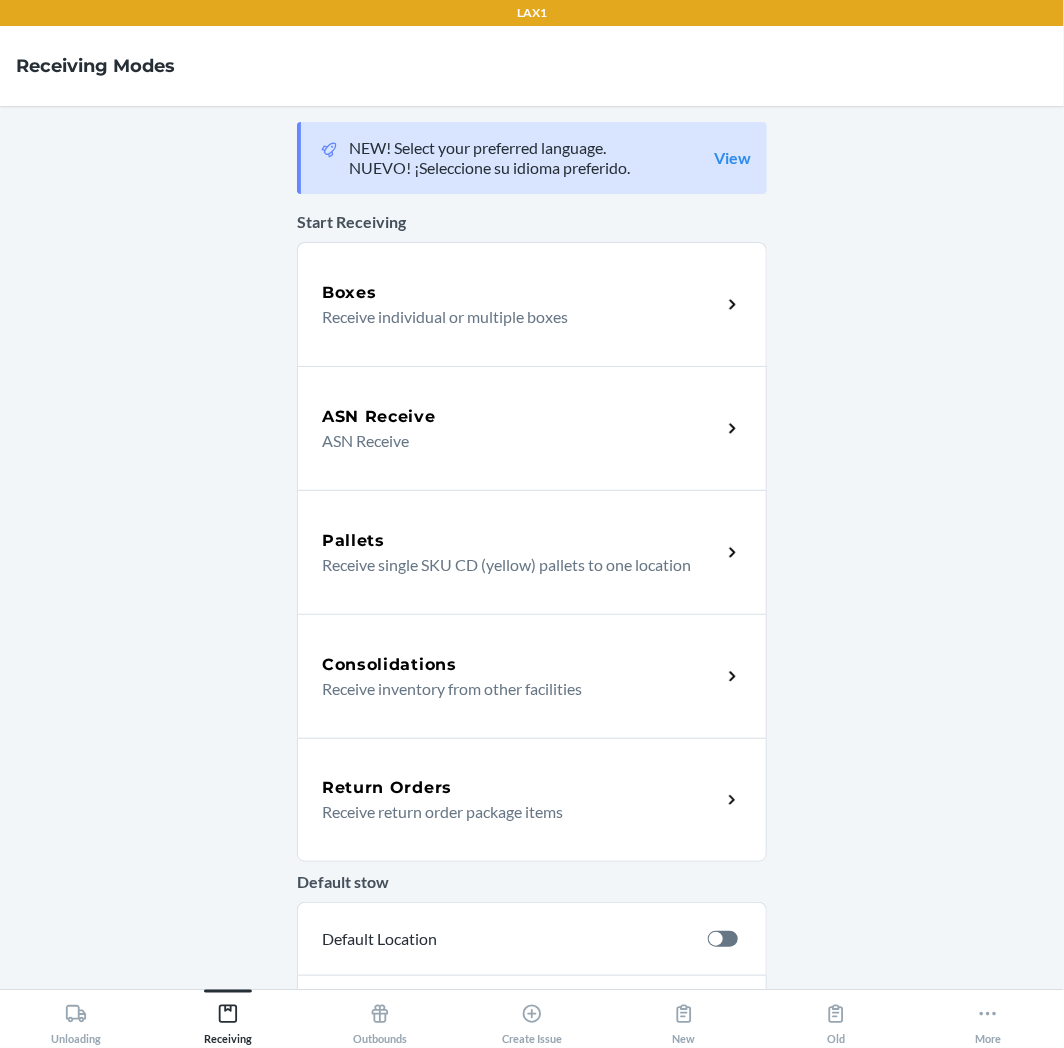click on "Return Orders" at bounding box center (521, 788) 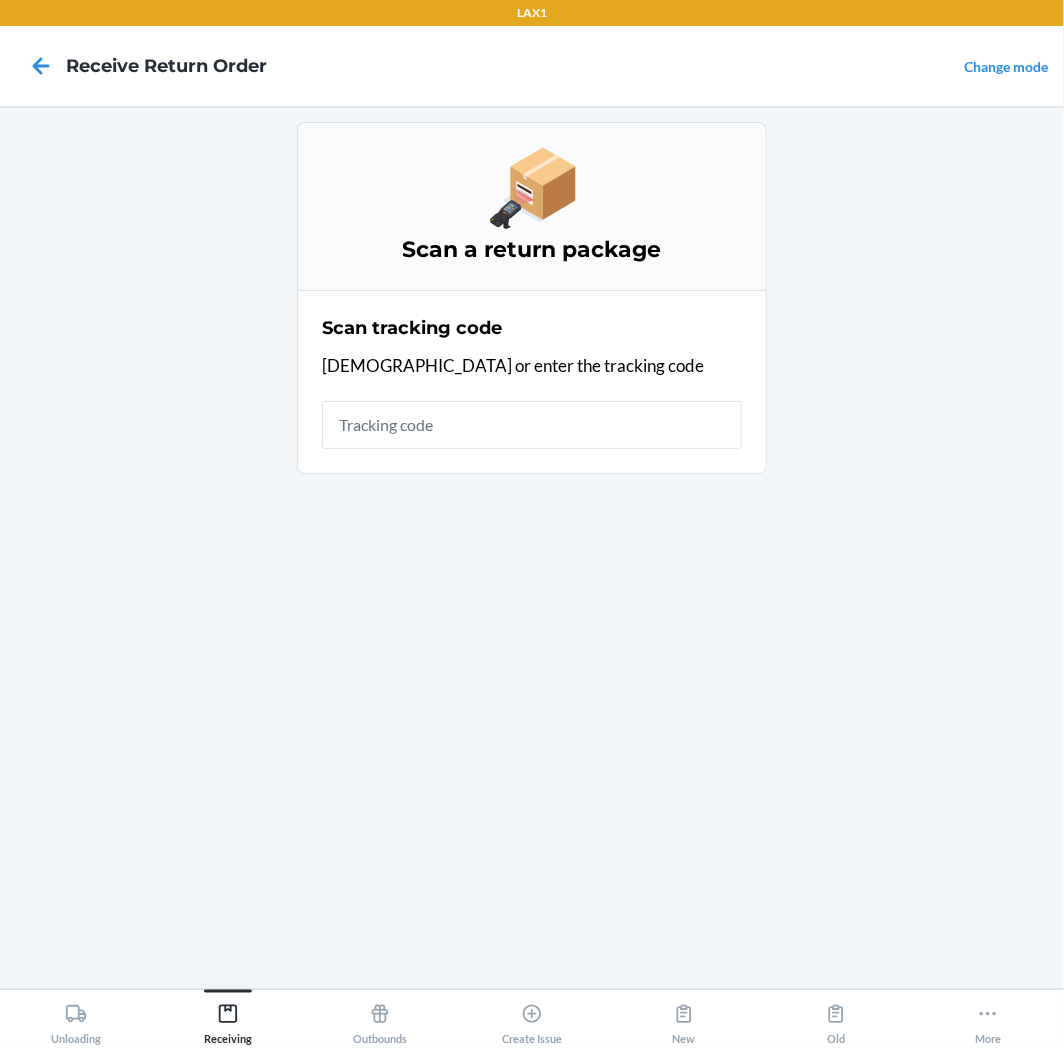 click at bounding box center (532, 425) 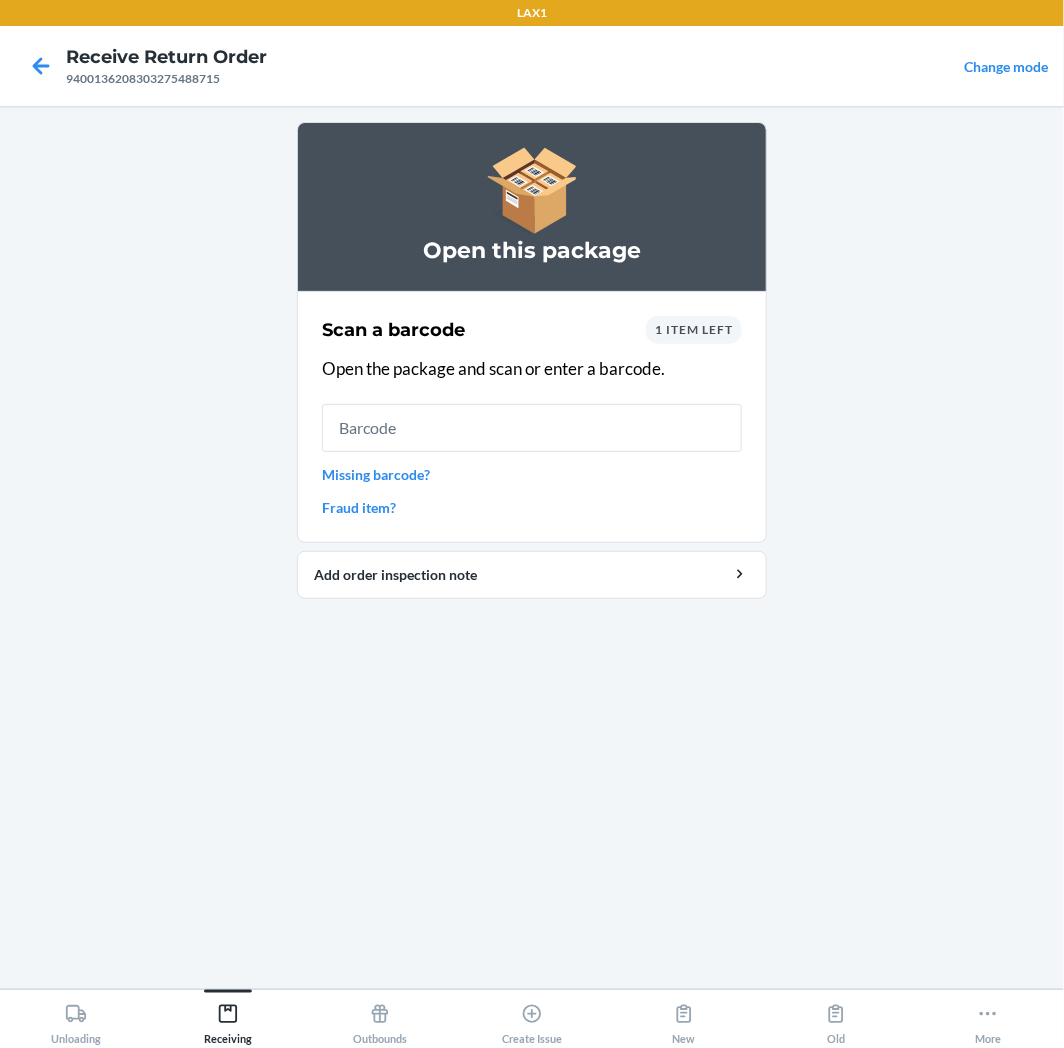 click on "1 item left" at bounding box center [694, 329] 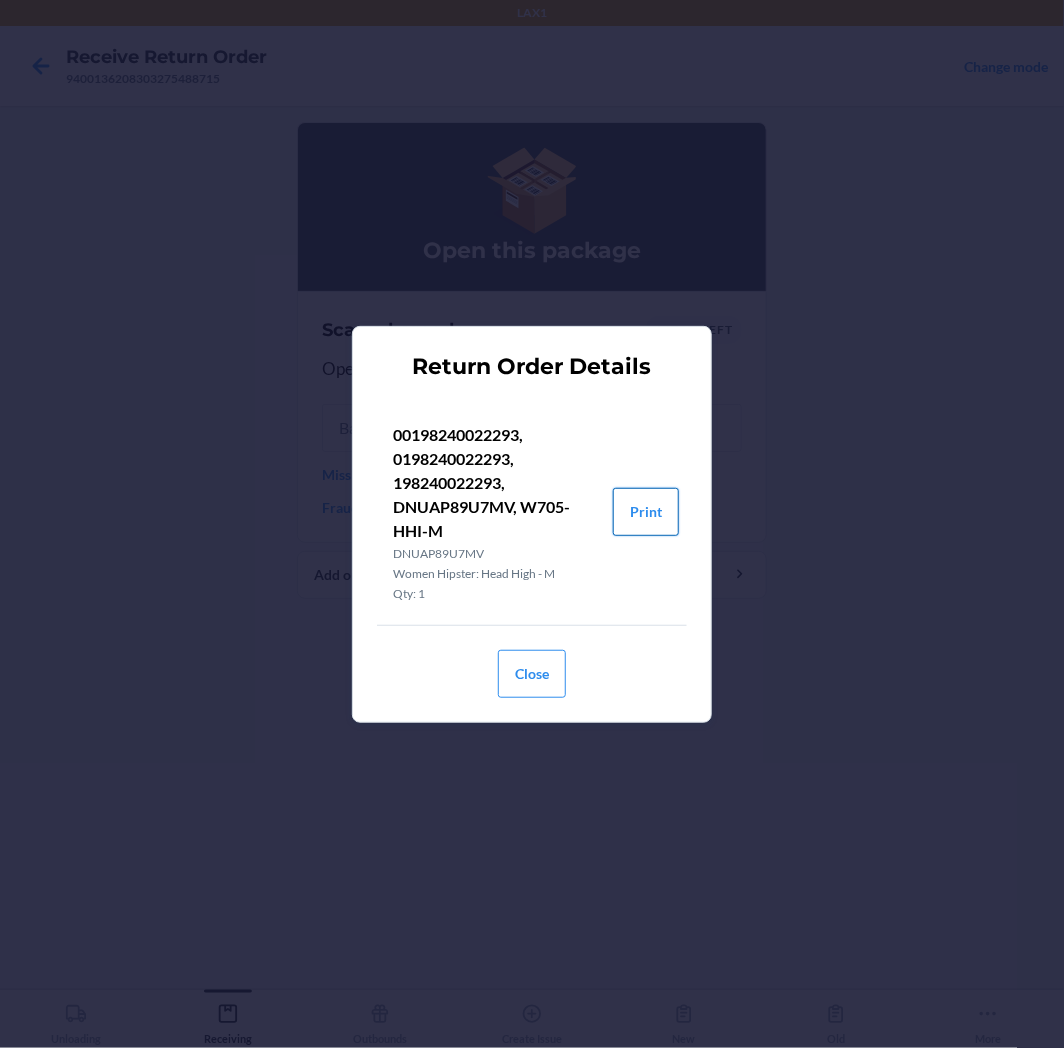 click on "Print" at bounding box center [646, 512] 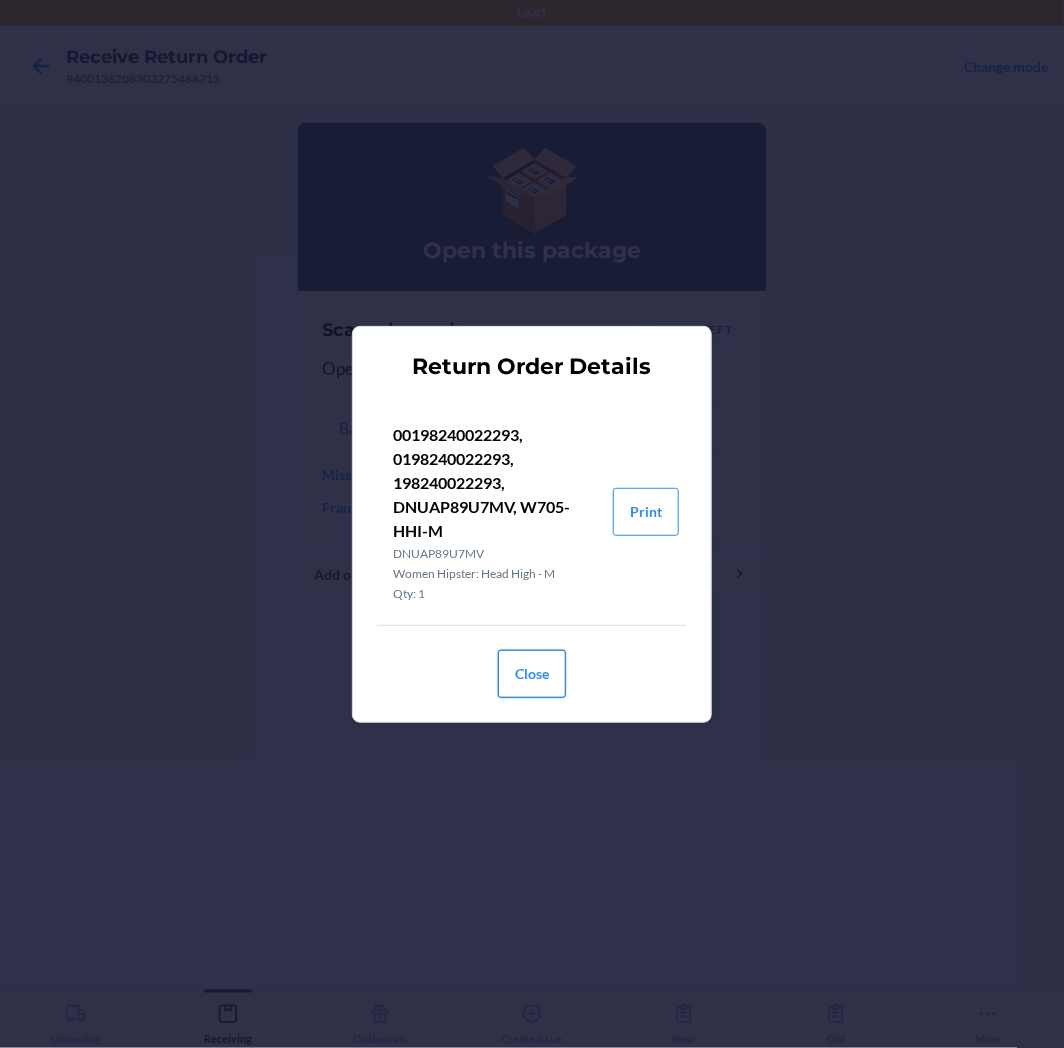click on "Close" at bounding box center [532, 674] 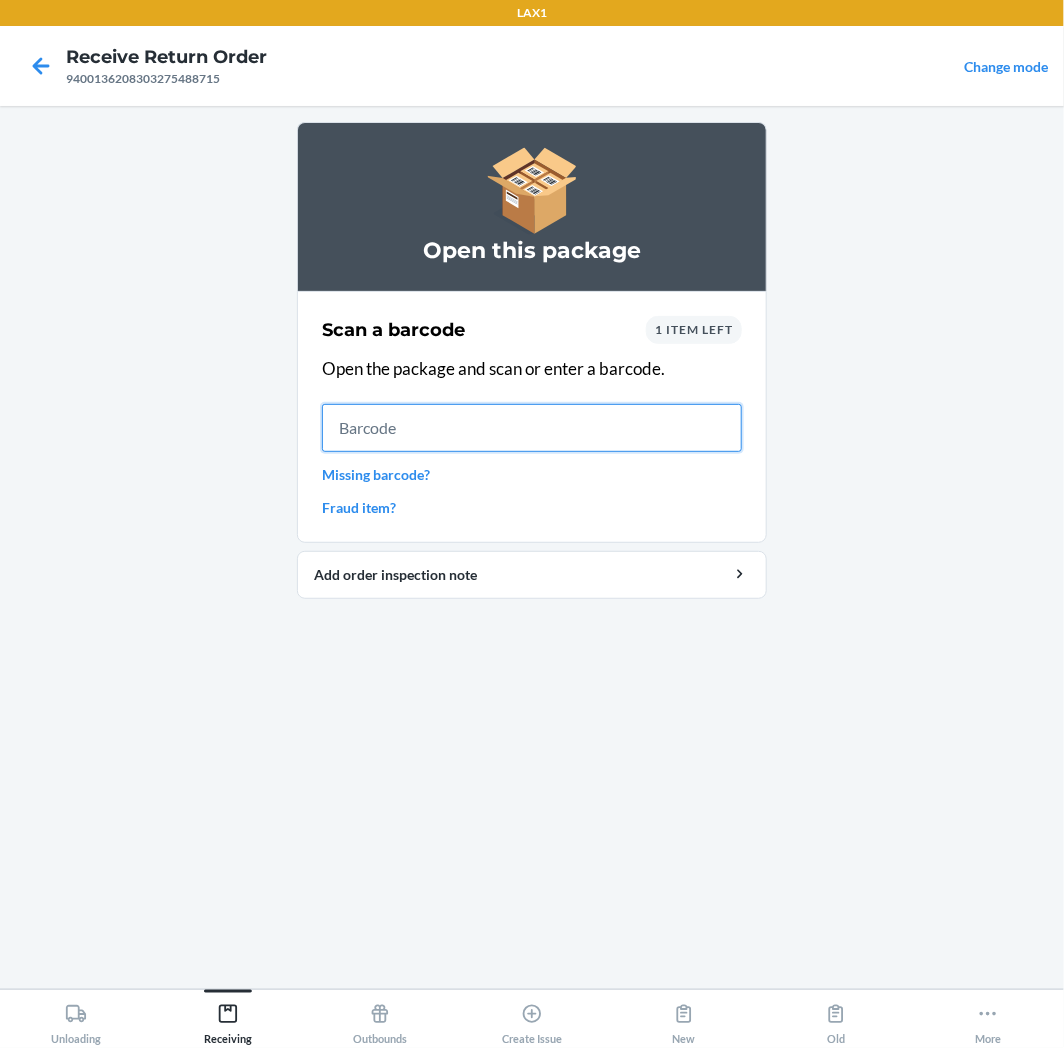 click at bounding box center [532, 428] 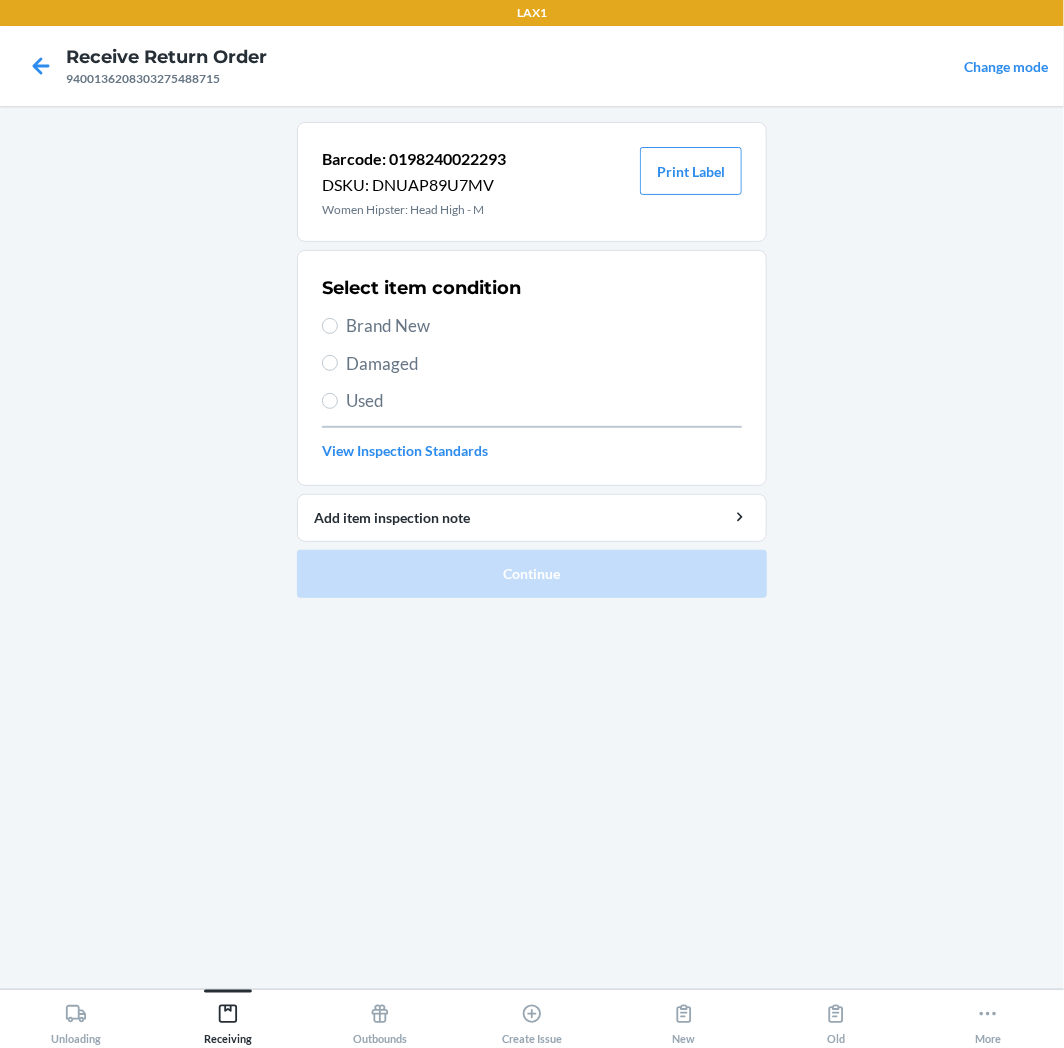 click on "Select item condition Brand New Damaged Used View Inspection Standards" at bounding box center [532, 368] 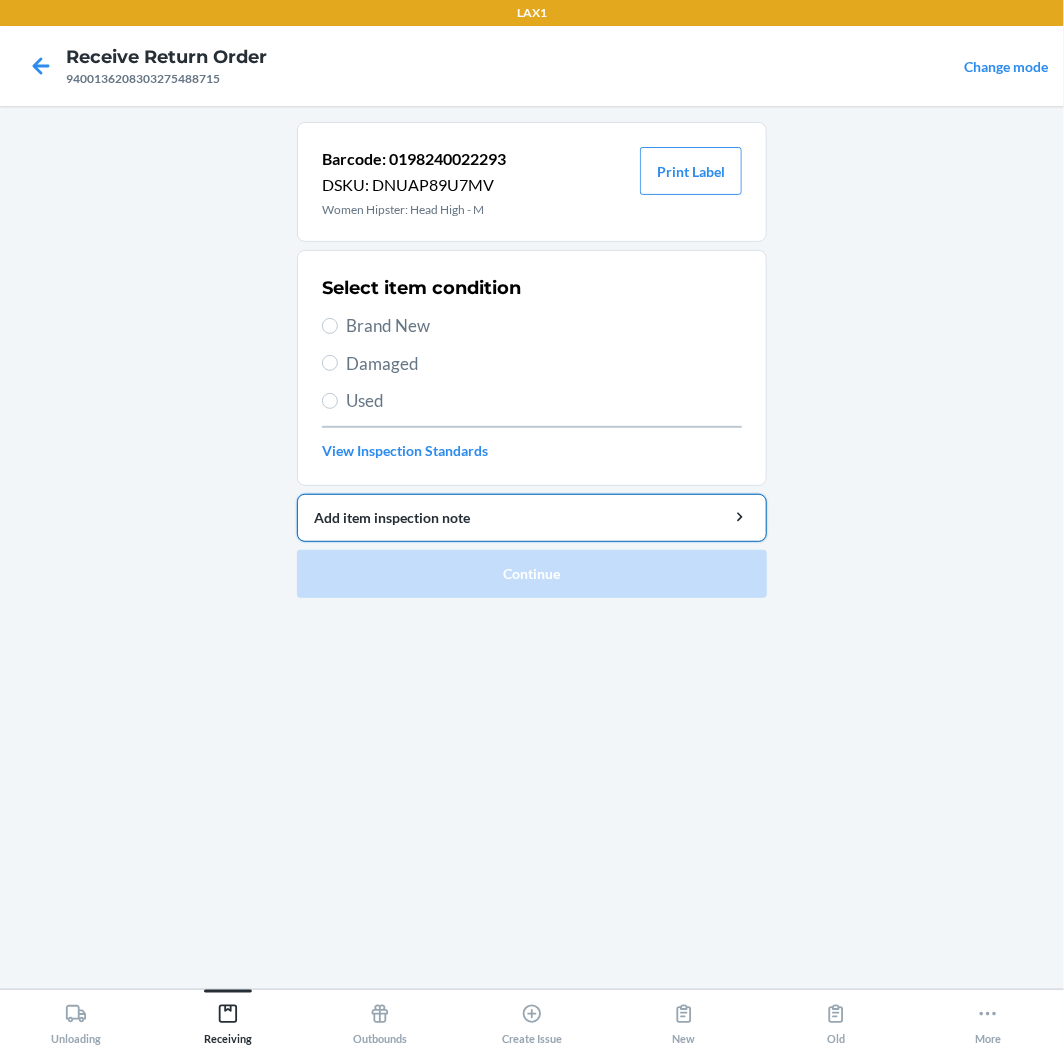 click on "Add item inspection note" at bounding box center [532, 518] 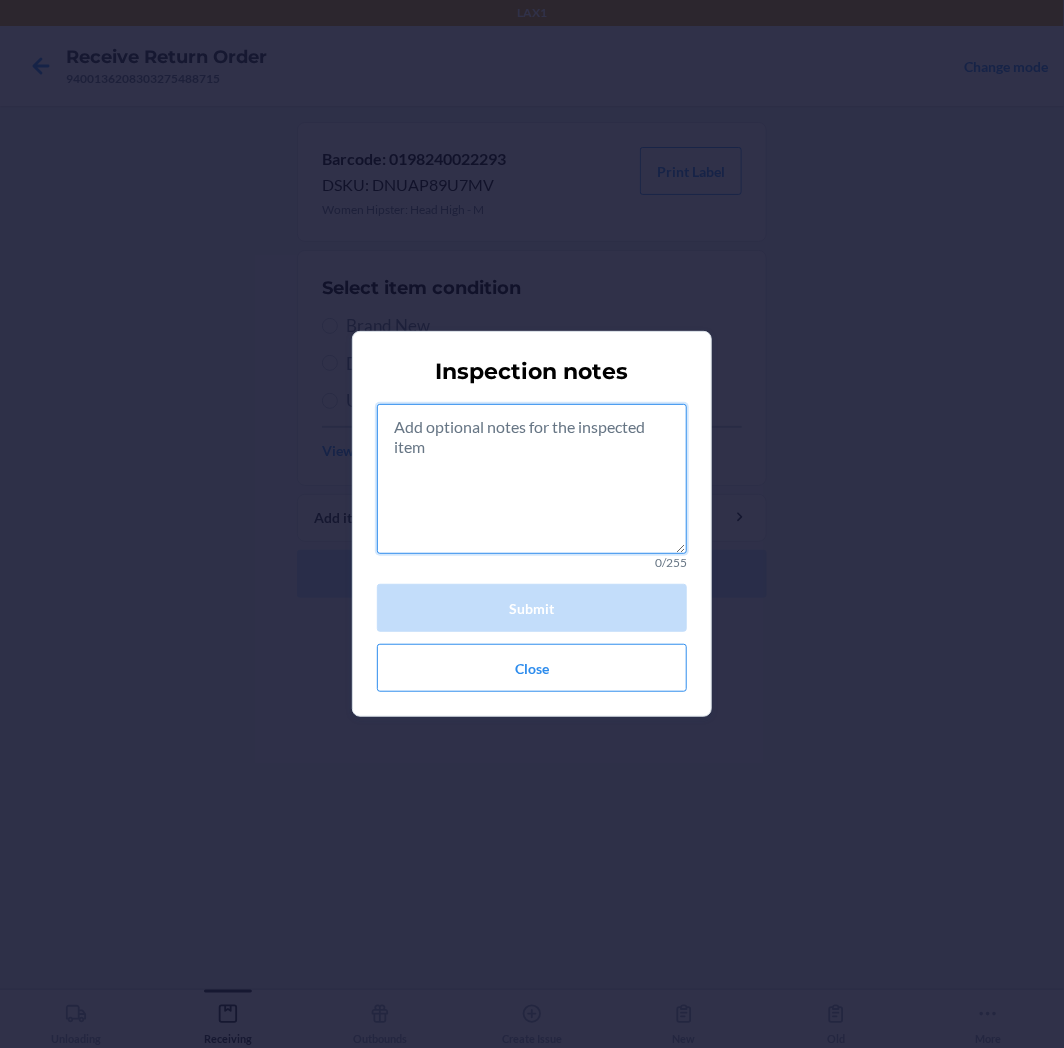click at bounding box center (532, 479) 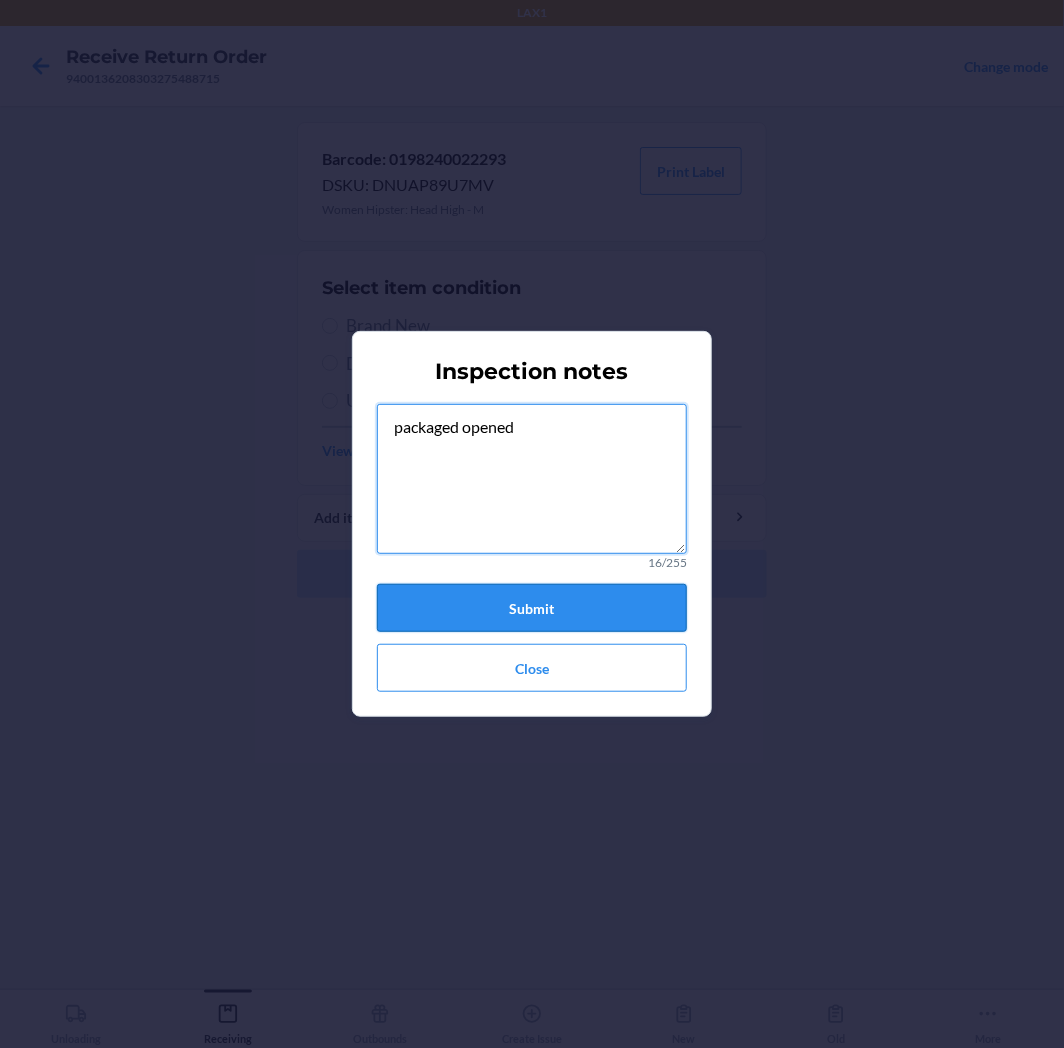 type on "packaged opened" 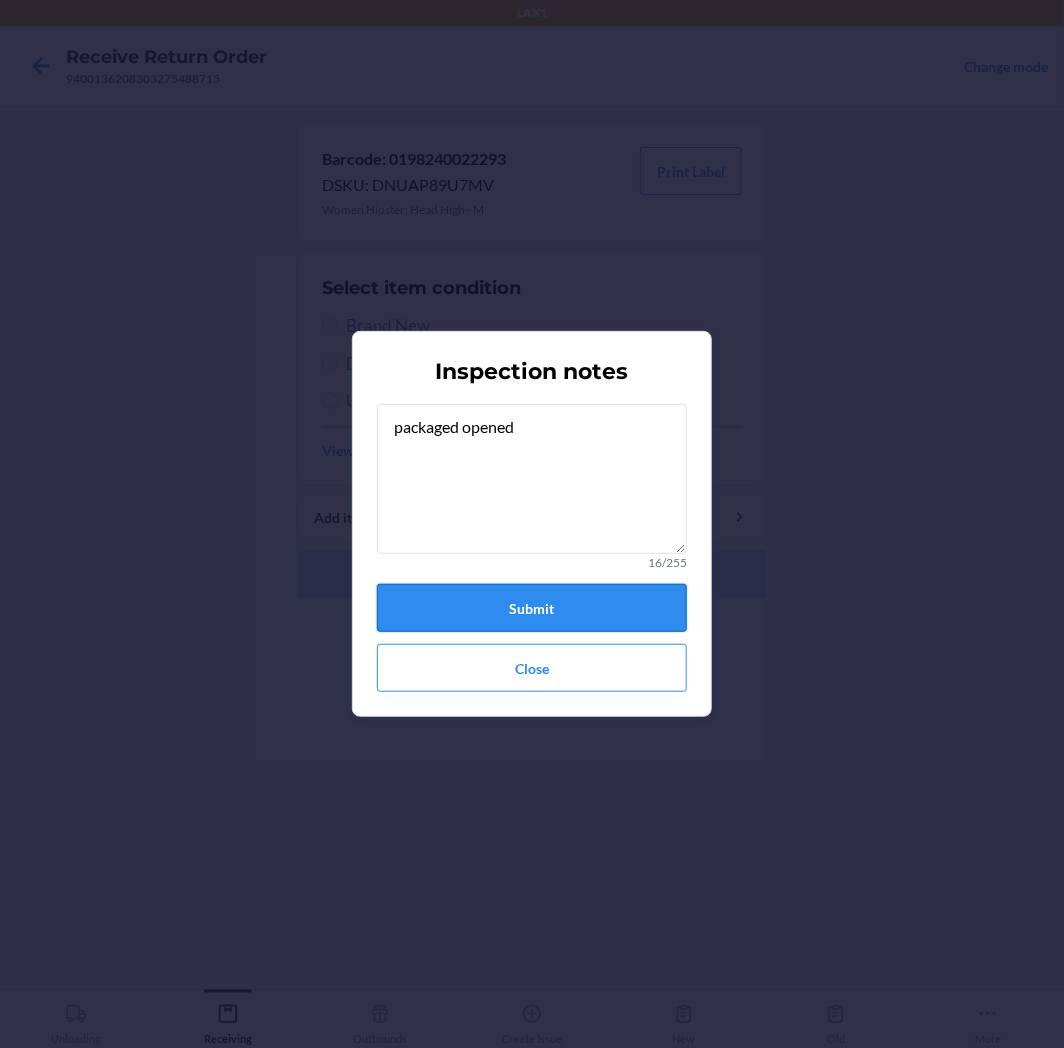 click on "Submit" at bounding box center (532, 608) 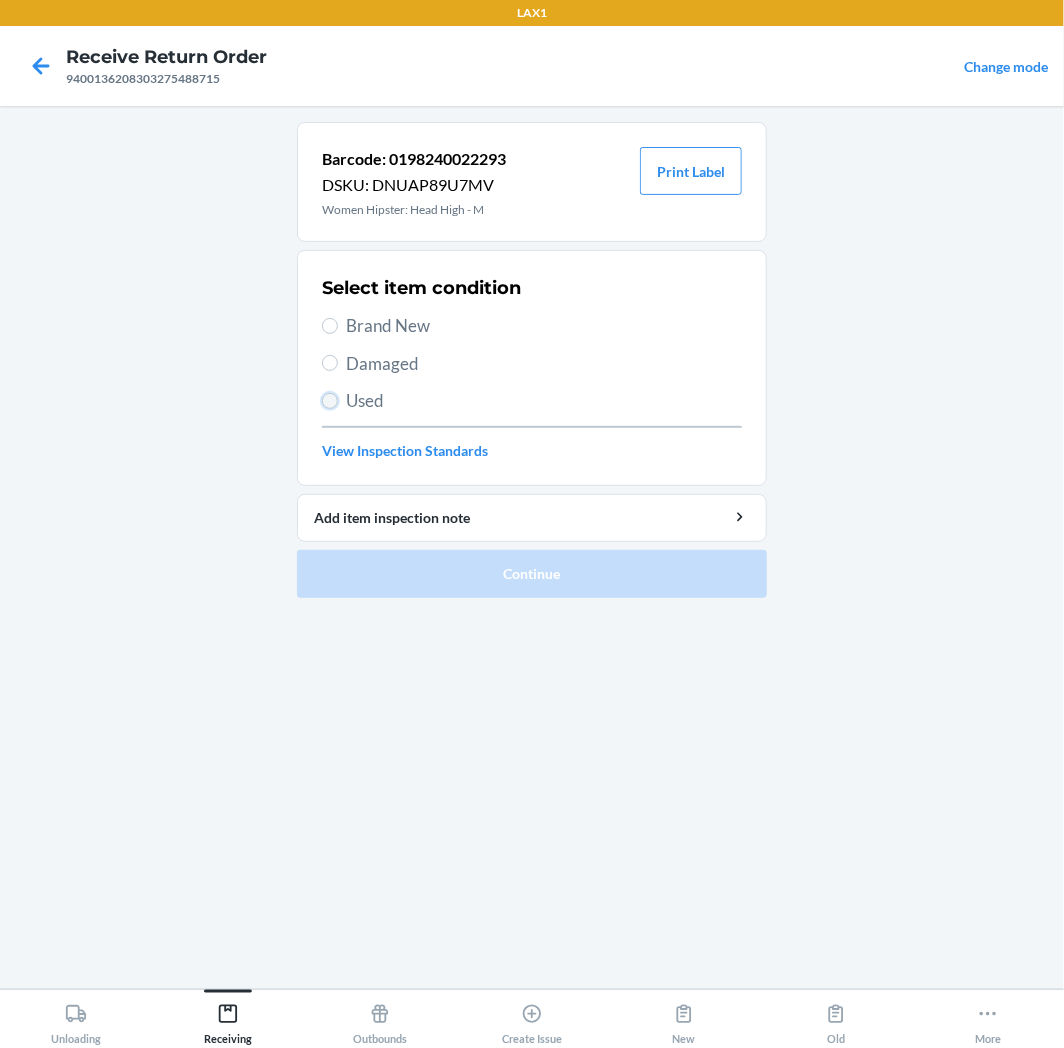 click on "Used" at bounding box center (330, 401) 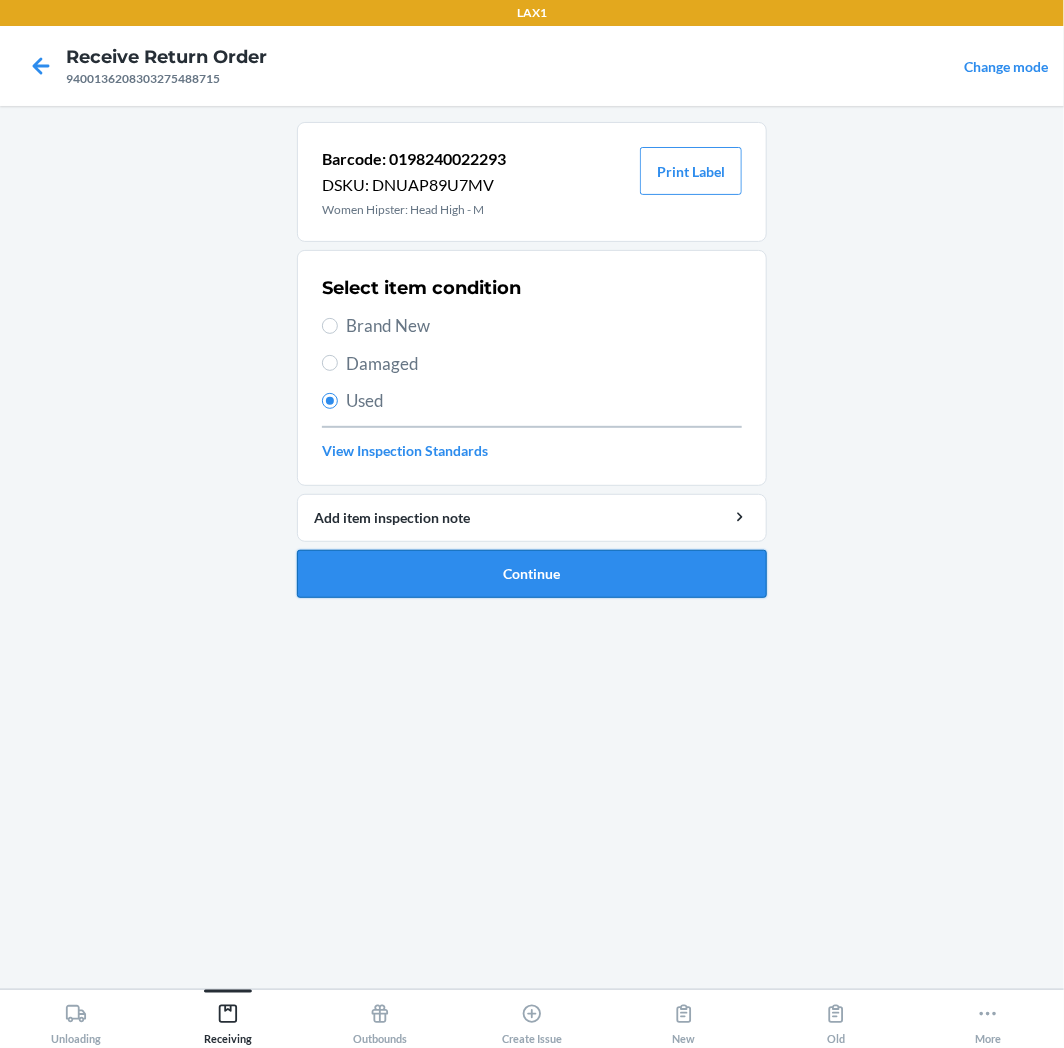 click on "Continue" at bounding box center [532, 574] 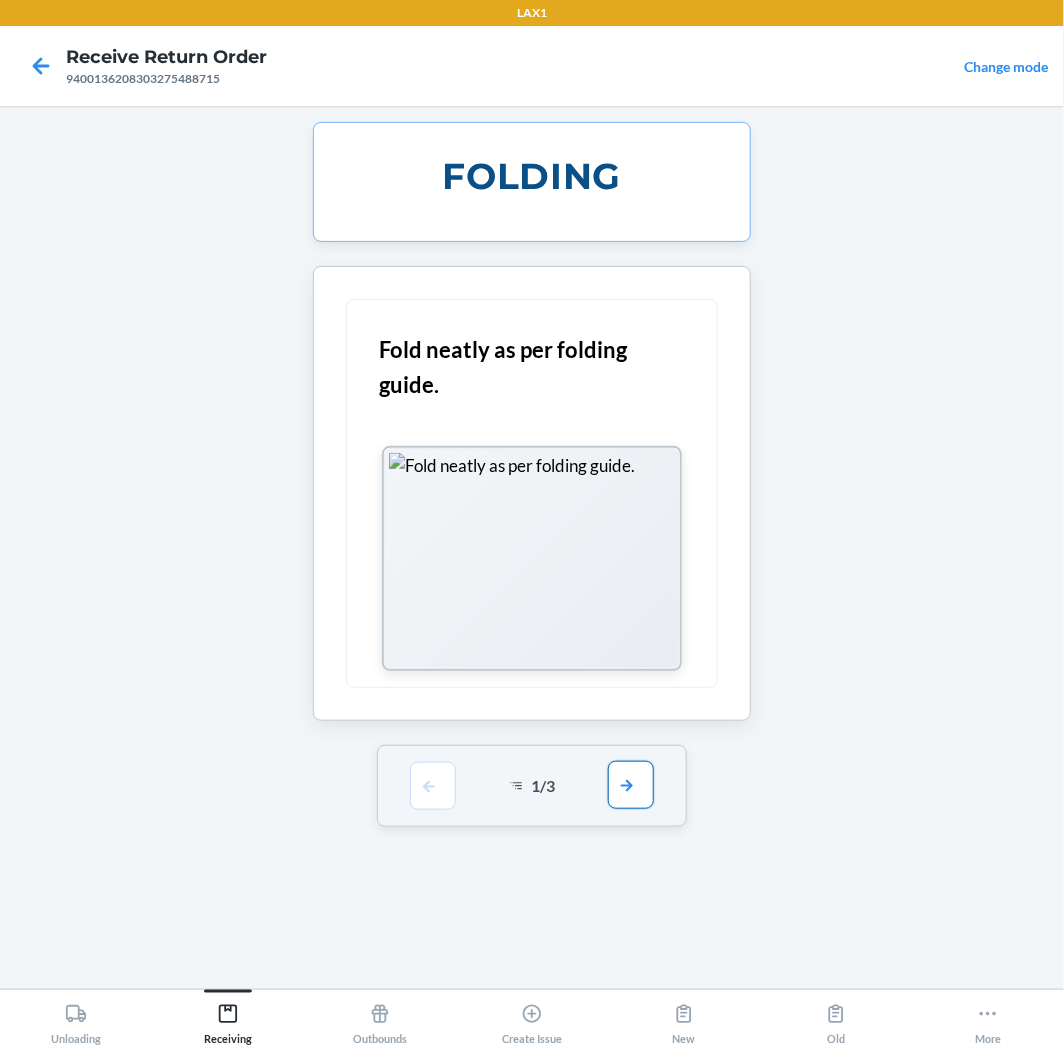 click at bounding box center [631, 785] 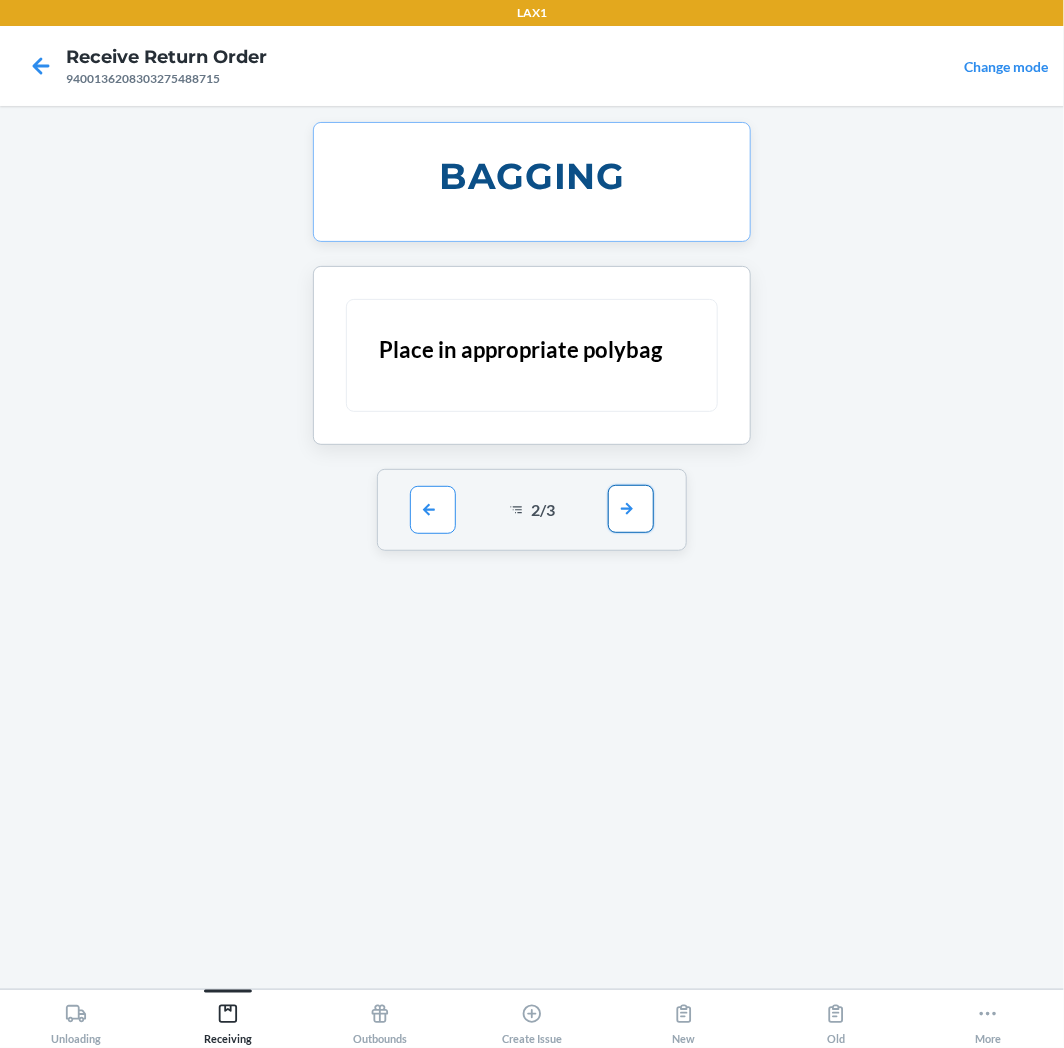 click at bounding box center (631, 509) 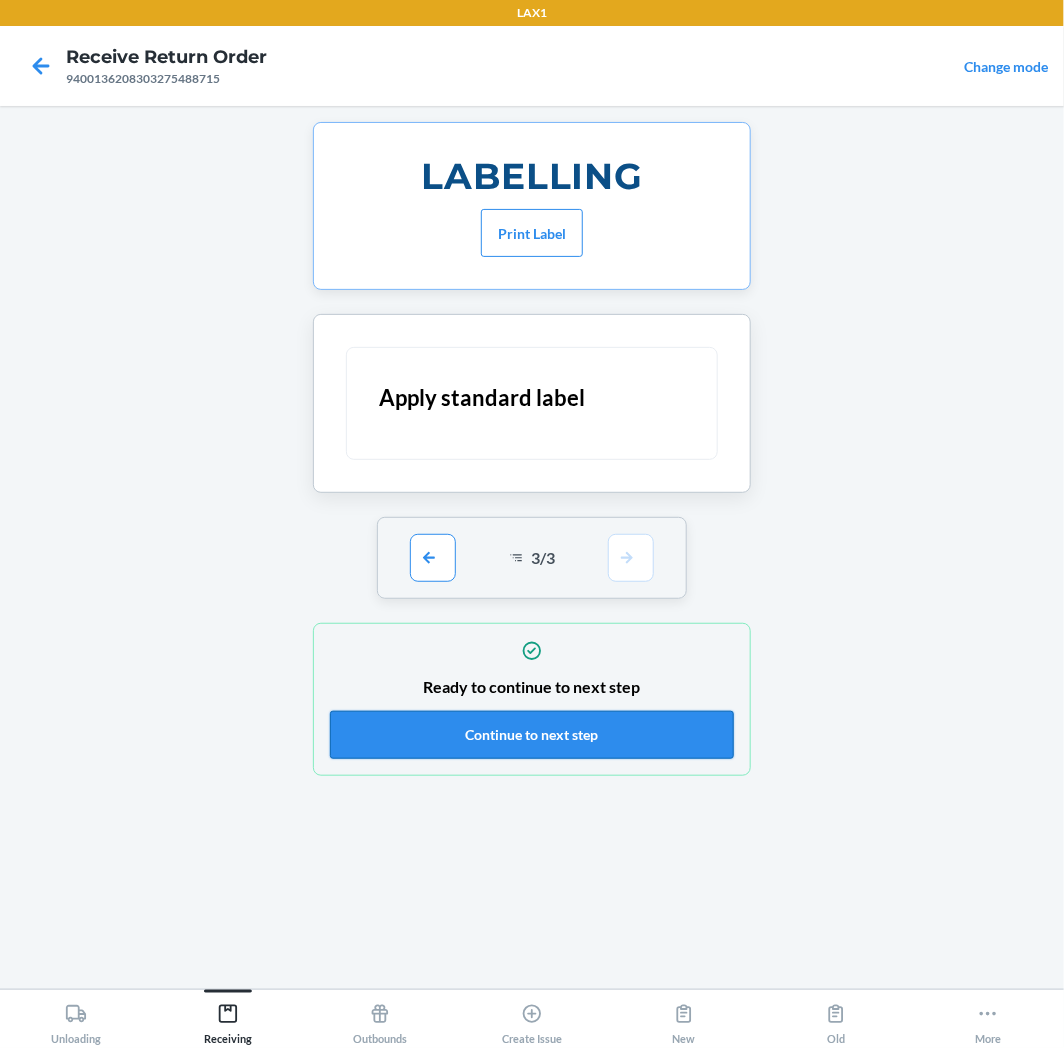 click on "Continue to next step" at bounding box center [532, 735] 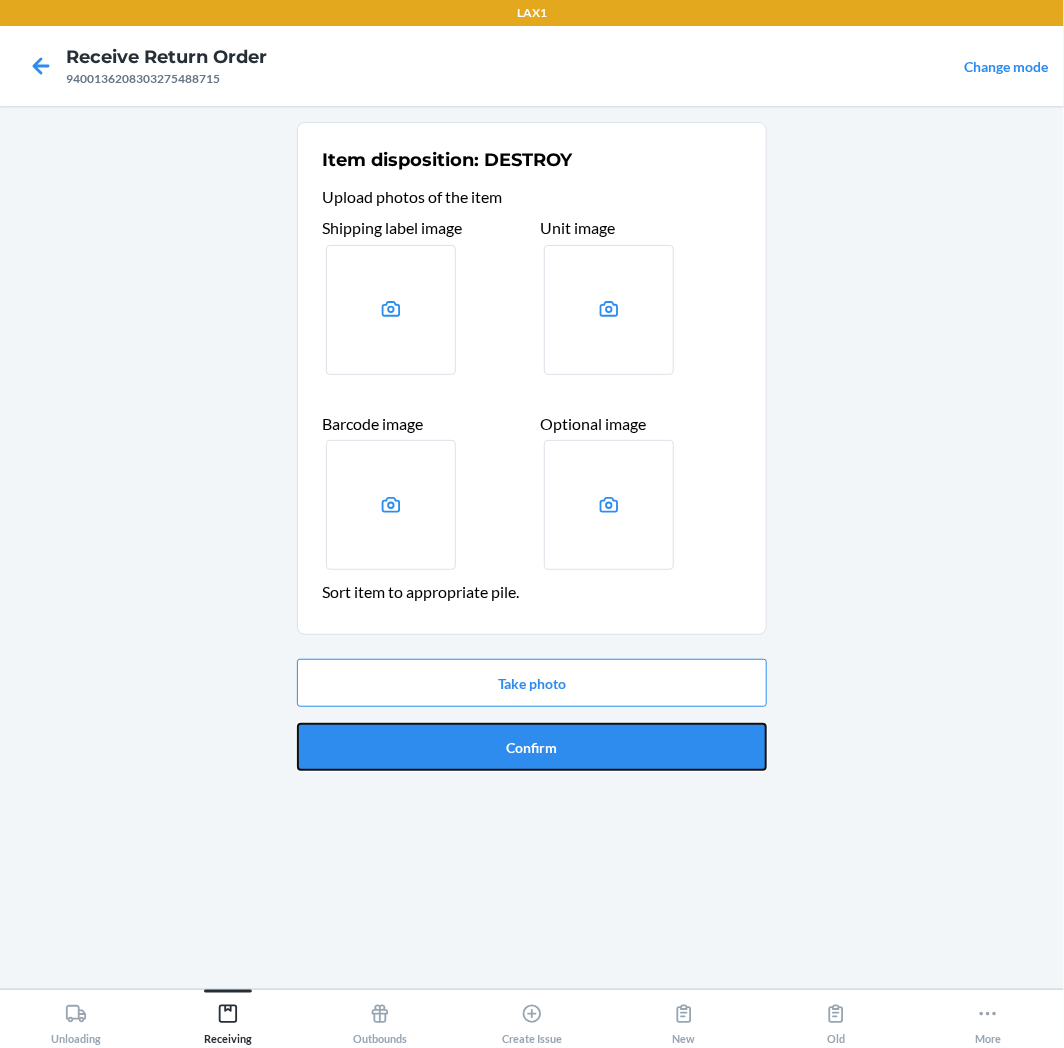 click on "Confirm" at bounding box center [532, 747] 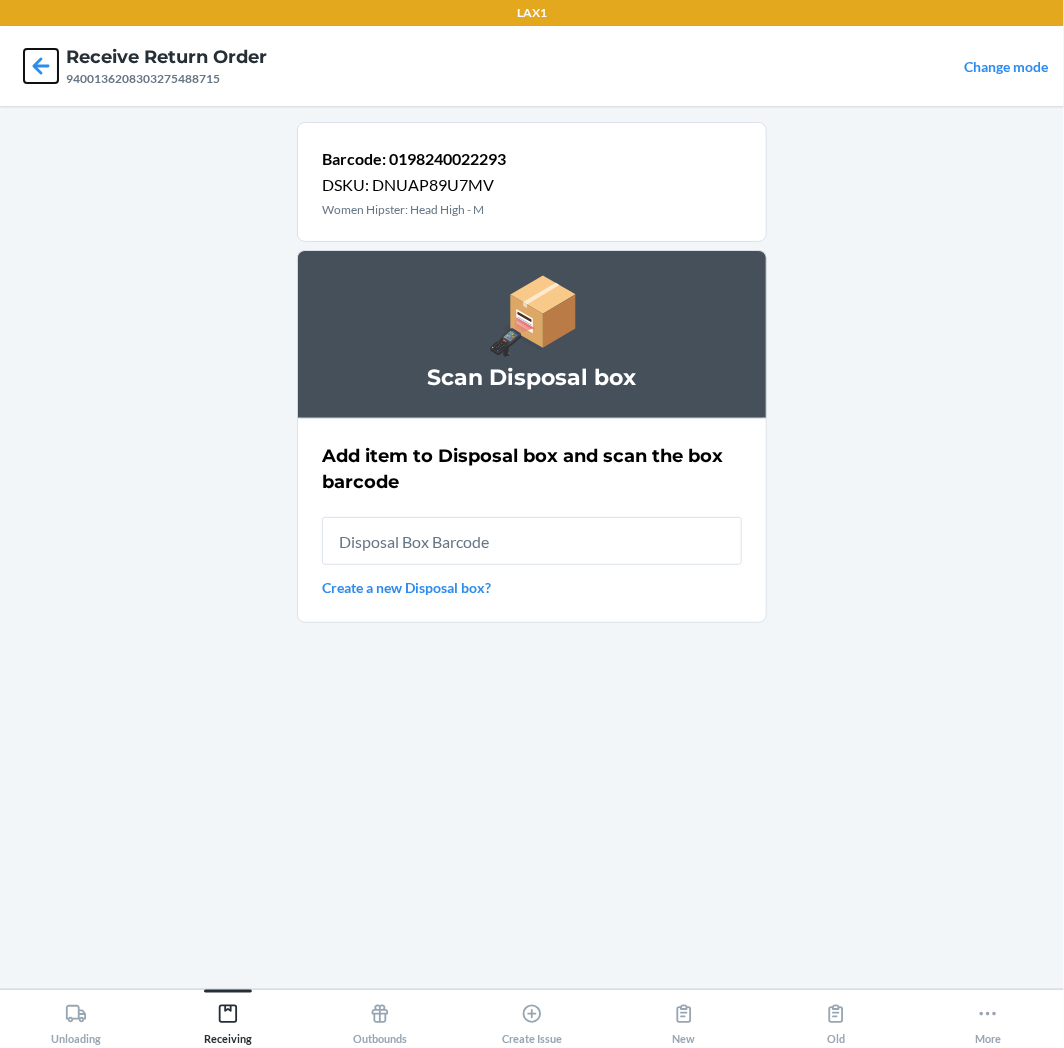 click 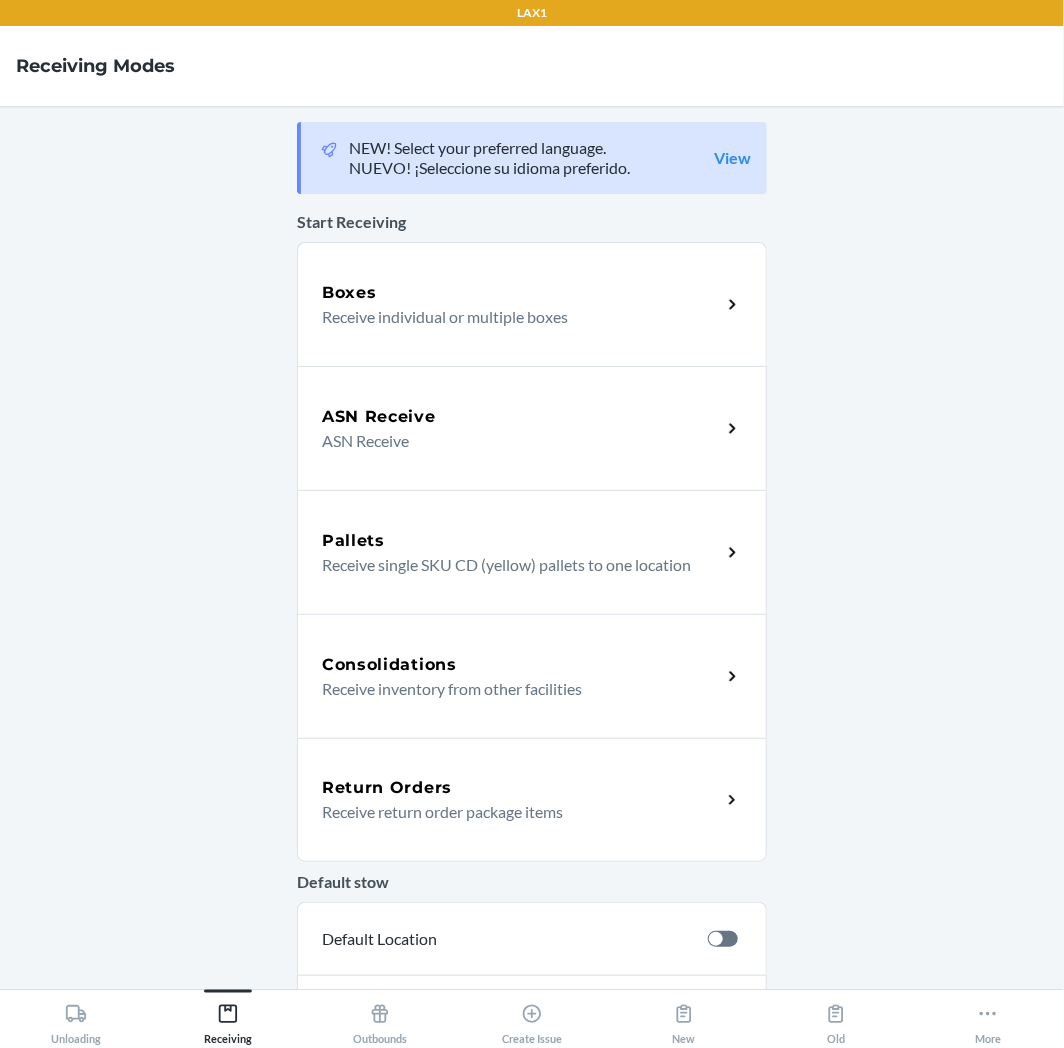 click on "Return Orders Receive return order package items" at bounding box center [532, 800] 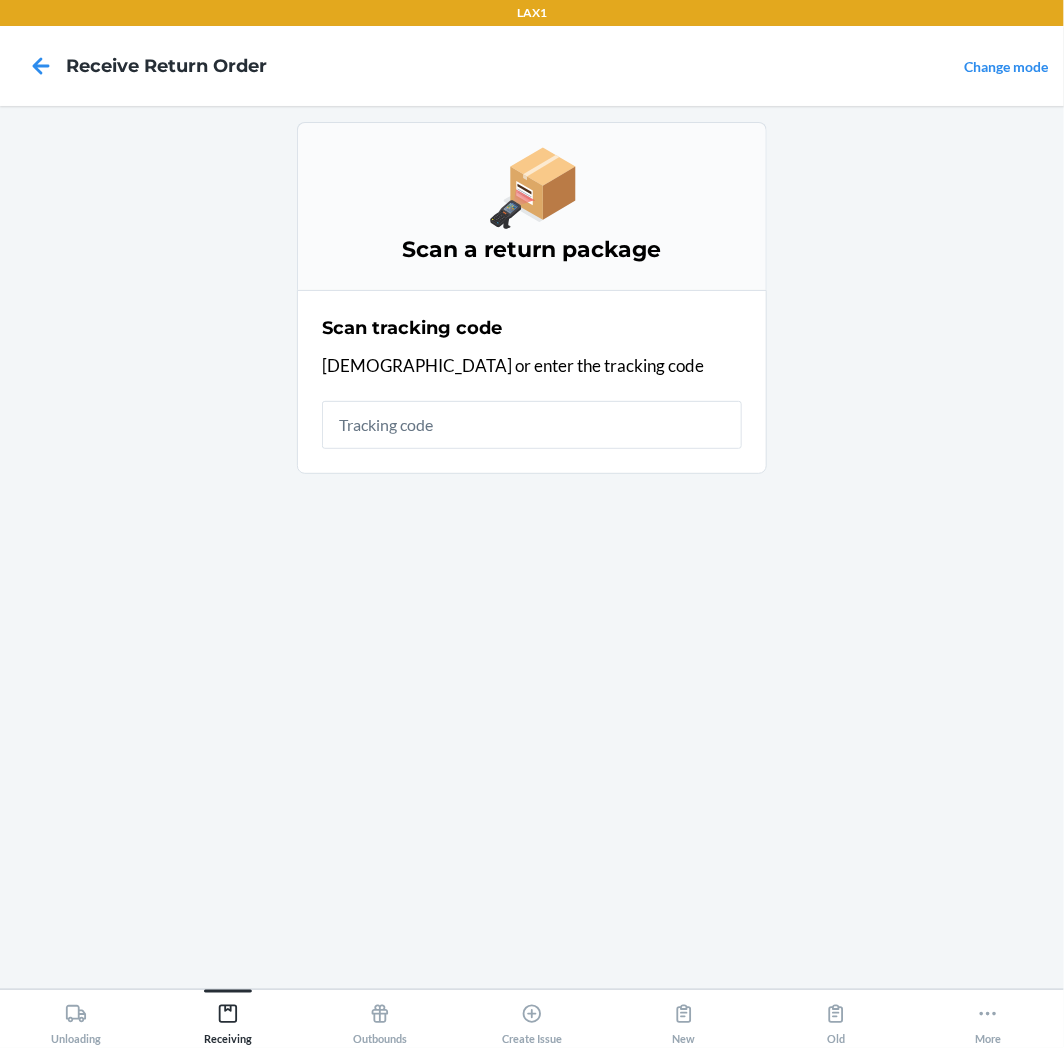 click at bounding box center (532, 425) 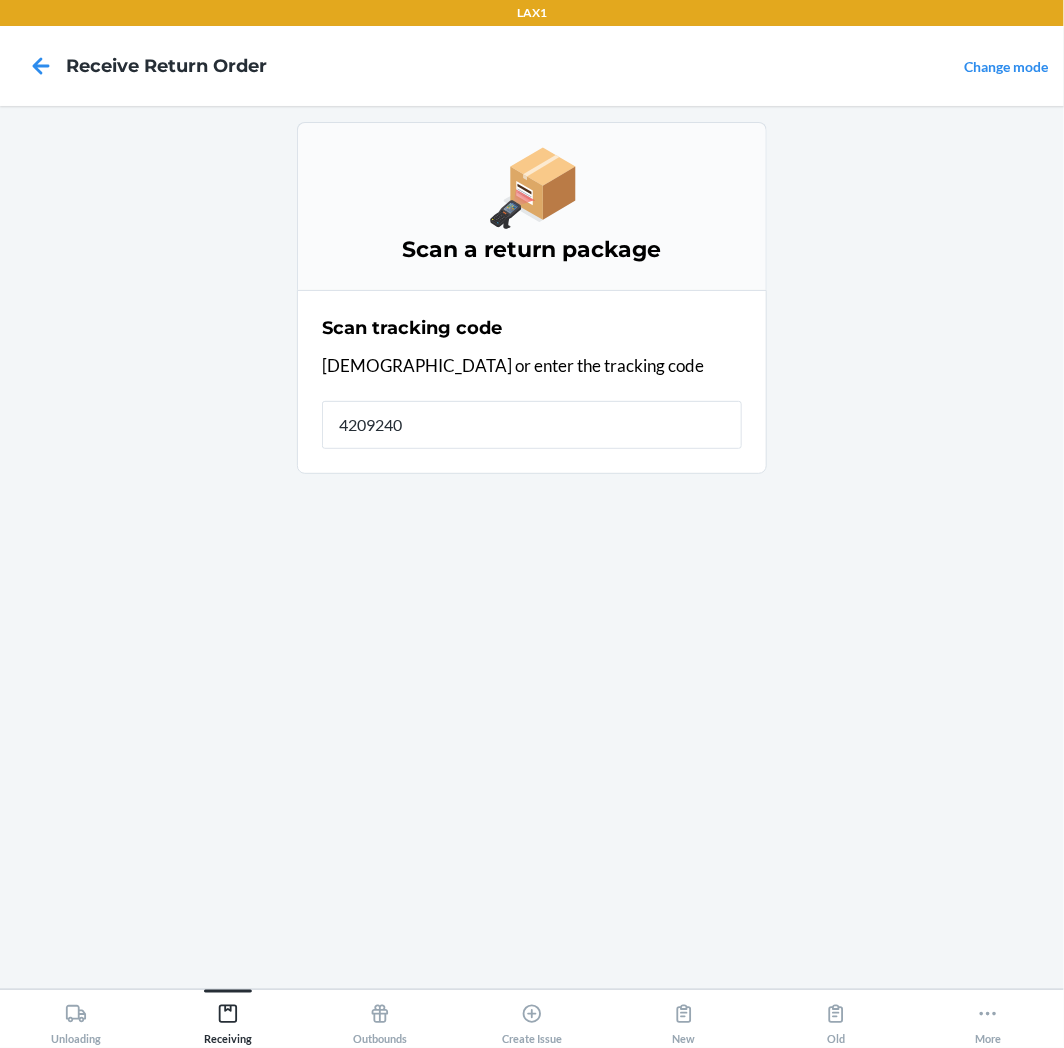 type on "42092408" 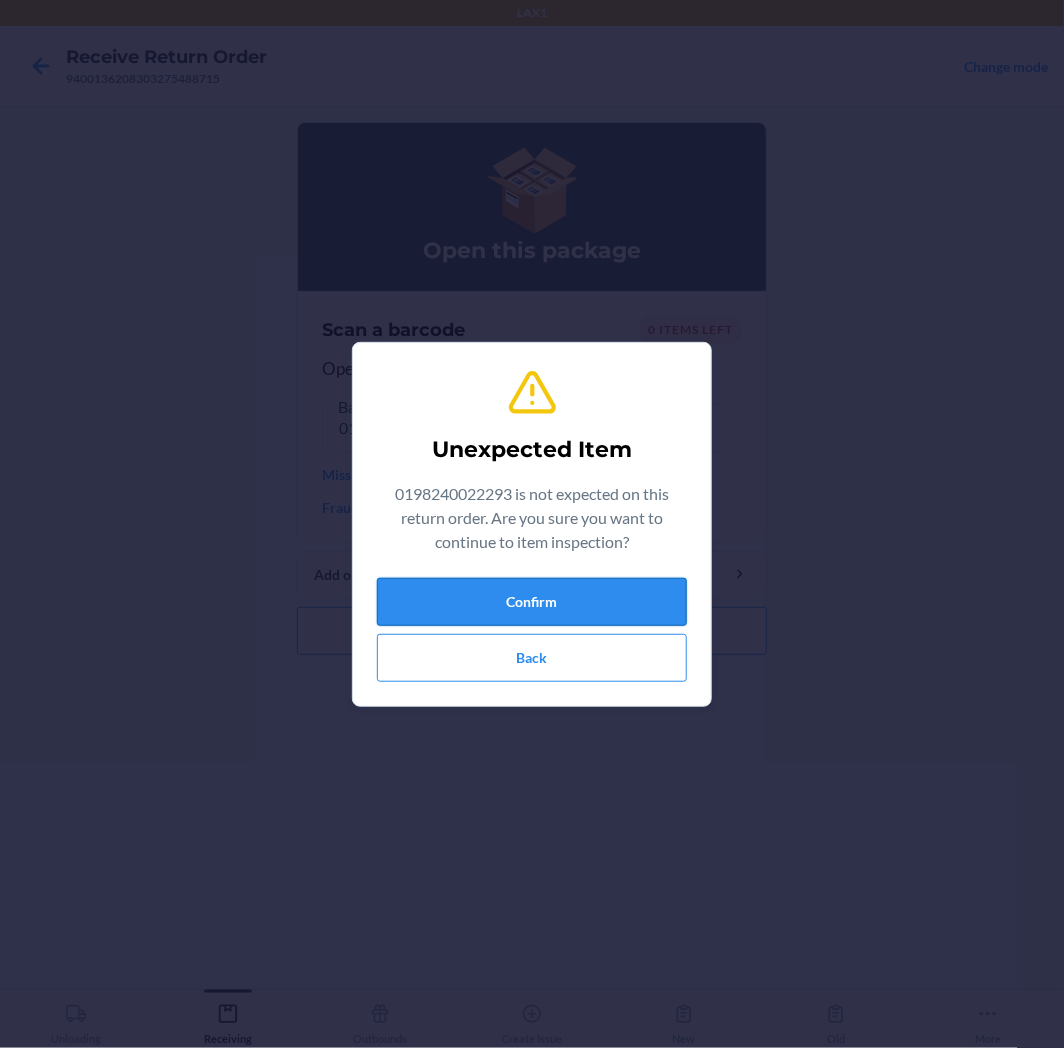 click on "Confirm" at bounding box center (532, 602) 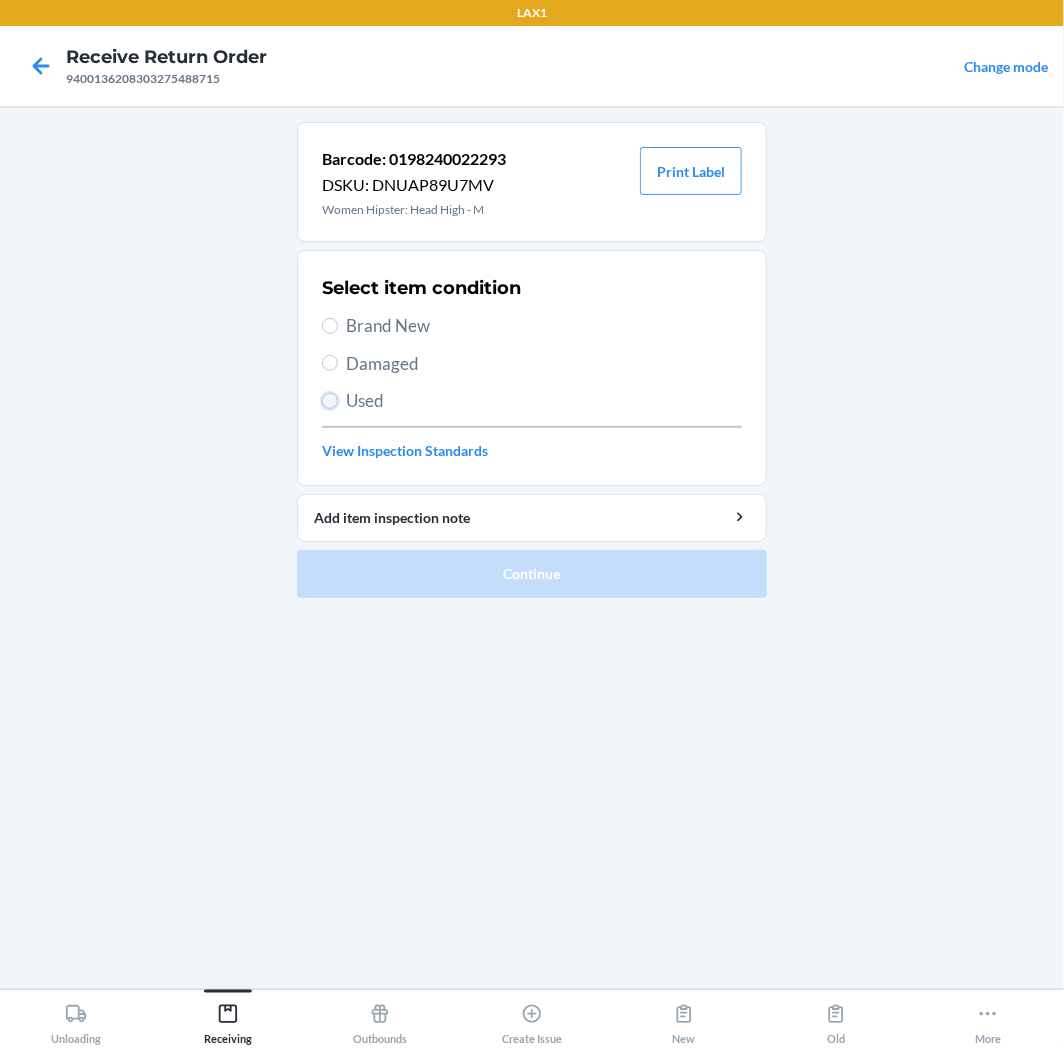 click on "Used" at bounding box center (330, 401) 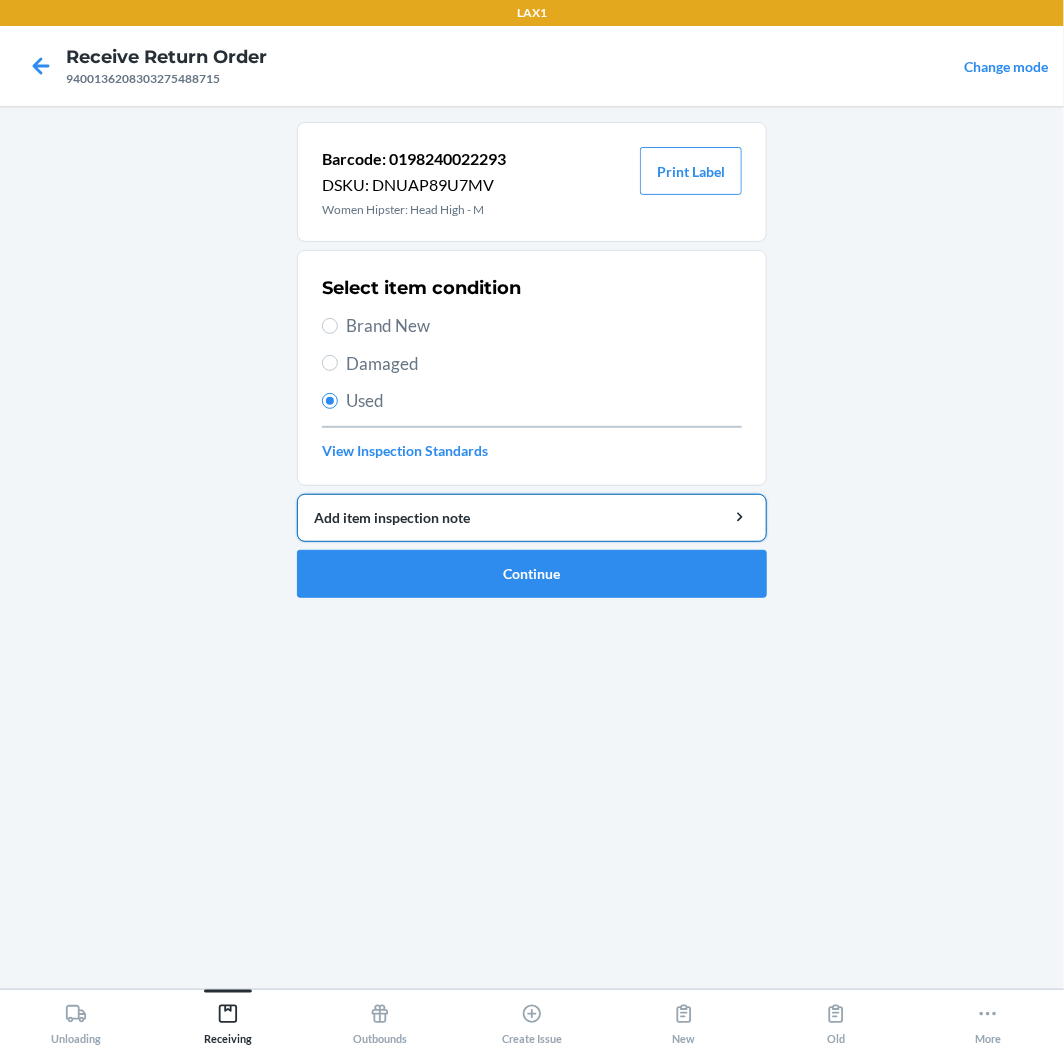 click on "Add item inspection note" at bounding box center (532, 517) 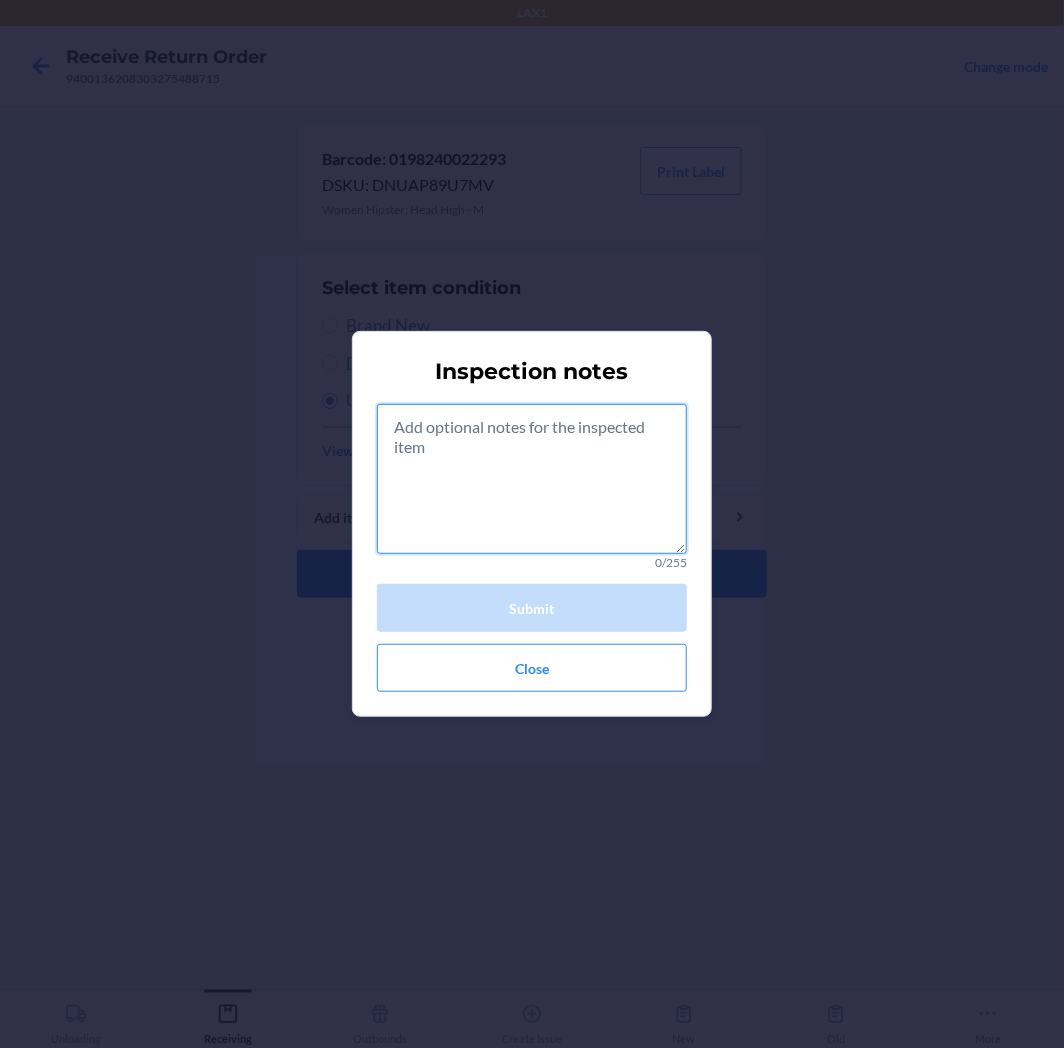 click at bounding box center (532, 479) 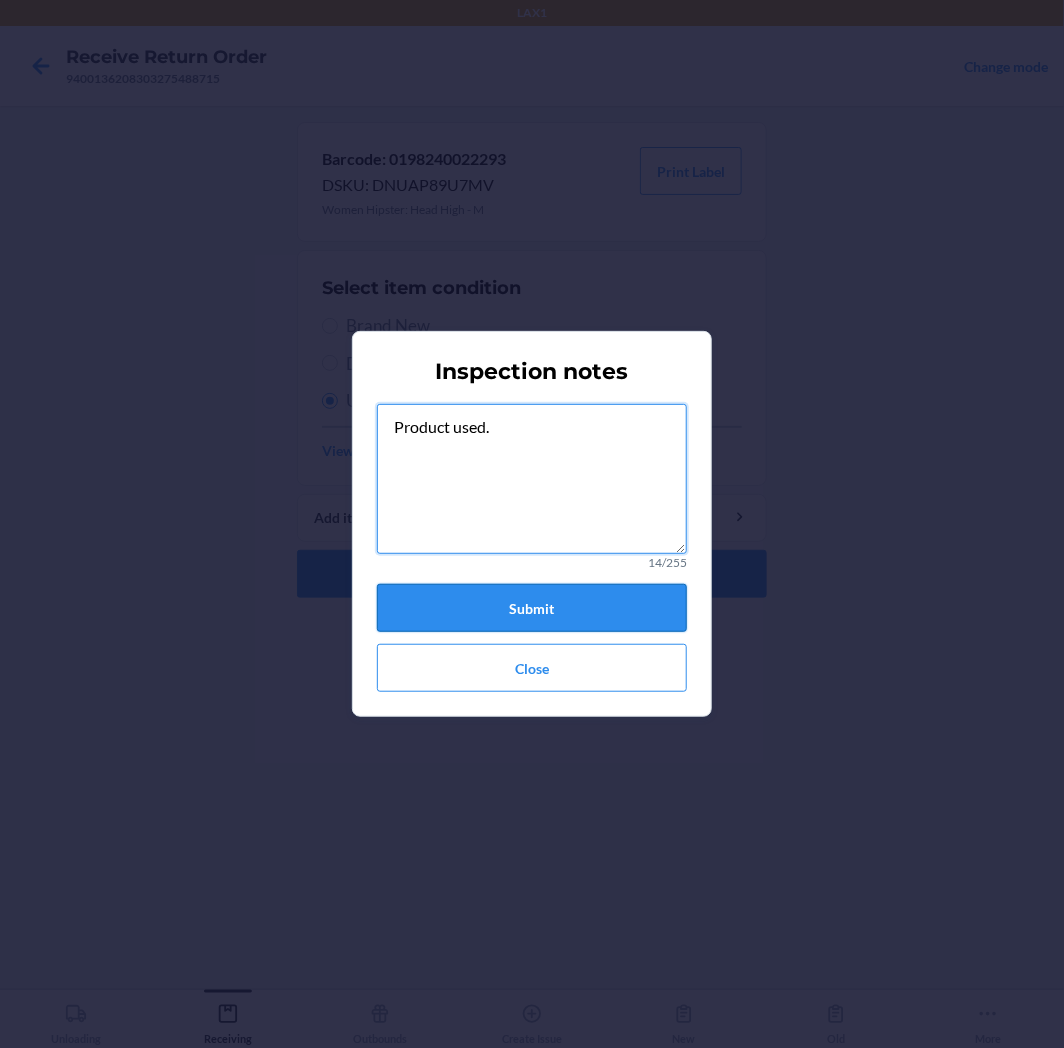 type on "Product used." 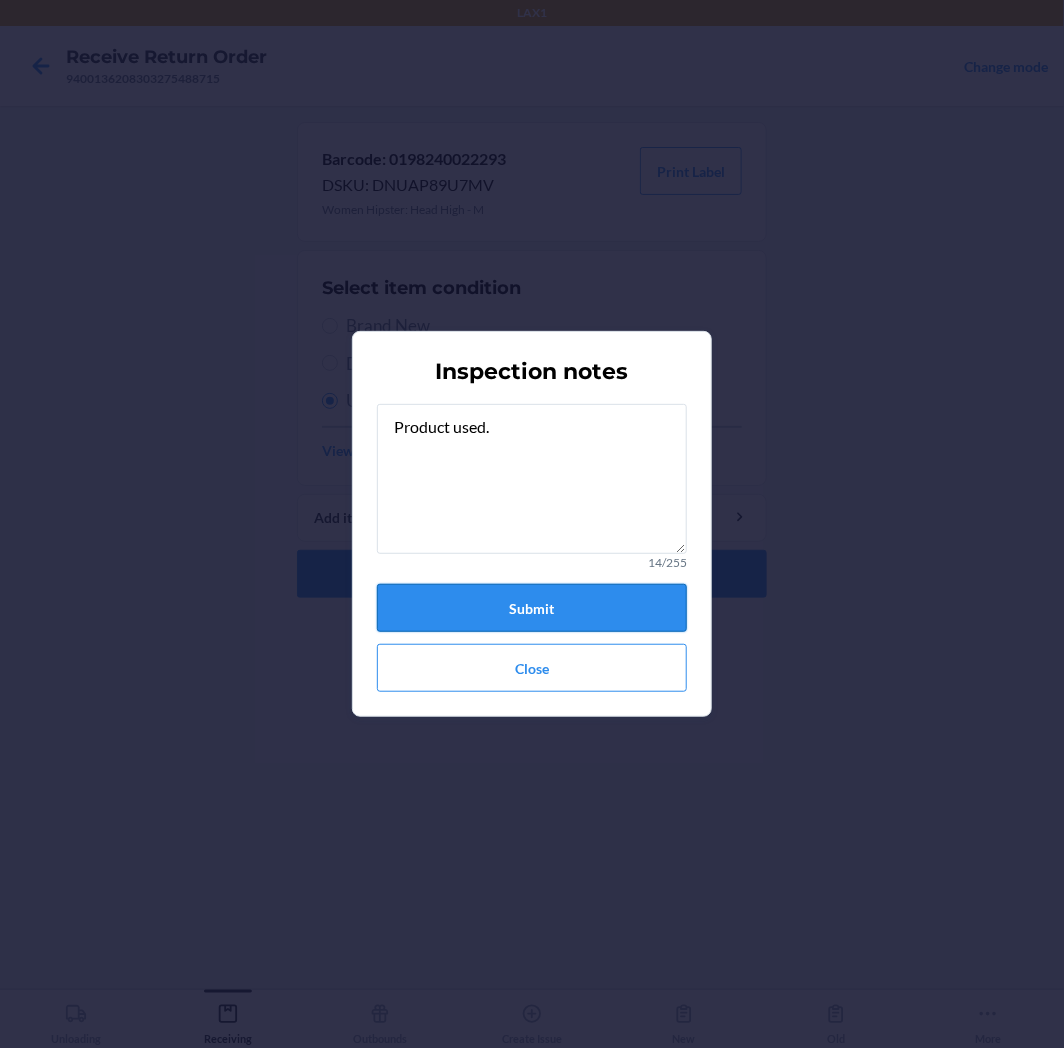 click on "Submit" at bounding box center (532, 608) 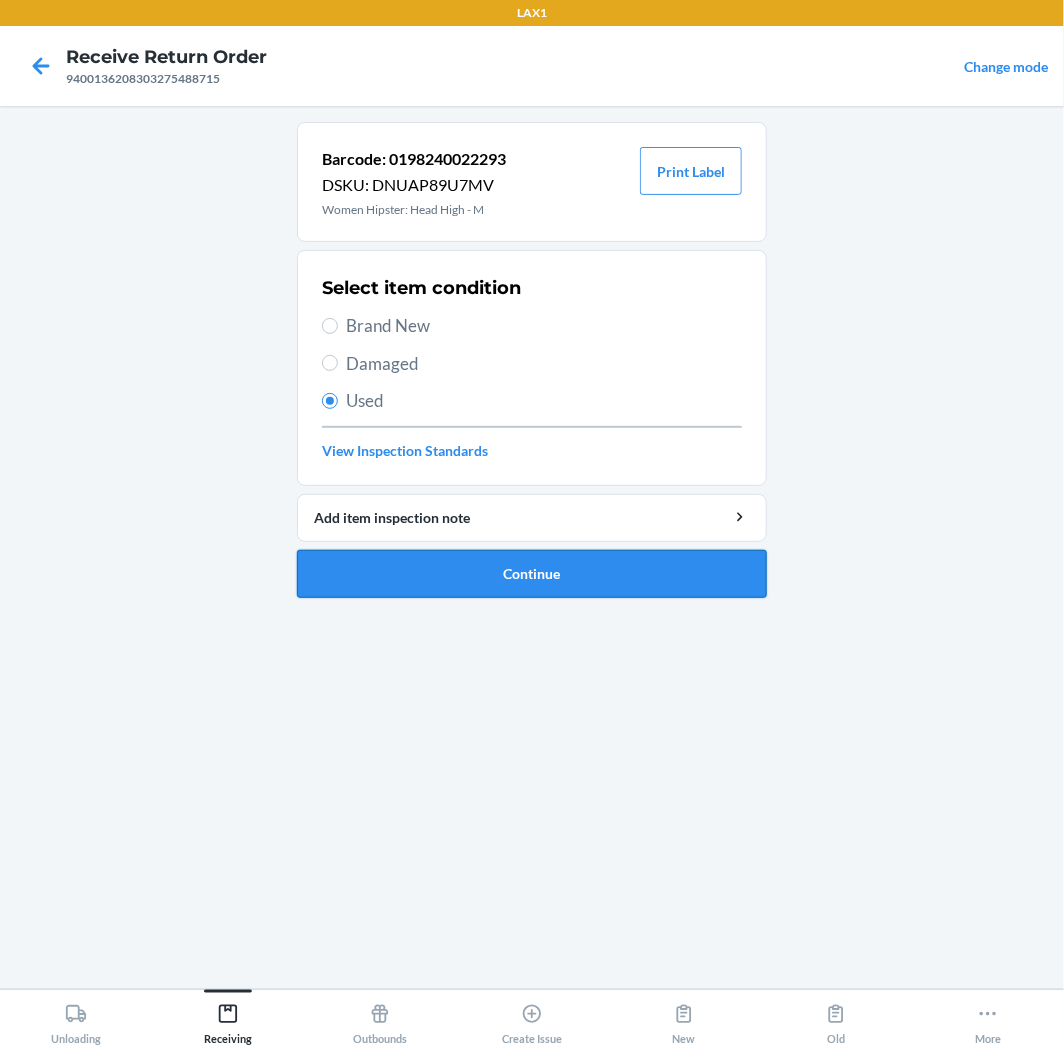 click on "Continue" at bounding box center [532, 574] 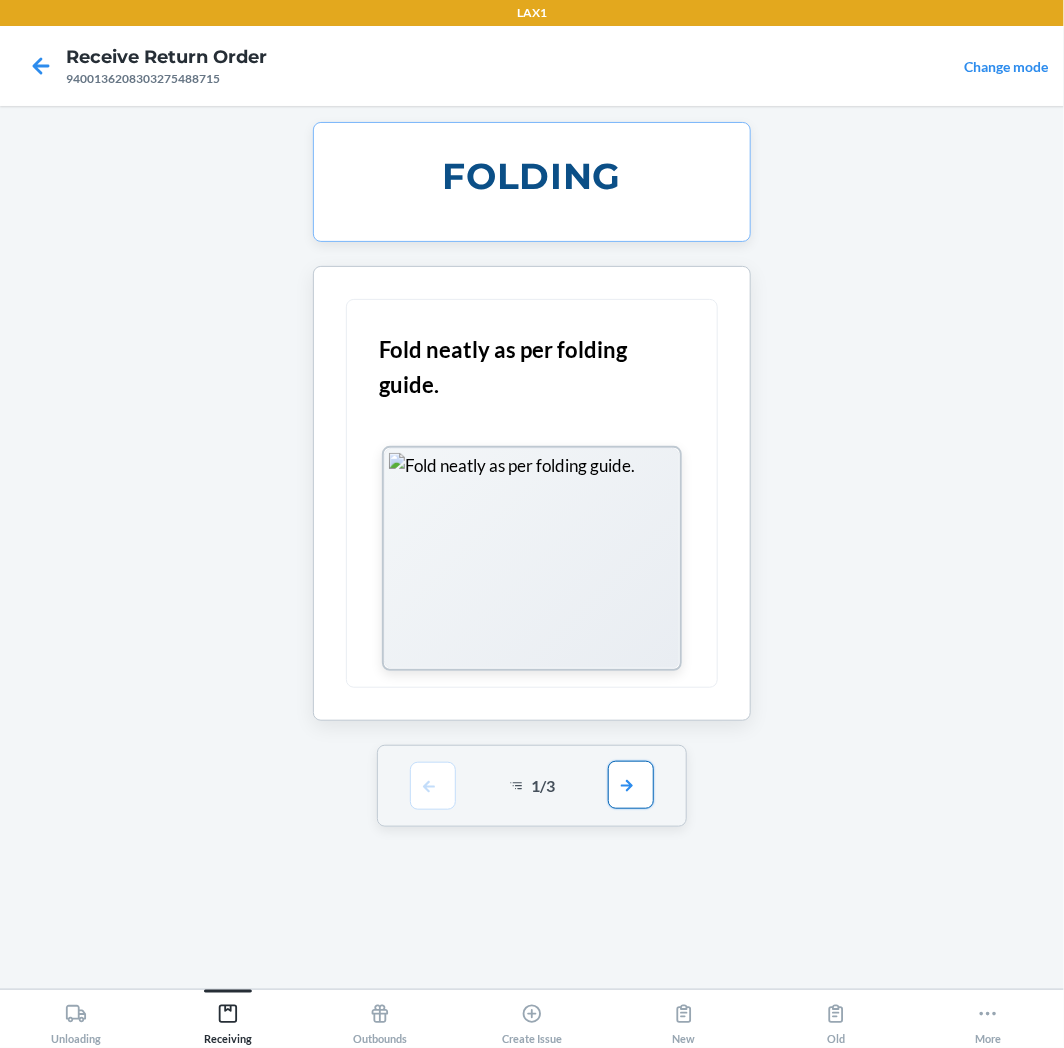 click at bounding box center (631, 785) 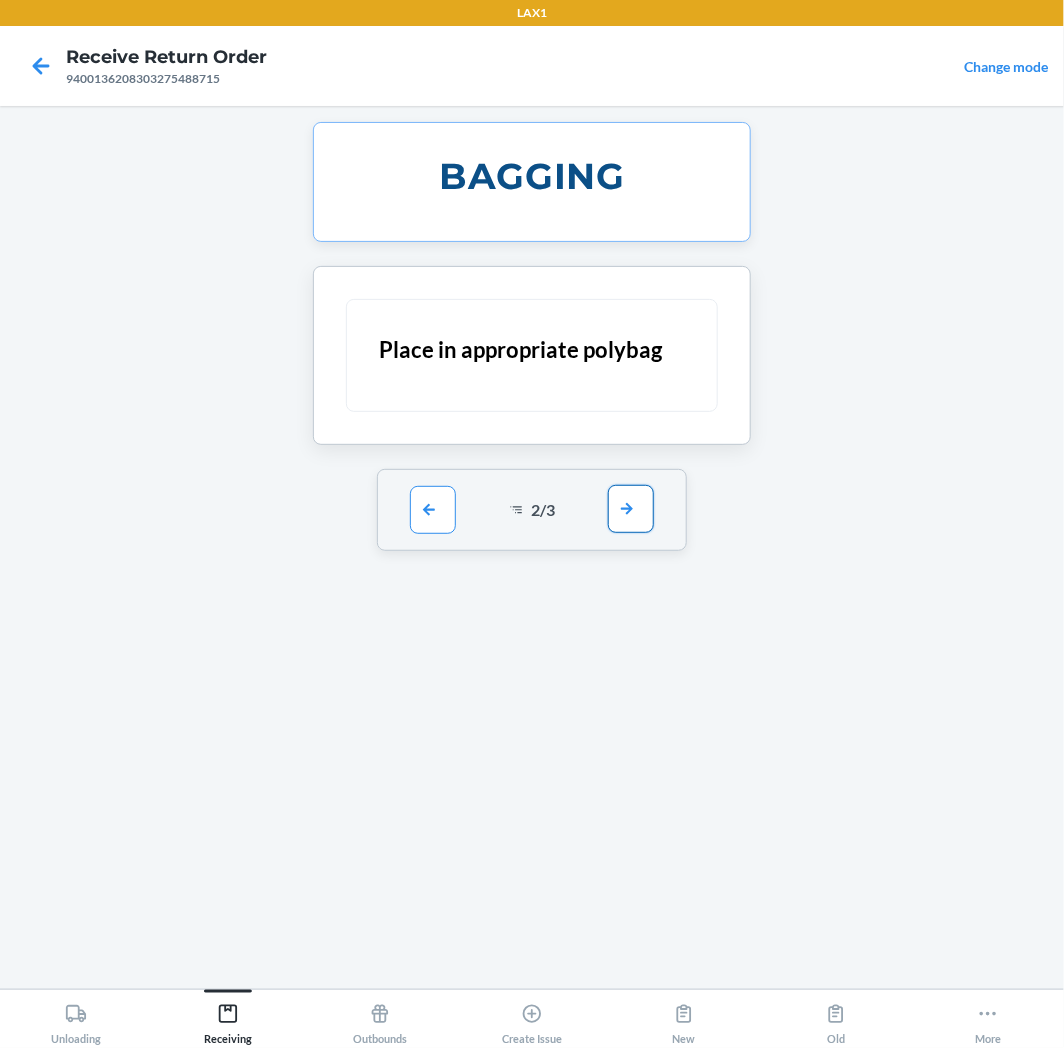click at bounding box center [631, 509] 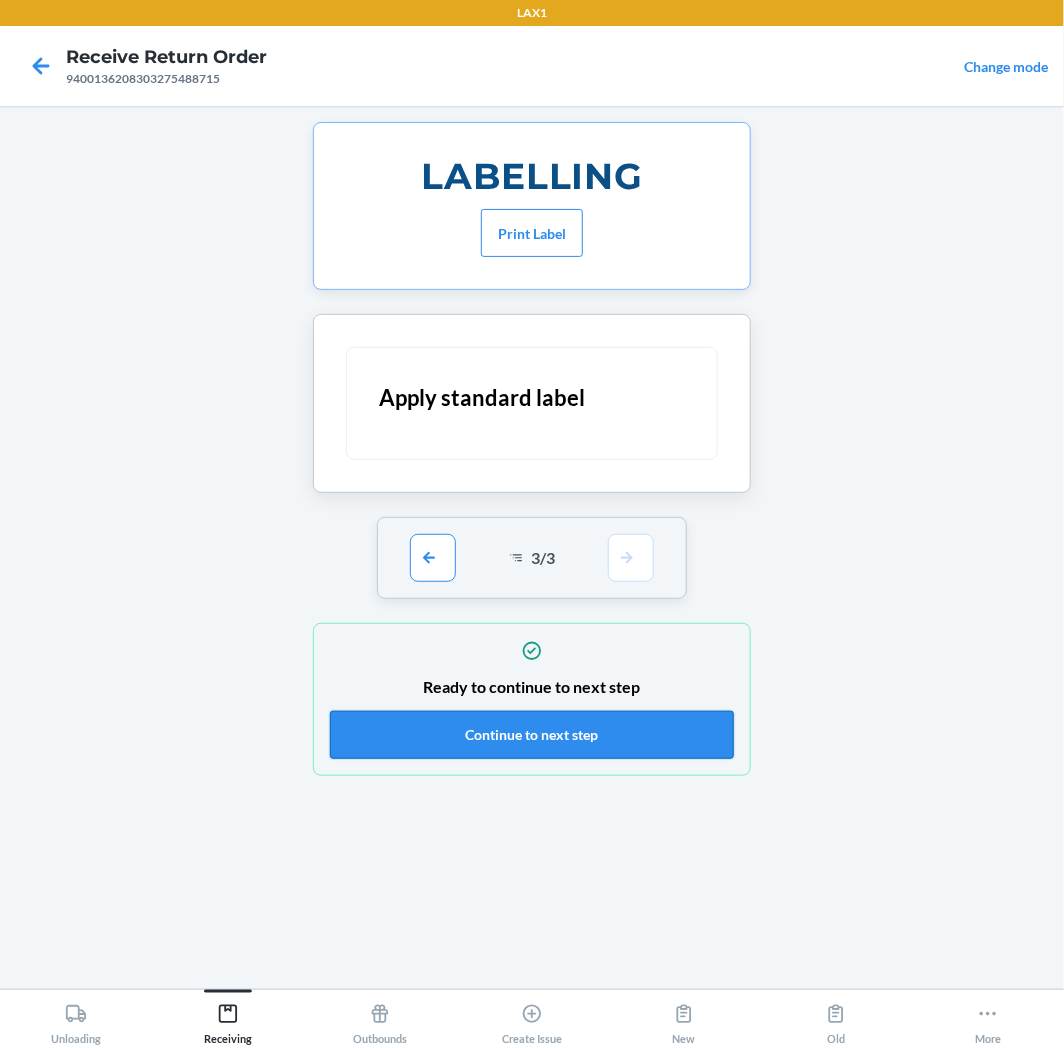 click on "Continue to next step" at bounding box center [532, 735] 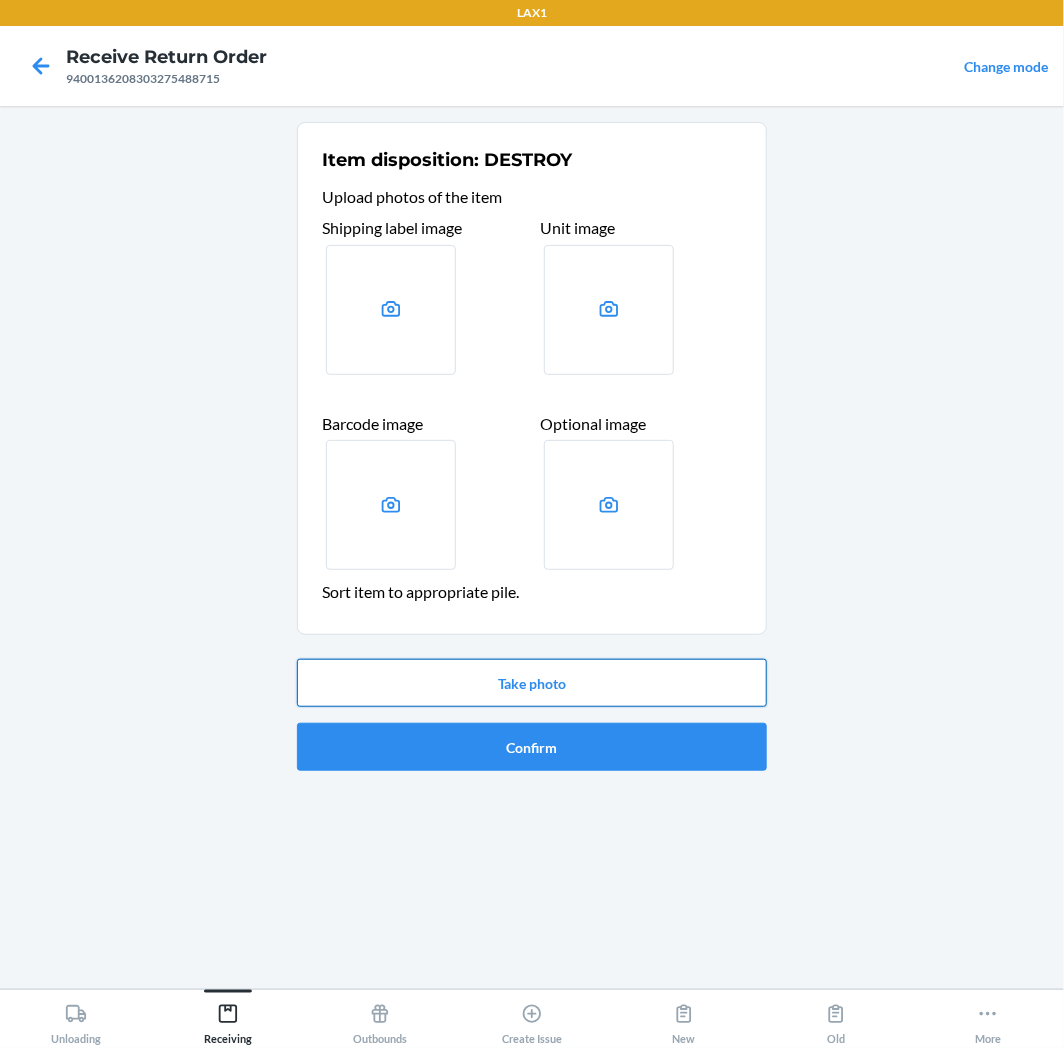 click on "Take photo" at bounding box center (532, 683) 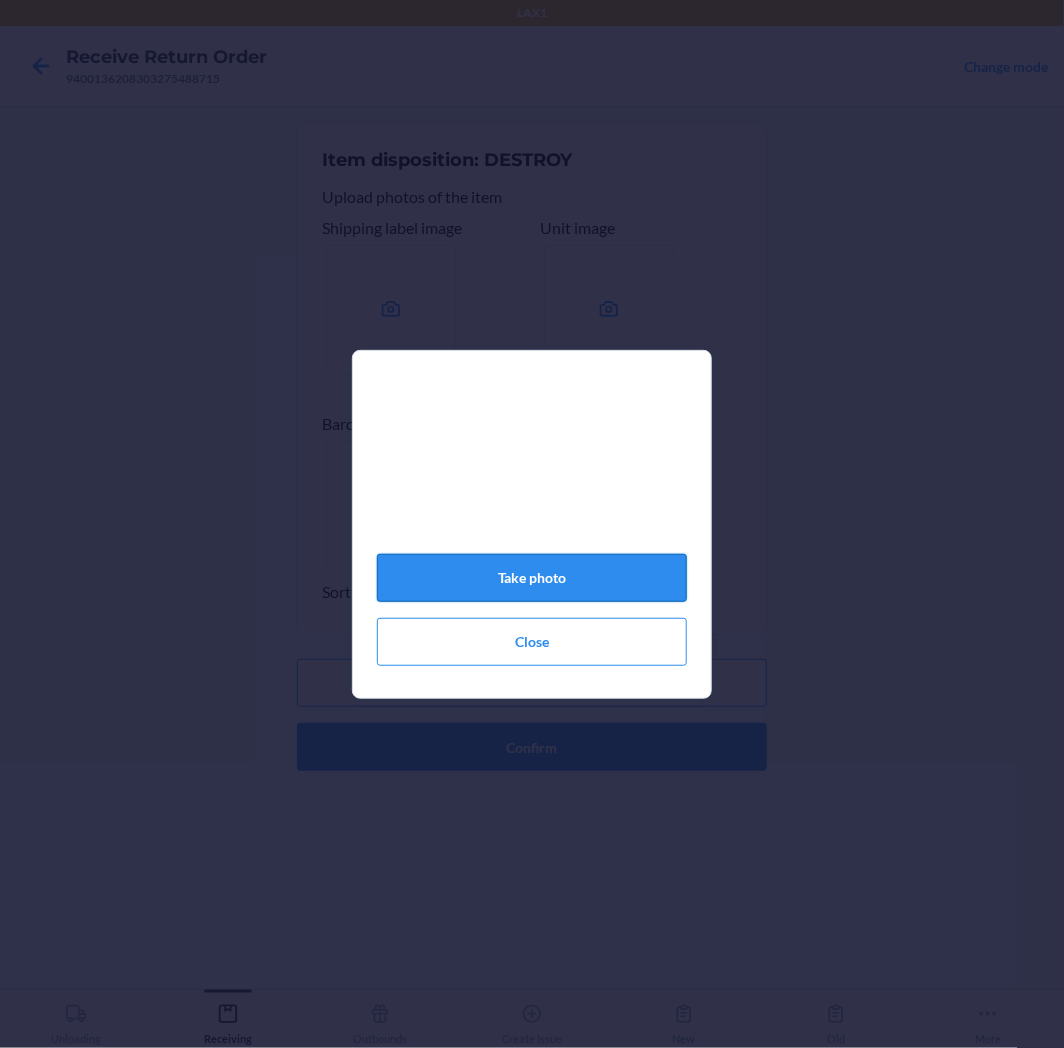 click on "Take photo" 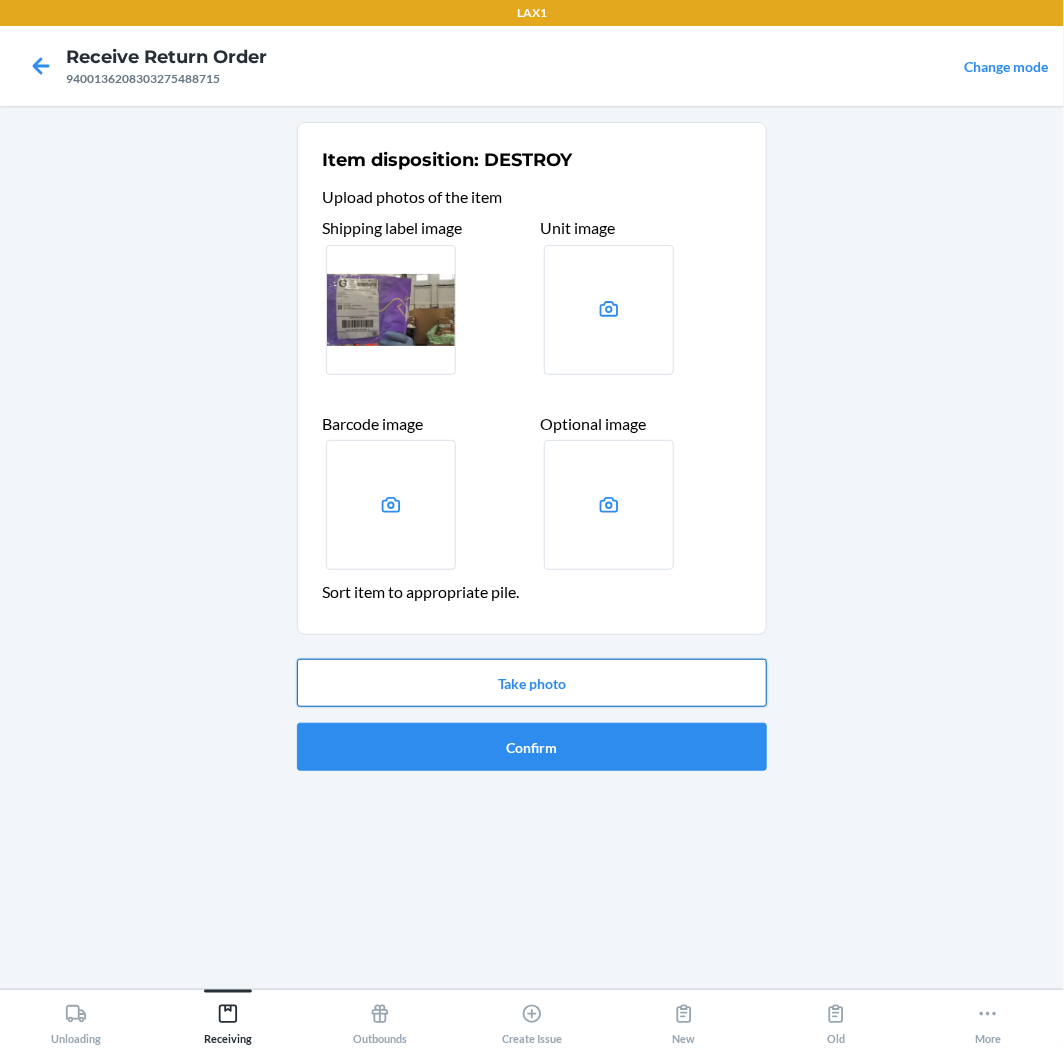 click on "Take photo" at bounding box center [532, 683] 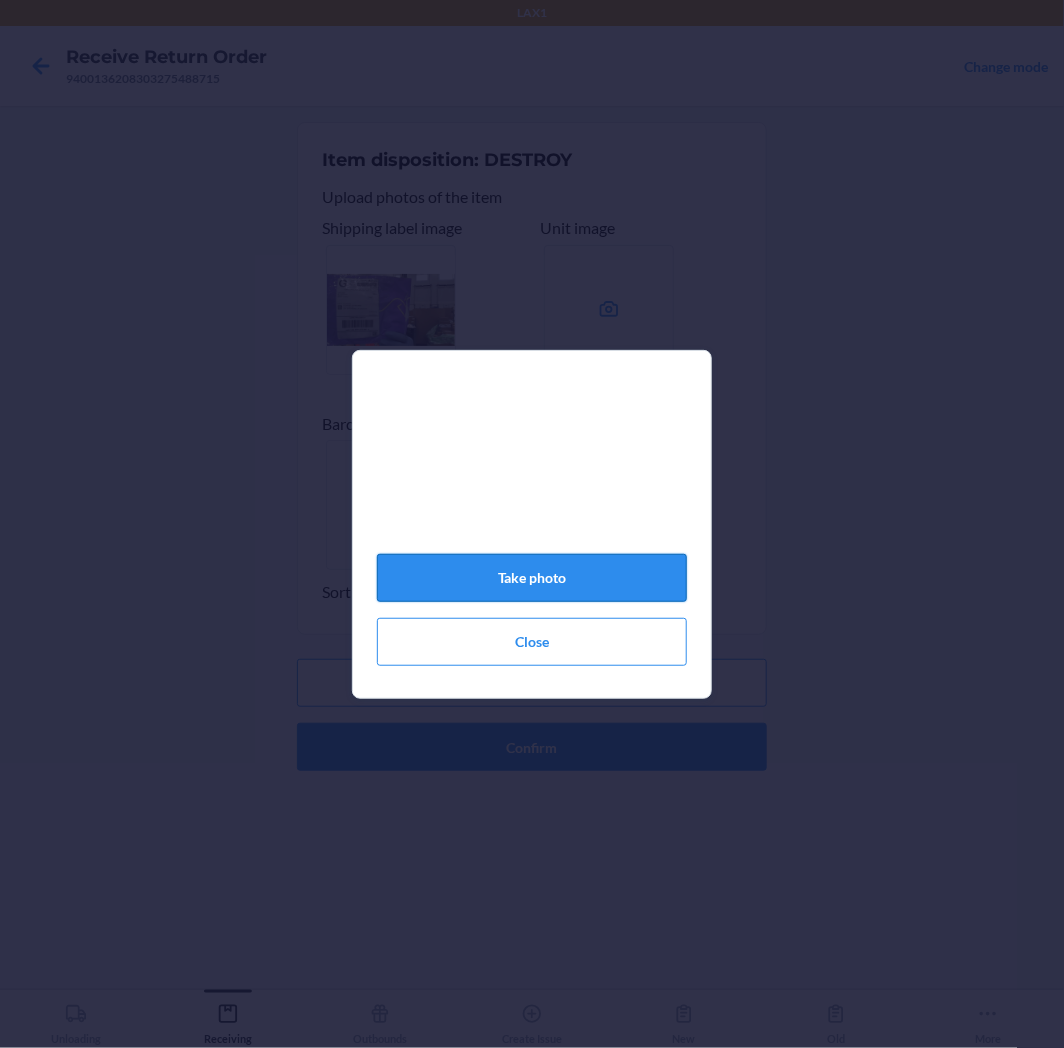 click on "Take photo" 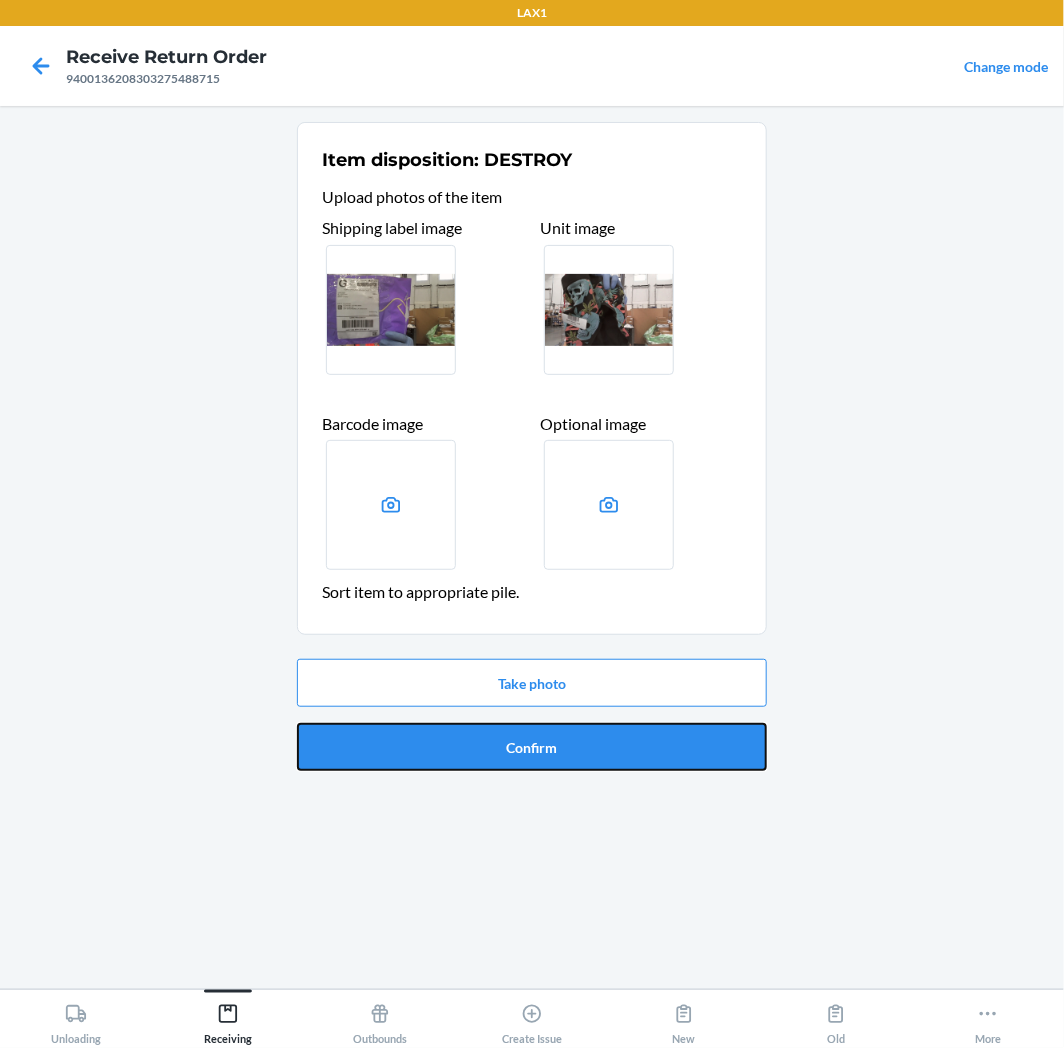 click on "Take photo Confirm" at bounding box center [532, 715] 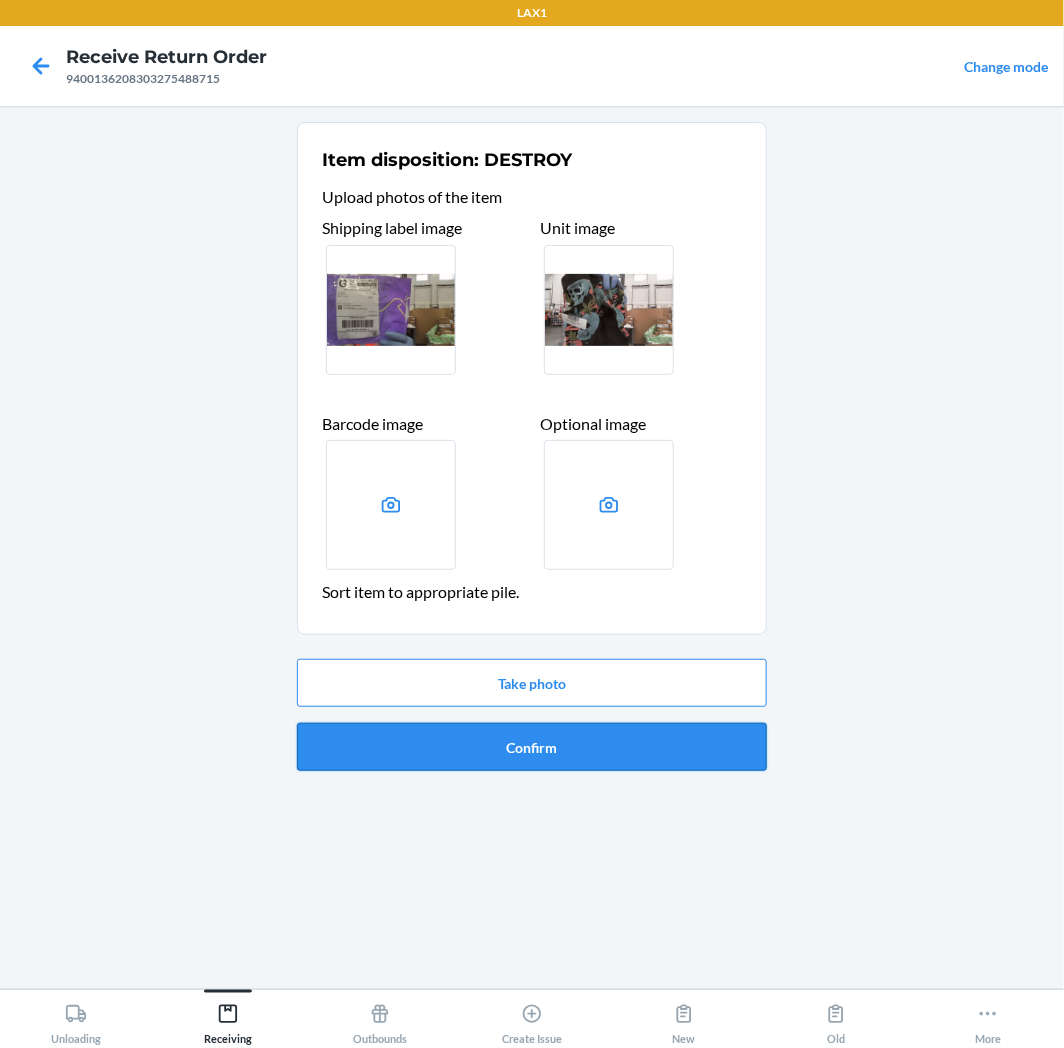click on "Confirm" at bounding box center [532, 747] 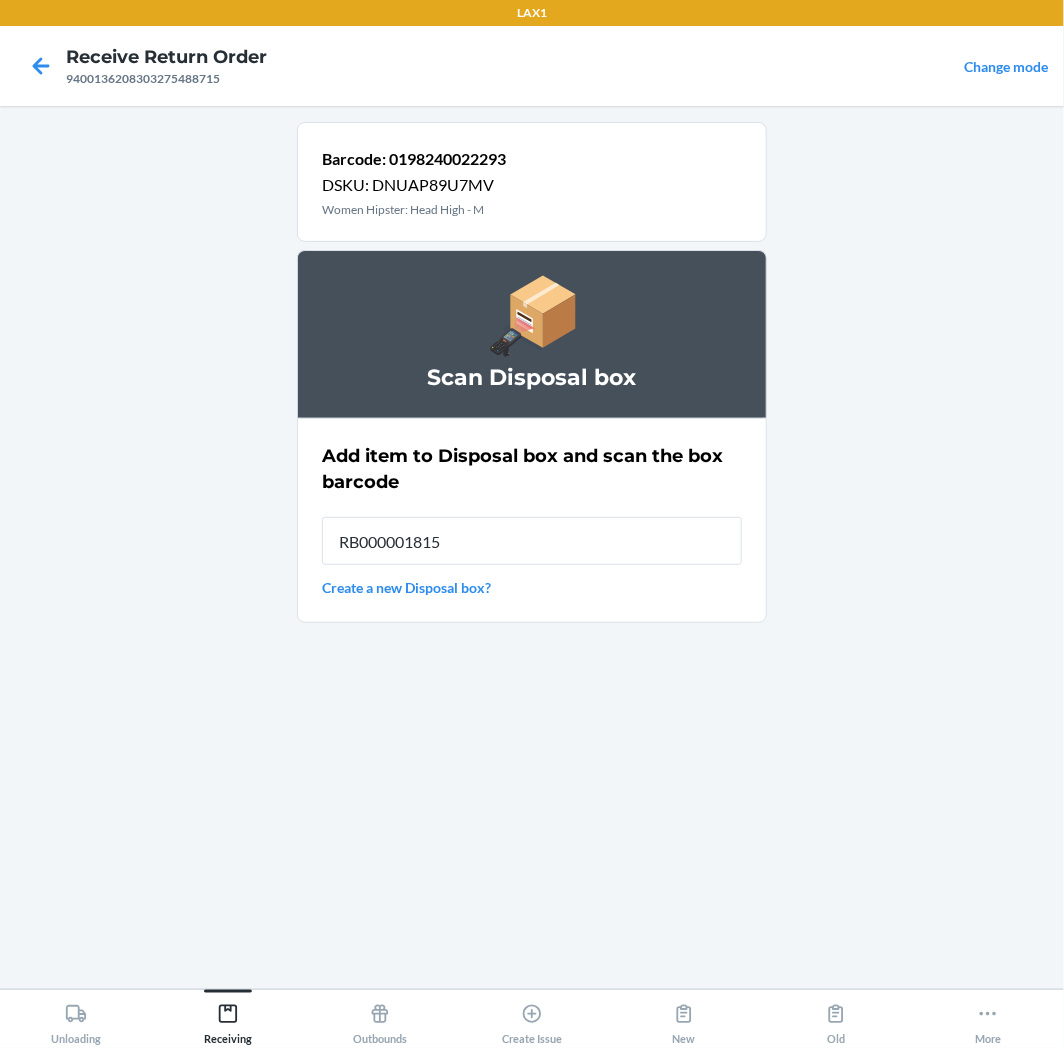 type on "RB000001815" 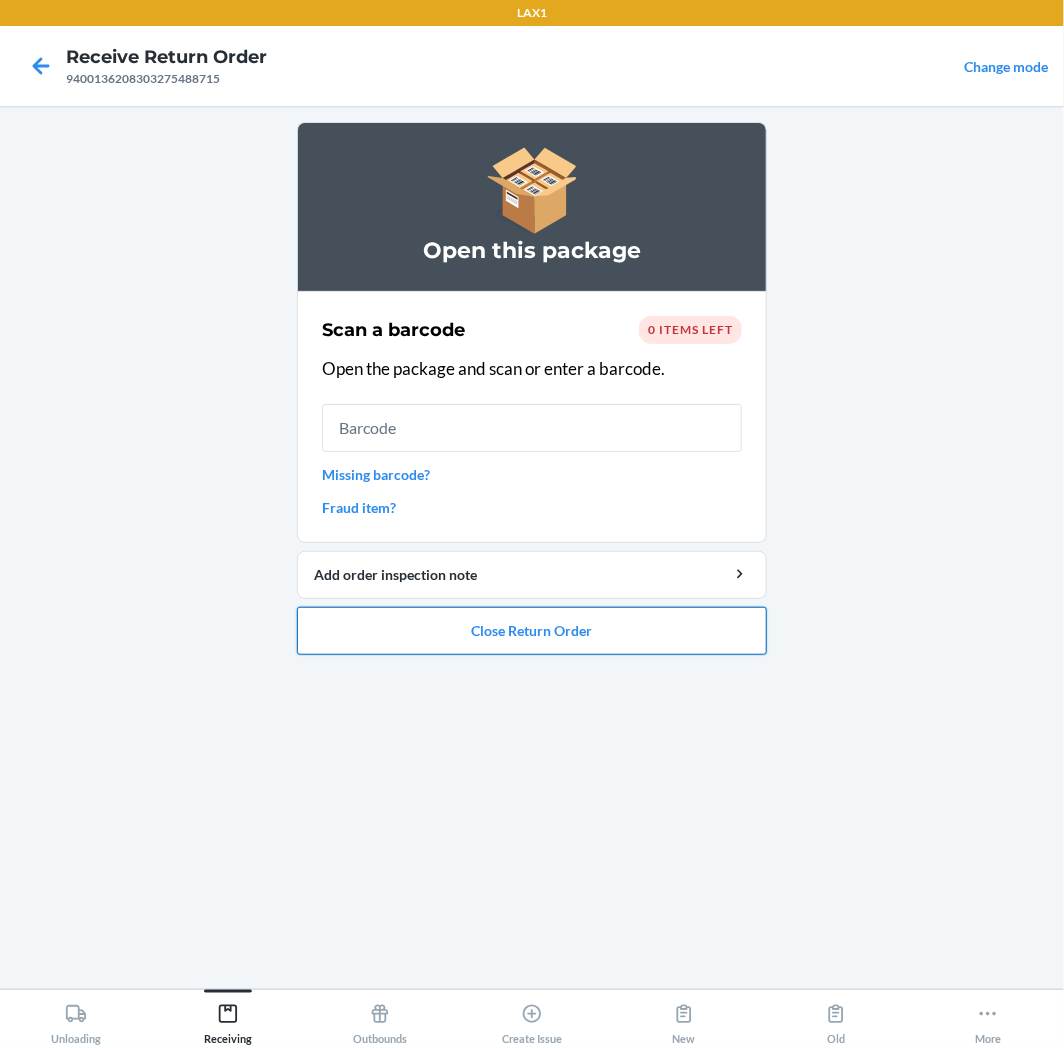 click on "Close Return Order" at bounding box center (532, 631) 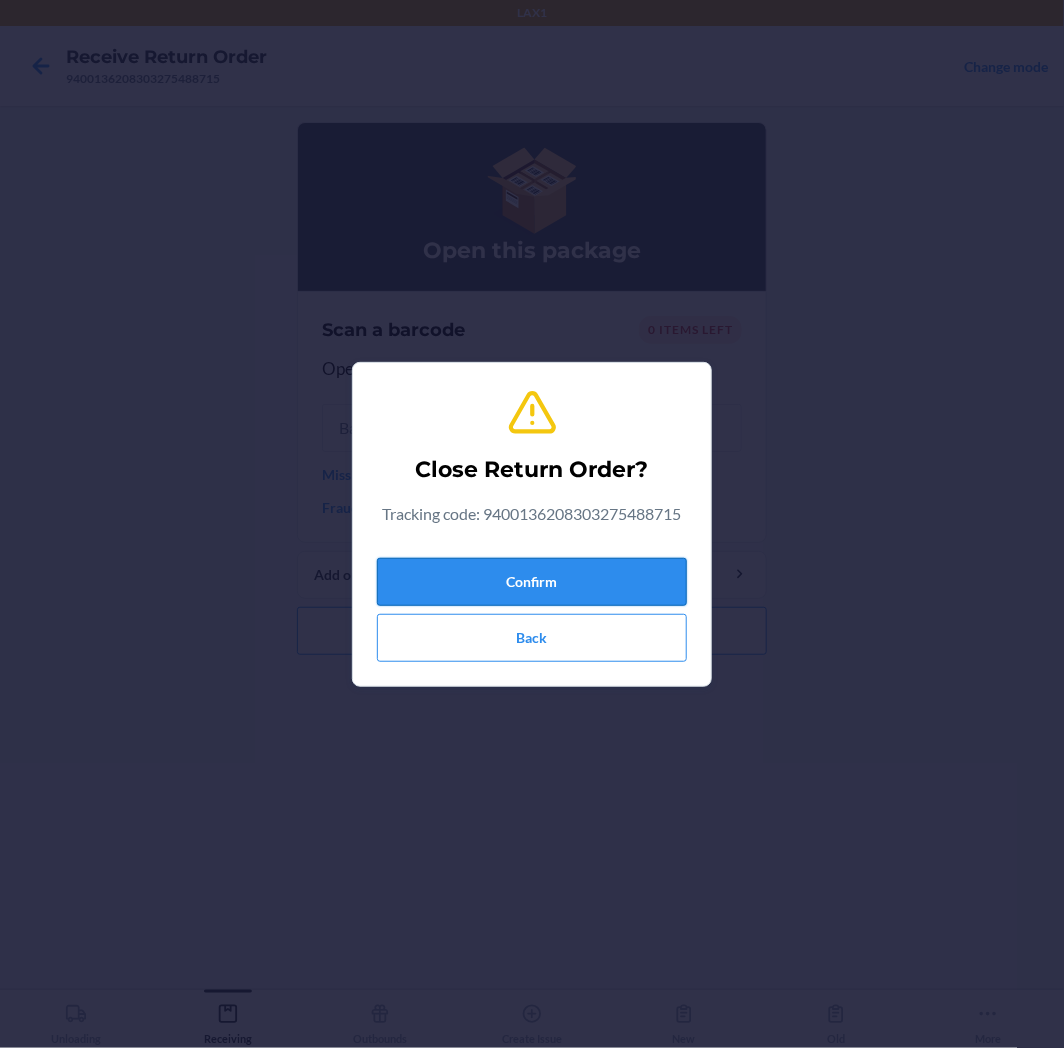click on "Confirm" at bounding box center [532, 582] 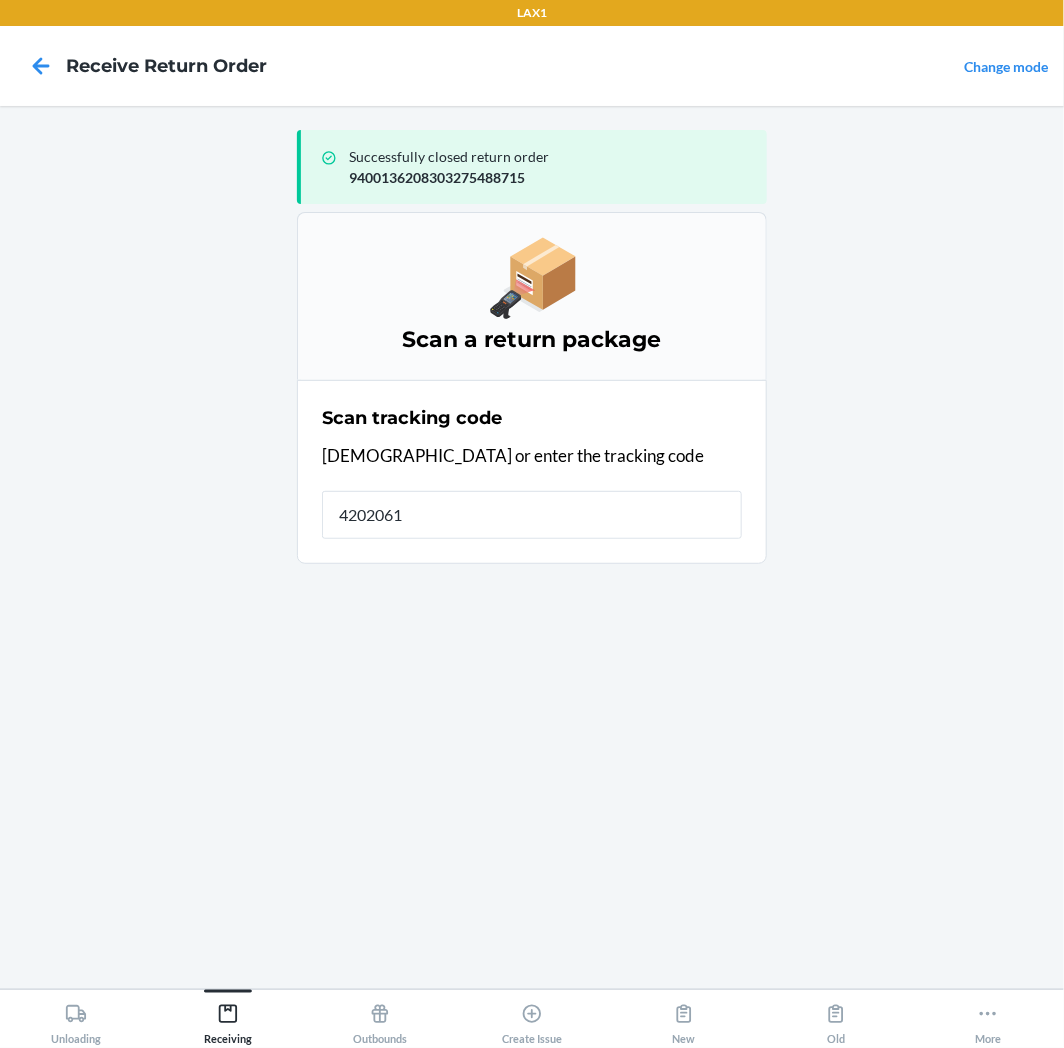 type on "42020619" 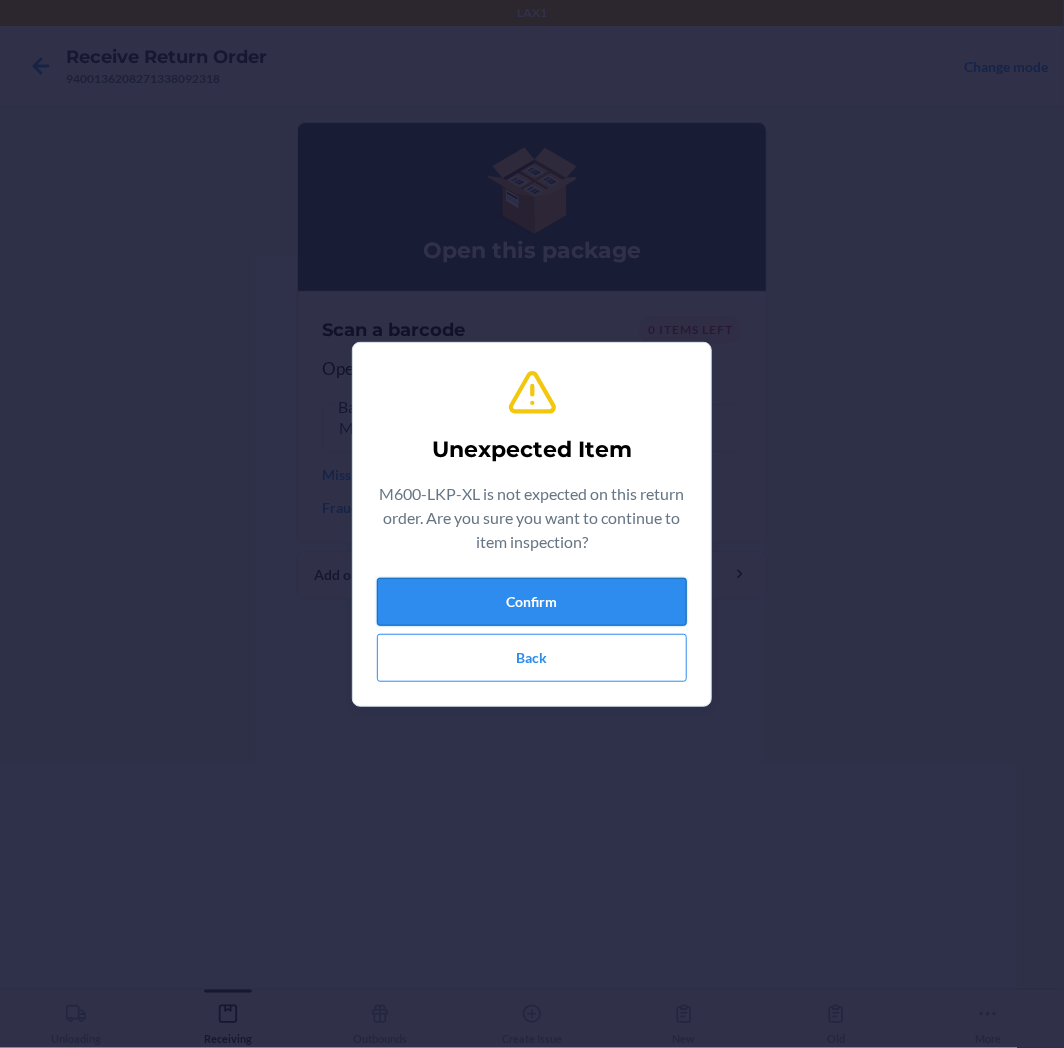 click on "Confirm" at bounding box center (532, 602) 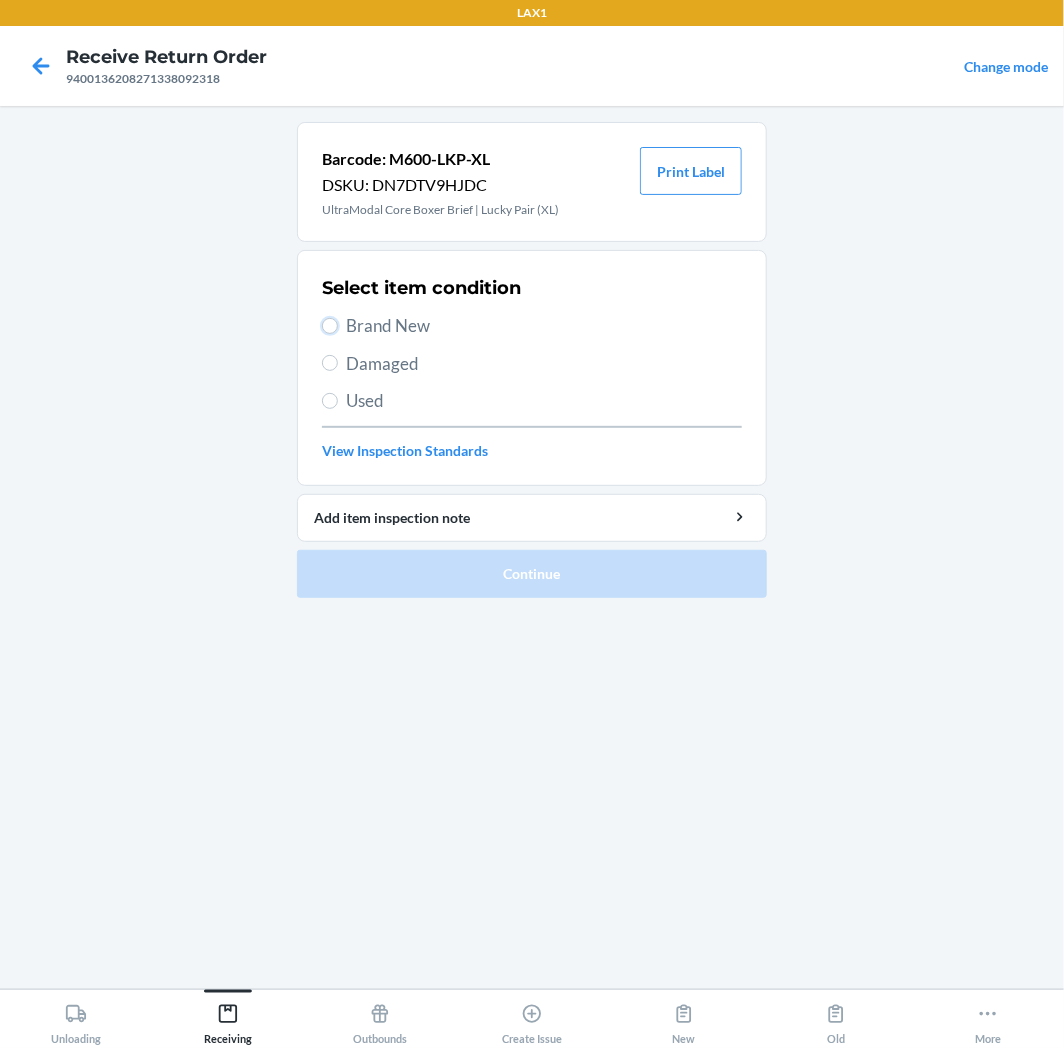 drag, startPoint x: 322, startPoint y: 324, endPoint x: 332, endPoint y: 344, distance: 22.36068 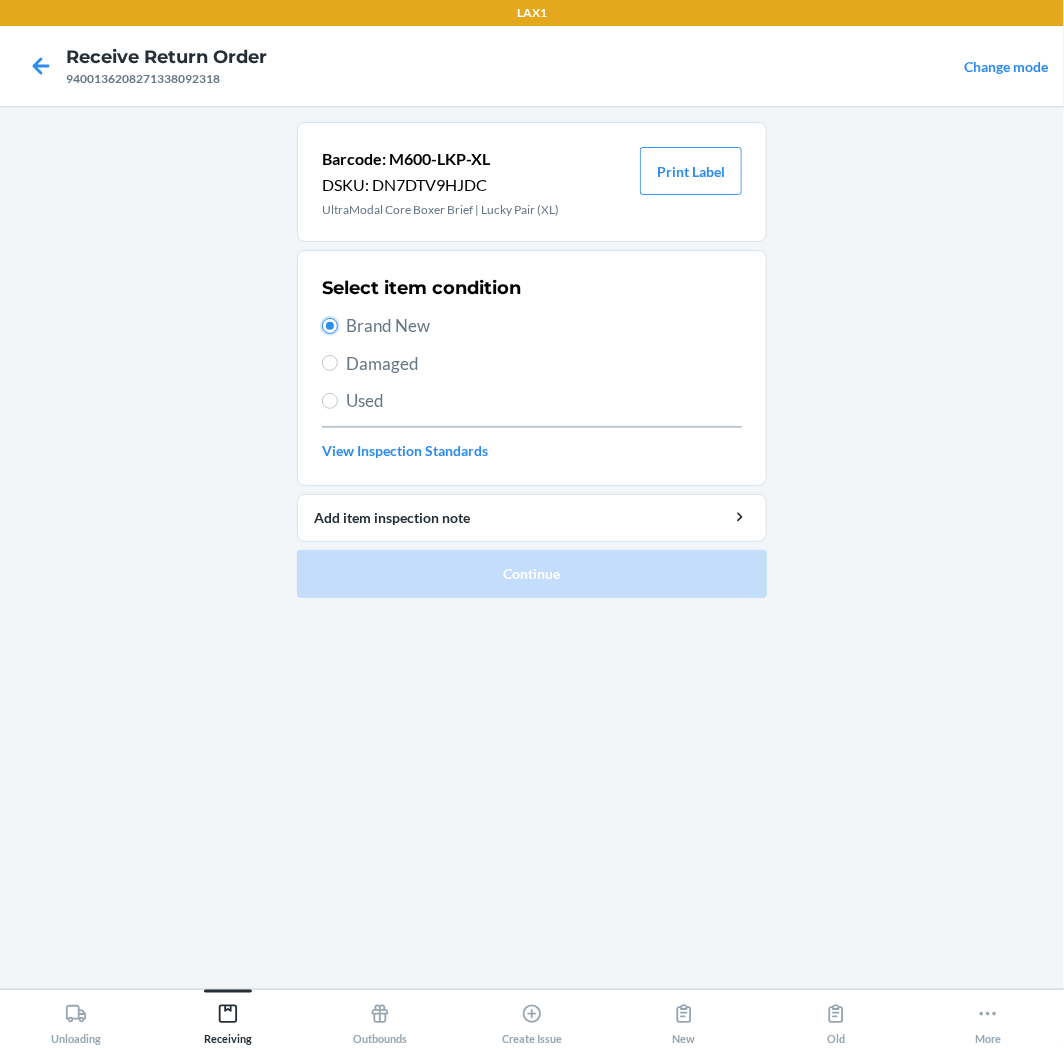 radio on "true" 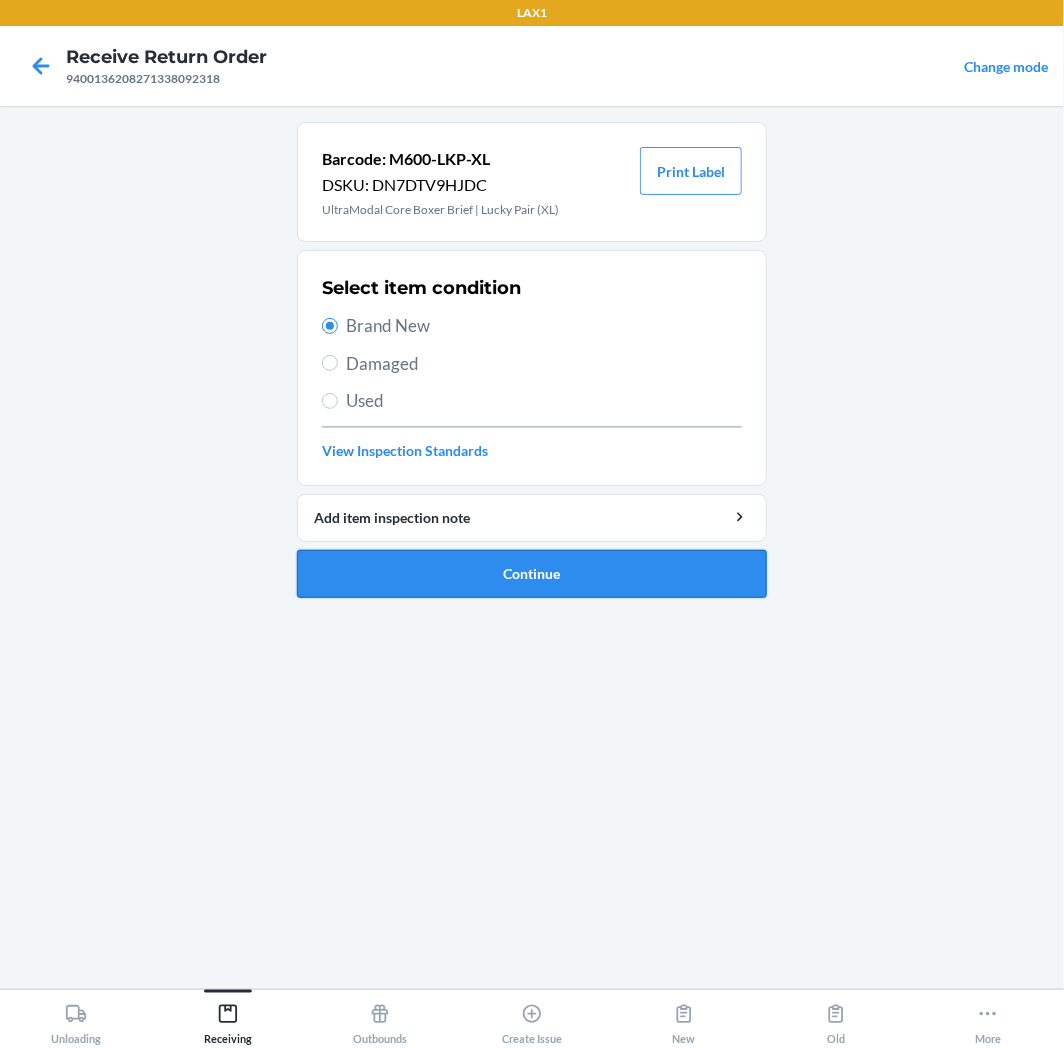 click on "Continue" at bounding box center (532, 574) 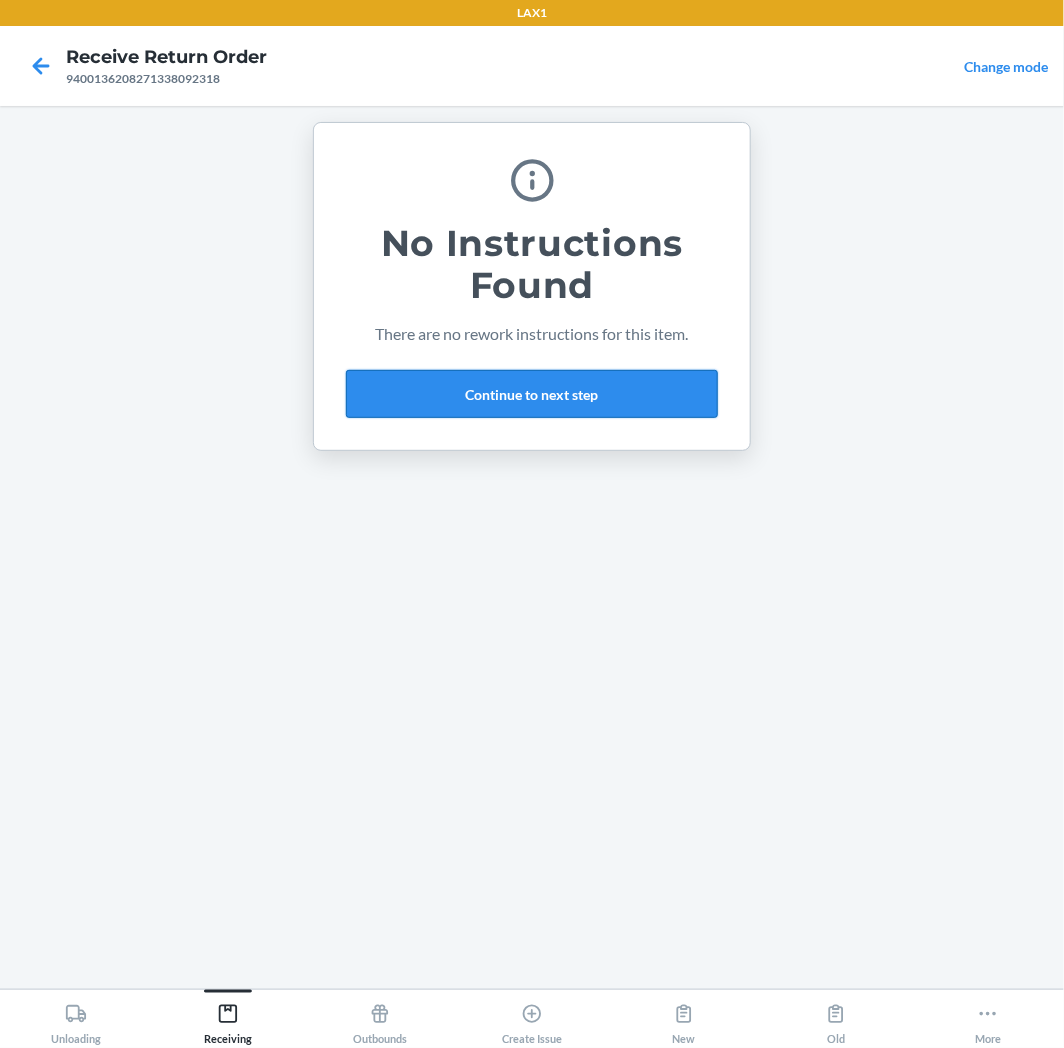 click on "Continue to next step" at bounding box center (532, 394) 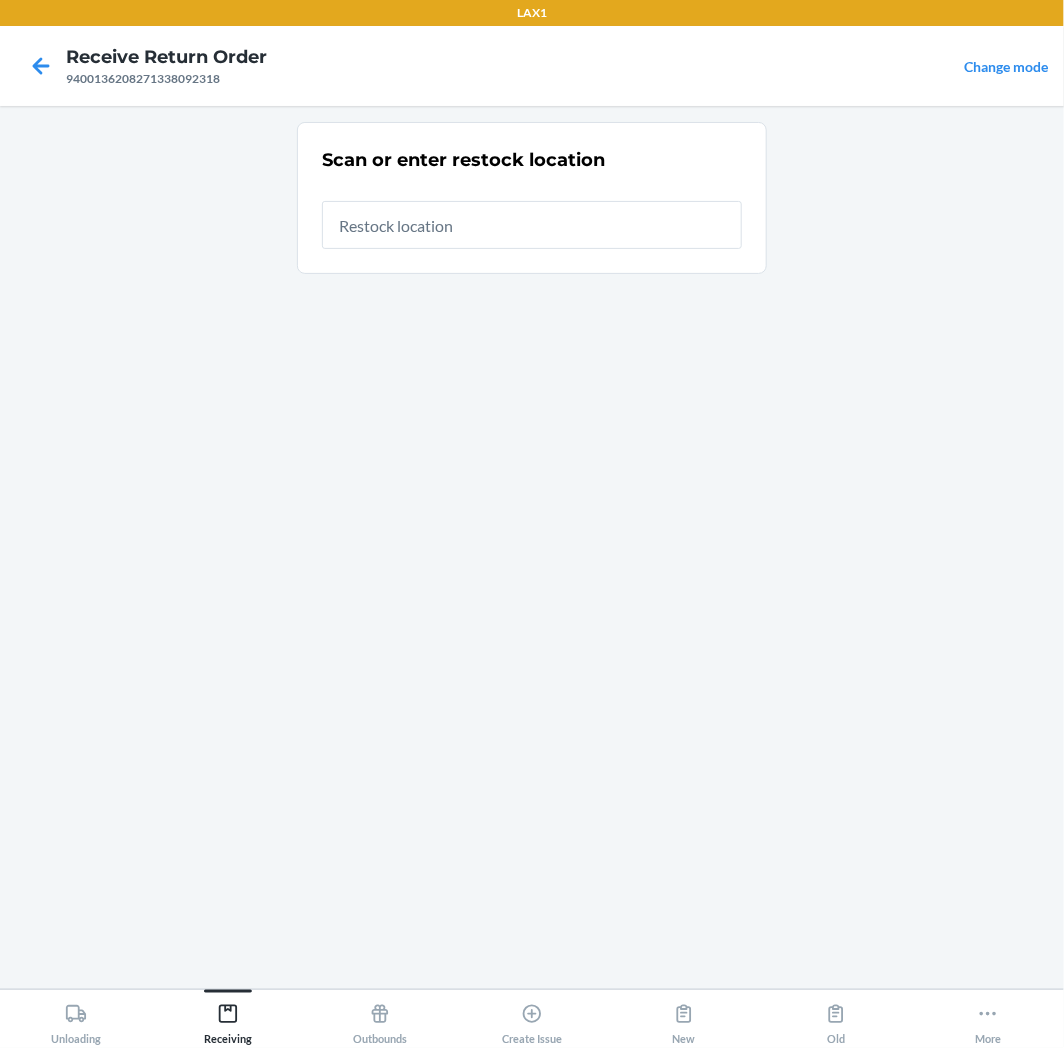 click at bounding box center [532, 225] 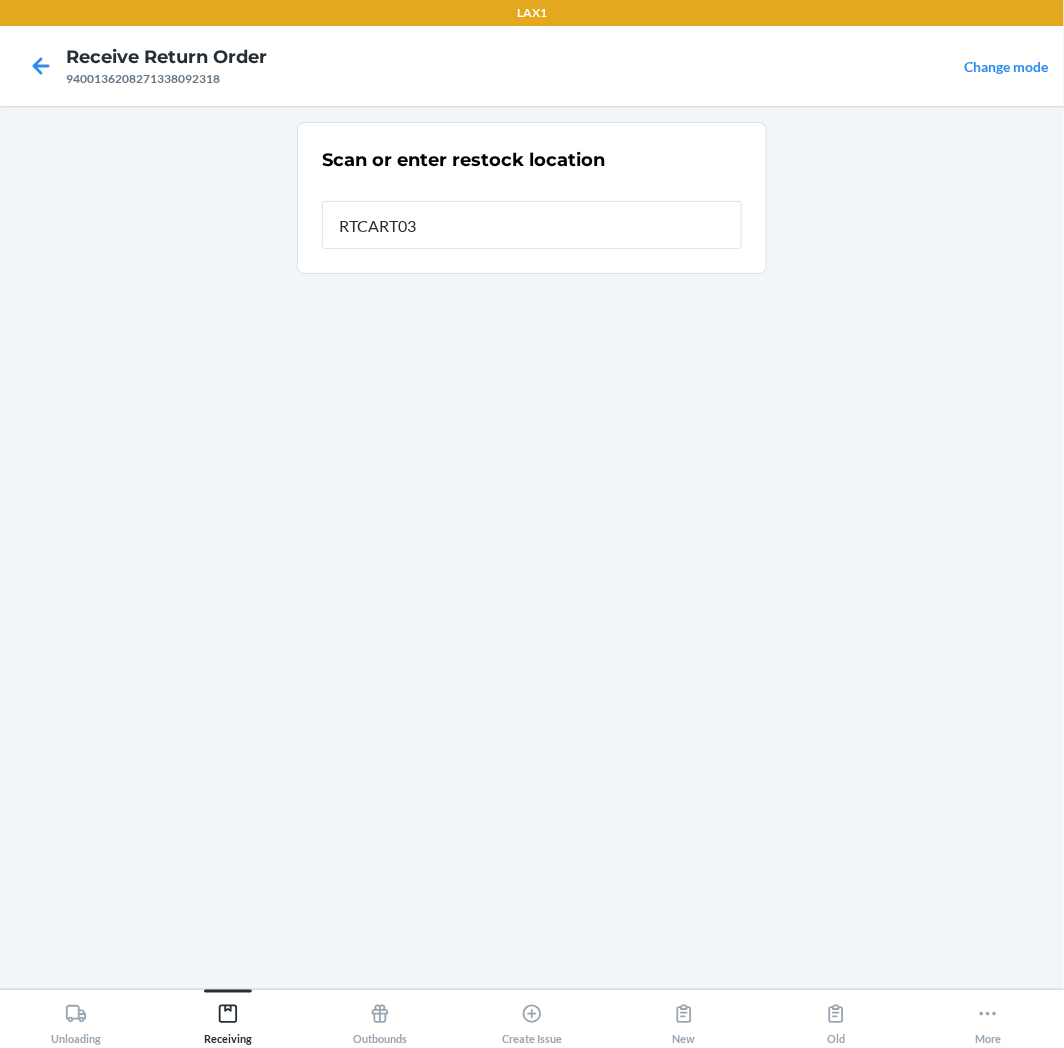 type on "RTCART035" 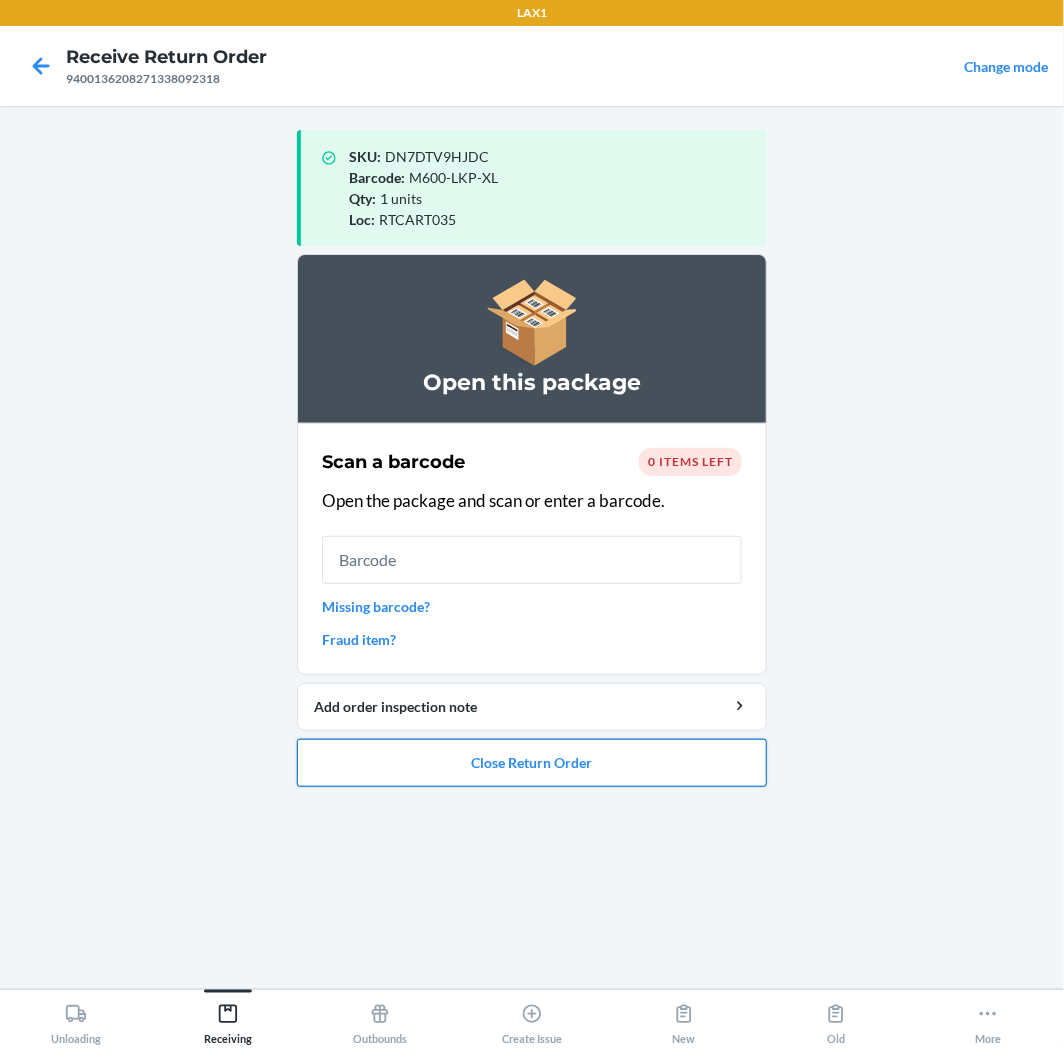 click on "Close Return Order" at bounding box center (532, 763) 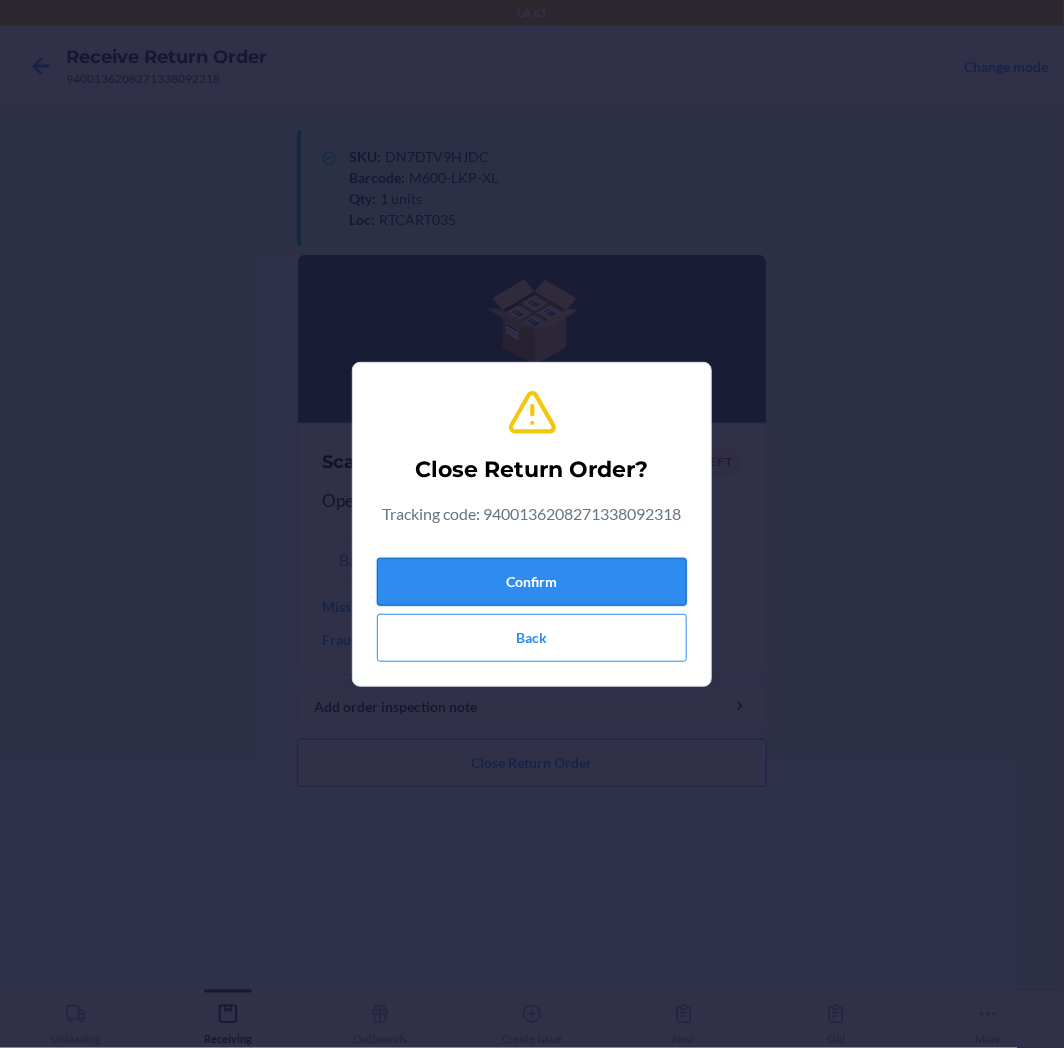 click on "Confirm" at bounding box center (532, 582) 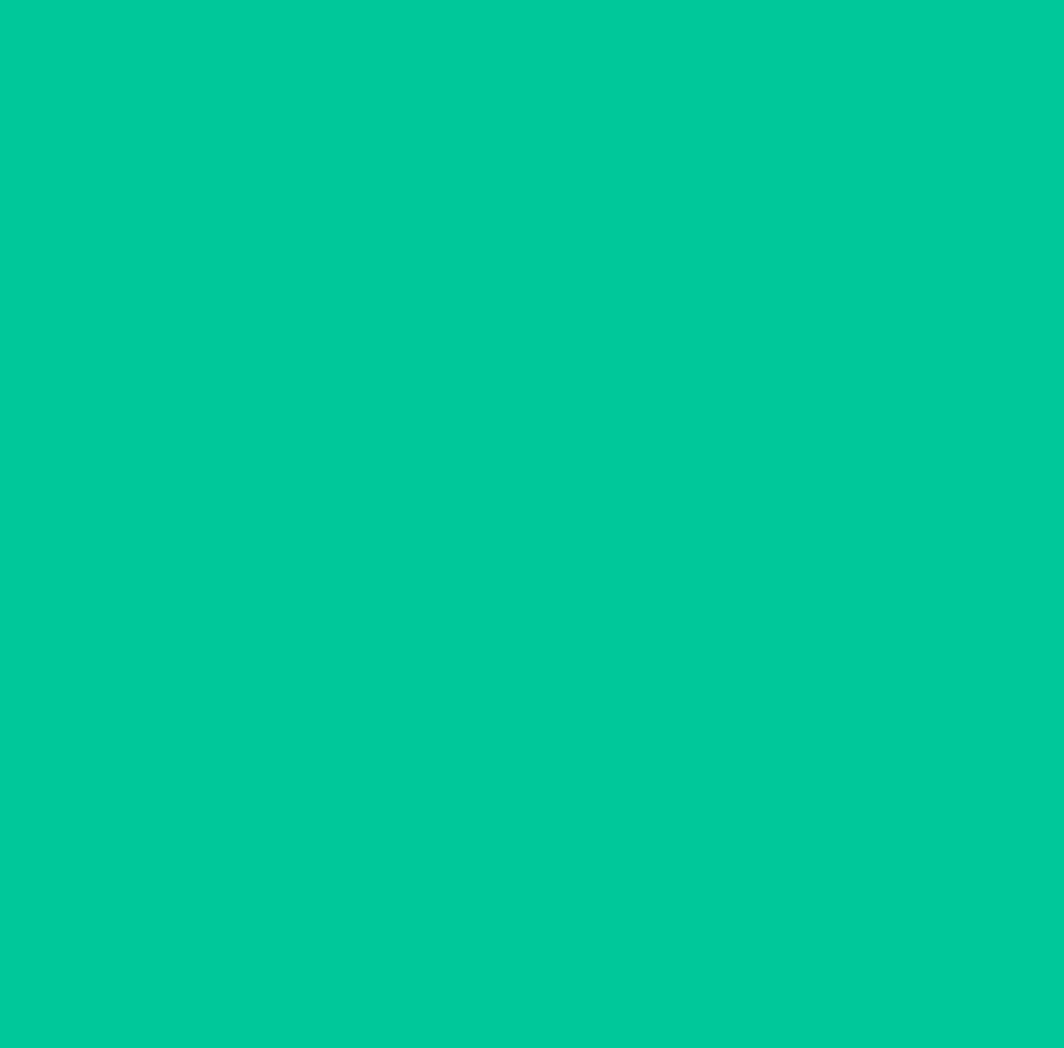 type 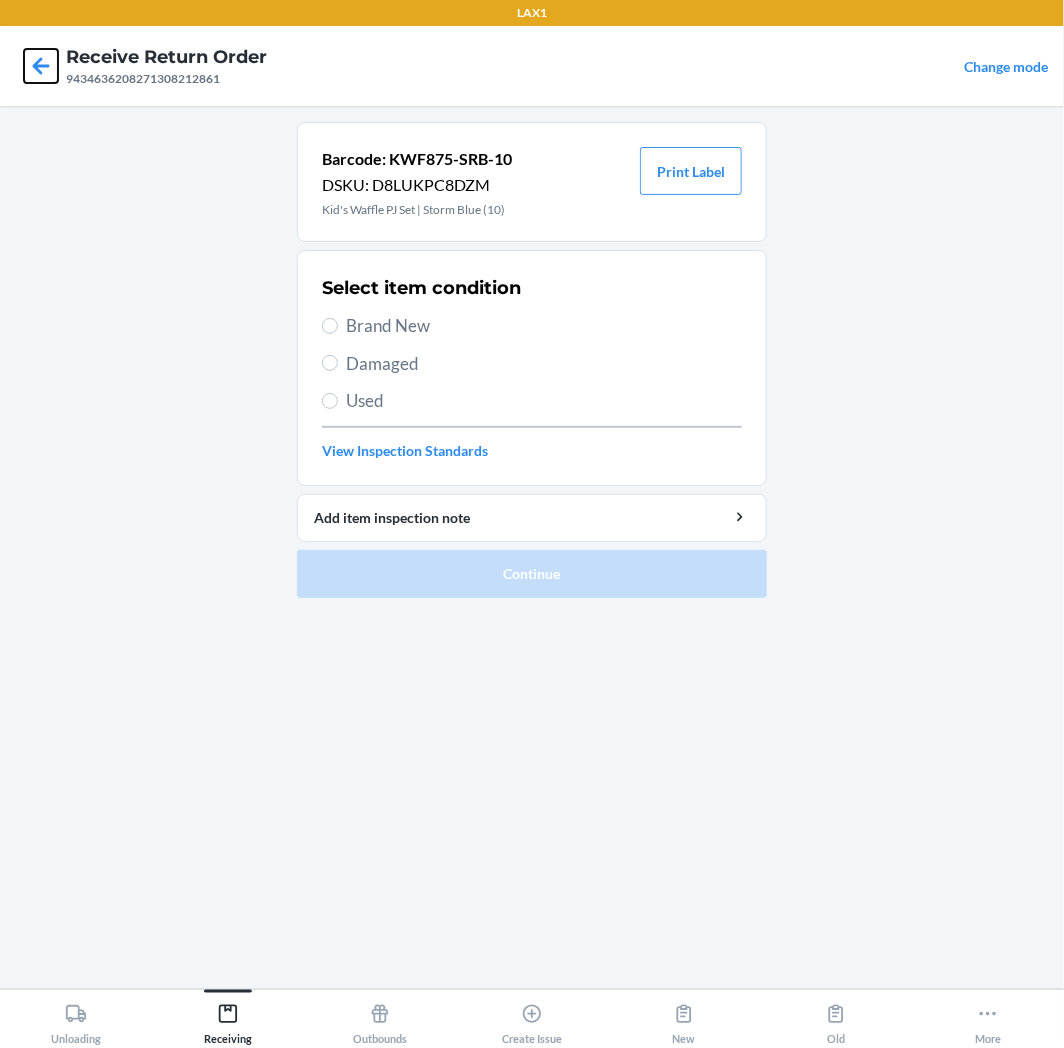 click 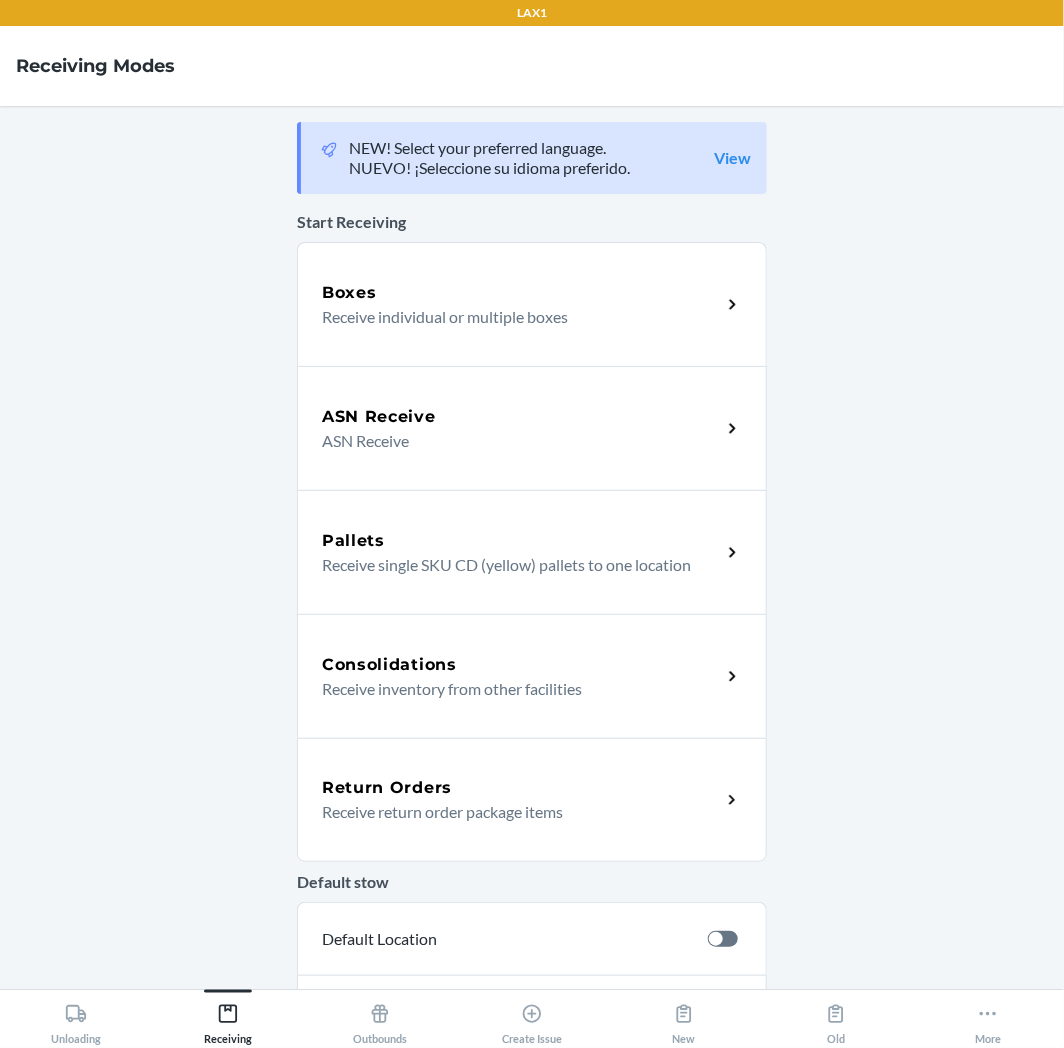 click on "Receive return order package items" at bounding box center (513, 812) 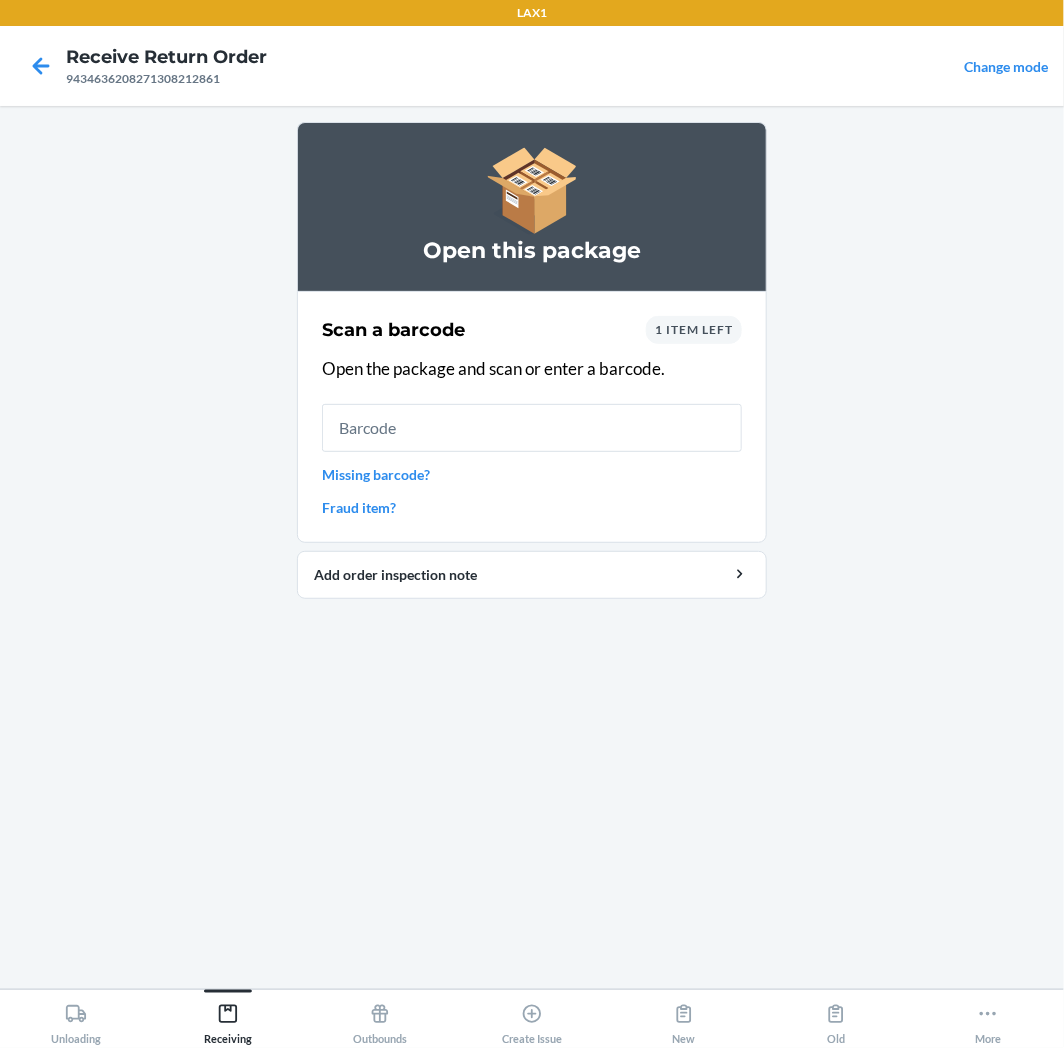 click on "1 item left" at bounding box center [694, 330] 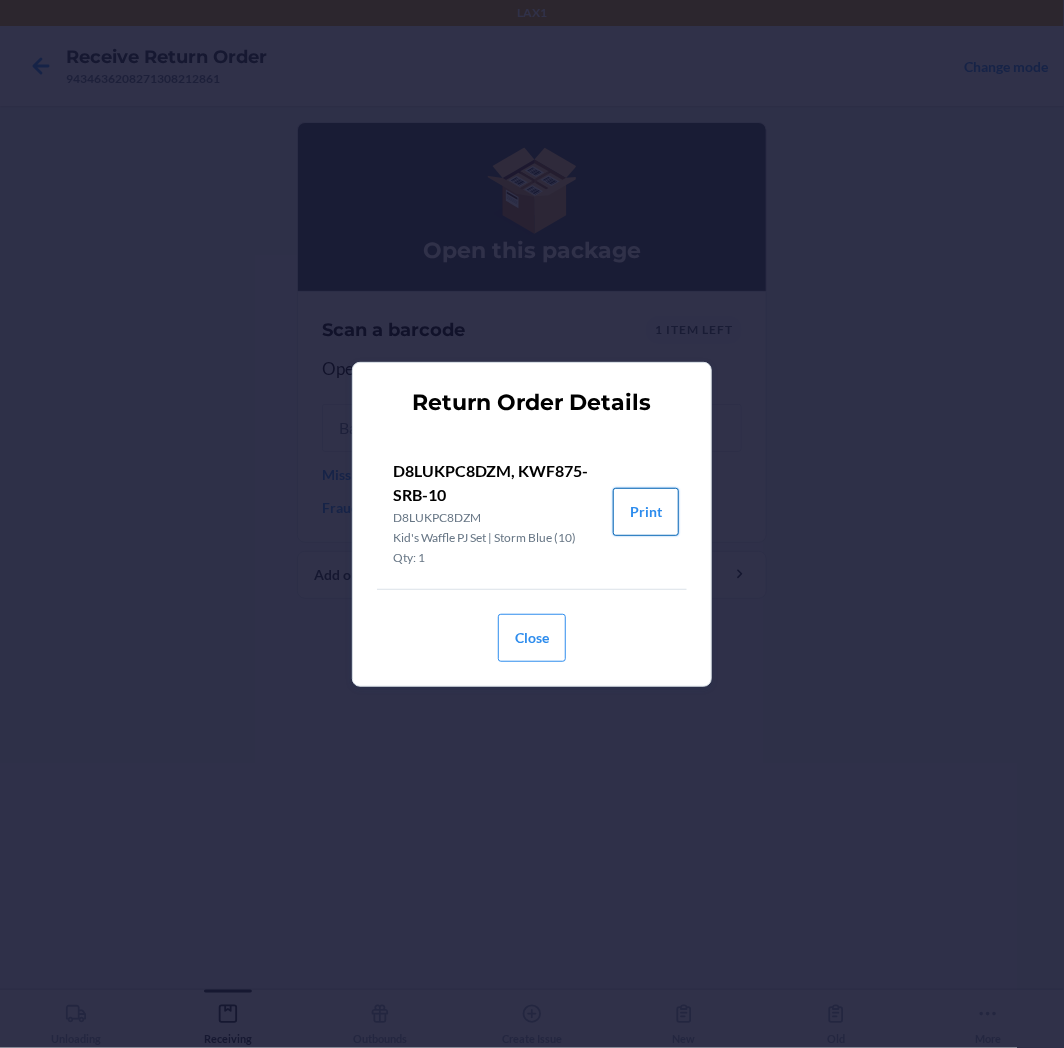 click on "Print" at bounding box center [646, 512] 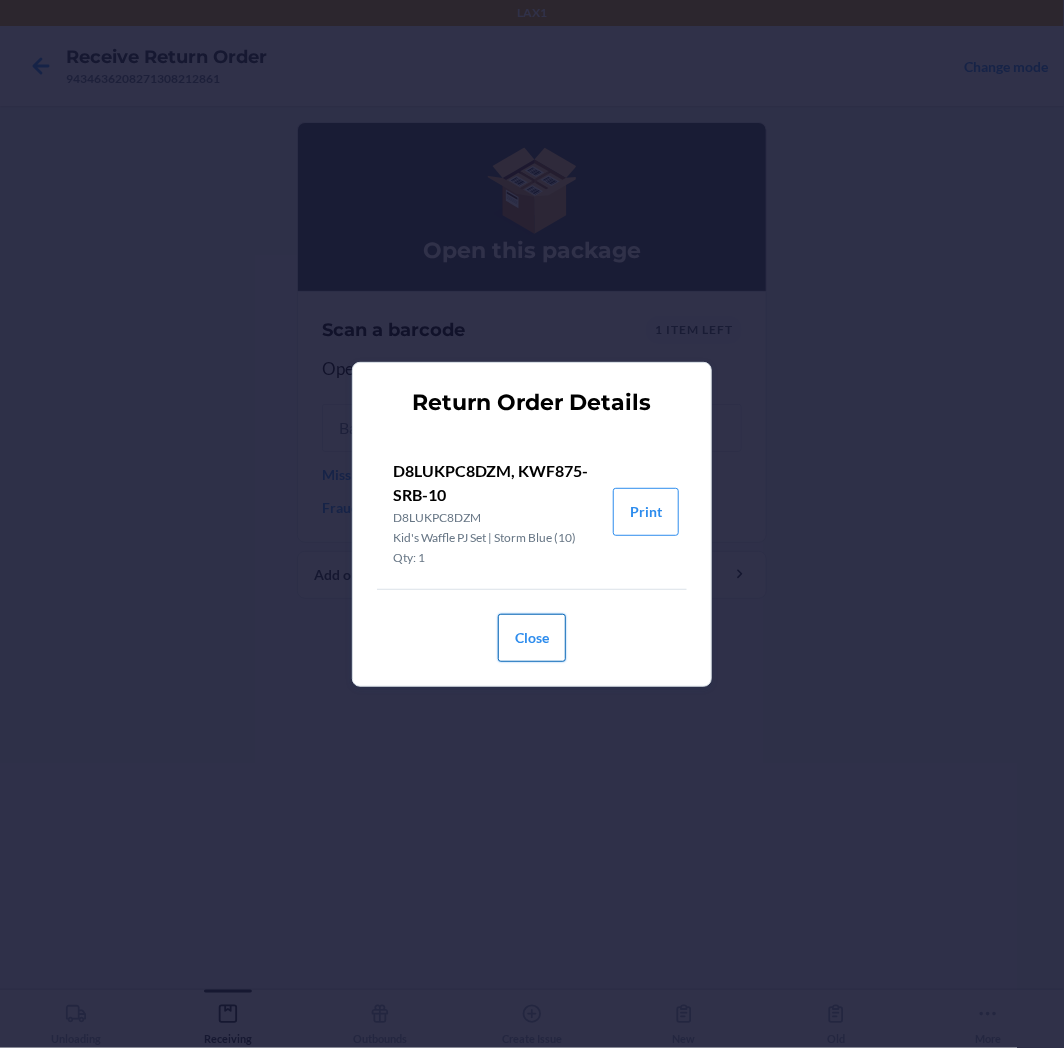 click on "Close" at bounding box center [532, 638] 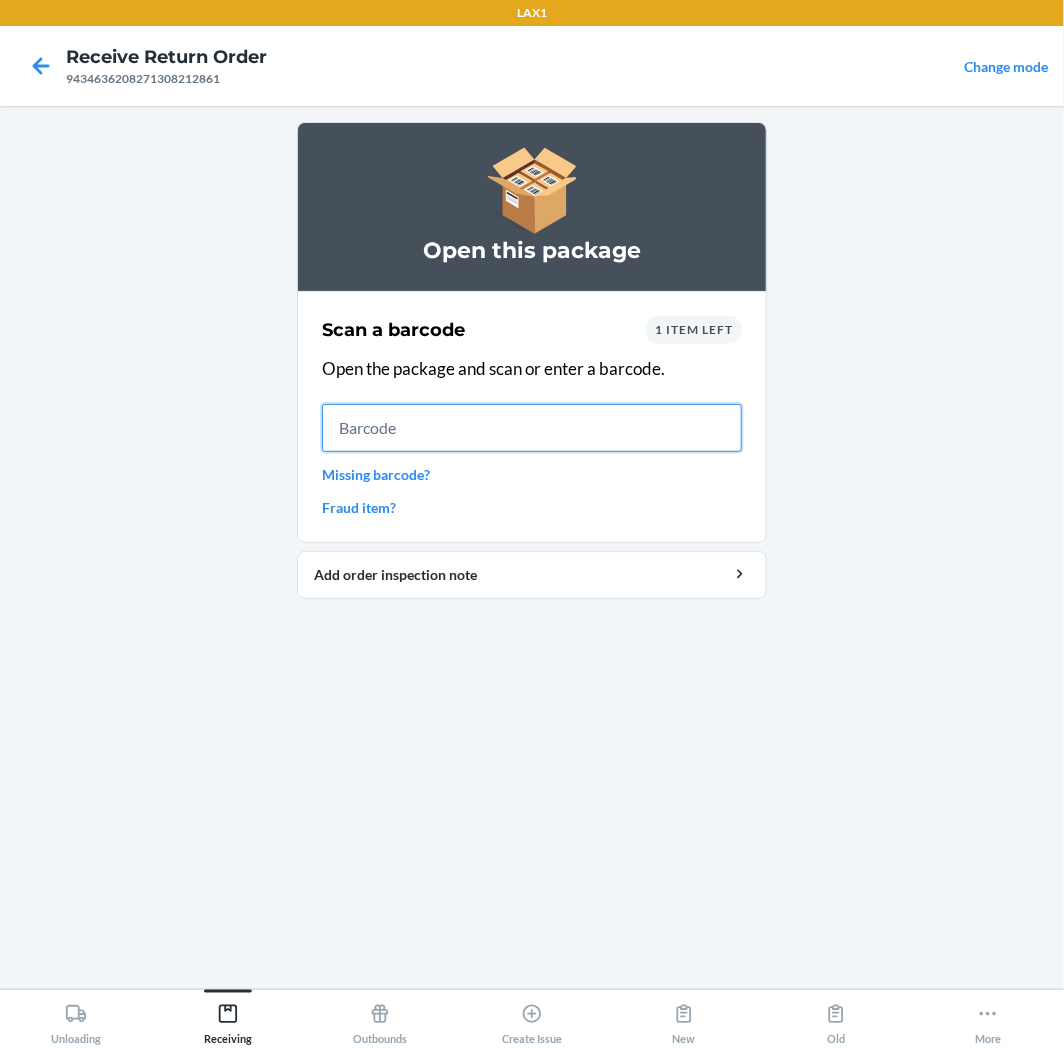 click at bounding box center [532, 428] 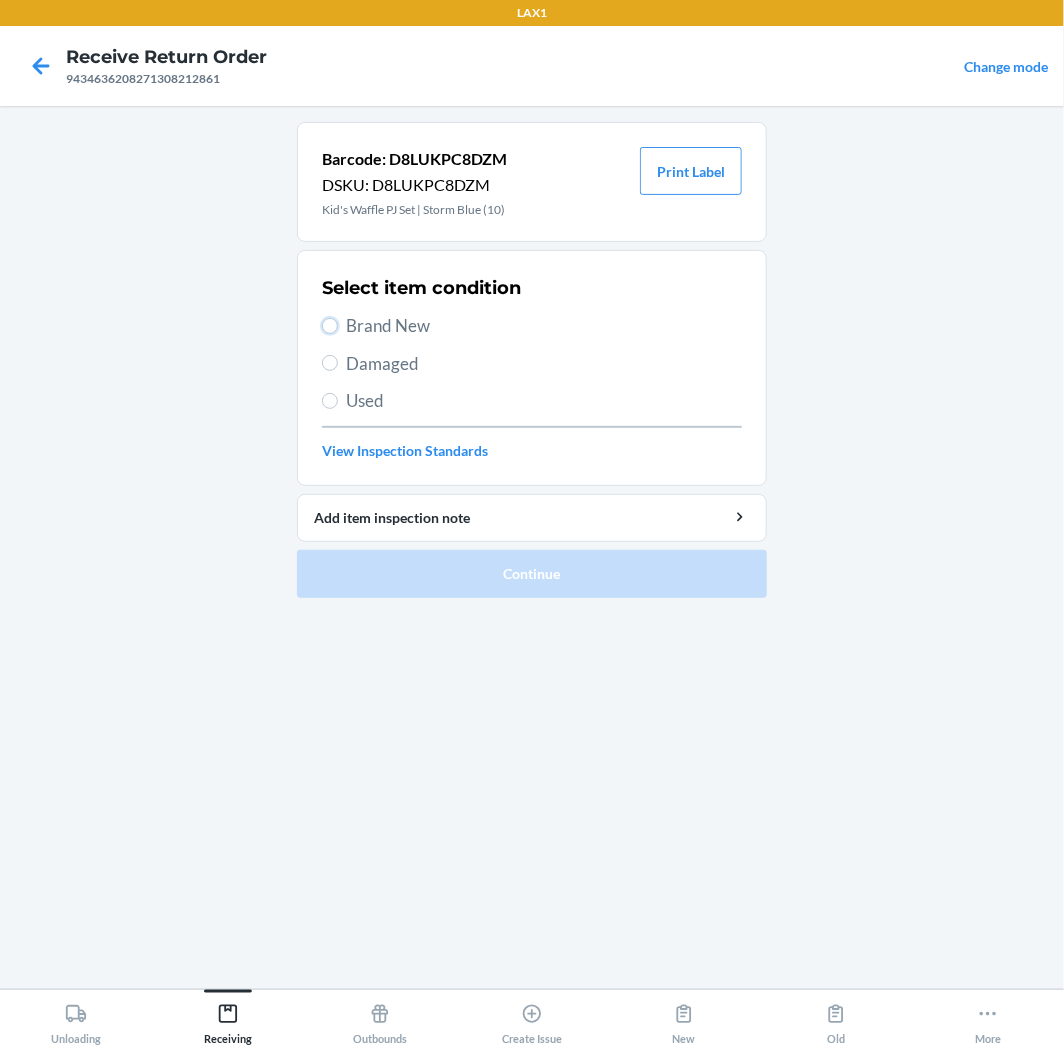 drag, startPoint x: 325, startPoint y: 326, endPoint x: 348, endPoint y: 380, distance: 58.694122 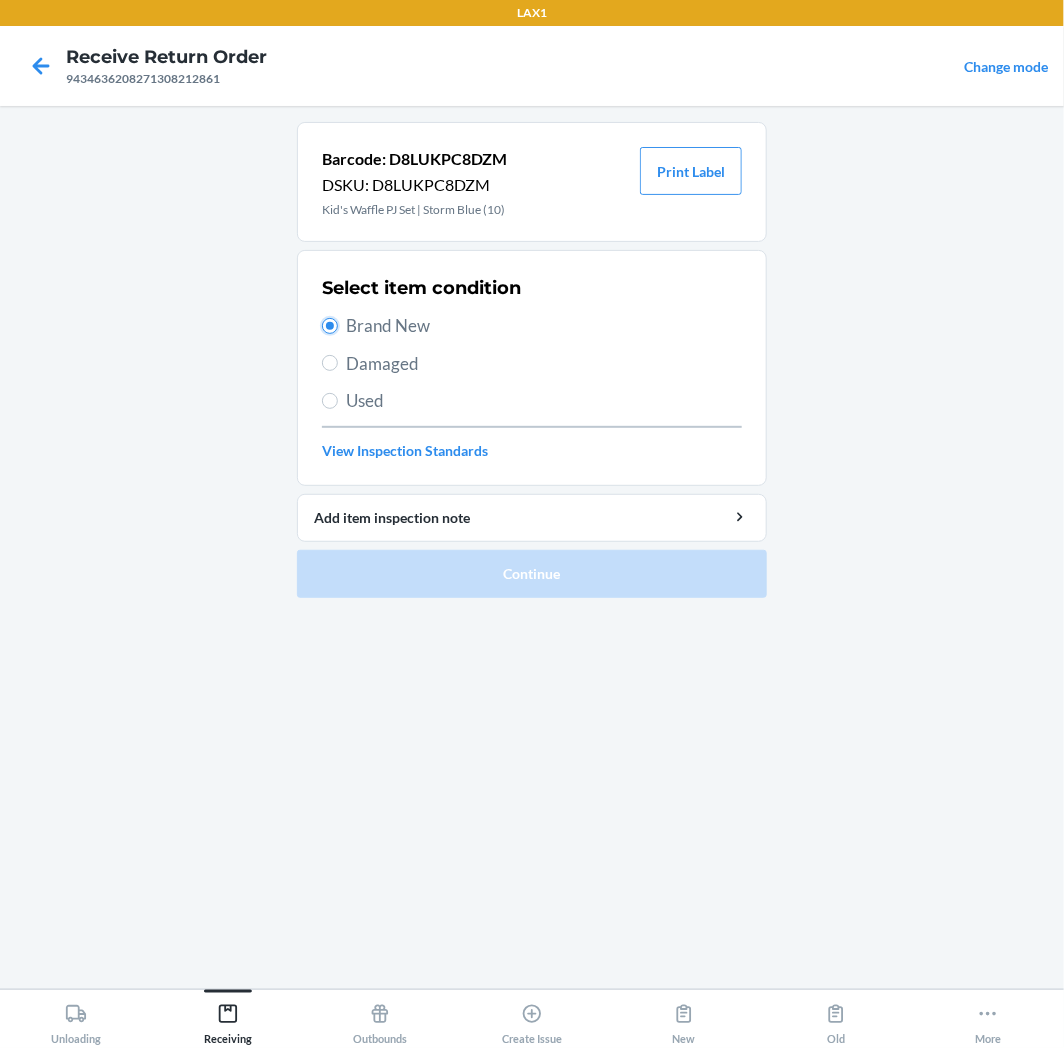 radio on "true" 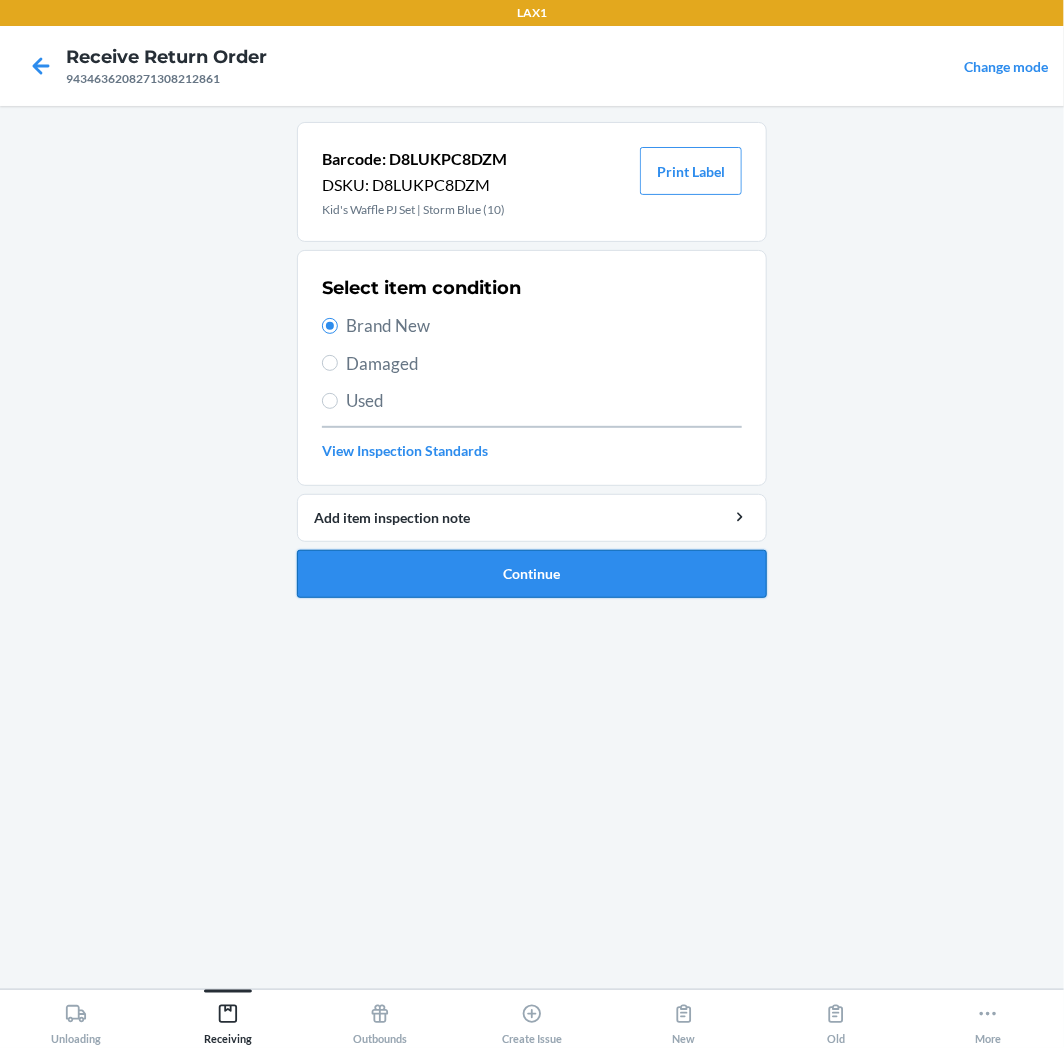 click on "Continue" at bounding box center (532, 574) 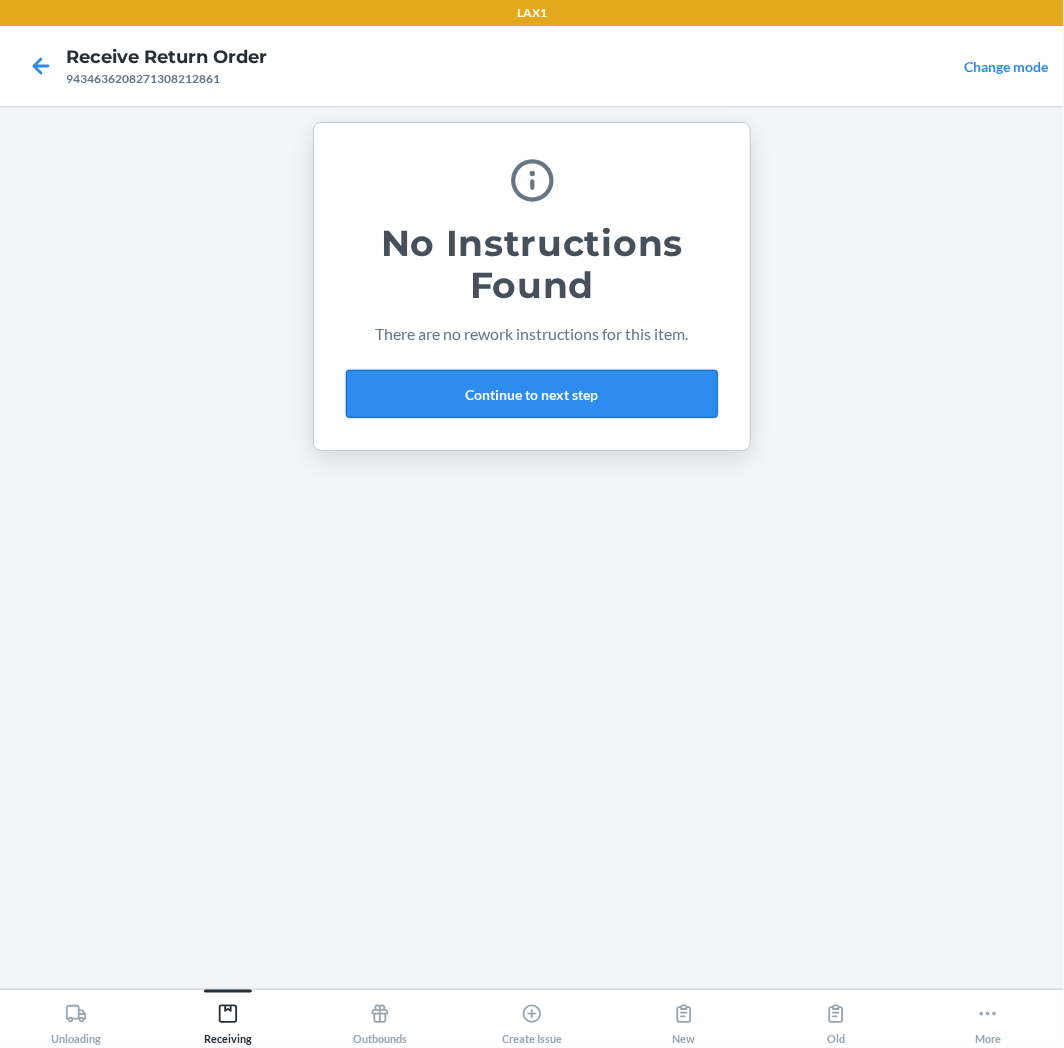 click on "Continue to next step" at bounding box center [532, 394] 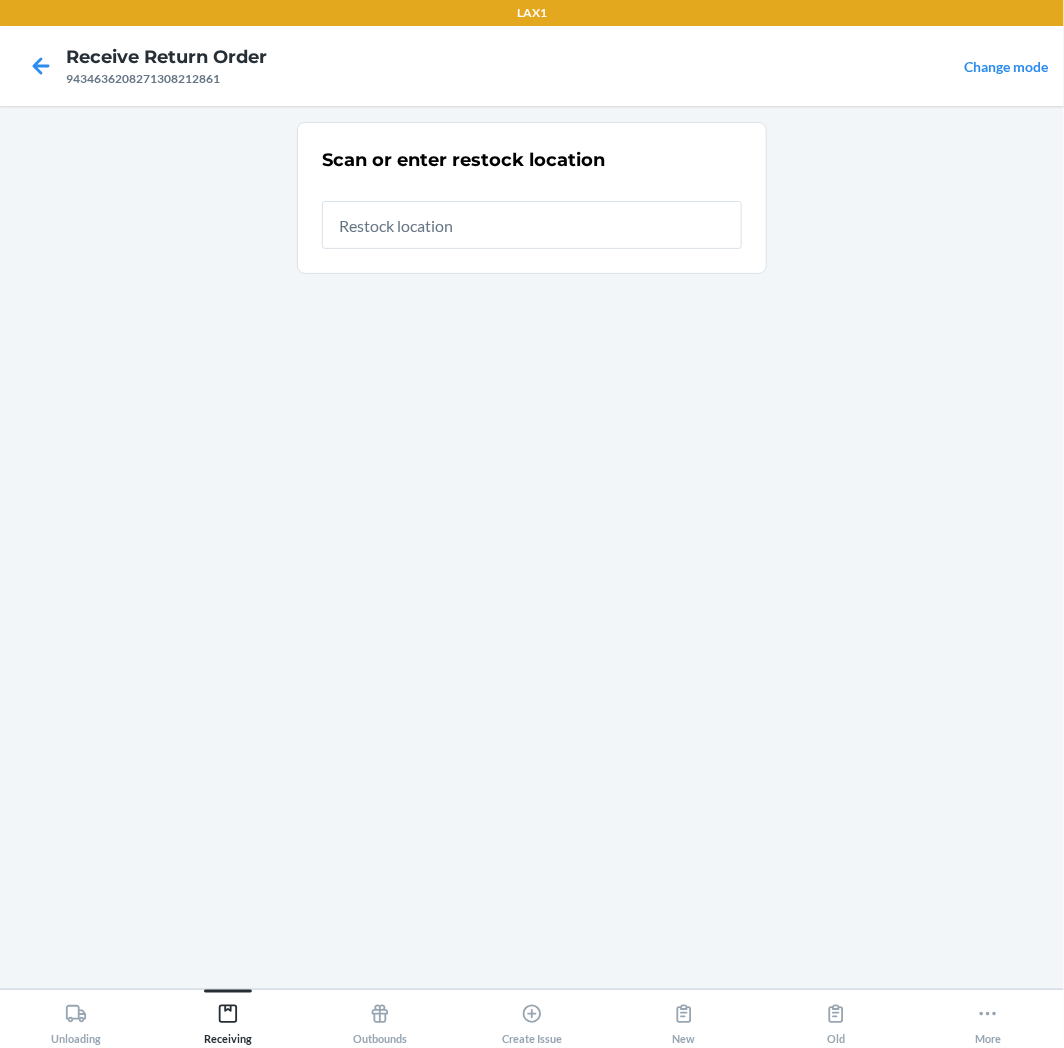 click at bounding box center [532, 225] 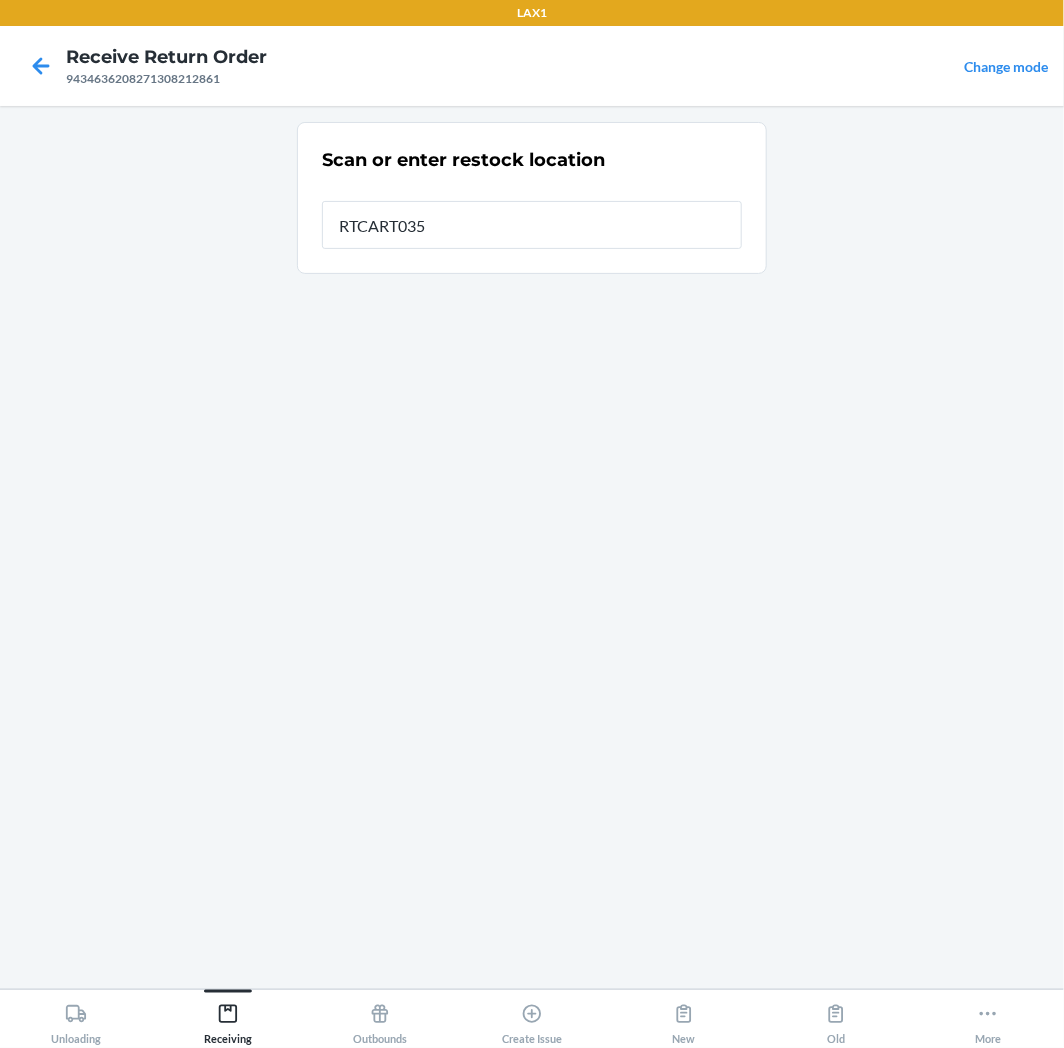 type on "RTCART035" 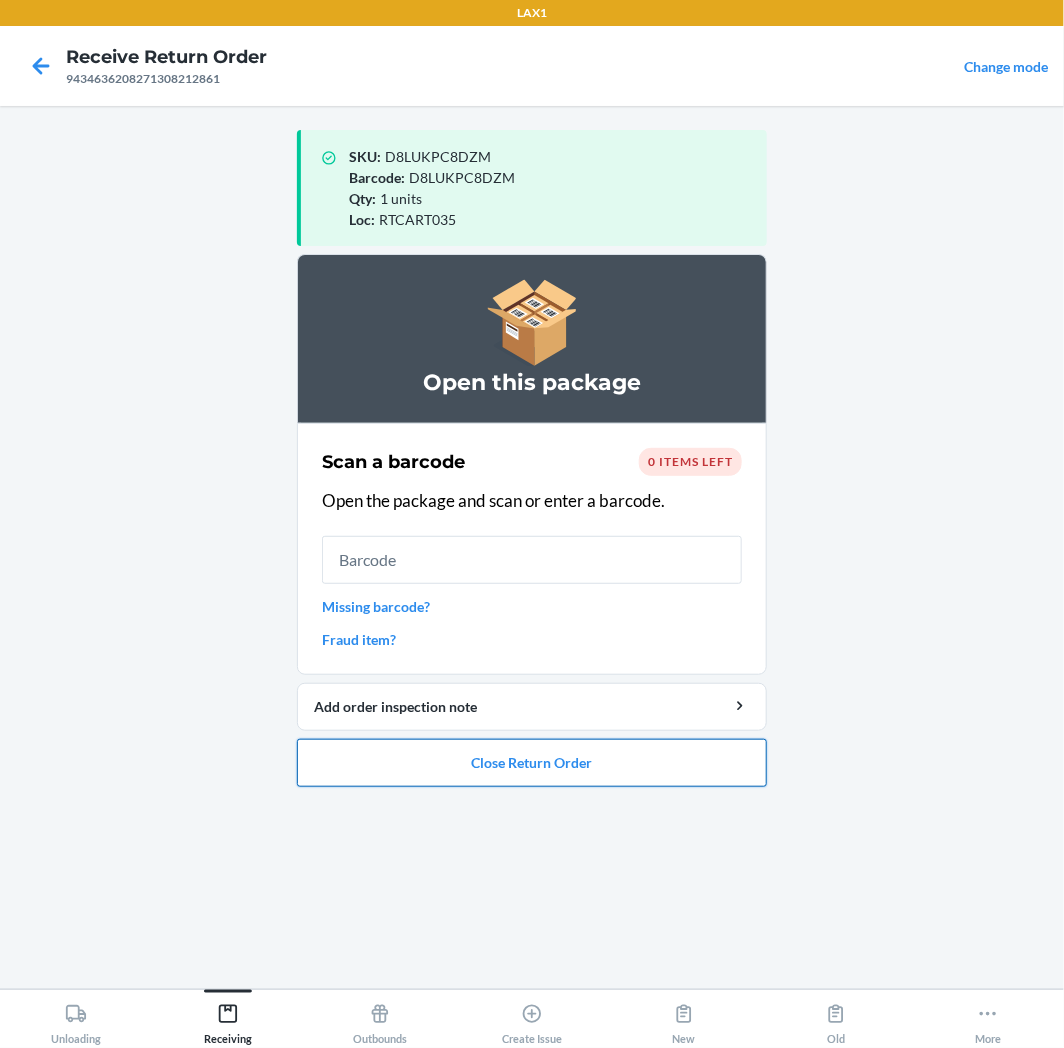click on "Close Return Order" at bounding box center [532, 763] 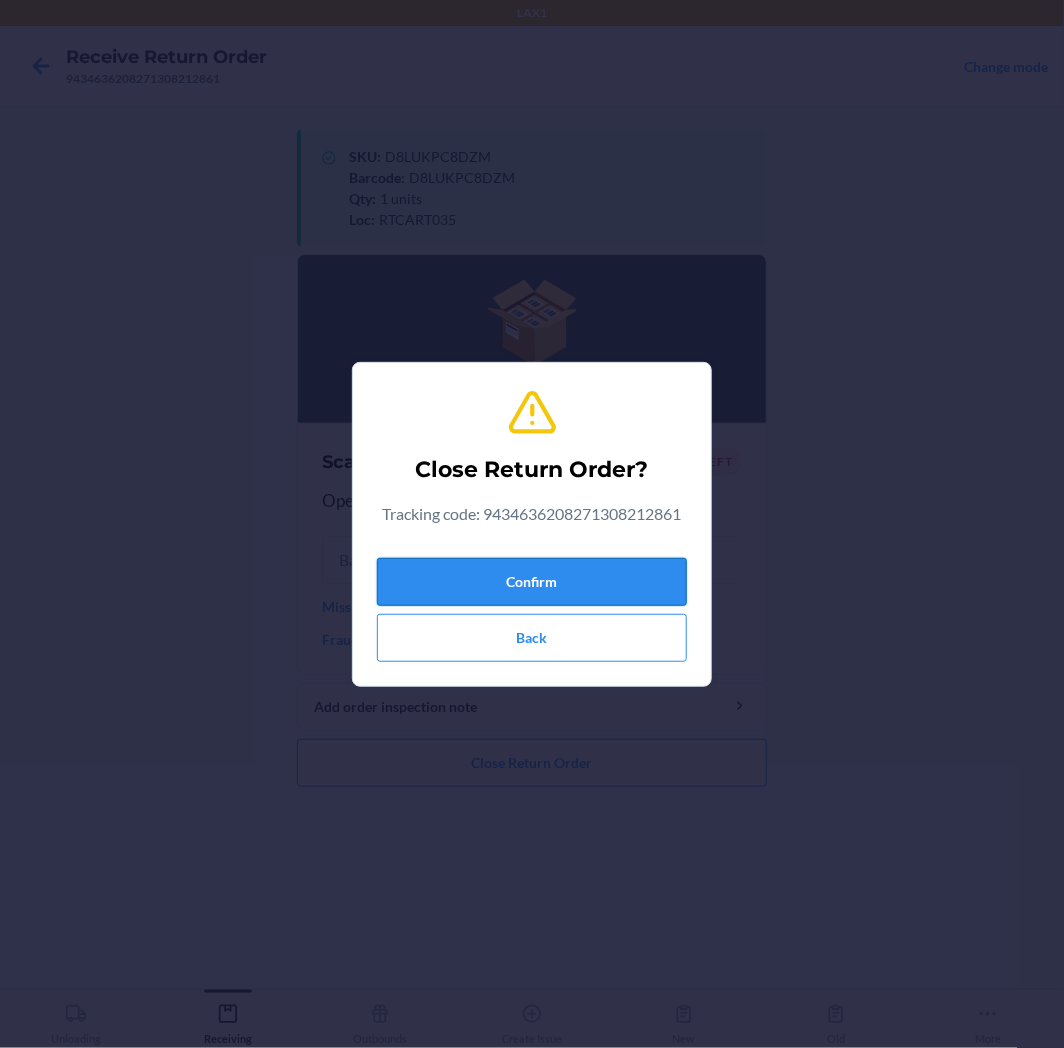 click on "Confirm" at bounding box center [532, 582] 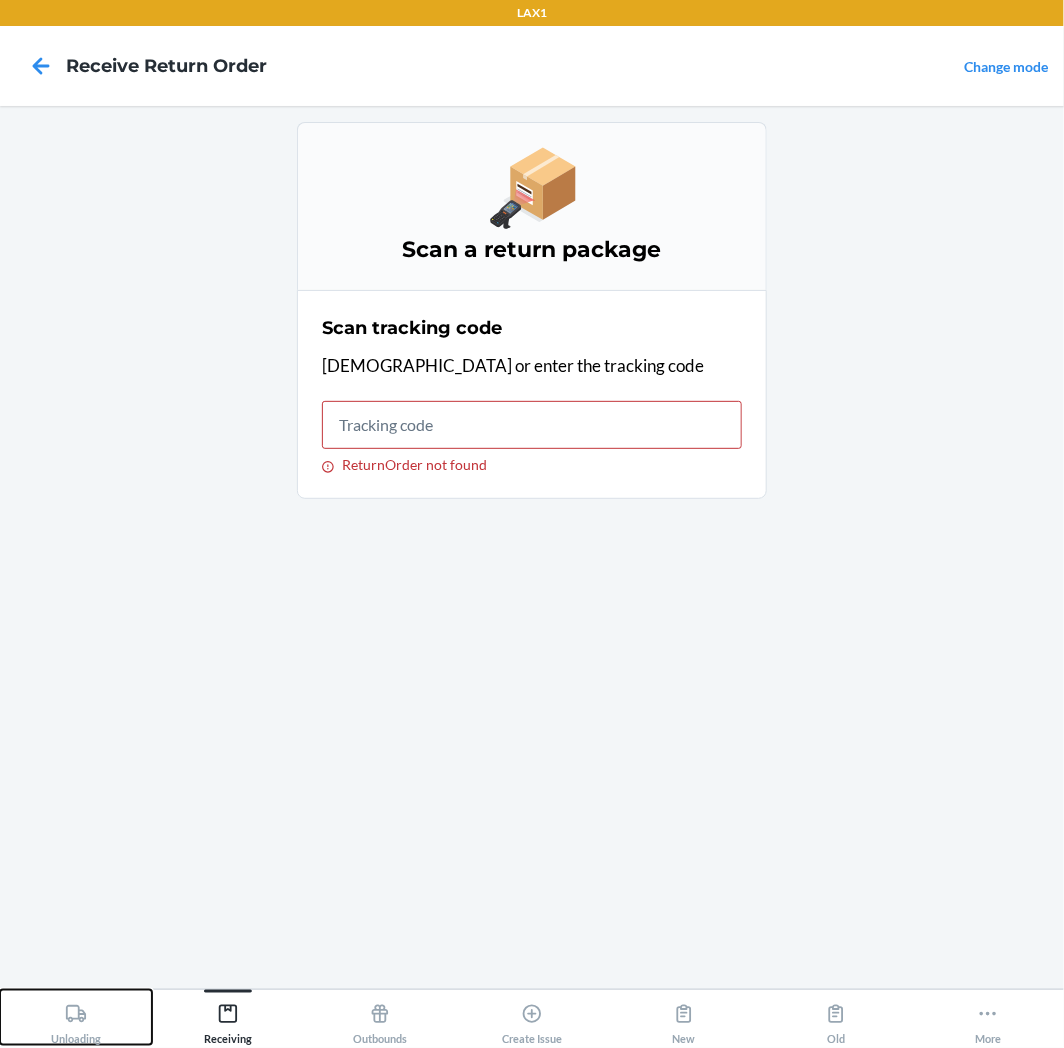 click 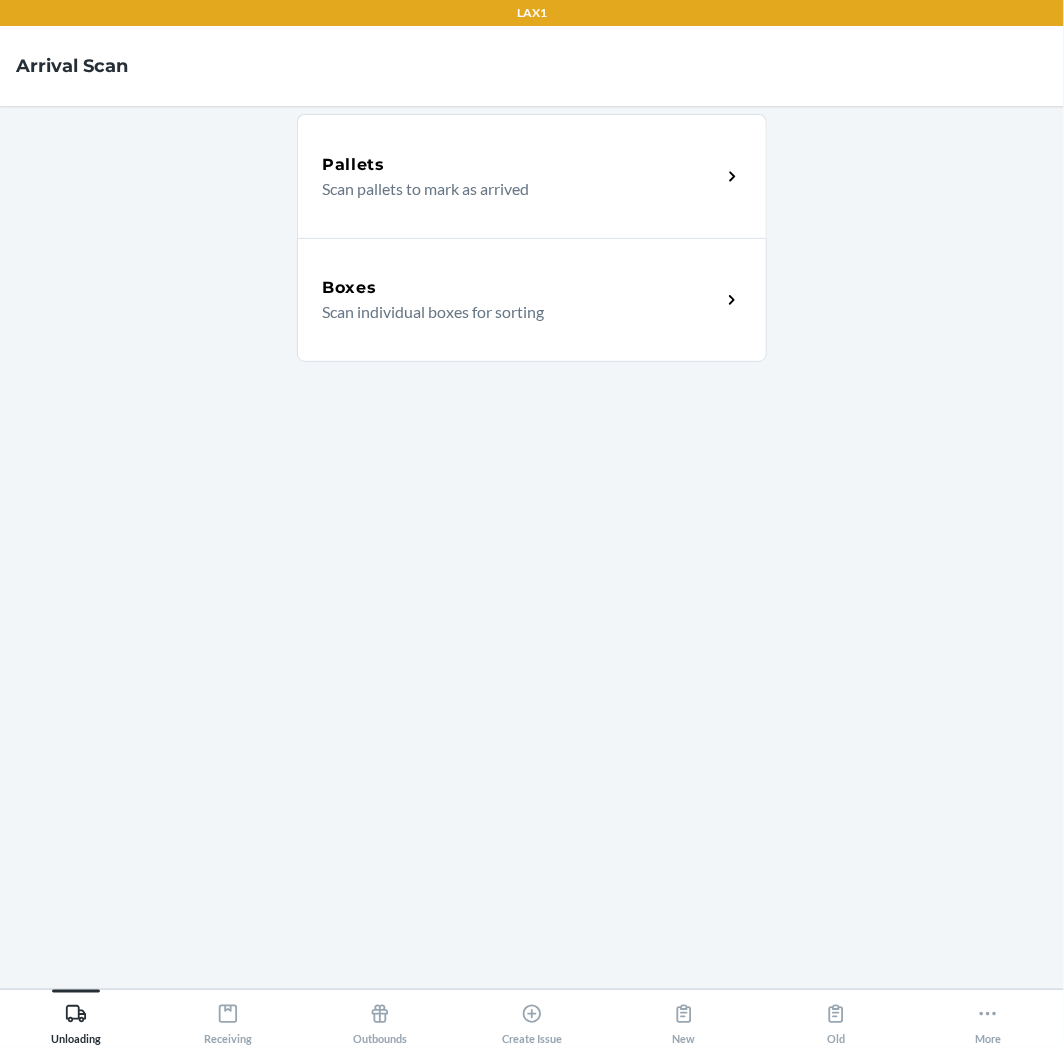 click on "Boxes" at bounding box center (521, 288) 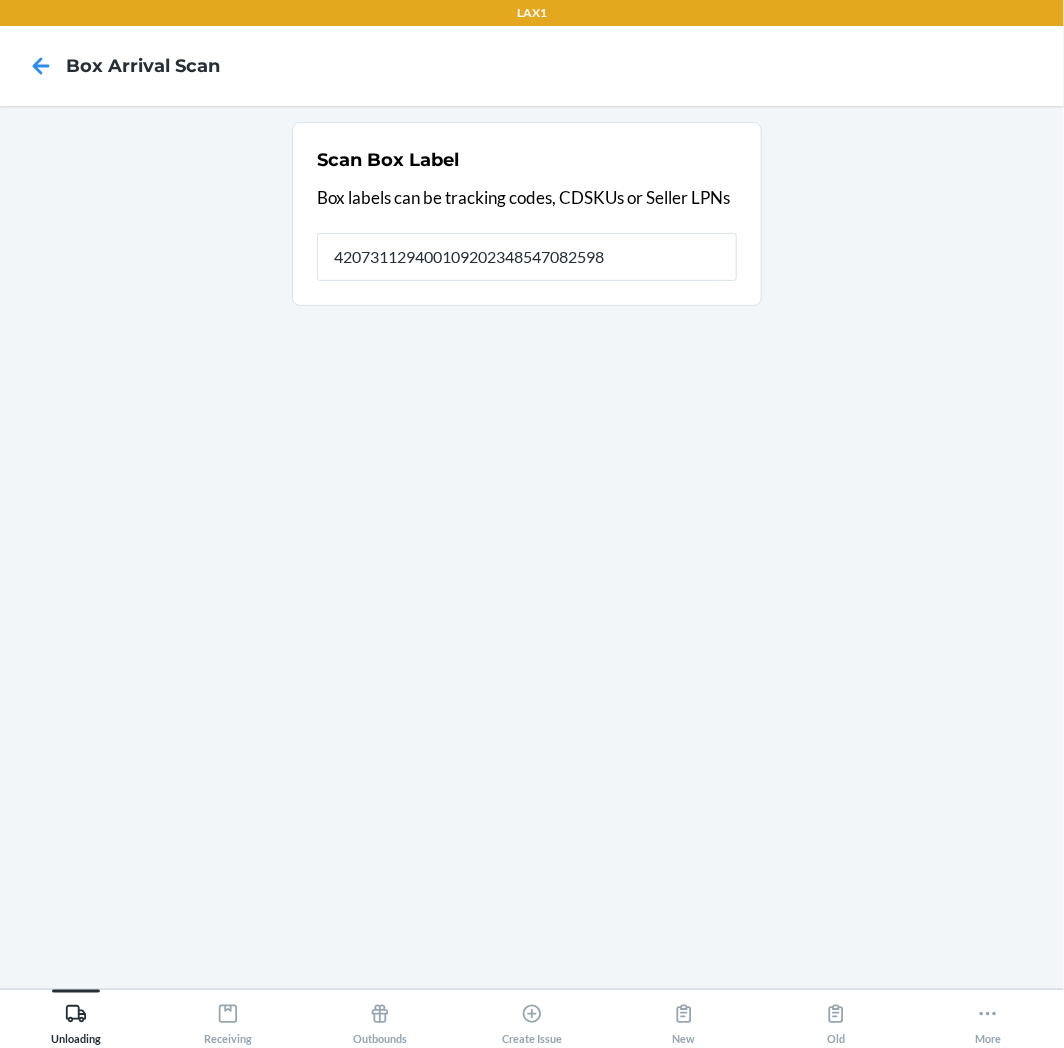 type on "420731129400109202348547082598" 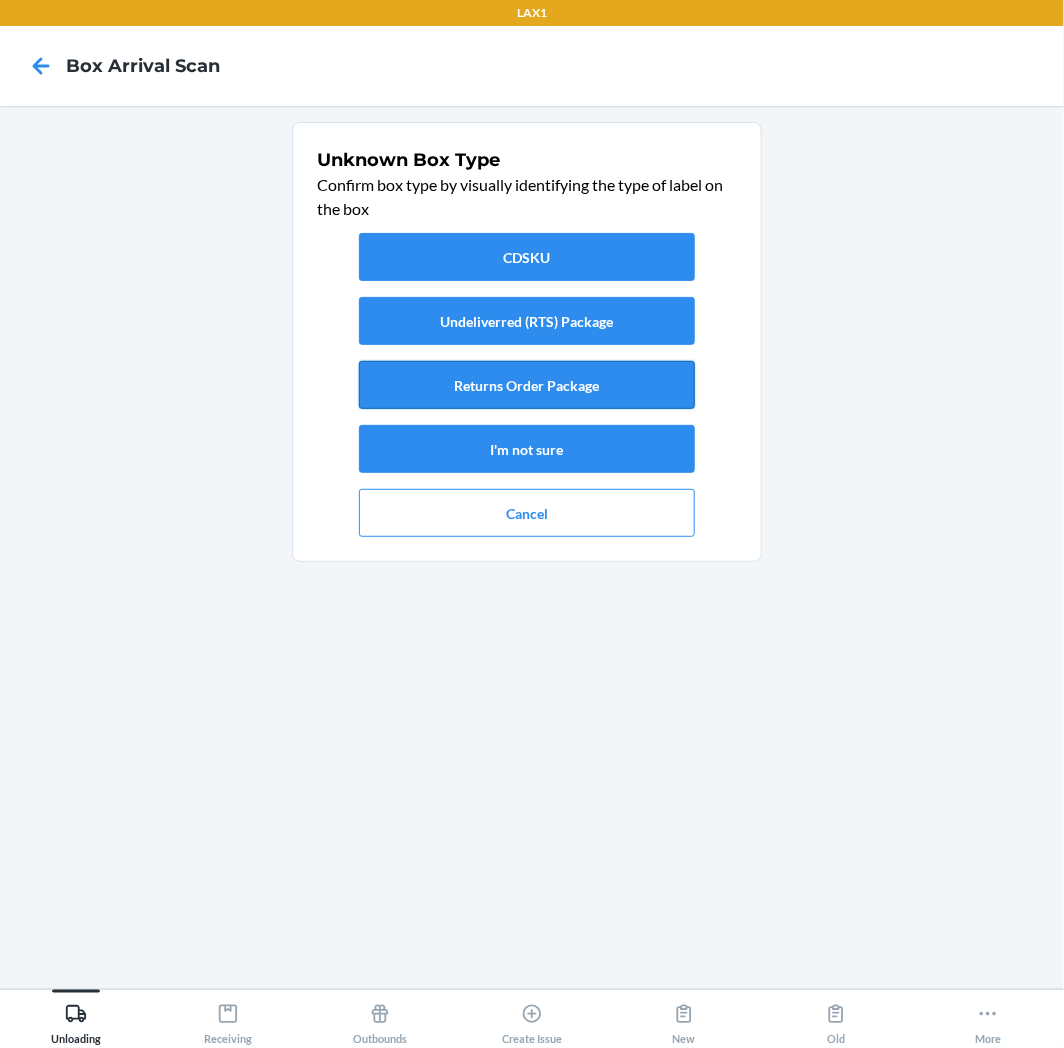 click on "Returns Order Package" at bounding box center (527, 385) 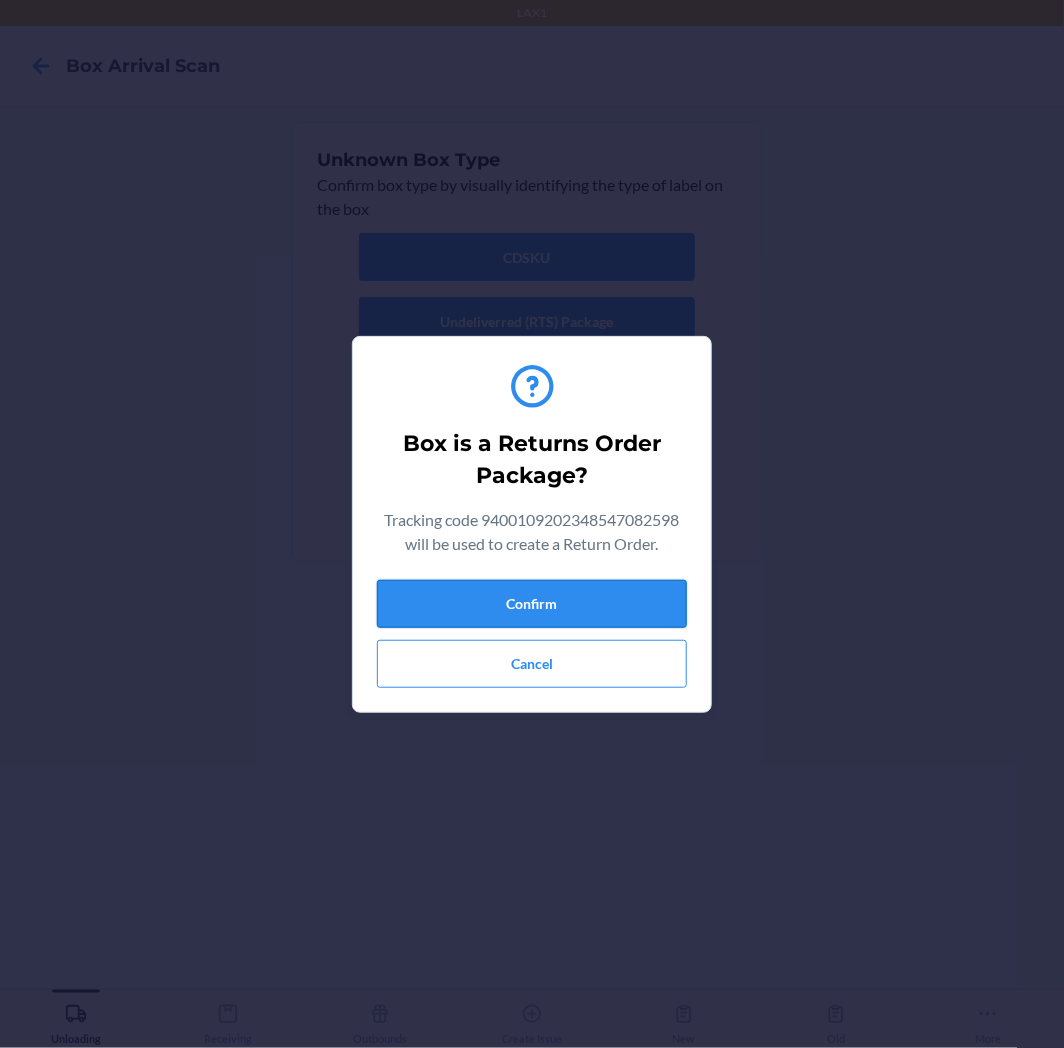 click on "Confirm" at bounding box center [532, 604] 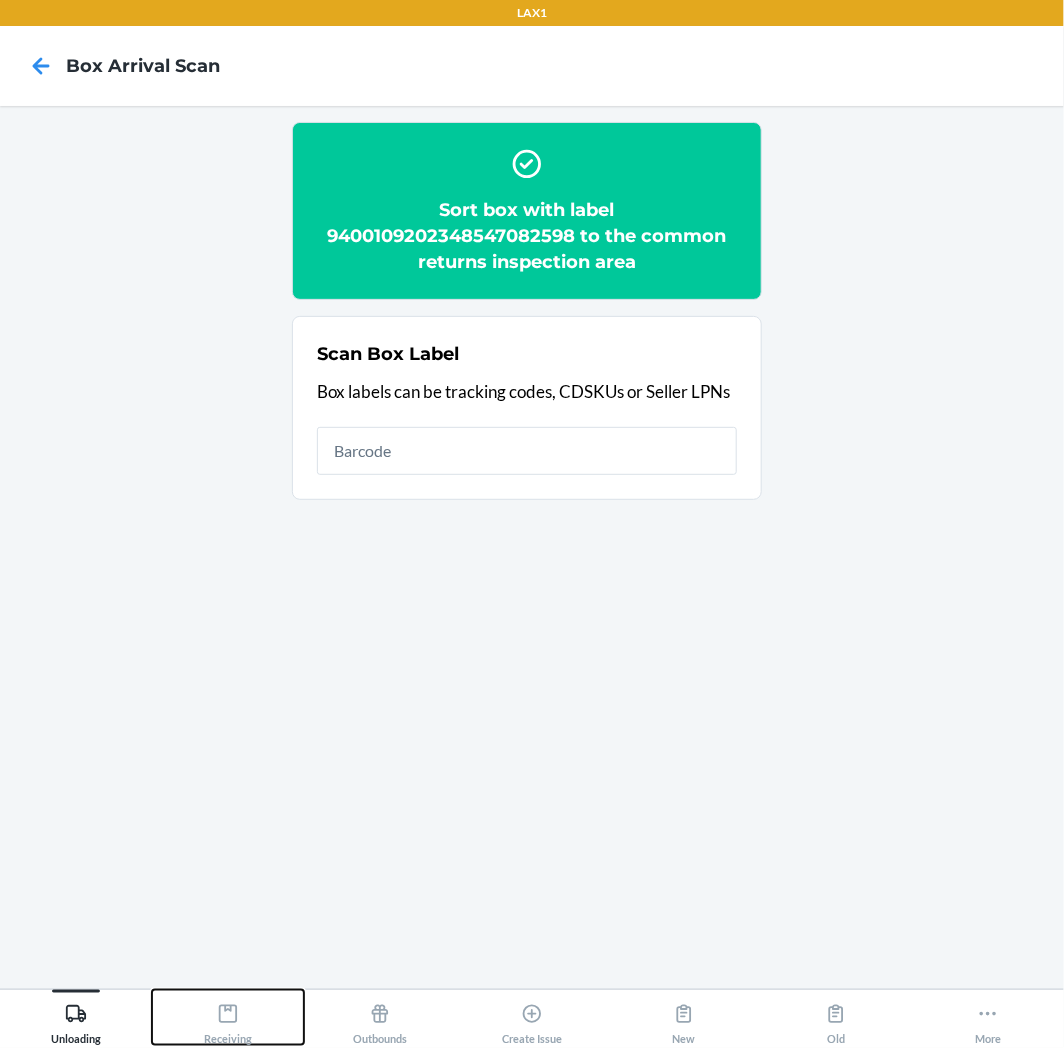 click on "Receiving" at bounding box center [228, 1020] 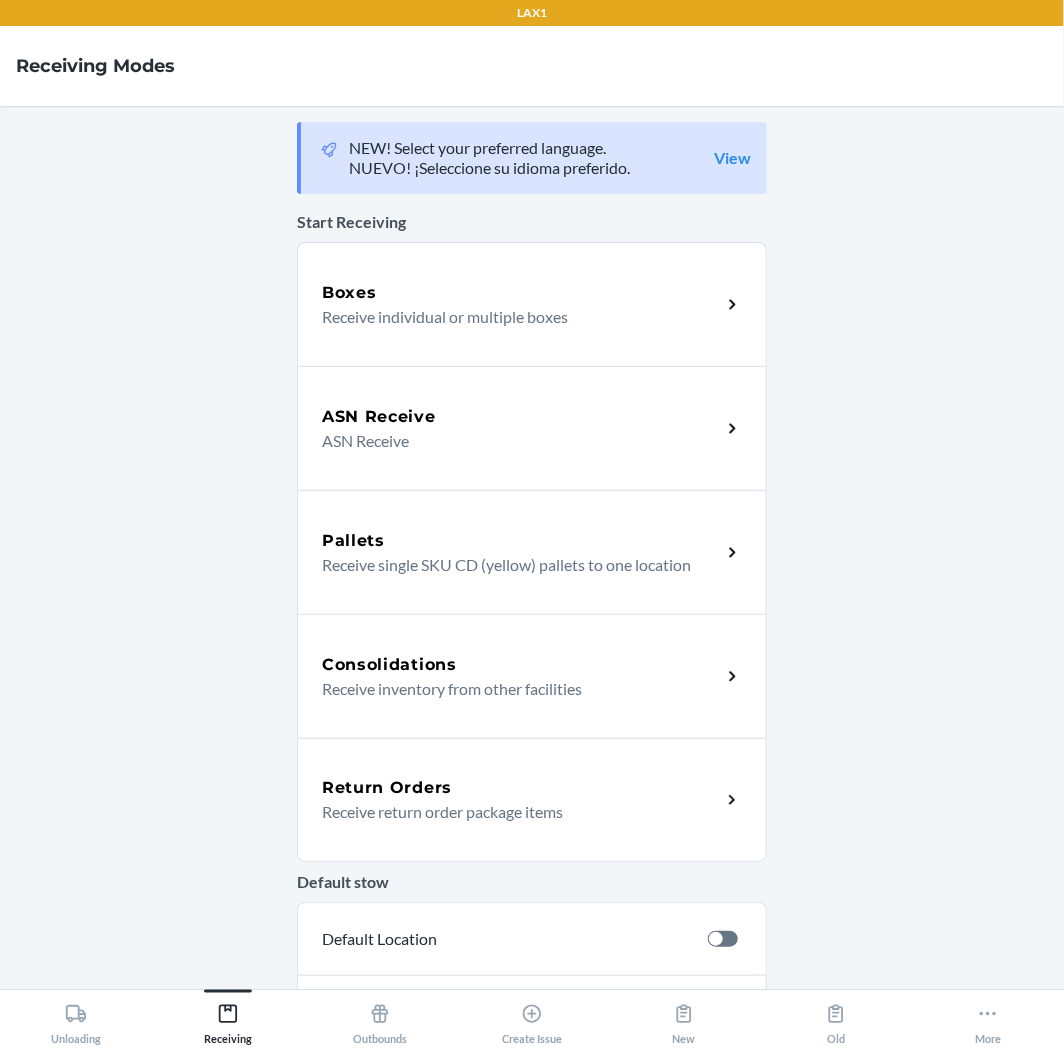 click on "Return Orders" at bounding box center (387, 788) 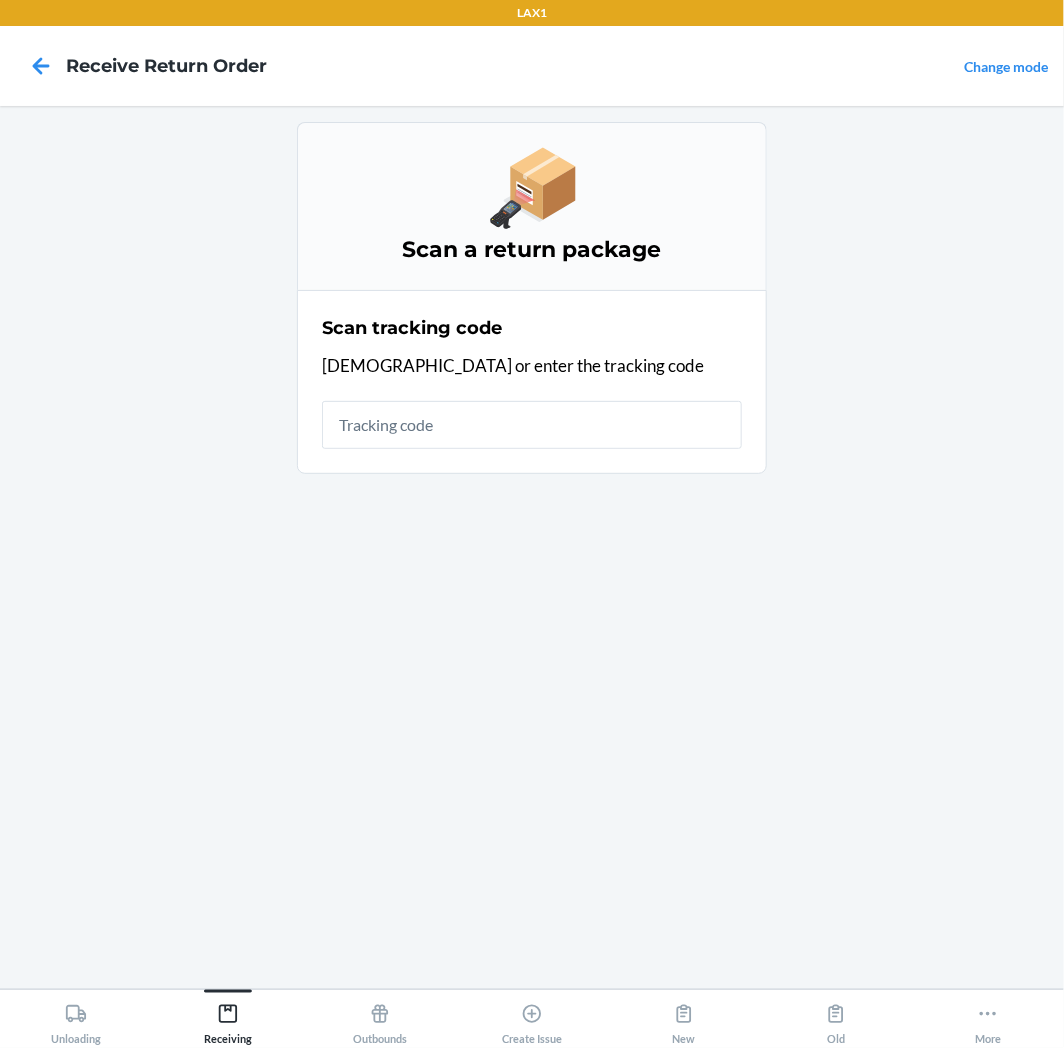 click at bounding box center [532, 425] 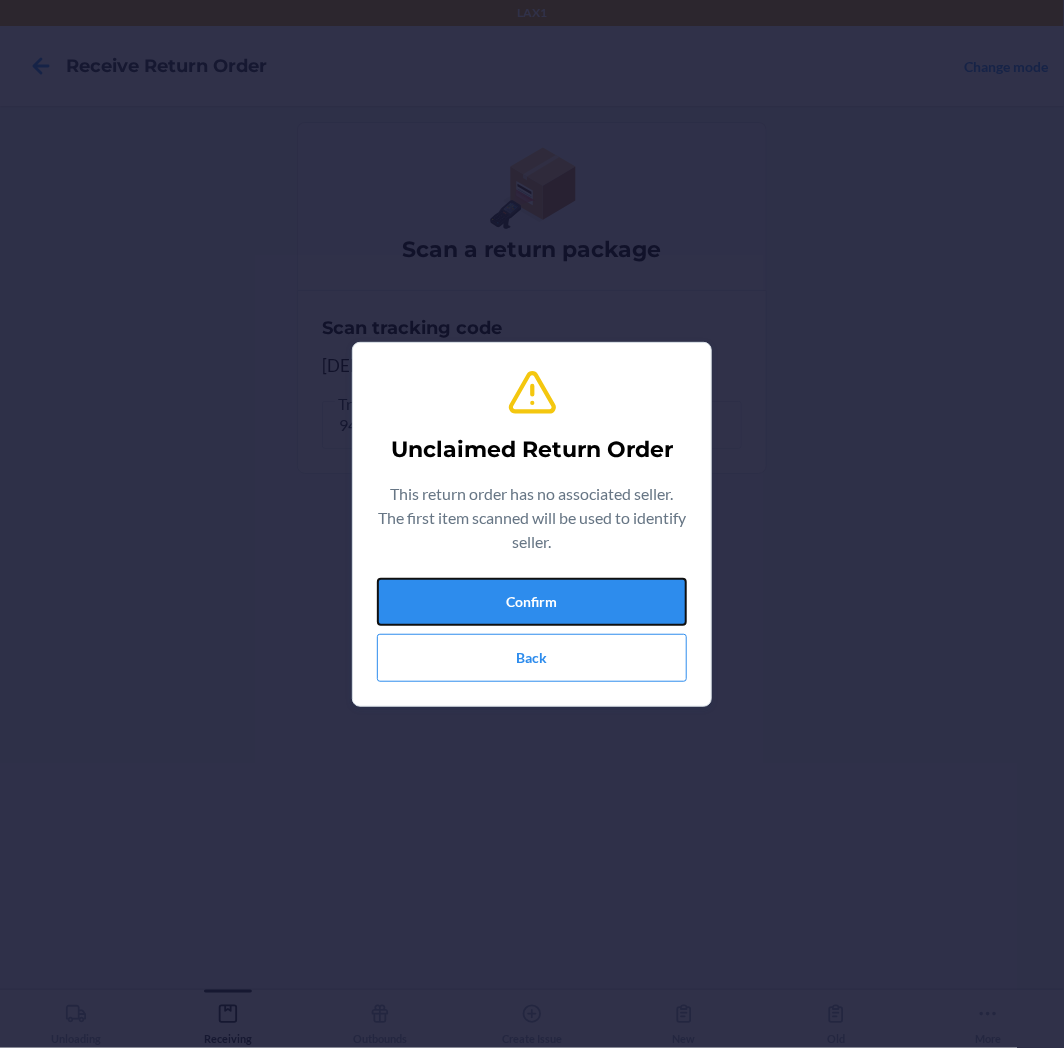 click on "Confirm" at bounding box center [532, 602] 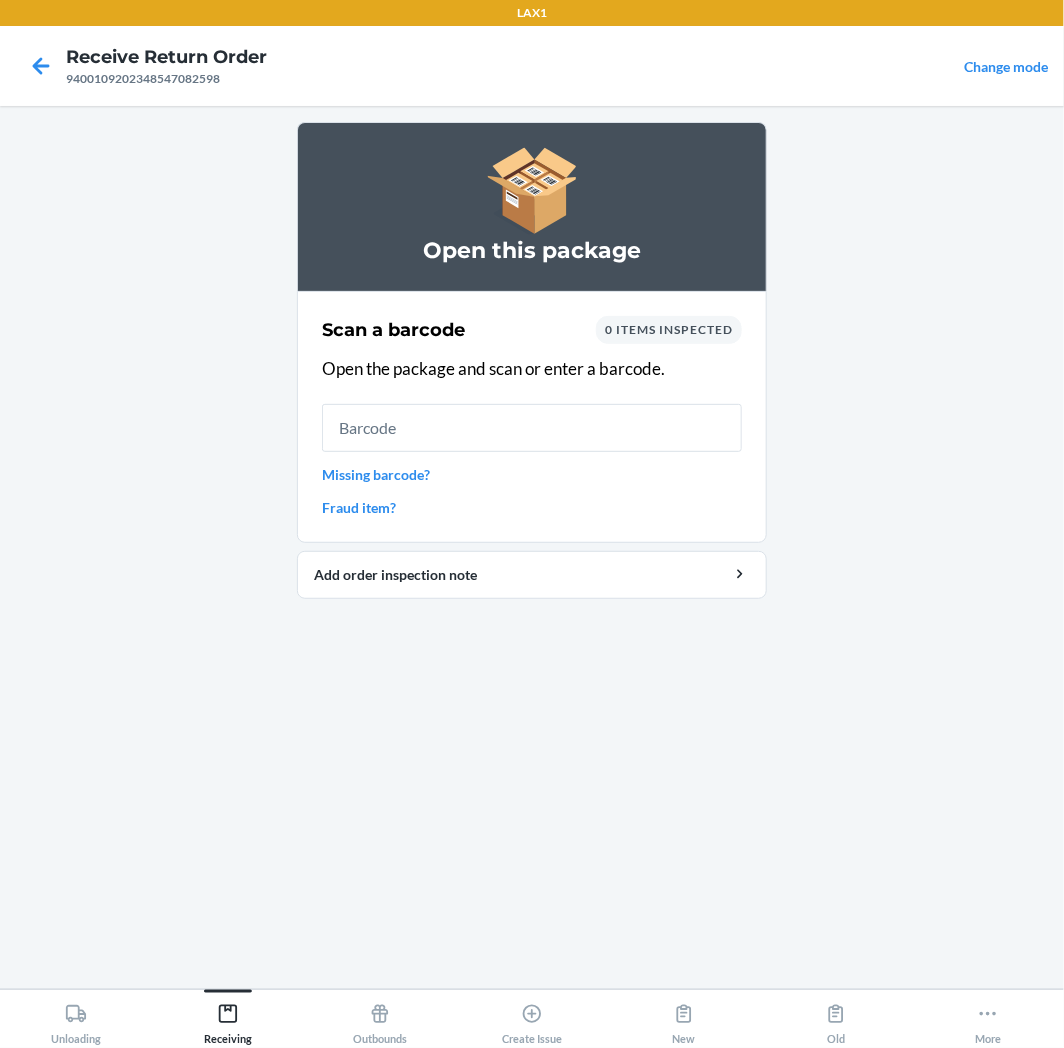 click at bounding box center [532, 428] 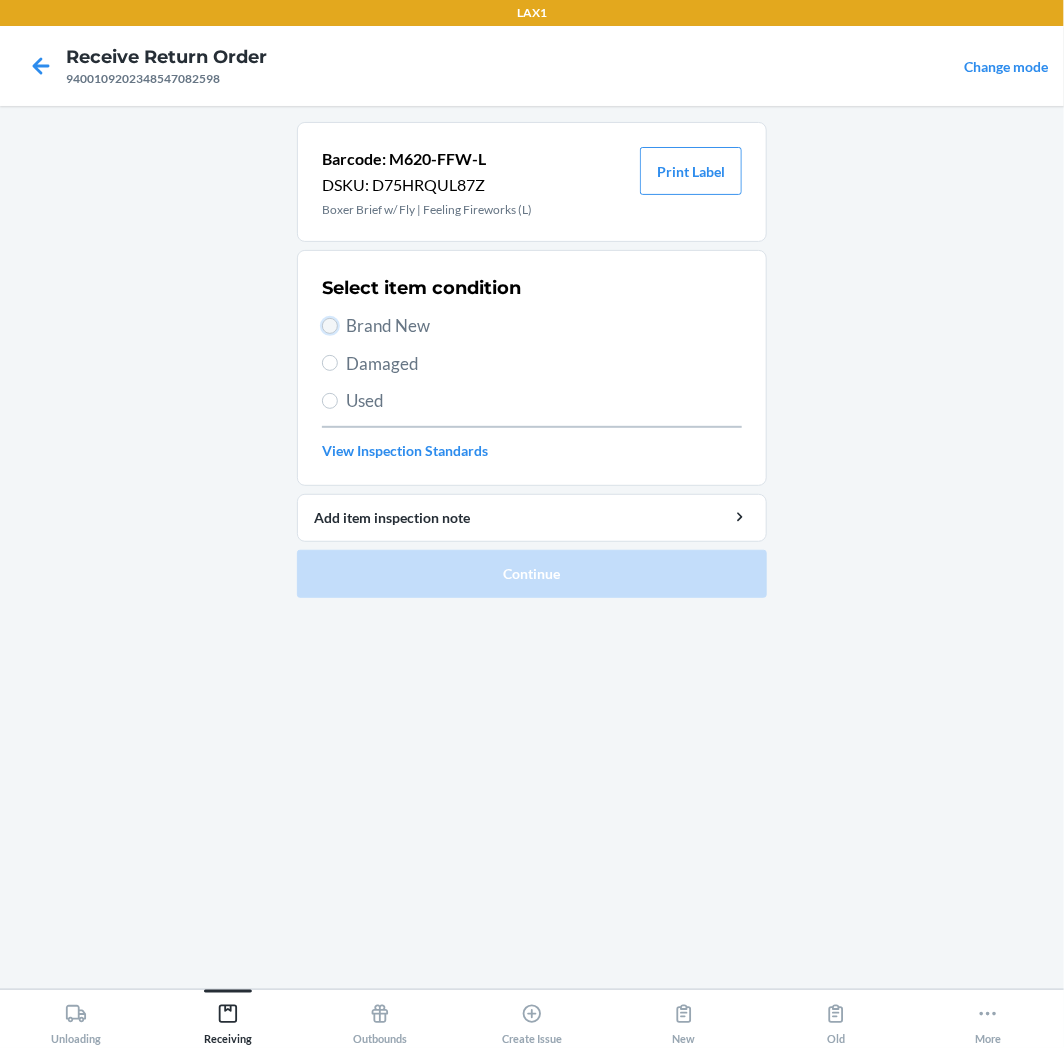 click on "Brand New" at bounding box center (330, 326) 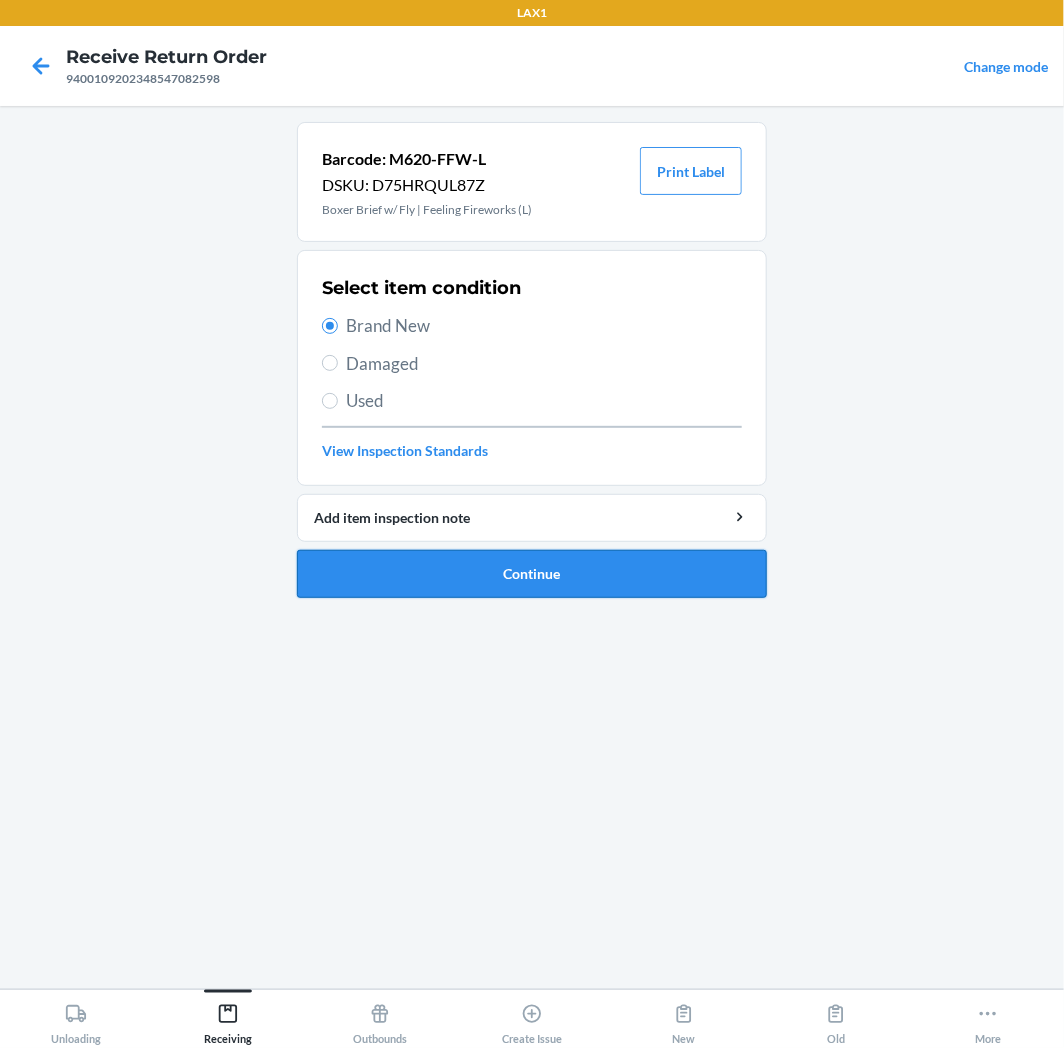 click on "Continue" at bounding box center (532, 574) 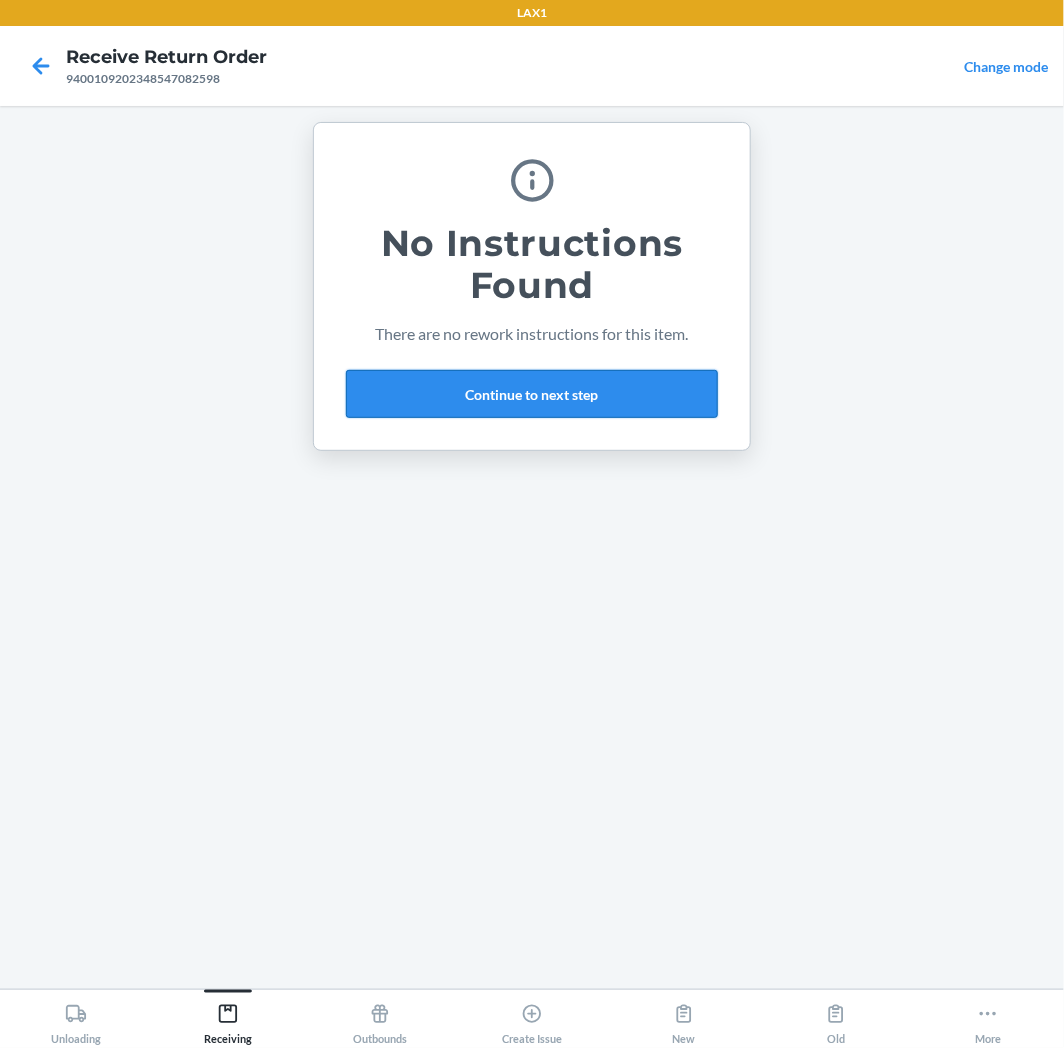 click on "Continue to next step" at bounding box center [532, 394] 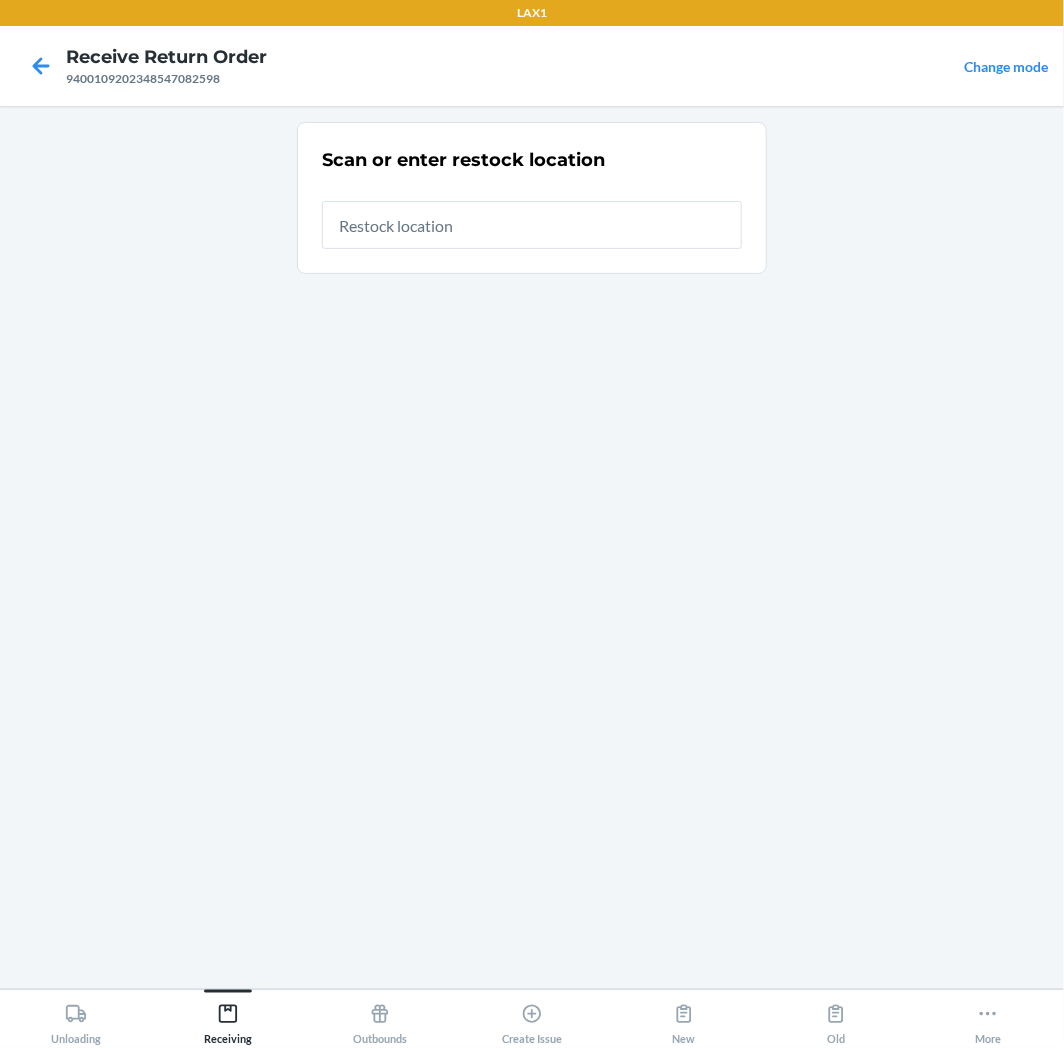 click at bounding box center (532, 225) 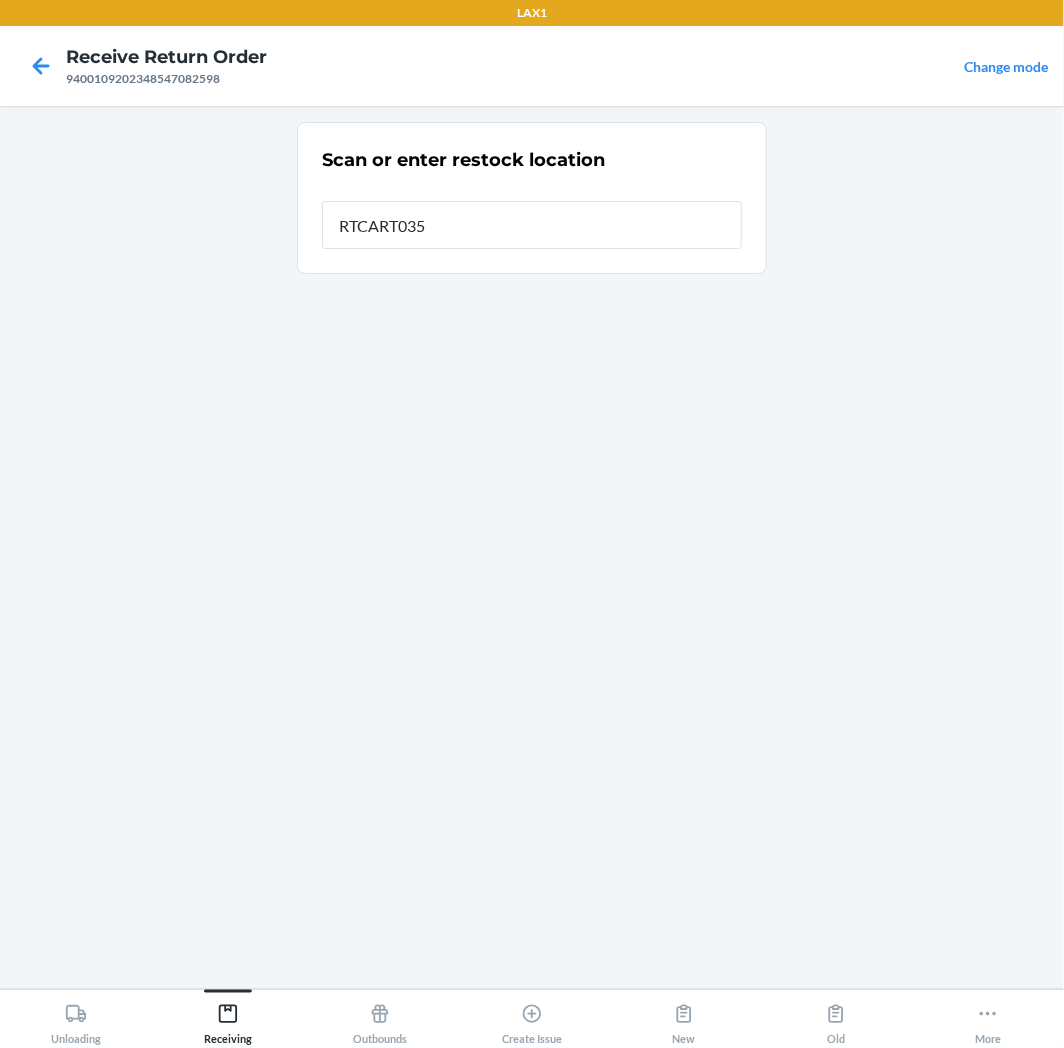 type on "RTCART035" 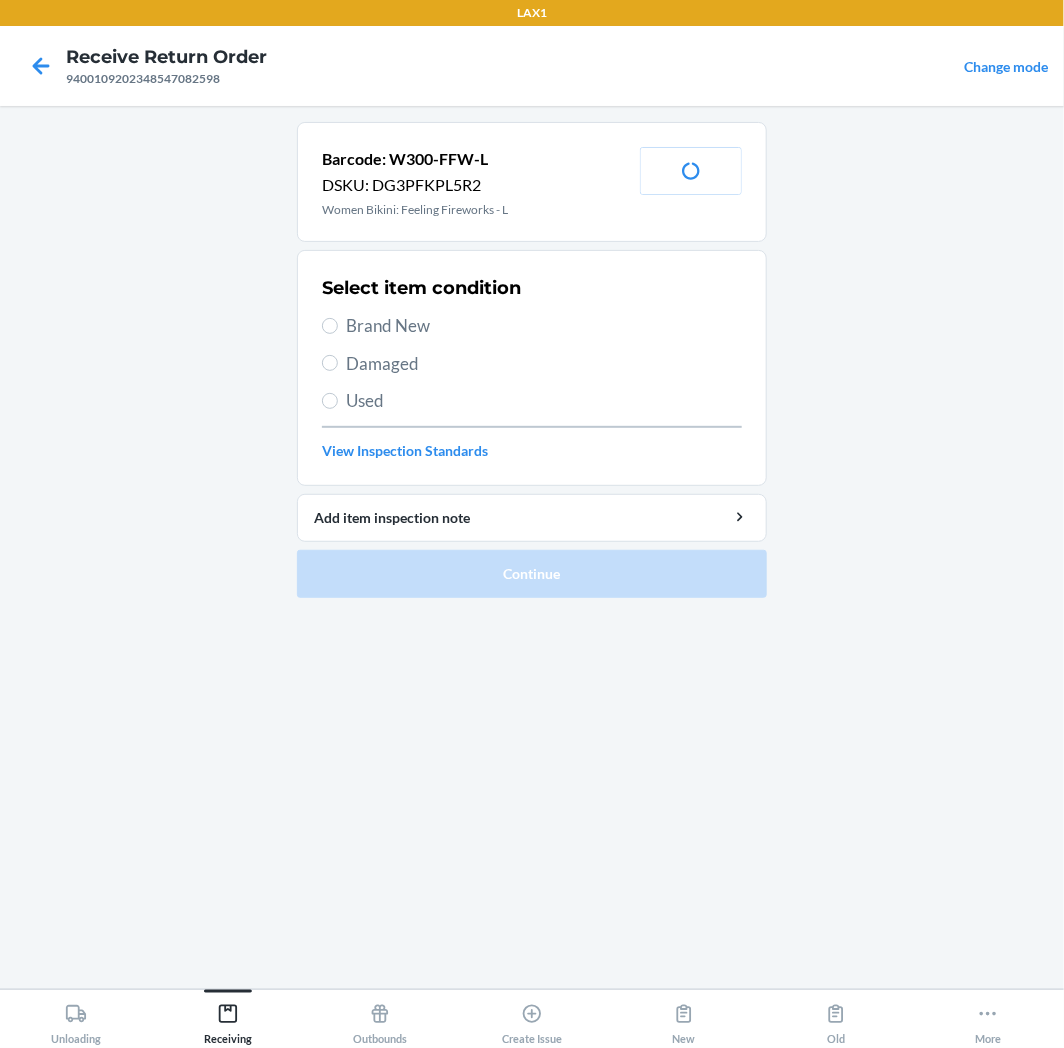 click on "Brand New" at bounding box center [544, 326] 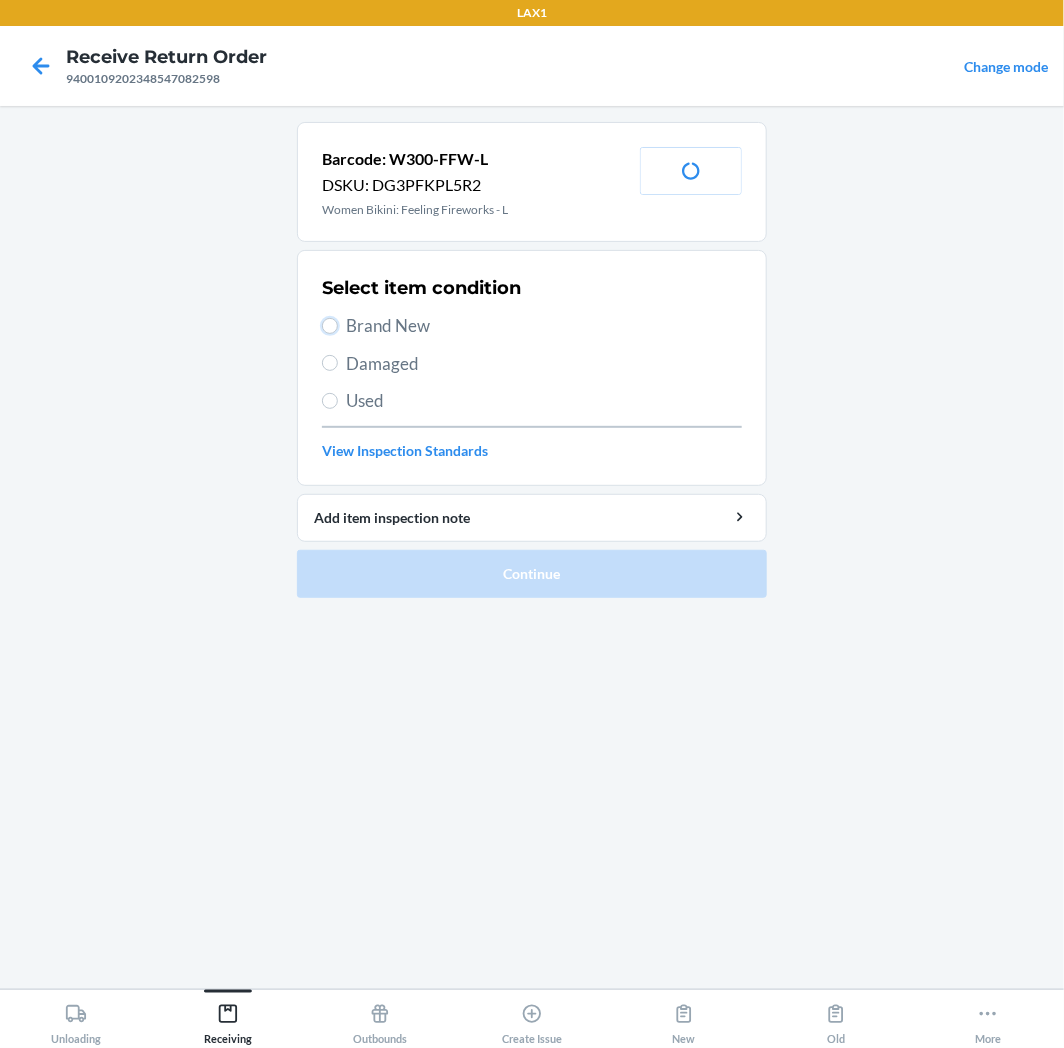 click on "Brand New" at bounding box center [330, 326] 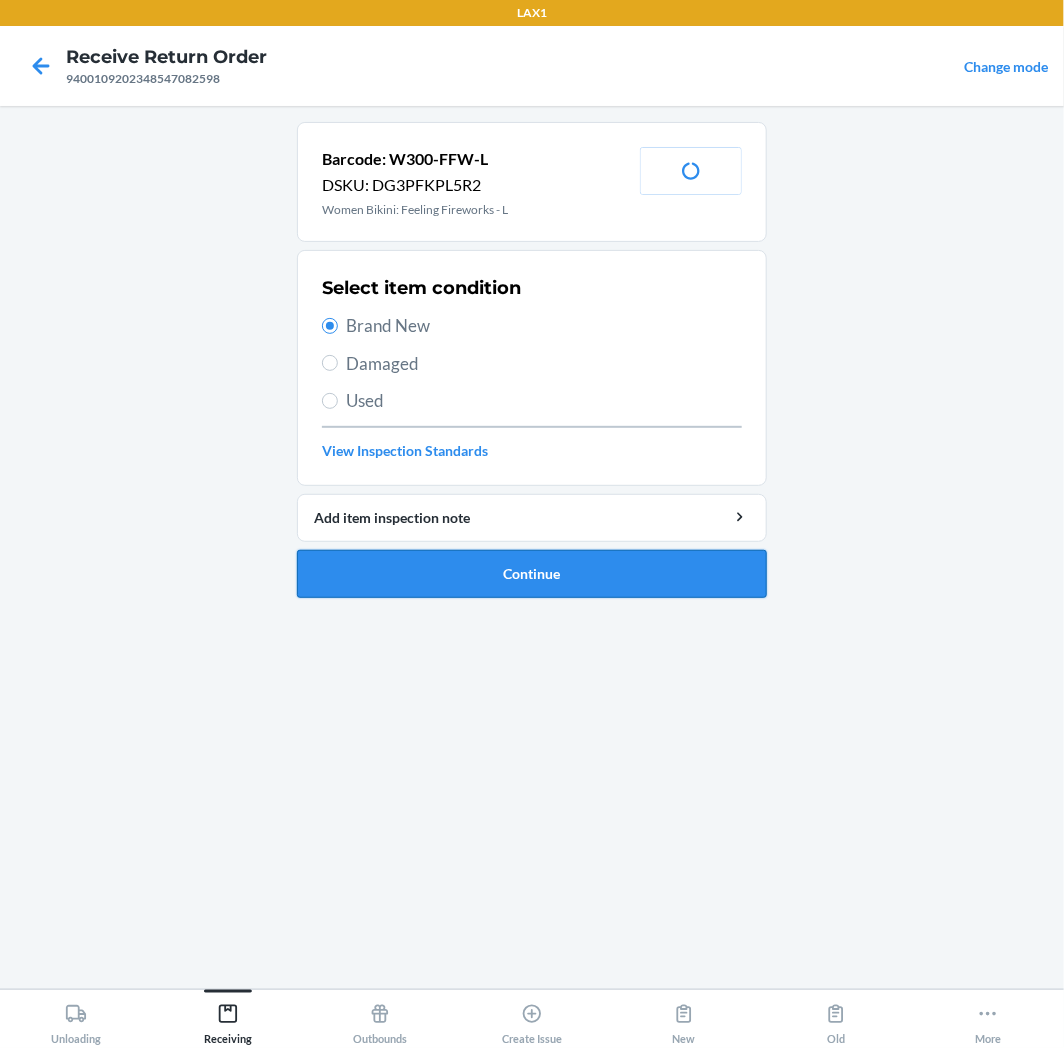 click on "Continue" at bounding box center [532, 574] 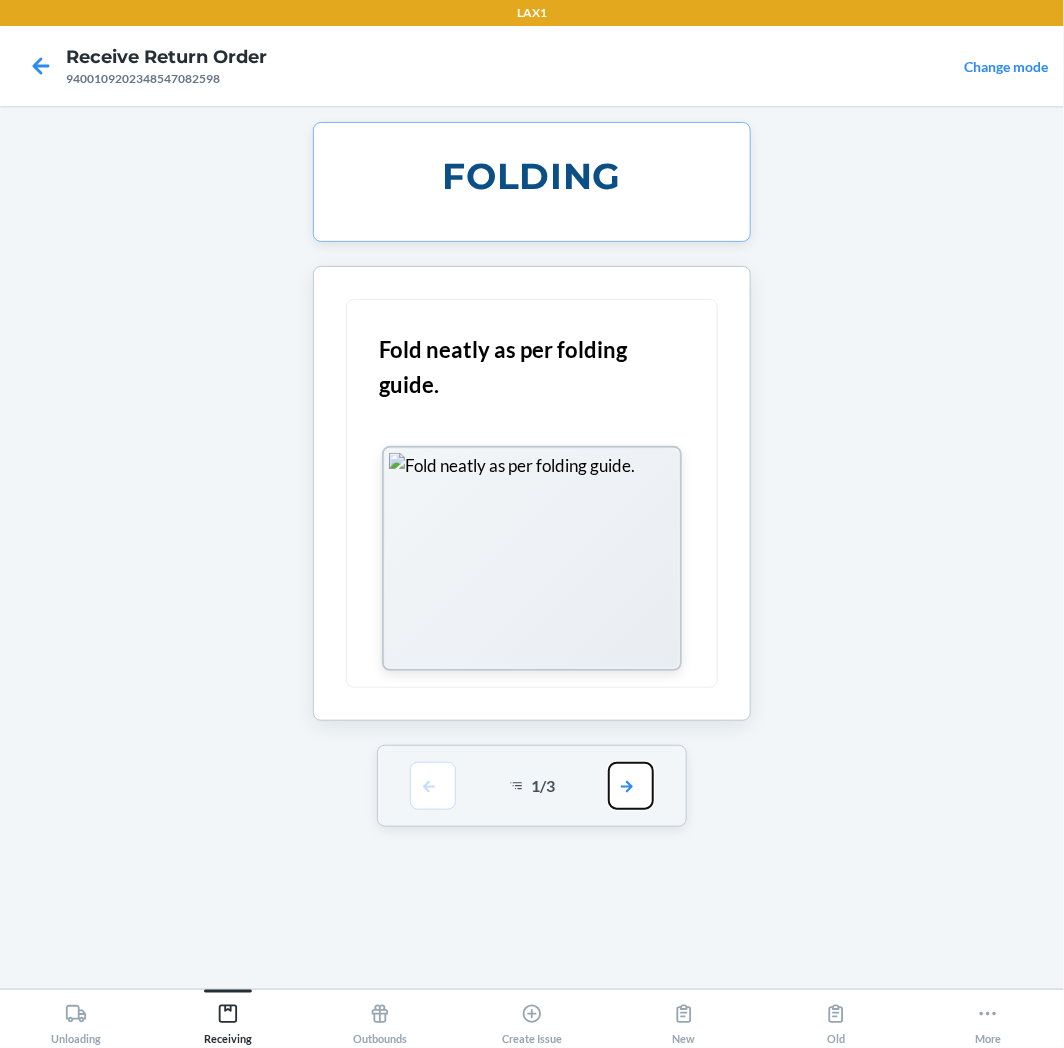 click at bounding box center (631, 786) 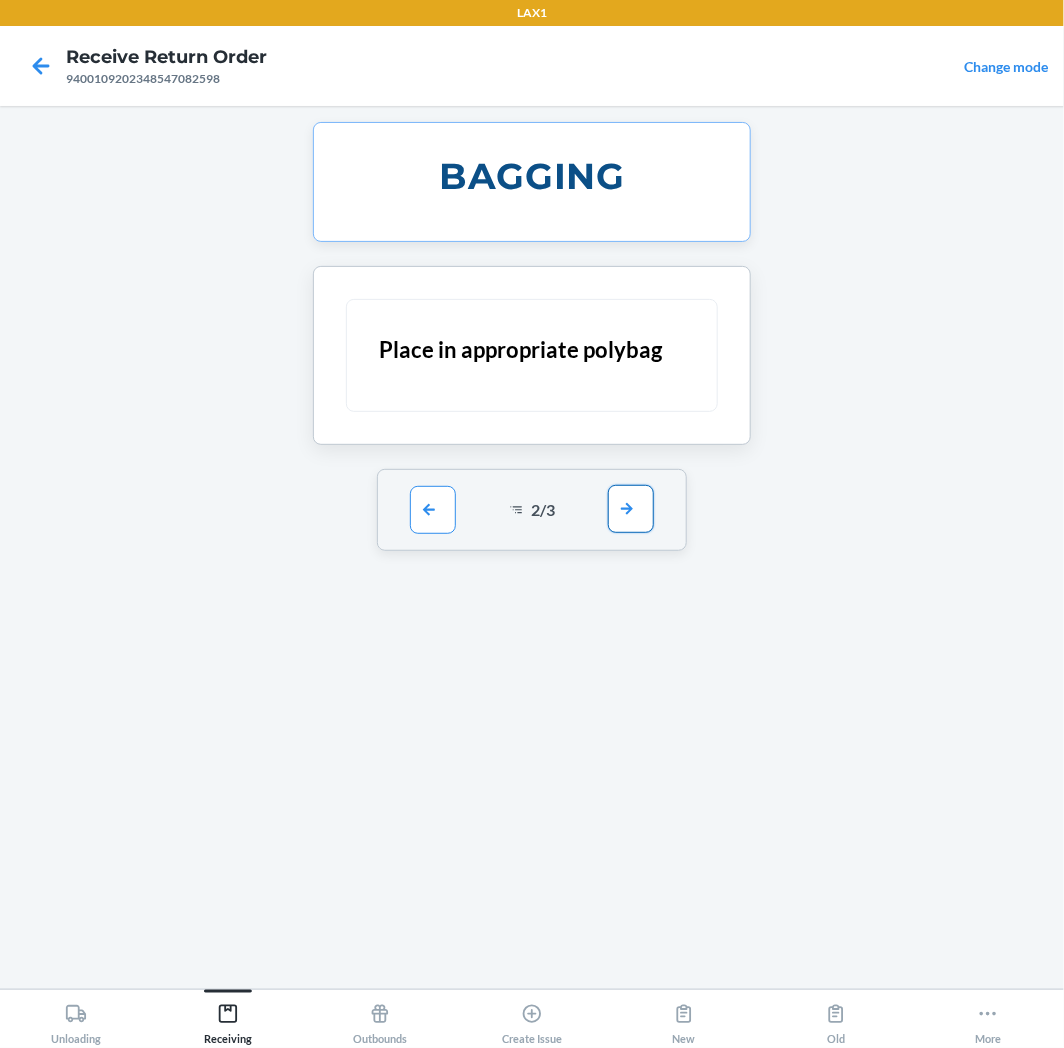 click at bounding box center (631, 509) 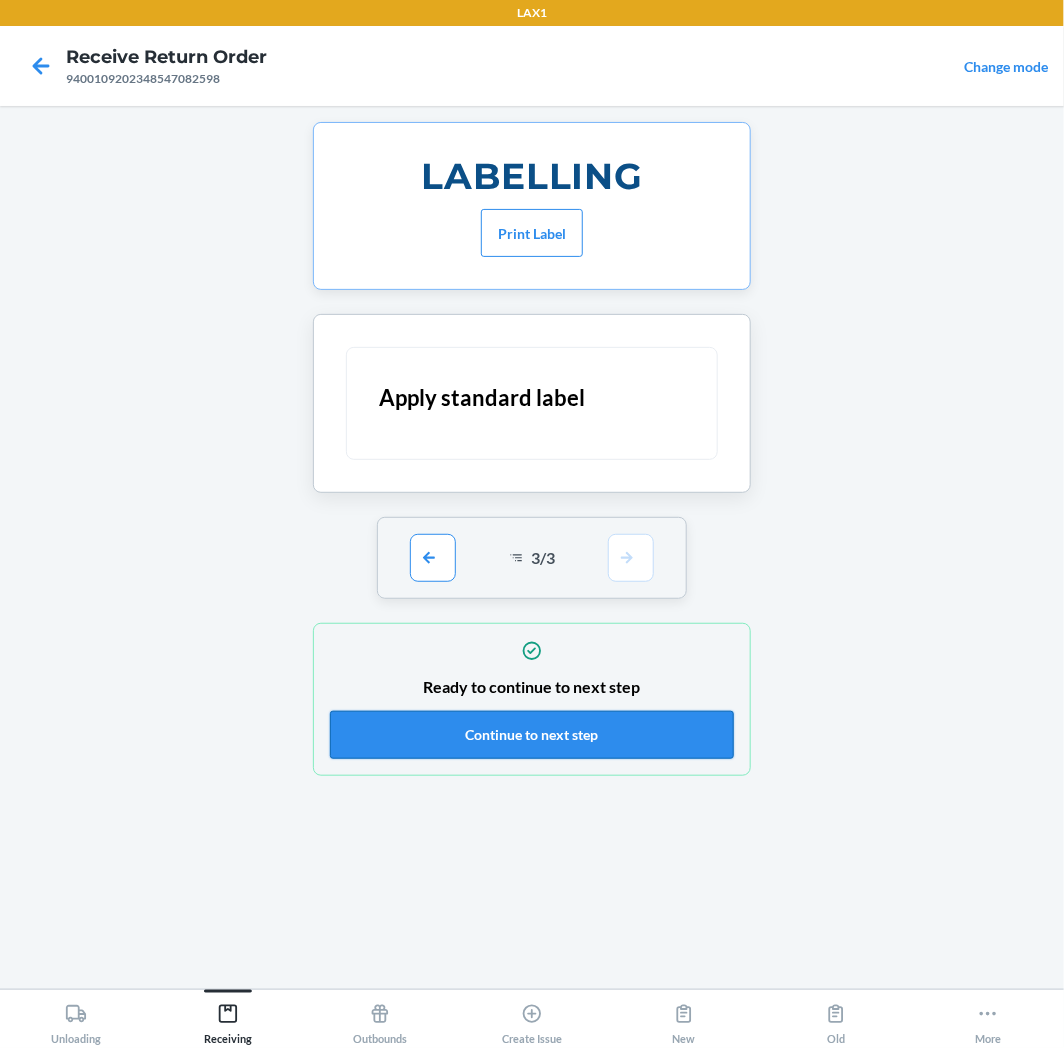 click on "Continue to next step" at bounding box center (532, 735) 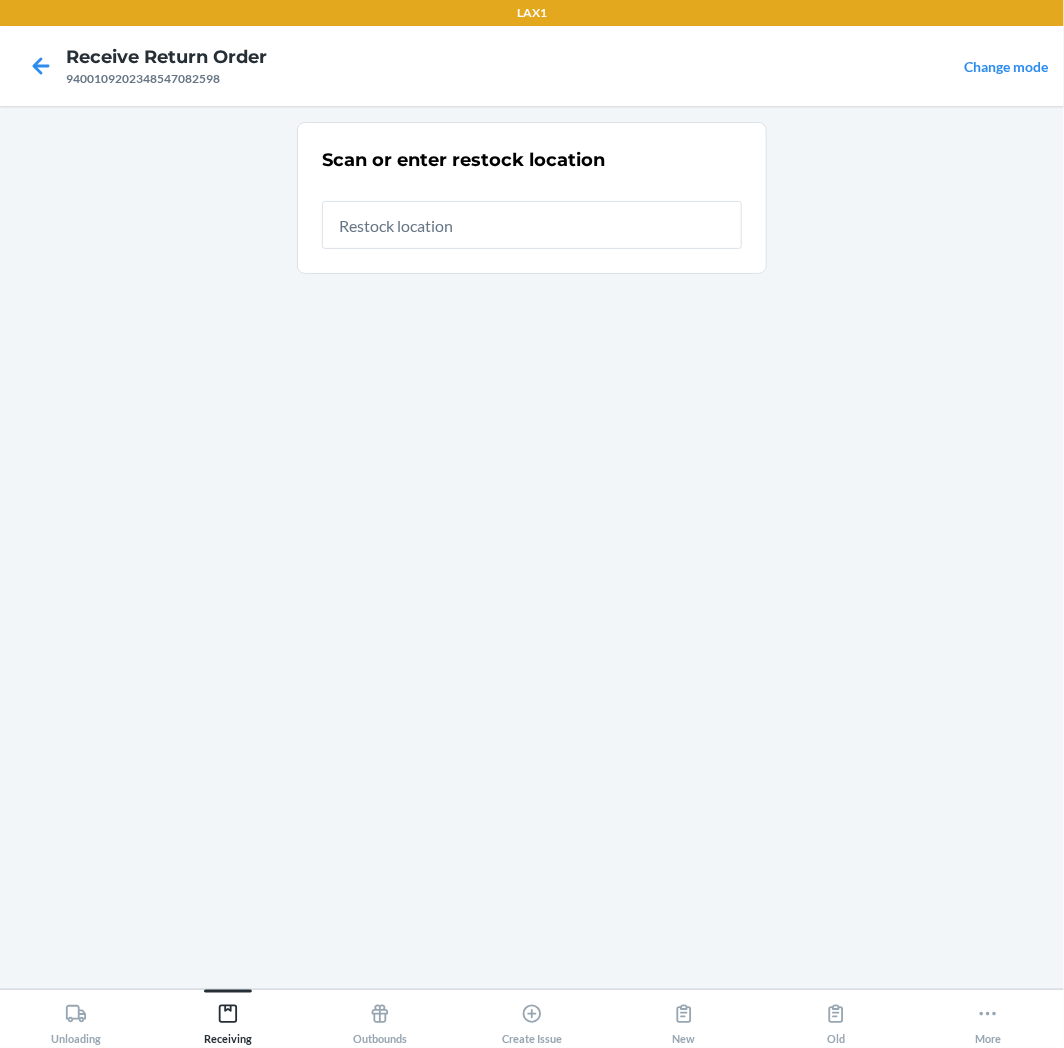 click at bounding box center [532, 225] 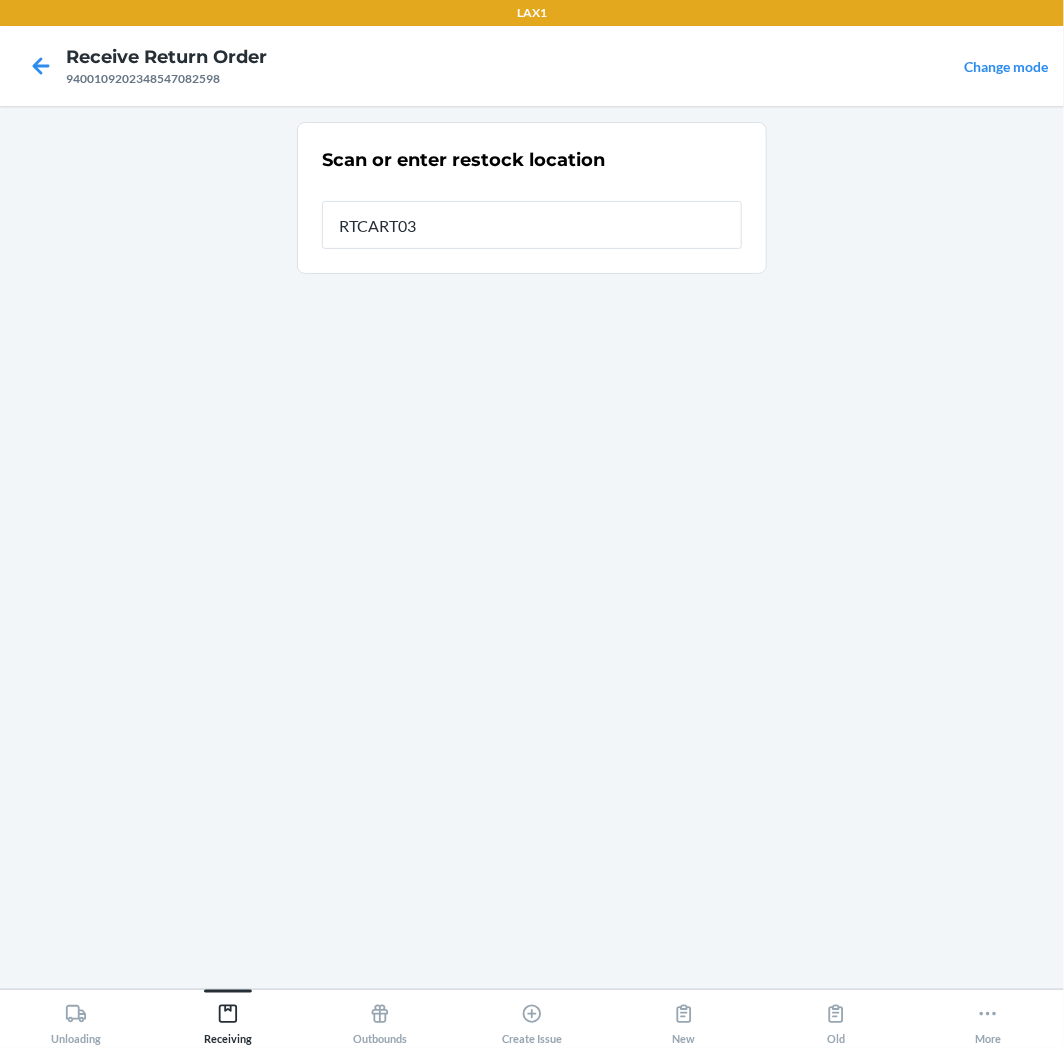 type on "RTCART035" 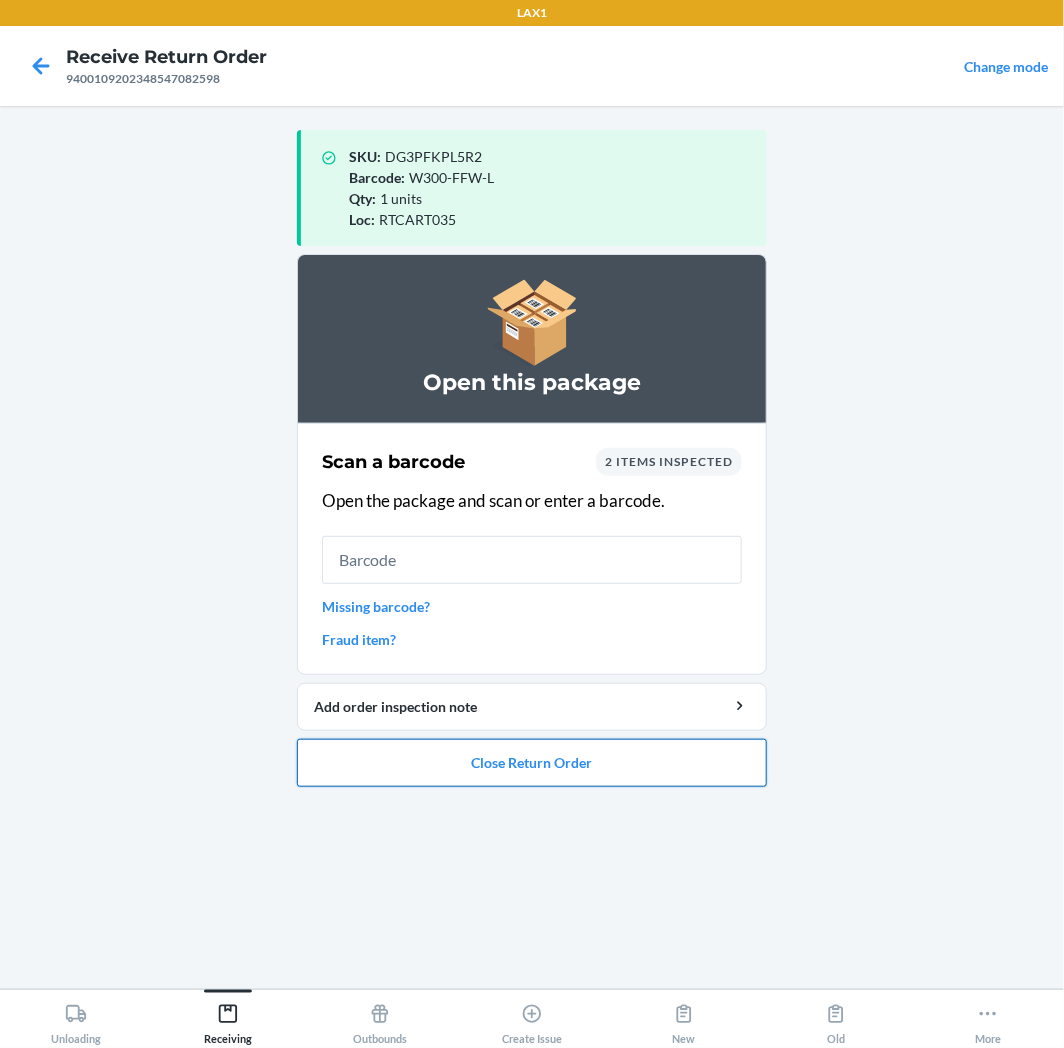 click on "Close Return Order" at bounding box center (532, 763) 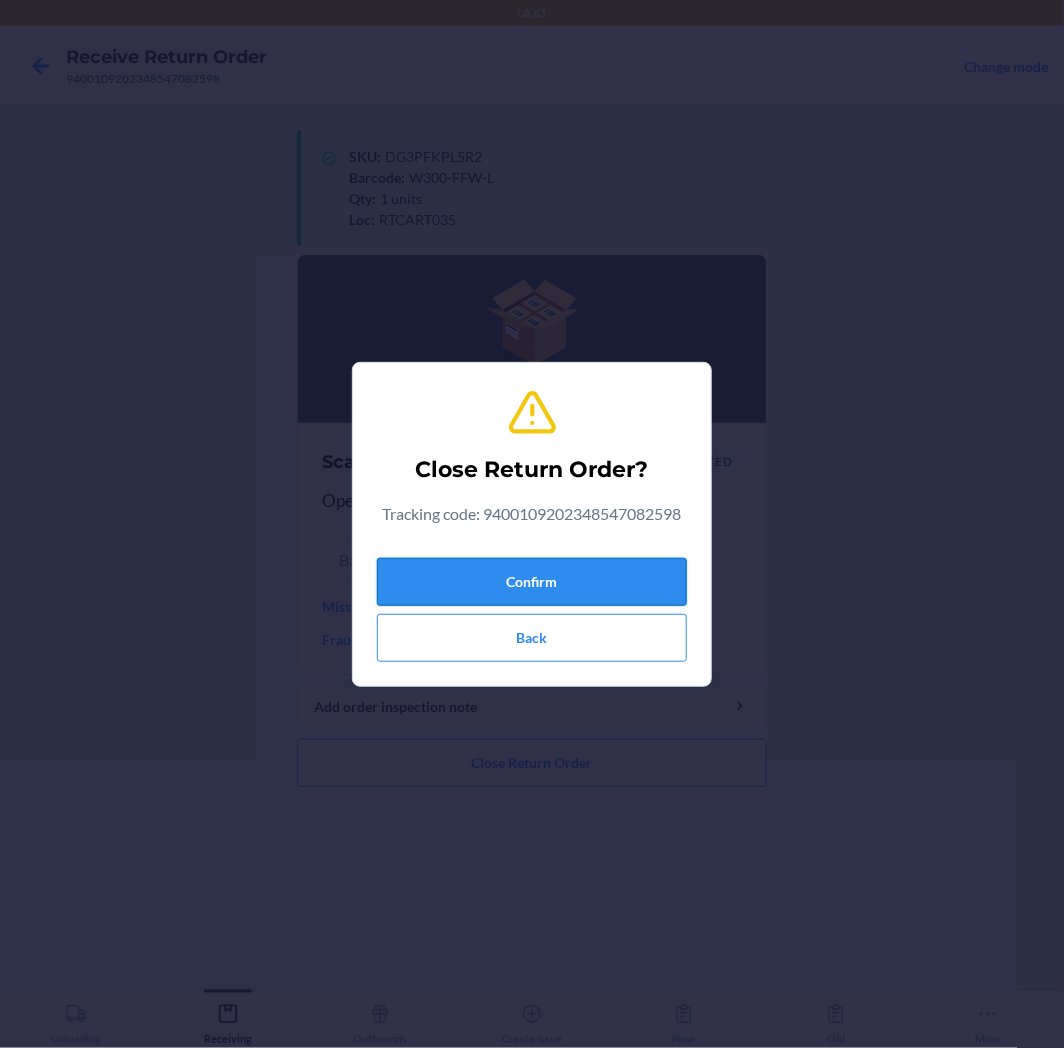 click on "Confirm" at bounding box center (532, 582) 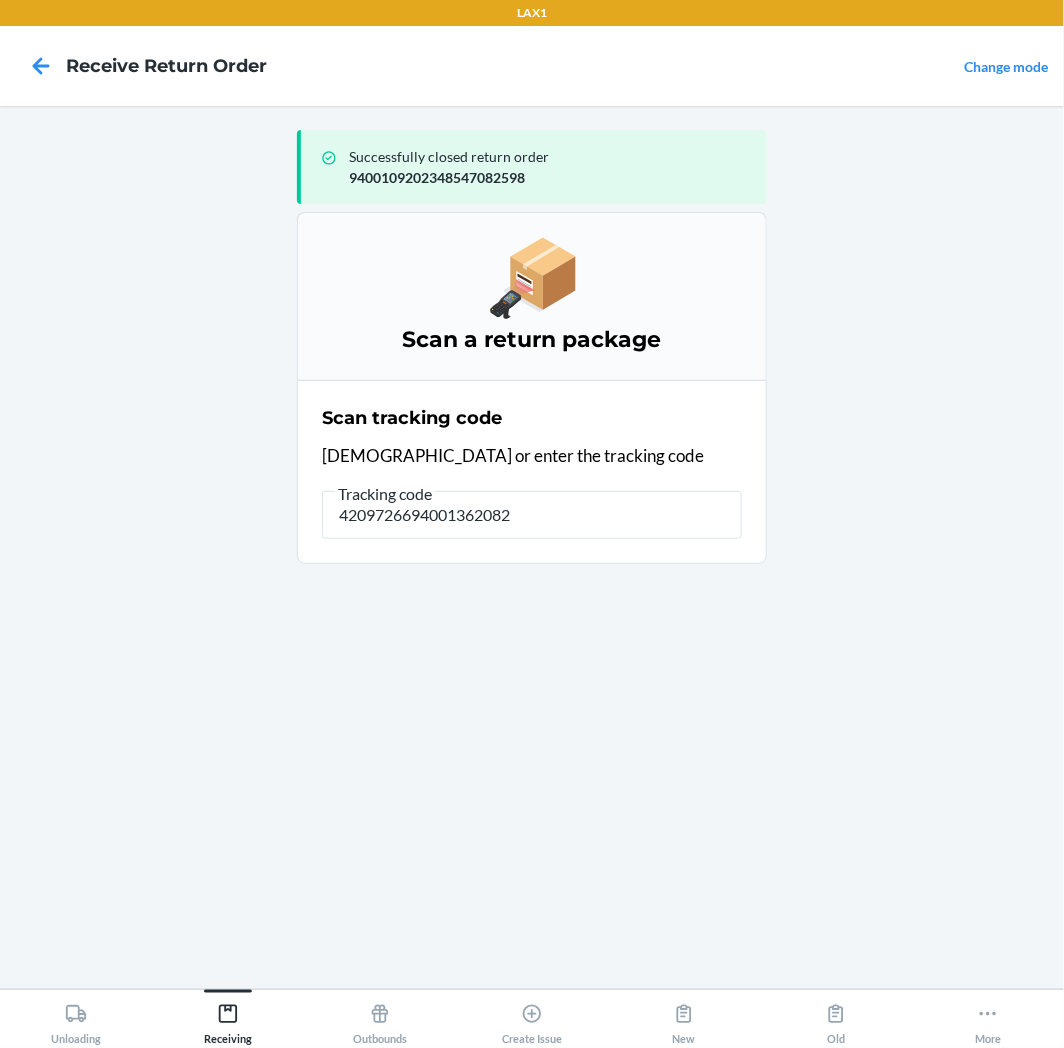 type on "42097266940013620827" 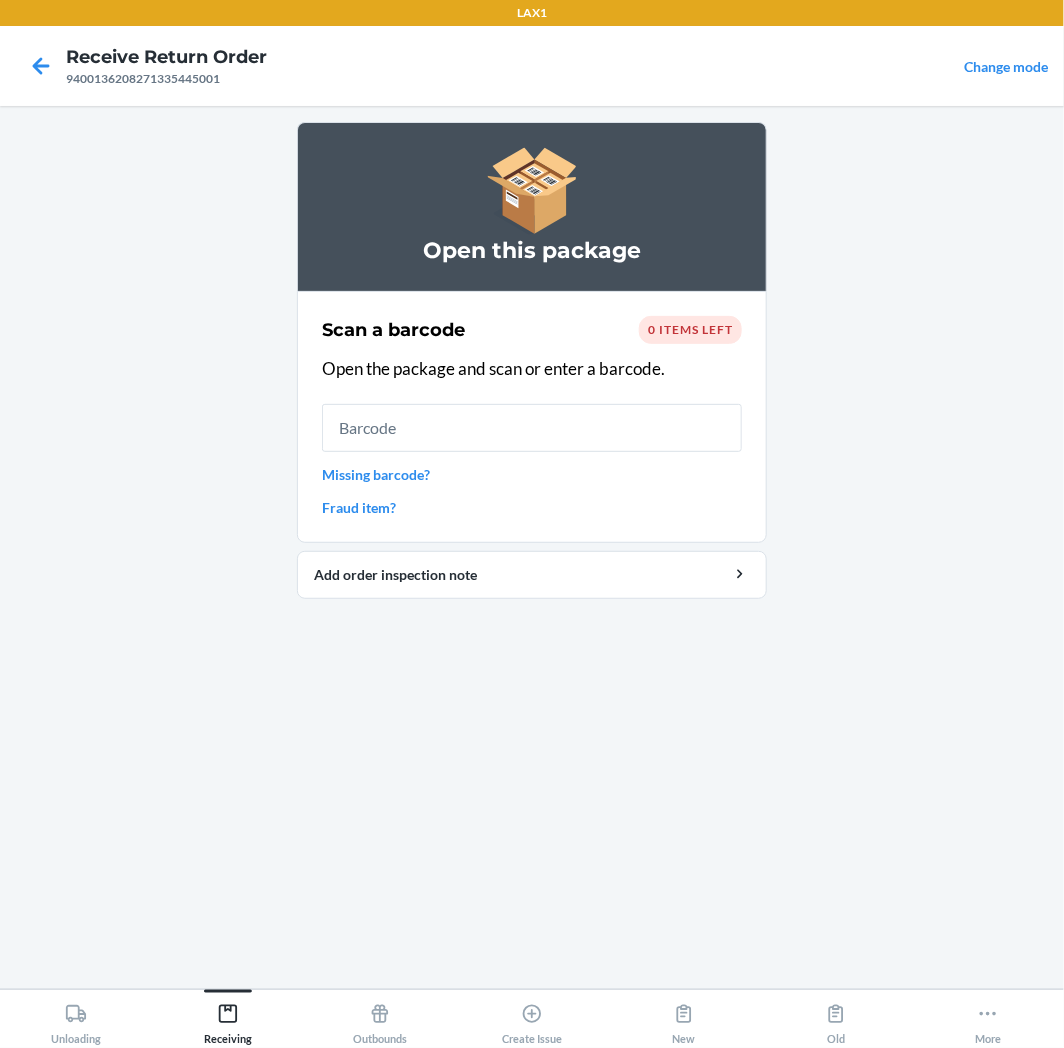 click at bounding box center (532, 428) 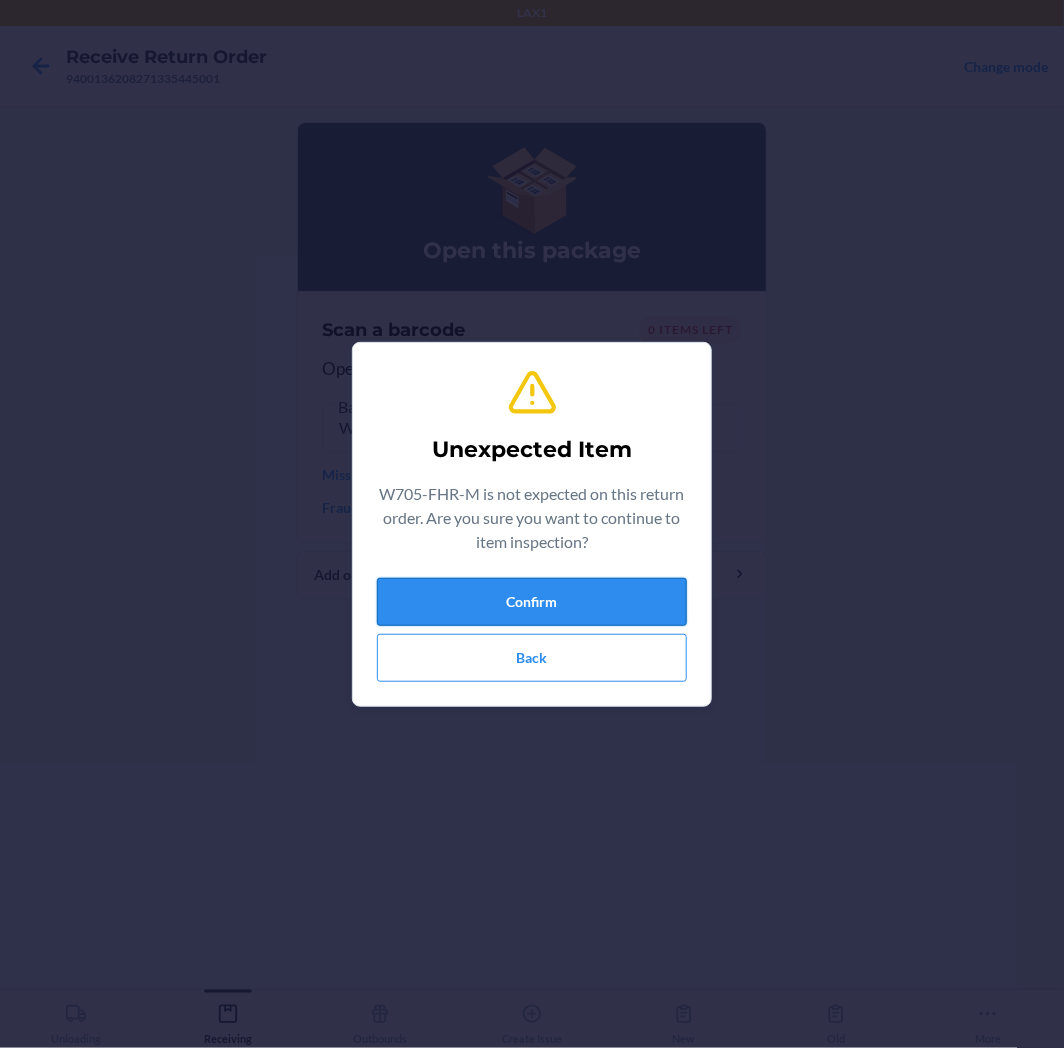 click on "Confirm" at bounding box center [532, 602] 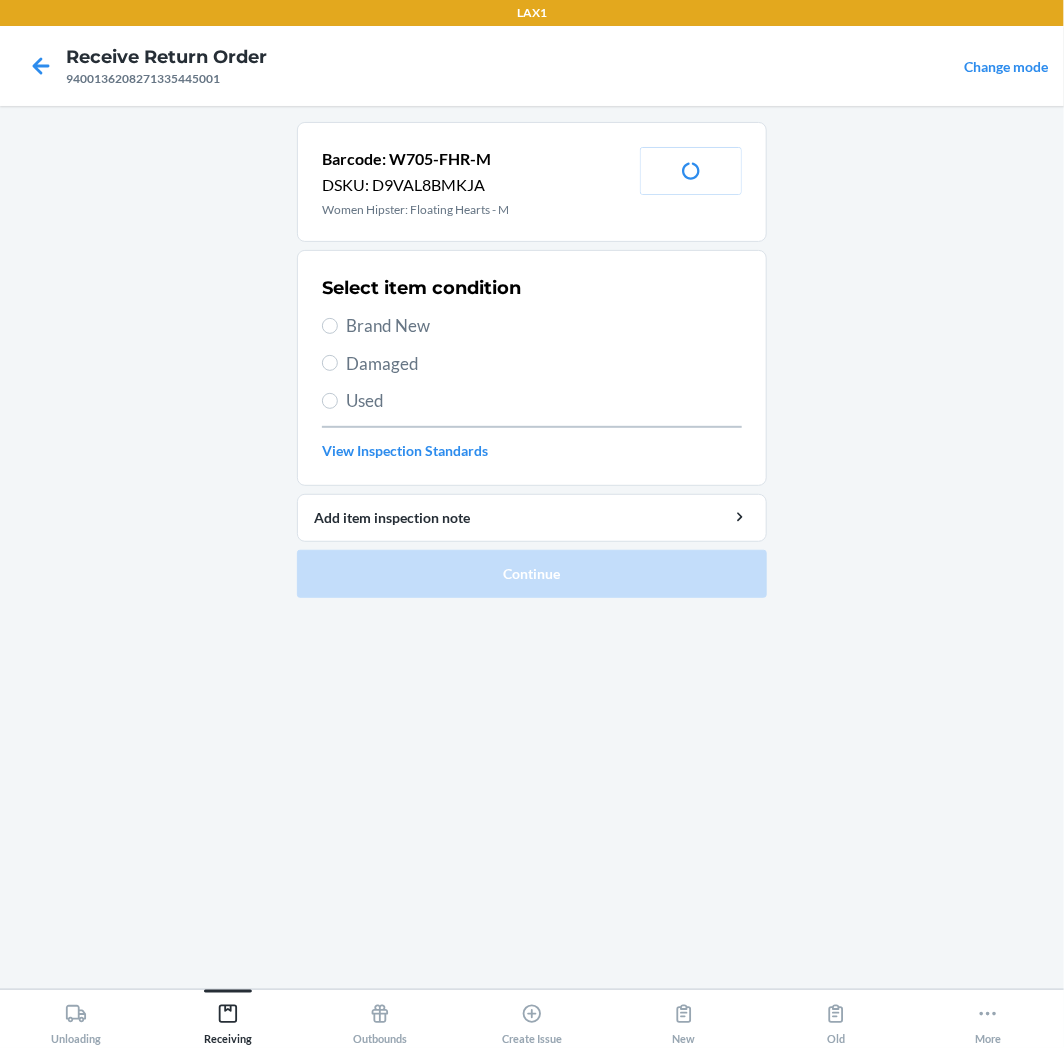 click on "Brand New" at bounding box center (544, 326) 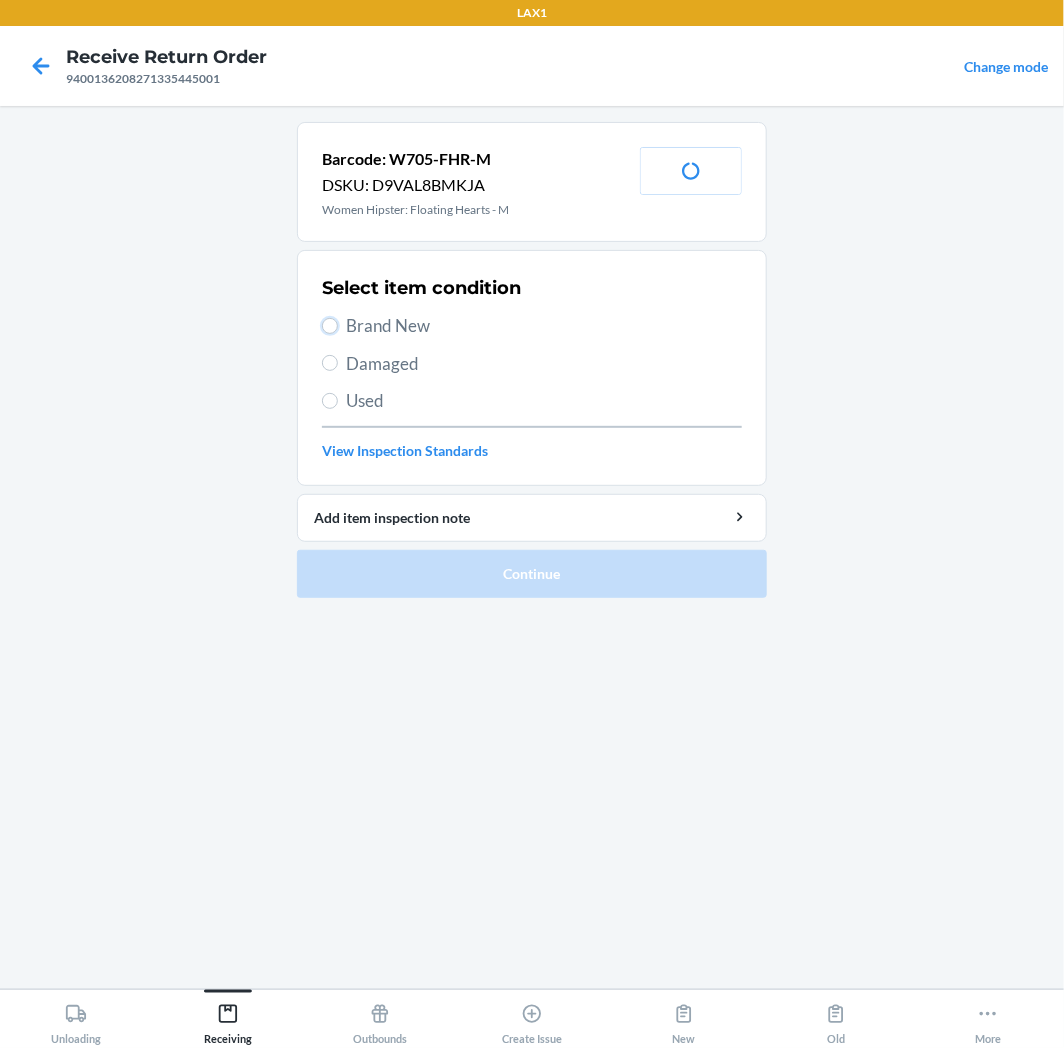 click on "Brand New" at bounding box center [330, 326] 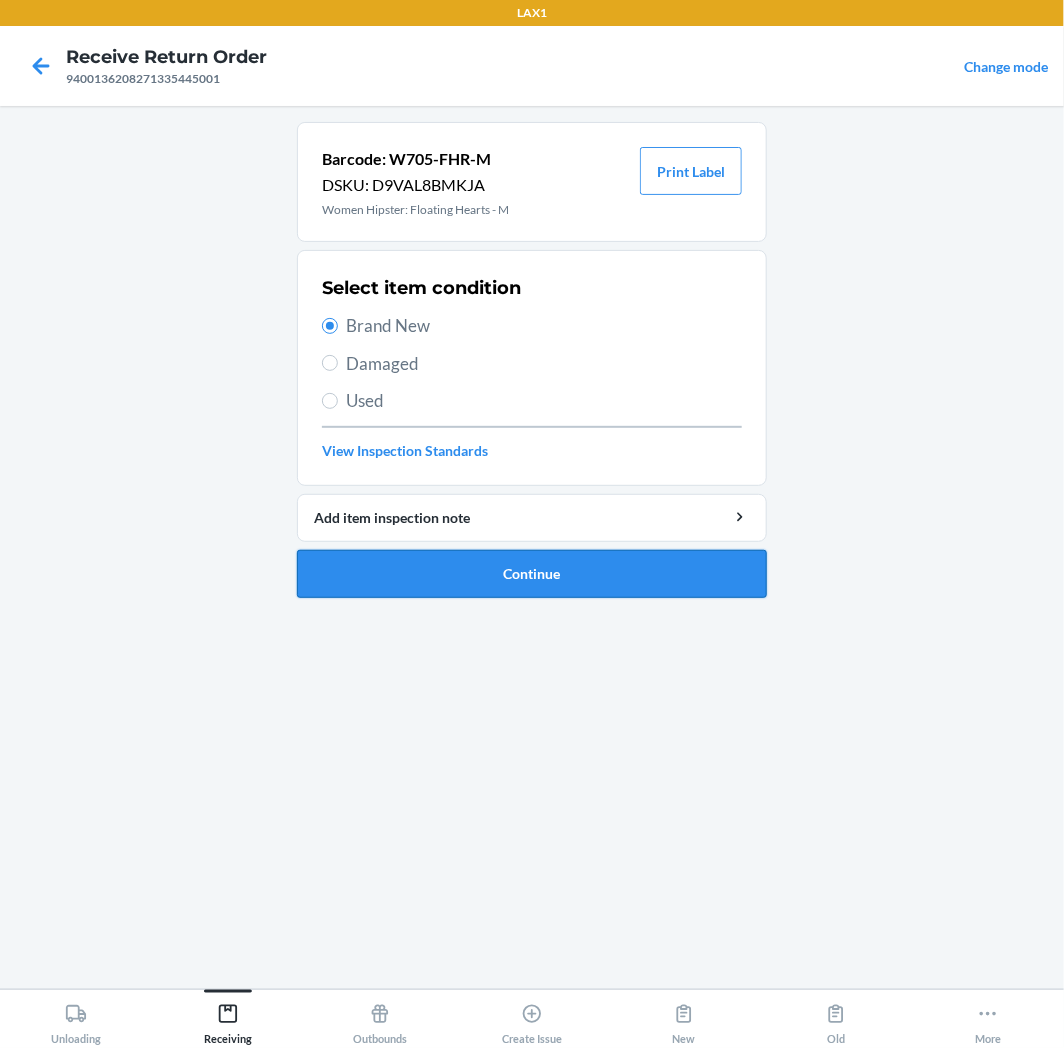 click on "Continue" at bounding box center (532, 574) 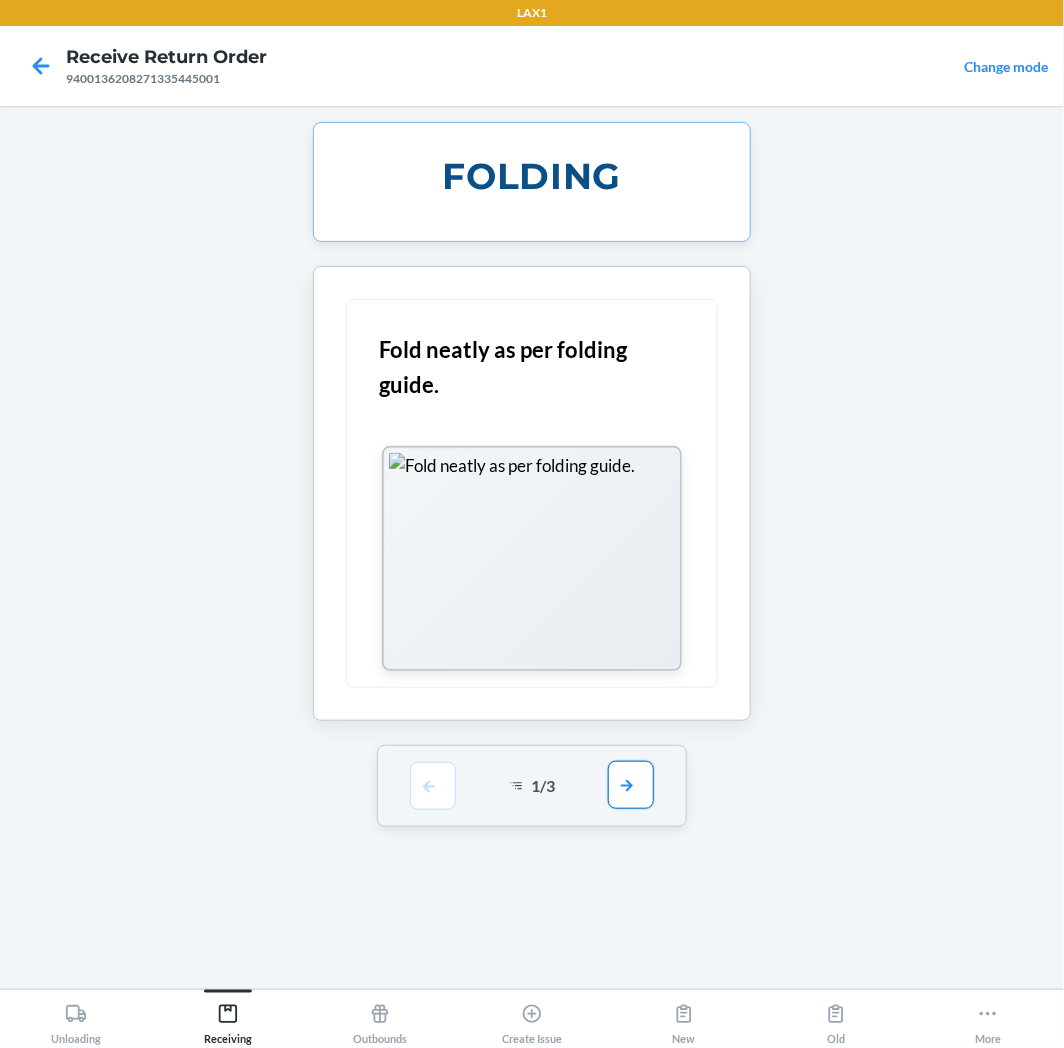 click at bounding box center [631, 785] 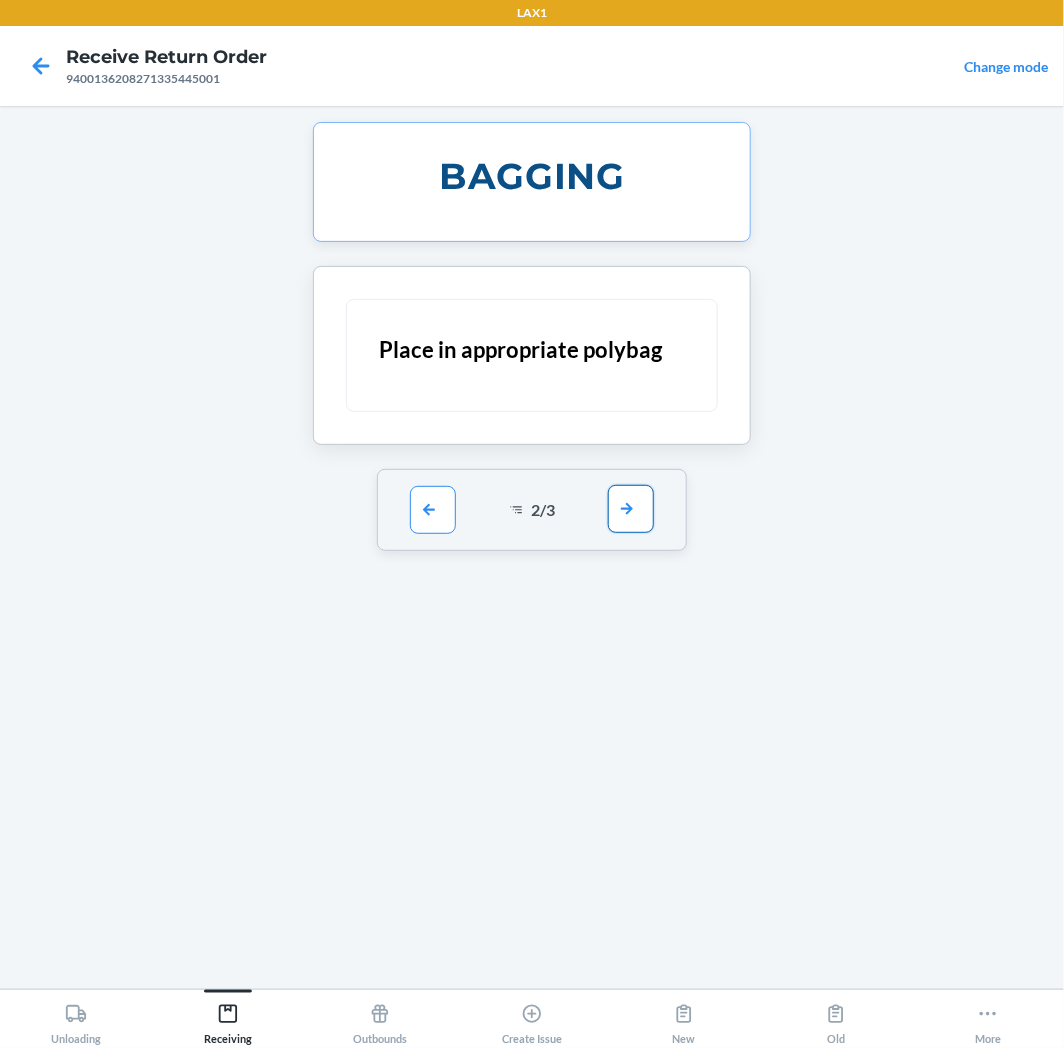 click at bounding box center [631, 509] 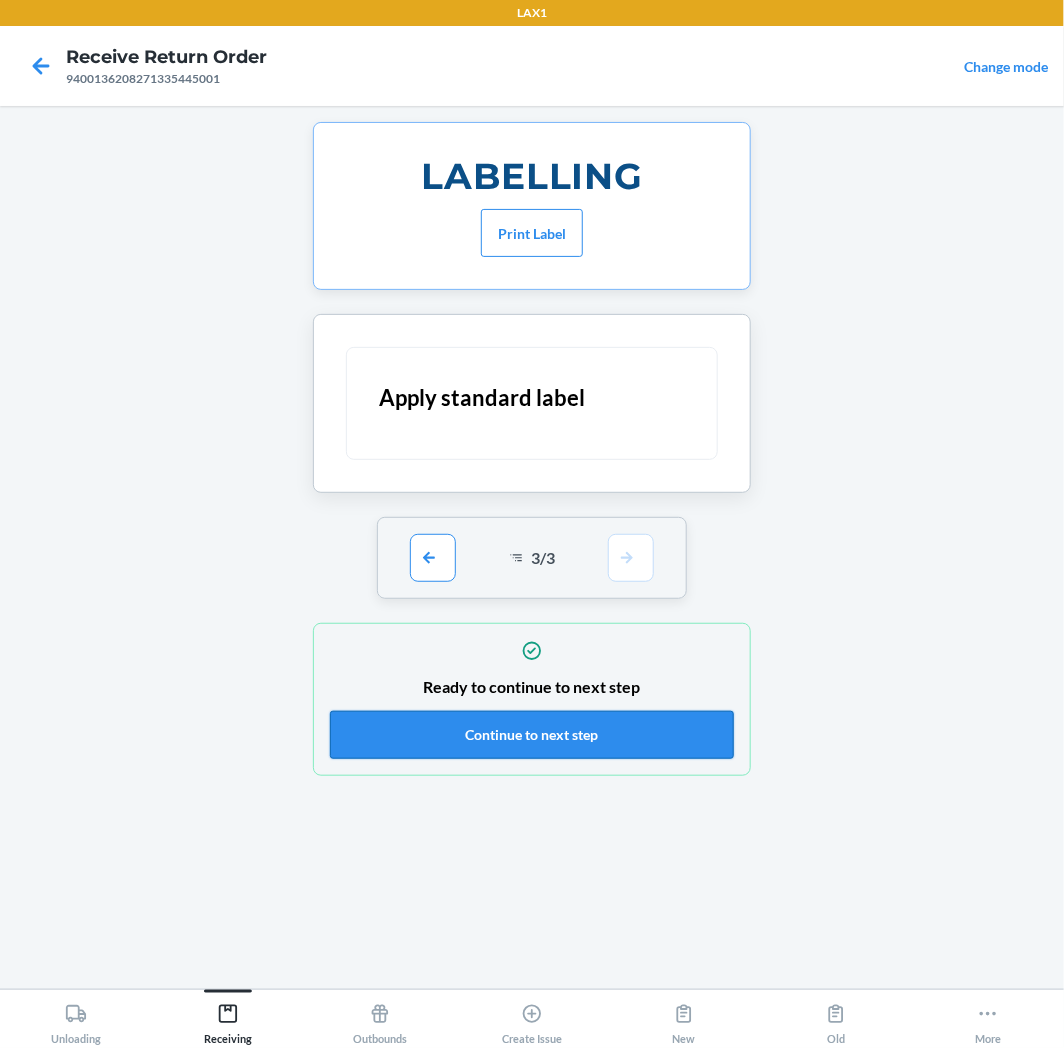 click on "Continue to next step" at bounding box center (532, 735) 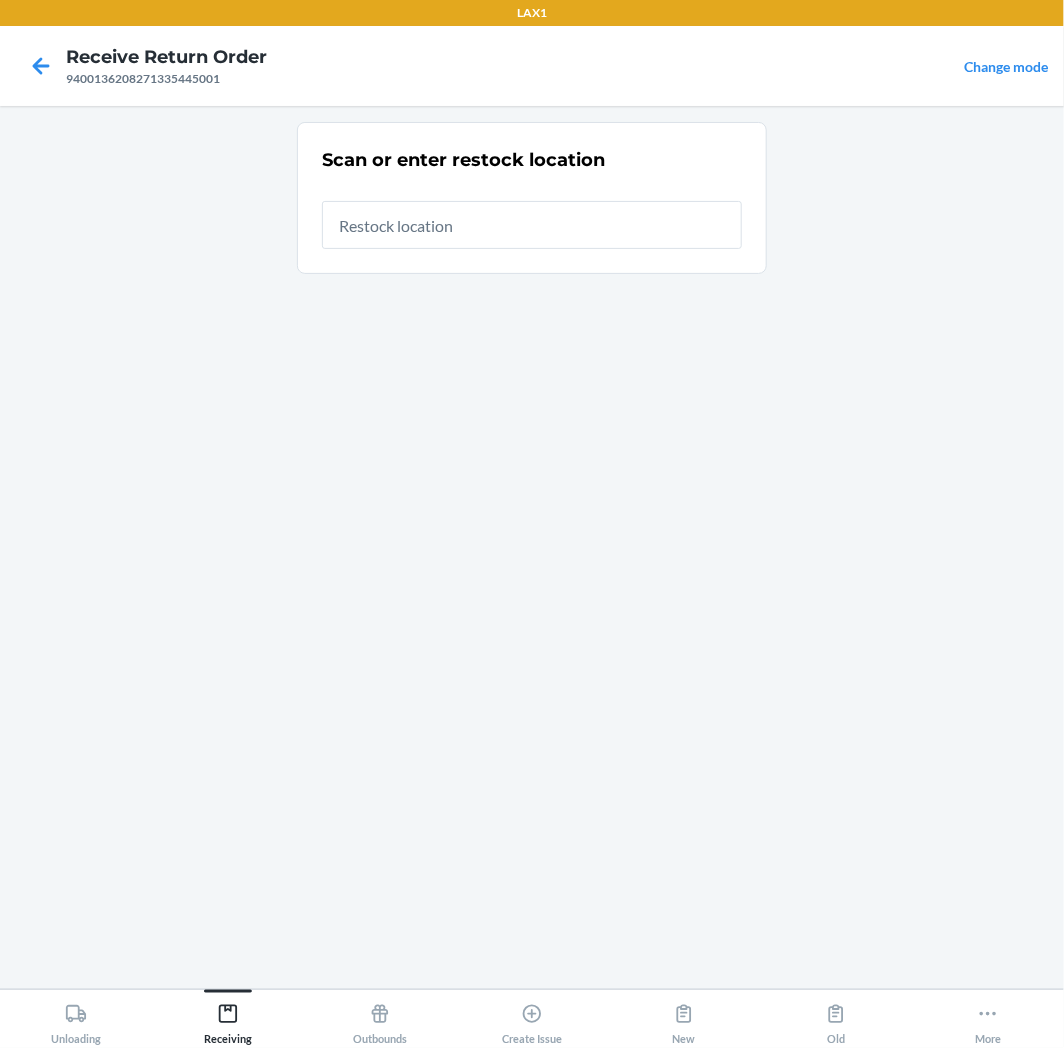 click at bounding box center [532, 225] 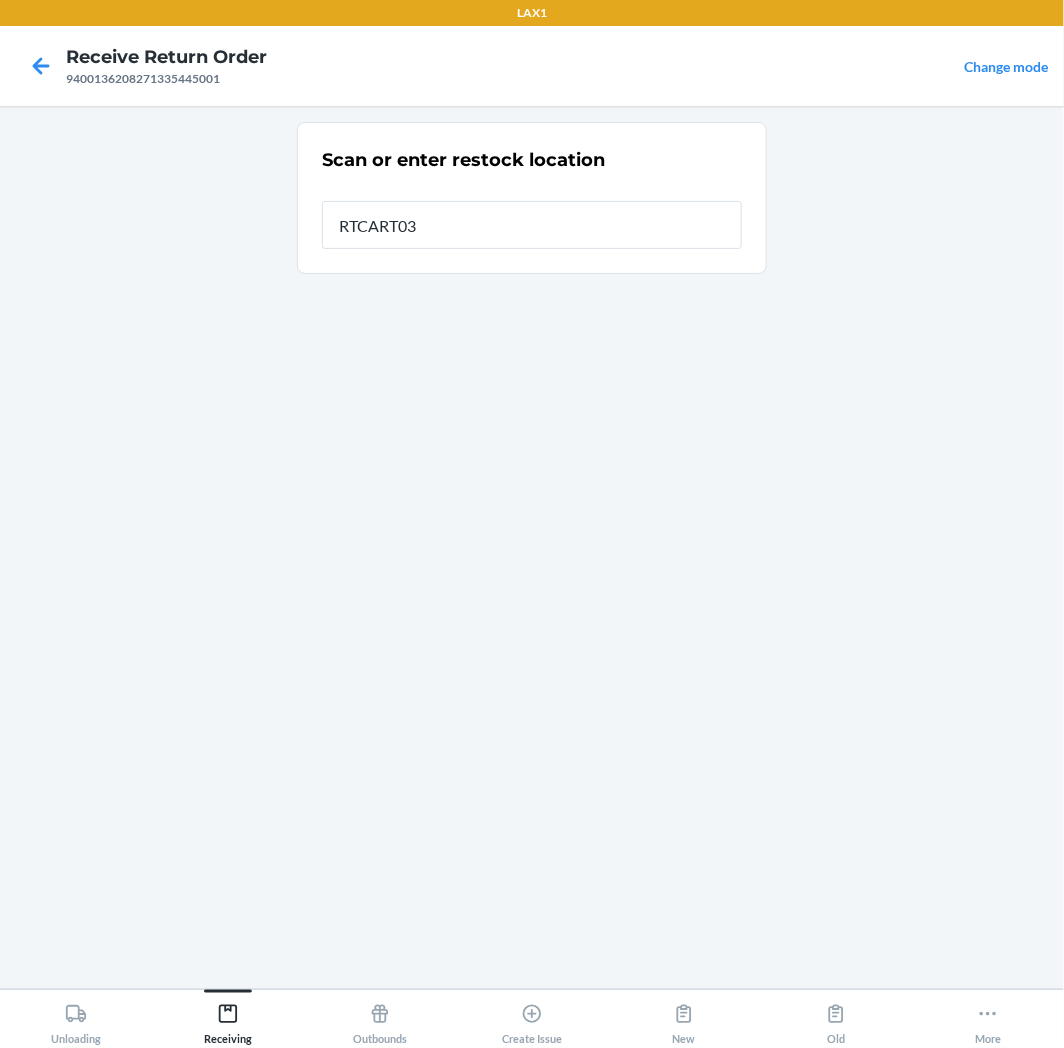 type on "RTCART035" 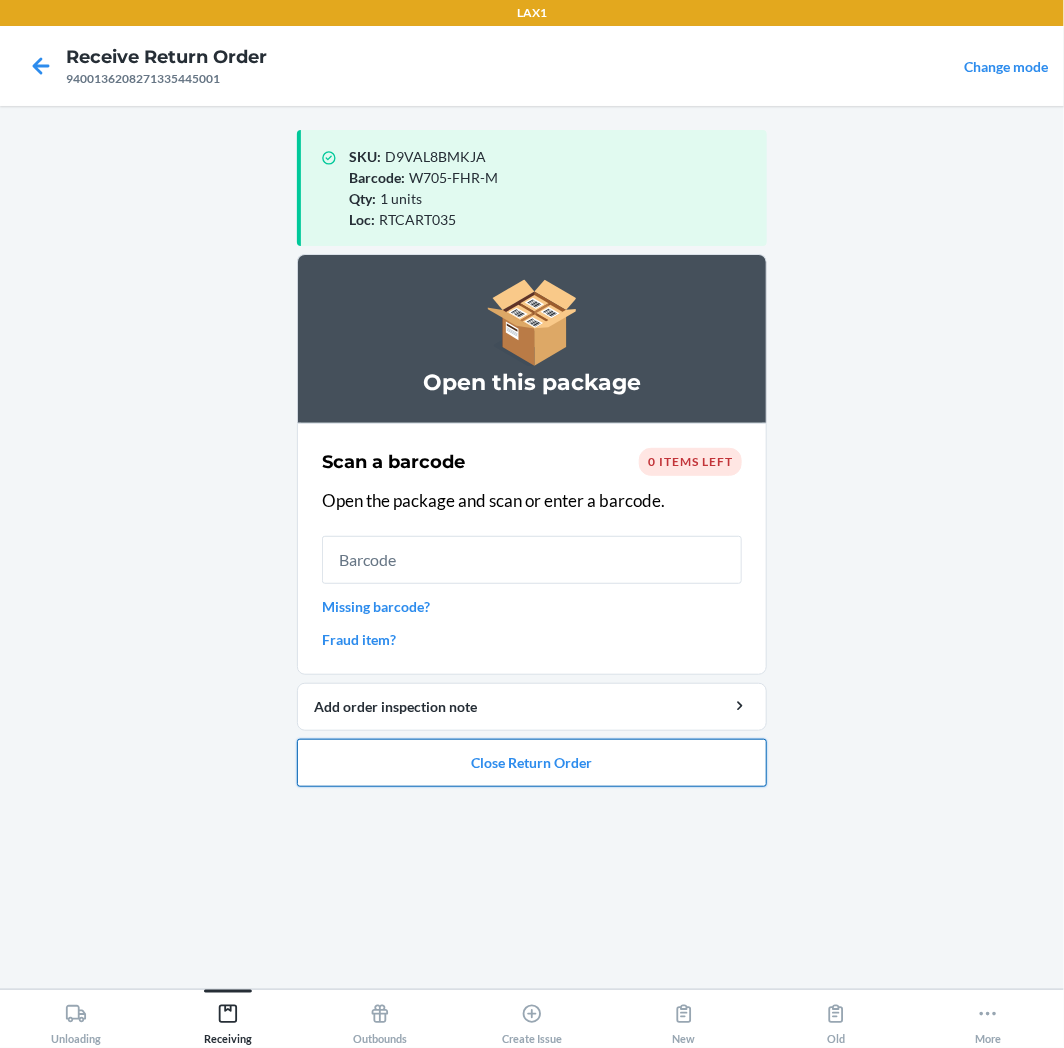 click on "Close Return Order" at bounding box center [532, 763] 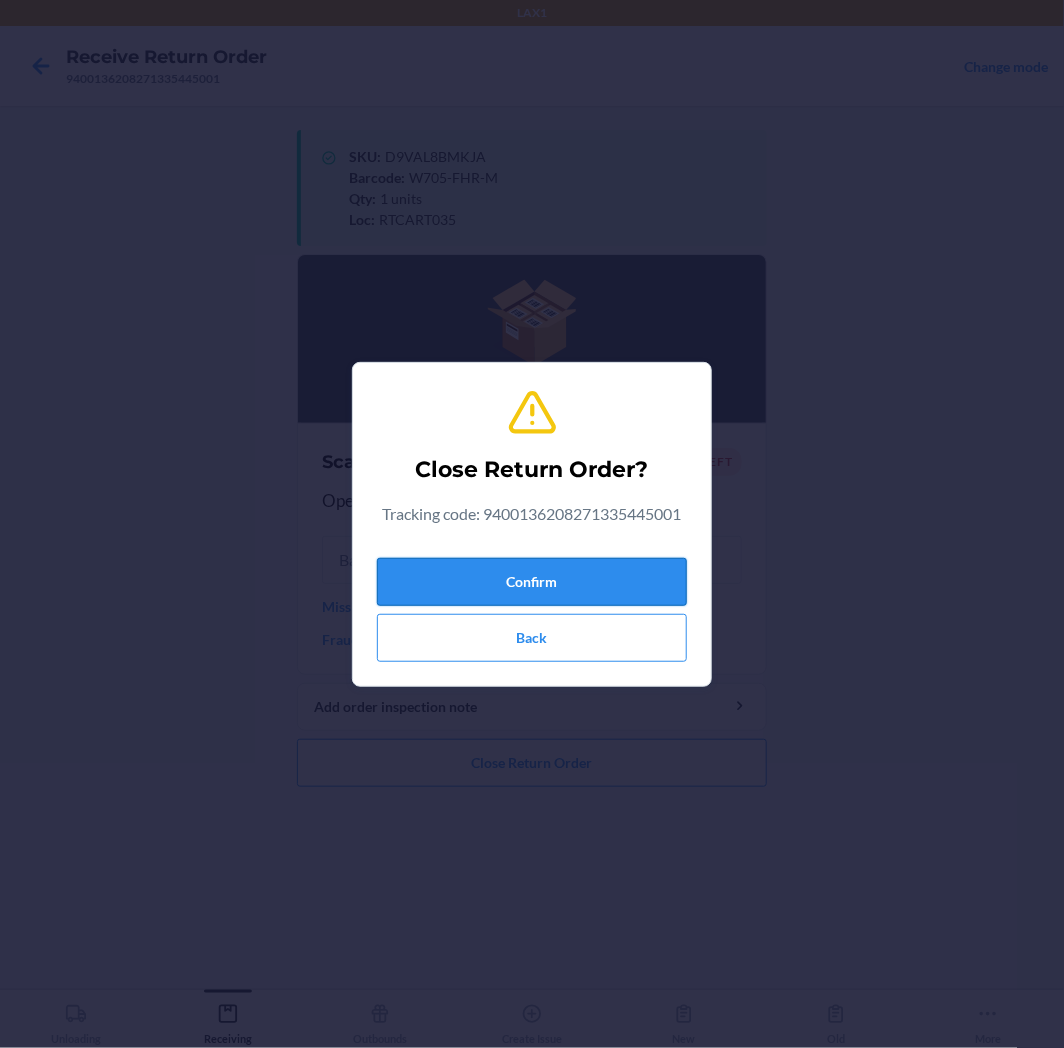 click on "Confirm" at bounding box center (532, 582) 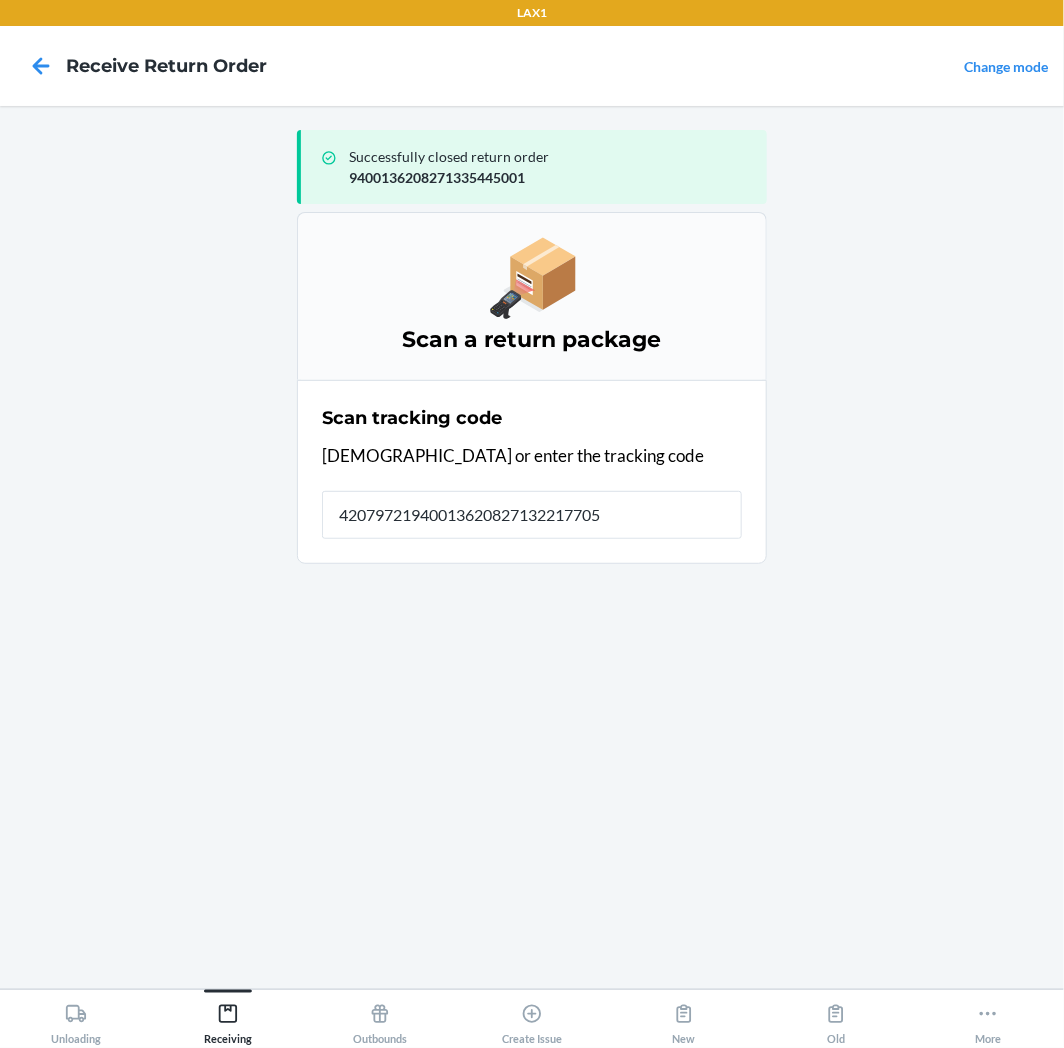 type on "420797219400136208271322177052" 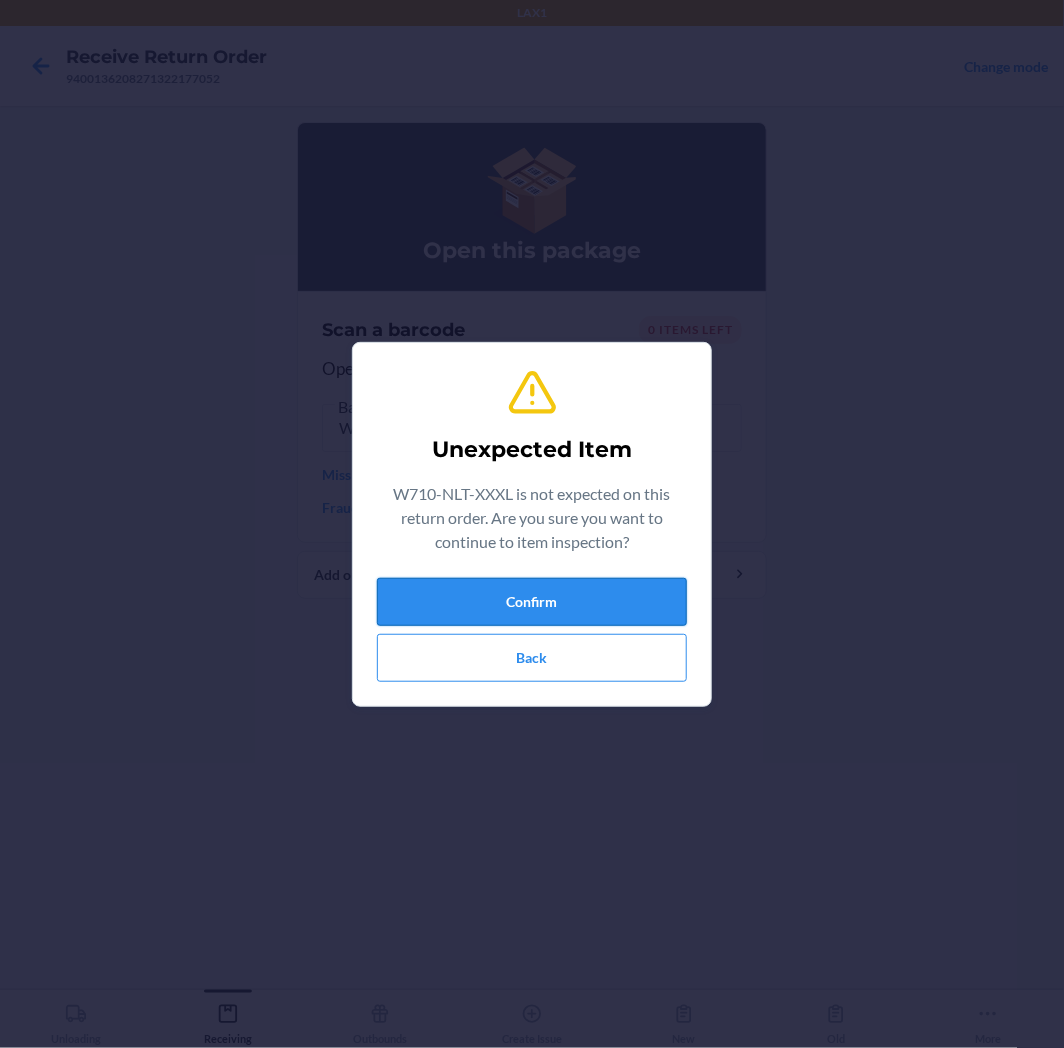 click on "Confirm" at bounding box center [532, 602] 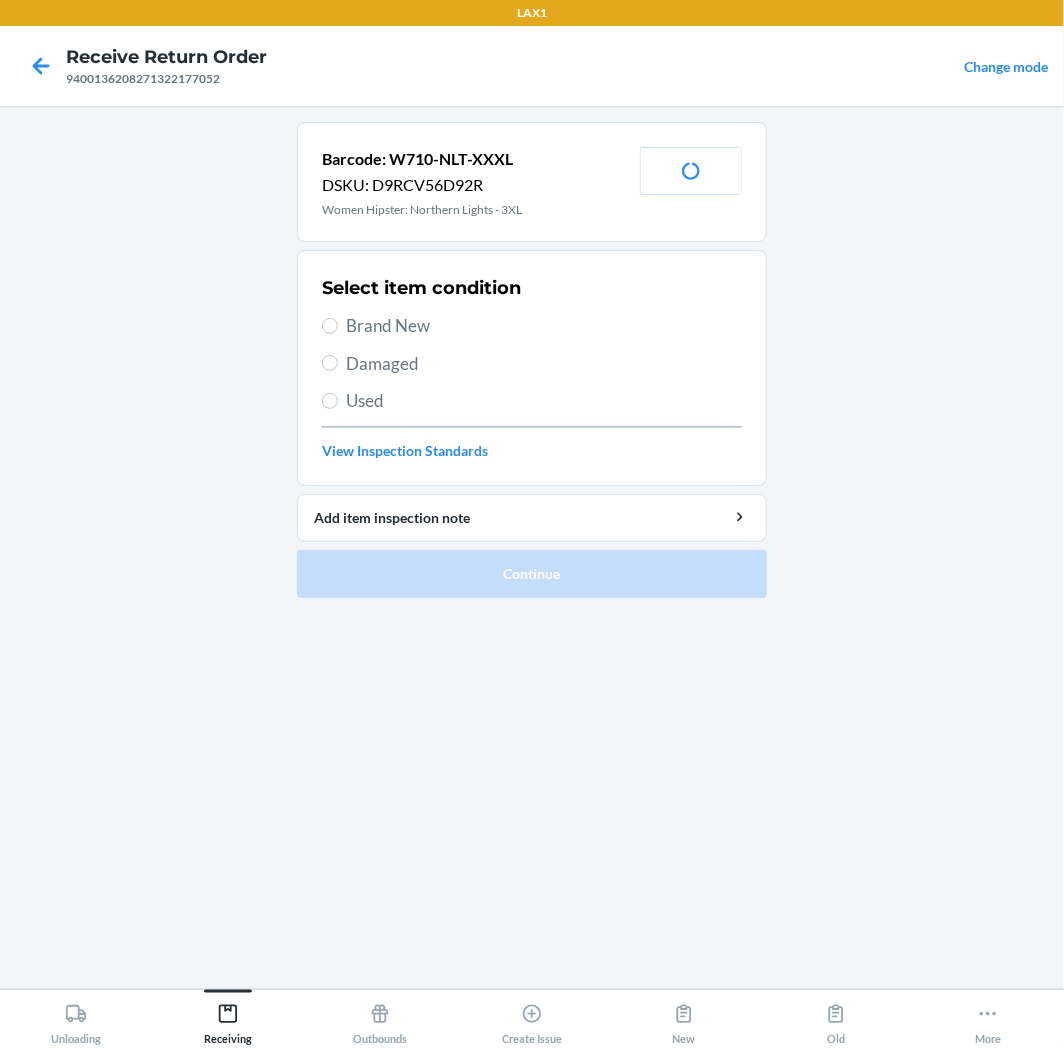 click on "Brand New" at bounding box center [544, 326] 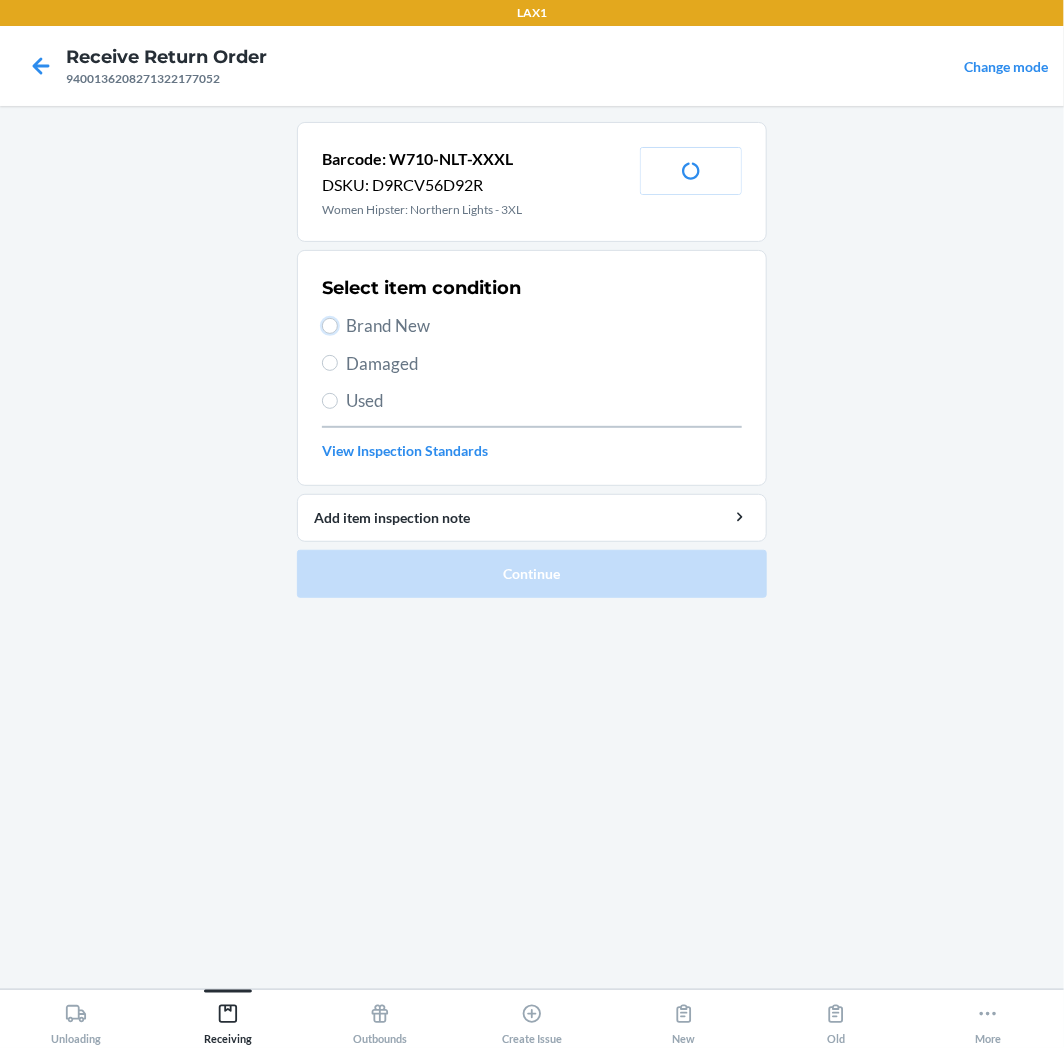 click on "Brand New" at bounding box center [330, 326] 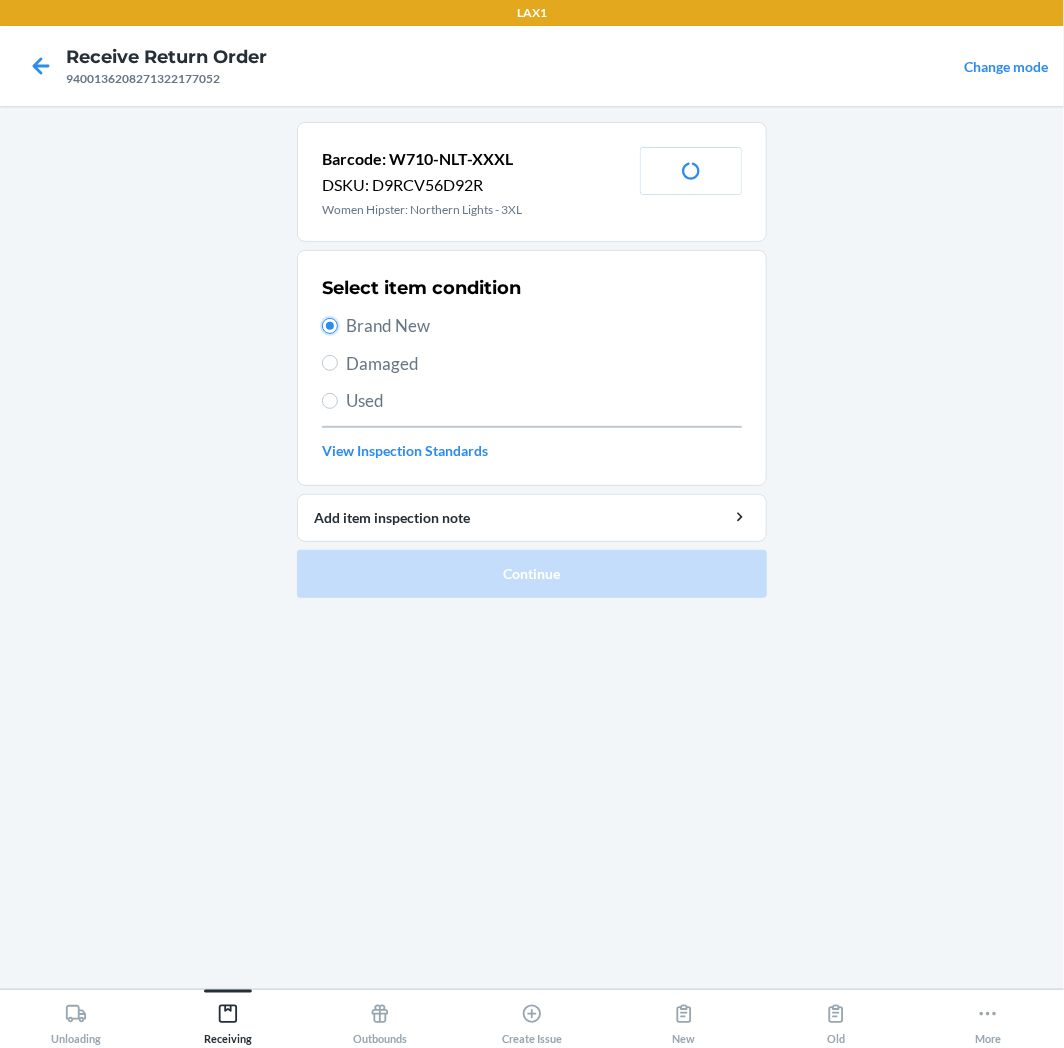 radio on "true" 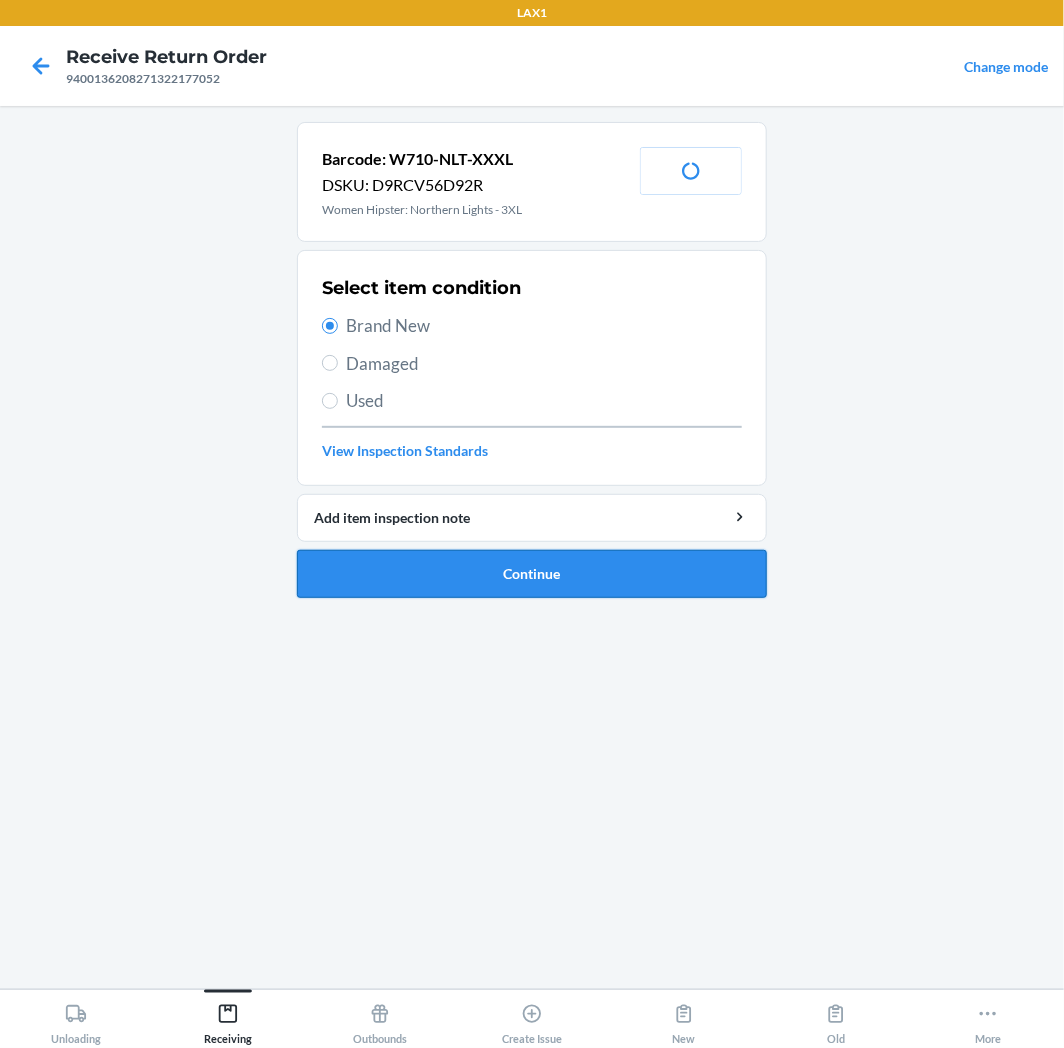 click on "Continue" at bounding box center (532, 574) 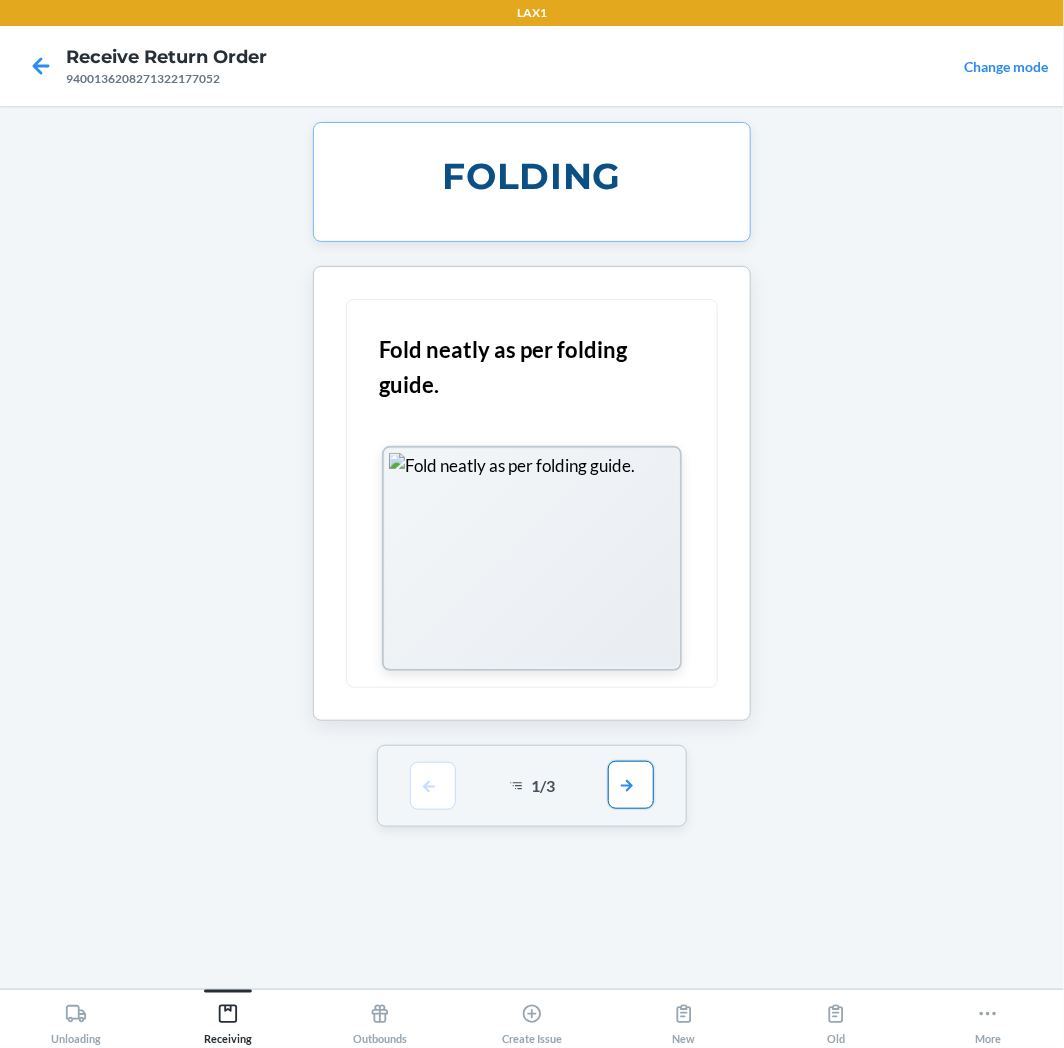 click at bounding box center [631, 785] 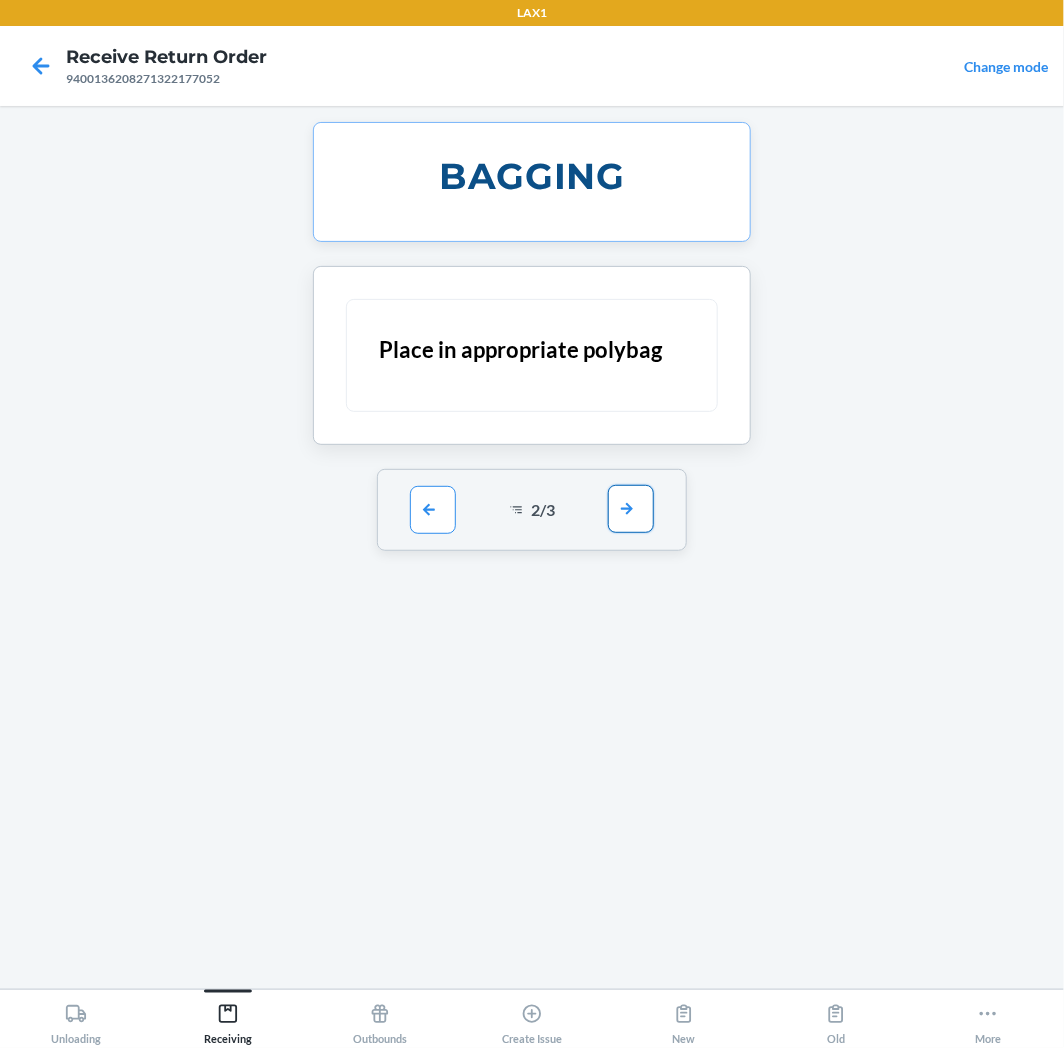 click at bounding box center (631, 509) 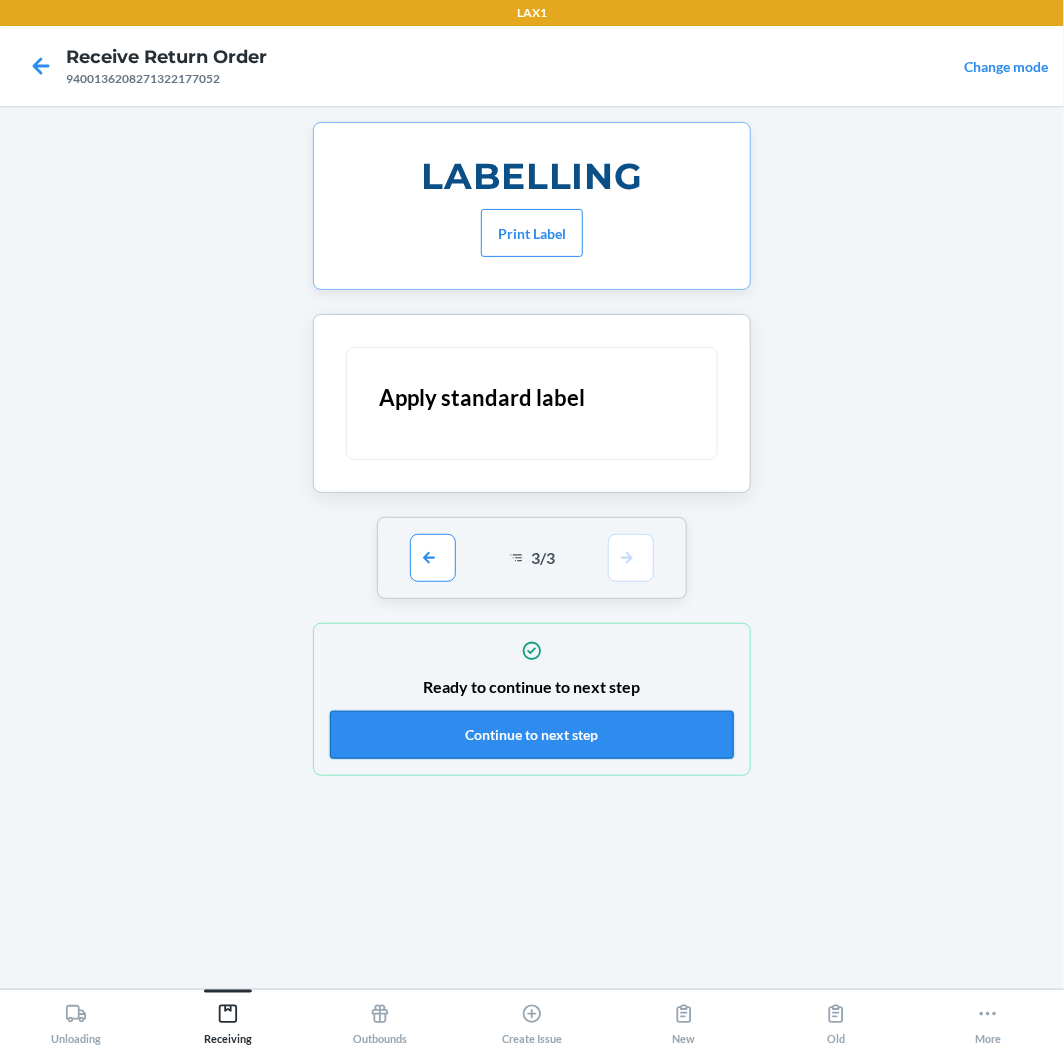 click on "Continue to next step" at bounding box center (532, 735) 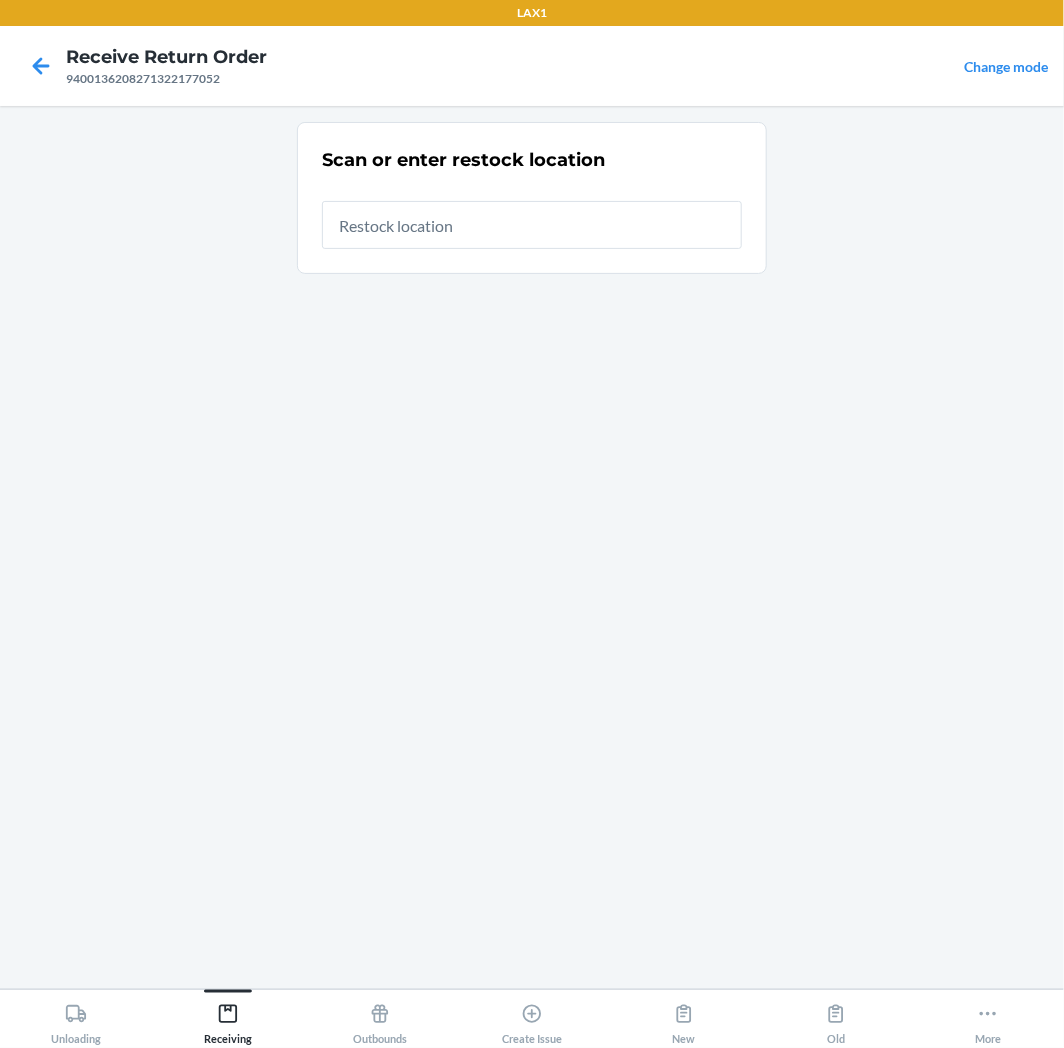 click at bounding box center (532, 225) 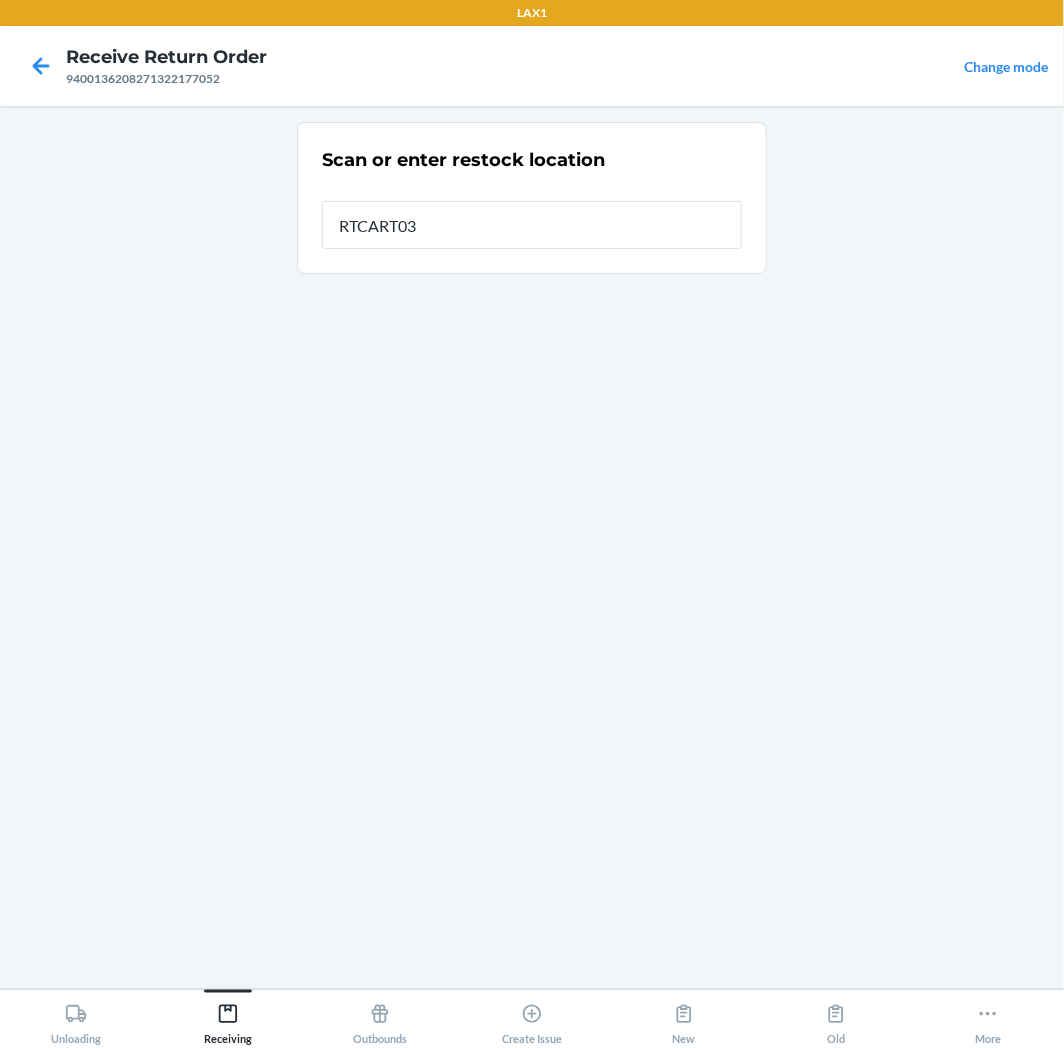 type on "RTCART035" 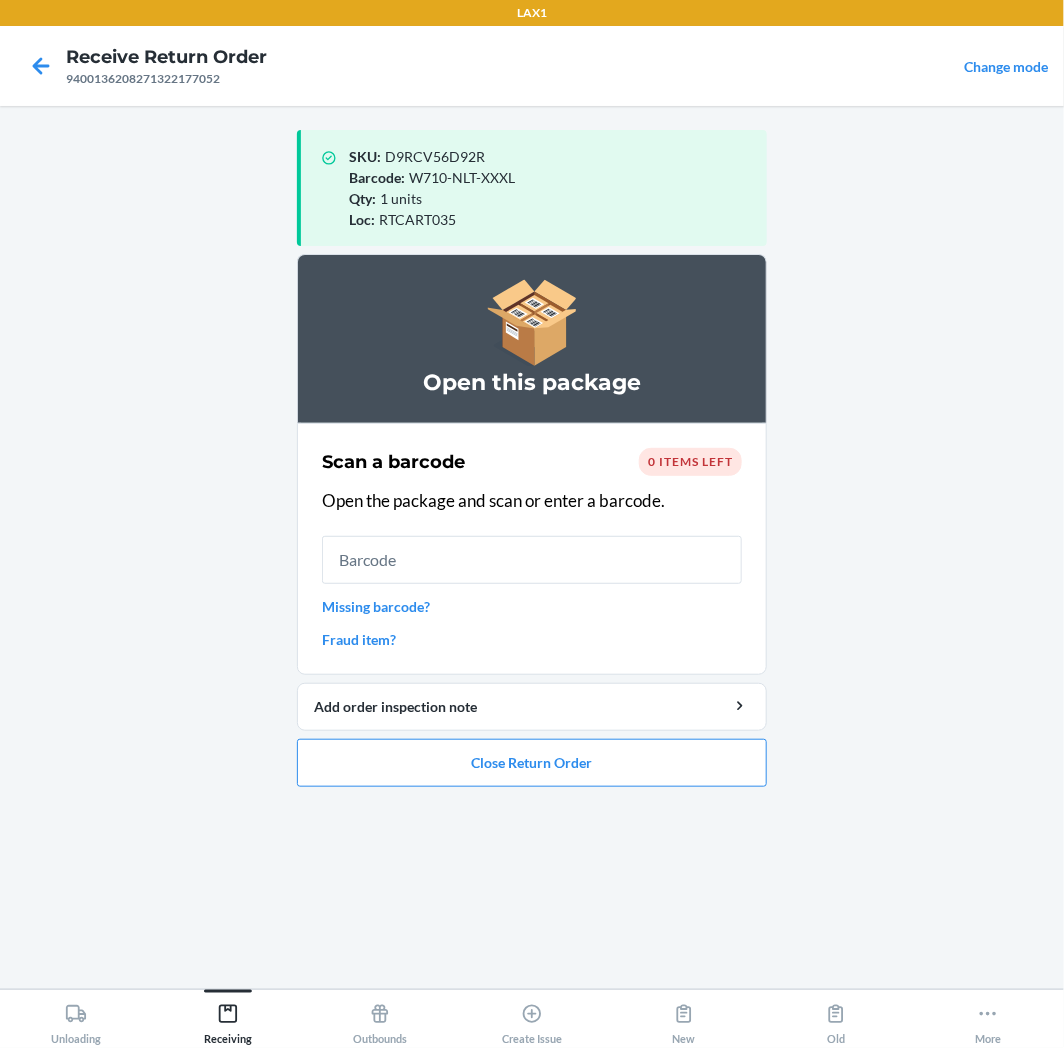 click on "0 items left" at bounding box center (690, 461) 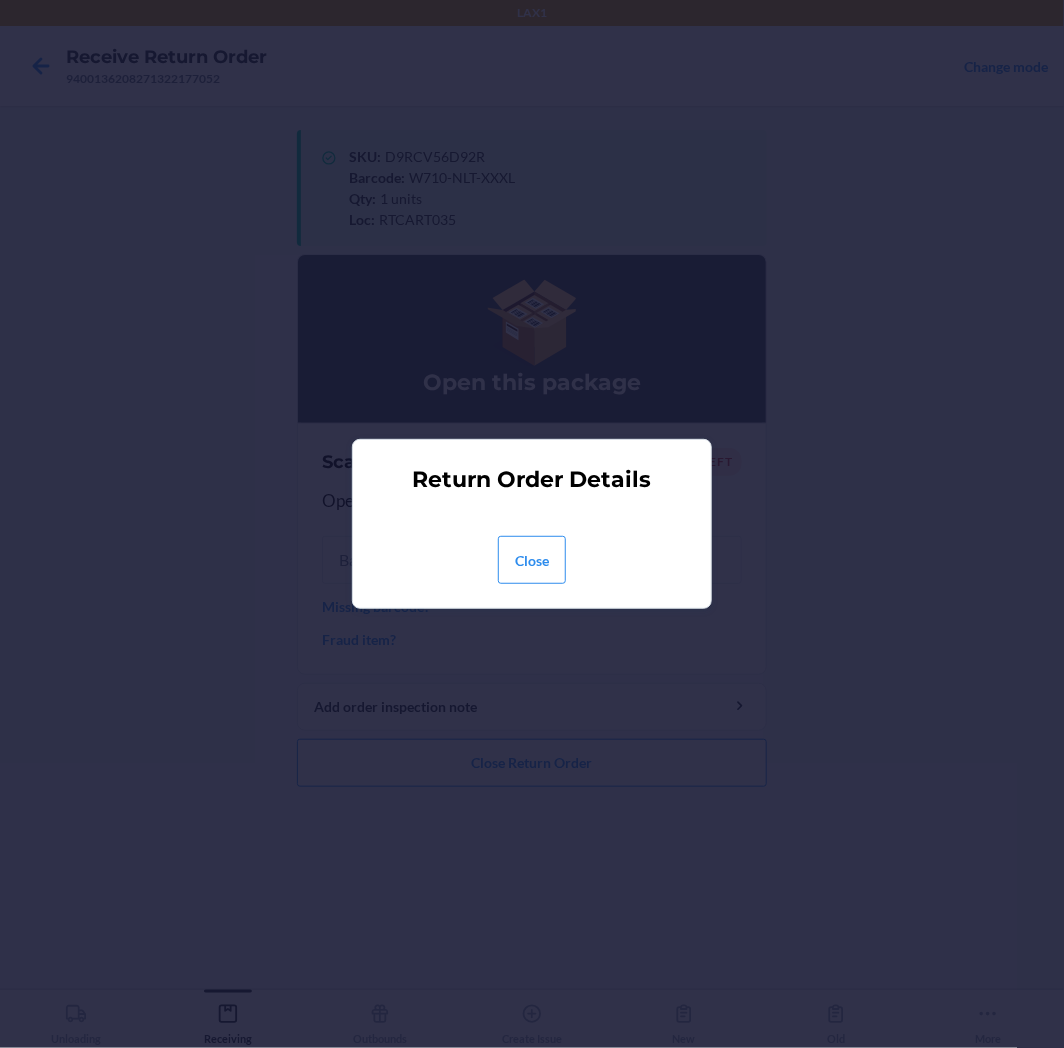 click on "Close" at bounding box center [532, 556] 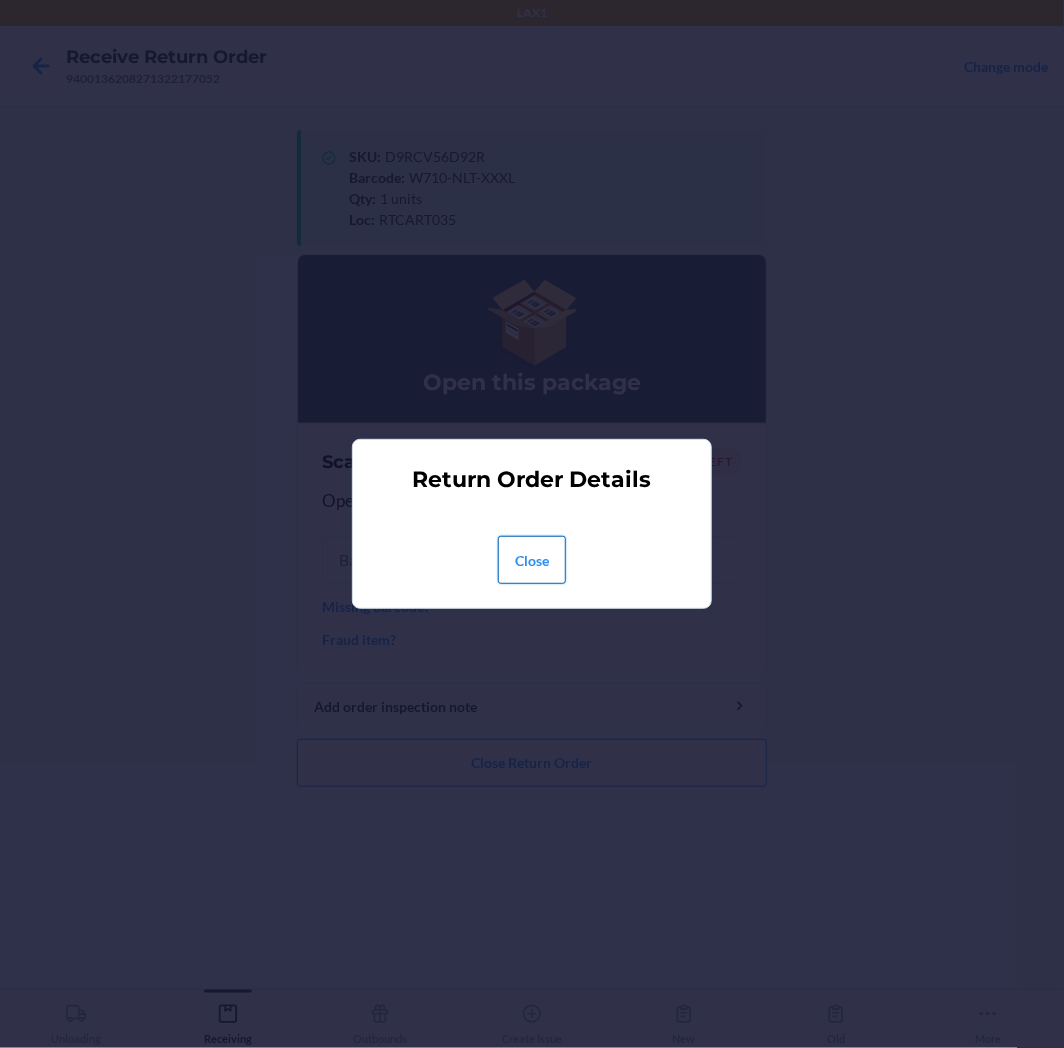 click on "Close" at bounding box center [532, 560] 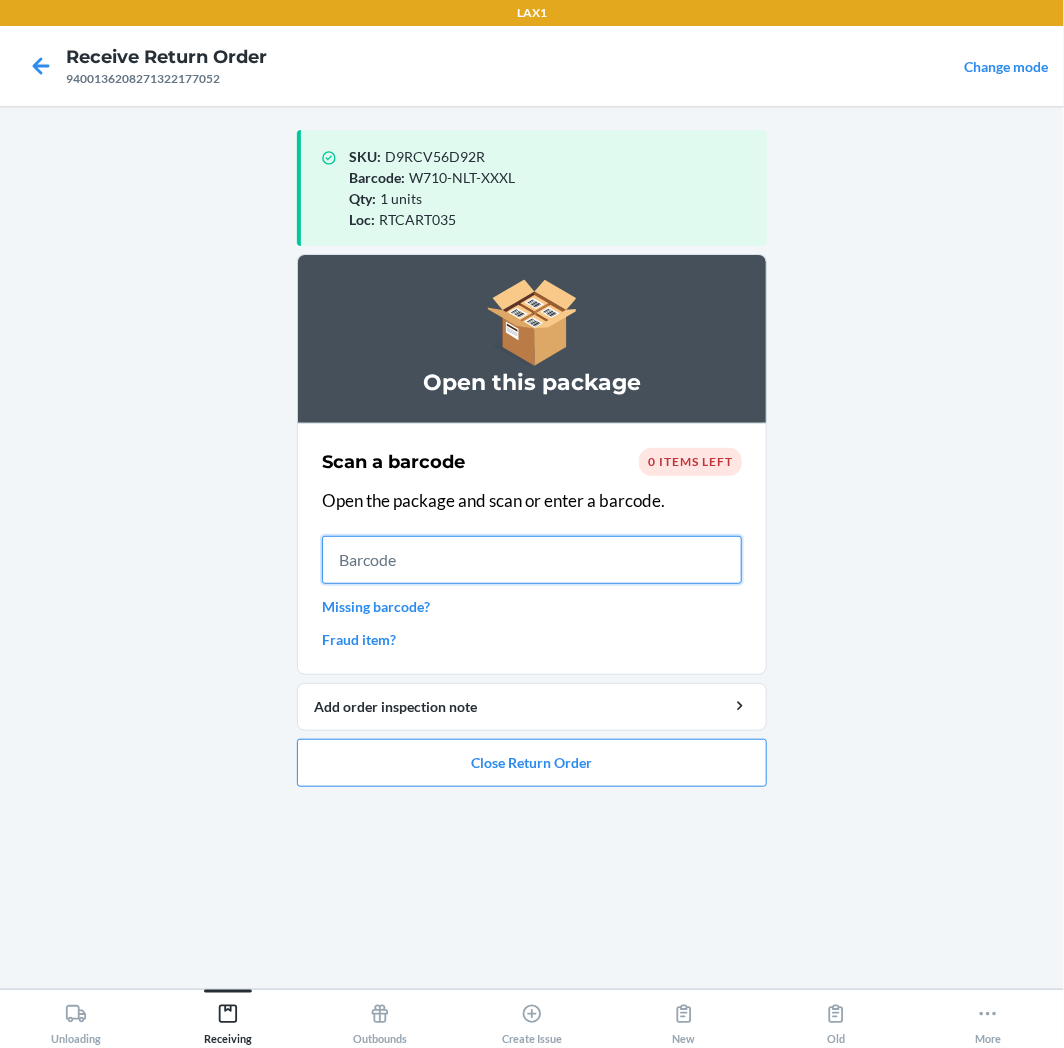 click at bounding box center (532, 560) 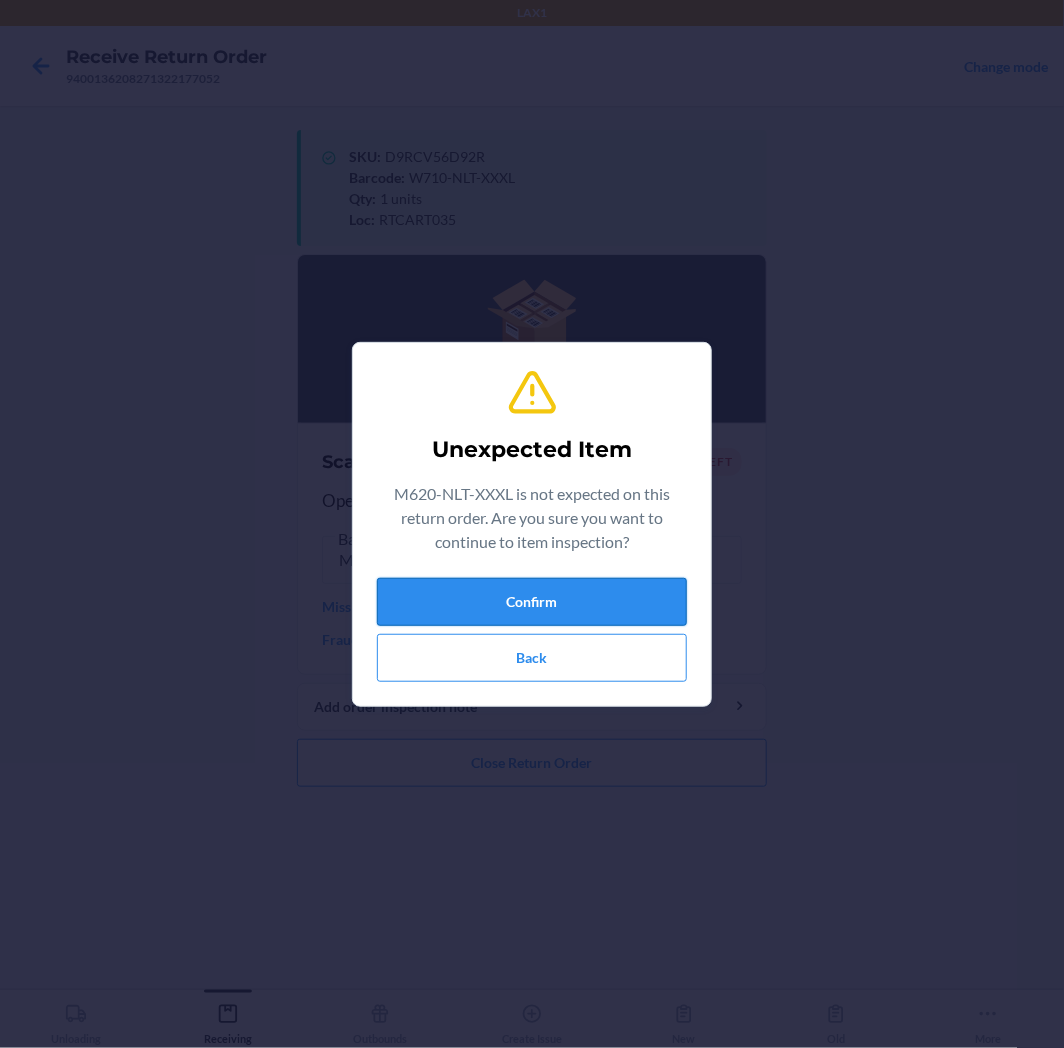 click on "Confirm" at bounding box center (532, 602) 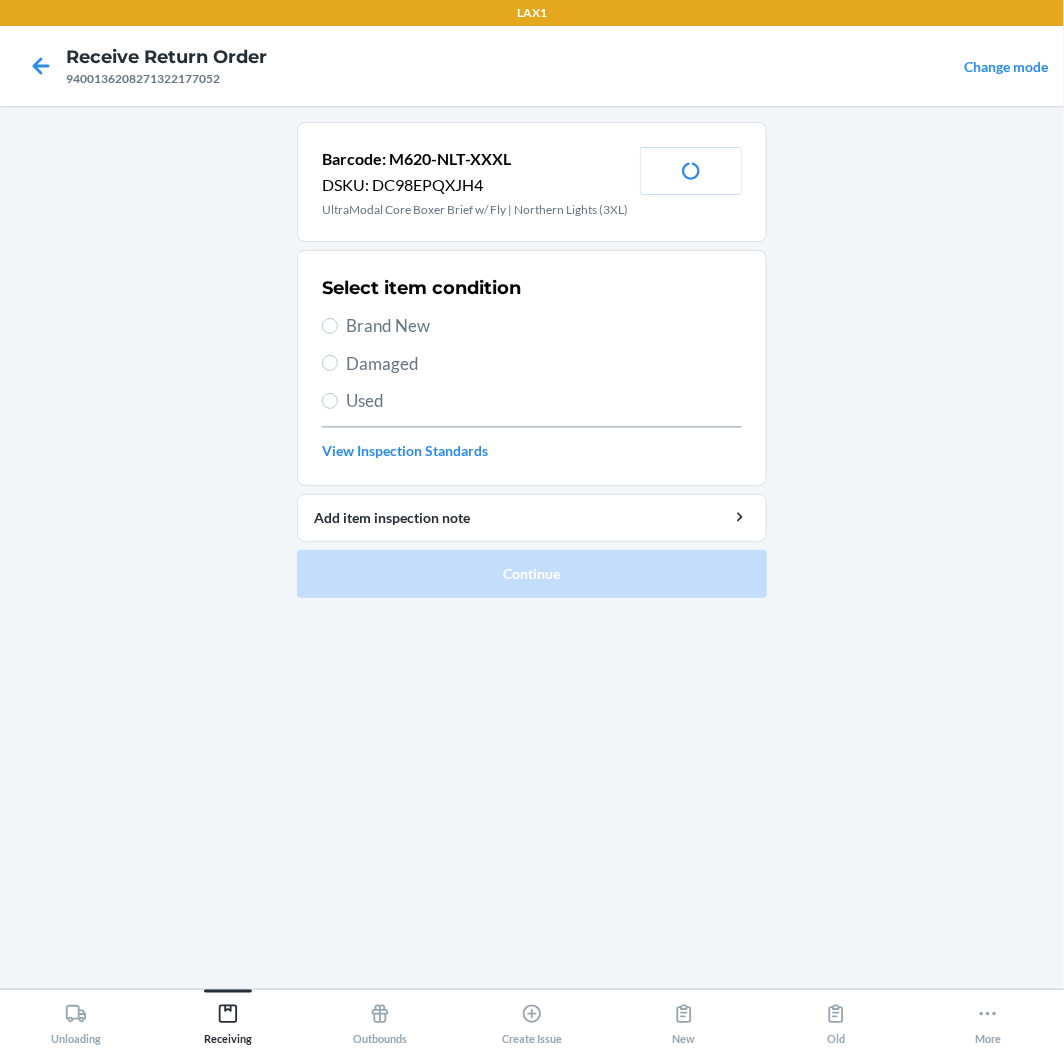 click on "Brand New" at bounding box center [544, 326] 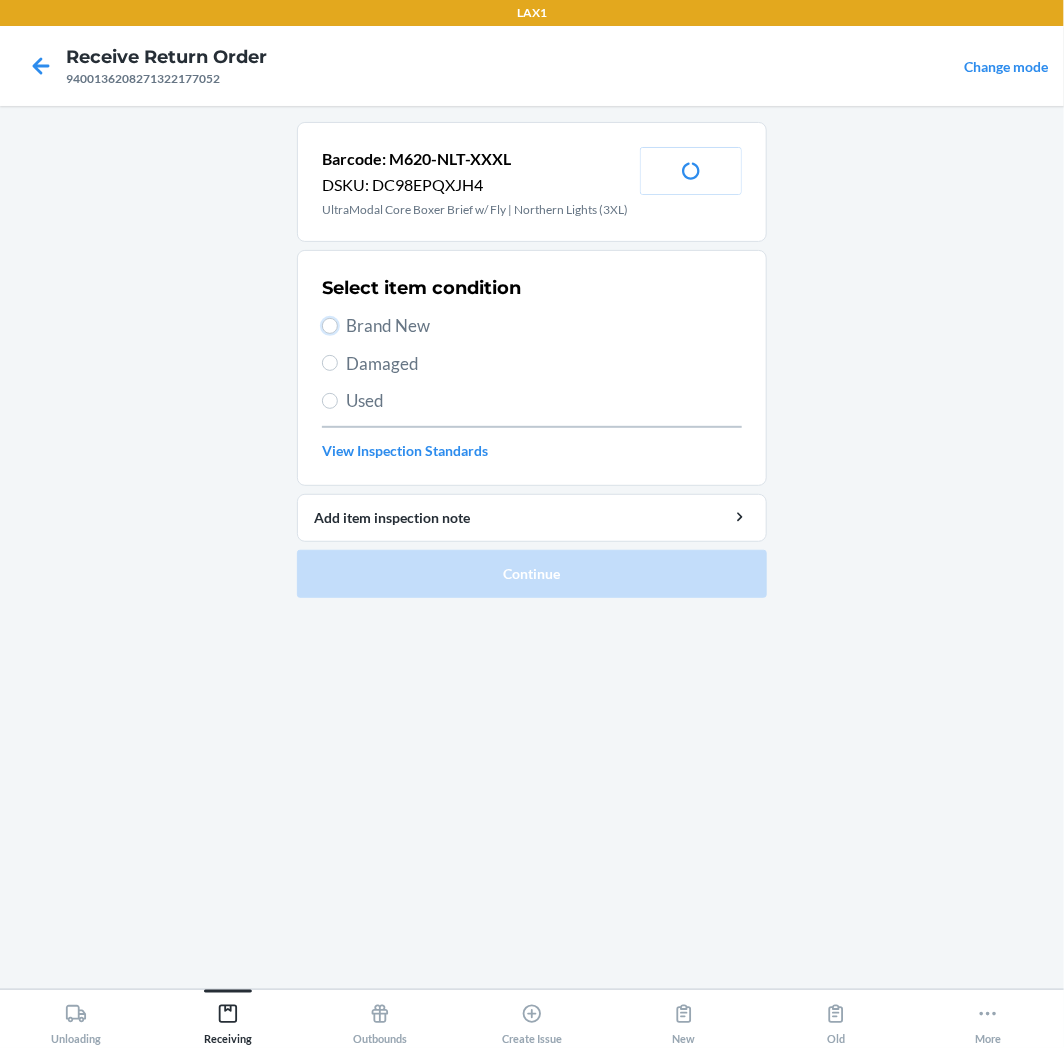 click on "Brand New" at bounding box center (330, 326) 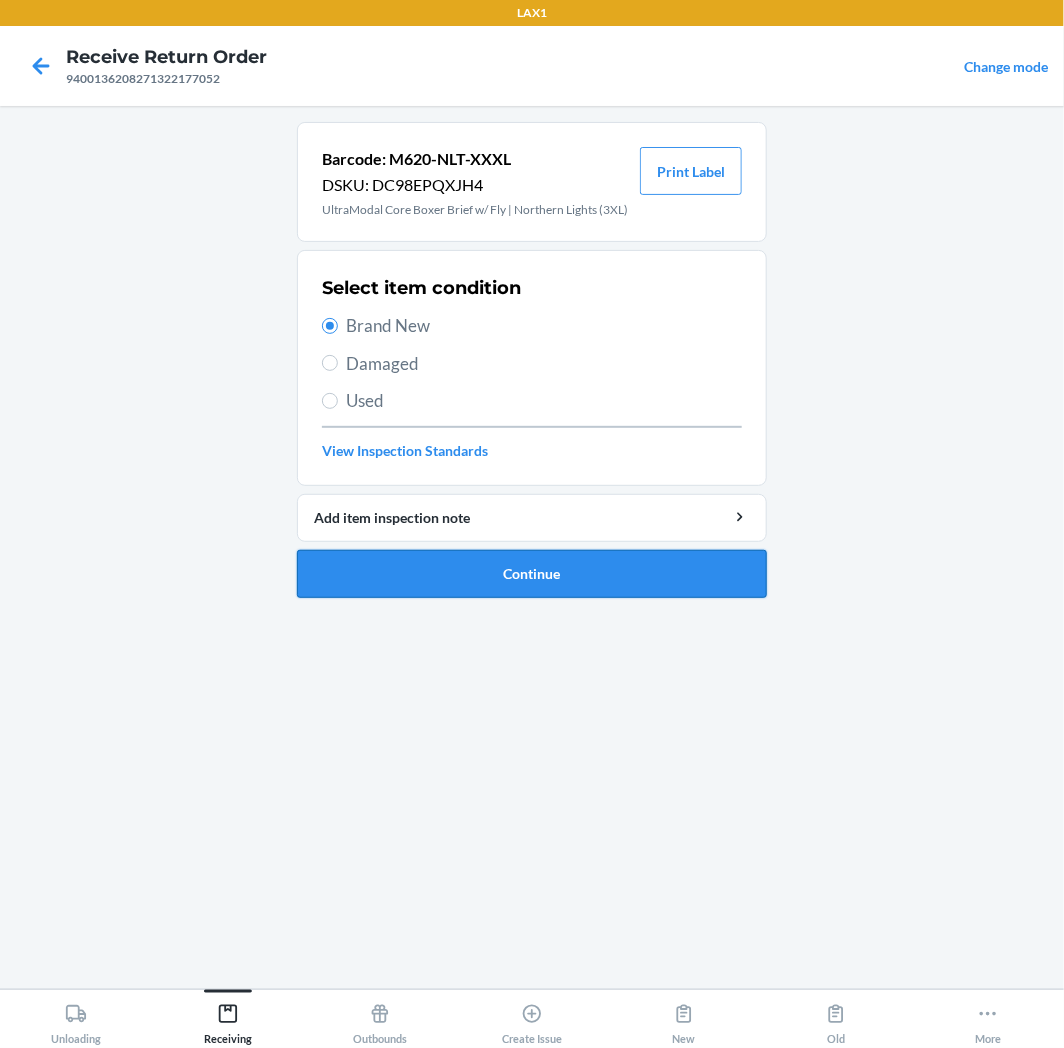 click on "Continue" at bounding box center [532, 574] 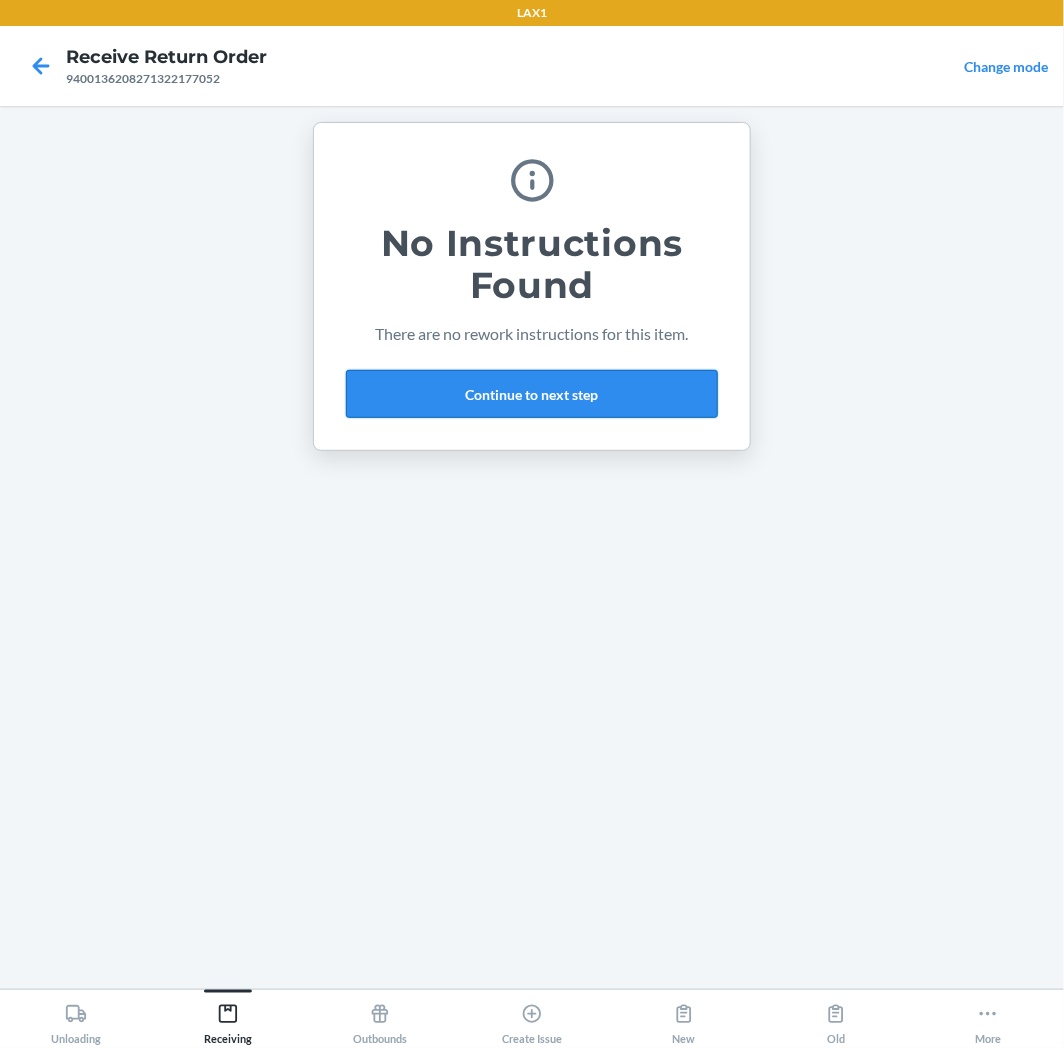 click on "Continue to next step" at bounding box center (532, 394) 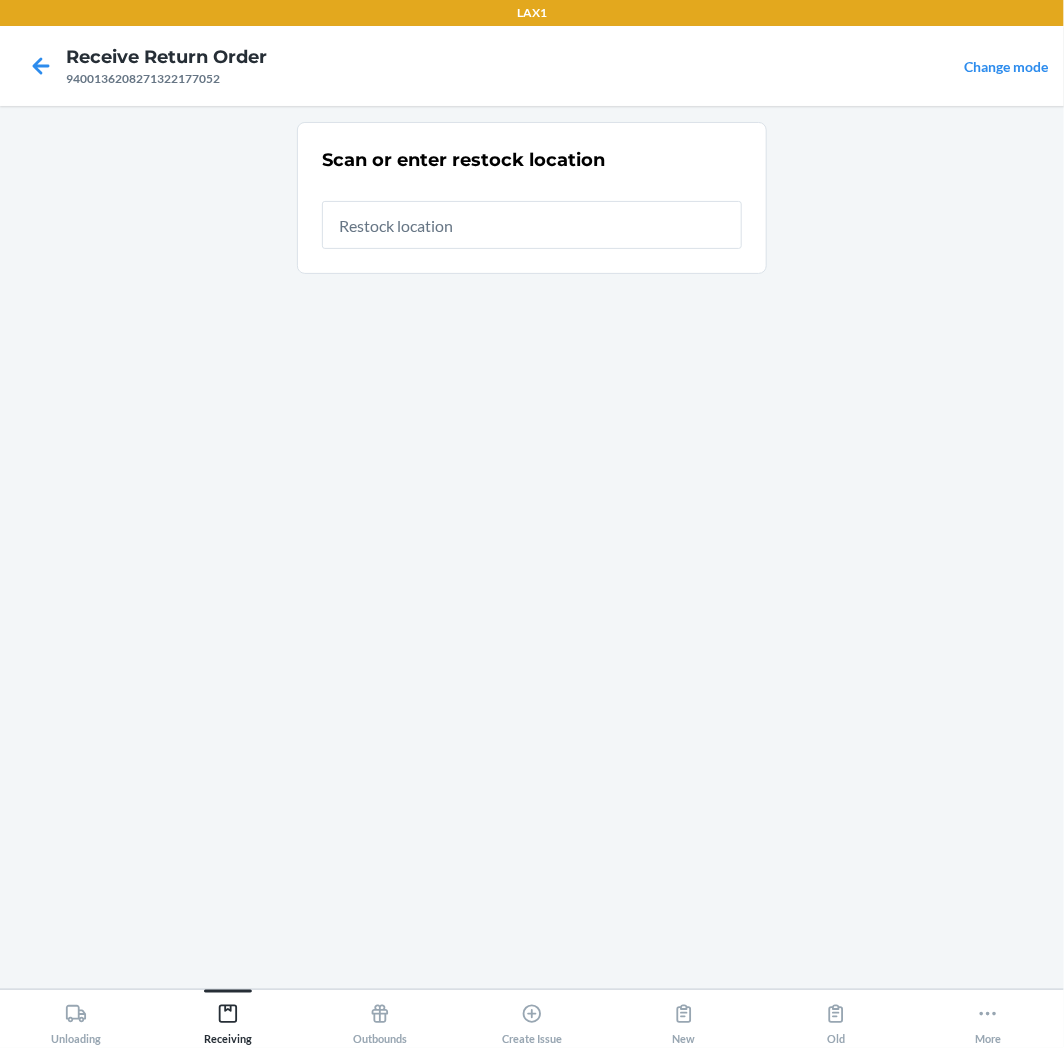 click at bounding box center (532, 225) 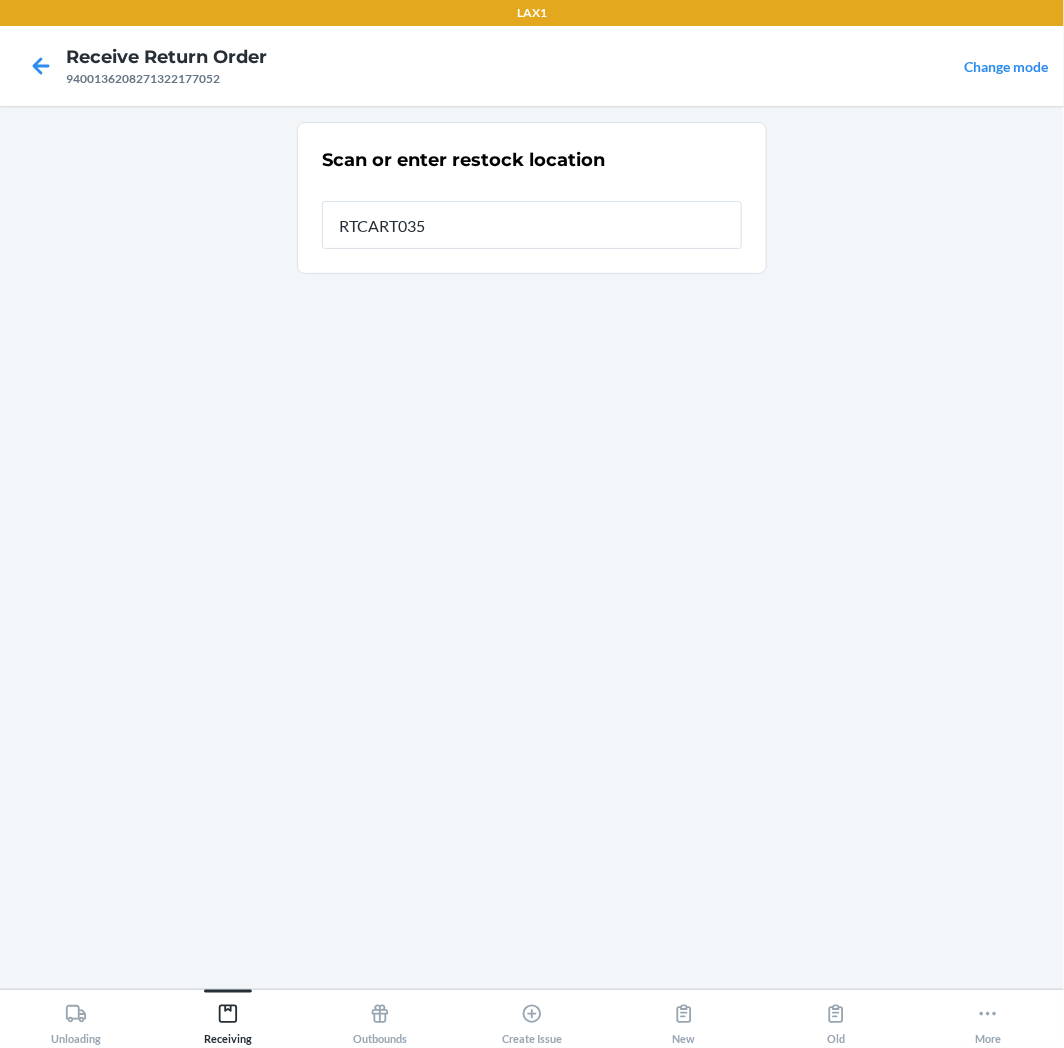 type on "RTCART035" 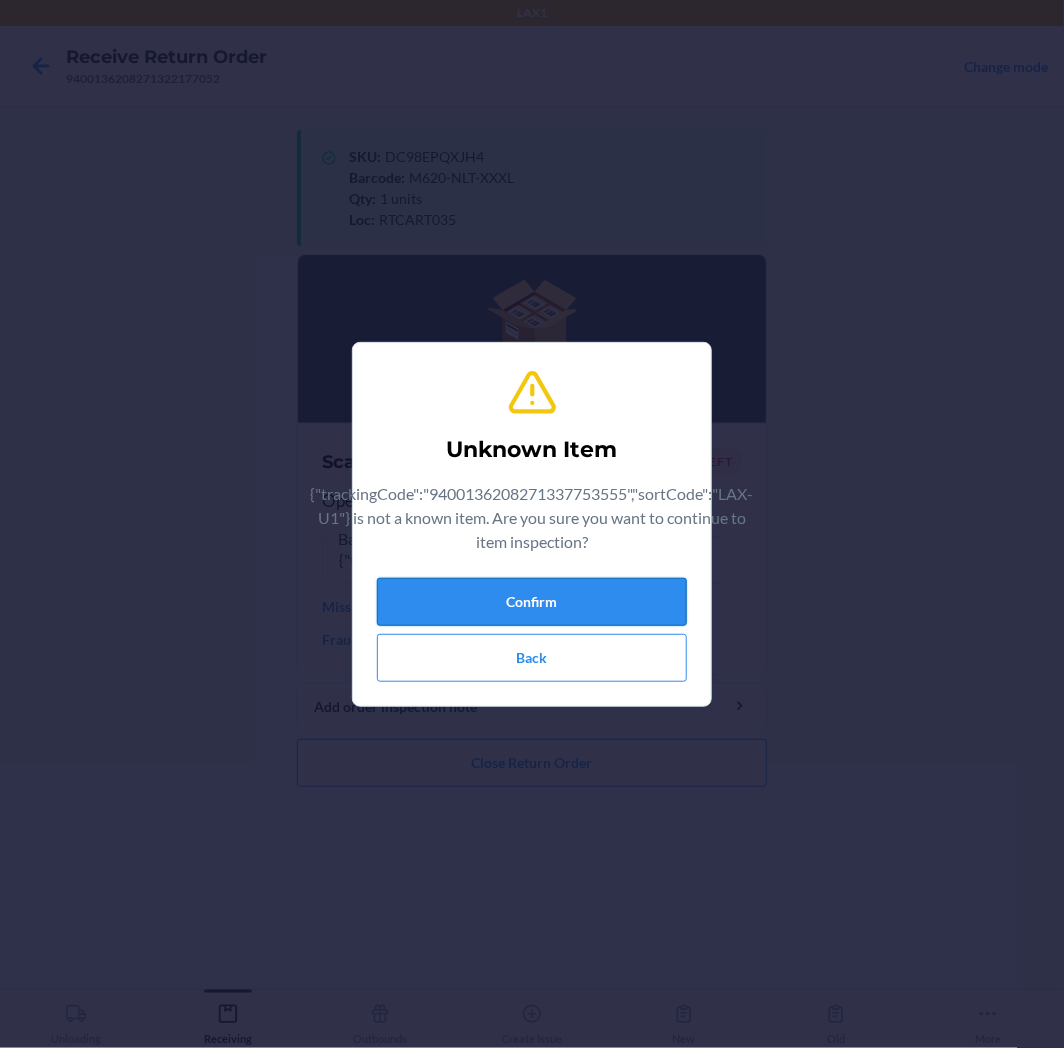 click on "Confirm" at bounding box center (532, 602) 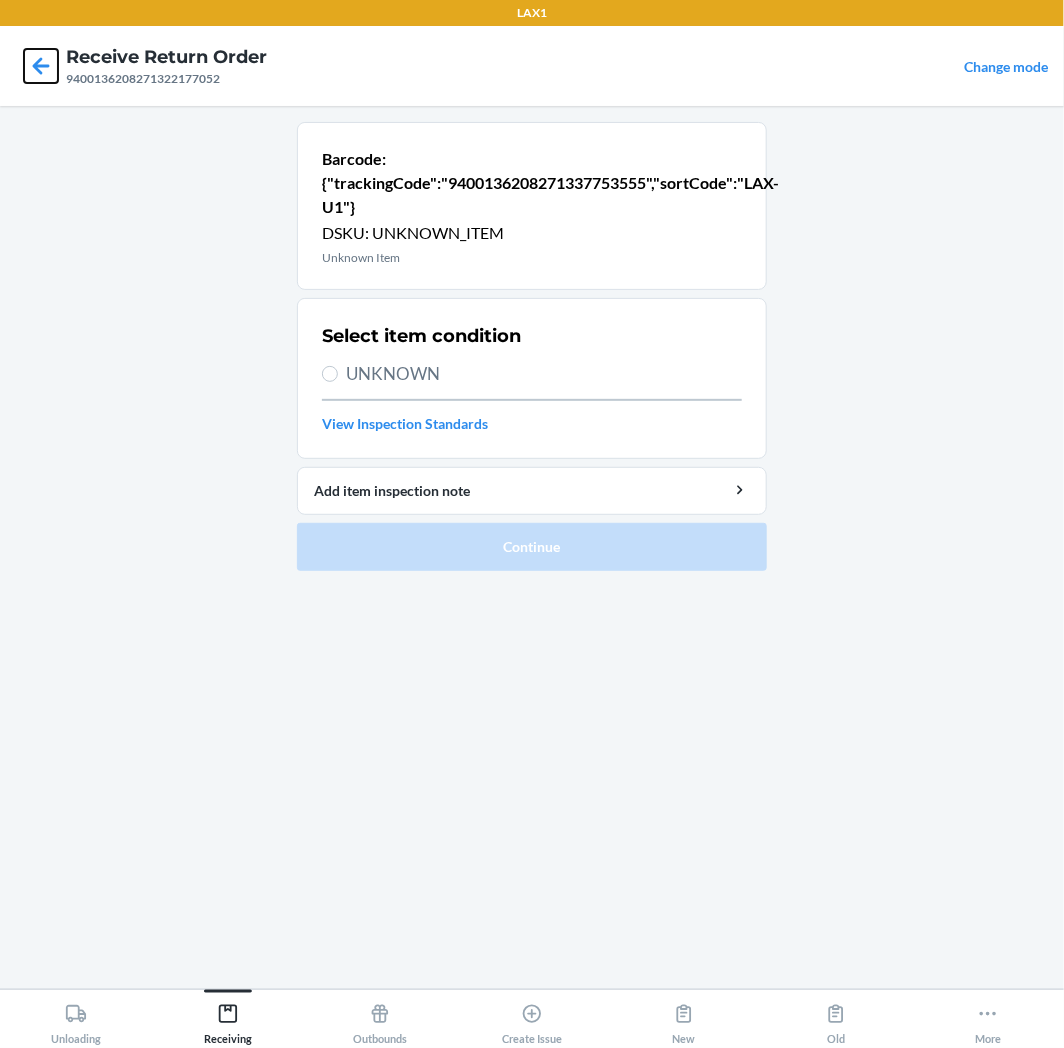 drag, startPoint x: 41, startPoint y: 52, endPoint x: 44, endPoint y: 70, distance: 18.248287 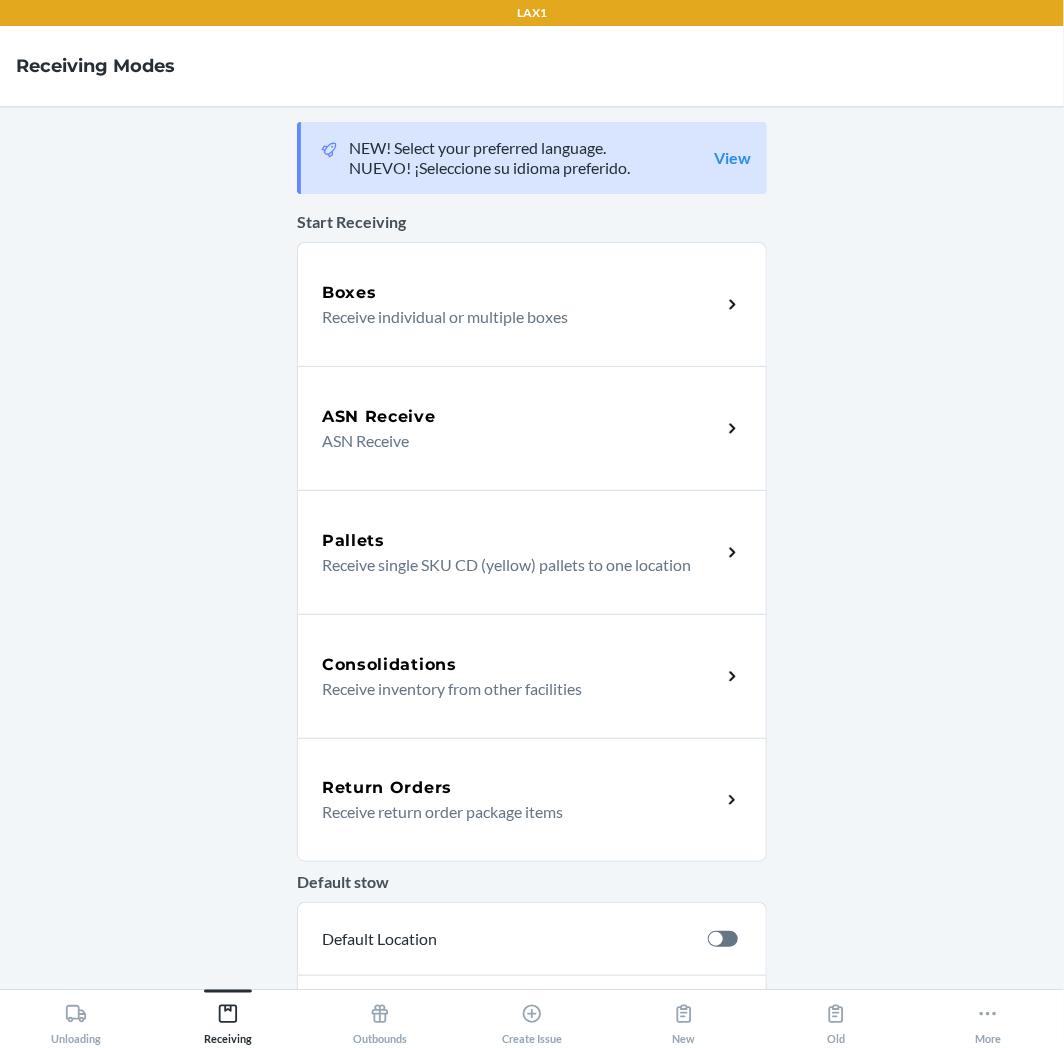 click on "Return Orders" at bounding box center [387, 788] 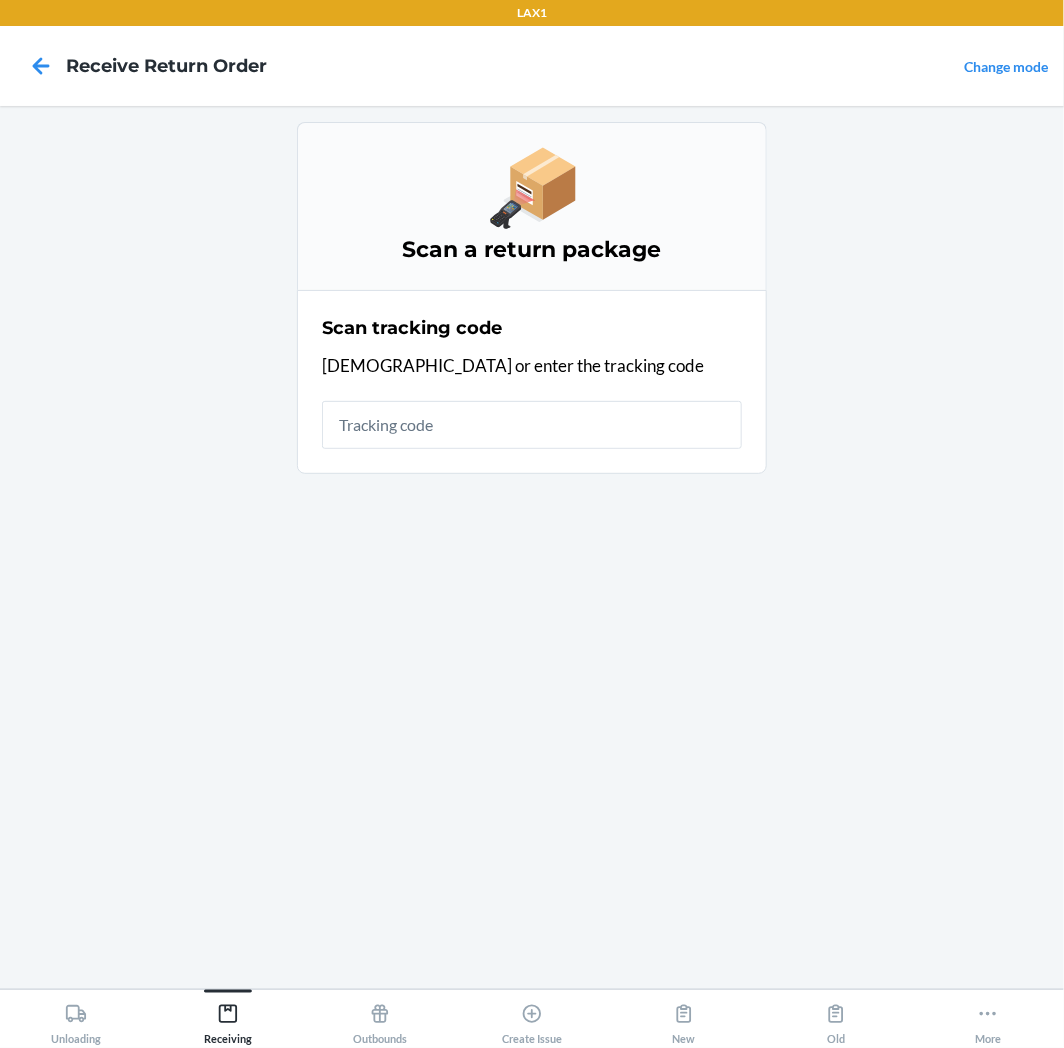click at bounding box center (532, 425) 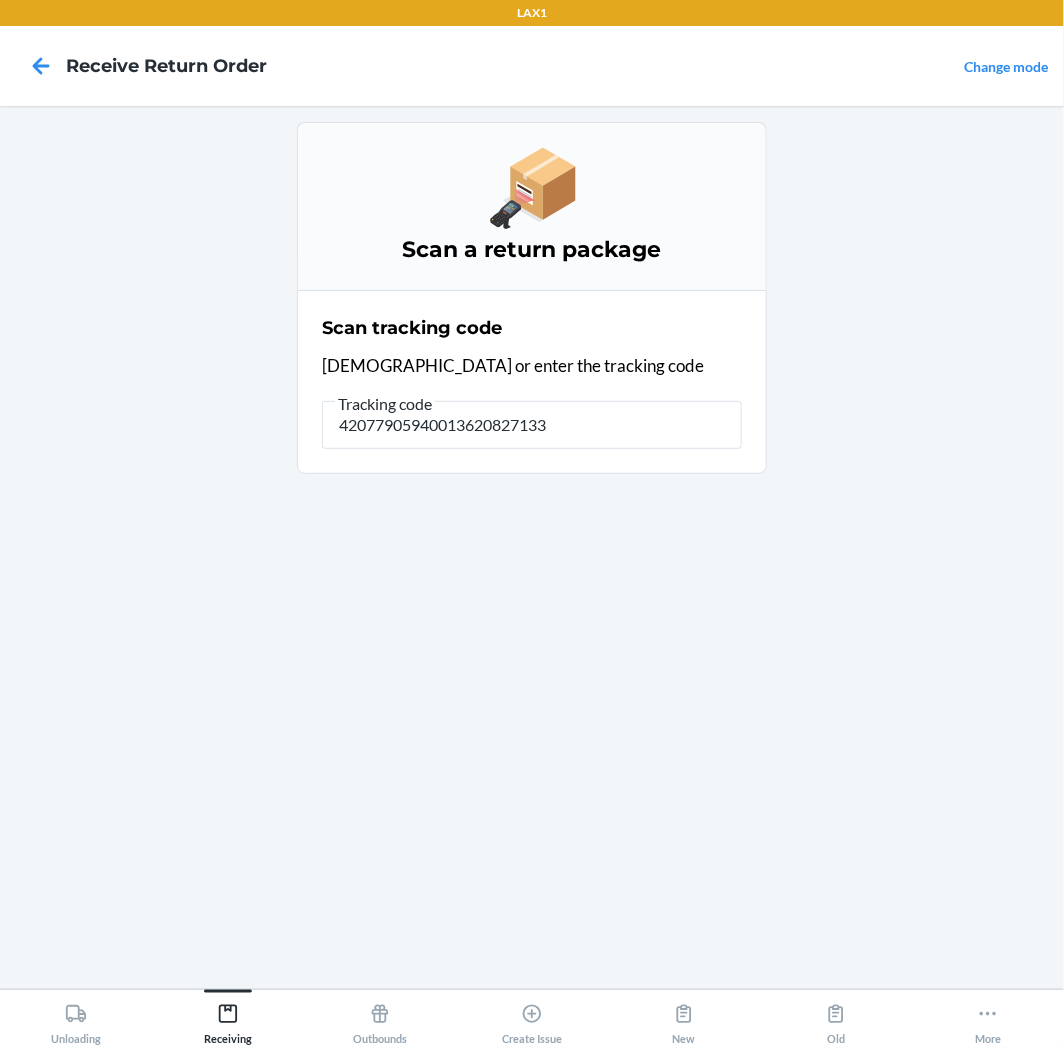 type on "420779059400136208271337" 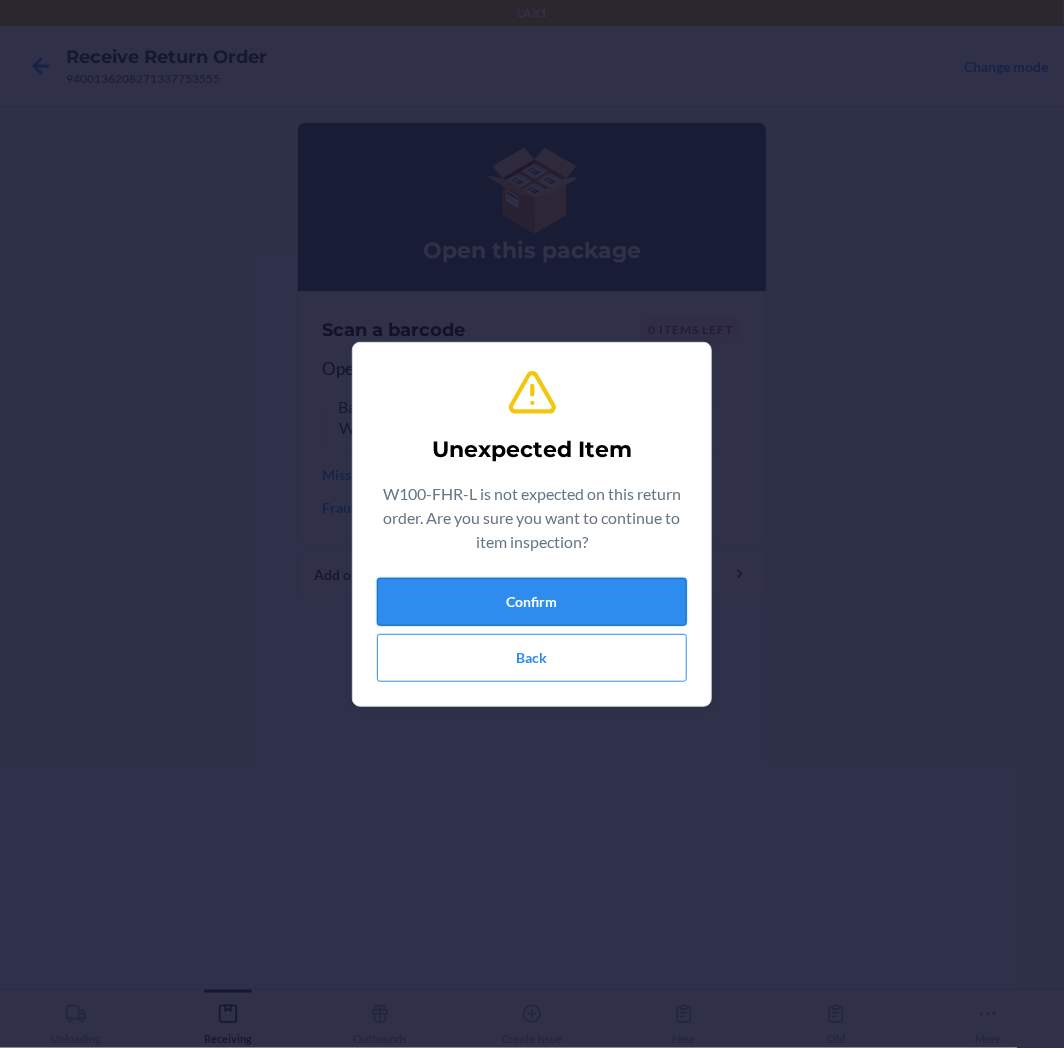 click on "Confirm" at bounding box center [532, 602] 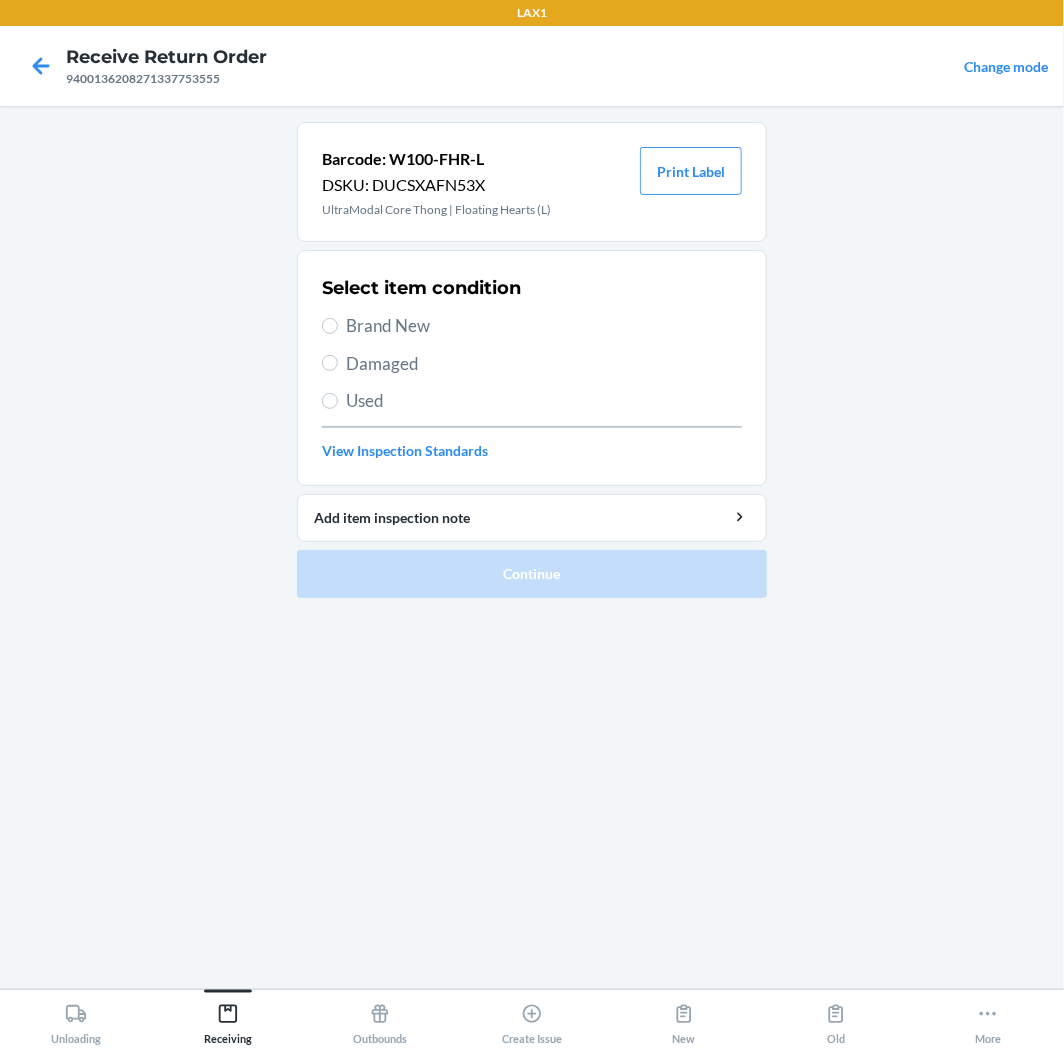 click on "Brand New" at bounding box center (544, 326) 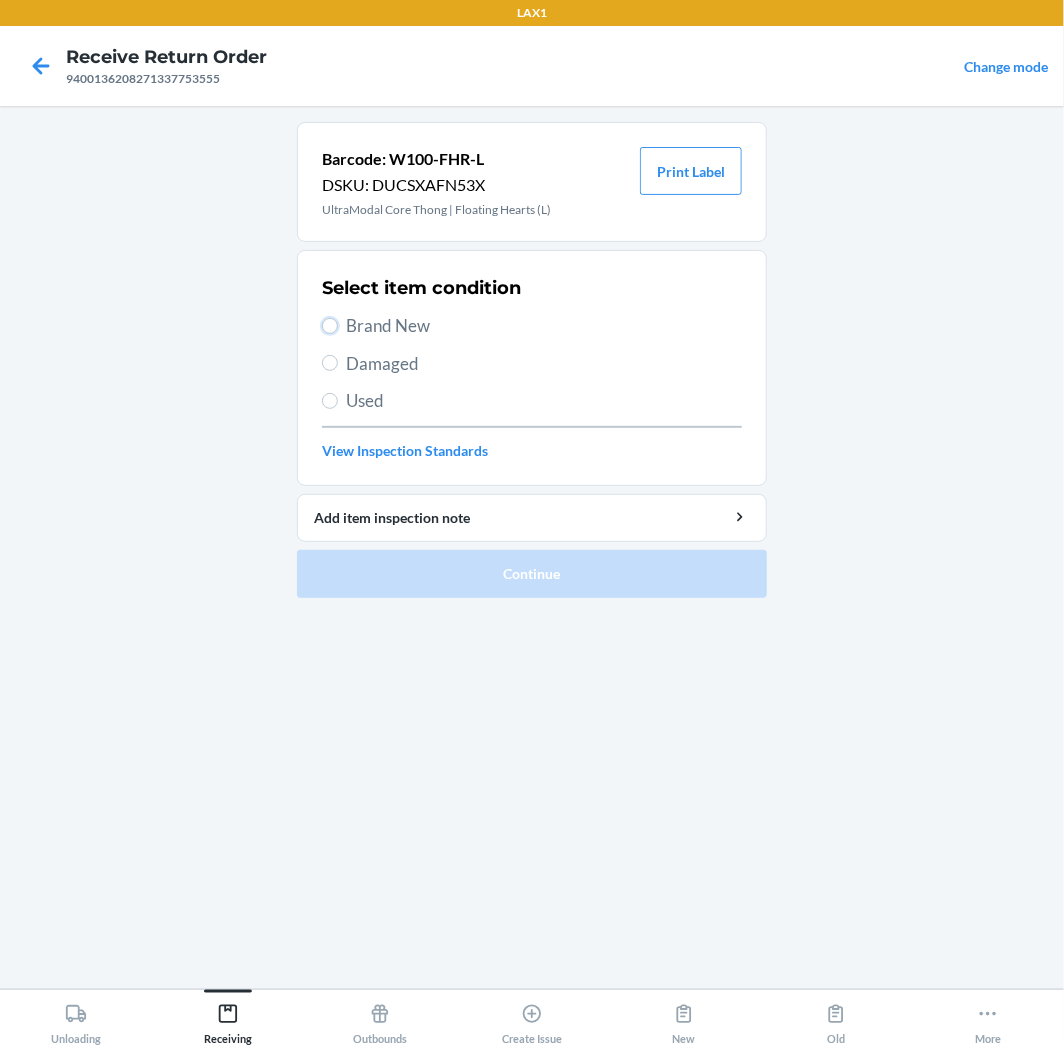 click on "Brand New" at bounding box center (330, 326) 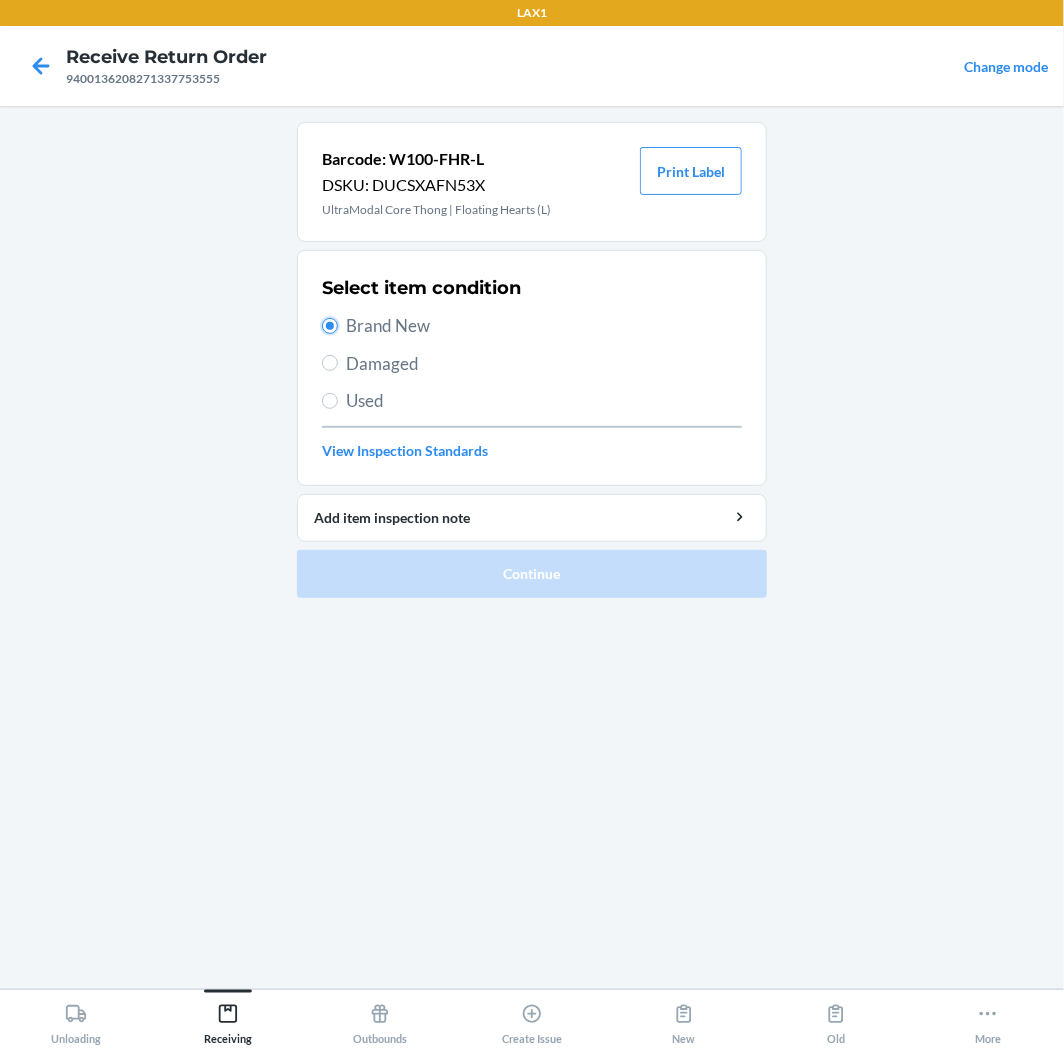 radio on "true" 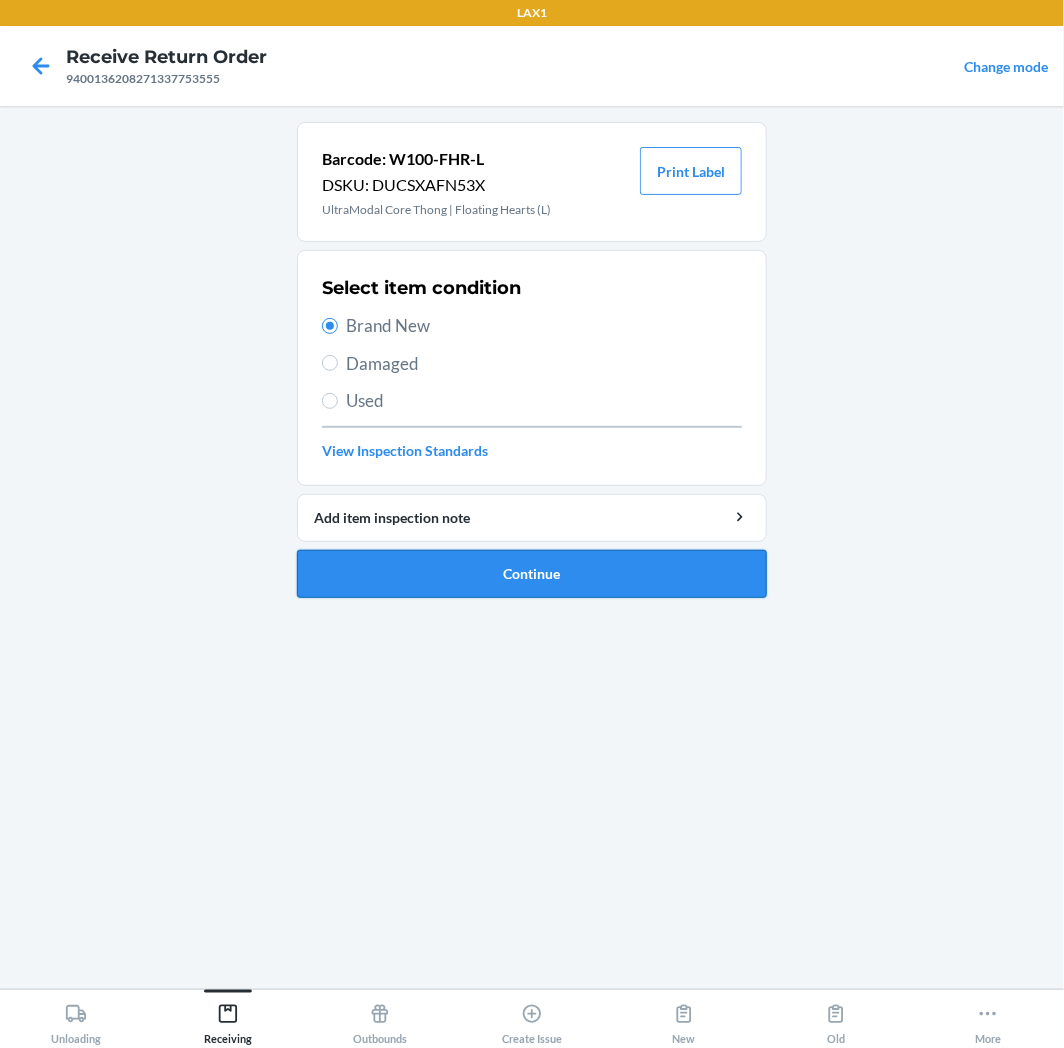 click on "Continue" at bounding box center (532, 574) 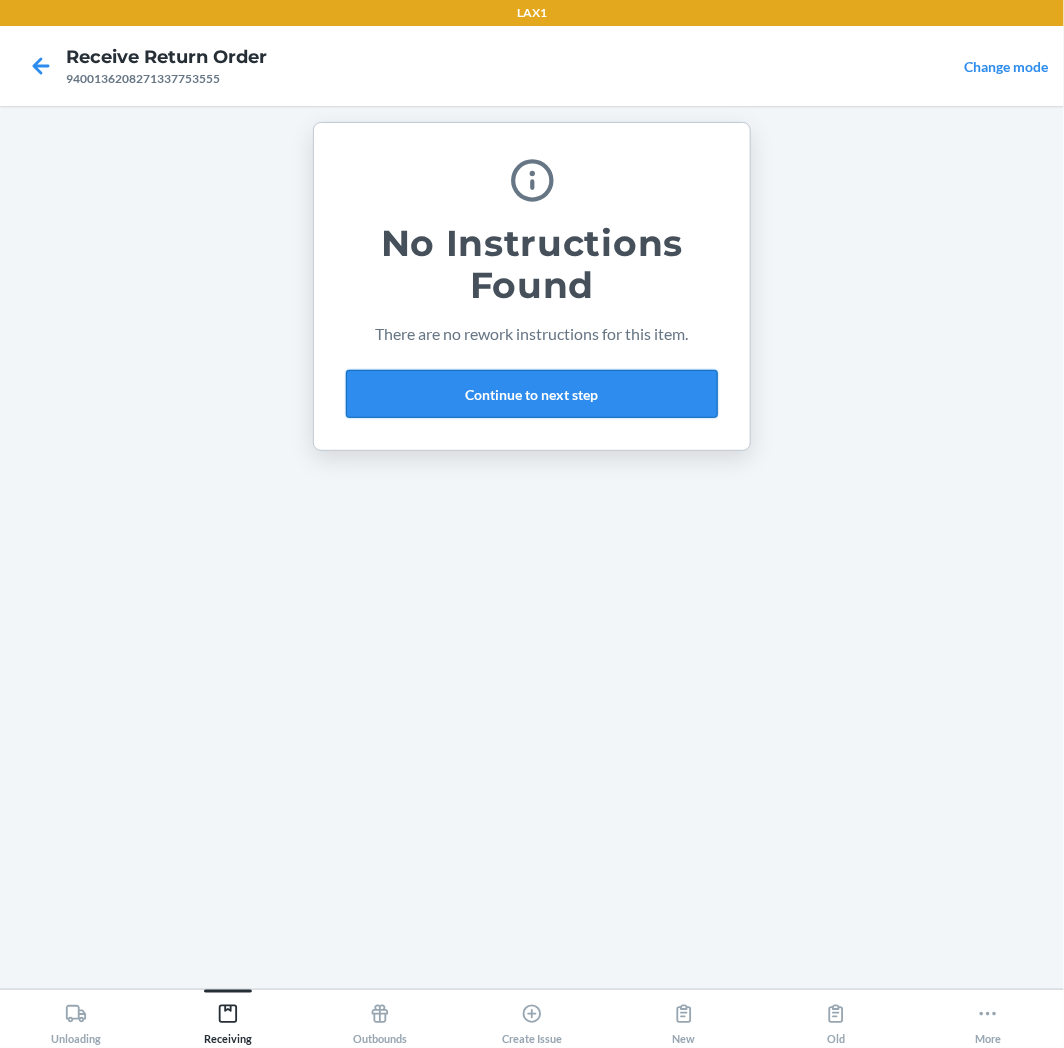 click on "Continue to next step" at bounding box center [532, 394] 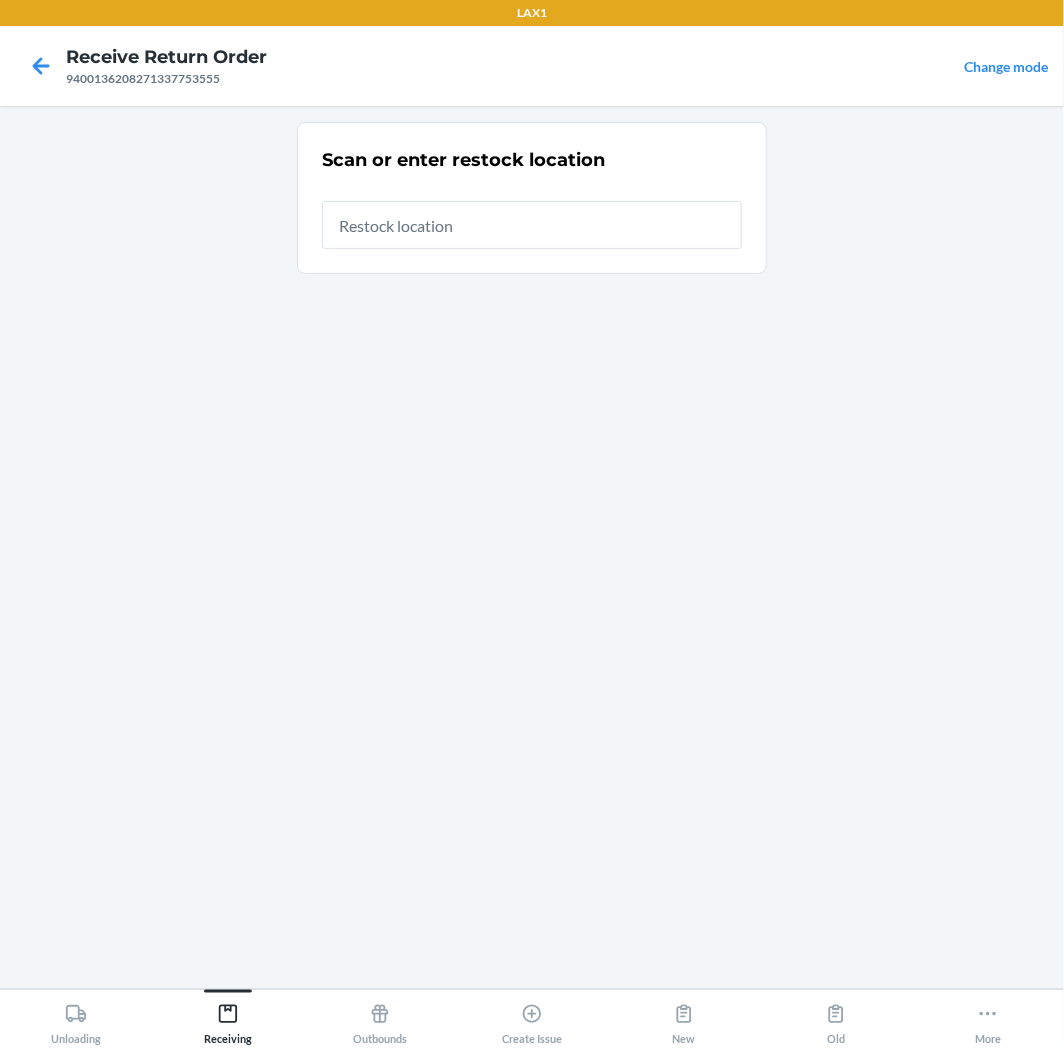 click at bounding box center (532, 225) 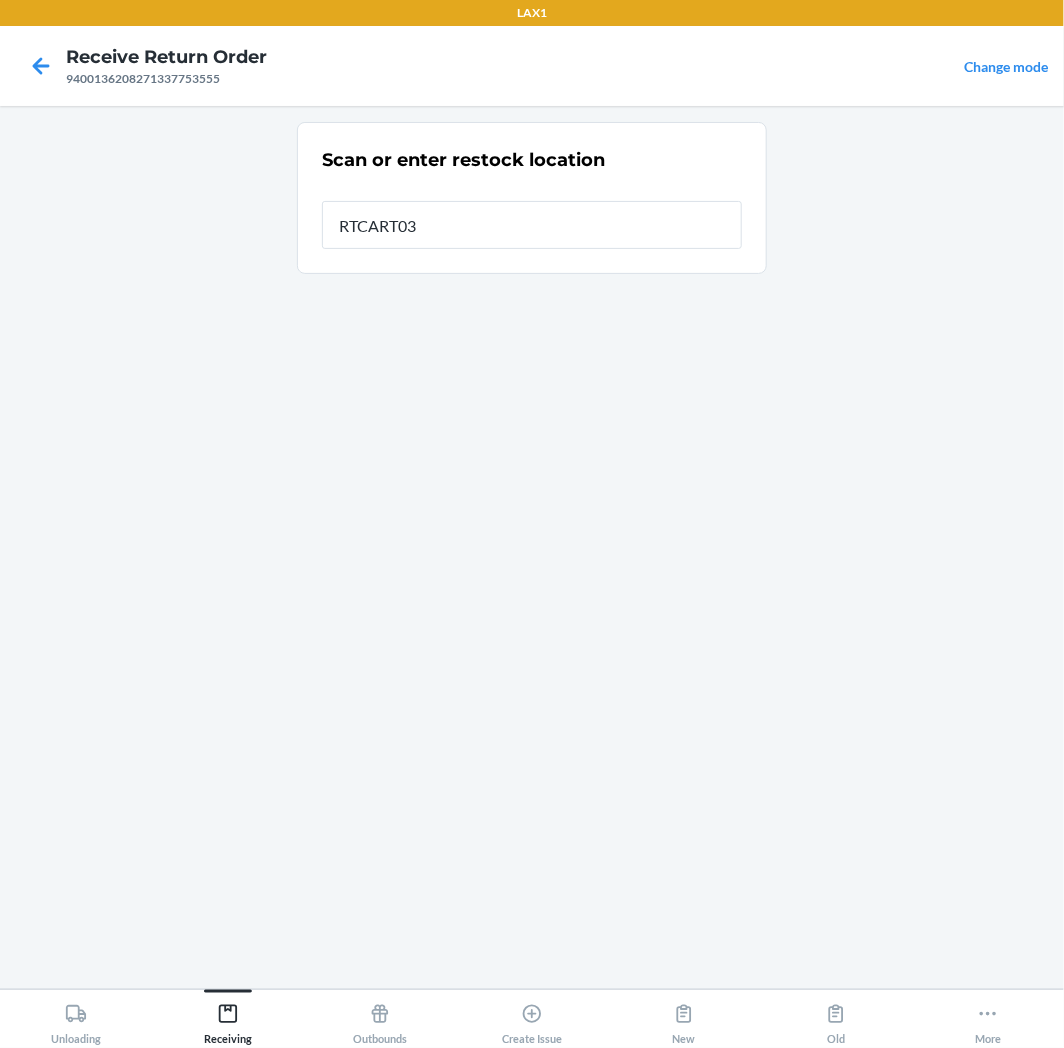type on "RTCART035" 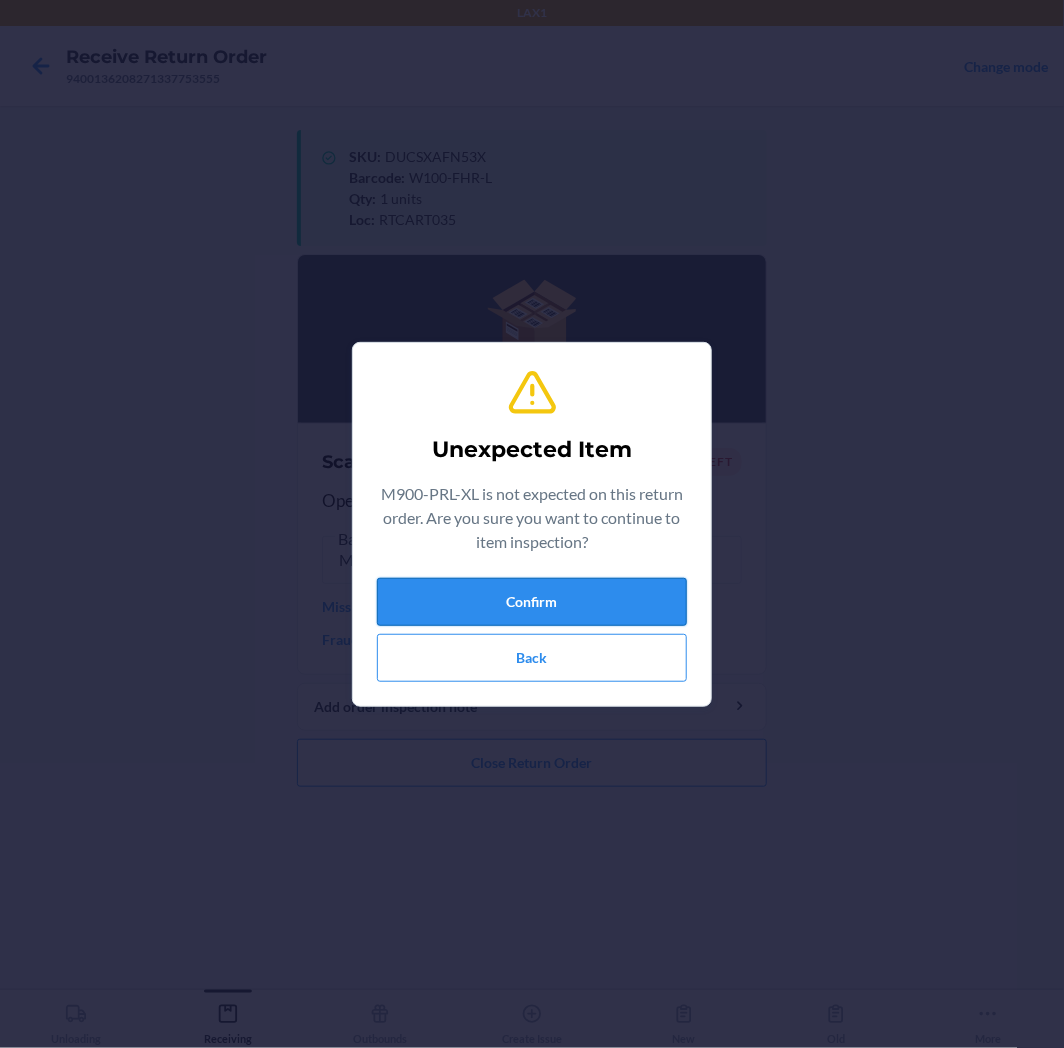 click on "Confirm" at bounding box center (532, 602) 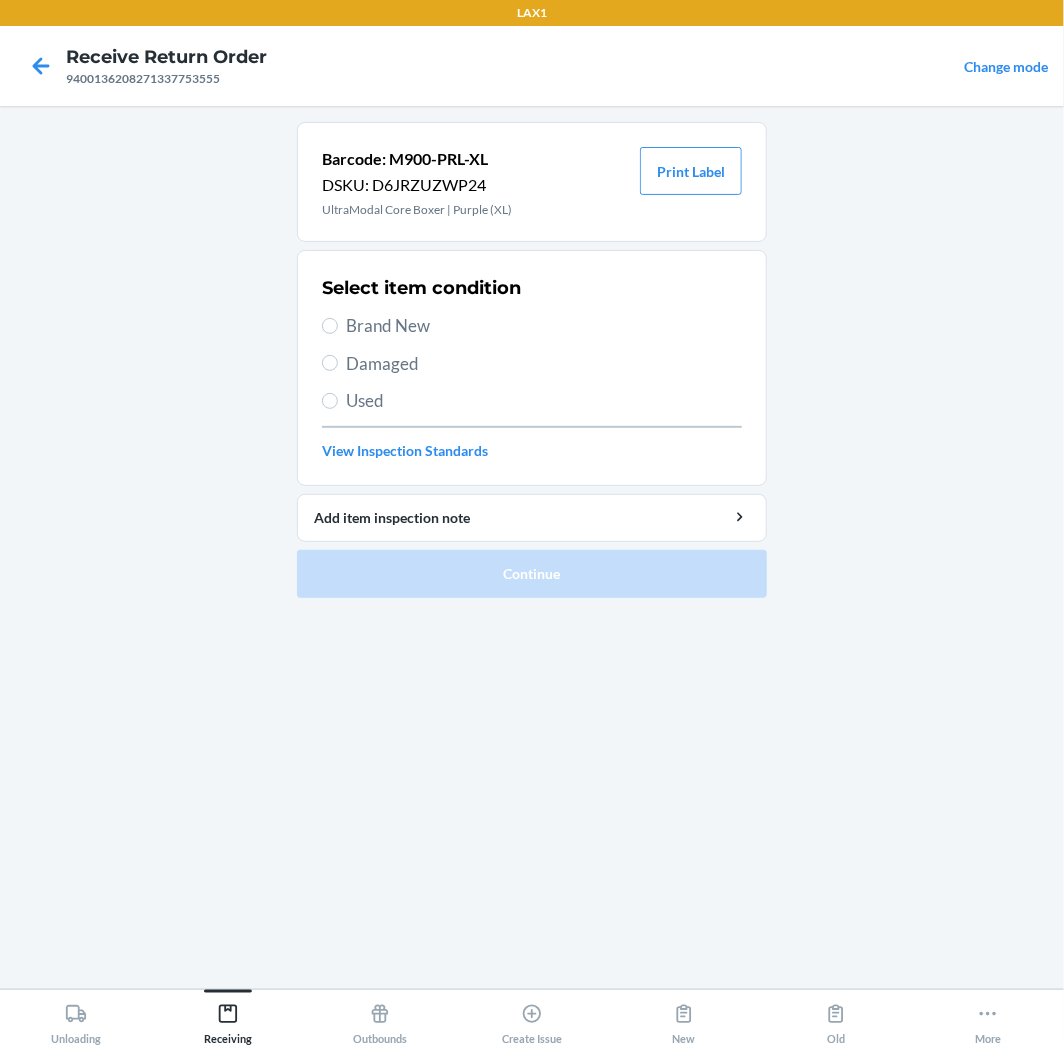 click on "Brand New" at bounding box center (544, 326) 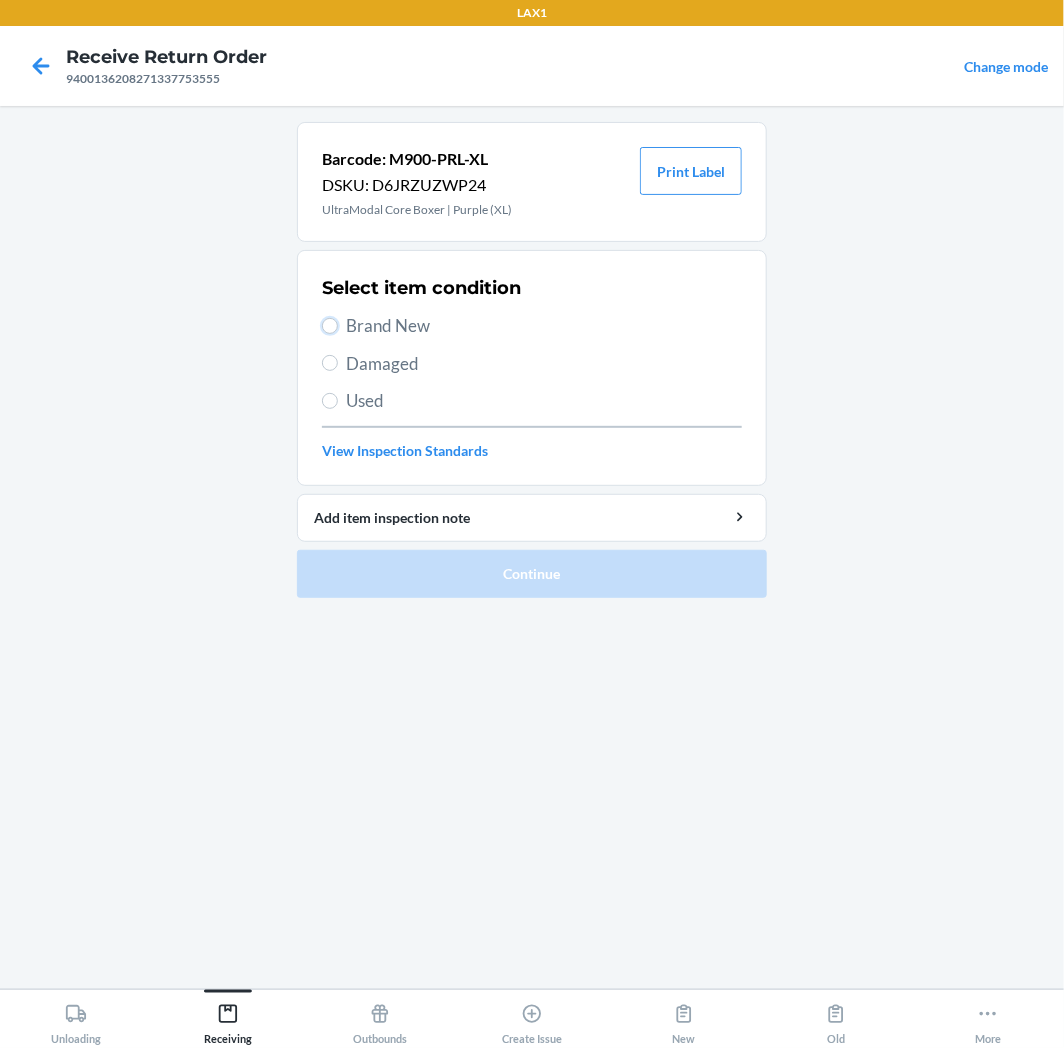click on "Brand New" at bounding box center [330, 326] 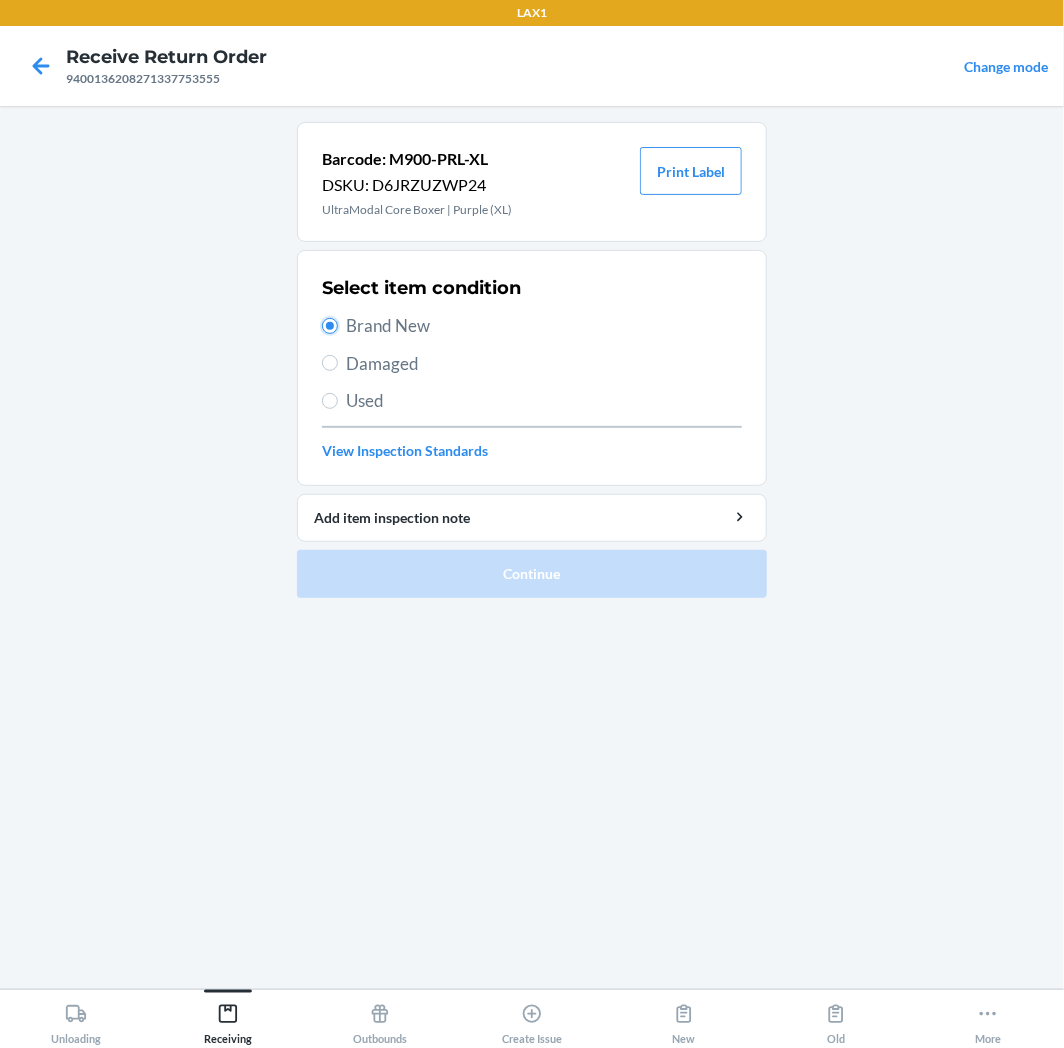 radio on "true" 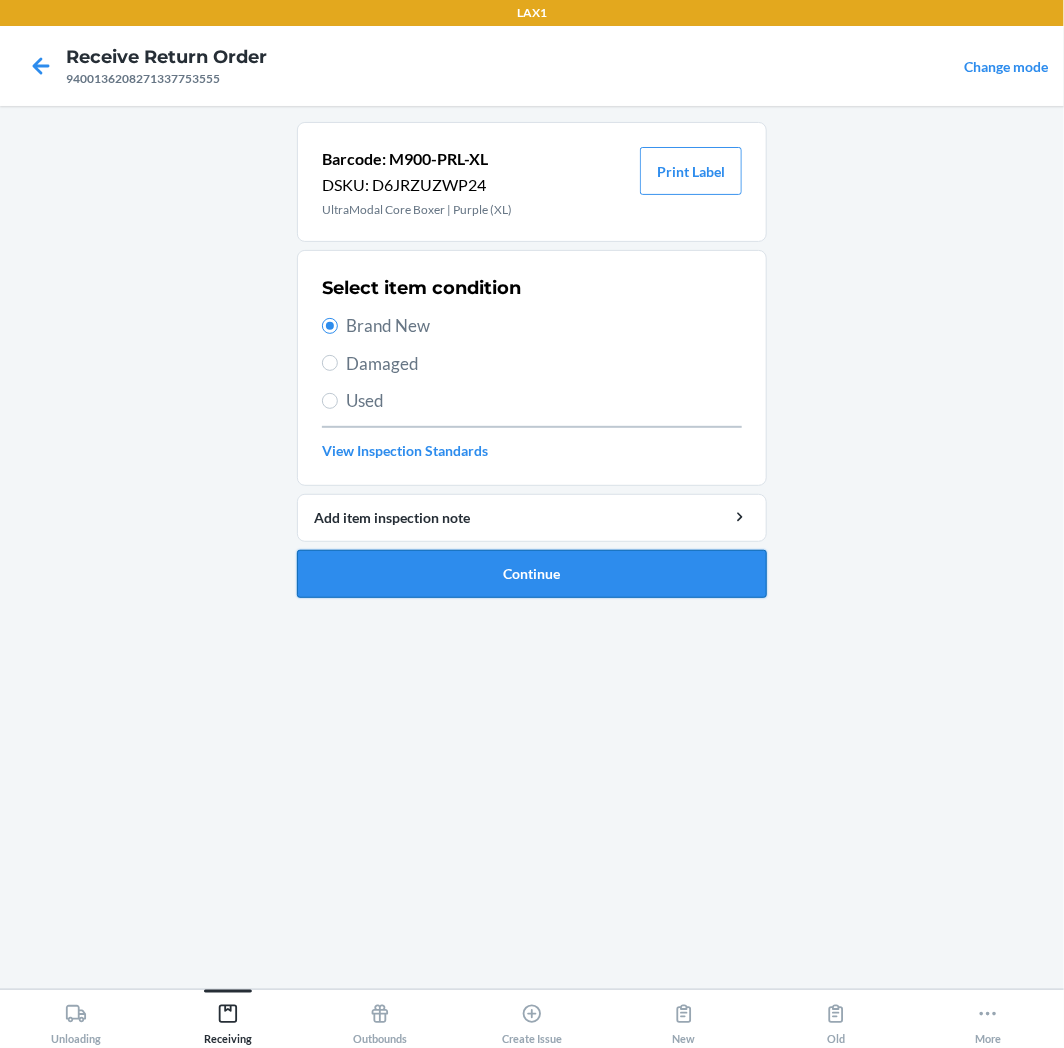 click on "Continue" at bounding box center (532, 574) 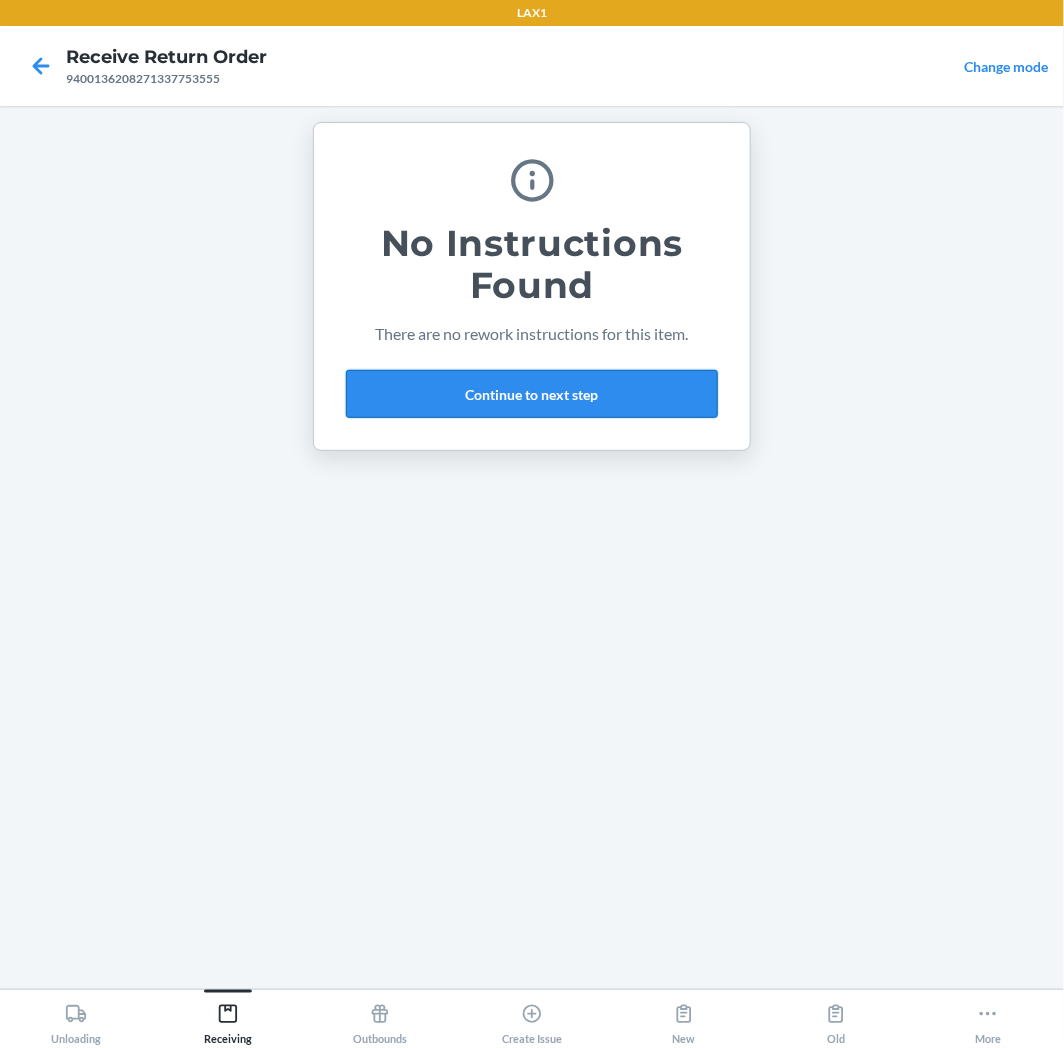 click on "Continue to next step" at bounding box center (532, 394) 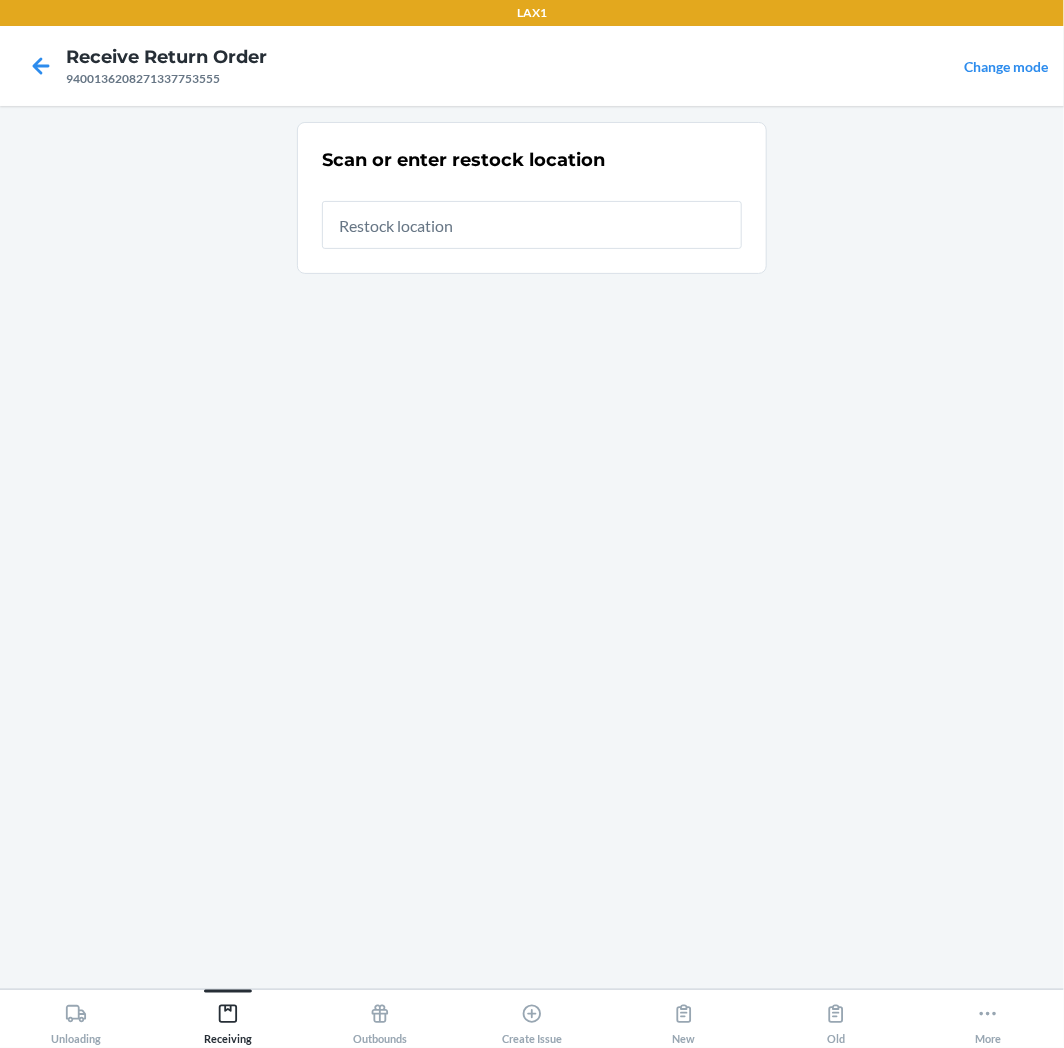 click at bounding box center [532, 225] 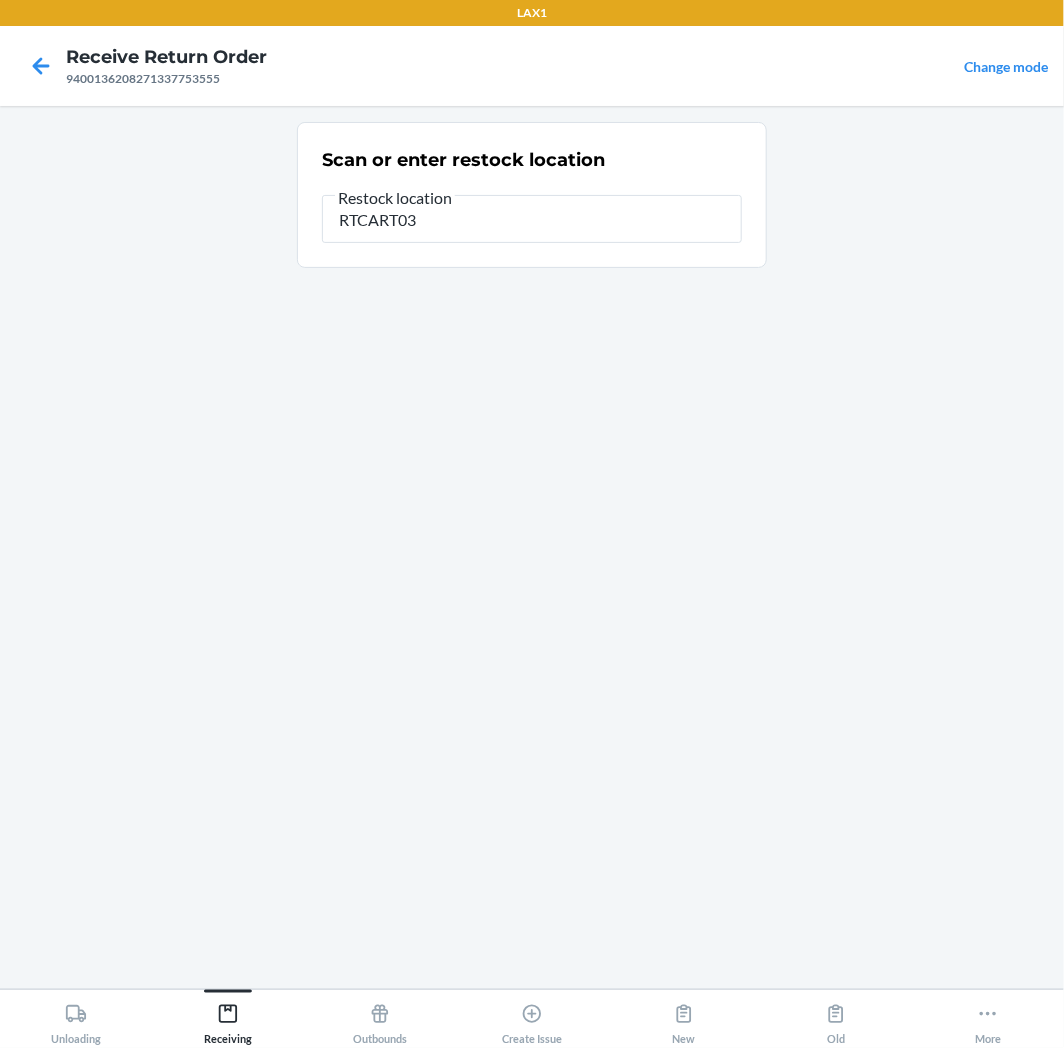 type on "RTCART035" 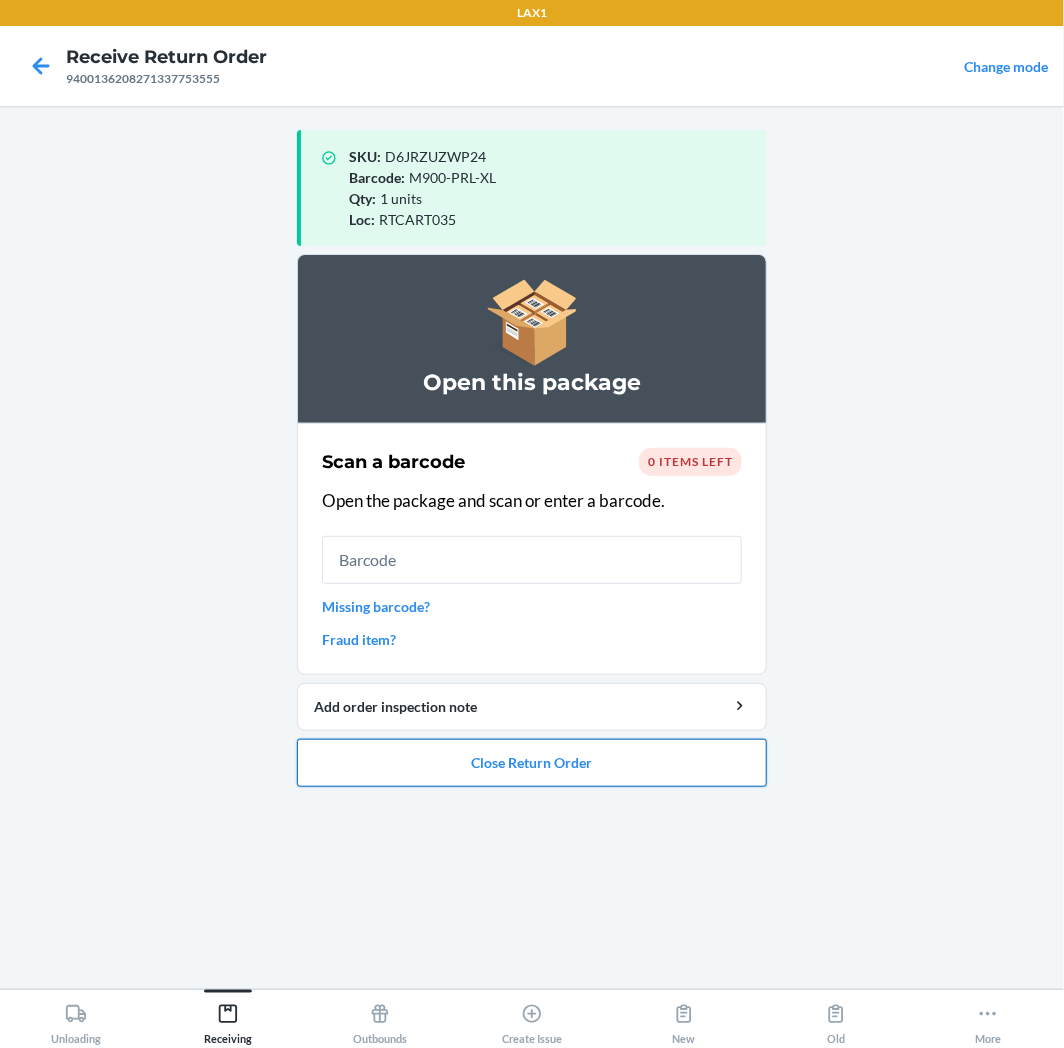 click on "Close Return Order" at bounding box center (532, 763) 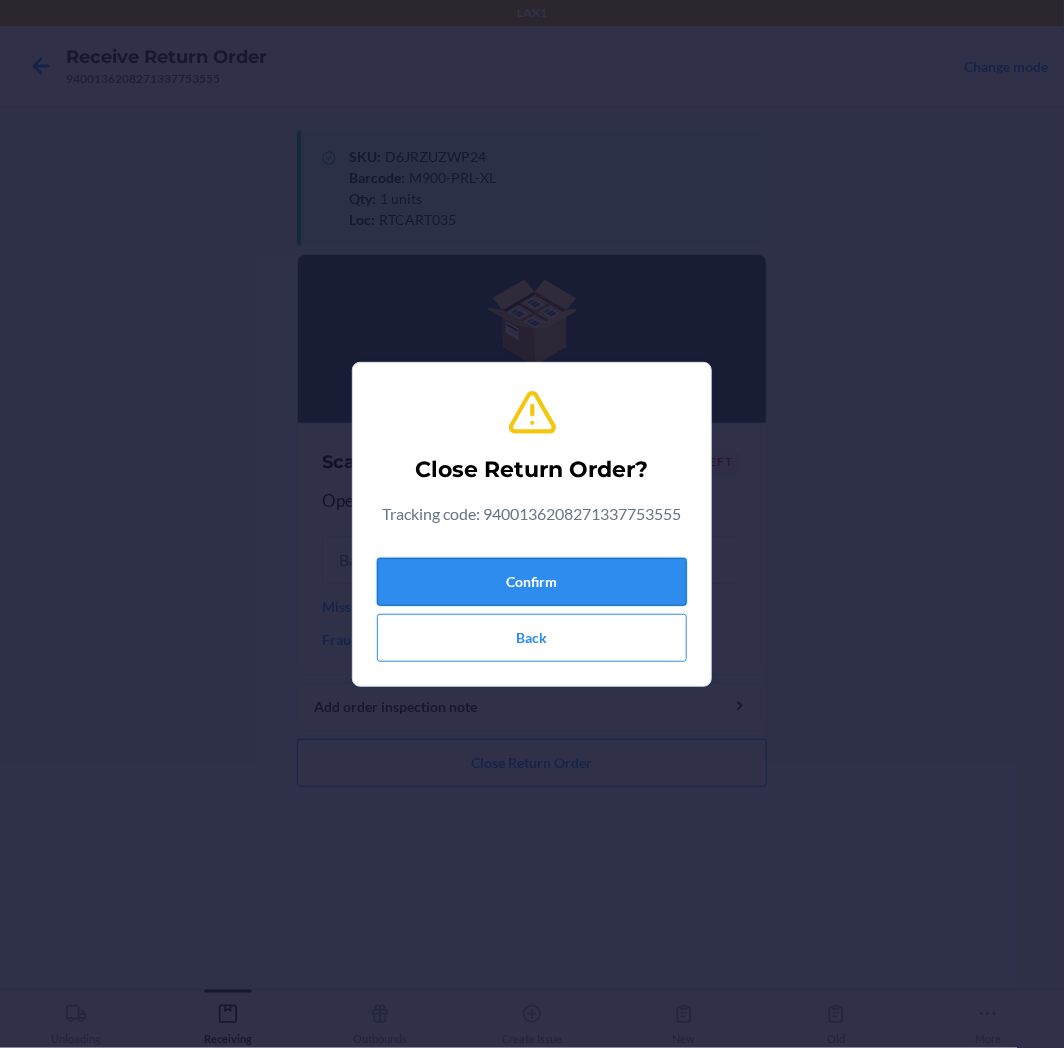 click on "Confirm" at bounding box center [532, 582] 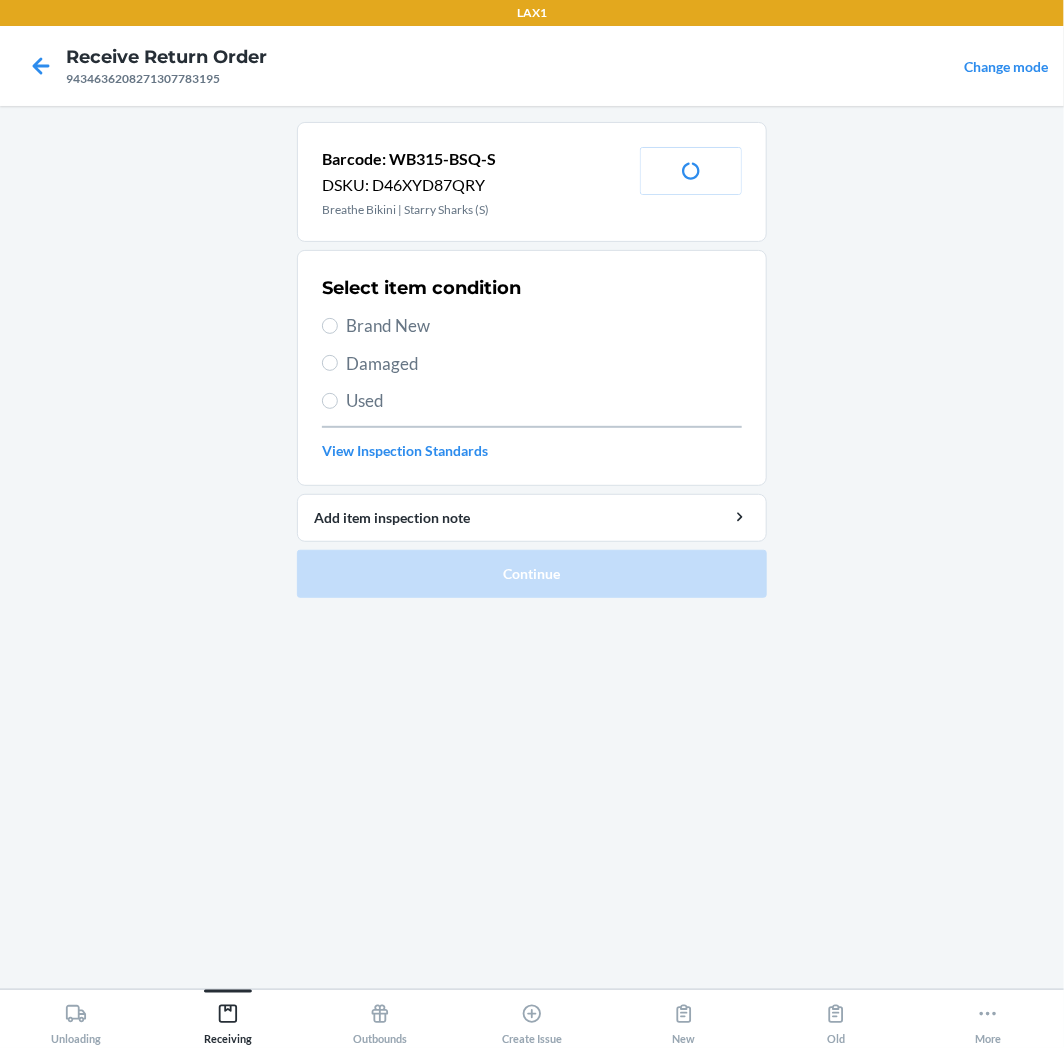 click on "Brand New" at bounding box center (544, 326) 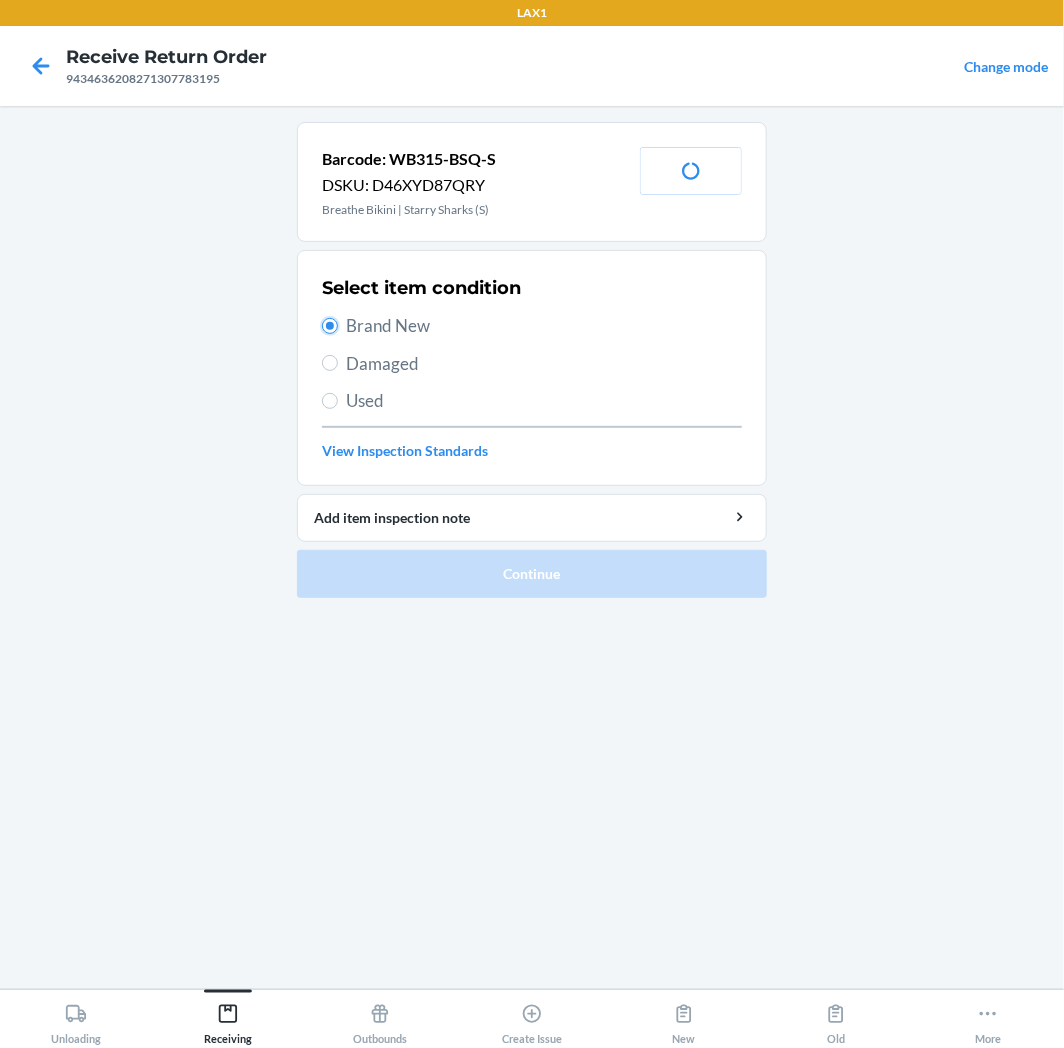 radio on "true" 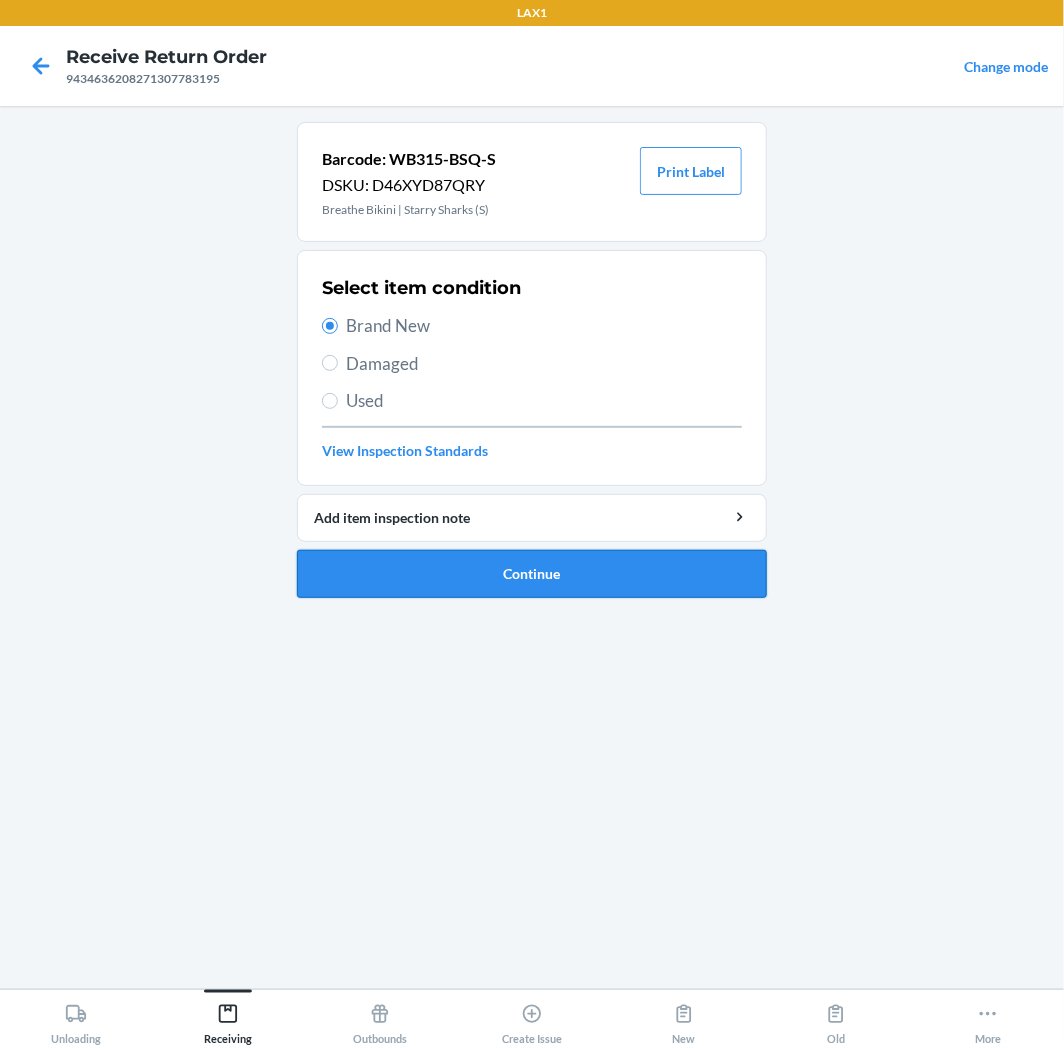 click on "Continue" at bounding box center [532, 574] 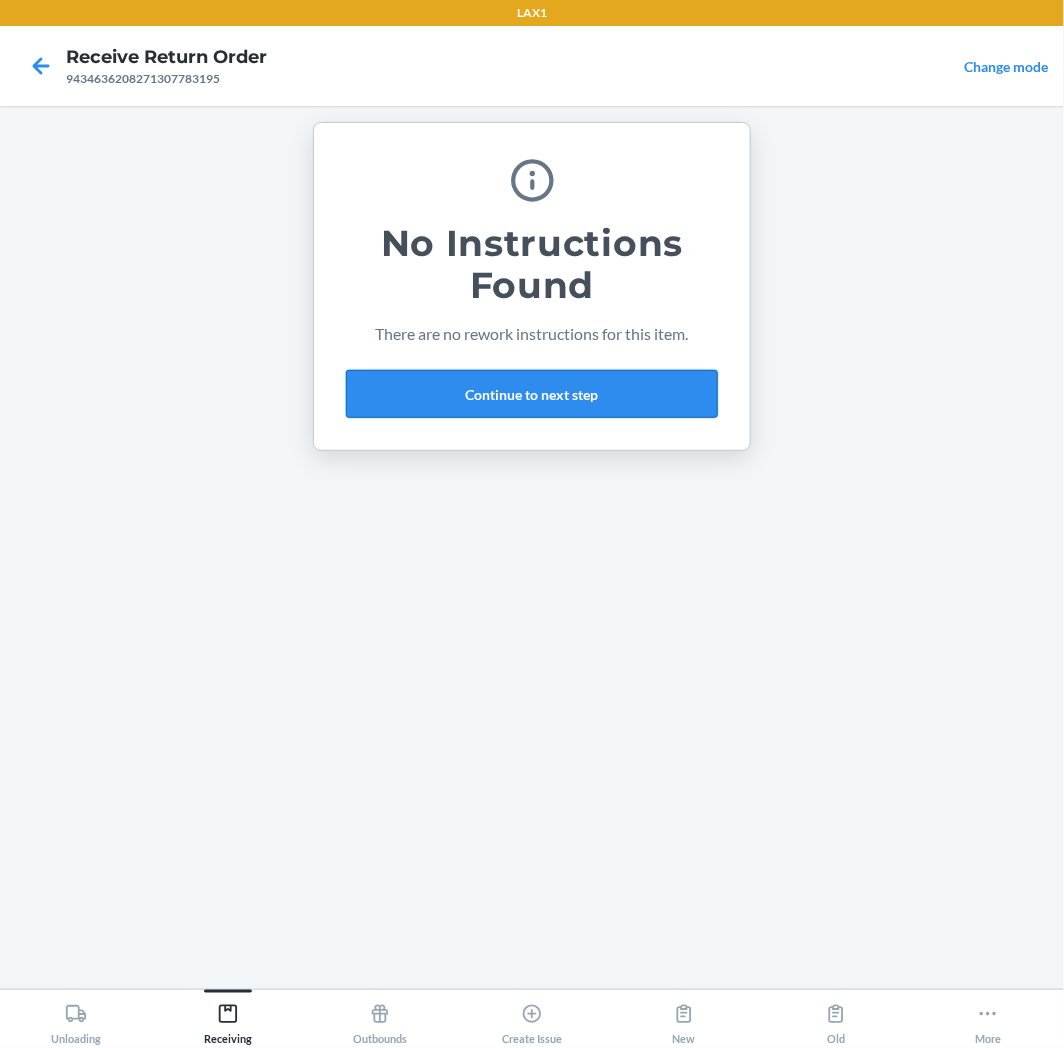 click on "Continue to next step" at bounding box center (532, 394) 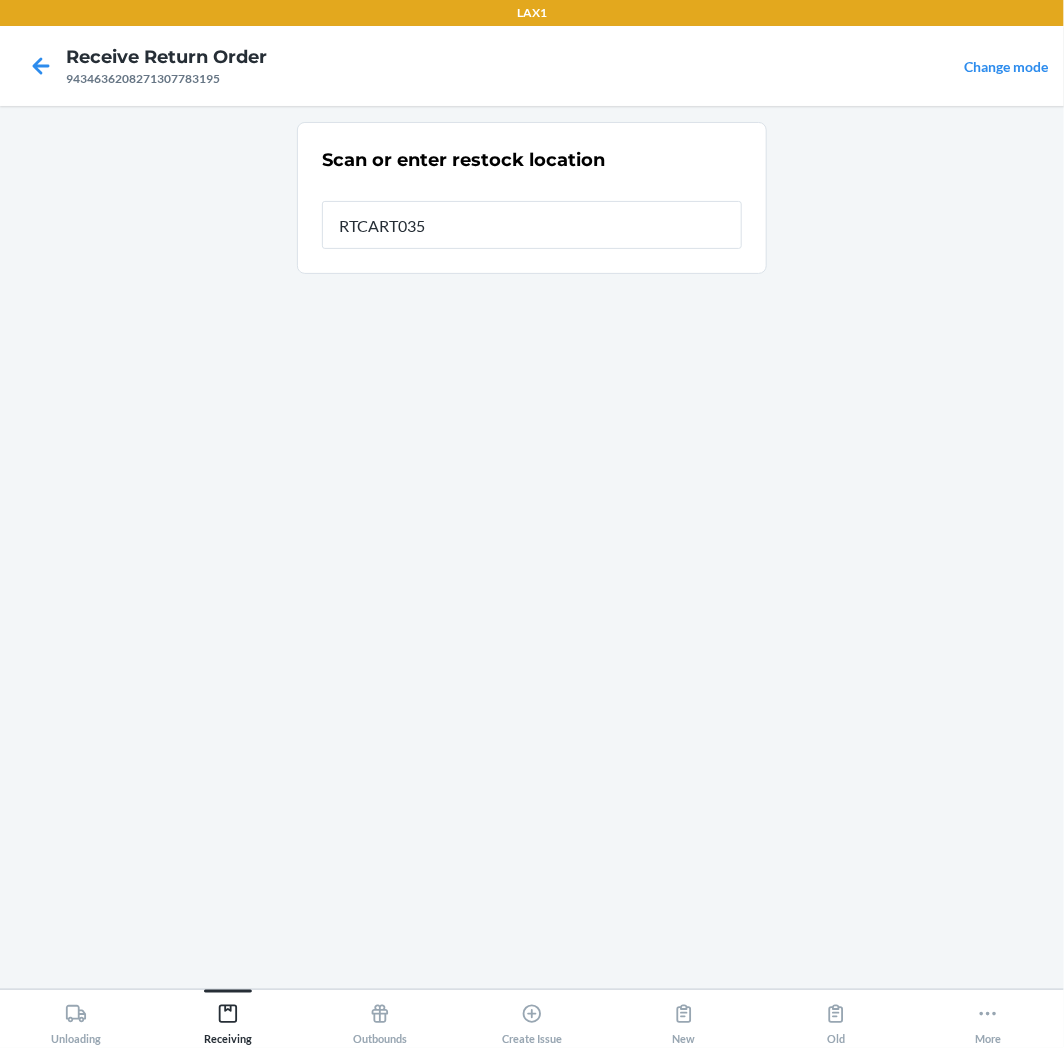 type on "RTCART035" 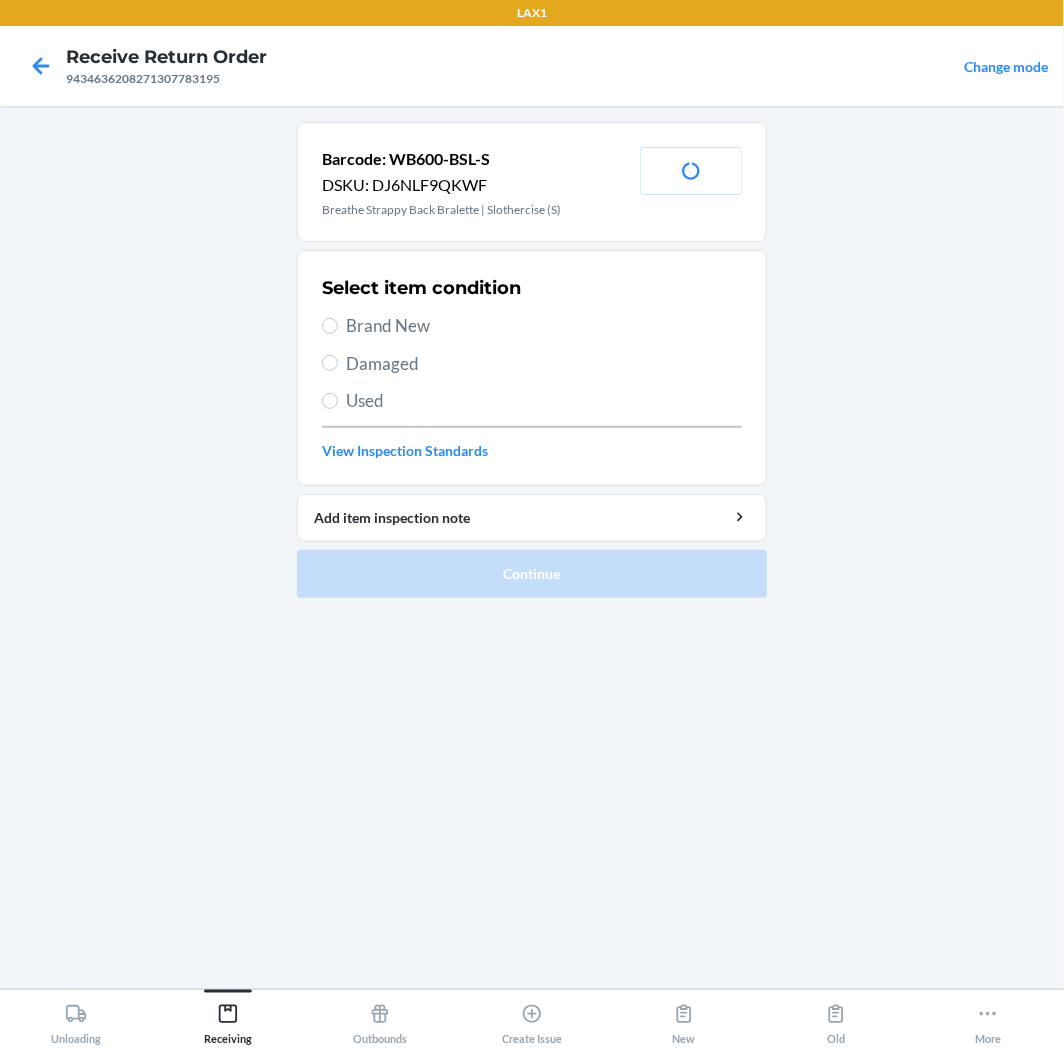 click on "Brand New" at bounding box center [544, 326] 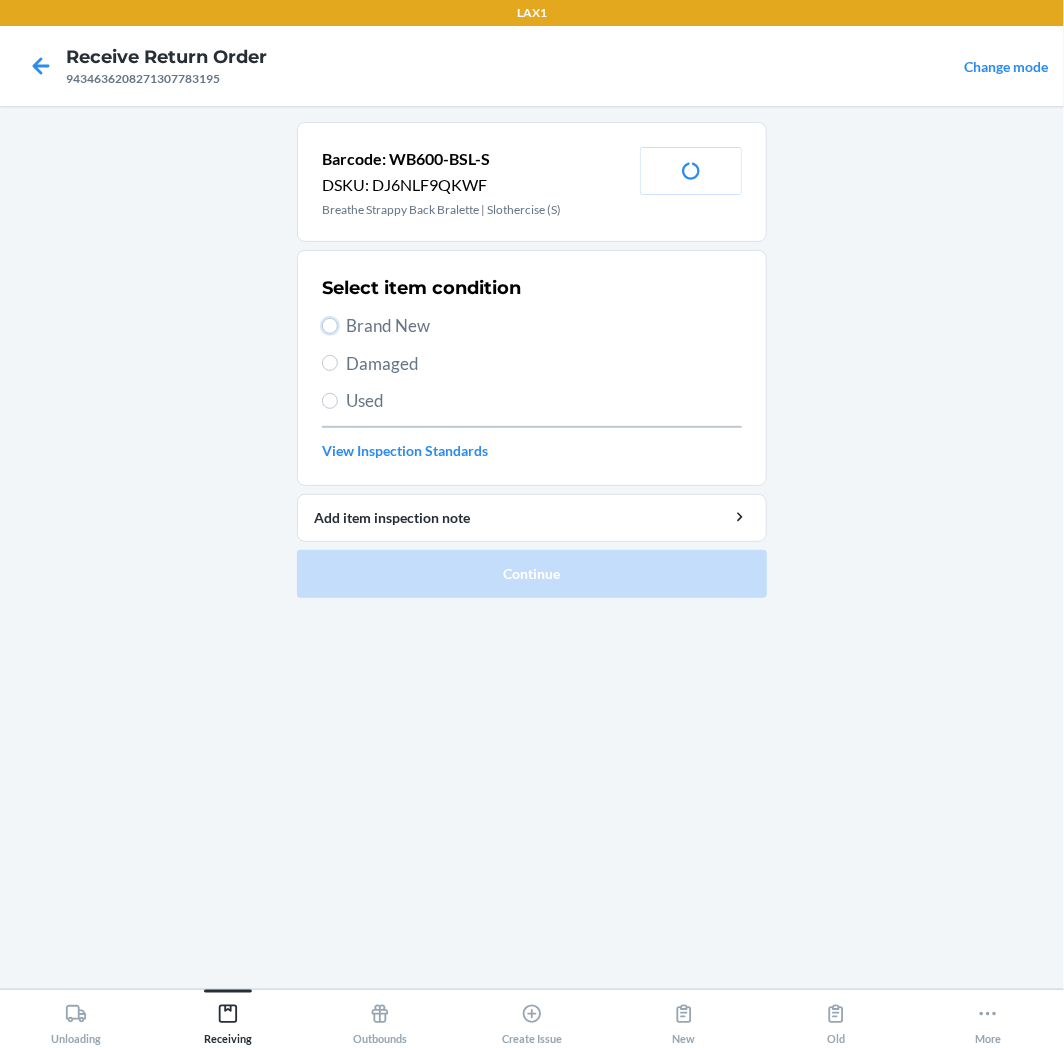click on "Brand New" at bounding box center (330, 326) 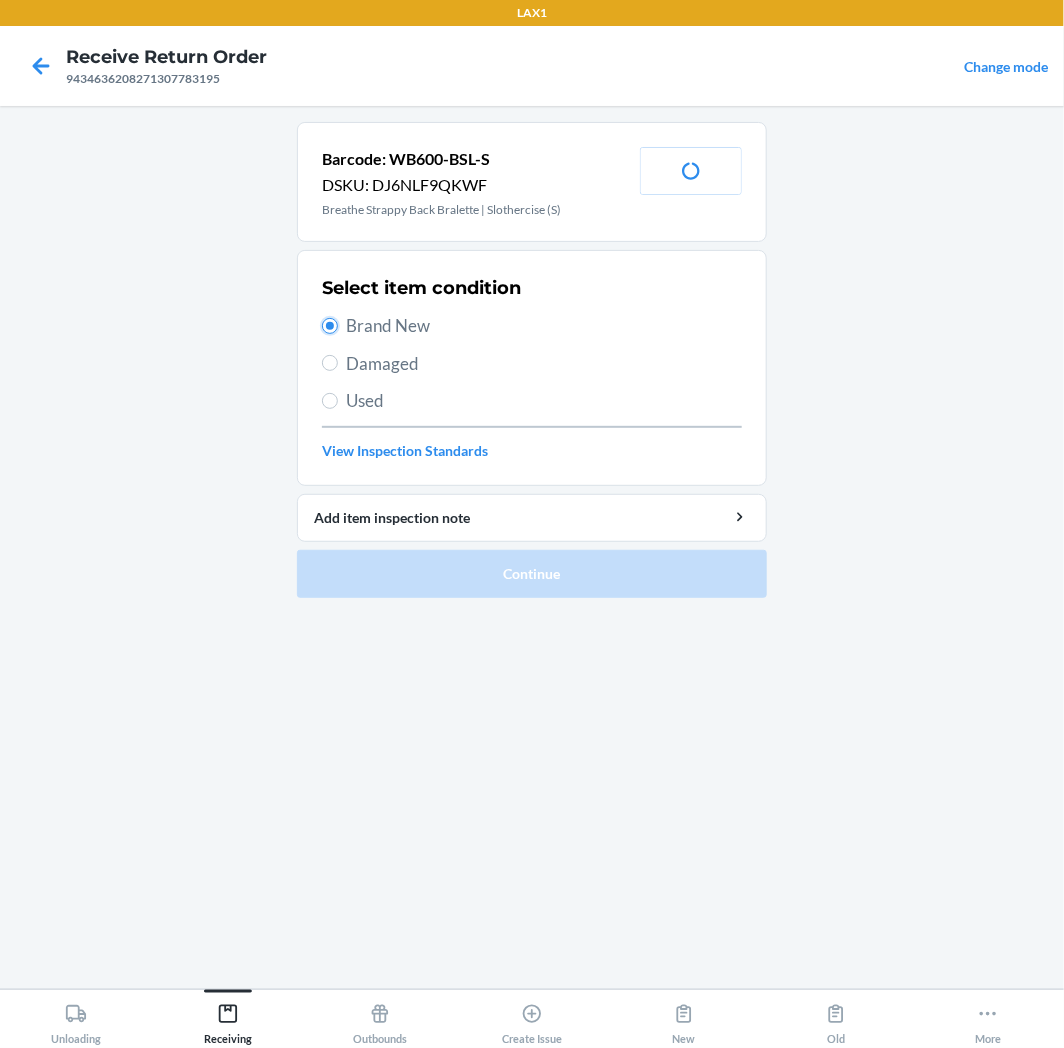 radio on "true" 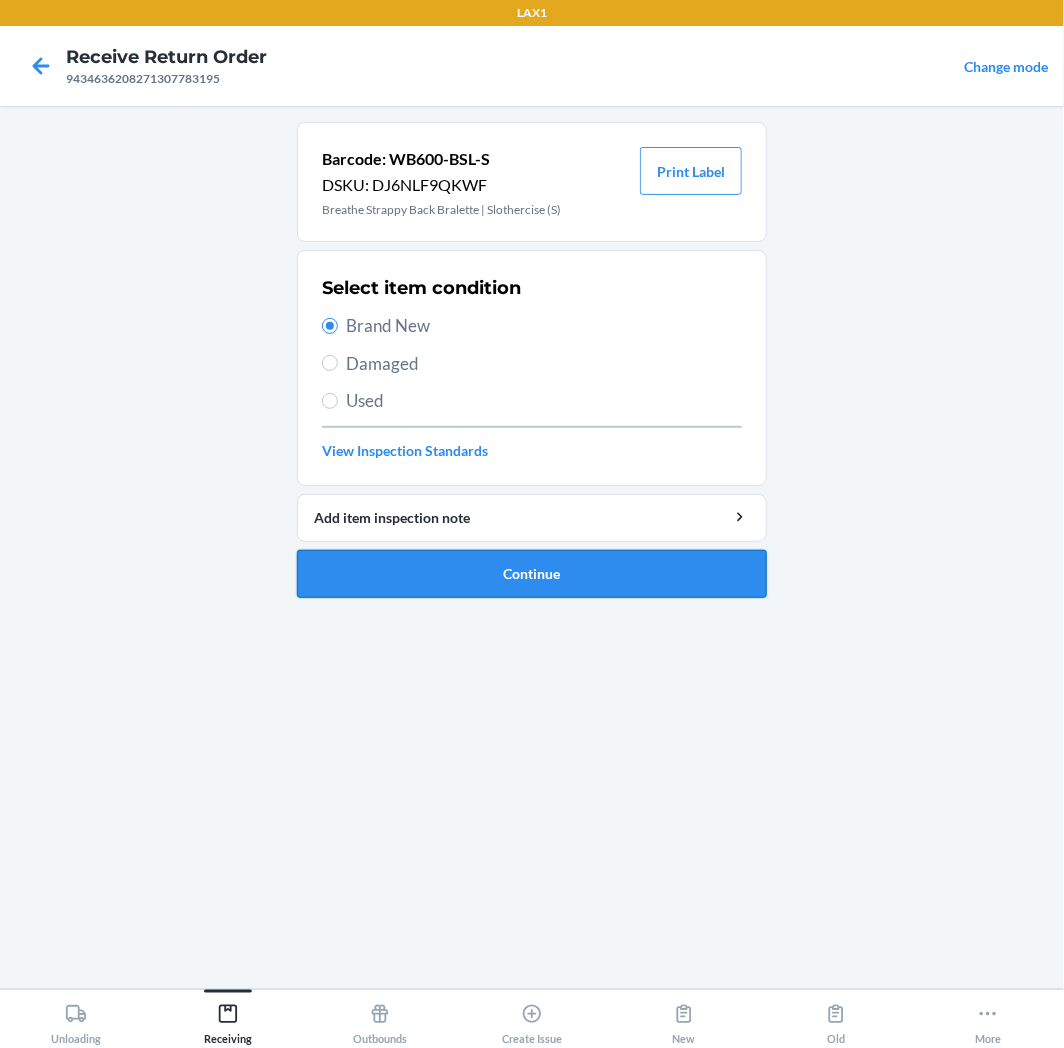 click on "Continue" at bounding box center [532, 574] 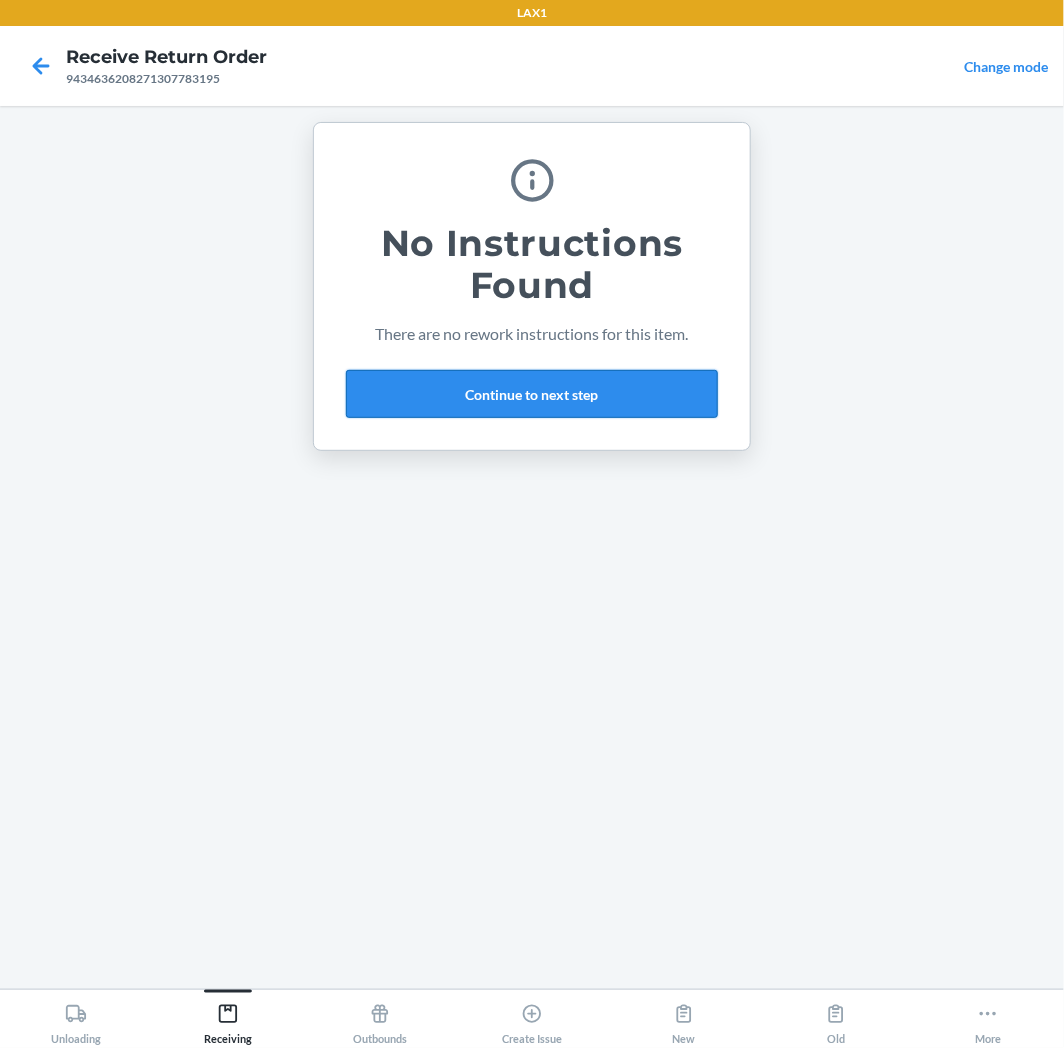 click on "Continue to next step" at bounding box center (532, 394) 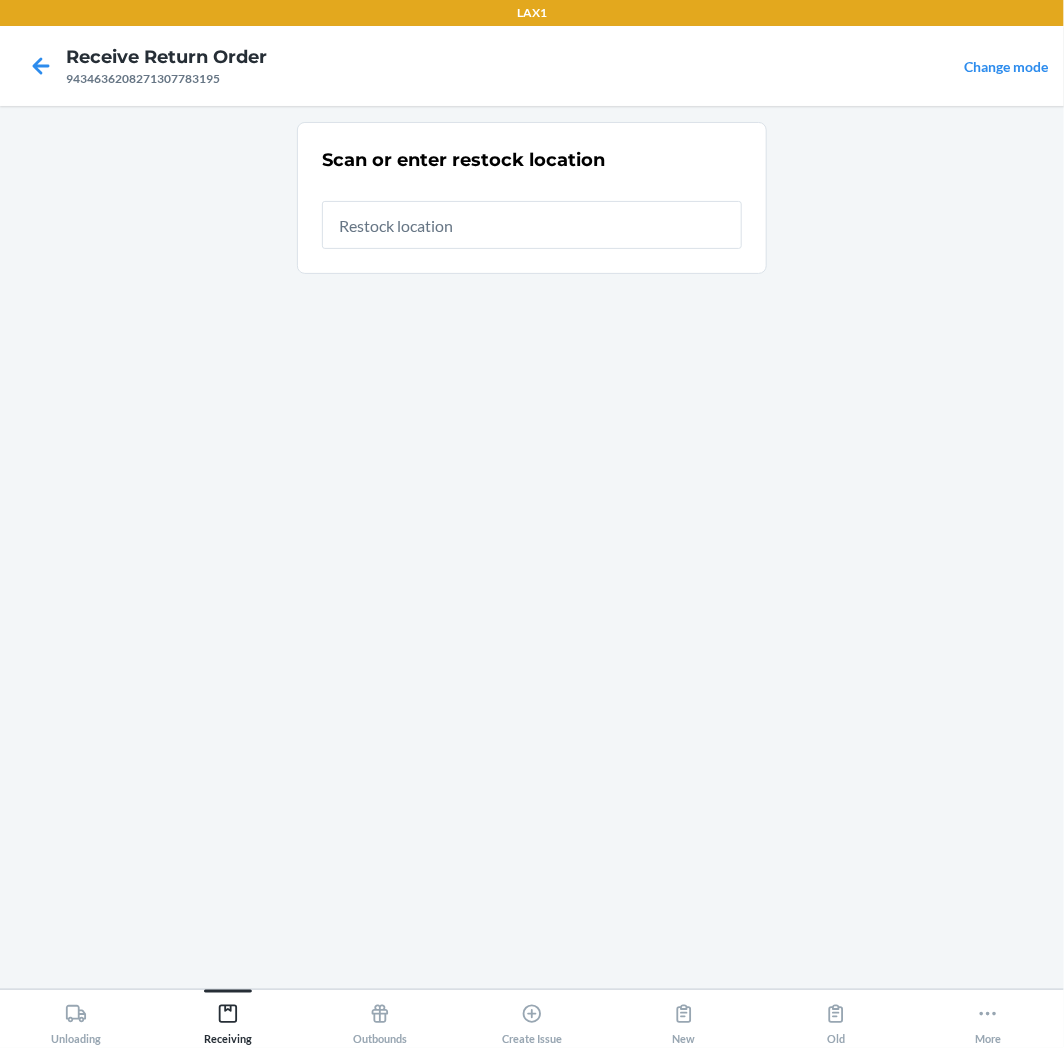 click at bounding box center [532, 225] 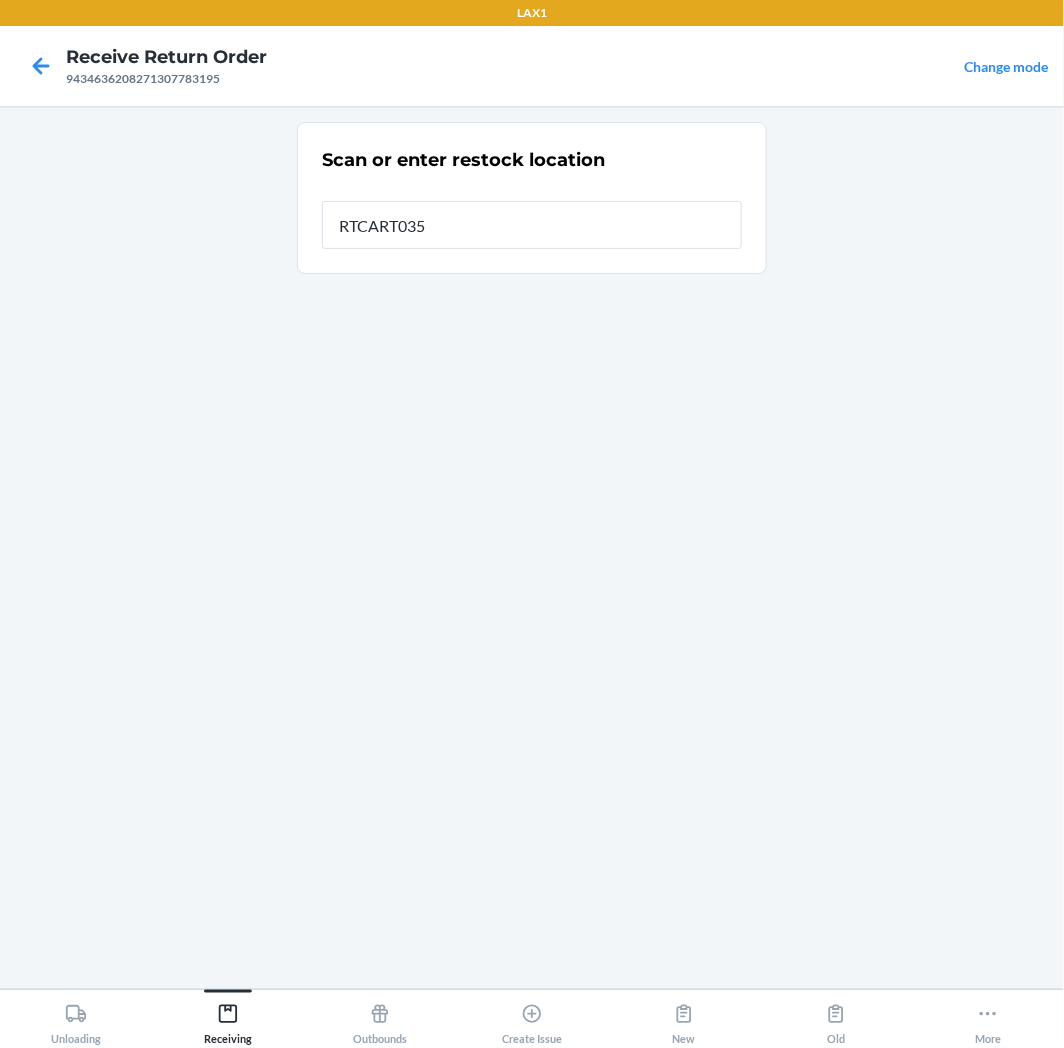 type on "RTCART035" 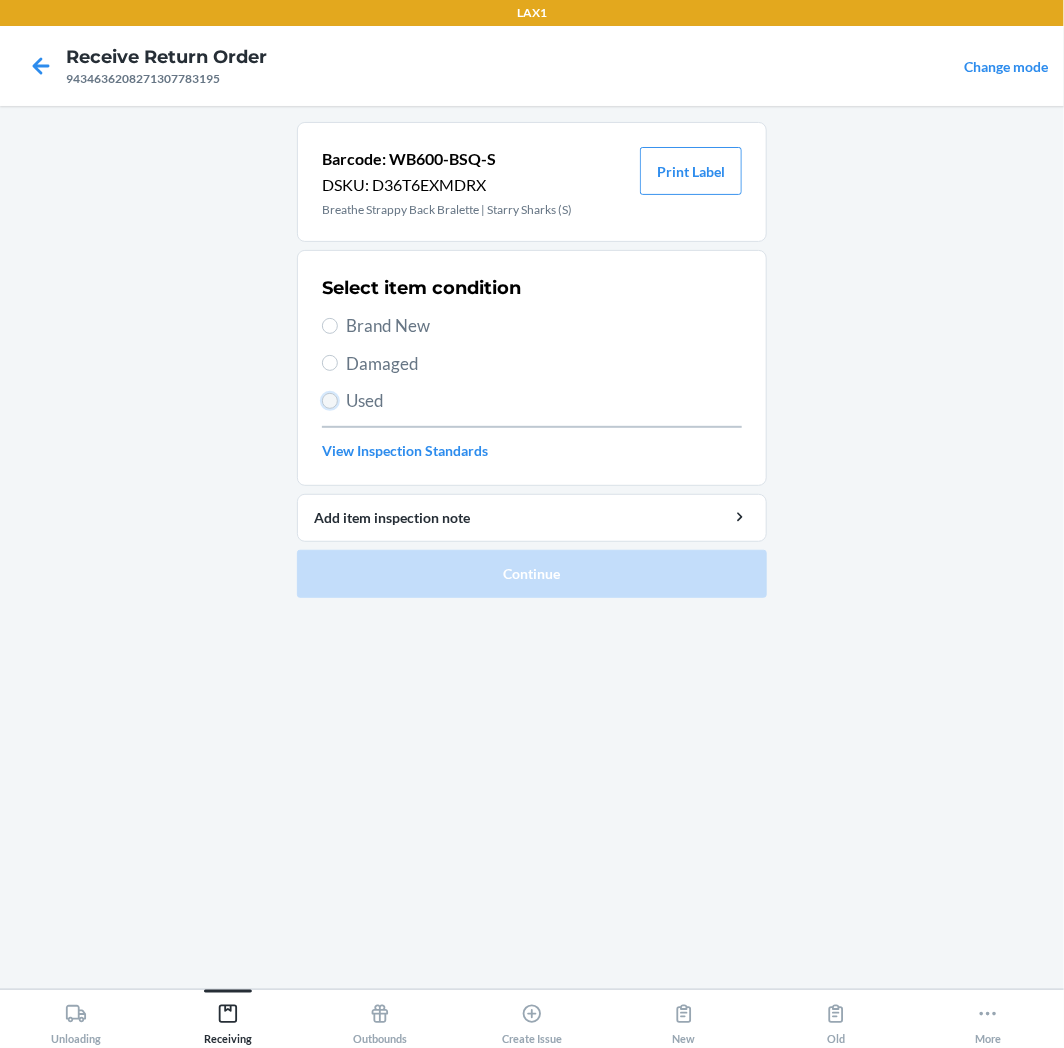 click on "Used" at bounding box center (330, 401) 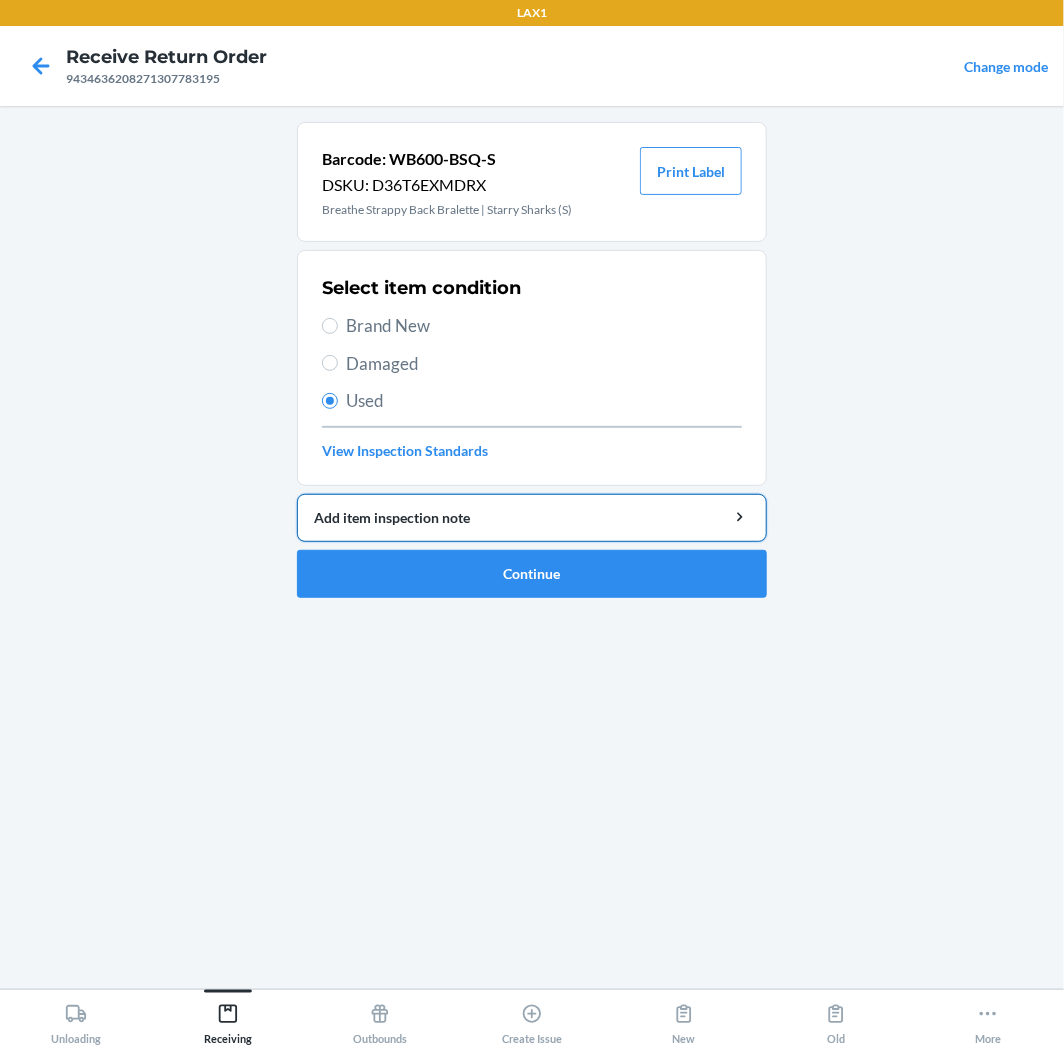 click on "Add item inspection note" at bounding box center [532, 517] 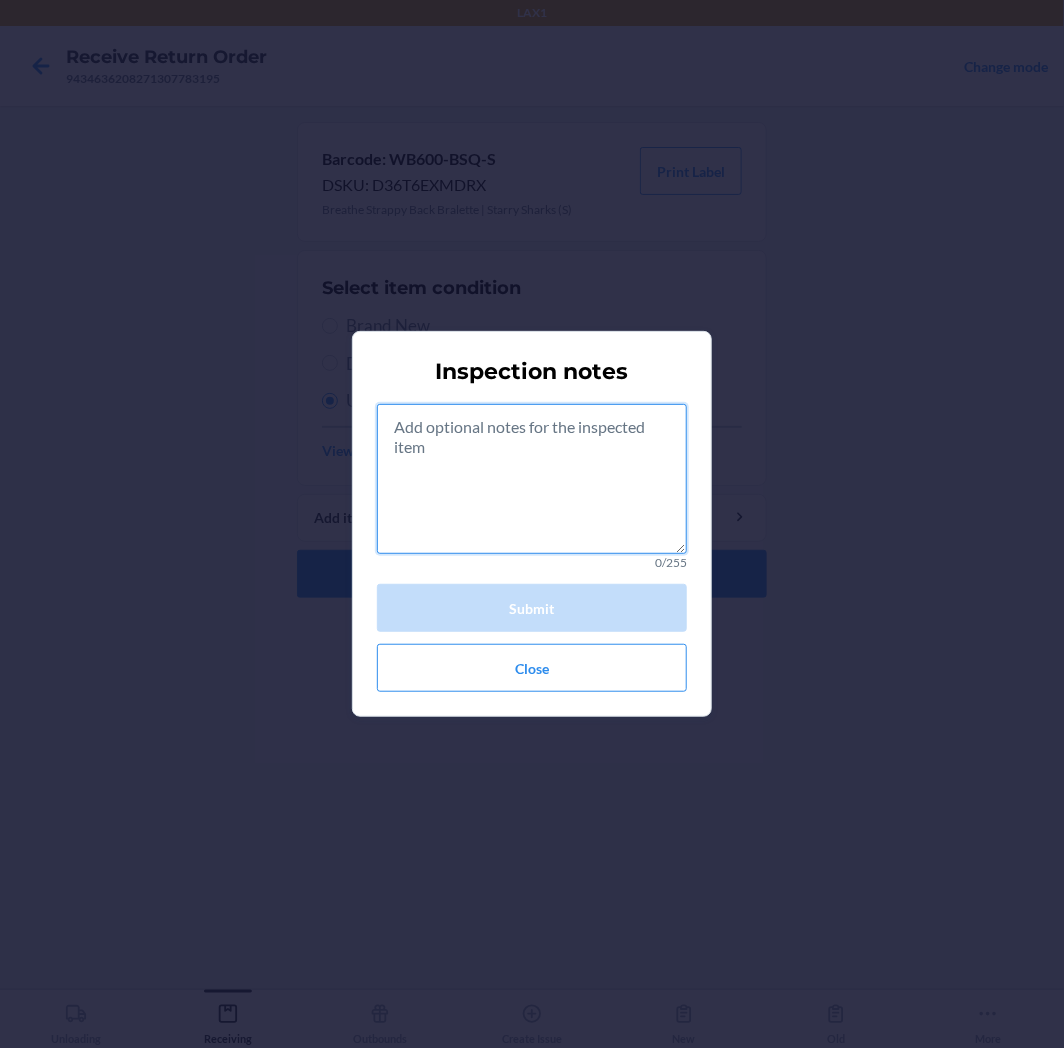 click at bounding box center [532, 479] 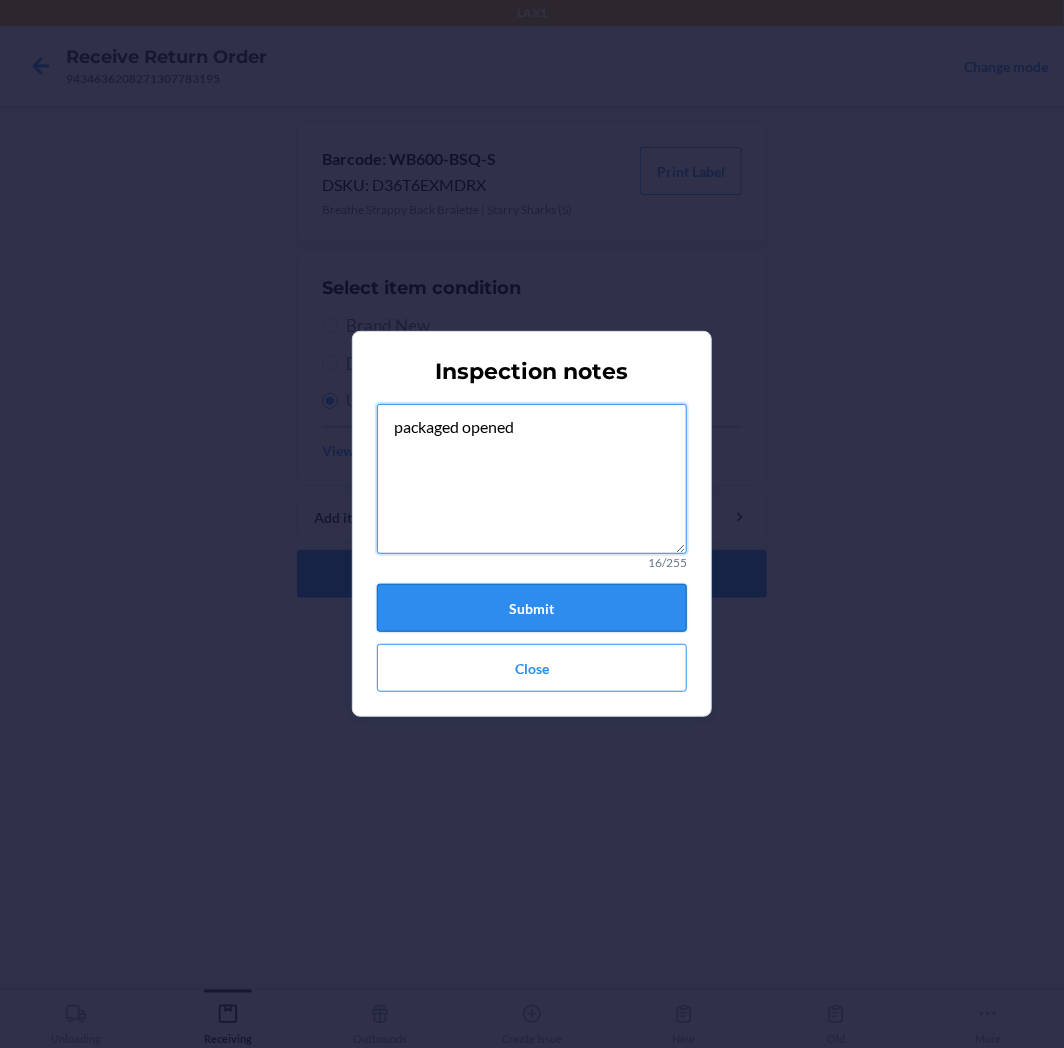 type on "packaged opened" 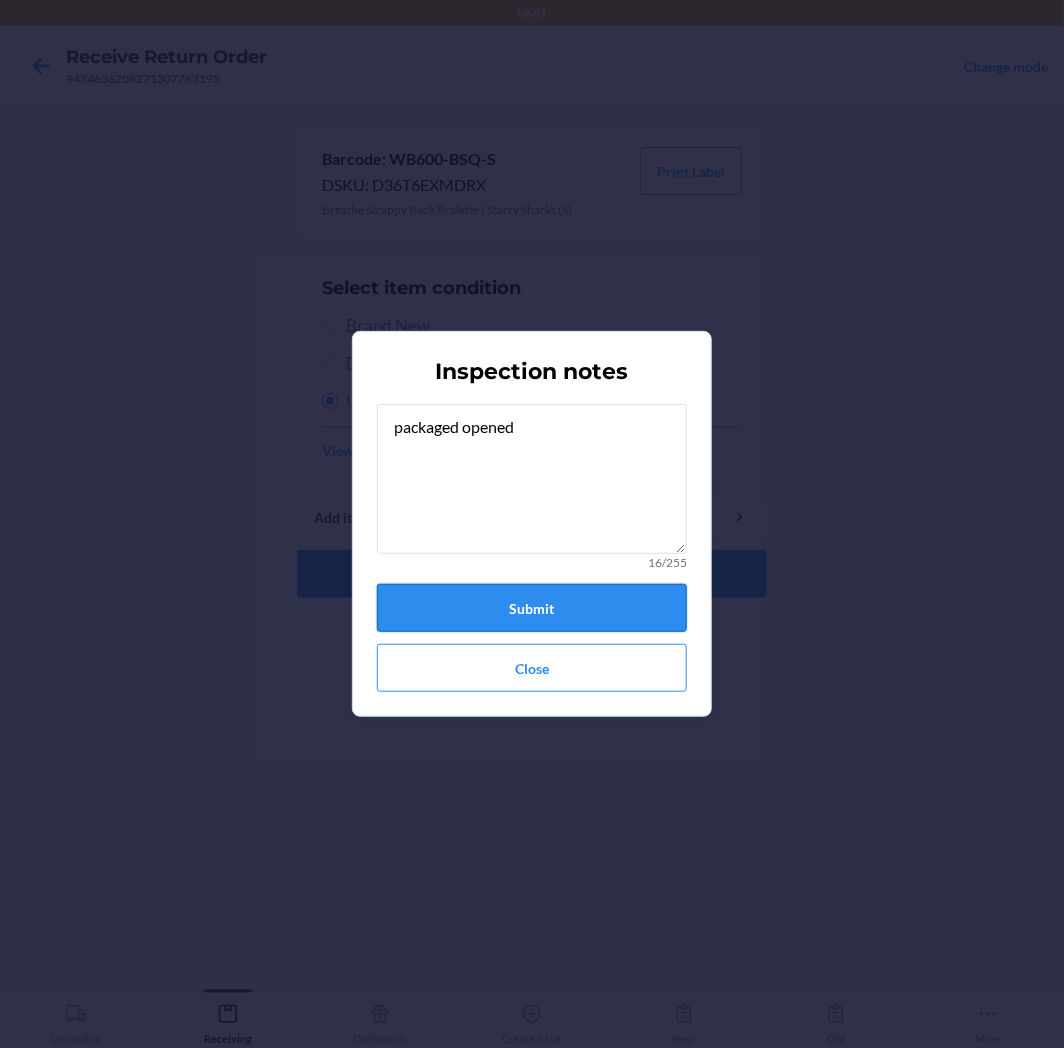 click on "Submit" at bounding box center (532, 608) 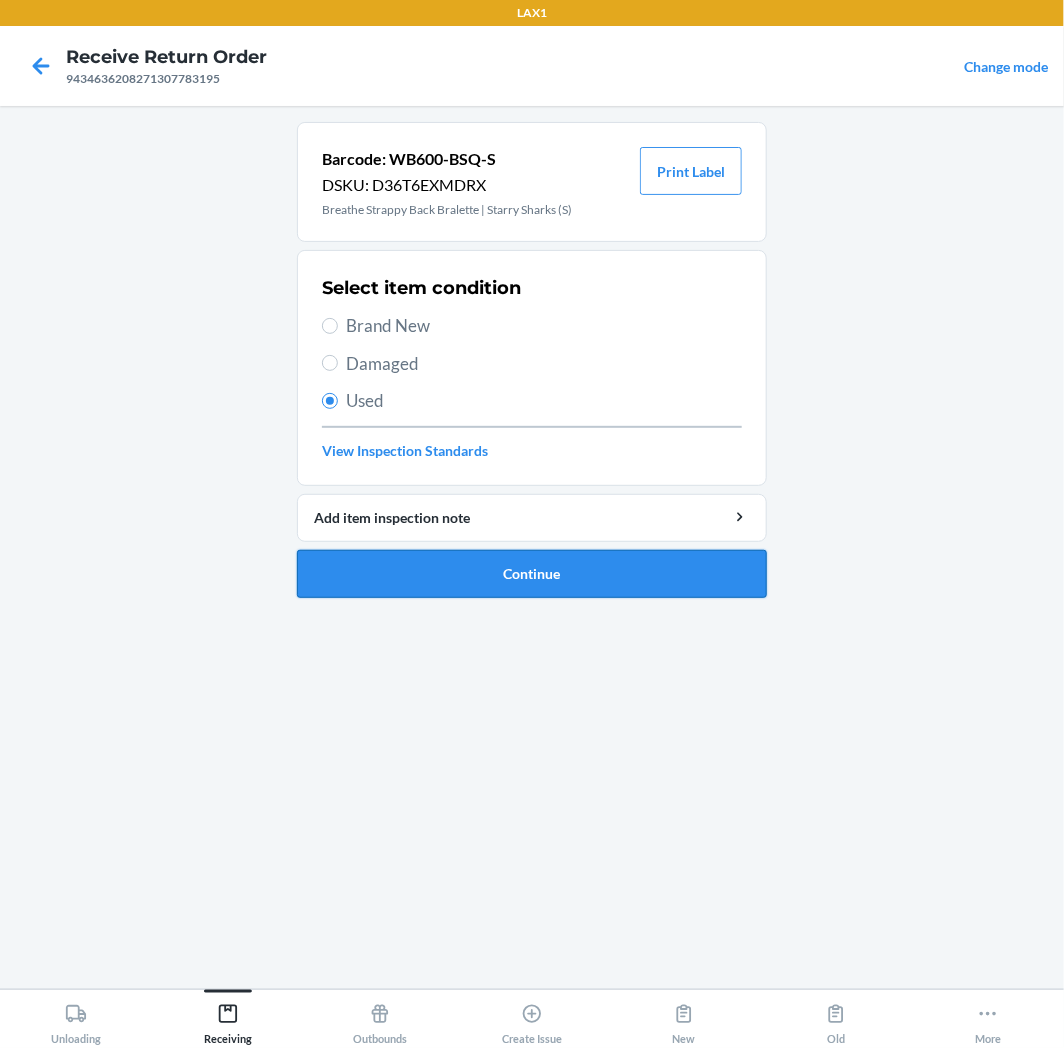 click on "Continue" at bounding box center (532, 574) 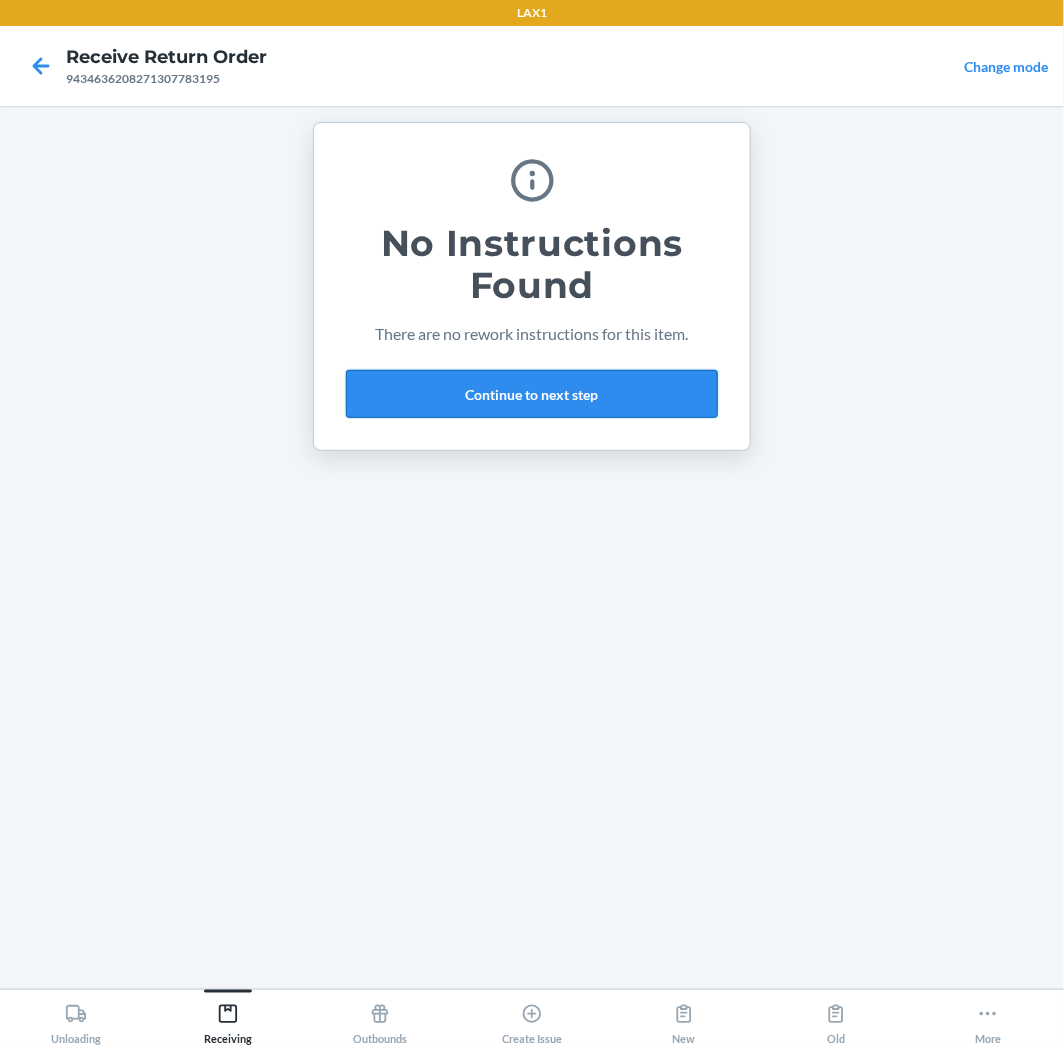 click on "Continue to next step" at bounding box center [532, 394] 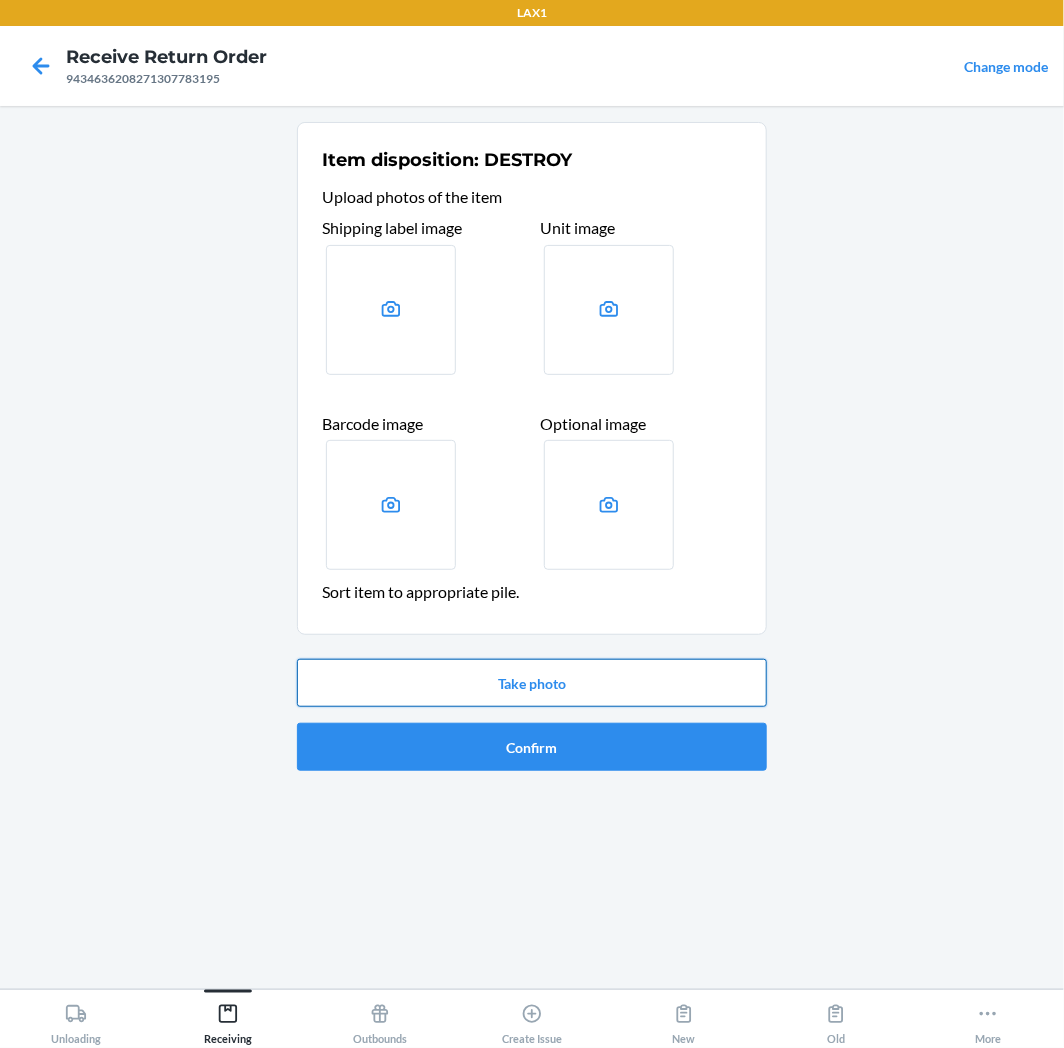 click on "Take photo" at bounding box center [532, 683] 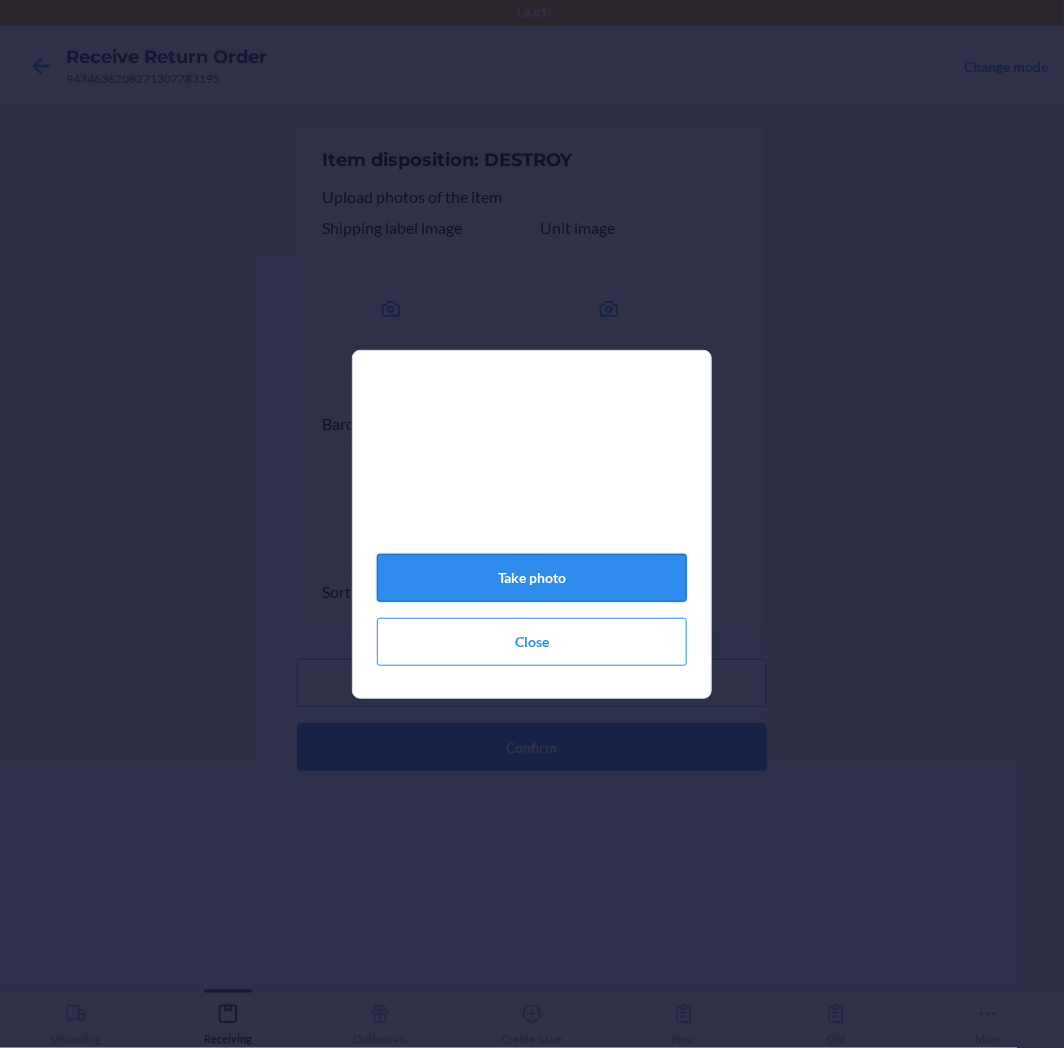 click on "Take photo" 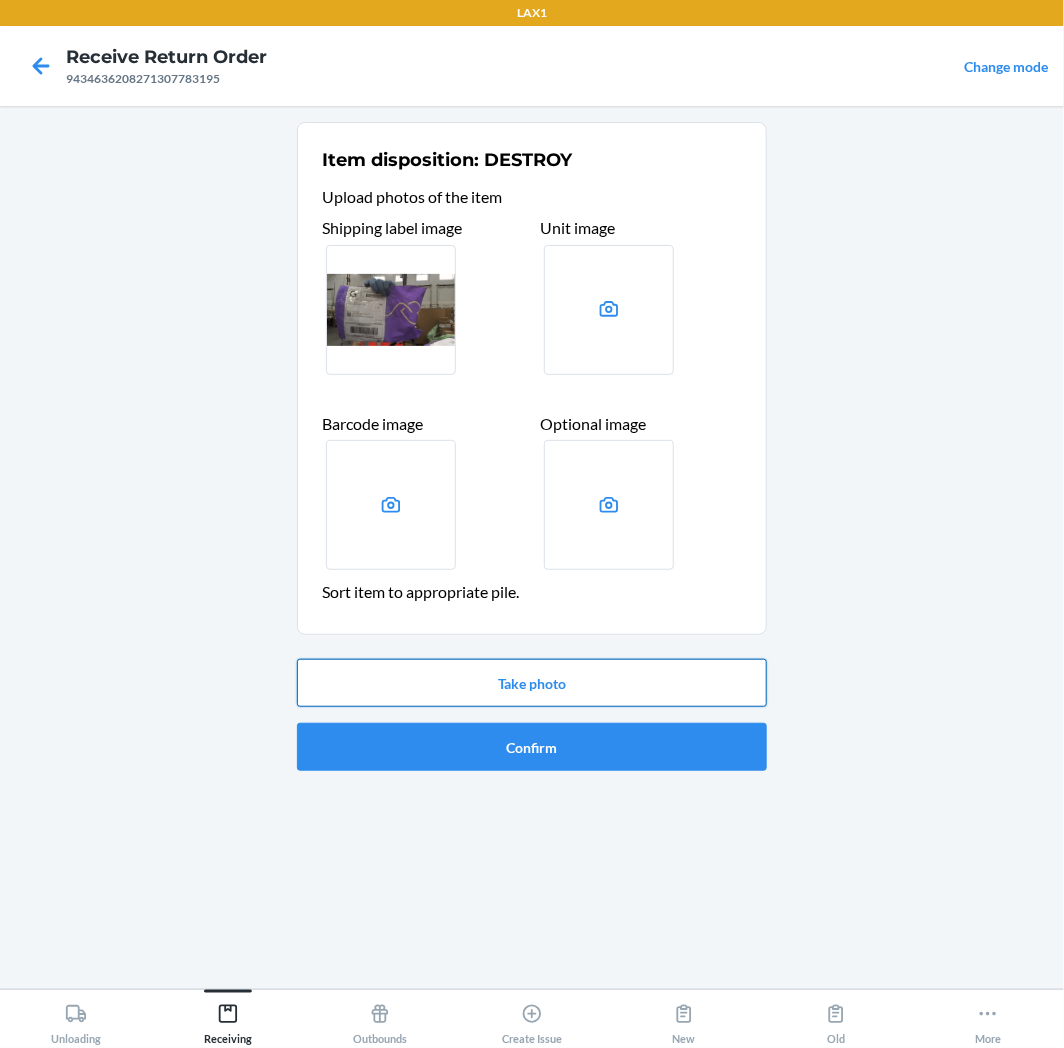 click on "Take photo" at bounding box center (532, 683) 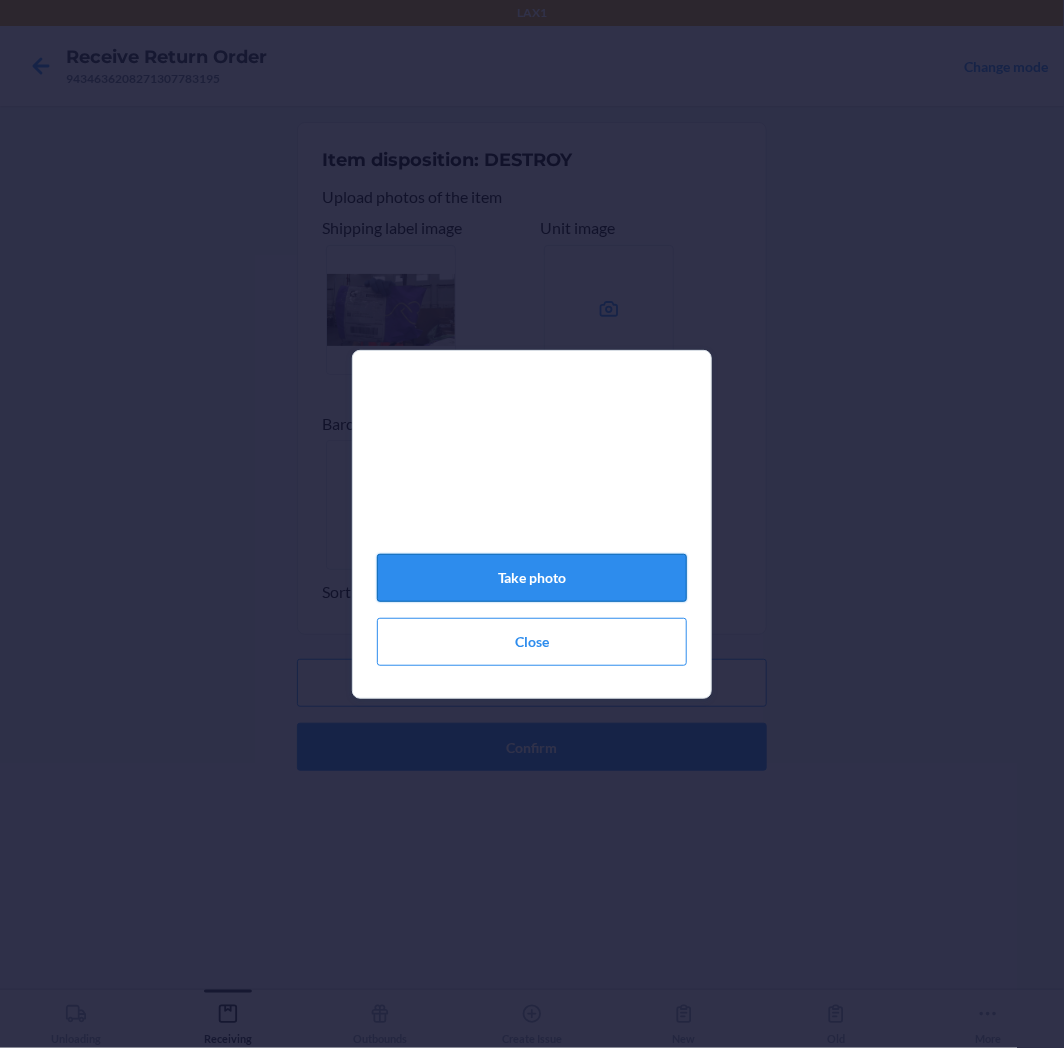 click on "Take photo" 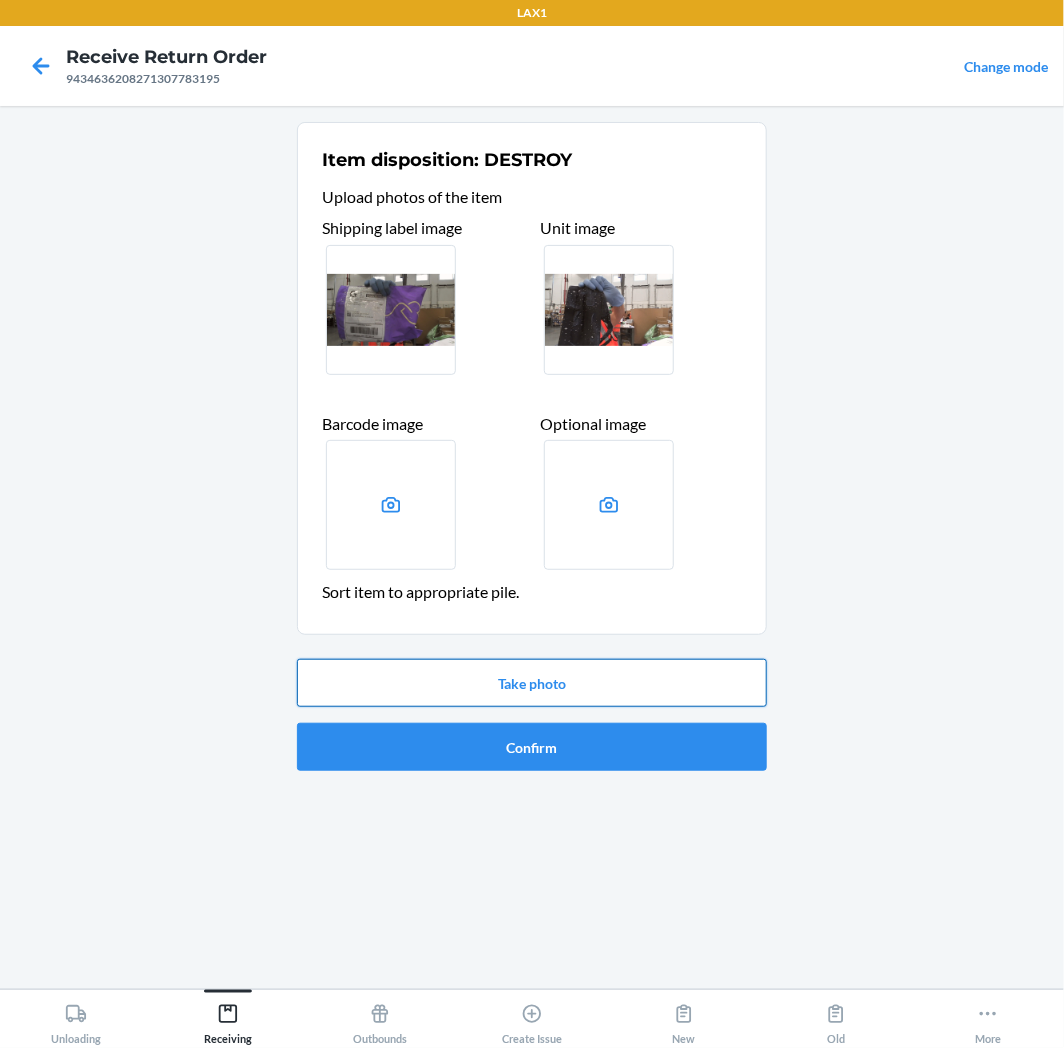 click on "Take photo" at bounding box center [532, 683] 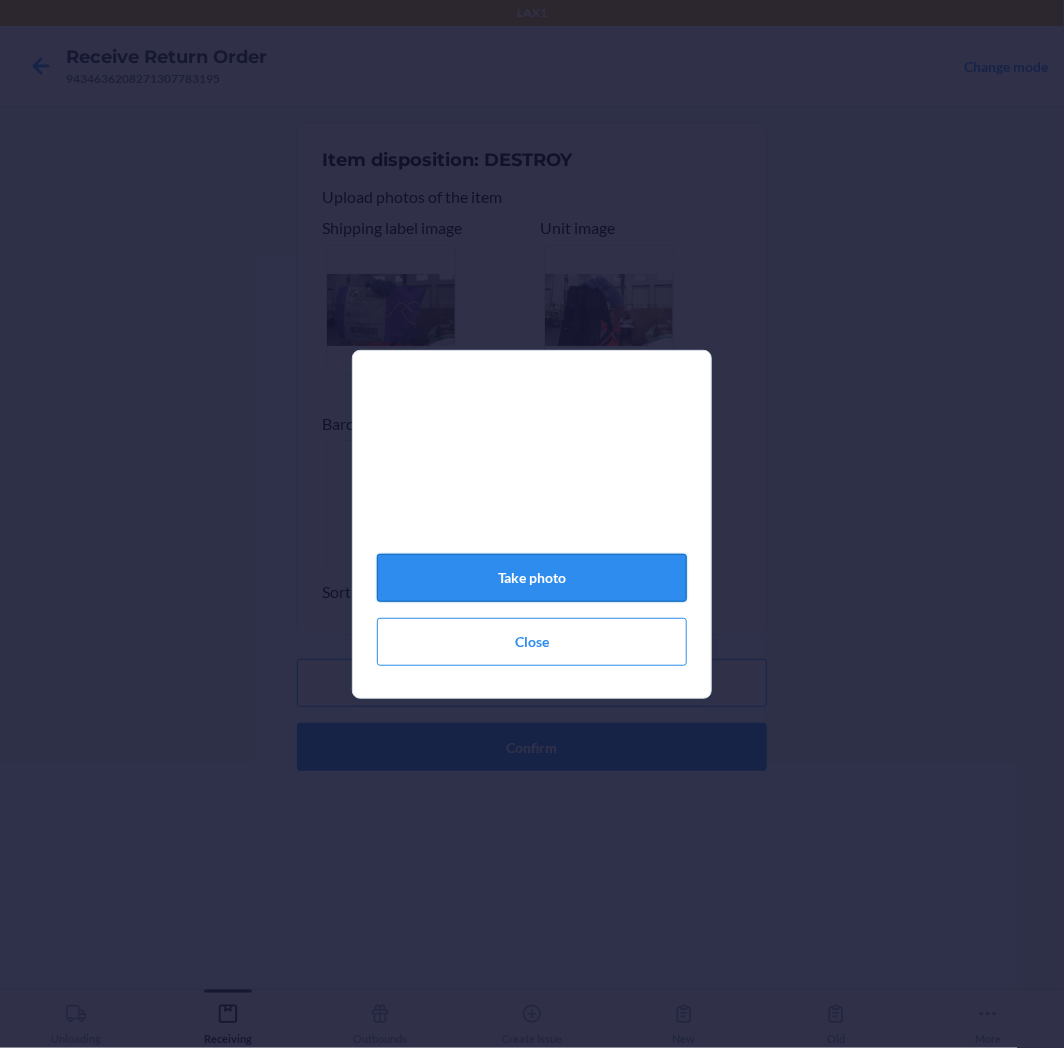 click on "Take photo" 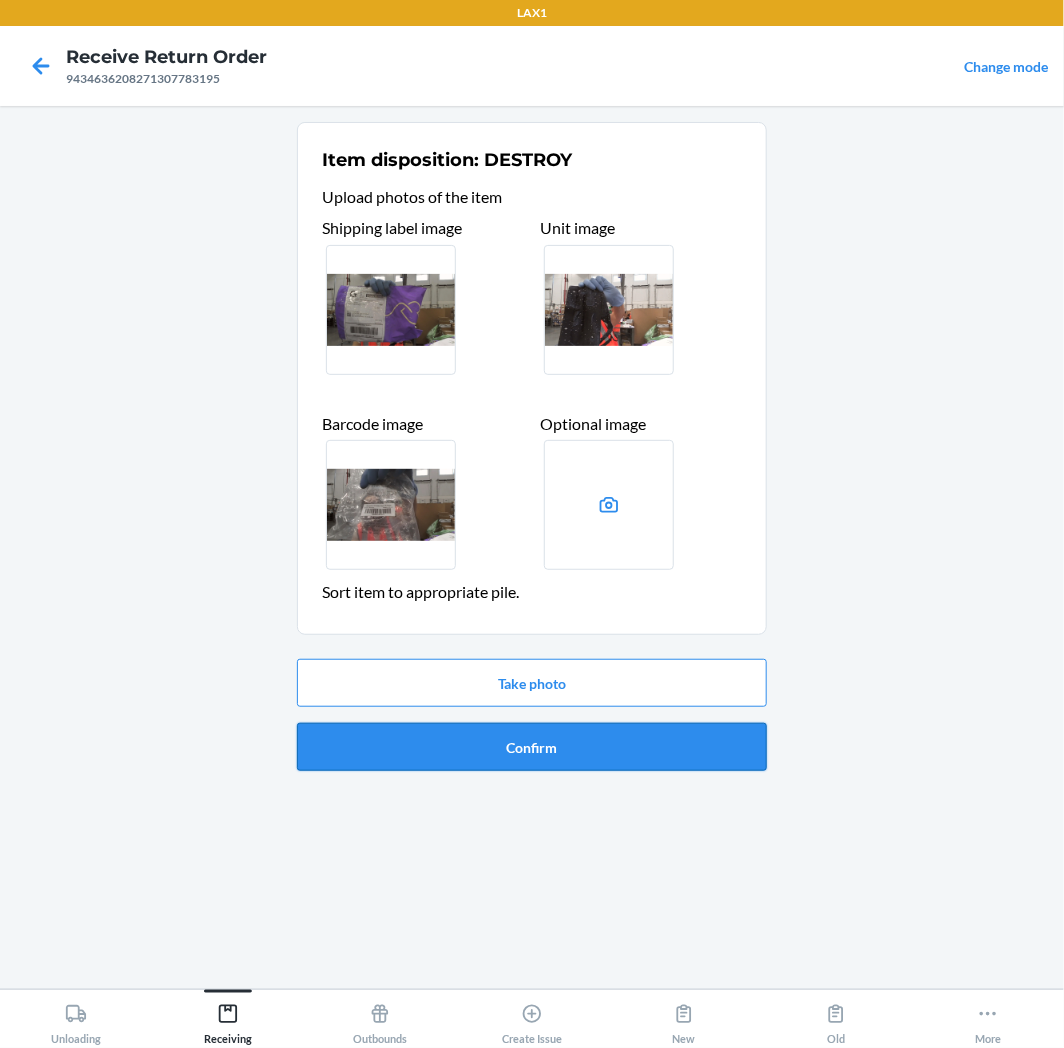 click on "Confirm" at bounding box center (532, 747) 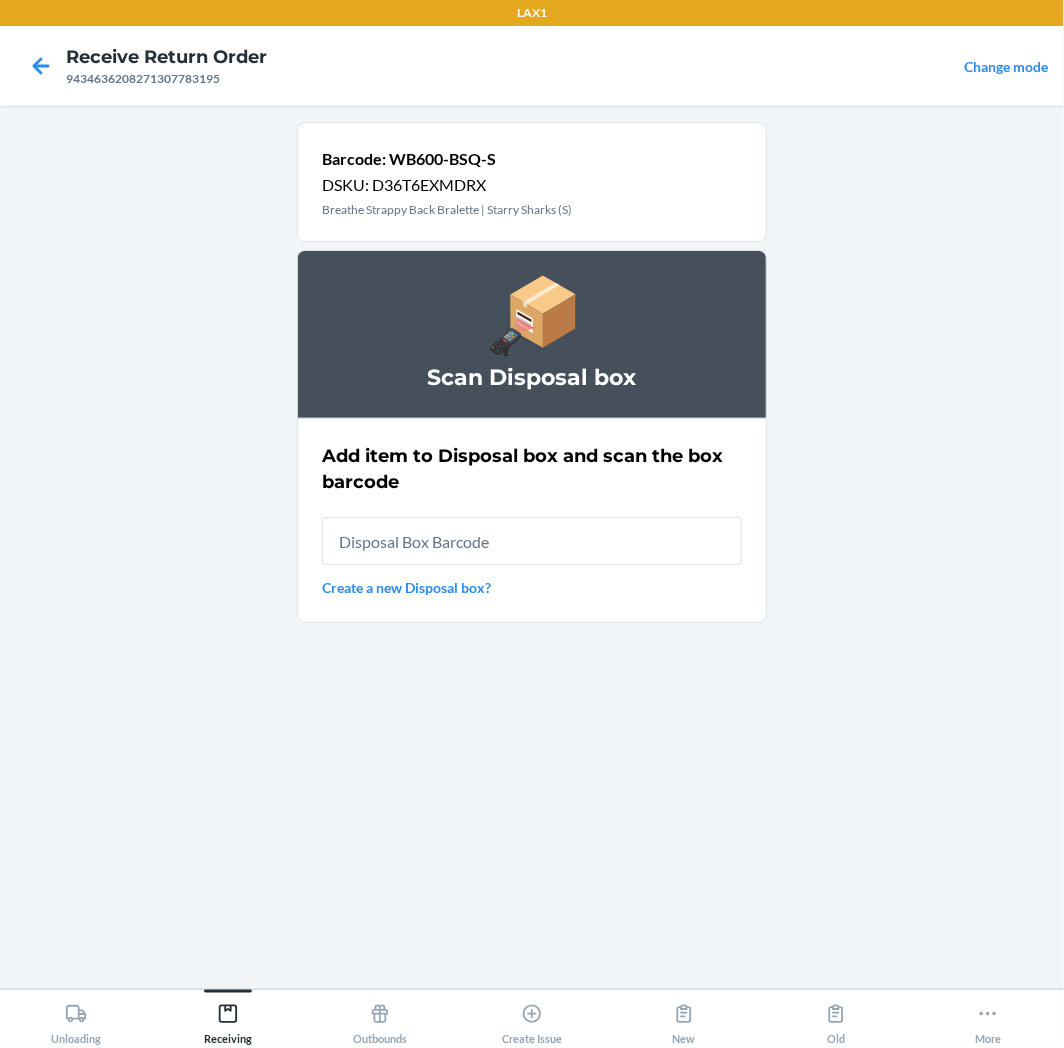 click at bounding box center [532, 541] 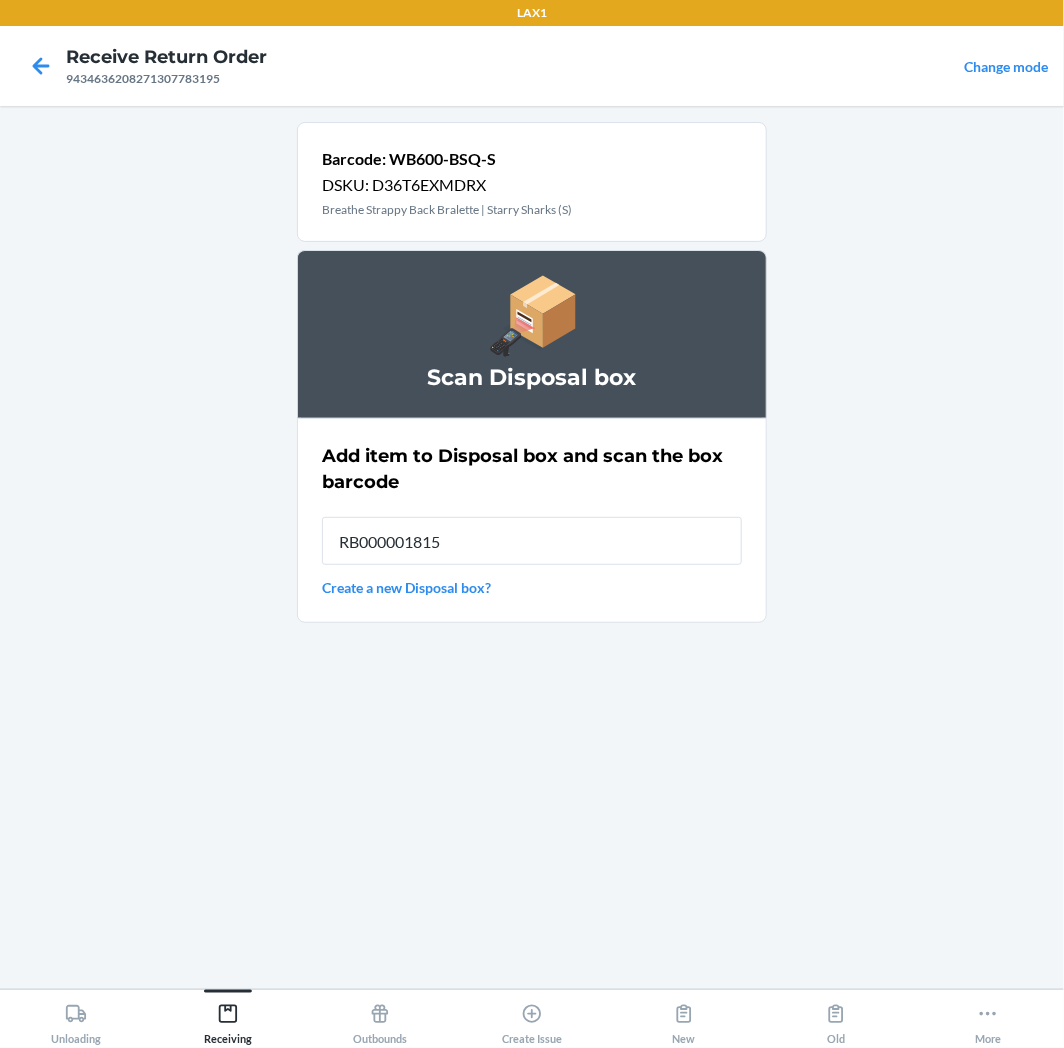 type on "RB000001815" 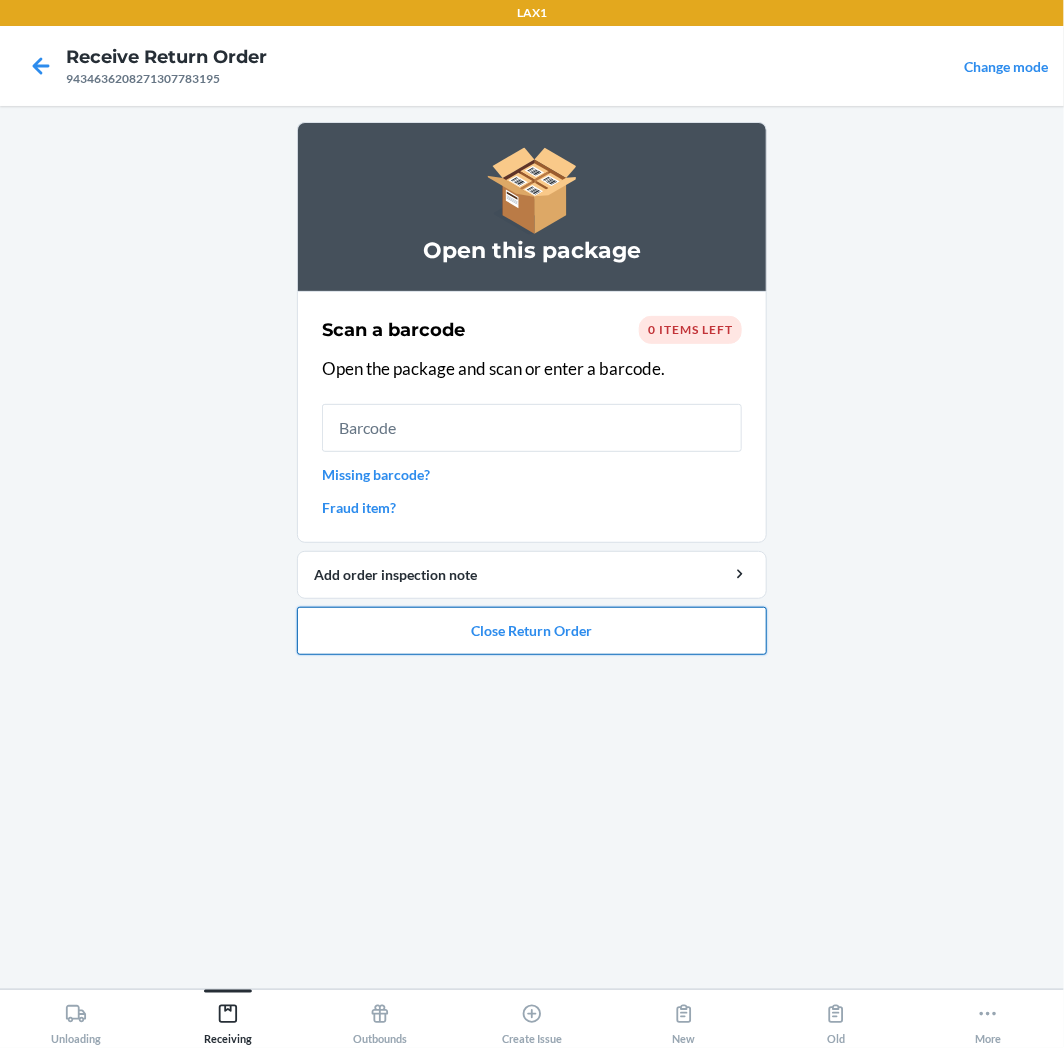 click on "Close Return Order" at bounding box center (532, 631) 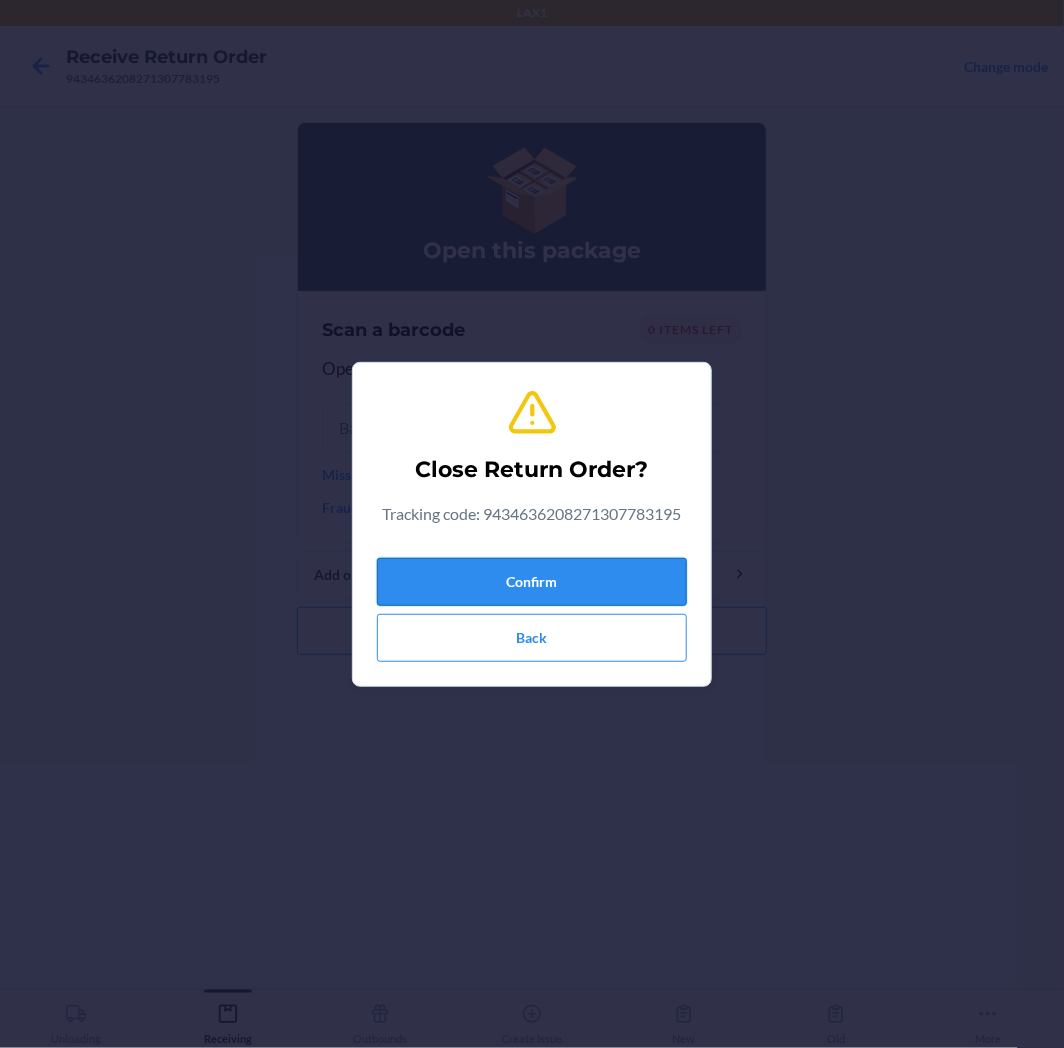 click on "Confirm" at bounding box center (532, 582) 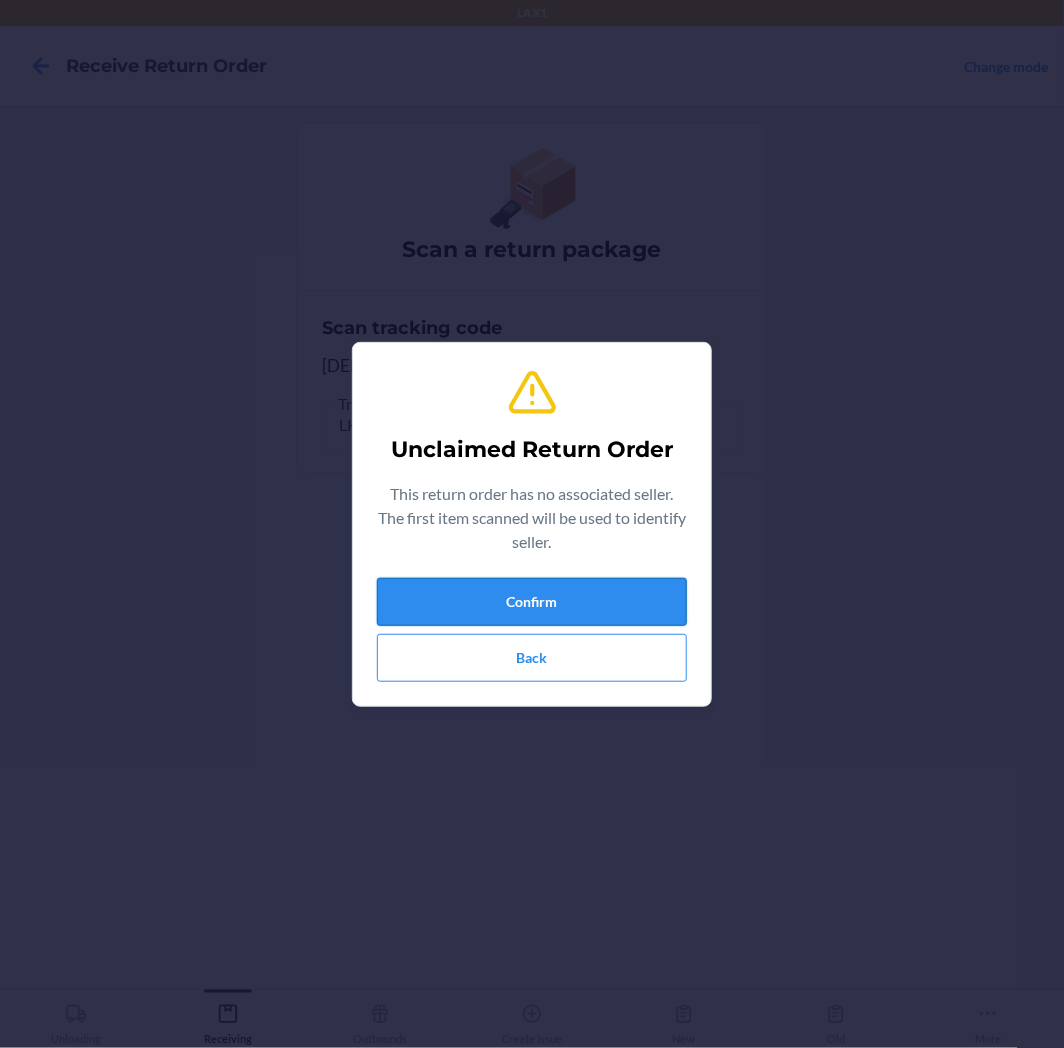 click on "Confirm" at bounding box center [532, 602] 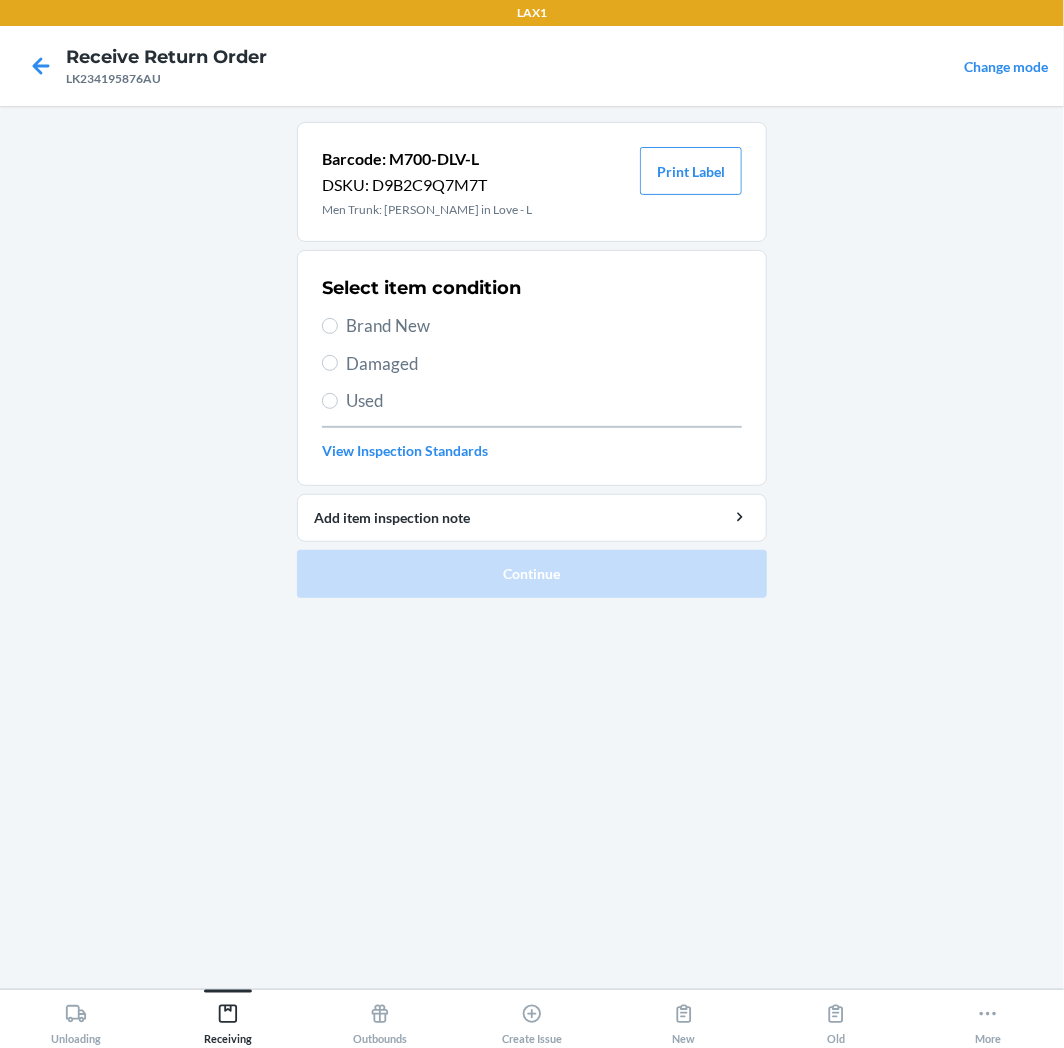 click on "Brand New" at bounding box center [544, 326] 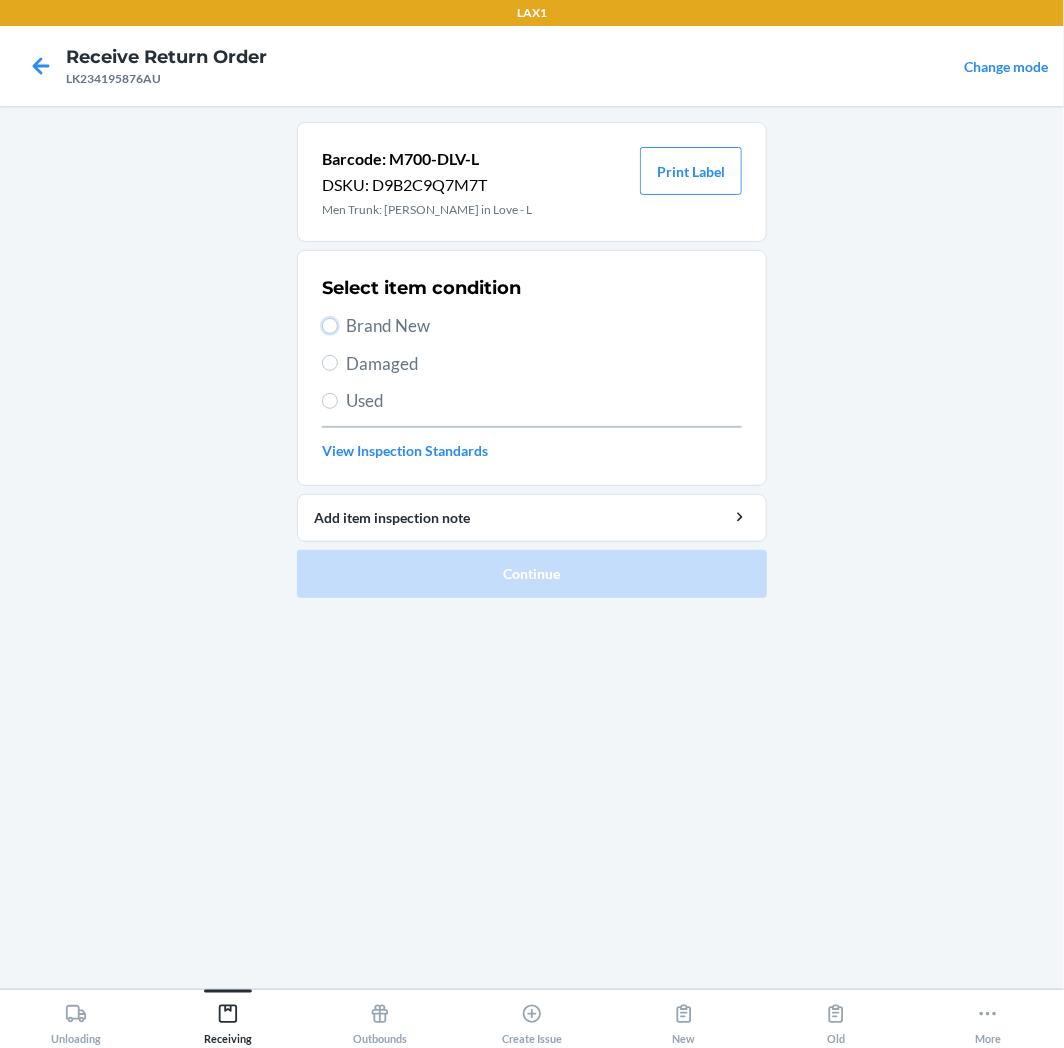 click on "Brand New" at bounding box center (330, 326) 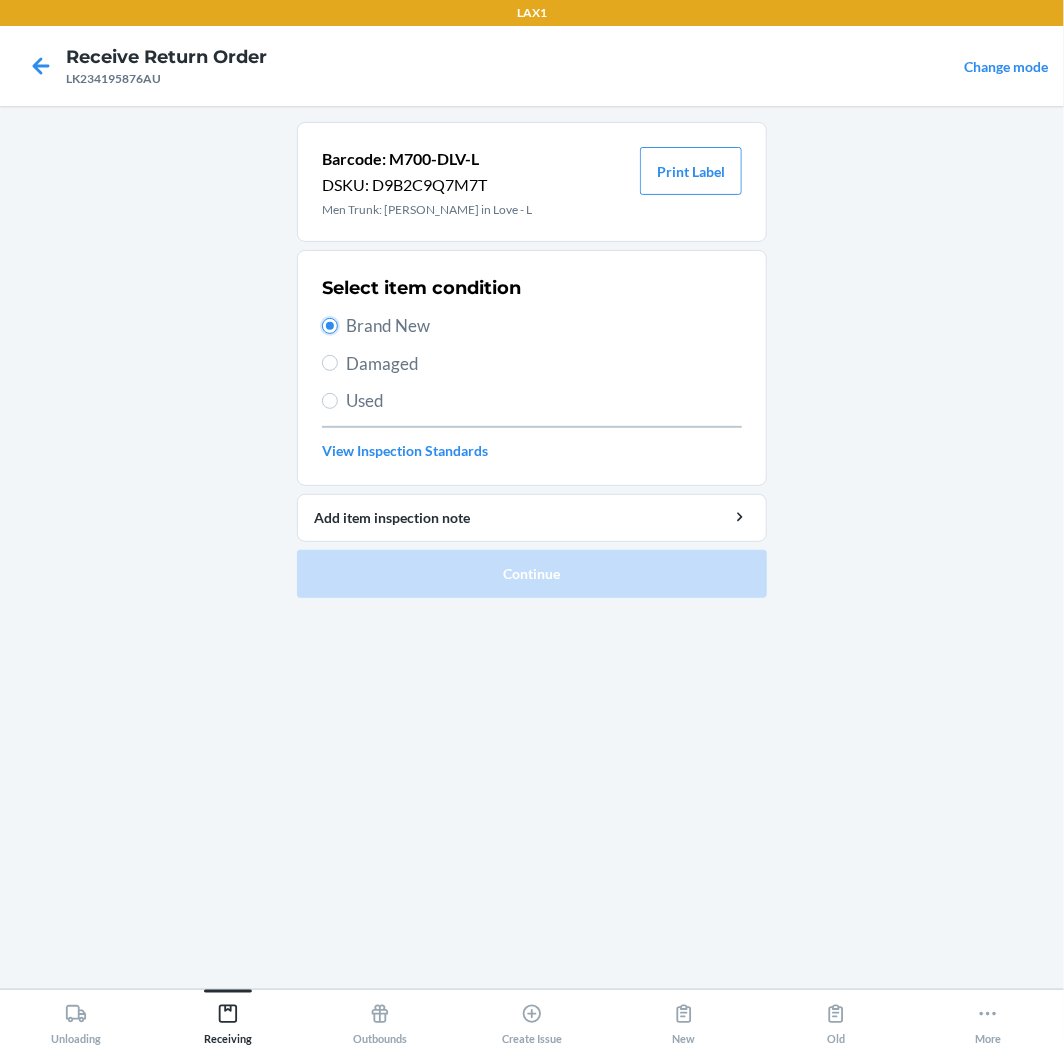 radio on "true" 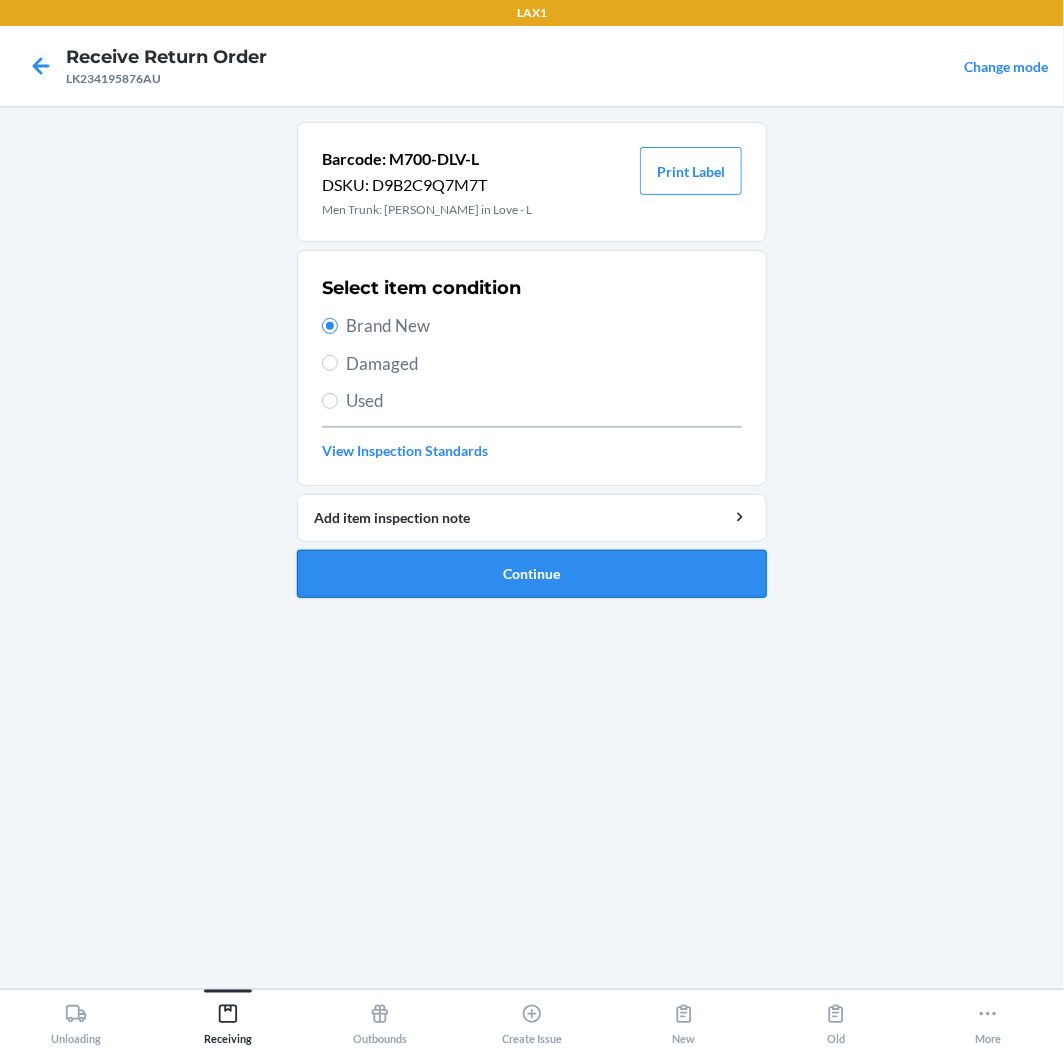 click on "Continue" at bounding box center [532, 574] 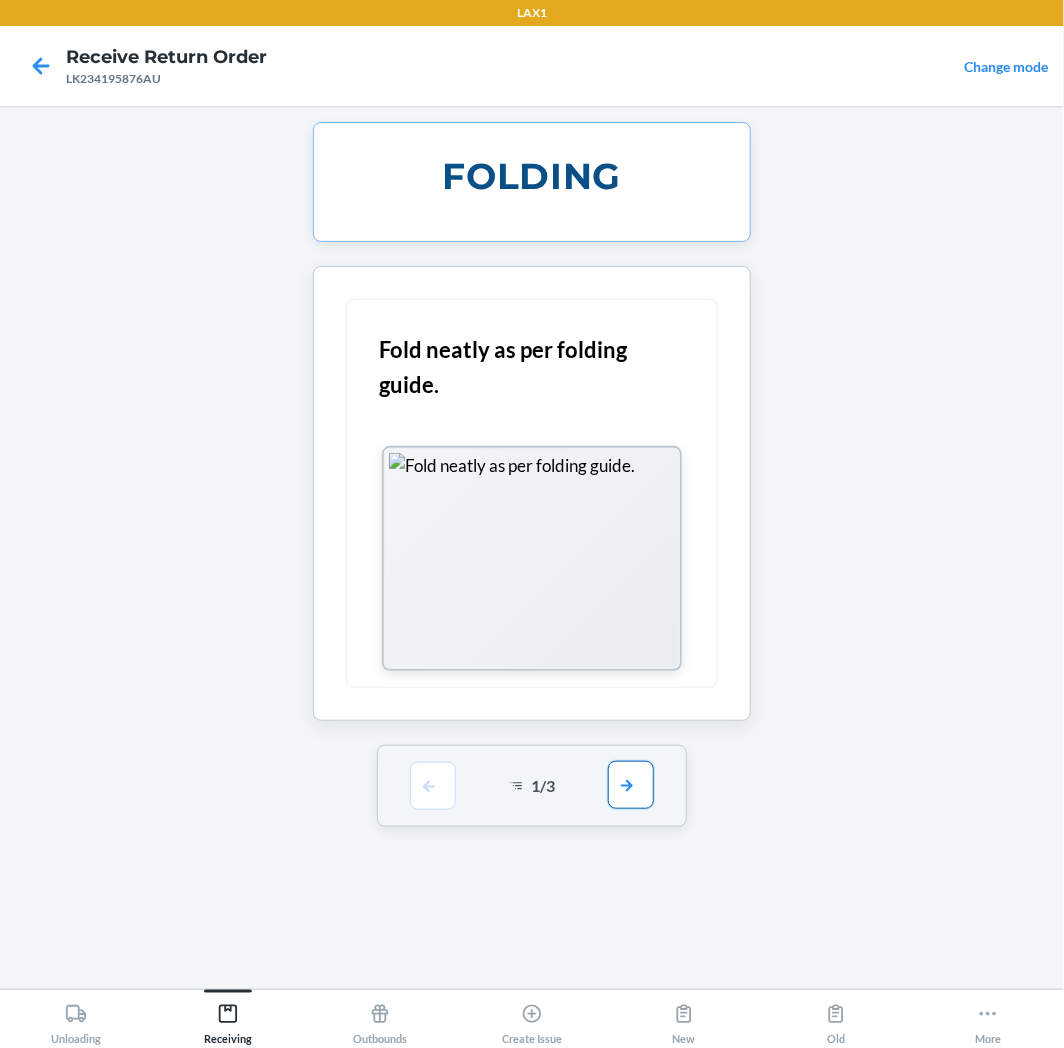 click at bounding box center [631, 785] 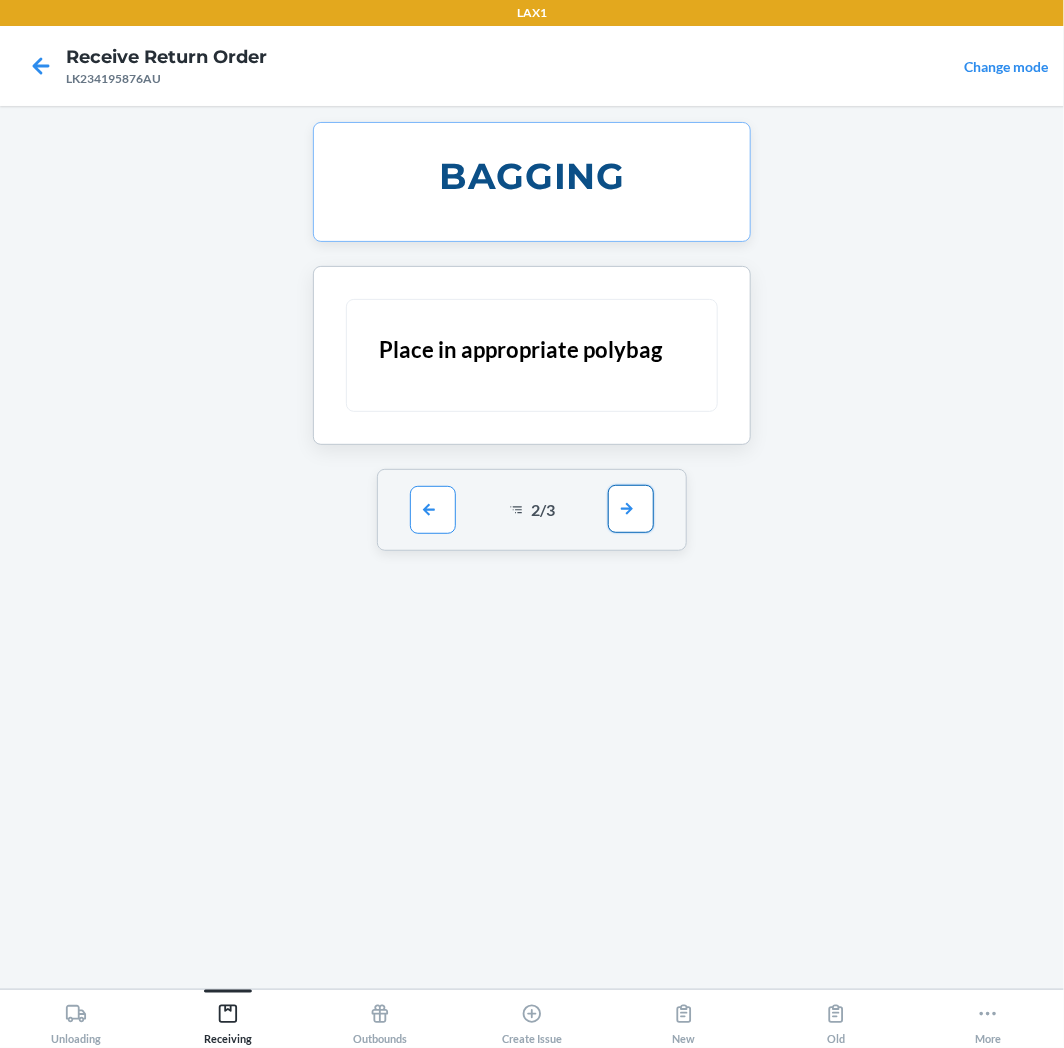click at bounding box center [631, 509] 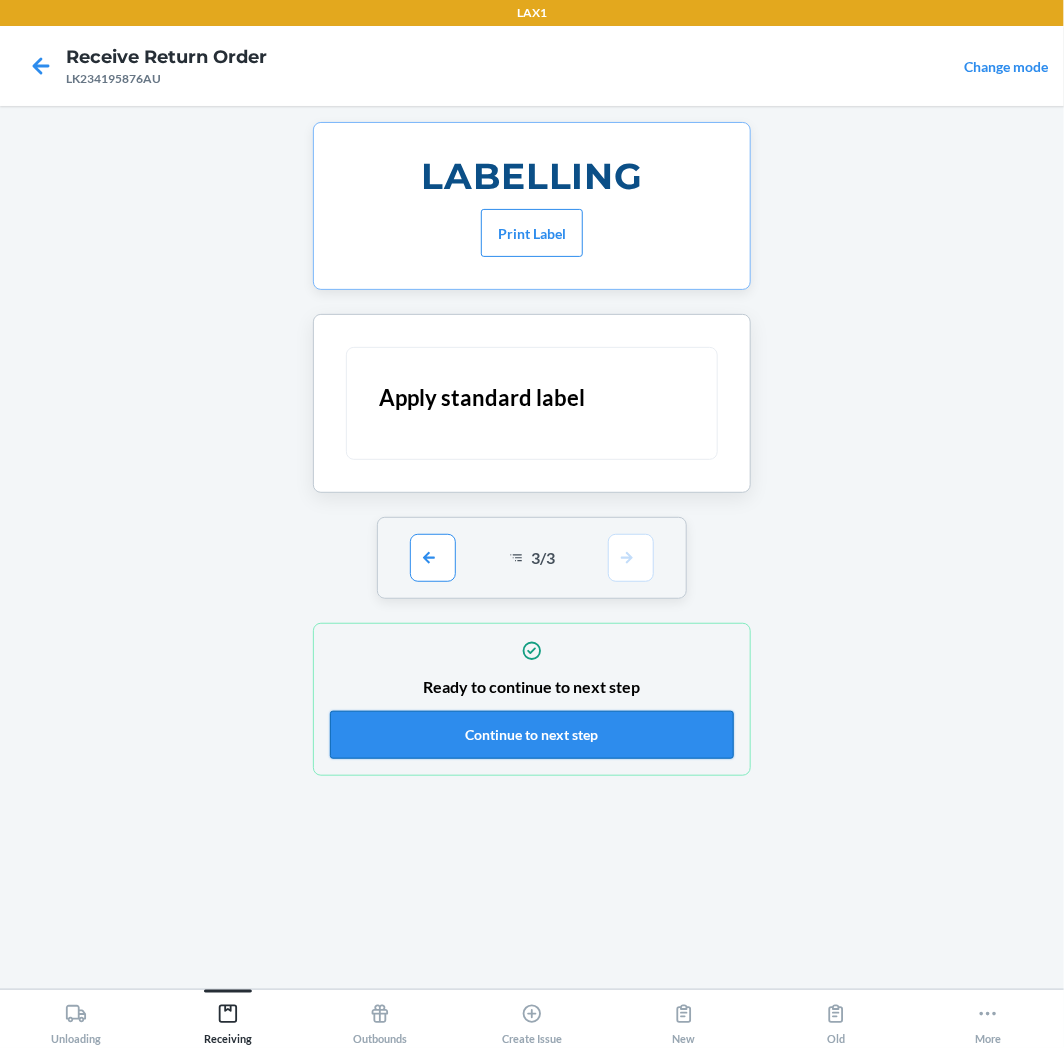 click on "Continue to next step" at bounding box center [532, 735] 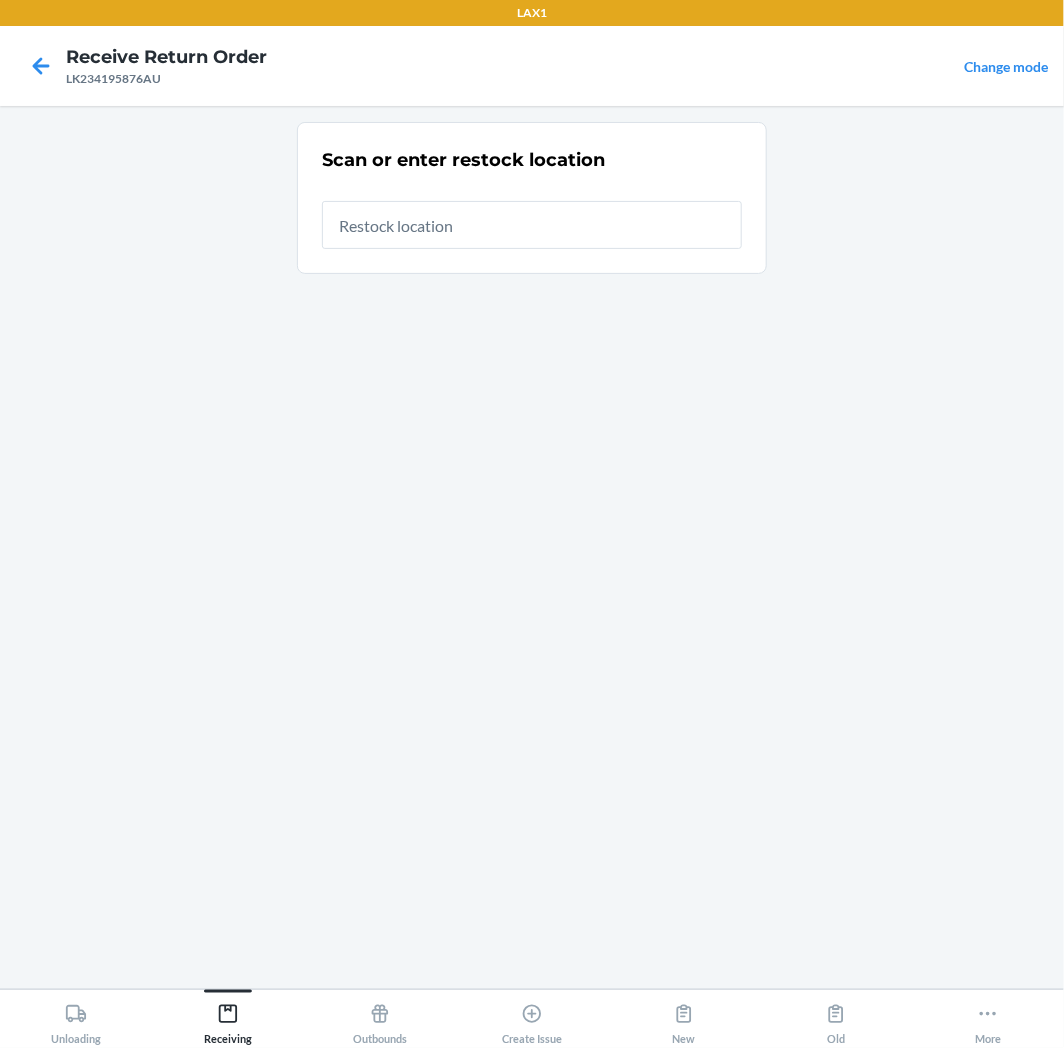 click at bounding box center [532, 225] 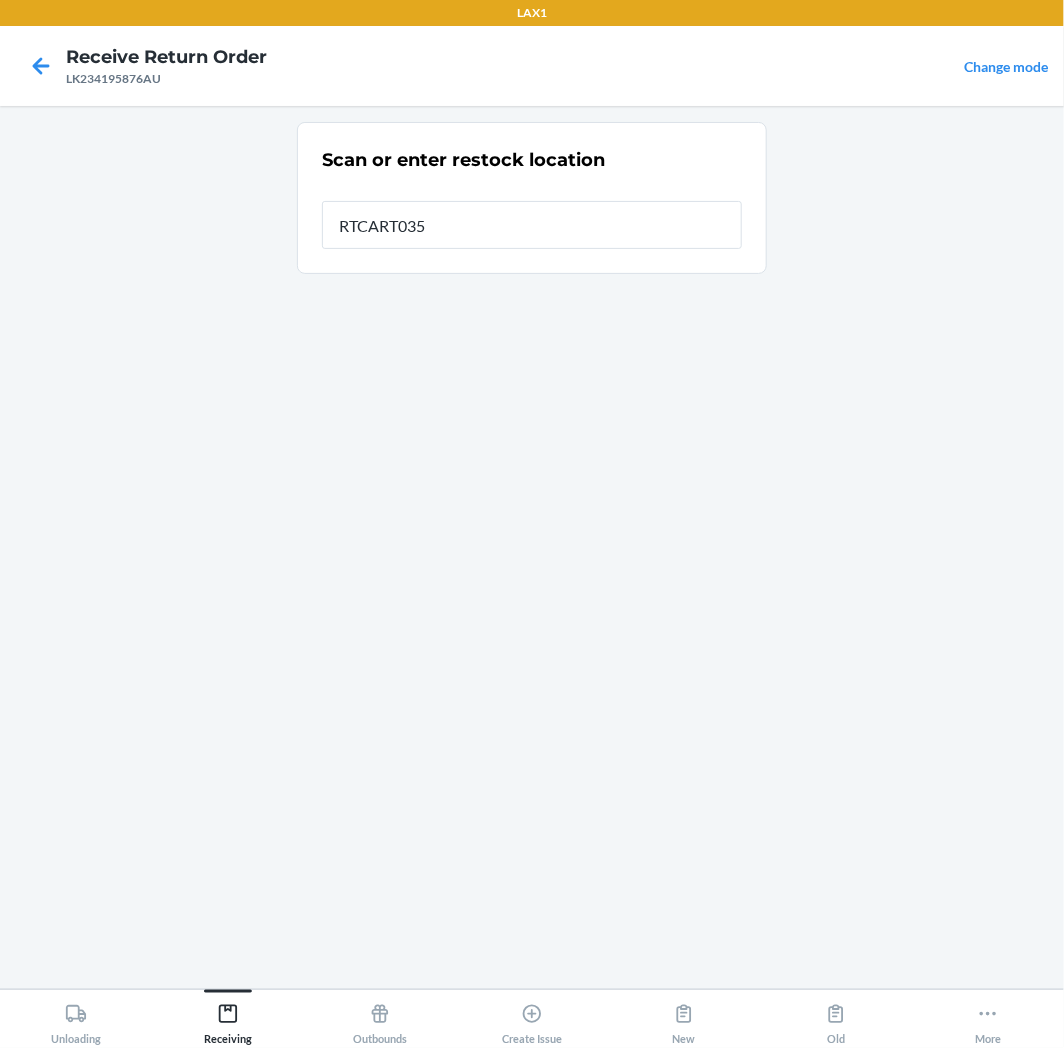 type on "RTCART035" 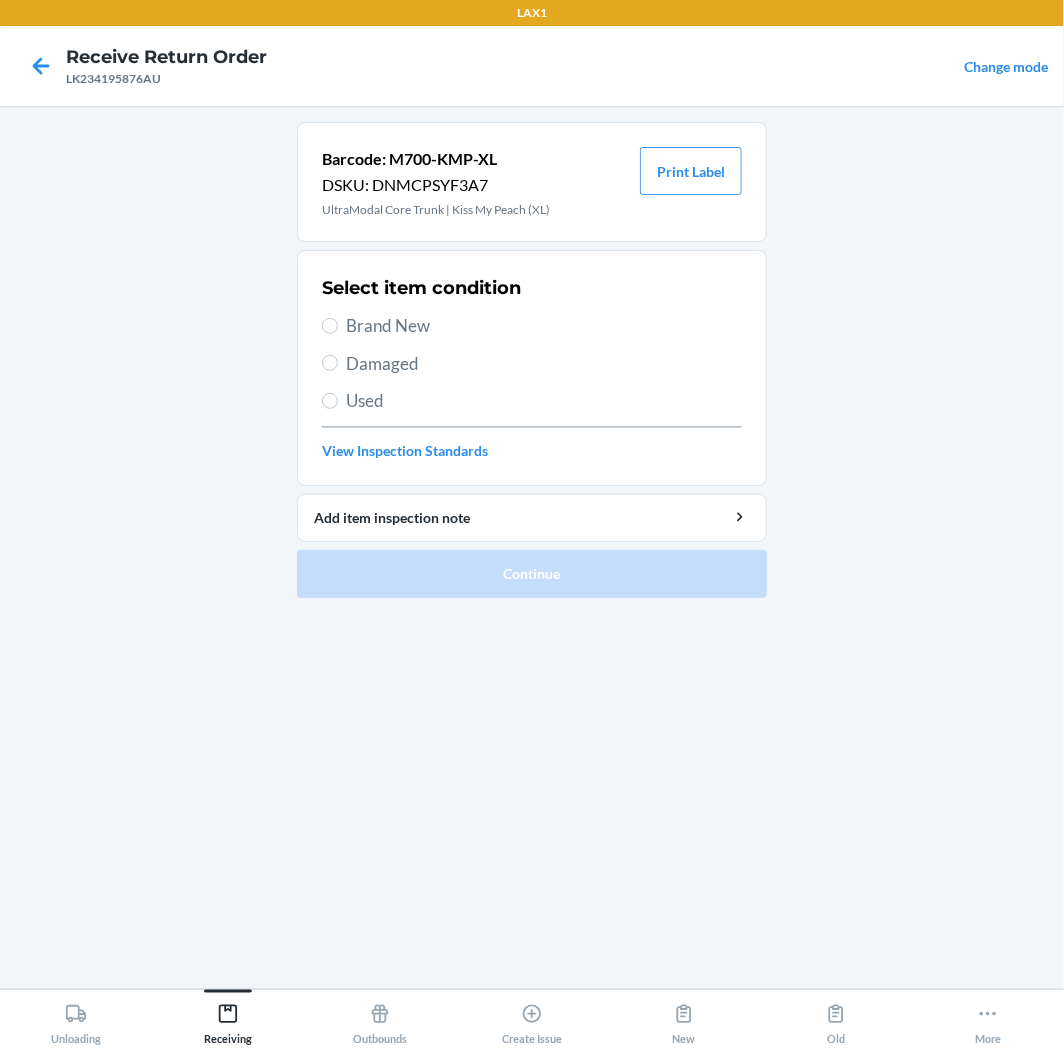 click on "Brand New" at bounding box center [544, 326] 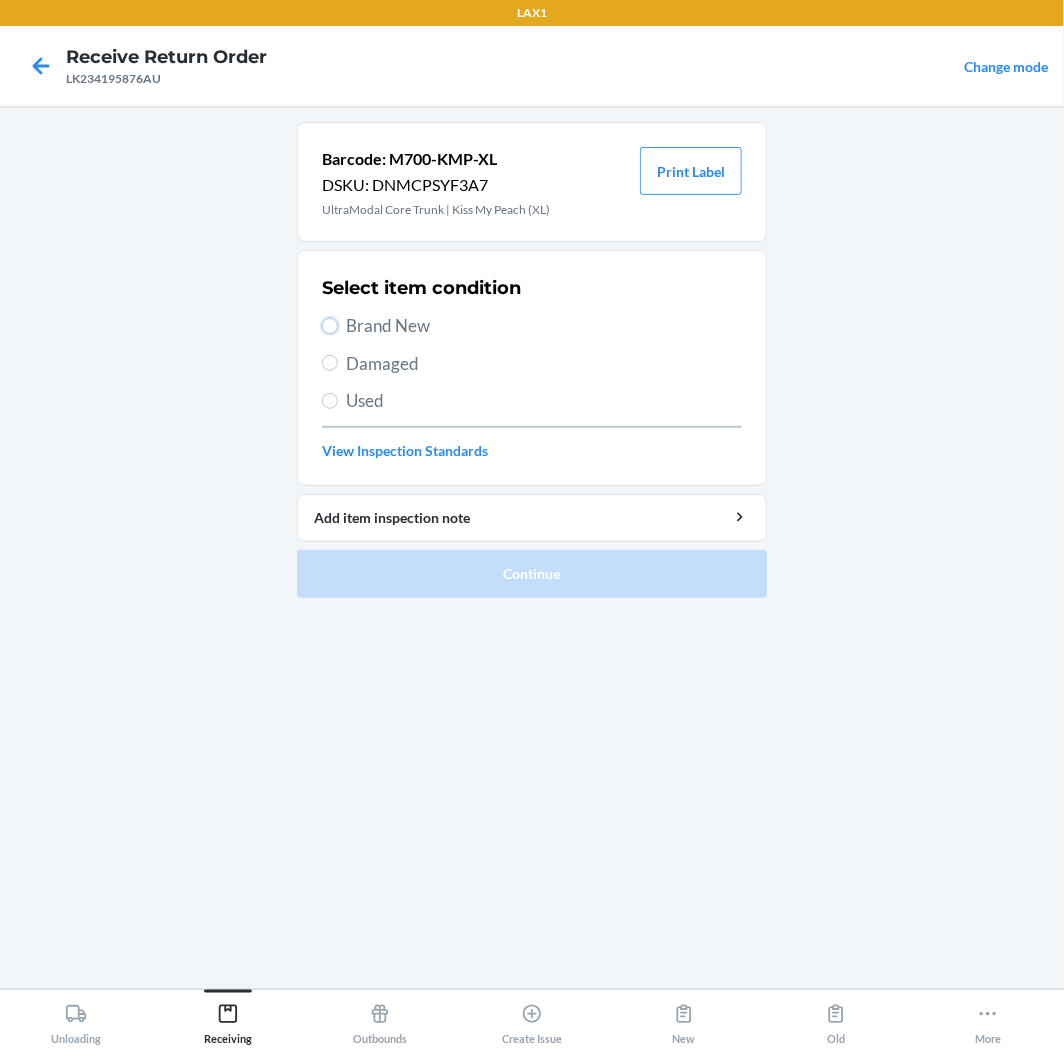 click on "Brand New" at bounding box center [330, 326] 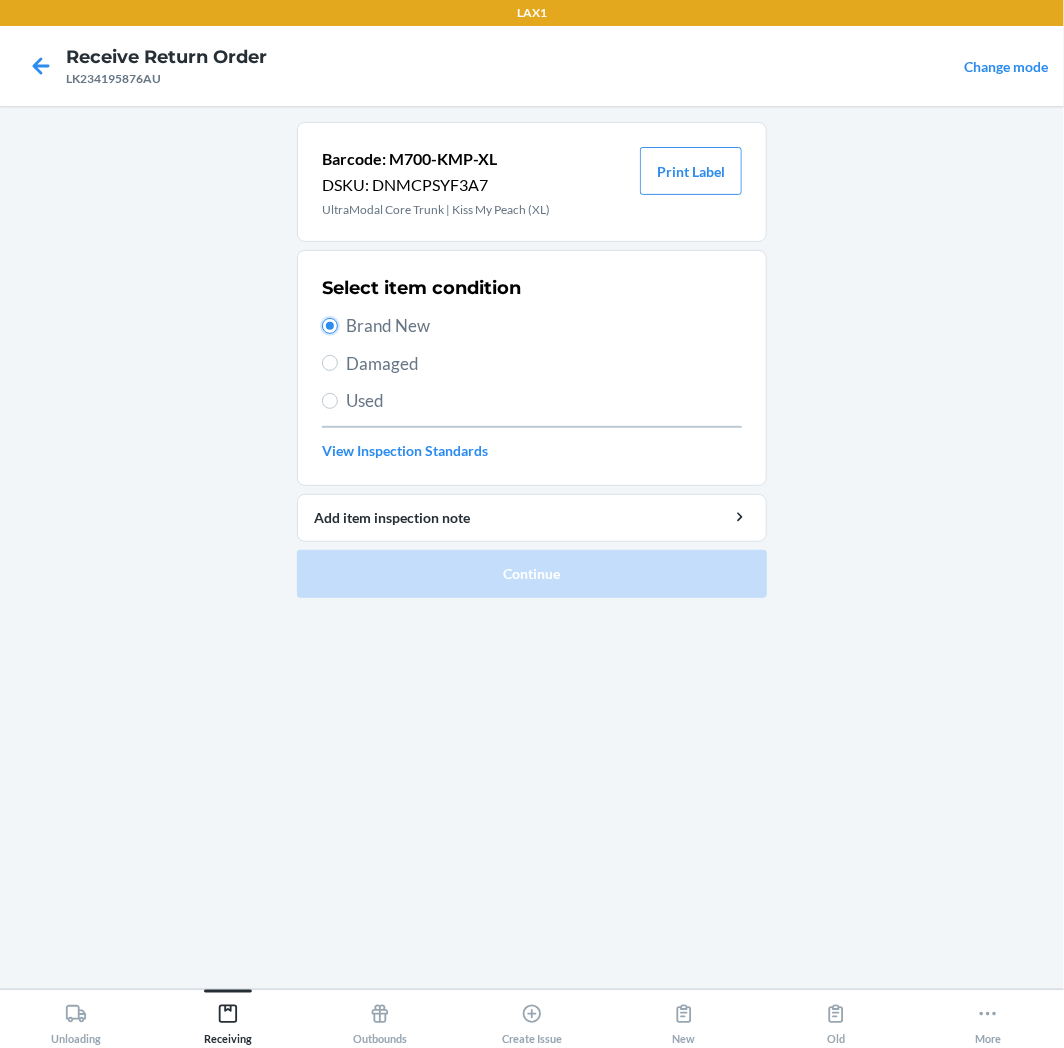 radio on "true" 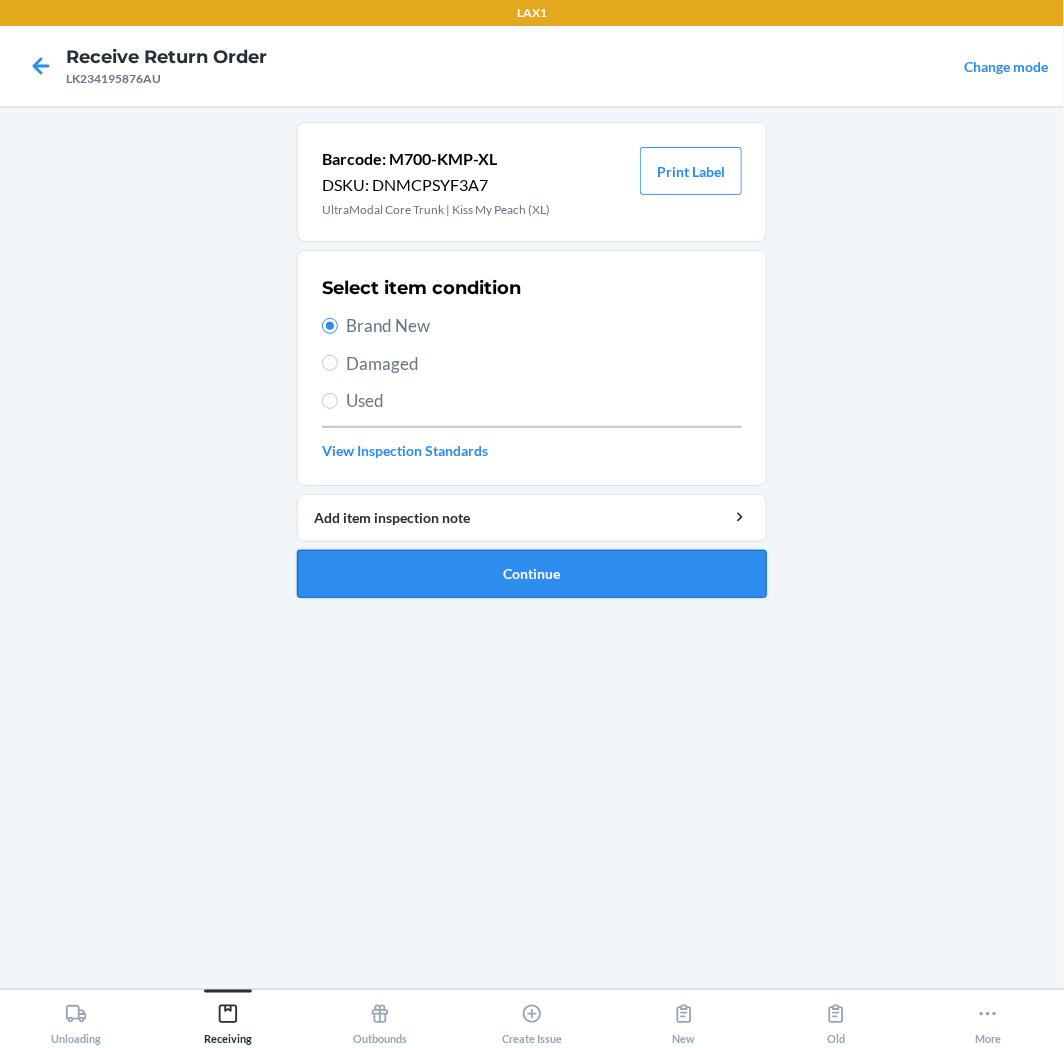 click on "Continue" at bounding box center [532, 574] 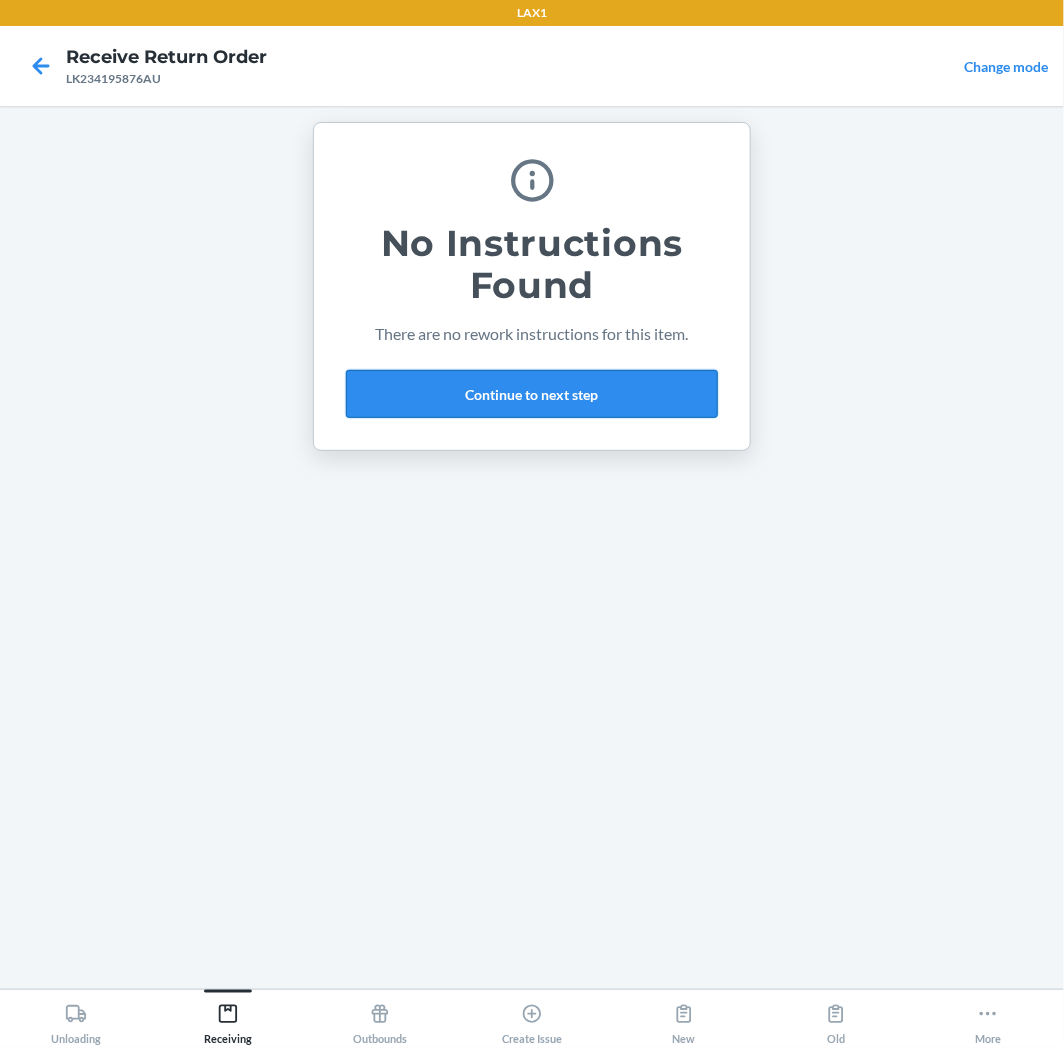click on "Continue to next step" at bounding box center (532, 394) 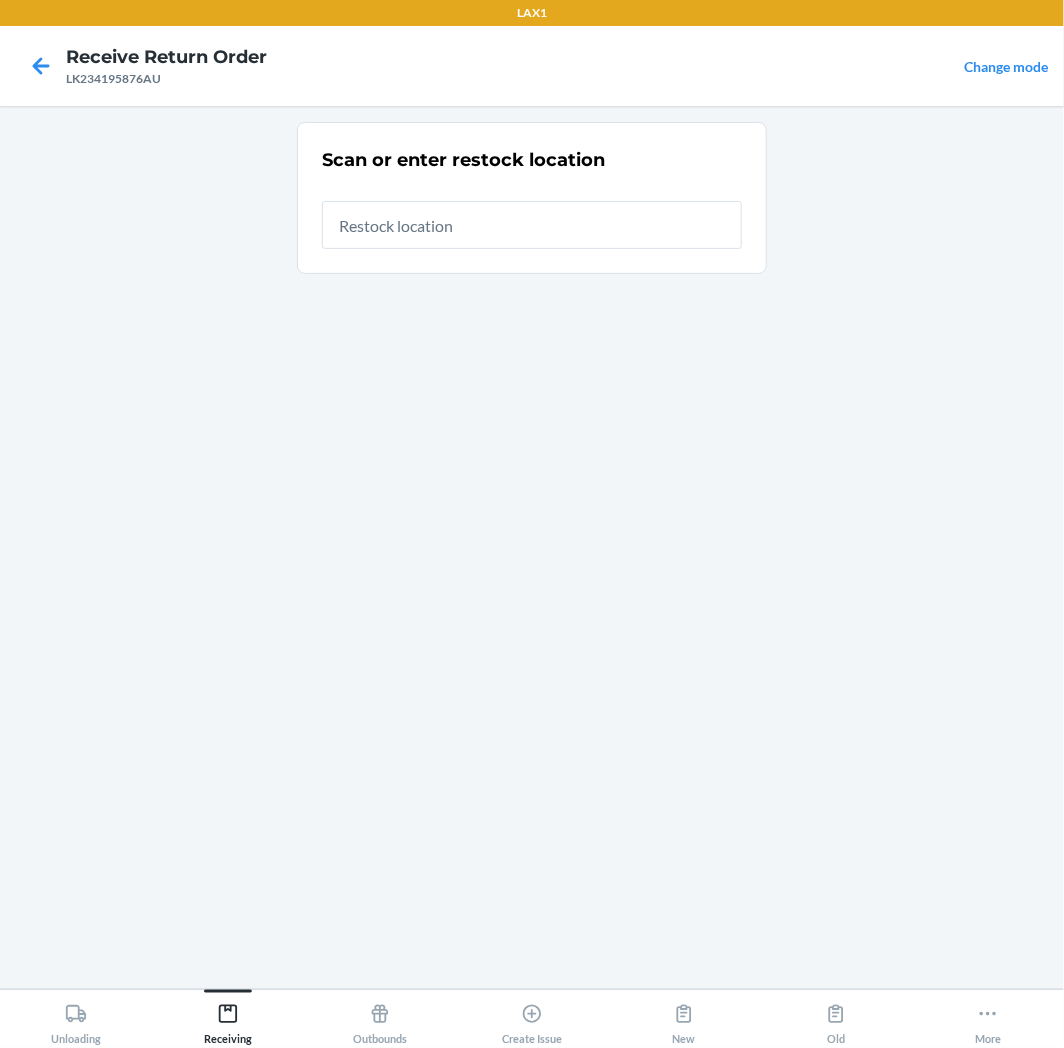 click at bounding box center (532, 225) 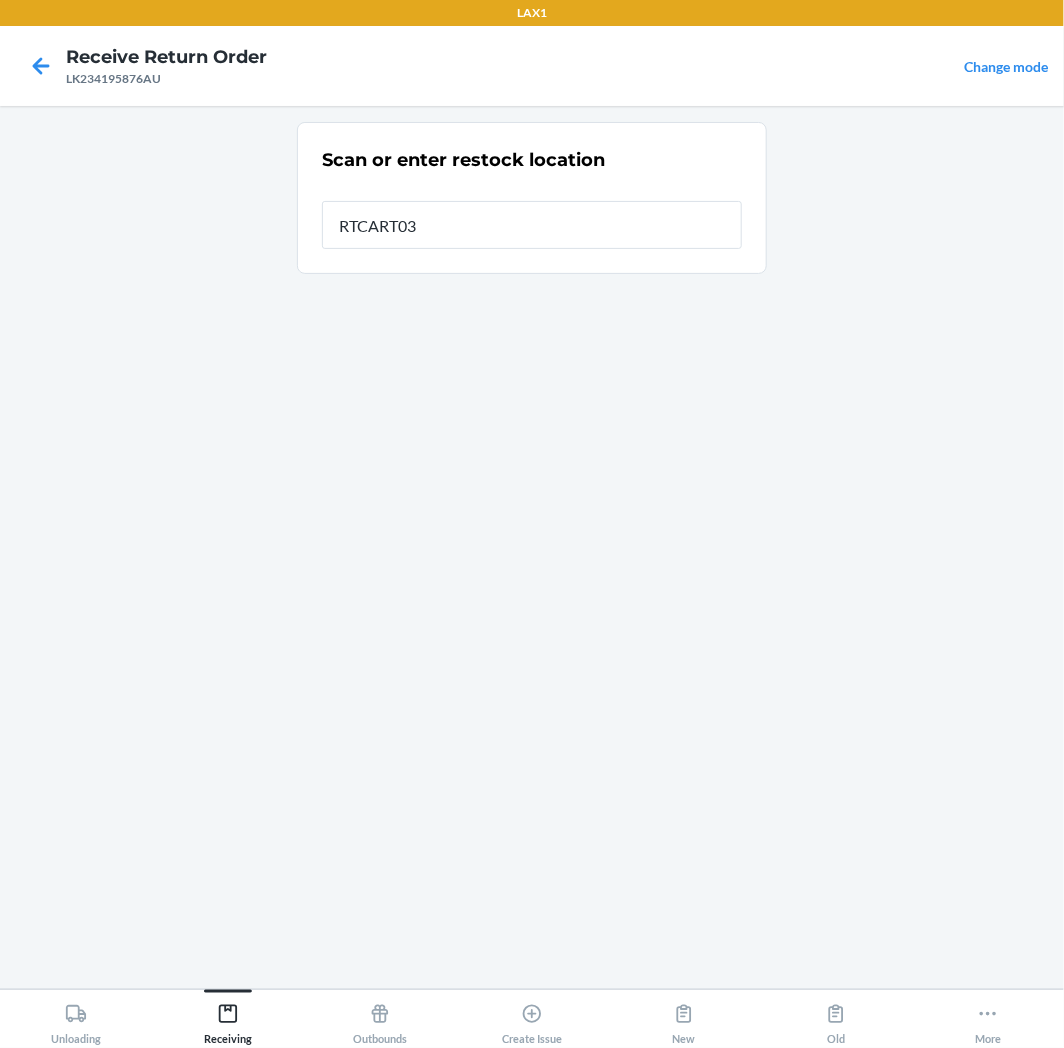 type on "RTCART035" 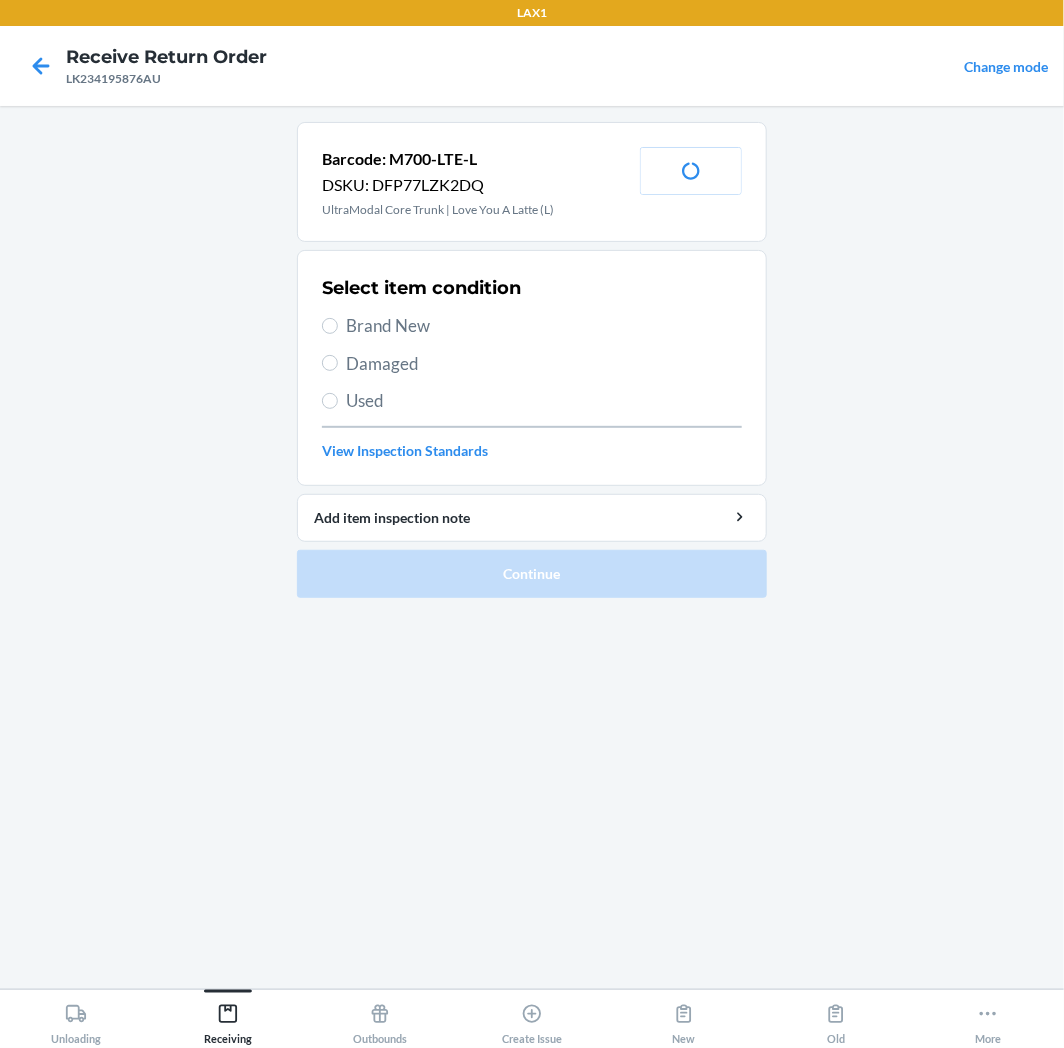 click on "Brand New" at bounding box center [544, 326] 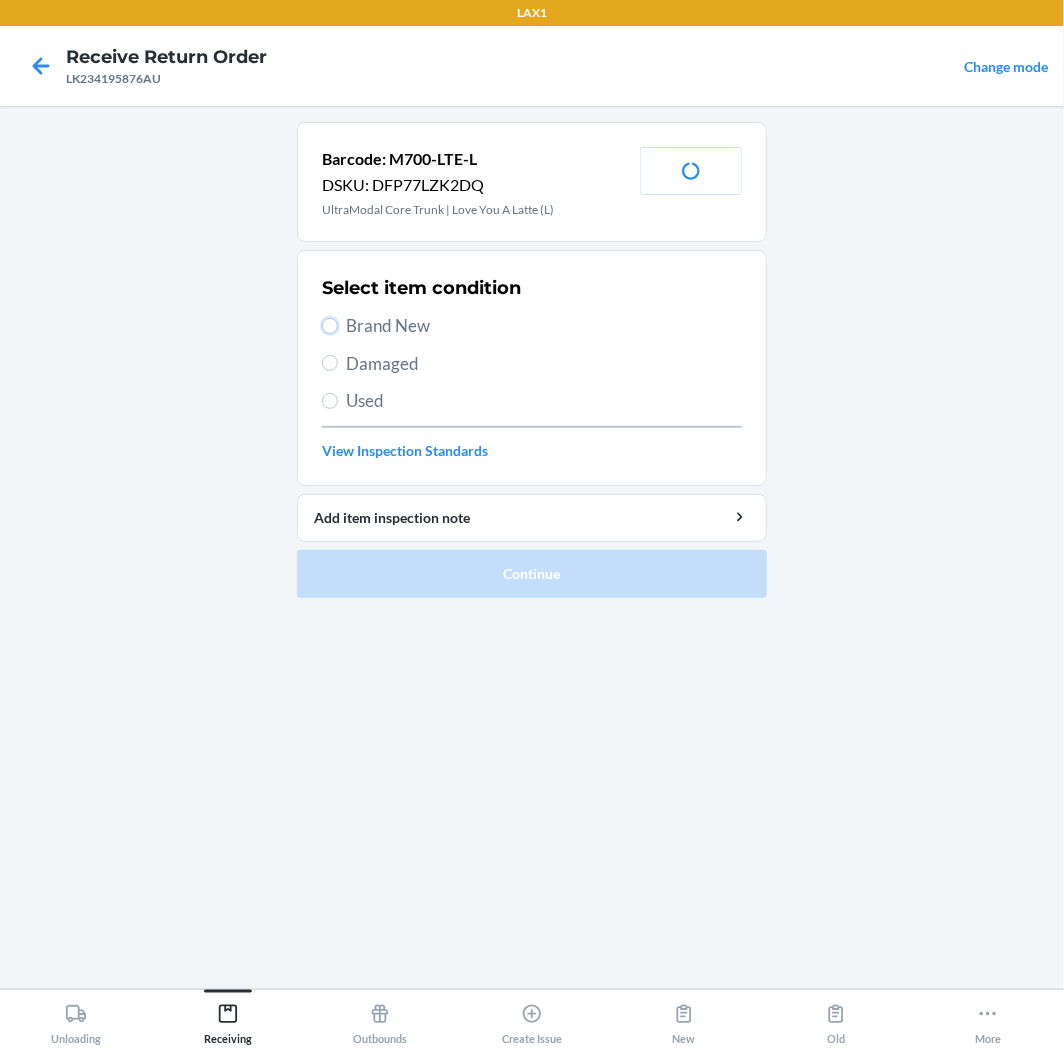 radio on "true" 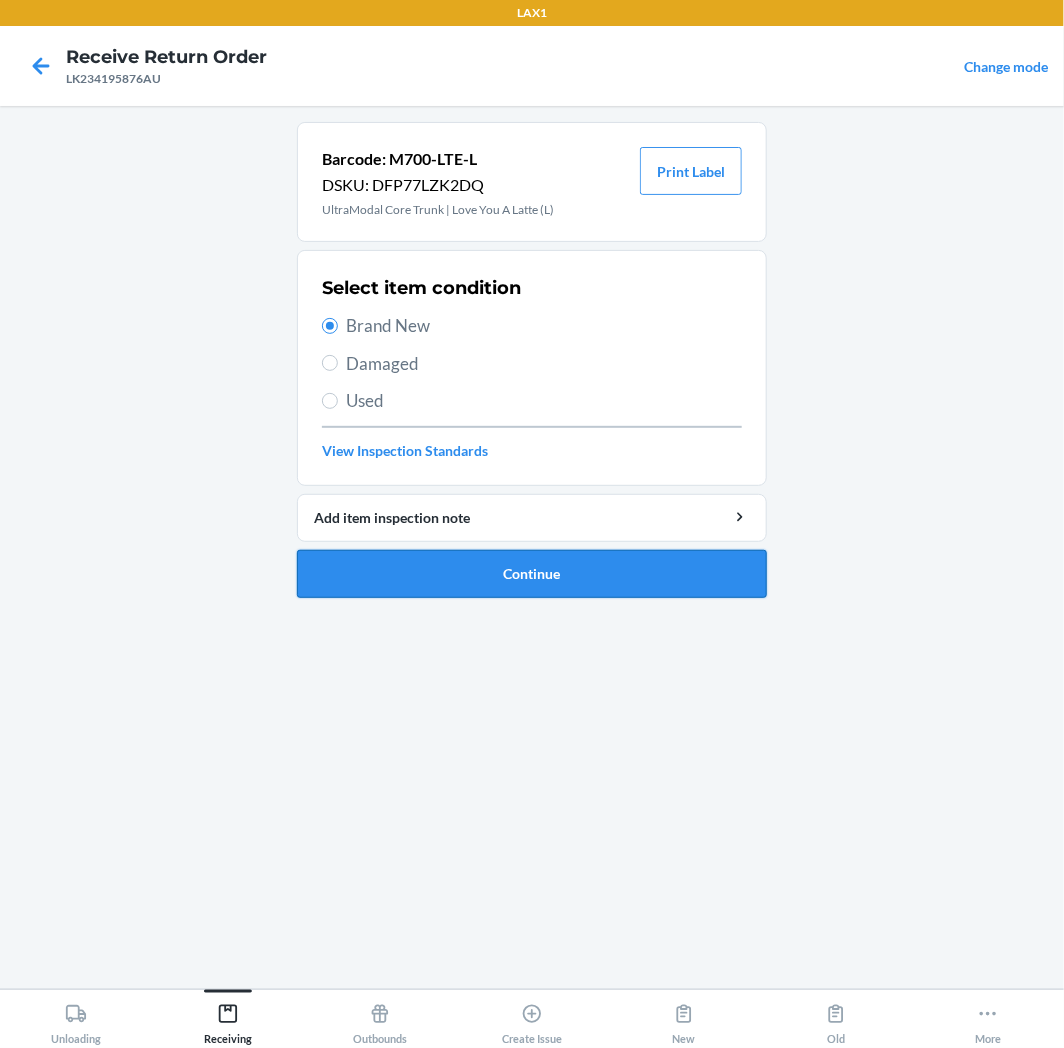 click on "Continue" at bounding box center (532, 574) 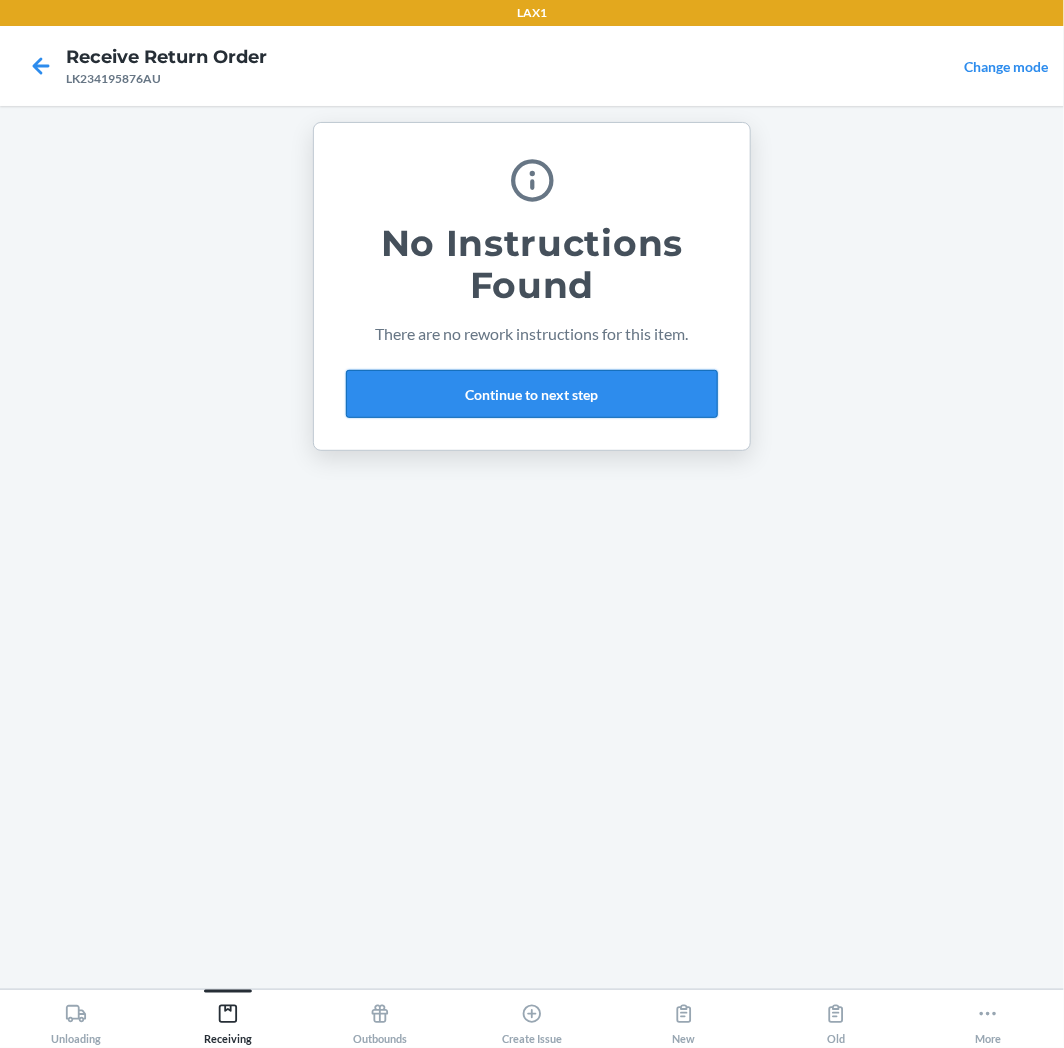 click on "Continue to next step" at bounding box center [532, 394] 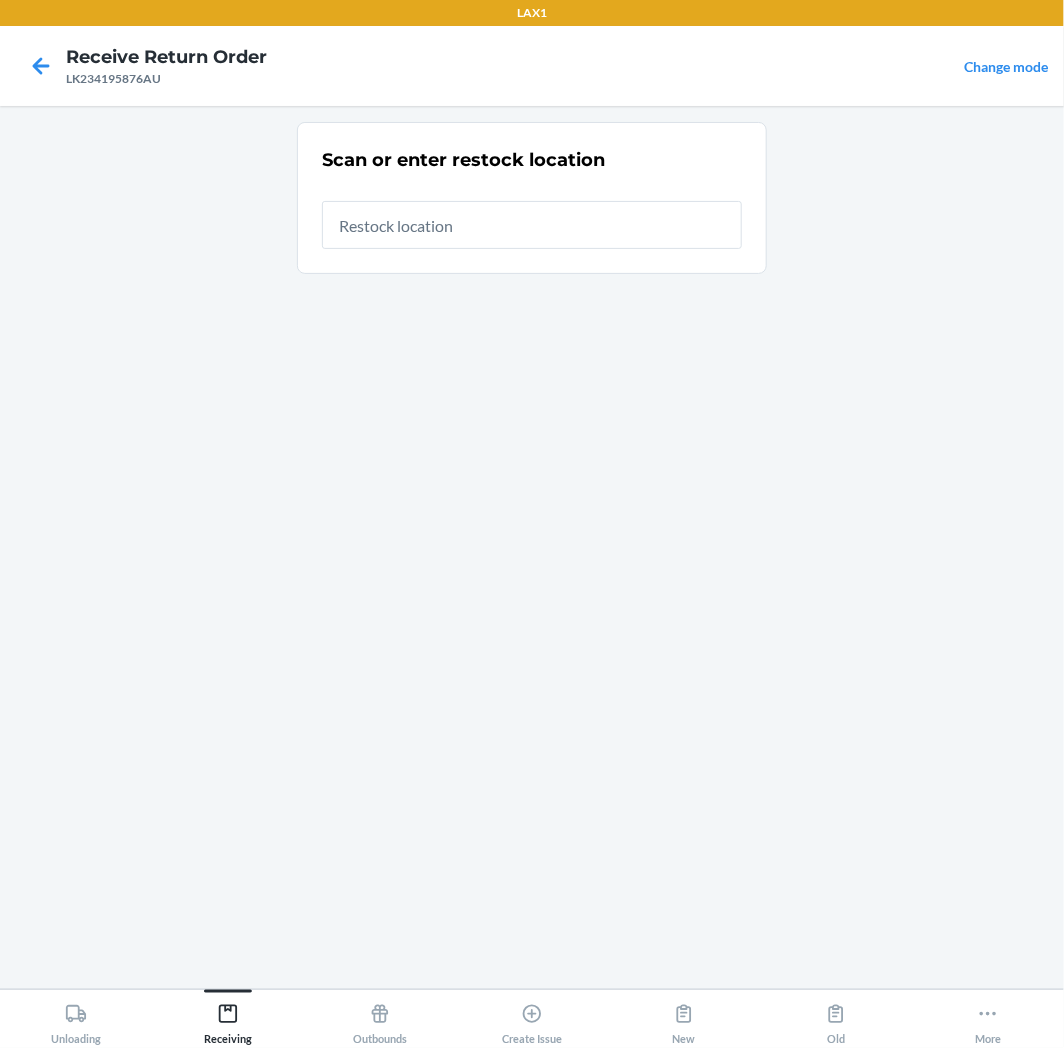 click at bounding box center (532, 225) 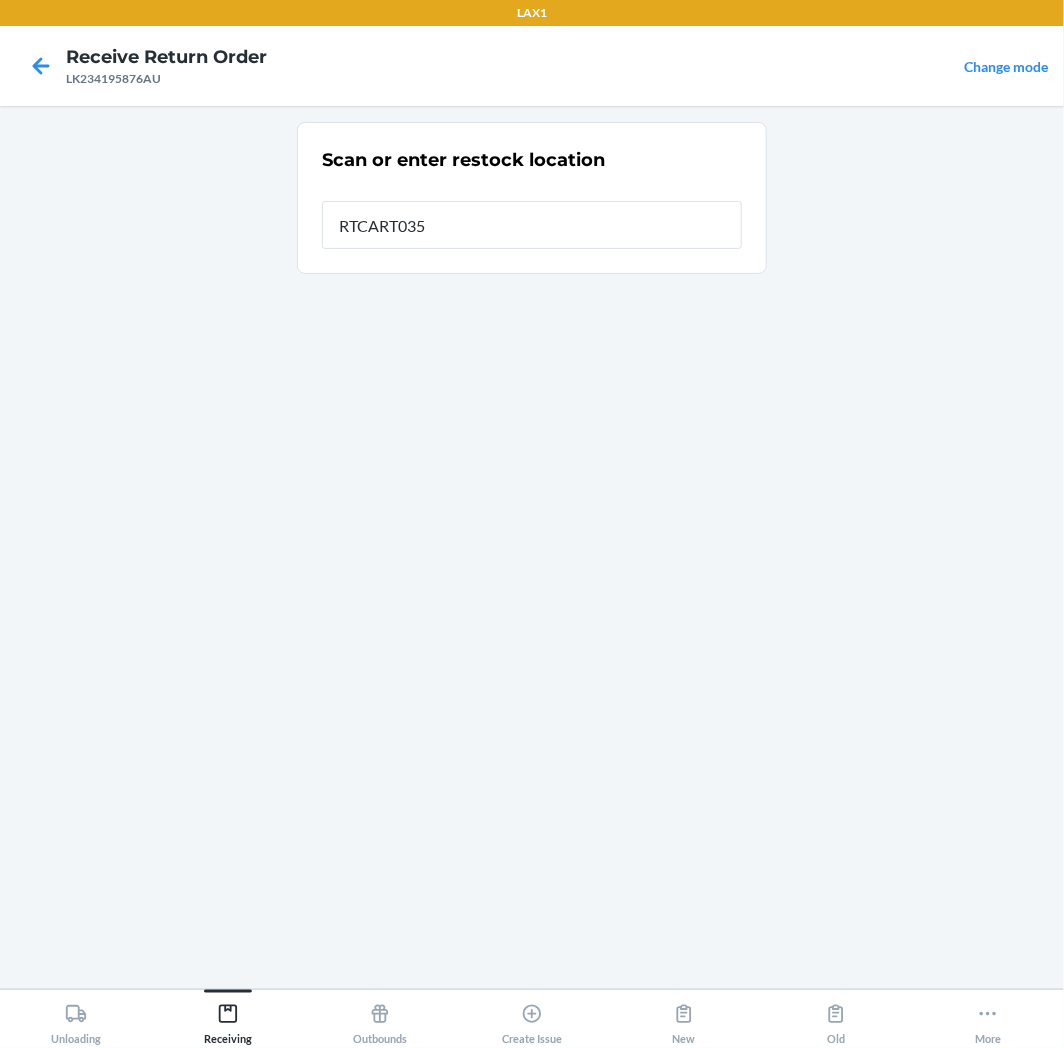 type on "RTCART035" 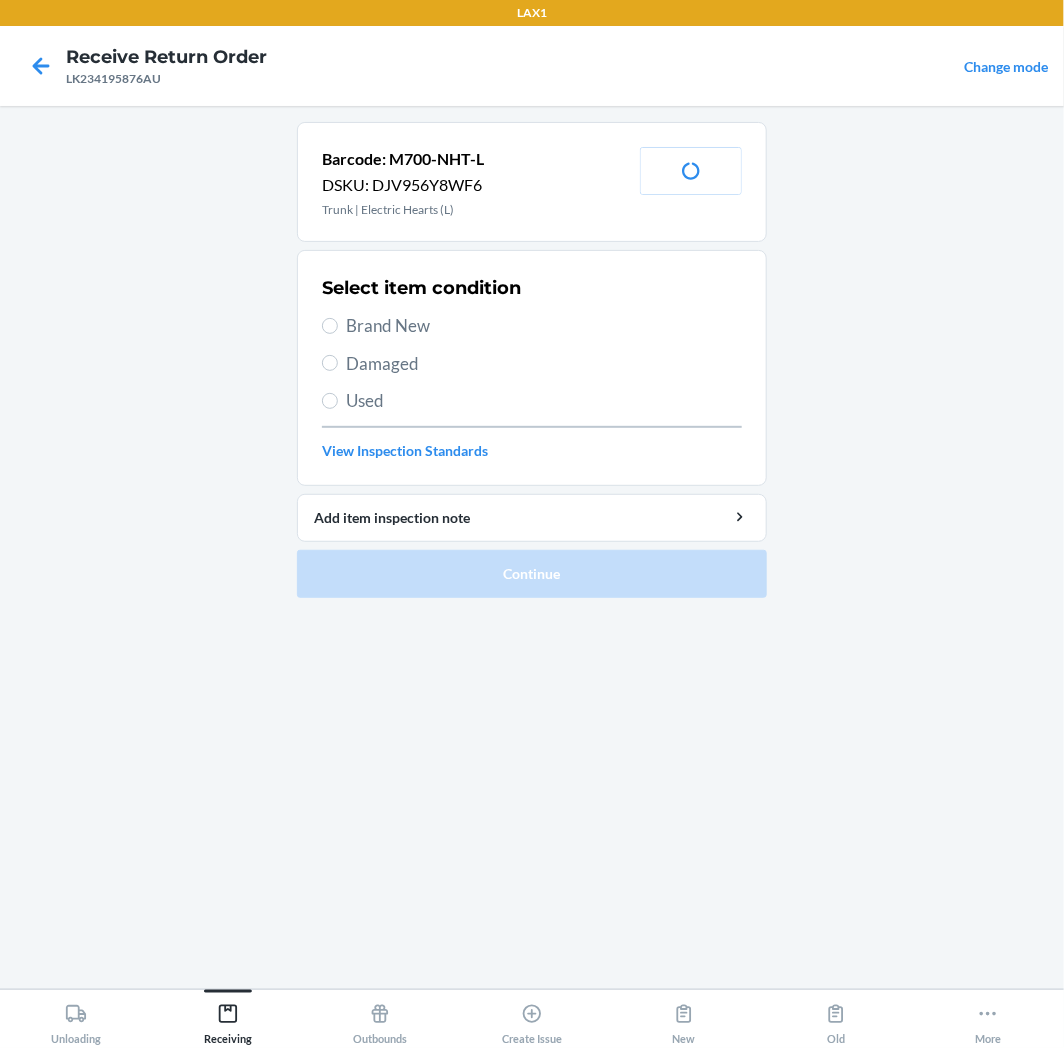 click on "Brand New" at bounding box center [544, 326] 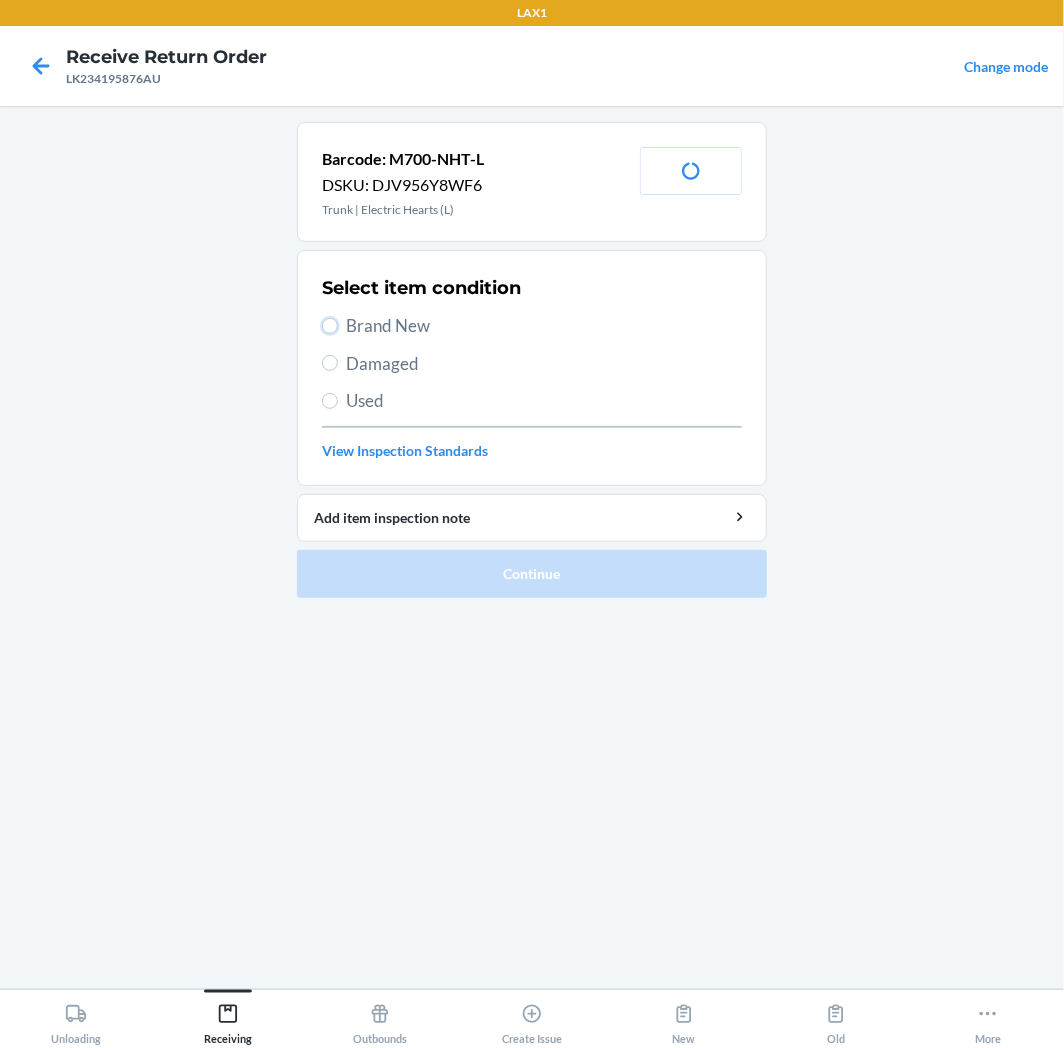 click on "Brand New" at bounding box center [330, 326] 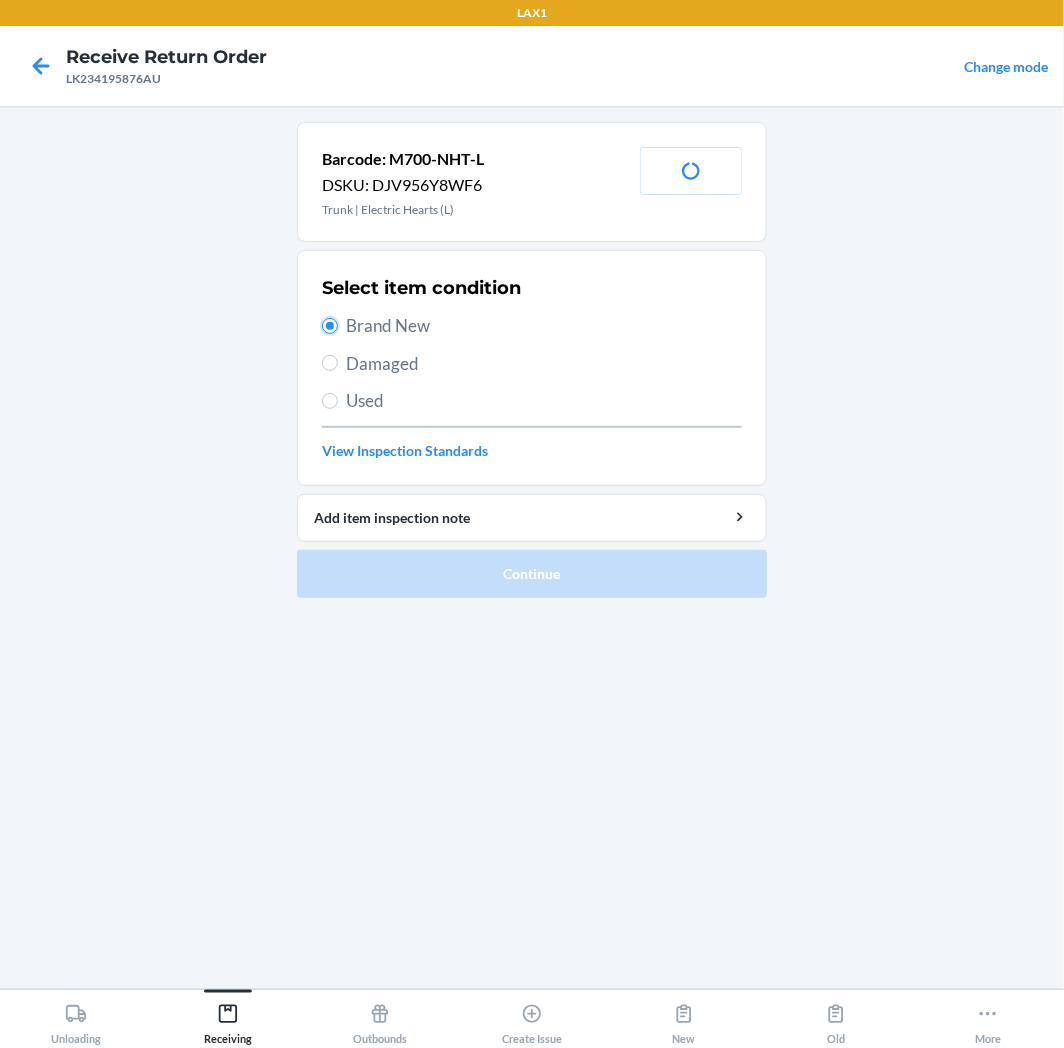 radio on "true" 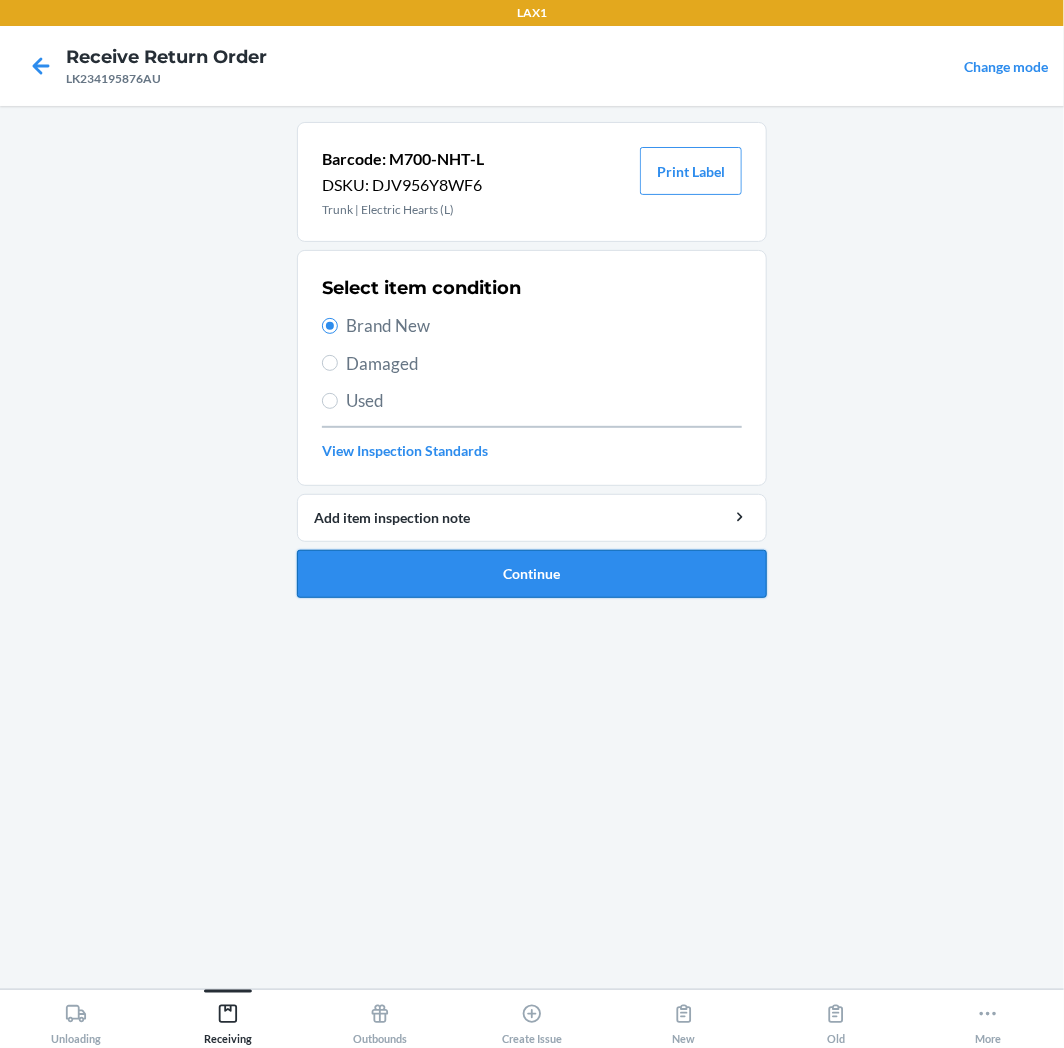 click on "Continue" at bounding box center [532, 574] 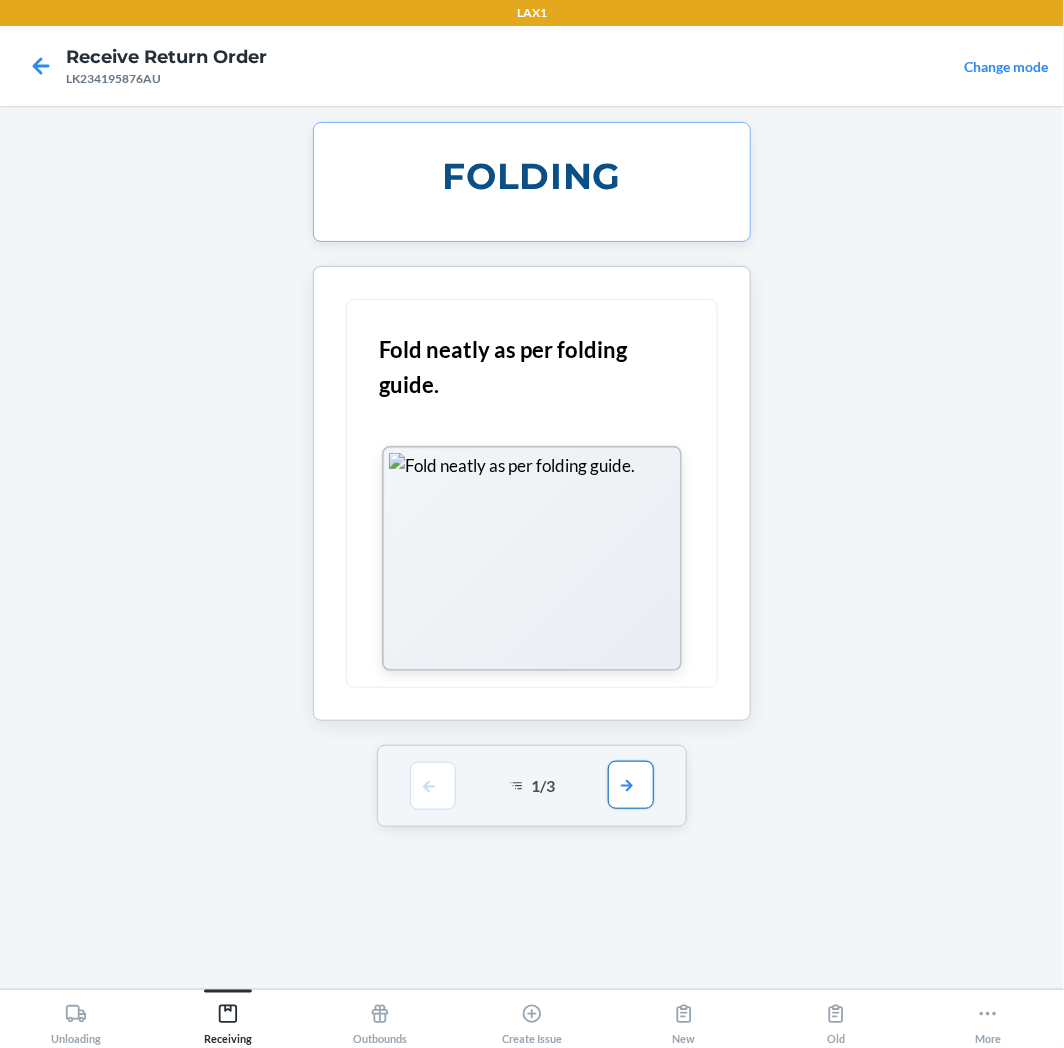 click at bounding box center [631, 785] 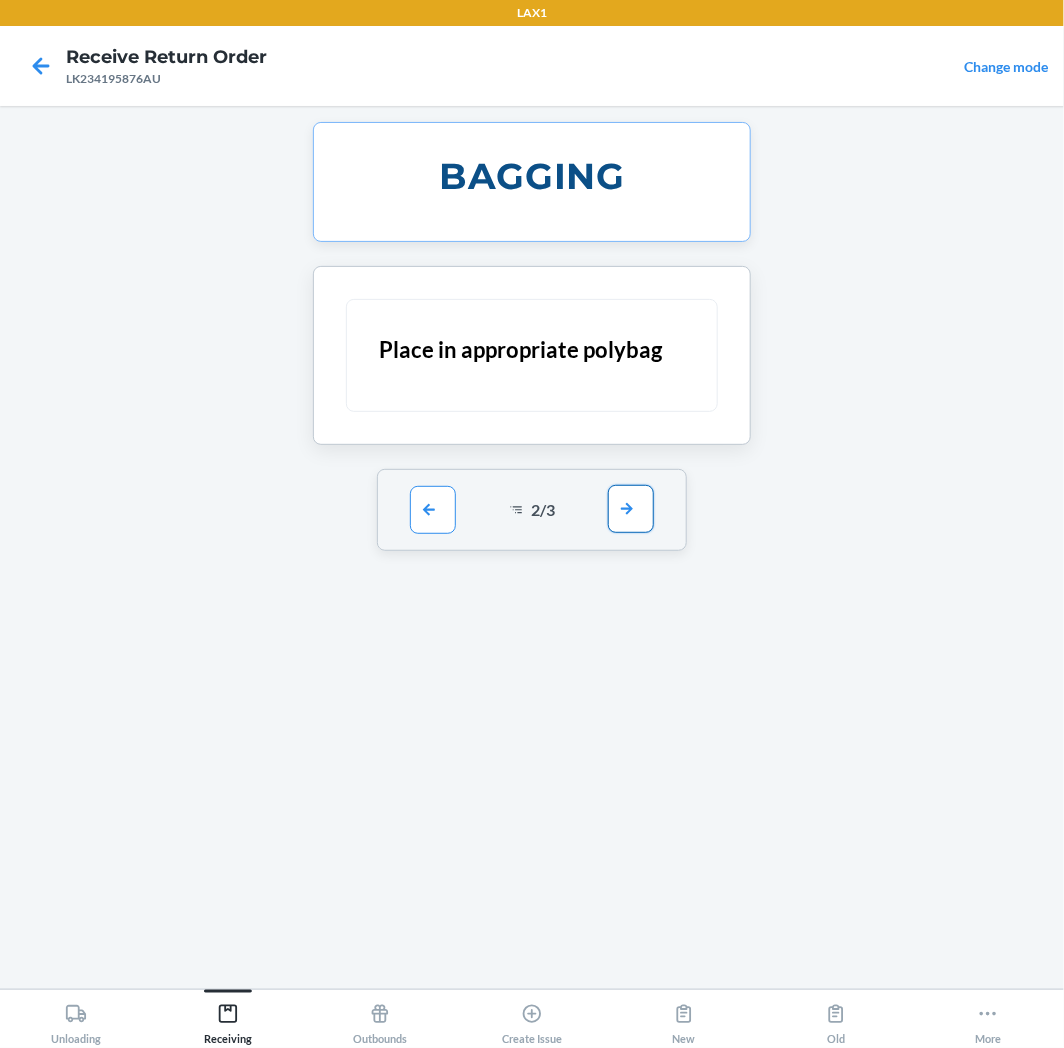 click at bounding box center (631, 509) 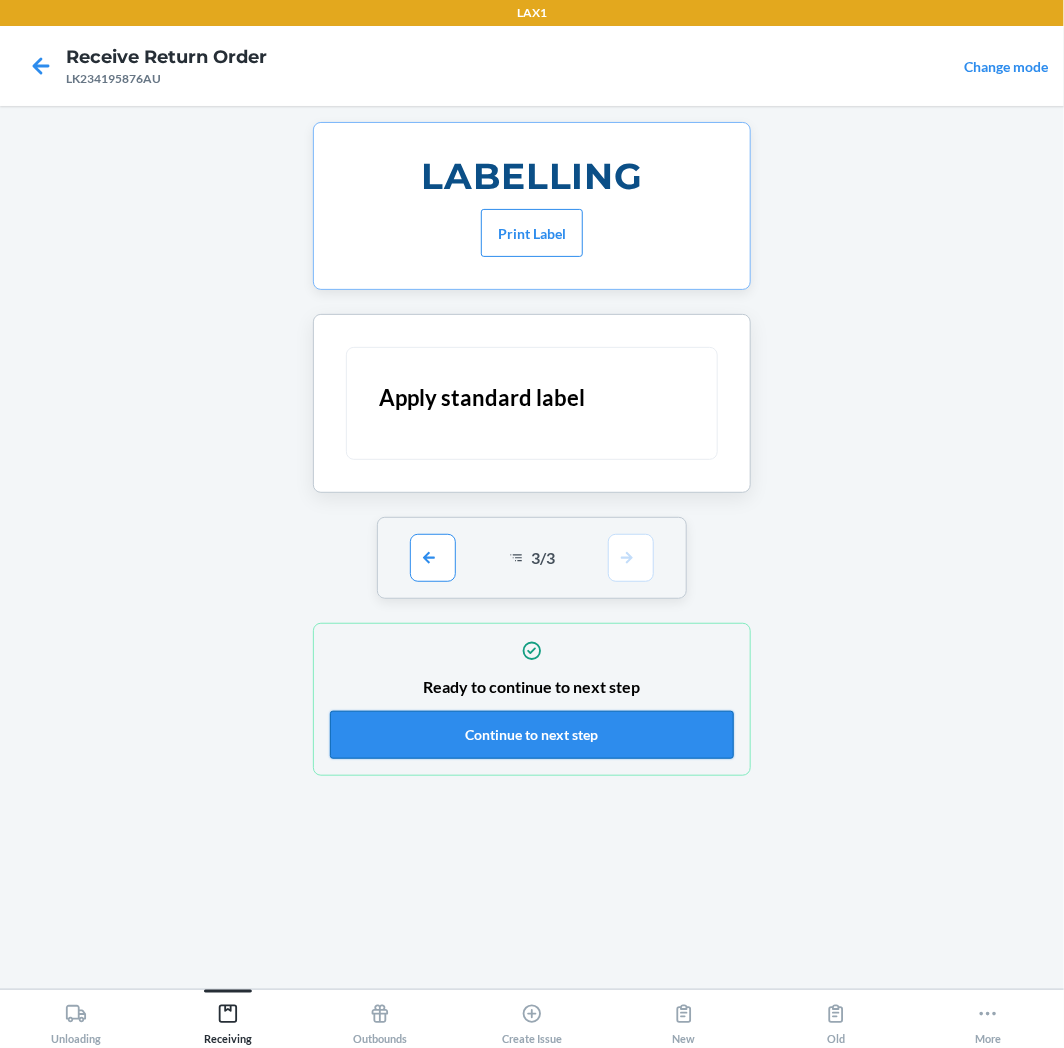 click on "Continue to next step" at bounding box center [532, 735] 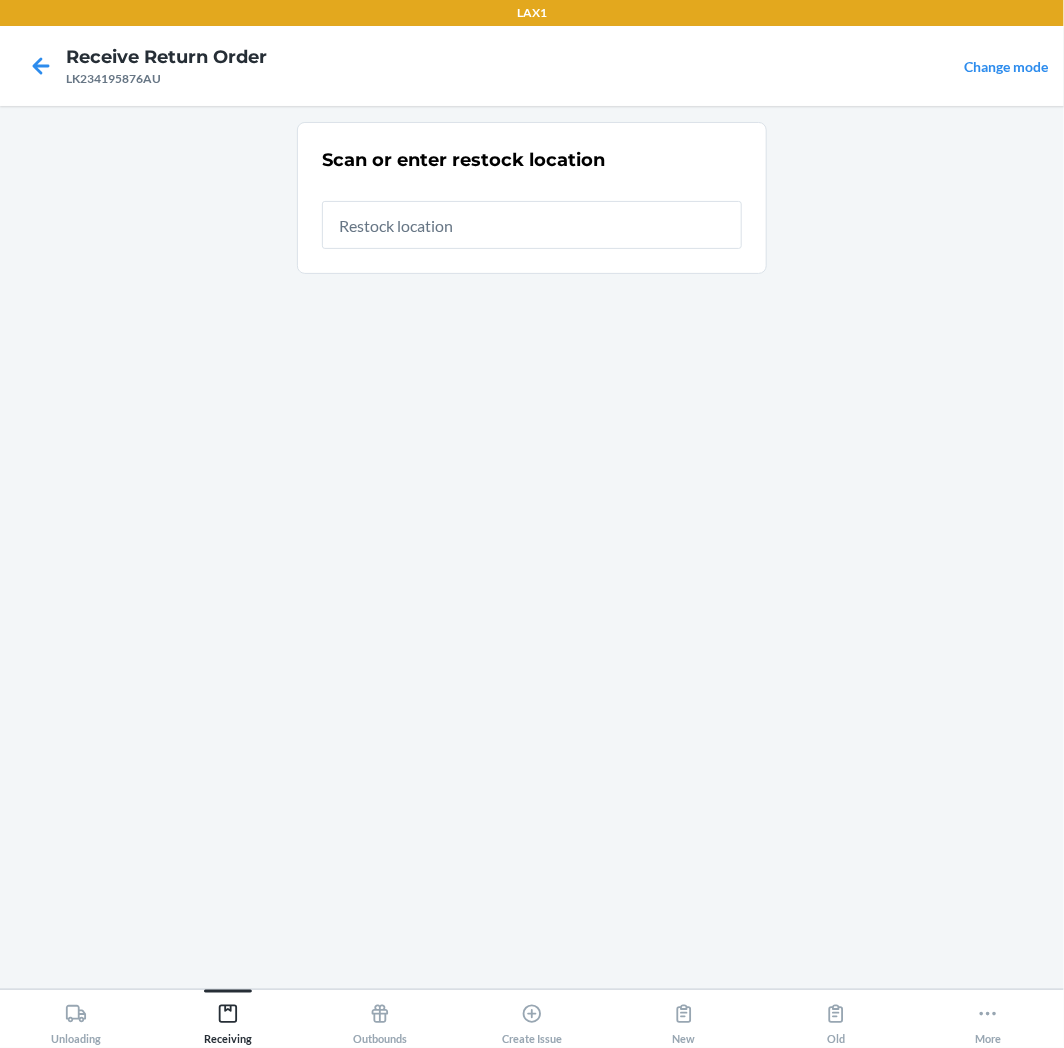click at bounding box center (532, 225) 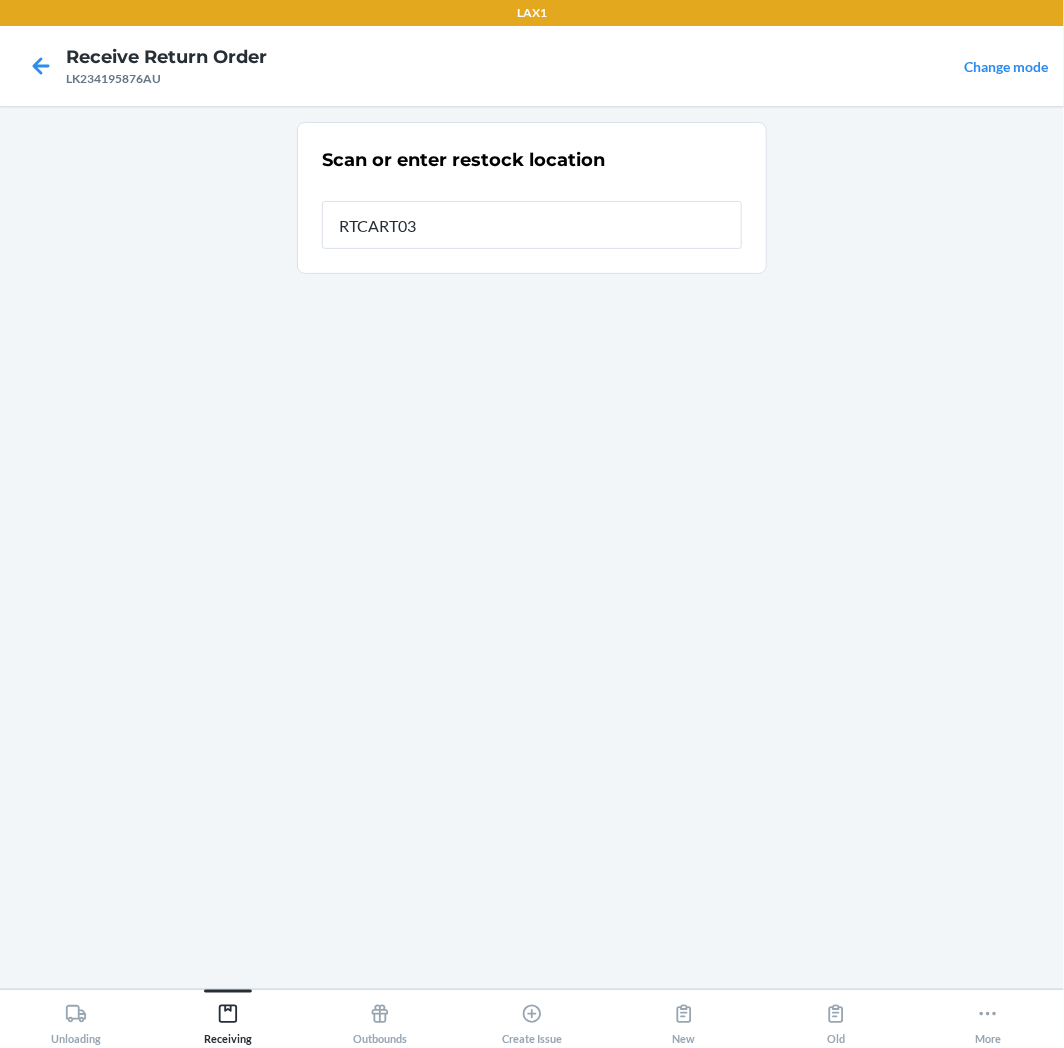 type on "RTCART035" 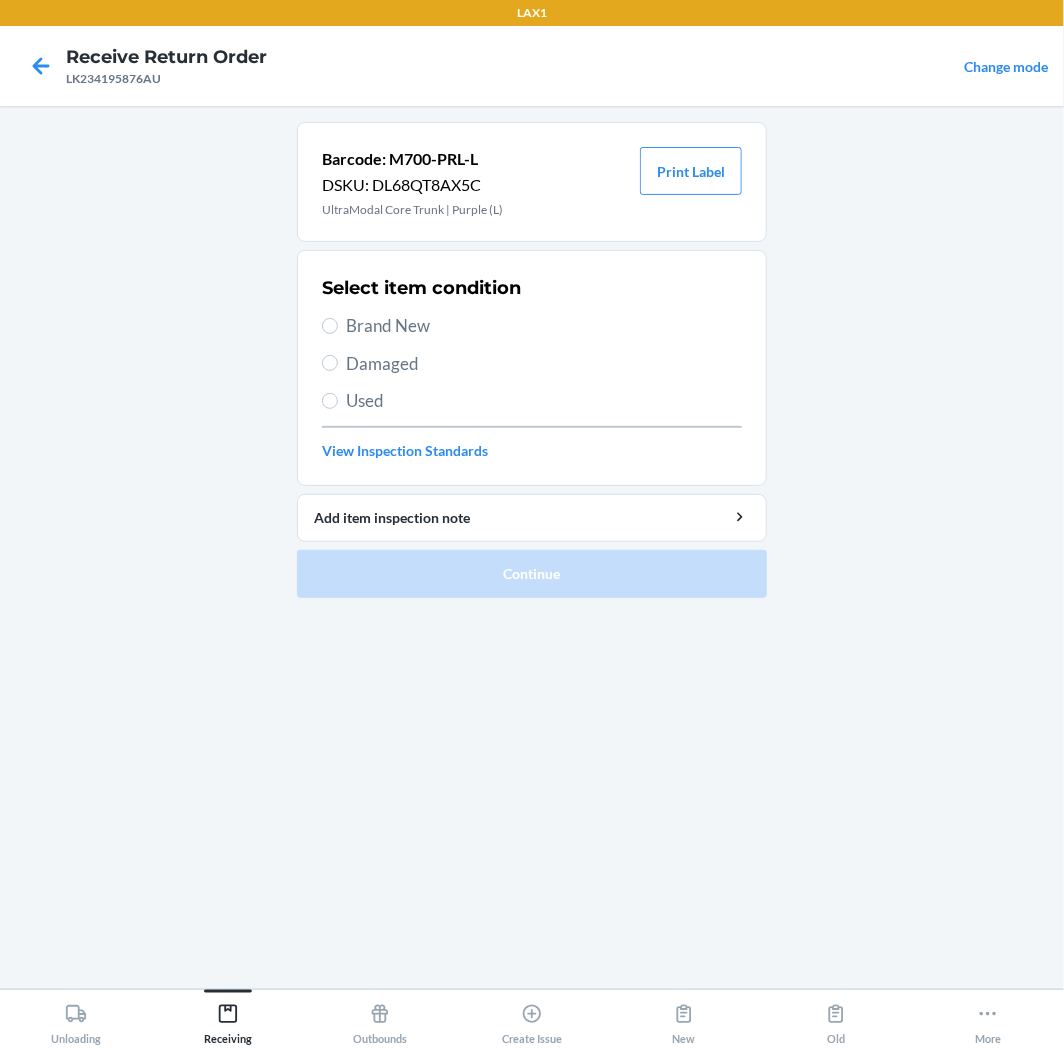 click on "Brand New" at bounding box center (544, 326) 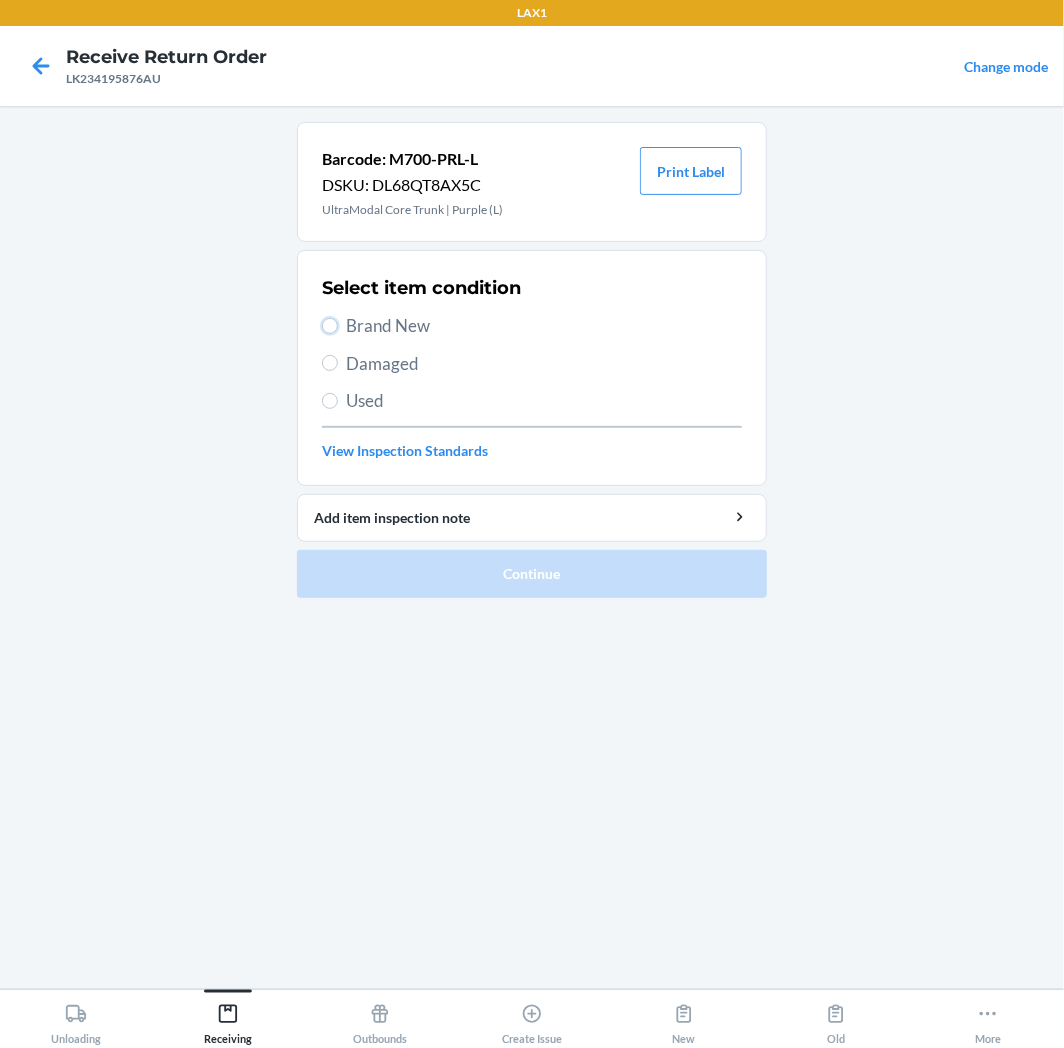 click on "Brand New" at bounding box center [330, 326] 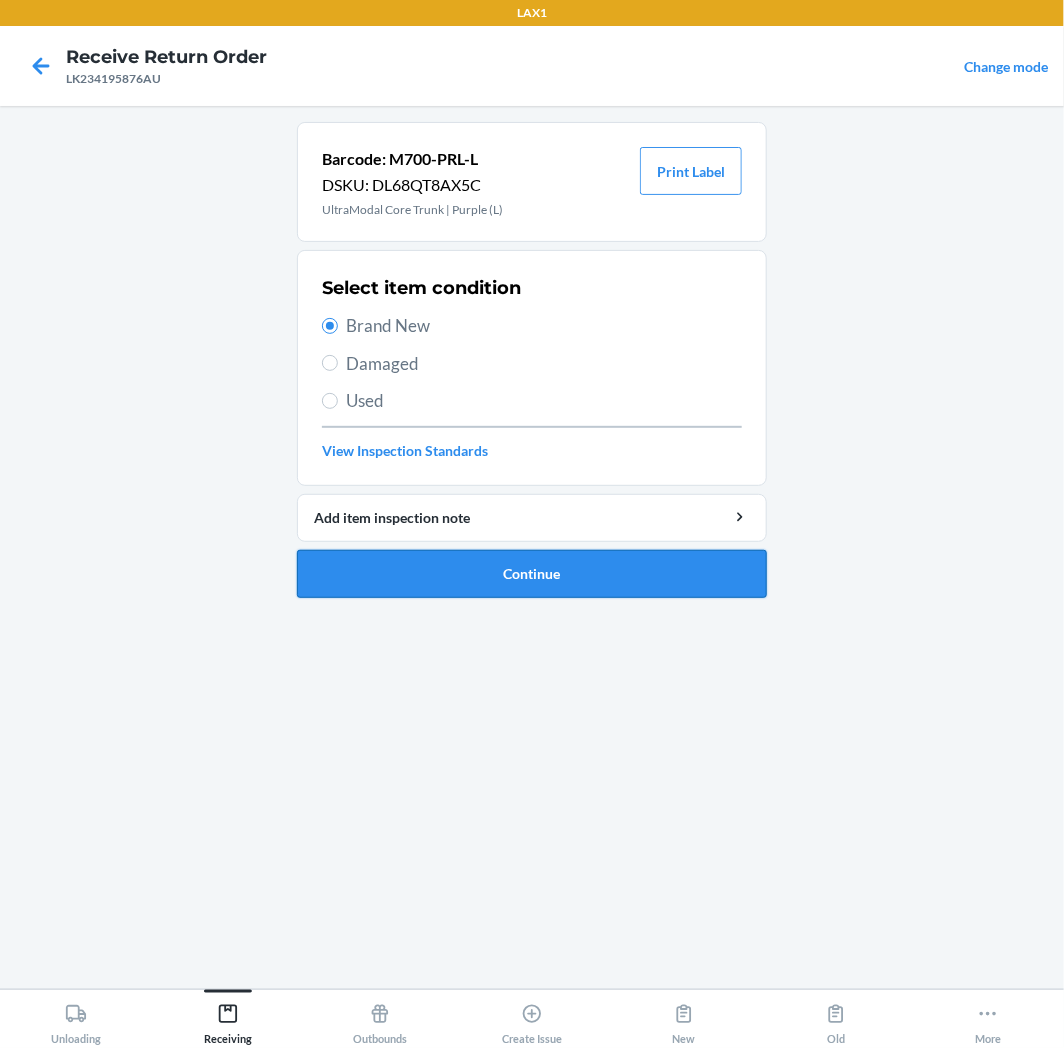 click on "Continue" at bounding box center [532, 574] 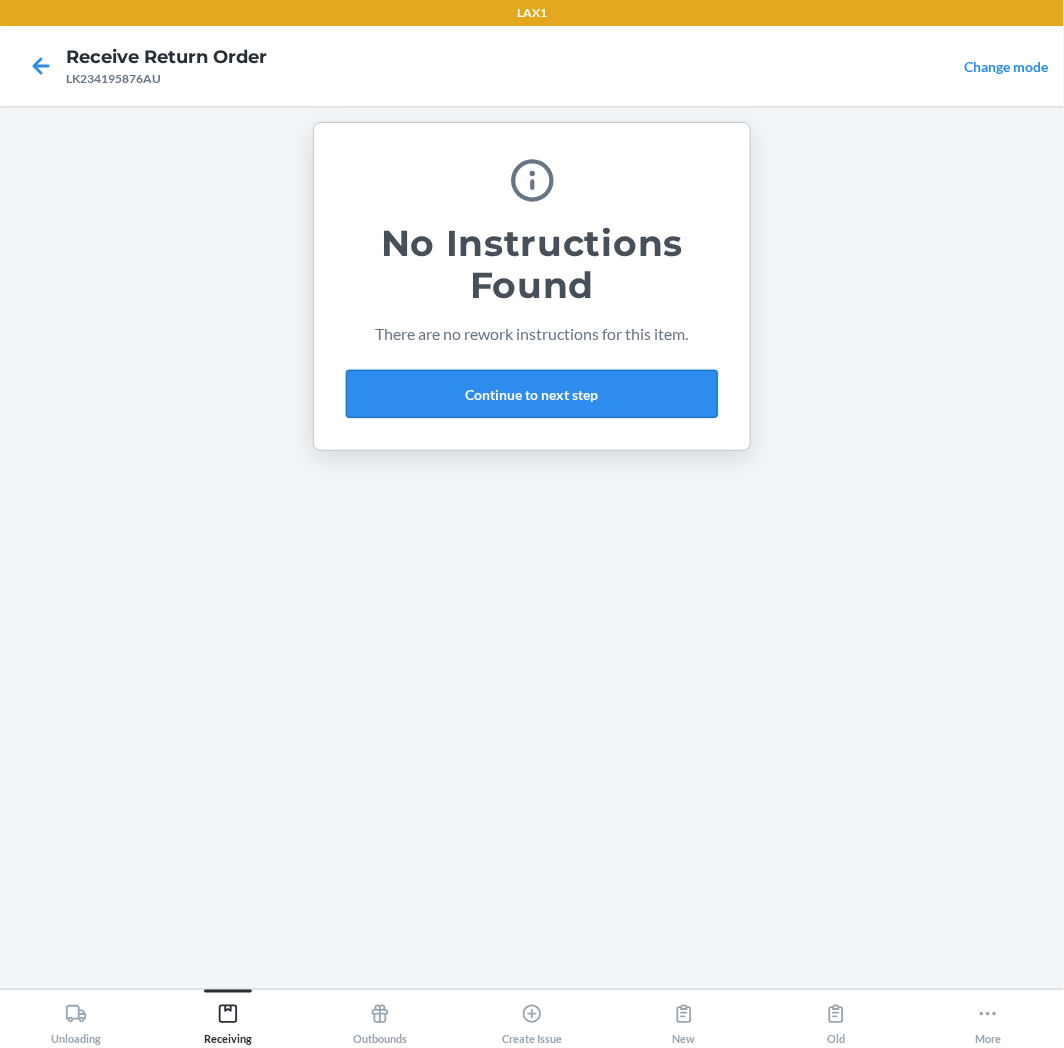 click on "Continue to next step" at bounding box center (532, 394) 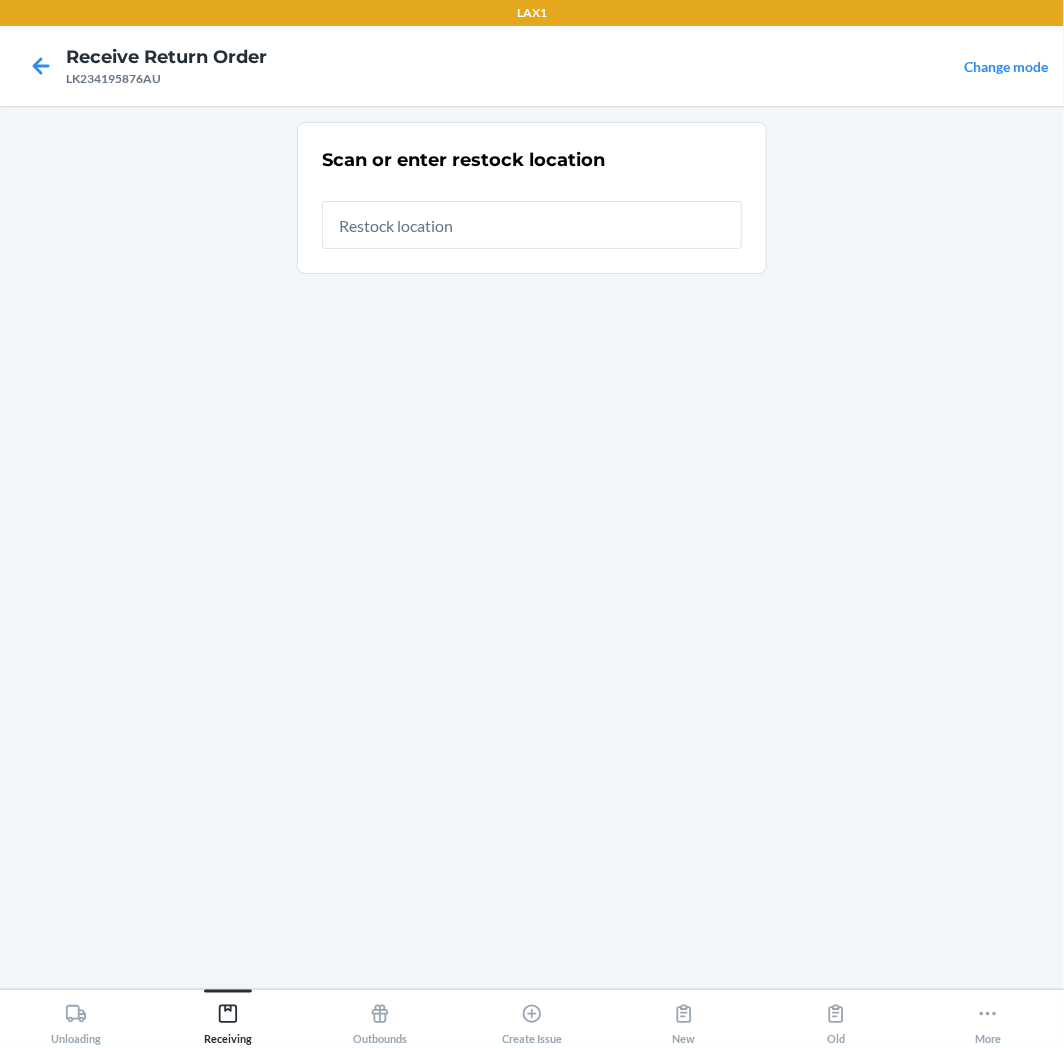 click at bounding box center [532, 225] 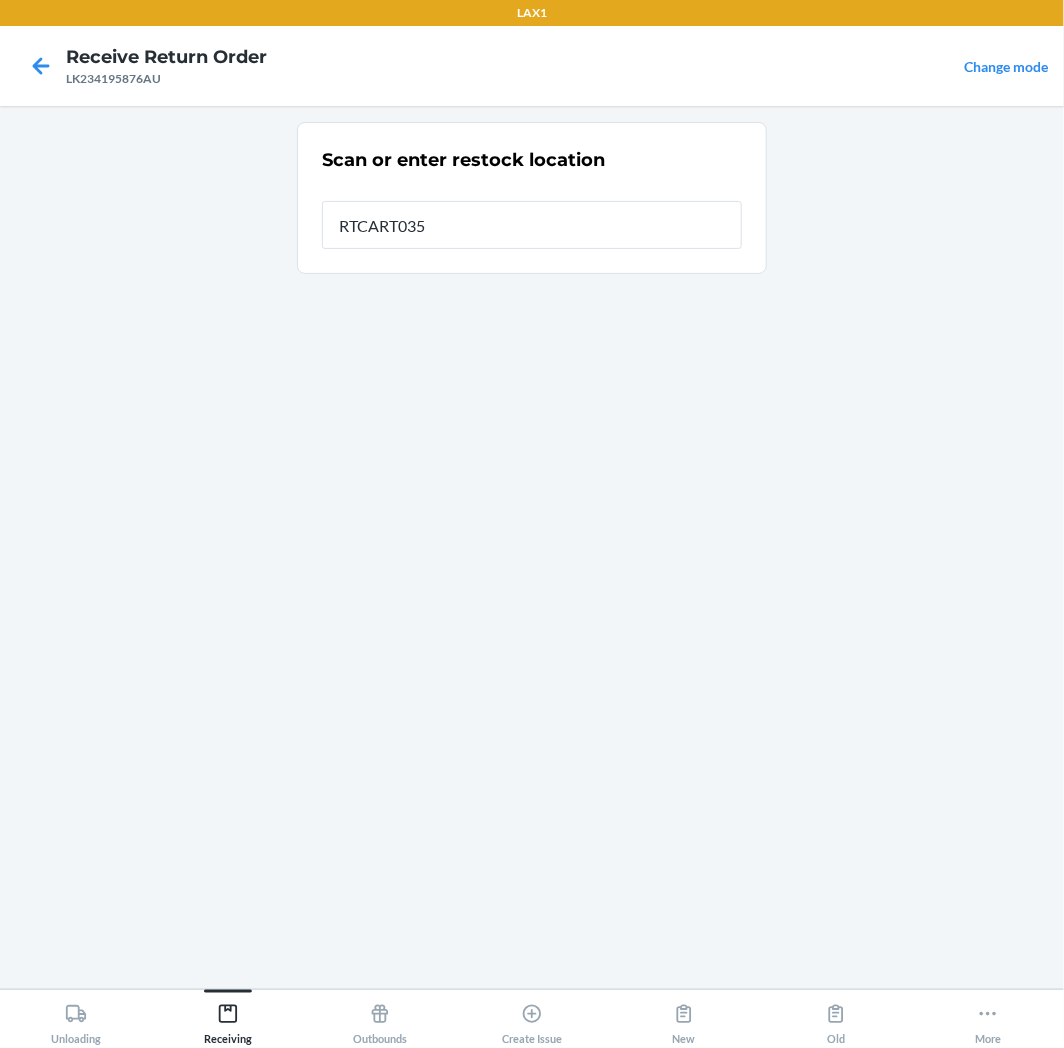 type on "RTCART035" 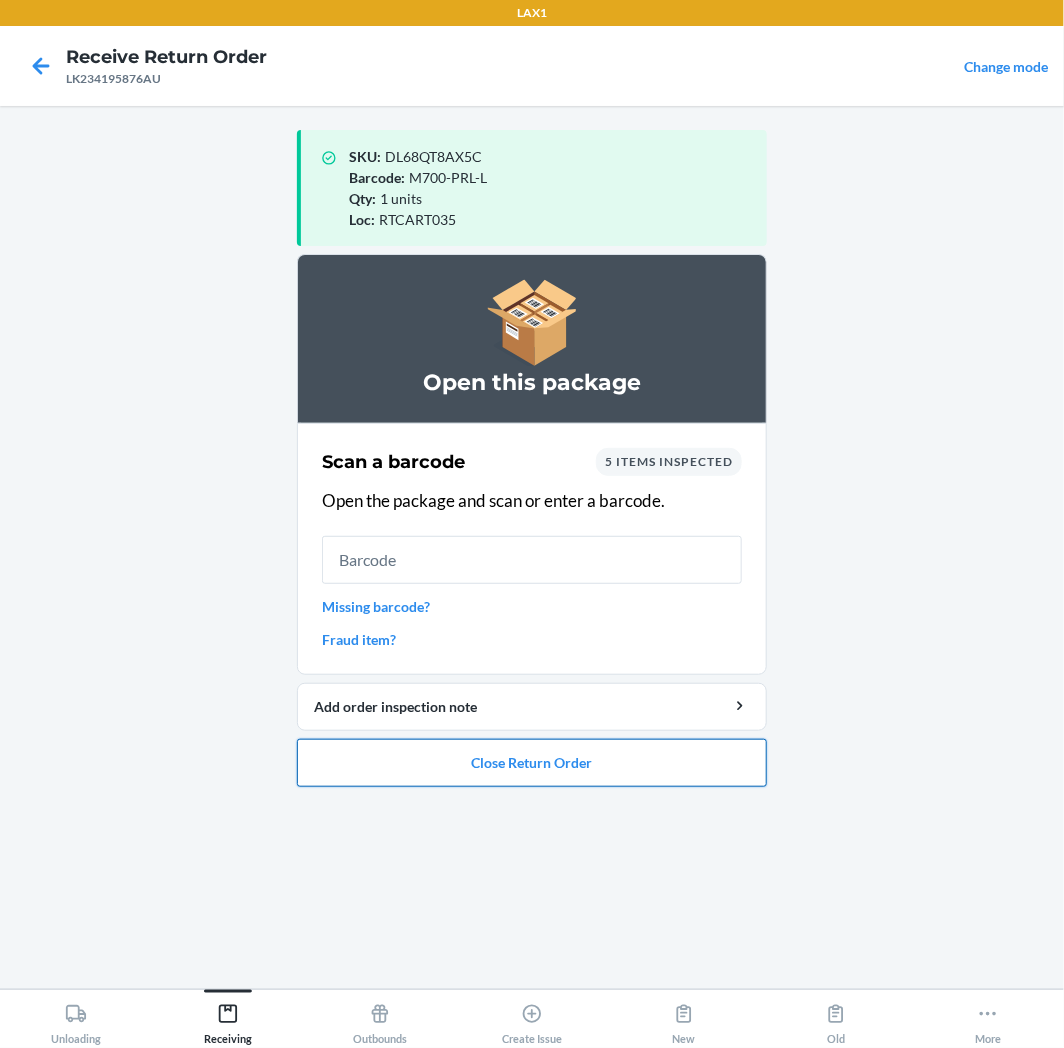 click on "Close Return Order" at bounding box center (532, 763) 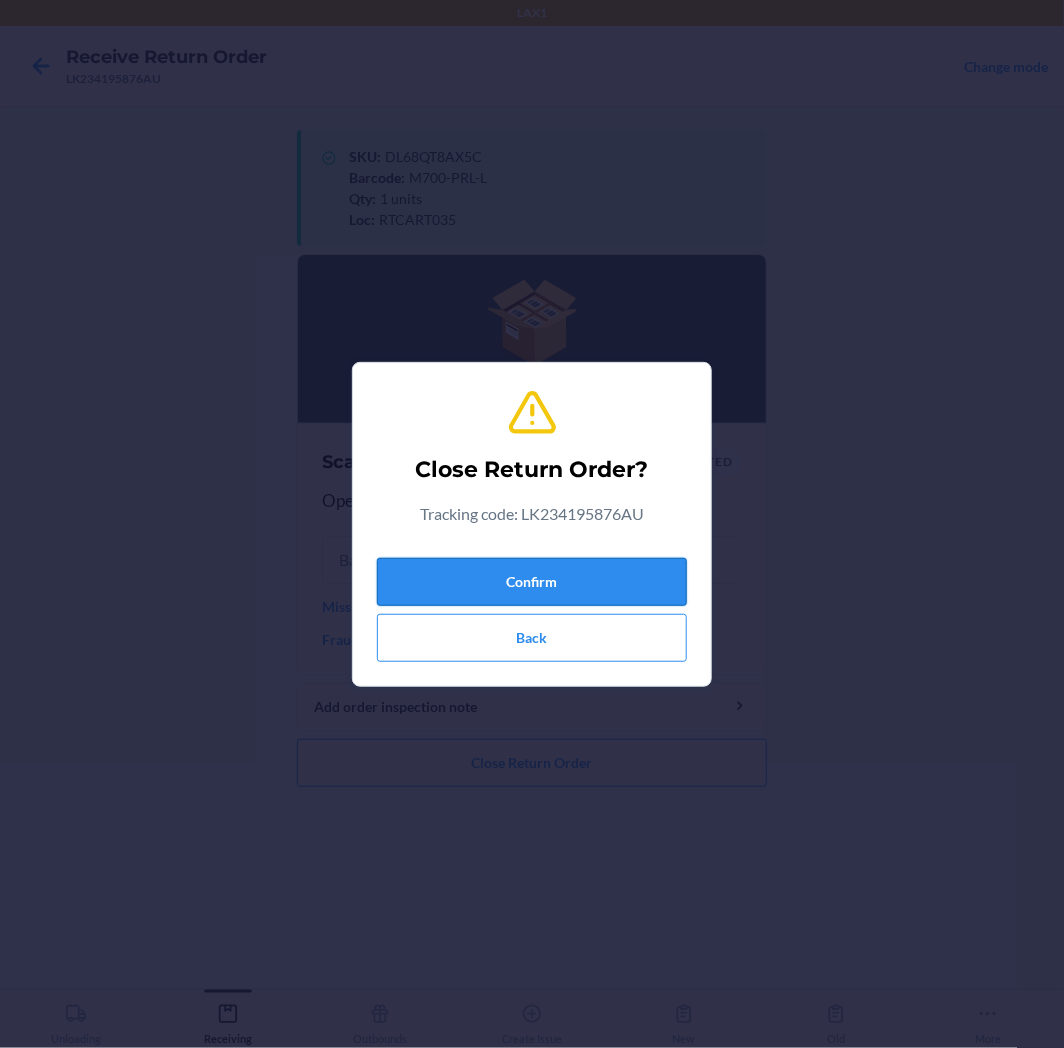 click on "Confirm" at bounding box center (532, 582) 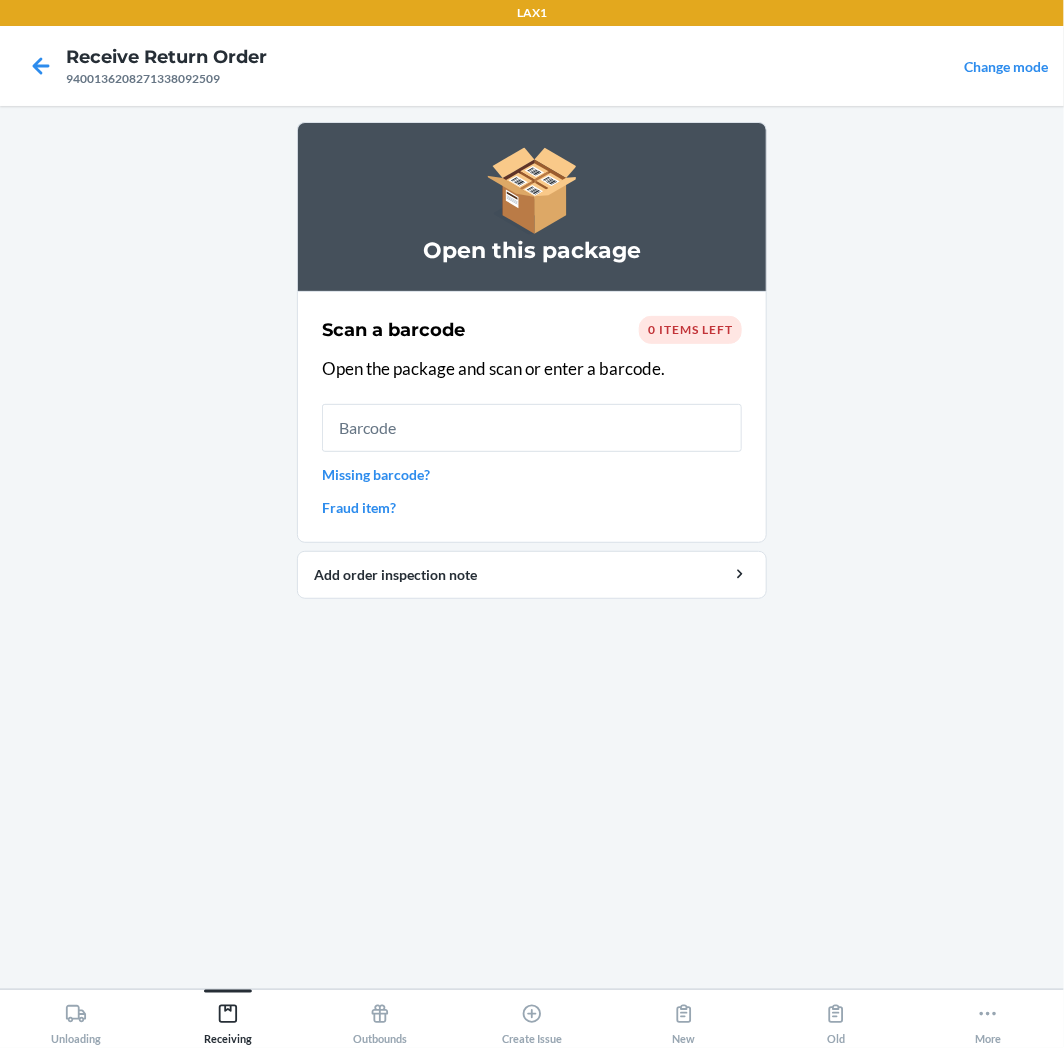 click at bounding box center (532, 428) 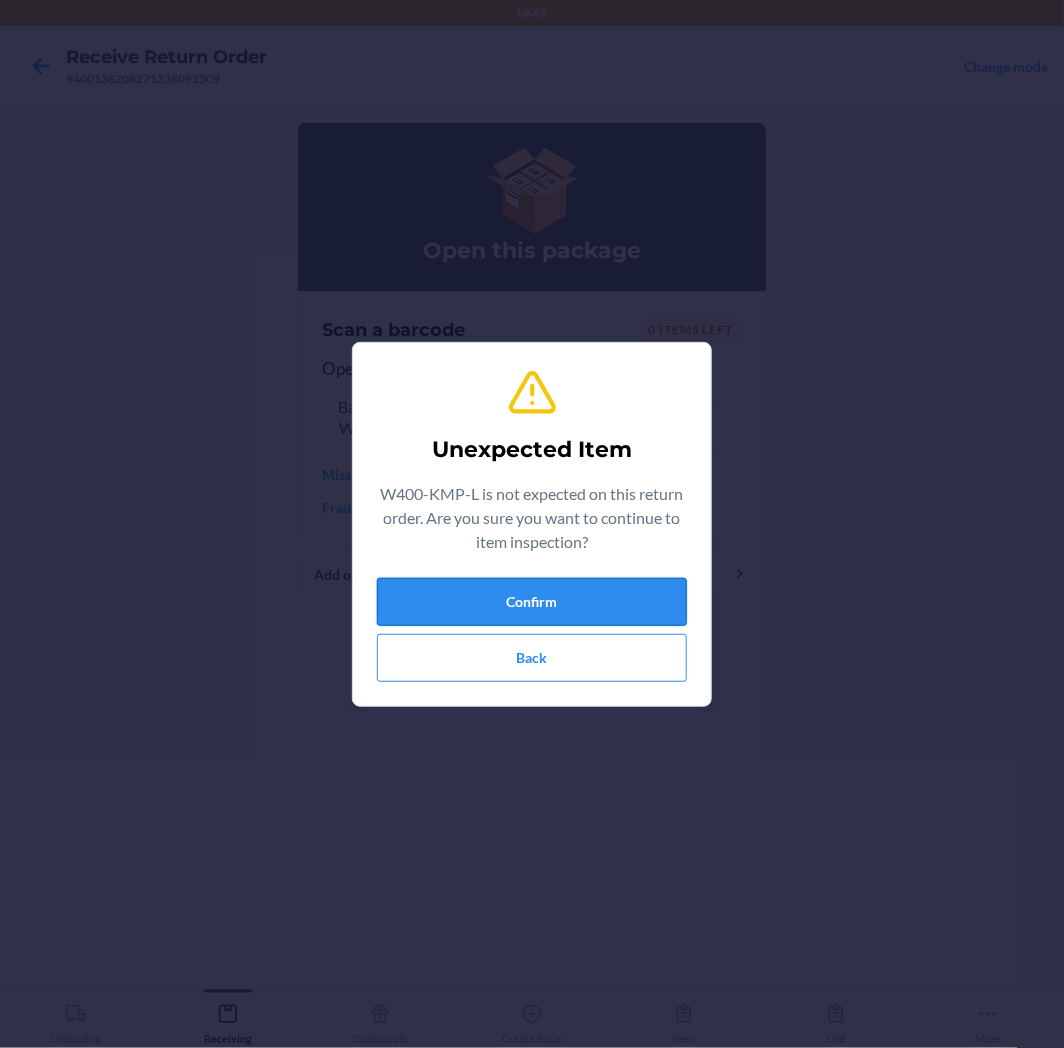click on "Confirm" at bounding box center (532, 602) 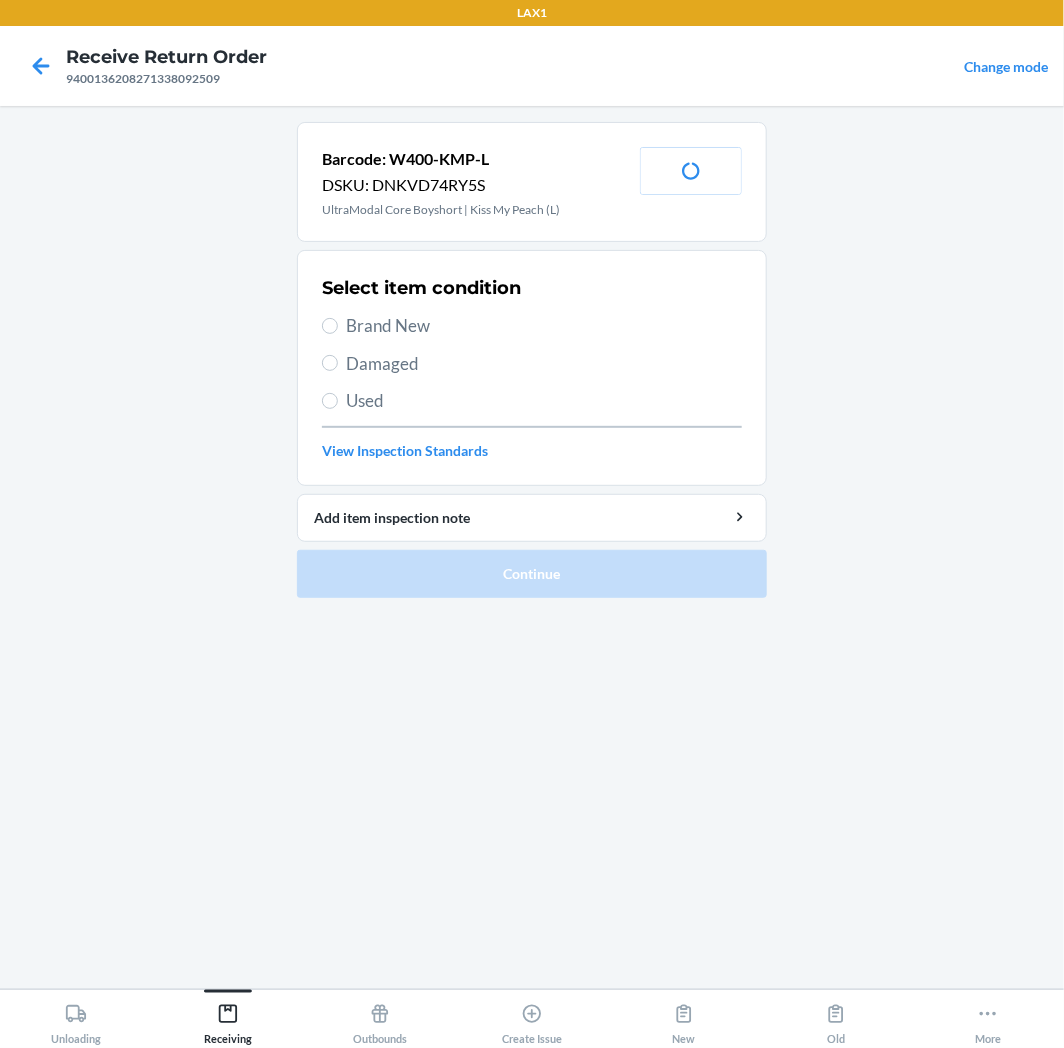 click on "Select item condition Brand New Damaged Used View Inspection Standards" at bounding box center (532, 368) 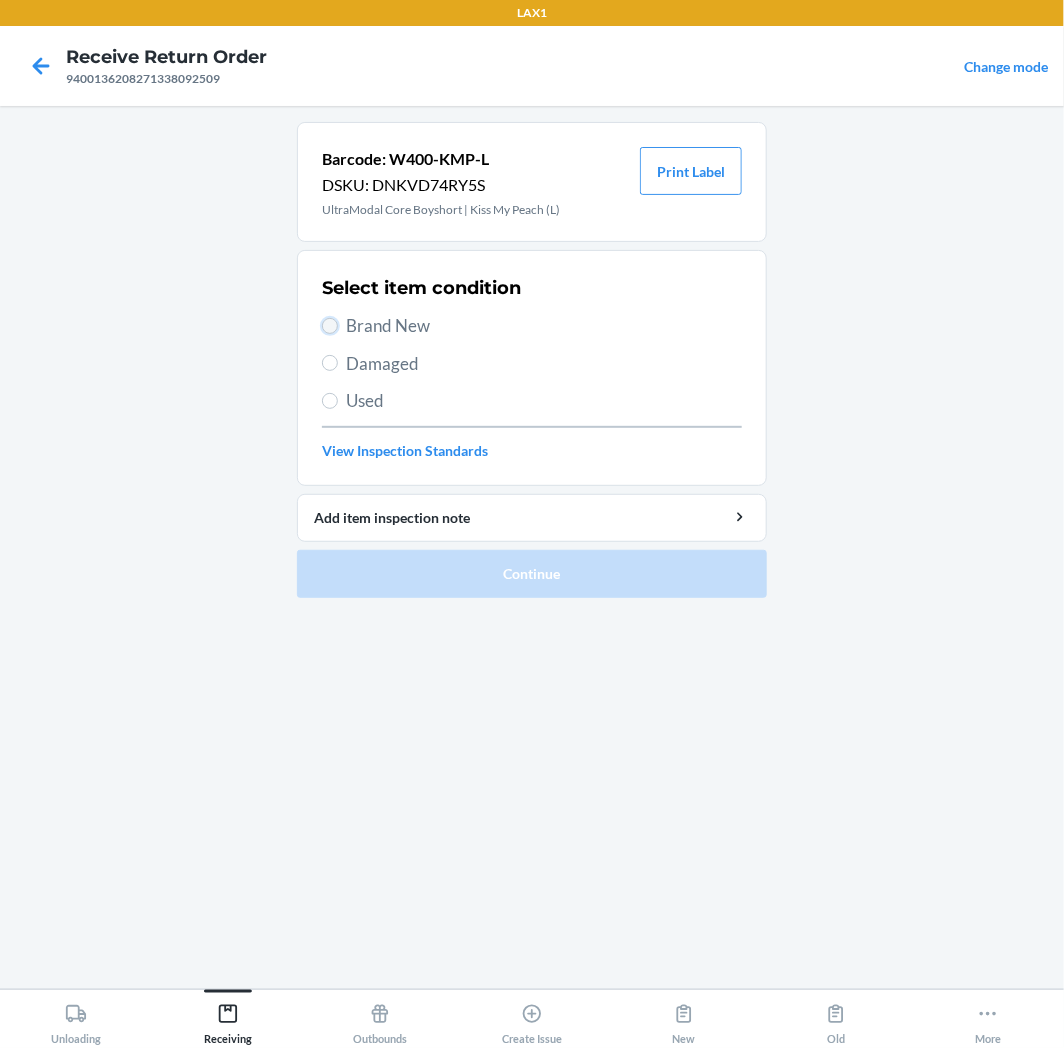 click on "Brand New" at bounding box center (330, 326) 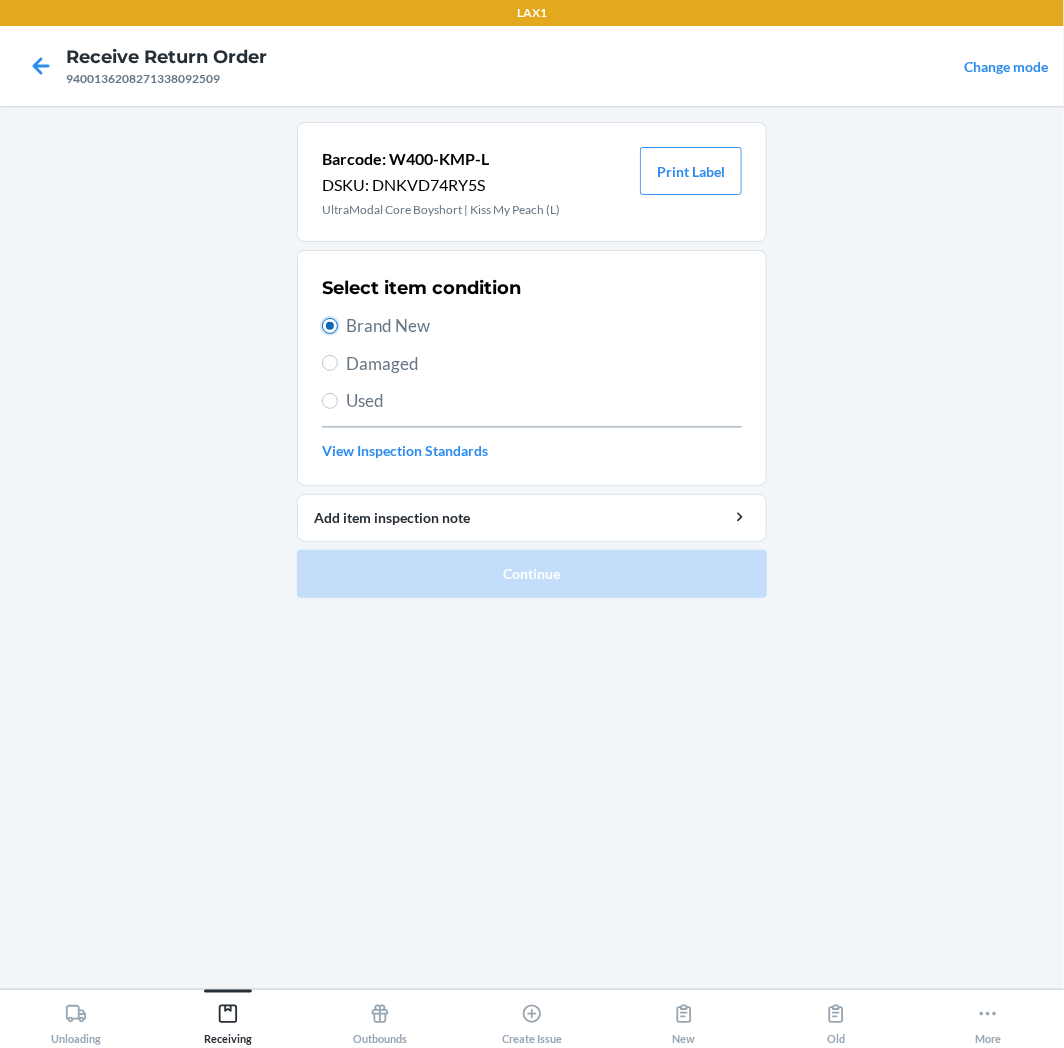 radio on "true" 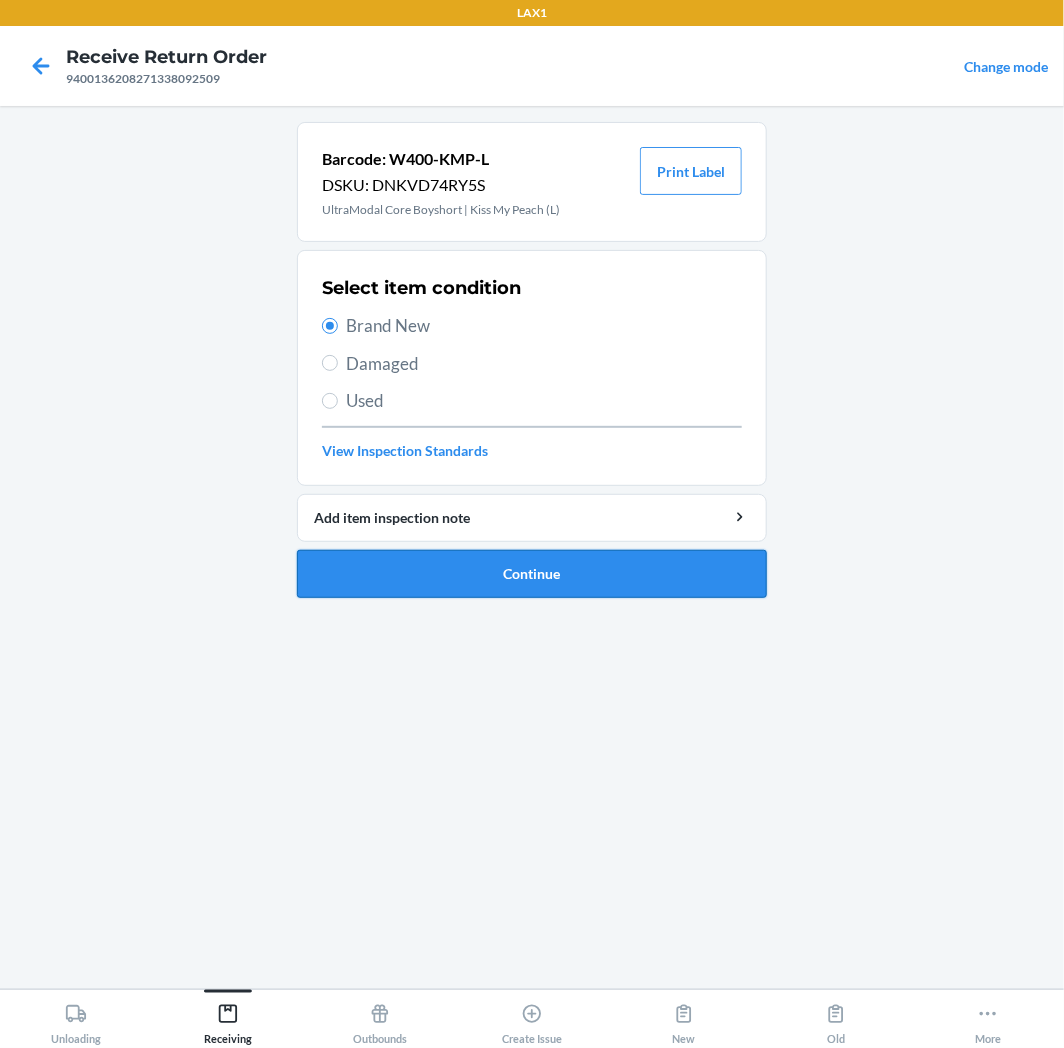 click on "Continue" at bounding box center [532, 574] 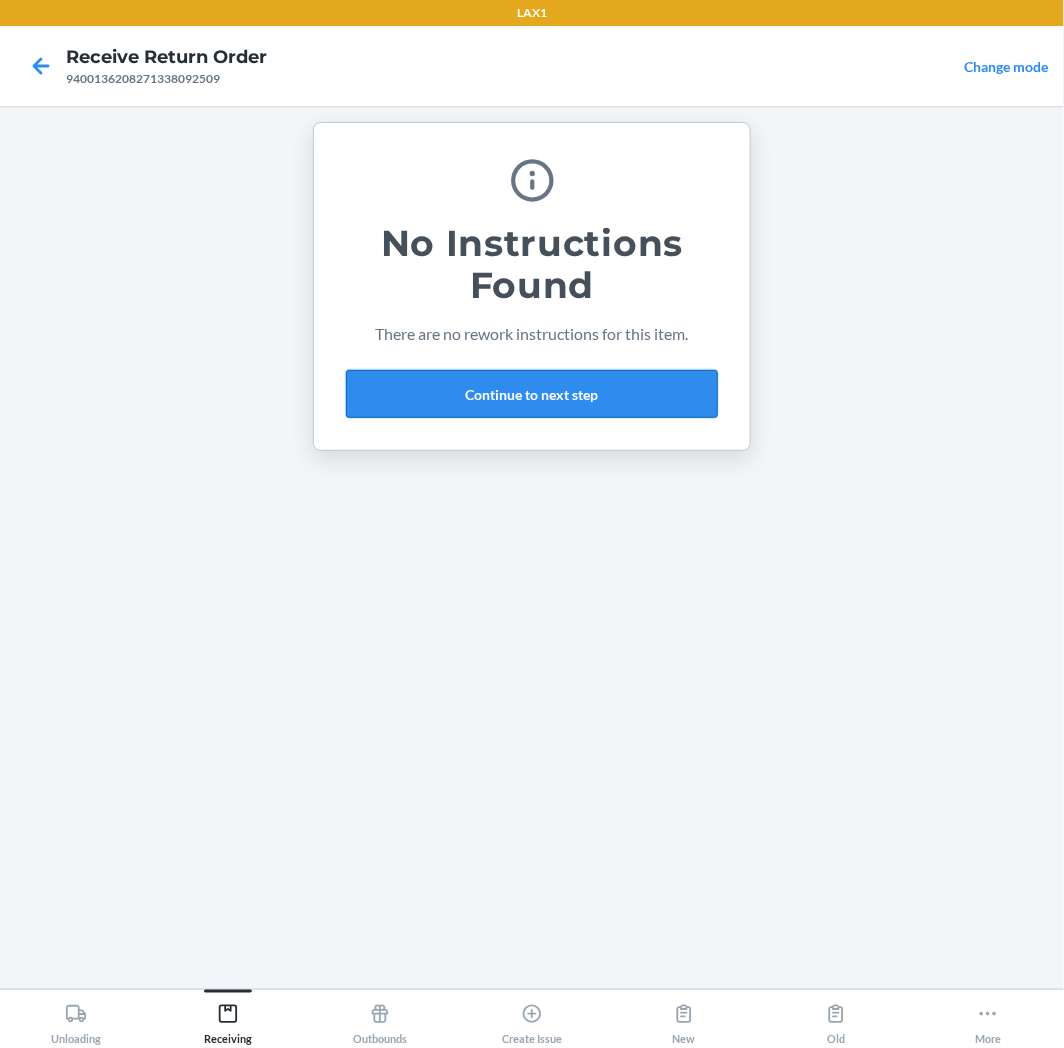 click on "Continue to next step" at bounding box center (532, 394) 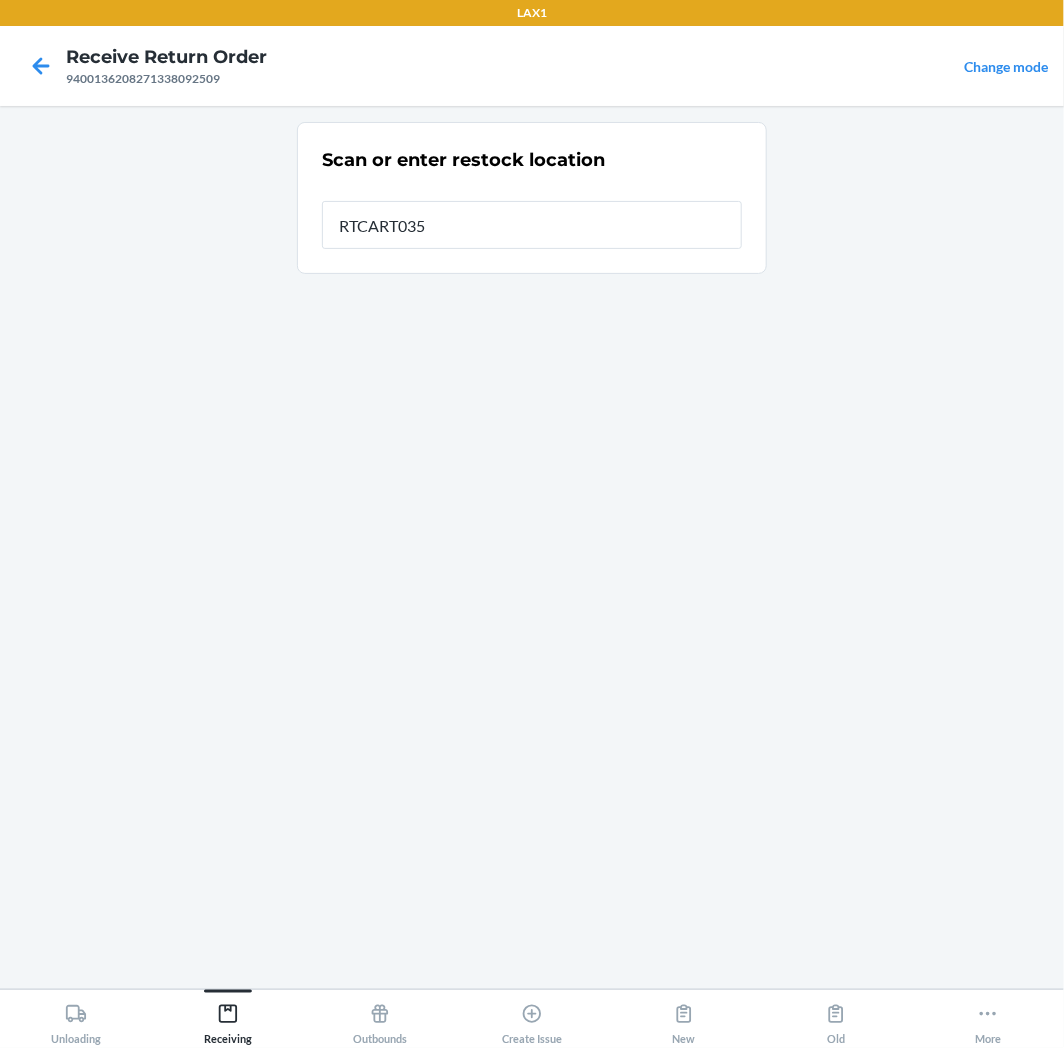 type on "RTCART035" 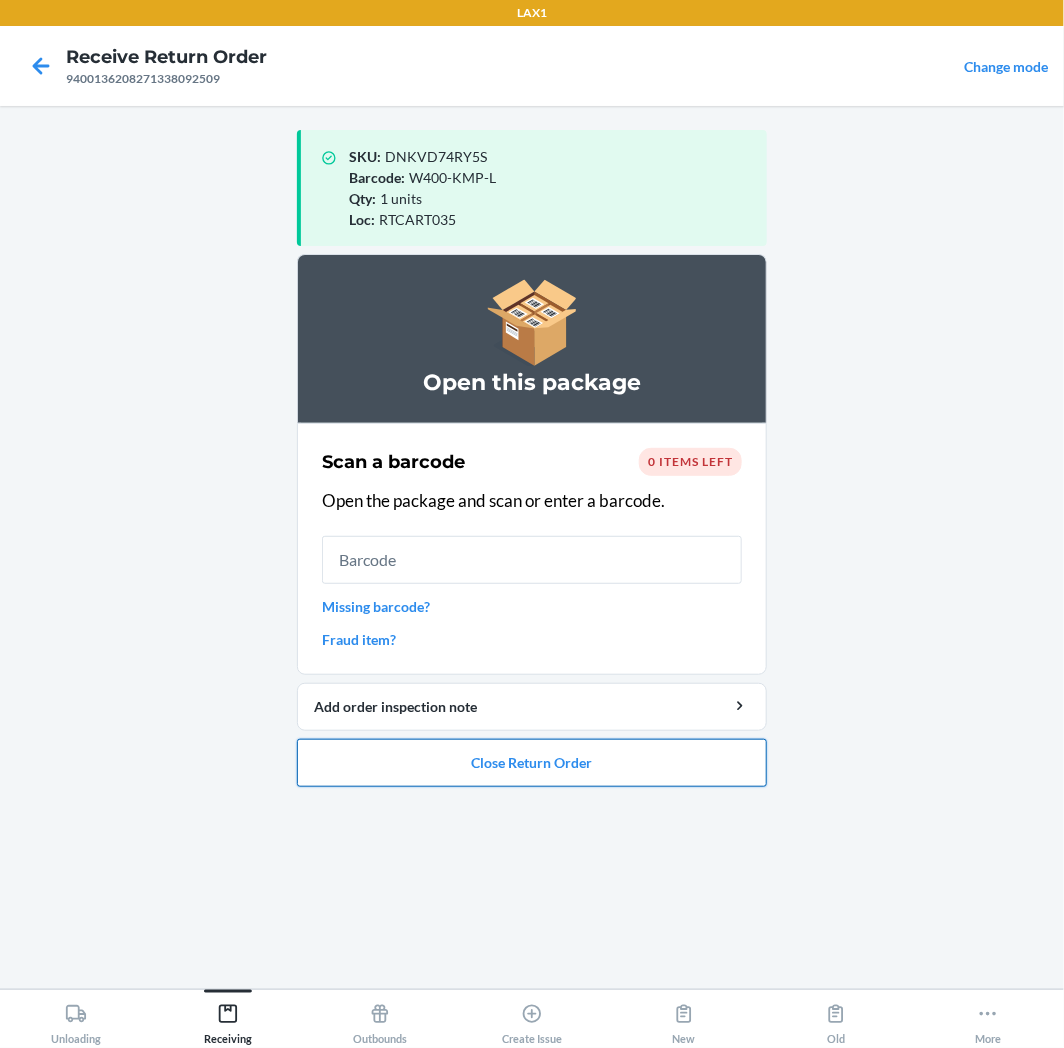 click on "Close Return Order" at bounding box center [532, 763] 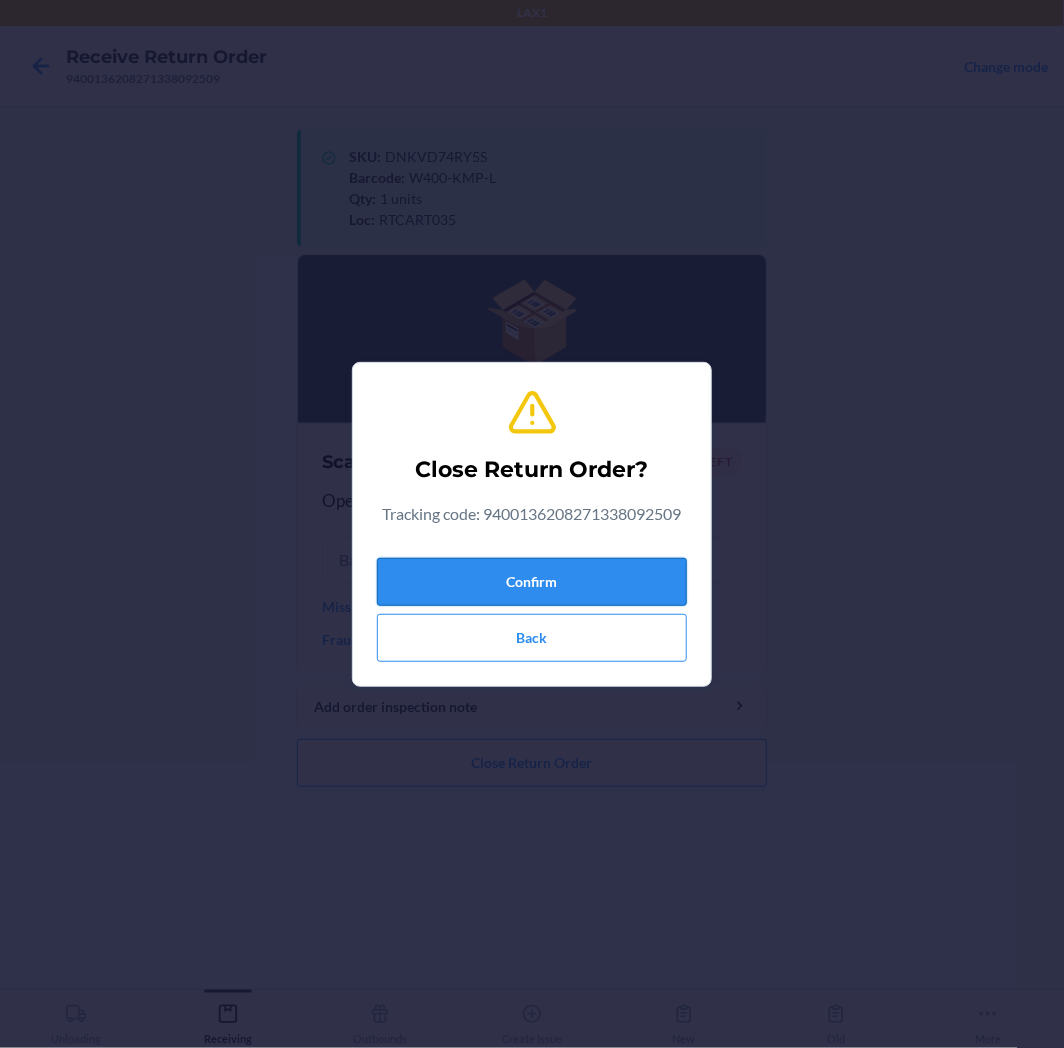 click on "Confirm" at bounding box center (532, 582) 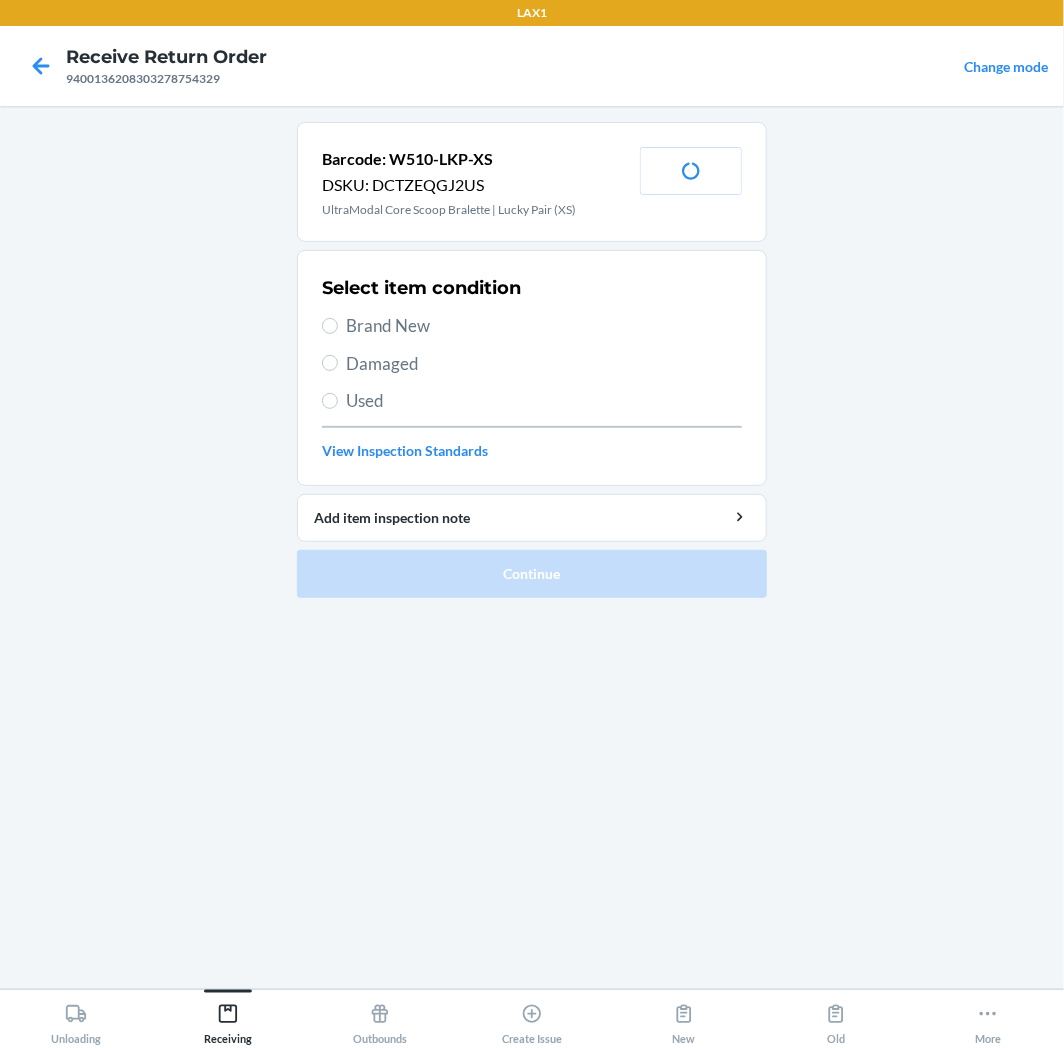 click on "Brand New" at bounding box center [544, 326] 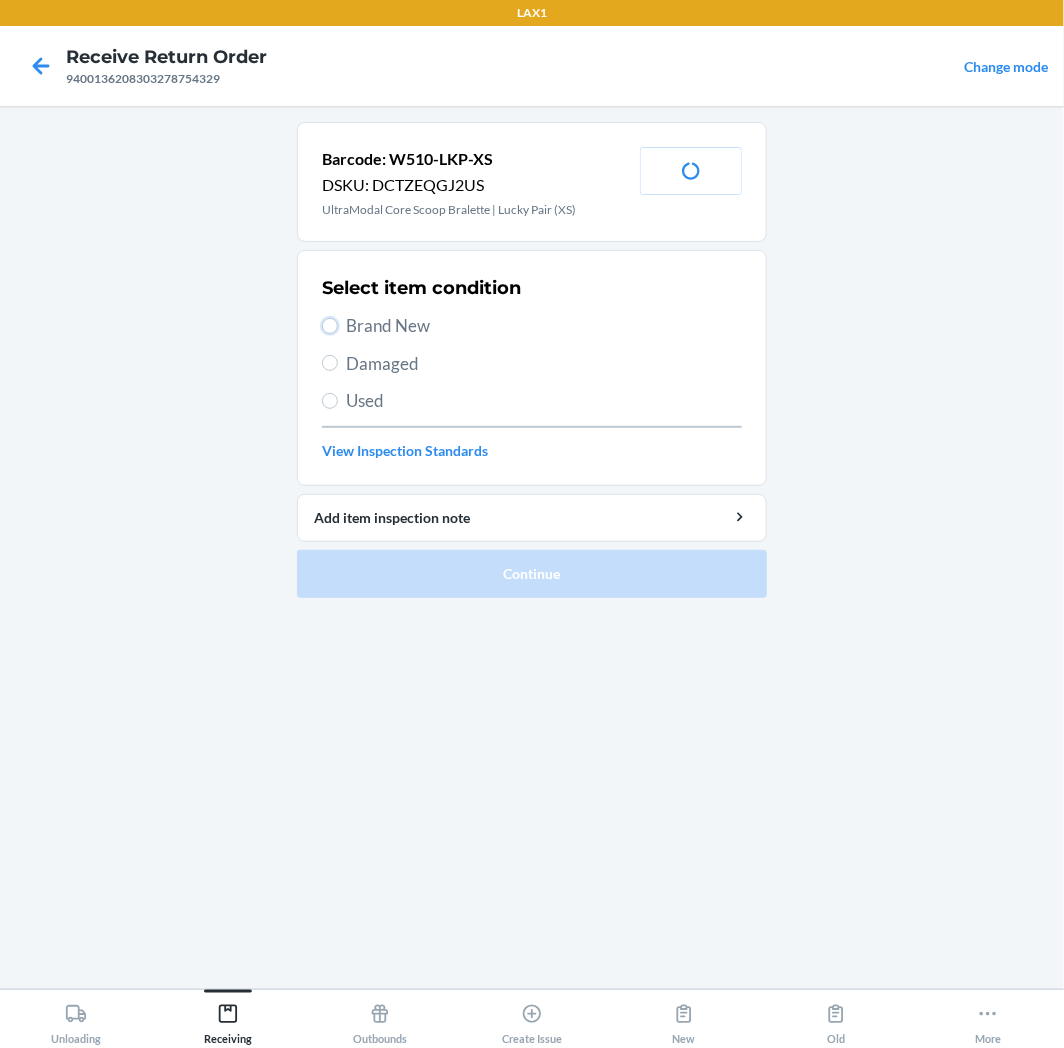 click on "Brand New" at bounding box center (330, 326) 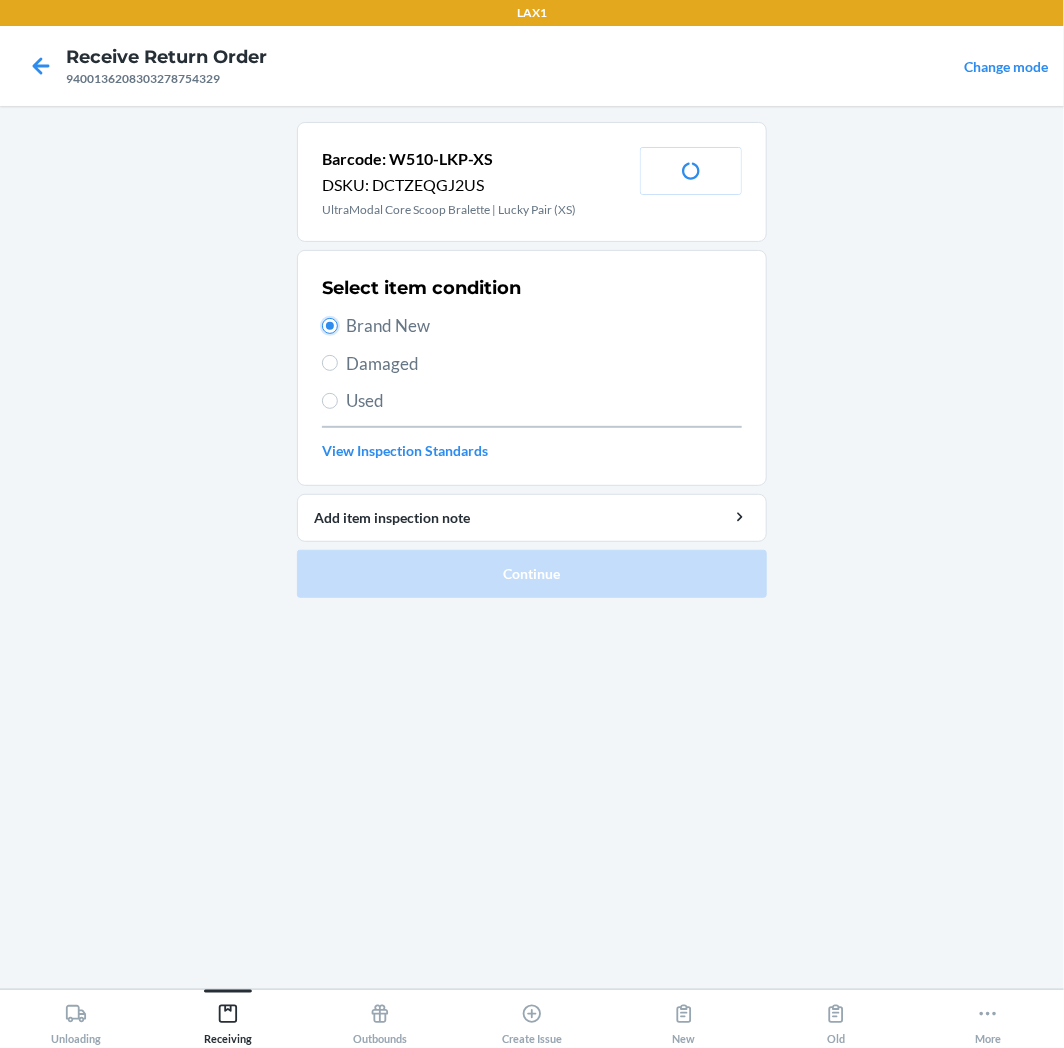 radio on "true" 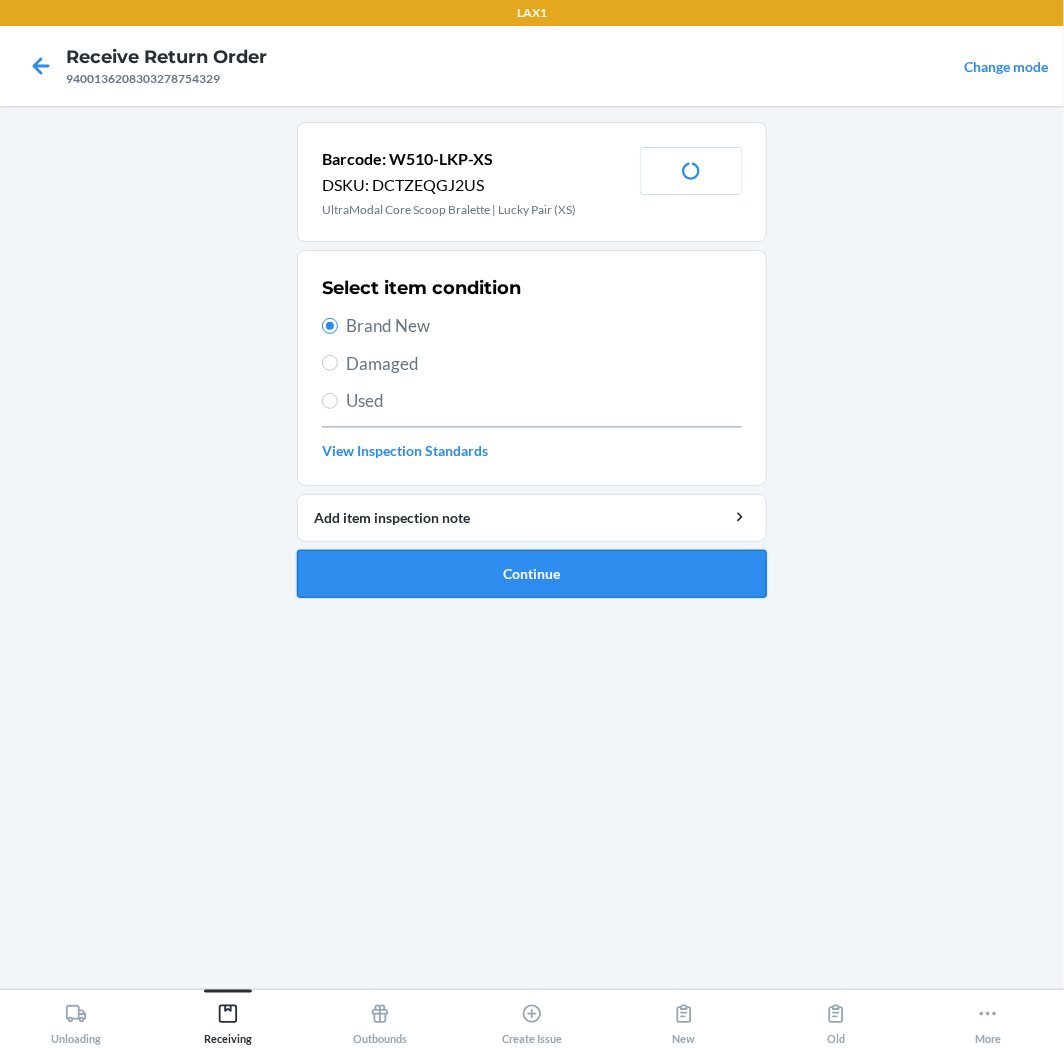 click on "Continue" at bounding box center (532, 574) 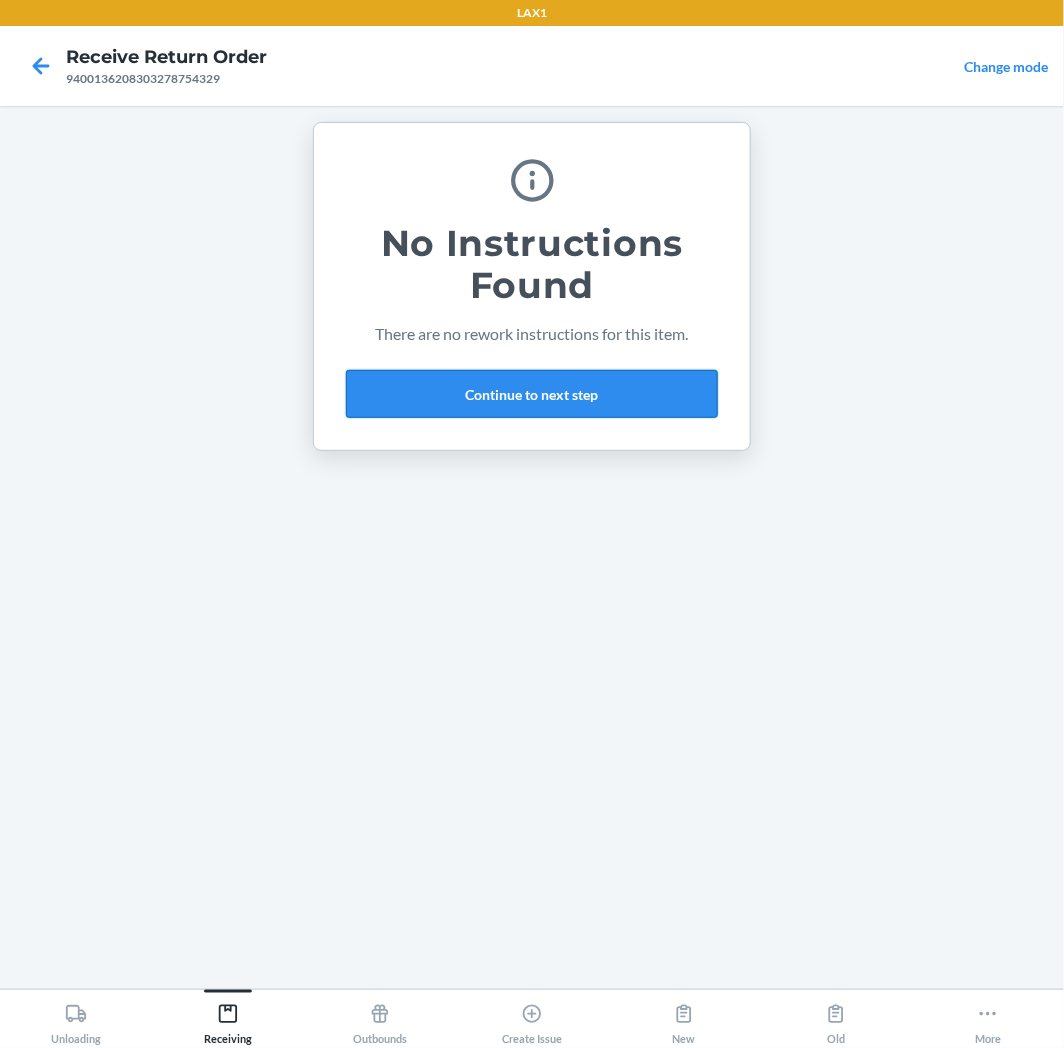 click on "Continue to next step" at bounding box center (532, 394) 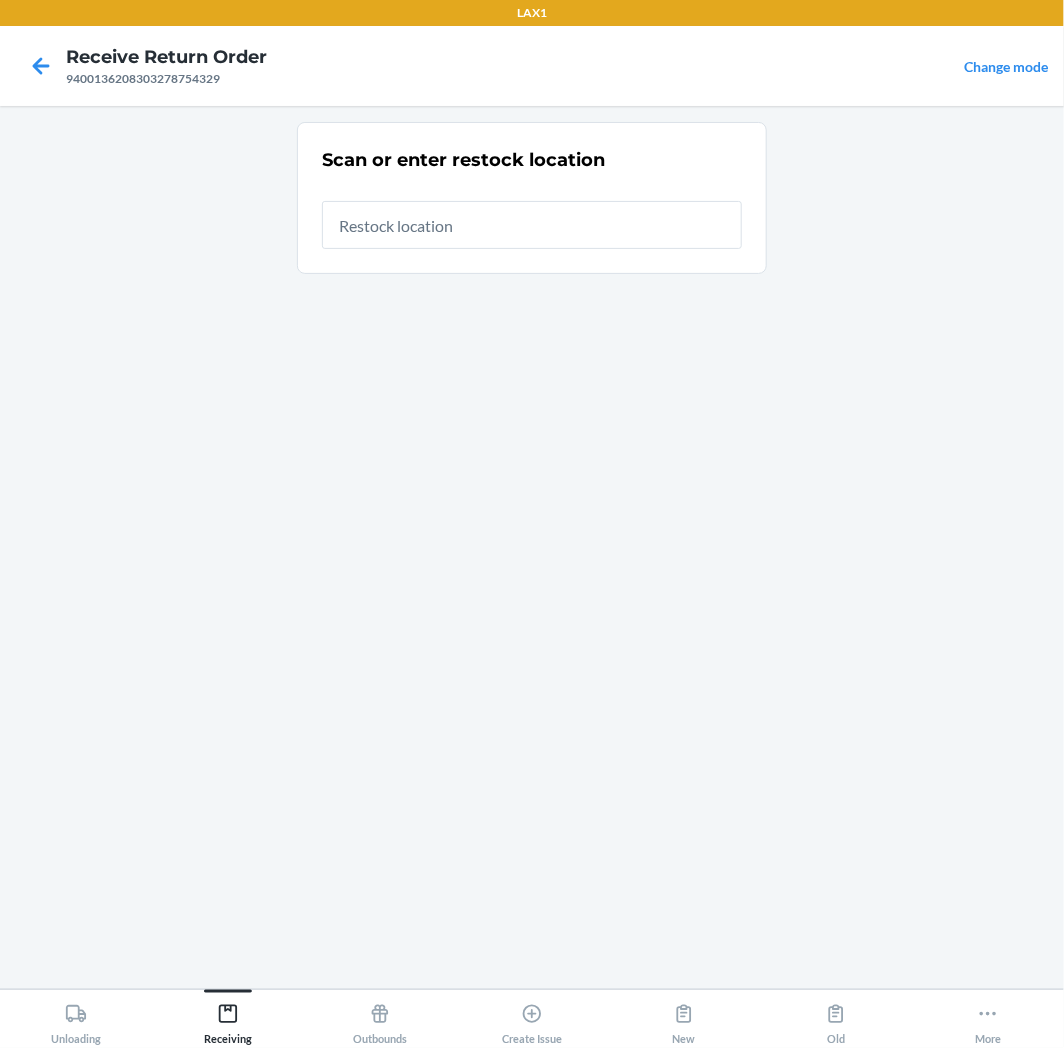 click at bounding box center [532, 225] 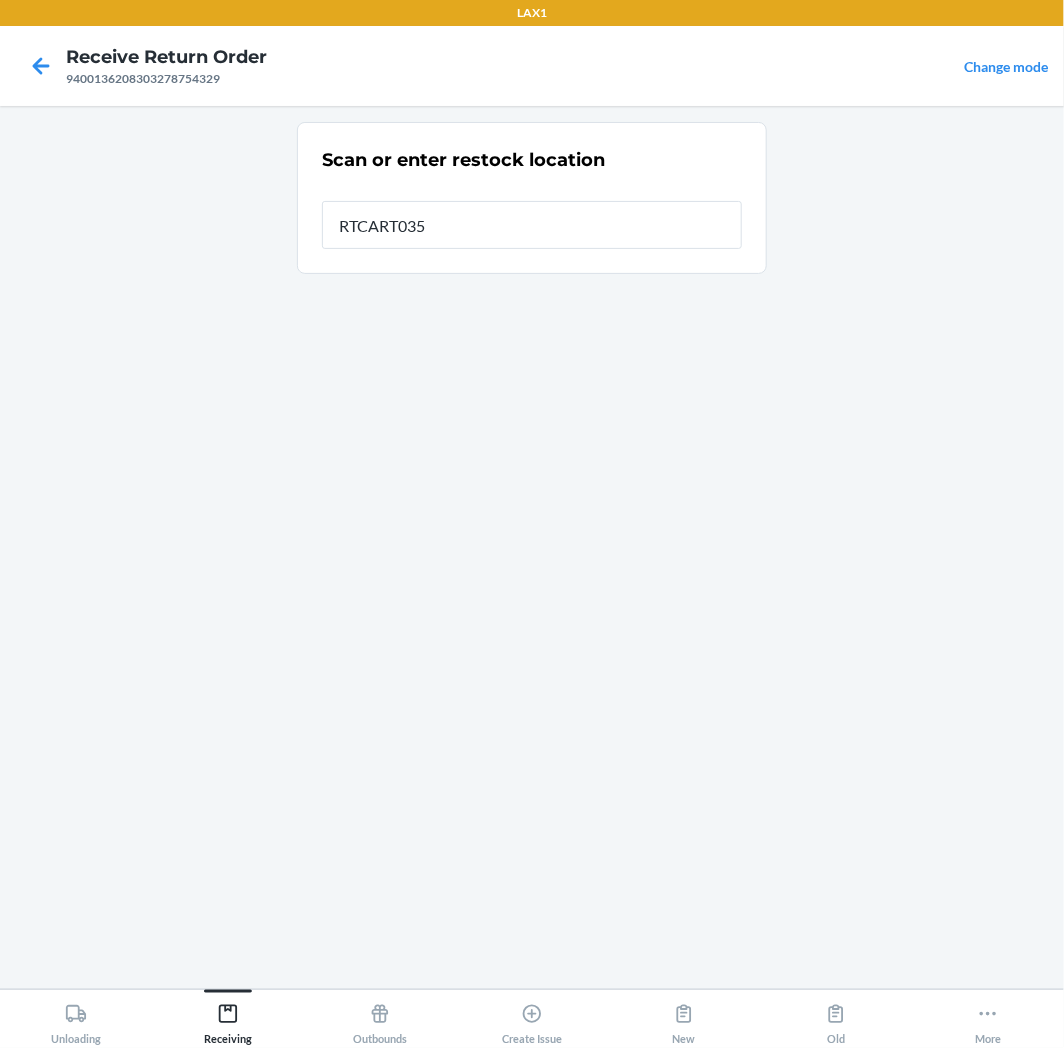 type on "RTCART035" 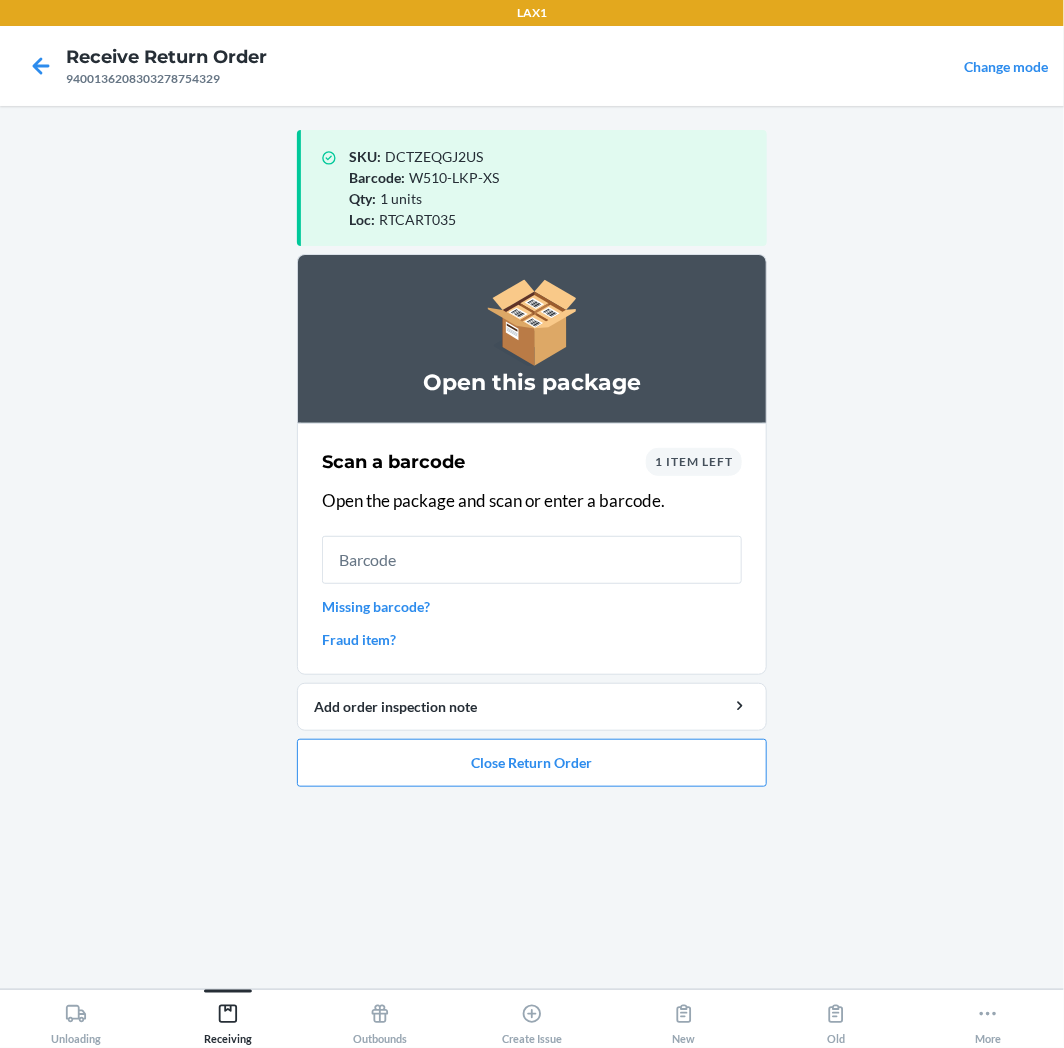 click at bounding box center [532, 560] 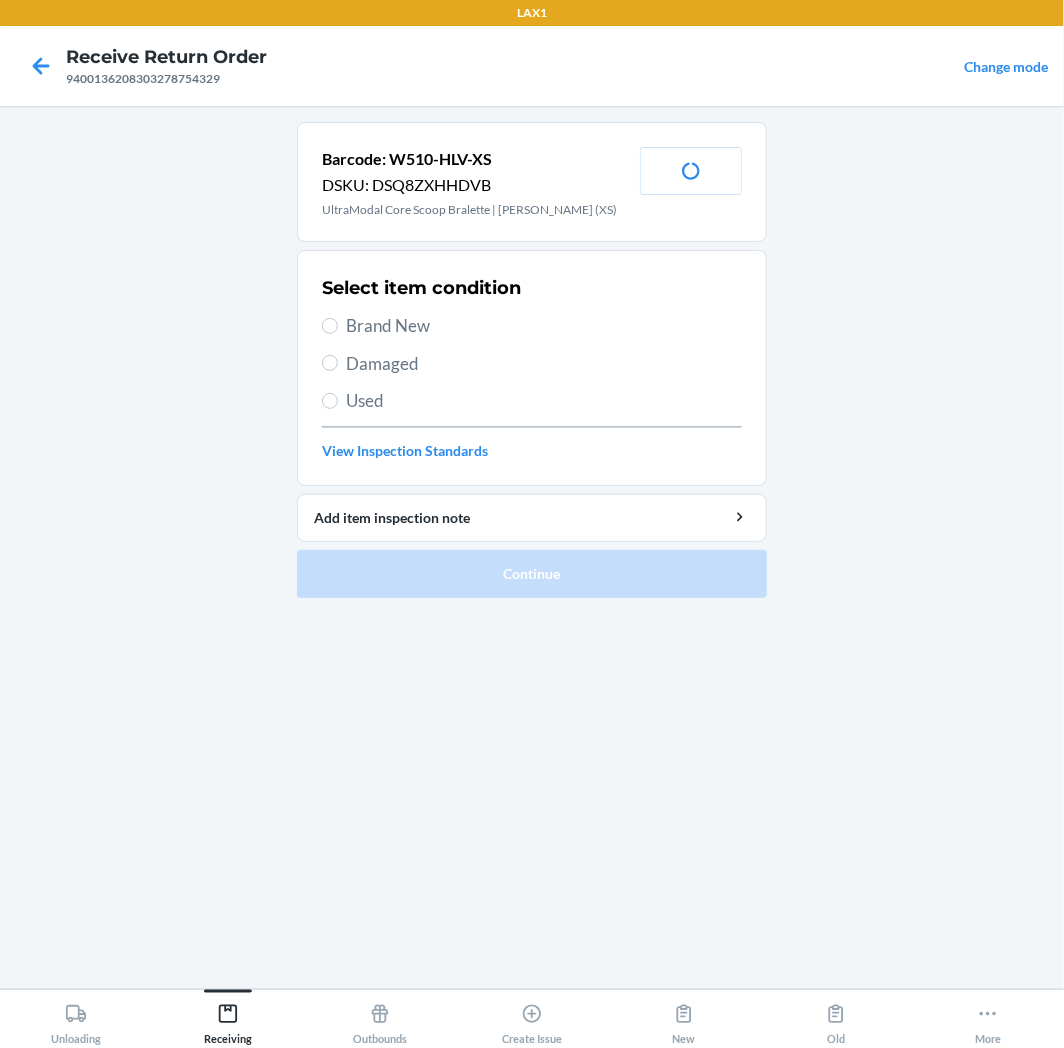 click on "Brand New" at bounding box center (544, 326) 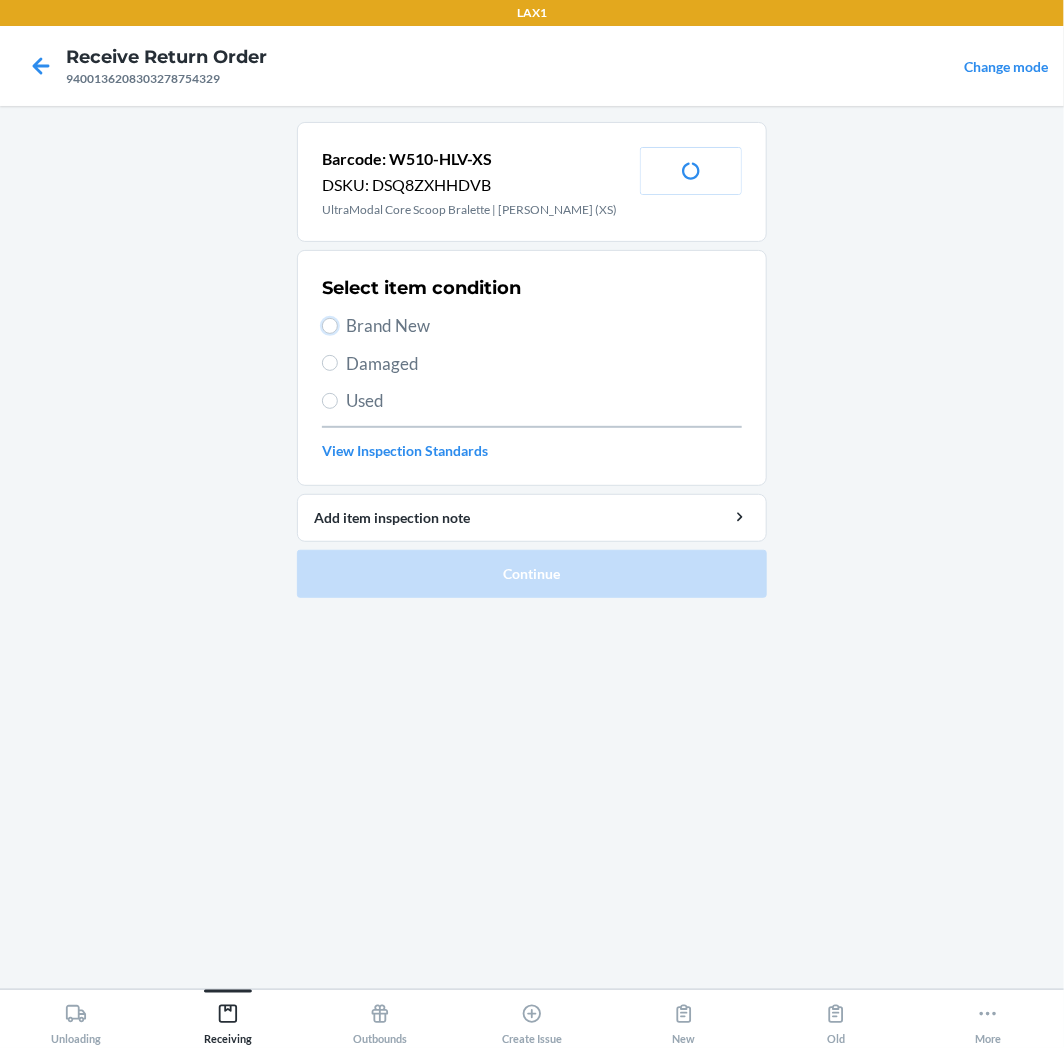 click on "Brand New" at bounding box center (330, 326) 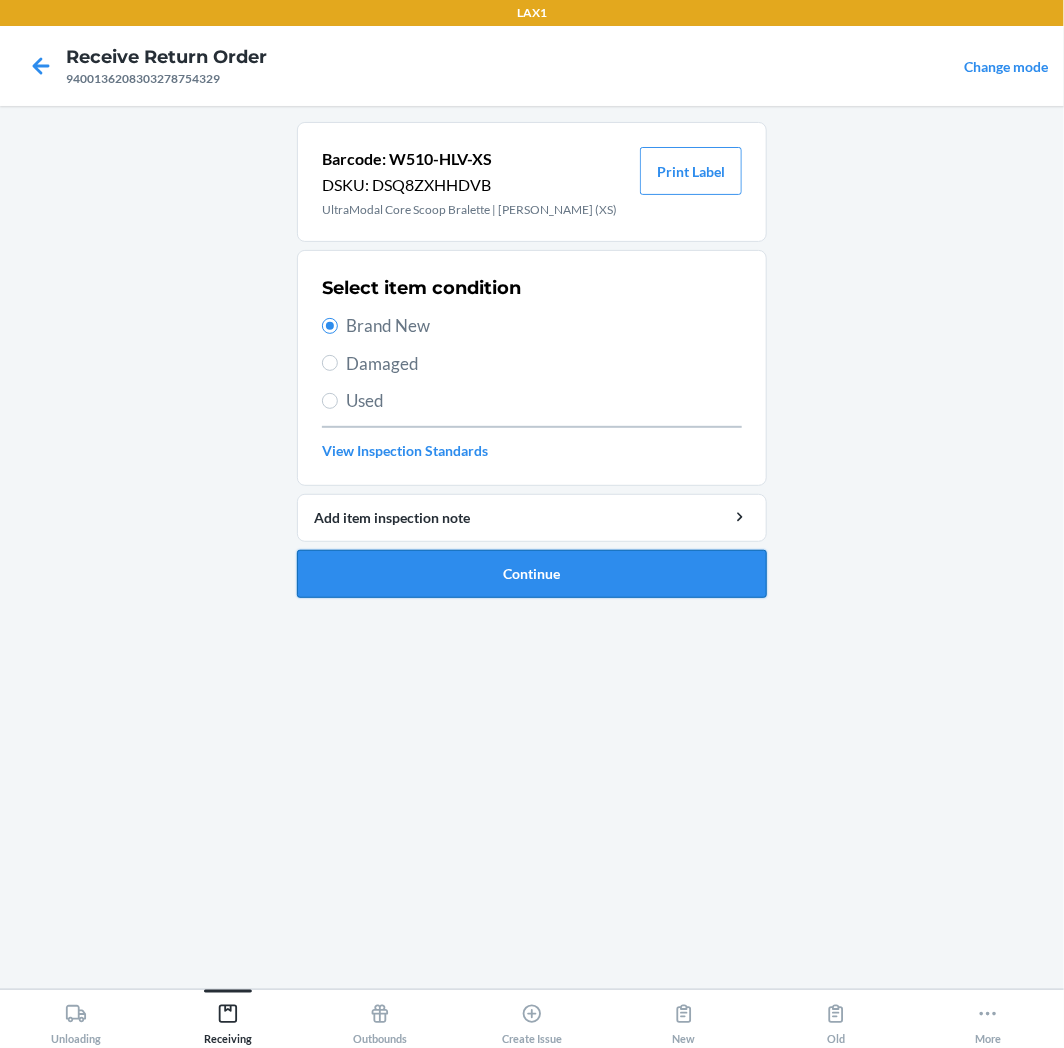 click on "Continue" at bounding box center [532, 574] 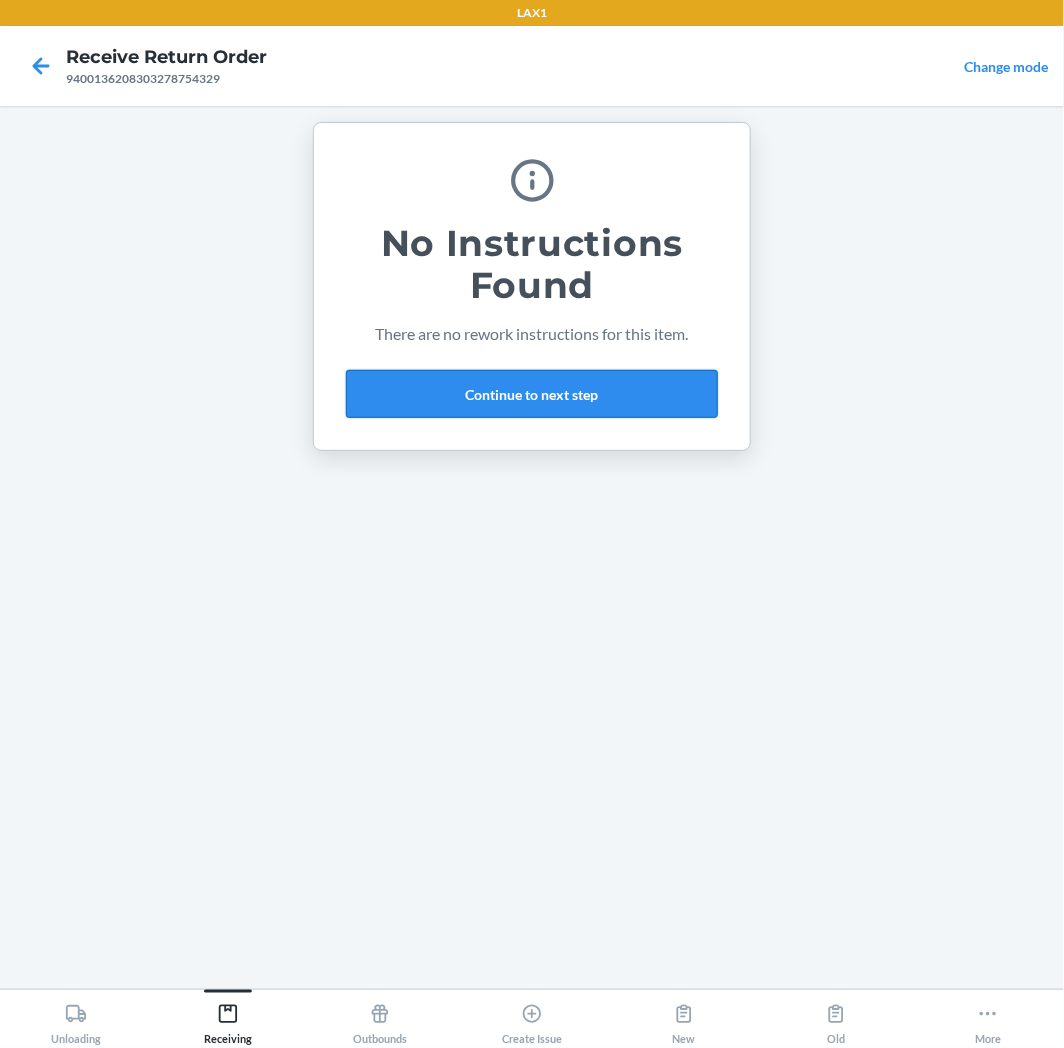 click on "Continue to next step" at bounding box center (532, 394) 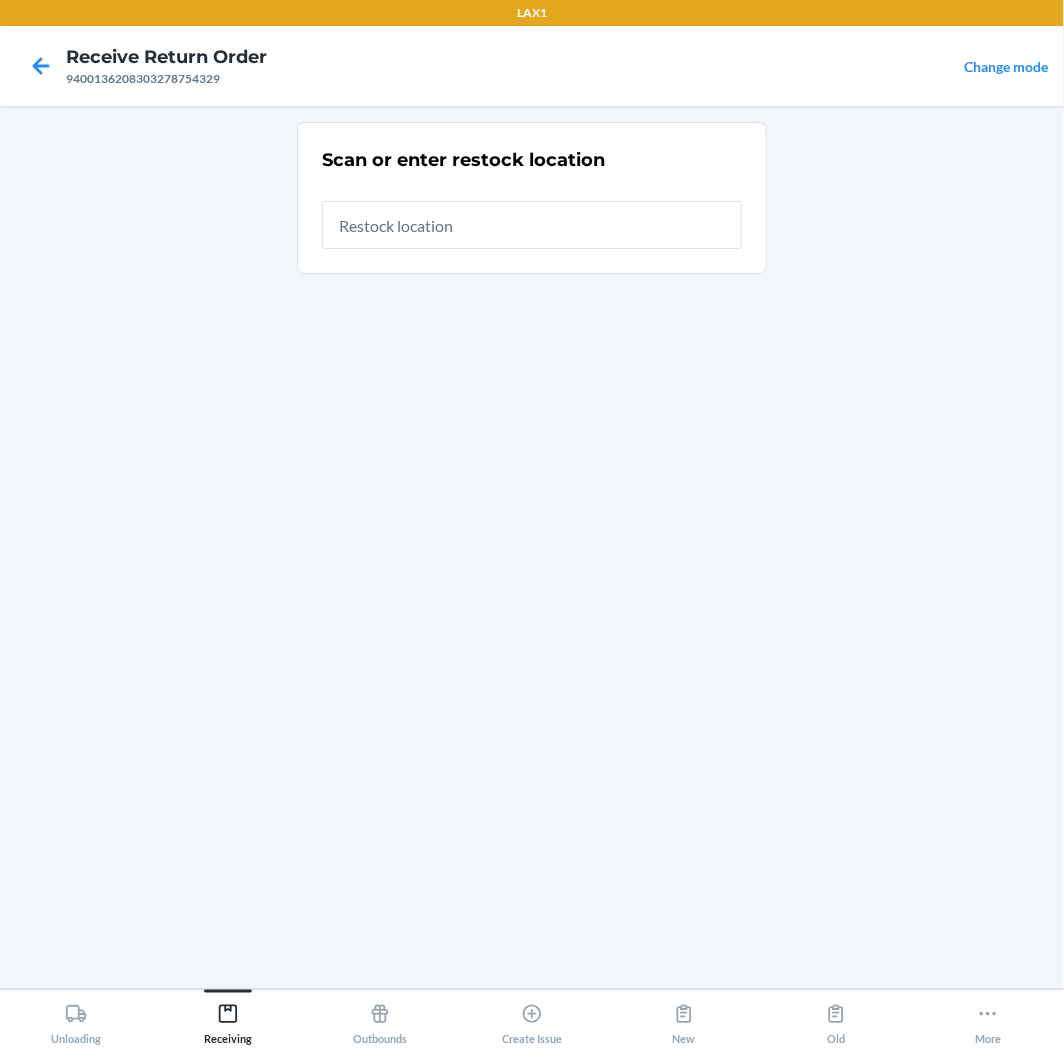 click at bounding box center [532, 225] 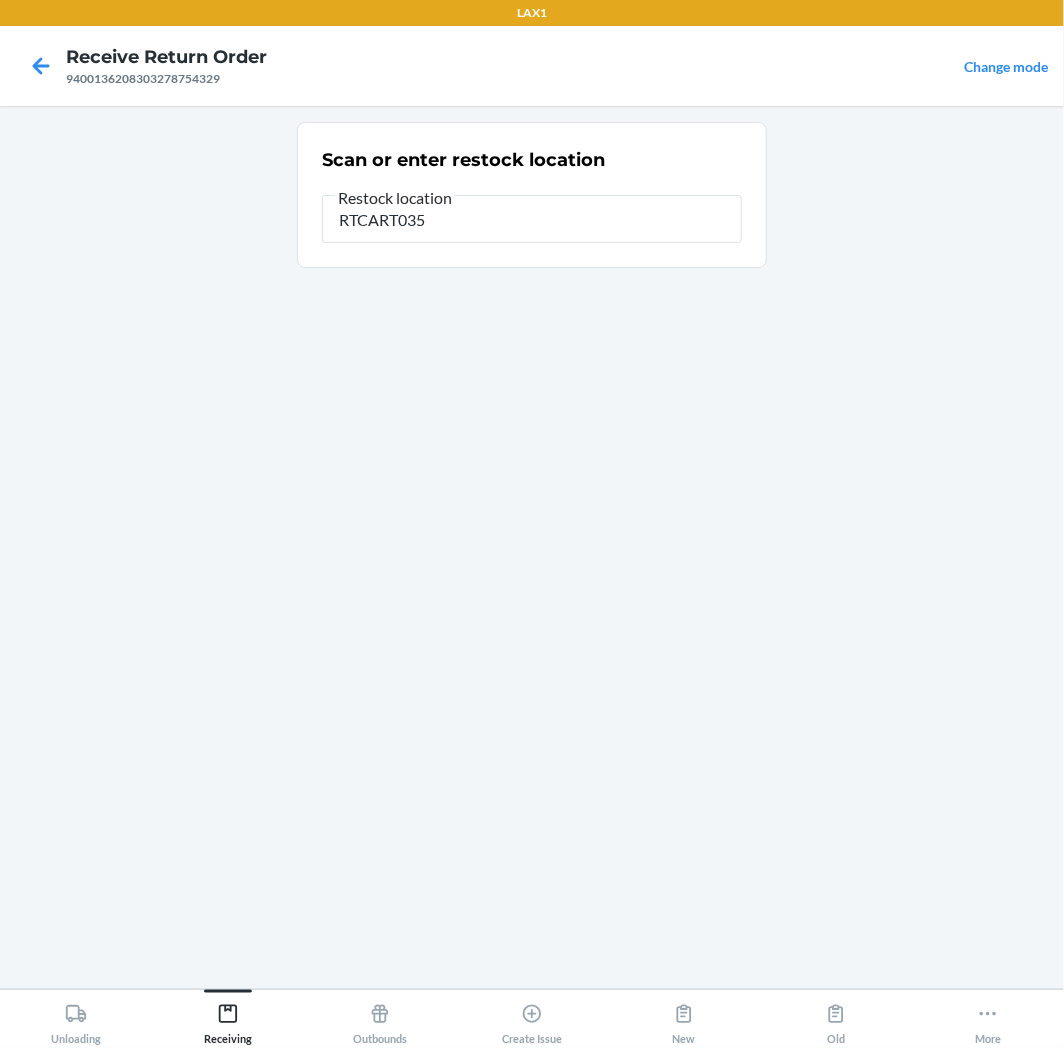 type on "RTCART035" 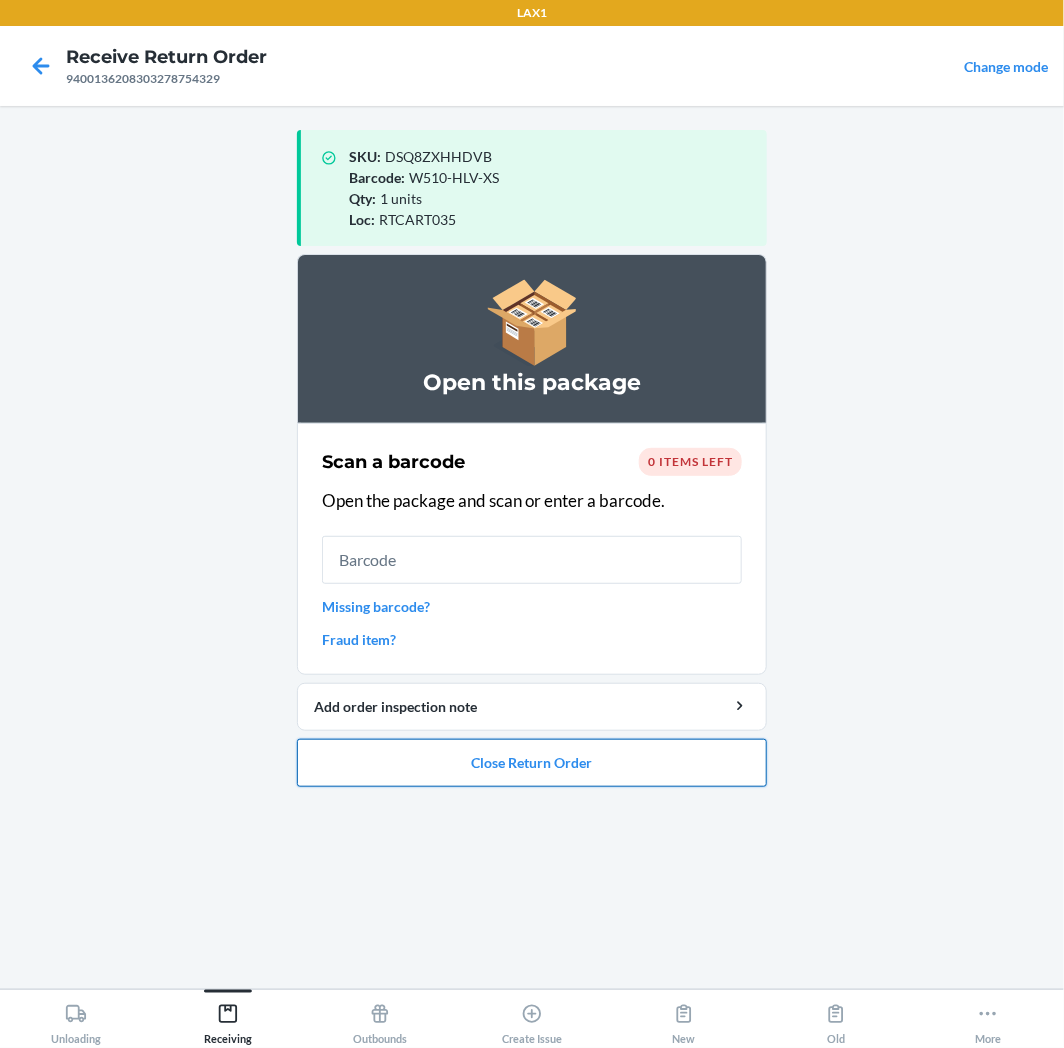 click on "Close Return Order" at bounding box center [532, 763] 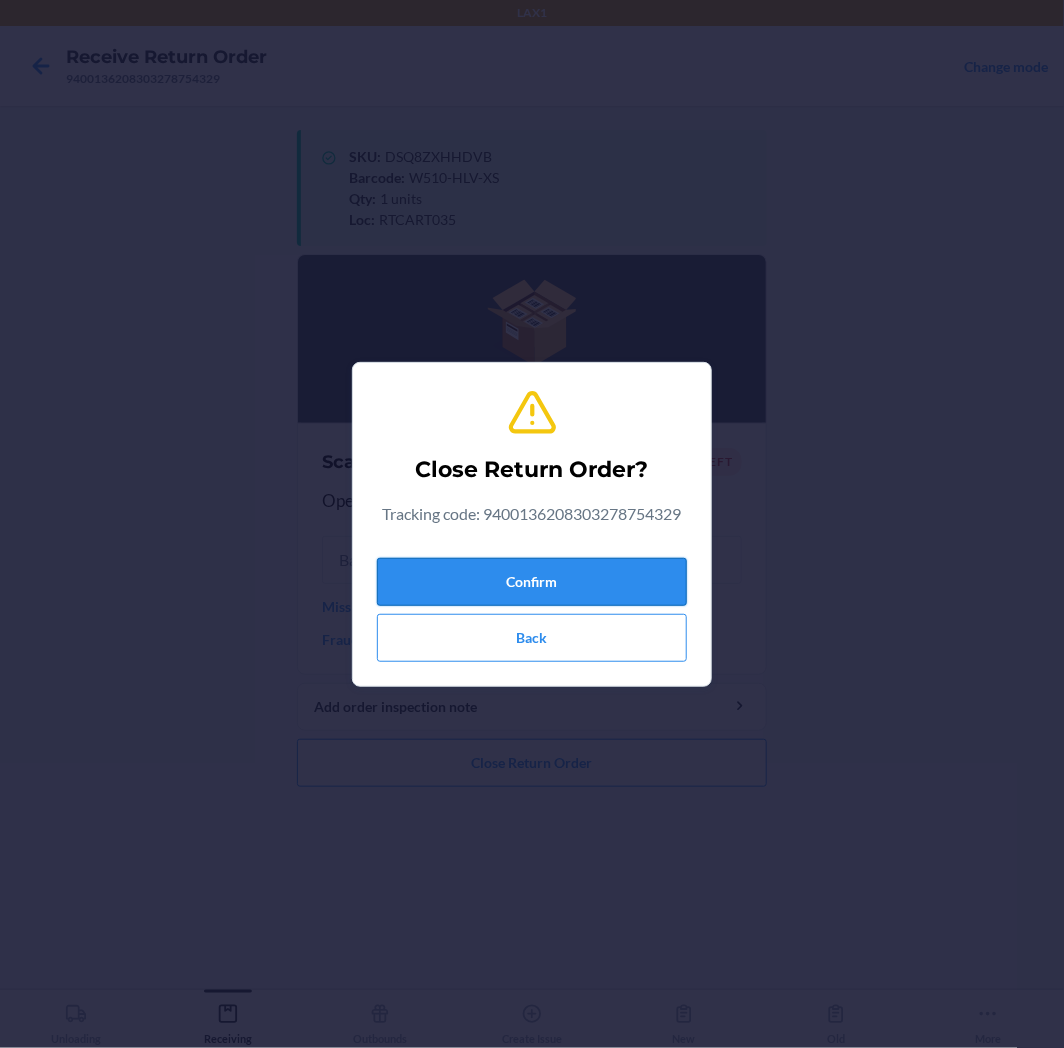 click on "Confirm" at bounding box center (532, 582) 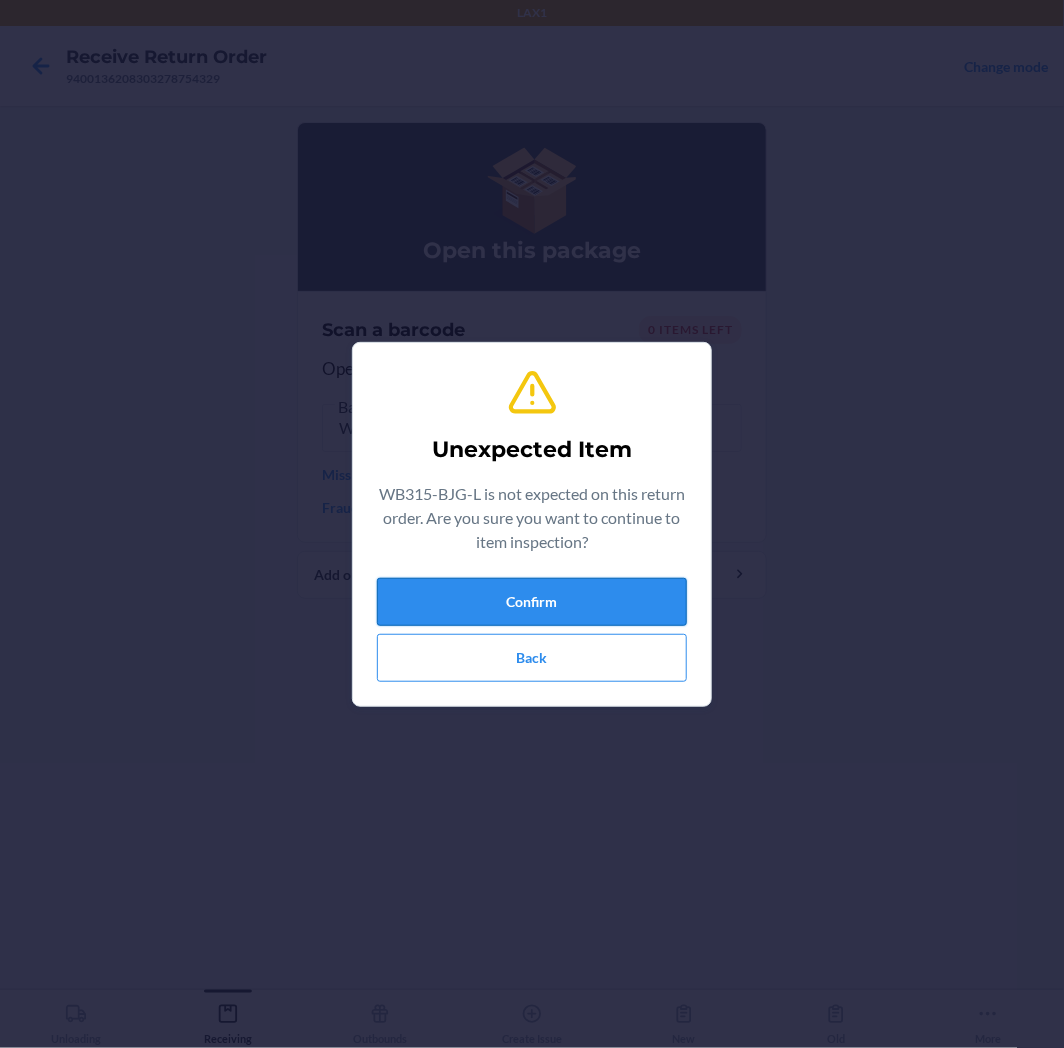 click on "Confirm" at bounding box center (532, 602) 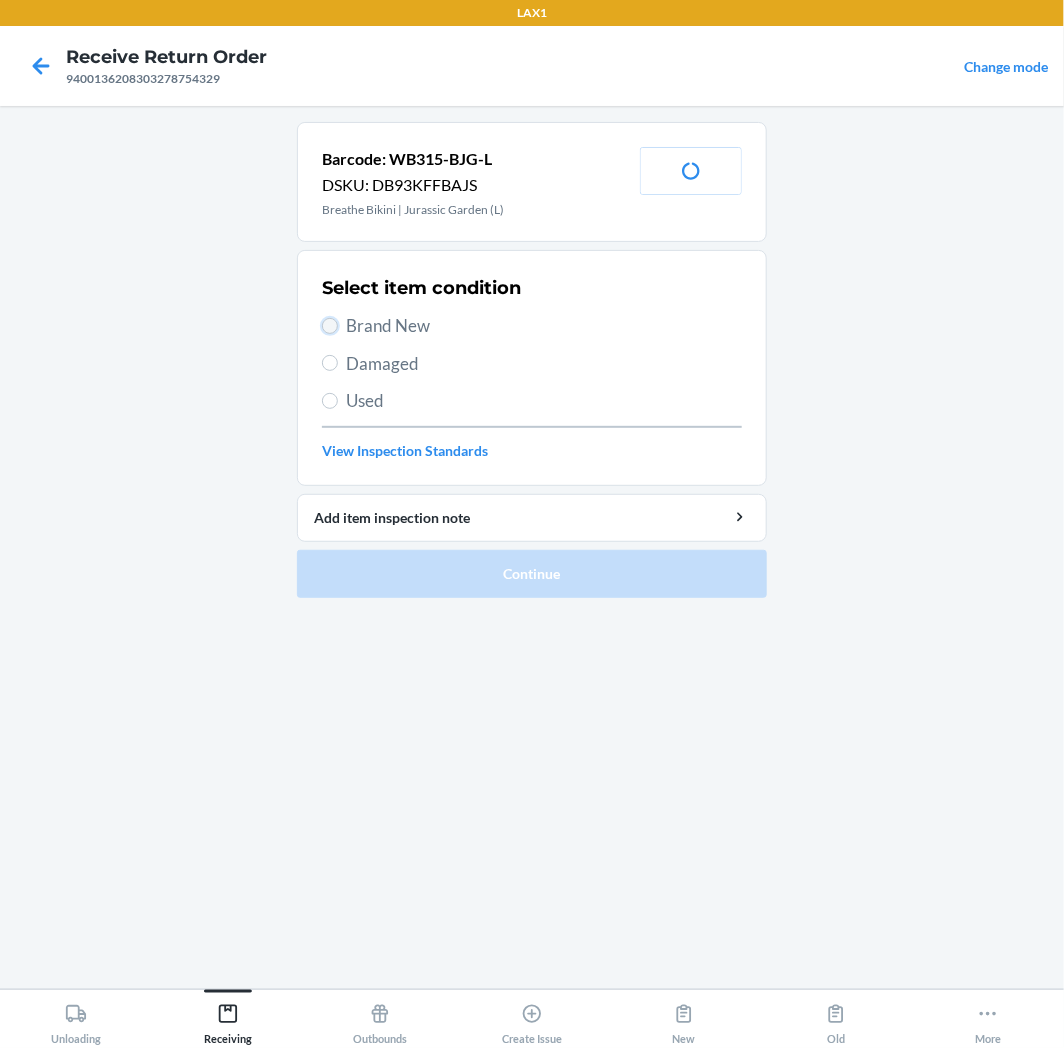 click on "Brand New" at bounding box center [330, 326] 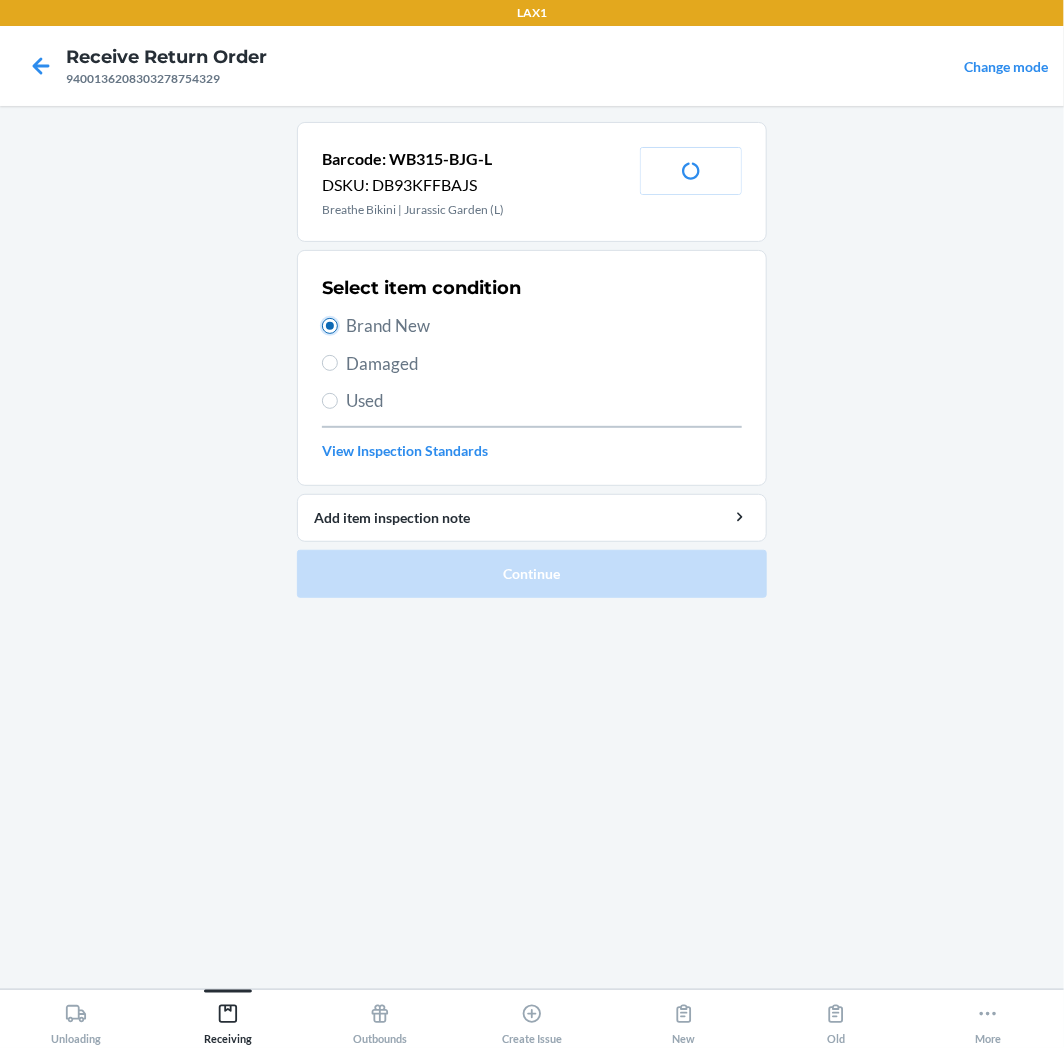 radio on "true" 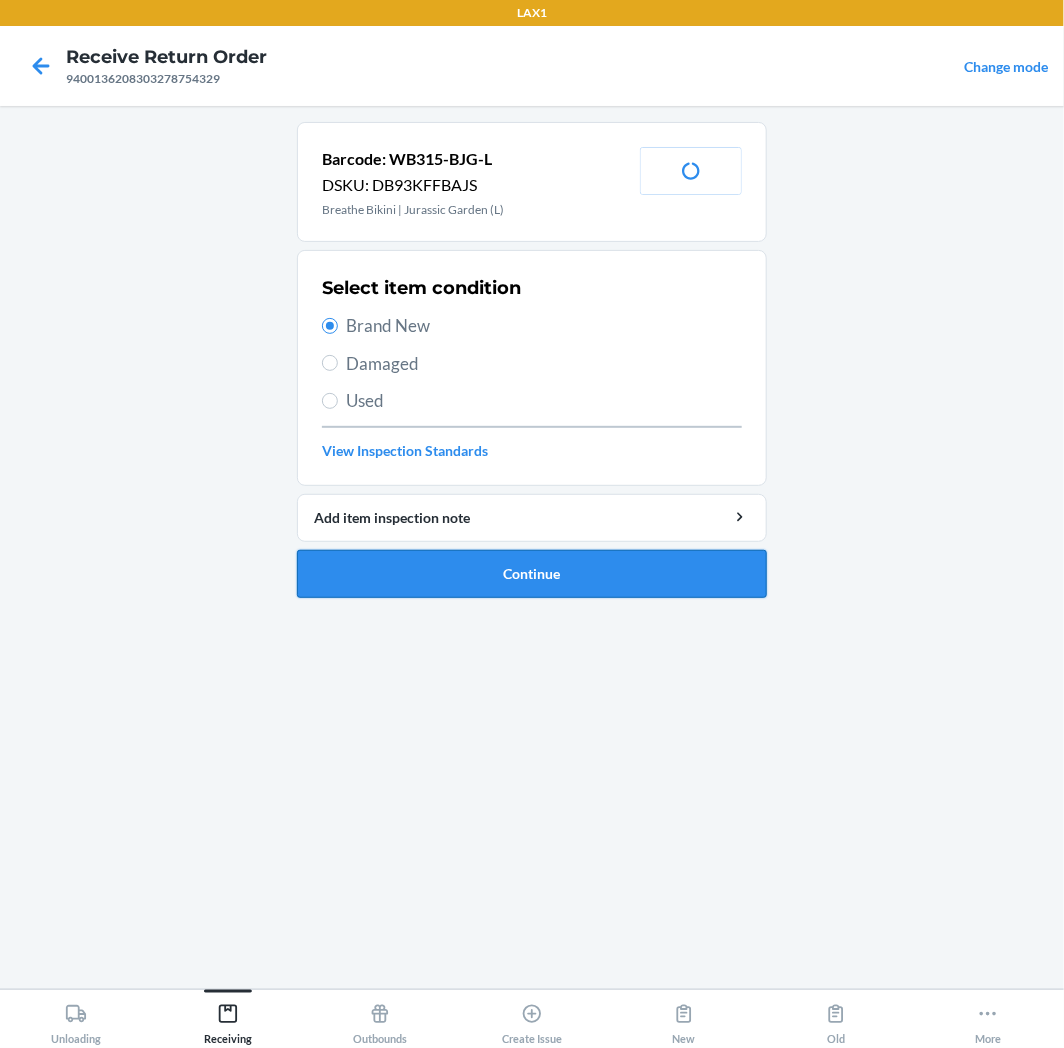 click on "Continue" at bounding box center [532, 574] 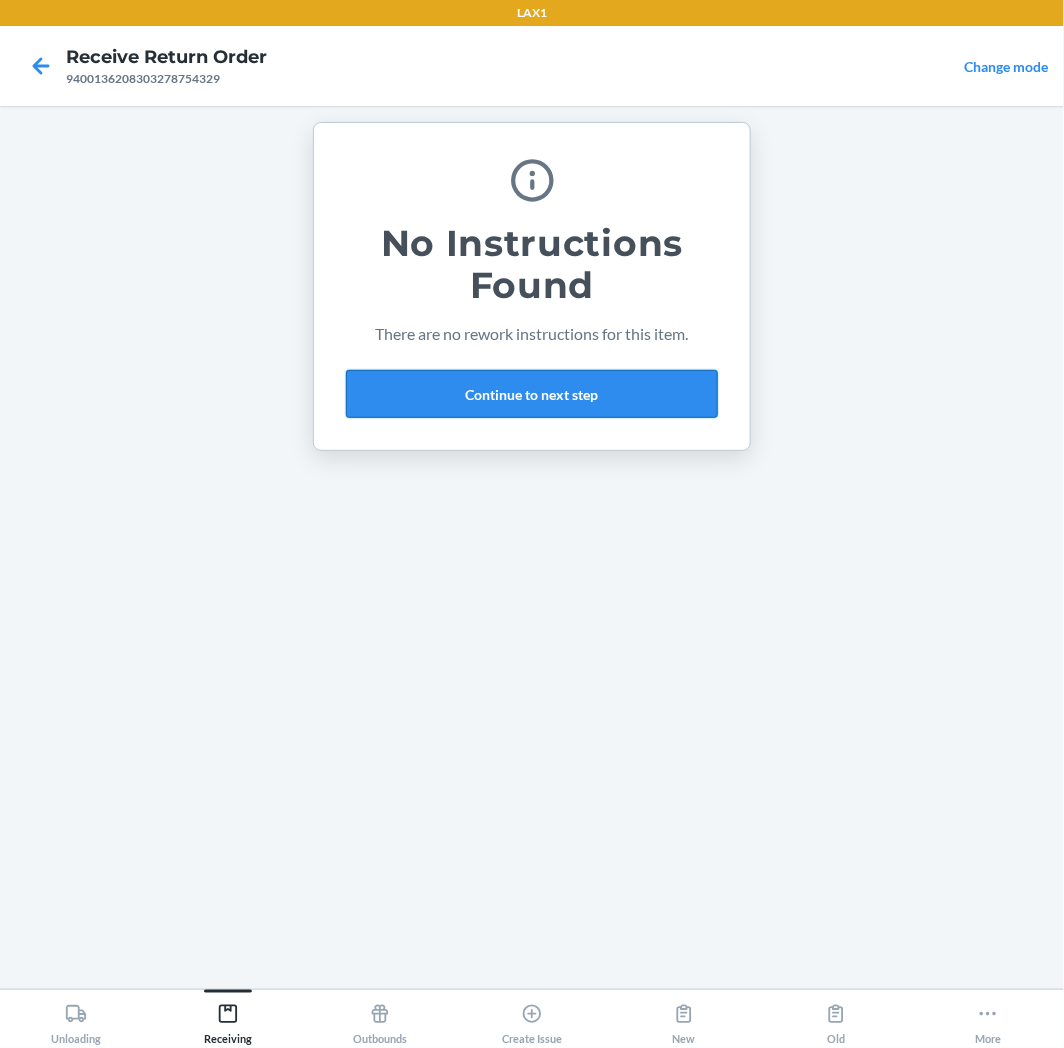 click on "Continue to next step" at bounding box center [532, 394] 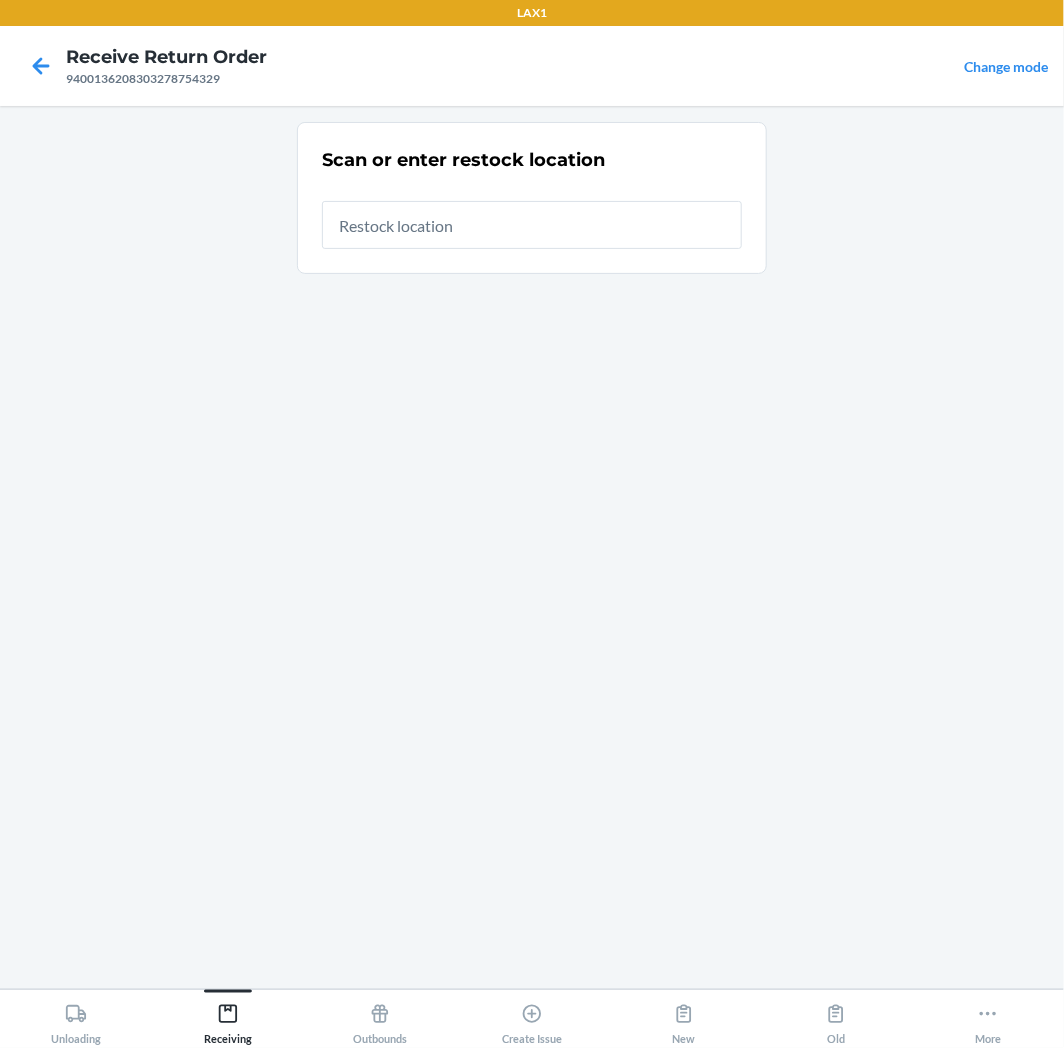 click at bounding box center (532, 225) 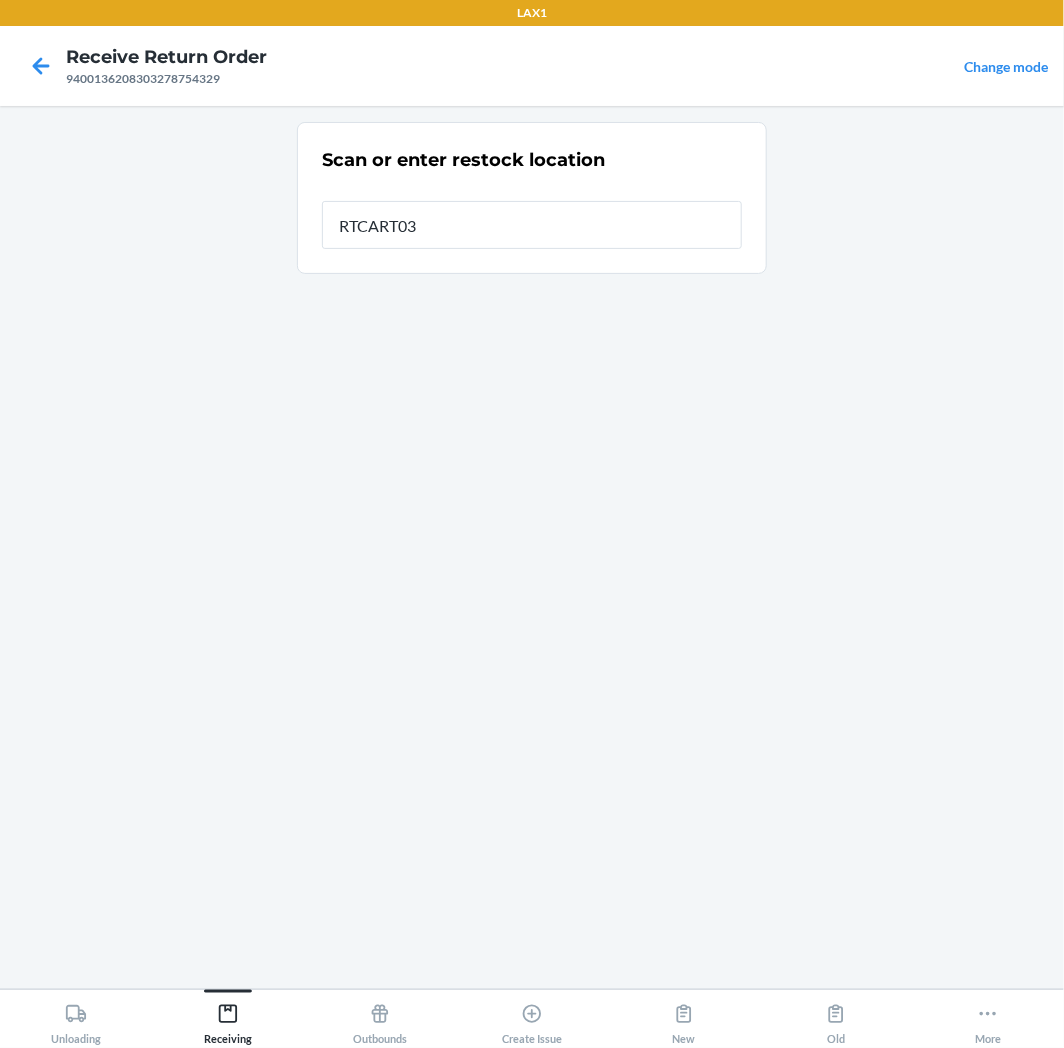 type on "RTCART035" 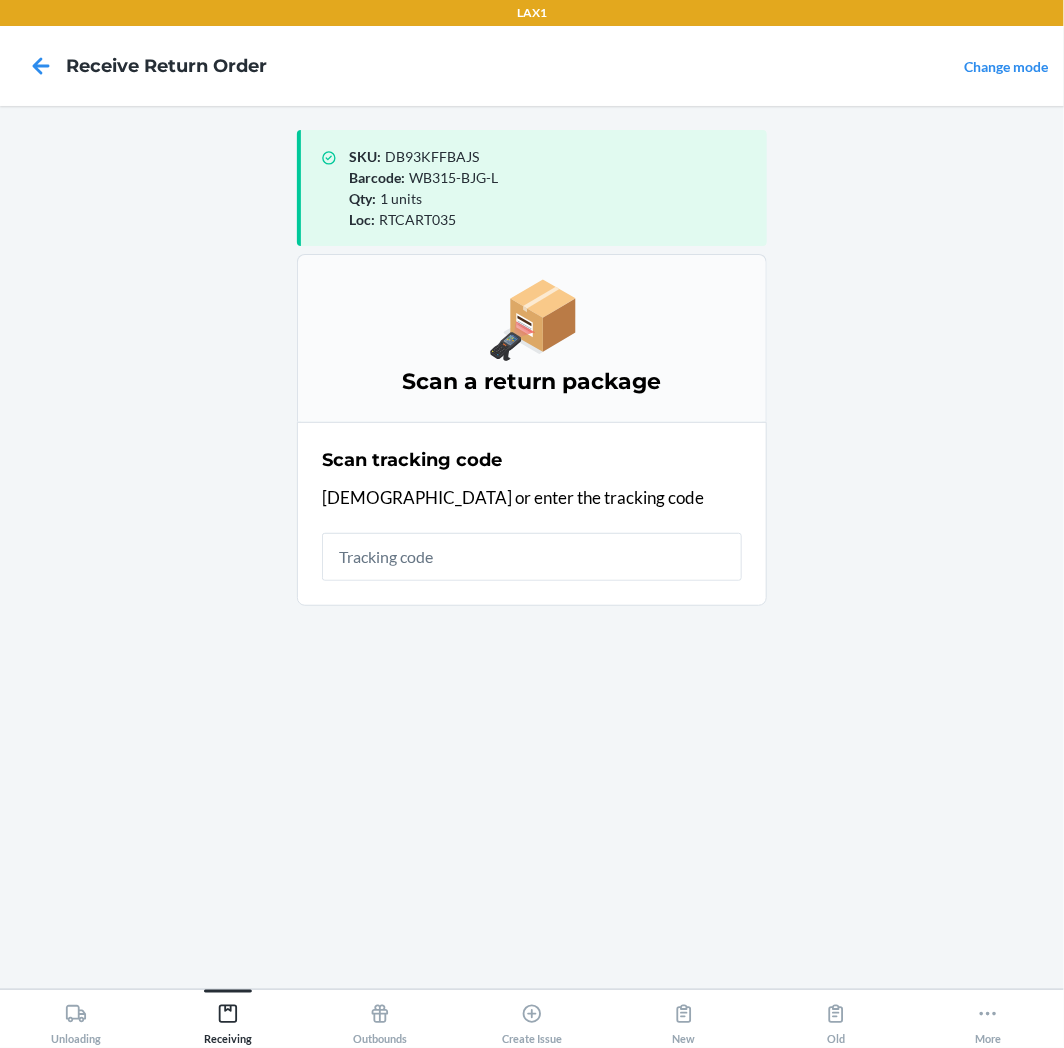 click at bounding box center [532, 557] 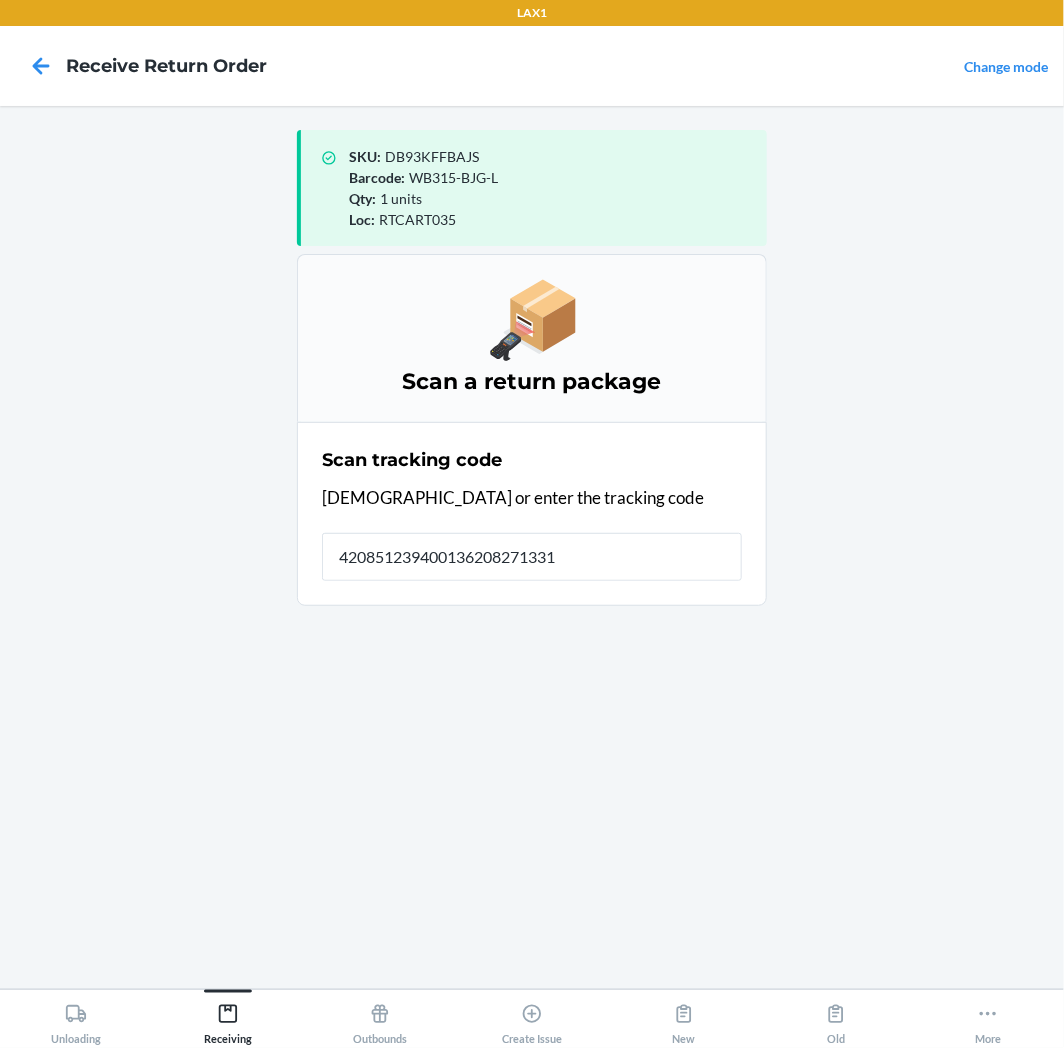 type on "4208512394001362082713314" 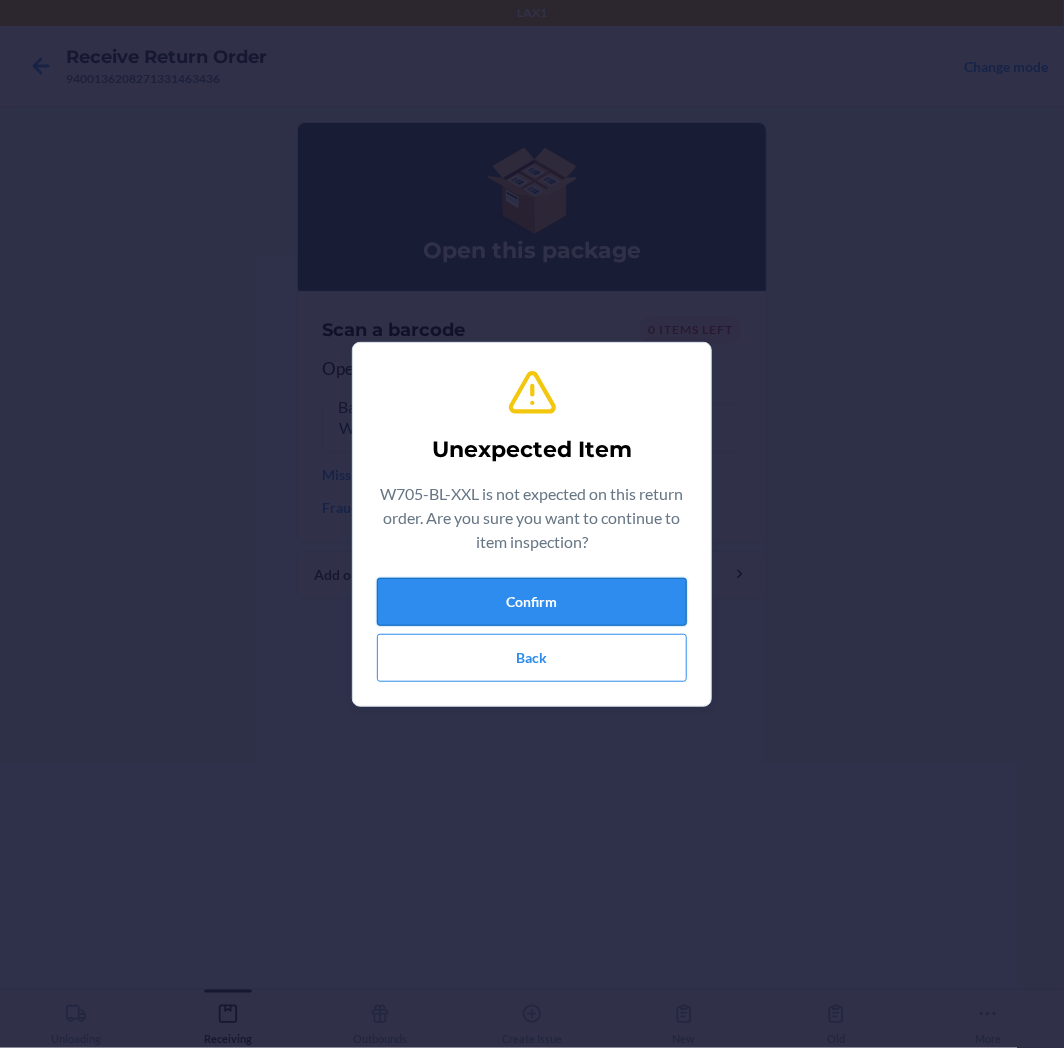 click on "Confirm" at bounding box center [532, 602] 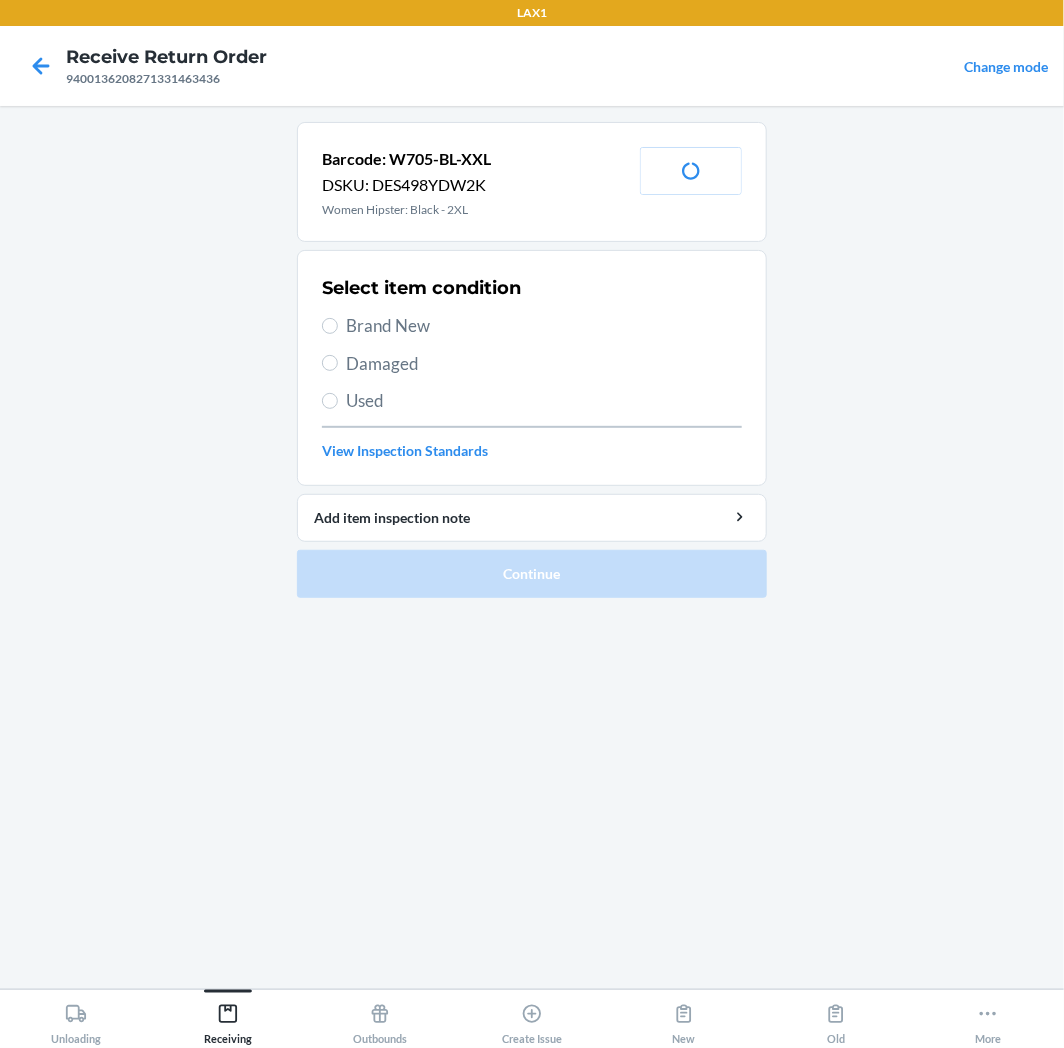 click on "Brand New" at bounding box center (544, 326) 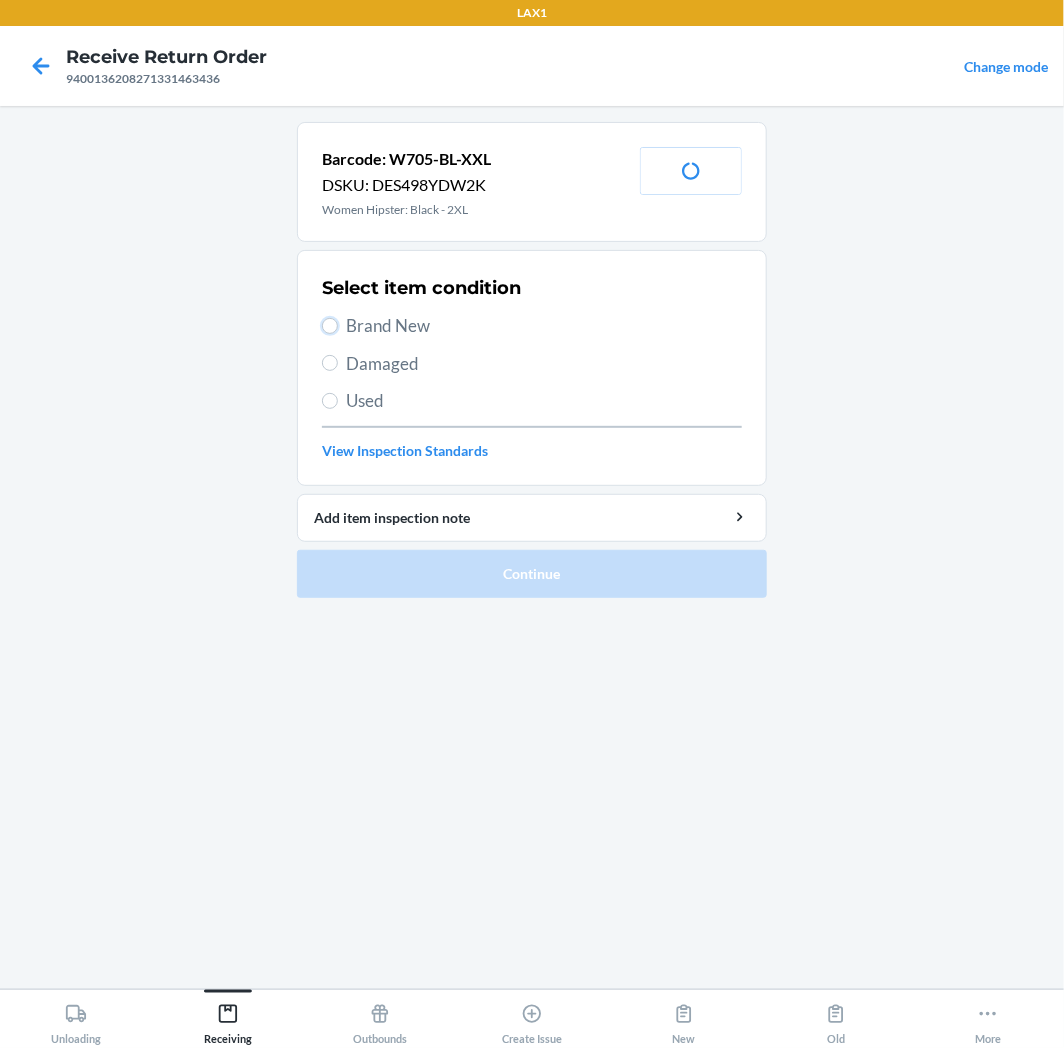 click on "Brand New" at bounding box center [330, 326] 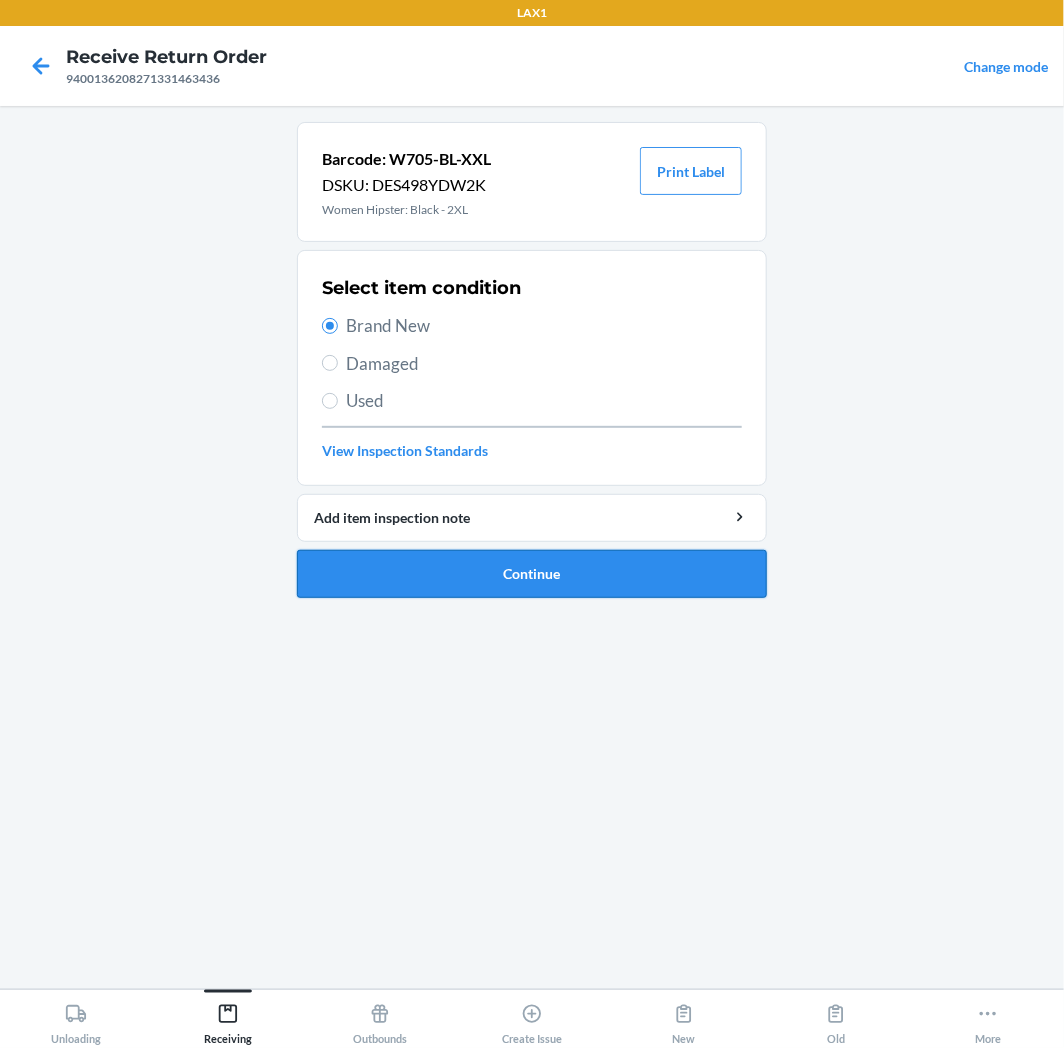 click on "Continue" at bounding box center [532, 574] 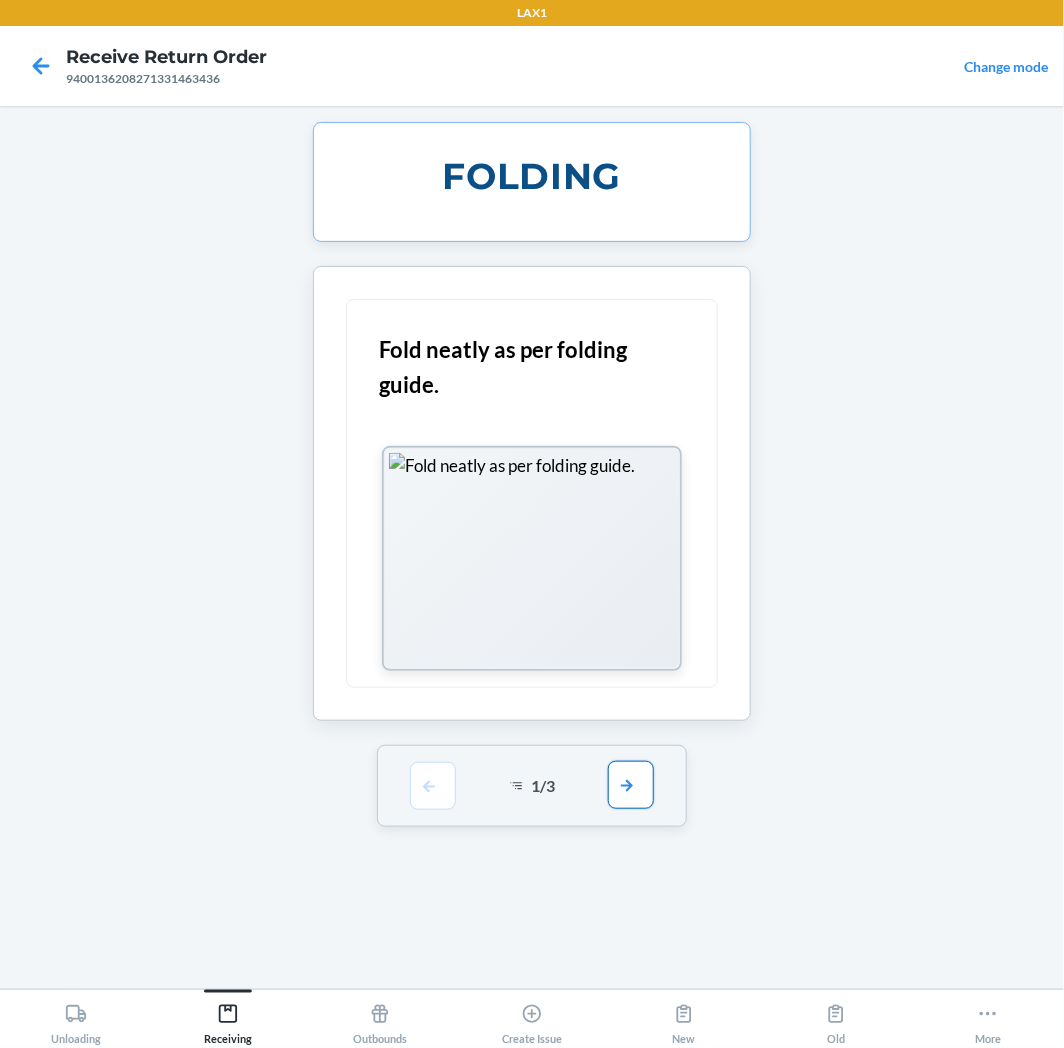 click at bounding box center (631, 785) 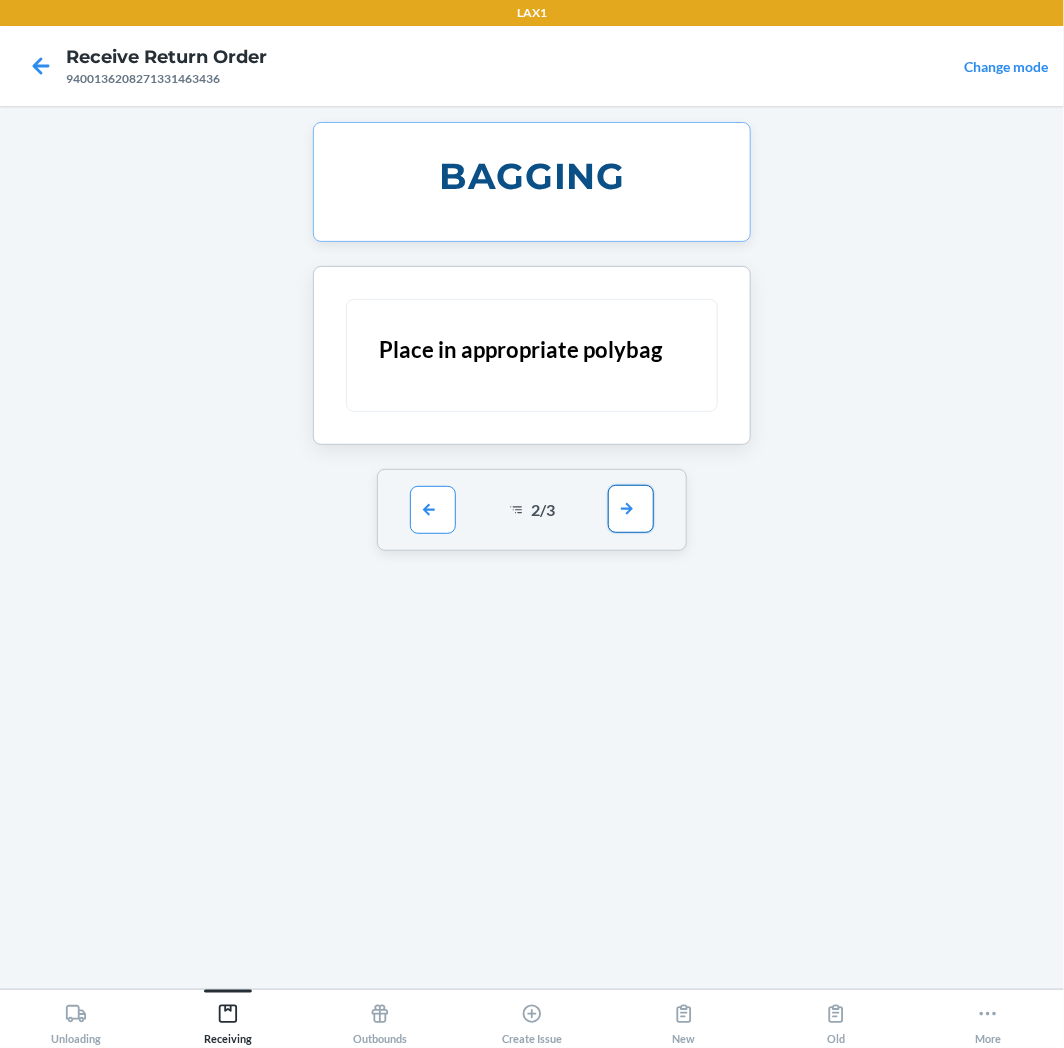 click at bounding box center [631, 509] 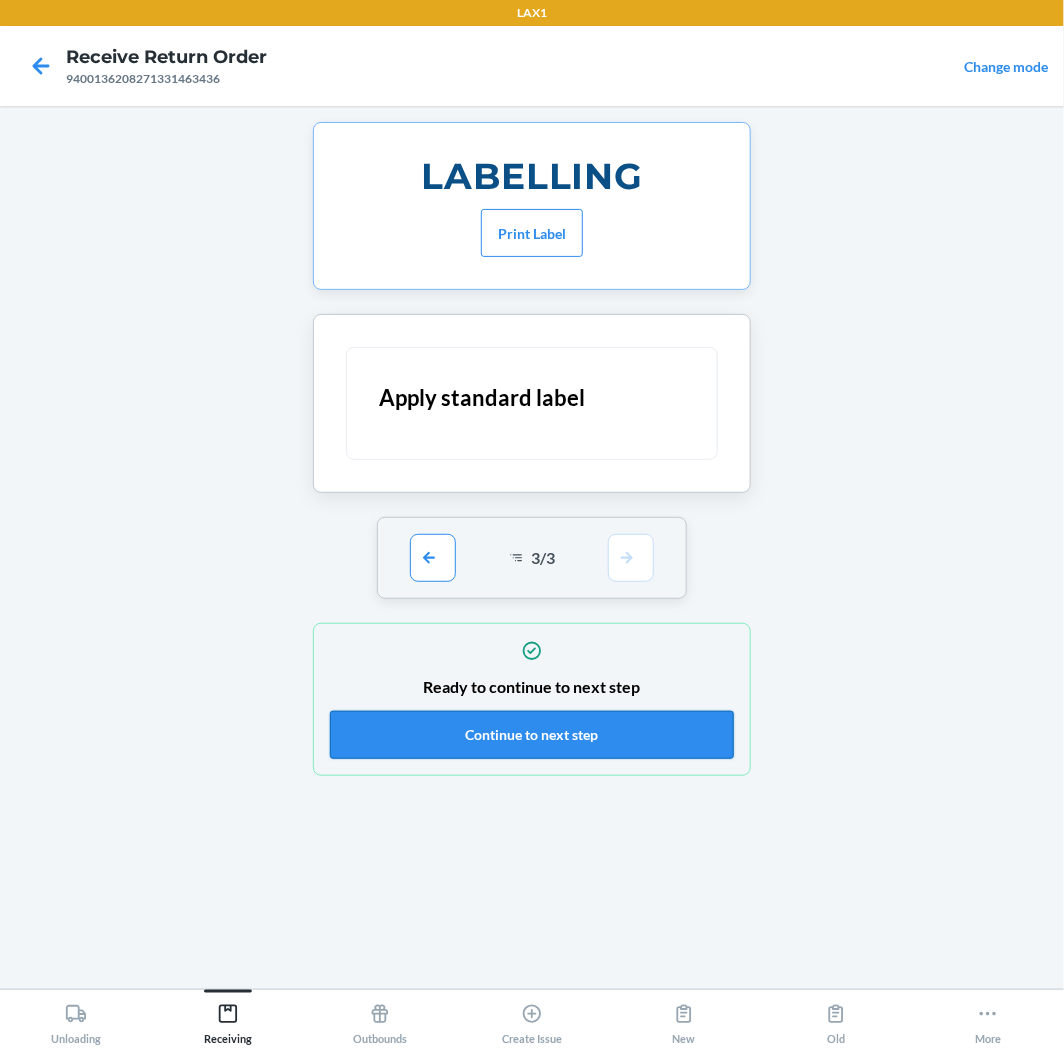 click on "Continue to next step" at bounding box center [532, 735] 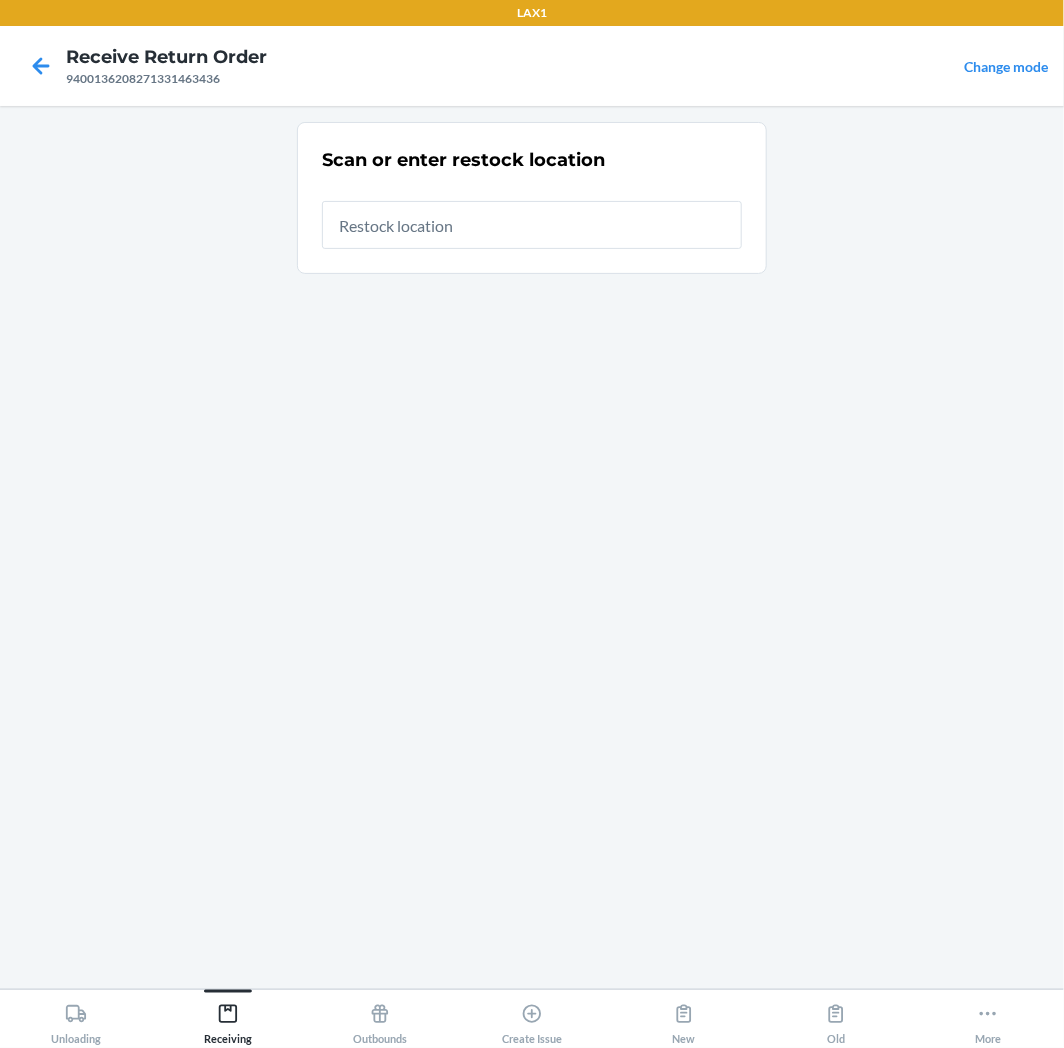 click at bounding box center [532, 225] 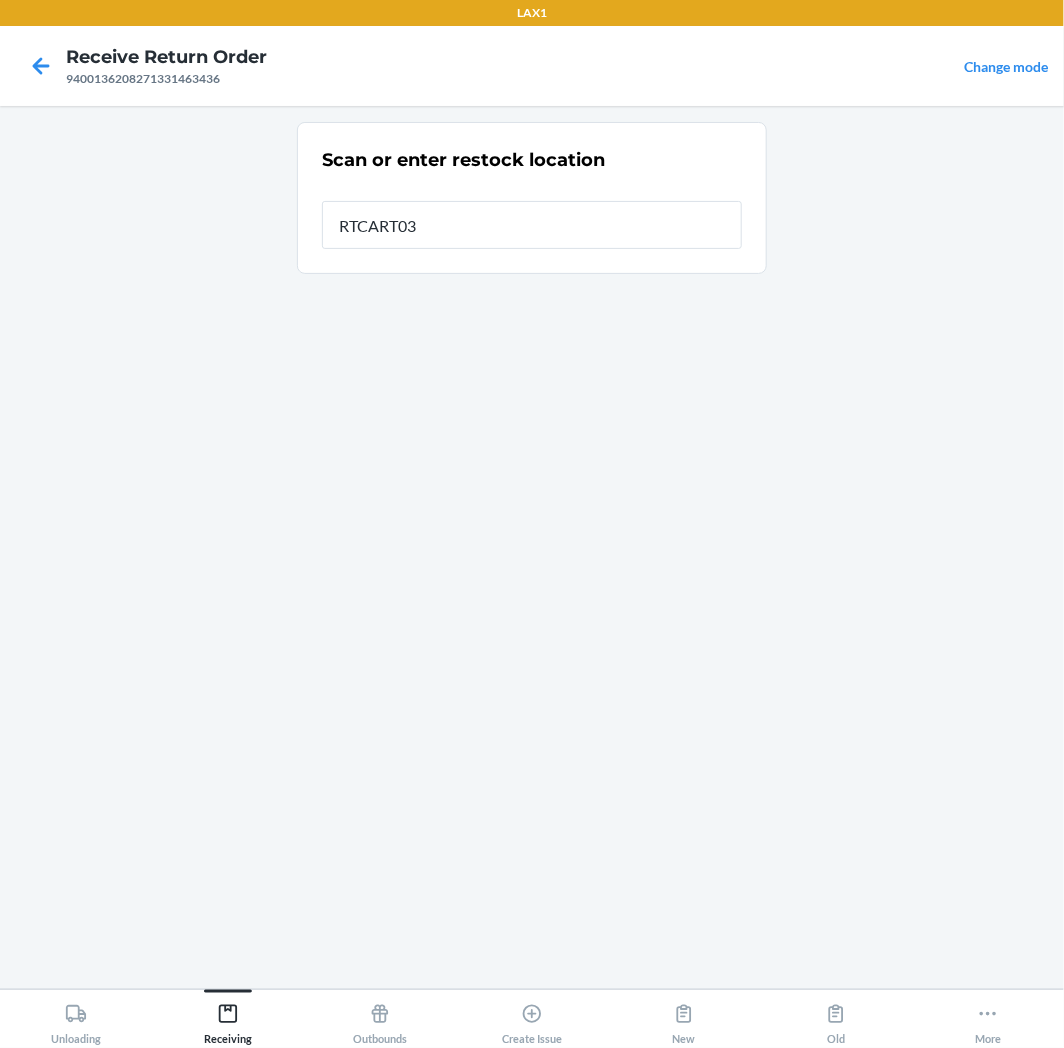 type on "RTCART035" 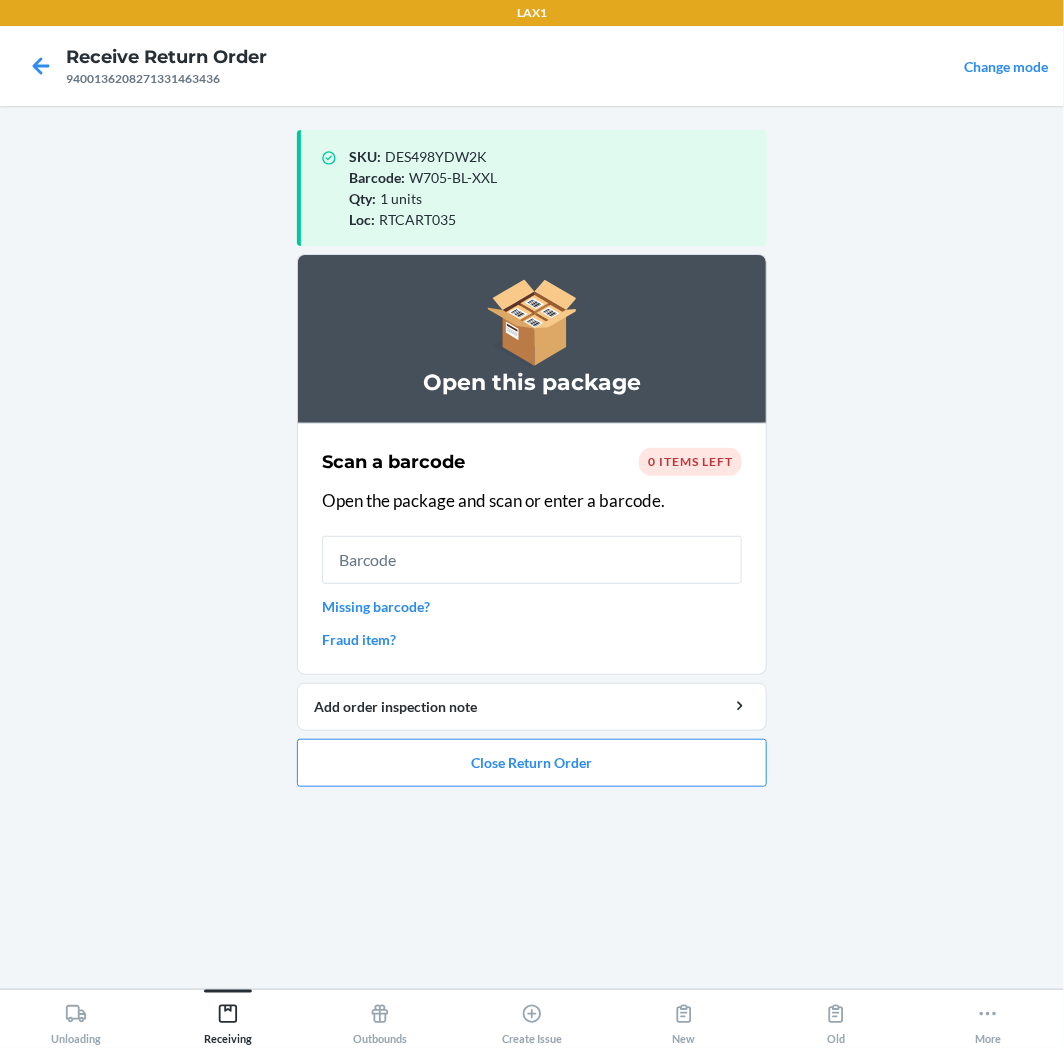 click at bounding box center [532, 560] 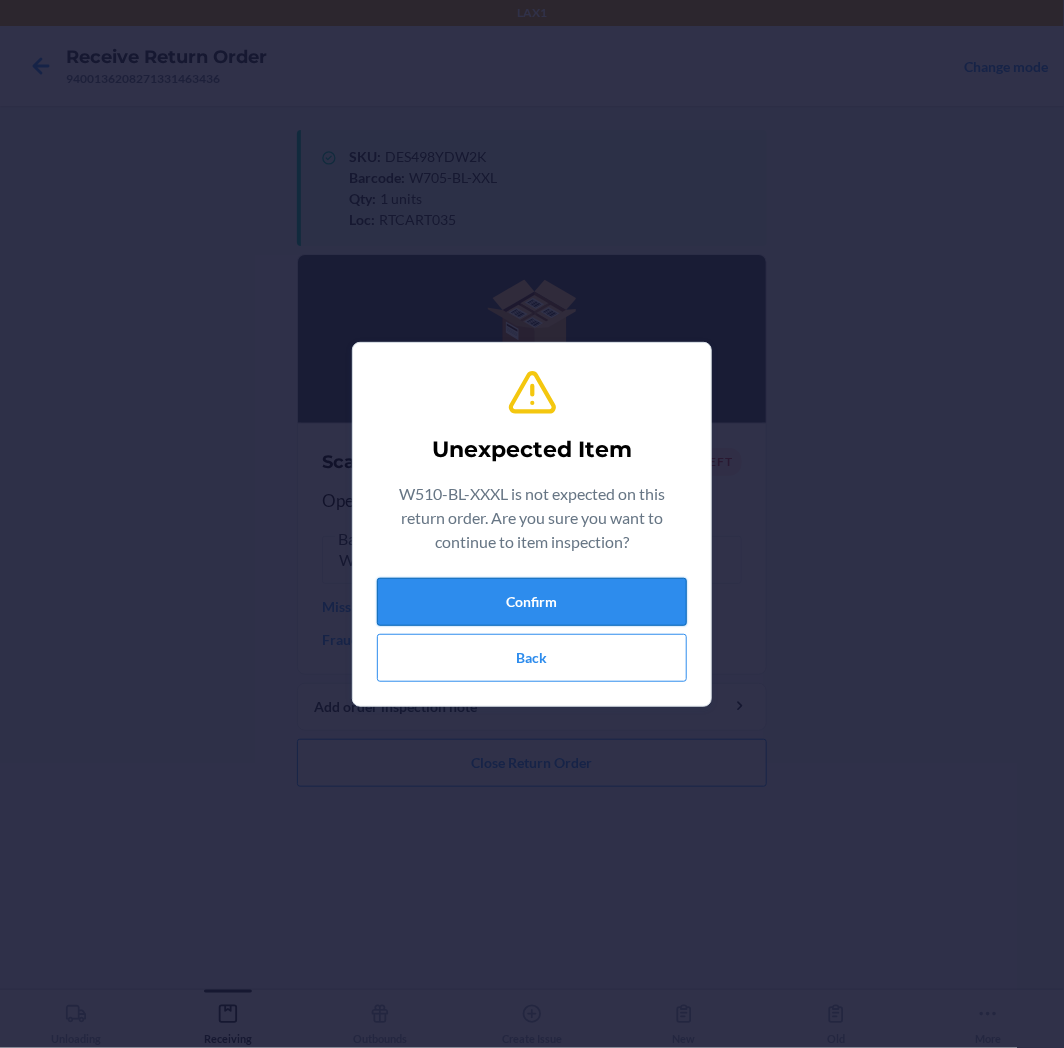 click on "Confirm" at bounding box center [532, 602] 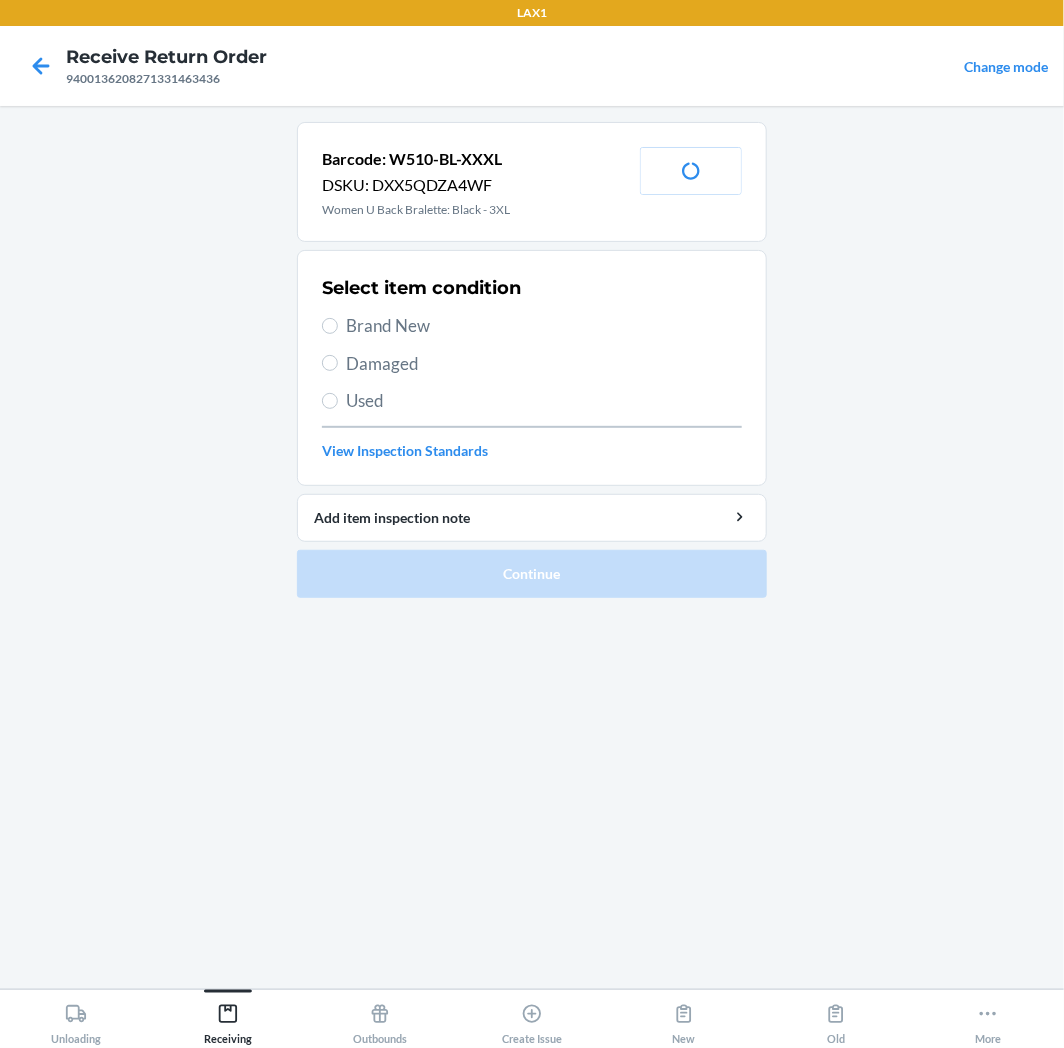 click on "Brand New" at bounding box center [544, 326] 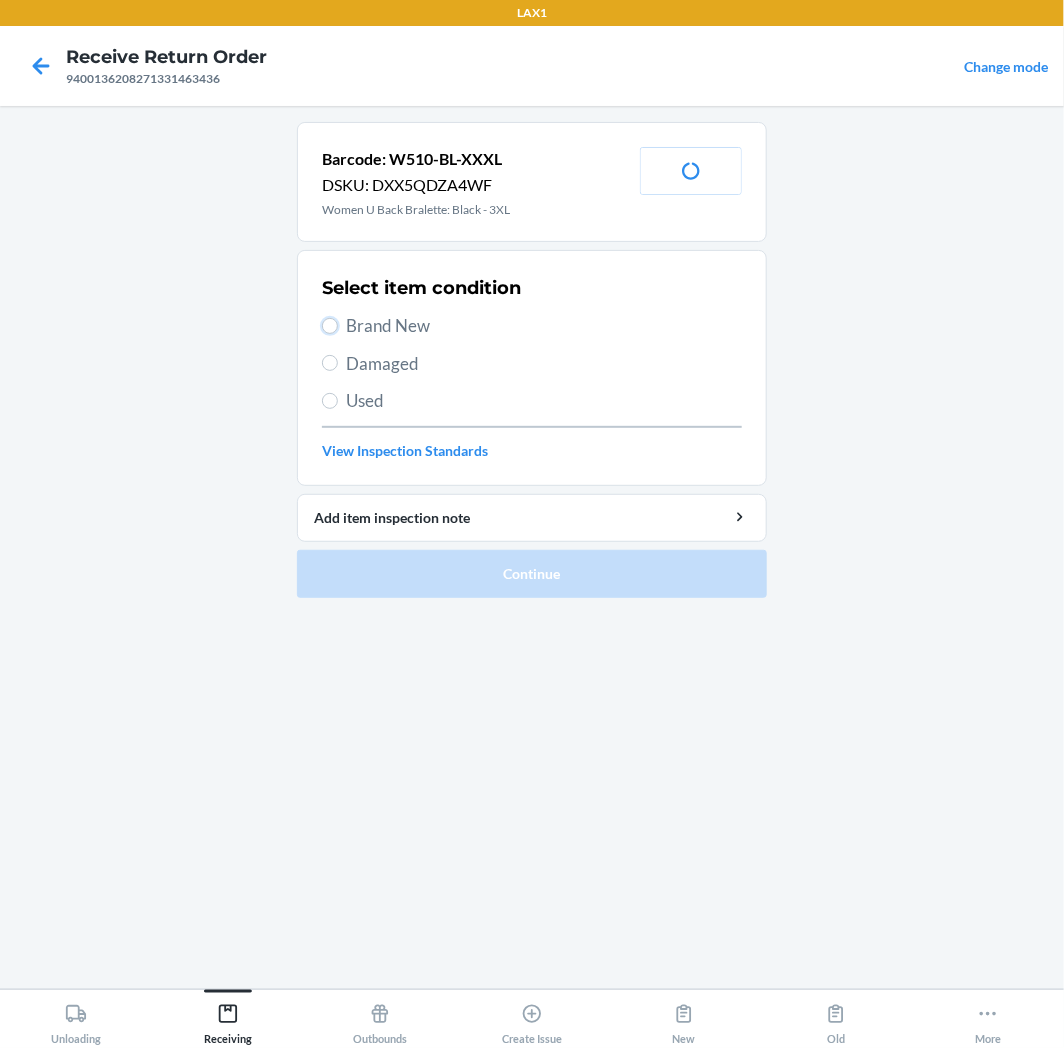 click on "Brand New" at bounding box center [330, 326] 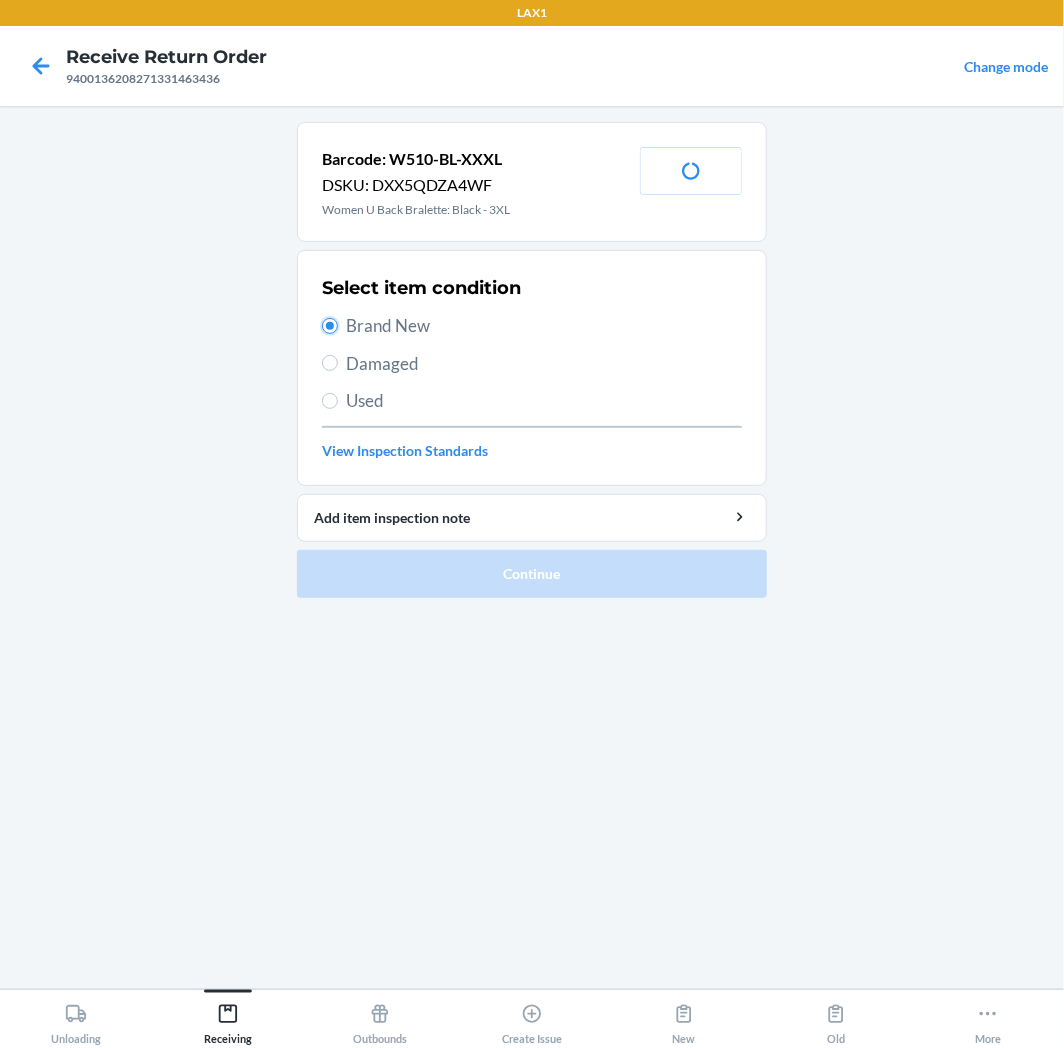 radio on "true" 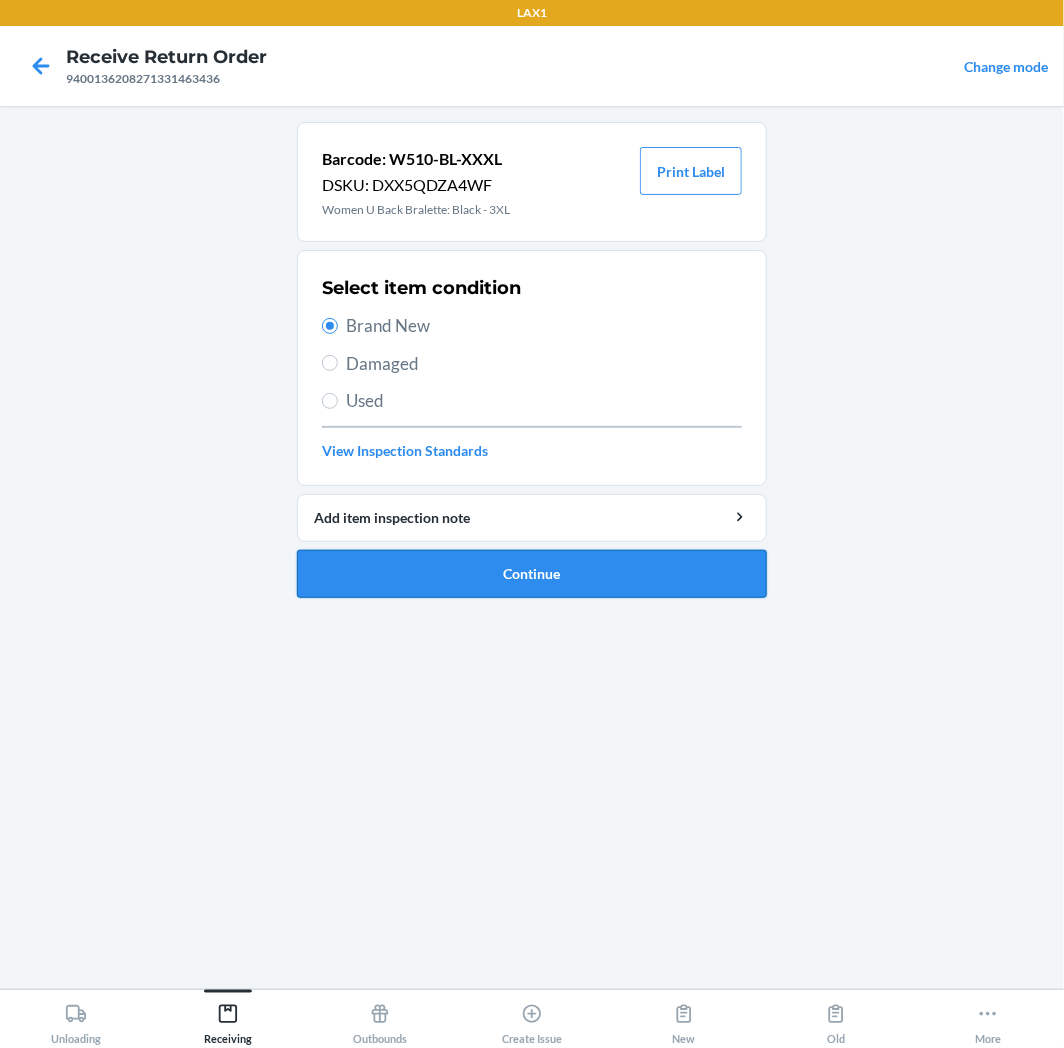 click on "Continue" at bounding box center [532, 574] 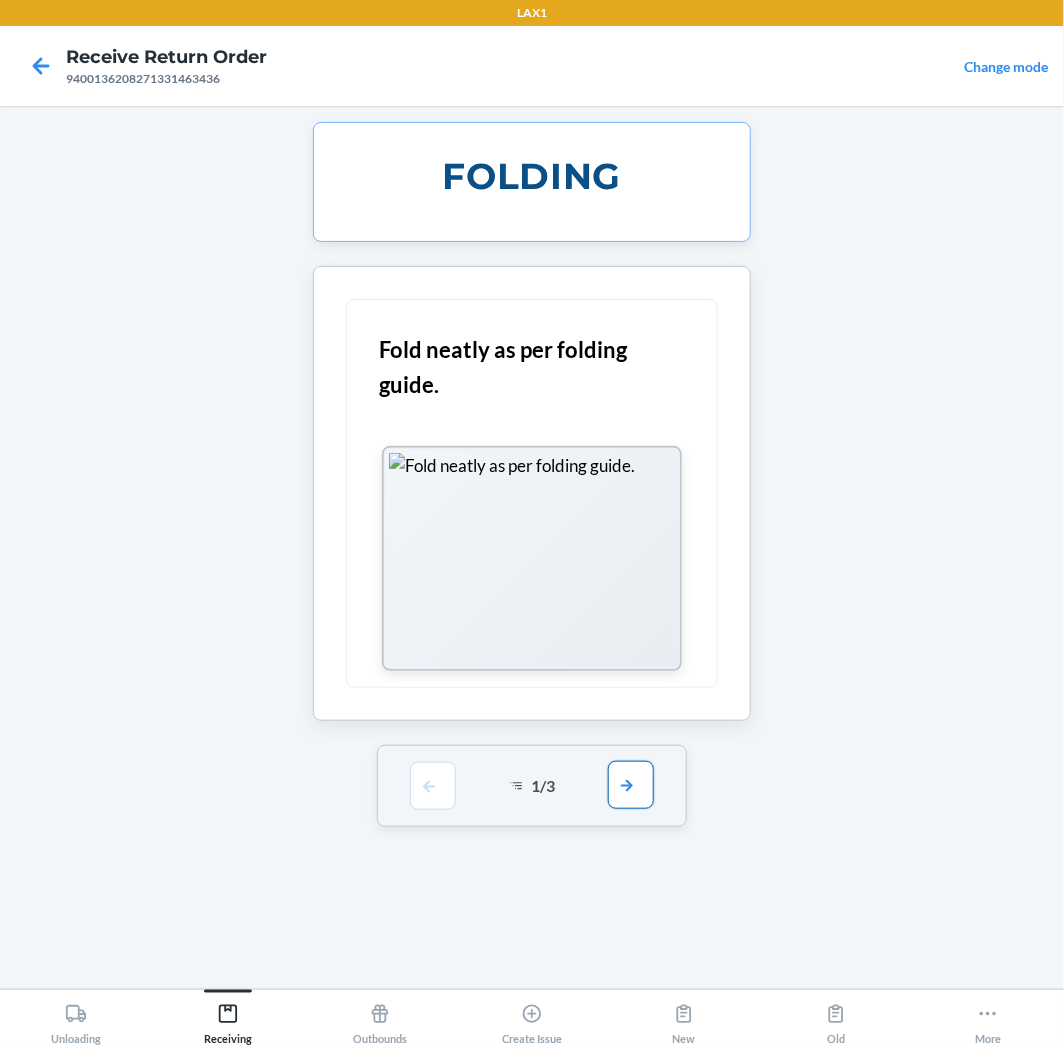 click at bounding box center [631, 785] 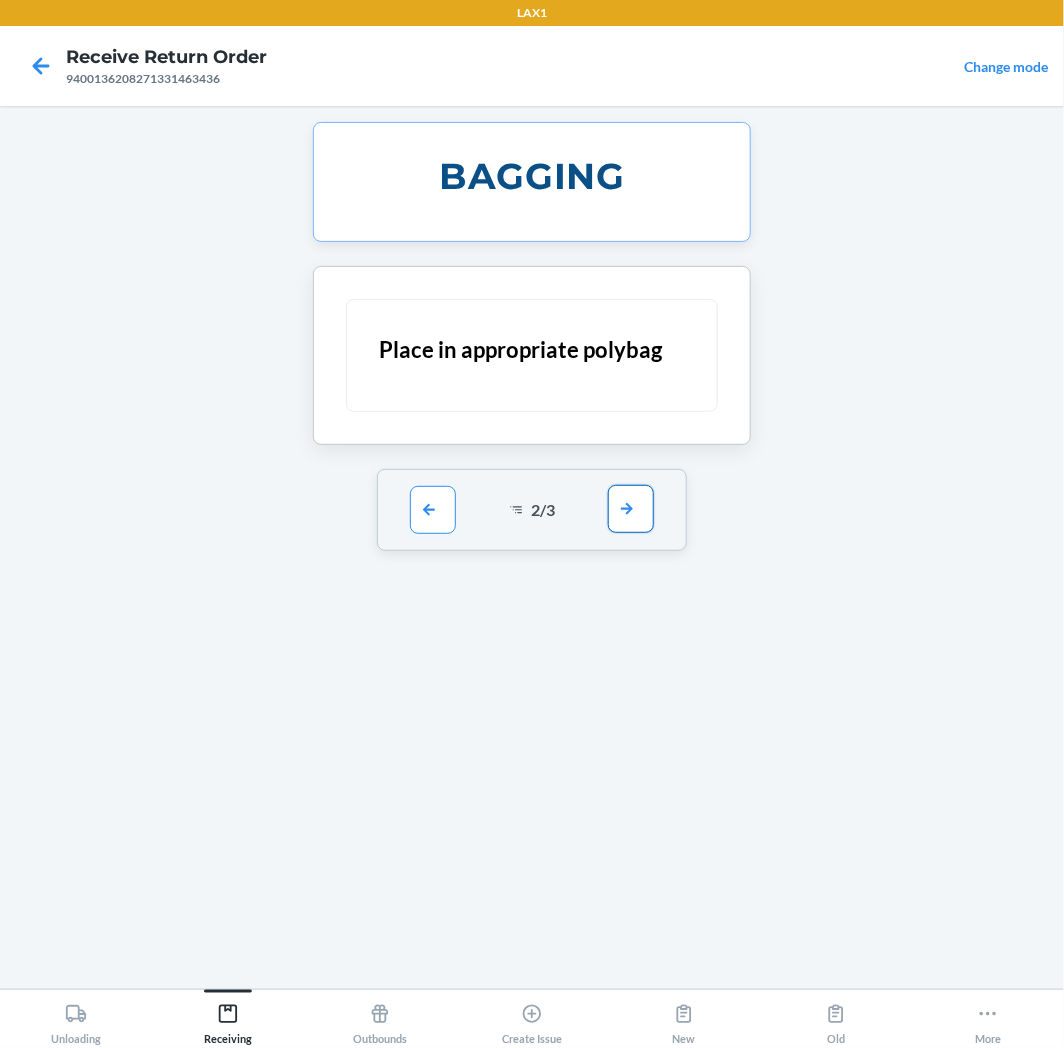 click at bounding box center [631, 509] 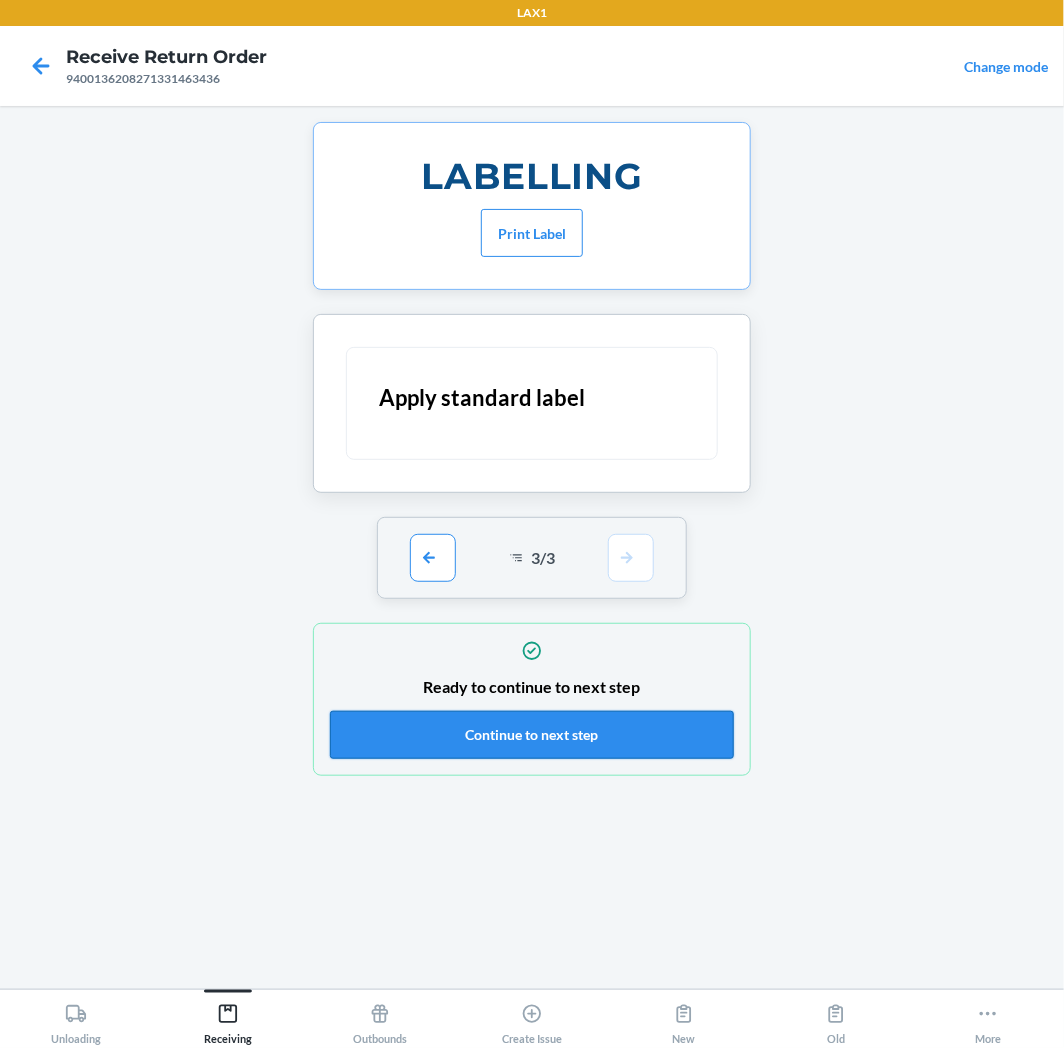 click on "Continue to next step" at bounding box center (532, 735) 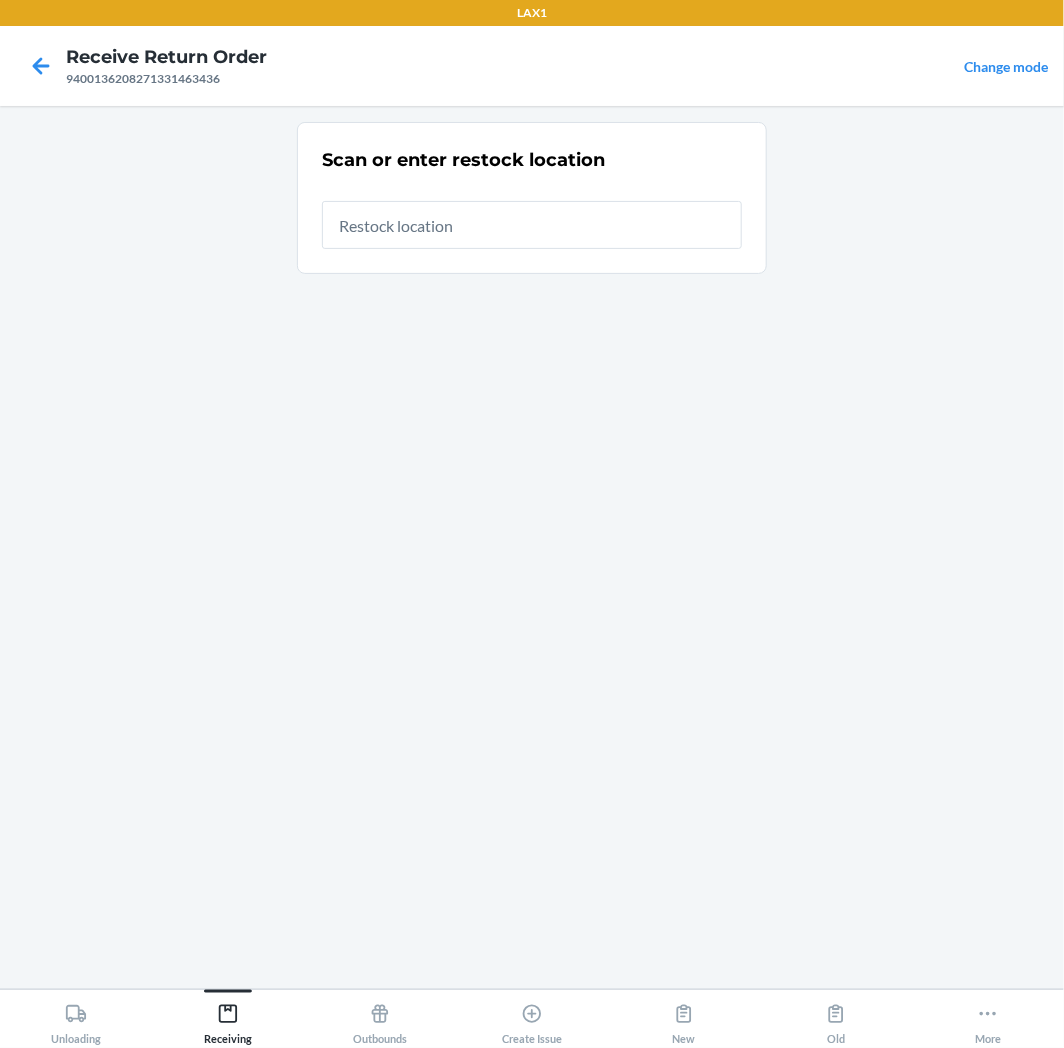 click at bounding box center (532, 225) 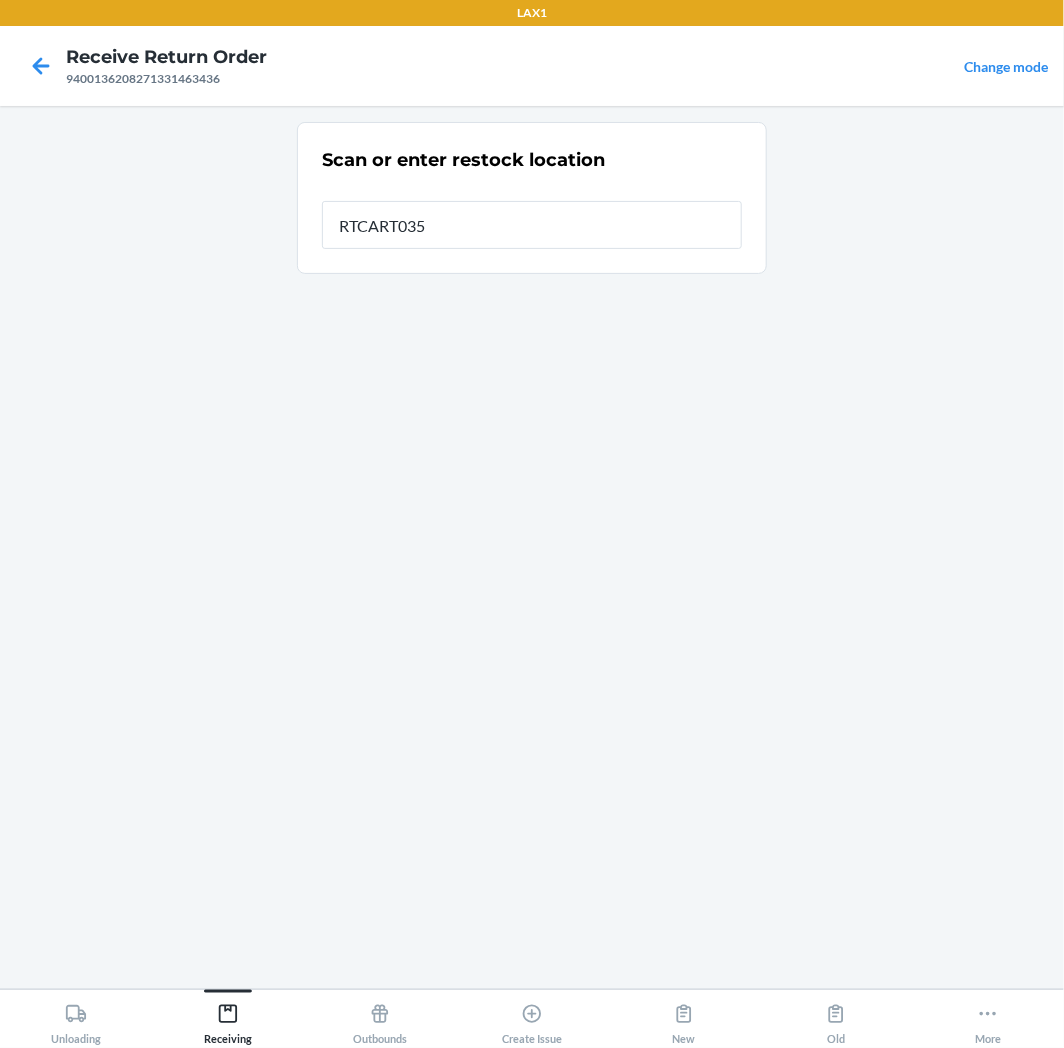 type on "RTCART035" 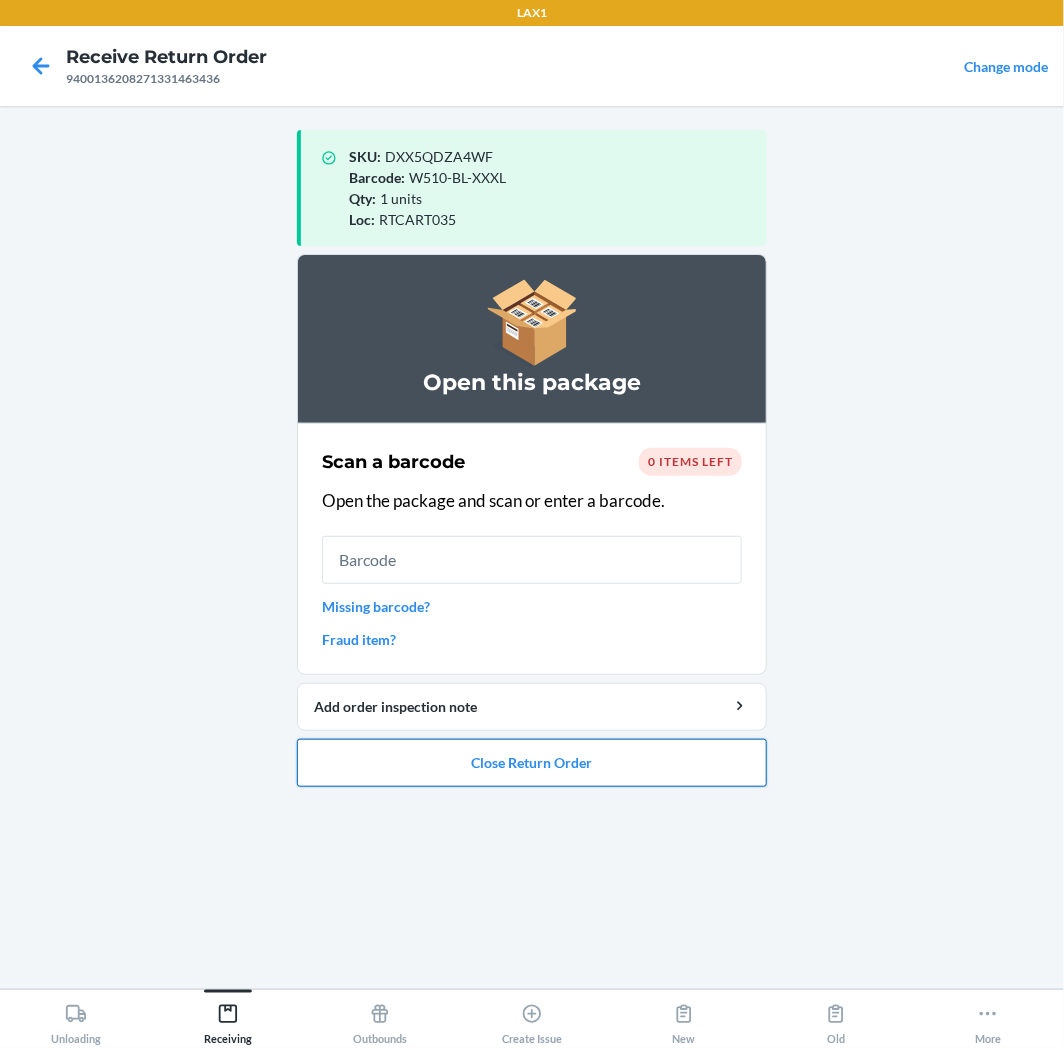 click on "Close Return Order" at bounding box center (532, 763) 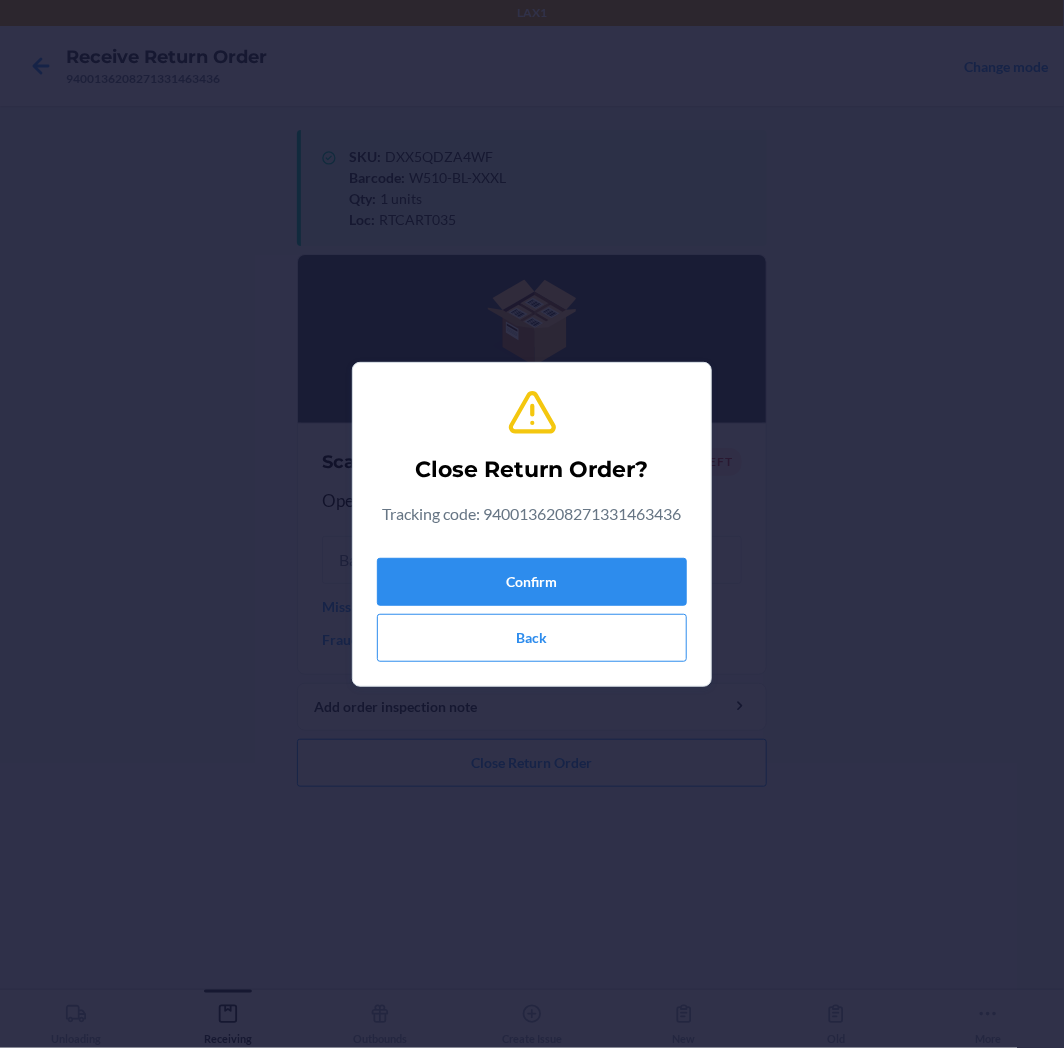 click on "Confirm Back" at bounding box center [532, 606] 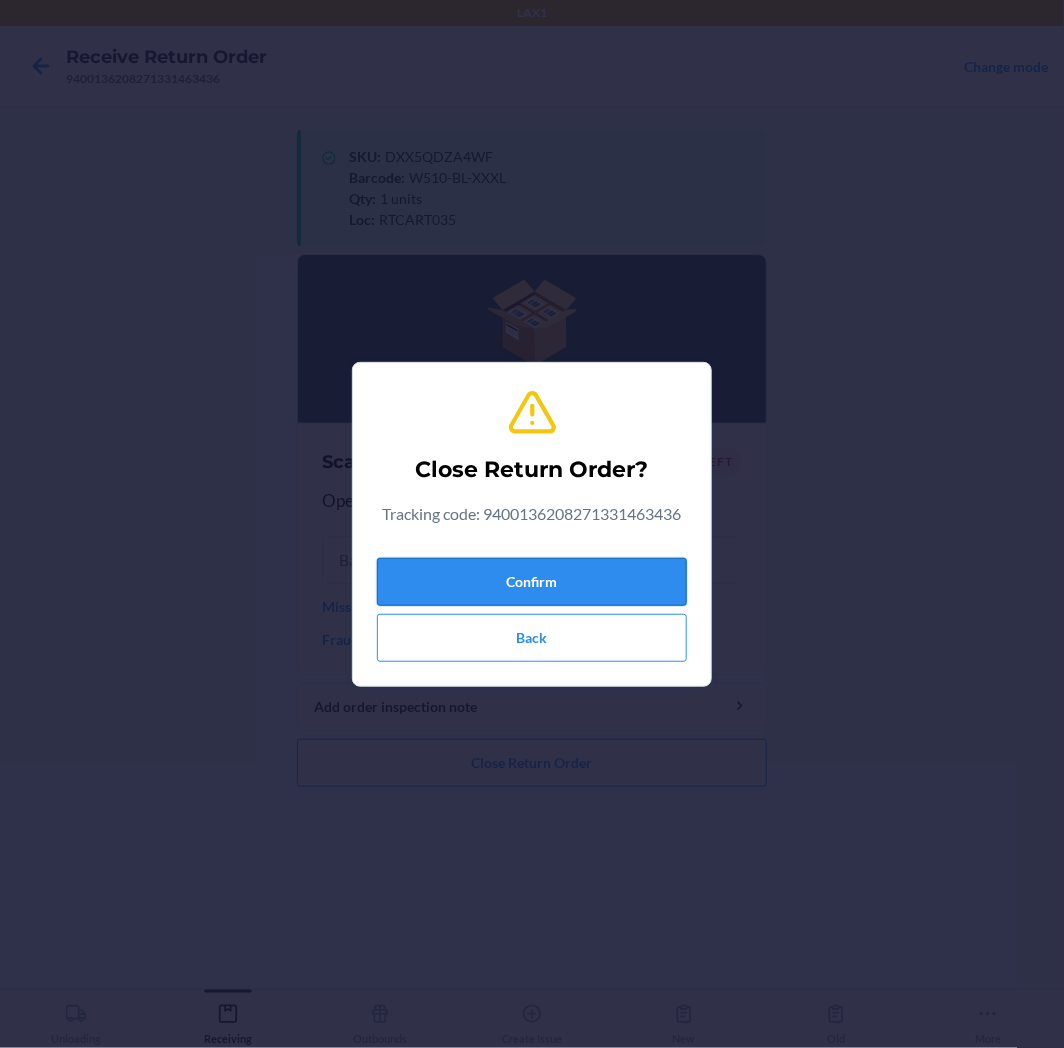 click on "Confirm" at bounding box center [532, 582] 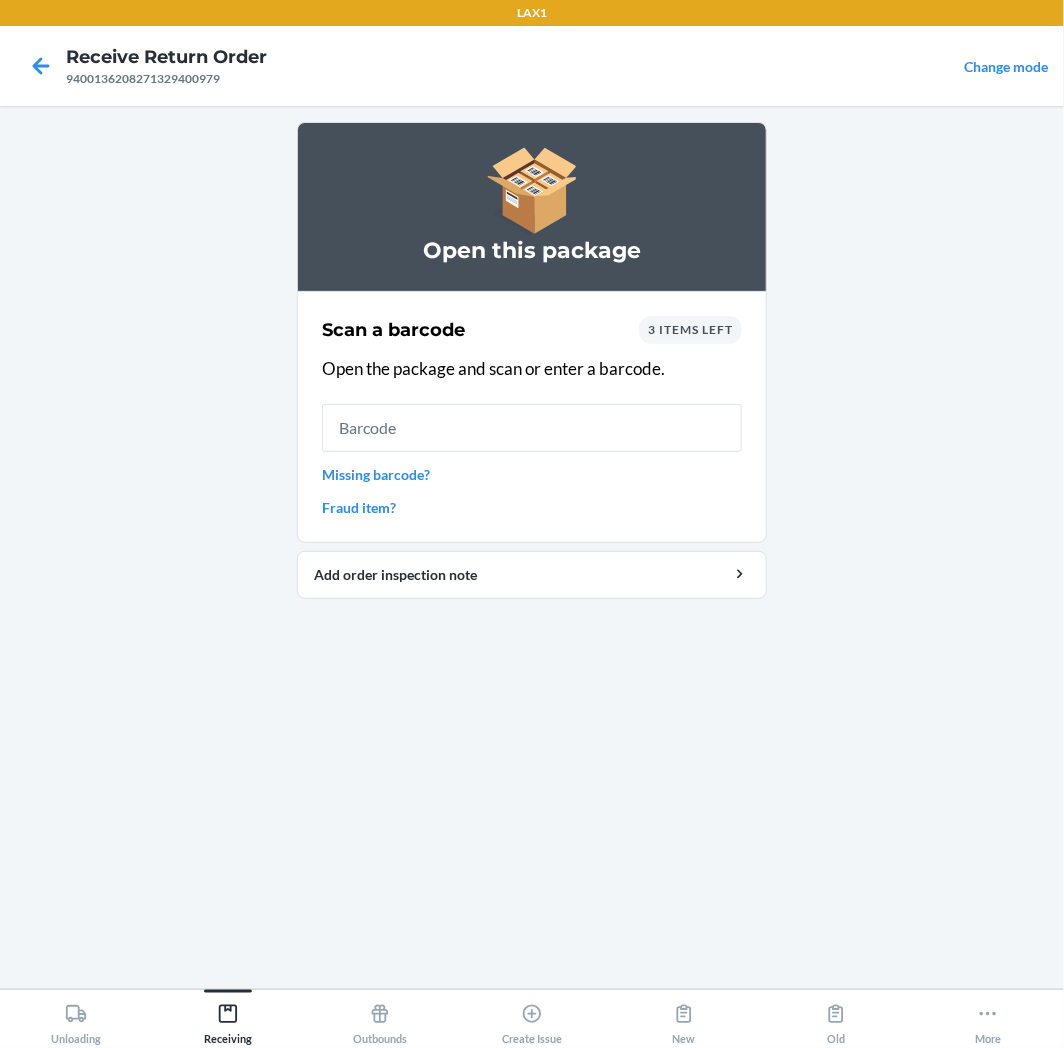 click at bounding box center [532, 428] 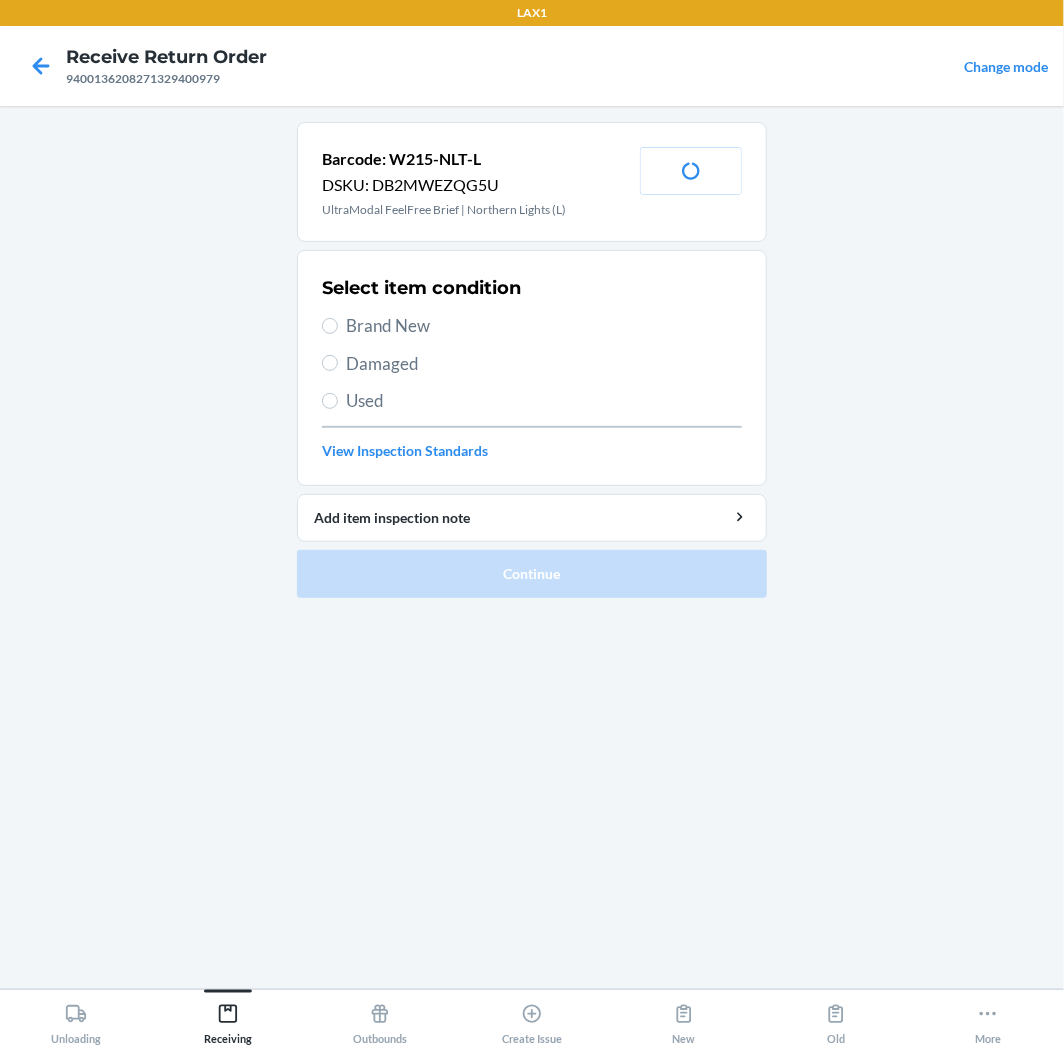 drag, startPoint x: 402, startPoint y: 327, endPoint x: 416, endPoint y: 338, distance: 17.804493 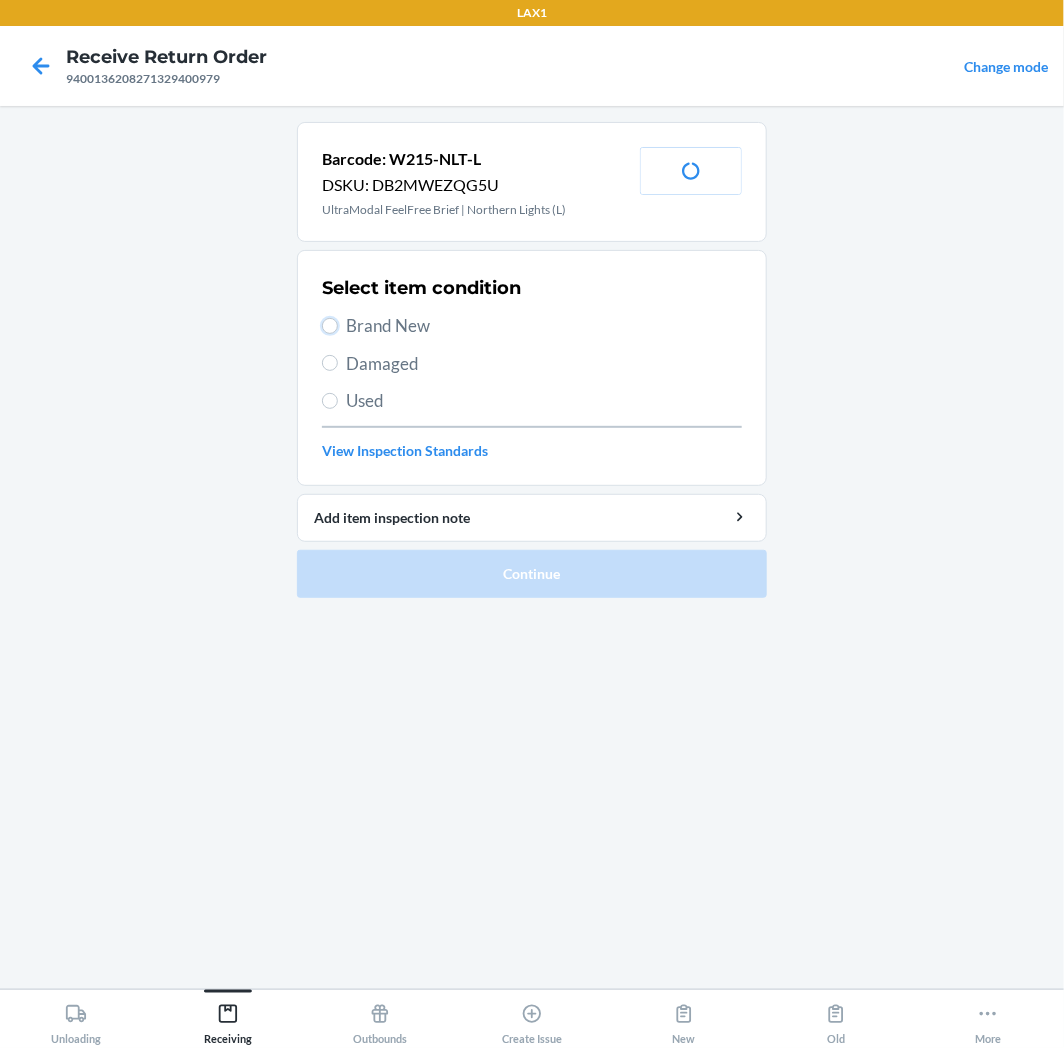 click on "Brand New" at bounding box center (330, 326) 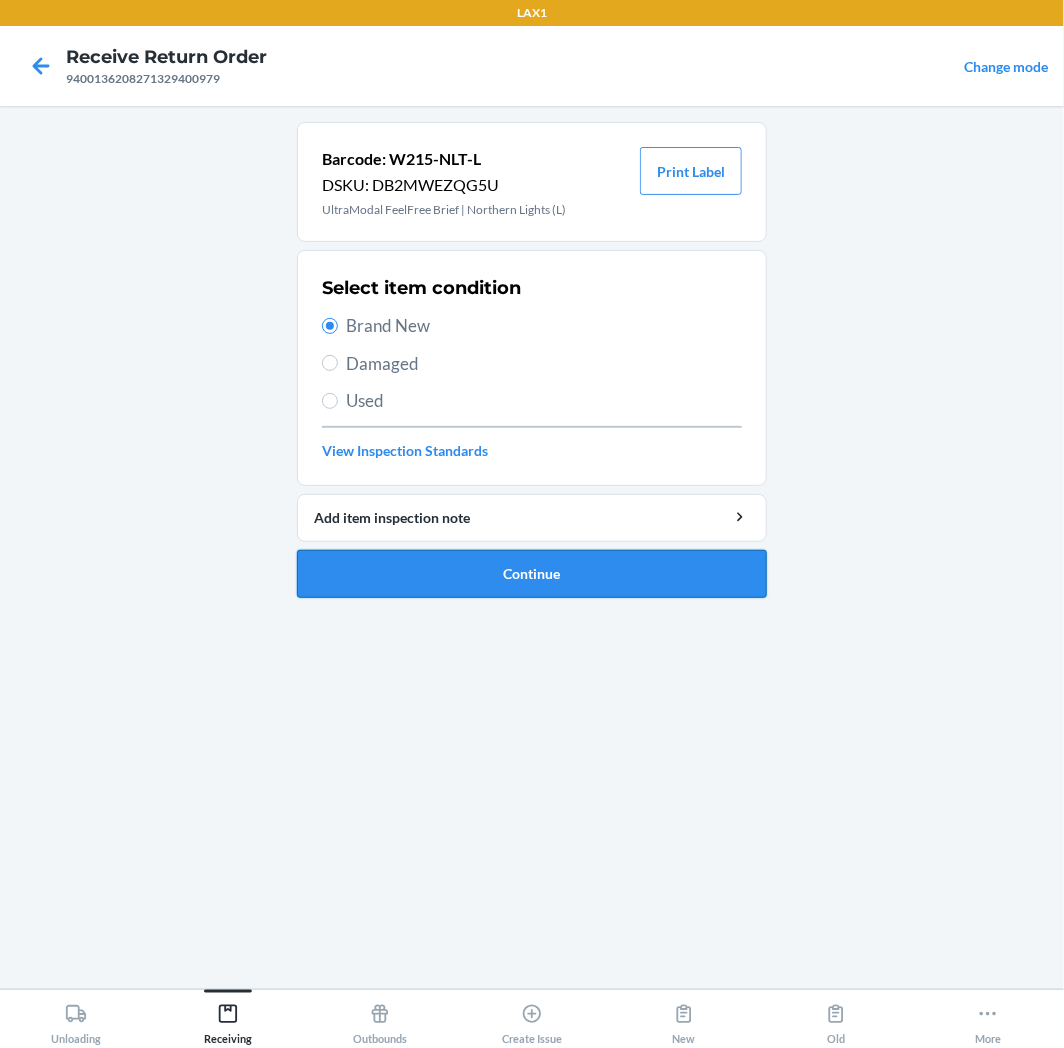click on "Continue" at bounding box center [532, 574] 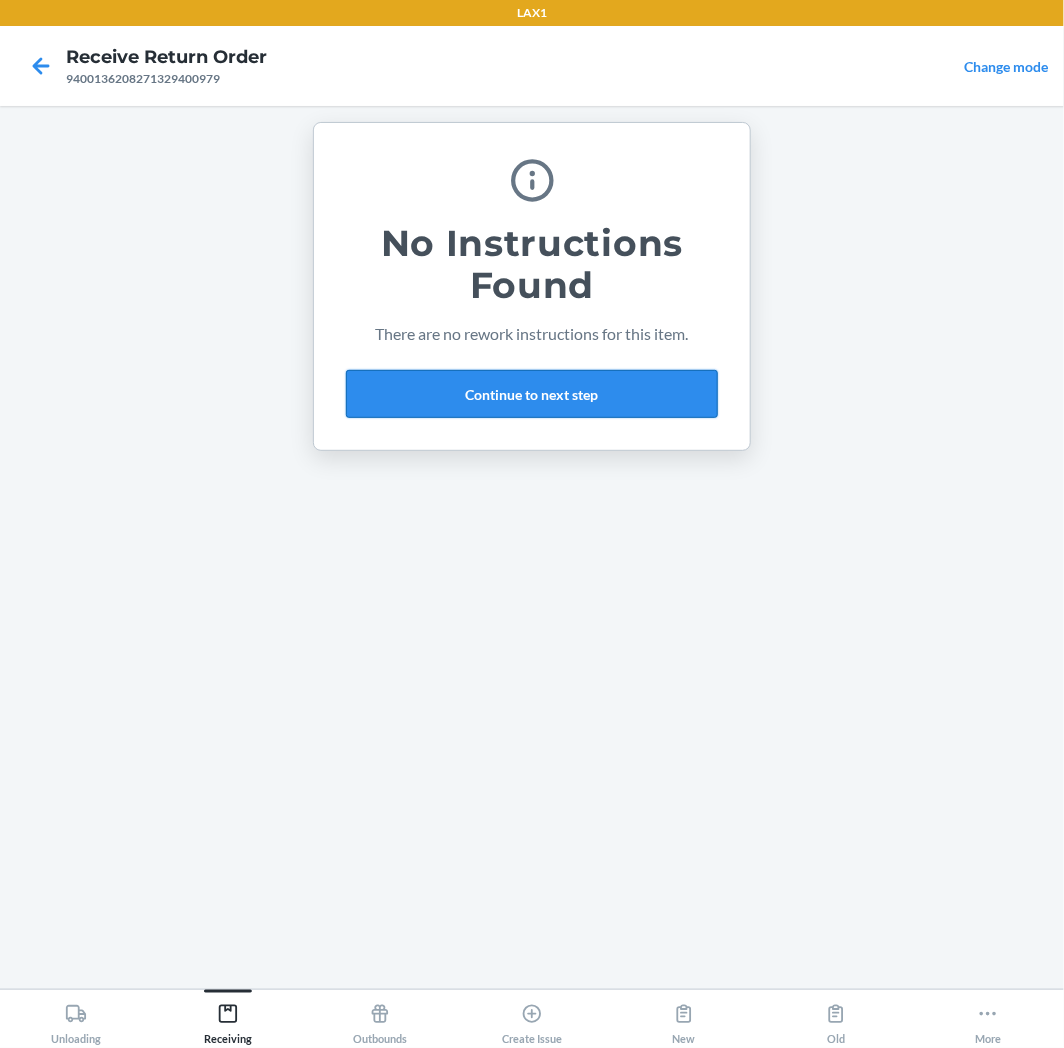 click on "Continue to next step" at bounding box center [532, 394] 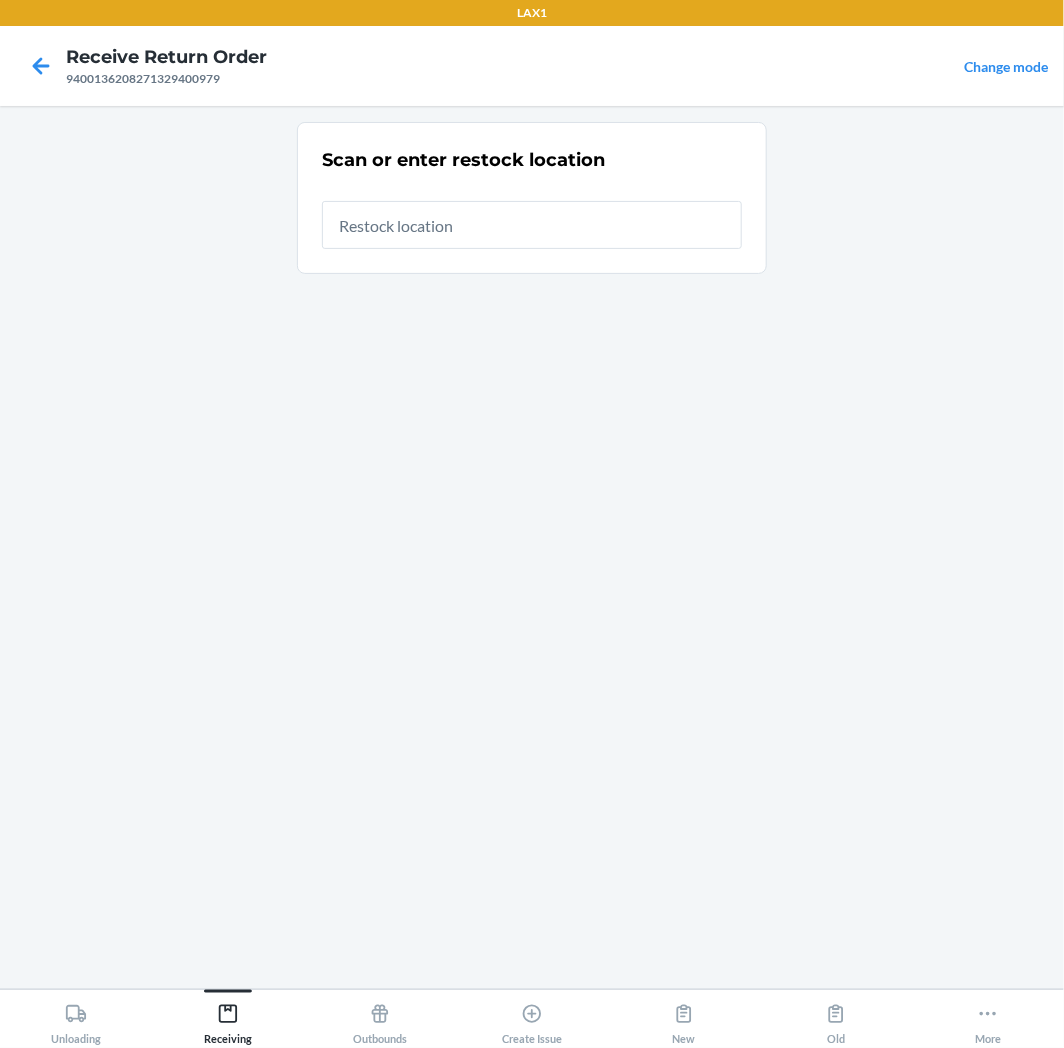click at bounding box center (532, 225) 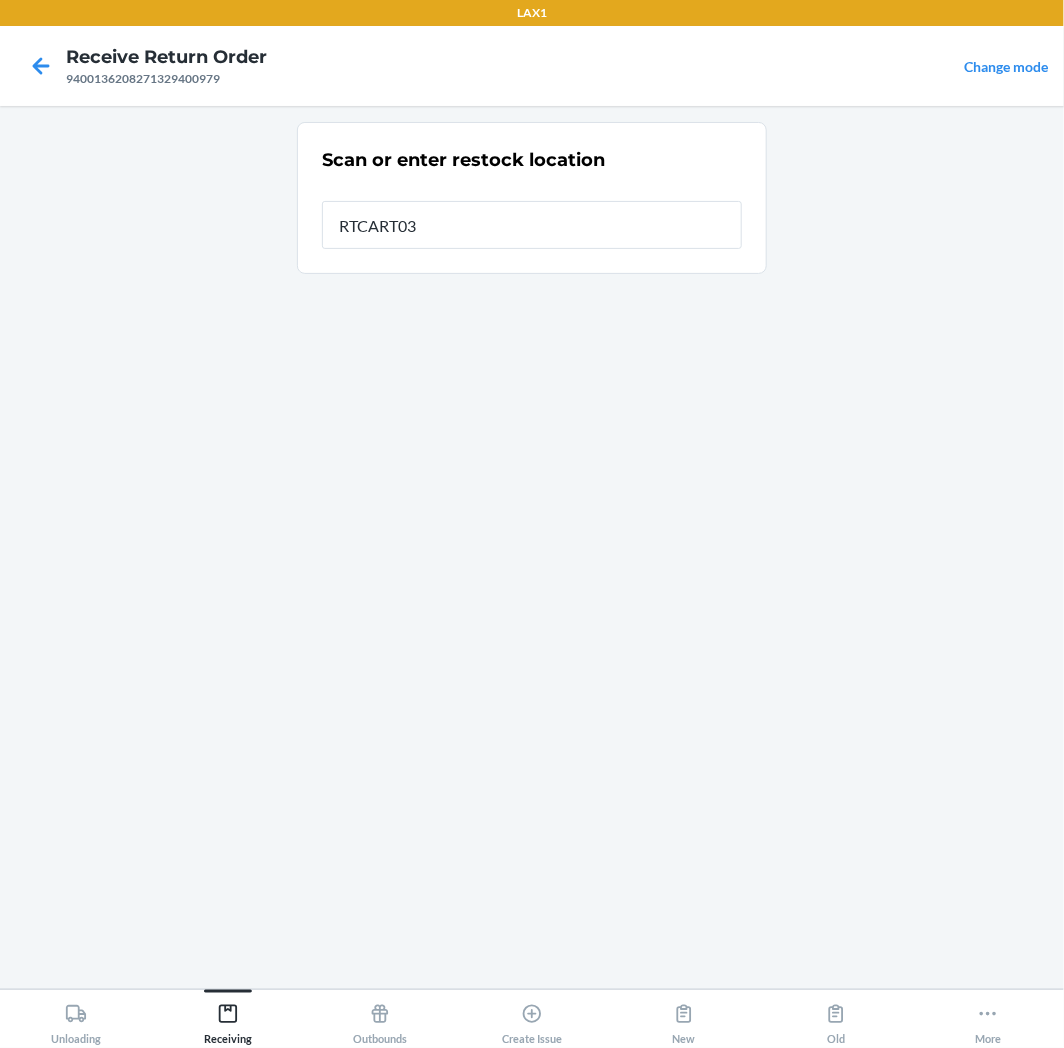 type on "RTCART035" 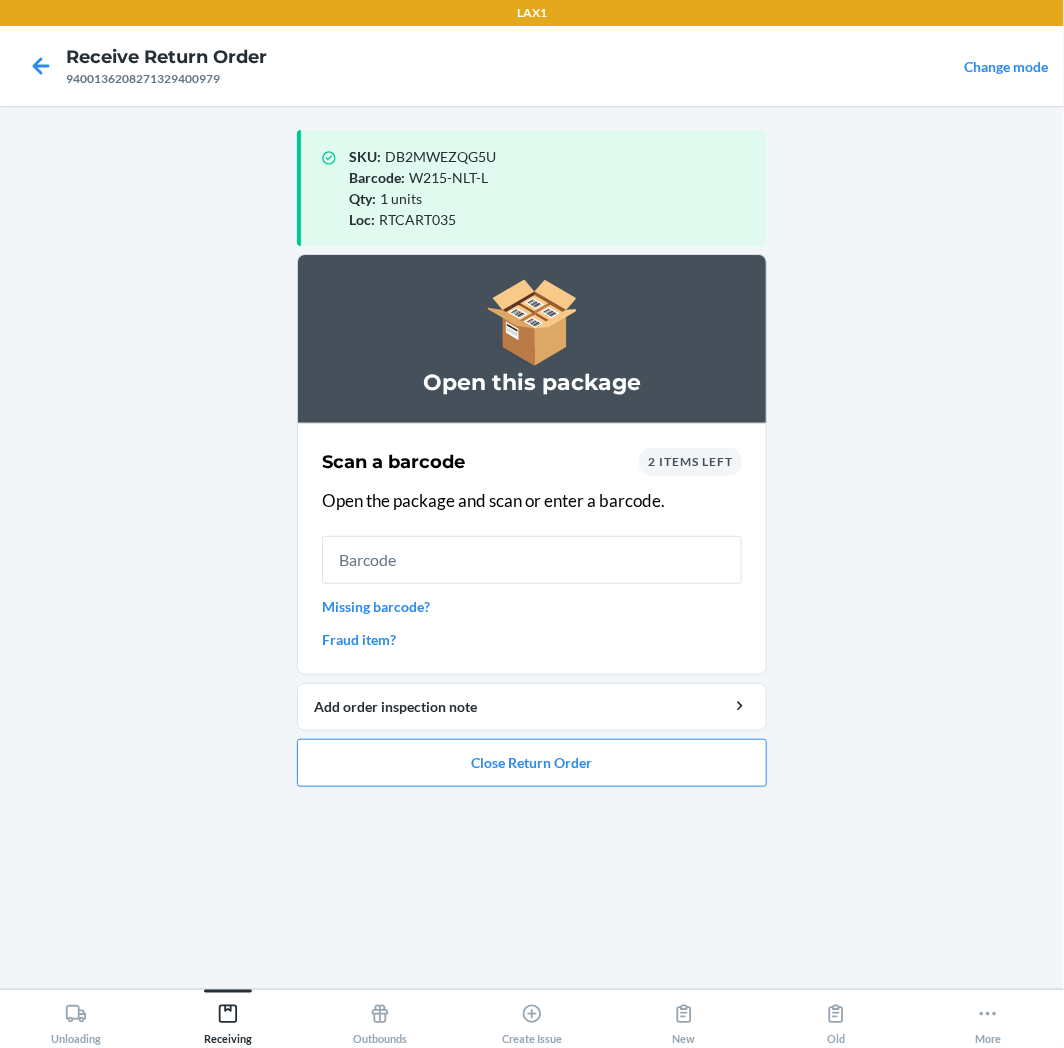 click at bounding box center (532, 560) 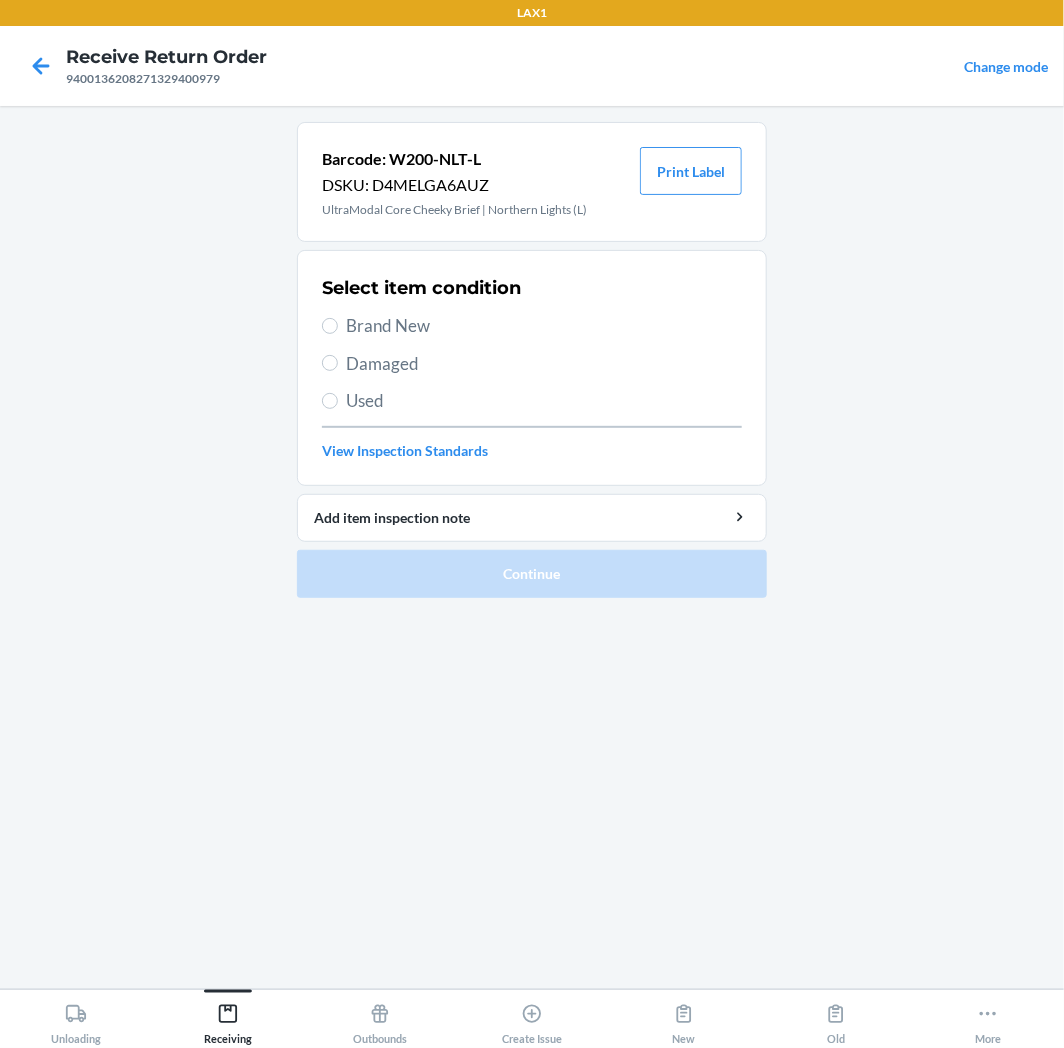 click on "Brand New" at bounding box center [544, 326] 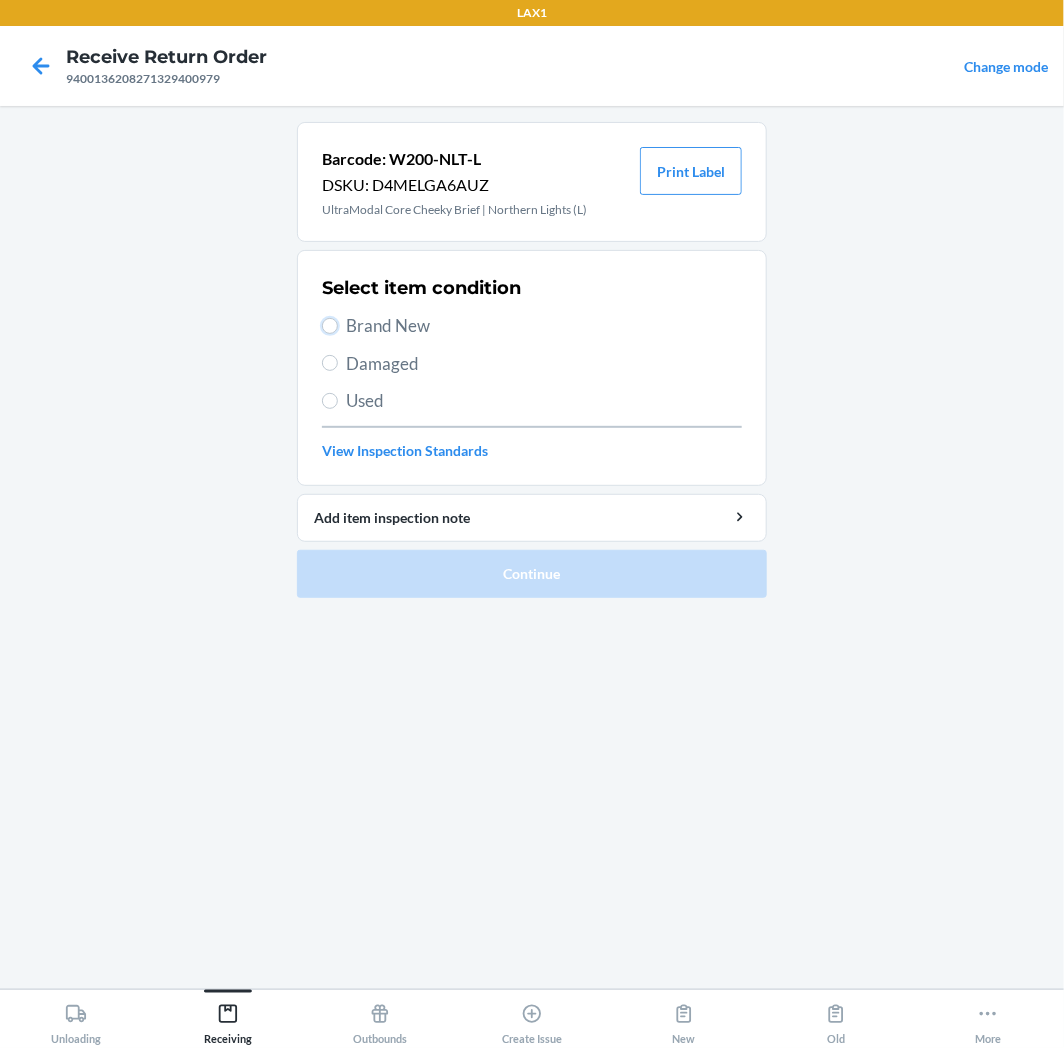 click on "Brand New" at bounding box center [330, 326] 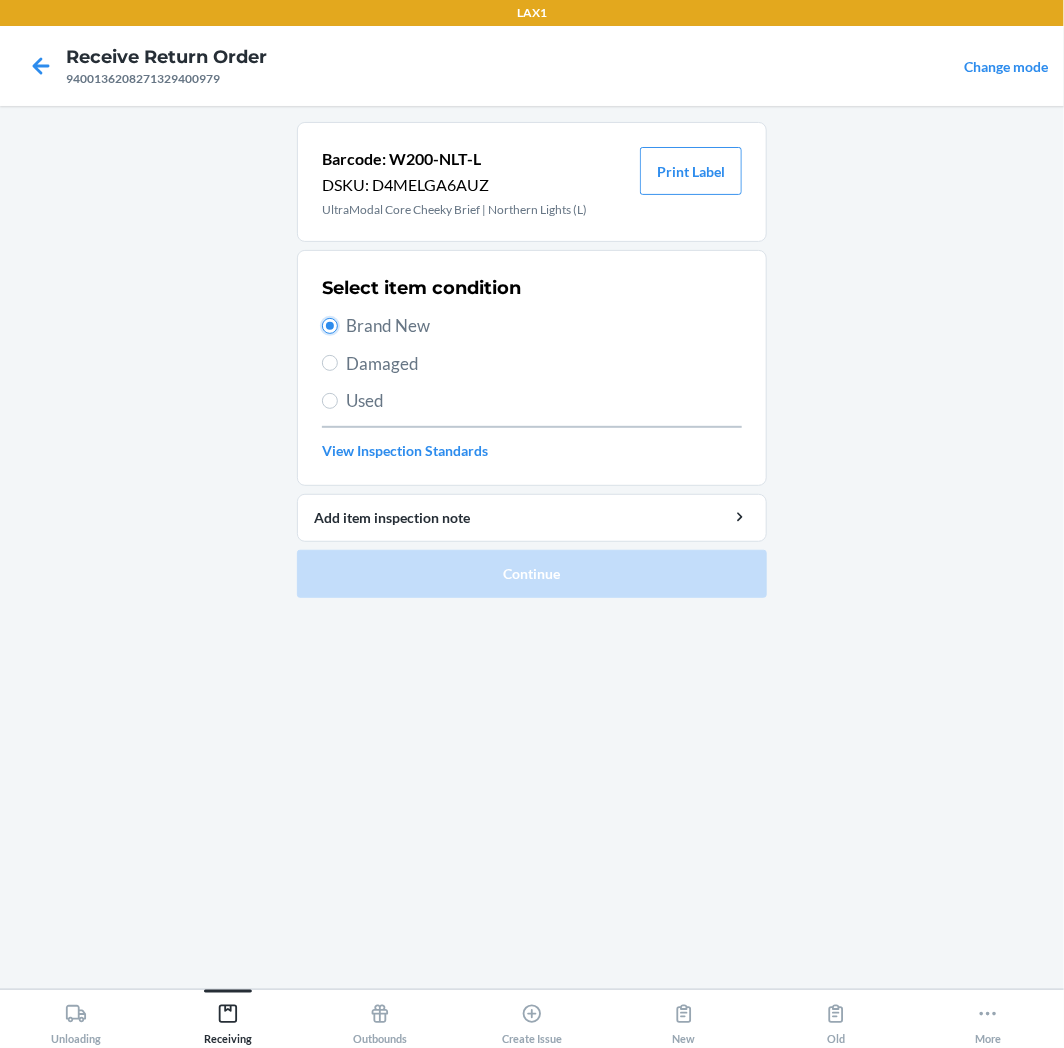 radio on "true" 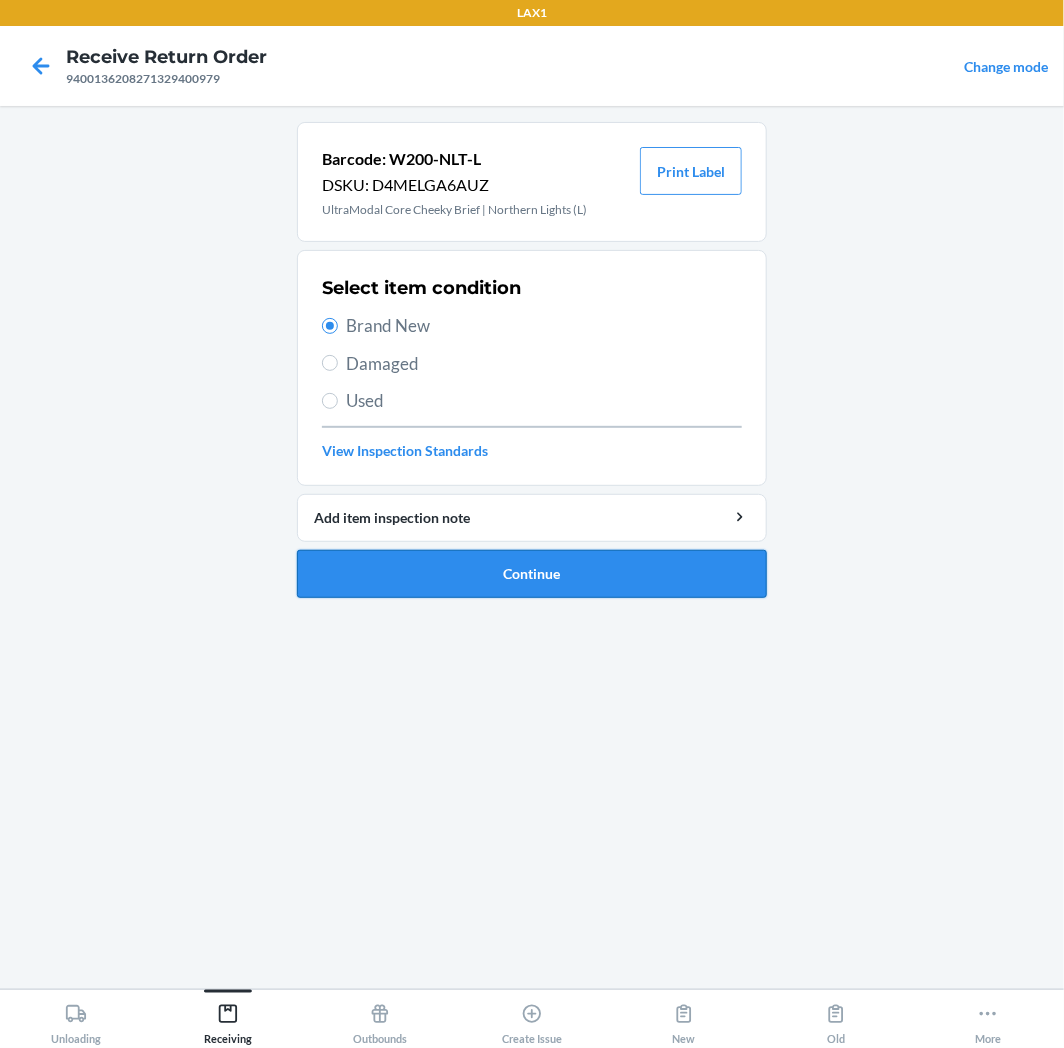 click on "Continue" at bounding box center (532, 574) 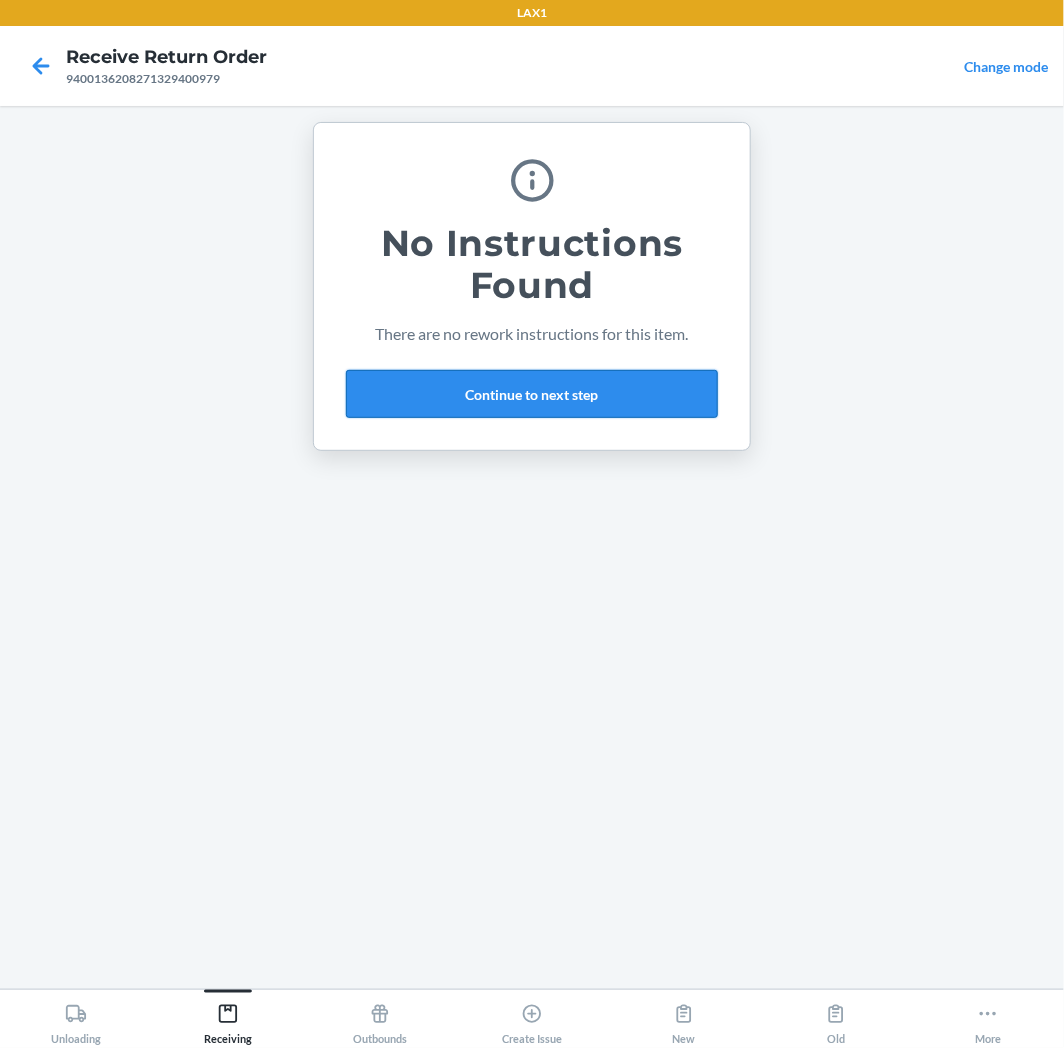 click on "Continue to next step" at bounding box center [532, 394] 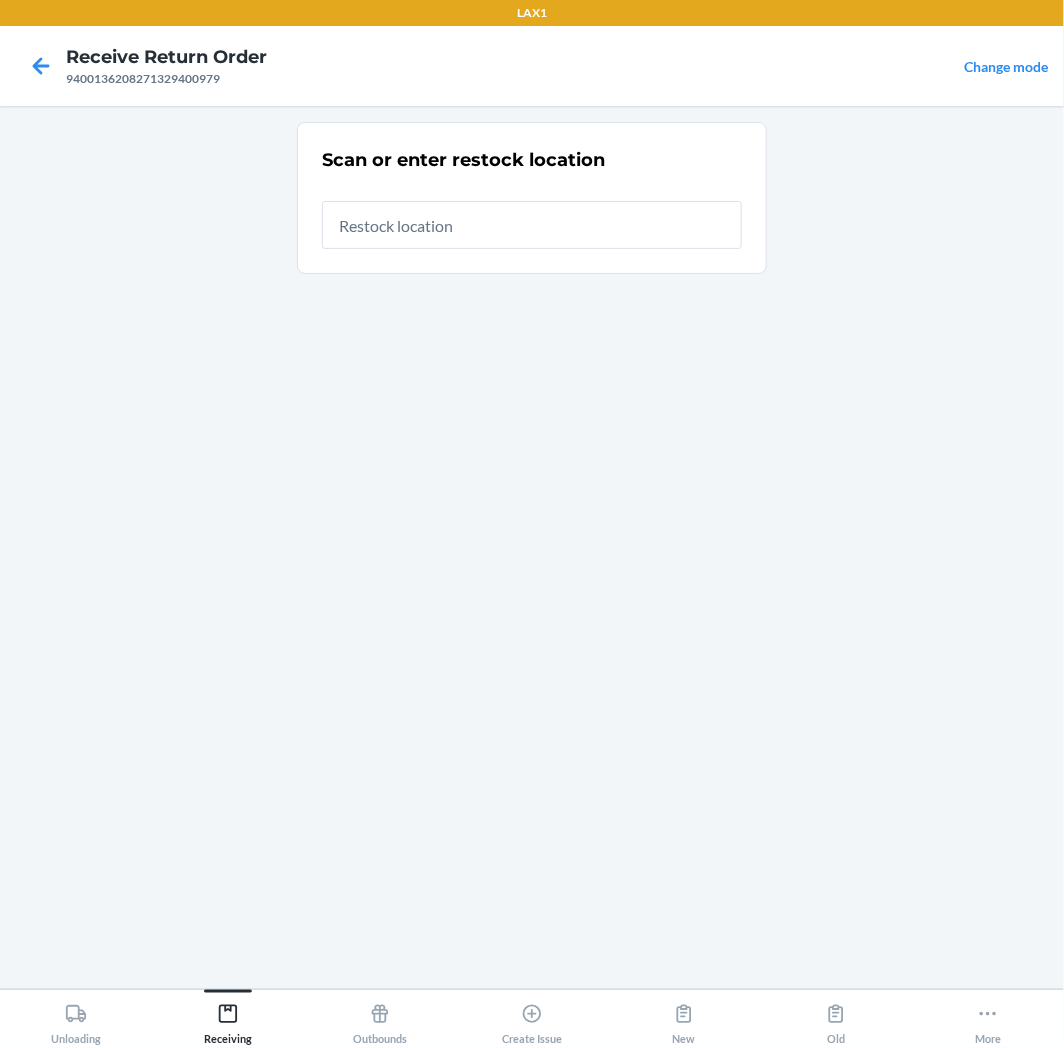 click at bounding box center [532, 225] 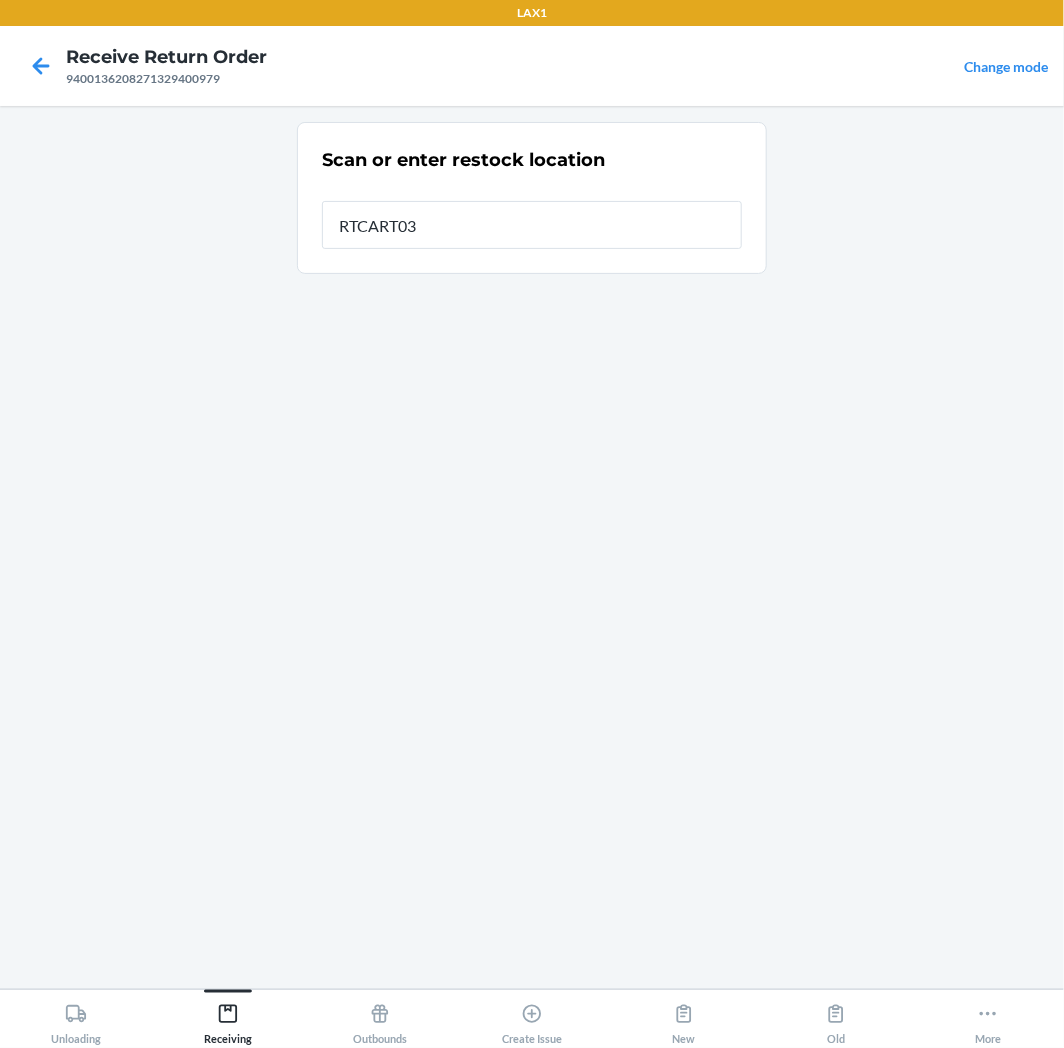 type on "RTCART035" 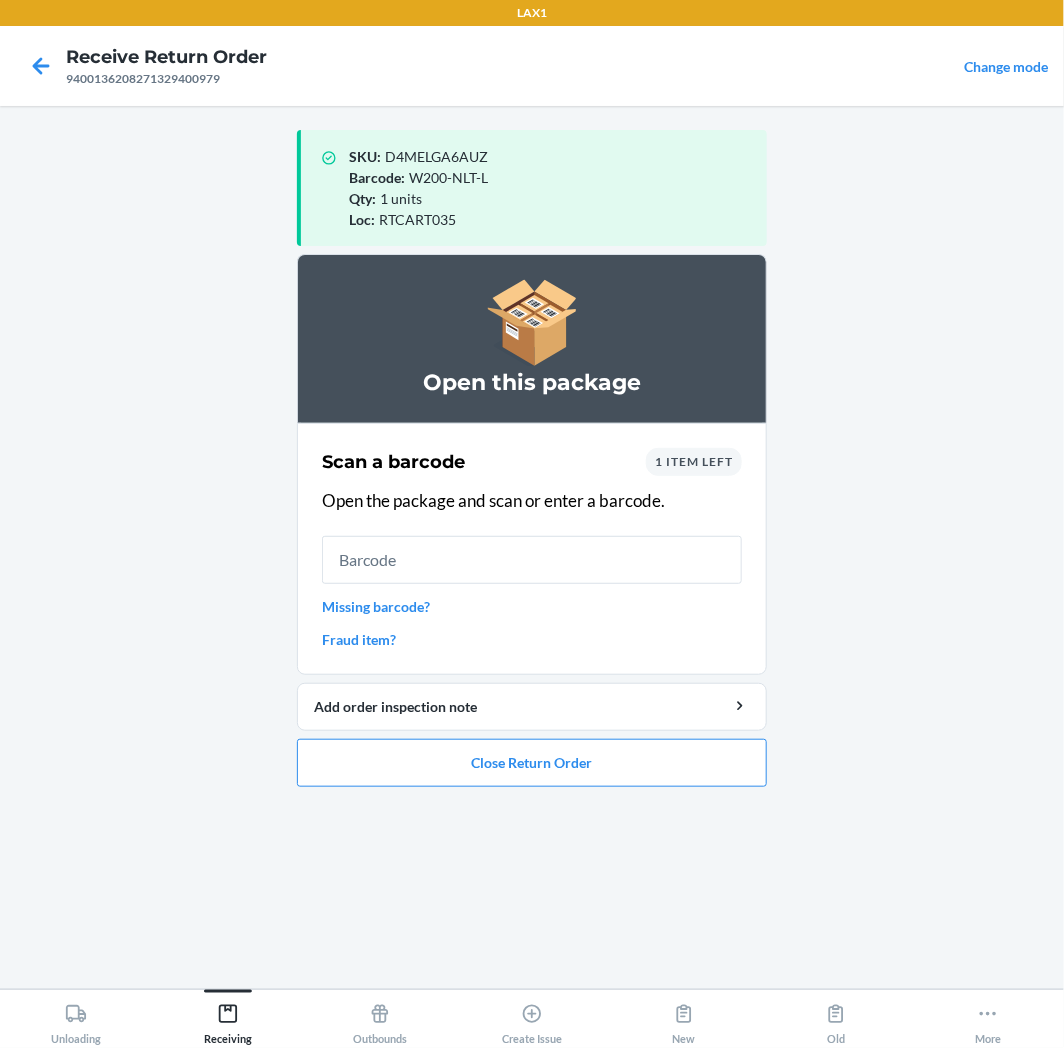 click at bounding box center (532, 560) 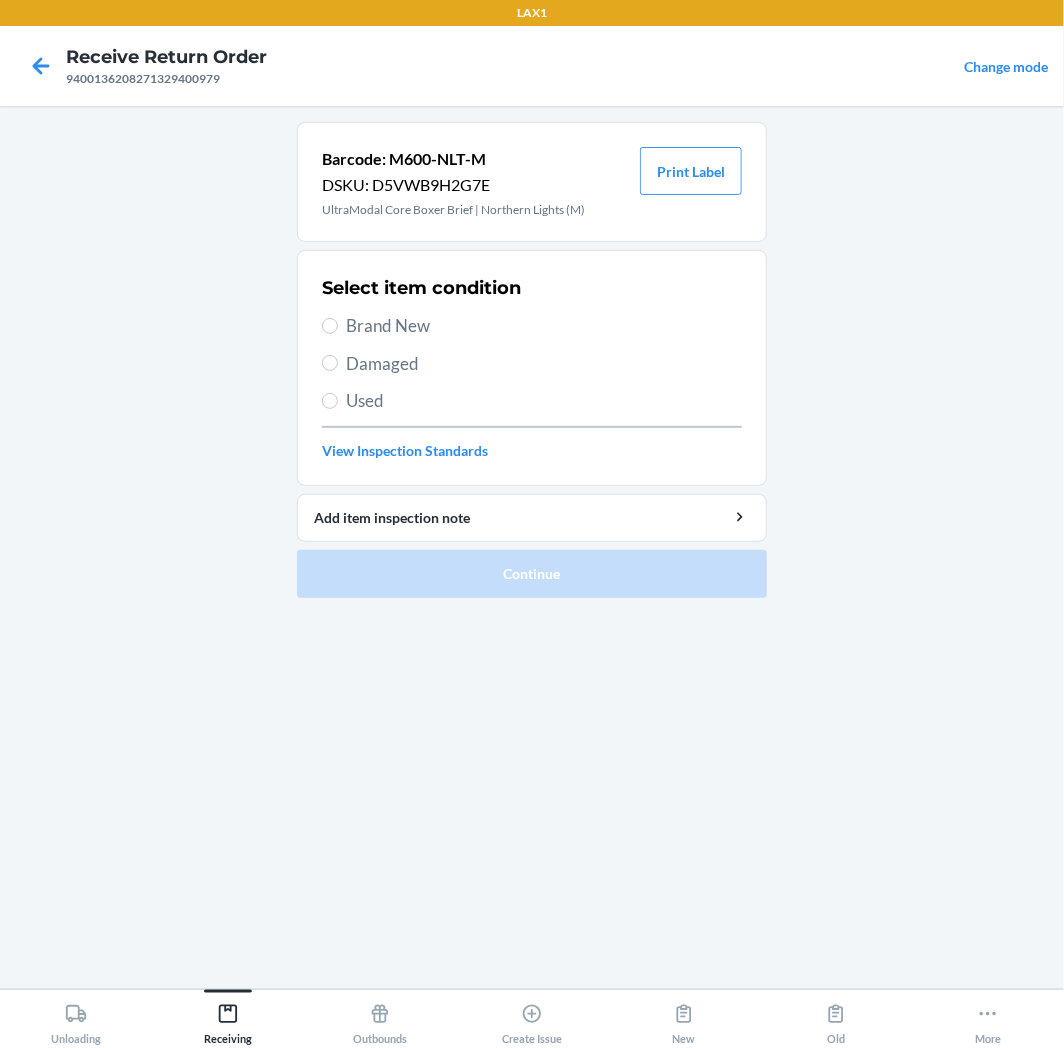 click on "Brand New" at bounding box center [544, 326] 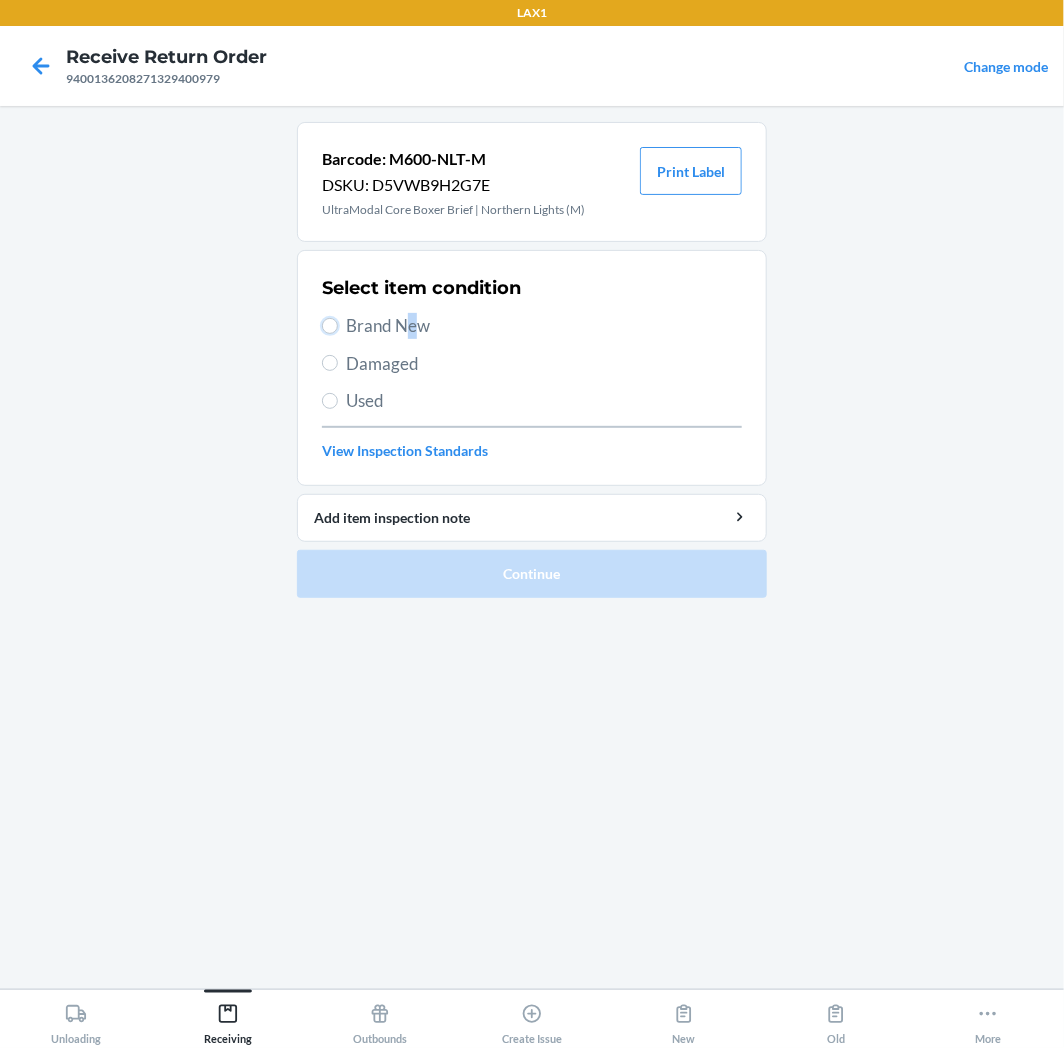 drag, startPoint x: 333, startPoint y: 320, endPoint x: 343, endPoint y: 356, distance: 37.363083 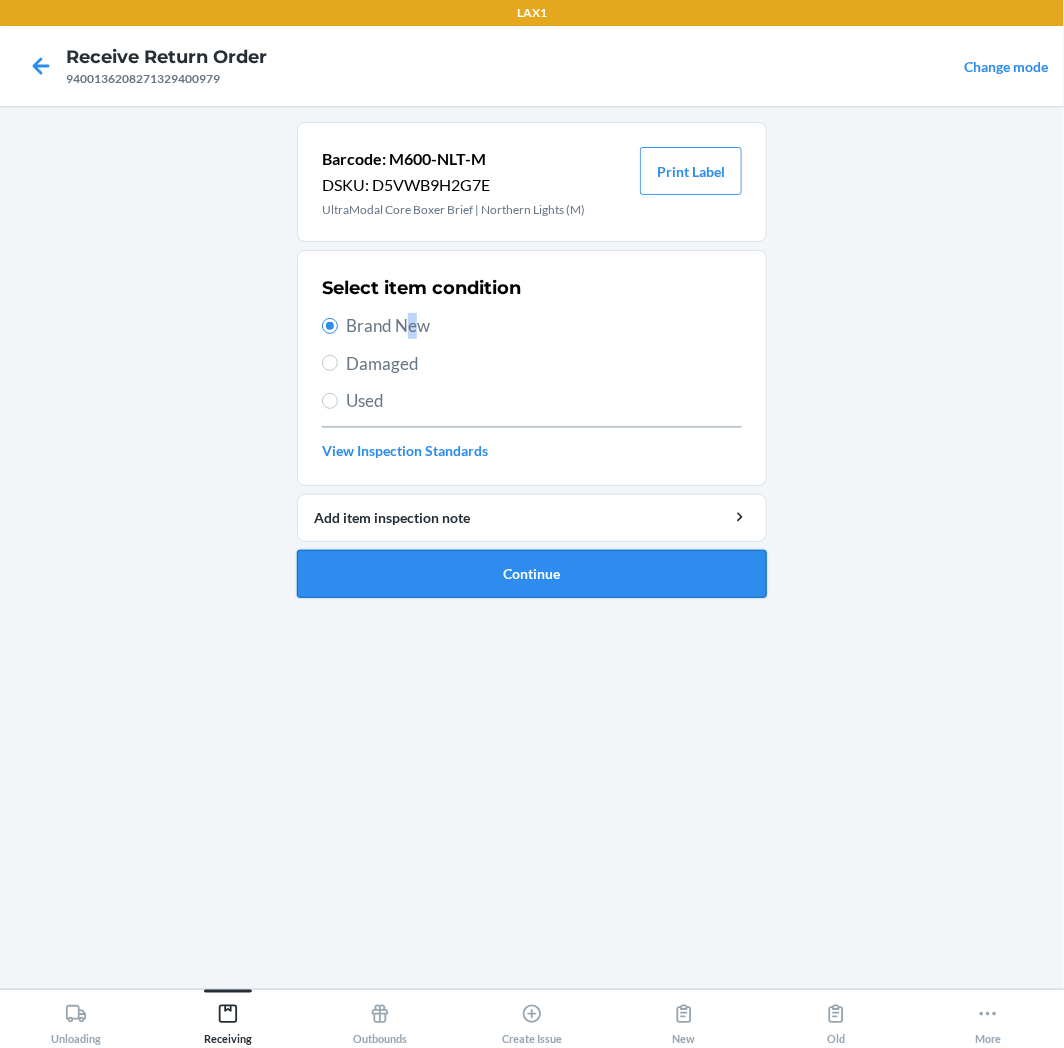 click on "Continue" at bounding box center [532, 574] 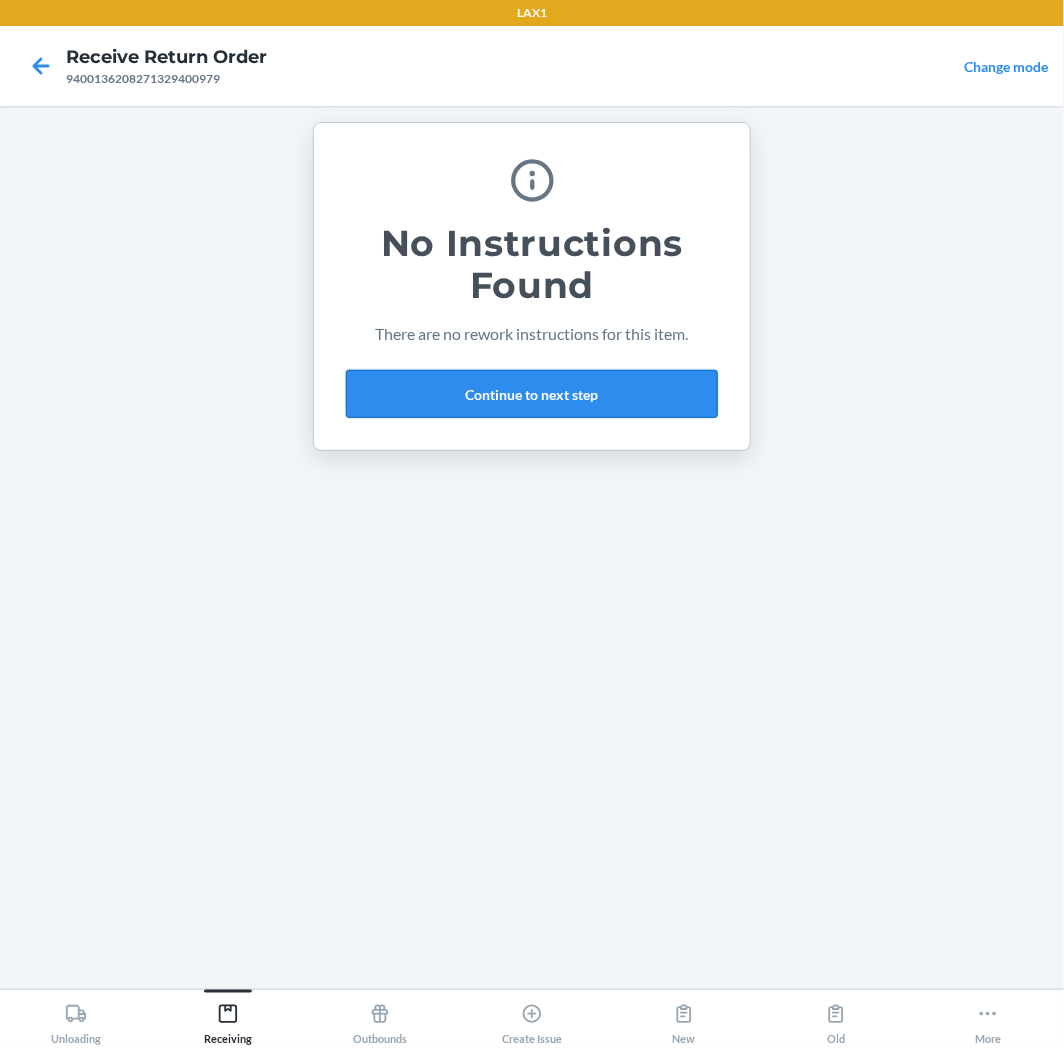 click on "Continue to next step" at bounding box center (532, 394) 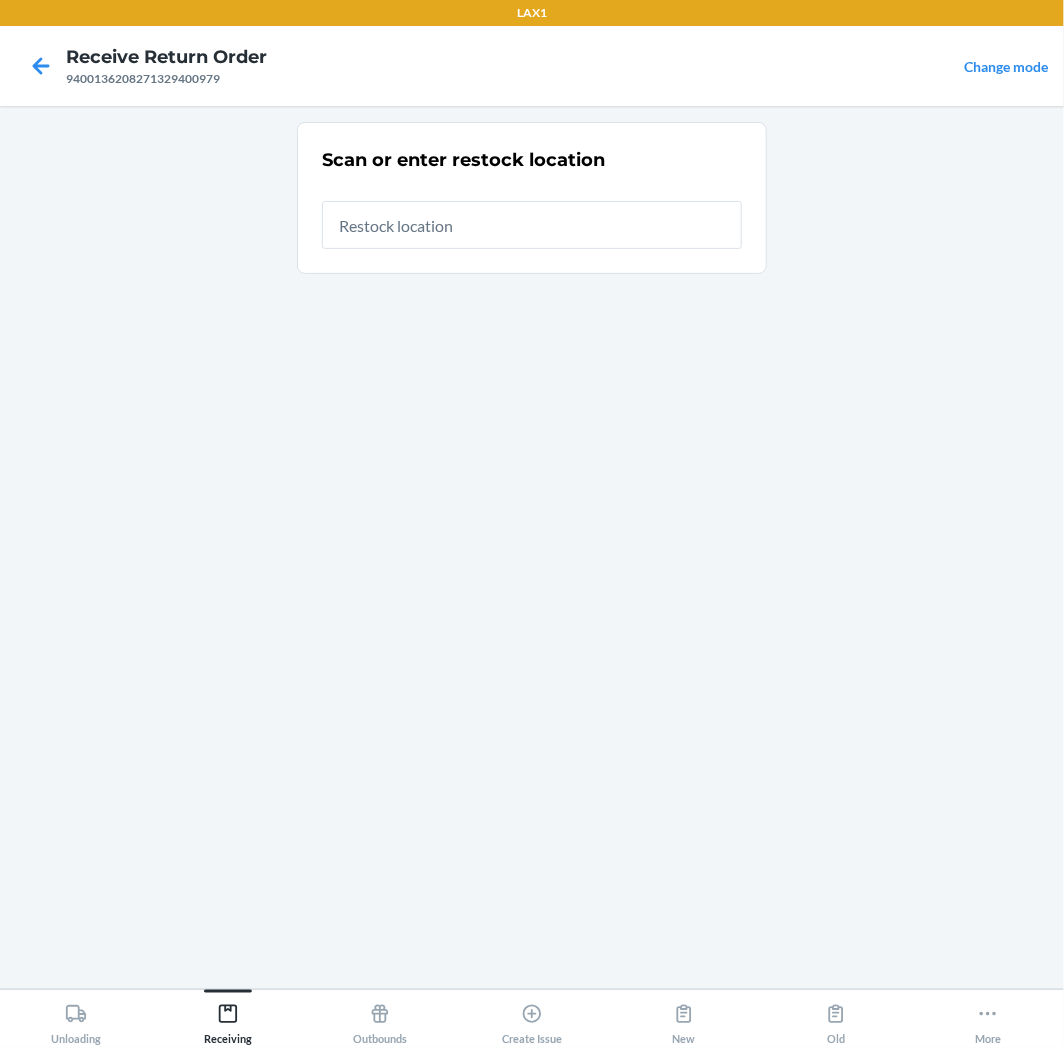 click at bounding box center (532, 225) 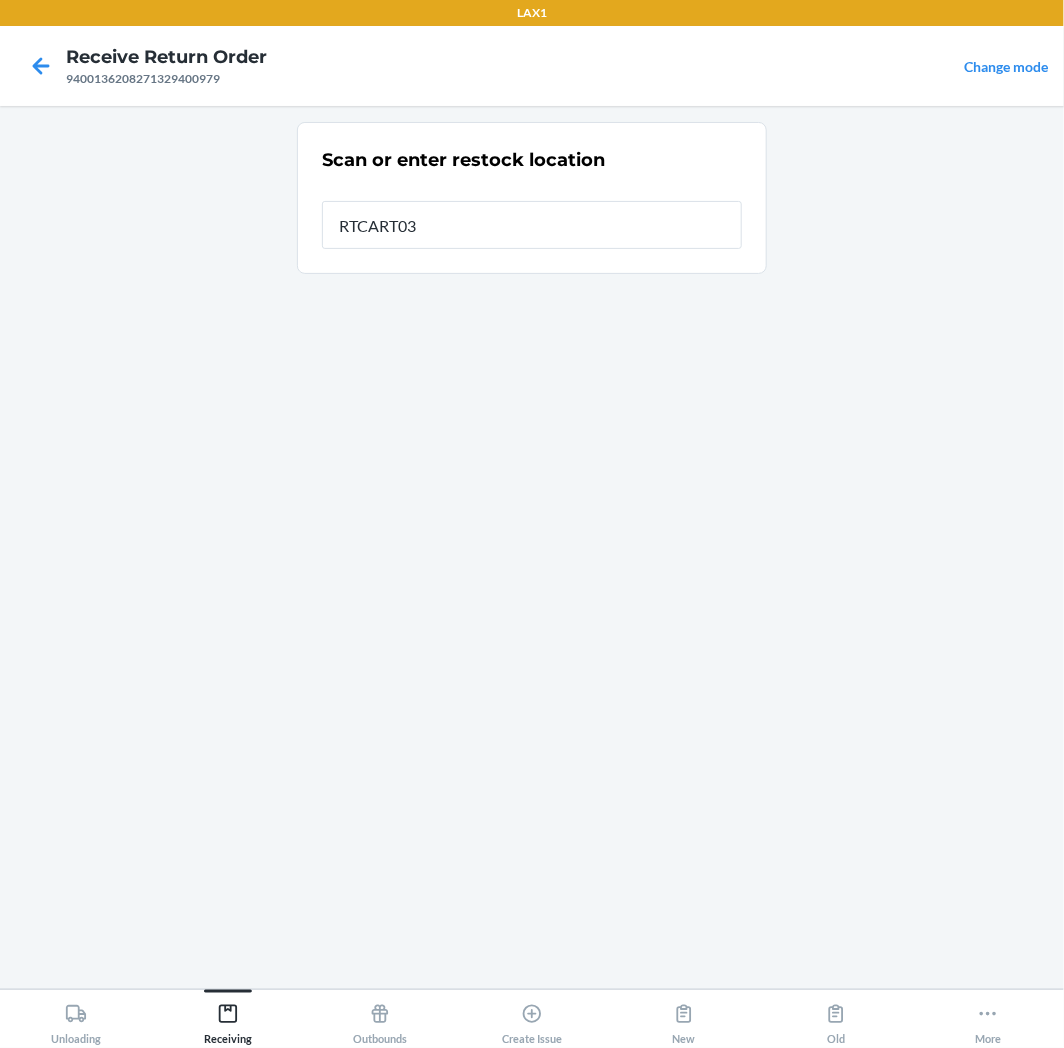 type on "RTCART035" 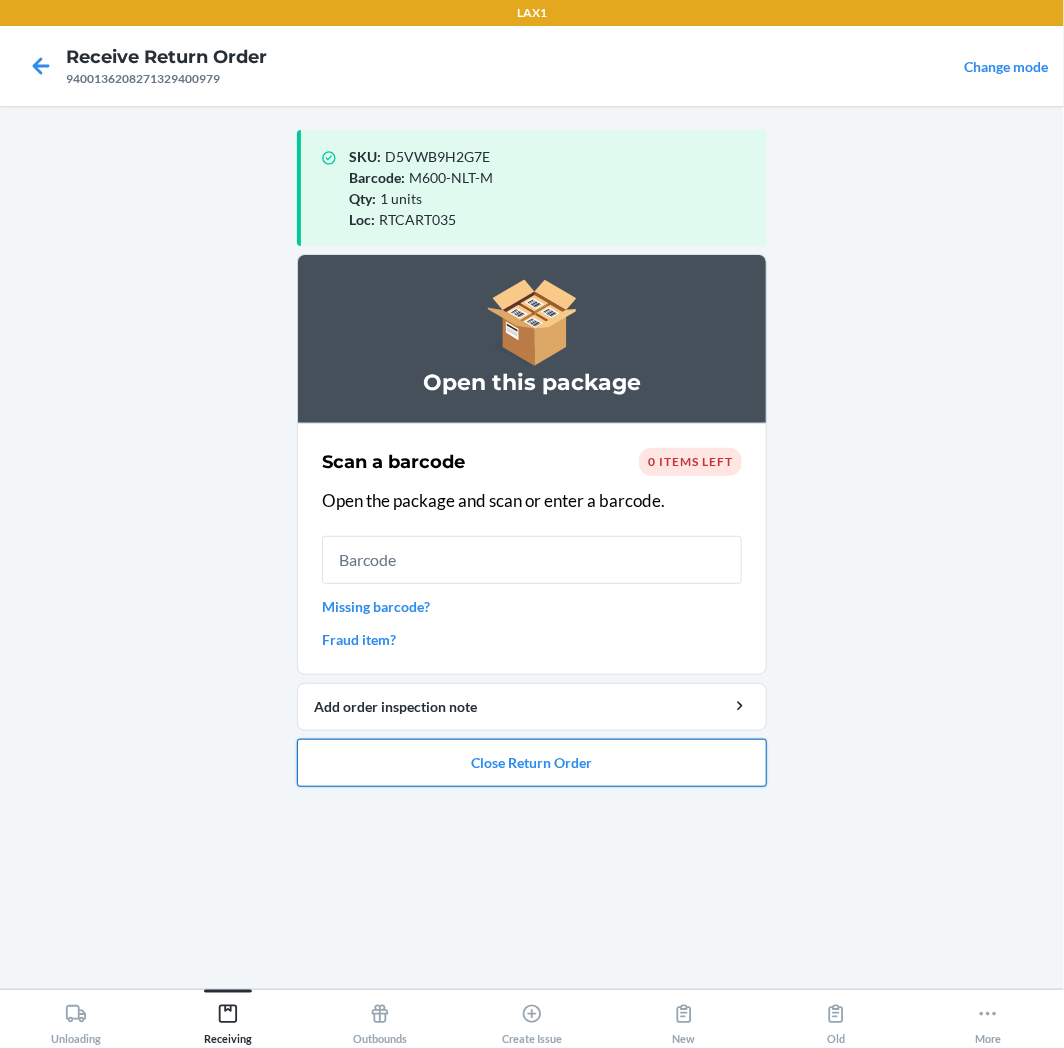 click on "Close Return Order" at bounding box center [532, 763] 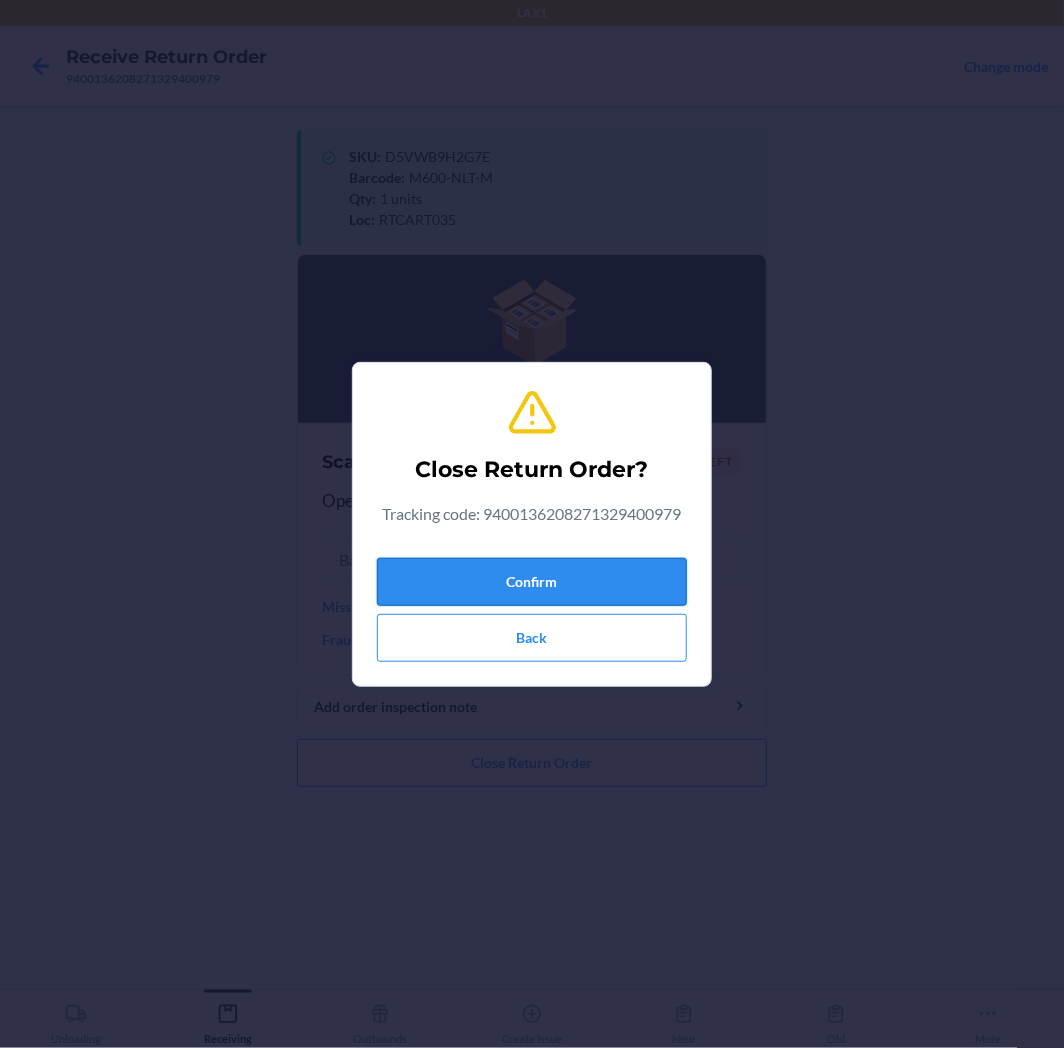 click on "Confirm" at bounding box center (532, 582) 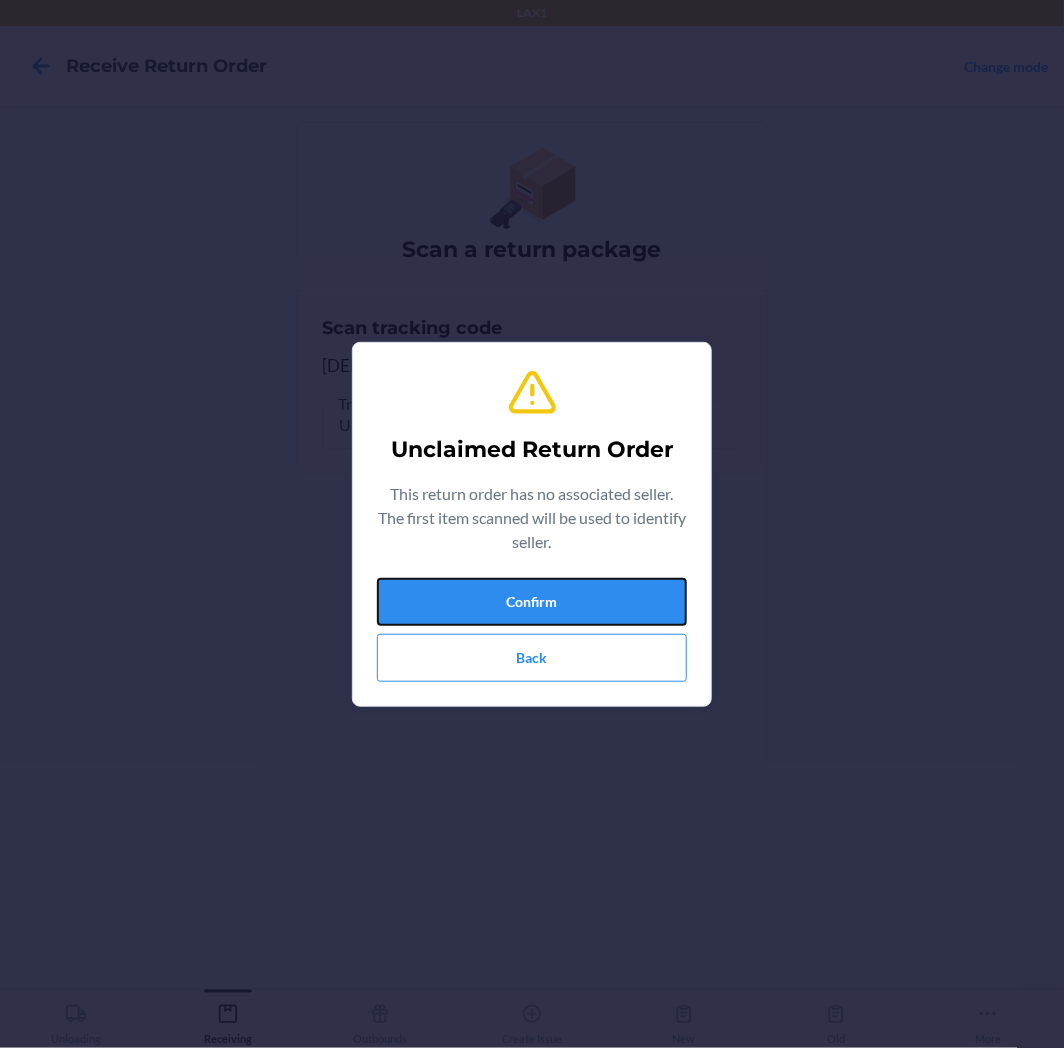 click on "Confirm" at bounding box center (532, 602) 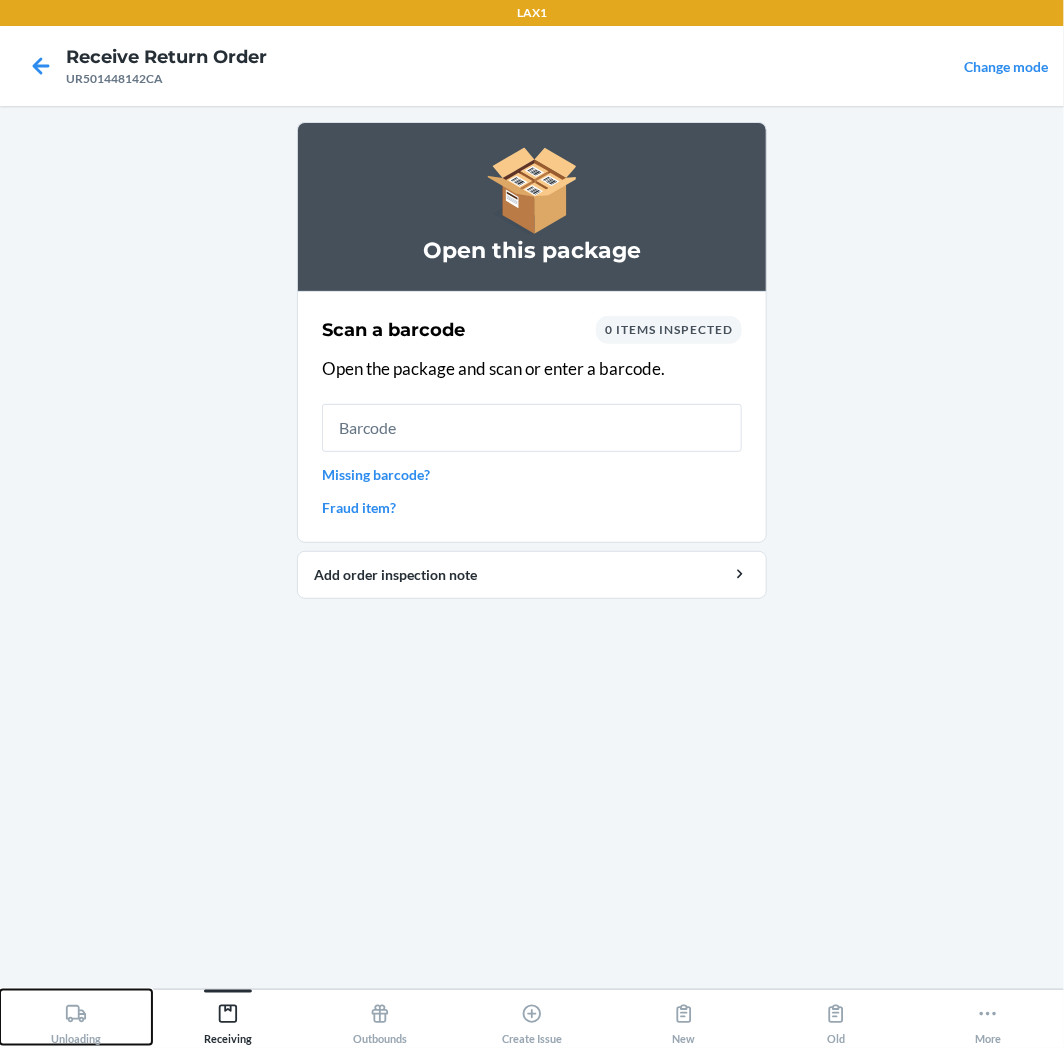 click 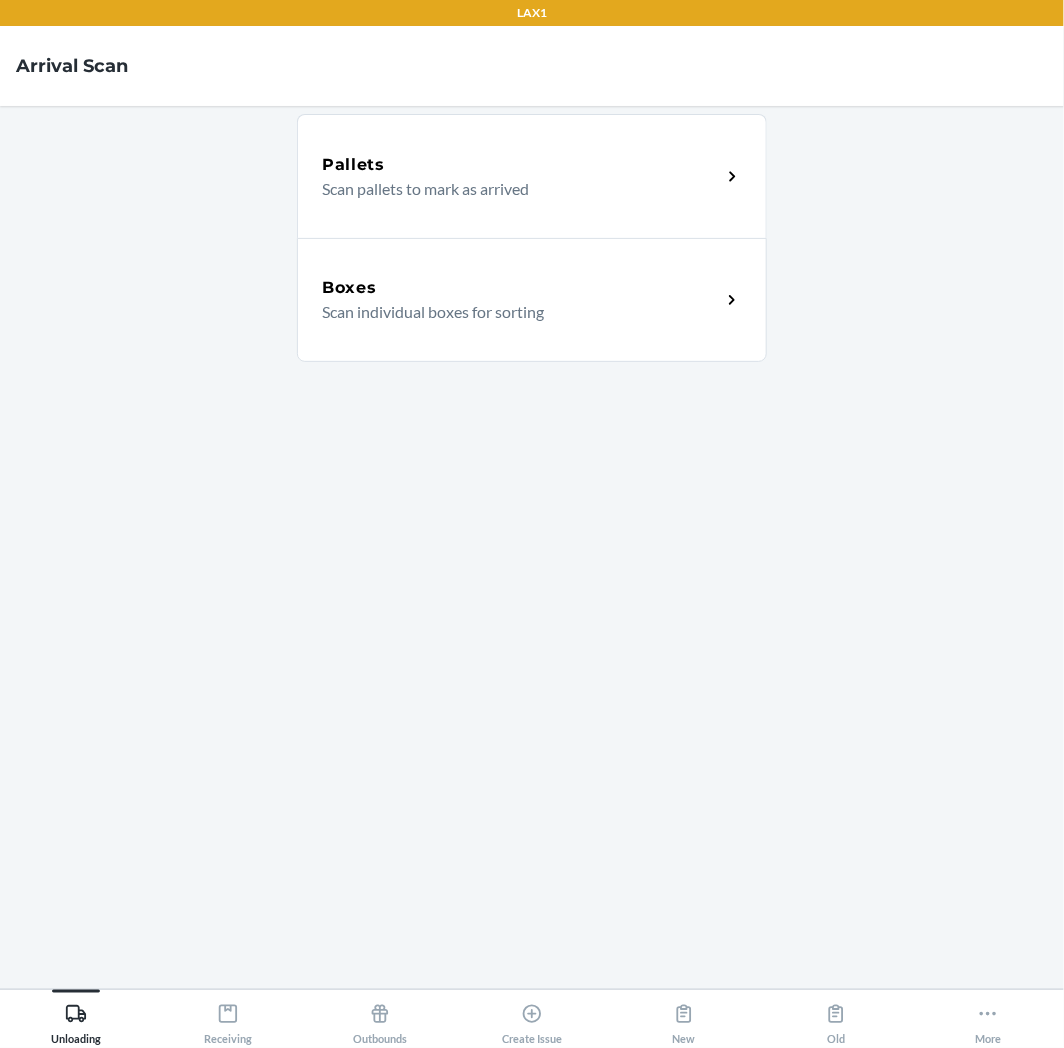 click on "Boxes" at bounding box center [521, 288] 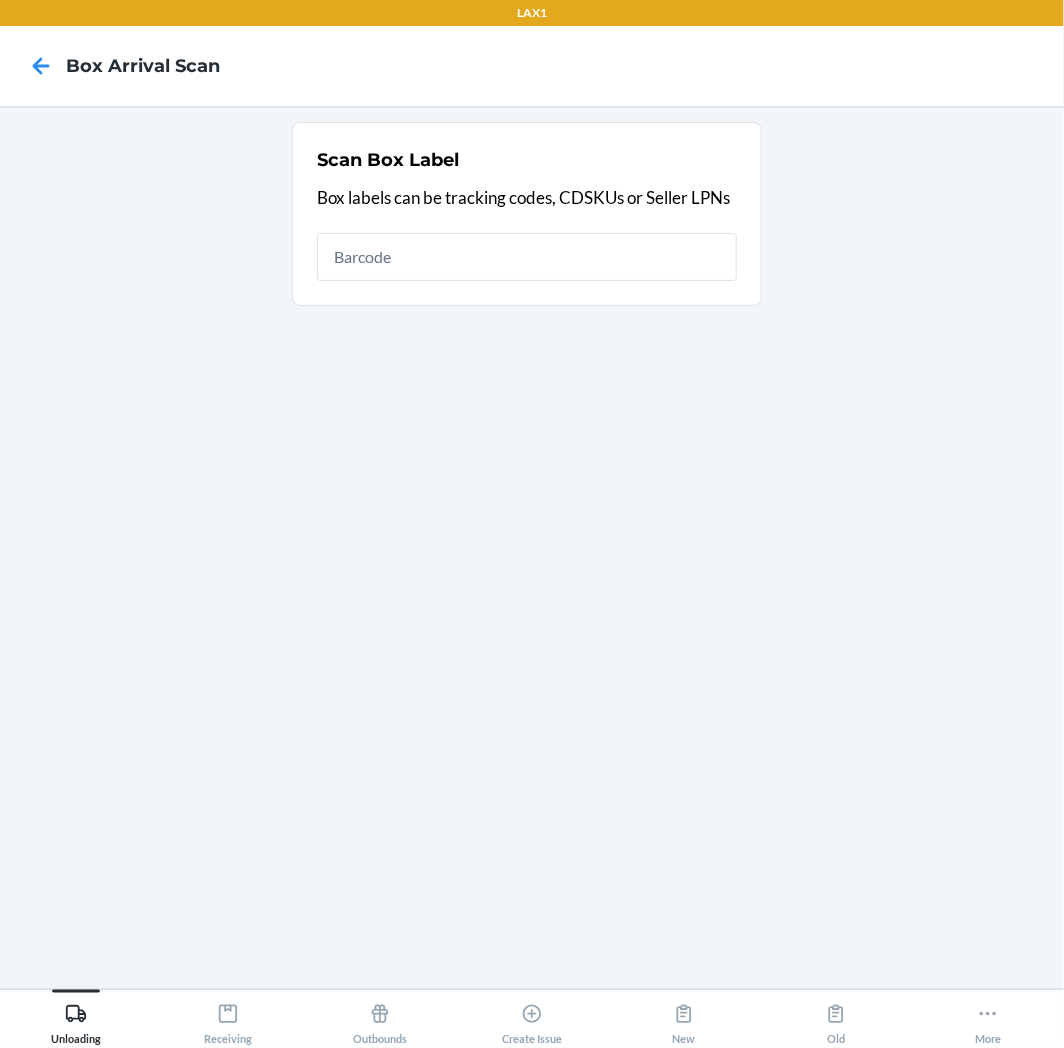 click at bounding box center [527, 257] 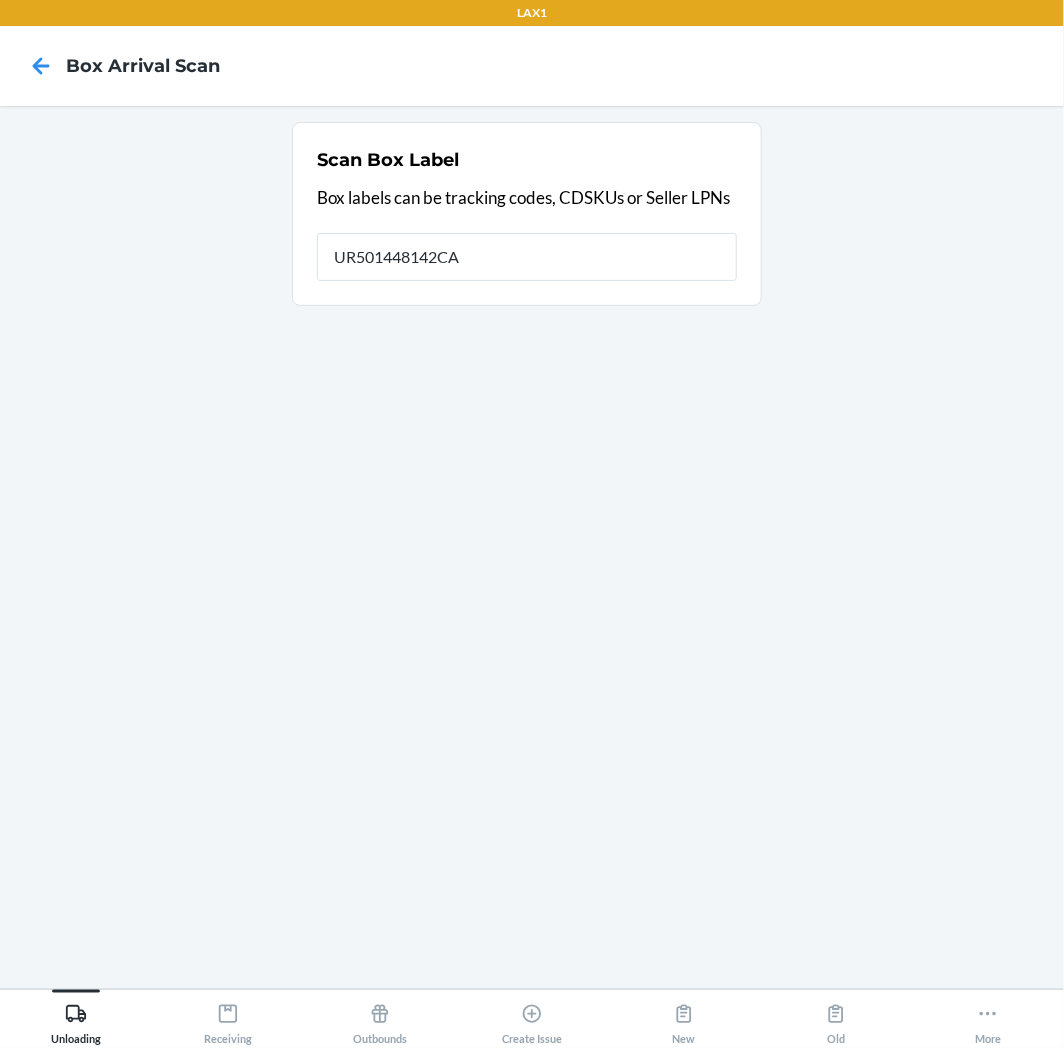 type on "UR501448142CA" 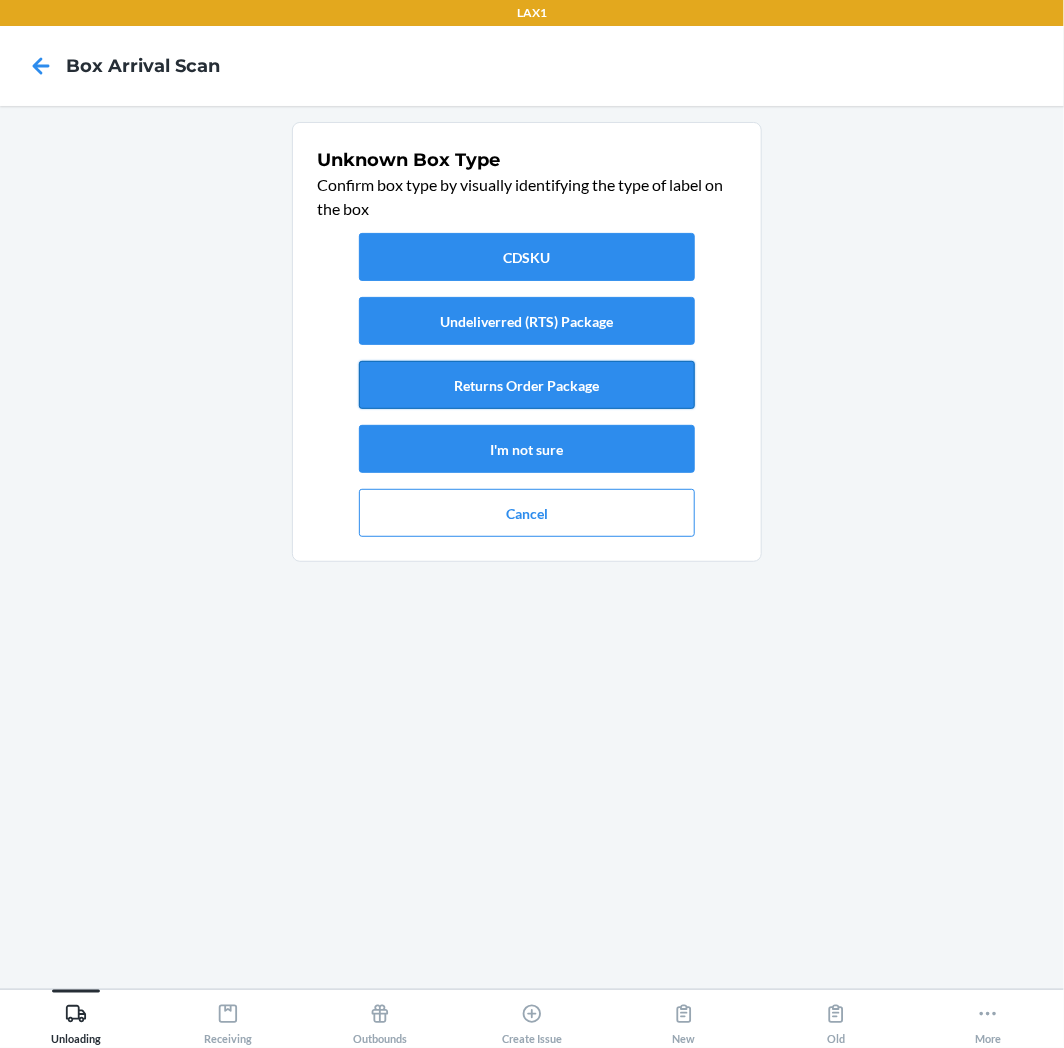 click on "Returns Order Package" at bounding box center [527, 385] 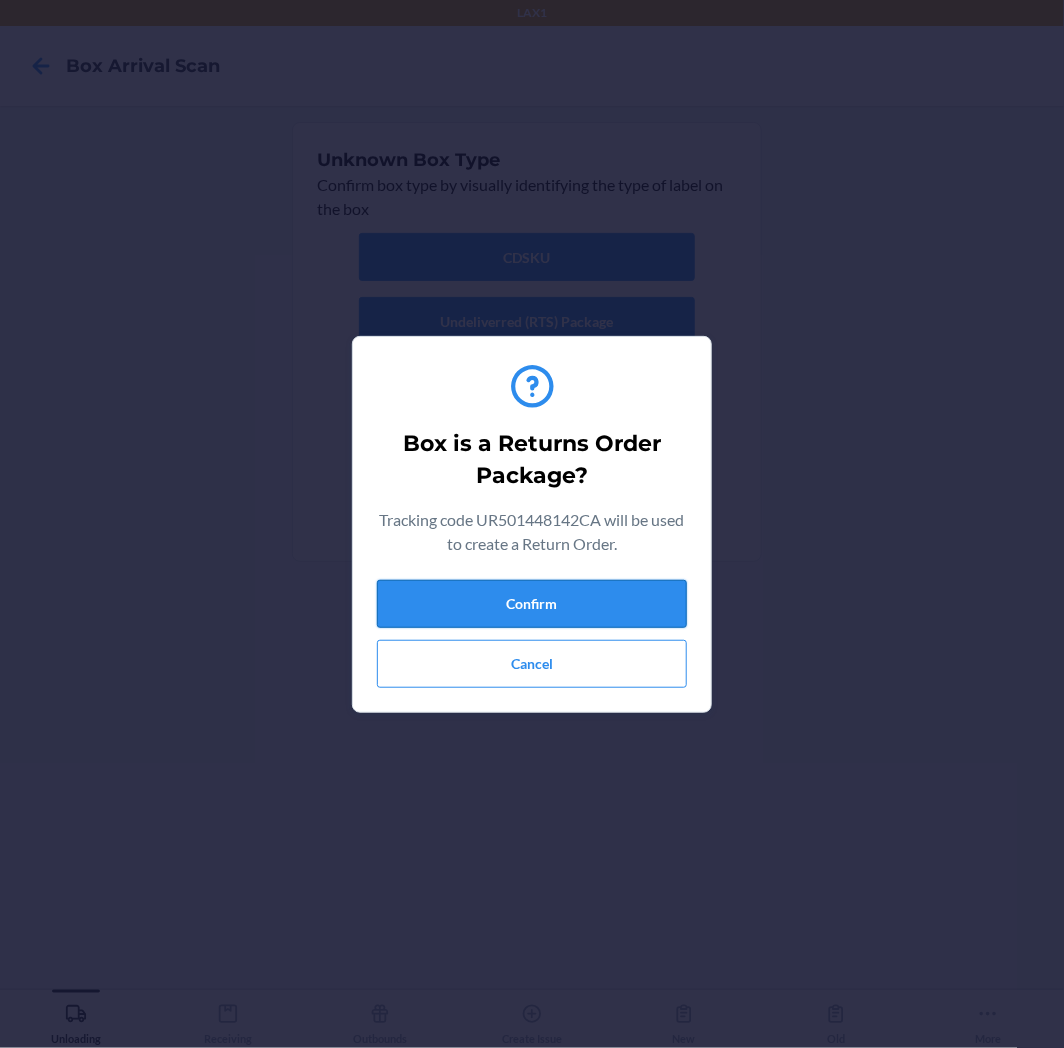 click on "Confirm" at bounding box center [532, 604] 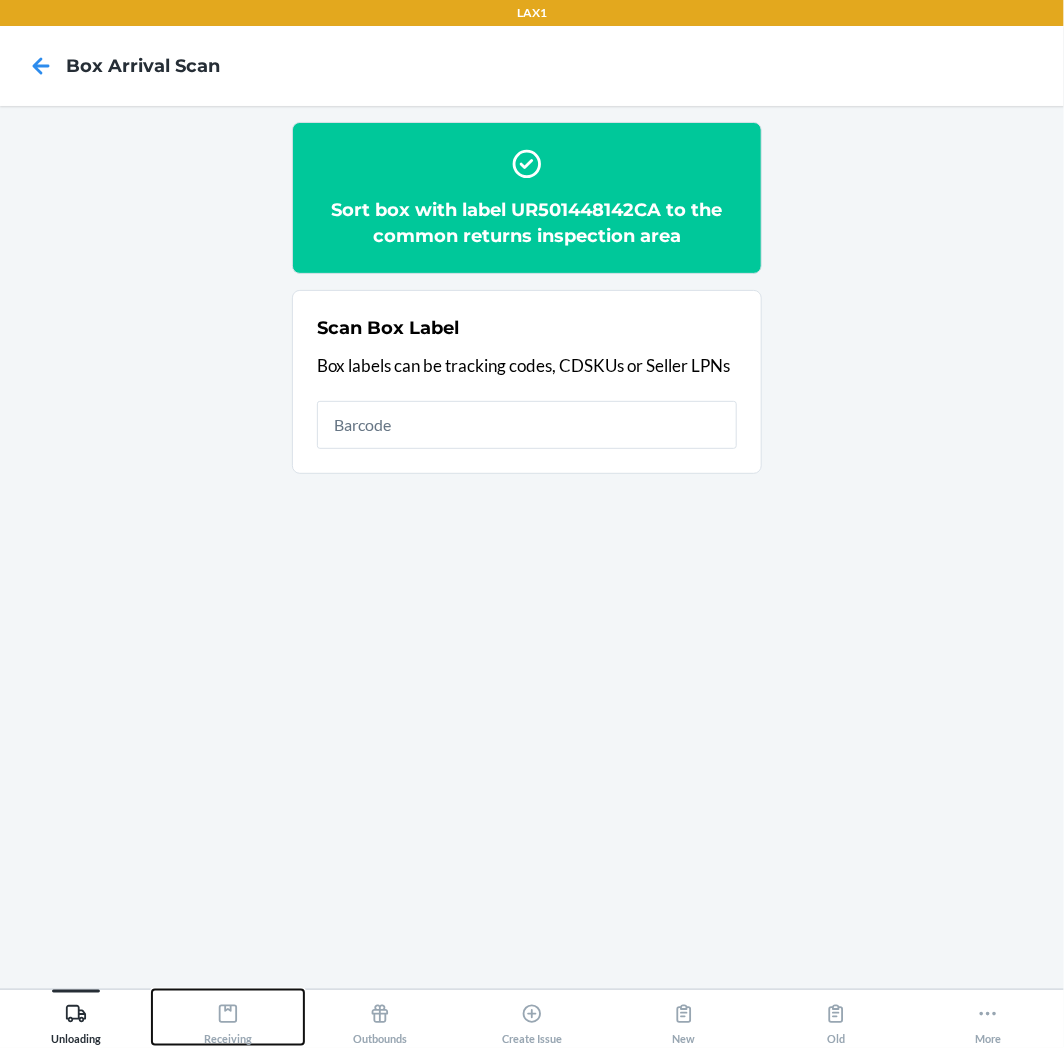 click 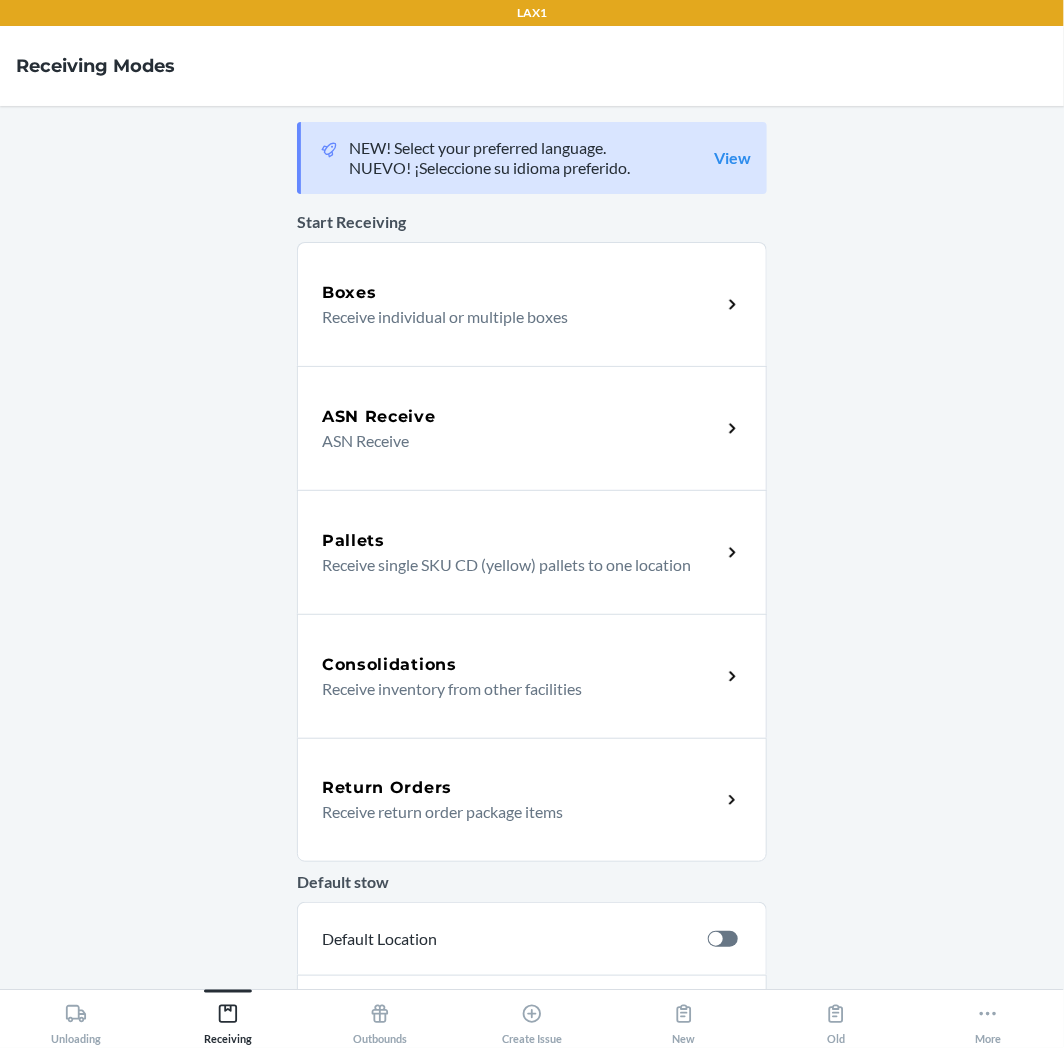 click on "Return Orders" at bounding box center (387, 788) 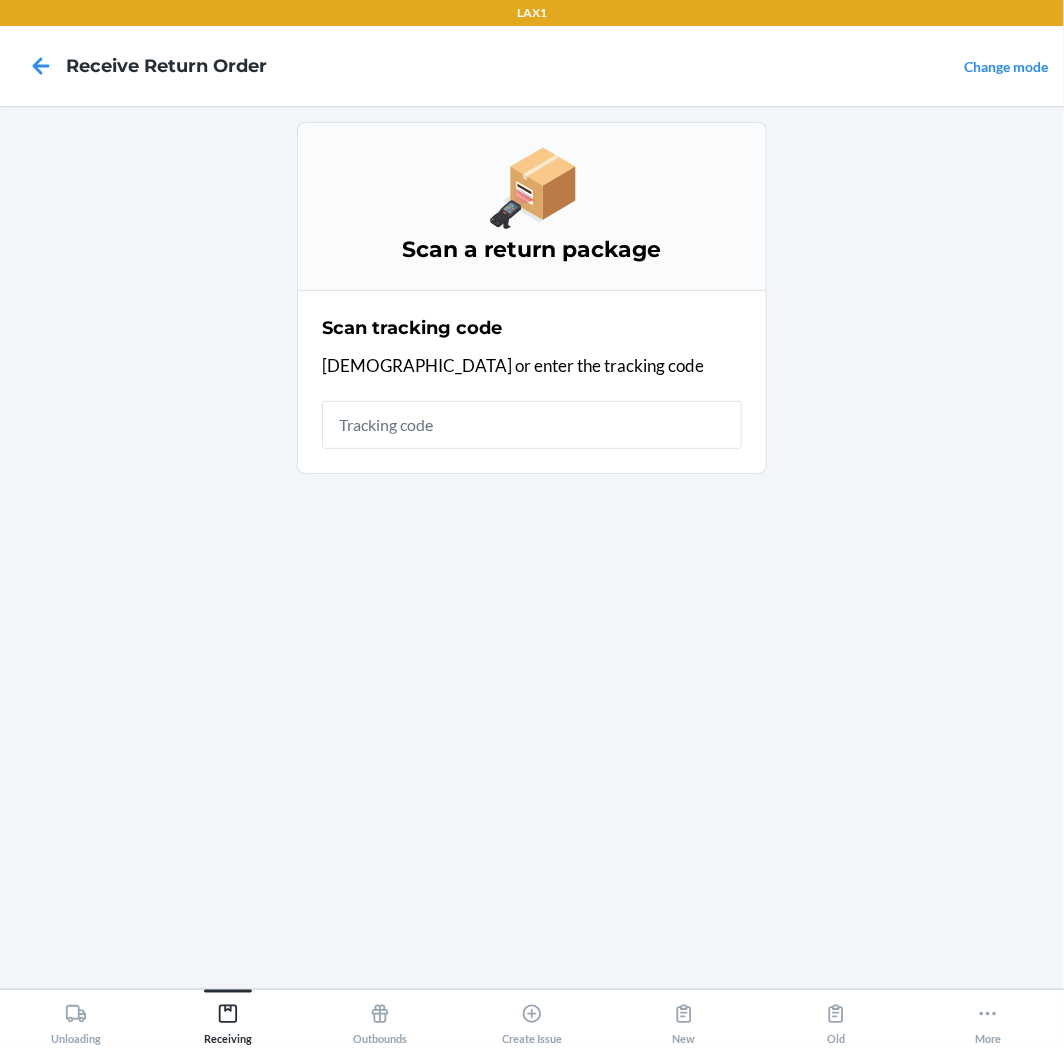 click at bounding box center (532, 425) 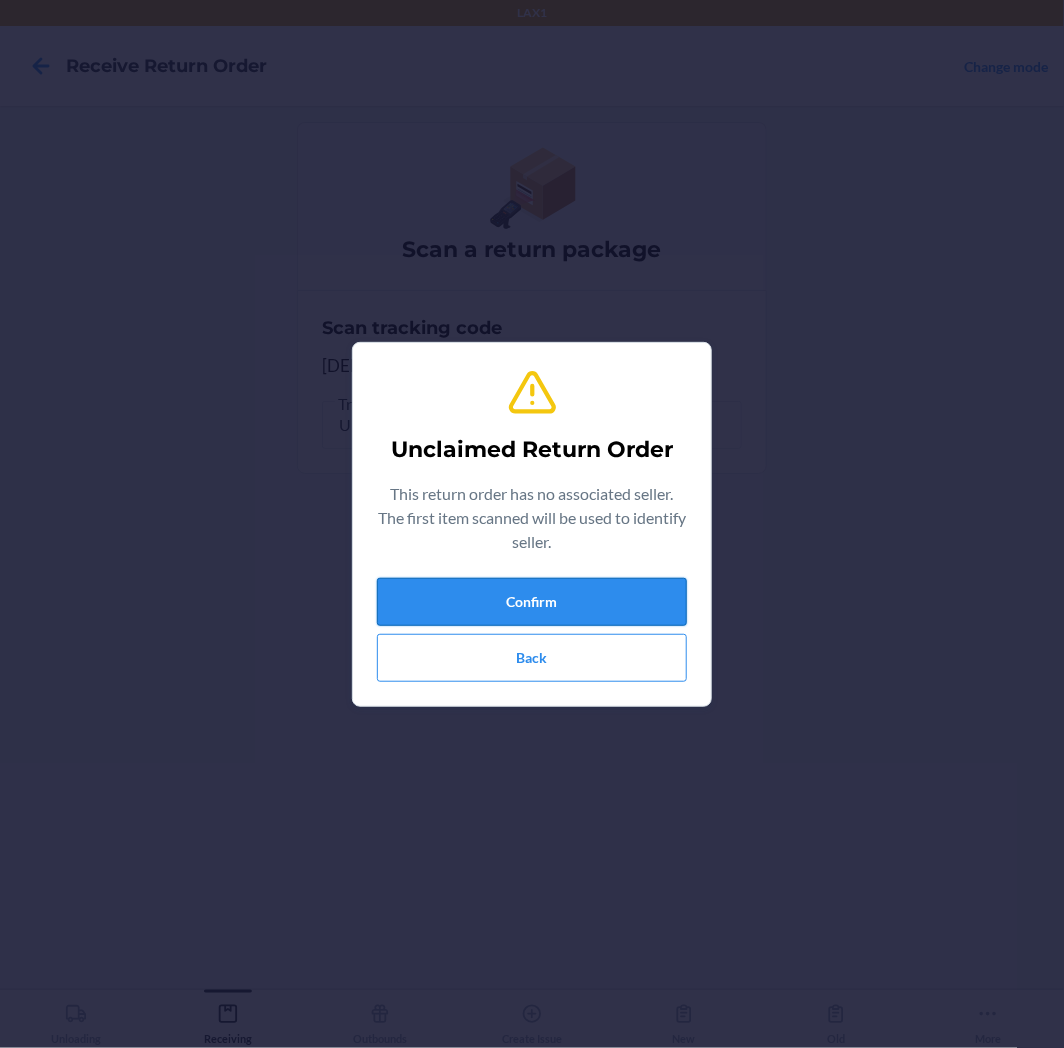 click on "Confirm" at bounding box center [532, 602] 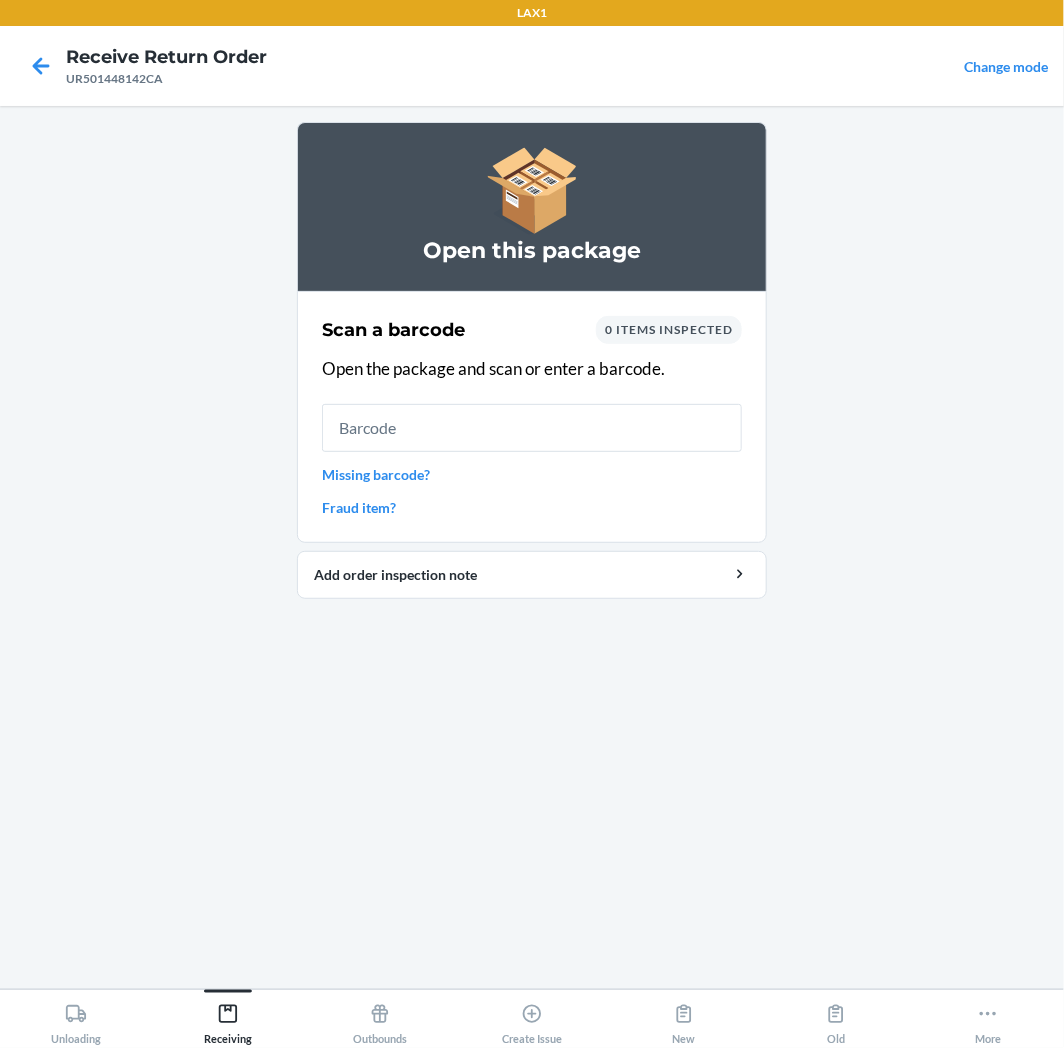 click on "Missing barcode?" at bounding box center (532, 474) 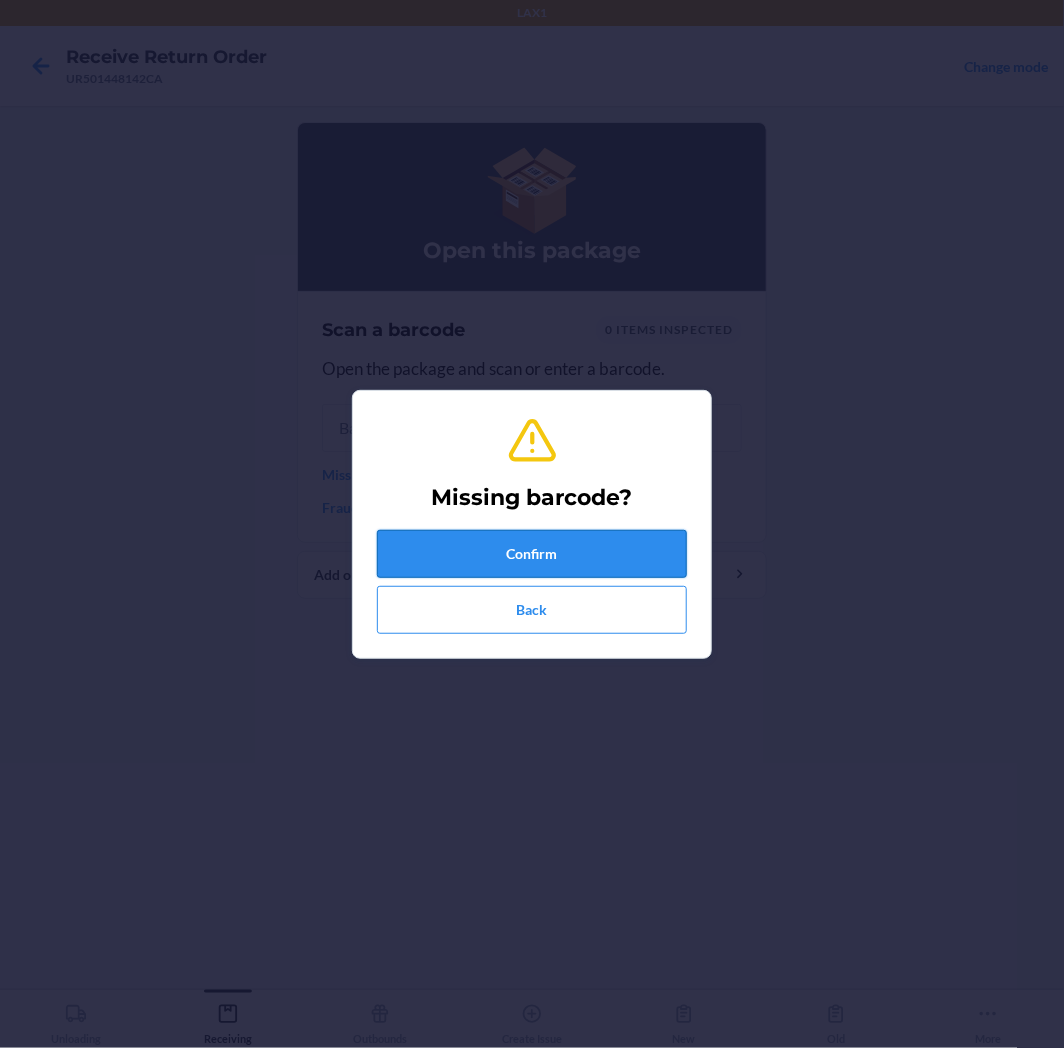 click on "Confirm" at bounding box center [532, 554] 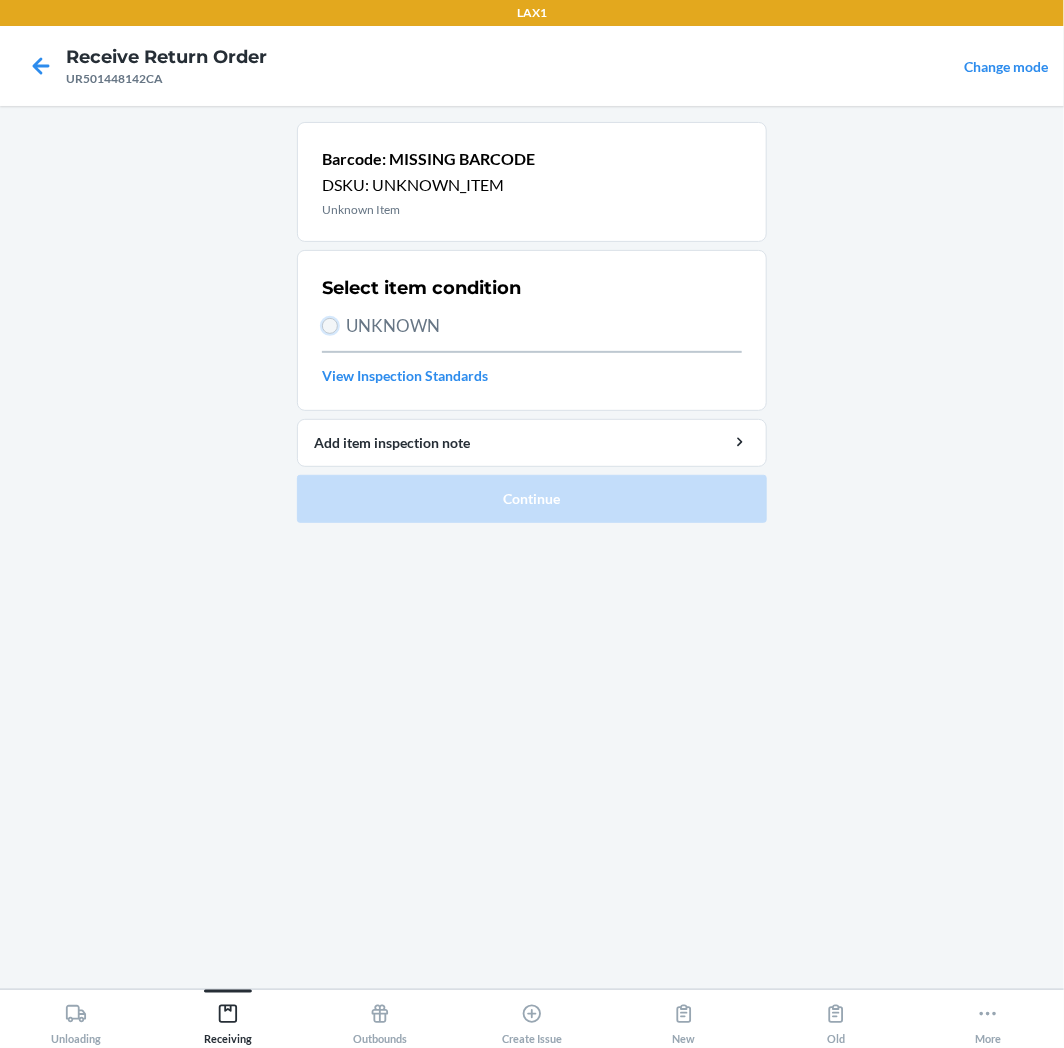 click on "UNKNOWN" at bounding box center [330, 326] 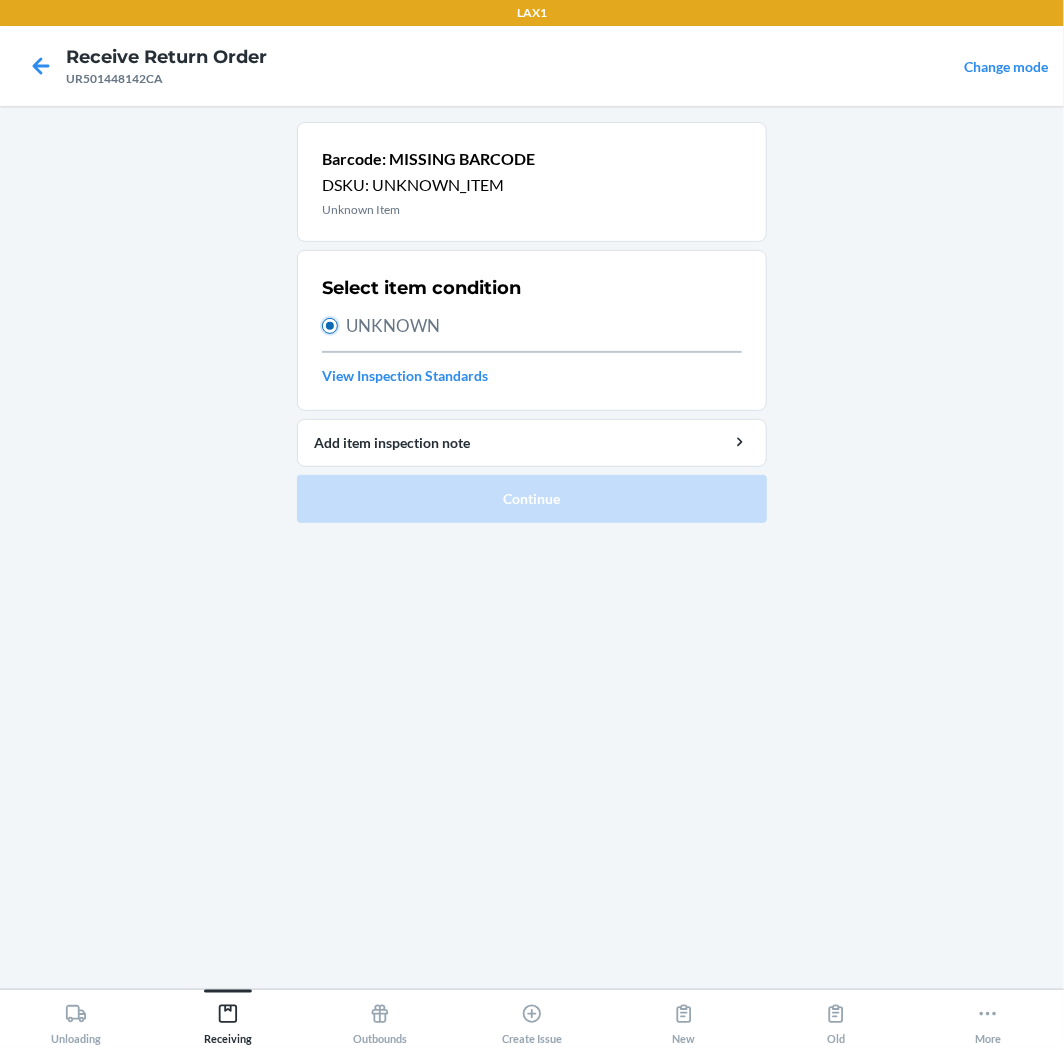 radio on "true" 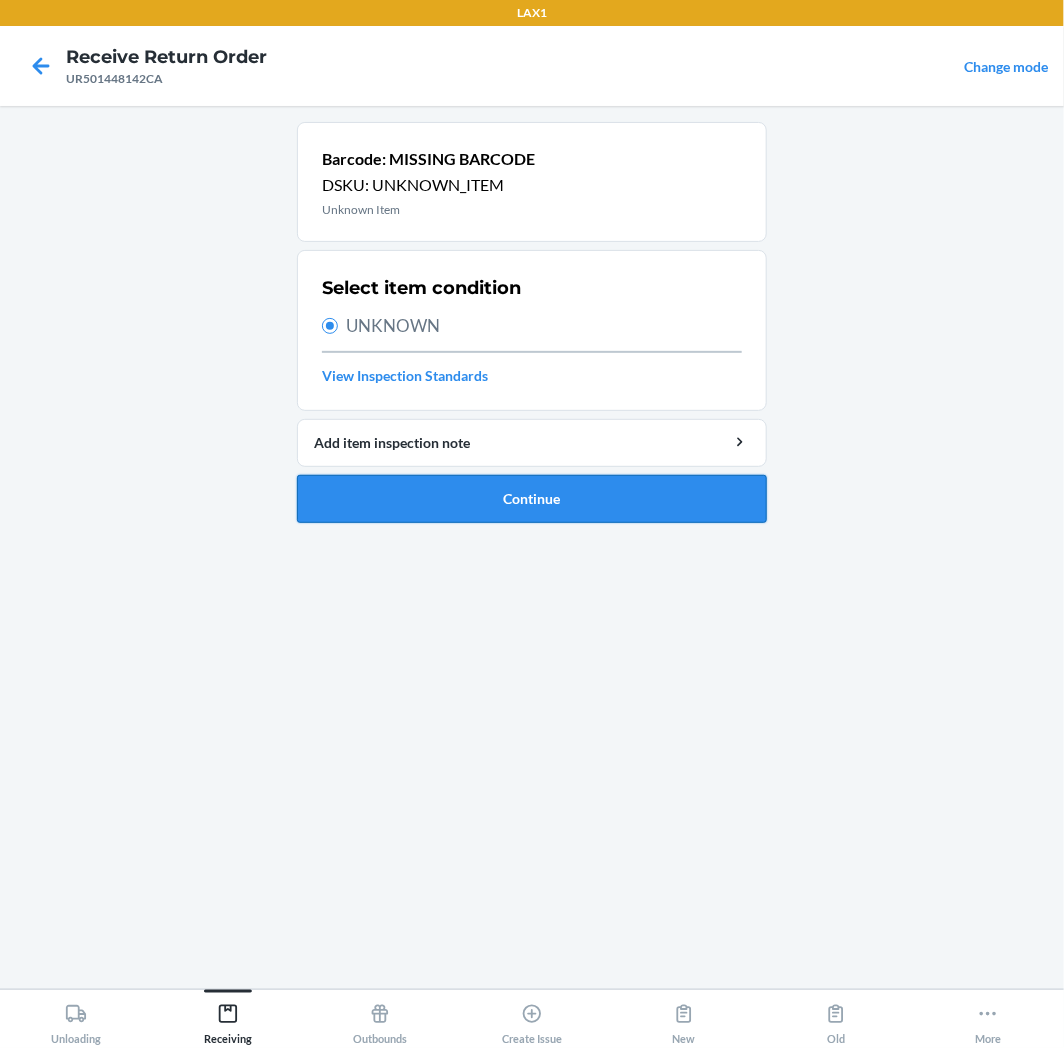 click on "Continue" at bounding box center [532, 499] 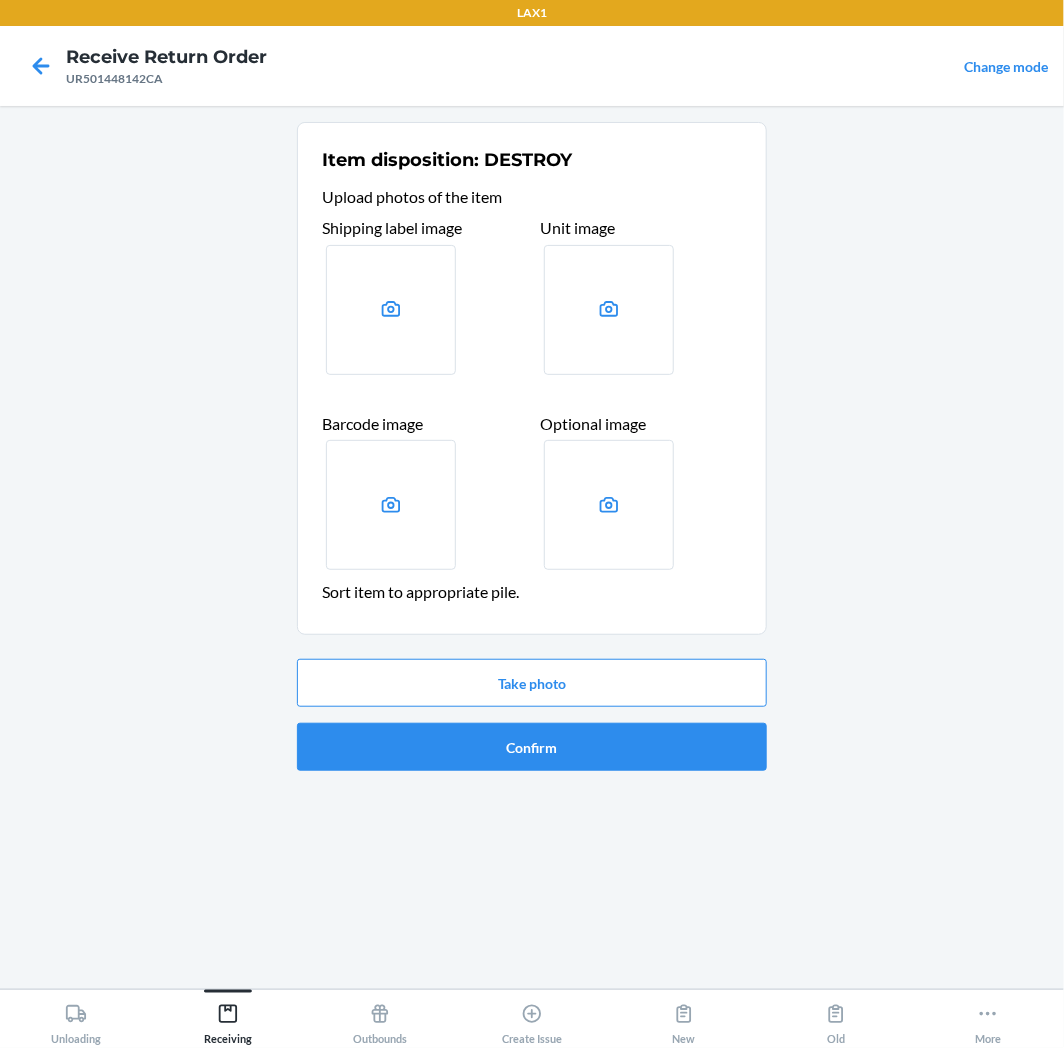 click at bounding box center (391, 310) 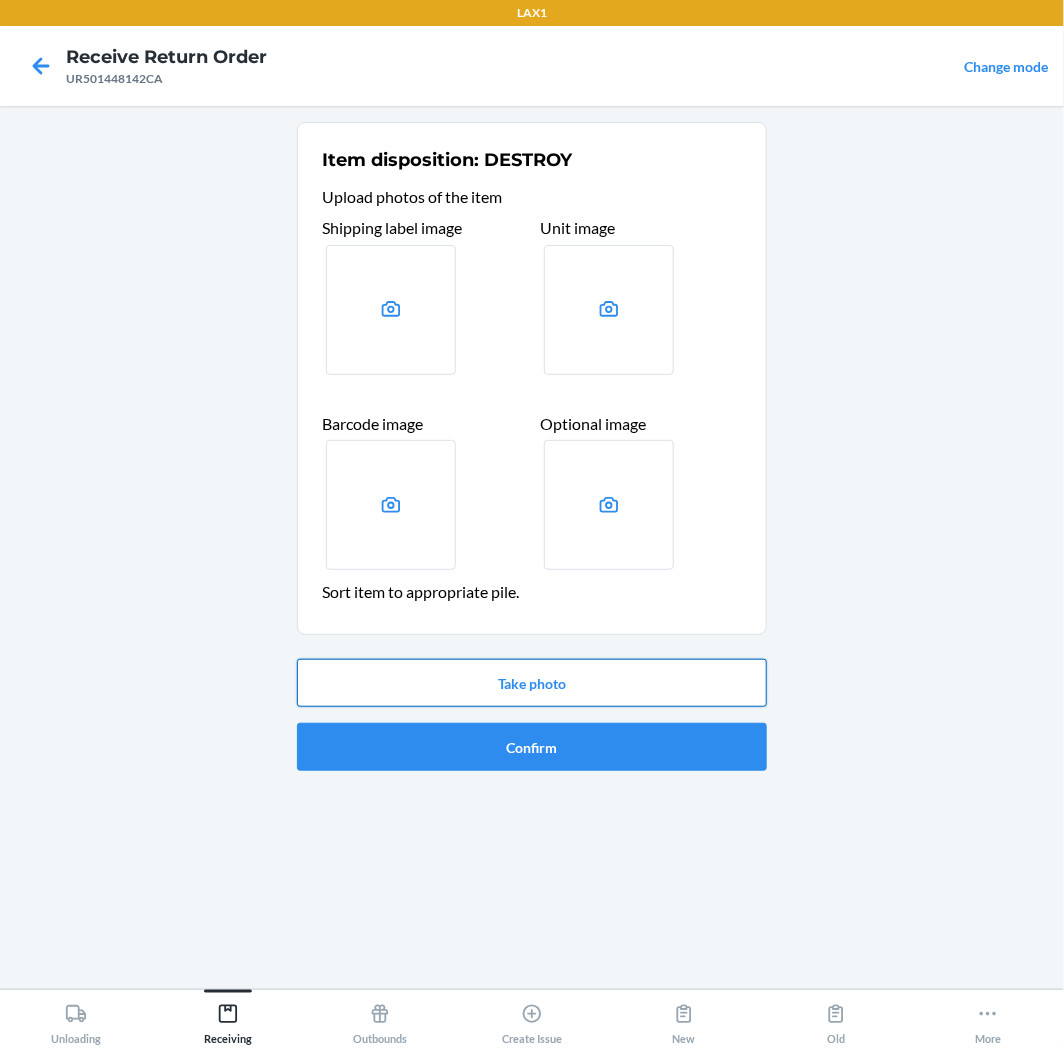 click on "Take photo" at bounding box center (532, 683) 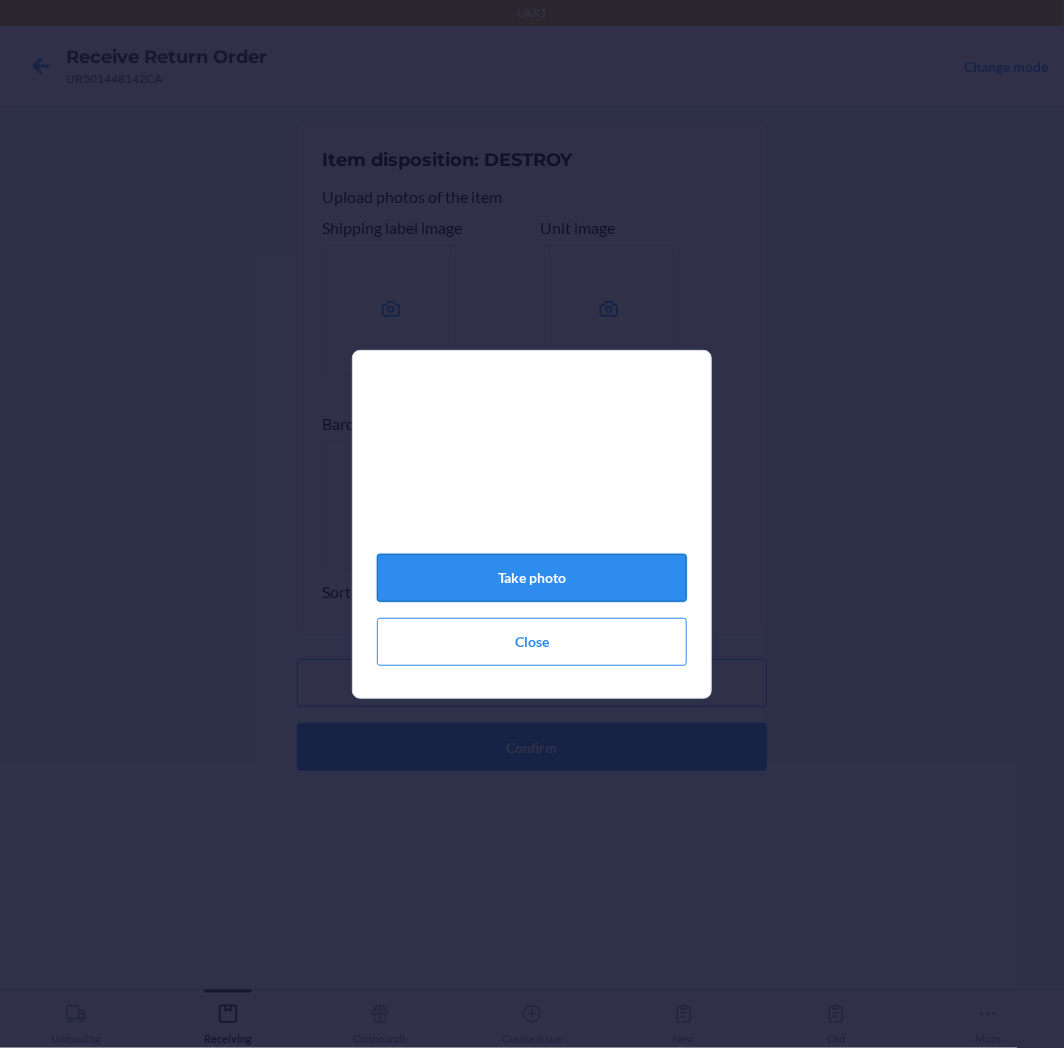 click on "Take photo" 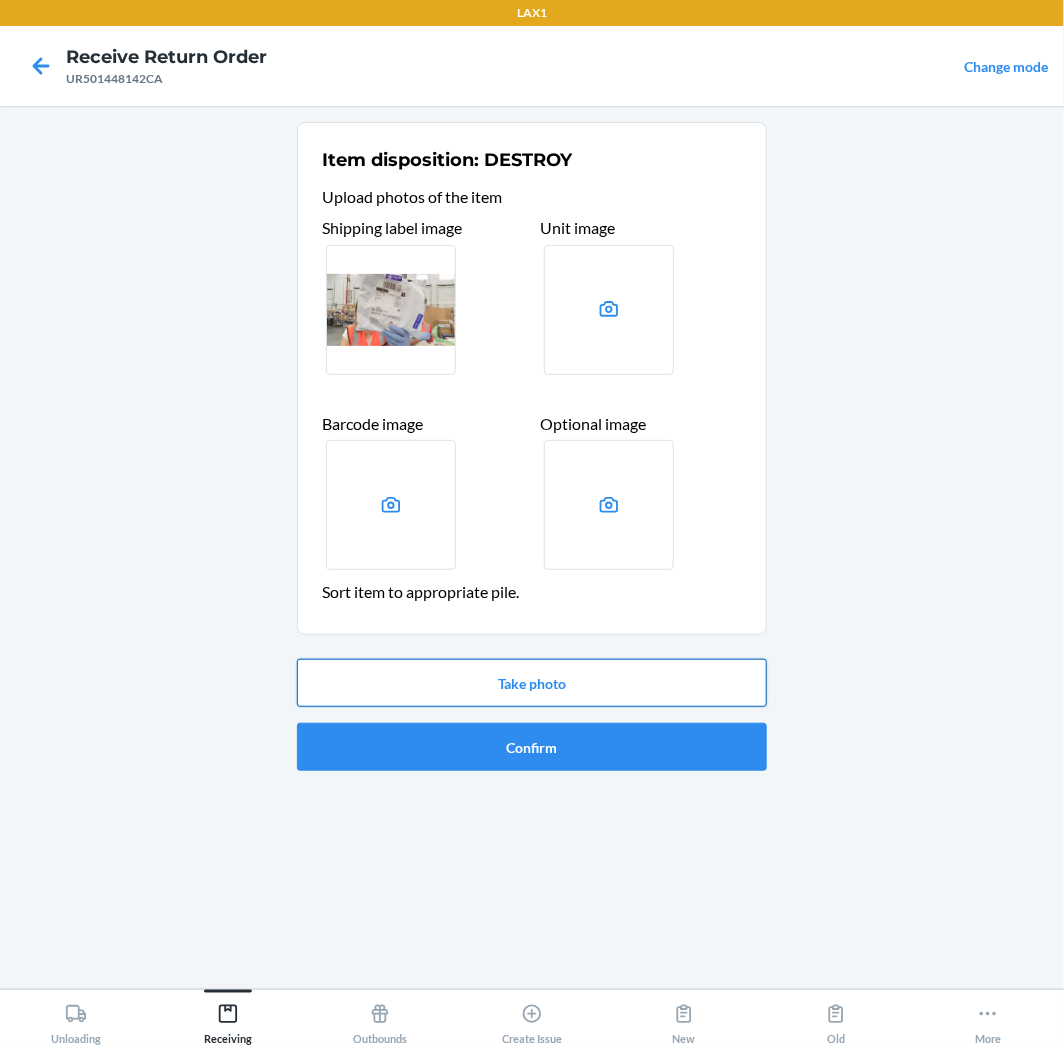 click on "Take photo" at bounding box center (532, 683) 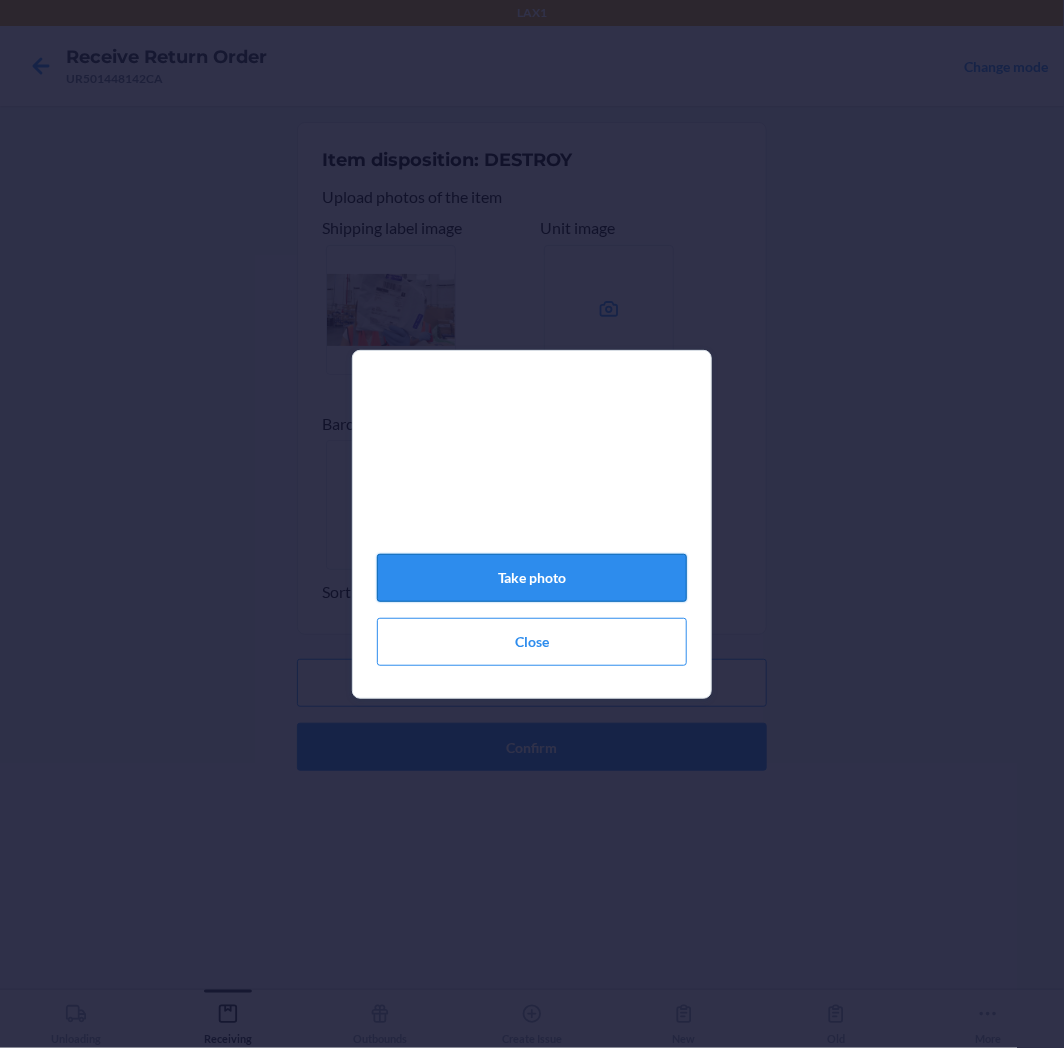 click on "Take photo" 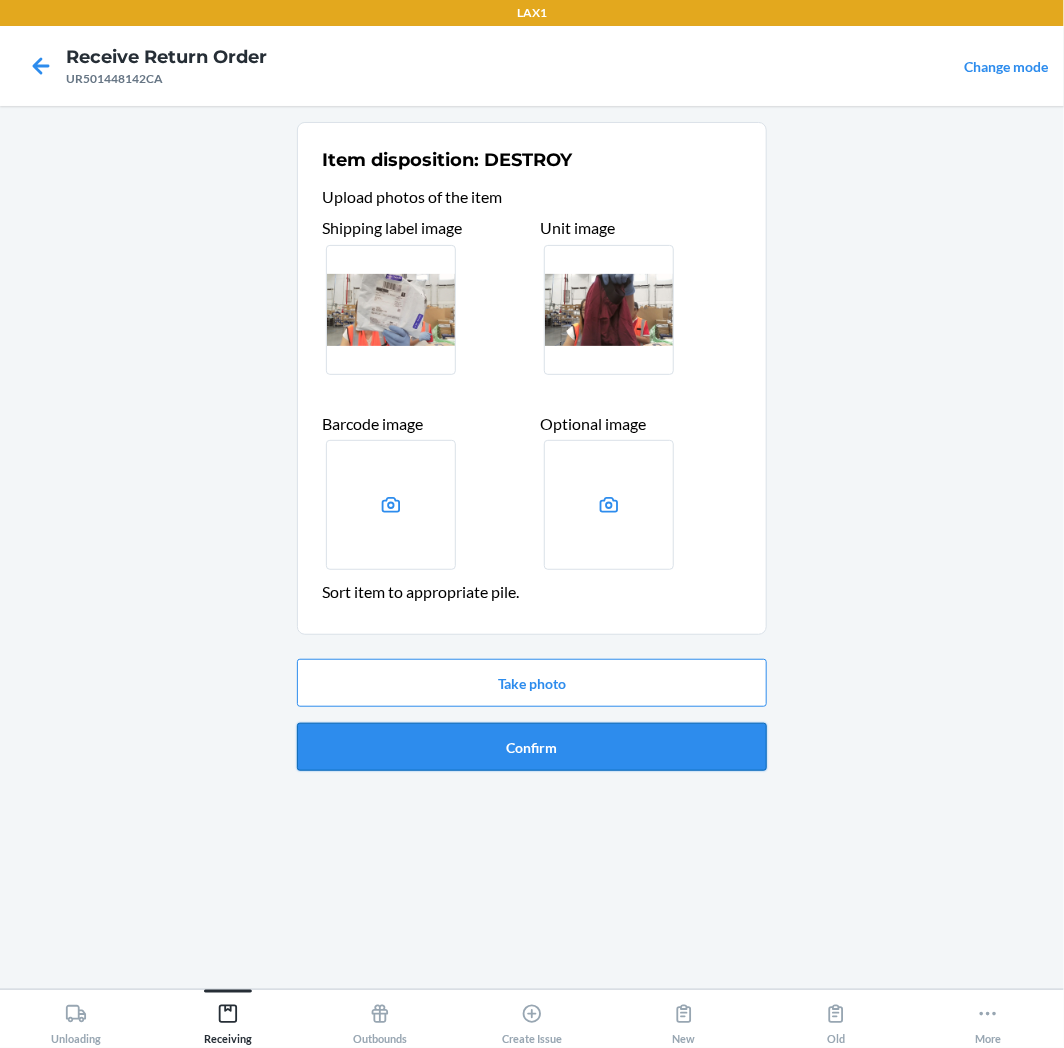 click on "Confirm" at bounding box center [532, 747] 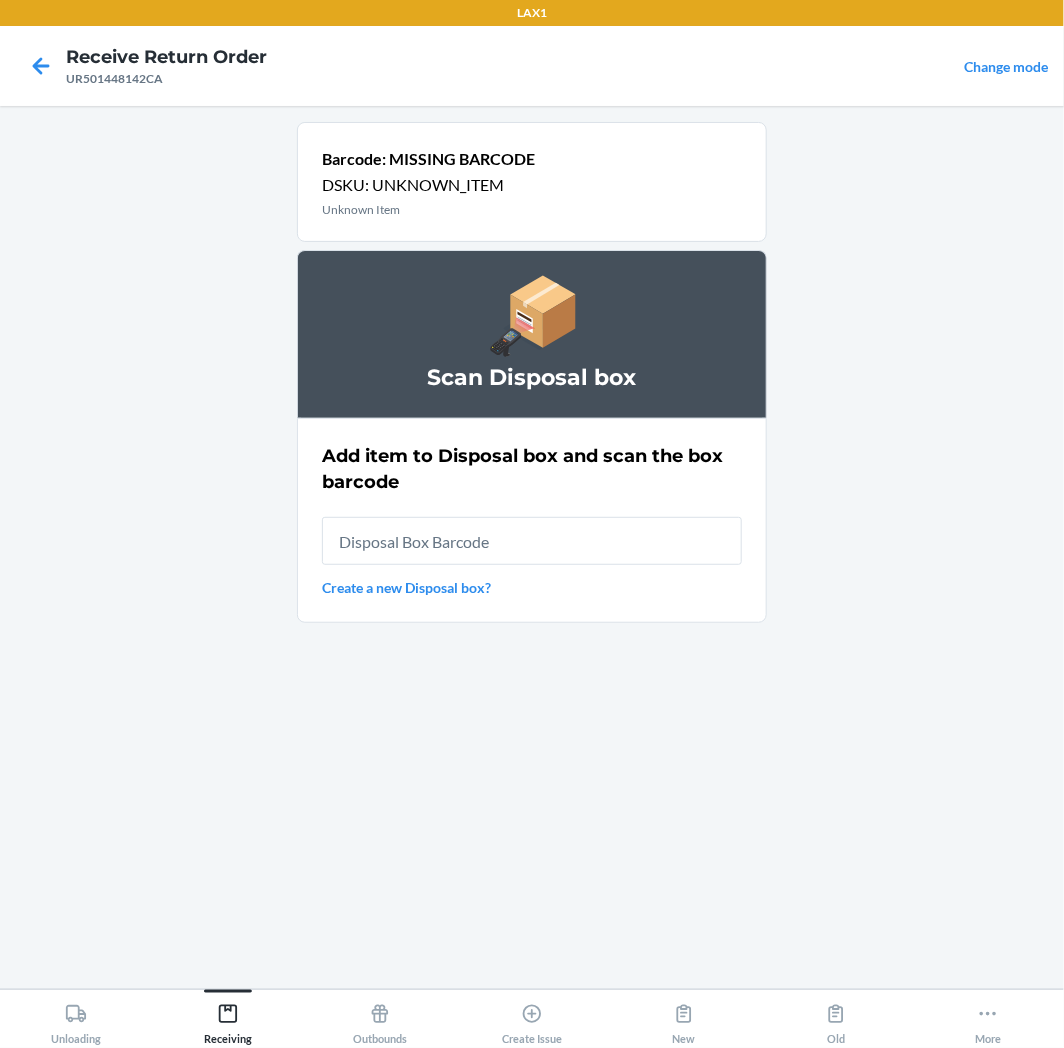 click on "Add item to Disposal box and scan the box barcode Create a new Disposal box?" at bounding box center (532, 520) 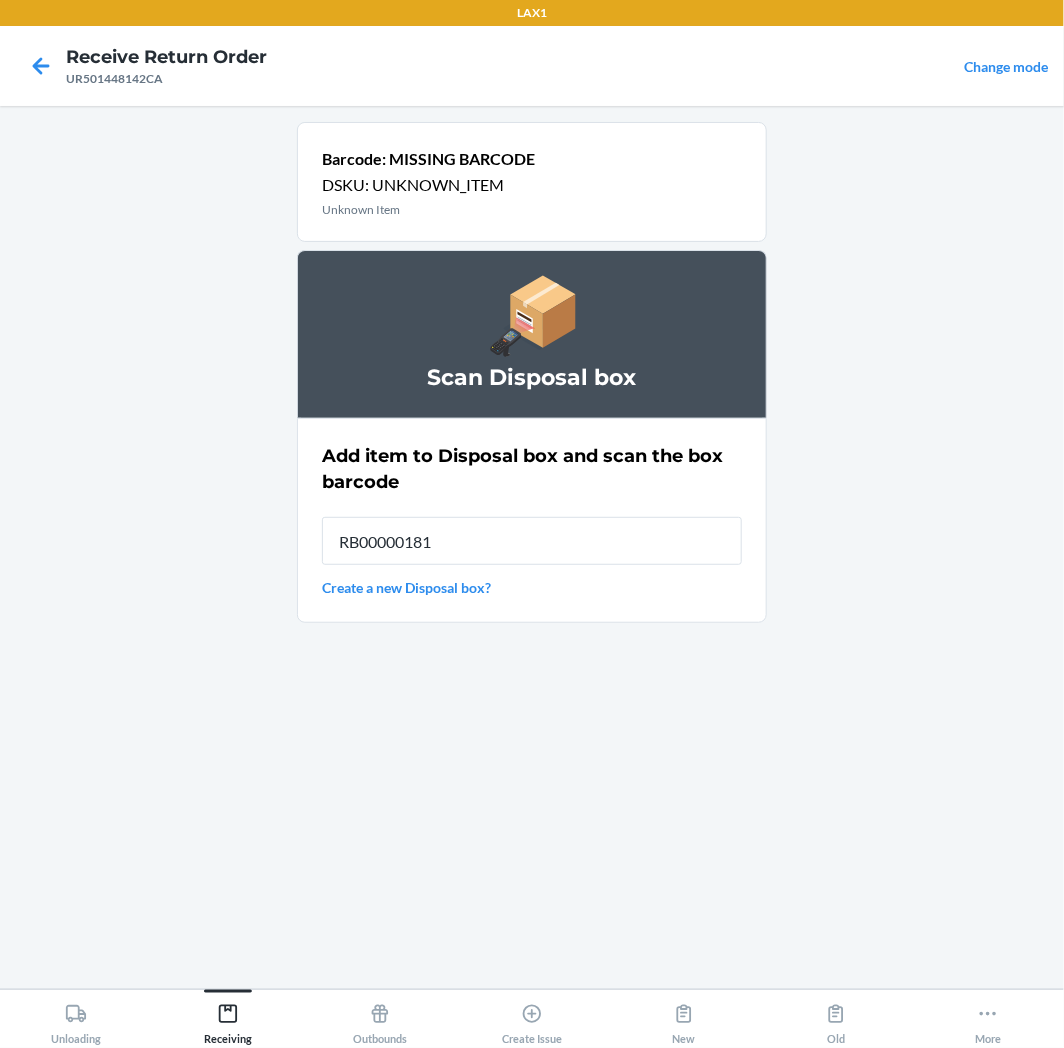 type on "RB000001815" 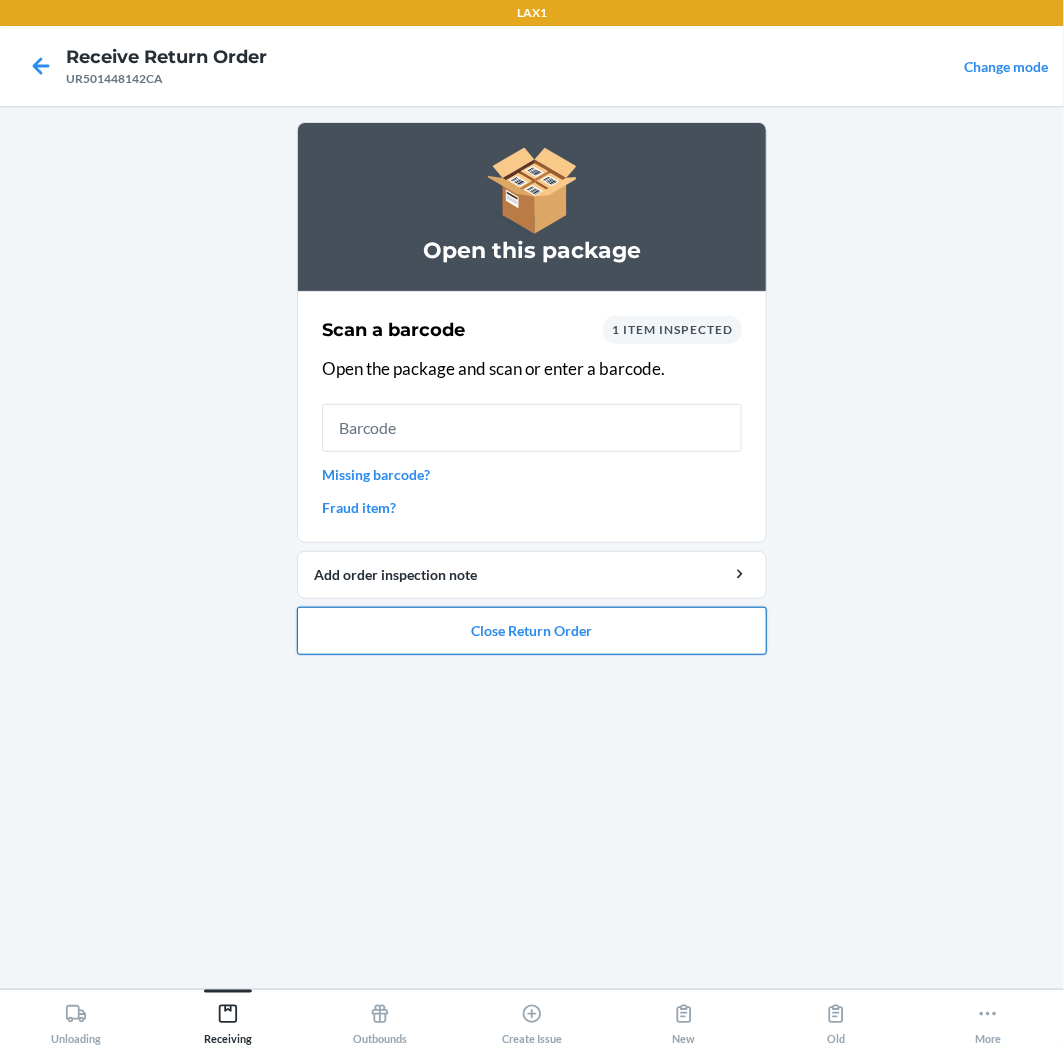 click on "Close Return Order" at bounding box center (532, 631) 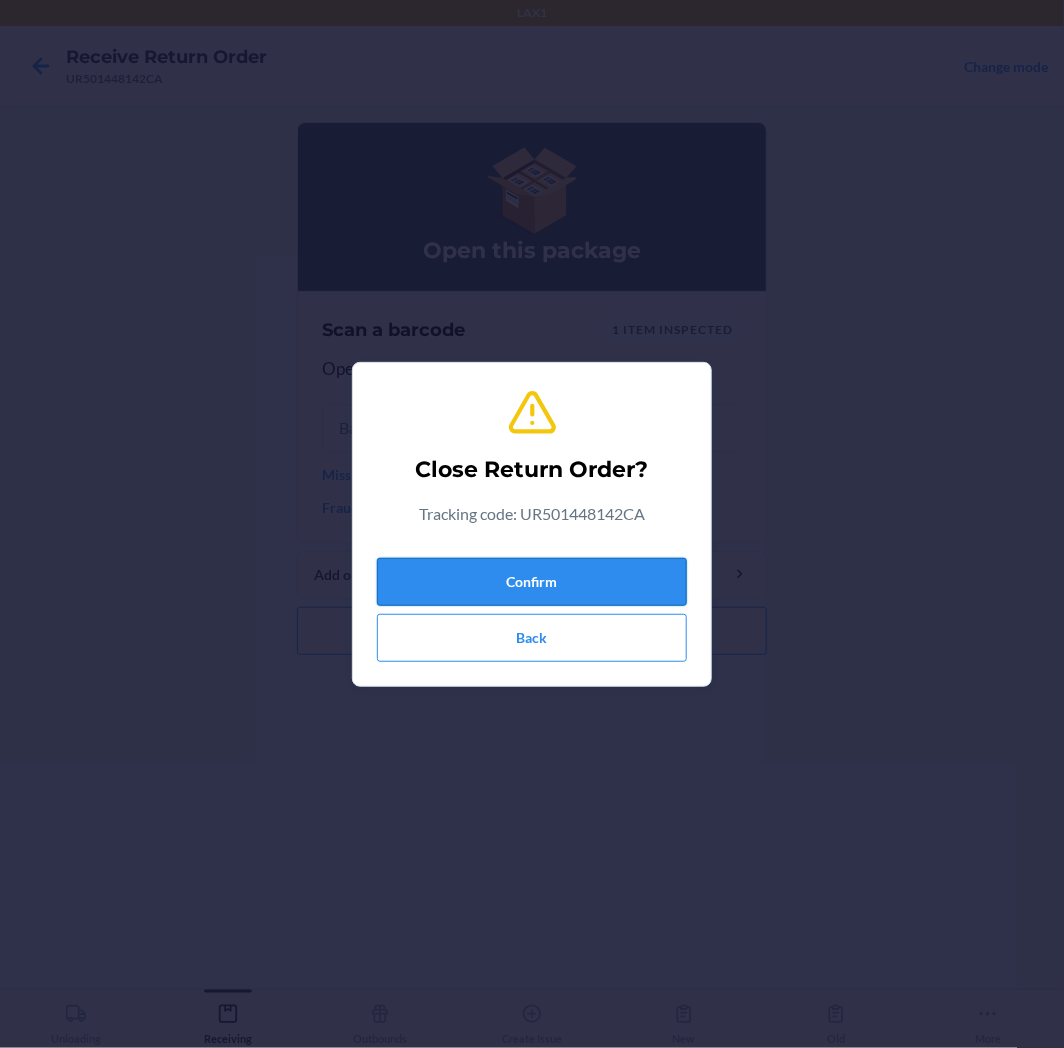 click on "Confirm" at bounding box center [532, 582] 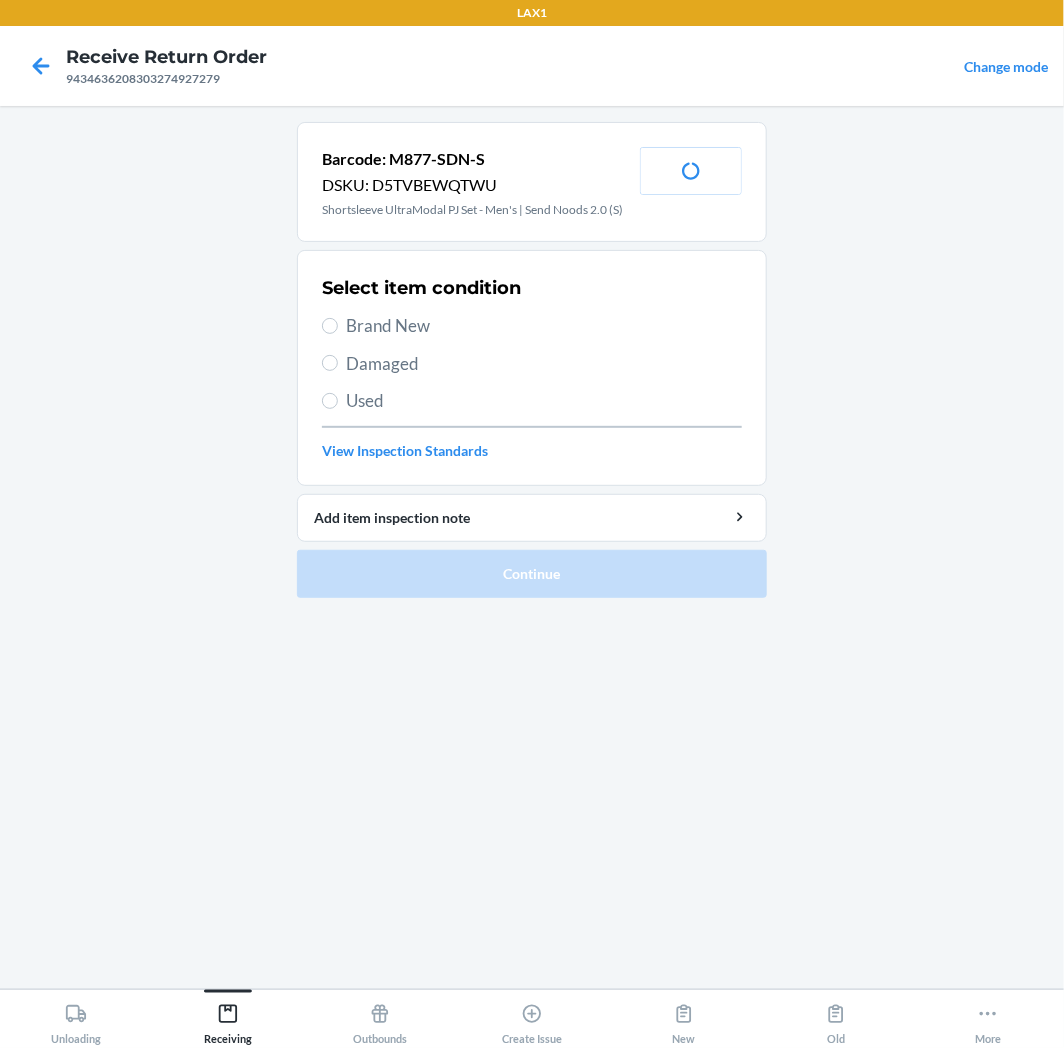 drag, startPoint x: 402, startPoint y: 325, endPoint x: 406, endPoint y: 401, distance: 76.105194 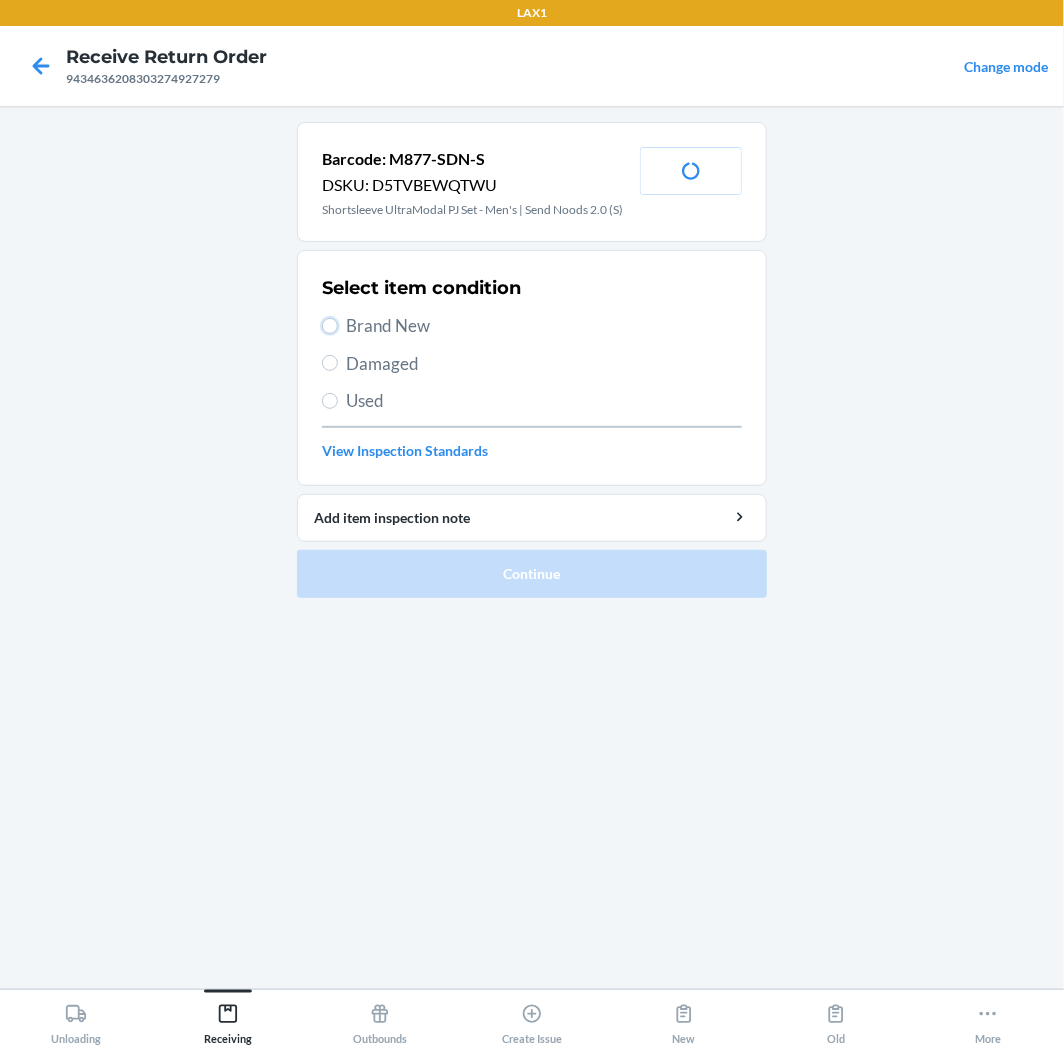 click on "Brand New" at bounding box center [330, 326] 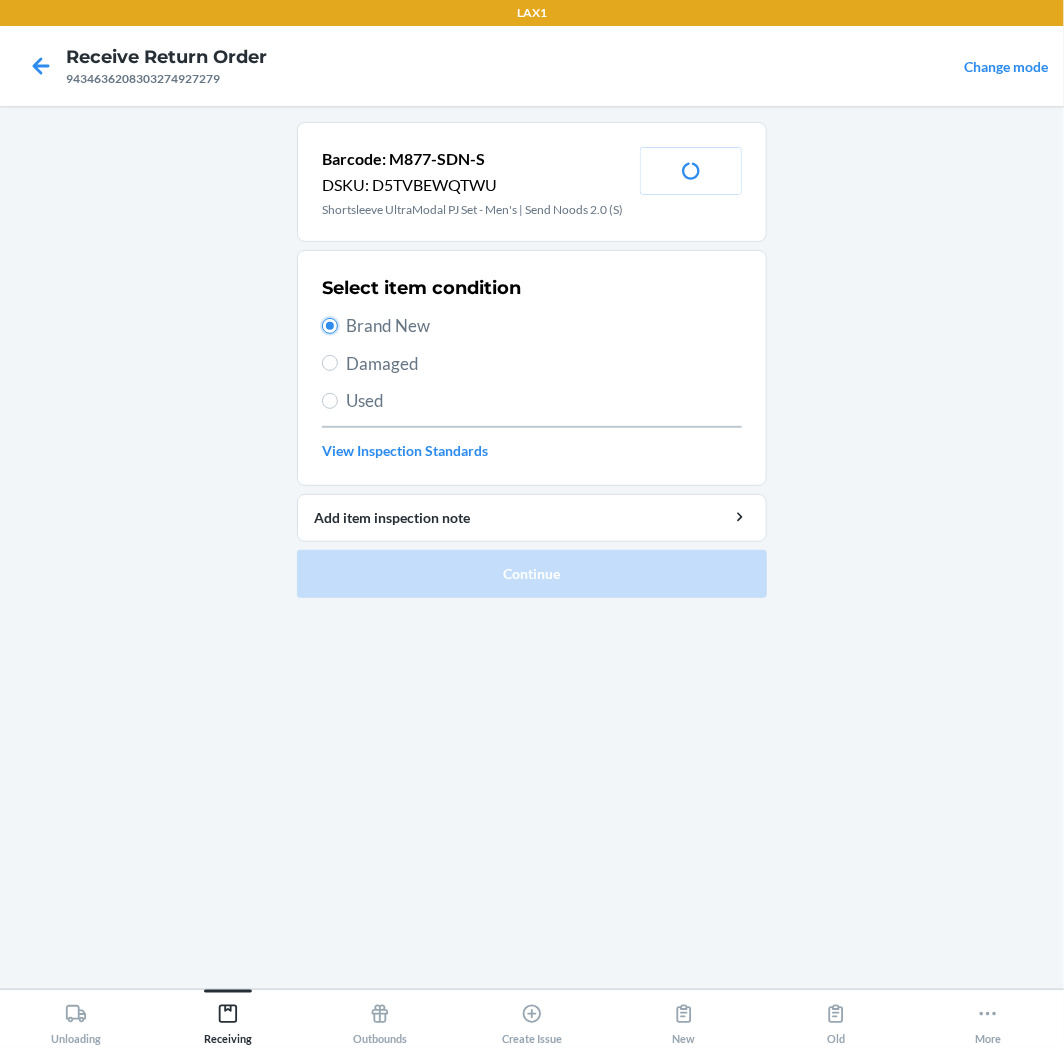 radio on "true" 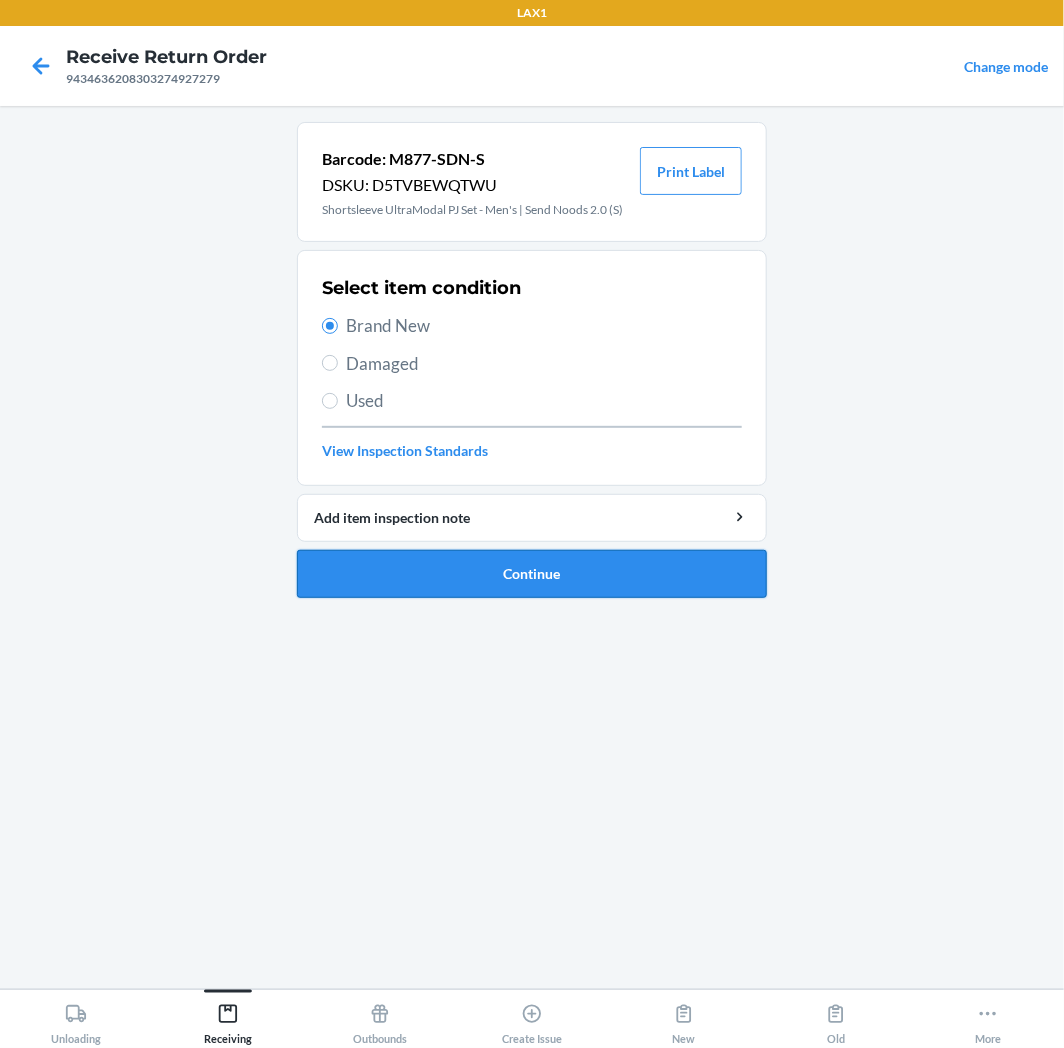 click on "Continue" at bounding box center (532, 574) 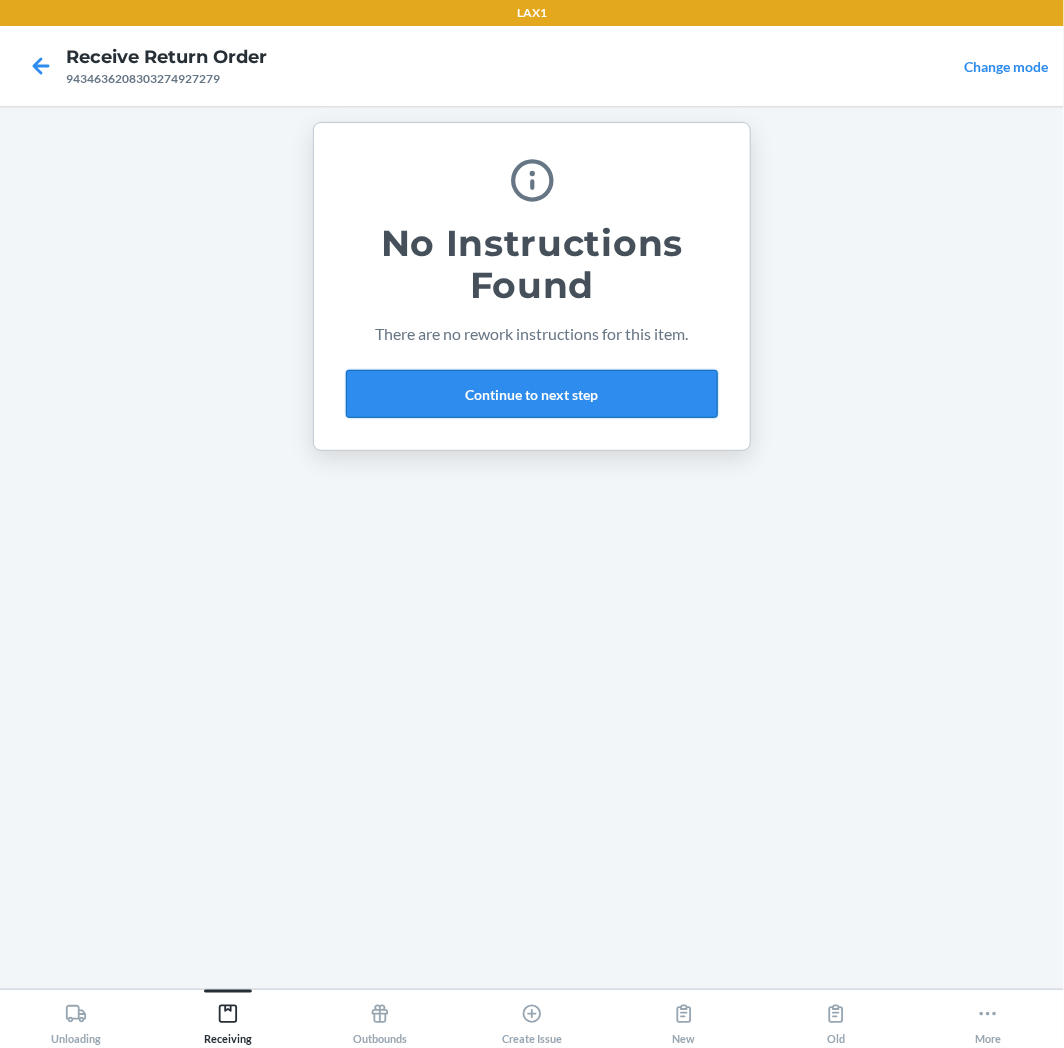 click on "Continue to next step" at bounding box center (532, 394) 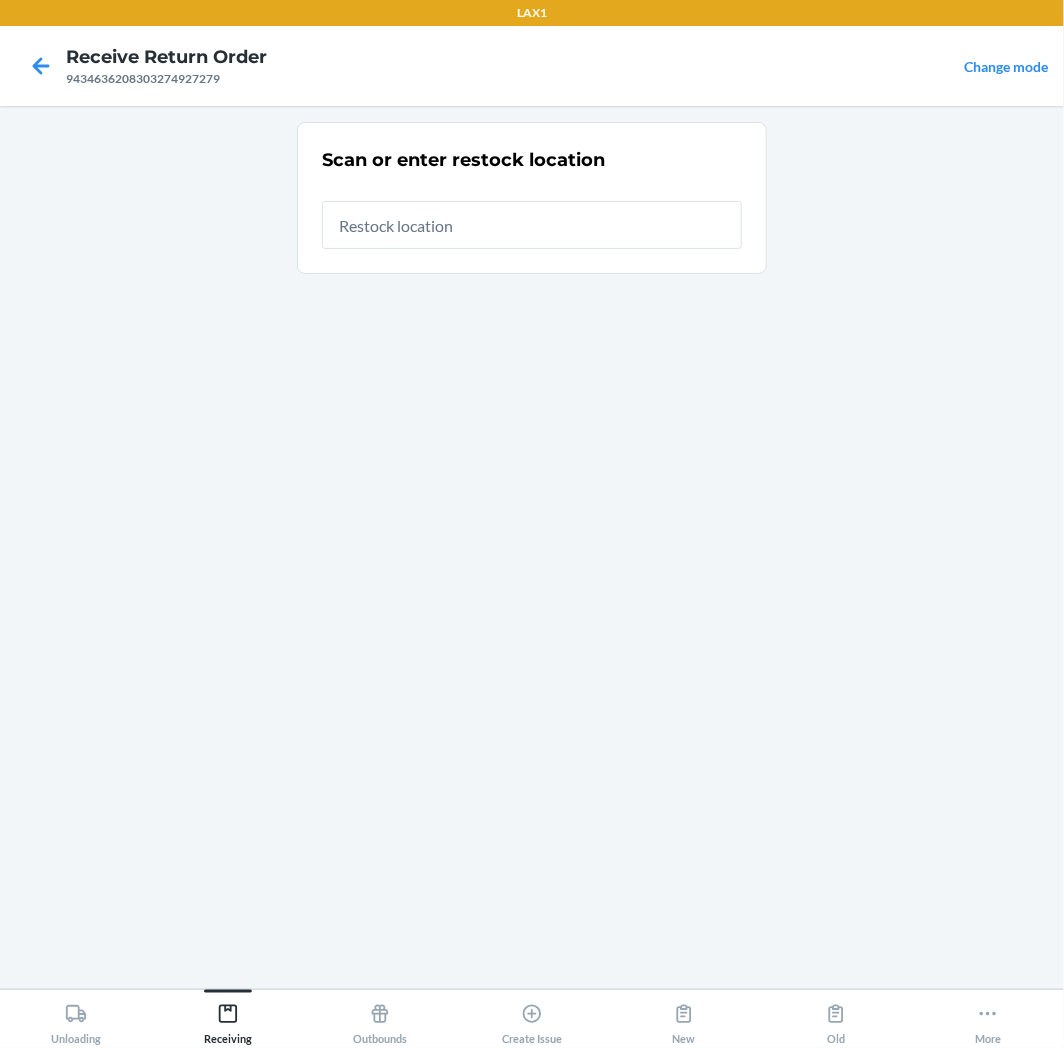 click at bounding box center (532, 217) 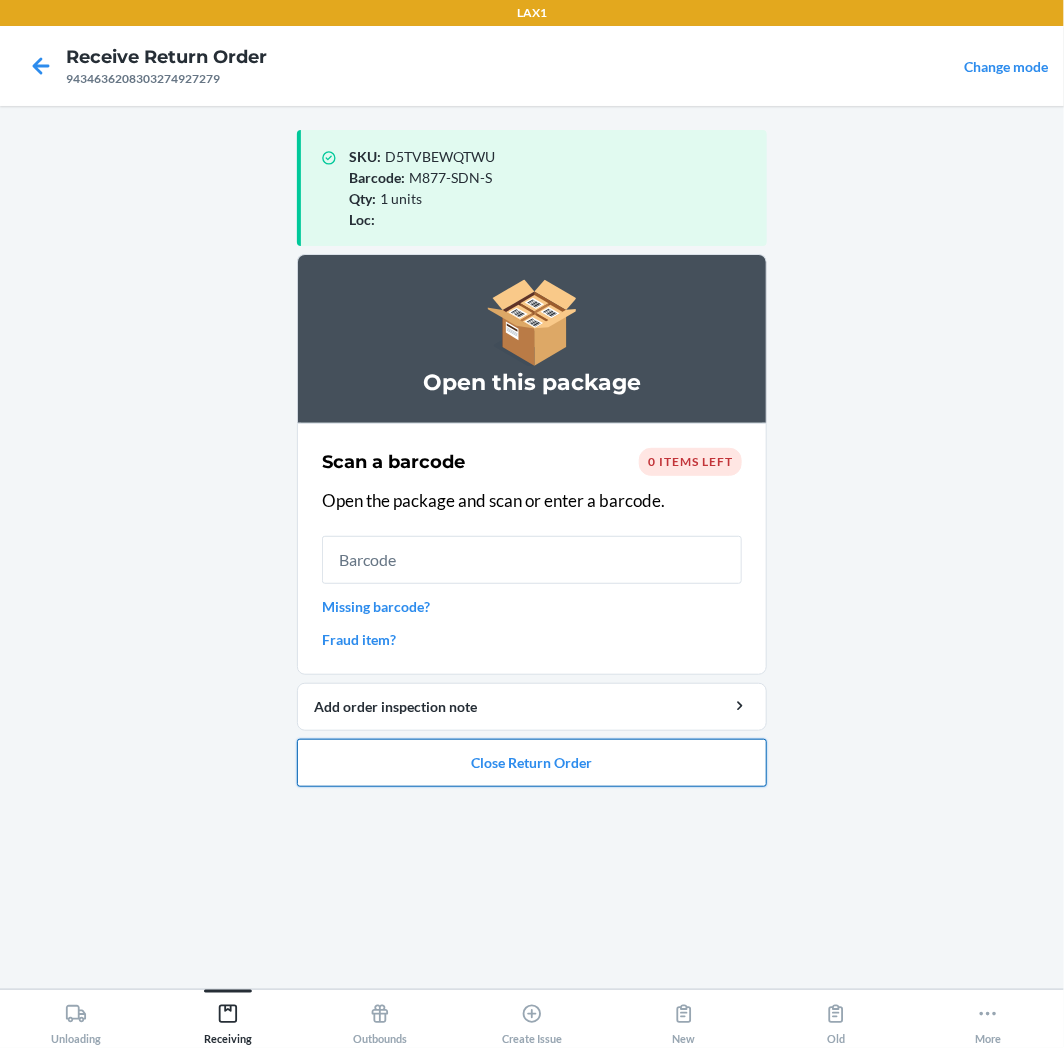 click on "Close Return Order" at bounding box center [532, 763] 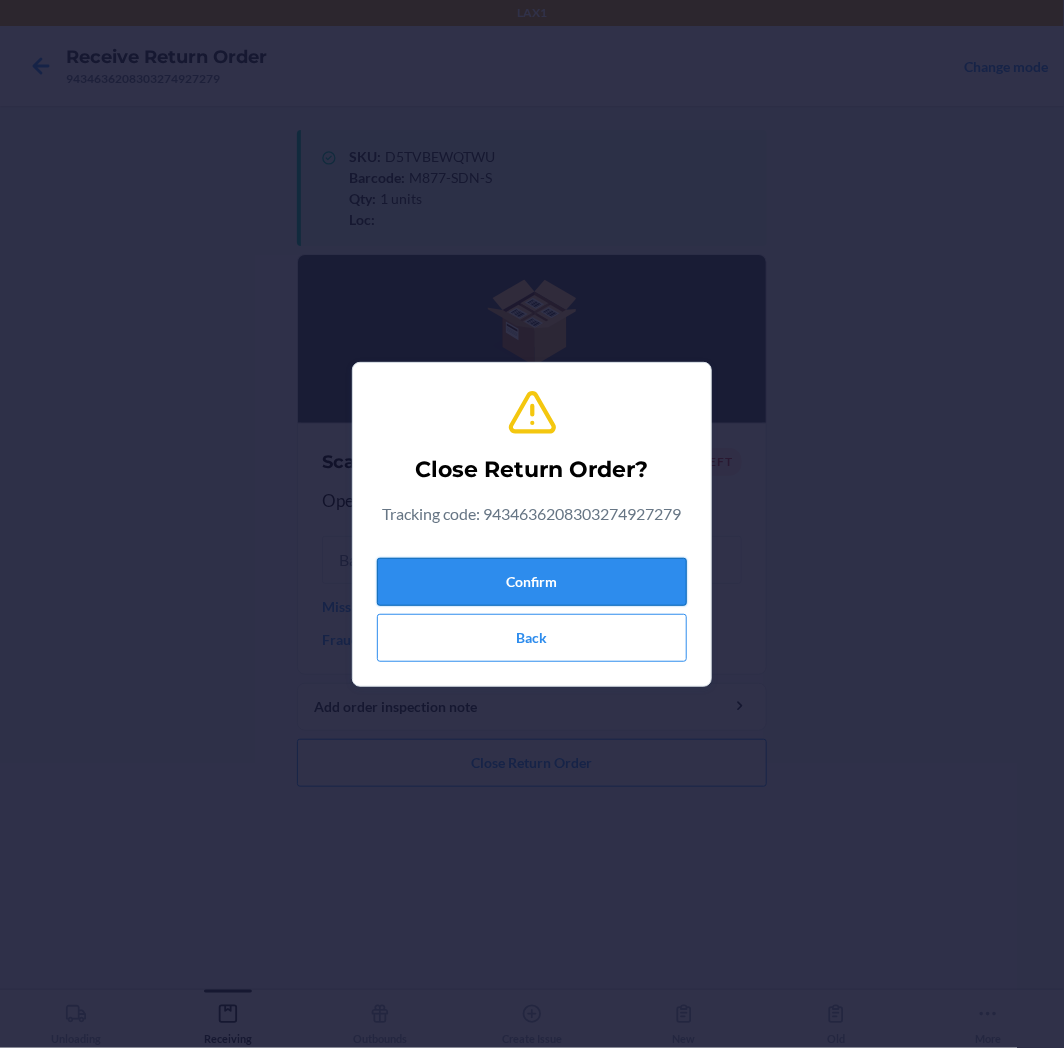 click on "Confirm" at bounding box center [532, 582] 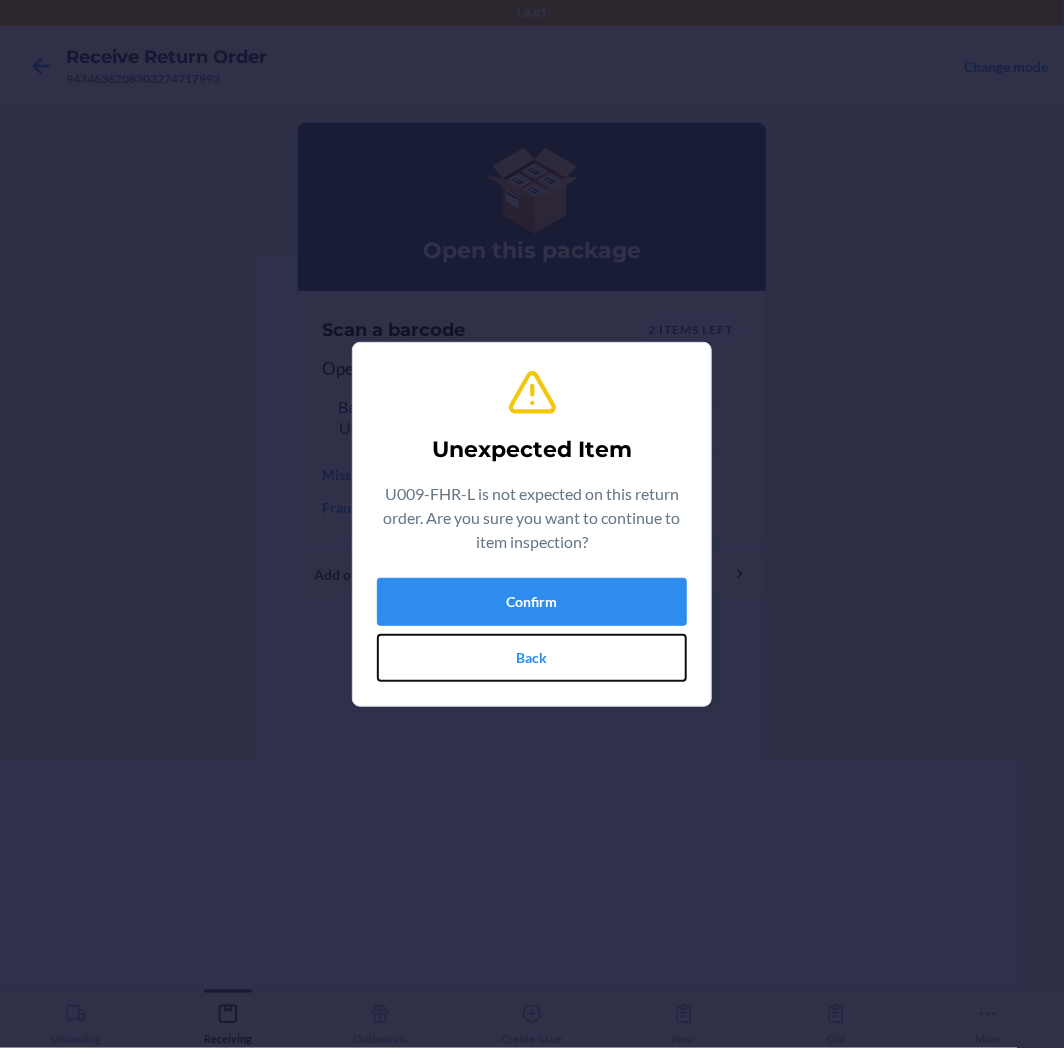 click on "Back" at bounding box center [532, 658] 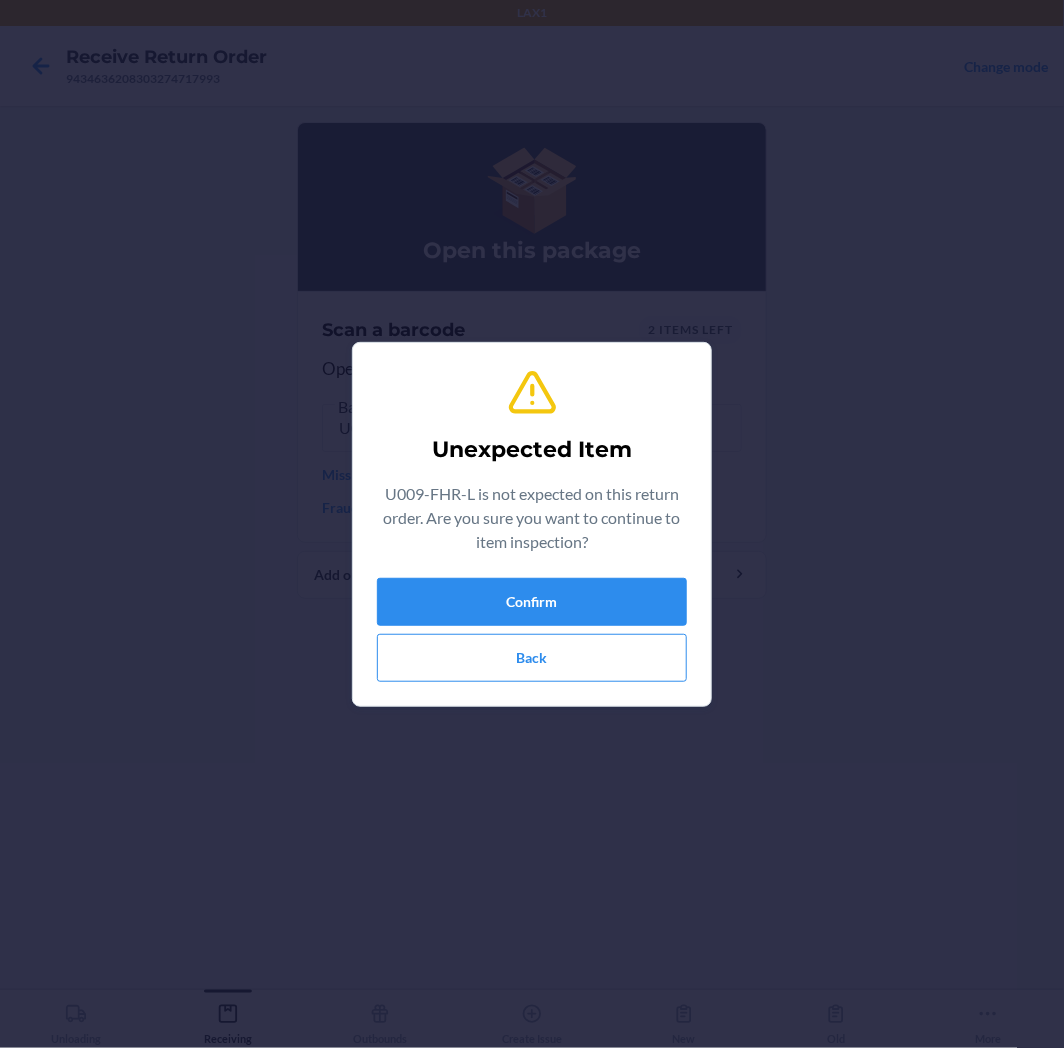 type 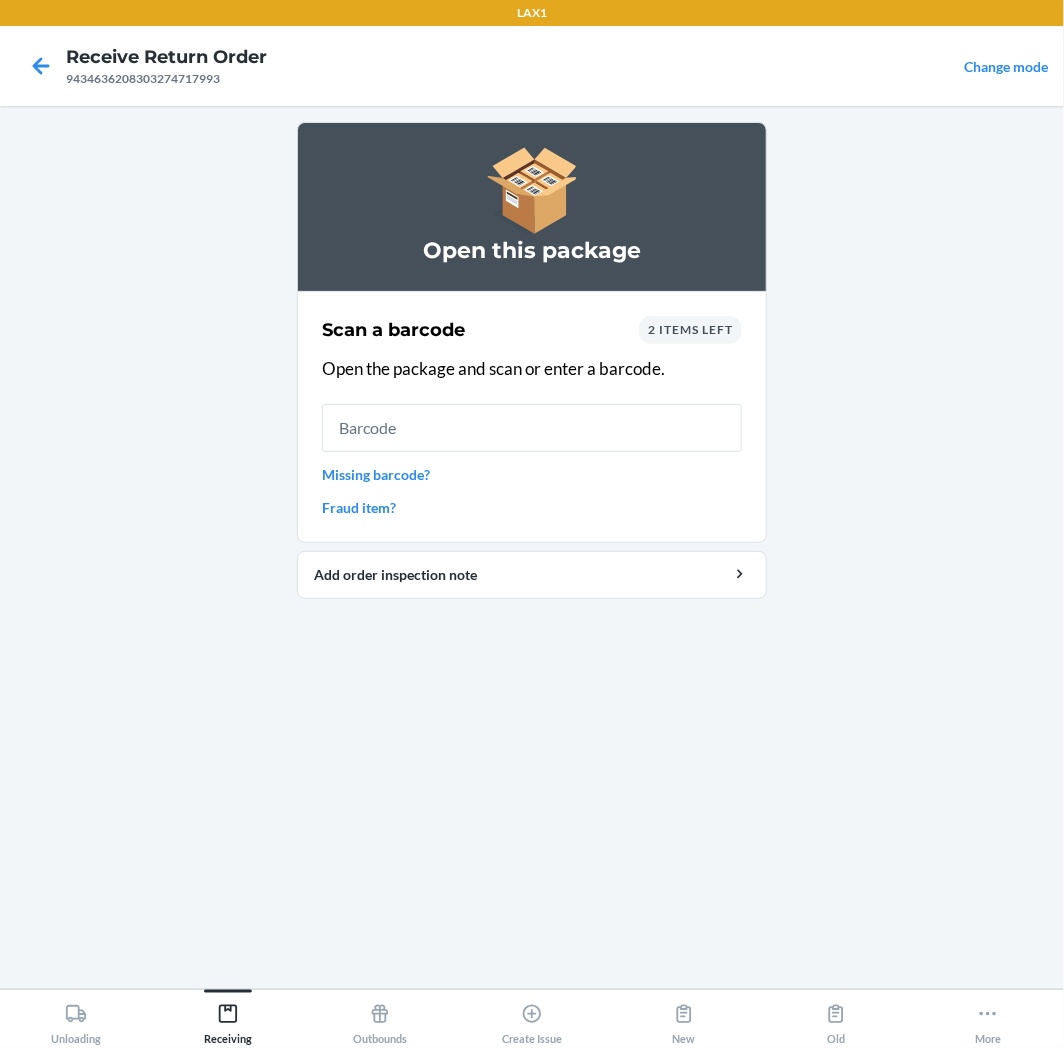click on "2 items left" at bounding box center [690, 329] 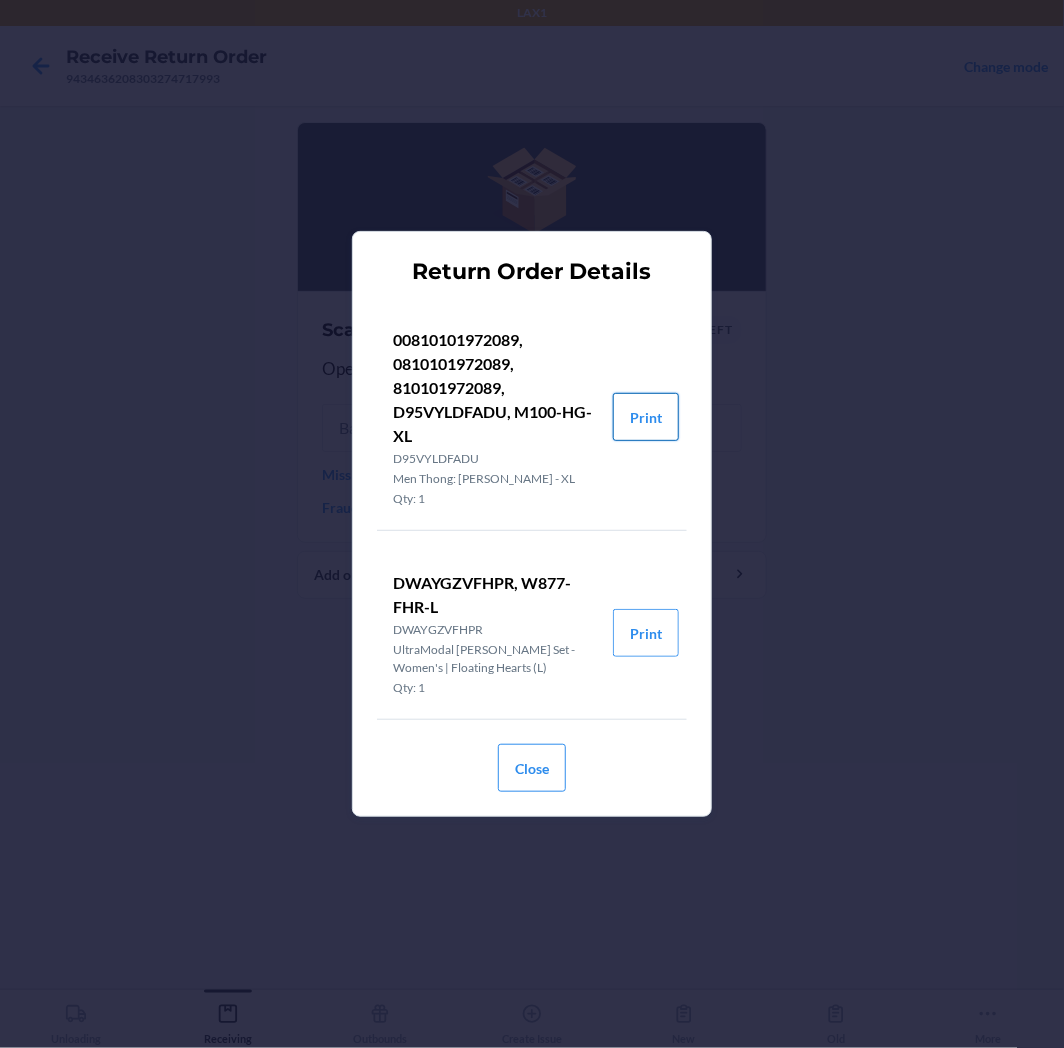 click on "Print" at bounding box center (646, 417) 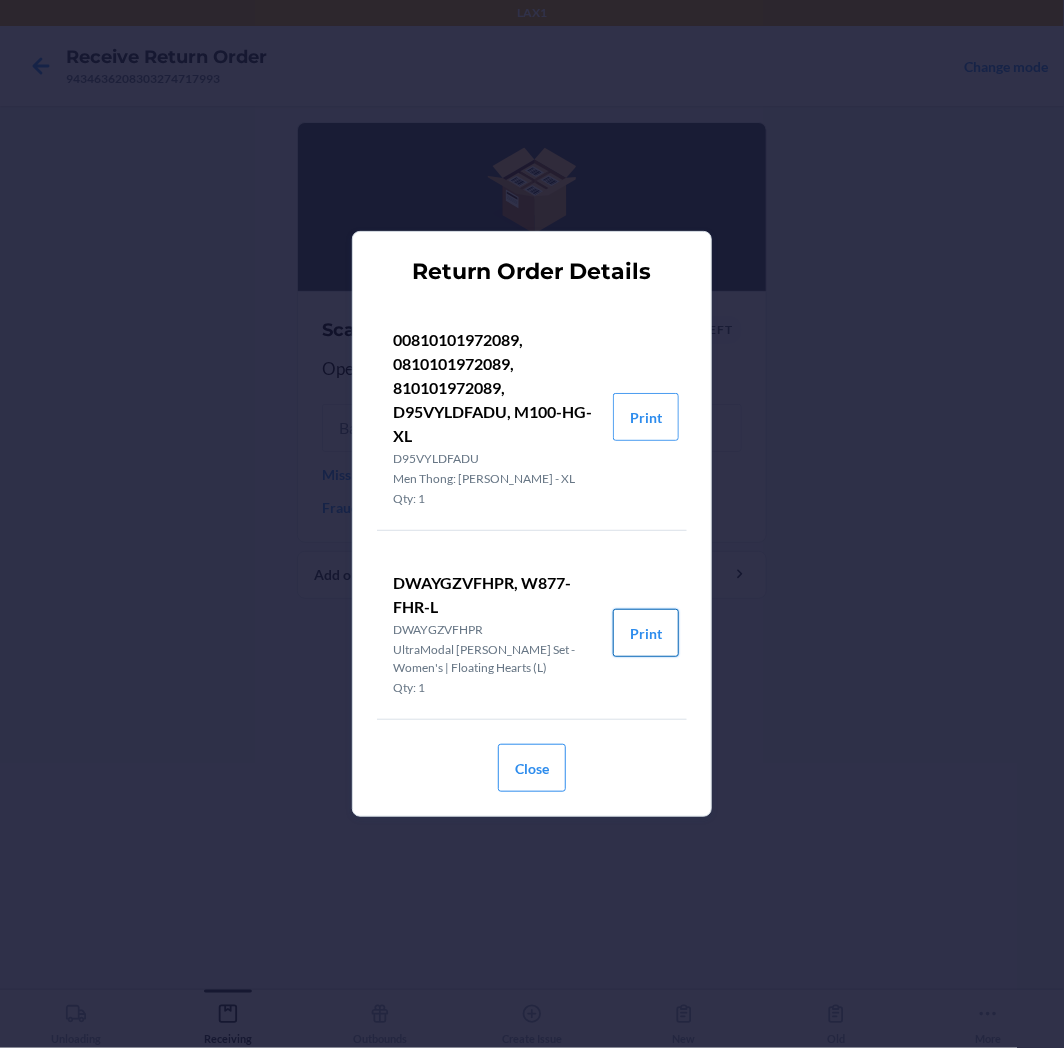 click on "Print" at bounding box center [646, 633] 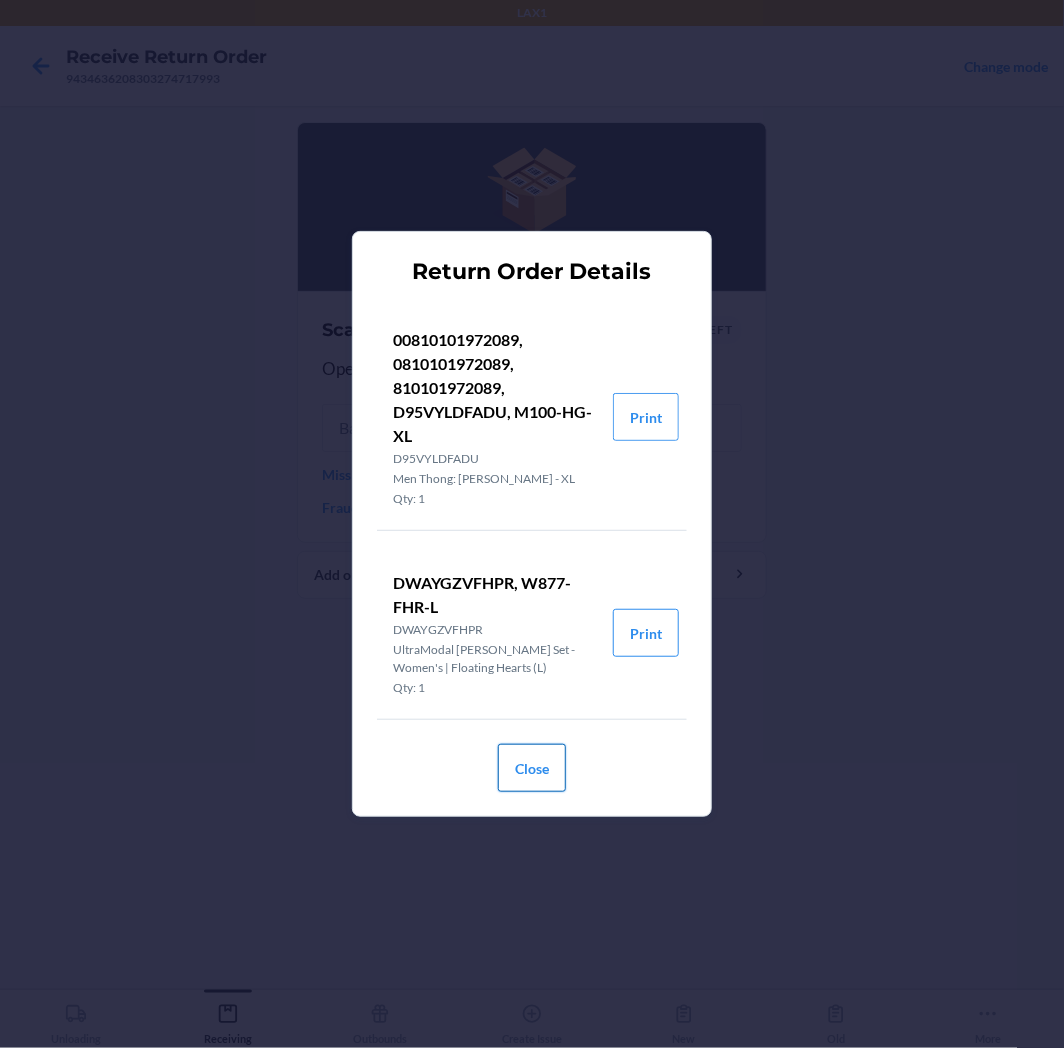 click on "Close" at bounding box center (532, 768) 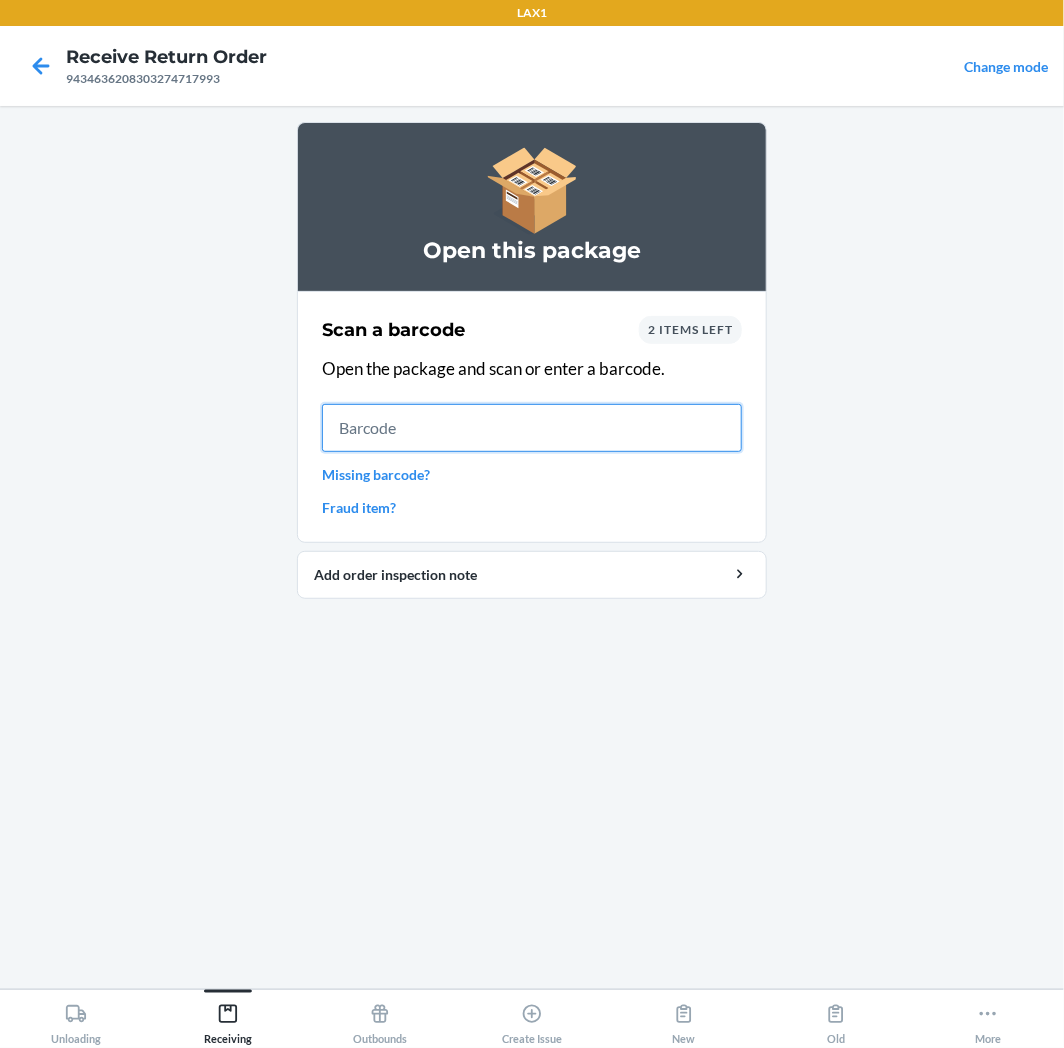 click at bounding box center [532, 428] 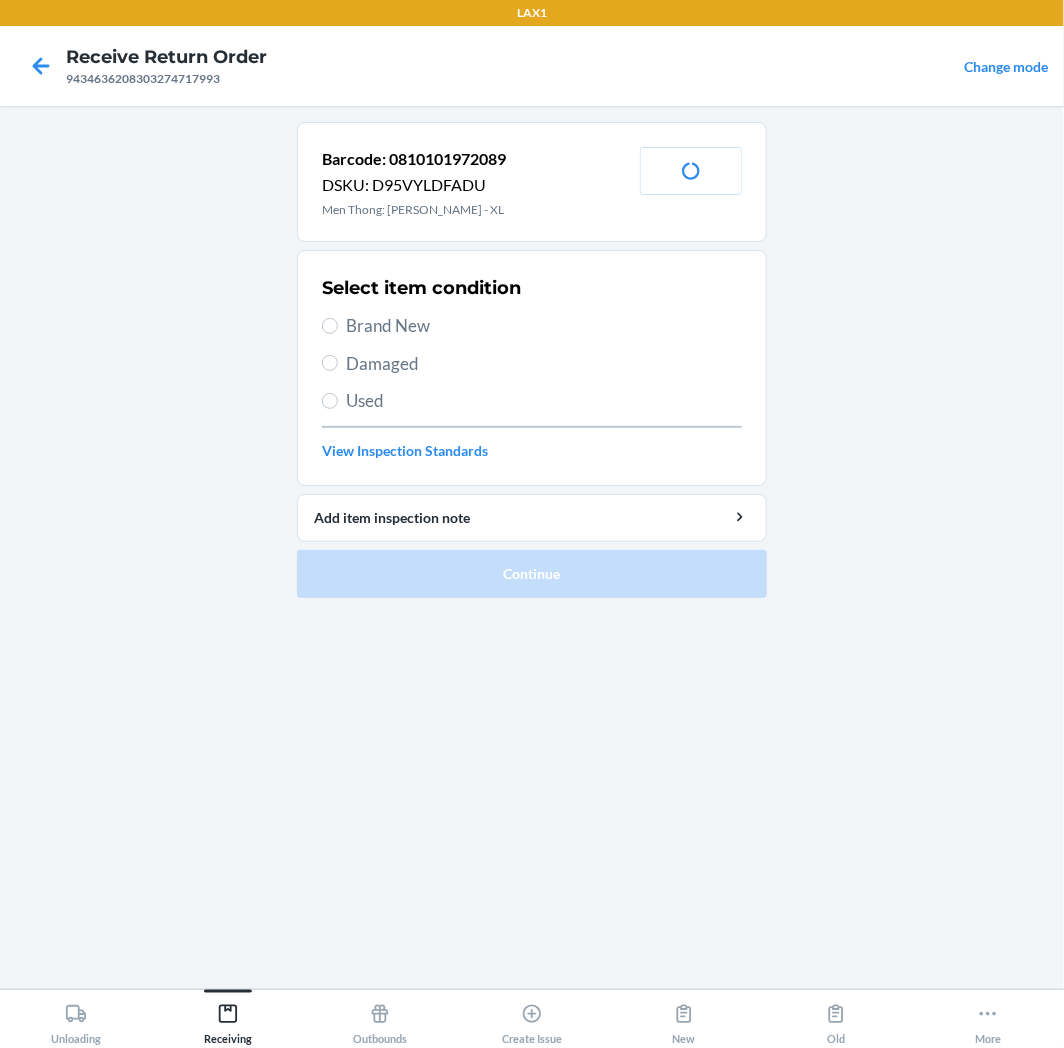 click on "Brand New" at bounding box center [532, 326] 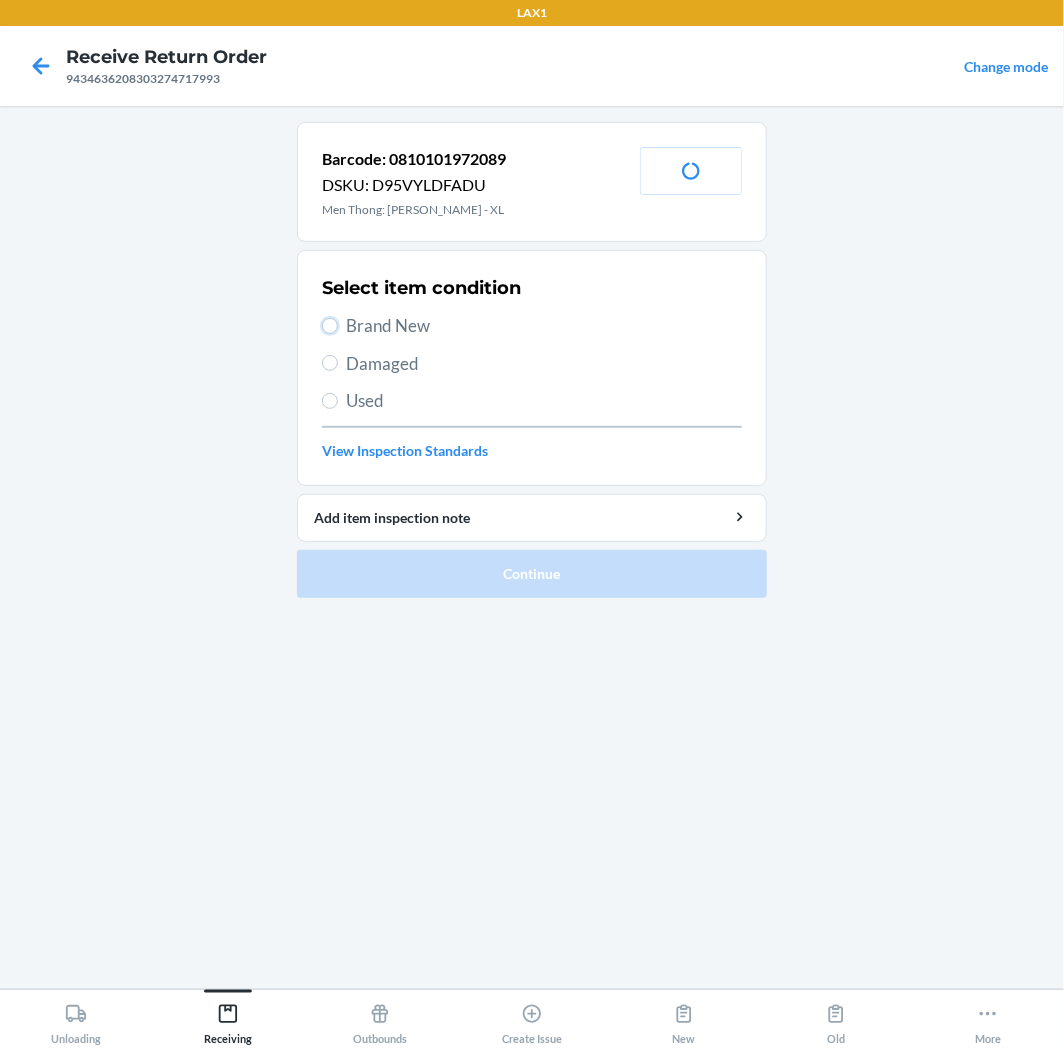 click on "Brand New" at bounding box center (330, 326) 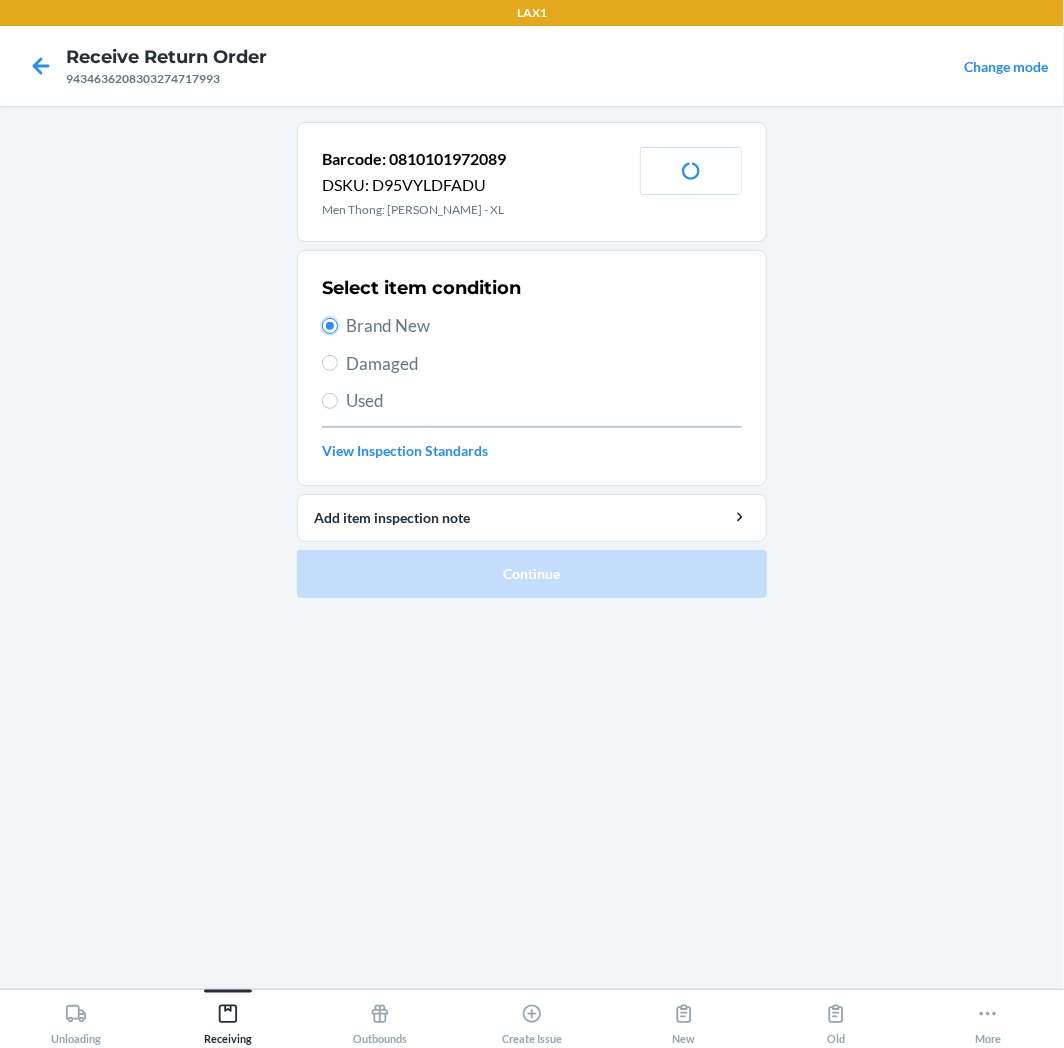 radio on "true" 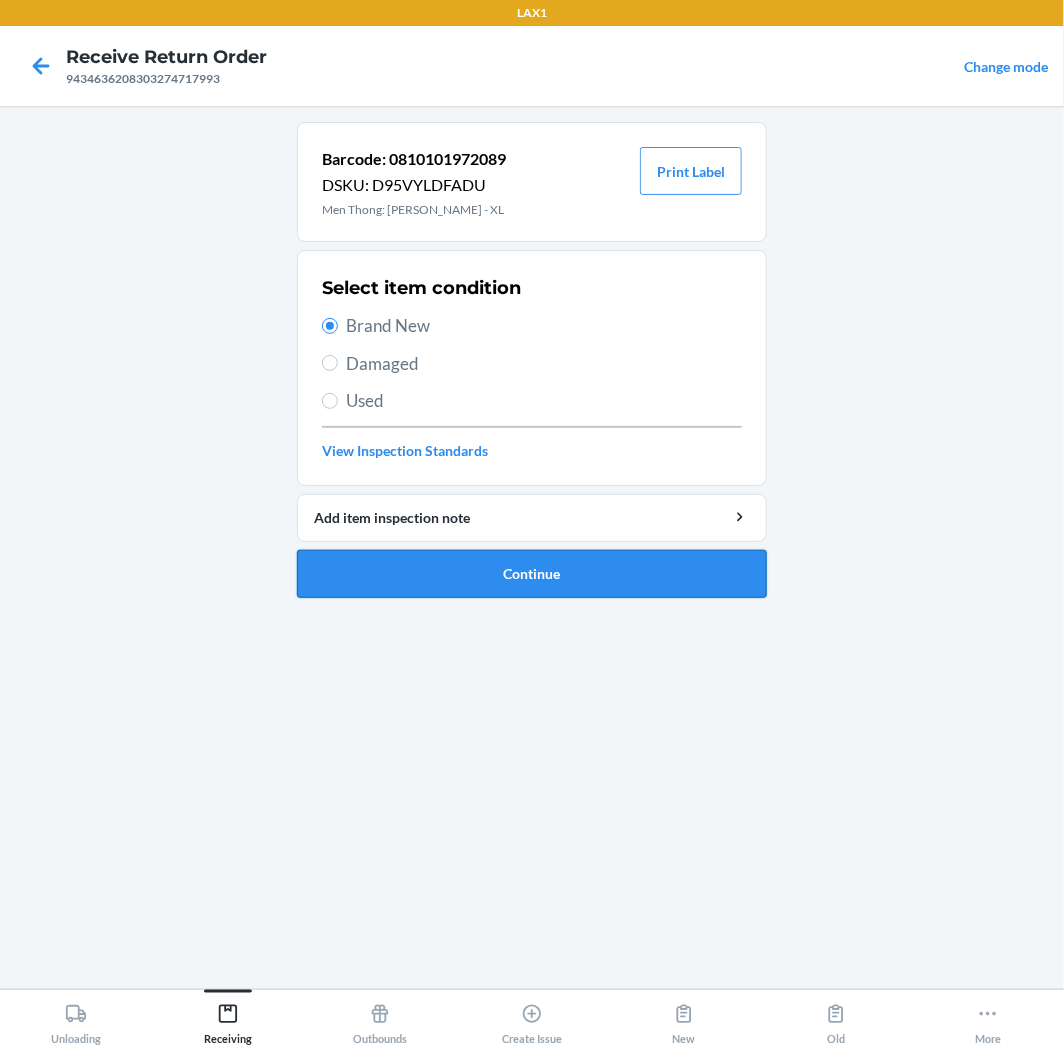 click on "Continue" at bounding box center (532, 574) 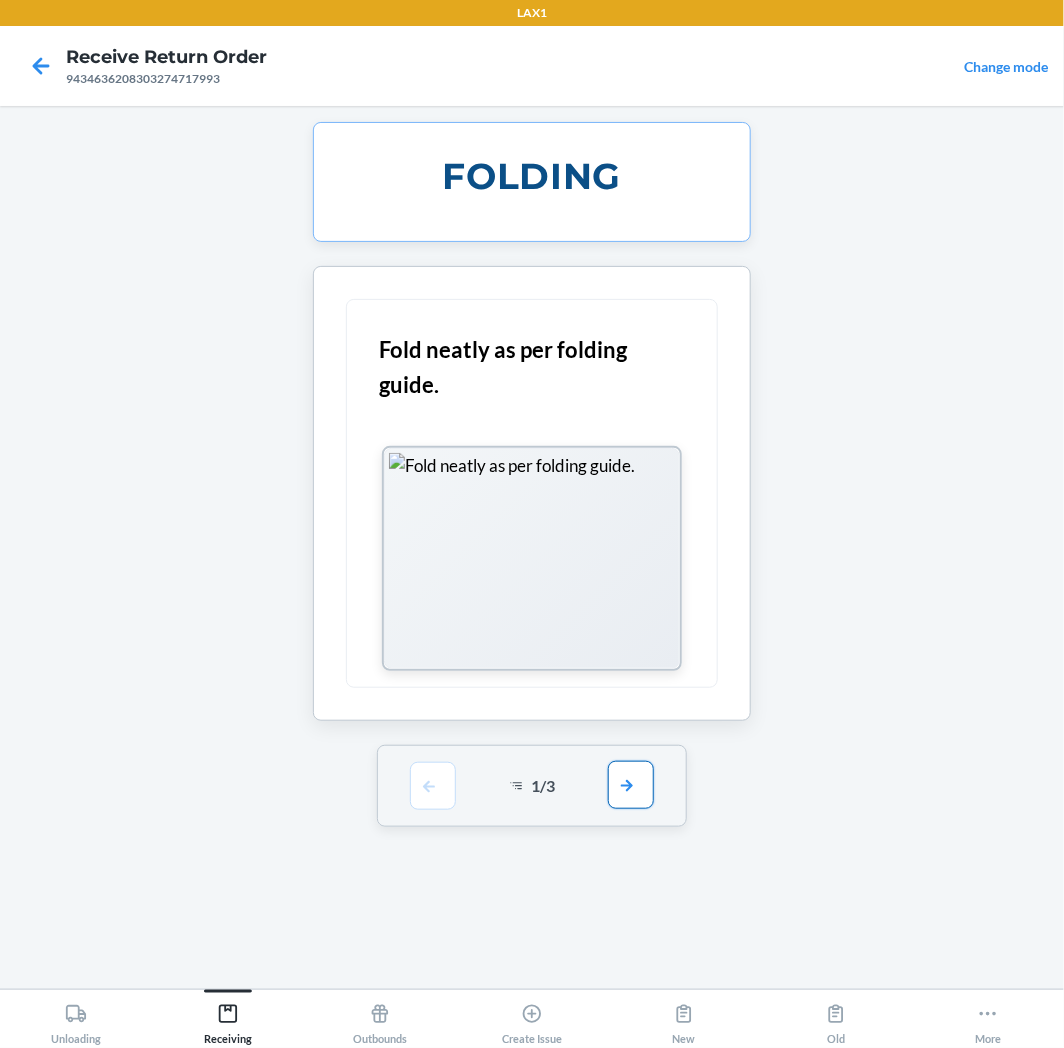 click at bounding box center (631, 785) 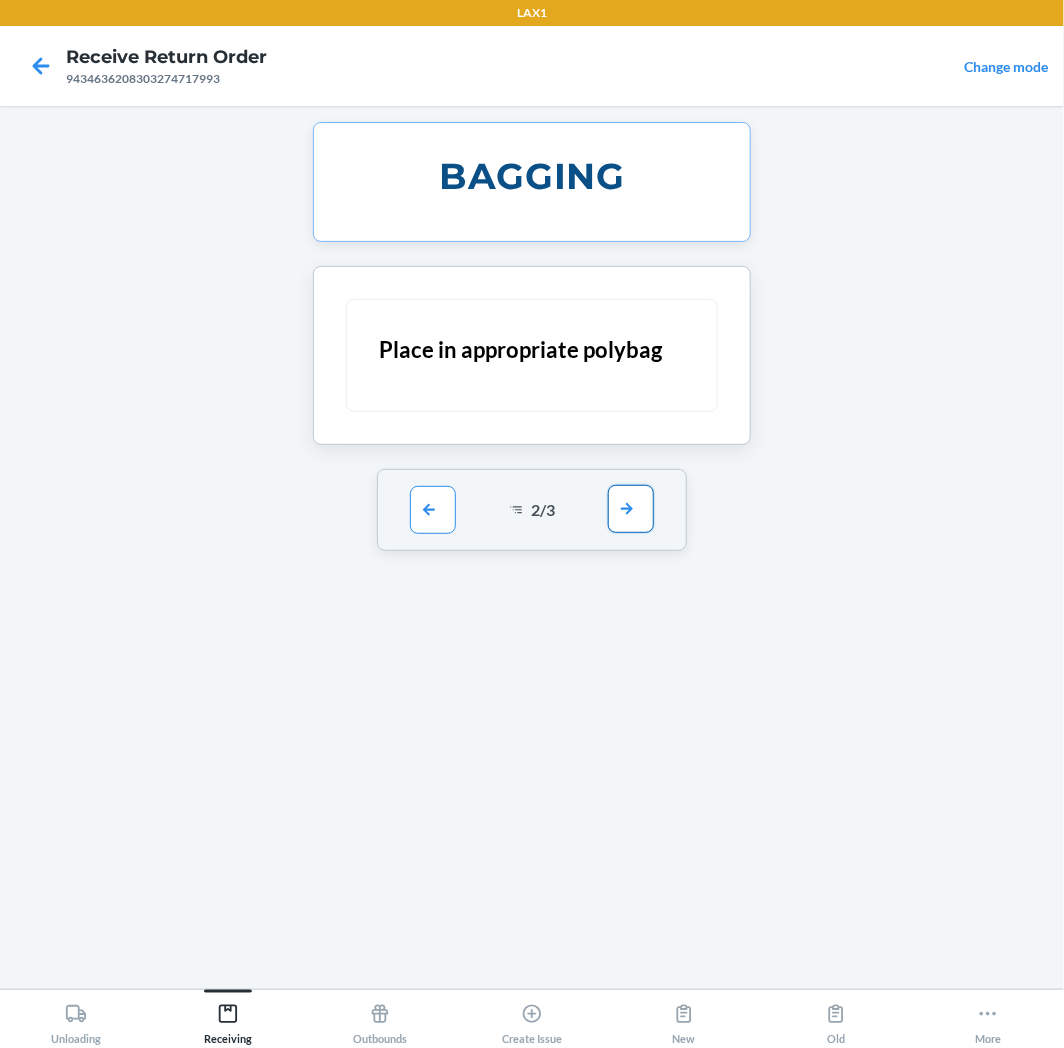click at bounding box center (631, 509) 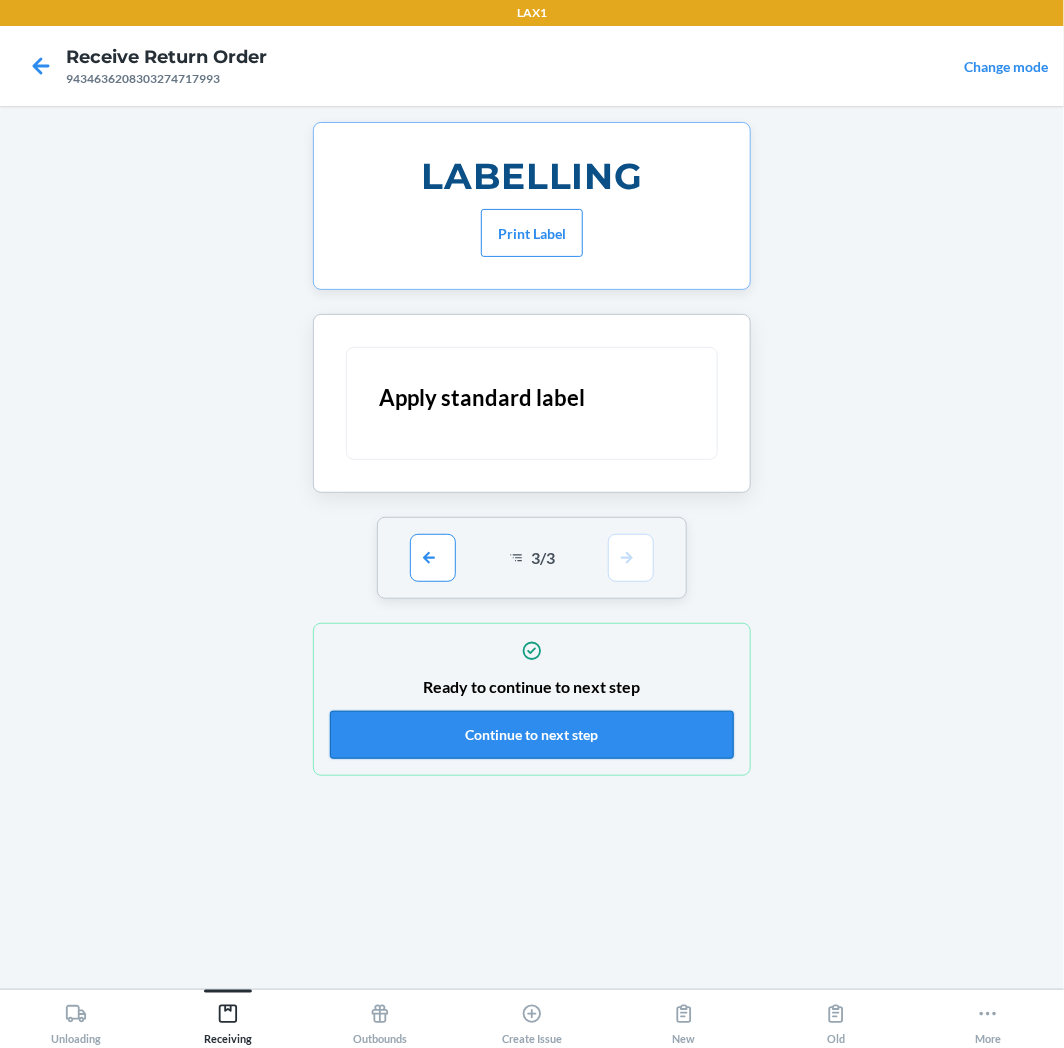 click on "Continue to next step" at bounding box center (532, 735) 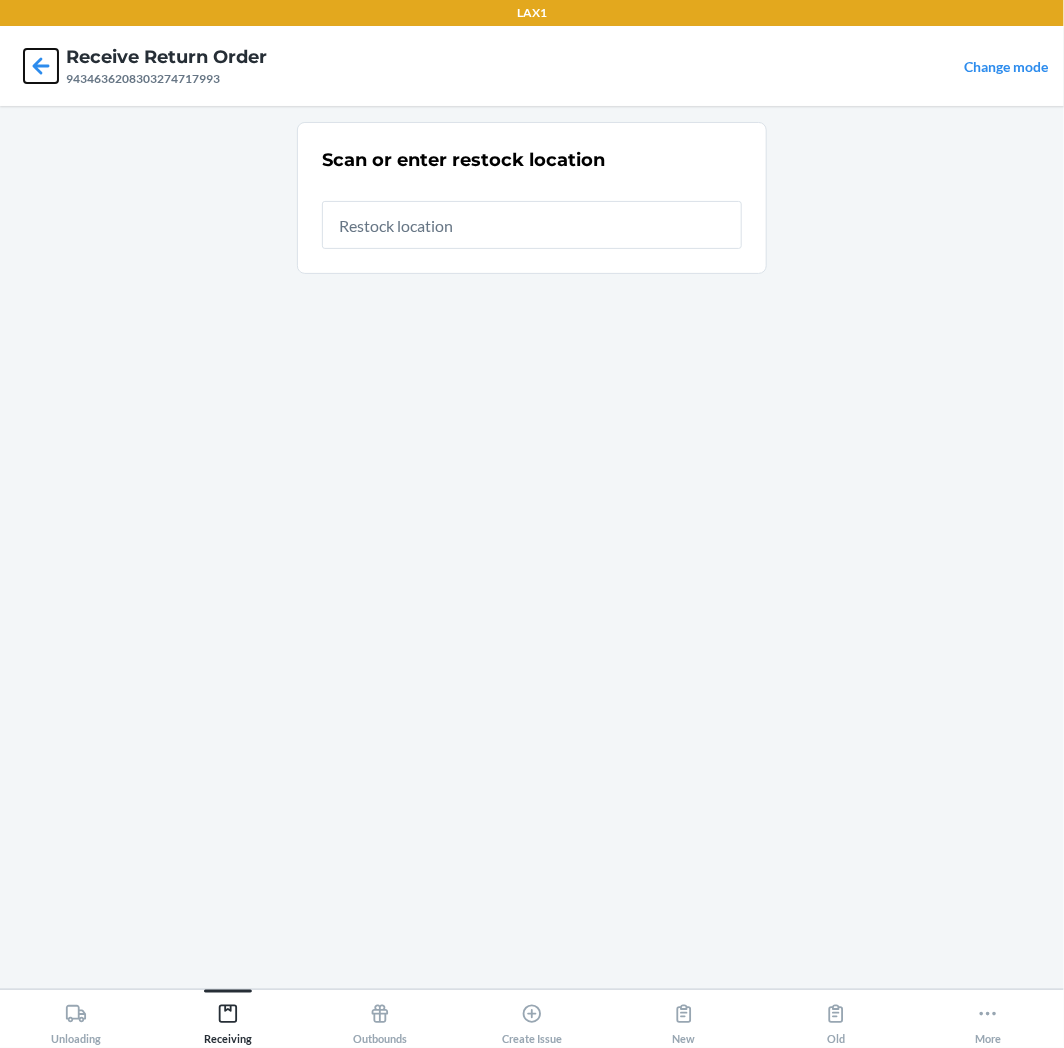 click 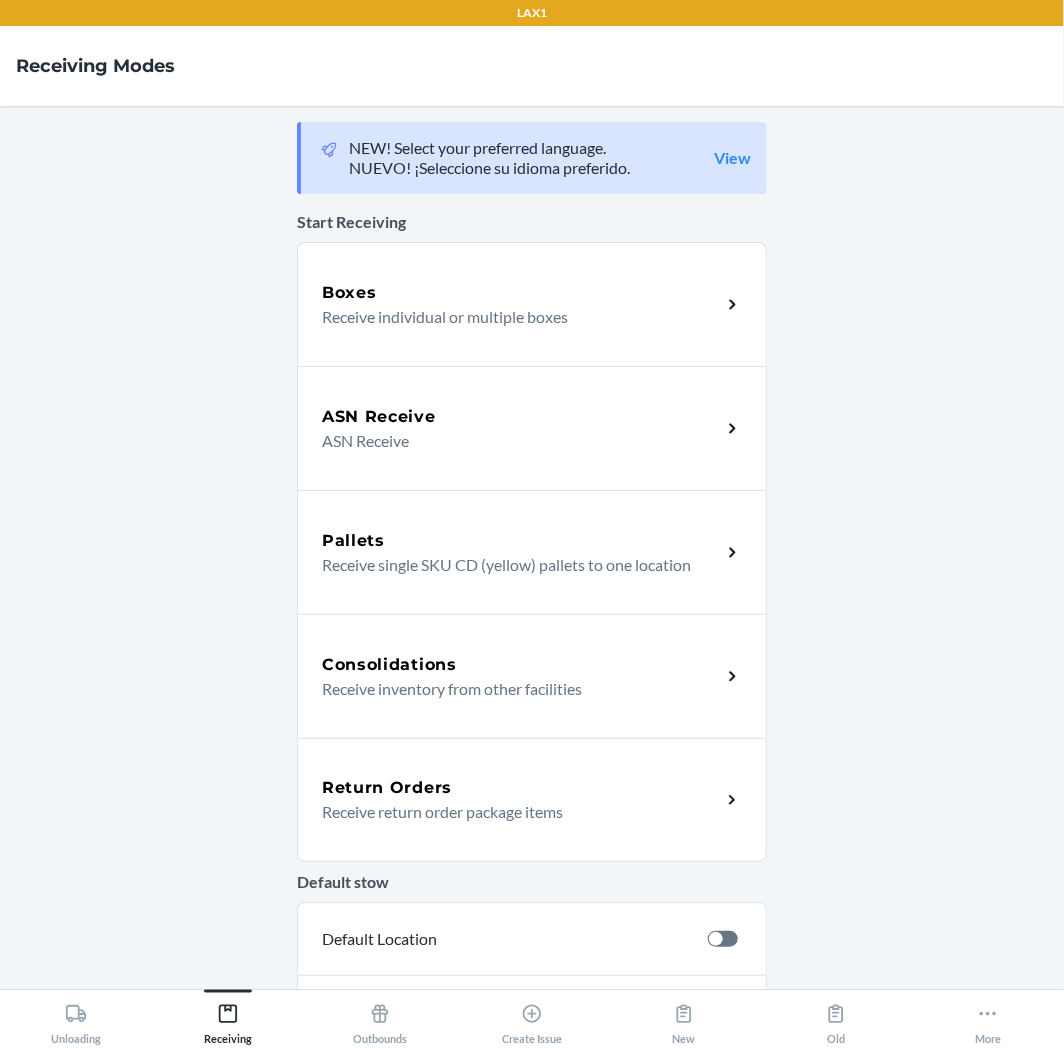 click on "Return Orders" at bounding box center (387, 788) 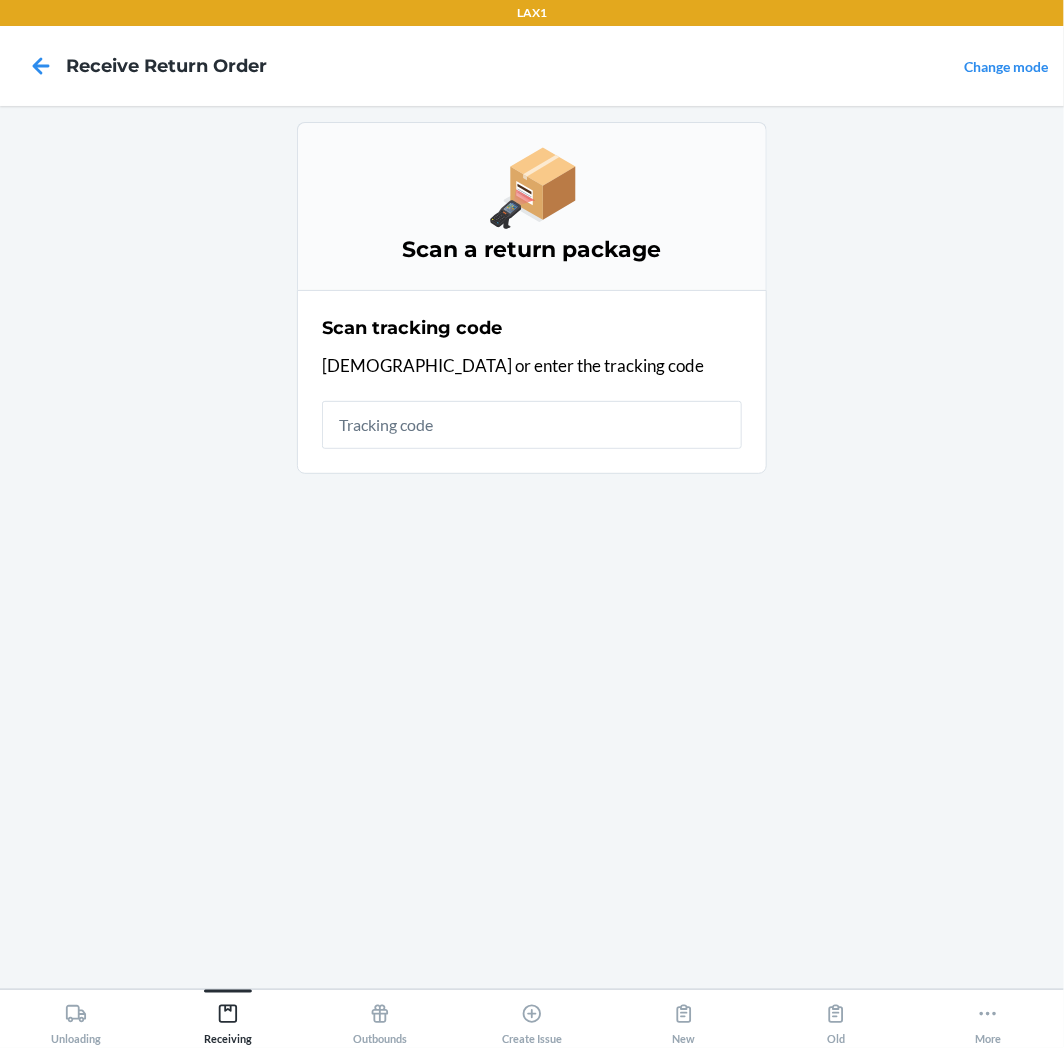 click at bounding box center [532, 425] 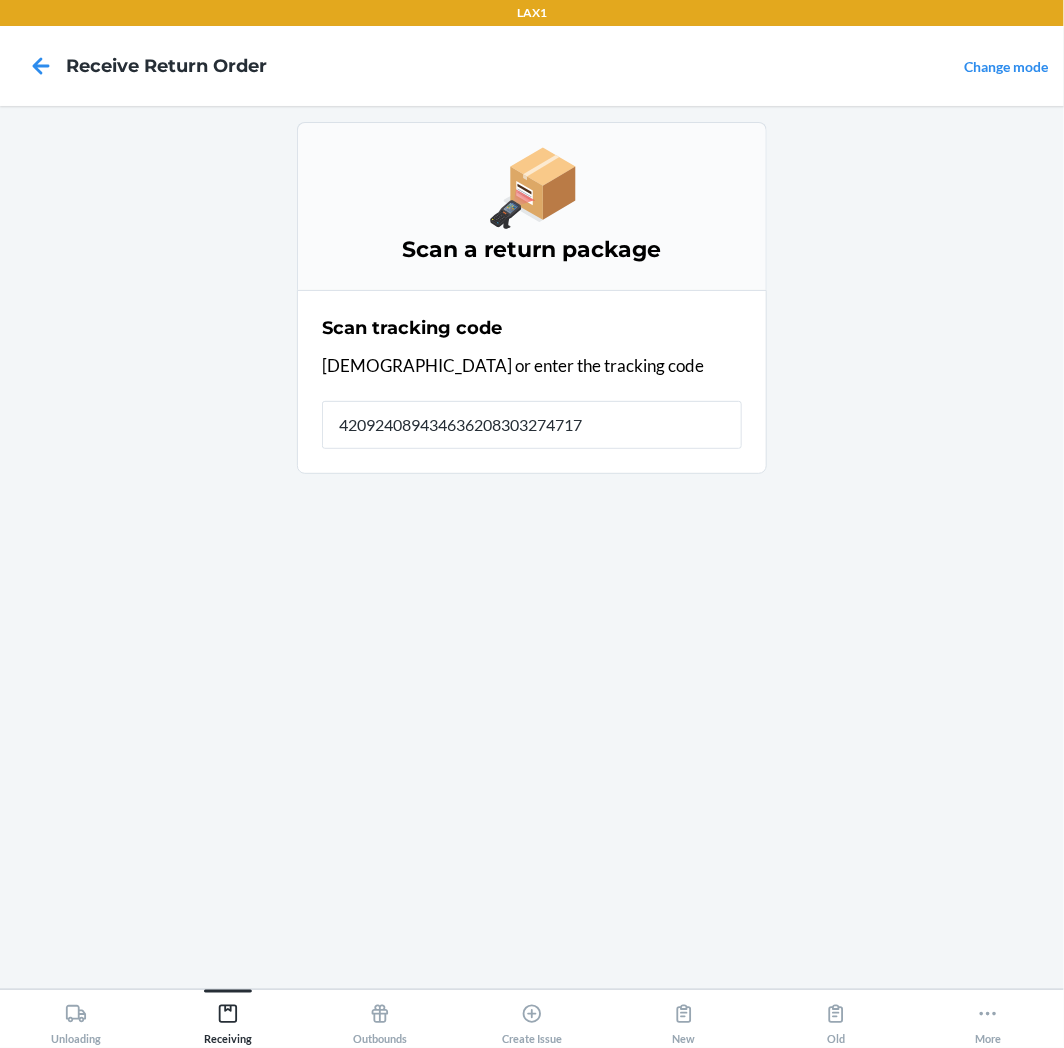 type on "4209240894346362083032747179" 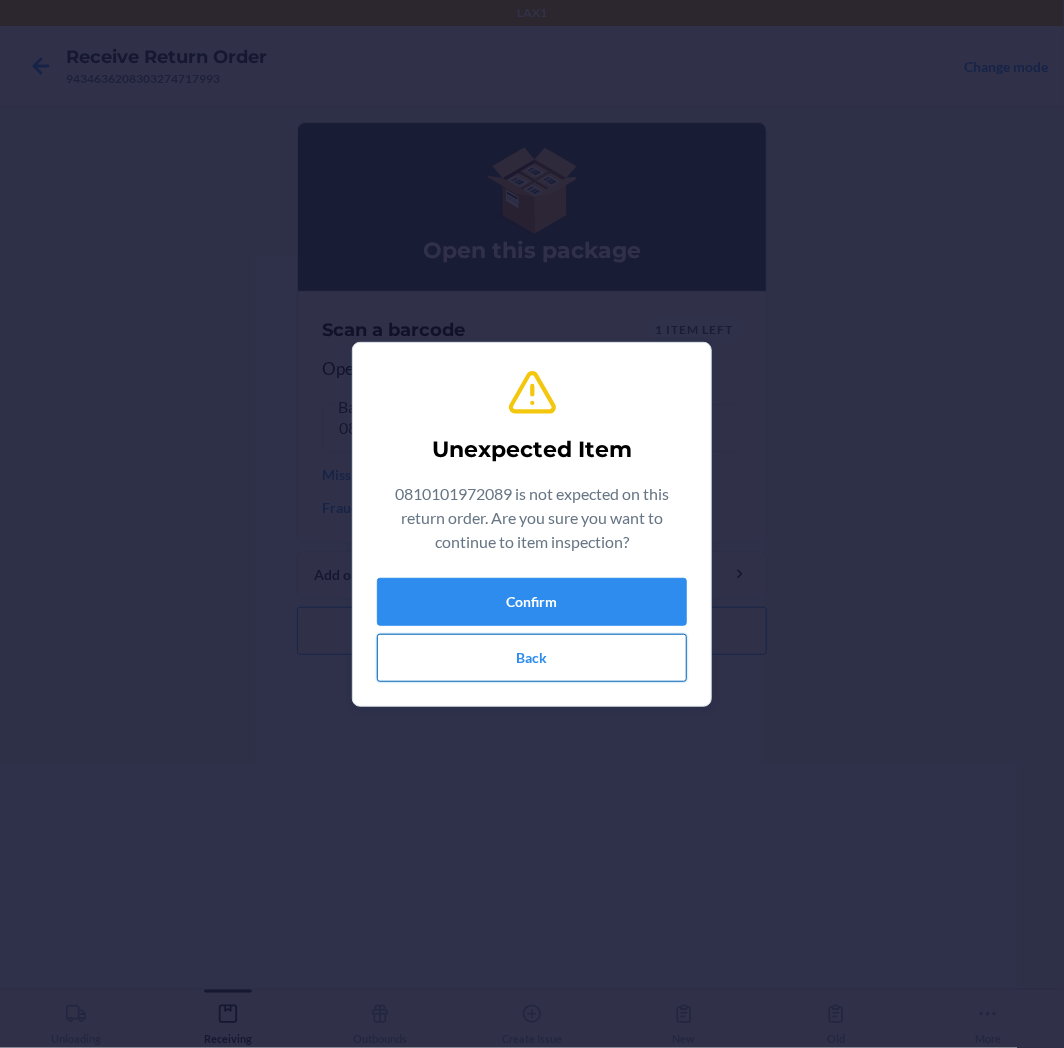 click on "Back" at bounding box center [532, 658] 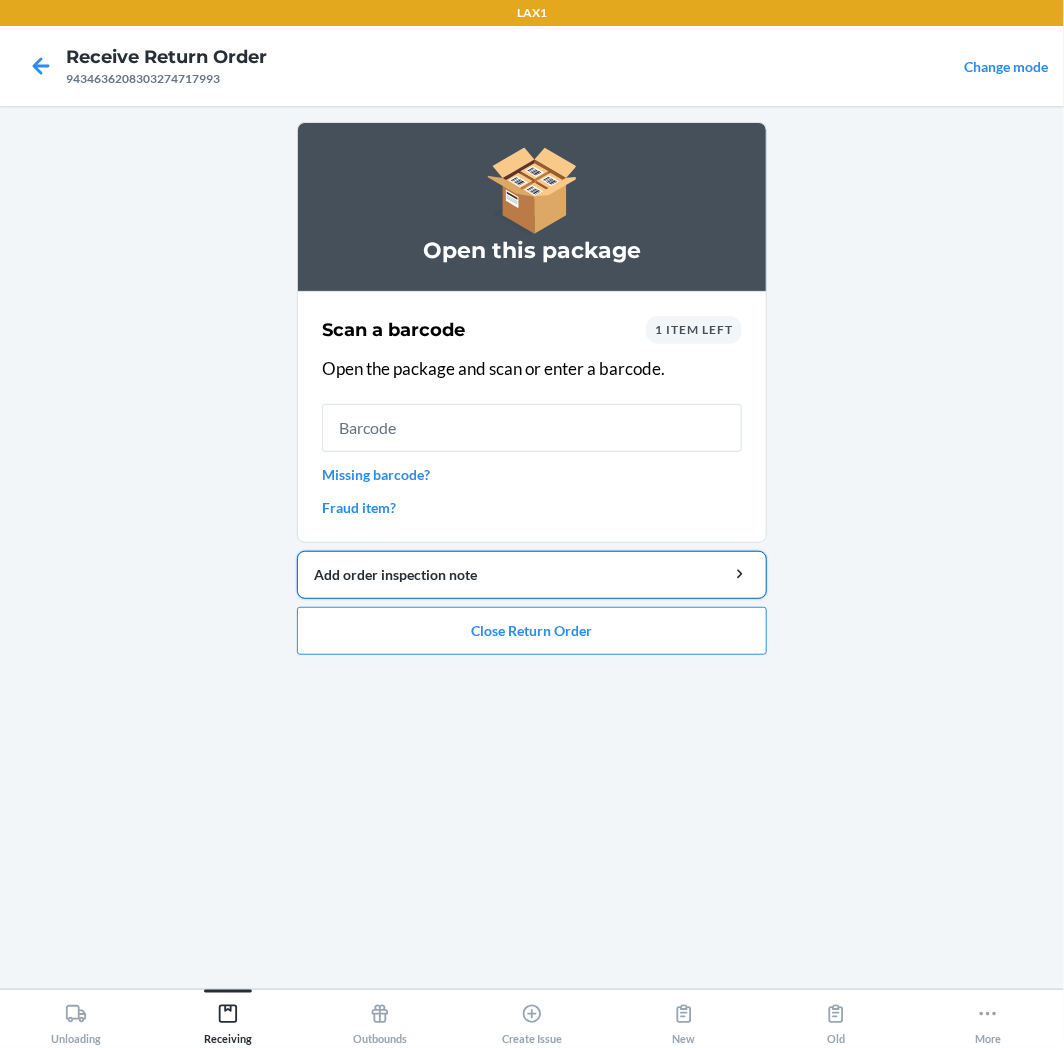 click on "Add order inspection note" at bounding box center [532, 574] 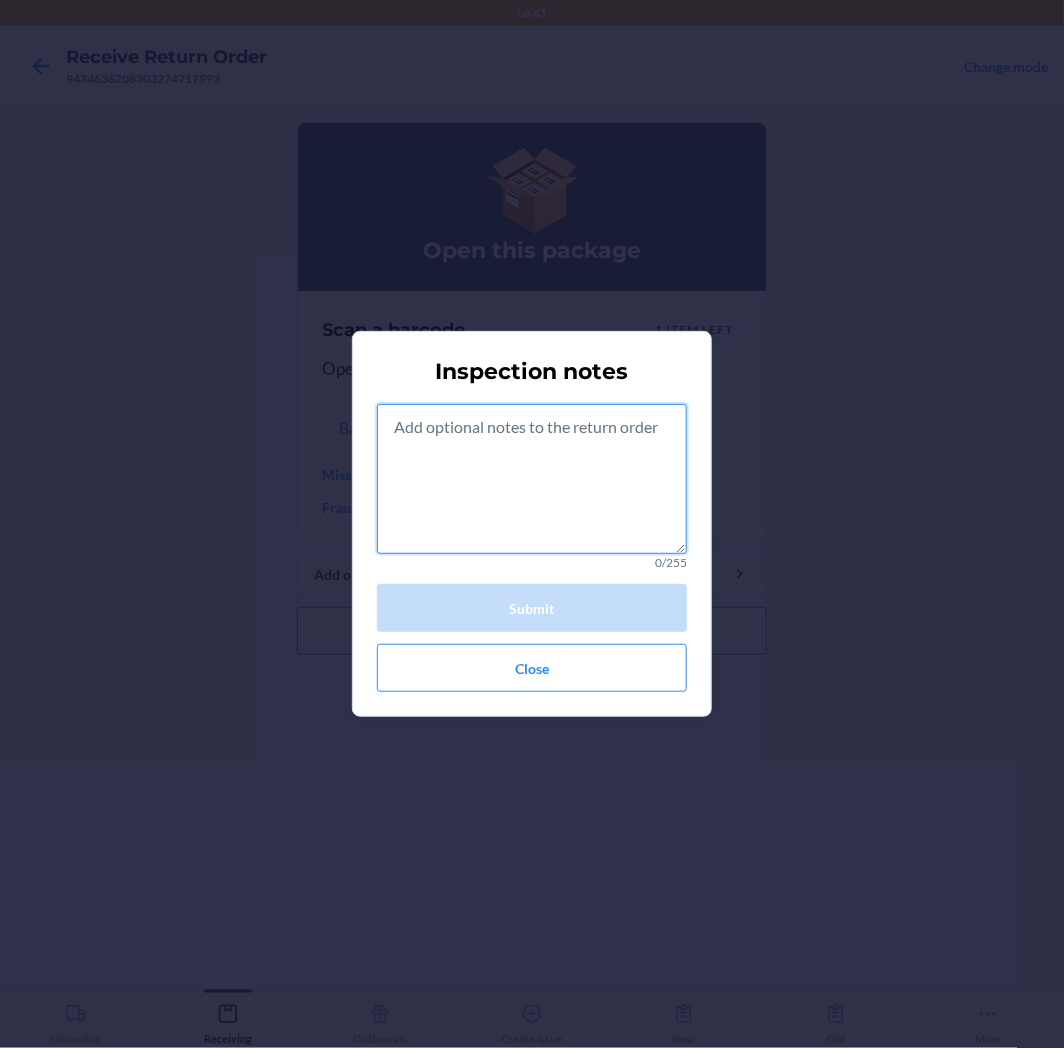 click at bounding box center (532, 479) 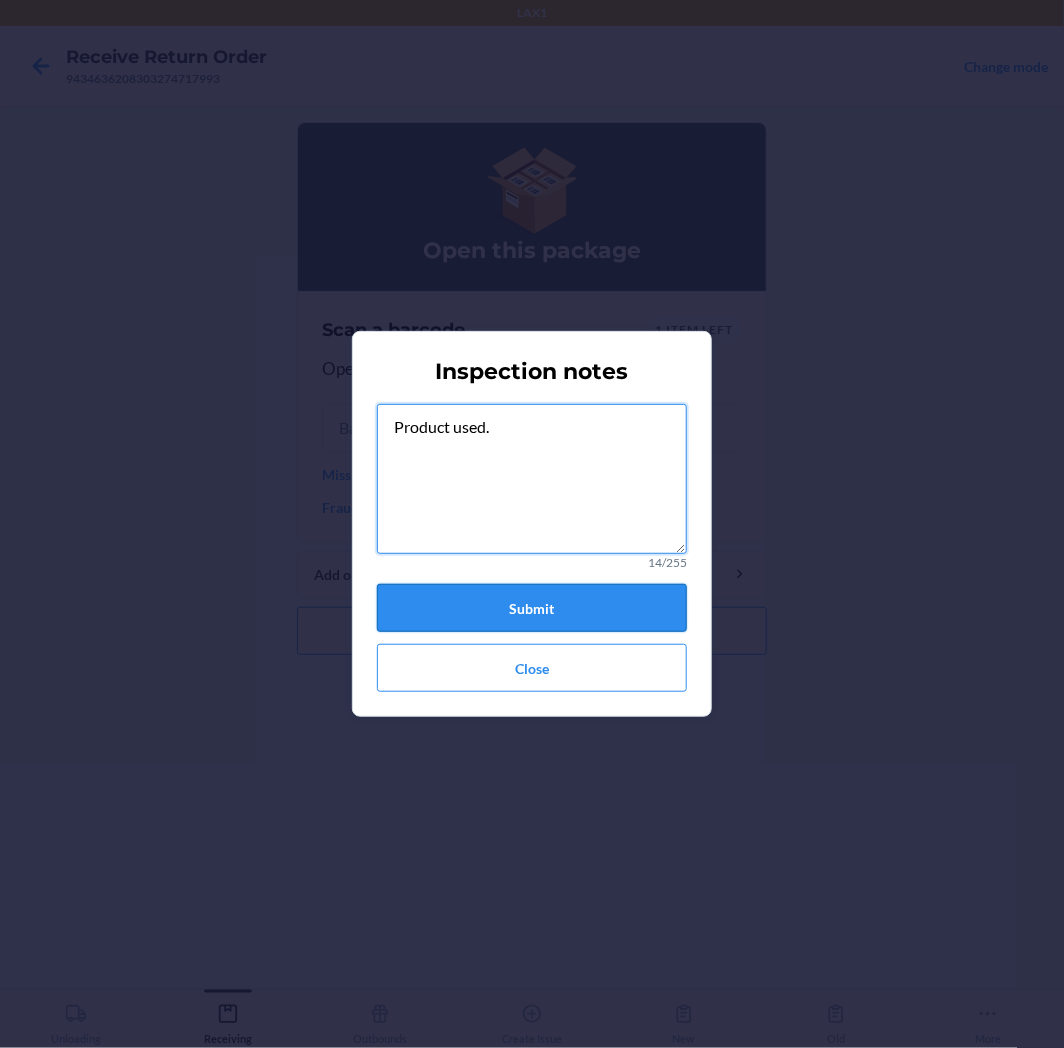 type on "Product used." 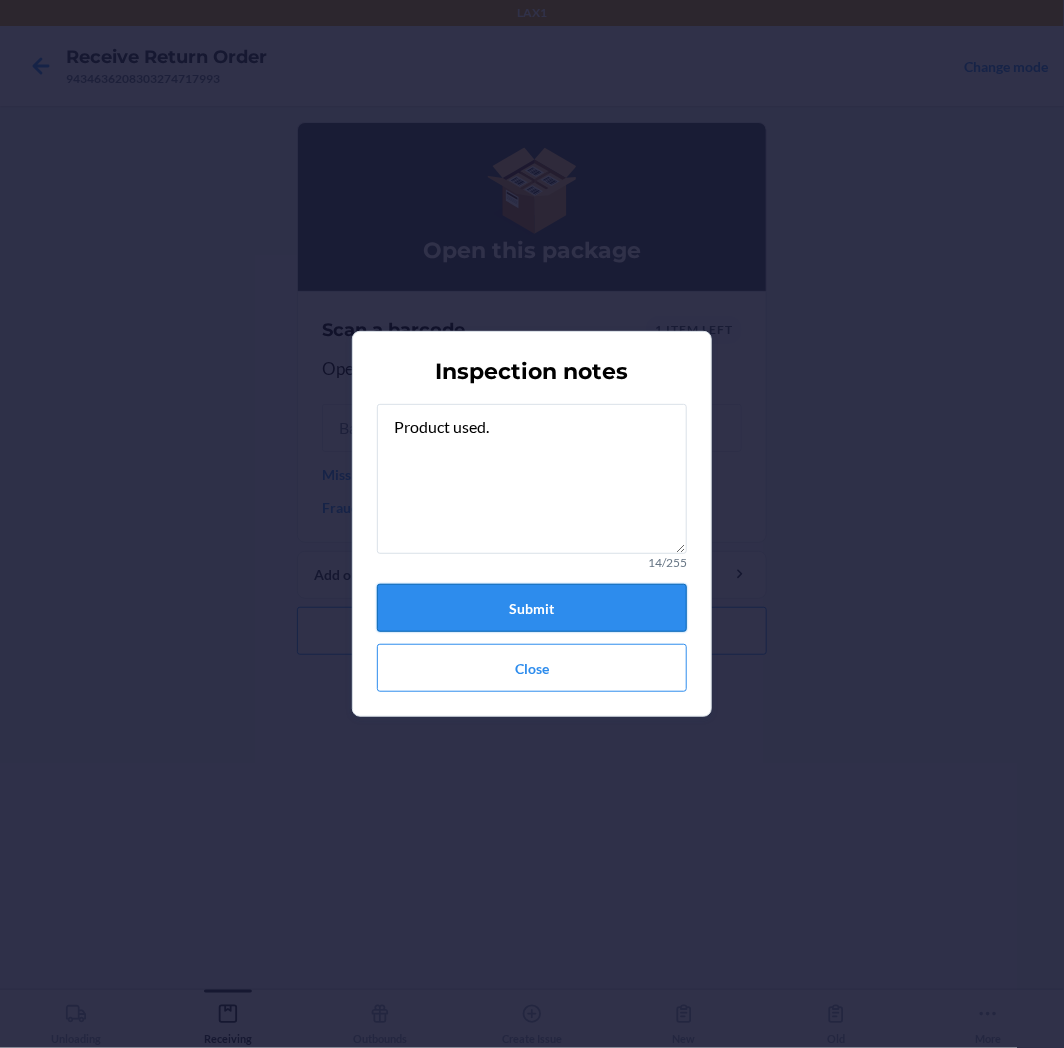 click on "Submit" at bounding box center (532, 608) 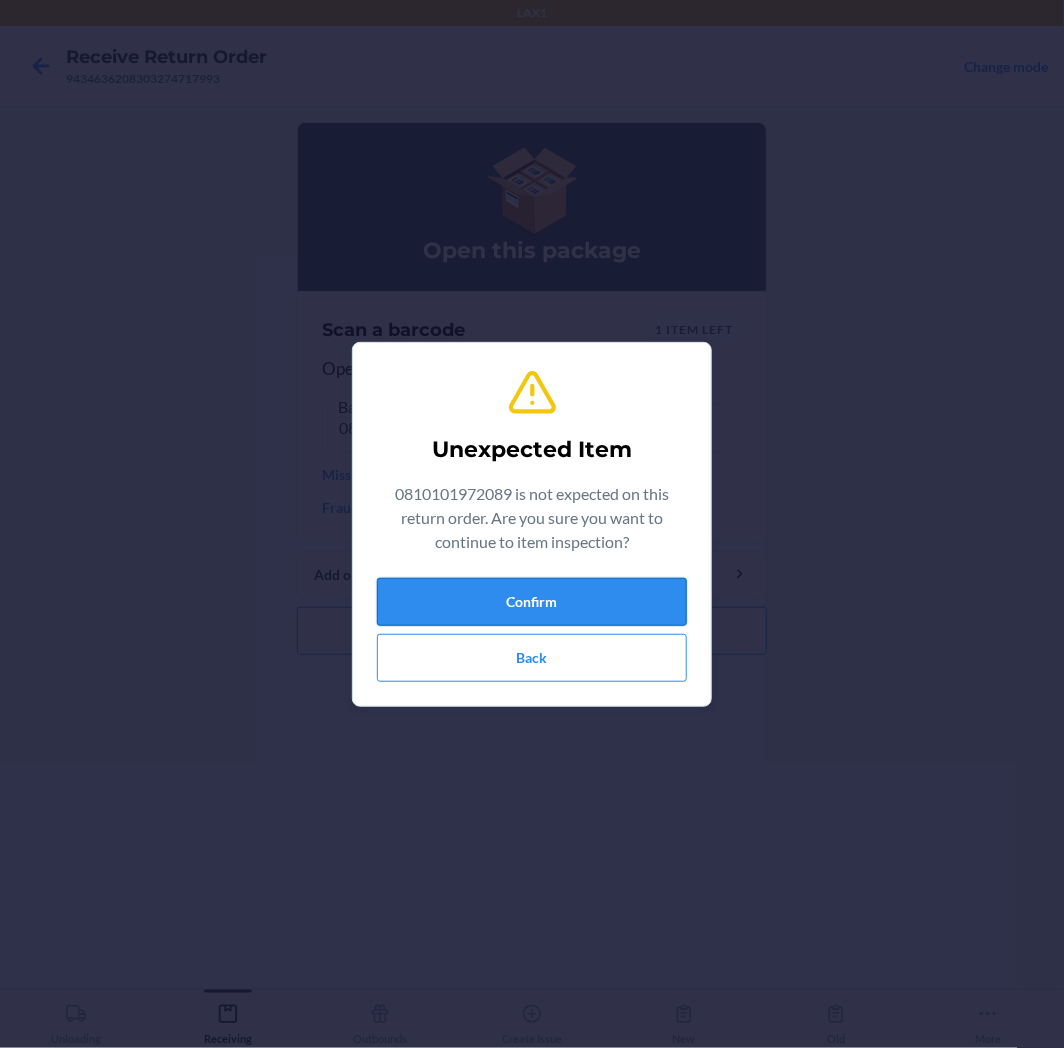 click on "Confirm" at bounding box center [532, 602] 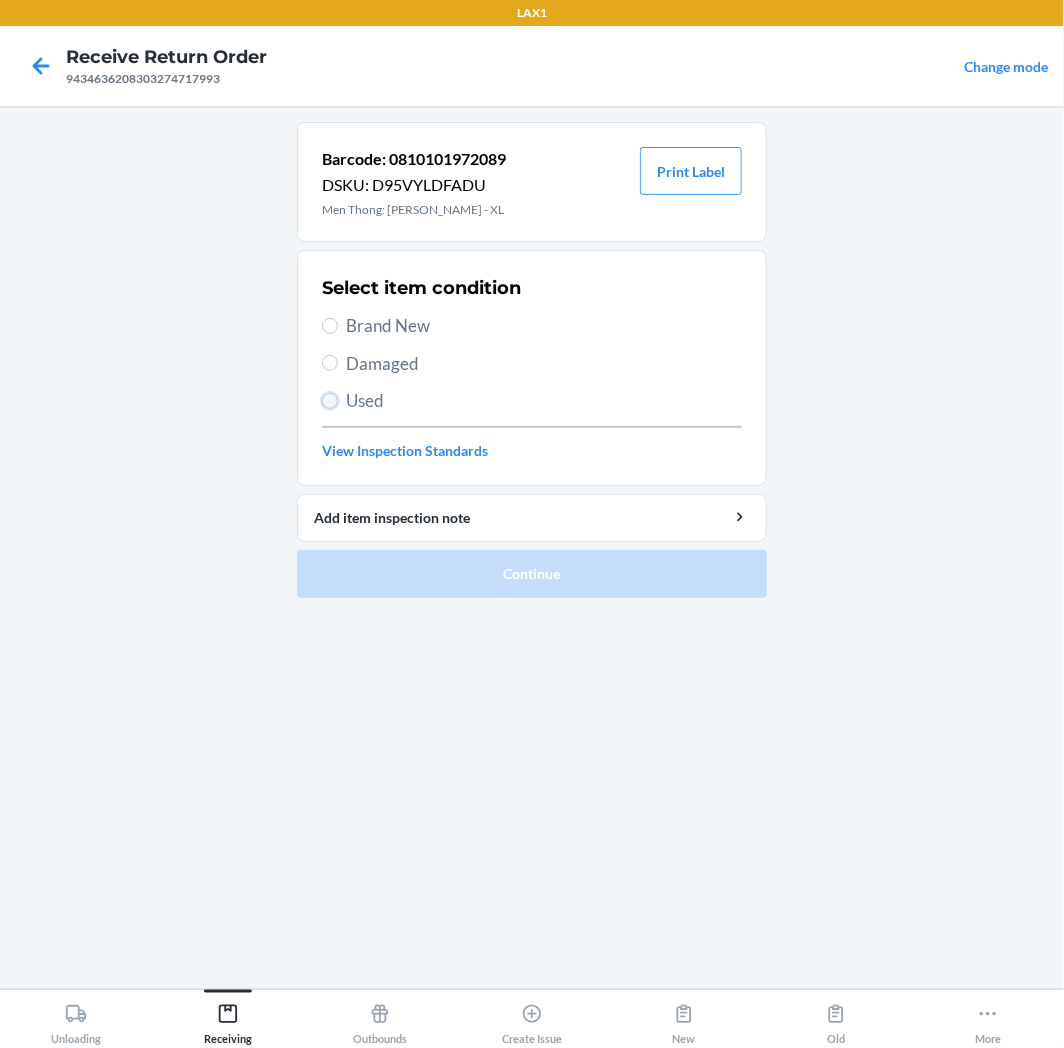 click on "Used" at bounding box center (330, 401) 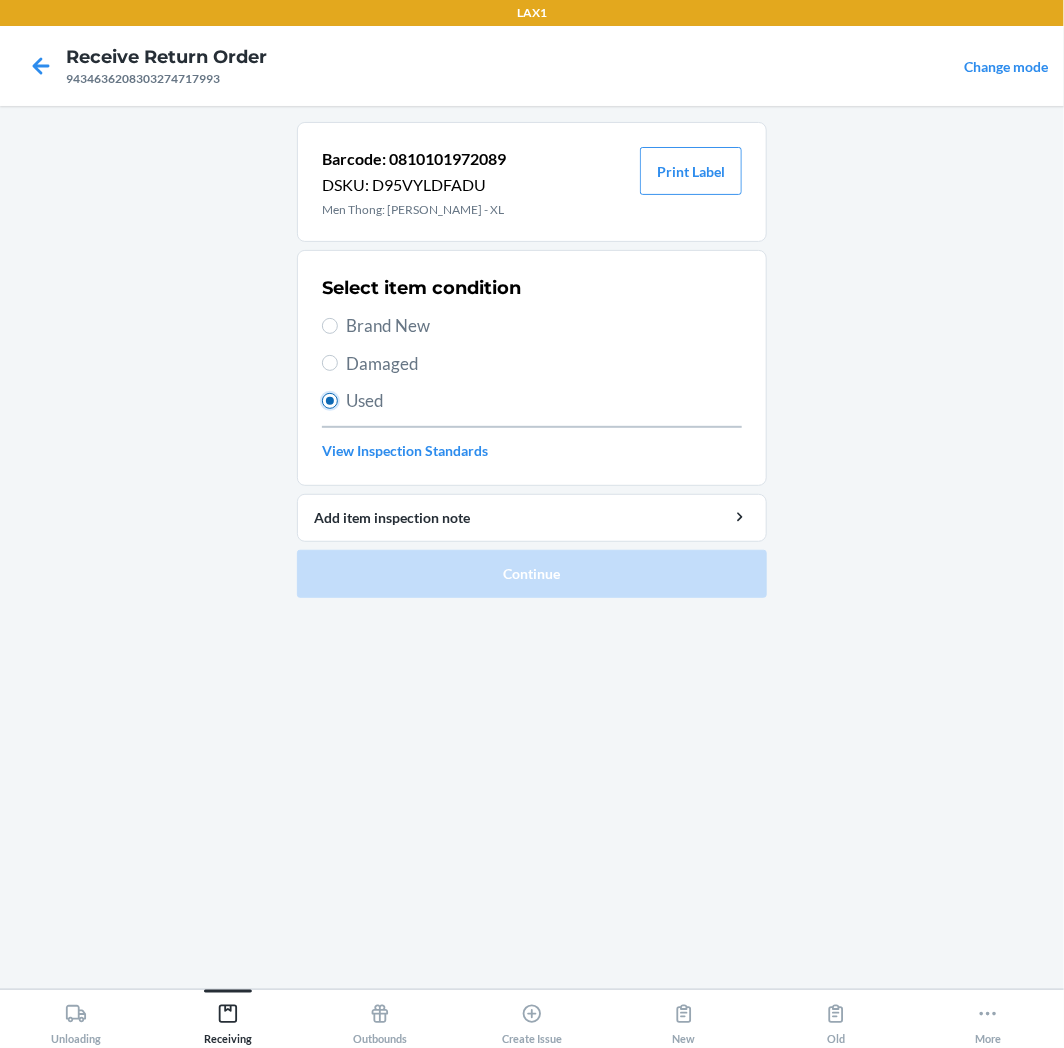 radio on "true" 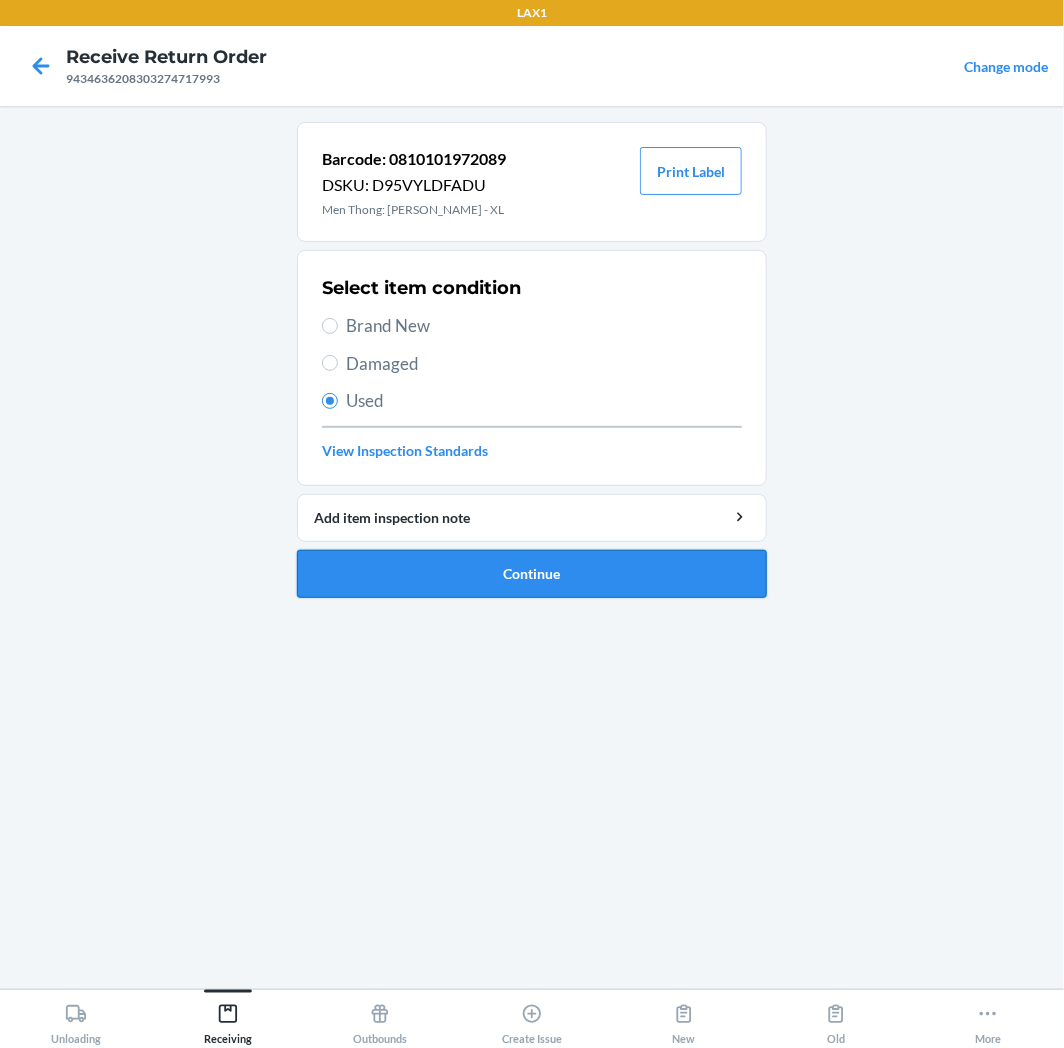 click on "Continue" at bounding box center (532, 574) 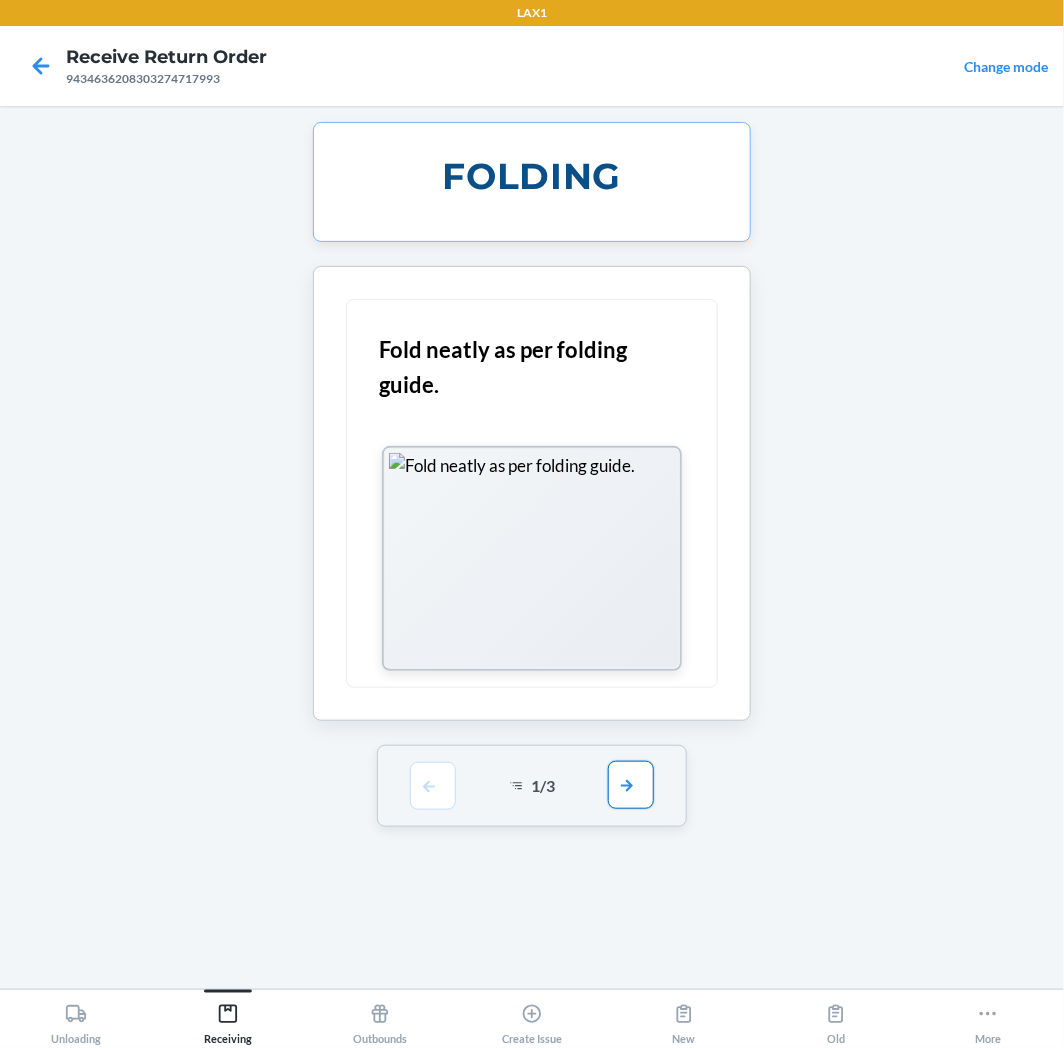 click at bounding box center (631, 785) 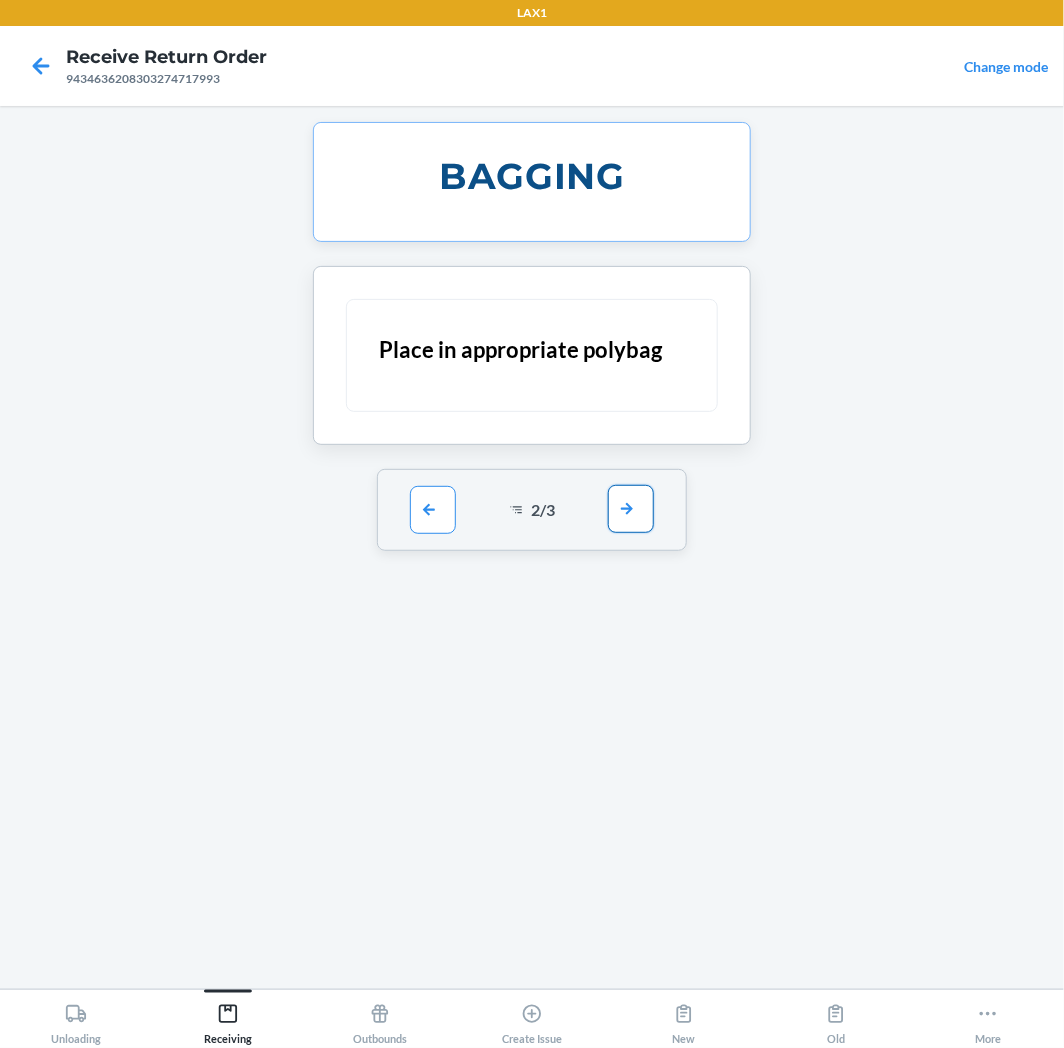 click at bounding box center (631, 509) 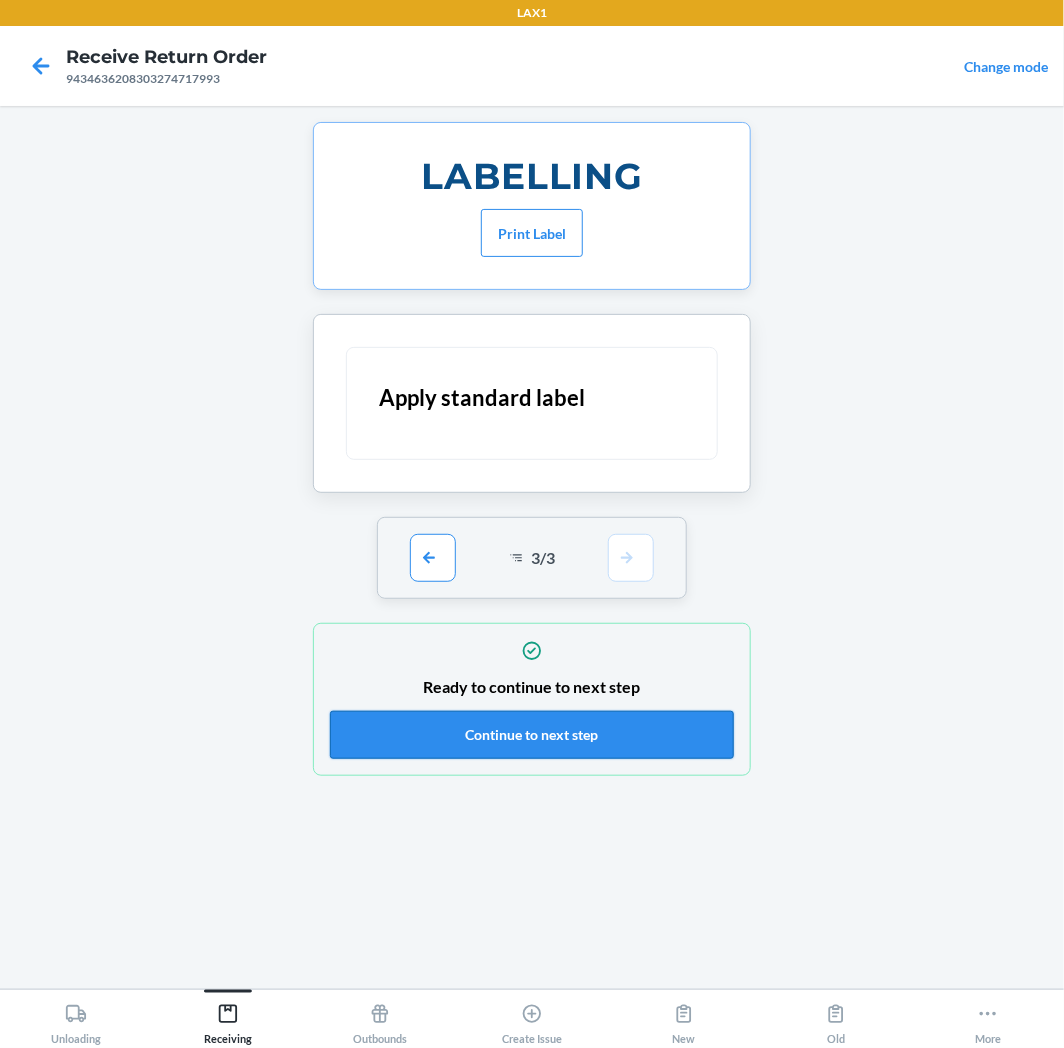 click on "Continue to next step" at bounding box center [532, 735] 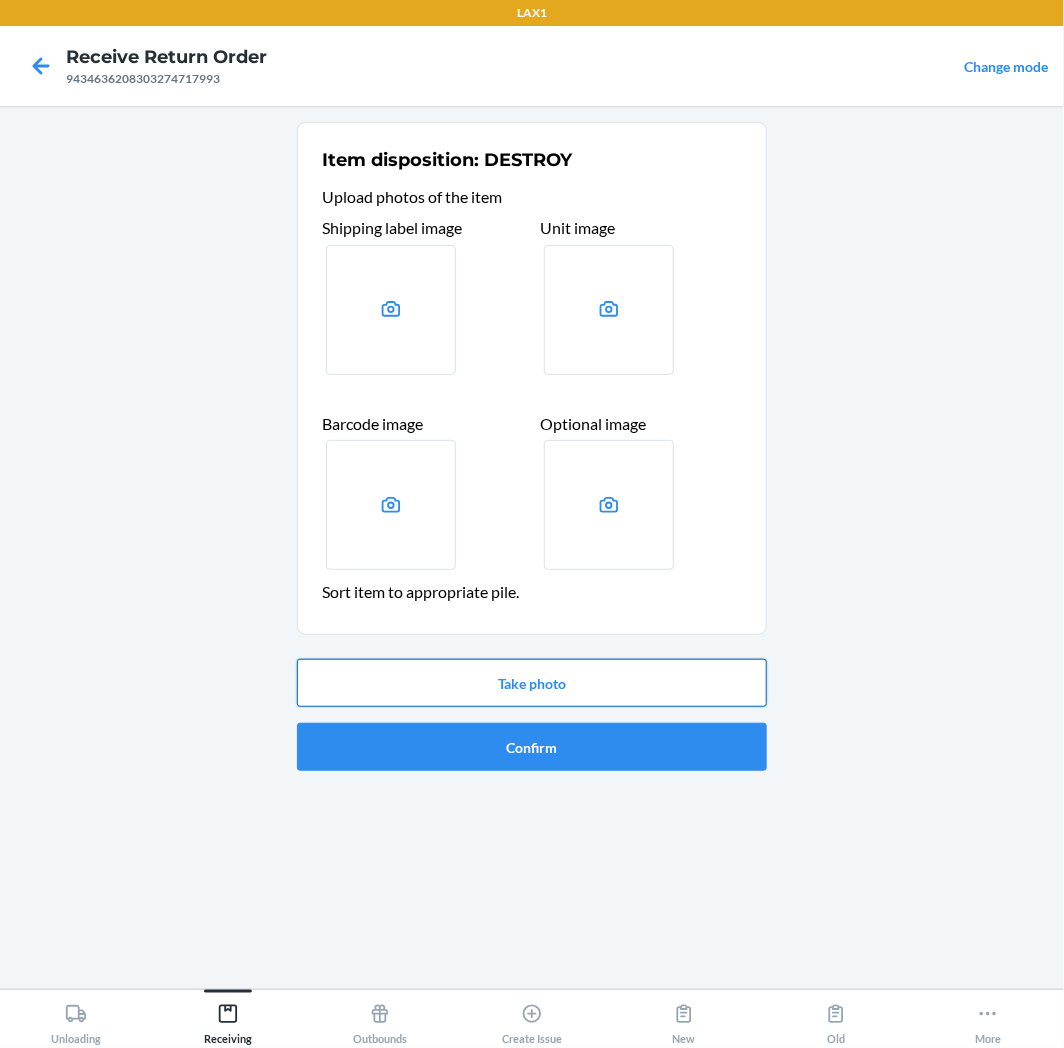 click on "Take photo" at bounding box center (532, 683) 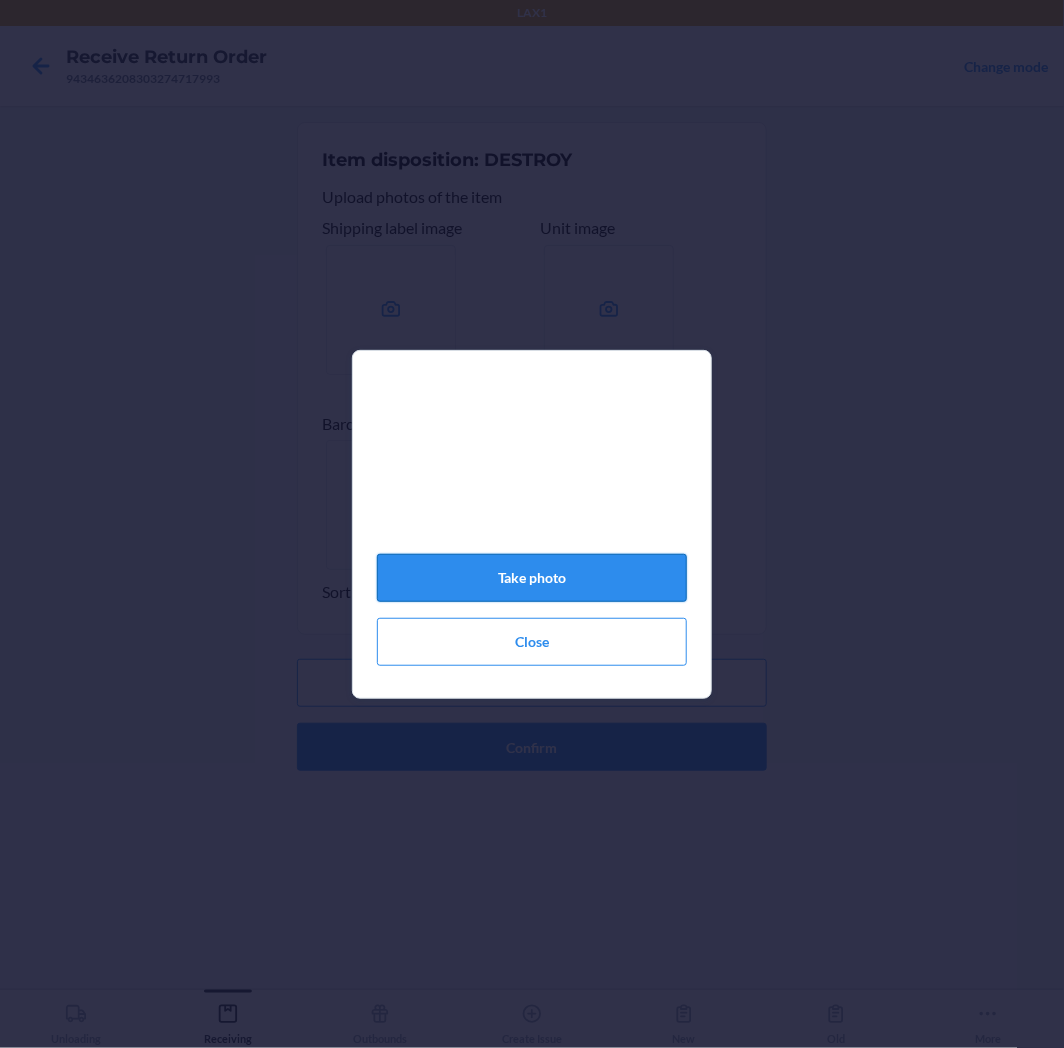 click on "Take photo" 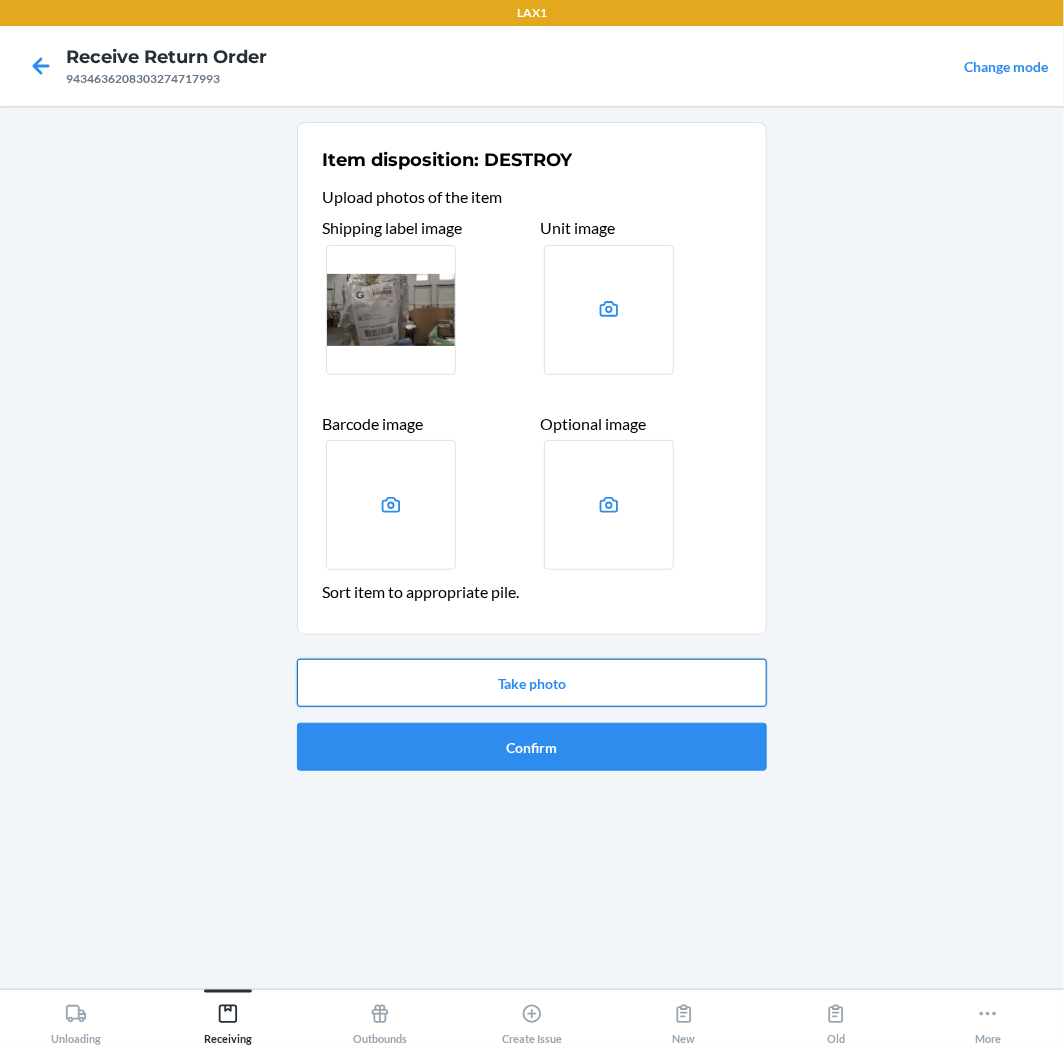 click on "Take photo" at bounding box center [532, 683] 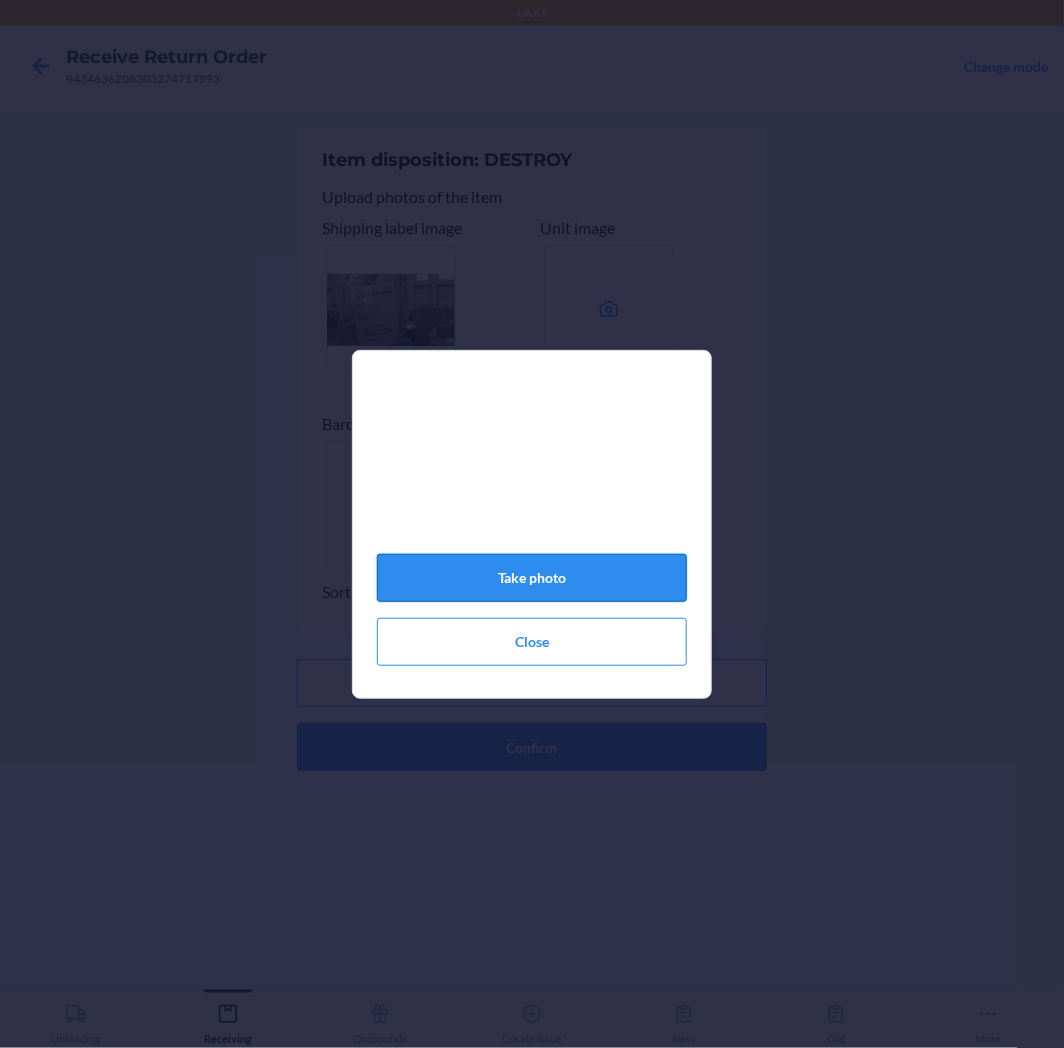 click on "Take photo" 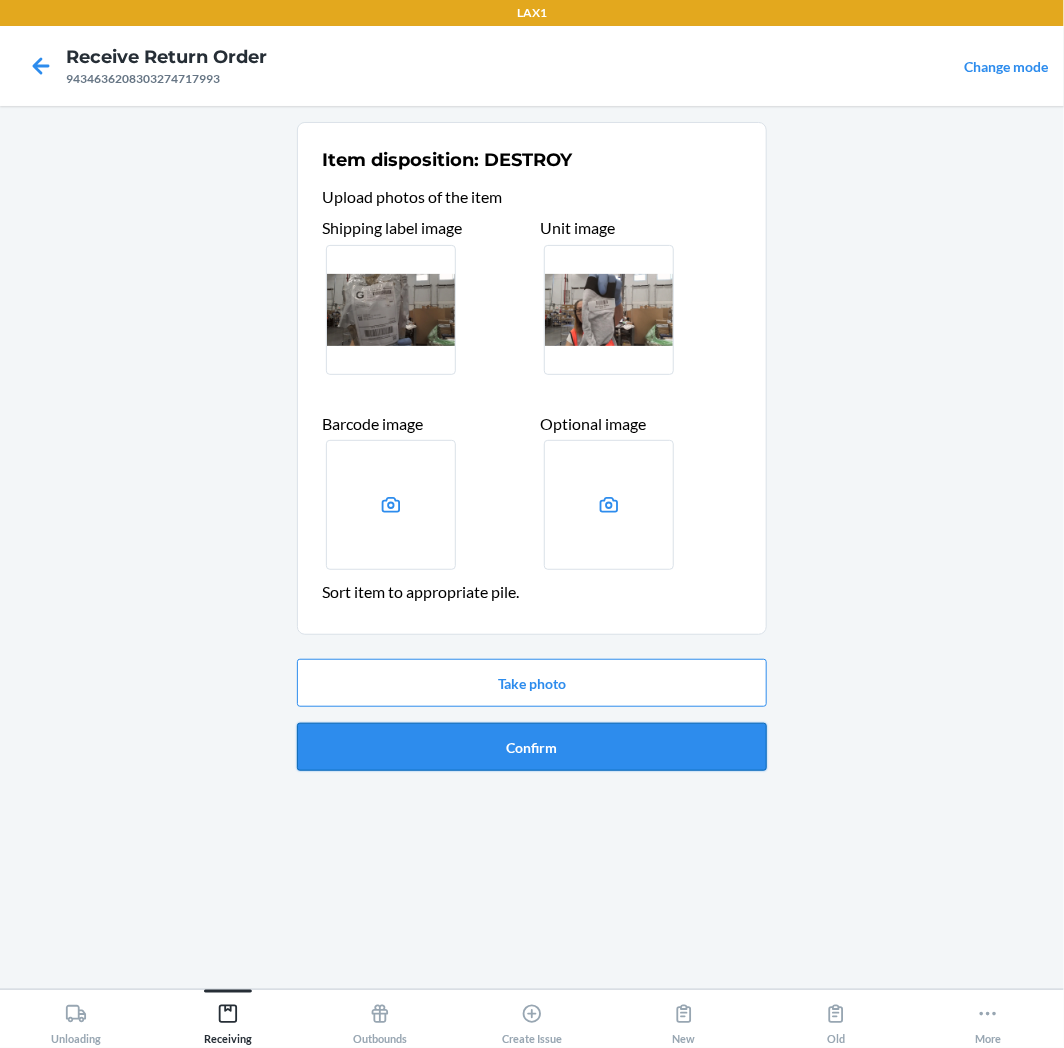 click on "Confirm" at bounding box center (532, 747) 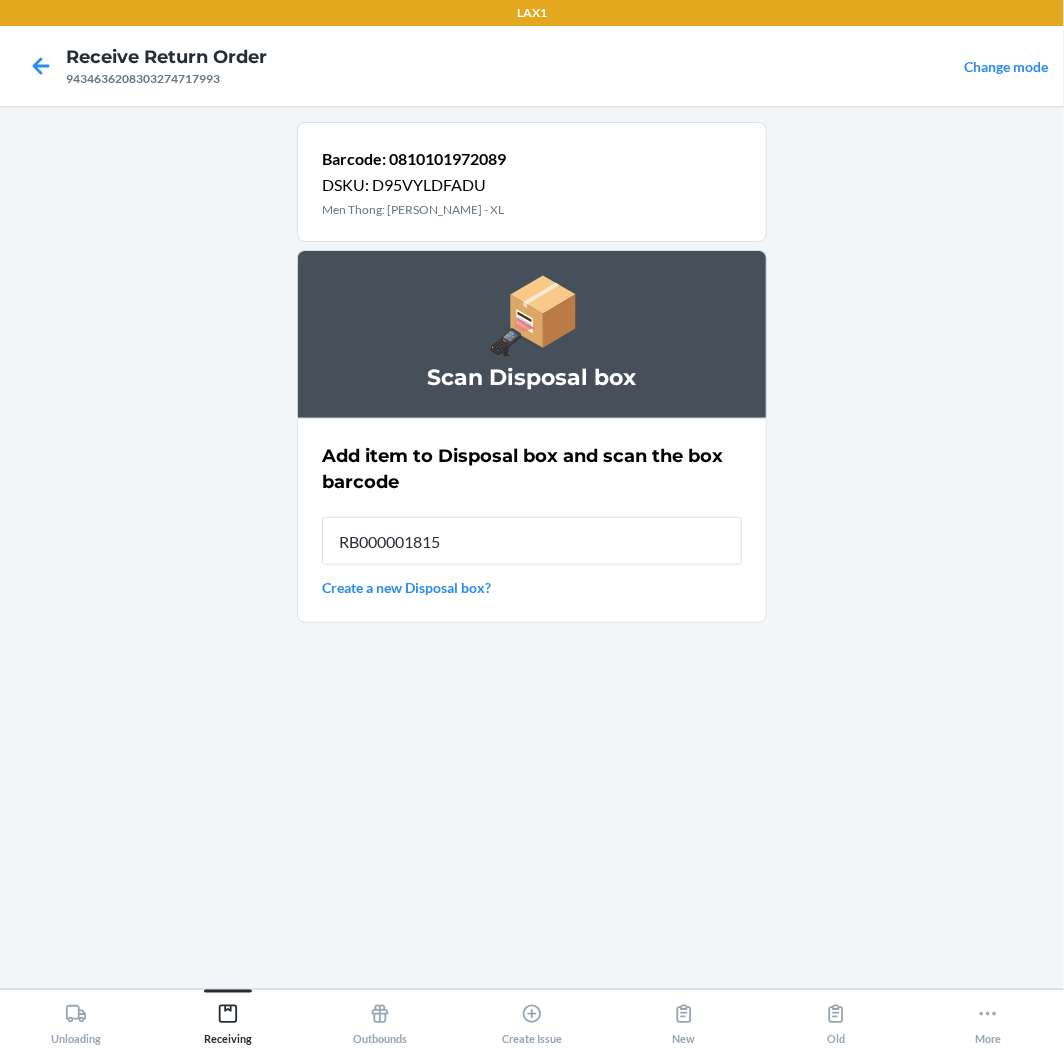 type 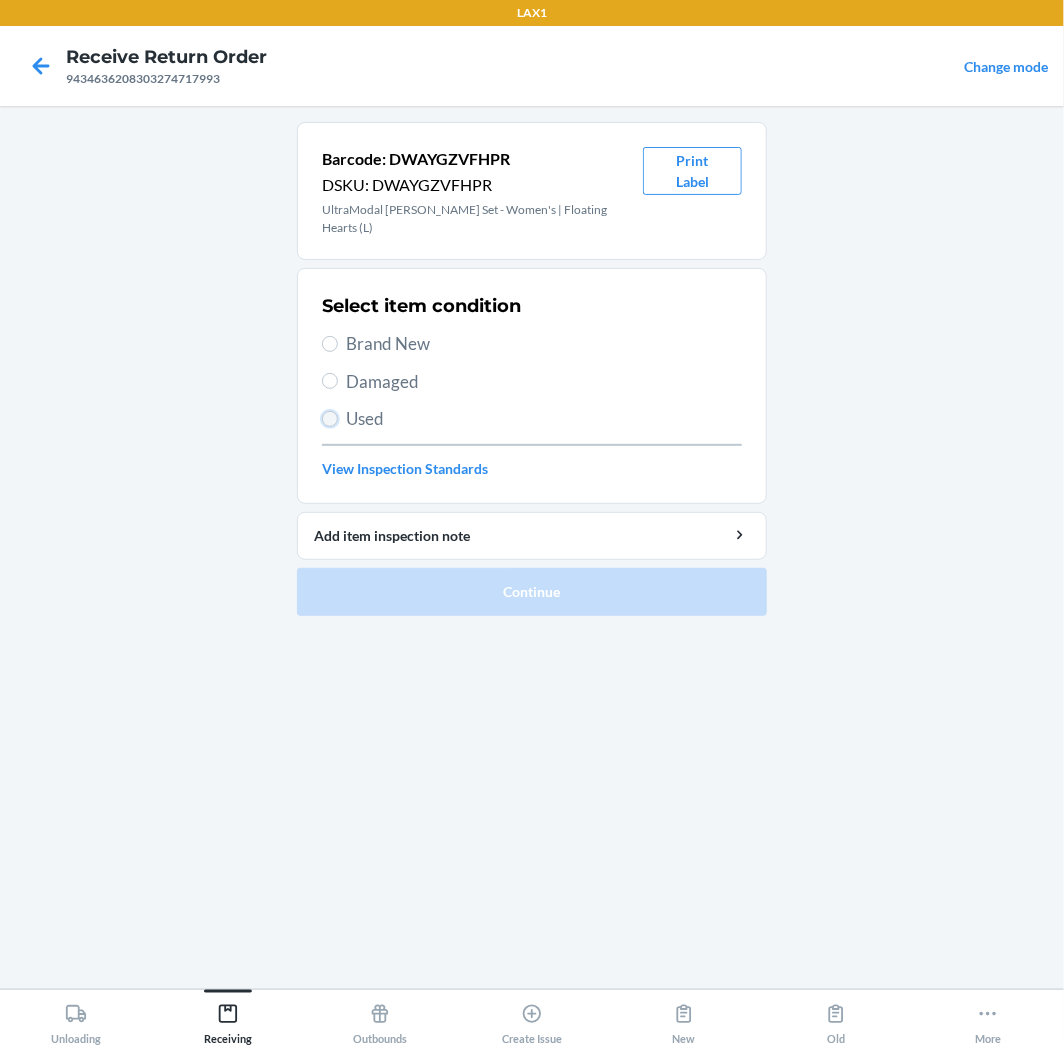 click on "Used" at bounding box center (330, 419) 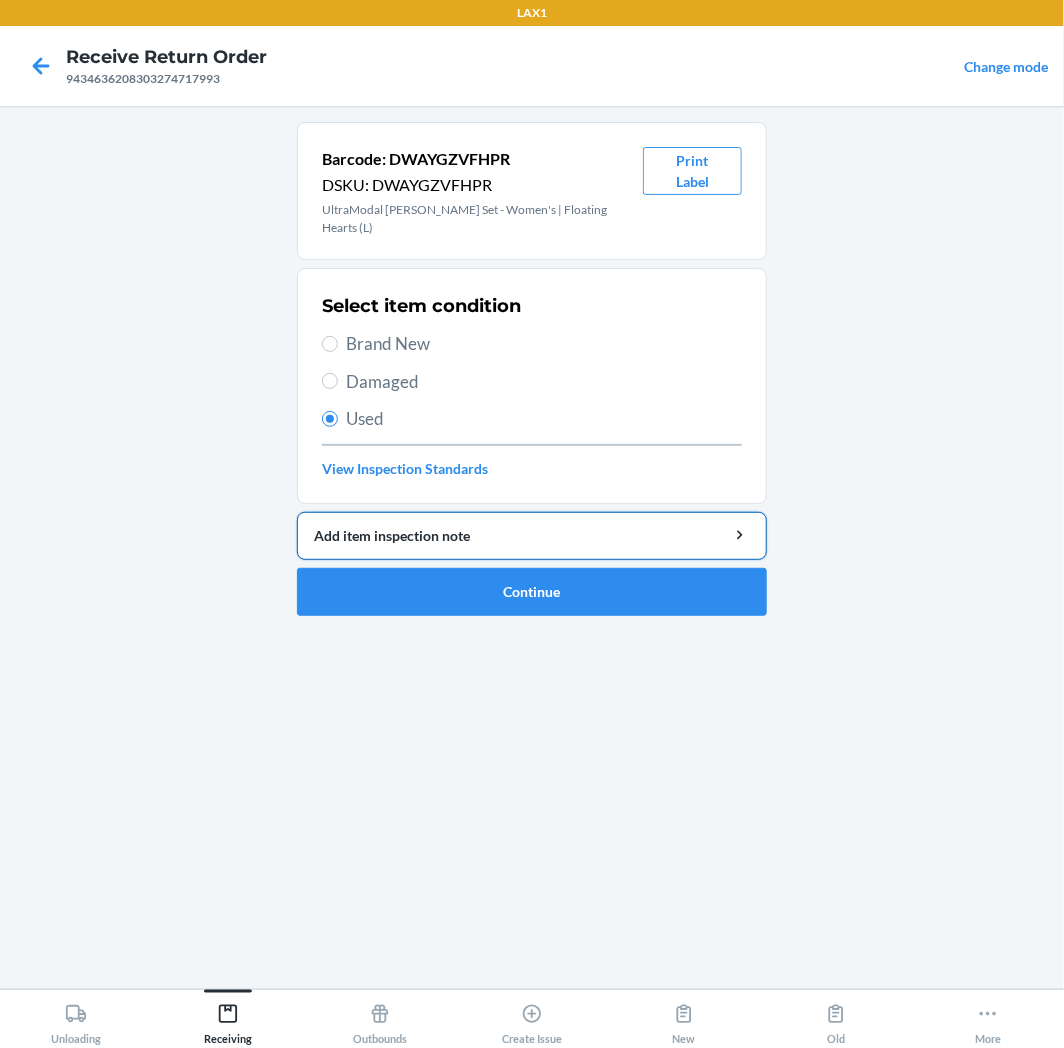 click on "Add item inspection note" at bounding box center [532, 535] 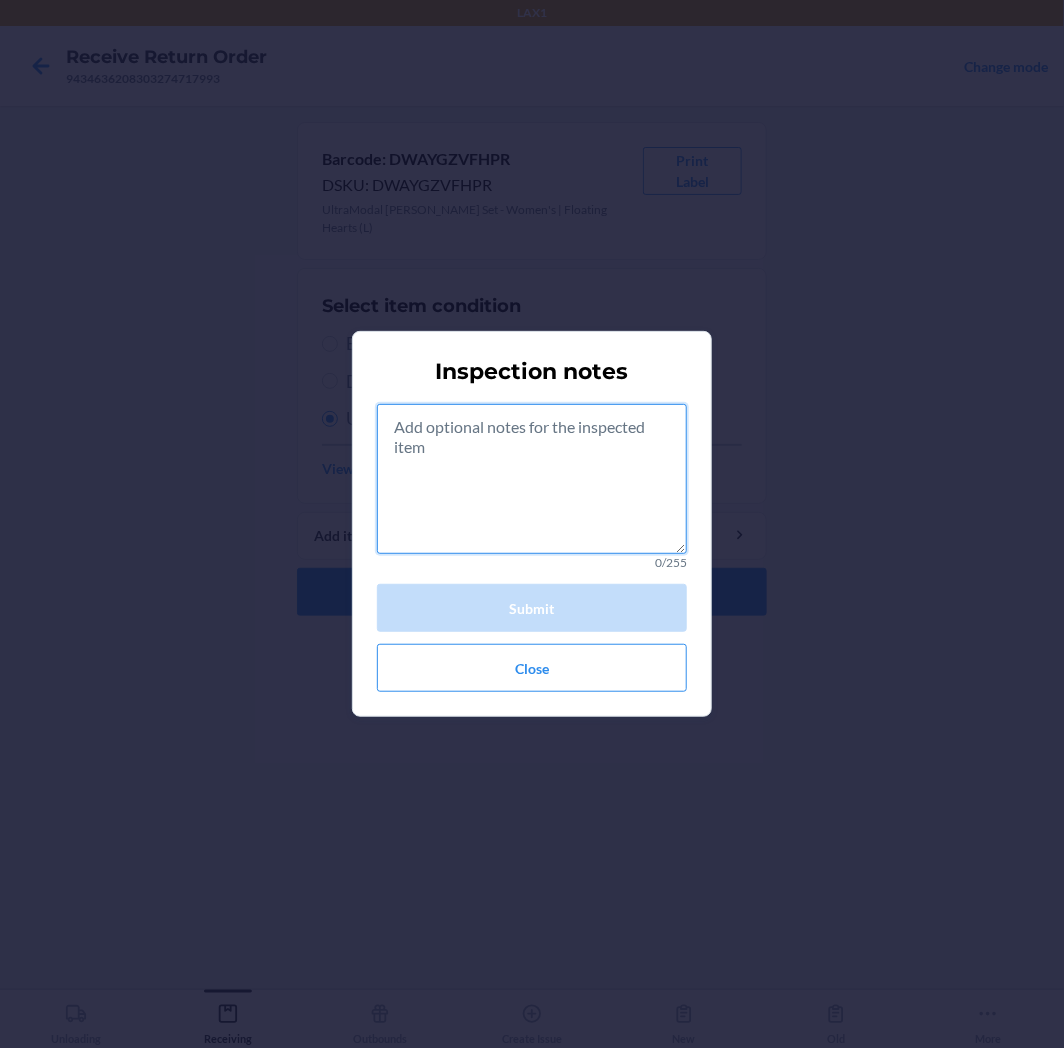 click at bounding box center (532, 479) 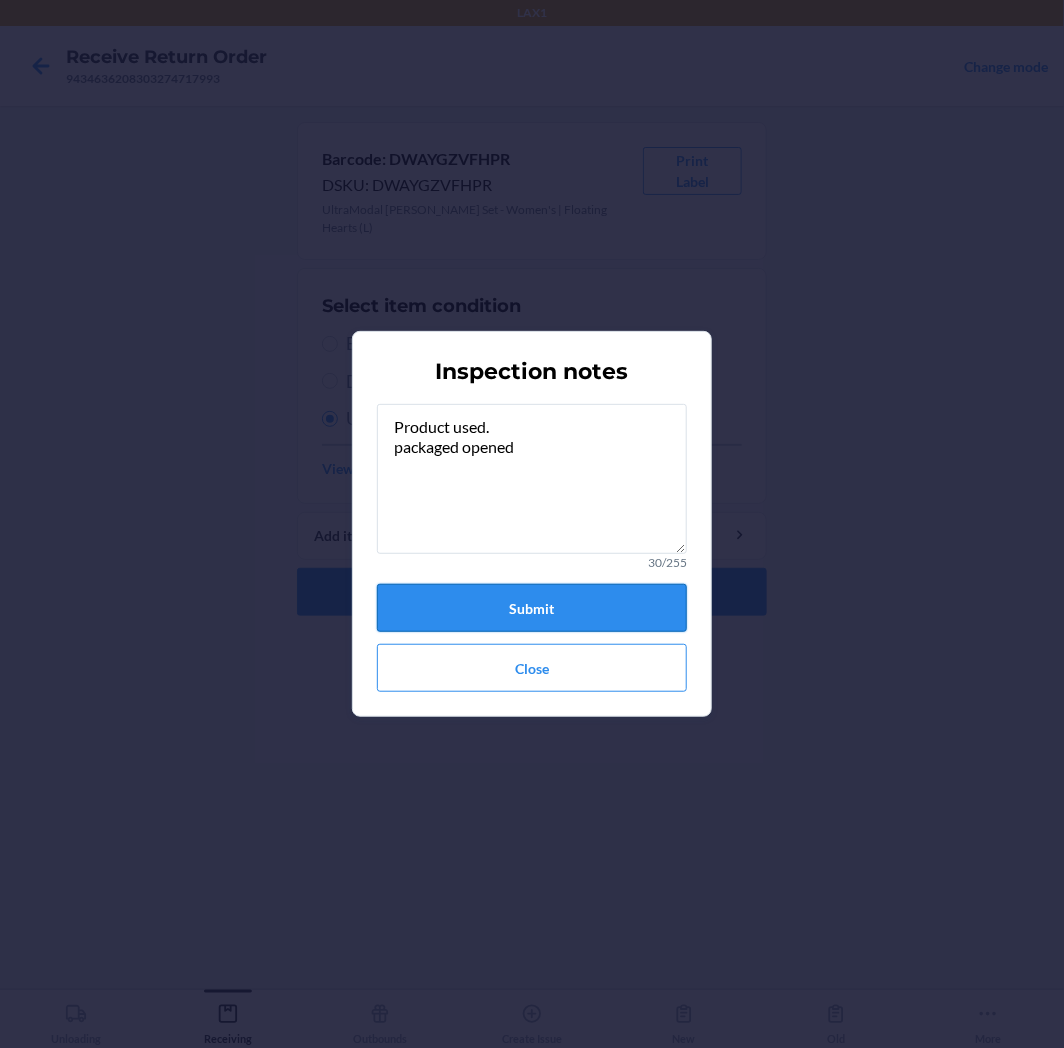 click on "Submit" at bounding box center (532, 608) 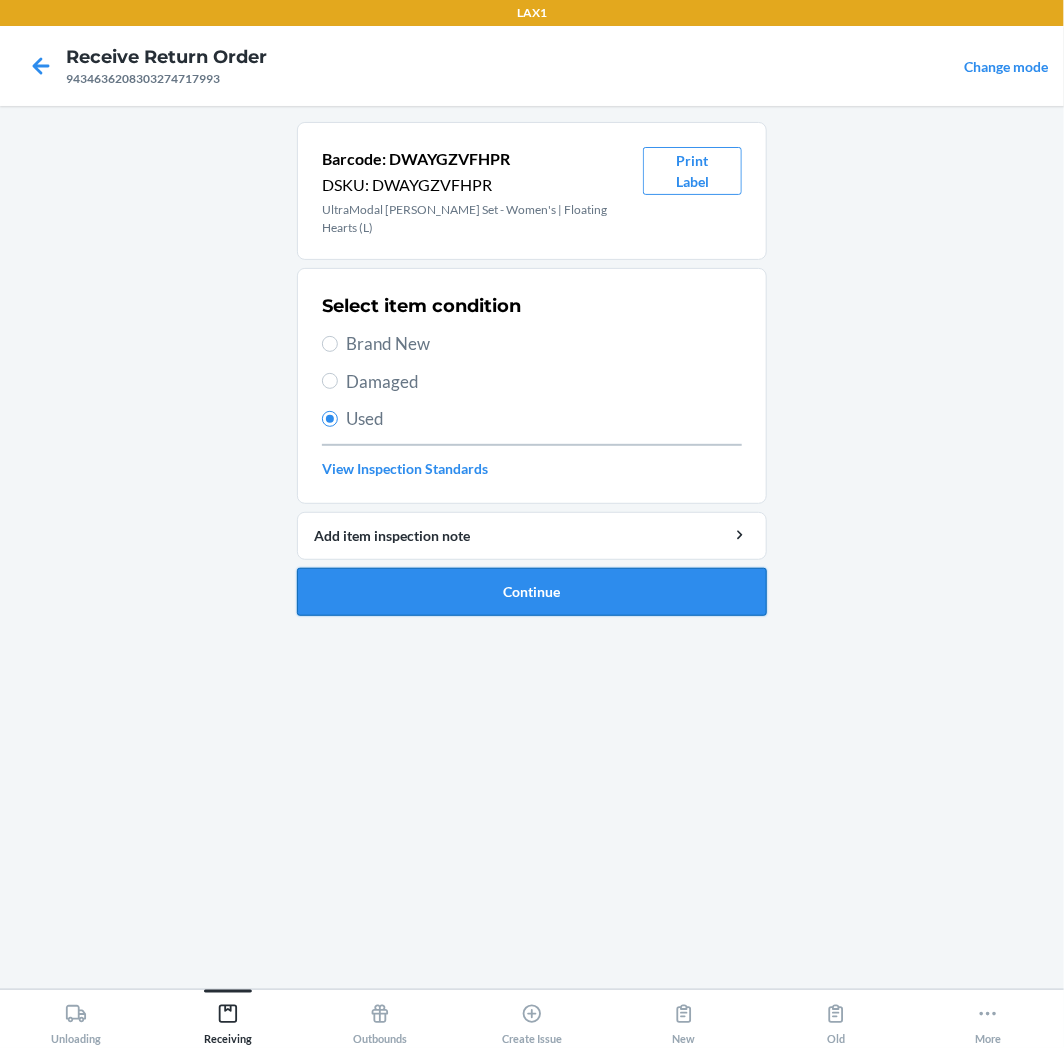 click on "Continue" at bounding box center [532, 592] 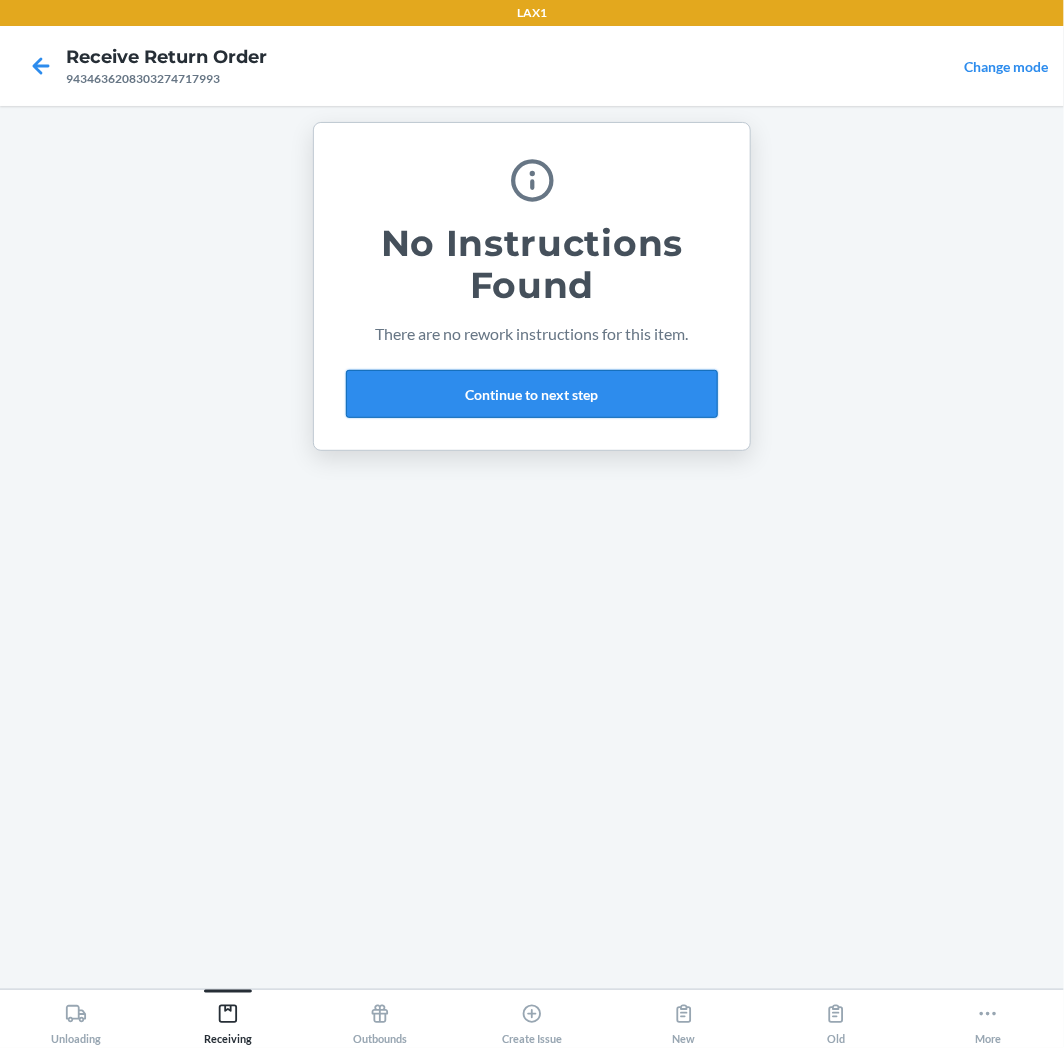 click on "Continue to next step" at bounding box center [532, 394] 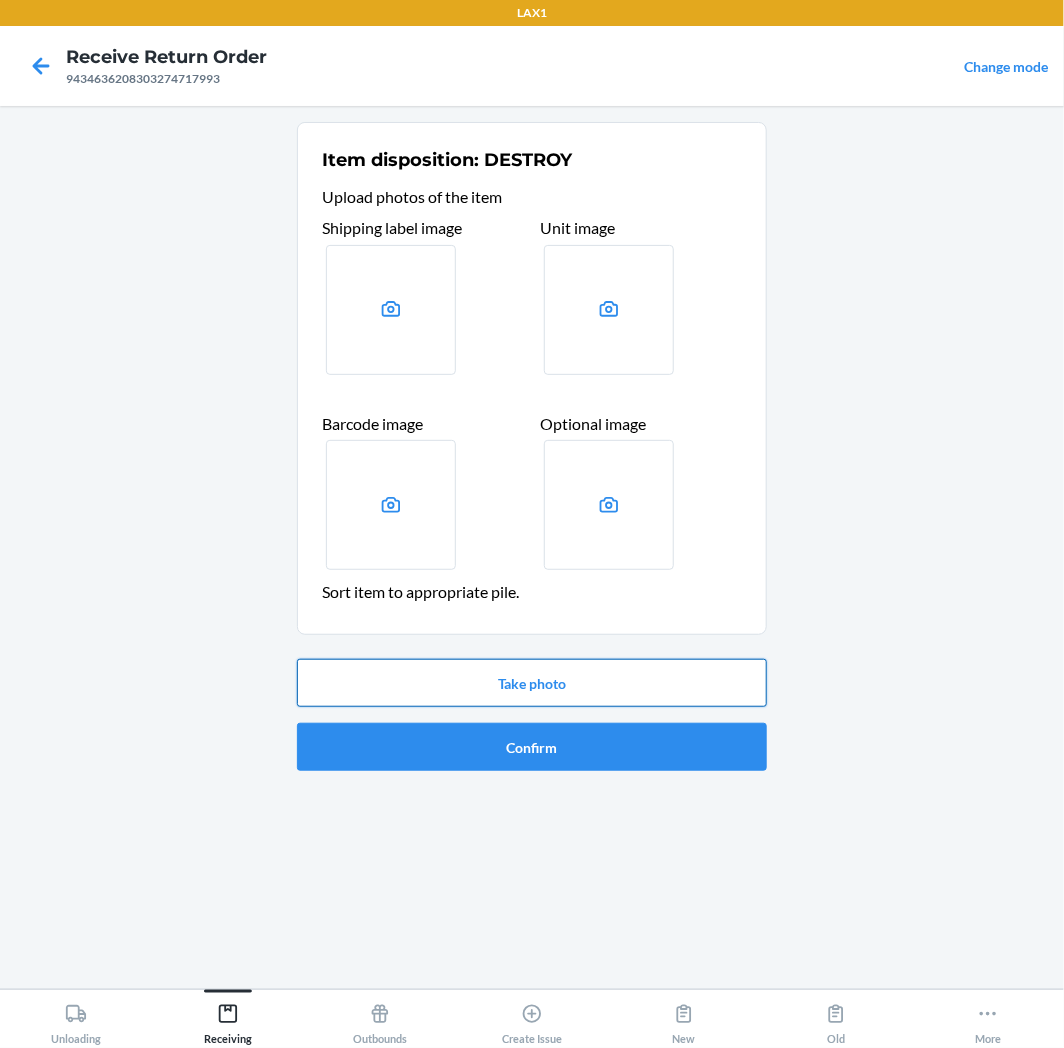 click on "Take photo" at bounding box center (532, 683) 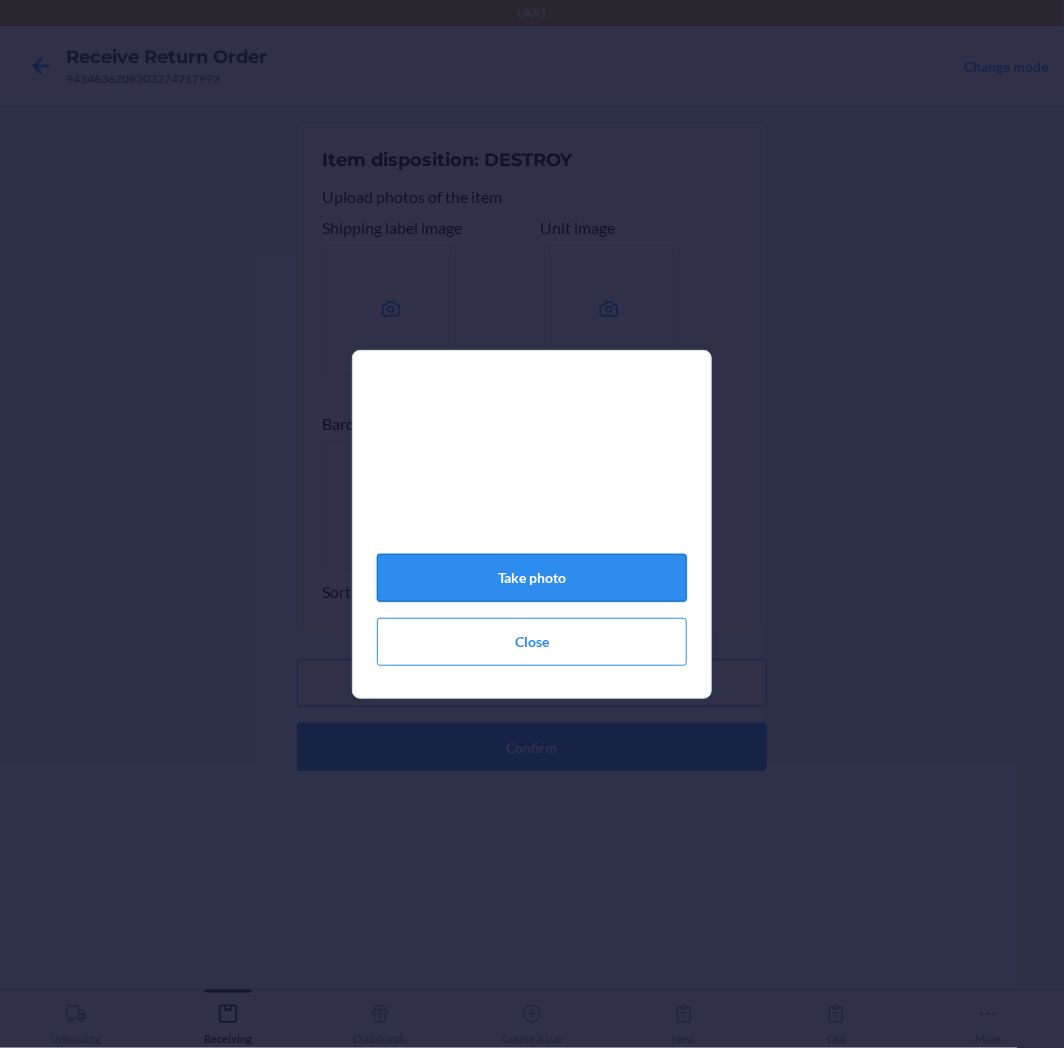 click on "Take photo" 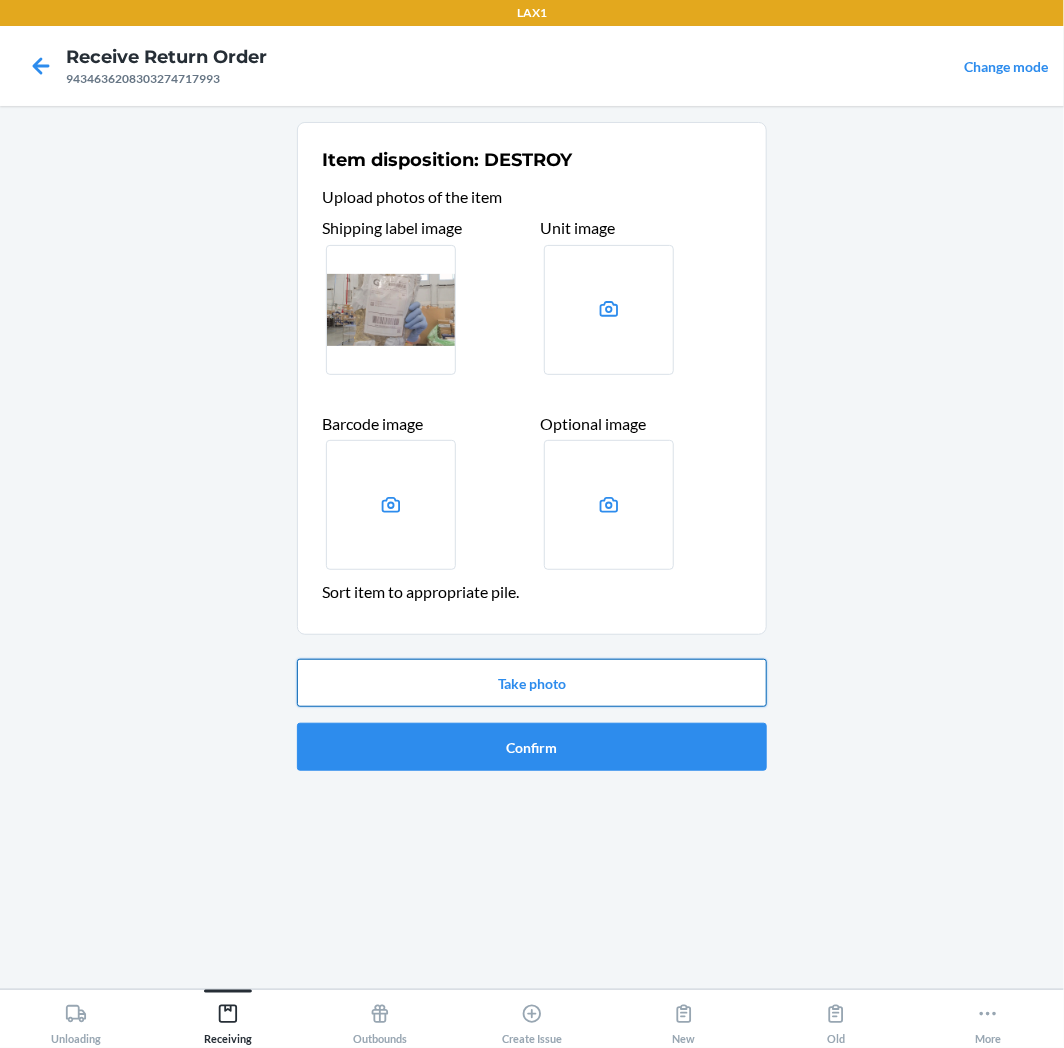 click on "Take photo" at bounding box center (532, 683) 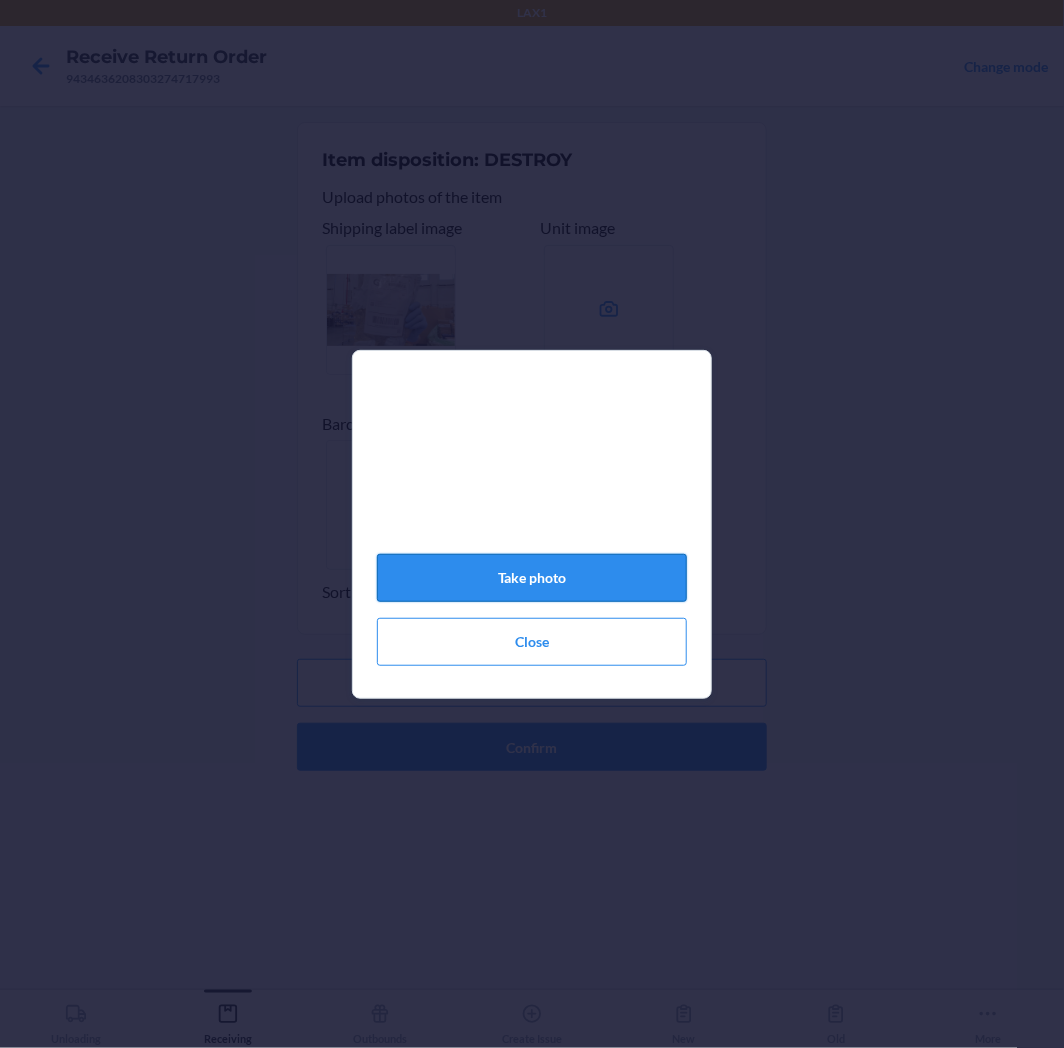 click on "Take photo" 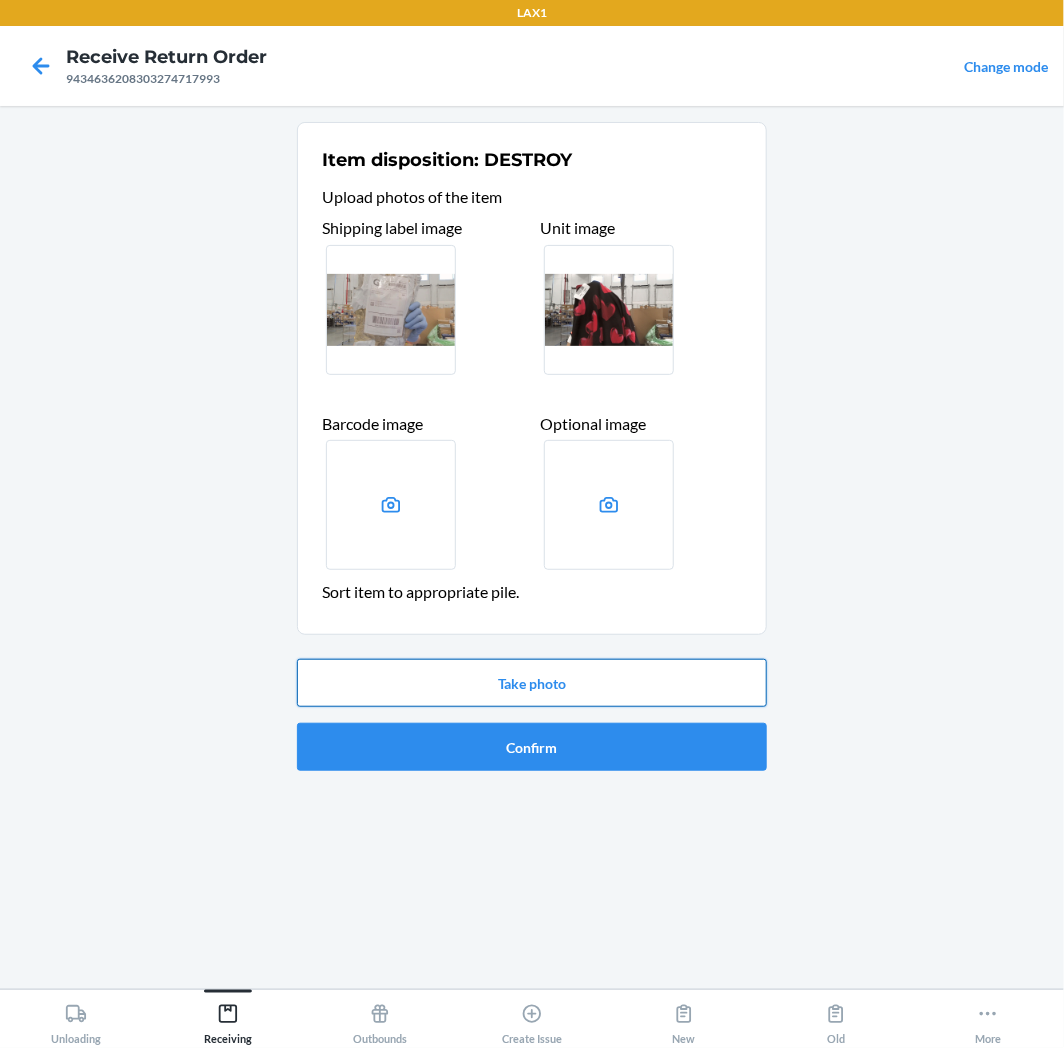 click on "Take photo" at bounding box center (532, 683) 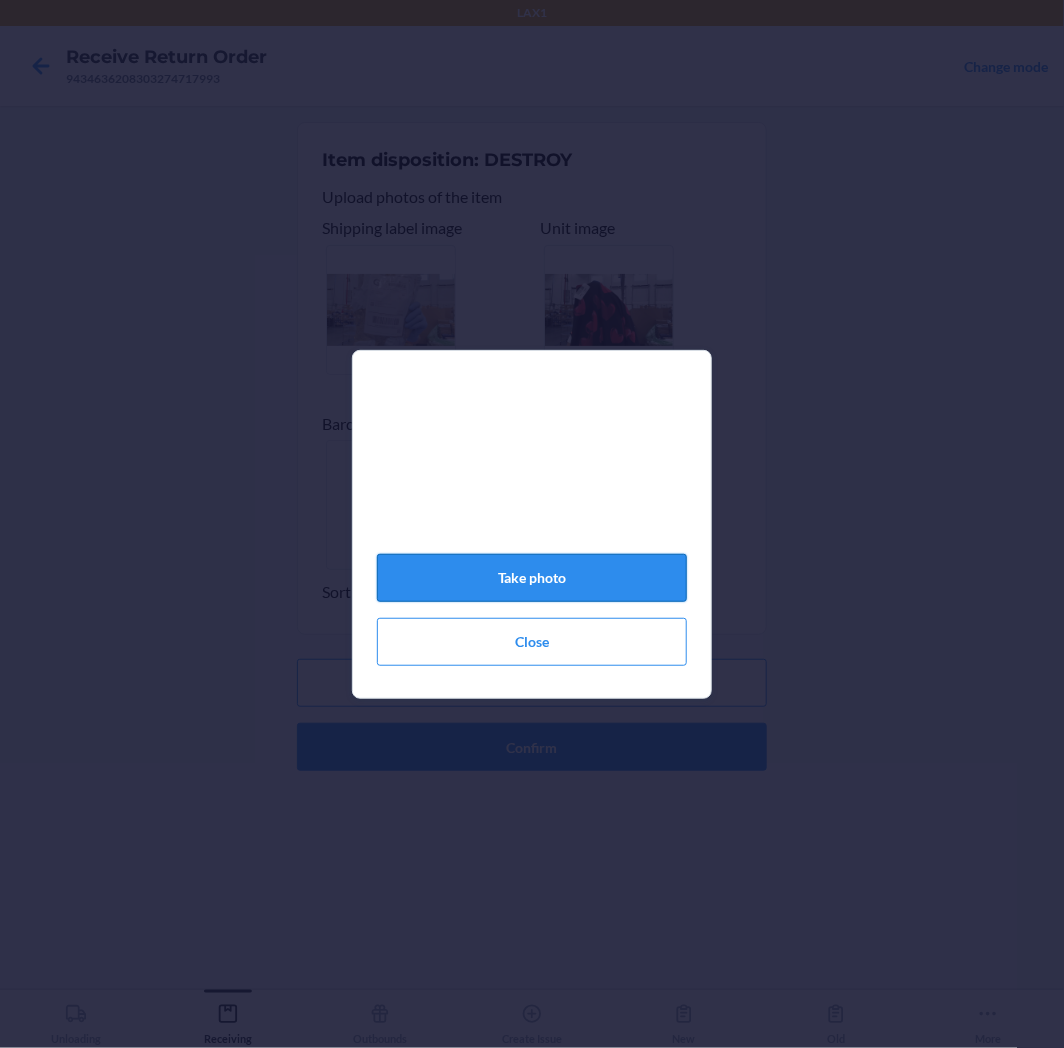 click on "Take photo" 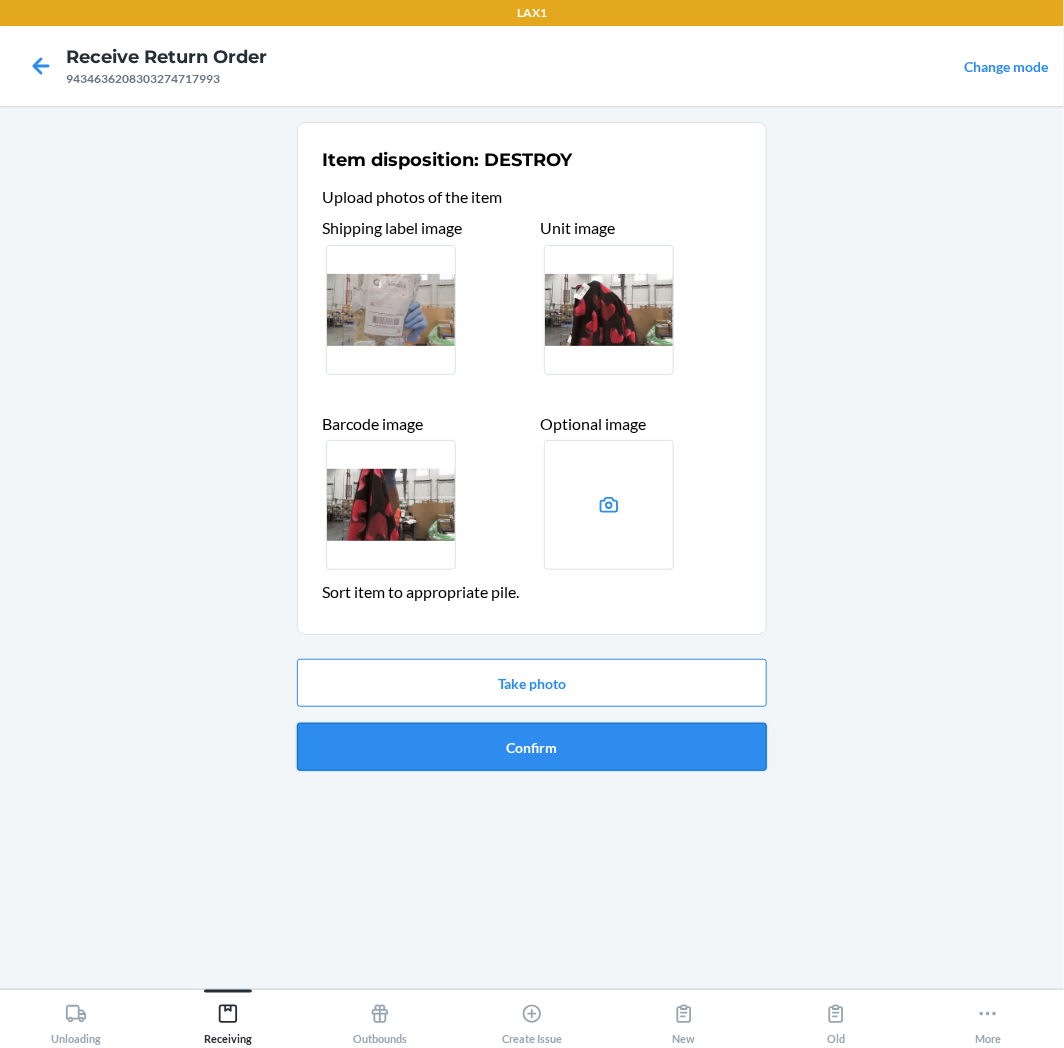 click on "Confirm" at bounding box center [532, 747] 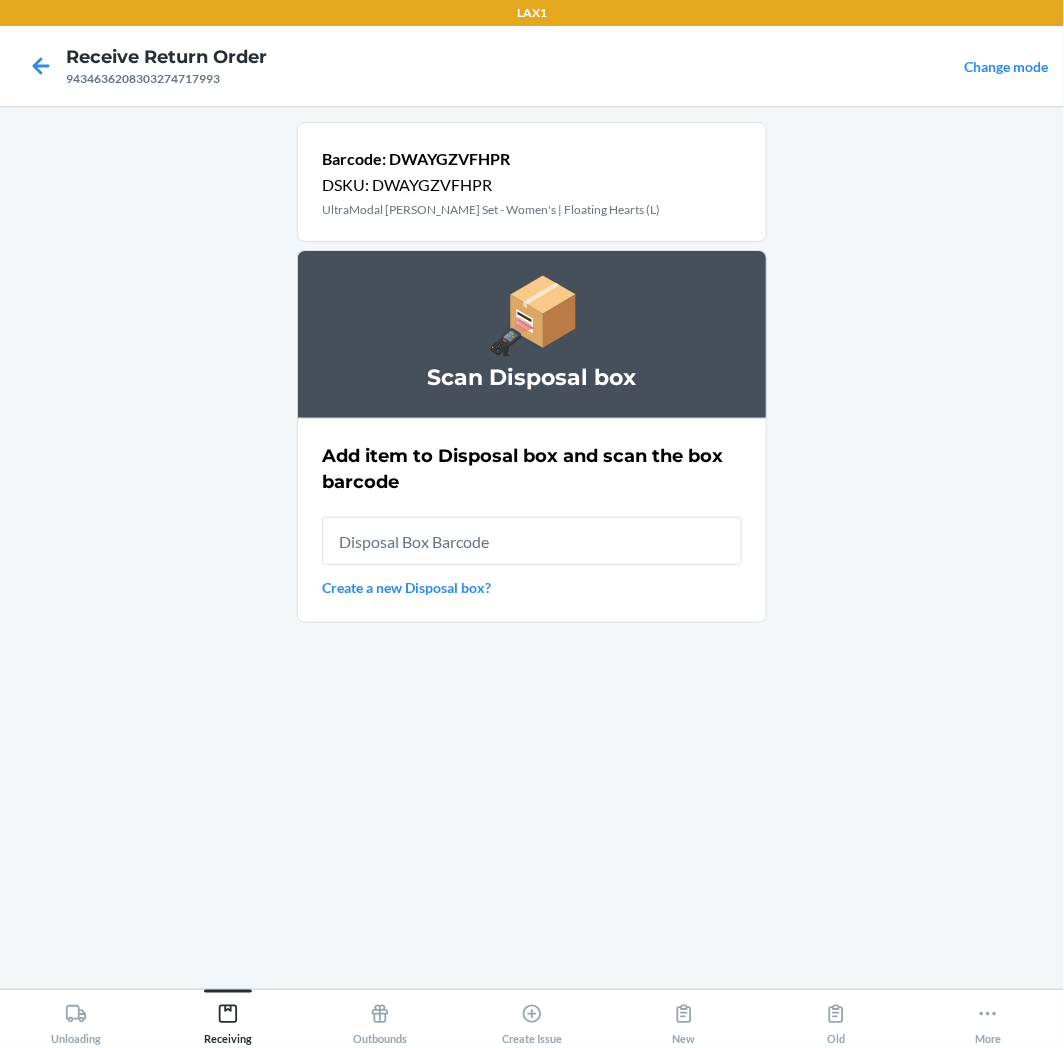 click at bounding box center [532, 541] 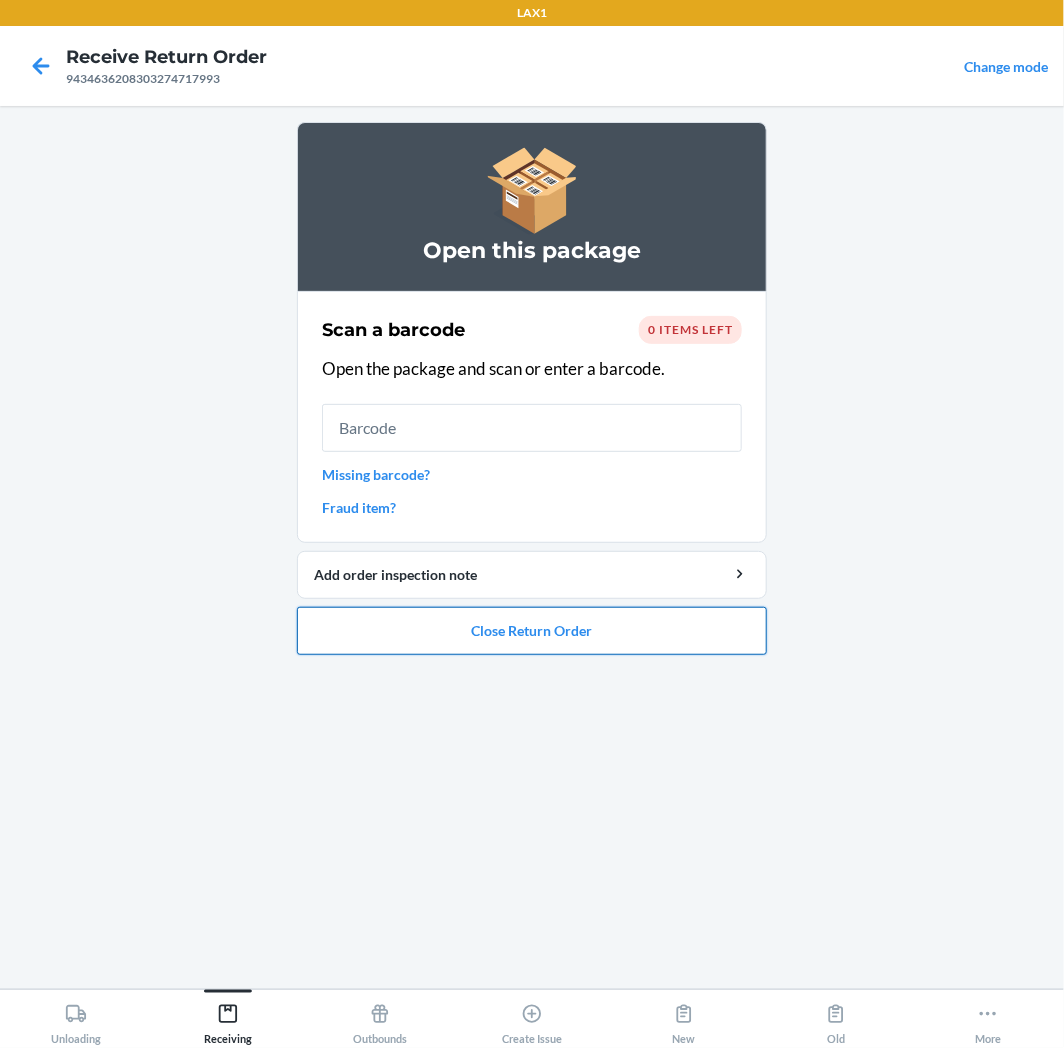 click on "Close Return Order" at bounding box center (532, 631) 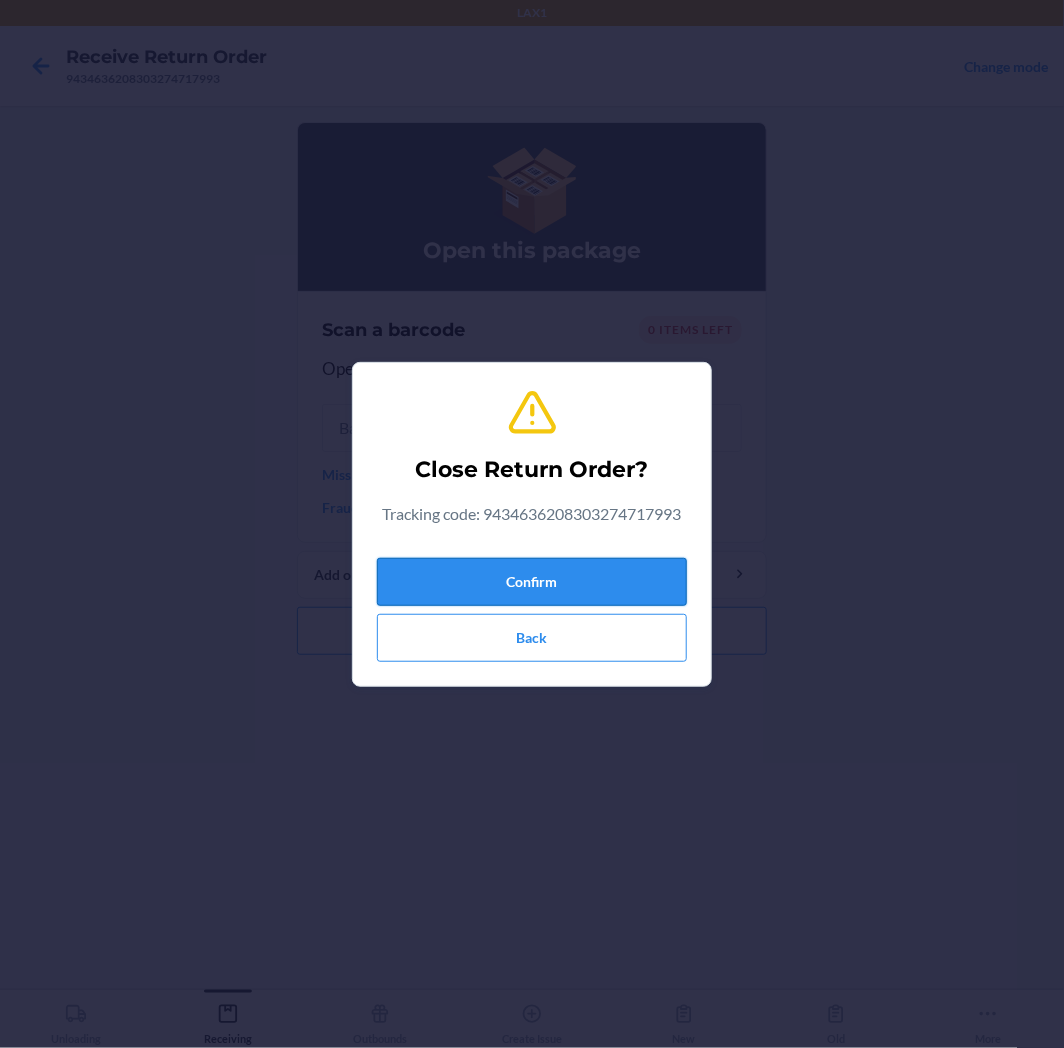 click on "Confirm" at bounding box center [532, 582] 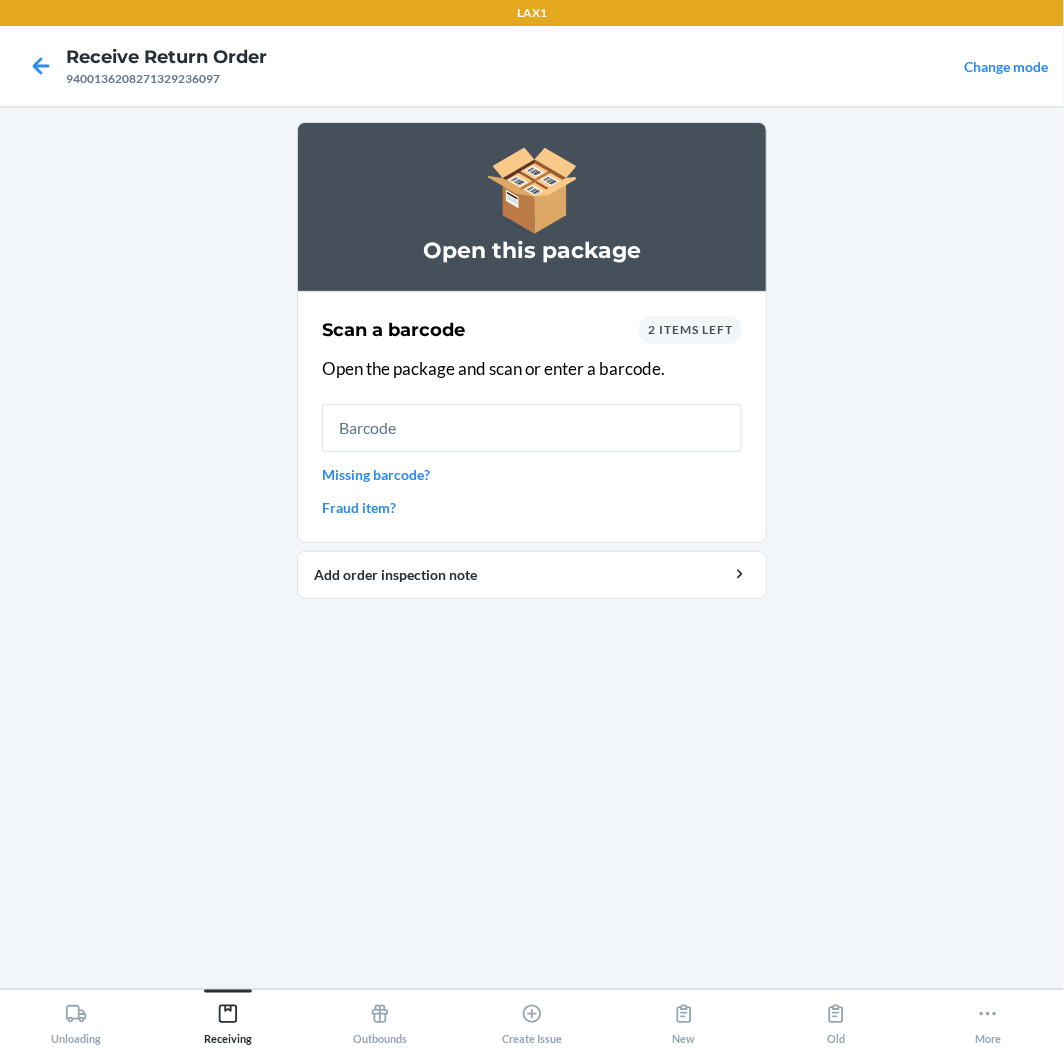 click at bounding box center (532, 428) 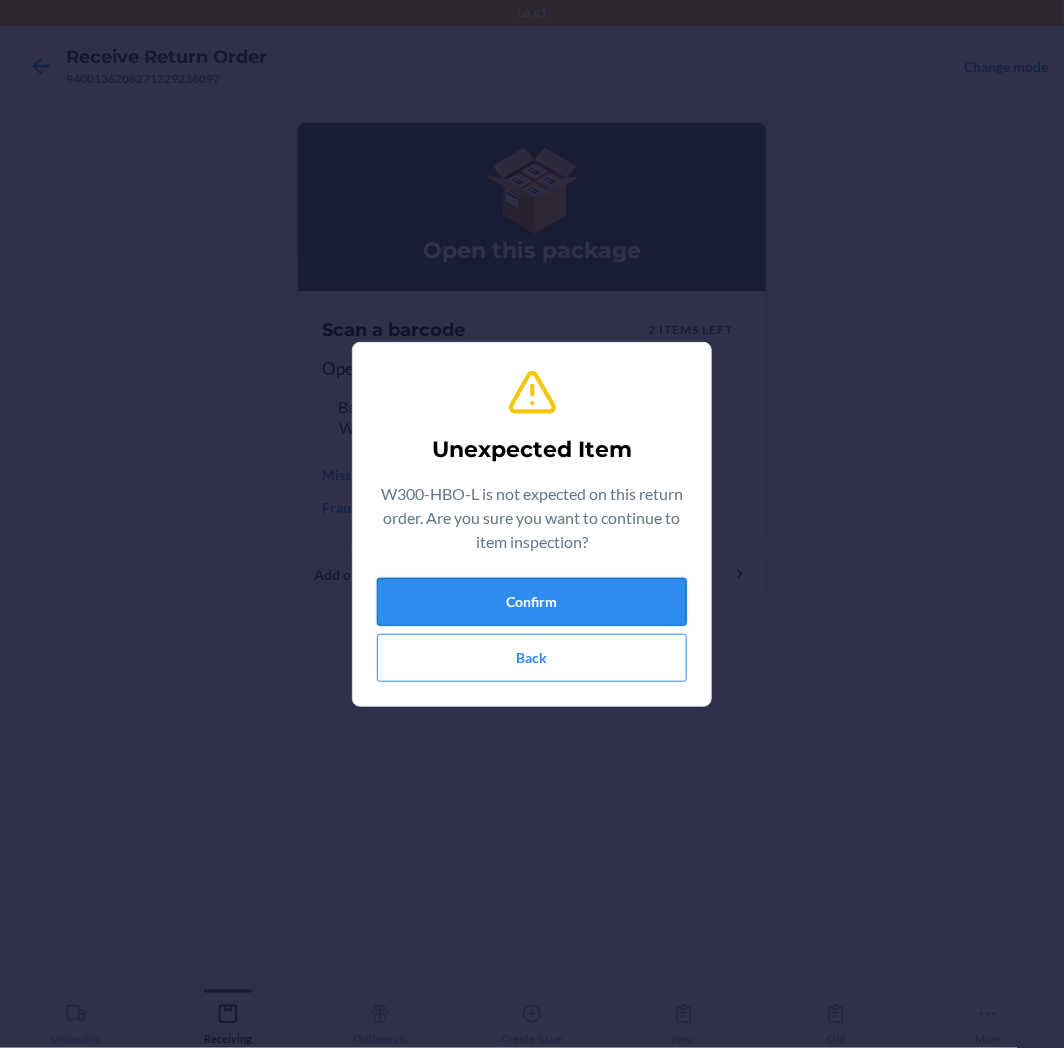 click on "Confirm" at bounding box center (532, 602) 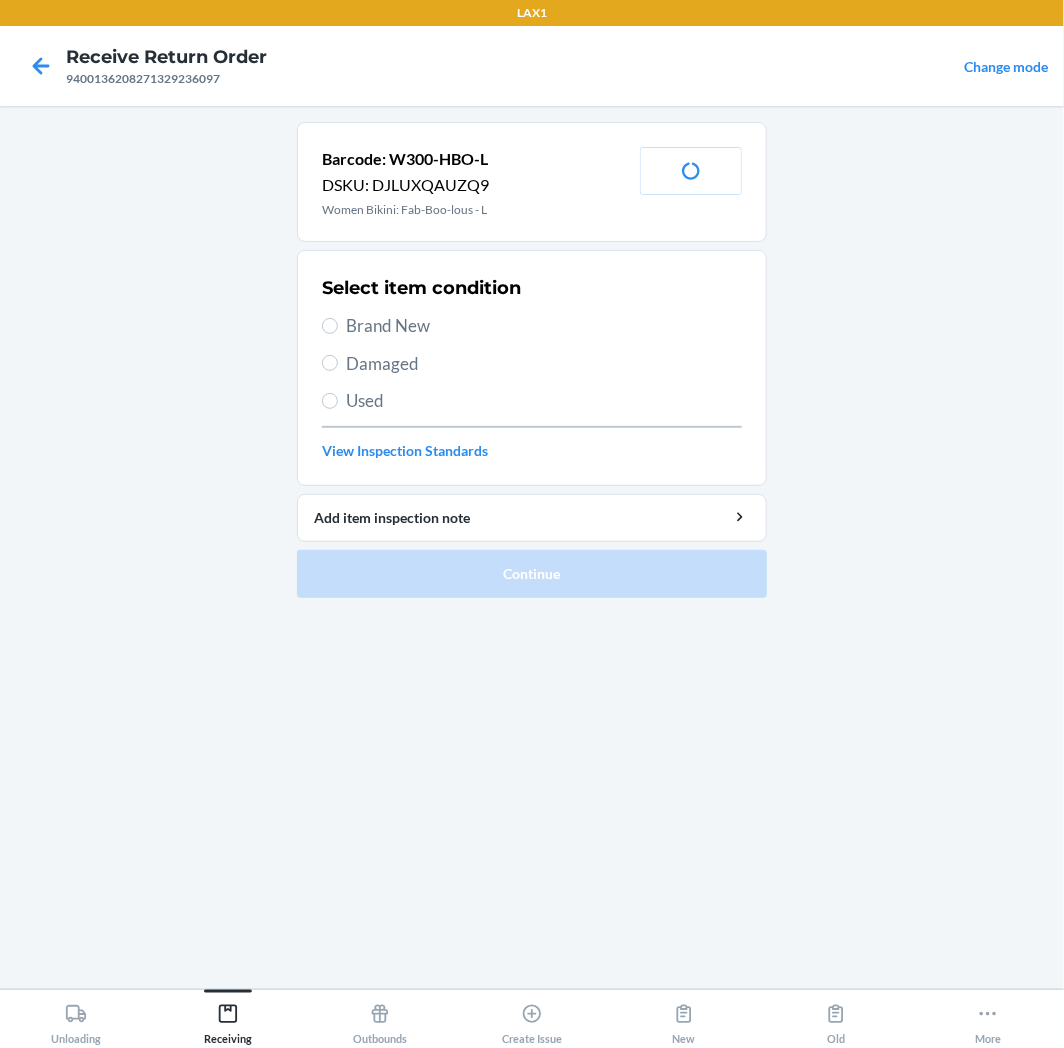 drag, startPoint x: 352, startPoint y: 321, endPoint x: 367, endPoint y: 361, distance: 42.72002 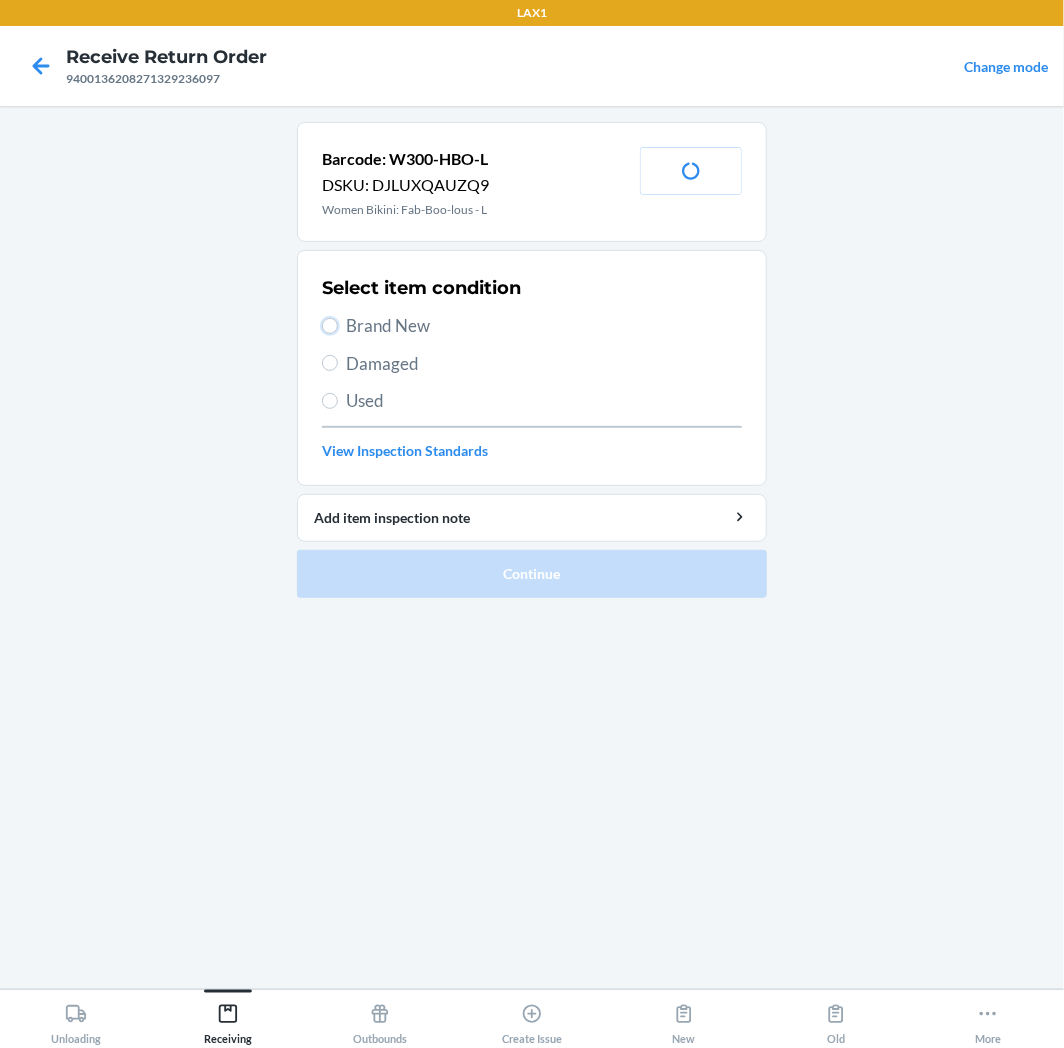 click on "Brand New" at bounding box center [330, 326] 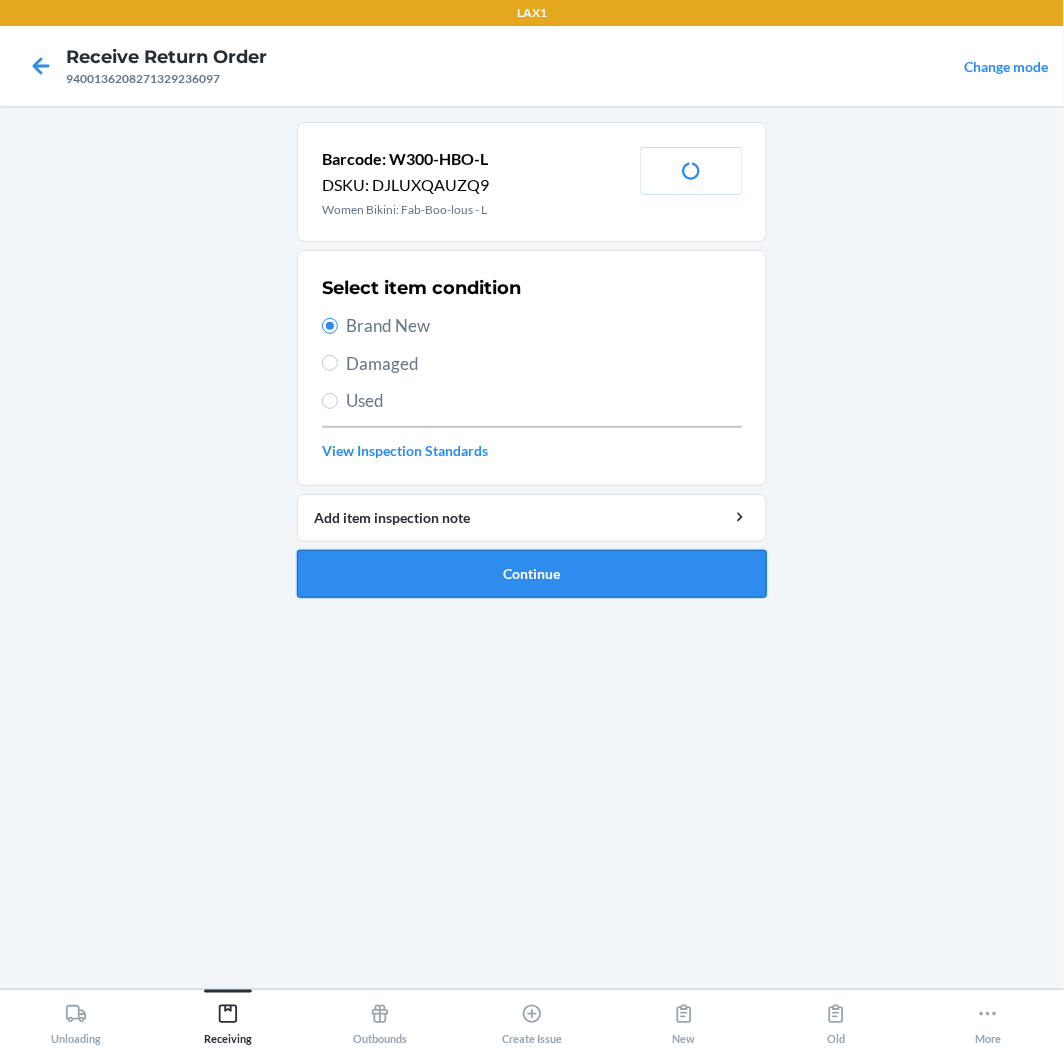 click on "Continue" at bounding box center [532, 574] 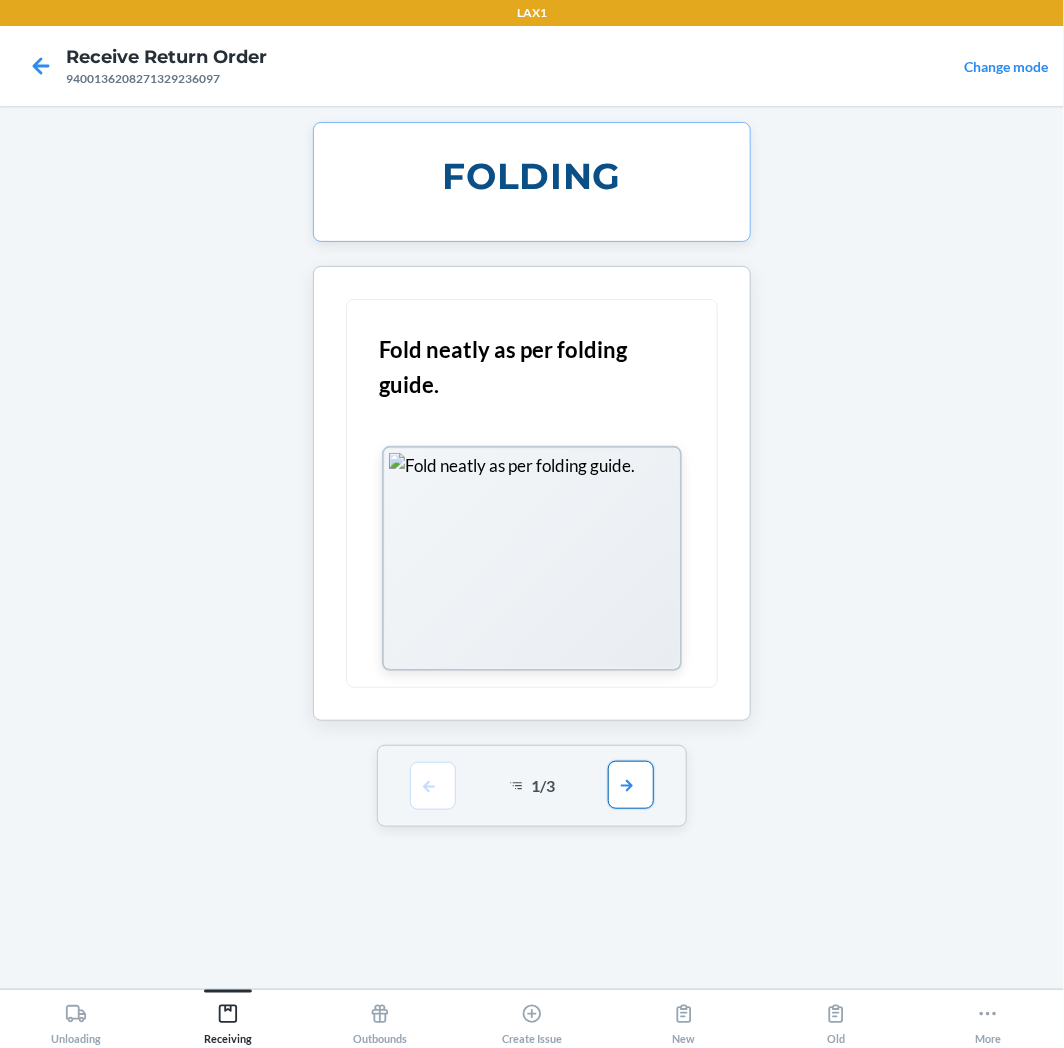 click at bounding box center (631, 785) 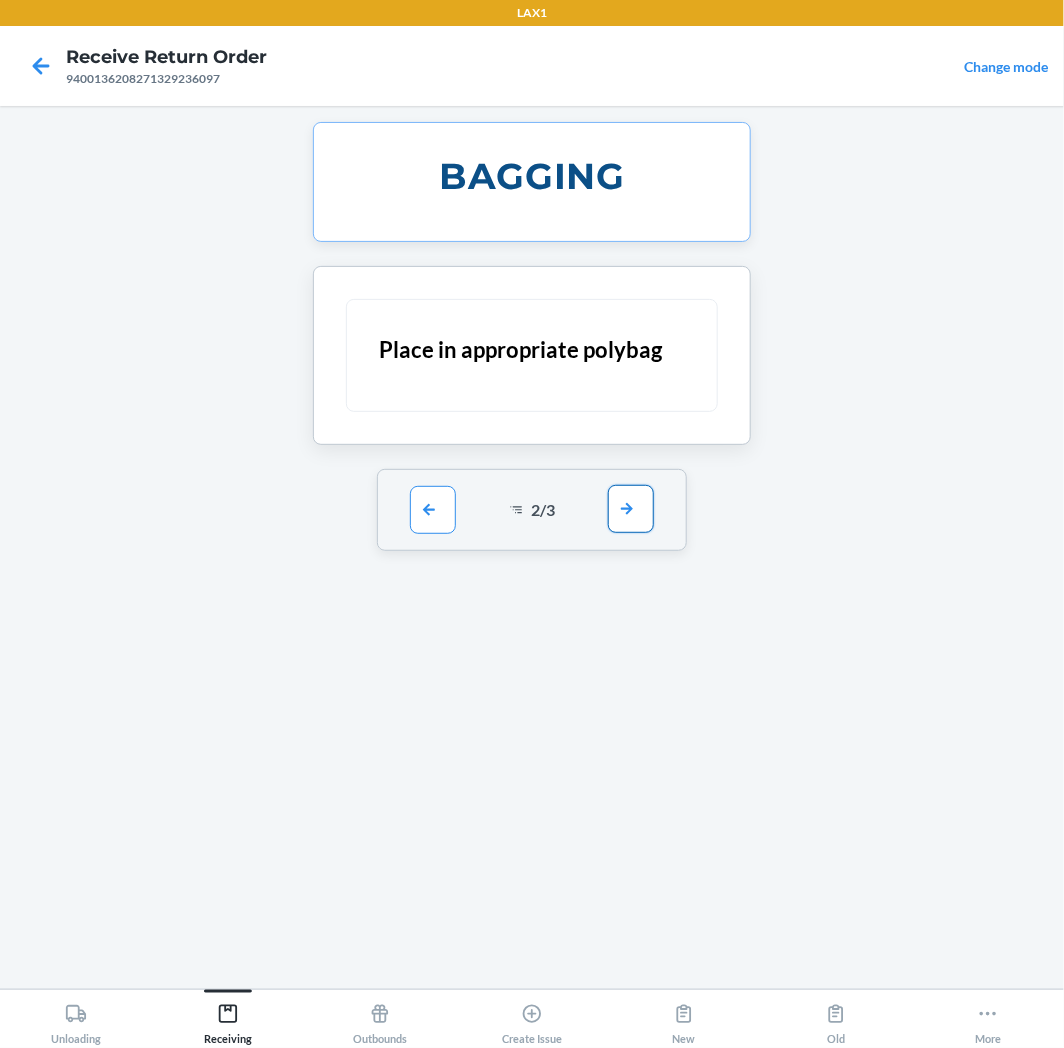 click at bounding box center (631, 509) 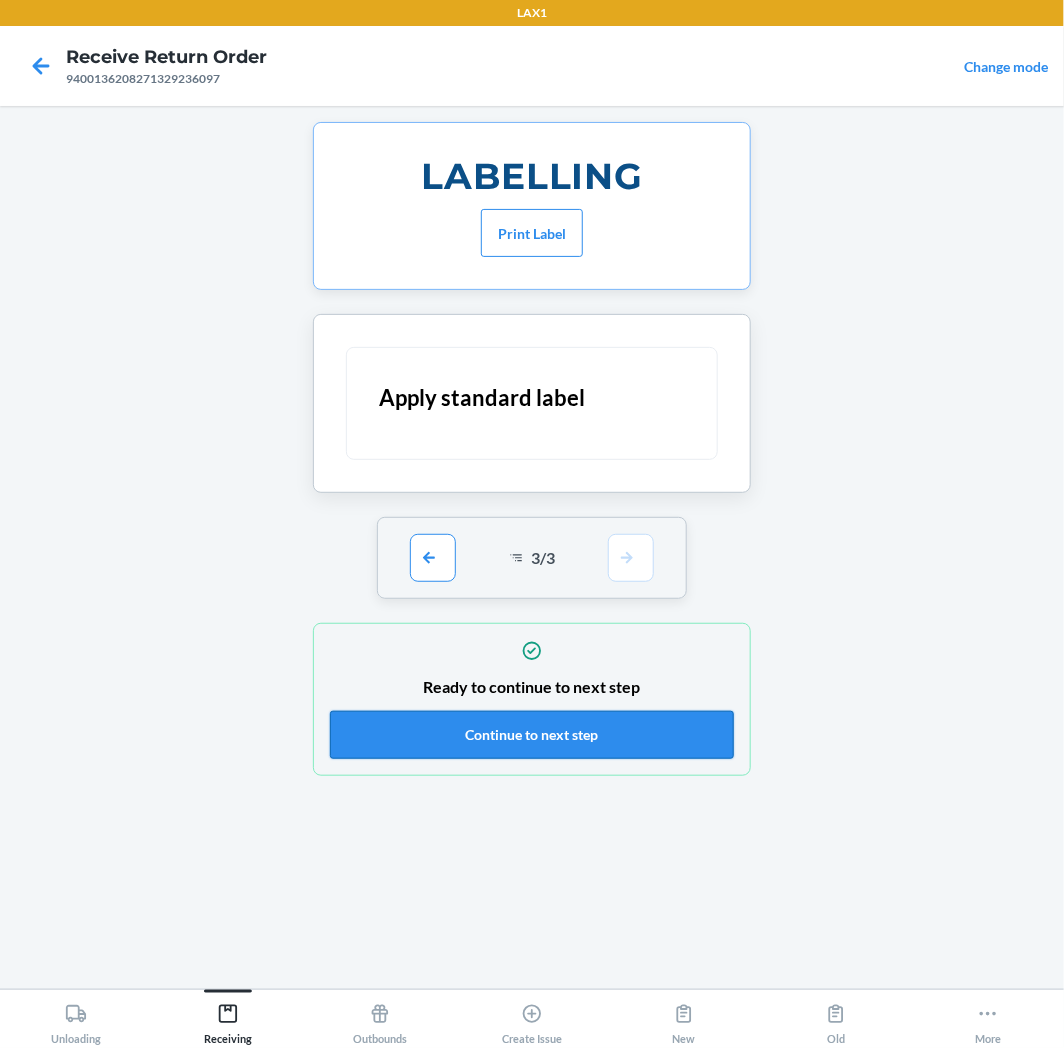 click on "Continue to next step" at bounding box center (532, 735) 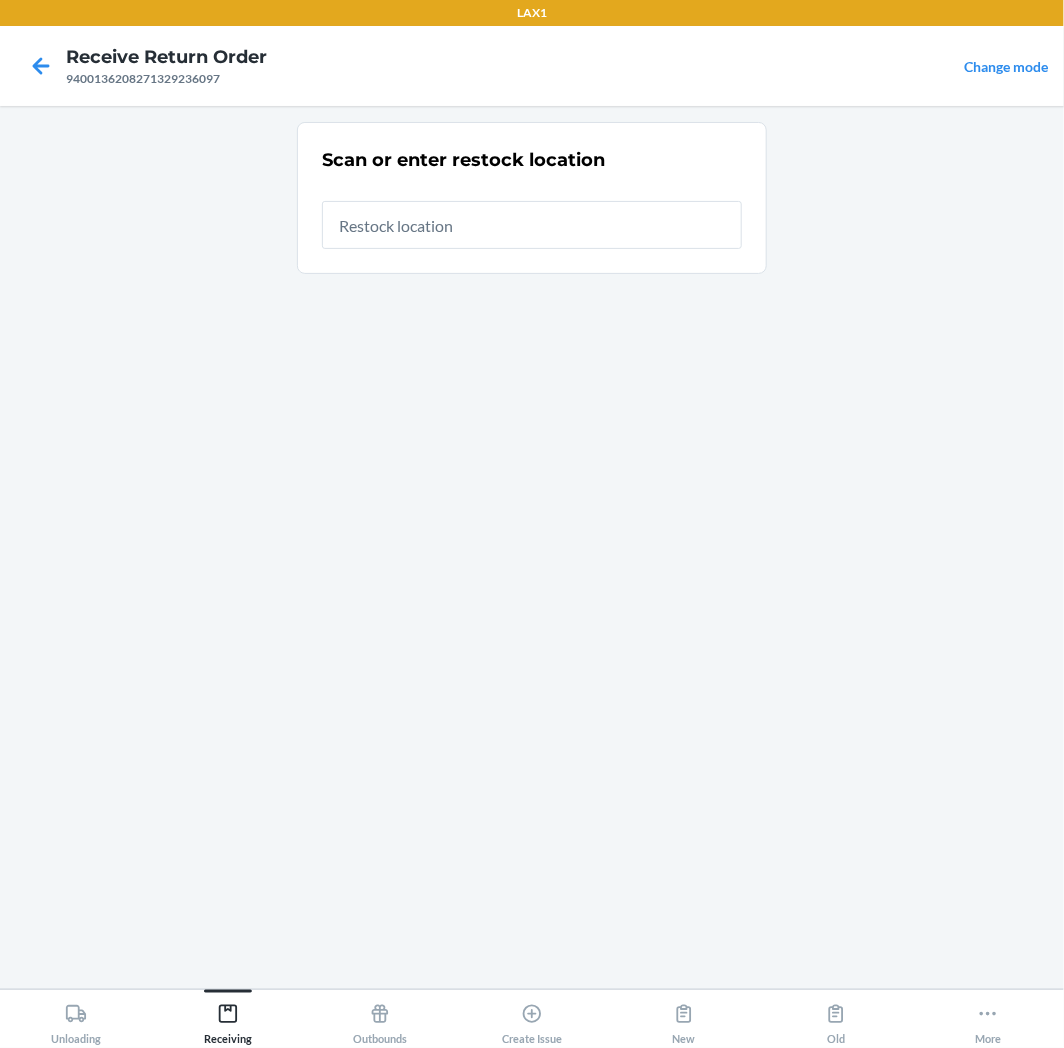 click at bounding box center [532, 225] 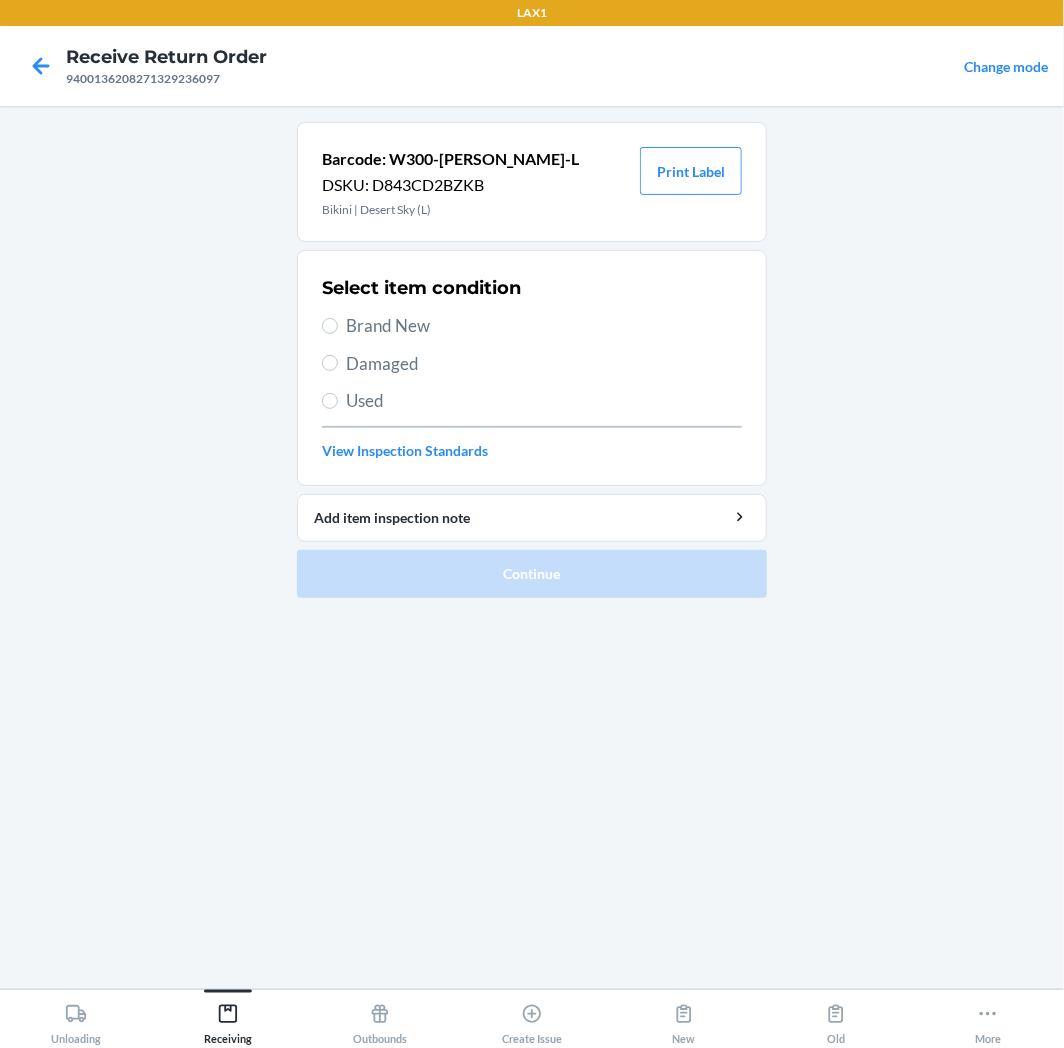 click on "Brand New" at bounding box center [544, 326] 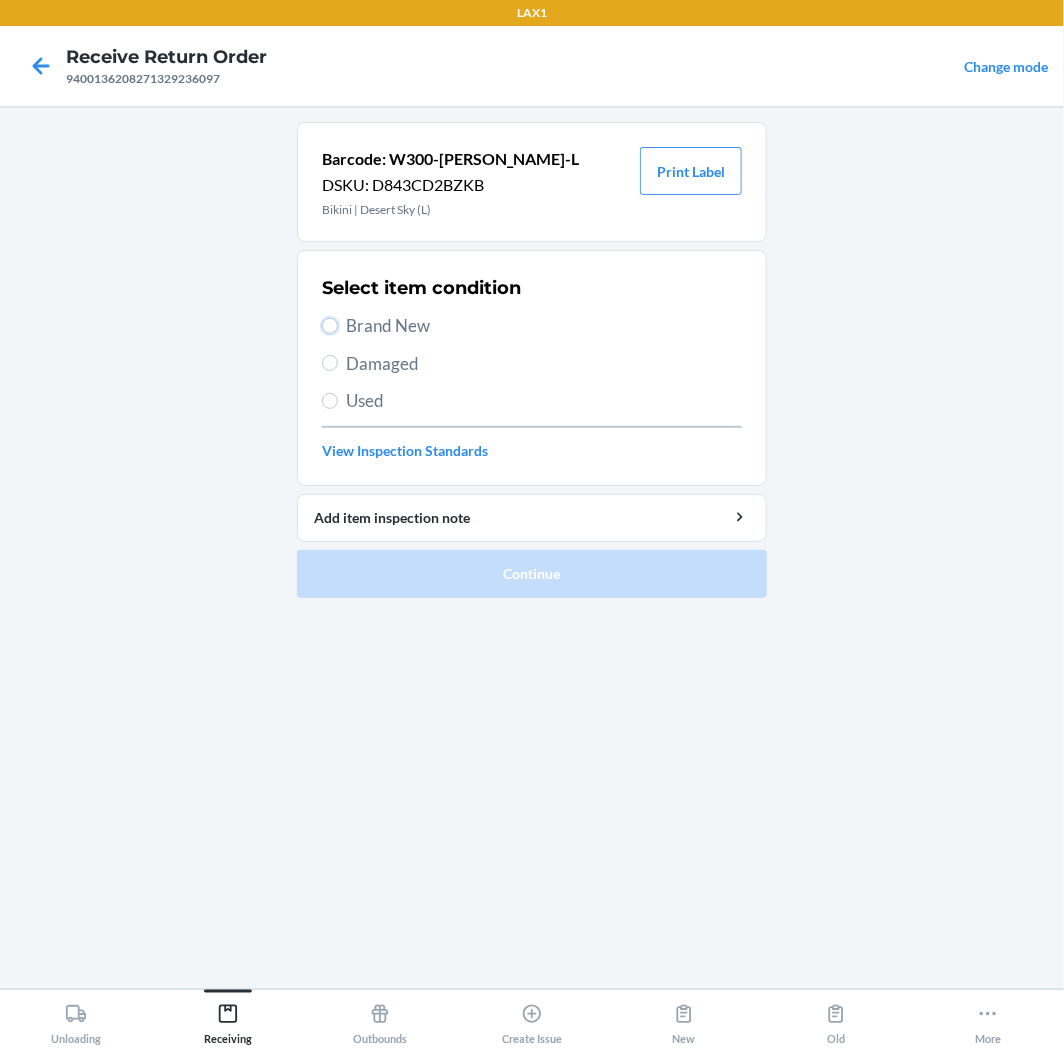 click on "Brand New" at bounding box center (330, 326) 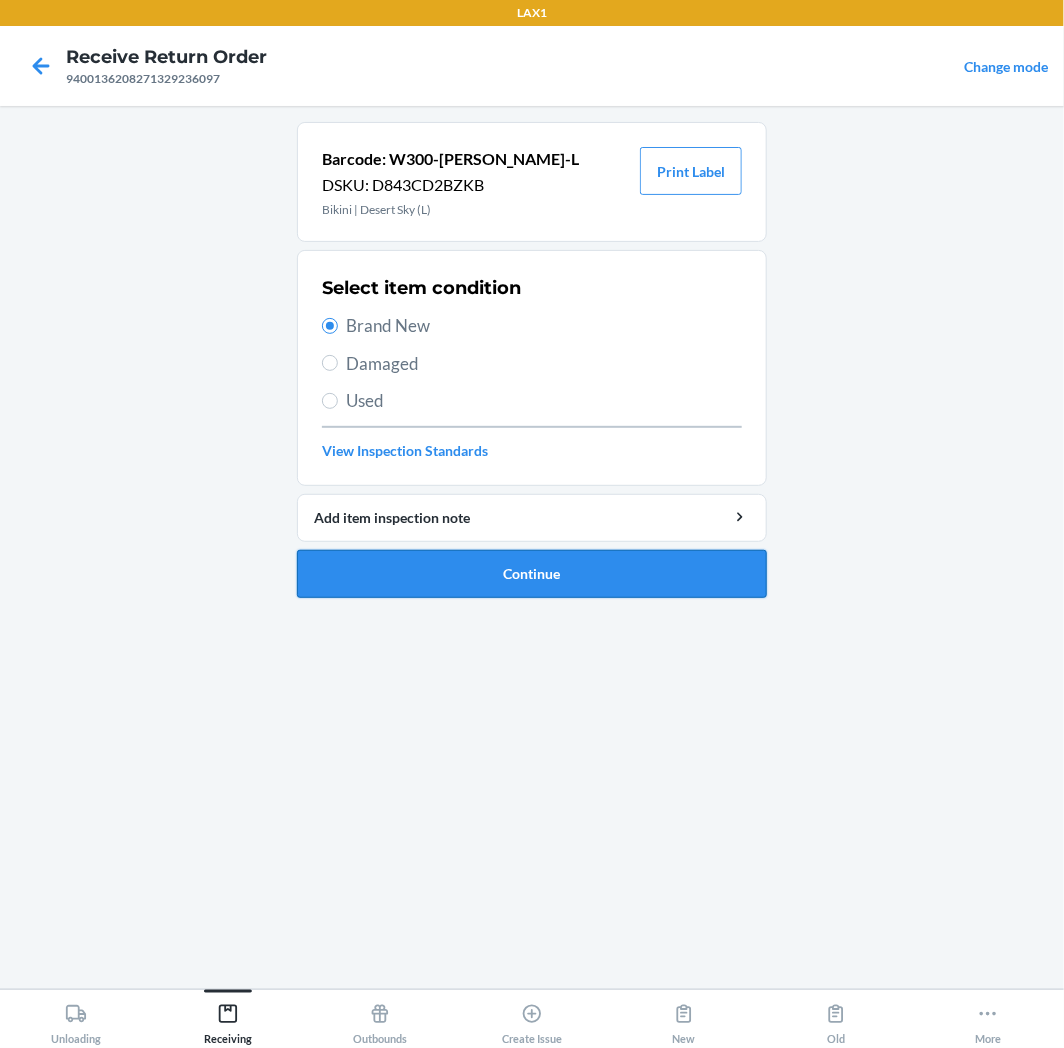 click on "Continue" at bounding box center (532, 574) 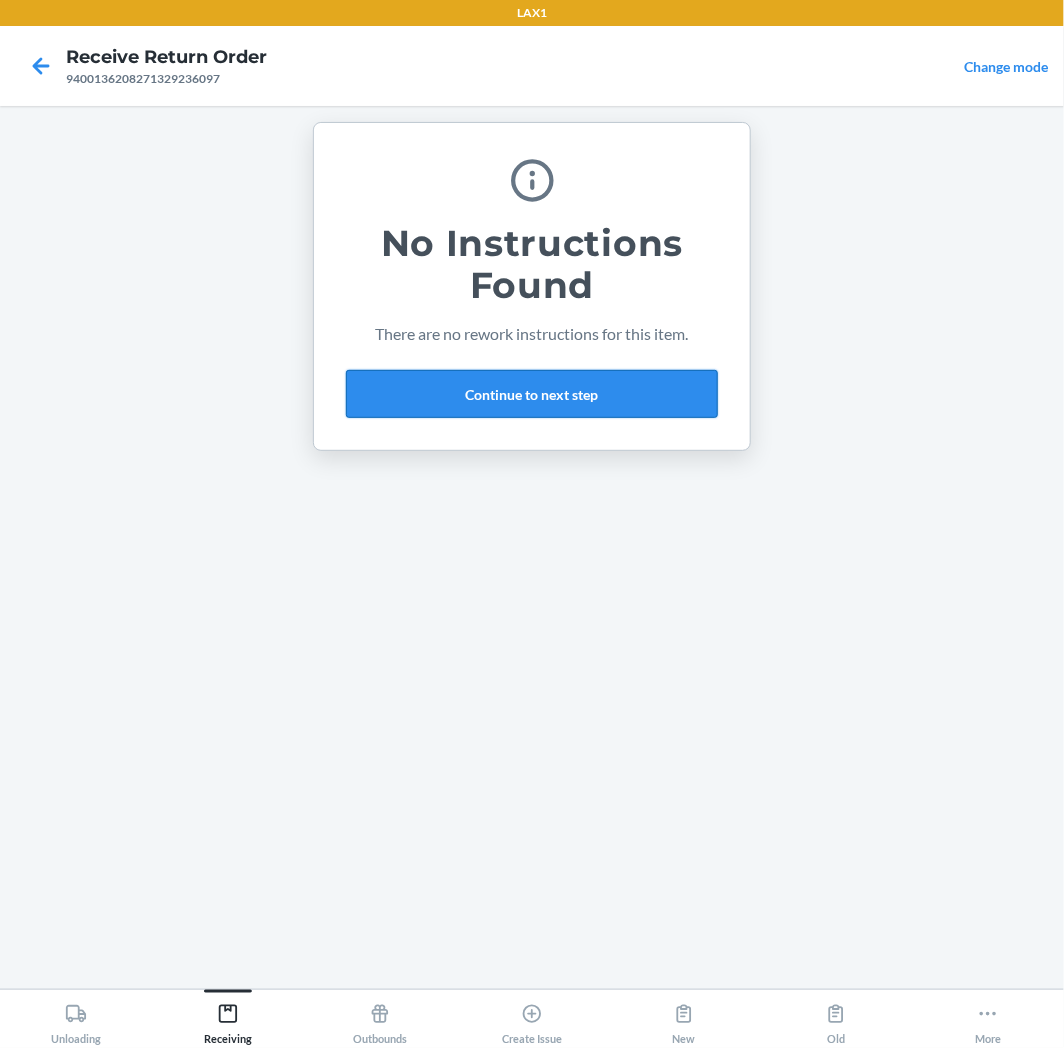 click on "Continue to next step" at bounding box center [532, 394] 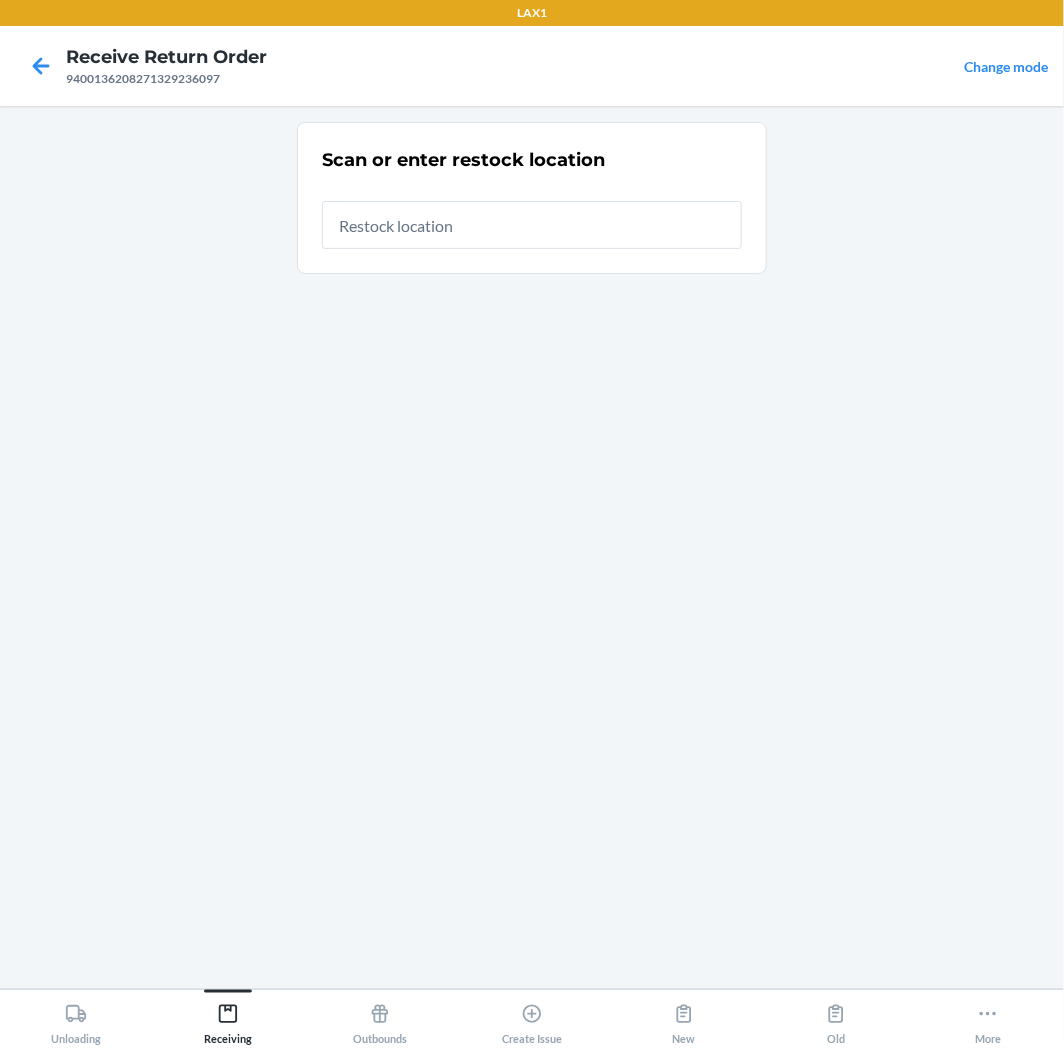 click at bounding box center (532, 225) 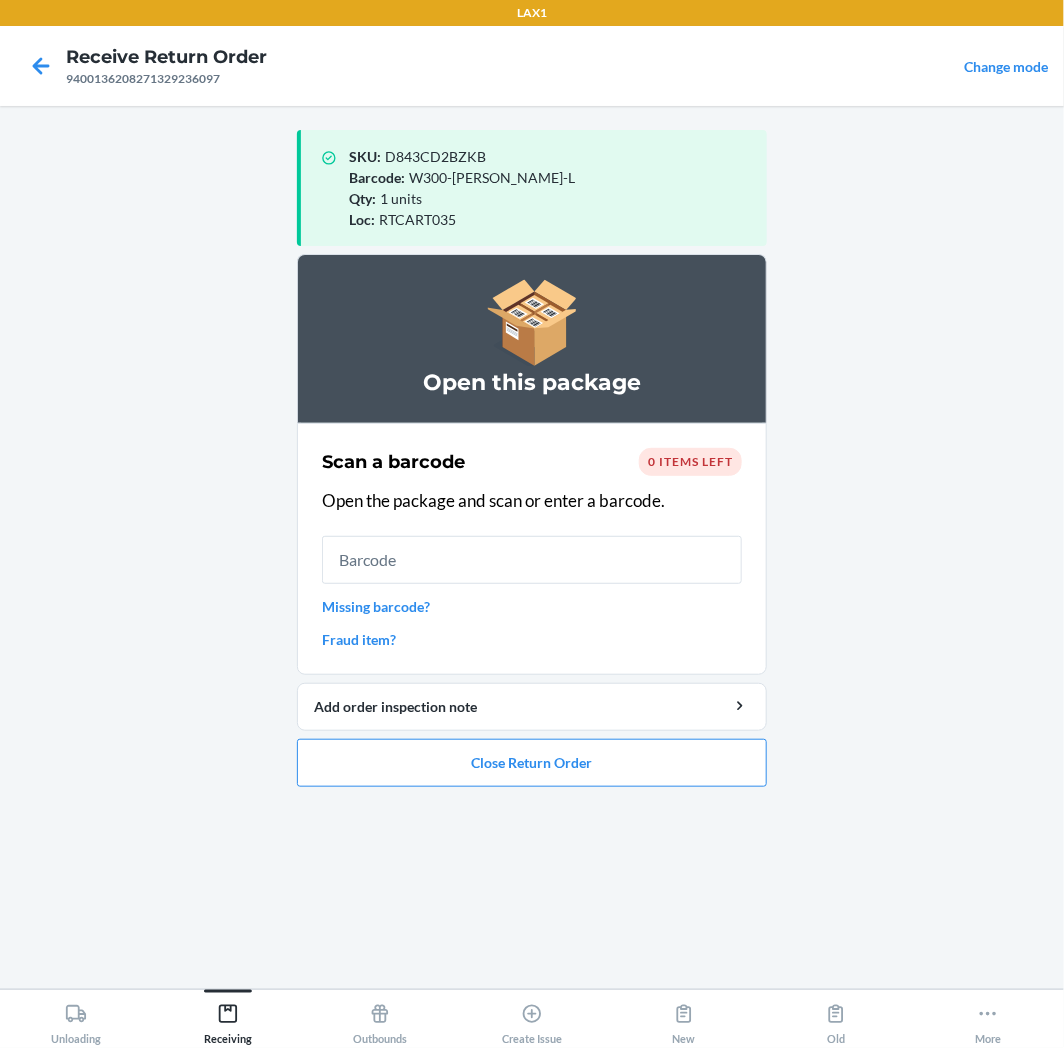 click at bounding box center [532, 560] 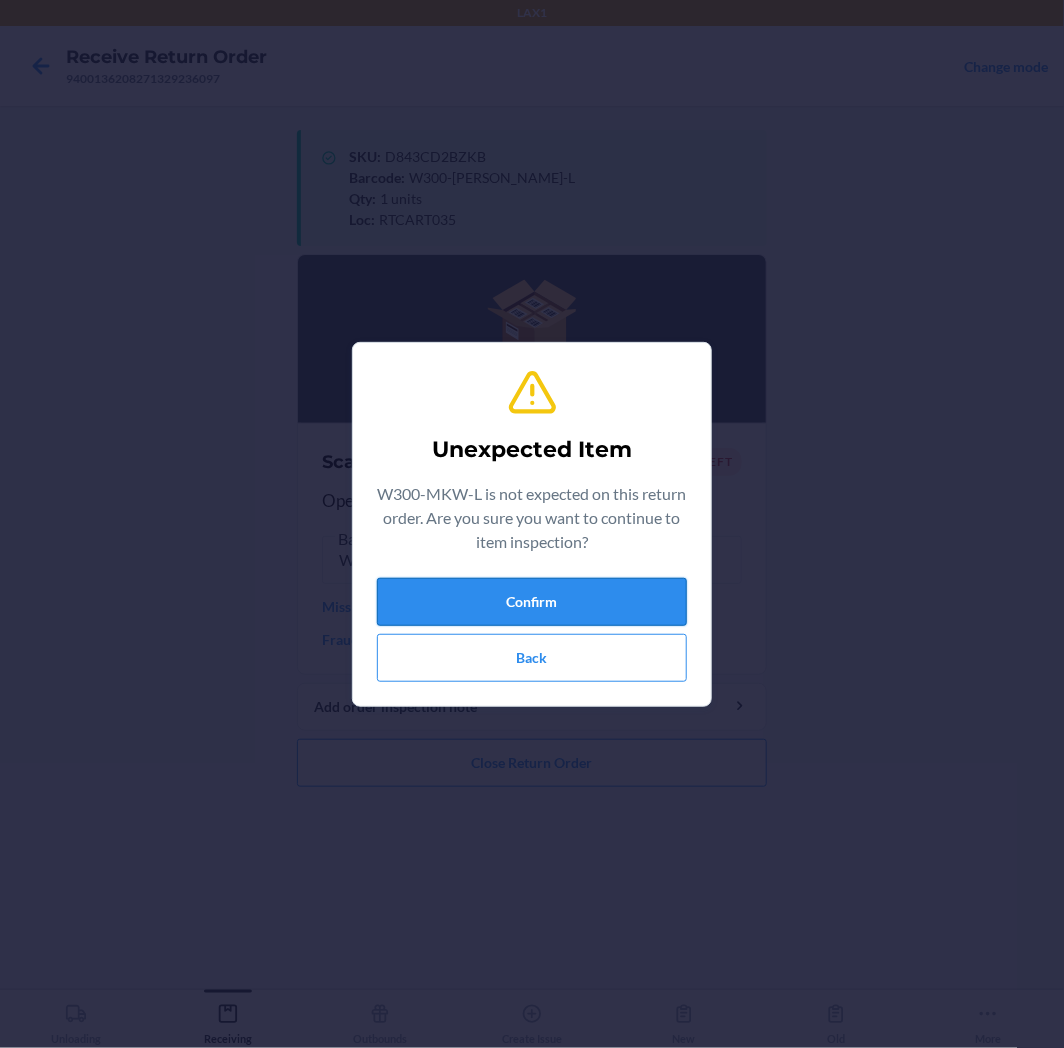 click on "Confirm" at bounding box center [532, 602] 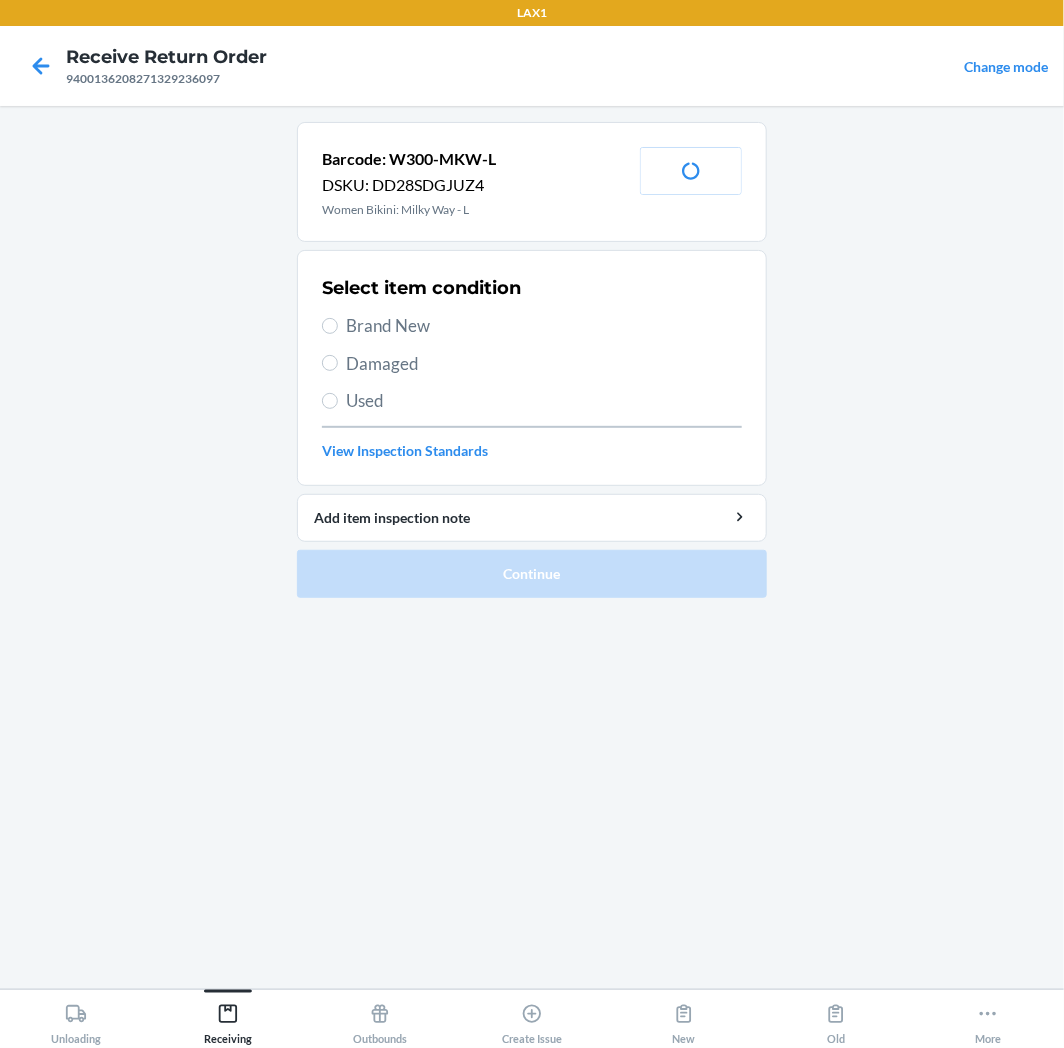 click on "Brand New" at bounding box center (544, 326) 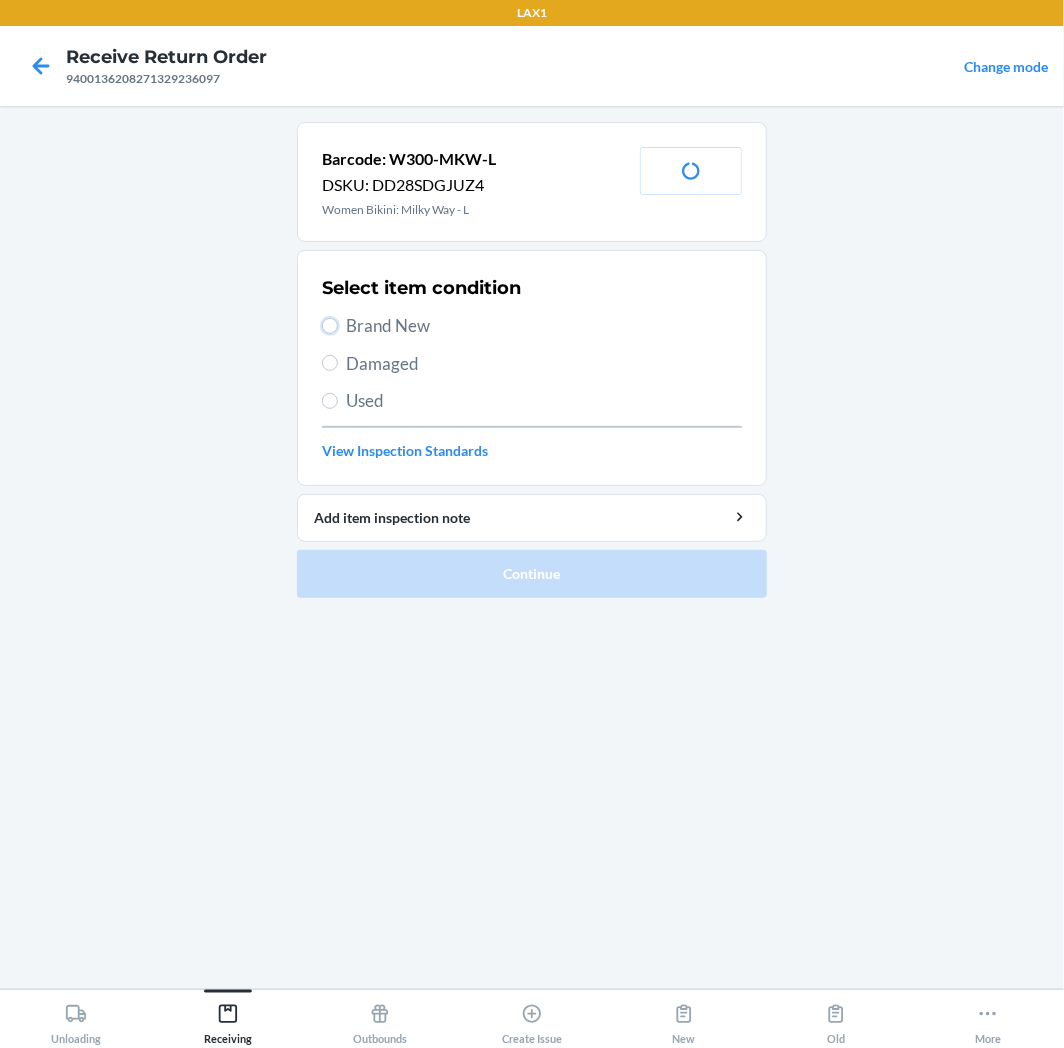 click on "Brand New" at bounding box center (330, 326) 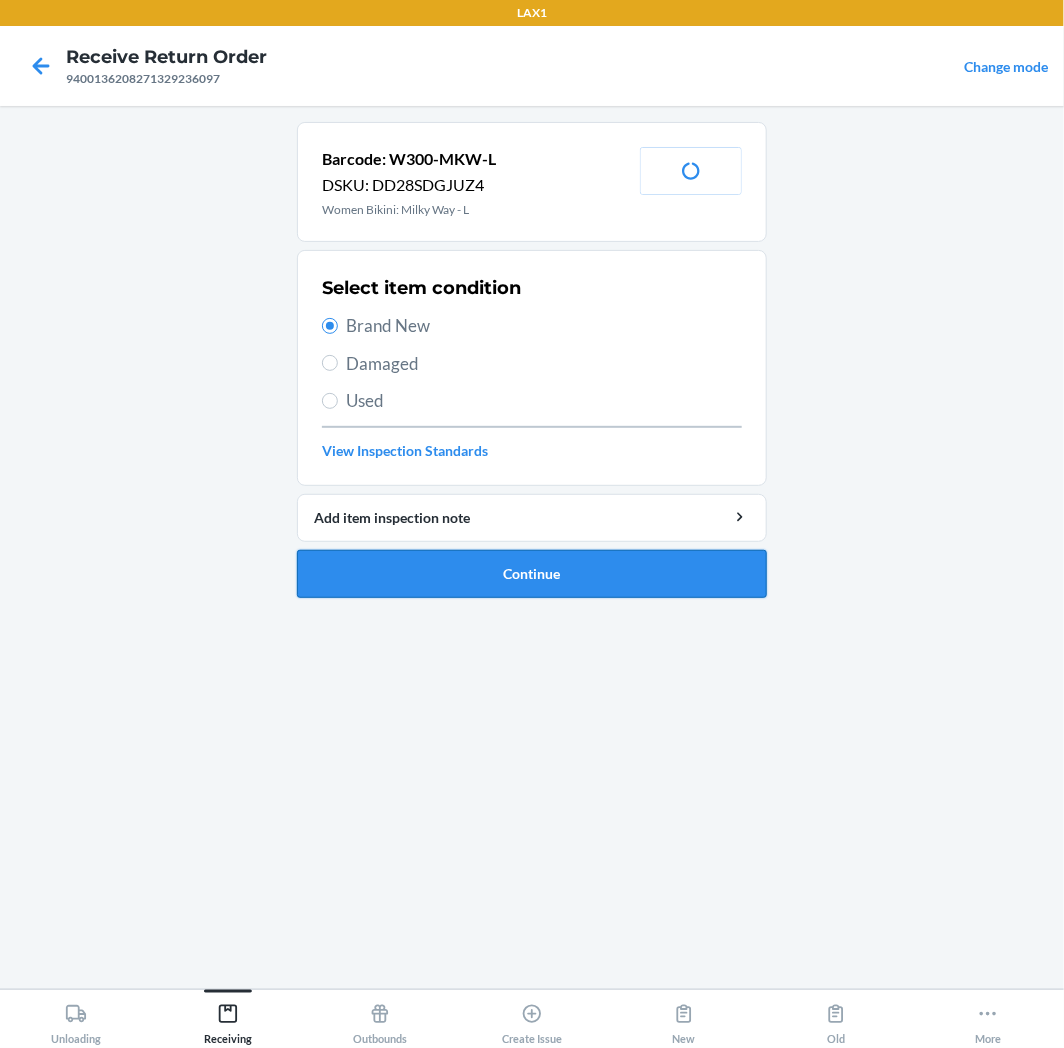 click on "Continue" at bounding box center [532, 574] 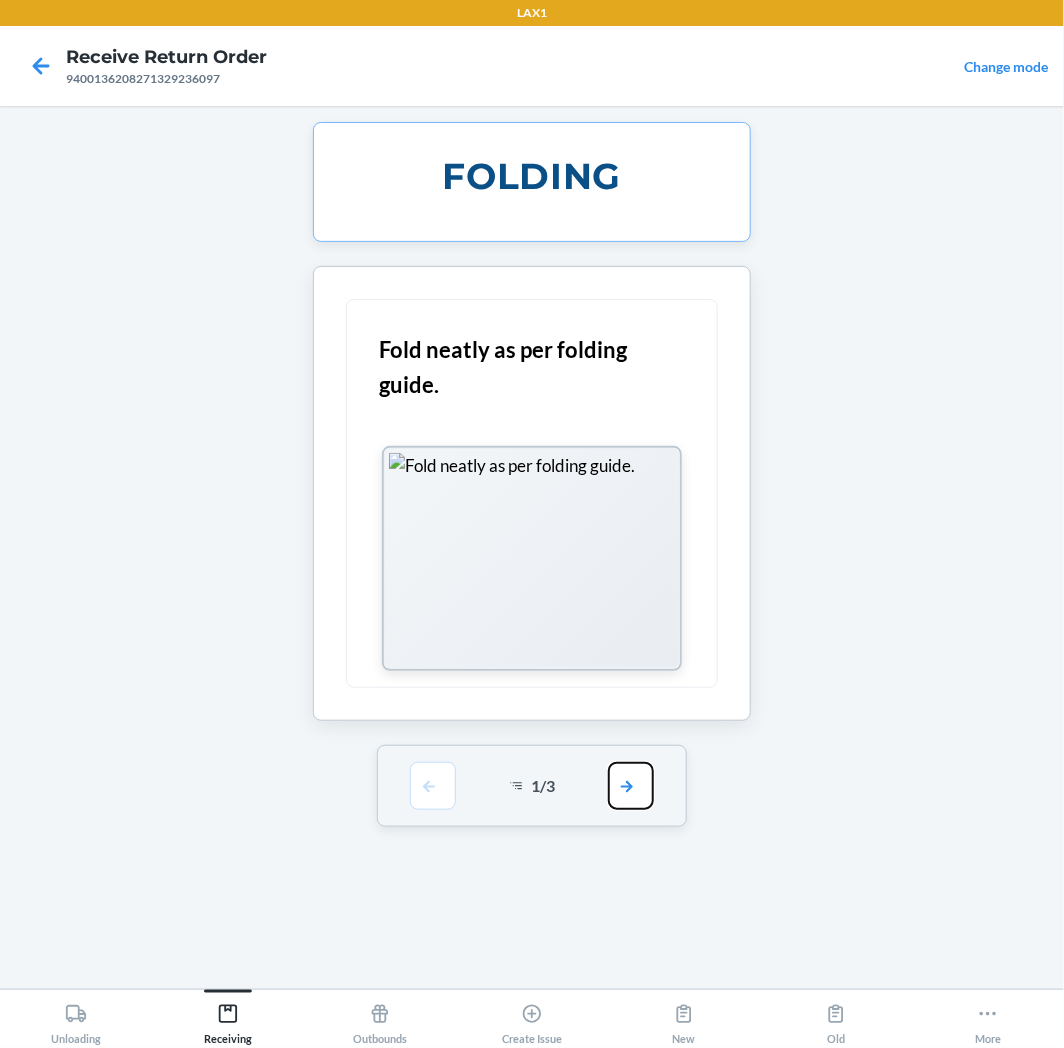 click at bounding box center (631, 786) 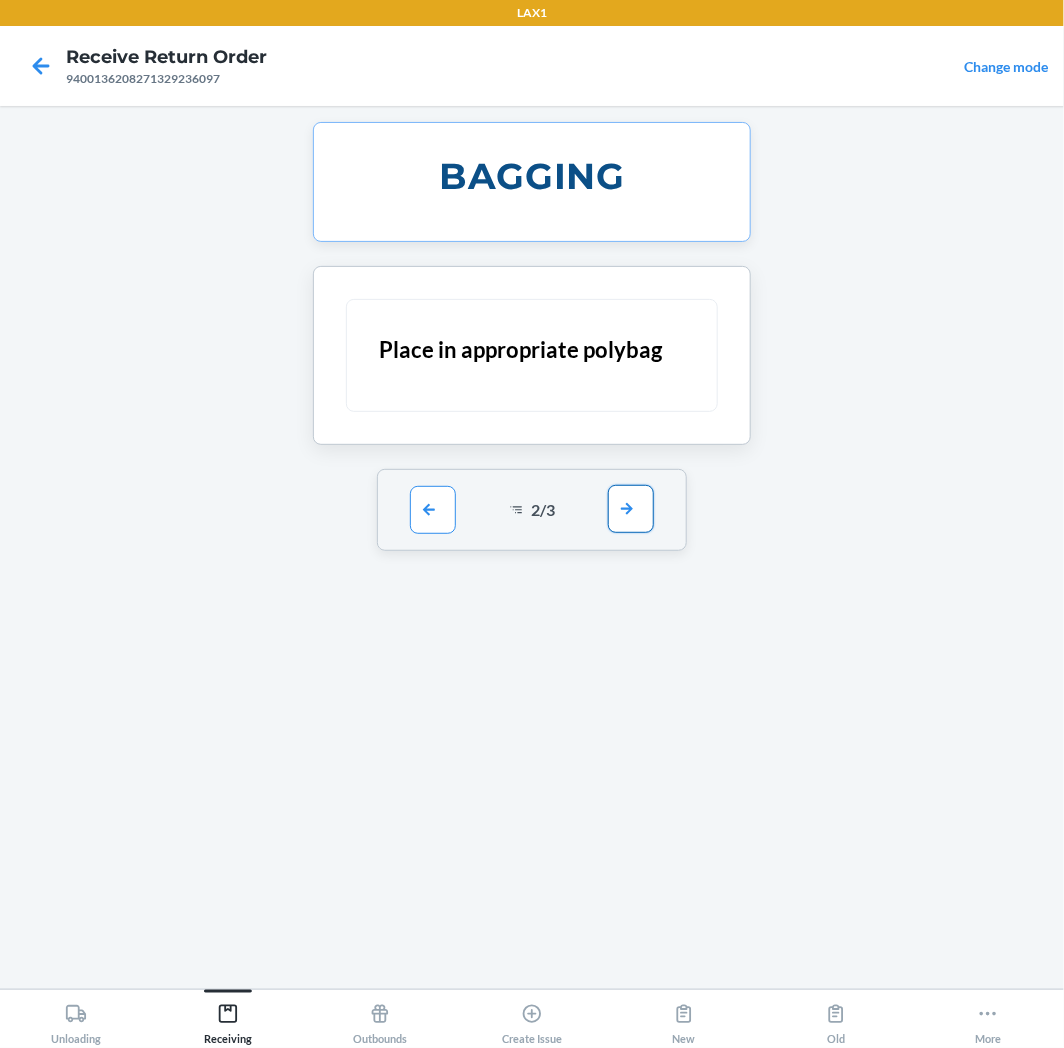 click at bounding box center [631, 509] 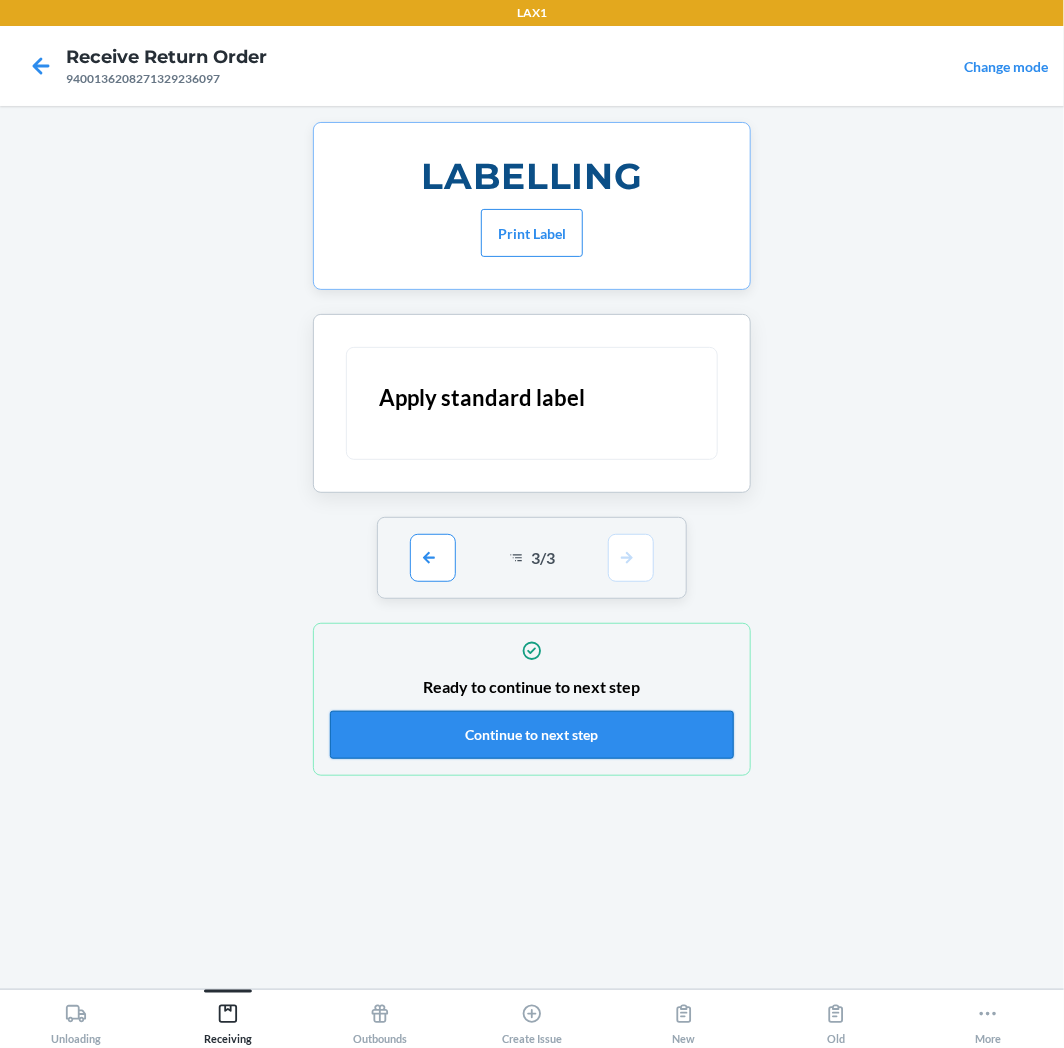 click on "Continue to next step" at bounding box center [532, 735] 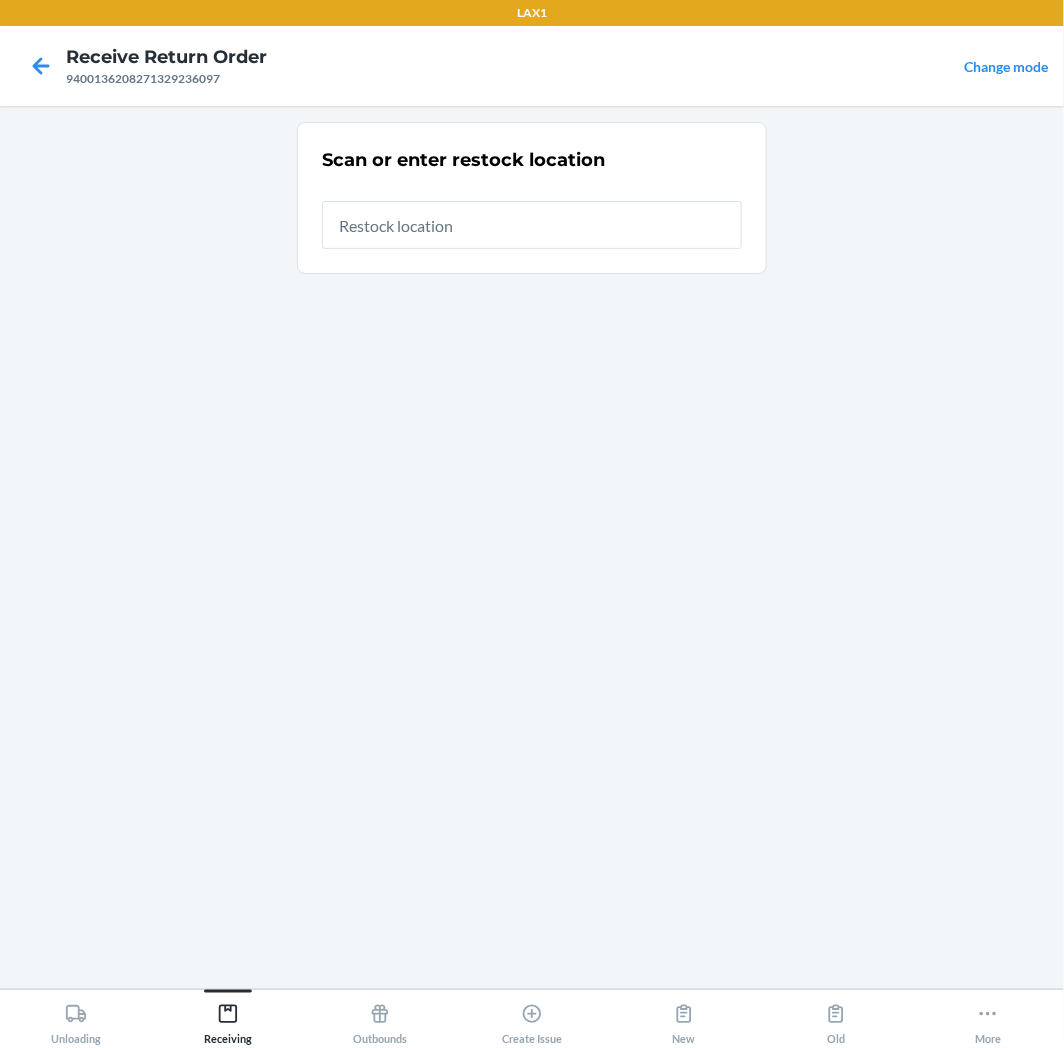 click at bounding box center [532, 225] 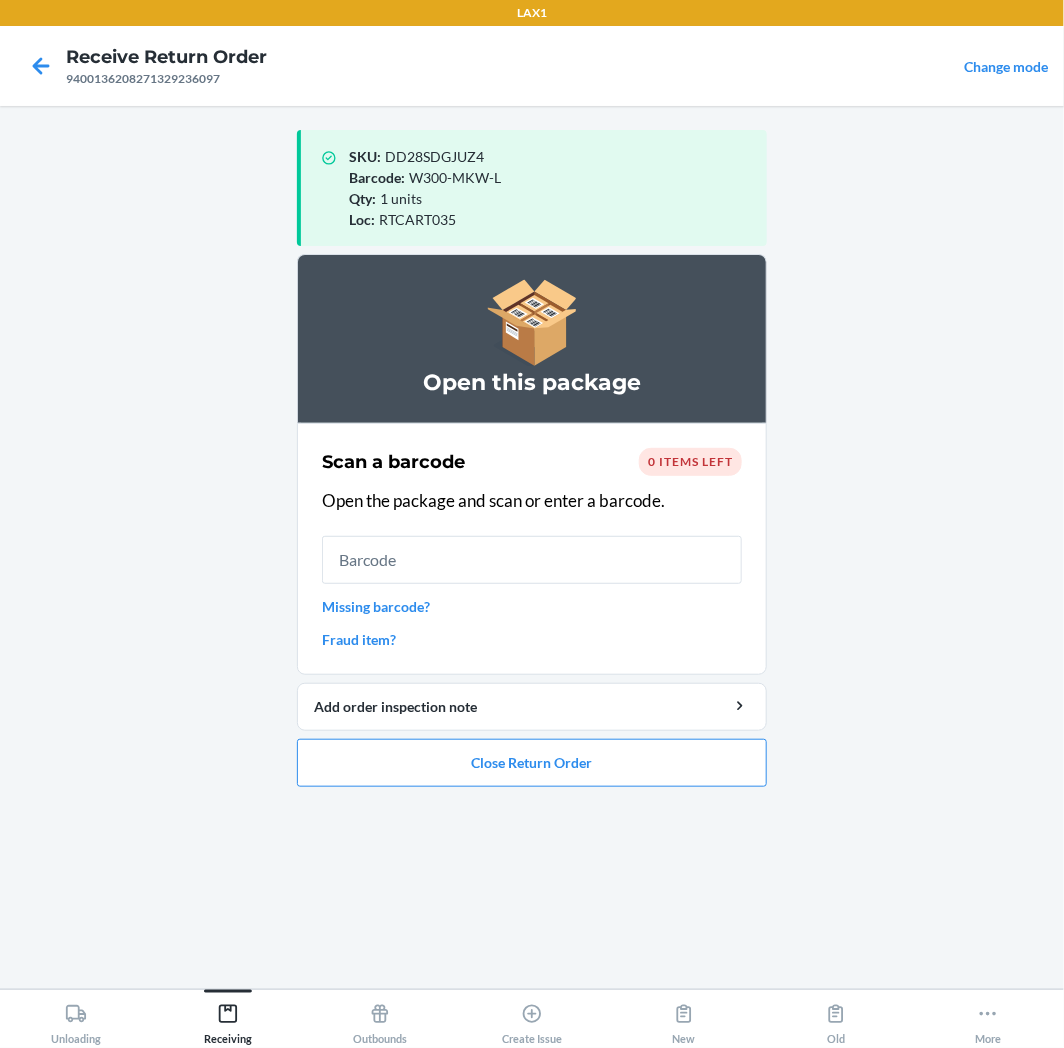click at bounding box center [532, 560] 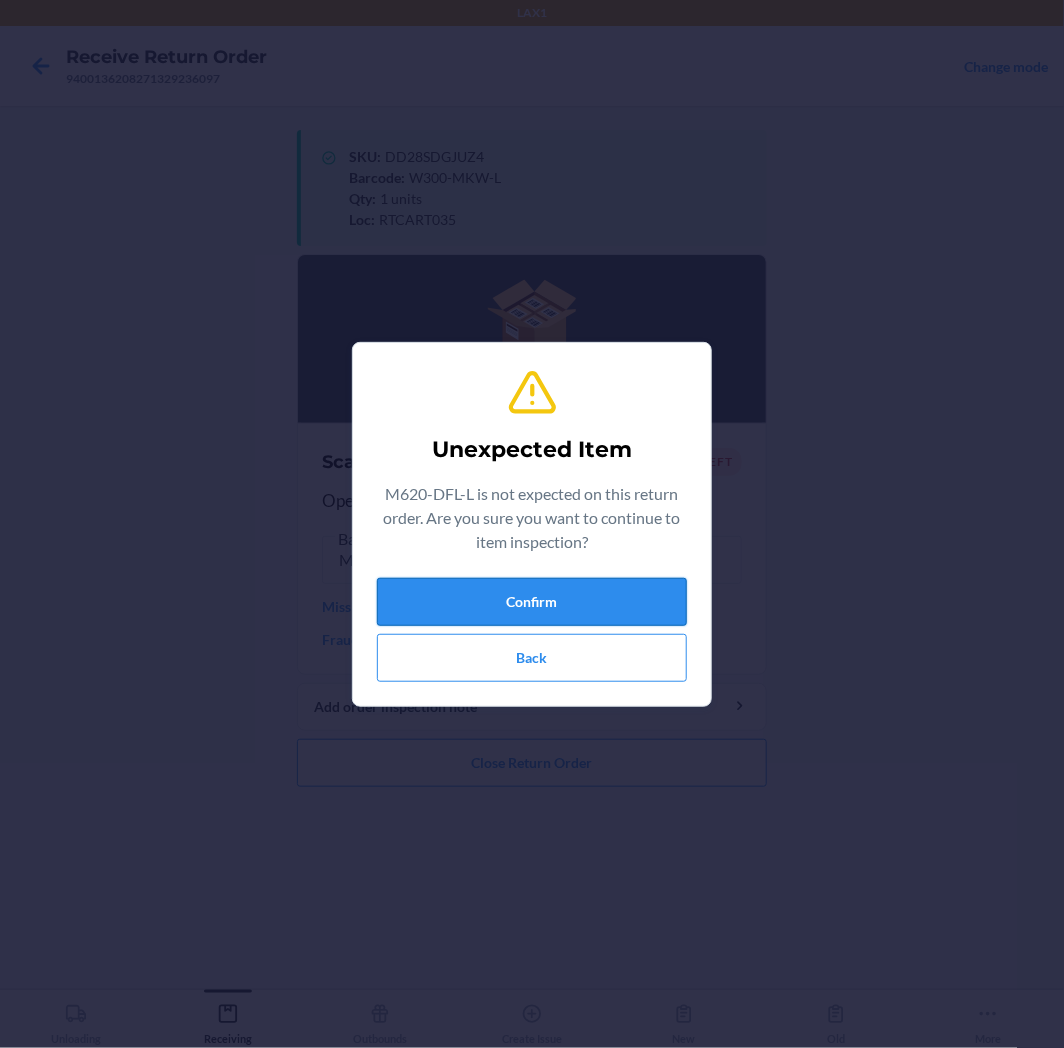 click on "Confirm" at bounding box center [532, 602] 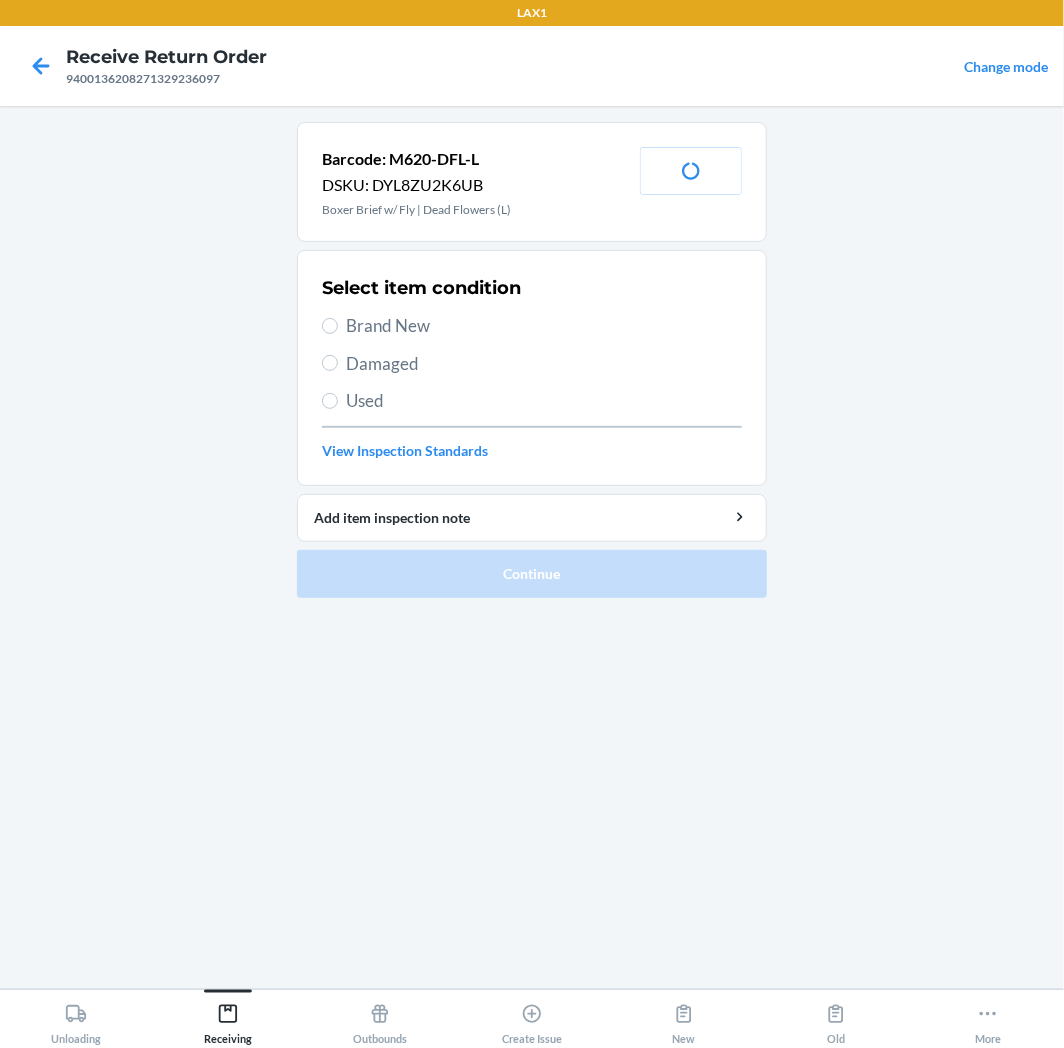 click on "Brand New" at bounding box center (544, 326) 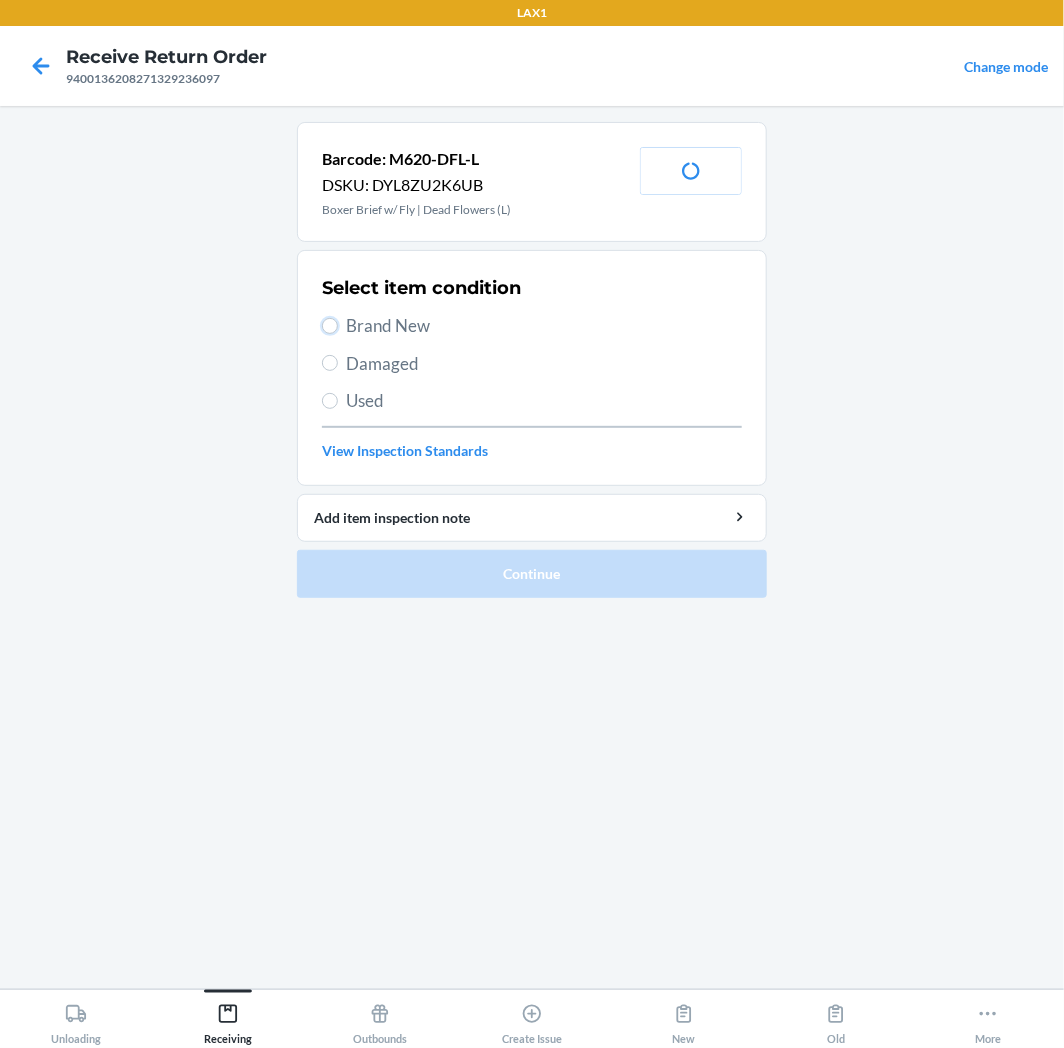 click on "Brand New" at bounding box center [330, 326] 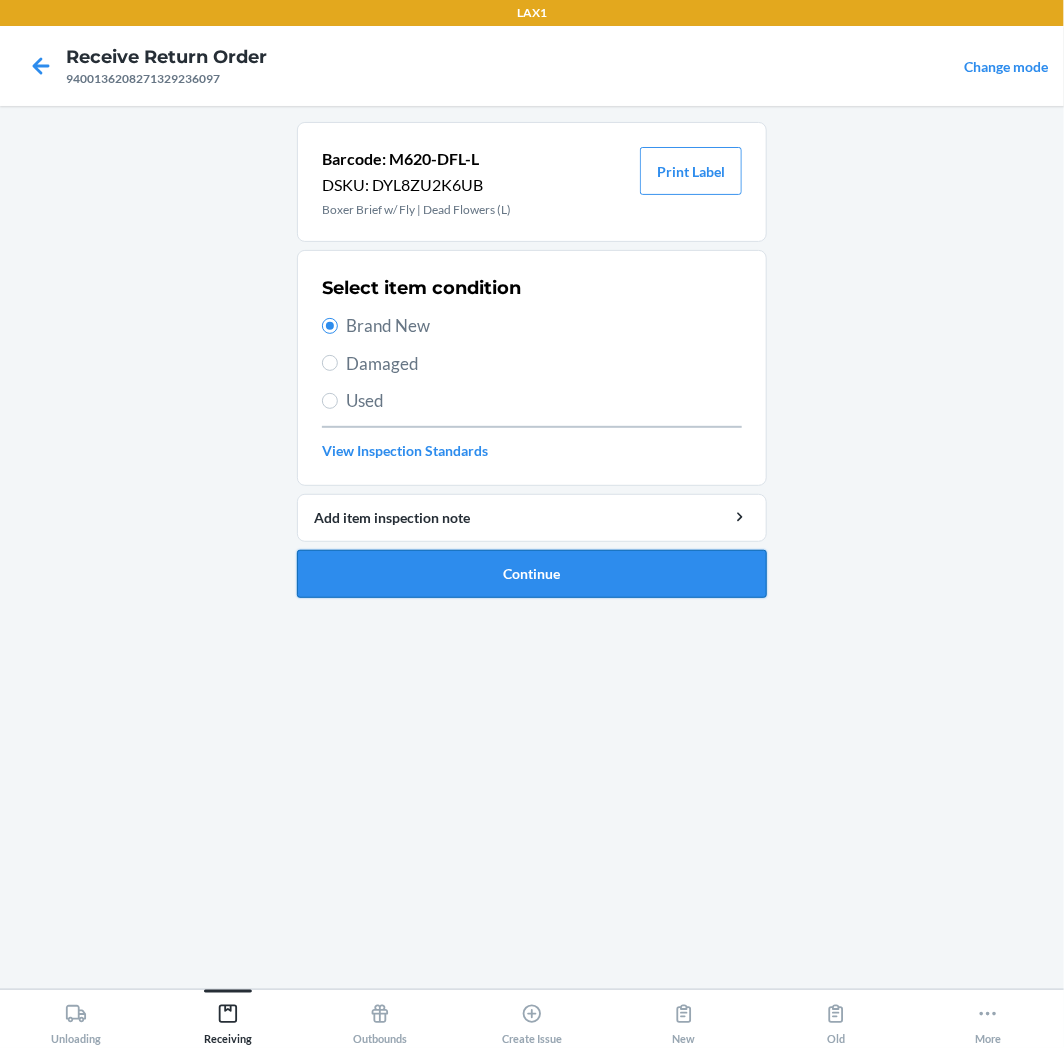 click on "Continue" at bounding box center (532, 574) 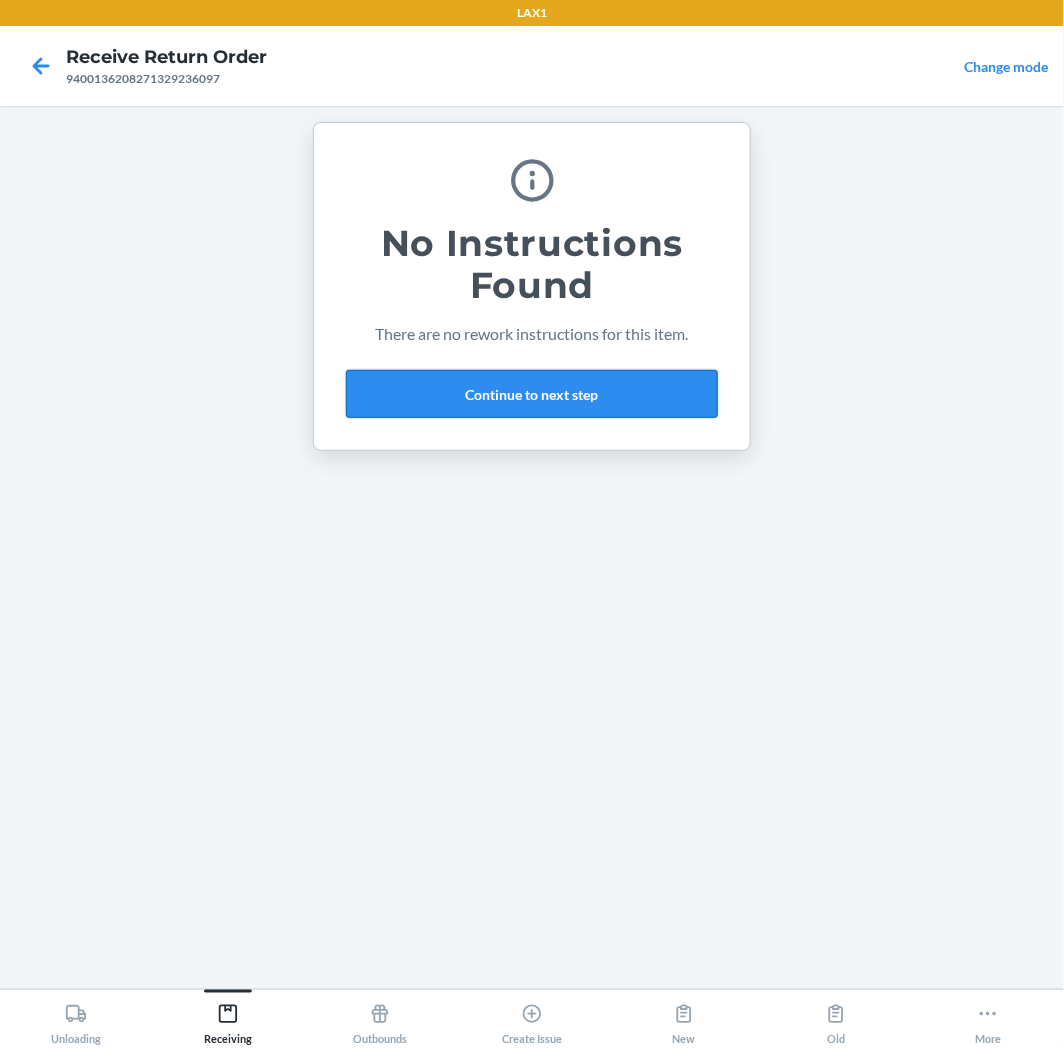 click on "Continue to next step" at bounding box center (532, 394) 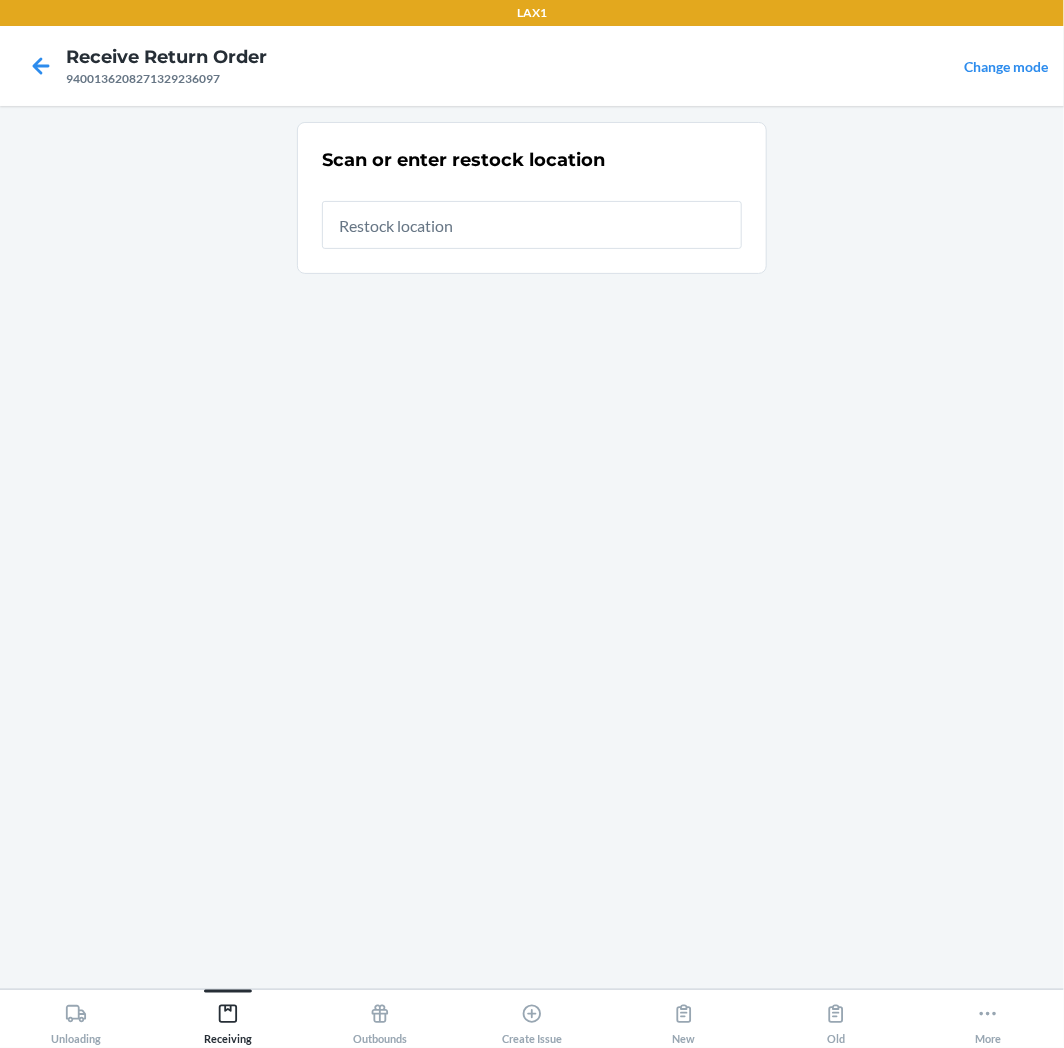 click at bounding box center (532, 225) 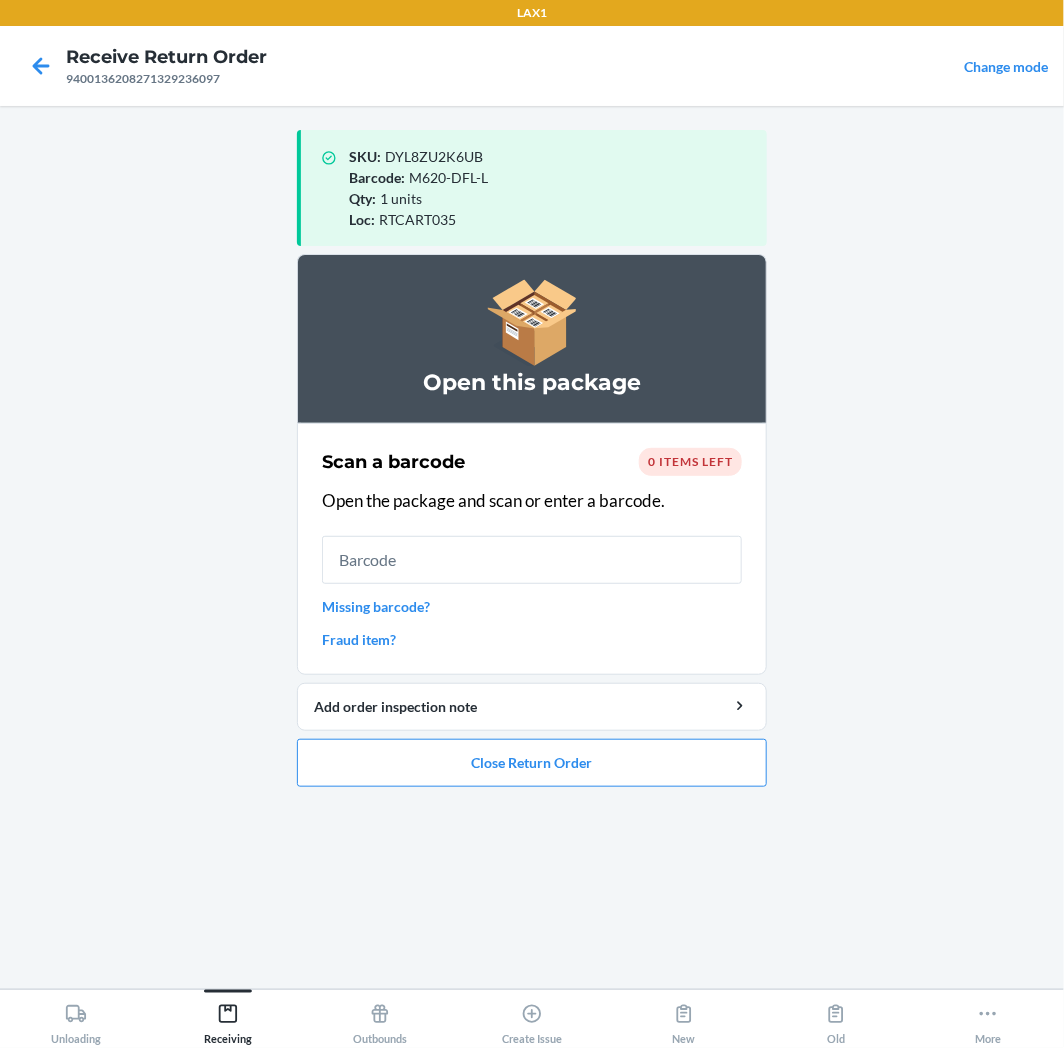 click at bounding box center [532, 560] 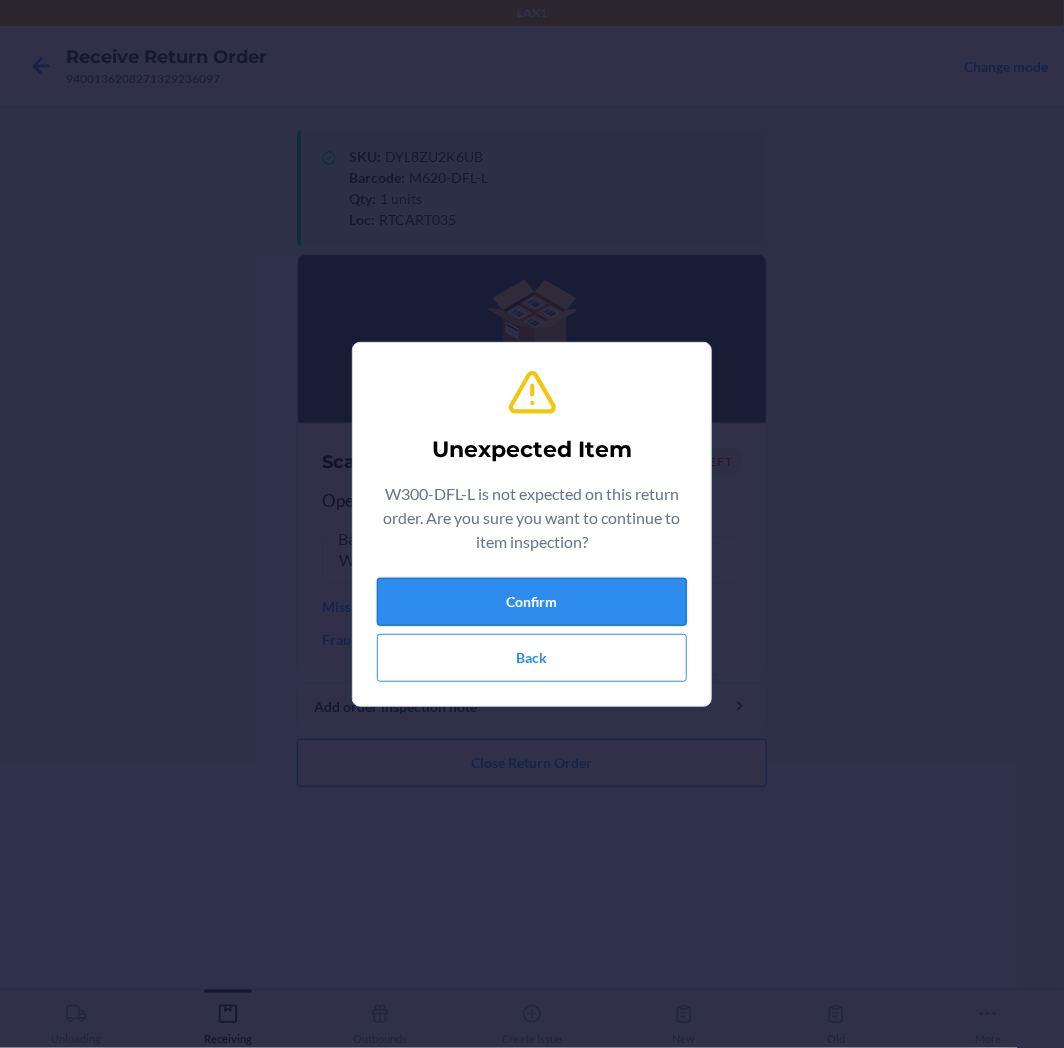 click on "Confirm" at bounding box center (532, 602) 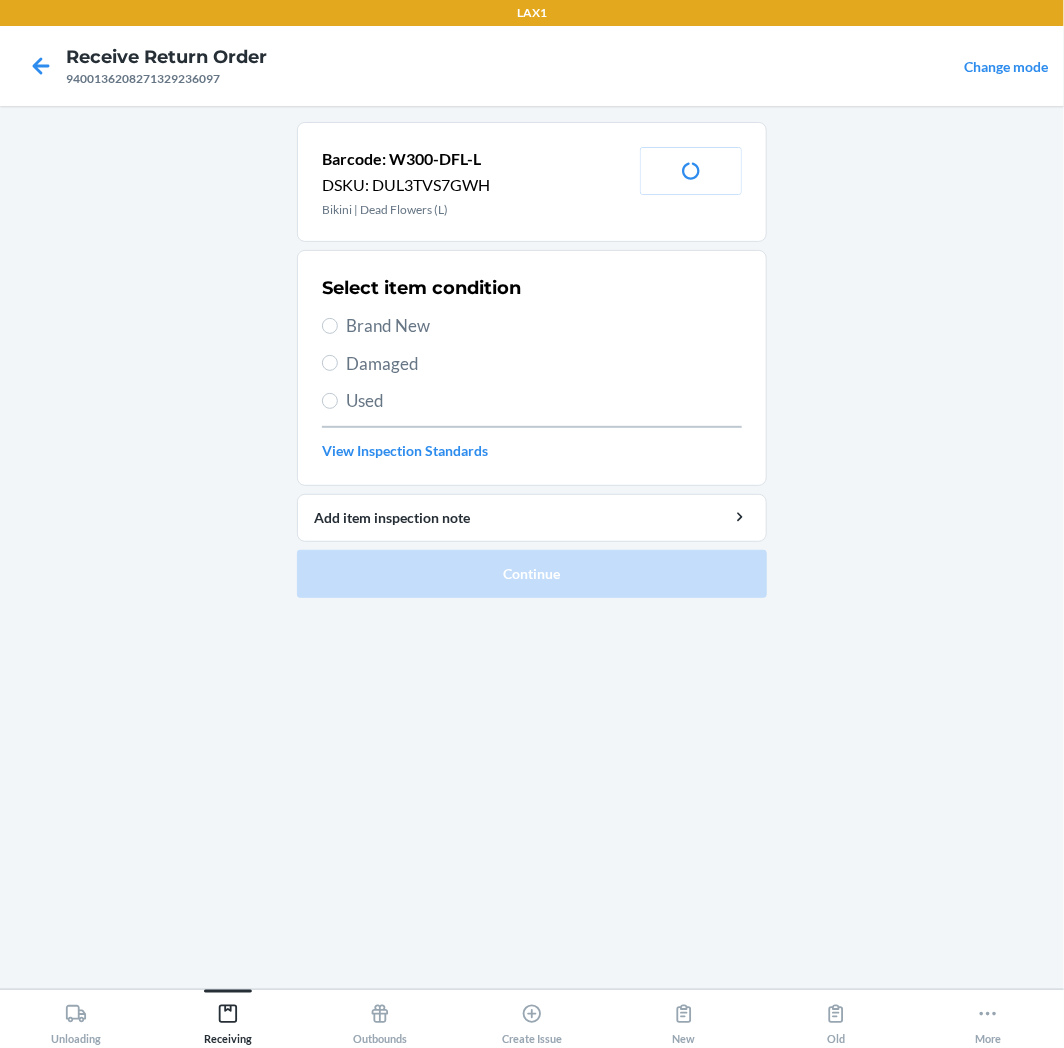 click on "Brand New" at bounding box center [544, 326] 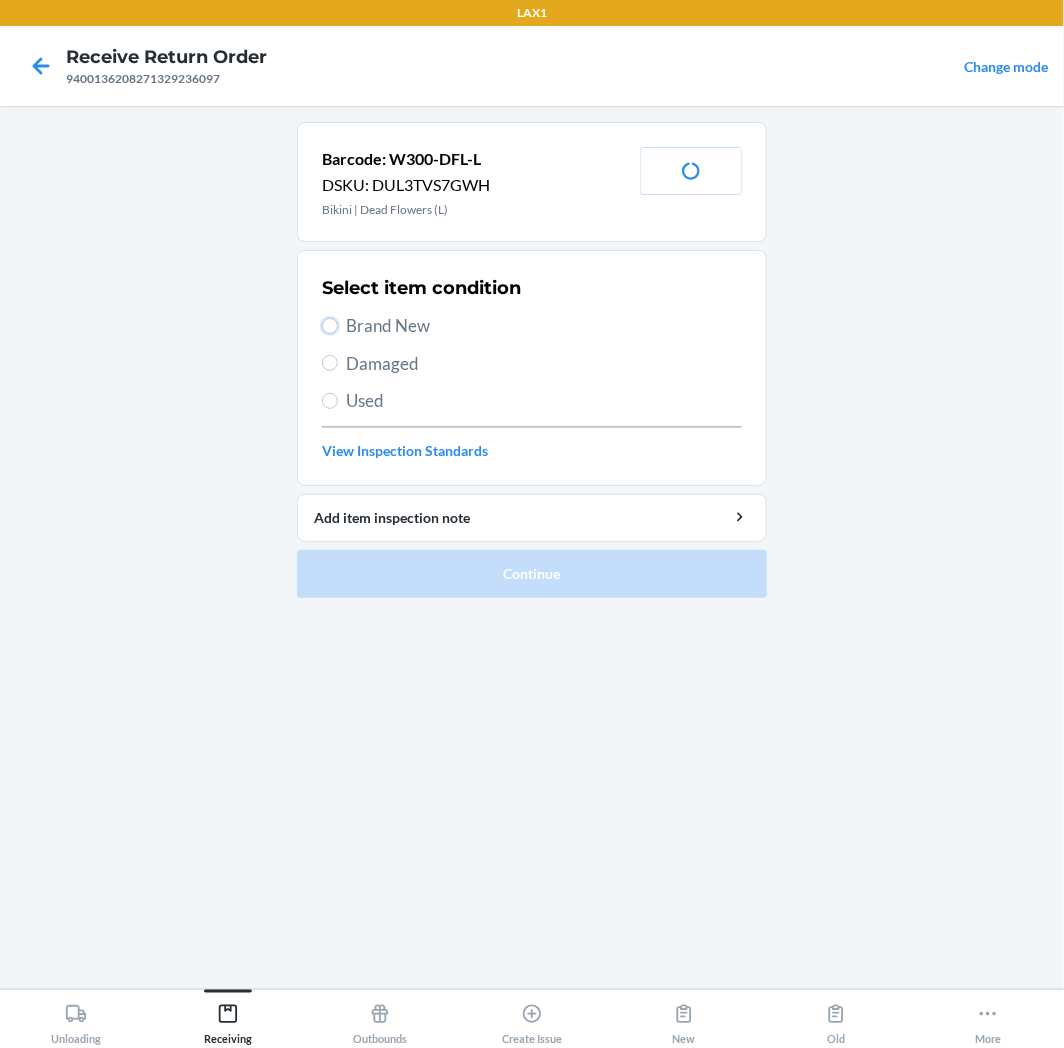 click on "Brand New" at bounding box center [330, 326] 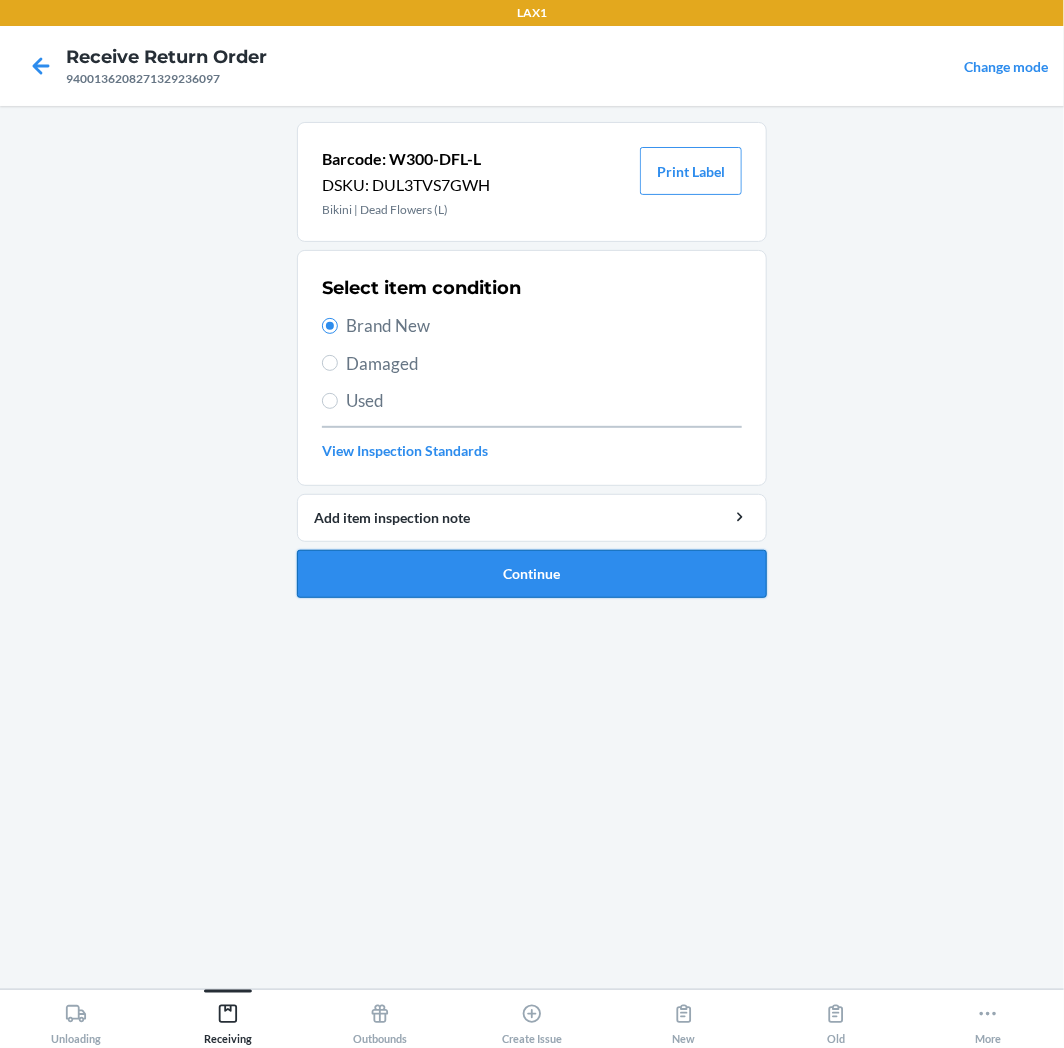 click on "Continue" at bounding box center [532, 574] 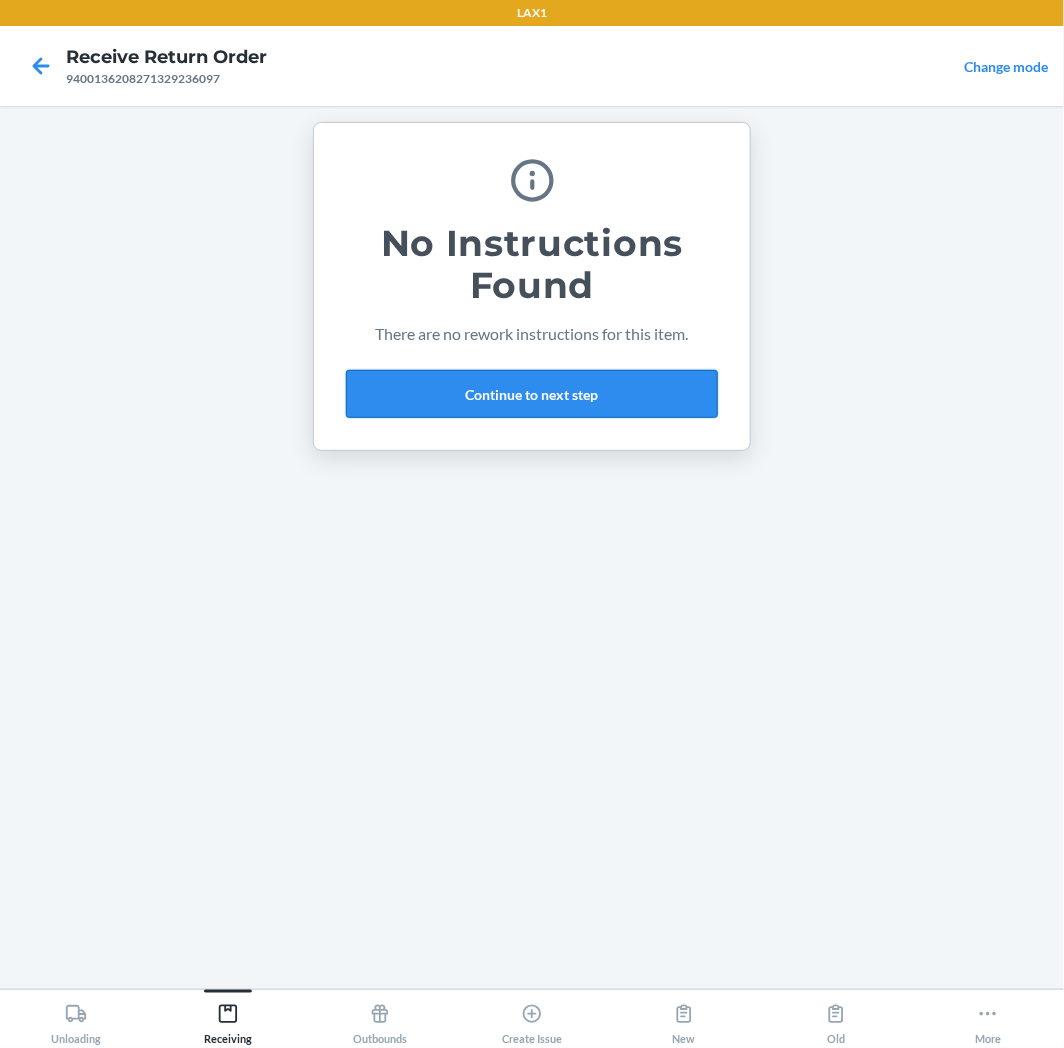 click on "Continue to next step" at bounding box center [532, 394] 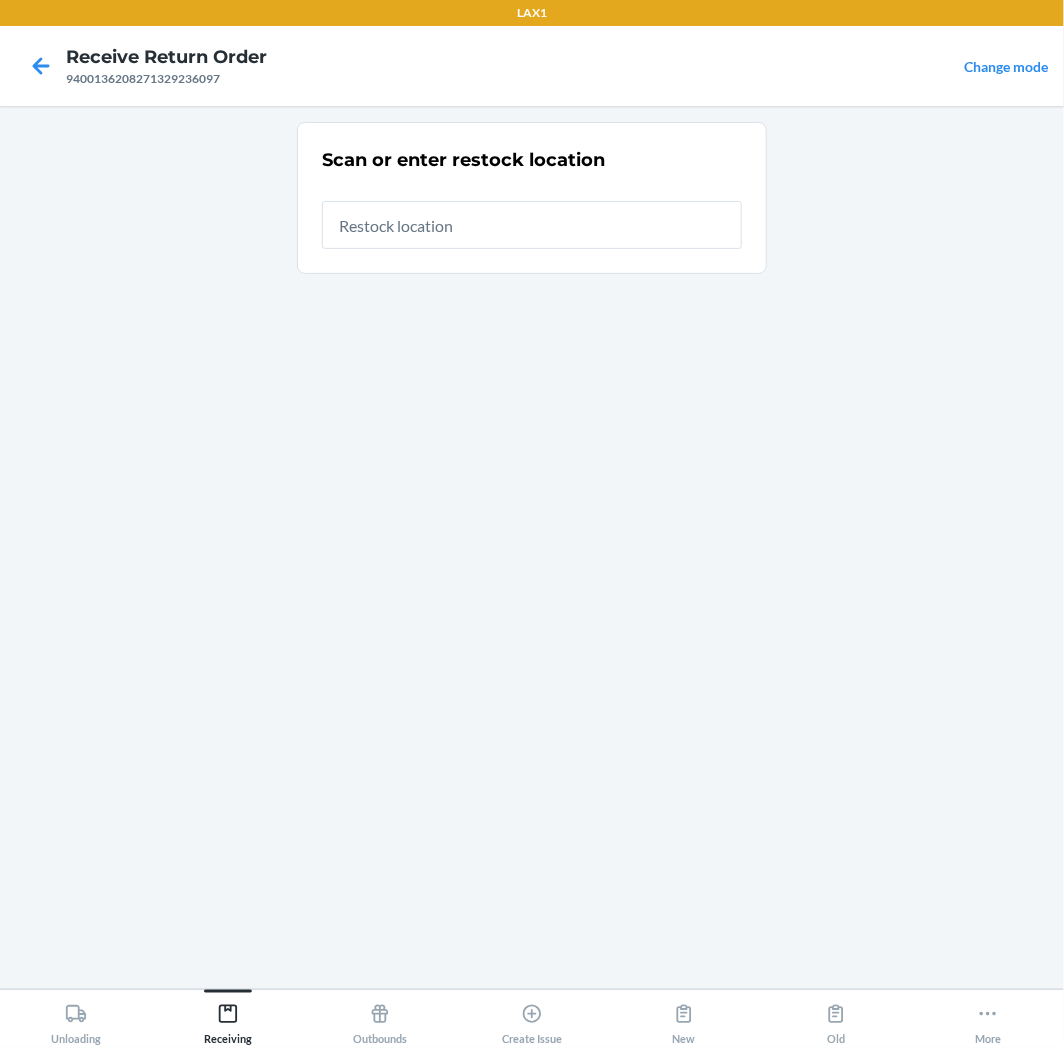 click at bounding box center (532, 225) 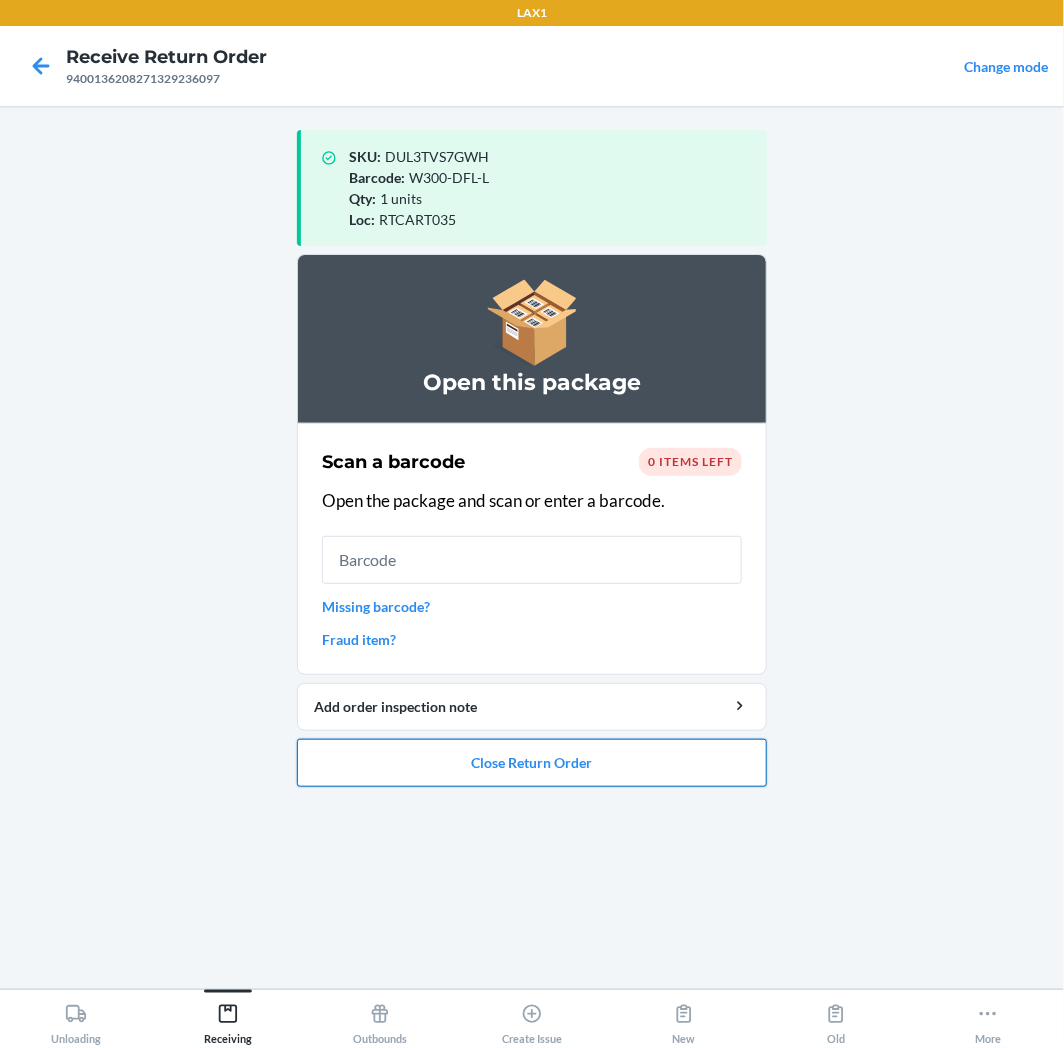 click on "Close Return Order" at bounding box center (532, 763) 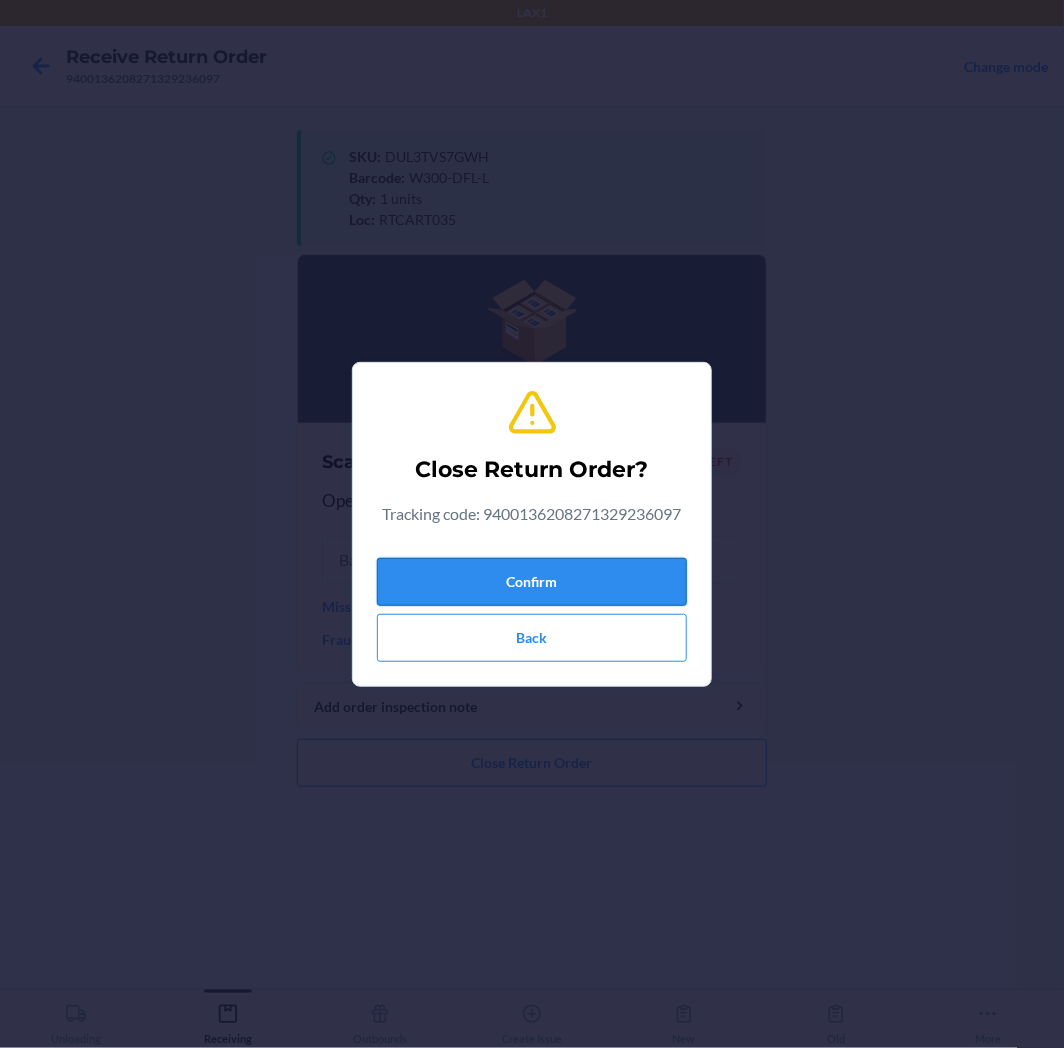 click on "Confirm" at bounding box center [532, 582] 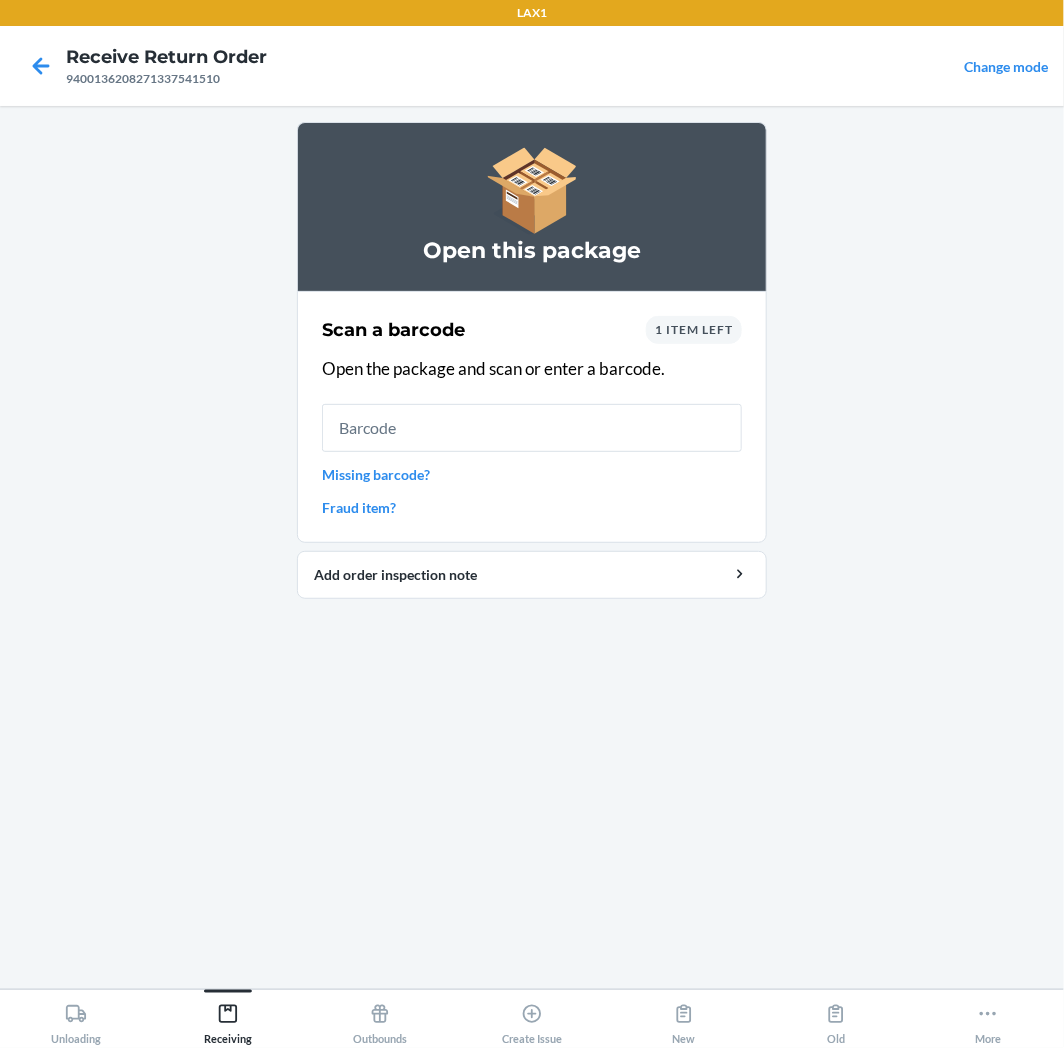 click at bounding box center [532, 428] 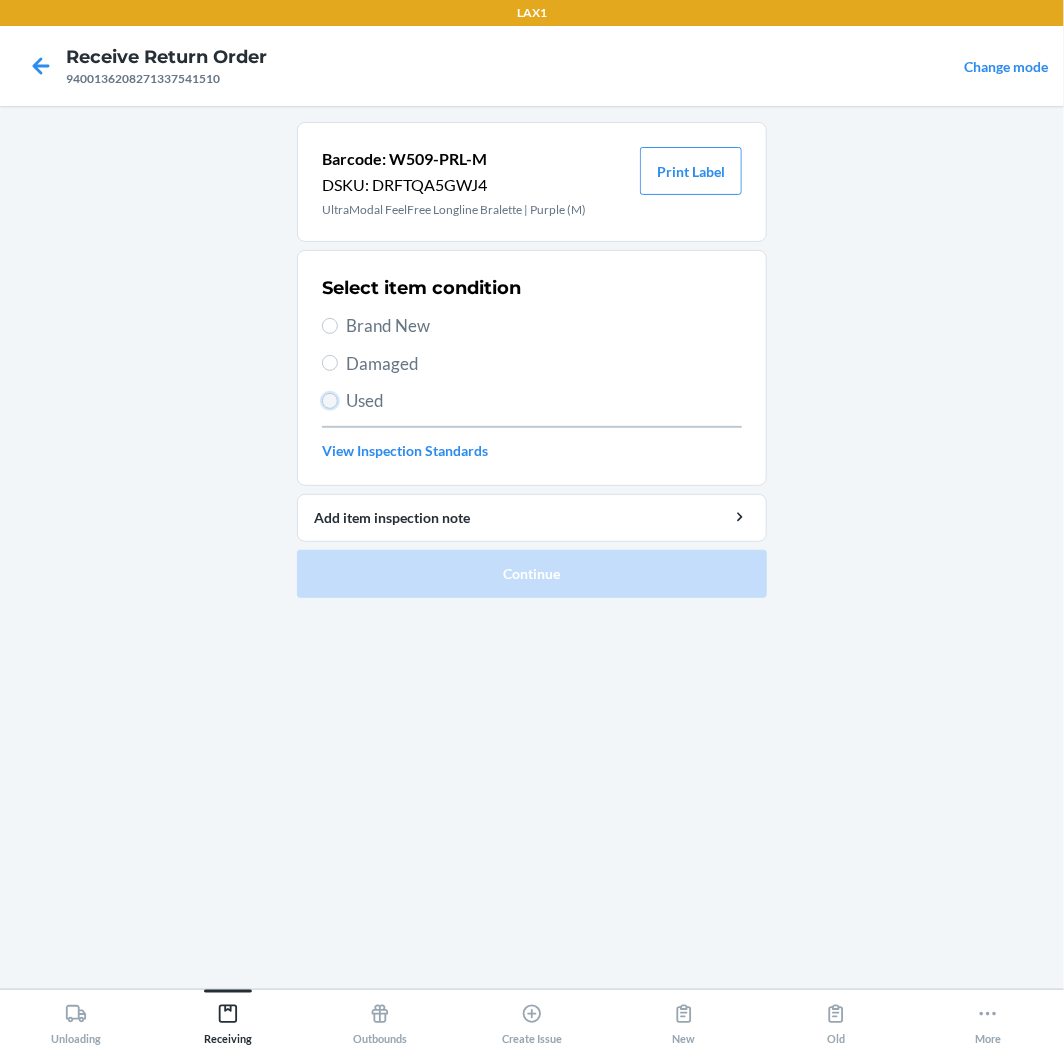 click on "Used" at bounding box center [330, 401] 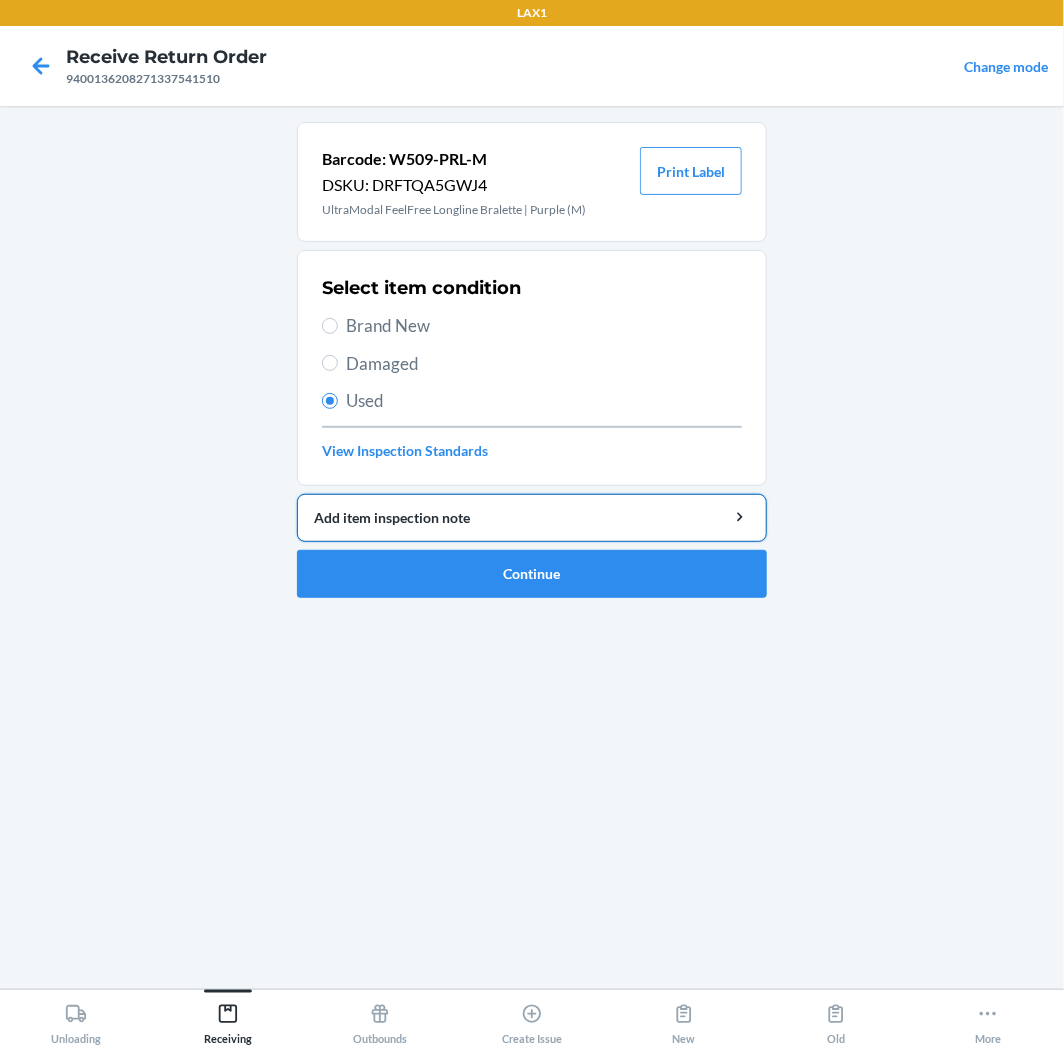 click on "Add item inspection note" at bounding box center (532, 517) 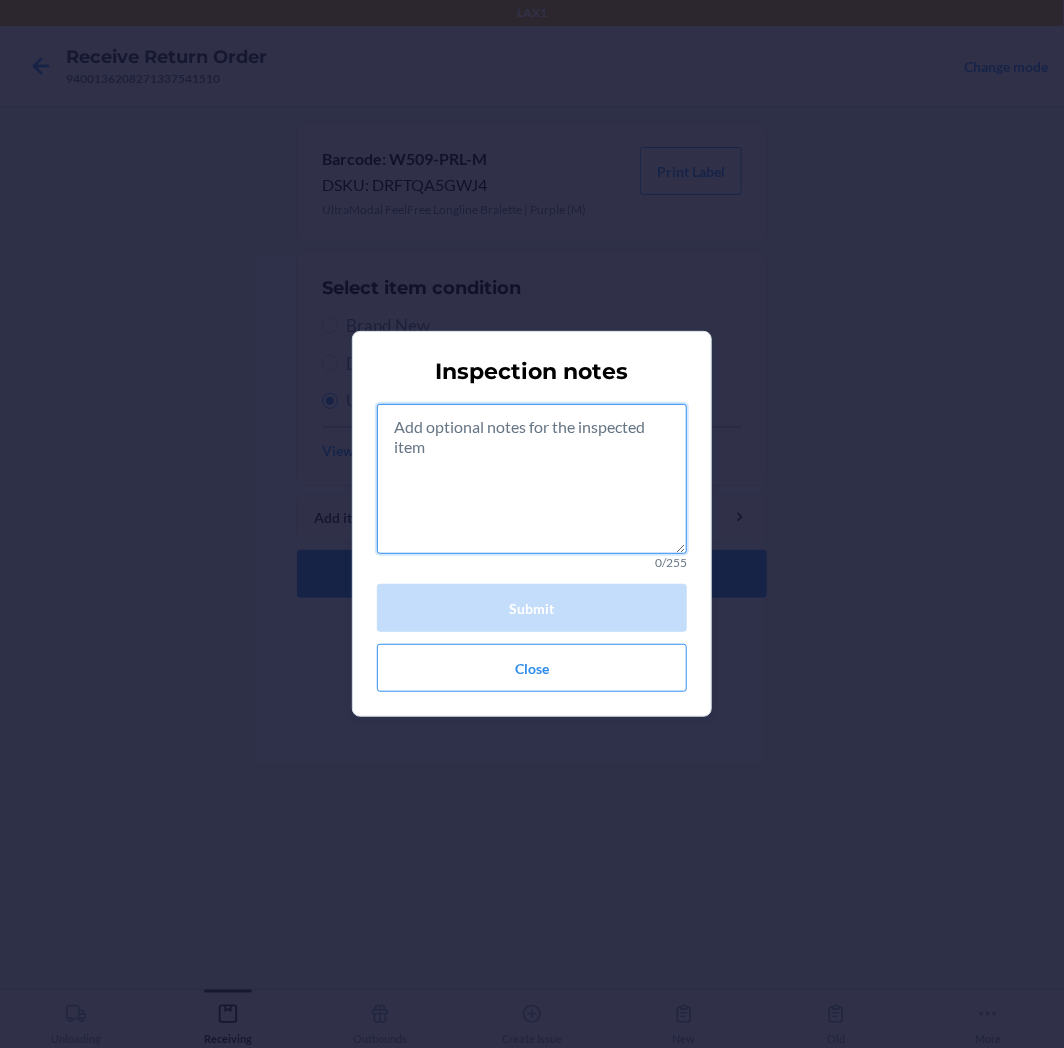 click at bounding box center [532, 479] 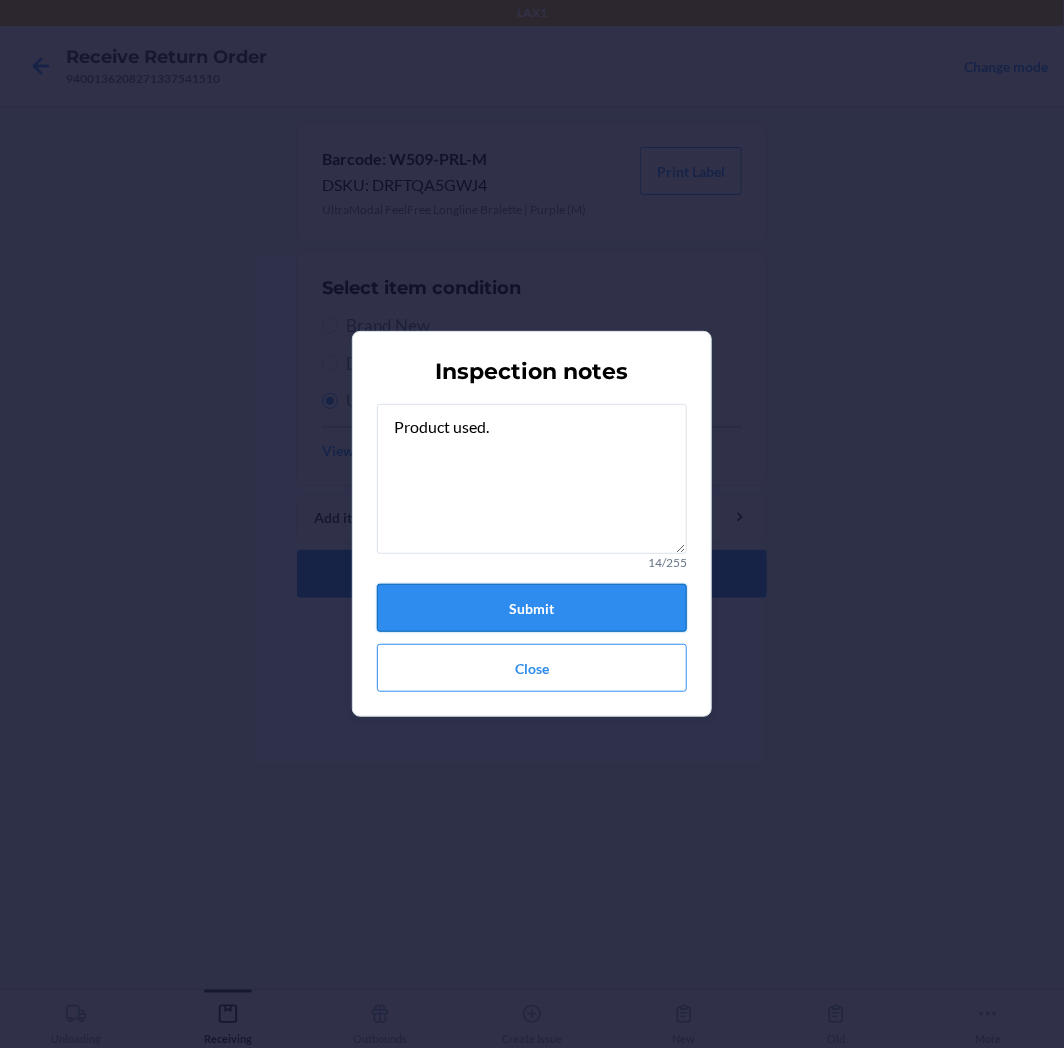 click on "Submit" at bounding box center [532, 608] 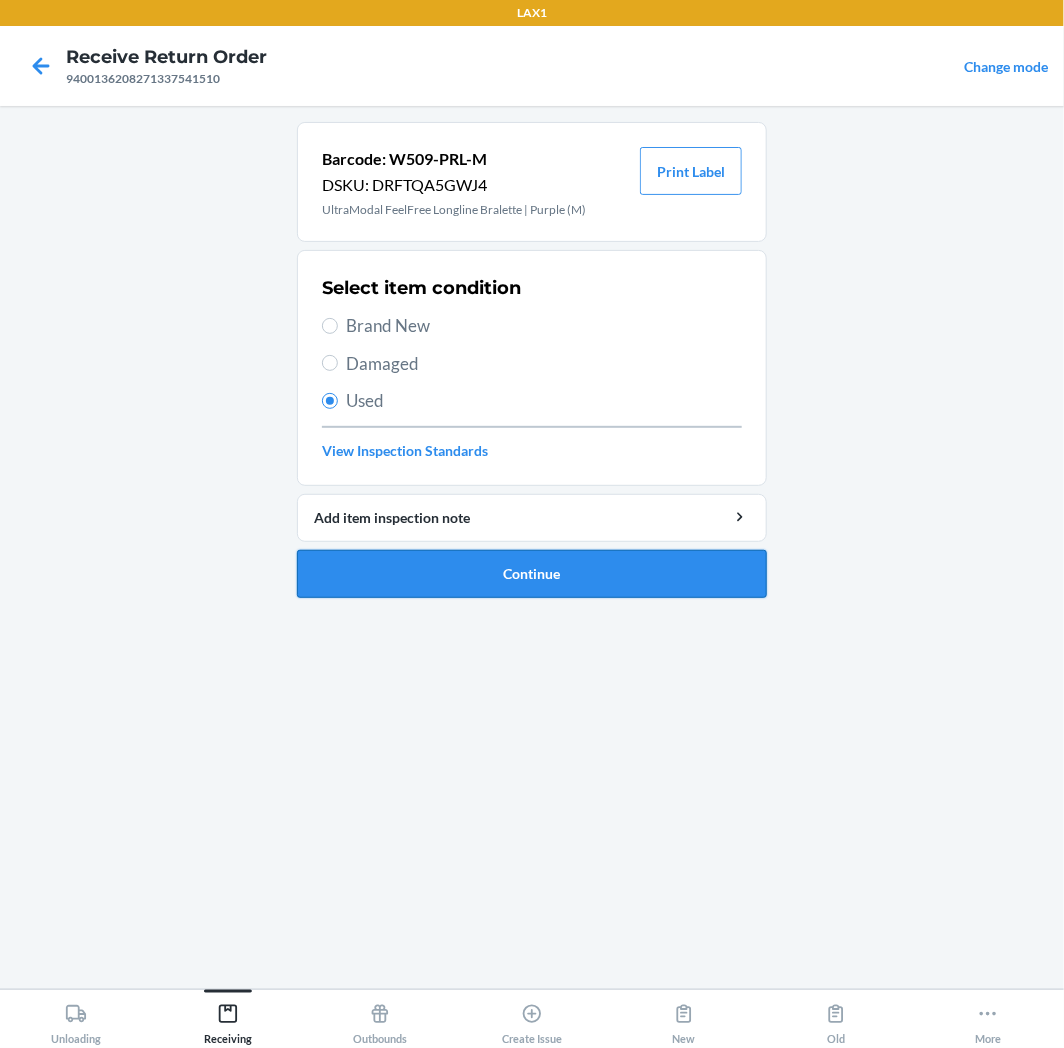 click on "Continue" at bounding box center [532, 574] 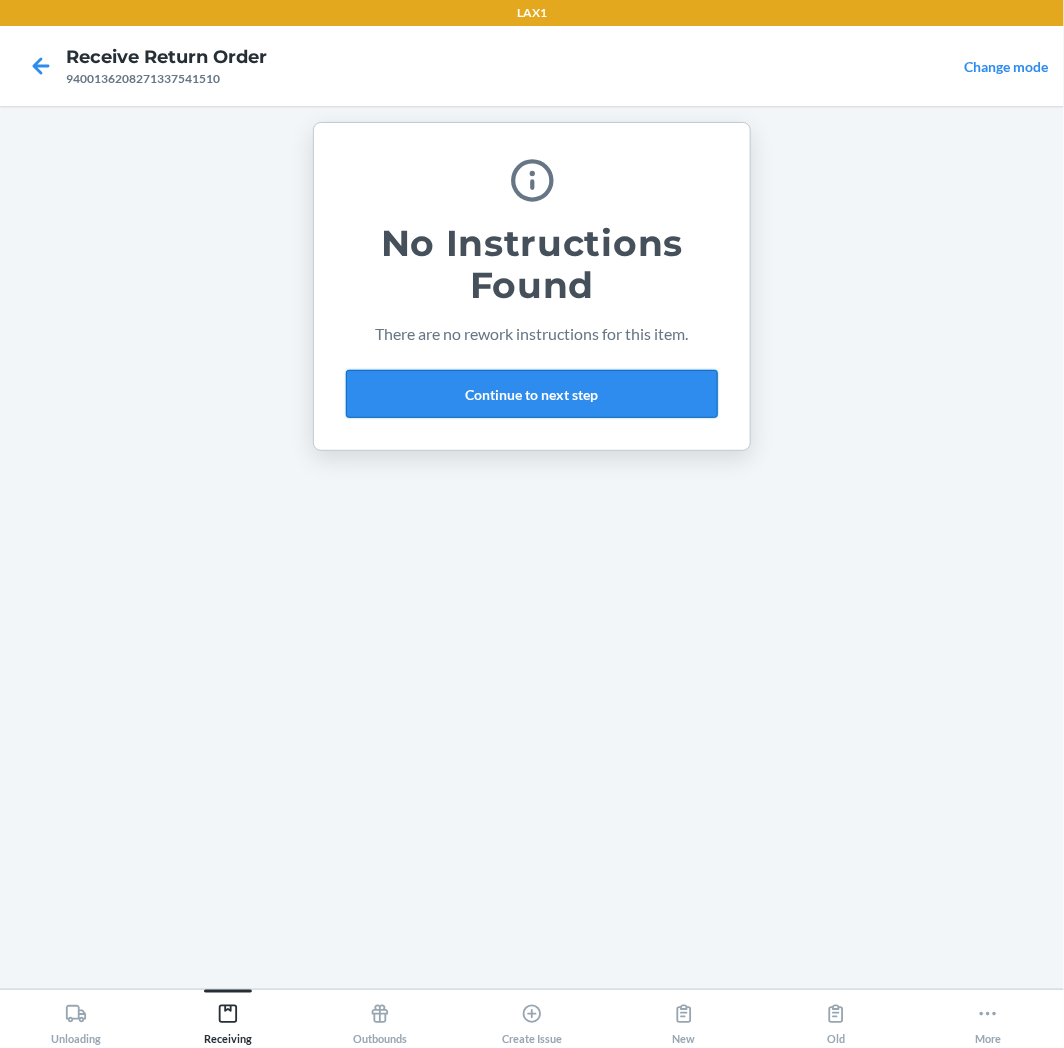 click on "Continue to next step" at bounding box center (532, 394) 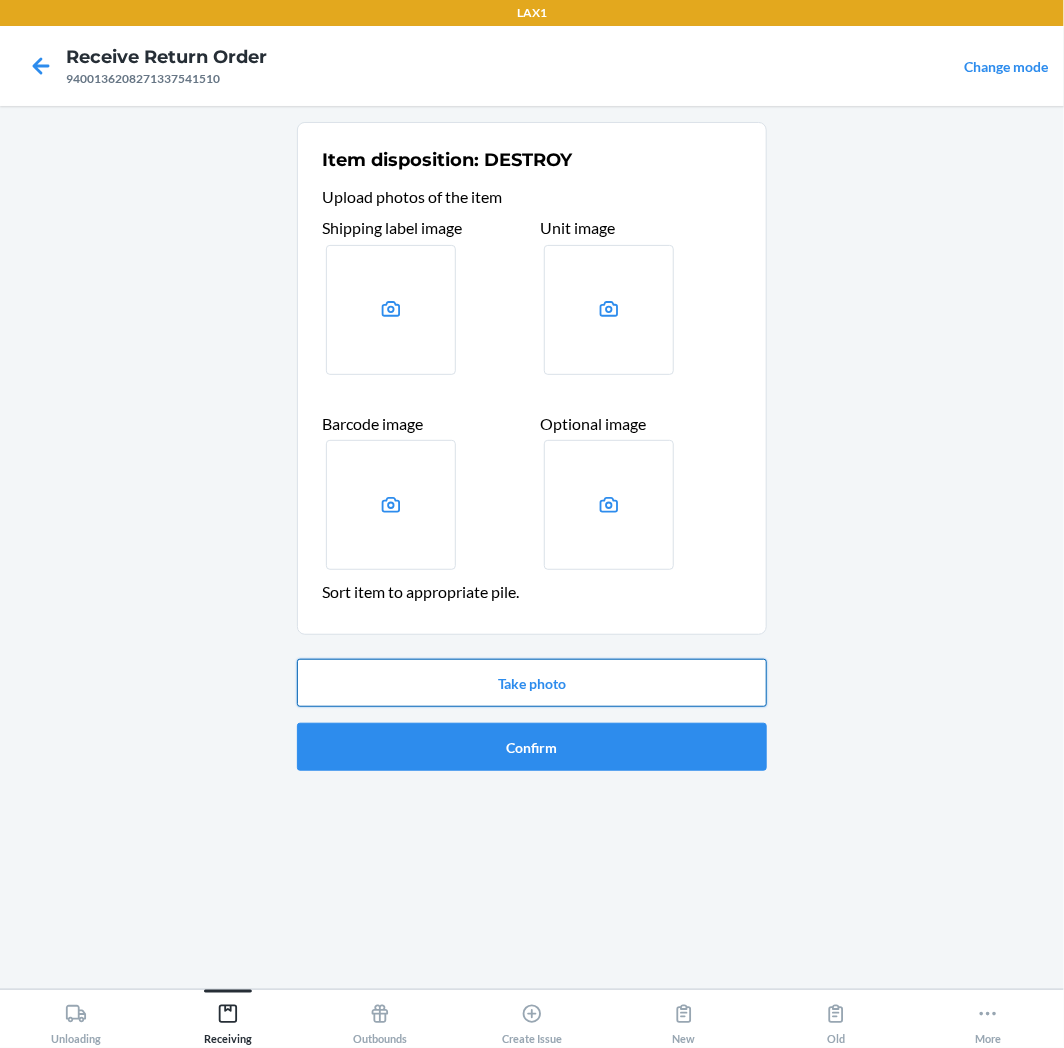 click on "Take photo" at bounding box center [532, 683] 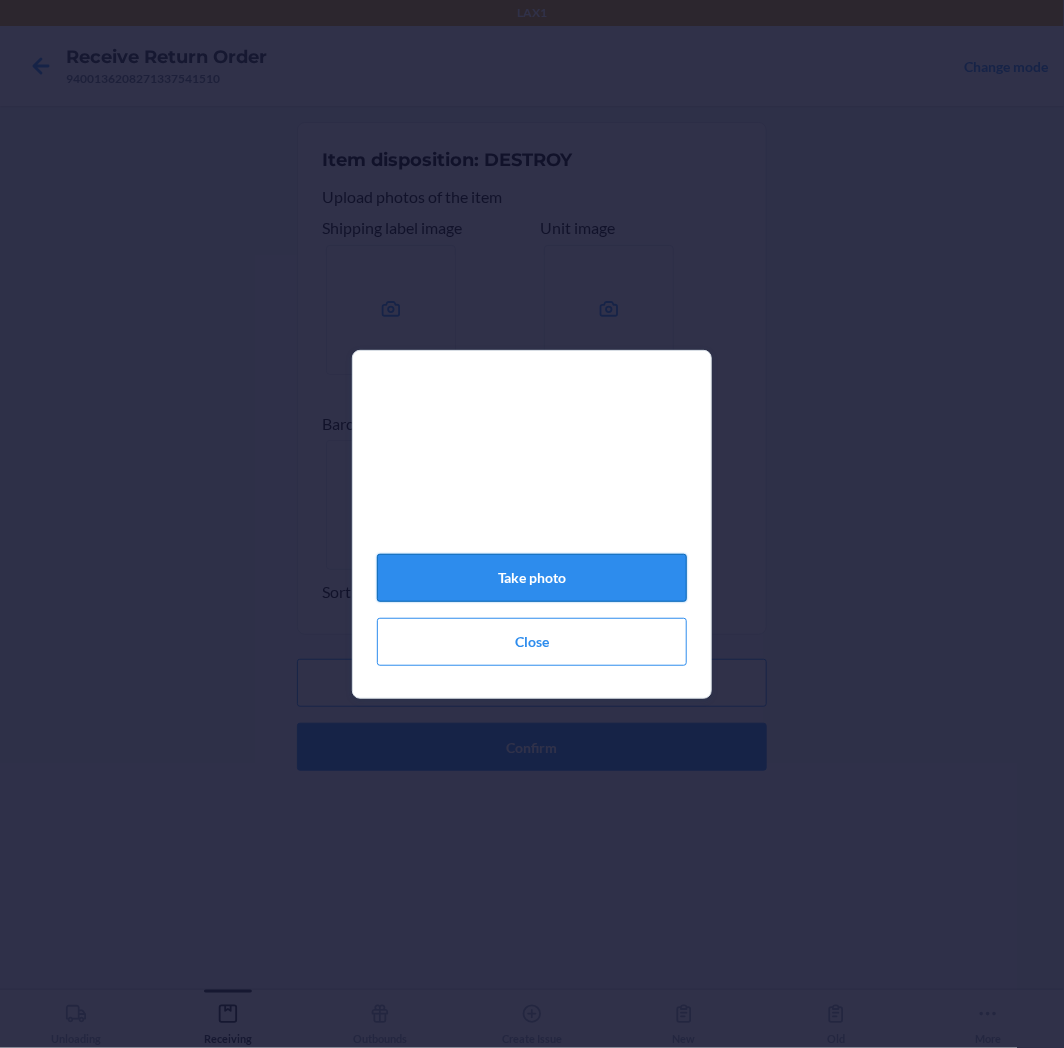 click on "Take photo" 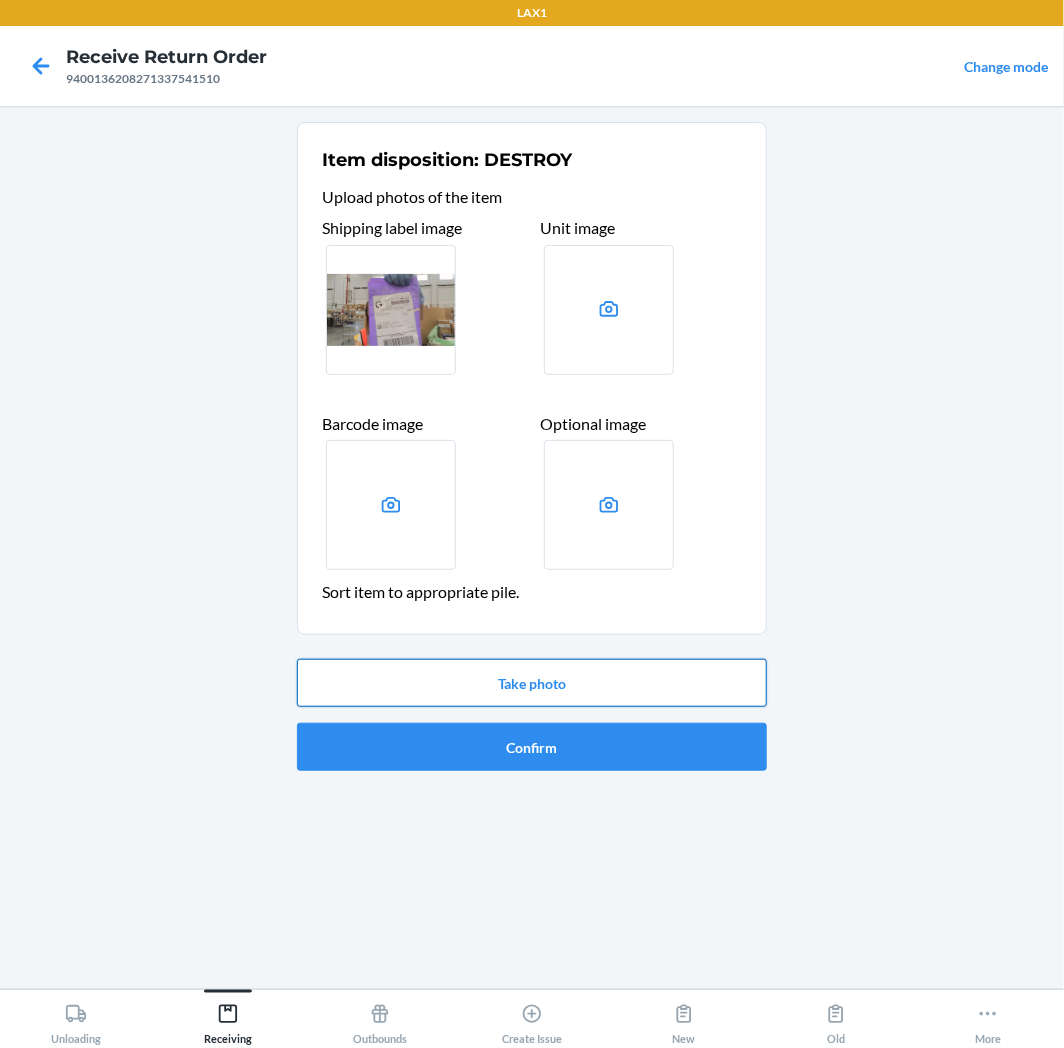 click on "Take photo" at bounding box center (532, 683) 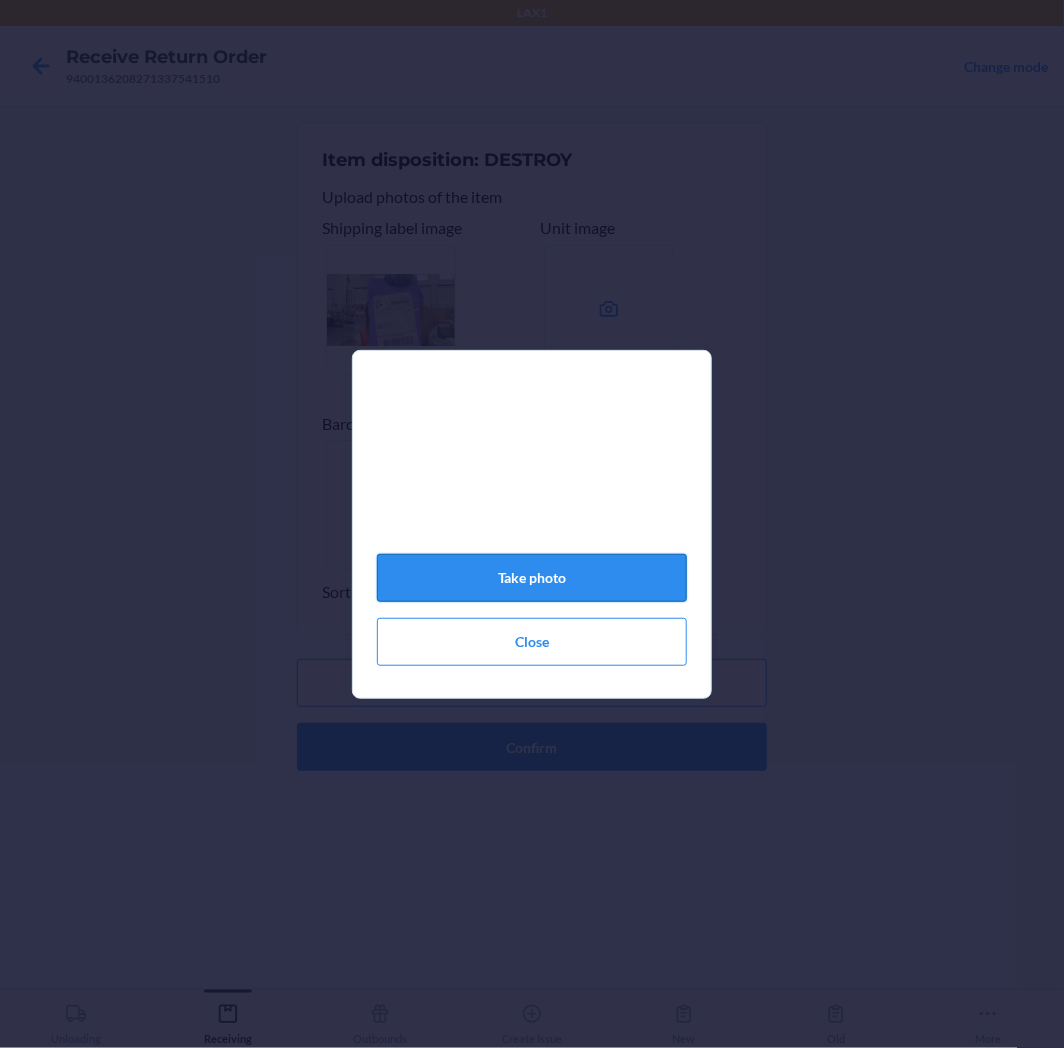 click on "Take photo" 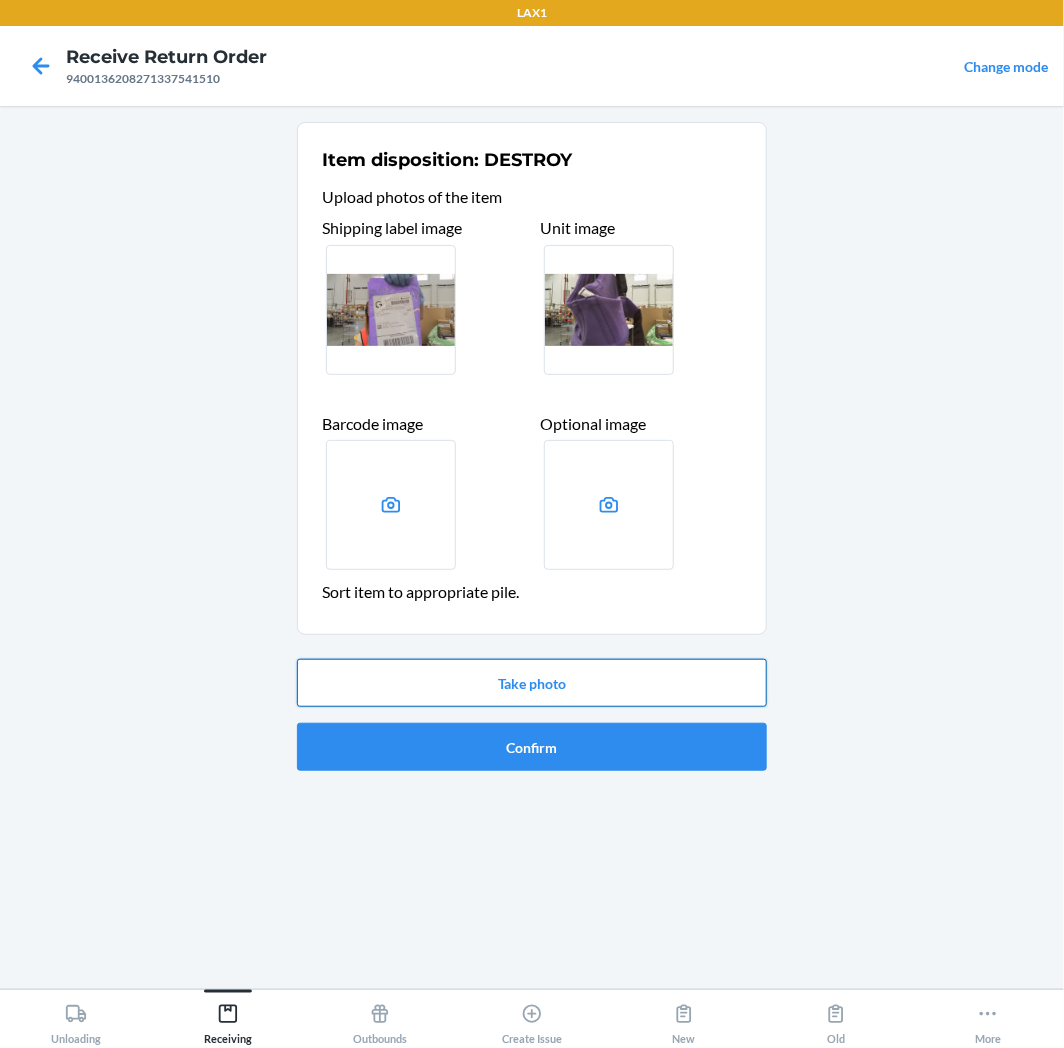 click on "Take photo" at bounding box center (532, 683) 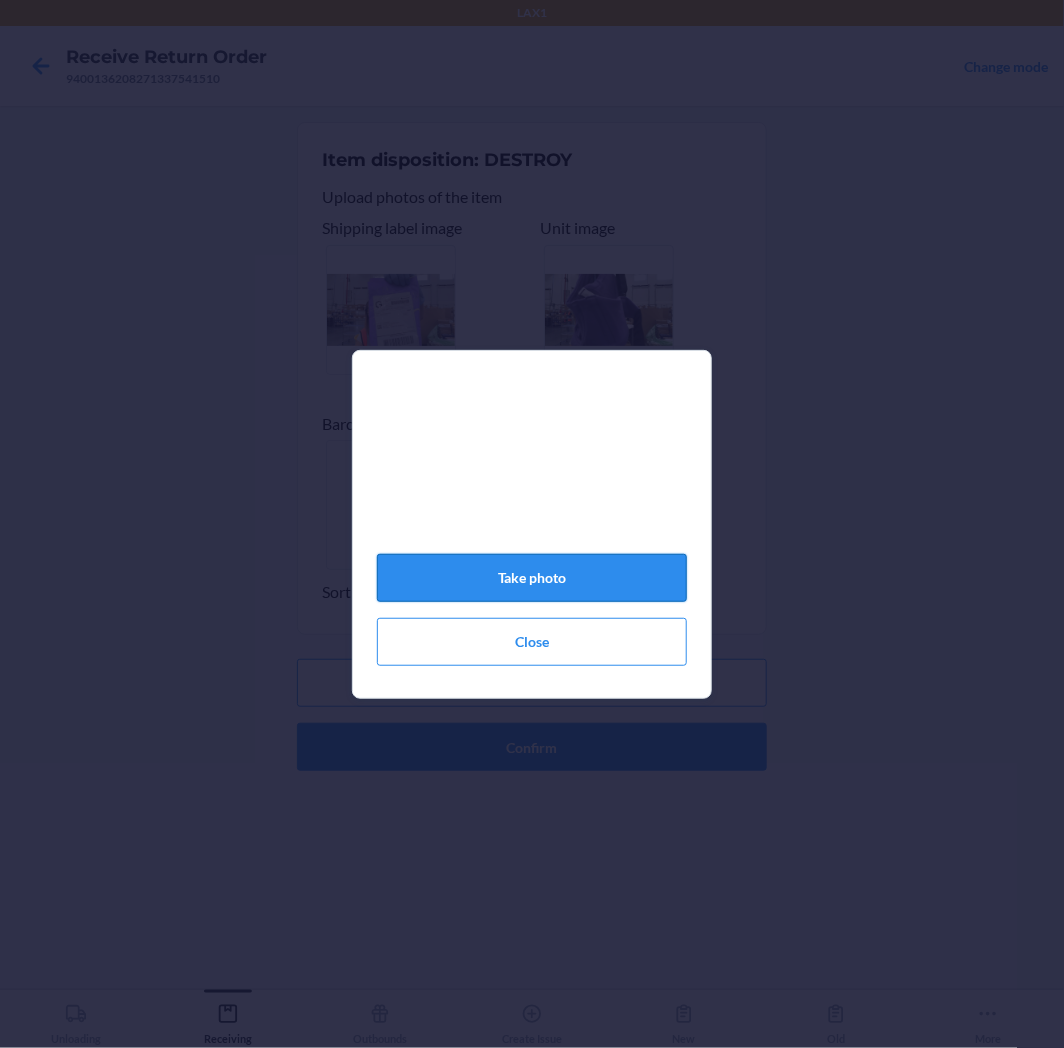 click on "Take photo" 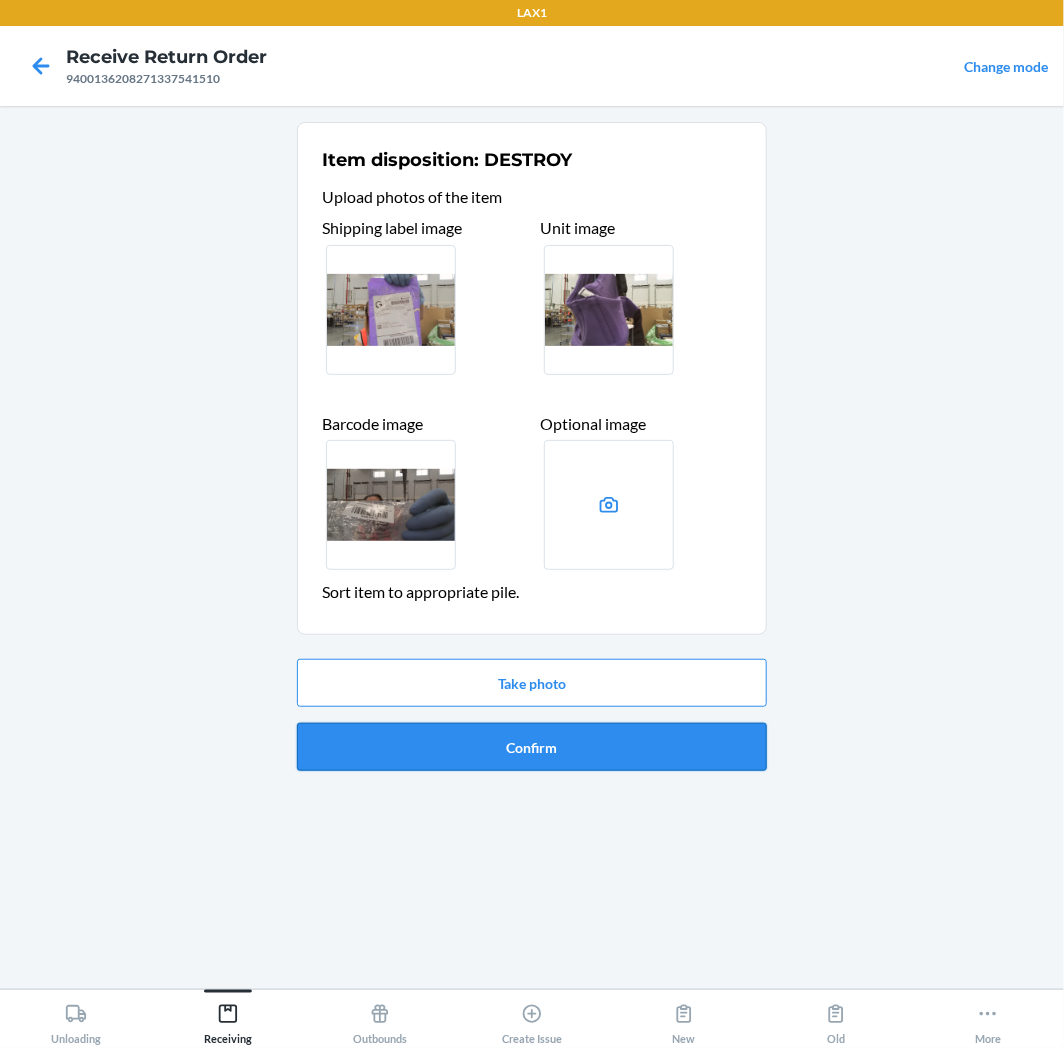 click on "Confirm" at bounding box center [532, 747] 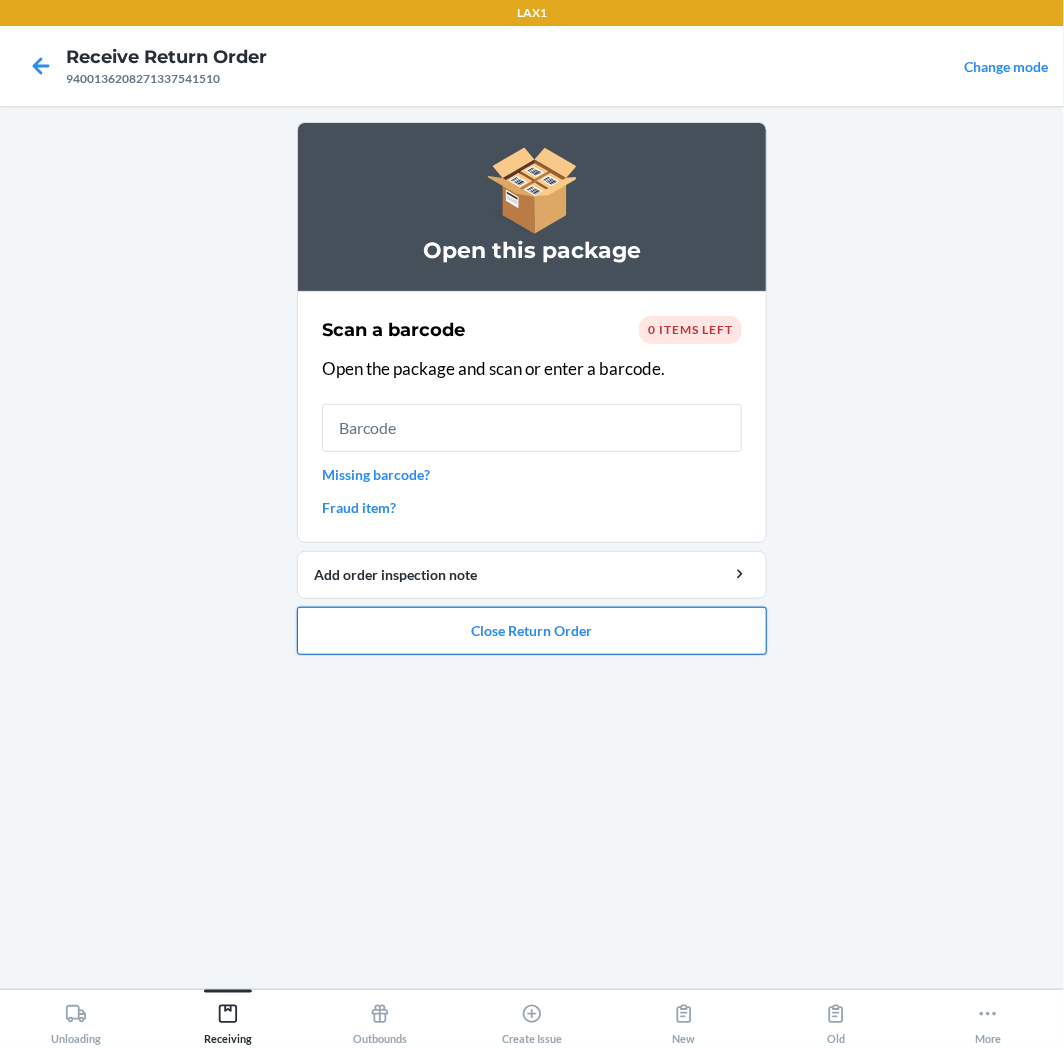 click on "Close Return Order" at bounding box center (532, 631) 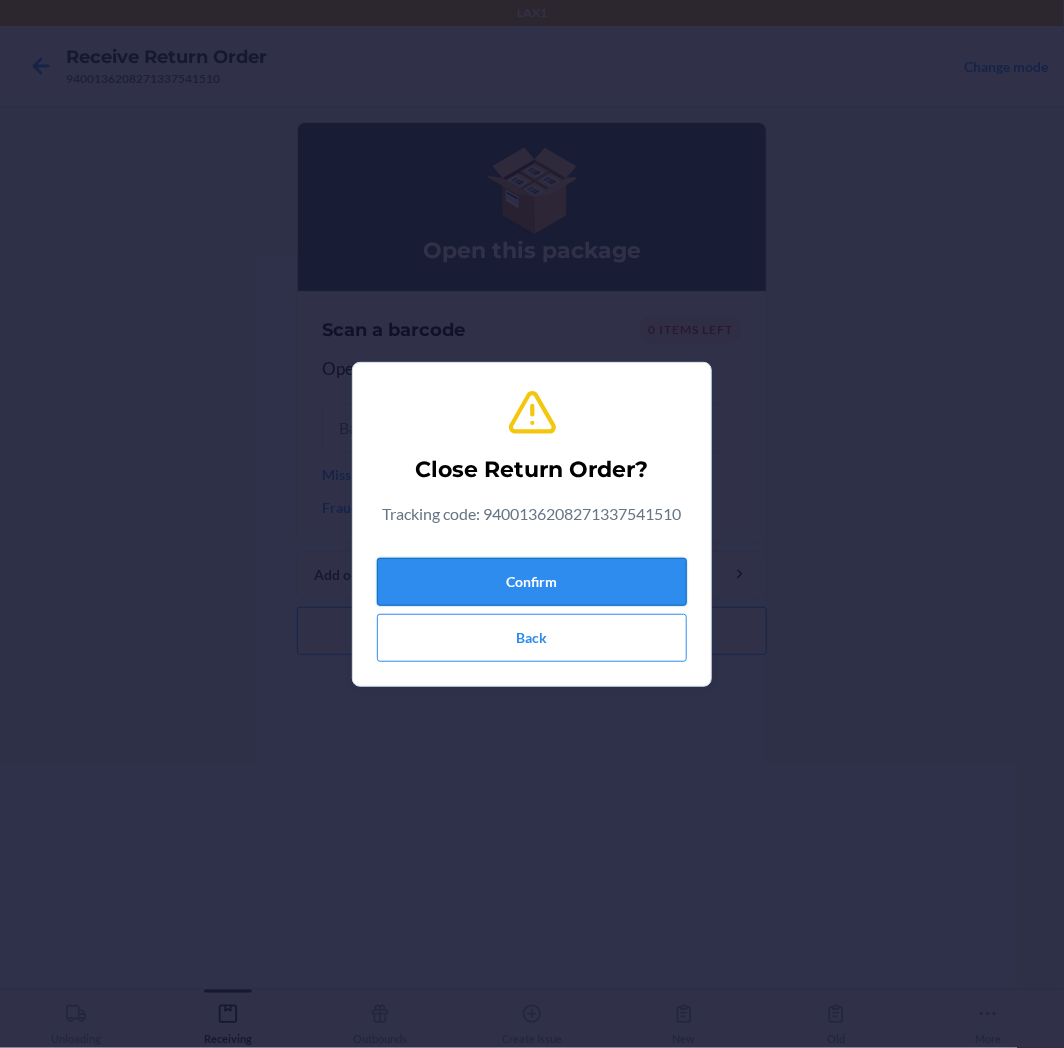 click on "Confirm" at bounding box center (532, 582) 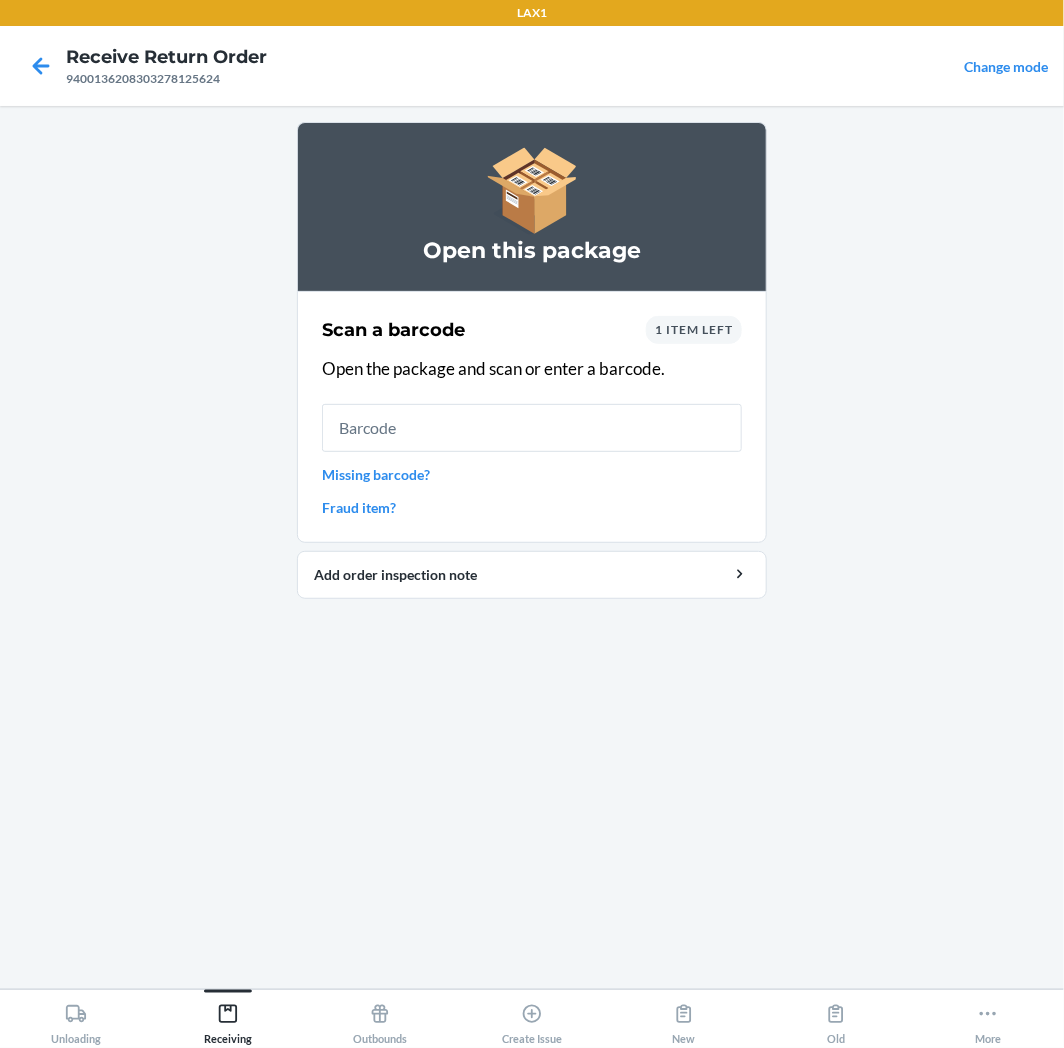 click on "1 item left" at bounding box center (694, 329) 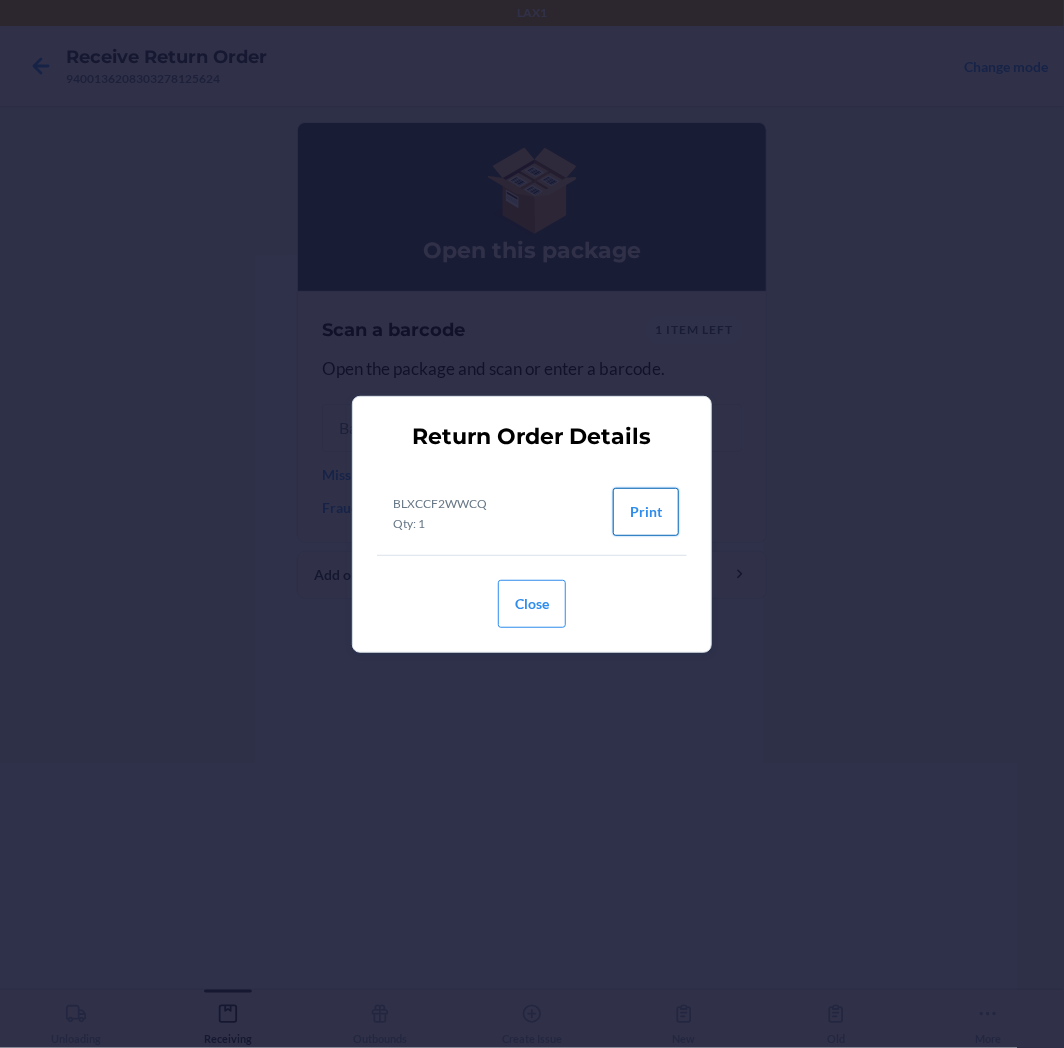 drag, startPoint x: 644, startPoint y: 500, endPoint x: 643, endPoint y: 515, distance: 15.033297 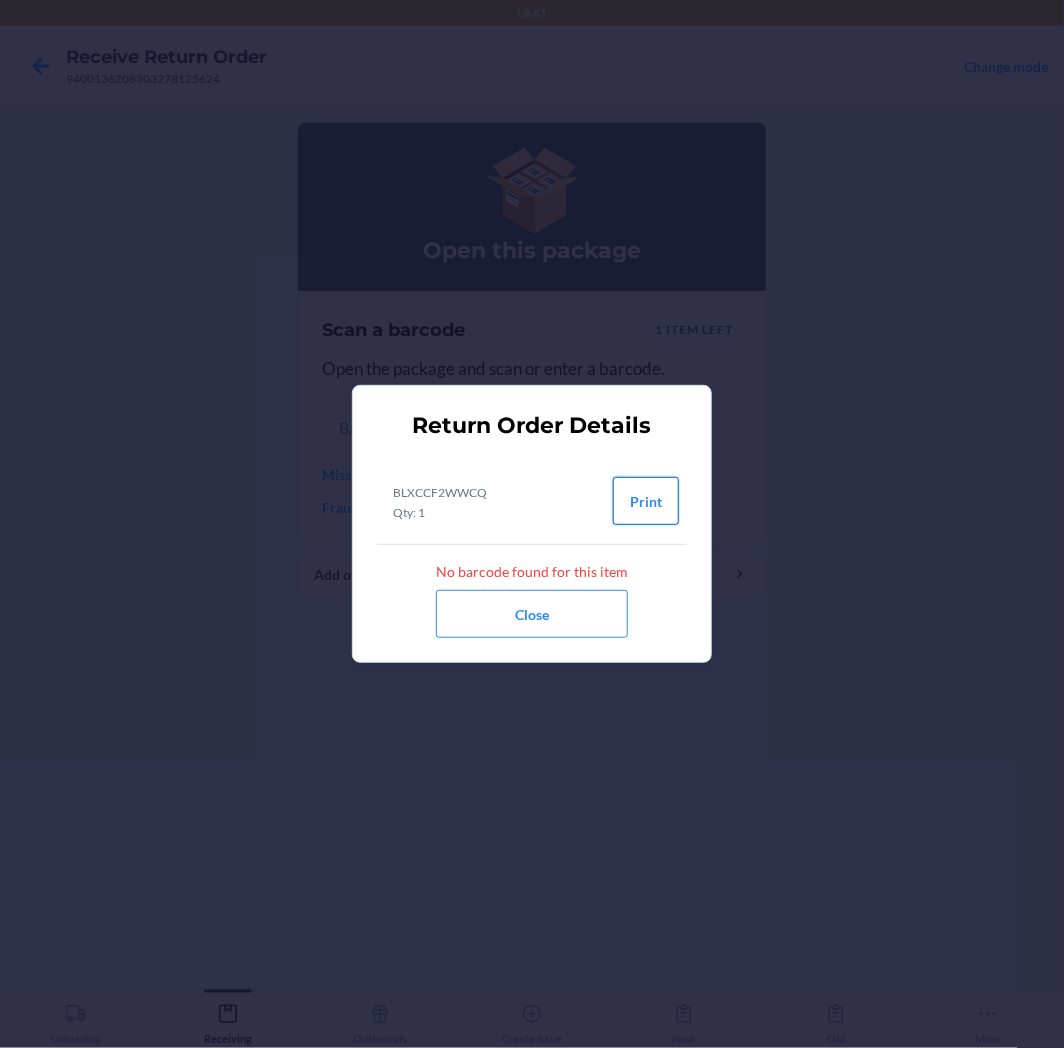 click on "Print" at bounding box center (646, 501) 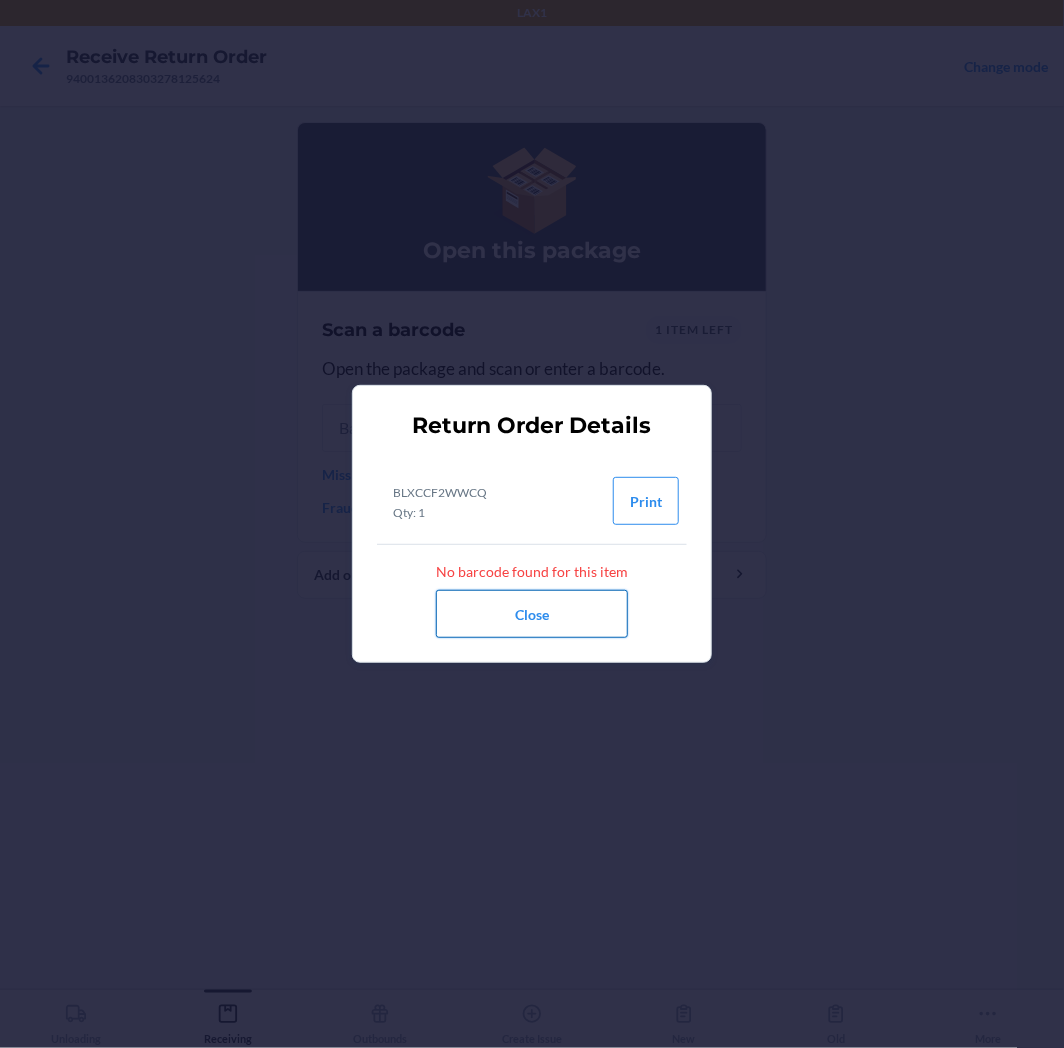 click on "Close" at bounding box center [532, 614] 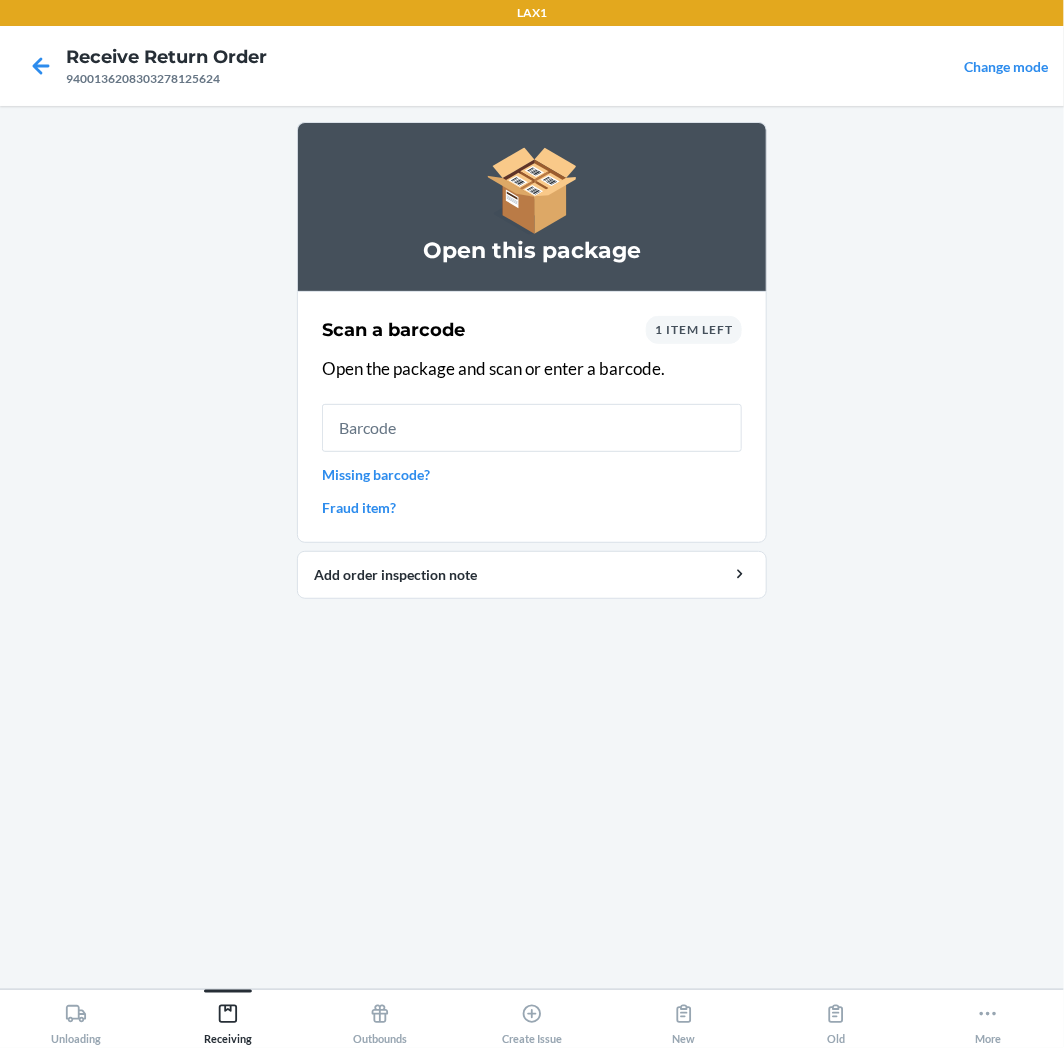click on "1 item left" at bounding box center (694, 329) 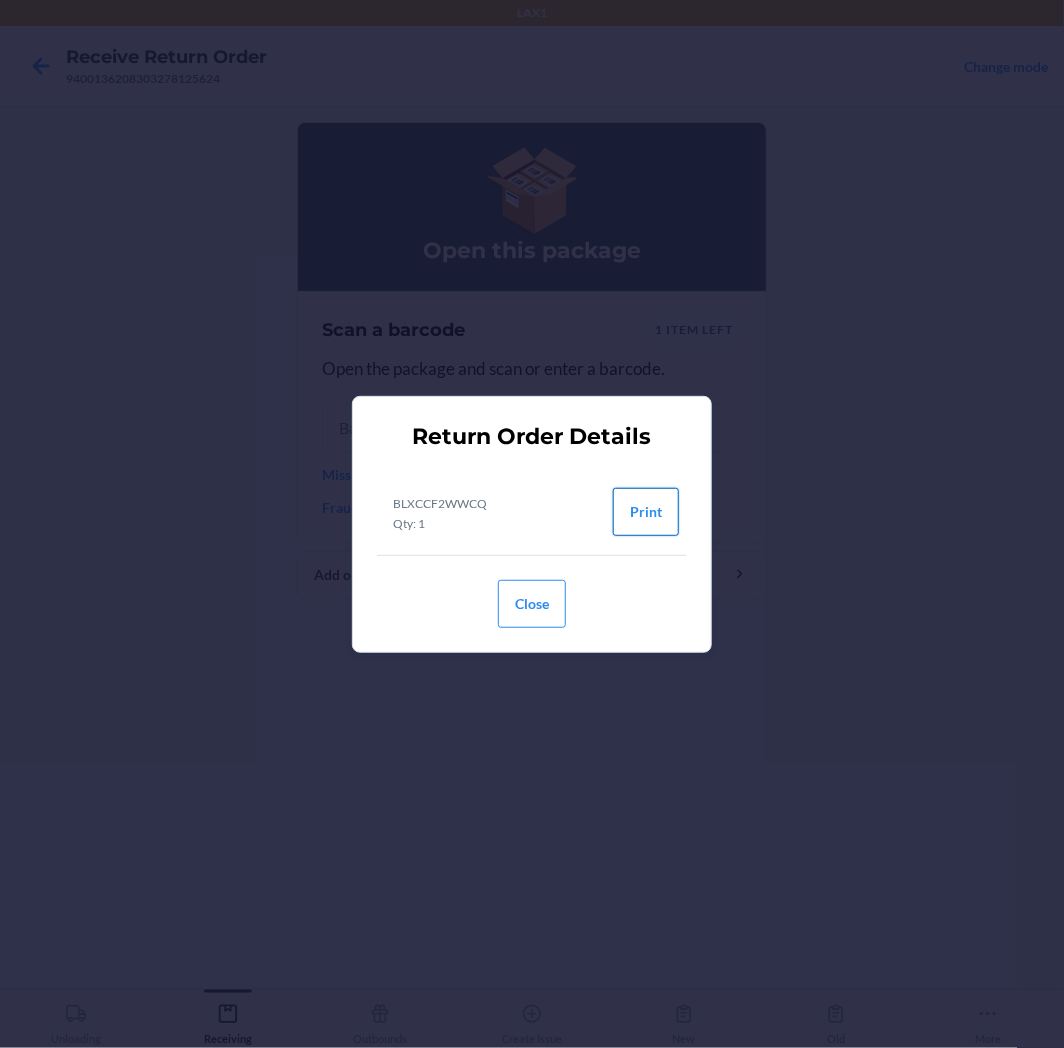 click on "Print" at bounding box center [646, 512] 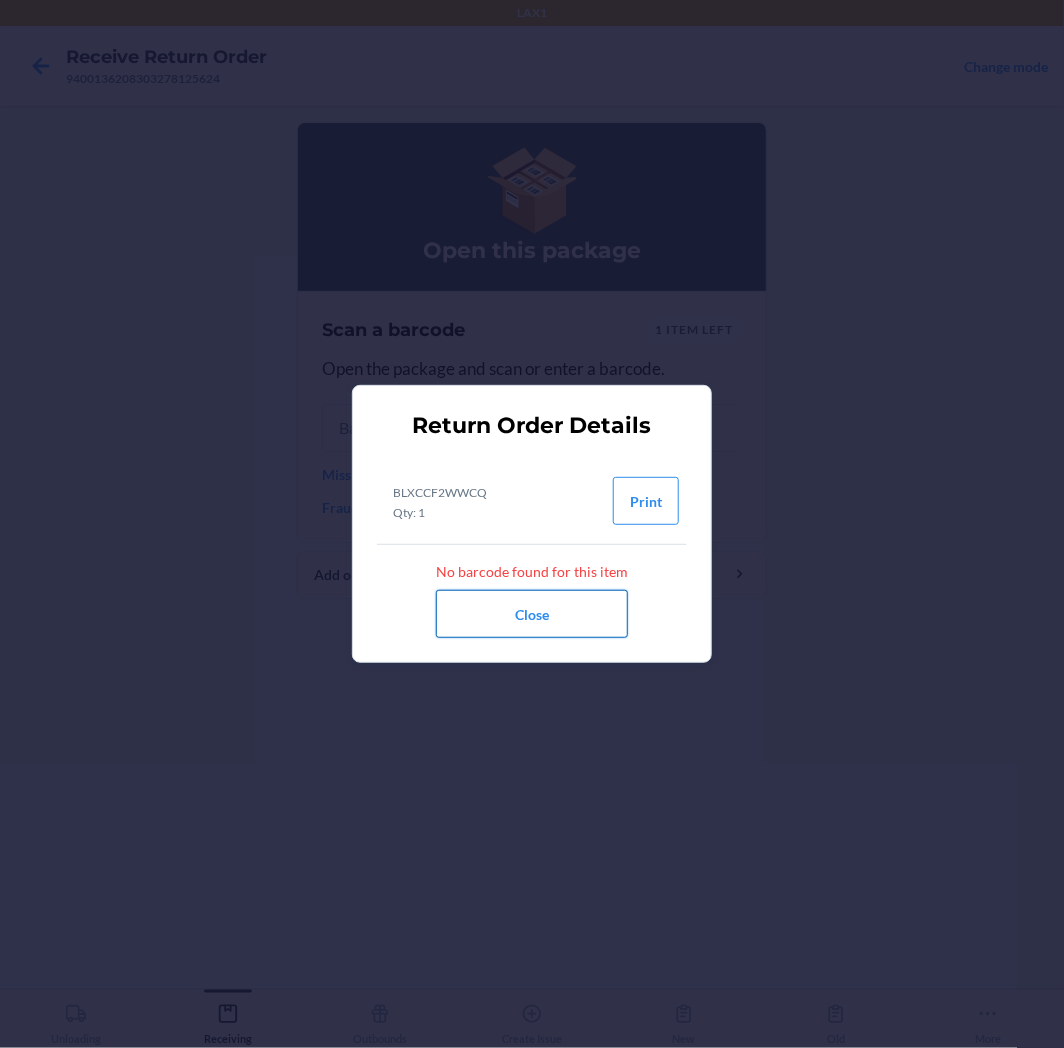 click on "Close" at bounding box center (532, 614) 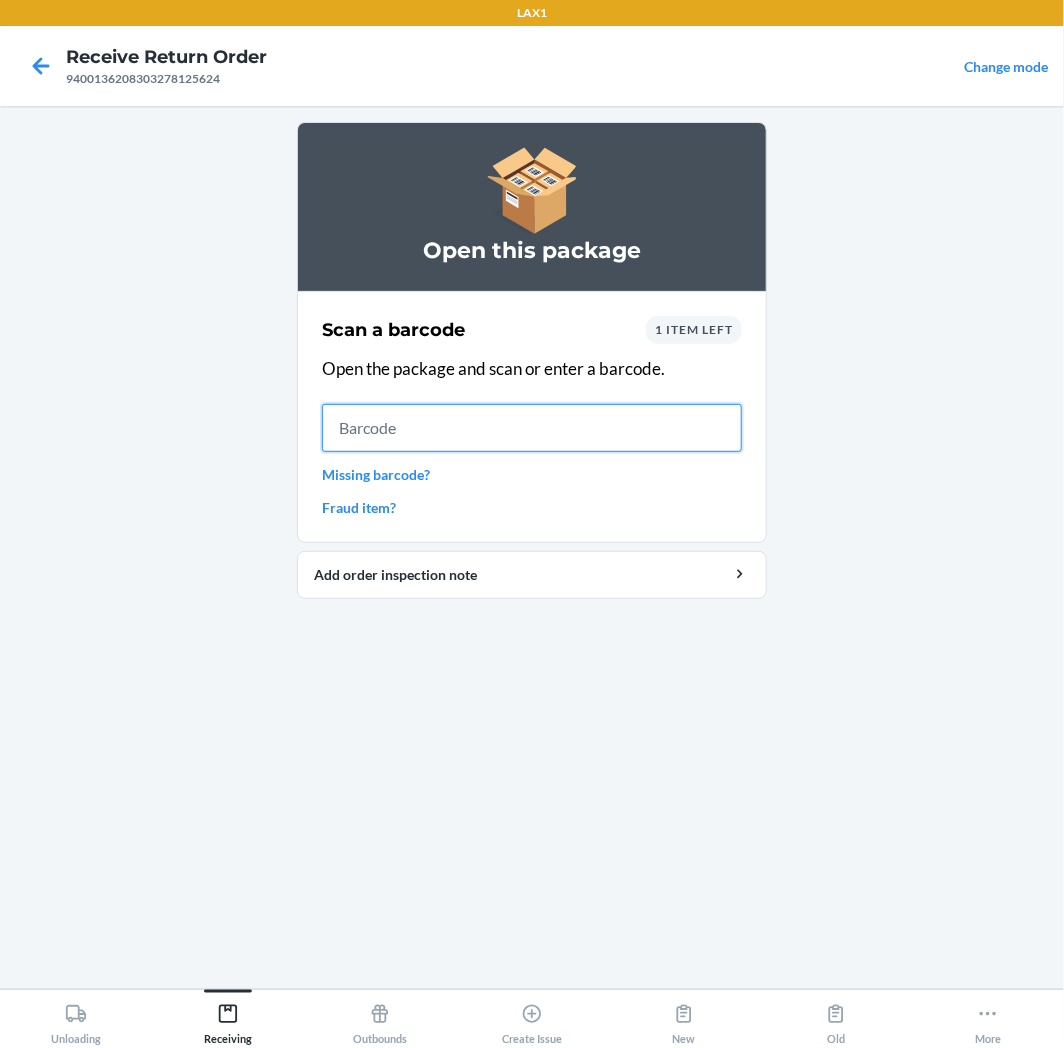 click at bounding box center [532, 428] 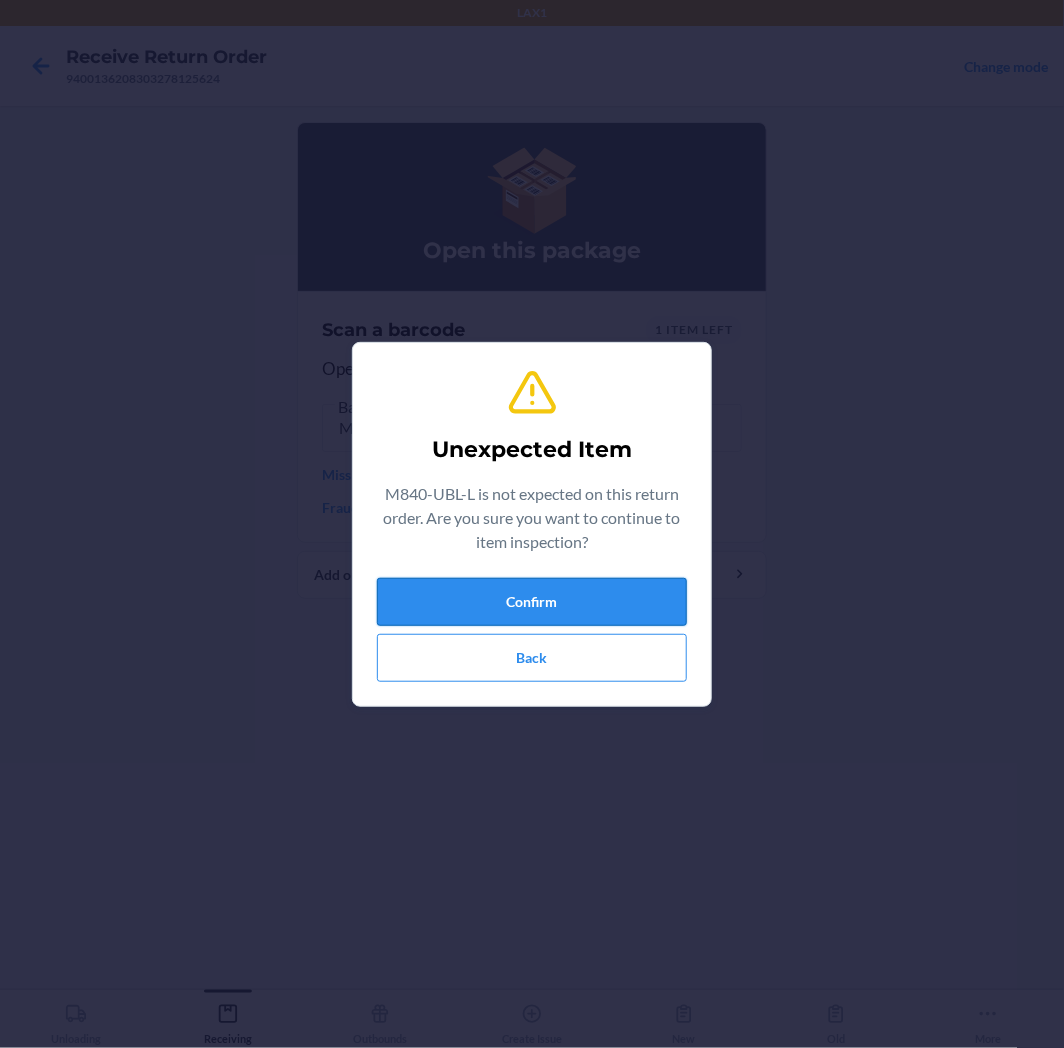 click on "Confirm" at bounding box center [532, 602] 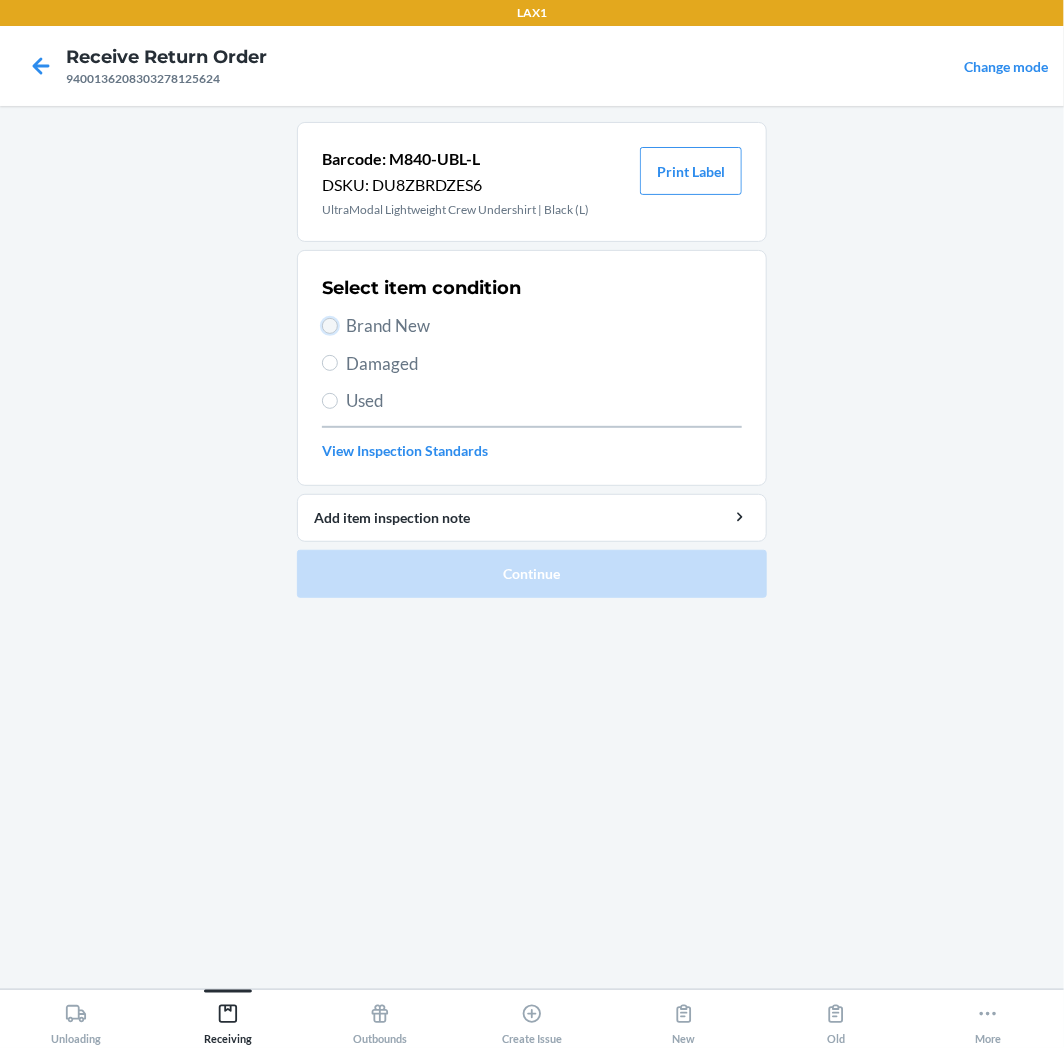 click on "Brand New" at bounding box center (330, 326) 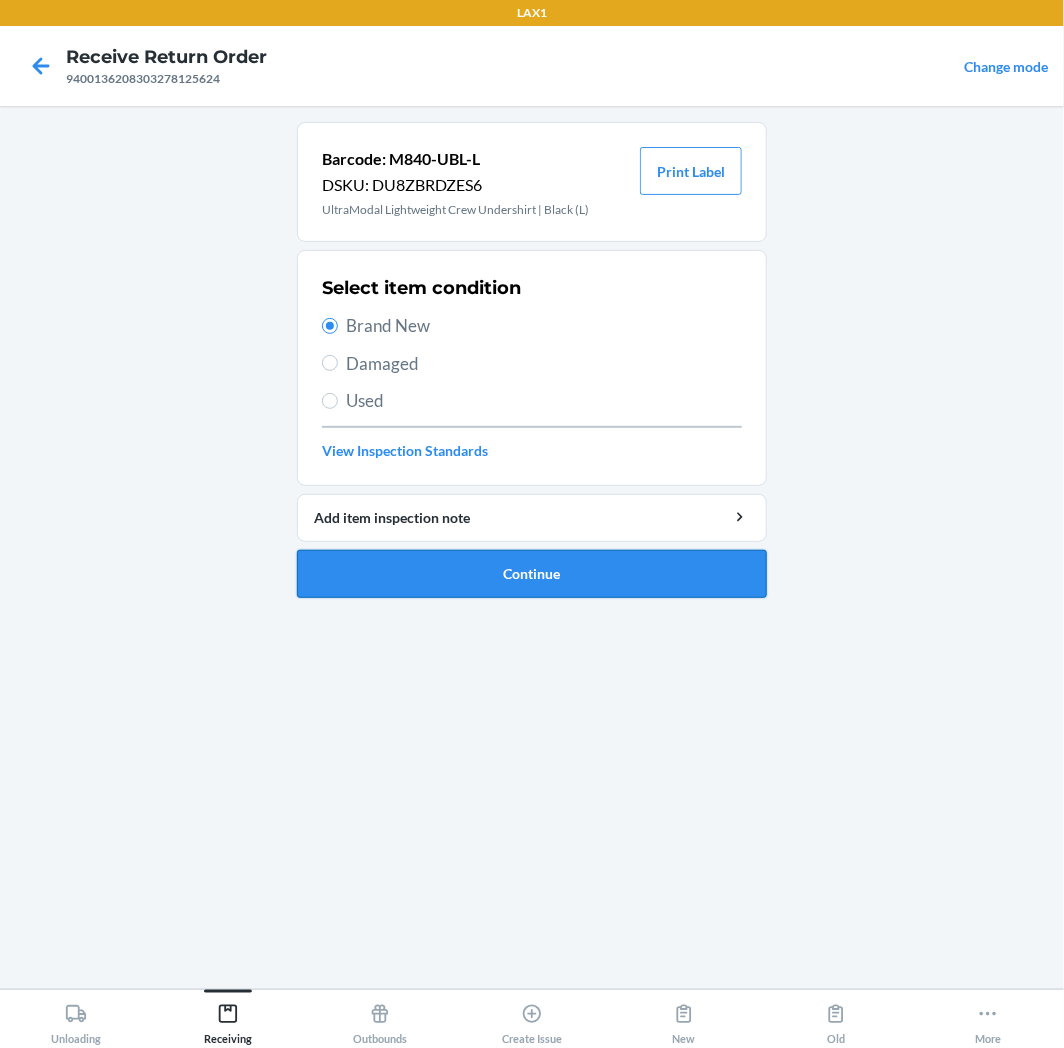 click on "Continue" at bounding box center (532, 574) 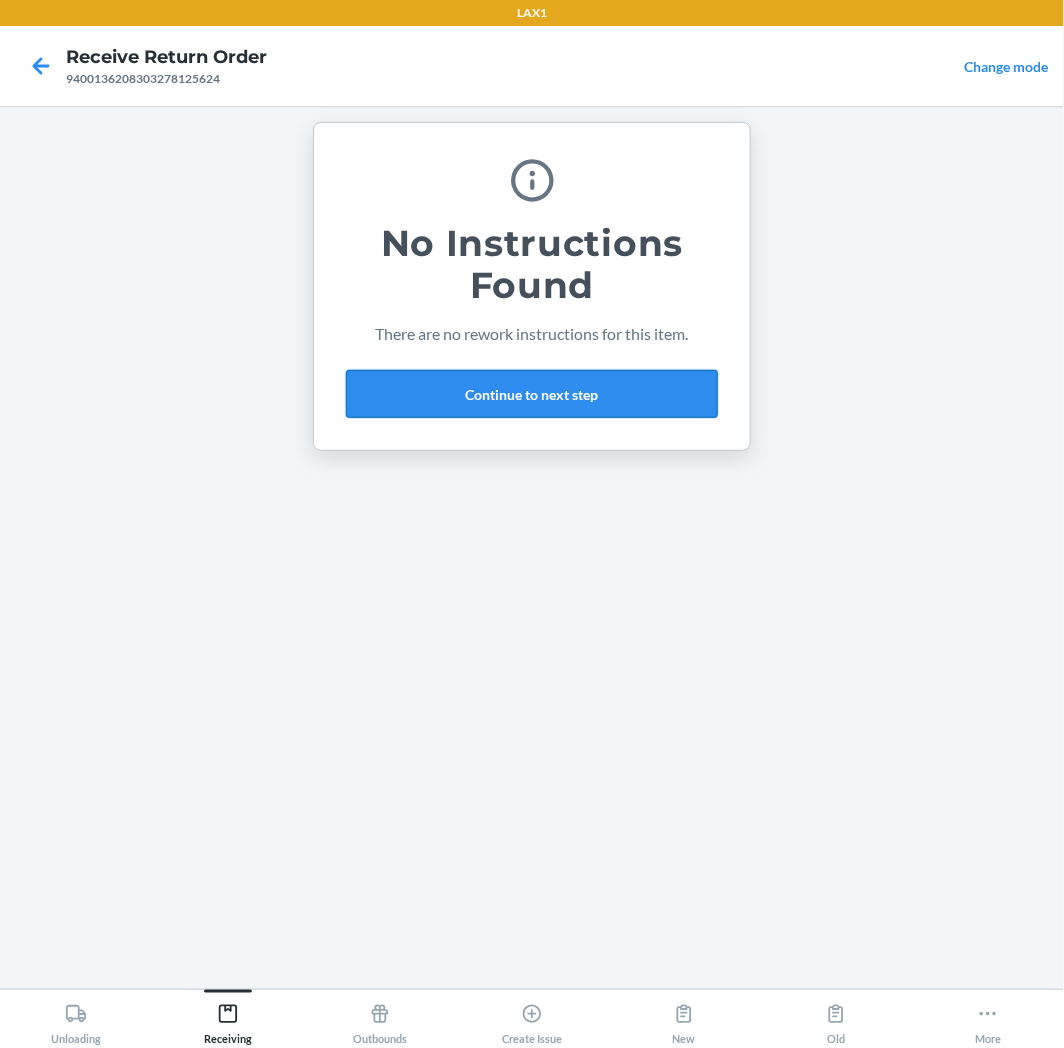 click on "Continue to next step" at bounding box center (532, 394) 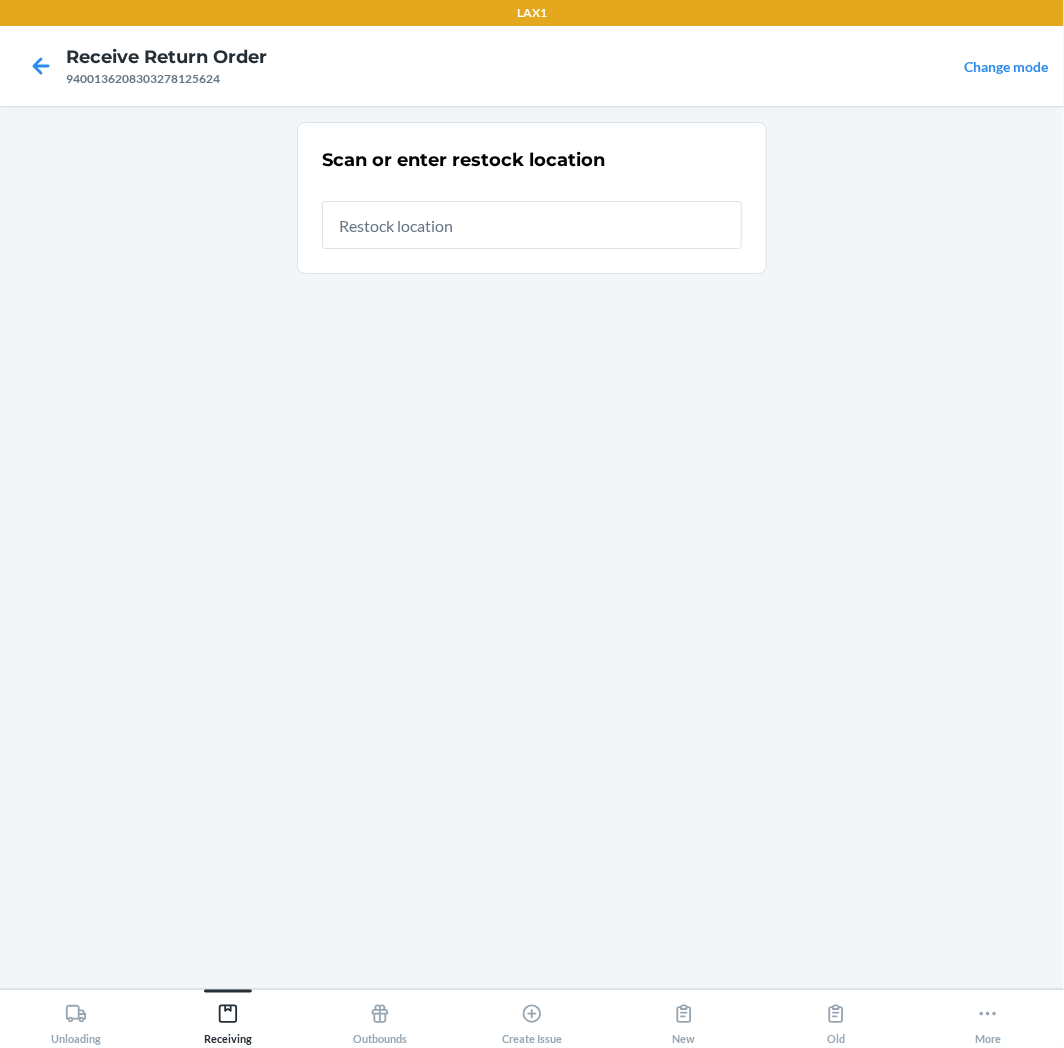 click at bounding box center [532, 225] 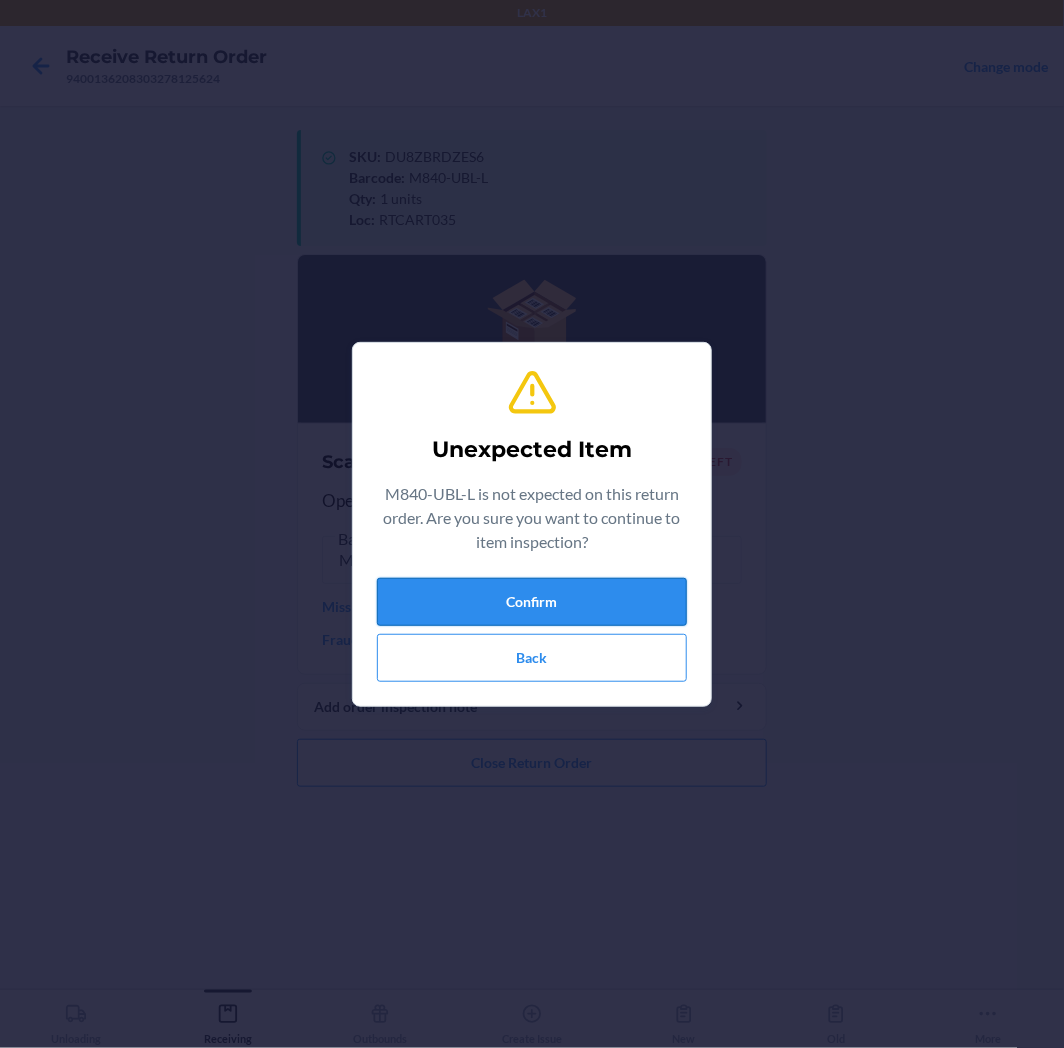 click on "Confirm" at bounding box center [532, 602] 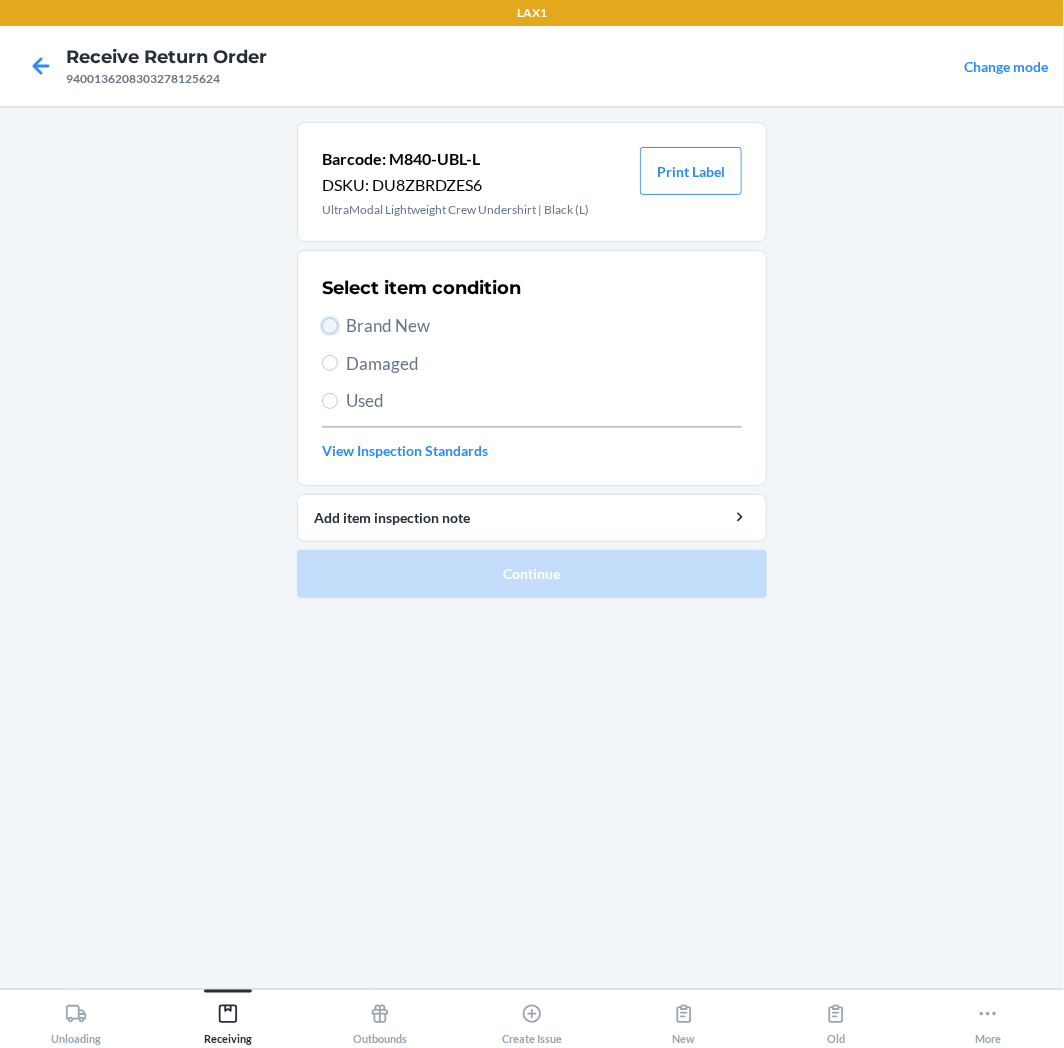 click on "Brand New" at bounding box center [330, 326] 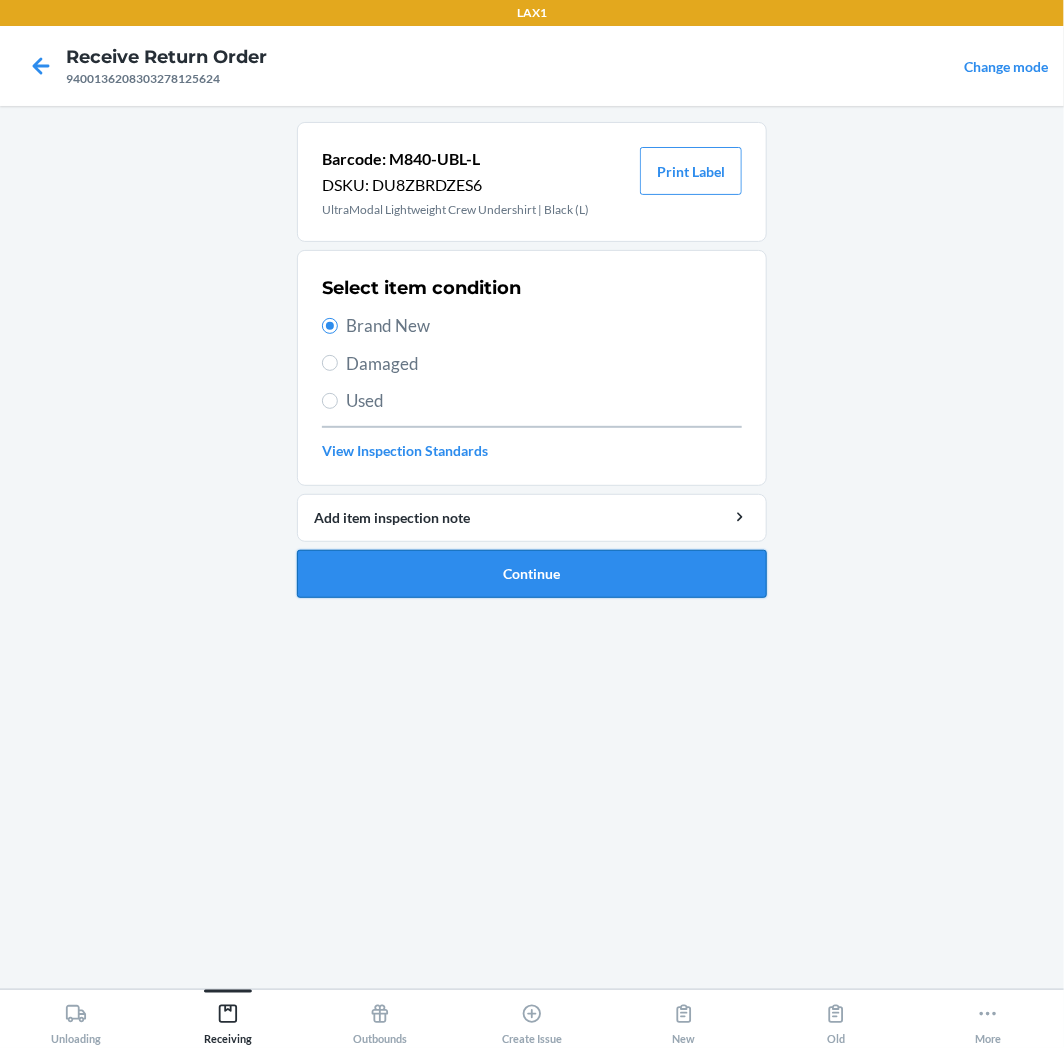 click on "Continue" at bounding box center (532, 574) 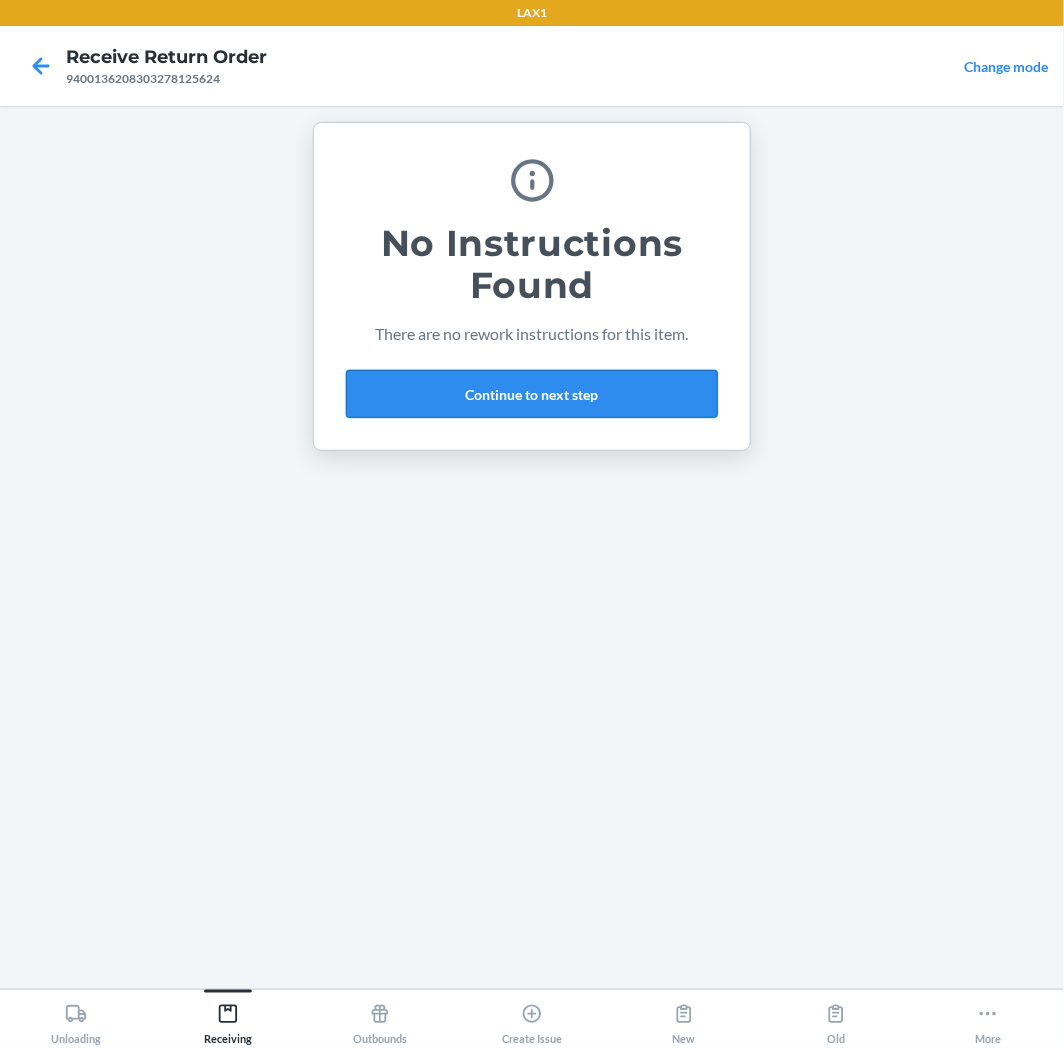 click on "Continue to next step" at bounding box center (532, 394) 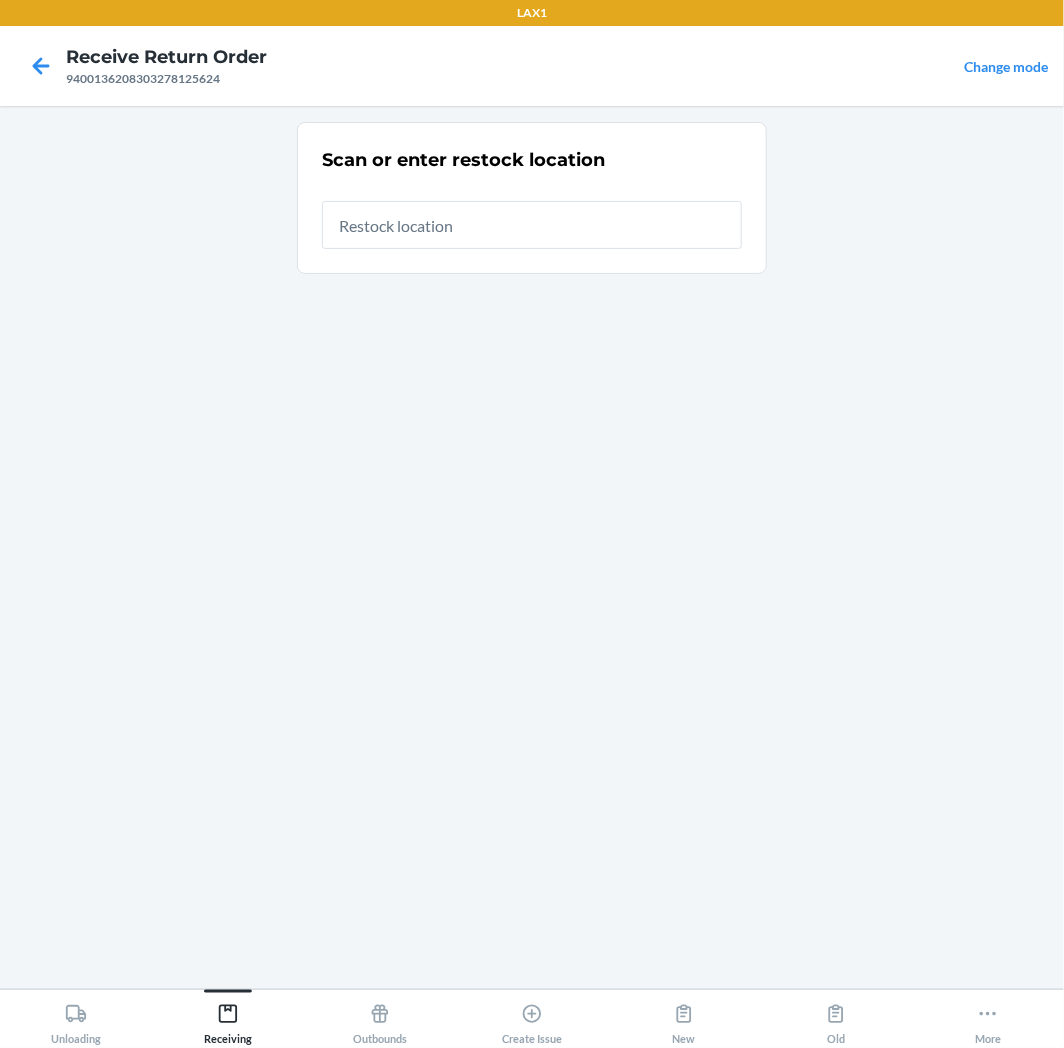 click at bounding box center [532, 225] 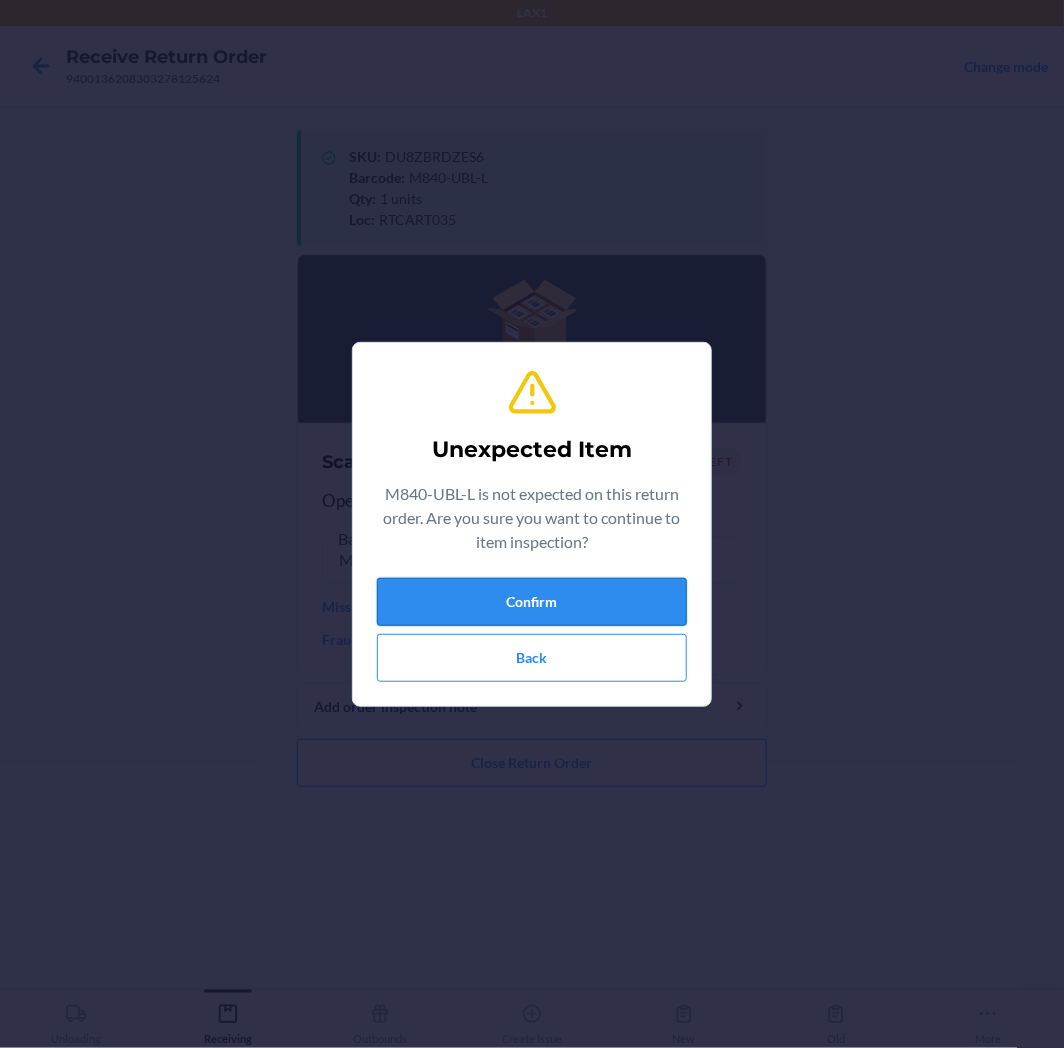 click on "Confirm" at bounding box center (532, 602) 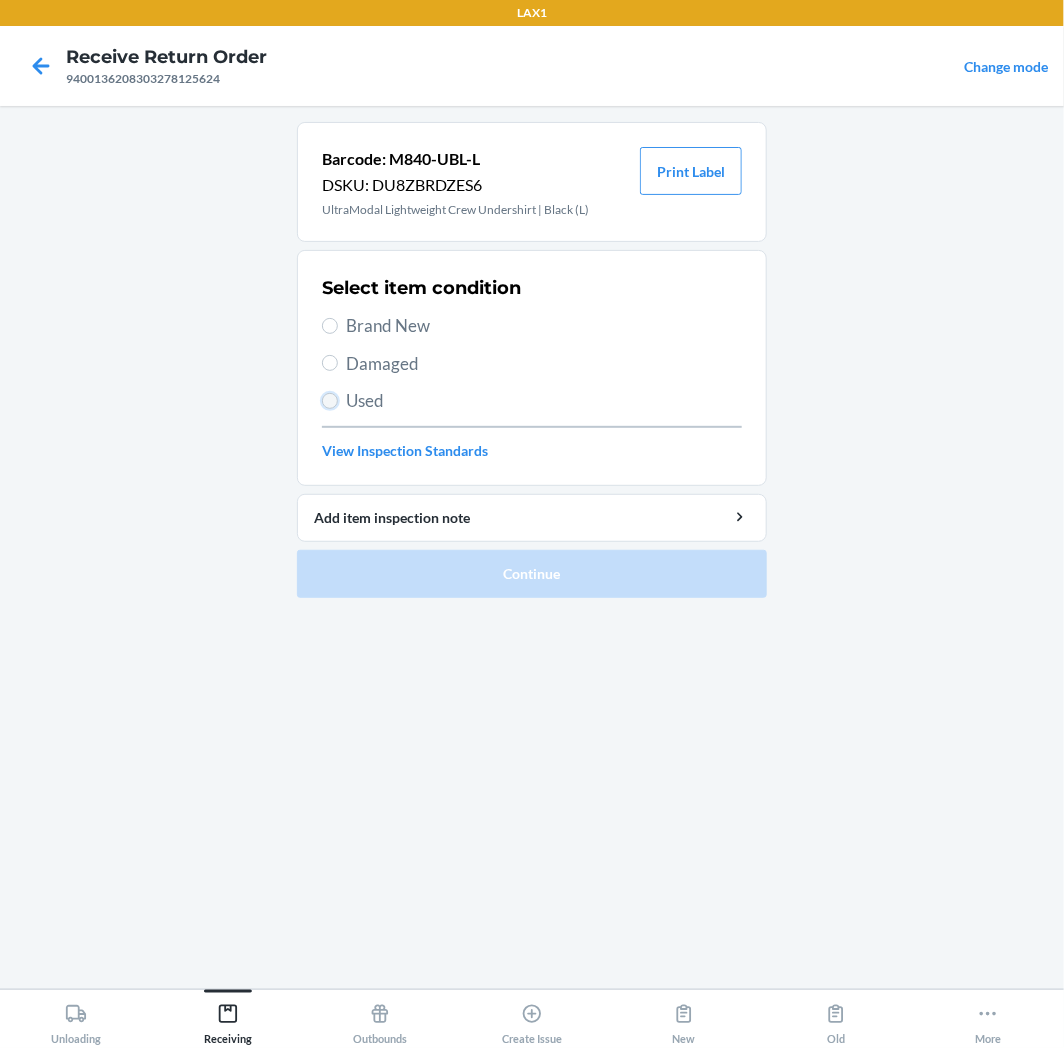 click on "Used" at bounding box center [330, 401] 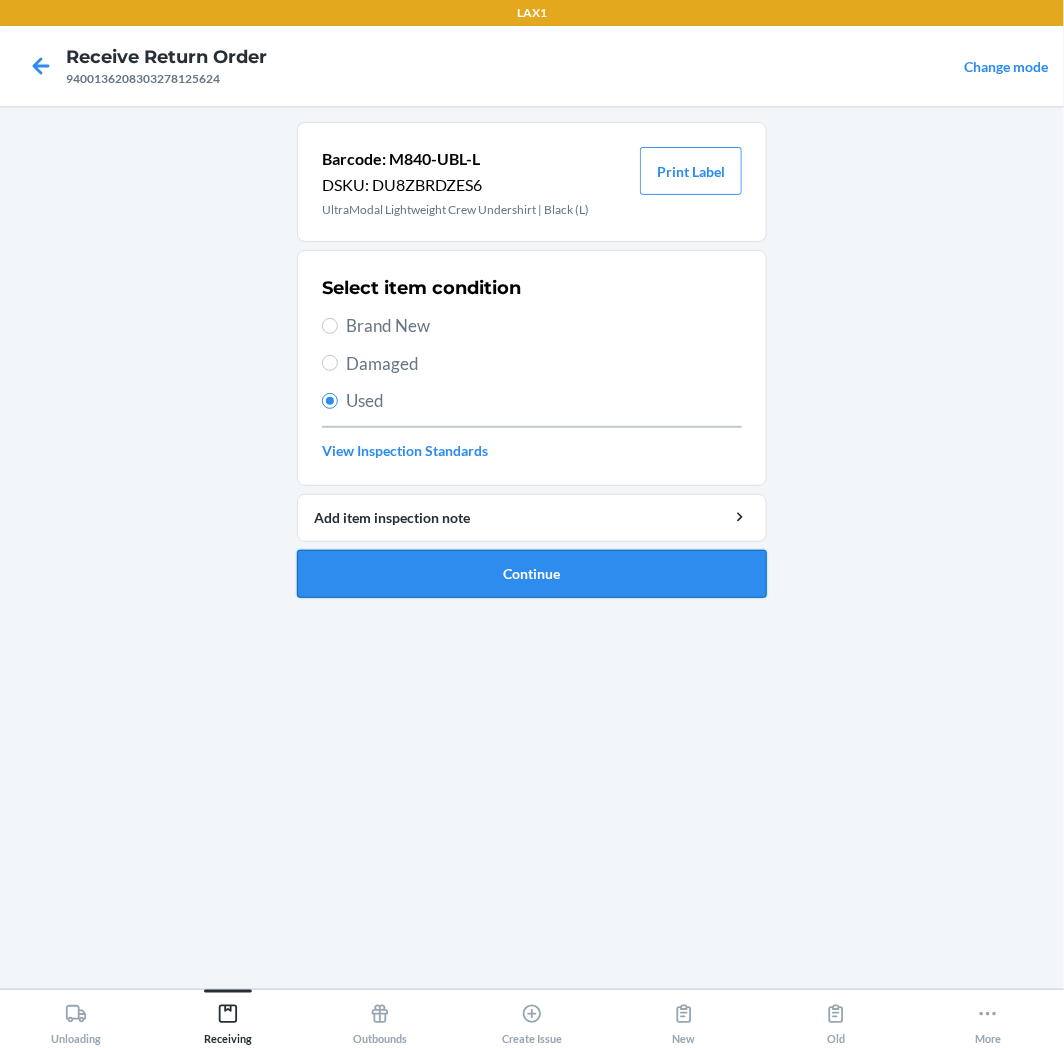 click on "Continue" at bounding box center [532, 574] 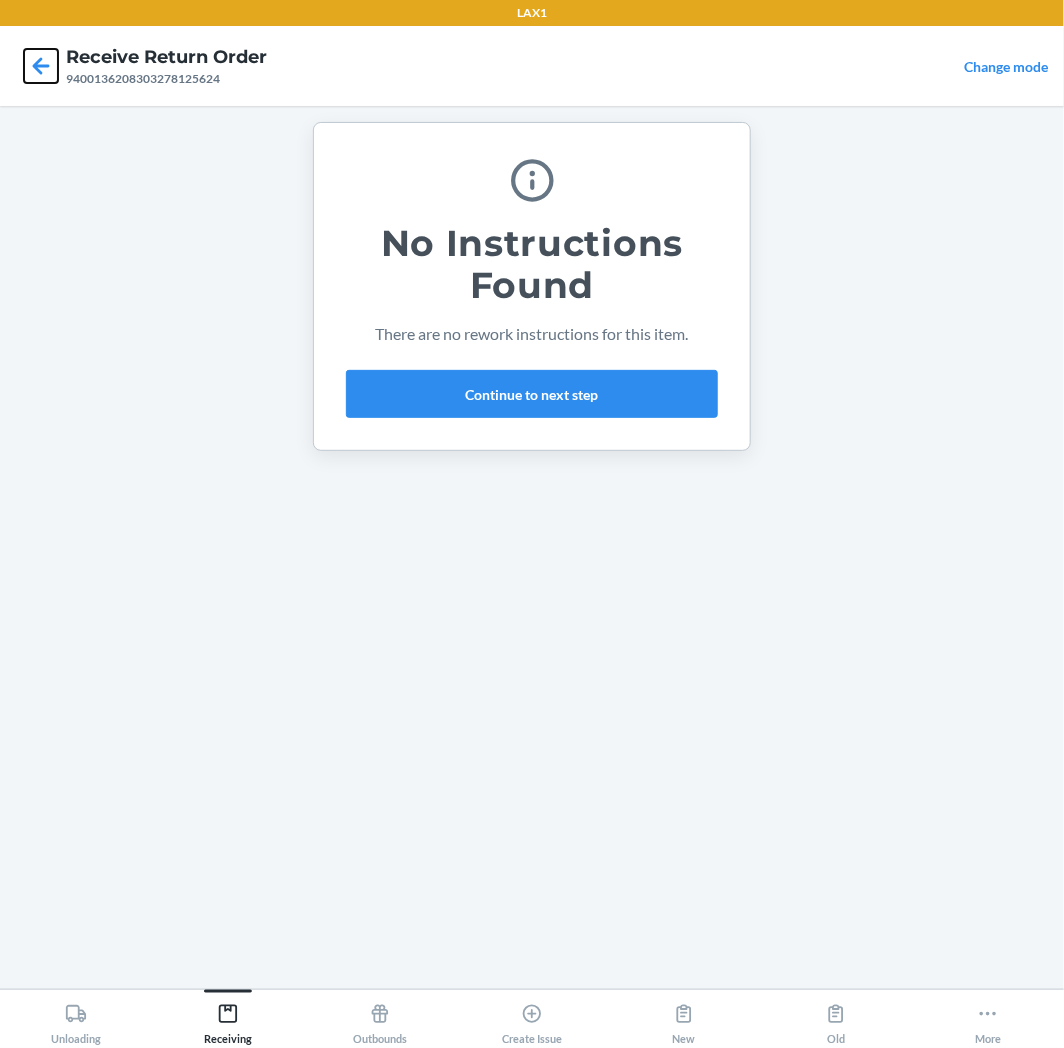 click 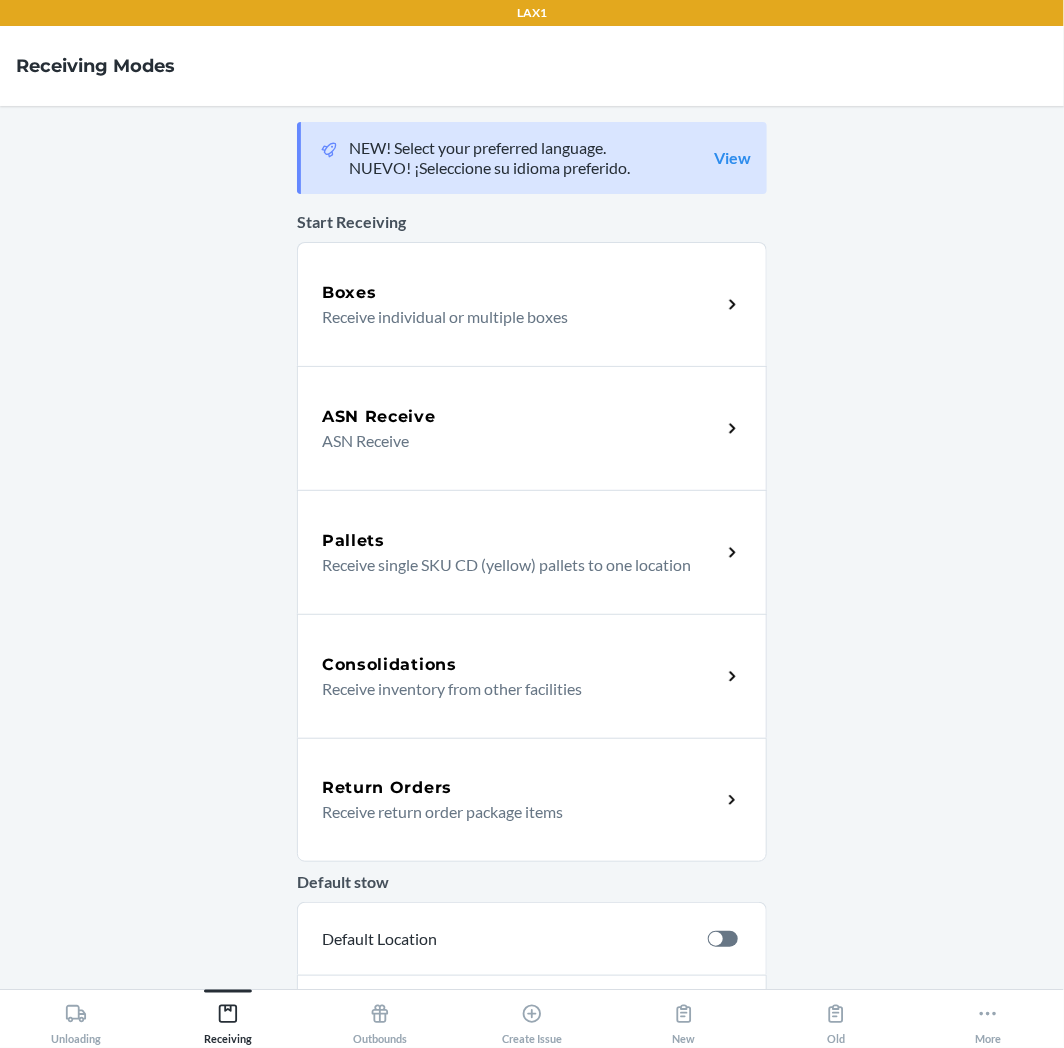 click on "Return Orders" at bounding box center (387, 788) 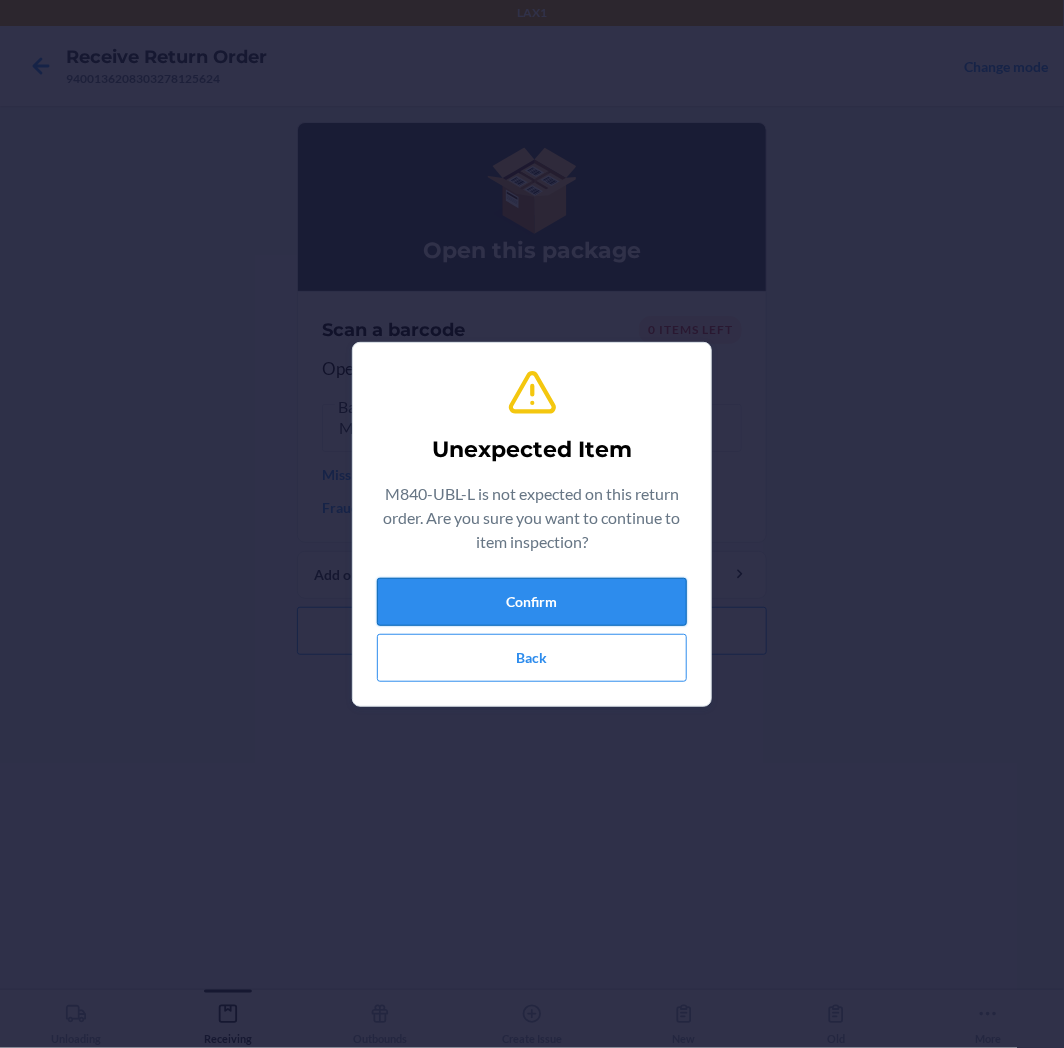 click on "Confirm" at bounding box center (532, 602) 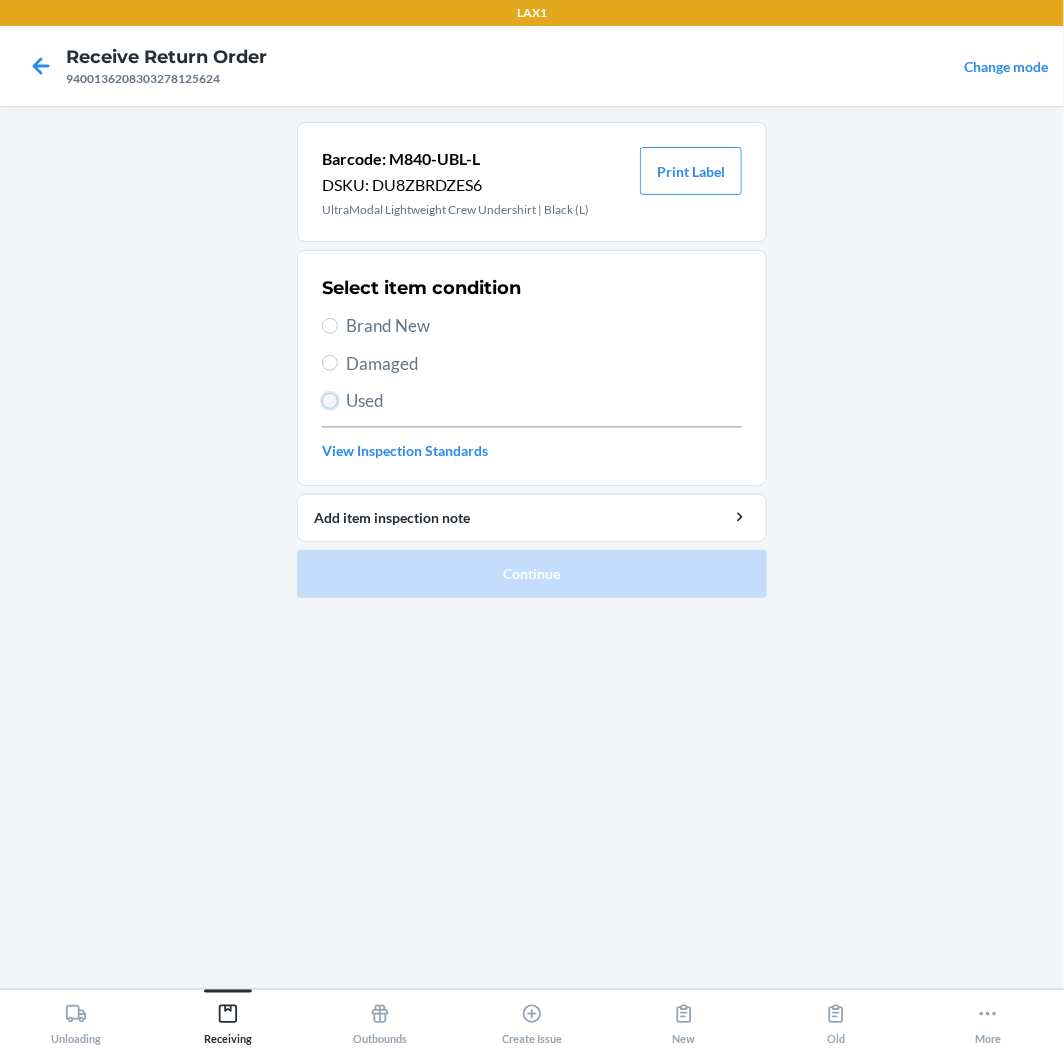 click on "Used" at bounding box center (330, 401) 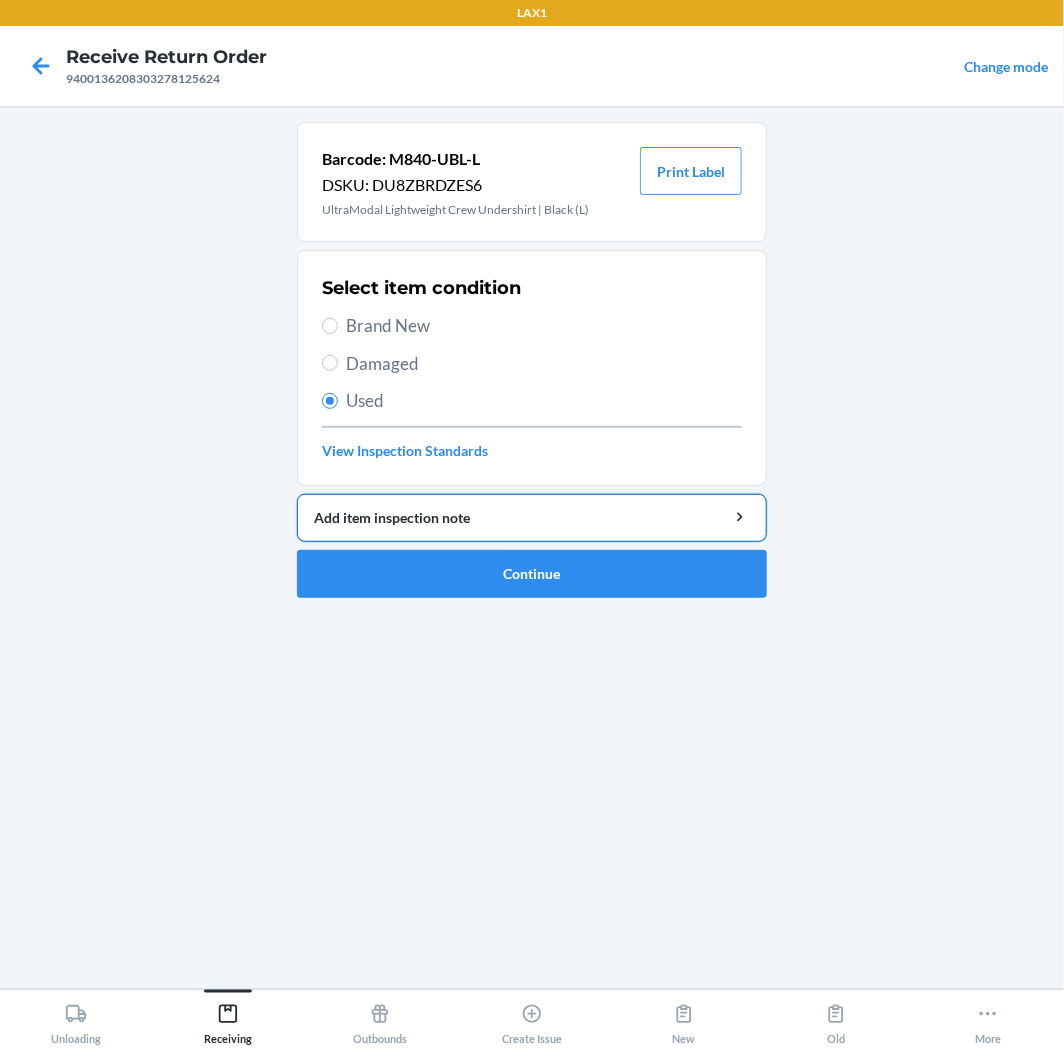 click on "Add item inspection note" at bounding box center (532, 517) 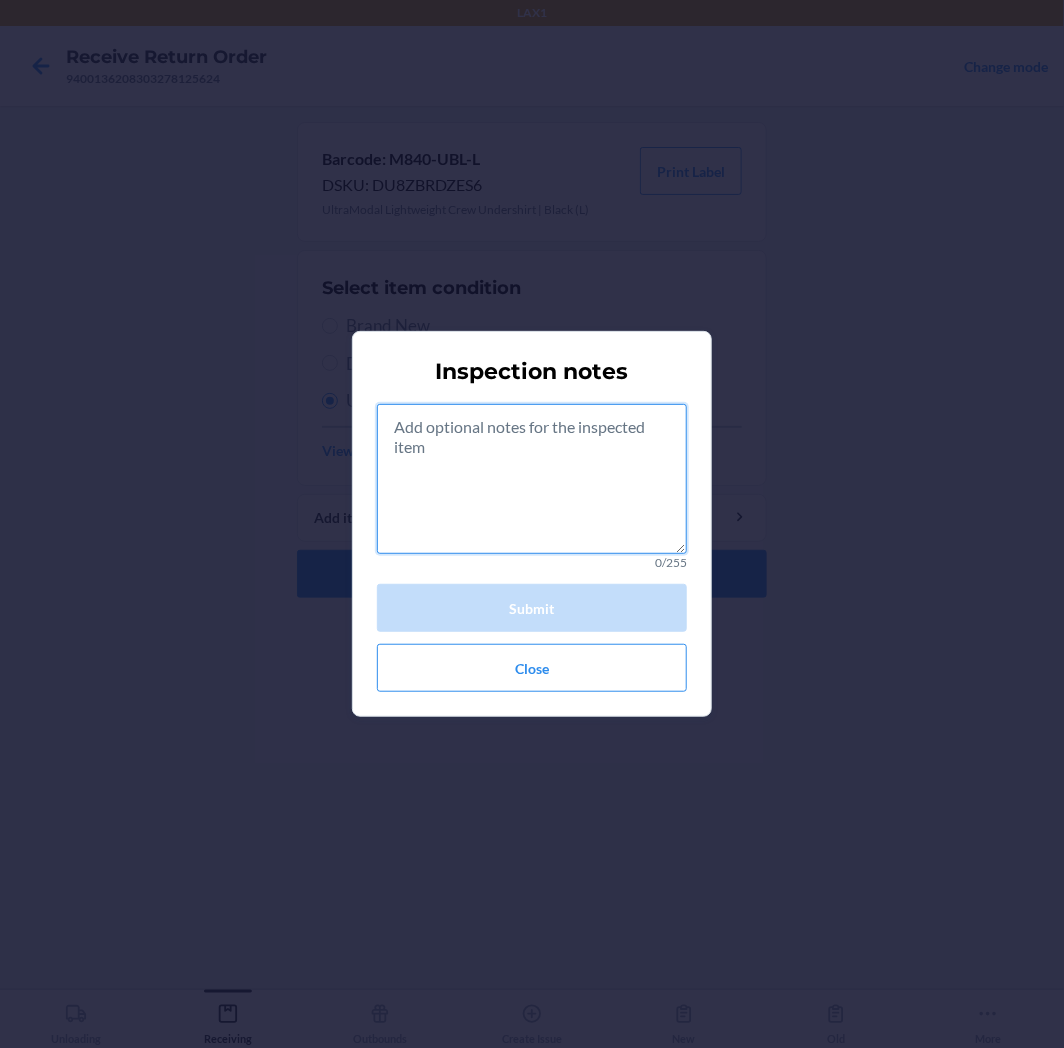 click at bounding box center [532, 479] 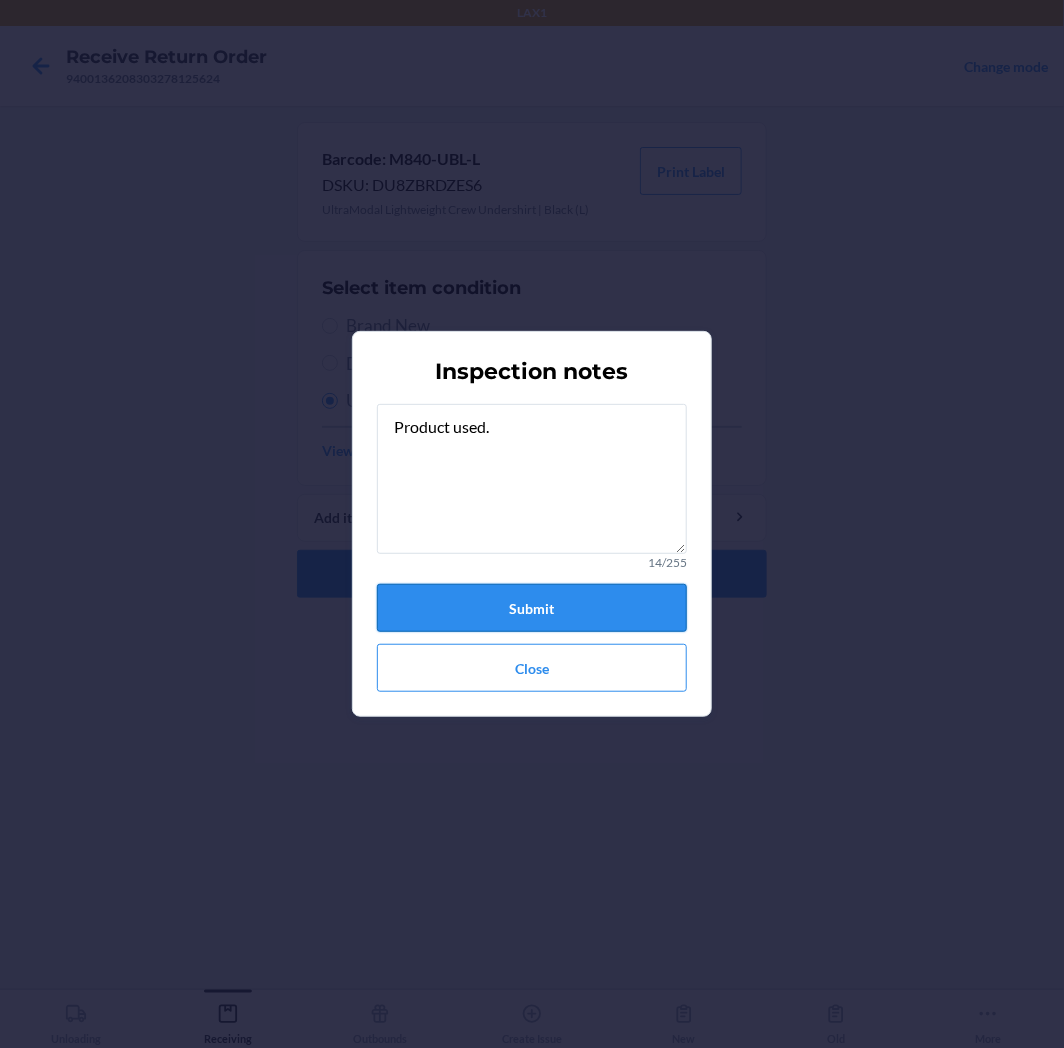 click on "Submit" at bounding box center (532, 608) 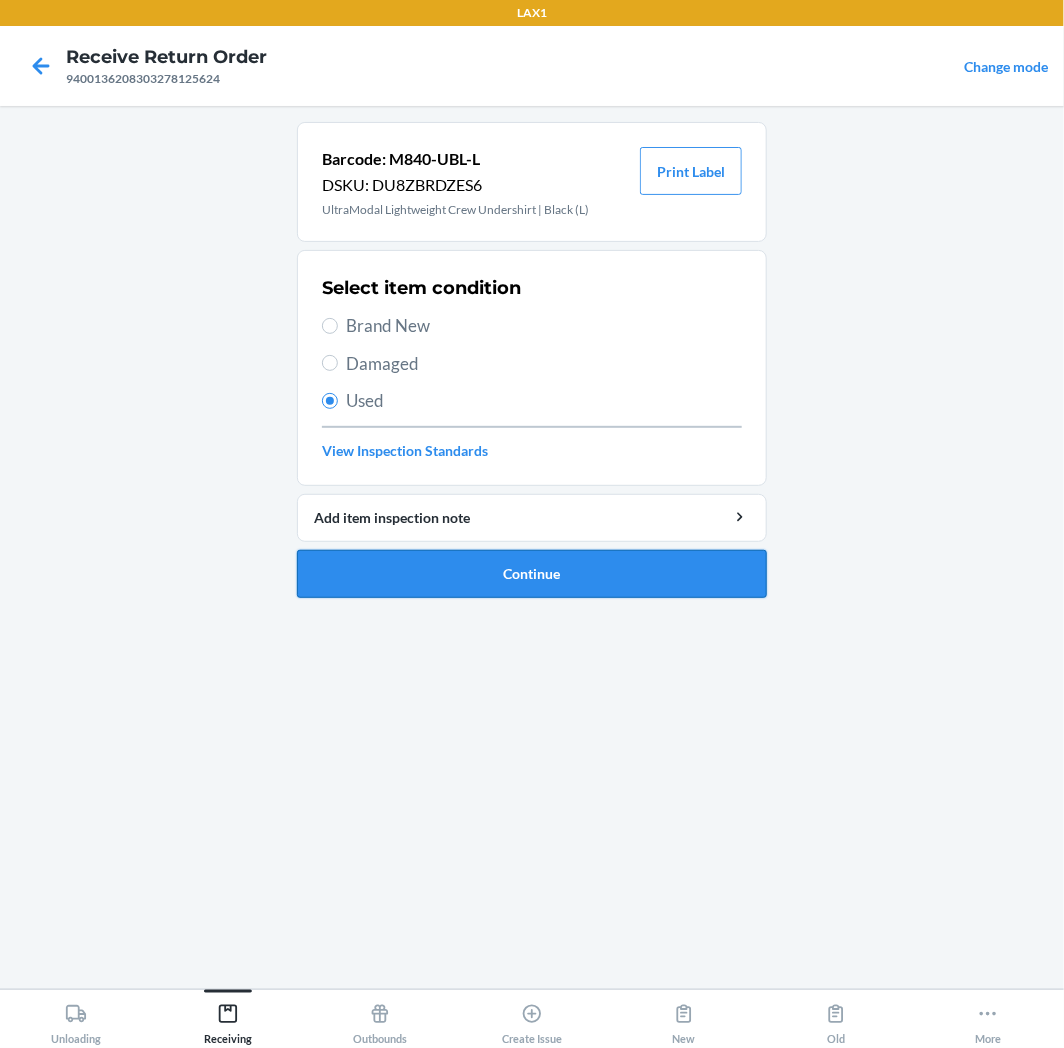 click on "Continue" at bounding box center (532, 574) 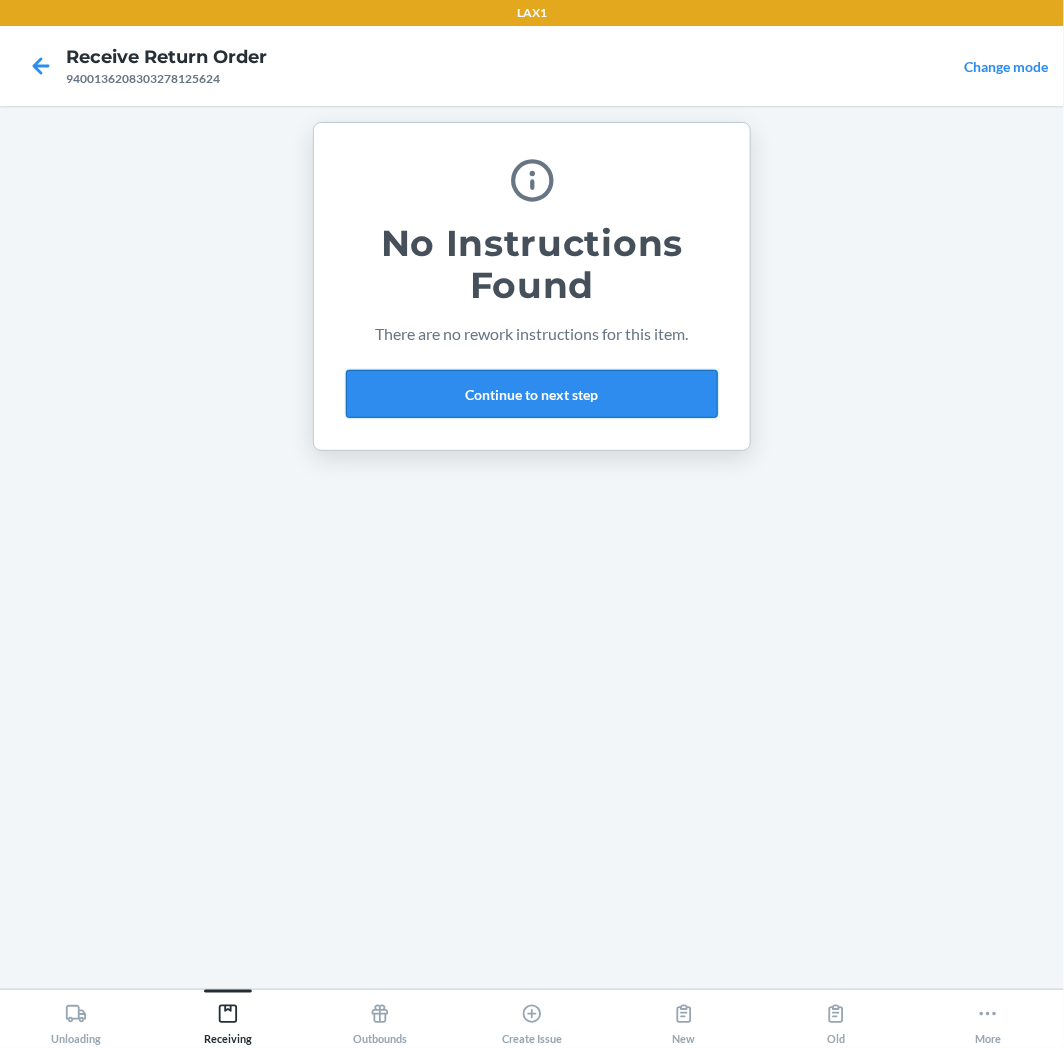 click on "Continue to next step" at bounding box center (532, 394) 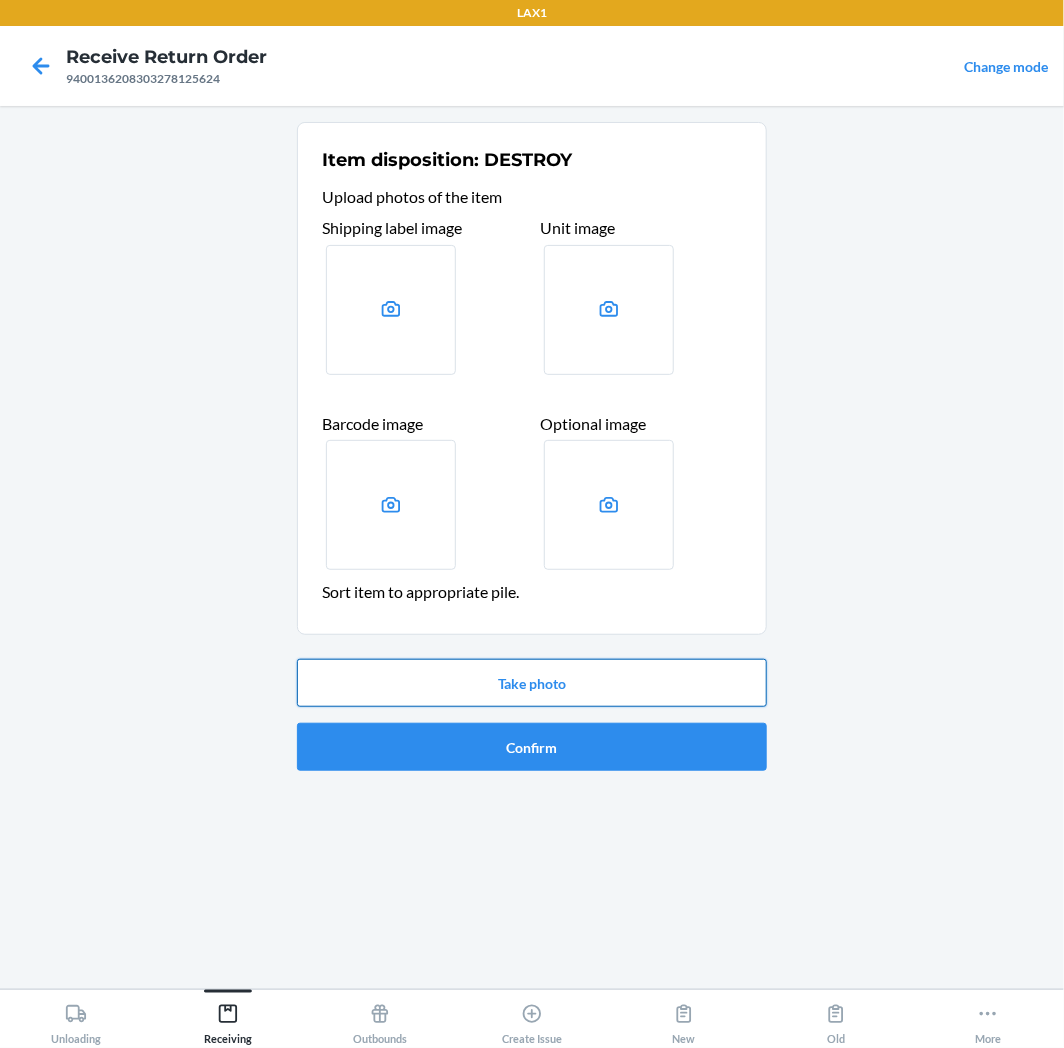 click on "Take photo" at bounding box center [532, 683] 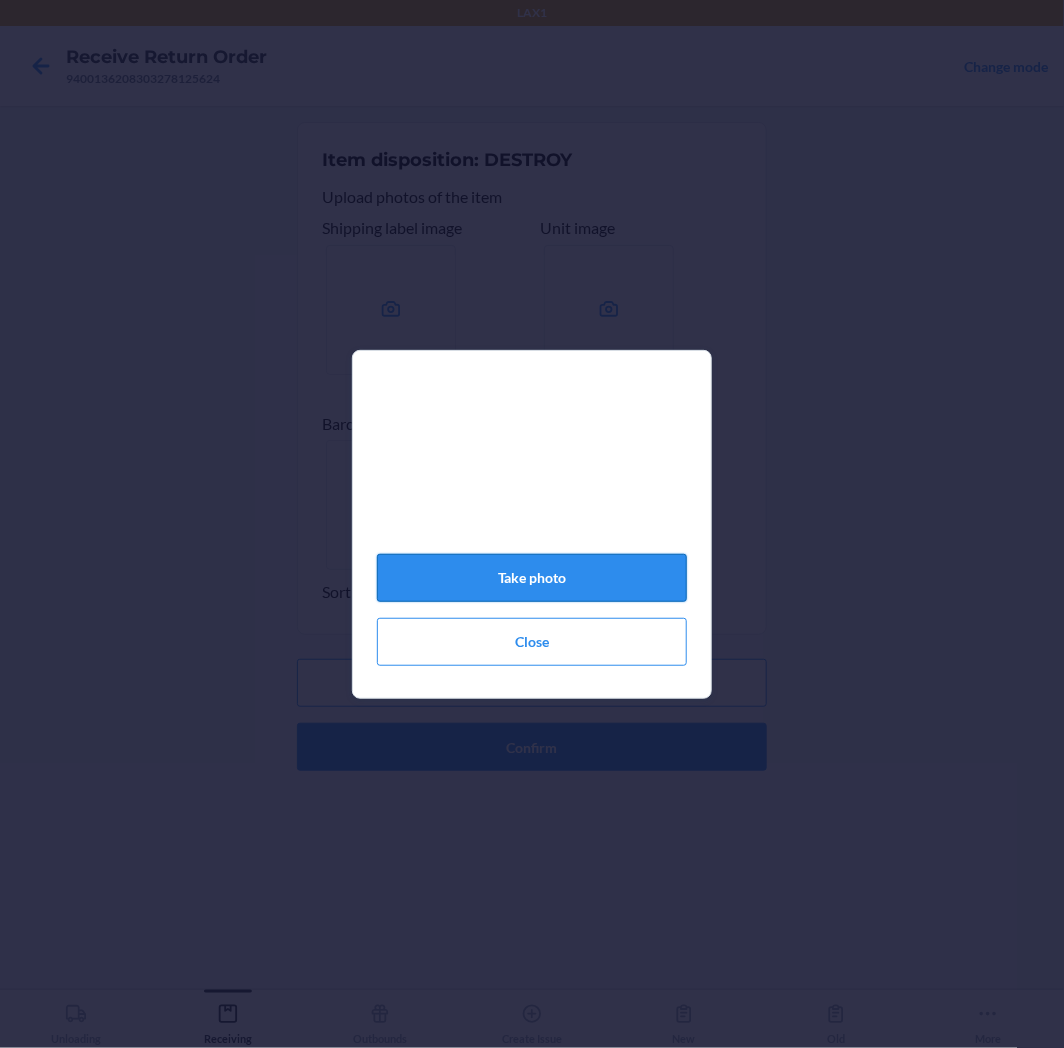 click on "Take photo" 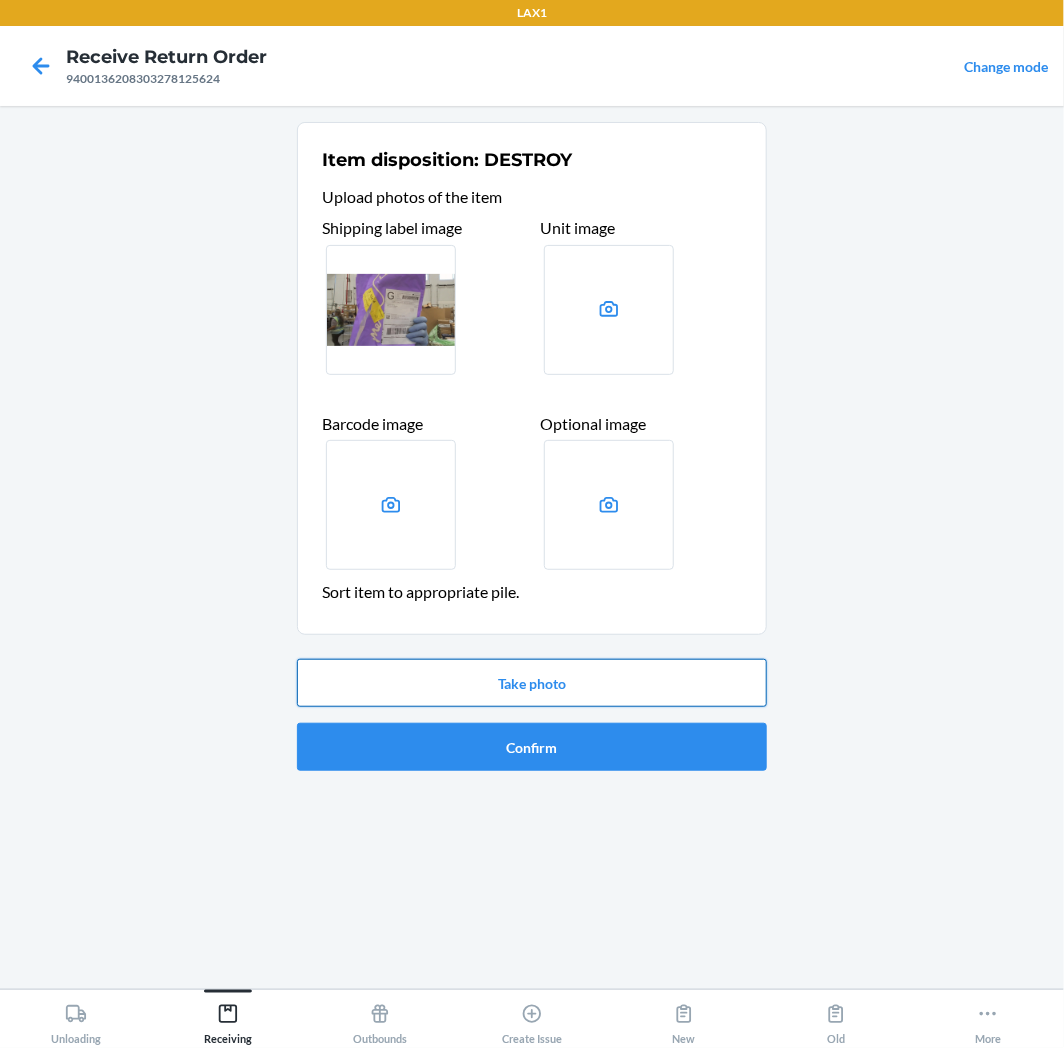 click on "Take photo" at bounding box center [532, 683] 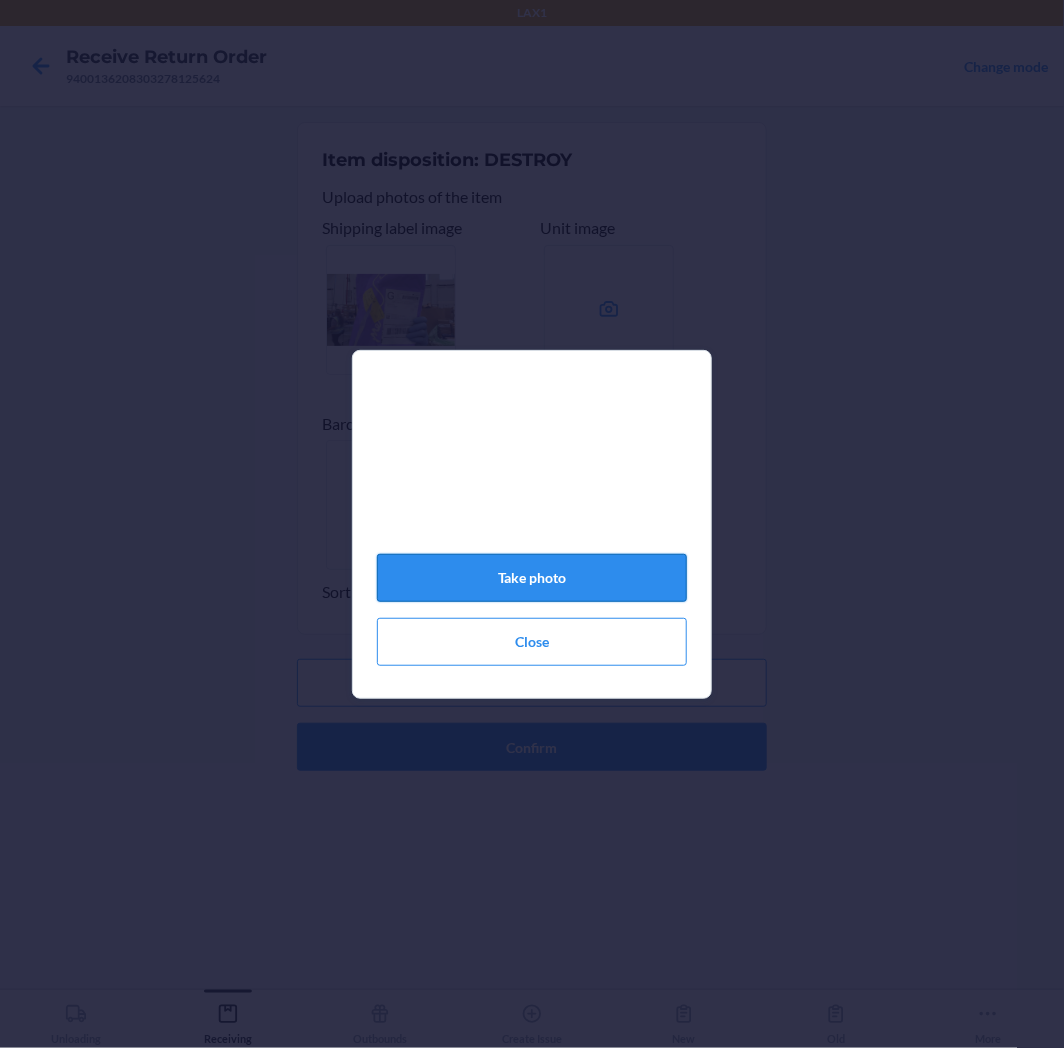 click on "Take photo" 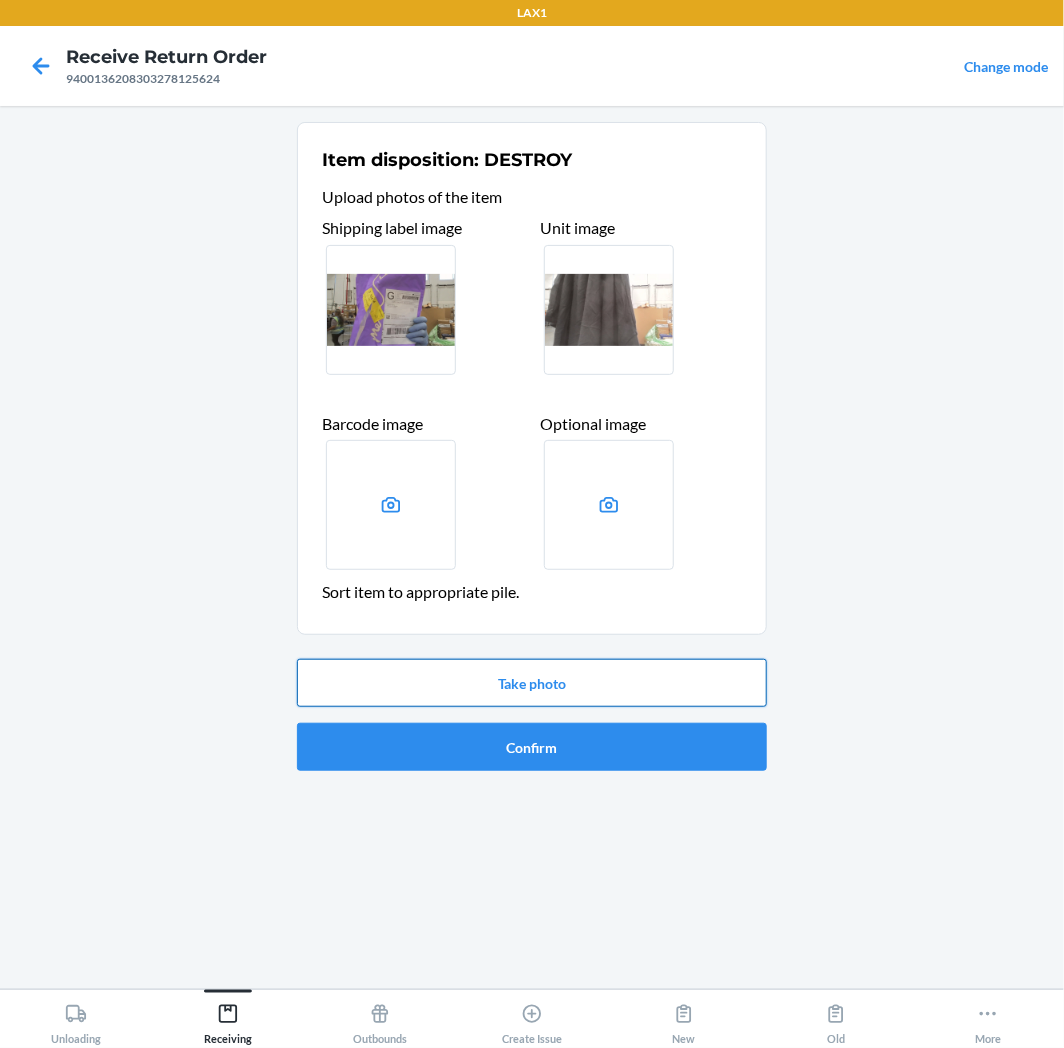 click on "Take photo" at bounding box center (532, 683) 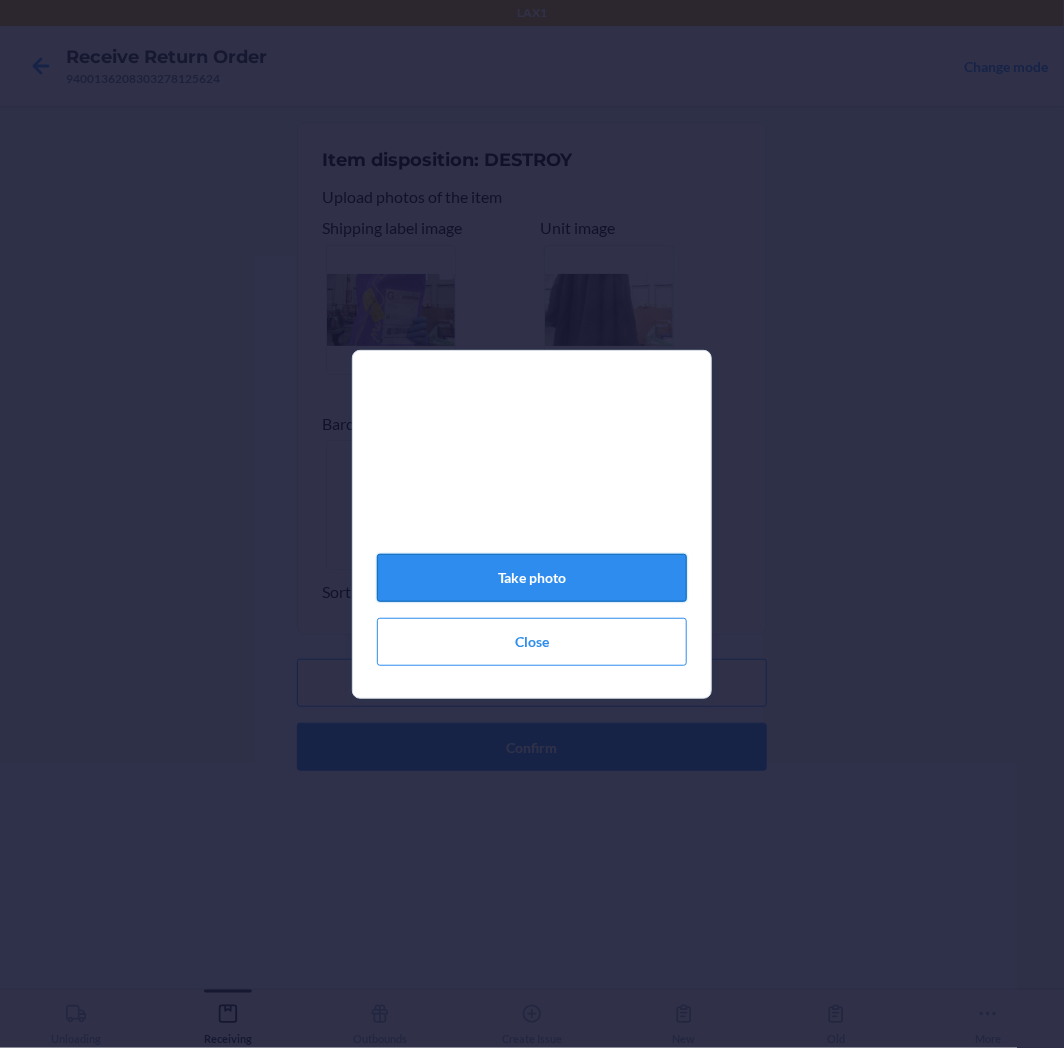 click on "Take photo" 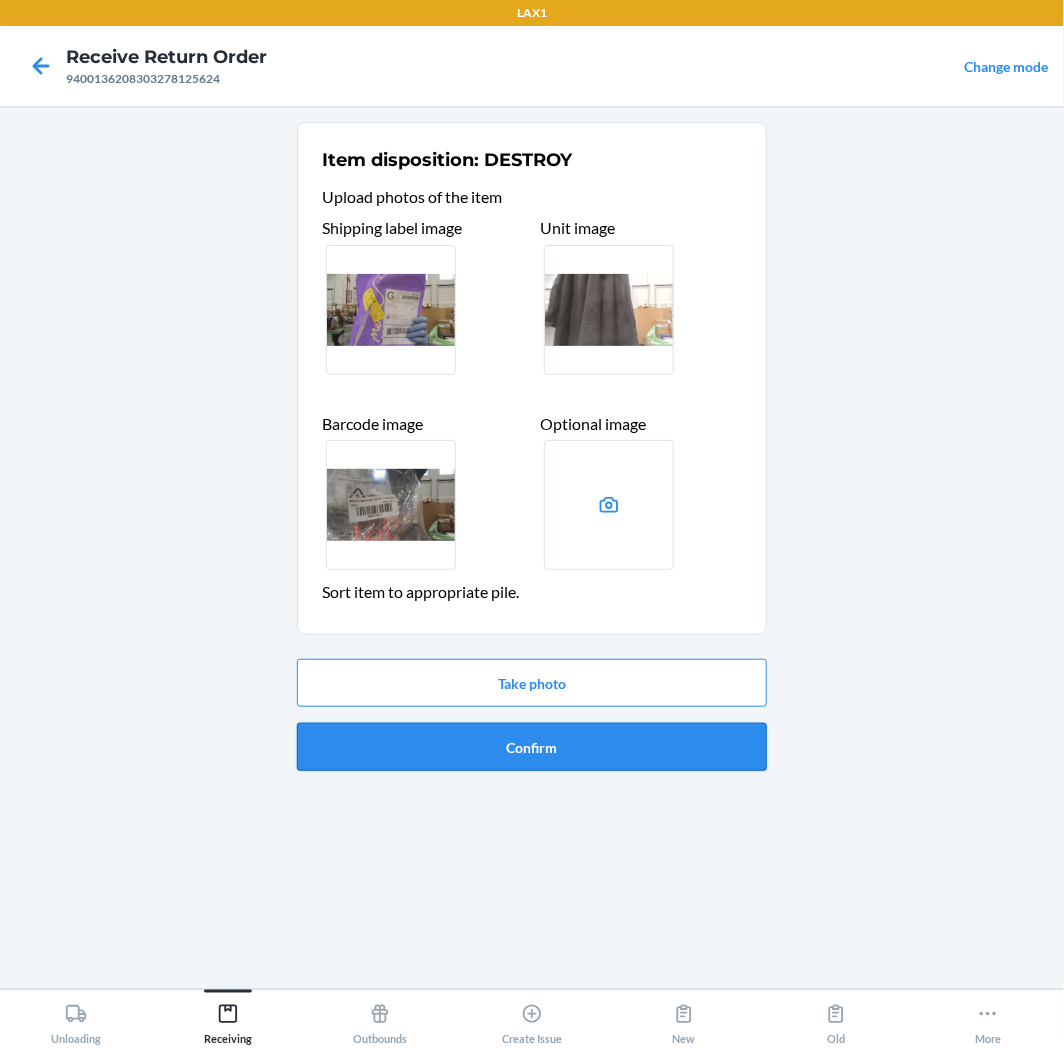 click on "Confirm" at bounding box center (532, 747) 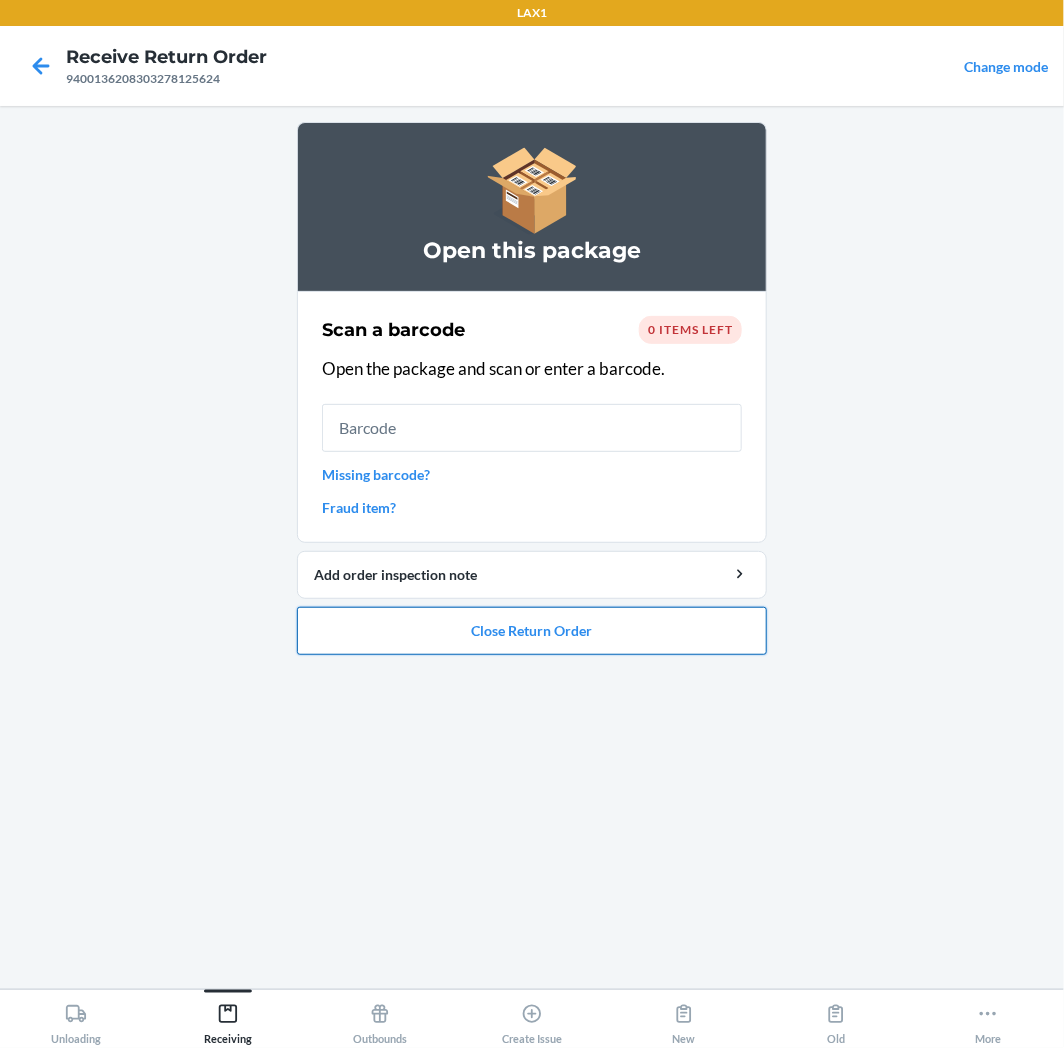 click on "Close Return Order" at bounding box center [532, 631] 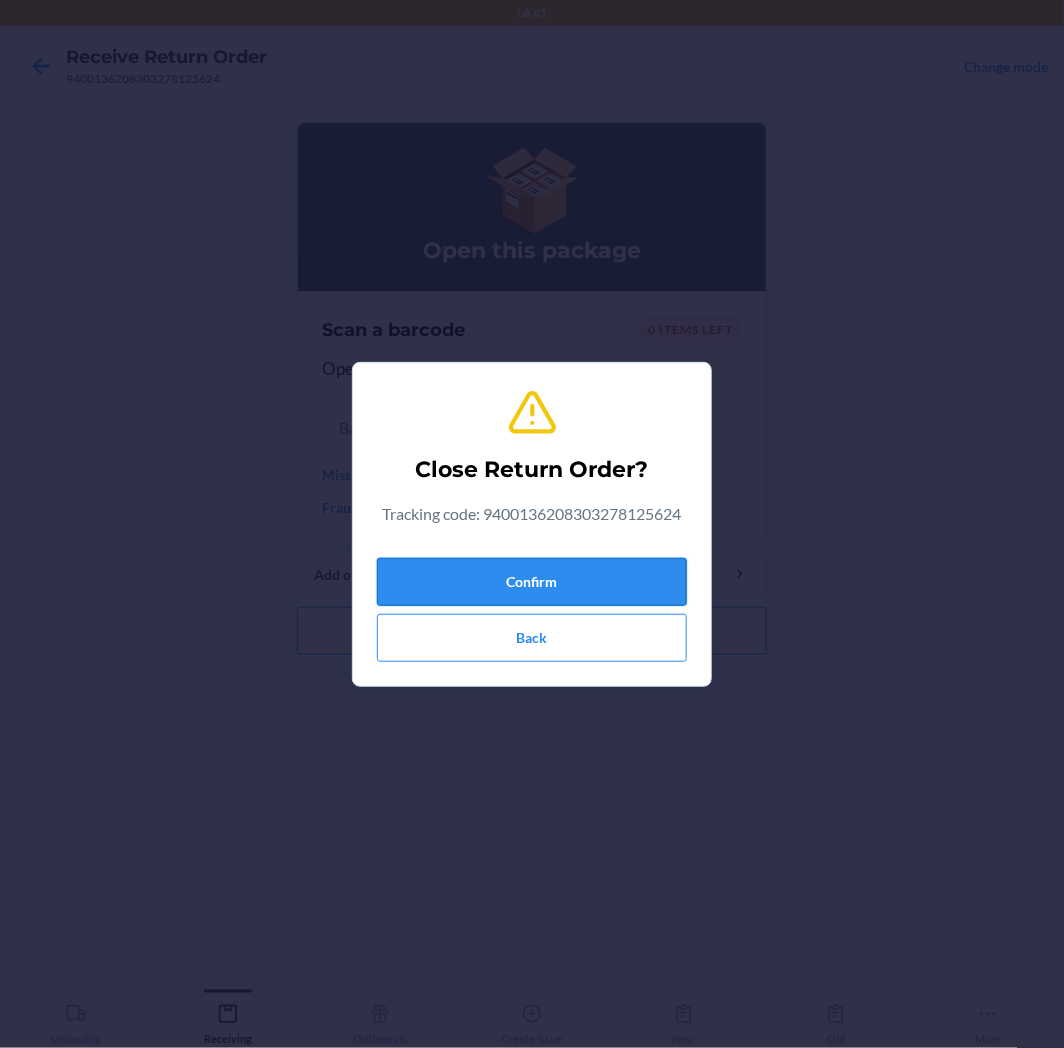 click on "Confirm" at bounding box center (532, 582) 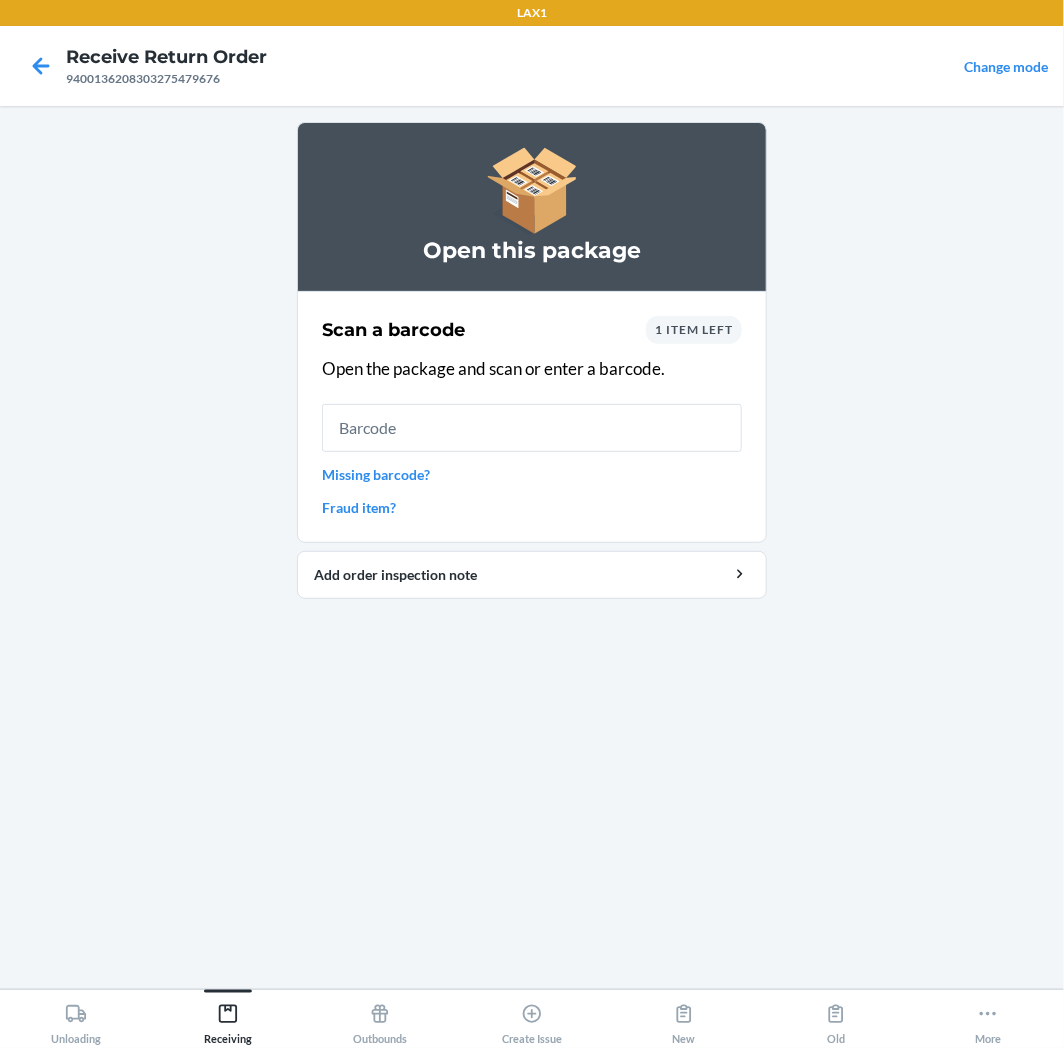 click on "1 item left" at bounding box center [694, 329] 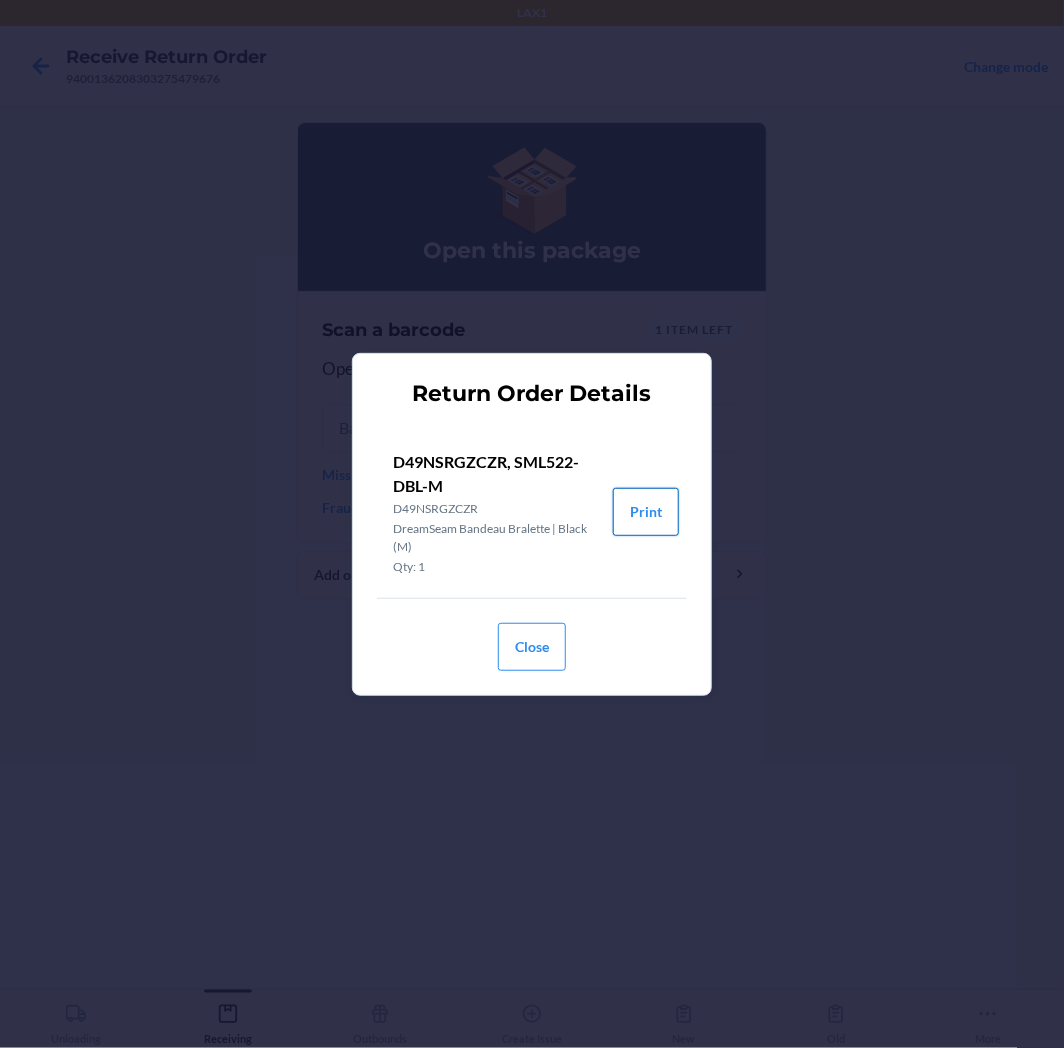 click on "Print" at bounding box center (646, 512) 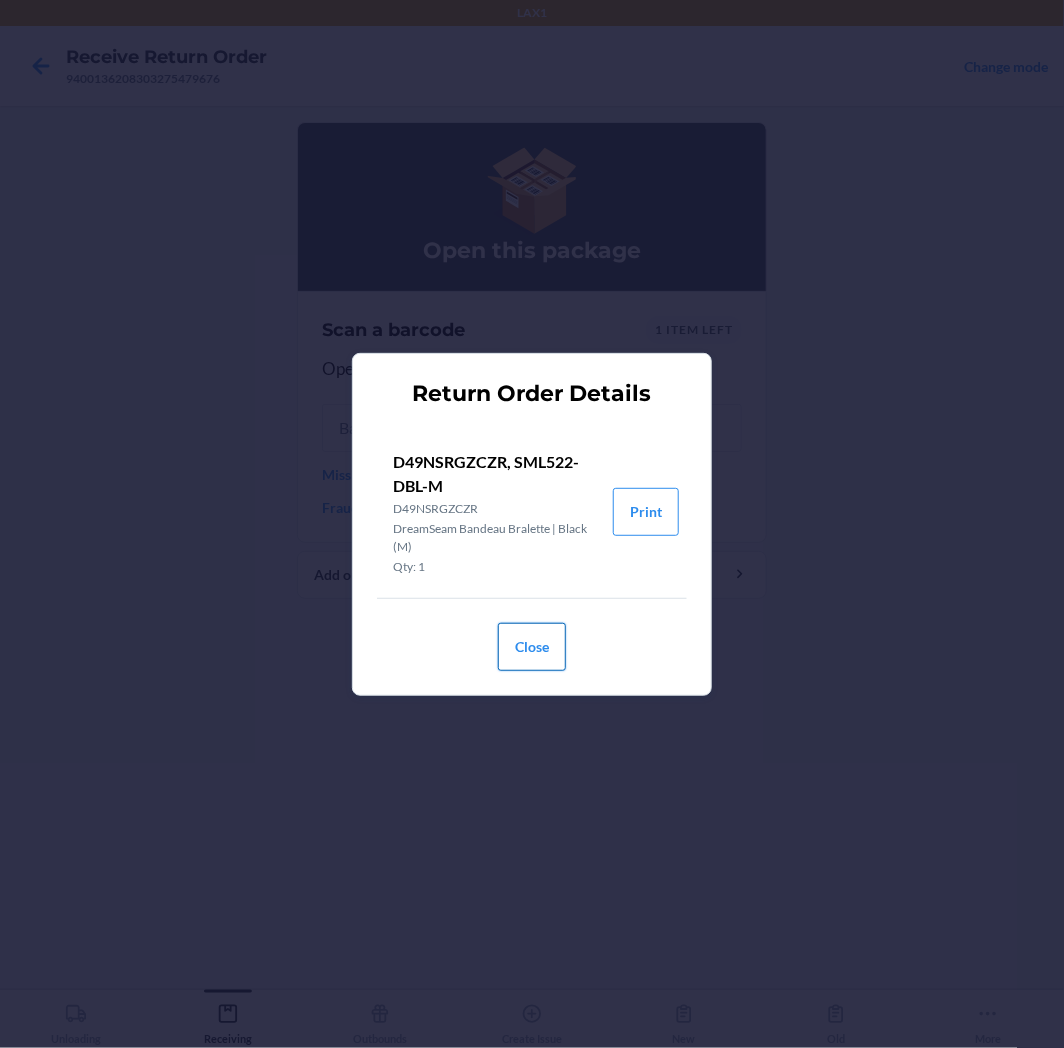 click on "Close" at bounding box center [532, 647] 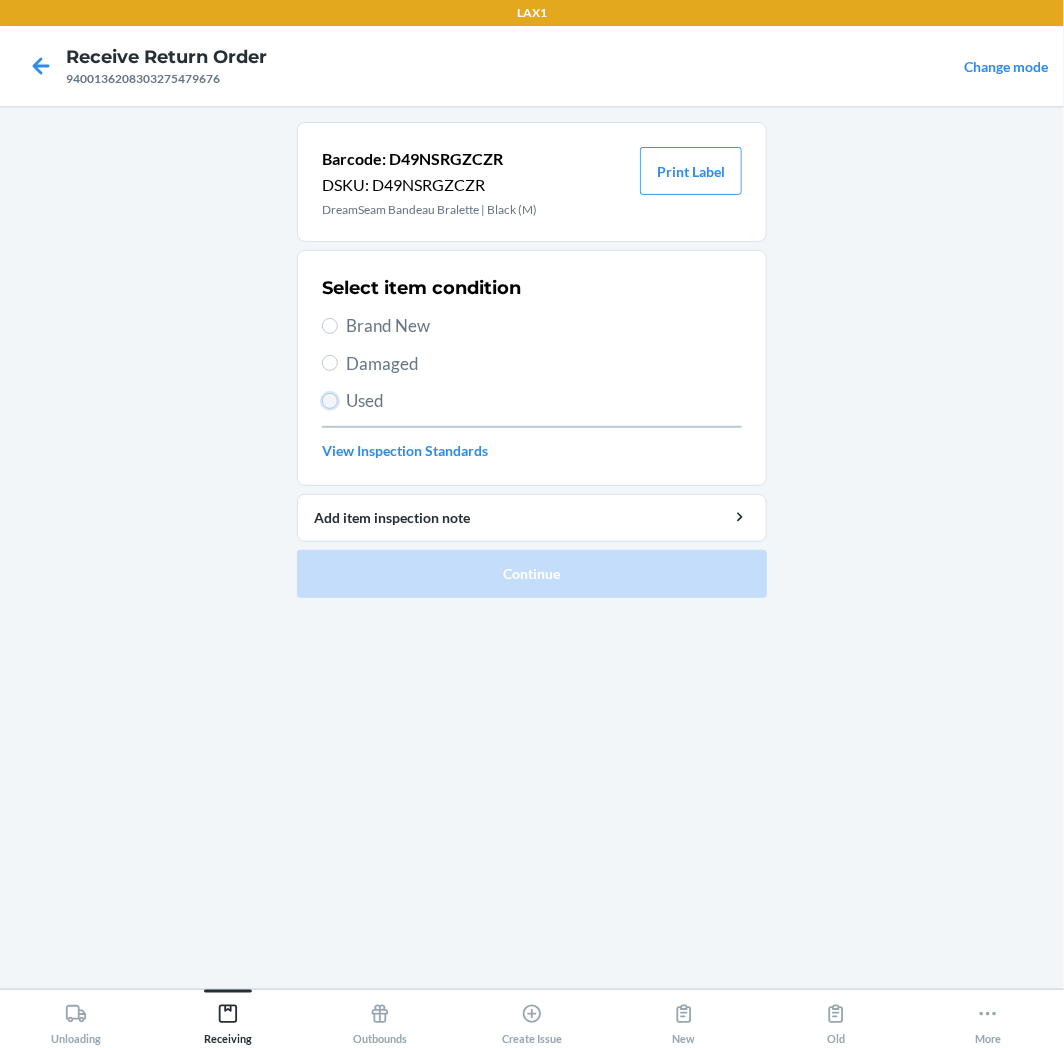click on "Used" at bounding box center [330, 401] 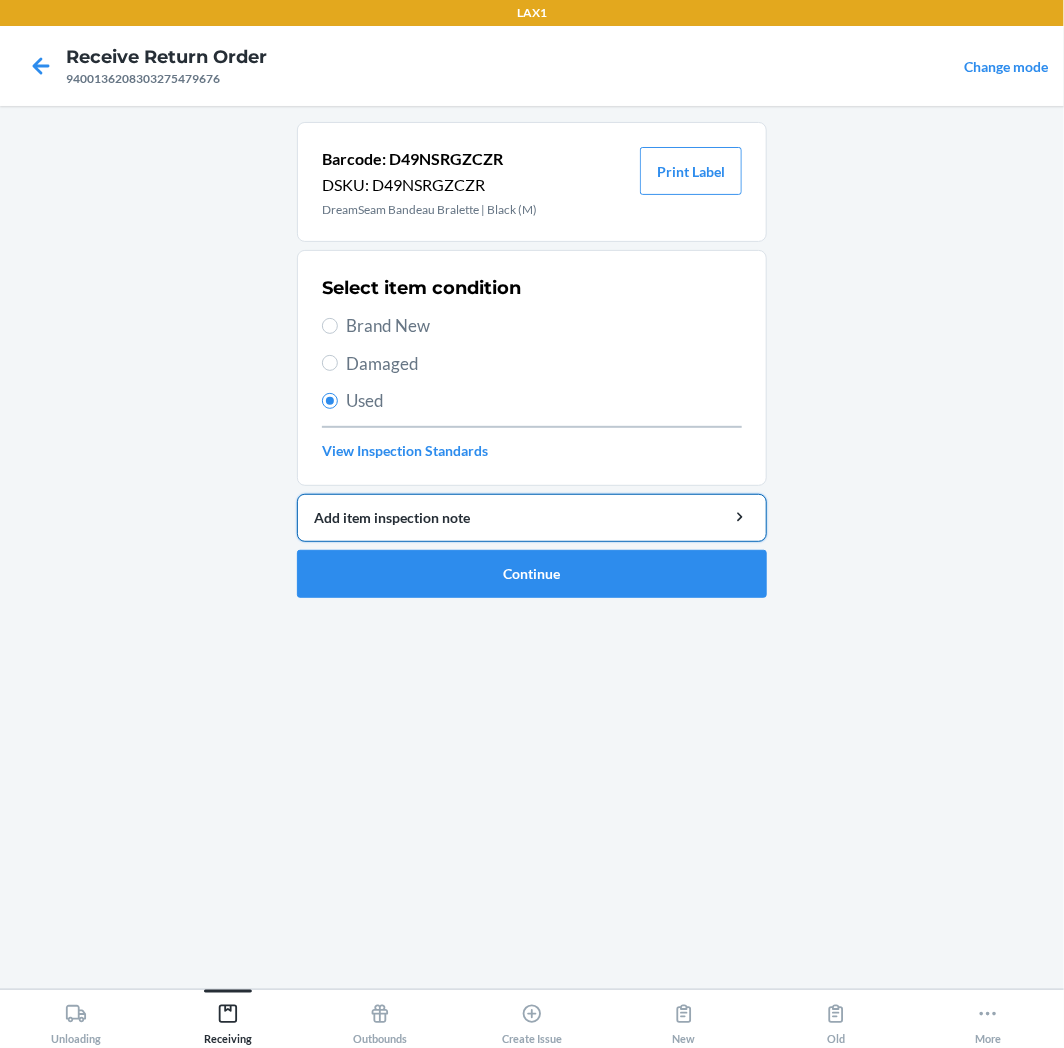 click on "Add item inspection note" at bounding box center (532, 517) 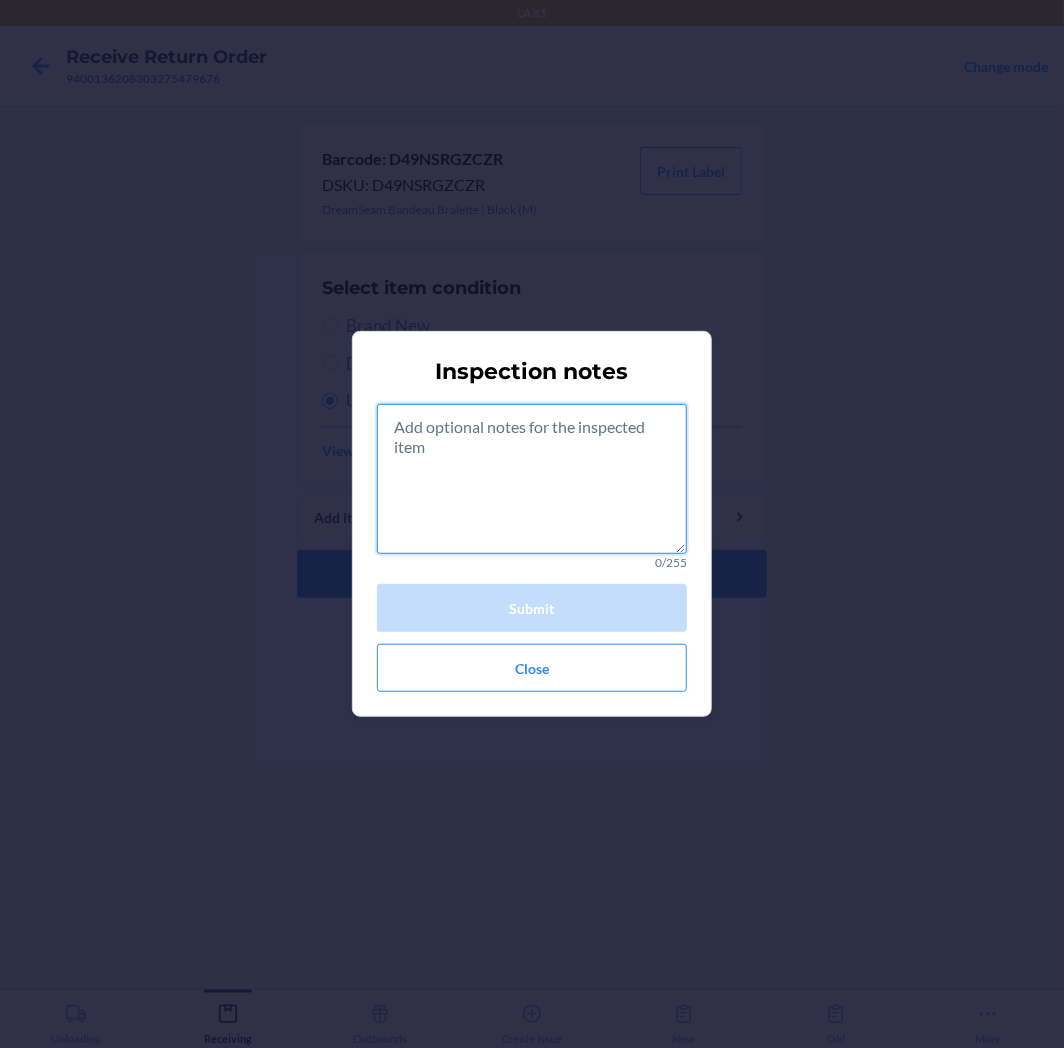 click at bounding box center [532, 479] 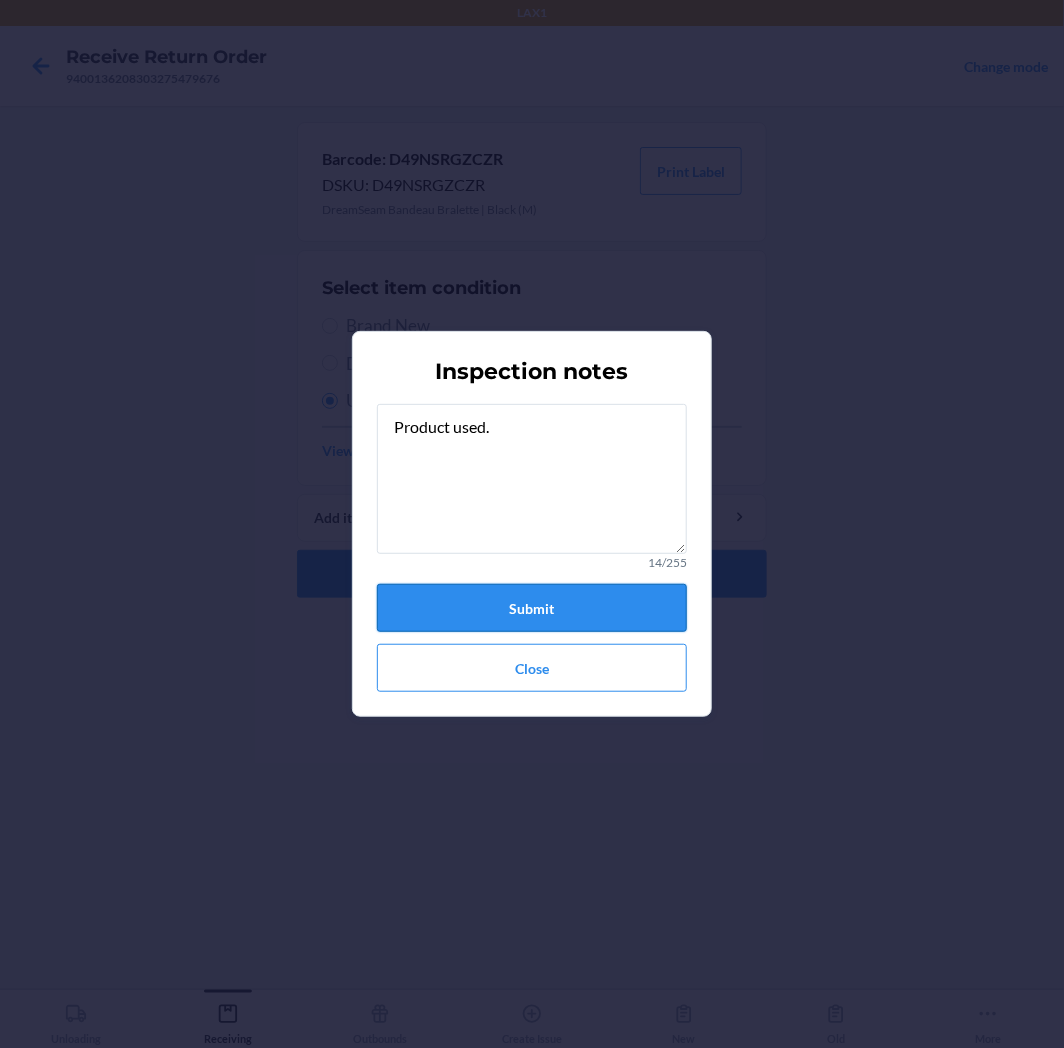click on "Submit" at bounding box center (532, 608) 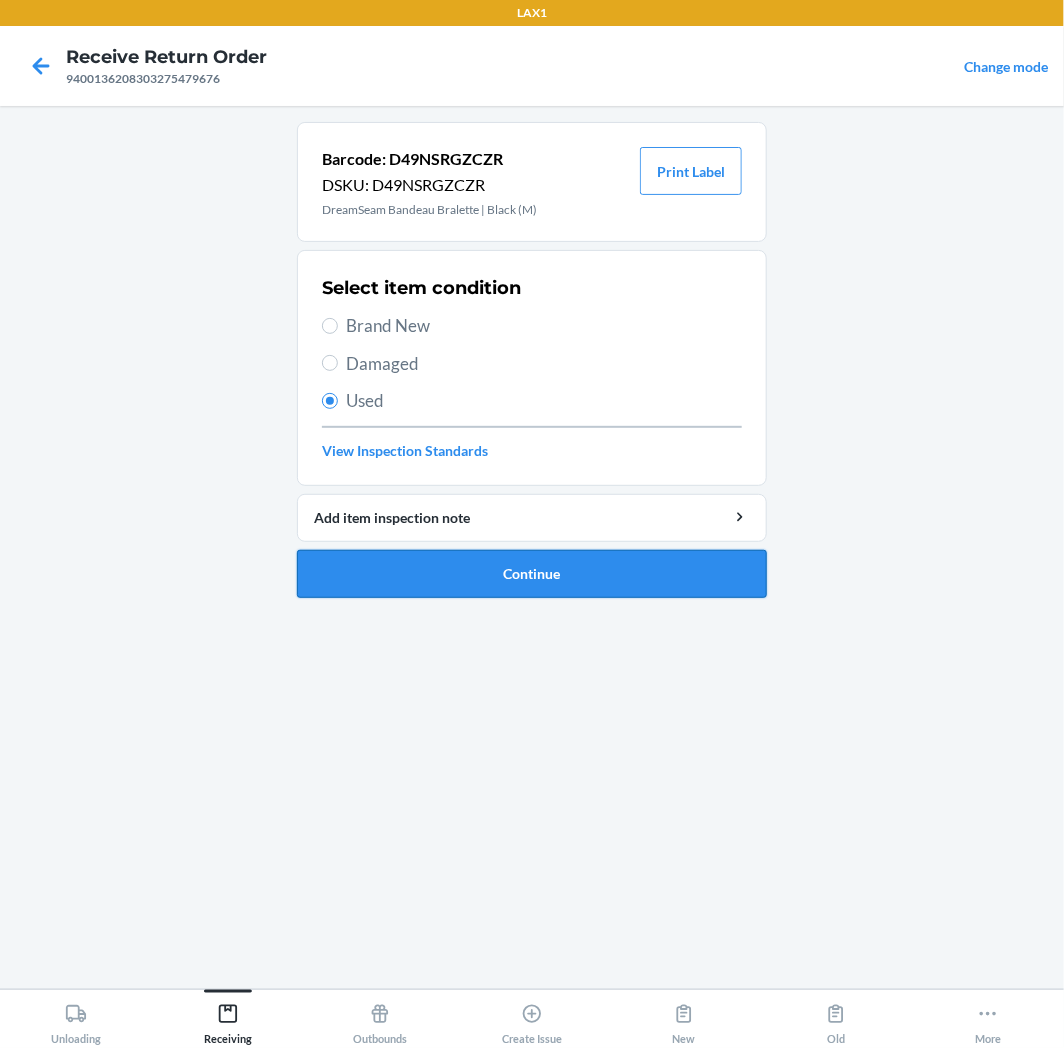 click on "Continue" at bounding box center [532, 574] 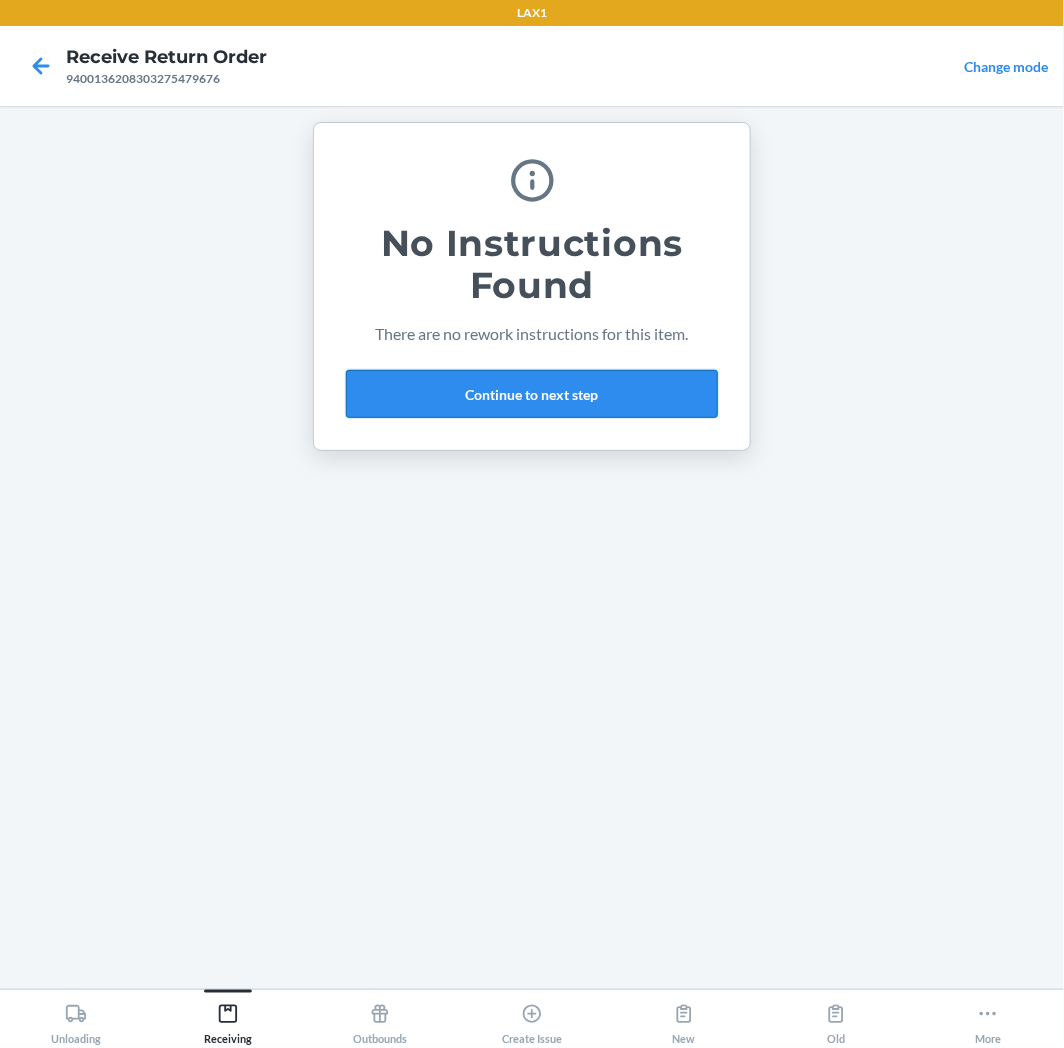 click on "Continue to next step" at bounding box center [532, 394] 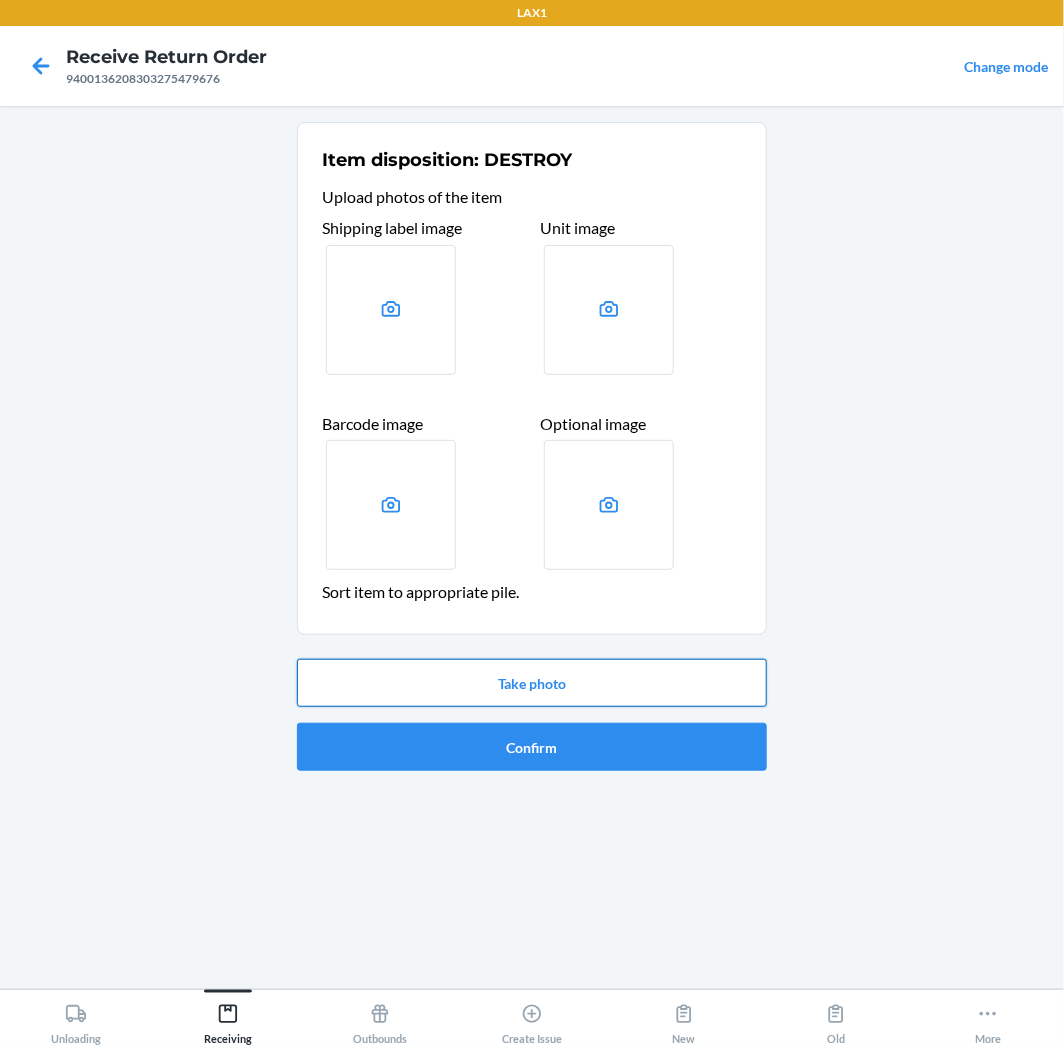 click on "Take photo" at bounding box center [532, 683] 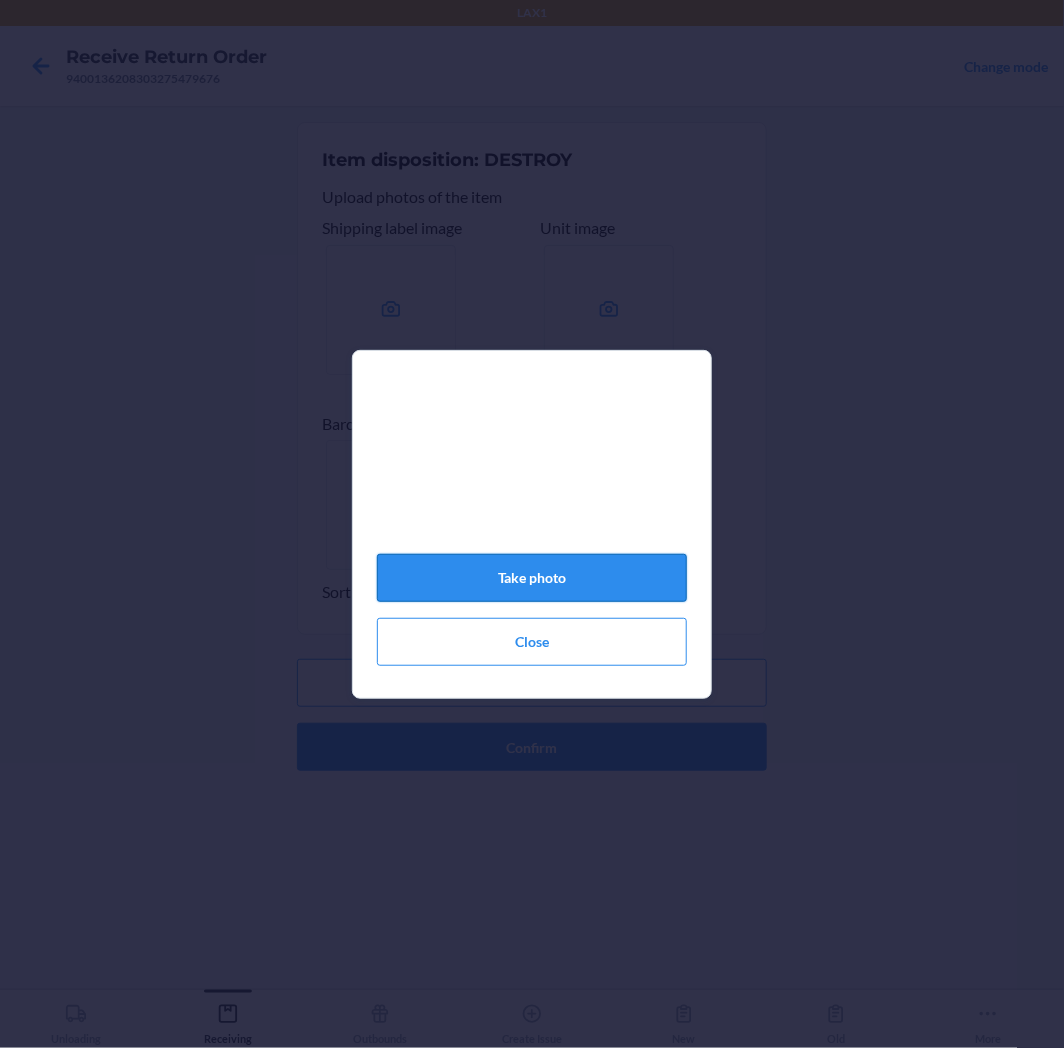 click on "Take photo" 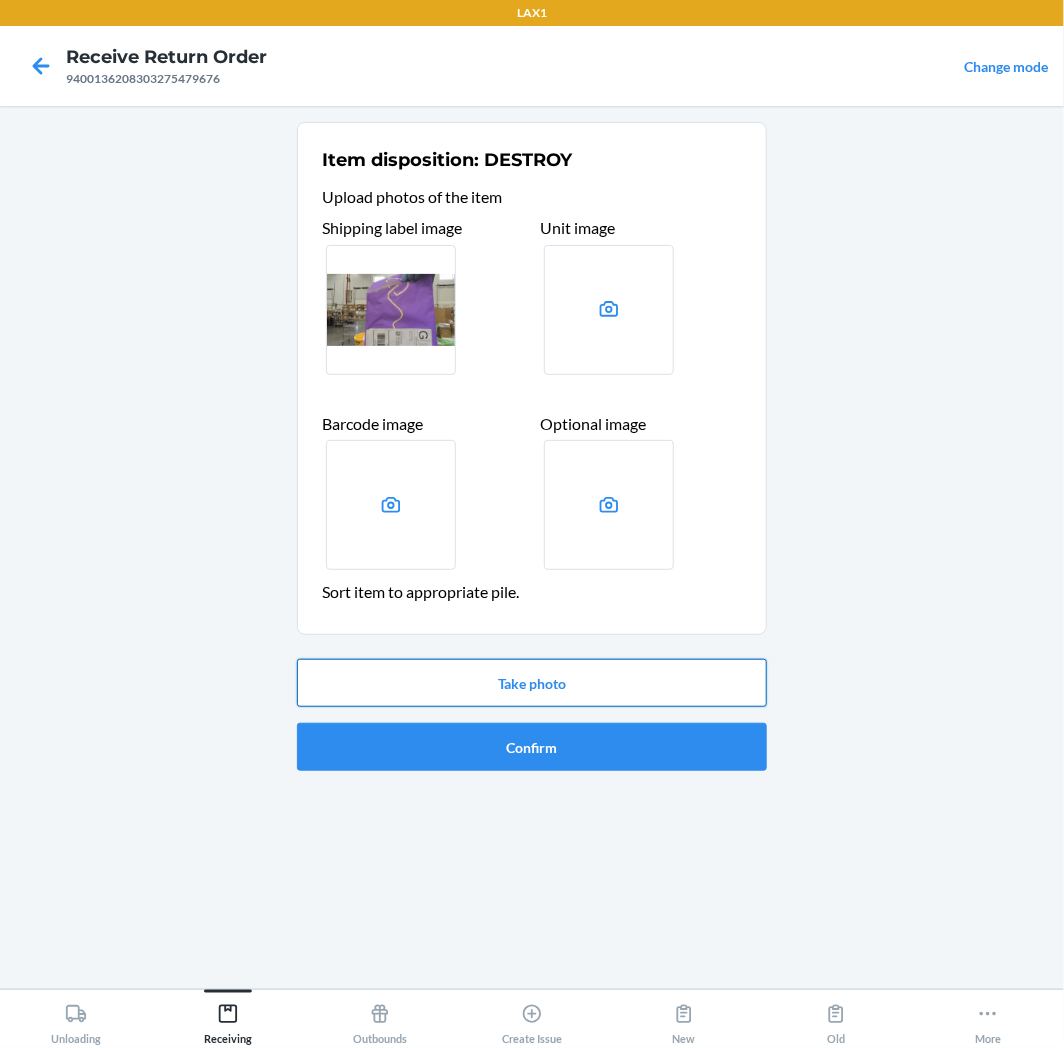 click on "Take photo" at bounding box center [532, 683] 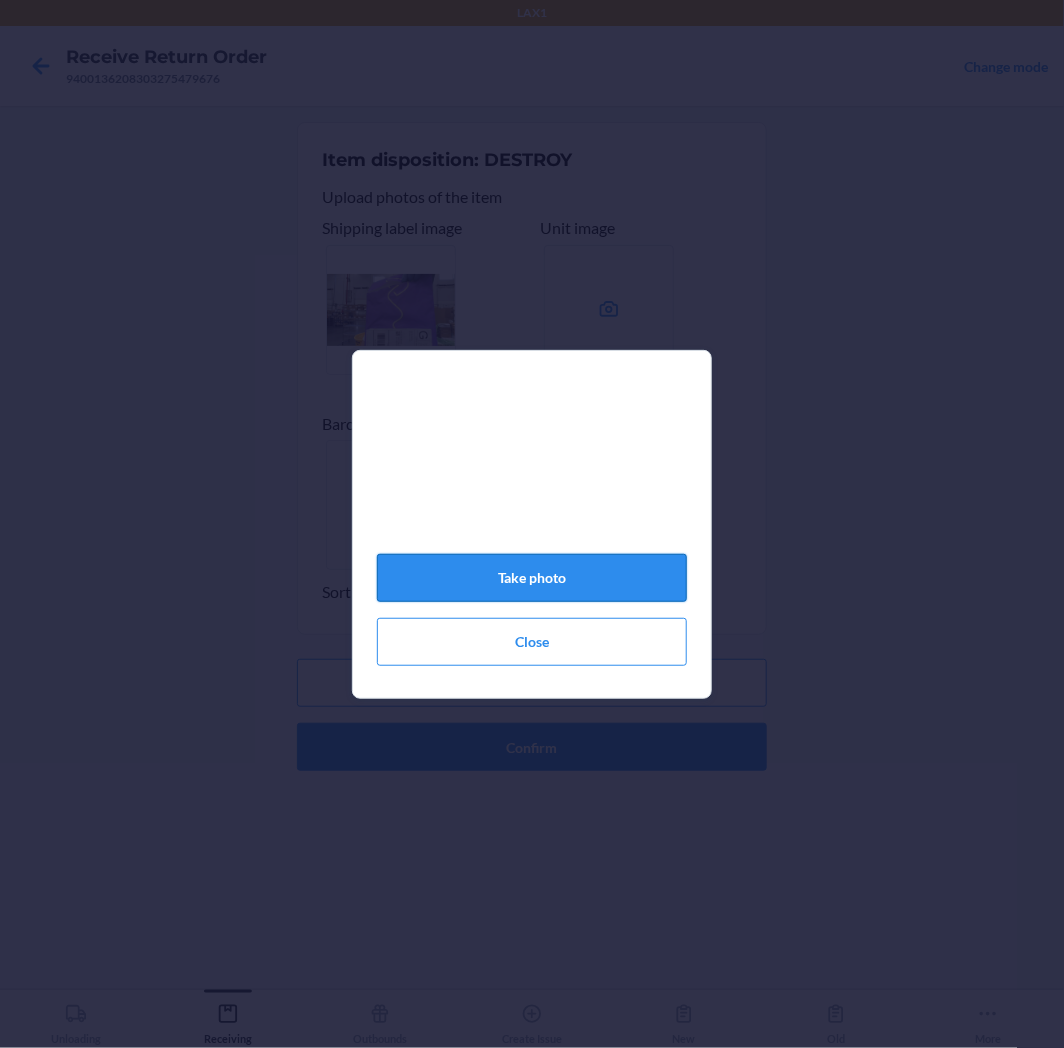 click on "Take photo" 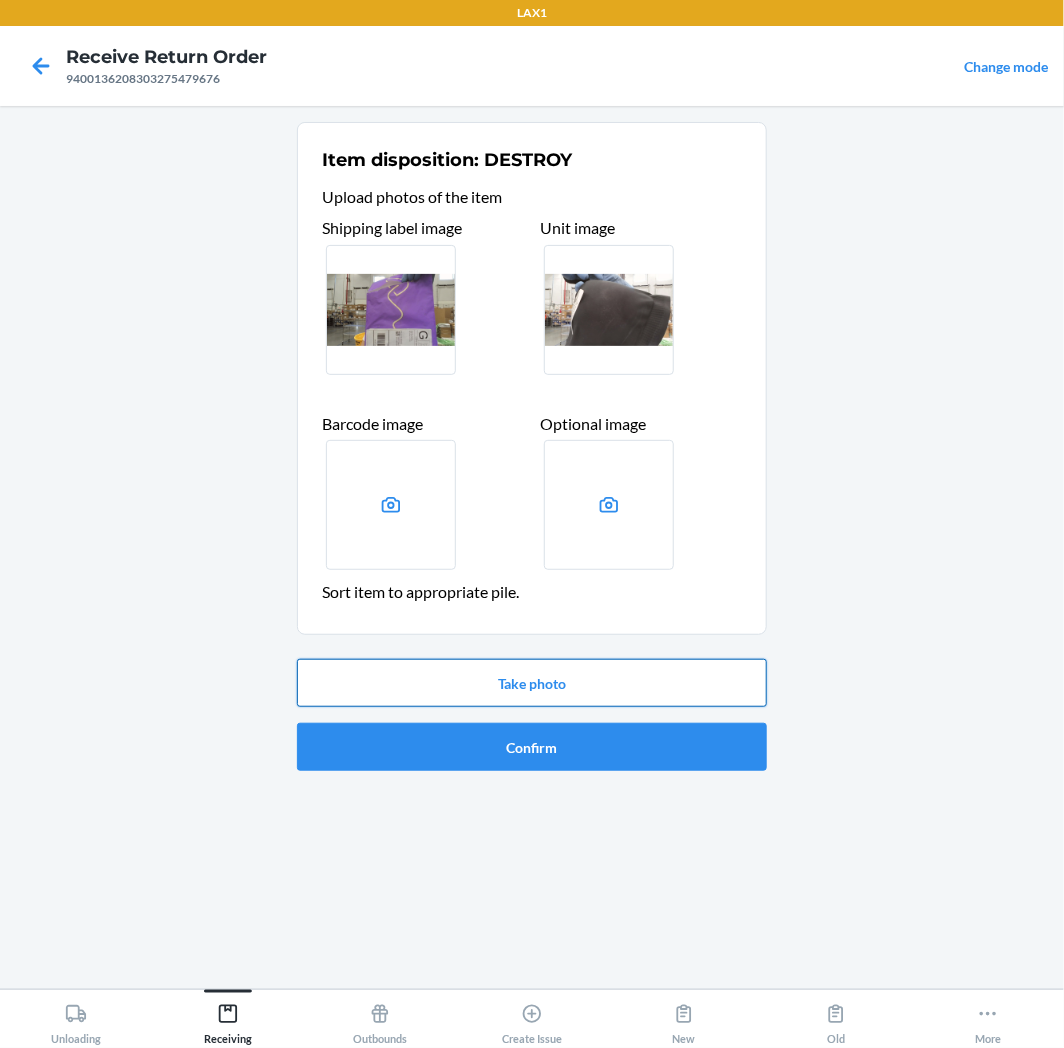 click on "Take photo" at bounding box center (532, 683) 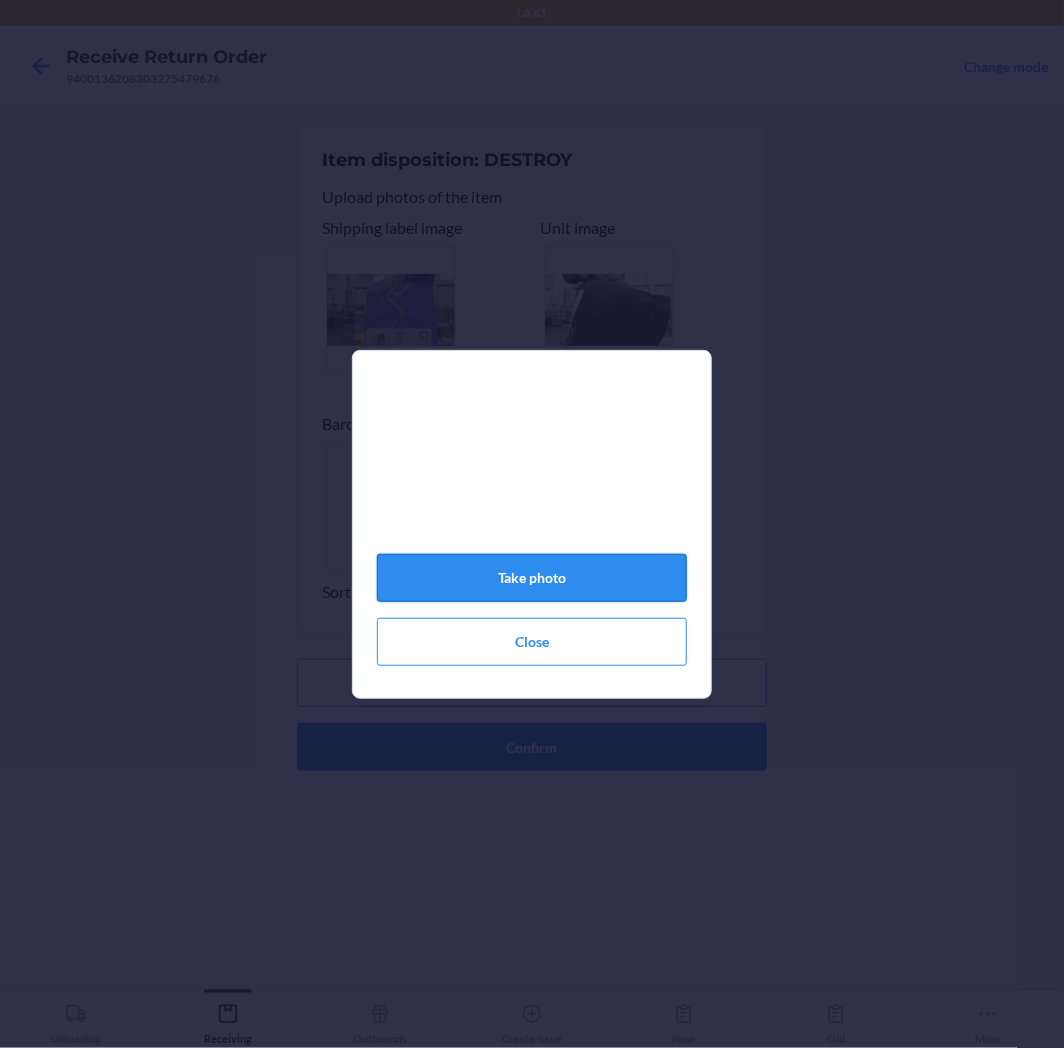 click on "Take photo" 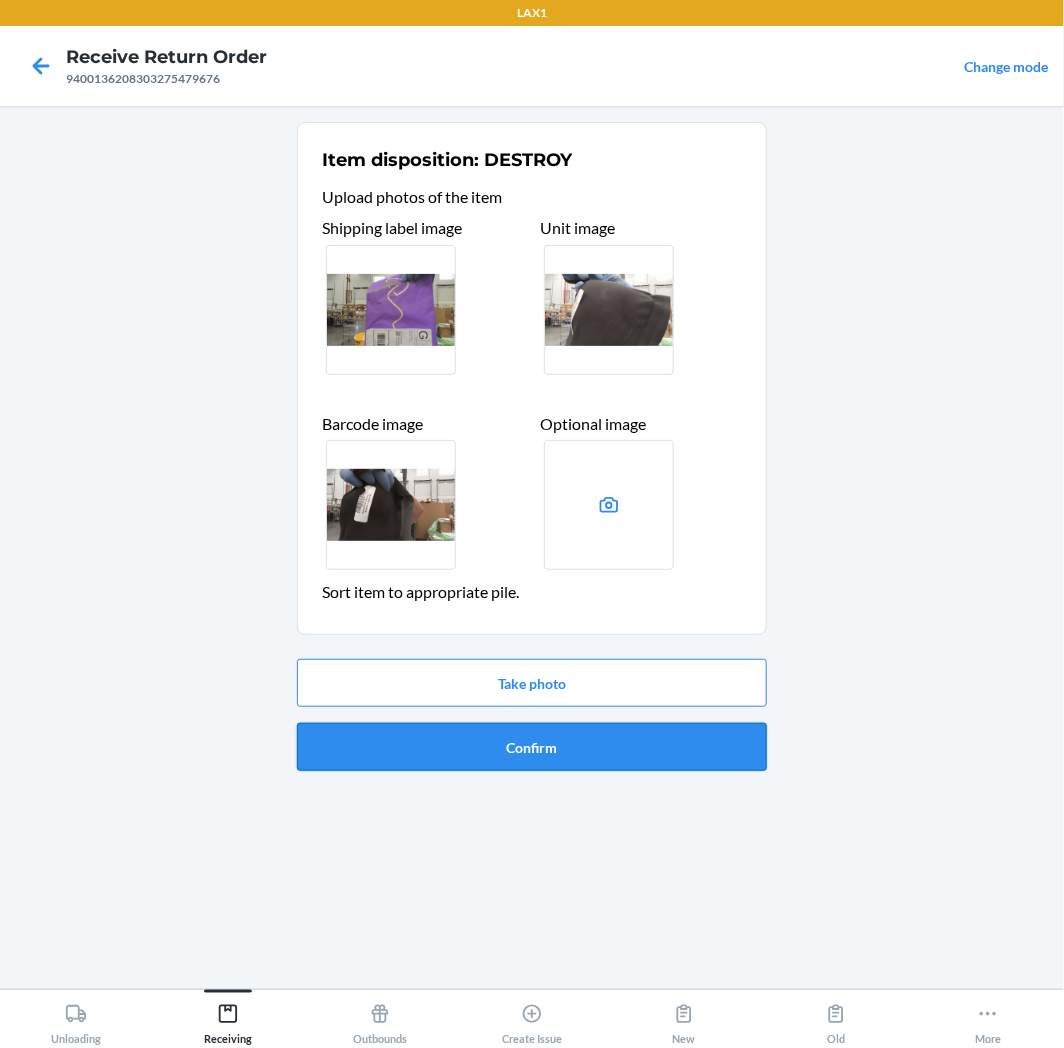 click on "Confirm" at bounding box center (532, 747) 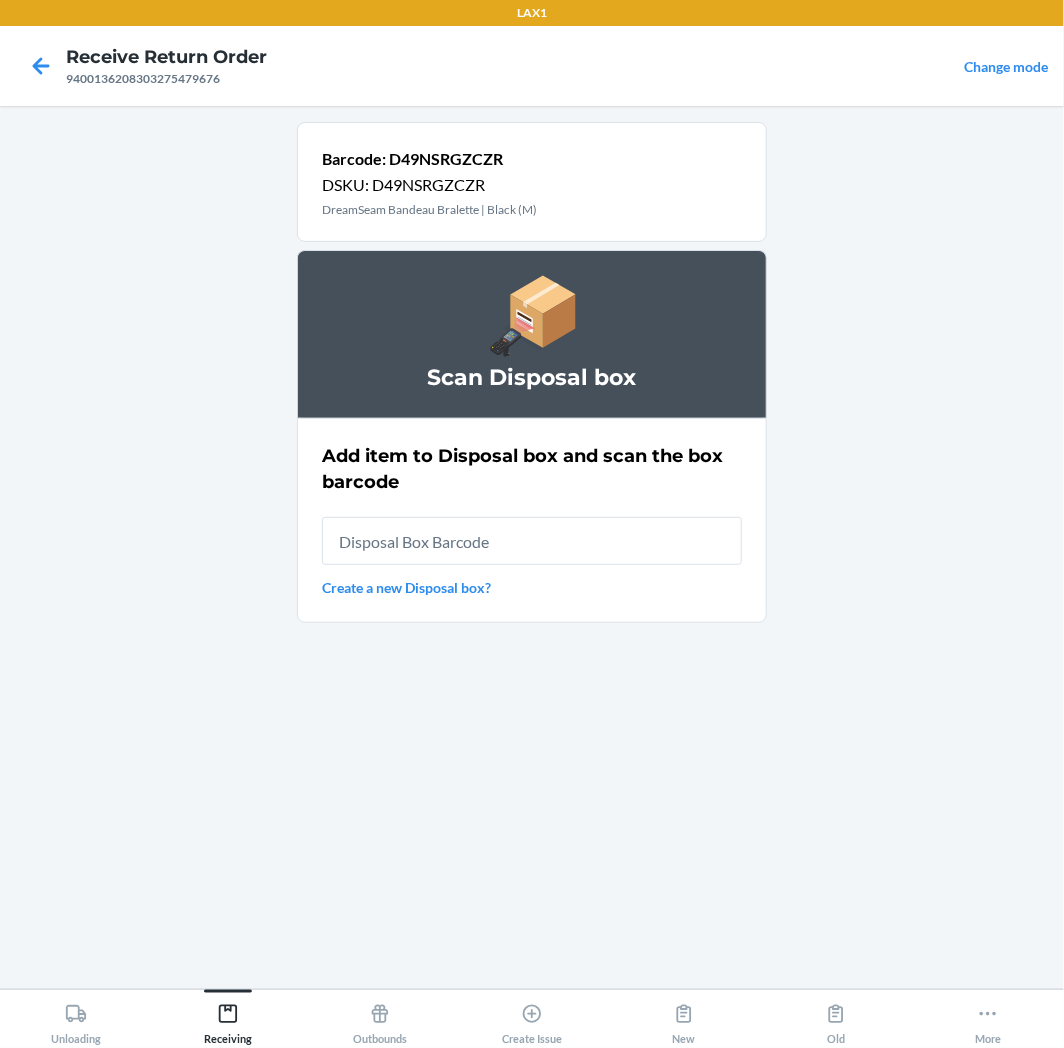 drag, startPoint x: 571, startPoint y: 542, endPoint x: 568, endPoint y: 557, distance: 15.297058 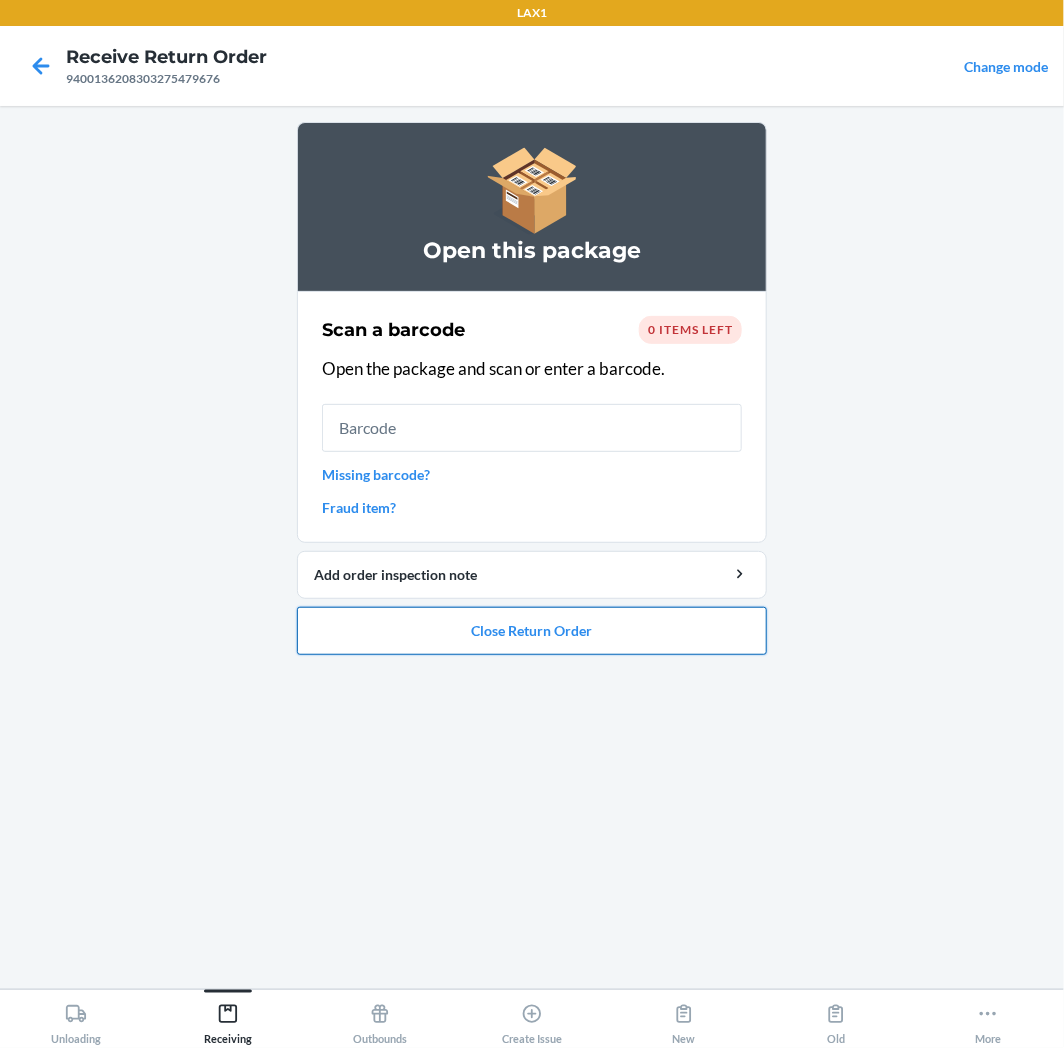click on "Close Return Order" at bounding box center [532, 631] 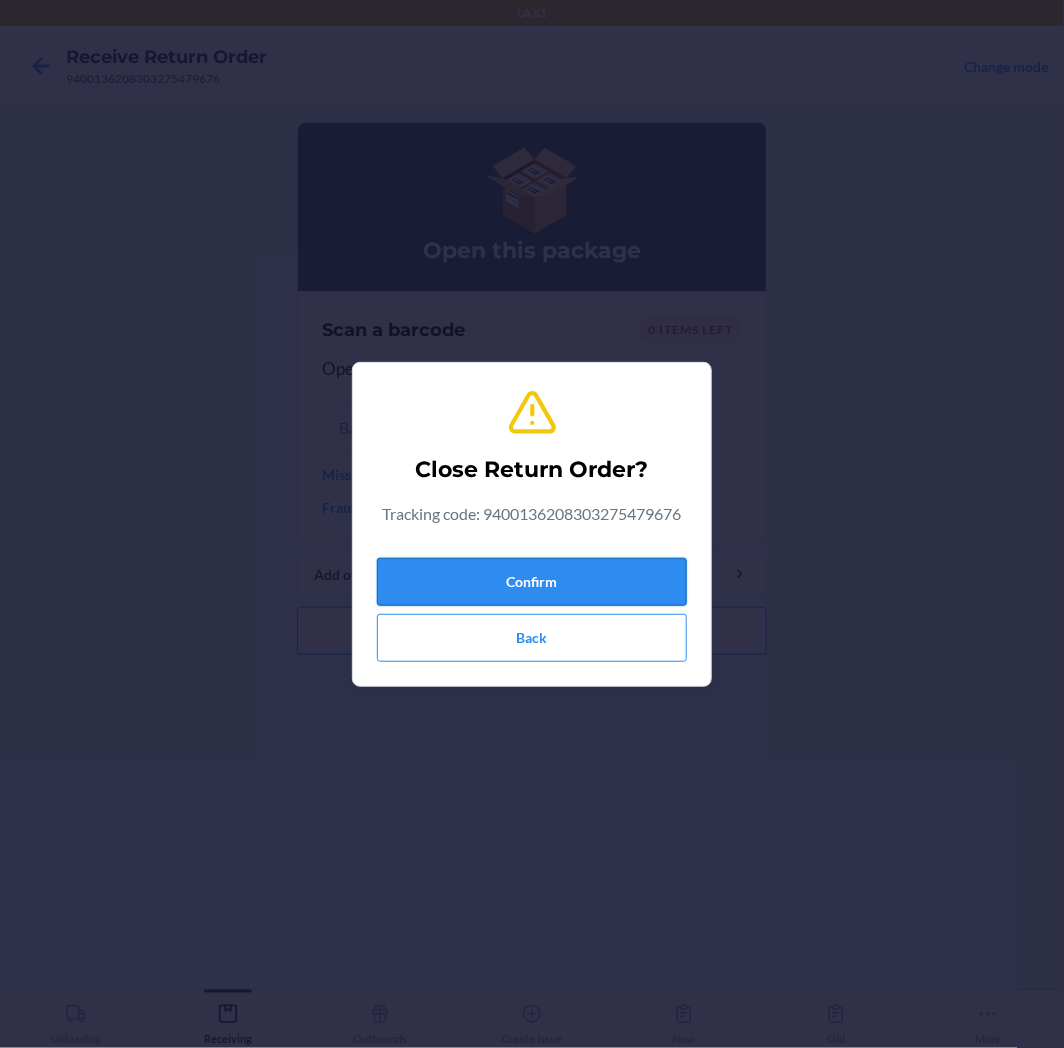 click on "Confirm" at bounding box center (532, 582) 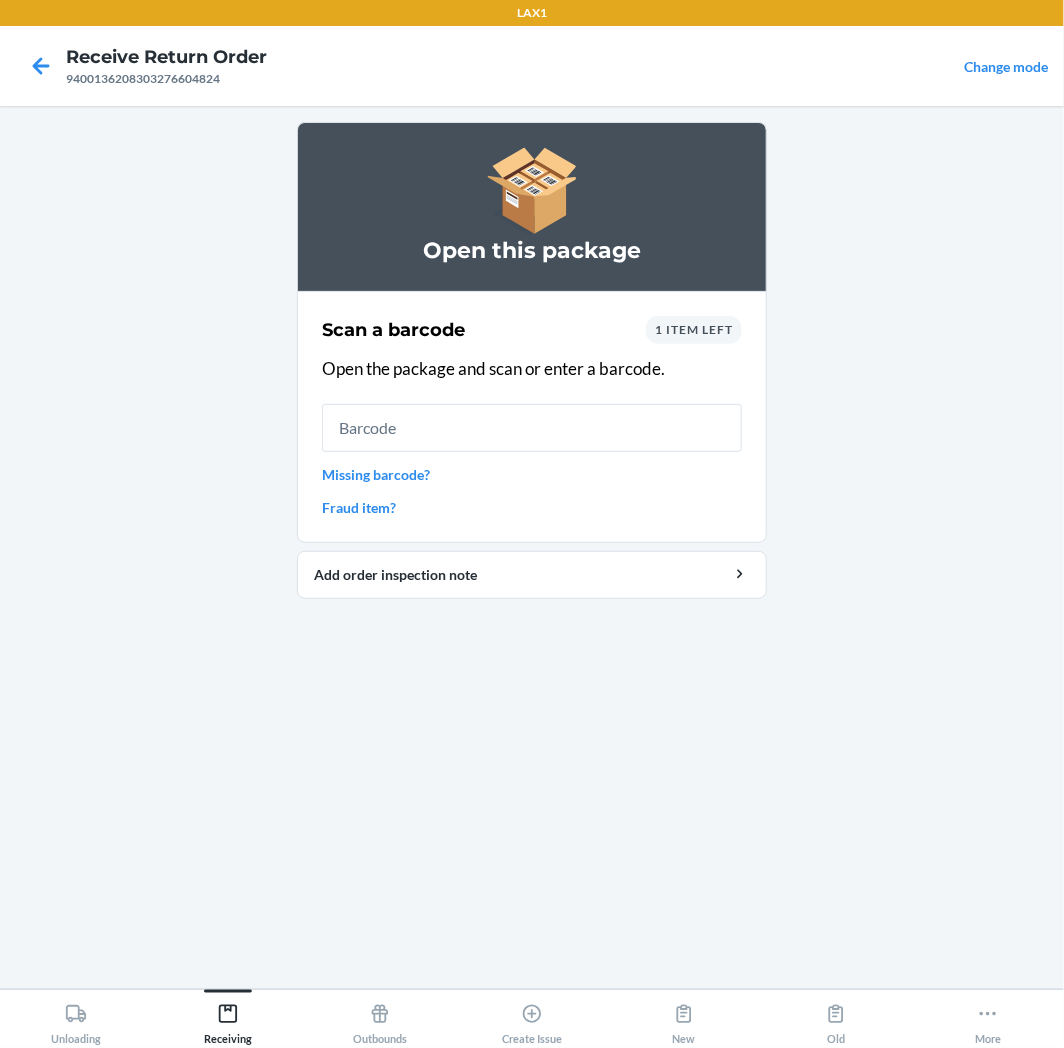 click on "1 item left" at bounding box center [694, 329] 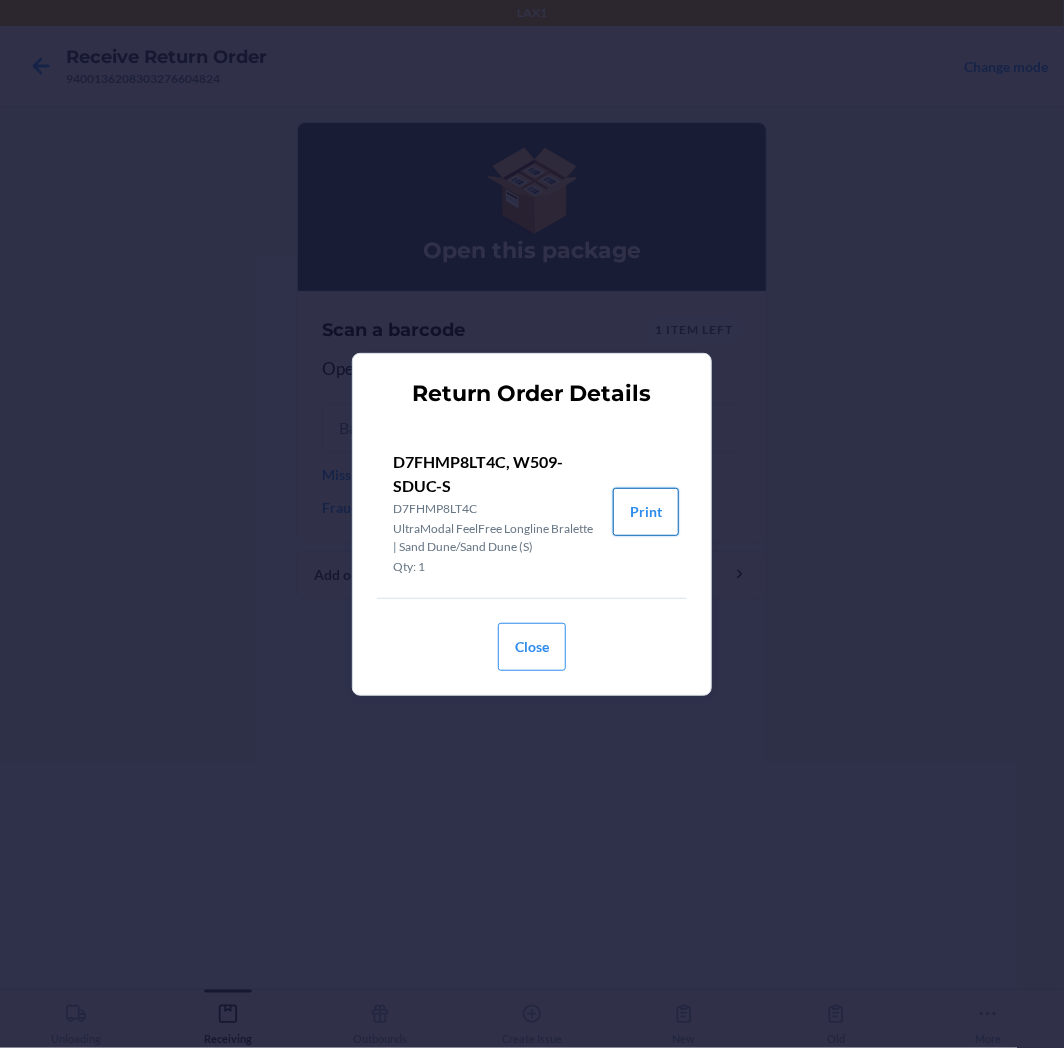 click on "Print" at bounding box center [646, 512] 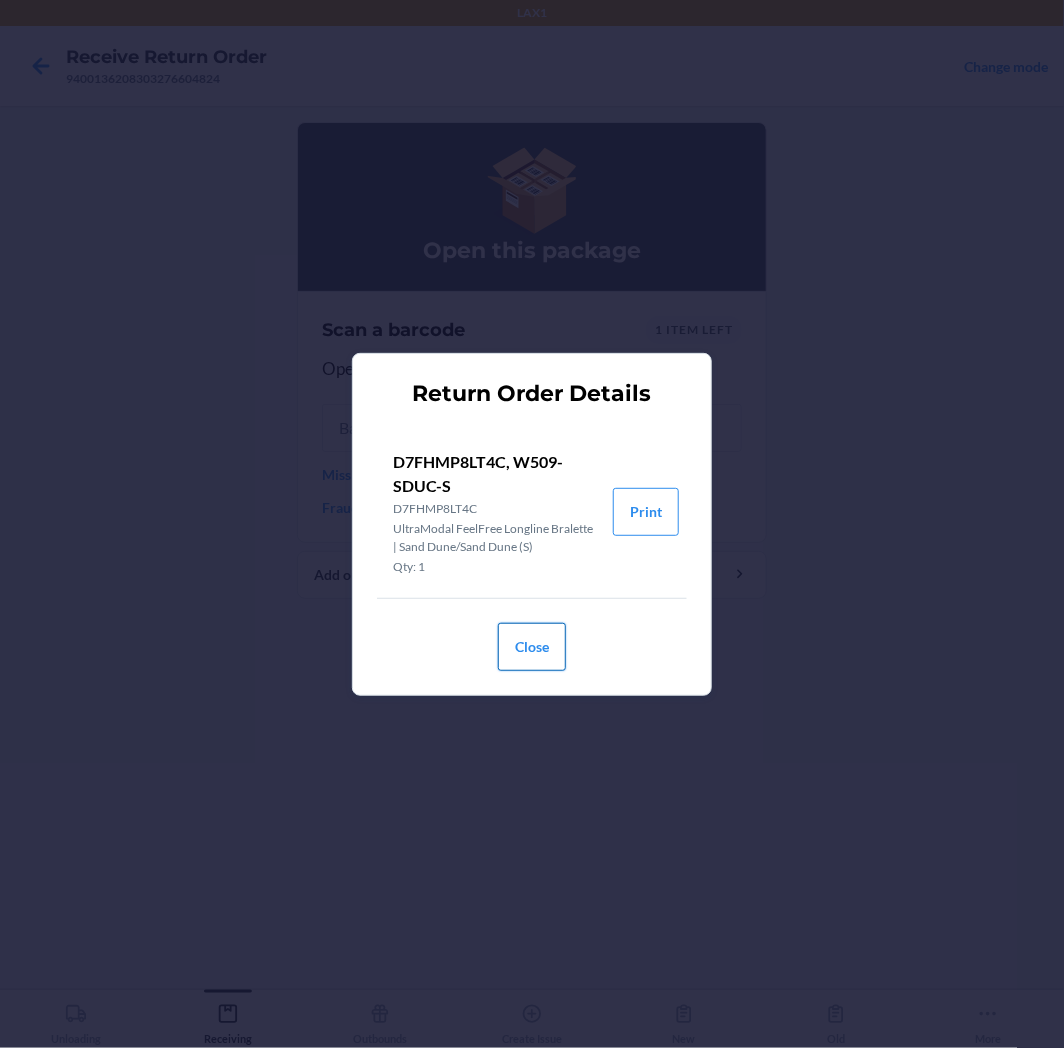 click on "Close" at bounding box center [532, 647] 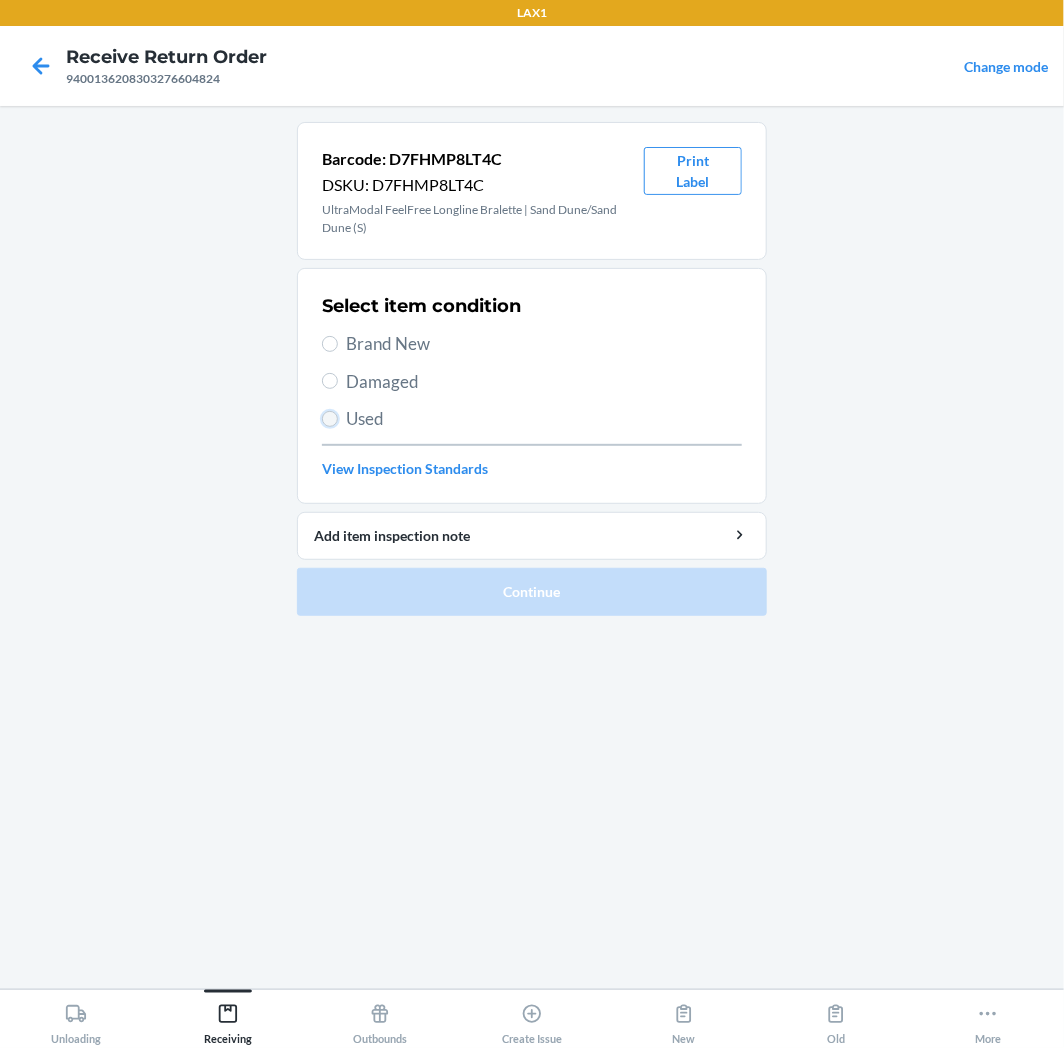 click on "Used" at bounding box center [330, 419] 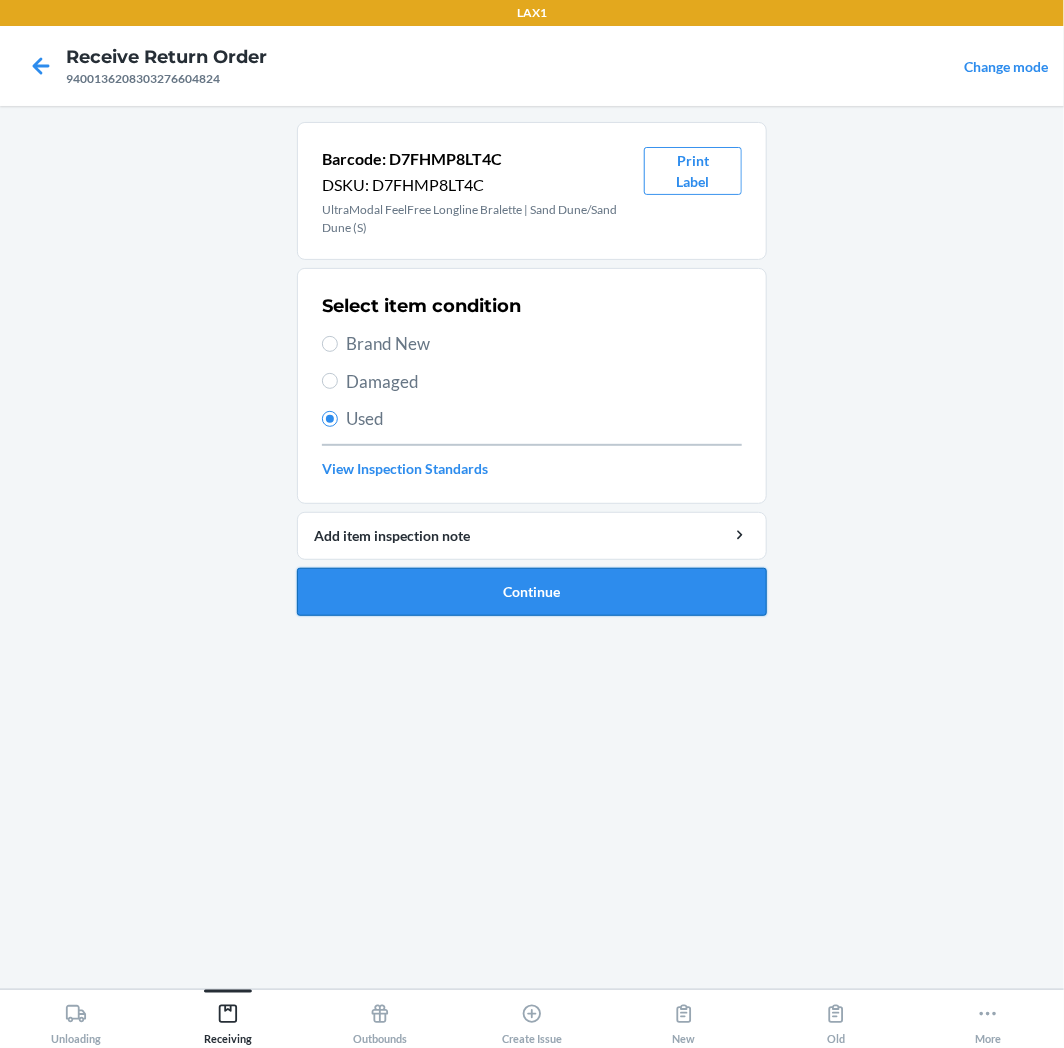 click on "Continue" at bounding box center [532, 592] 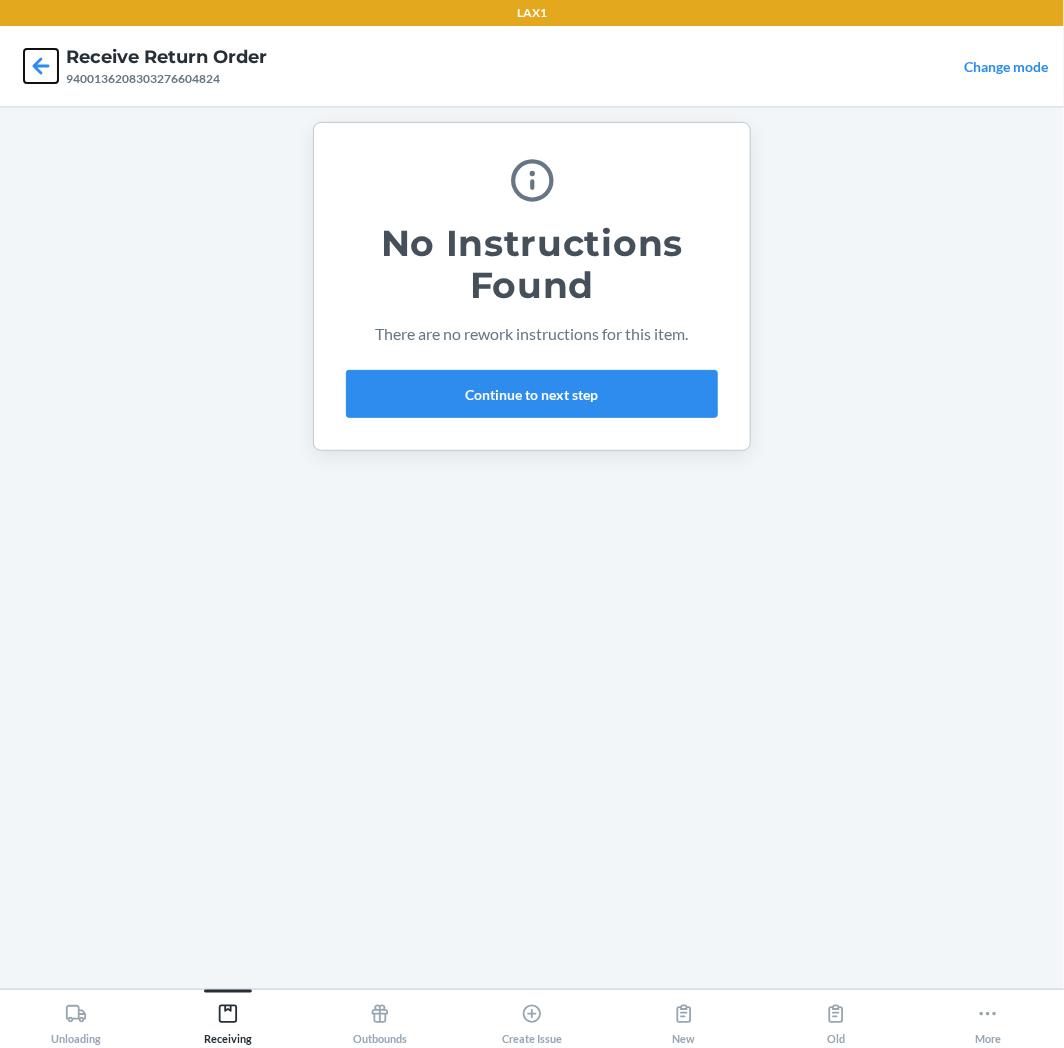 click 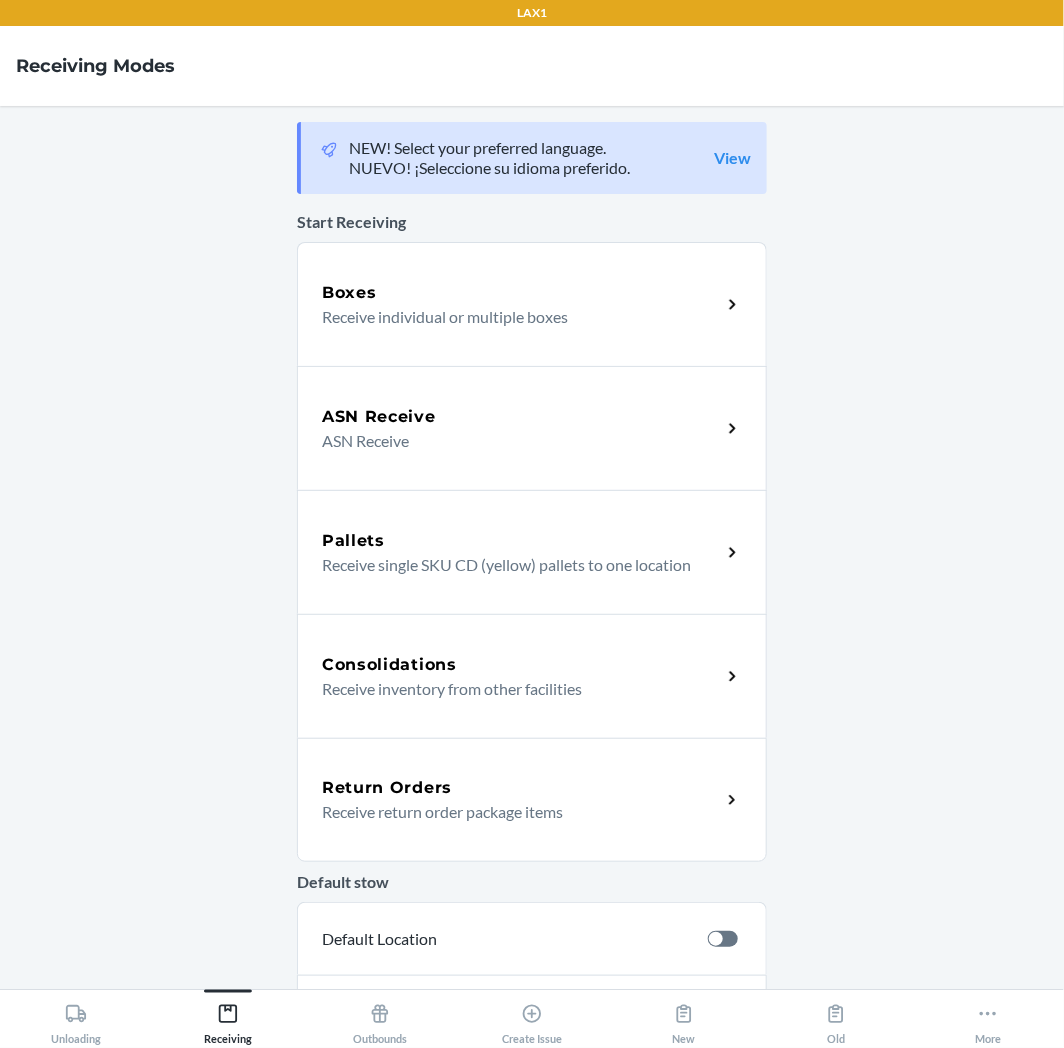 click on "Return Orders" at bounding box center (521, 788) 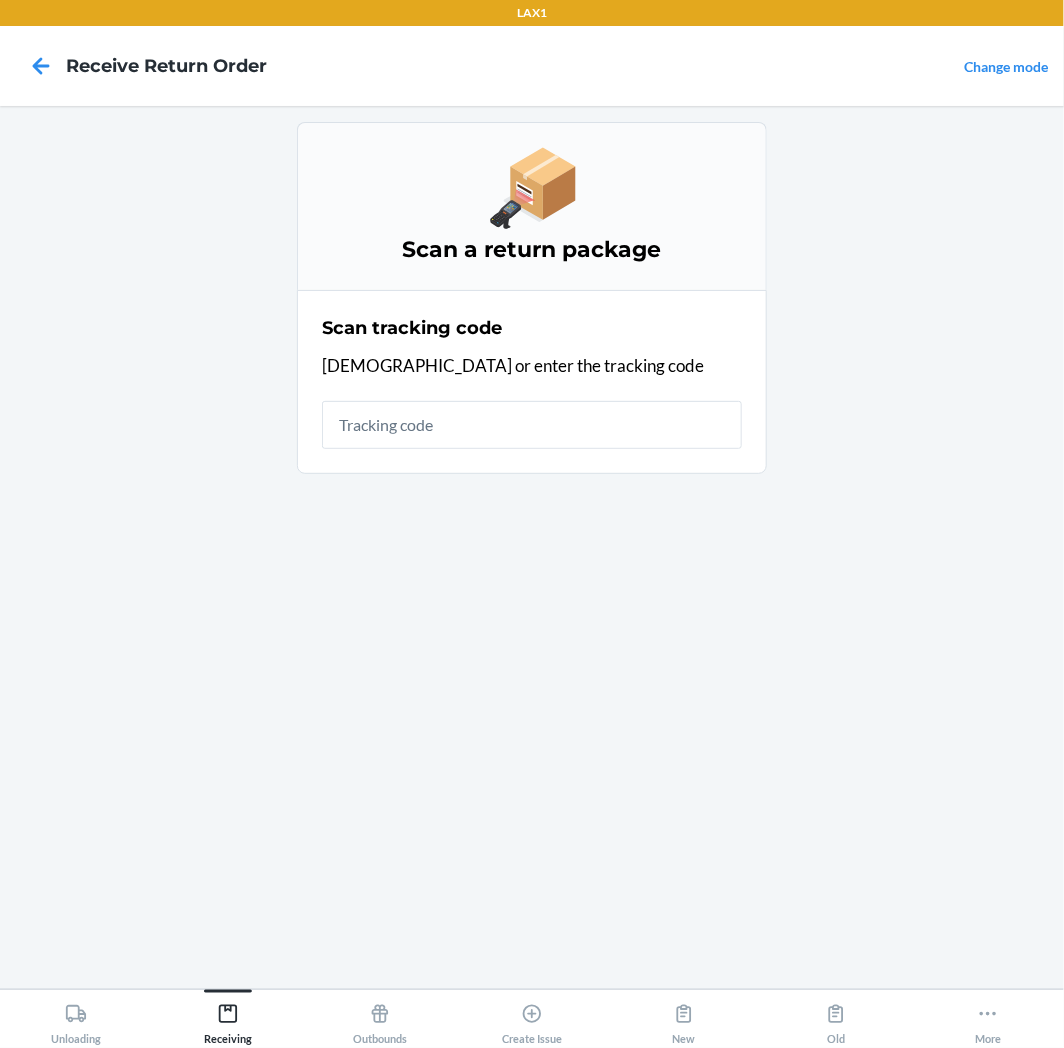 drag, startPoint x: 485, startPoint y: 417, endPoint x: 483, endPoint y: 428, distance: 11.18034 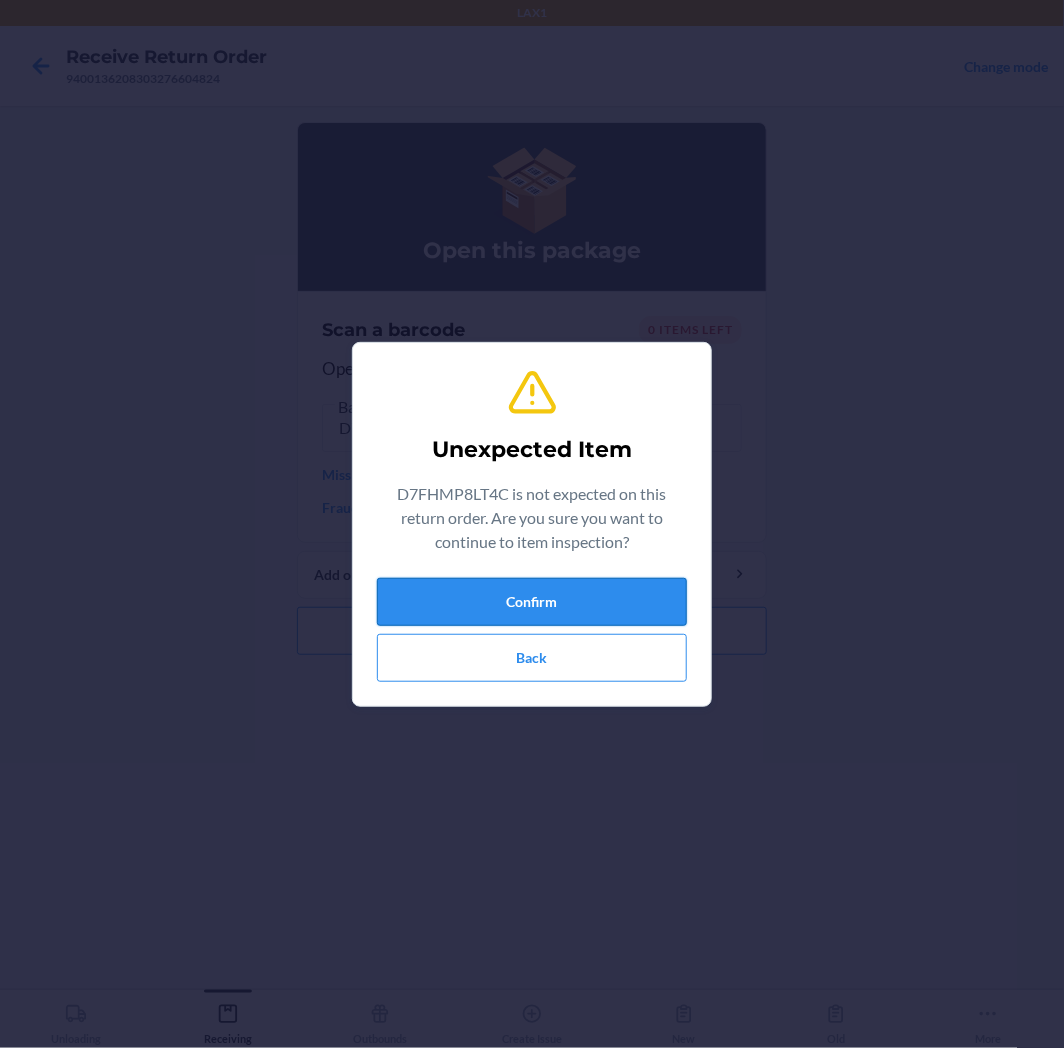 click on "Confirm" at bounding box center [532, 602] 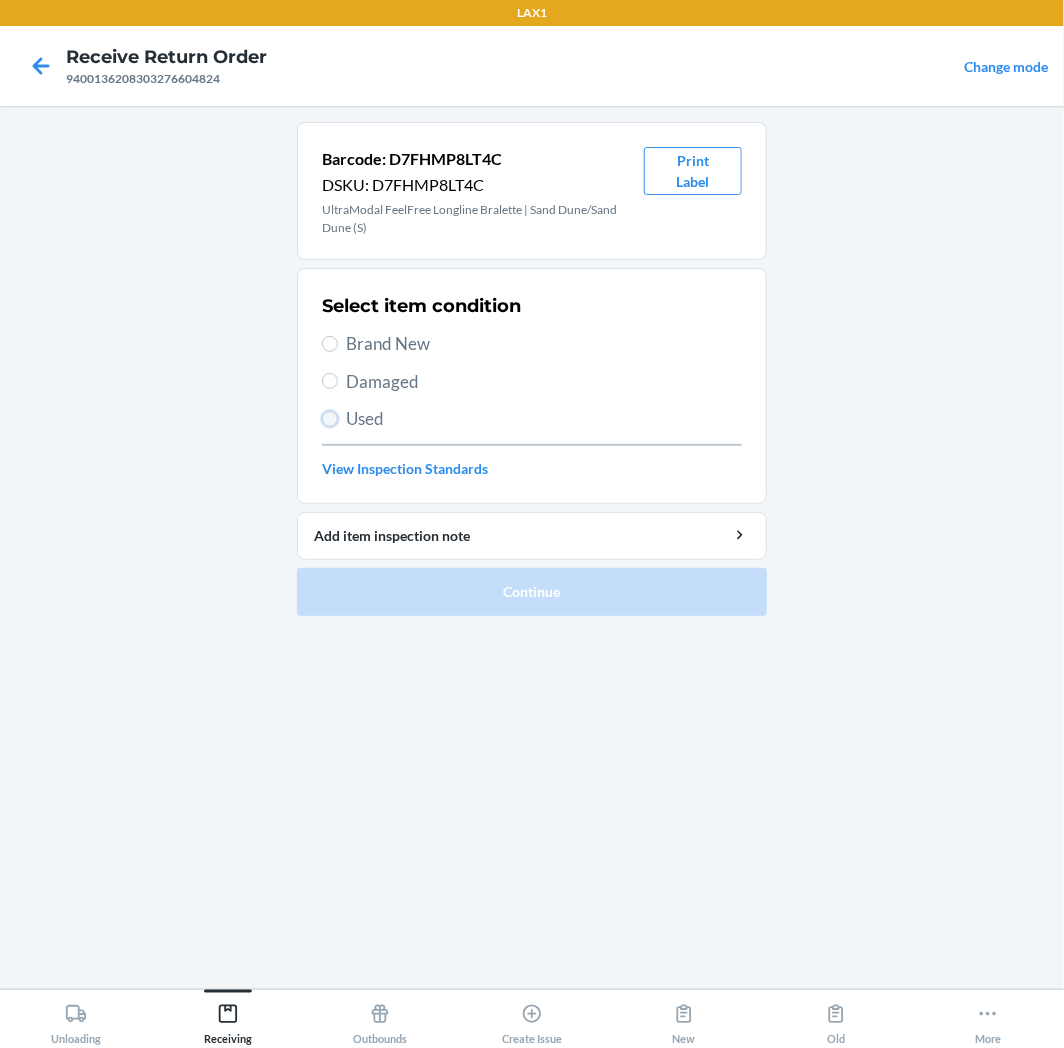 click on "Used" at bounding box center [330, 419] 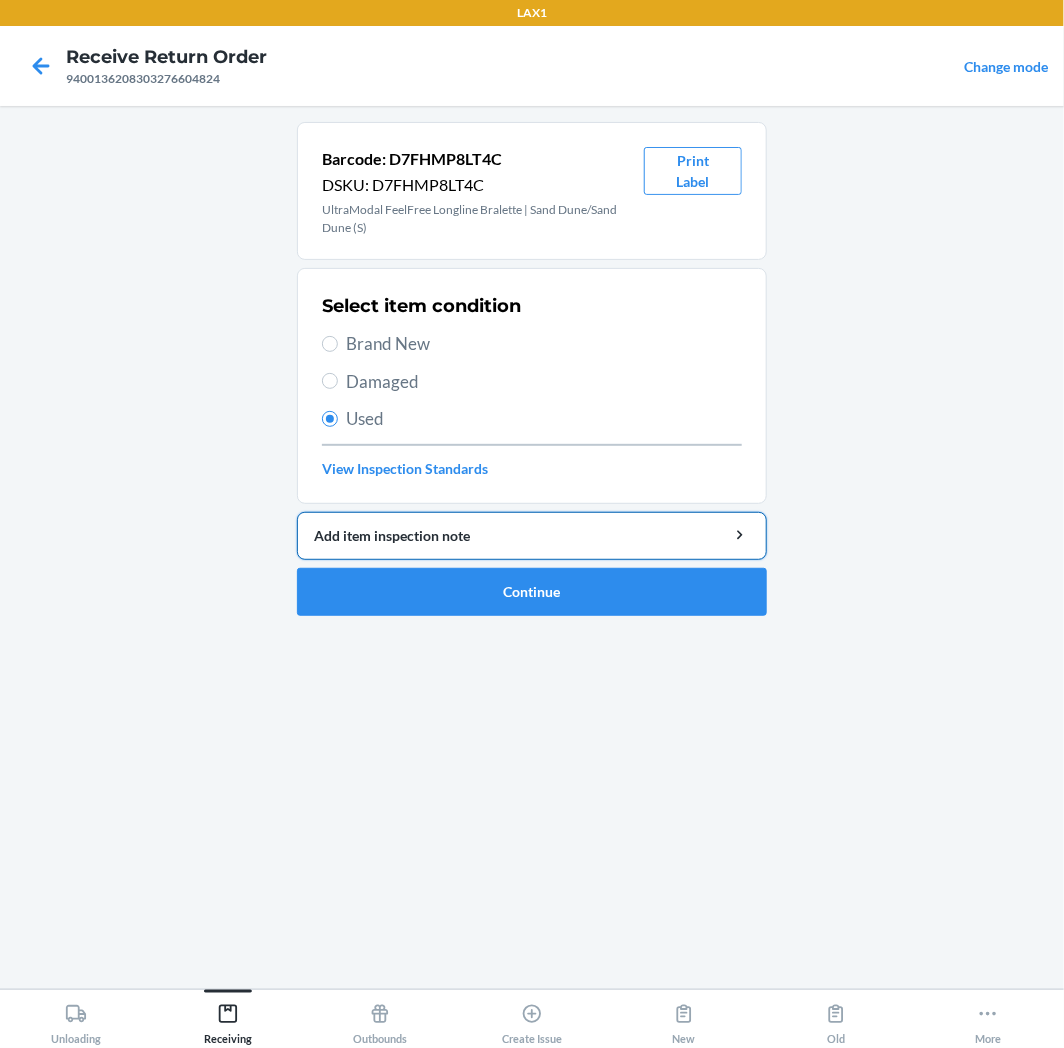 click on "Add item inspection note" at bounding box center (532, 535) 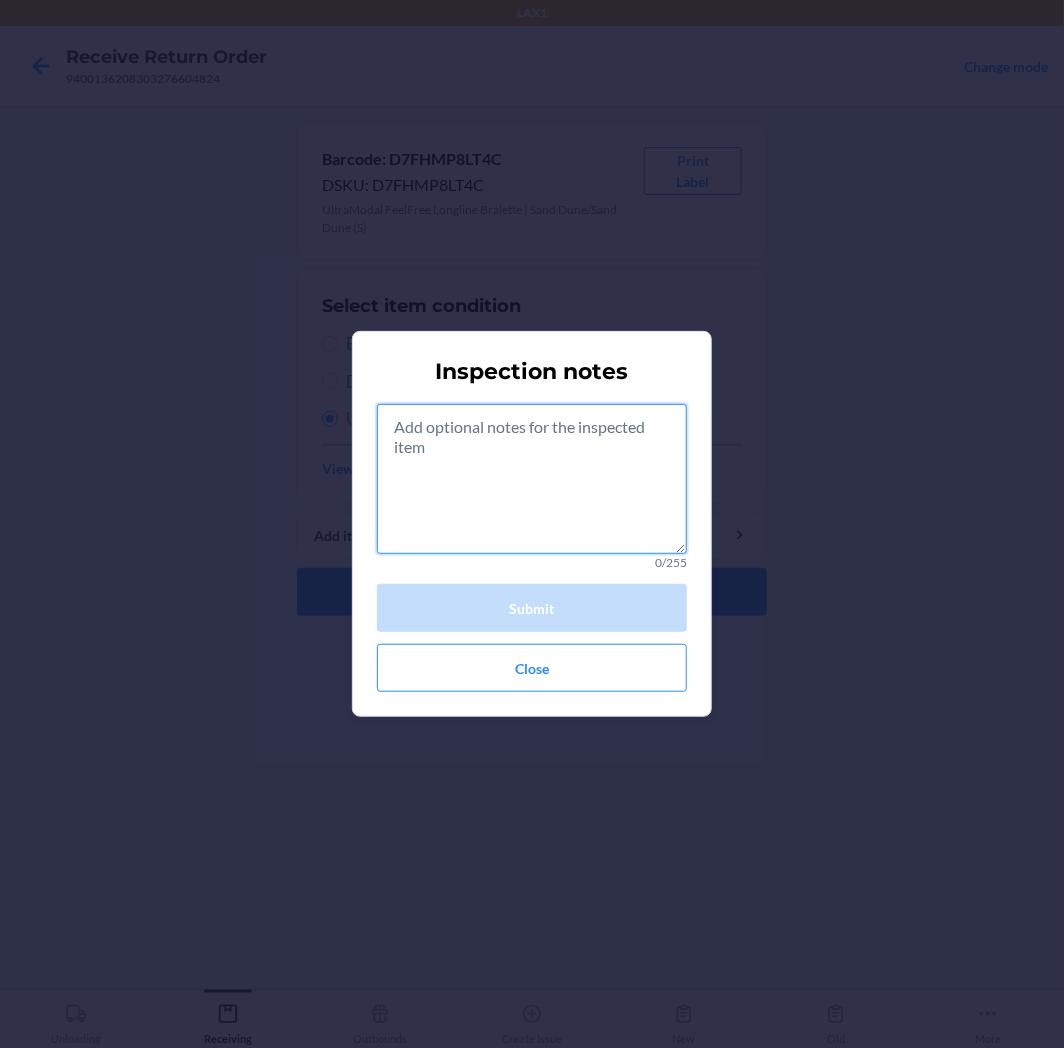 click at bounding box center [532, 479] 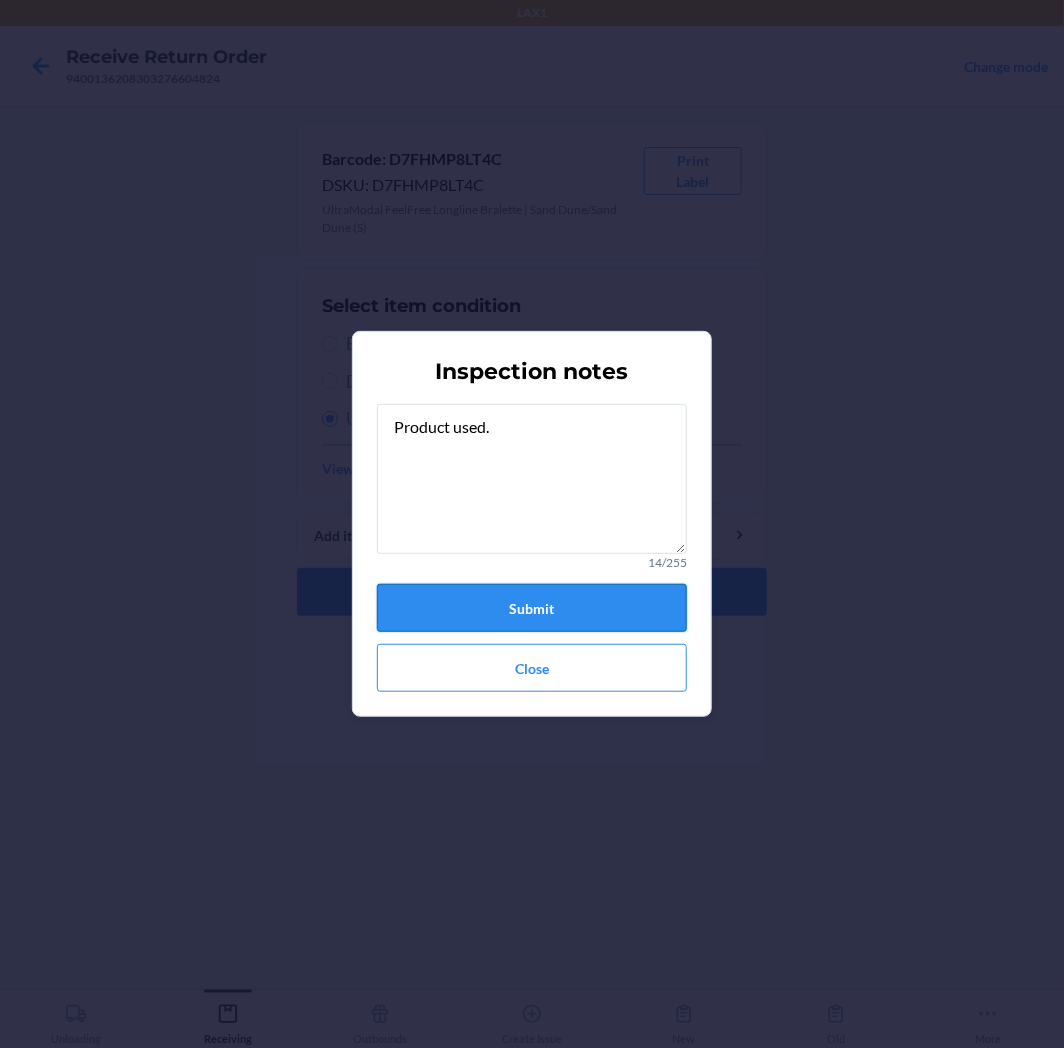 click on "Submit" at bounding box center [532, 608] 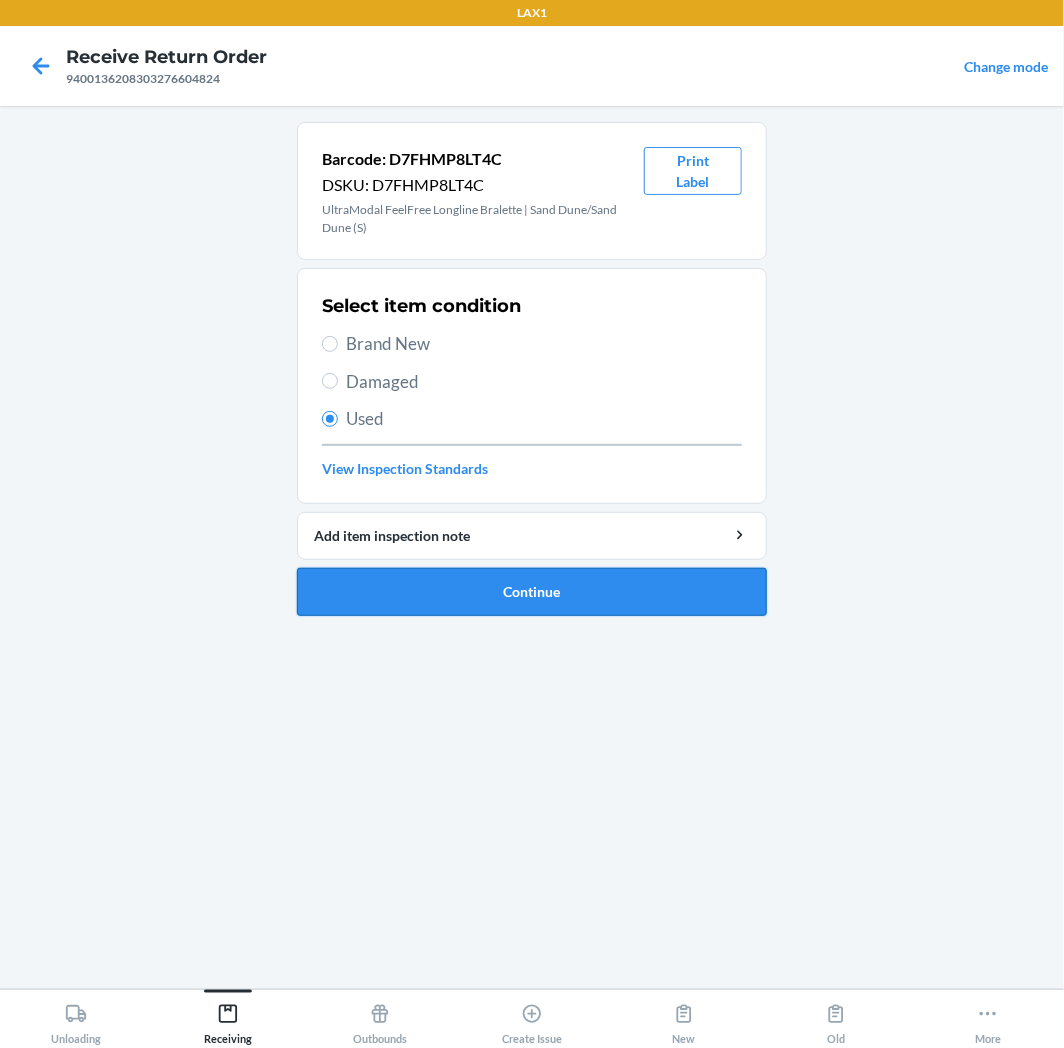 click on "Continue" at bounding box center (532, 592) 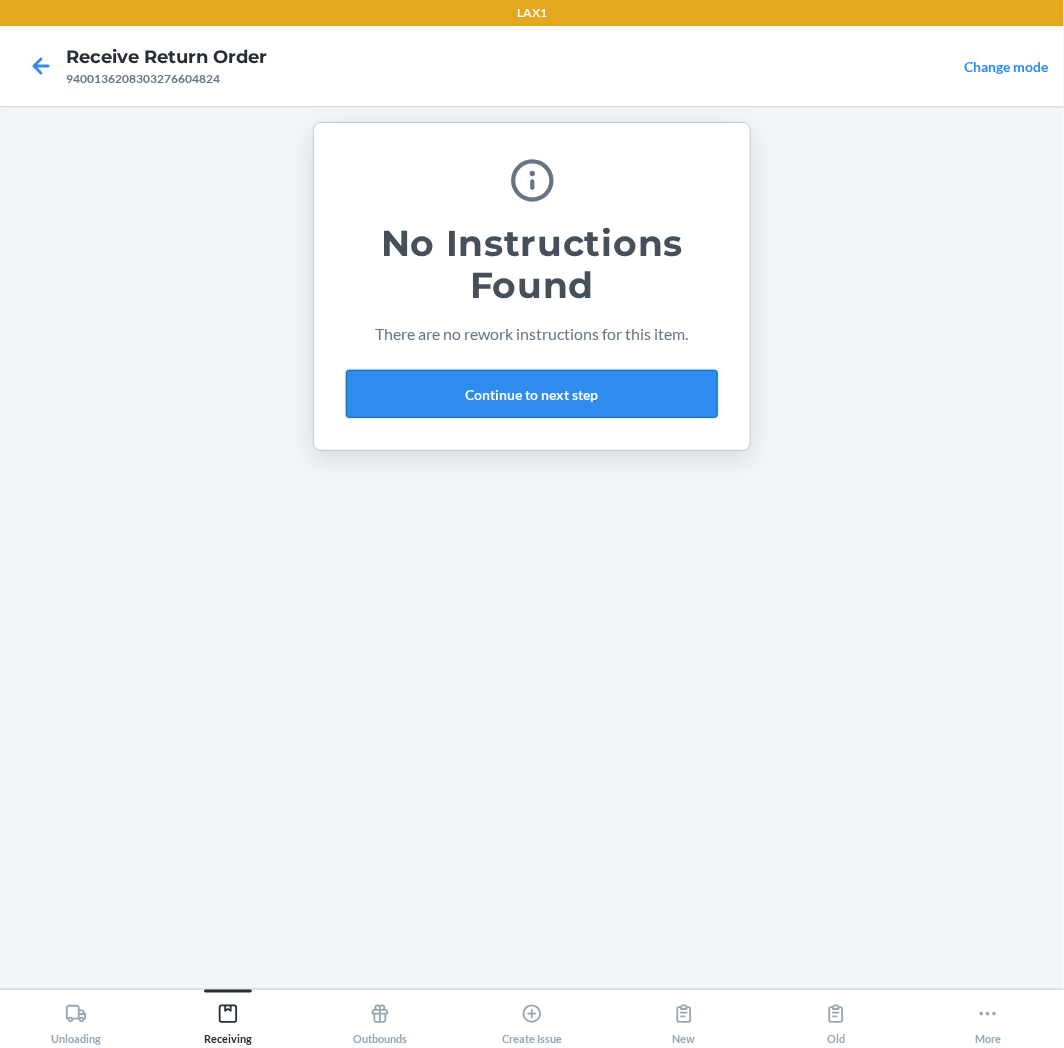 click on "Continue to next step" at bounding box center (532, 394) 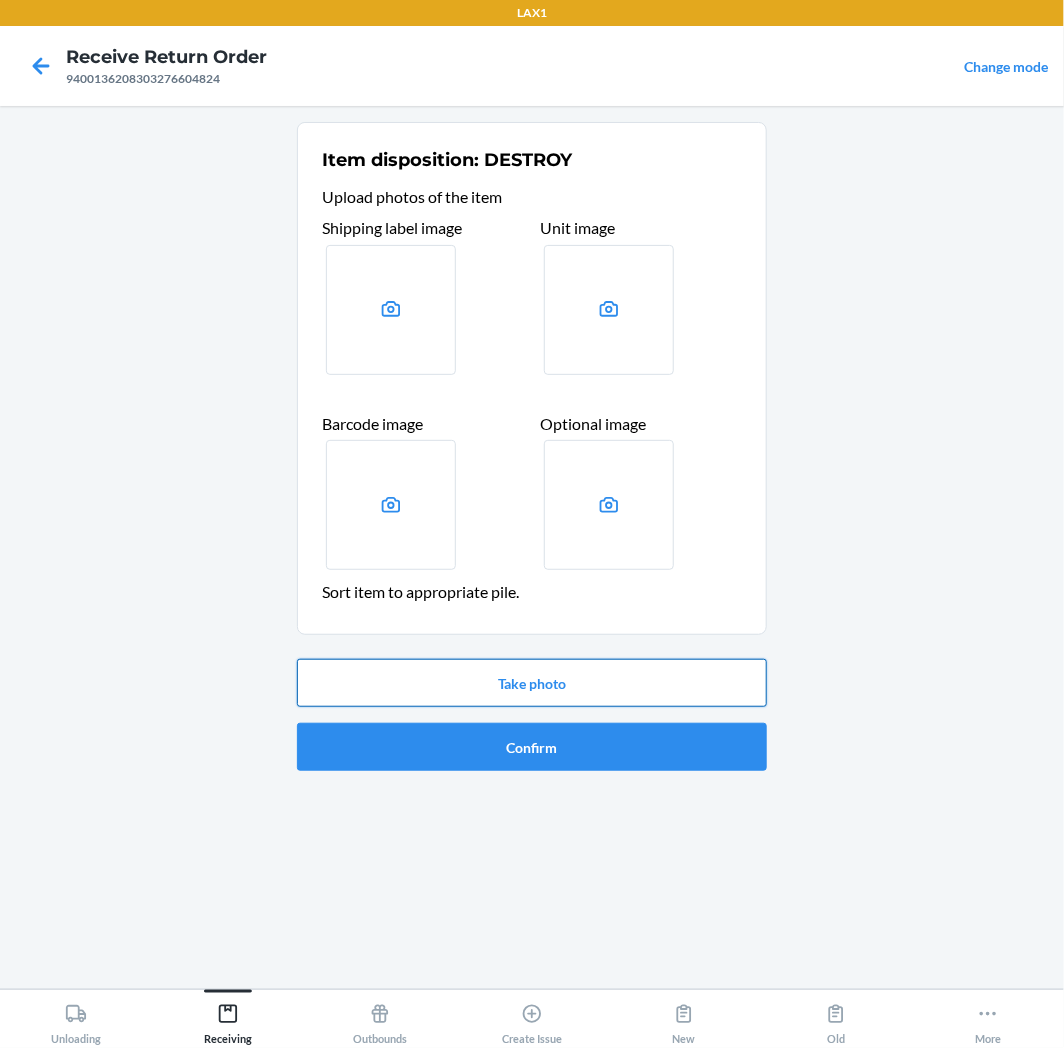 click on "Take photo" at bounding box center [532, 683] 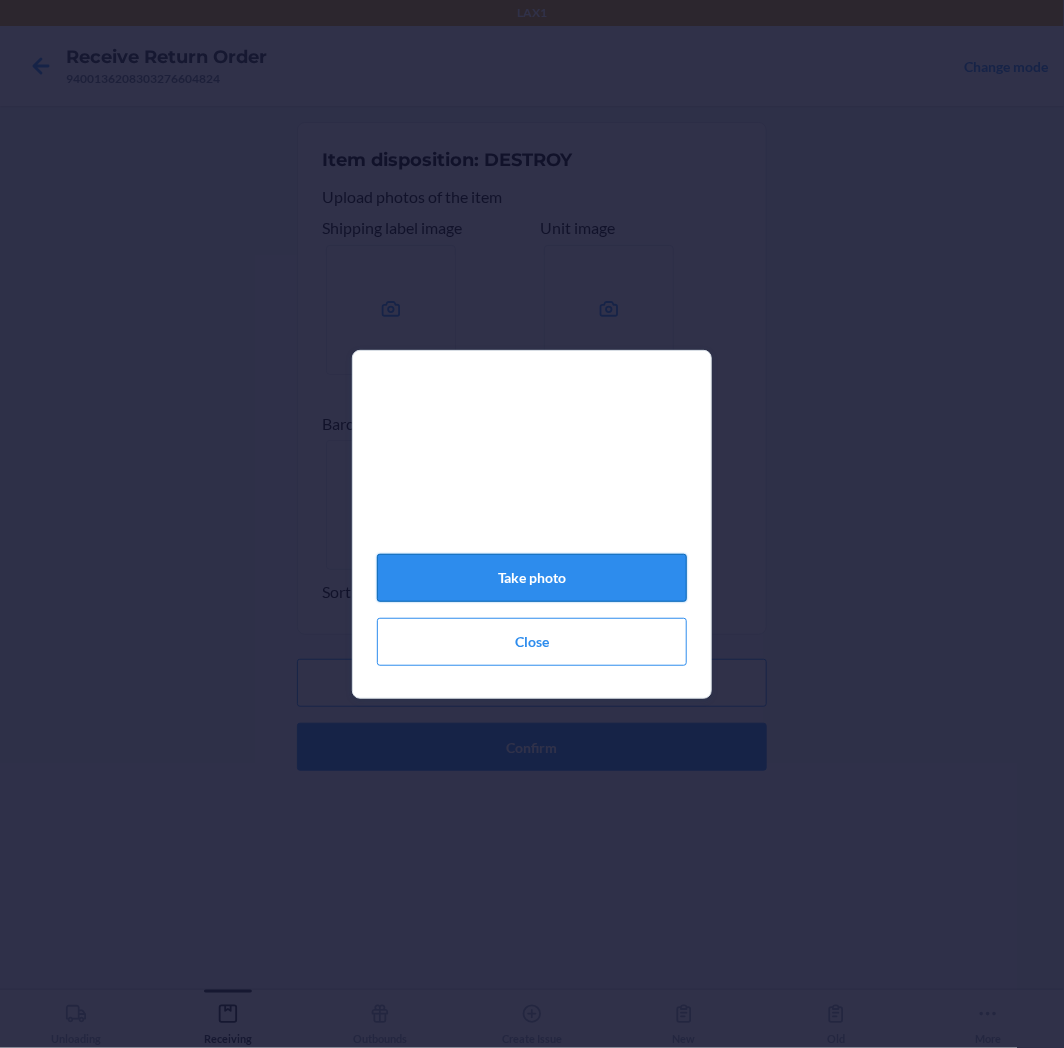 click on "Take photo" 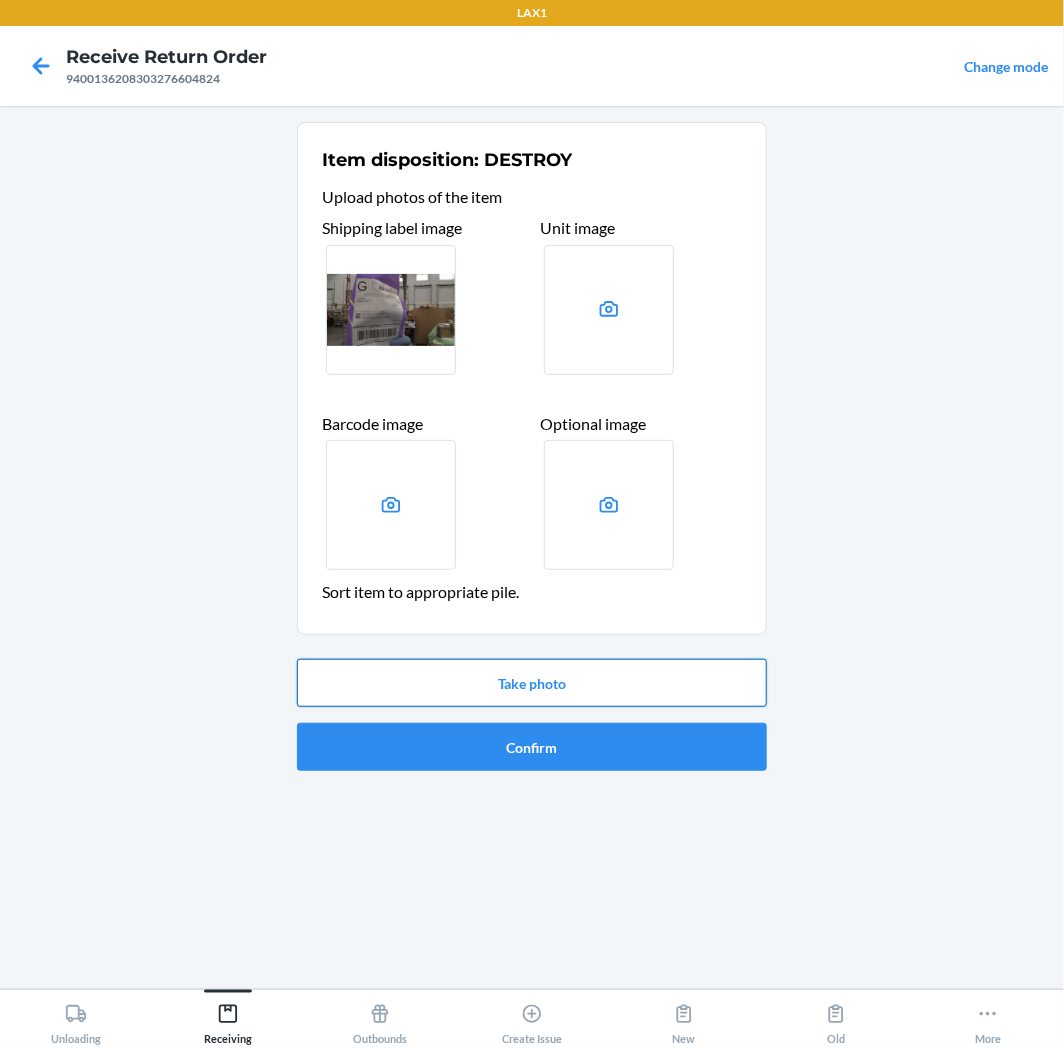 click on "Take photo" at bounding box center [532, 683] 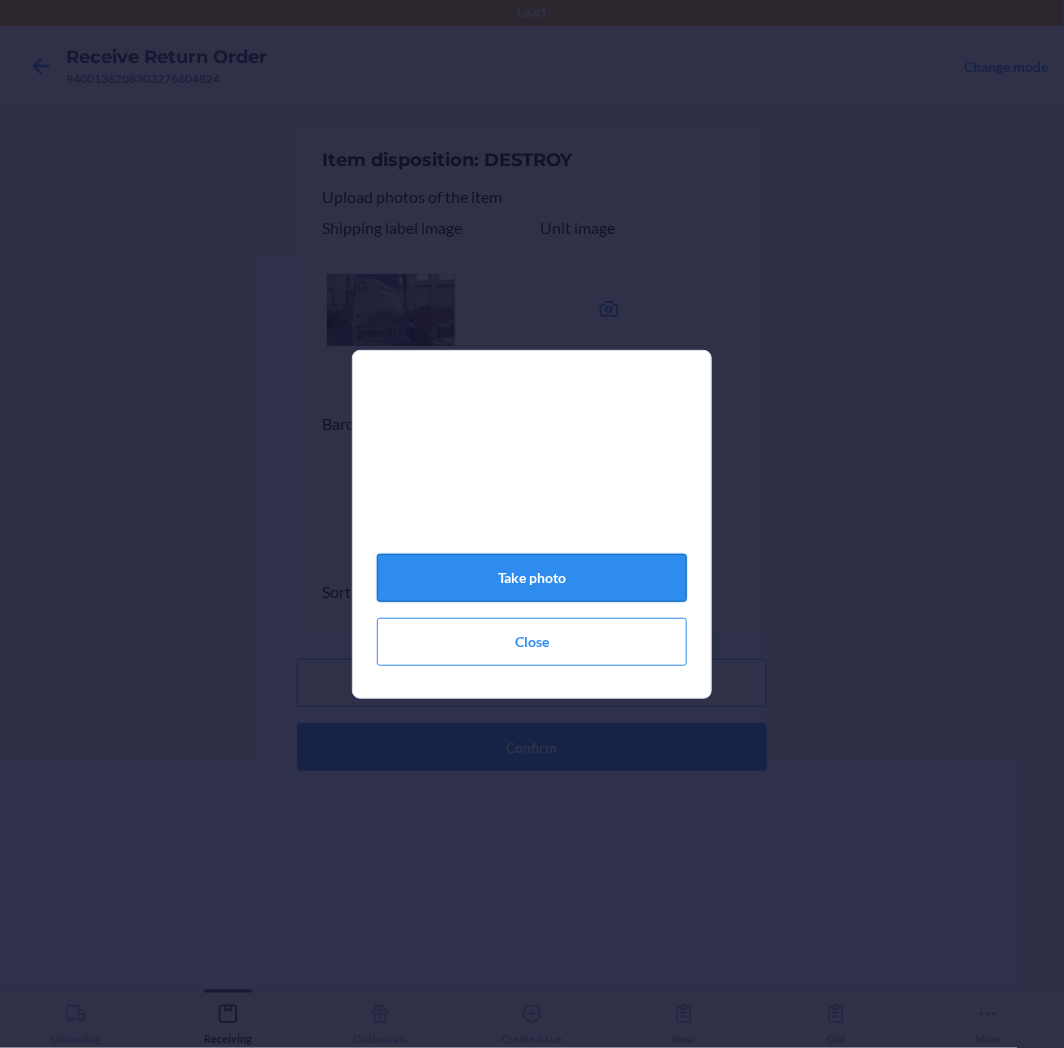 click on "Take photo" 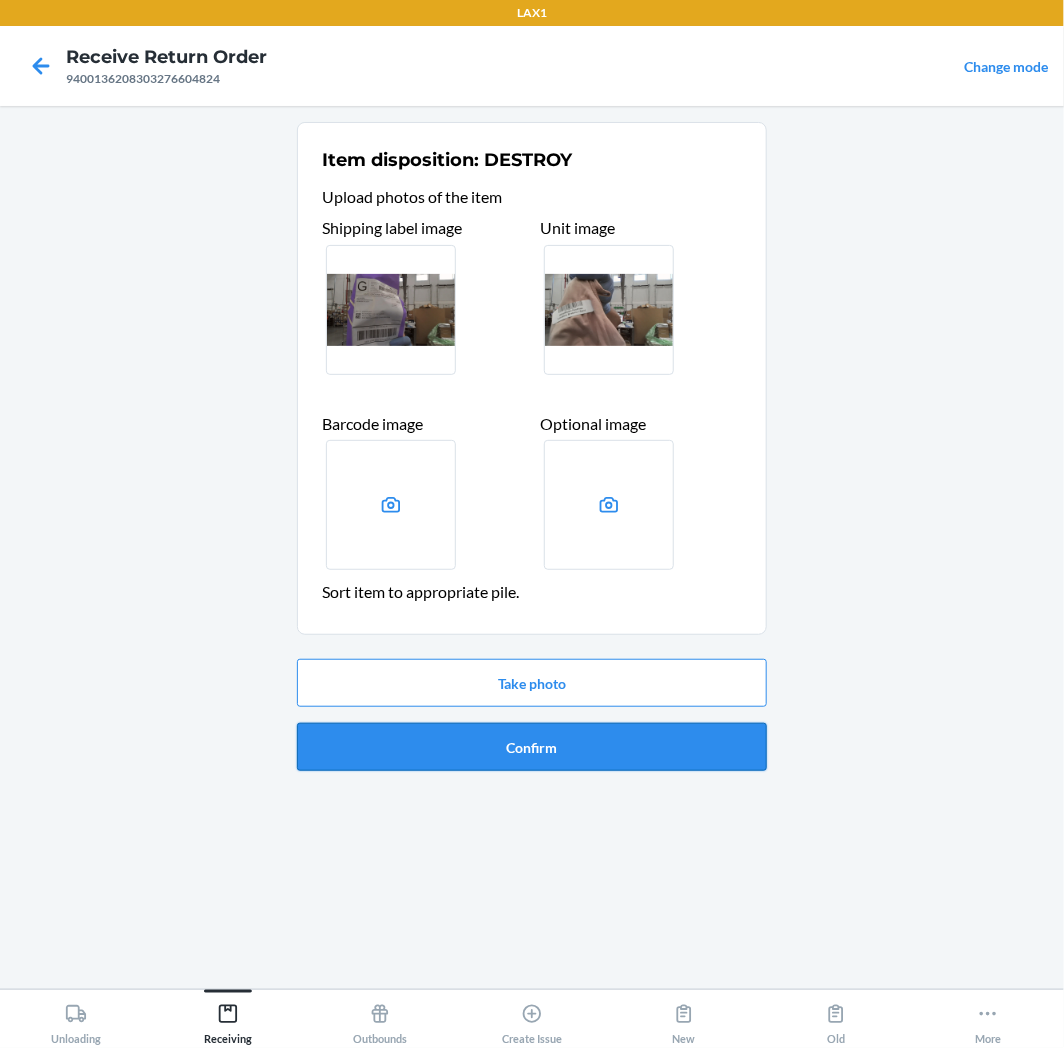 click on "Confirm" at bounding box center [532, 747] 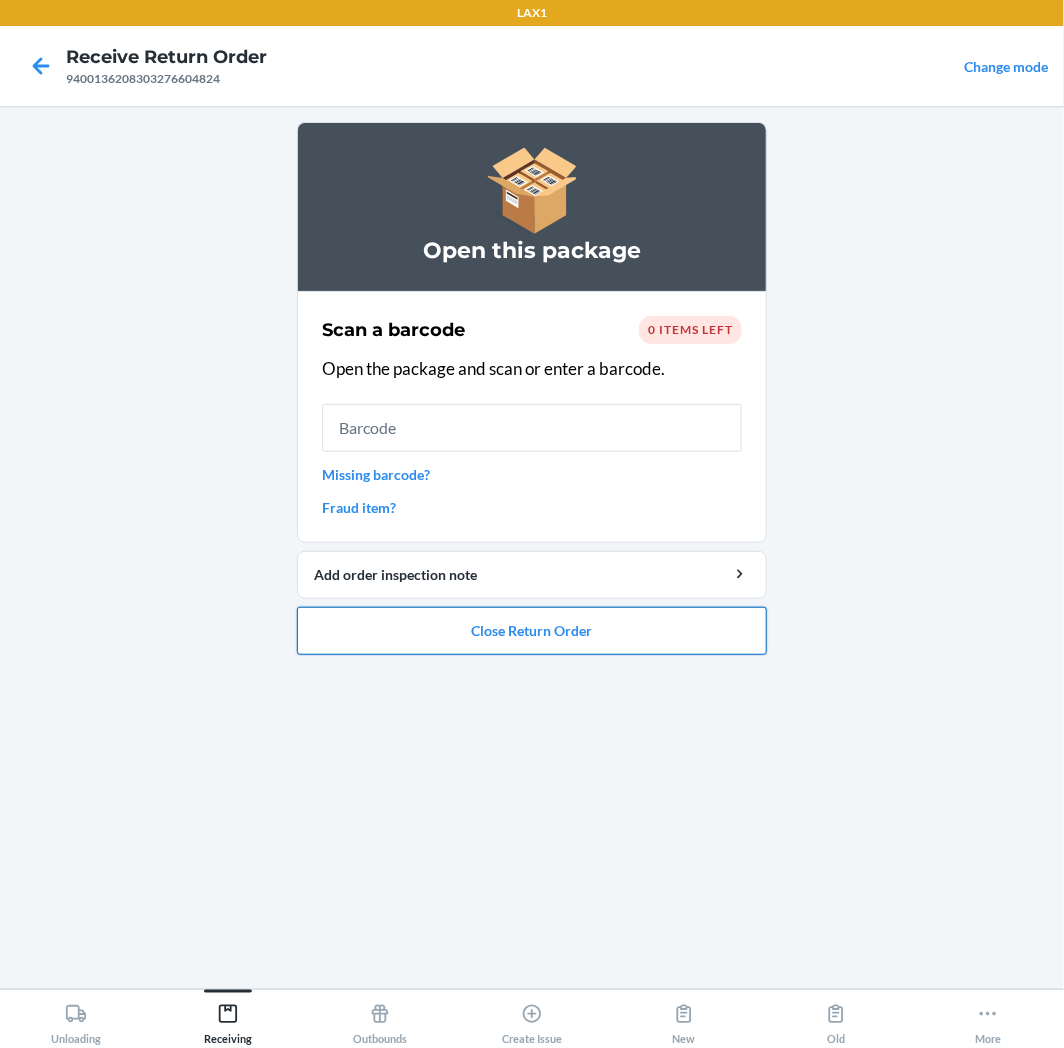 click on "Close Return Order" at bounding box center [532, 631] 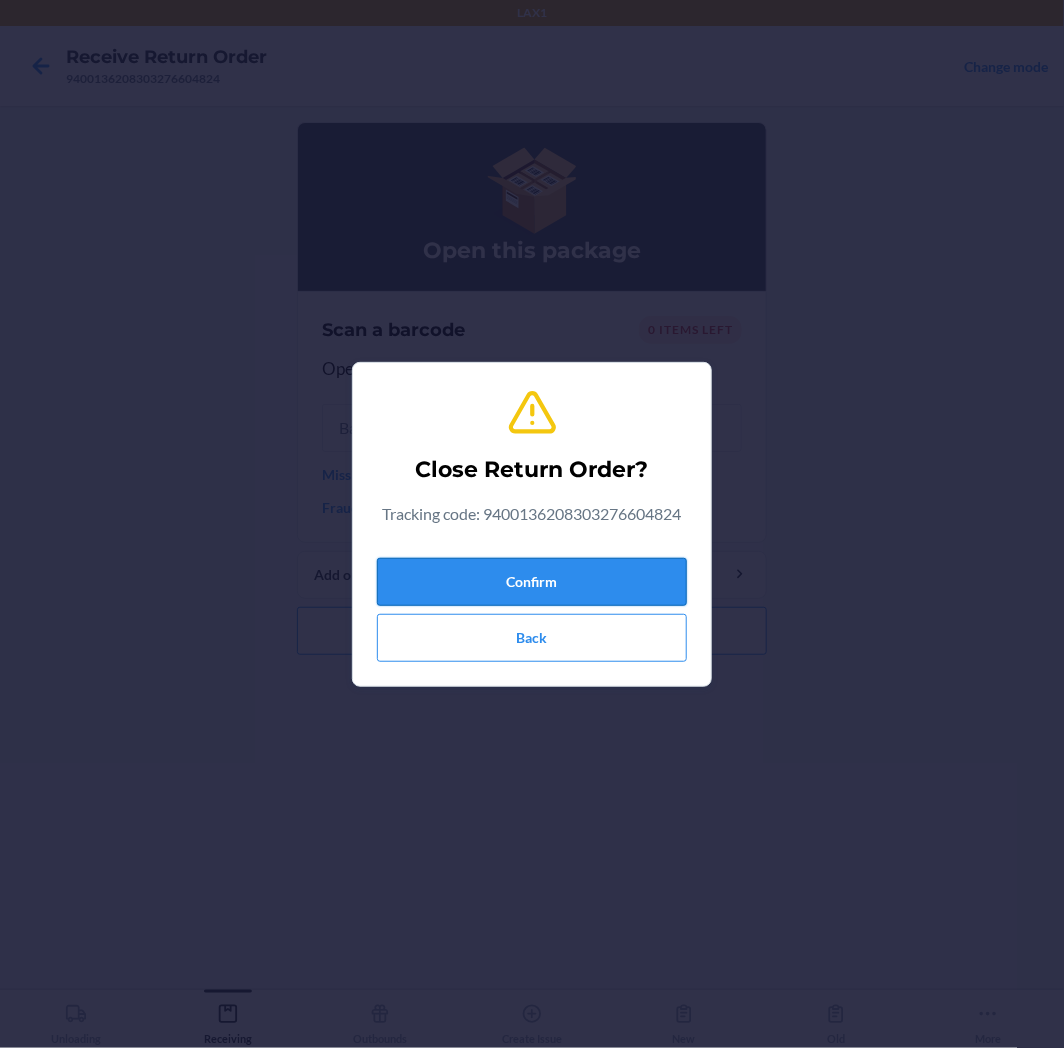 click on "Confirm" at bounding box center [532, 582] 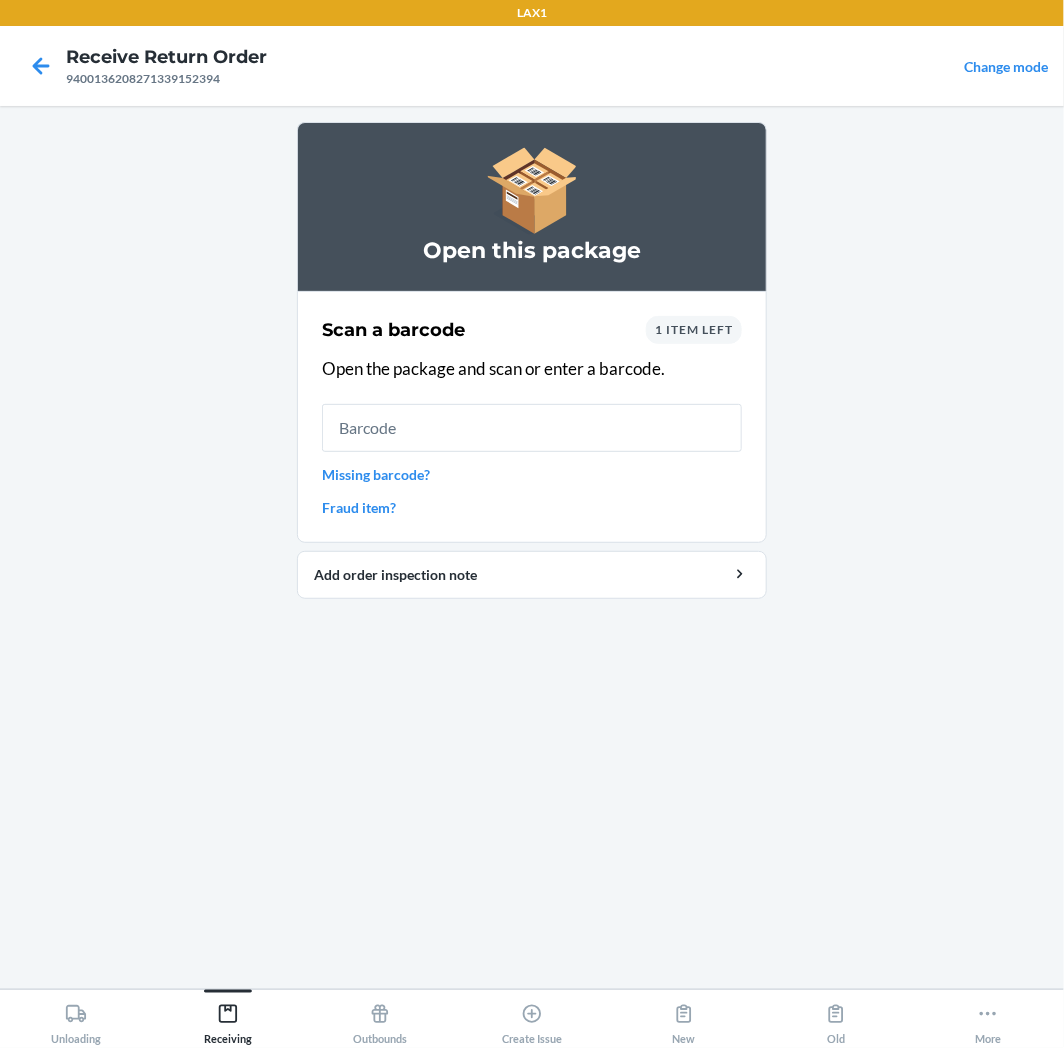 click at bounding box center [532, 428] 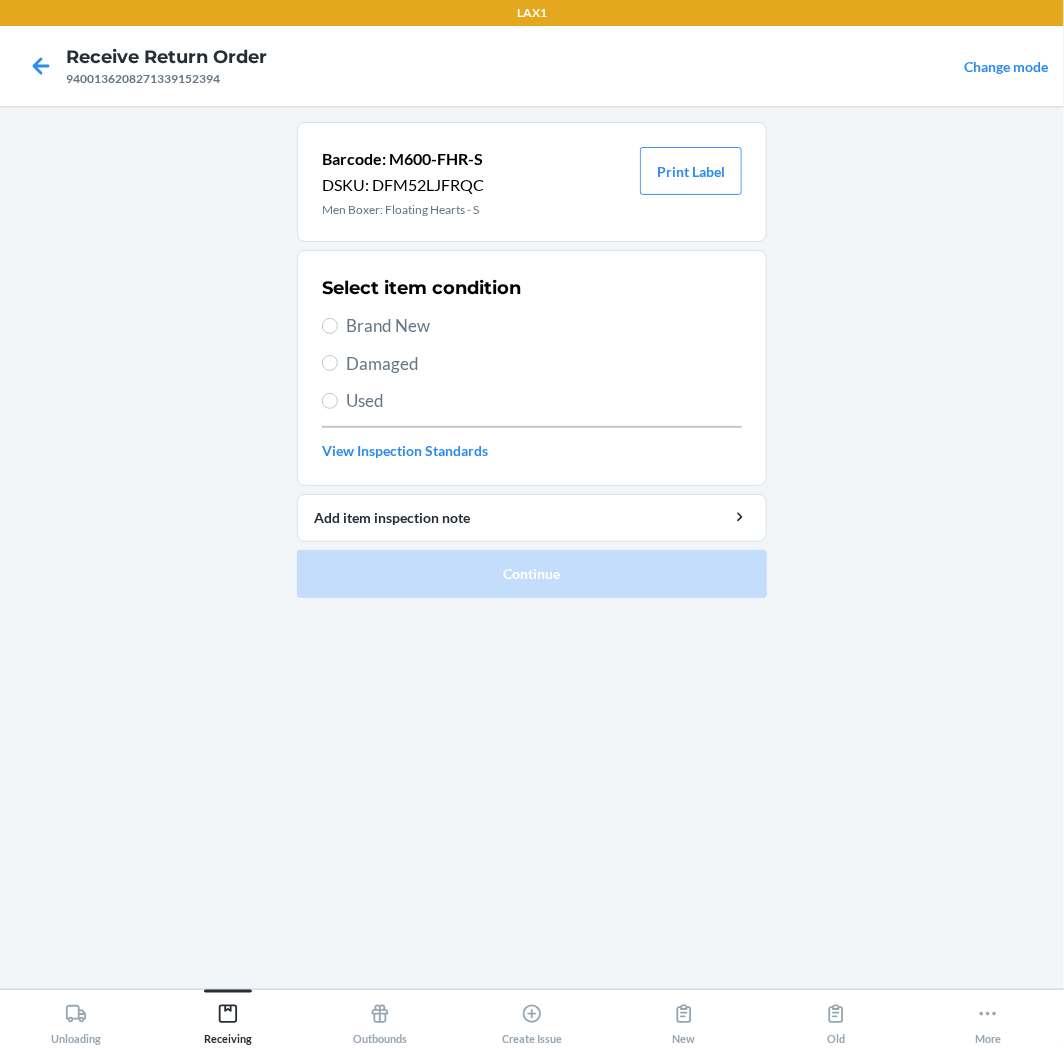 click on "Brand New" at bounding box center (544, 326) 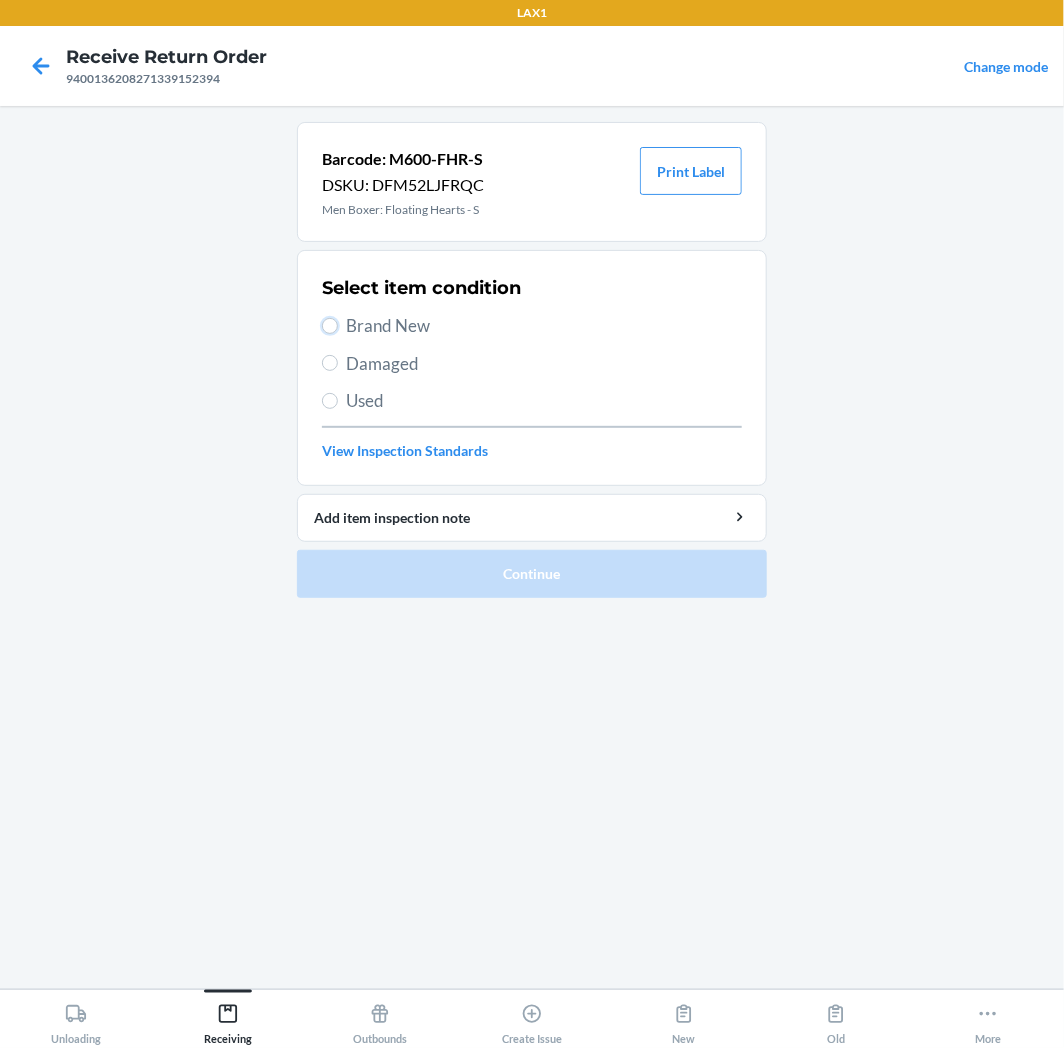 click on "Brand New" at bounding box center [330, 326] 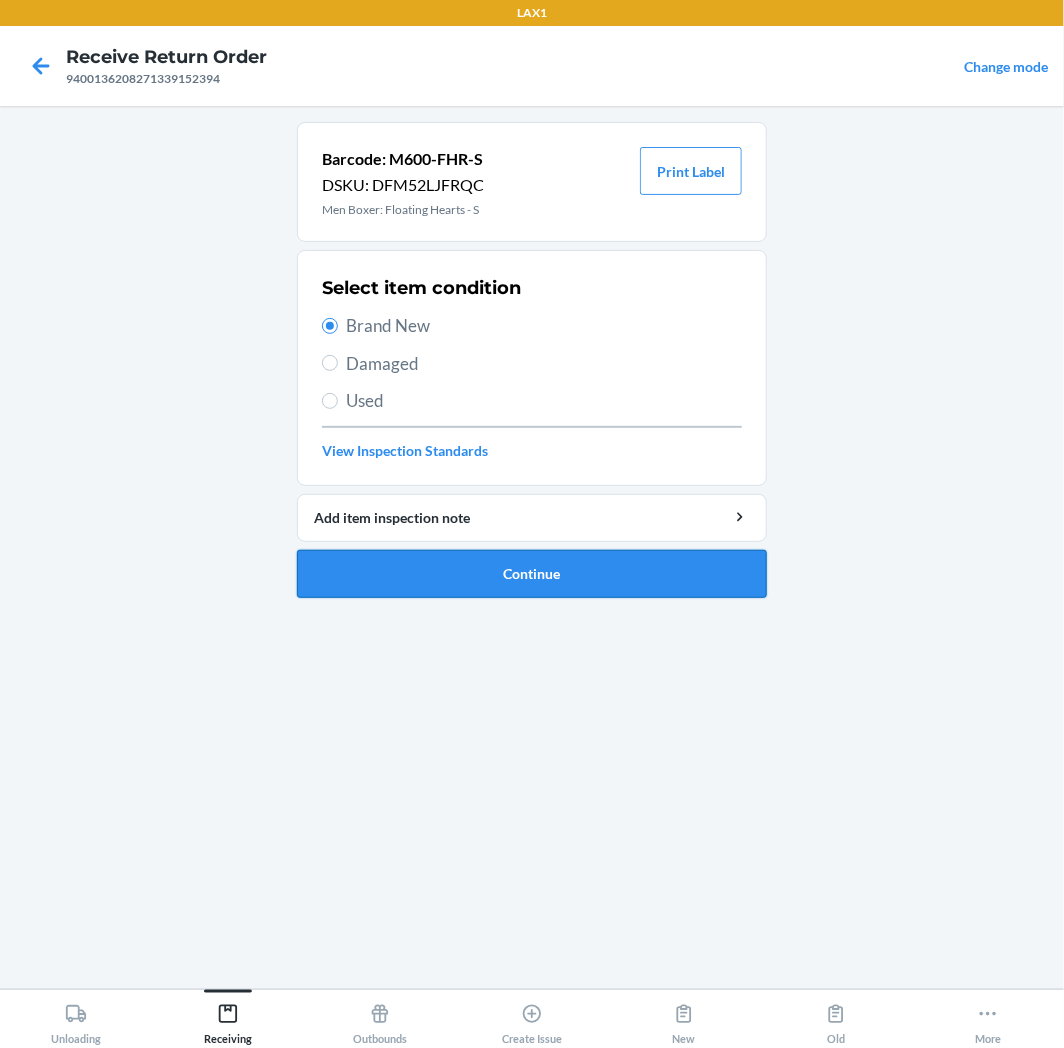 click on "Continue" at bounding box center [532, 574] 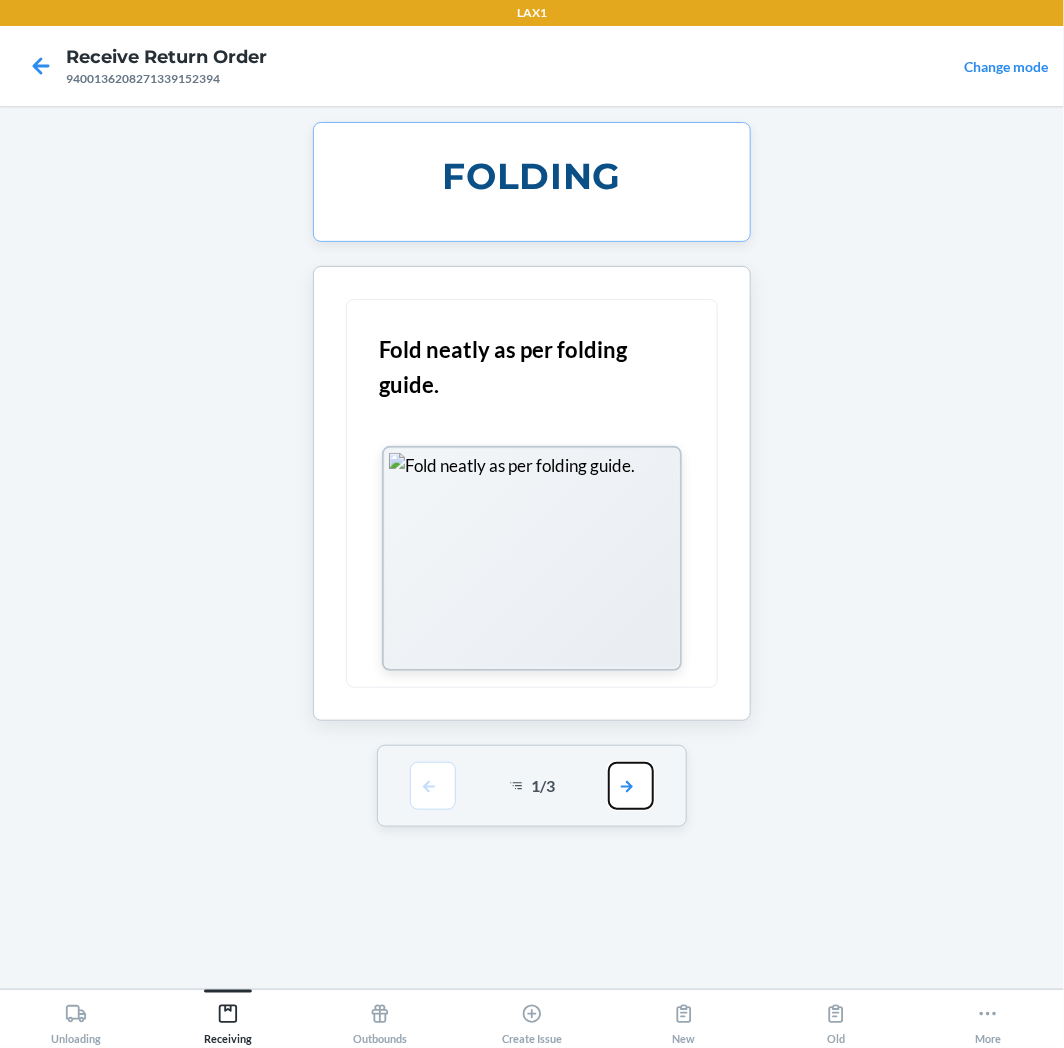 drag, startPoint x: 631, startPoint y: 778, endPoint x: 611, endPoint y: 776, distance: 20.09975 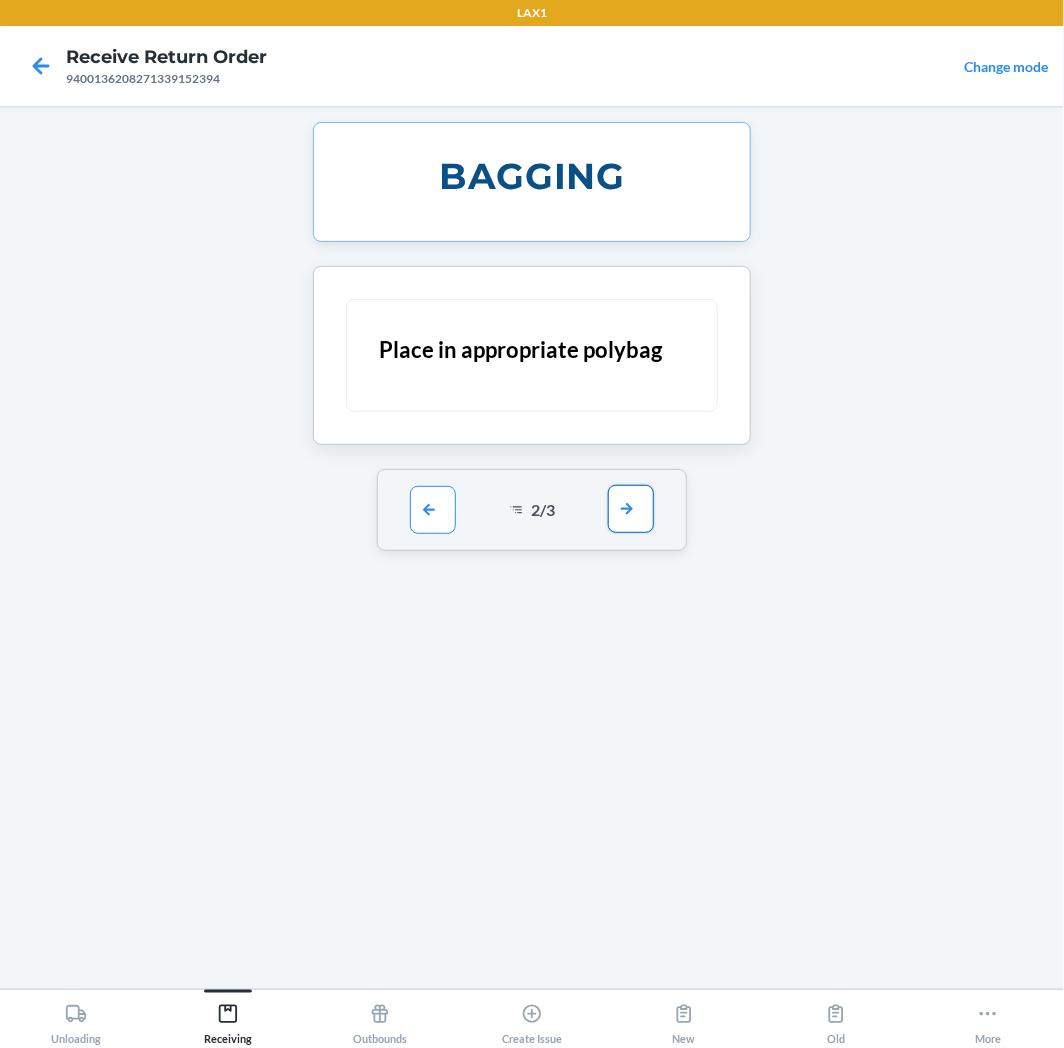 click at bounding box center (631, 509) 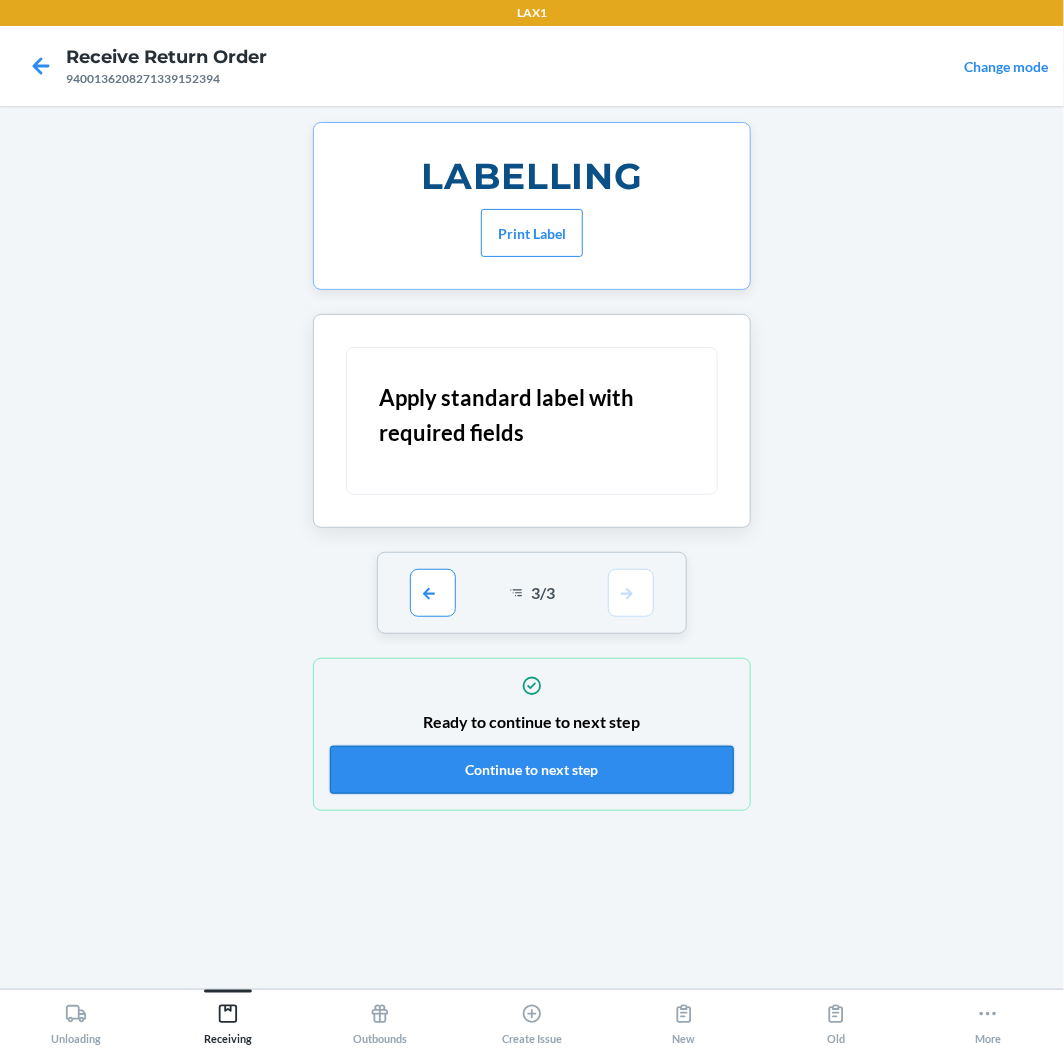click on "Continue to next step" at bounding box center (532, 770) 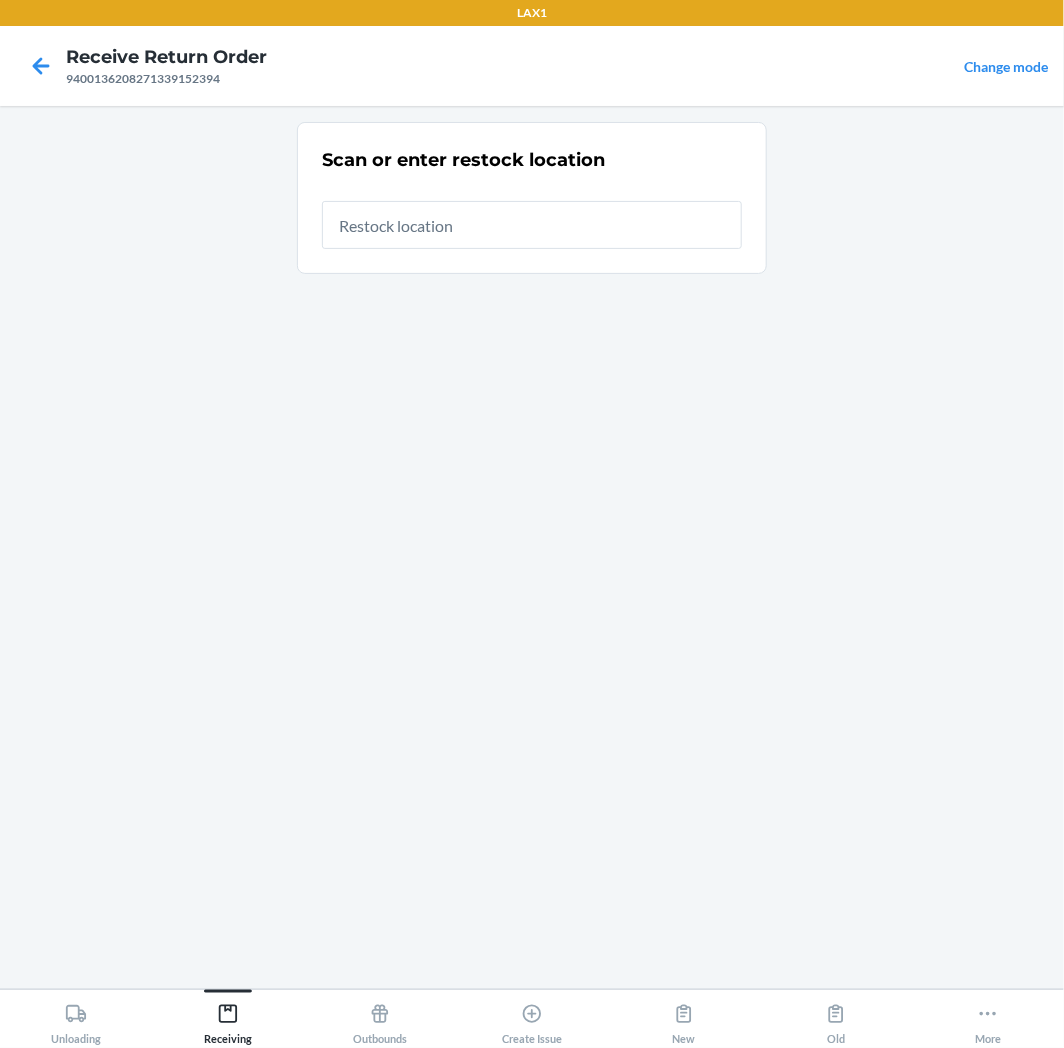 click at bounding box center (532, 225) 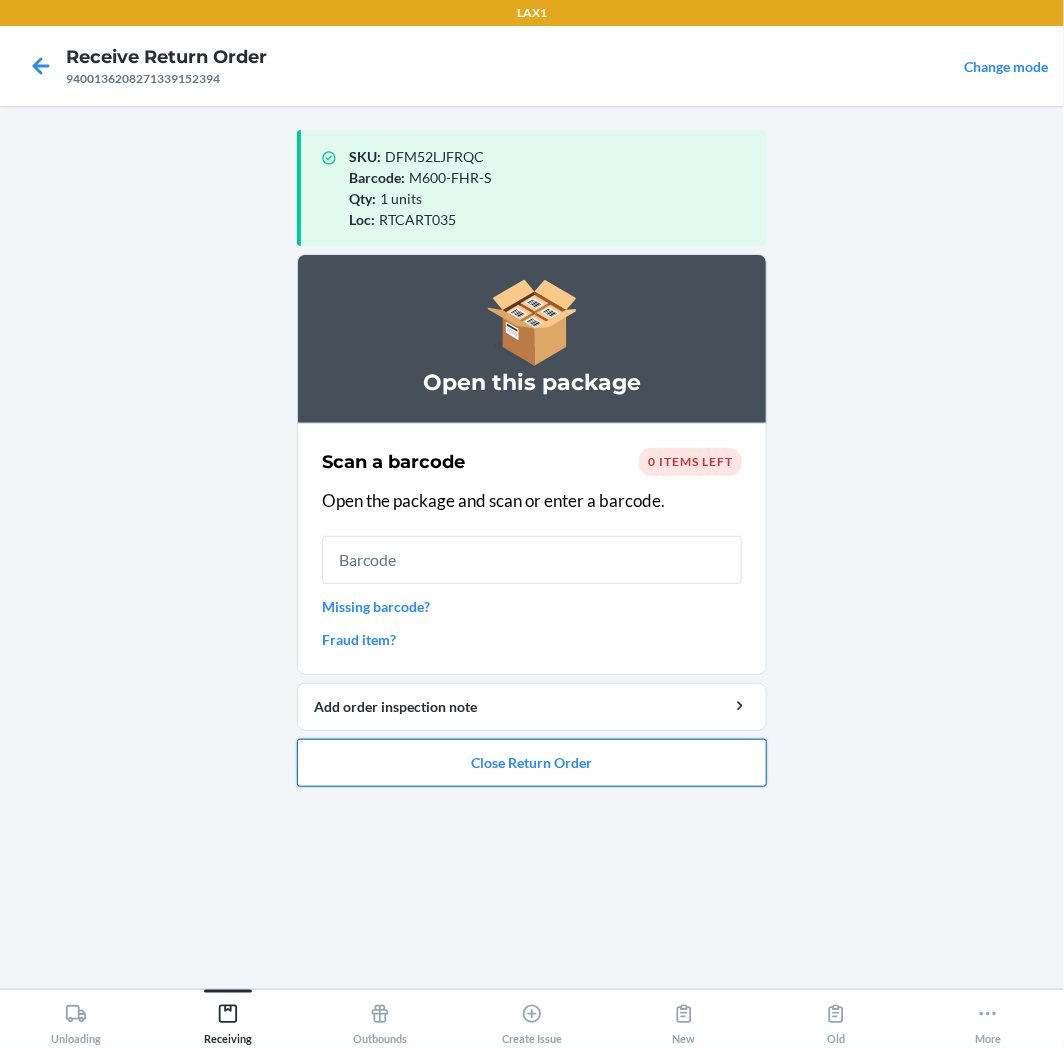click on "Close Return Order" at bounding box center [532, 763] 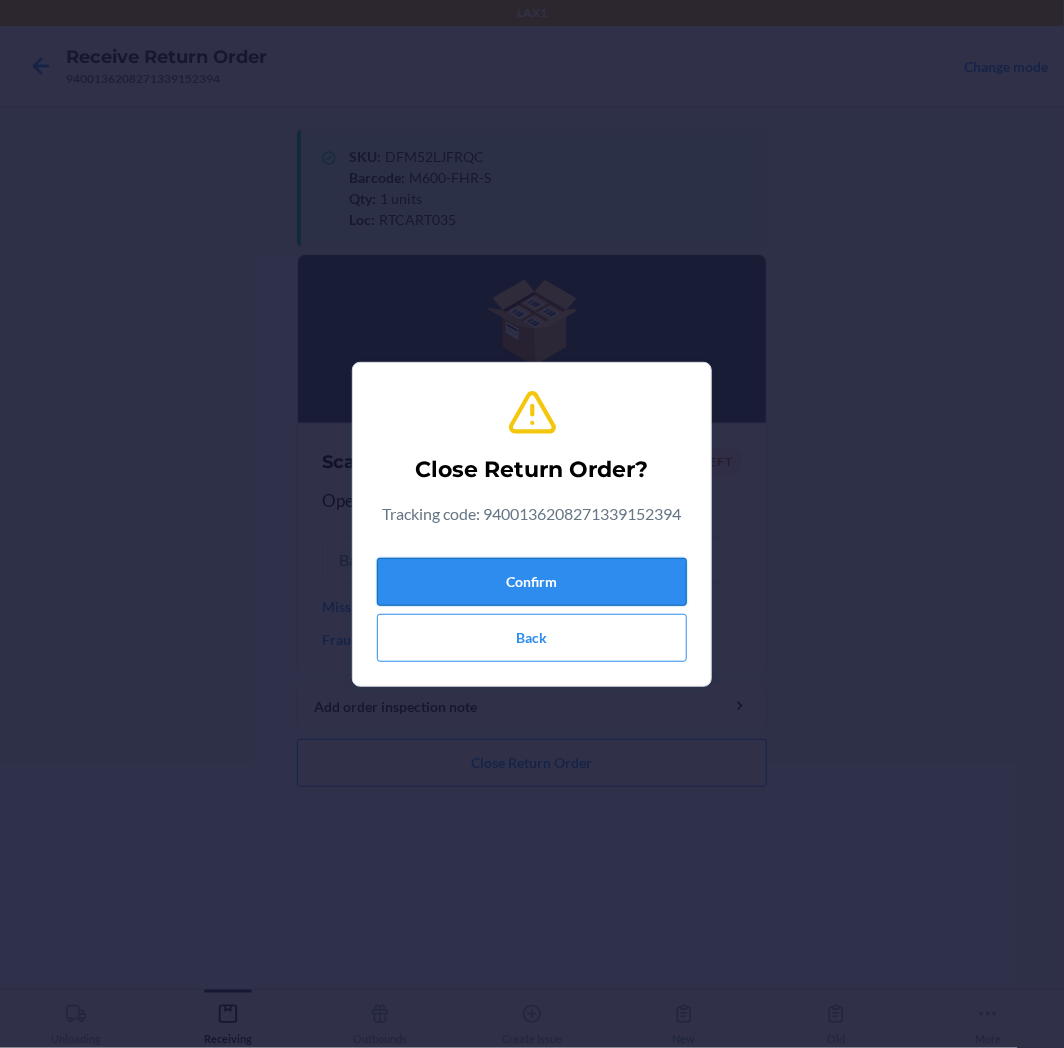 click on "Confirm" at bounding box center (532, 582) 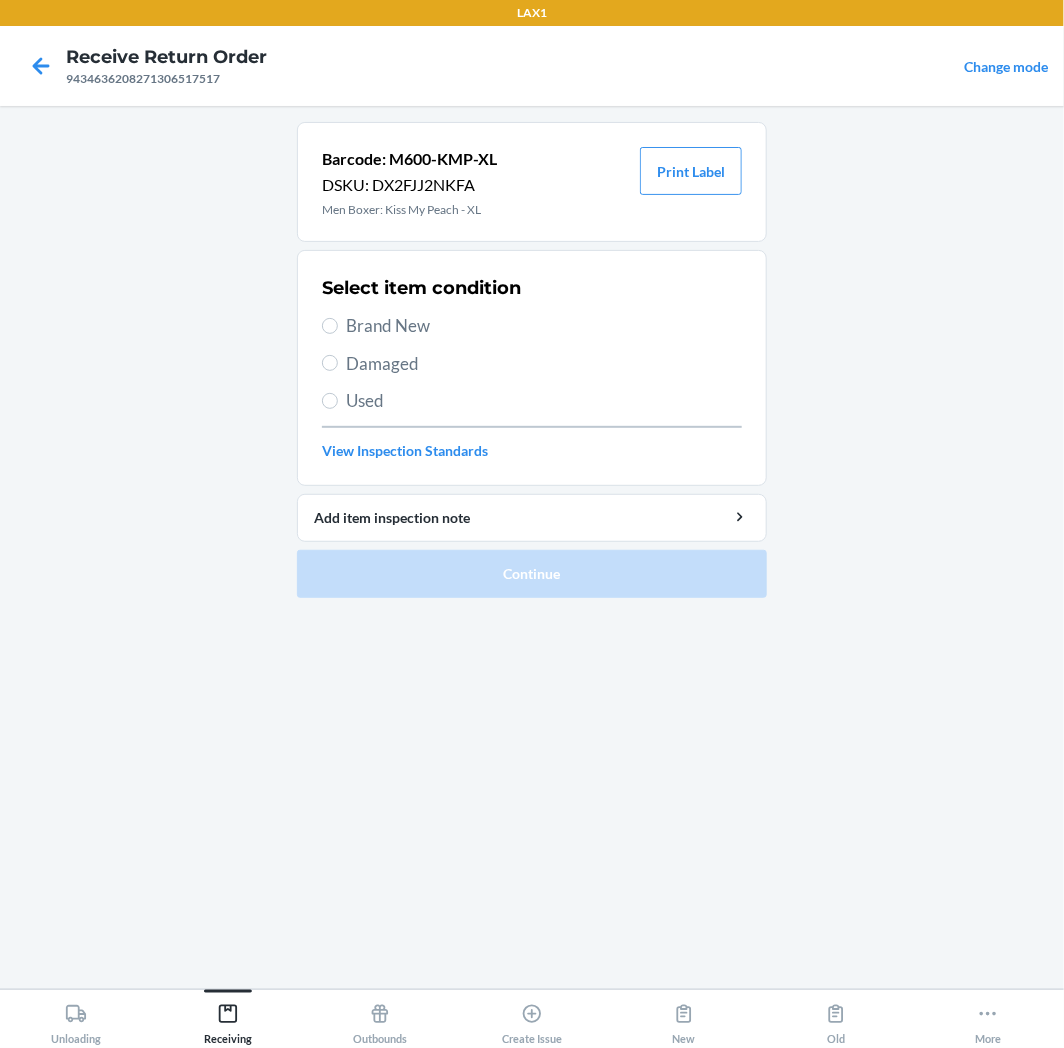 drag, startPoint x: 411, startPoint y: 325, endPoint x: 414, endPoint y: 343, distance: 18.248287 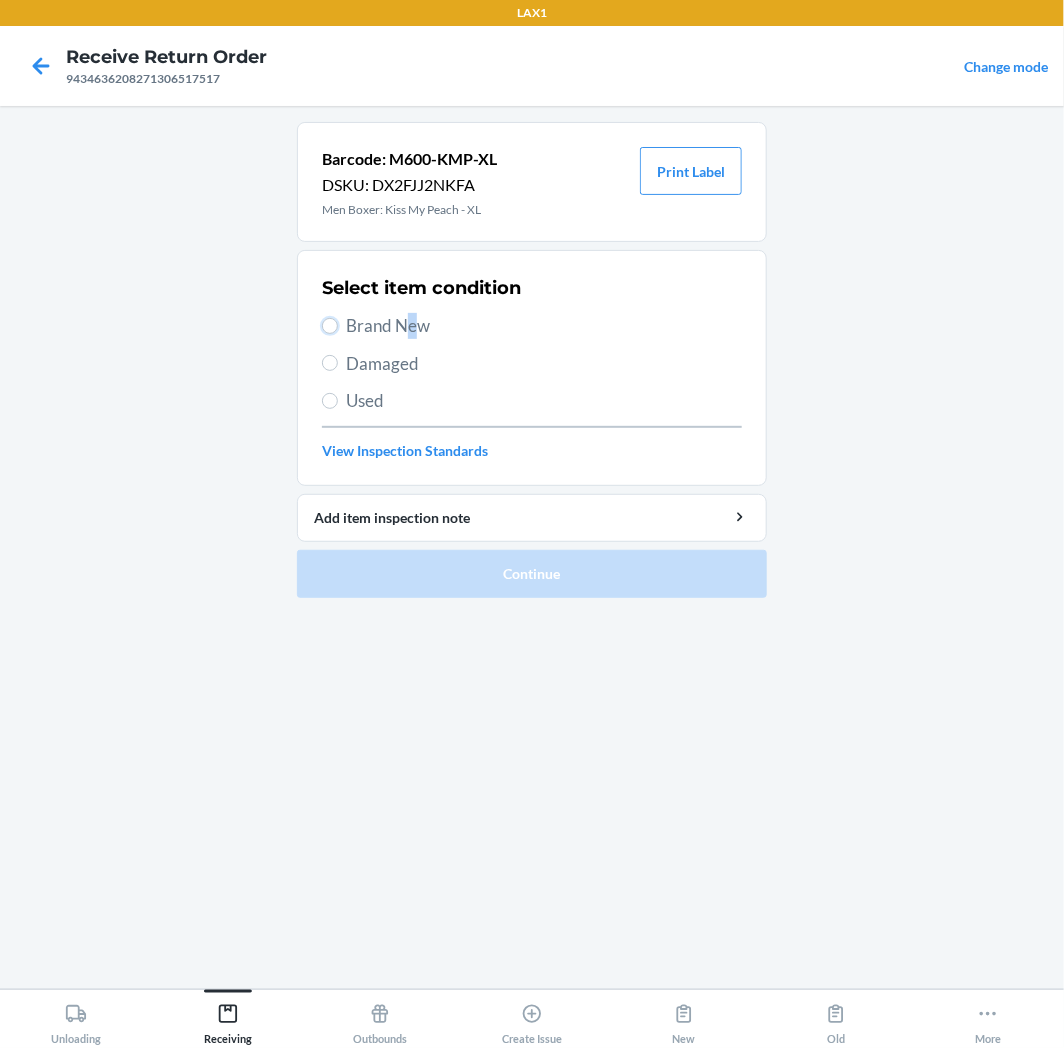 drag, startPoint x: 331, startPoint y: 324, endPoint x: 336, endPoint y: 334, distance: 11.18034 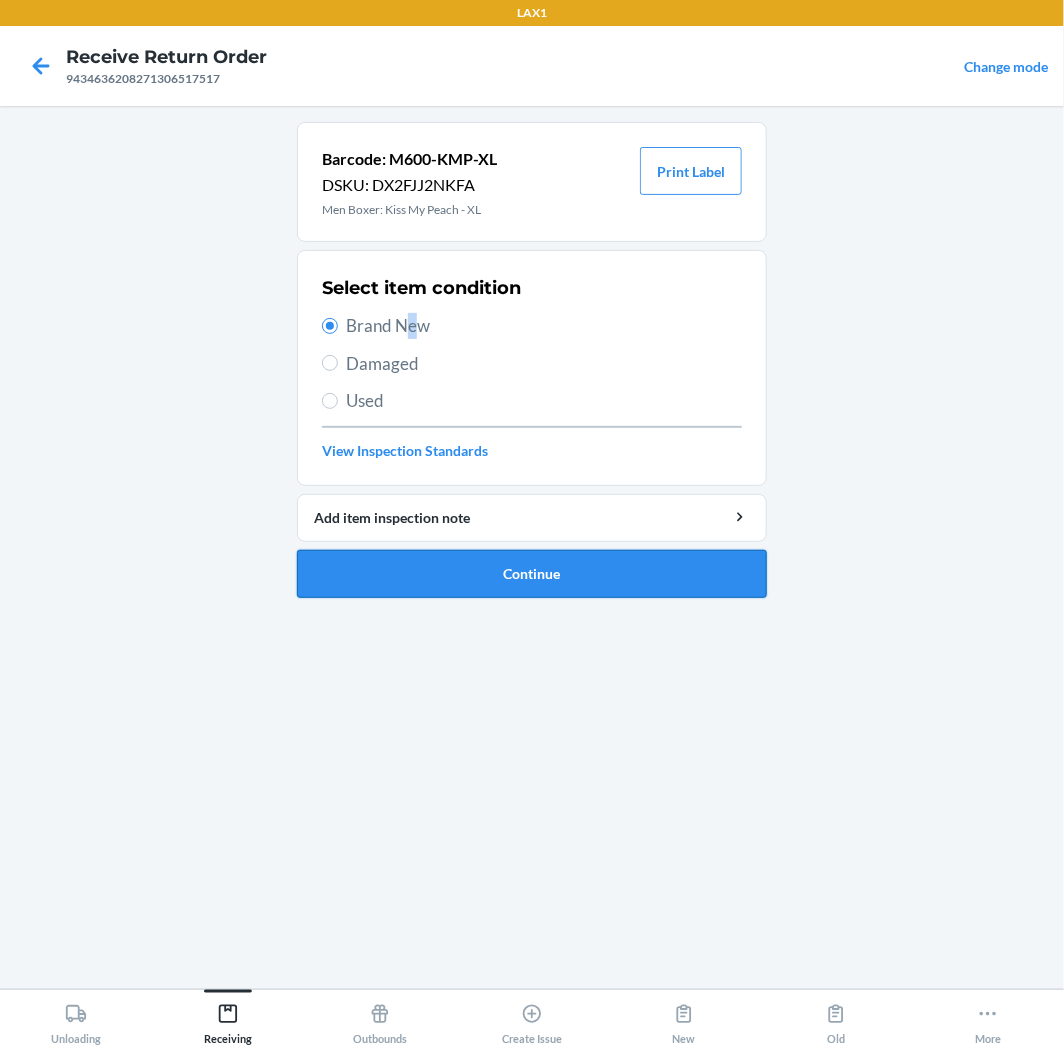 click on "Continue" at bounding box center (532, 574) 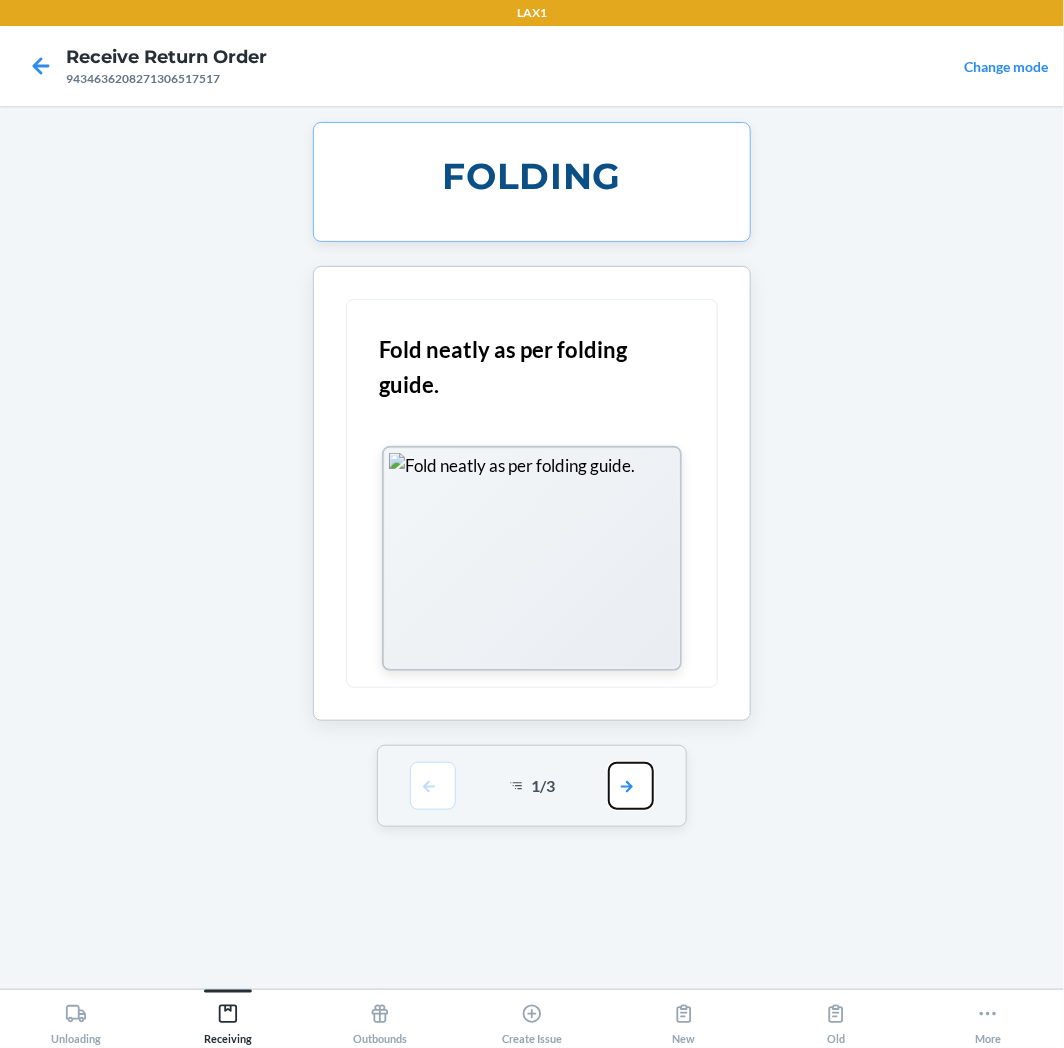 click at bounding box center (631, 786) 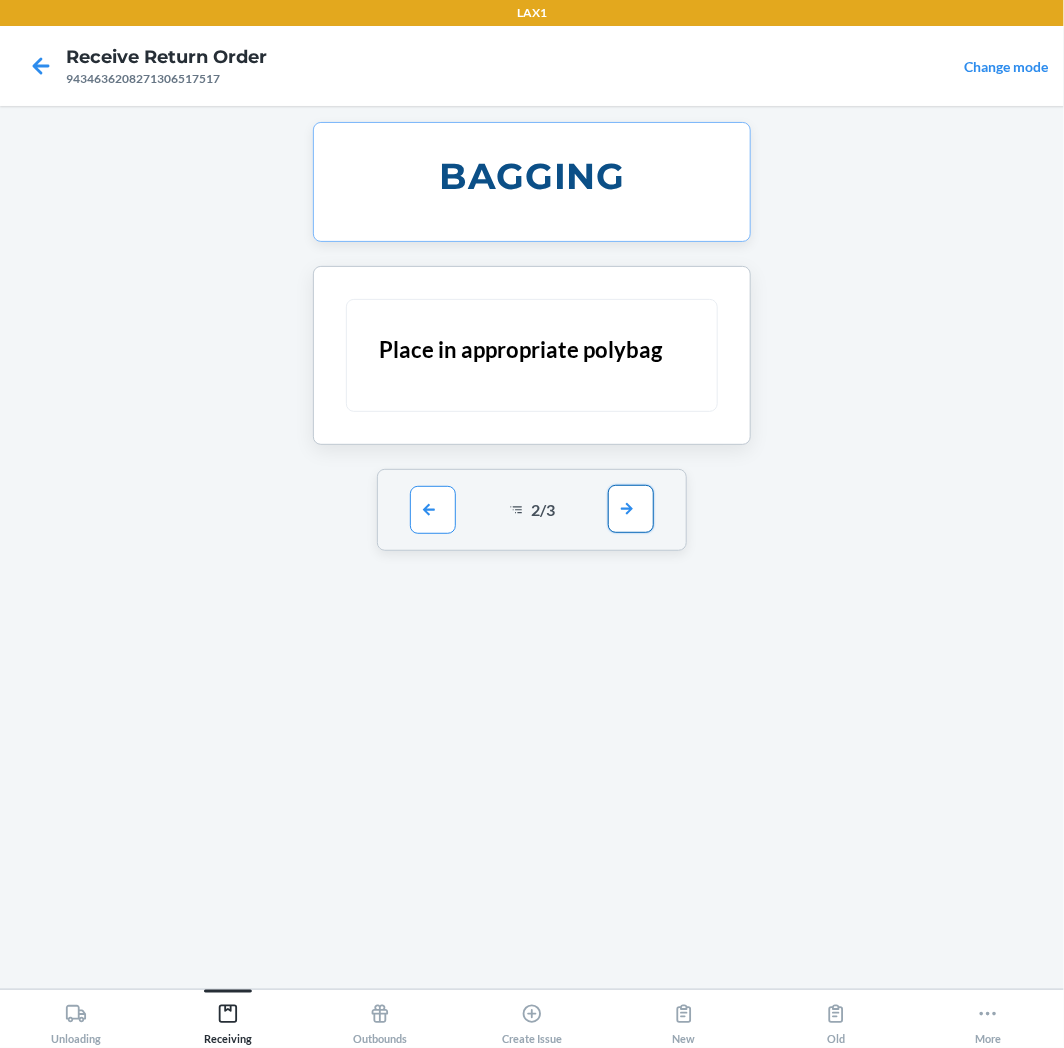 click at bounding box center [631, 509] 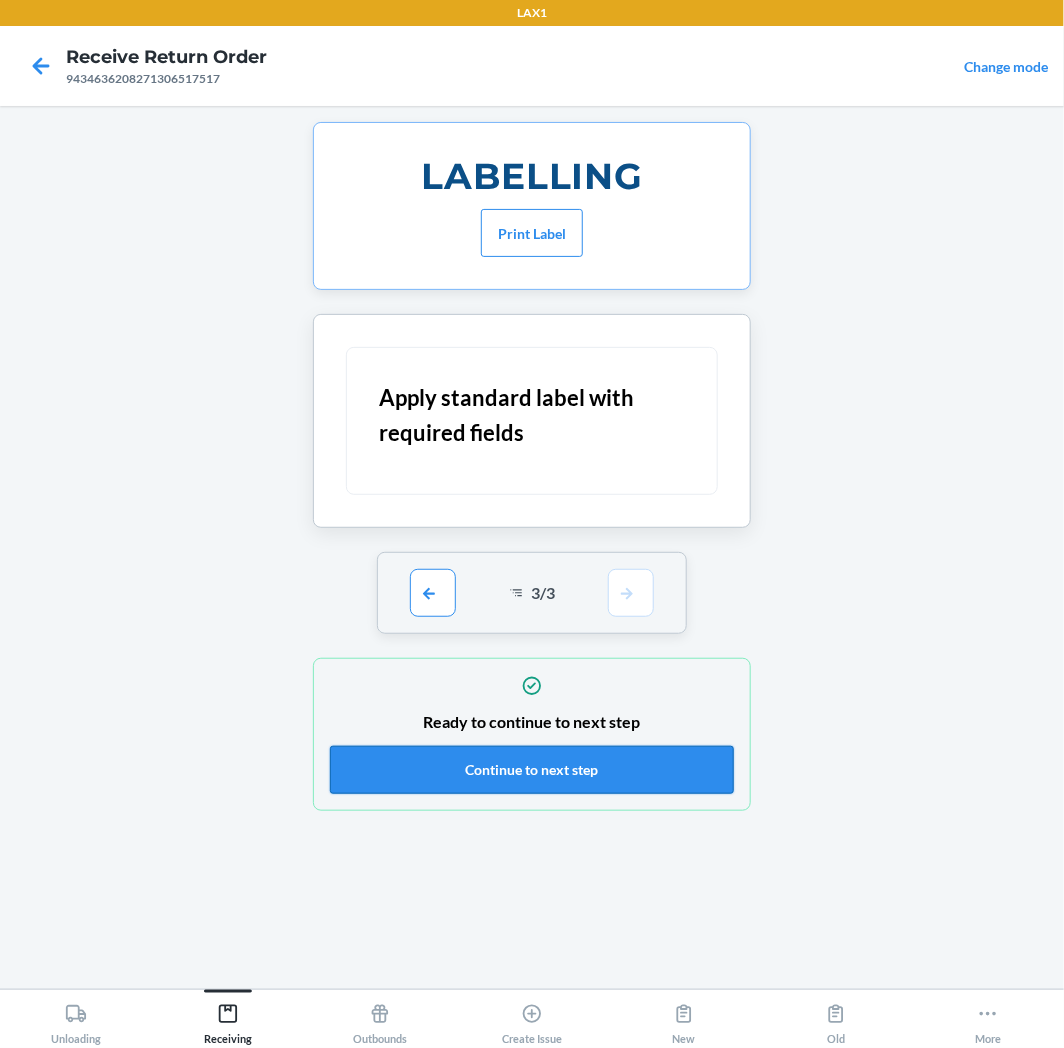 click on "Continue to next step" at bounding box center [532, 770] 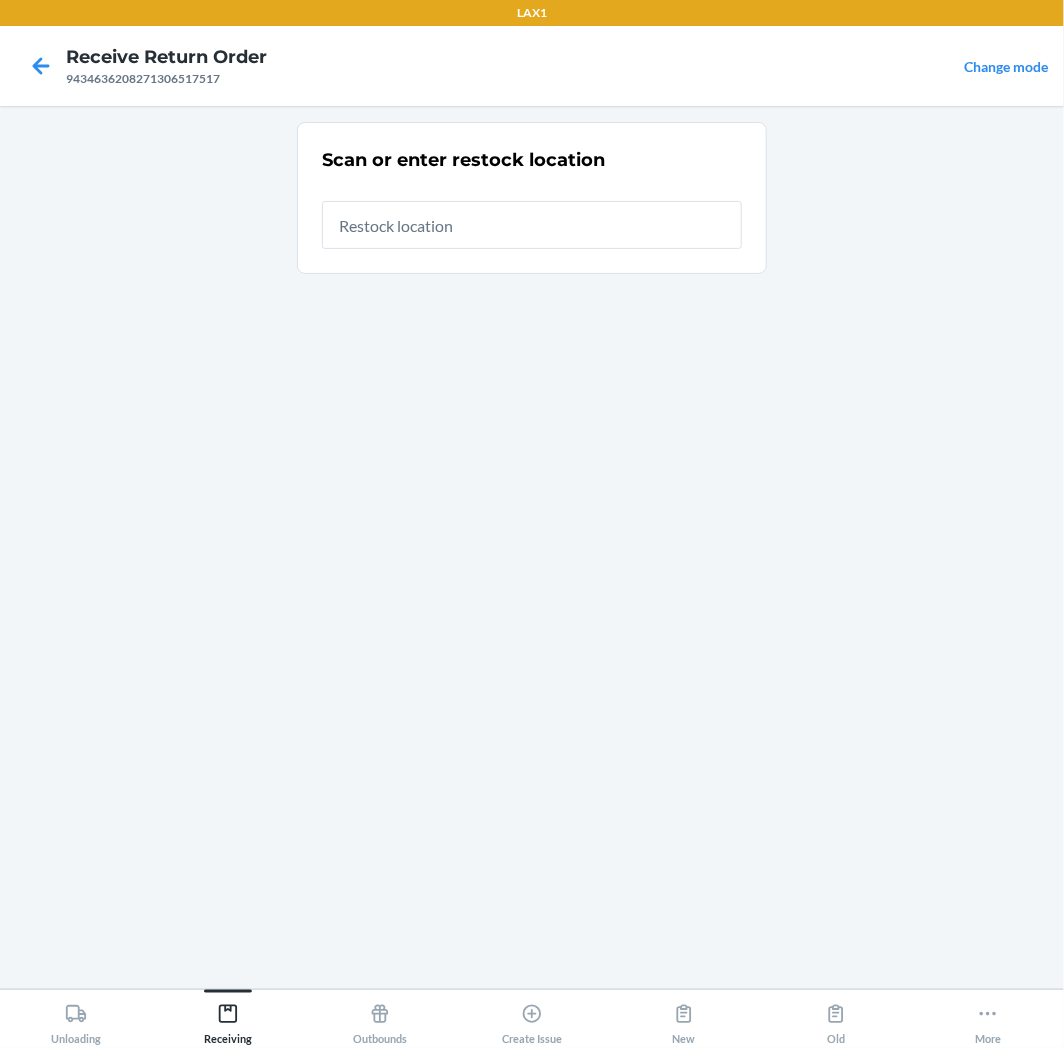 click at bounding box center (532, 225) 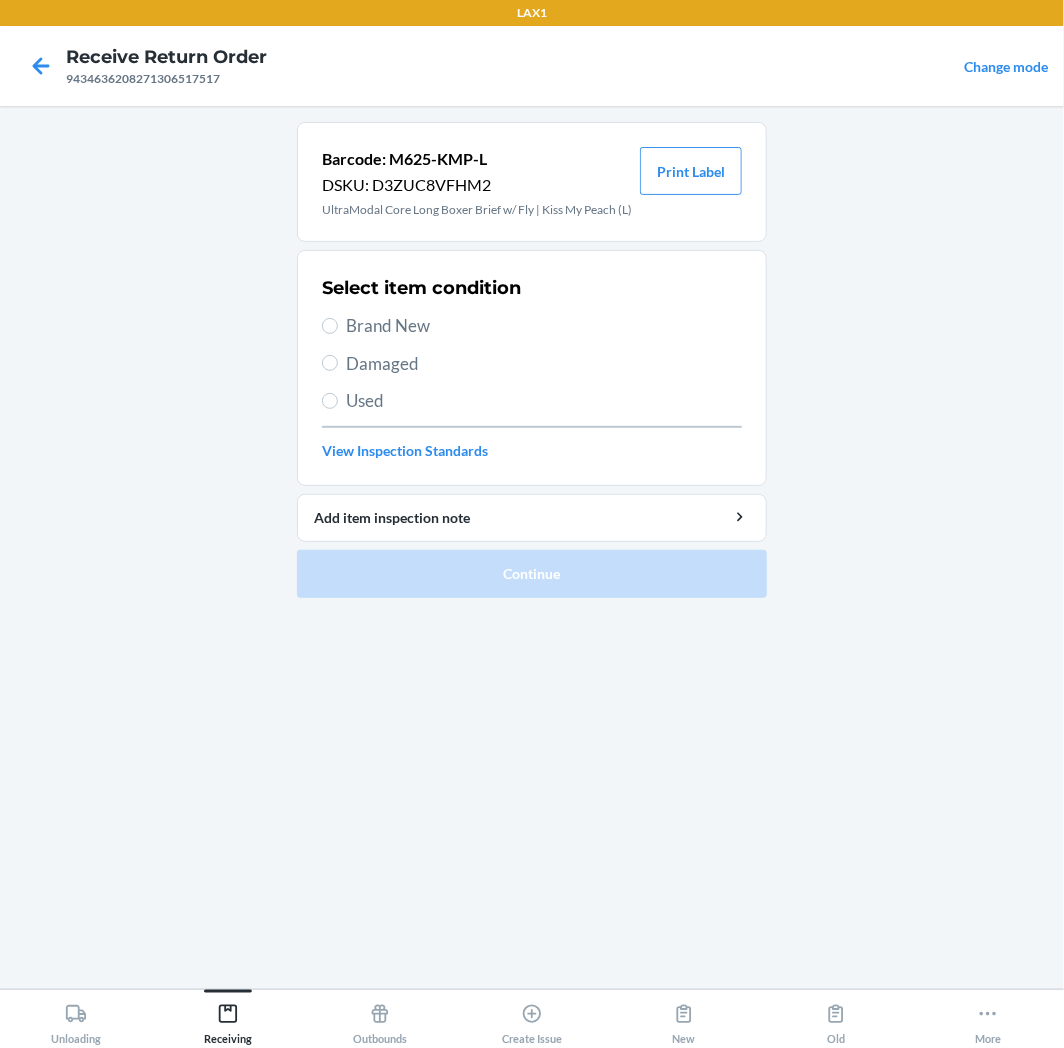 click on "Brand New" at bounding box center (532, 326) 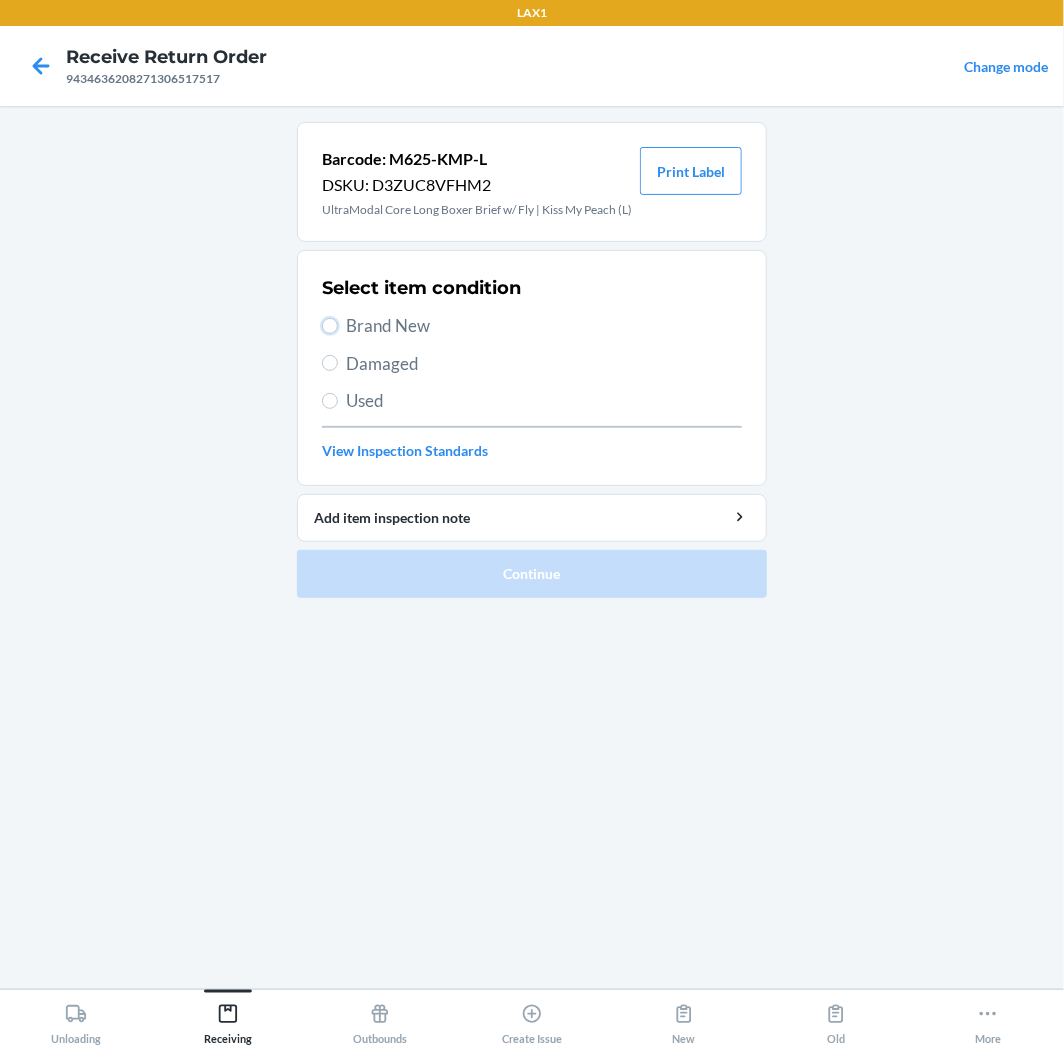 click on "Brand New" at bounding box center [330, 326] 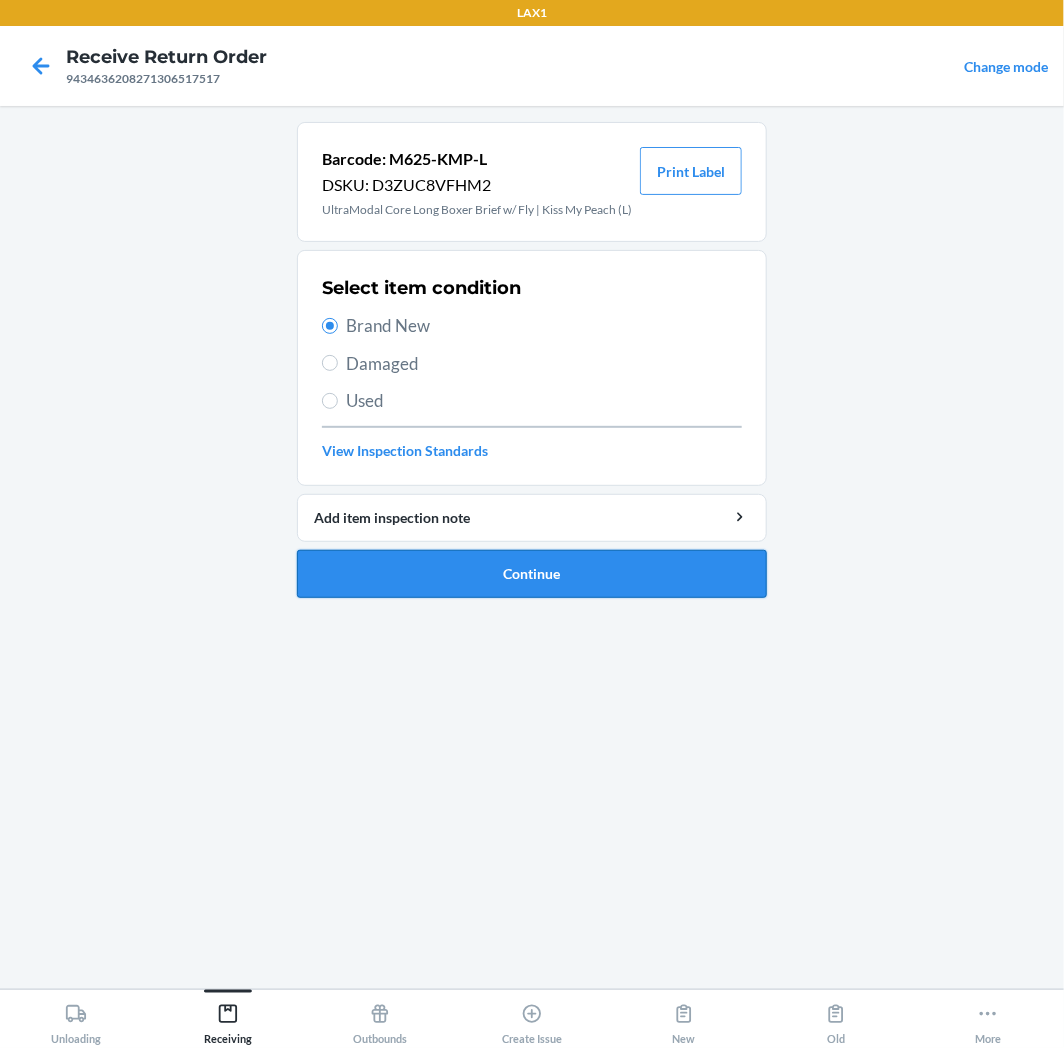click on "Continue" at bounding box center (532, 574) 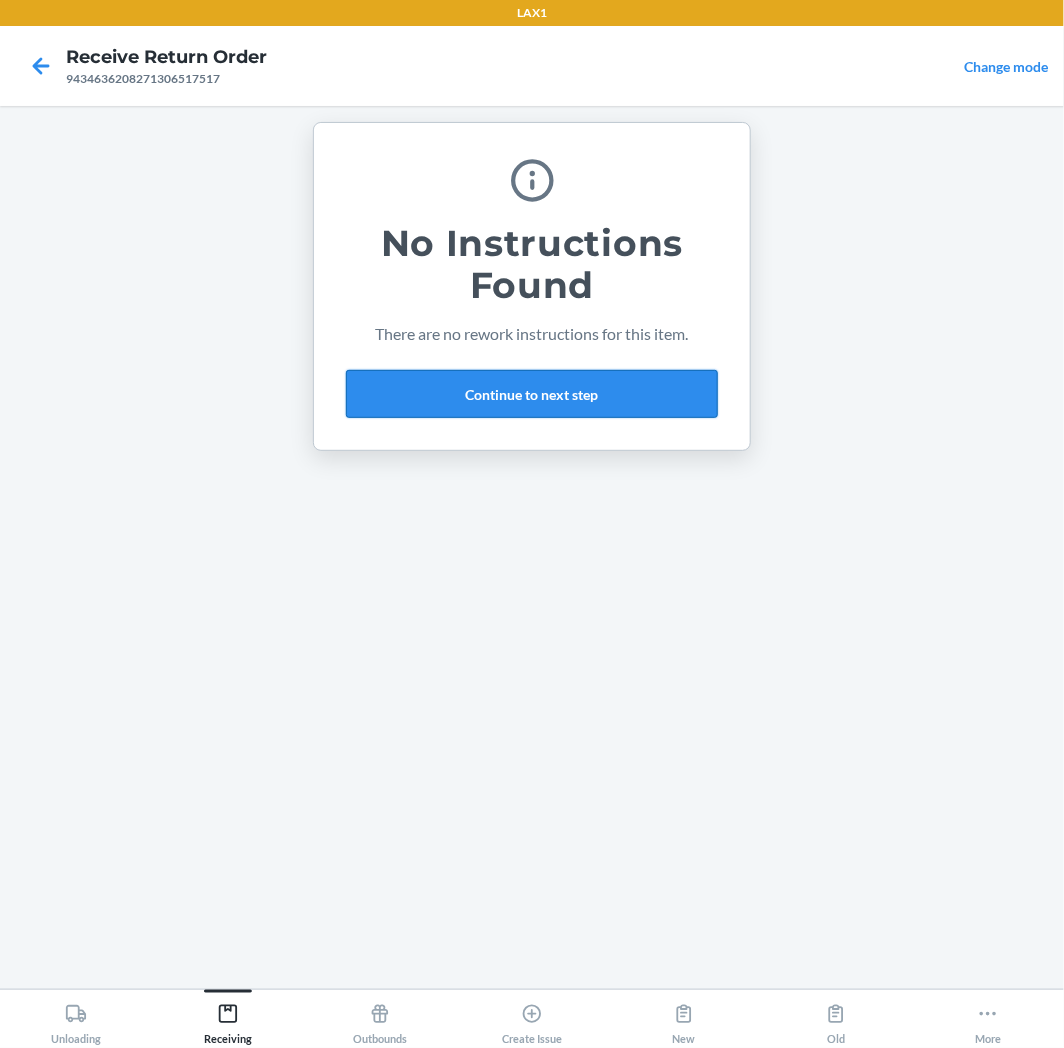 click on "Continue to next step" at bounding box center (532, 394) 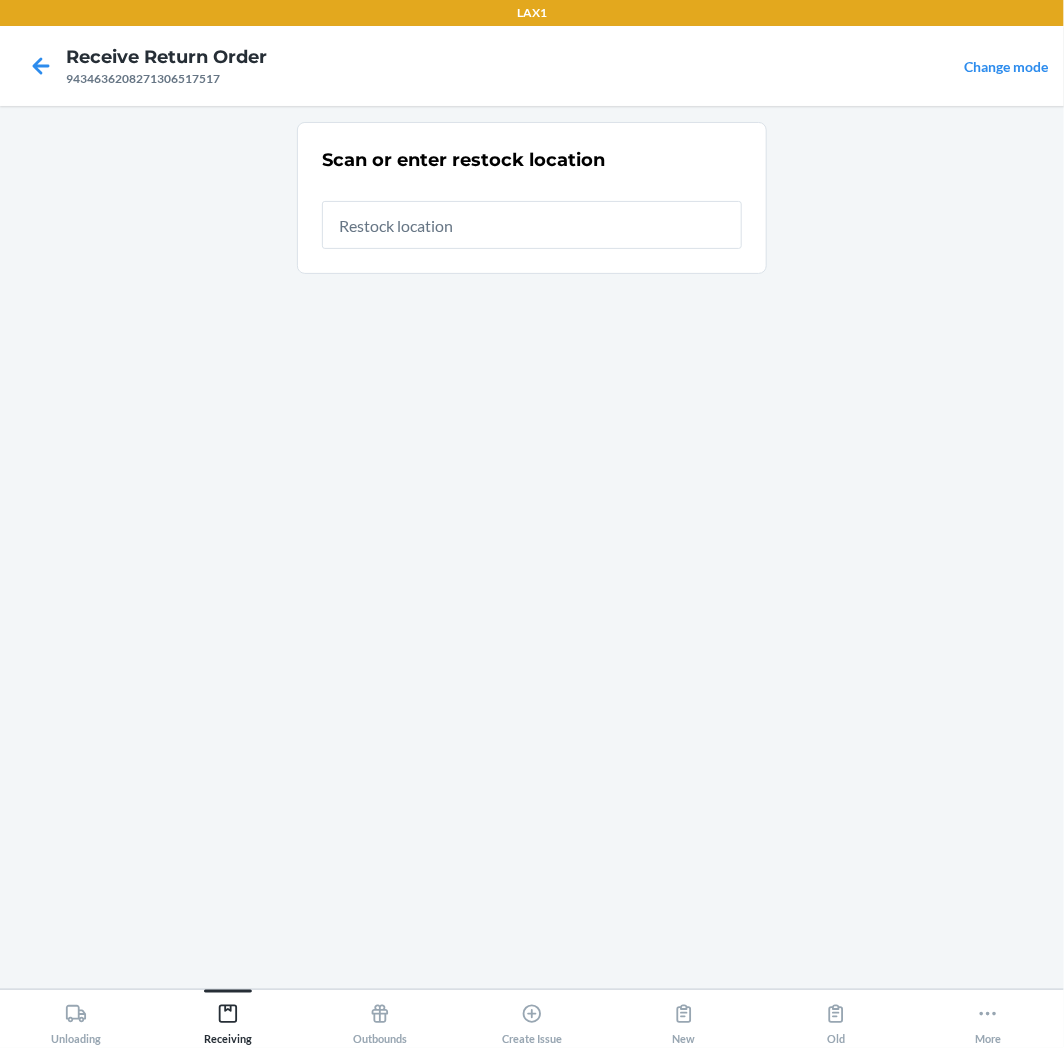 click at bounding box center (532, 225) 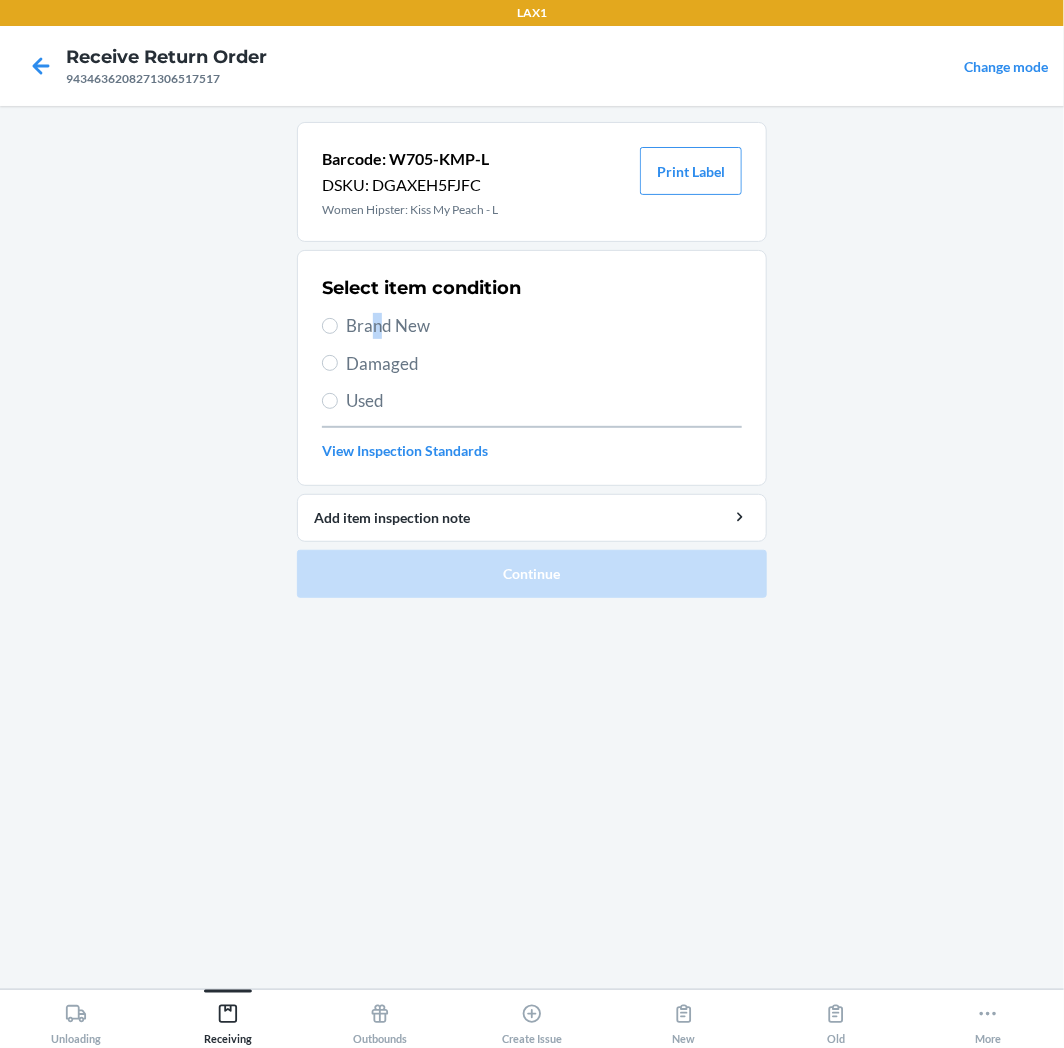 drag, startPoint x: 376, startPoint y: 321, endPoint x: 386, endPoint y: 362, distance: 42.201897 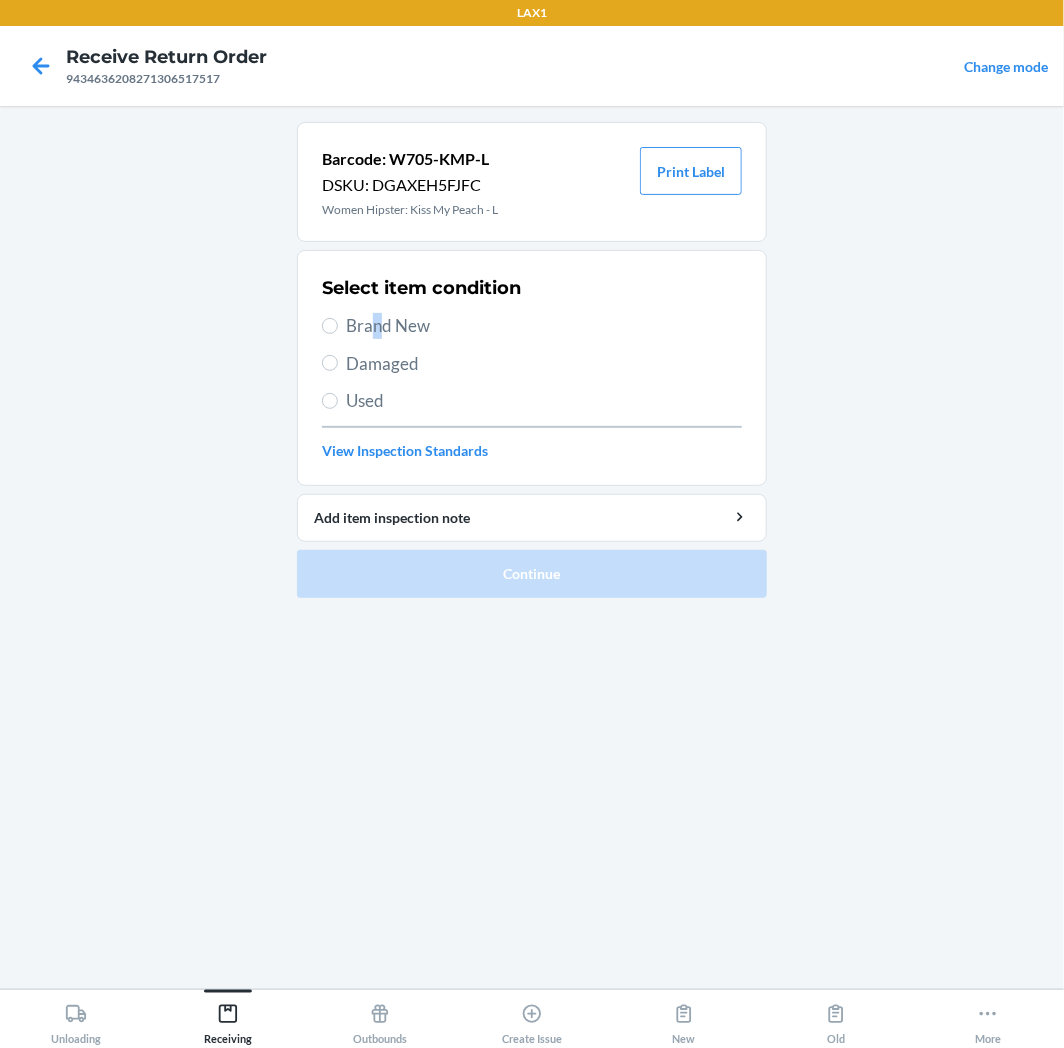 click on "Brand New" at bounding box center [544, 326] 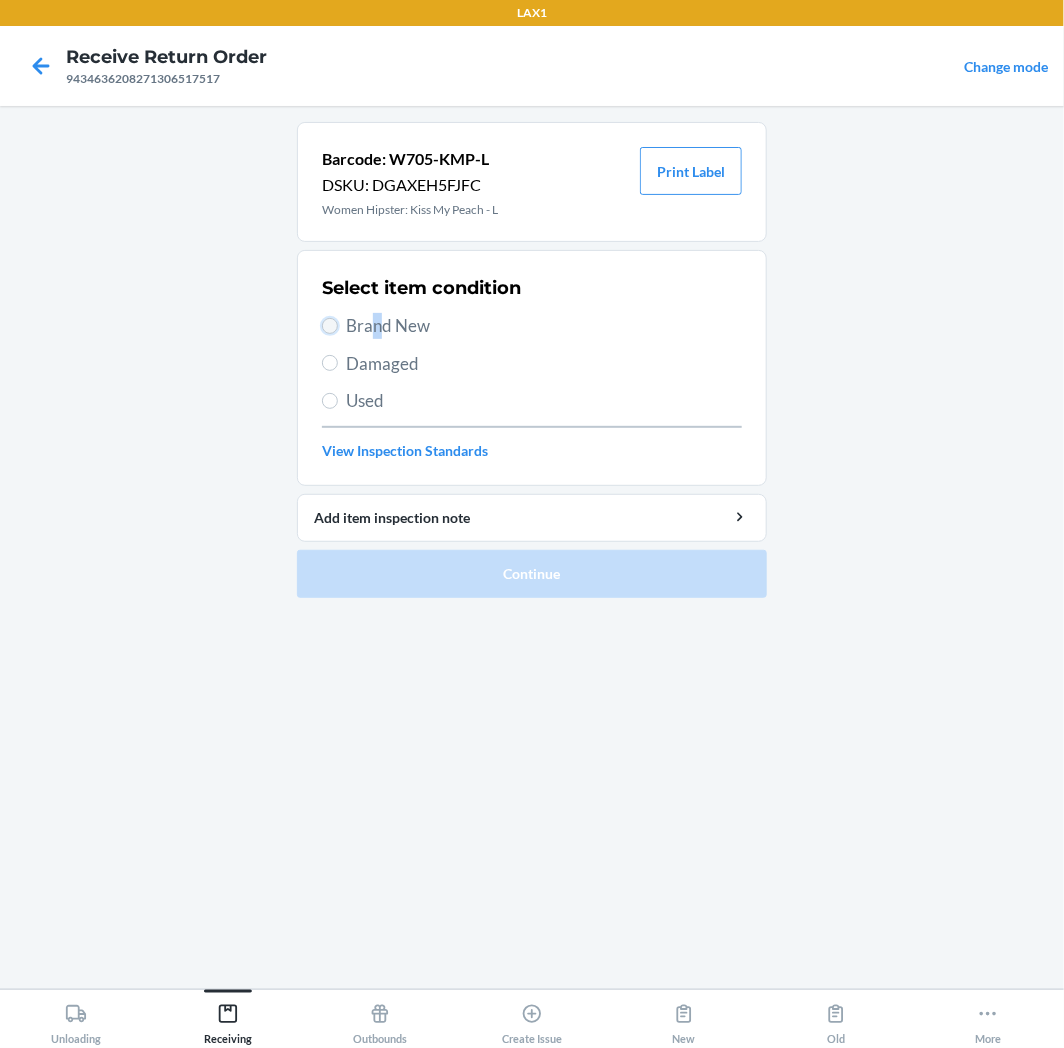 click on "Brand New" at bounding box center [330, 326] 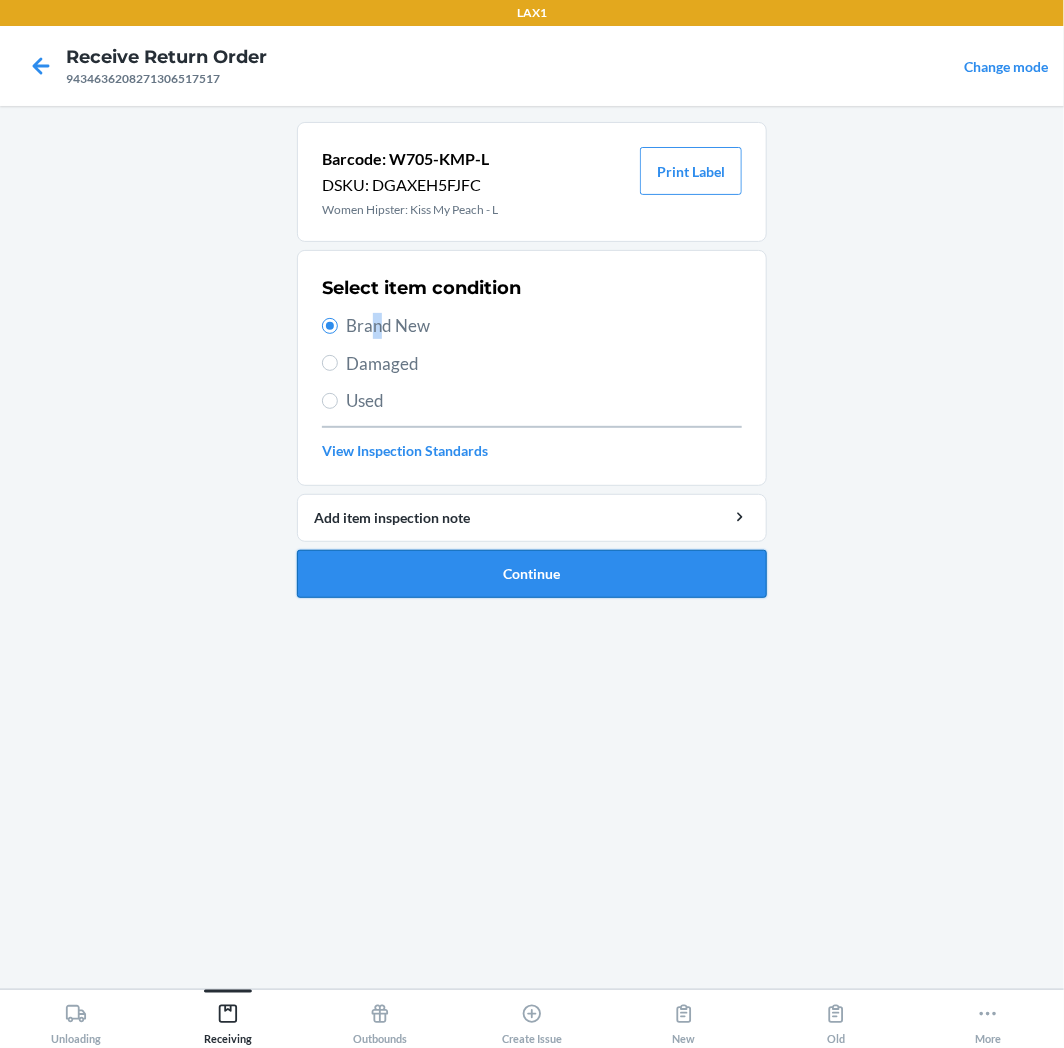 click on "Continue" at bounding box center (532, 574) 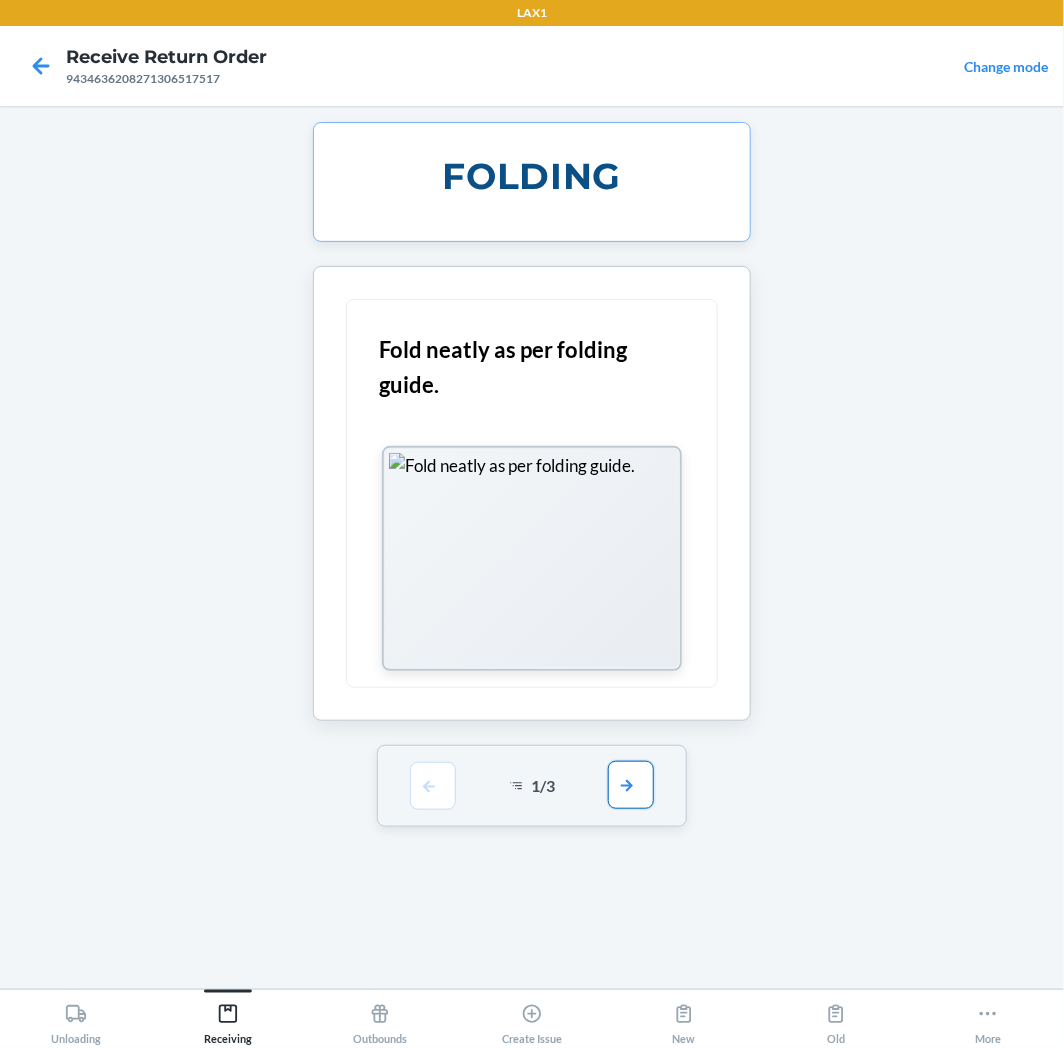 click at bounding box center [631, 785] 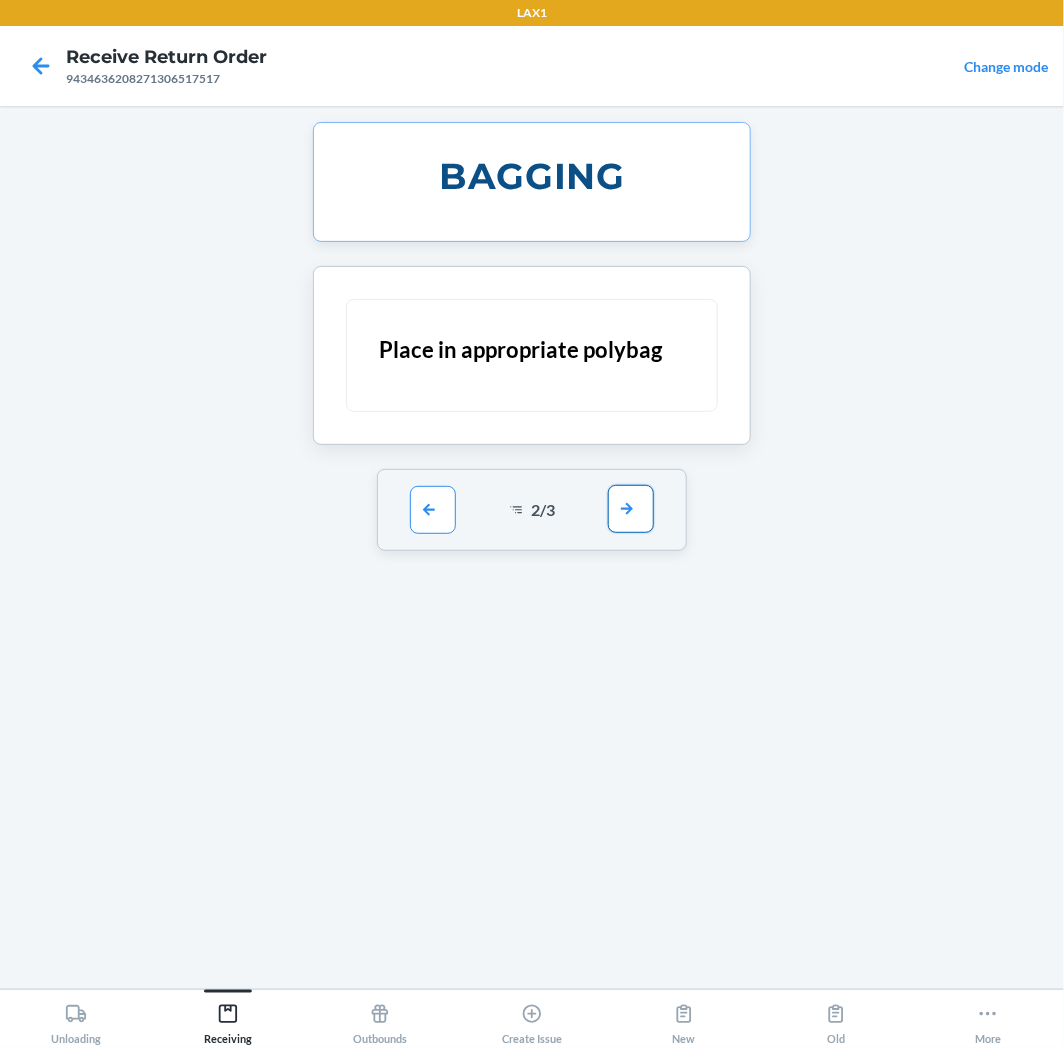 drag, startPoint x: 635, startPoint y: 493, endPoint x: 622, endPoint y: 535, distance: 43.965897 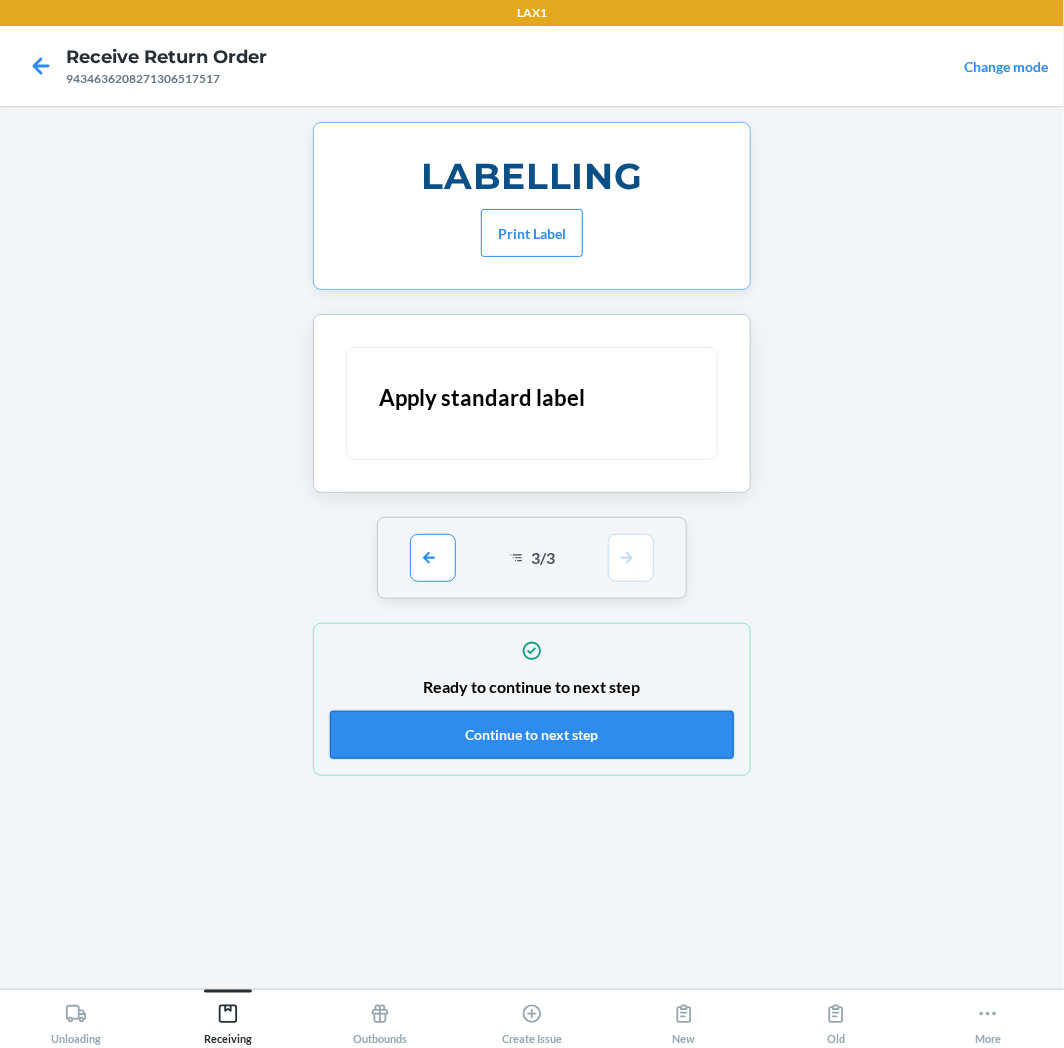 click on "Continue to next step" at bounding box center (532, 735) 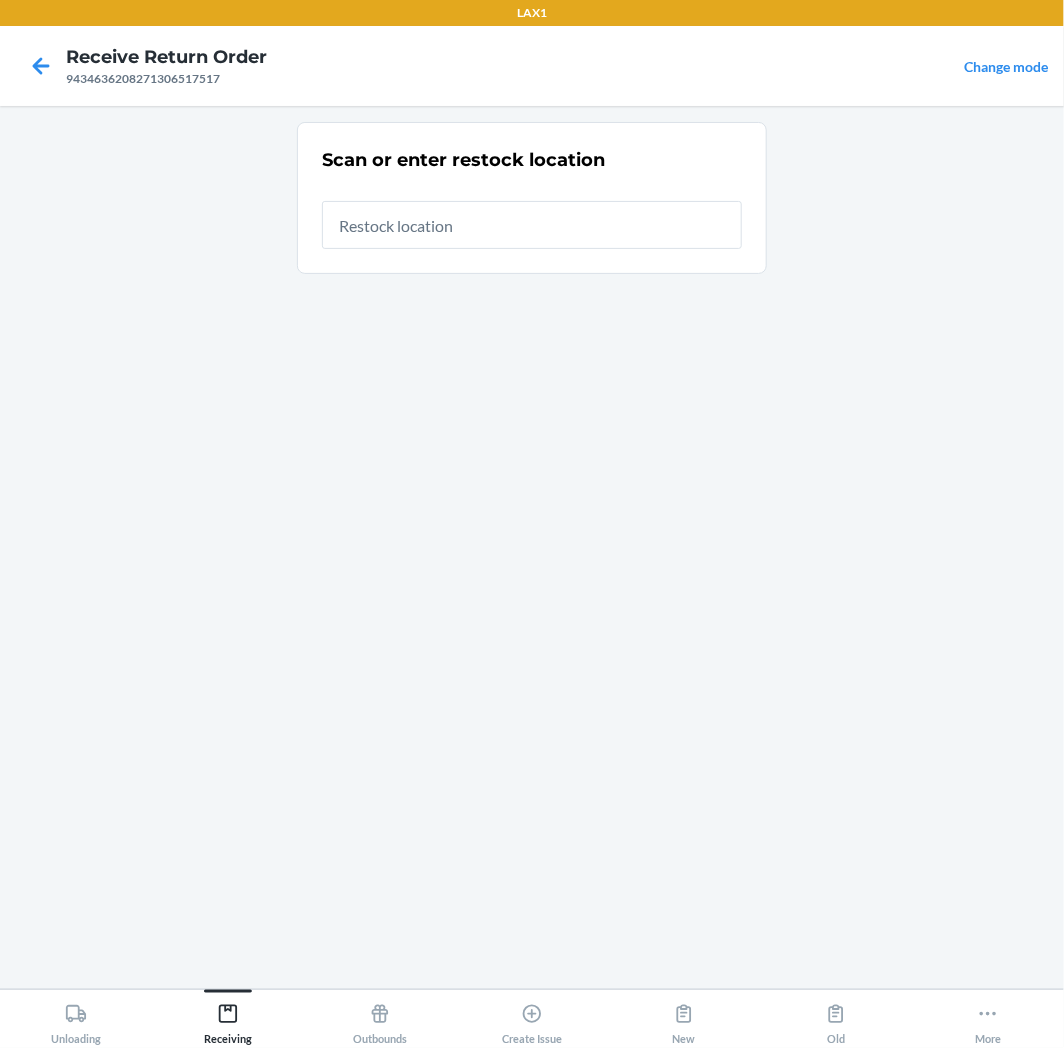 click at bounding box center [532, 225] 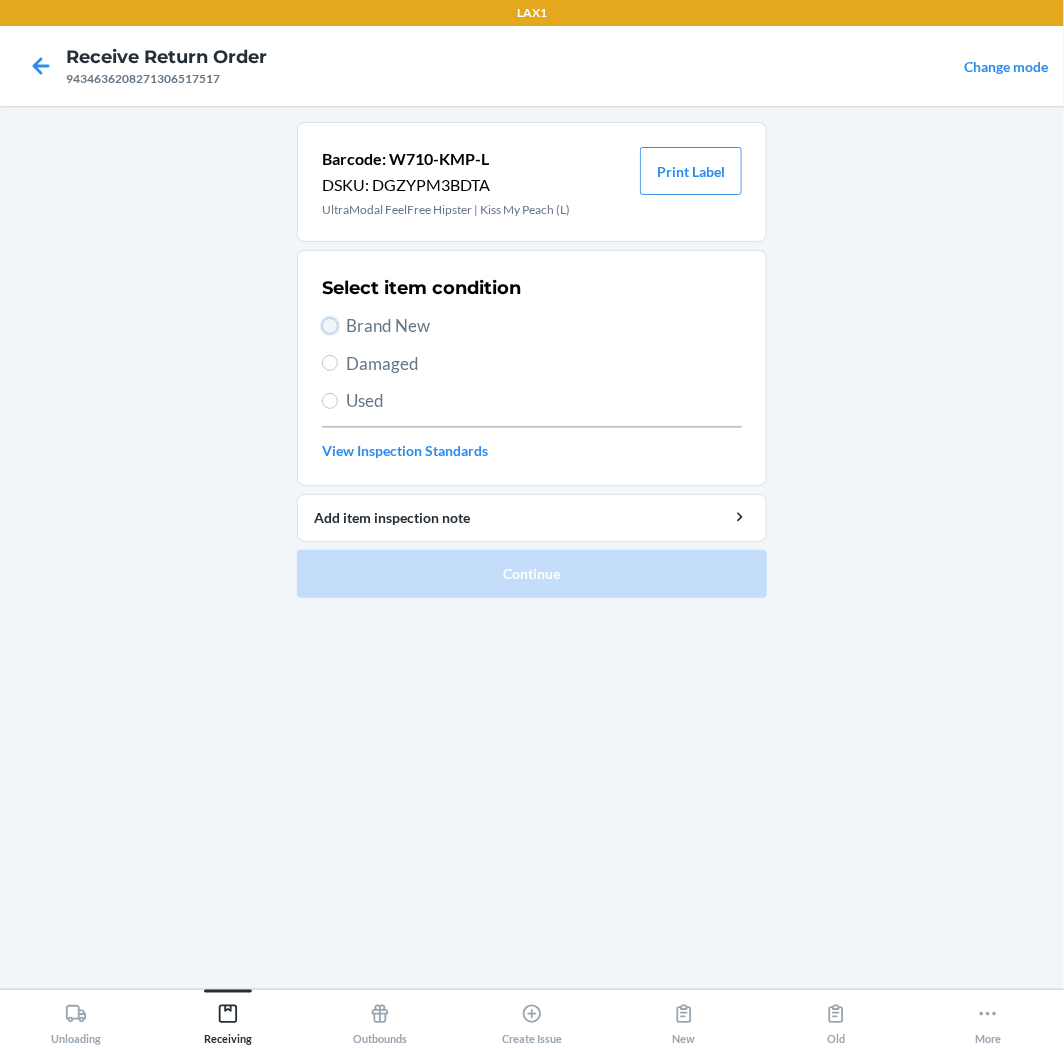 click on "Brand New" at bounding box center [330, 326] 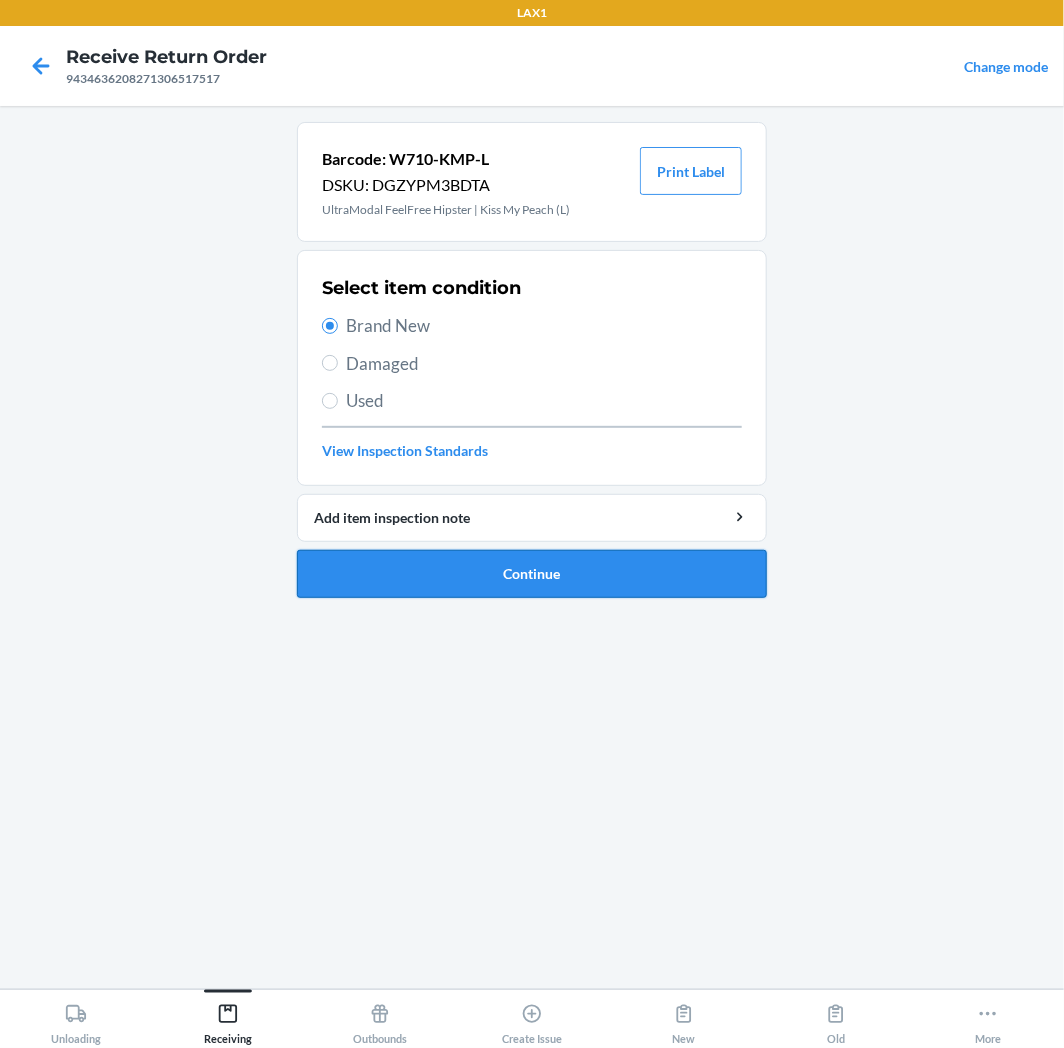 click on "Continue" at bounding box center [532, 574] 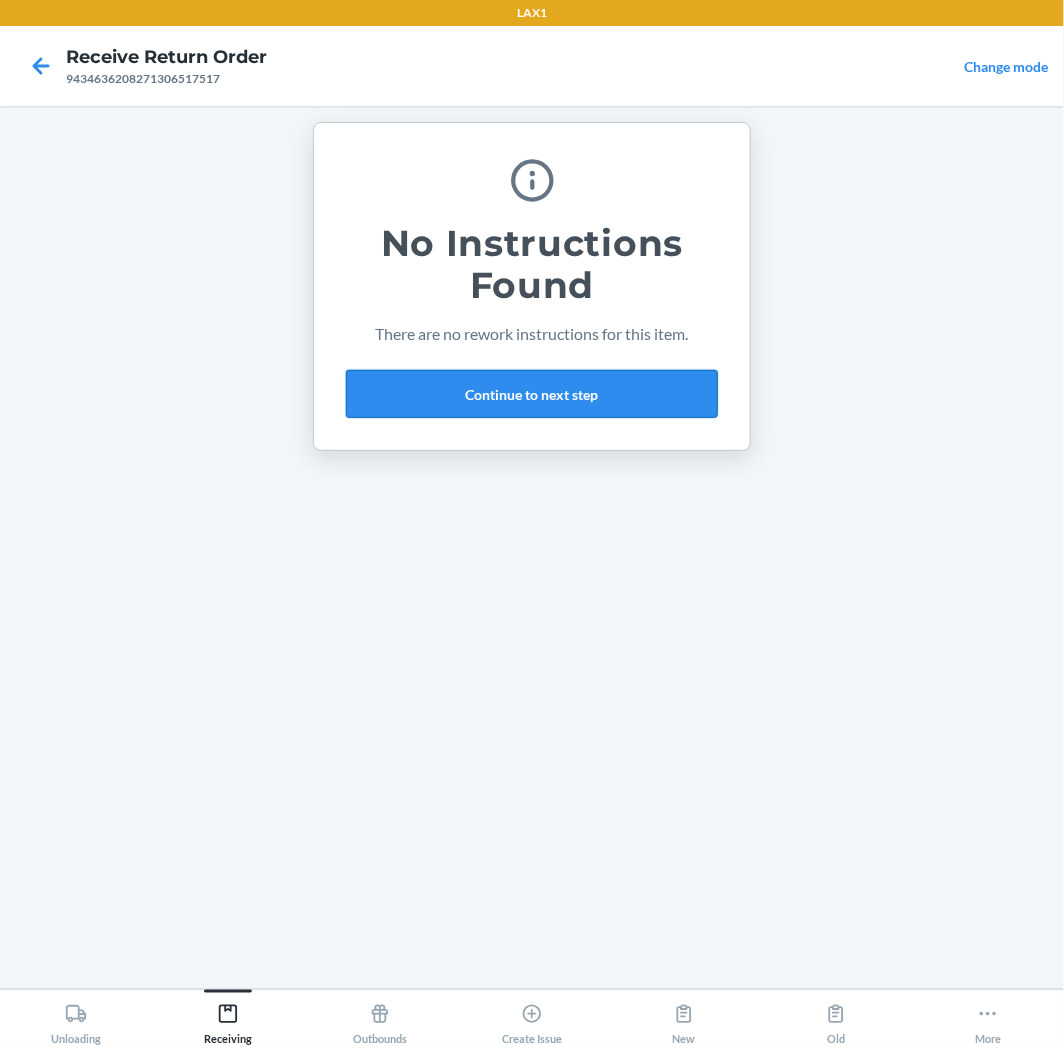click on "Continue to next step" at bounding box center (532, 394) 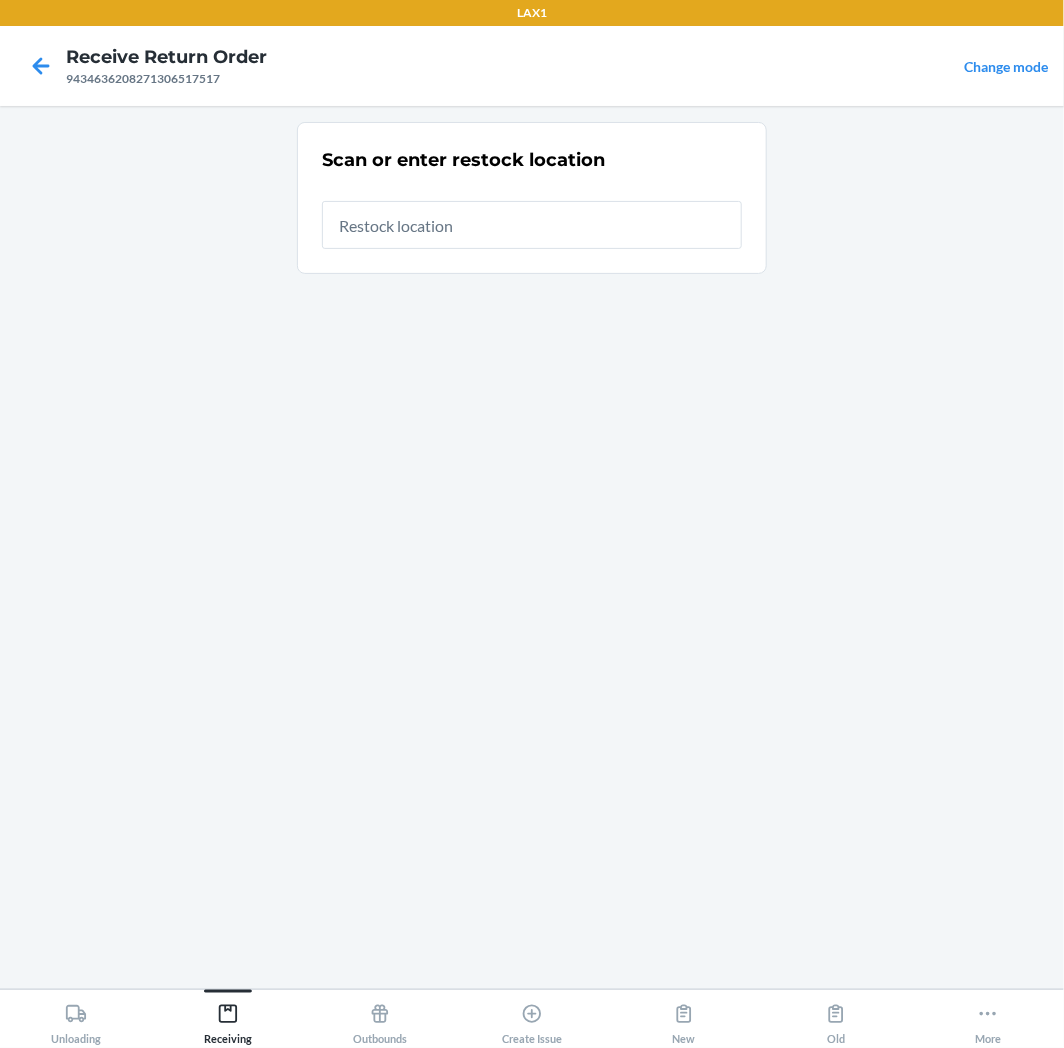 click at bounding box center [532, 225] 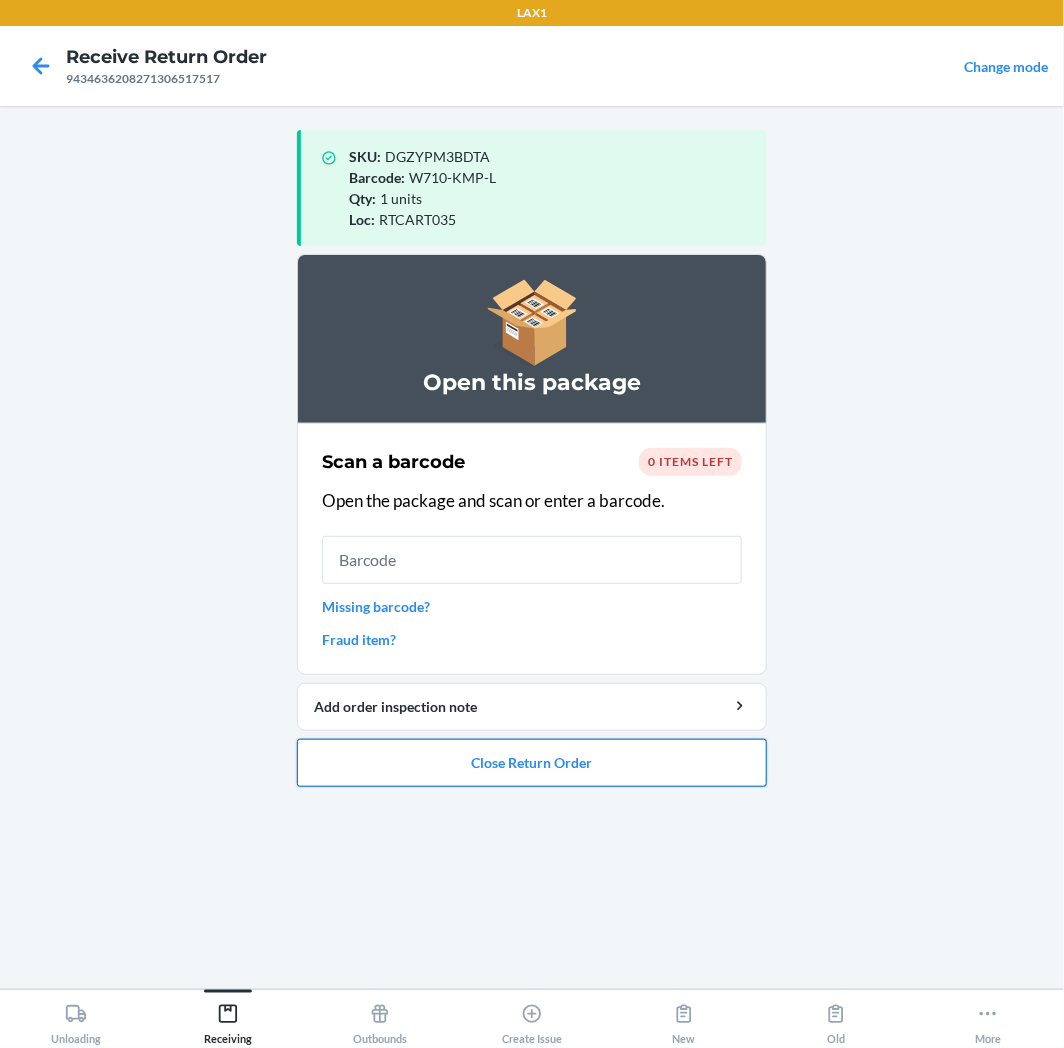 click on "Close Return Order" at bounding box center (532, 763) 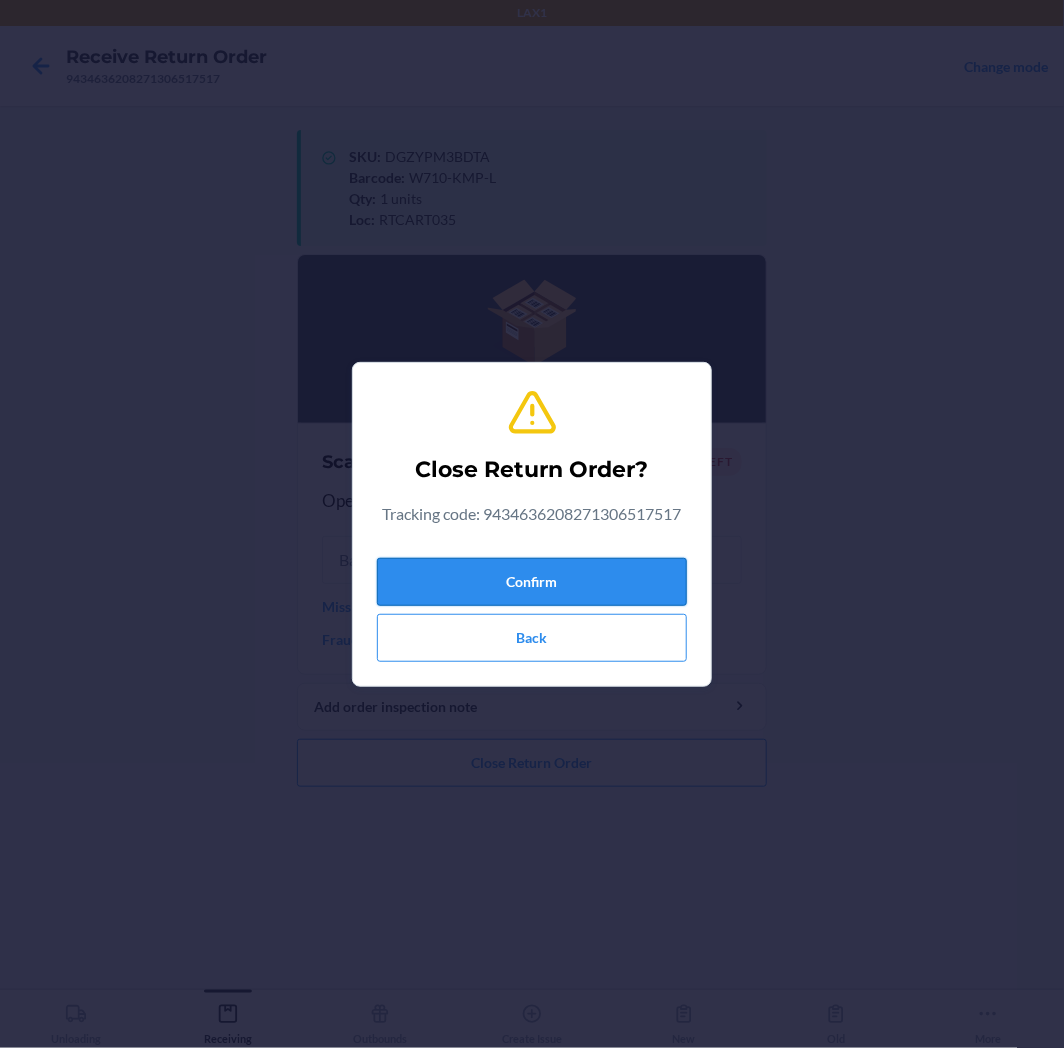 click on "Confirm" at bounding box center [532, 582] 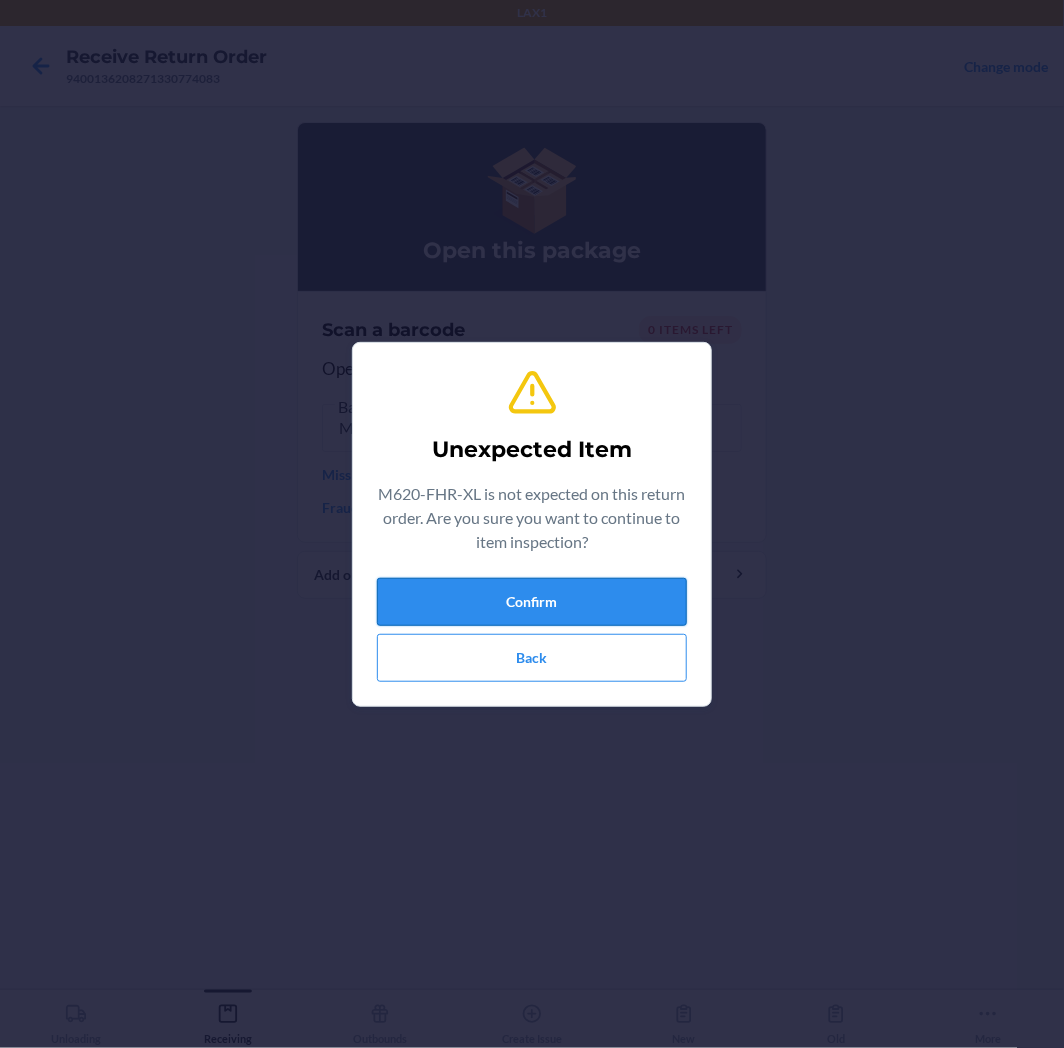 click on "Confirm" at bounding box center (532, 602) 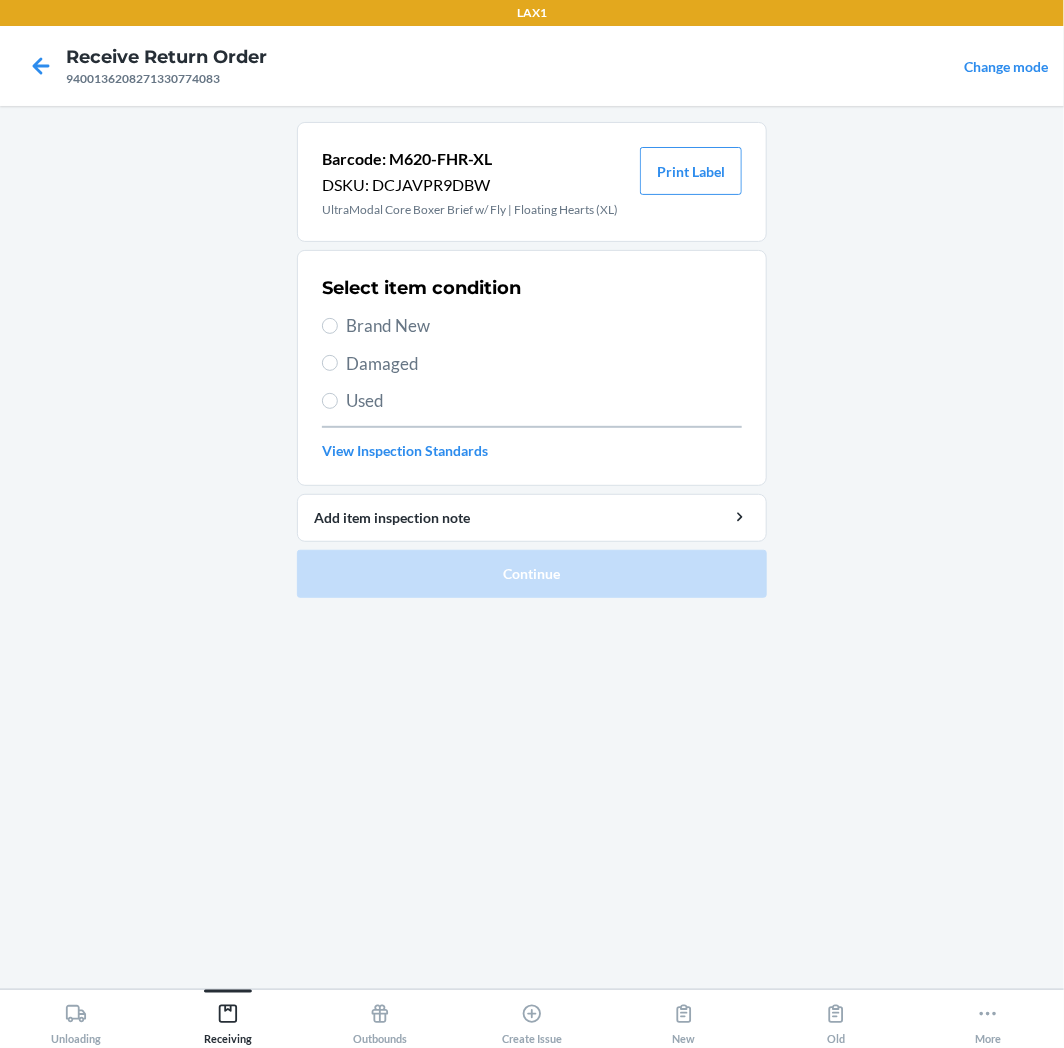 click on "Brand New" at bounding box center [544, 326] 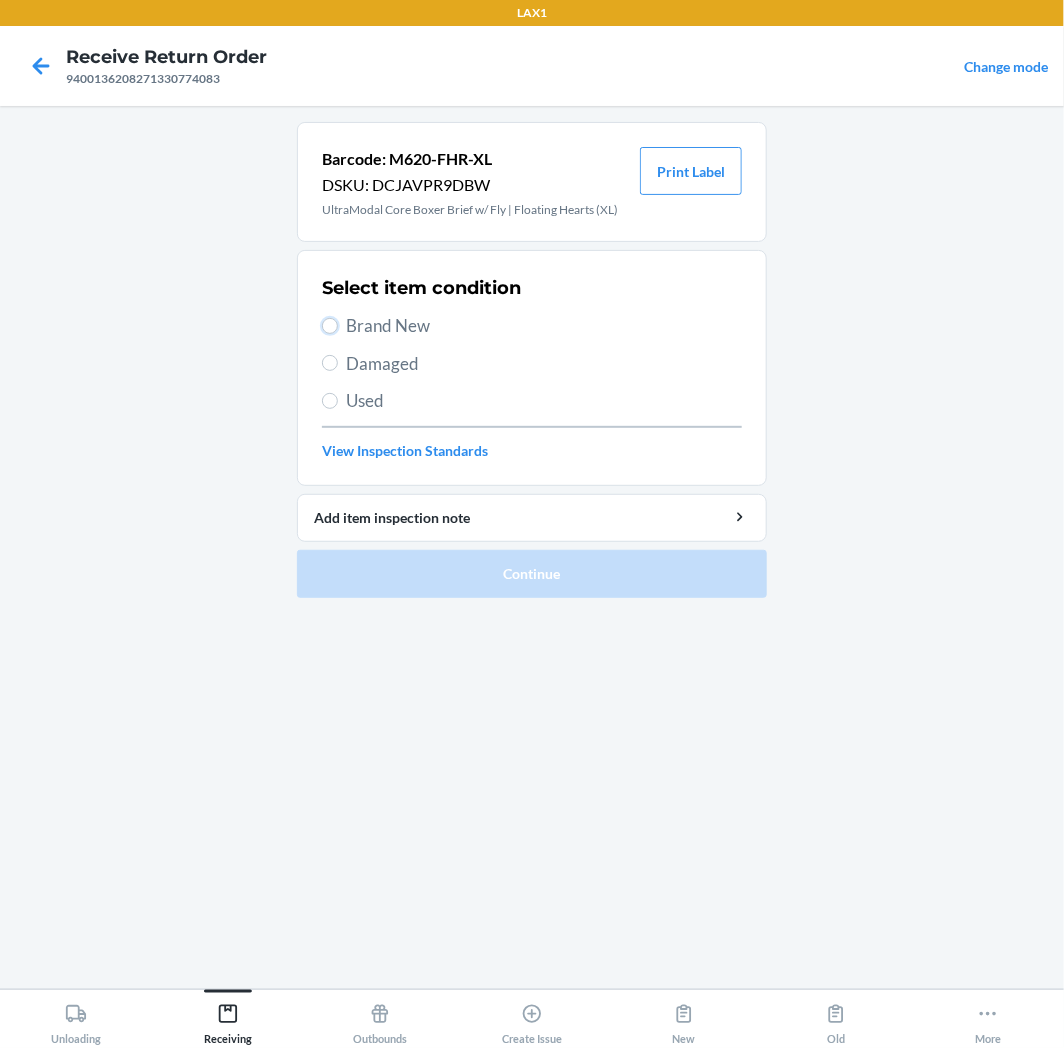 click on "Brand New" at bounding box center (330, 326) 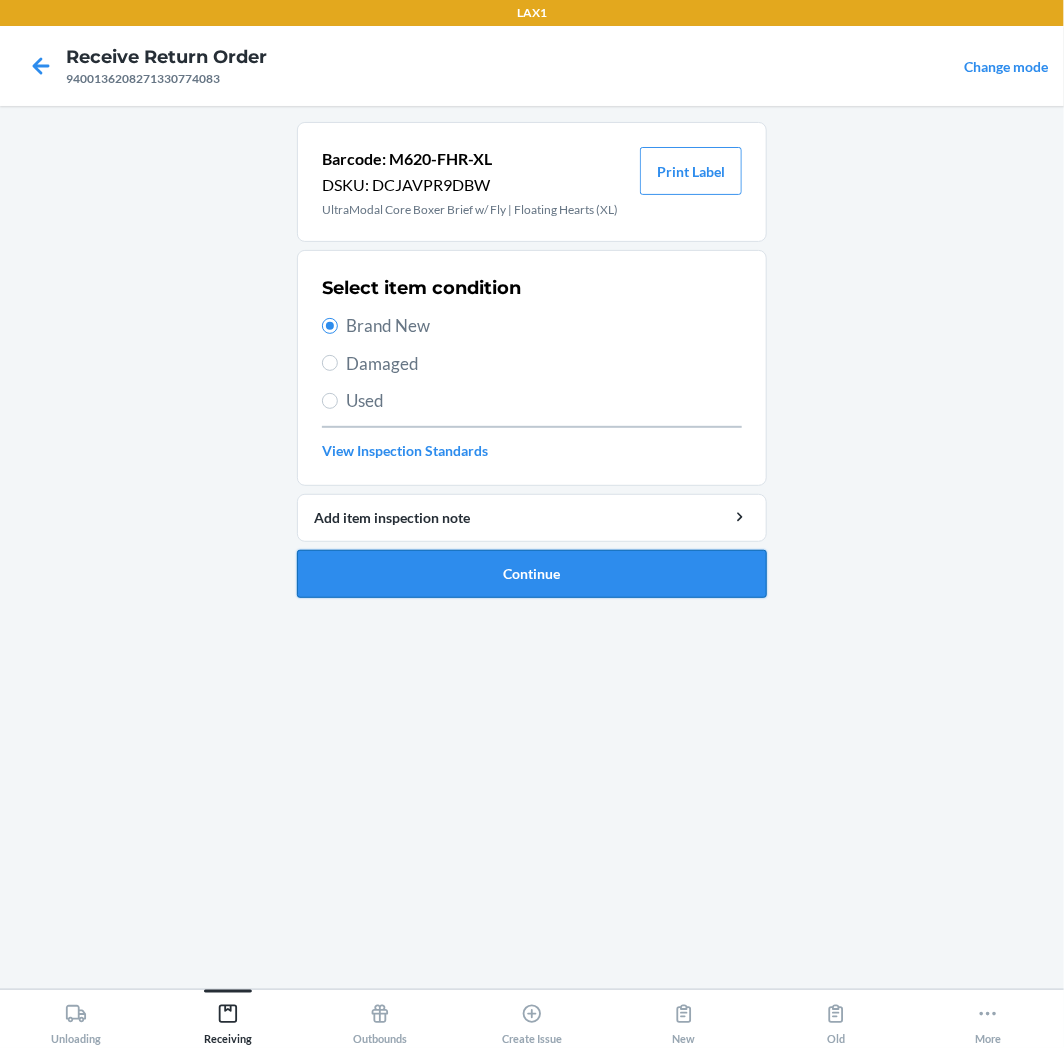 click on "Continue" at bounding box center [532, 574] 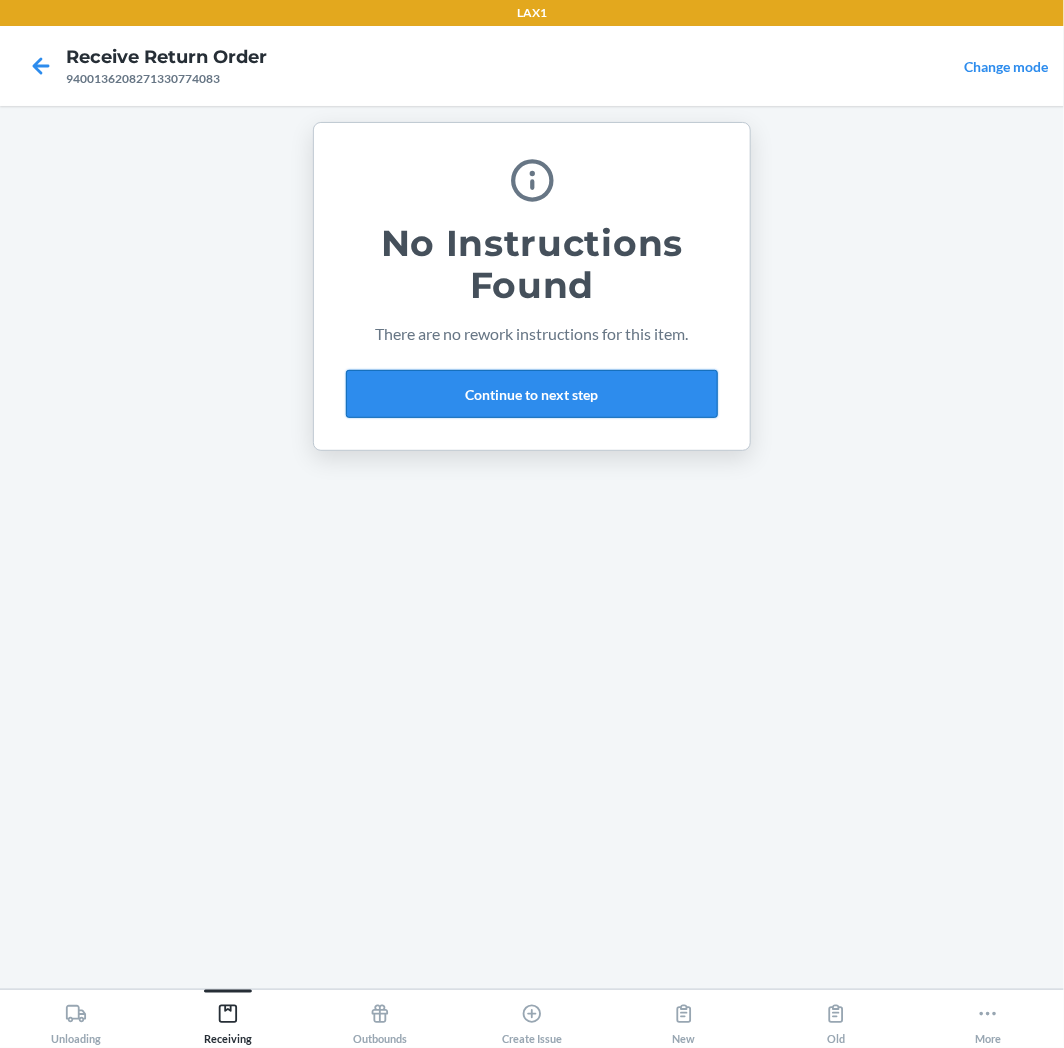 click on "Continue to next step" at bounding box center [532, 394] 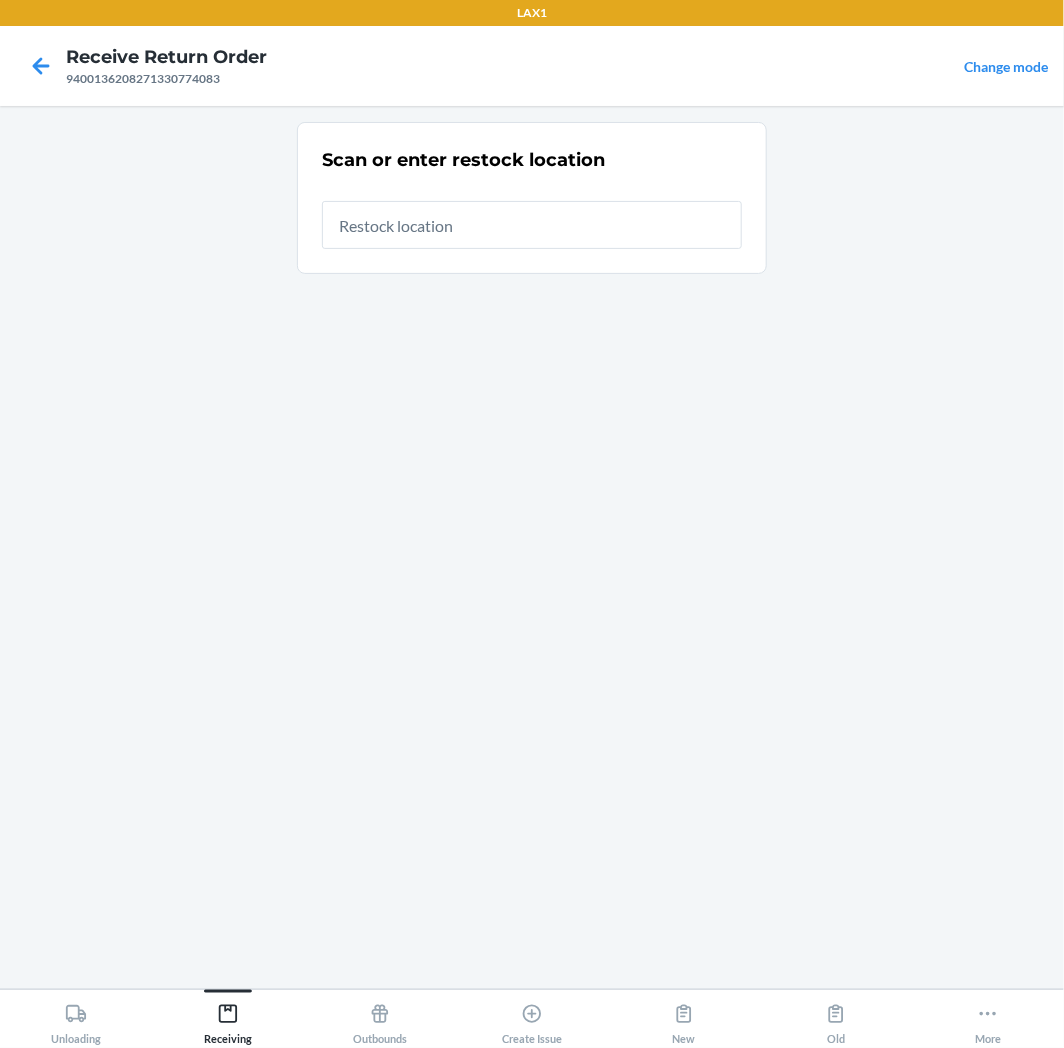 click at bounding box center [532, 225] 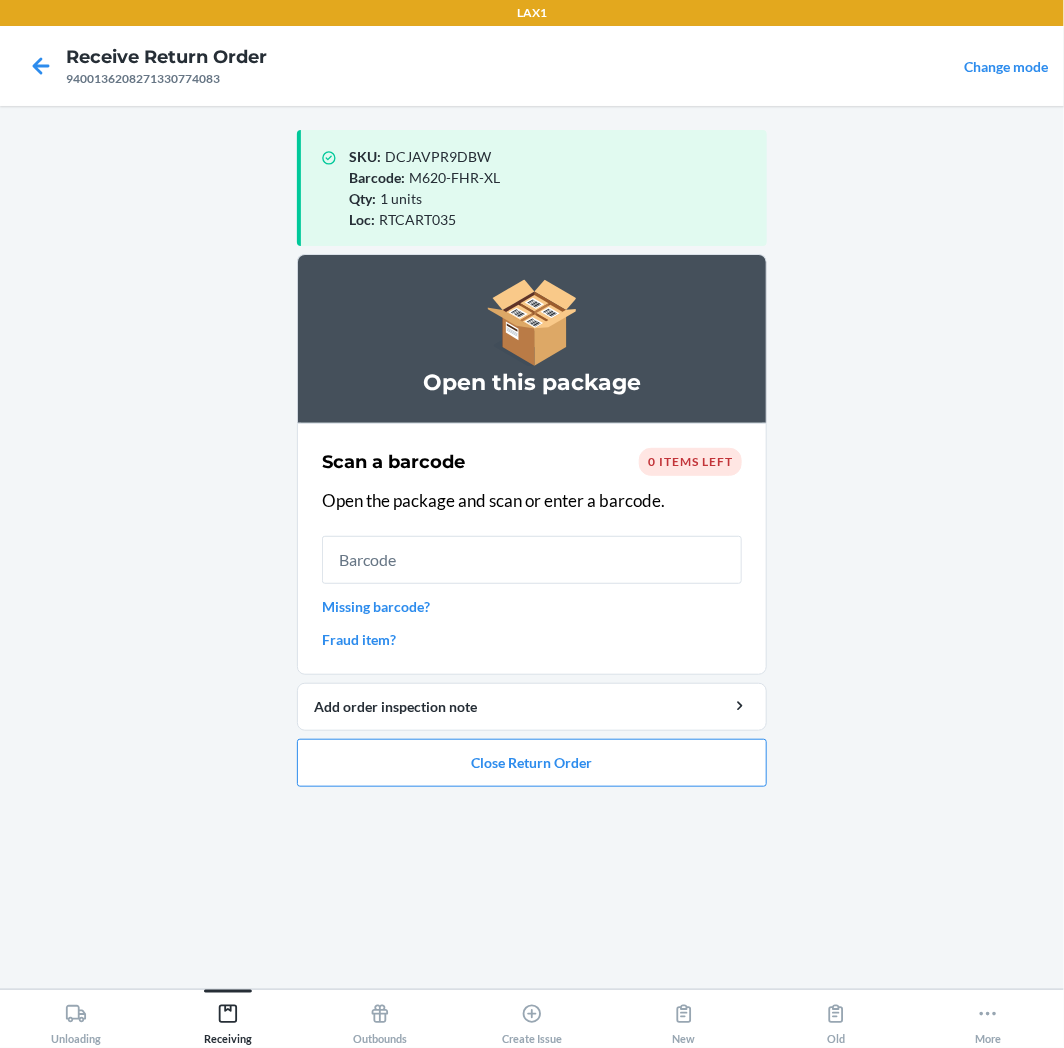 click at bounding box center (532, 560) 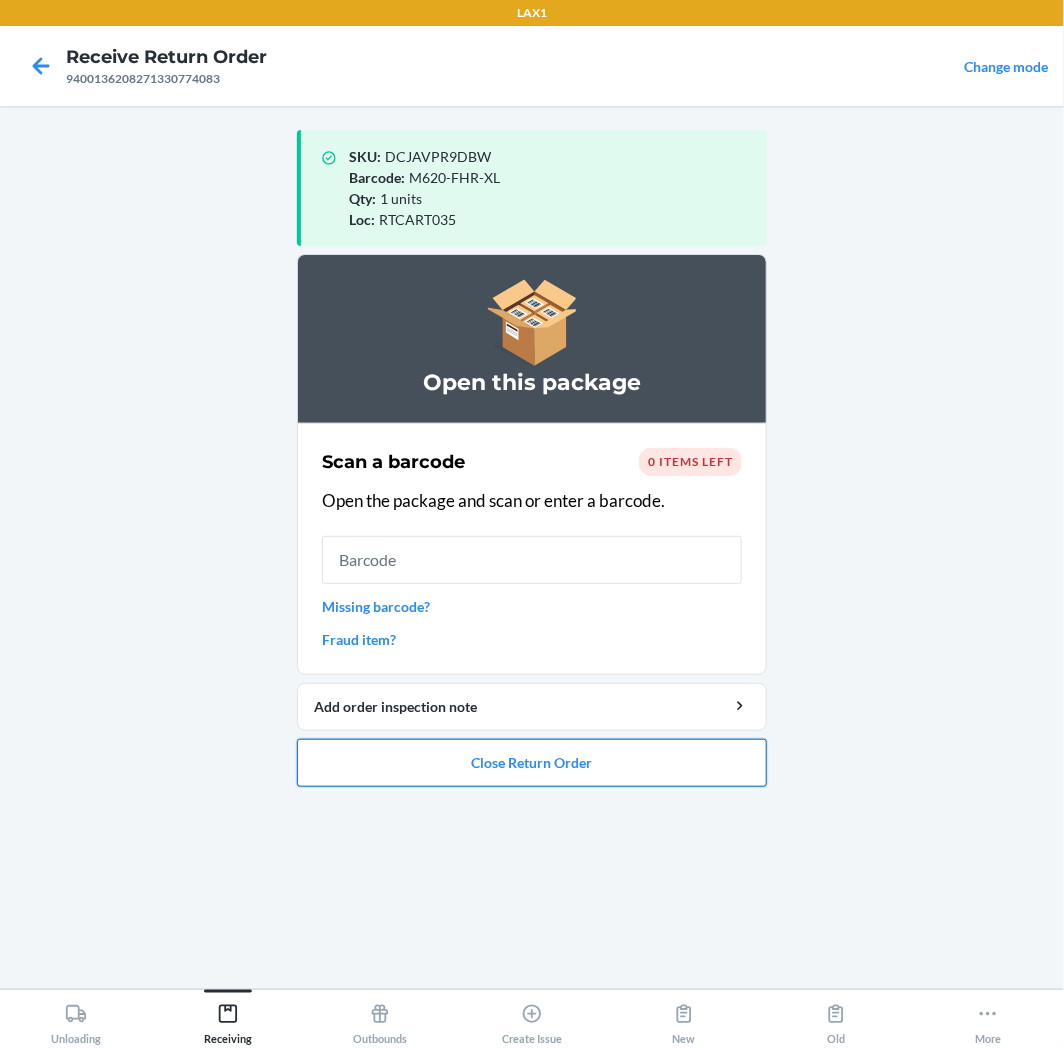 click on "Close Return Order" at bounding box center (532, 763) 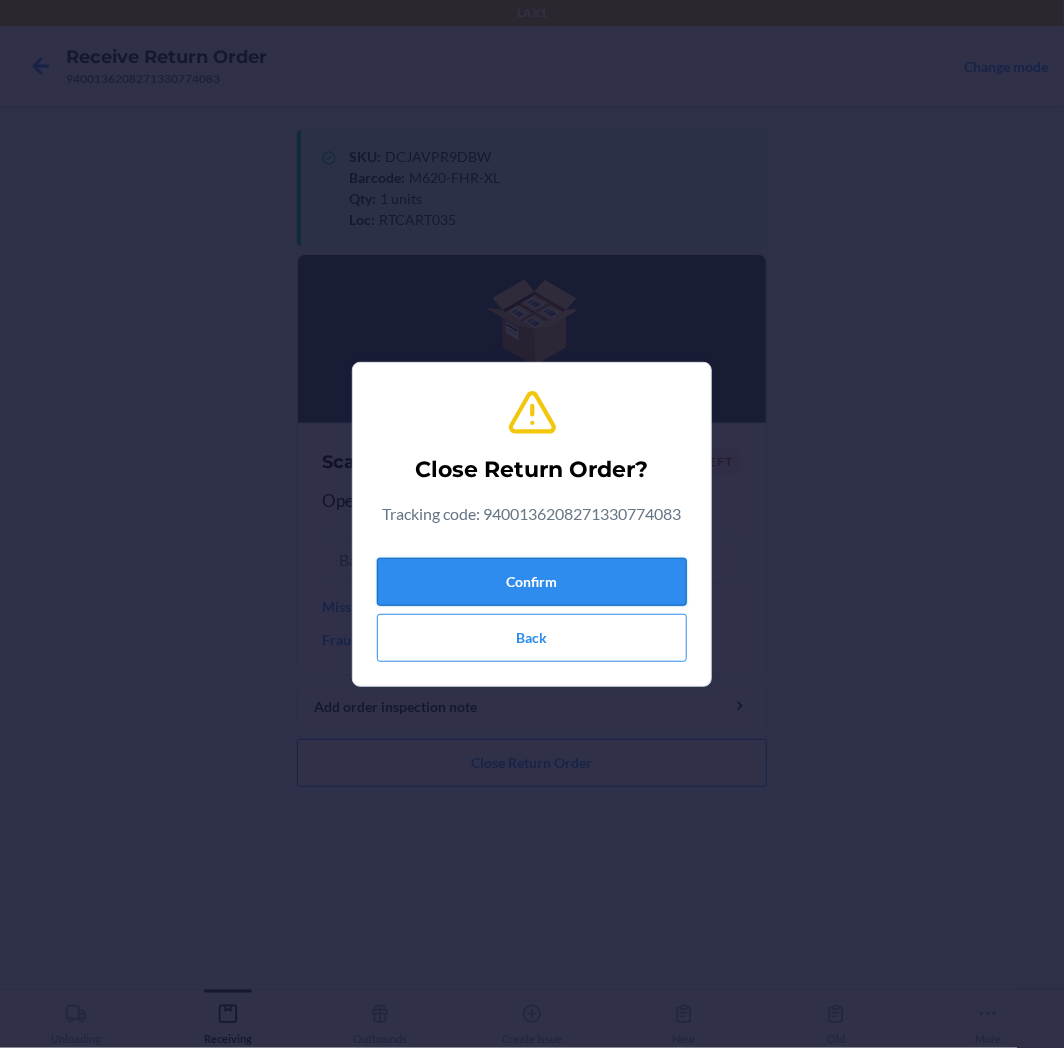 click on "Confirm" at bounding box center (532, 582) 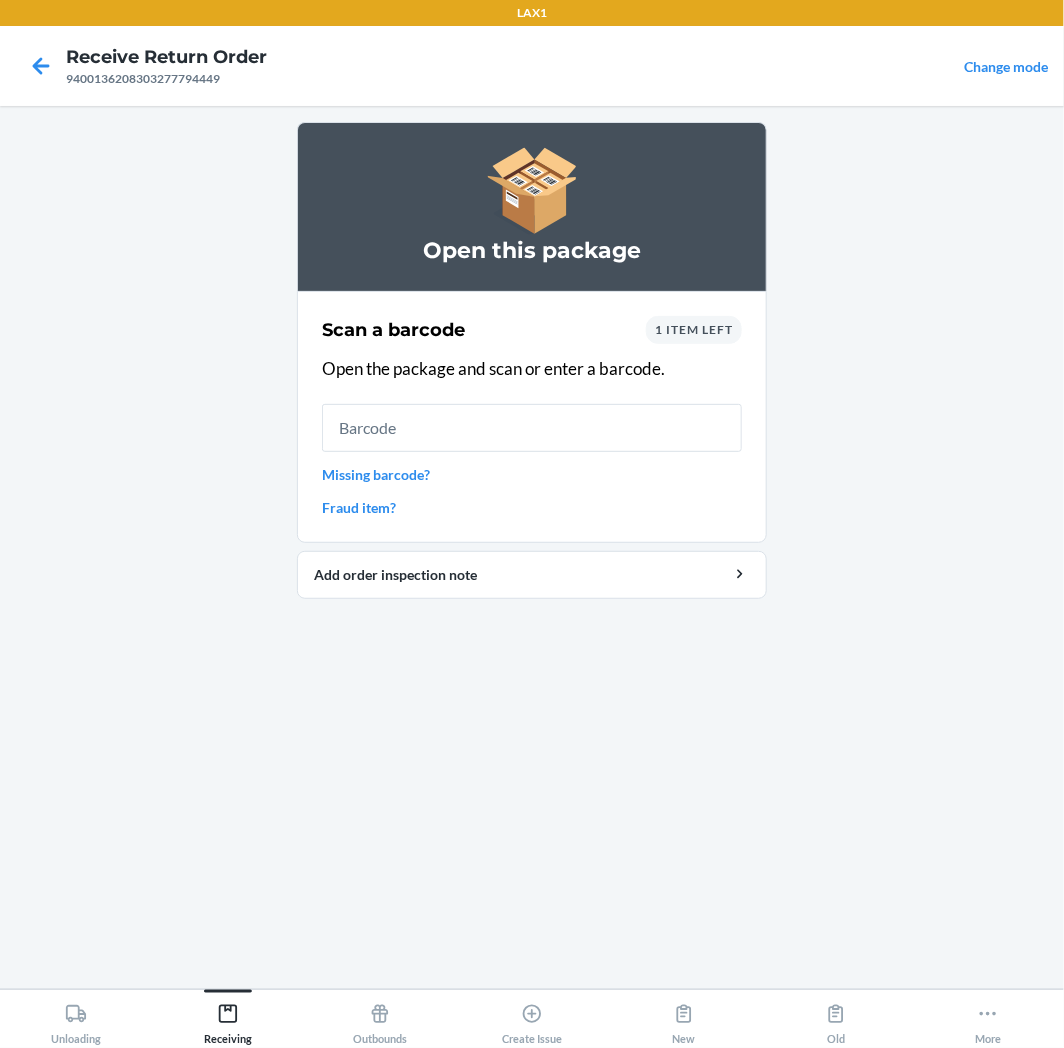 click on "1 item left" at bounding box center (694, 329) 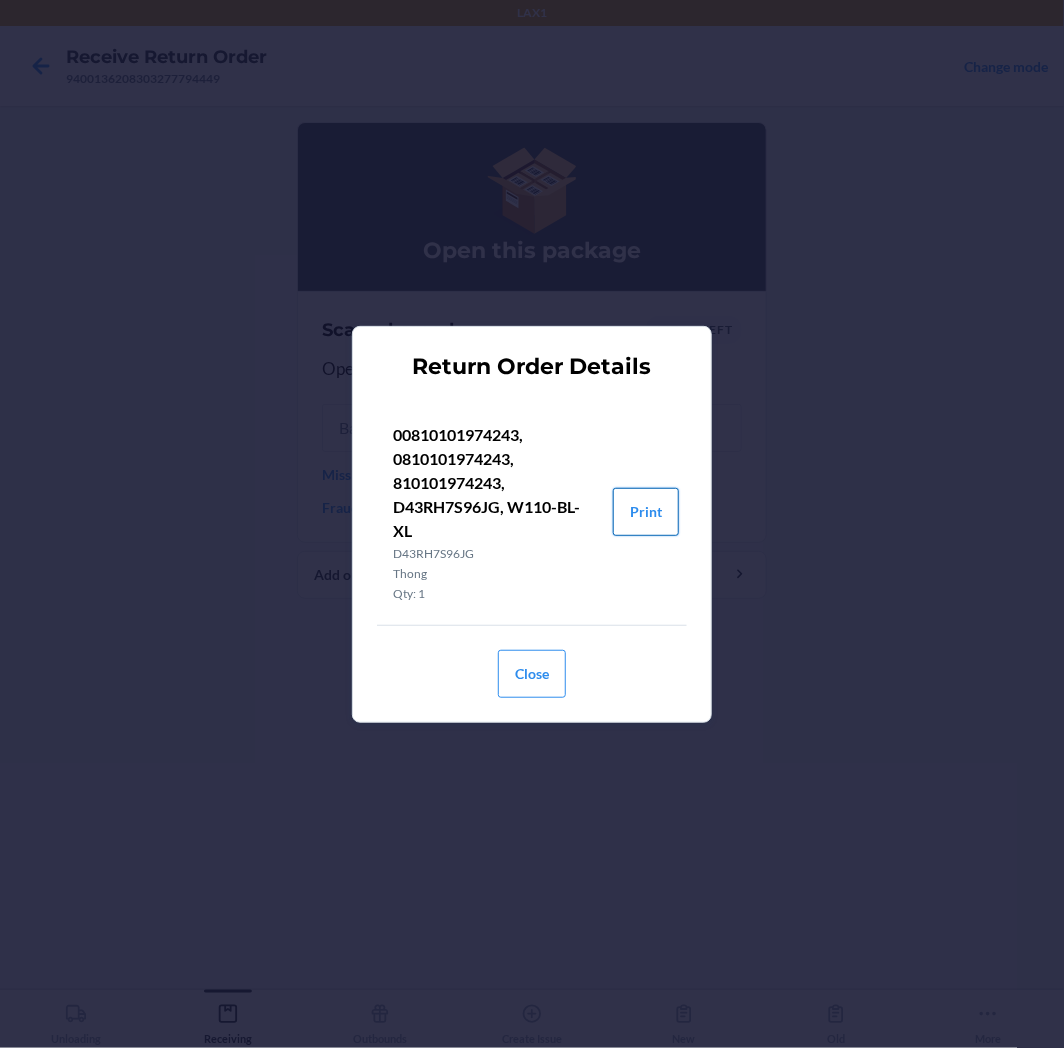 click on "Print" at bounding box center [646, 512] 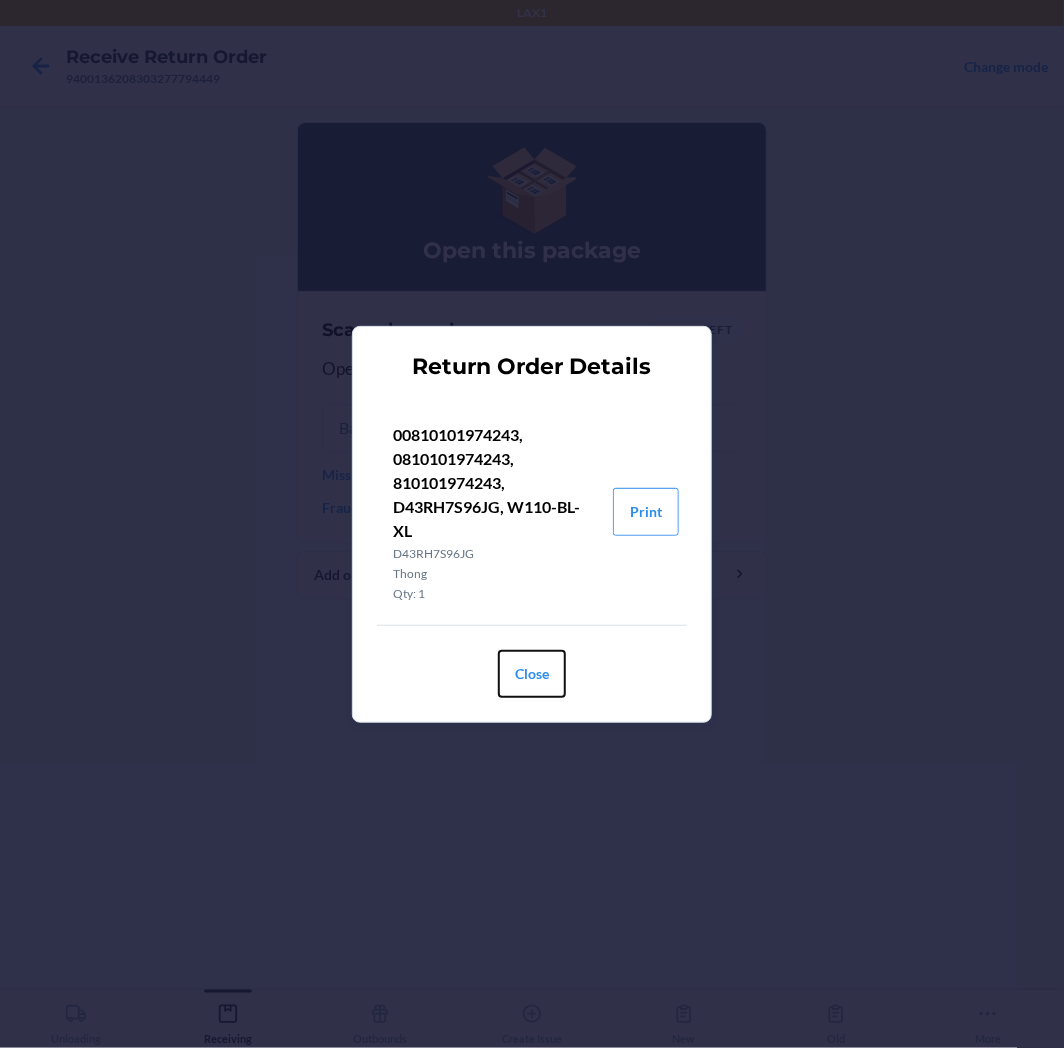 drag, startPoint x: 526, startPoint y: 664, endPoint x: 530, endPoint y: 642, distance: 22.36068 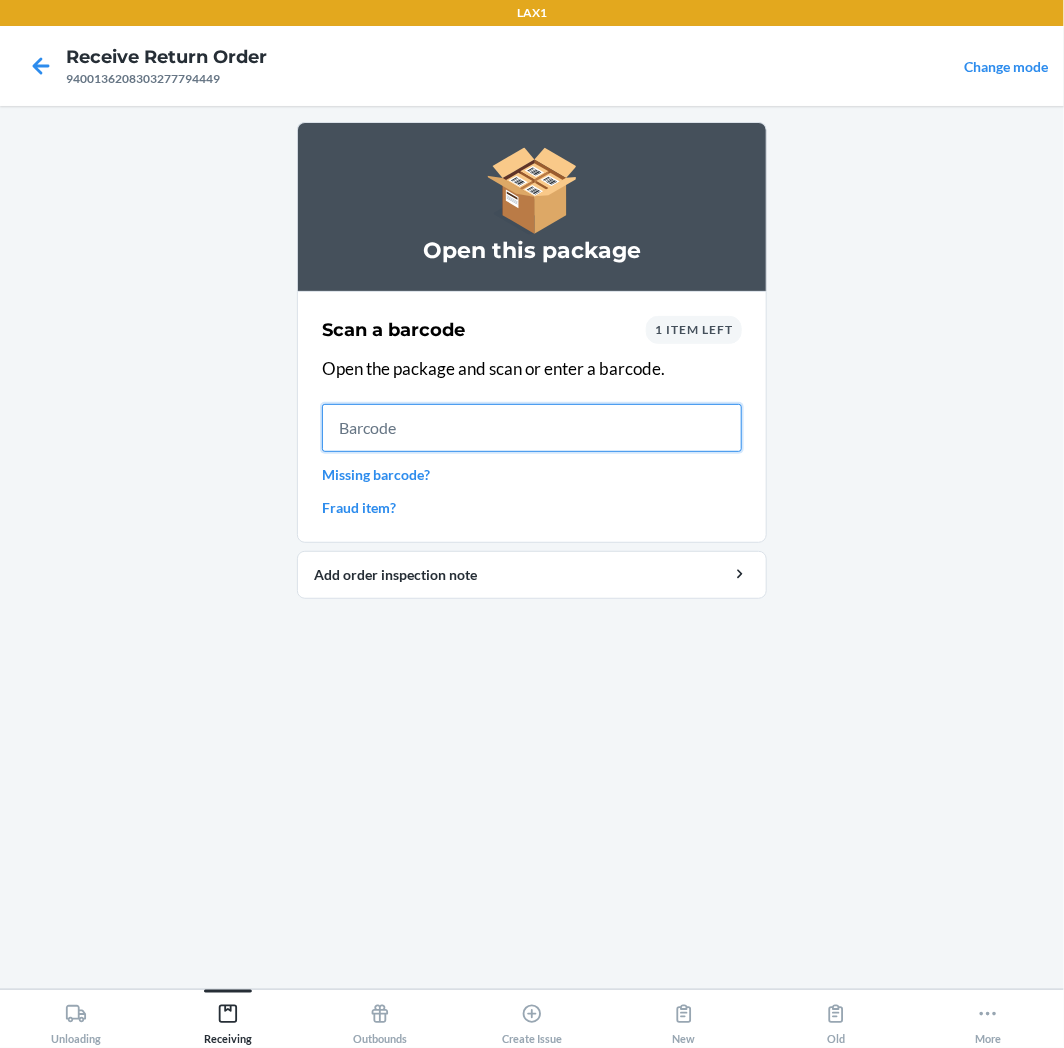 click at bounding box center [532, 428] 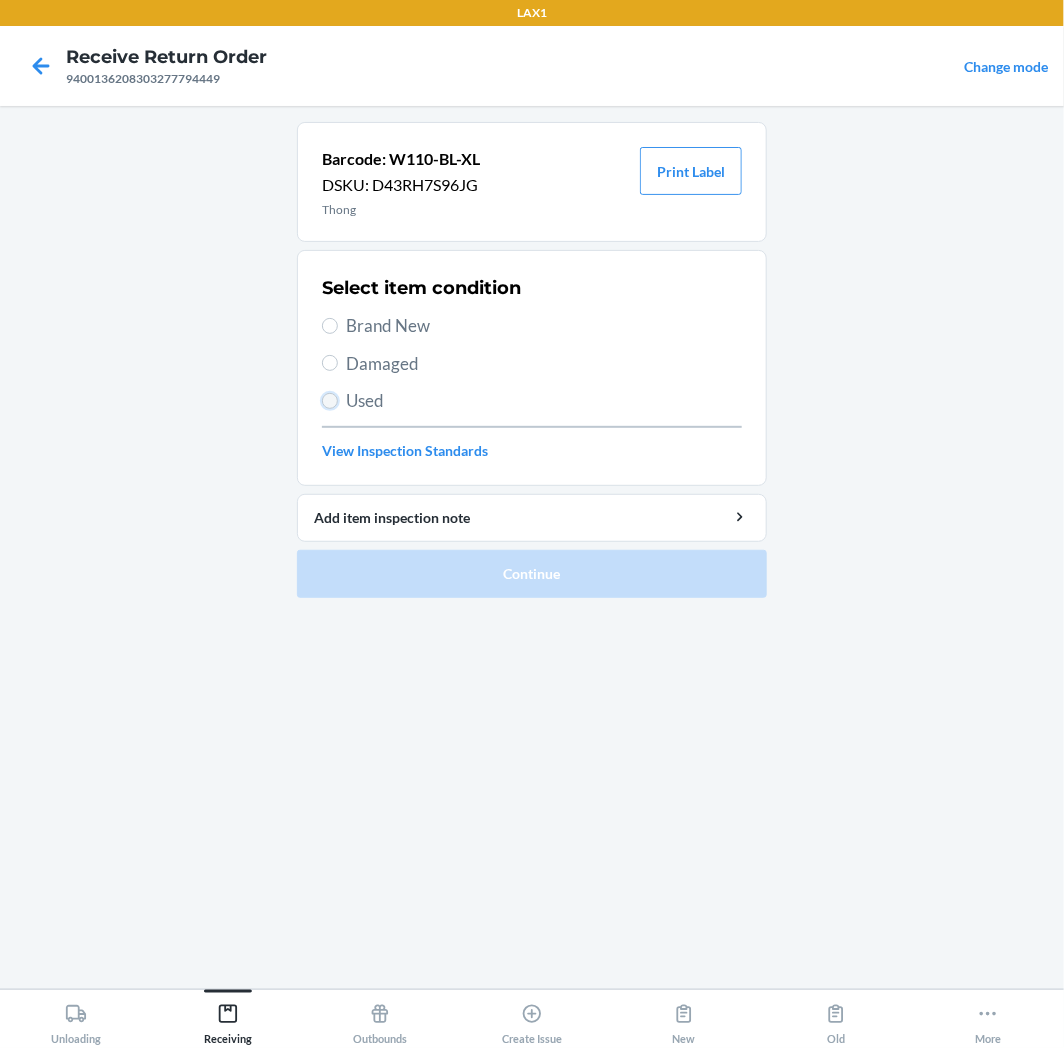 click on "Used" at bounding box center (330, 401) 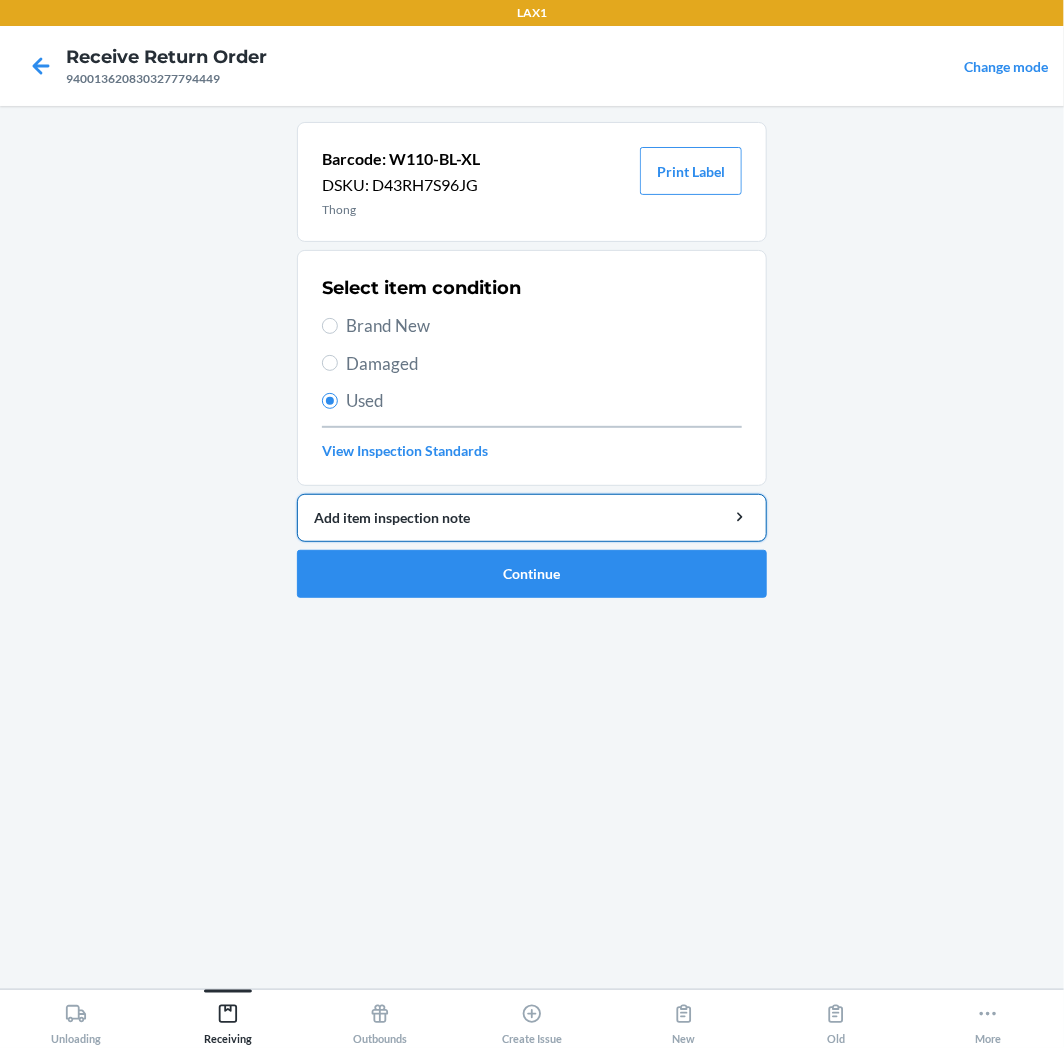 click on "Add item inspection note" at bounding box center (532, 517) 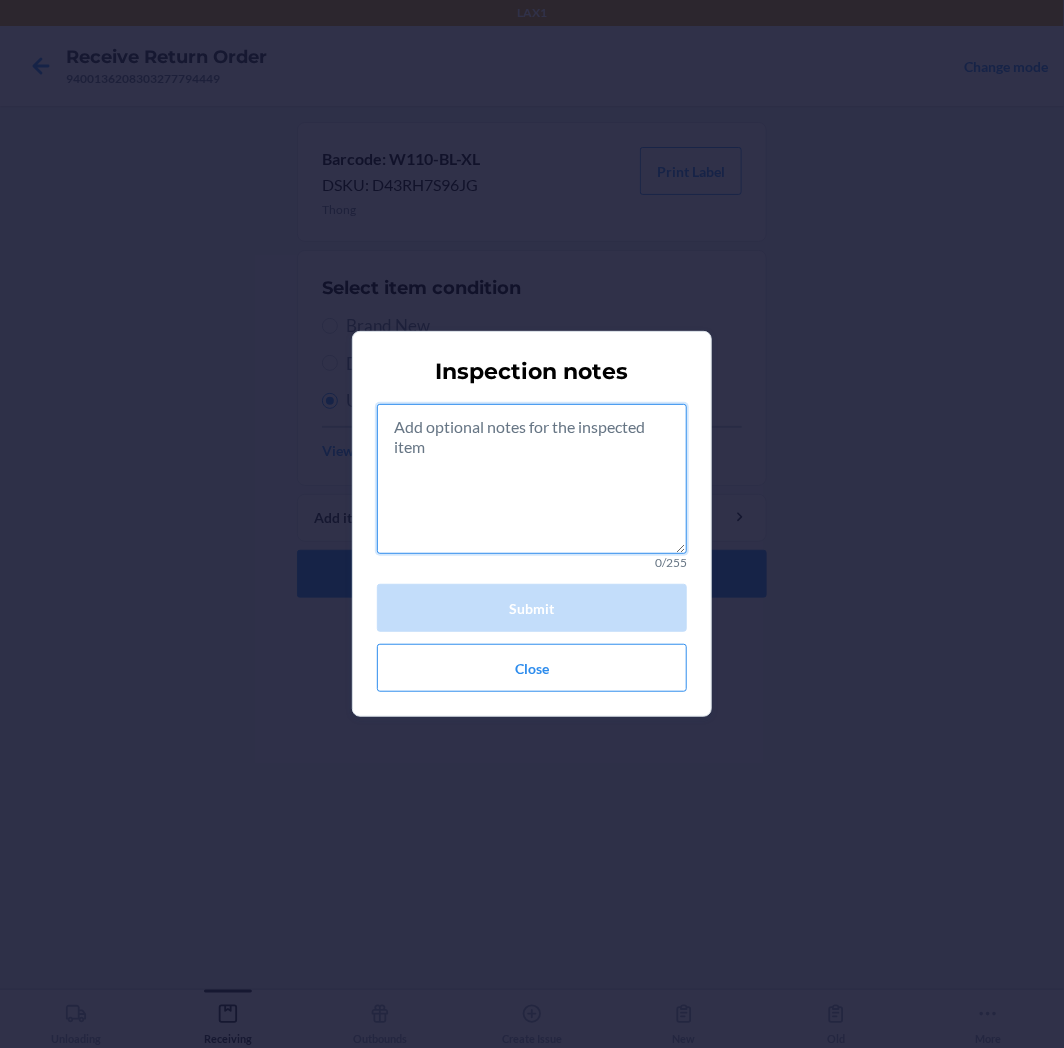 click at bounding box center (532, 479) 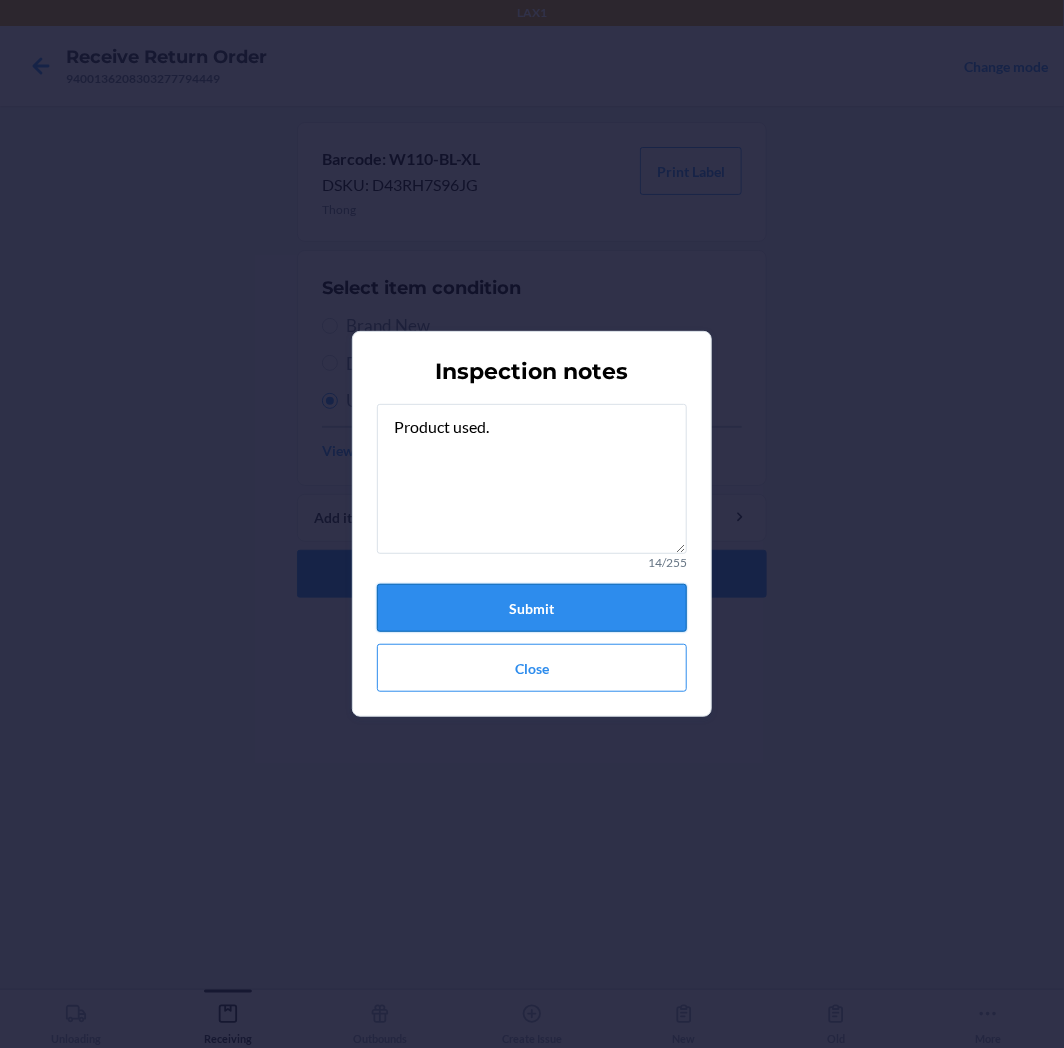 click on "Submit" at bounding box center [532, 608] 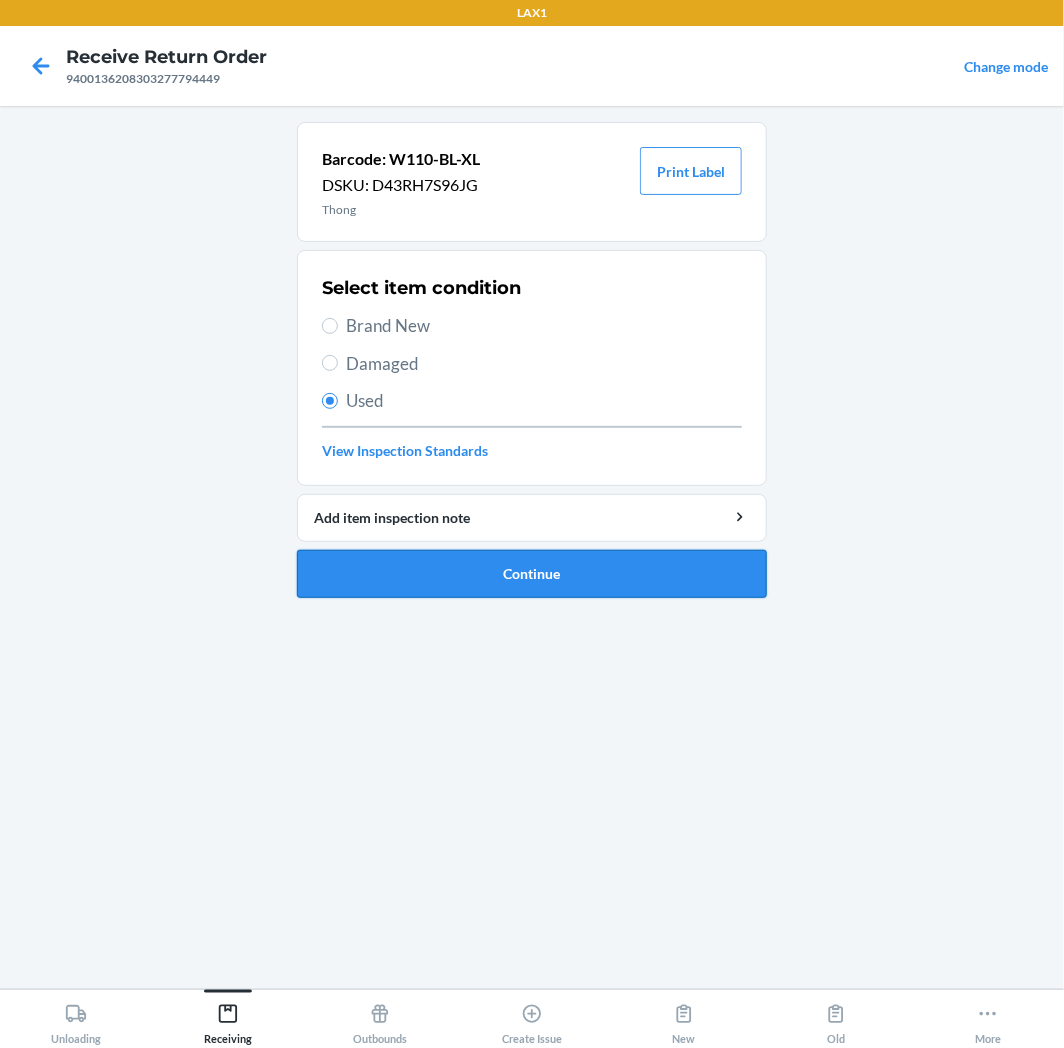 click on "Continue" at bounding box center (532, 574) 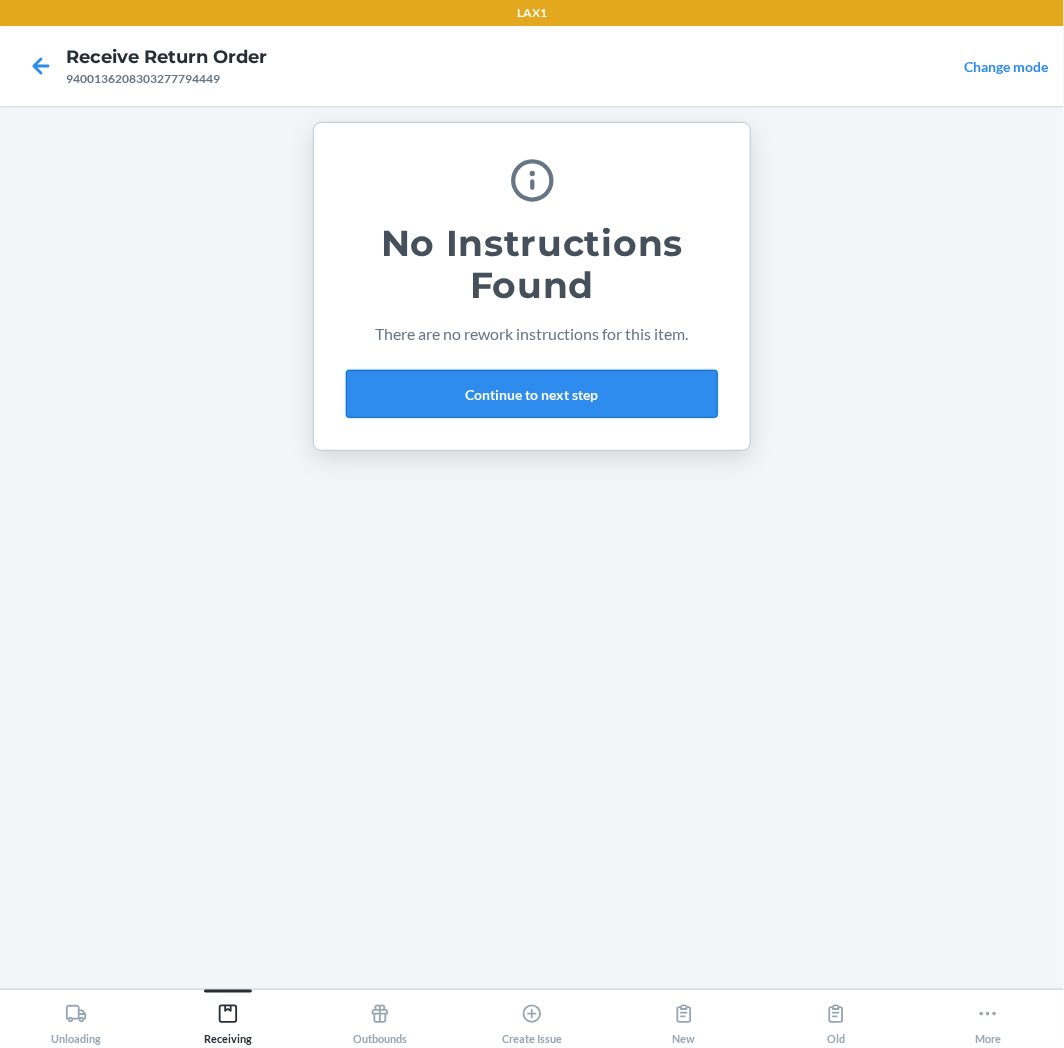 click on "Continue to next step" at bounding box center [532, 394] 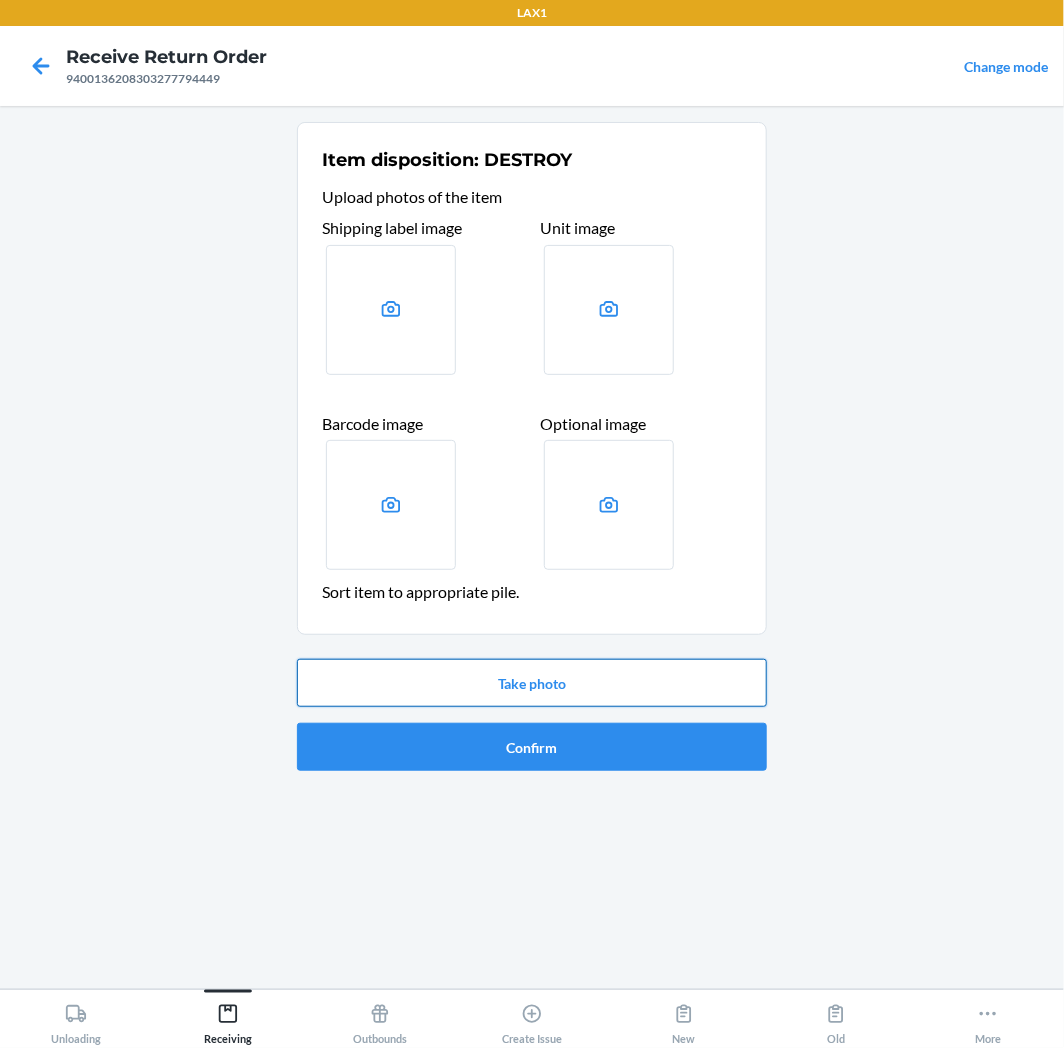 click on "Take photo" at bounding box center [532, 683] 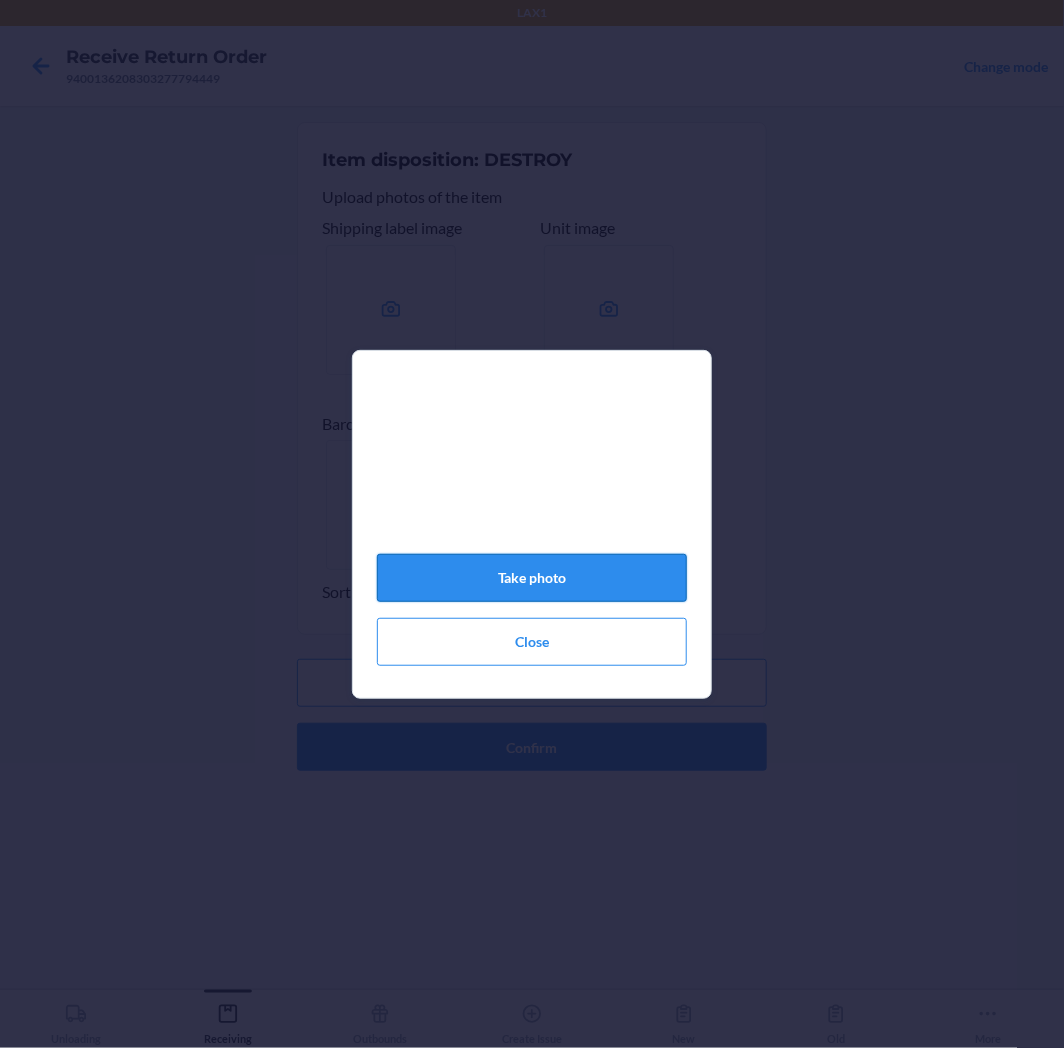 click on "Take photo" 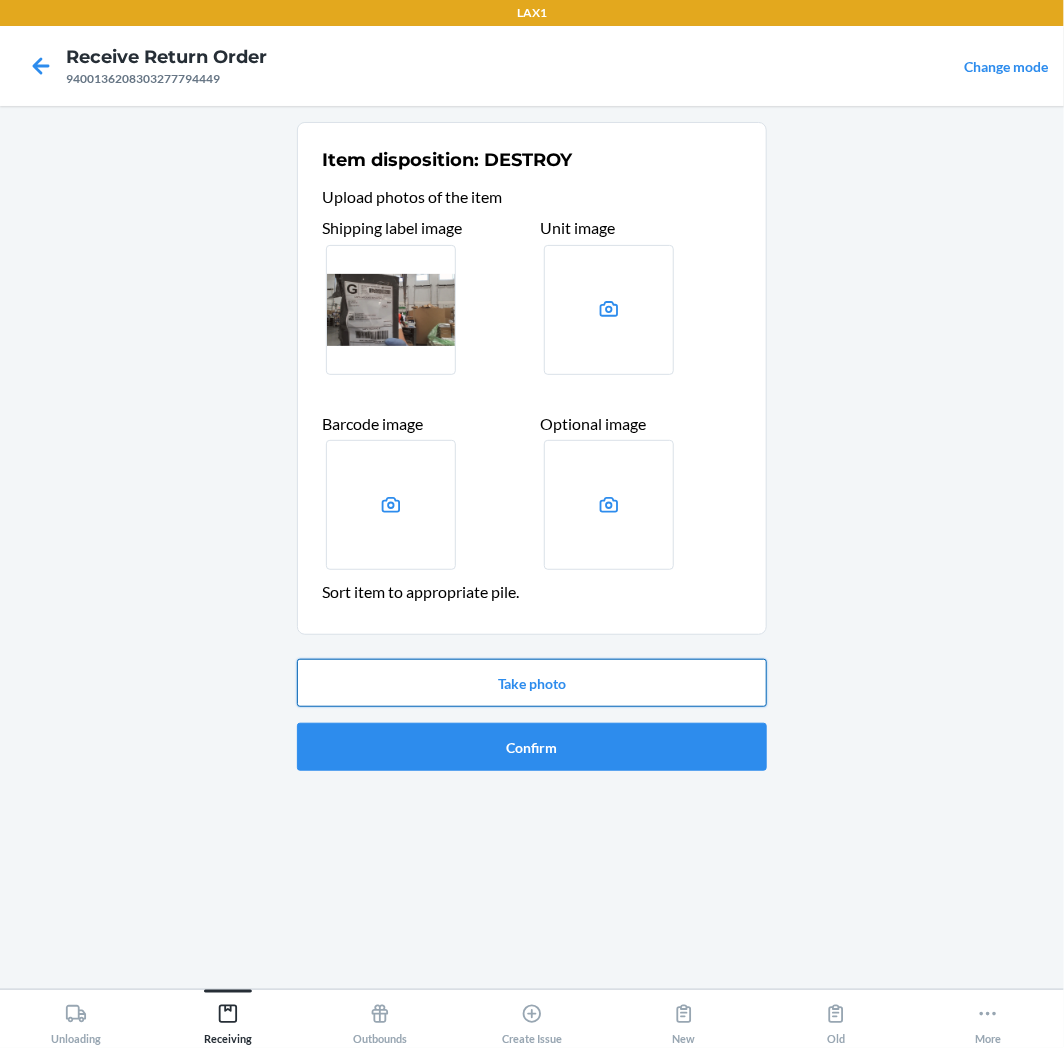 click on "Take photo" at bounding box center (532, 683) 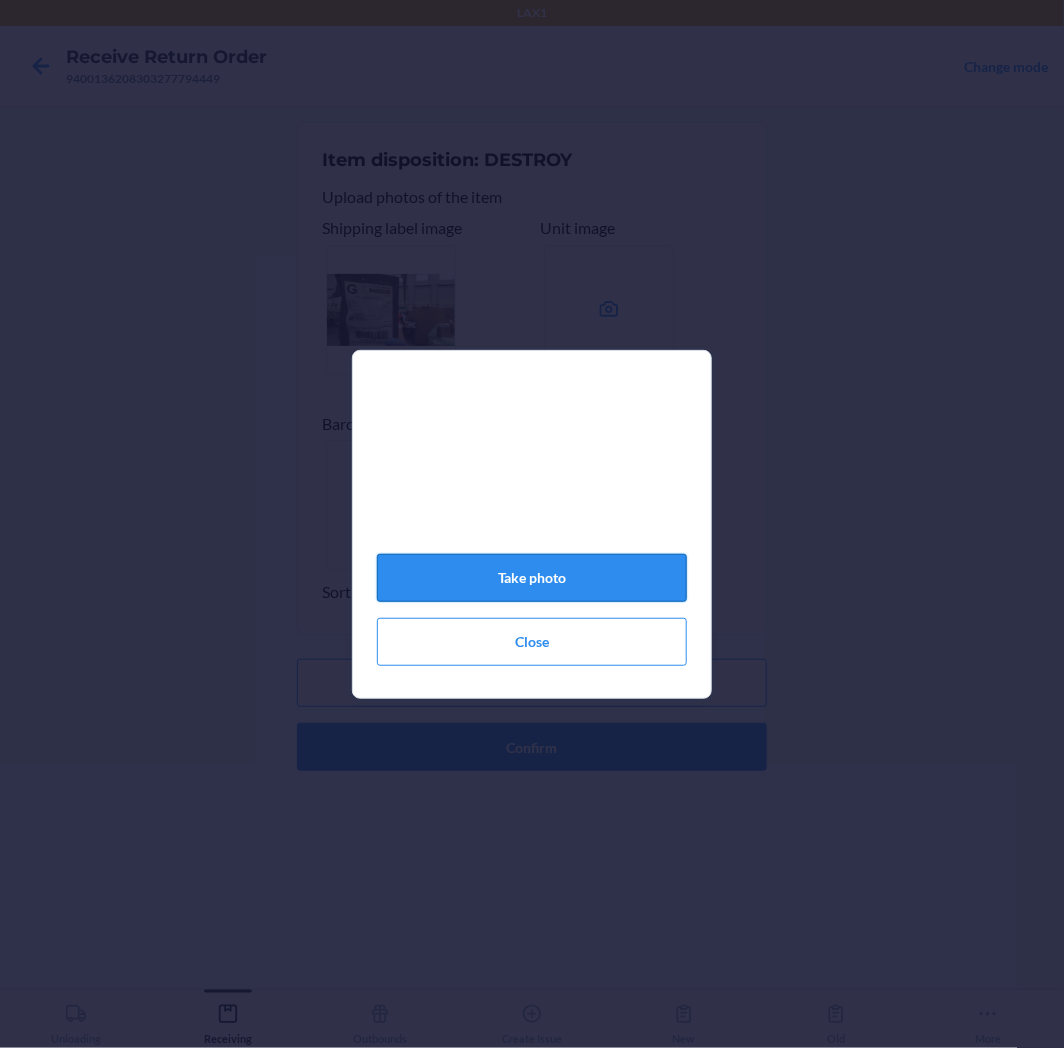 click on "Take photo" 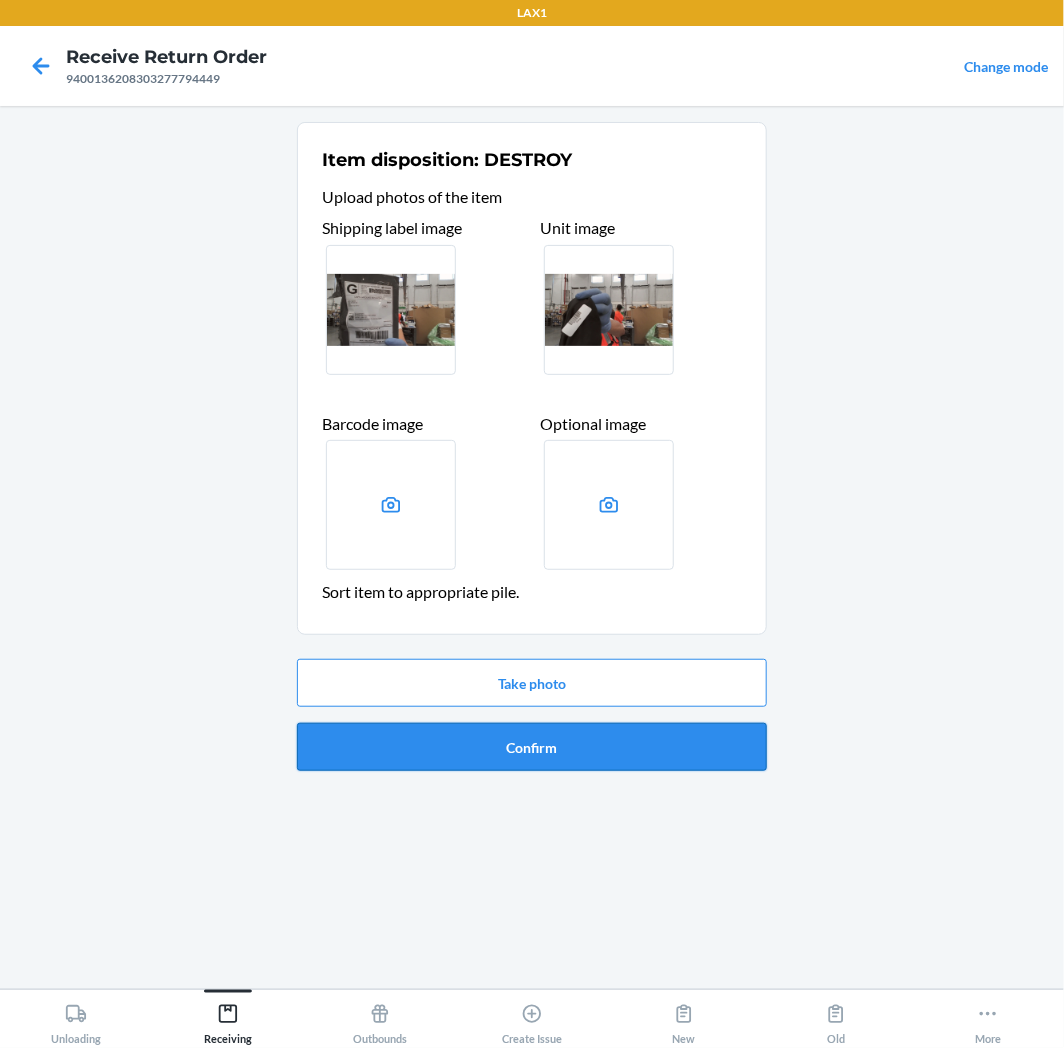 click on "Confirm" at bounding box center (532, 747) 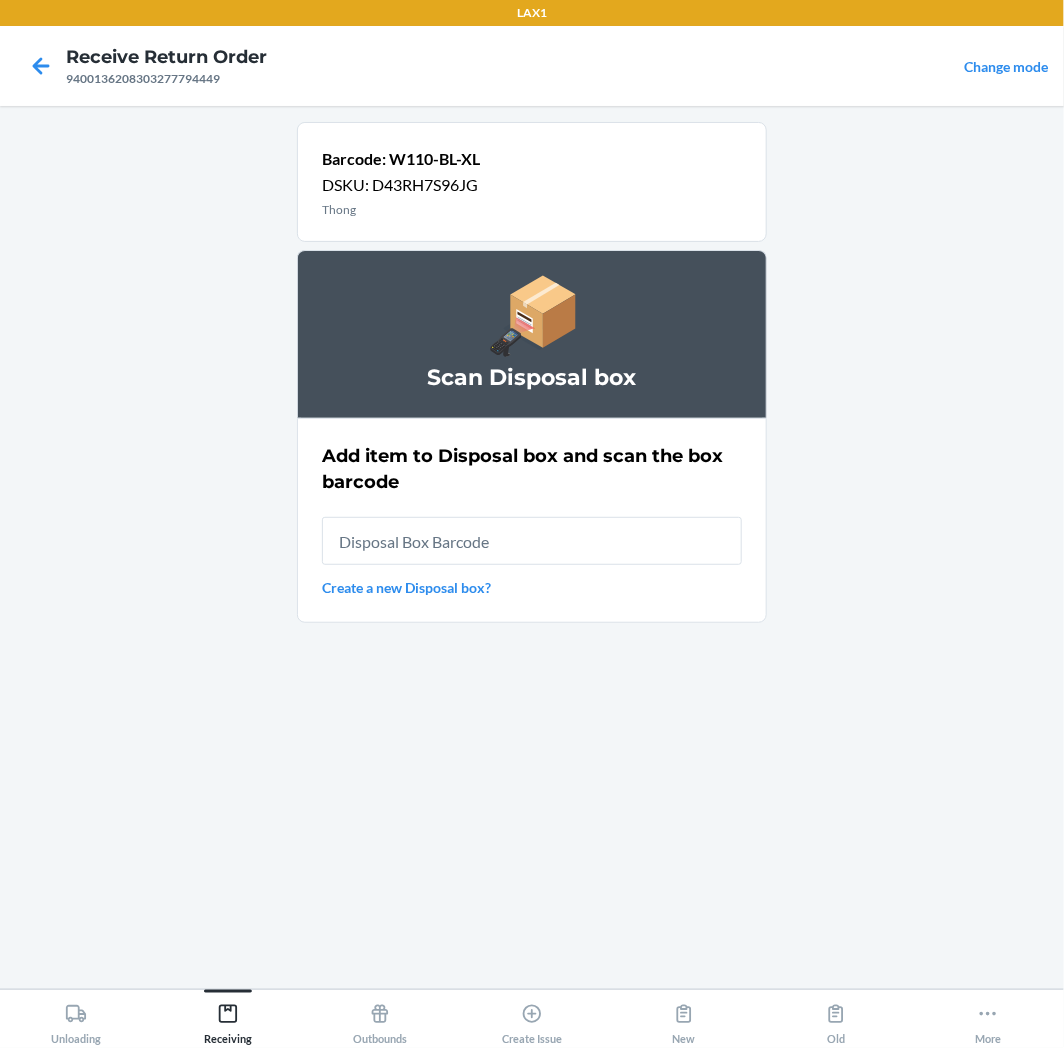 click at bounding box center [532, 541] 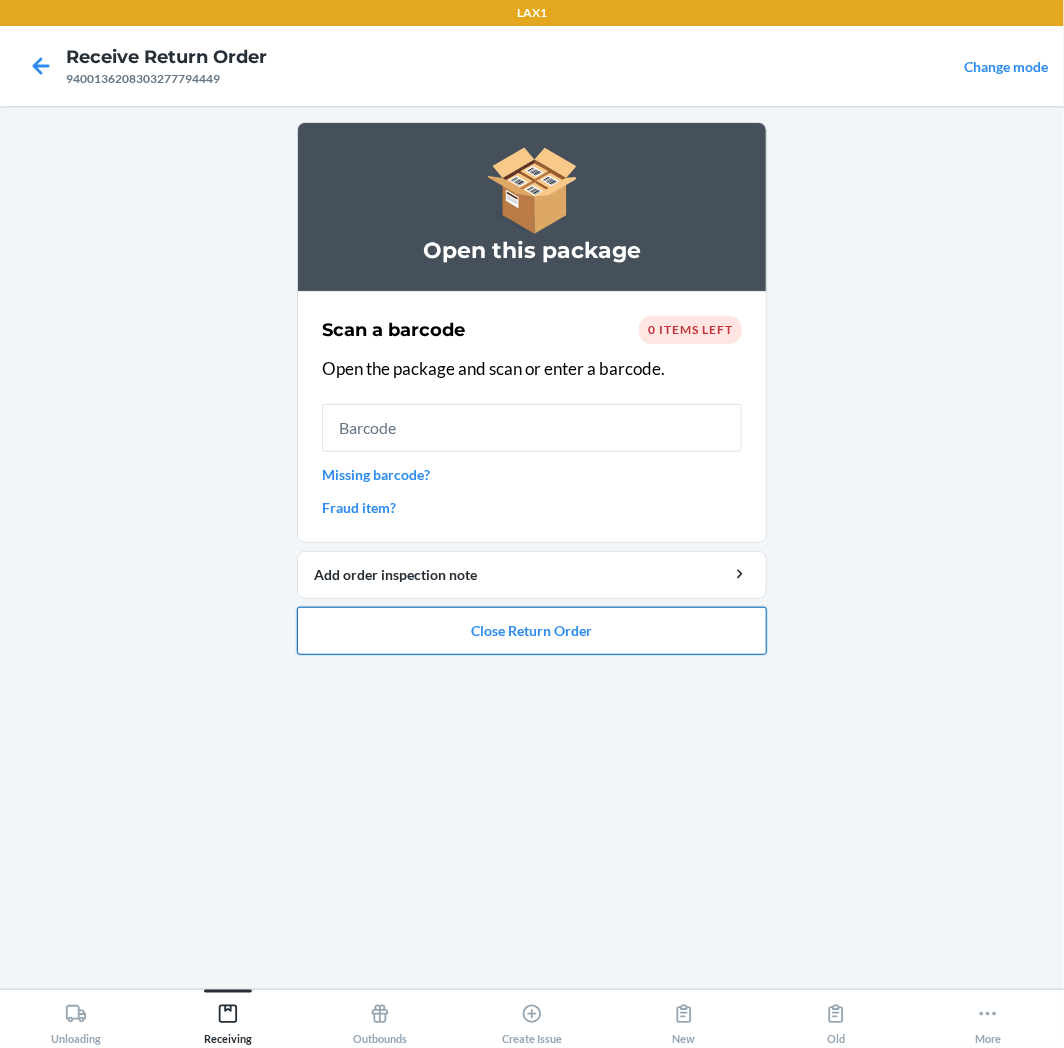click on "Close Return Order" at bounding box center (532, 631) 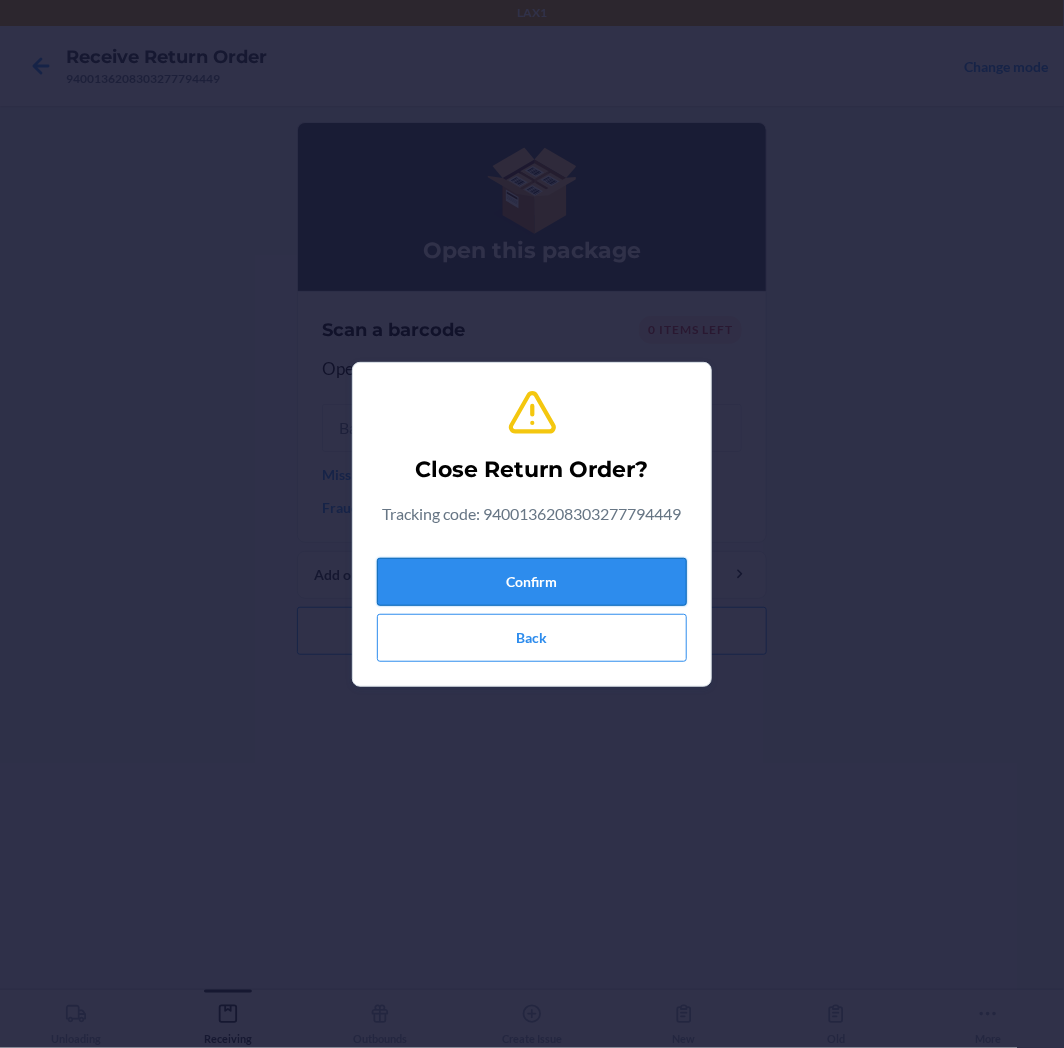 click on "Confirm" at bounding box center [532, 582] 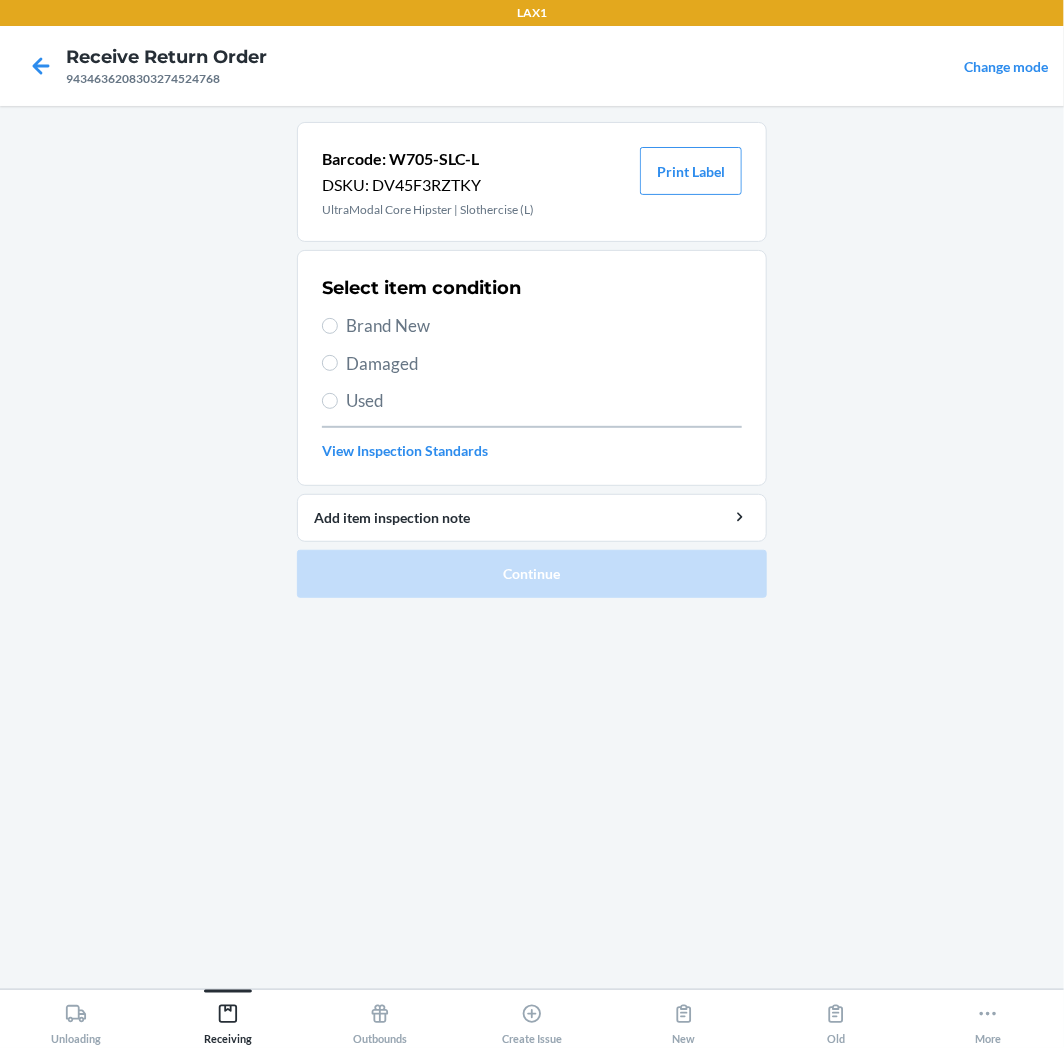 click on "Used" at bounding box center (544, 401) 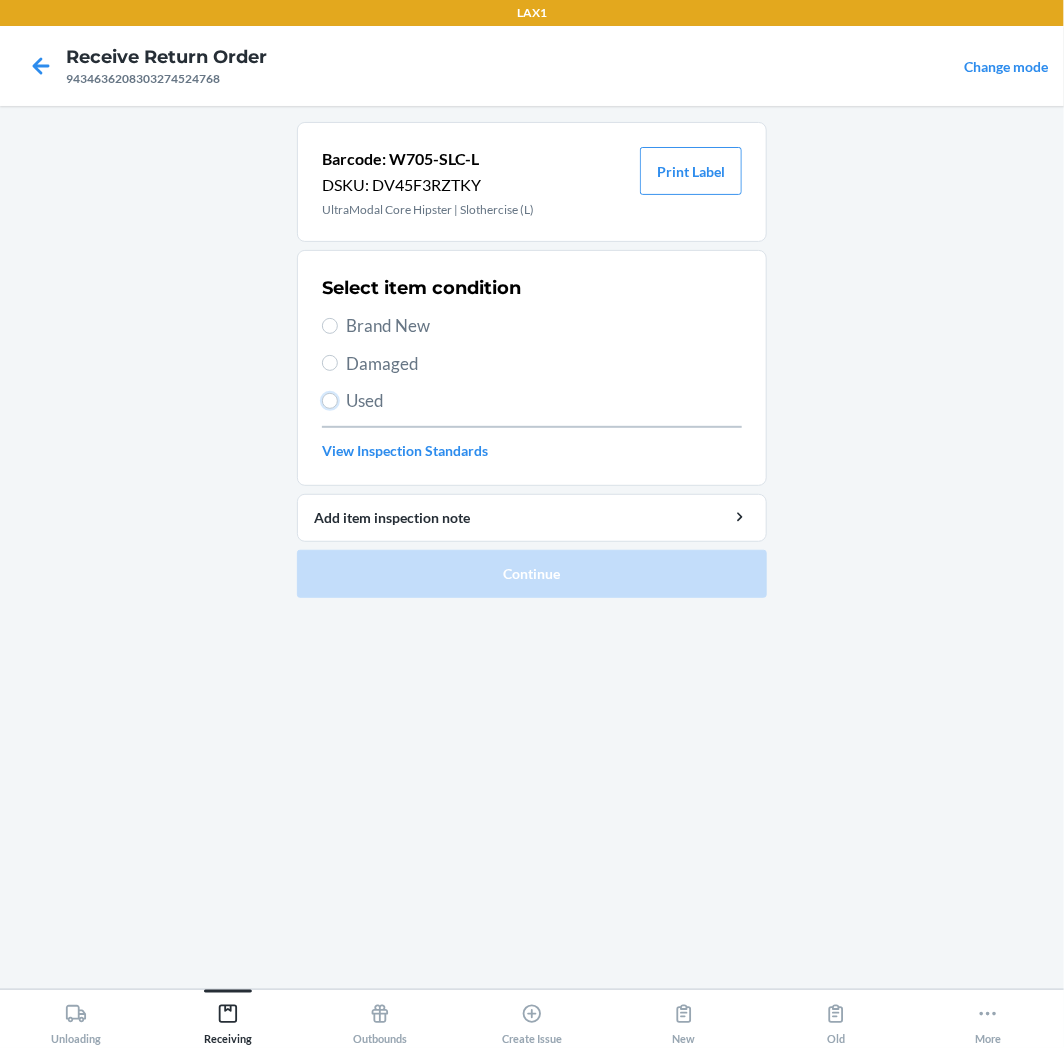 click on "Used" at bounding box center [330, 401] 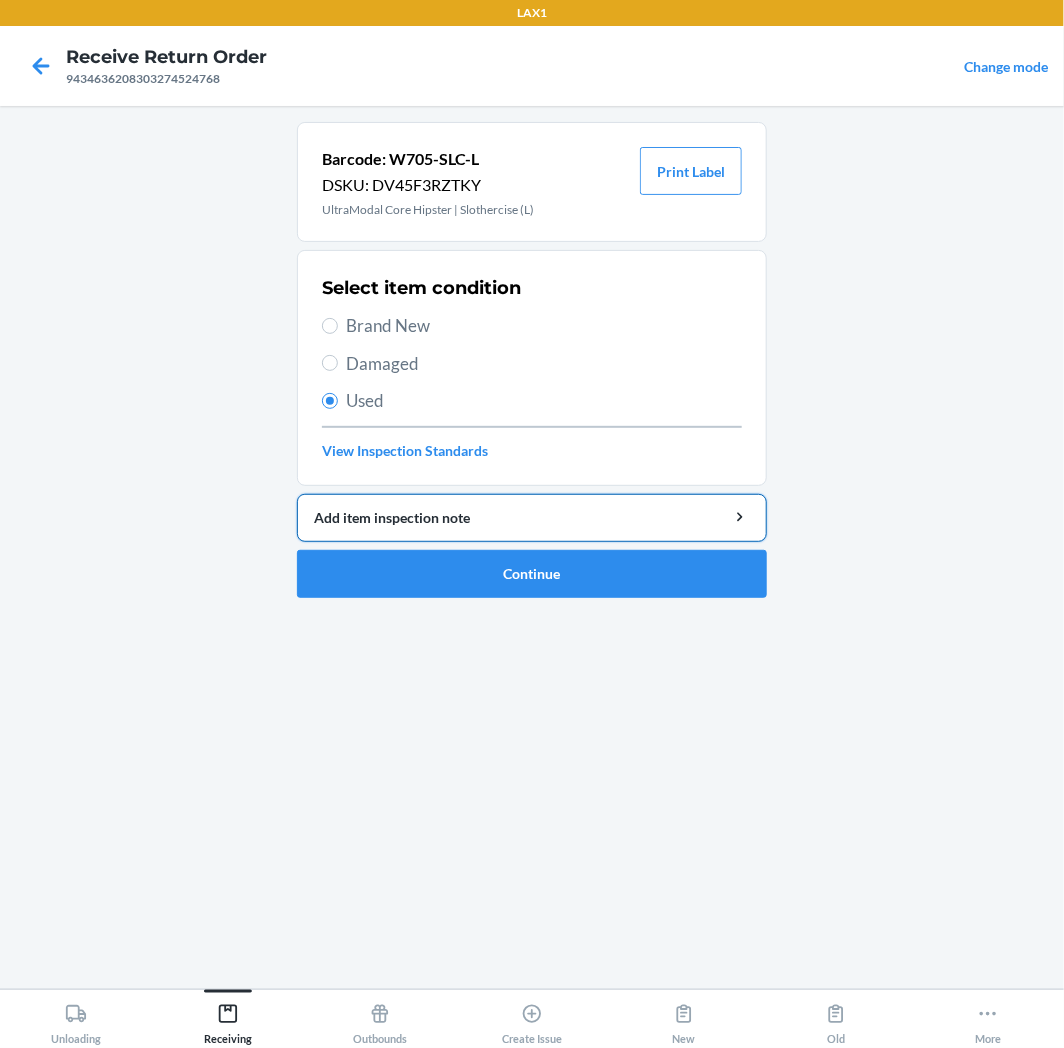 click on "Add item inspection note" at bounding box center (532, 517) 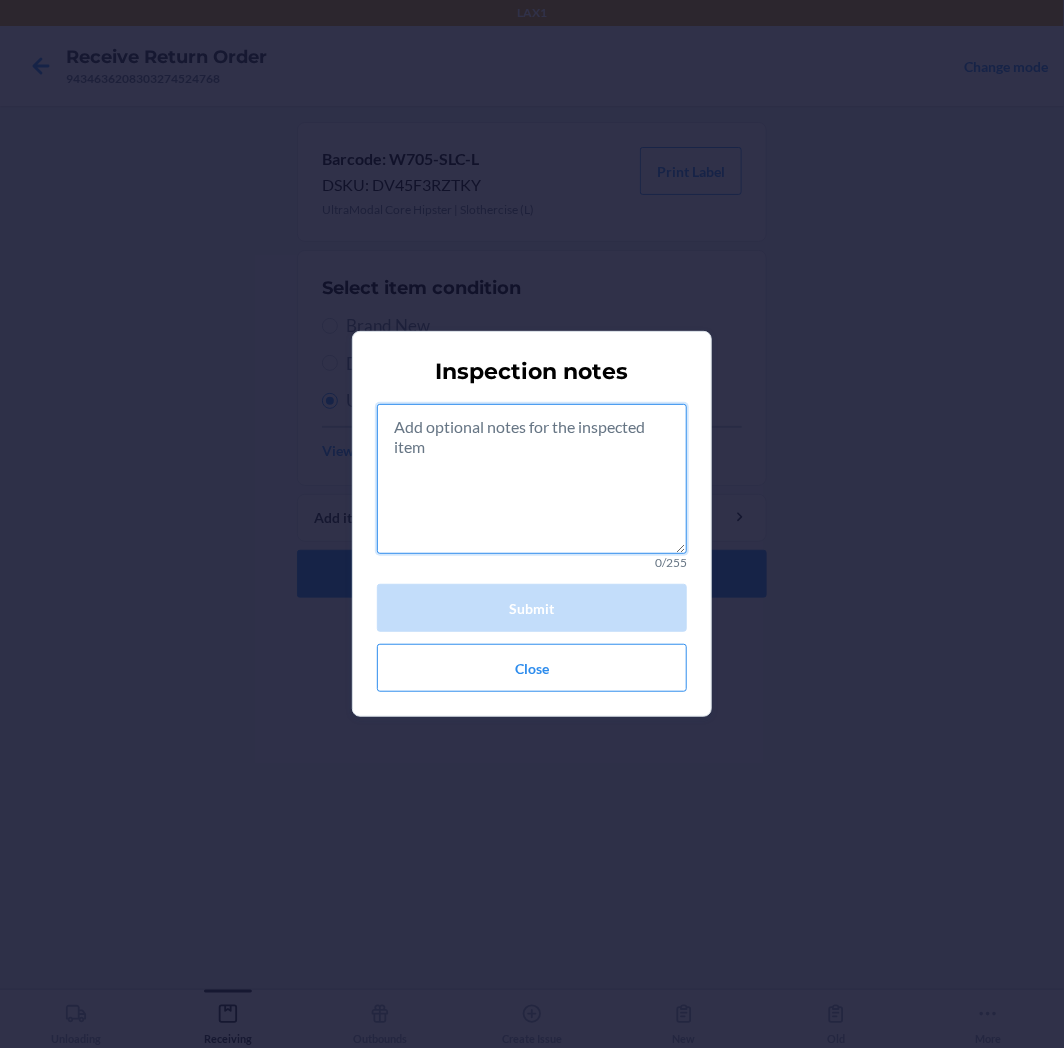 click at bounding box center (532, 479) 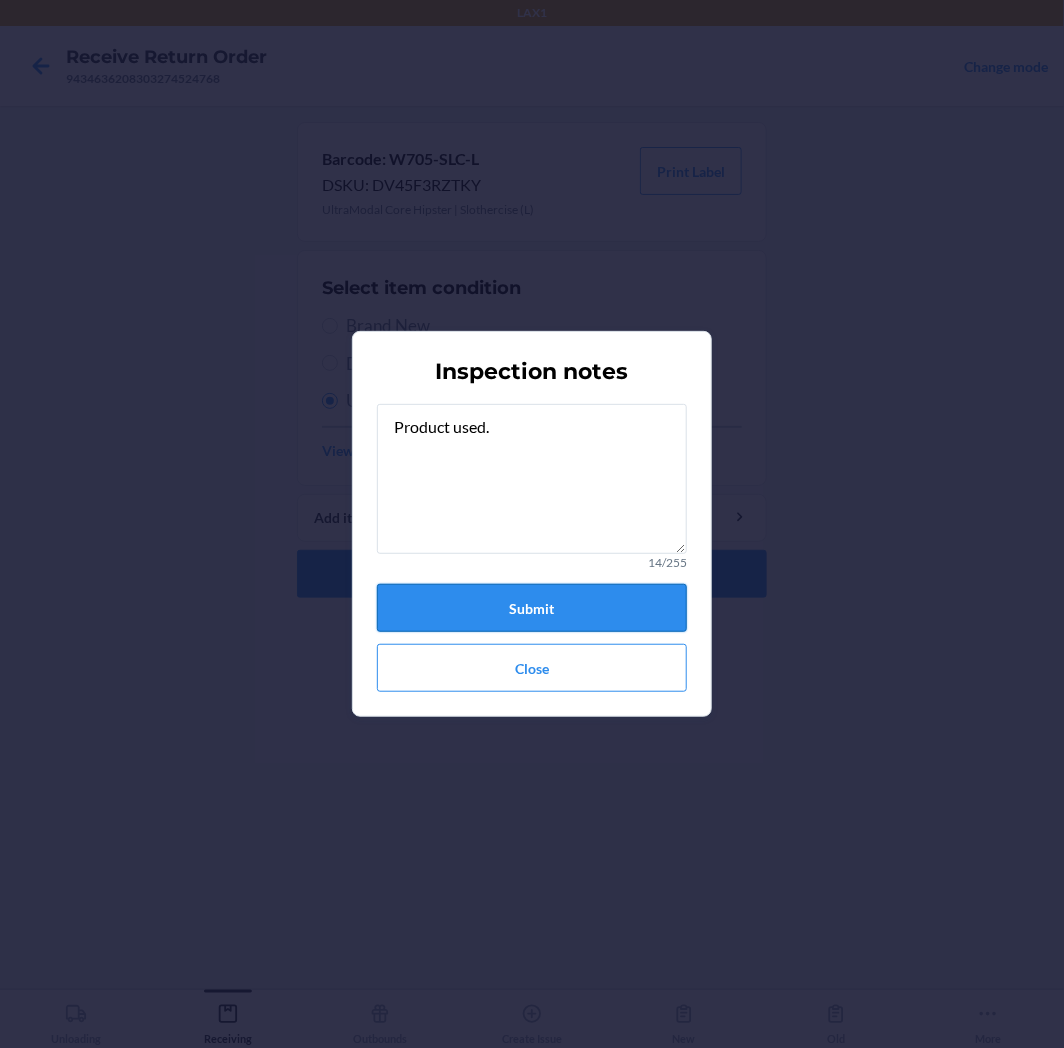 click on "Submit" at bounding box center [532, 608] 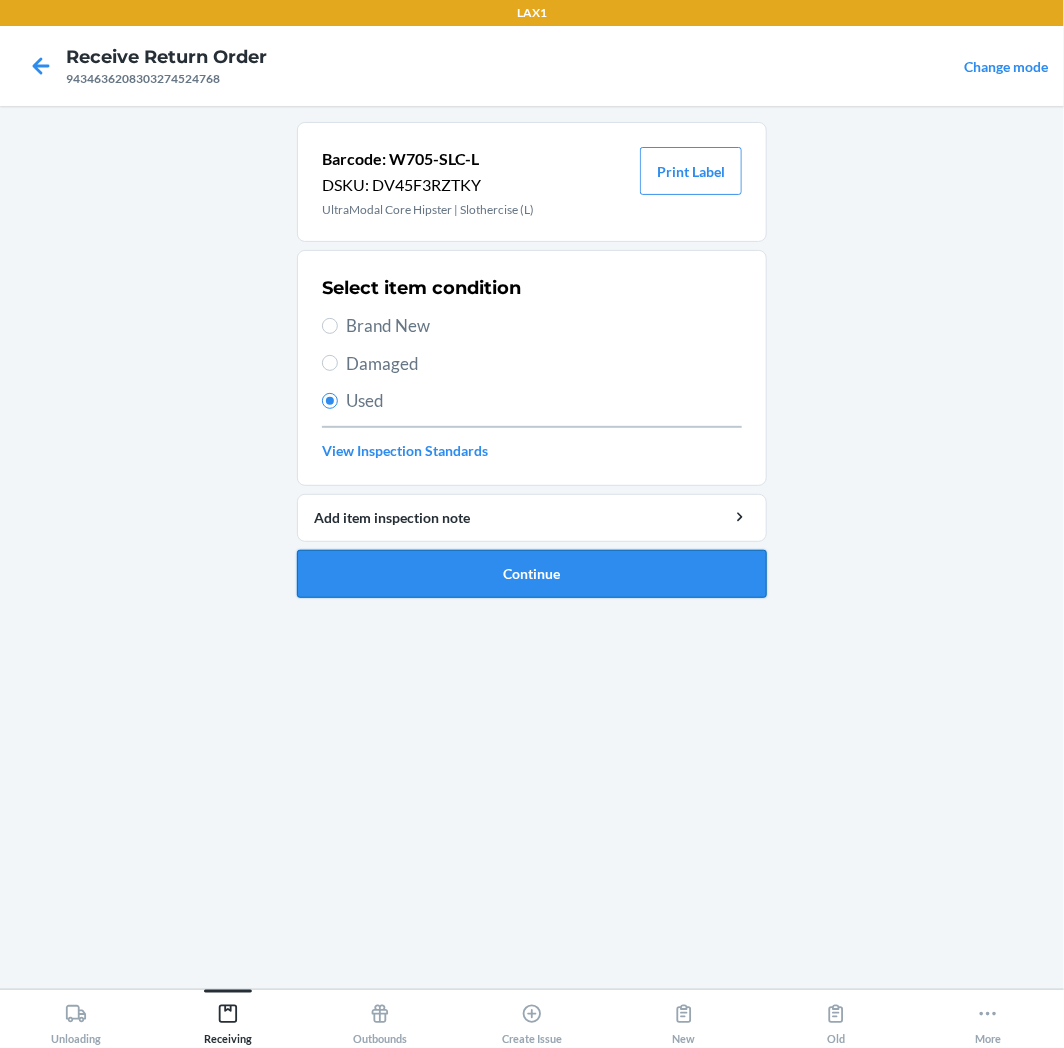 click on "Continue" at bounding box center (532, 574) 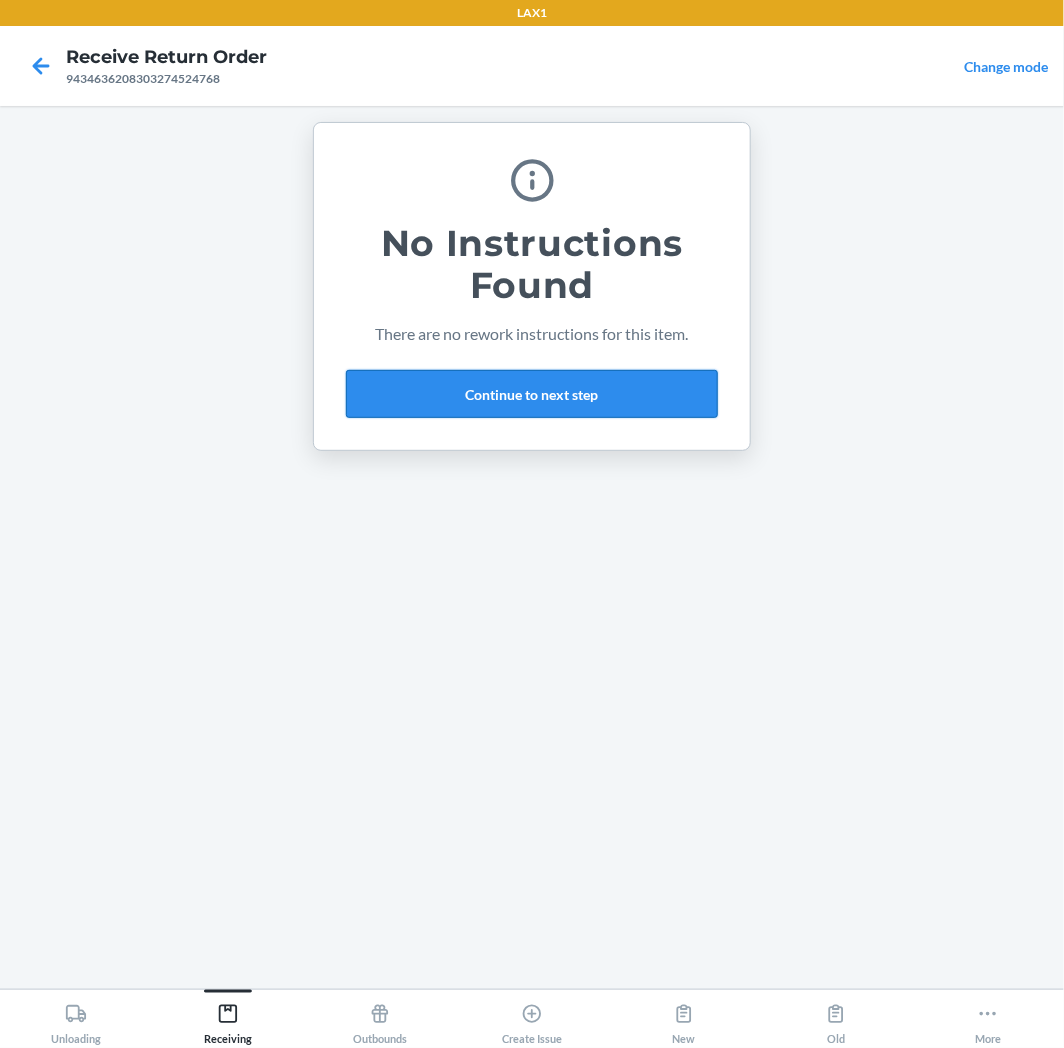click on "Continue to next step" at bounding box center (532, 394) 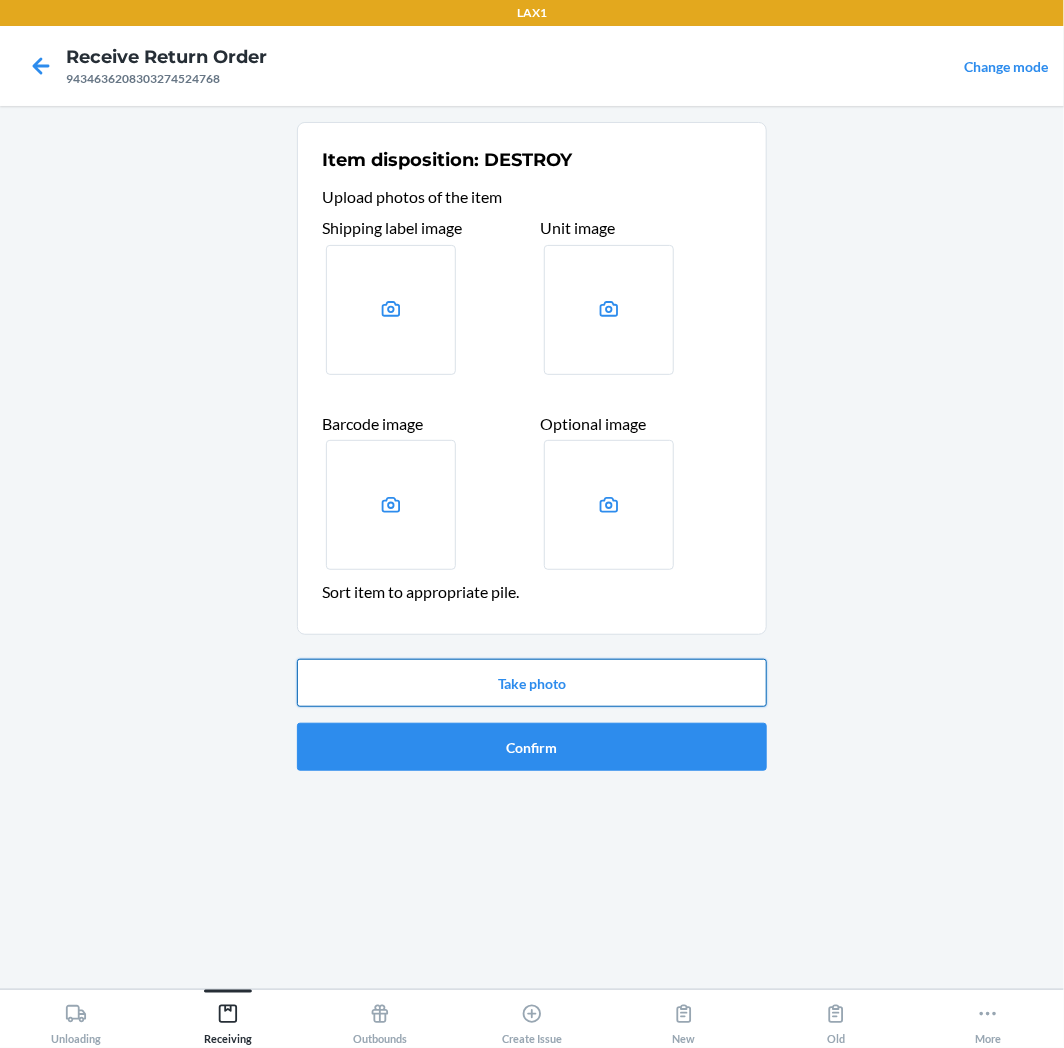 click on "Take photo" at bounding box center (532, 683) 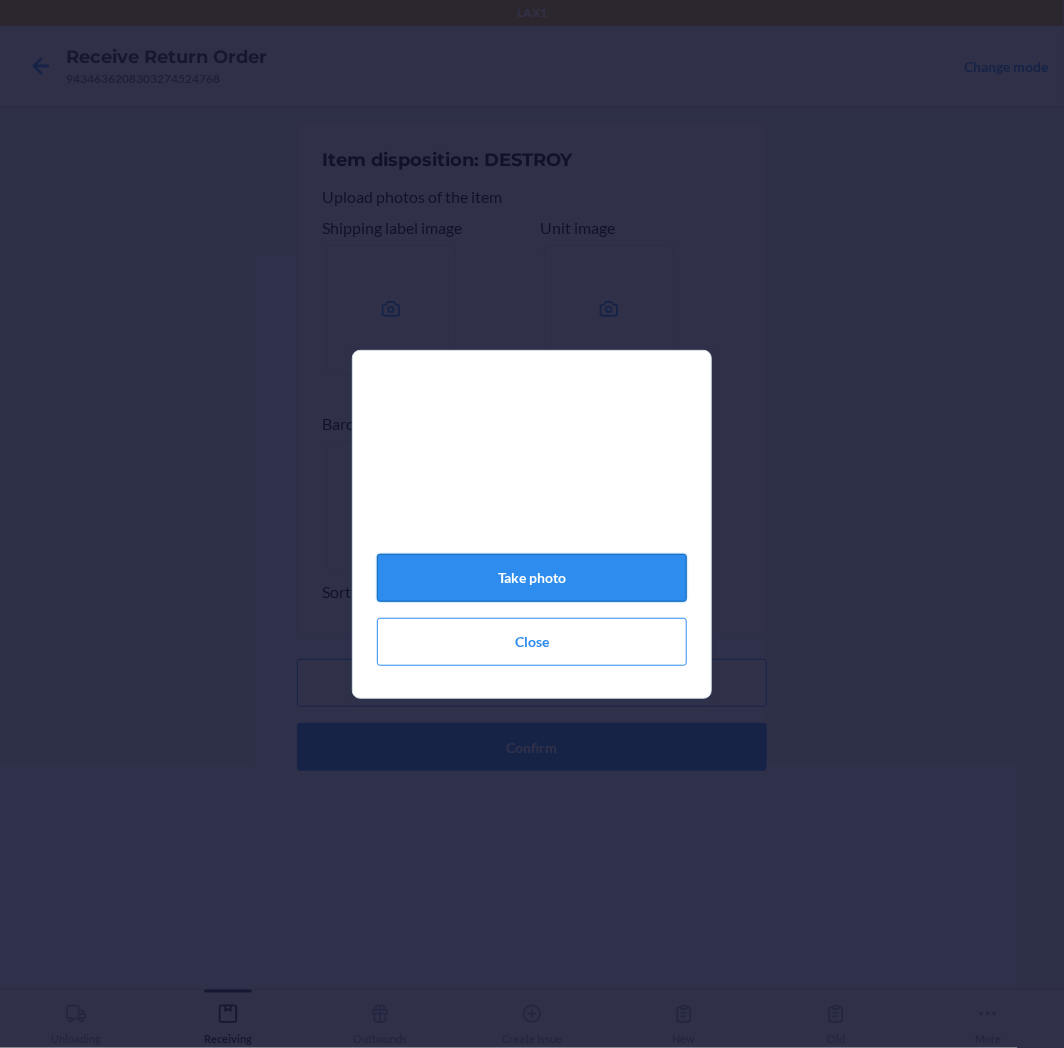 click on "Take photo" 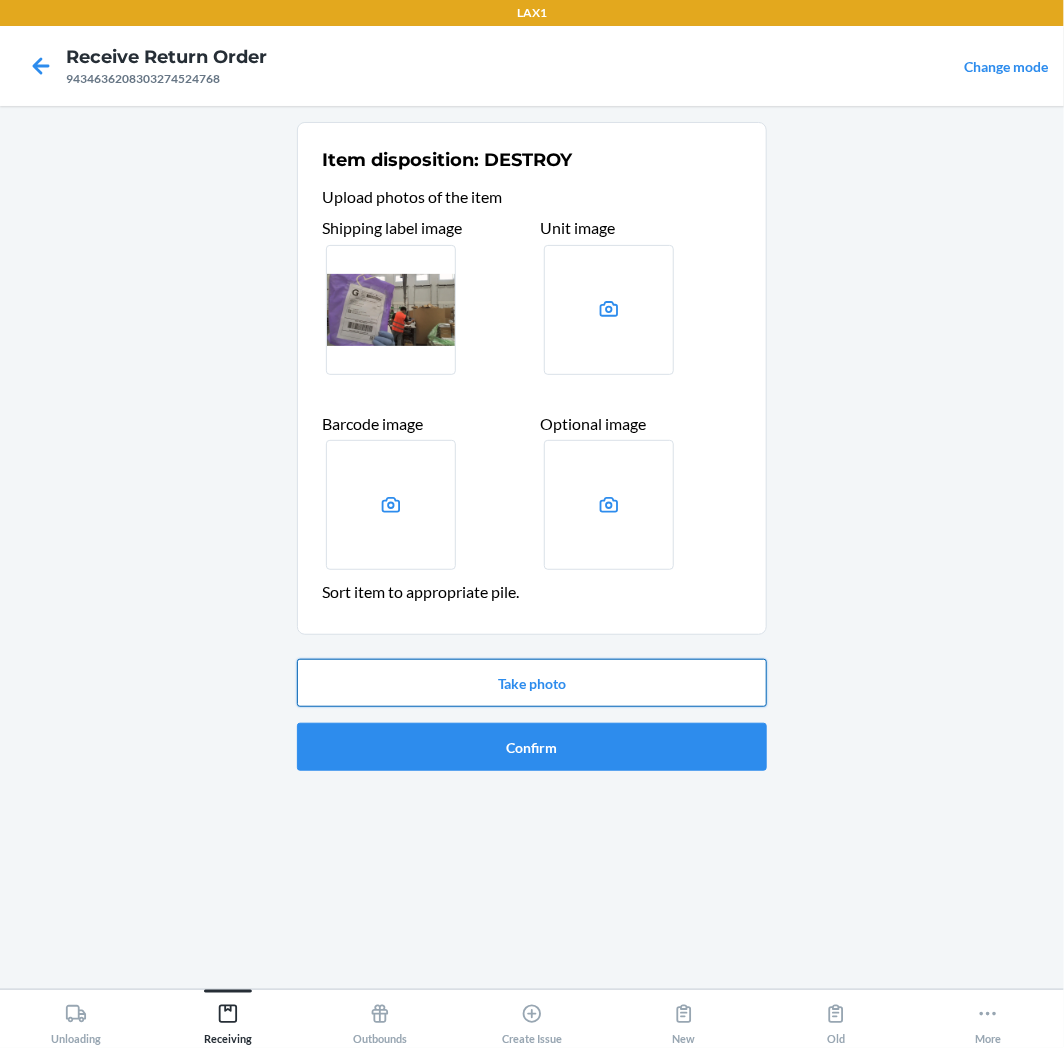 click on "Take photo" at bounding box center (532, 683) 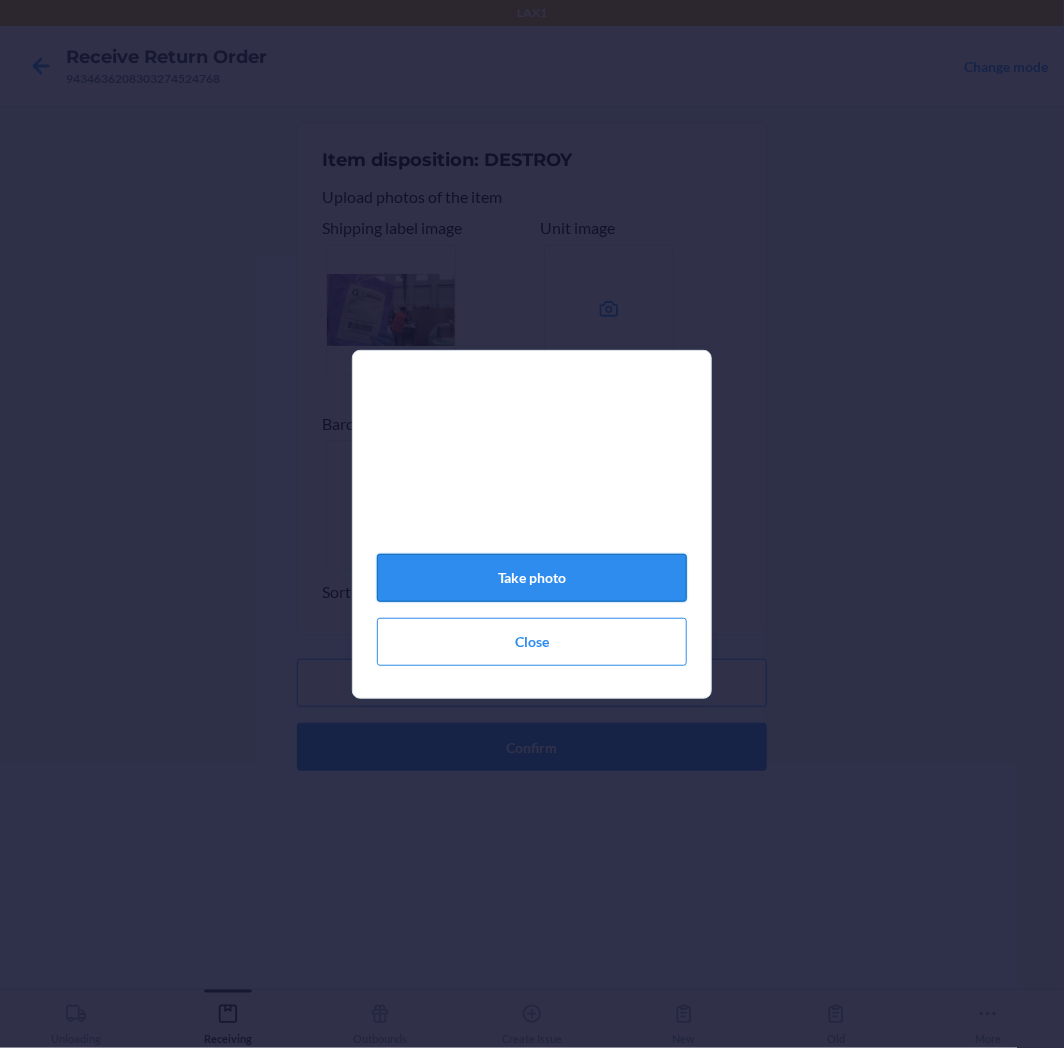 click on "Take photo" 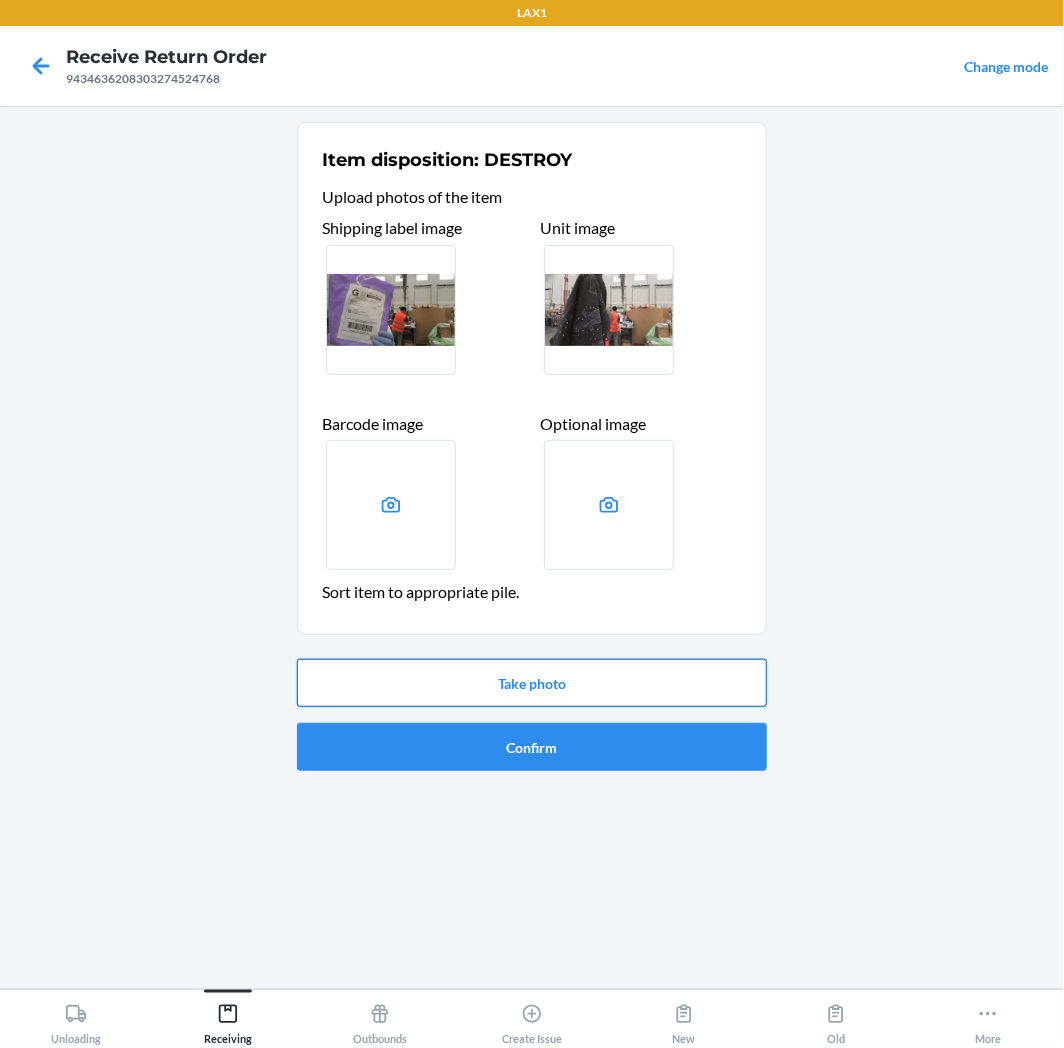 click on "Take photo" at bounding box center [532, 683] 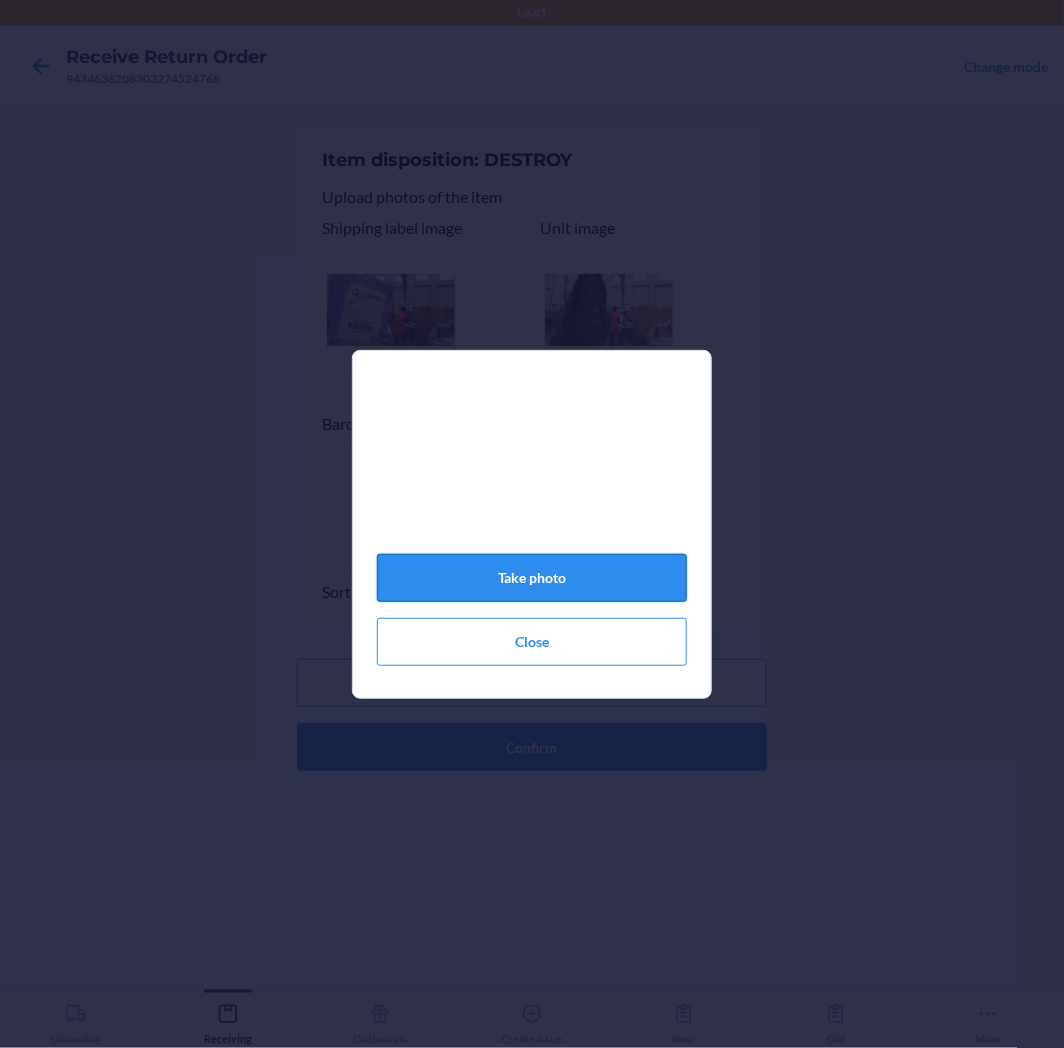 click on "Take photo" 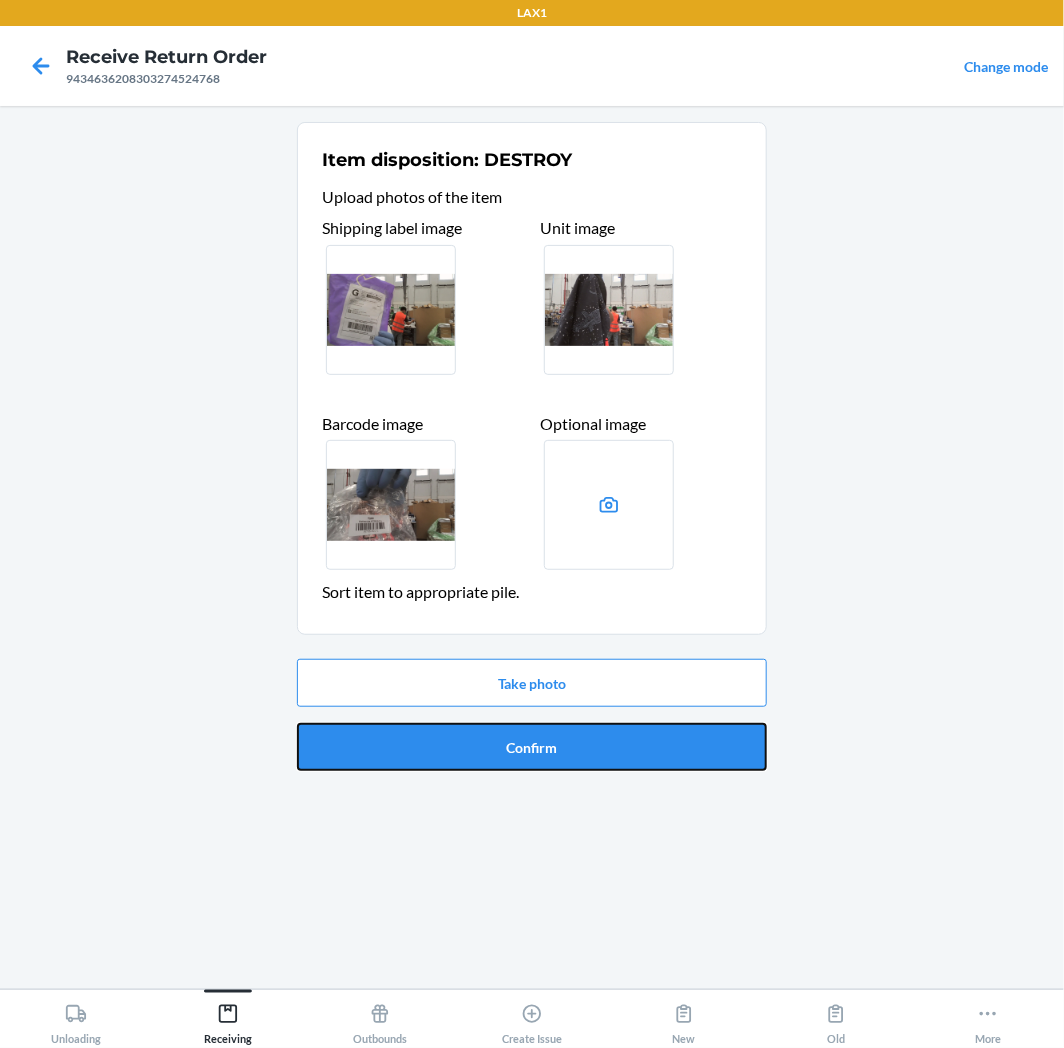 click on "Confirm" at bounding box center (532, 747) 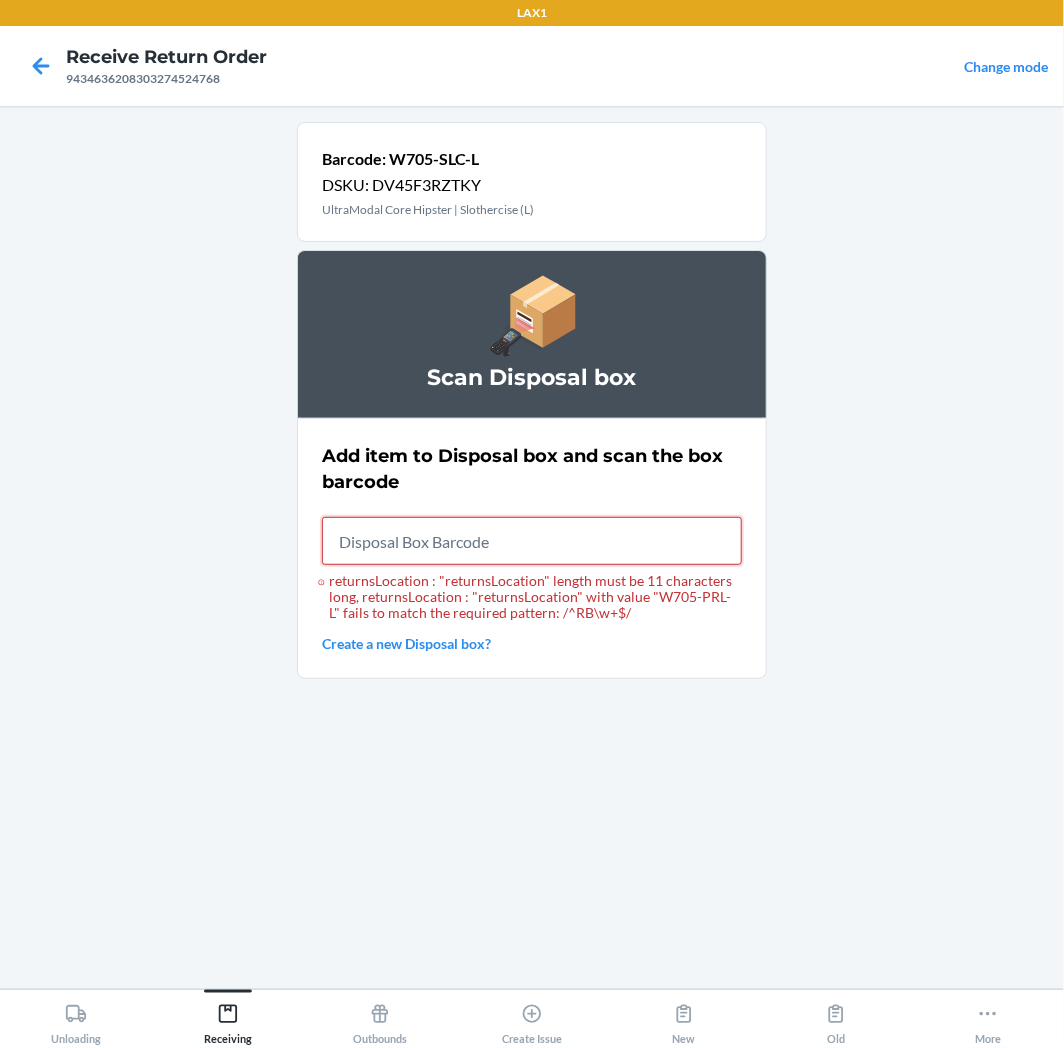 click on "returnsLocation : "returnsLocation" length must be 11 characters long, returnsLocation : "returnsLocation" with value "W705-PRL-L" fails to match the required pattern: /^RB\w+$/" at bounding box center (532, 541) 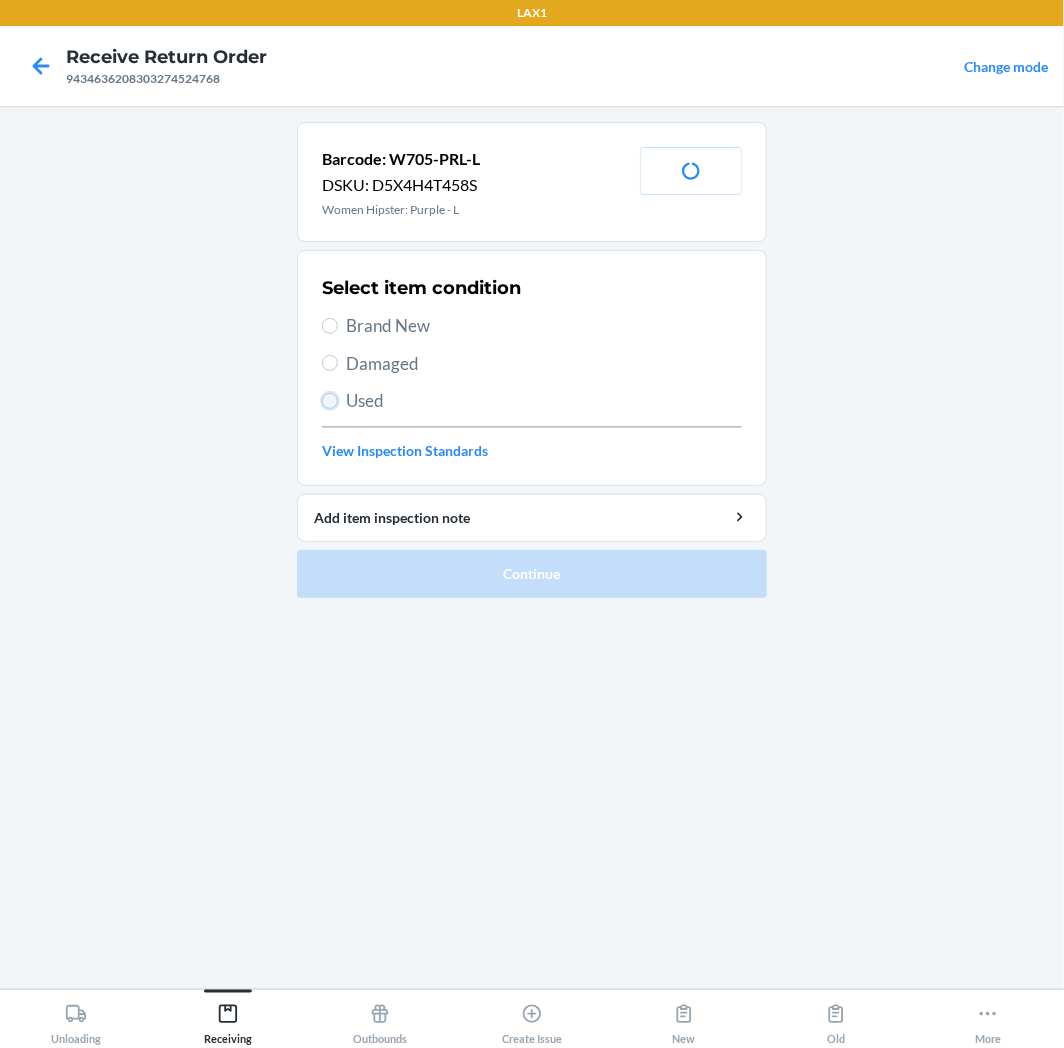 click on "Used" at bounding box center (330, 401) 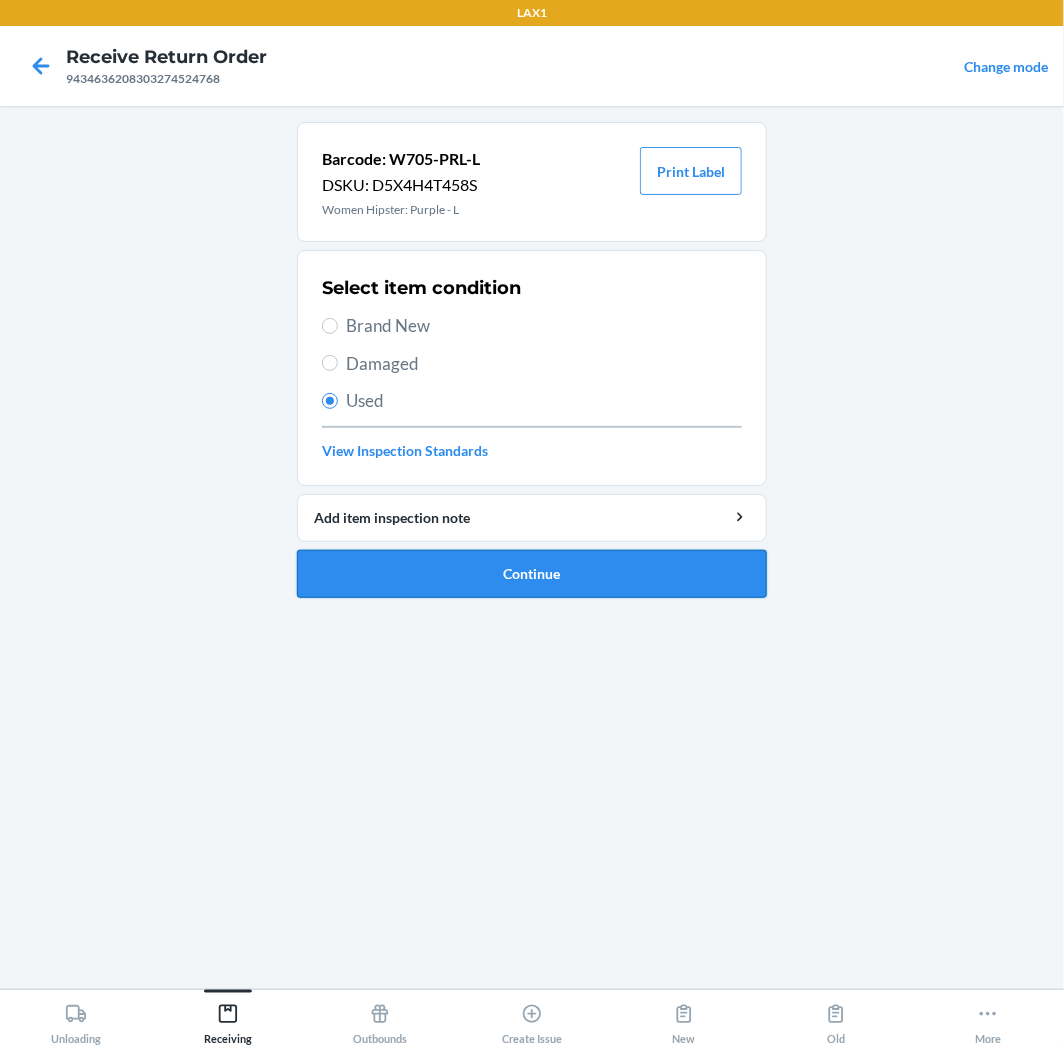click on "Continue" at bounding box center (532, 574) 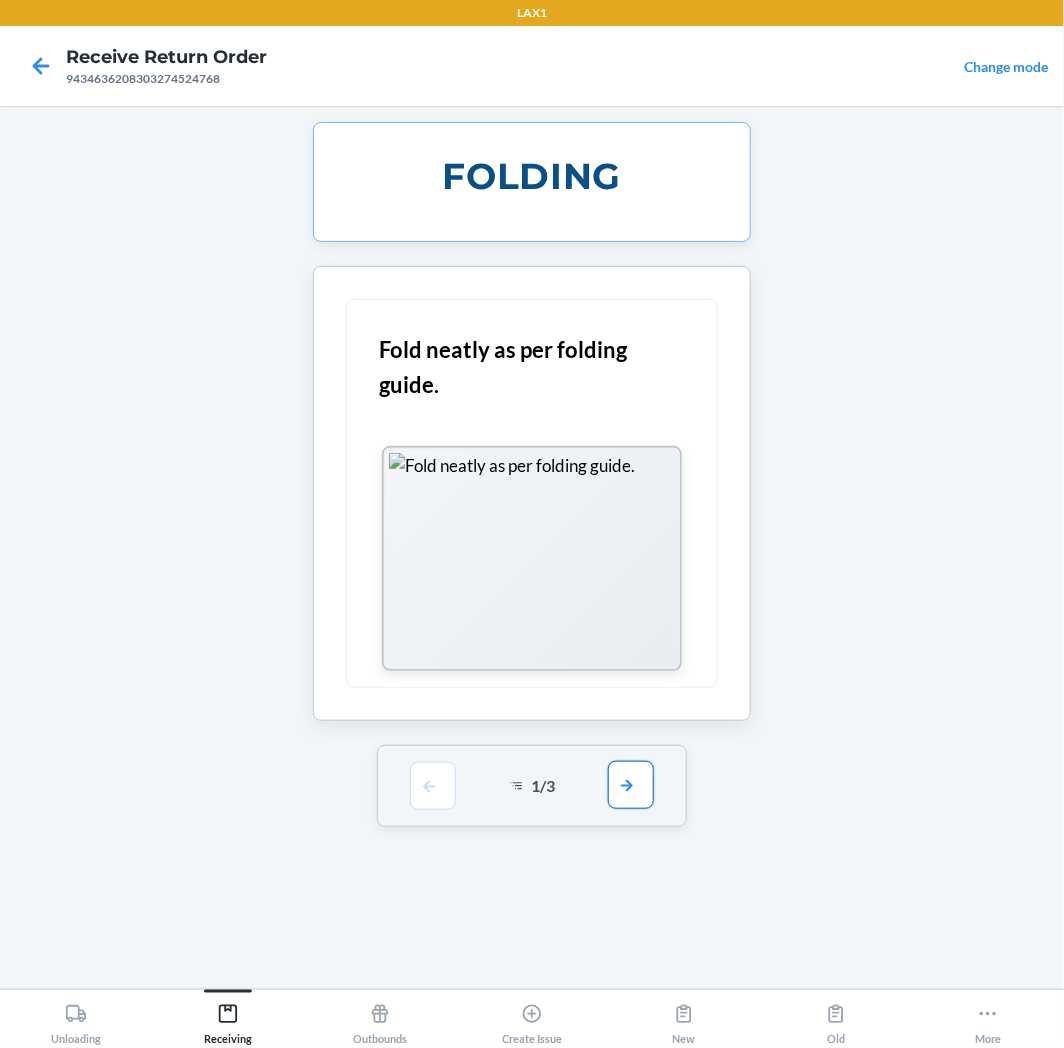 click at bounding box center (631, 785) 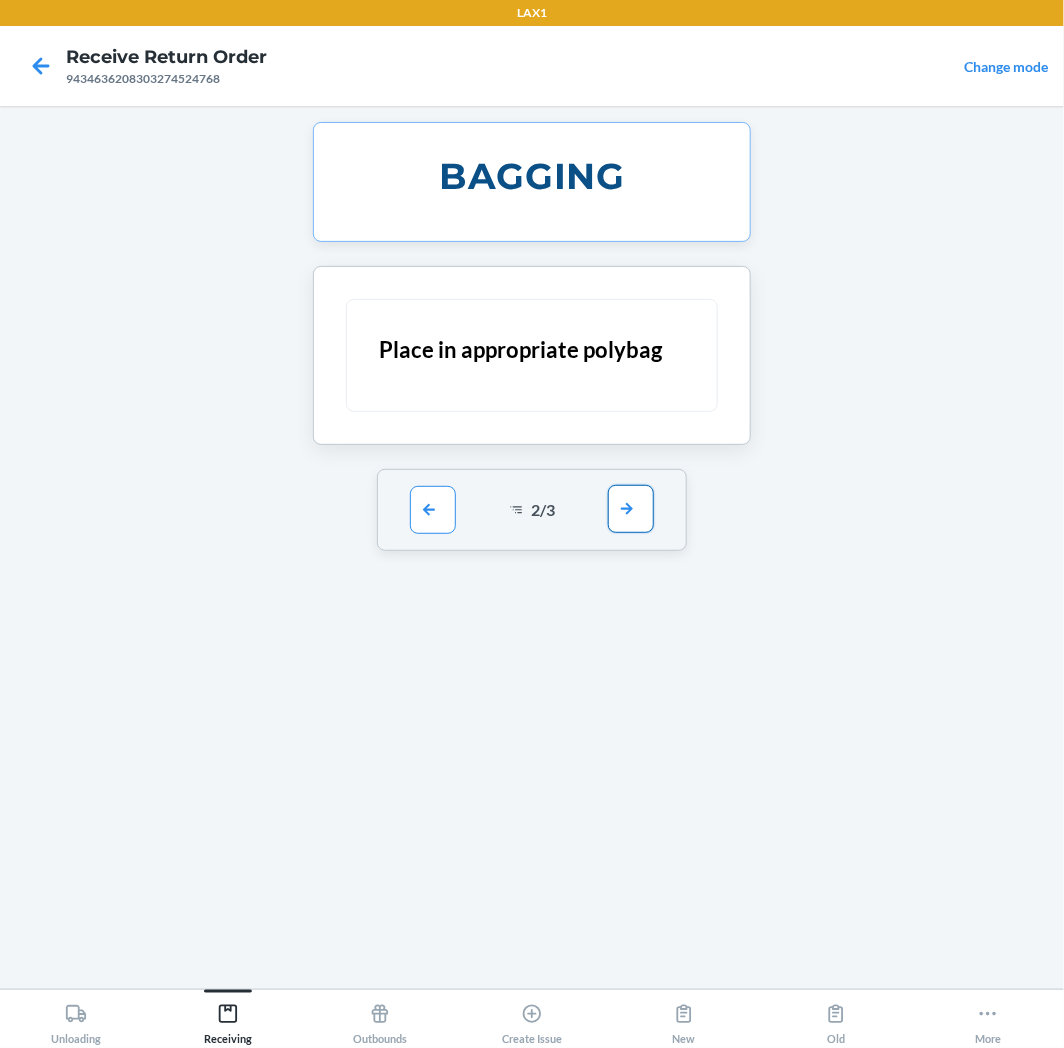 click at bounding box center [631, 509] 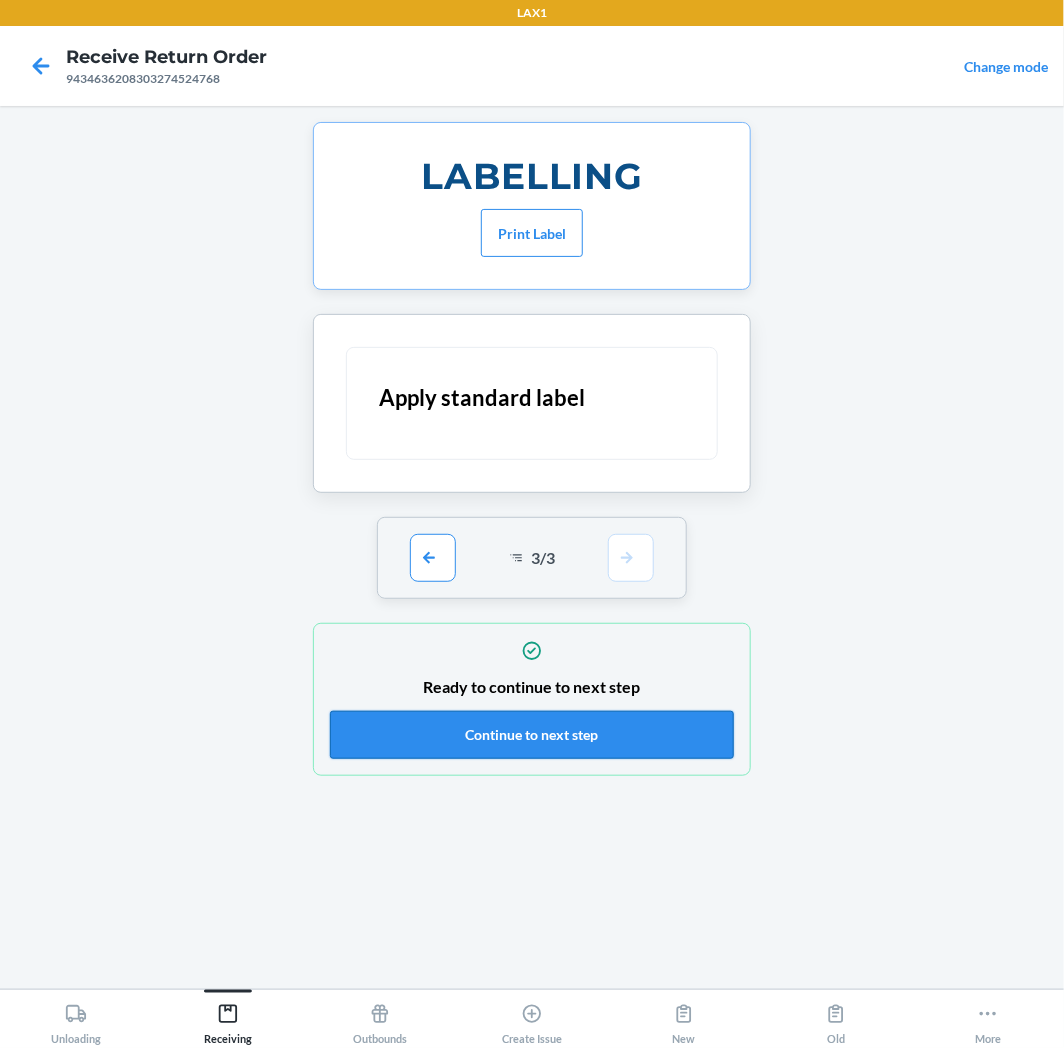 click on "Continue to next step" at bounding box center (532, 735) 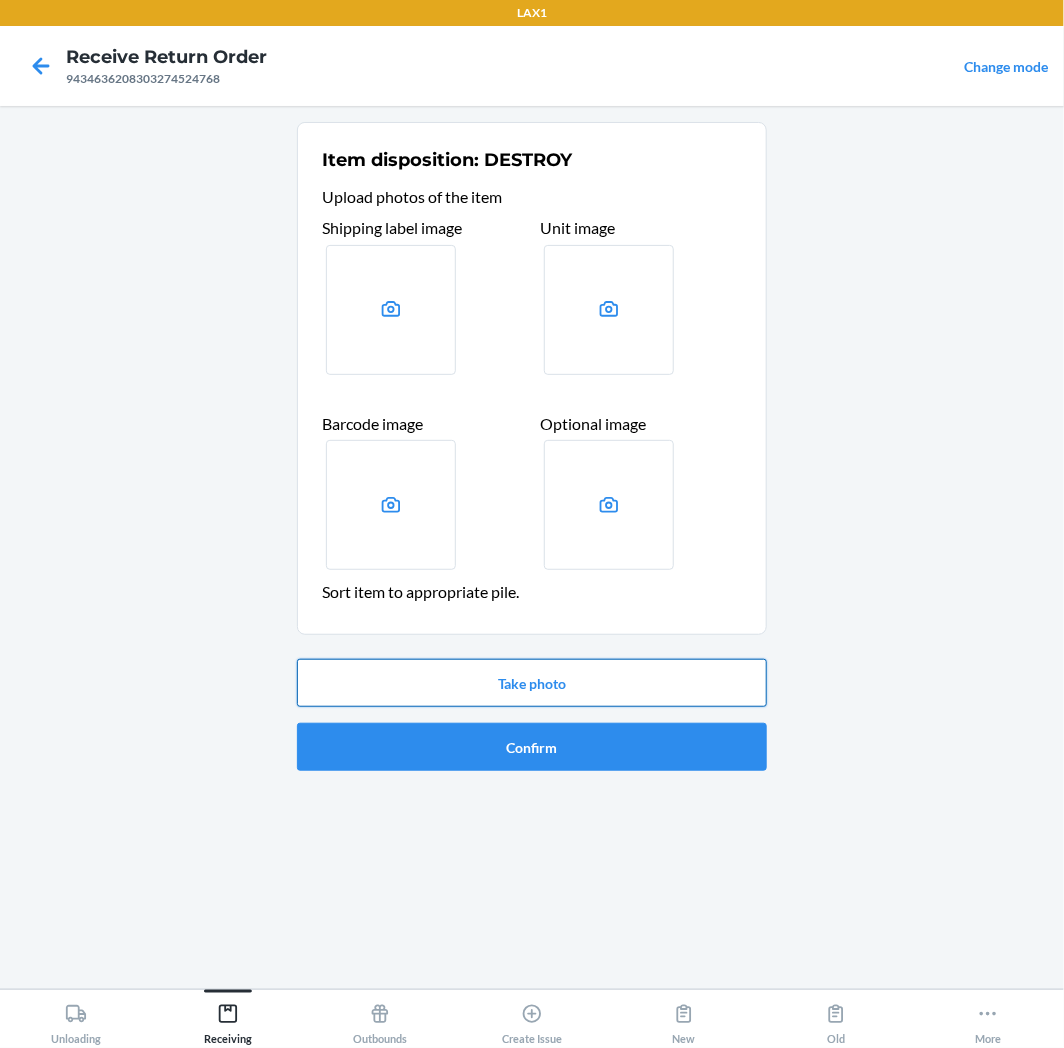 click on "Take photo" at bounding box center [532, 683] 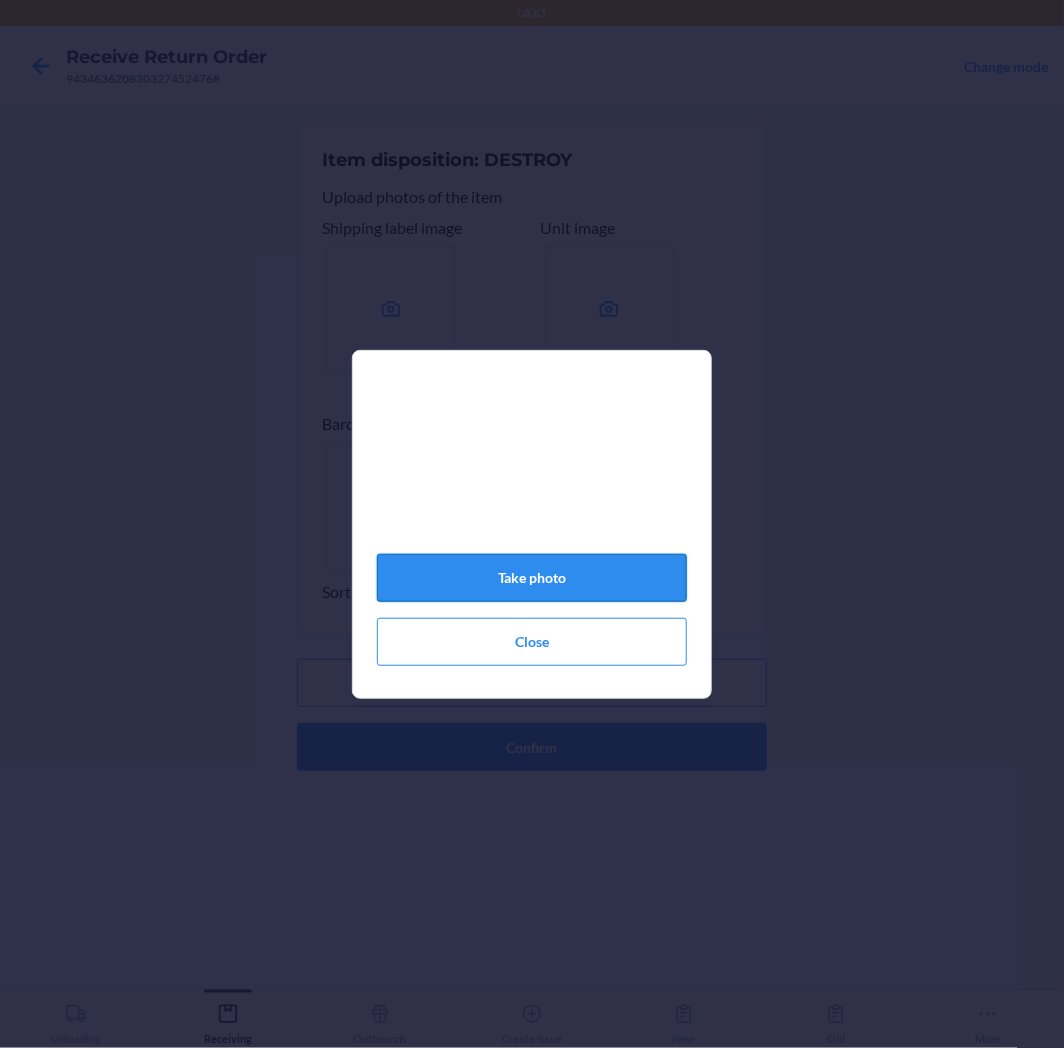 click on "Take photo" 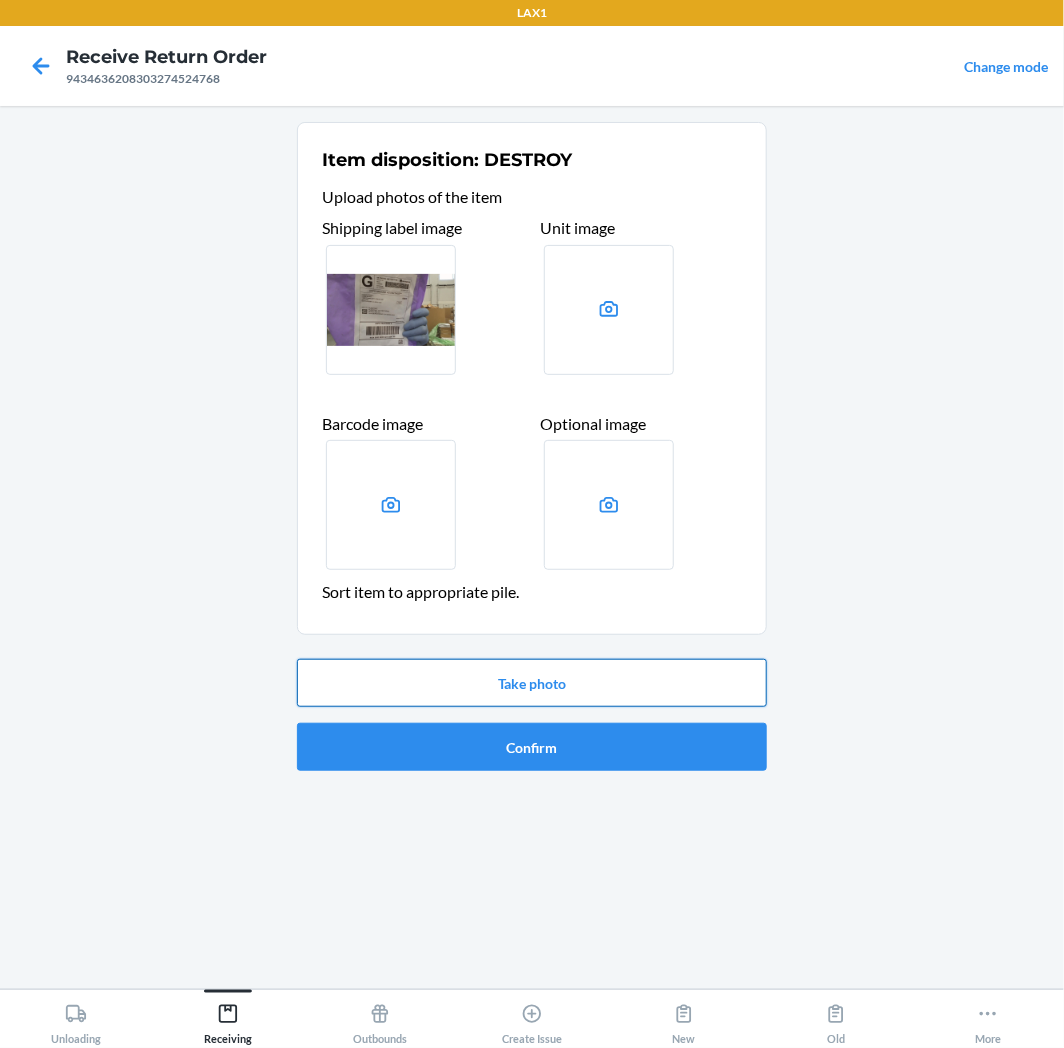 click on "Take photo" at bounding box center [532, 683] 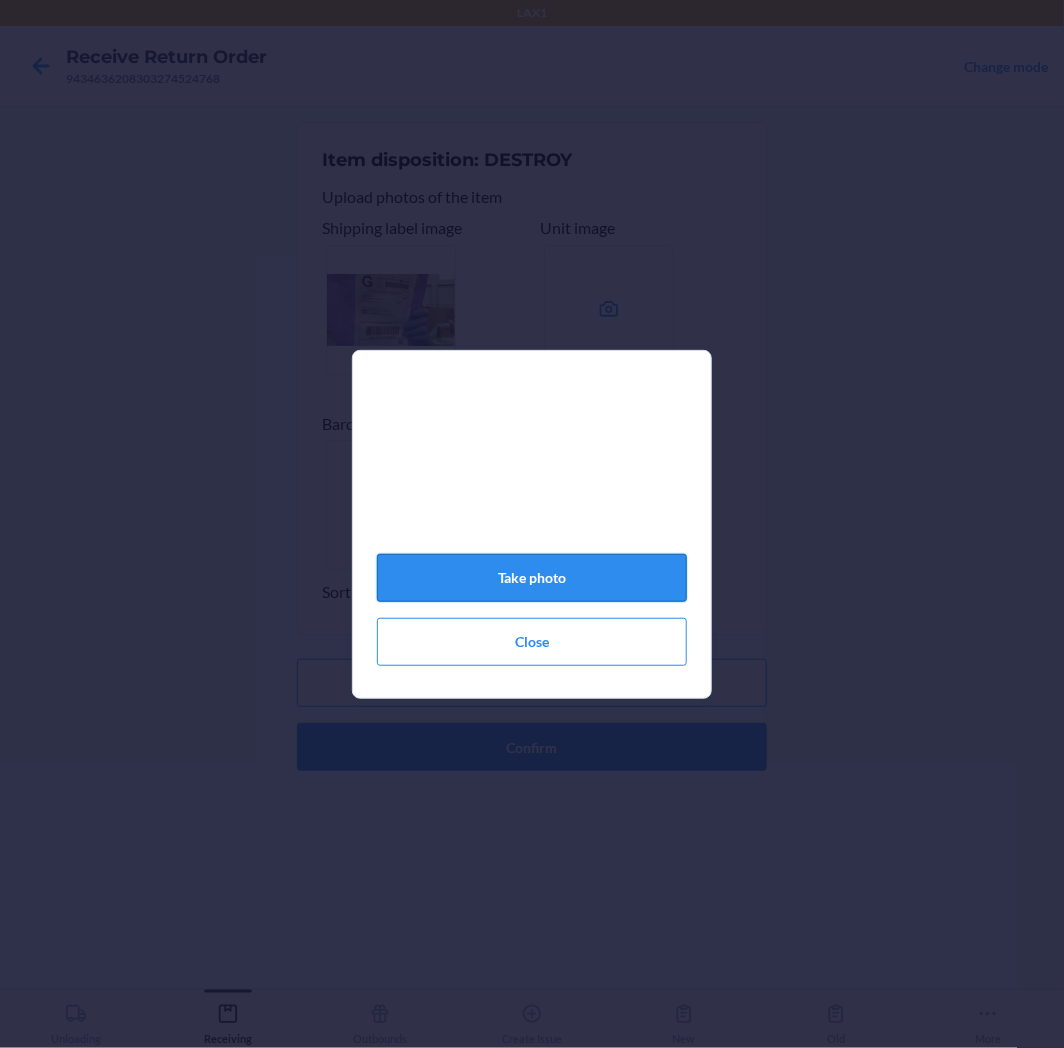 click on "Take photo" 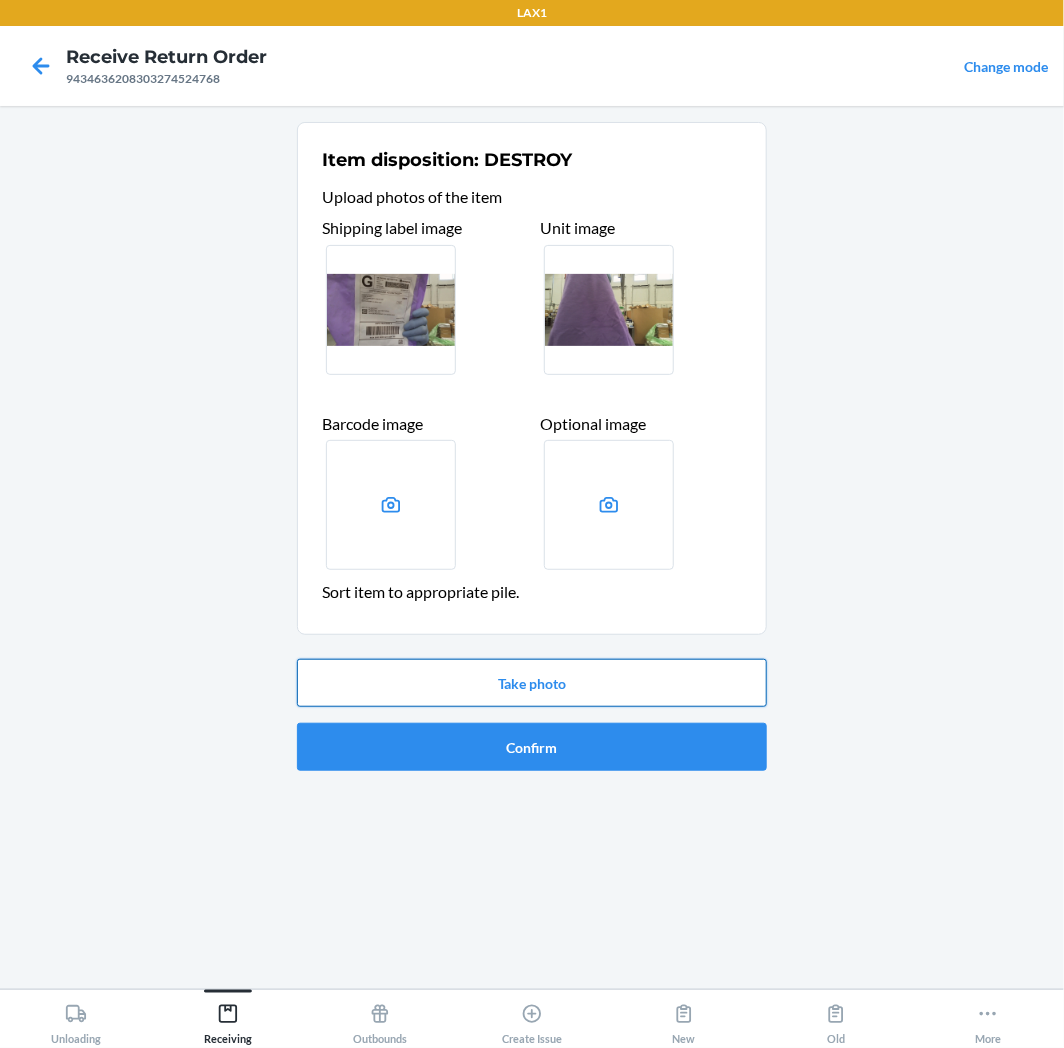 click on "Take photo" at bounding box center [532, 683] 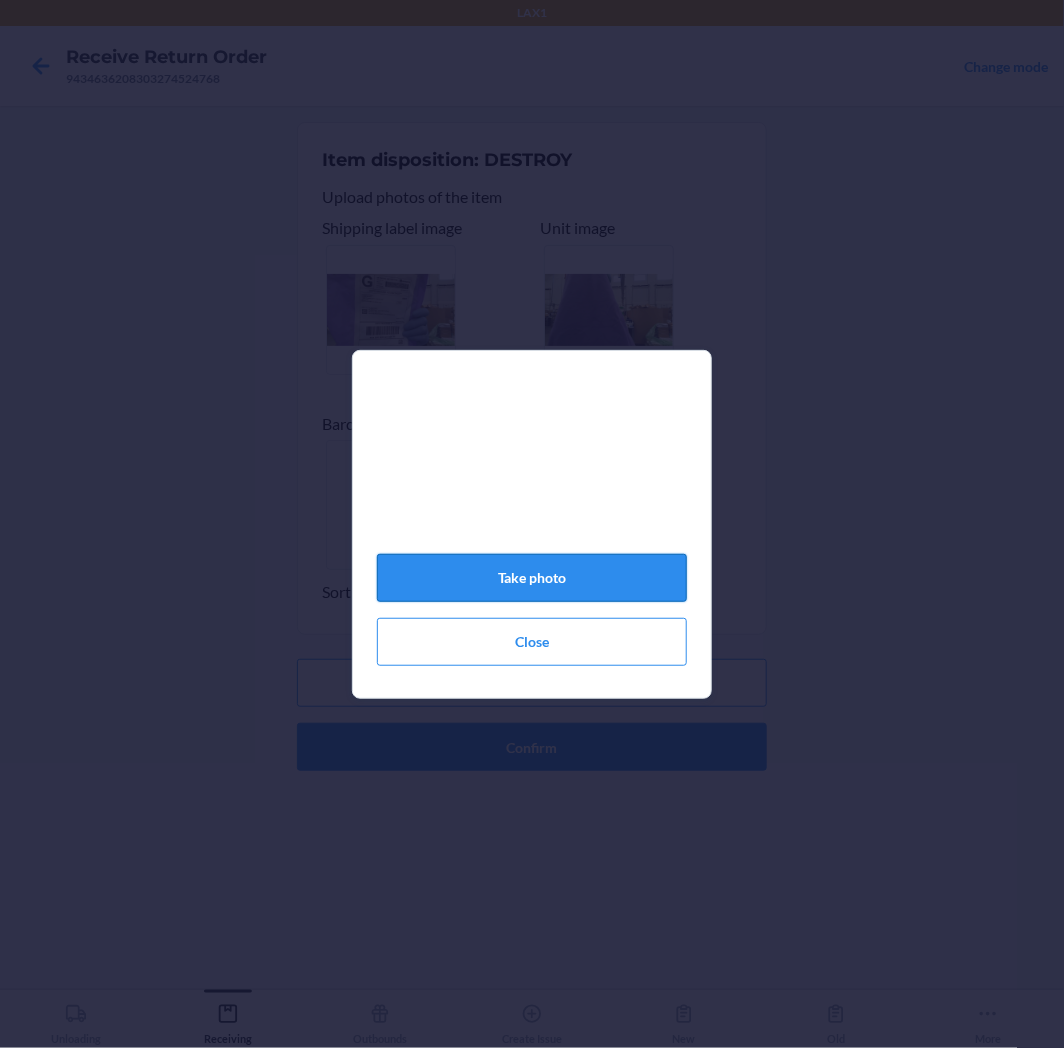 click on "Take photo" 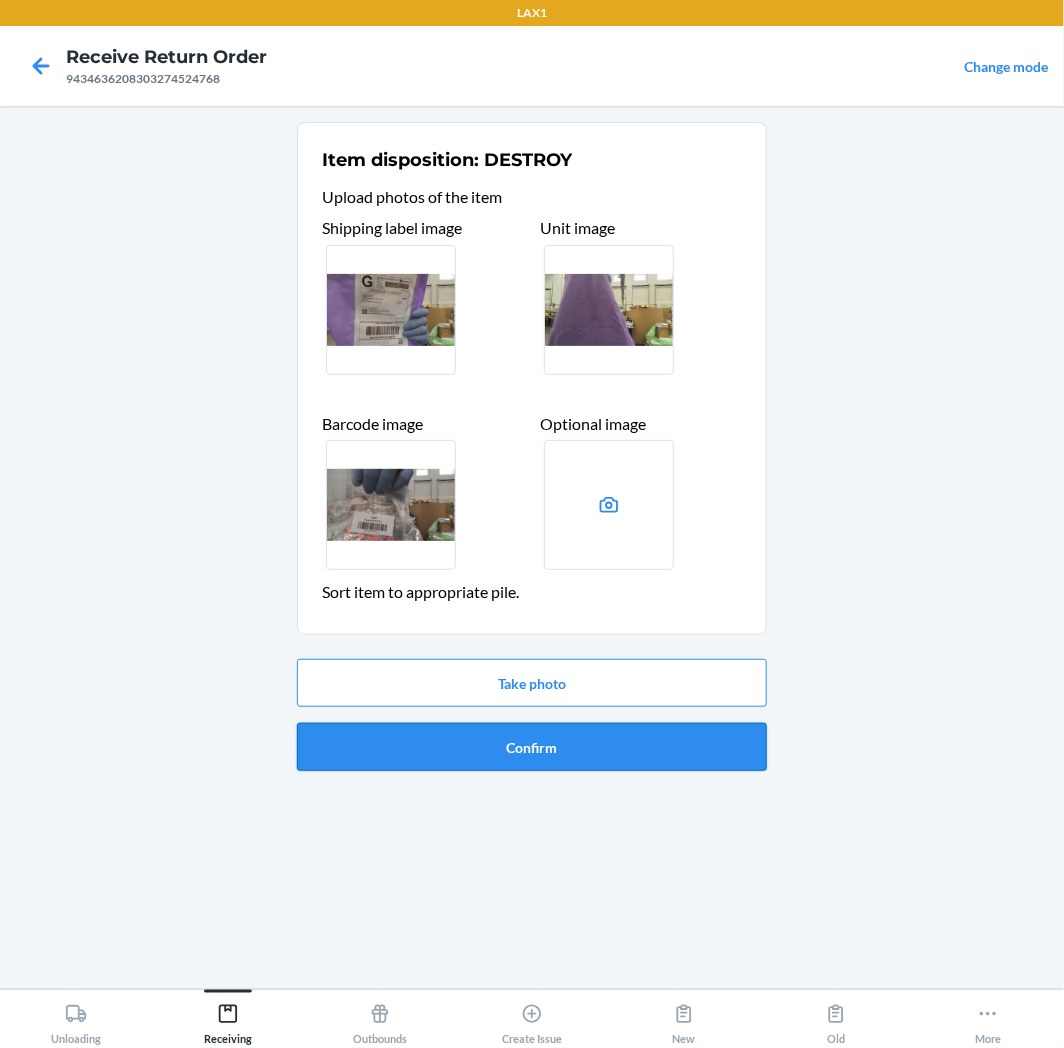 click on "Confirm" at bounding box center [532, 747] 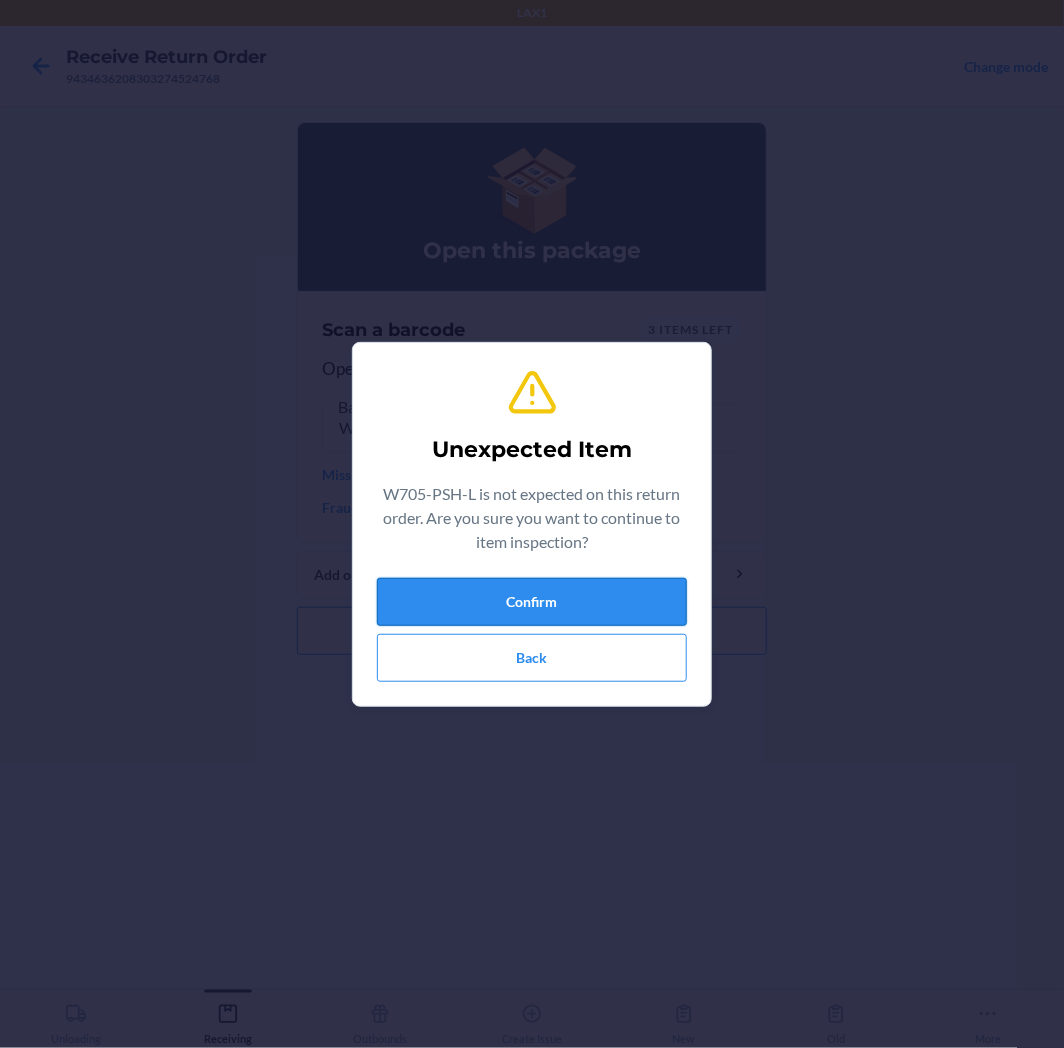 click on "Confirm" at bounding box center (532, 602) 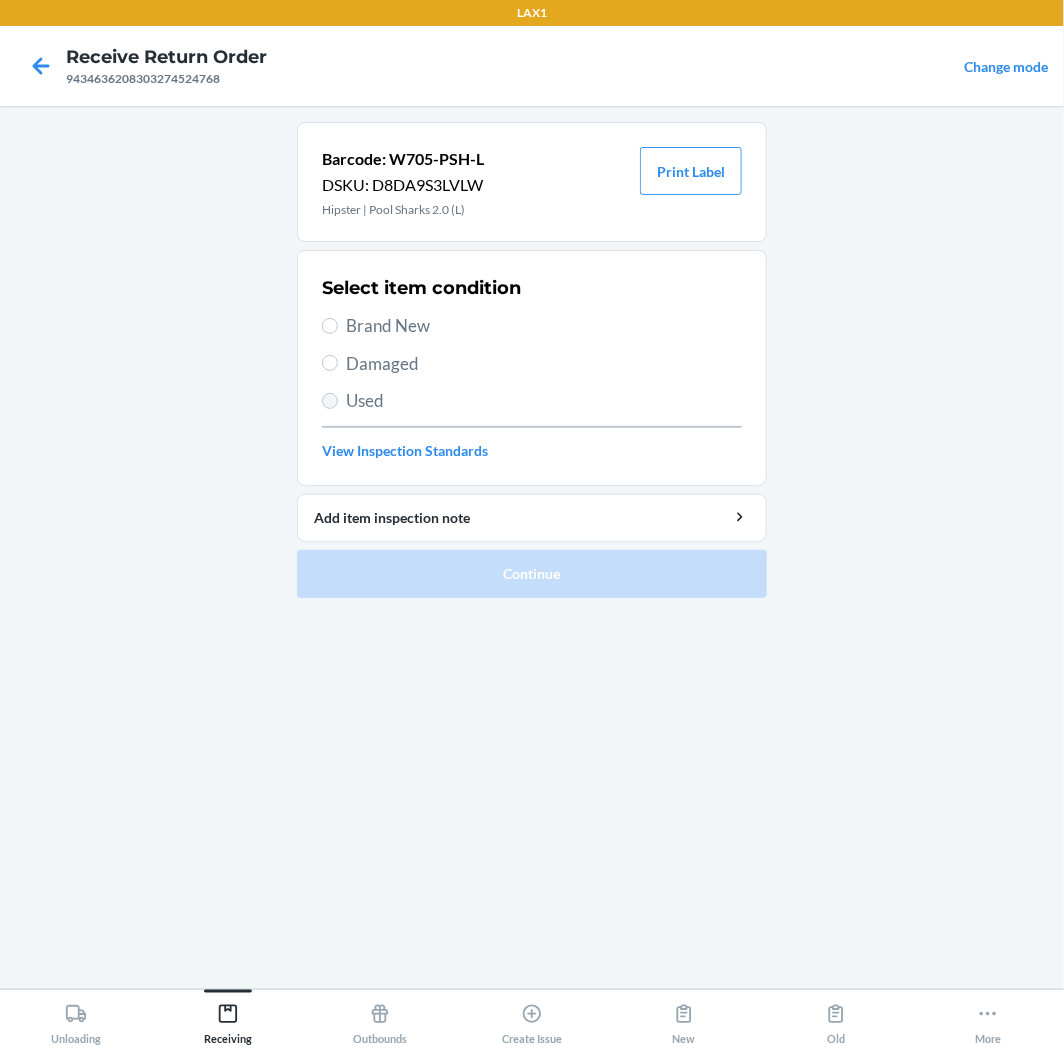 click on "Select item condition Brand New Damaged Used View Inspection Standards" at bounding box center [532, 368] 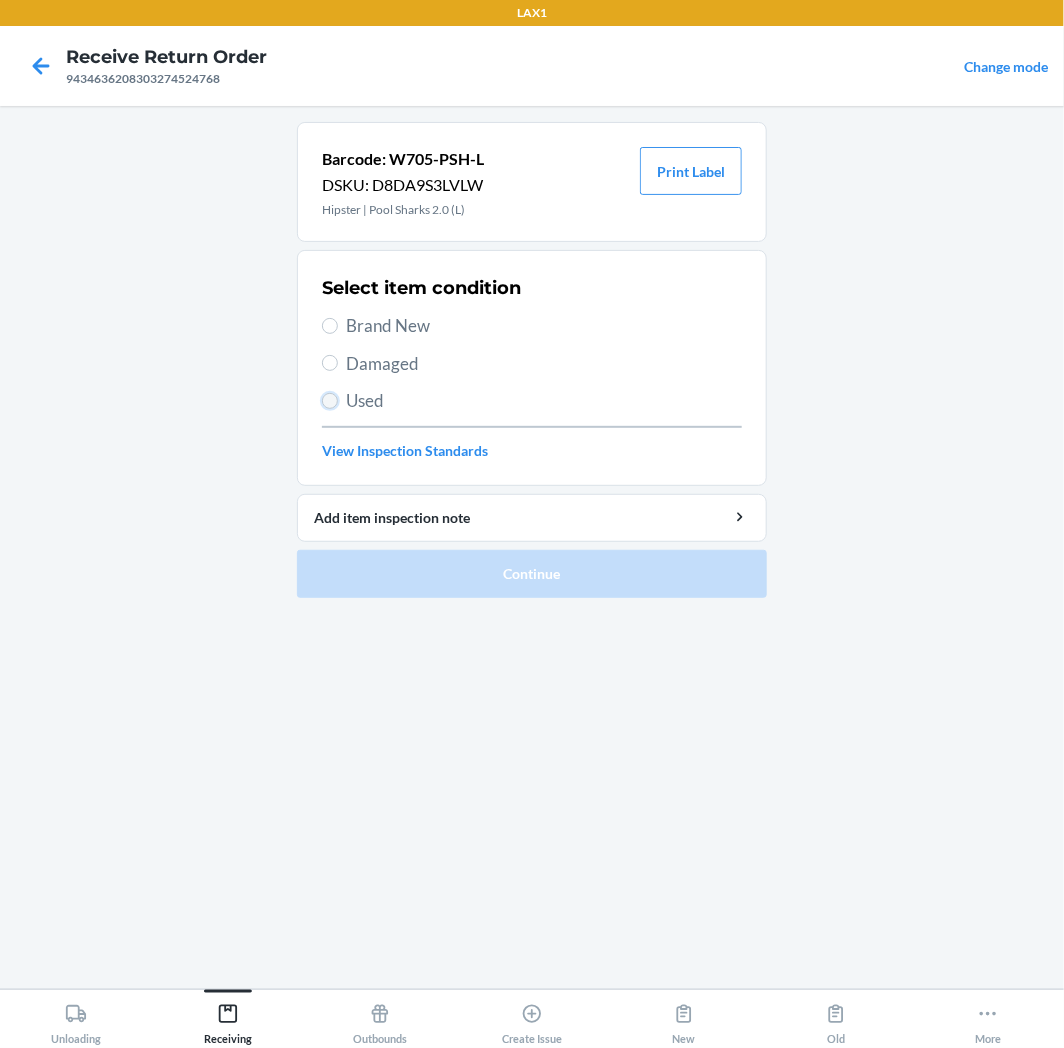 drag, startPoint x: 332, startPoint y: 398, endPoint x: 347, endPoint y: 435, distance: 39.92493 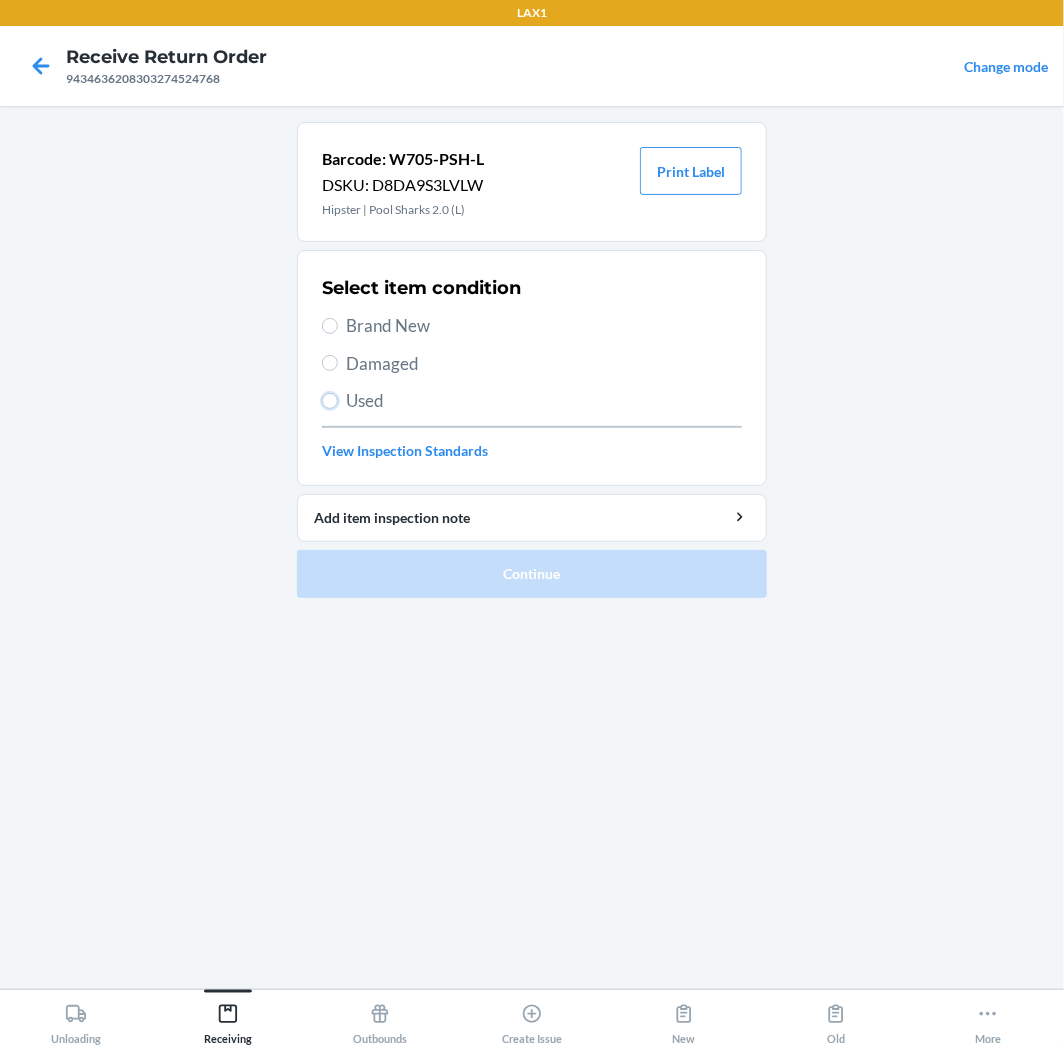 click on "Used" at bounding box center [330, 401] 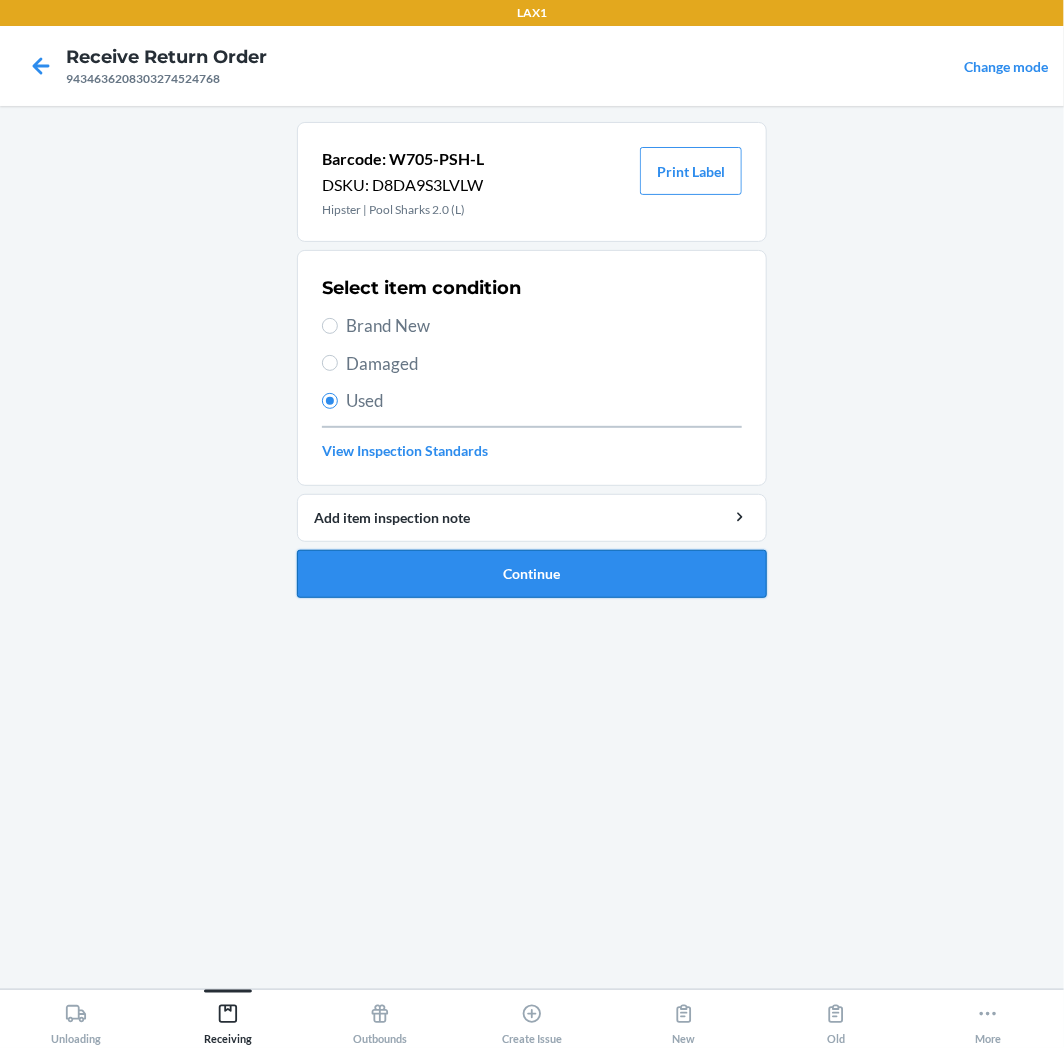 click on "Continue" at bounding box center (532, 574) 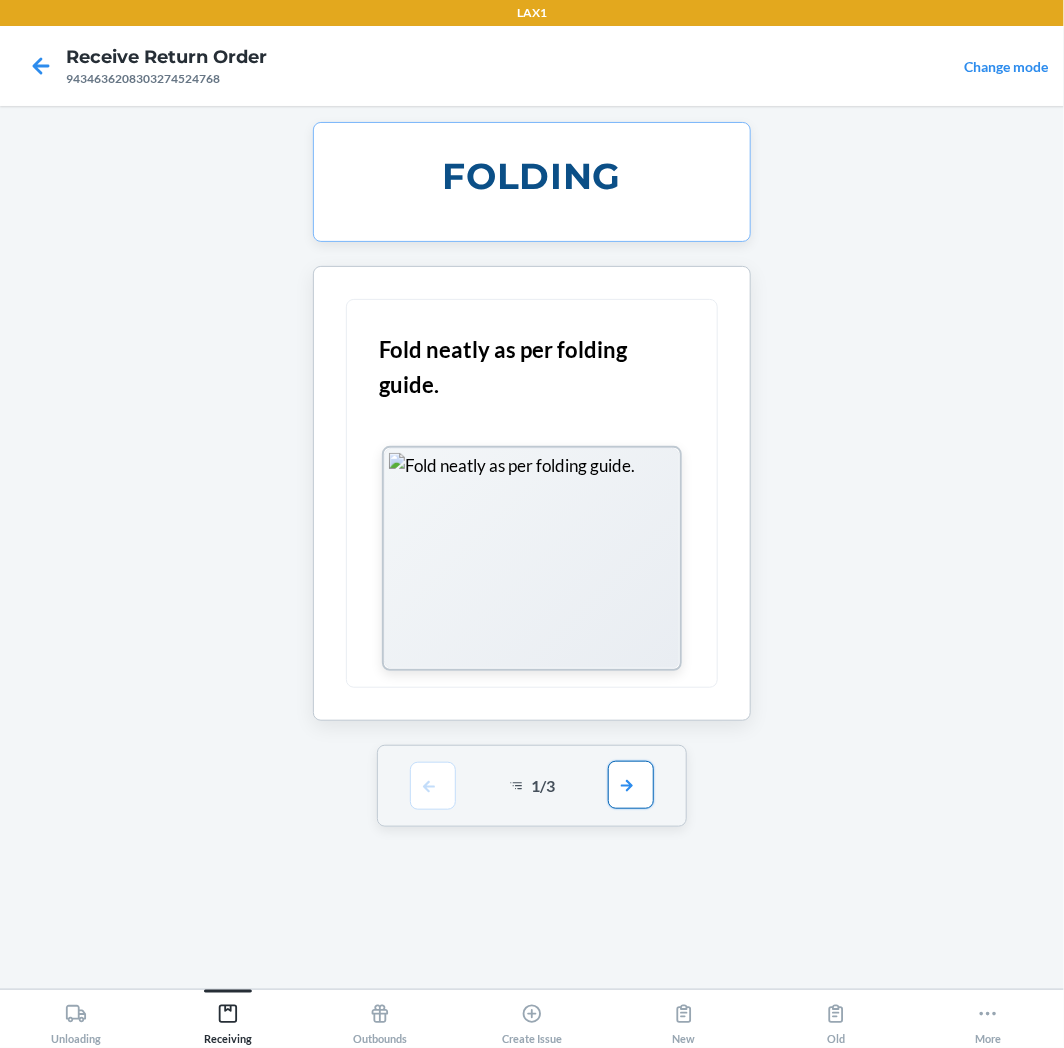click at bounding box center (631, 785) 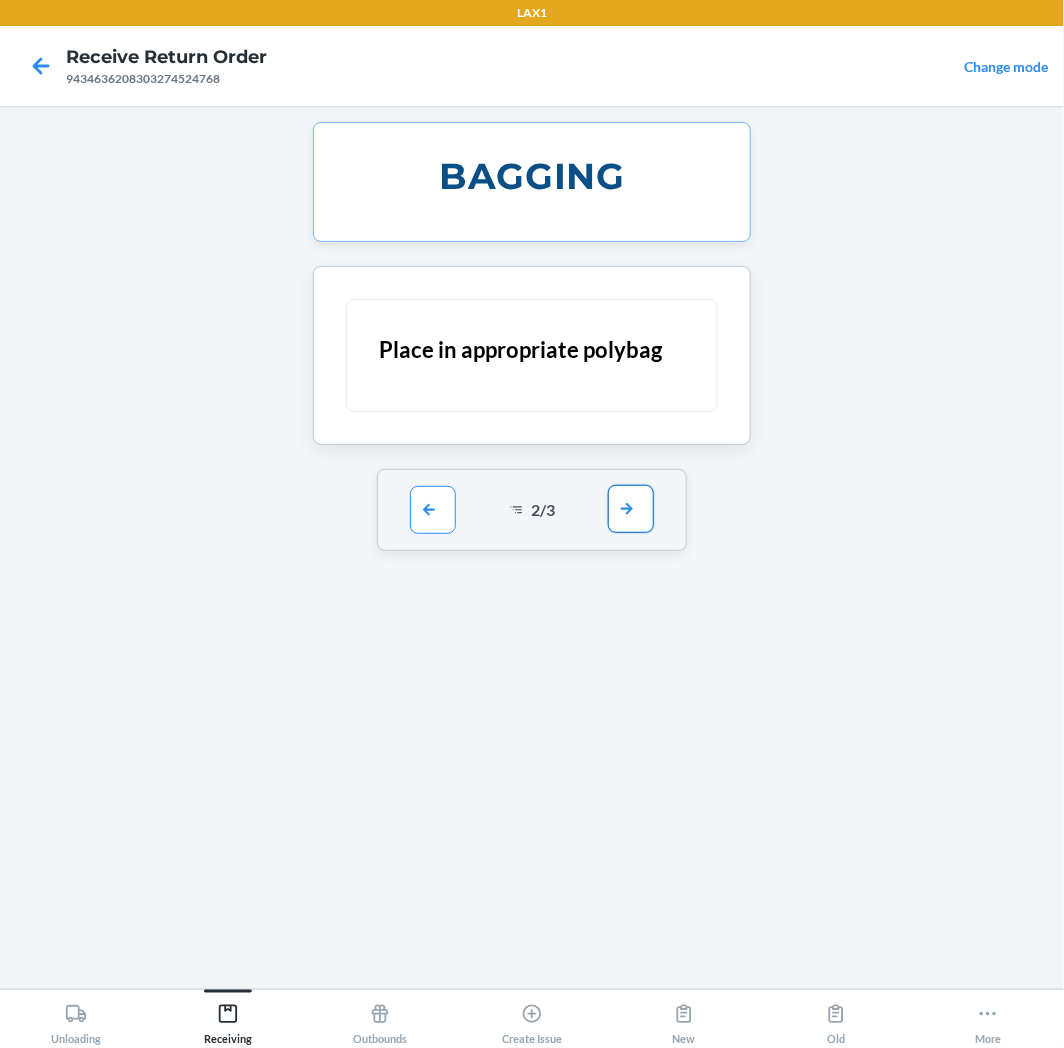 click at bounding box center [631, 509] 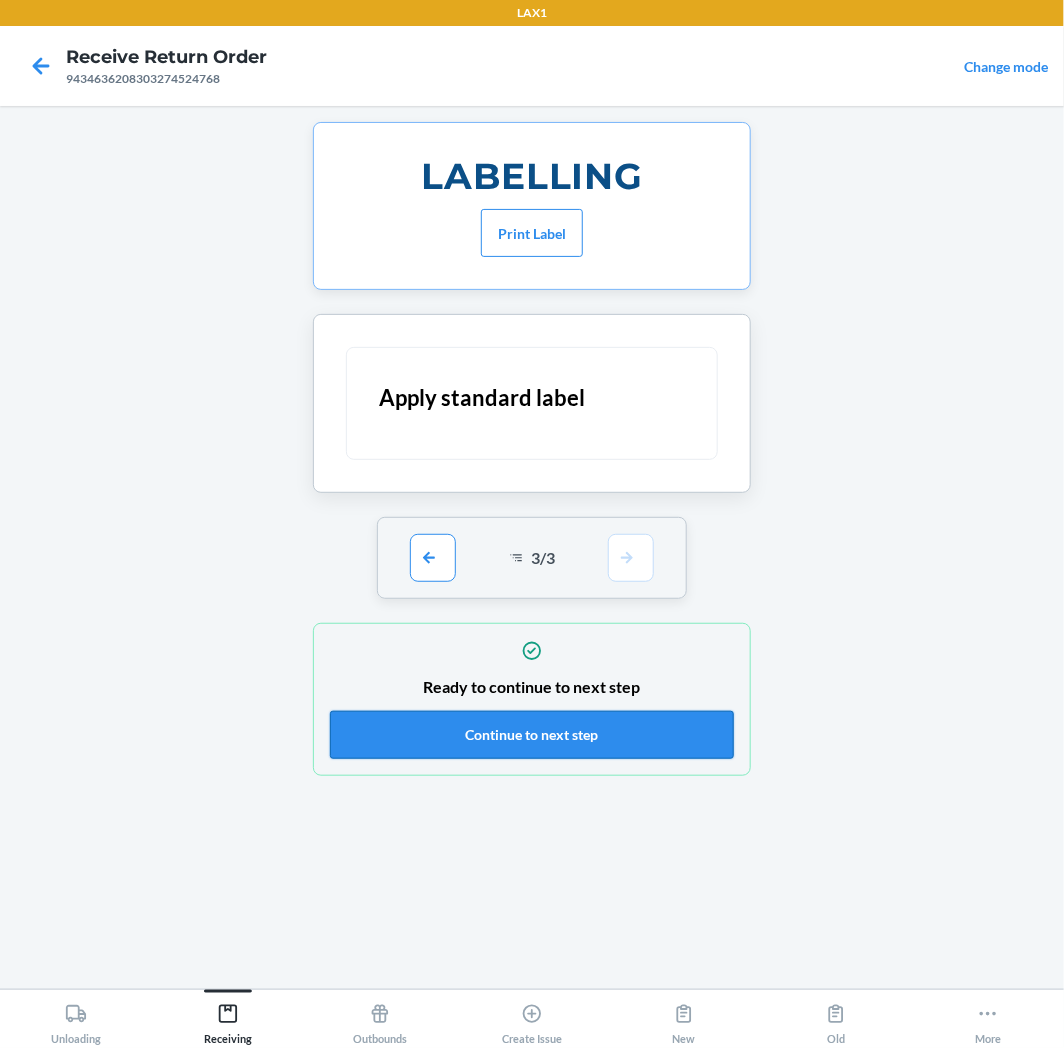 click on "Continue to next step" at bounding box center [532, 735] 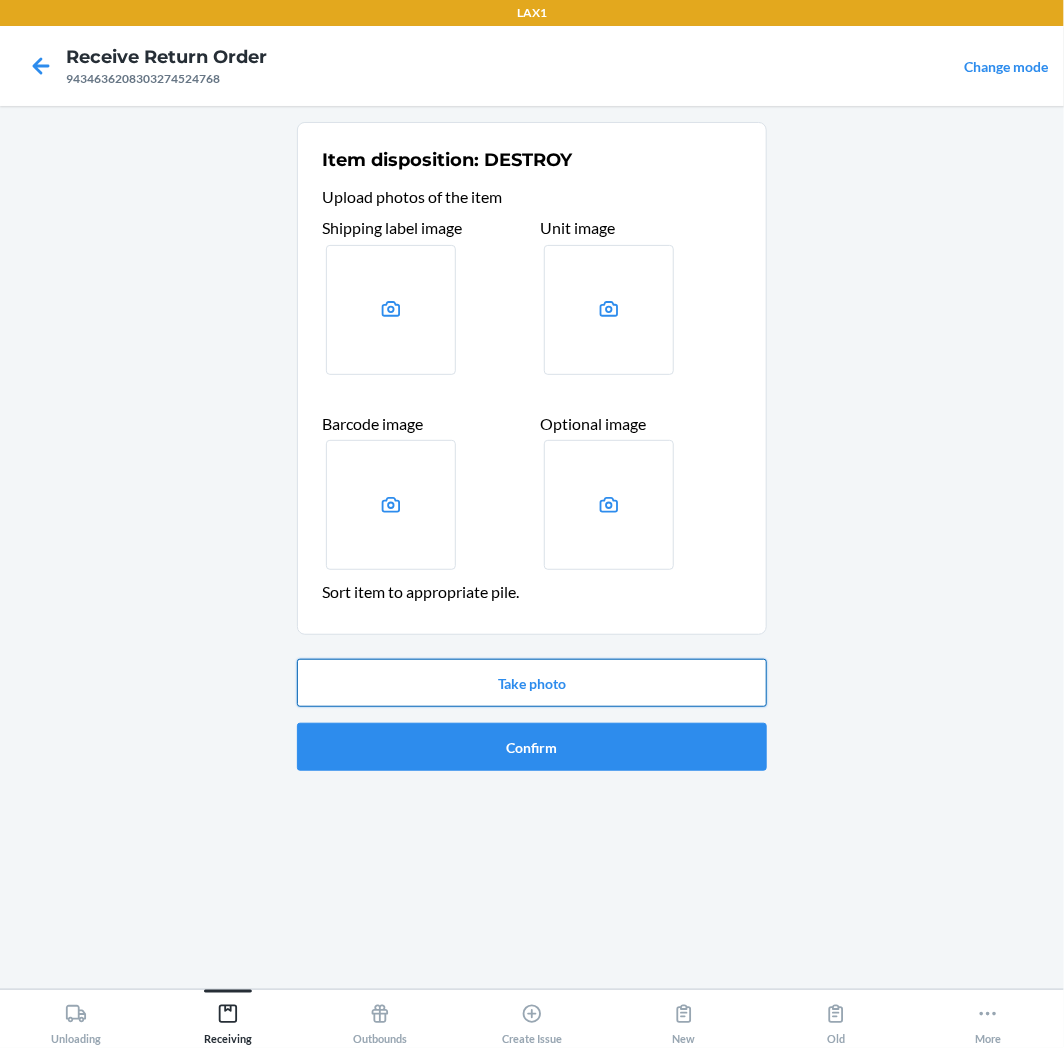 click on "Take photo" at bounding box center (532, 683) 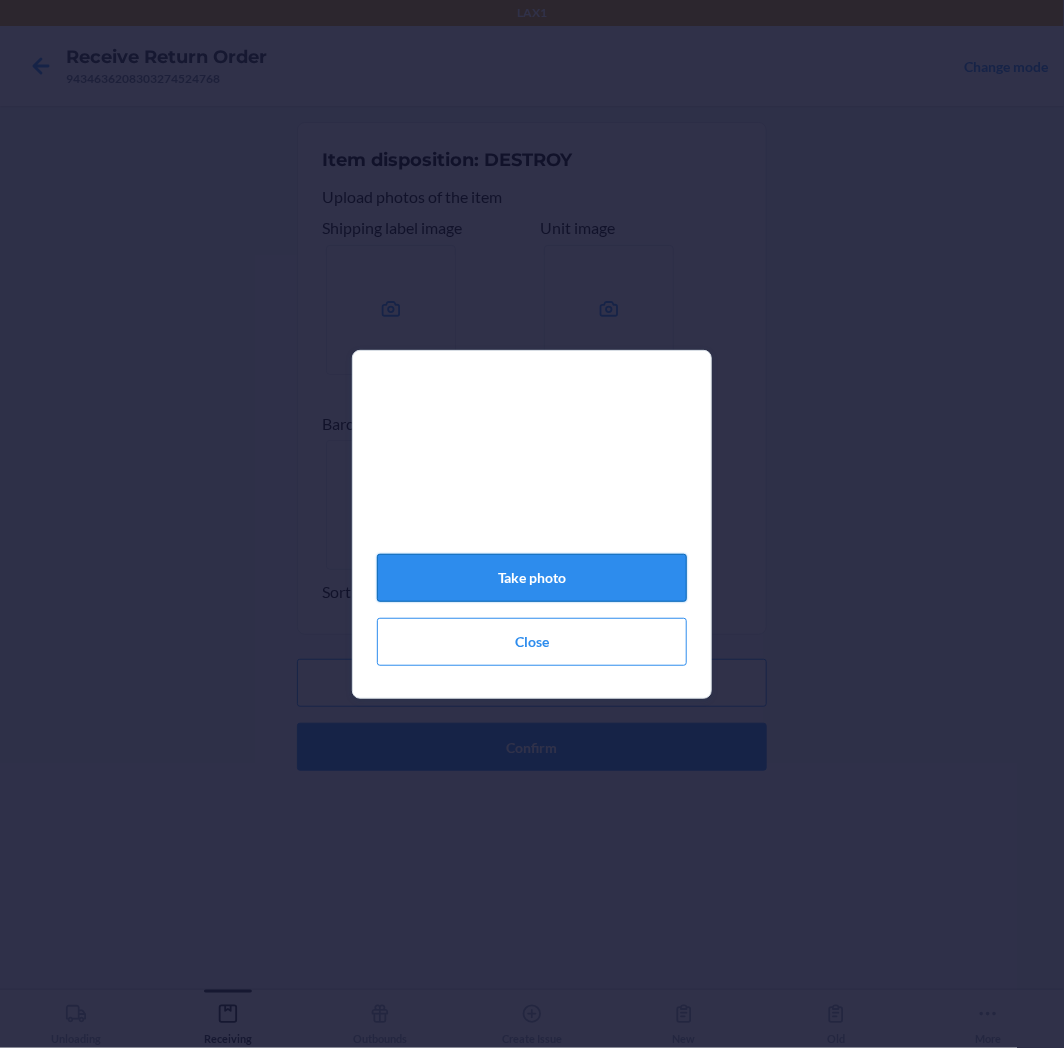 click on "Take photo" 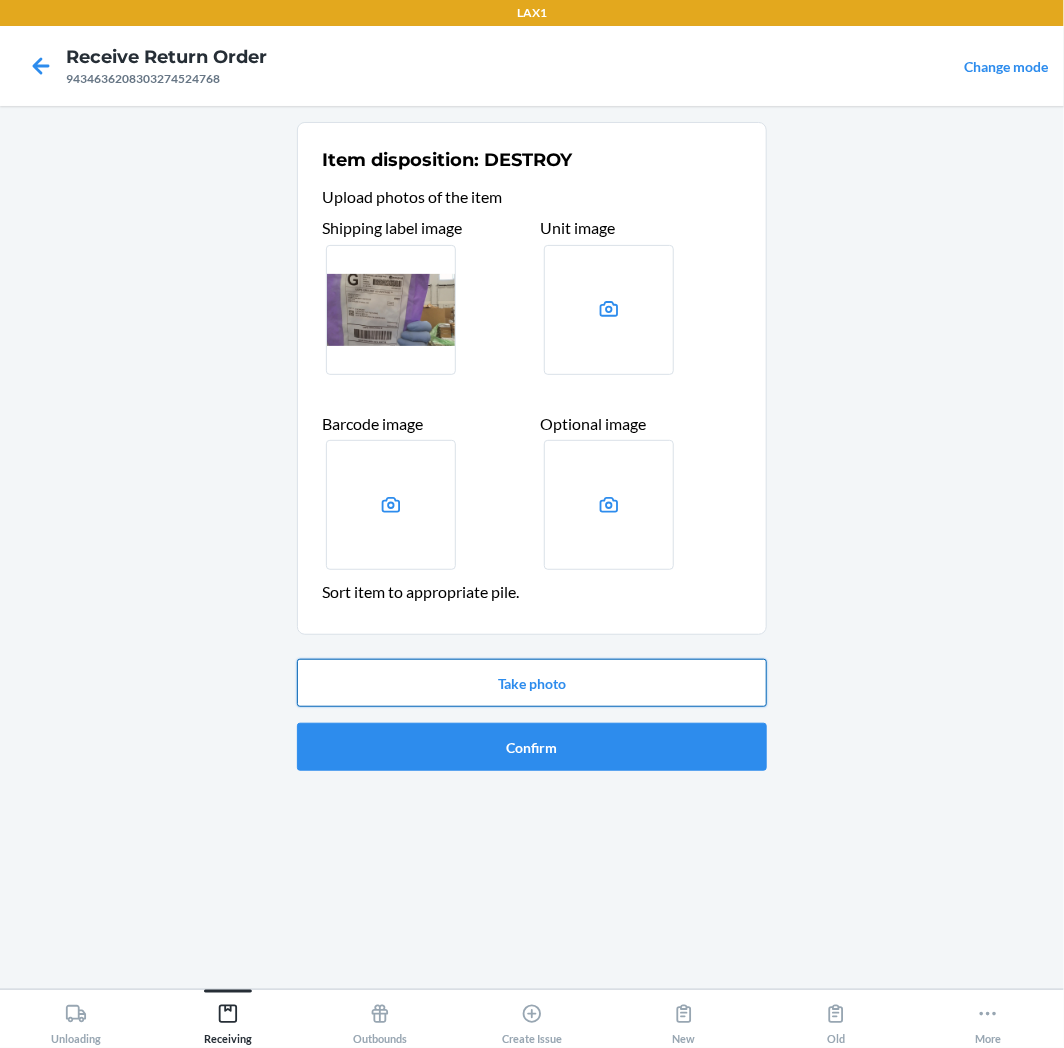 click on "Take photo" at bounding box center [532, 683] 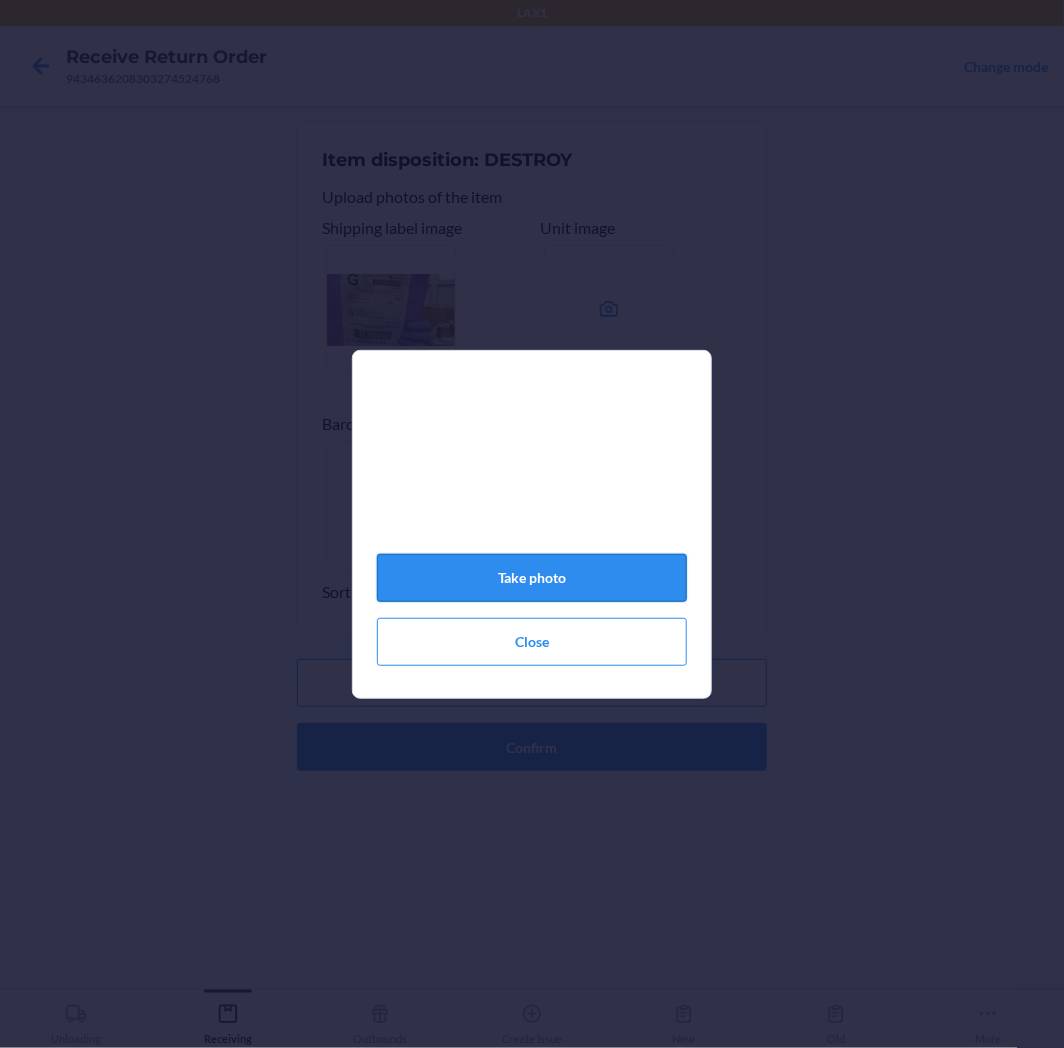 click on "Take photo" 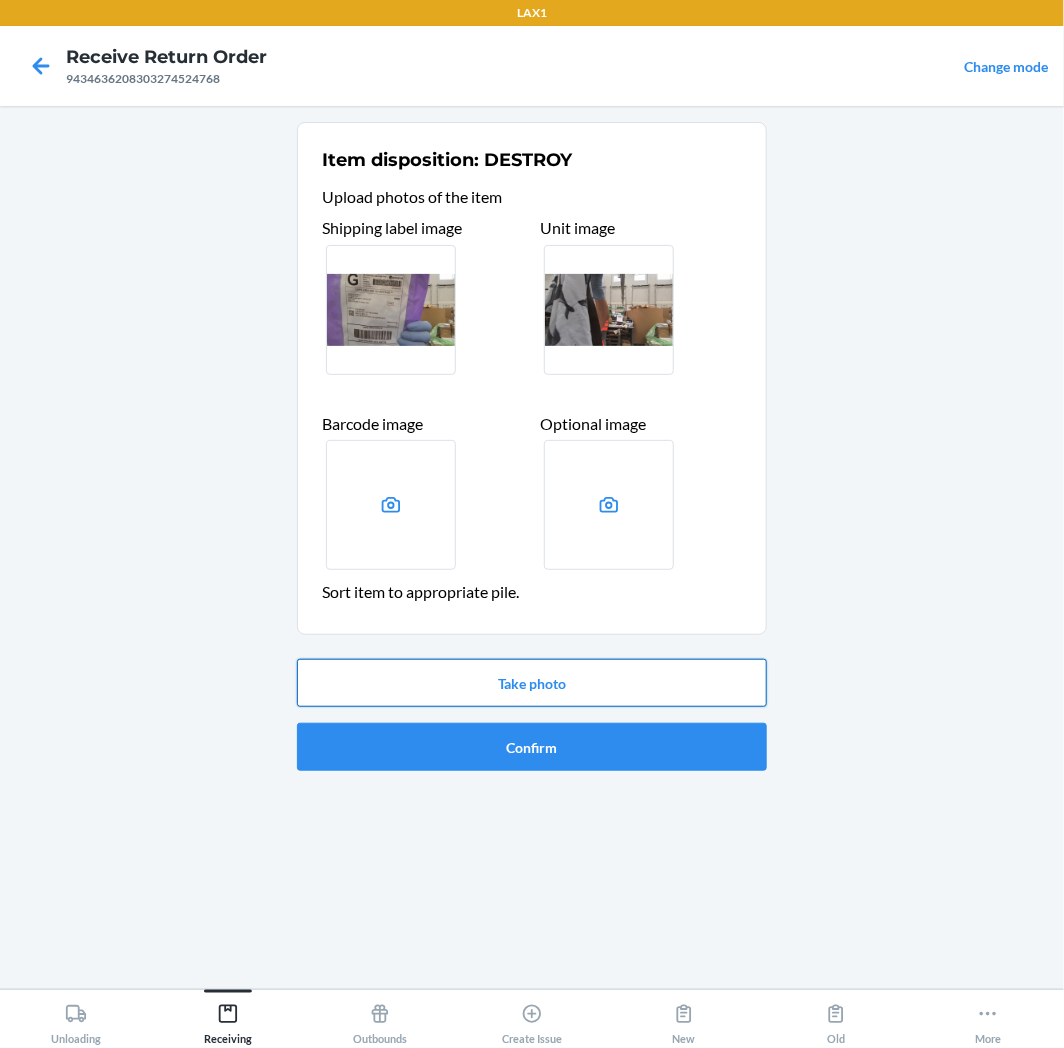 click on "Take photo" at bounding box center [532, 683] 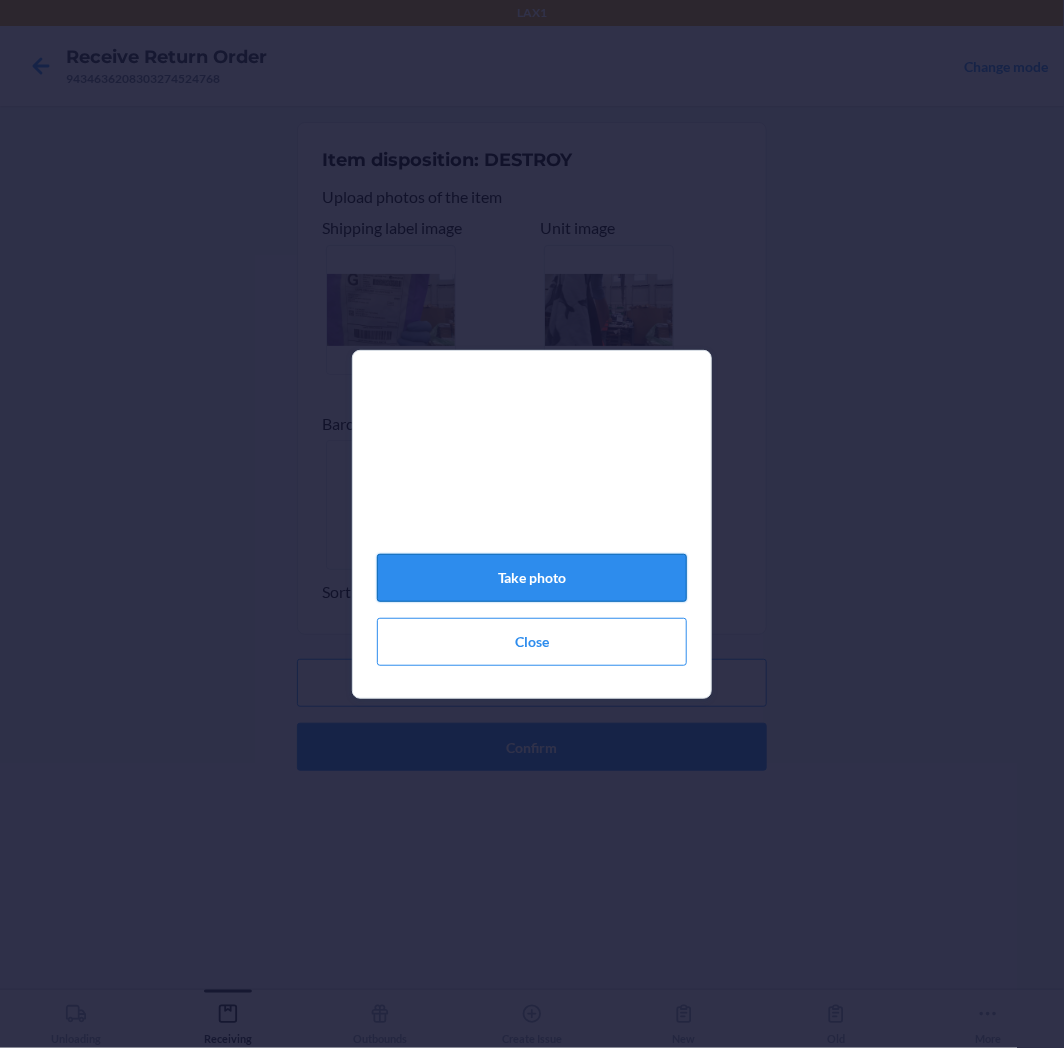 click on "Take photo" 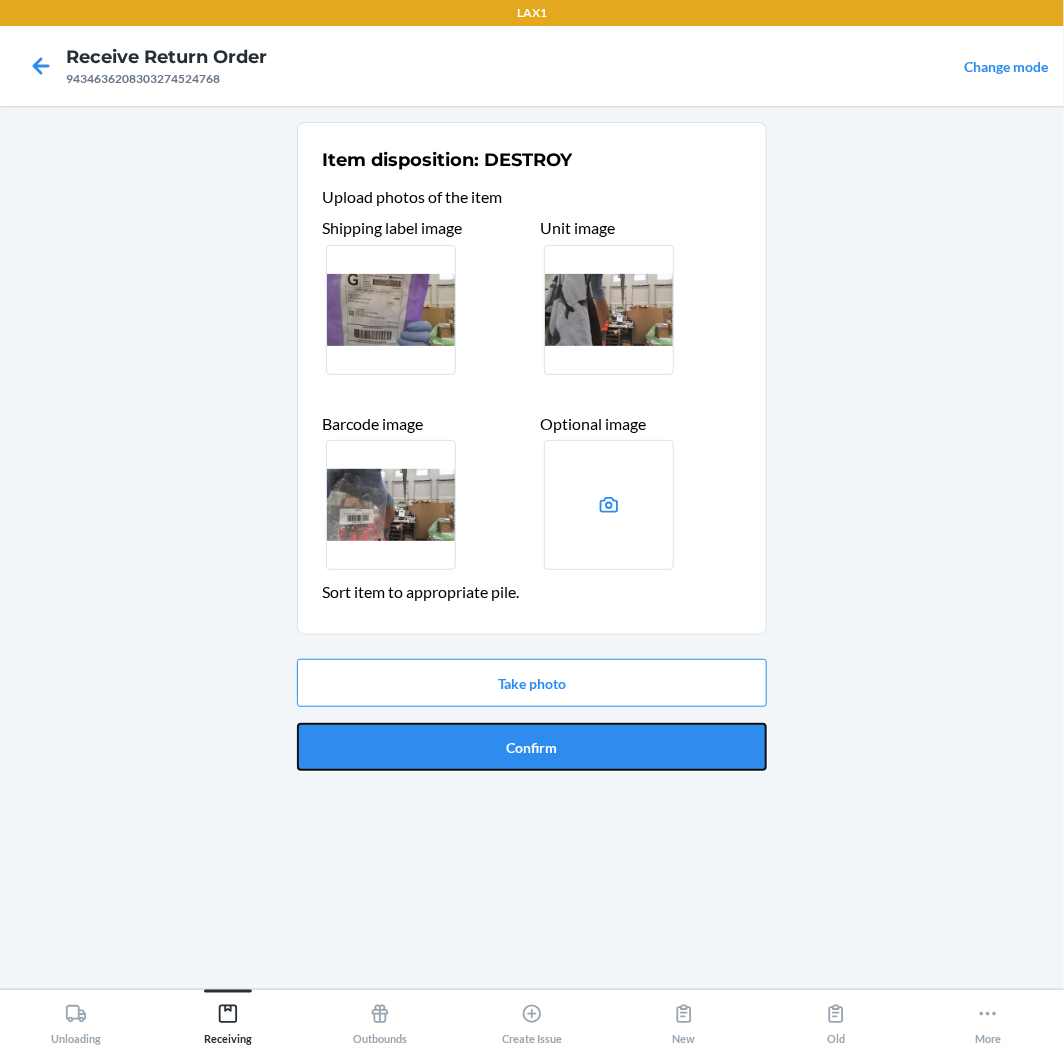 click on "Confirm" at bounding box center [532, 747] 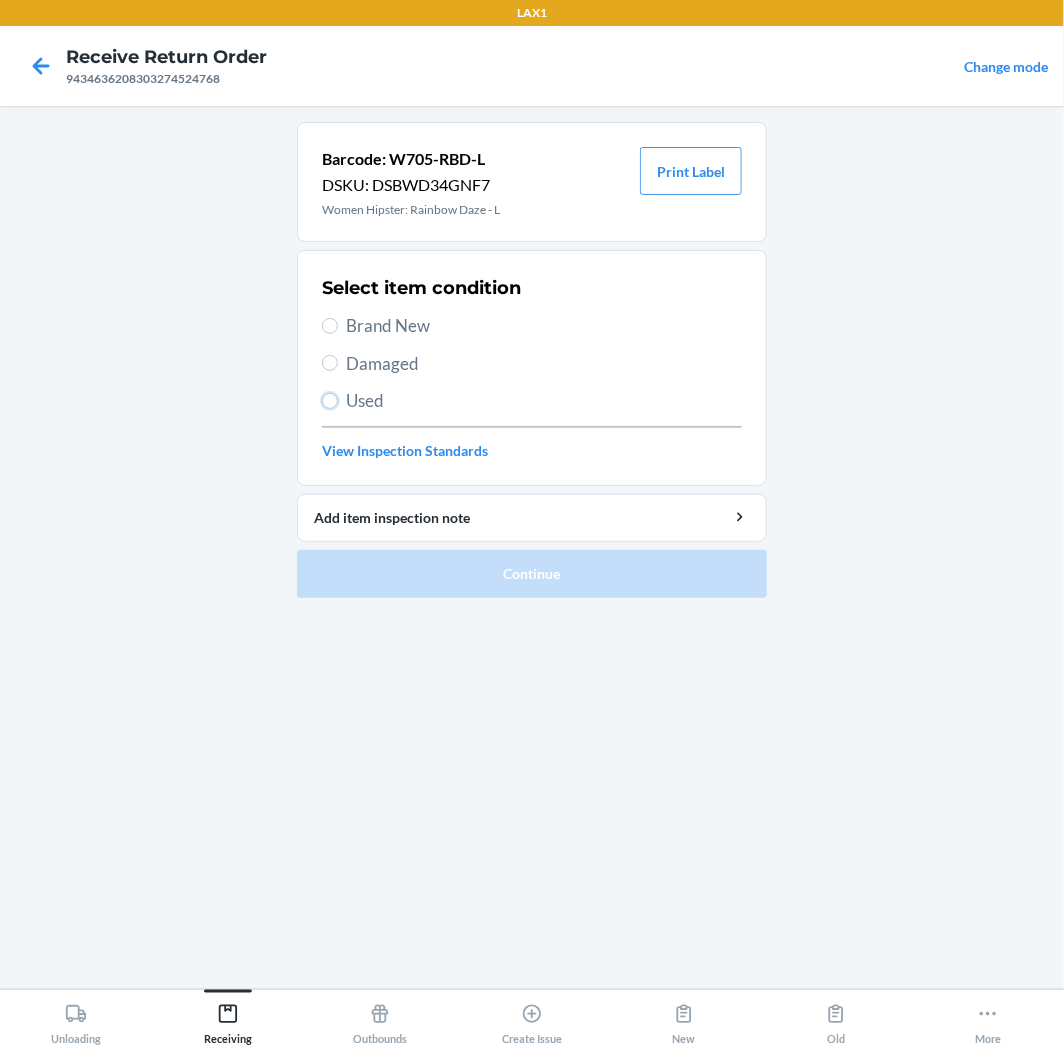 drag, startPoint x: 323, startPoint y: 398, endPoint x: 332, endPoint y: 424, distance: 27.513634 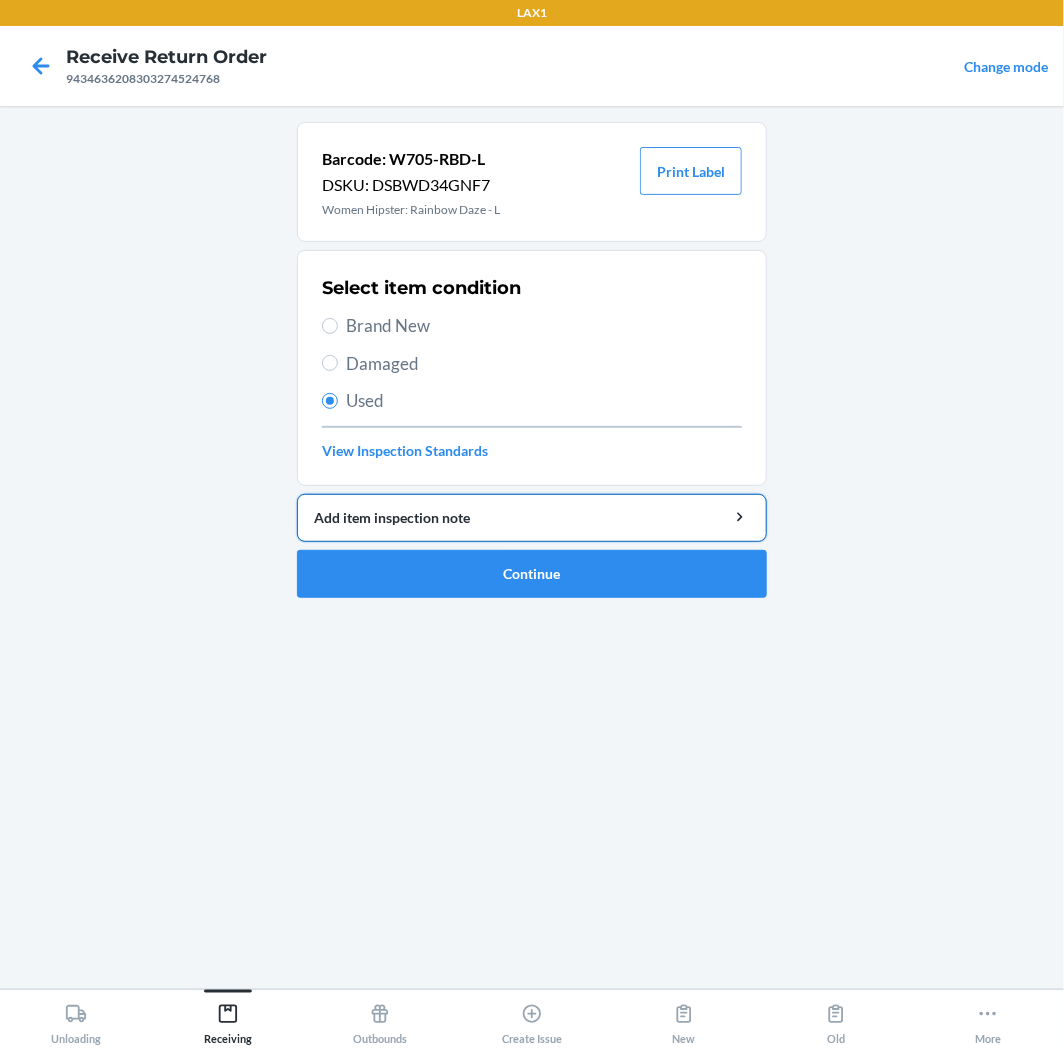 click on "Add item inspection note" at bounding box center (532, 517) 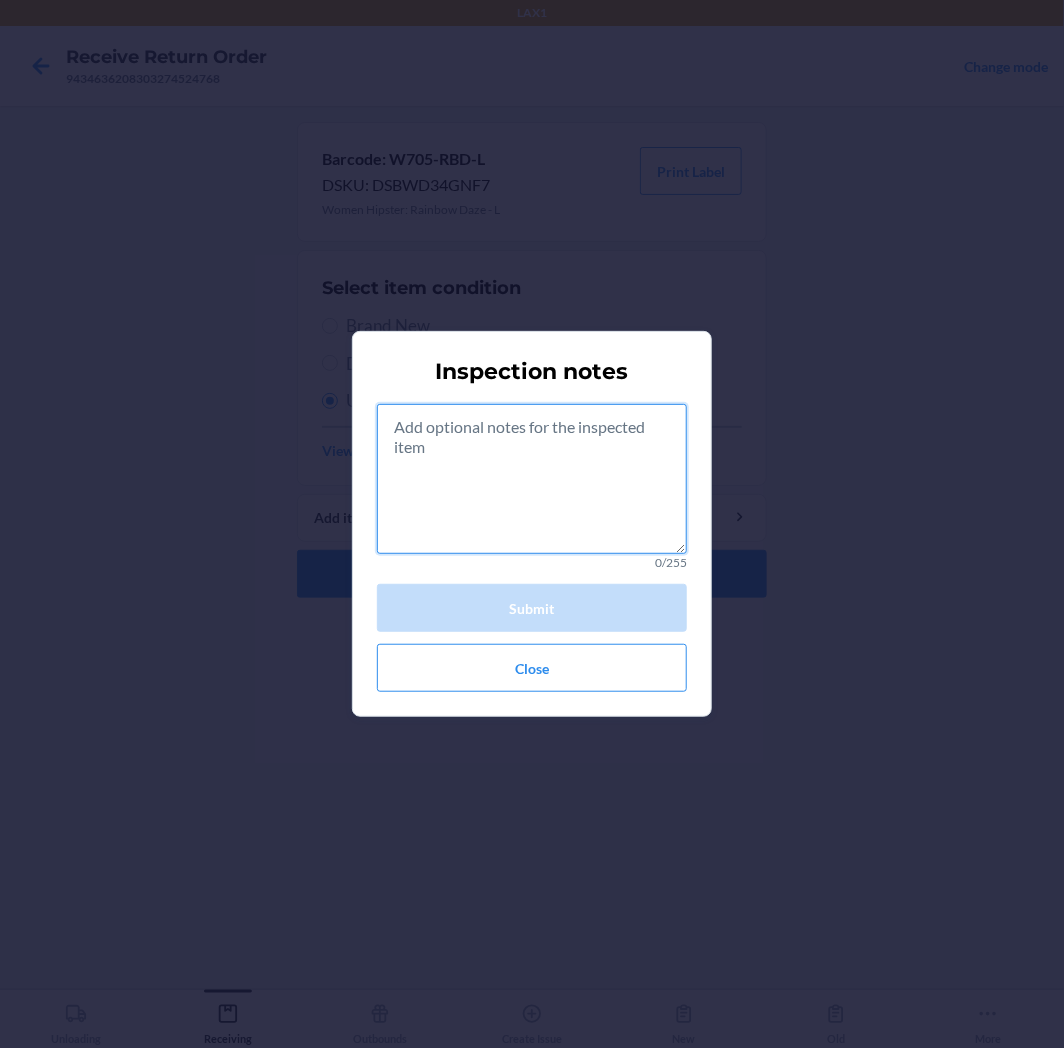 click at bounding box center [532, 479] 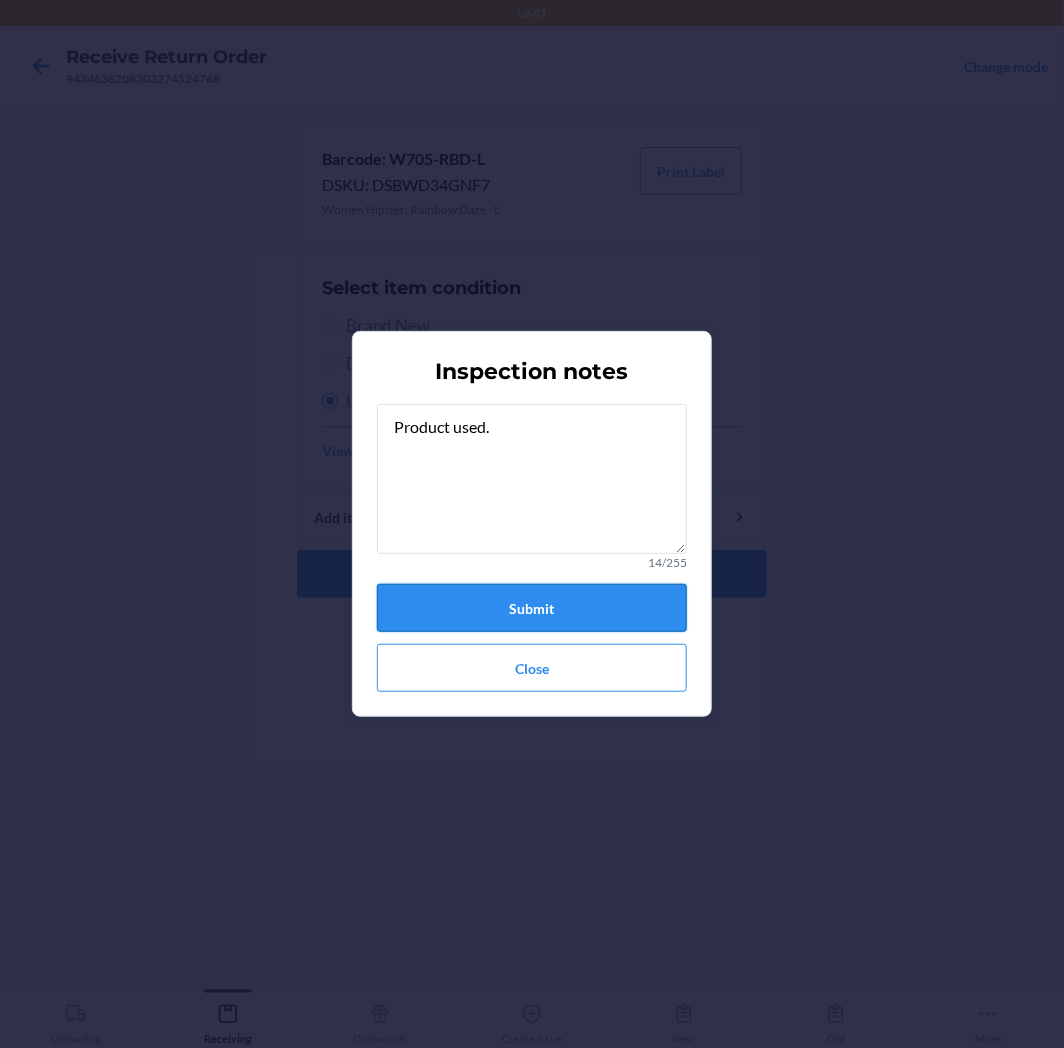 click on "Submit" at bounding box center [532, 608] 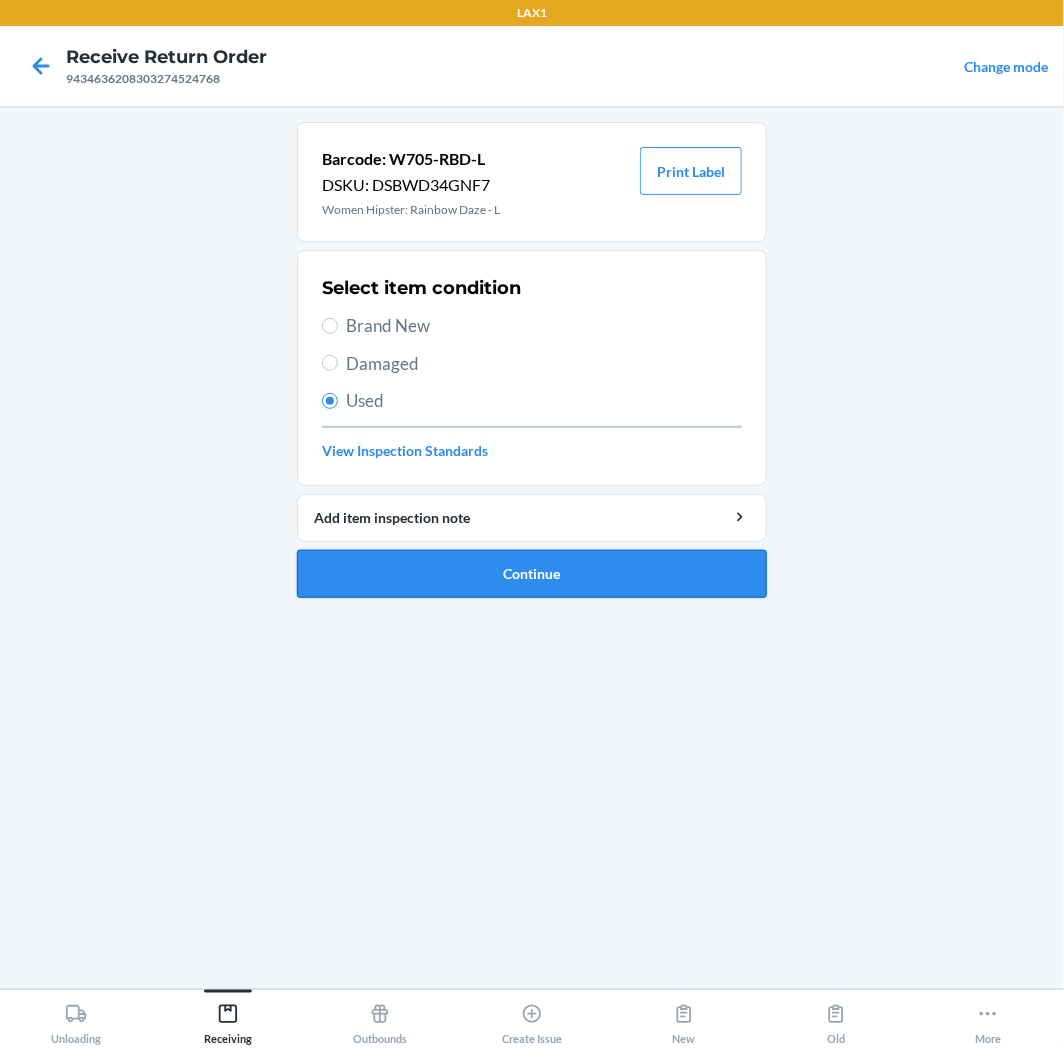 click on "Continue" at bounding box center [532, 574] 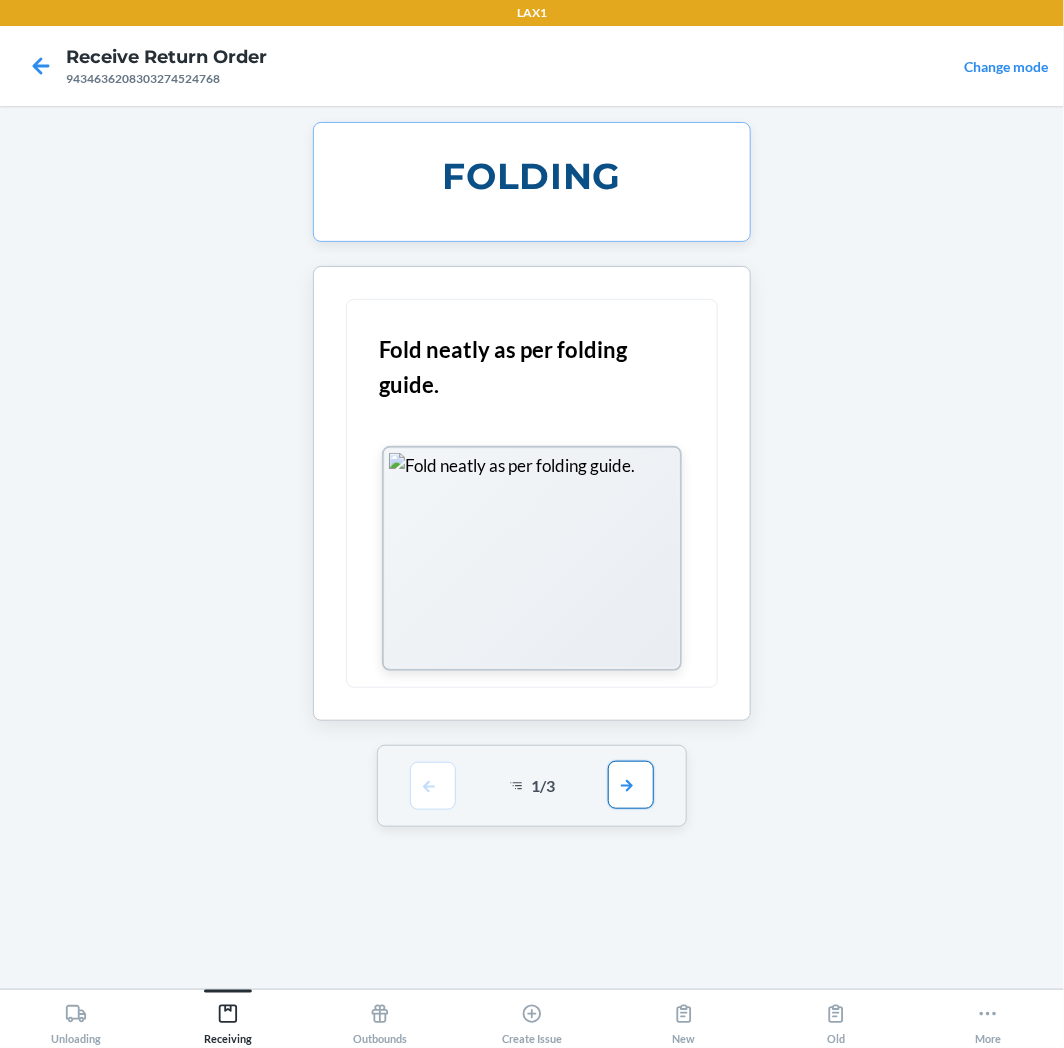 click at bounding box center (631, 785) 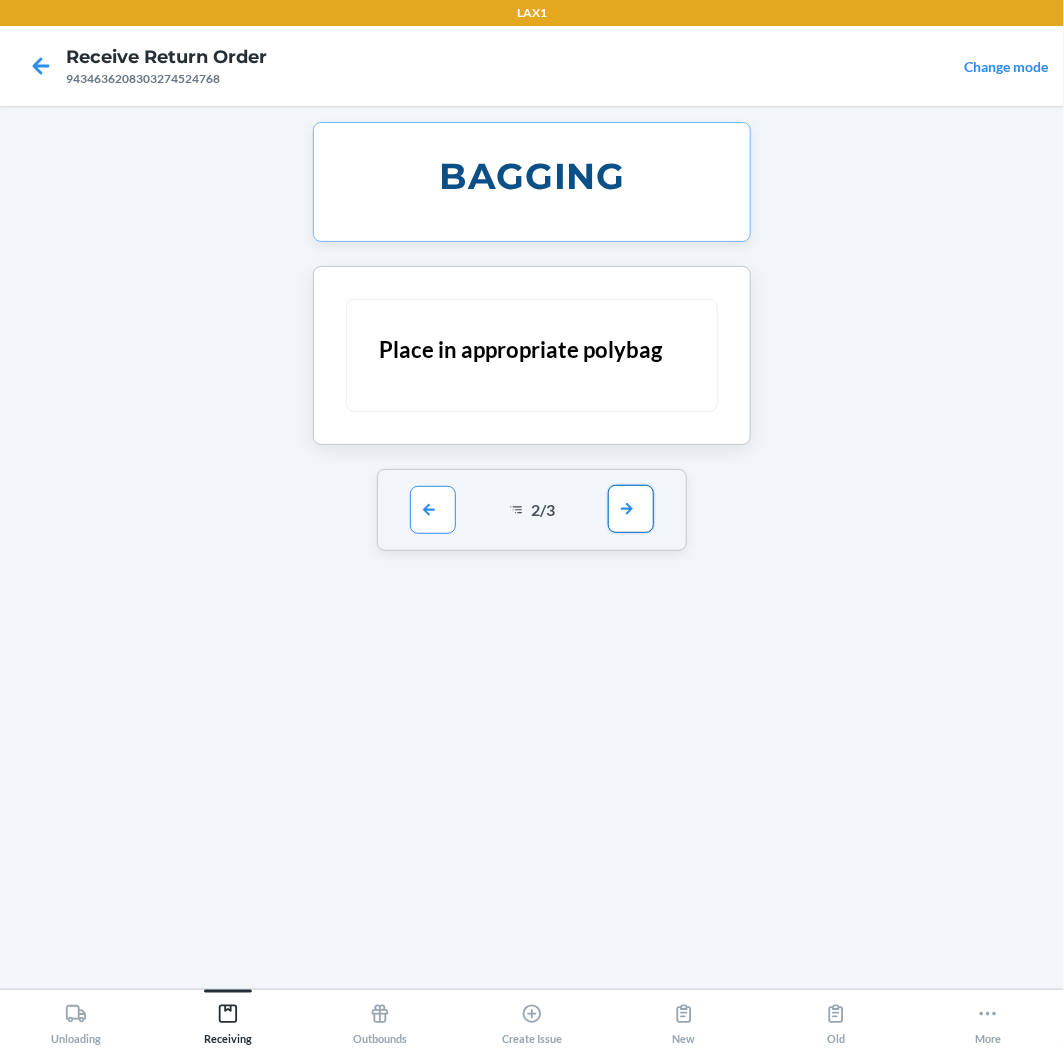 click at bounding box center (631, 509) 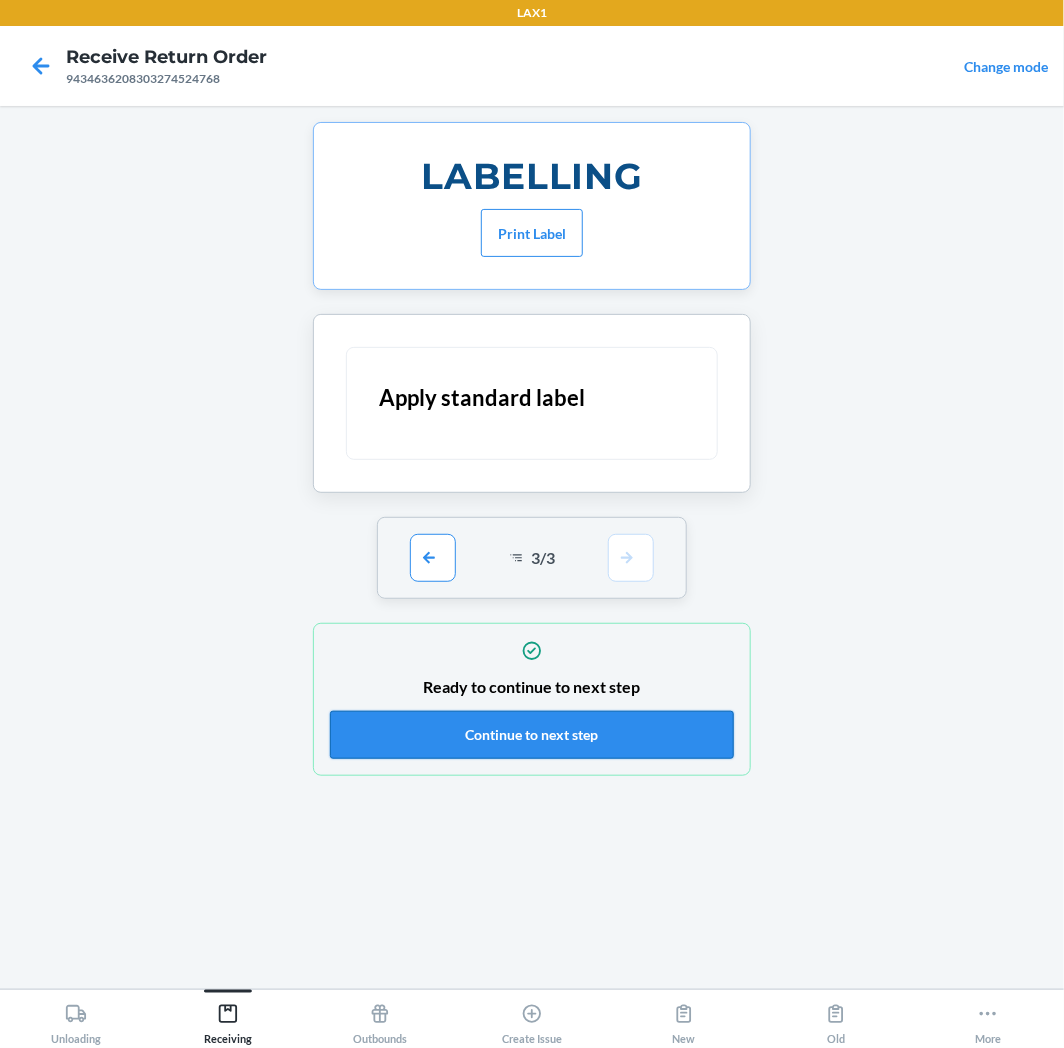click on "Continue to next step" at bounding box center (532, 735) 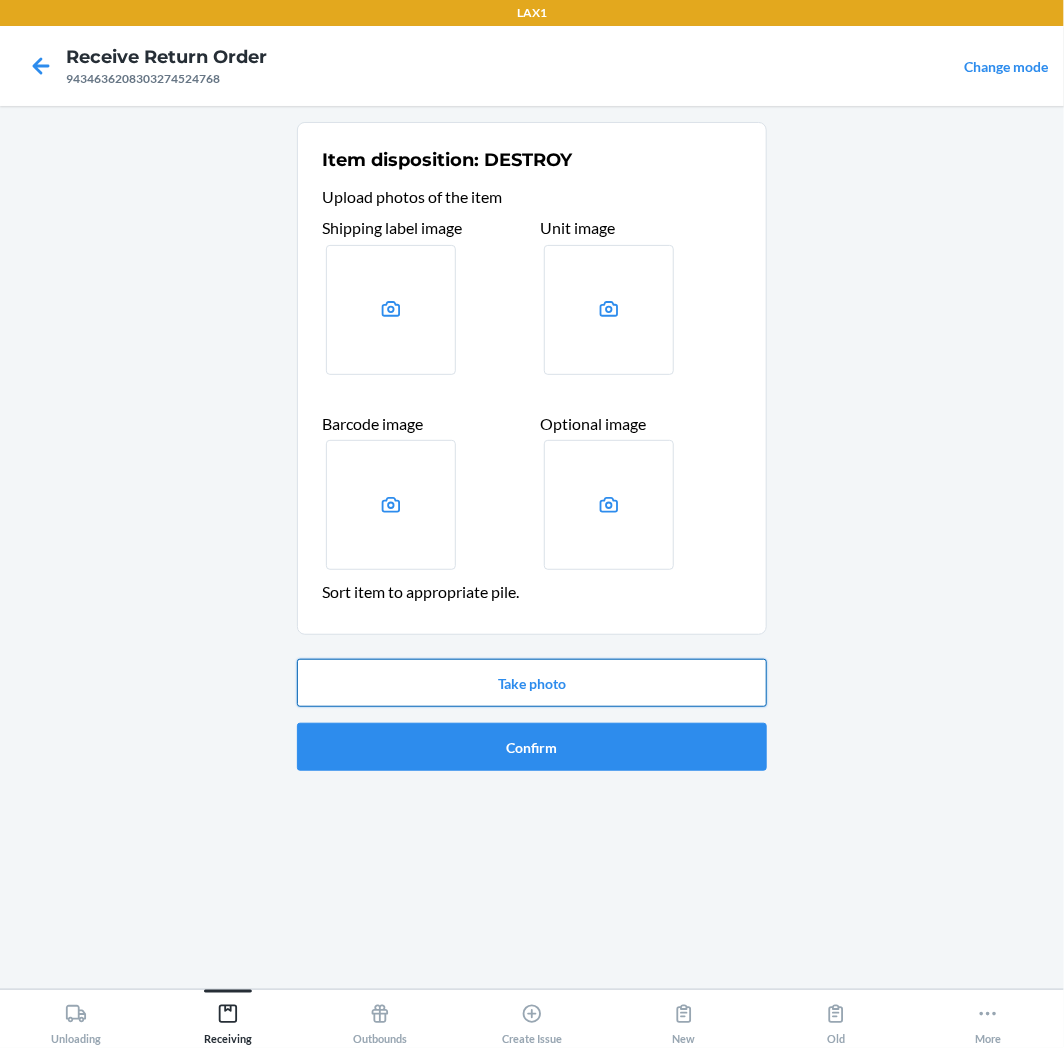 click on "Take photo" at bounding box center (532, 683) 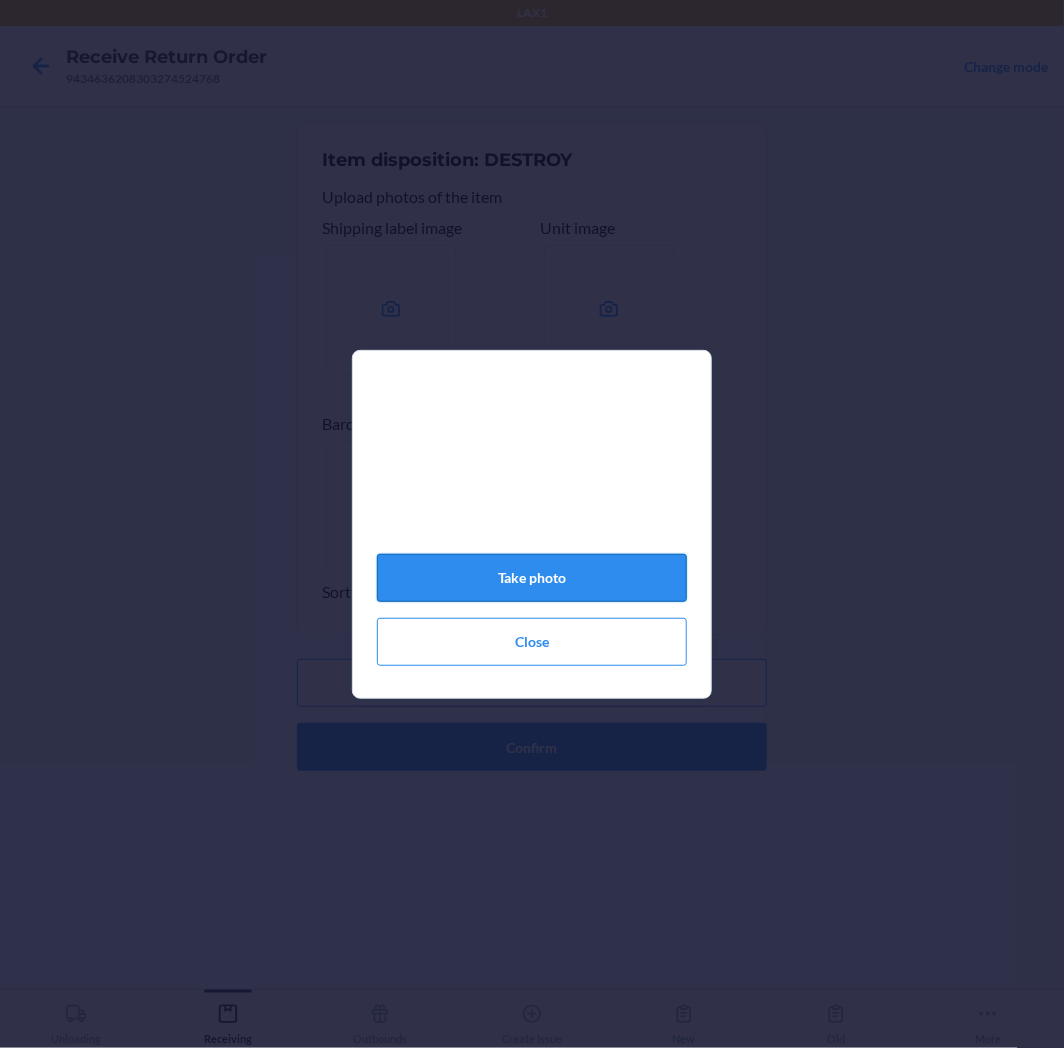 click on "Take photo" 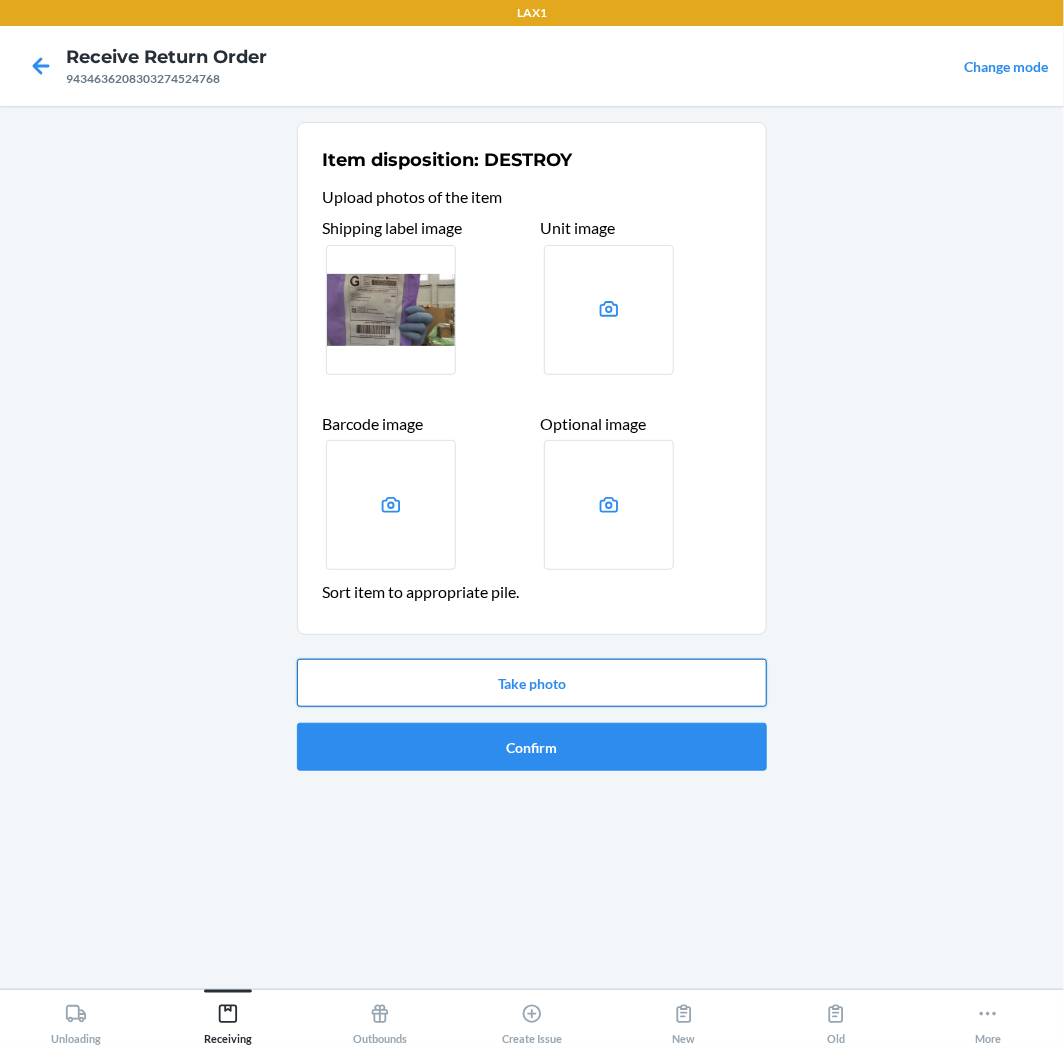 click on "Take photo" at bounding box center (532, 683) 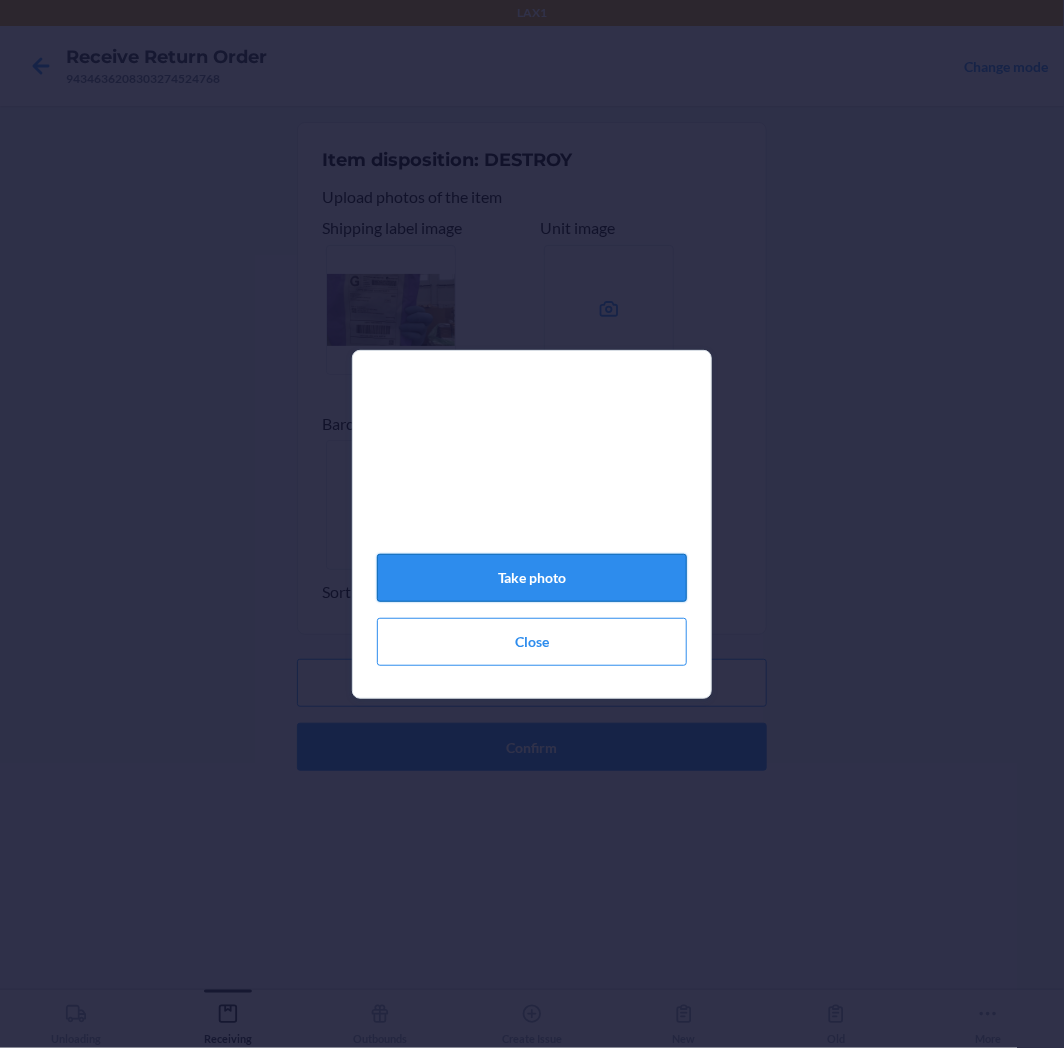 click on "Take photo" 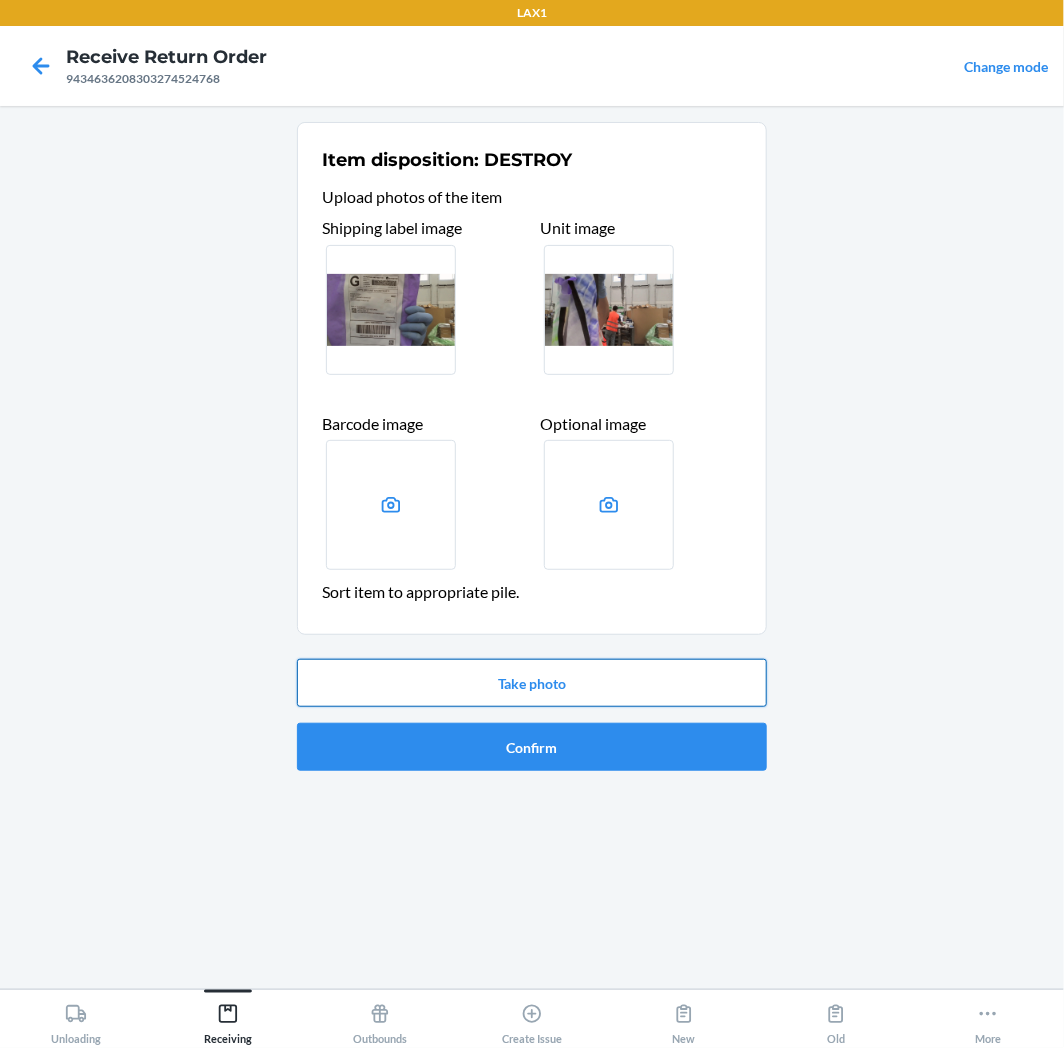 click on "Take photo" at bounding box center (532, 683) 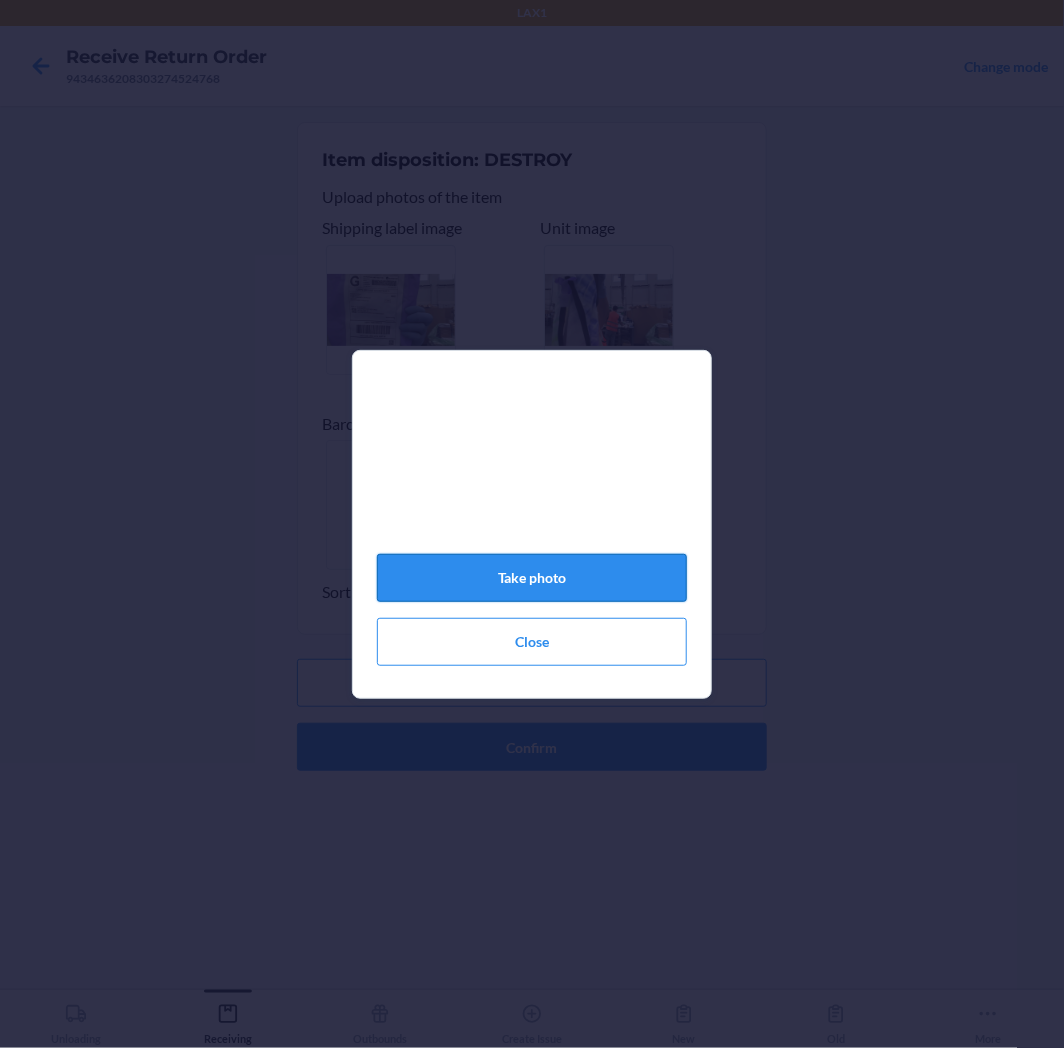 click on "Take photo" 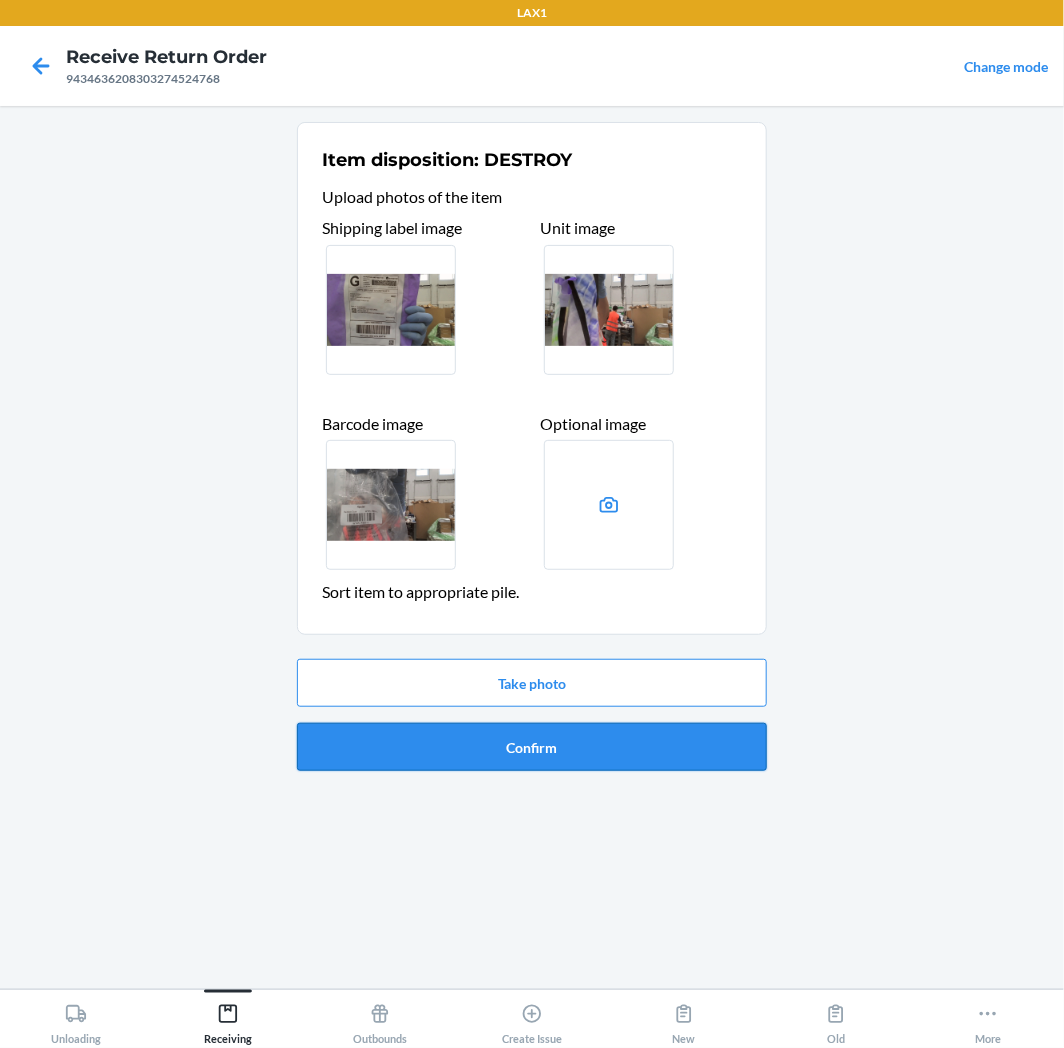 click on "Confirm" at bounding box center (532, 747) 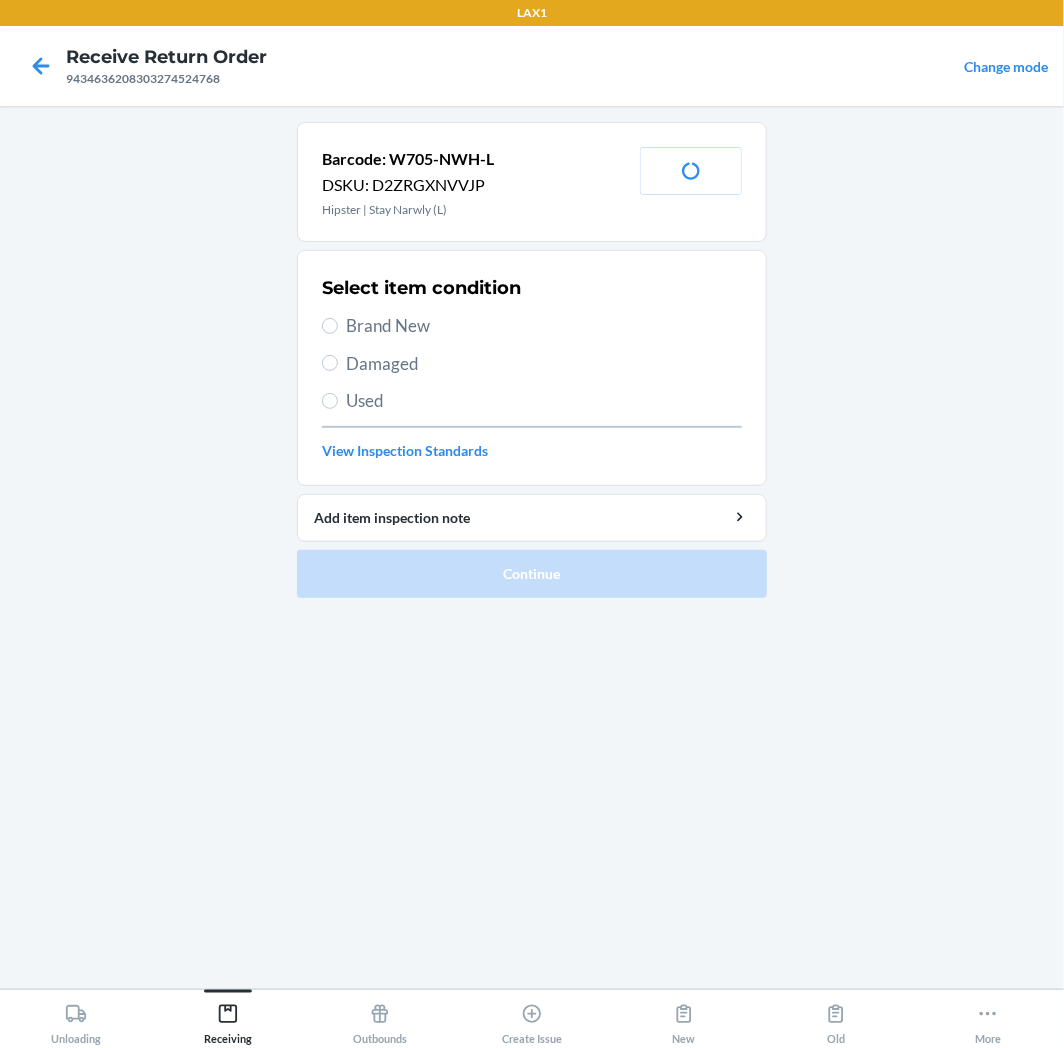 click on "Used" at bounding box center [544, 401] 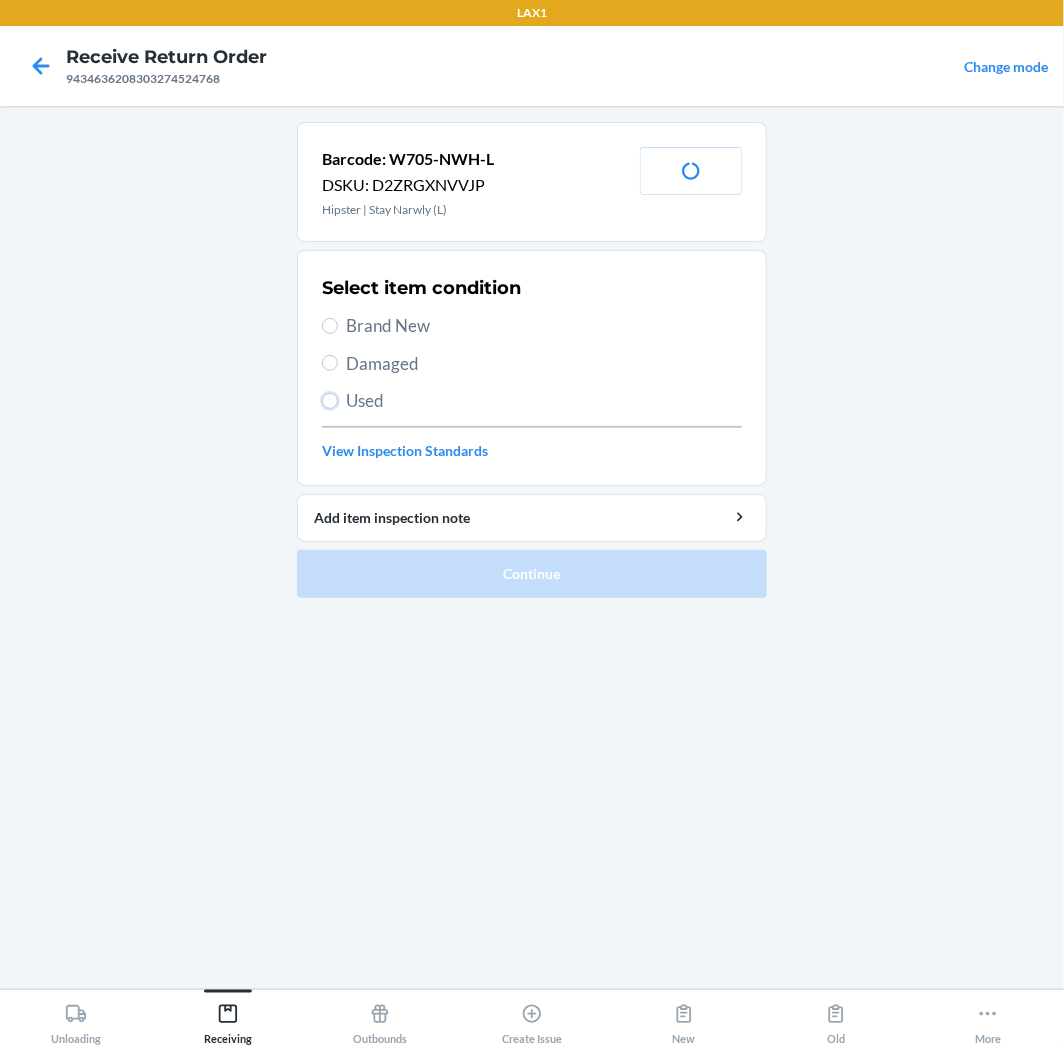 click on "Used" at bounding box center [330, 401] 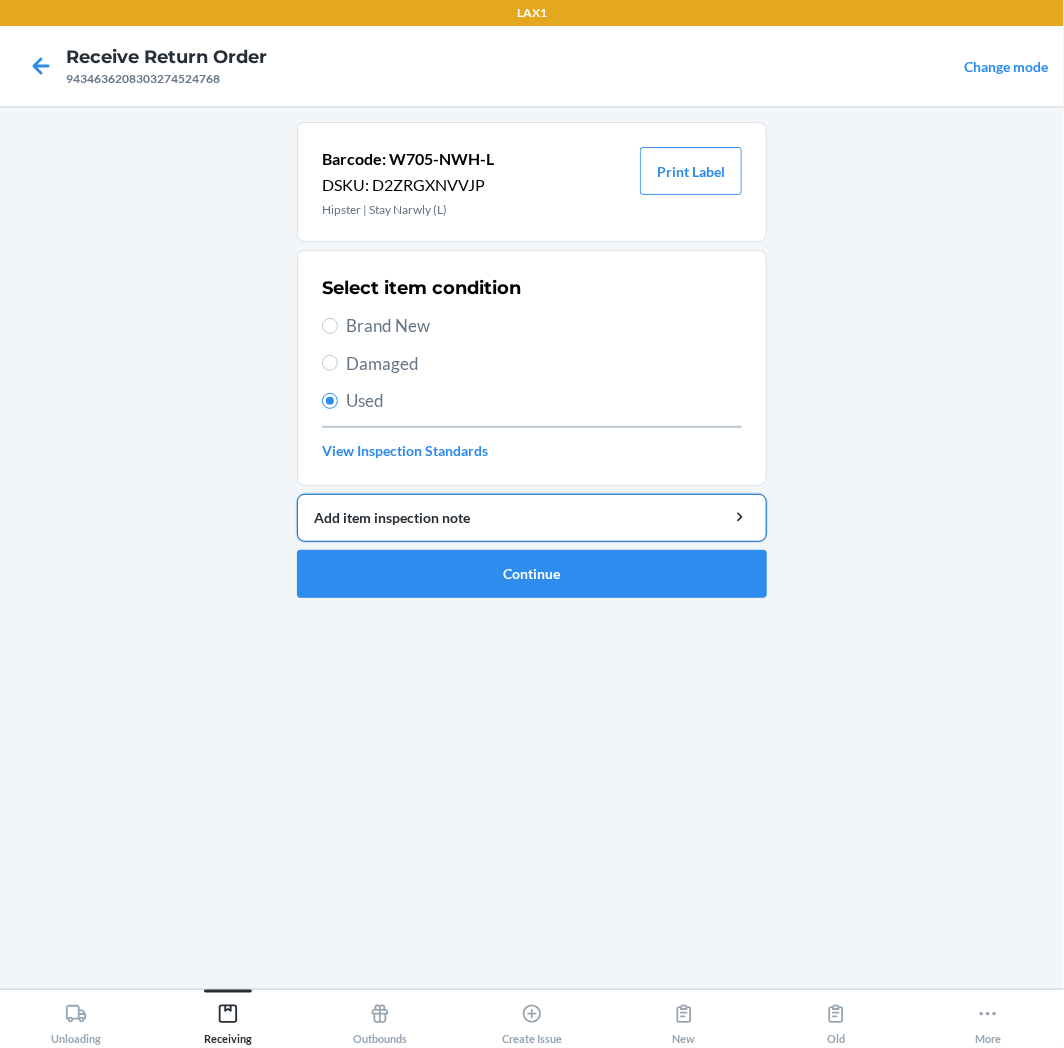 click on "Add item inspection note" at bounding box center [532, 517] 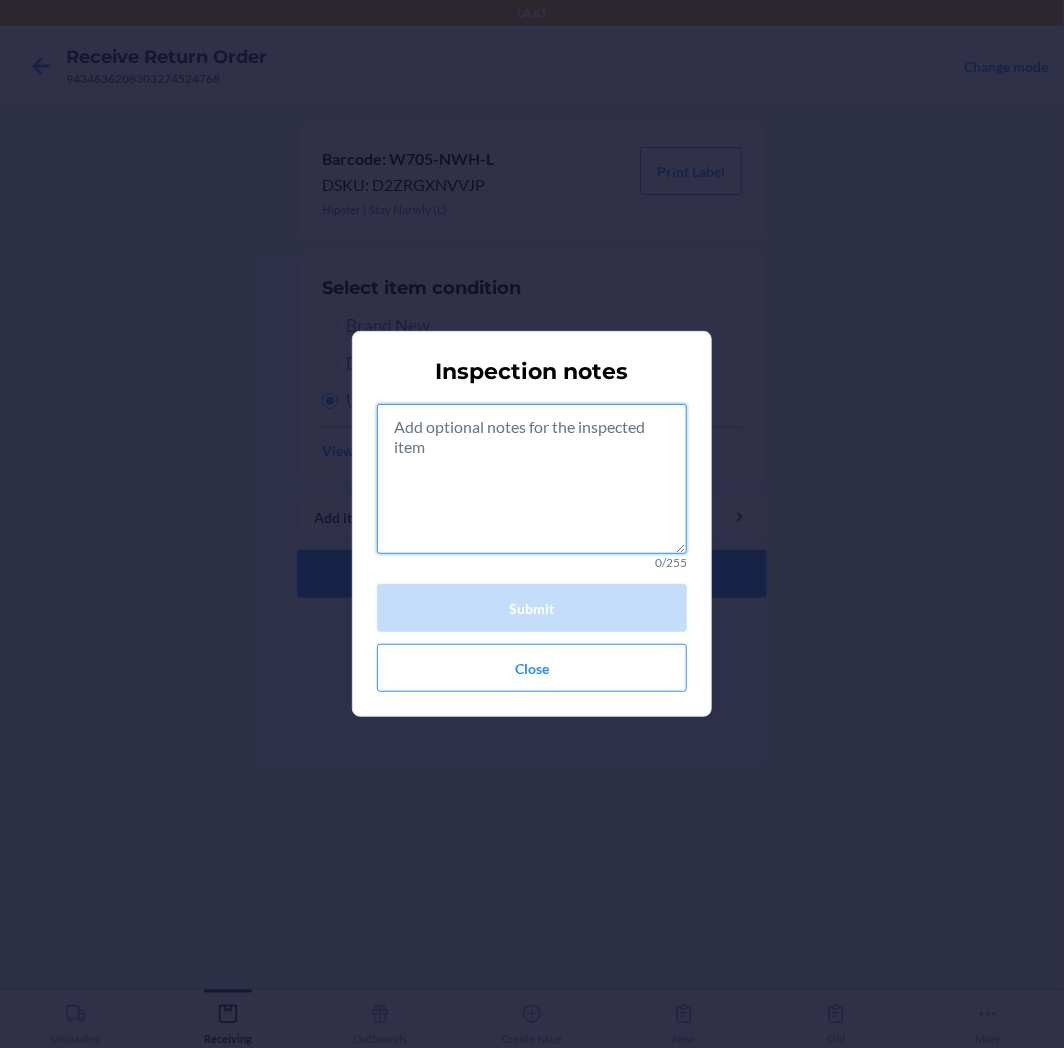 click at bounding box center [532, 479] 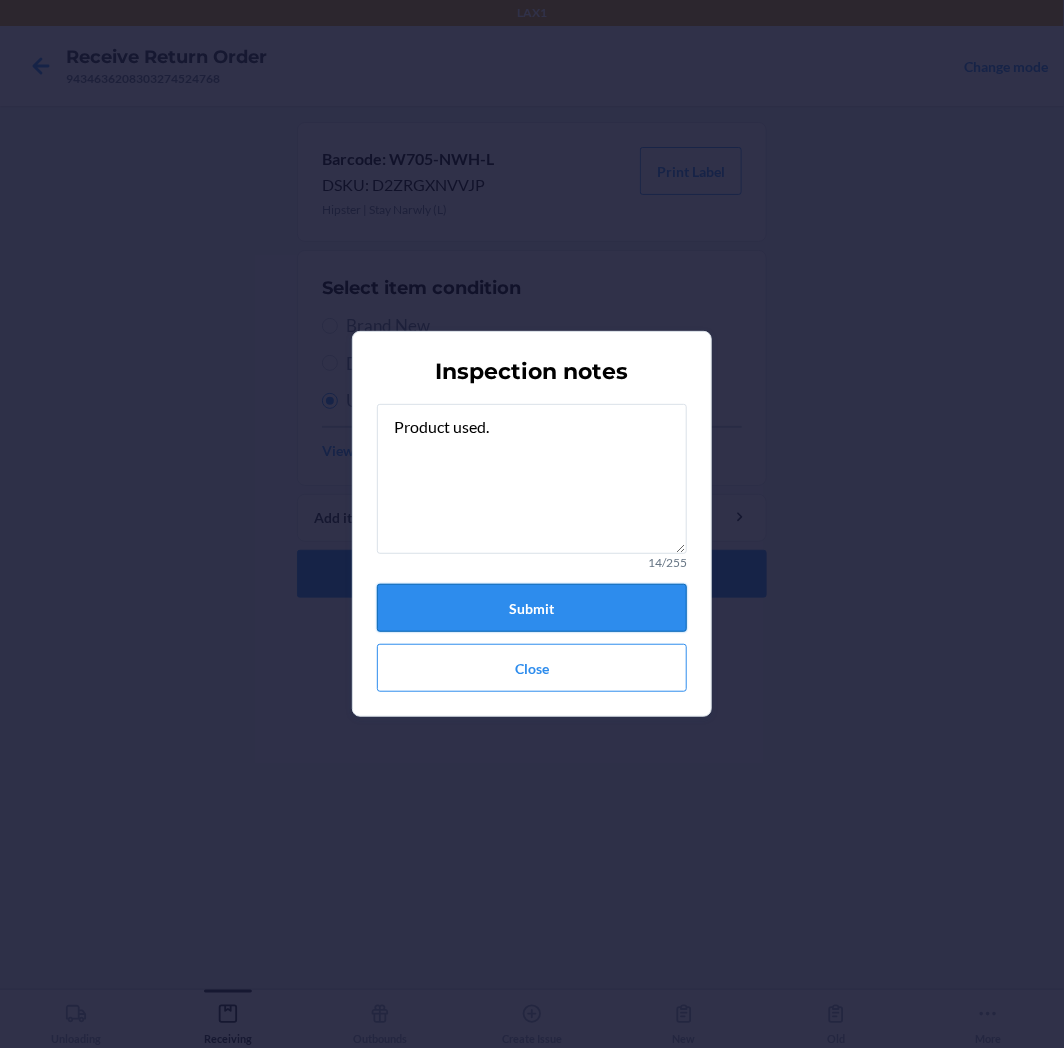 click on "Submit" at bounding box center [532, 608] 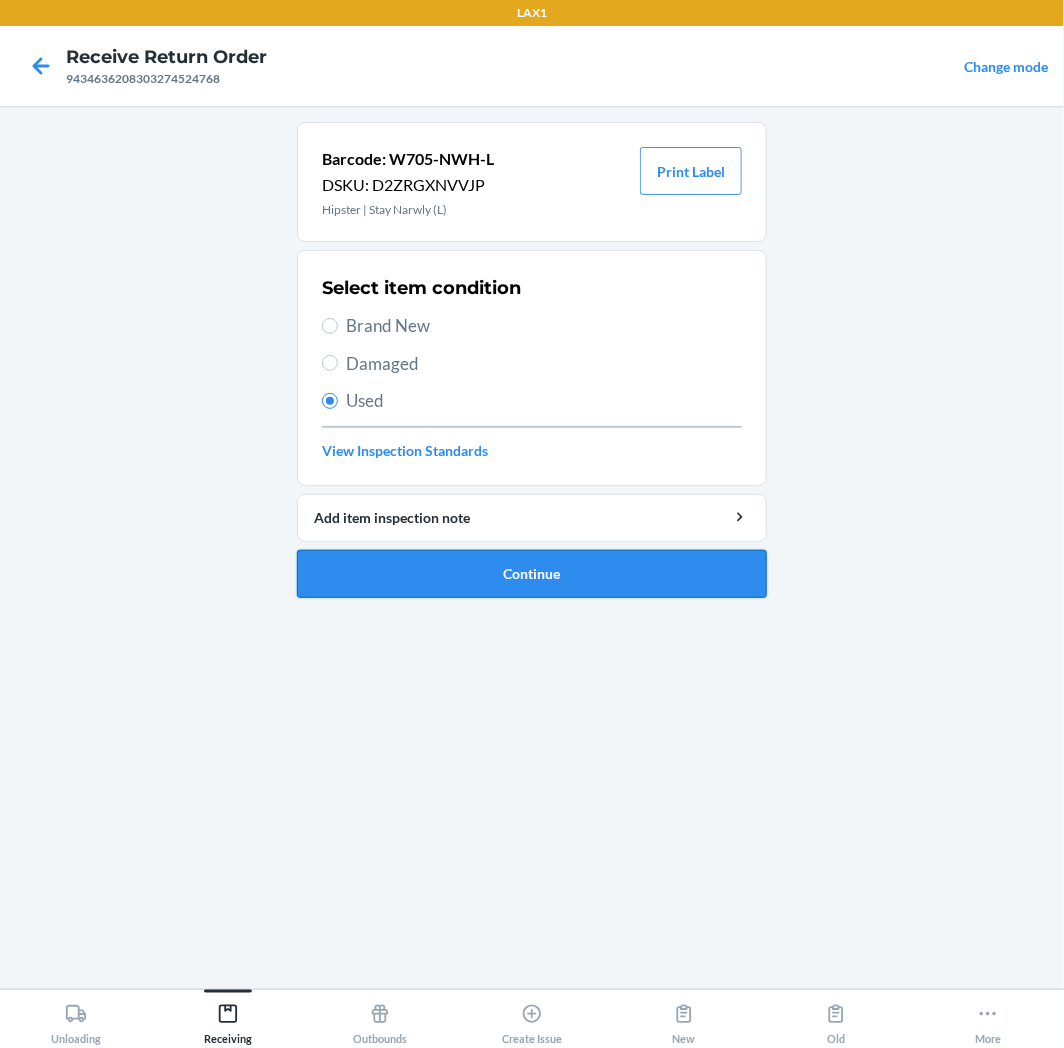 click on "Continue" at bounding box center [532, 574] 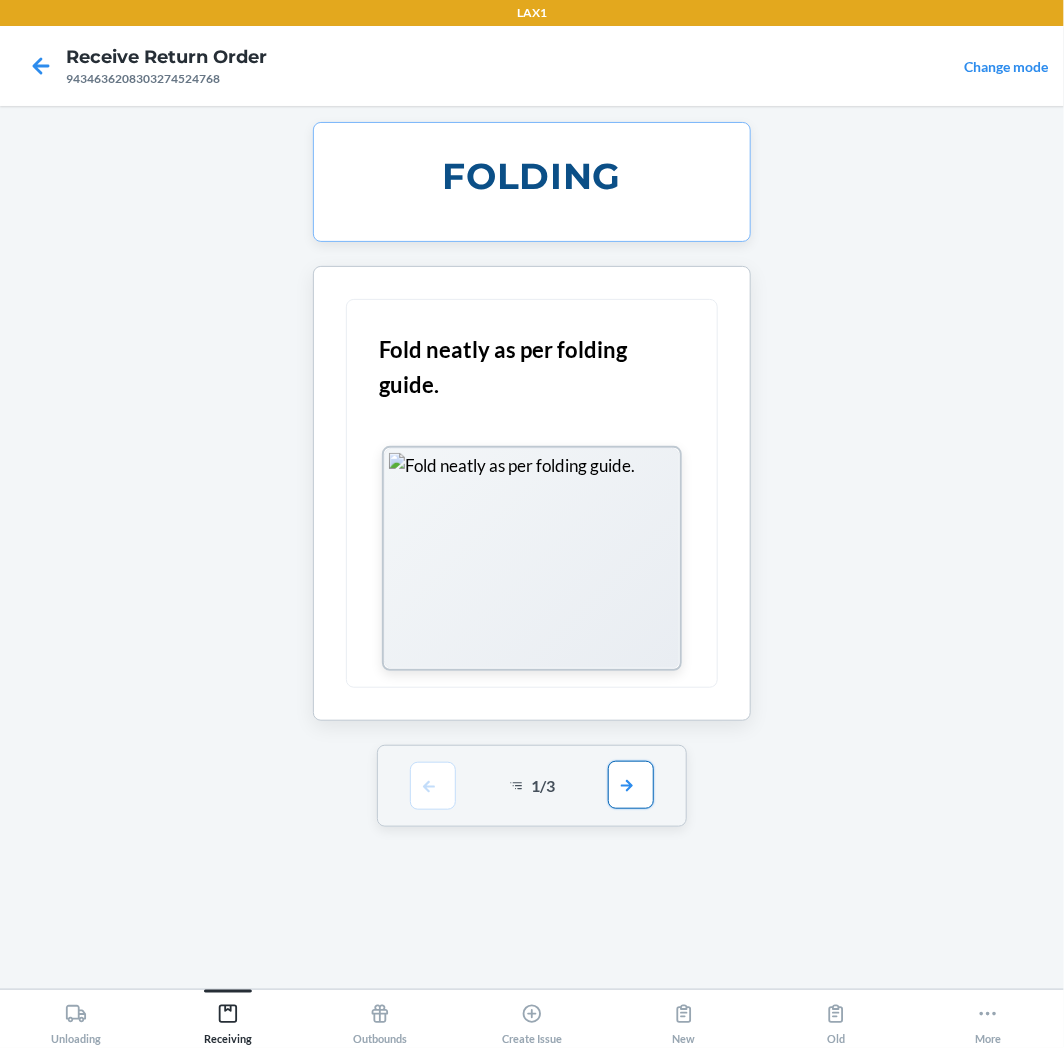 click at bounding box center (631, 785) 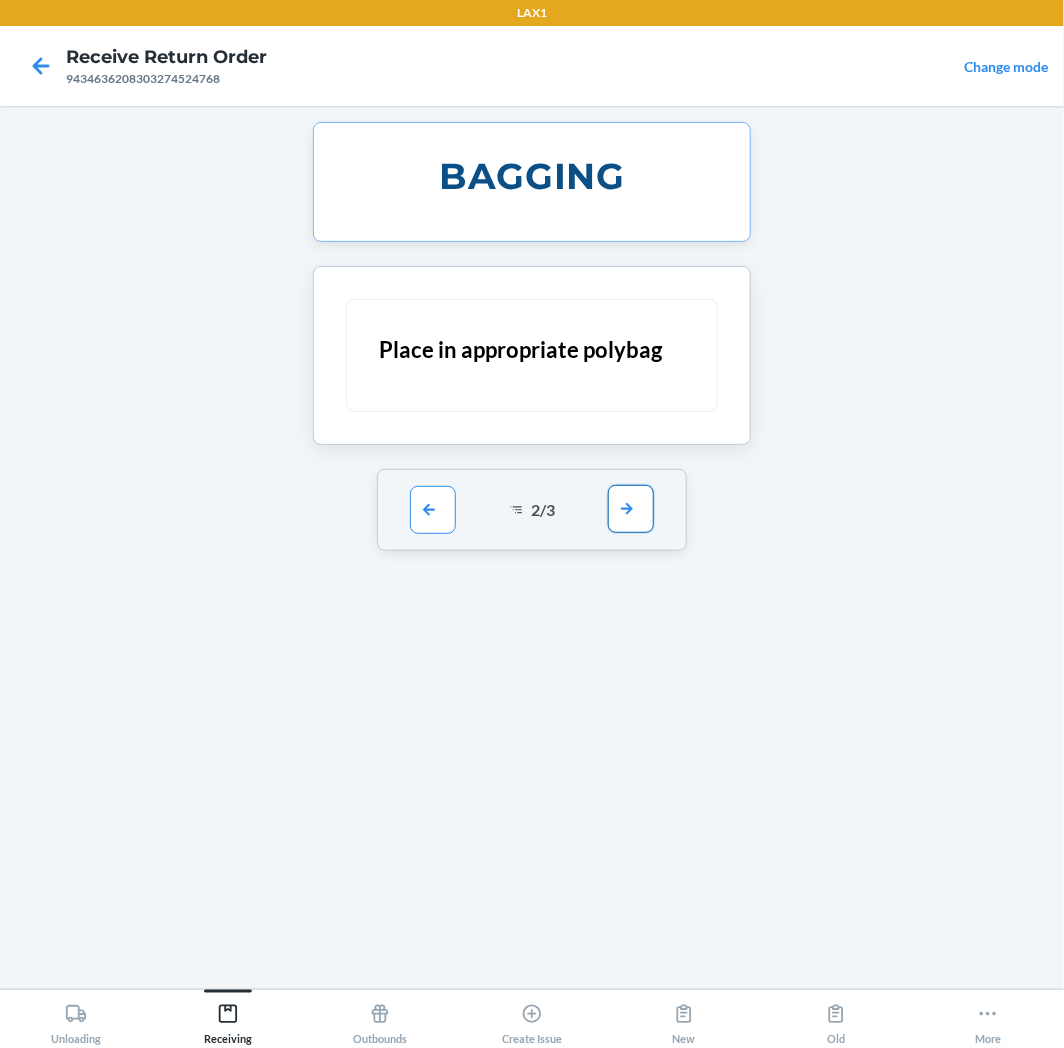 click at bounding box center (631, 509) 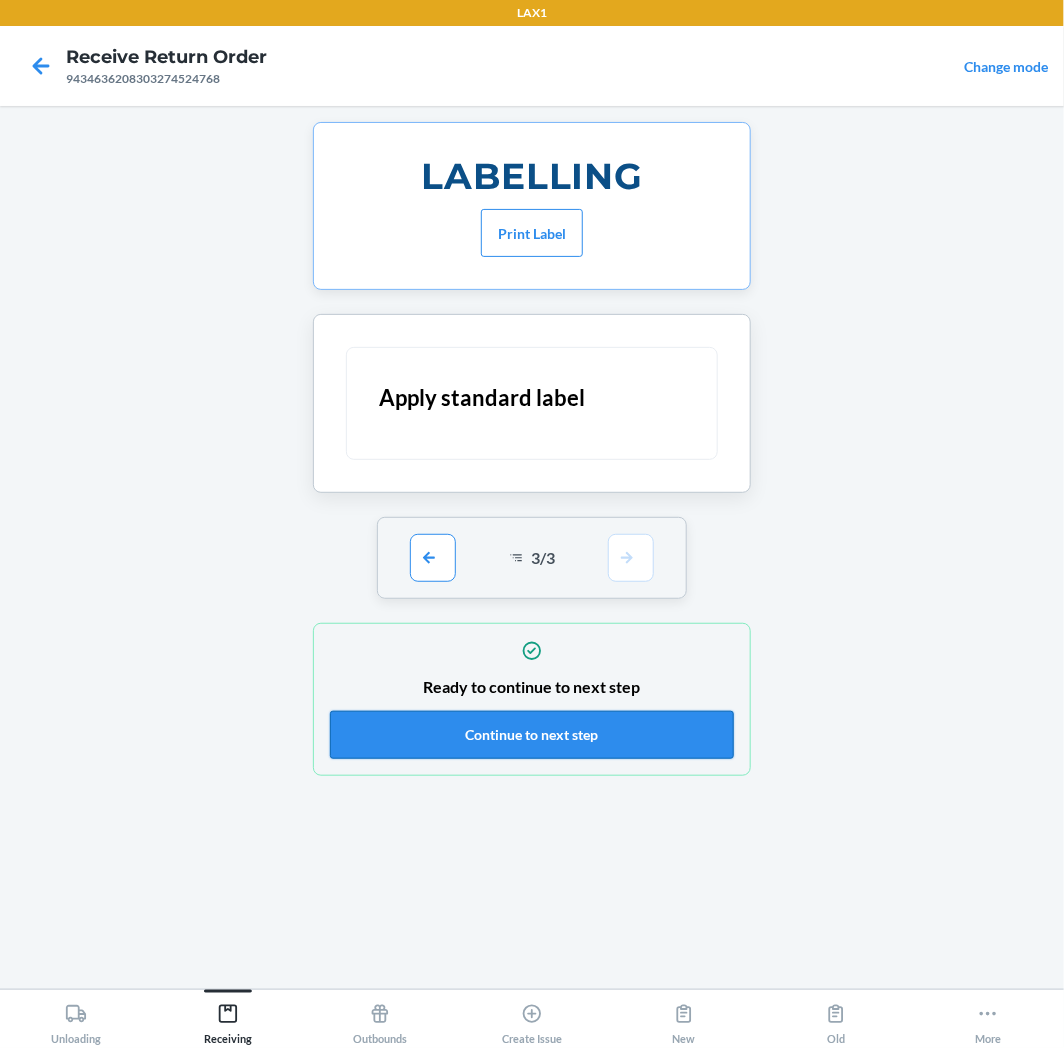 click on "Continue to next step" at bounding box center [532, 735] 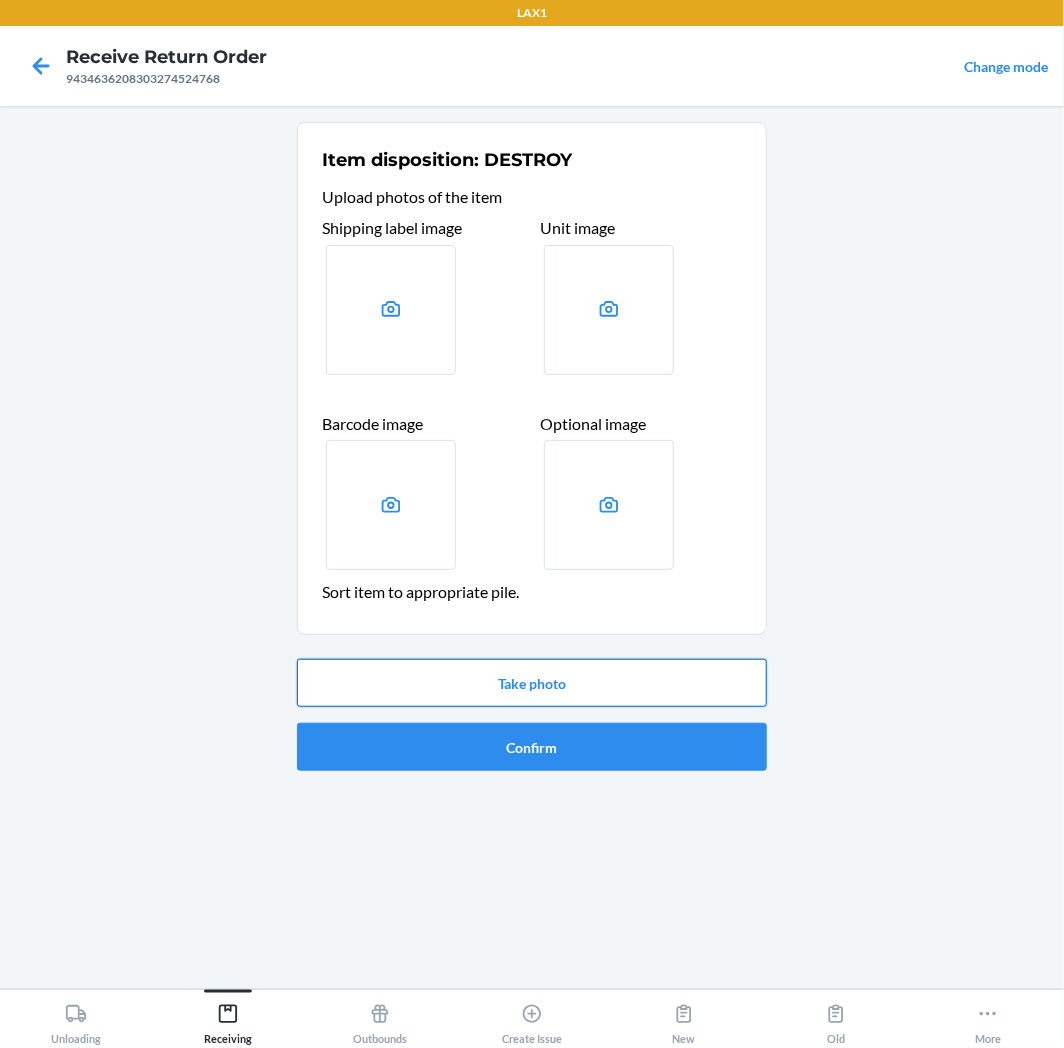 click on "Take photo" at bounding box center [532, 683] 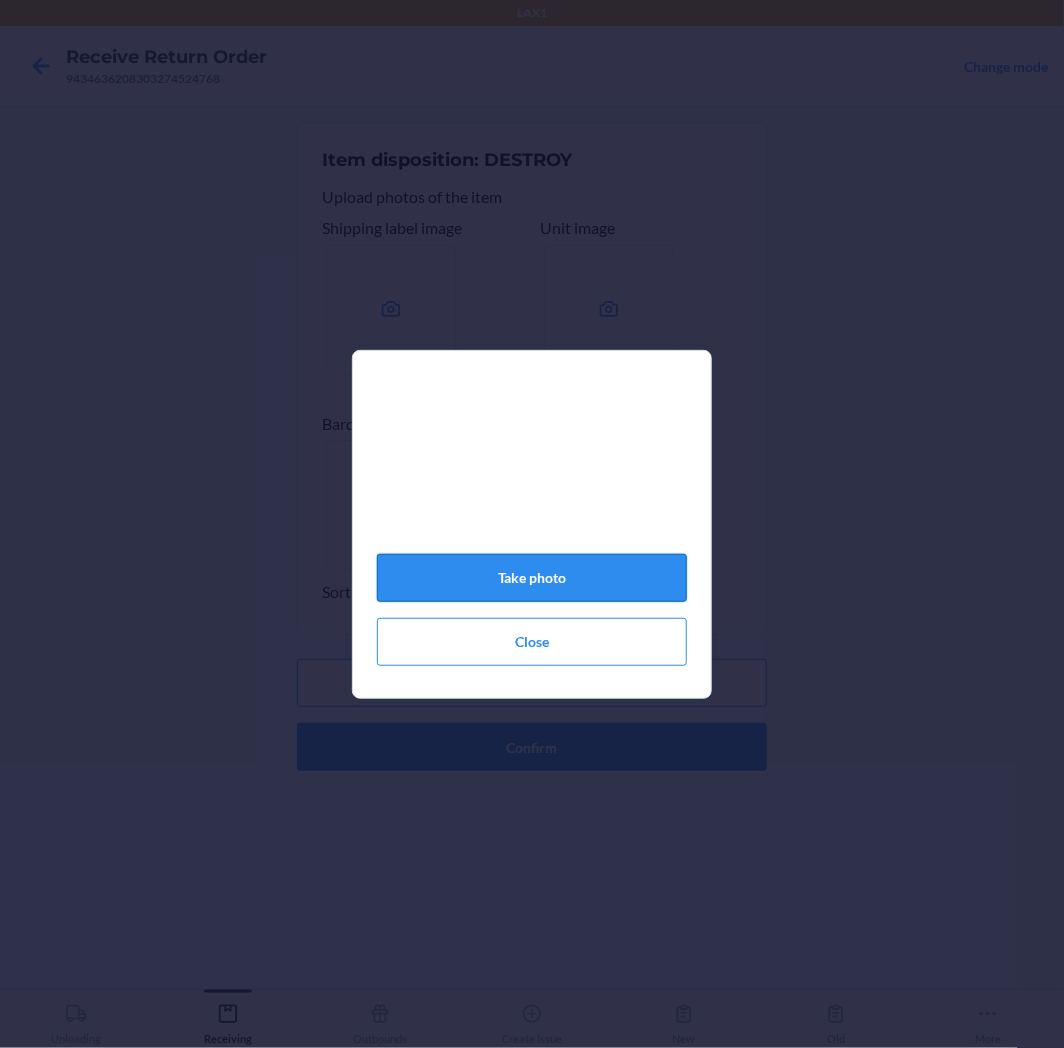 click on "Take photo Close" at bounding box center [532, 532] 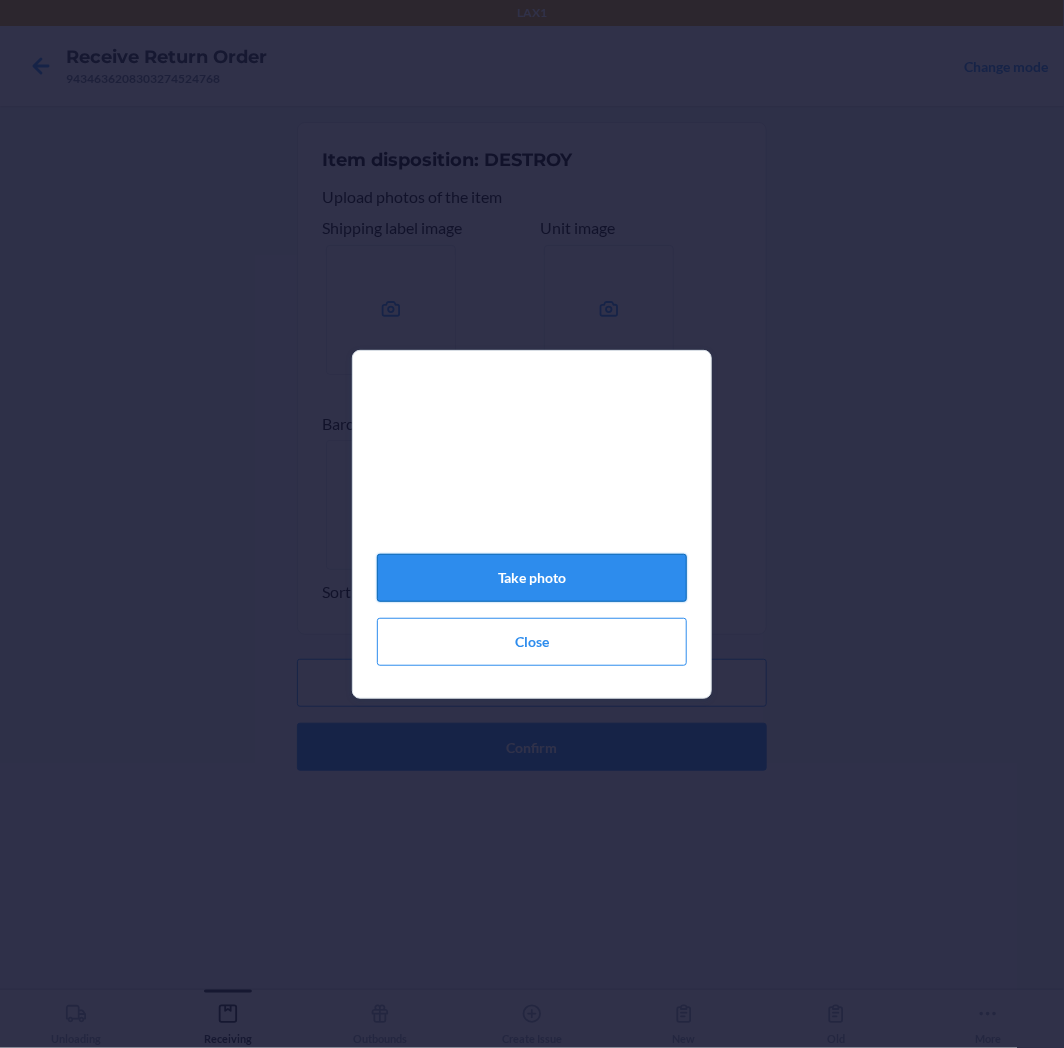click on "Take photo" 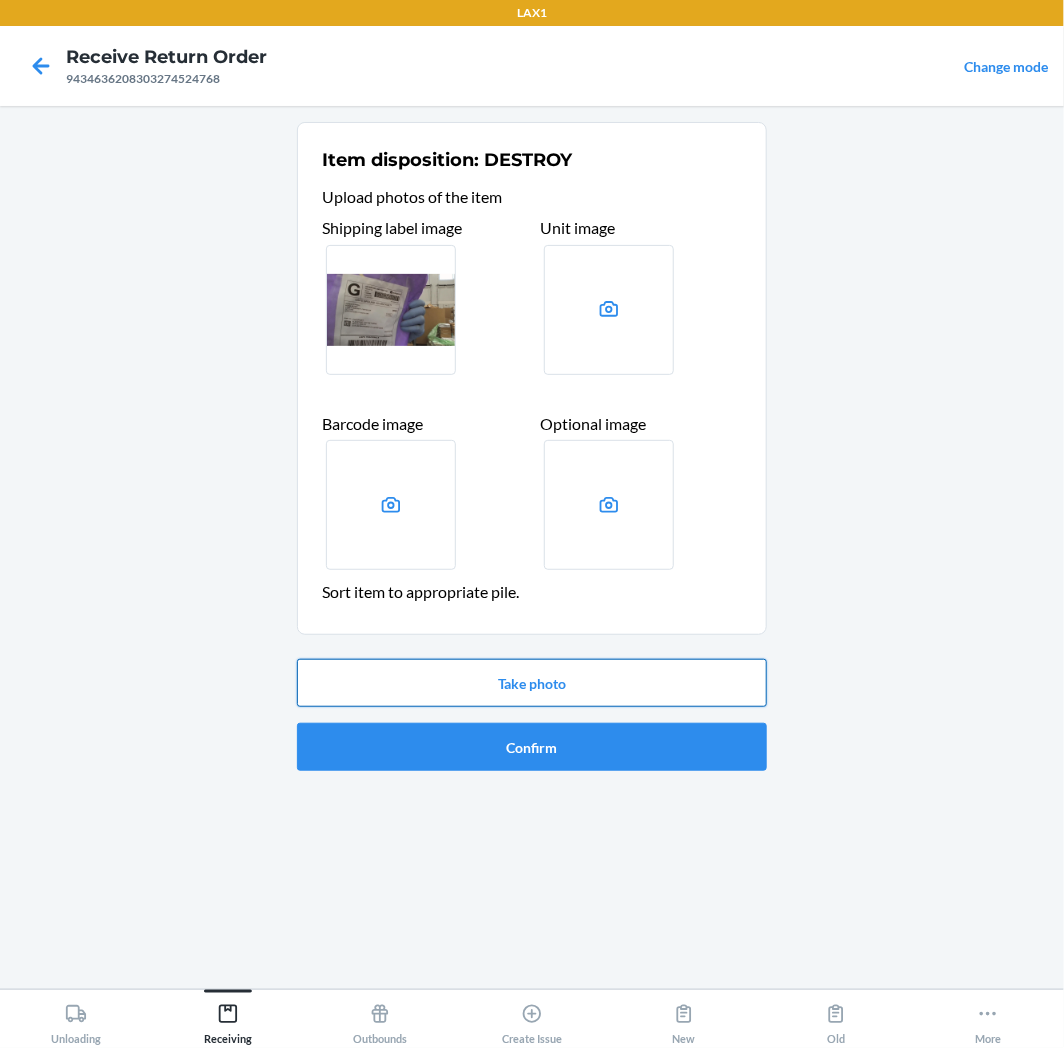 click on "Take photo" at bounding box center (532, 683) 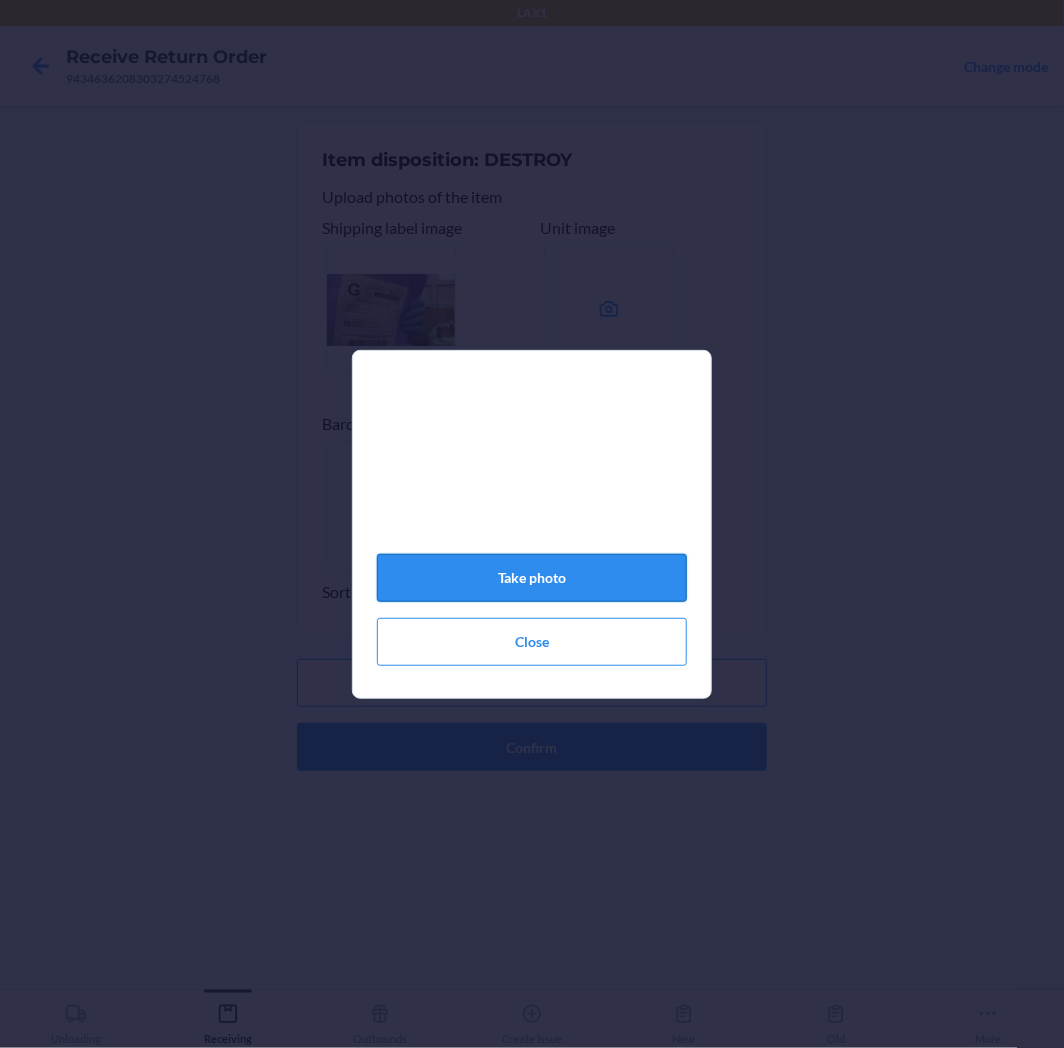 click on "Take photo" 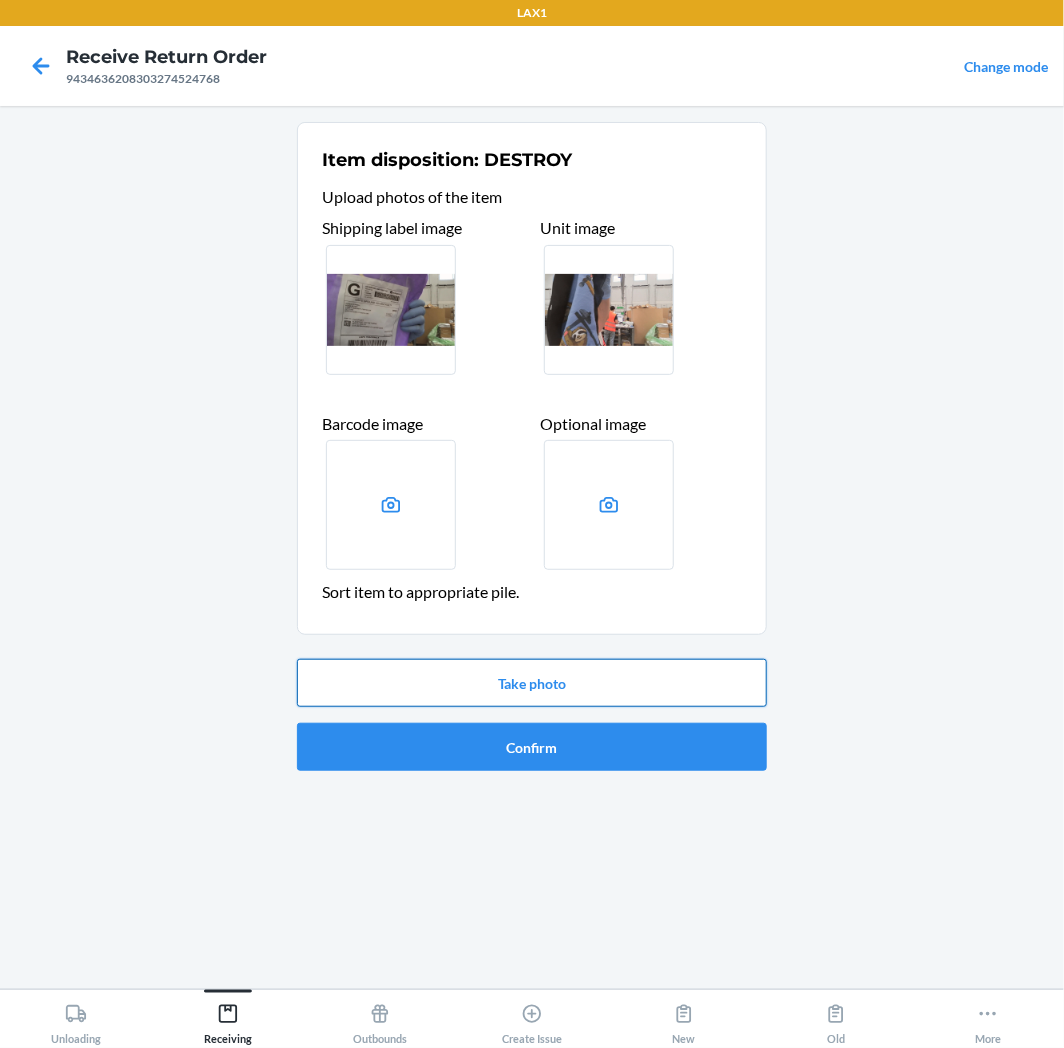 click on "Take photo" at bounding box center [532, 683] 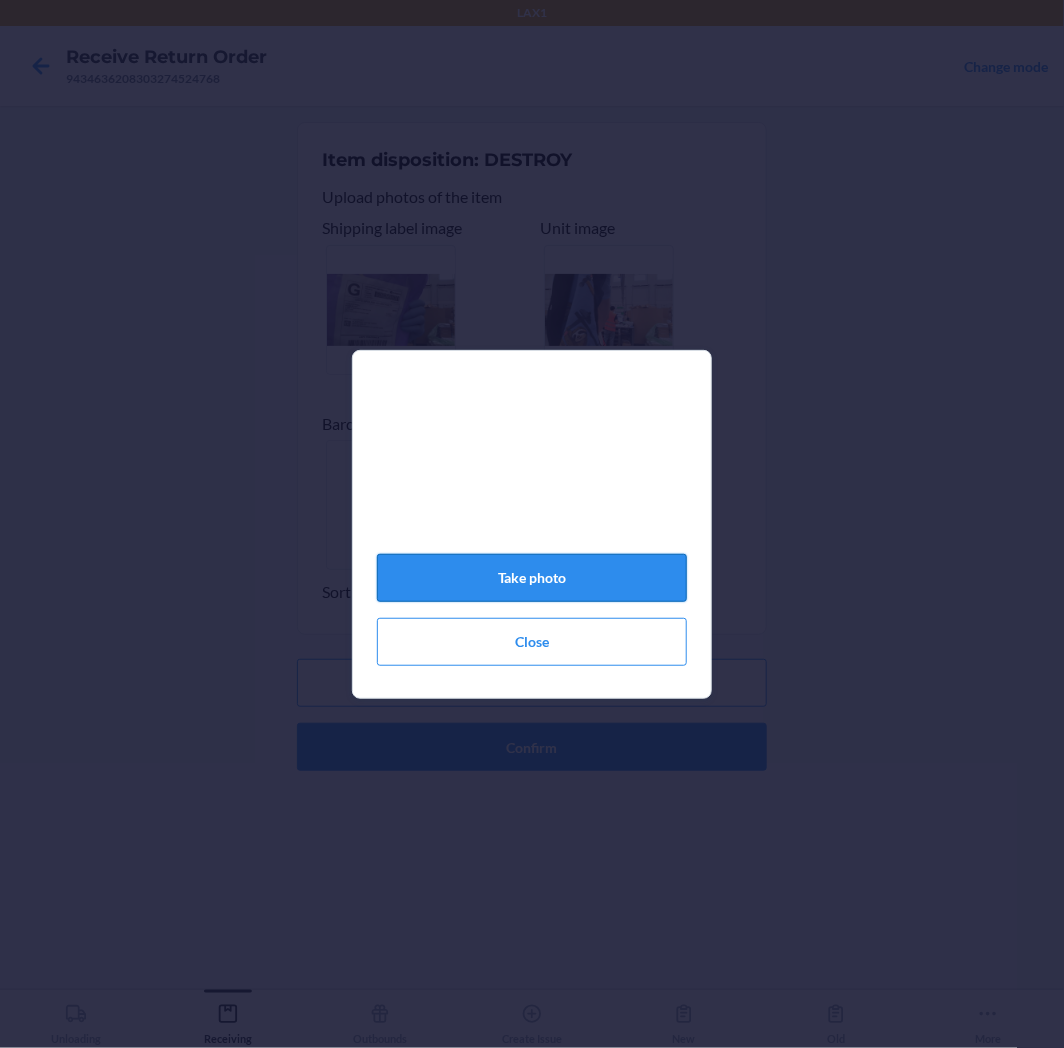 click on "Take photo" 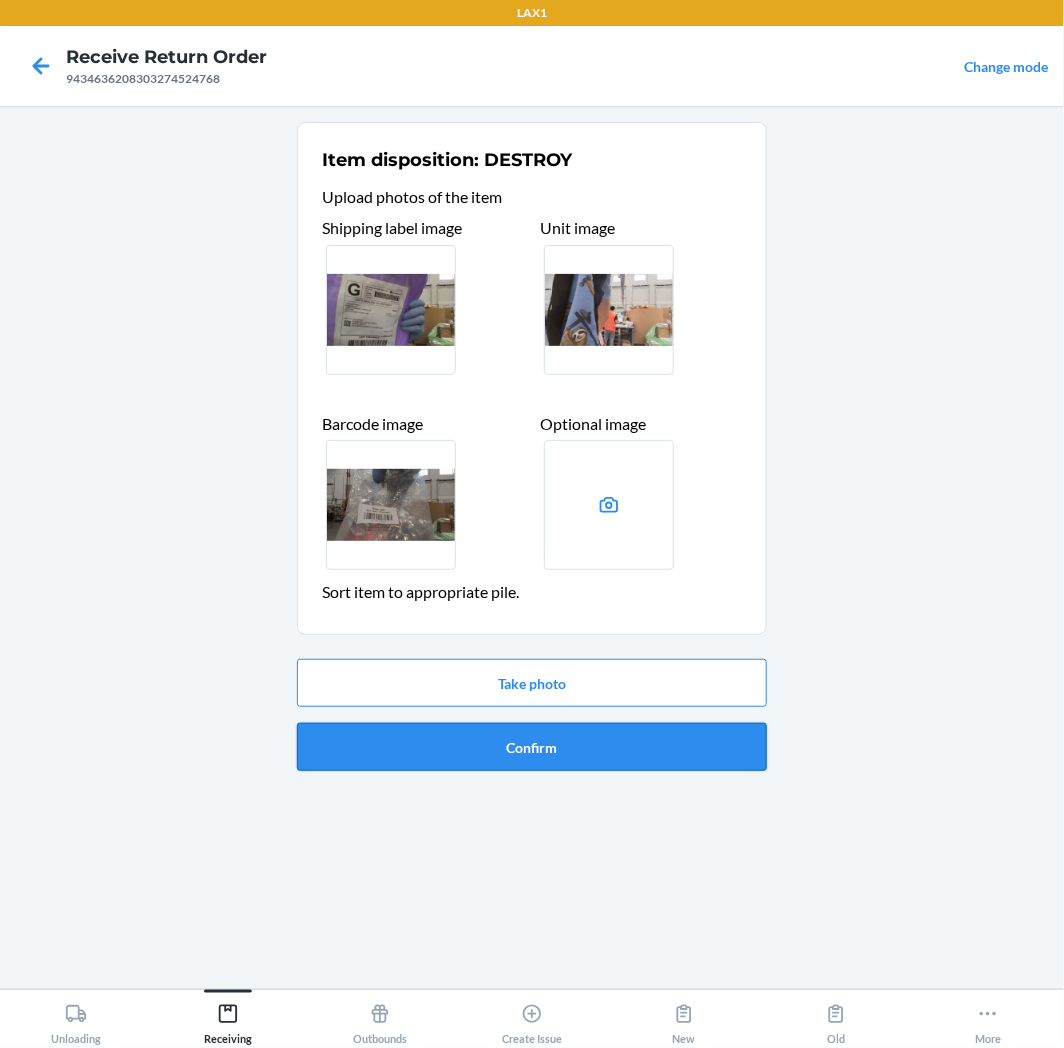 click on "Confirm" at bounding box center [532, 747] 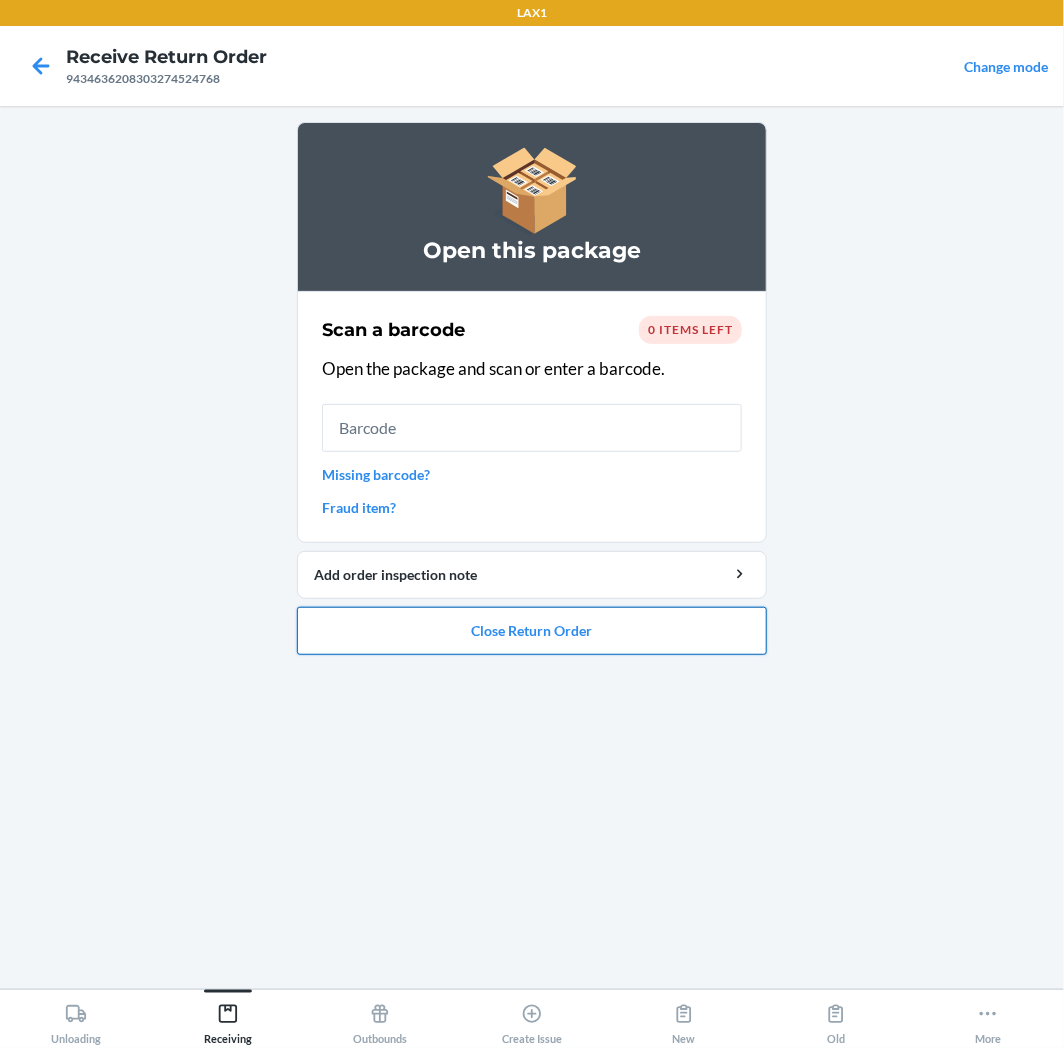click on "Close Return Order" at bounding box center (532, 631) 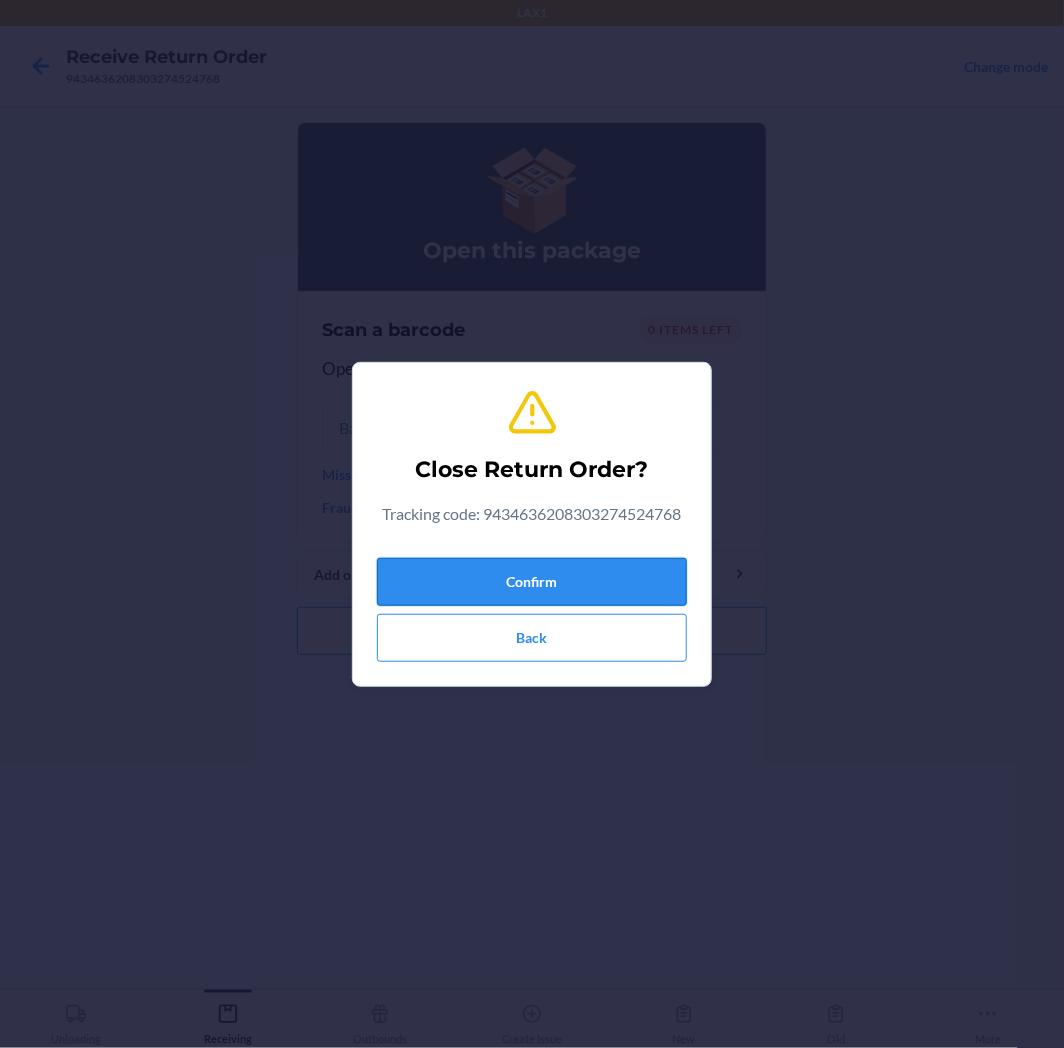 click on "Confirm" at bounding box center [532, 582] 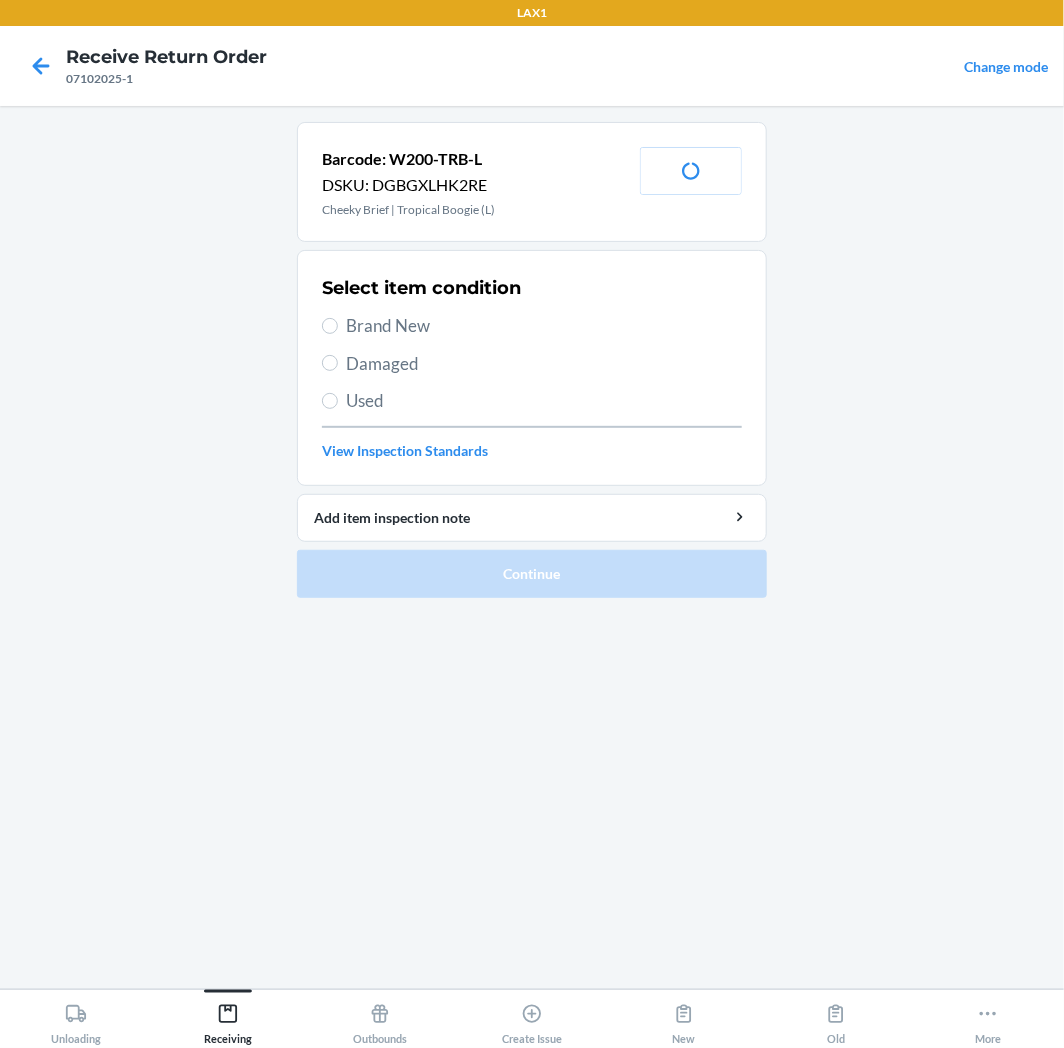 click on "Brand New" at bounding box center [544, 326] 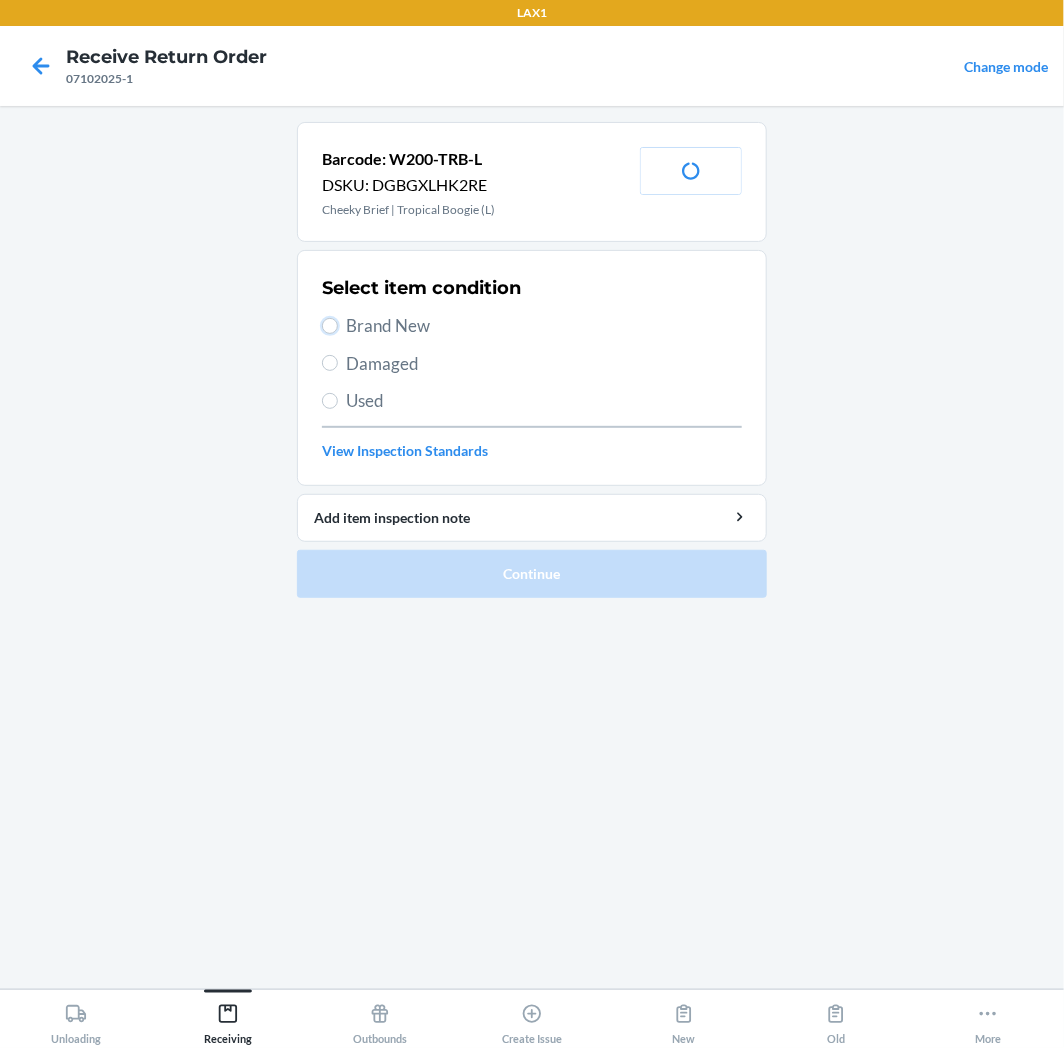 click on "Brand New" at bounding box center [330, 326] 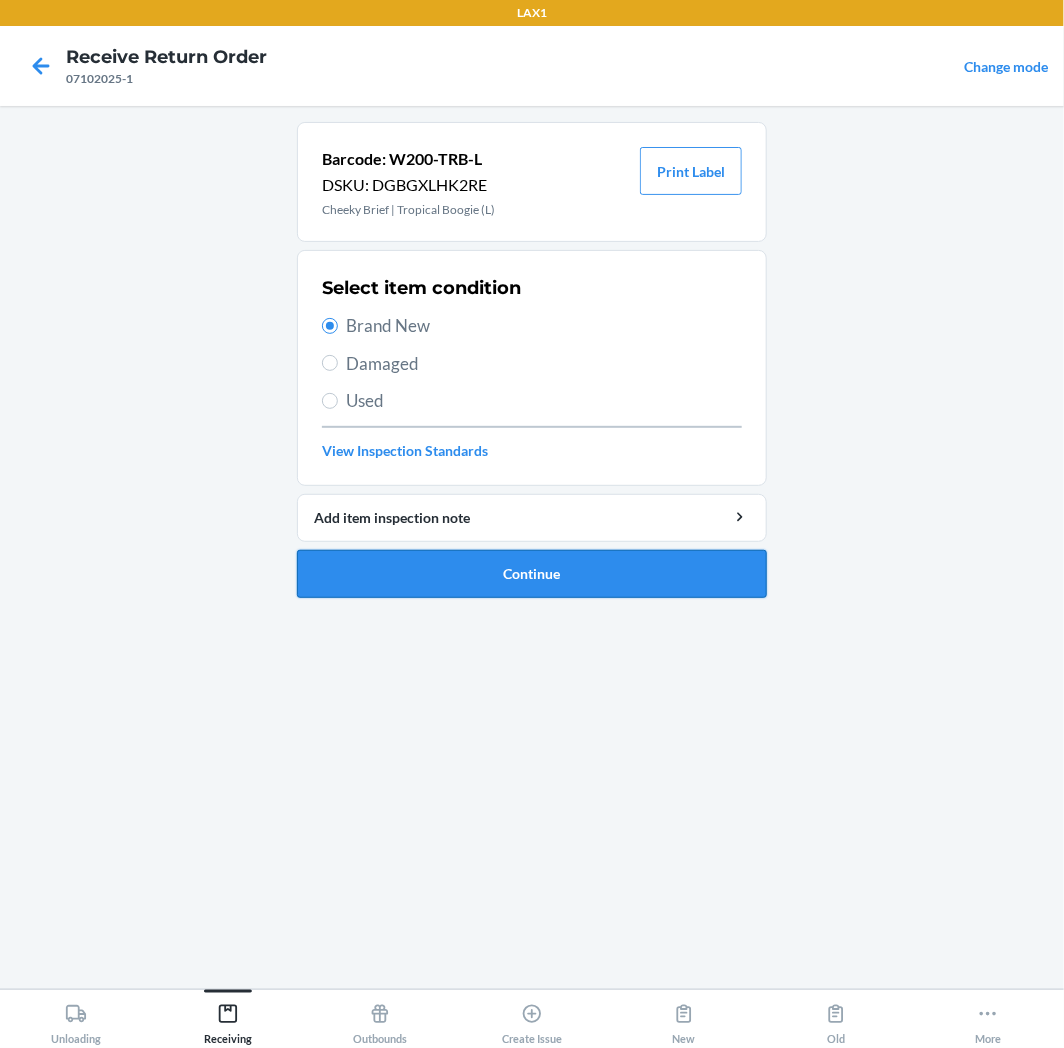 click on "Continue" at bounding box center [532, 574] 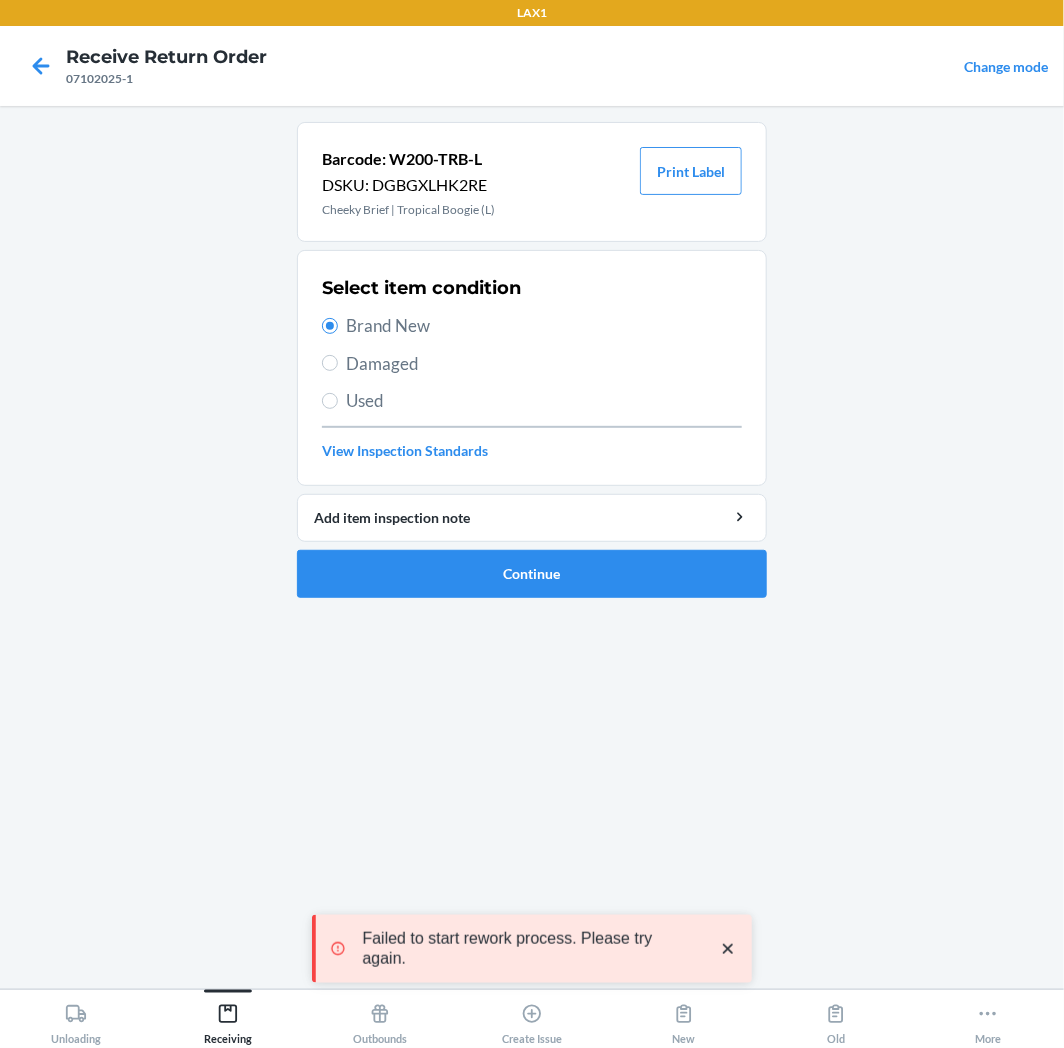 click 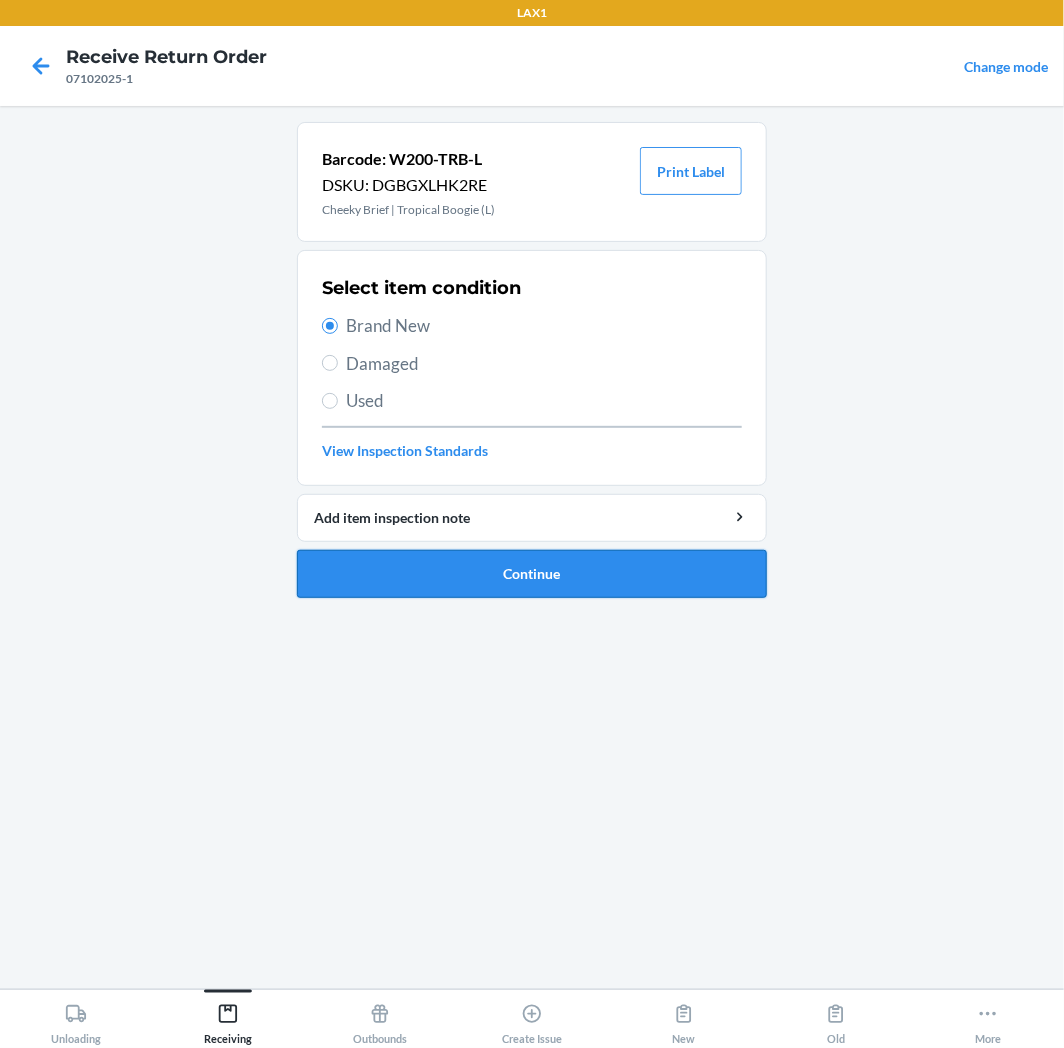 click on "Continue" at bounding box center [532, 574] 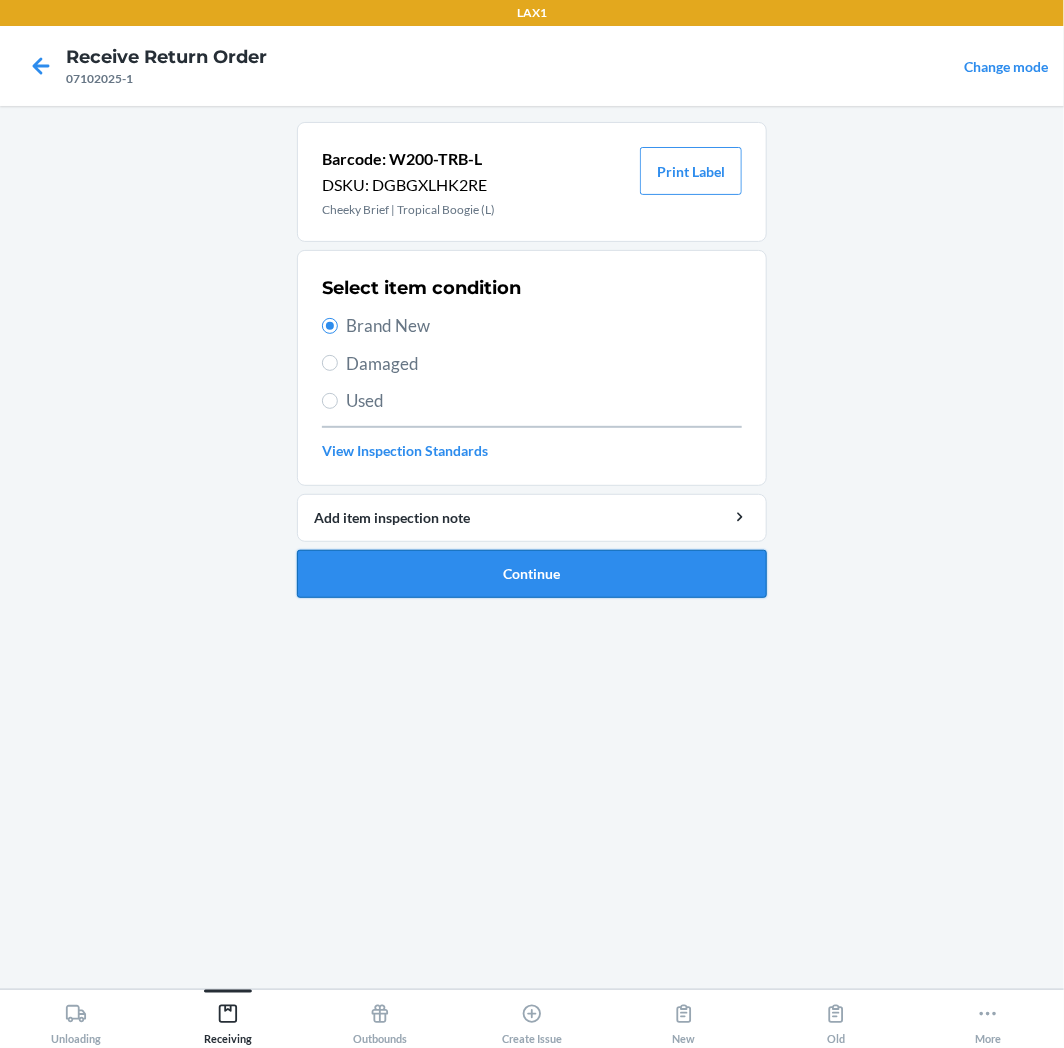 click on "Continue" at bounding box center (532, 574) 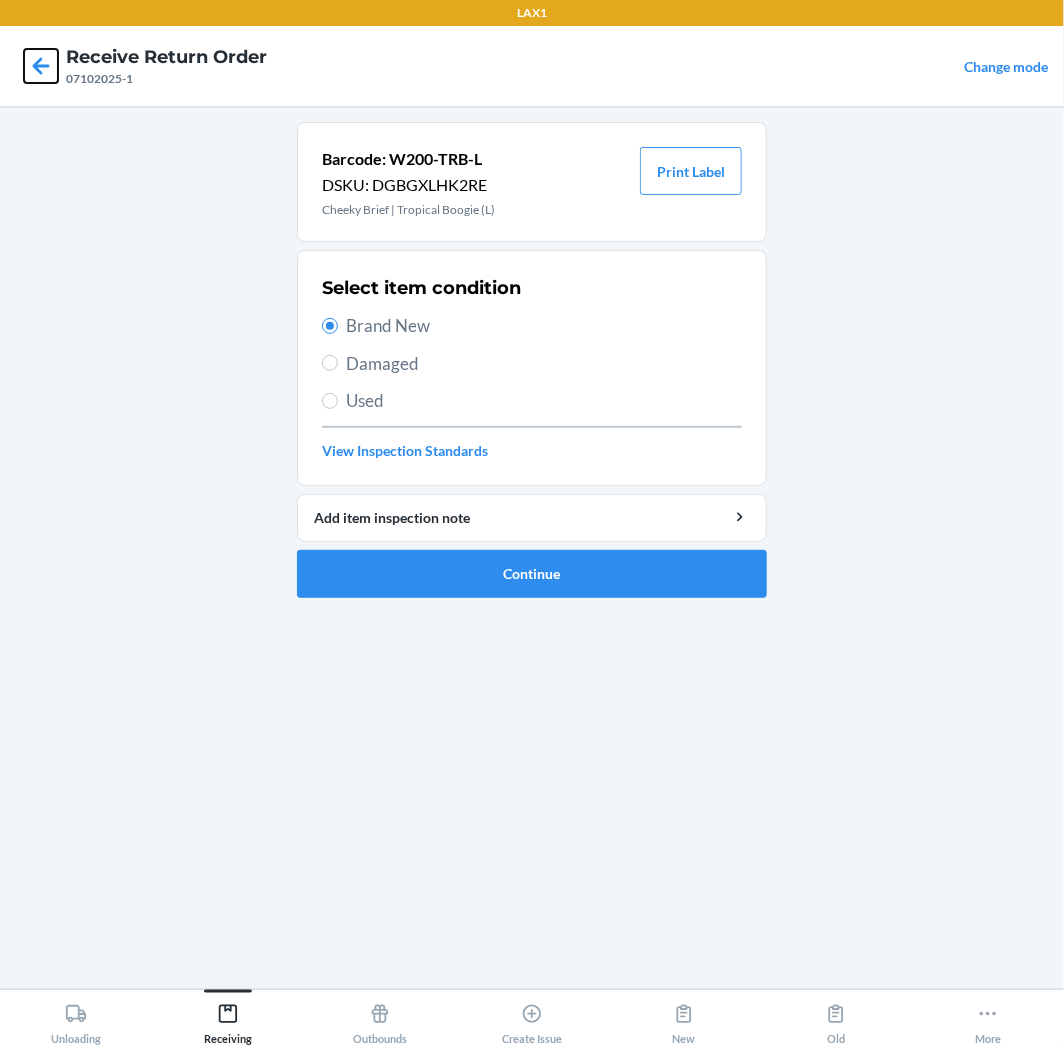 click 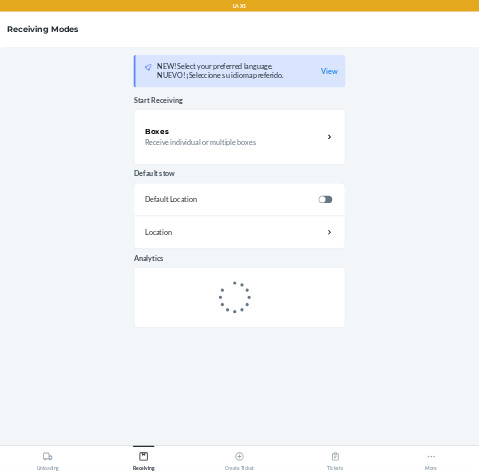 scroll, scrollTop: 0, scrollLeft: 0, axis: both 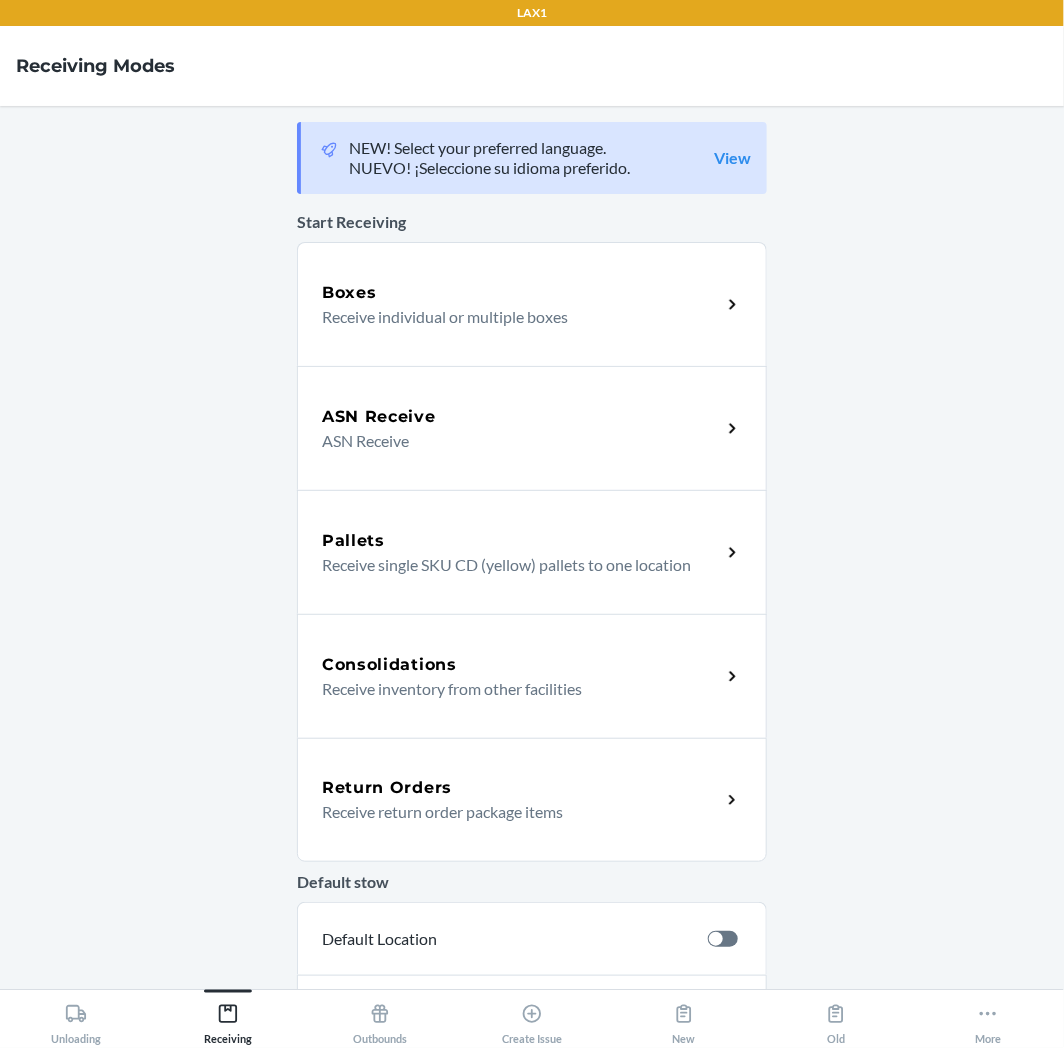 click on "Return Orders Receive return order package items" at bounding box center (532, 800) 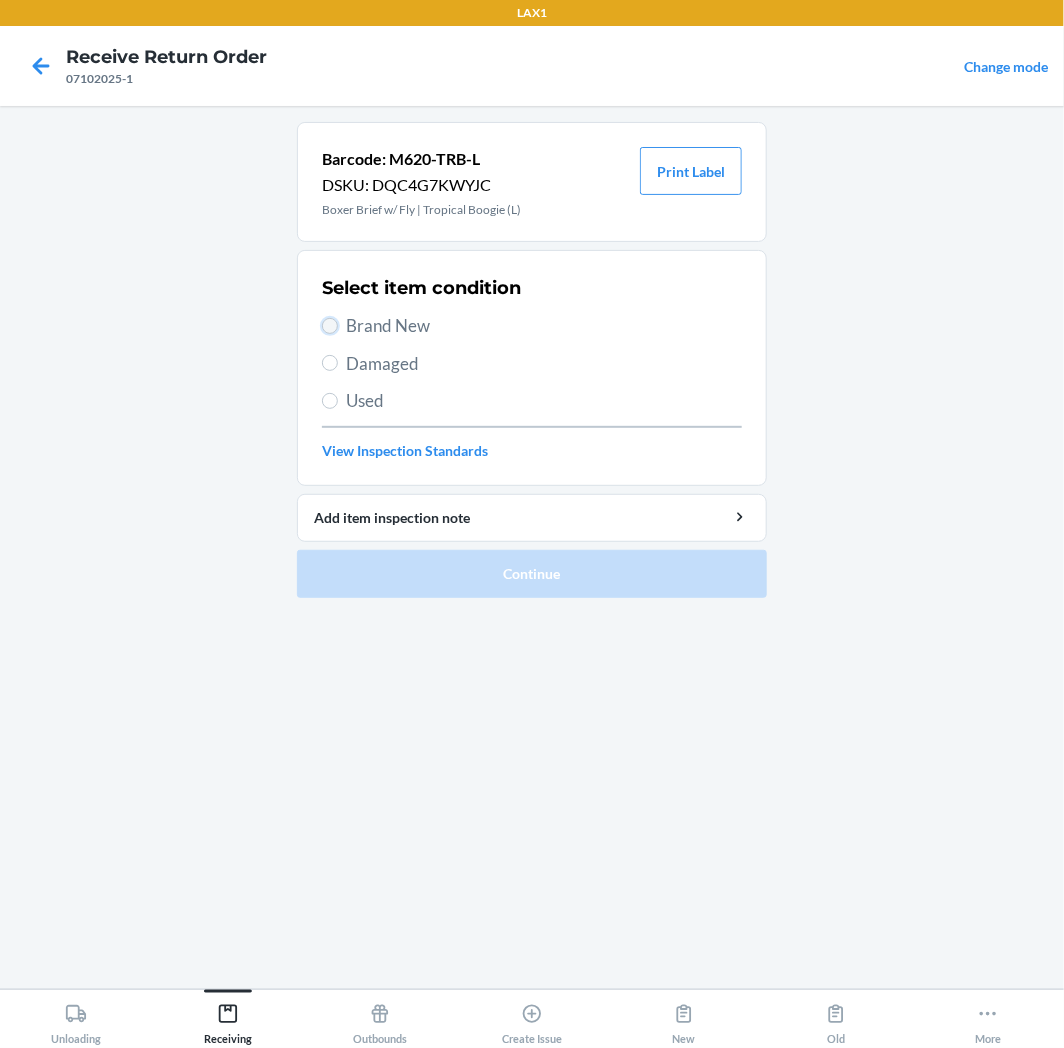 click on "Brand New" at bounding box center (330, 326) 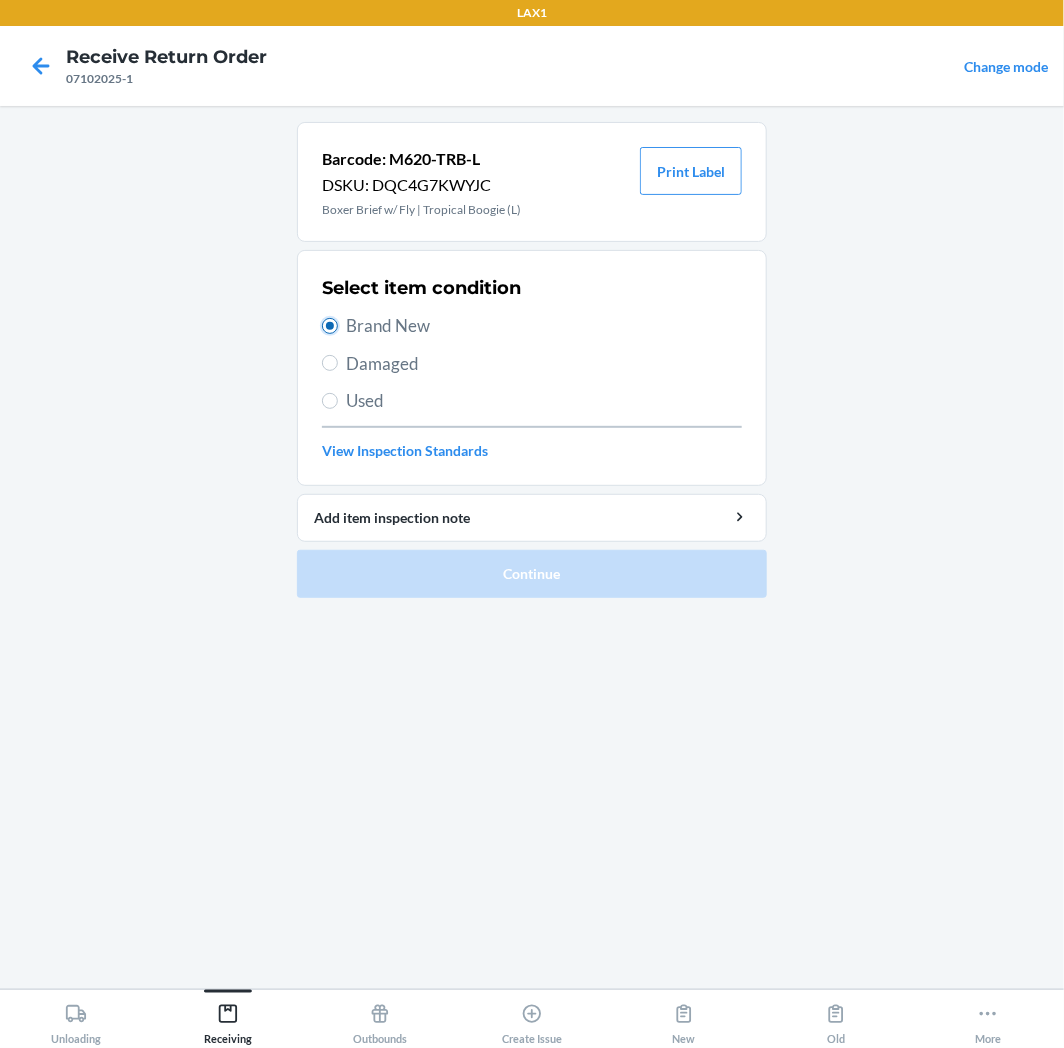 radio on "true" 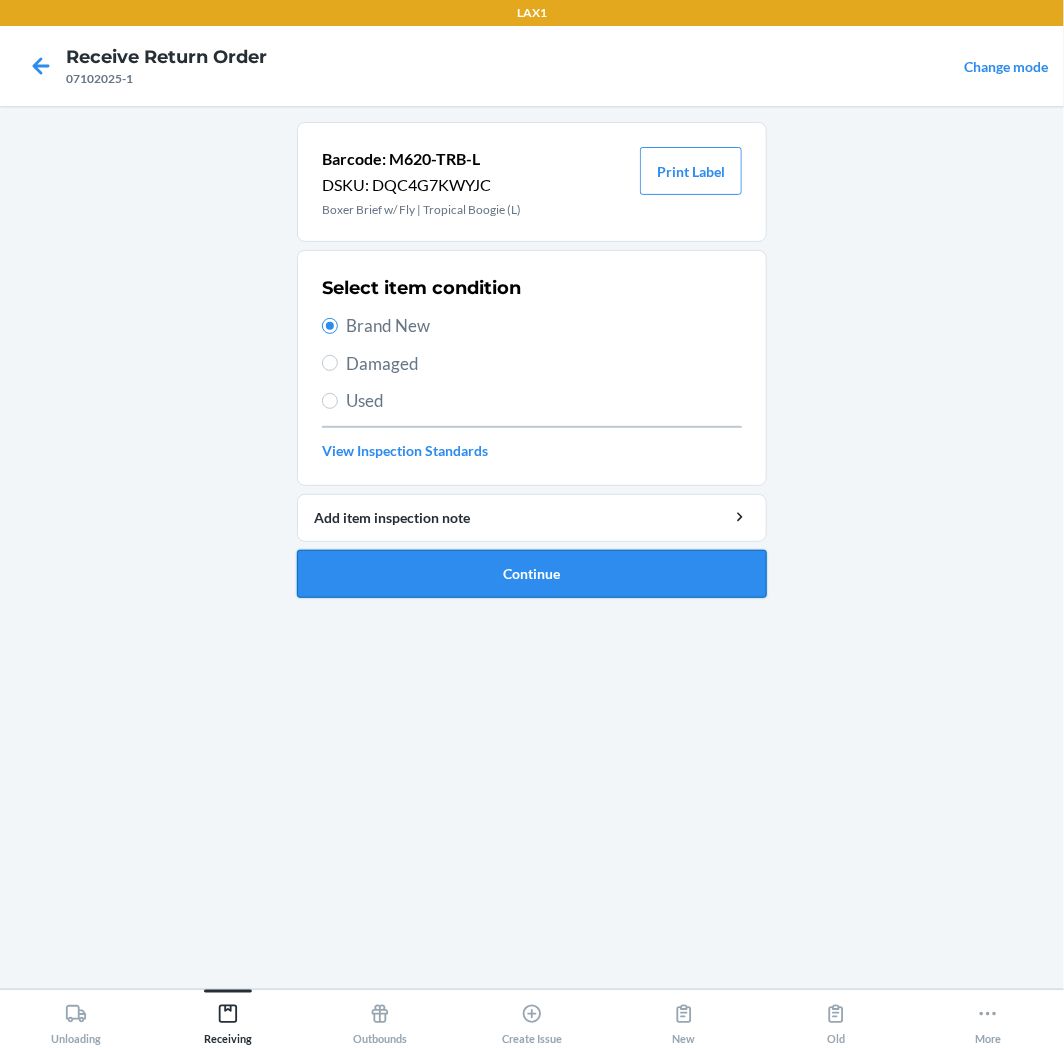 click on "Continue" at bounding box center (532, 574) 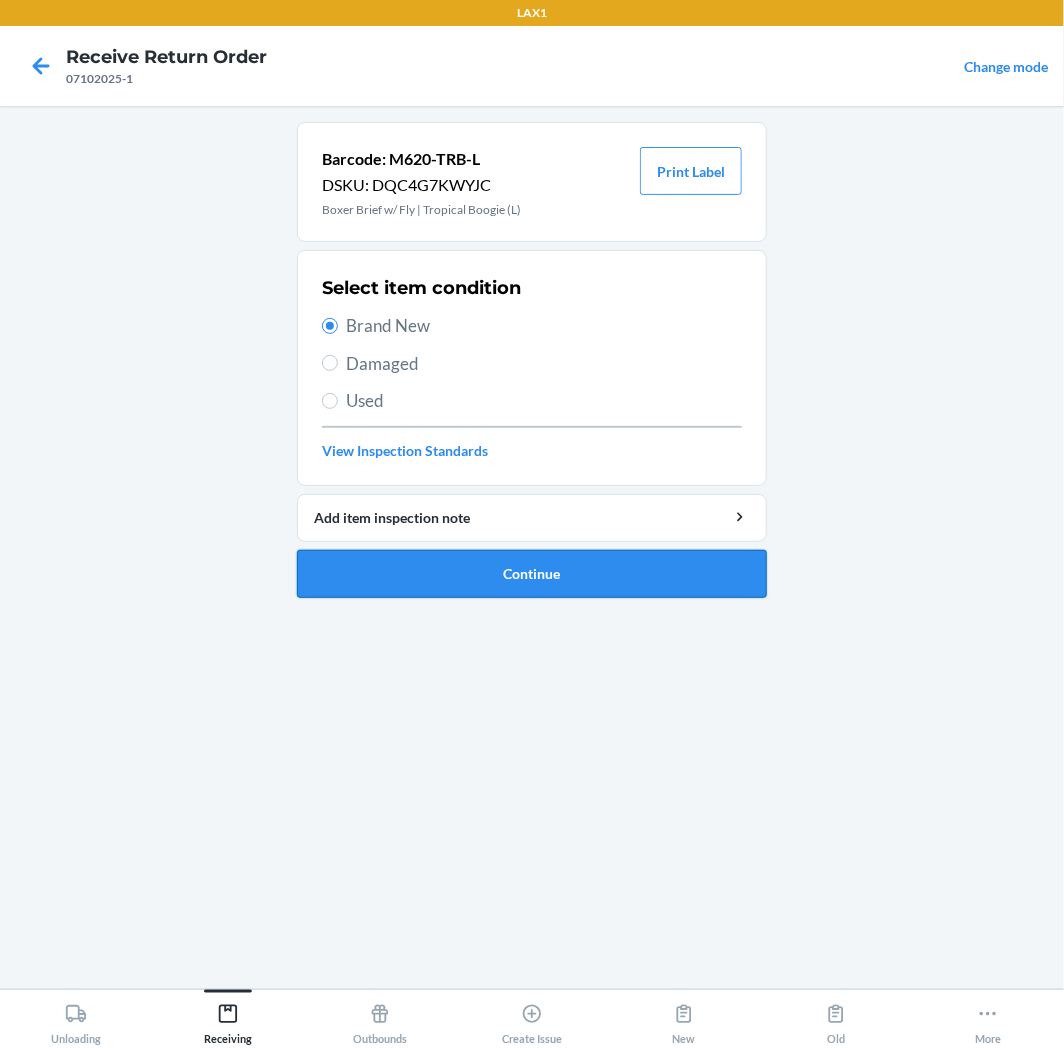 click on "Continue" at bounding box center [532, 574] 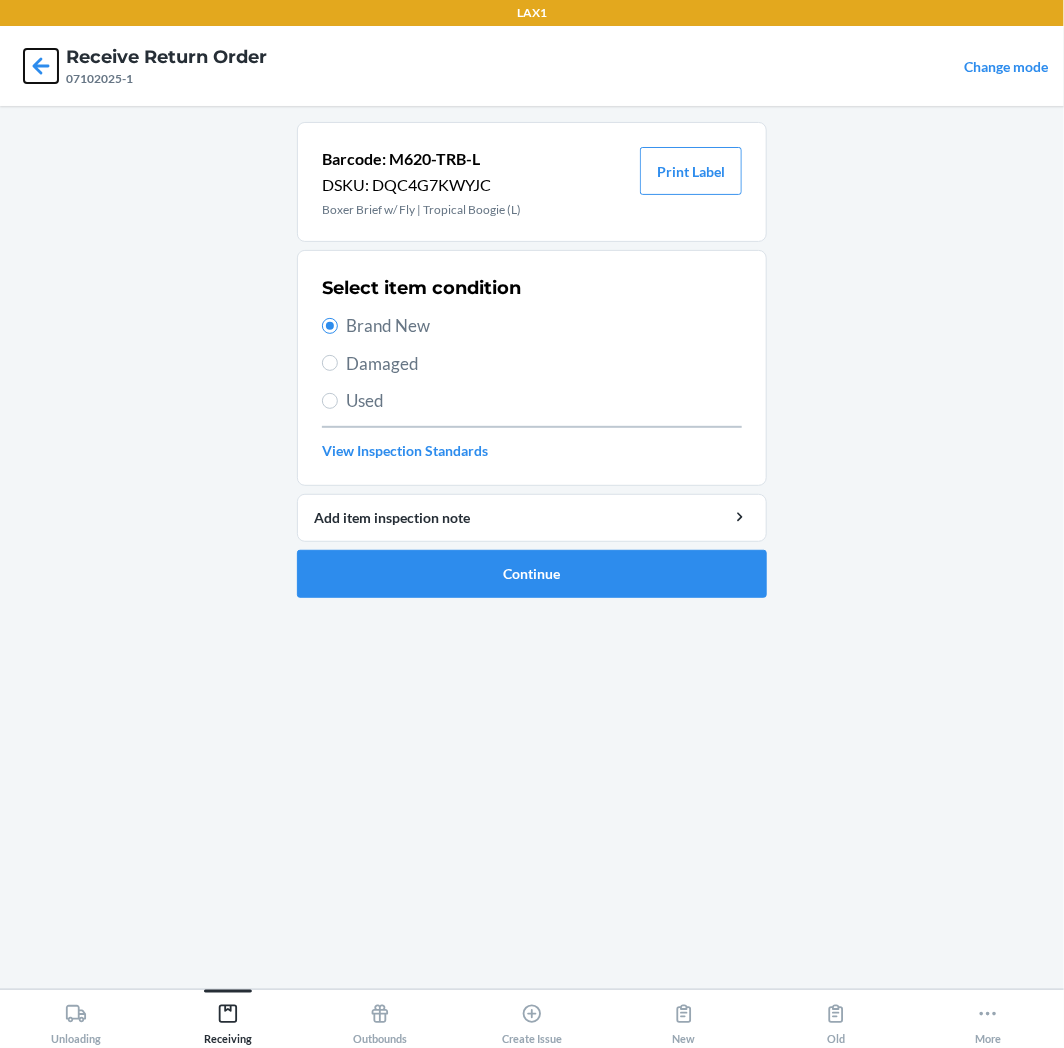click 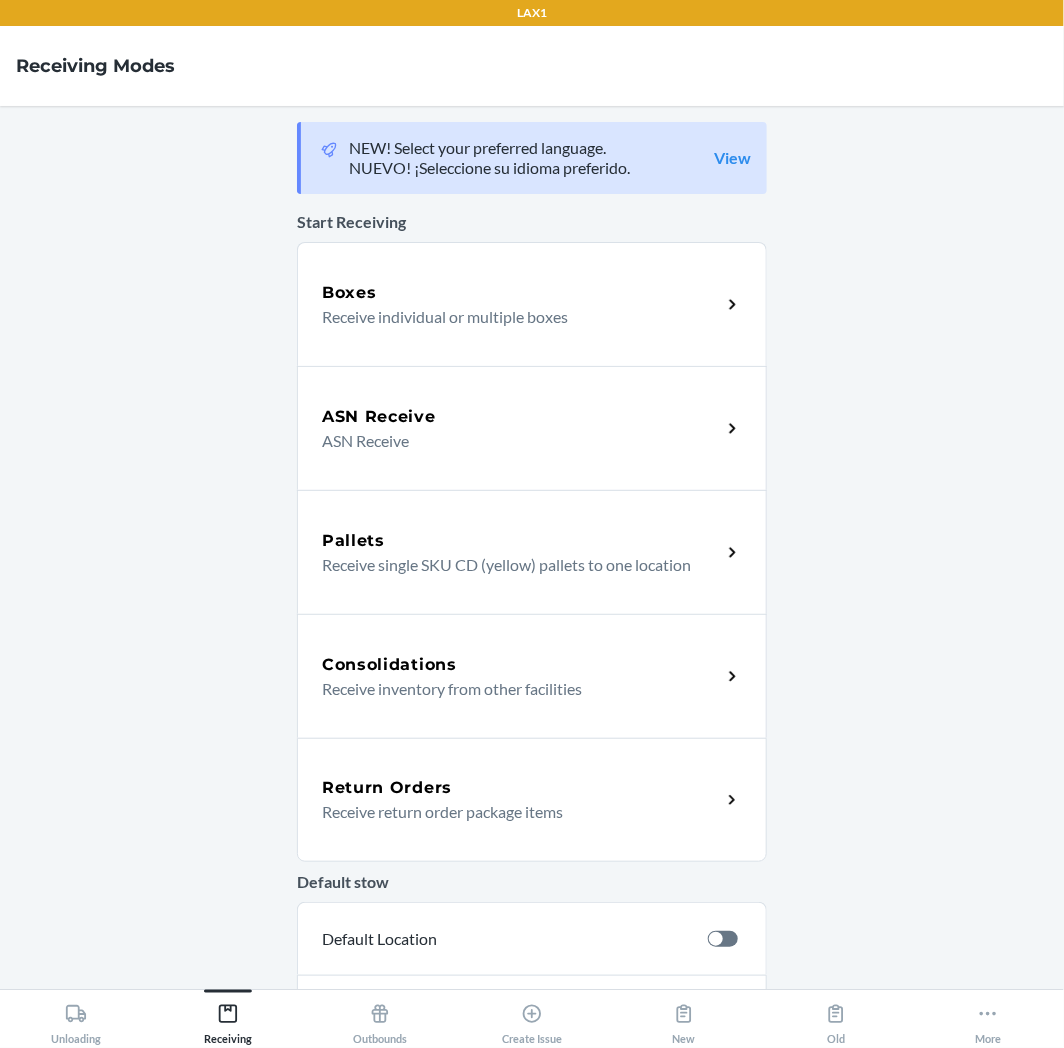 click on "Return Orders Receive return order package items" at bounding box center [532, 800] 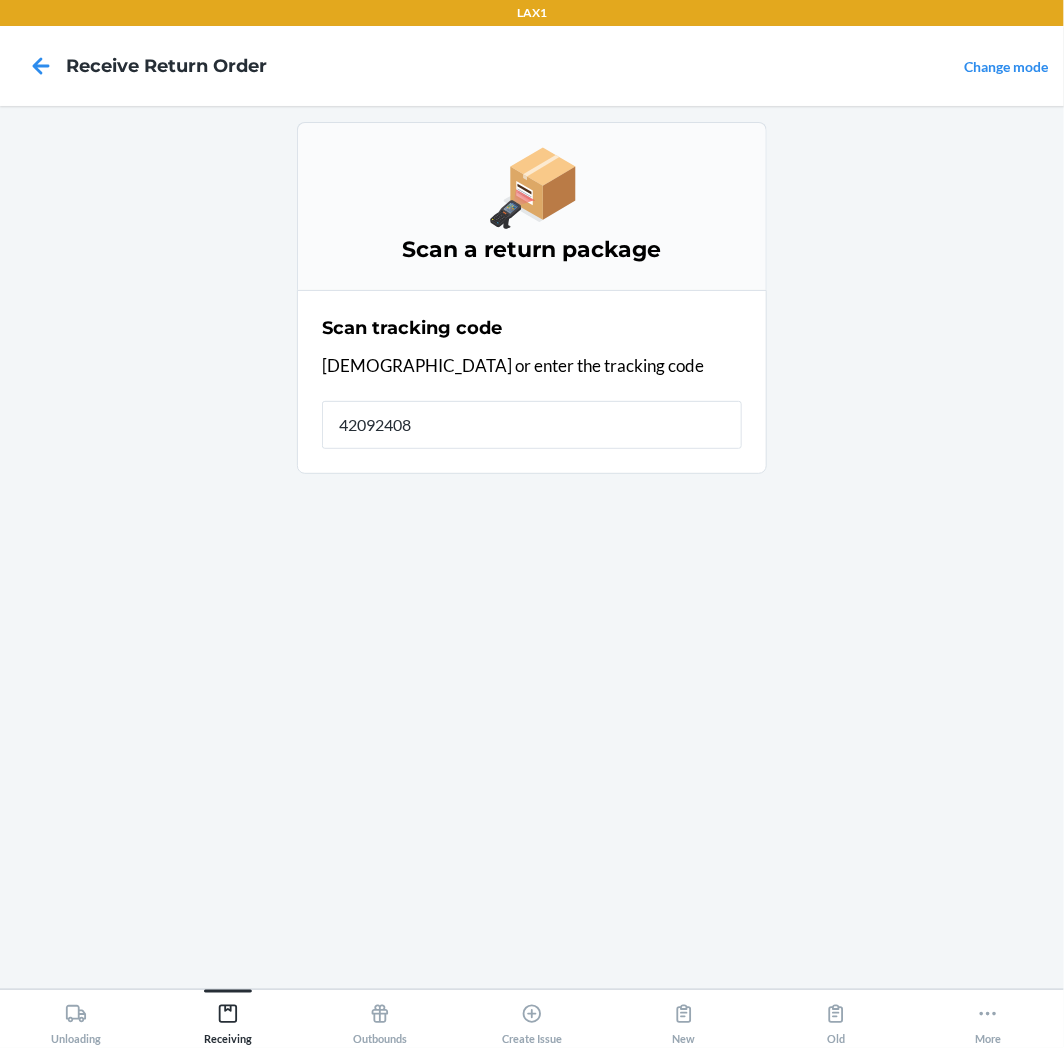 type on "420924089" 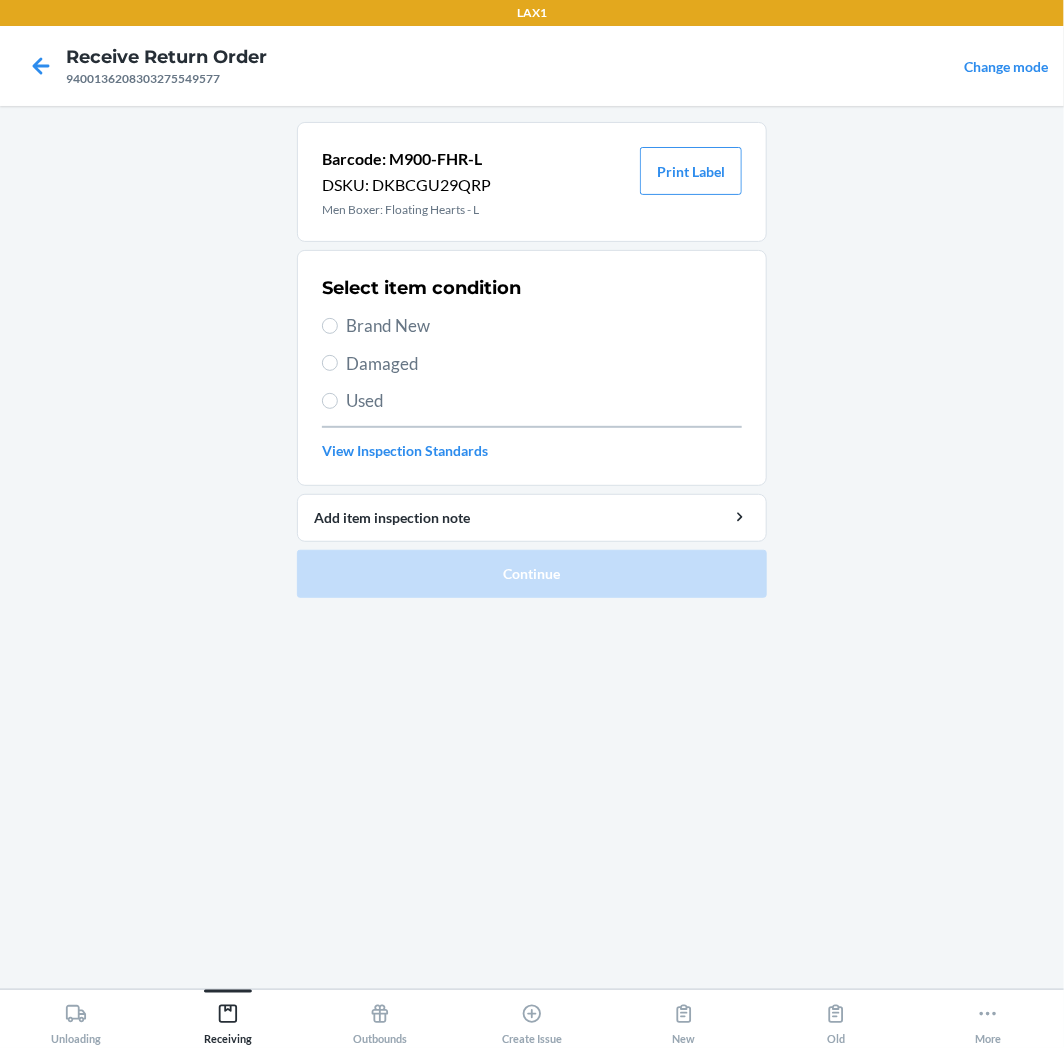 click on "Brand New" at bounding box center [544, 326] 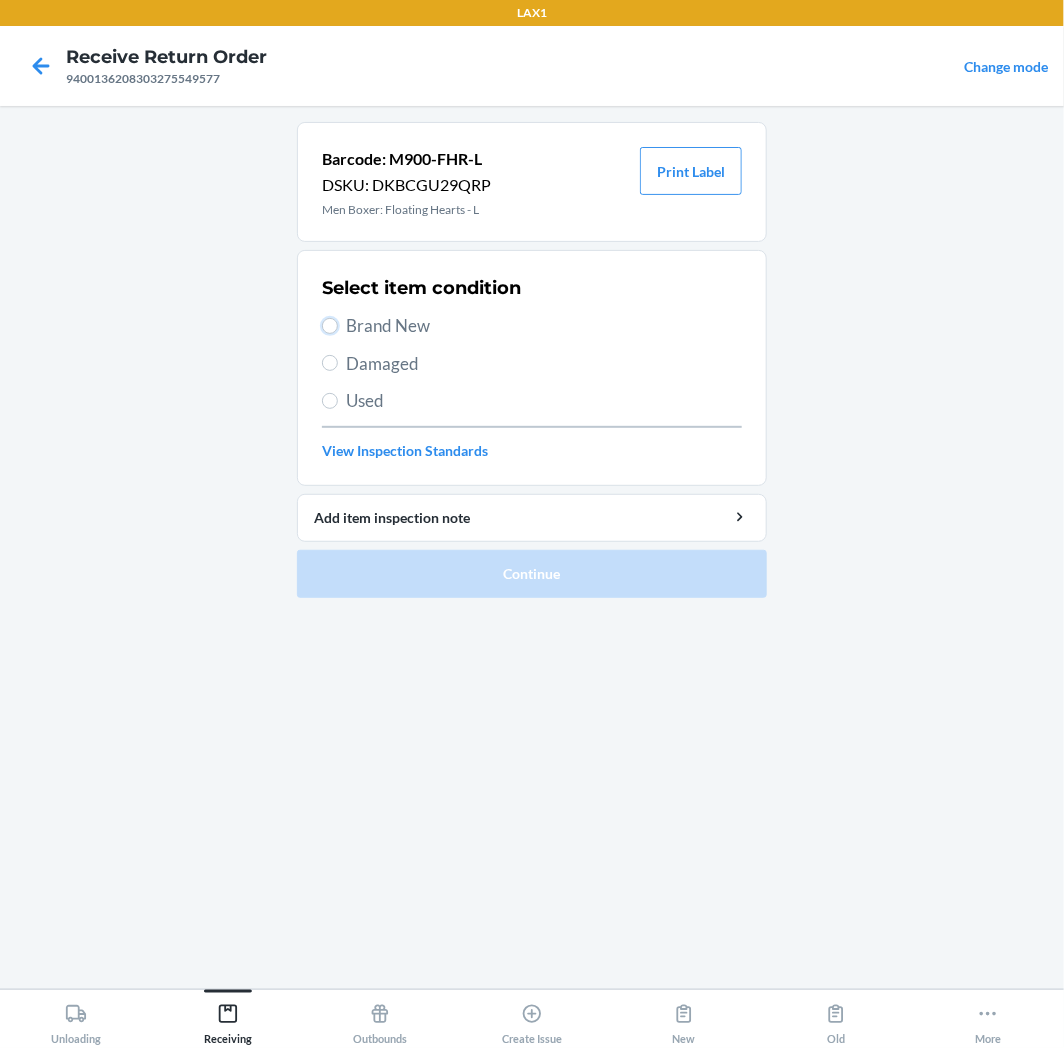 click on "Brand New" at bounding box center [330, 326] 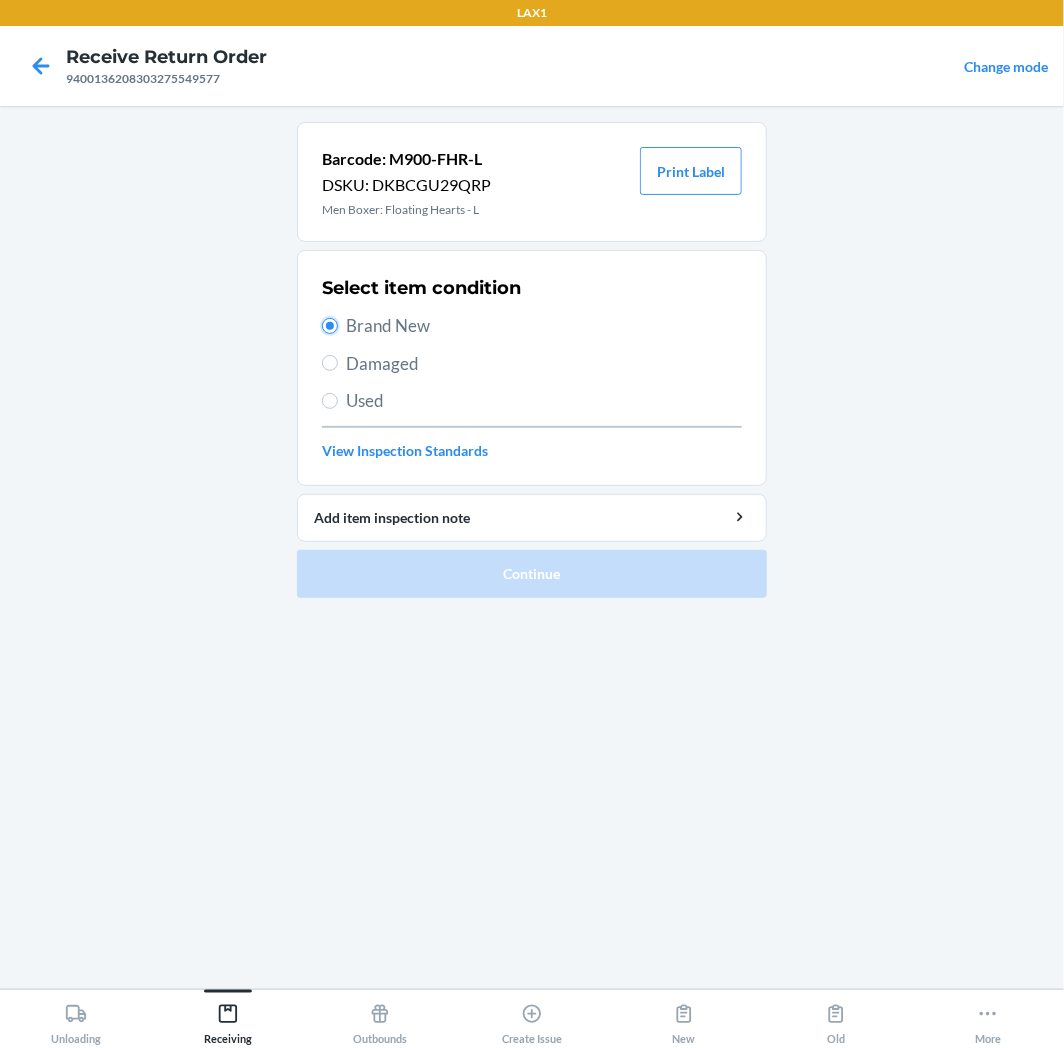 radio on "true" 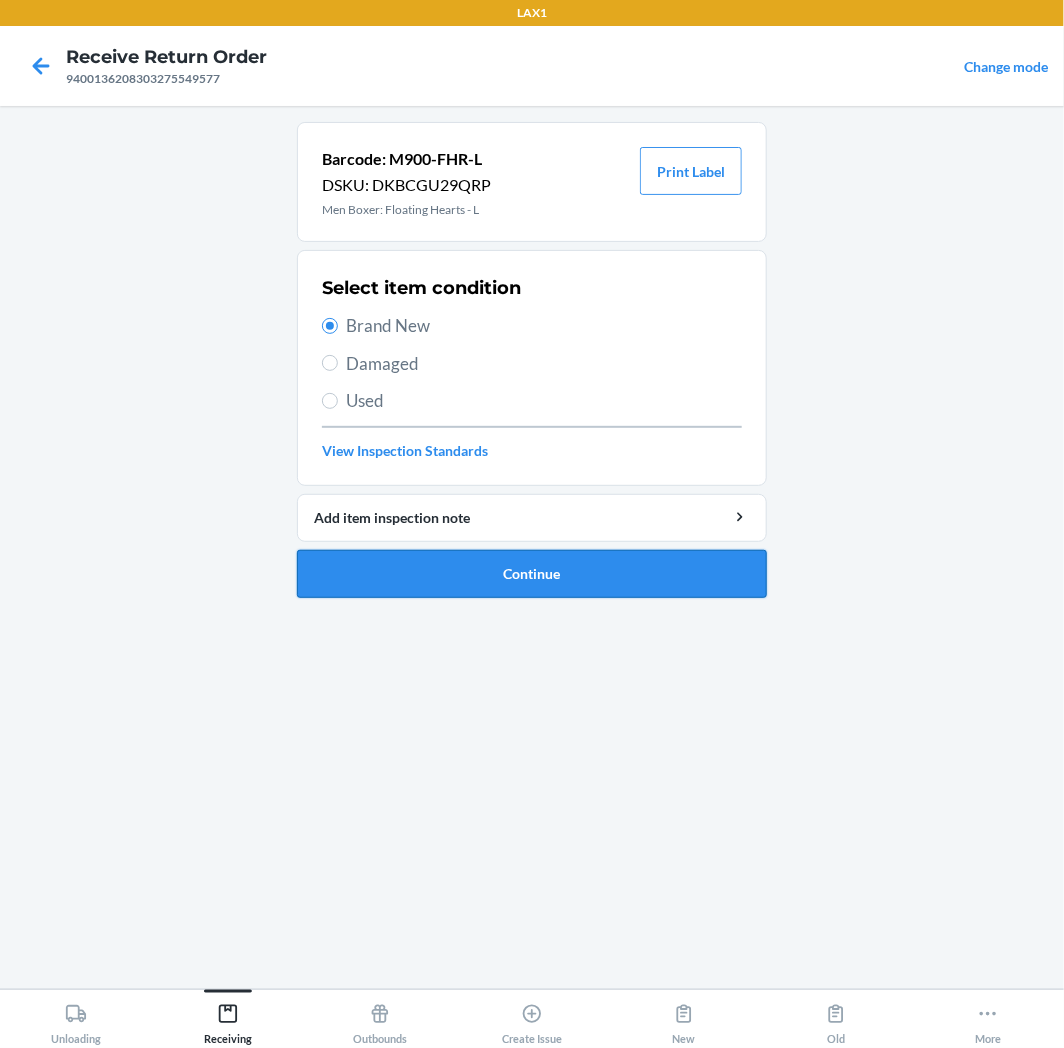 click on "Continue" at bounding box center (532, 574) 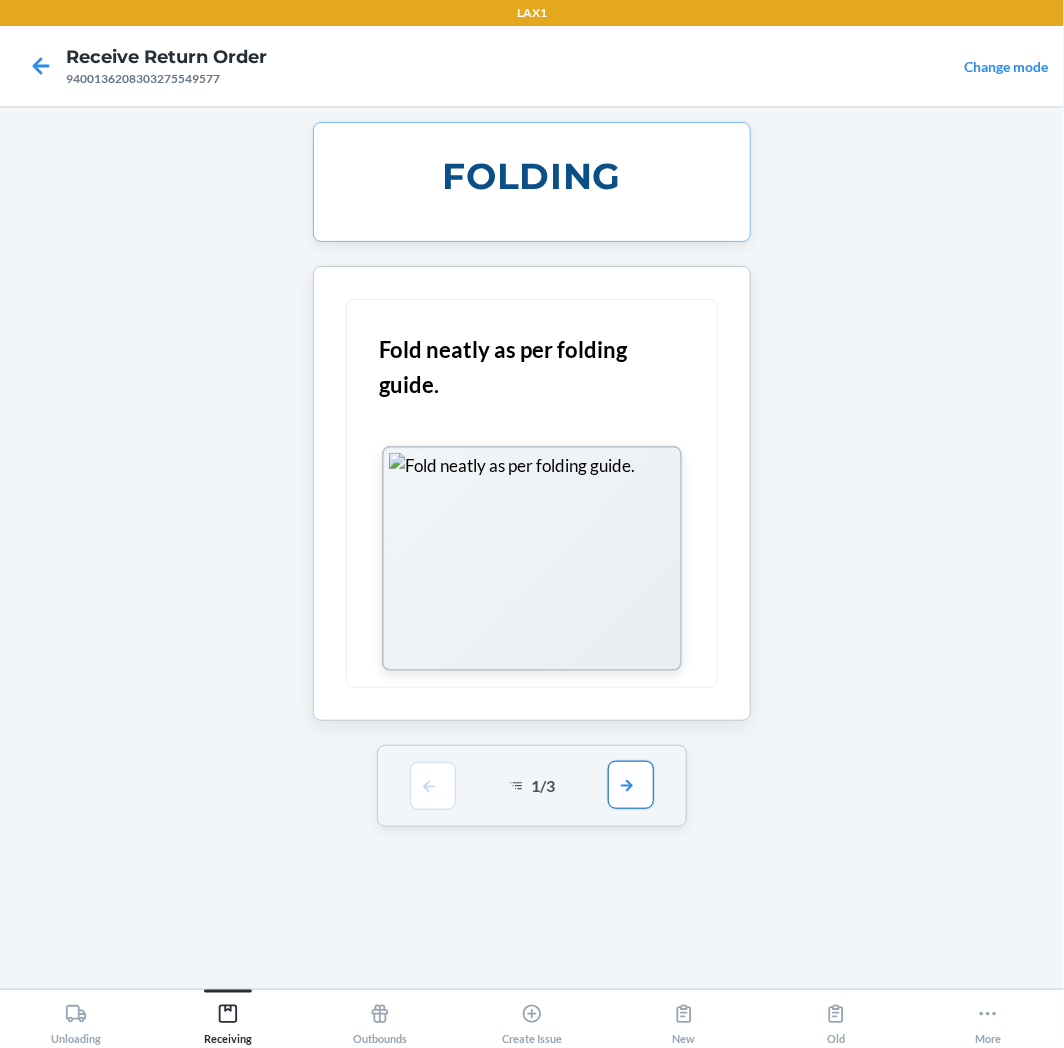 click at bounding box center [631, 785] 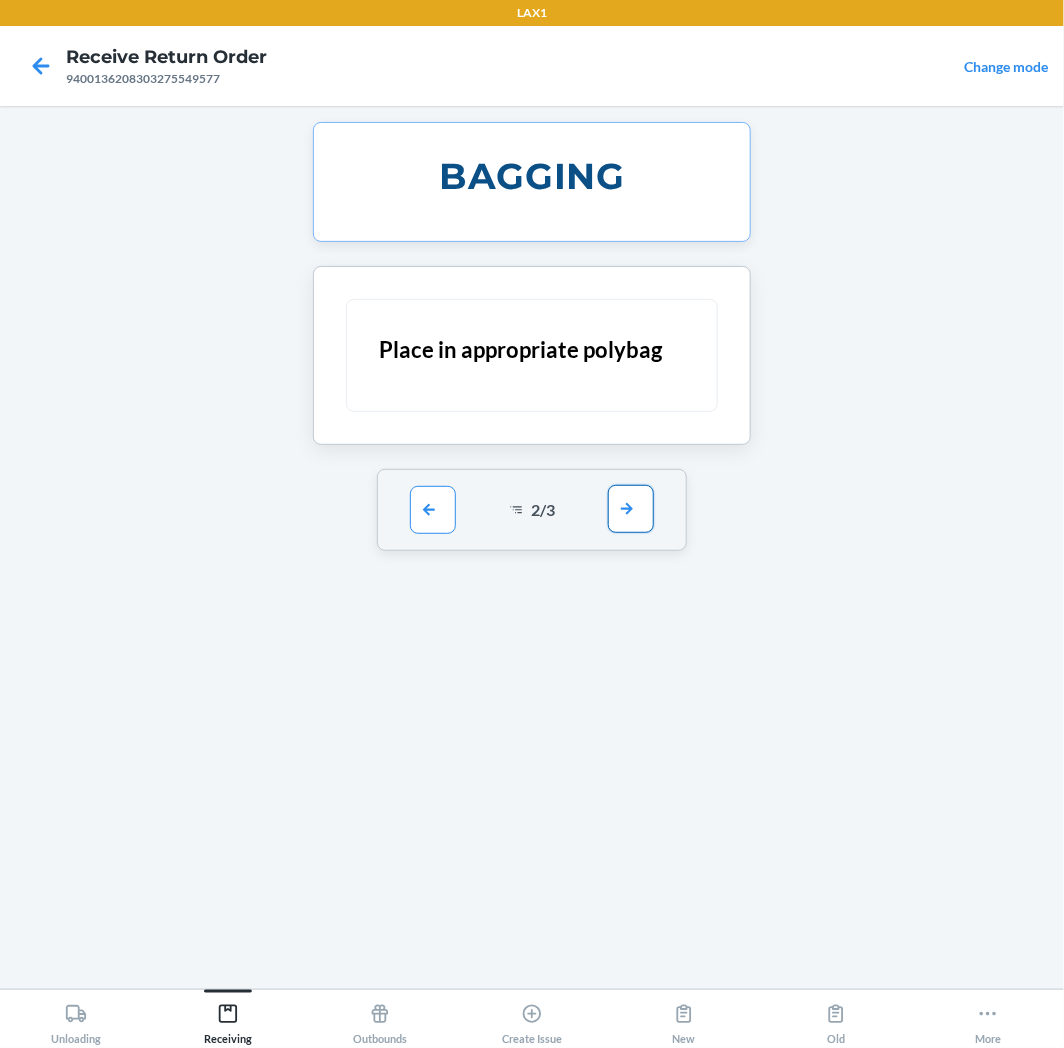 click at bounding box center (631, 509) 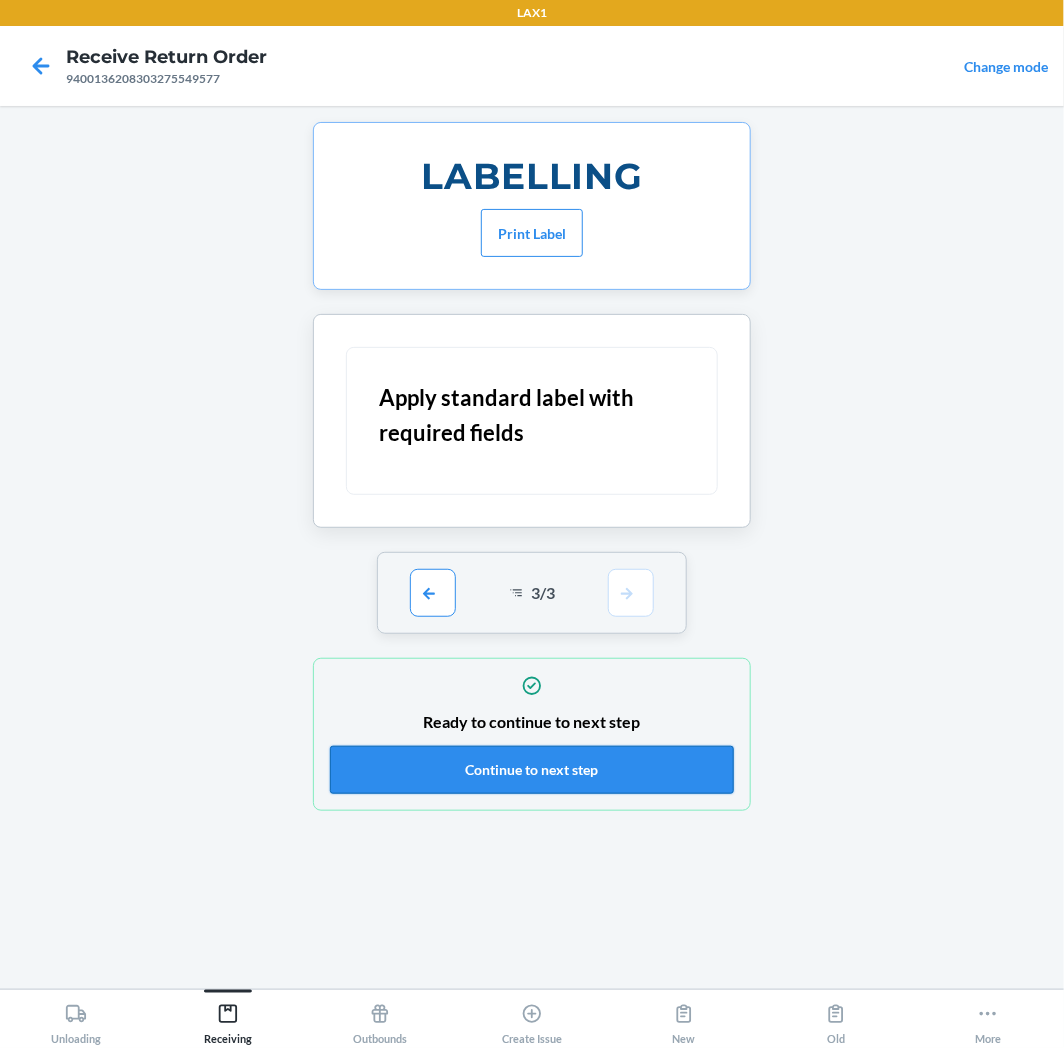 click on "Continue to next step" at bounding box center (532, 770) 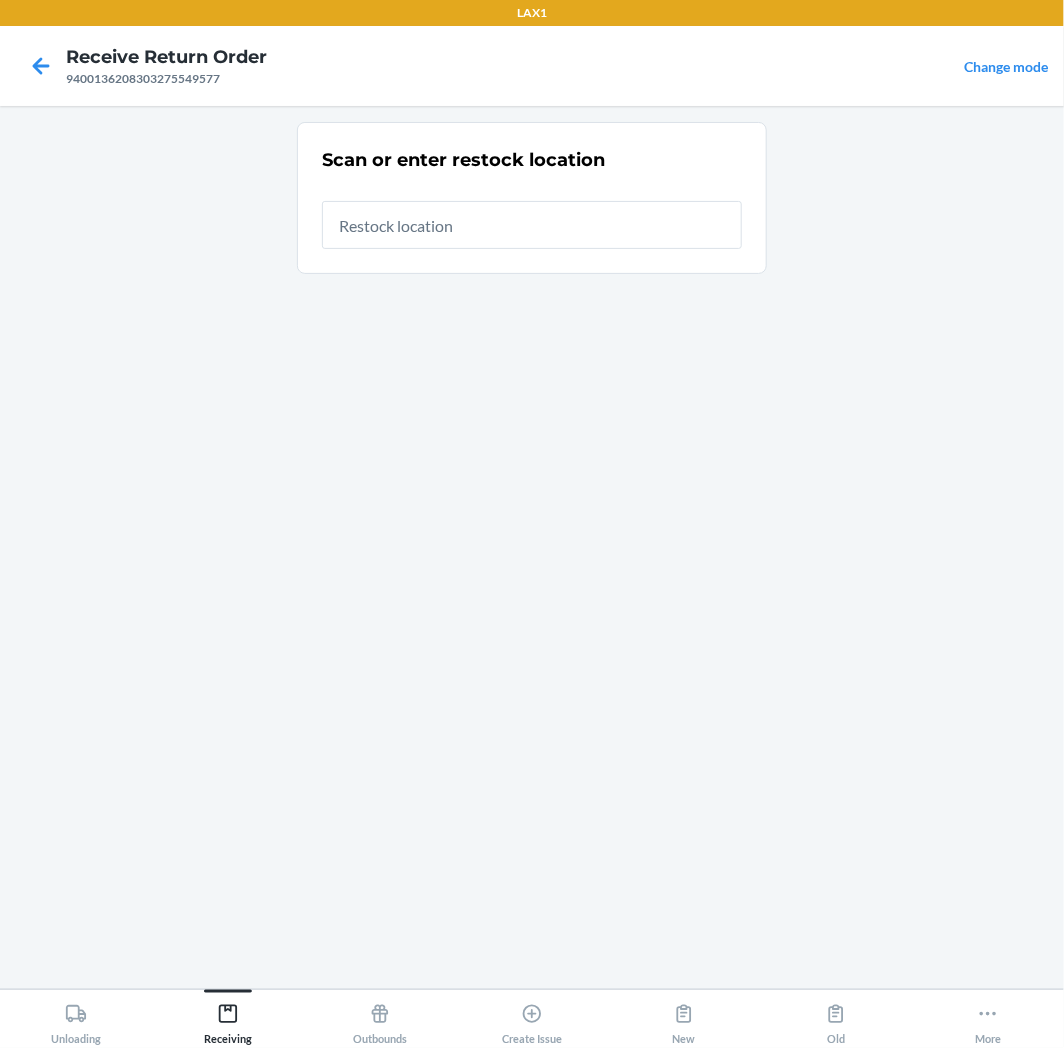 click at bounding box center [532, 225] 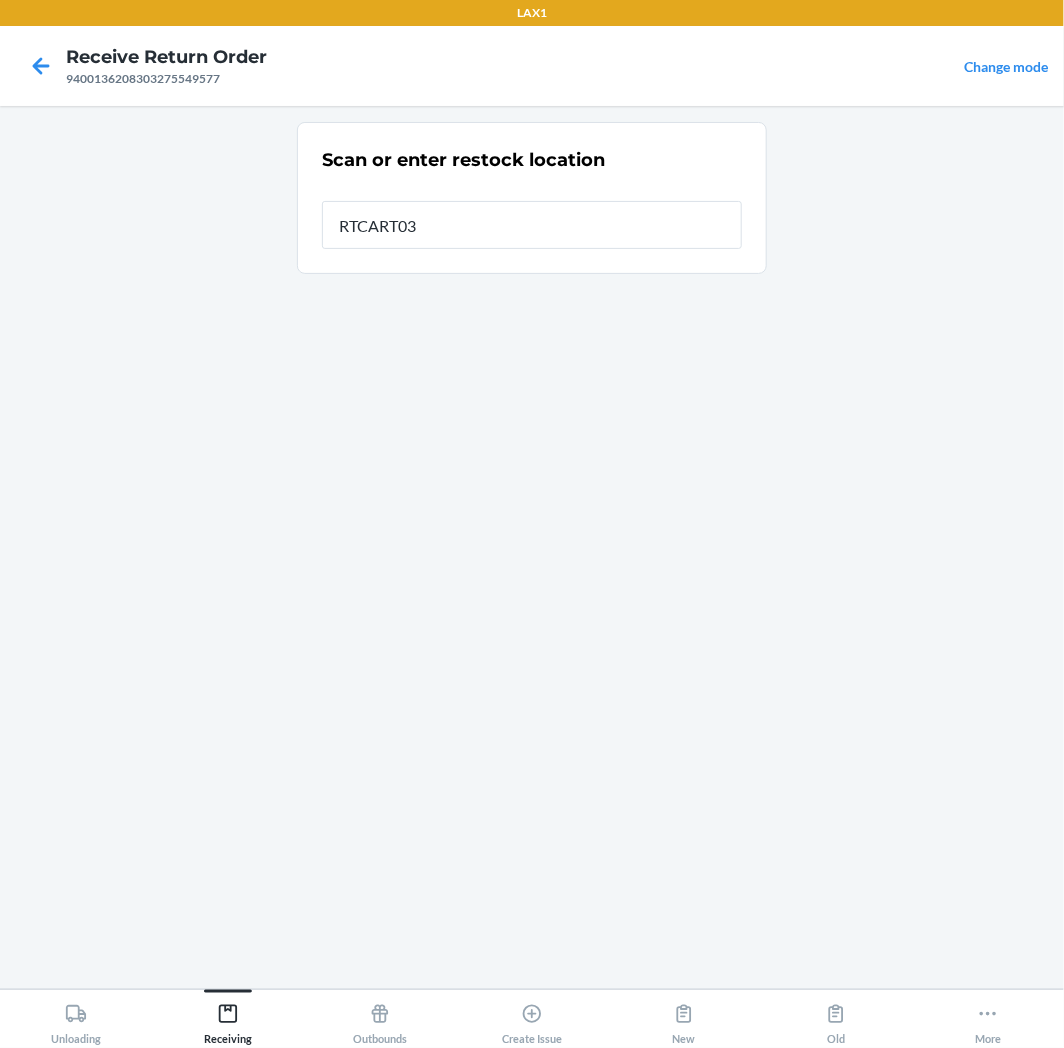 type on "RTCART035" 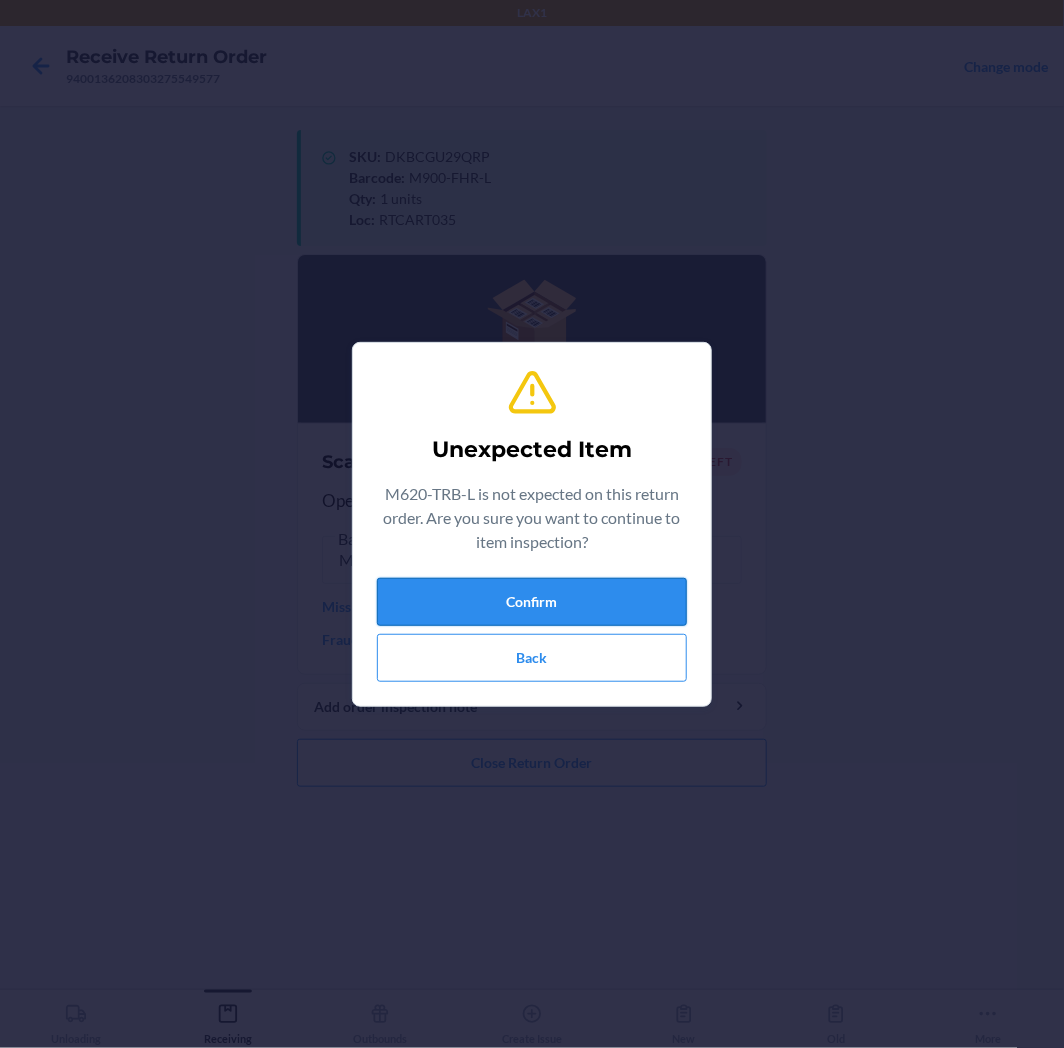 click on "Confirm" at bounding box center [532, 602] 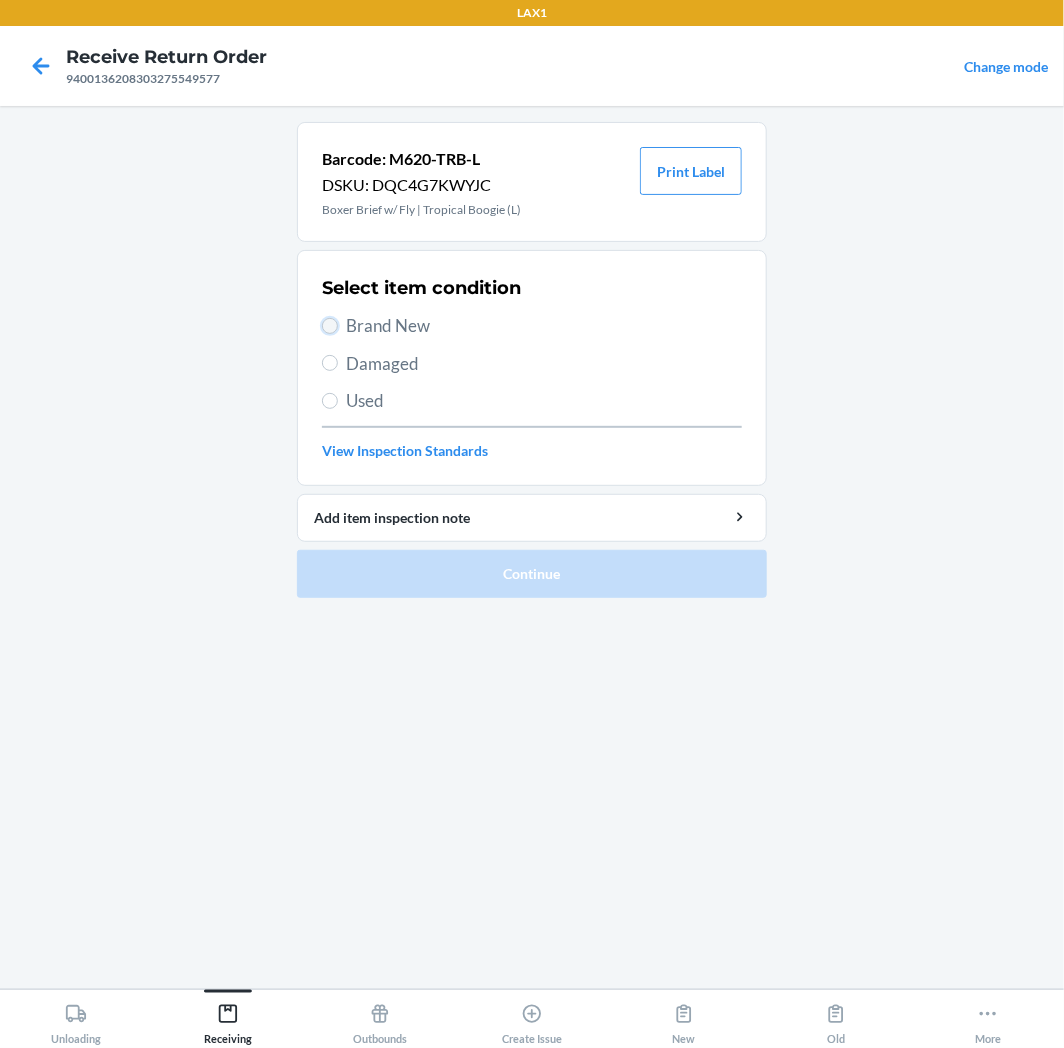 click on "Brand New" at bounding box center (330, 326) 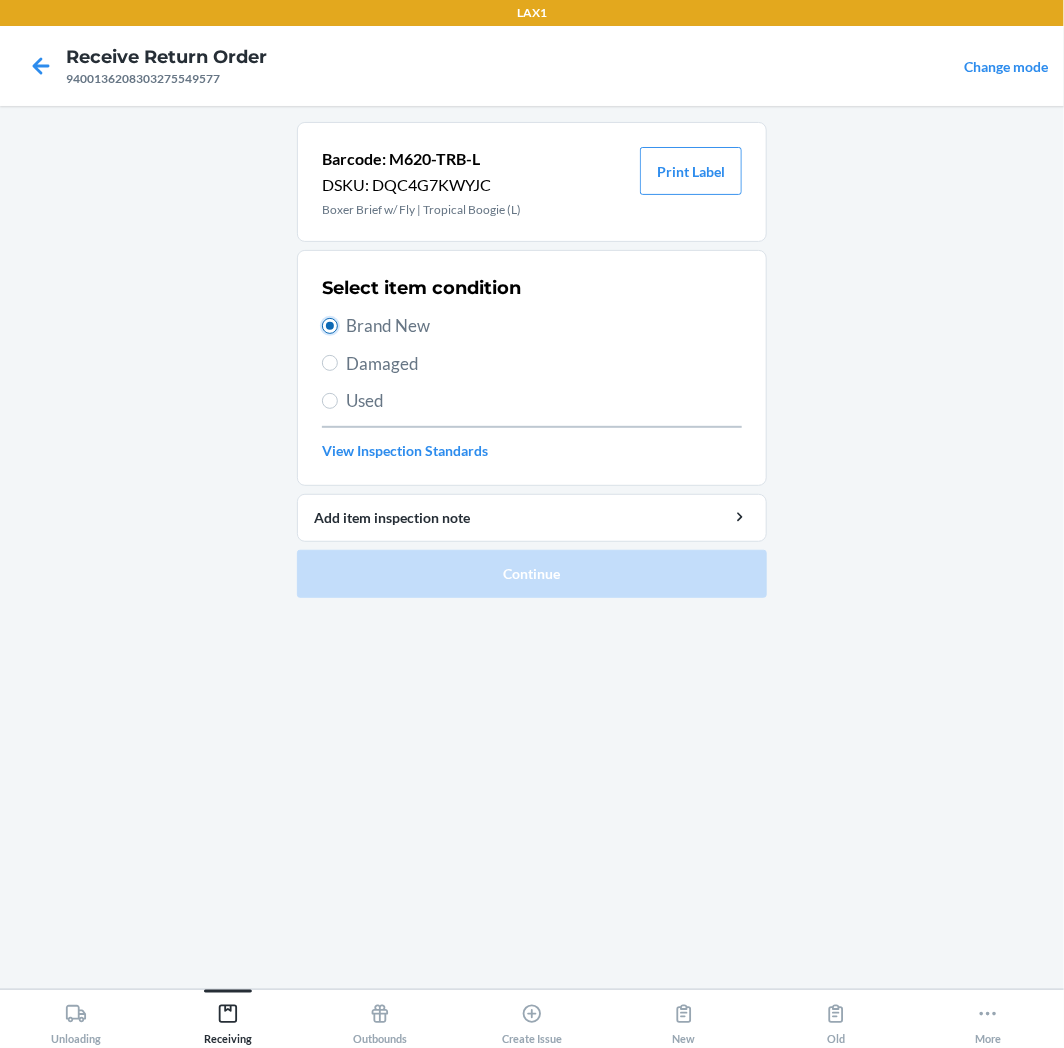 radio on "true" 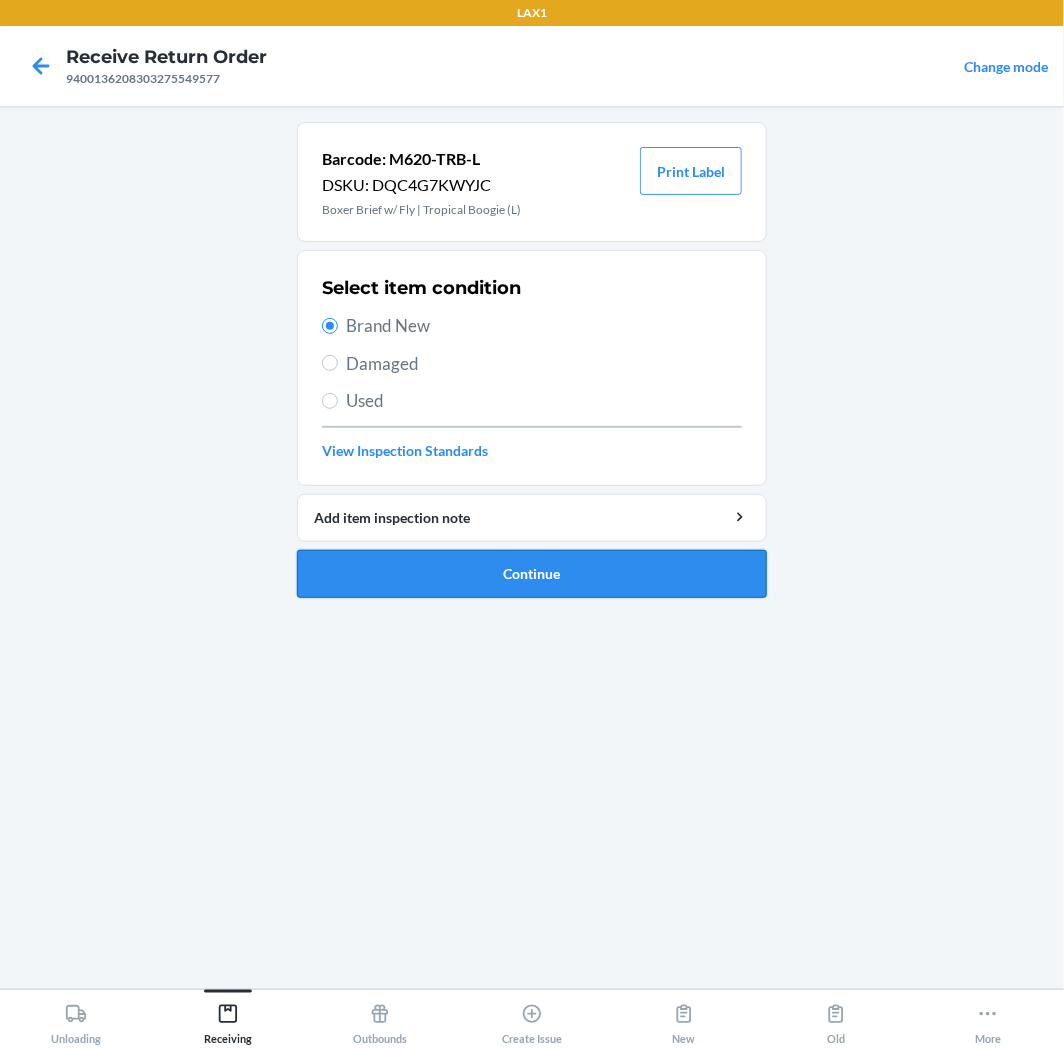 click on "Continue" at bounding box center (532, 574) 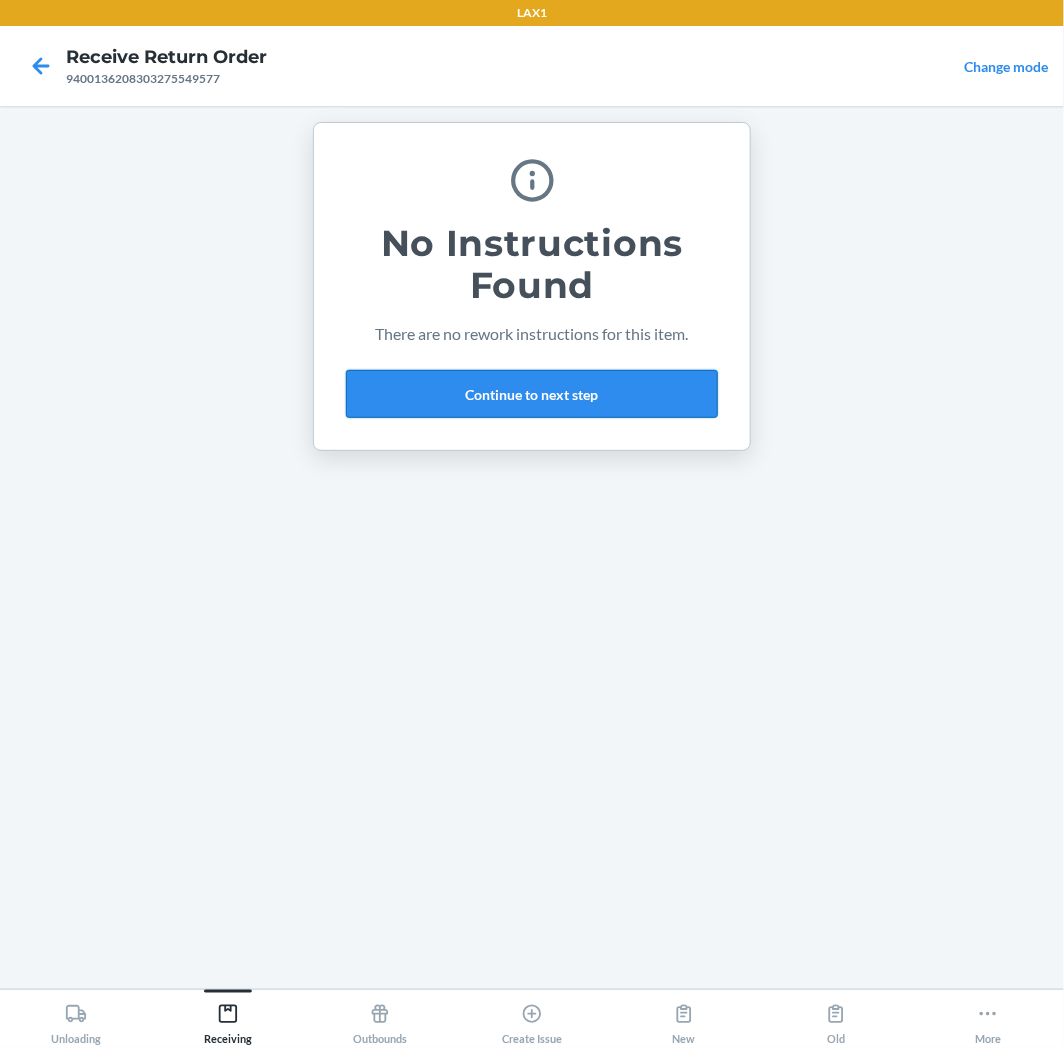 click on "Continue to next step" at bounding box center [532, 394] 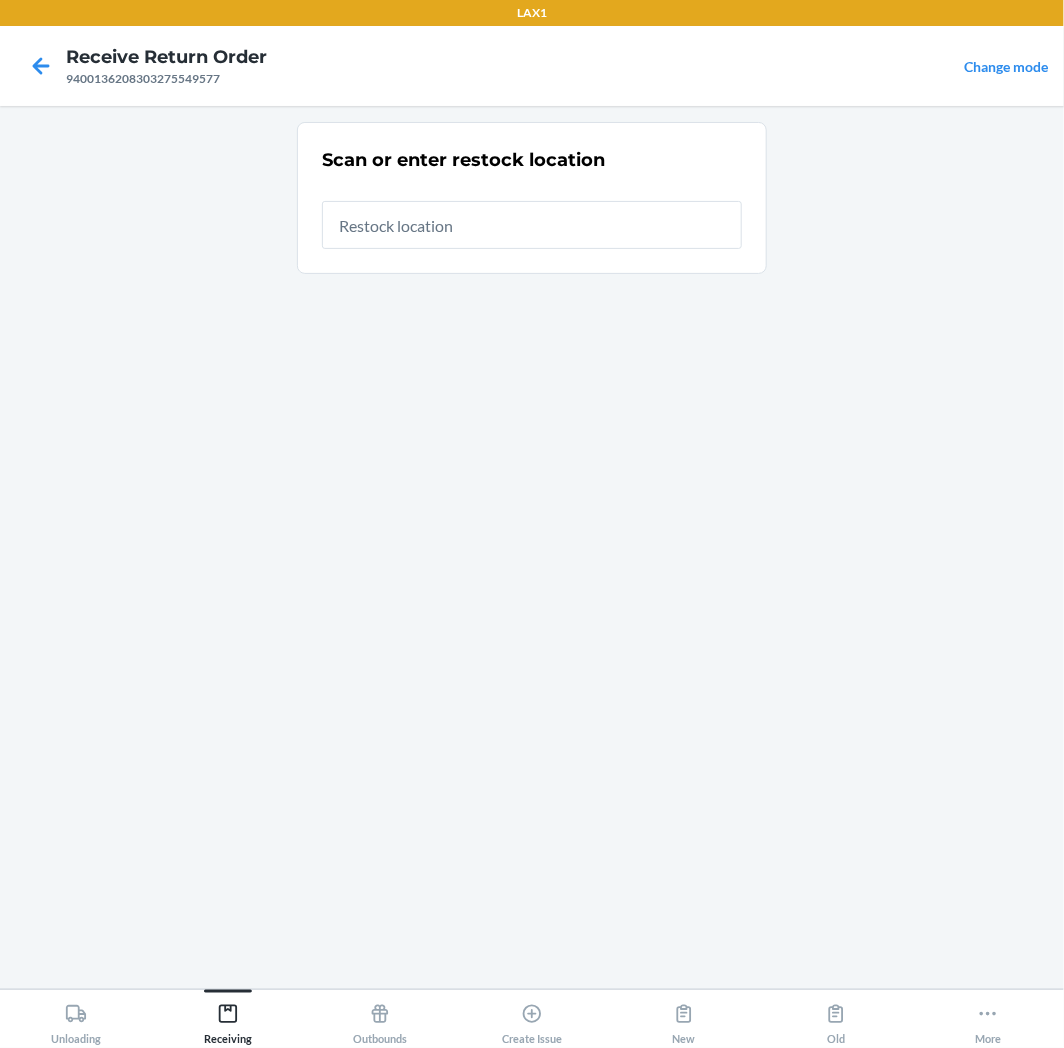 click at bounding box center (532, 225) 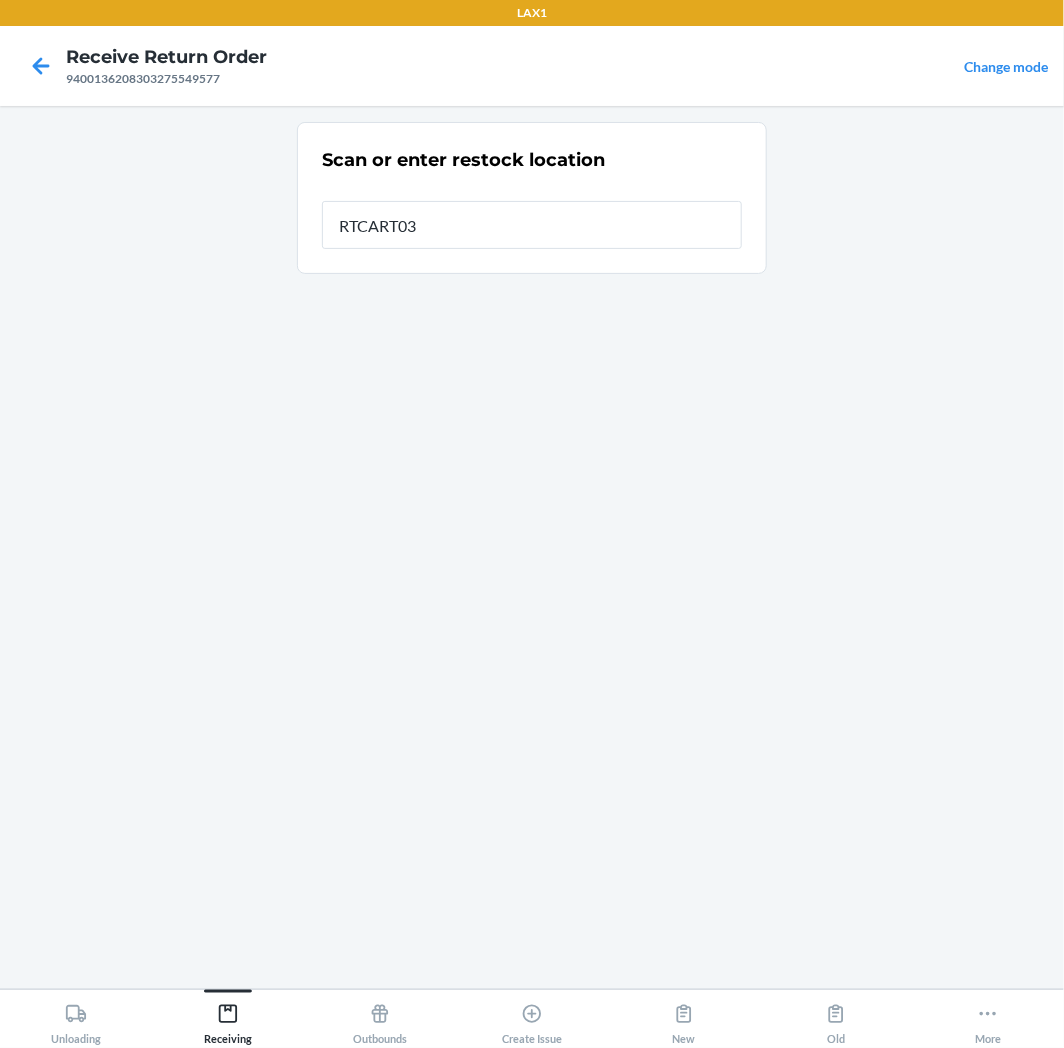 type on "RTCART035" 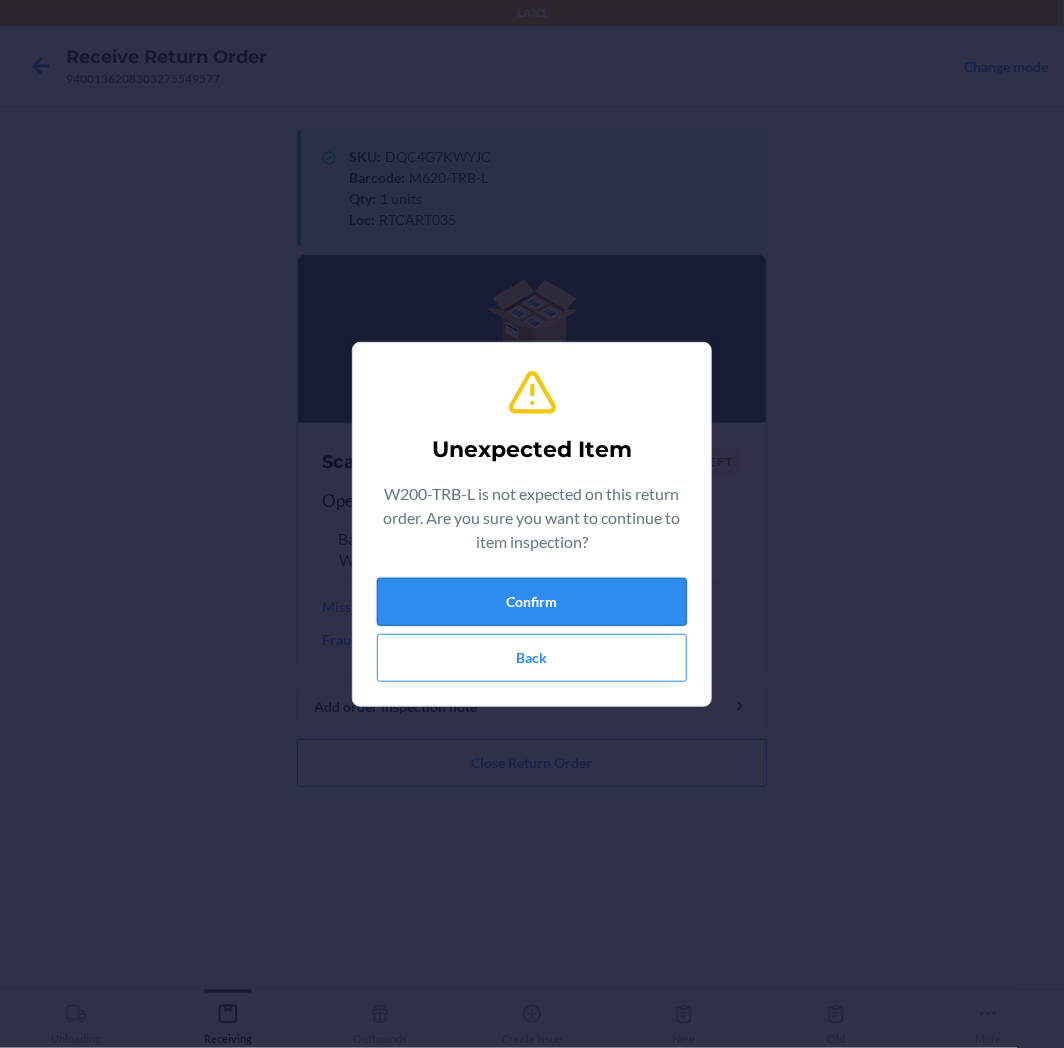 click on "Confirm" at bounding box center [532, 602] 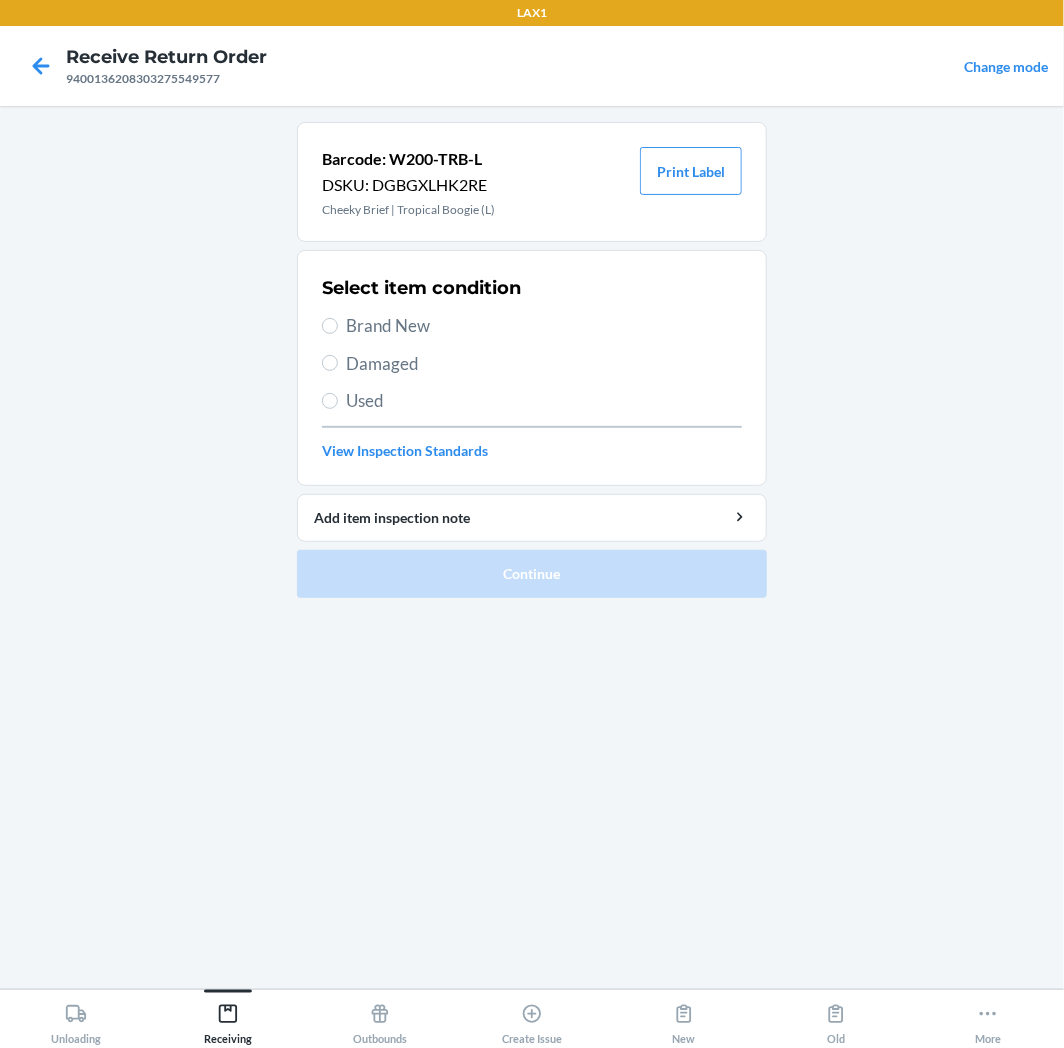 click on "Brand New" at bounding box center (544, 326) 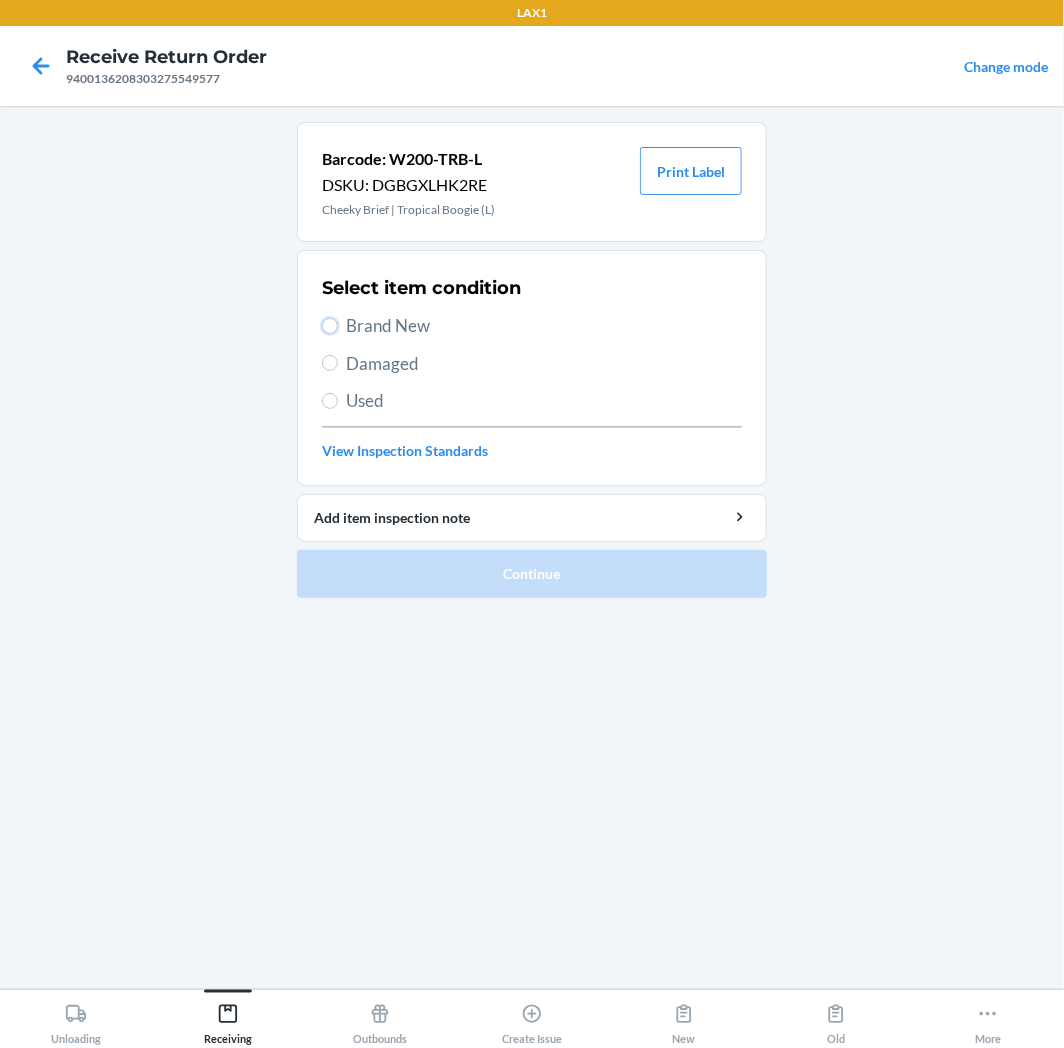 click on "Brand New" at bounding box center (330, 326) 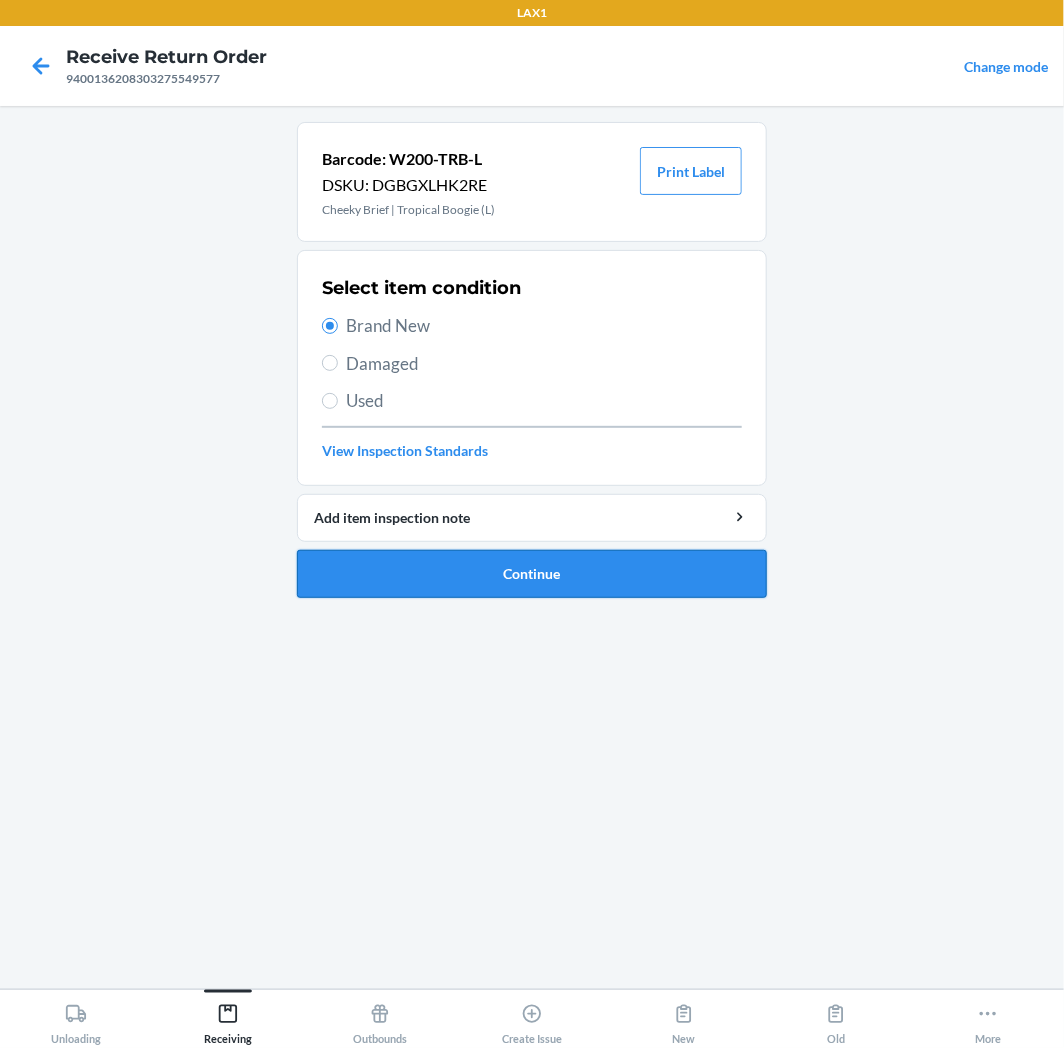 click on "Continue" at bounding box center [532, 574] 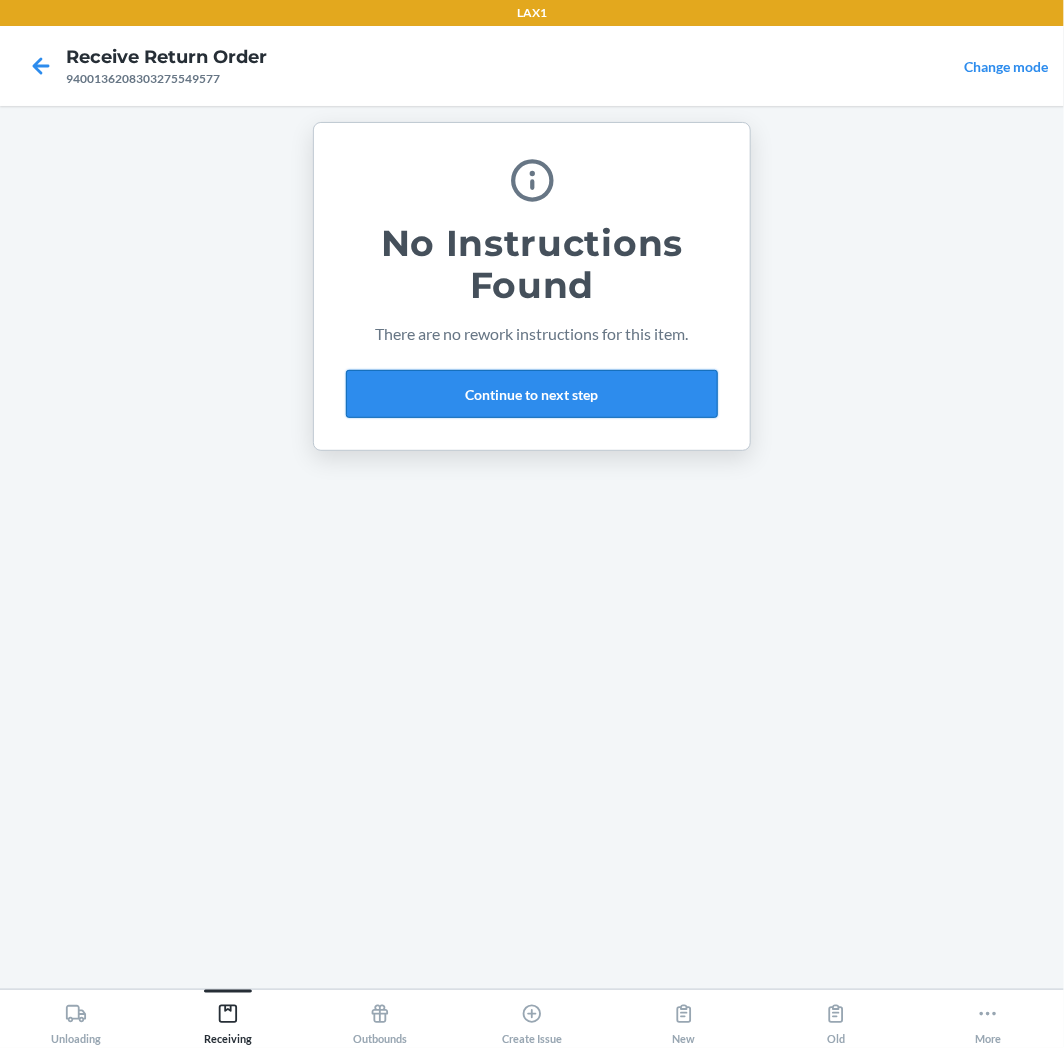 click on "Continue to next step" at bounding box center (532, 394) 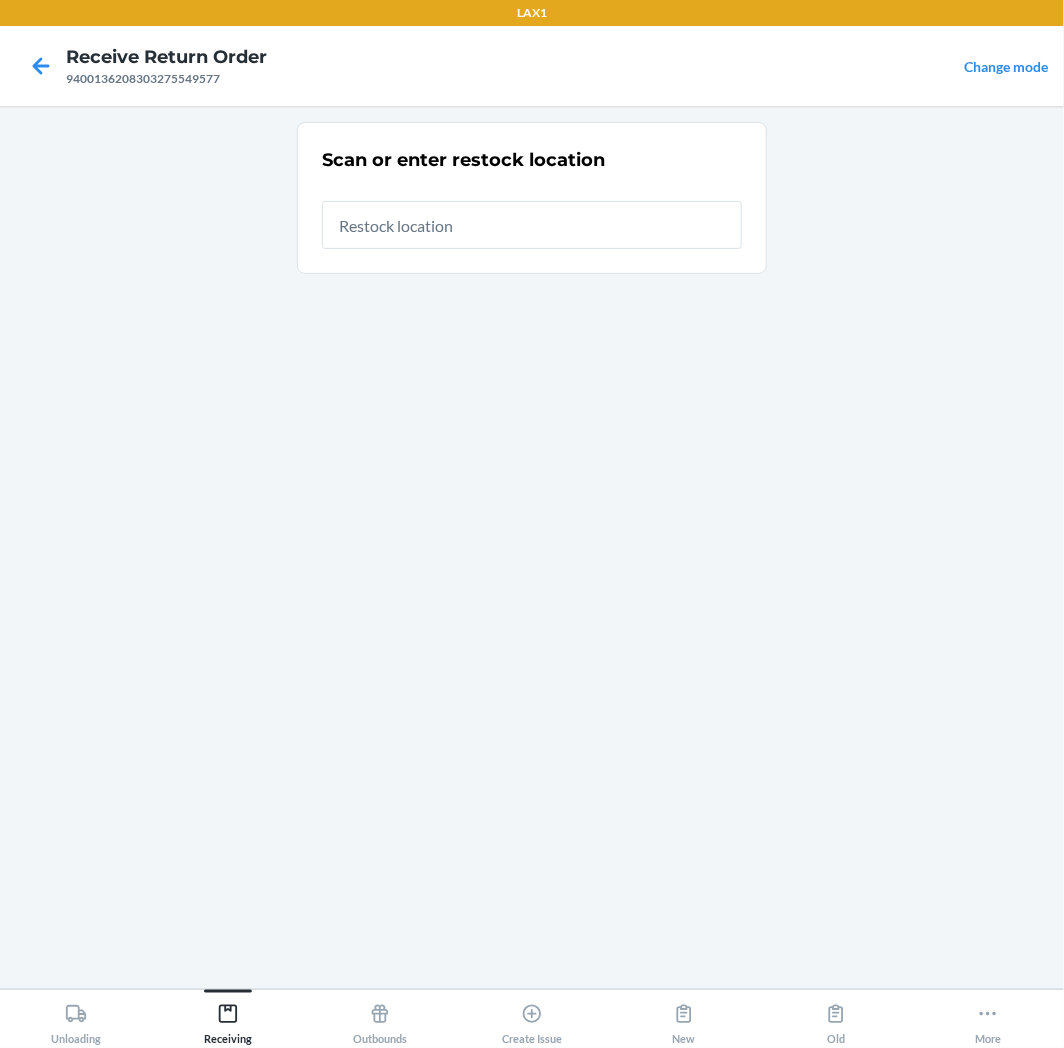 click at bounding box center [532, 225] 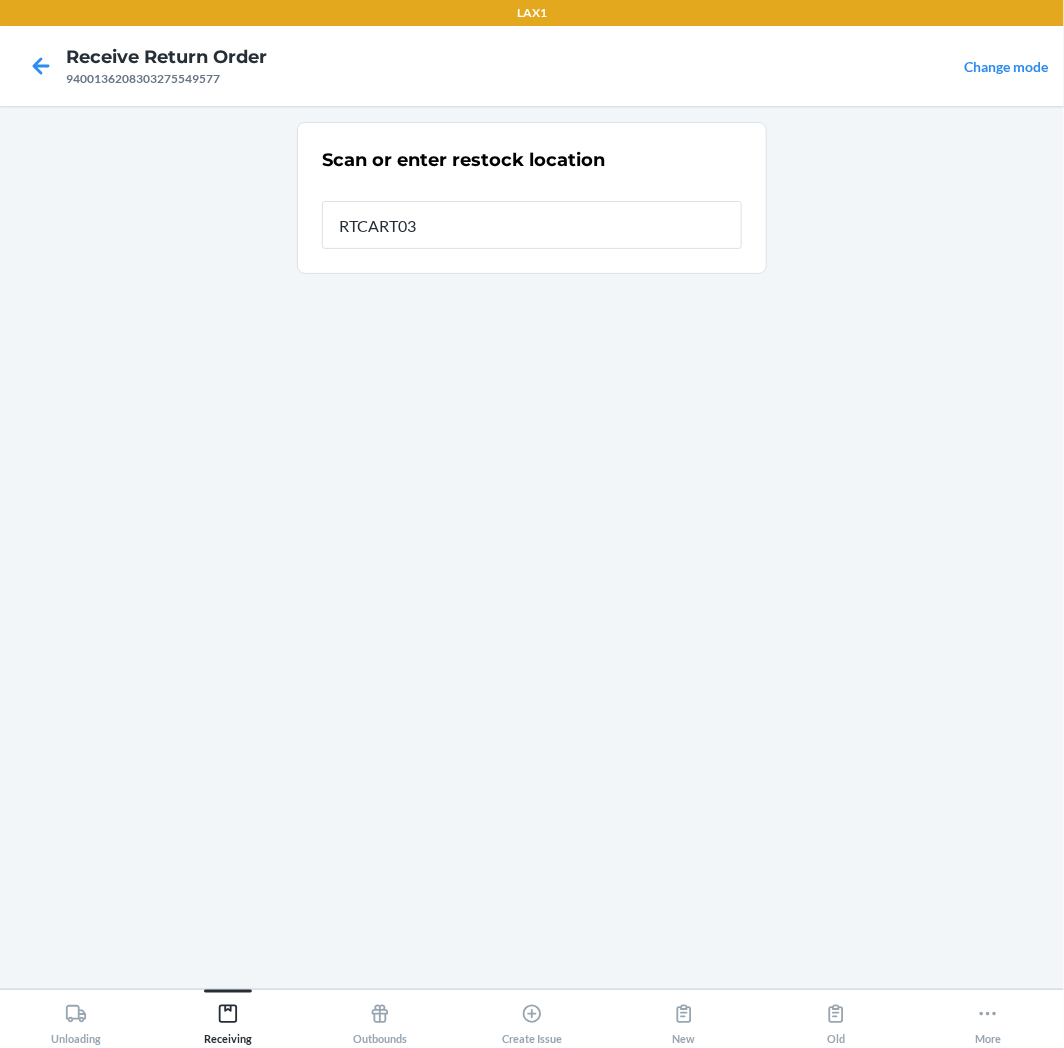 type on "RTCART035" 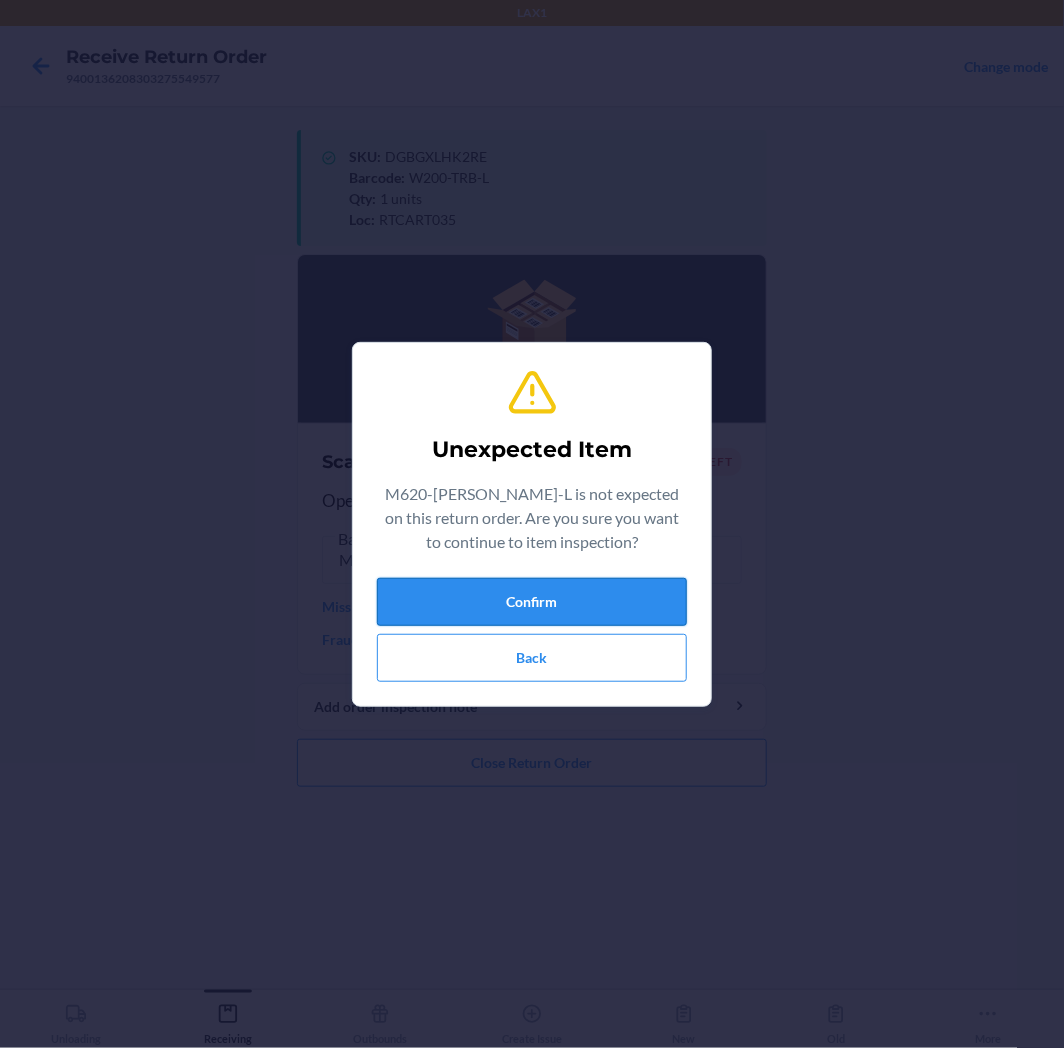click on "Confirm" at bounding box center (532, 602) 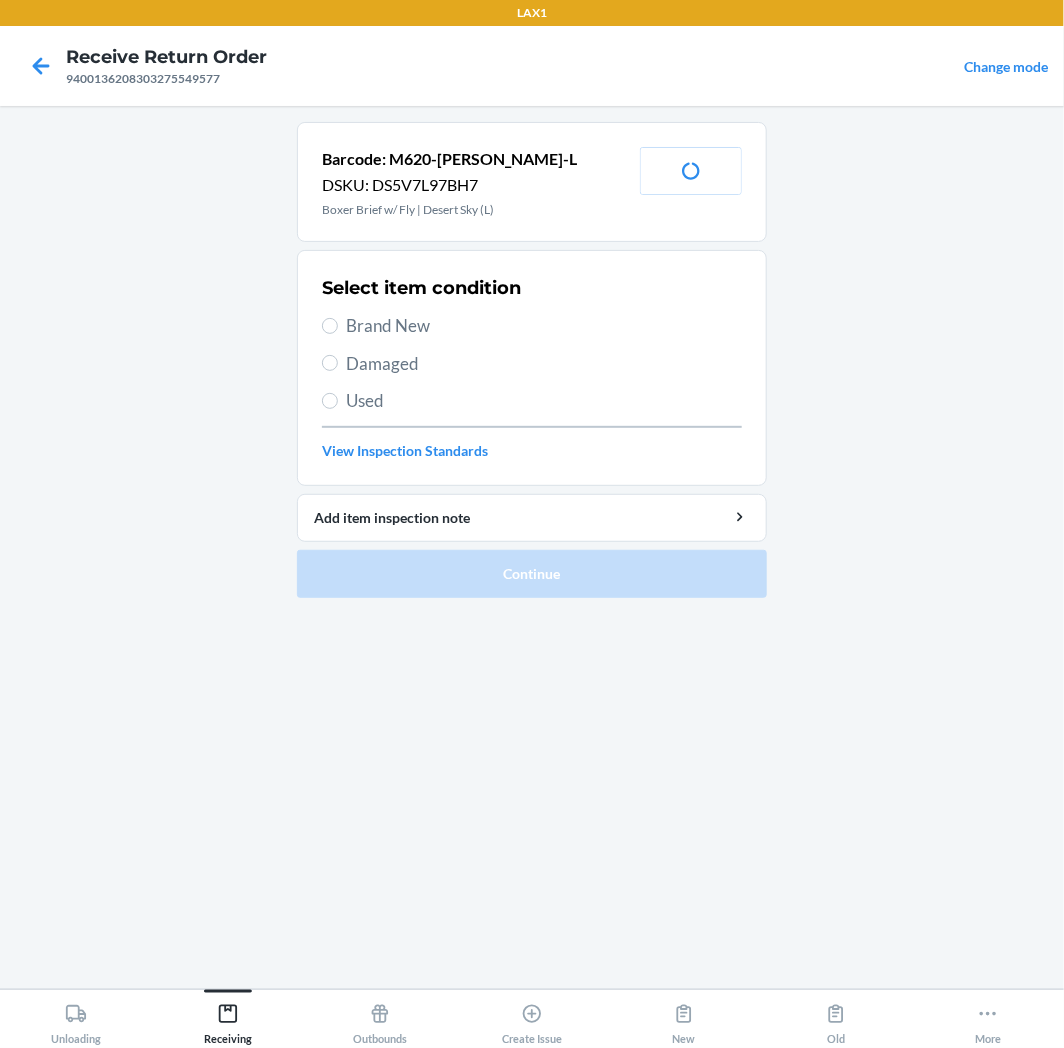drag, startPoint x: 373, startPoint y: 315, endPoint x: 395, endPoint y: 361, distance: 50.990196 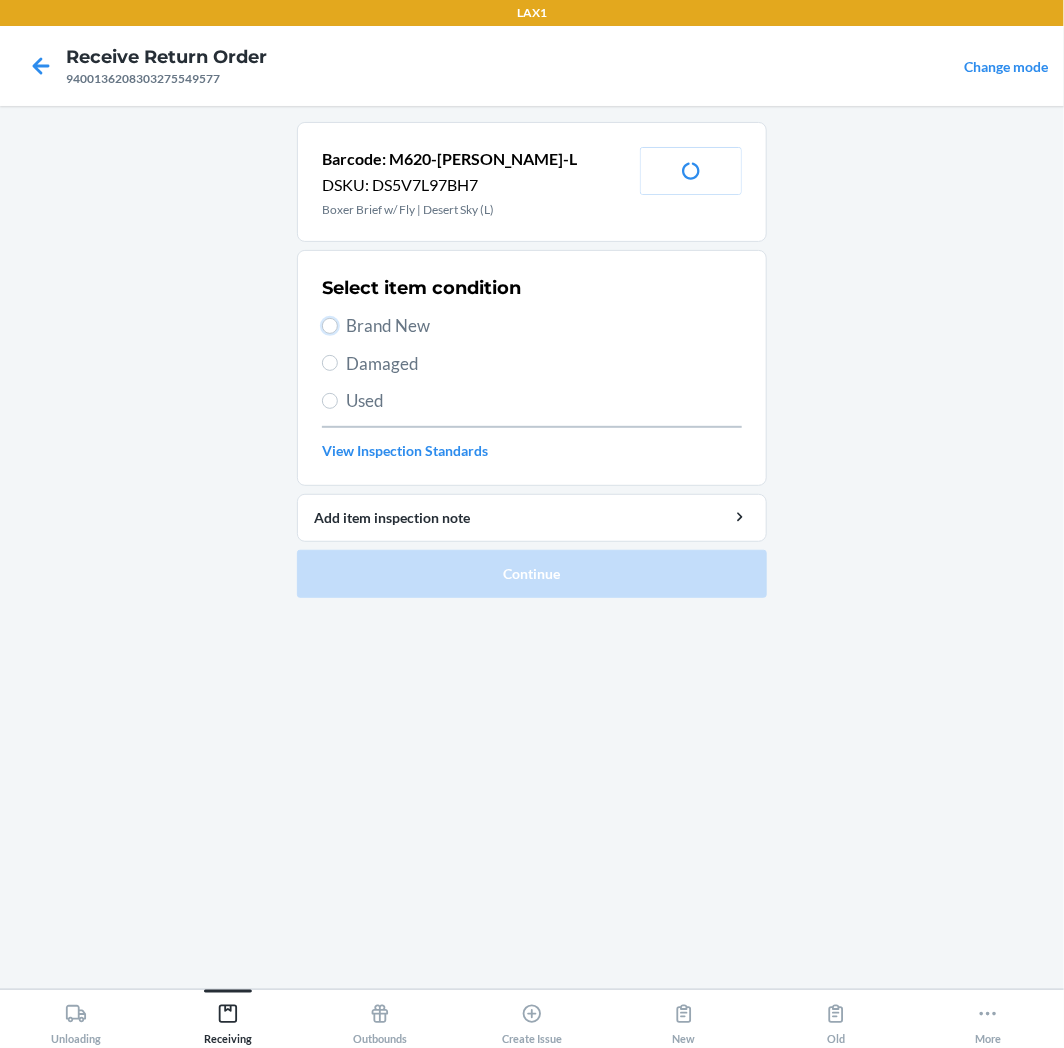 click on "Brand New" at bounding box center [330, 326] 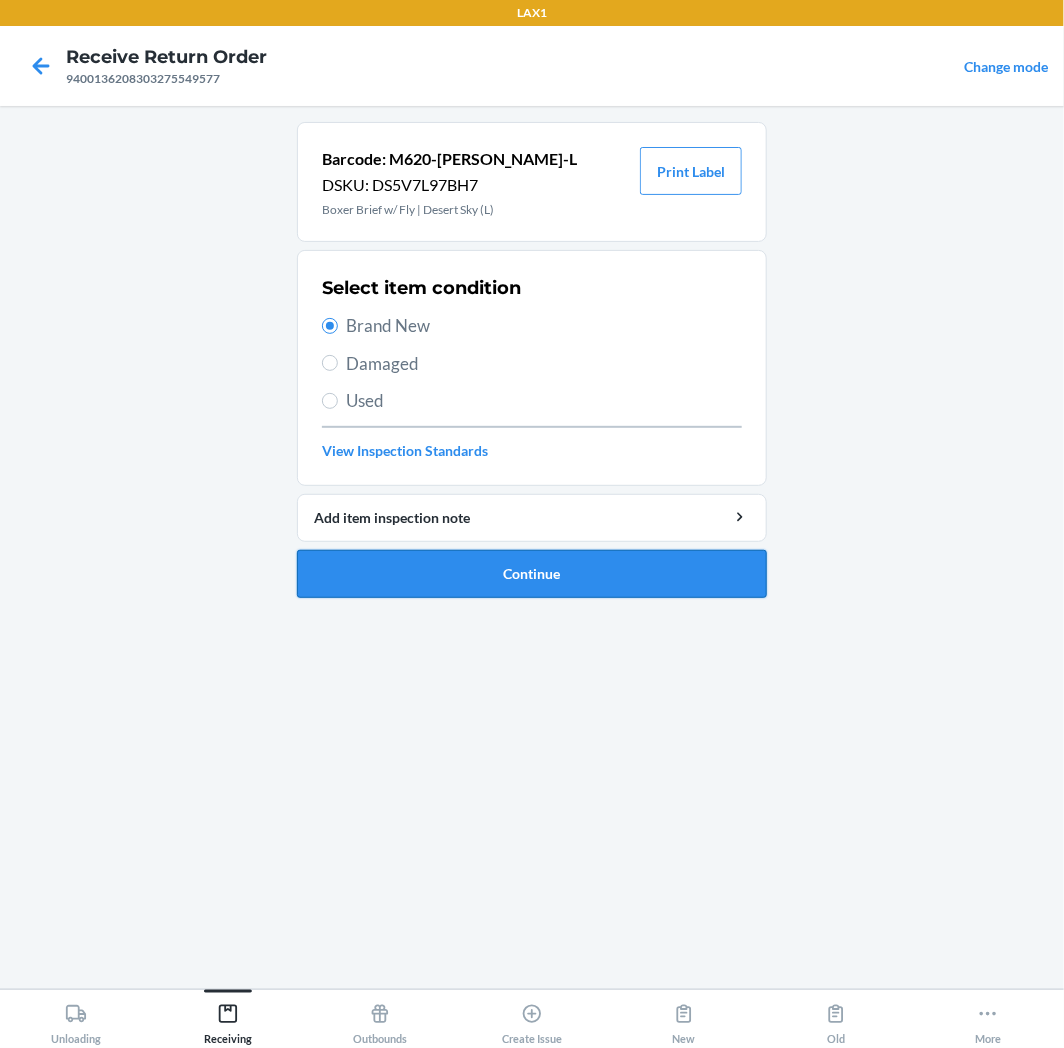 click on "Continue" at bounding box center [532, 574] 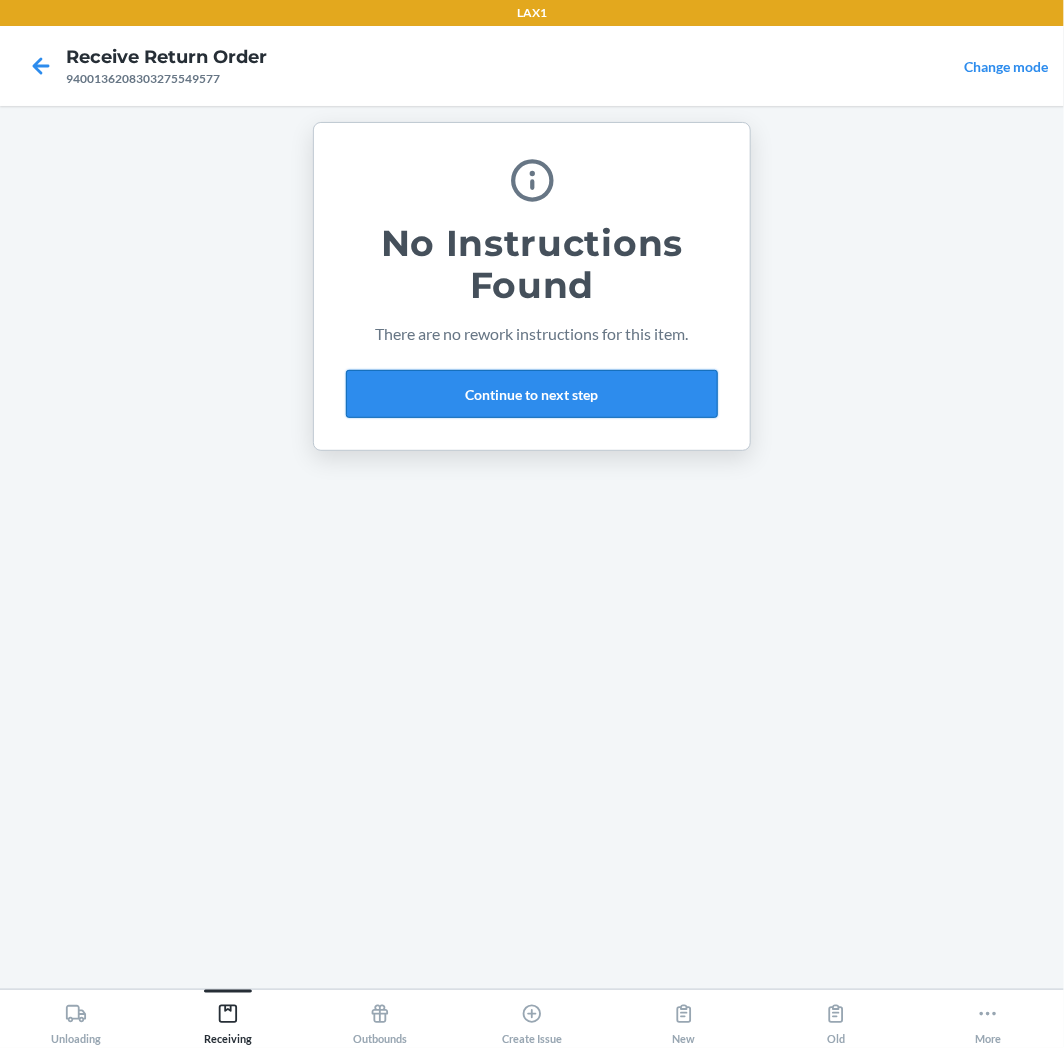click on "Continue to next step" at bounding box center (532, 394) 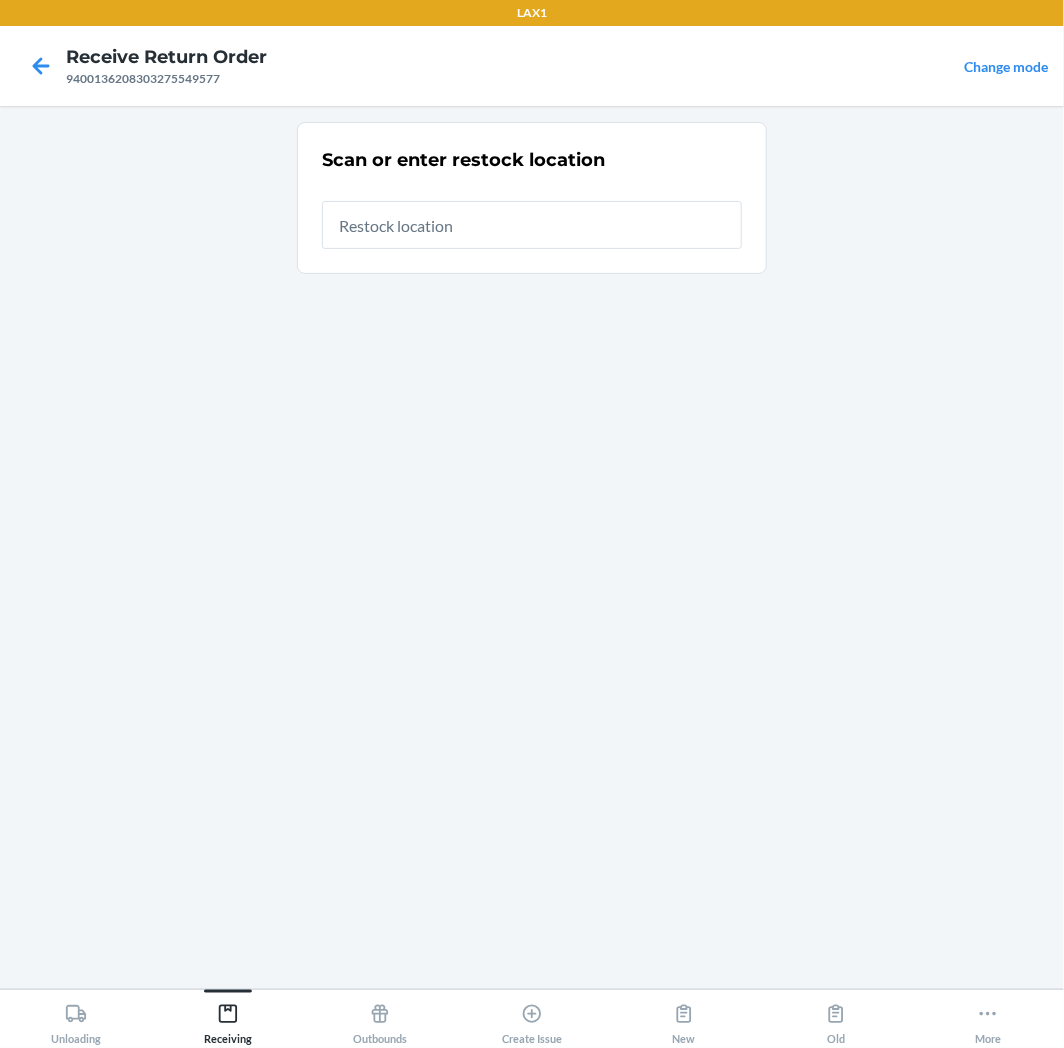 click at bounding box center (532, 225) 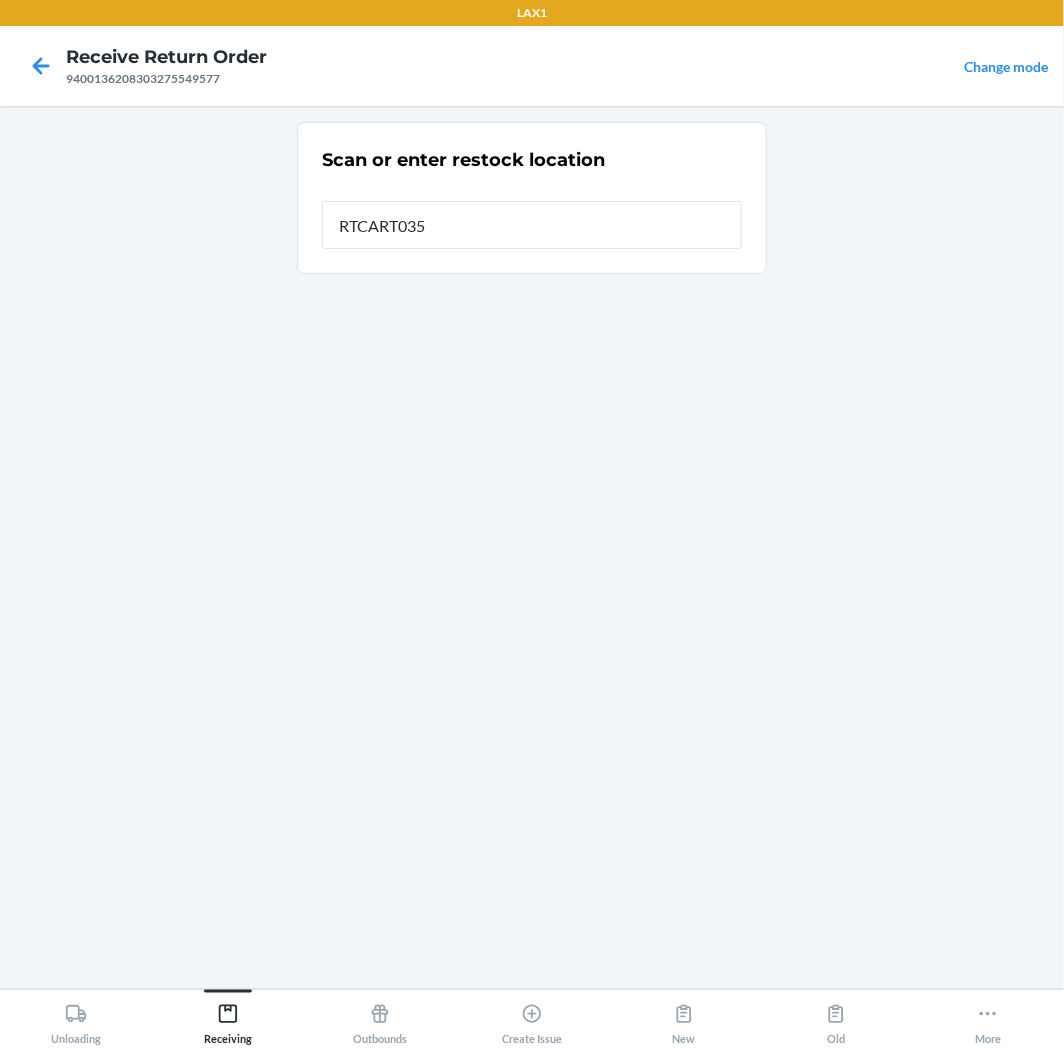type on "RTCART035" 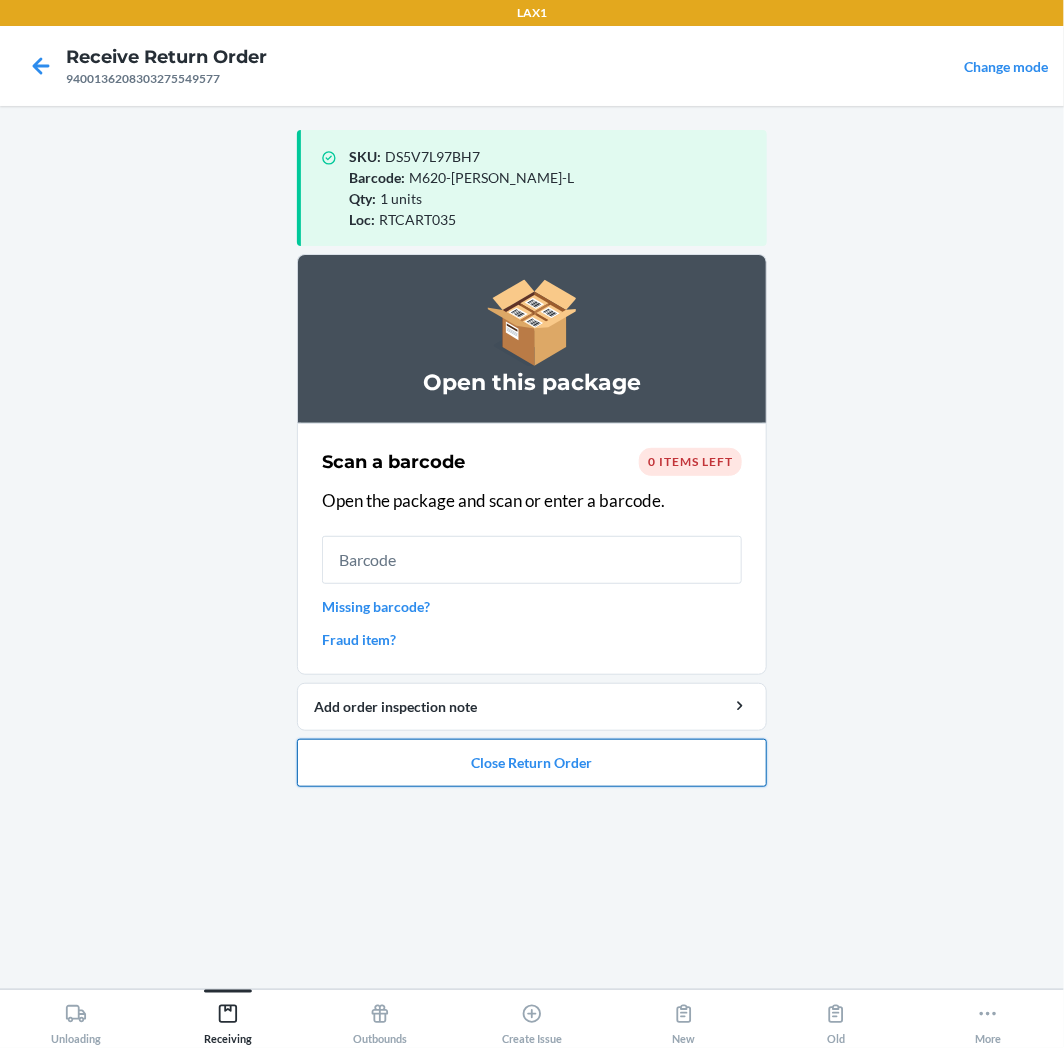 click on "Close Return Order" at bounding box center (532, 763) 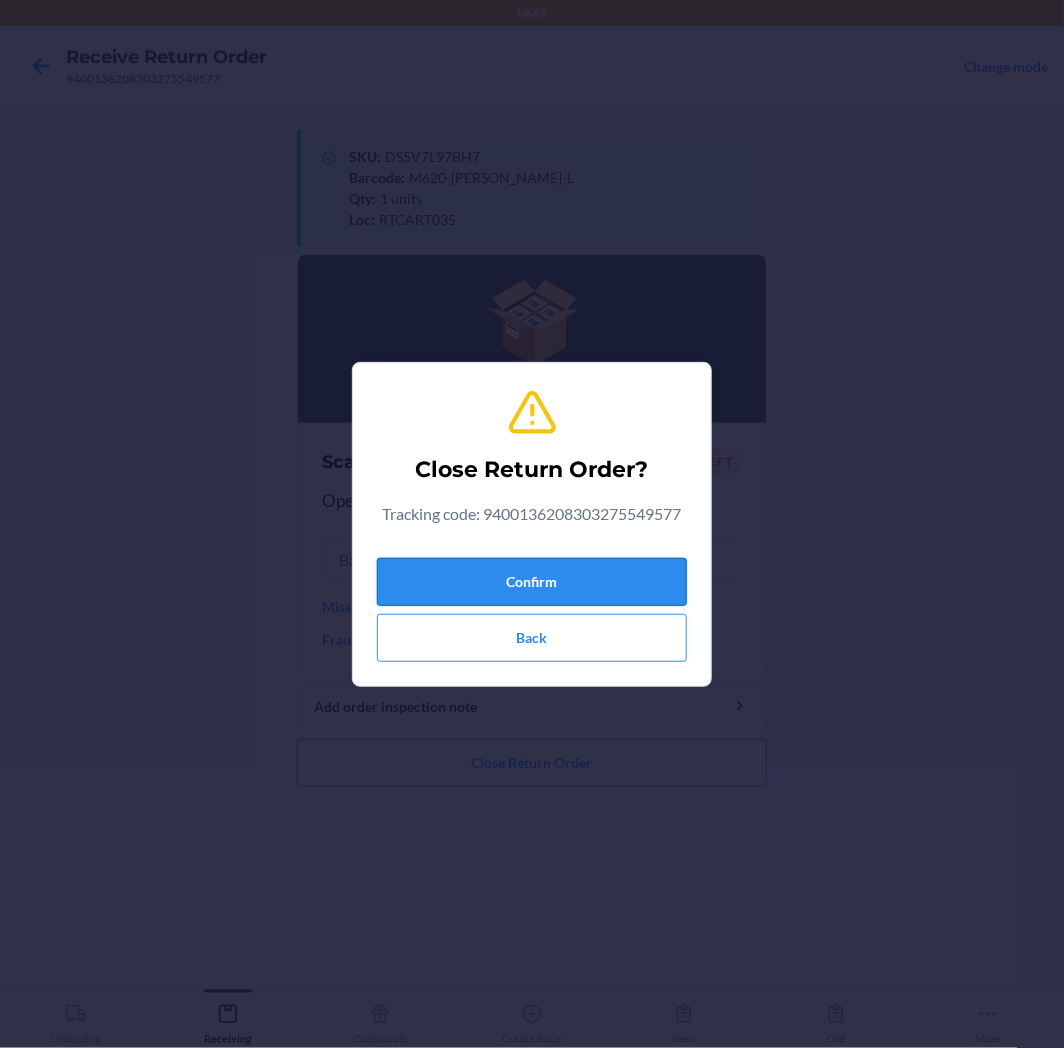 click on "Confirm" at bounding box center [532, 582] 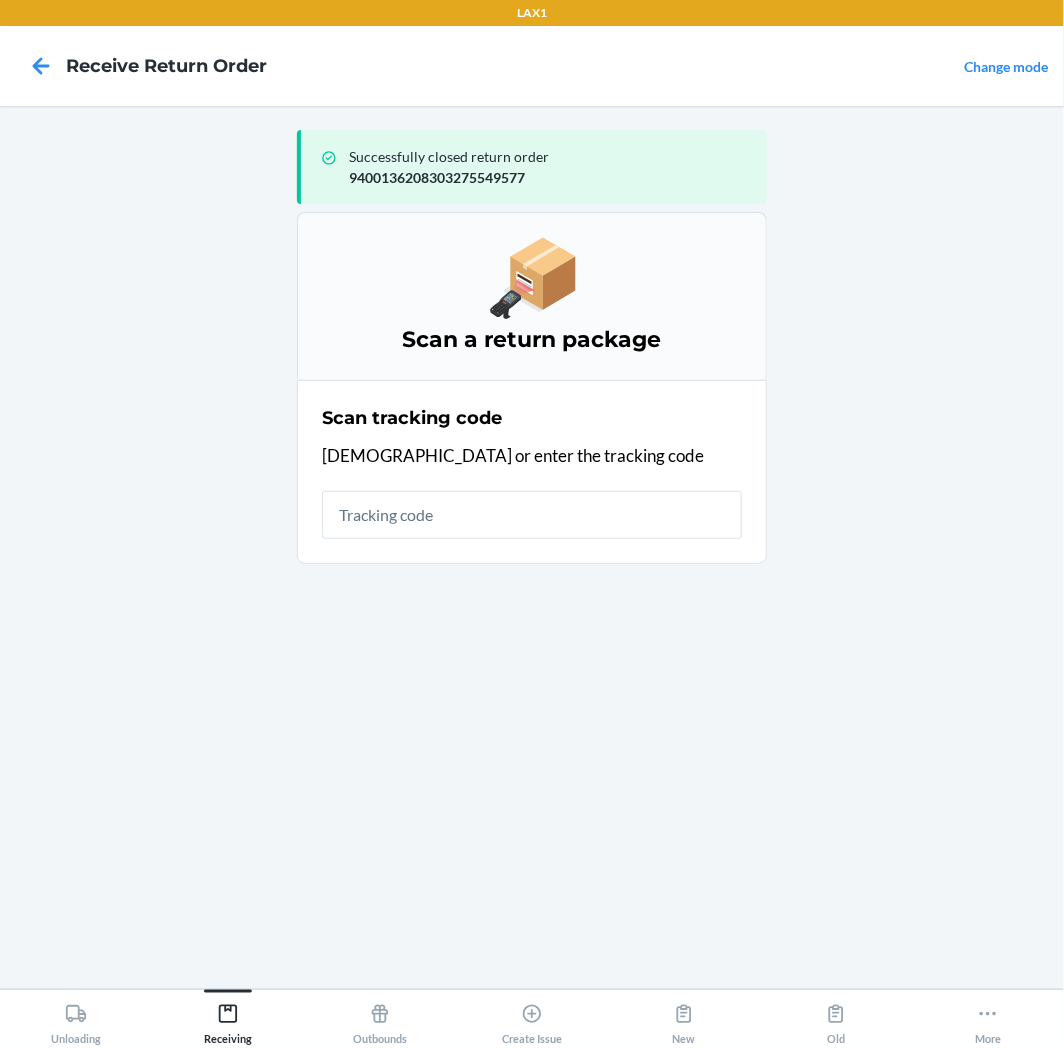 click at bounding box center [532, 515] 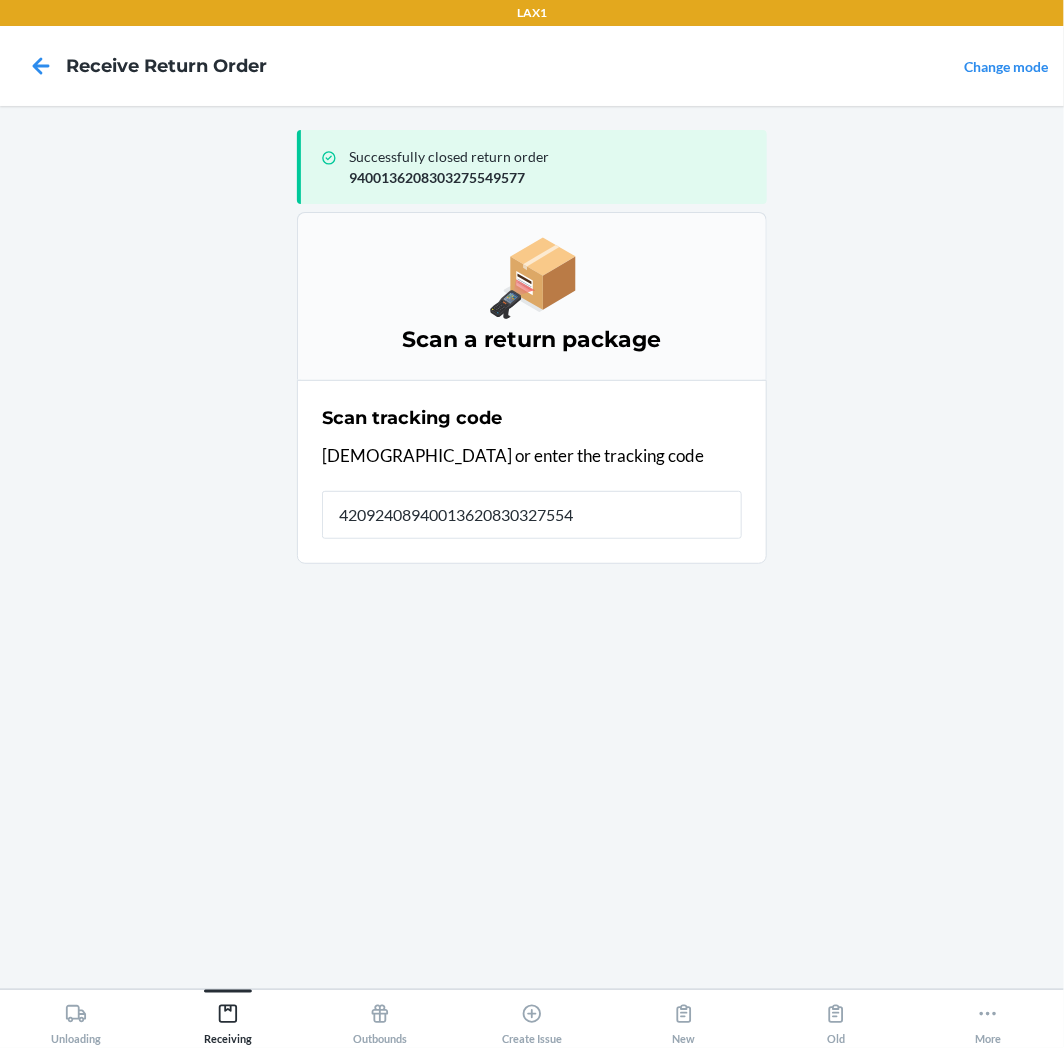 type on "420924089400136208303275549" 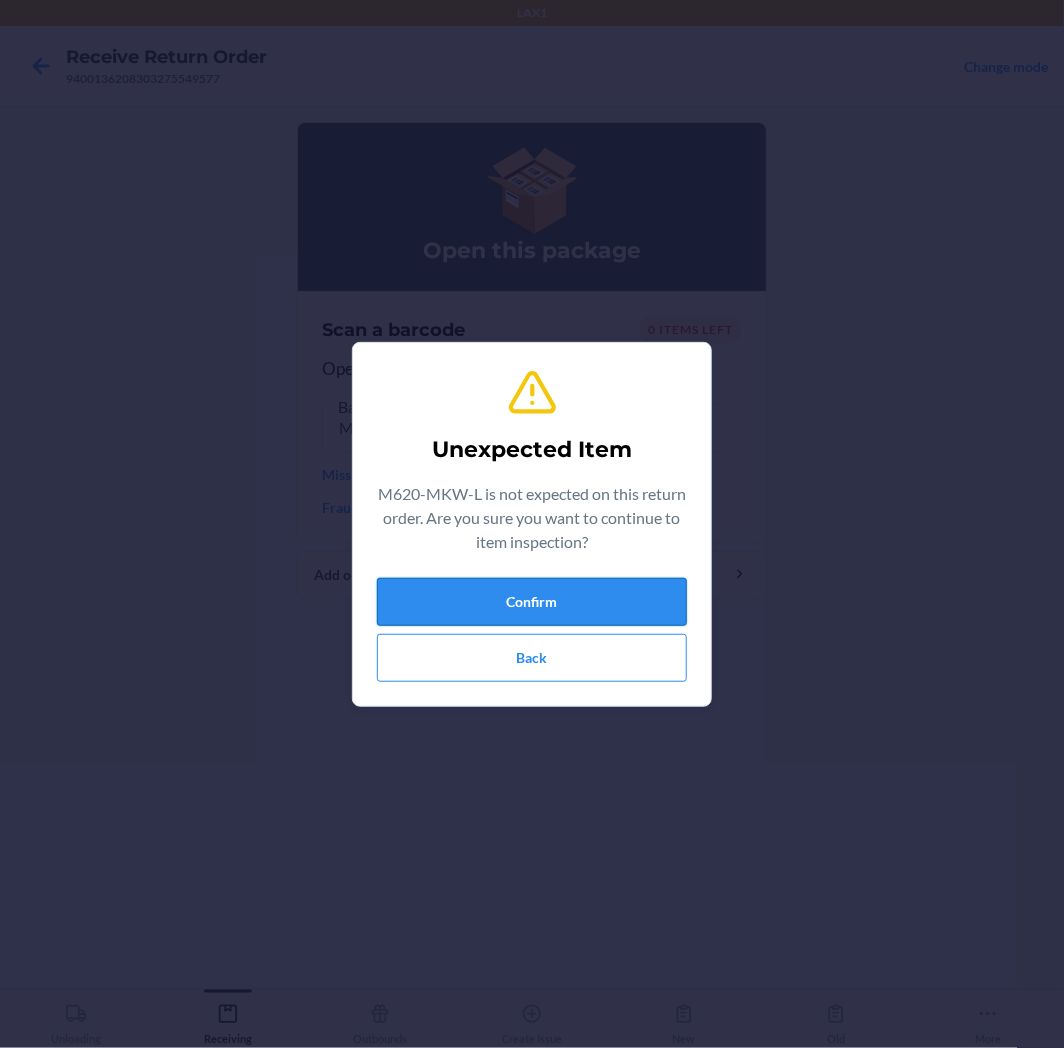click on "Confirm" at bounding box center (532, 602) 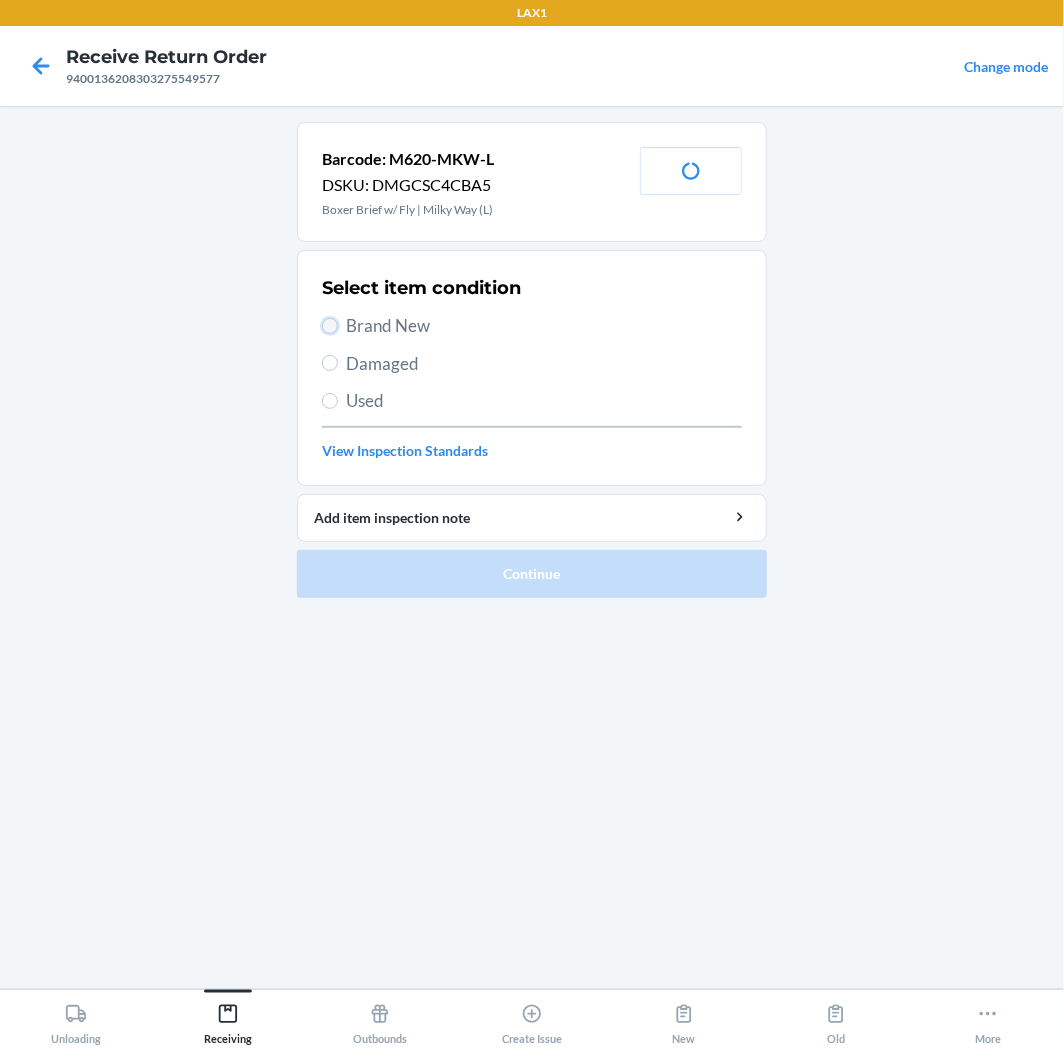 click on "Brand New" at bounding box center (330, 326) 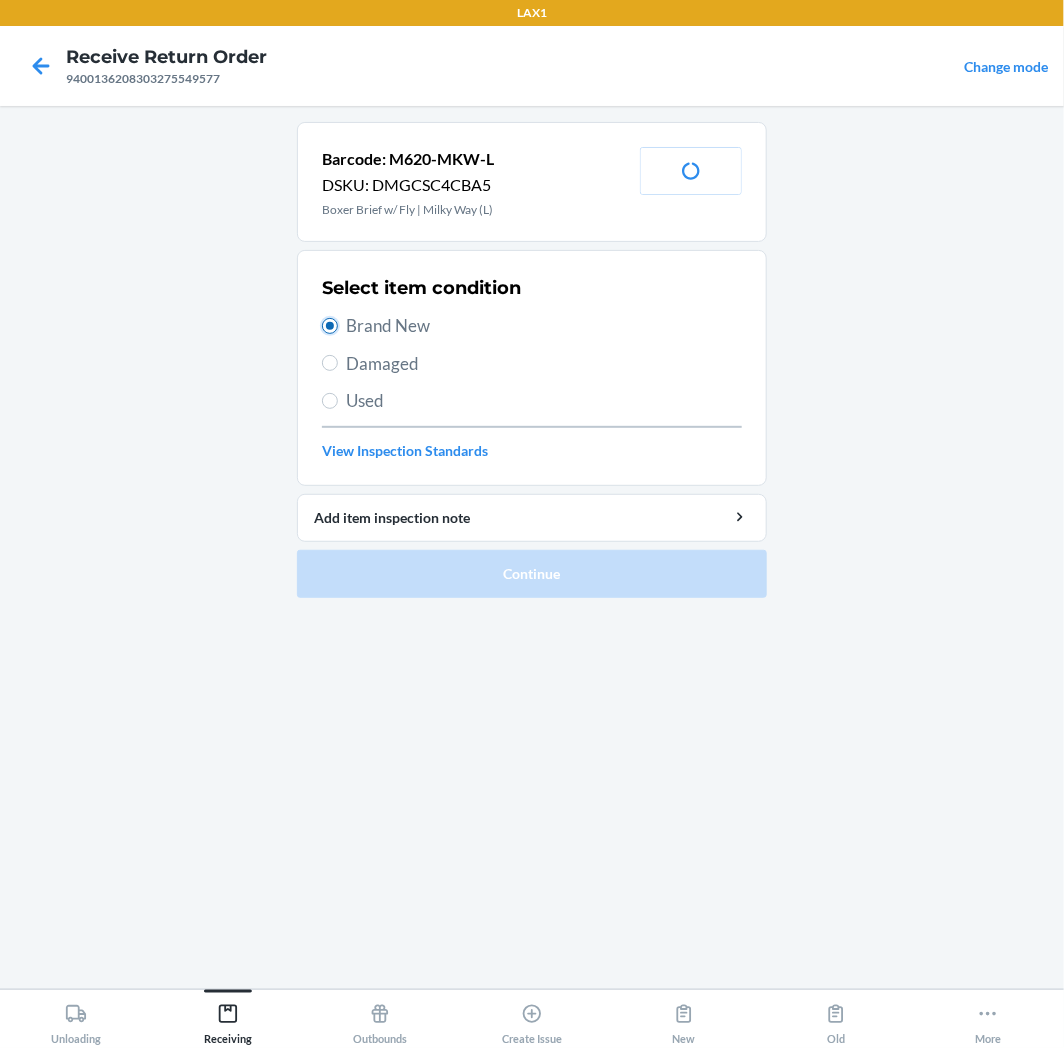 radio on "true" 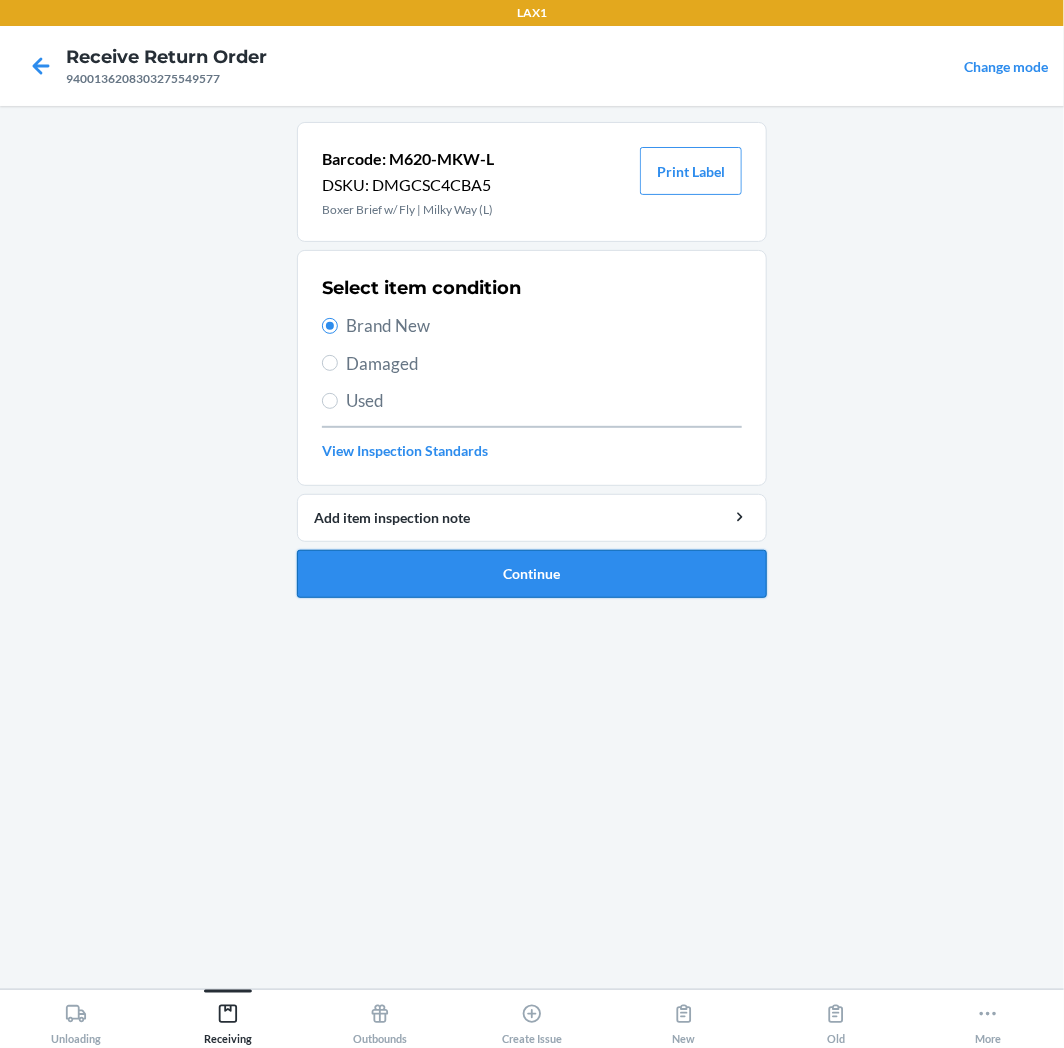 click on "Continue" at bounding box center (532, 574) 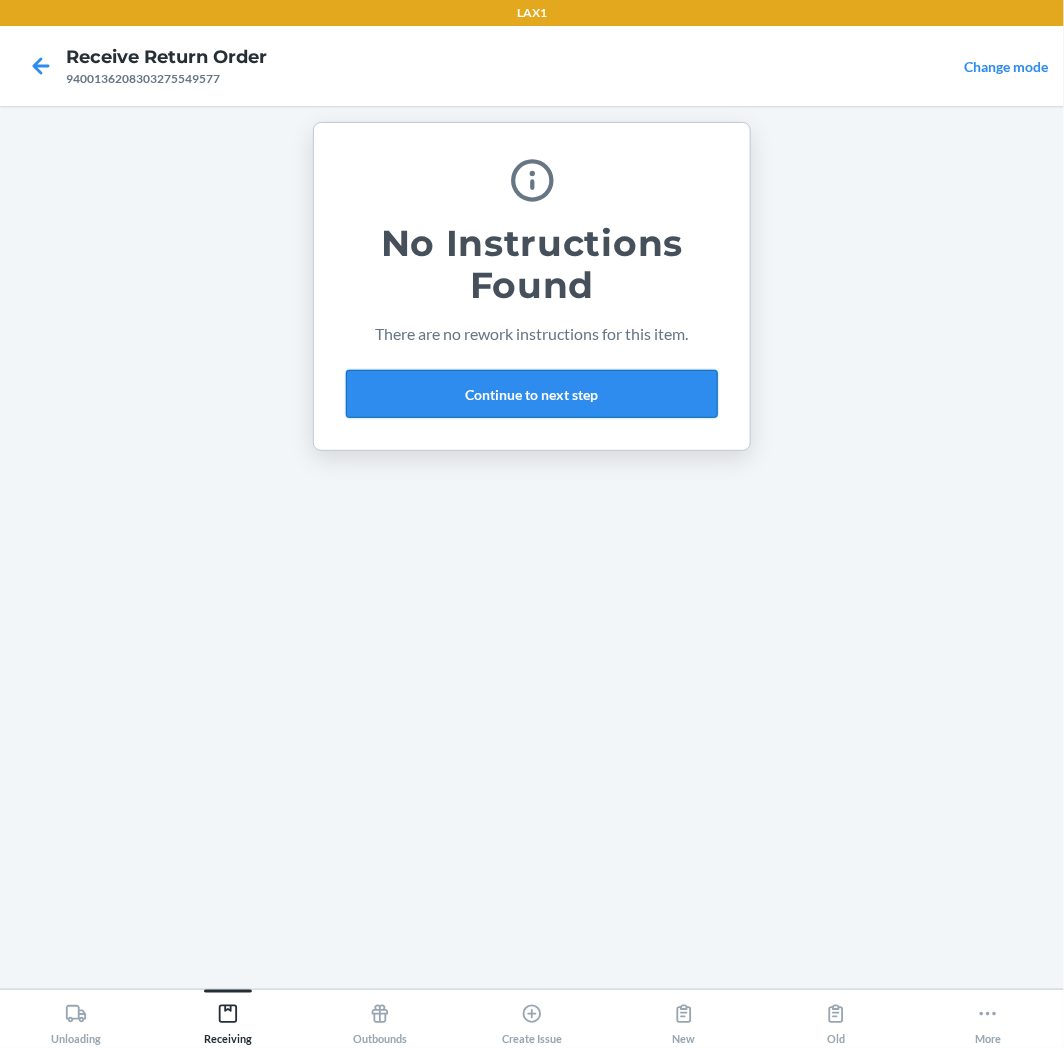 click on "Continue to next step" at bounding box center (532, 394) 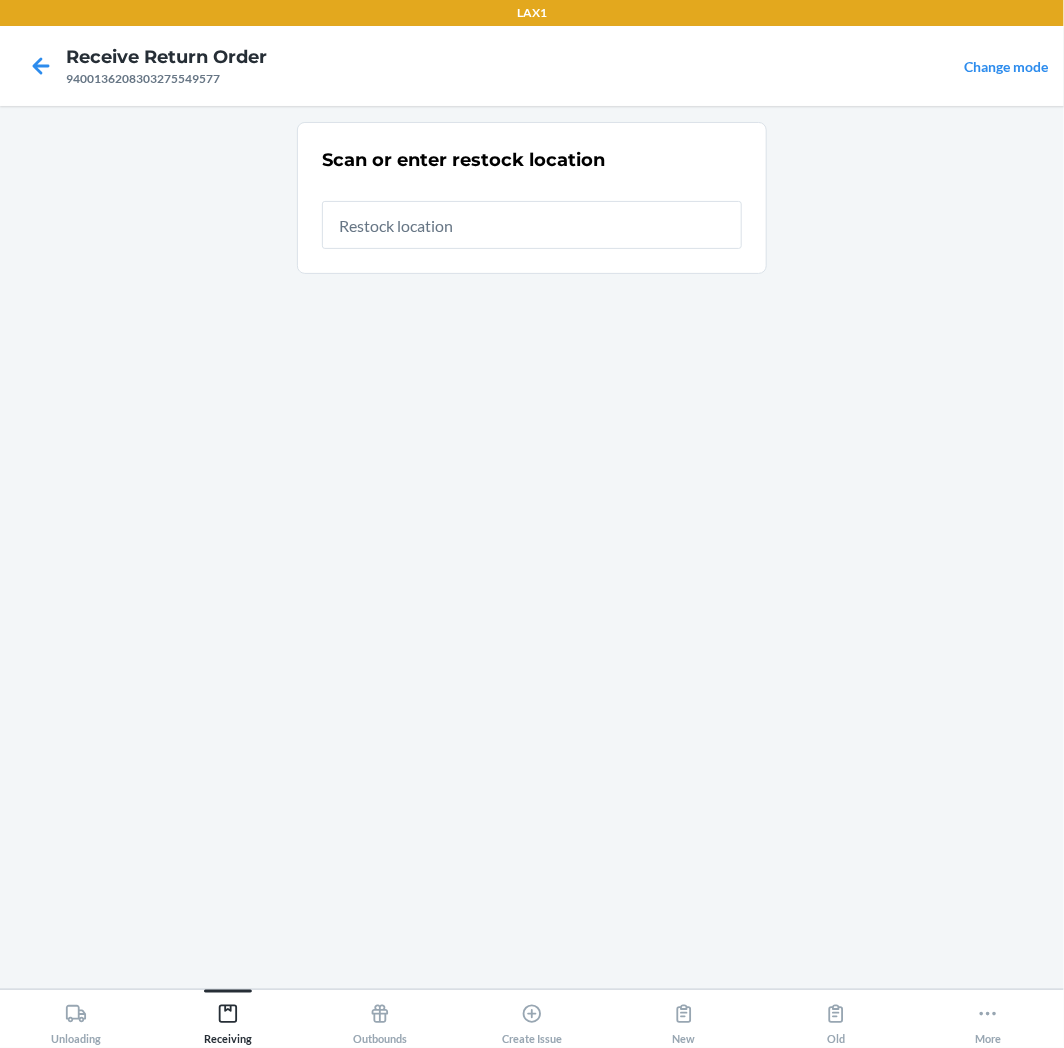 click at bounding box center [532, 225] 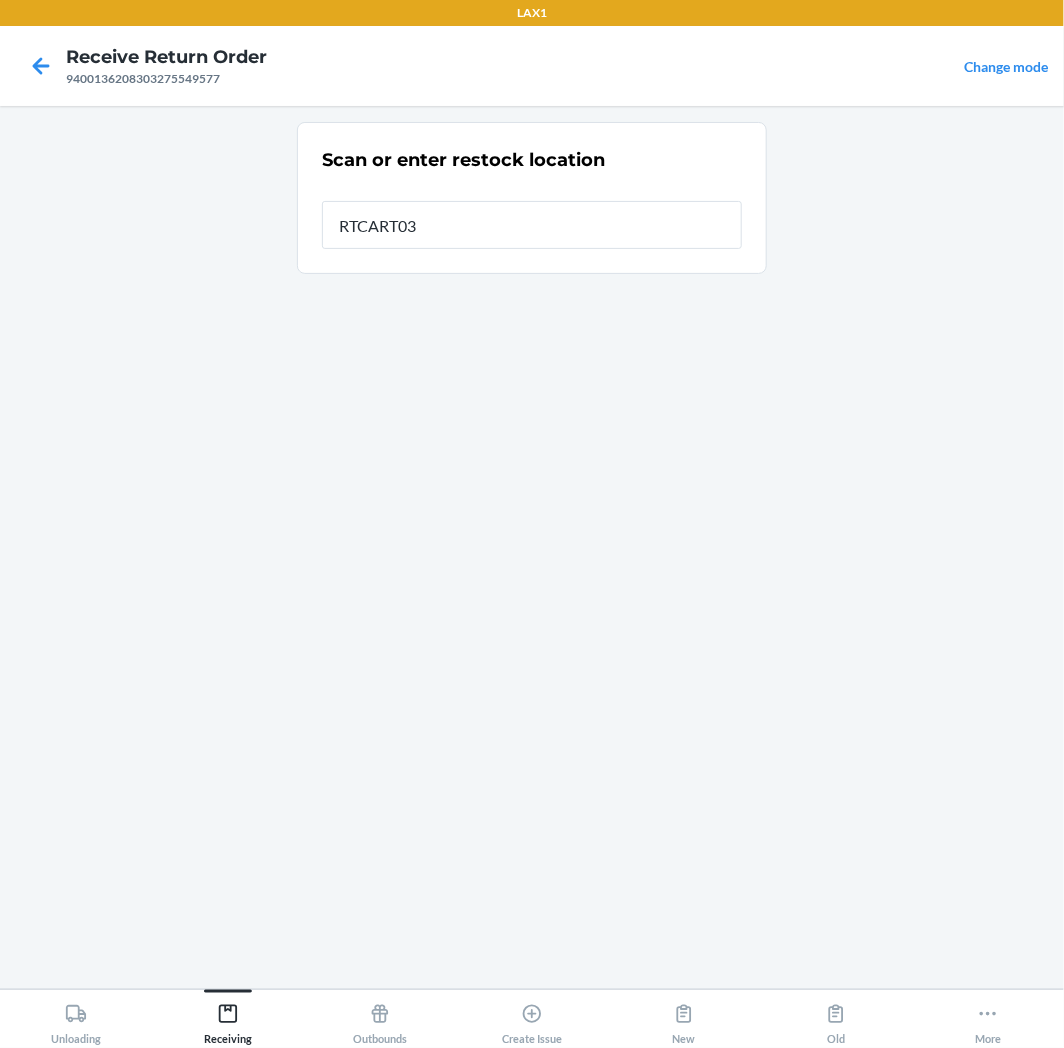 type on "RTCART035" 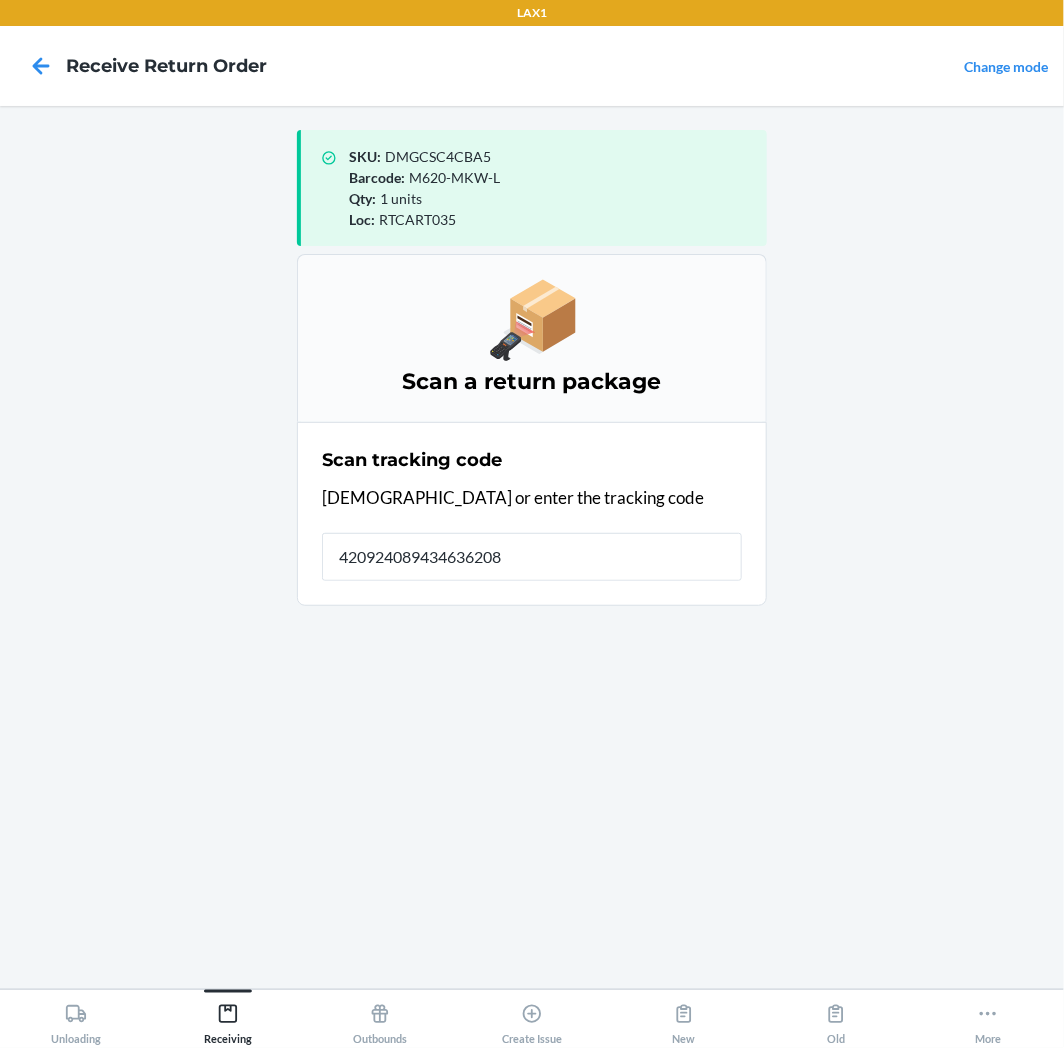 type on "4209240894346362083" 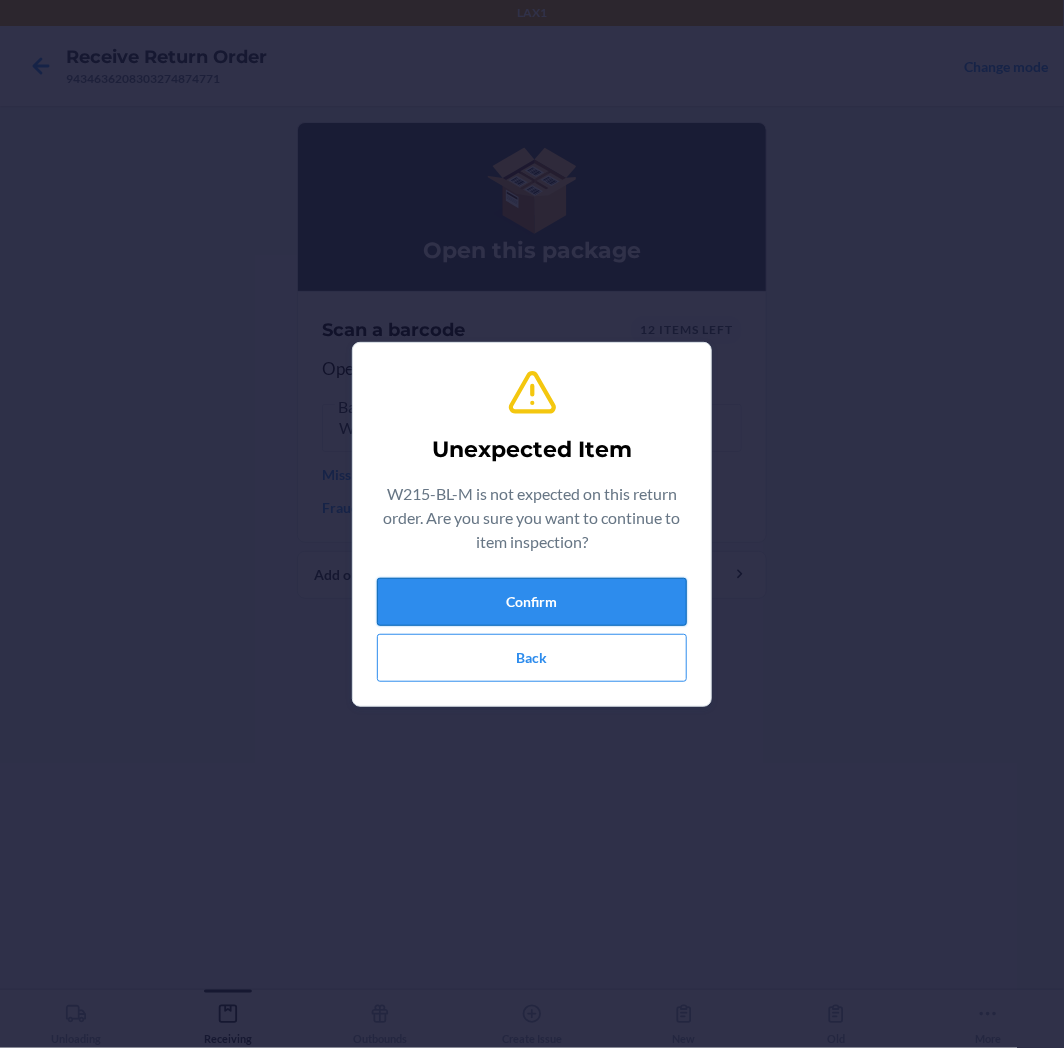 click on "Confirm" at bounding box center [532, 602] 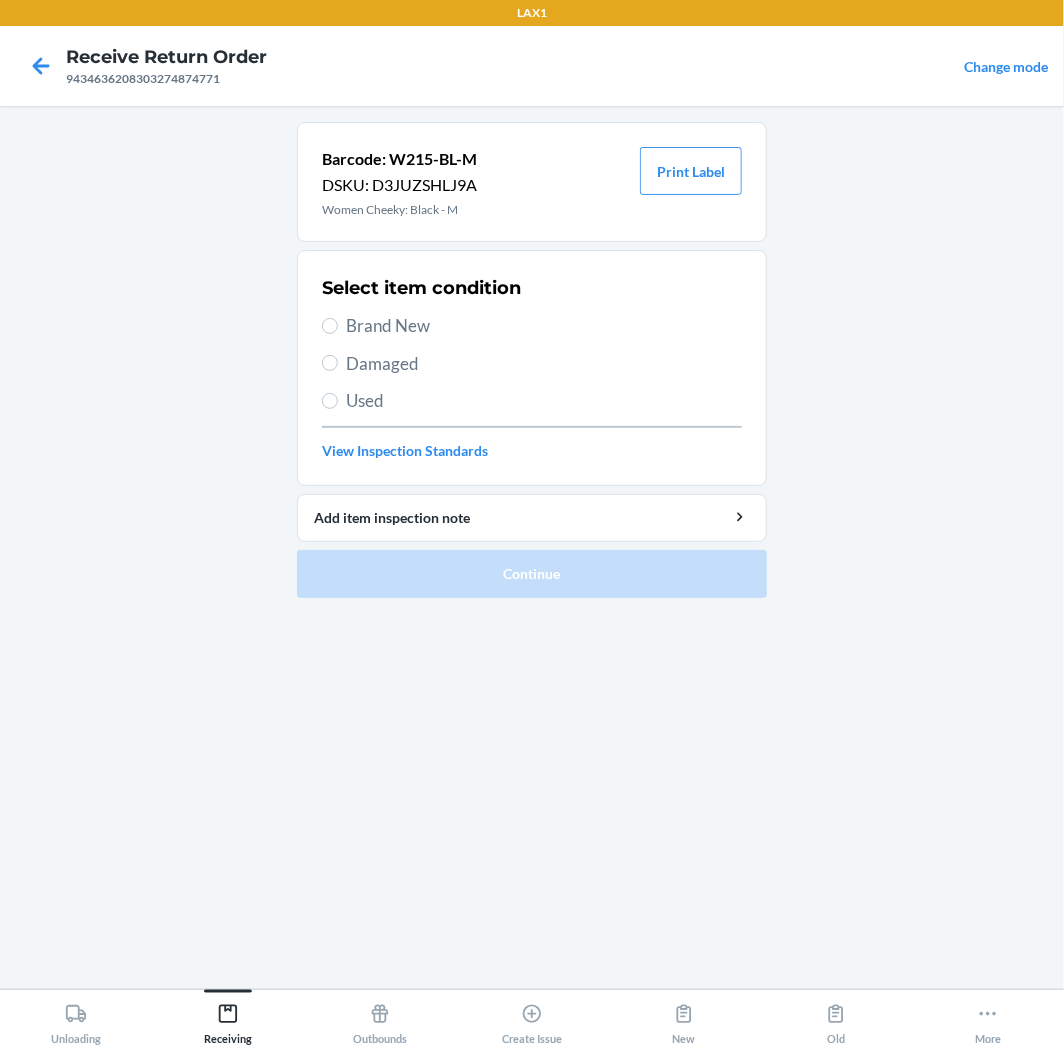 click on "Brand New" at bounding box center (532, 326) 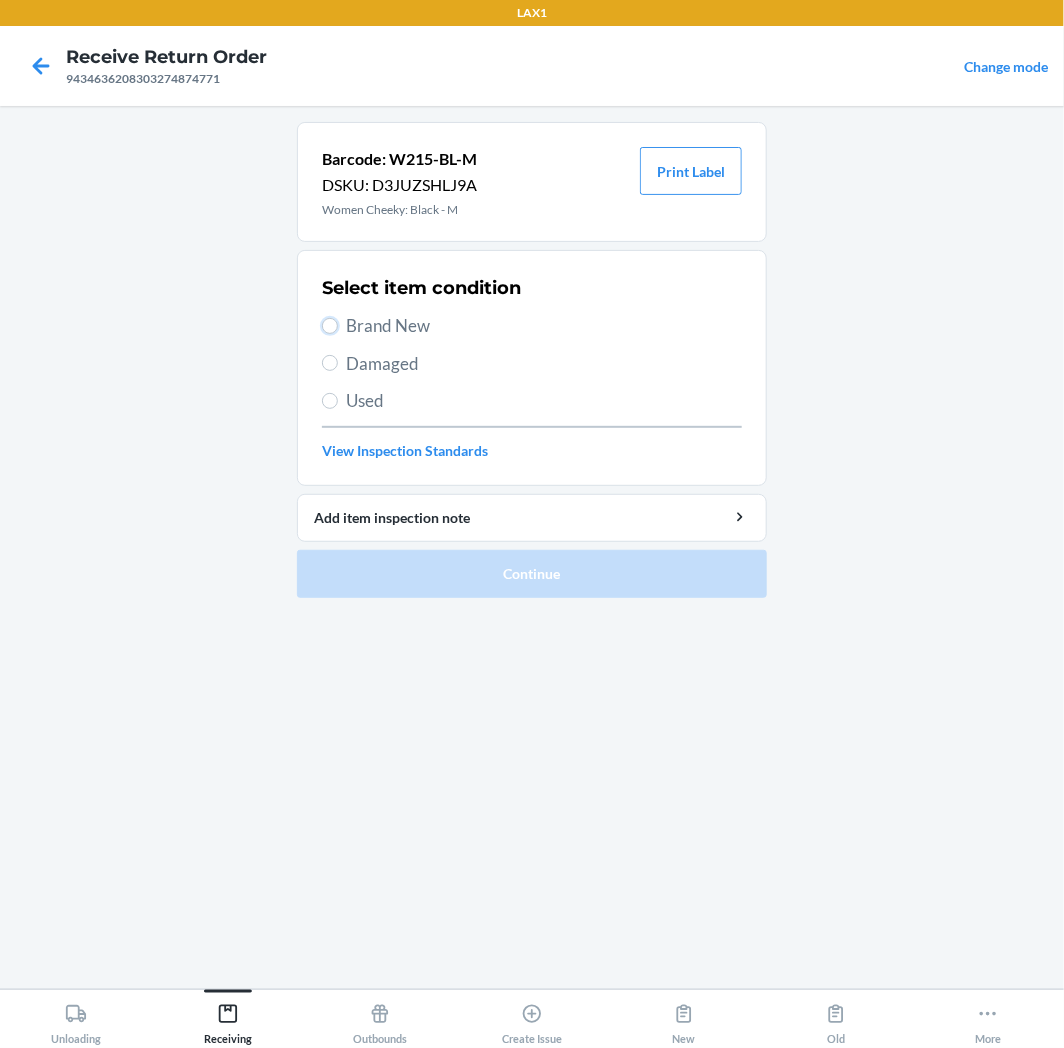 click on "Brand New" at bounding box center [330, 326] 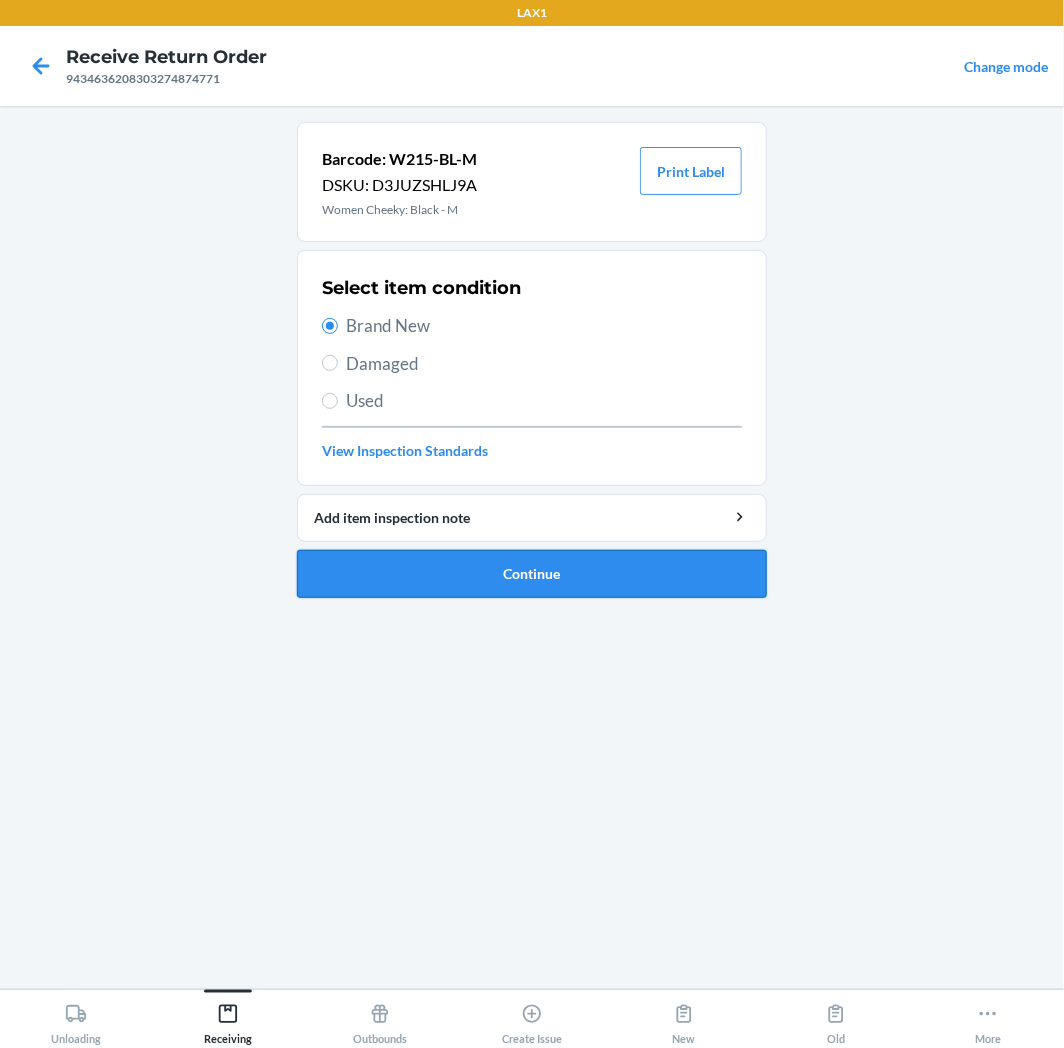 click on "Continue" at bounding box center [532, 574] 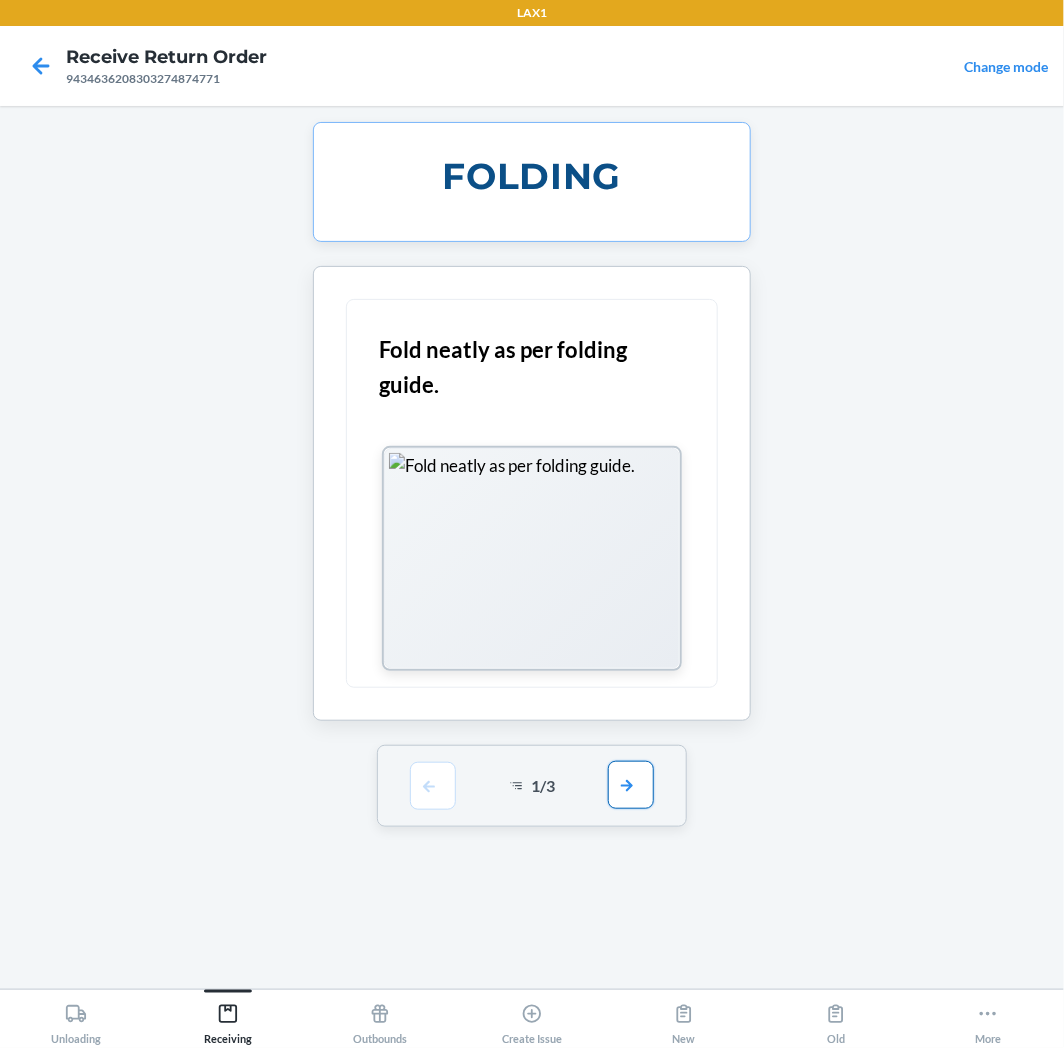click at bounding box center (631, 785) 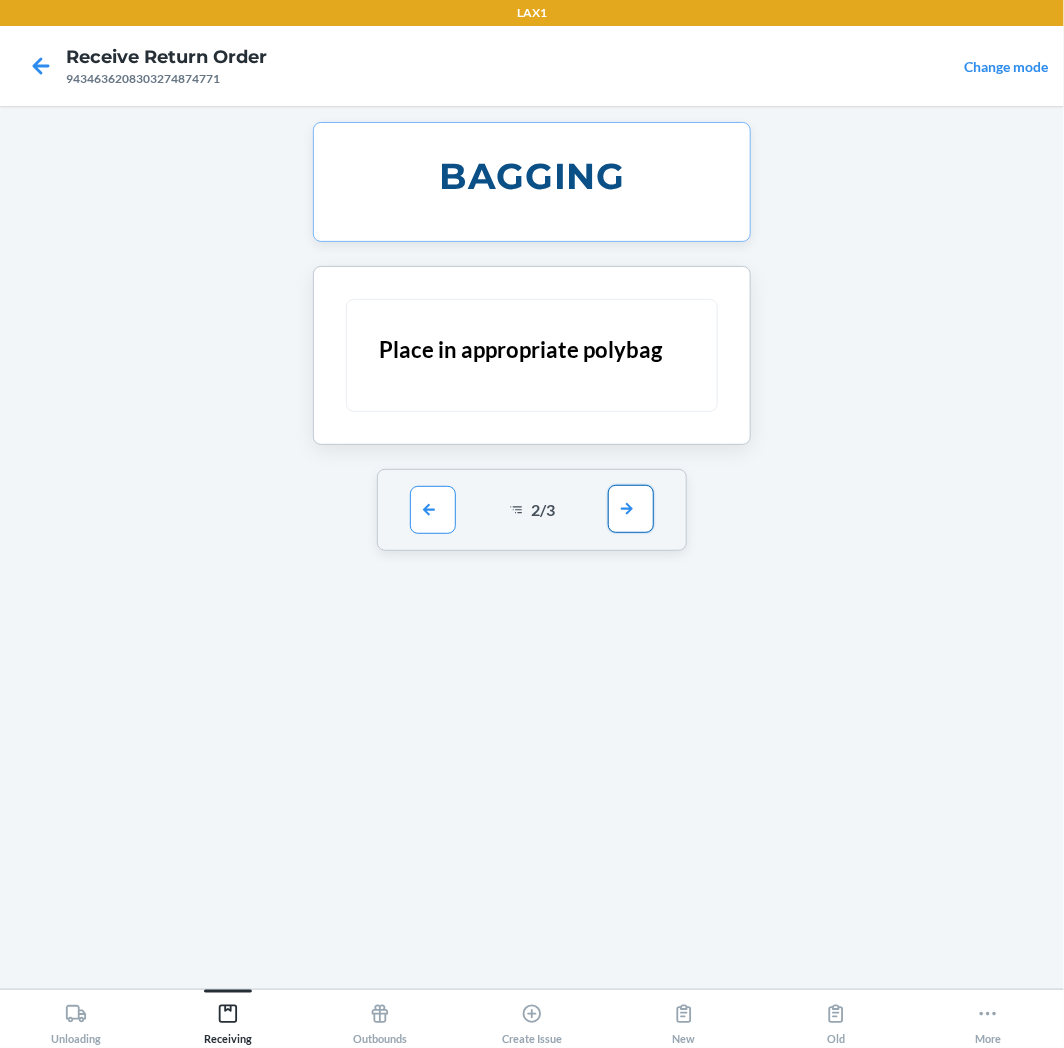click at bounding box center (631, 509) 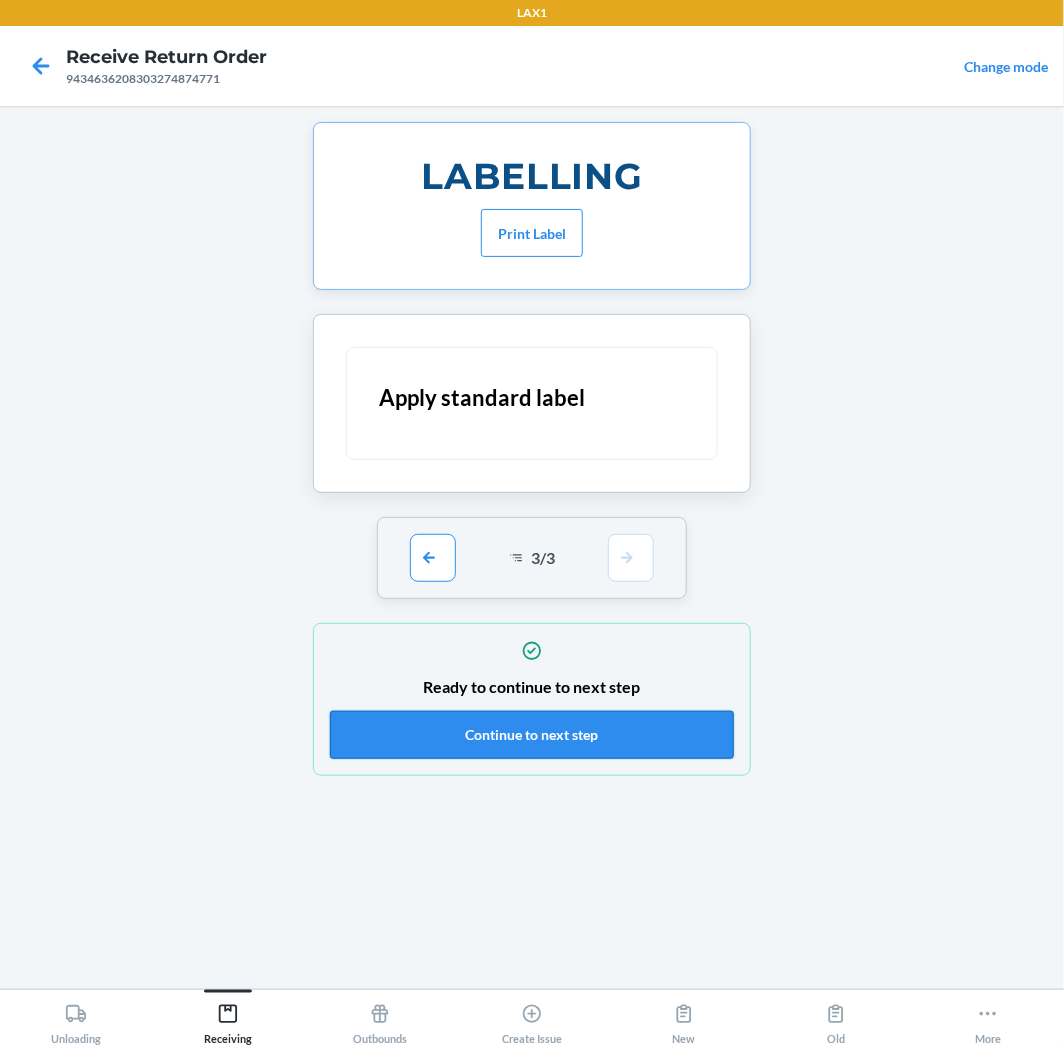 click on "Continue to next step" at bounding box center (532, 735) 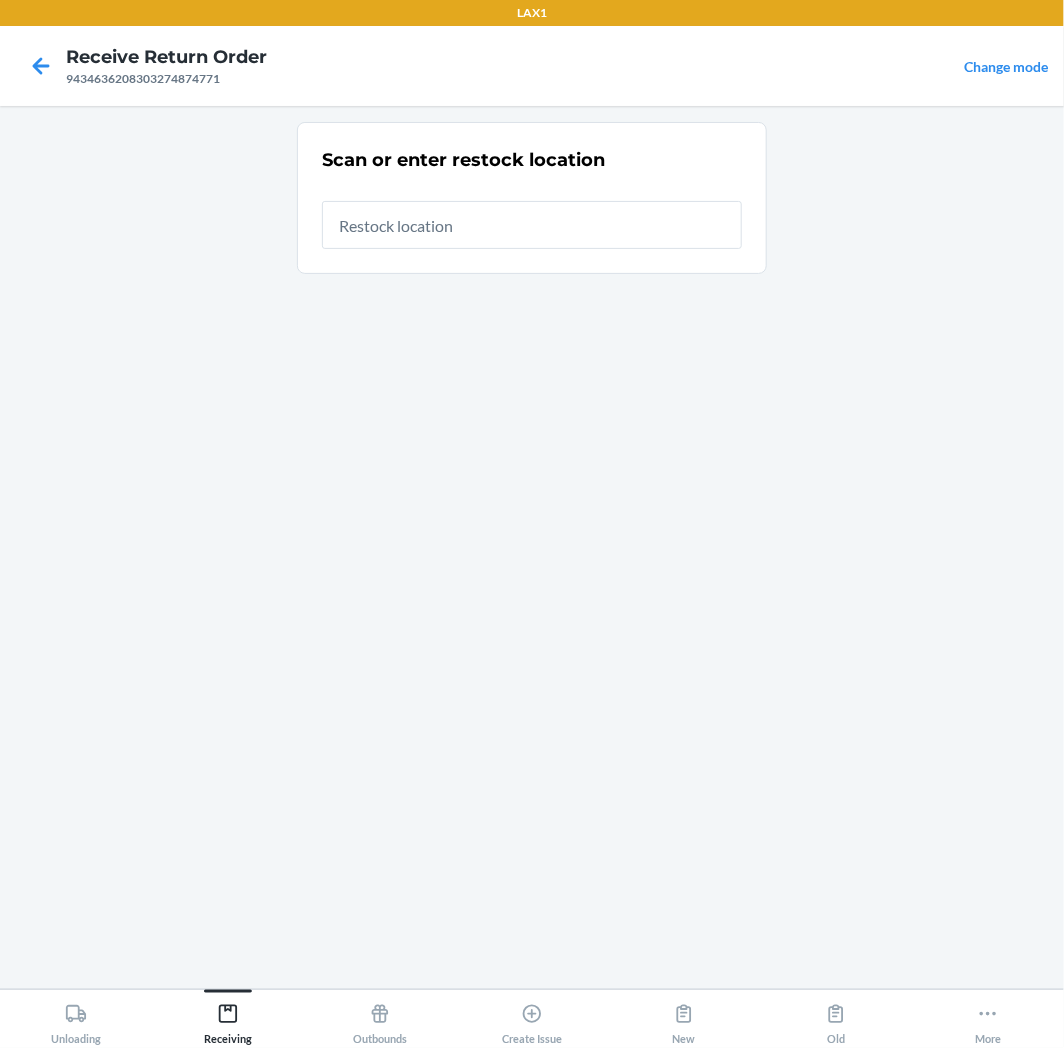 click at bounding box center [532, 225] 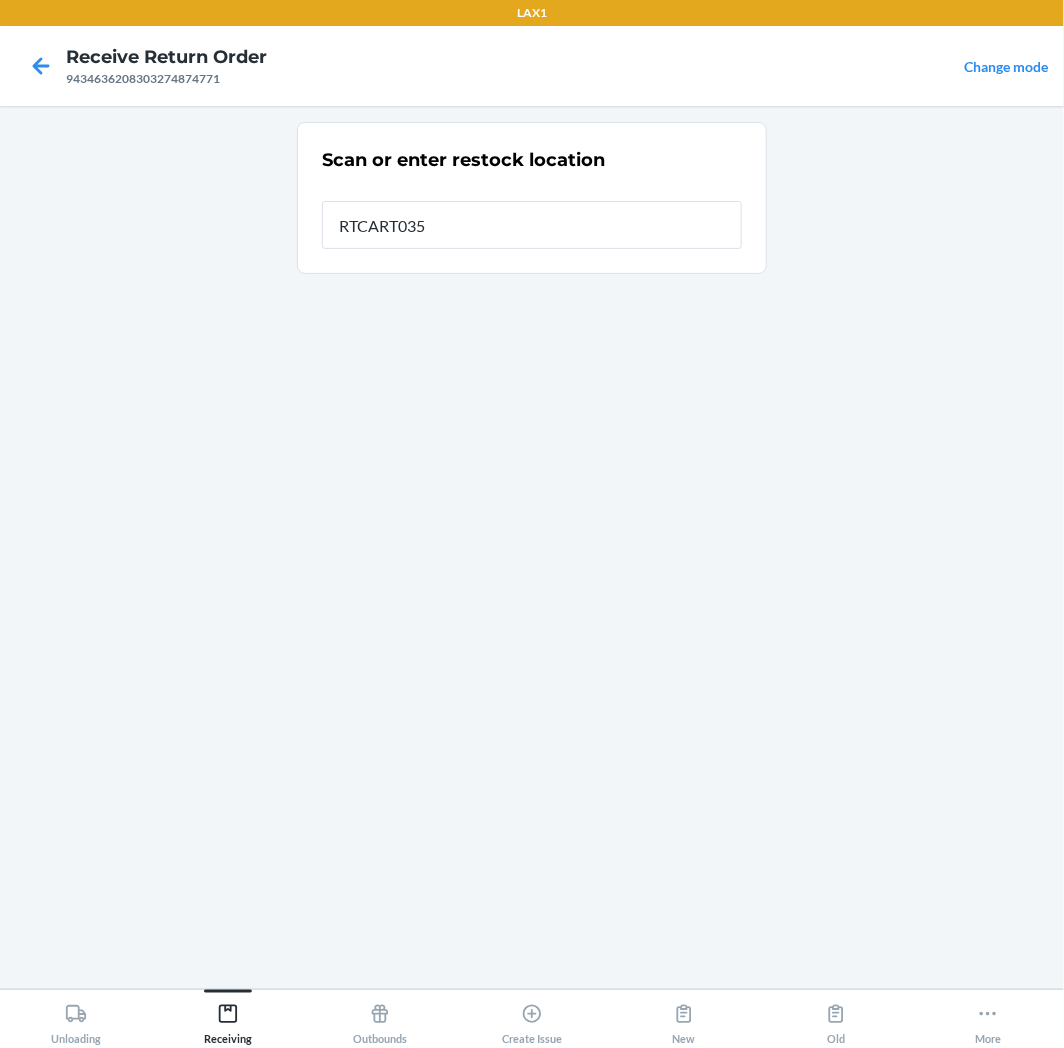 type on "RTCART035" 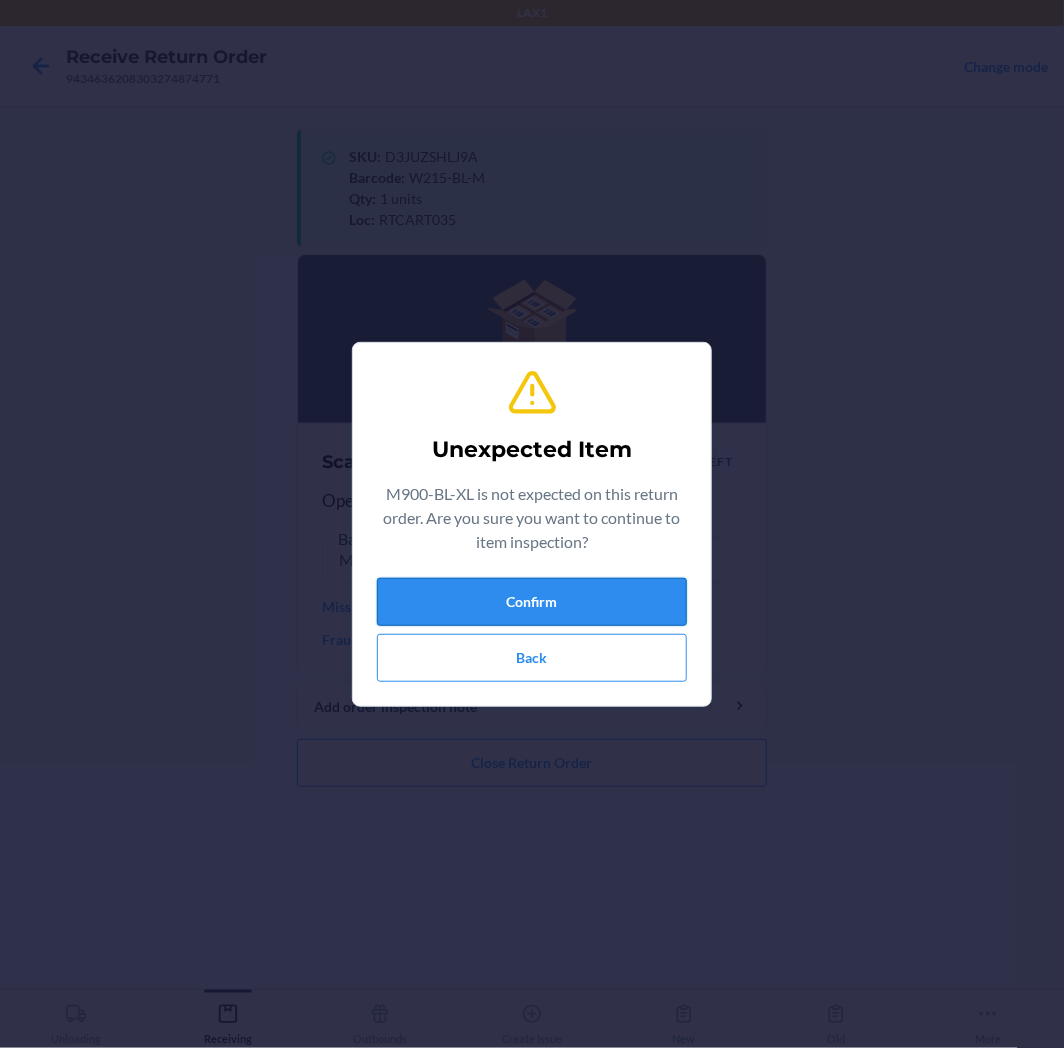 click on "Confirm" at bounding box center [532, 602] 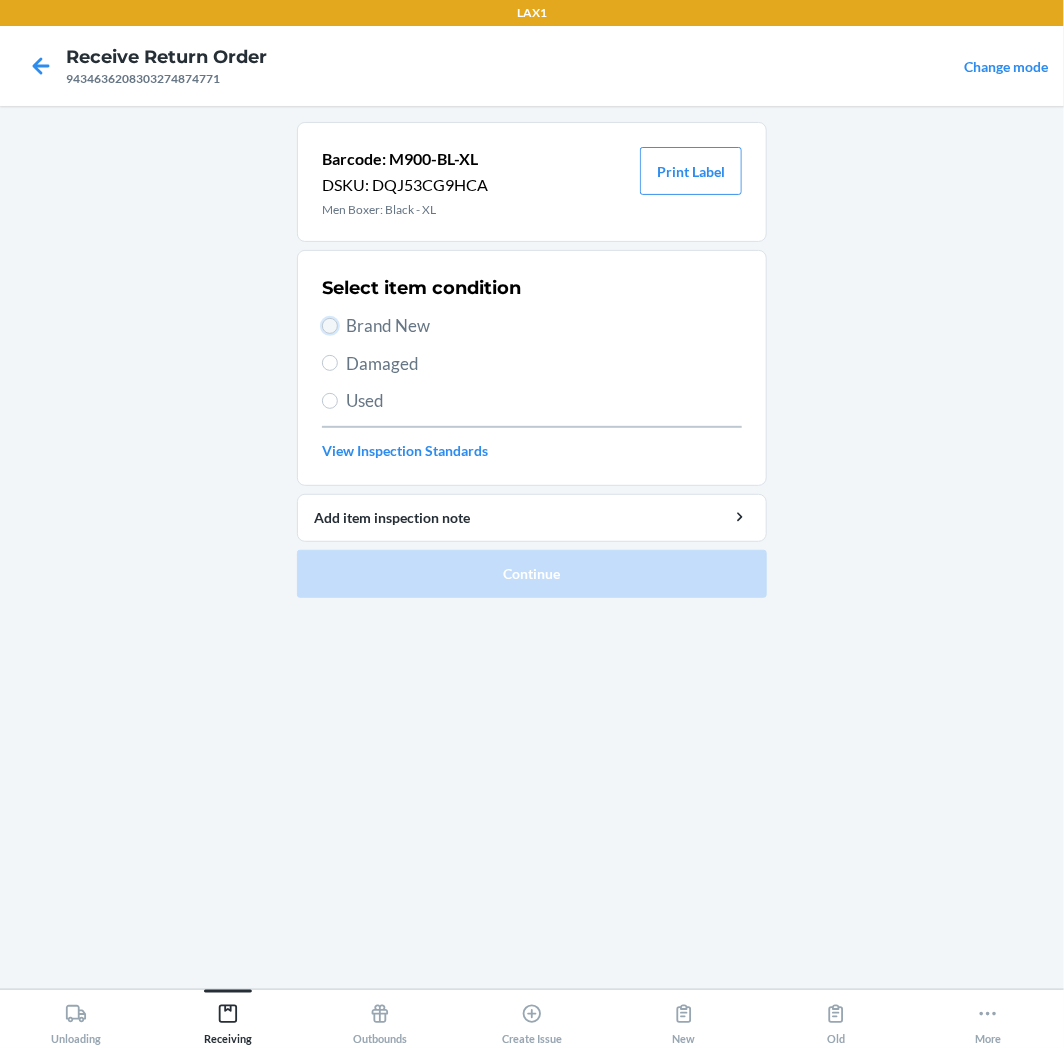 click on "Brand New" at bounding box center (330, 326) 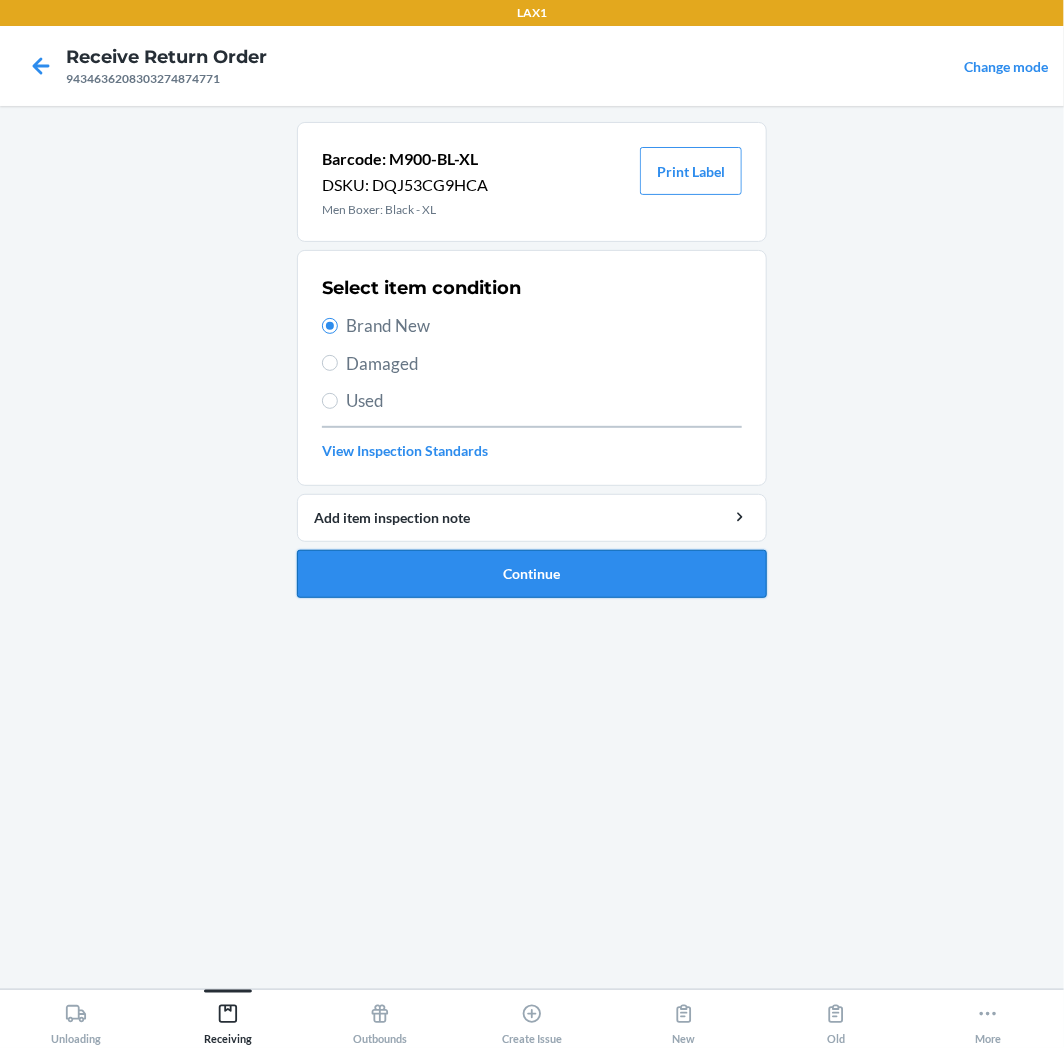 click on "Continue" at bounding box center (532, 574) 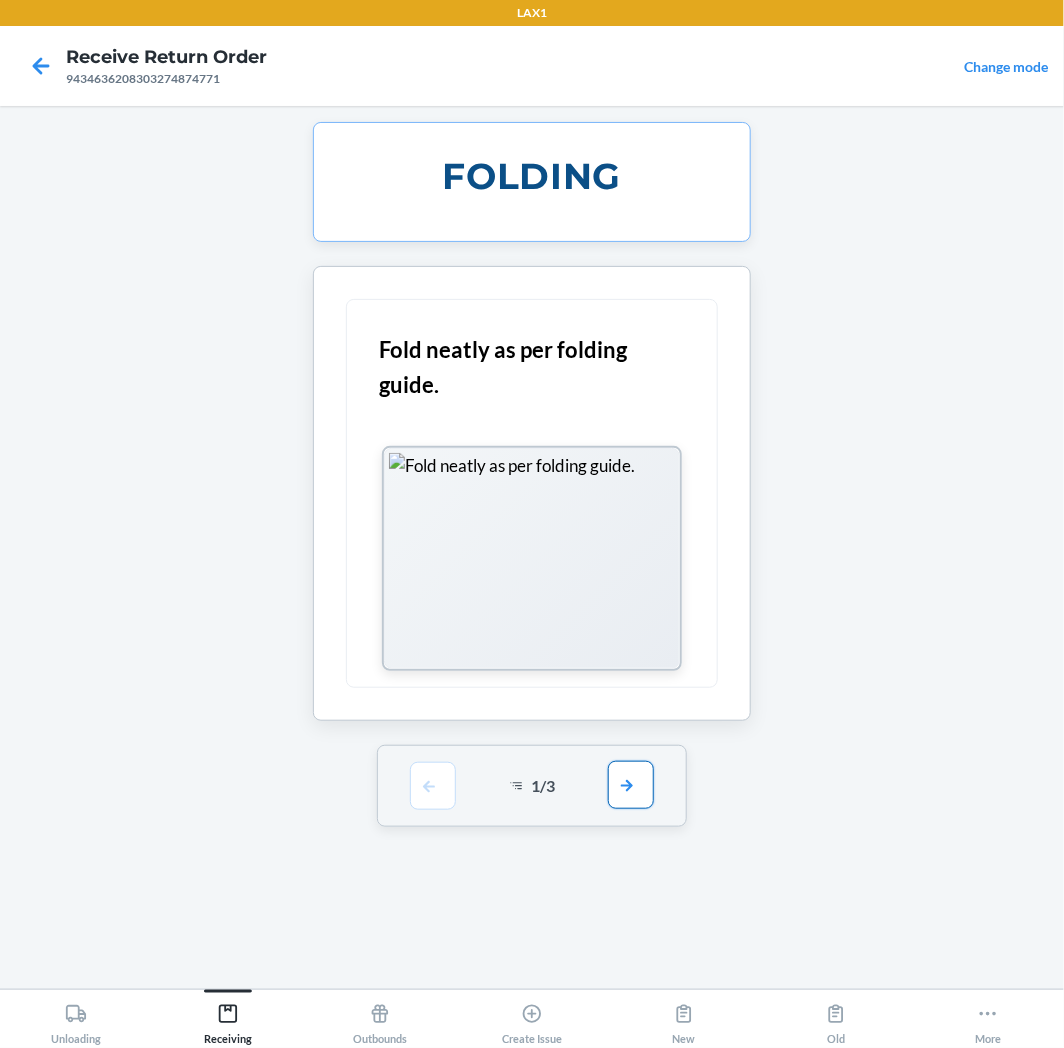click at bounding box center (631, 785) 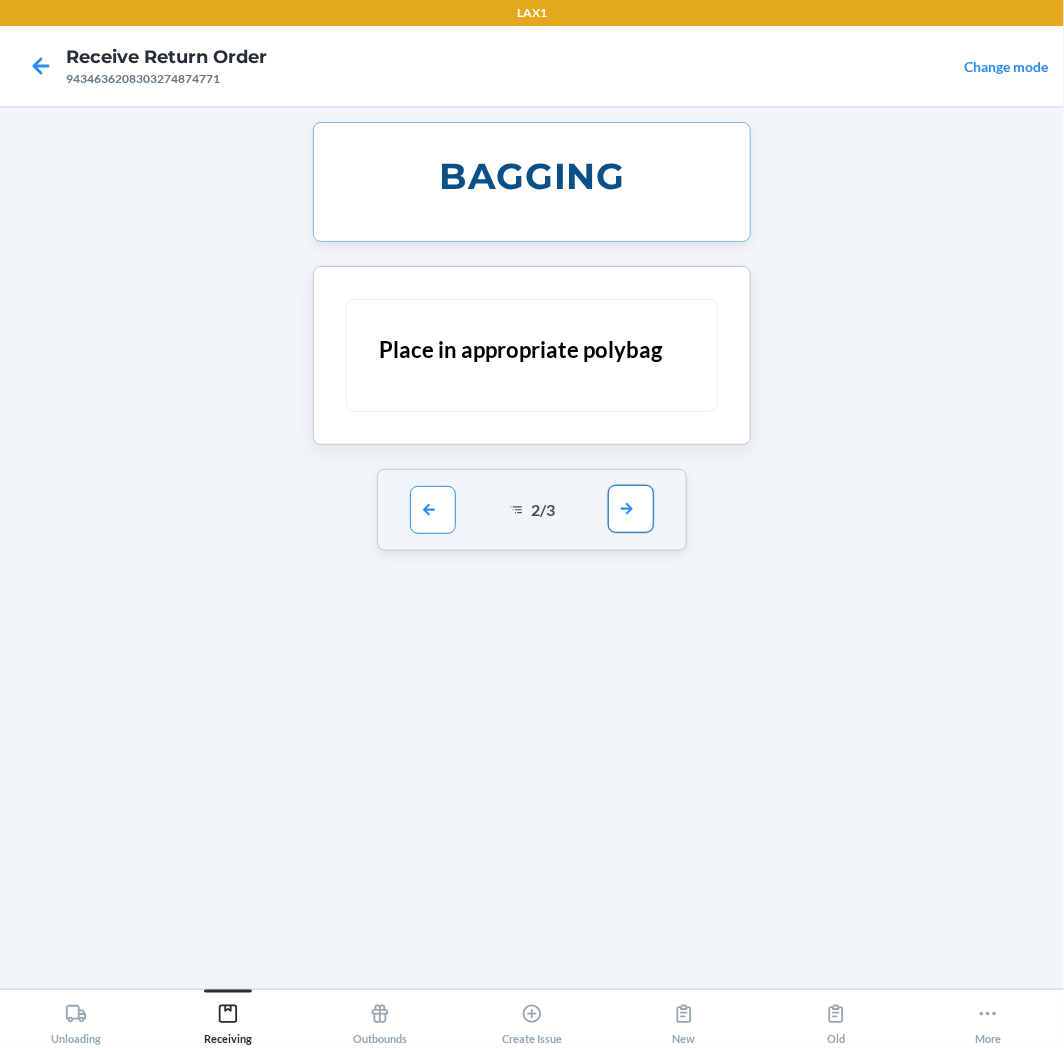 click at bounding box center (631, 509) 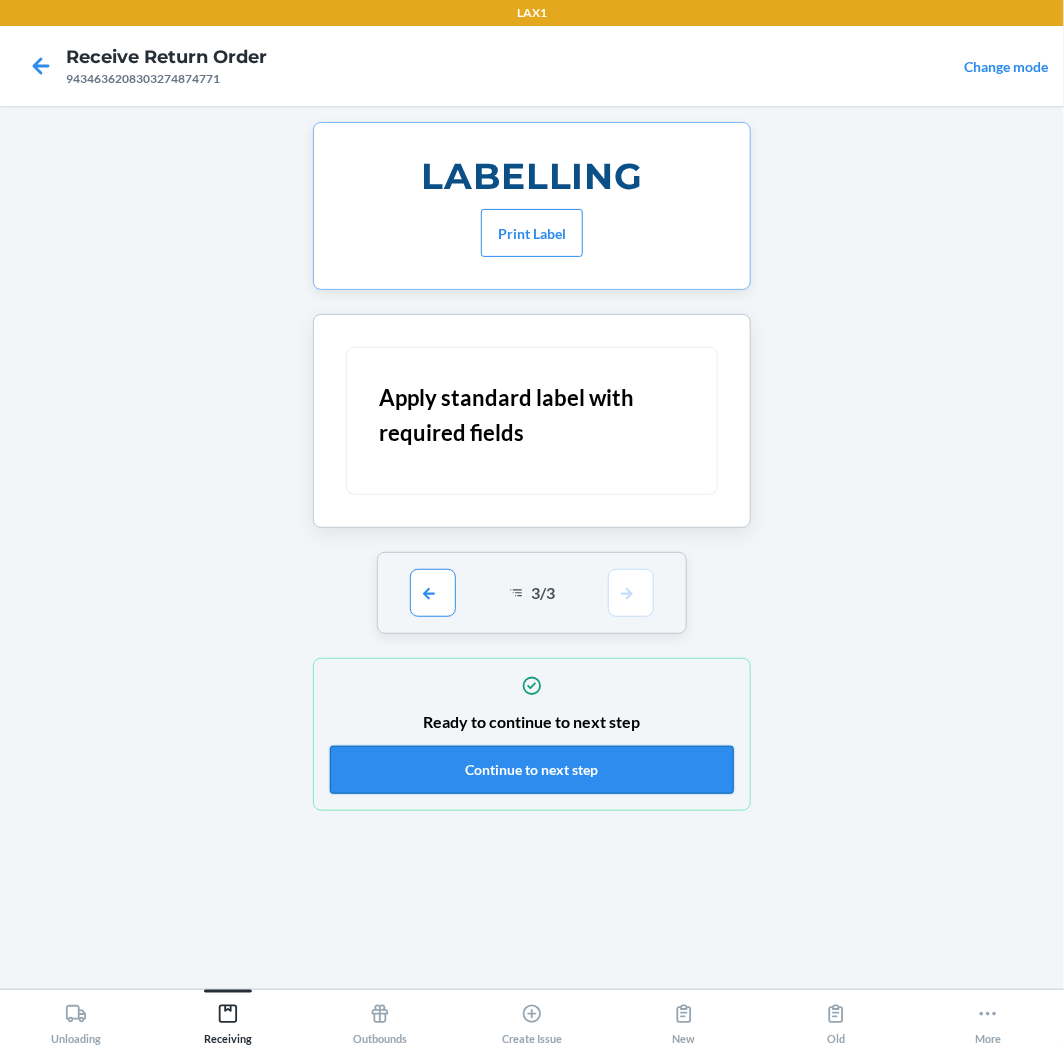 click on "Continue to next step" at bounding box center (532, 770) 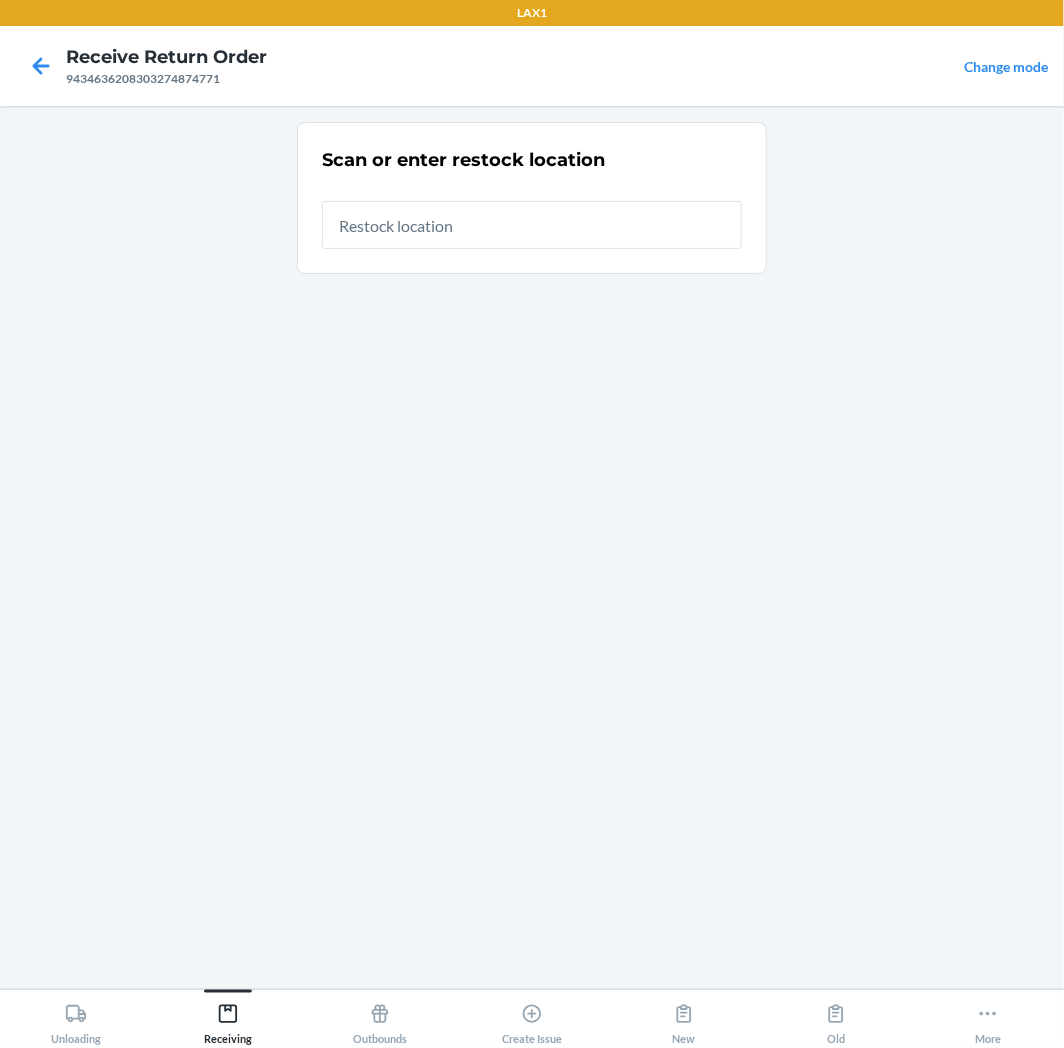 click at bounding box center [532, 225] 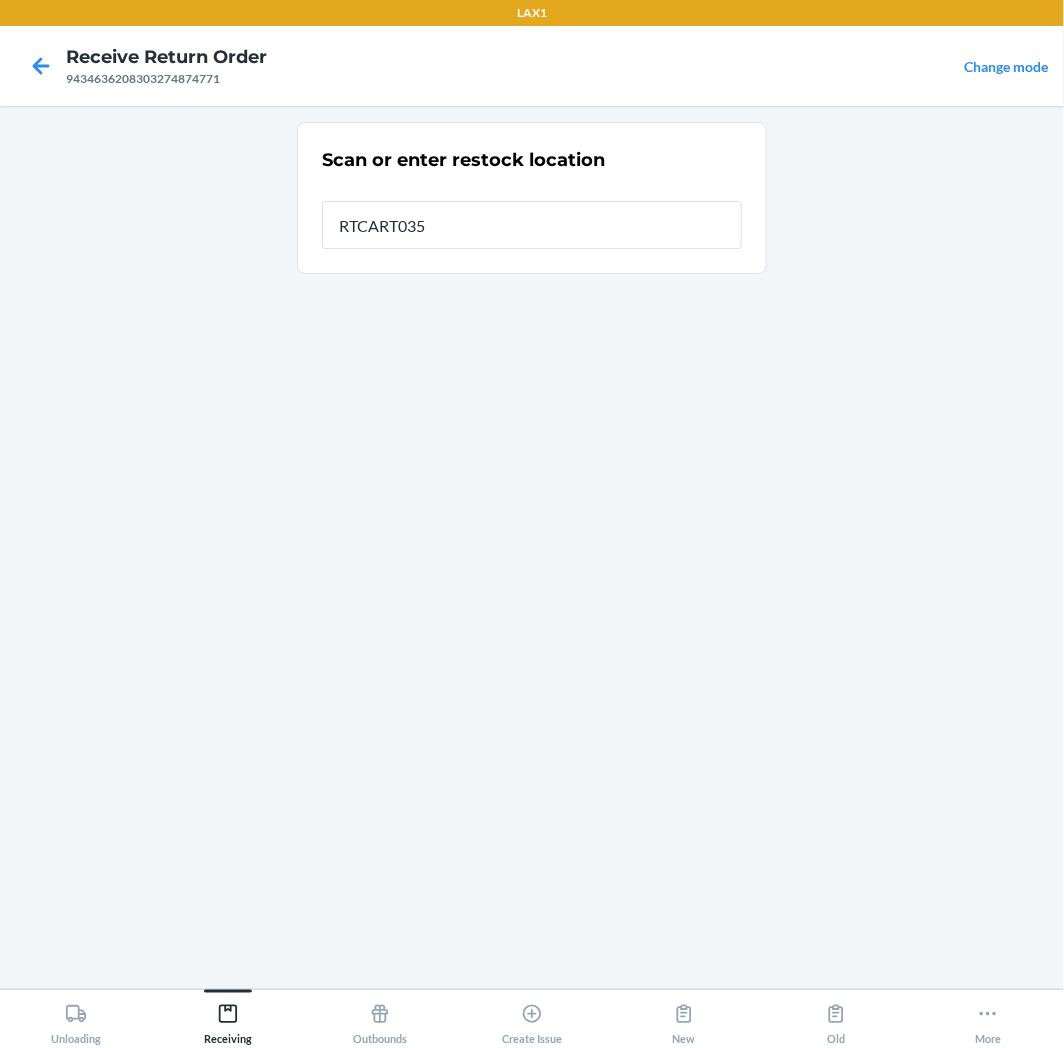 type on "RTCART035" 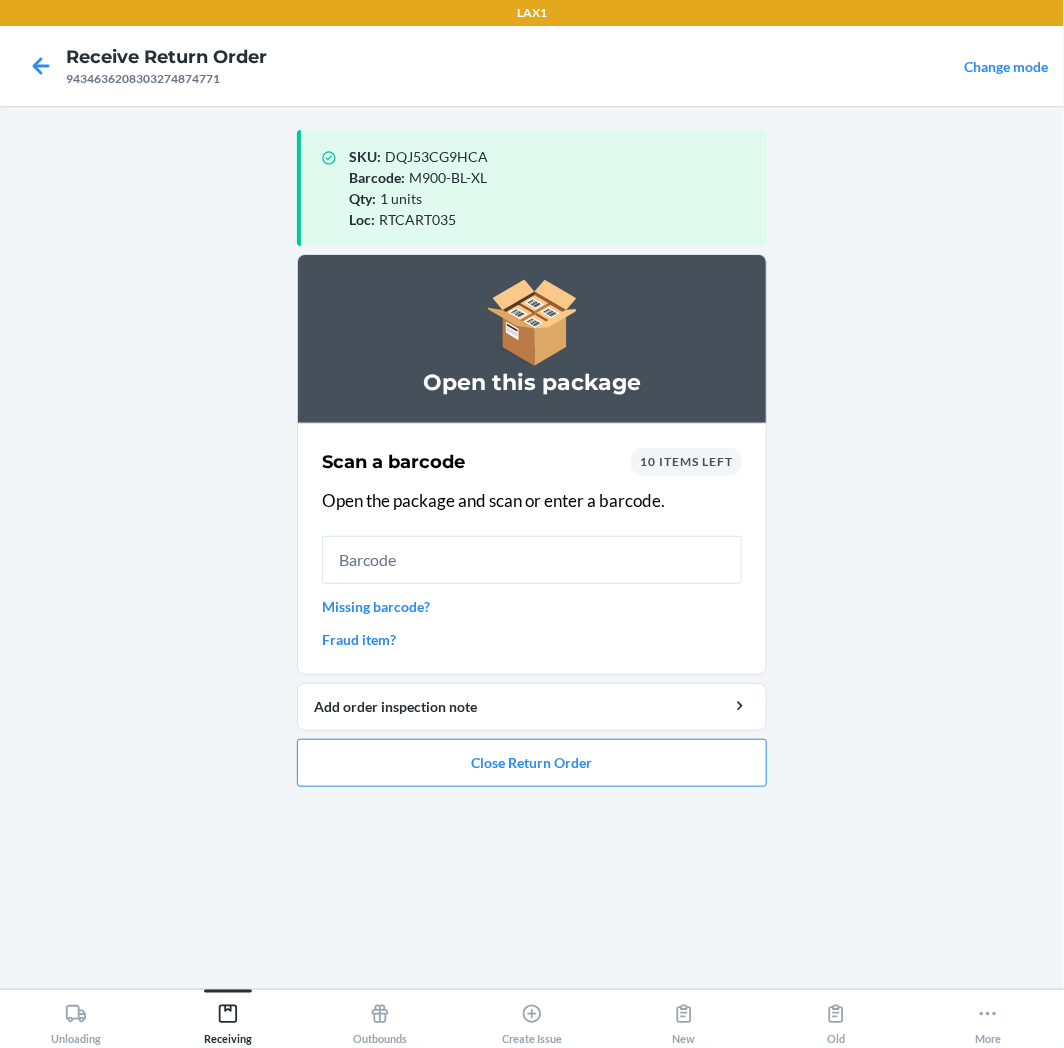 click at bounding box center (532, 560) 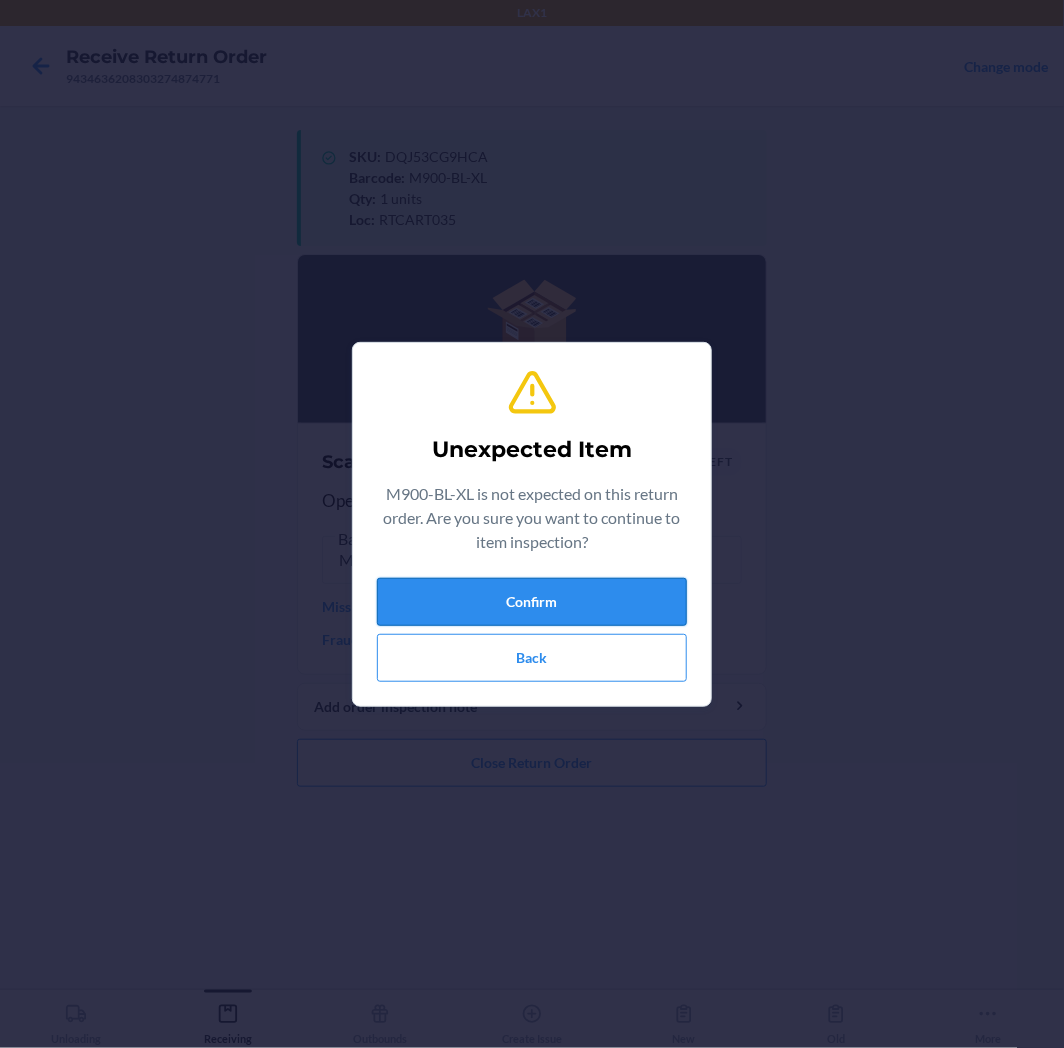 click on "Confirm" at bounding box center (532, 602) 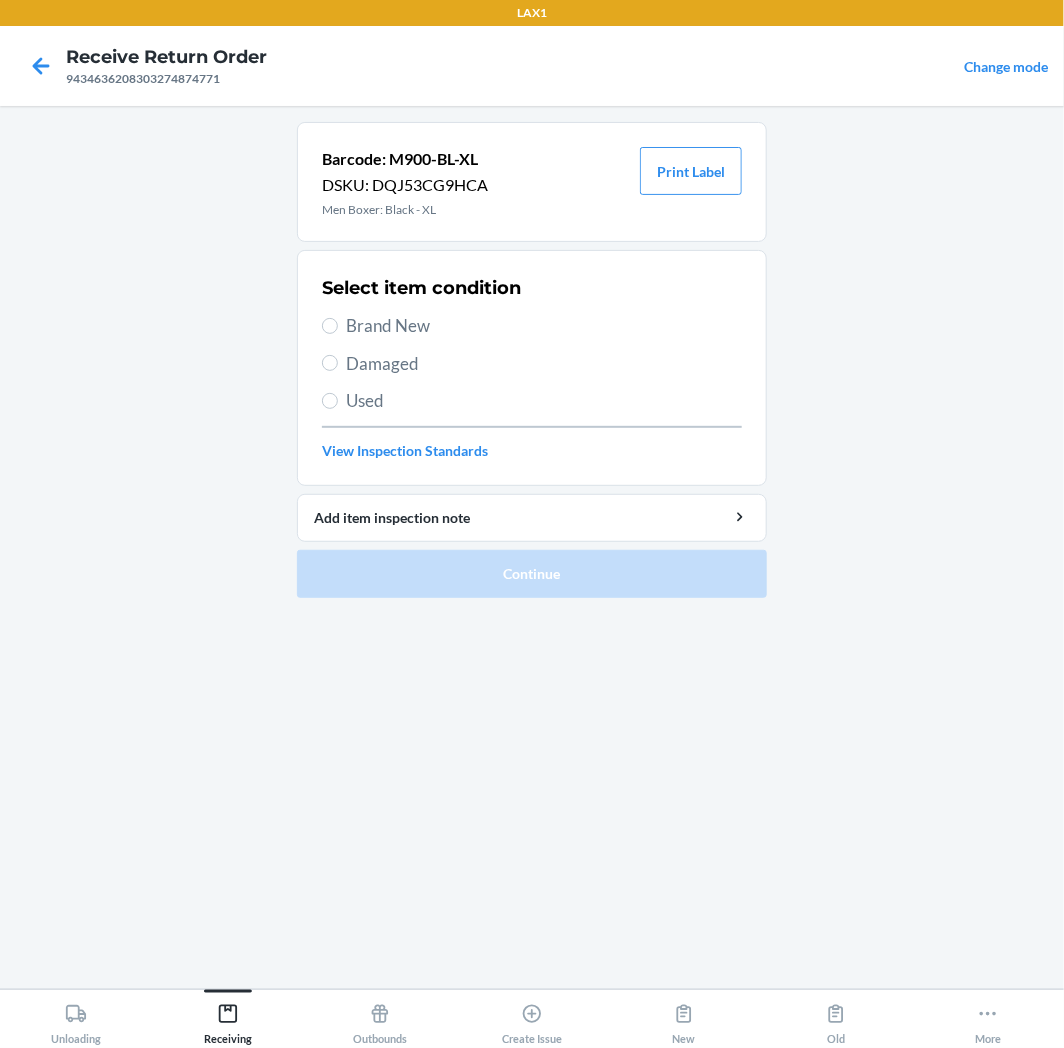 click on "Brand New" at bounding box center [544, 326] 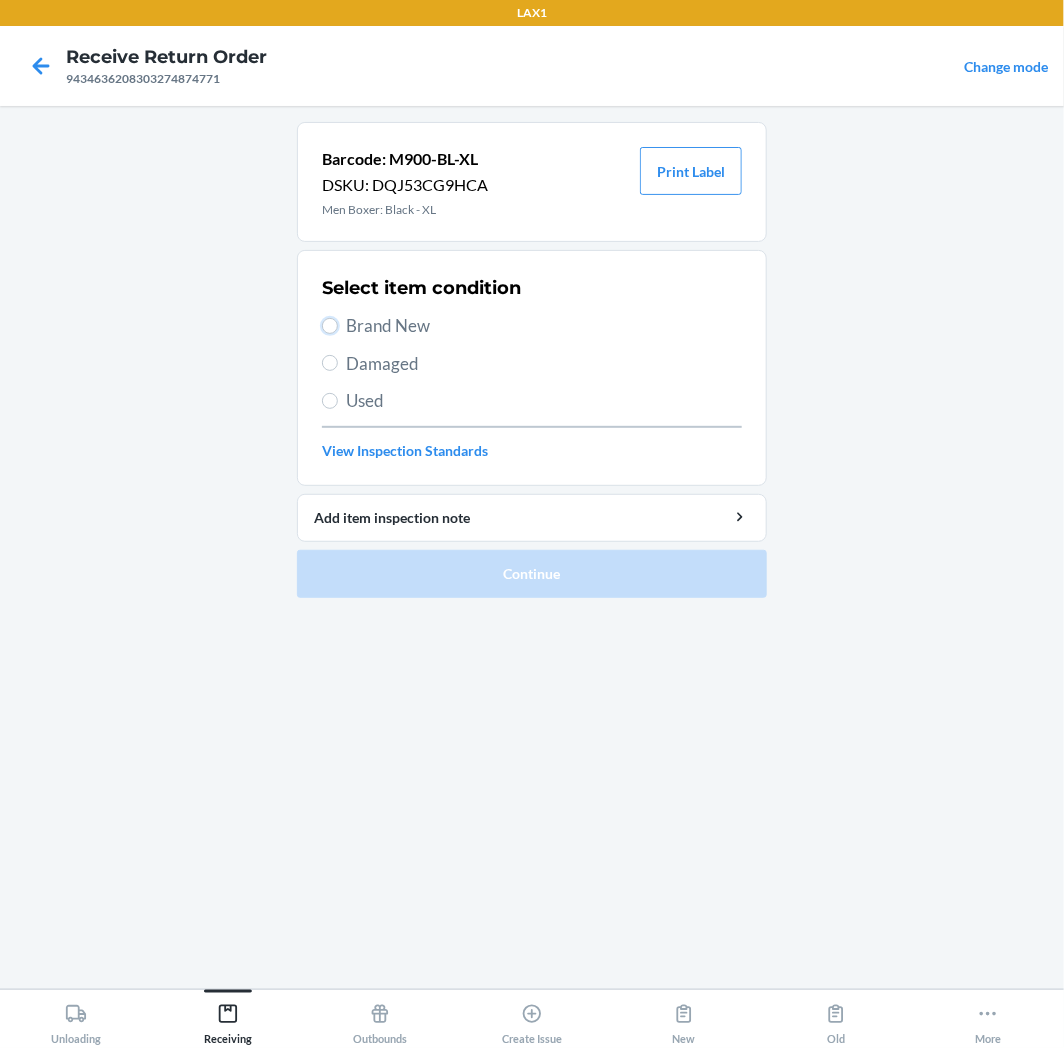 click on "Brand New" at bounding box center [330, 326] 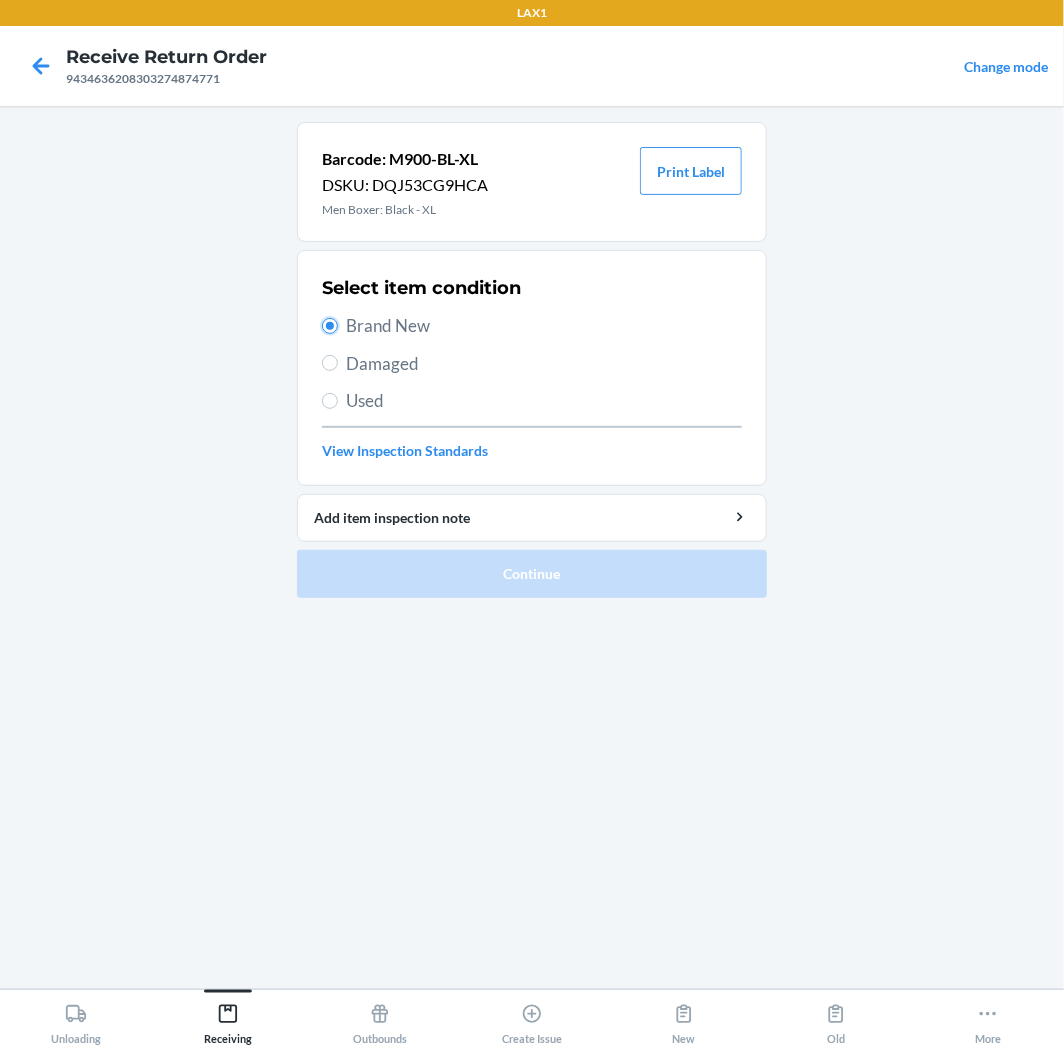 radio on "true" 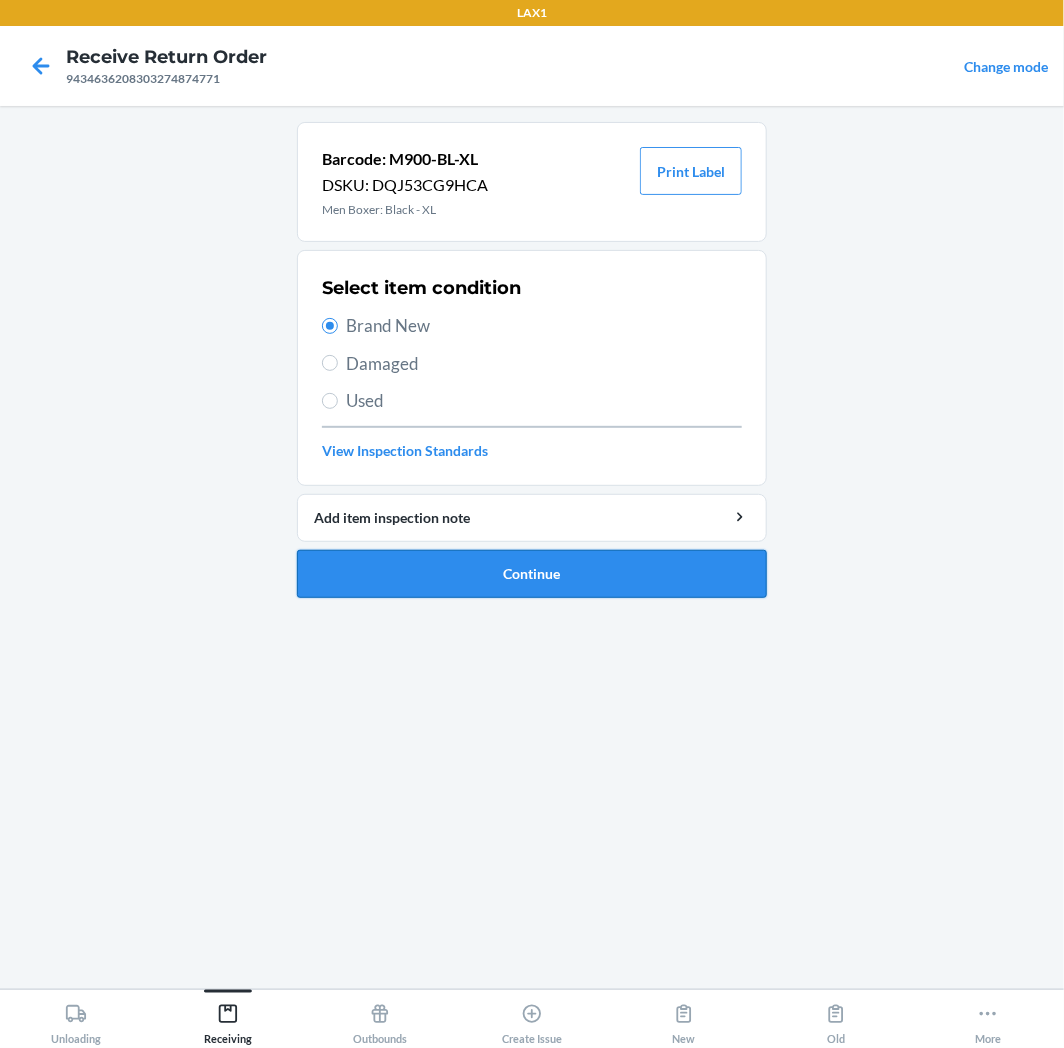 click on "Continue" at bounding box center [532, 574] 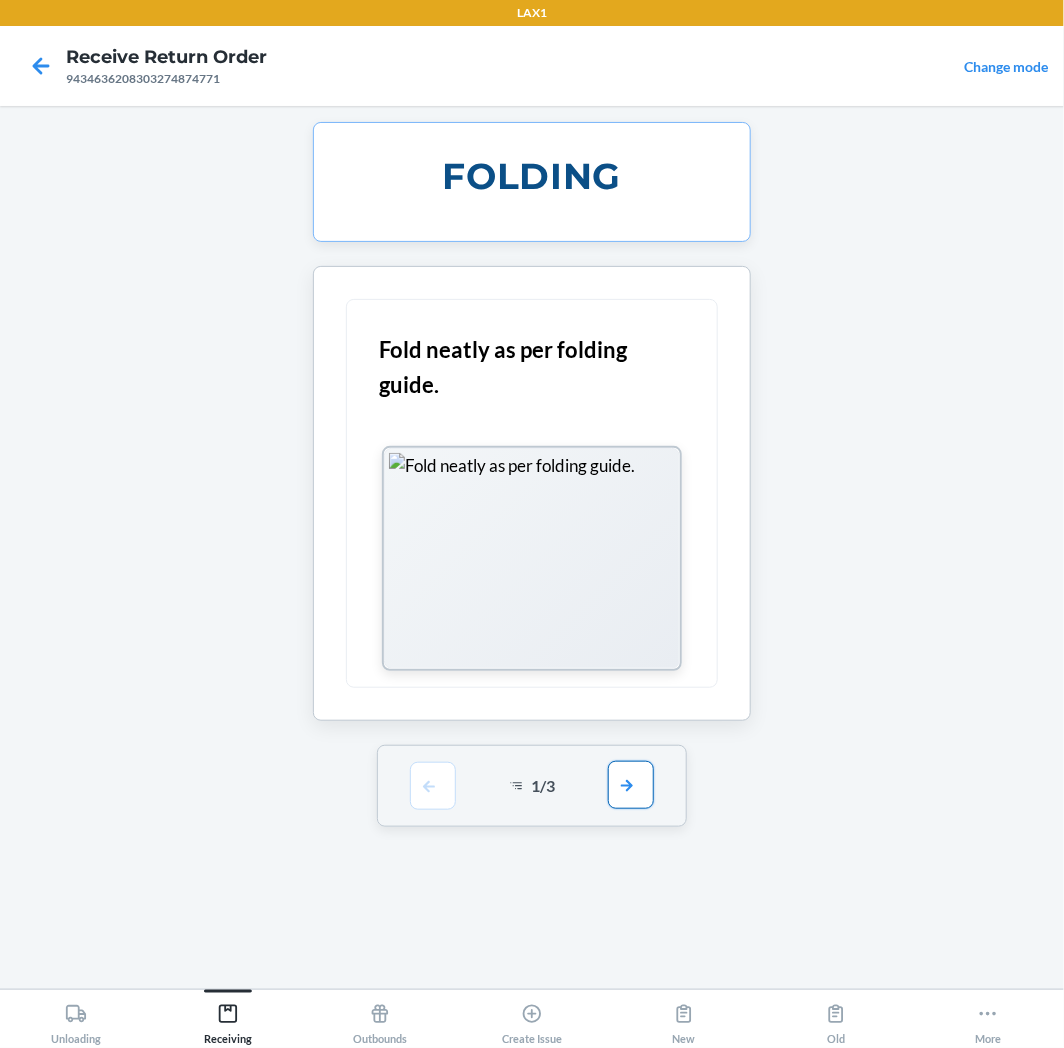 click at bounding box center (631, 785) 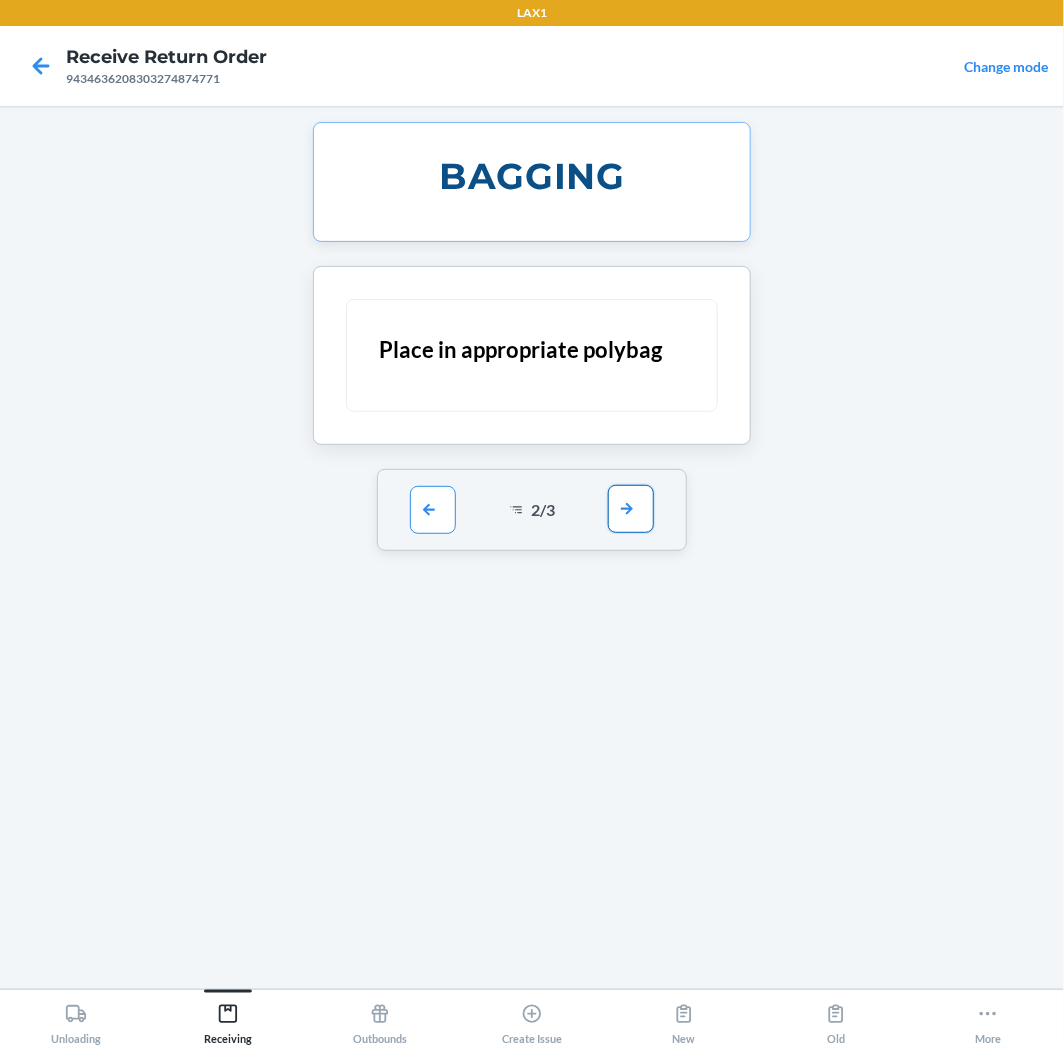 click at bounding box center (631, 509) 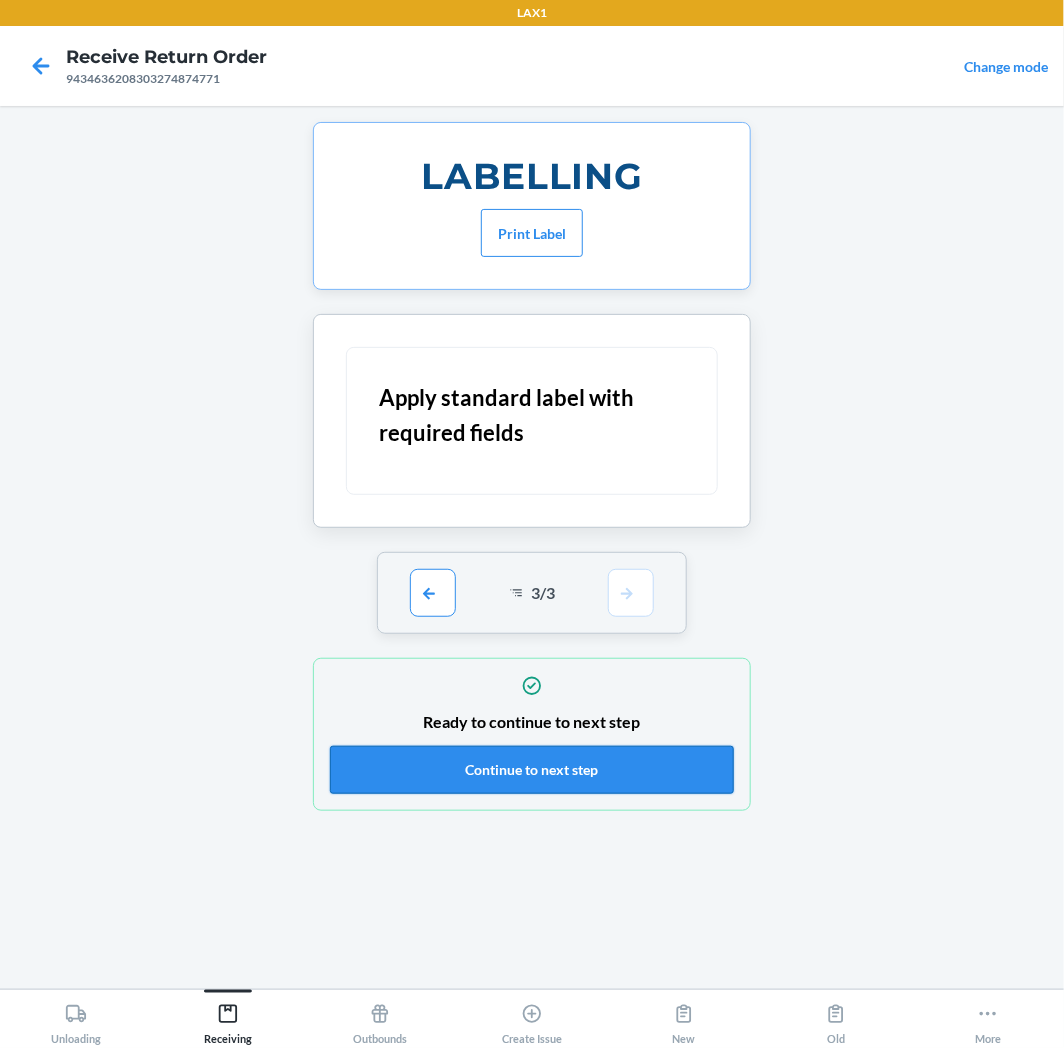 click on "Continue to next step" at bounding box center [532, 770] 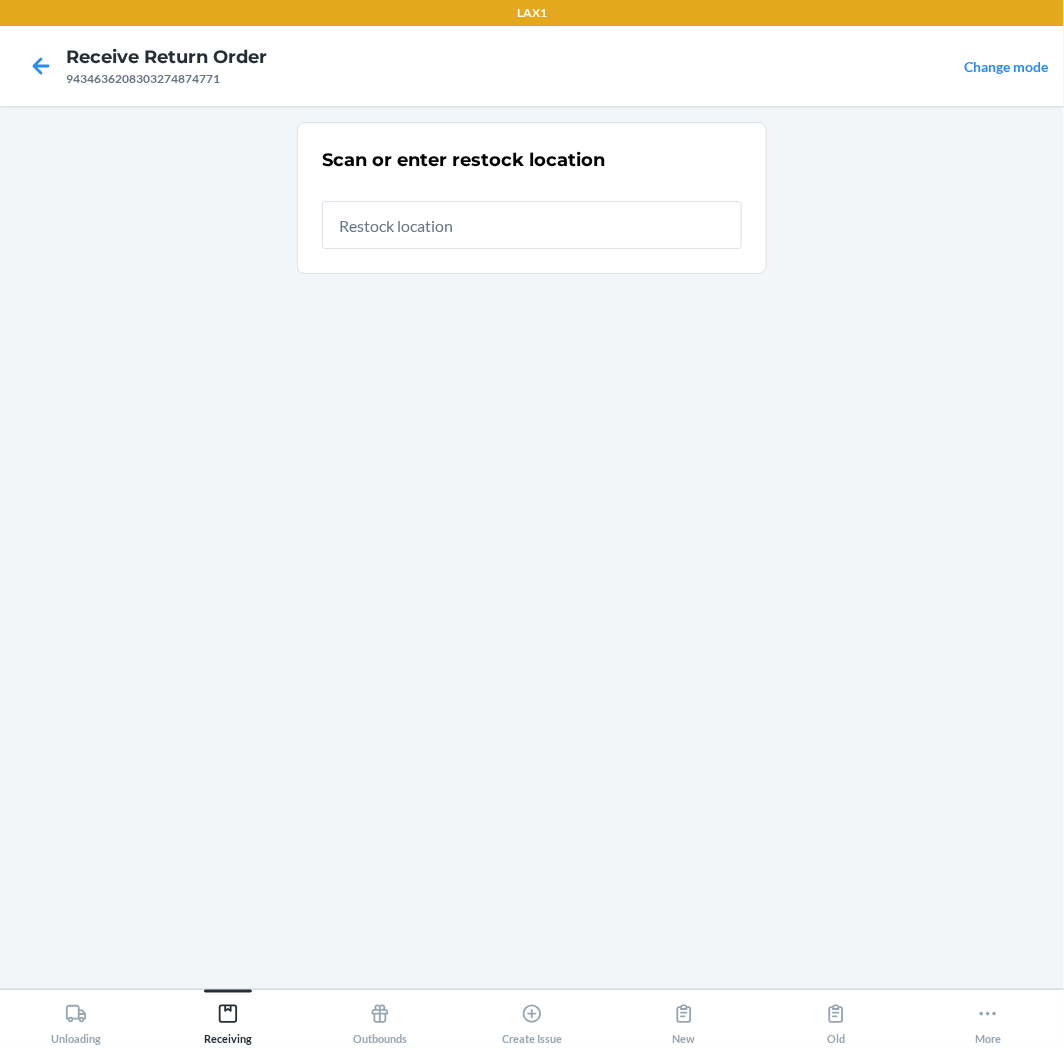 click at bounding box center [532, 225] 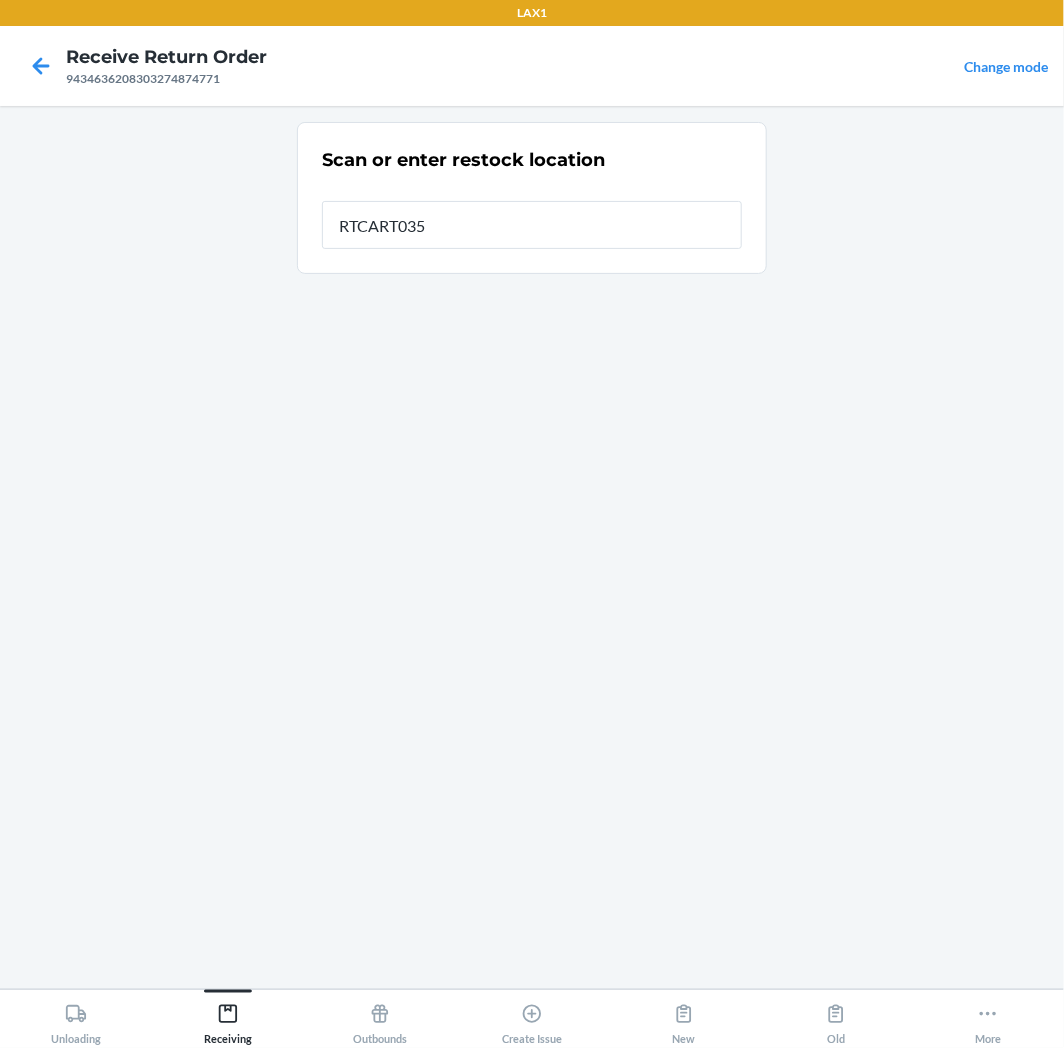 type on "RTCART035" 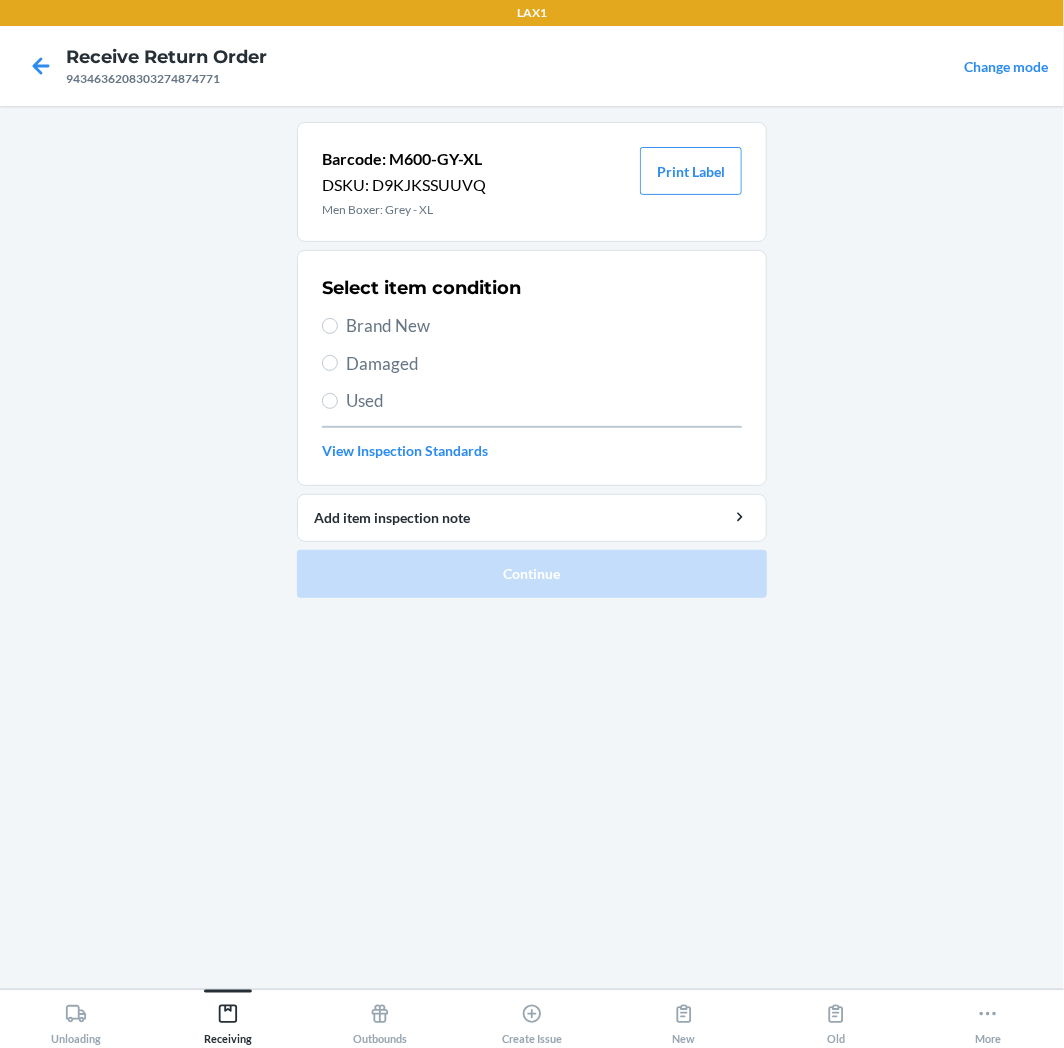 click on "Brand New" at bounding box center [544, 326] 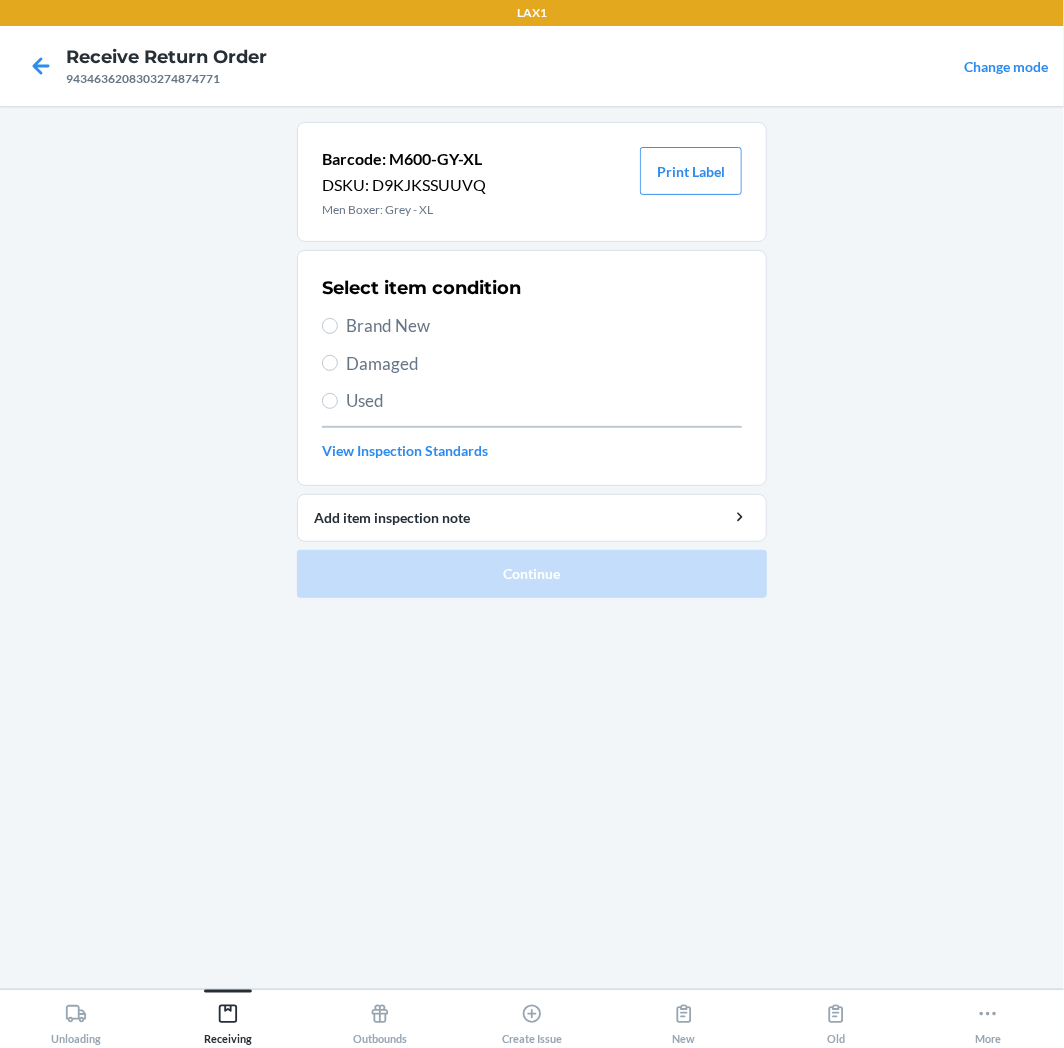 click on "Brand New" at bounding box center (330, 326) 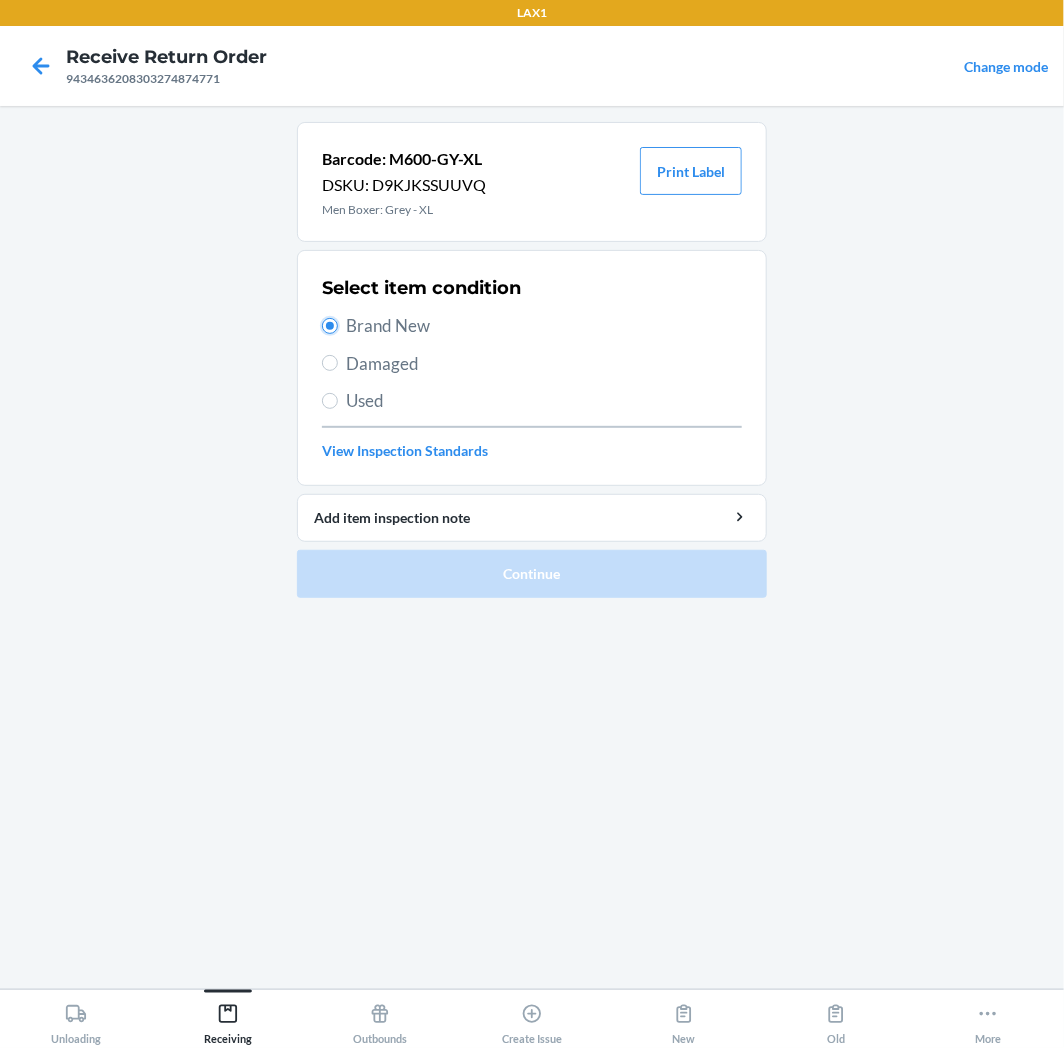 radio on "true" 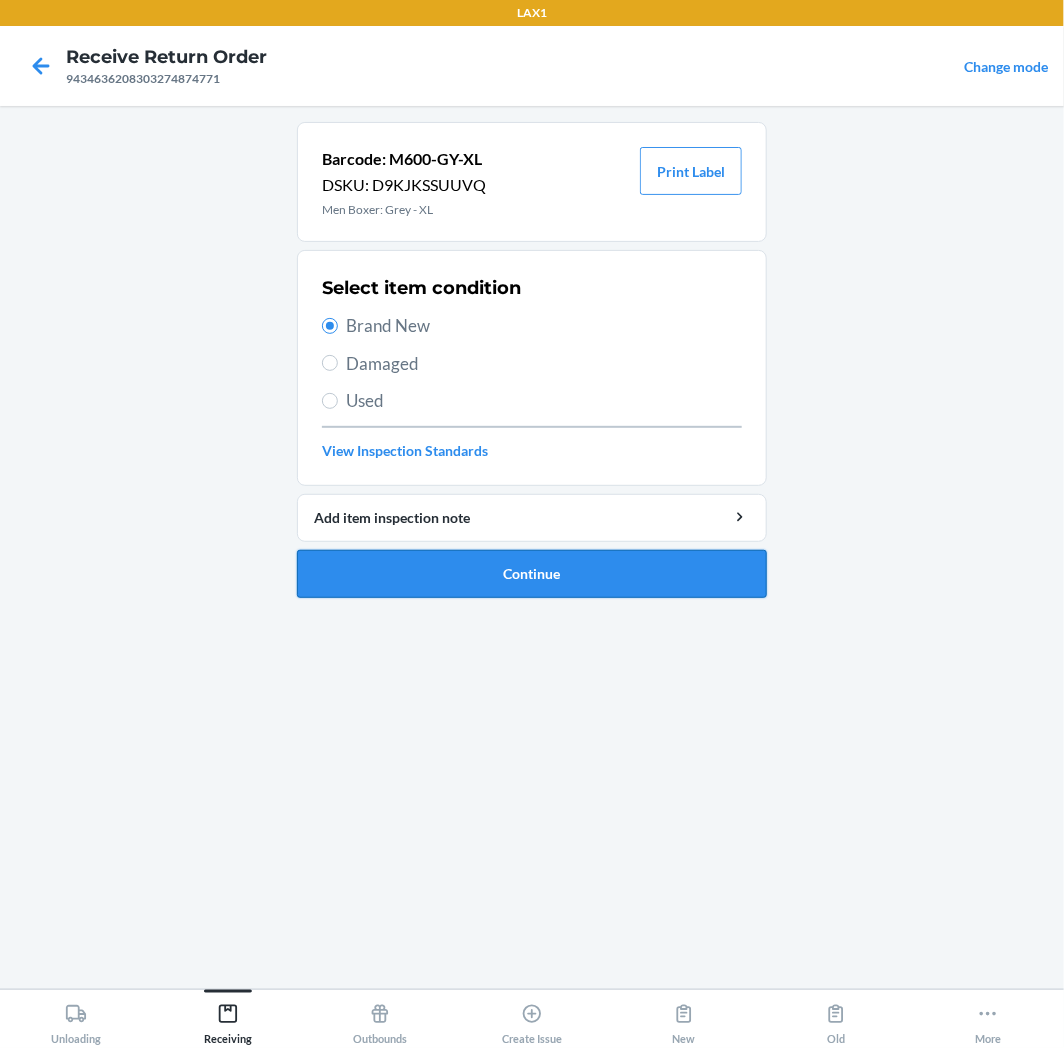click on "Continue" at bounding box center [532, 574] 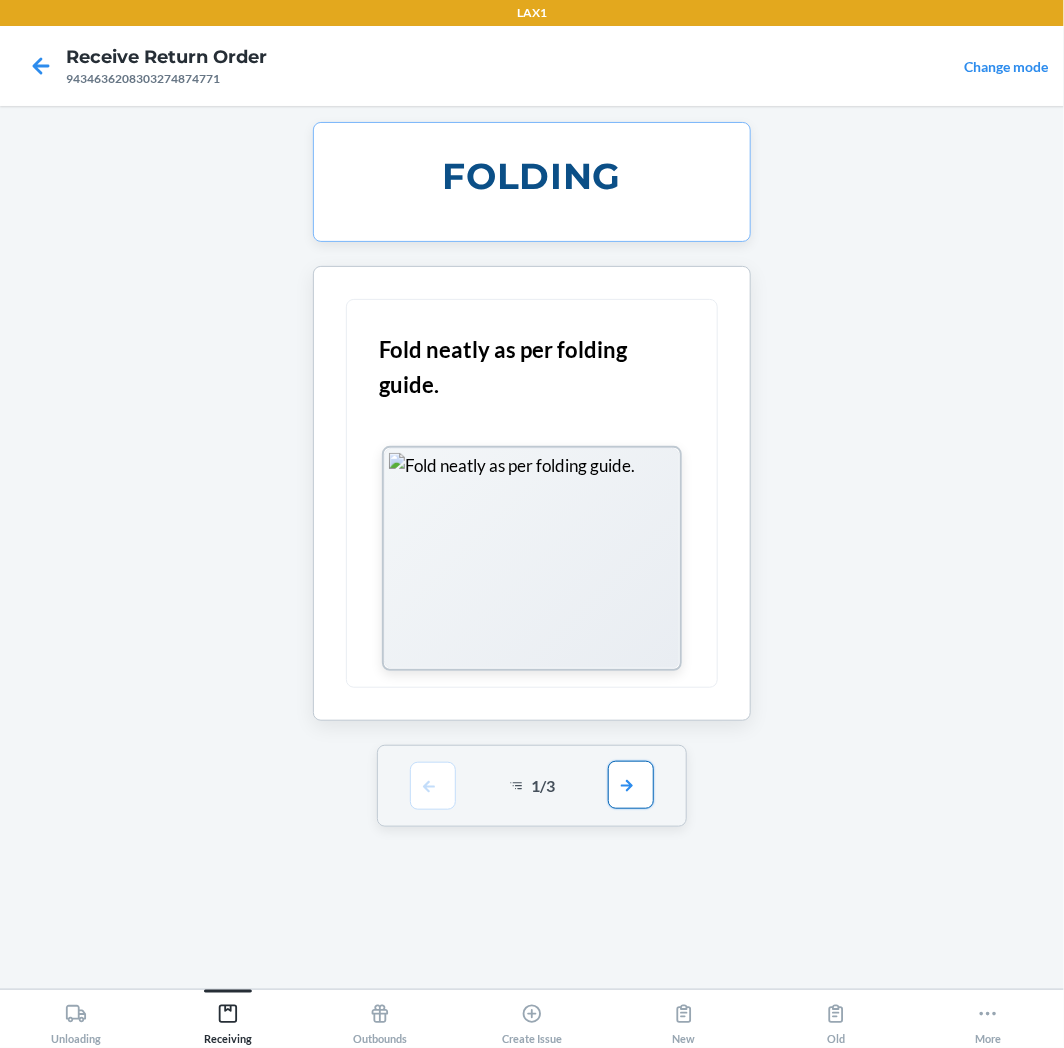 click at bounding box center (631, 785) 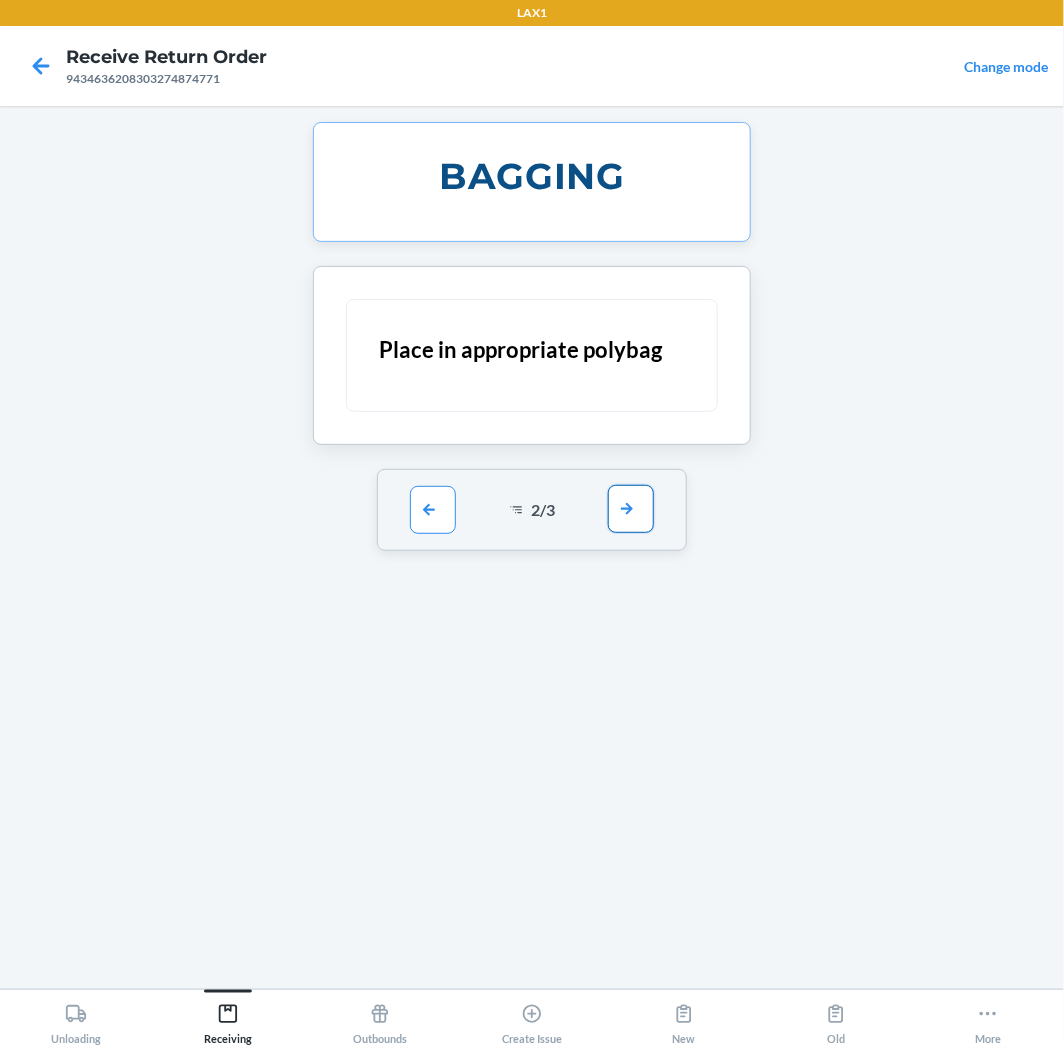 click at bounding box center (631, 509) 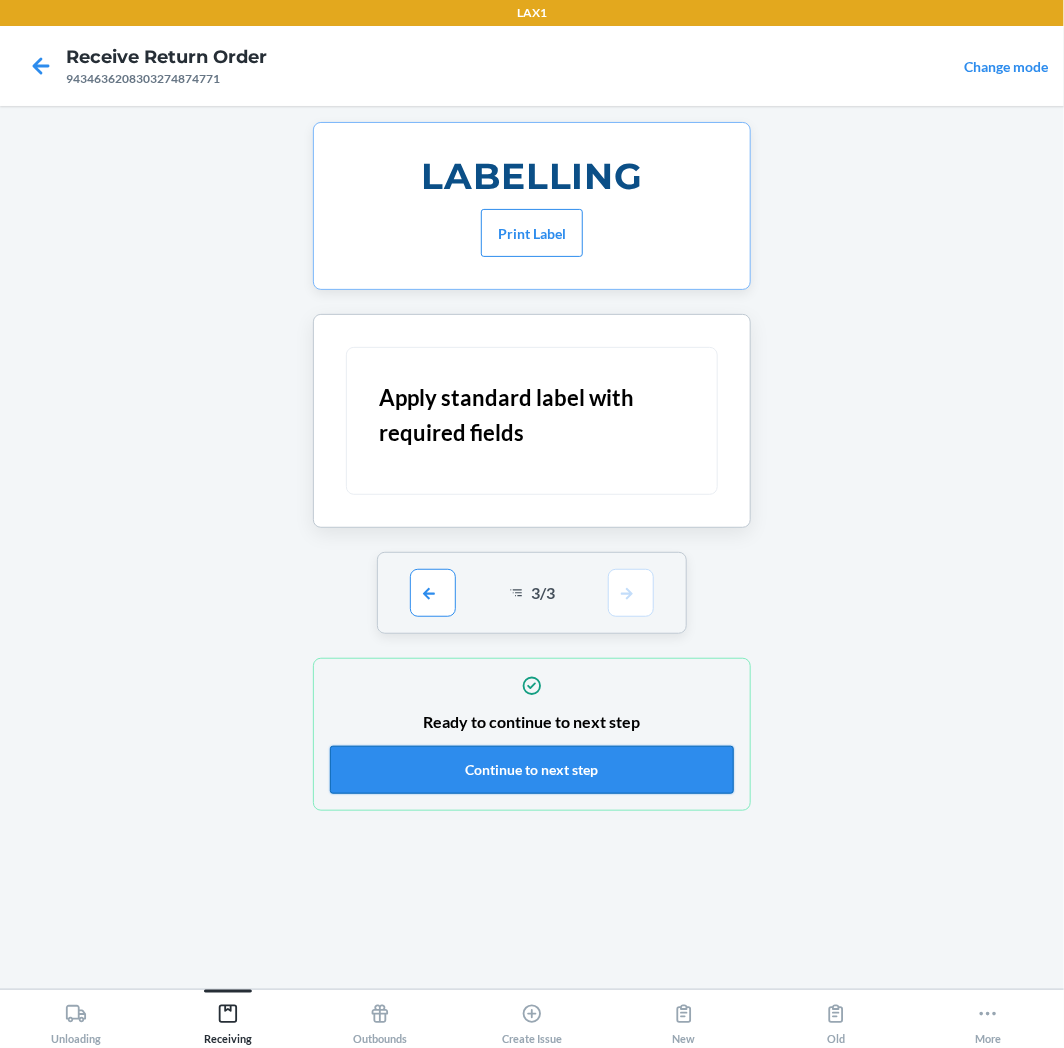 click on "Continue to next step" at bounding box center (532, 770) 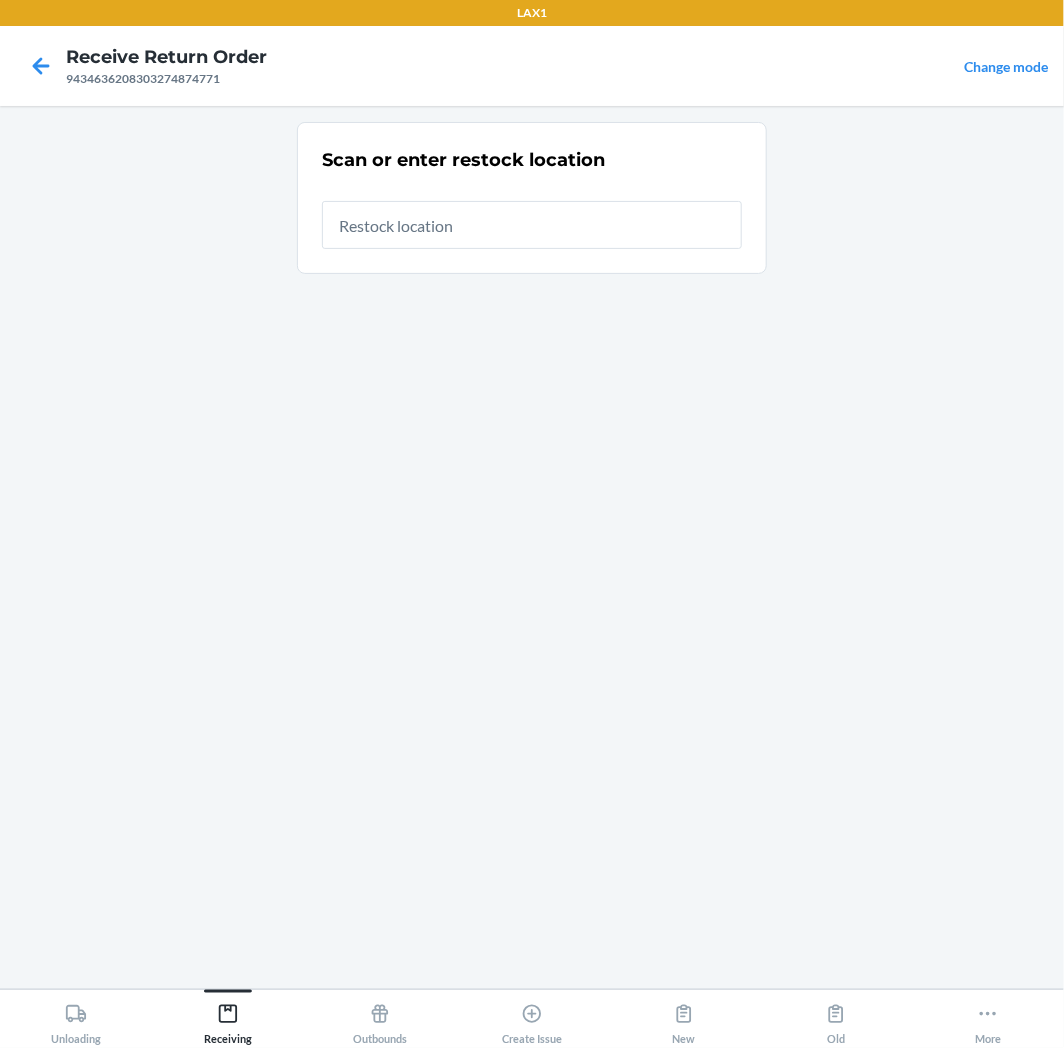 click at bounding box center (532, 225) 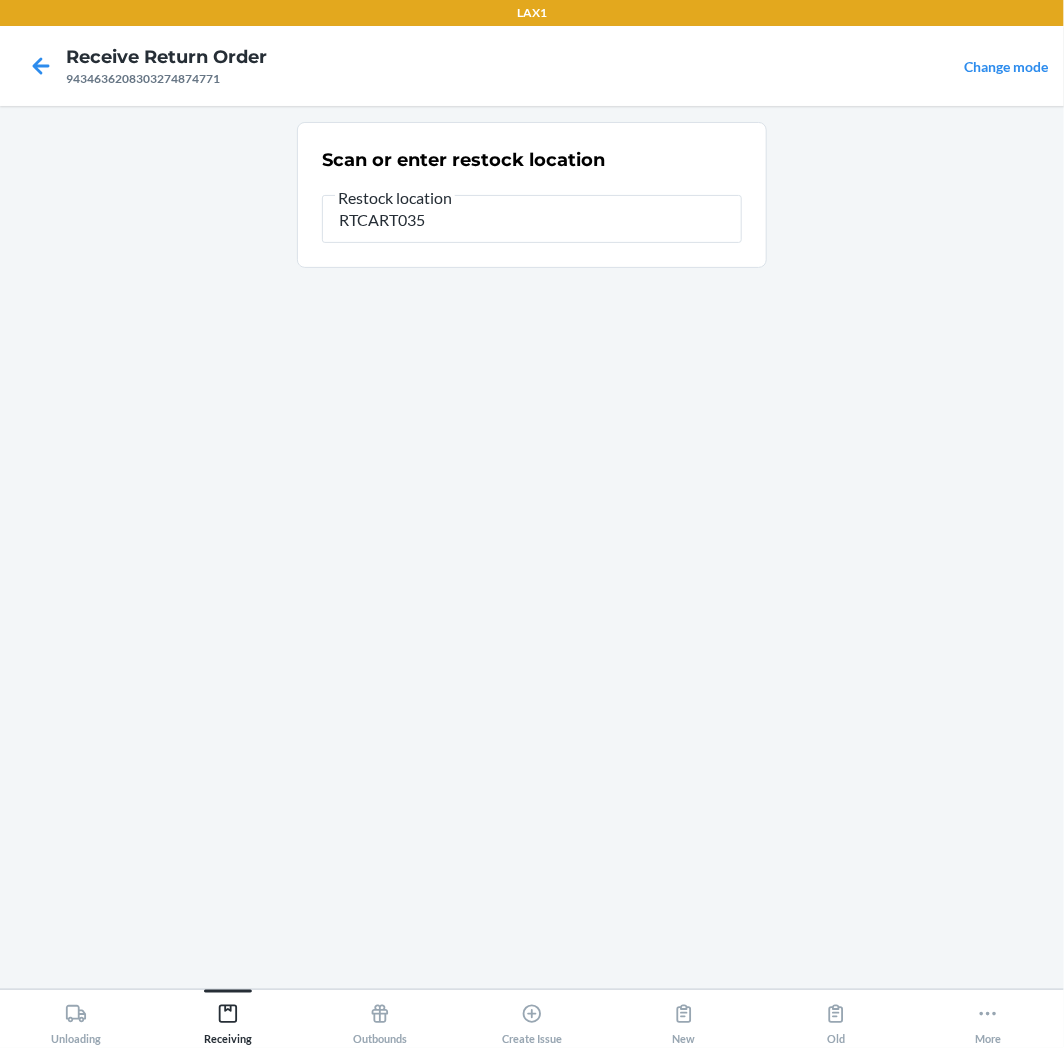 type on "RTCART035" 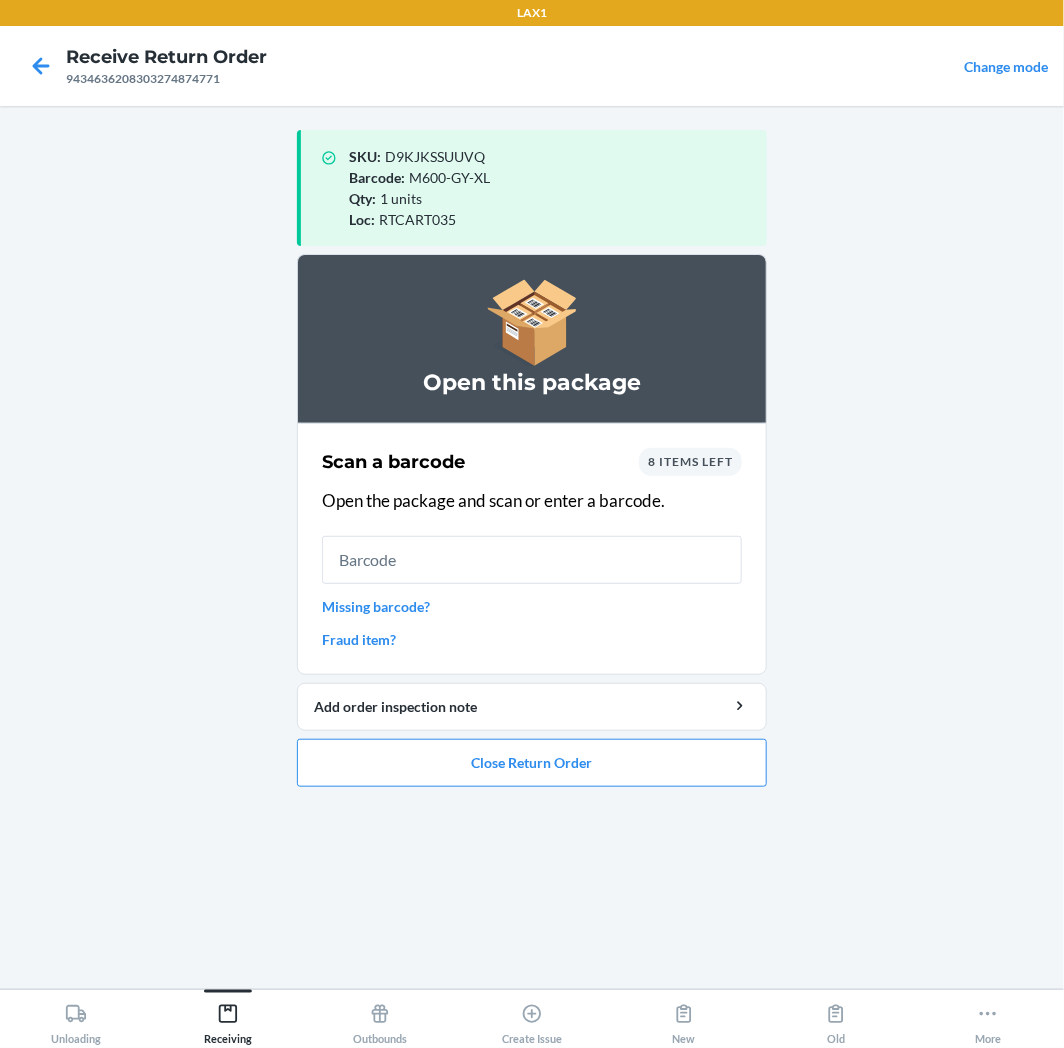 click at bounding box center [532, 560] 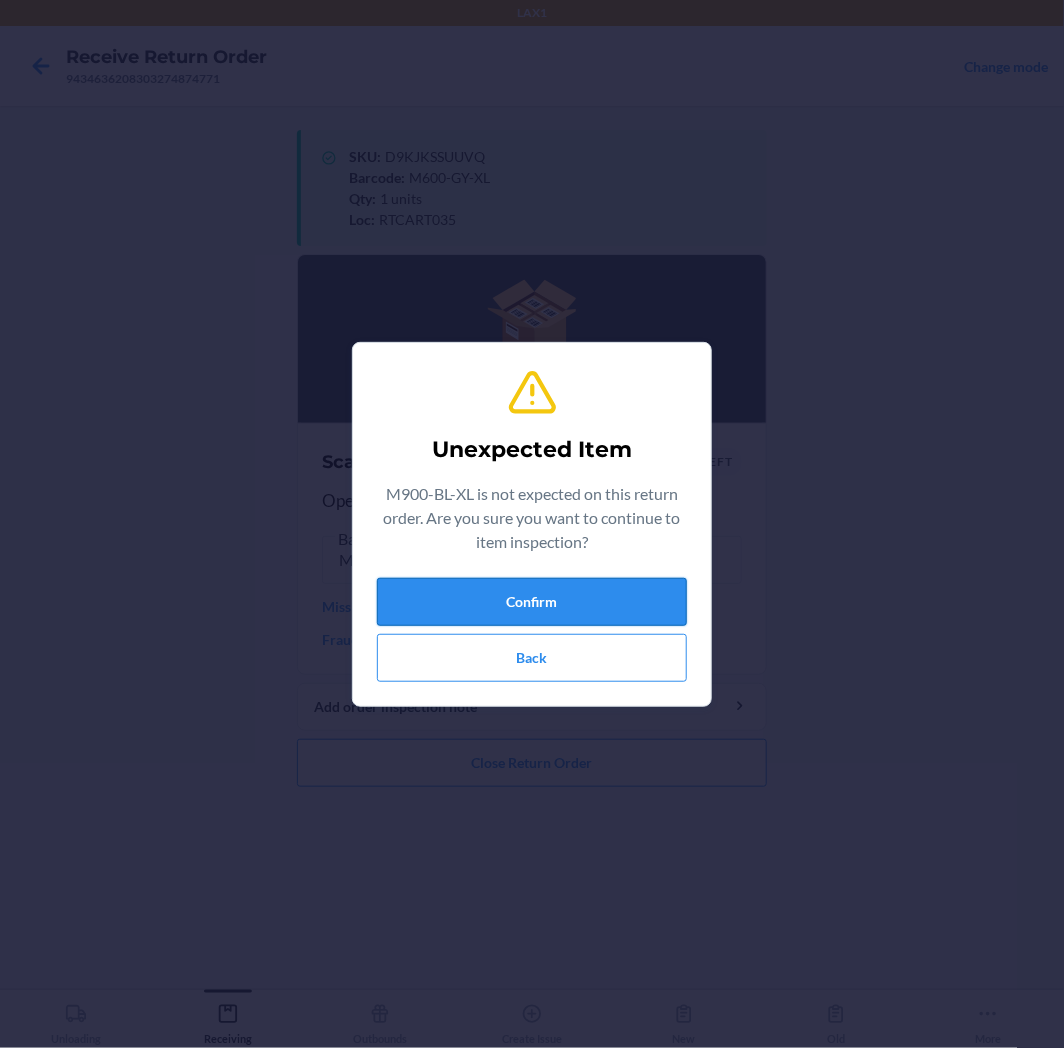 click on "Confirm" at bounding box center [532, 602] 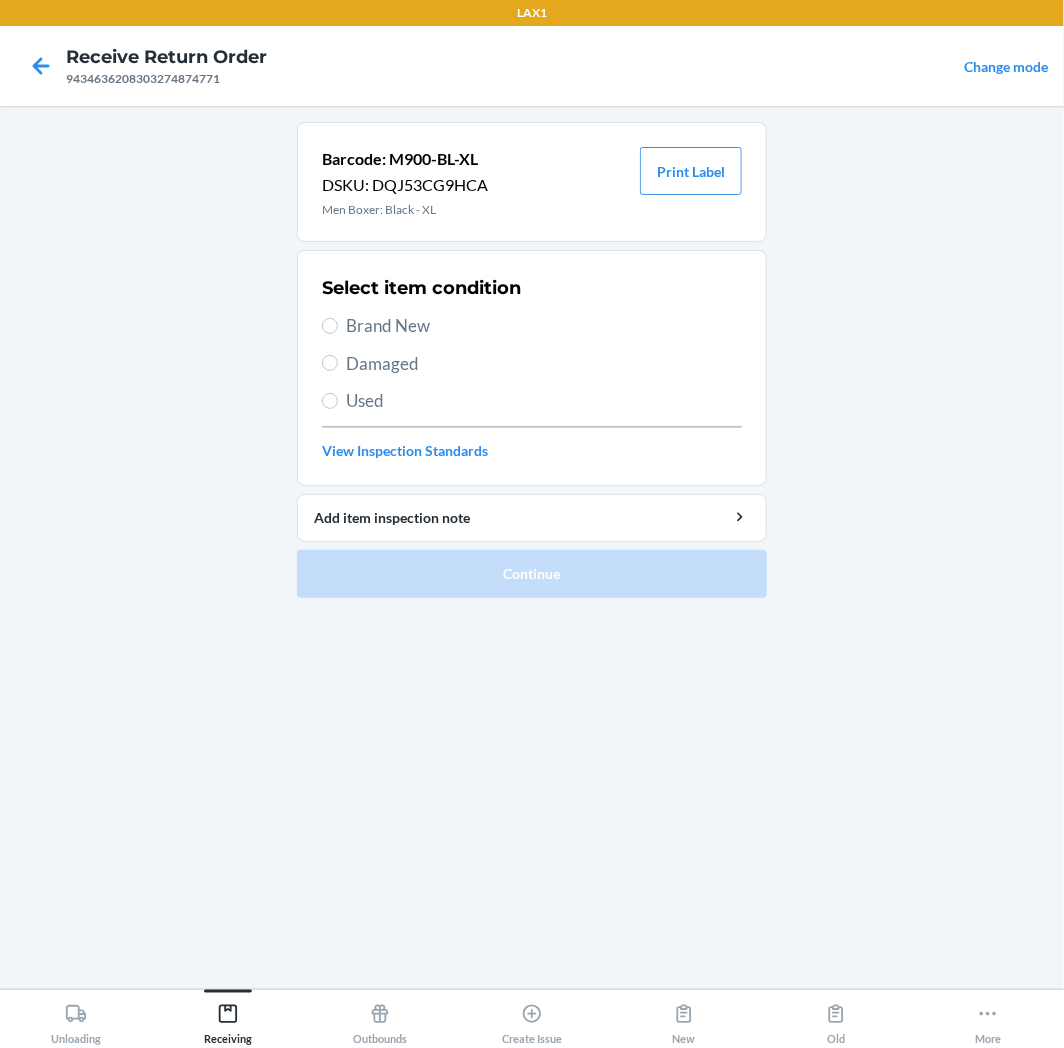 click on "Brand New" at bounding box center [544, 326] 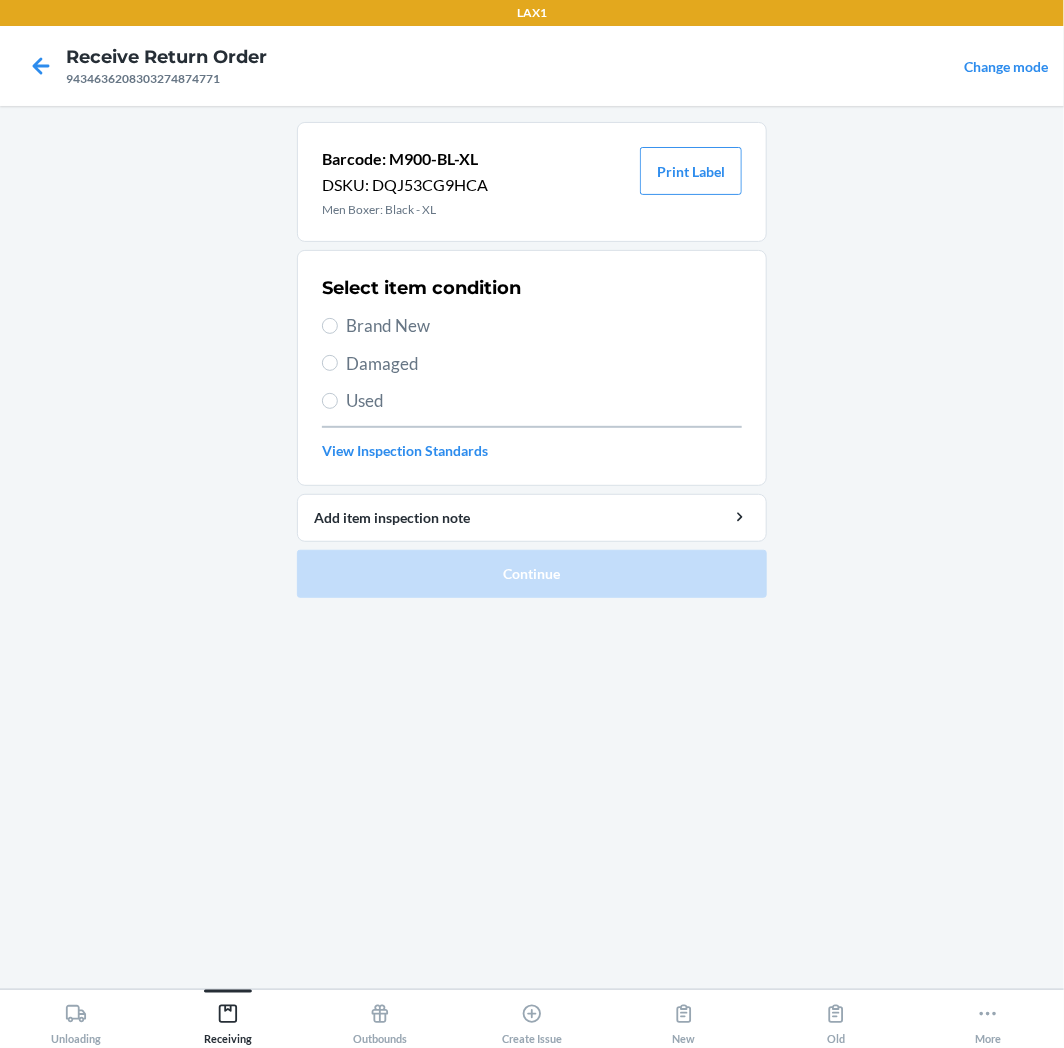 click on "Brand New" at bounding box center (330, 326) 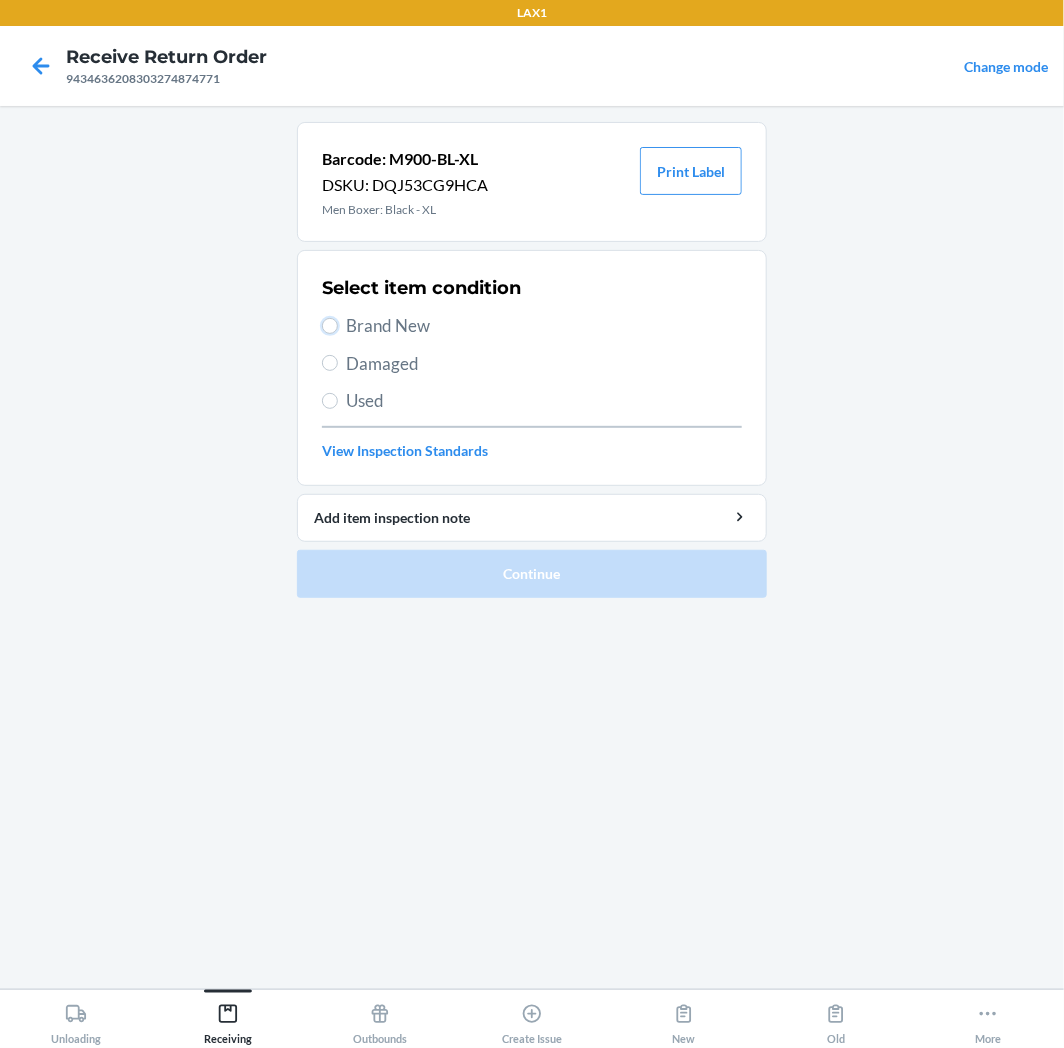 radio on "true" 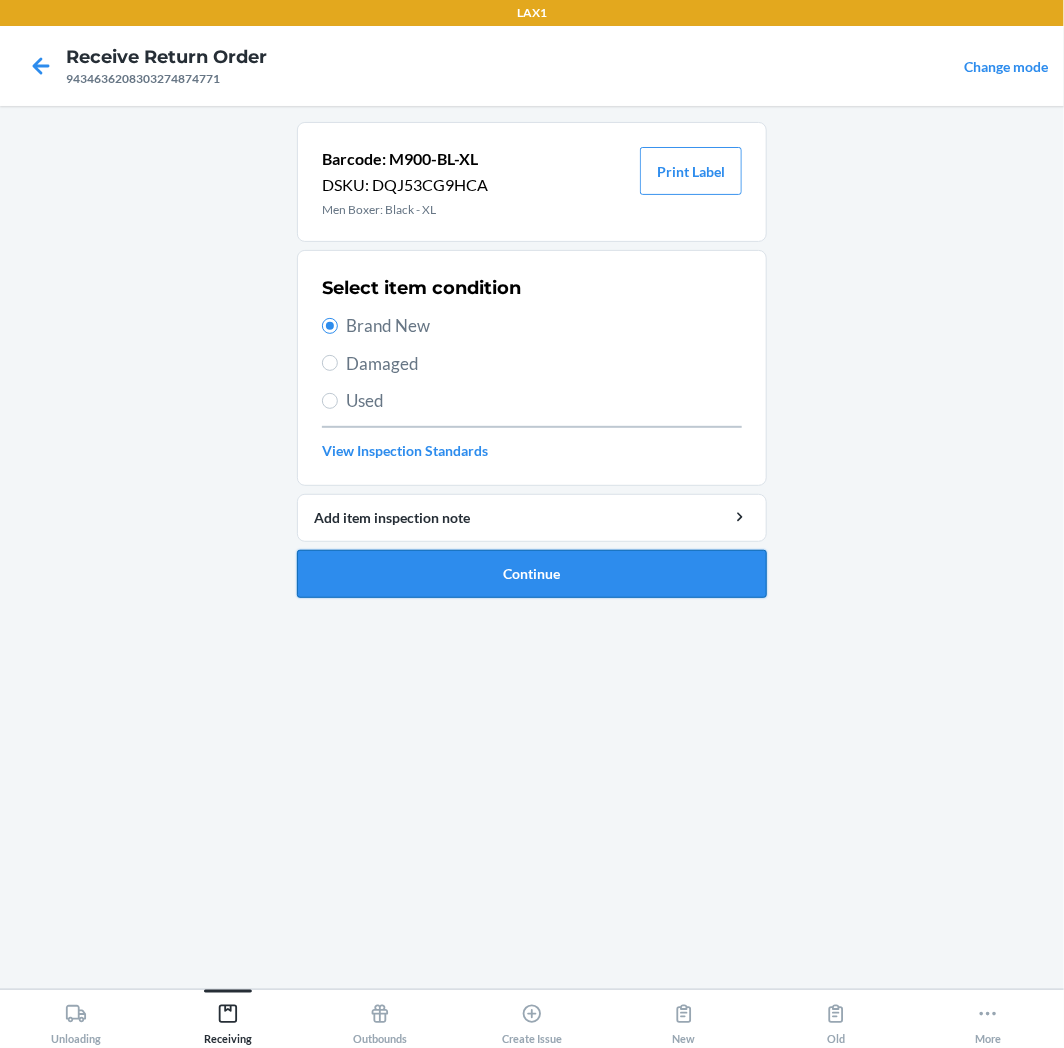 click on "Continue" at bounding box center [532, 574] 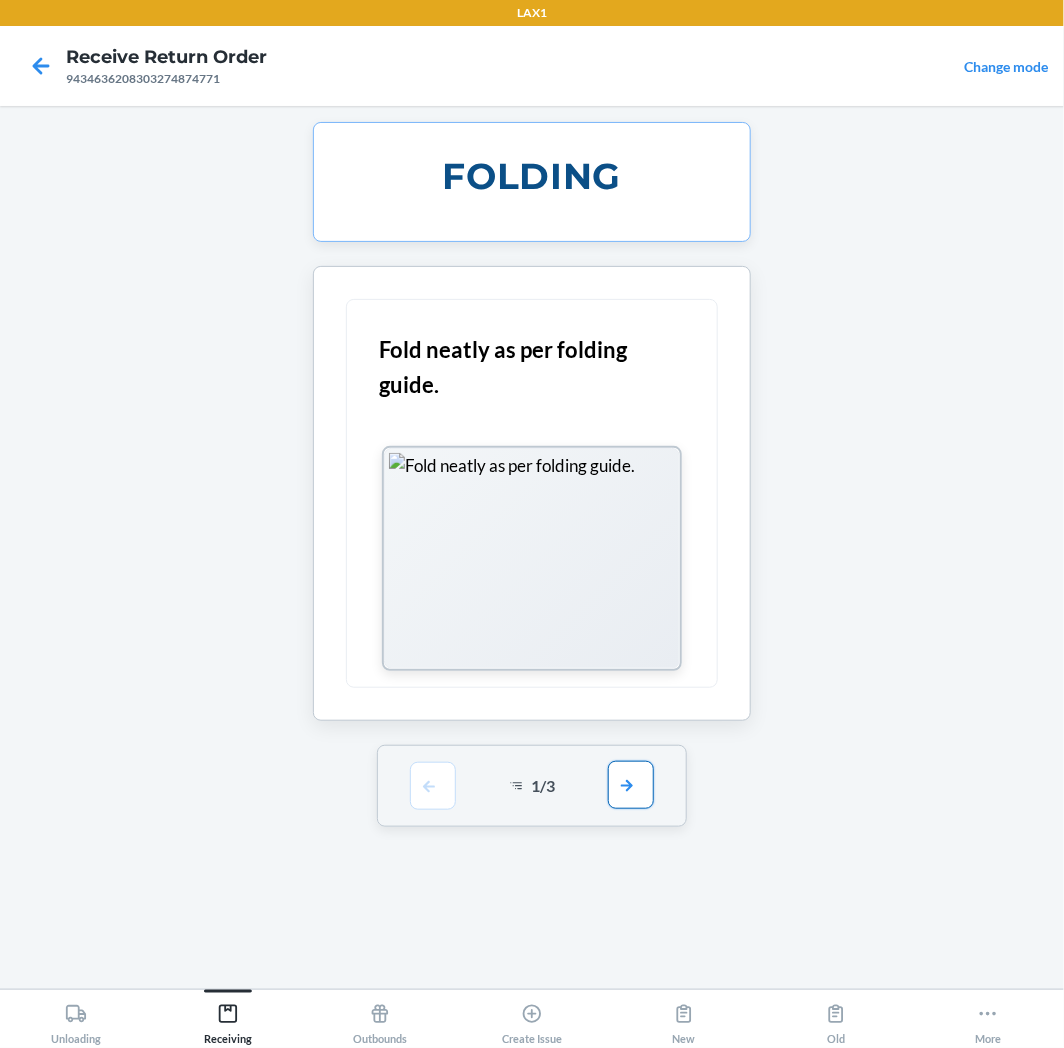 click at bounding box center (631, 785) 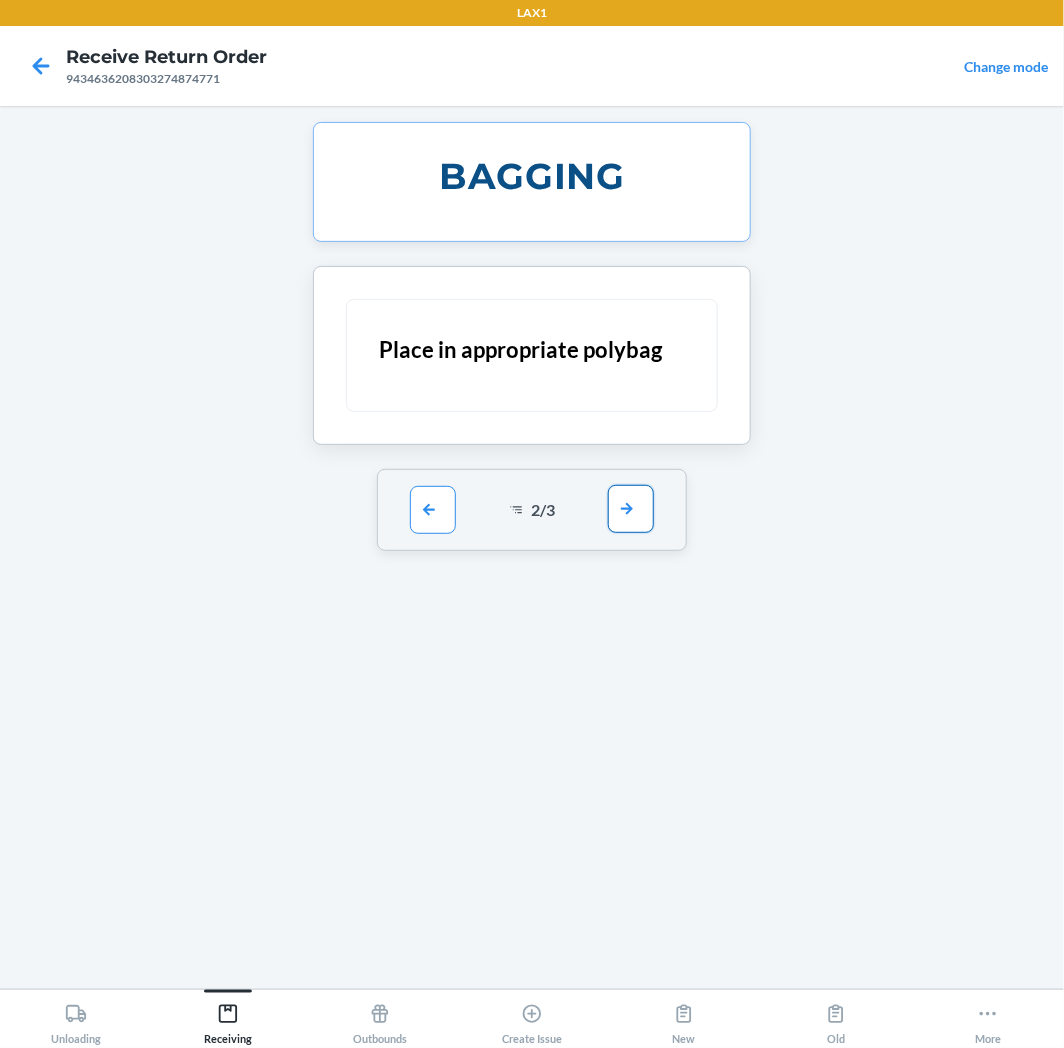 click at bounding box center [631, 509] 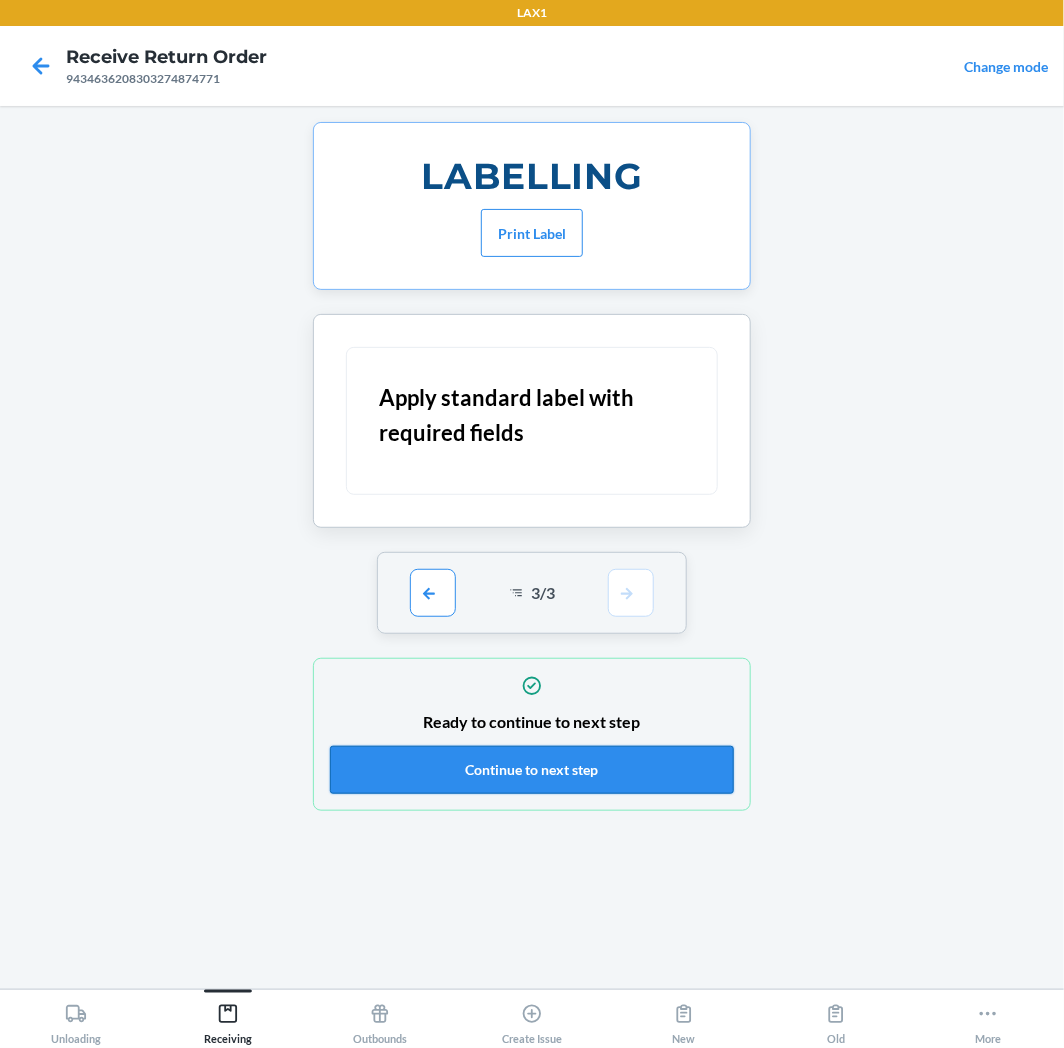 click on "Continue to next step" at bounding box center [532, 770] 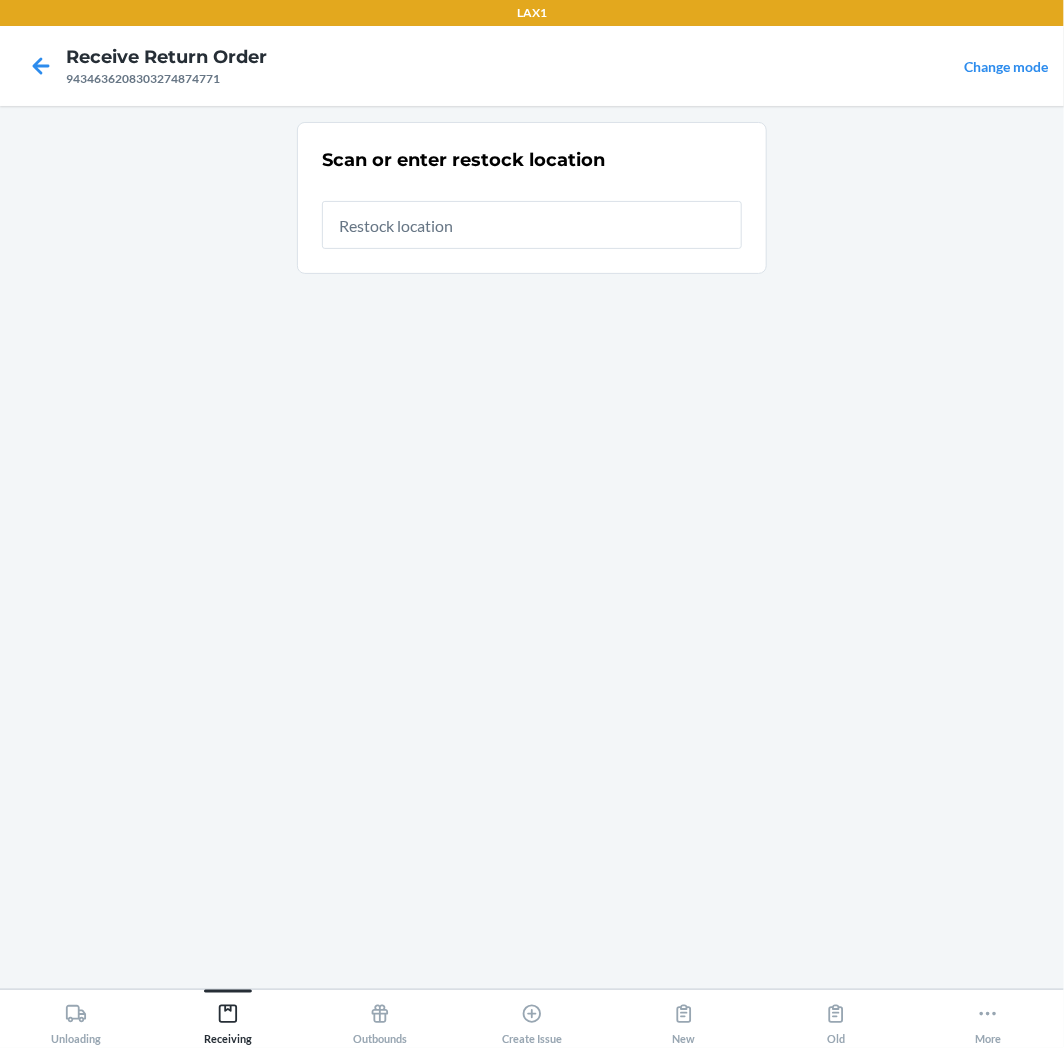 click at bounding box center (532, 225) 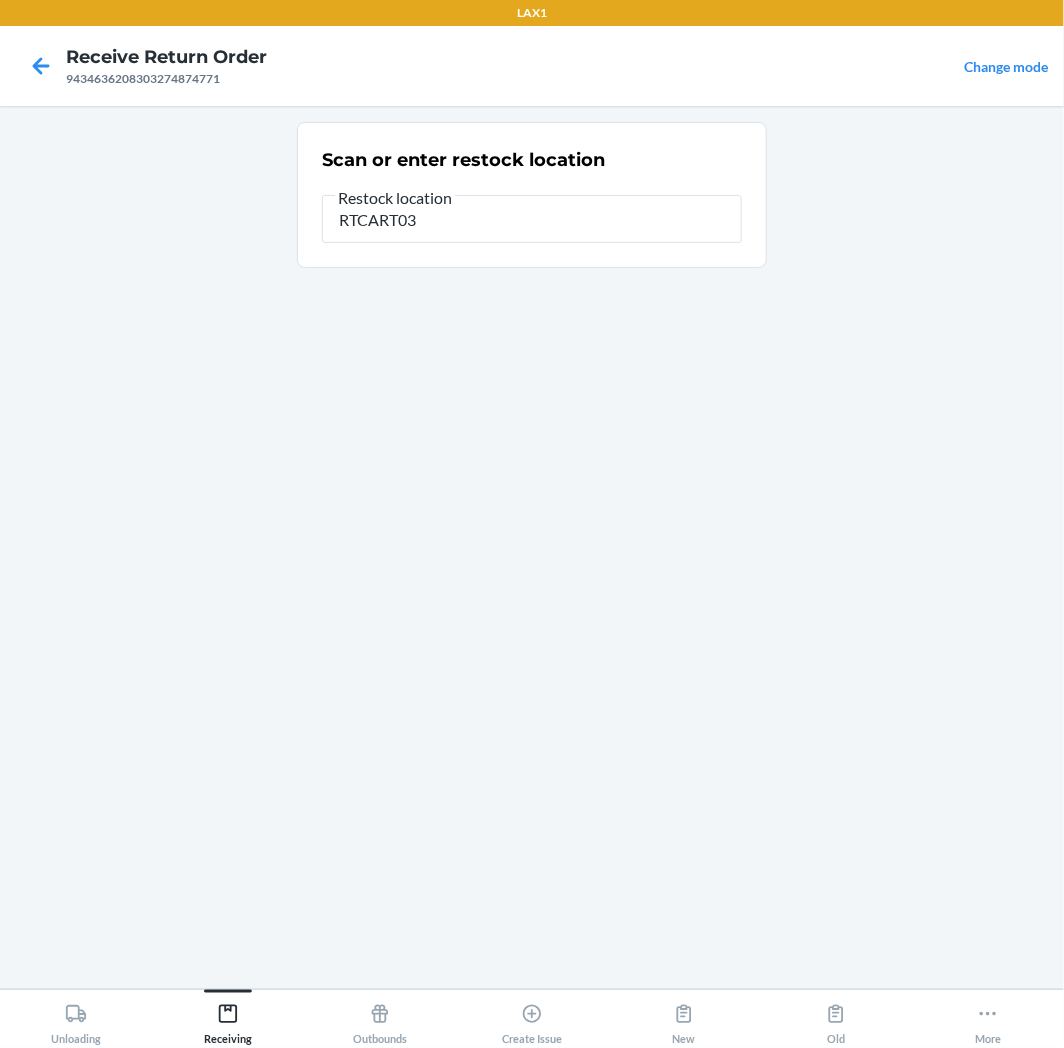 type on "RTCART035" 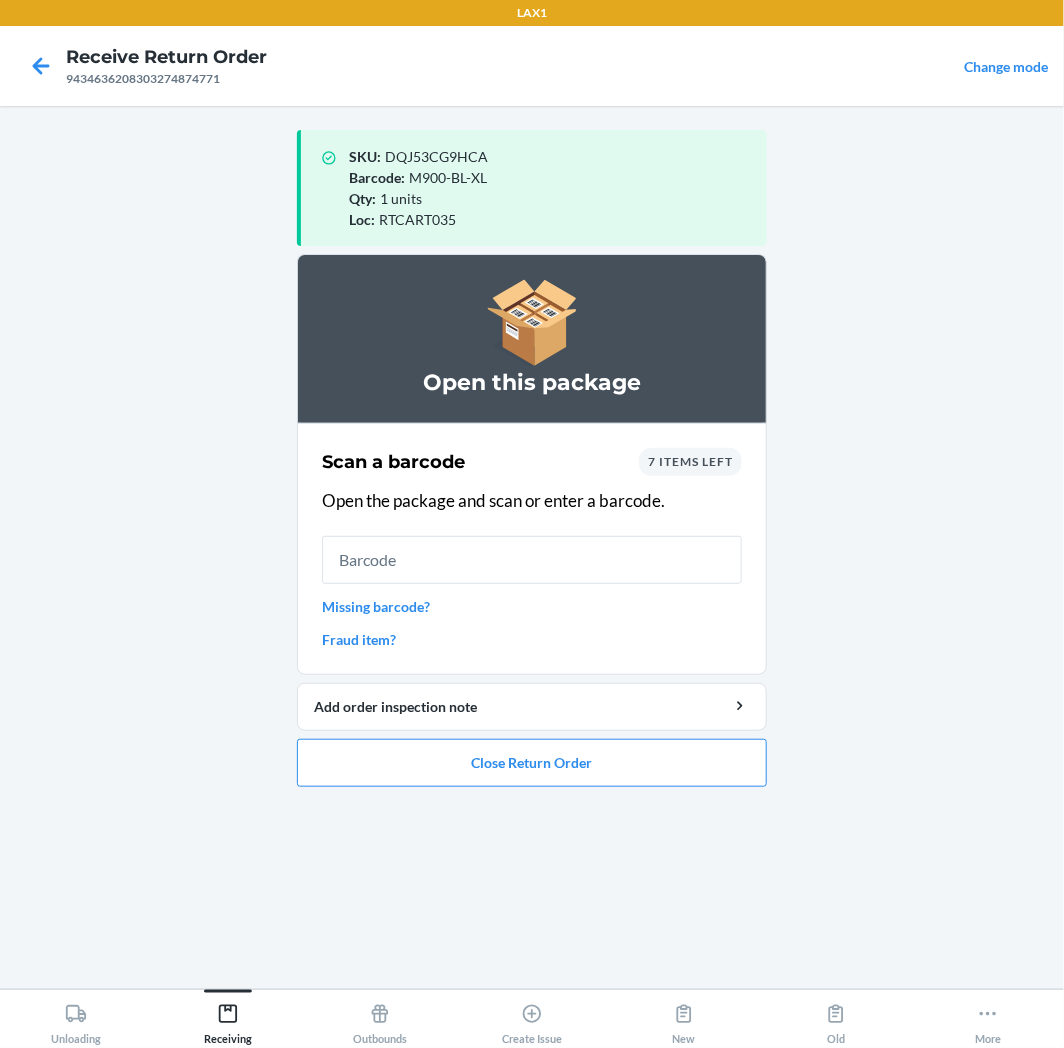 click at bounding box center [532, 560] 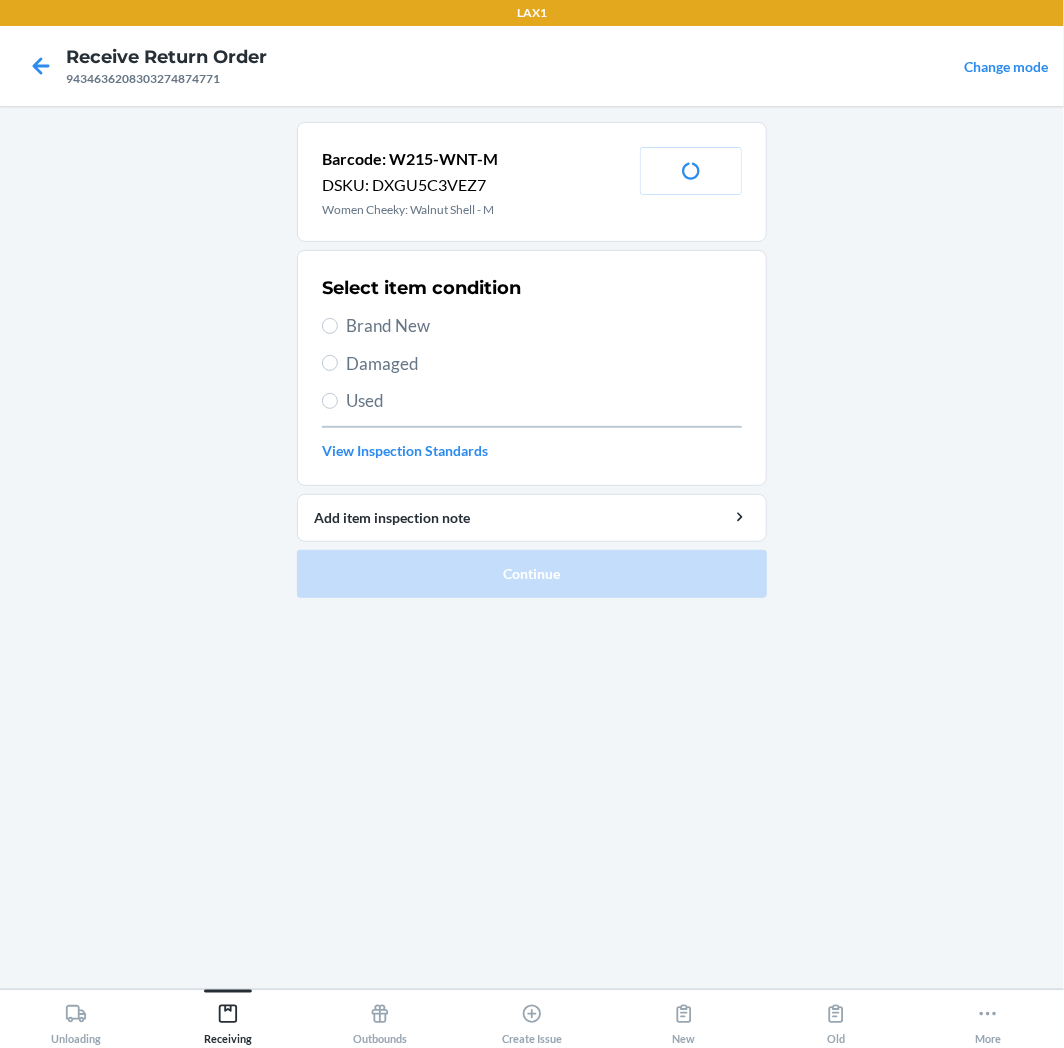 click on "Brand New" at bounding box center [544, 326] 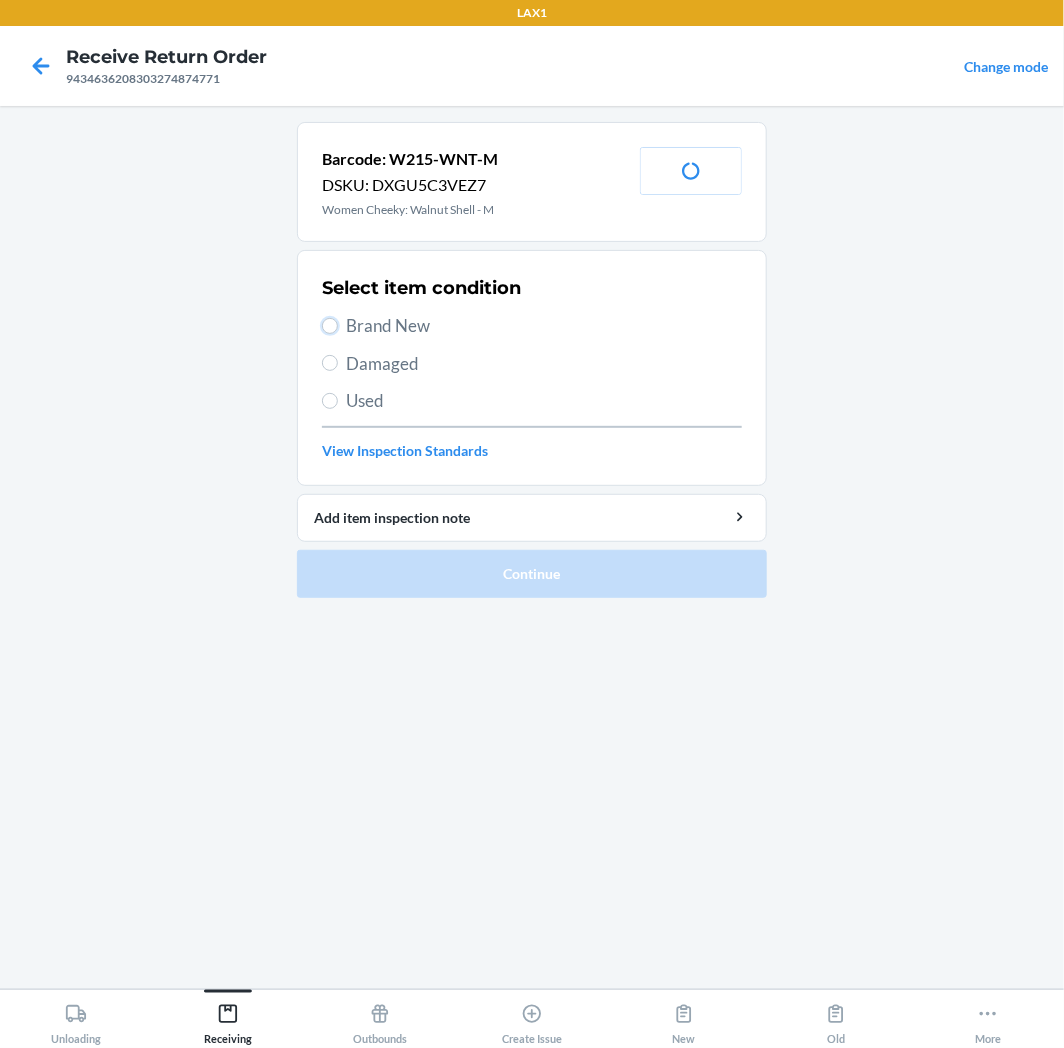 click on "Brand New" at bounding box center [330, 326] 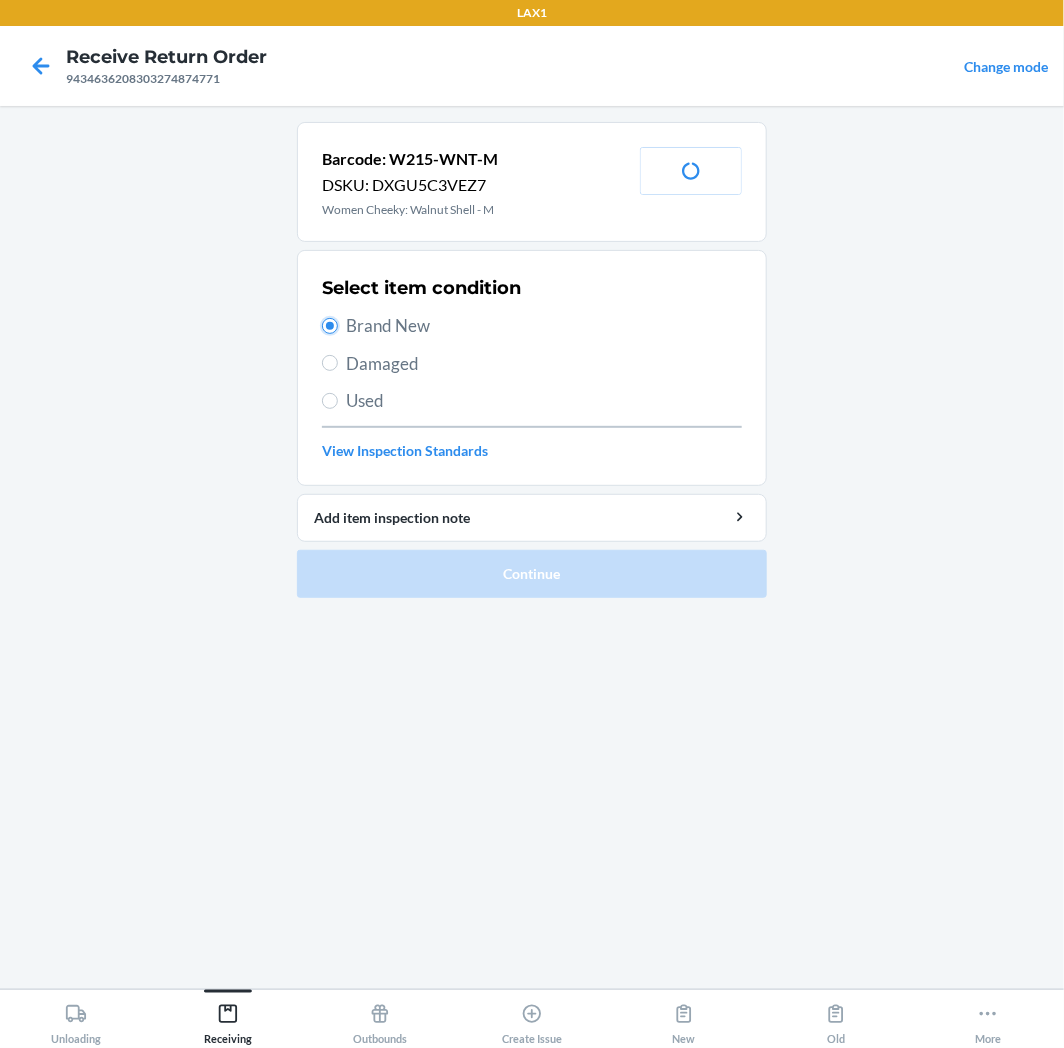 radio on "true" 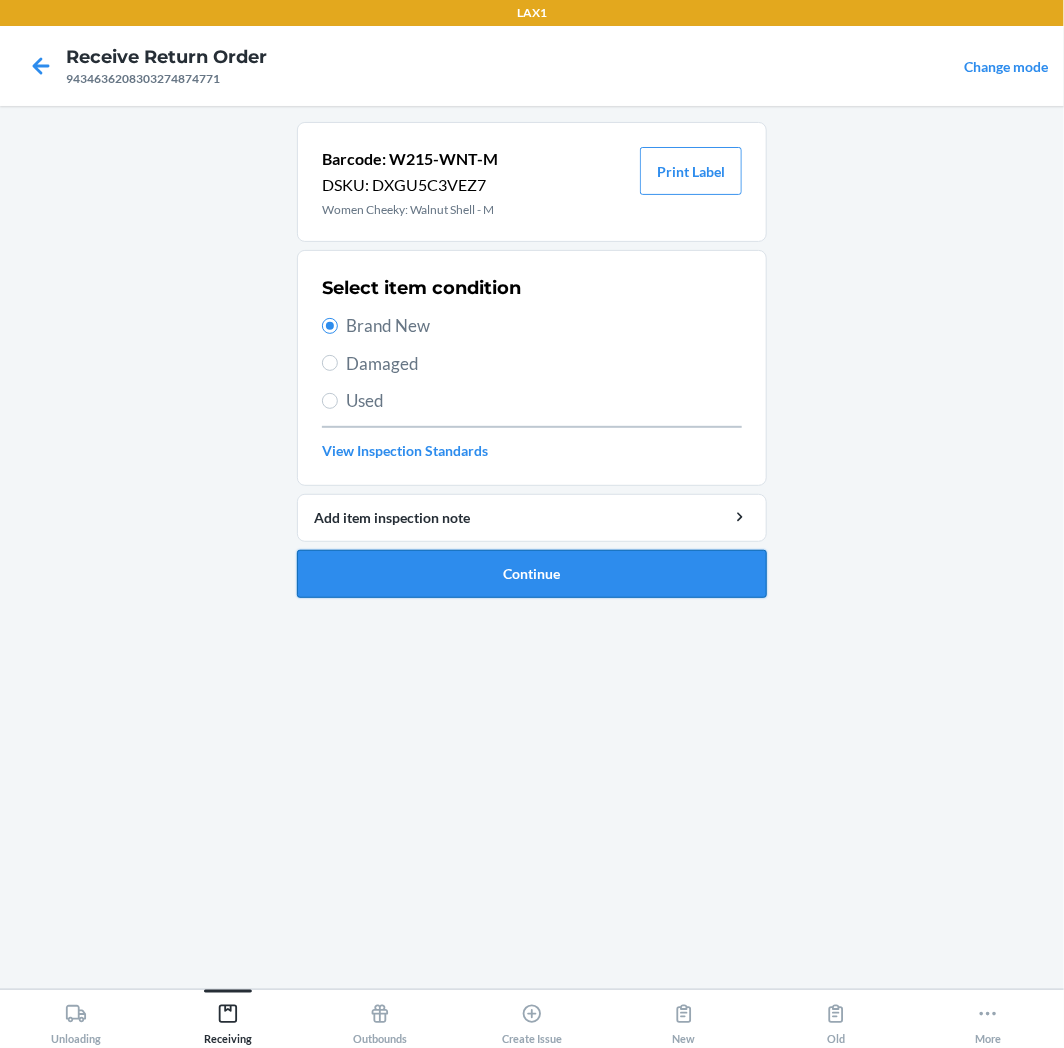 click on "Continue" at bounding box center [532, 574] 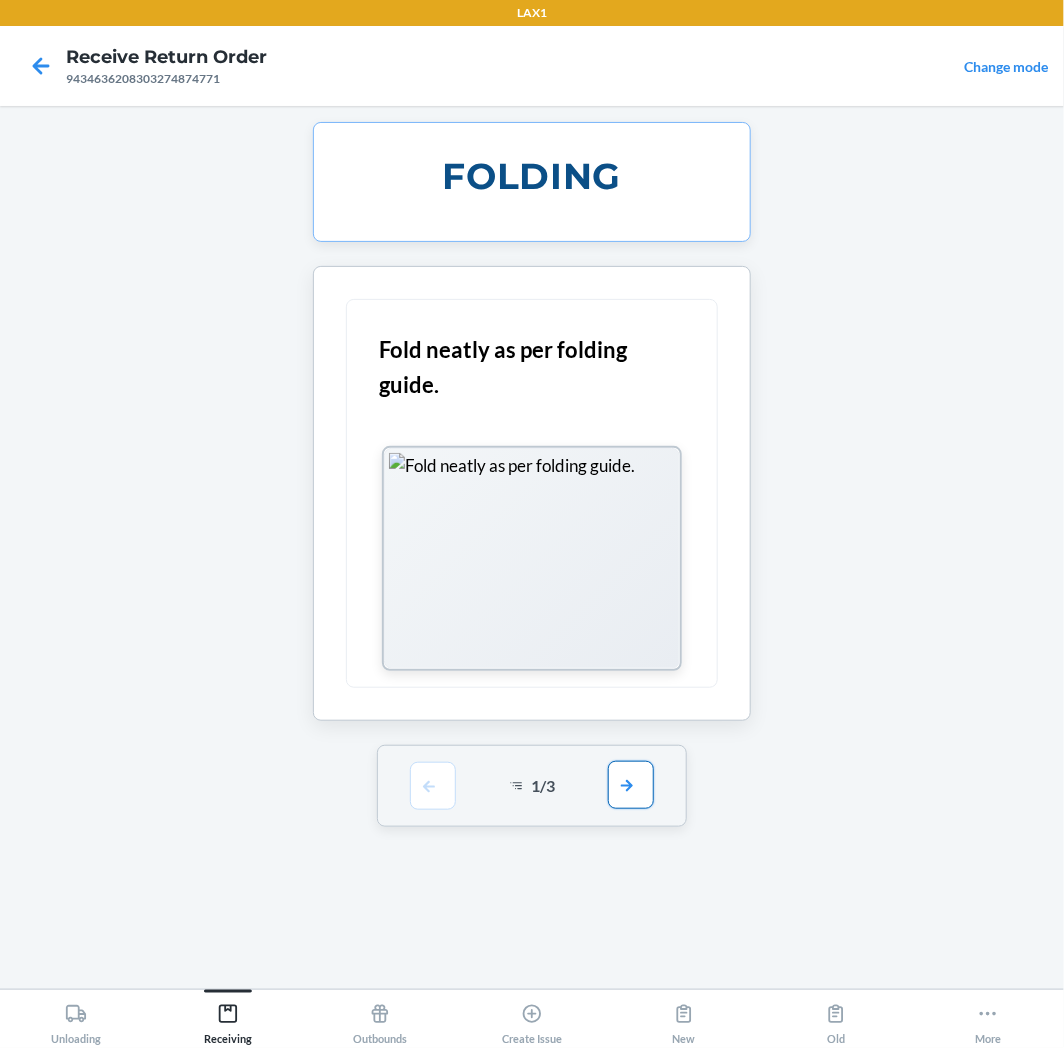 click at bounding box center [631, 785] 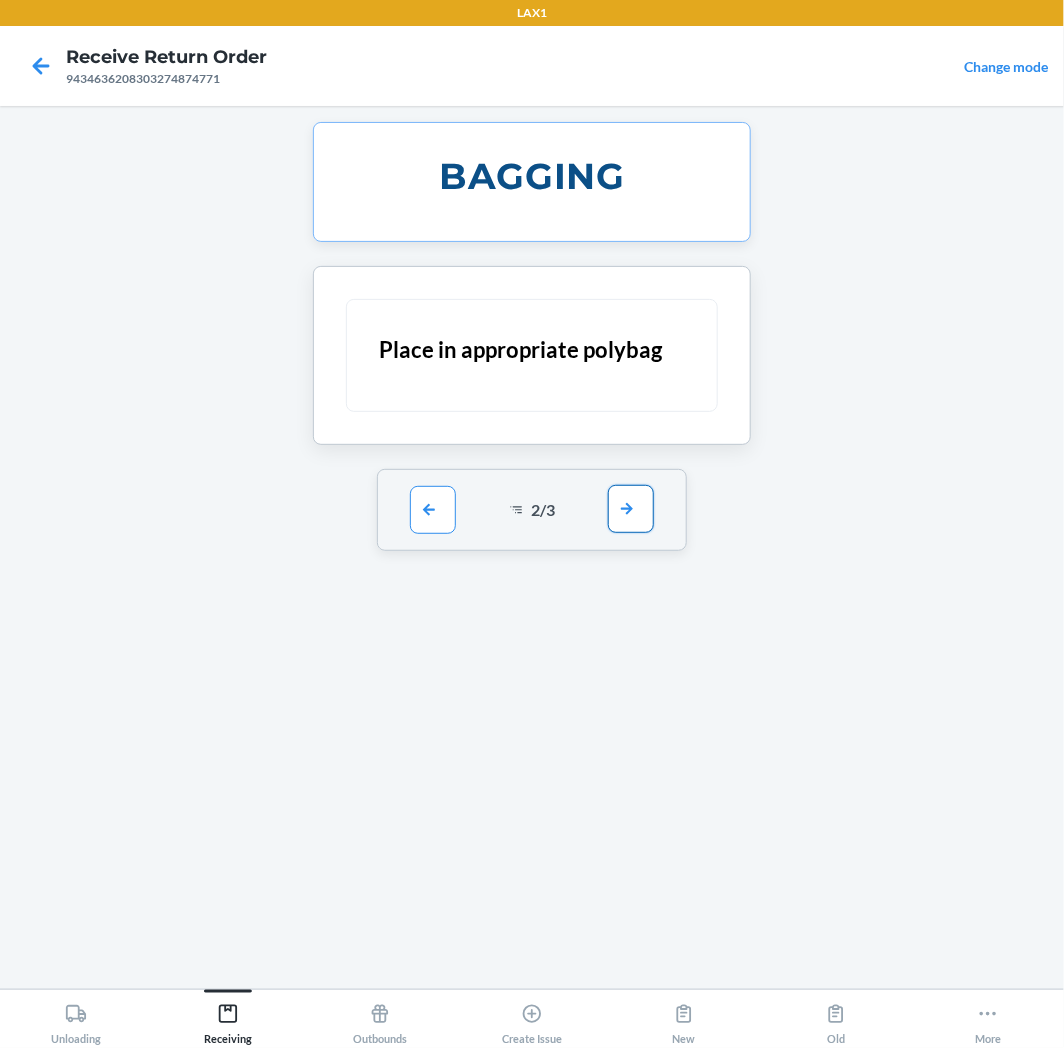 click at bounding box center (631, 509) 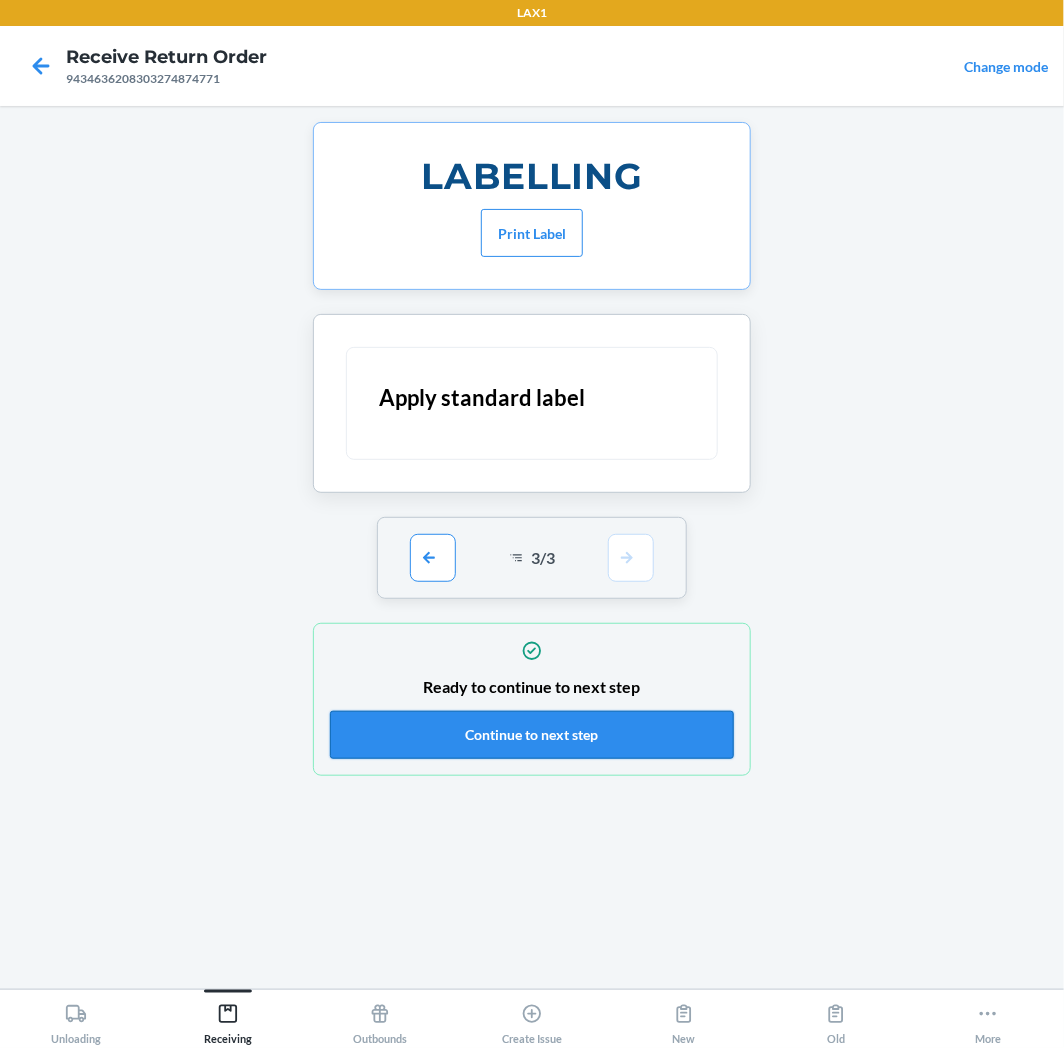 click on "Continue to next step" at bounding box center (532, 735) 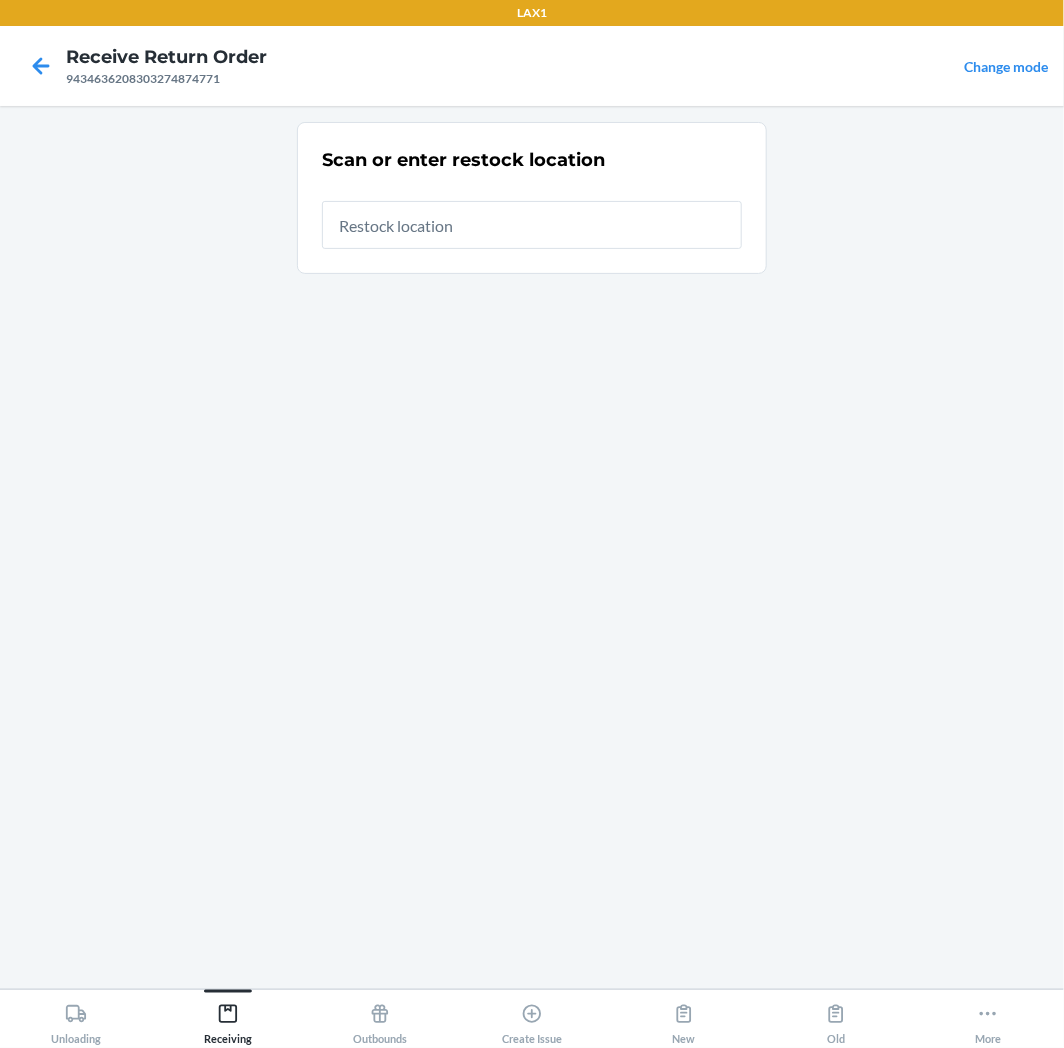 click at bounding box center (532, 225) 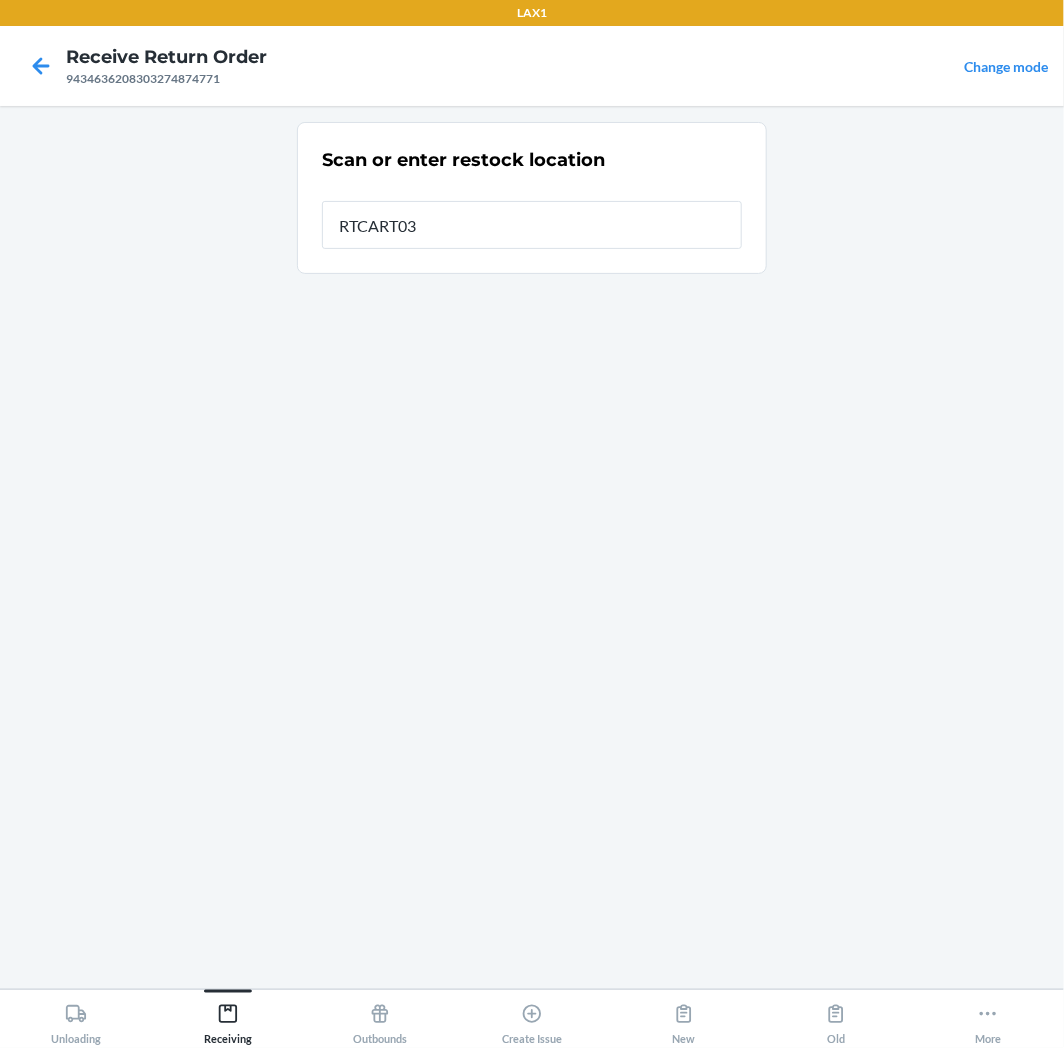type on "RTCART035" 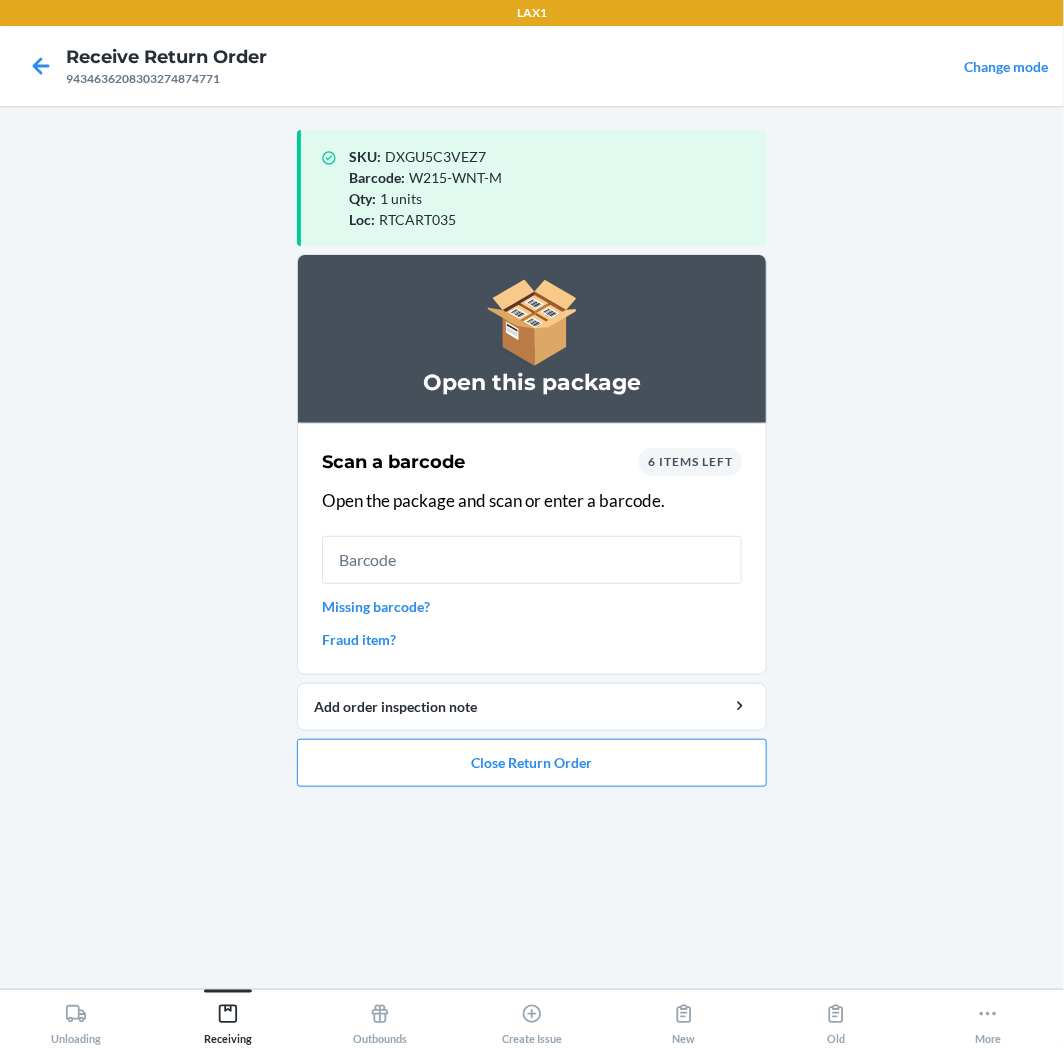 click at bounding box center (532, 560) 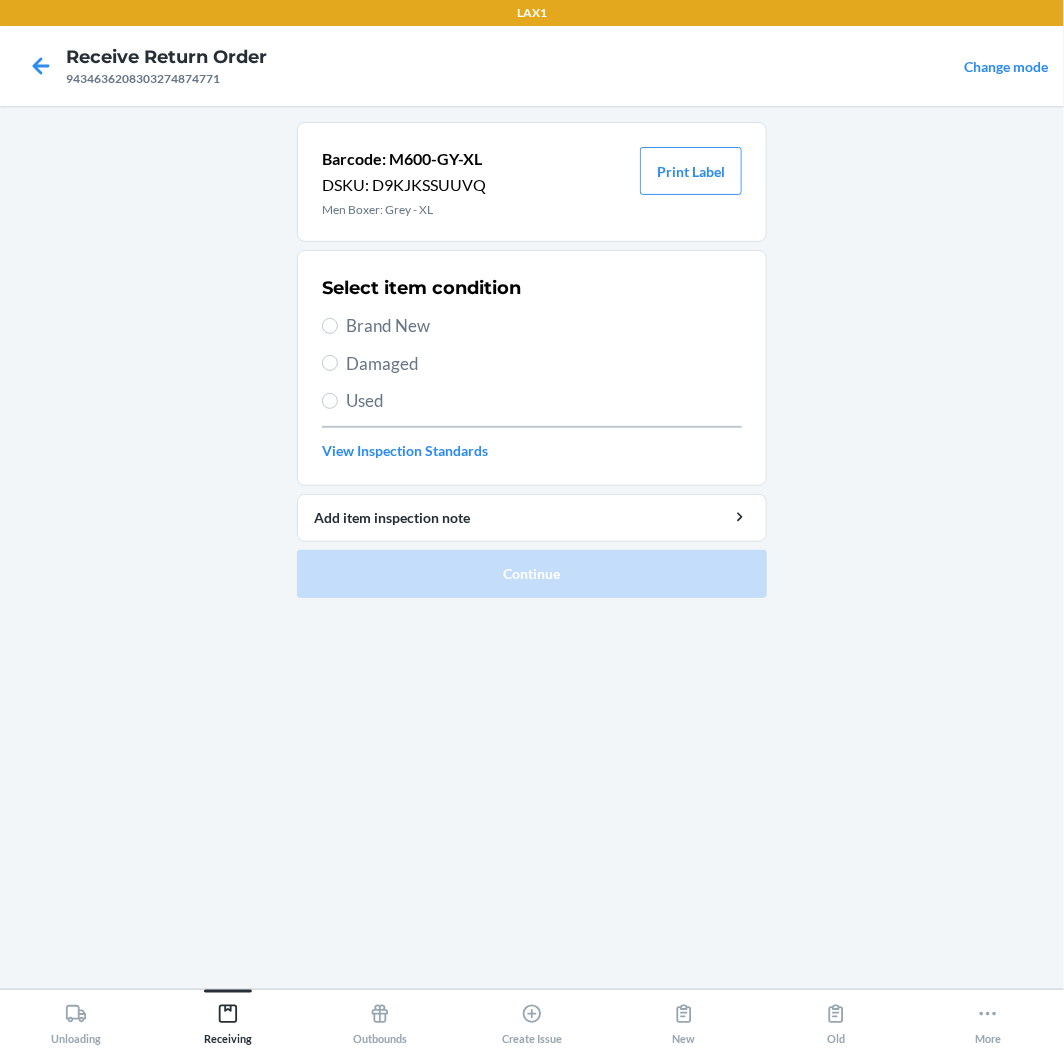 click on "Brand New" at bounding box center [544, 326] 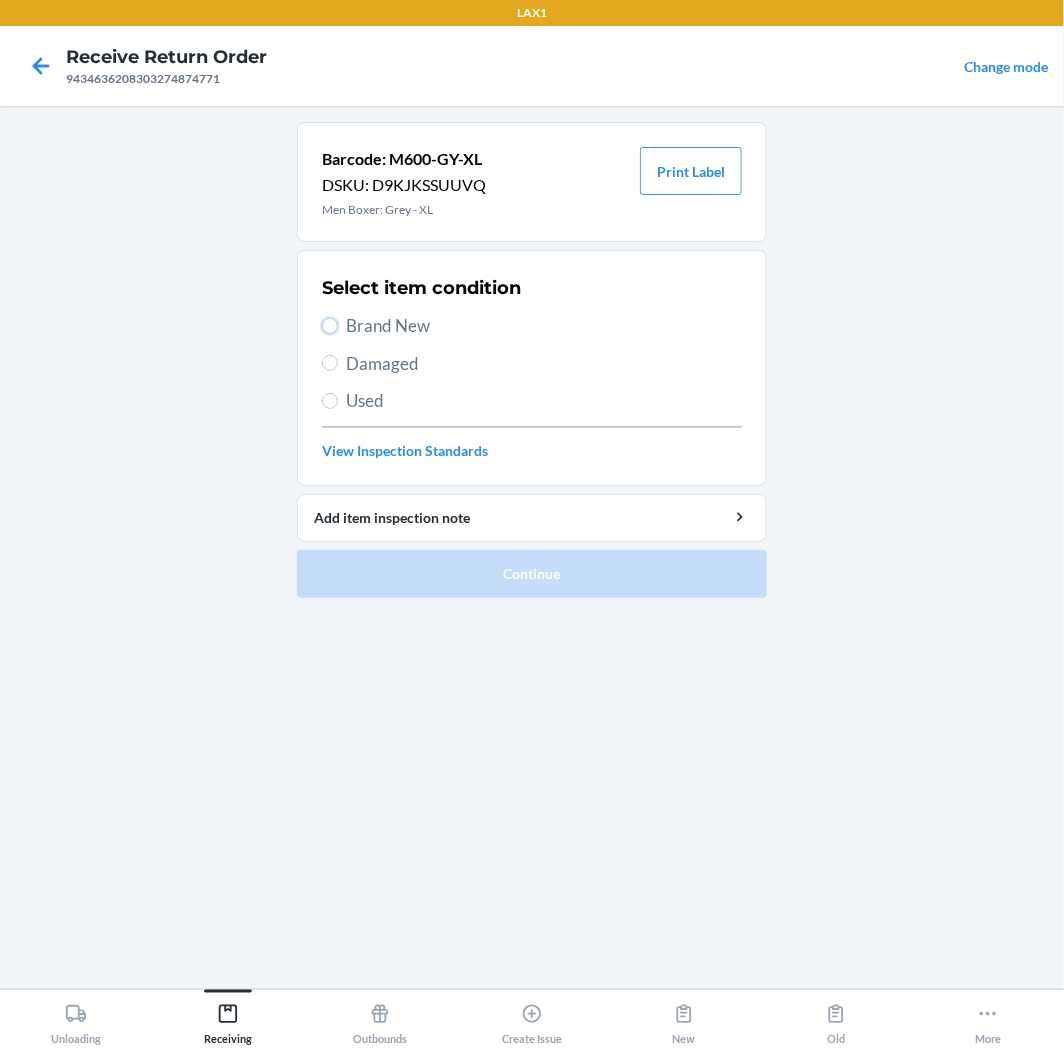 click on "Brand New" at bounding box center (330, 326) 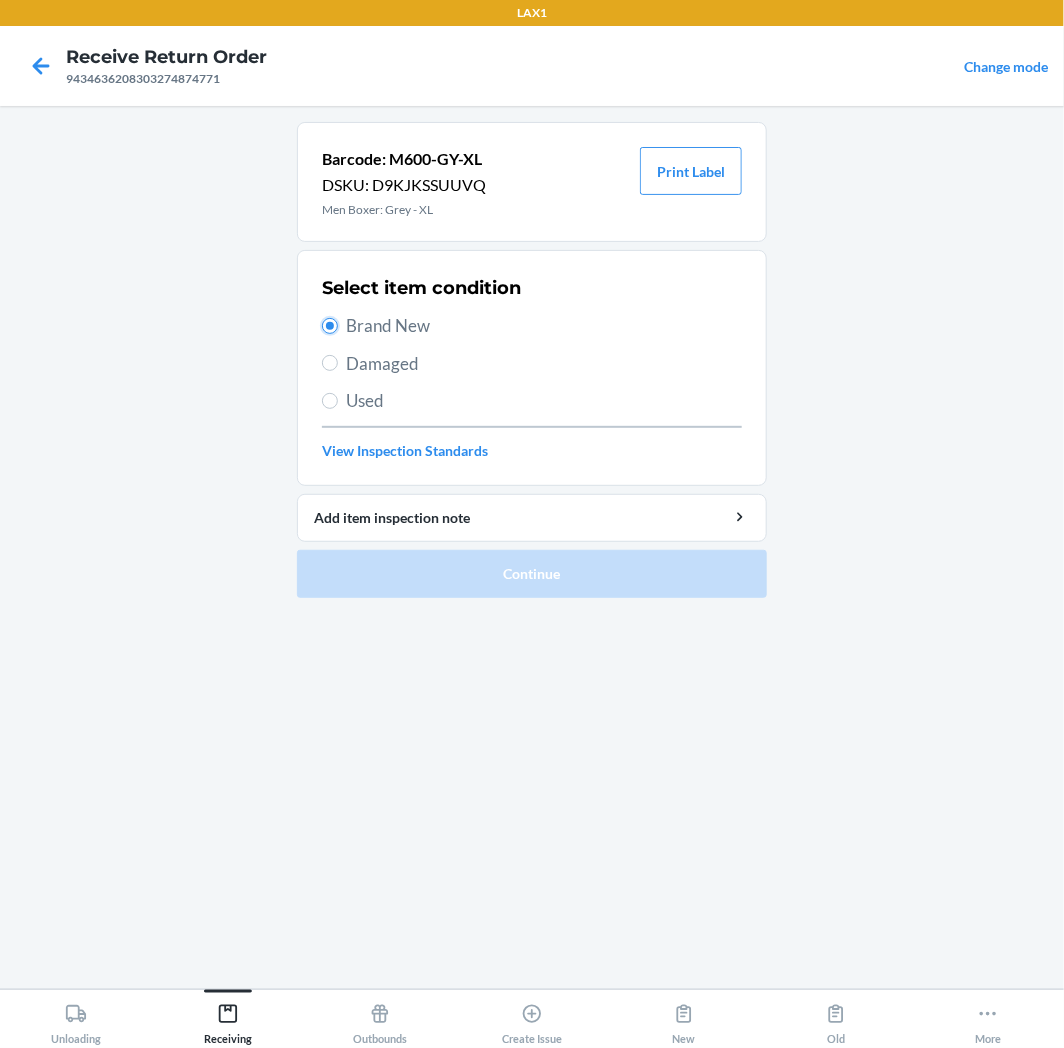 radio on "true" 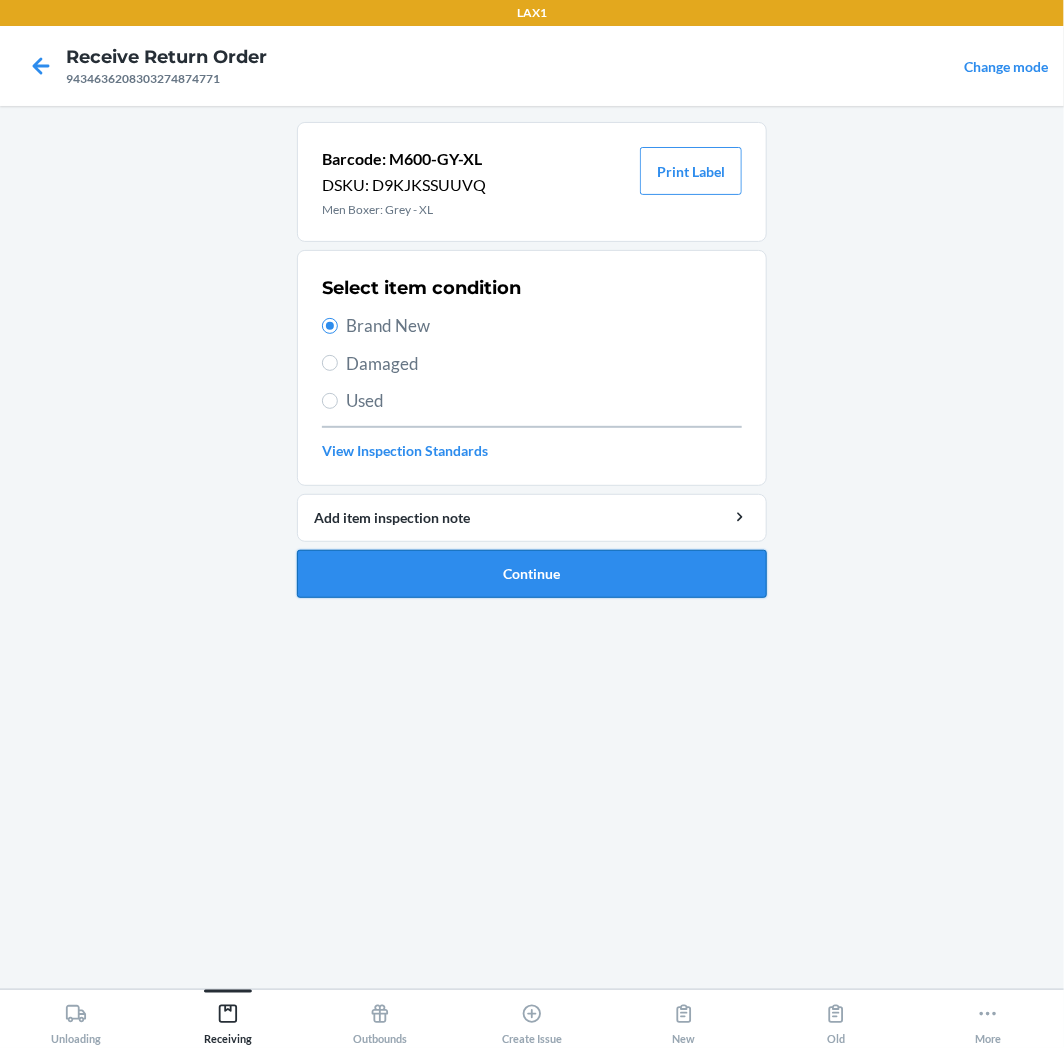 click on "Continue" at bounding box center [532, 574] 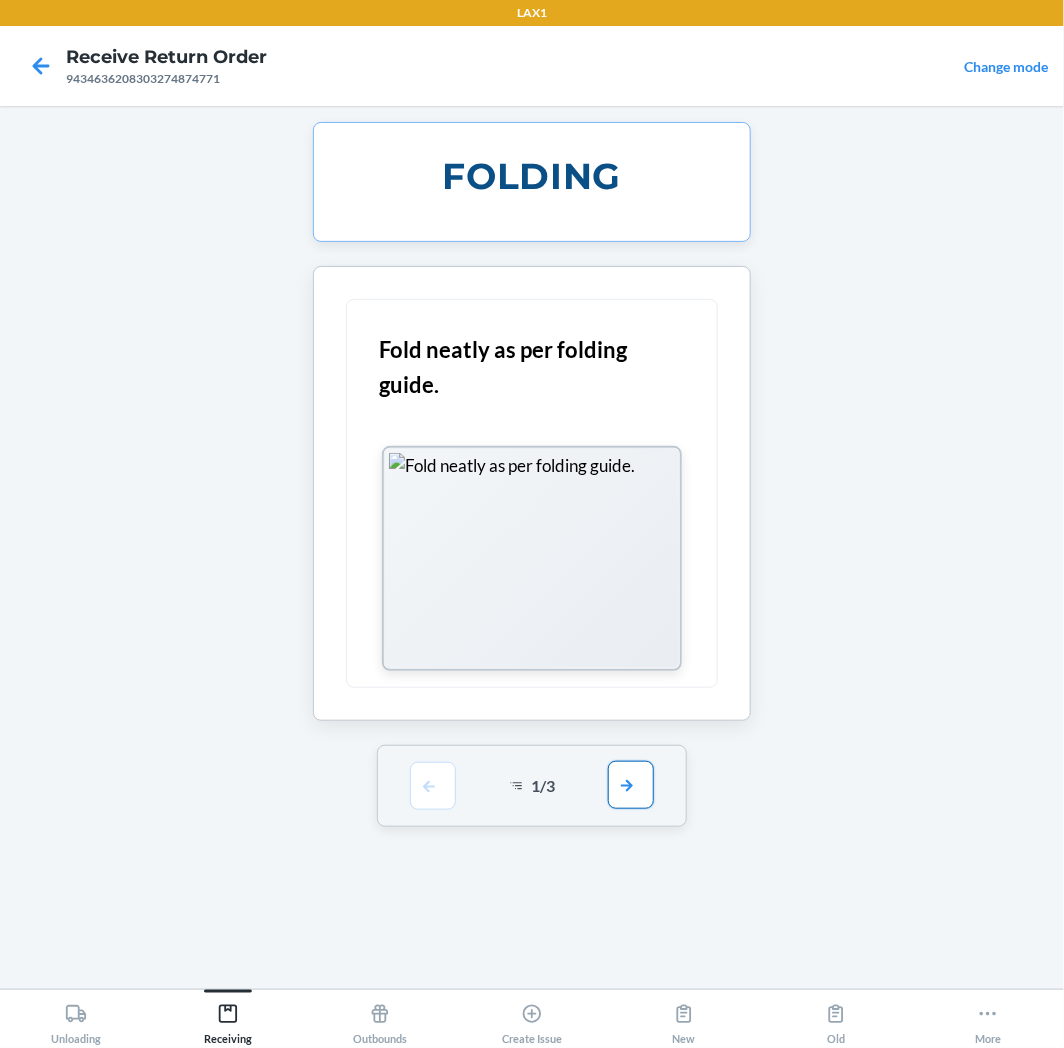click at bounding box center (631, 785) 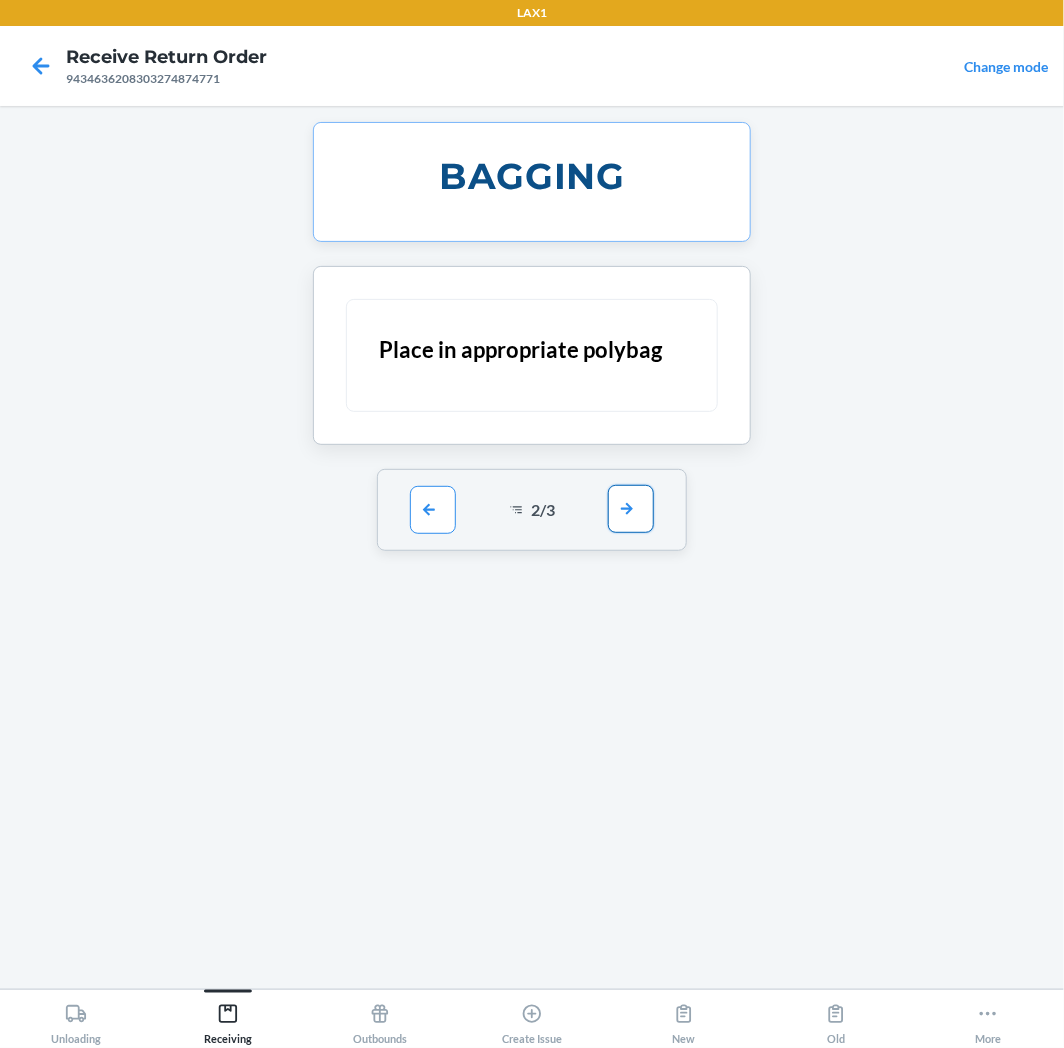click at bounding box center [631, 509] 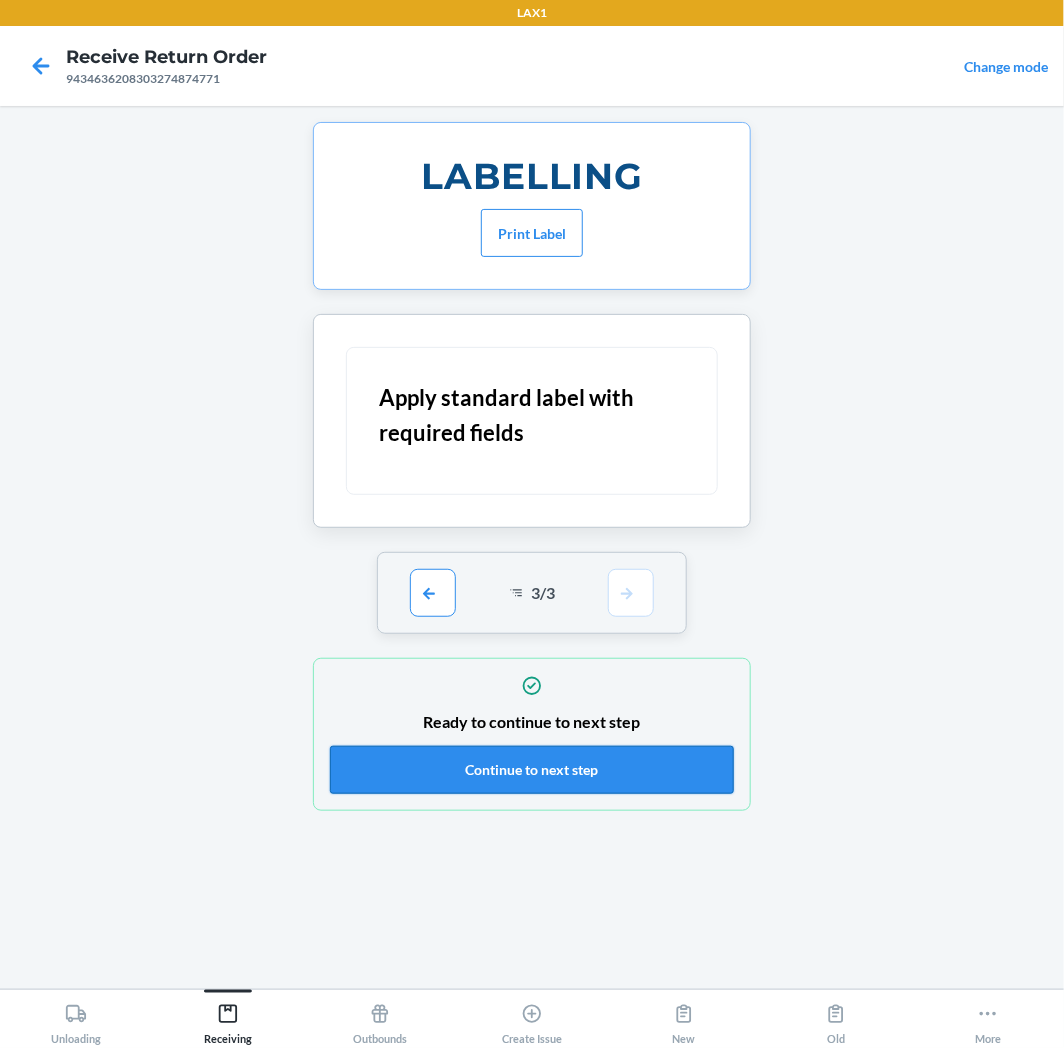 click on "Continue to next step" at bounding box center (532, 770) 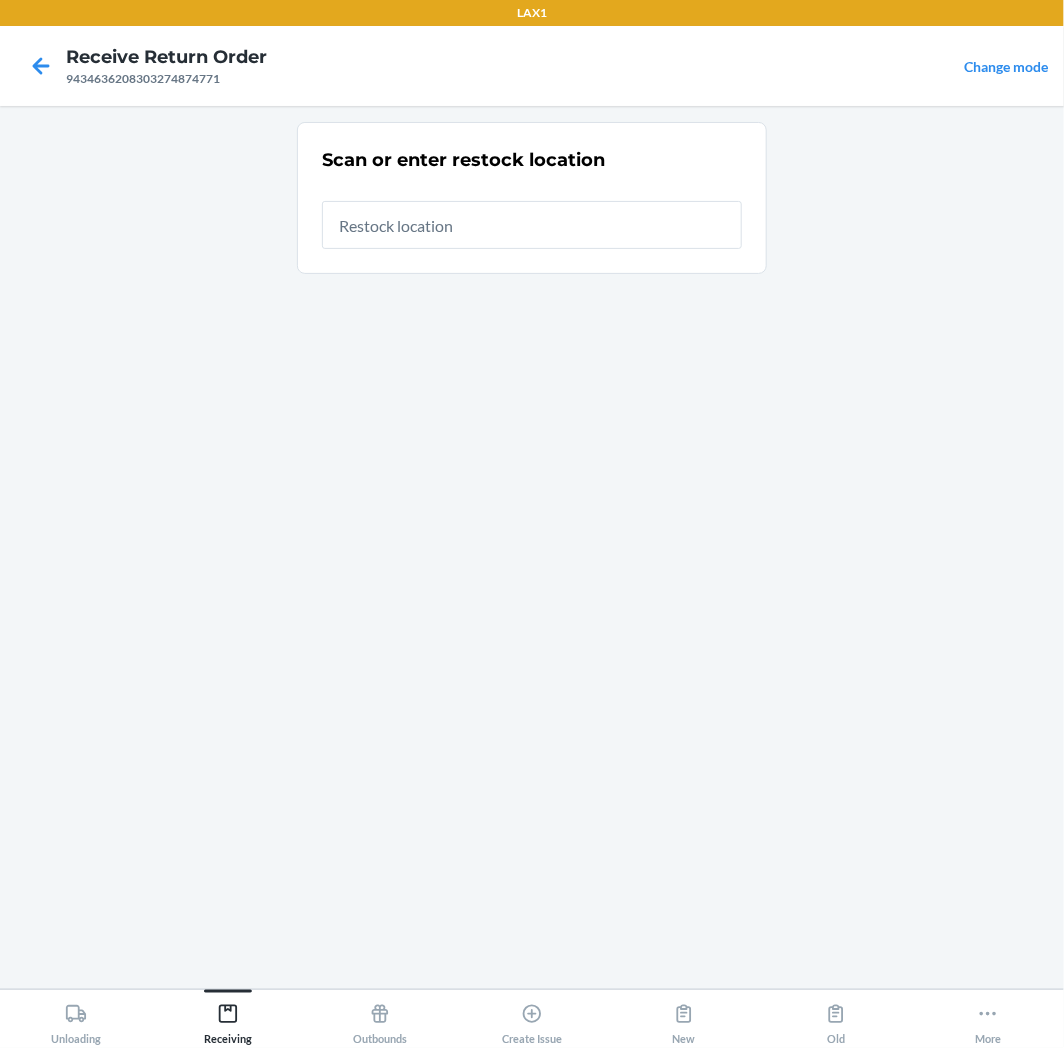 click at bounding box center [532, 225] 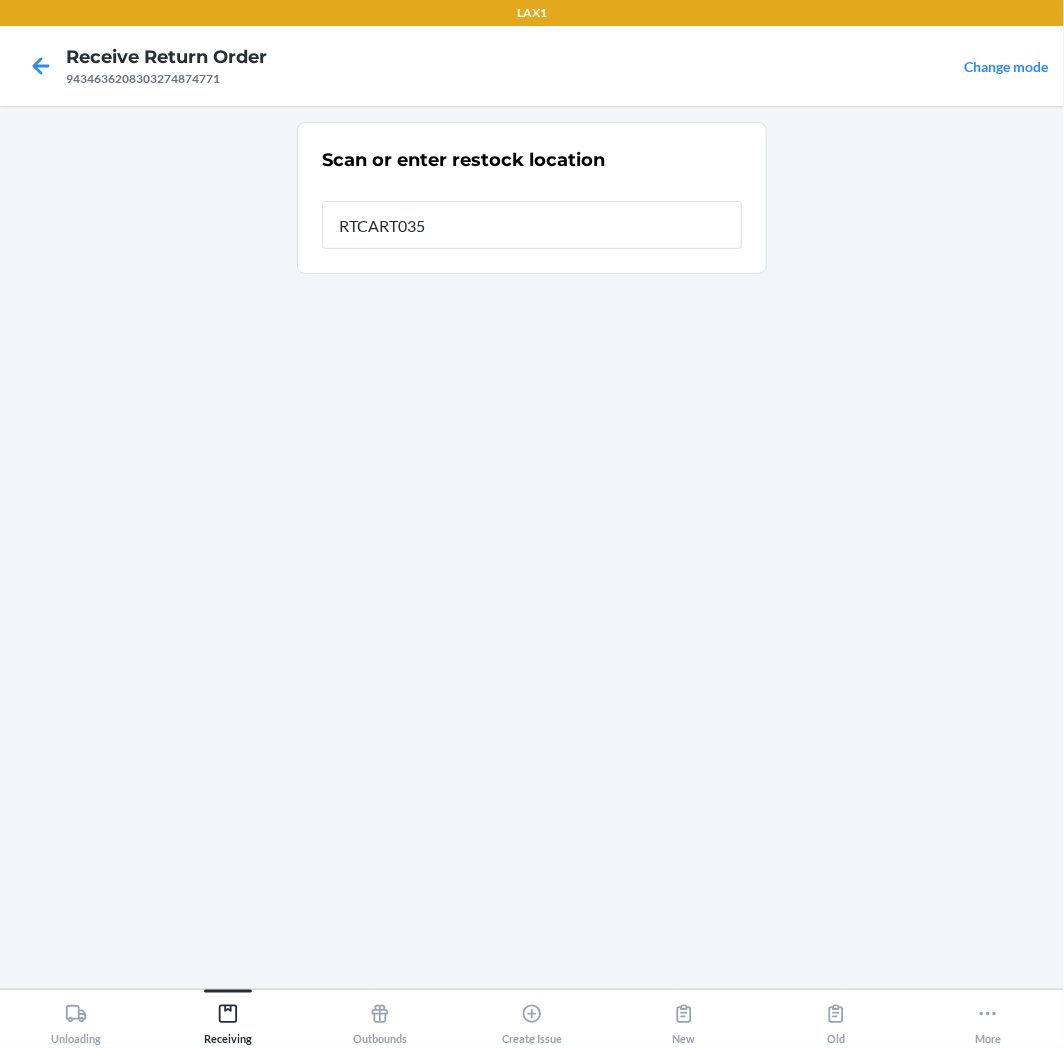 type on "RTCART035" 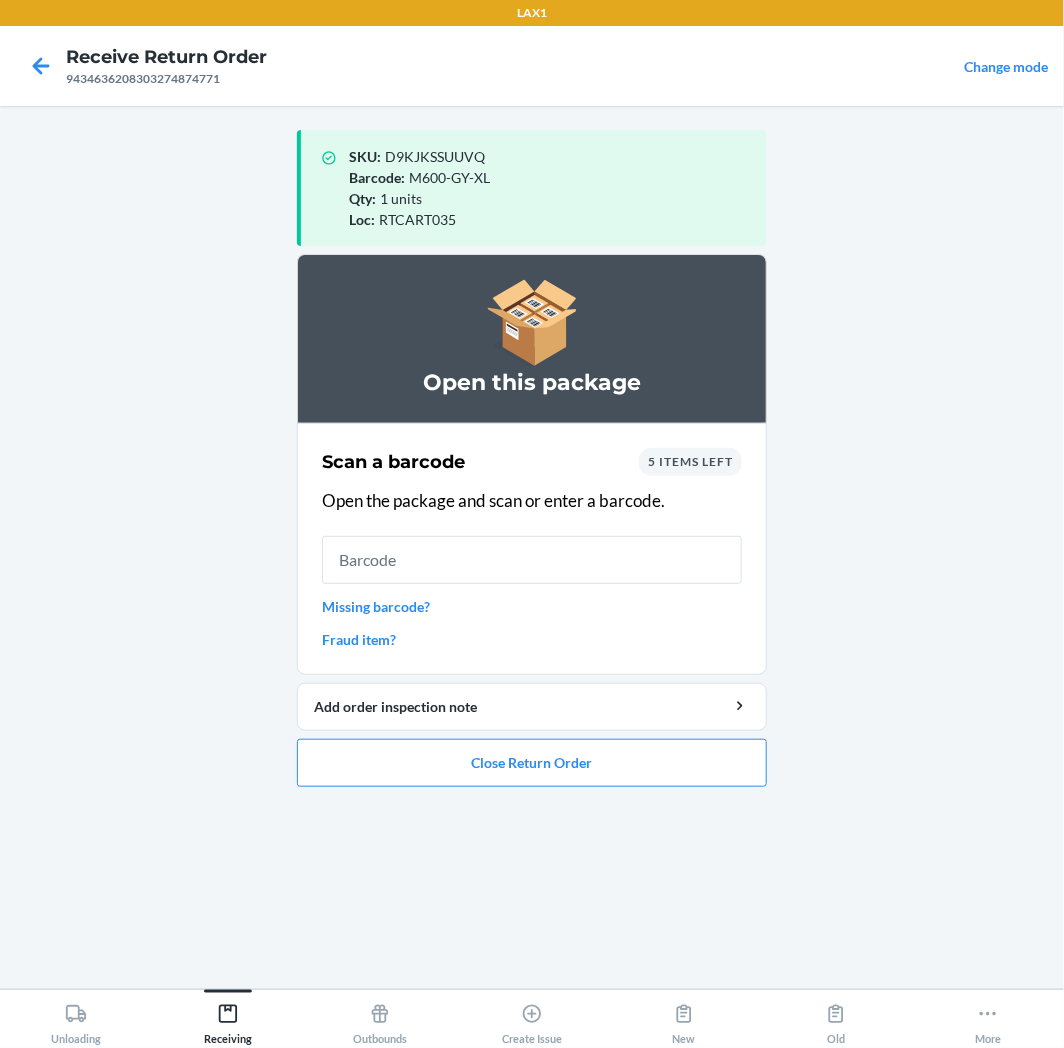 click at bounding box center (532, 560) 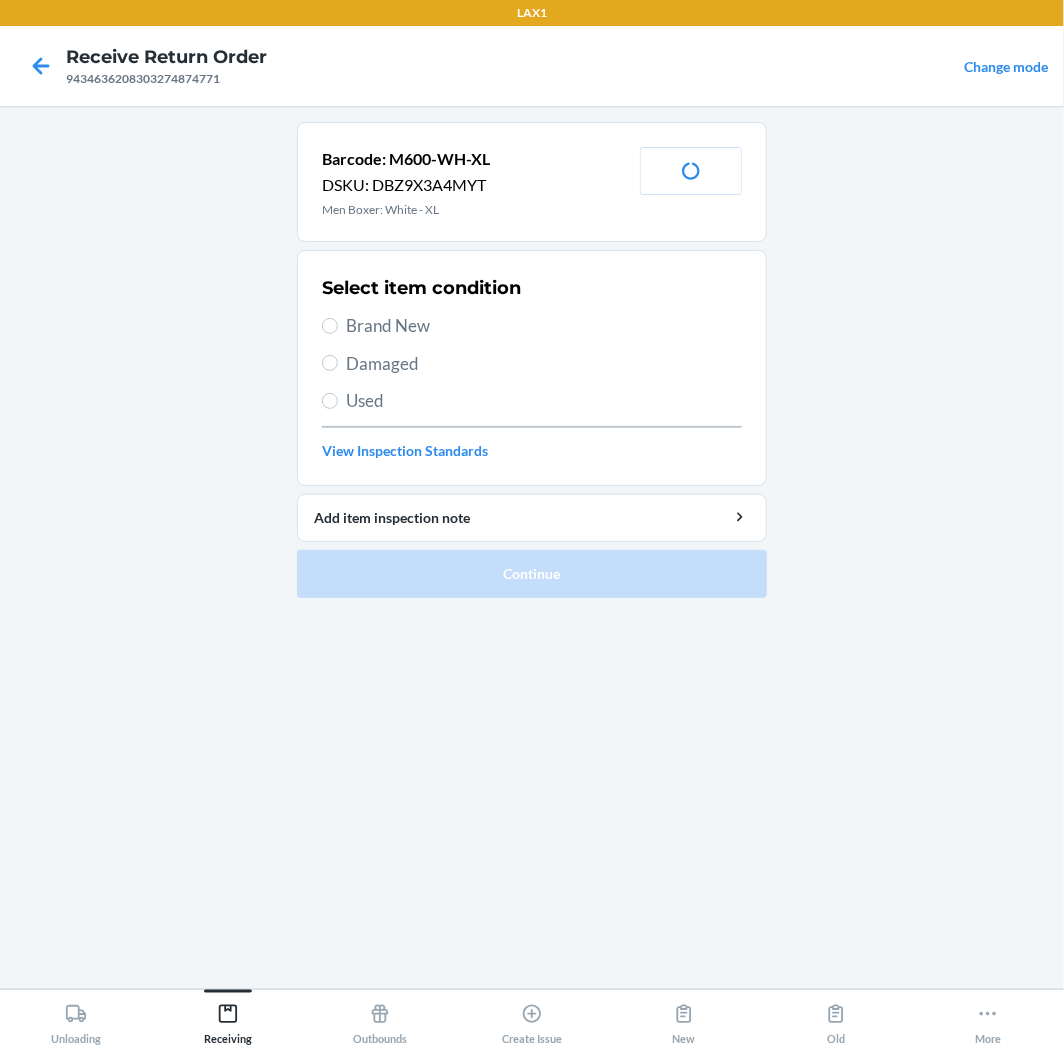 click on "Brand New" at bounding box center (544, 326) 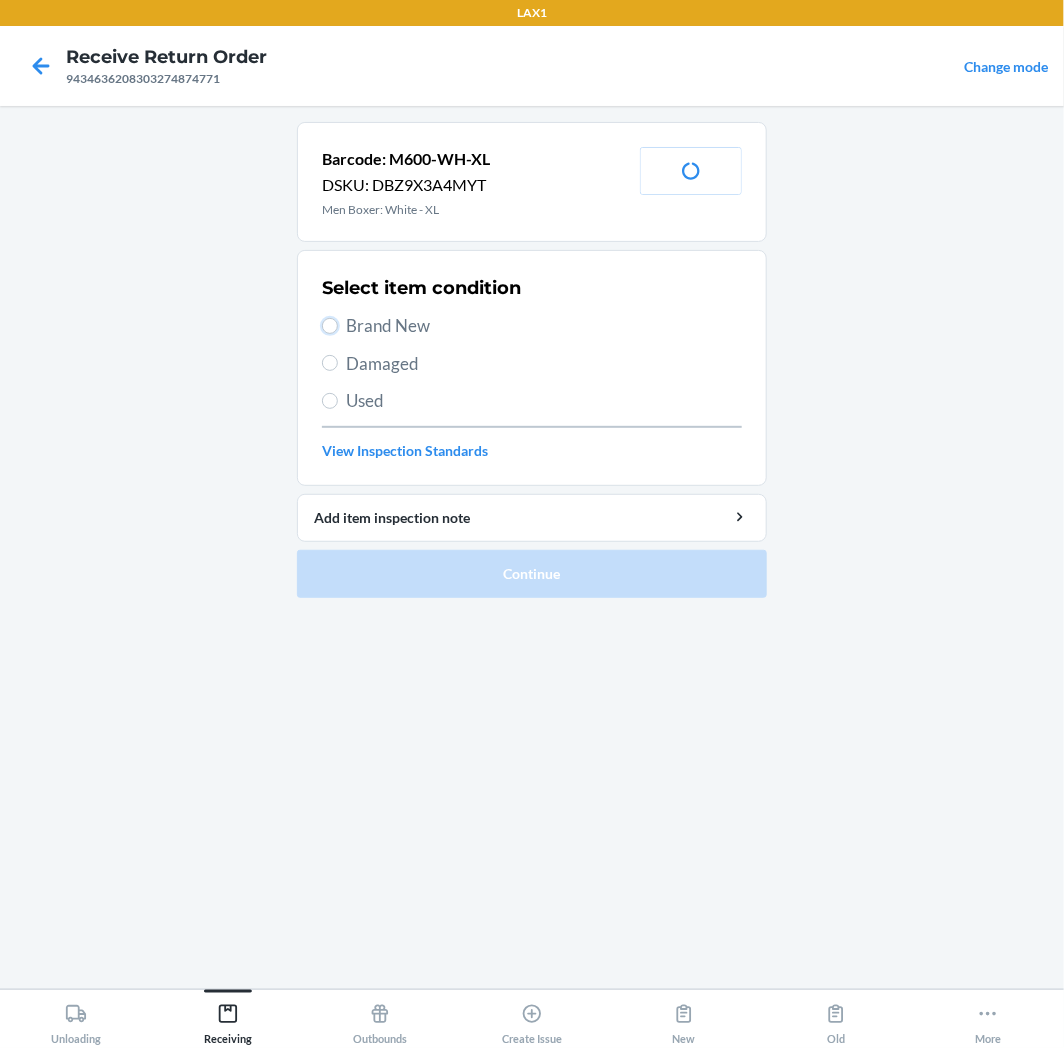 click on "Brand New" at bounding box center [330, 326] 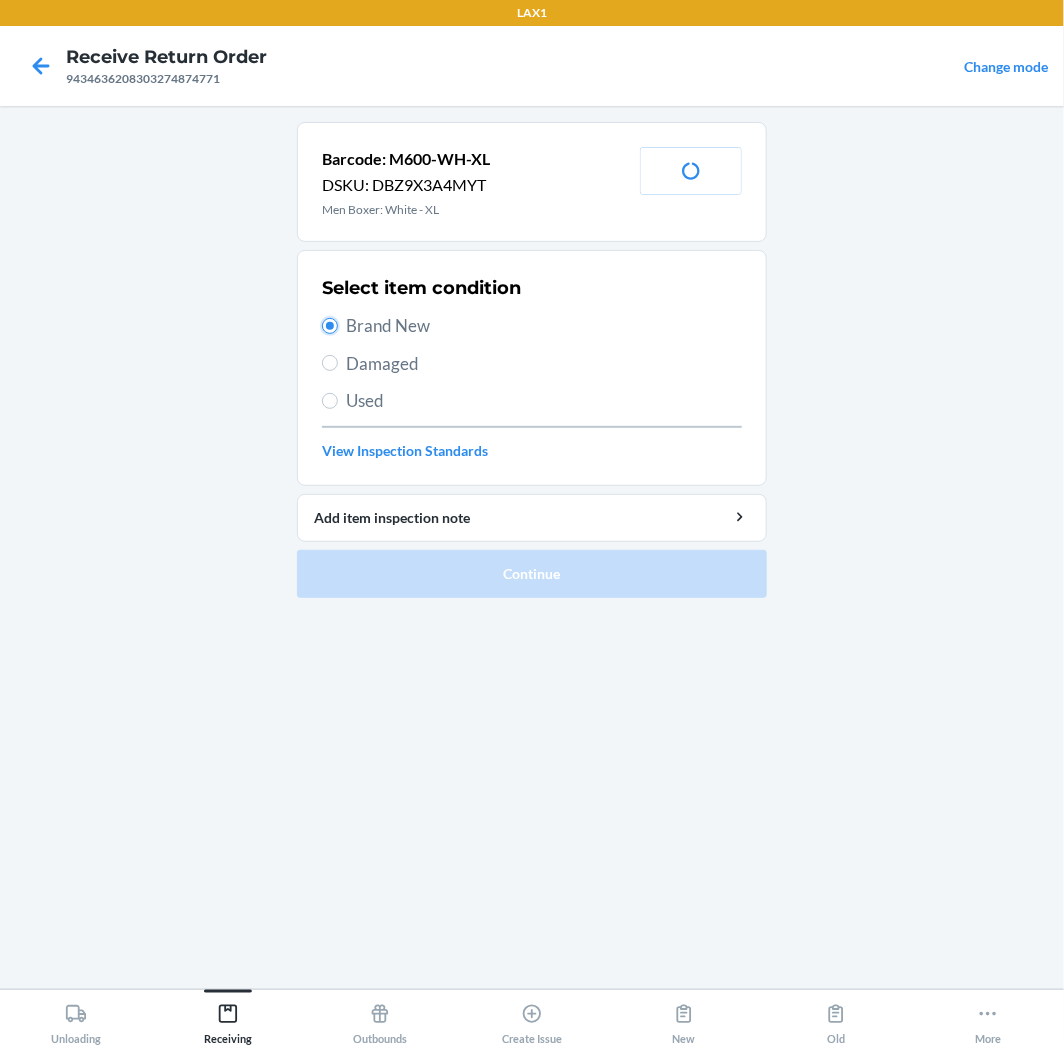 radio on "true" 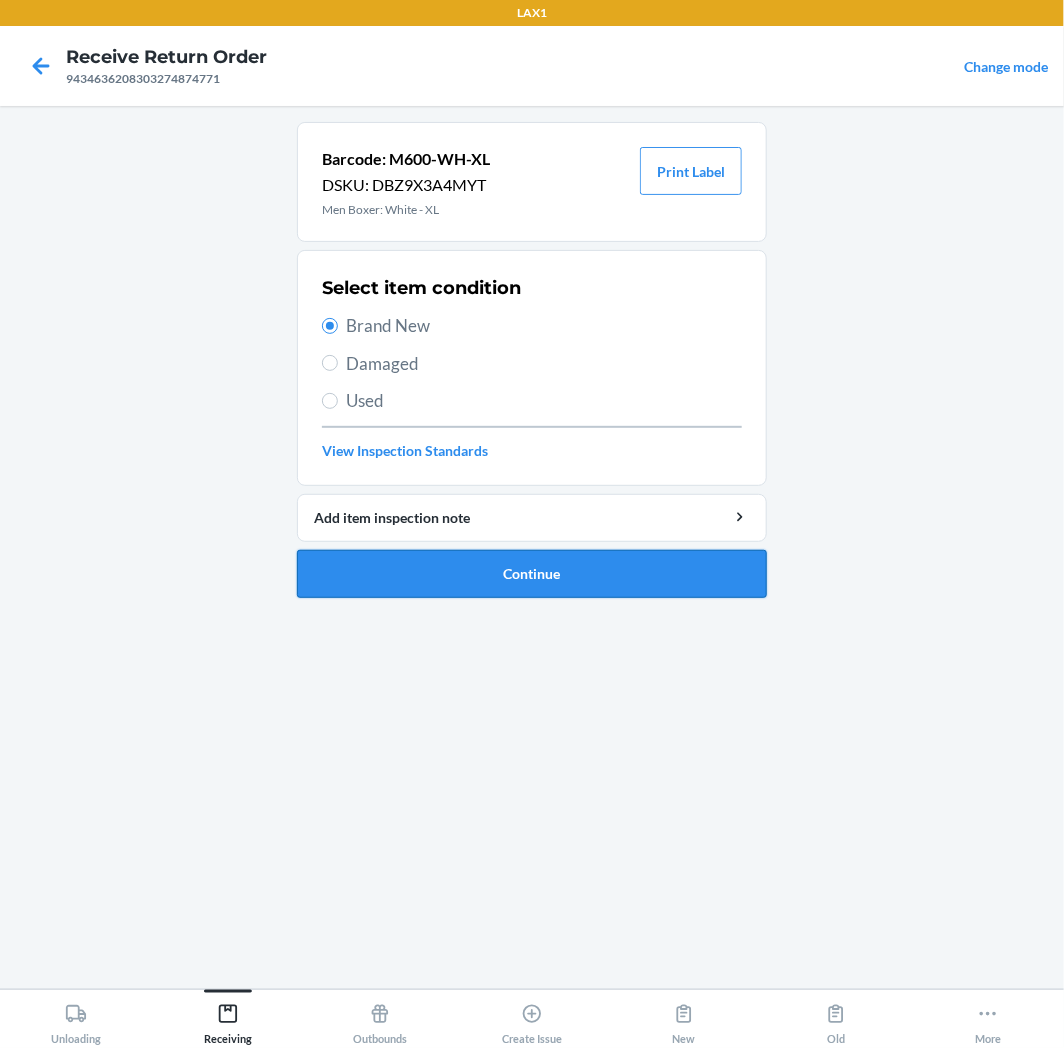 click on "Continue" at bounding box center (532, 574) 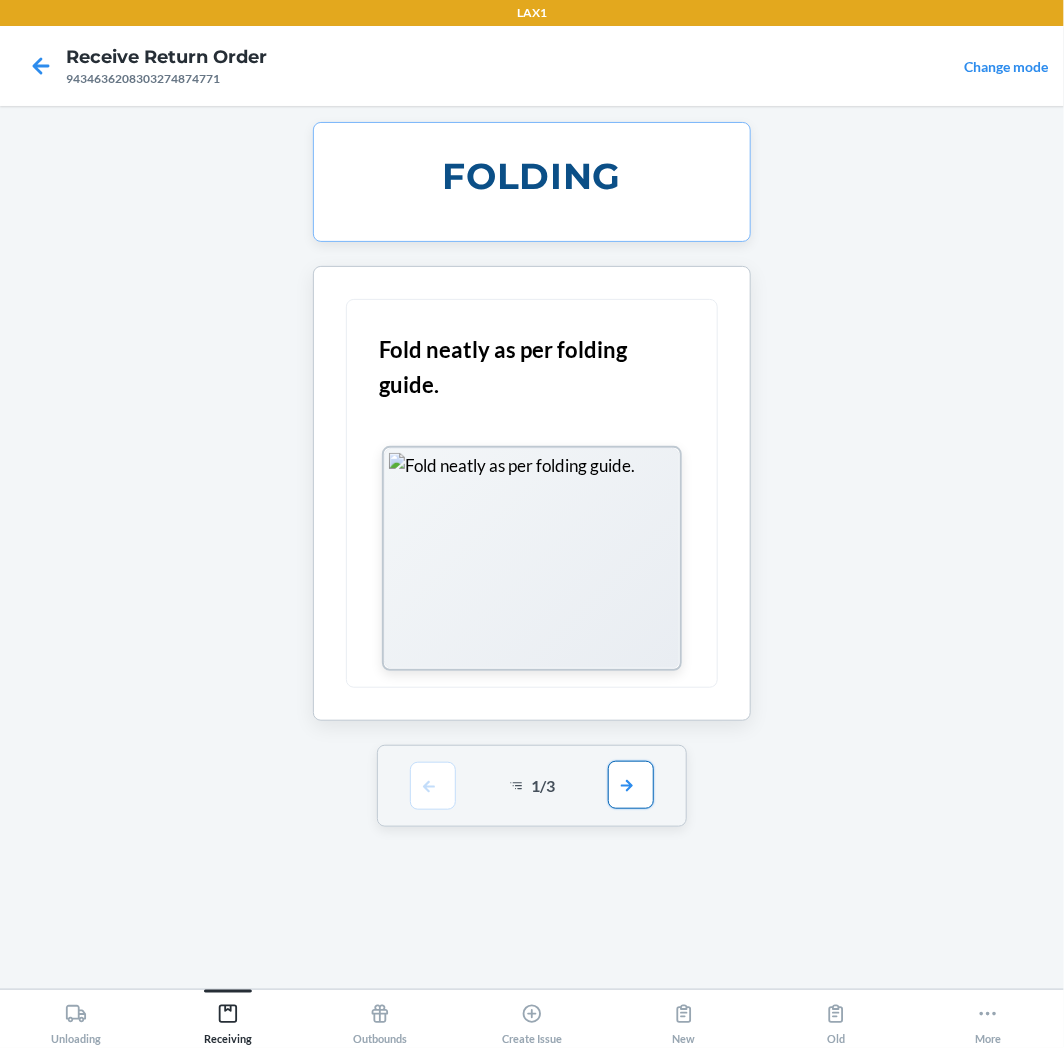 click at bounding box center [631, 785] 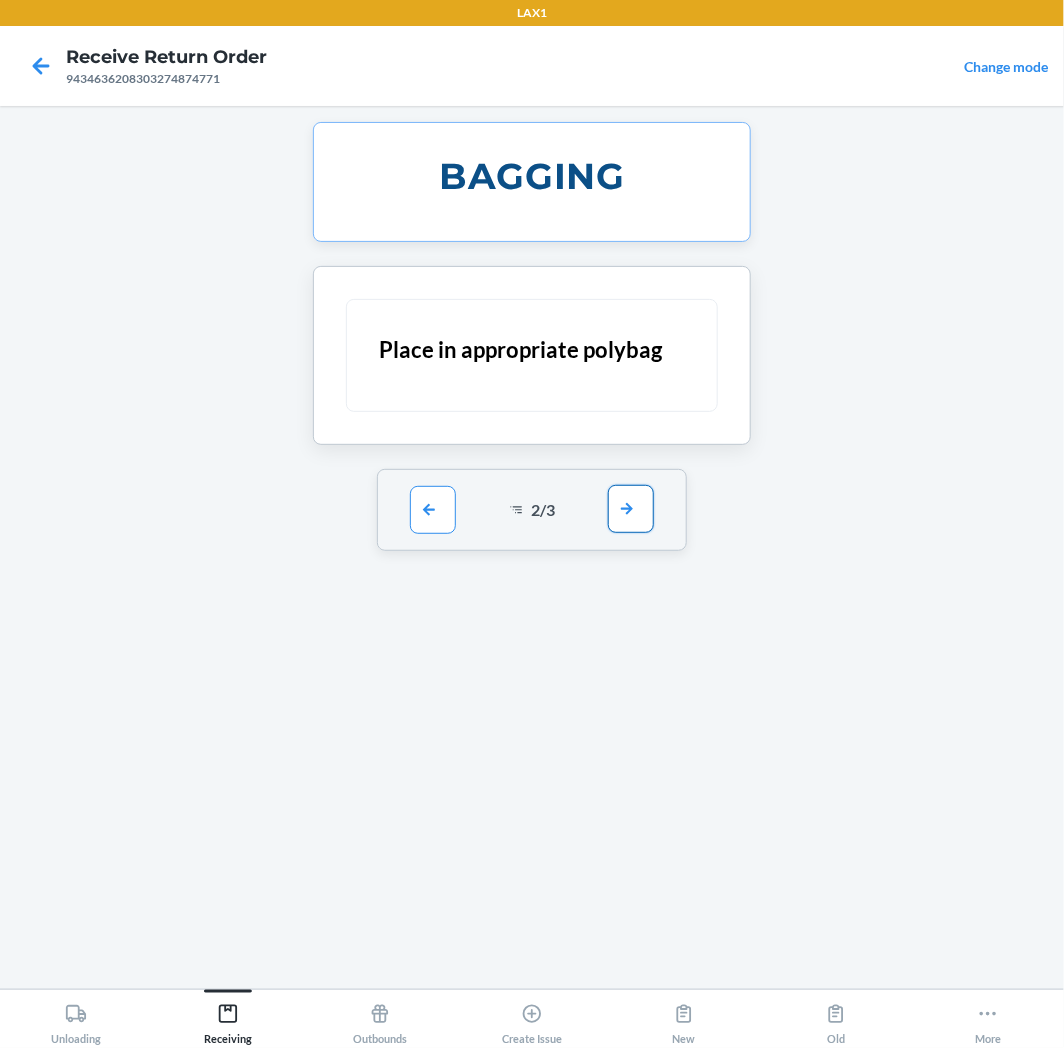 click at bounding box center (631, 509) 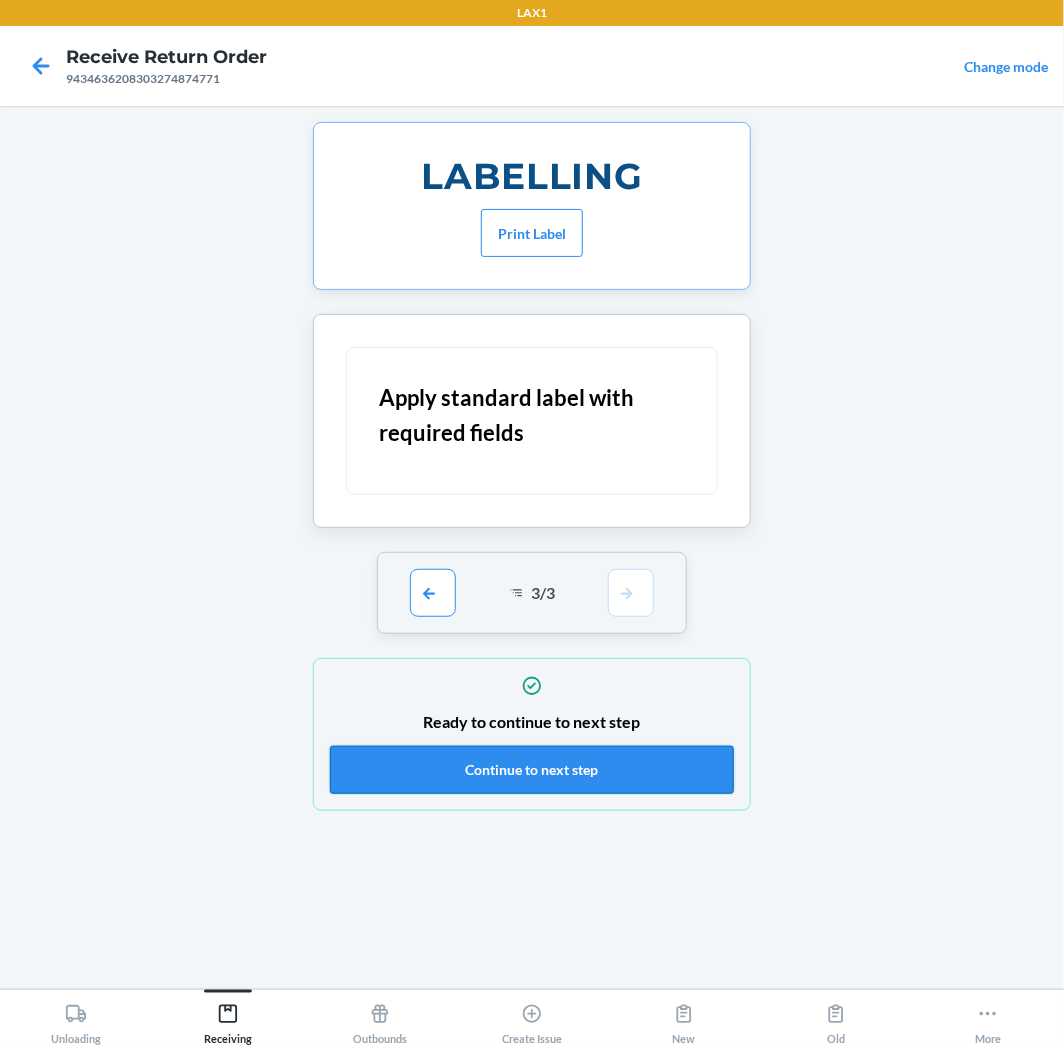 click on "Continue to next step" at bounding box center (532, 770) 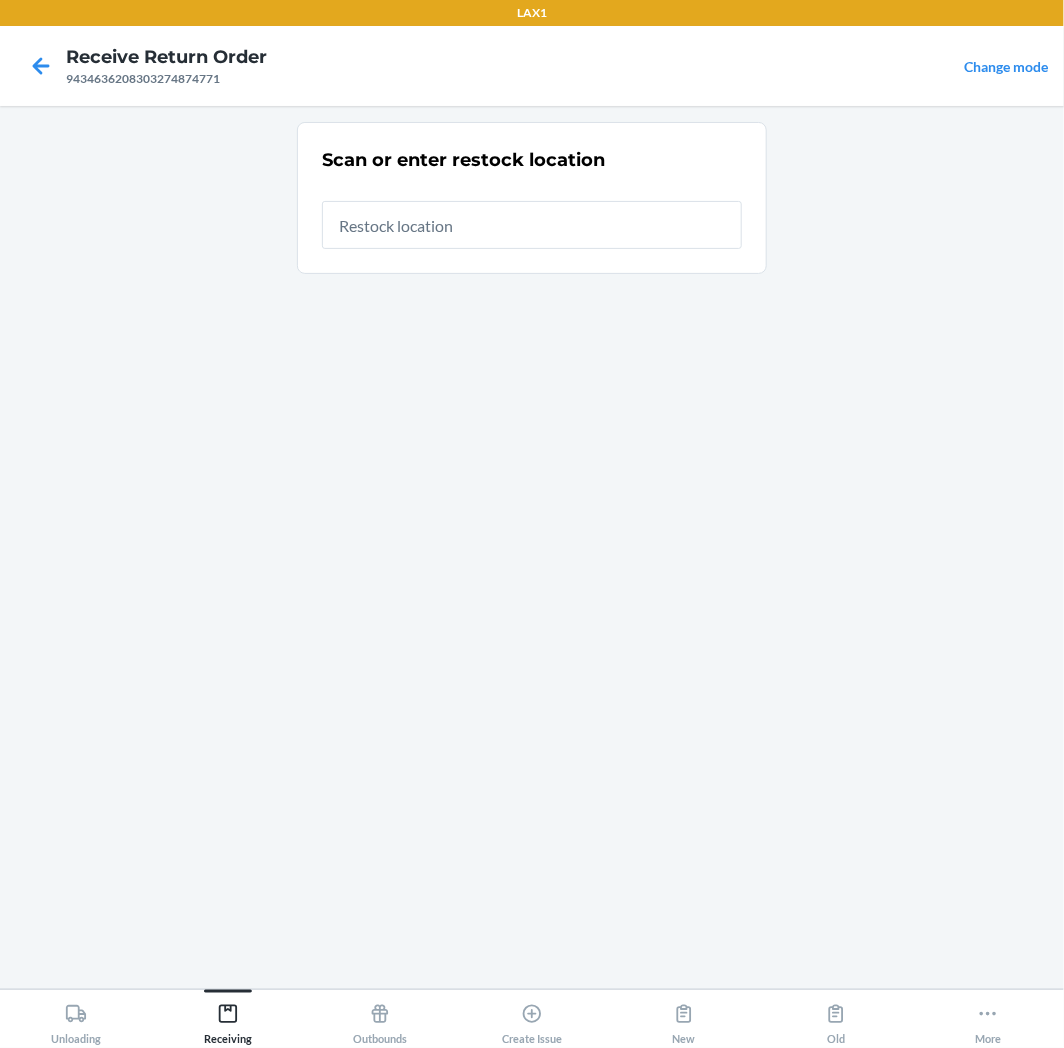 click at bounding box center [532, 225] 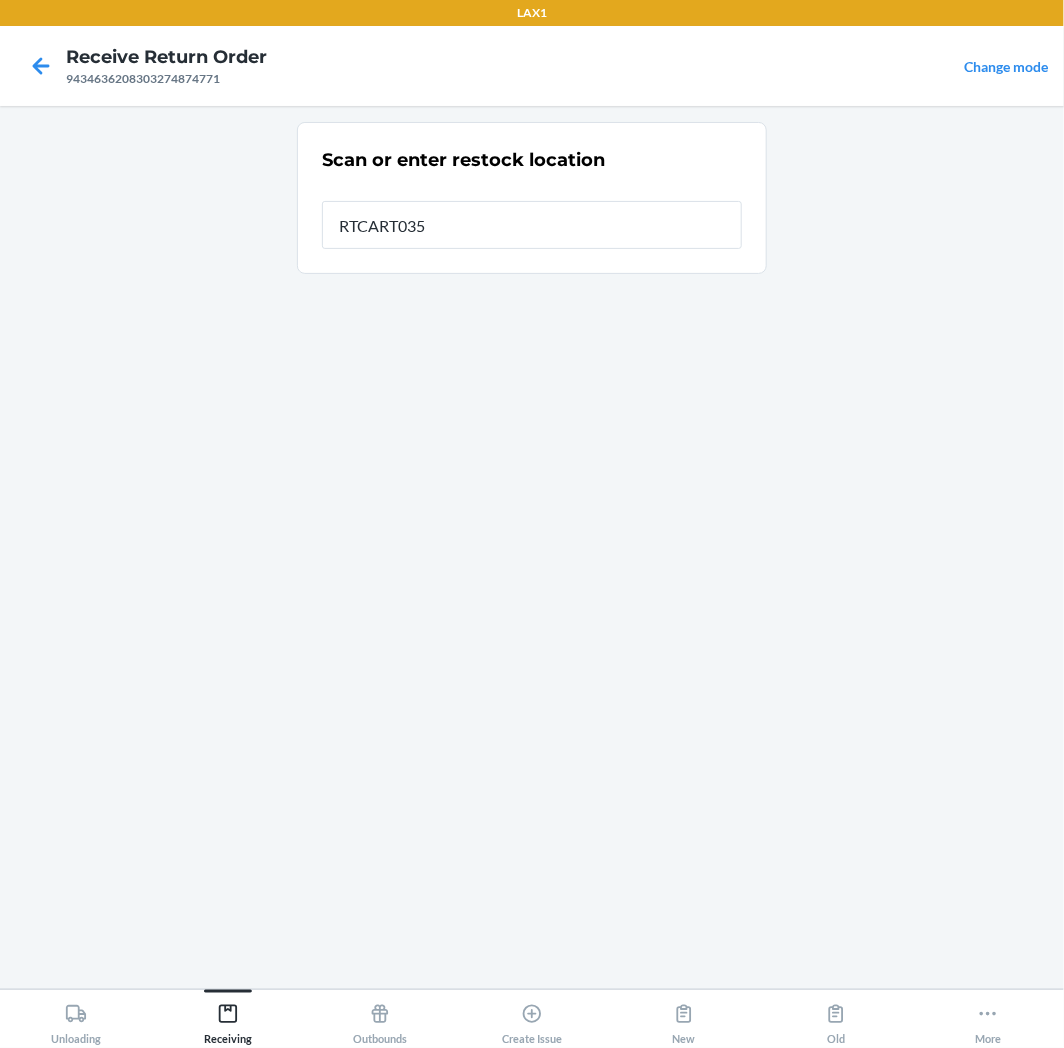type on "RTCART035" 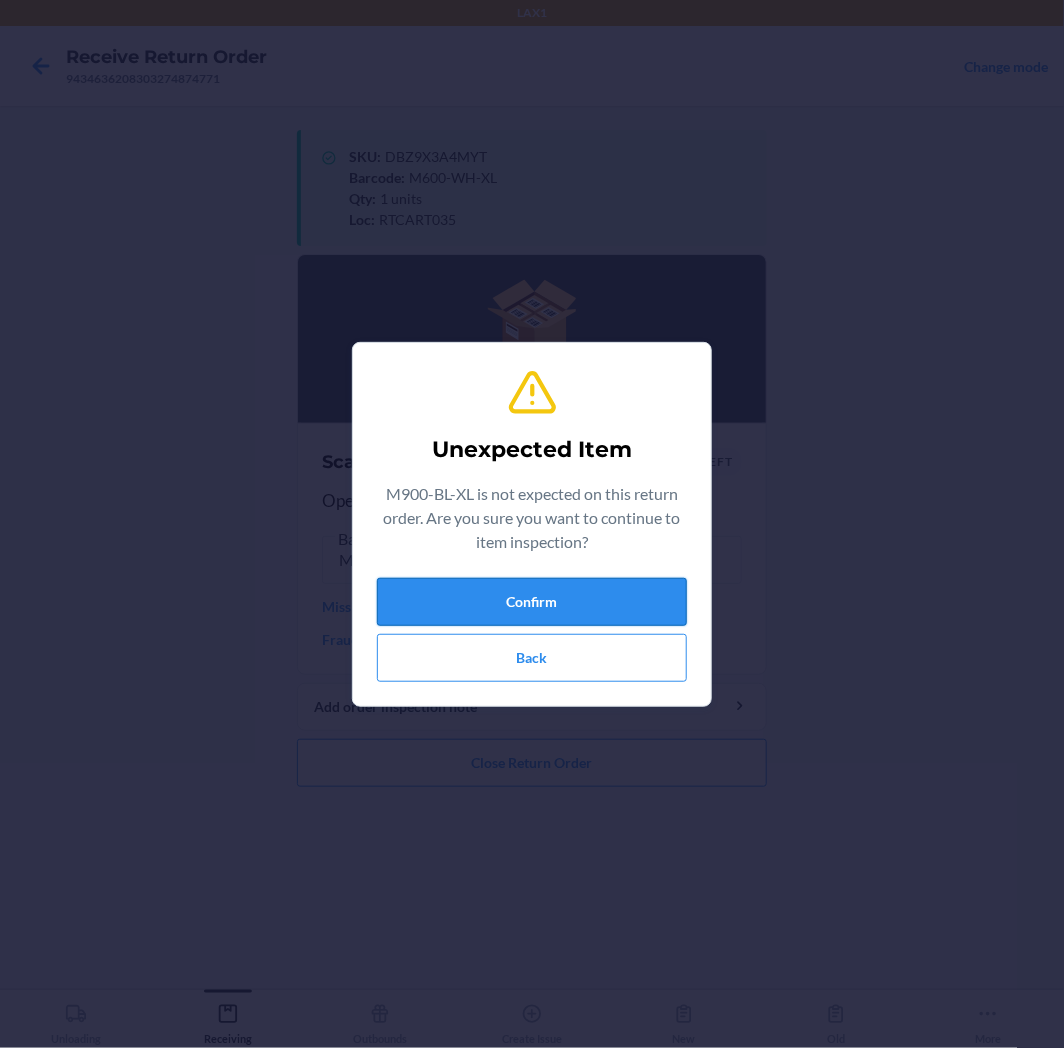 click on "Confirm" at bounding box center (532, 602) 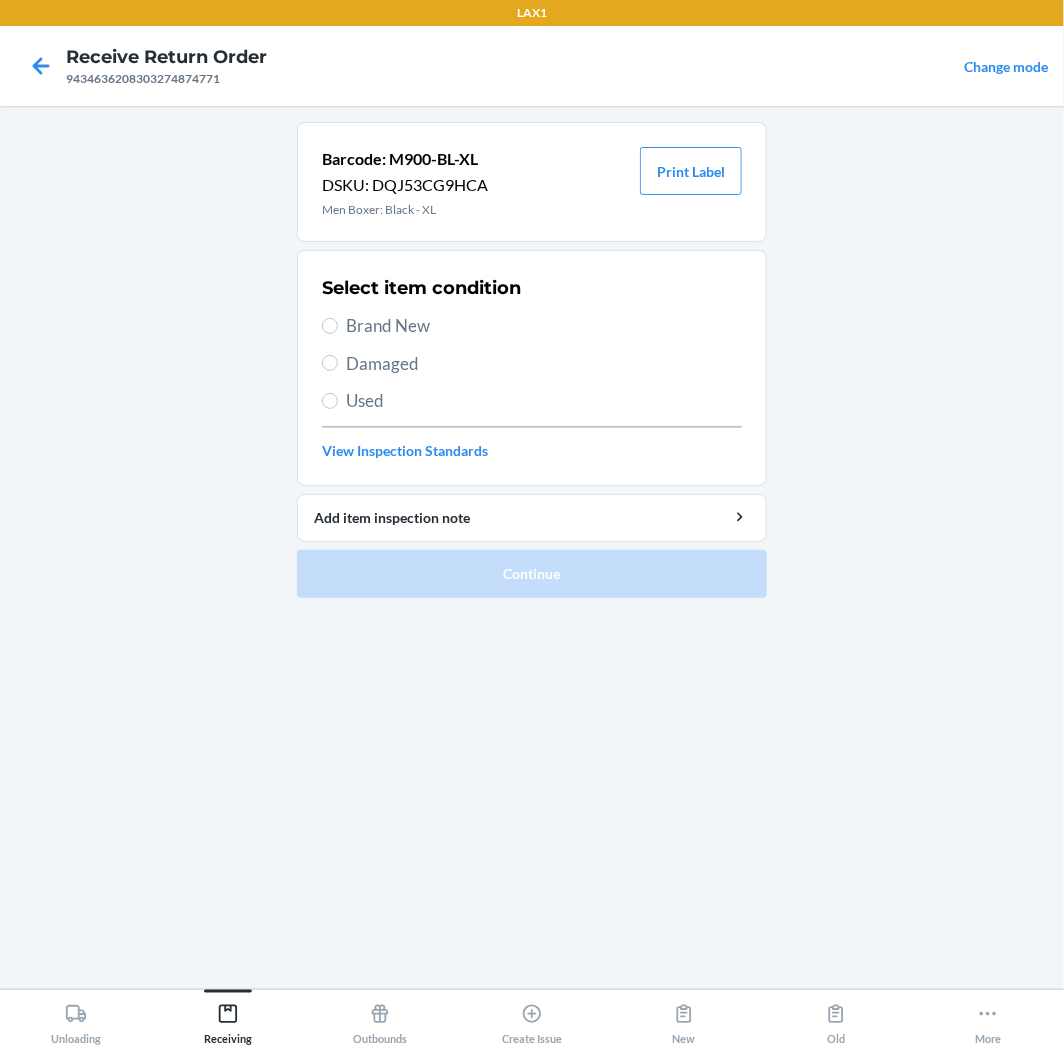 click on "Brand New" at bounding box center (544, 326) 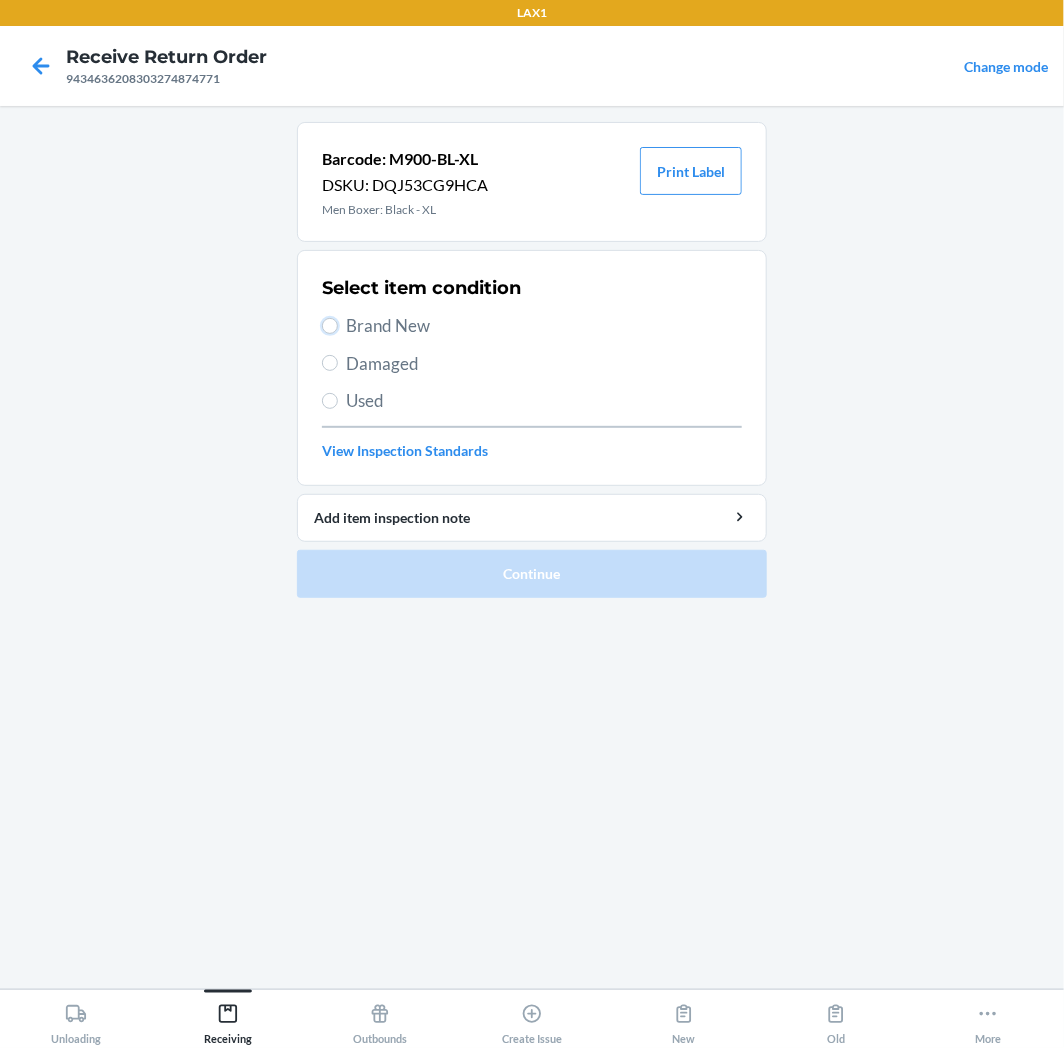 click on "Brand New" at bounding box center [330, 326] 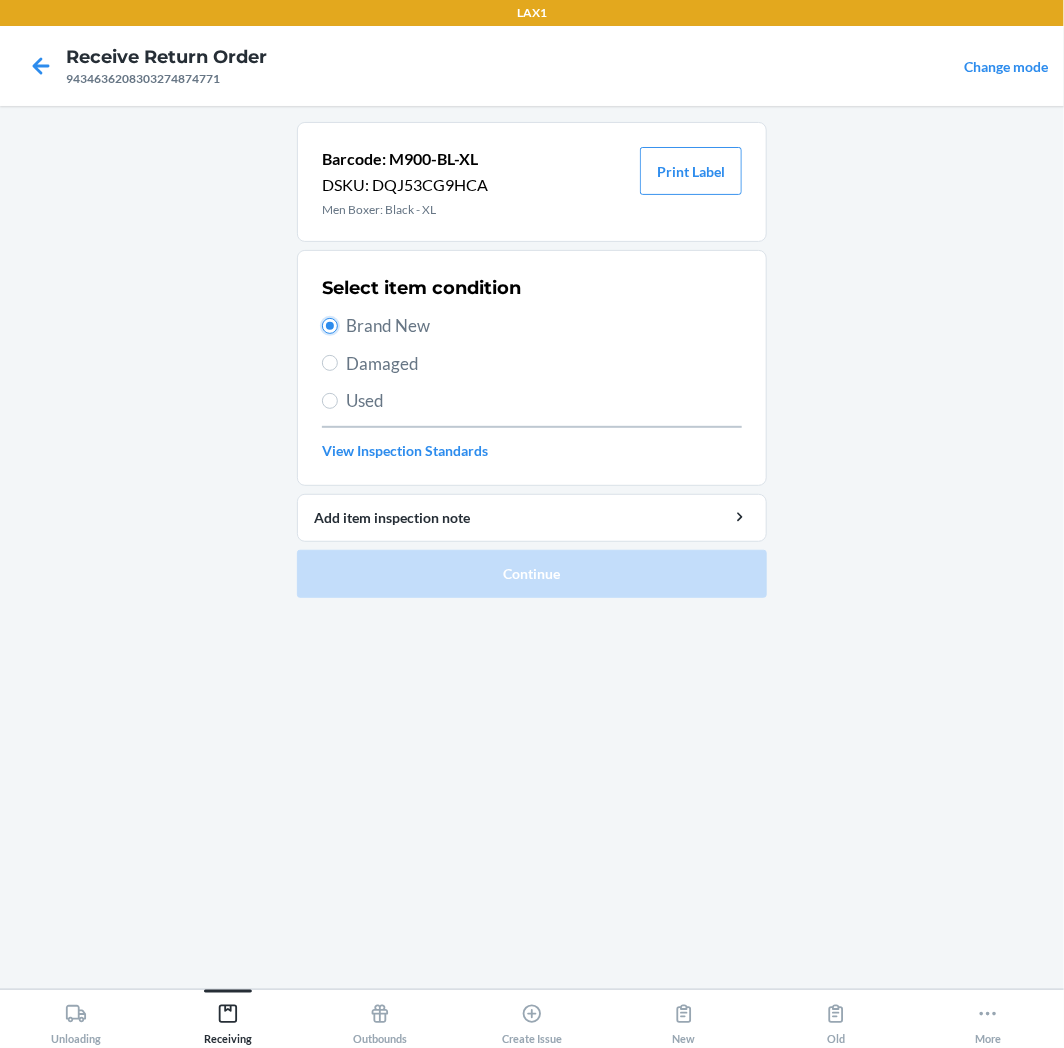 radio on "true" 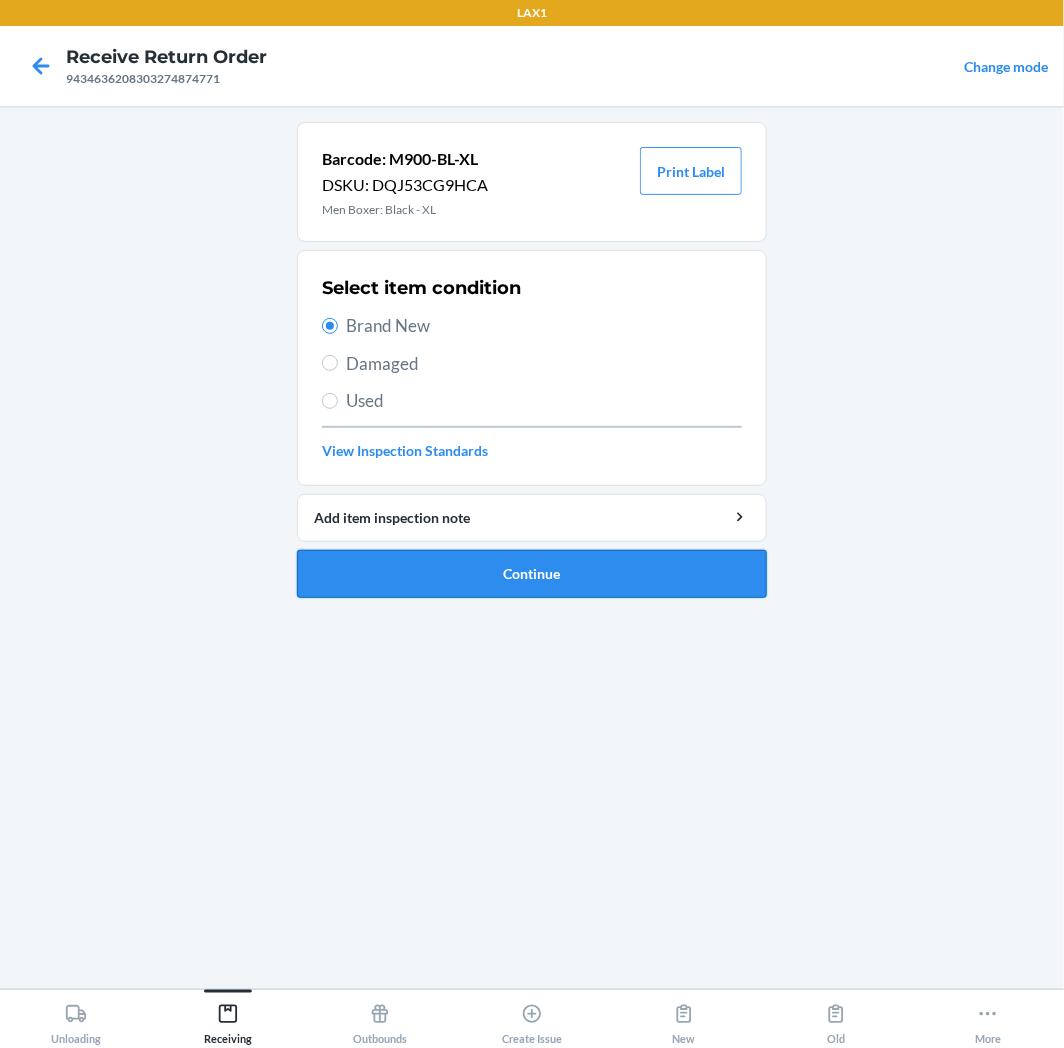 click on "Continue" at bounding box center [532, 574] 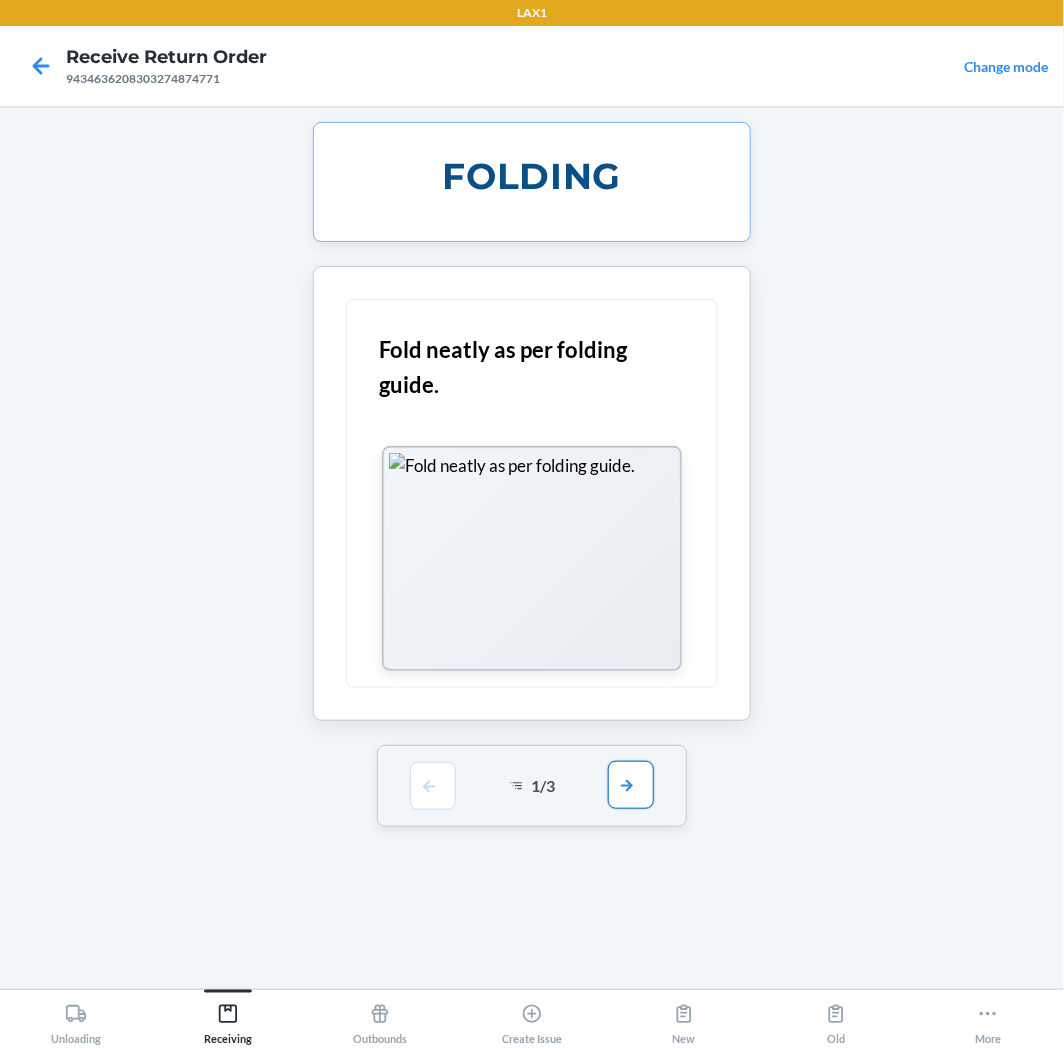 click at bounding box center [631, 785] 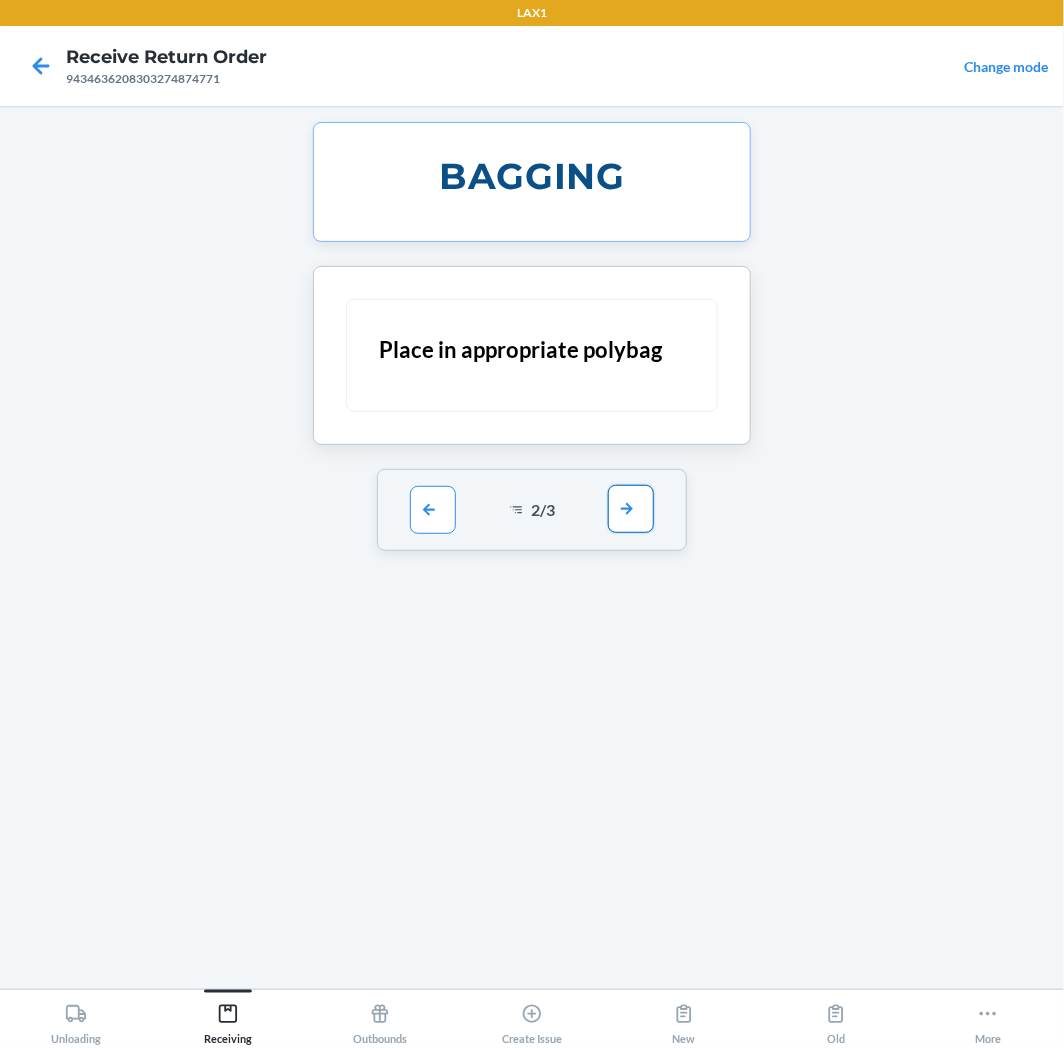 click at bounding box center [631, 509] 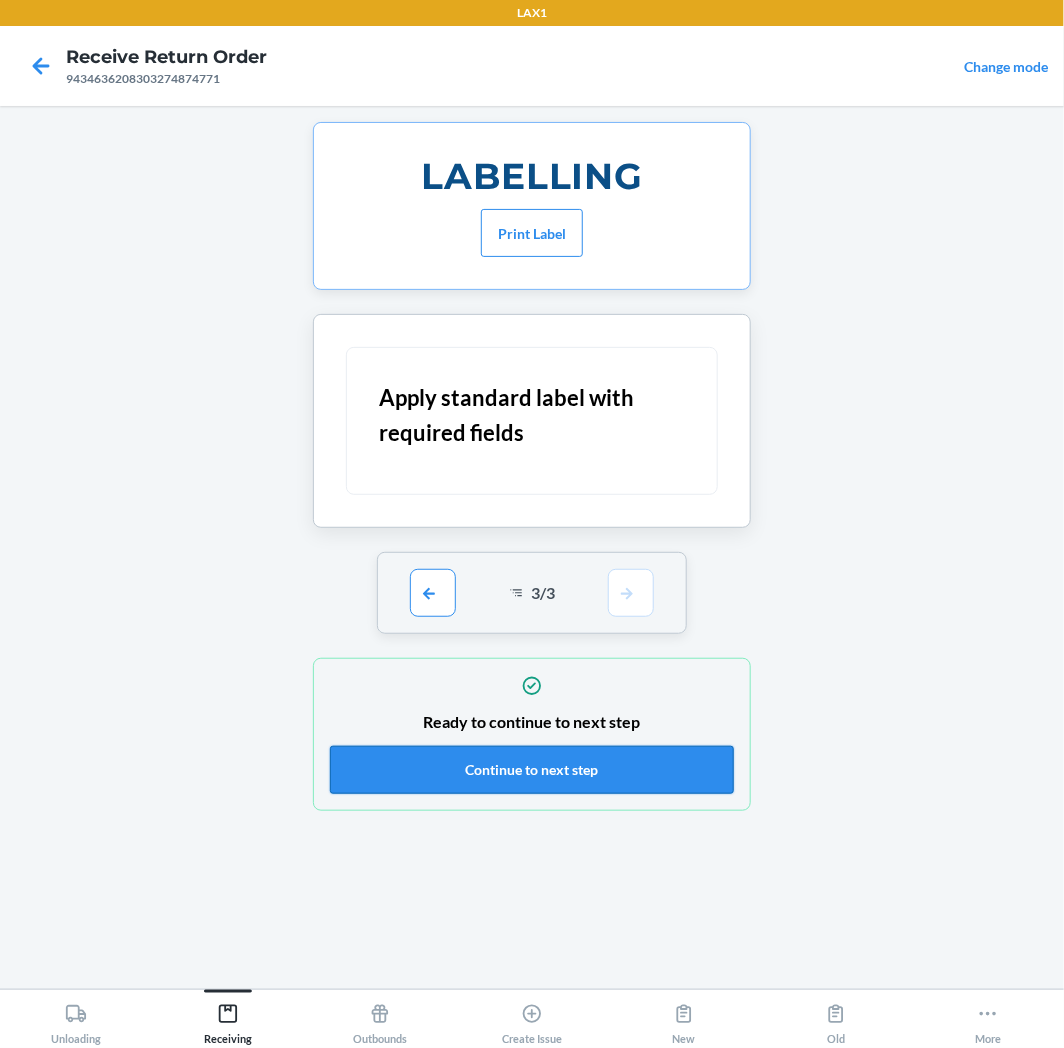 click on "Continue to next step" at bounding box center [532, 770] 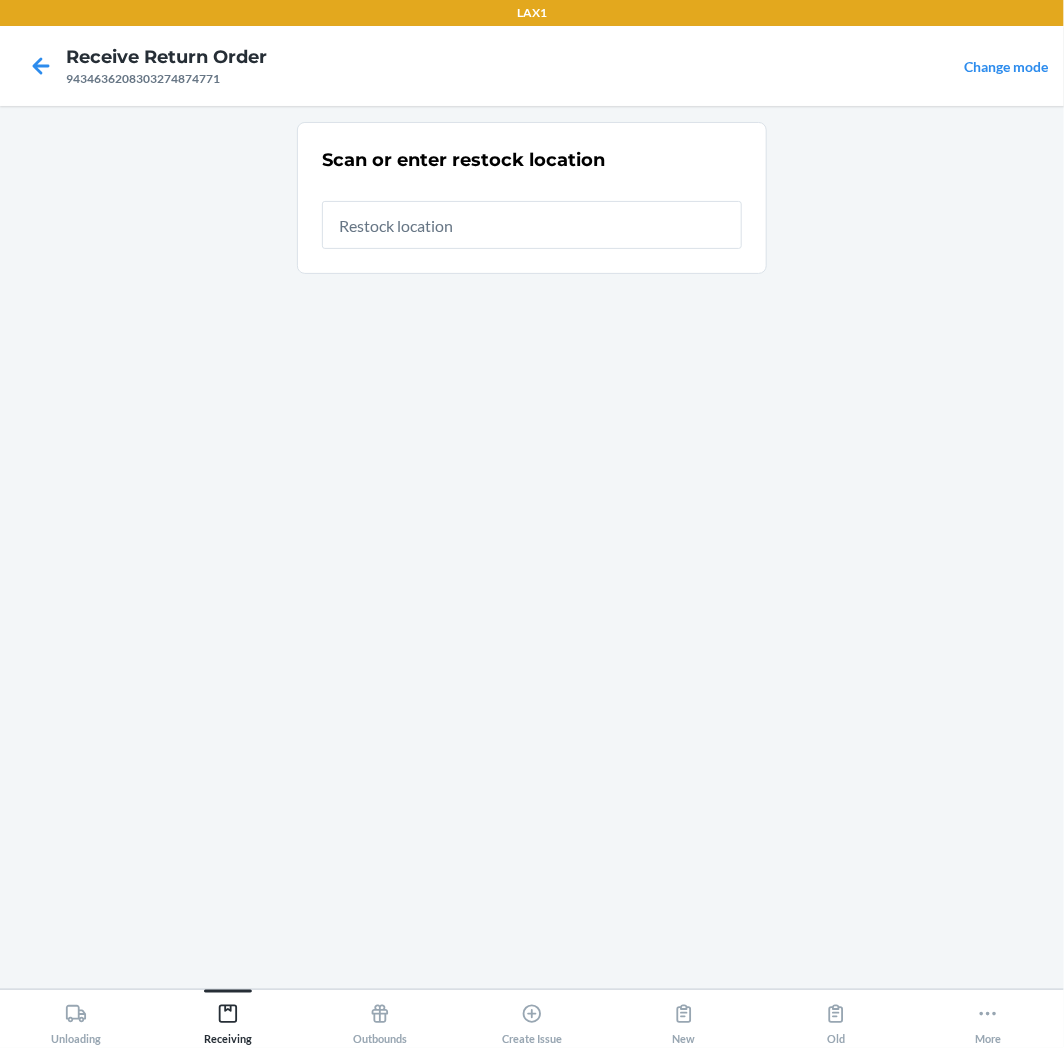 click at bounding box center [532, 225] 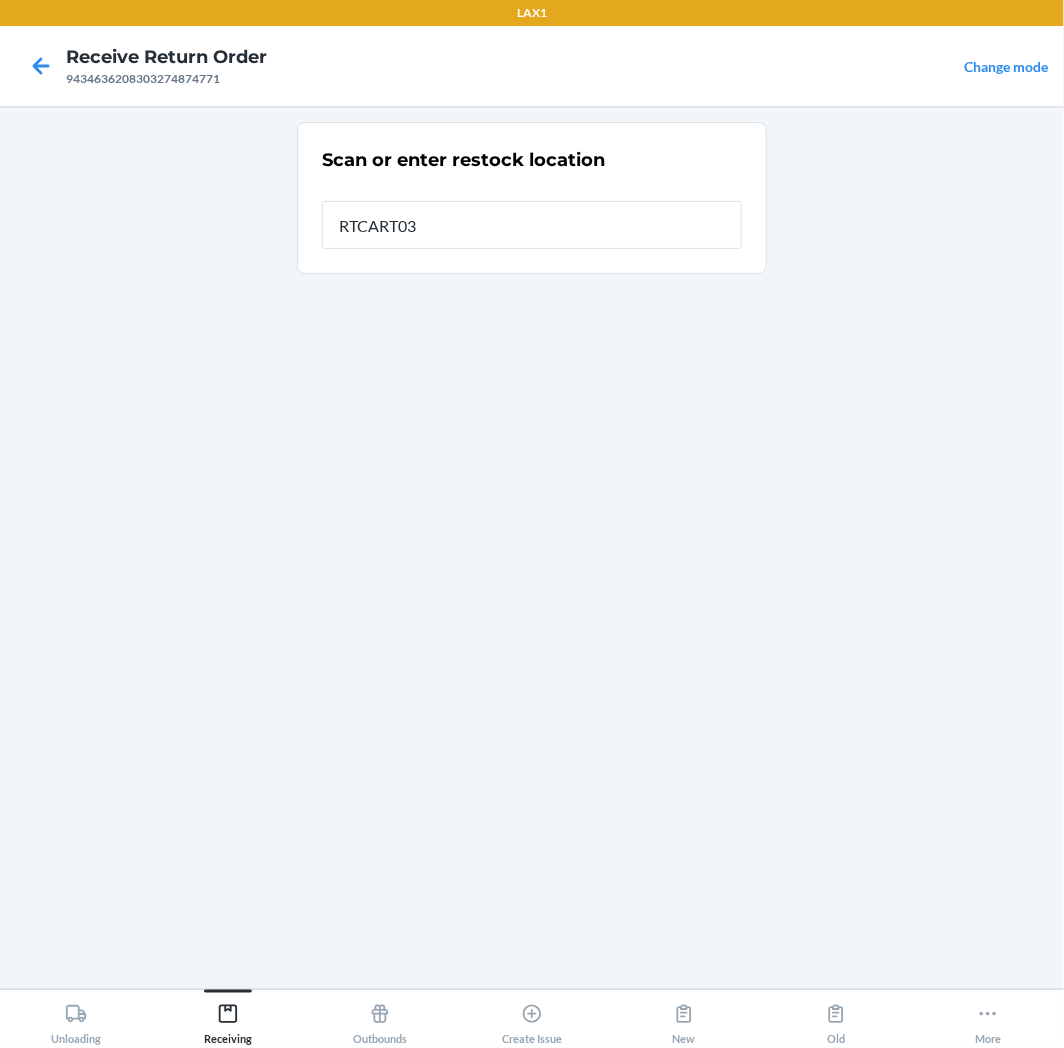 type on "RTCART035" 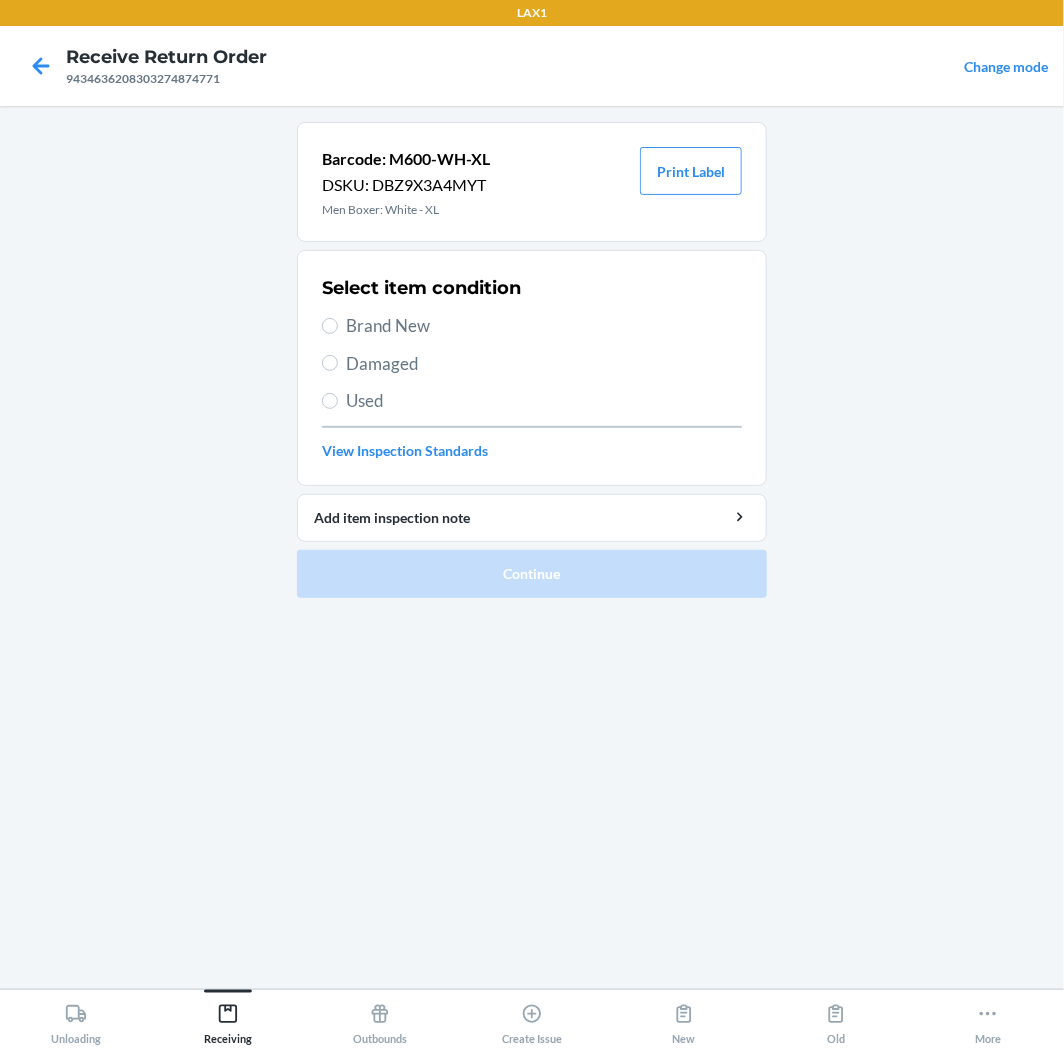 click on "Brand New" at bounding box center (544, 326) 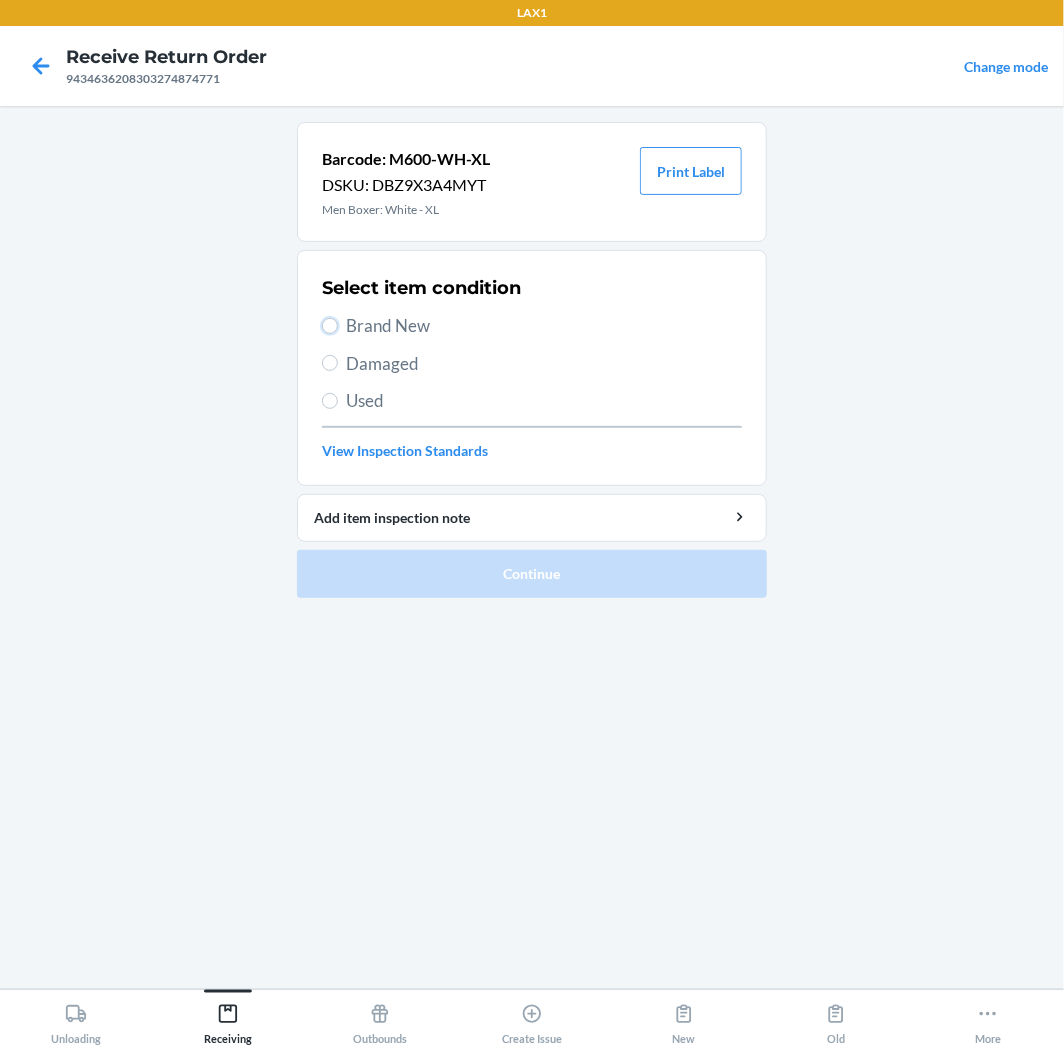click on "Brand New" at bounding box center [330, 326] 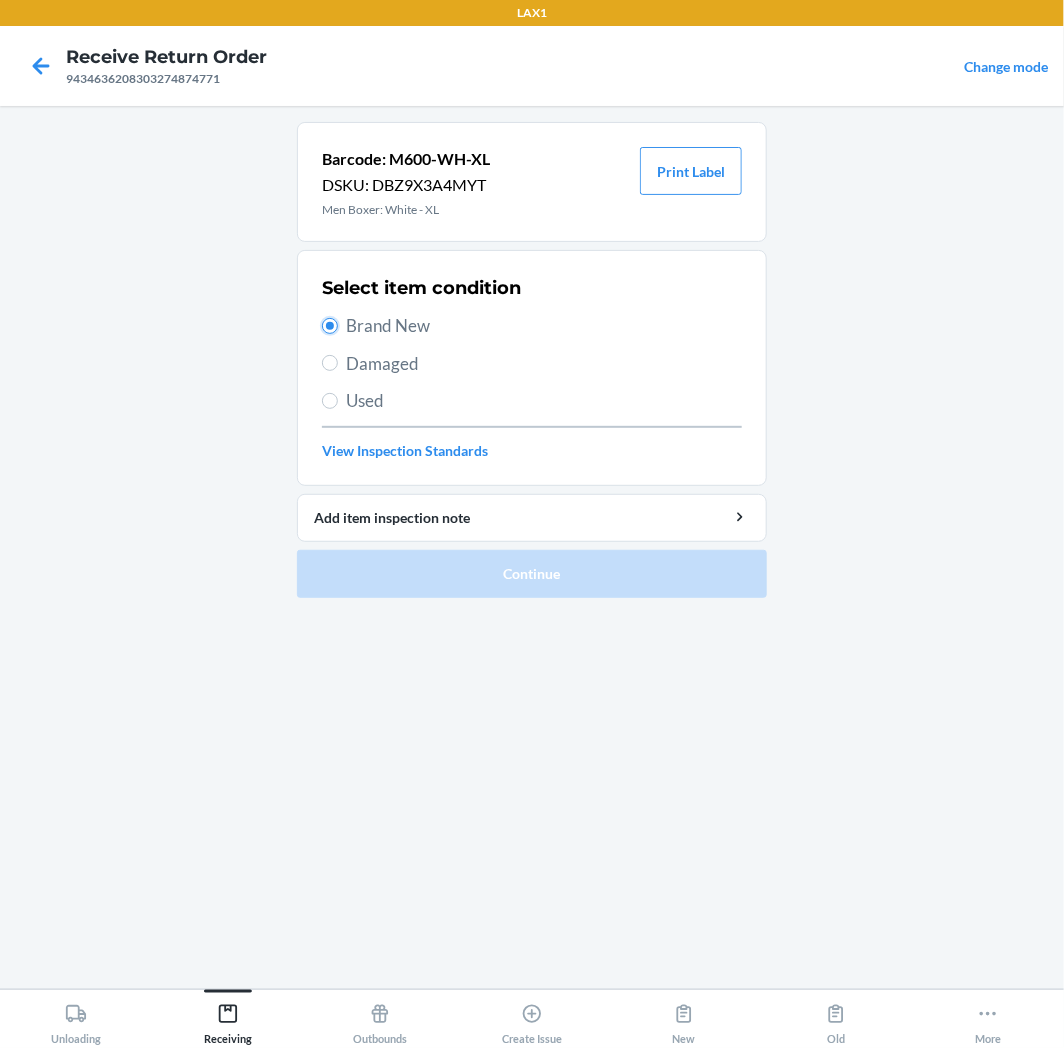 radio on "true" 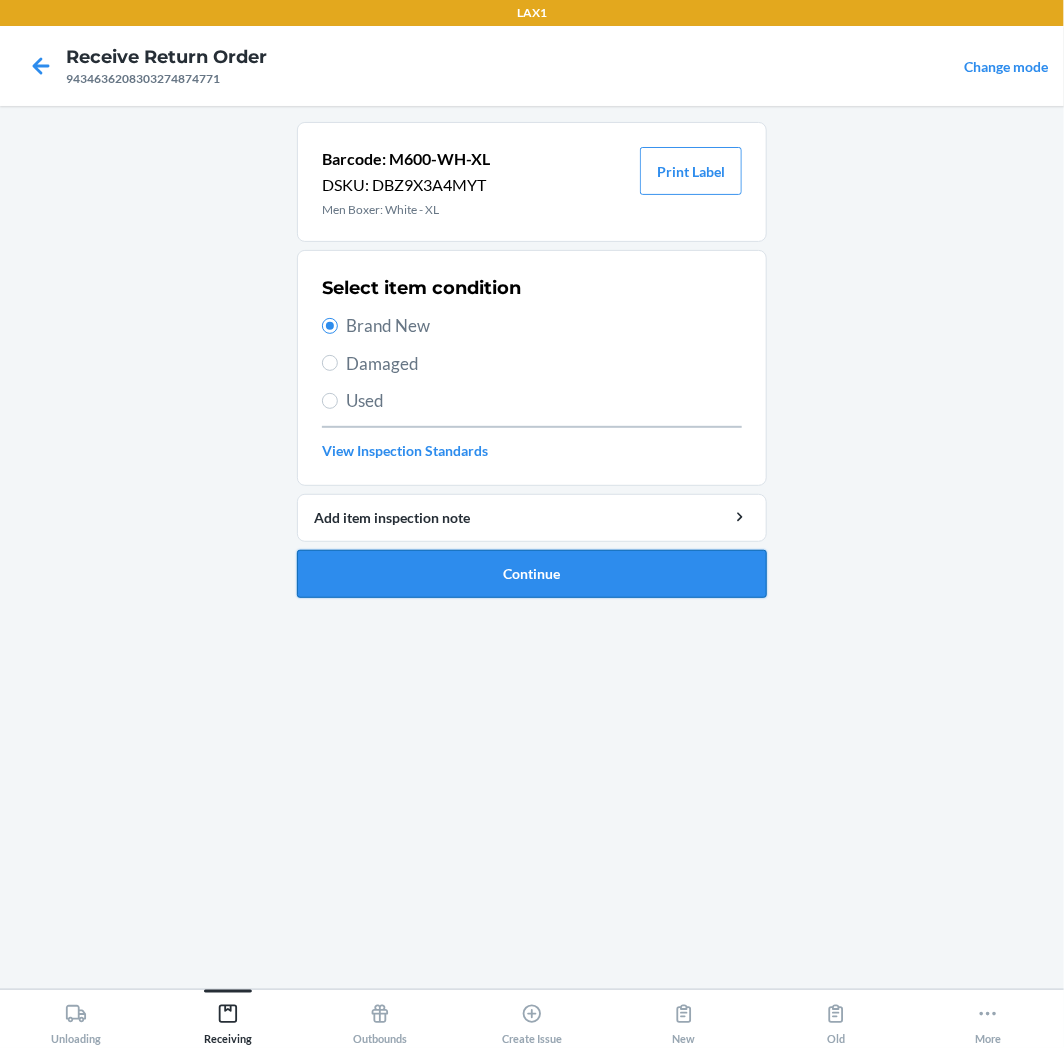 click on "Continue" at bounding box center (532, 574) 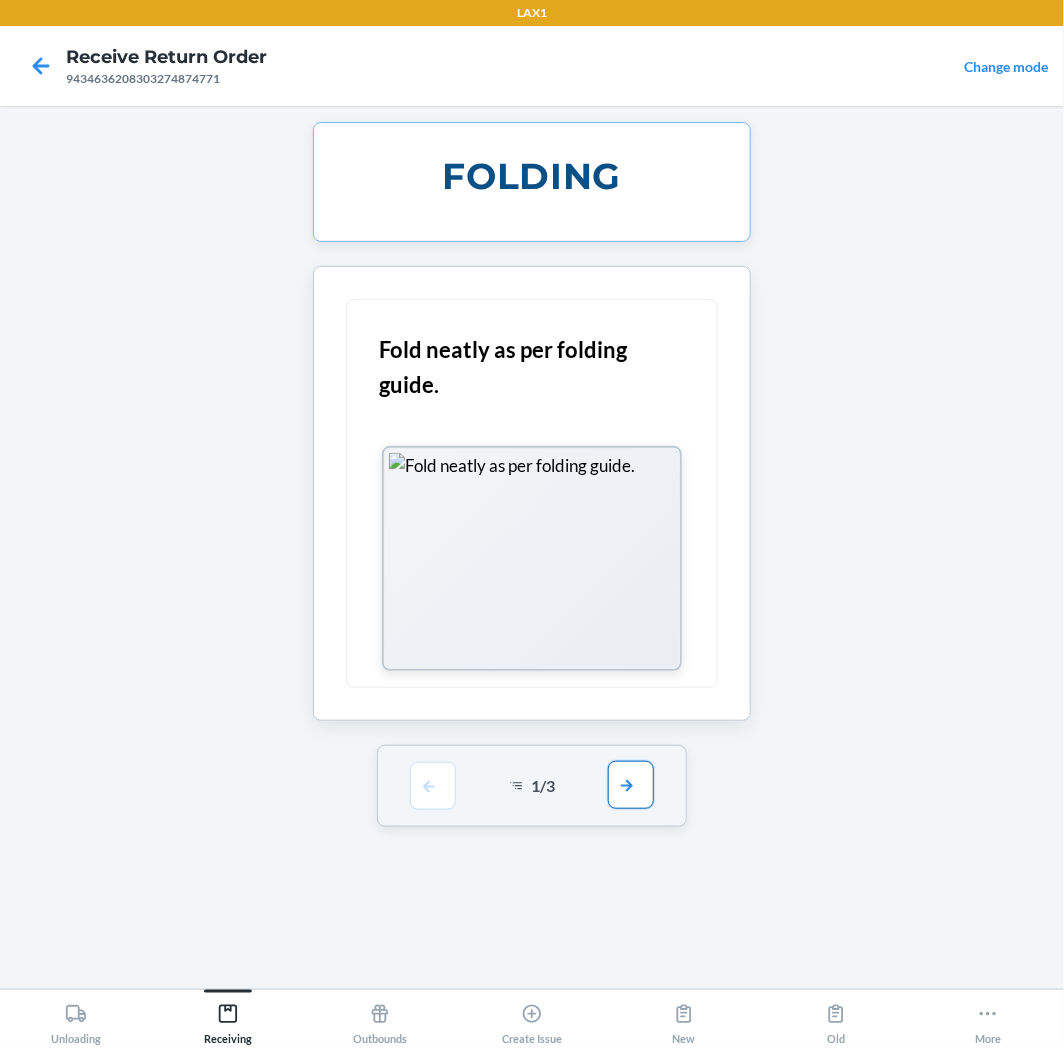 click at bounding box center [631, 785] 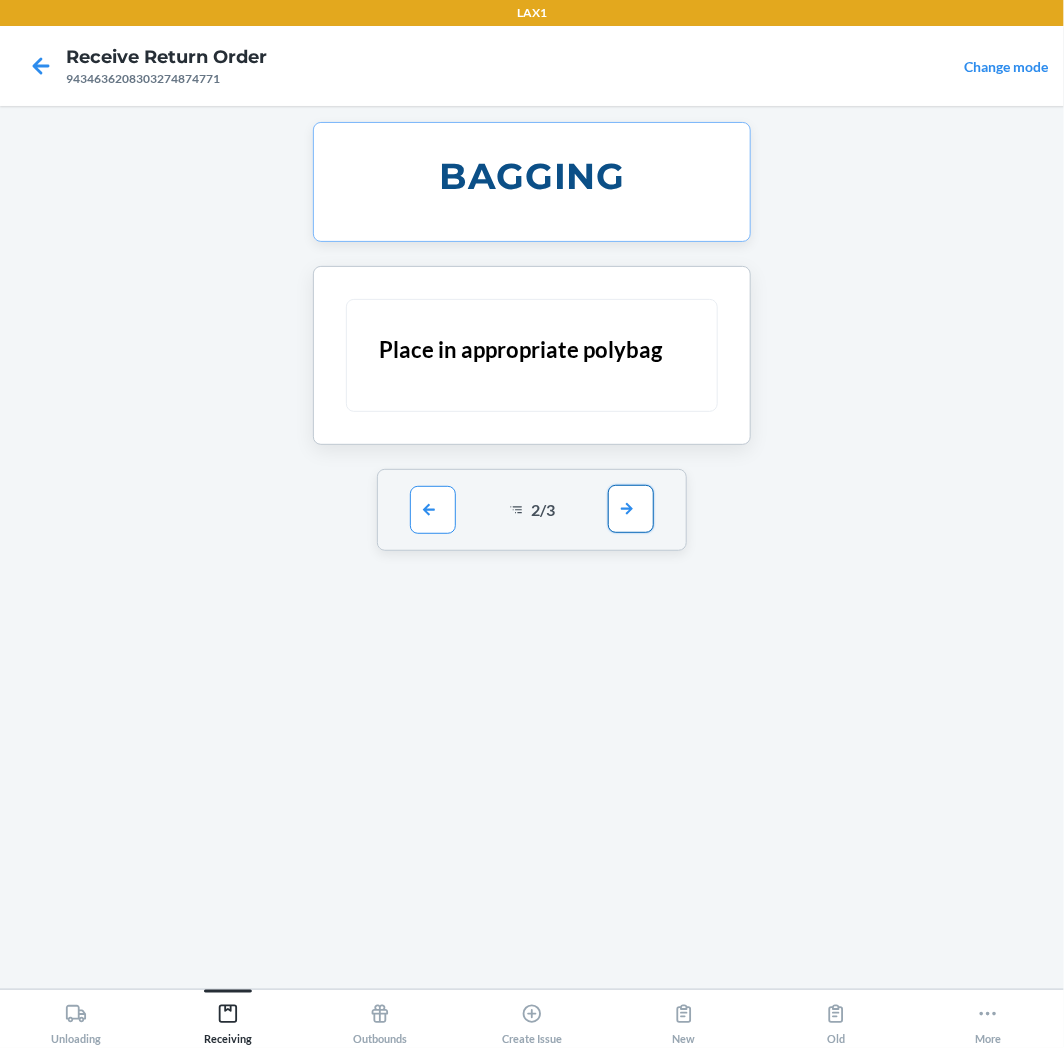 click at bounding box center [631, 509] 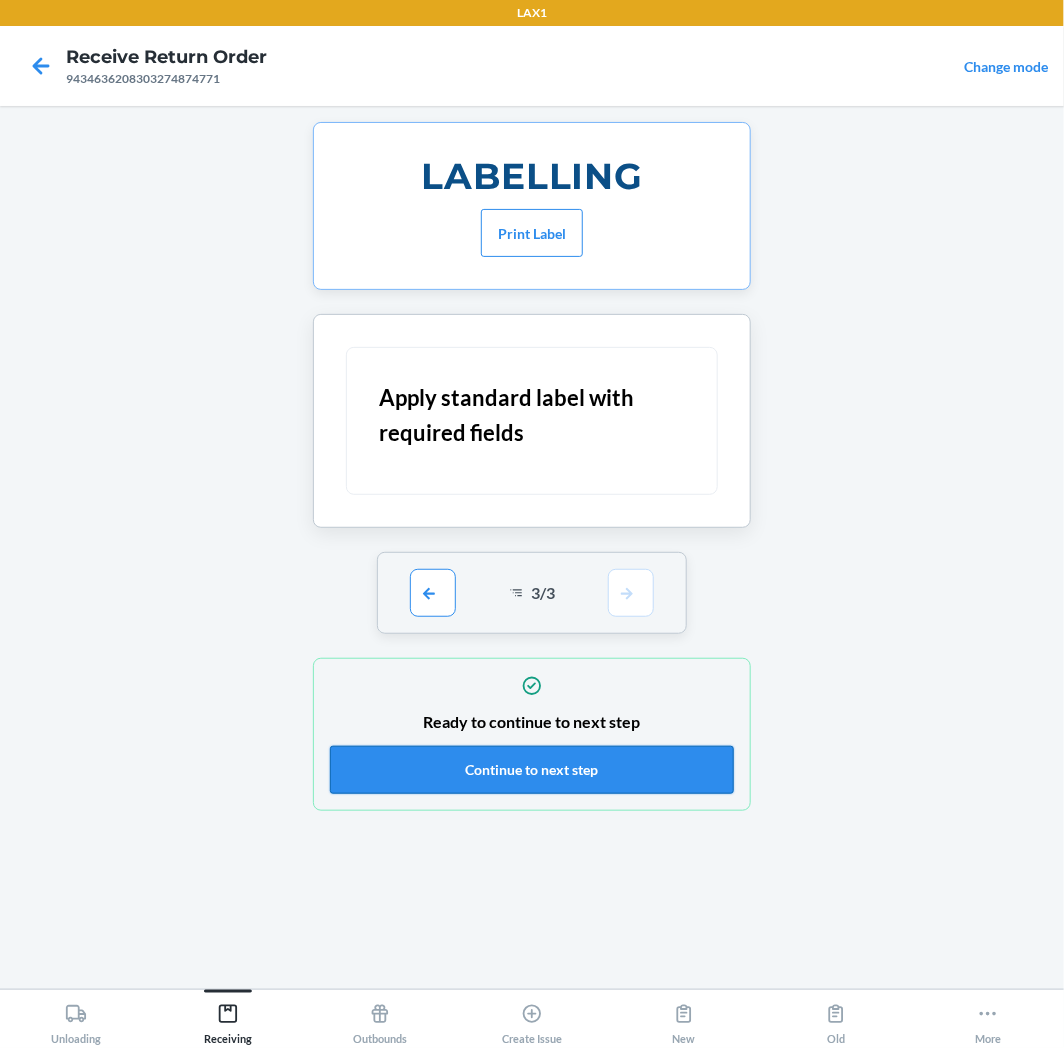 click on "Continue to next step" at bounding box center (532, 770) 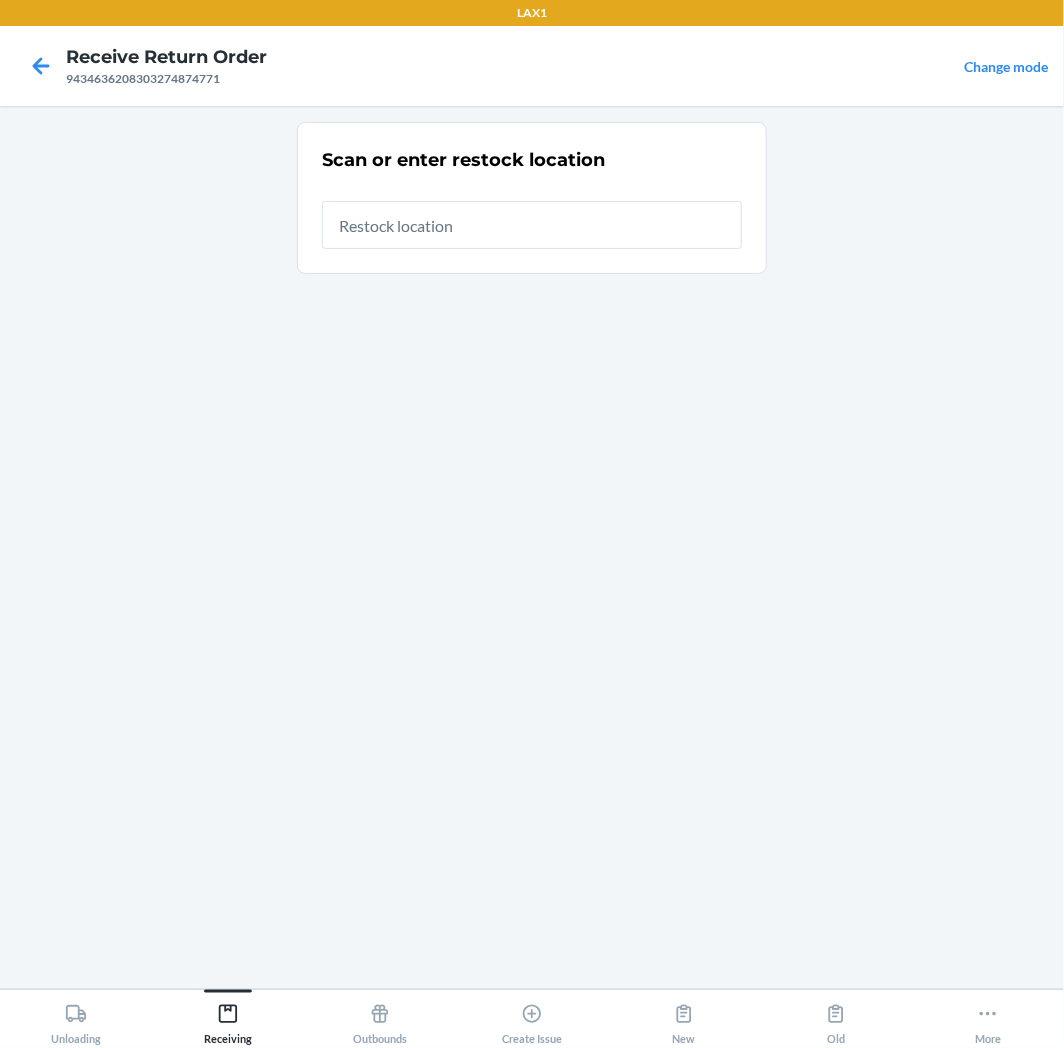 click at bounding box center [532, 225] 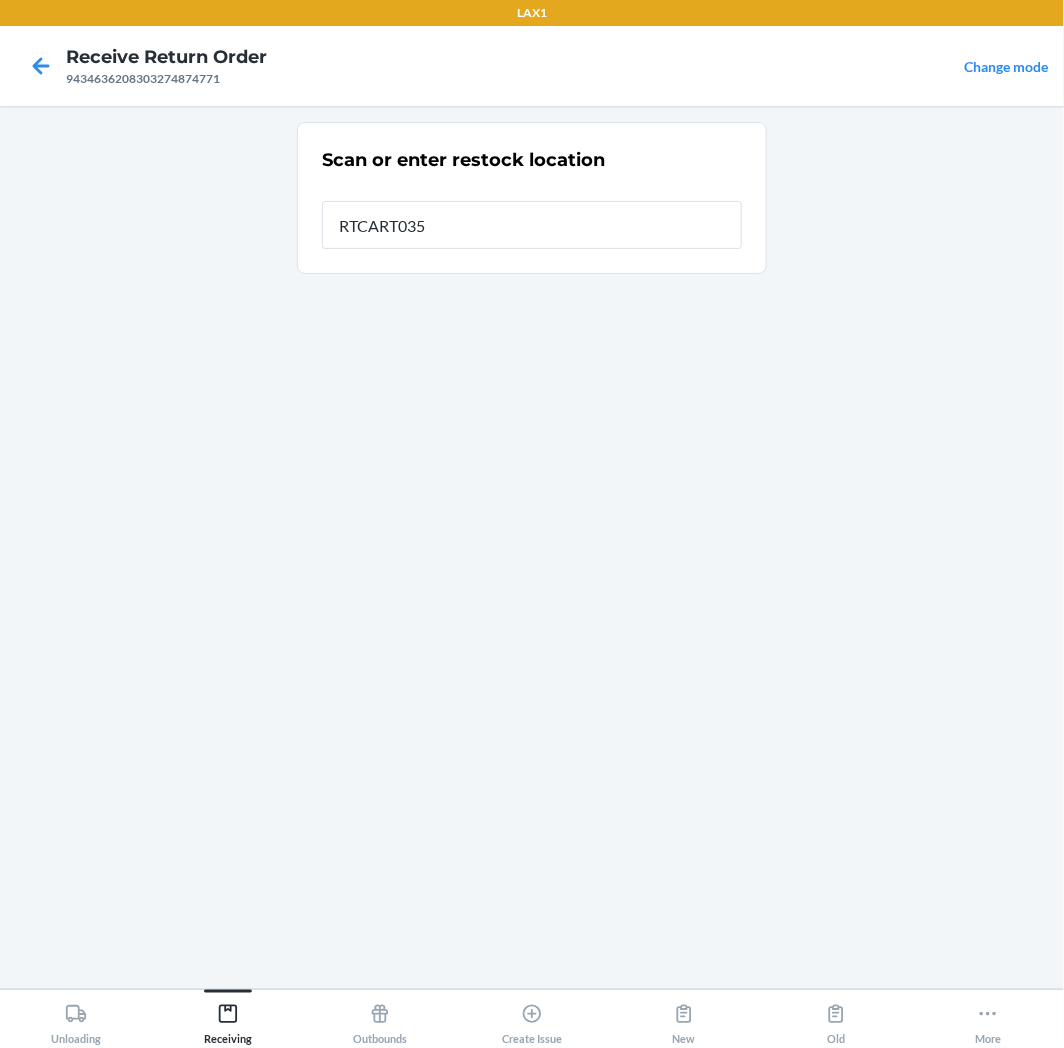 type on "RTCART035" 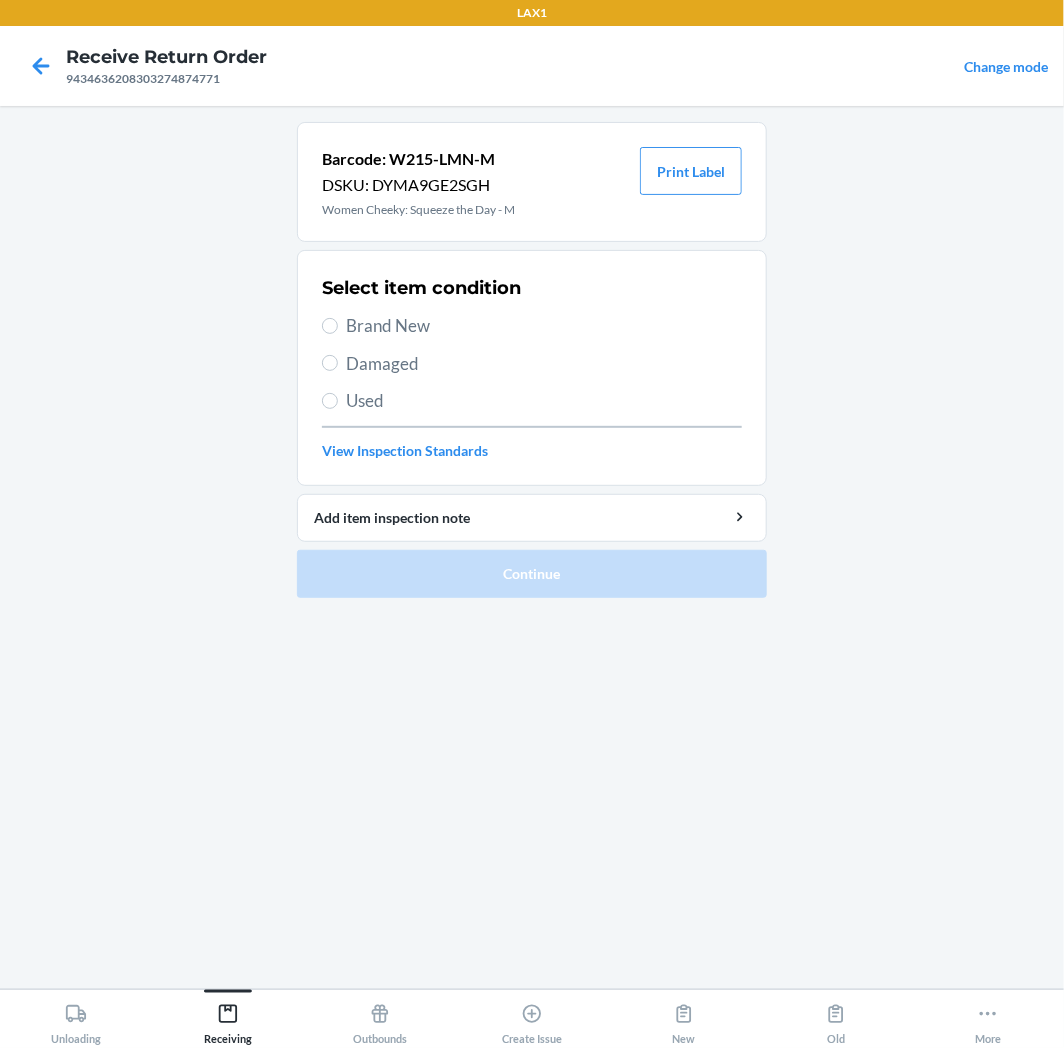 click on "Brand New" at bounding box center (544, 326) 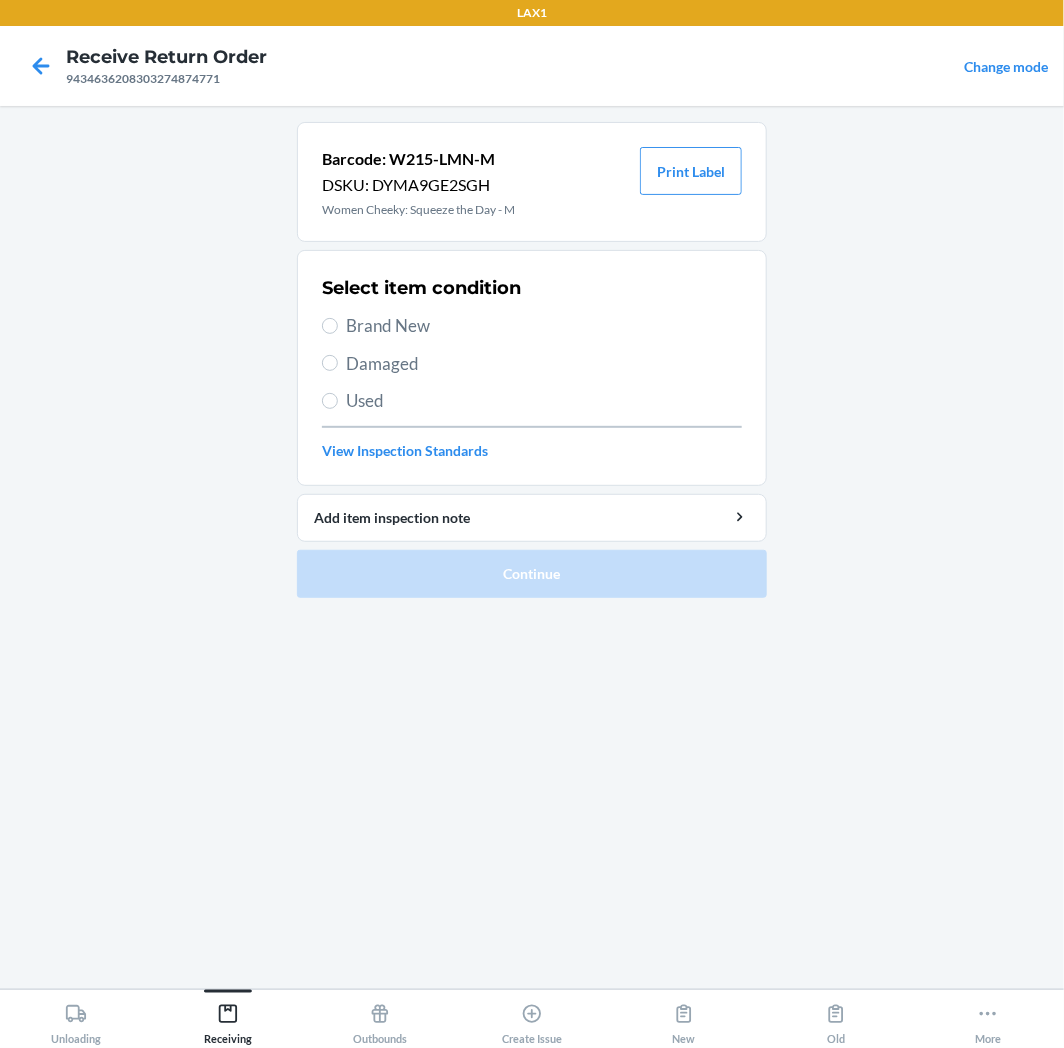 click on "Brand New" at bounding box center [330, 326] 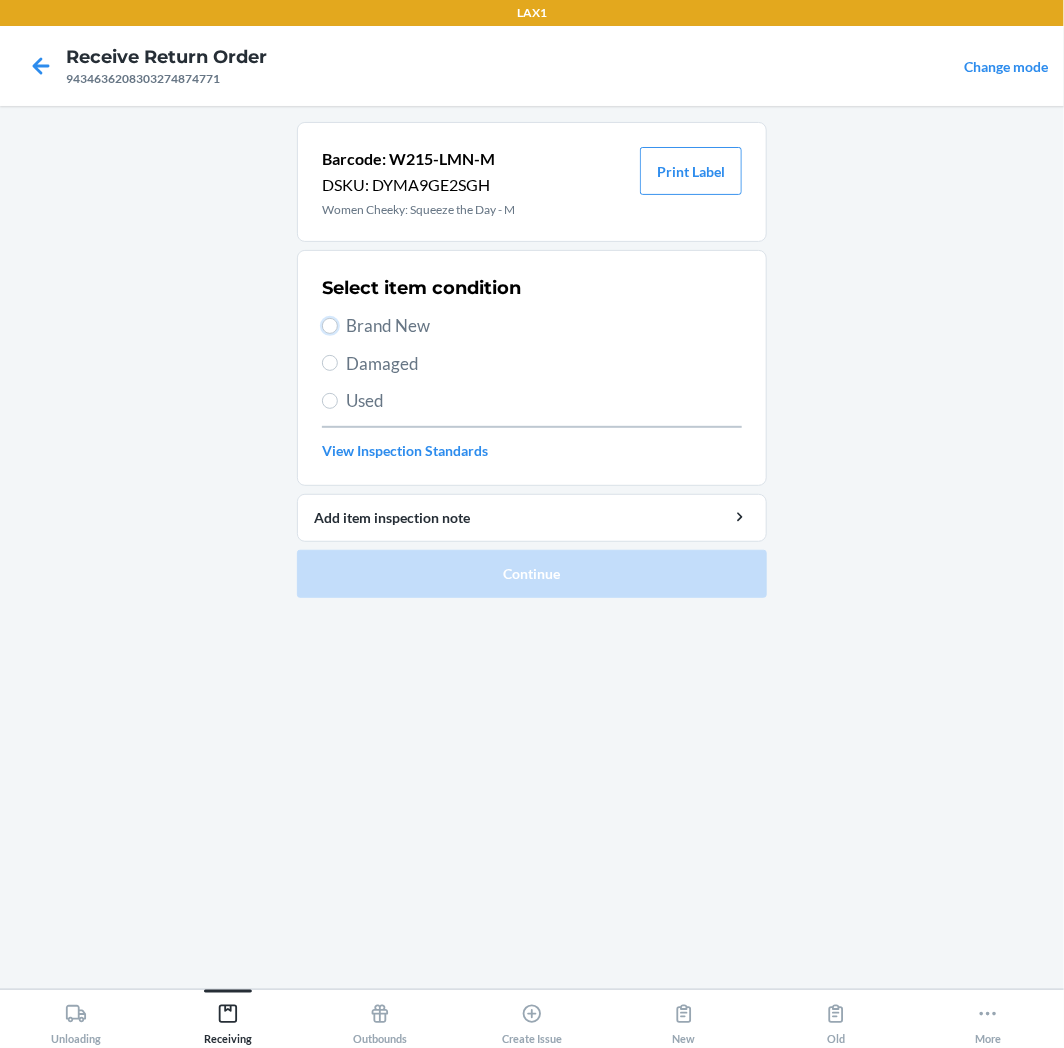radio on "true" 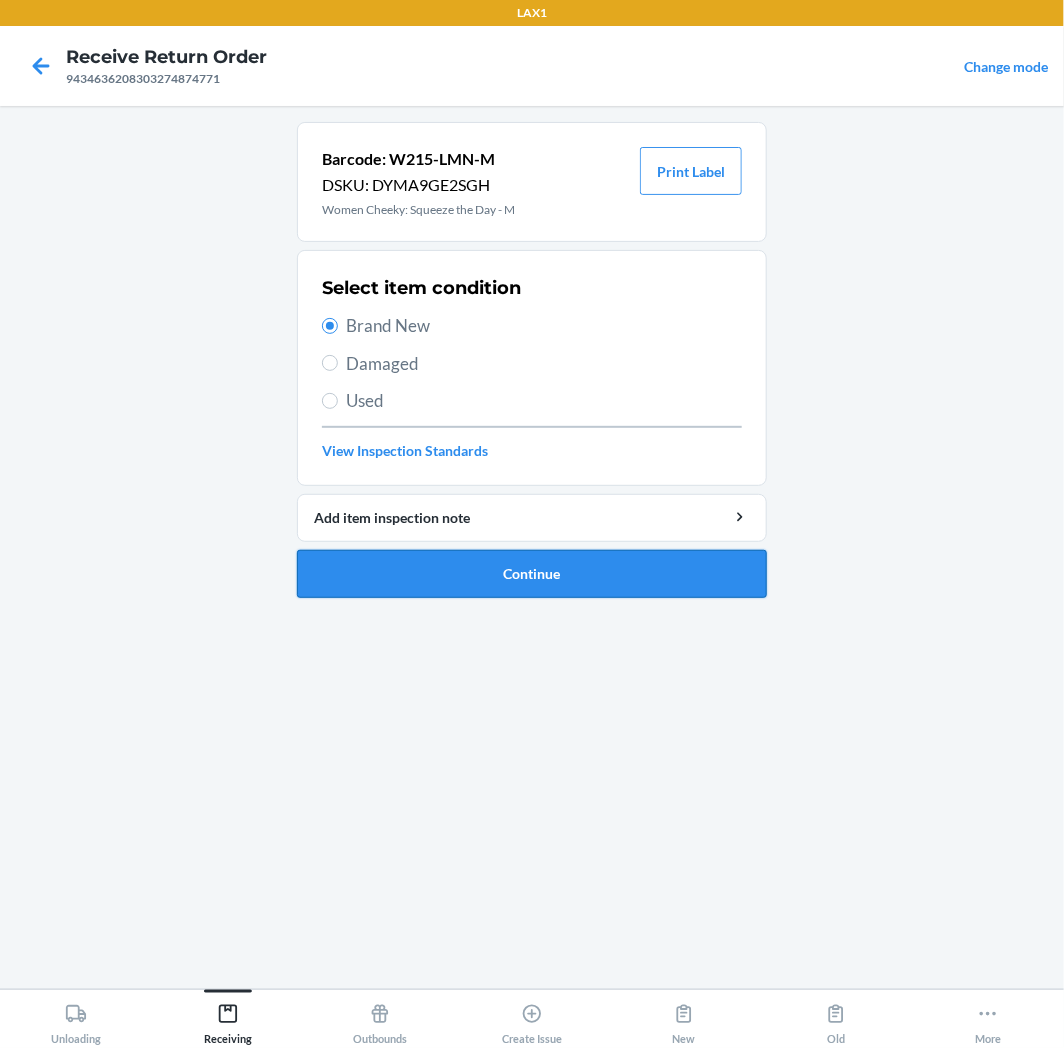 click on "Continue" at bounding box center (532, 574) 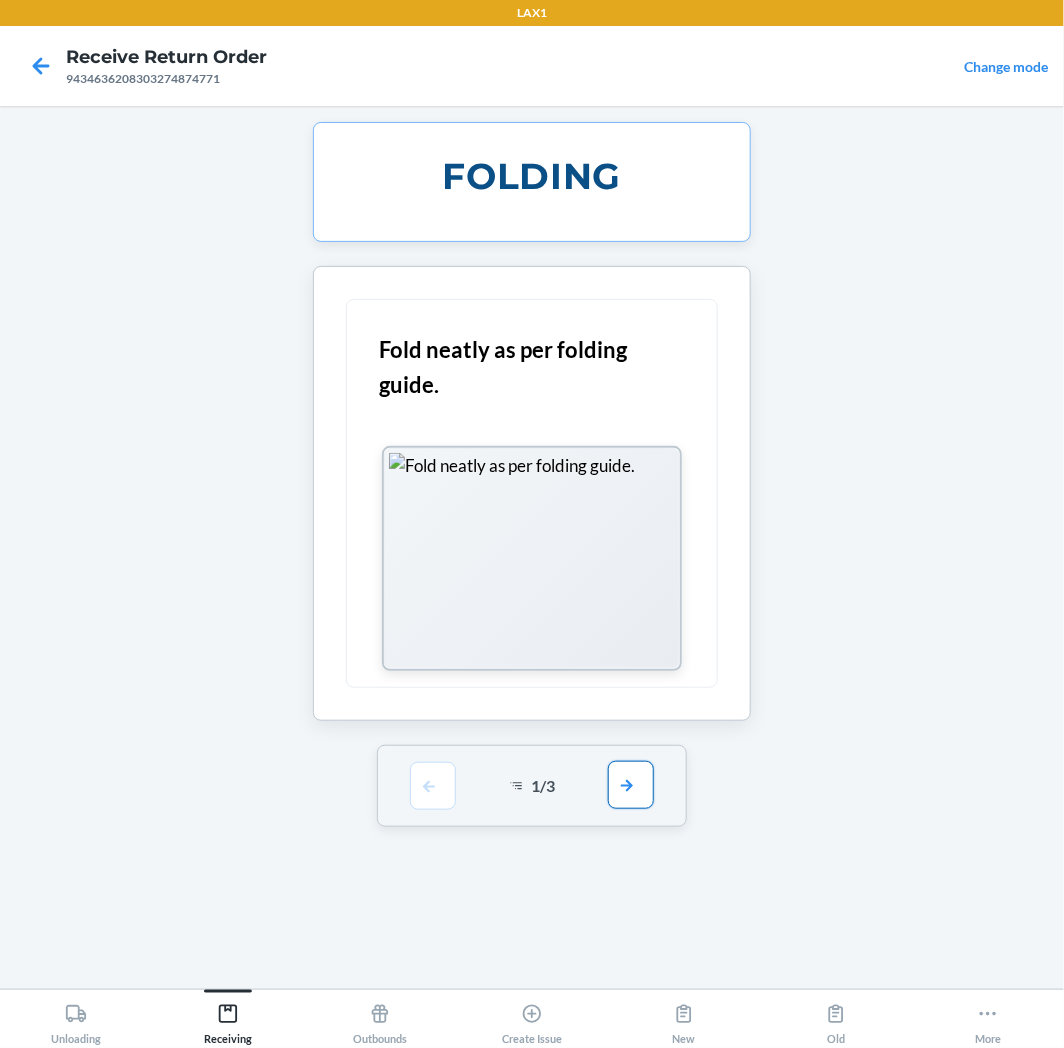 click at bounding box center [631, 785] 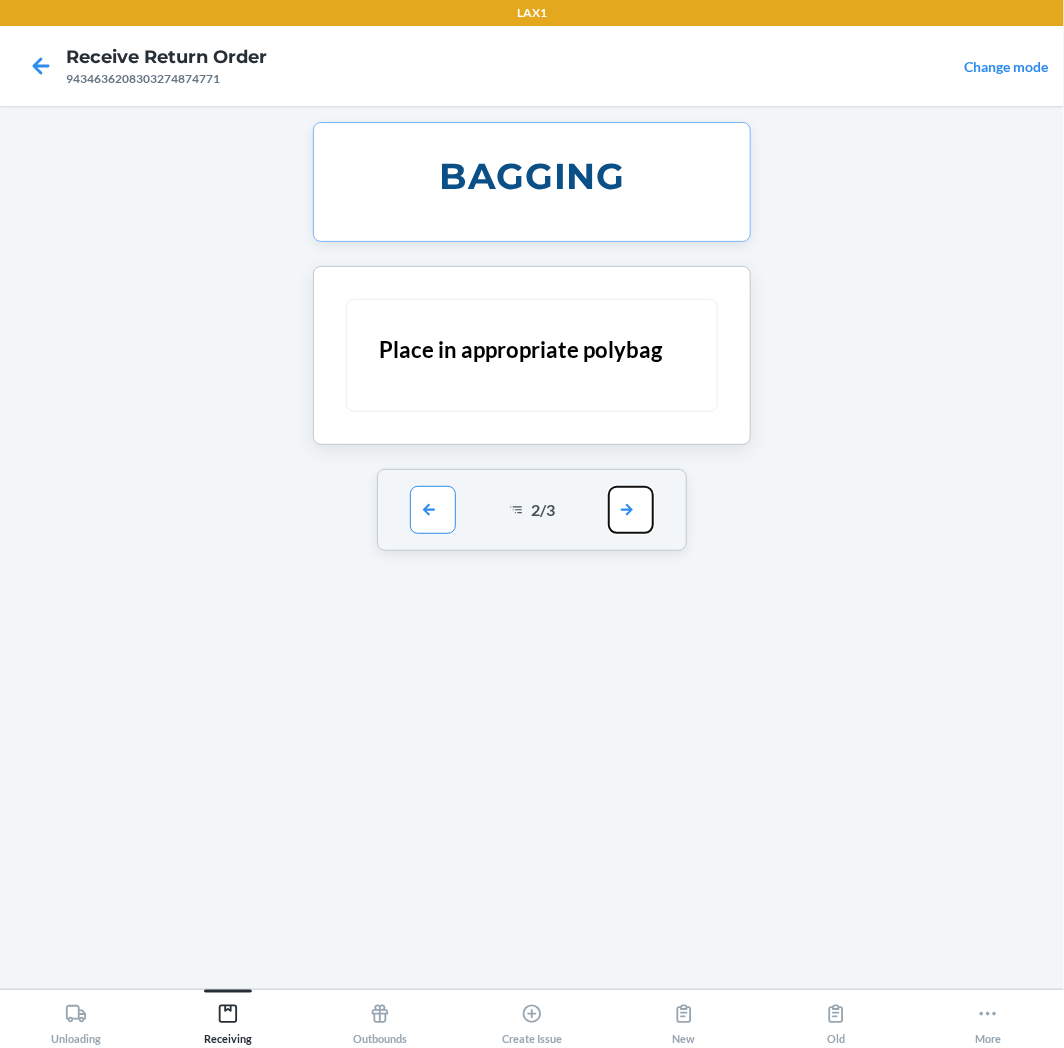 drag, startPoint x: 637, startPoint y: 505, endPoint x: 647, endPoint y: 526, distance: 23.259407 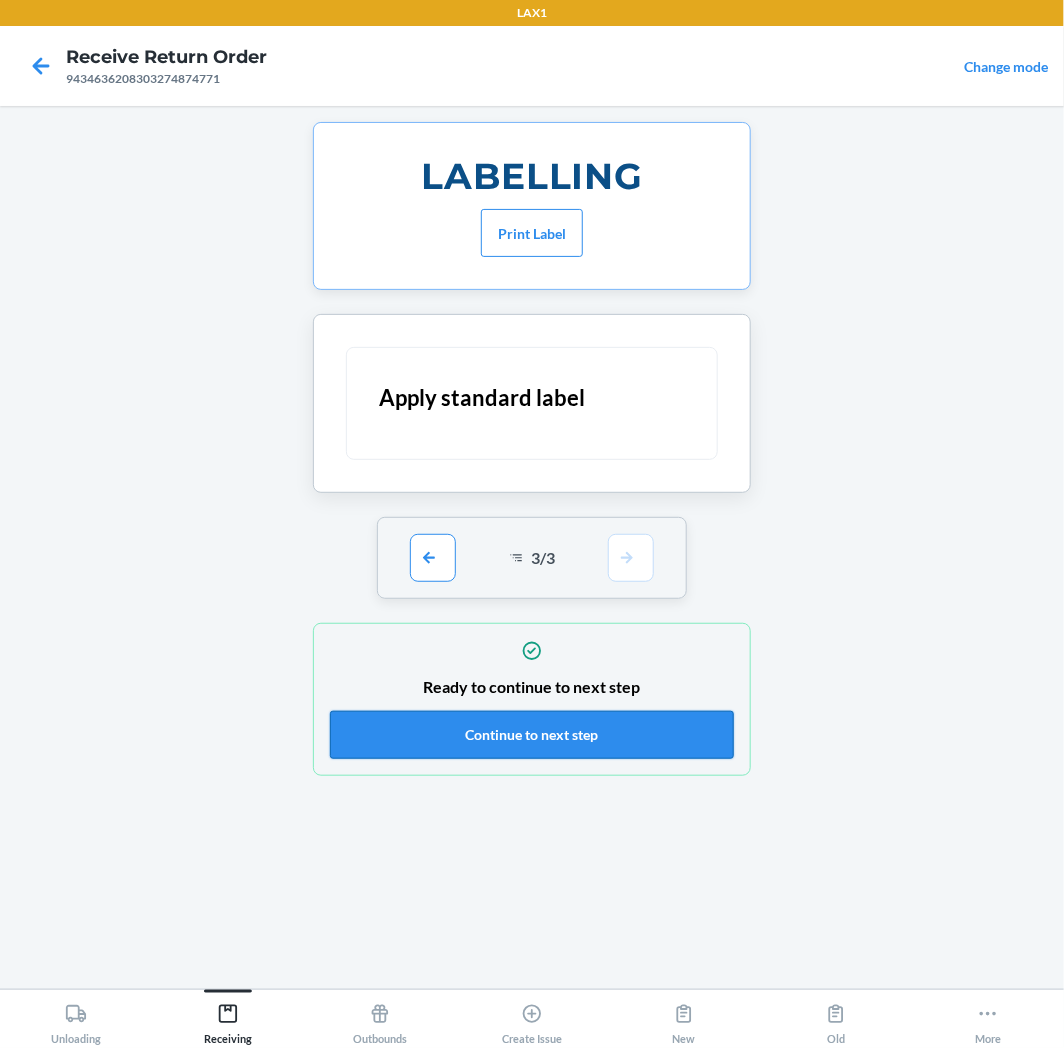 click on "Continue to next step" at bounding box center (532, 735) 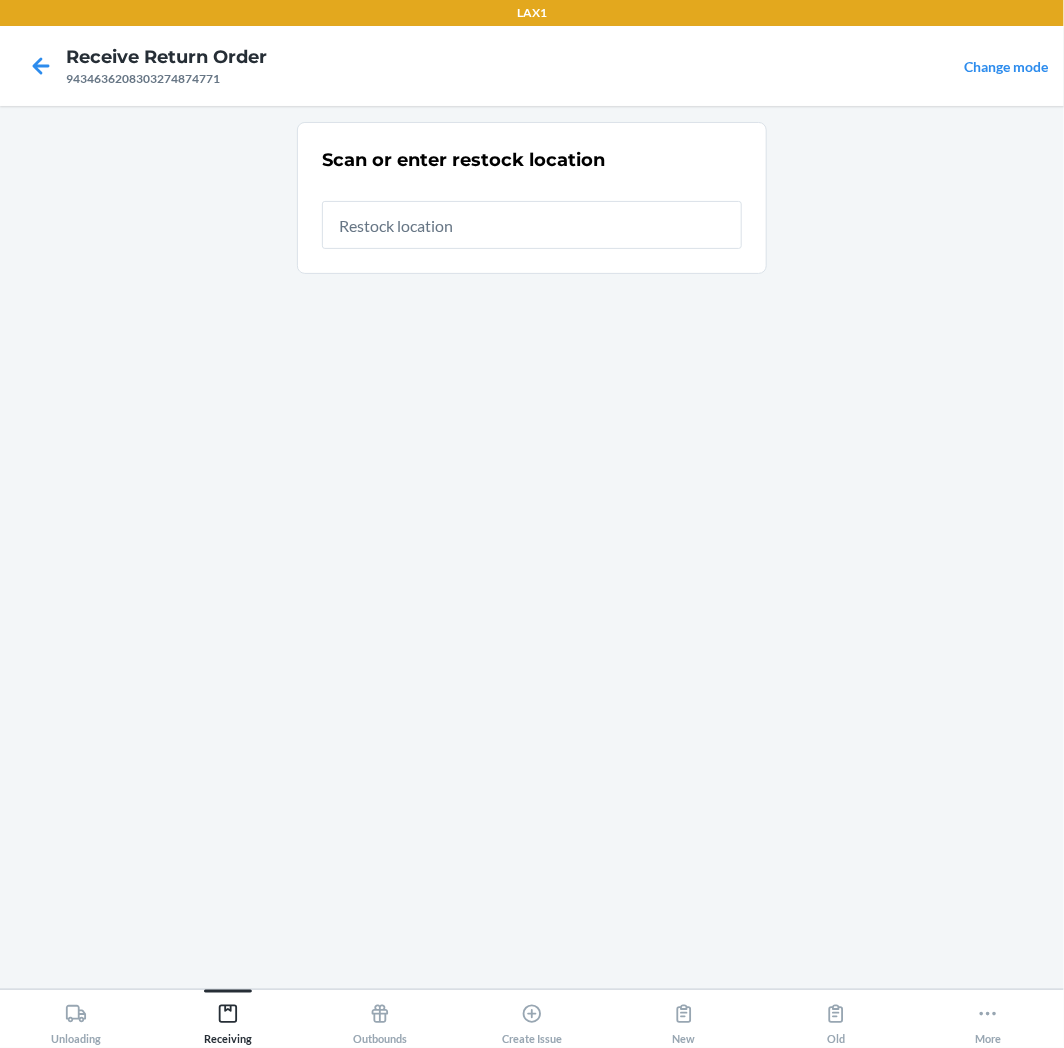 click at bounding box center (532, 225) 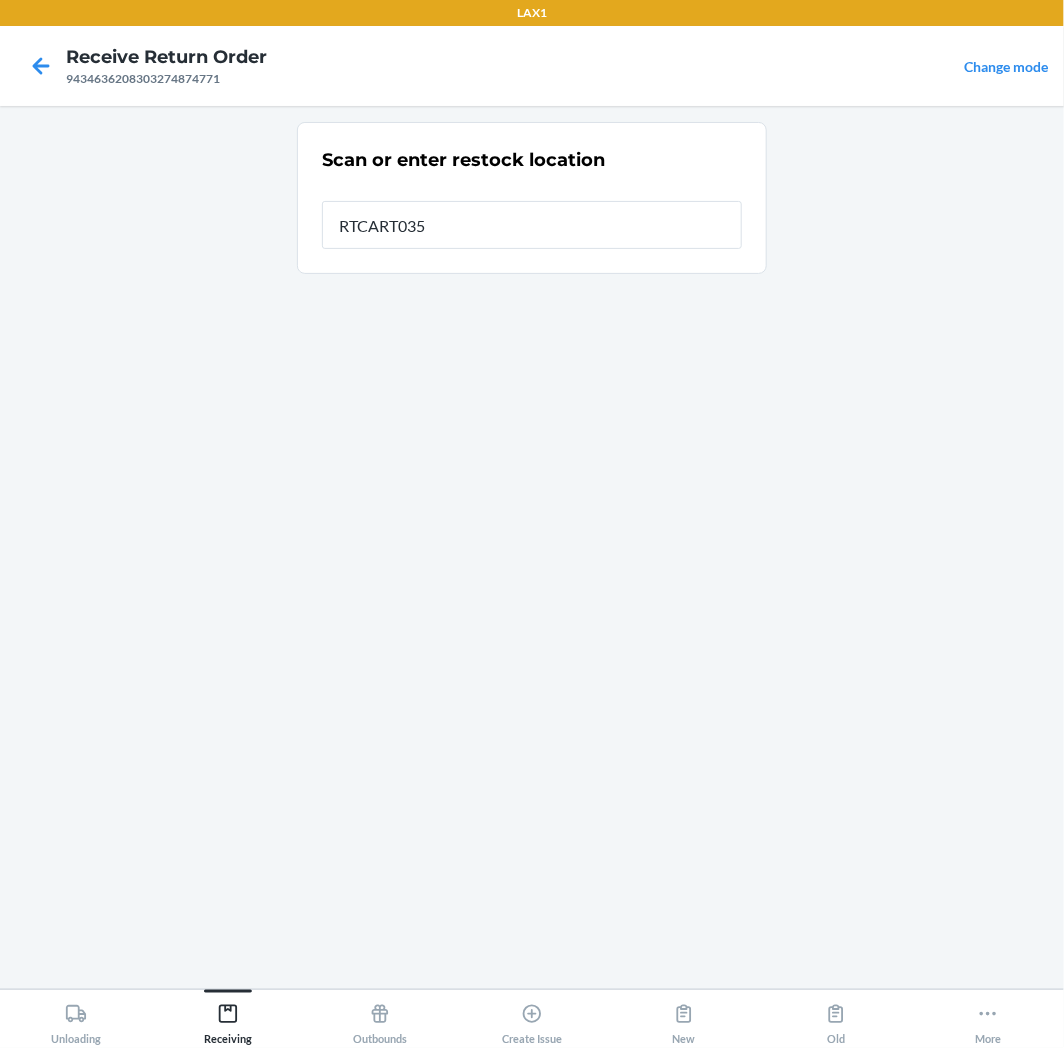 type on "RTCART035" 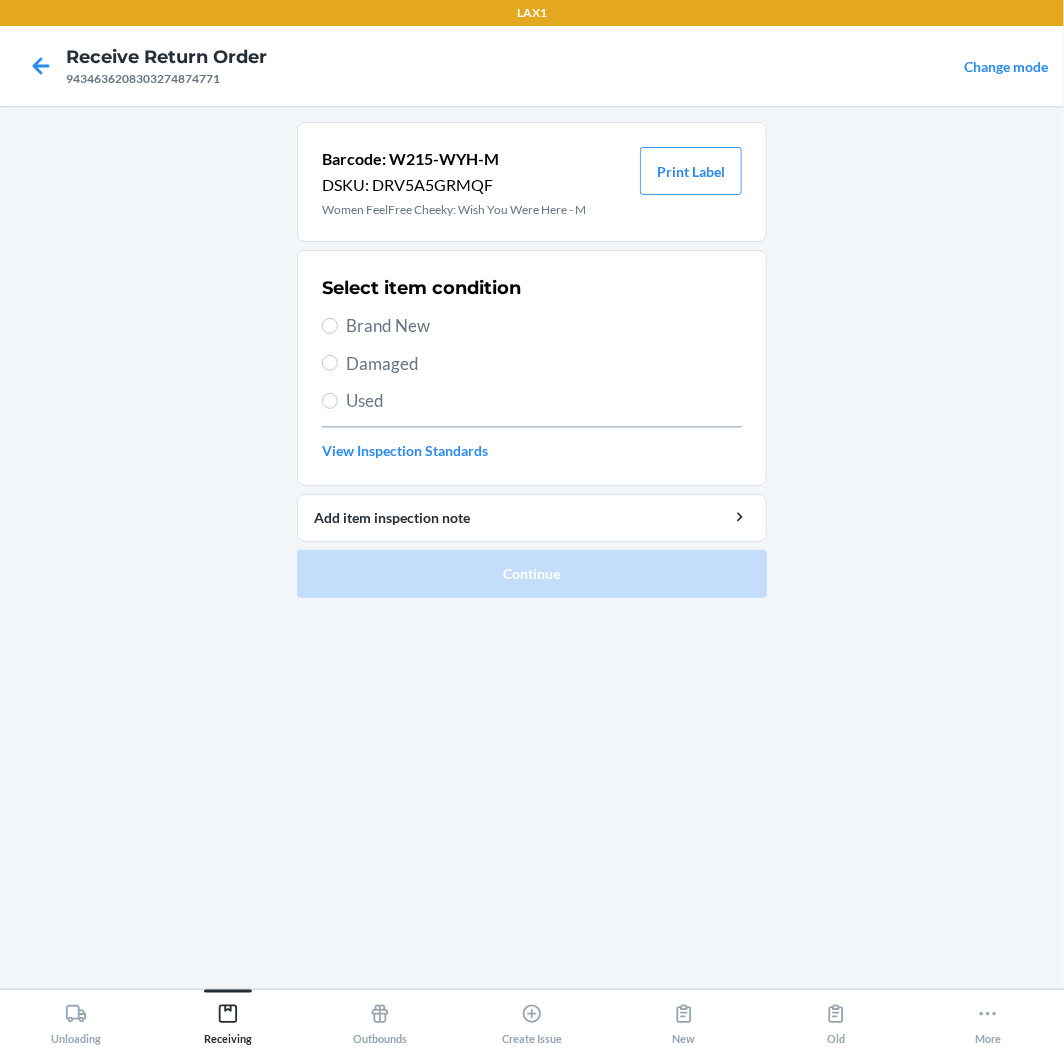 click on "Brand New" at bounding box center (544, 326) 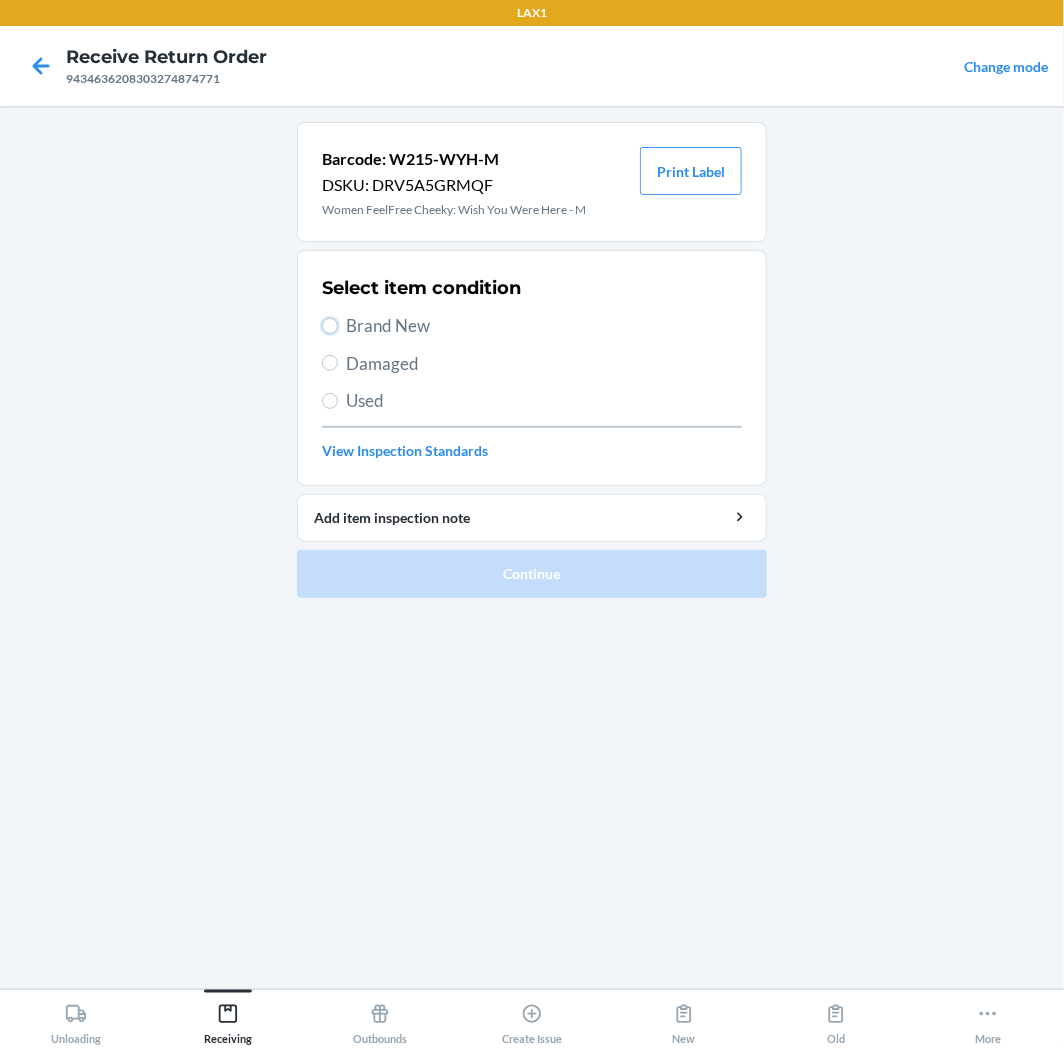 click on "Brand New" at bounding box center [330, 326] 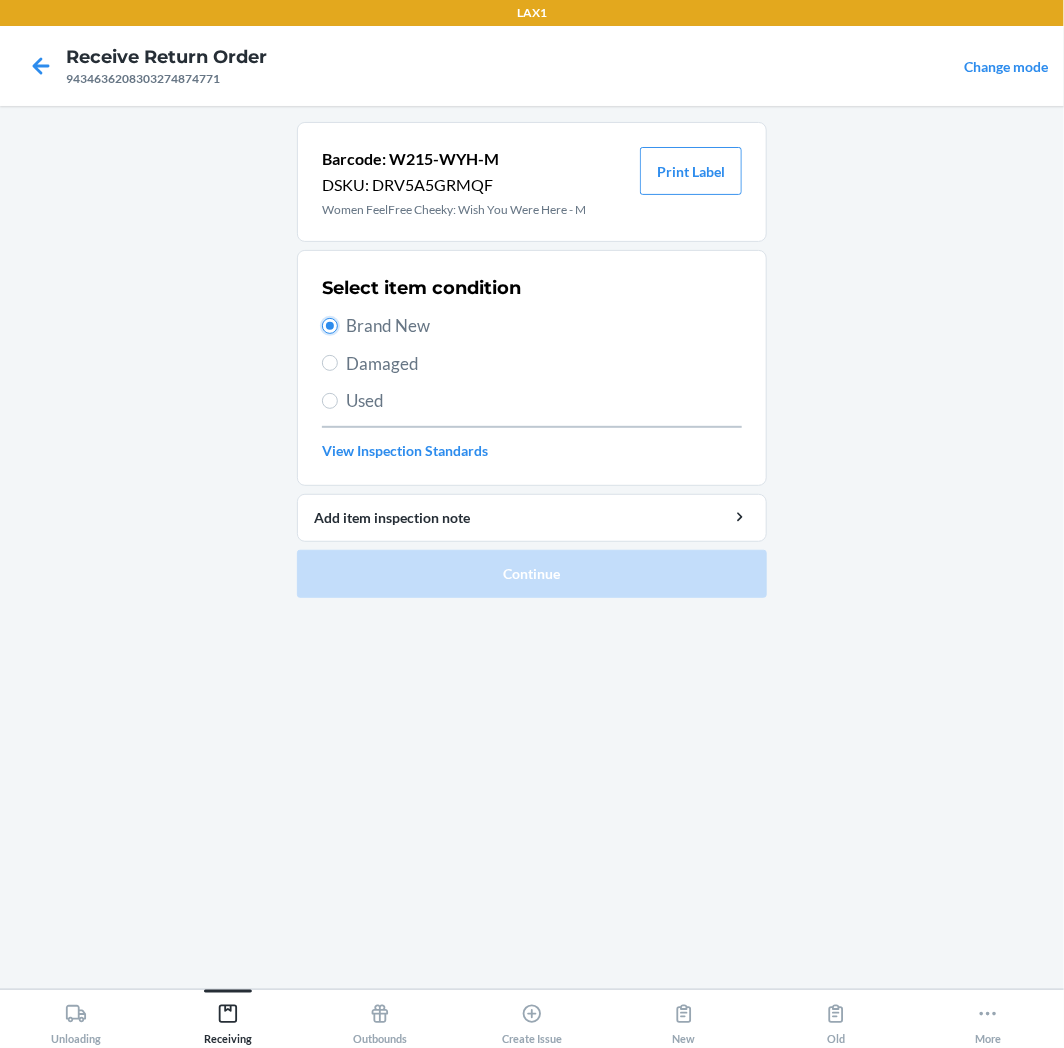 radio on "true" 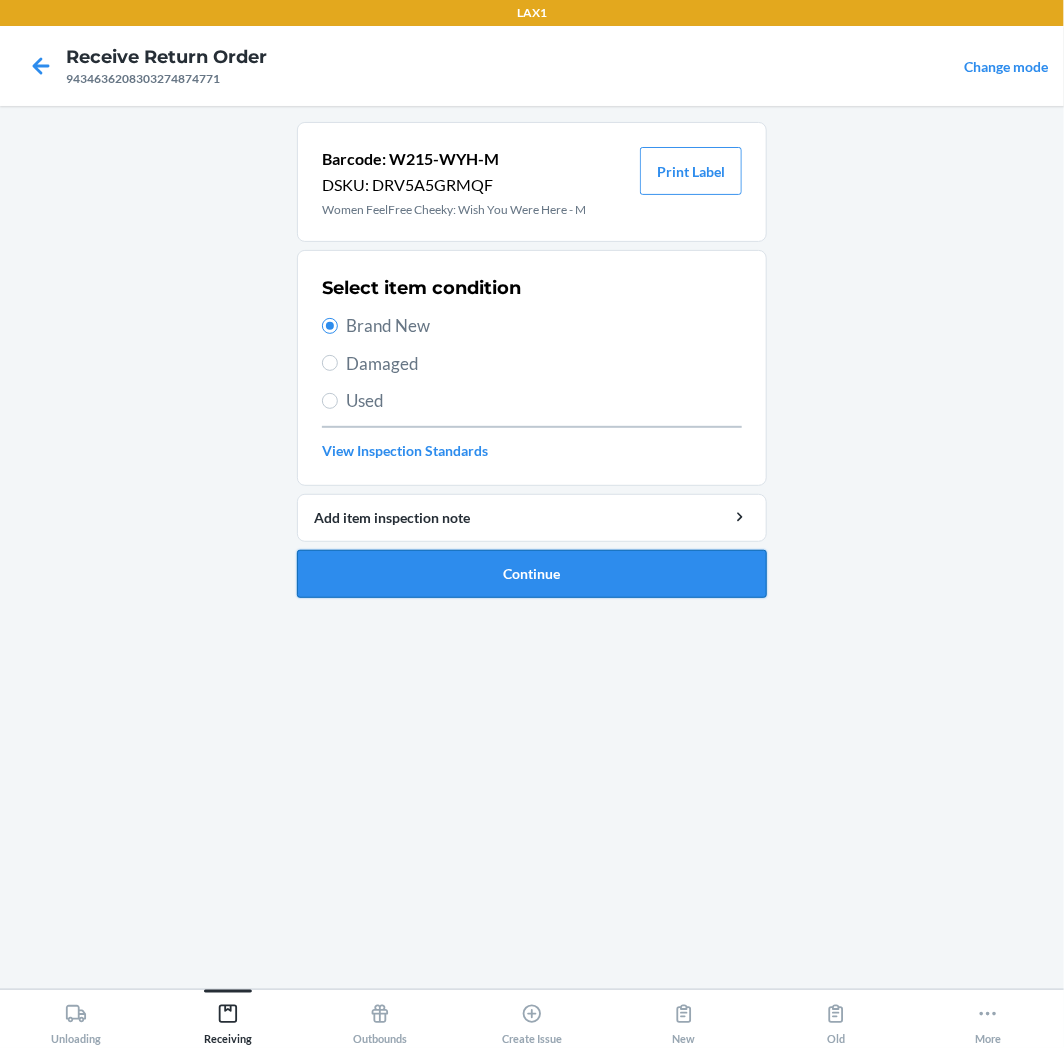 click on "Continue" at bounding box center (532, 574) 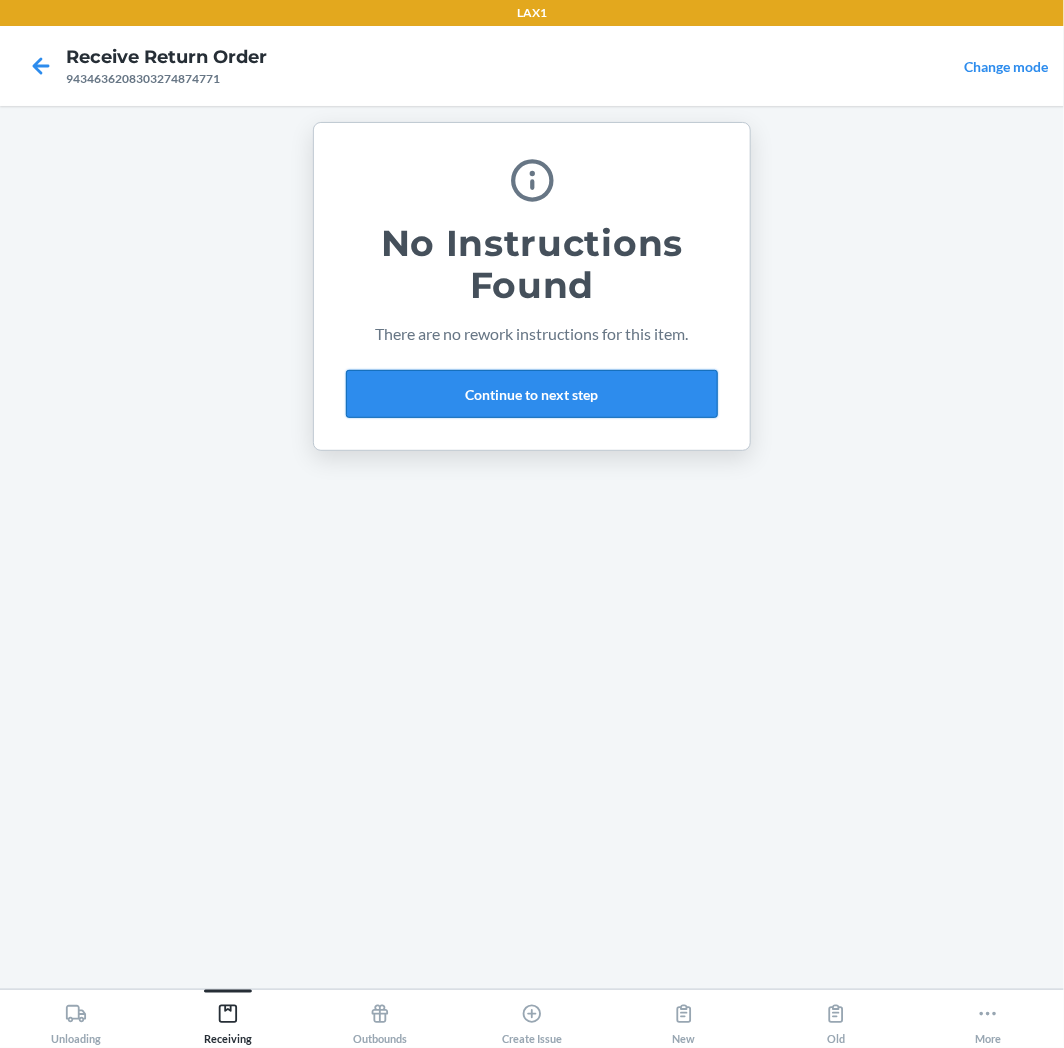 click on "Continue to next step" at bounding box center (532, 394) 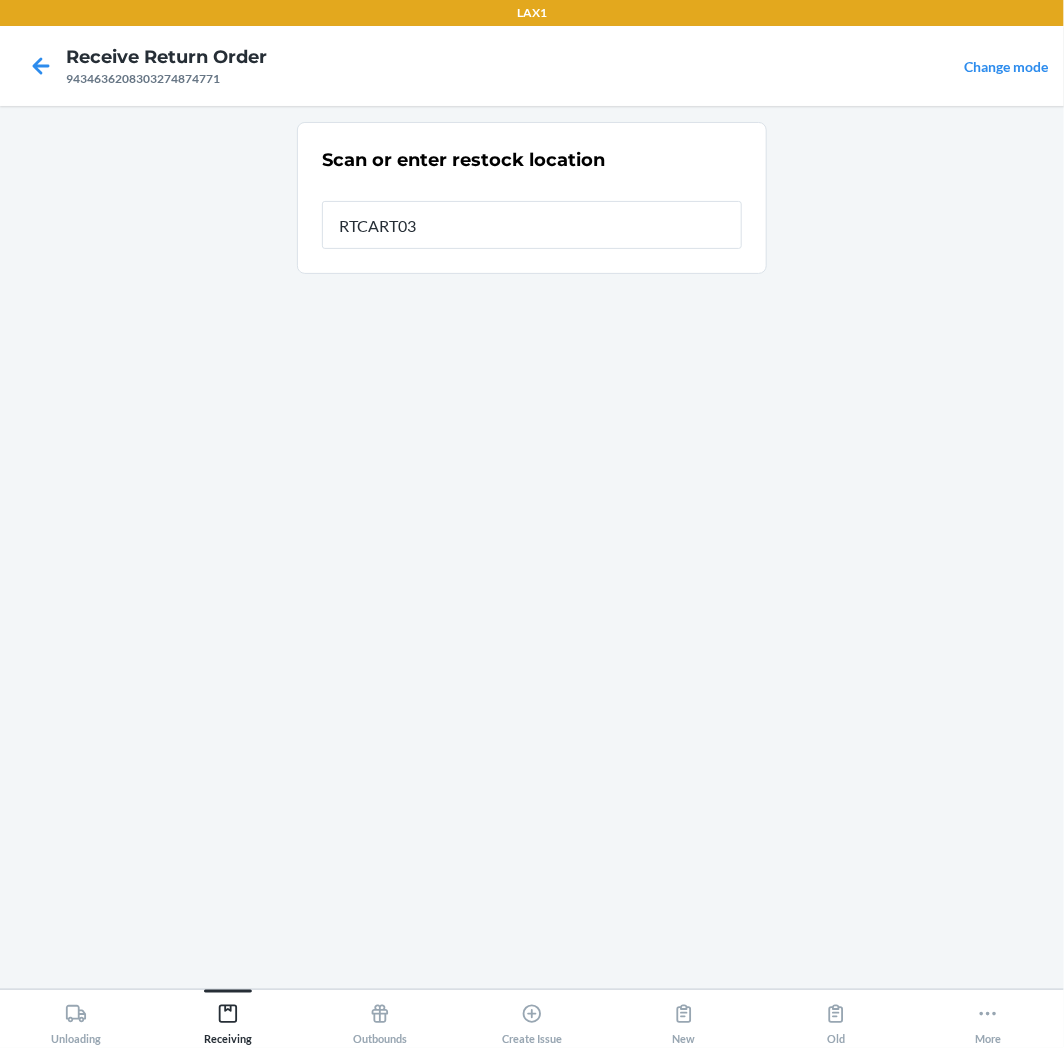 type on "RTCART035" 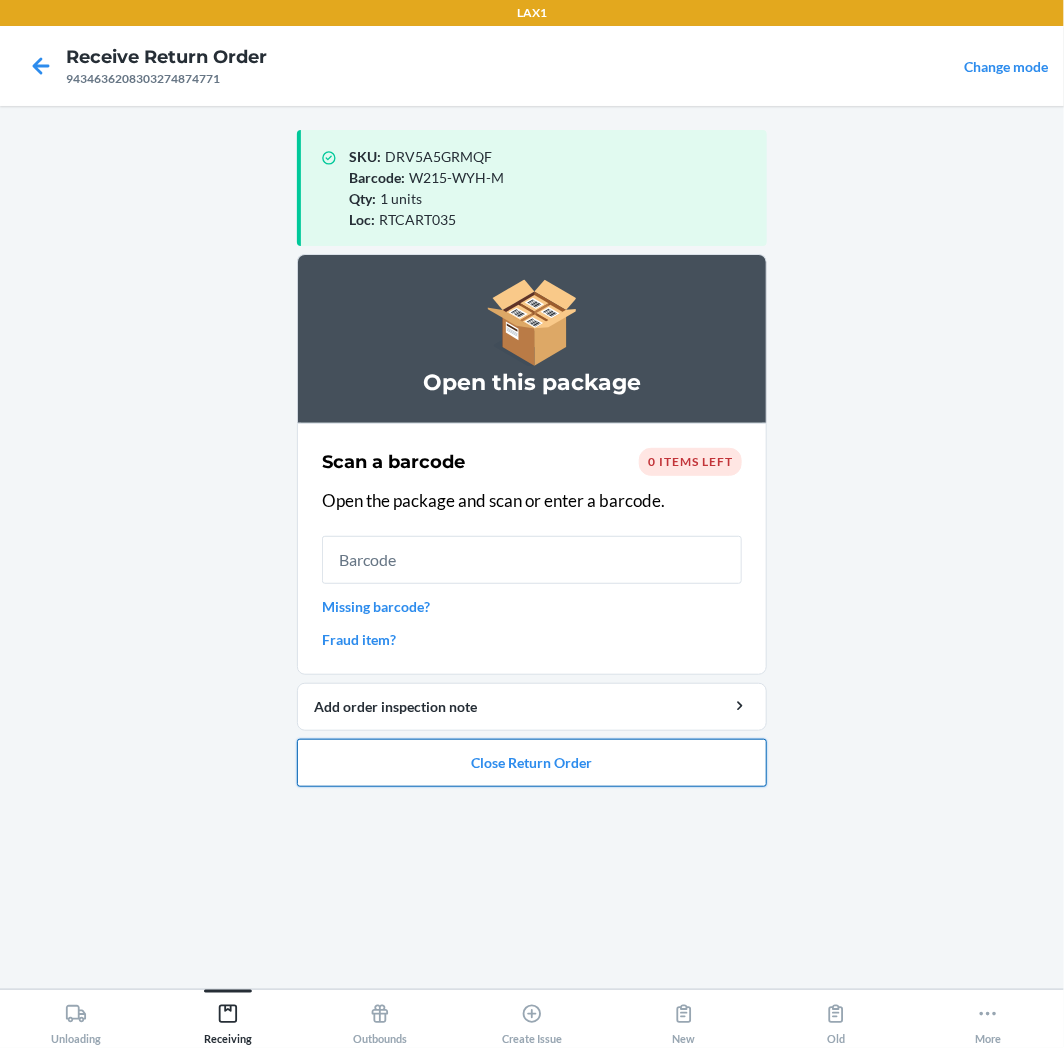 click on "Close Return Order" at bounding box center (532, 763) 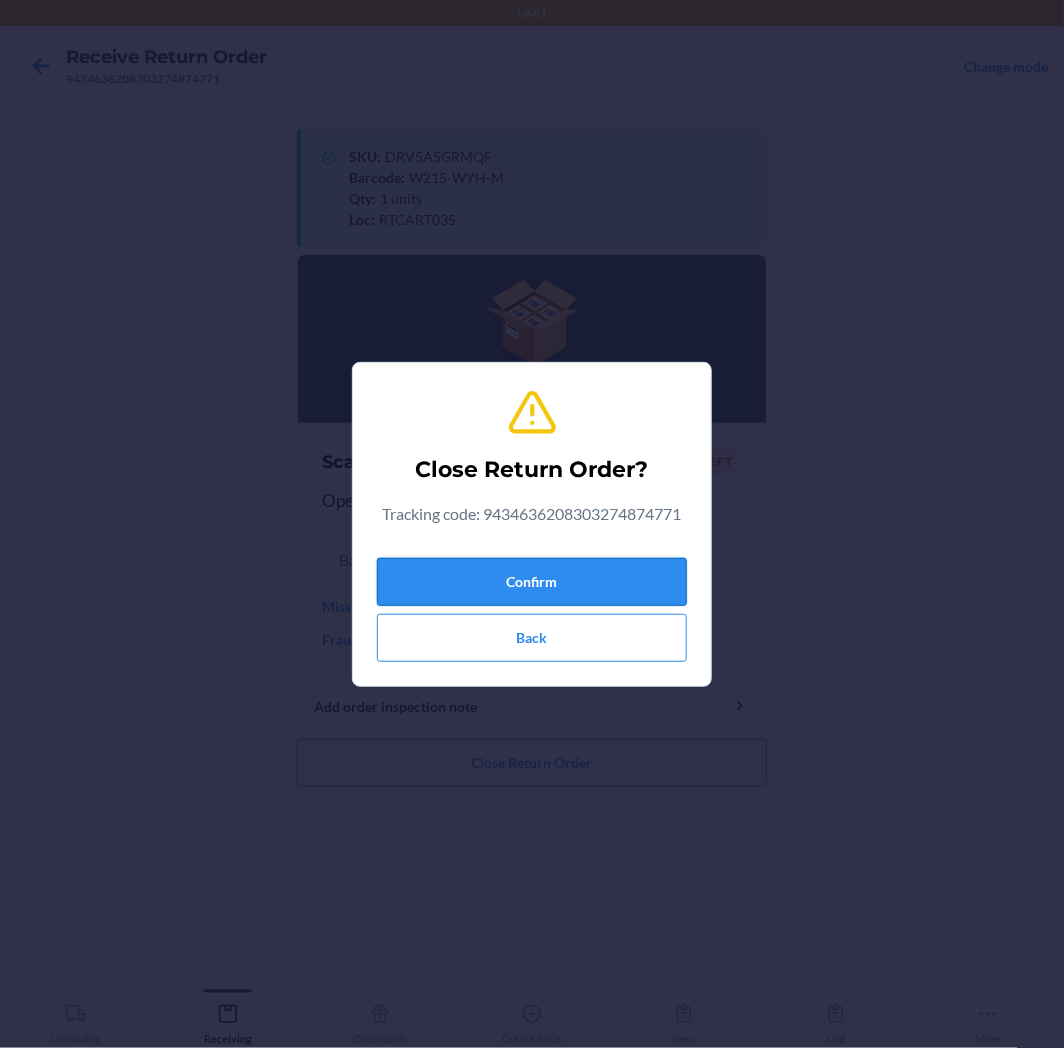 click on "Confirm" at bounding box center (532, 582) 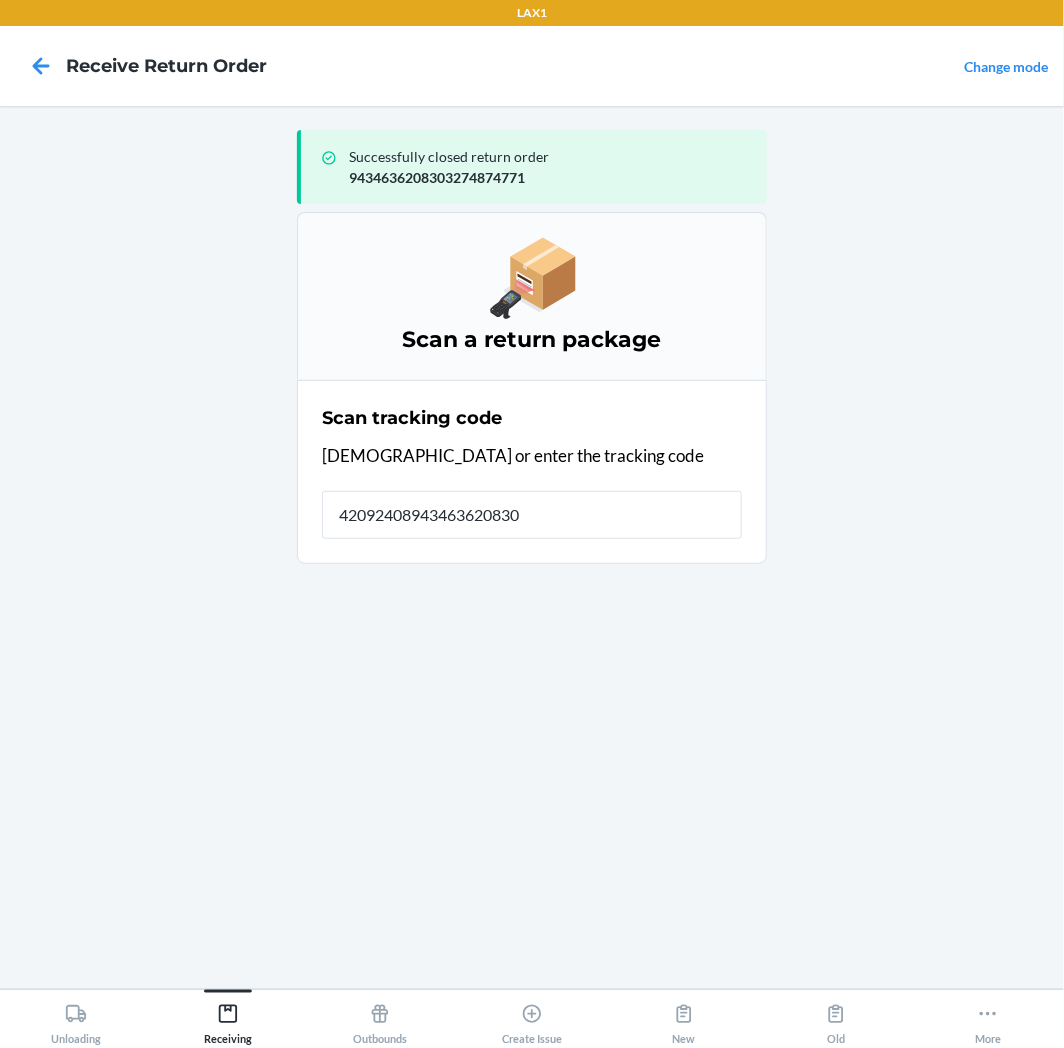 type on "420924089434636208303" 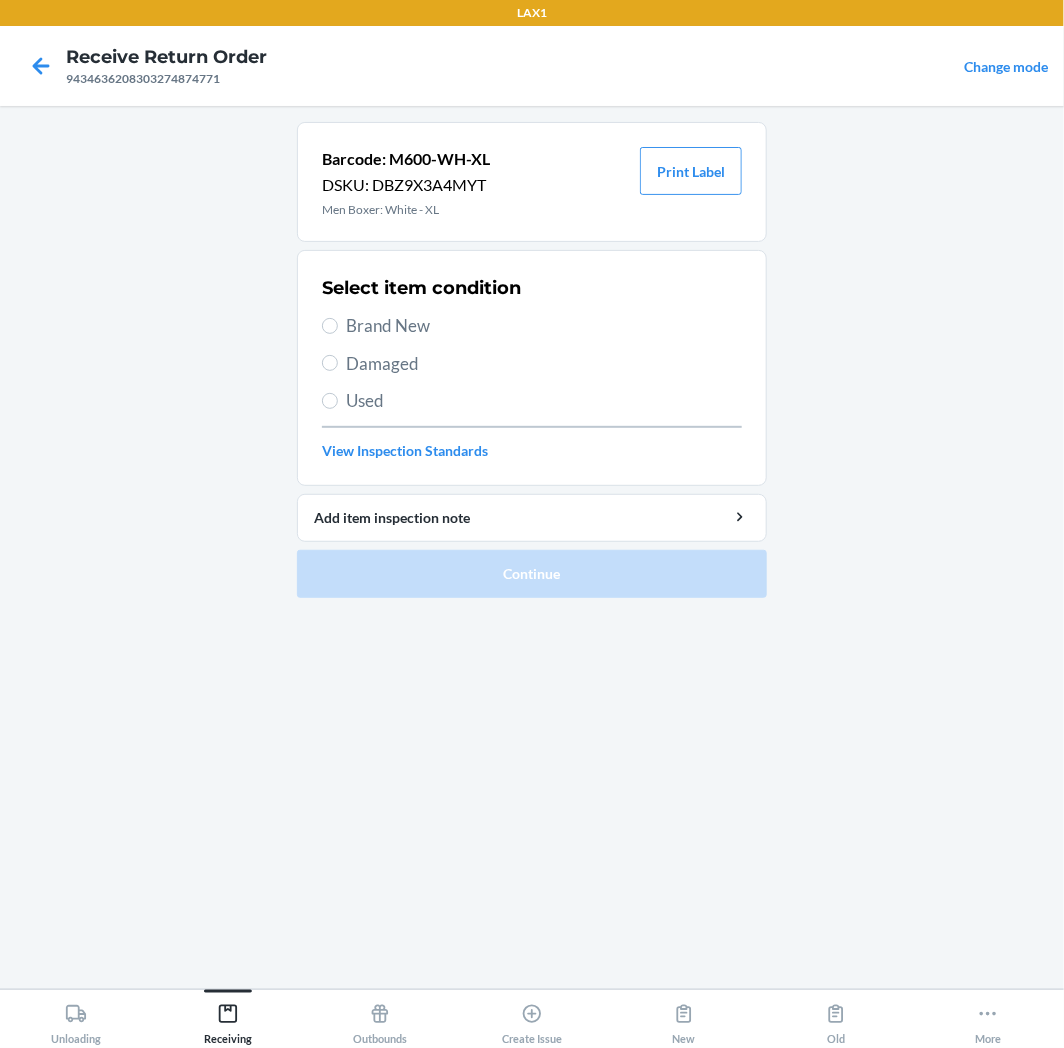 click on "Brand New" at bounding box center (544, 326) 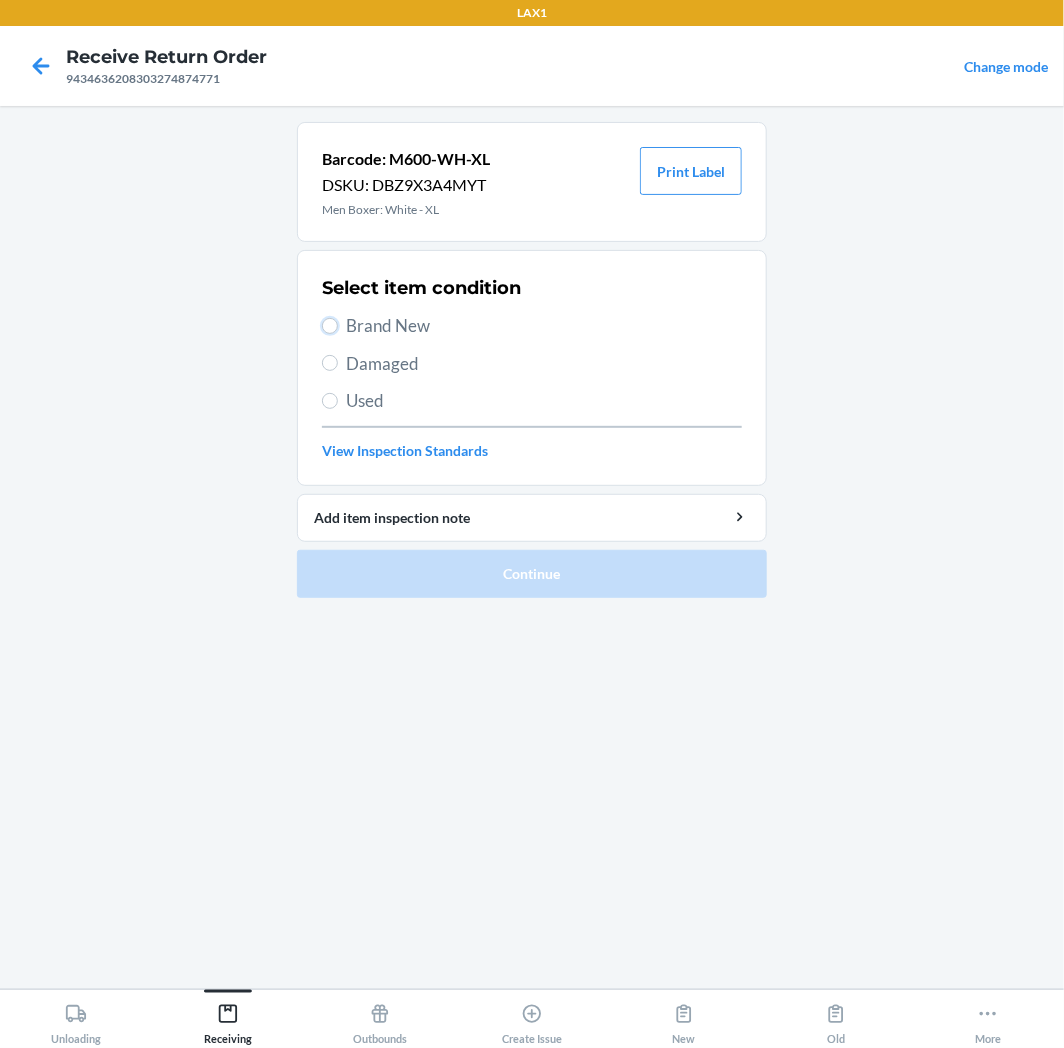 click on "Brand New" at bounding box center [330, 326] 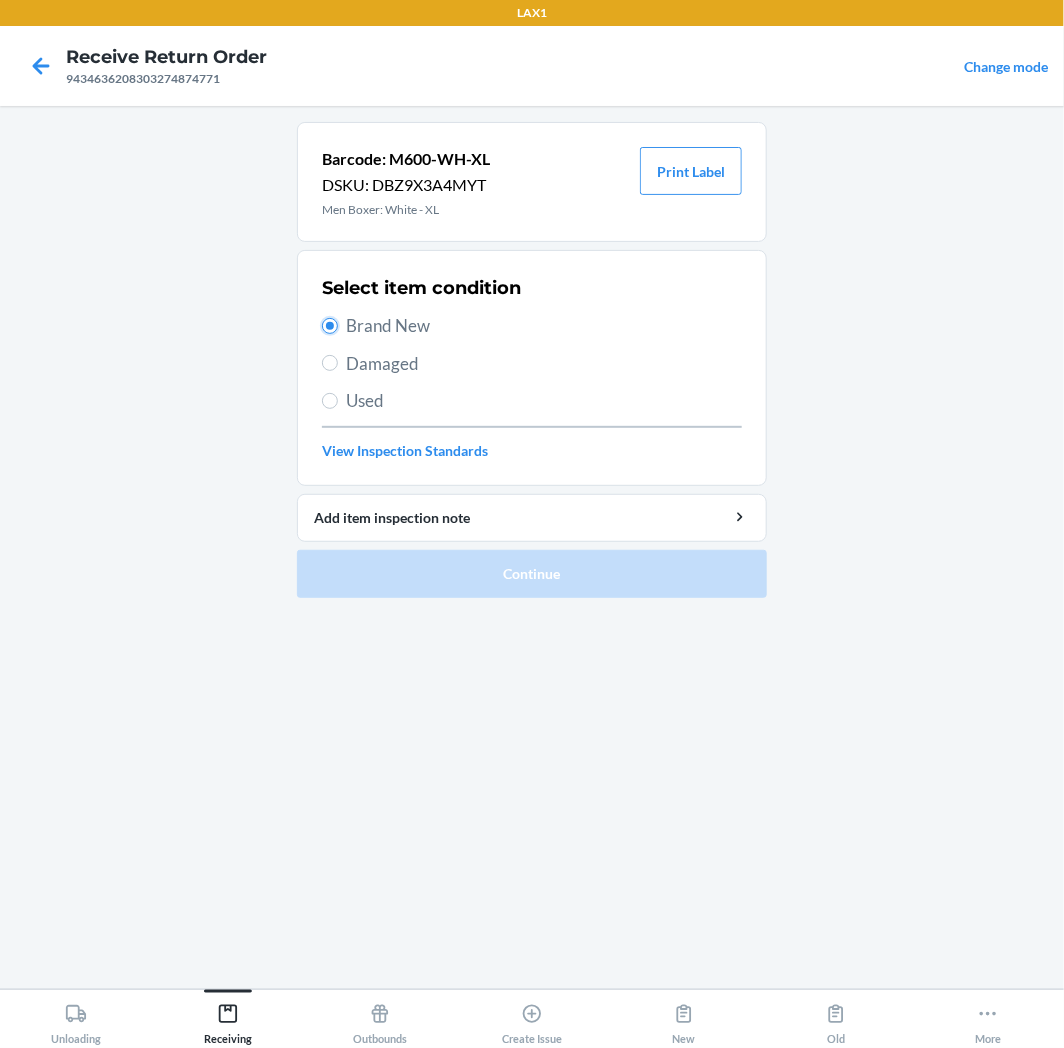 radio on "true" 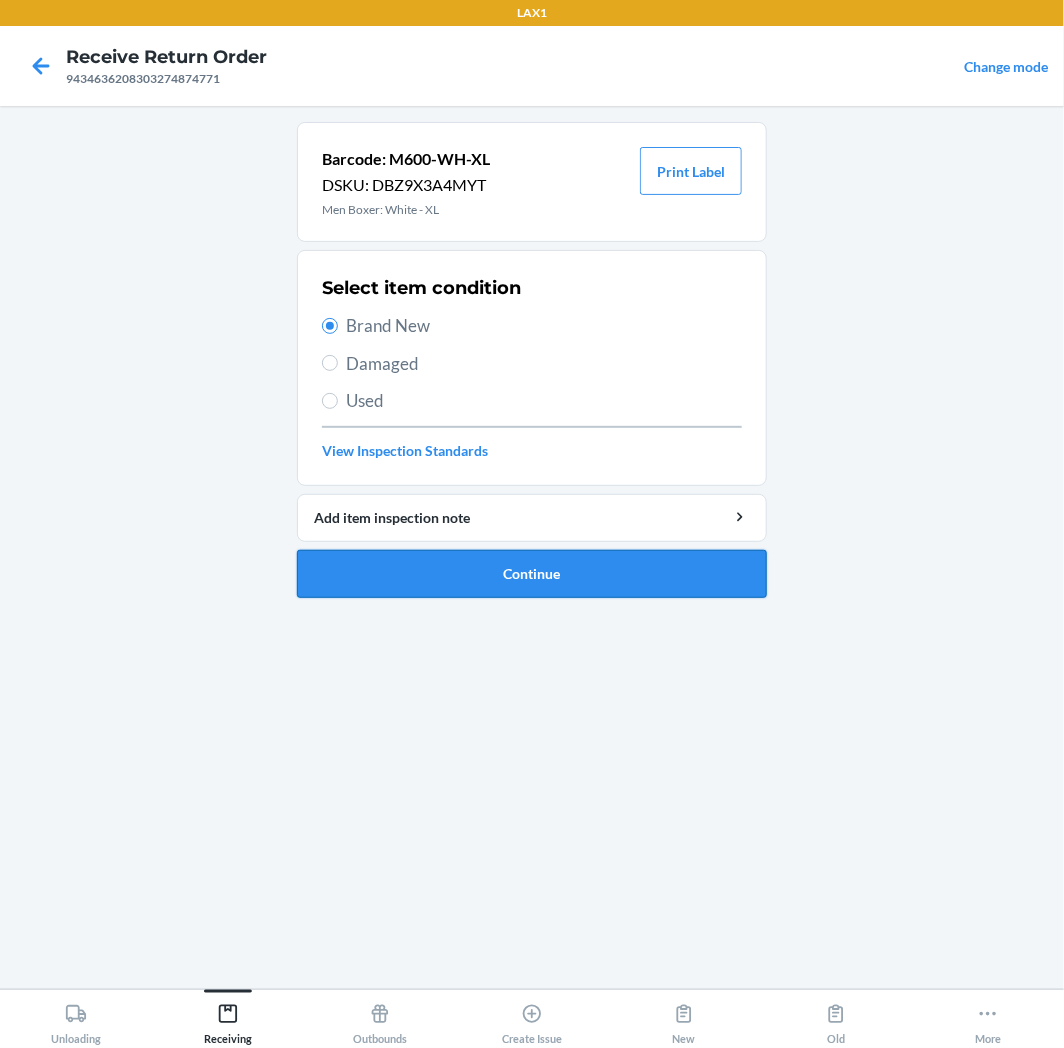 click on "Continue" at bounding box center (532, 574) 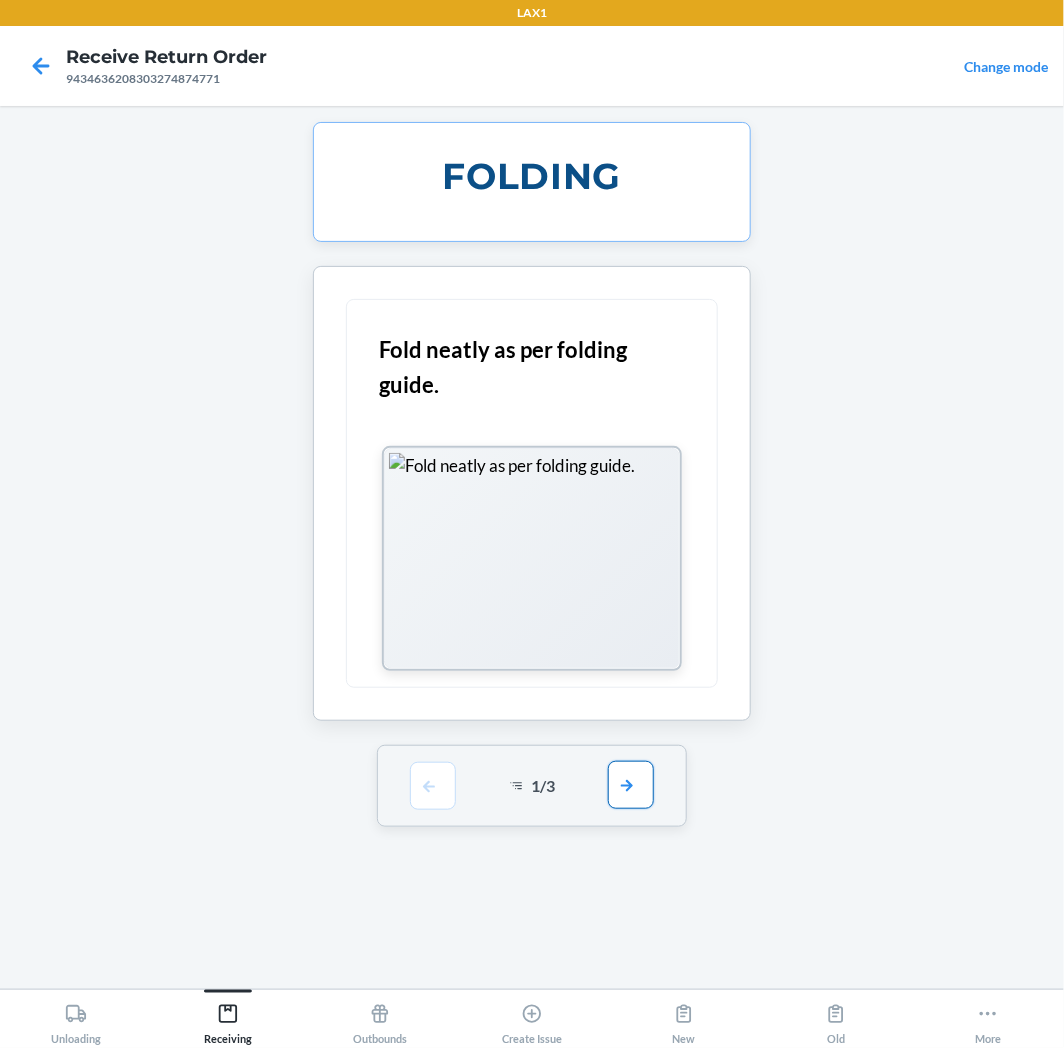 click at bounding box center [631, 785] 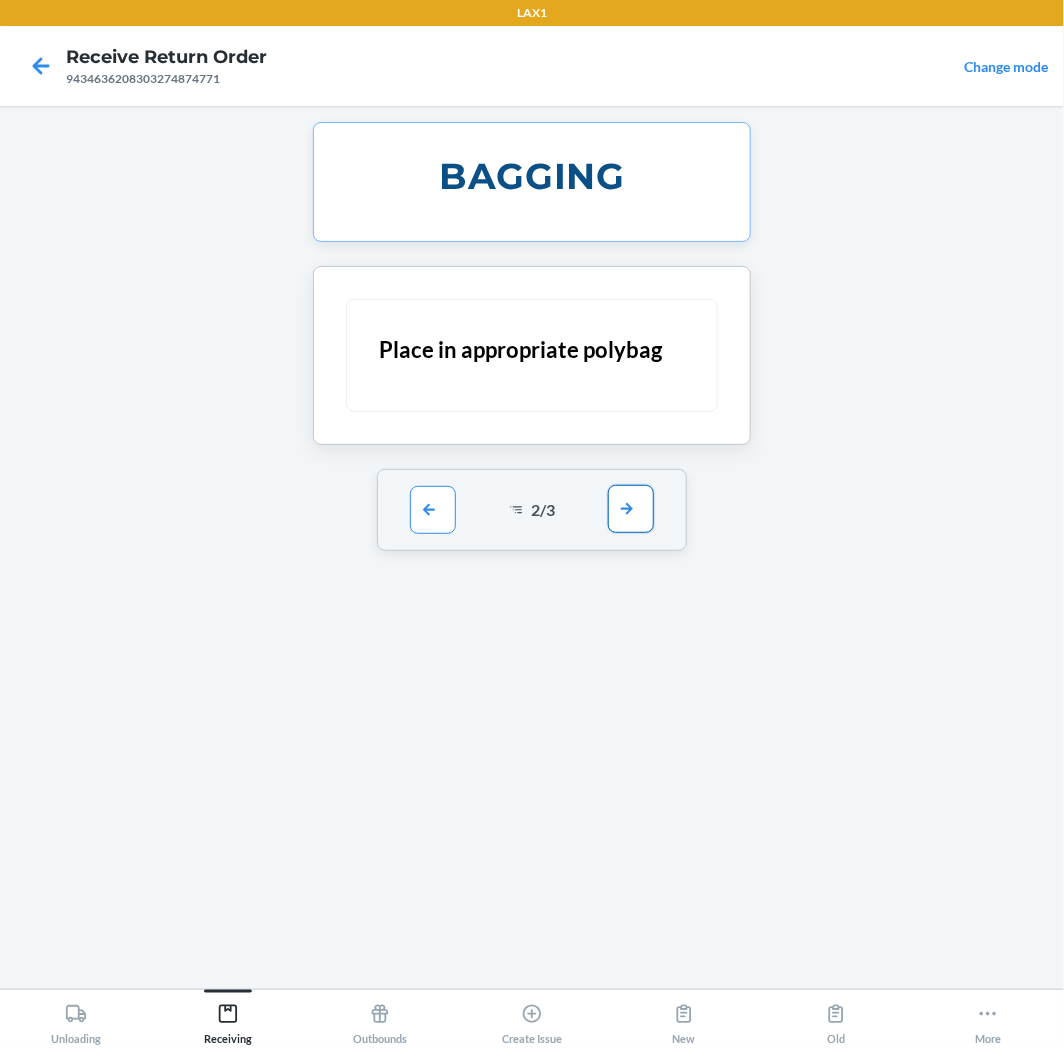 click at bounding box center [631, 509] 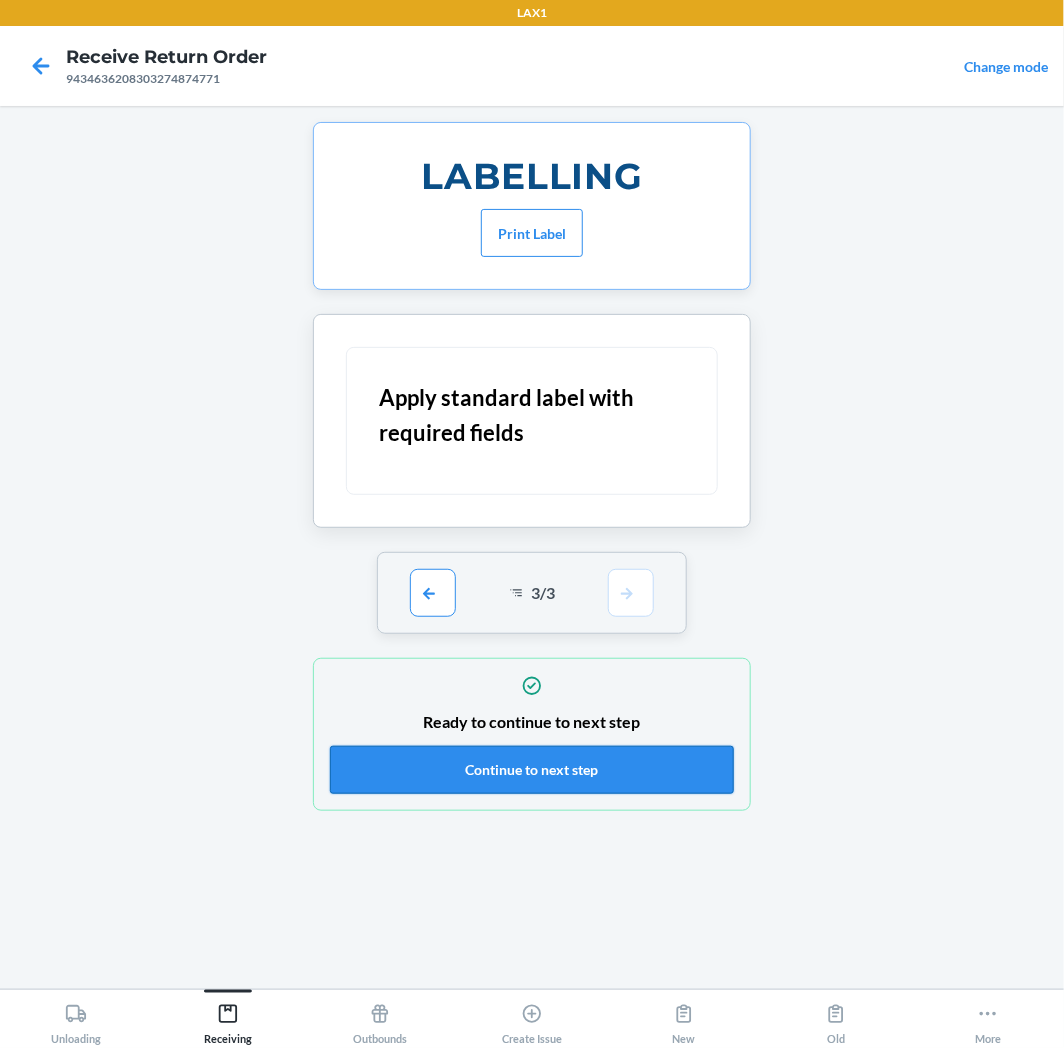 drag, startPoint x: 647, startPoint y: 757, endPoint x: 650, endPoint y: 727, distance: 30.149628 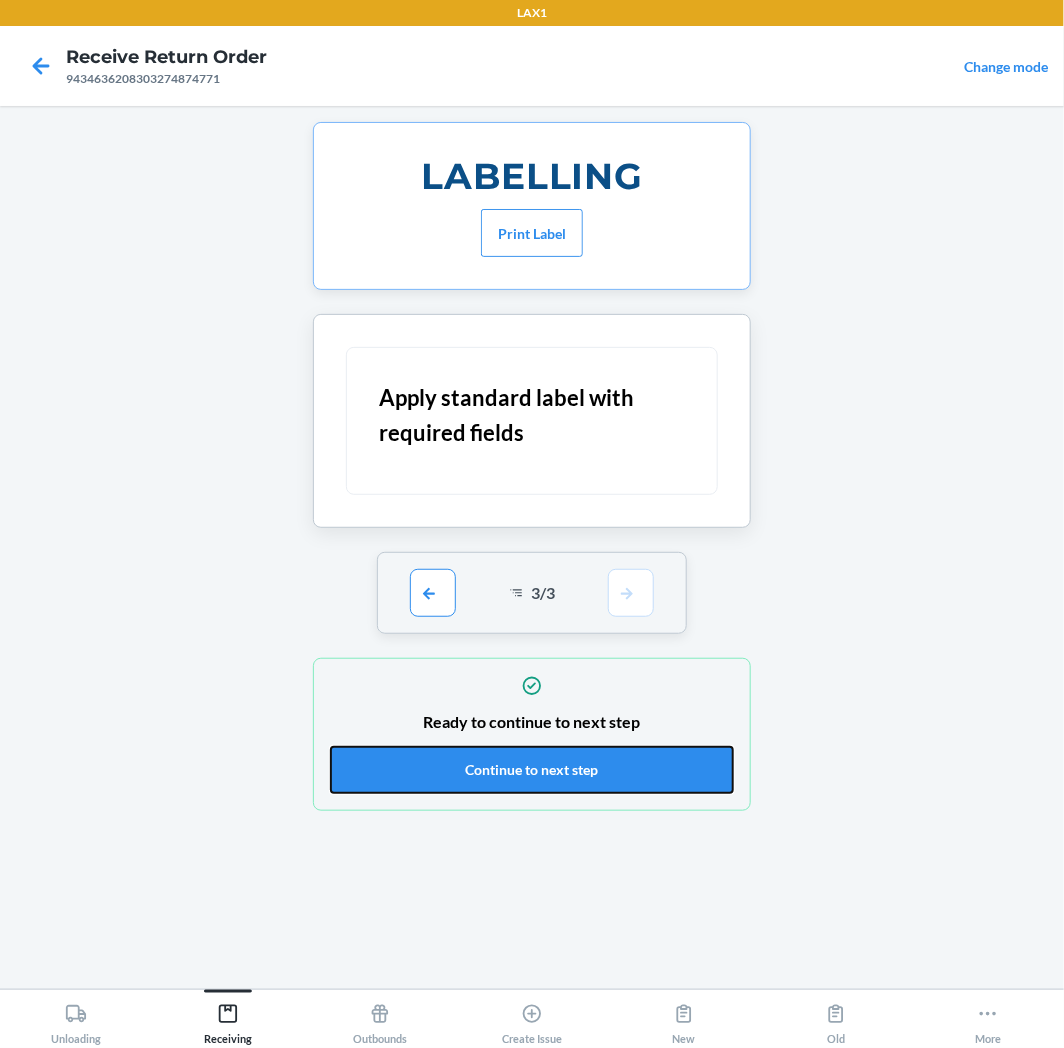 click on "Continue to next step" at bounding box center (532, 770) 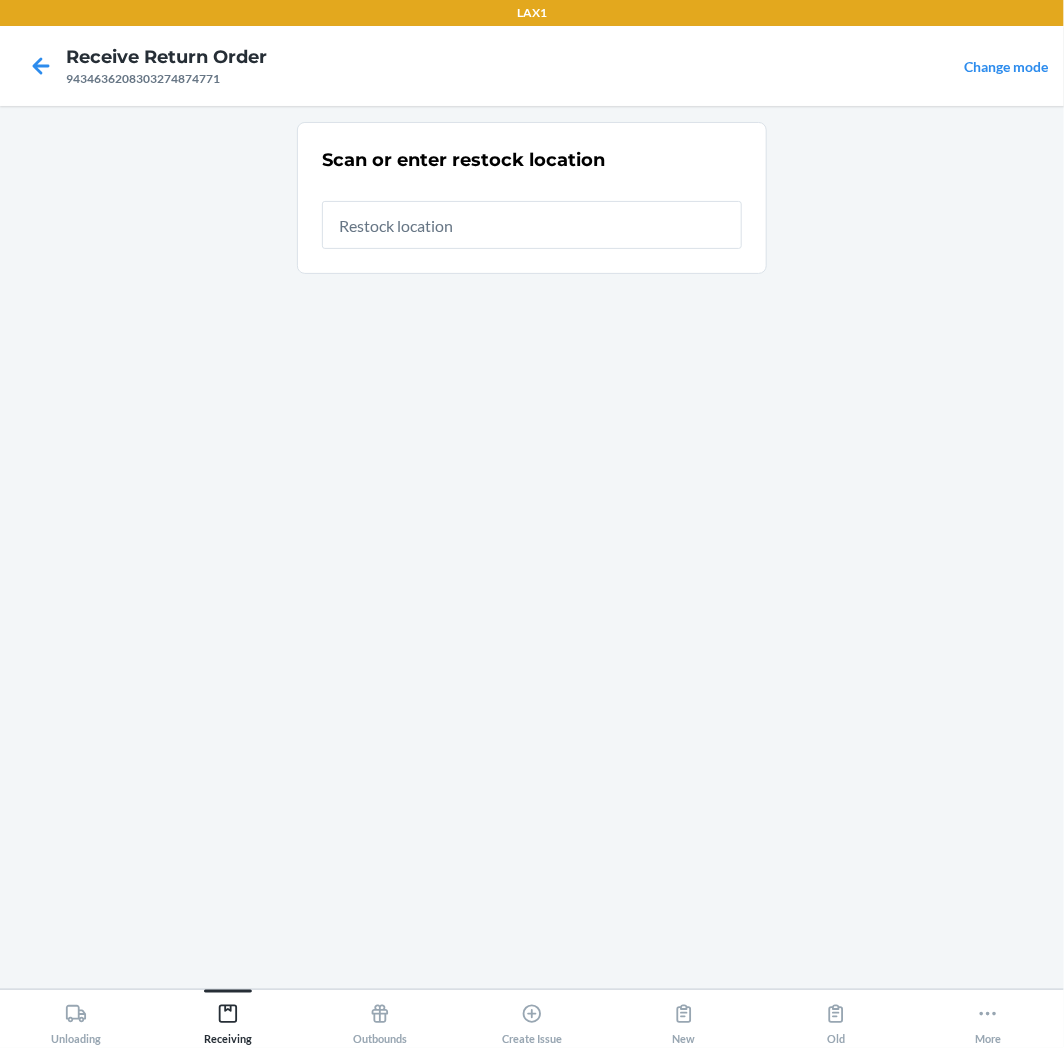click at bounding box center (532, 225) 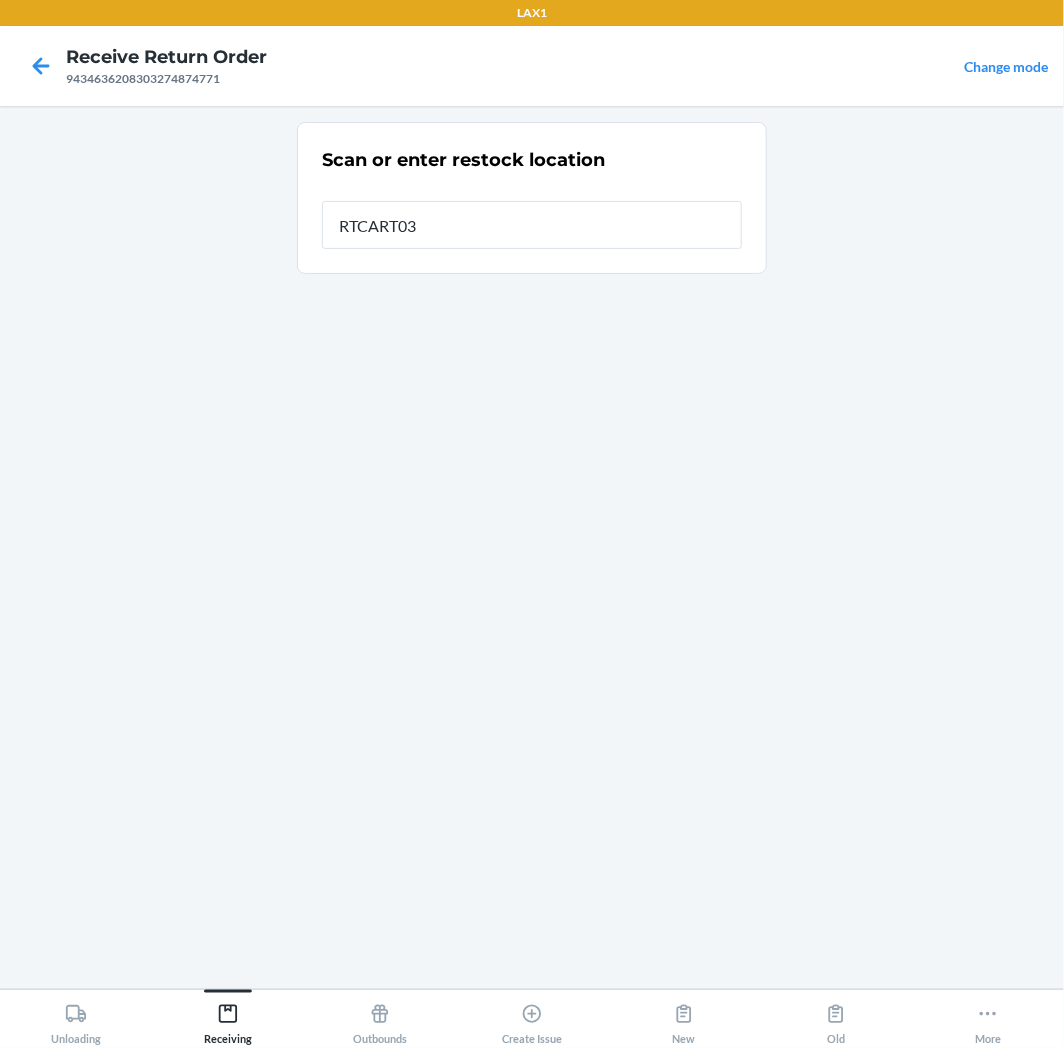 type on "RTCART035" 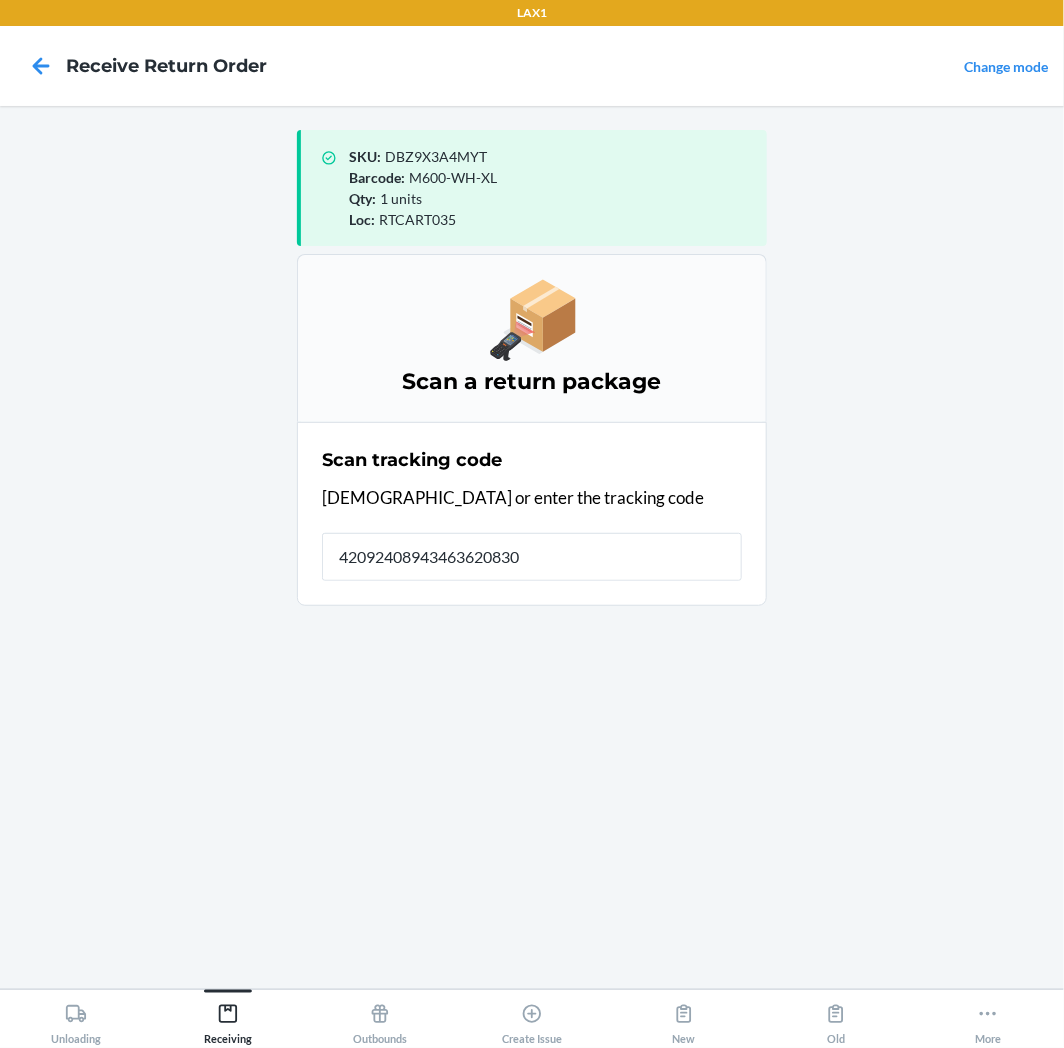 type on "420924089434636208303" 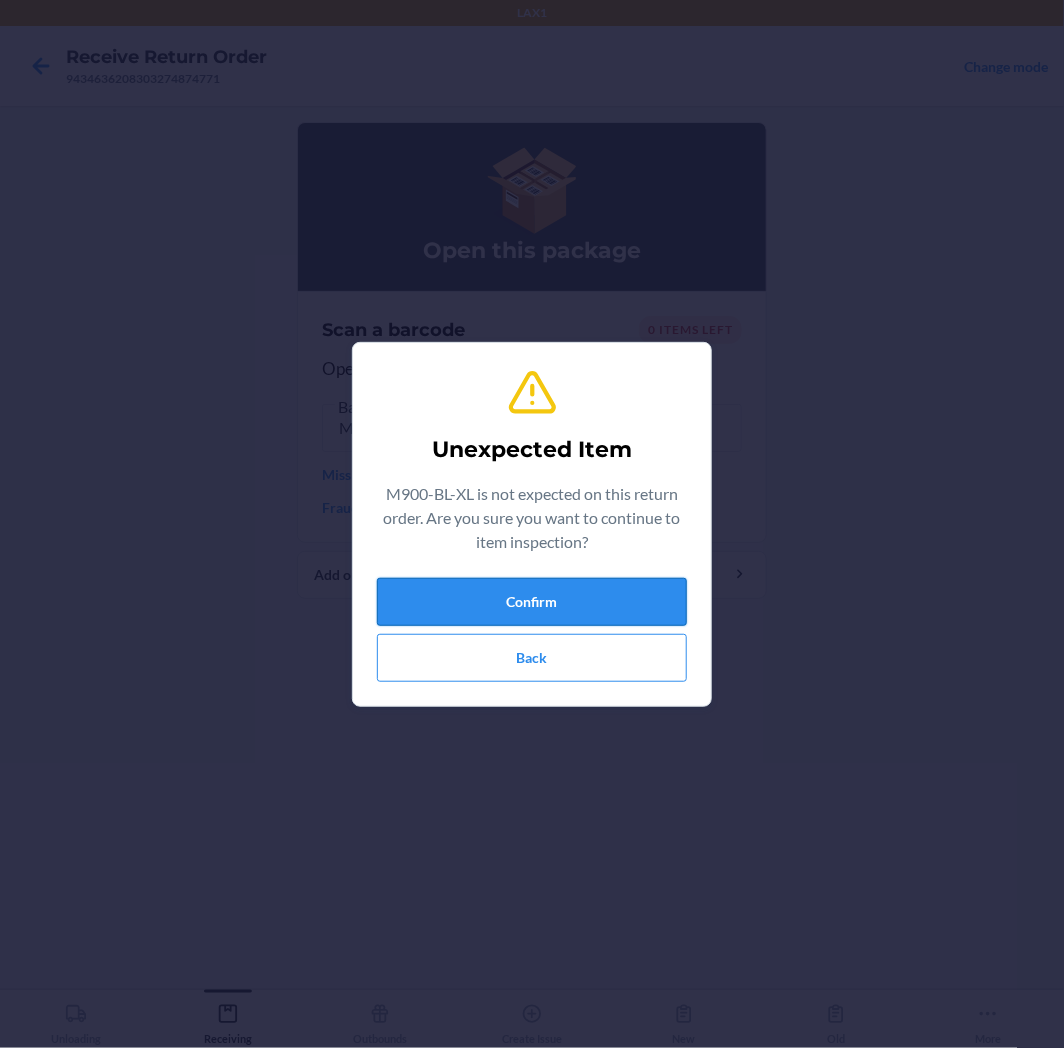 click on "Confirm" at bounding box center [532, 602] 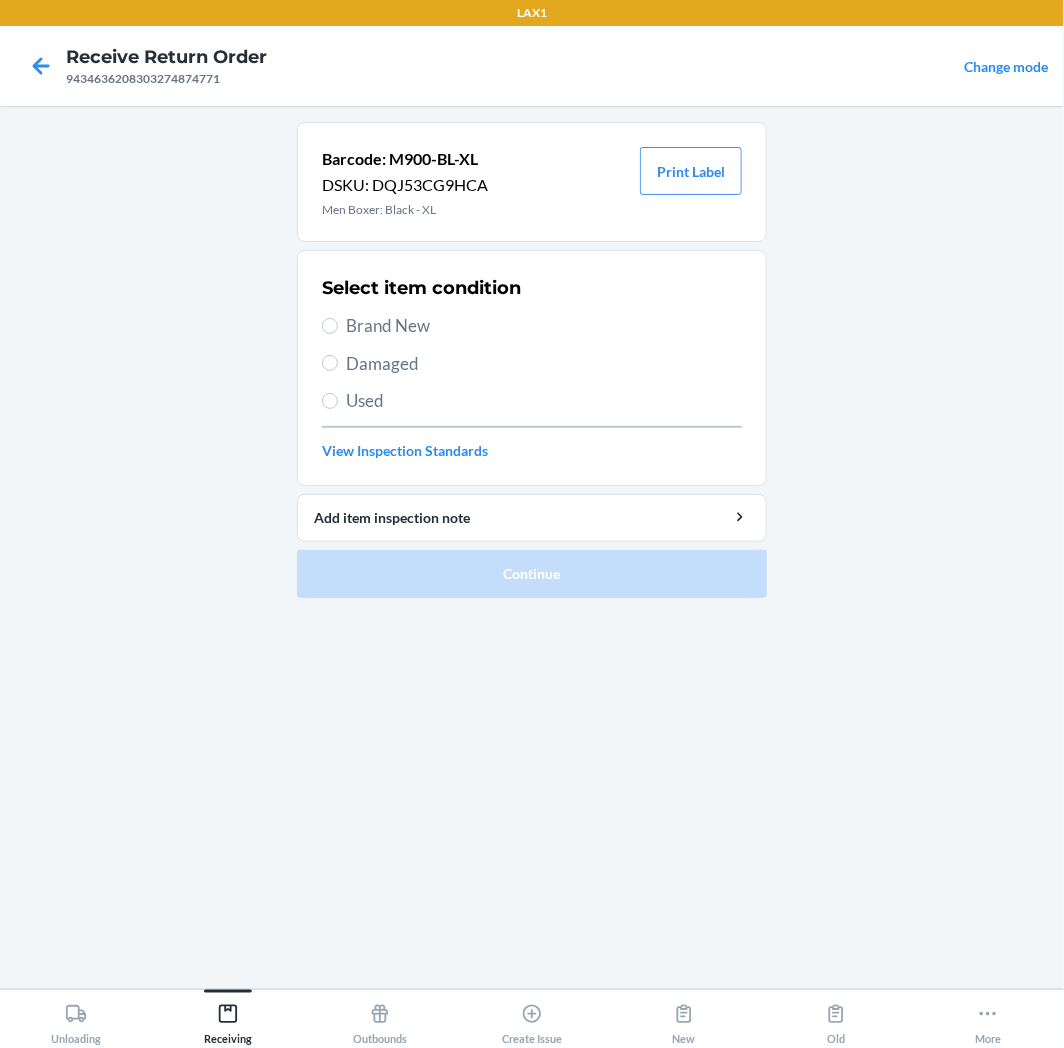 click on "Brand New" at bounding box center (544, 326) 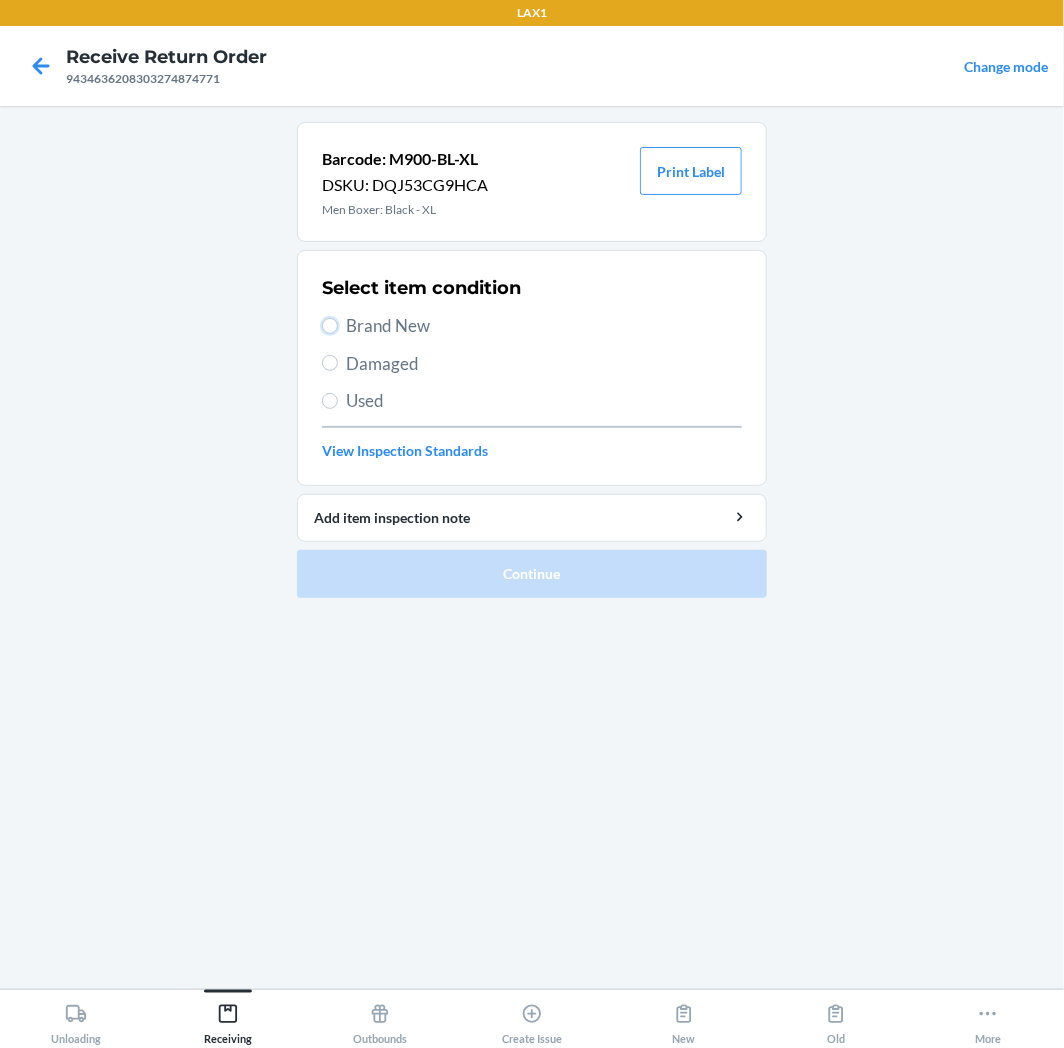 click on "Brand New" at bounding box center (330, 326) 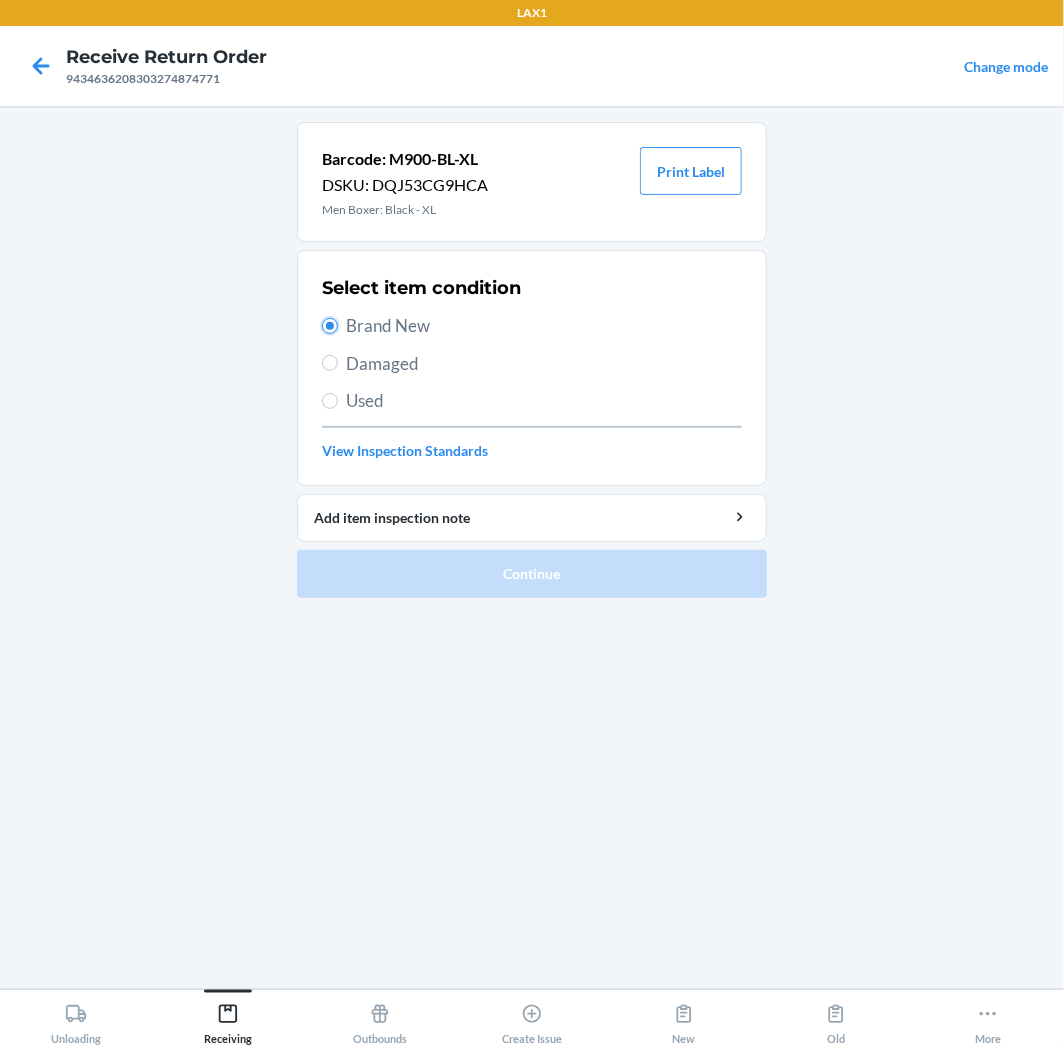 radio on "true" 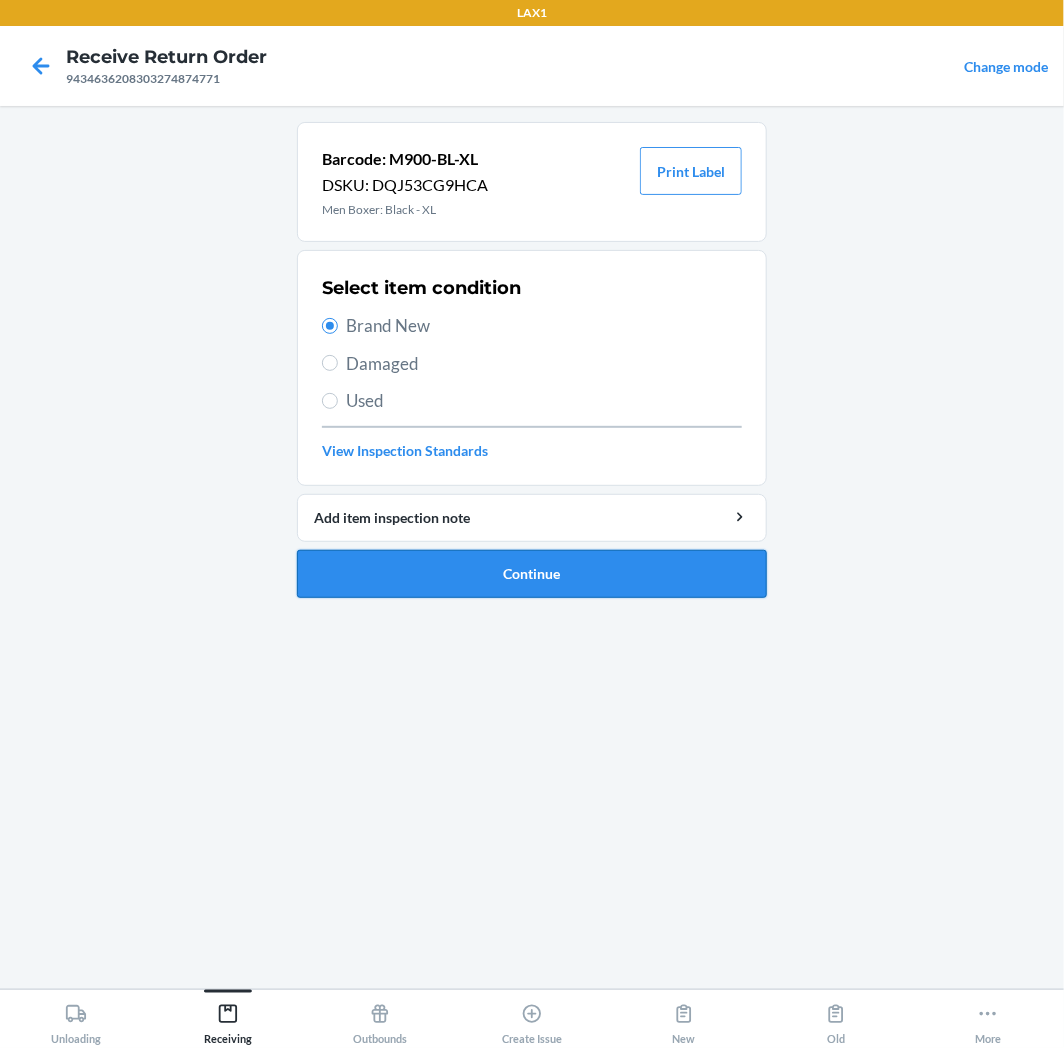 click on "Continue" at bounding box center [532, 574] 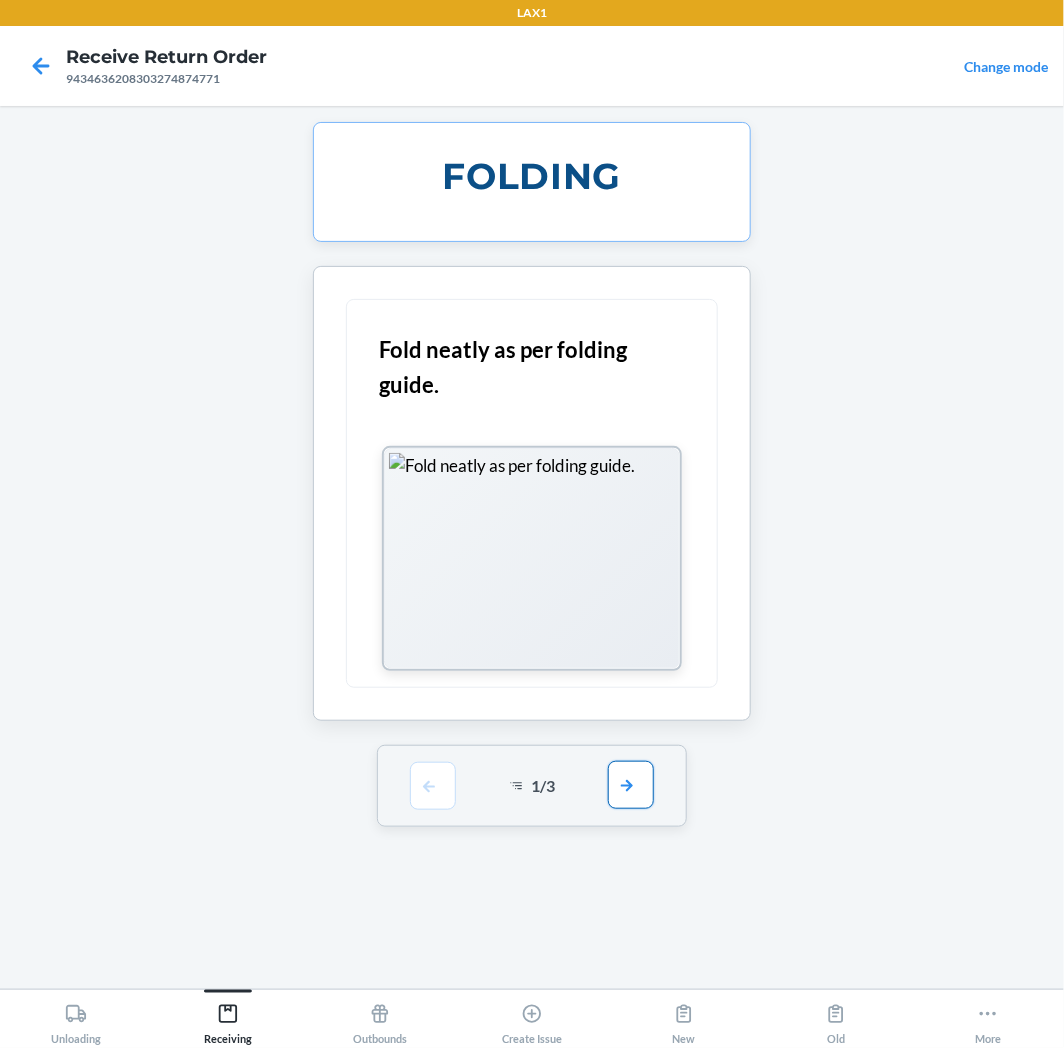 click at bounding box center [631, 785] 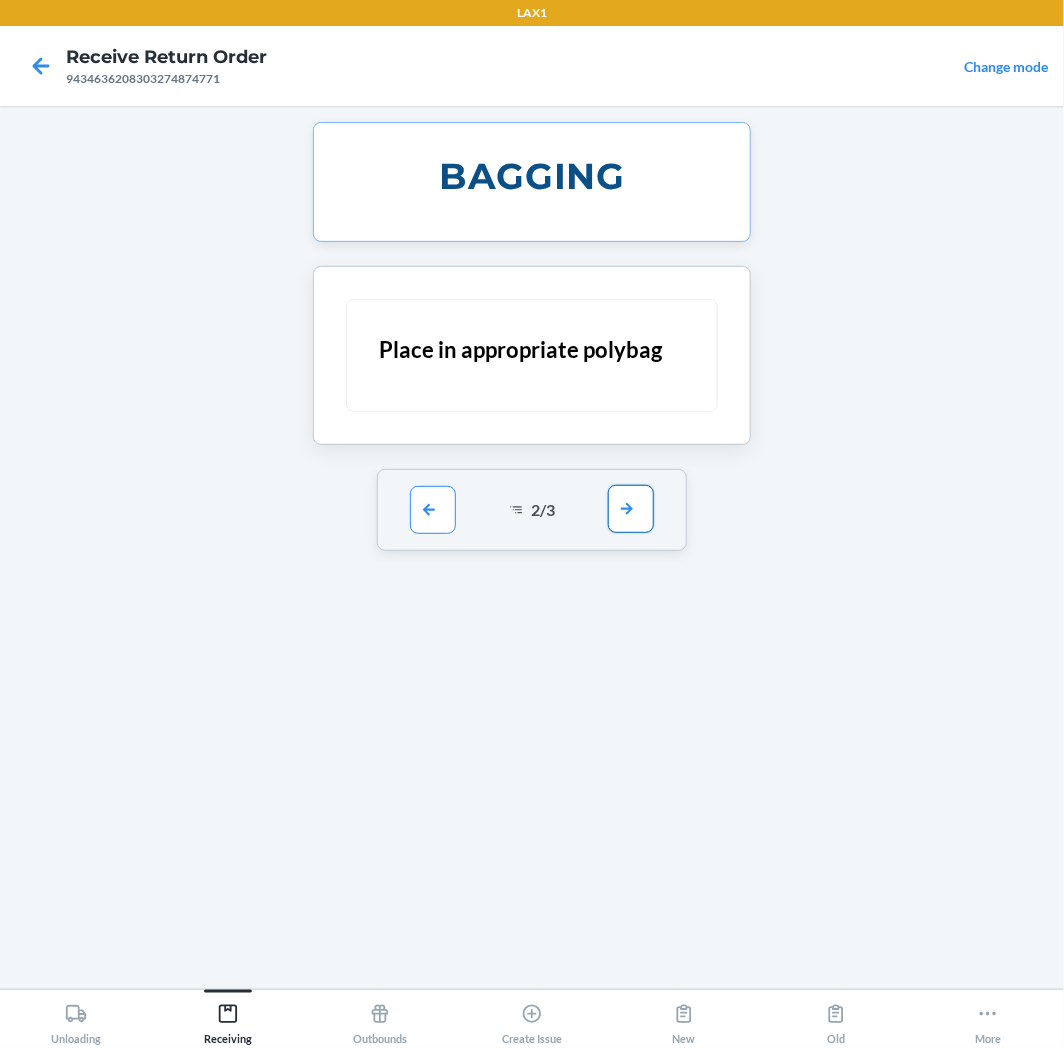 click at bounding box center (631, 509) 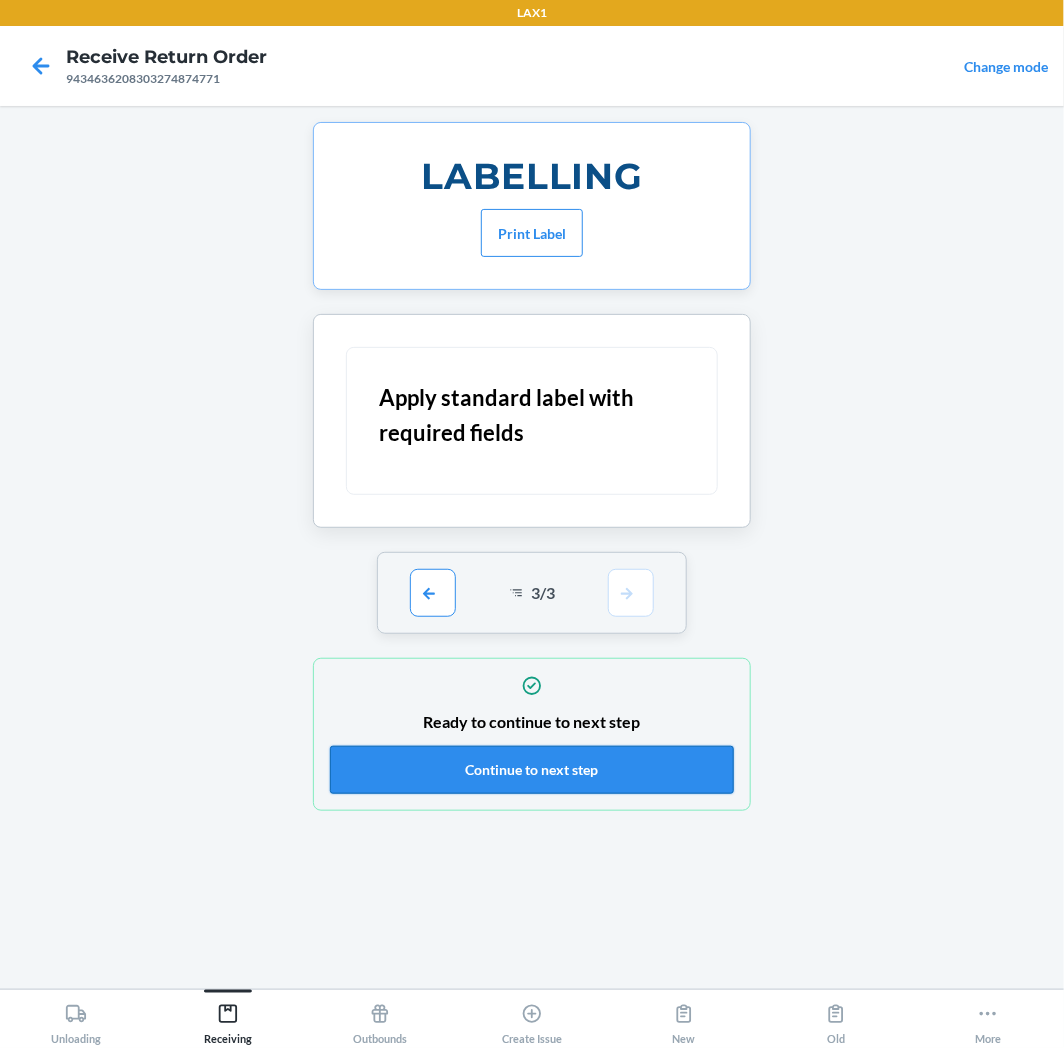 click on "Continue to next step" at bounding box center [532, 770] 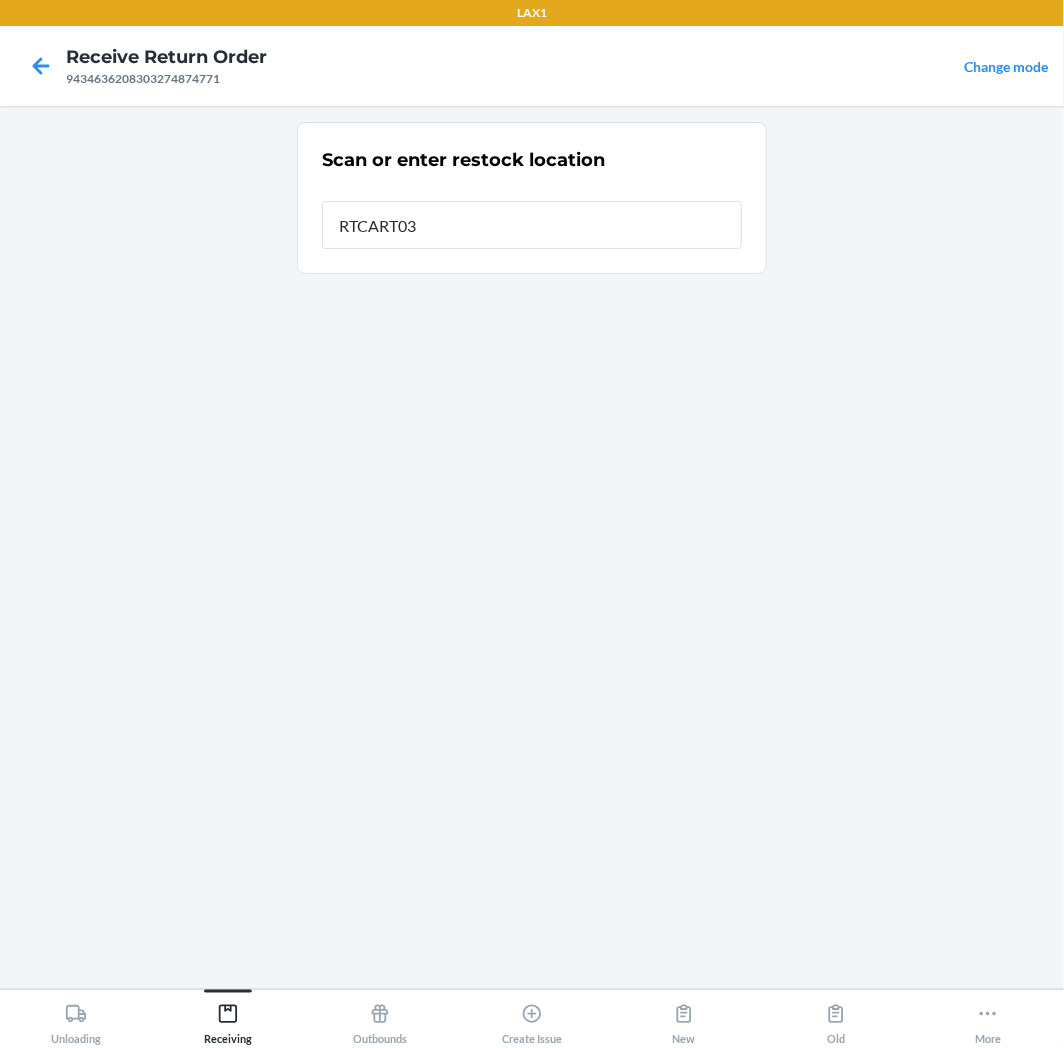 type on "RTCART035" 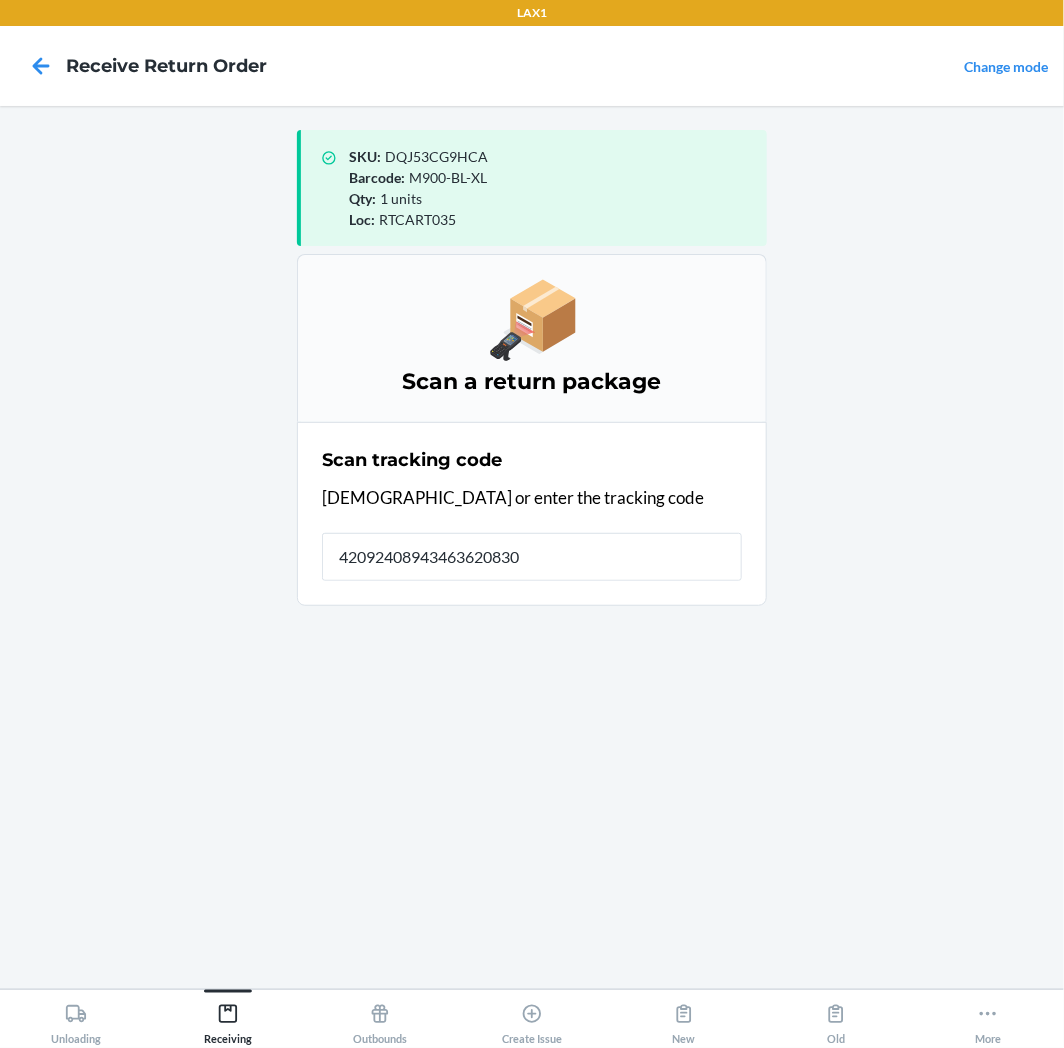 type on "420924089434636208303" 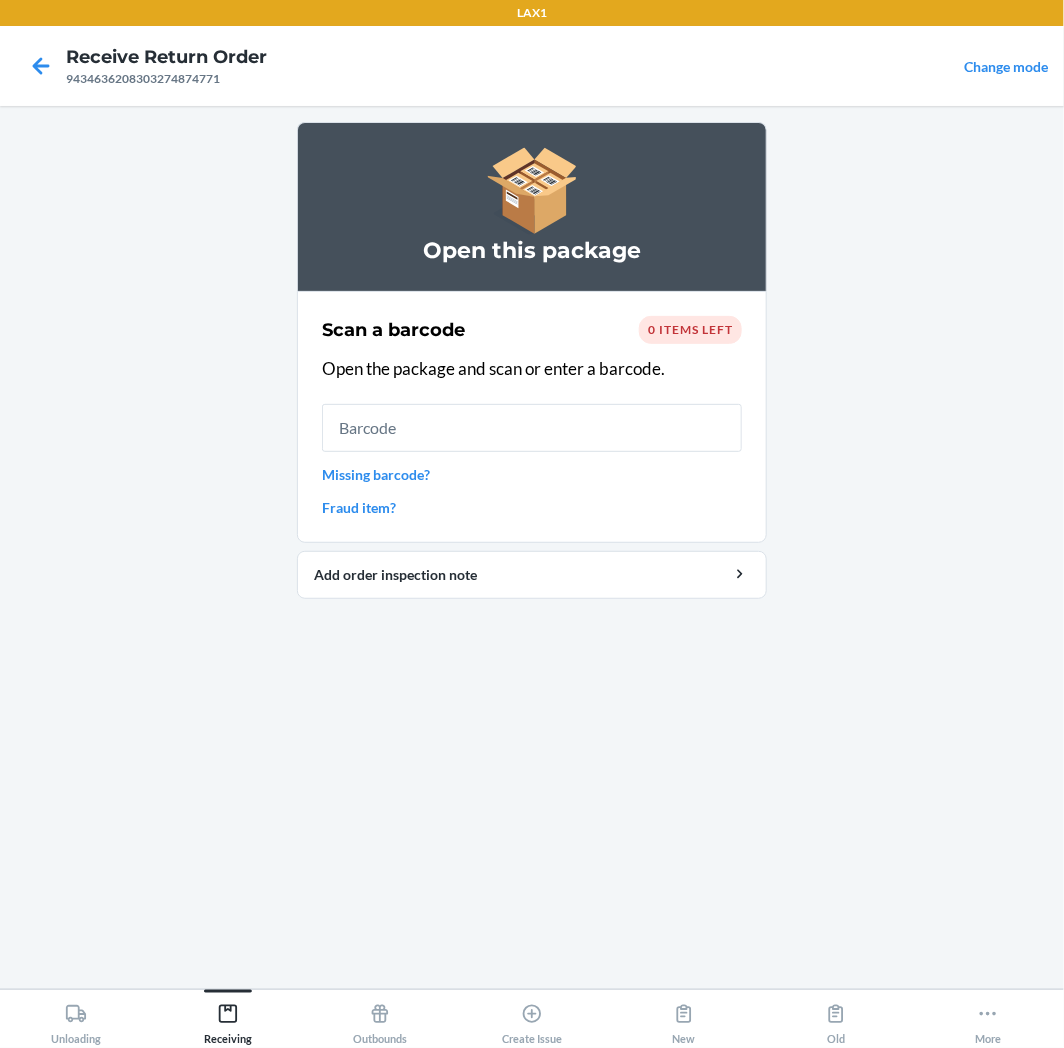 click at bounding box center (532, 428) 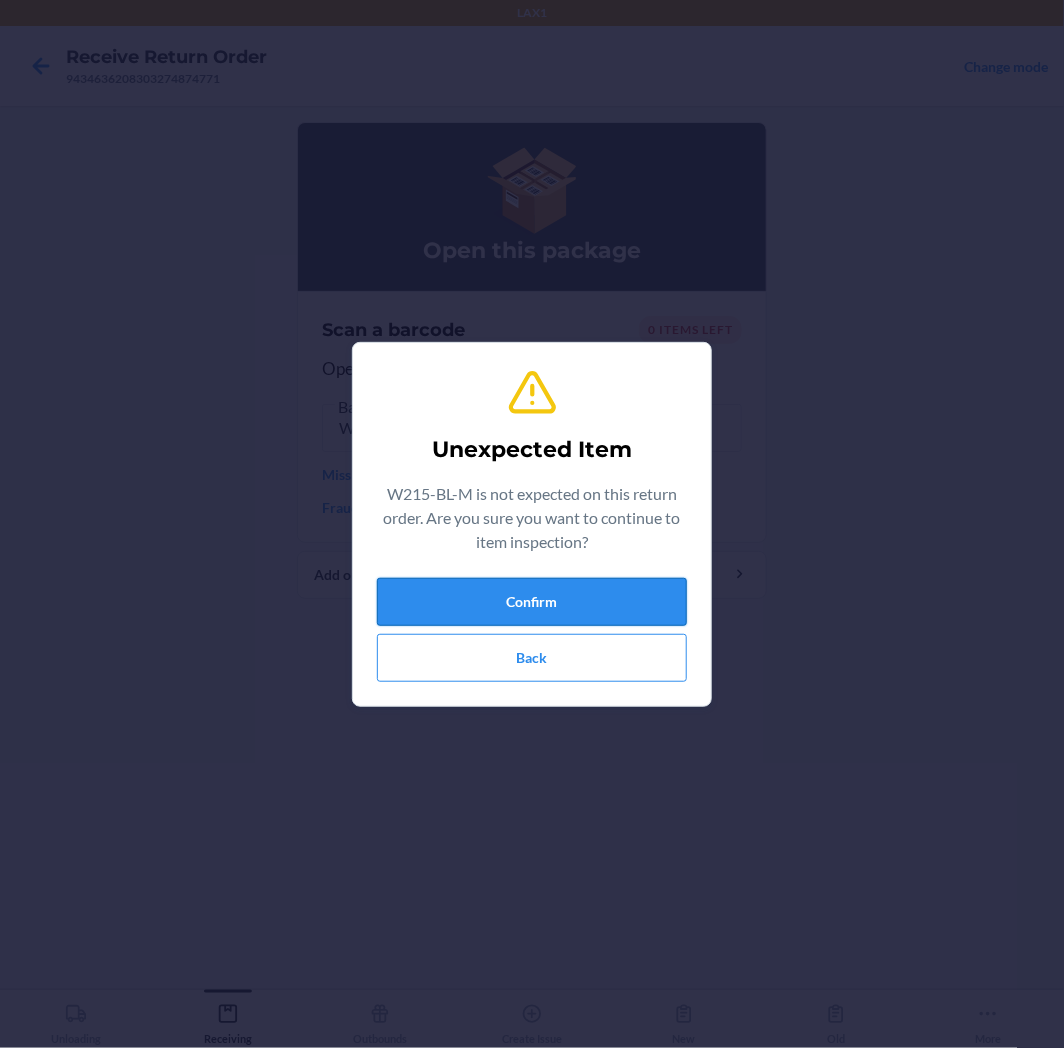 click on "Confirm" at bounding box center (532, 602) 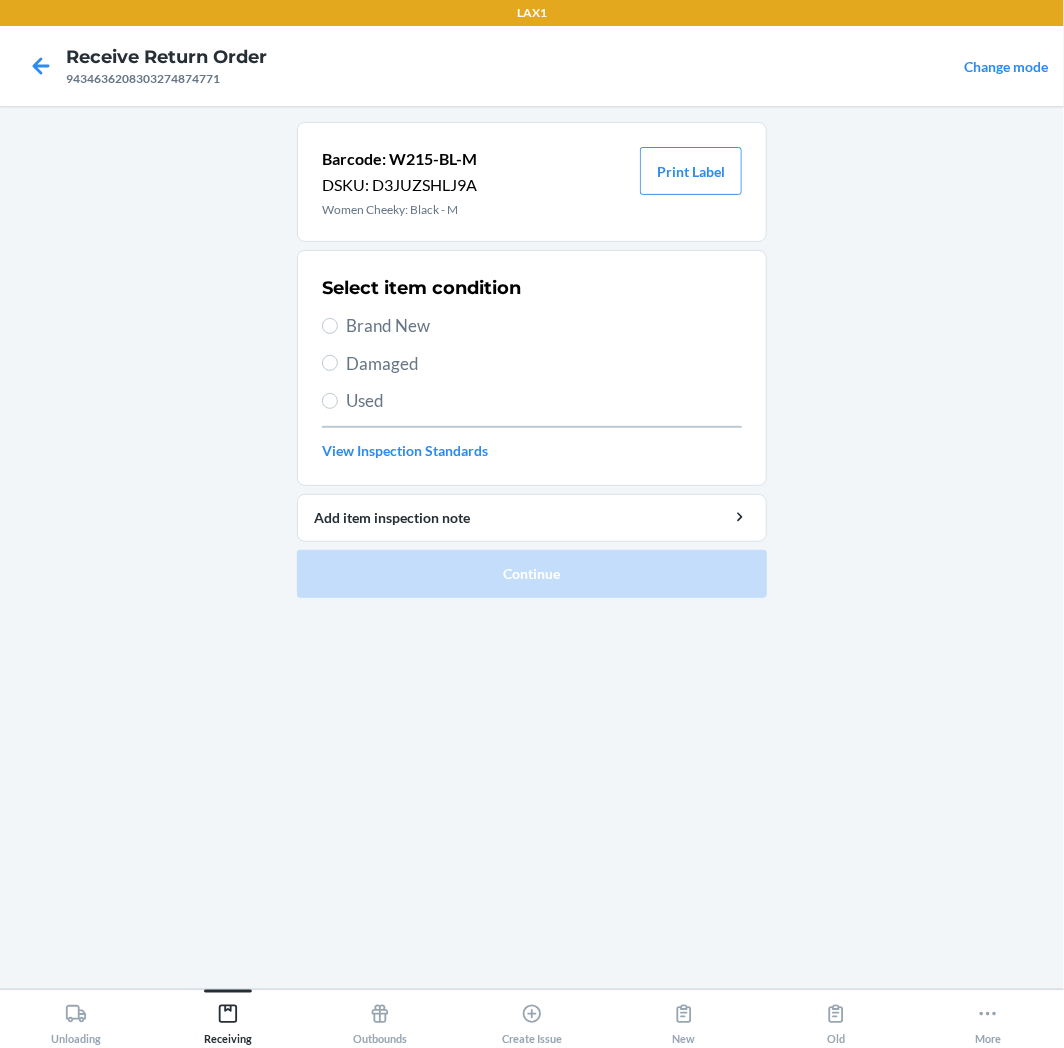 click on "Brand New" at bounding box center [544, 326] 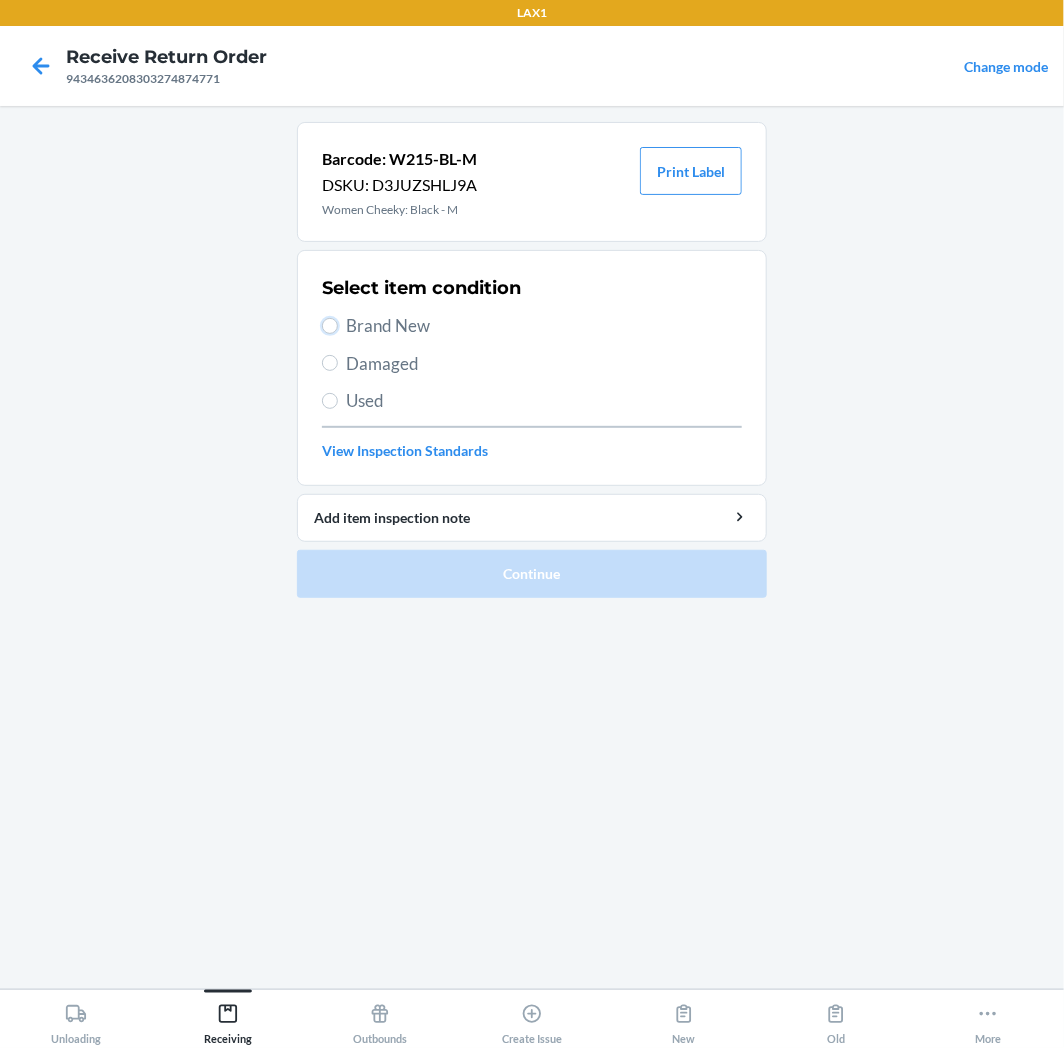 click on "Brand New" at bounding box center (330, 326) 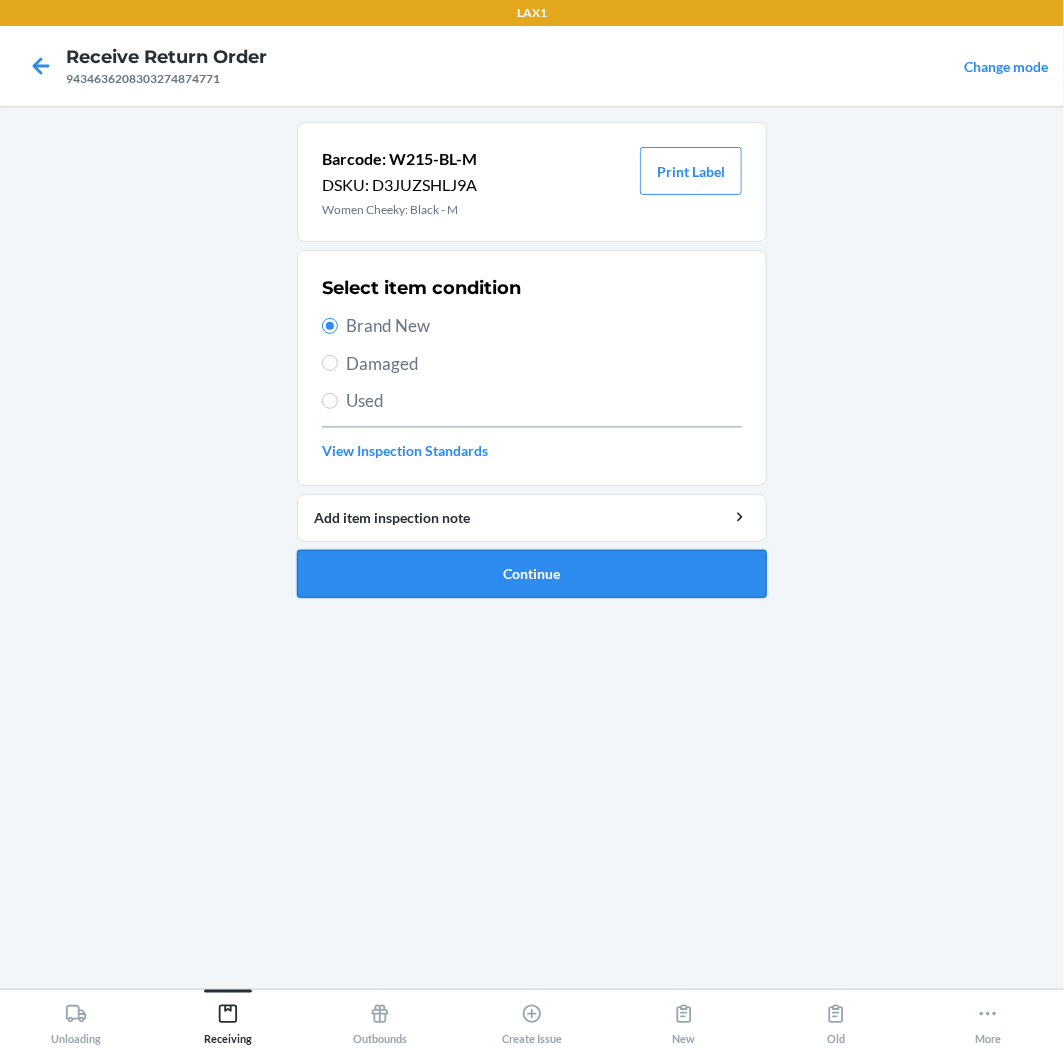 click on "Continue" at bounding box center [532, 574] 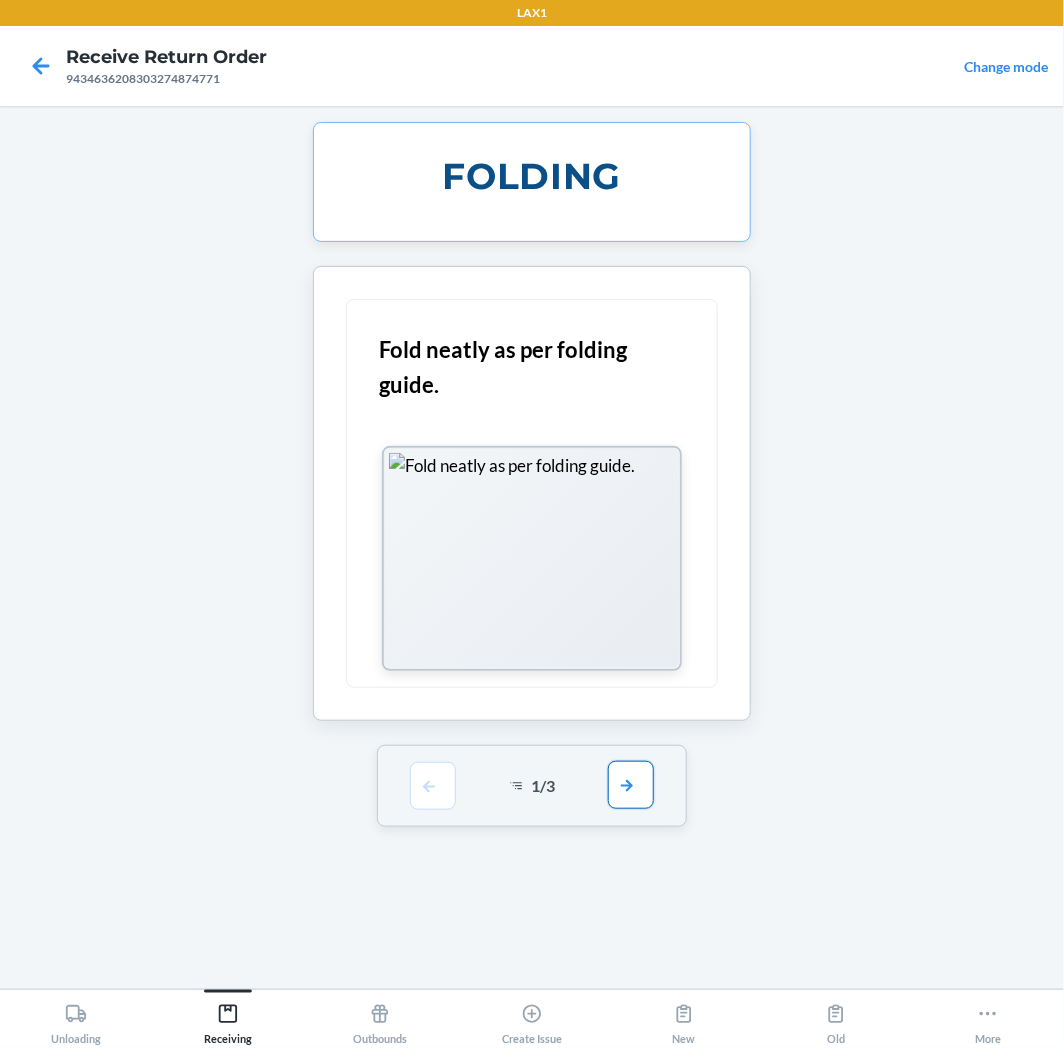 click at bounding box center (631, 785) 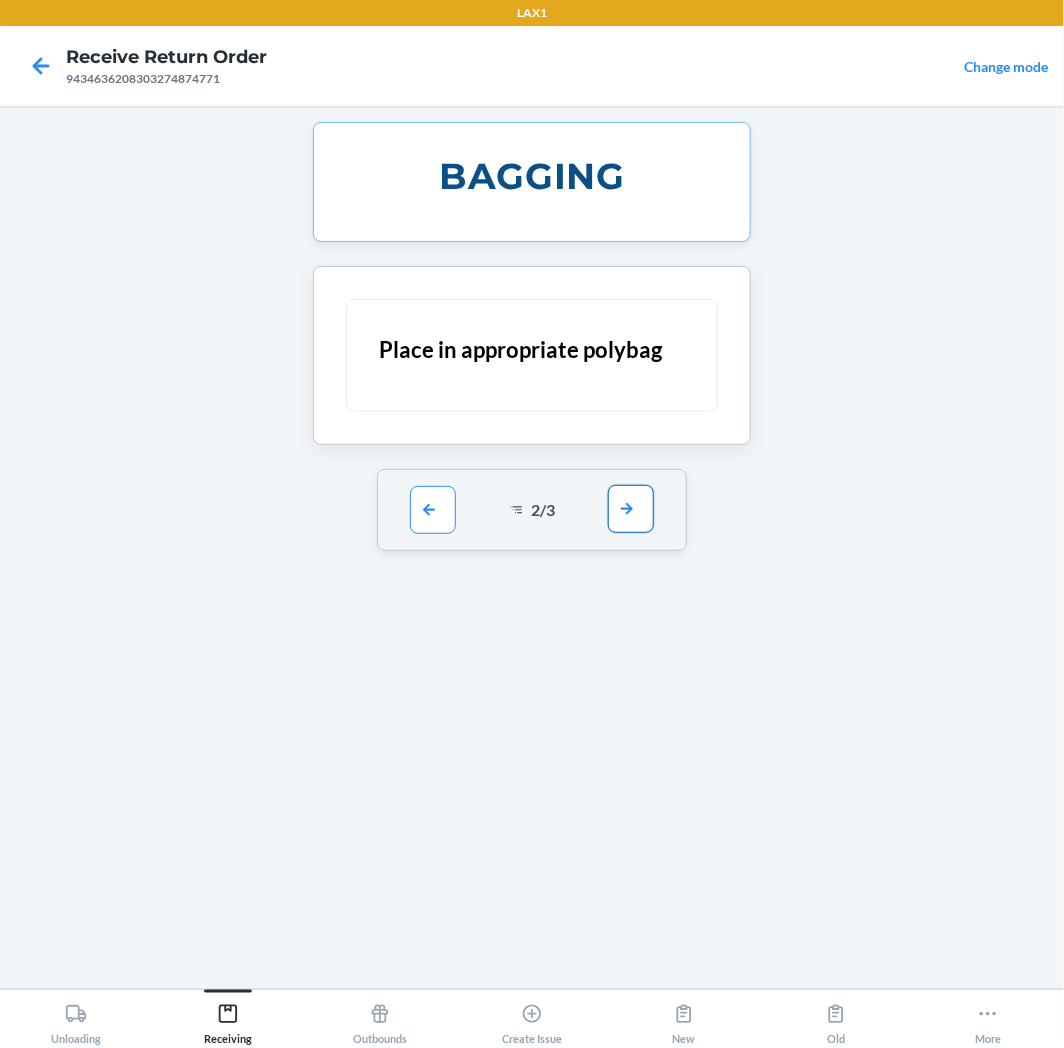 click at bounding box center [631, 509] 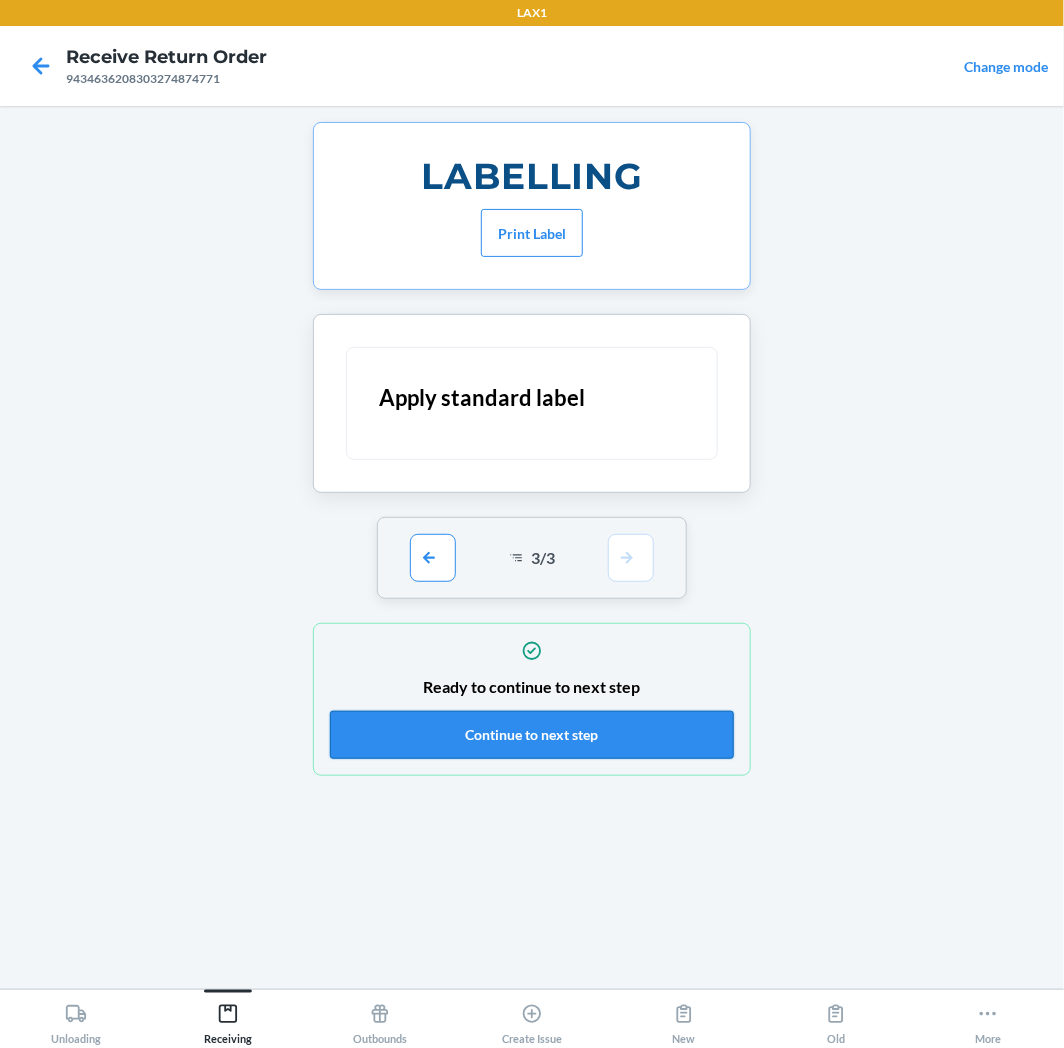 click on "Continue to next step" at bounding box center [532, 735] 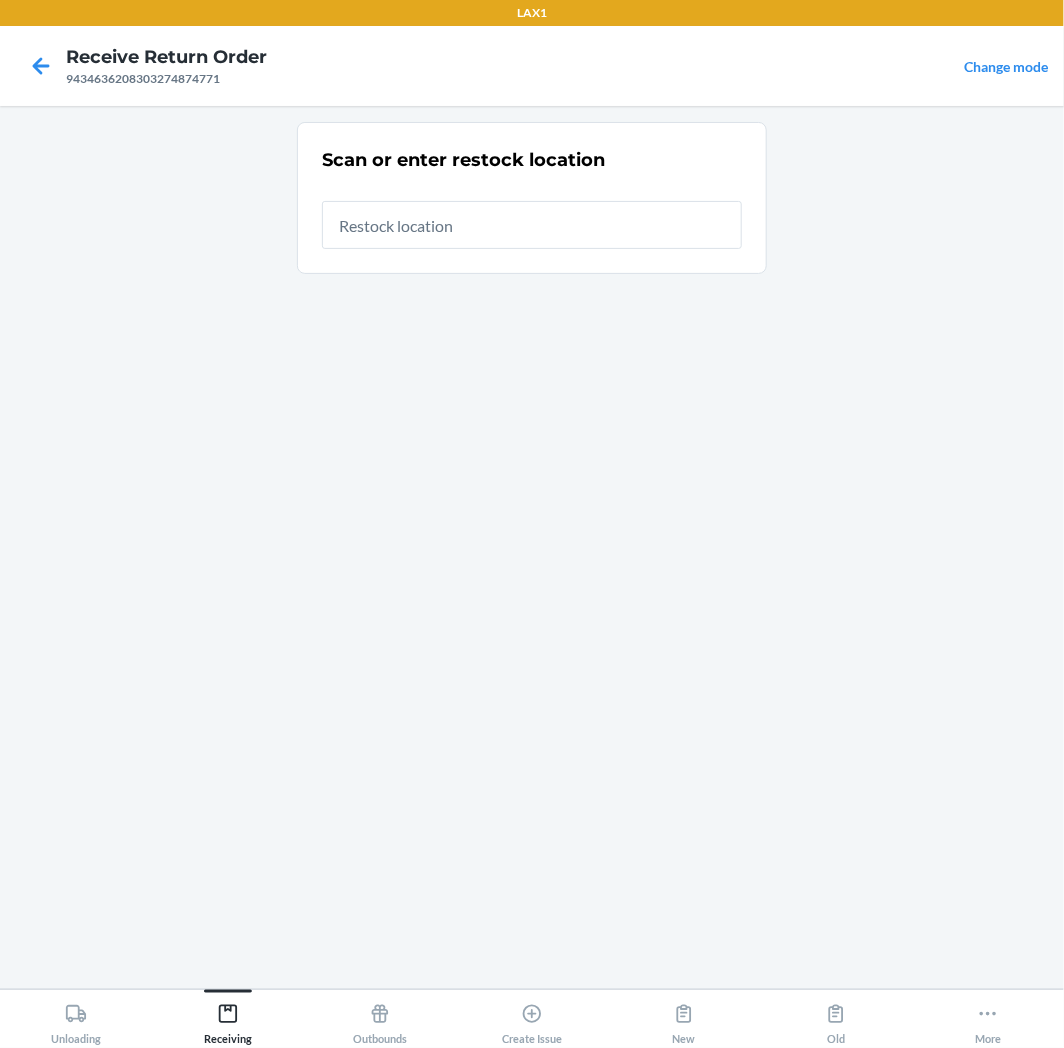 click at bounding box center [532, 225] 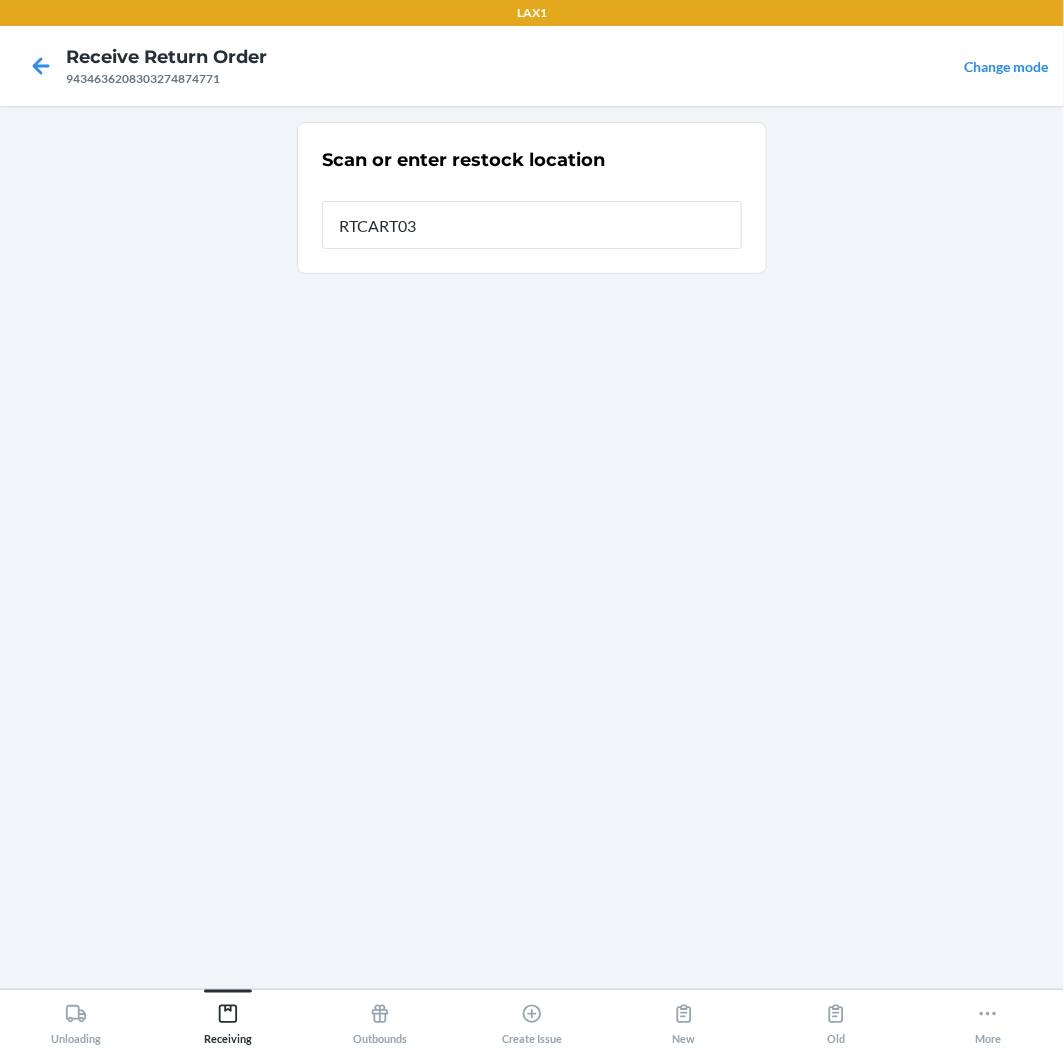 type on "RTCART035" 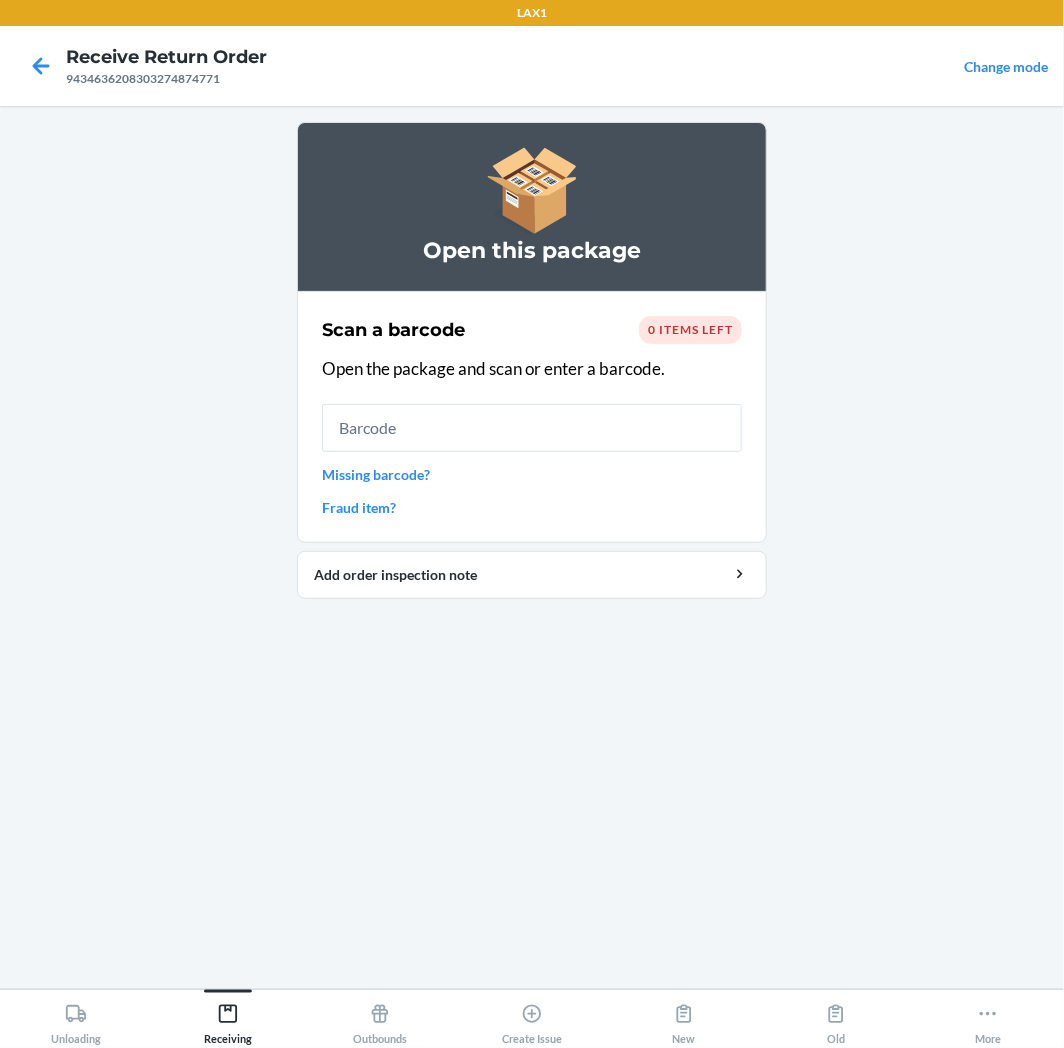 click at bounding box center (532, 428) 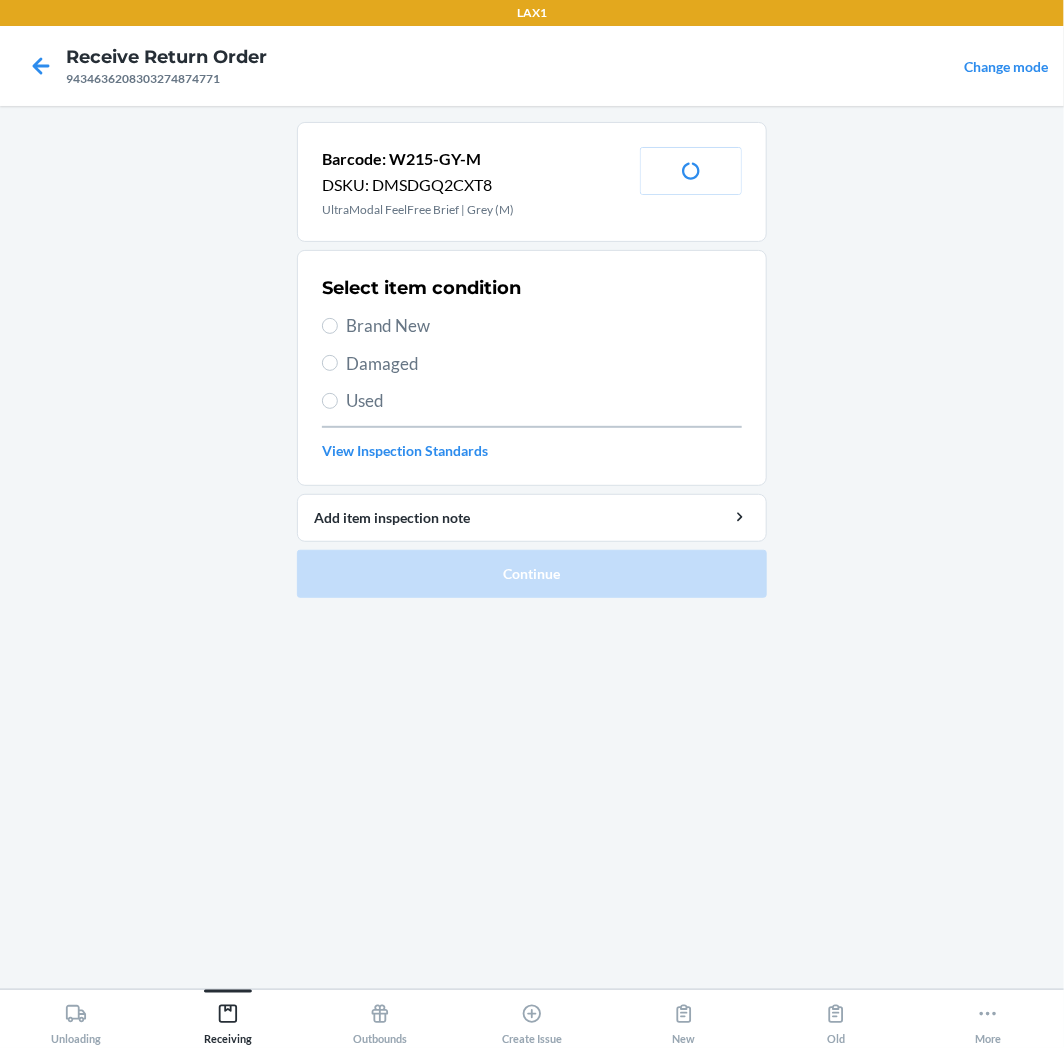 click on "Brand New" at bounding box center [544, 326] 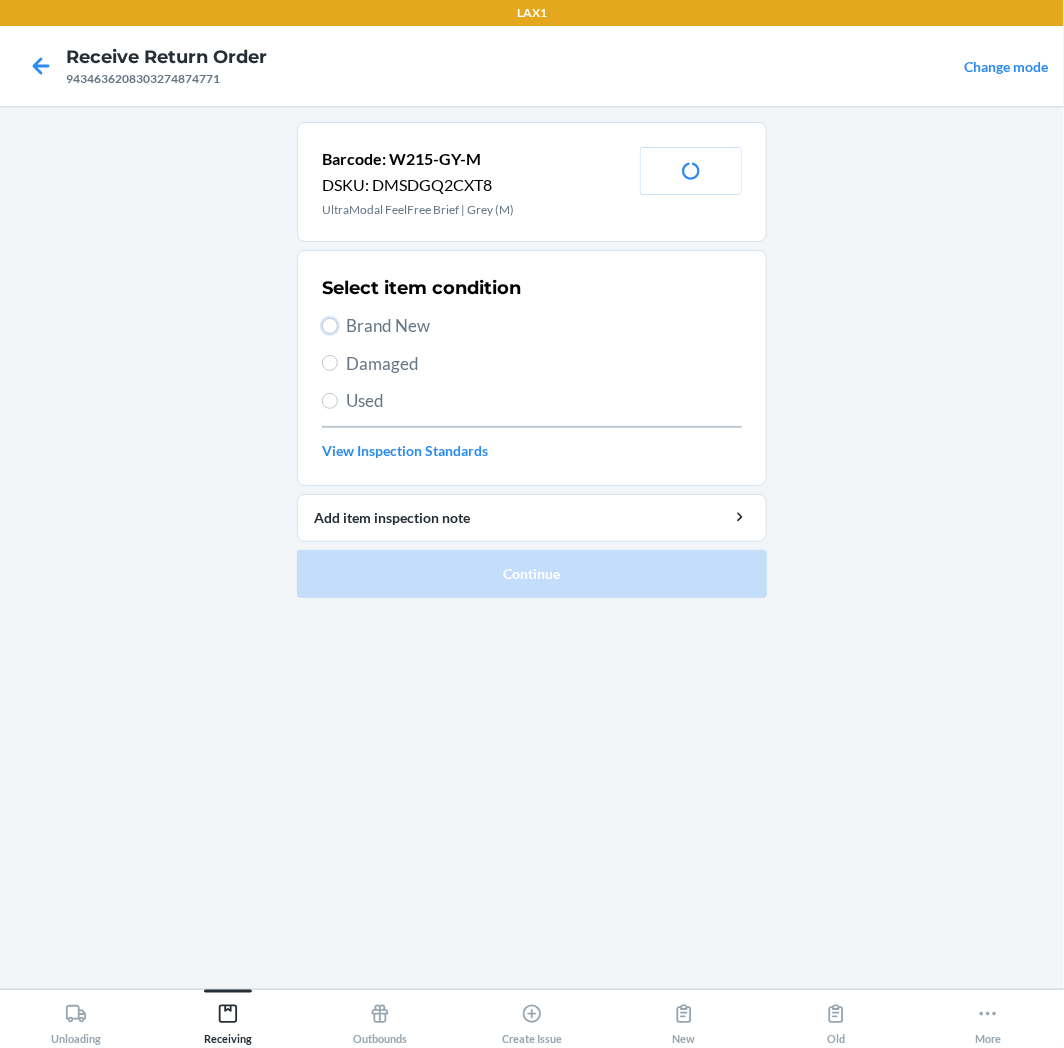 click on "Brand New" at bounding box center [330, 326] 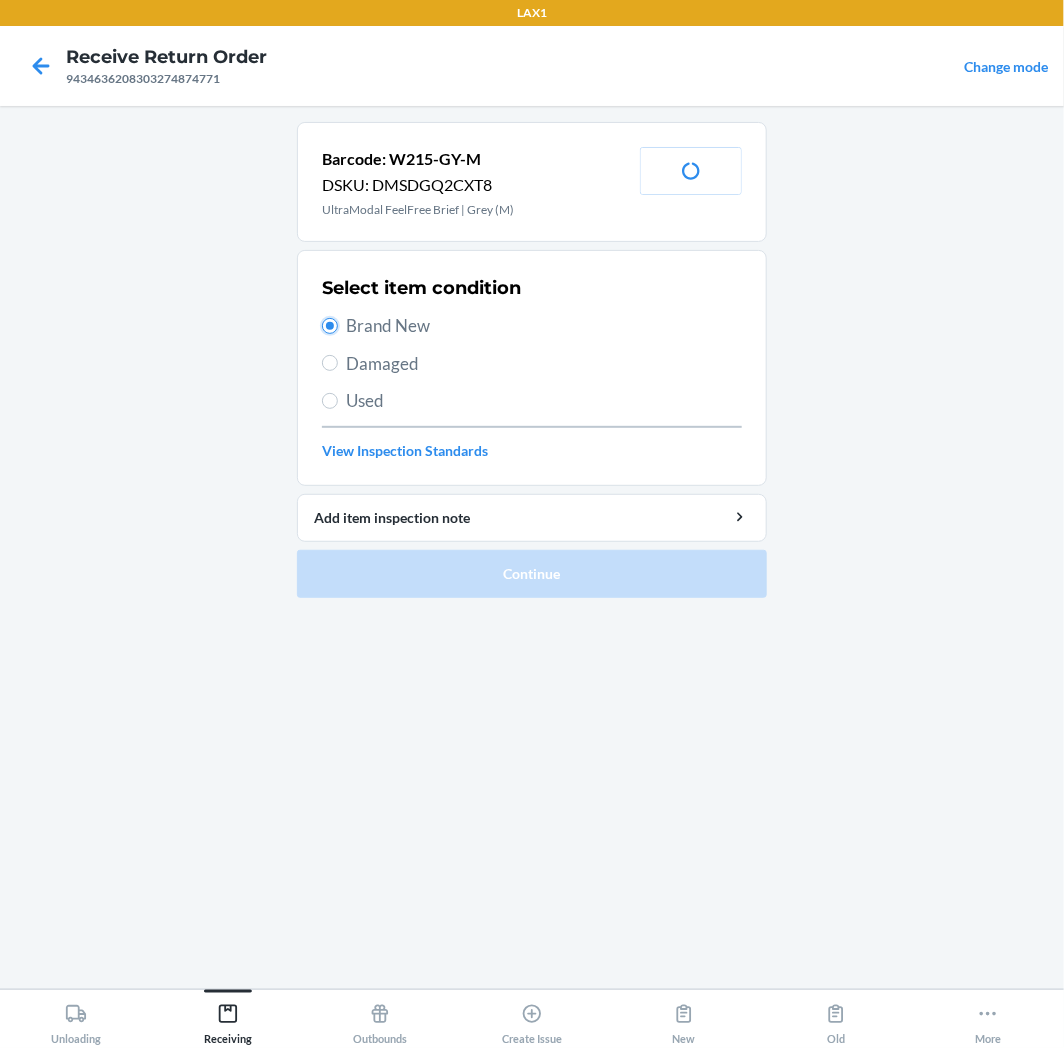 radio on "true" 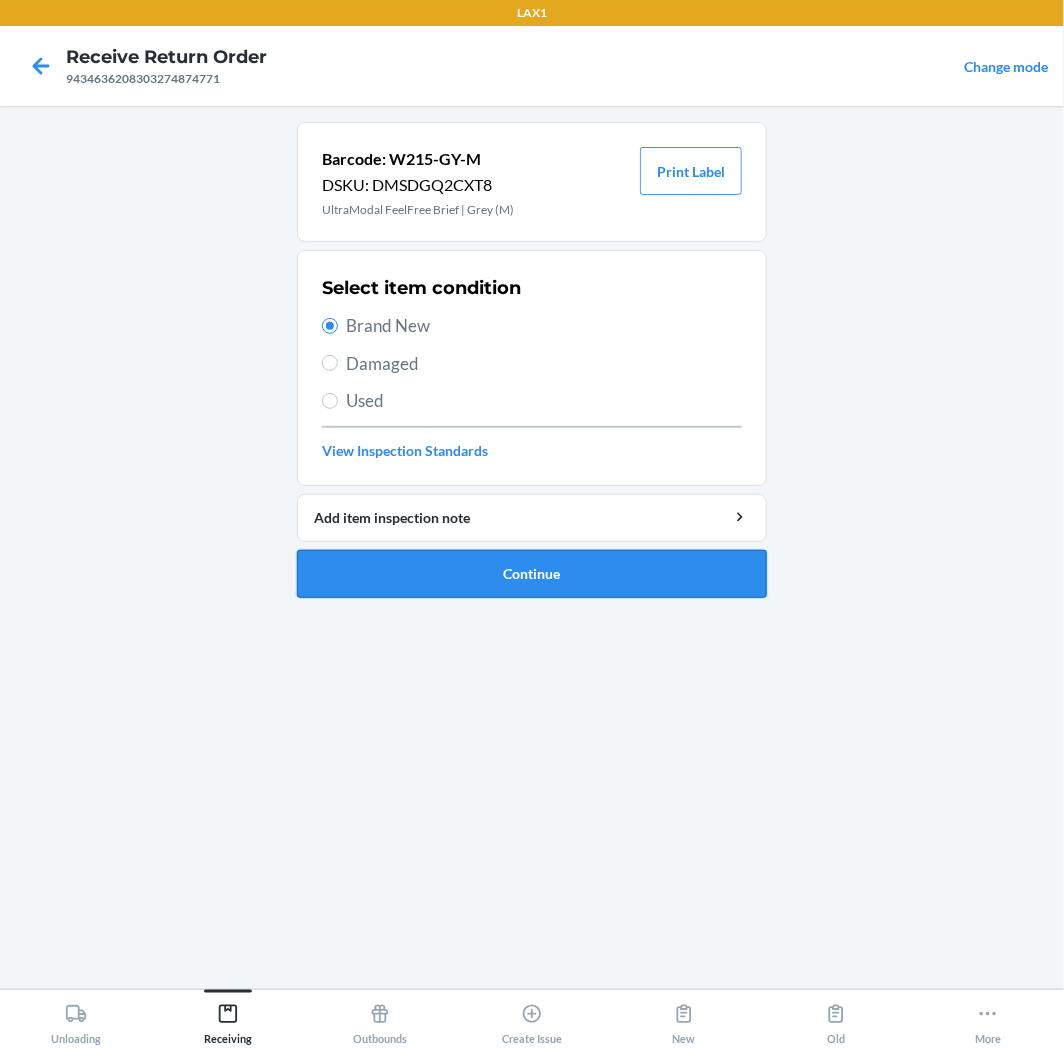 click on "Continue" at bounding box center [532, 574] 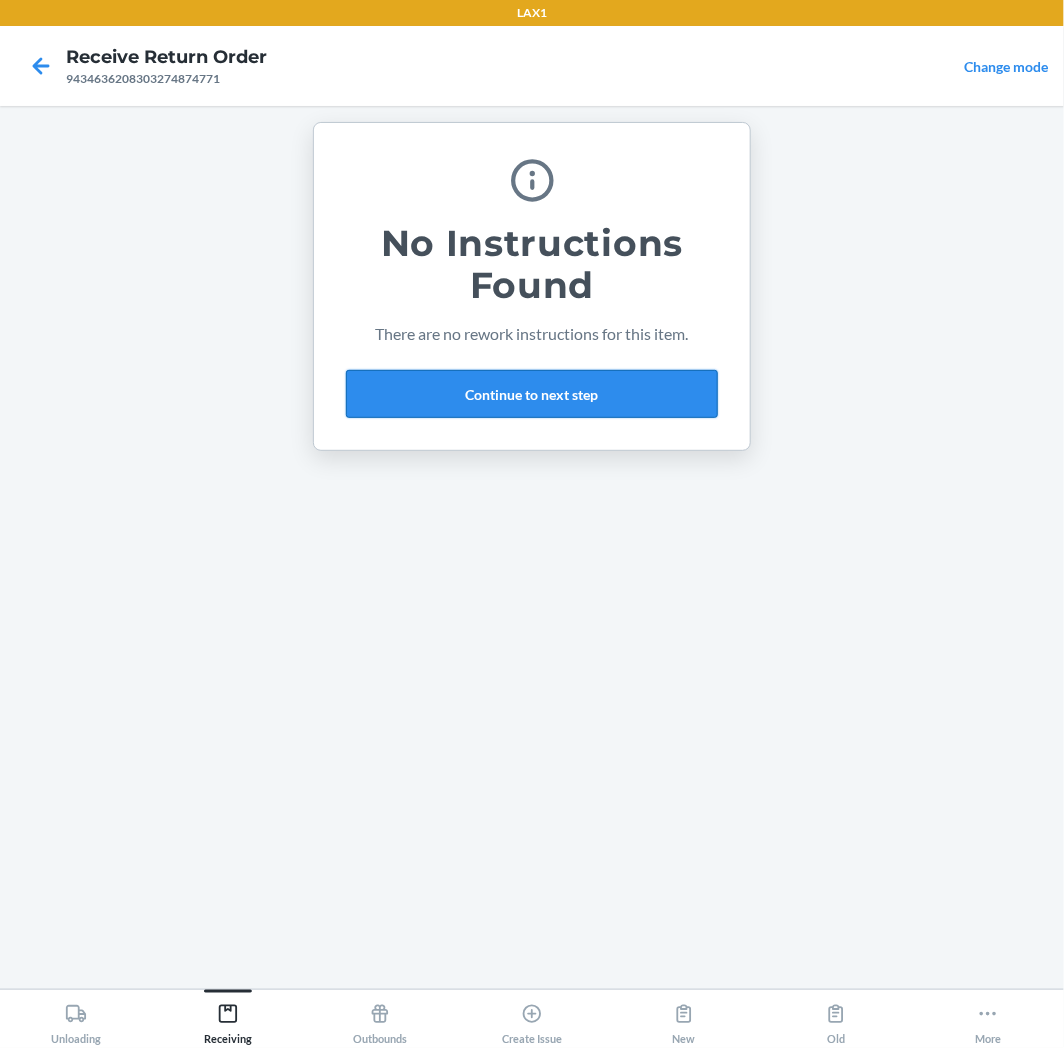 click on "Continue to next step" at bounding box center (532, 394) 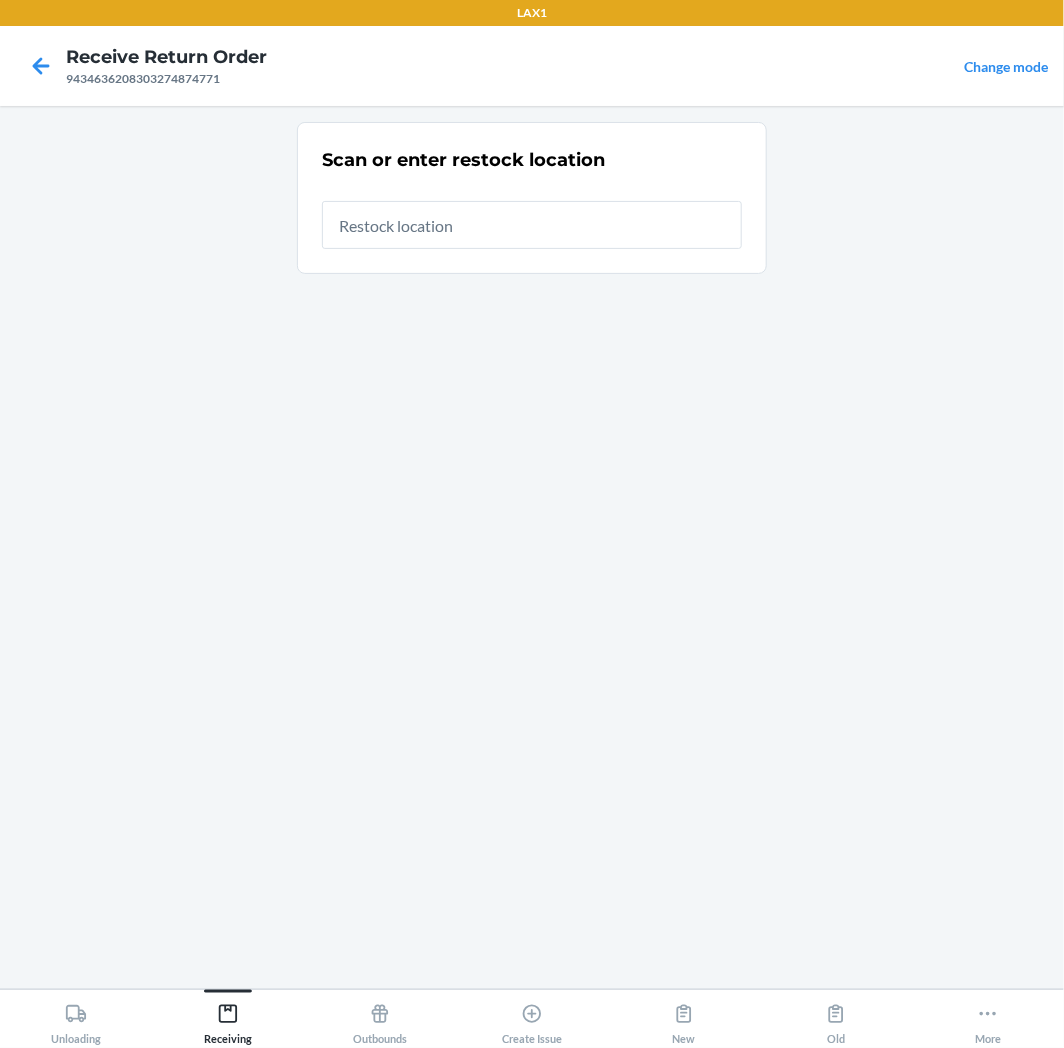 click at bounding box center (532, 225) 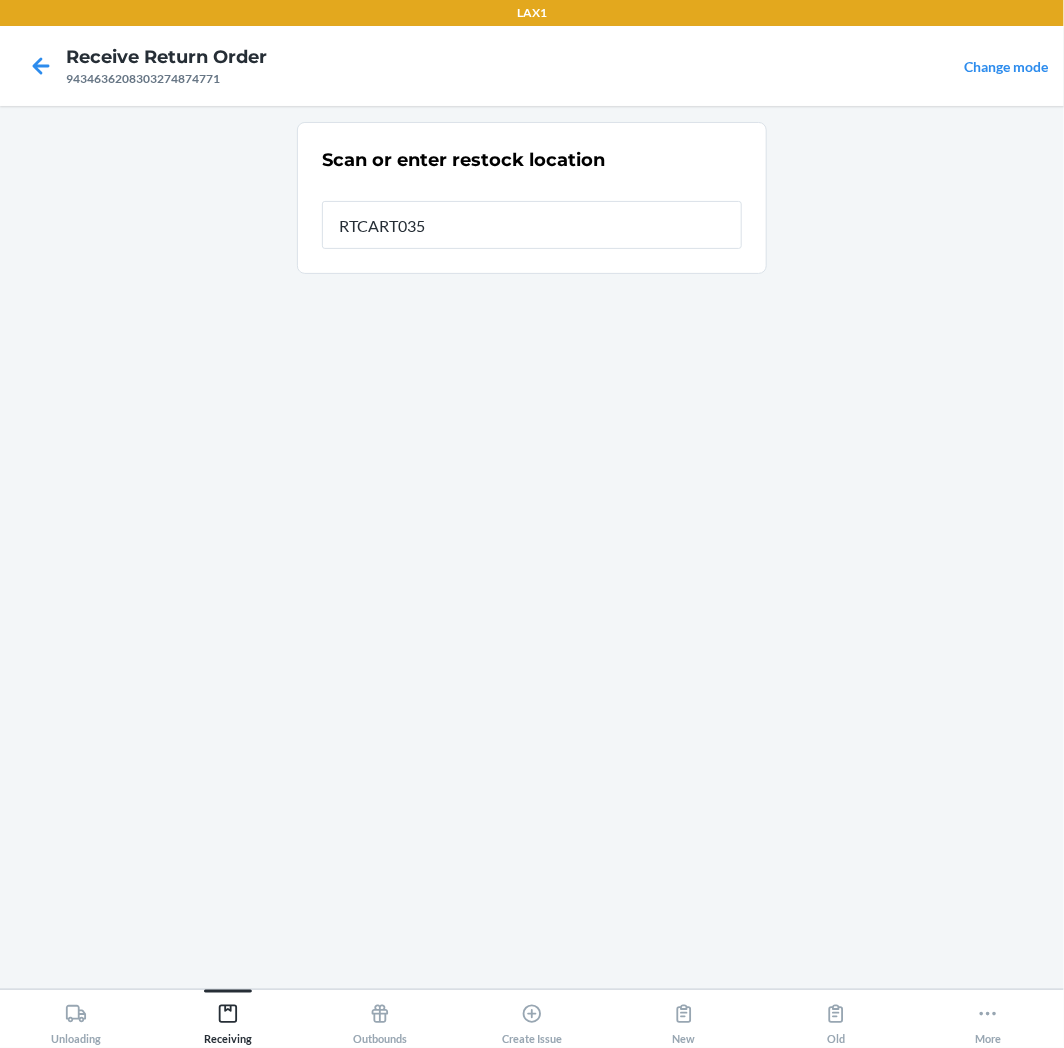 type on "RTCART035" 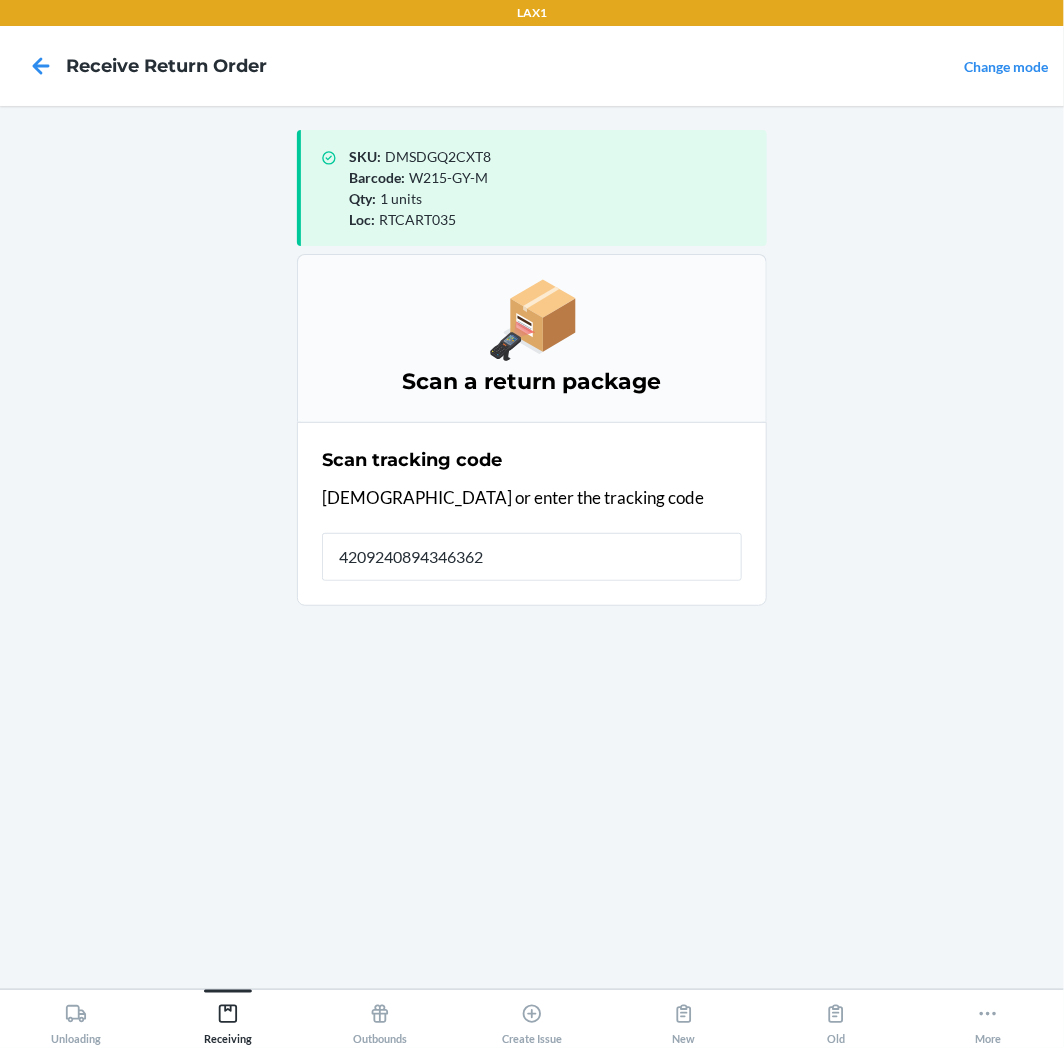 type on "42092408943463620" 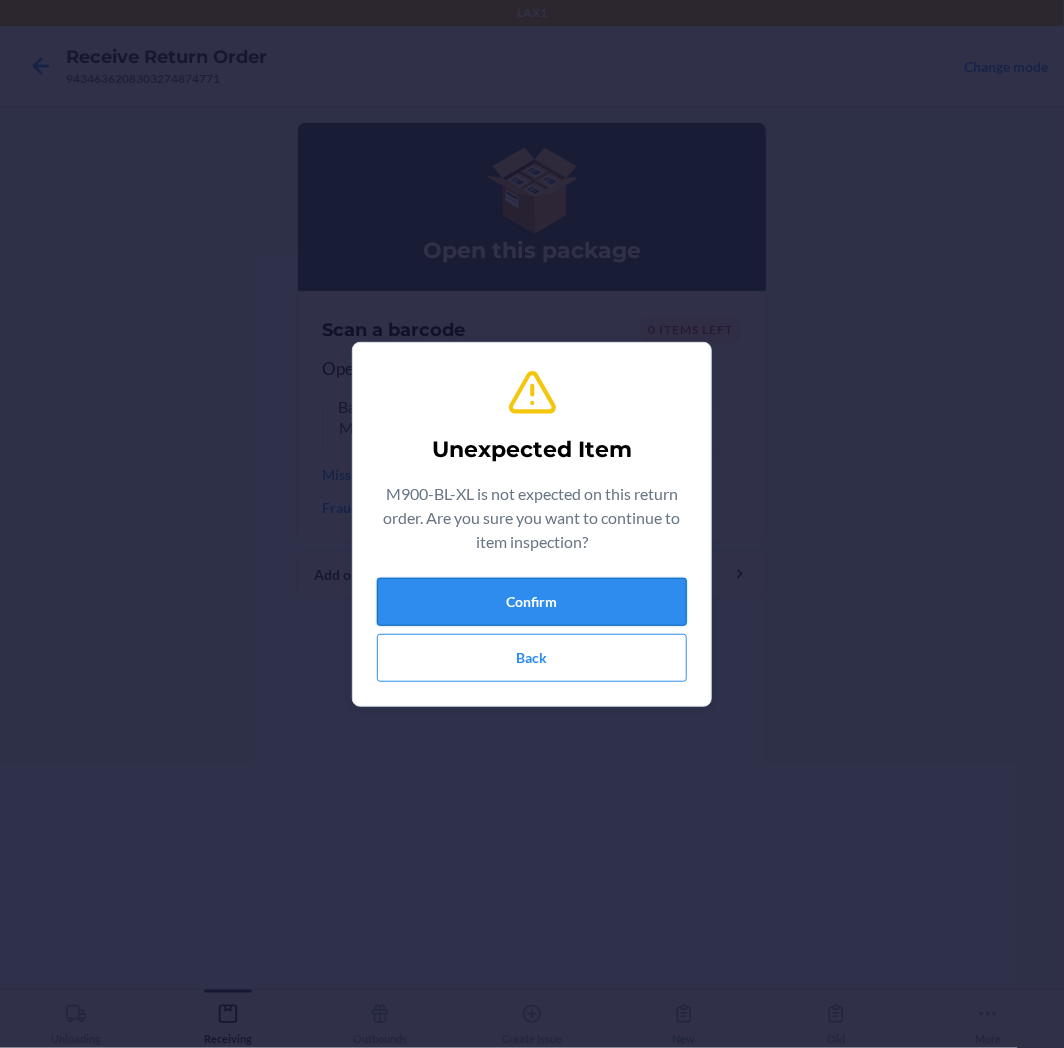 click on "Confirm" at bounding box center [532, 602] 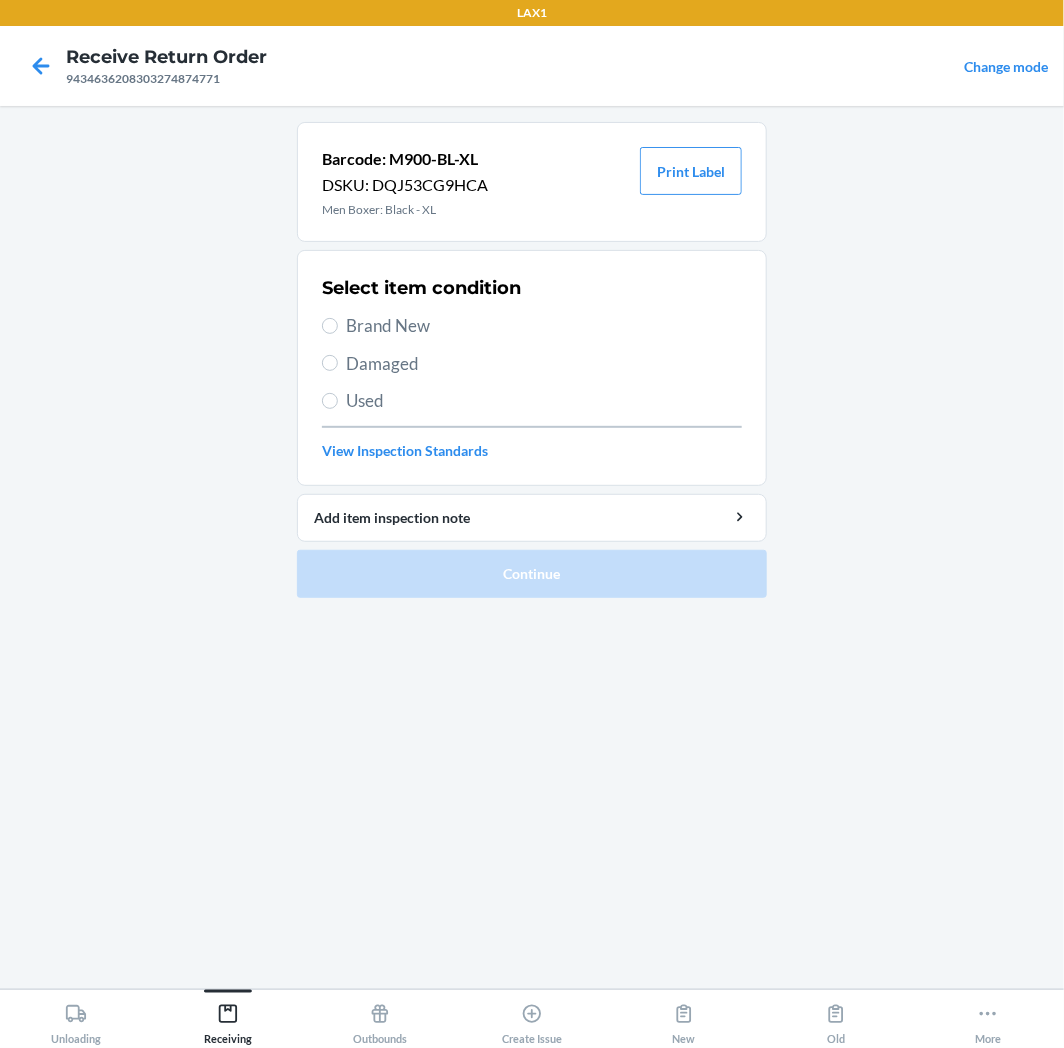 click on "Brand New" at bounding box center [544, 326] 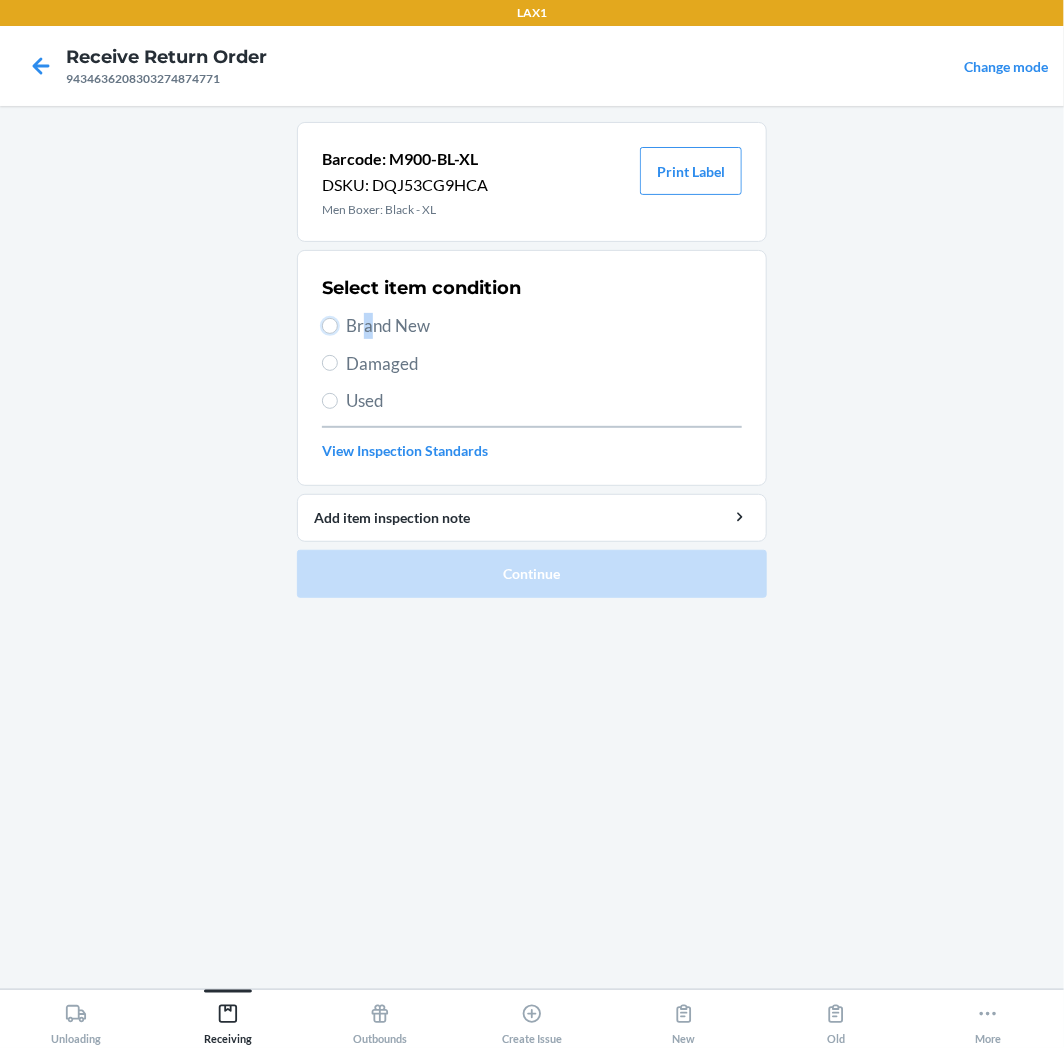 drag, startPoint x: 325, startPoint y: 326, endPoint x: 342, endPoint y: 362, distance: 39.812057 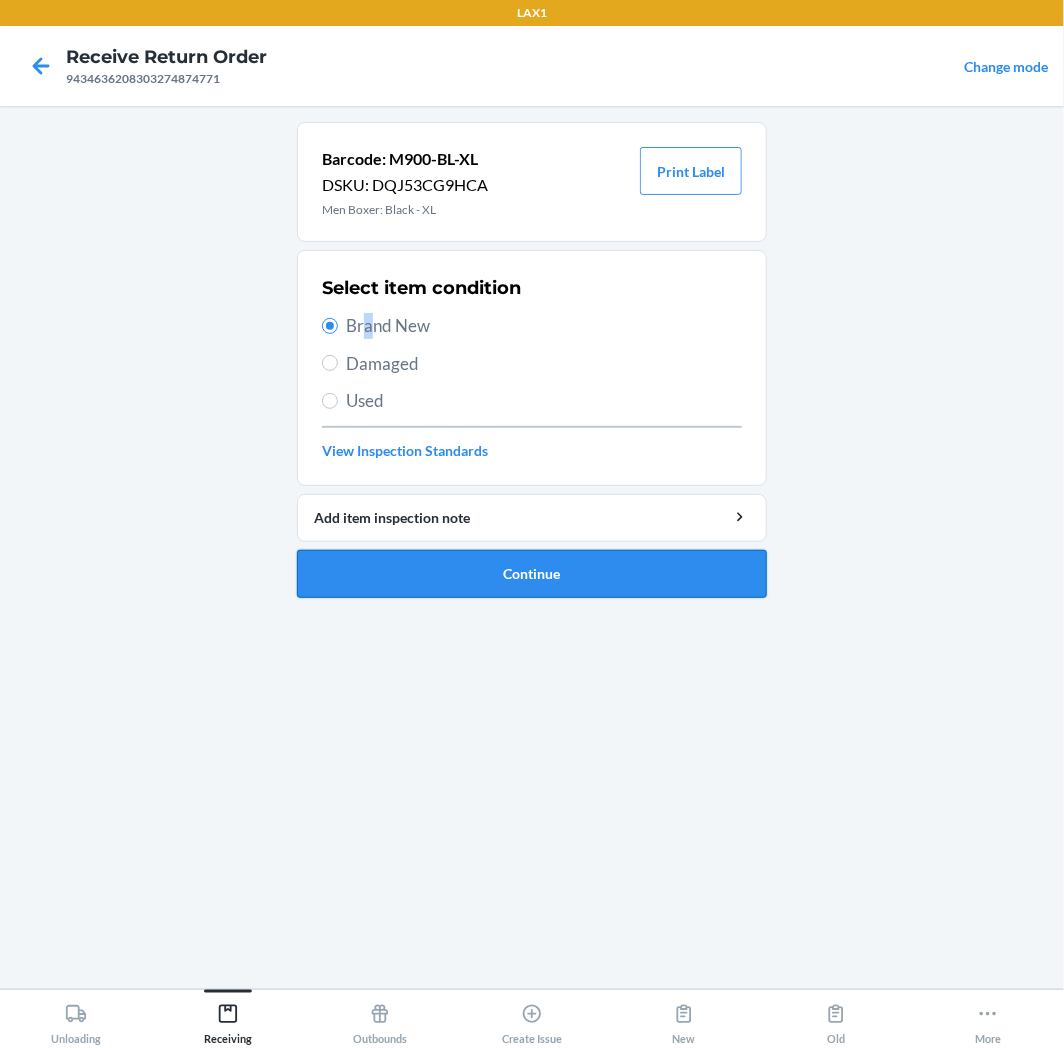 click on "Continue" at bounding box center [532, 574] 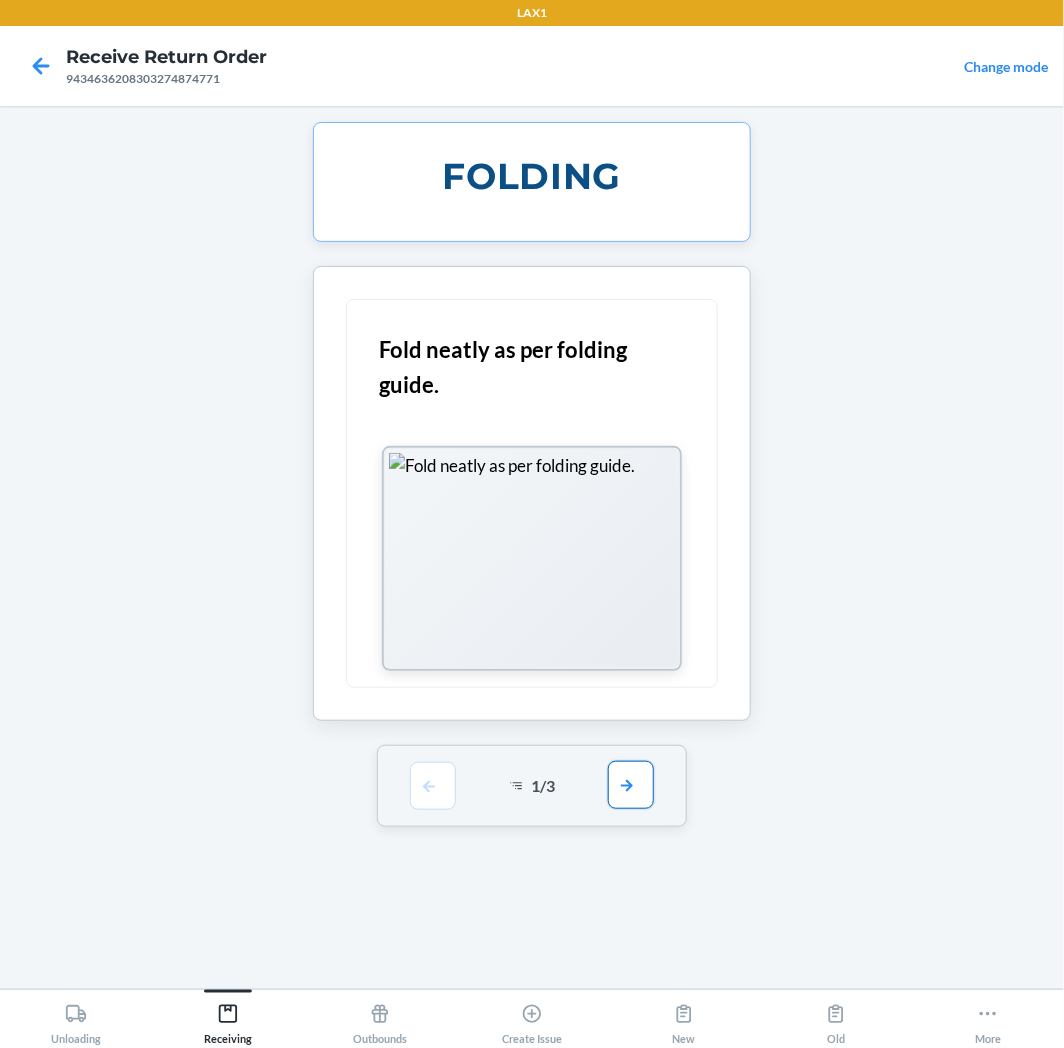 click at bounding box center (631, 785) 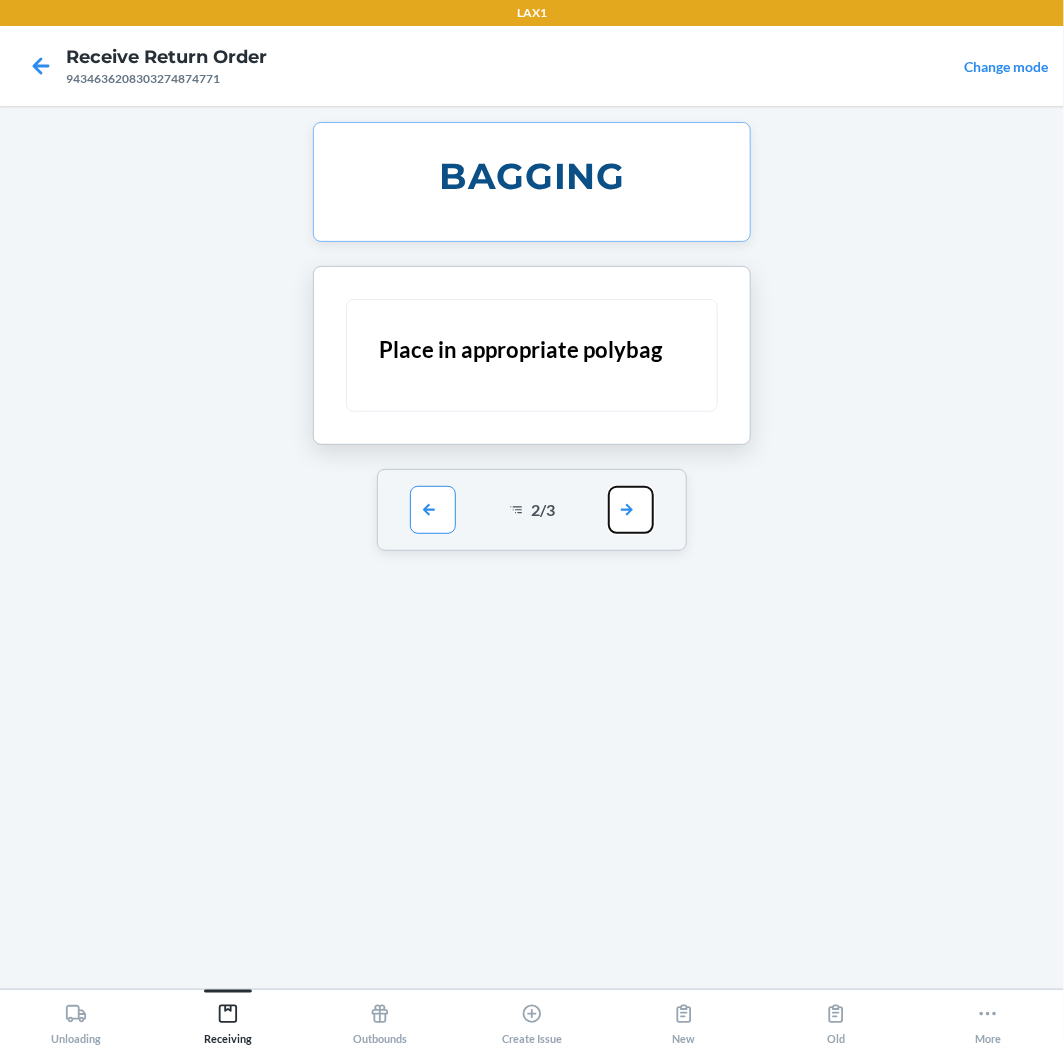click at bounding box center [631, 510] 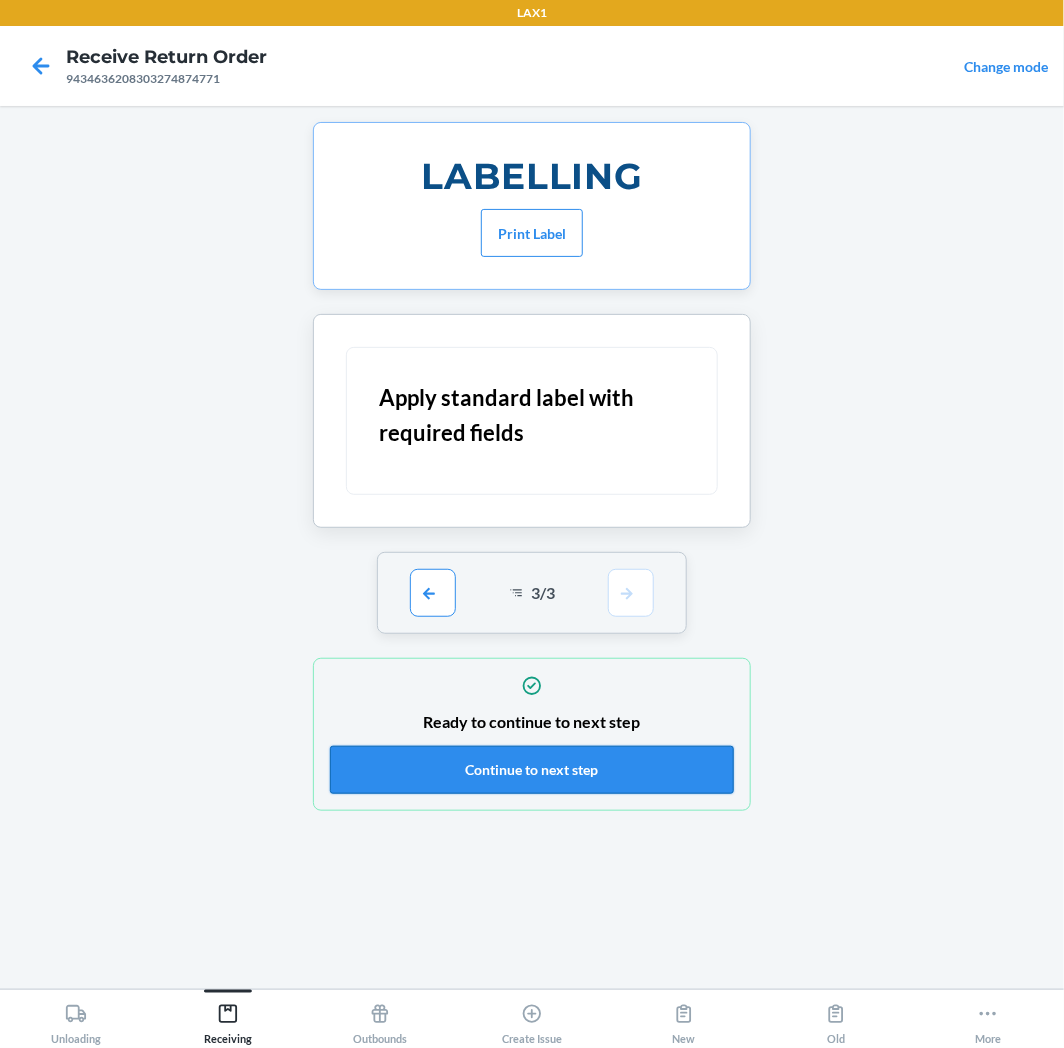 click on "Continue to next step" at bounding box center [532, 770] 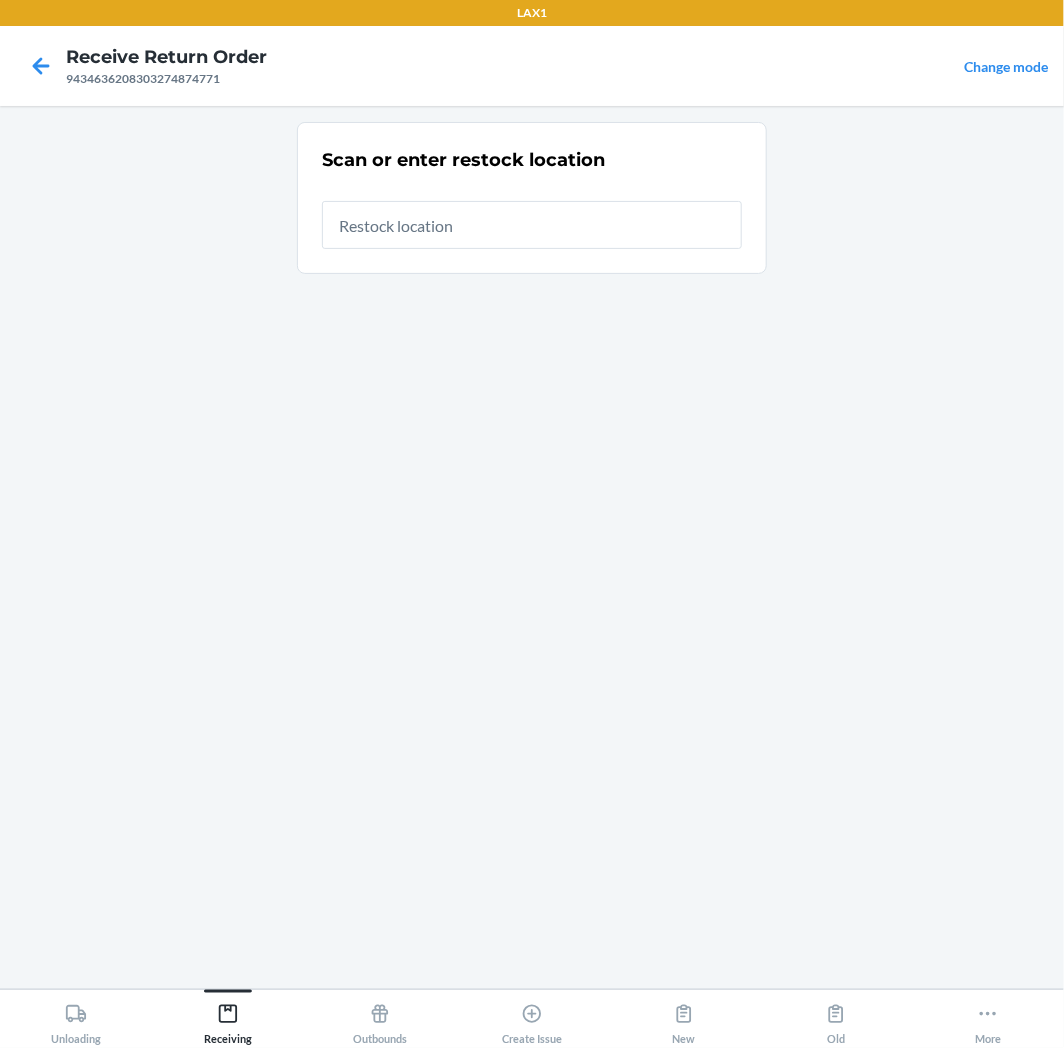 click at bounding box center [532, 225] 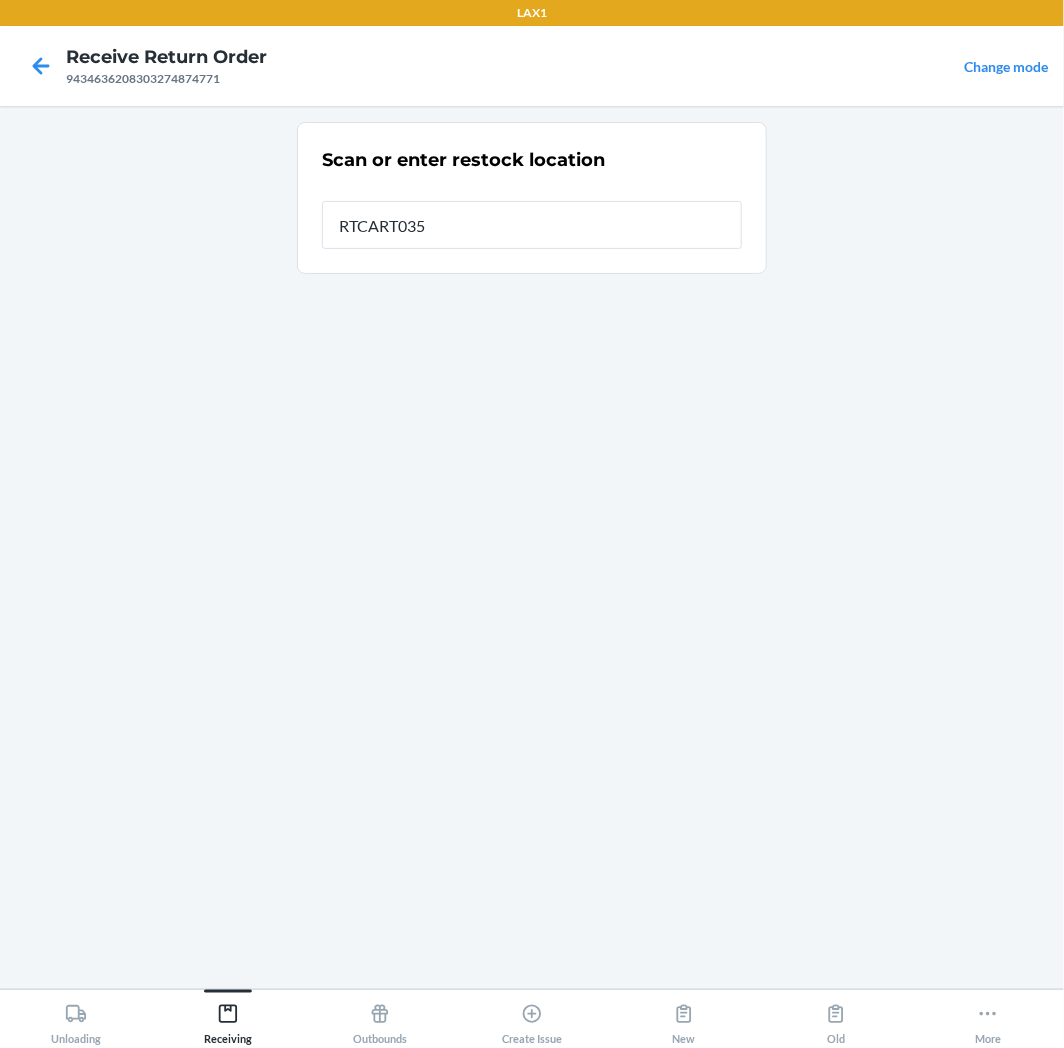 type on "RTCART035" 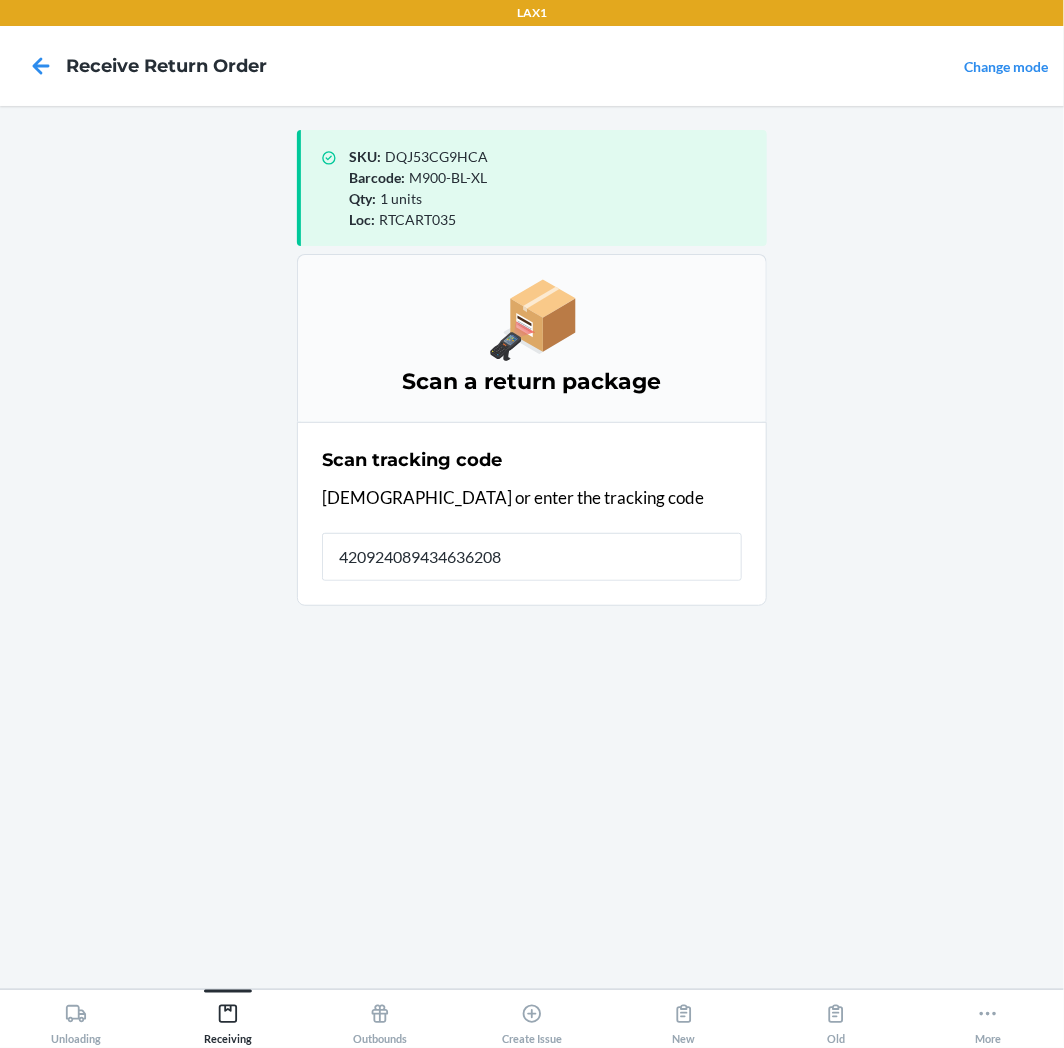 type on "4209240894346362083" 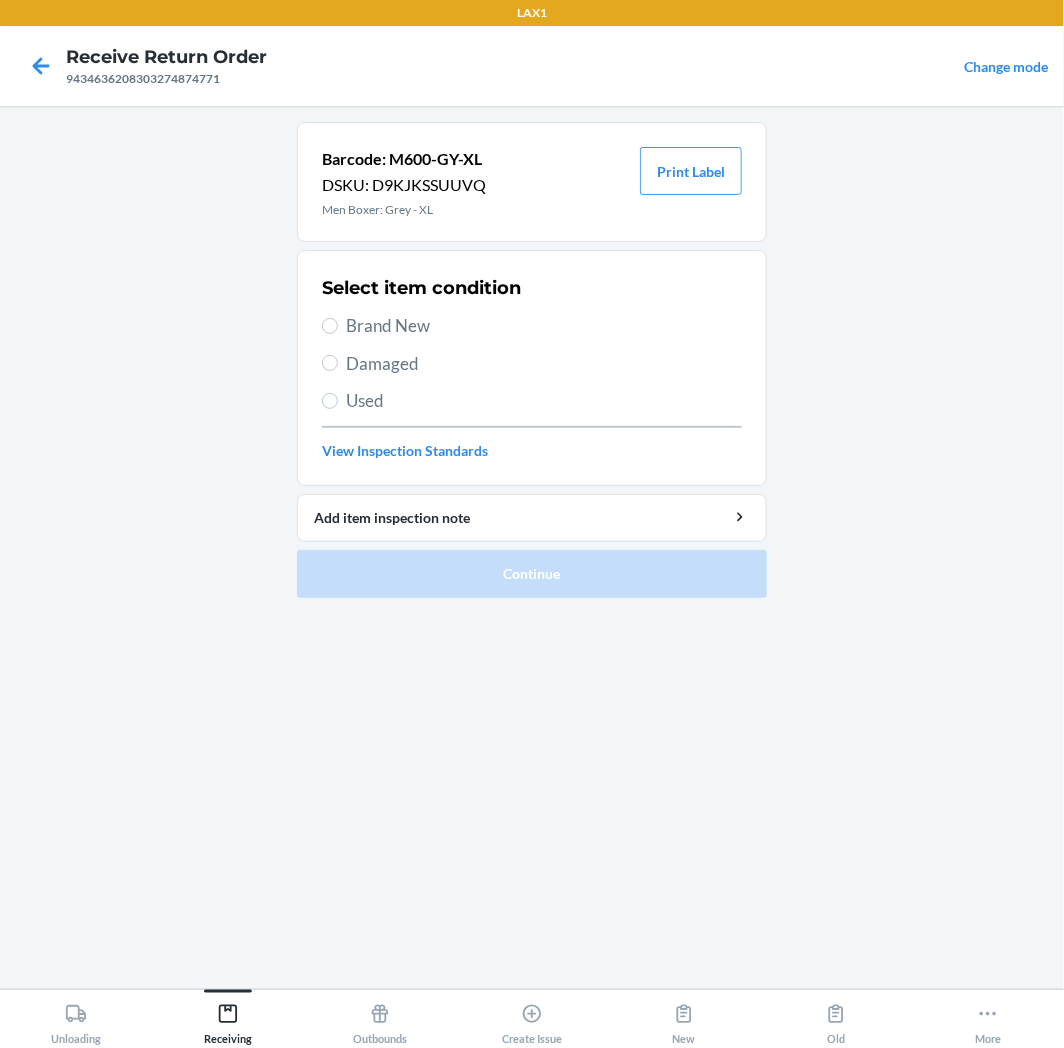 drag, startPoint x: 403, startPoint y: 325, endPoint x: 423, endPoint y: 366, distance: 45.617977 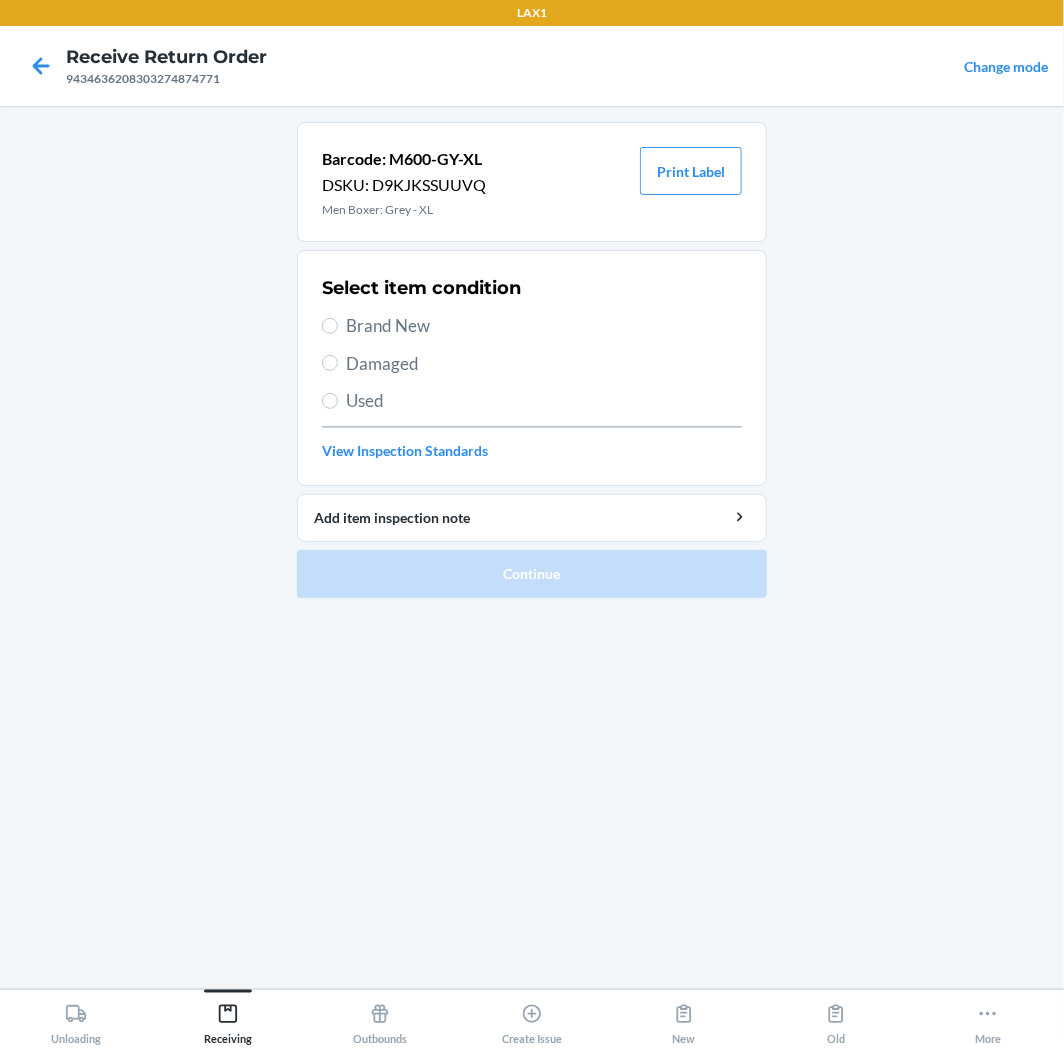 click on "Brand New" at bounding box center [544, 326] 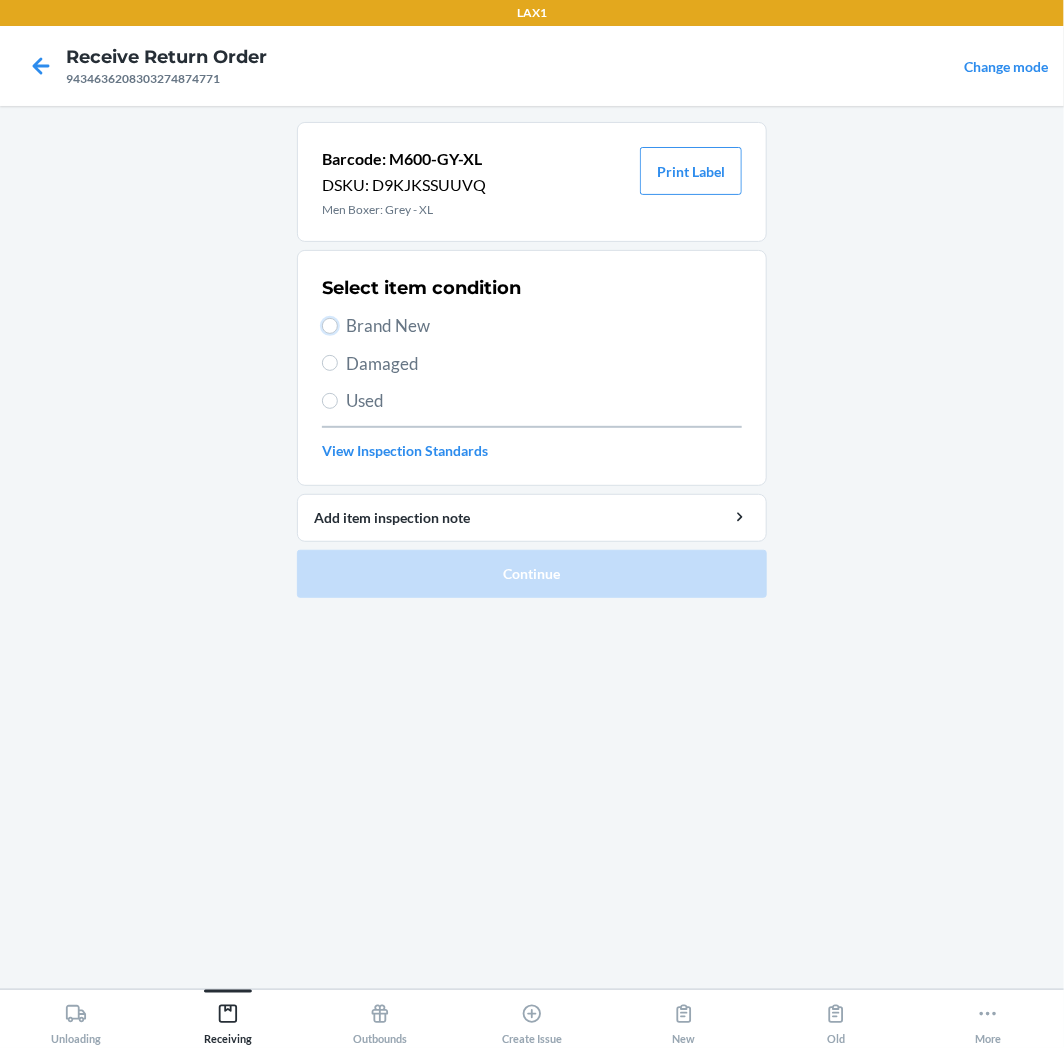 click on "Brand New" at bounding box center [330, 326] 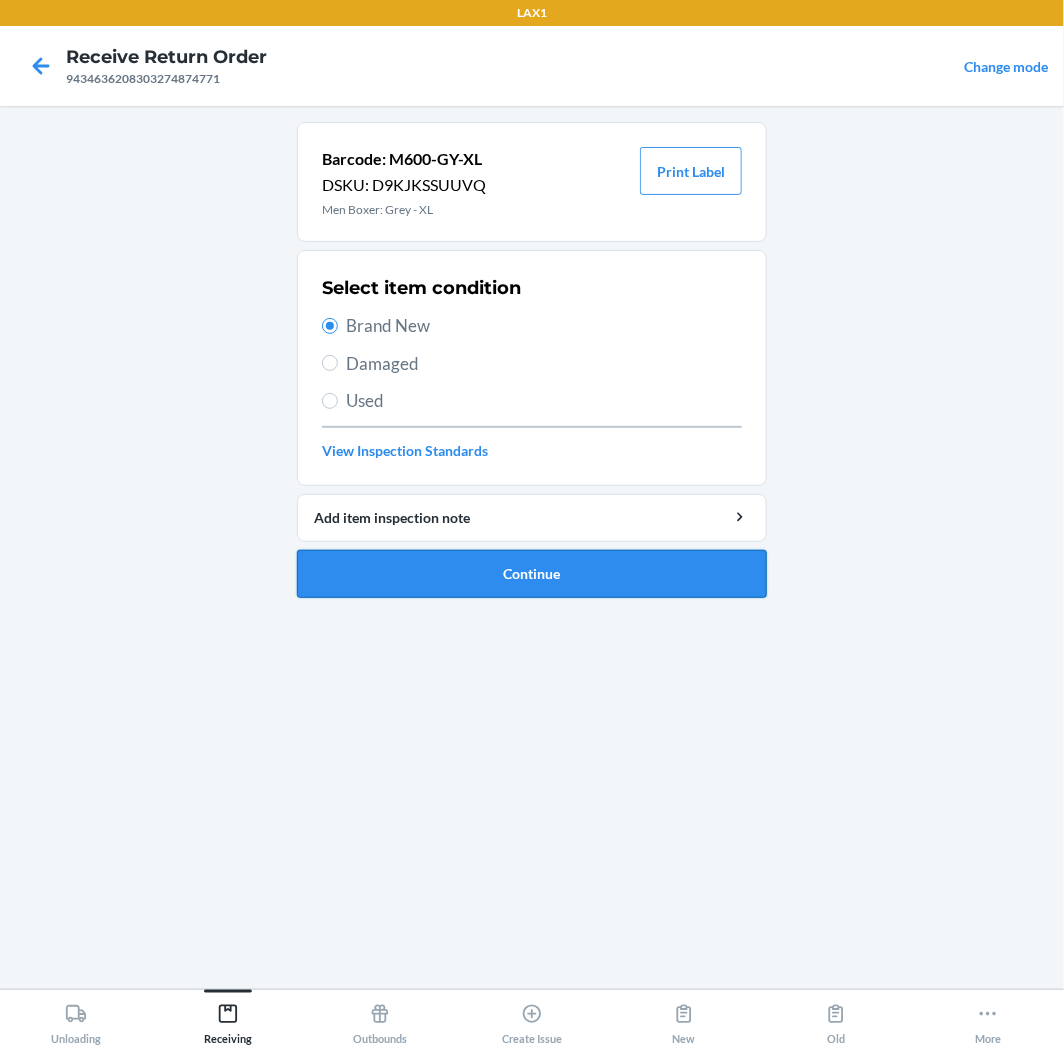 click on "Continue" at bounding box center (532, 574) 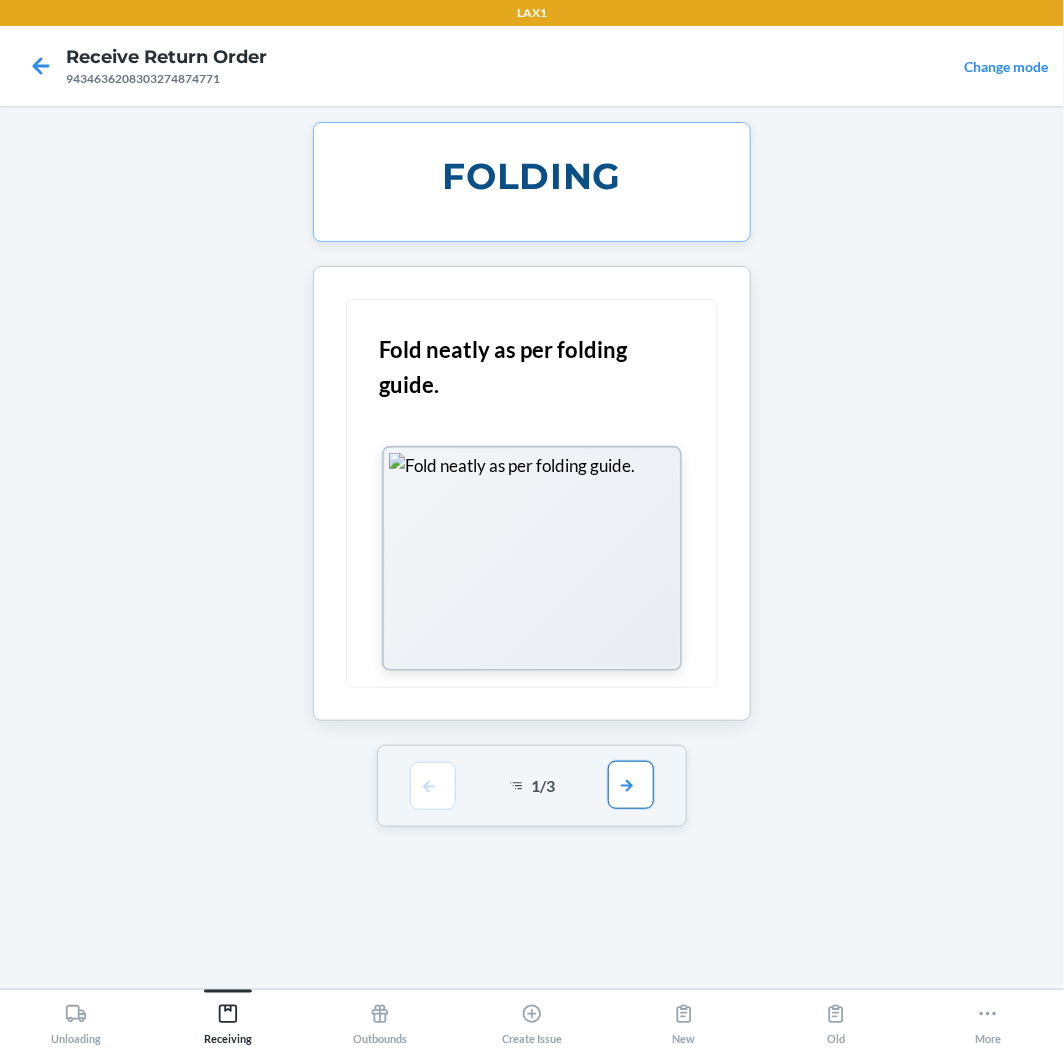 click at bounding box center (631, 785) 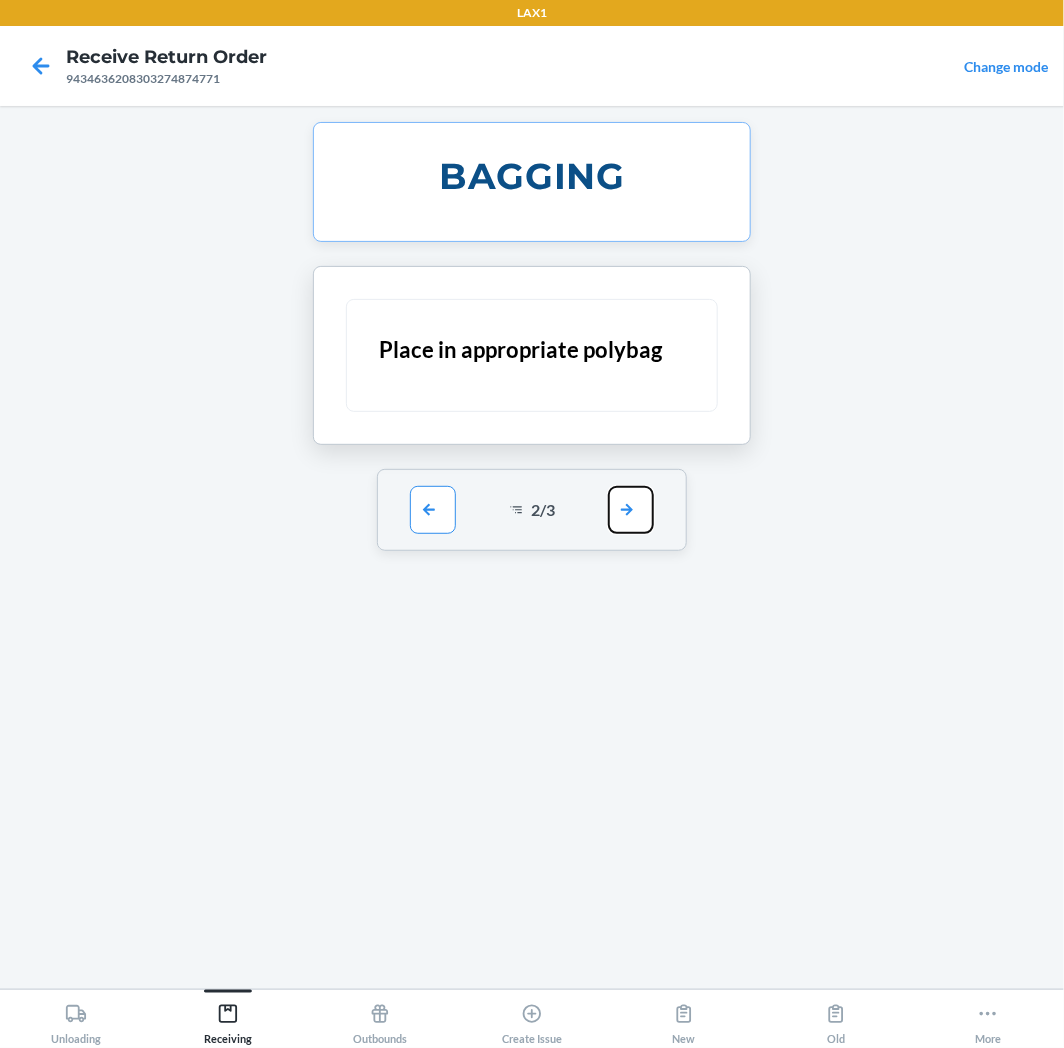 click at bounding box center (631, 510) 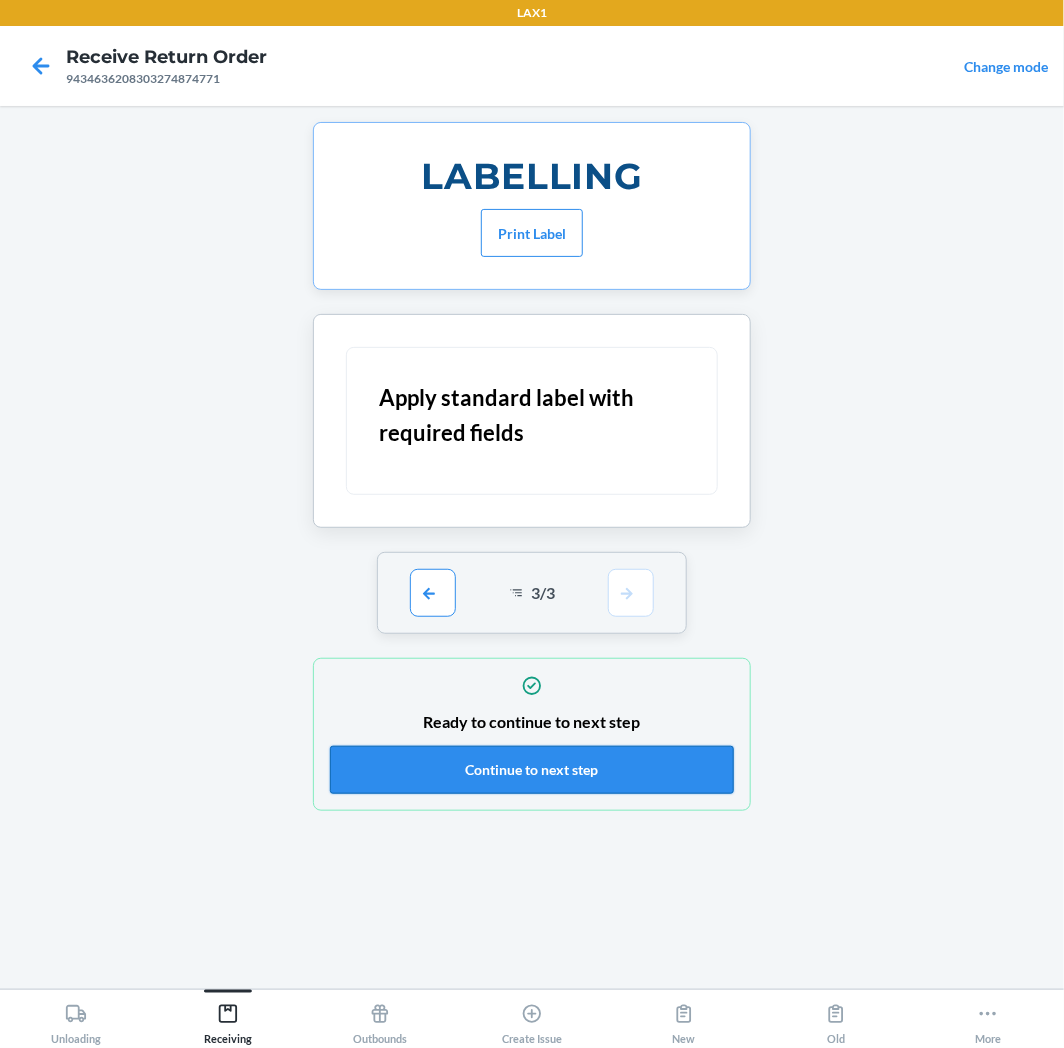 click on "Continue to next step" at bounding box center [532, 770] 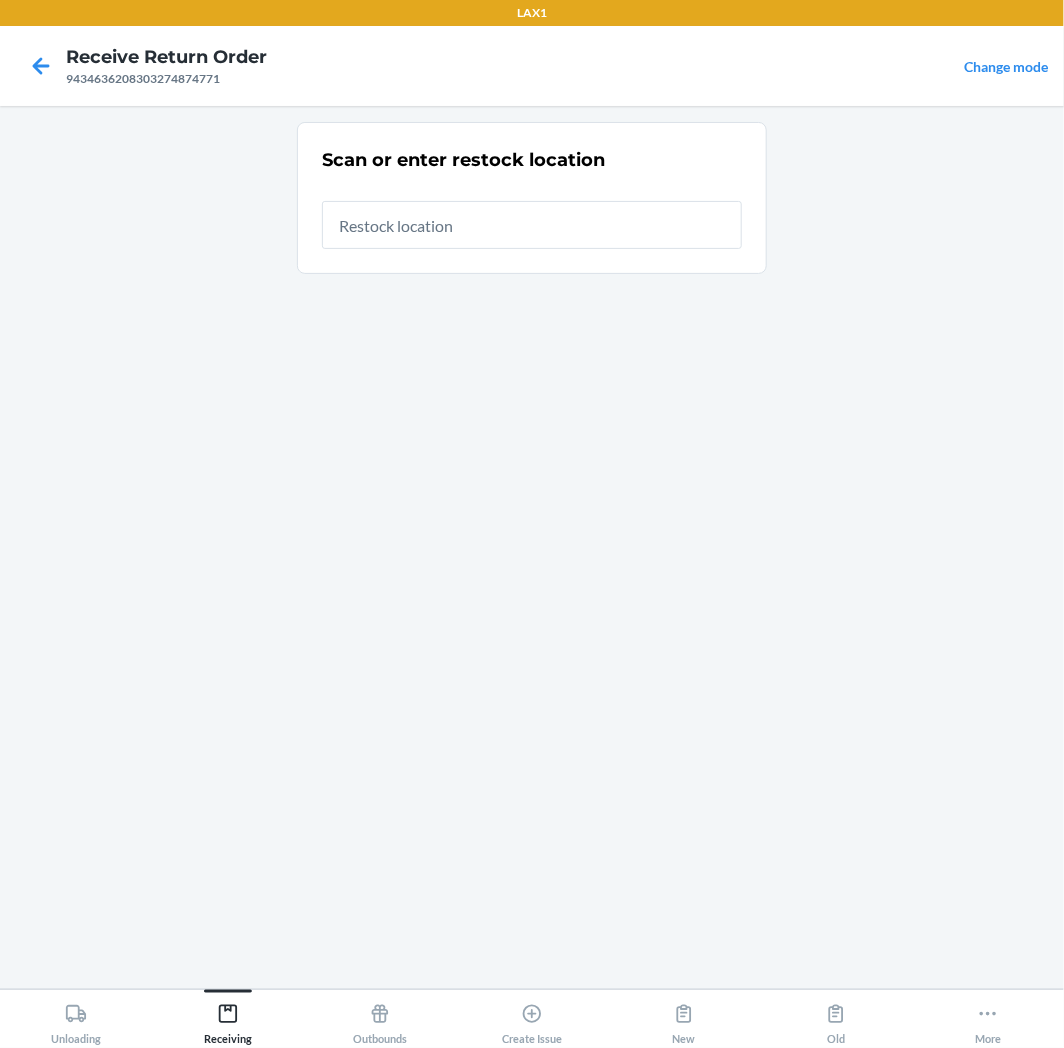 click at bounding box center [532, 225] 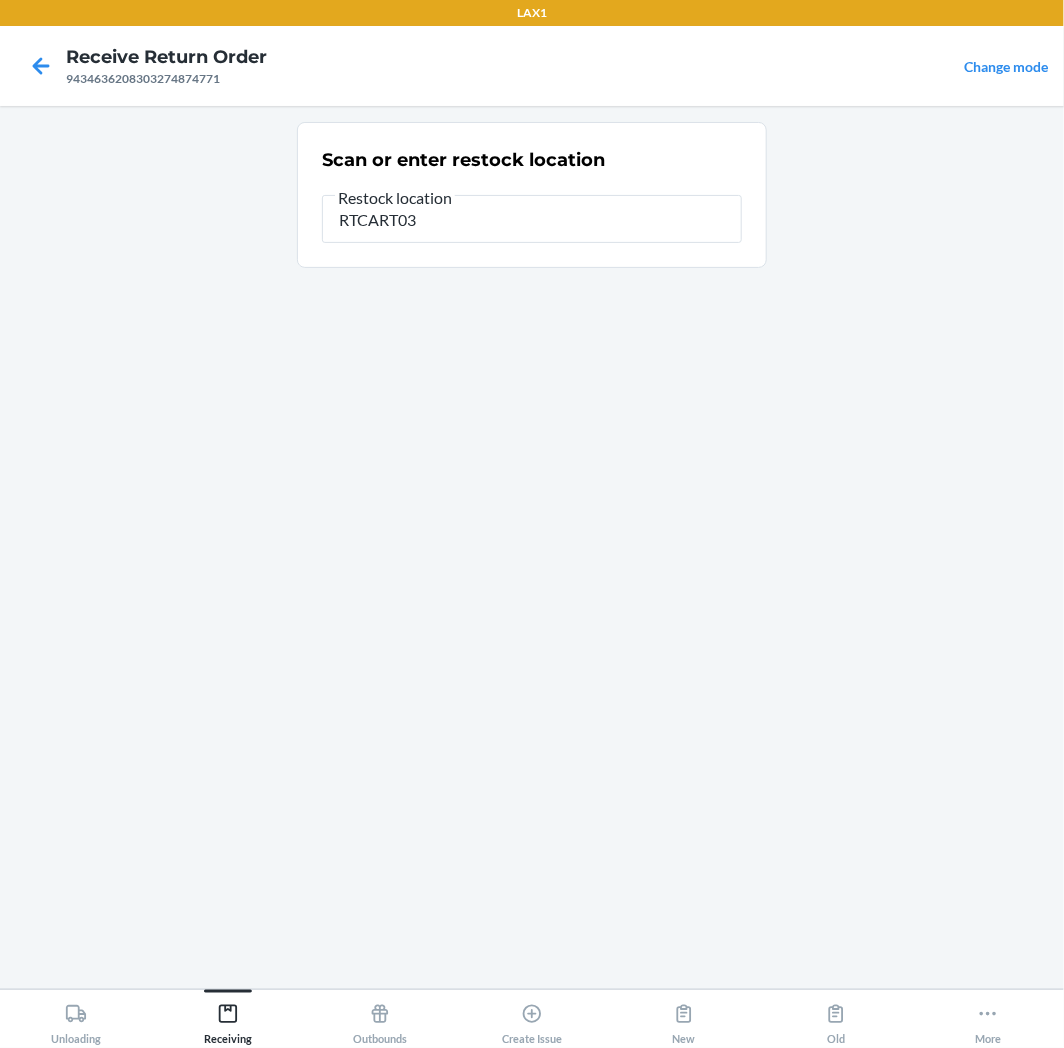 type on "RTCART035" 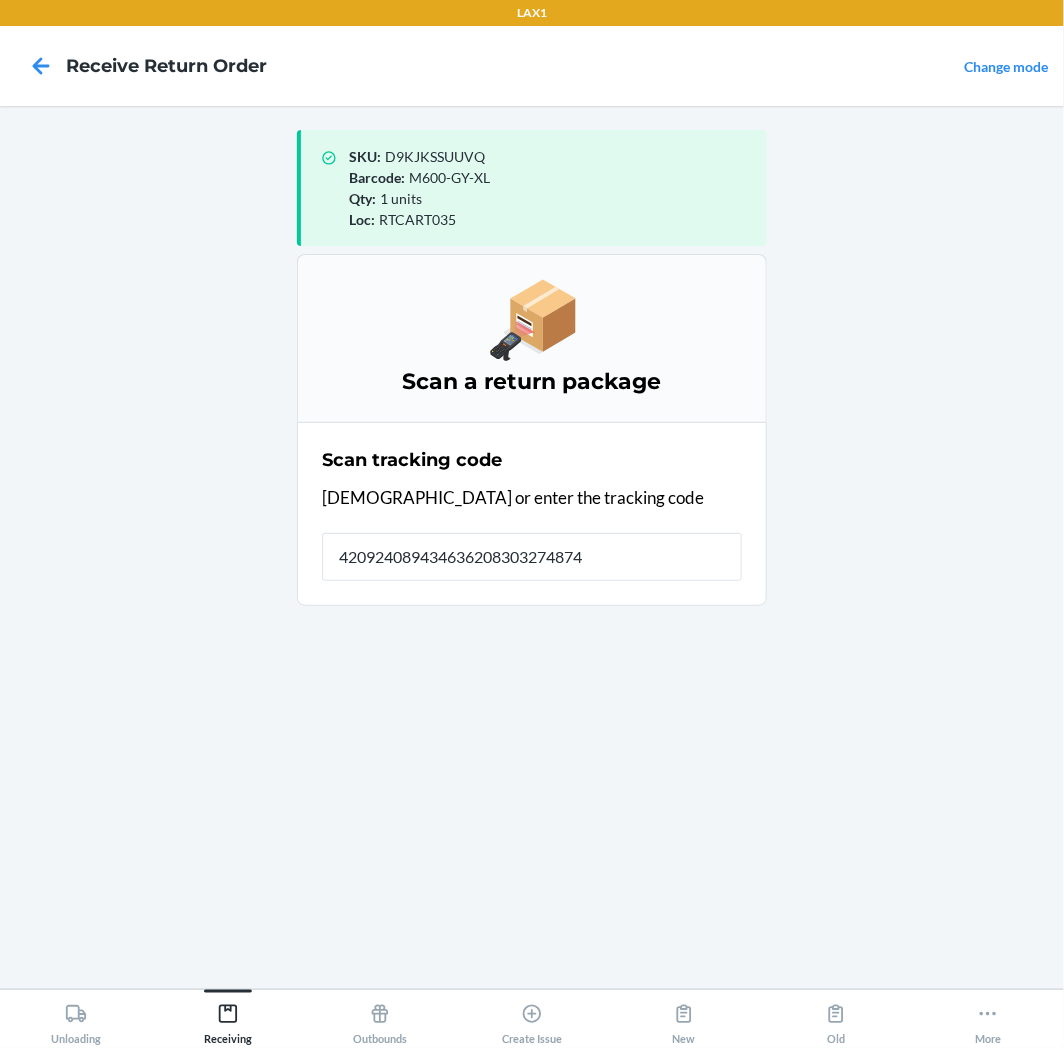 type on "4209240894346362083032748747" 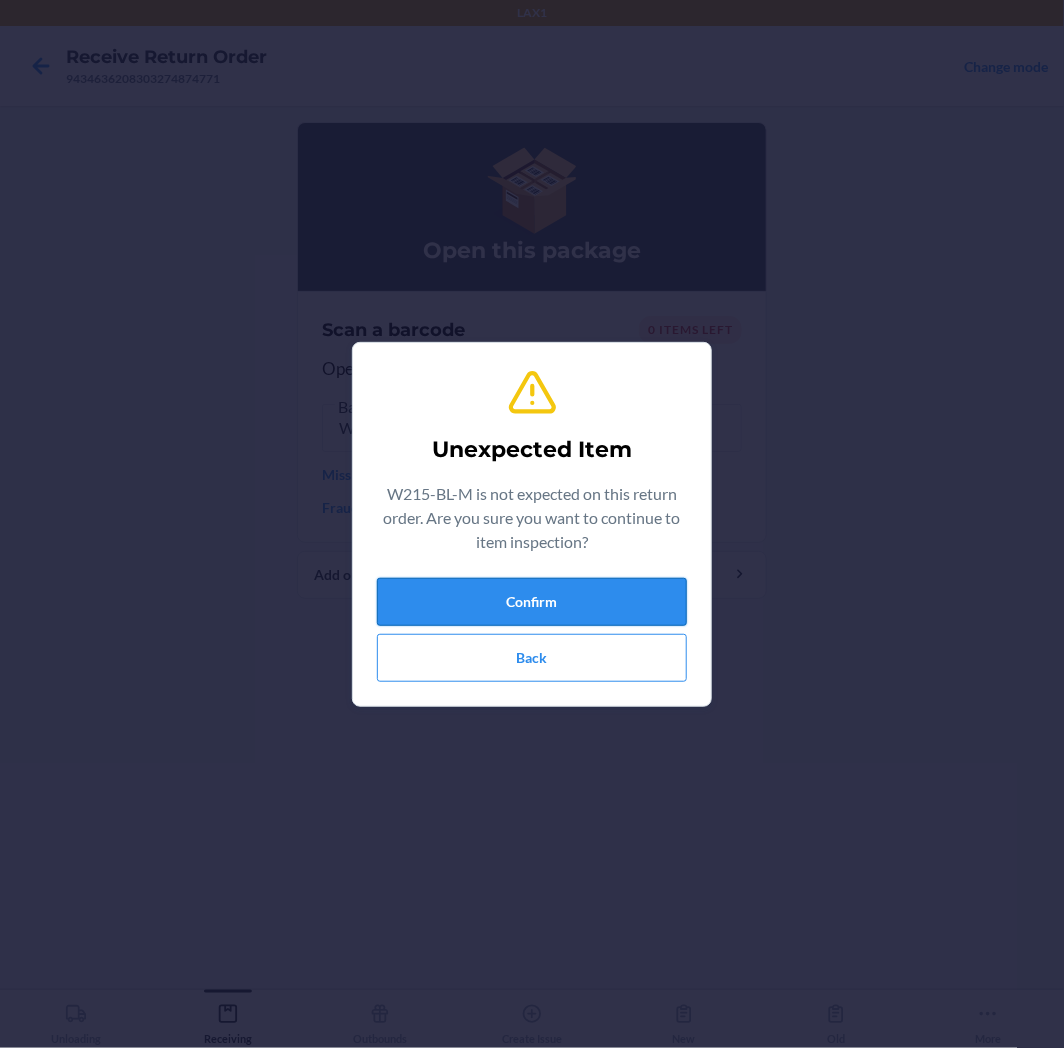 click on "Confirm" at bounding box center (532, 602) 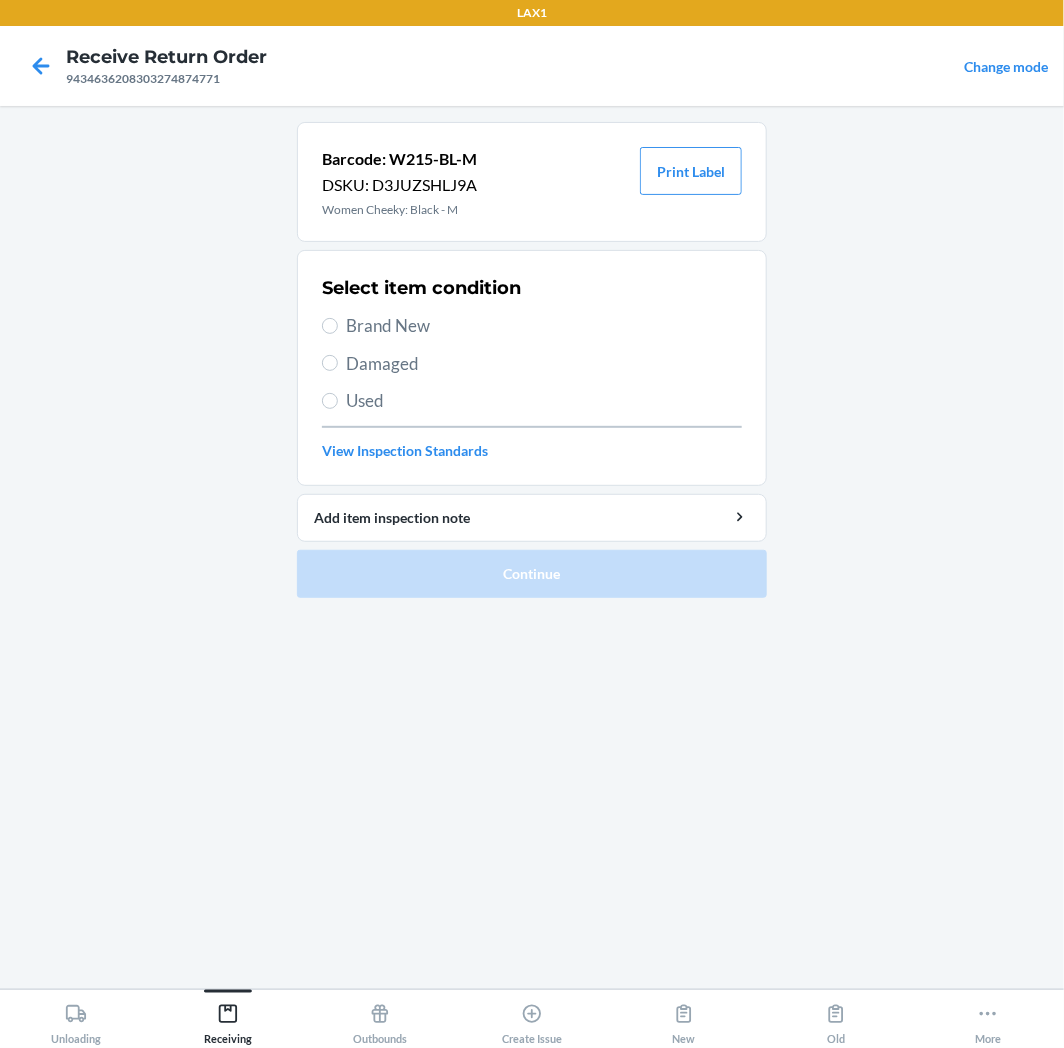 click on "Brand New" at bounding box center [544, 326] 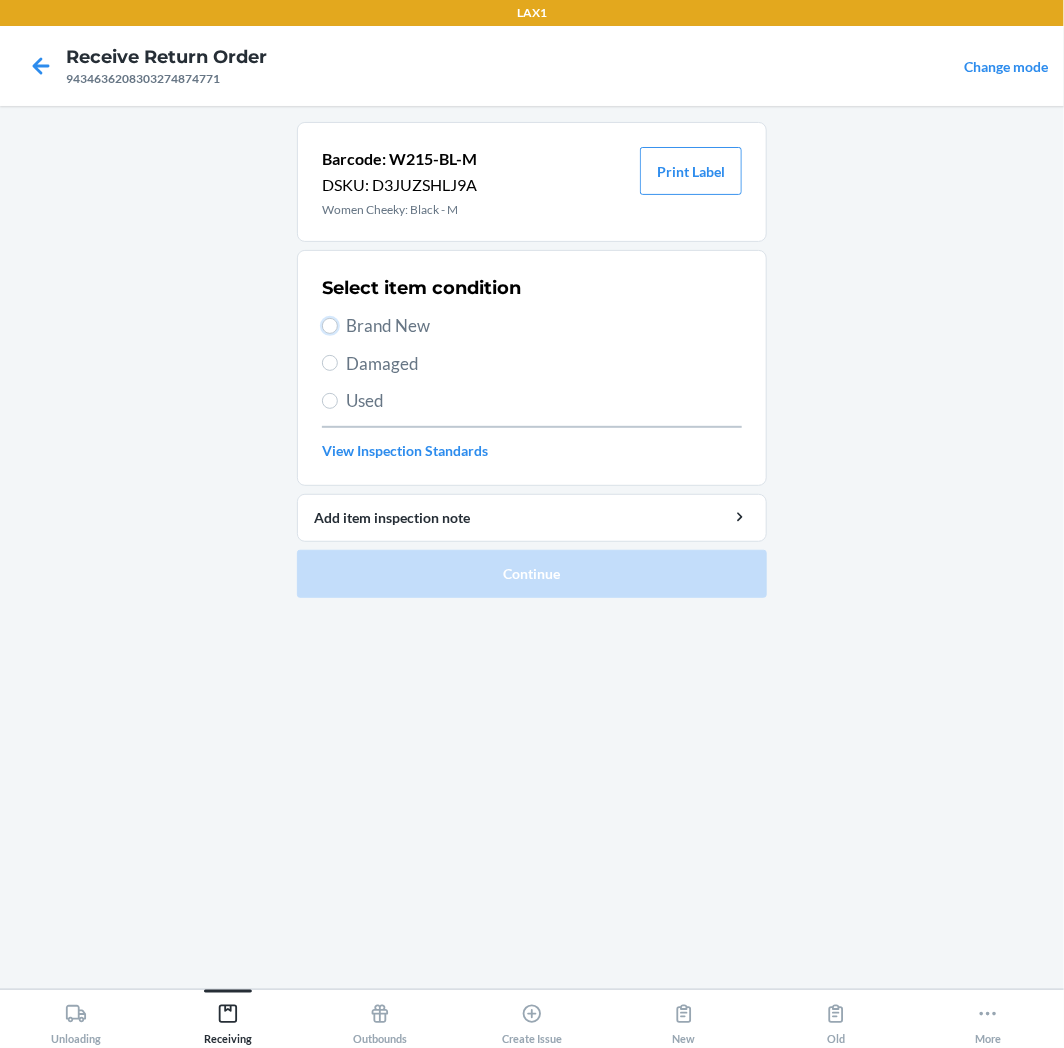 click on "Brand New" at bounding box center (330, 326) 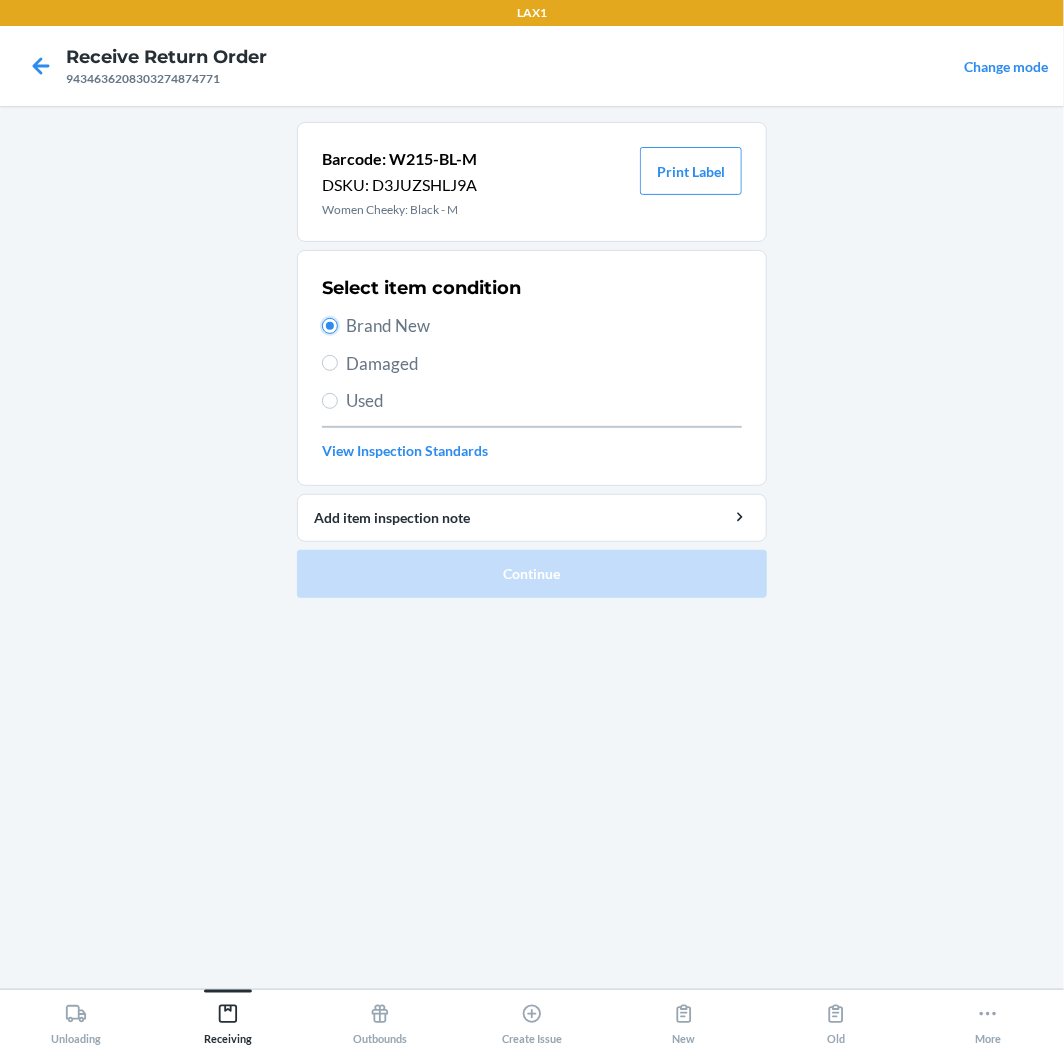 radio on "true" 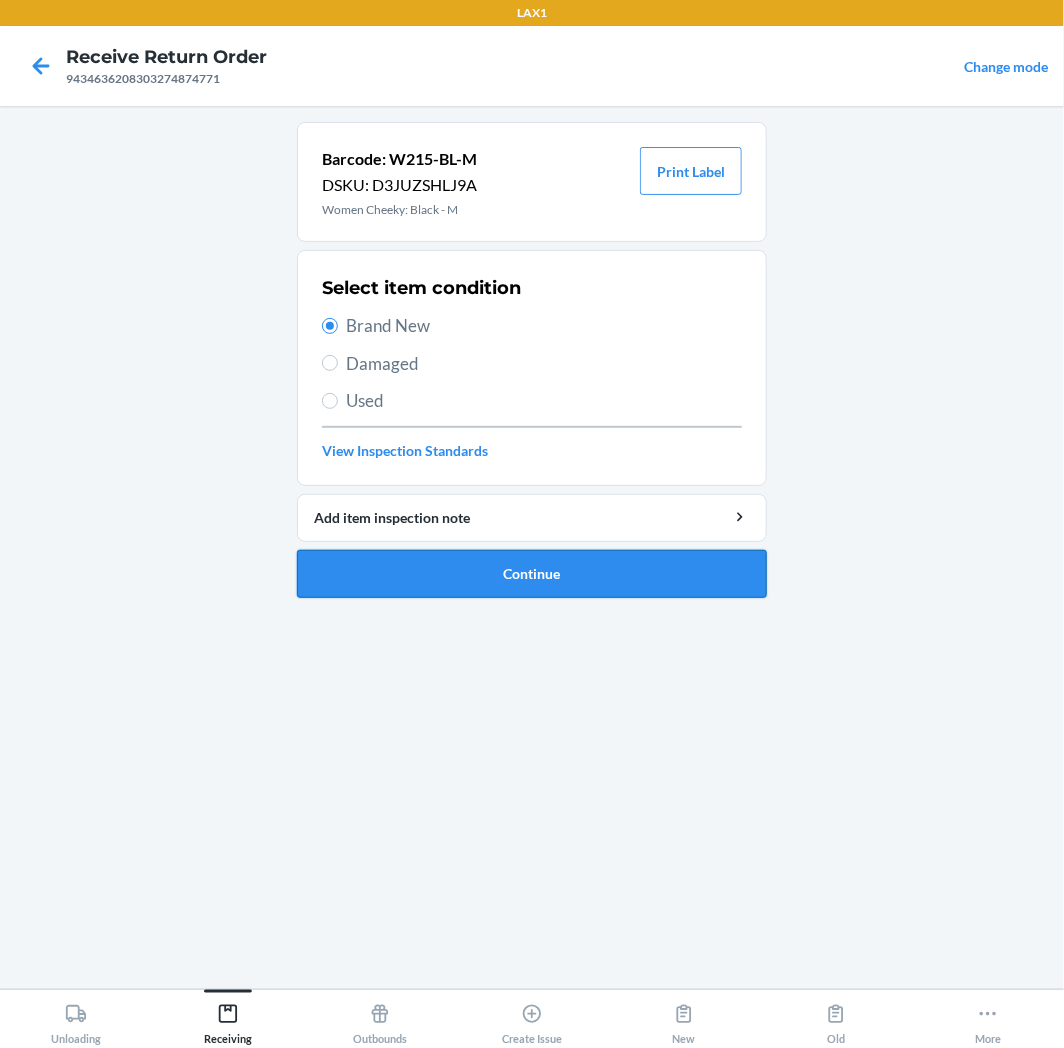 click on "Continue" at bounding box center (532, 574) 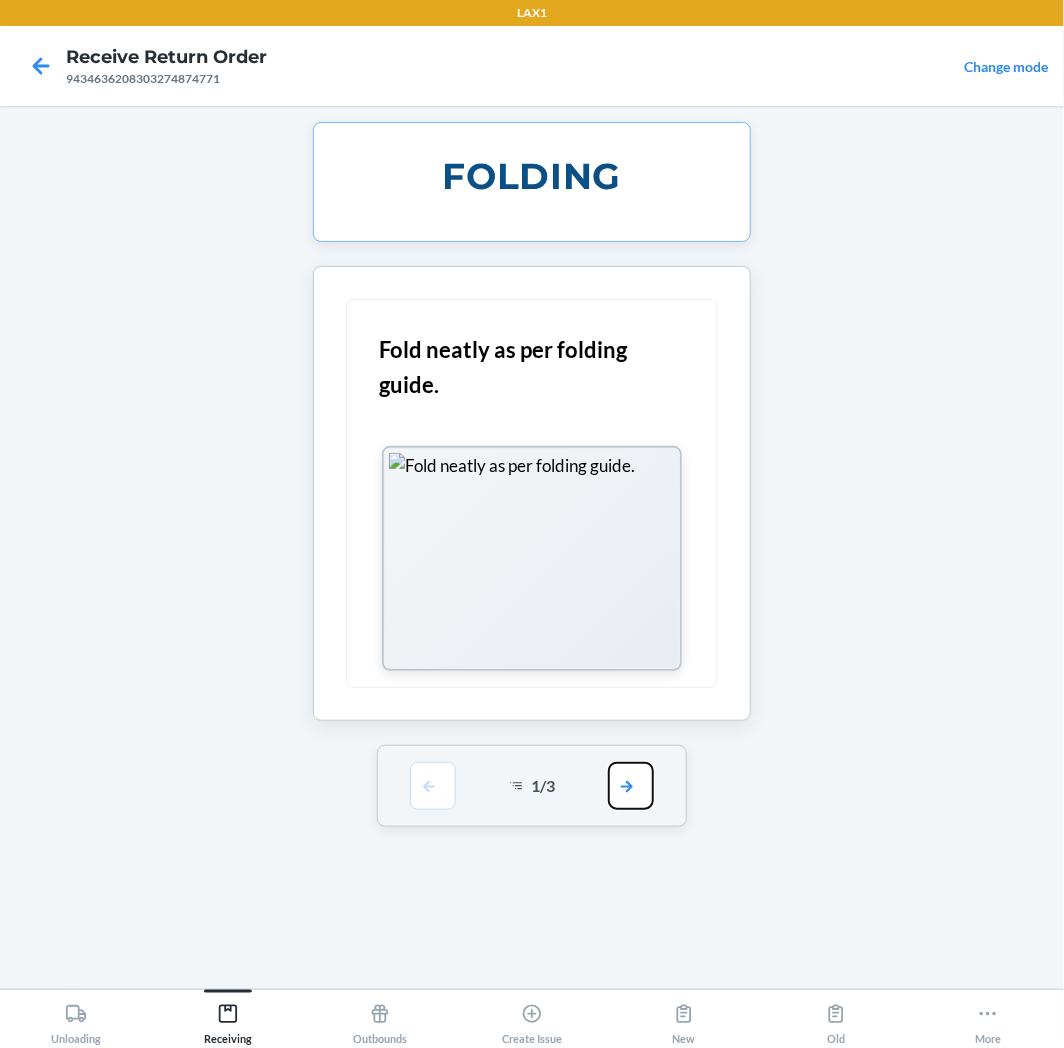 click at bounding box center (631, 786) 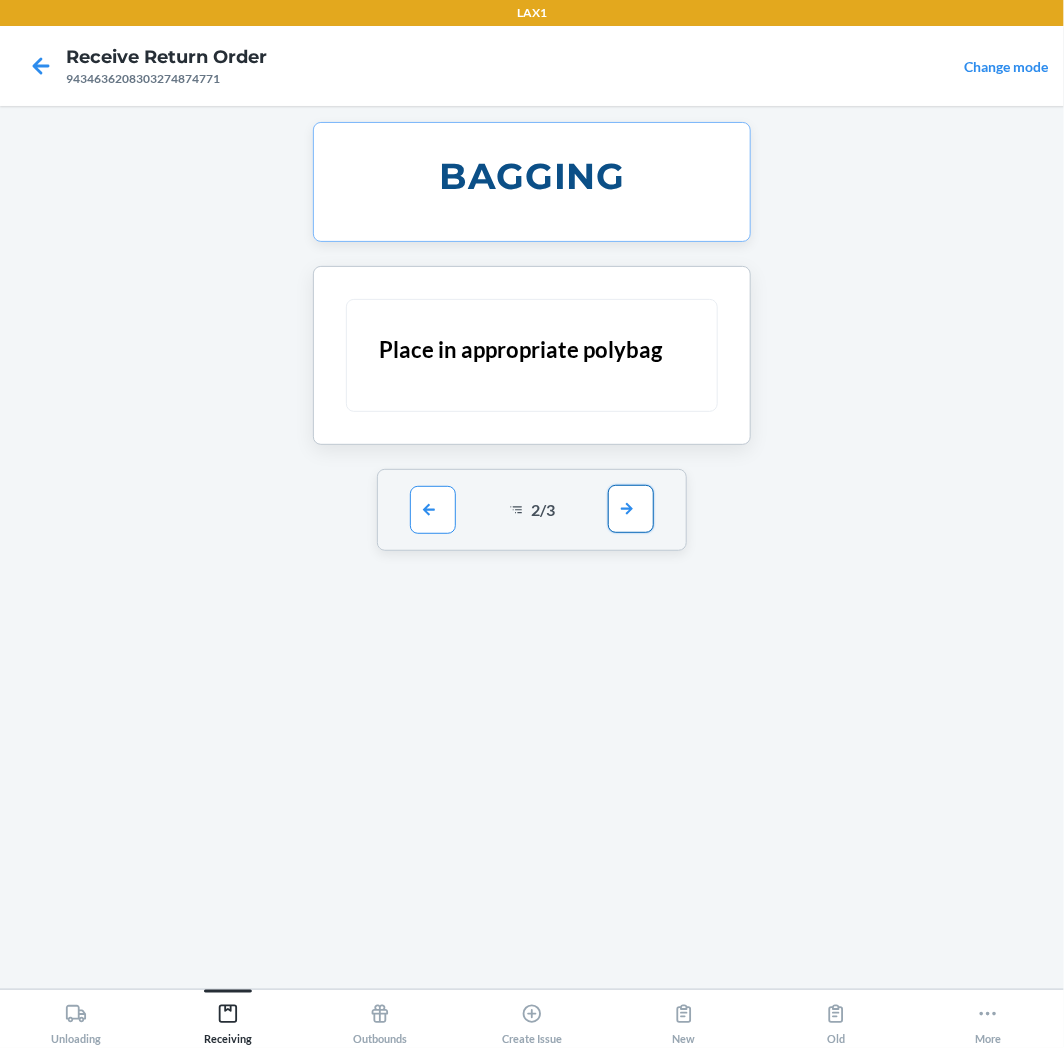 click at bounding box center (631, 509) 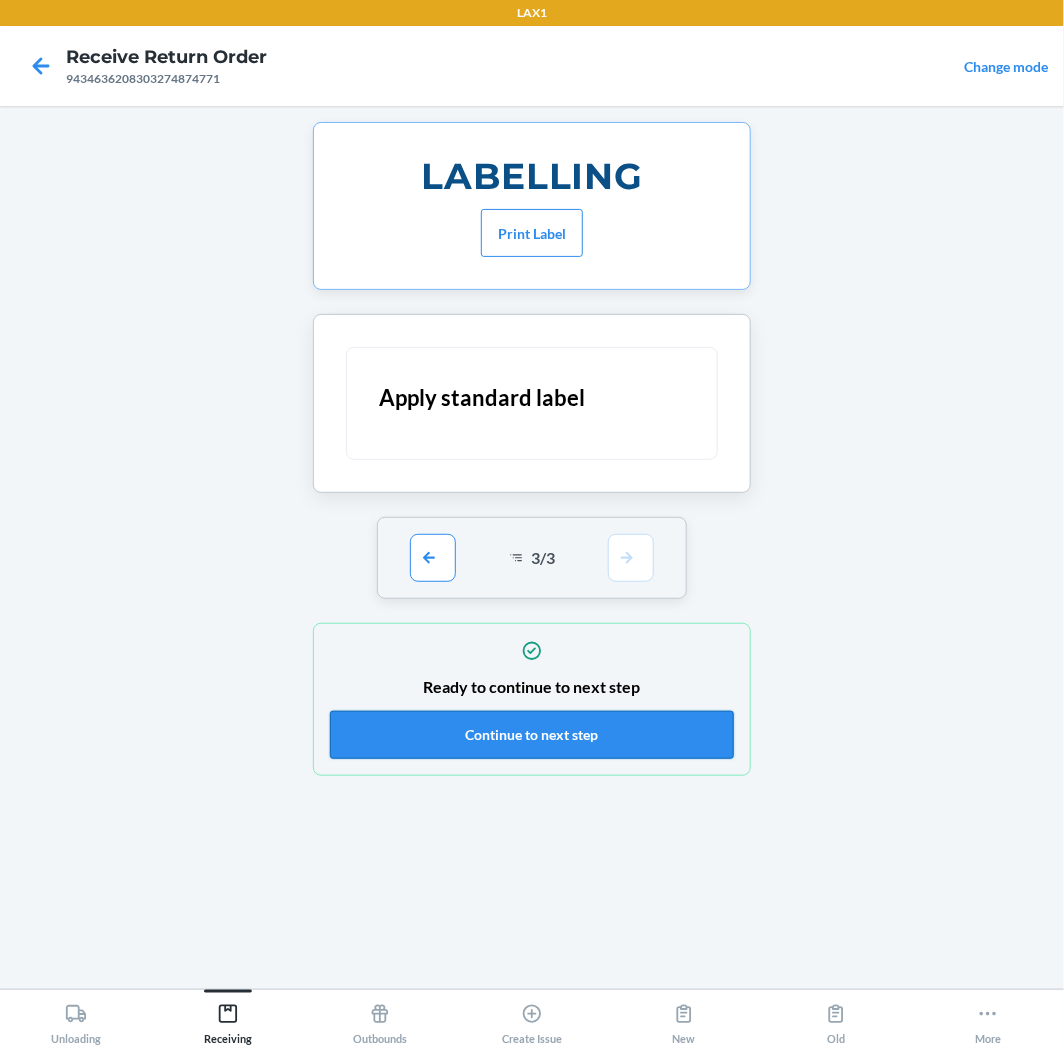 click on "Continue to next step" at bounding box center (532, 735) 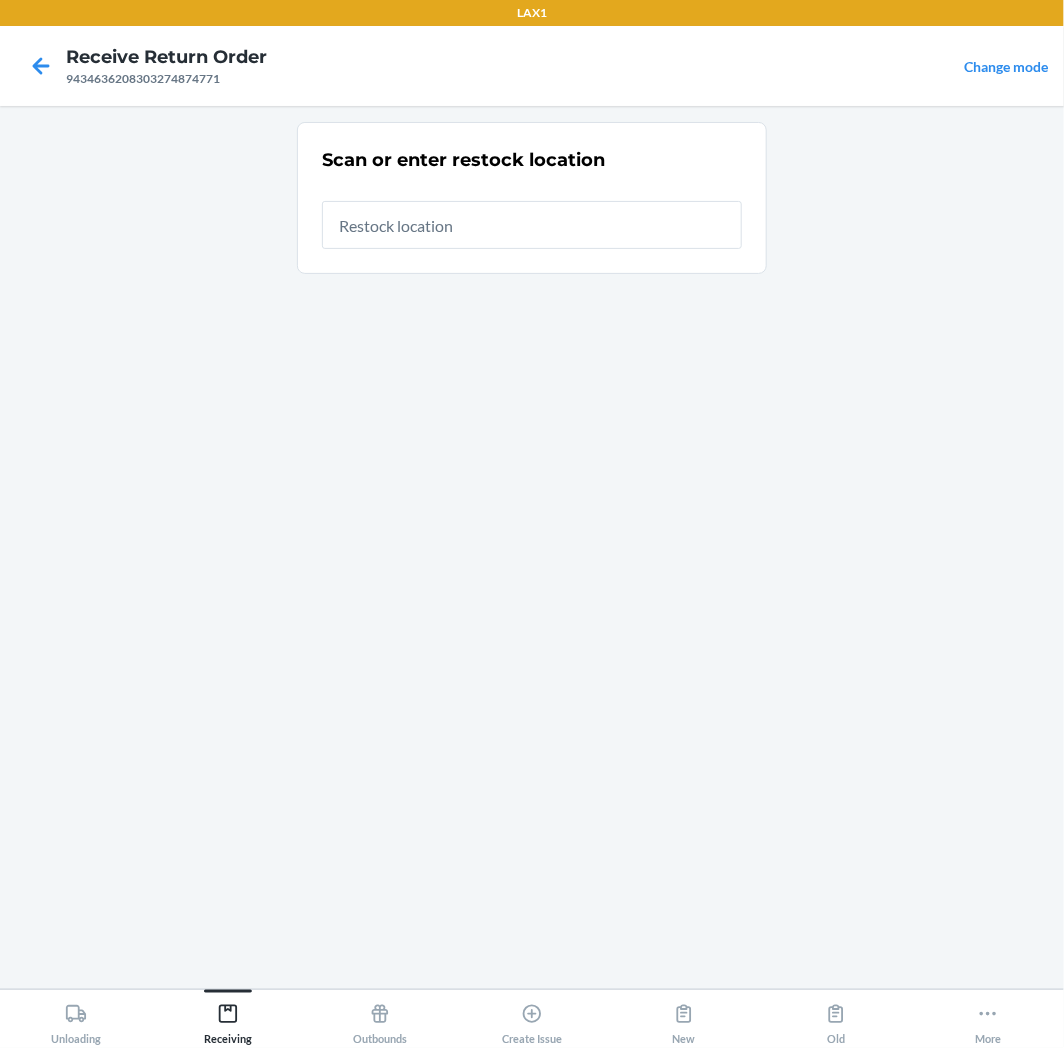 click at bounding box center [532, 225] 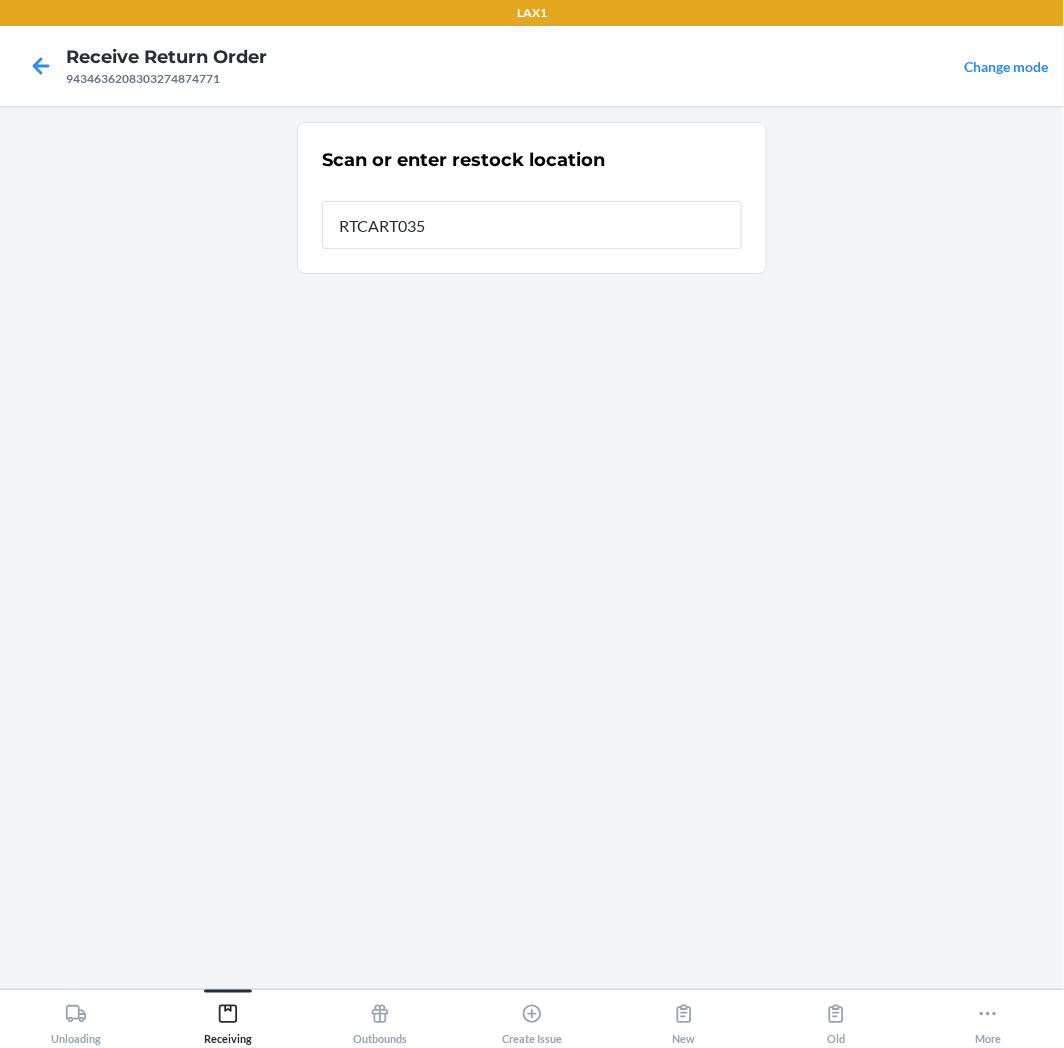 type on "RTCART035" 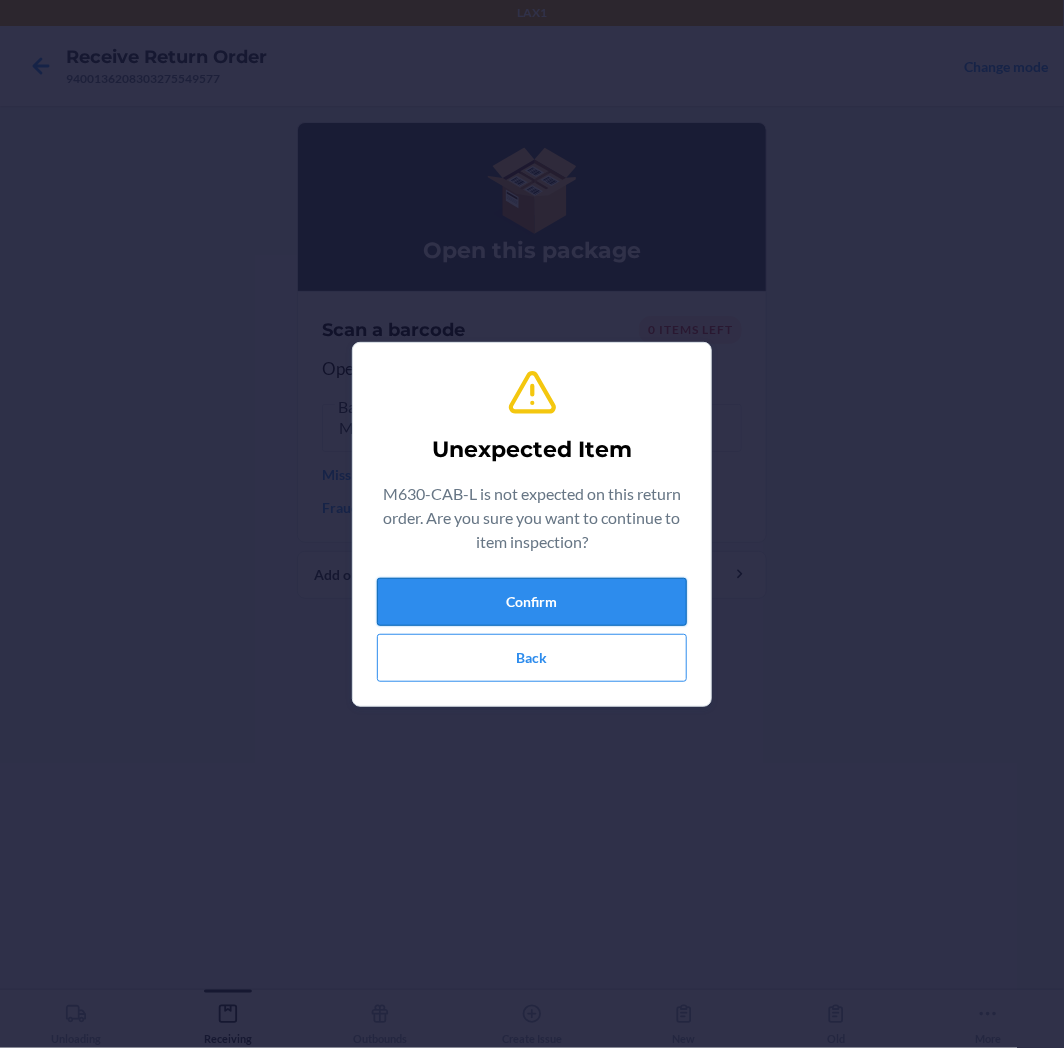 click on "Confirm" at bounding box center [532, 602] 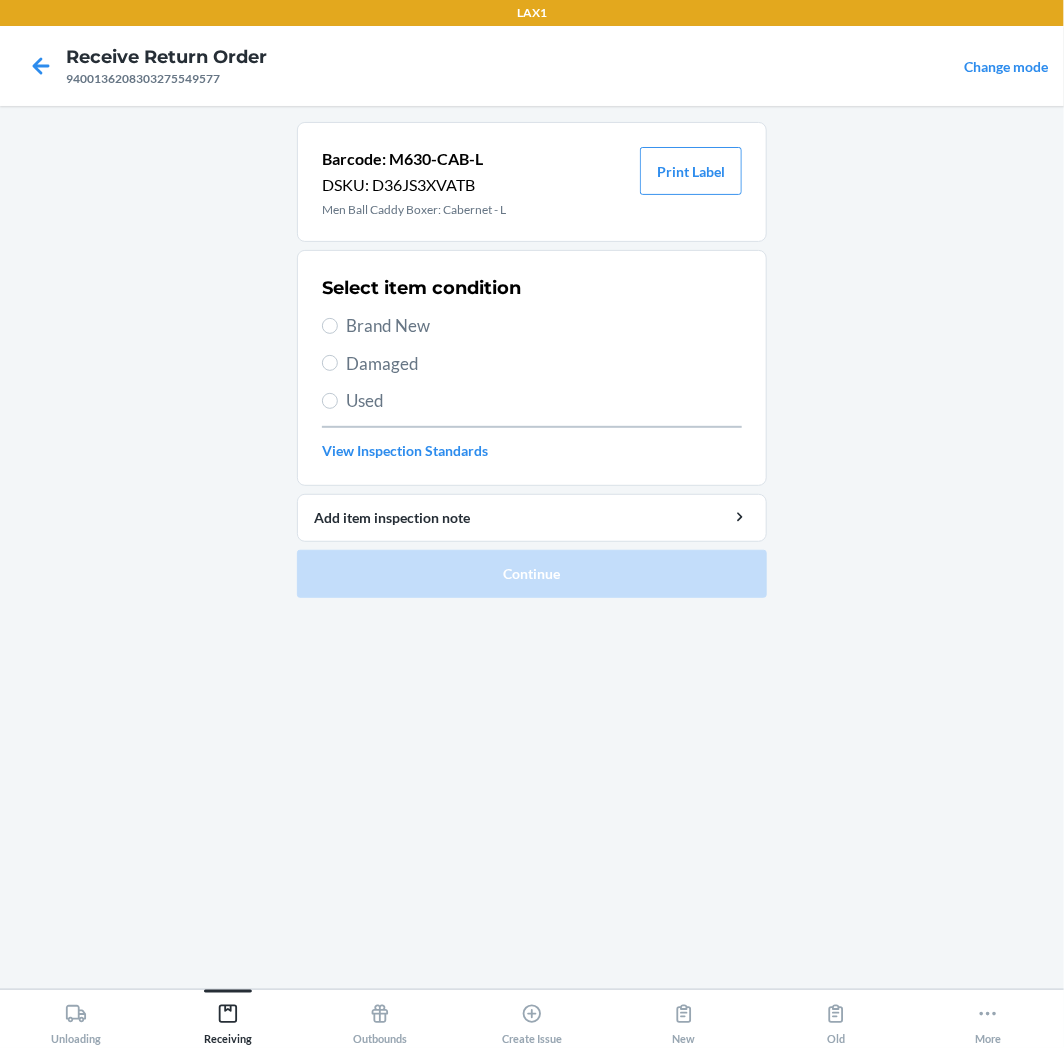 click on "Brand New" at bounding box center [544, 326] 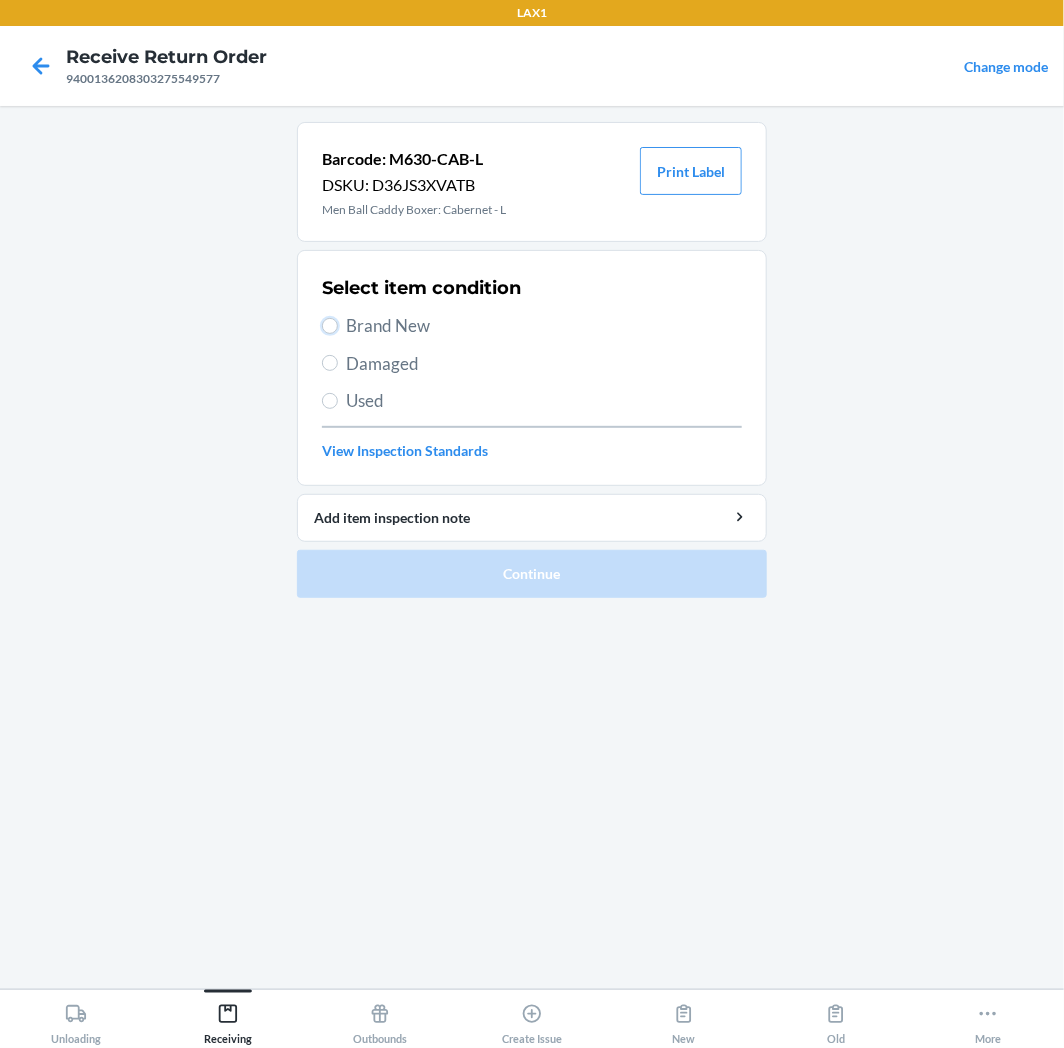 click on "Brand New" at bounding box center (330, 326) 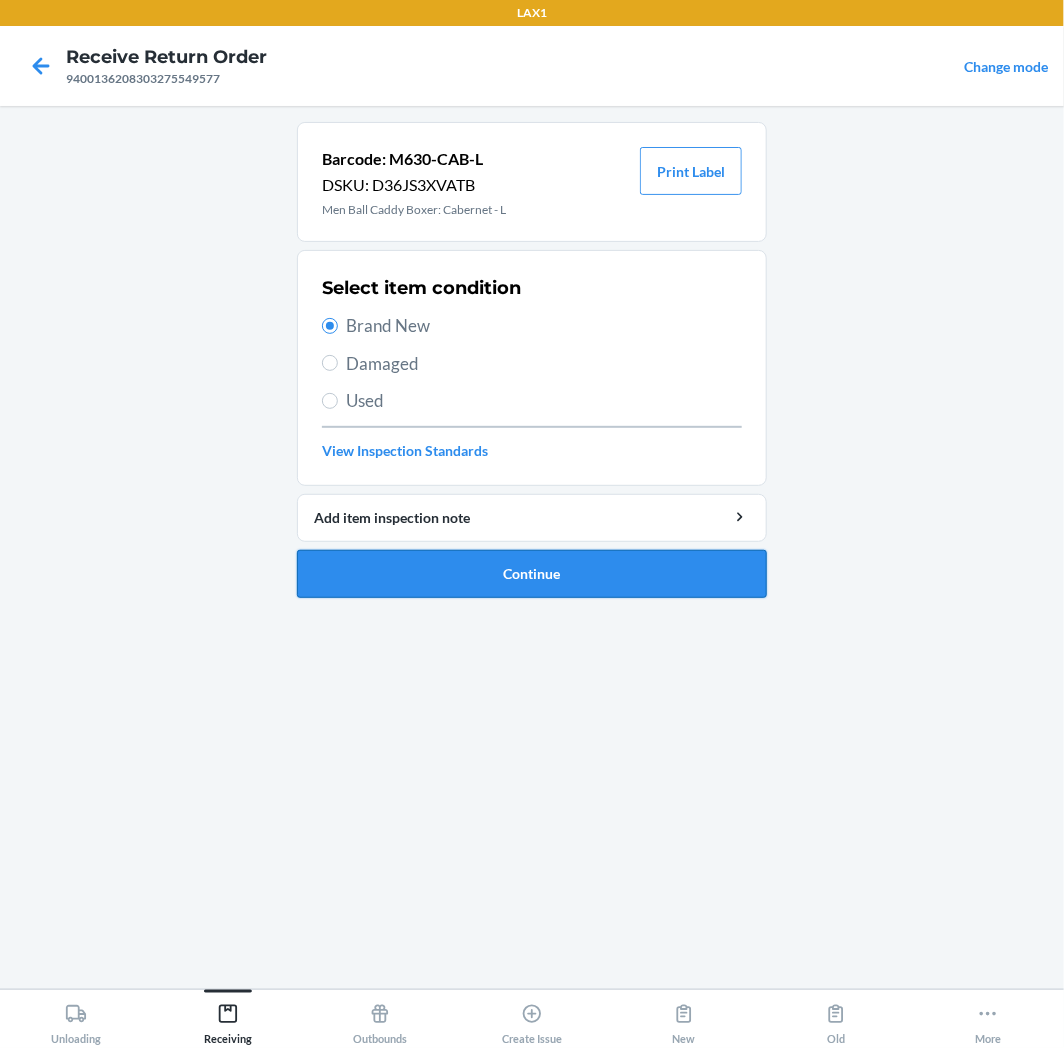 click on "Continue" at bounding box center (532, 574) 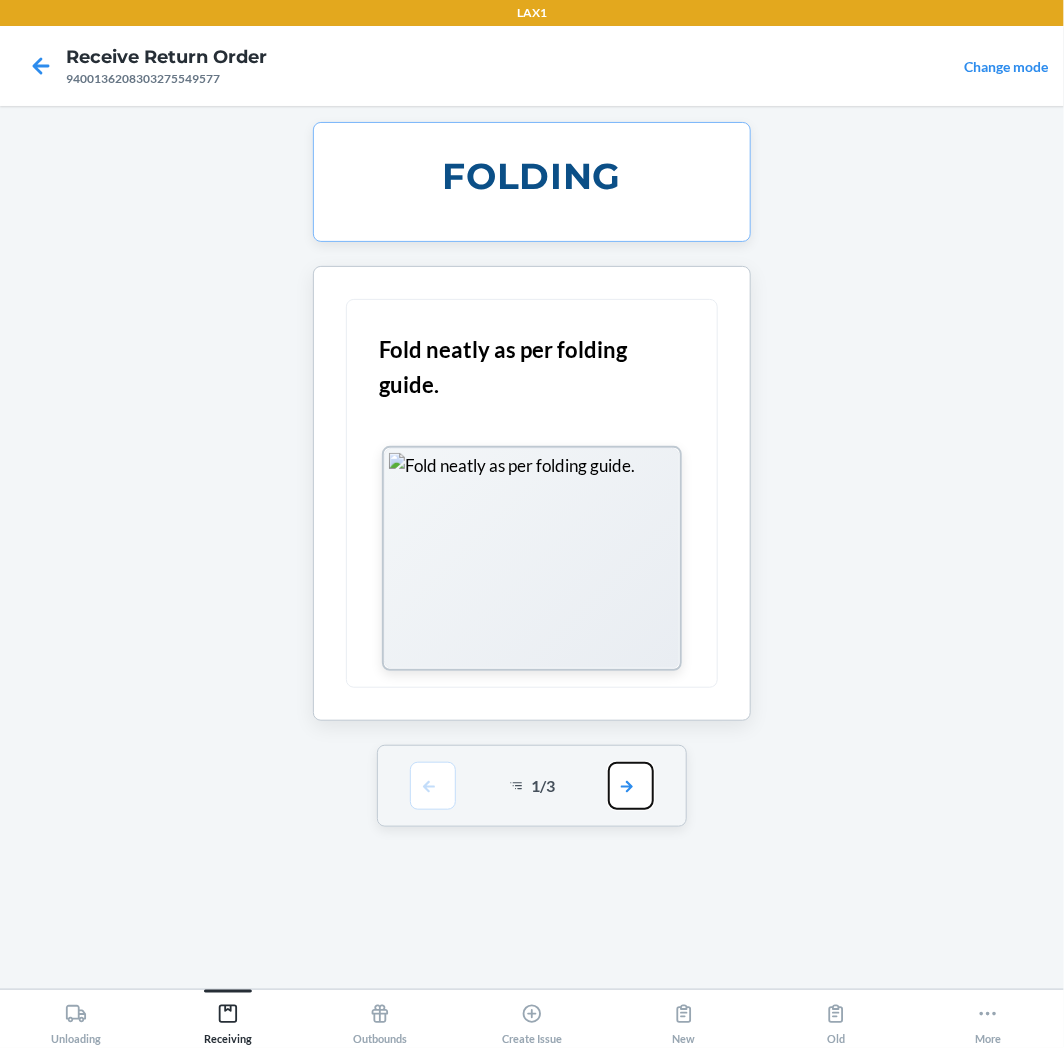 click at bounding box center (631, 786) 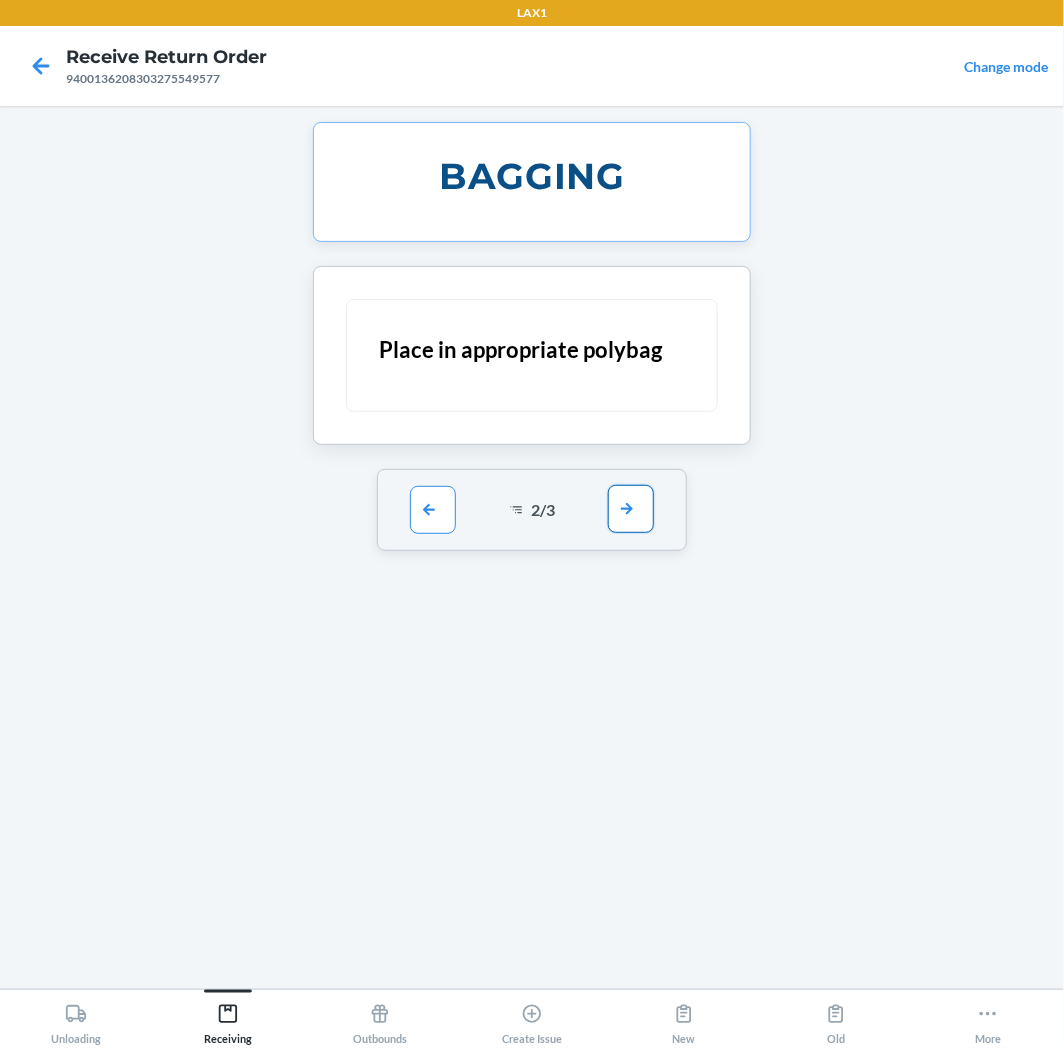 click at bounding box center [631, 509] 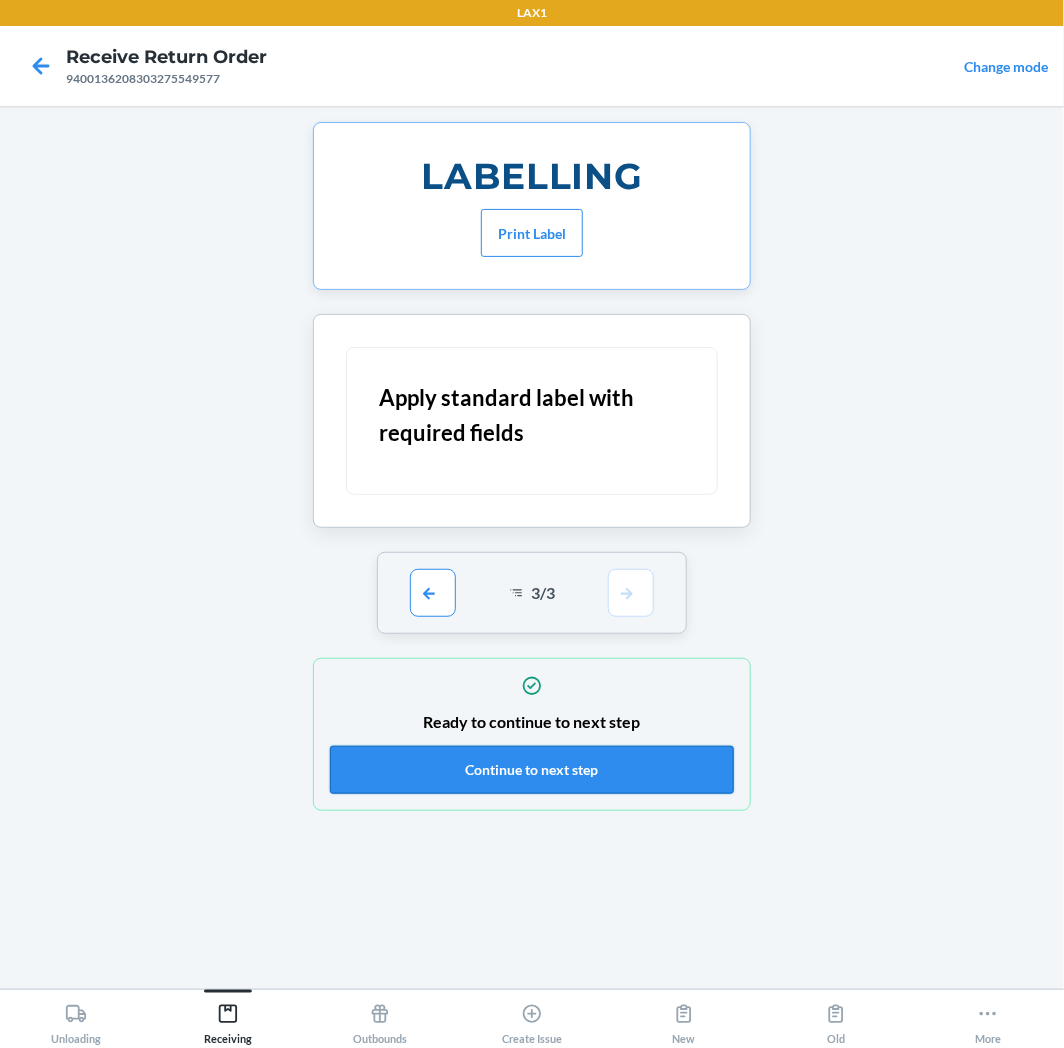 click on "Continue to next step" at bounding box center (532, 770) 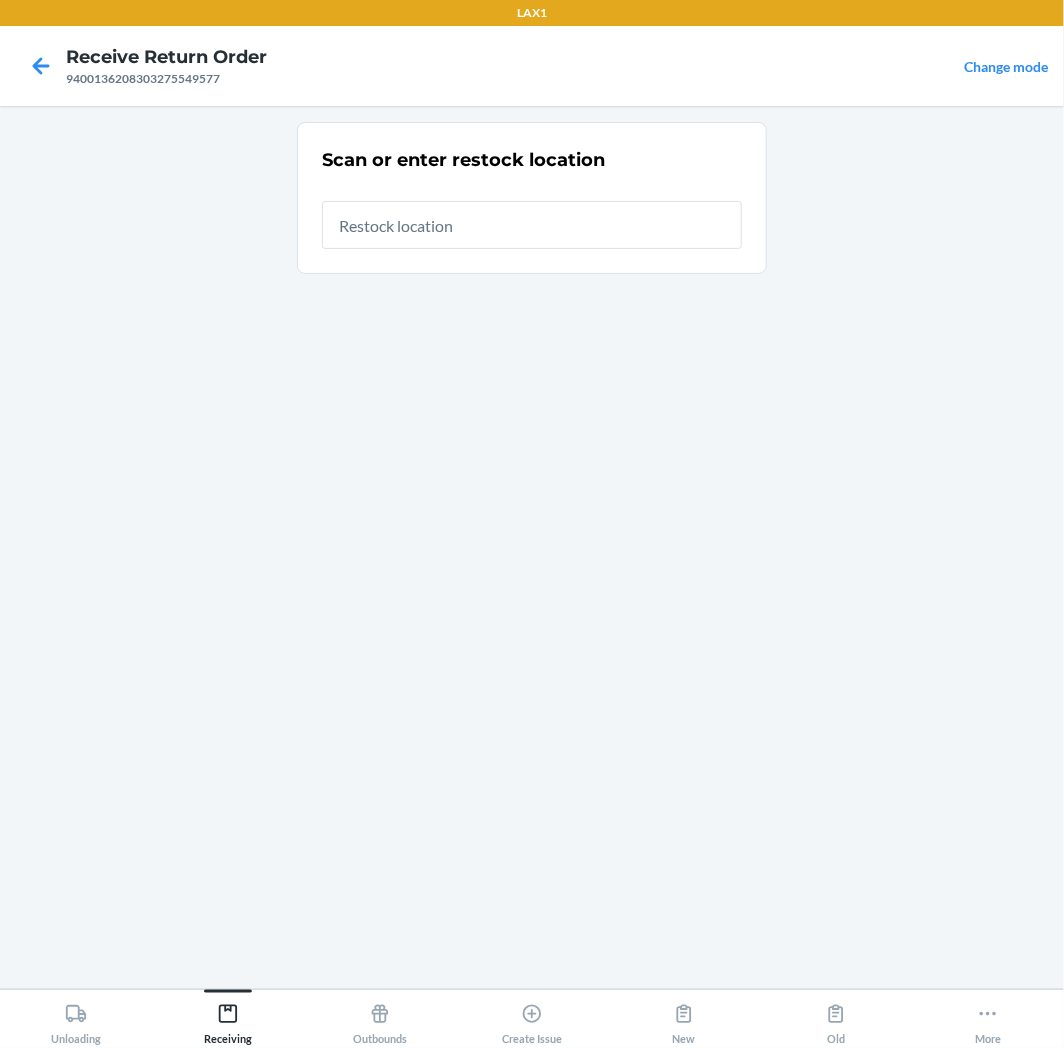 click at bounding box center [532, 225] 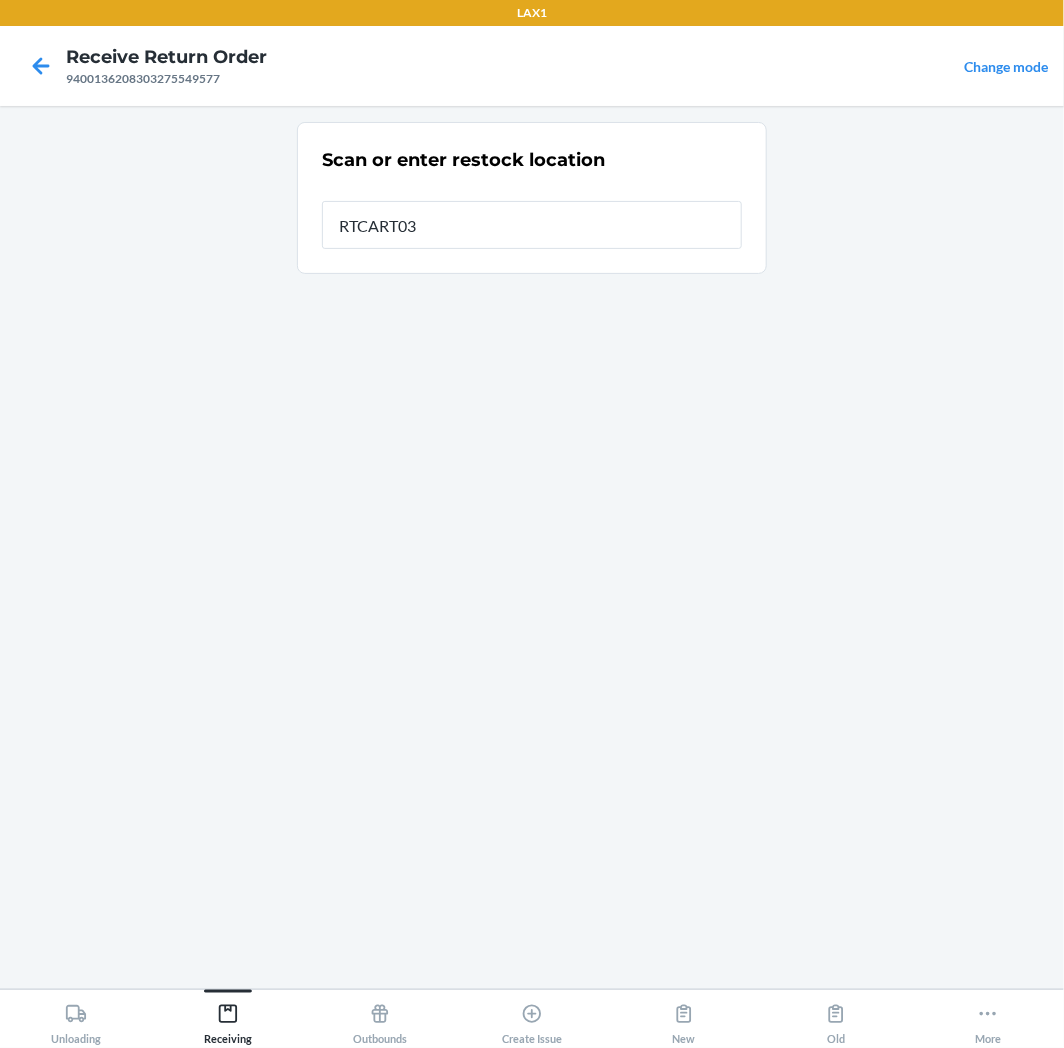 type on "RTCART035" 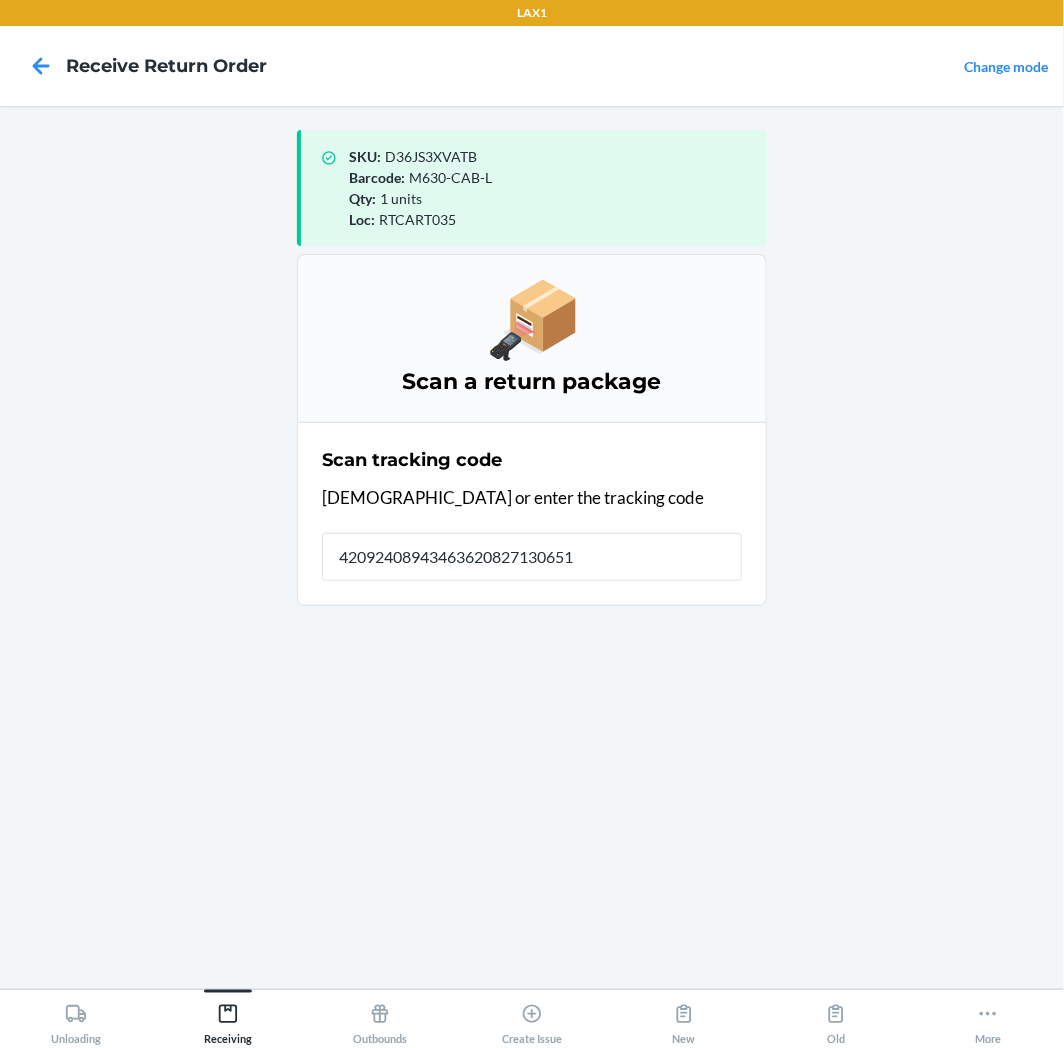 type on "420924089434636208271306517" 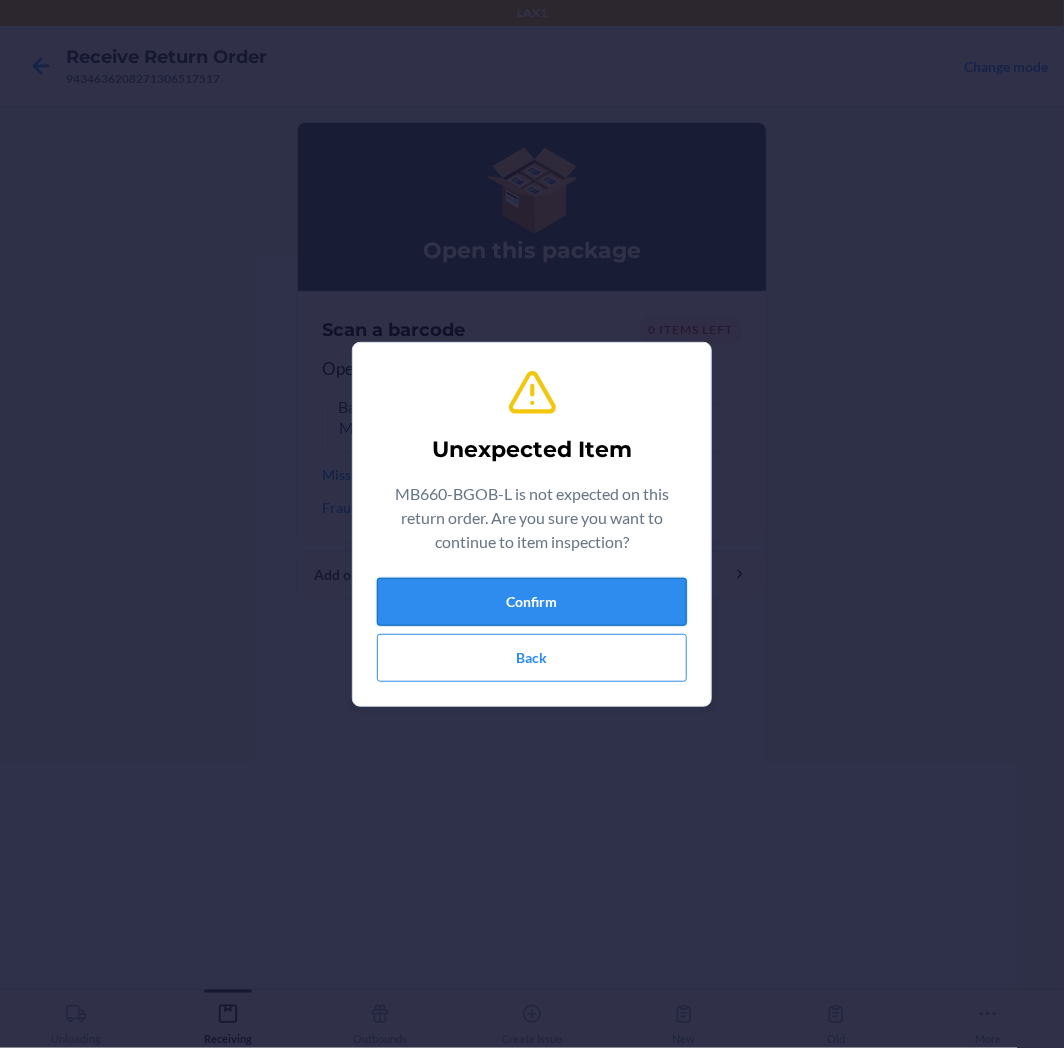 click on "Confirm" at bounding box center (532, 602) 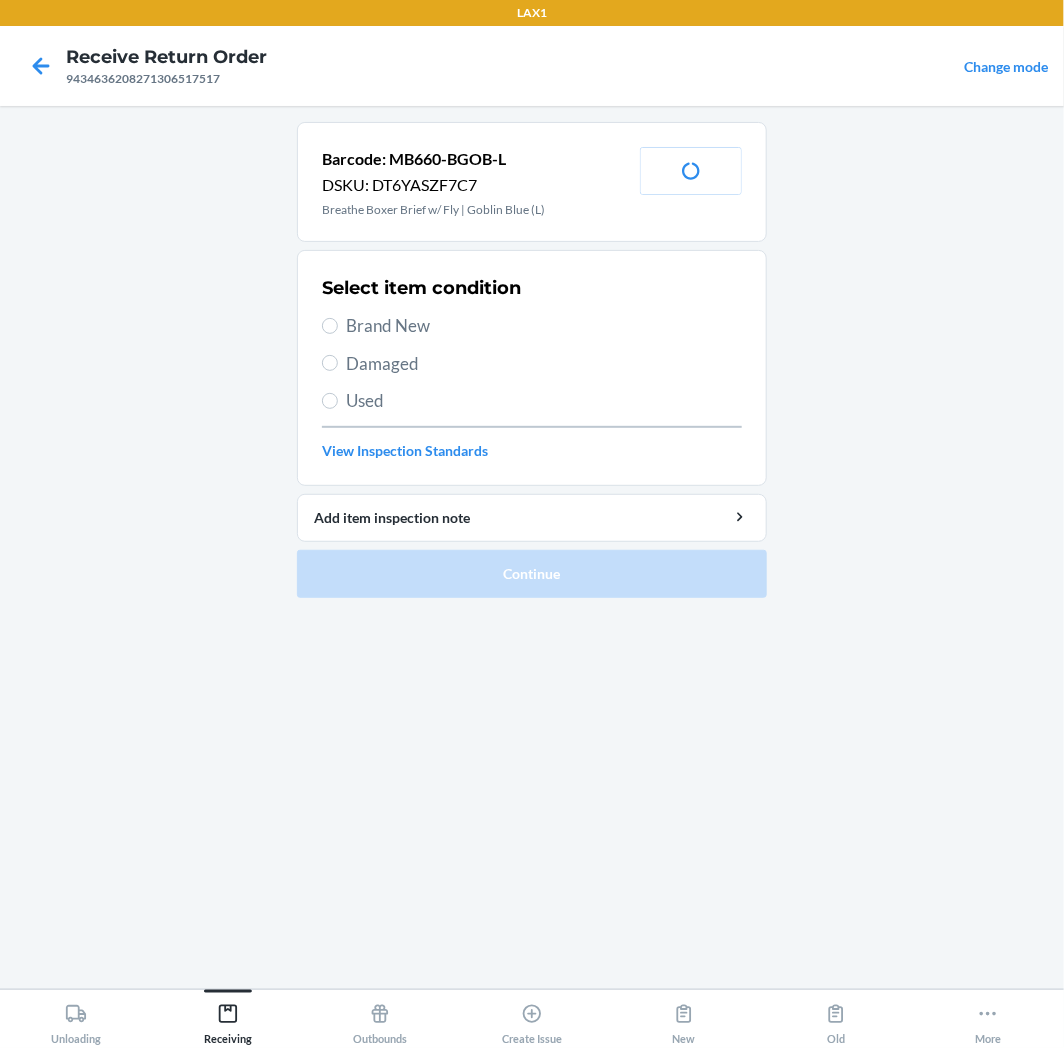 click on "Brand New" at bounding box center [544, 326] 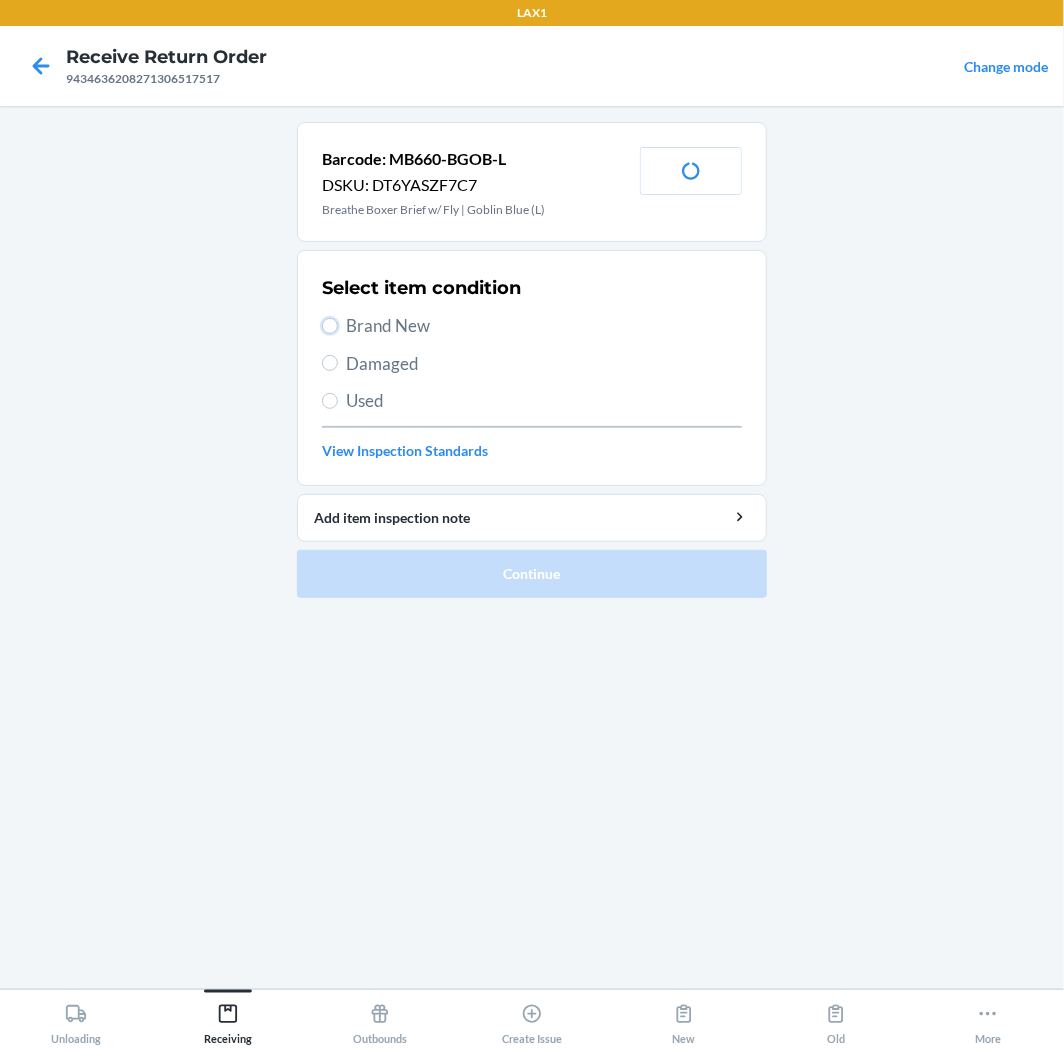 click on "Brand New" at bounding box center (330, 326) 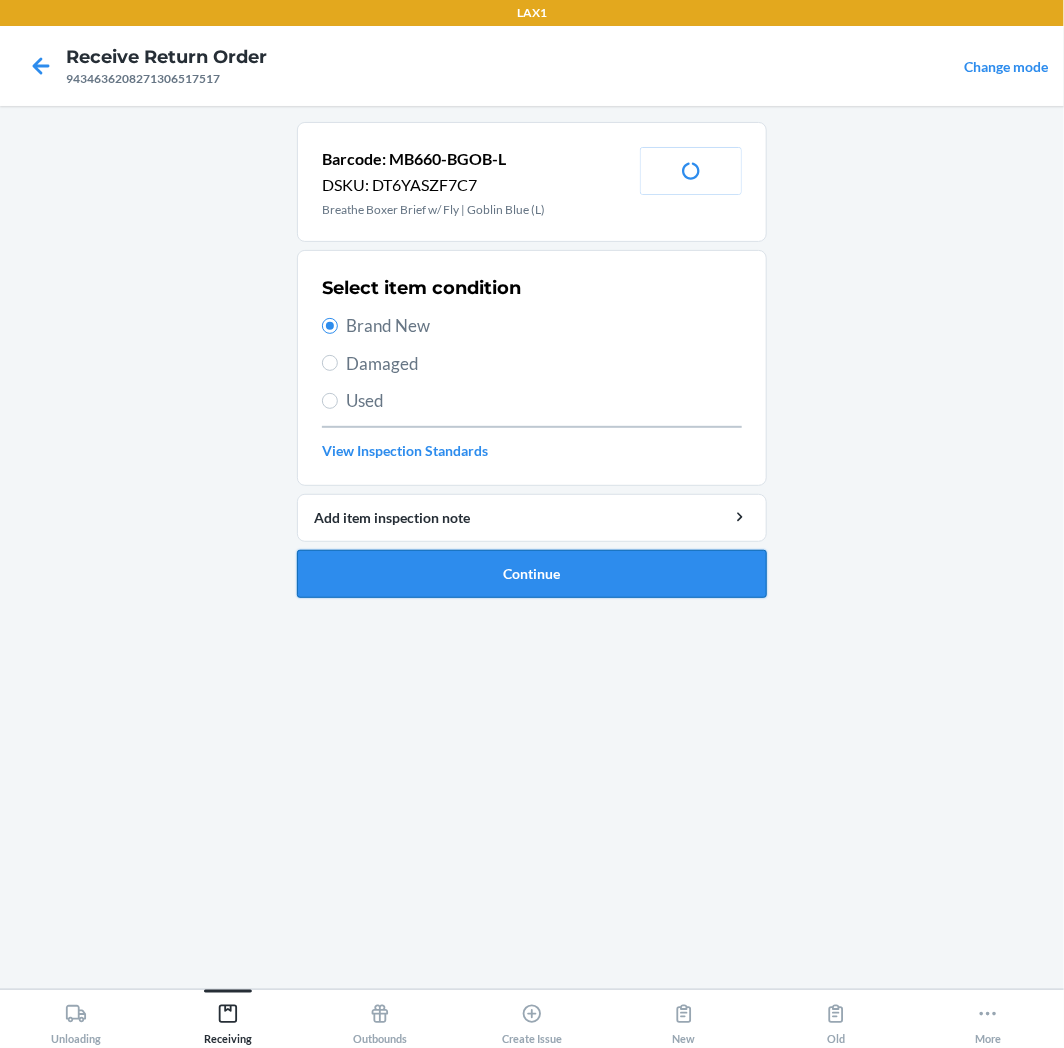 click on "Continue" at bounding box center [532, 574] 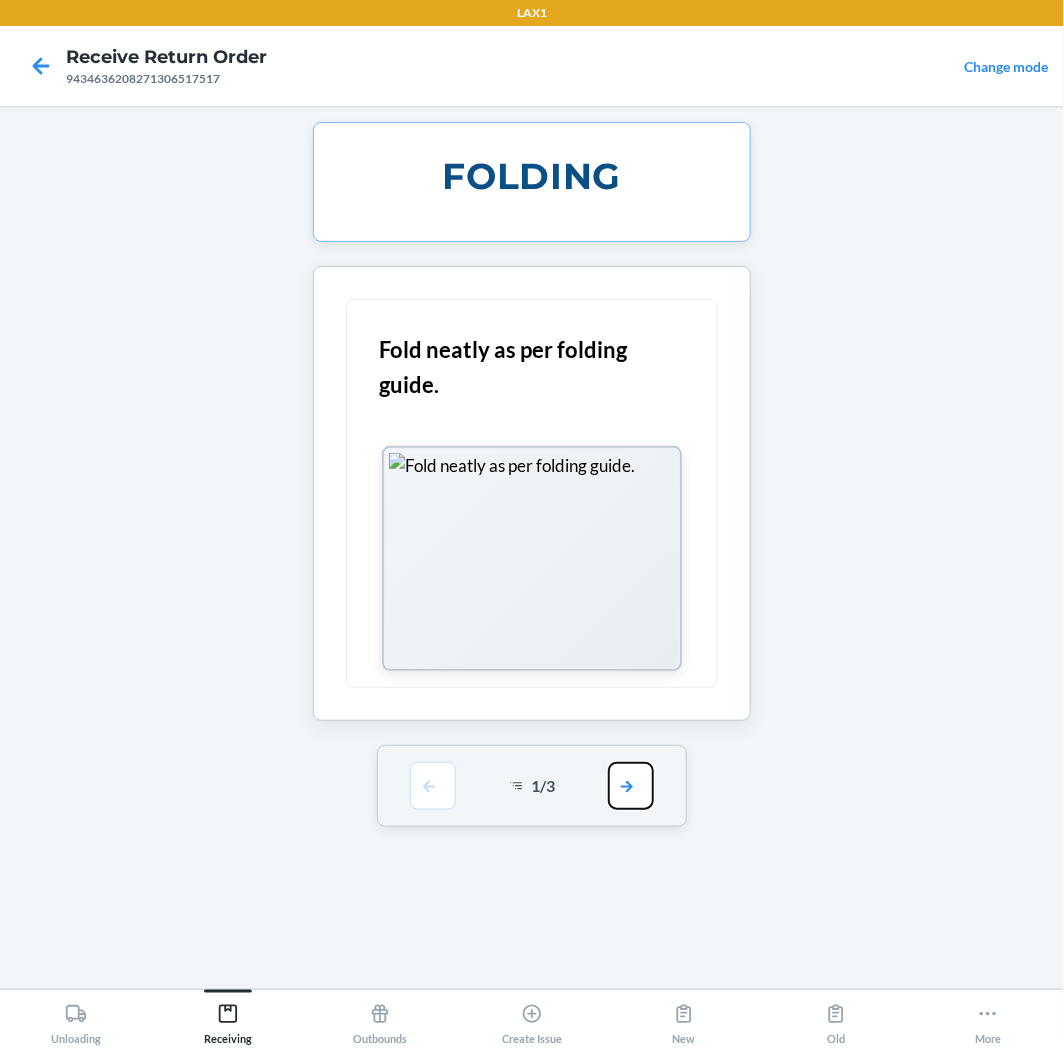 click at bounding box center (631, 786) 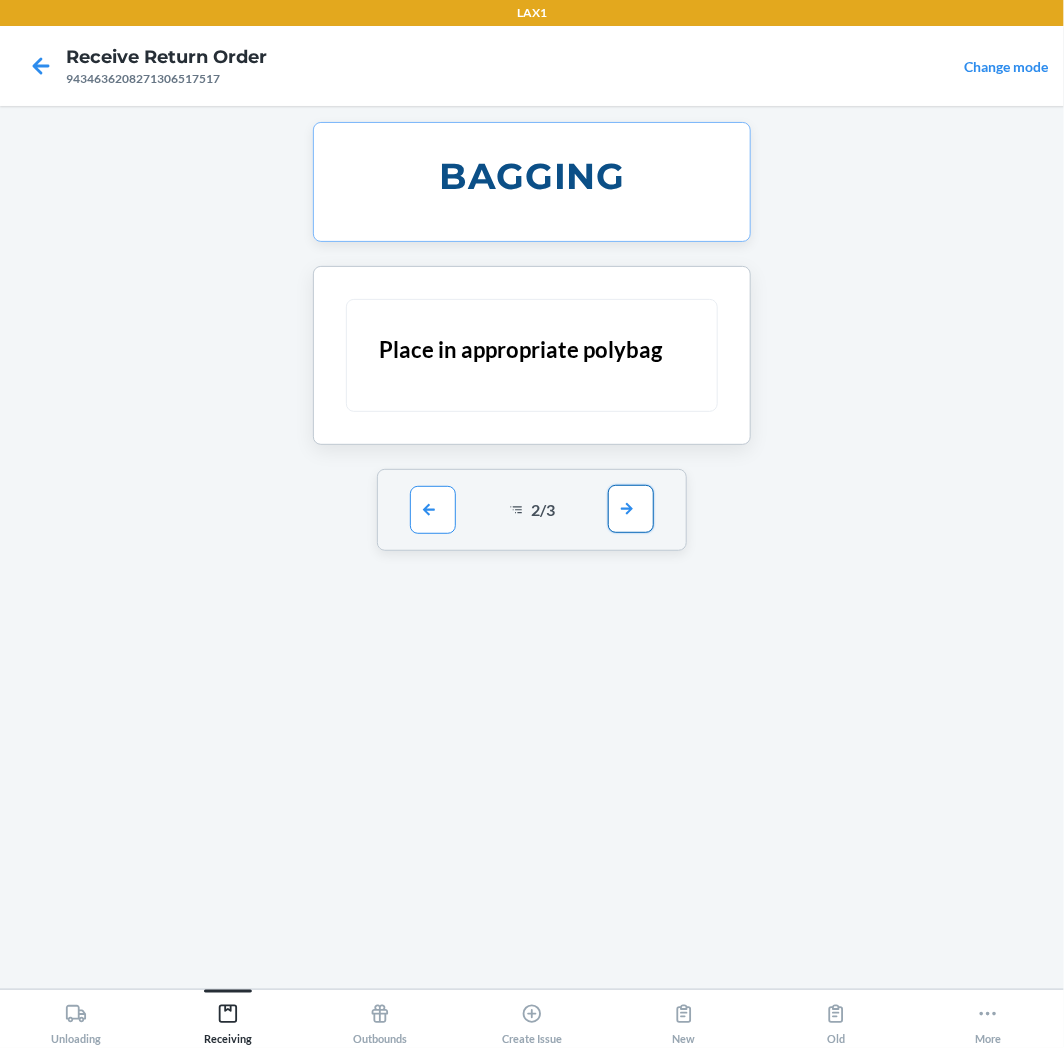 click at bounding box center [631, 509] 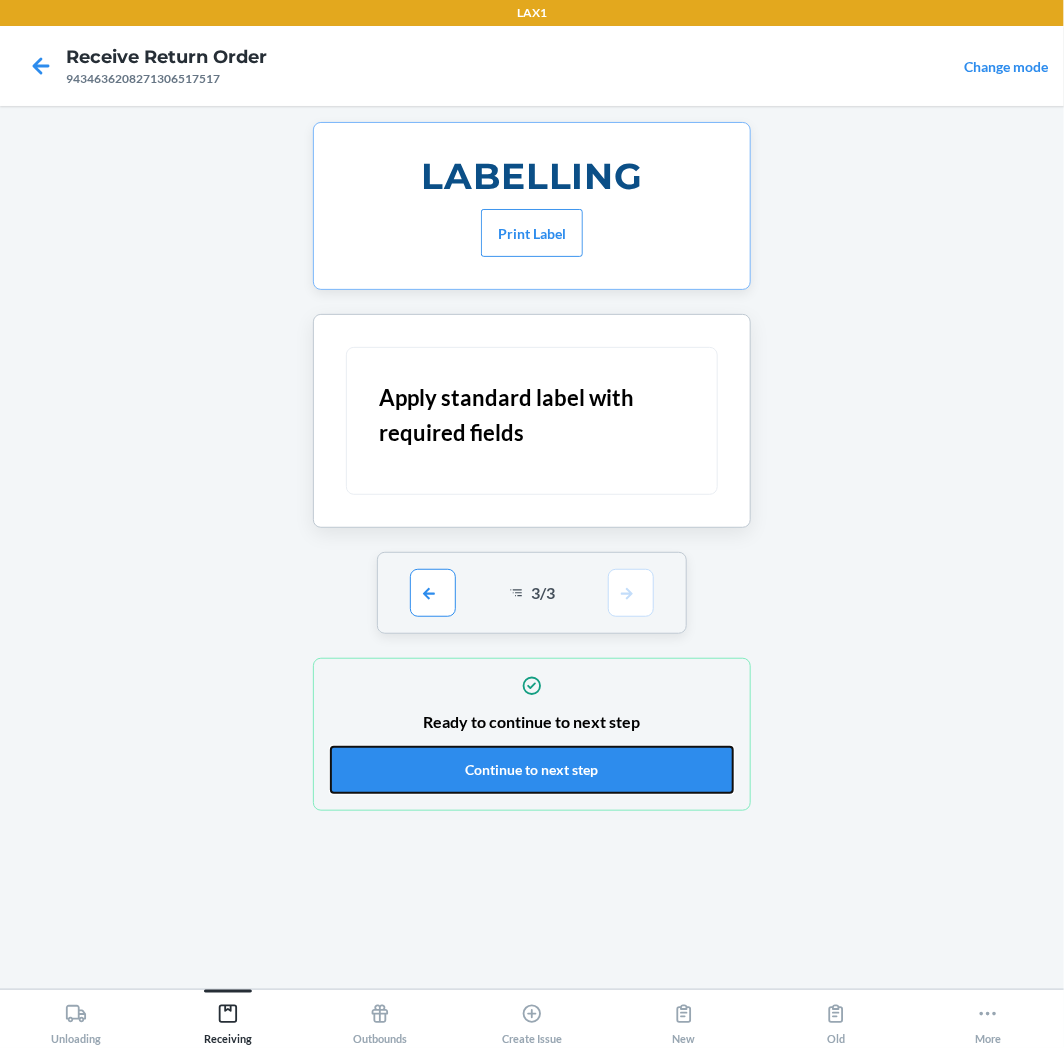 click on "Ready to continue to next step Continue to next step" at bounding box center [532, 734] 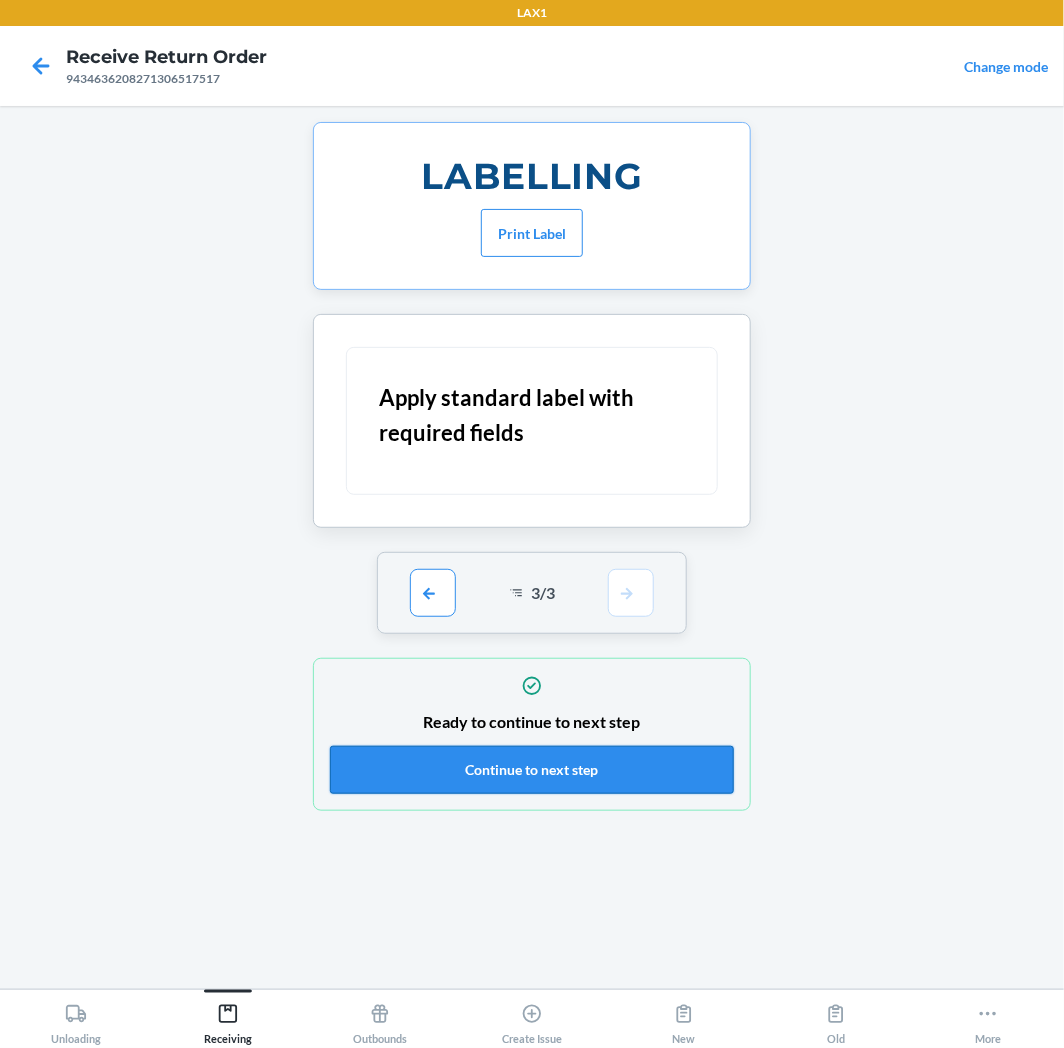 drag, startPoint x: 650, startPoint y: 737, endPoint x: 657, endPoint y: 755, distance: 19.313208 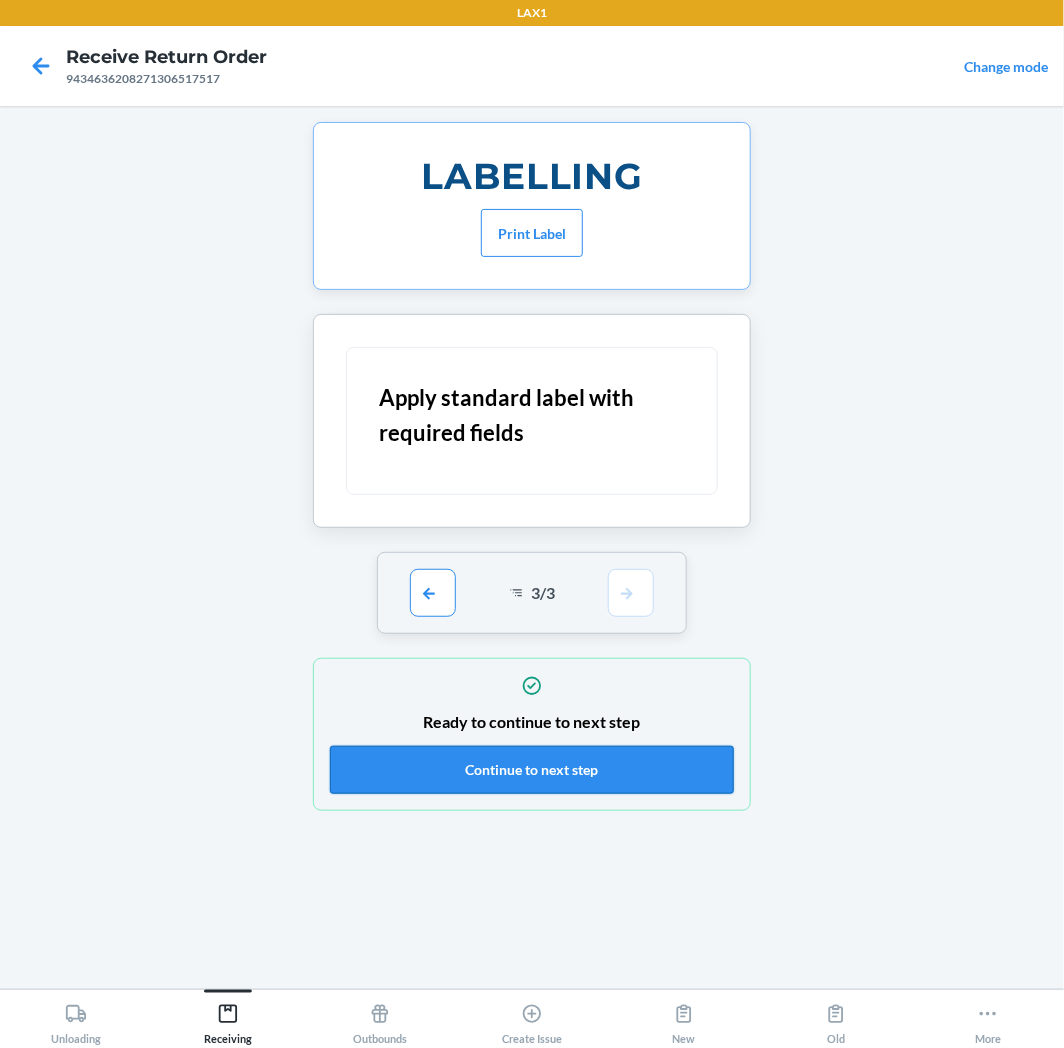 click on "Ready to continue to next step Continue to next step" at bounding box center [532, 734] 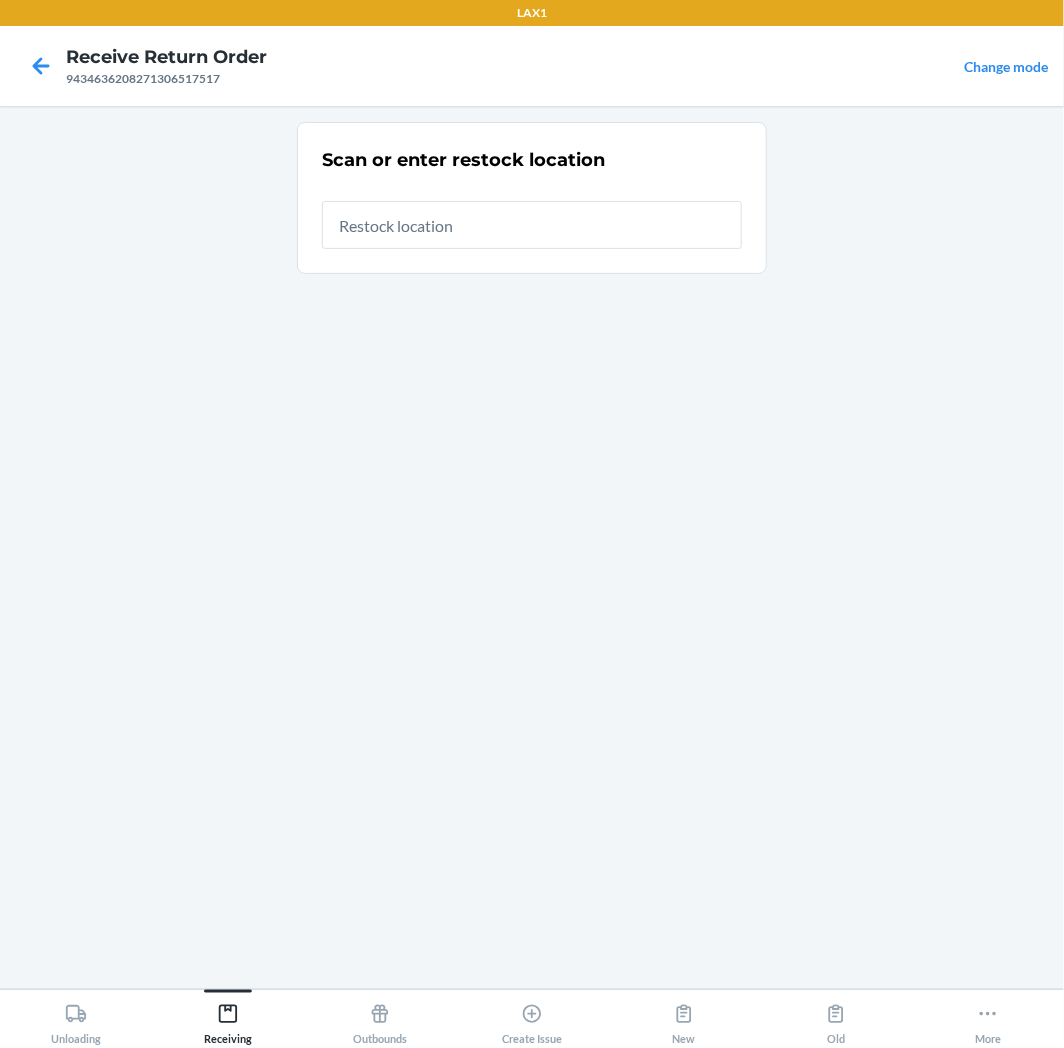 click at bounding box center [532, 225] 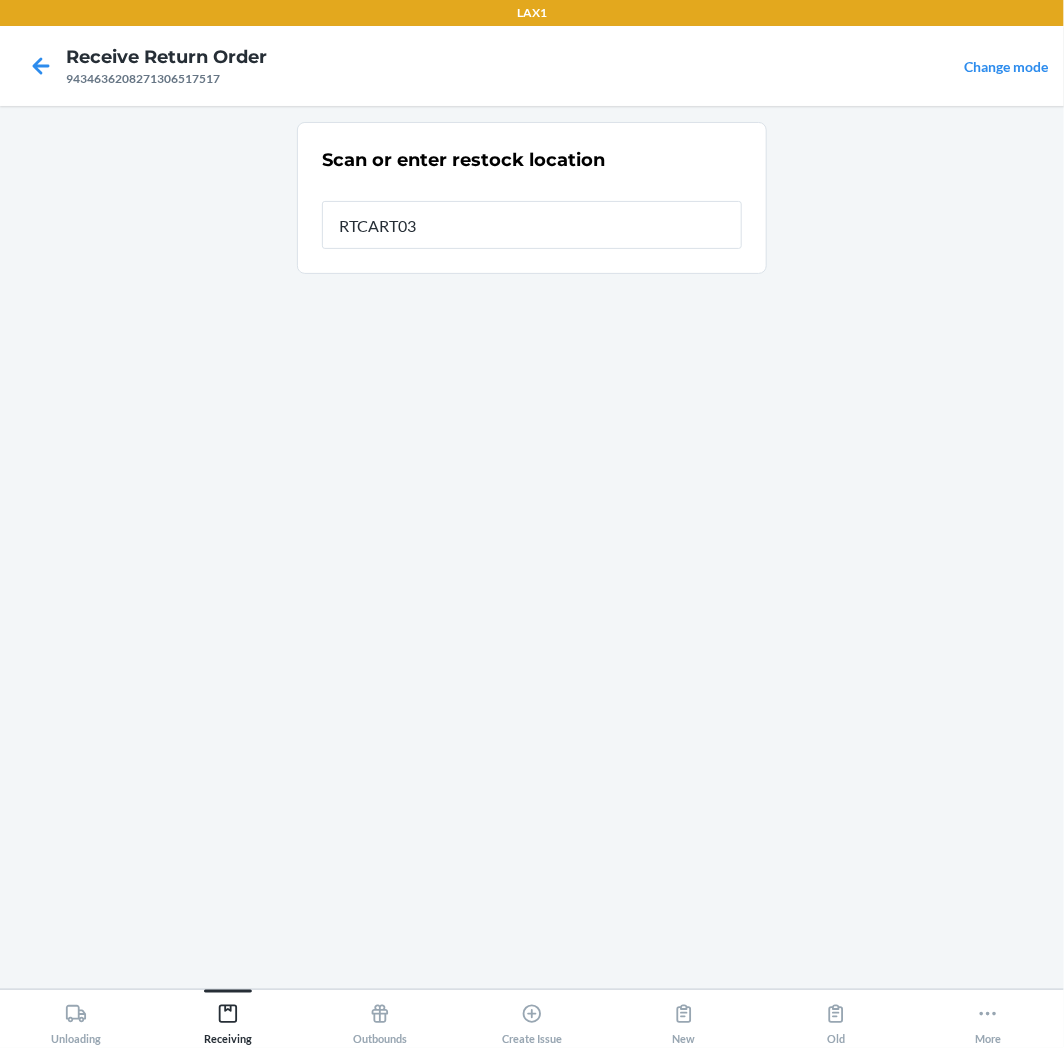 type on "RTCART035" 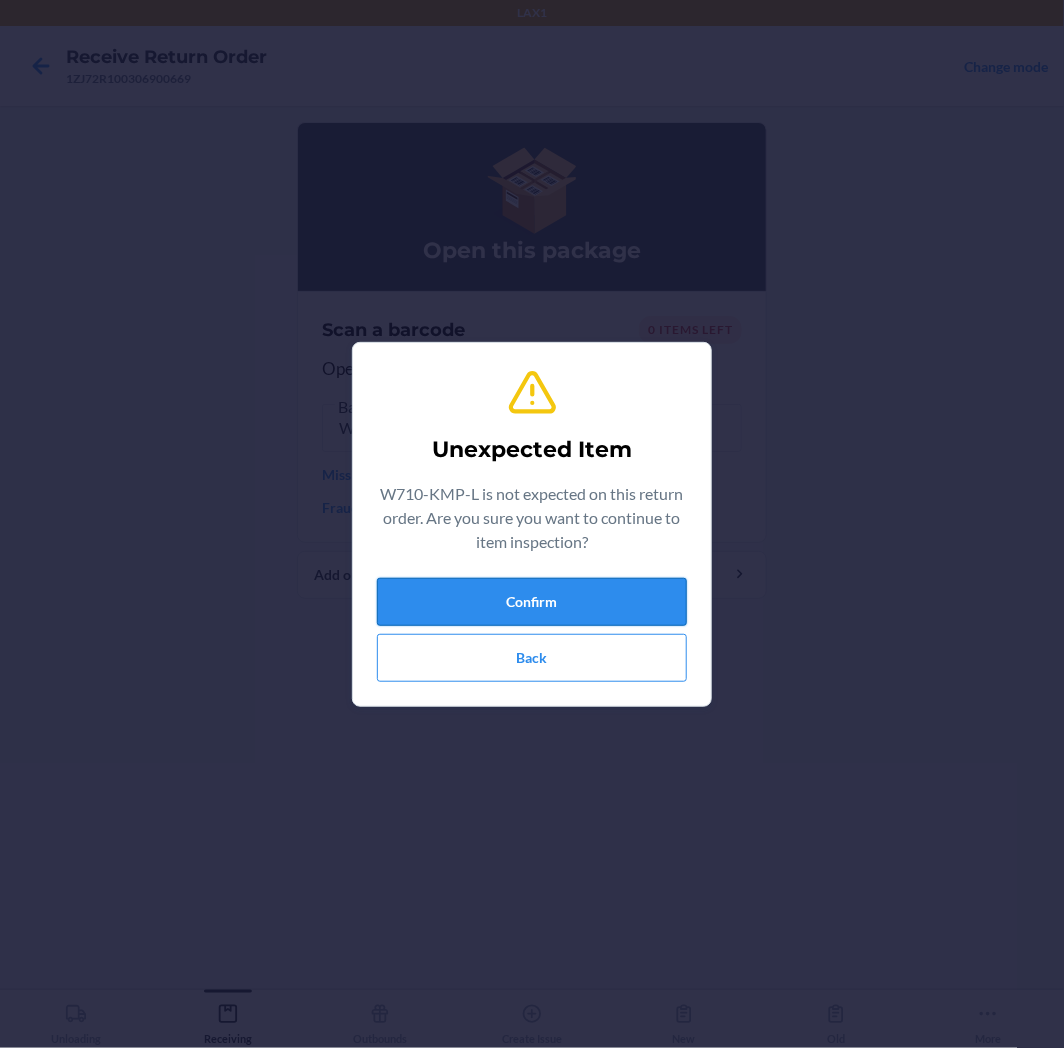 click on "Confirm" at bounding box center (532, 602) 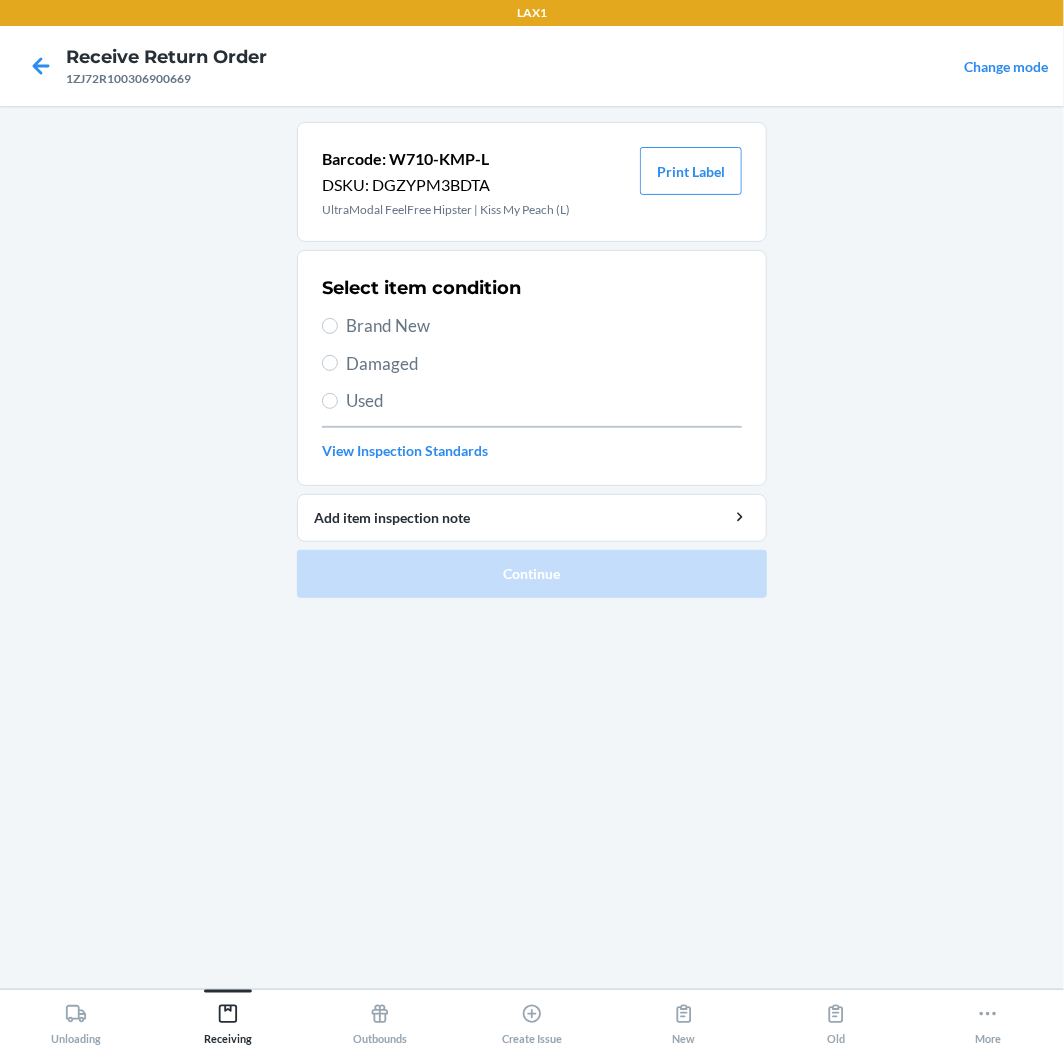 drag, startPoint x: 364, startPoint y: 320, endPoint x: 400, endPoint y: 366, distance: 58.412327 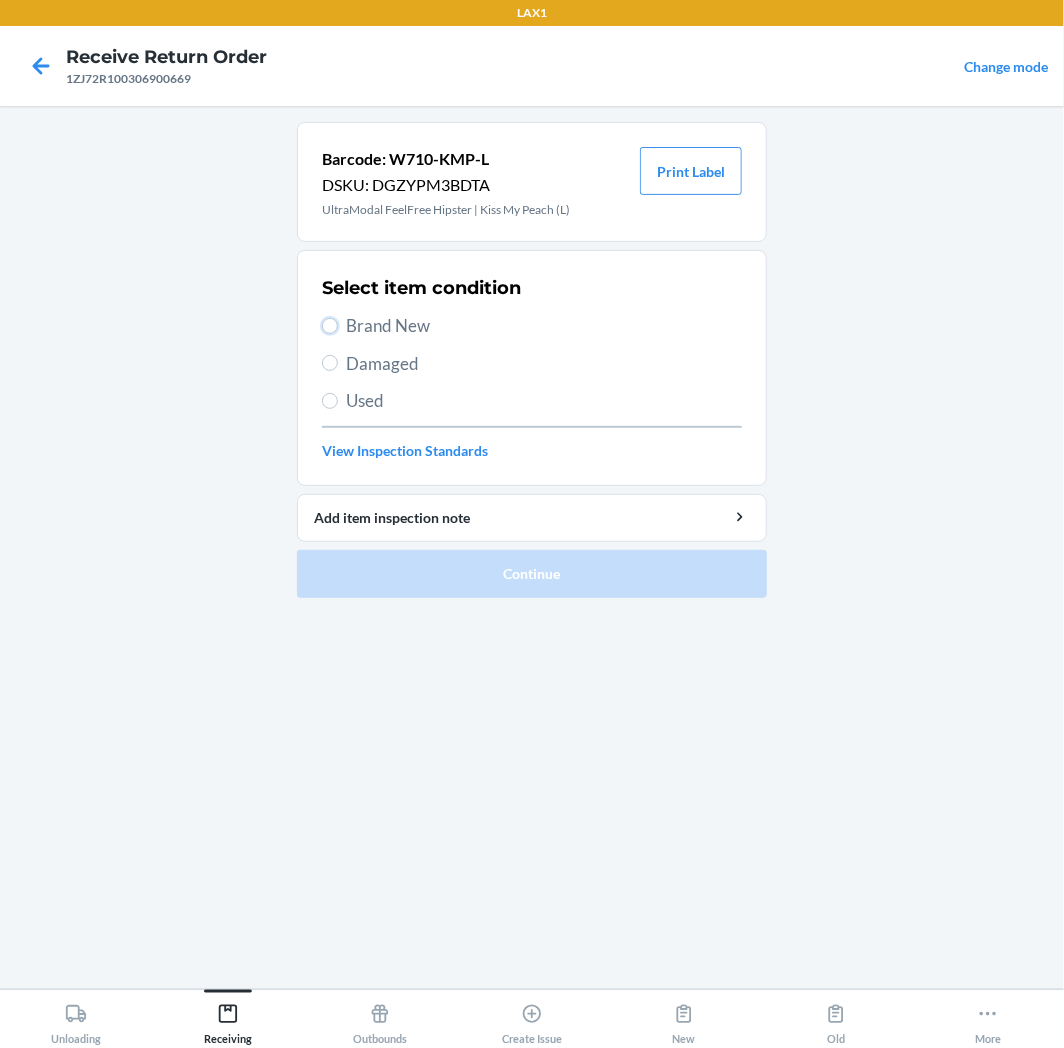 click on "Brand New" at bounding box center [330, 326] 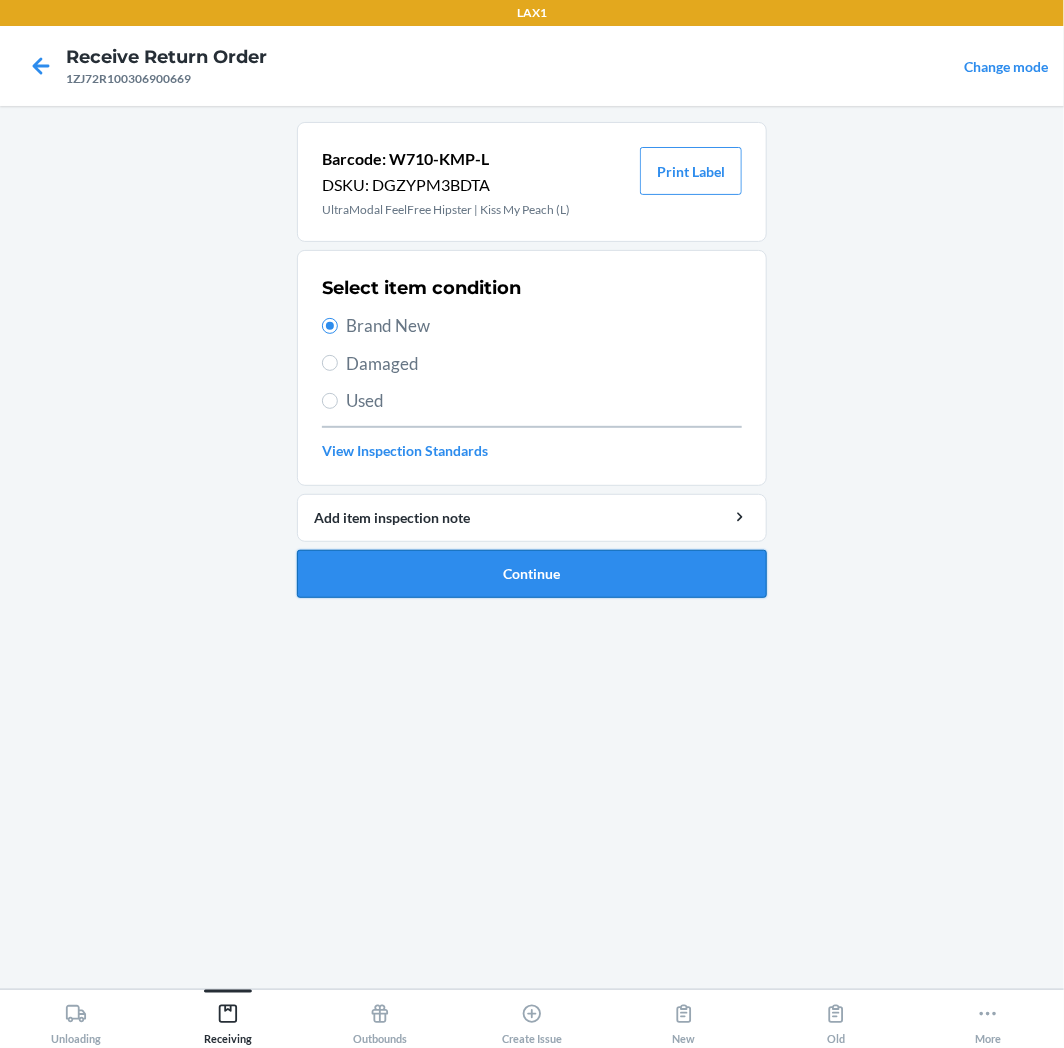click on "Continue" at bounding box center [532, 574] 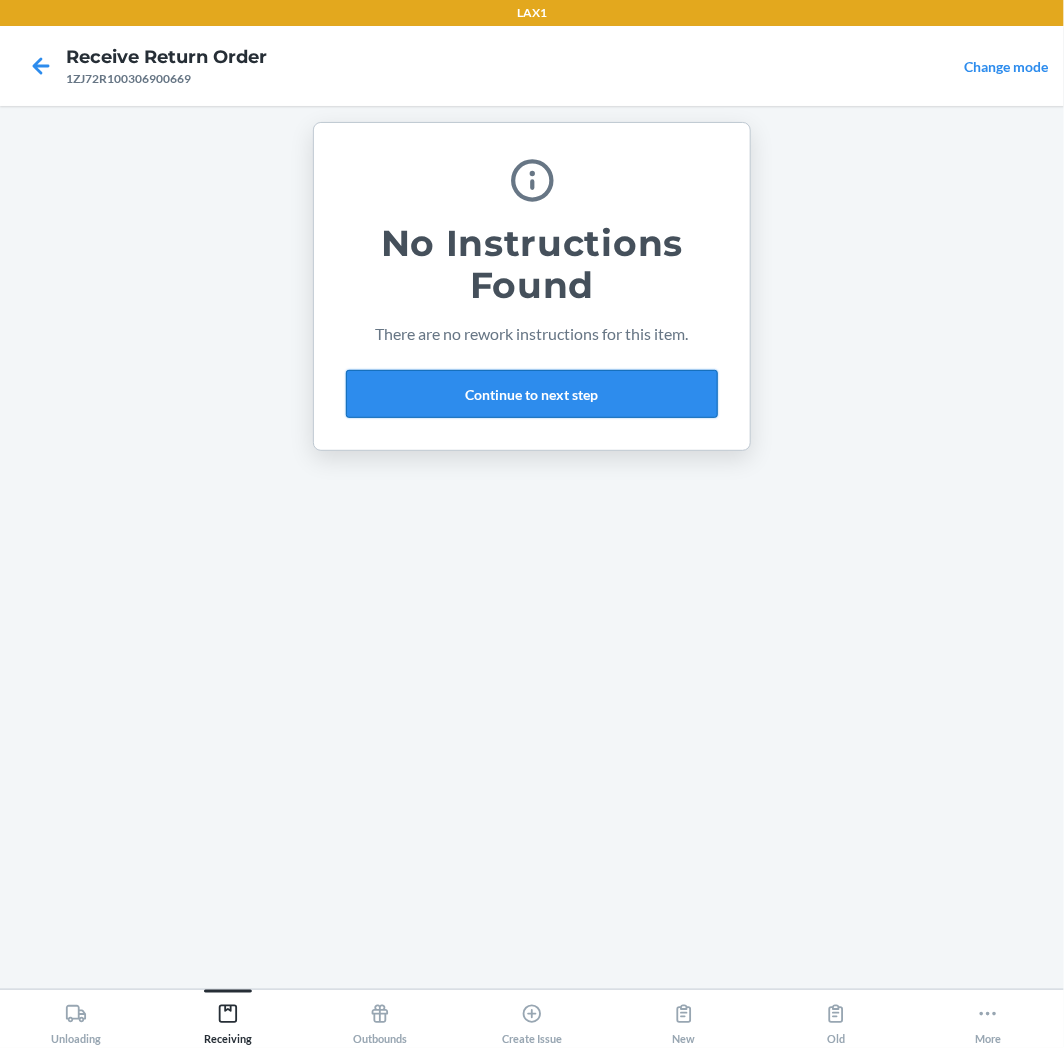 click on "Continue to next step" at bounding box center [532, 394] 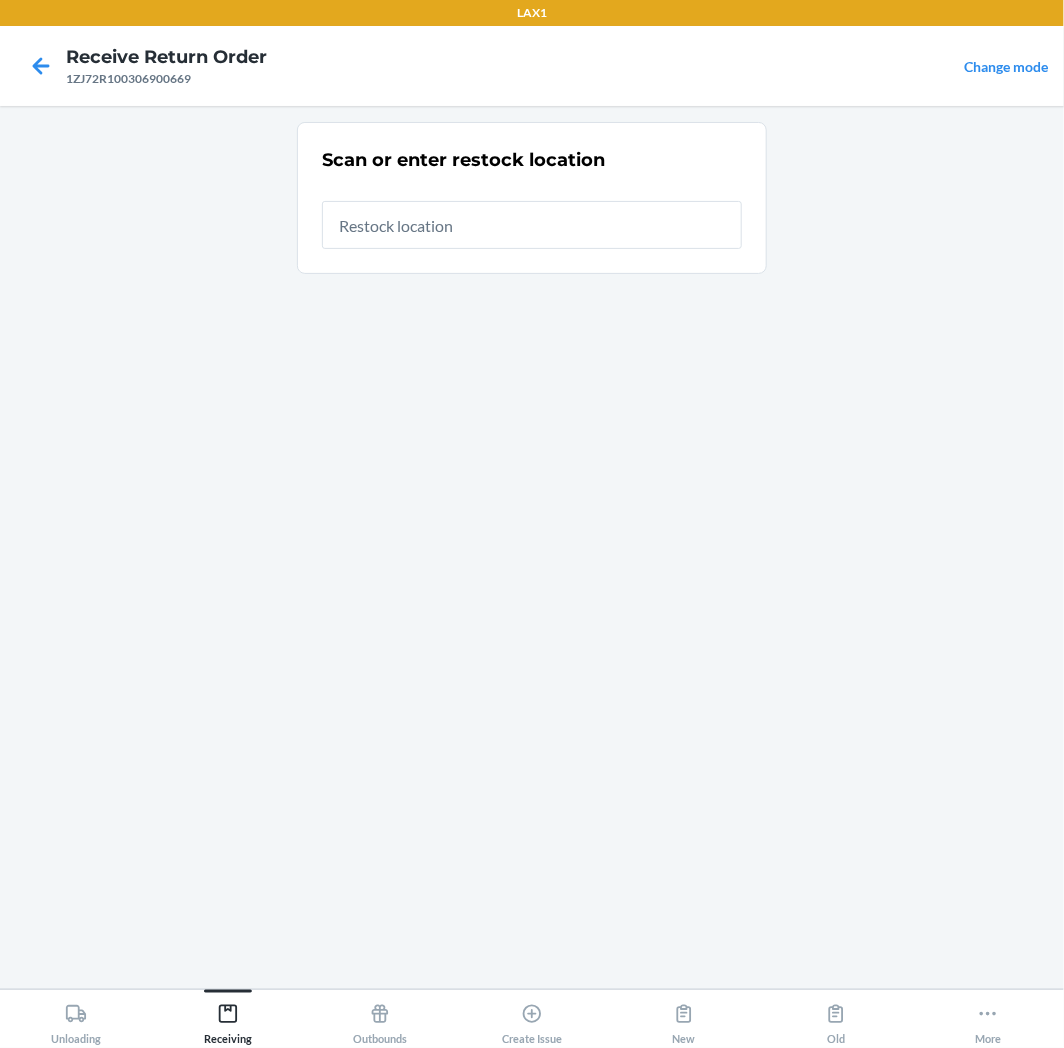 click at bounding box center [532, 225] 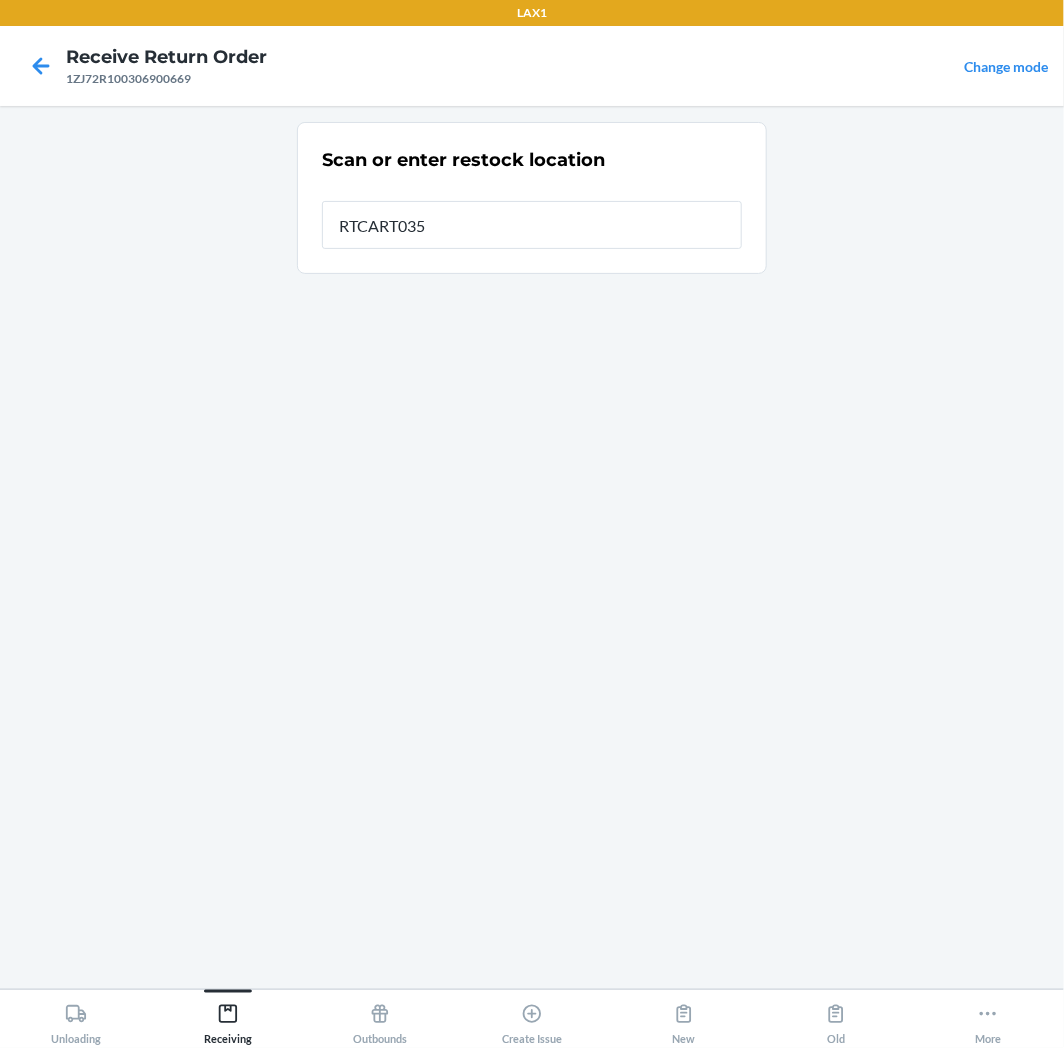 type on "RTCART035" 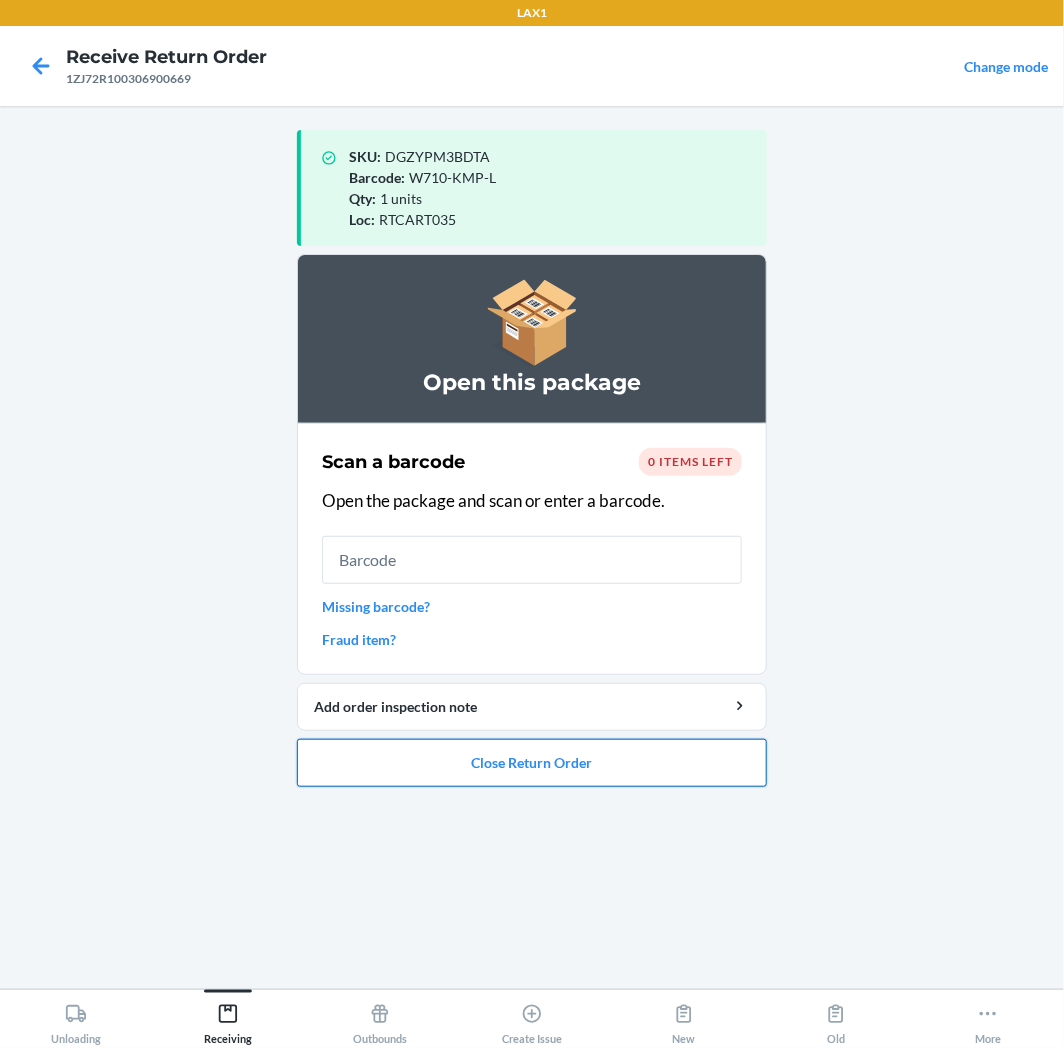 click on "Close Return Order" at bounding box center (532, 763) 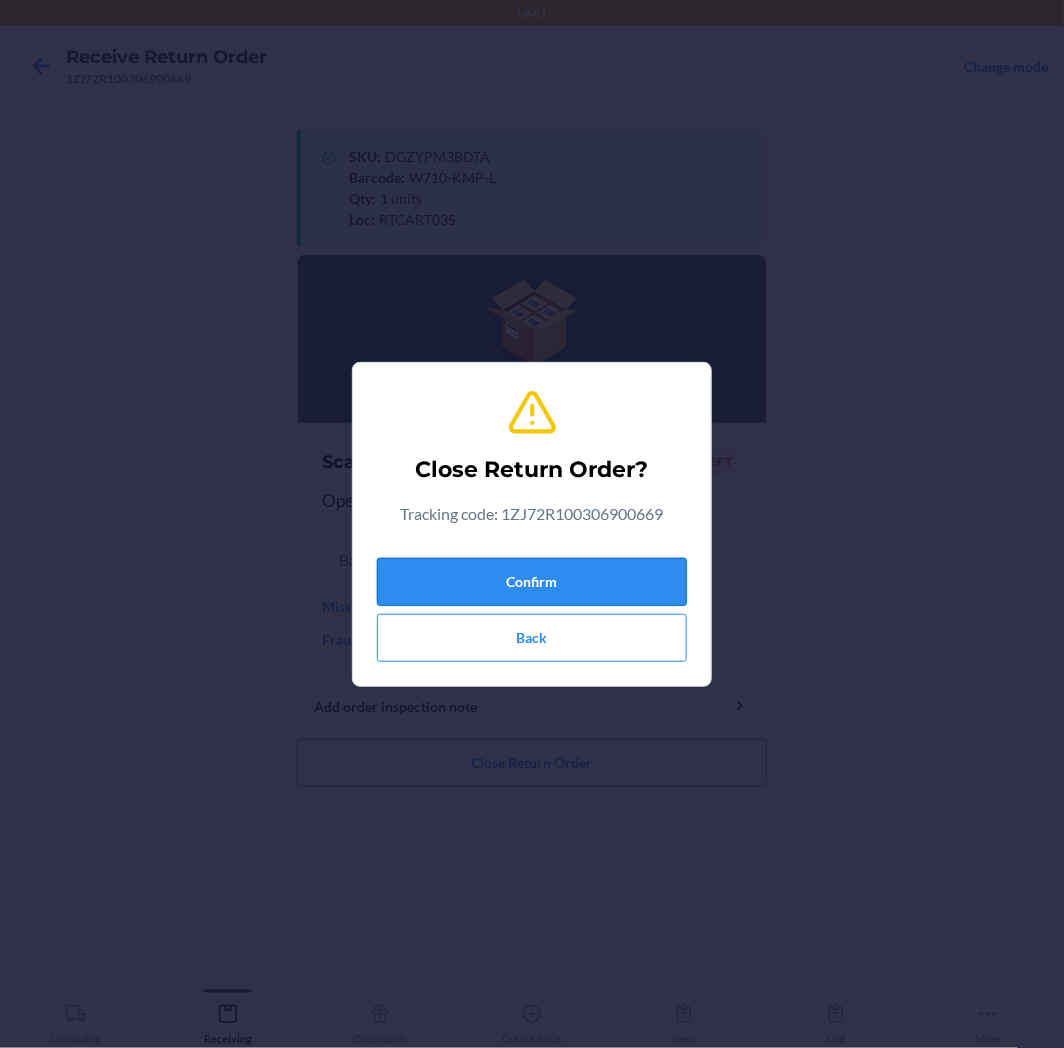 click on "Confirm" at bounding box center (532, 582) 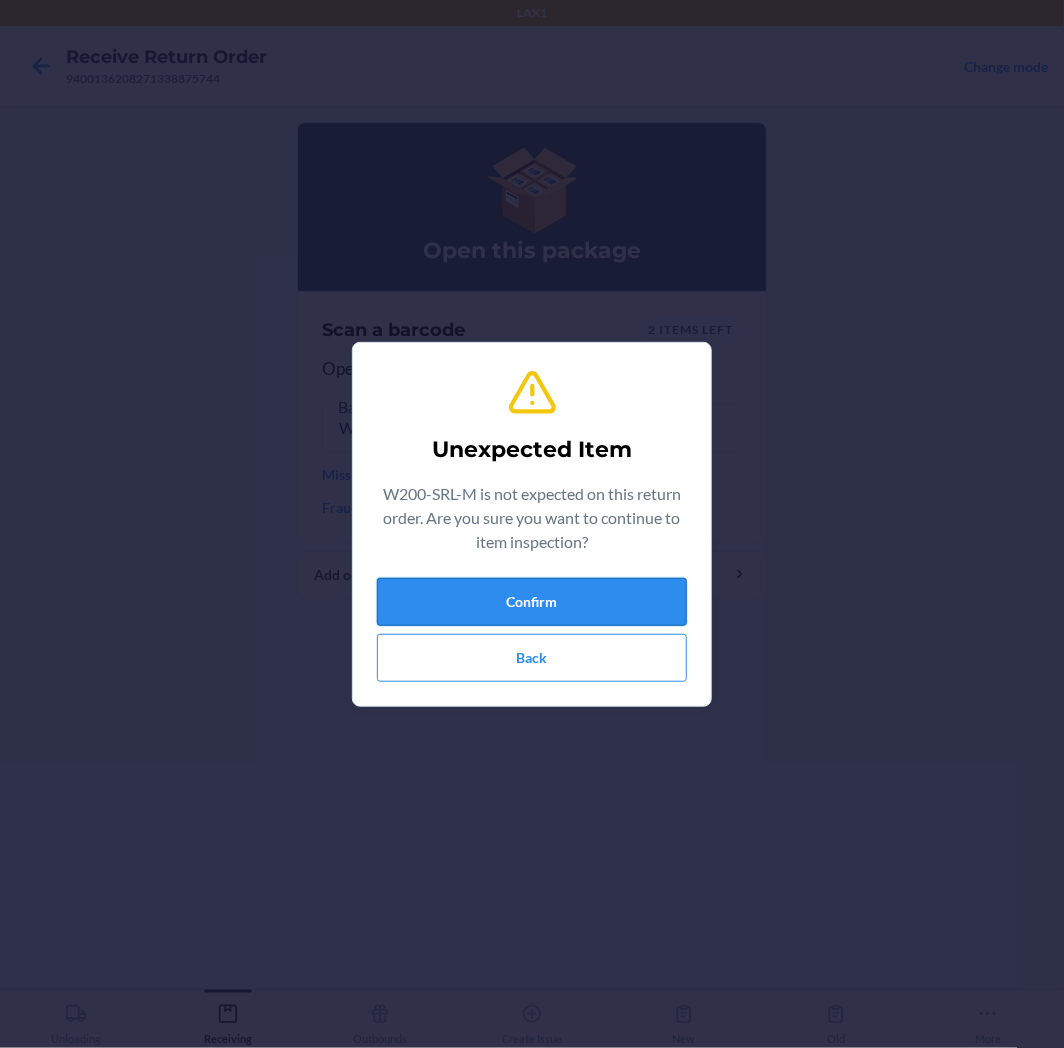 click on "Confirm" at bounding box center (532, 602) 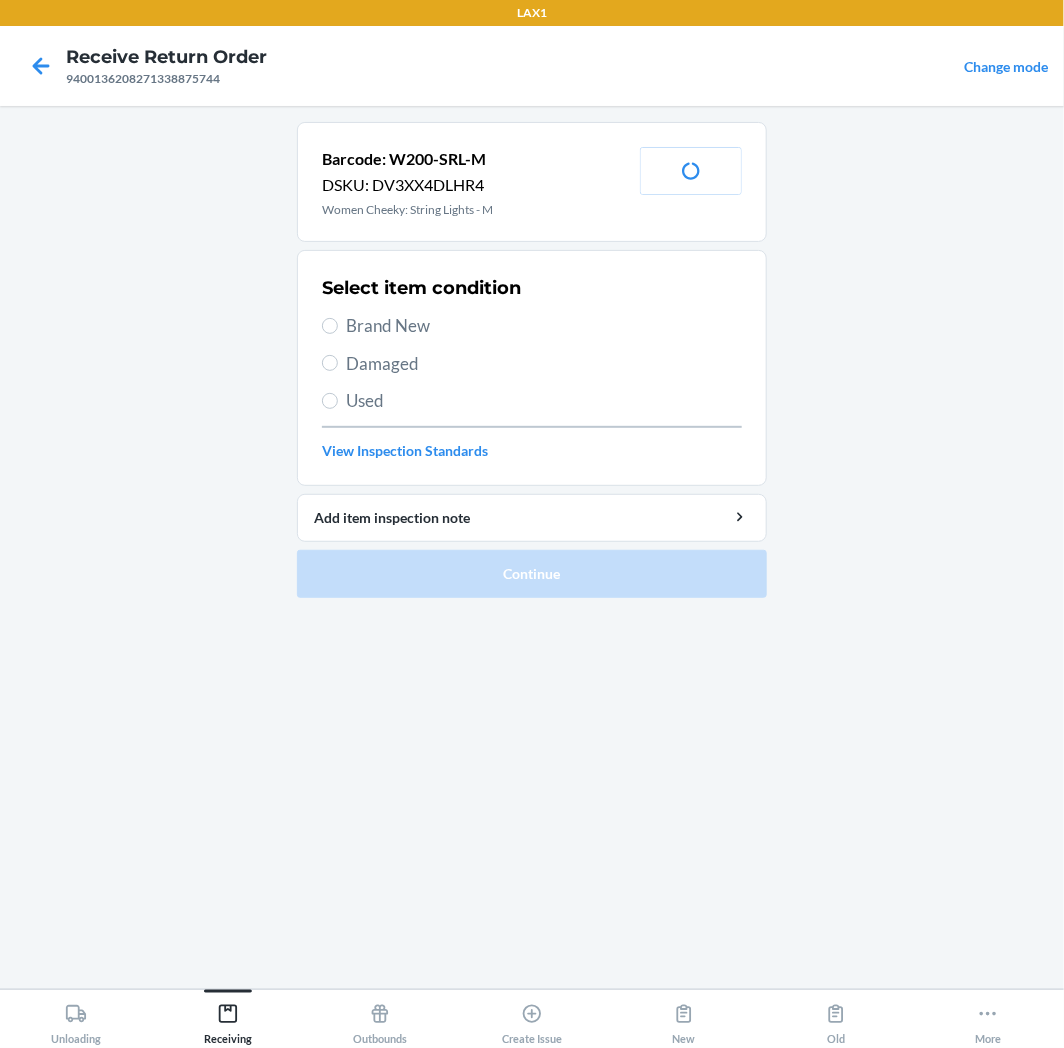 click on "Brand New" at bounding box center [544, 326] 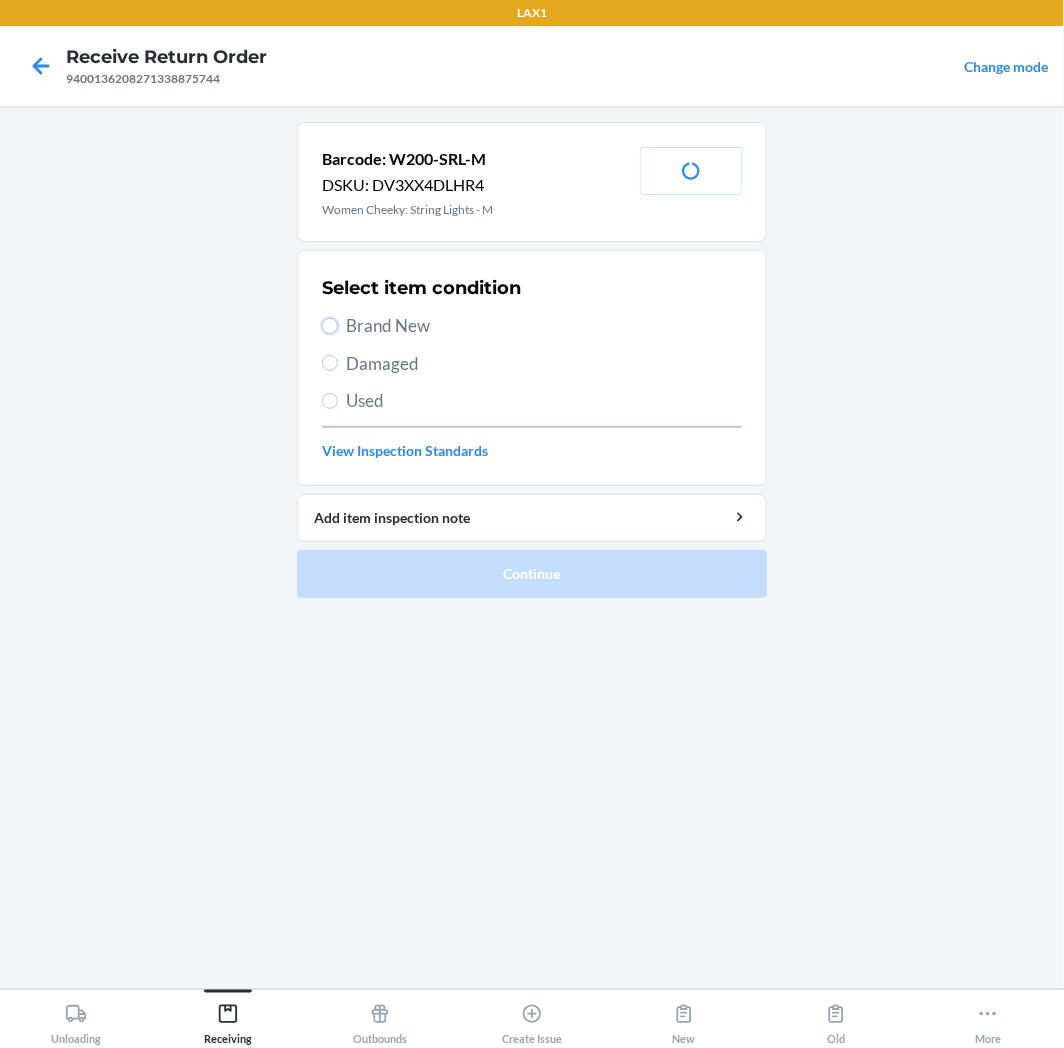click on "Brand New" at bounding box center (330, 326) 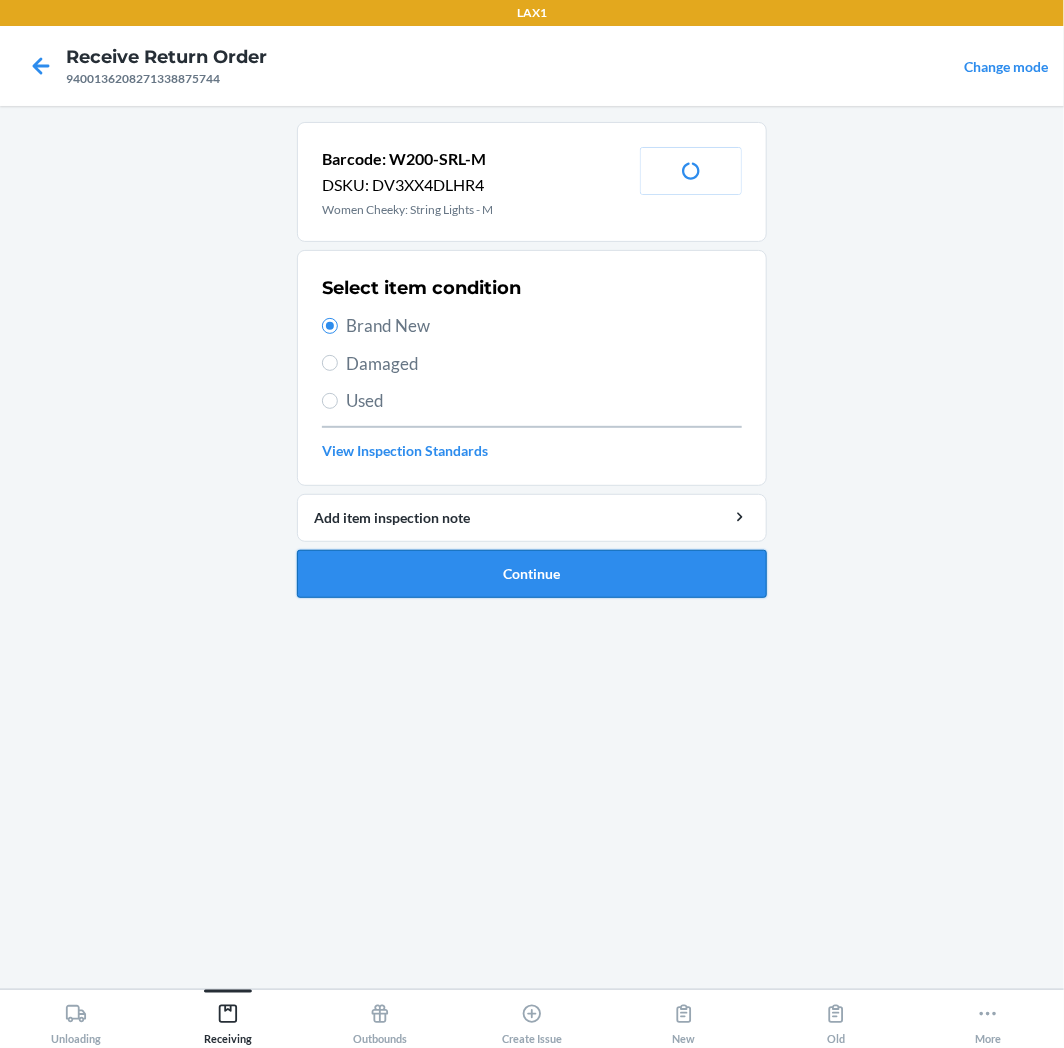 click on "Continue" at bounding box center [532, 574] 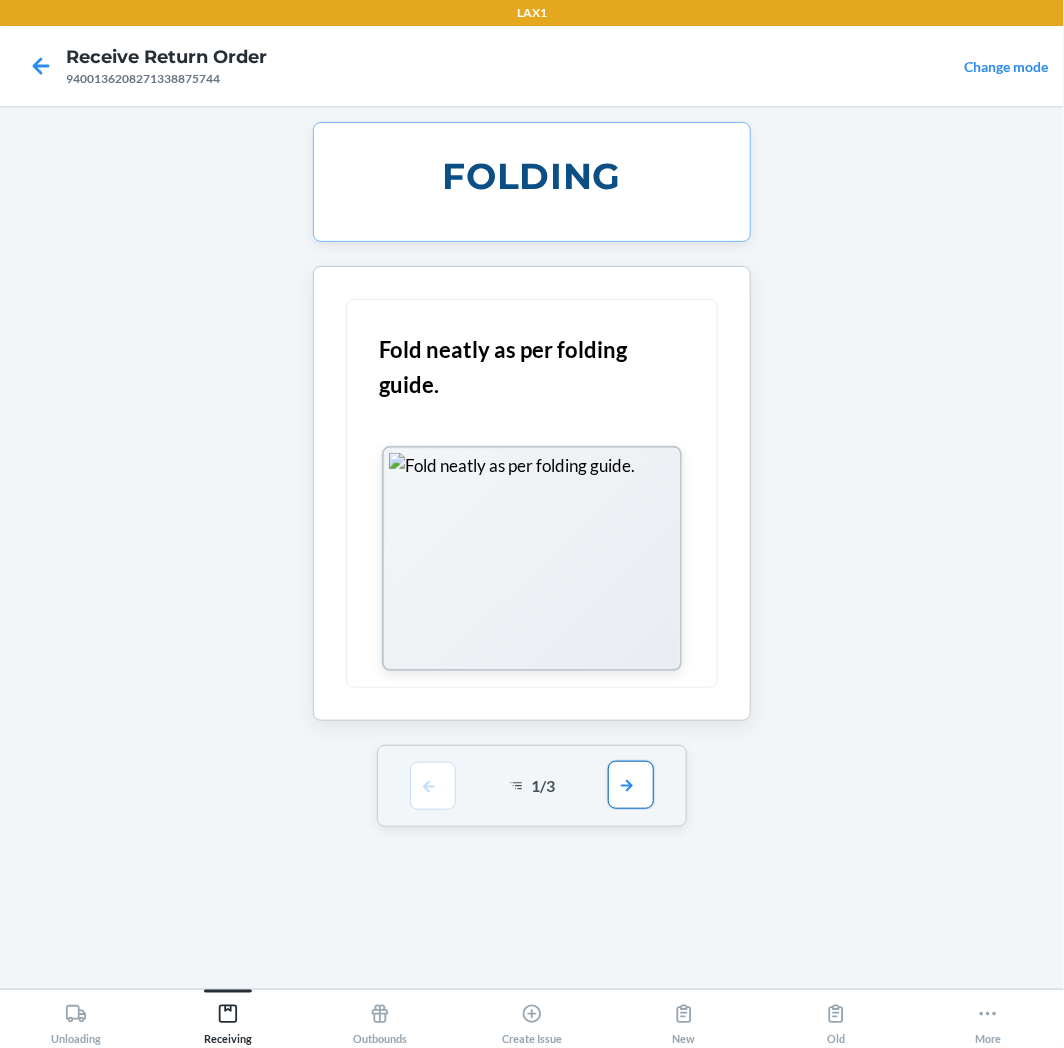 click at bounding box center [631, 785] 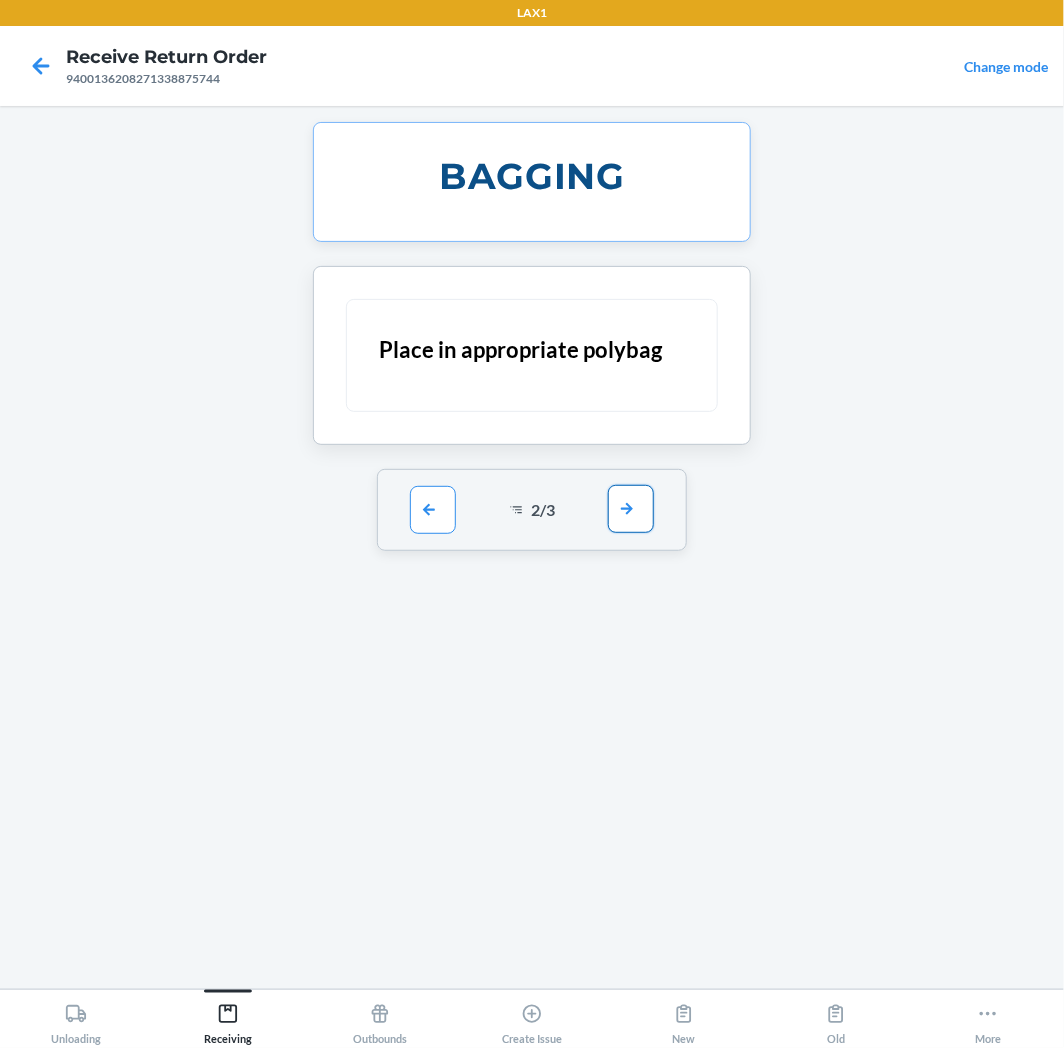 click at bounding box center (631, 509) 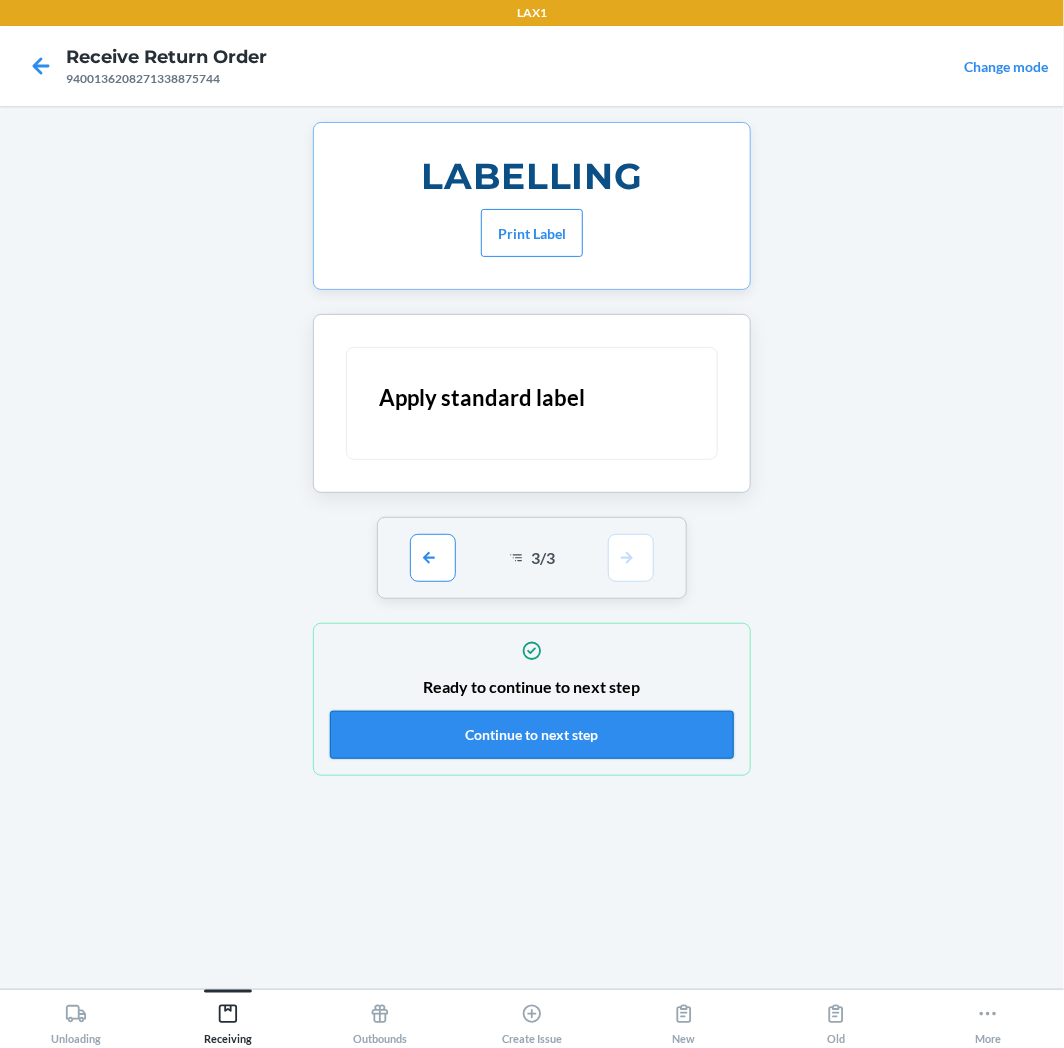 click on "Continue to next step" at bounding box center (532, 735) 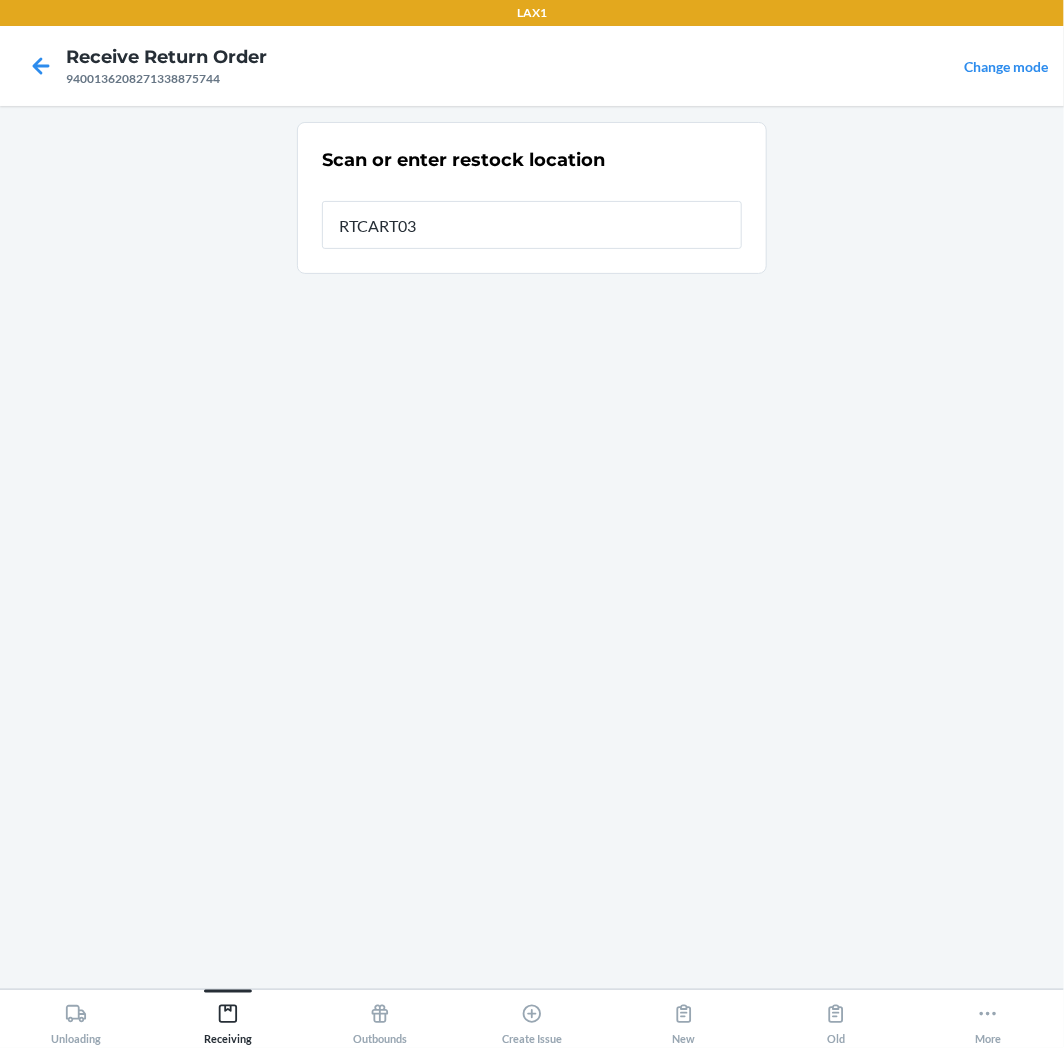 type on "RTCART035" 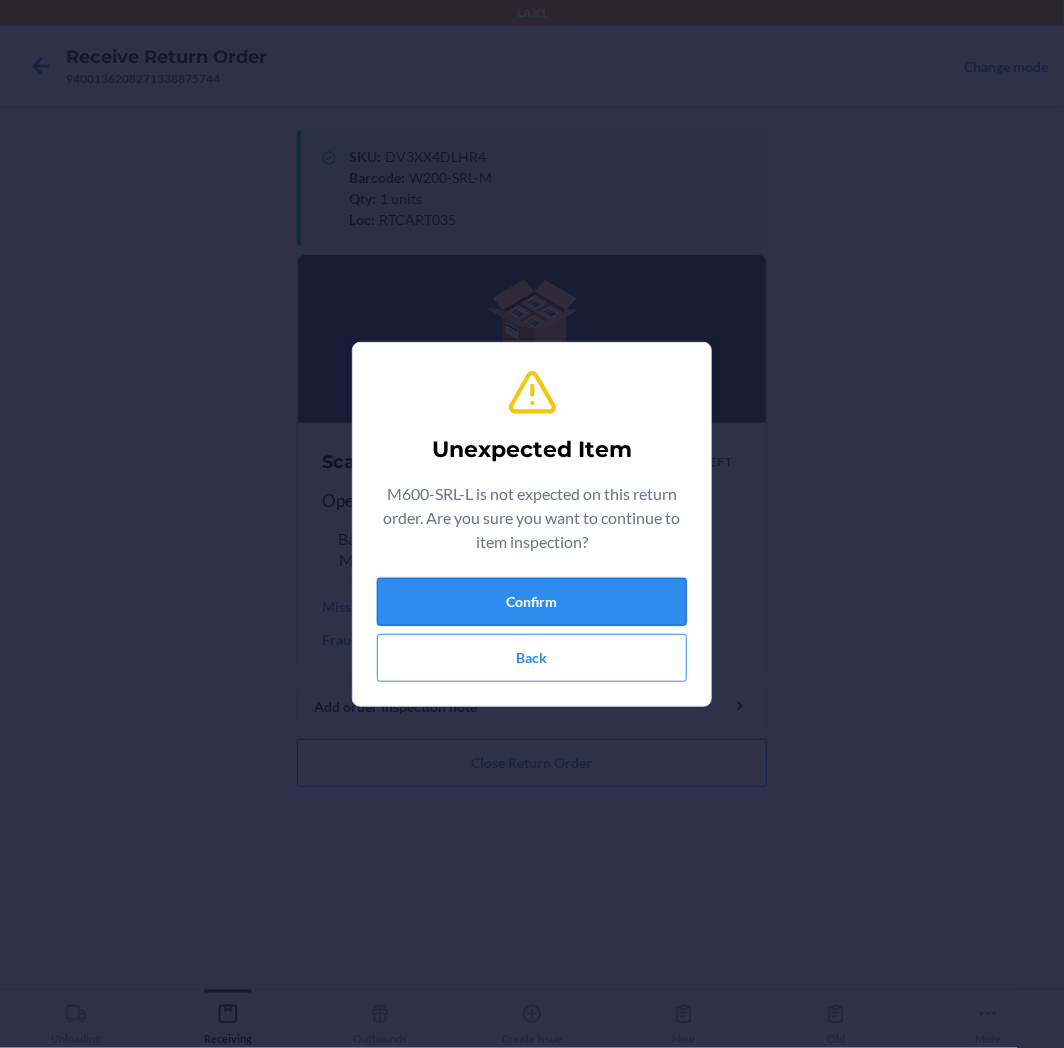click on "Confirm" at bounding box center (532, 602) 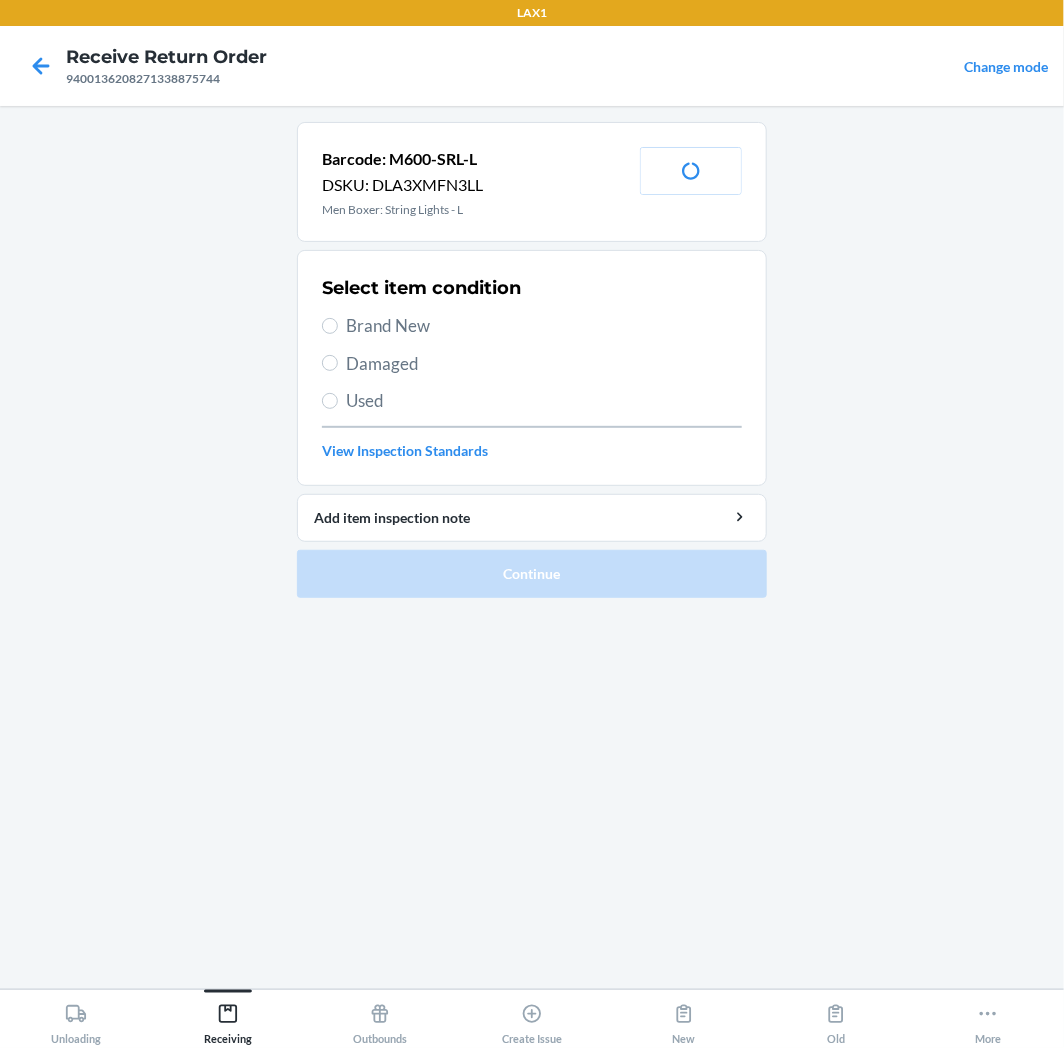 click on "Brand New" at bounding box center (544, 326) 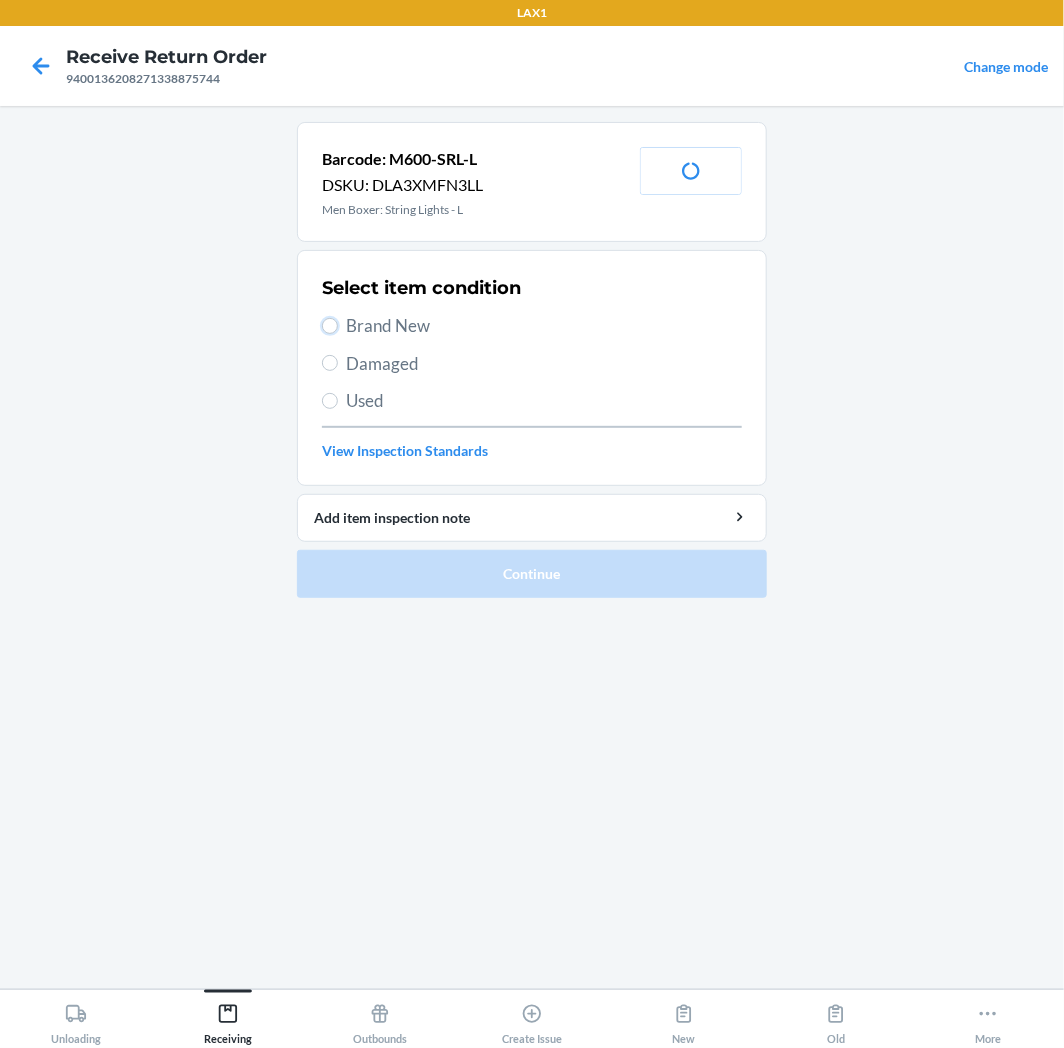 click on "Brand New" at bounding box center (330, 326) 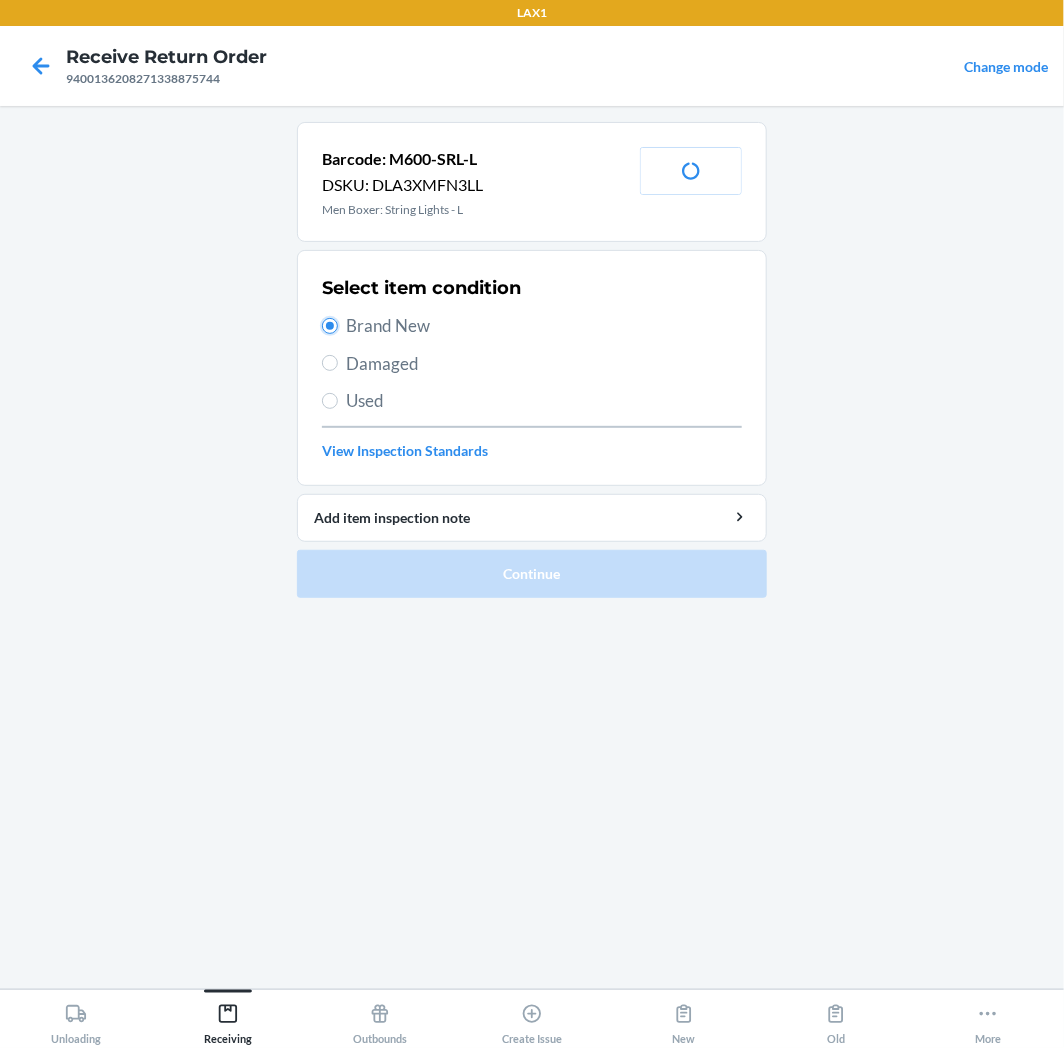 radio on "true" 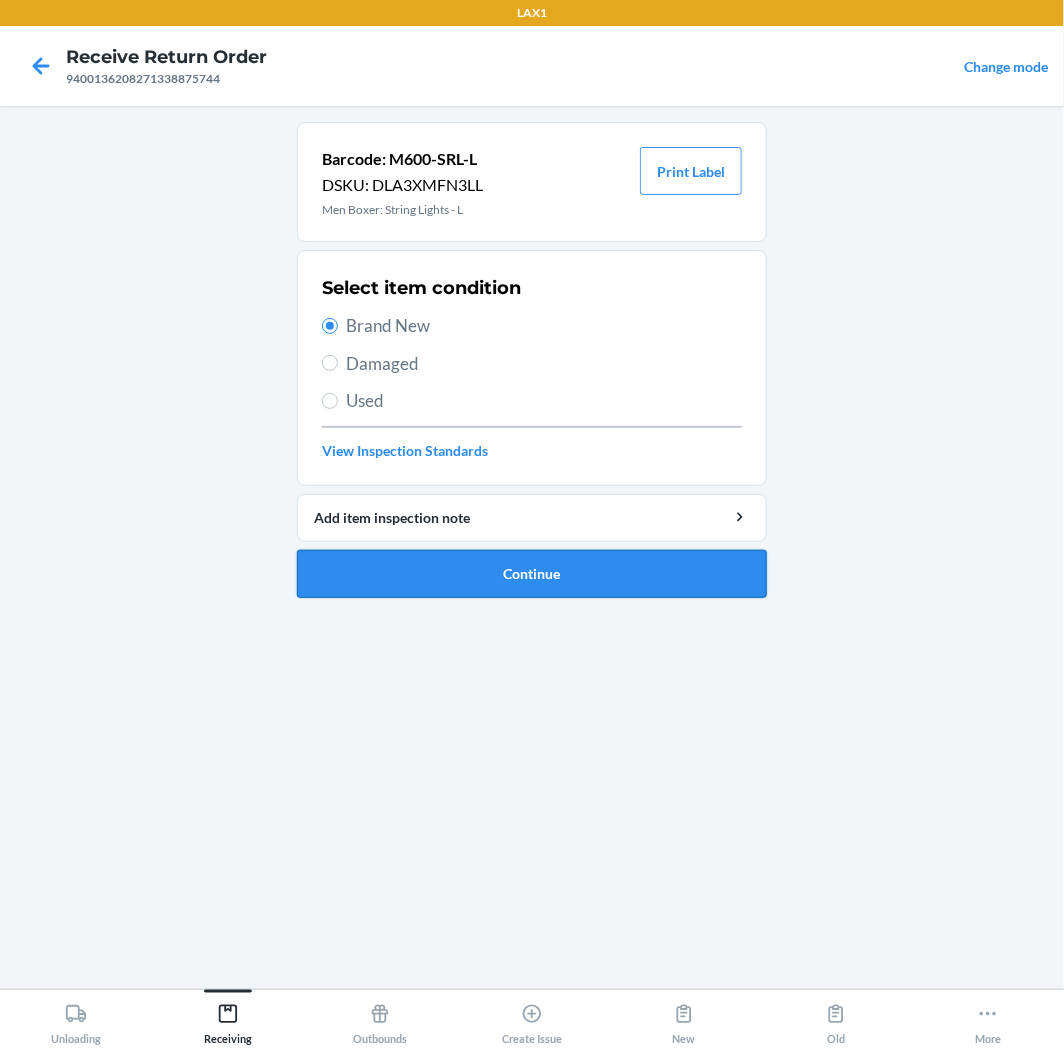 click on "Continue" at bounding box center (532, 574) 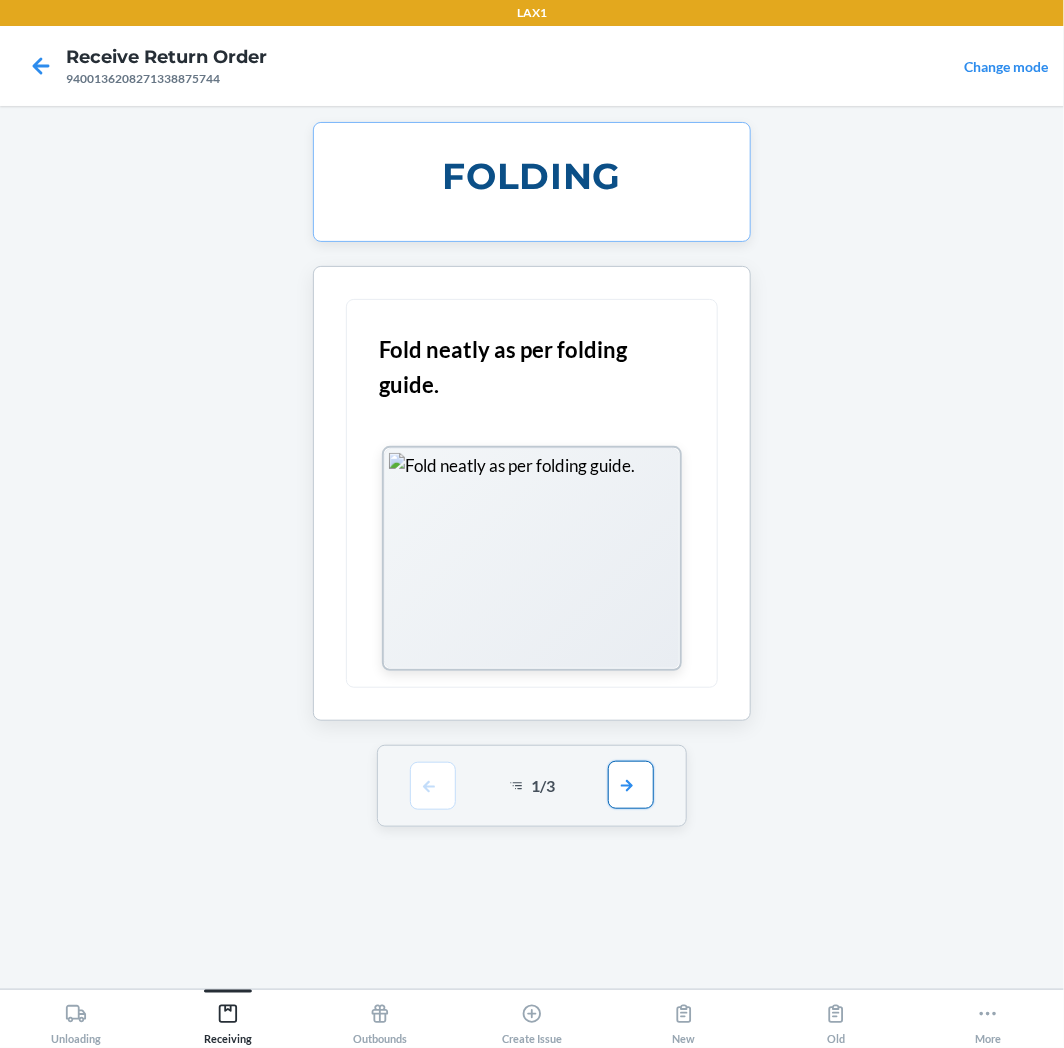 click at bounding box center (631, 785) 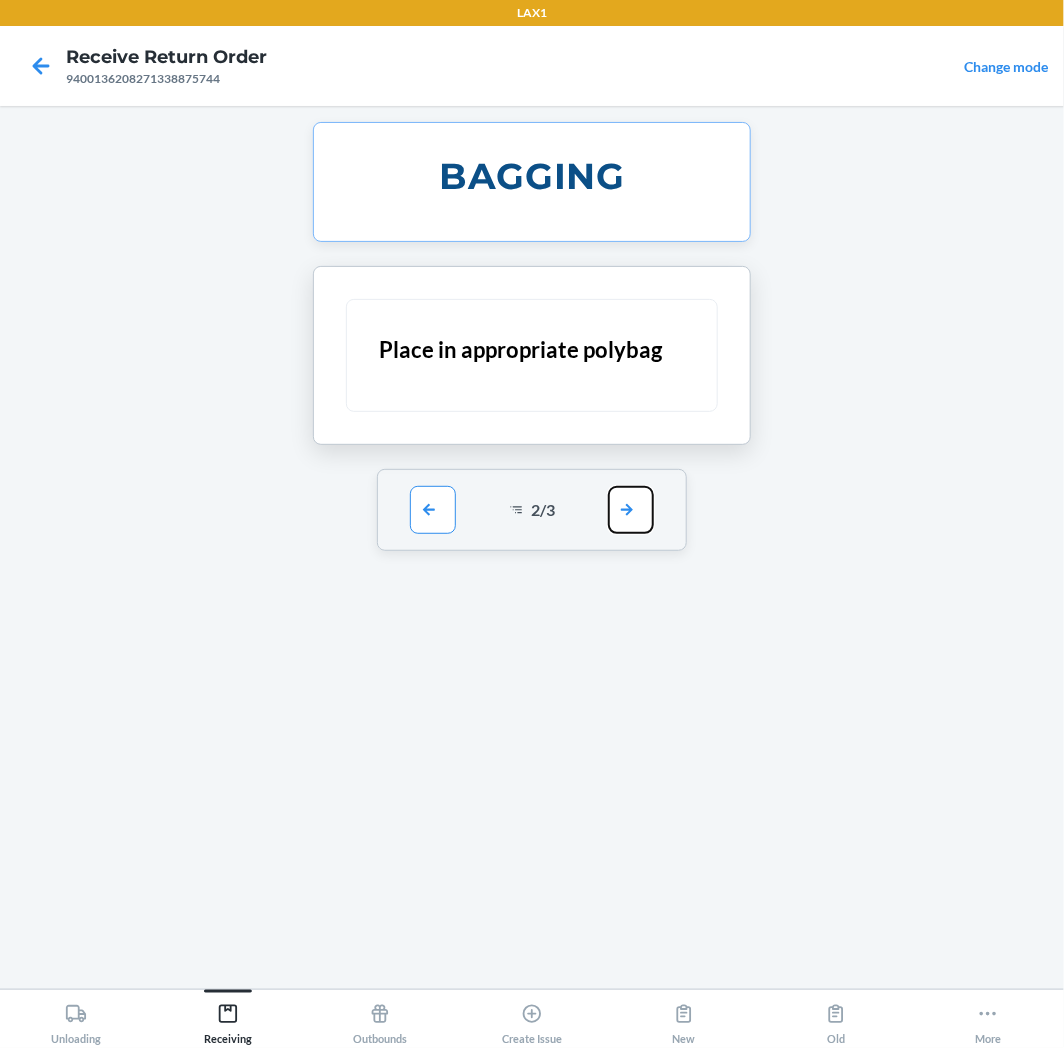 drag, startPoint x: 627, startPoint y: 496, endPoint x: 635, endPoint y: 514, distance: 19.697716 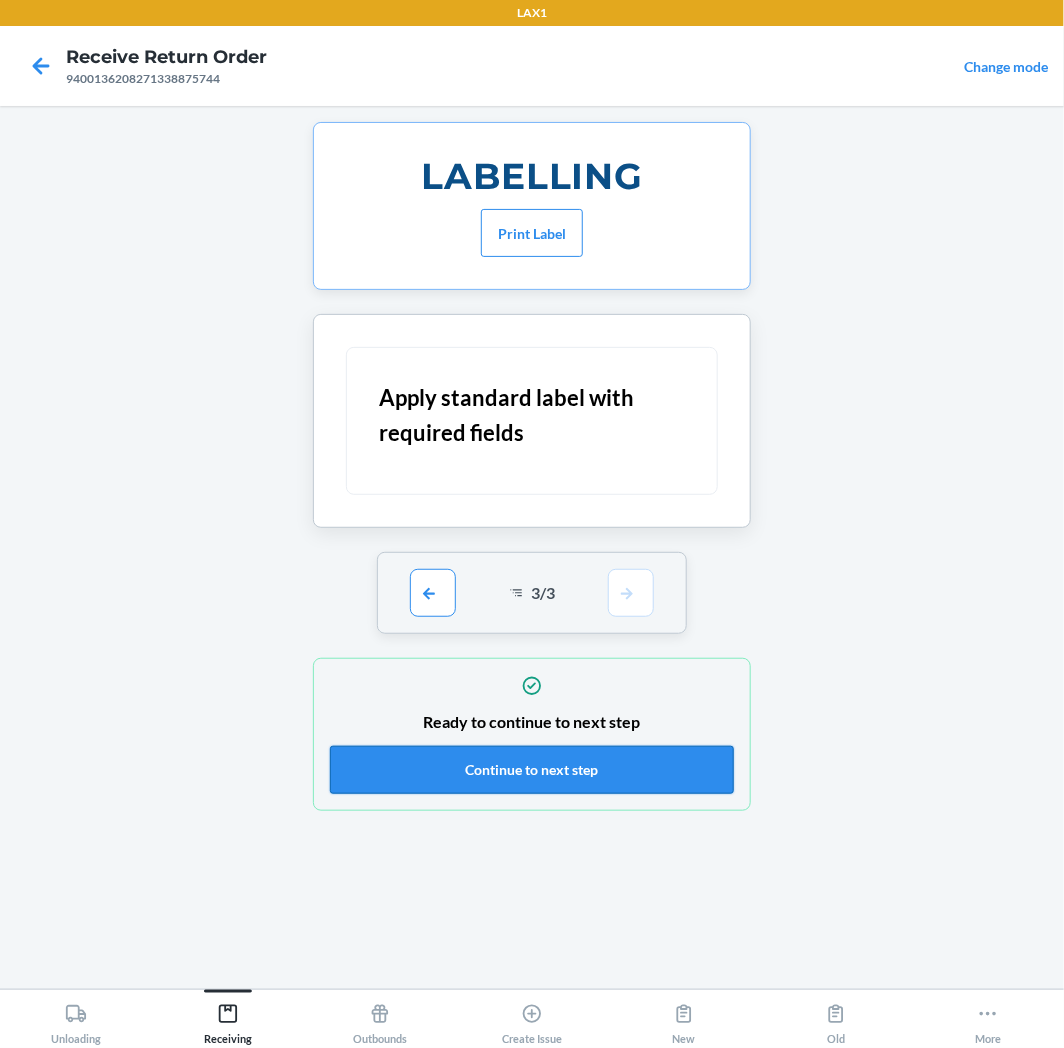 click on "Continue to next step" at bounding box center [532, 770] 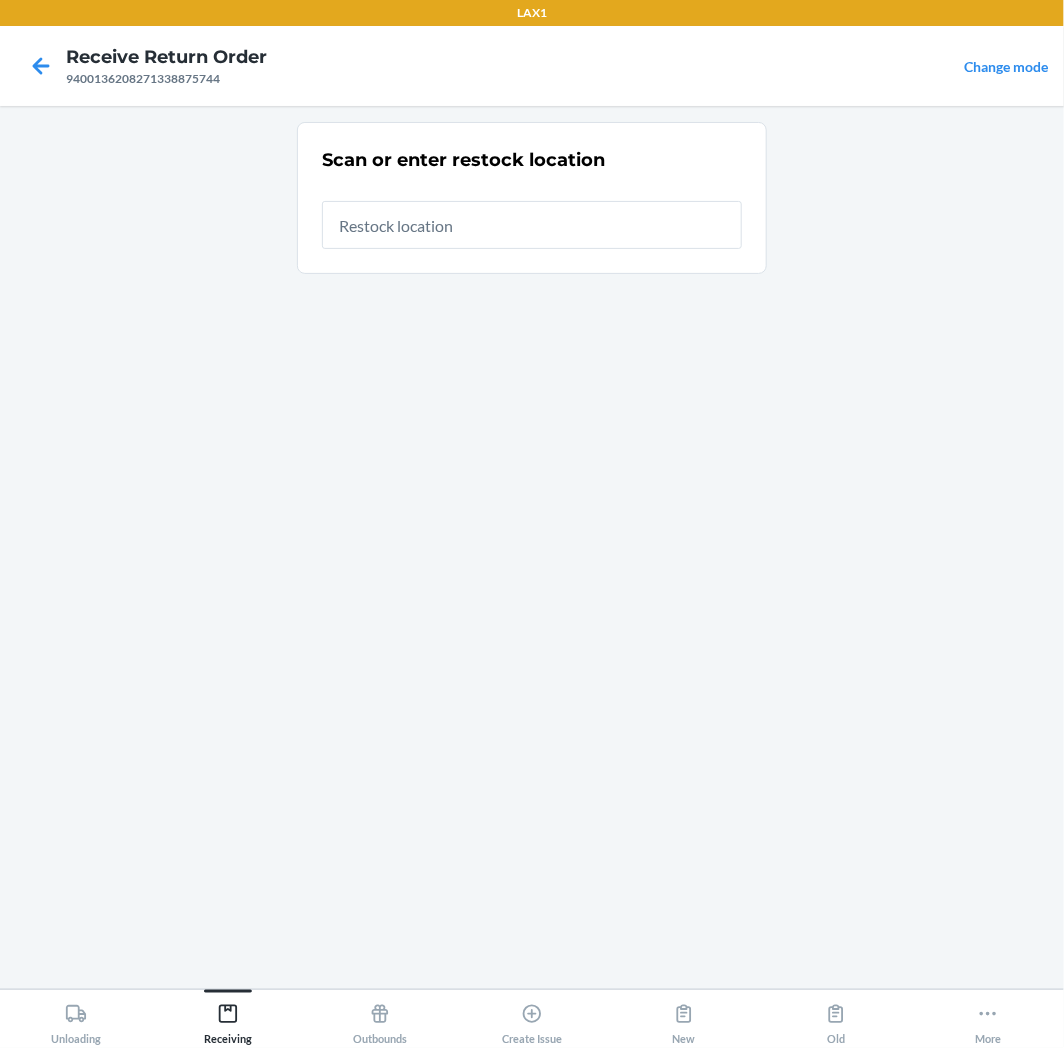 click at bounding box center (532, 225) 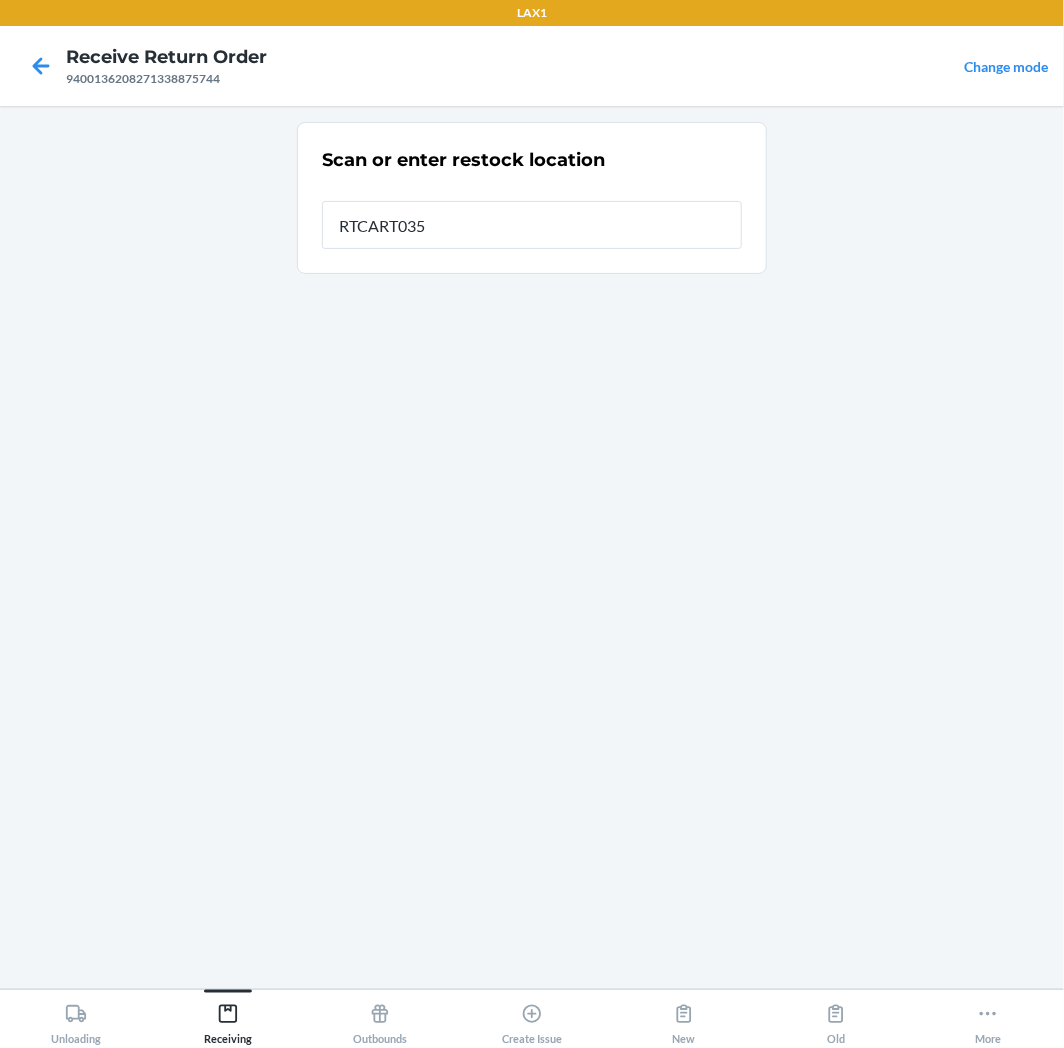 type on "RTCART035" 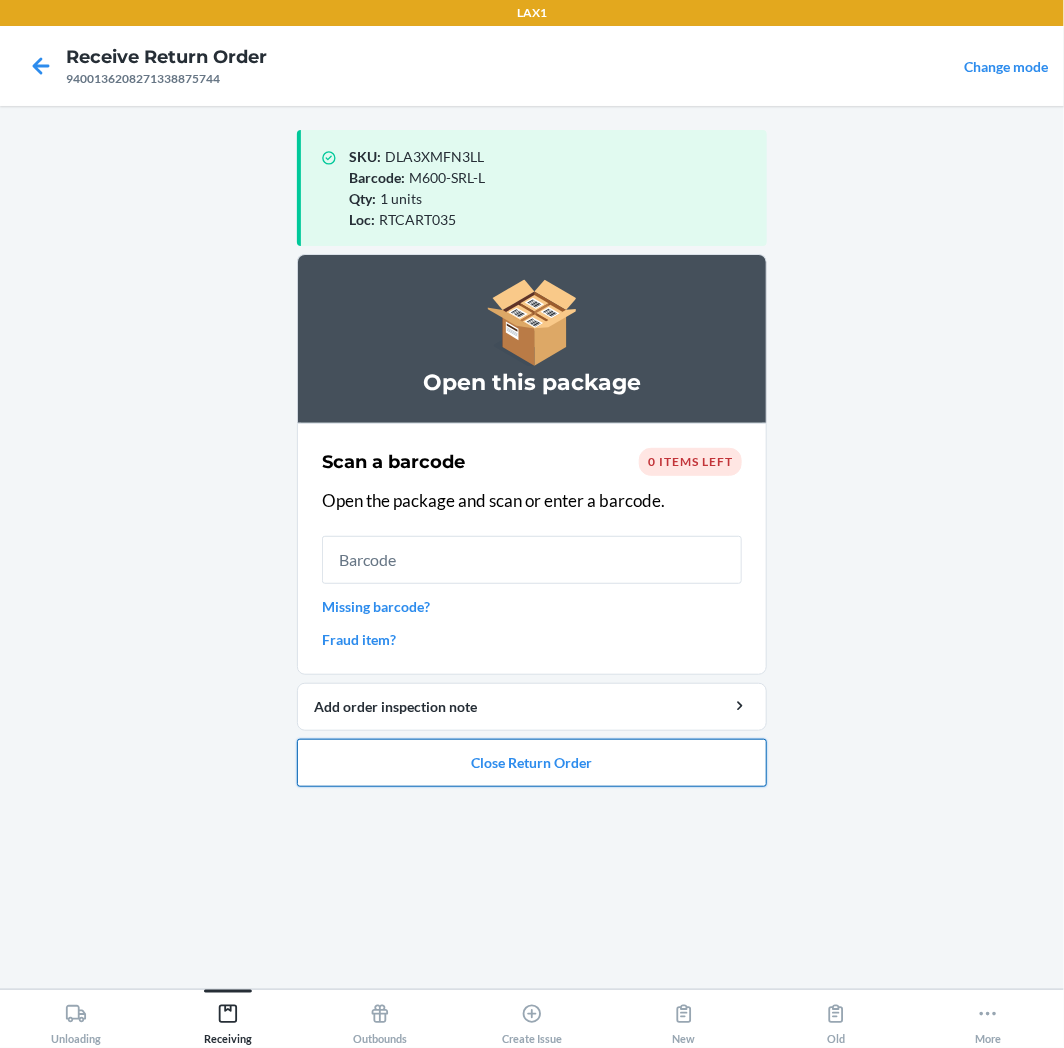click on "Close Return Order" at bounding box center [532, 763] 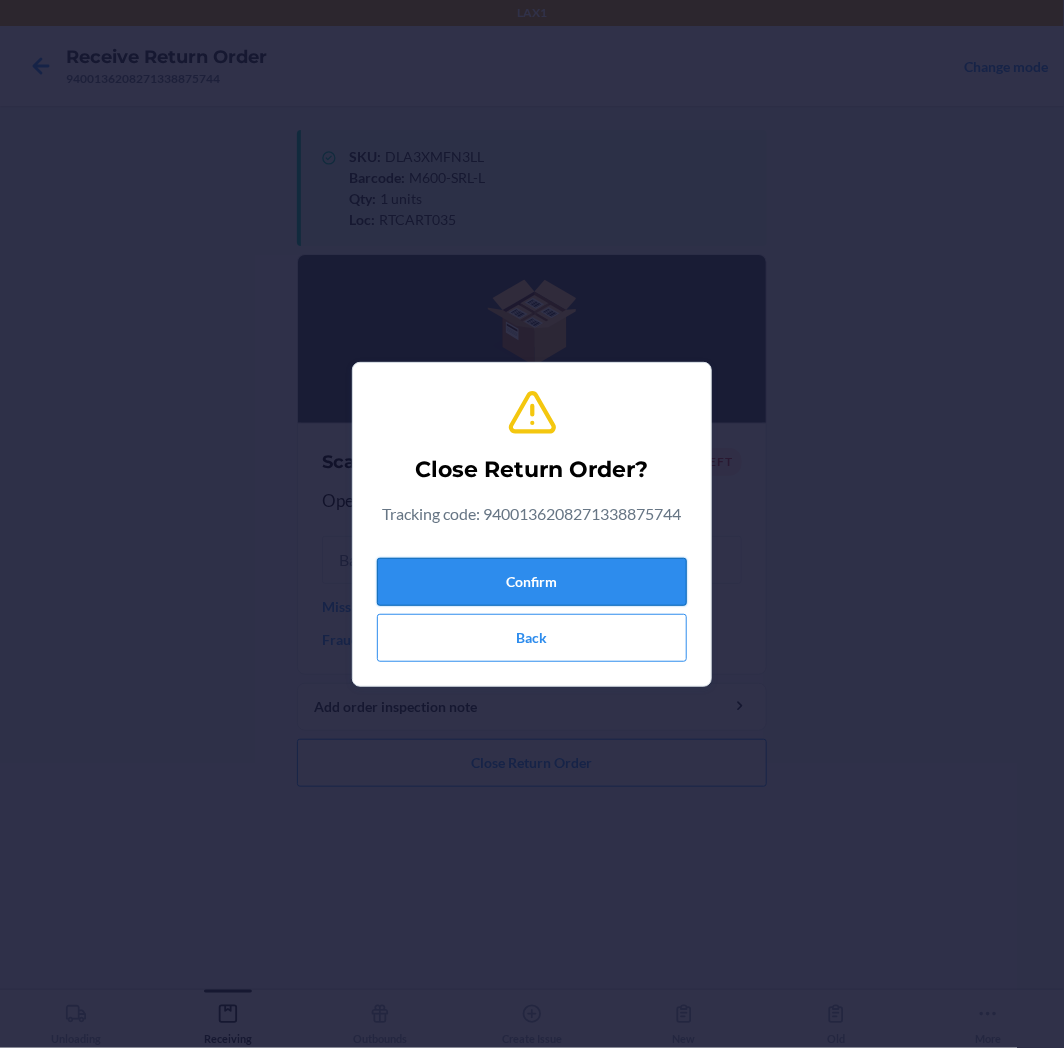 click on "Confirm" at bounding box center (532, 582) 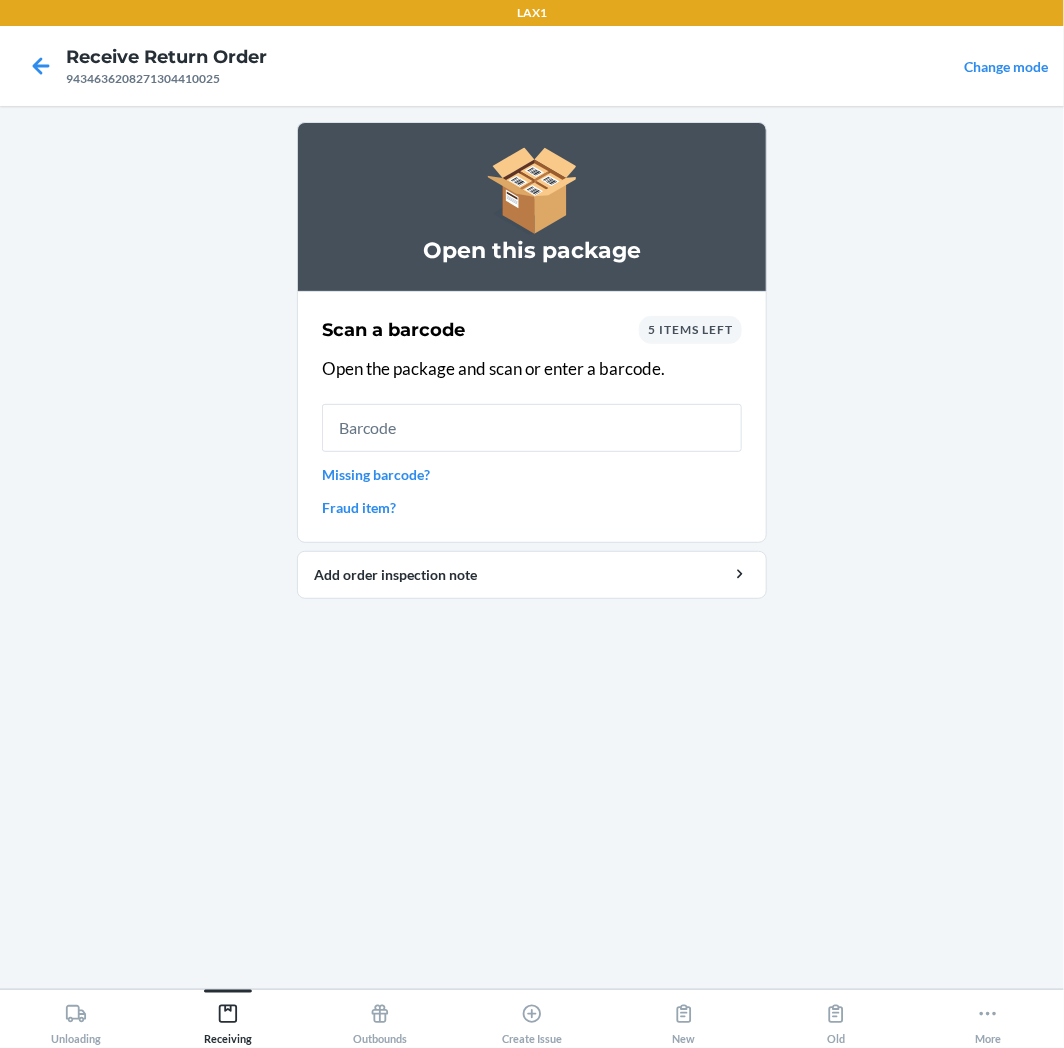 click on "5 items left" at bounding box center [690, 329] 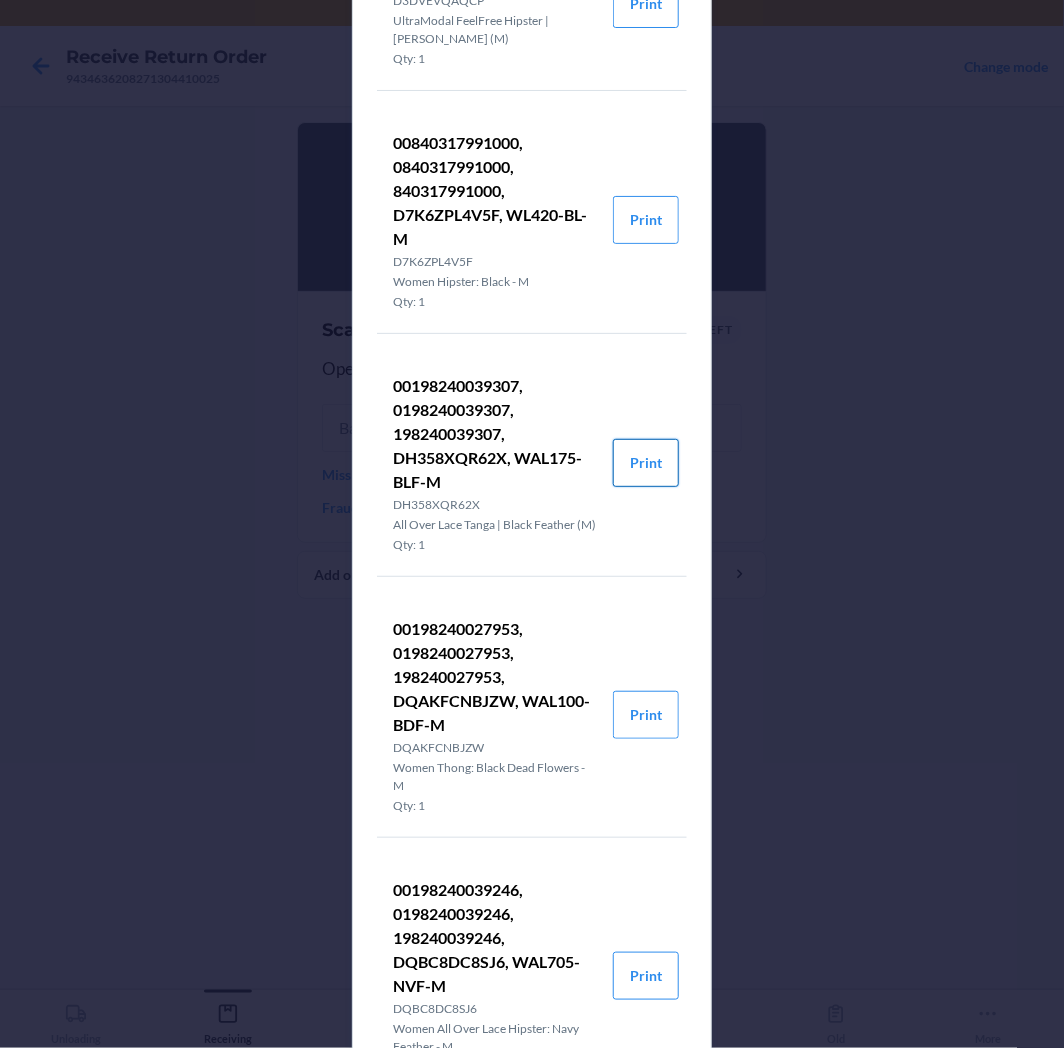 click on "Print" at bounding box center (646, 463) 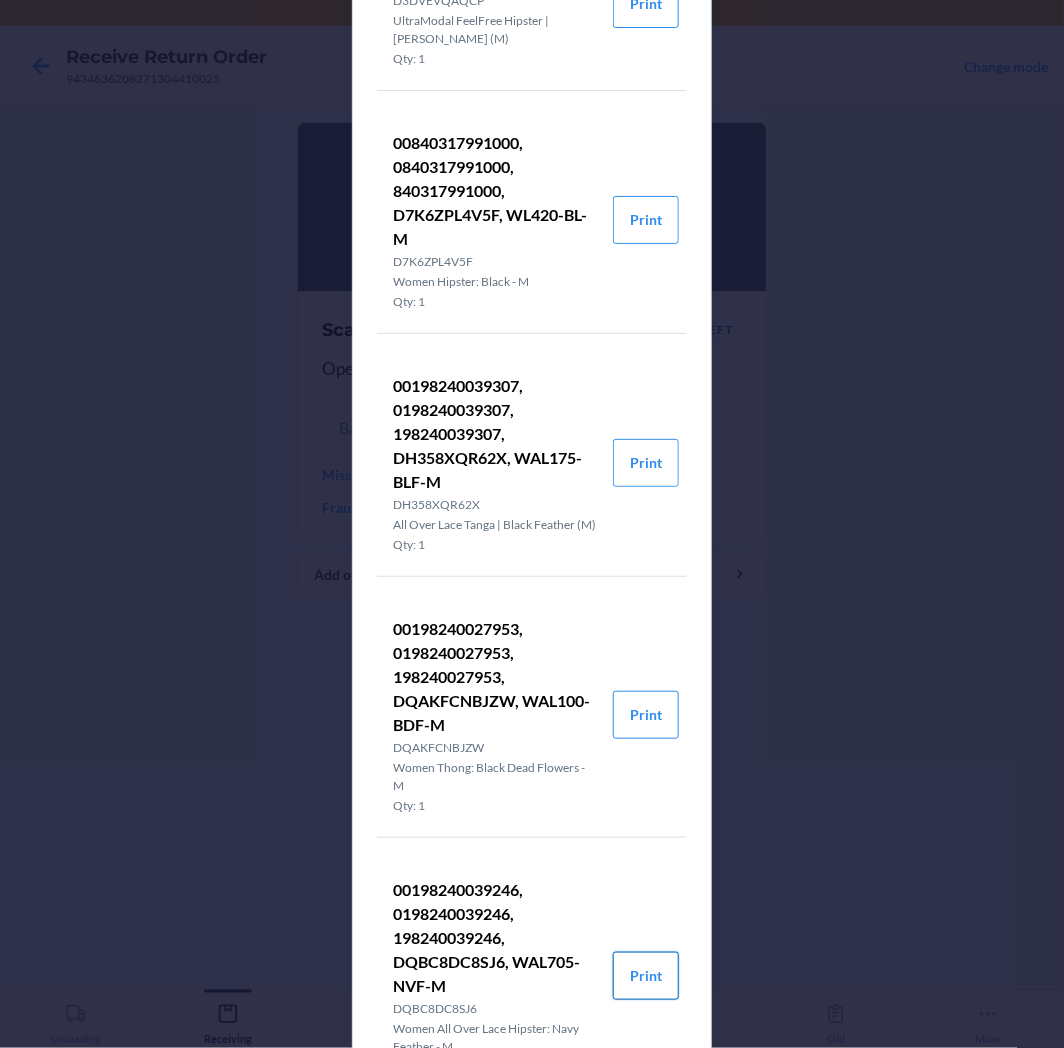 click on "Print" at bounding box center (646, 976) 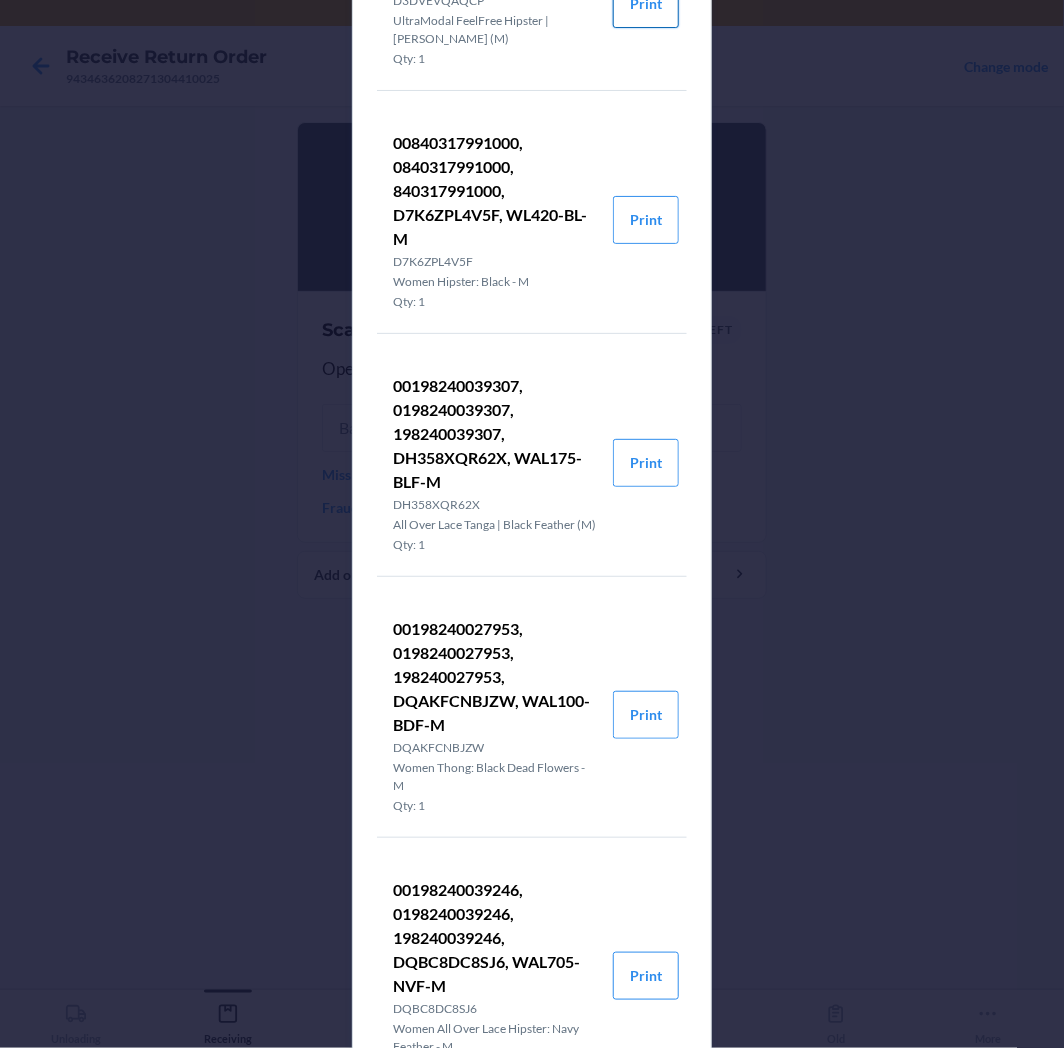 click on "Print" at bounding box center [646, 4] 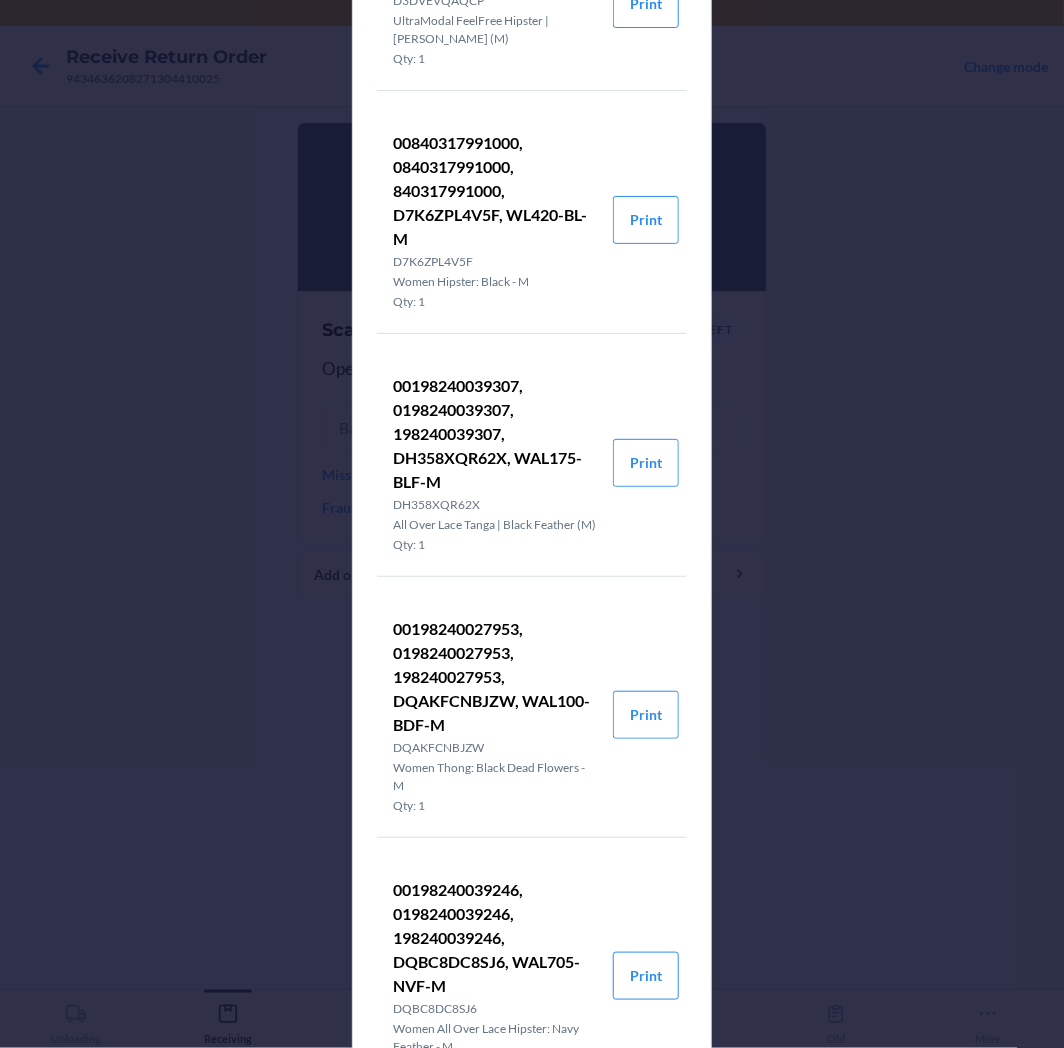 click on "00198240039246, 0198240039246, 198240039246, DQBC8DC8SJ6, WAL705-NVF-M DQBC8DC8SJ6 Women All Over Lace Hipster: Navy Feather - M Qty: 1 Print" at bounding box center [532, 976] 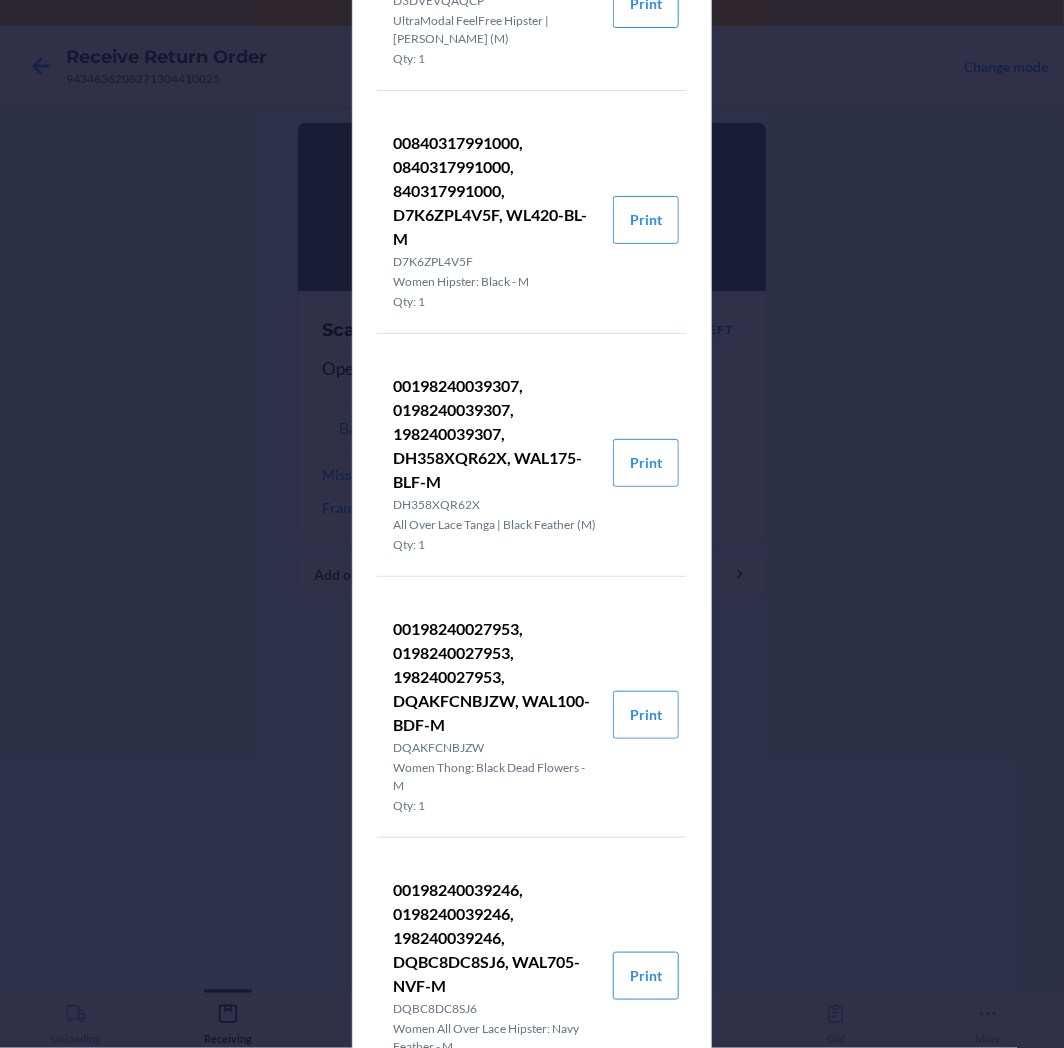 click on "00198240039246, 0198240039246, 198240039246, DQBC8DC8SJ6, WAL705-NVF-M DQBC8DC8SJ6 Women All Over Lace Hipster: Navy Feather - M Qty: 1 Print" at bounding box center [532, 976] 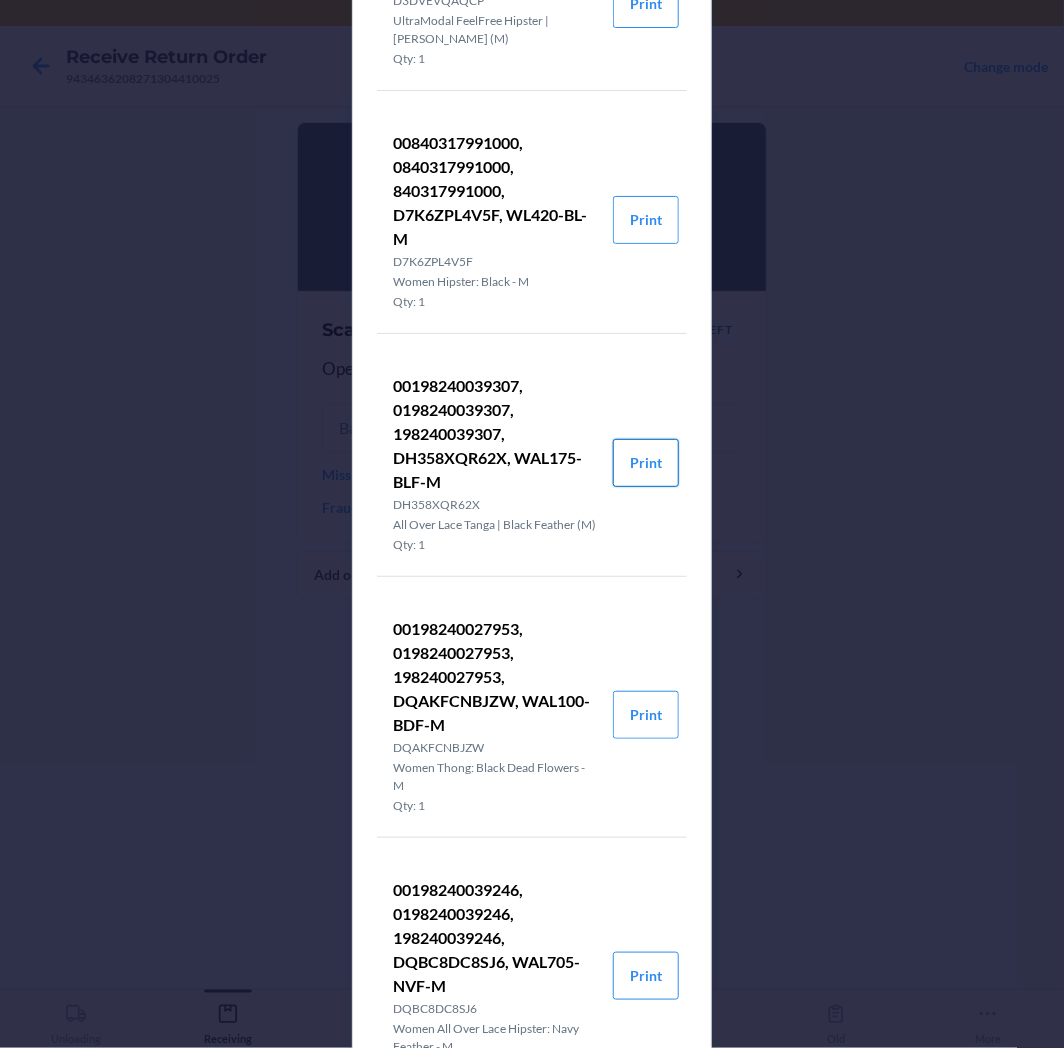 click on "Print" at bounding box center (646, 463) 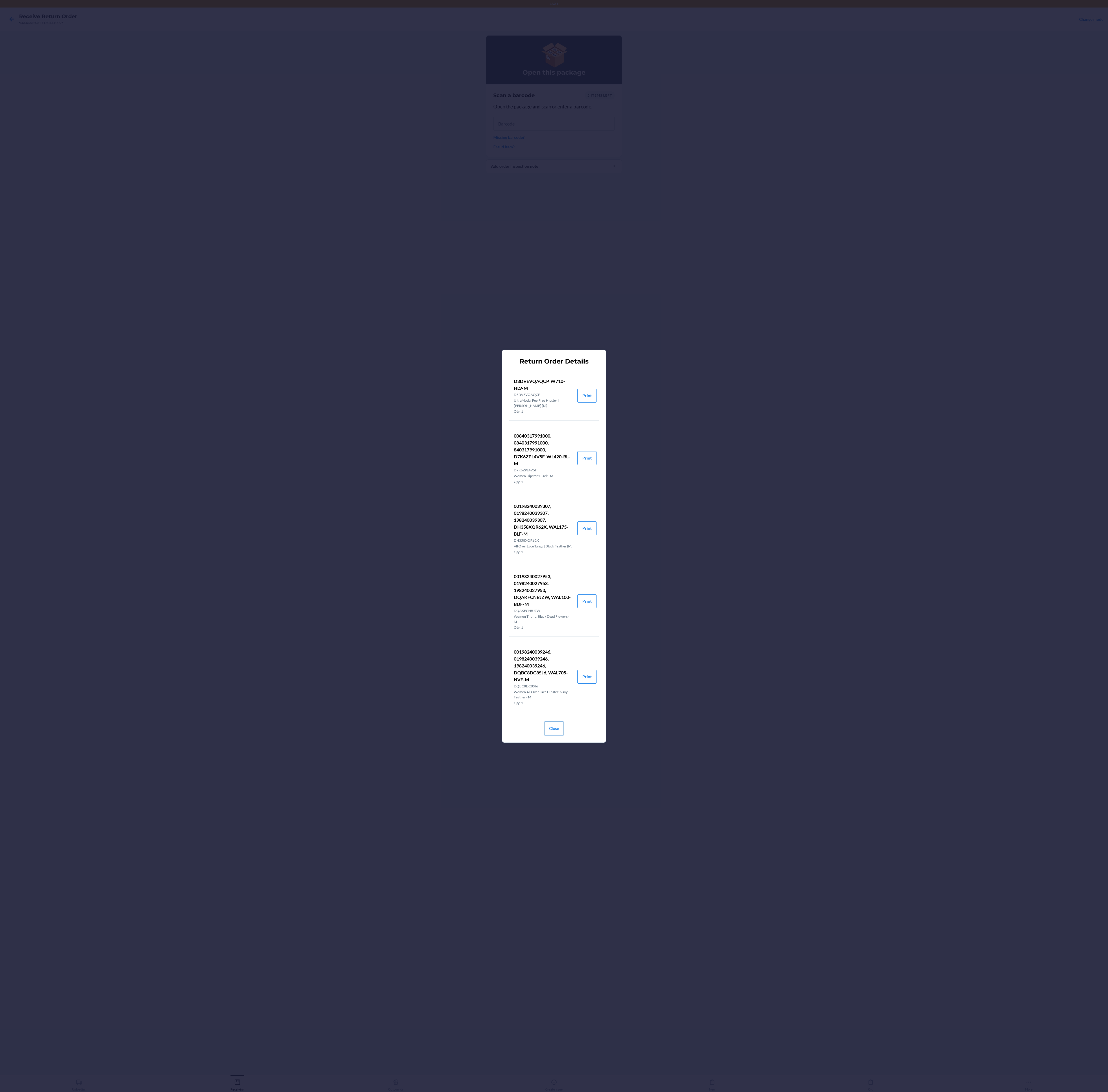 type 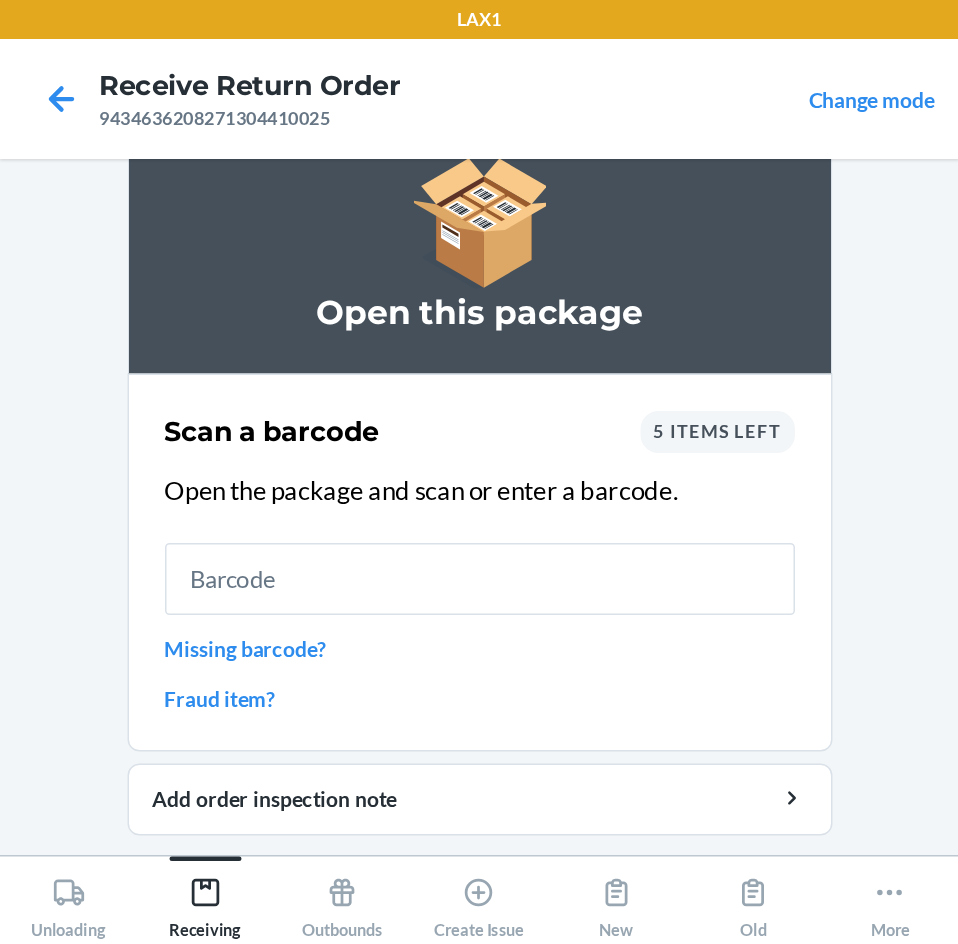 scroll, scrollTop: 0, scrollLeft: 0, axis: both 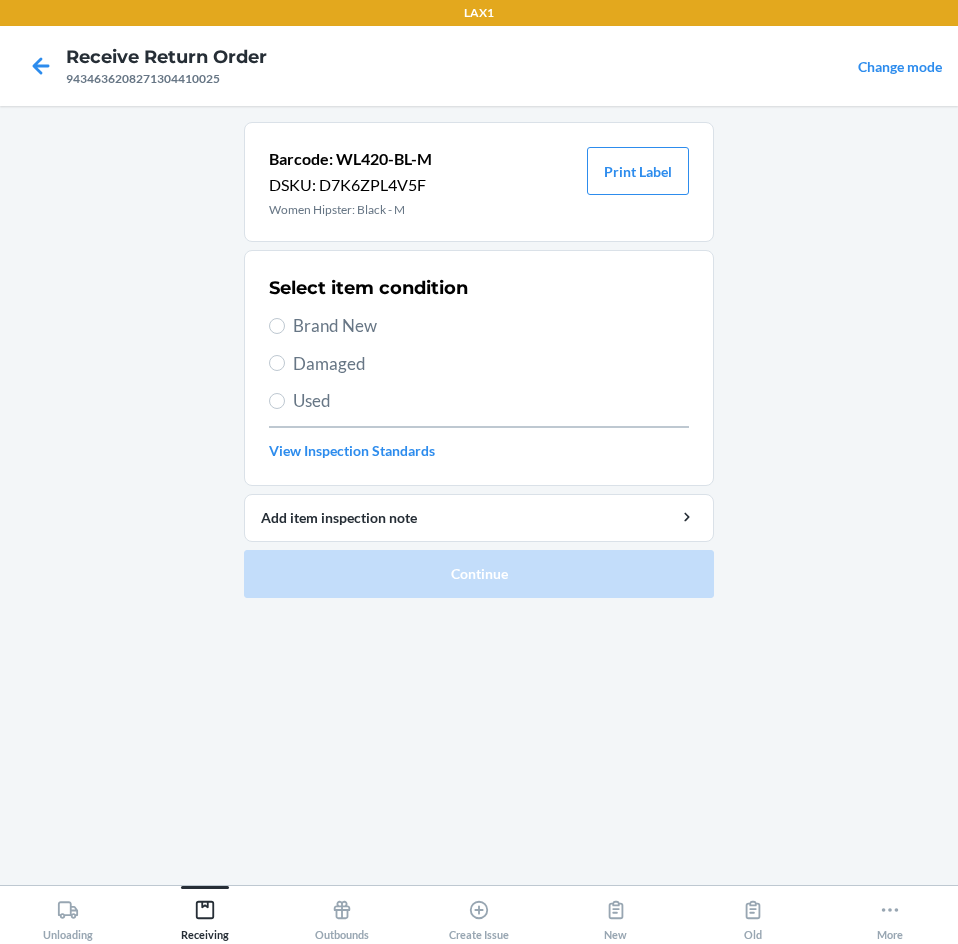 click on "Brand New" at bounding box center [491, 326] 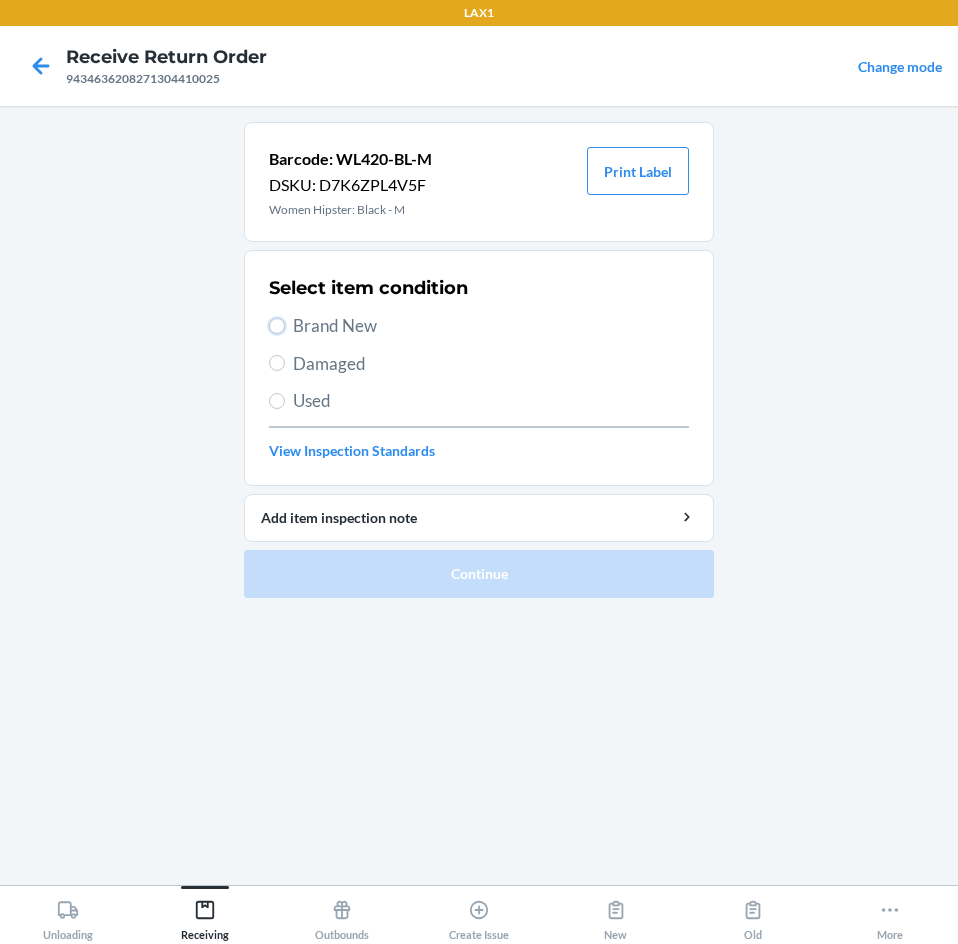 click on "Brand New" at bounding box center (277, 326) 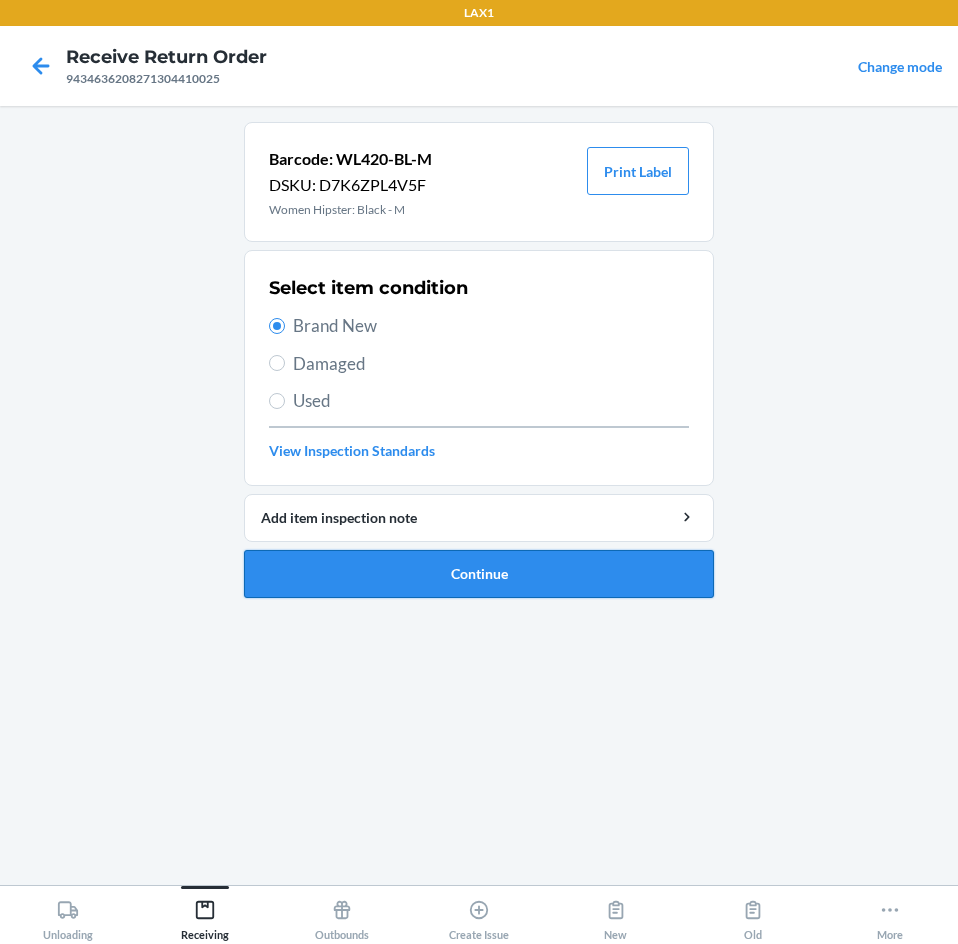 click on "Continue" at bounding box center [479, 574] 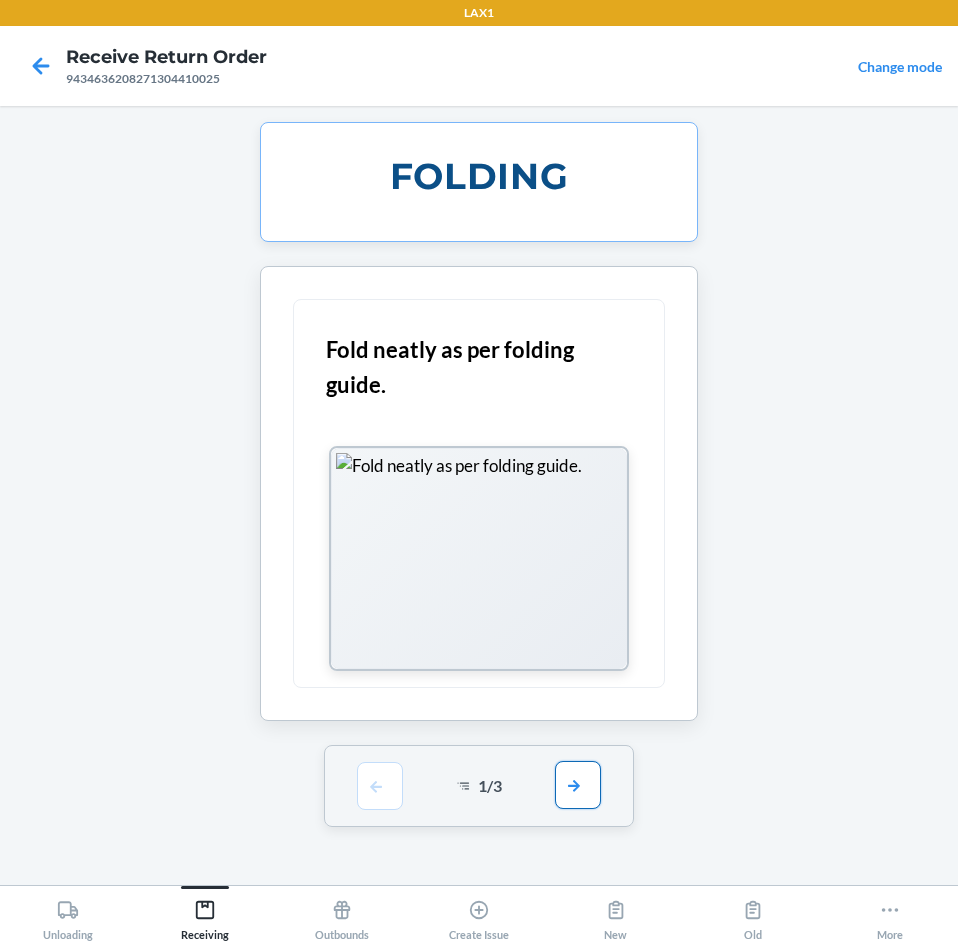 click at bounding box center (578, 785) 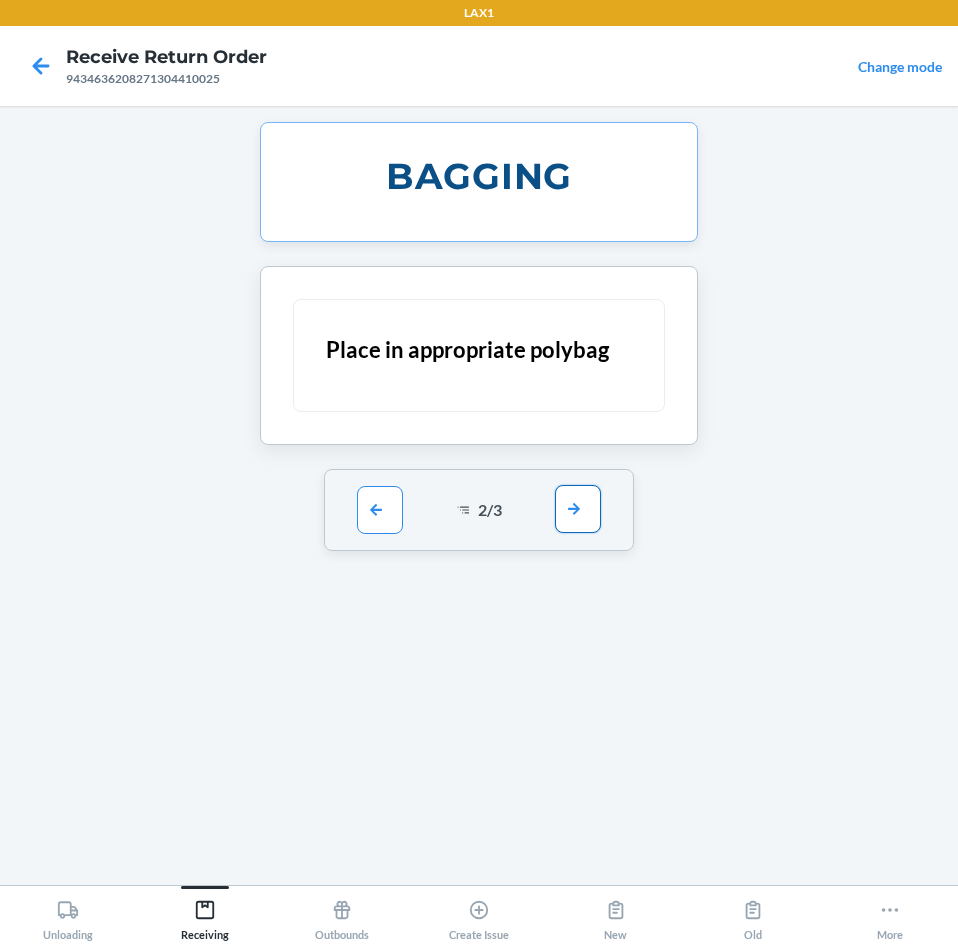 click at bounding box center [578, 509] 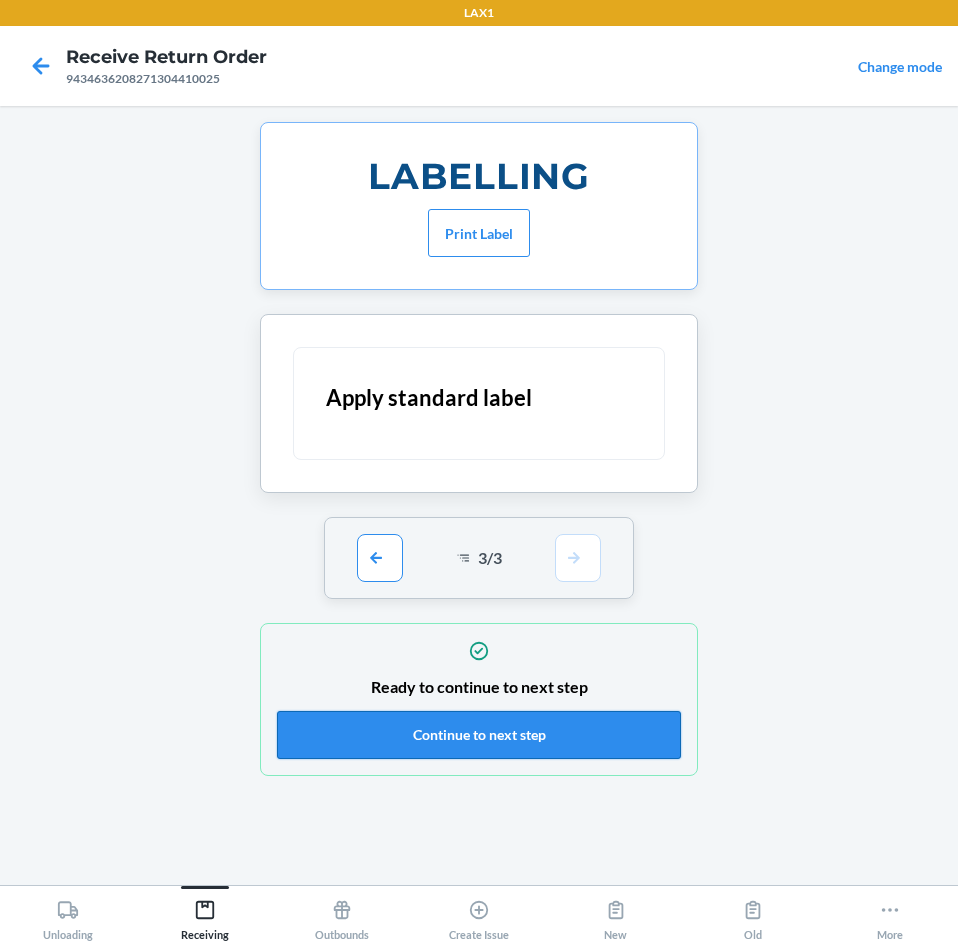 click on "Continue to next step" at bounding box center (479, 735) 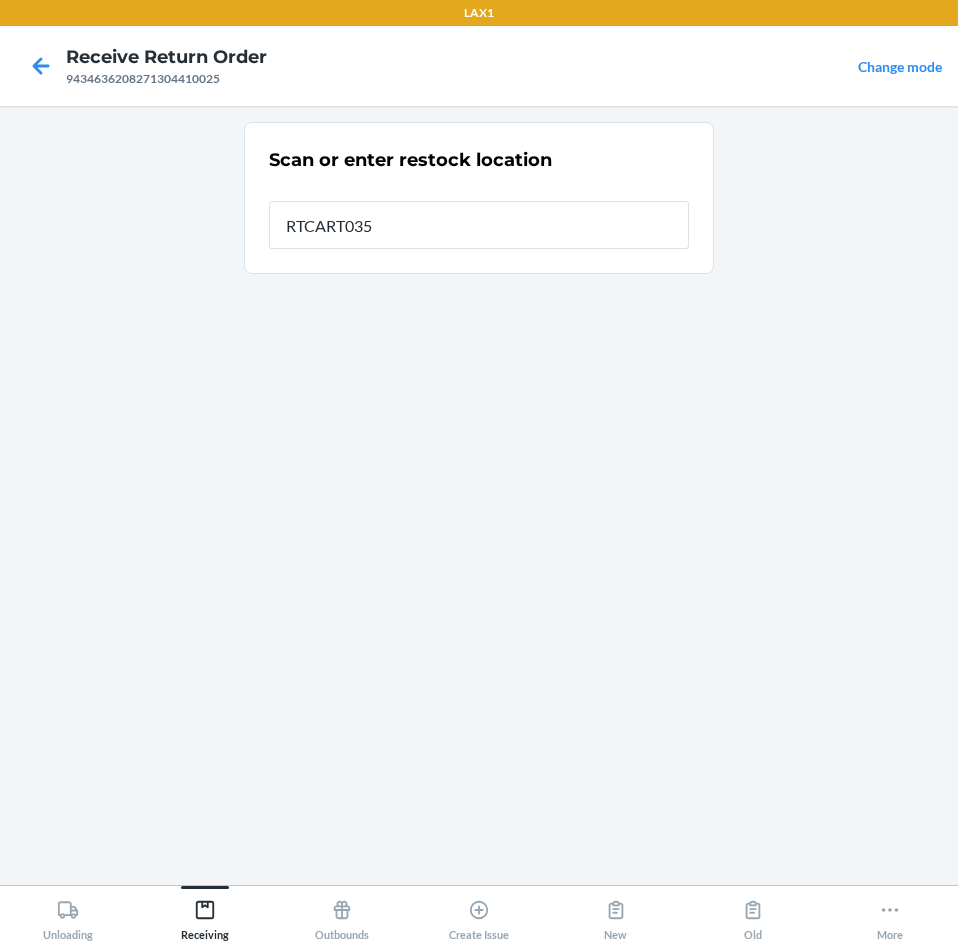 type on "RTCART035" 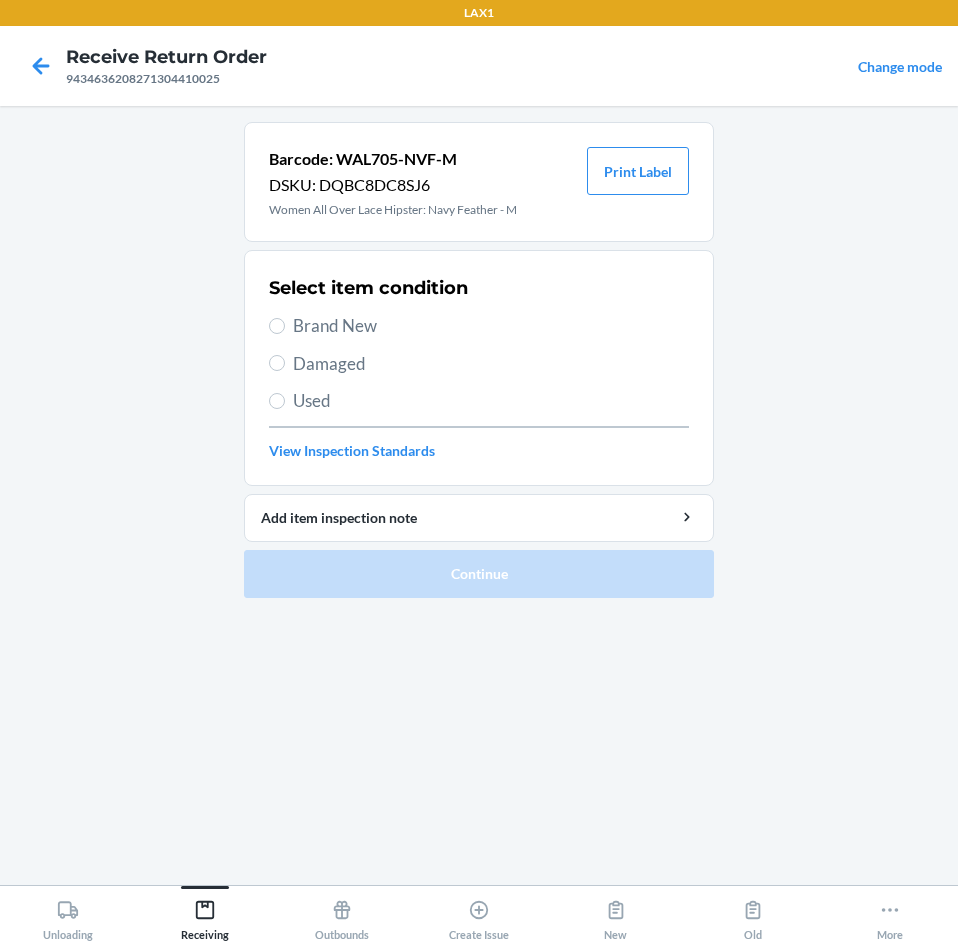 drag, startPoint x: 359, startPoint y: 323, endPoint x: 368, endPoint y: 330, distance: 11.401754 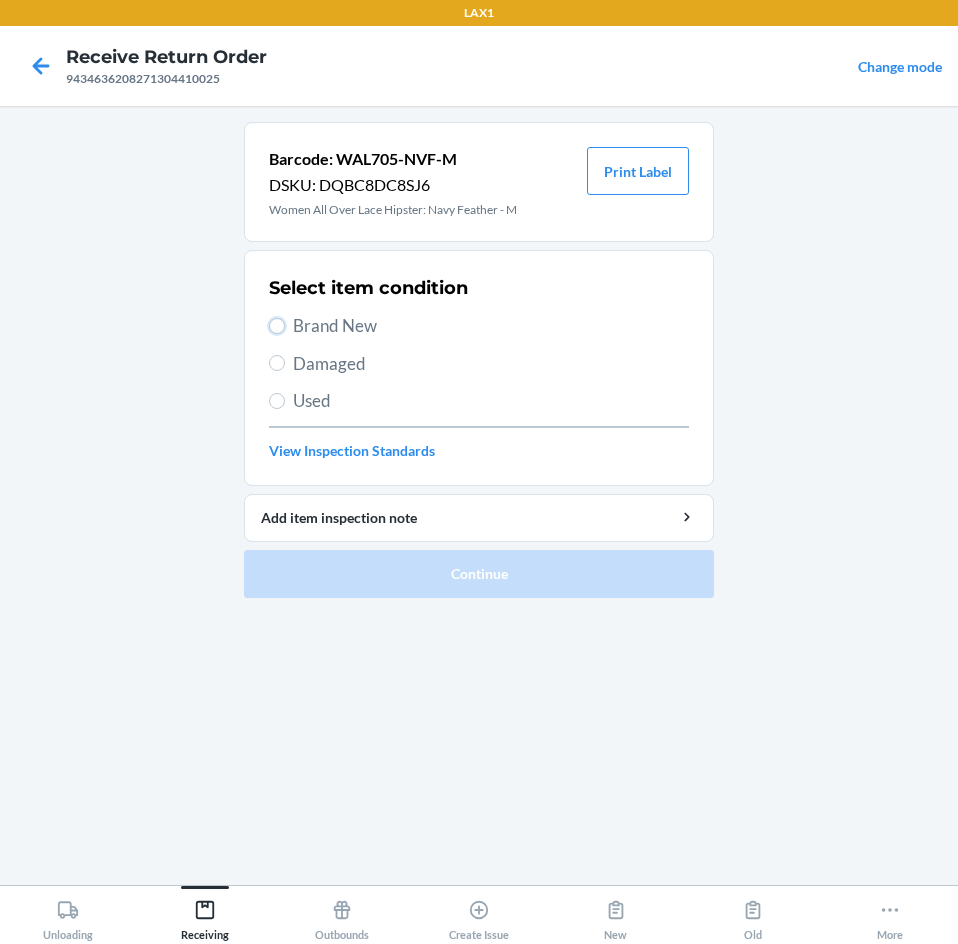 click on "Brand New" at bounding box center (277, 326) 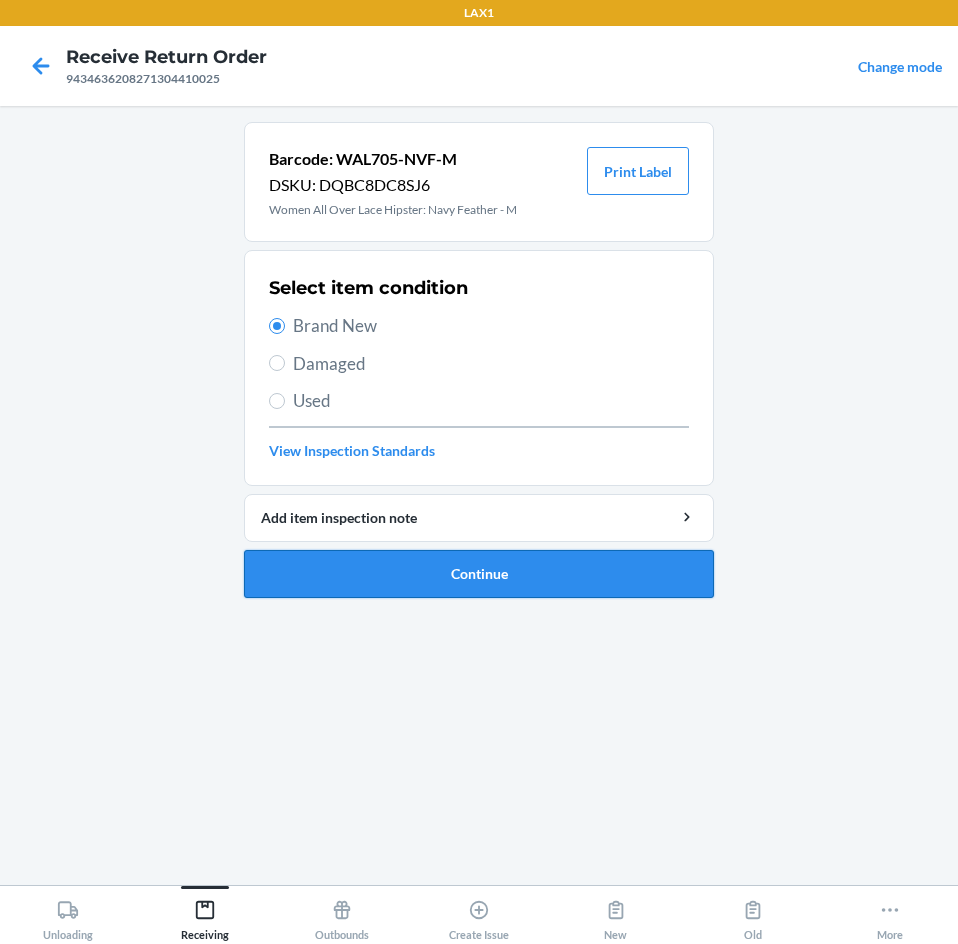 click on "Continue" at bounding box center [479, 574] 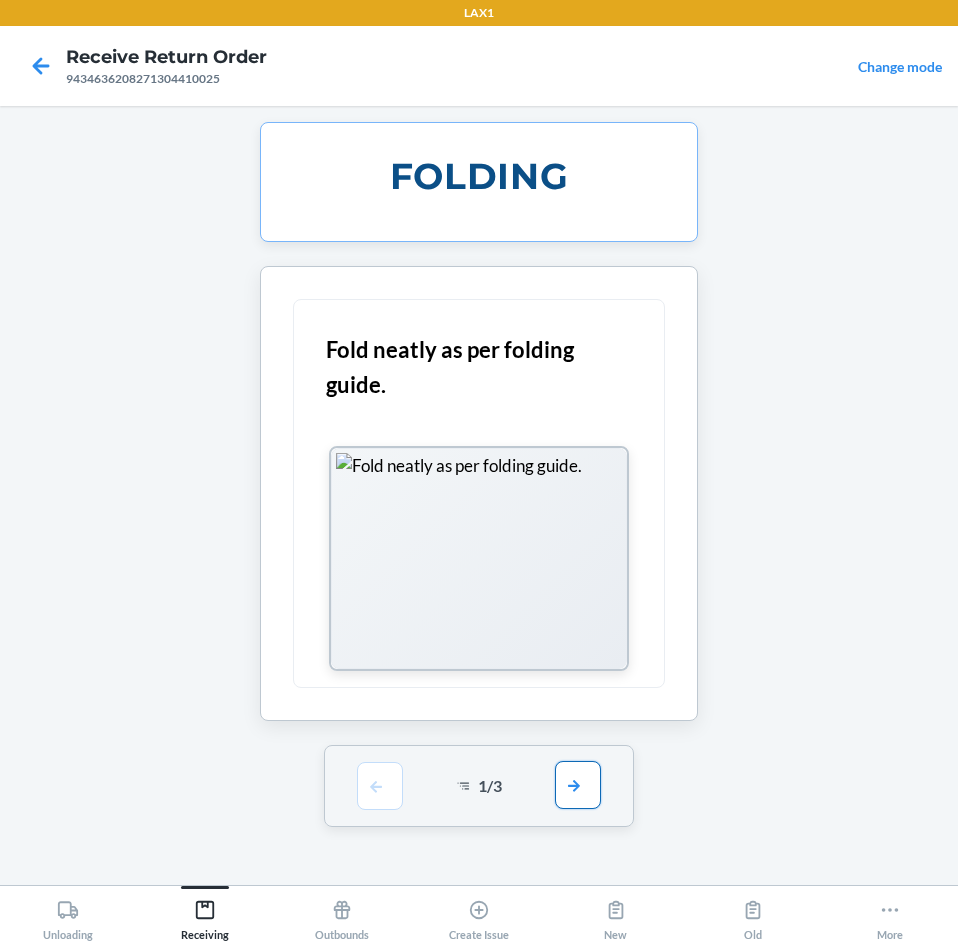 click at bounding box center (578, 785) 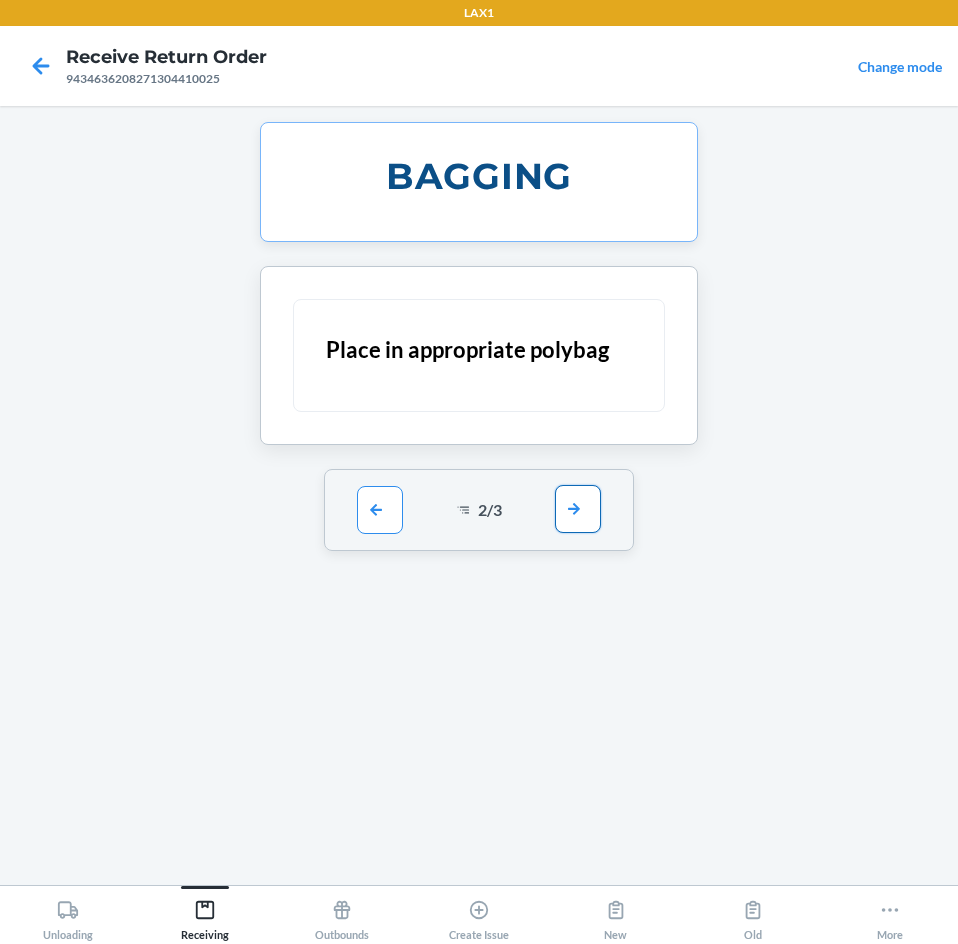 click at bounding box center (578, 509) 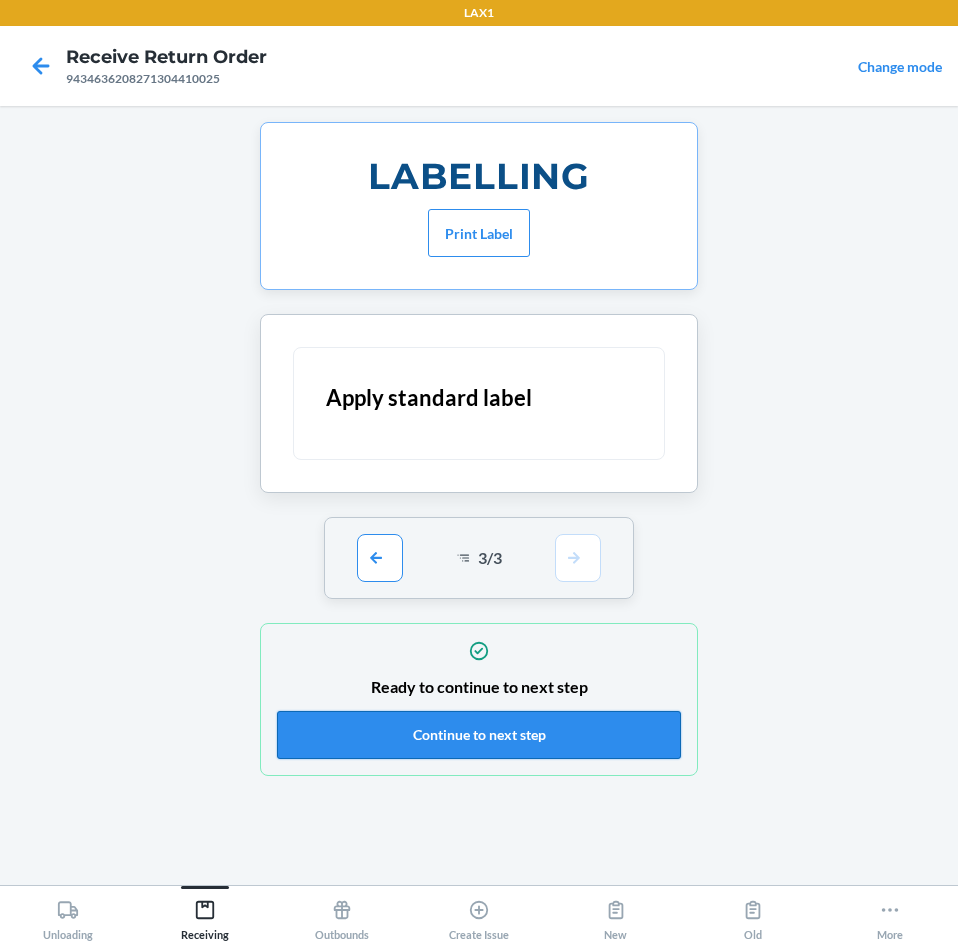 click on "Continue to next step" at bounding box center (479, 735) 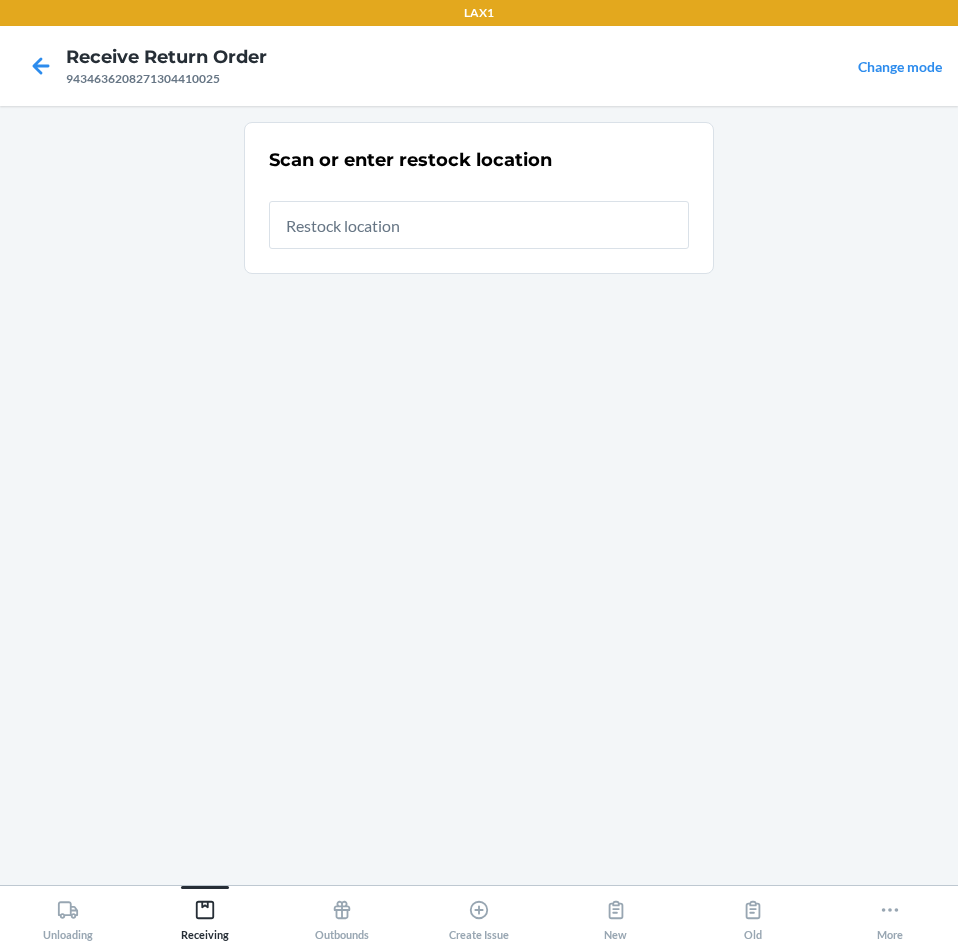 click at bounding box center (479, 225) 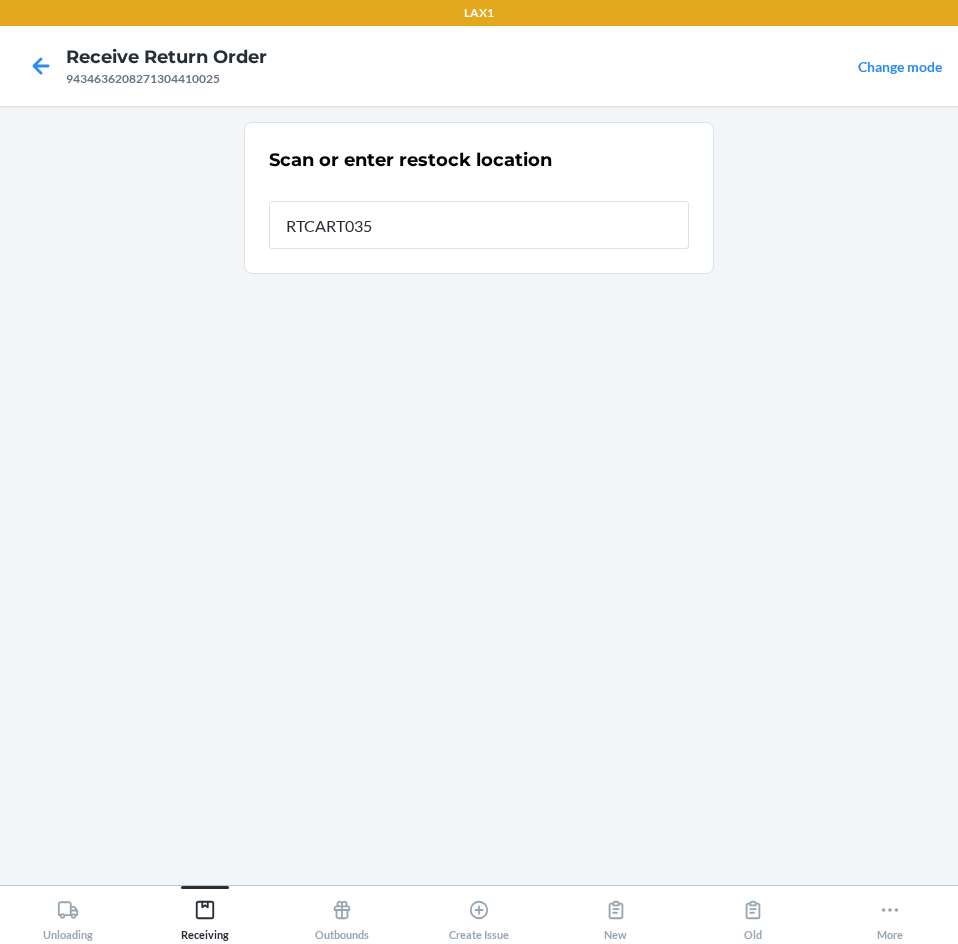 type on "RTCART035" 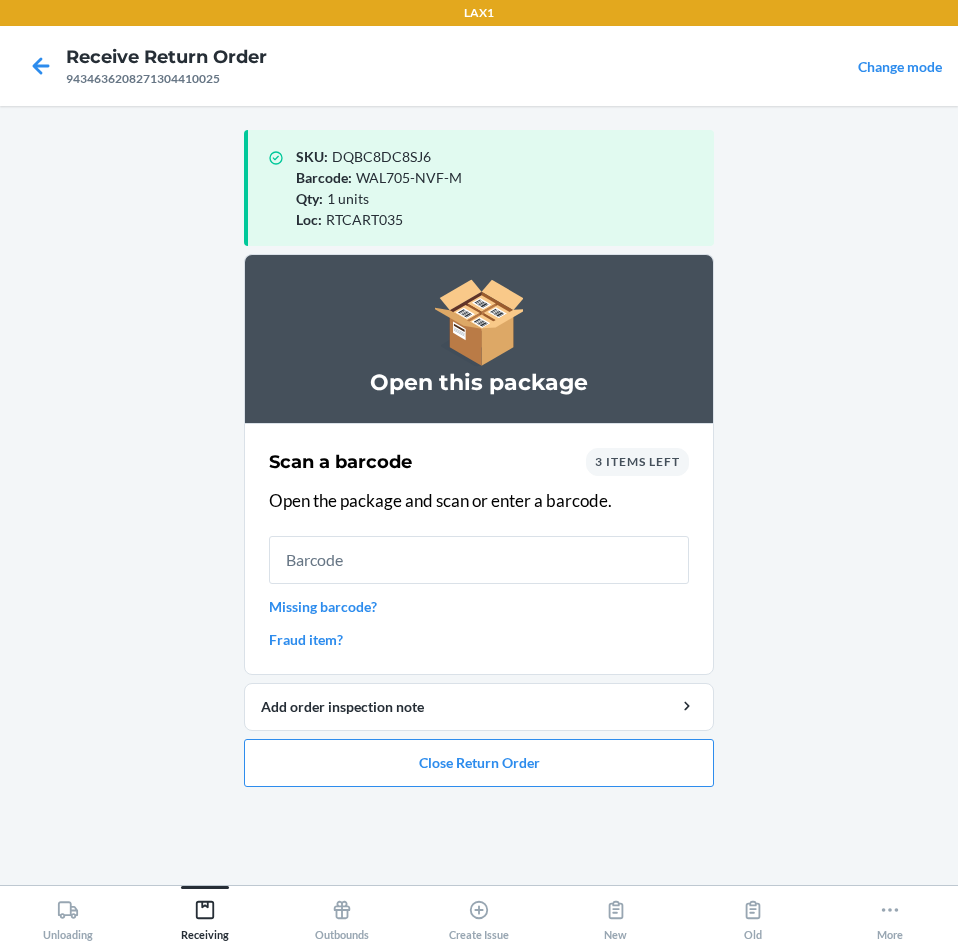 click at bounding box center (479, 560) 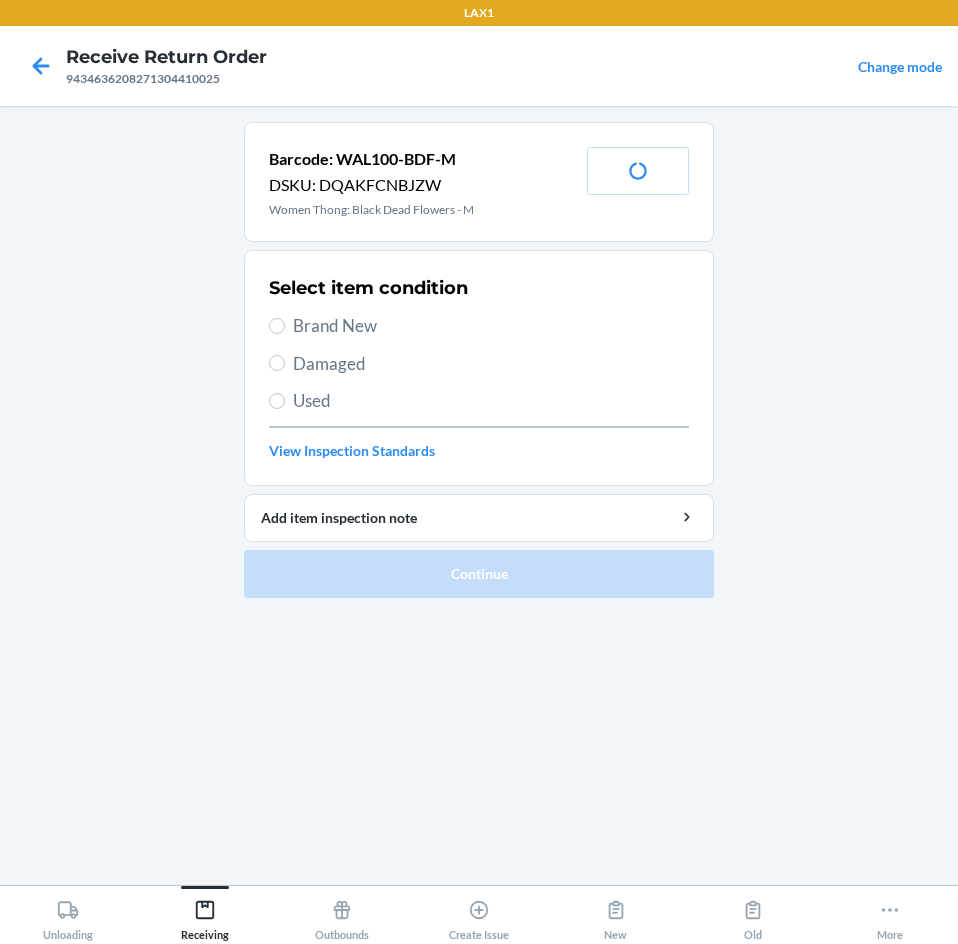 click on "Brand New" at bounding box center (479, 326) 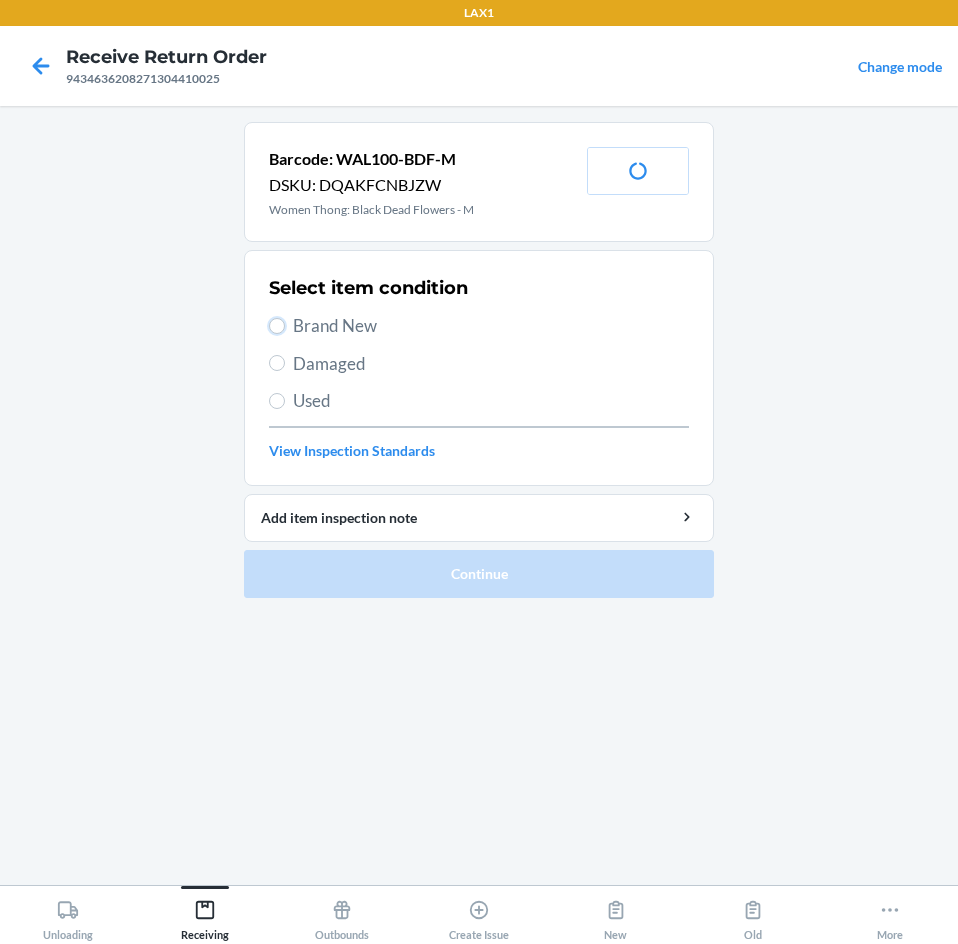 click on "Brand New" at bounding box center (277, 326) 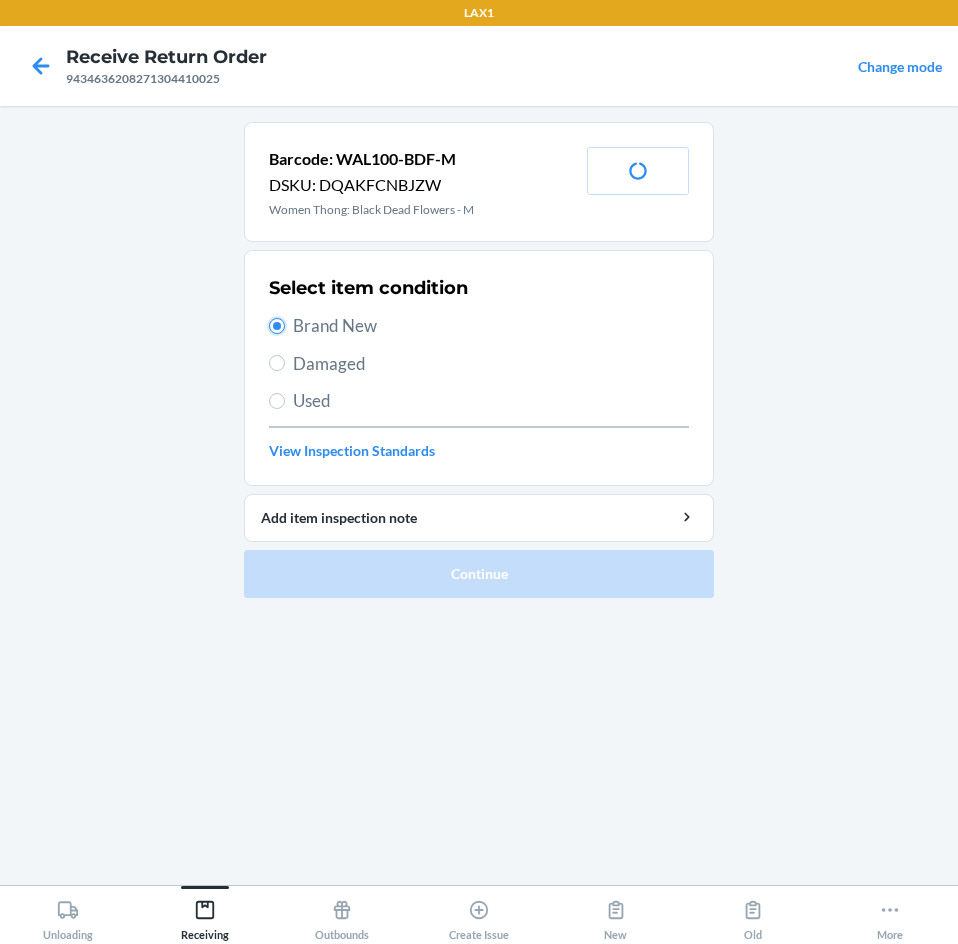 radio on "true" 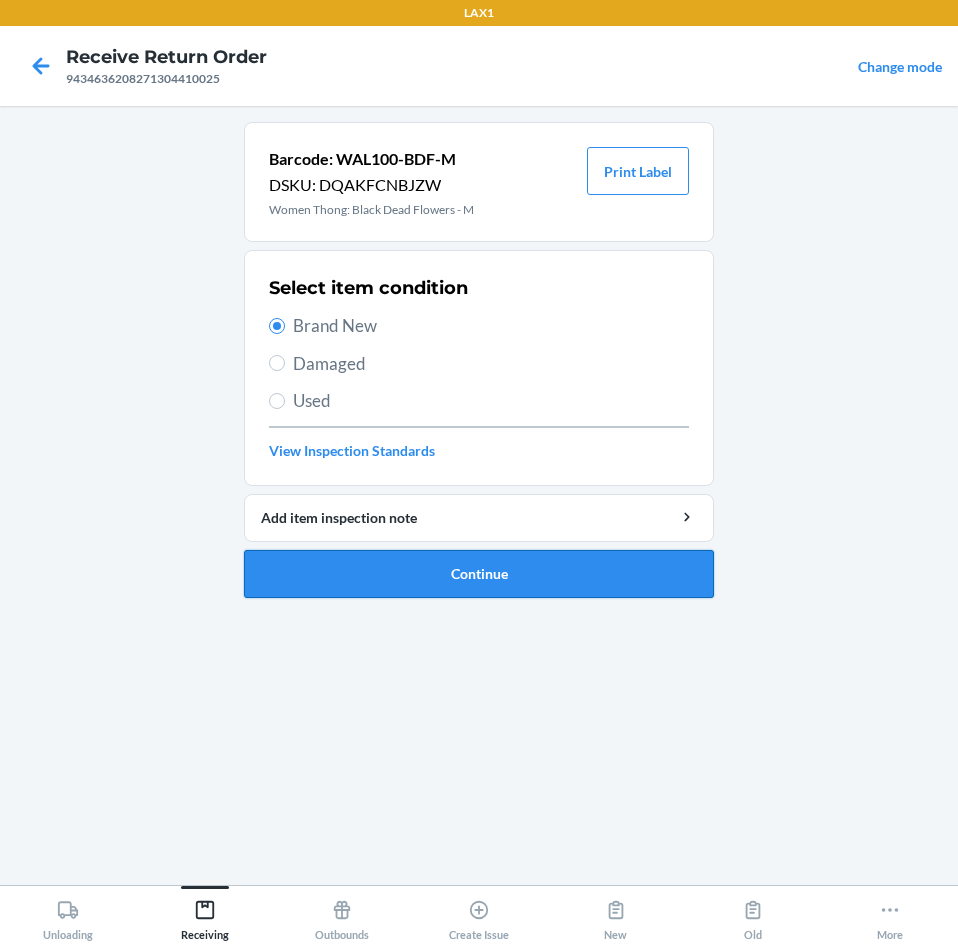 click on "Continue" at bounding box center (479, 574) 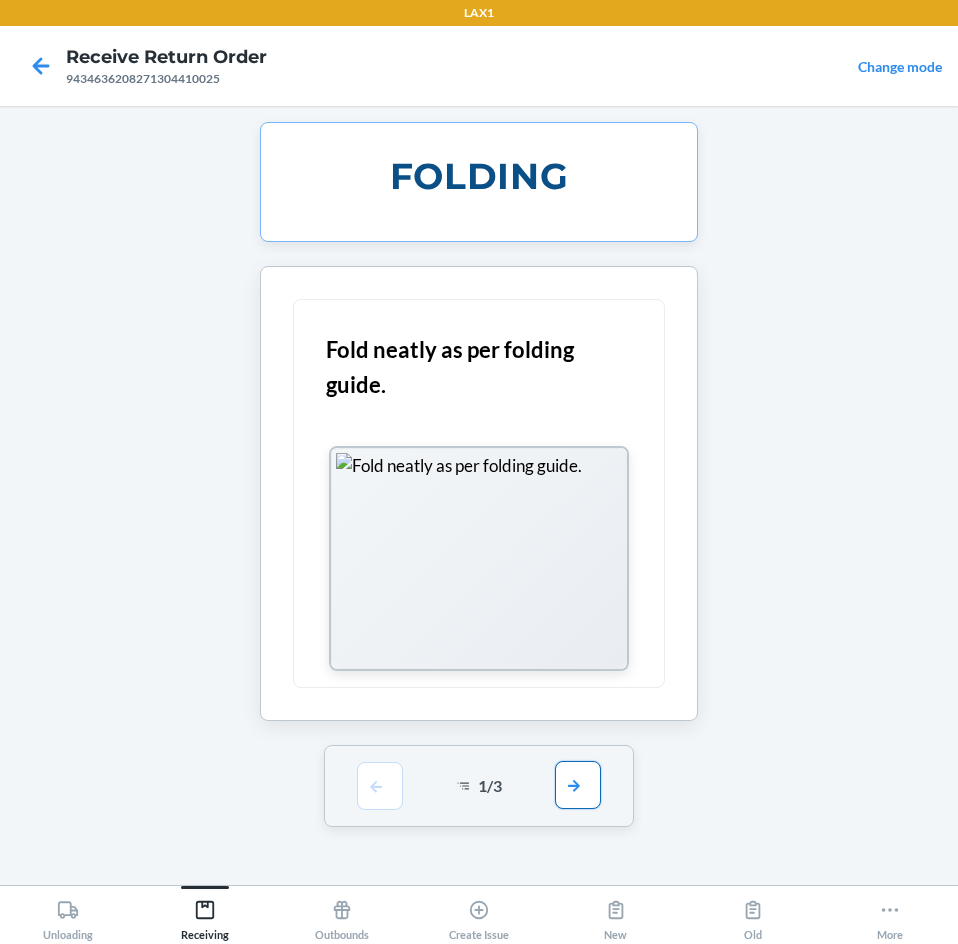 click at bounding box center (578, 785) 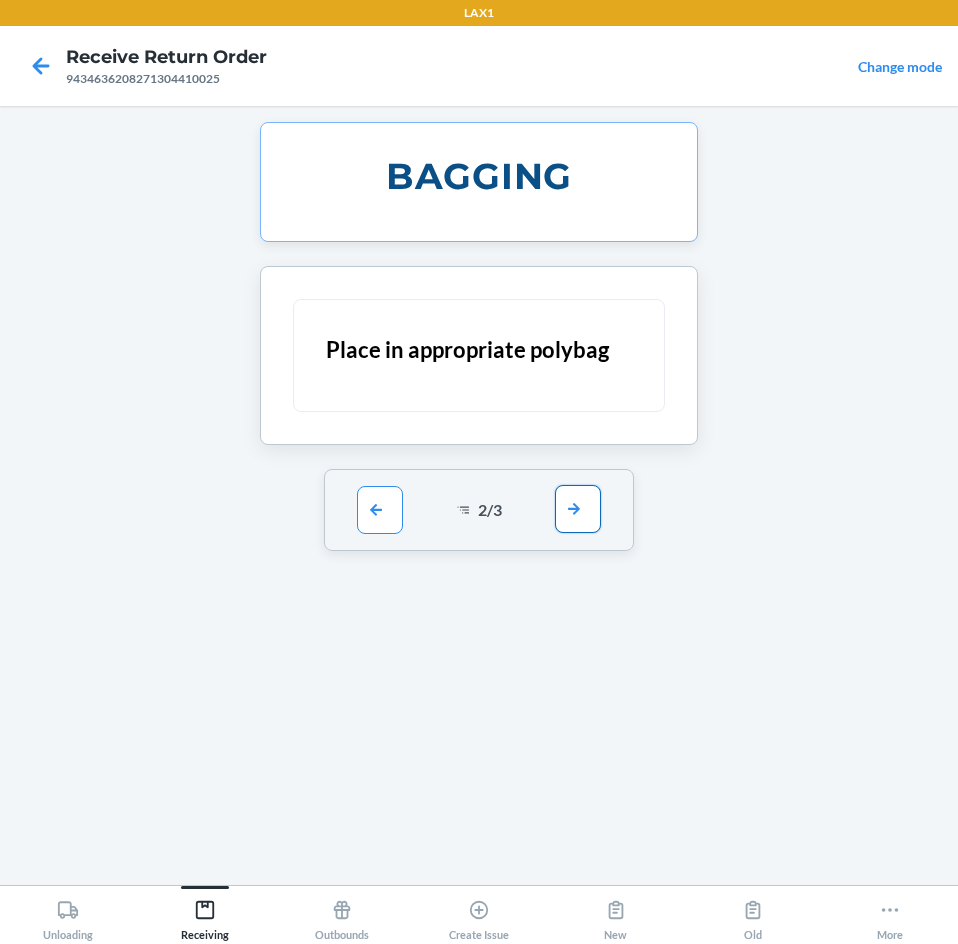 click at bounding box center [578, 509] 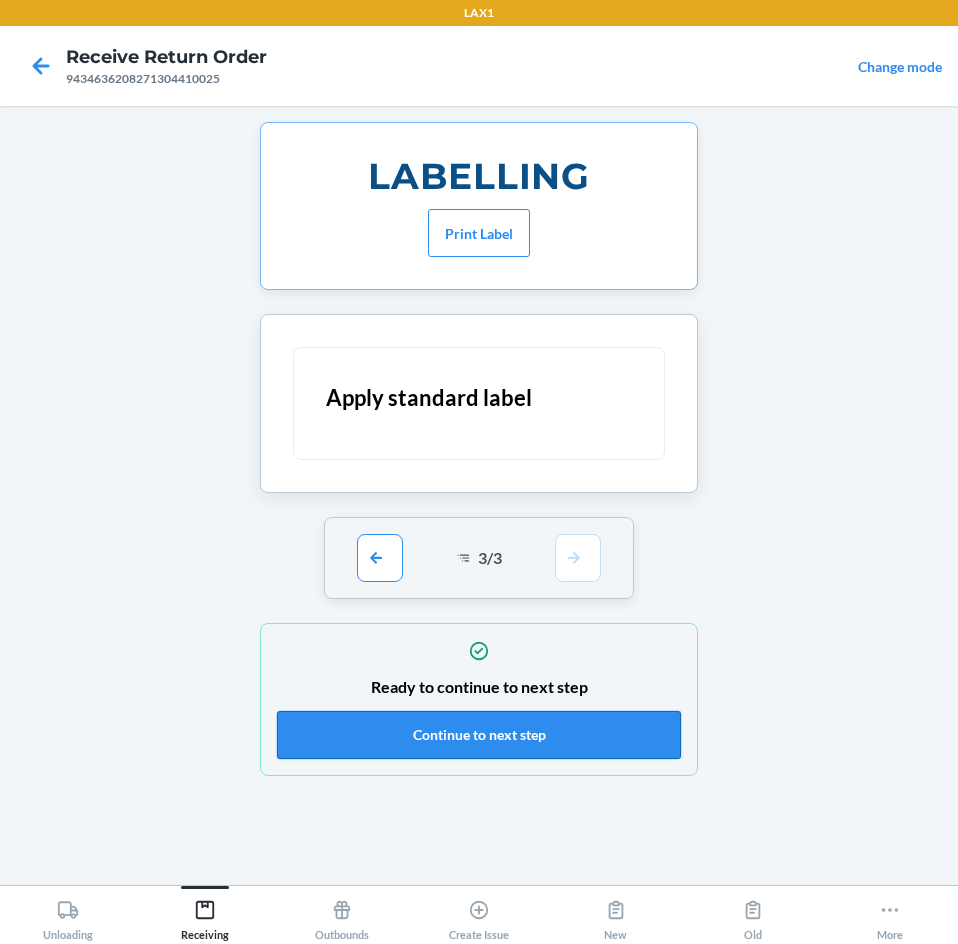 click on "Continue to next step" at bounding box center (479, 735) 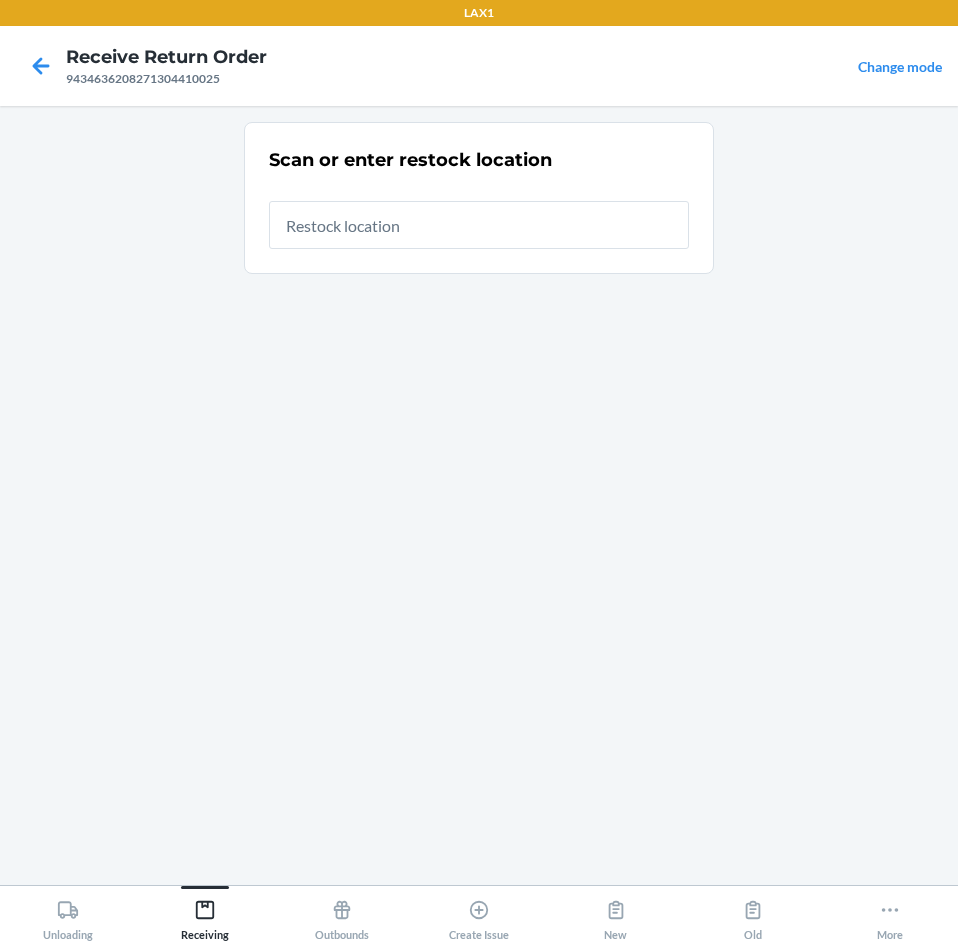 click at bounding box center [479, 225] 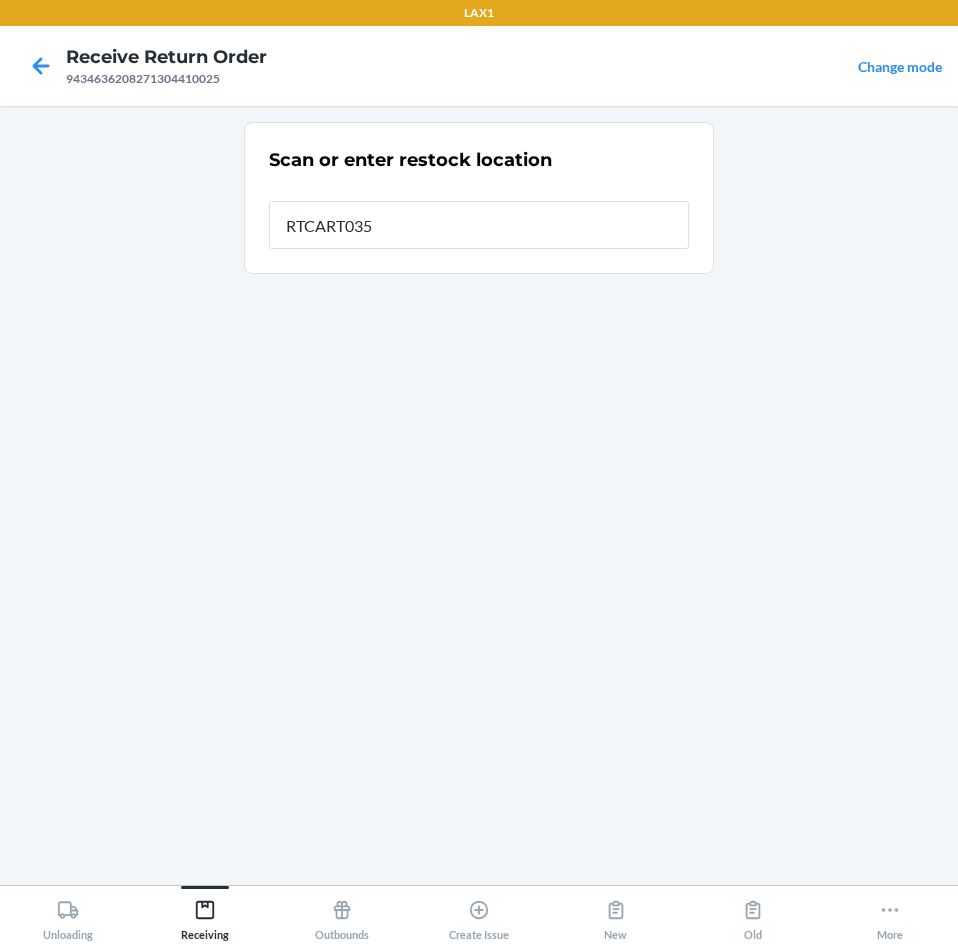 type on "RTCART035" 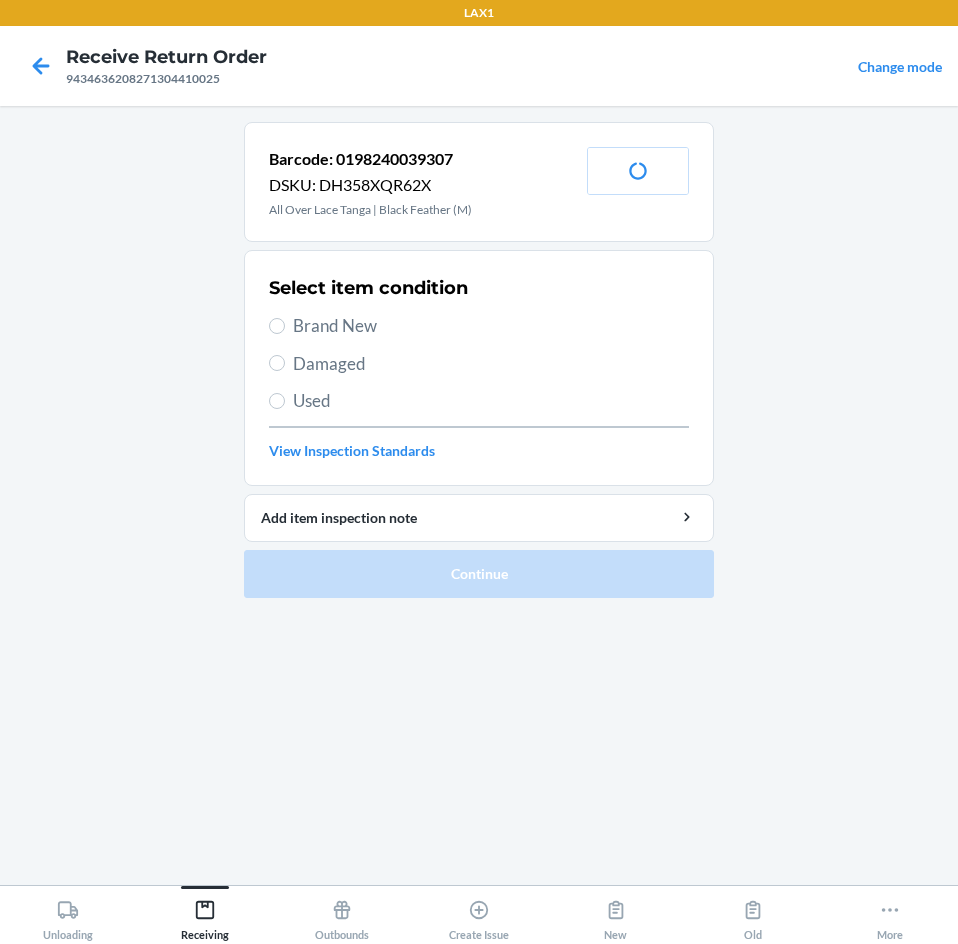 click on "Used" at bounding box center [491, 401] 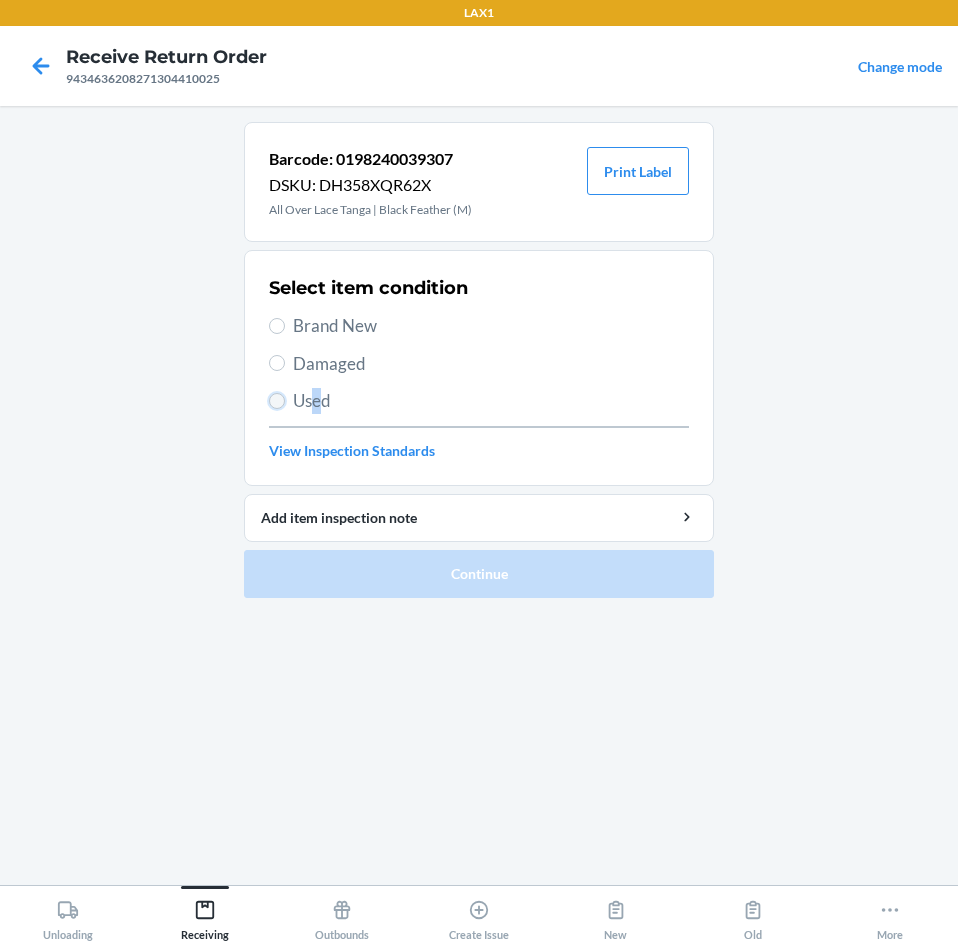 click on "Used" at bounding box center [277, 401] 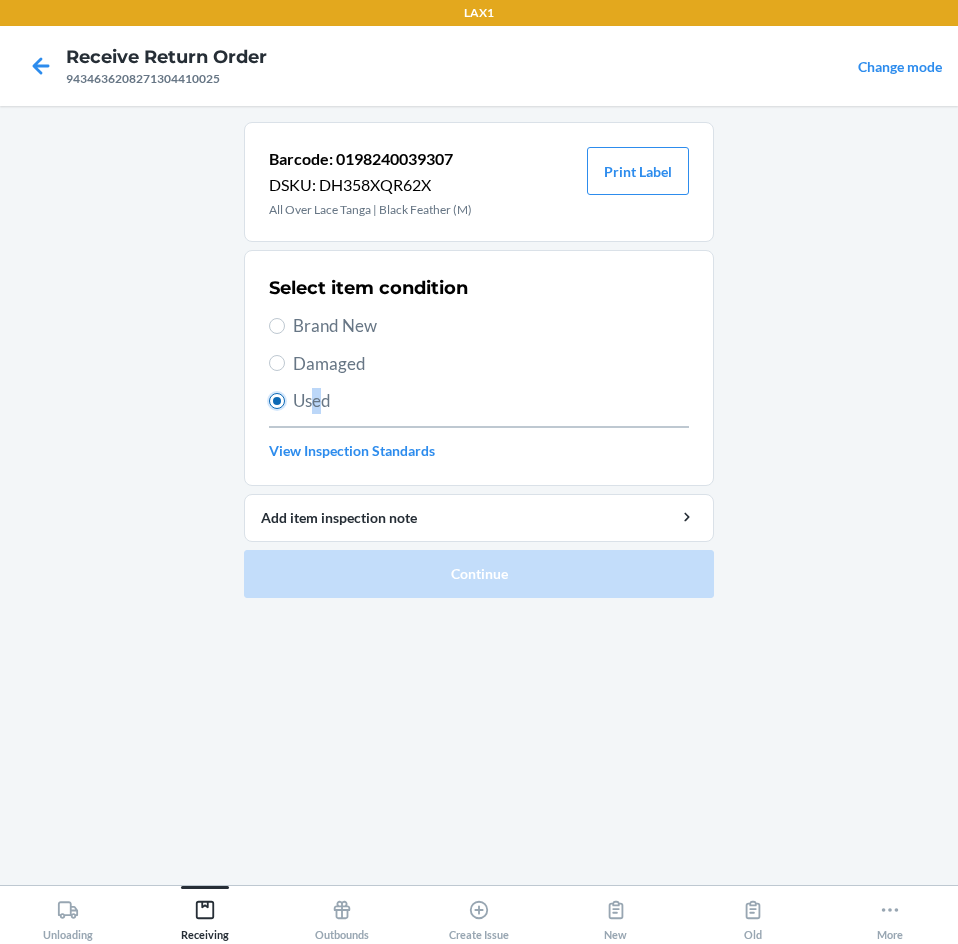 radio on "true" 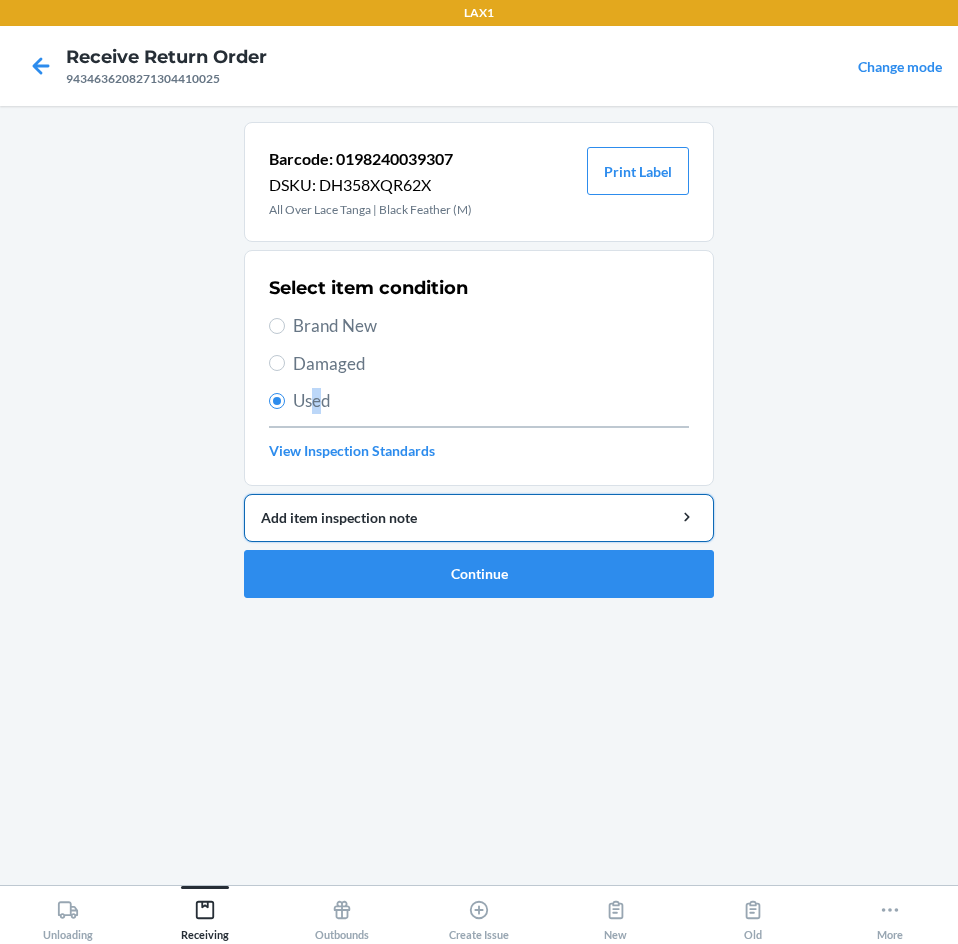 click on "Add item inspection note" at bounding box center [479, 517] 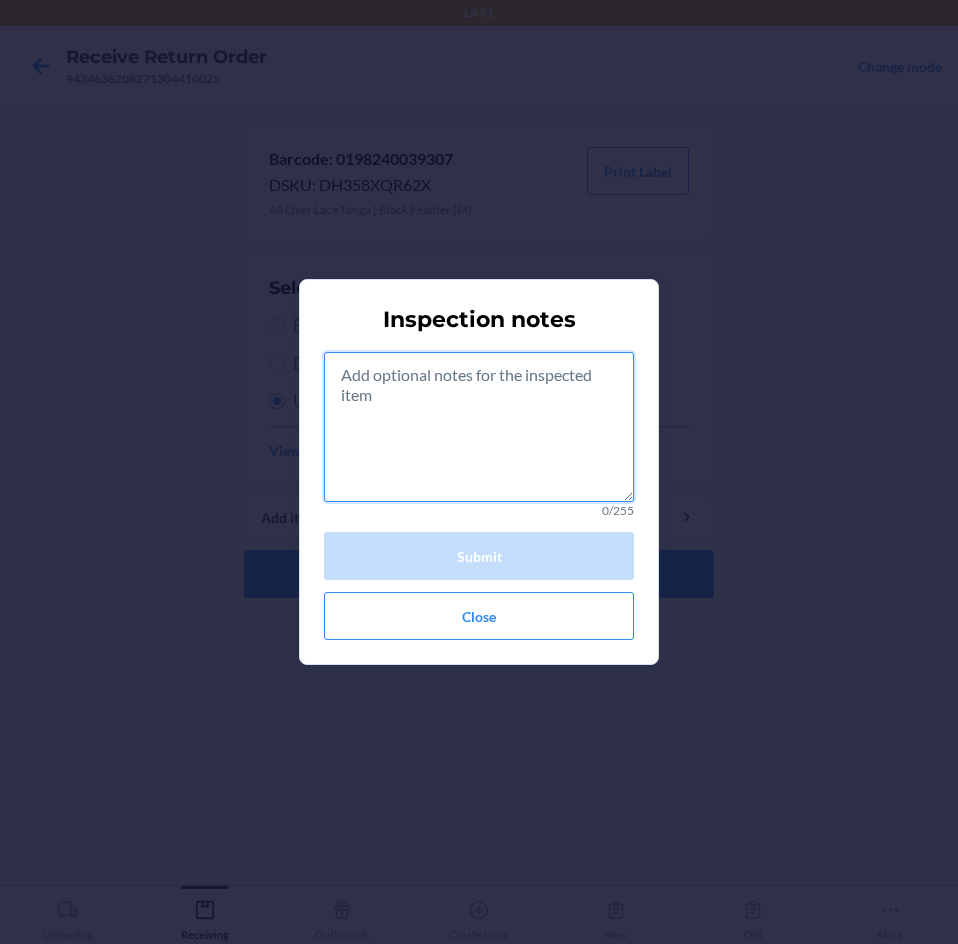 click at bounding box center (479, 427) 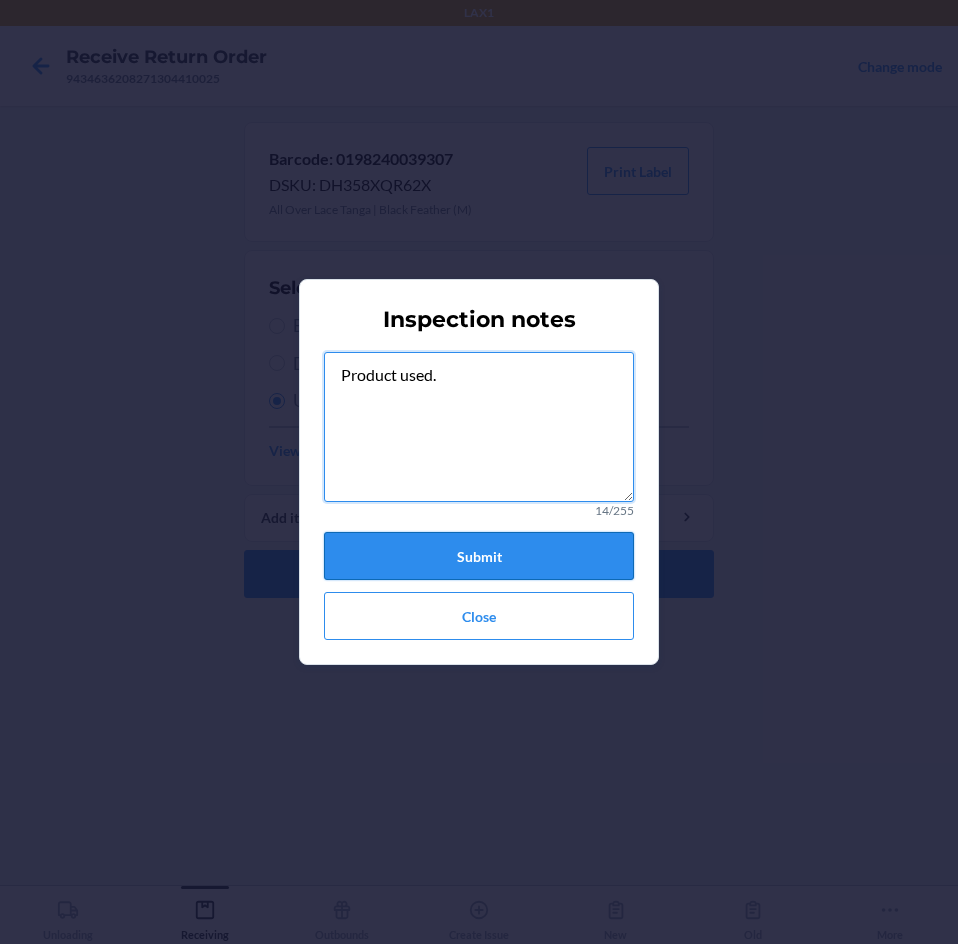 type on "Product used." 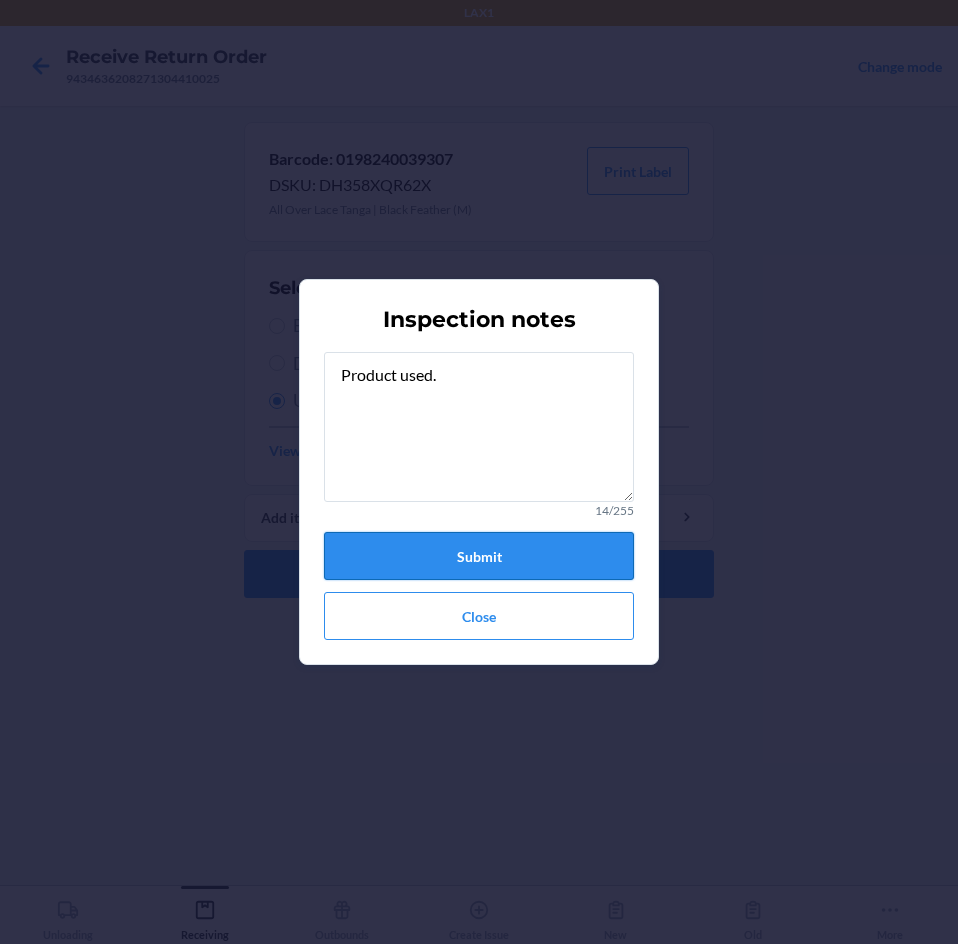 click on "Submit" at bounding box center [479, 556] 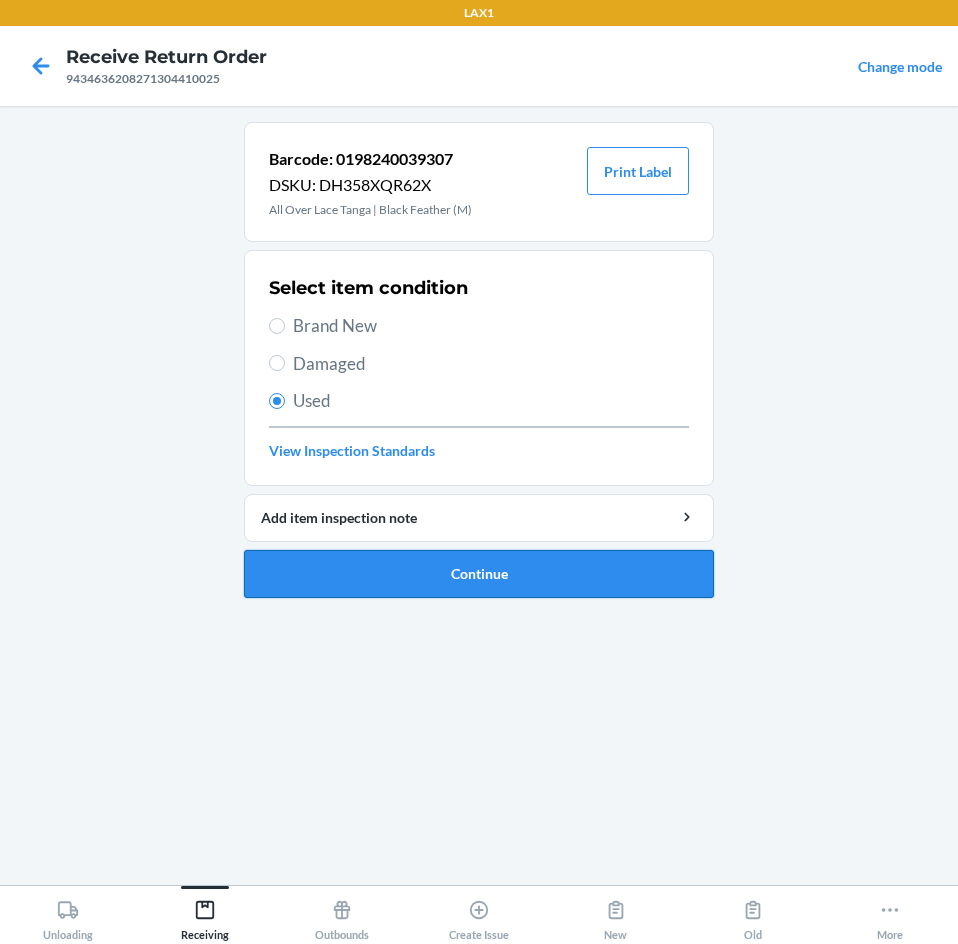 click on "Continue" at bounding box center [479, 574] 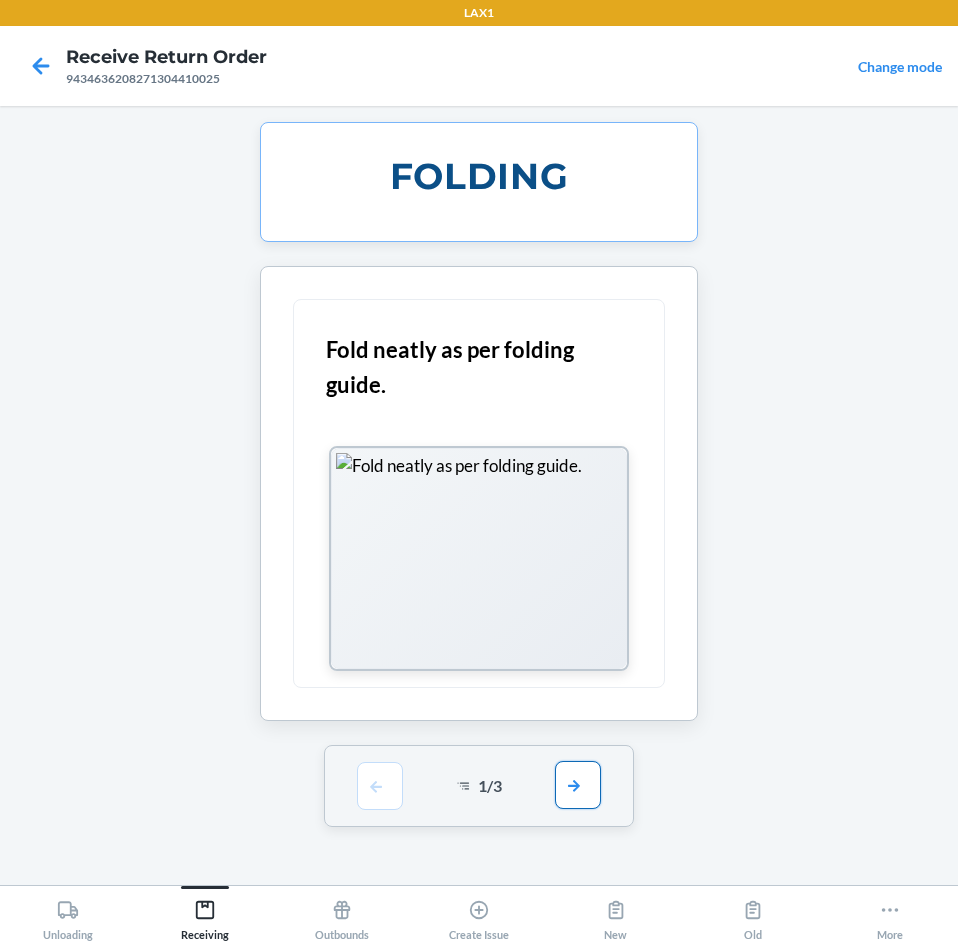 click at bounding box center (578, 785) 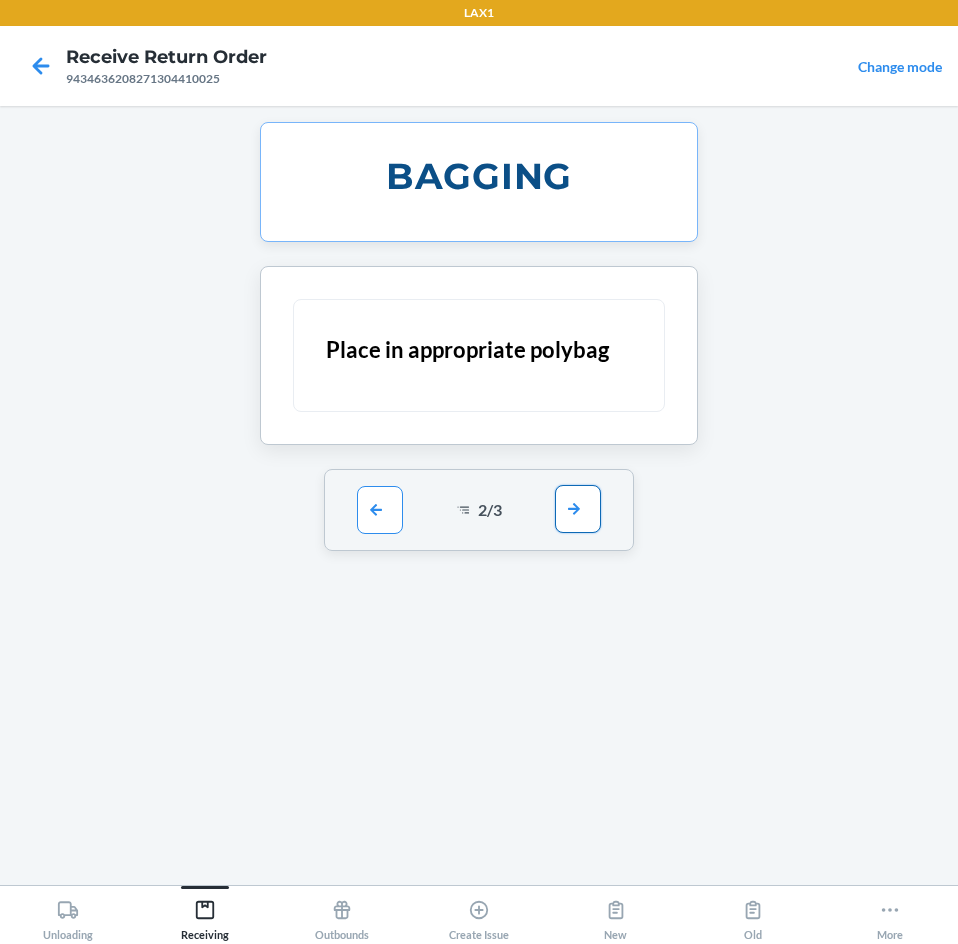click at bounding box center [578, 509] 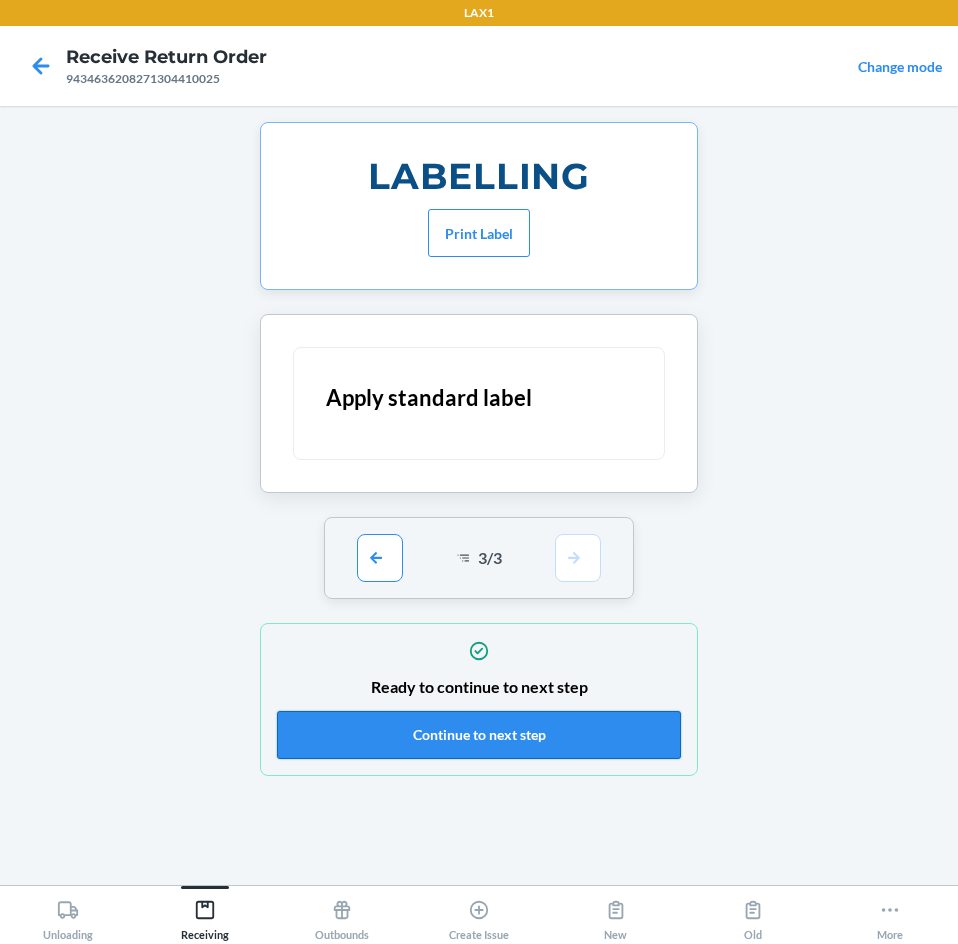 click on "Continue to next step" at bounding box center (479, 735) 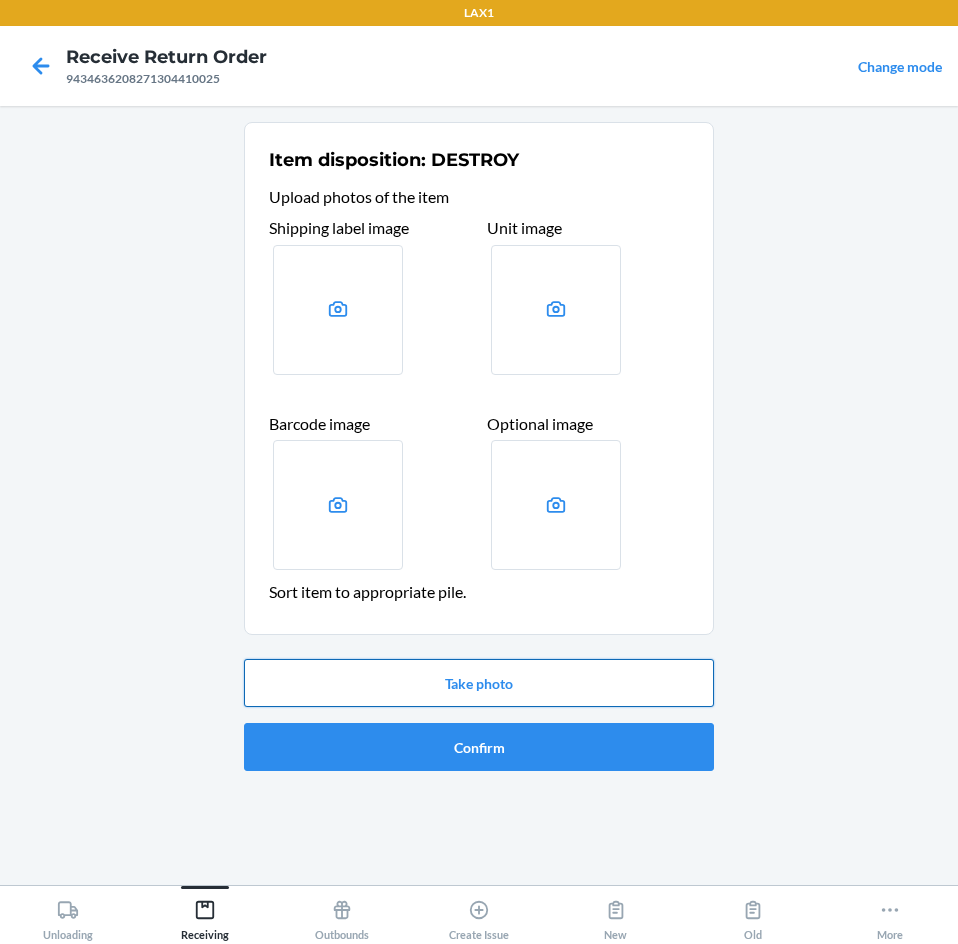 click on "Take photo" at bounding box center [479, 683] 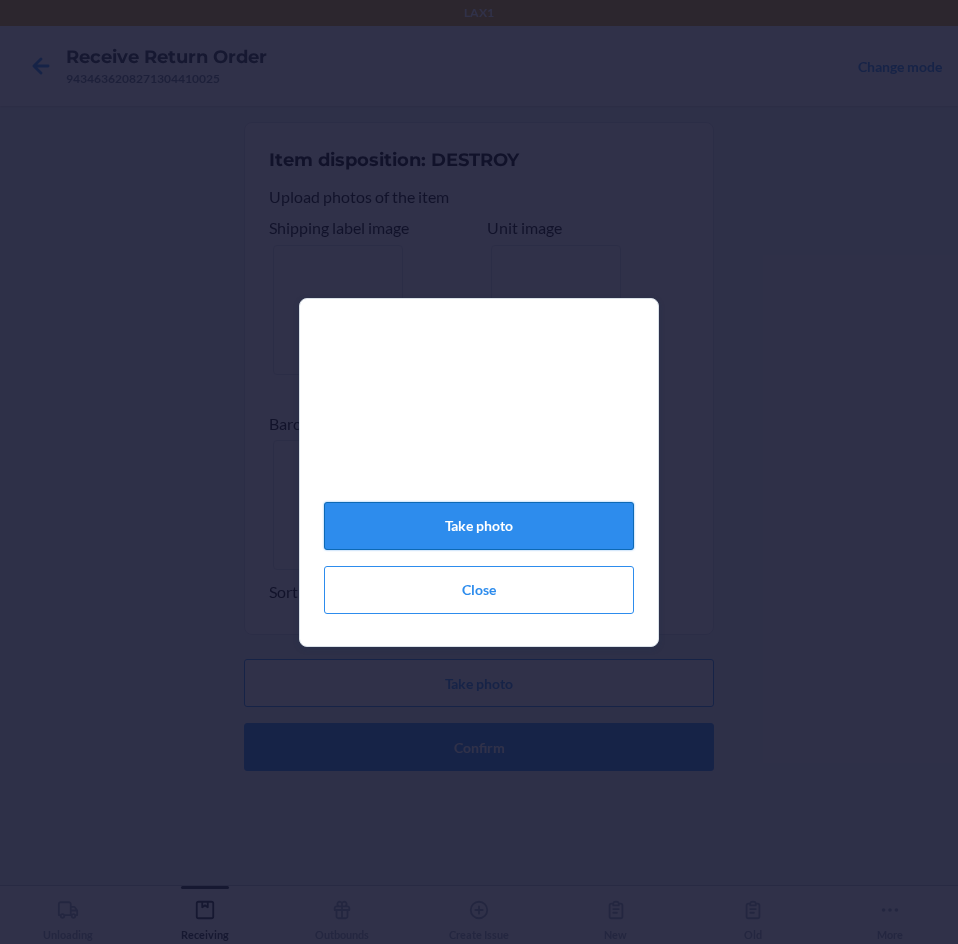 click on "Take photo" 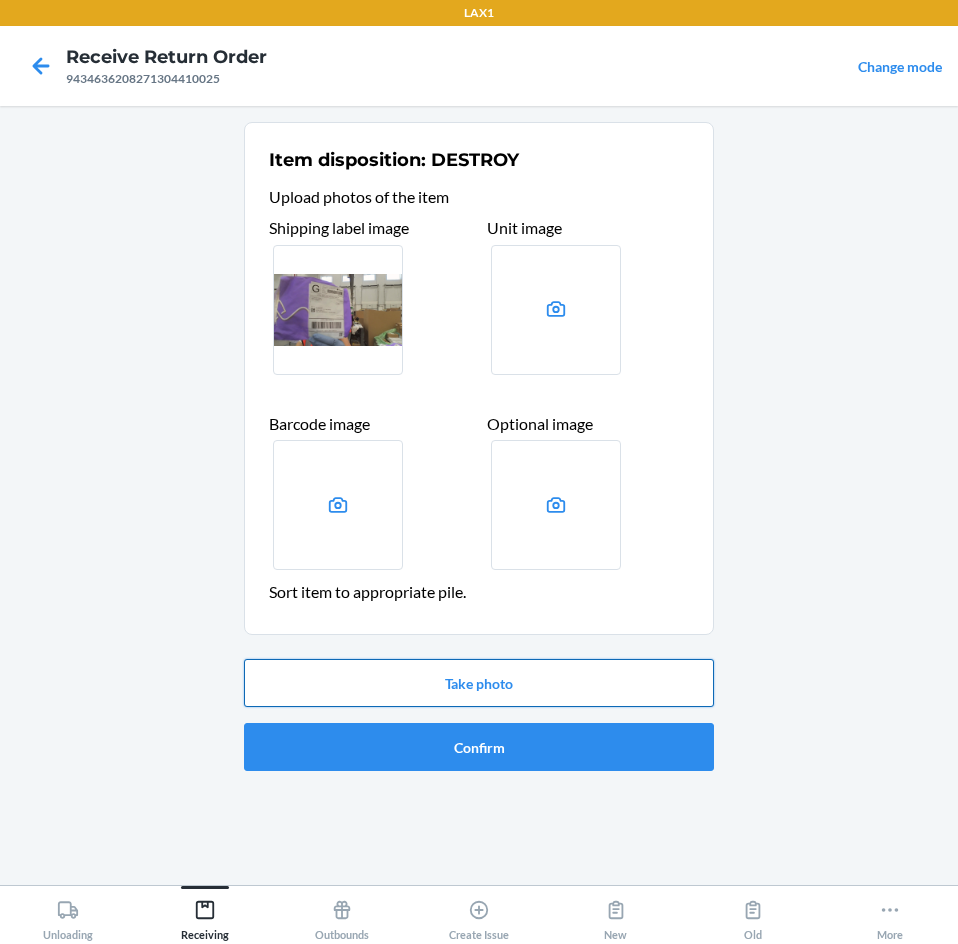 click on "Take photo" at bounding box center [479, 683] 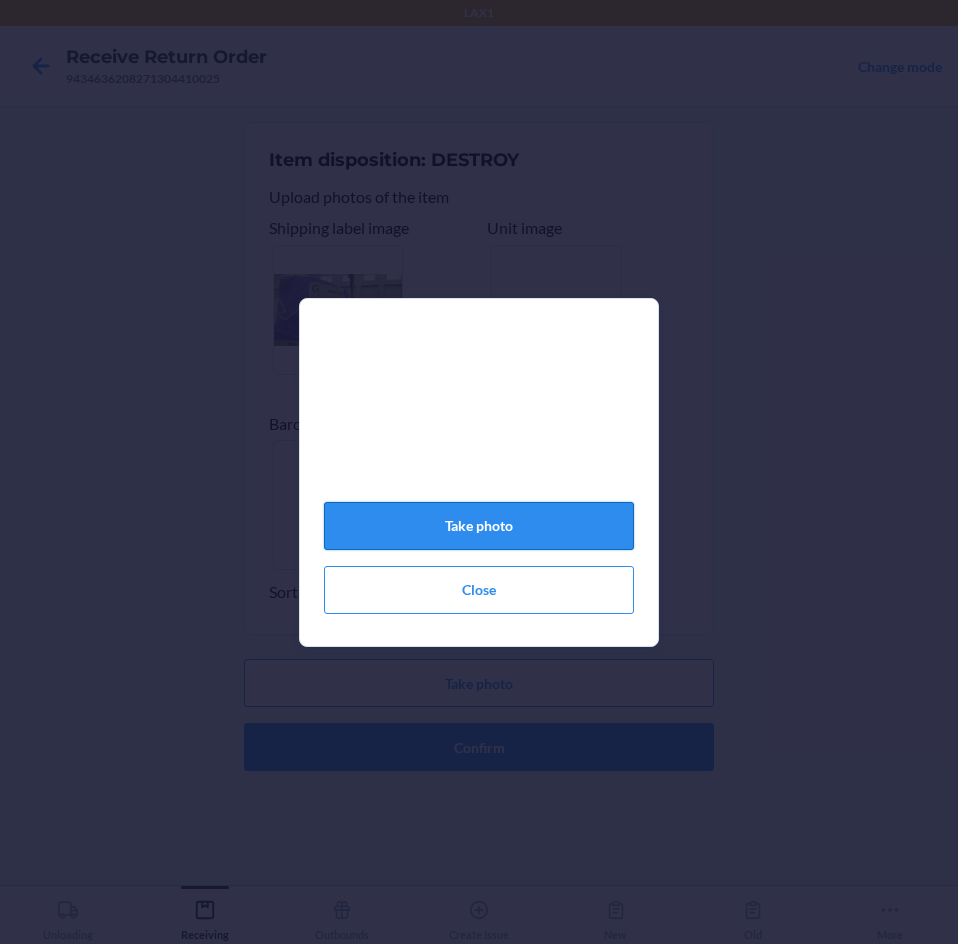 click on "Take photo" 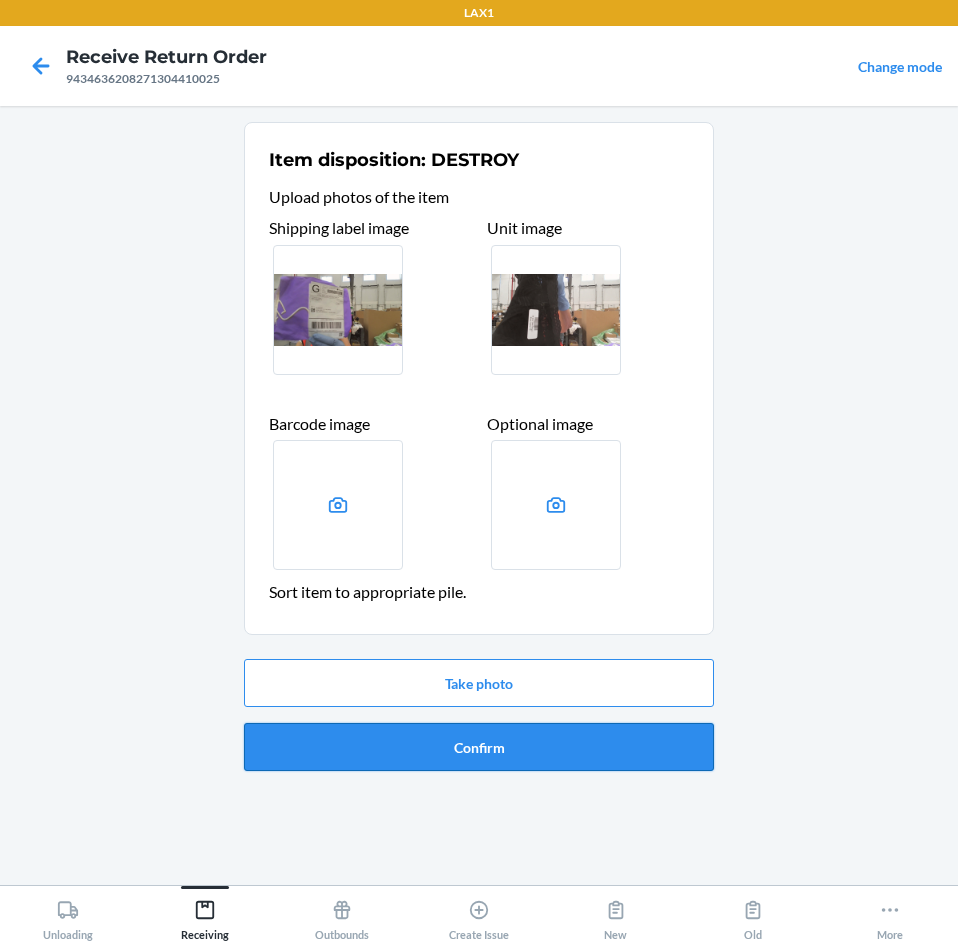 click on "Confirm" at bounding box center (479, 747) 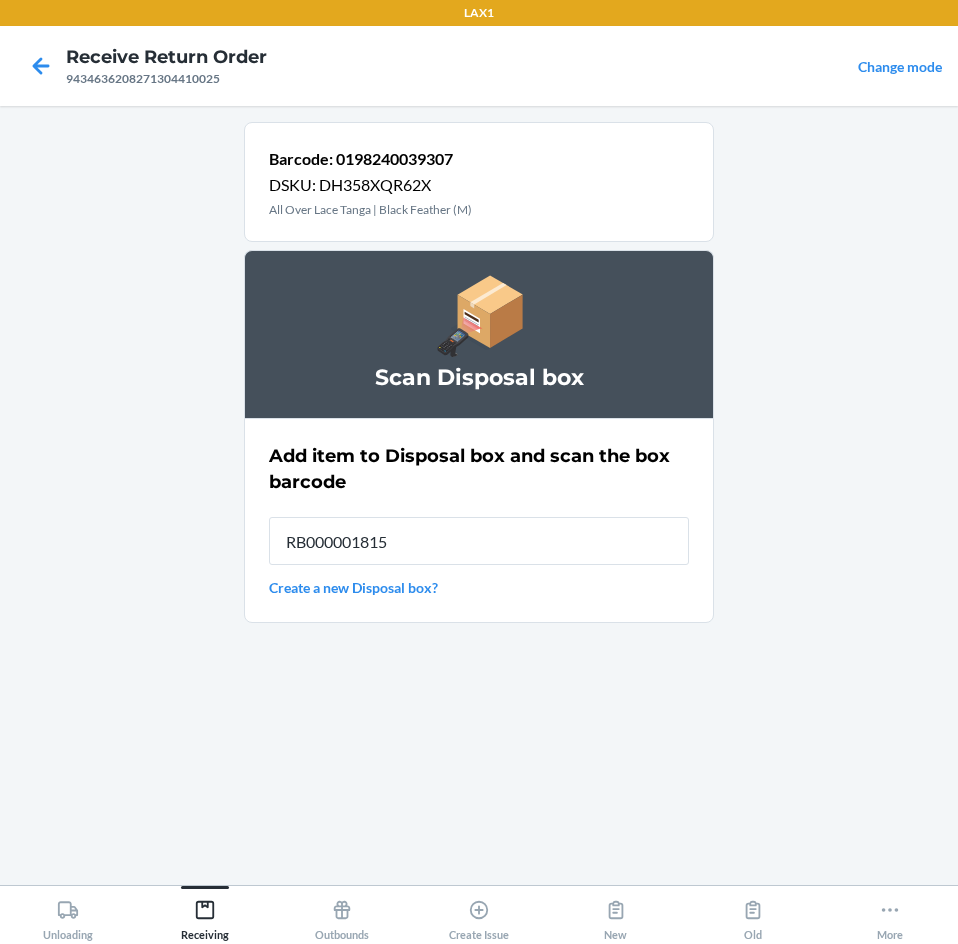 type on "RB000001815" 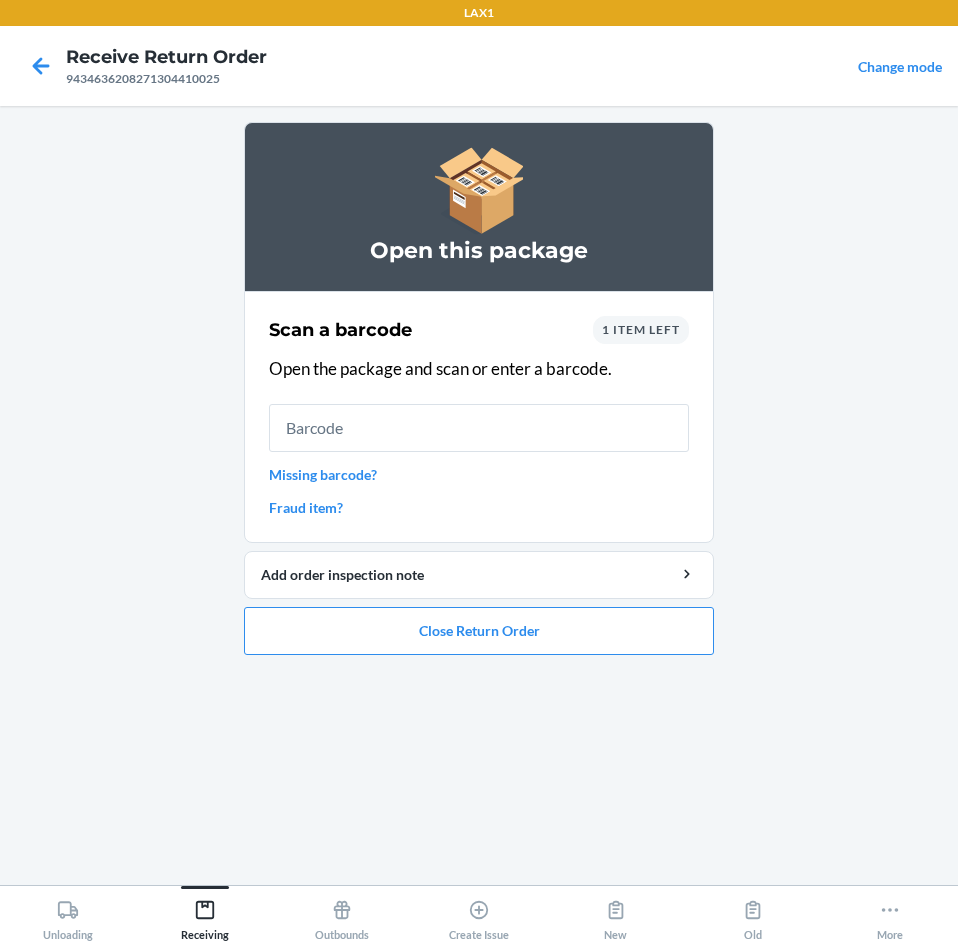 click at bounding box center [479, 428] 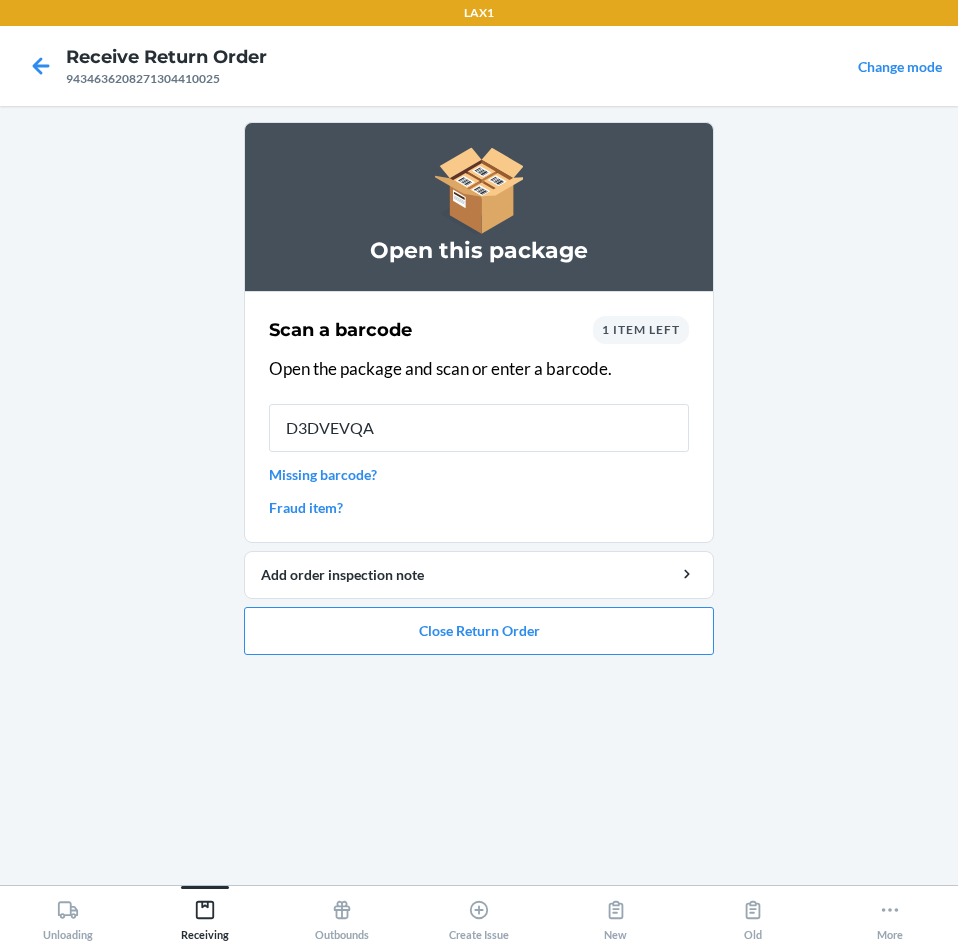 type on "D3DVEVQAQ" 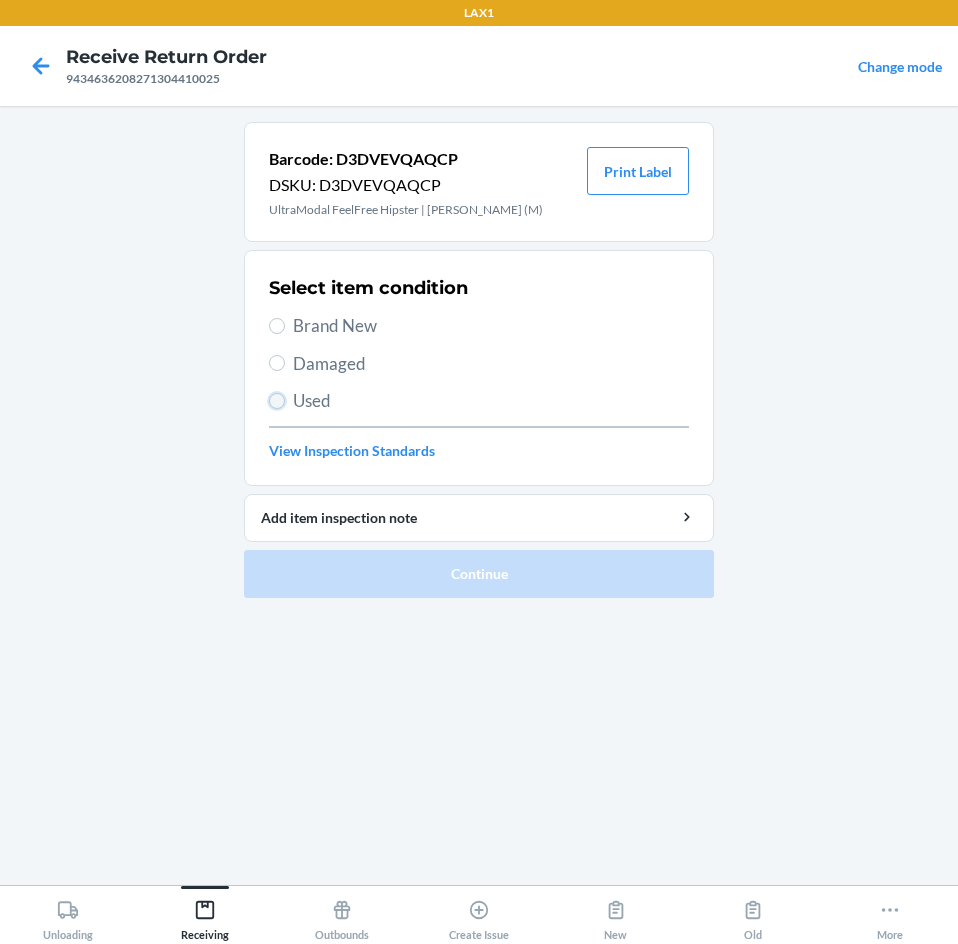 click on "Used" at bounding box center [277, 401] 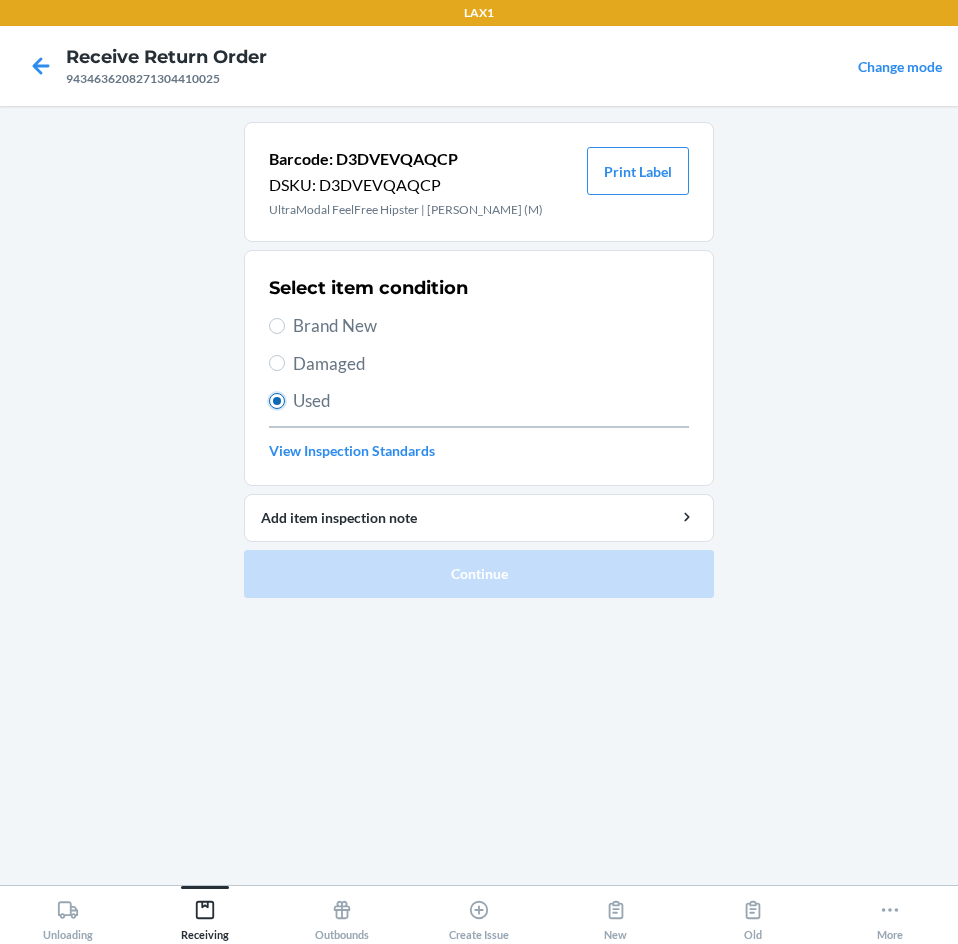 radio on "true" 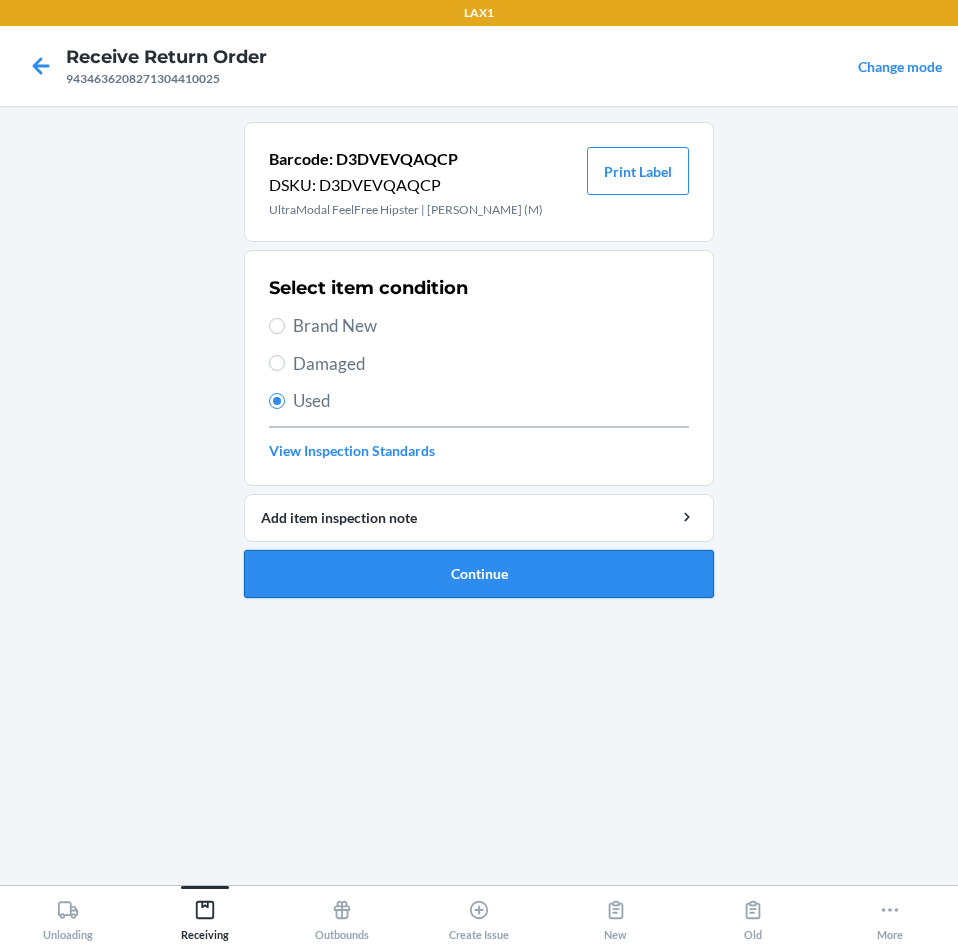 click on "Continue" at bounding box center [479, 574] 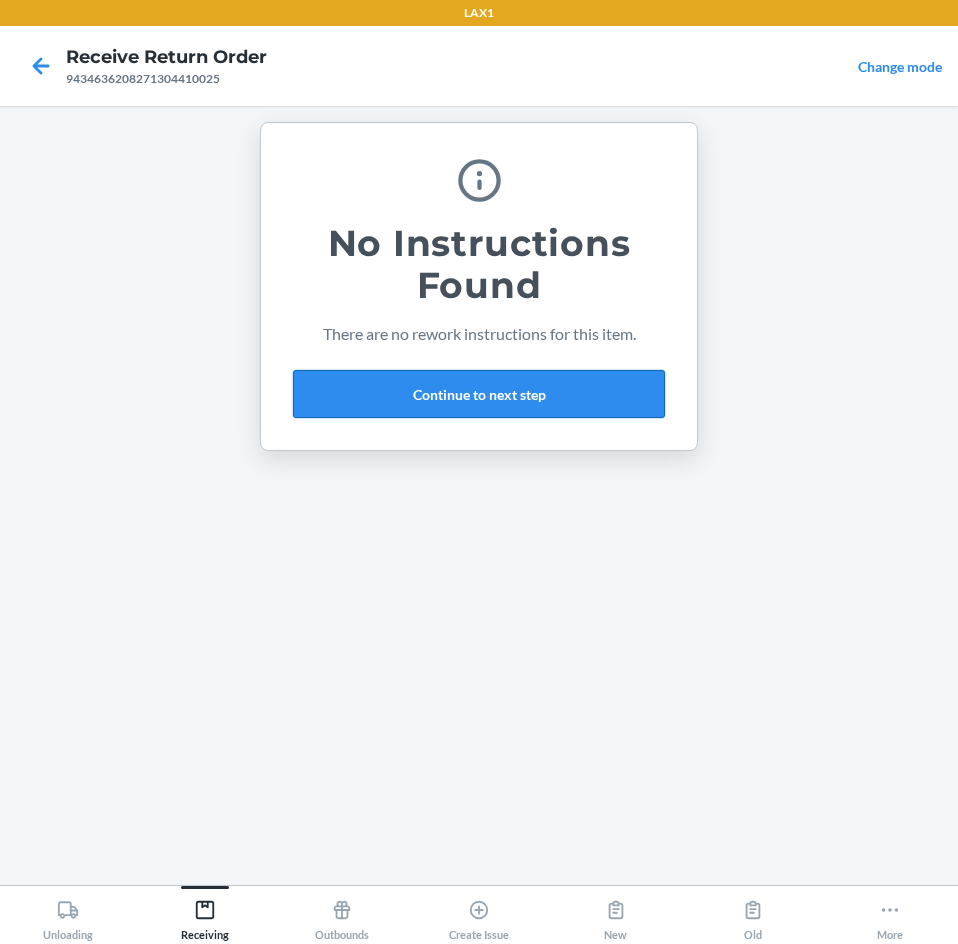 click on "Continue to next step" at bounding box center [479, 394] 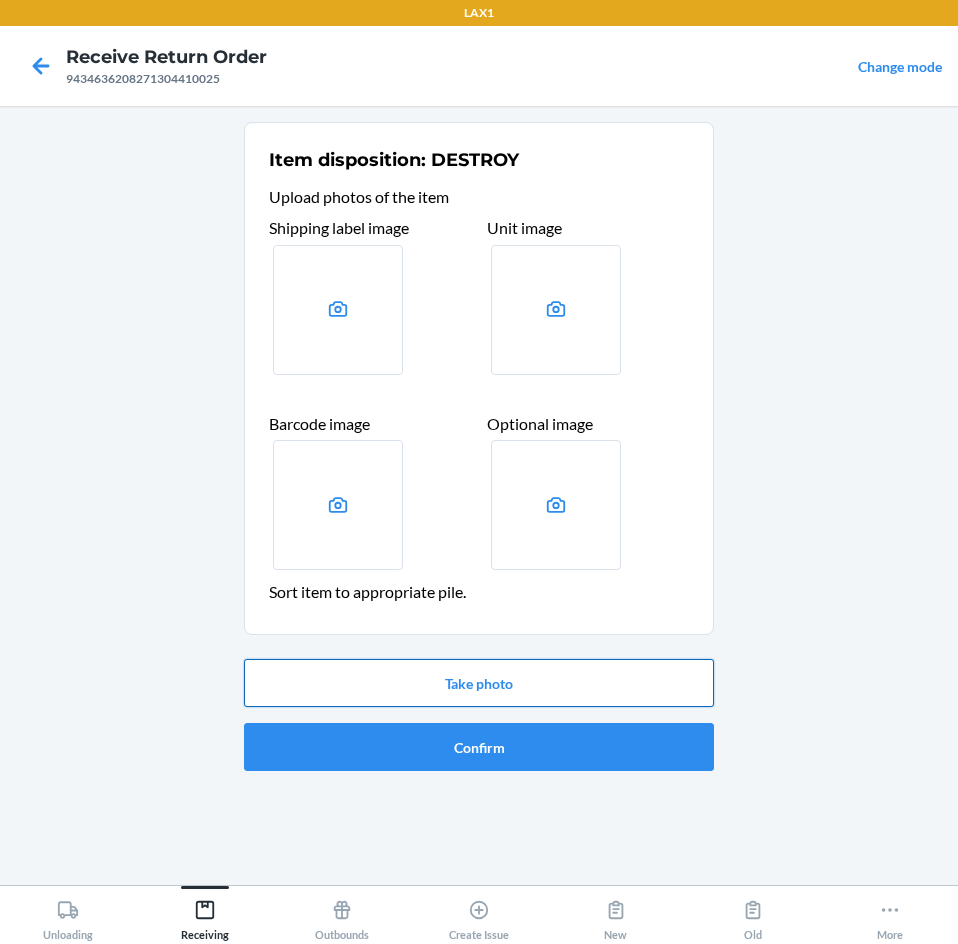 click on "Take photo" at bounding box center (479, 683) 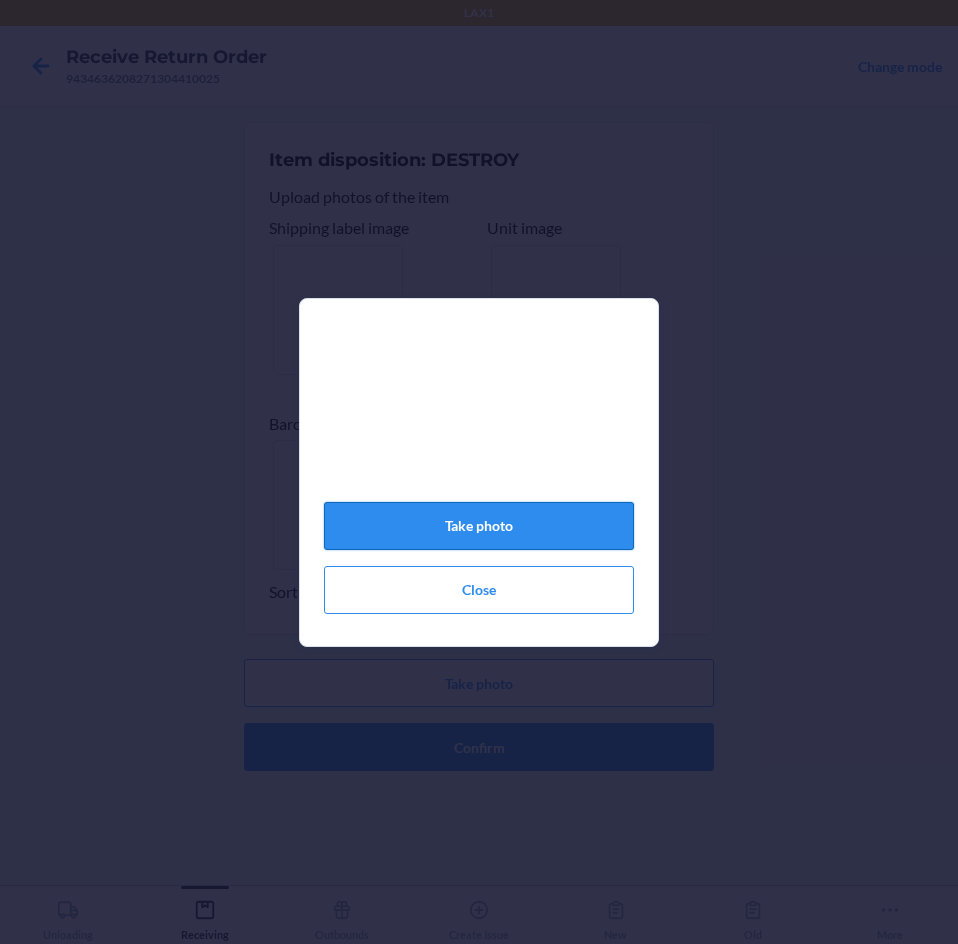 click on "Take photo" 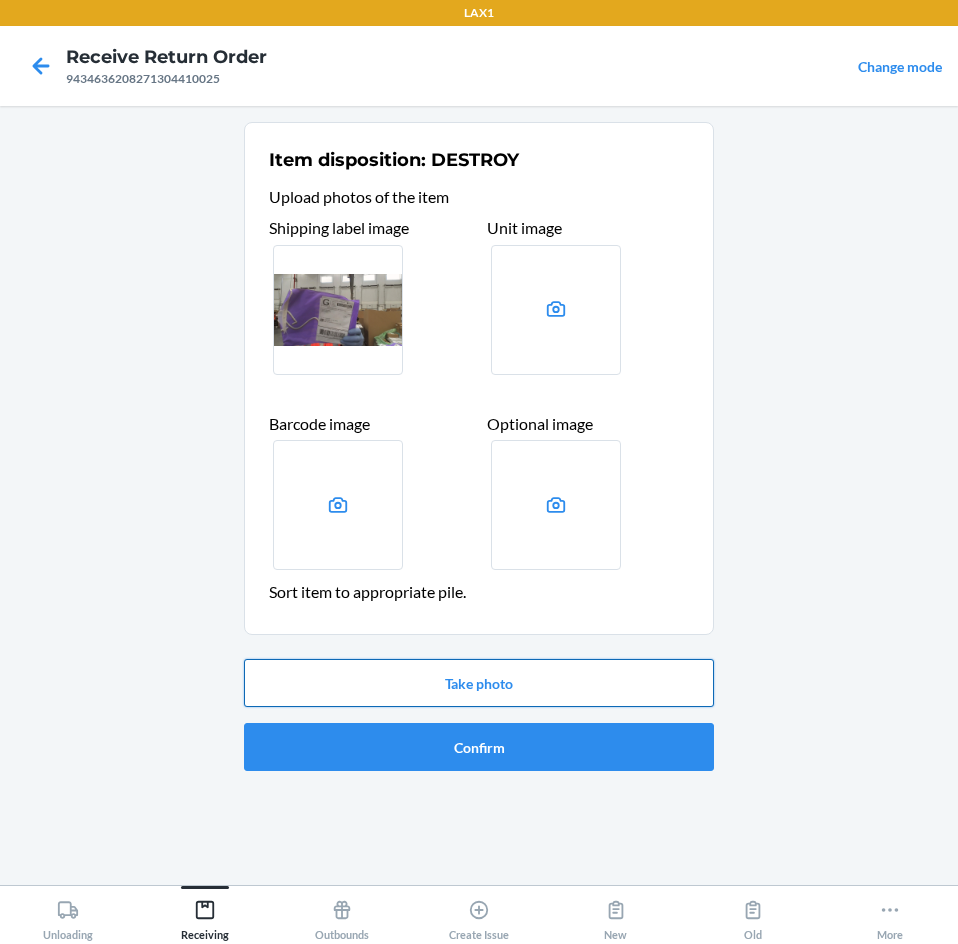 click on "Take photo" at bounding box center [479, 683] 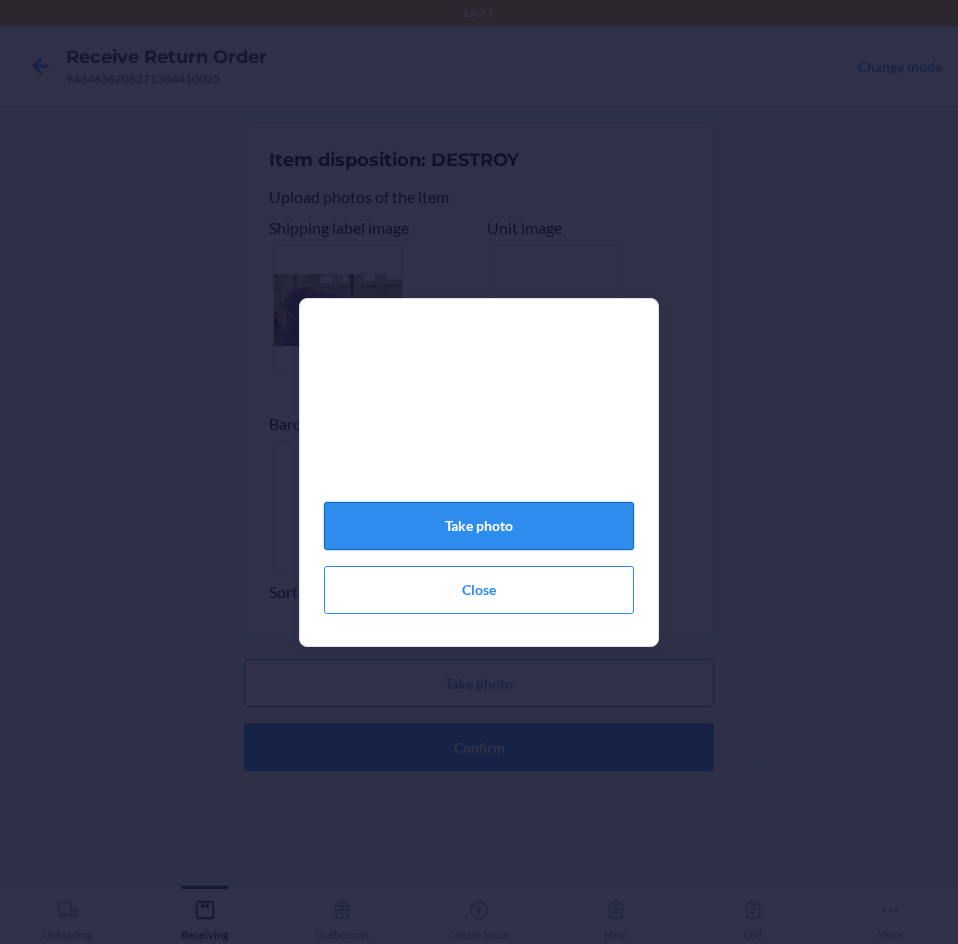 click on "Take photo" 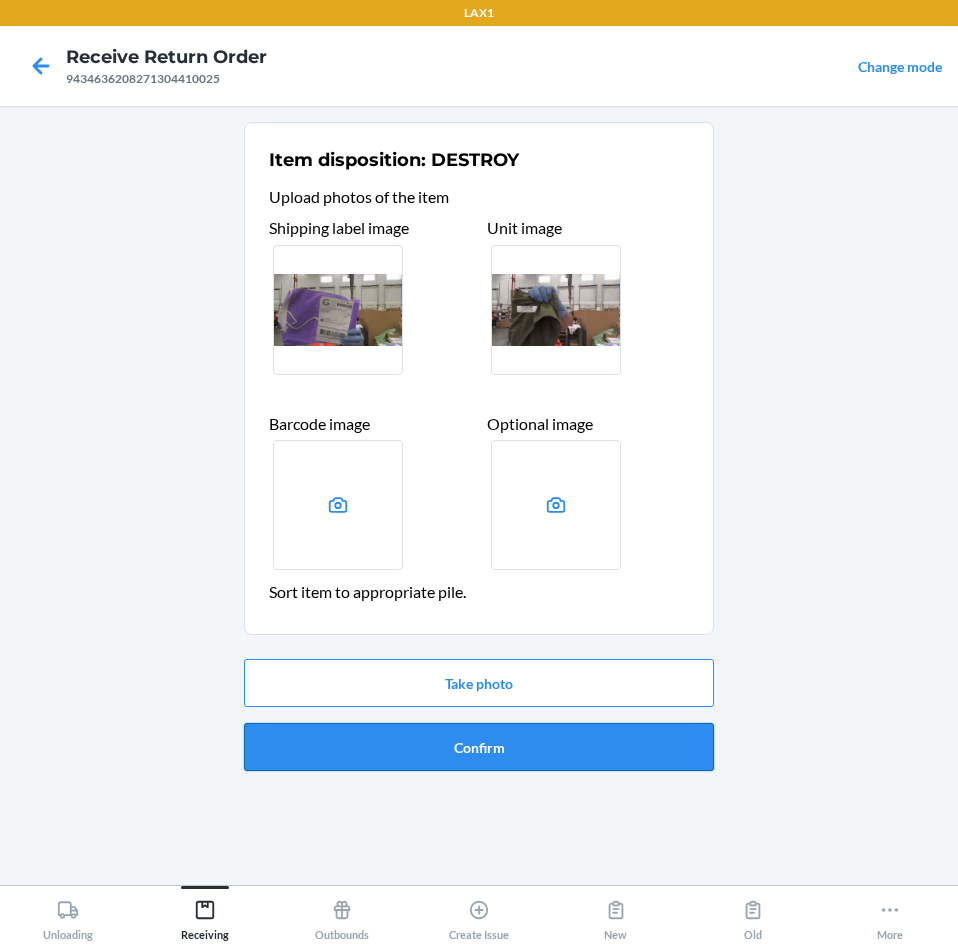 click on "Confirm" at bounding box center [479, 747] 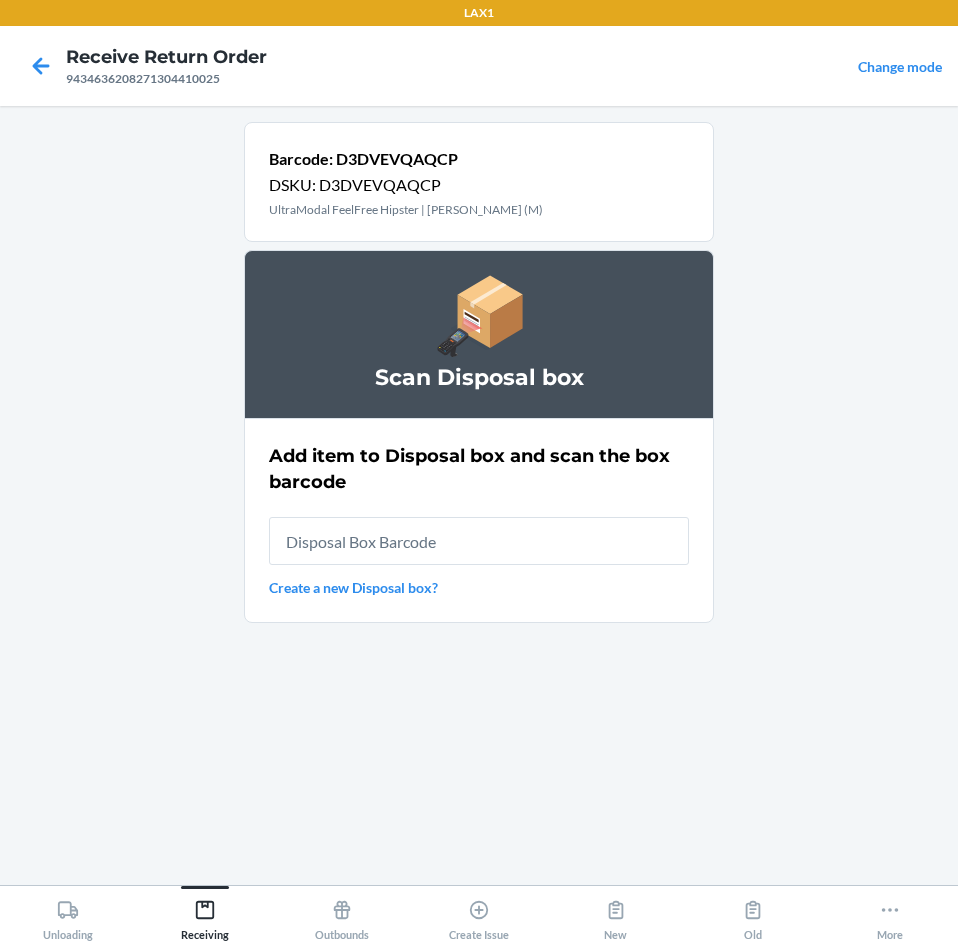 click at bounding box center (479, 541) 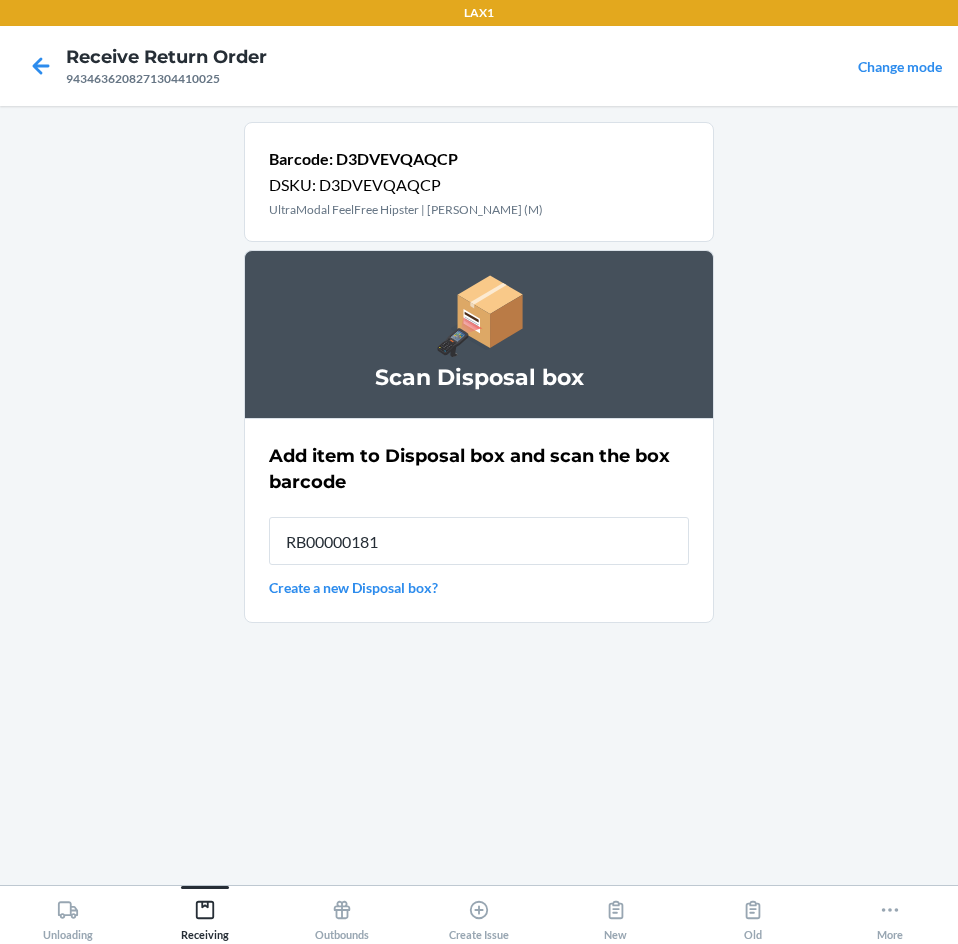 type on "RB000001815" 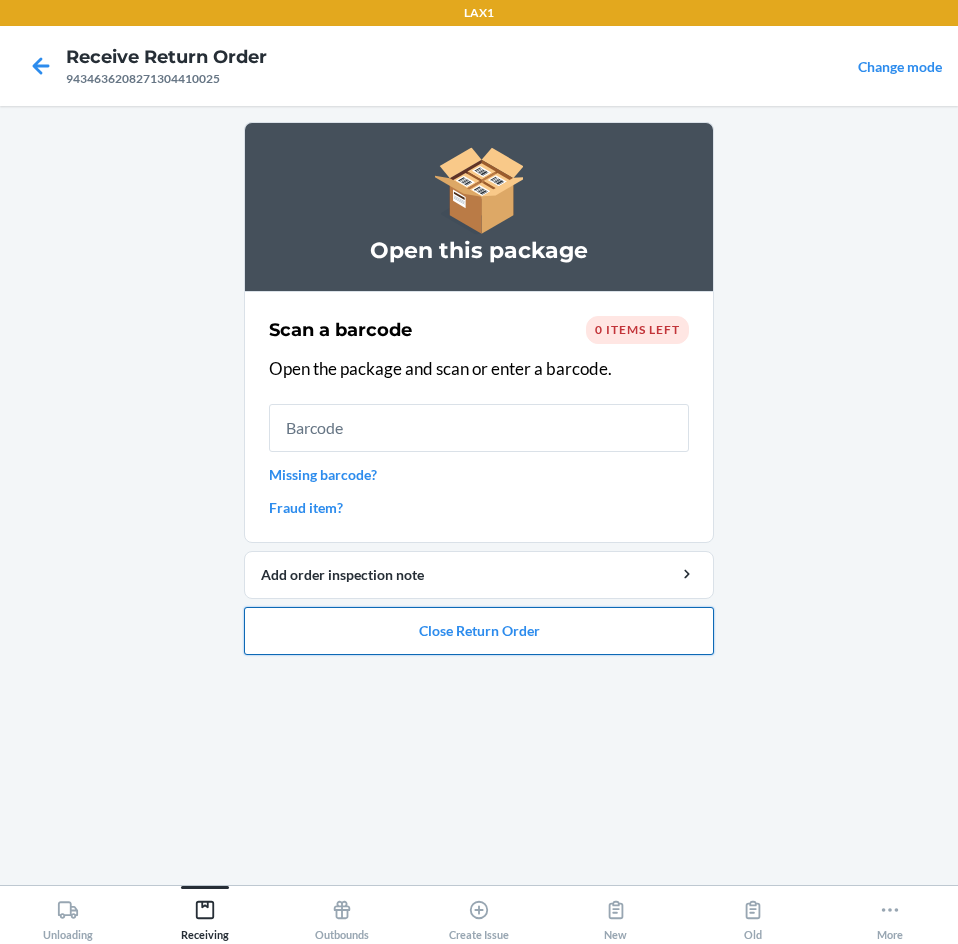 click on "Close Return Order" at bounding box center [479, 631] 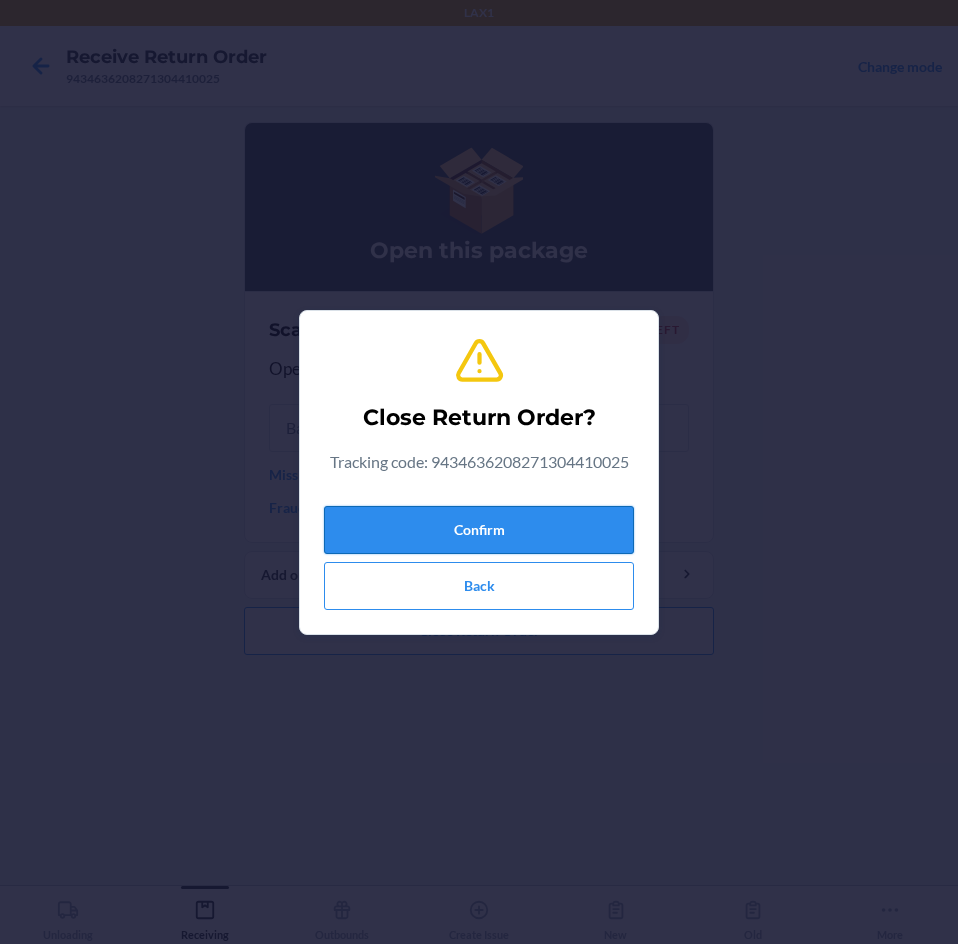 click on "Confirm" at bounding box center (479, 530) 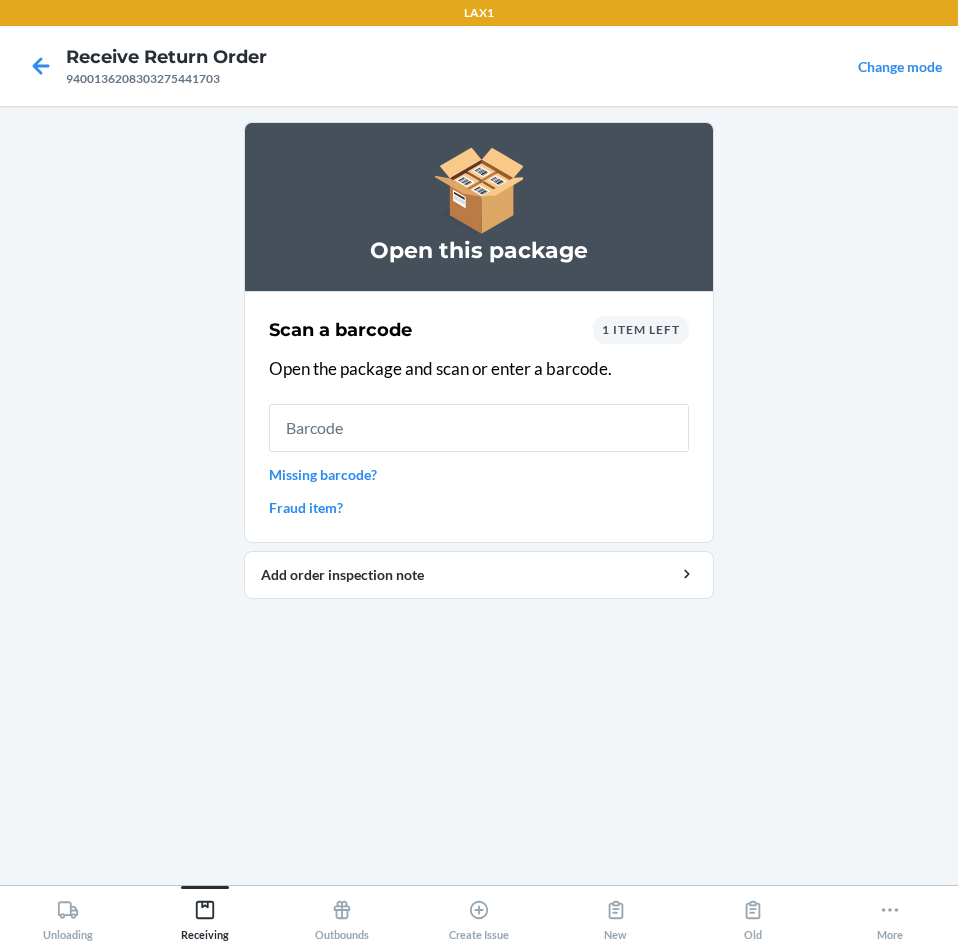 click on "1 item left" at bounding box center [641, 330] 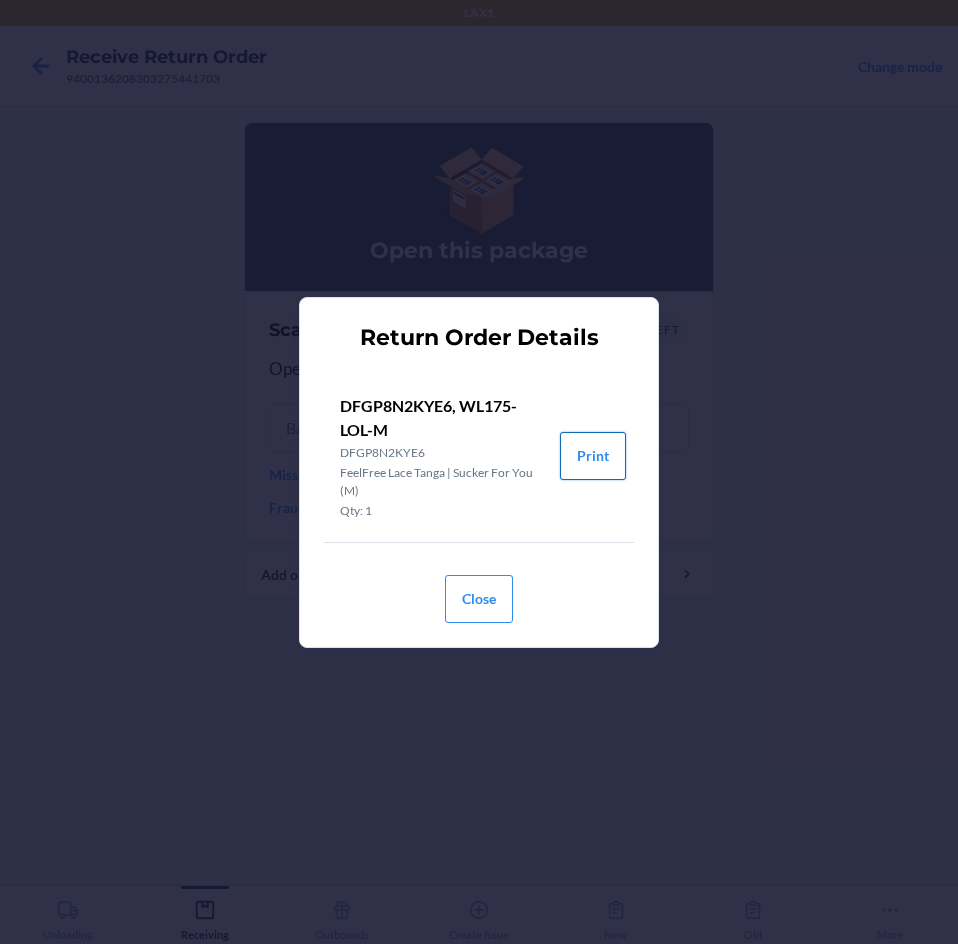 click on "Print" at bounding box center (593, 456) 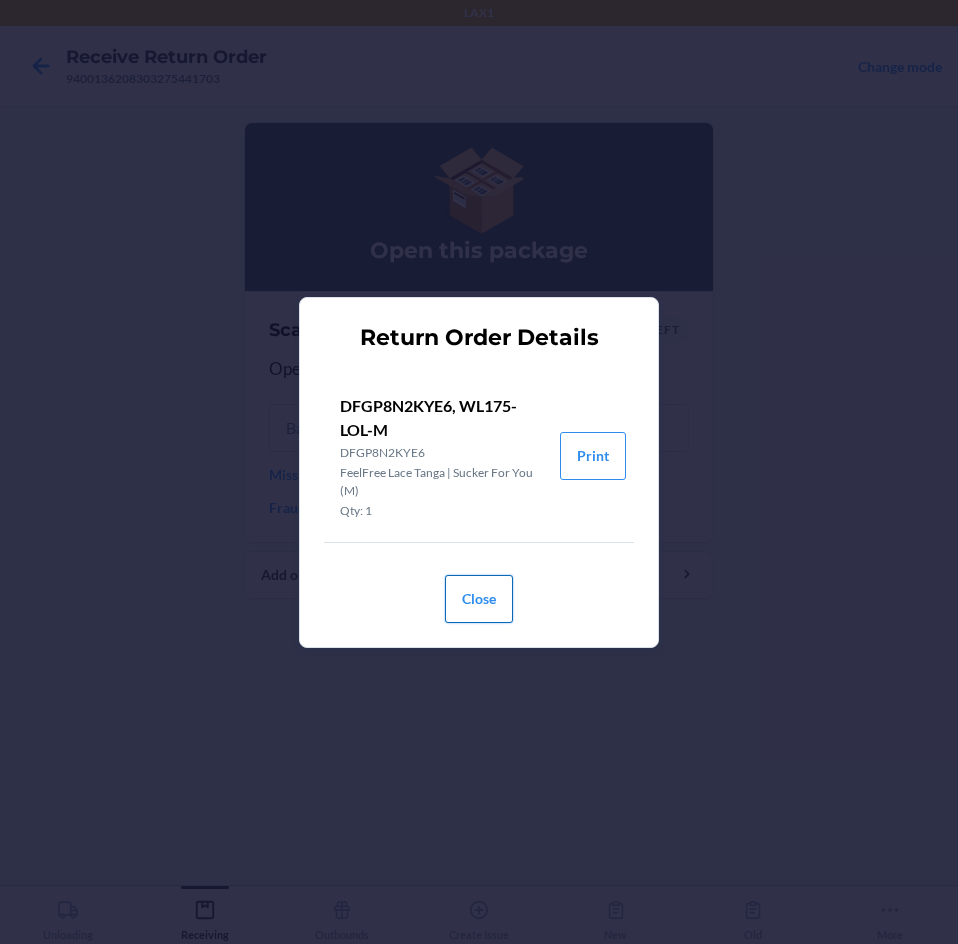 click on "Close" at bounding box center [479, 599] 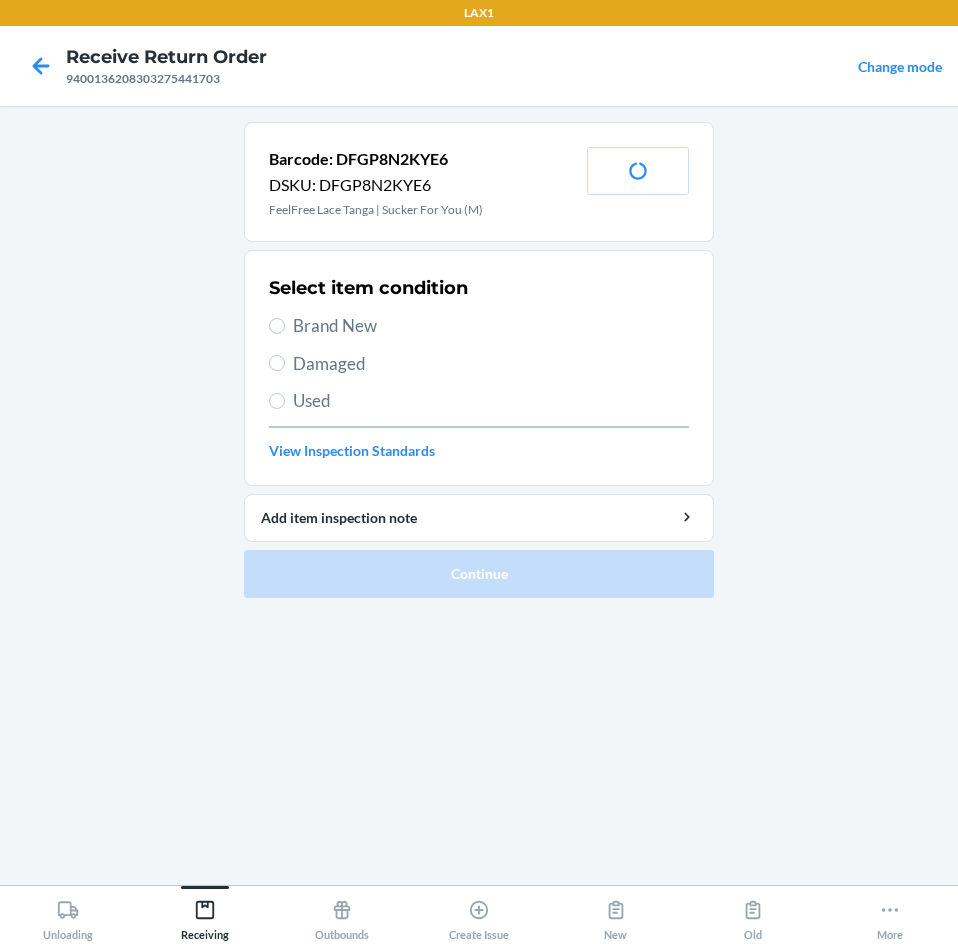 click on "Used" at bounding box center [491, 401] 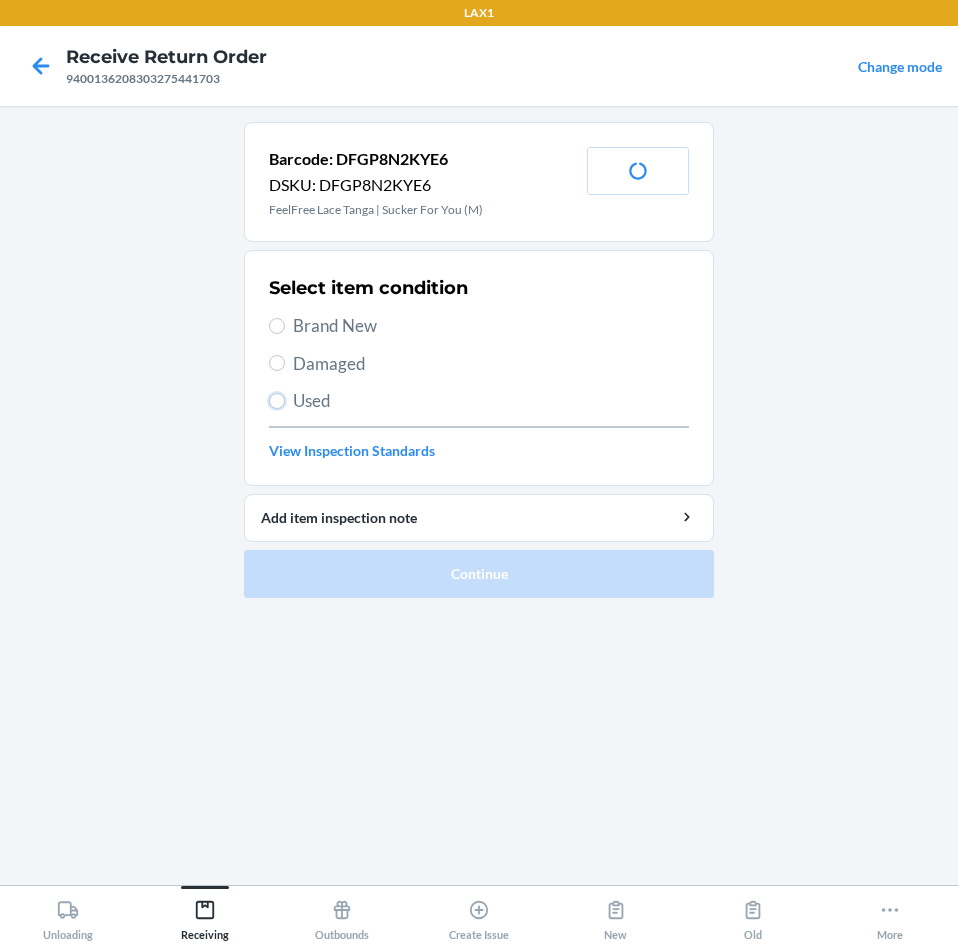 click on "Used" at bounding box center [277, 401] 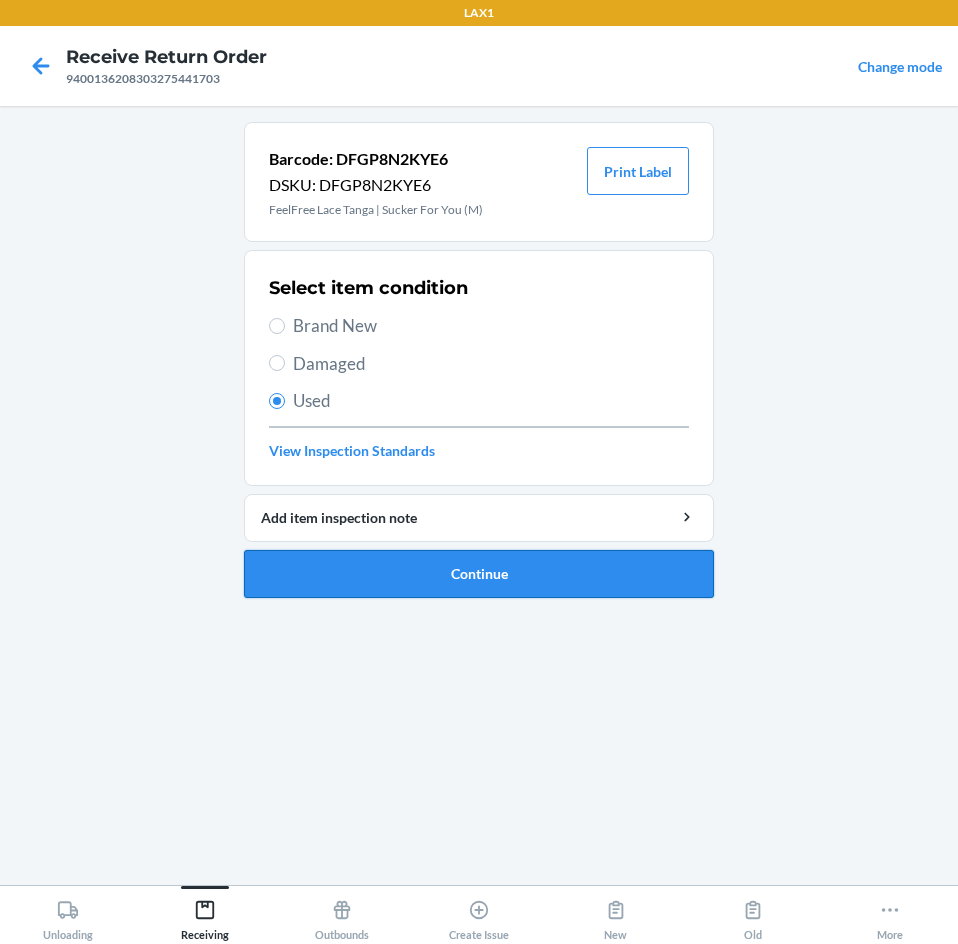 click on "Continue" at bounding box center [479, 574] 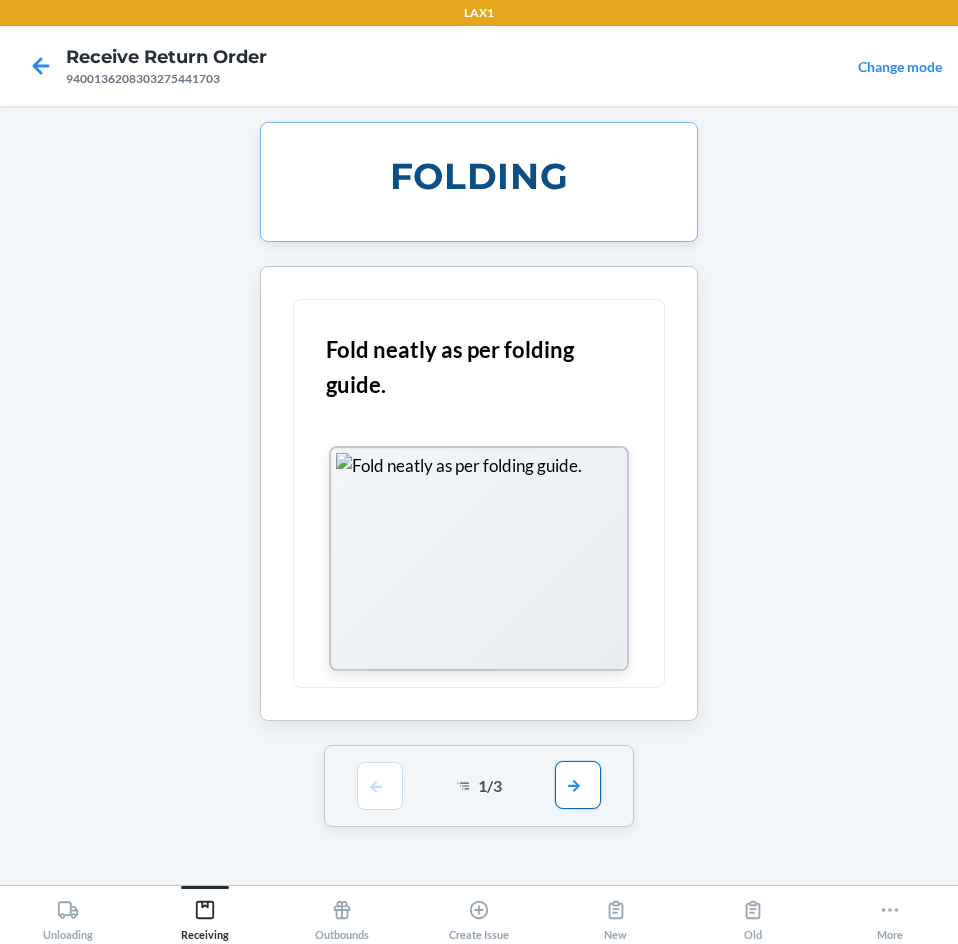 click at bounding box center [578, 785] 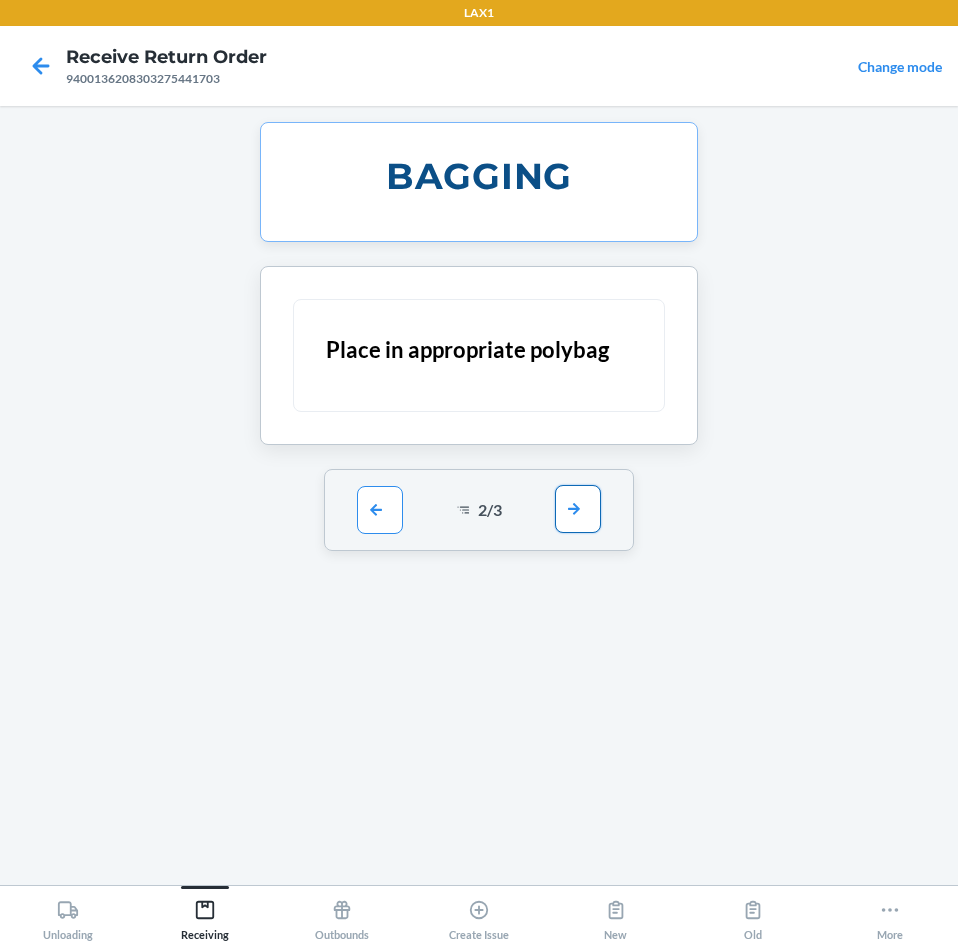 click at bounding box center [578, 509] 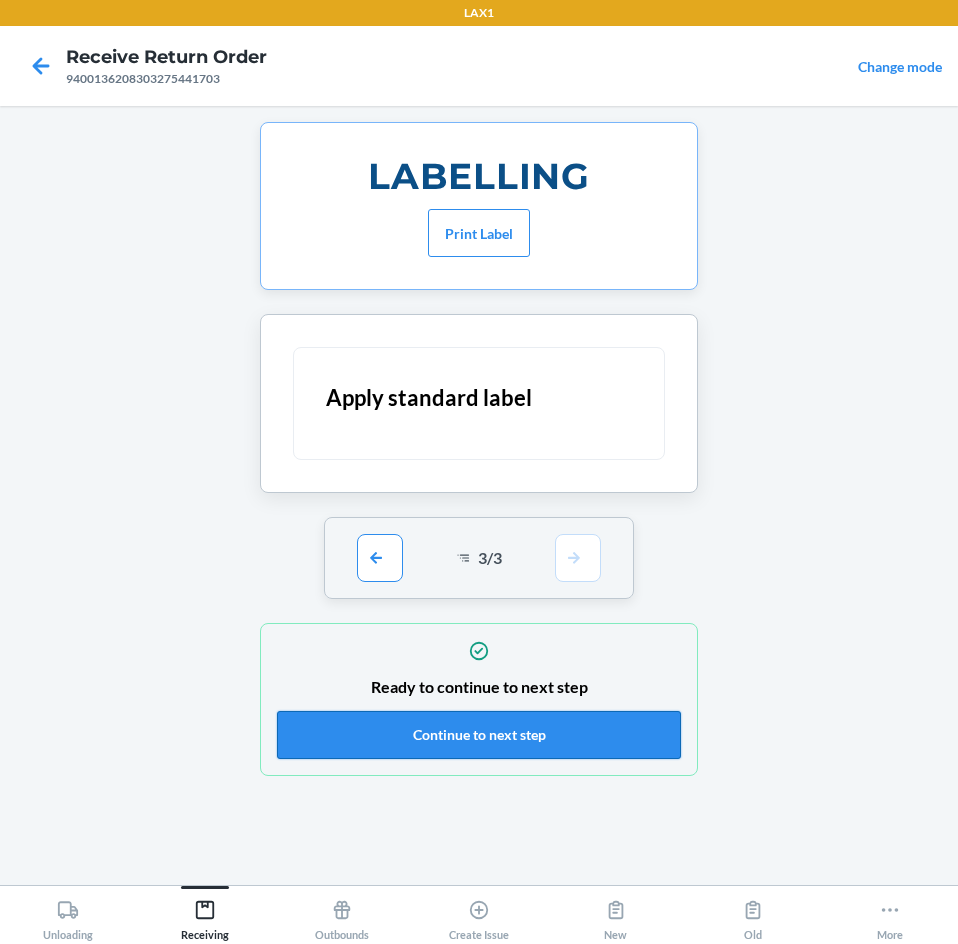 click on "Continue to next step" at bounding box center (479, 735) 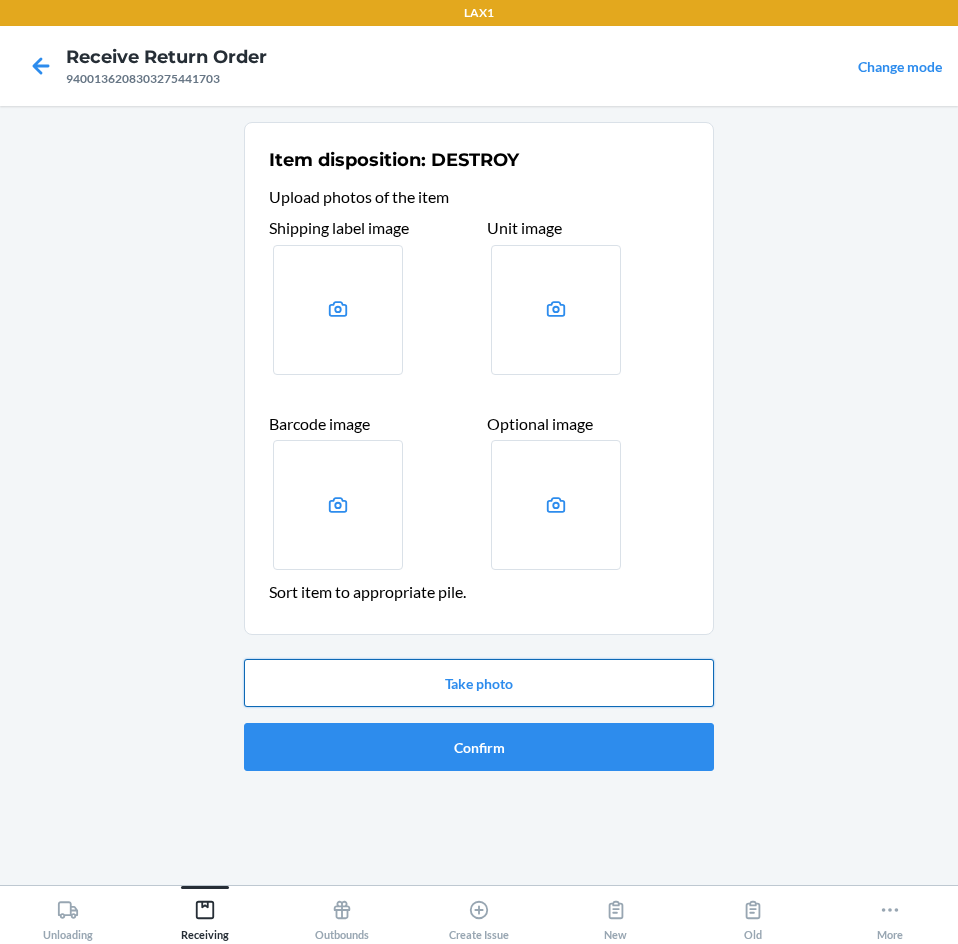 click on "Take photo" at bounding box center (479, 683) 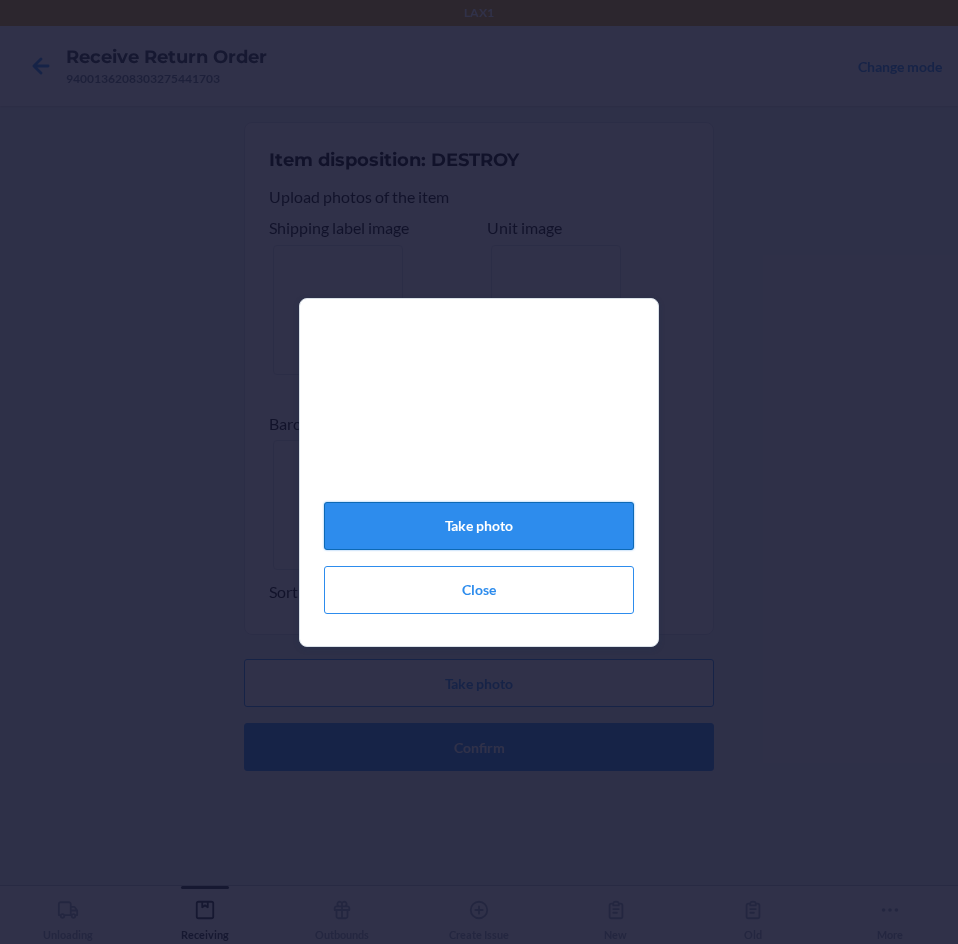 click on "Take photo" 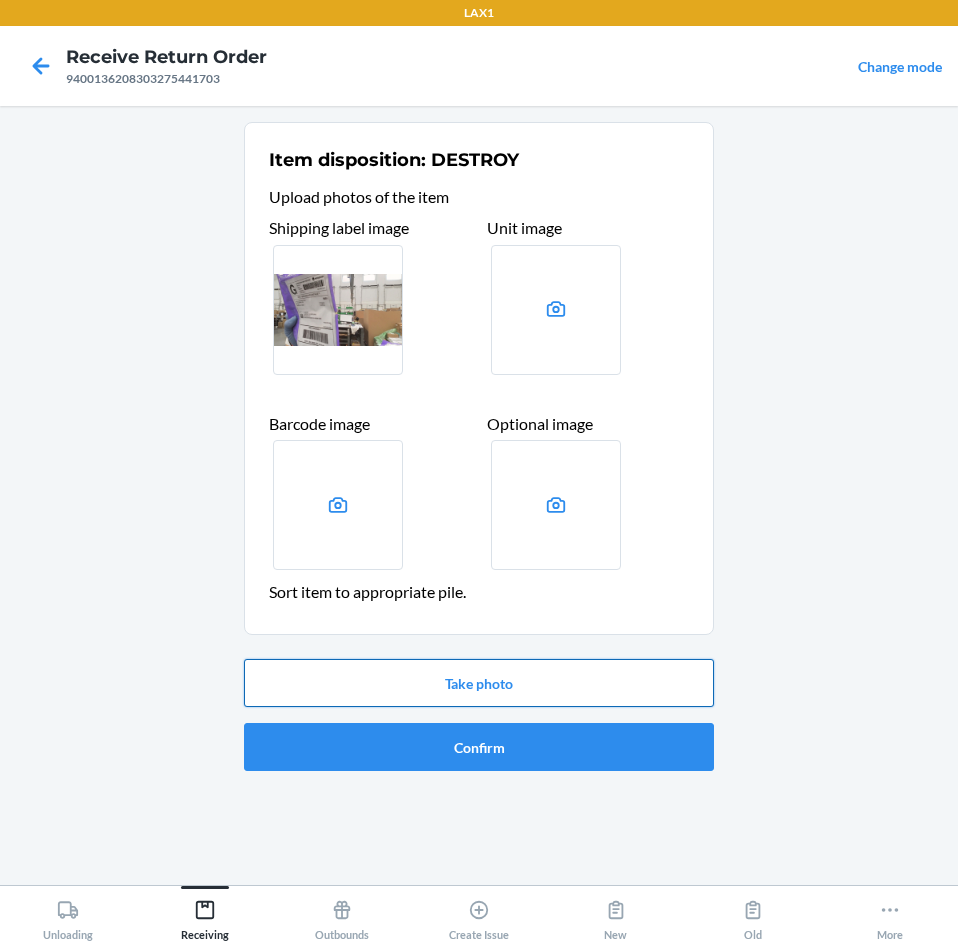 click on "Take photo" at bounding box center (479, 683) 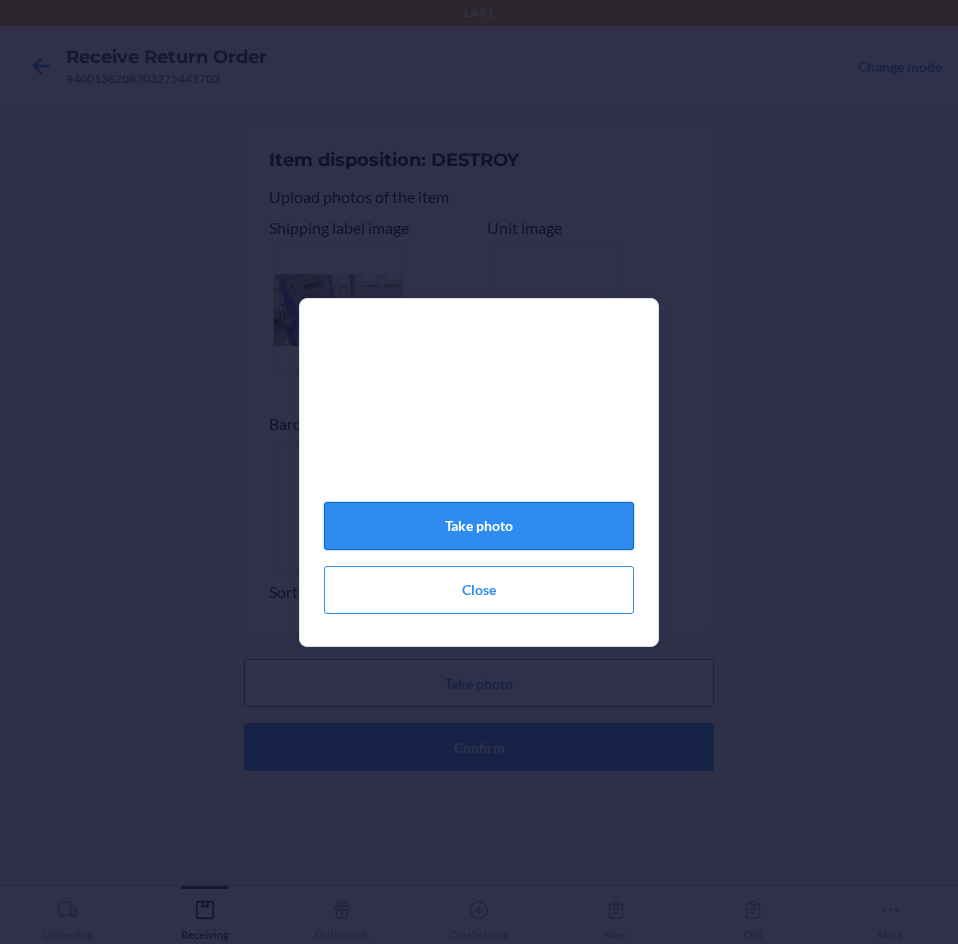 click on "Take photo" 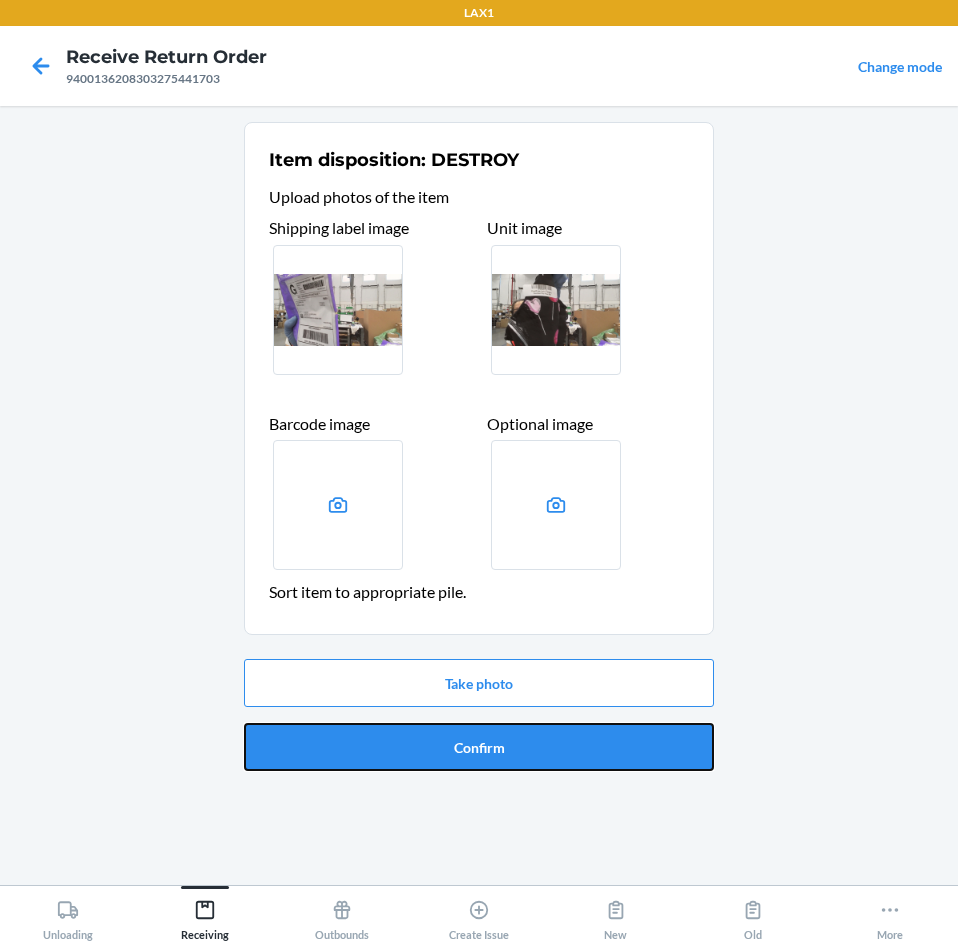 click on "Confirm" at bounding box center (479, 747) 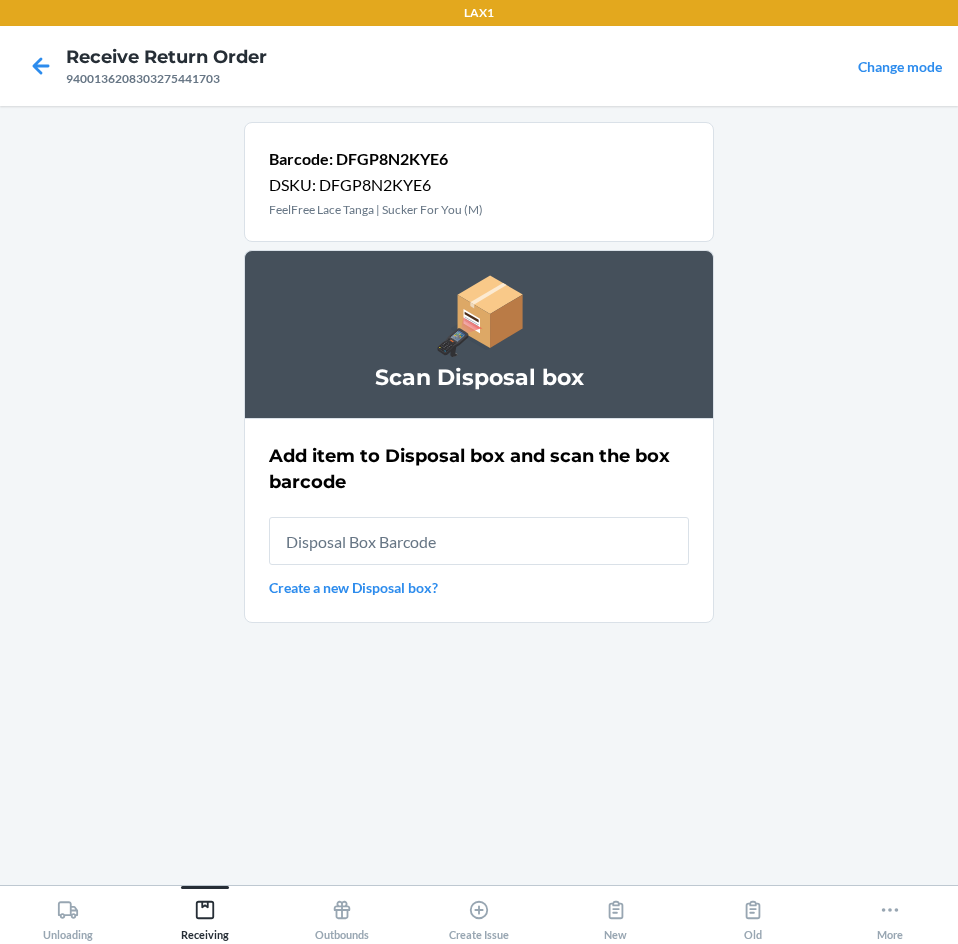 click at bounding box center [479, 541] 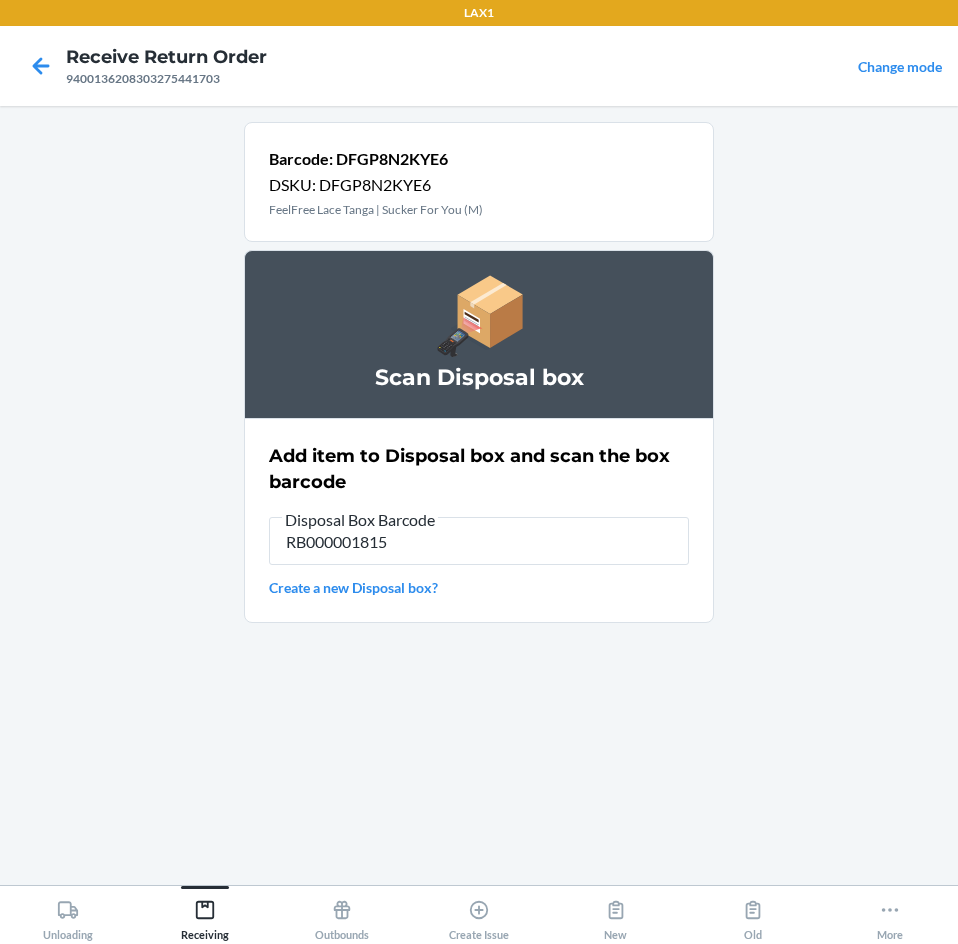 type on "RB000001815" 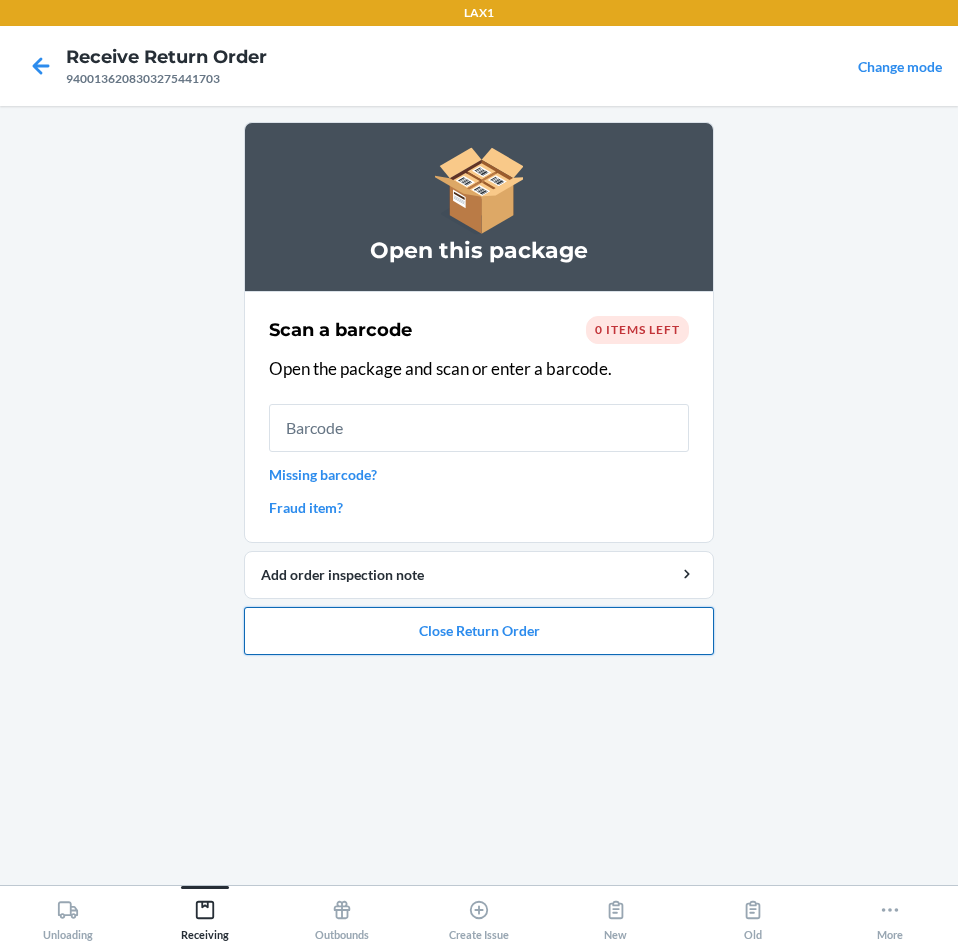click on "Close Return Order" at bounding box center (479, 631) 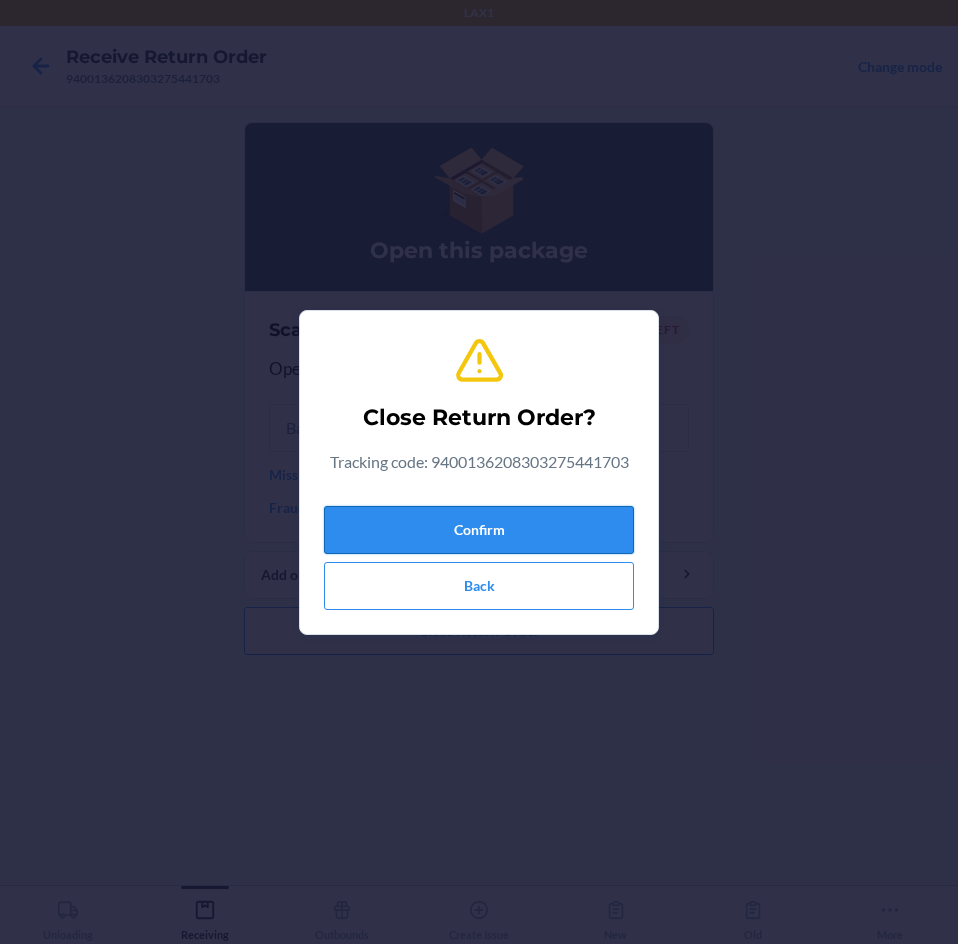 click on "Confirm" at bounding box center [479, 530] 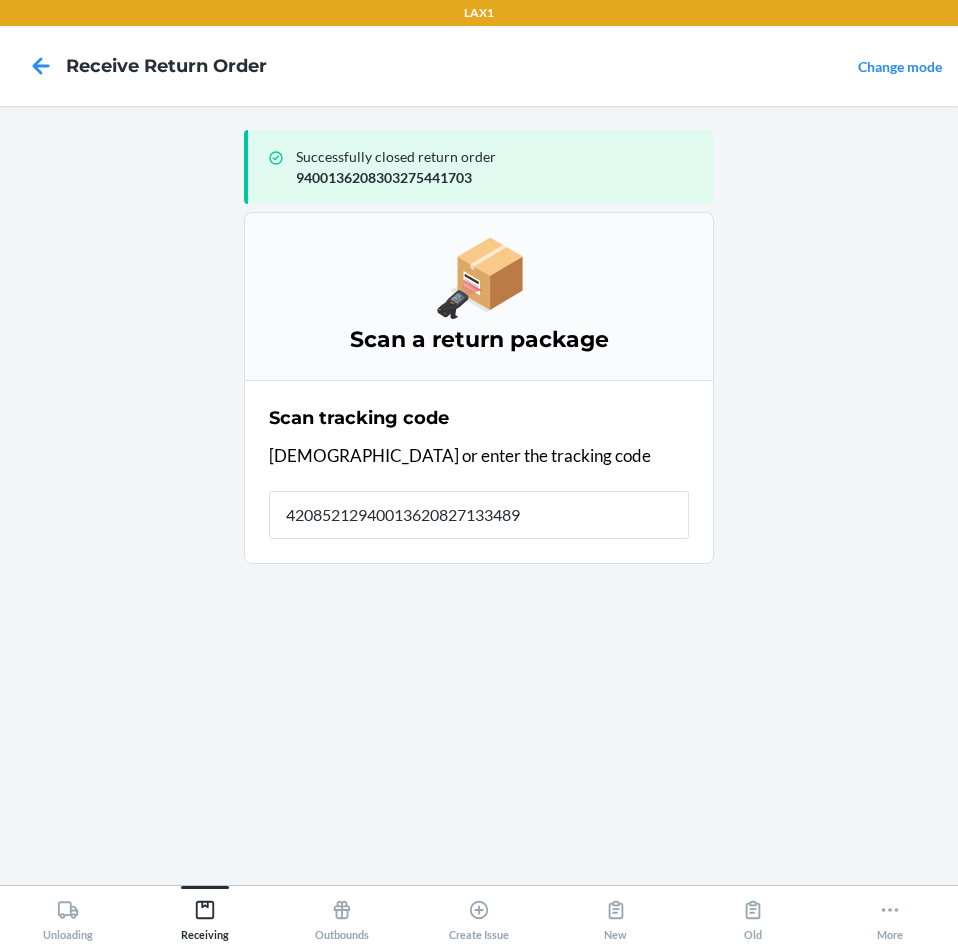 type on "420852129400136208271334894" 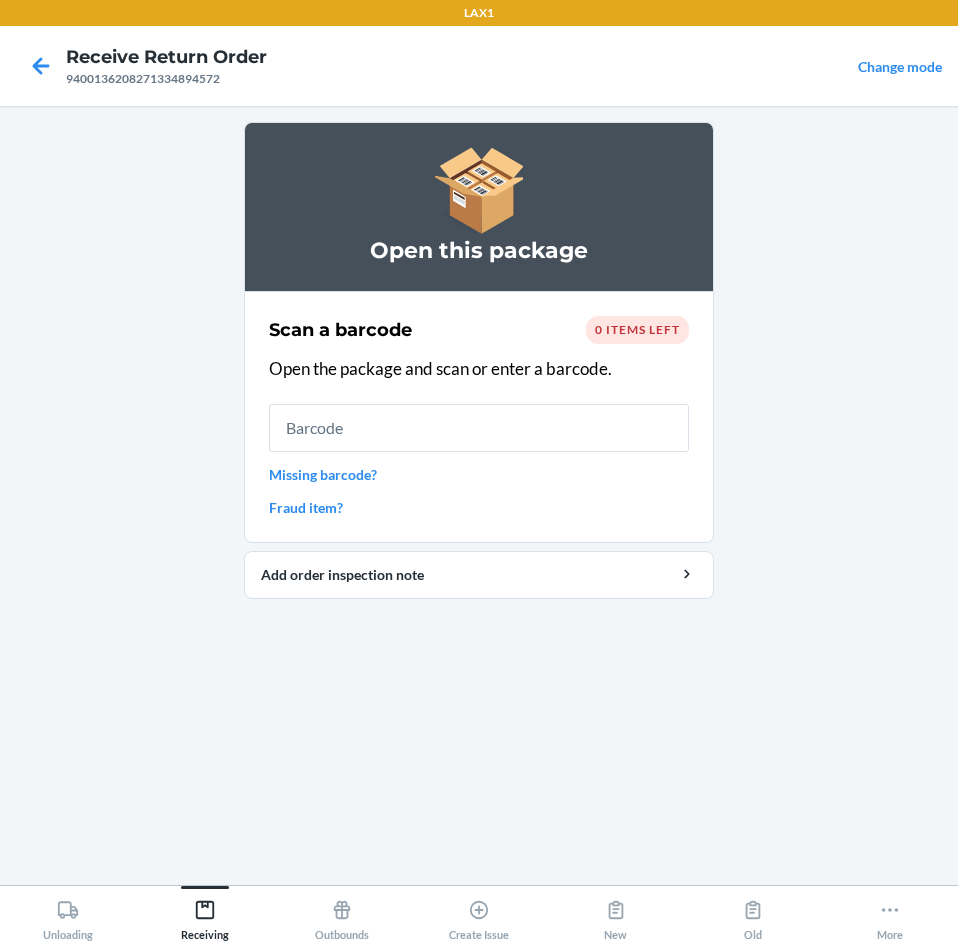 click at bounding box center [479, 428] 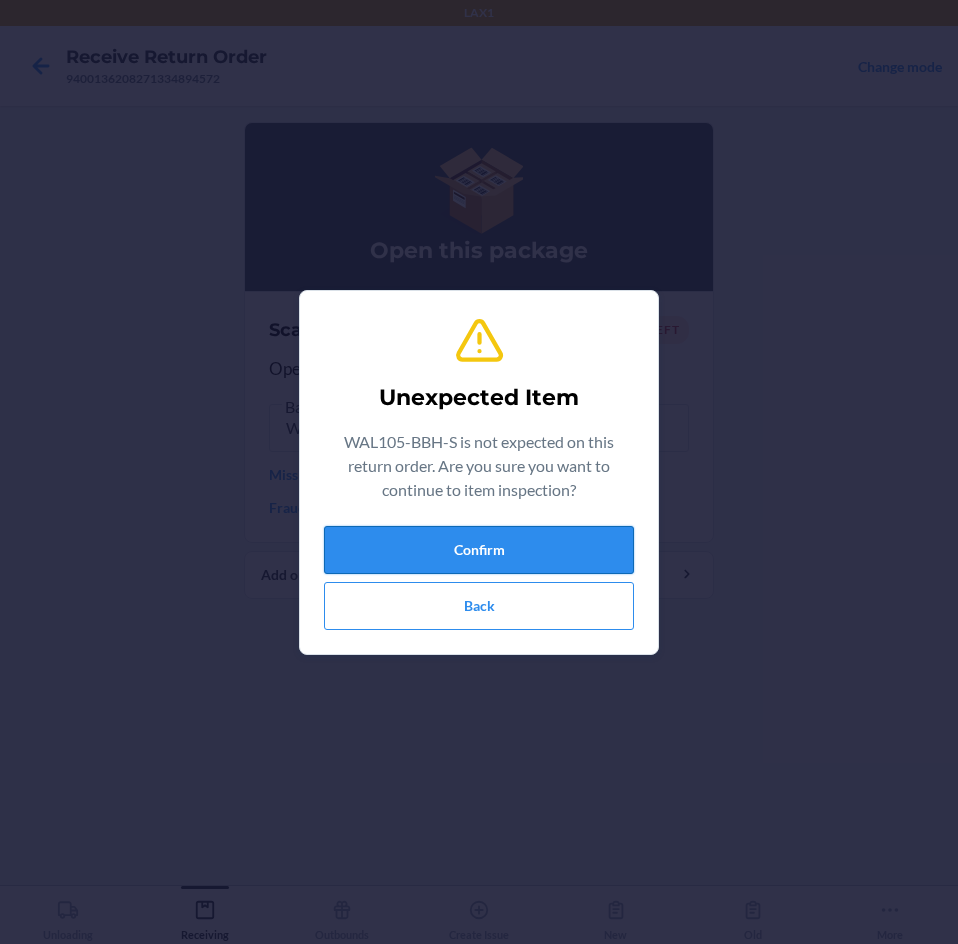 click on "Confirm" at bounding box center (479, 550) 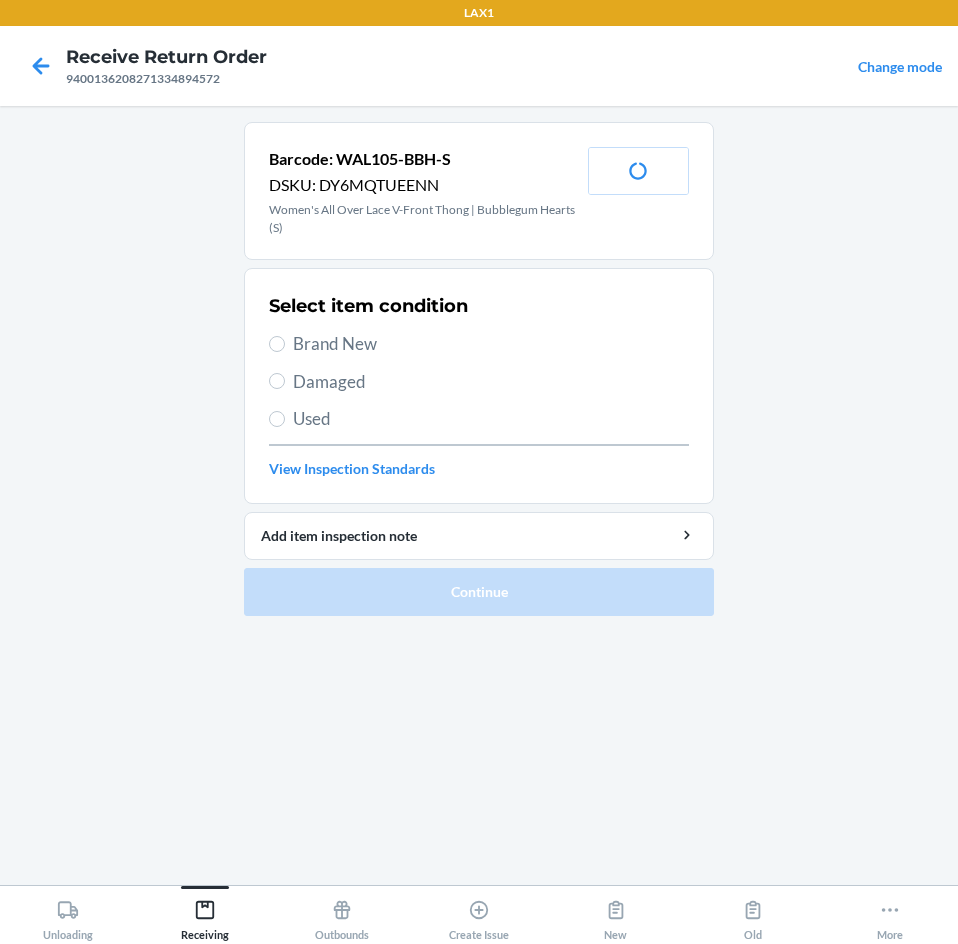 drag, startPoint x: 329, startPoint y: 337, endPoint x: 337, endPoint y: 348, distance: 13.601471 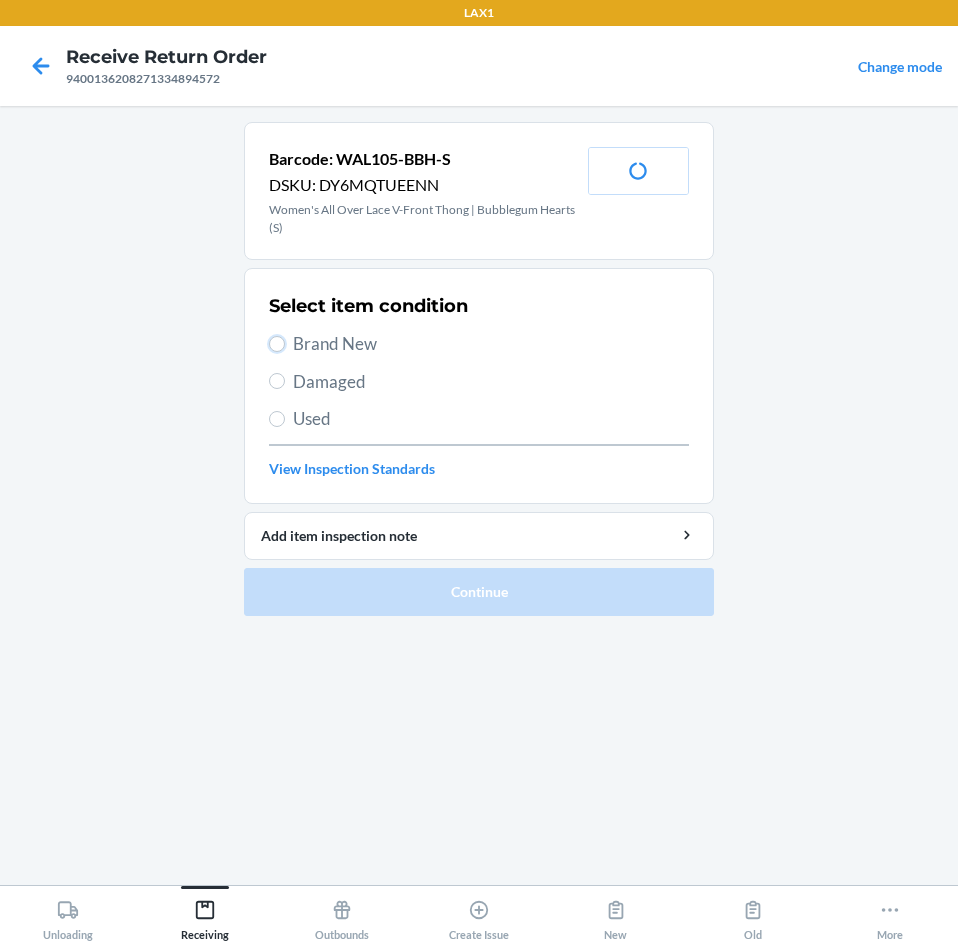 radio on "true" 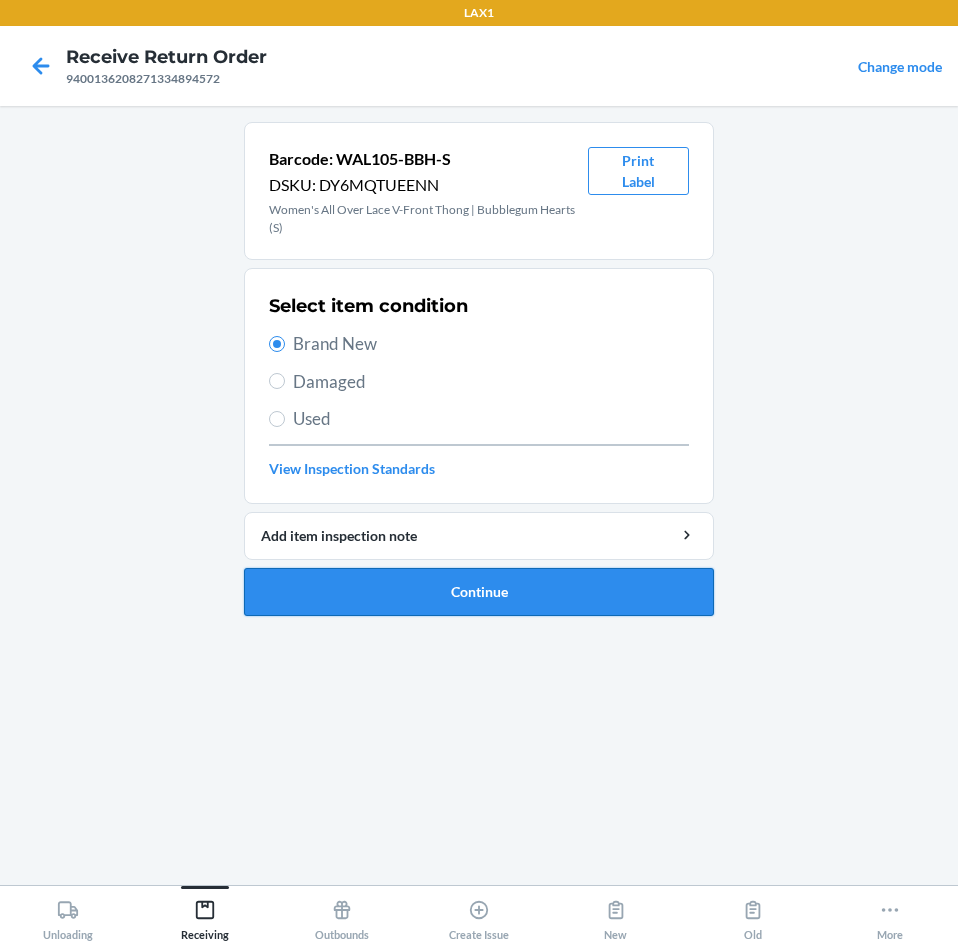 click on "Continue" at bounding box center [479, 592] 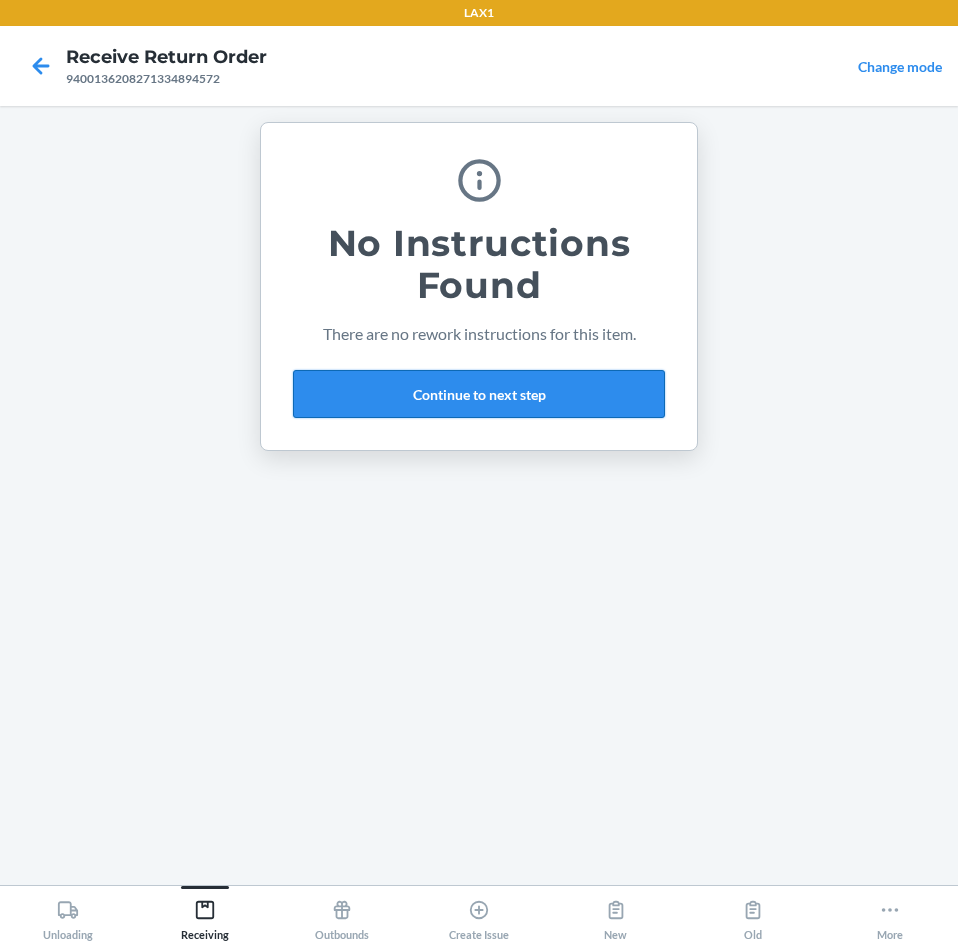 click on "Continue to next step" at bounding box center [479, 394] 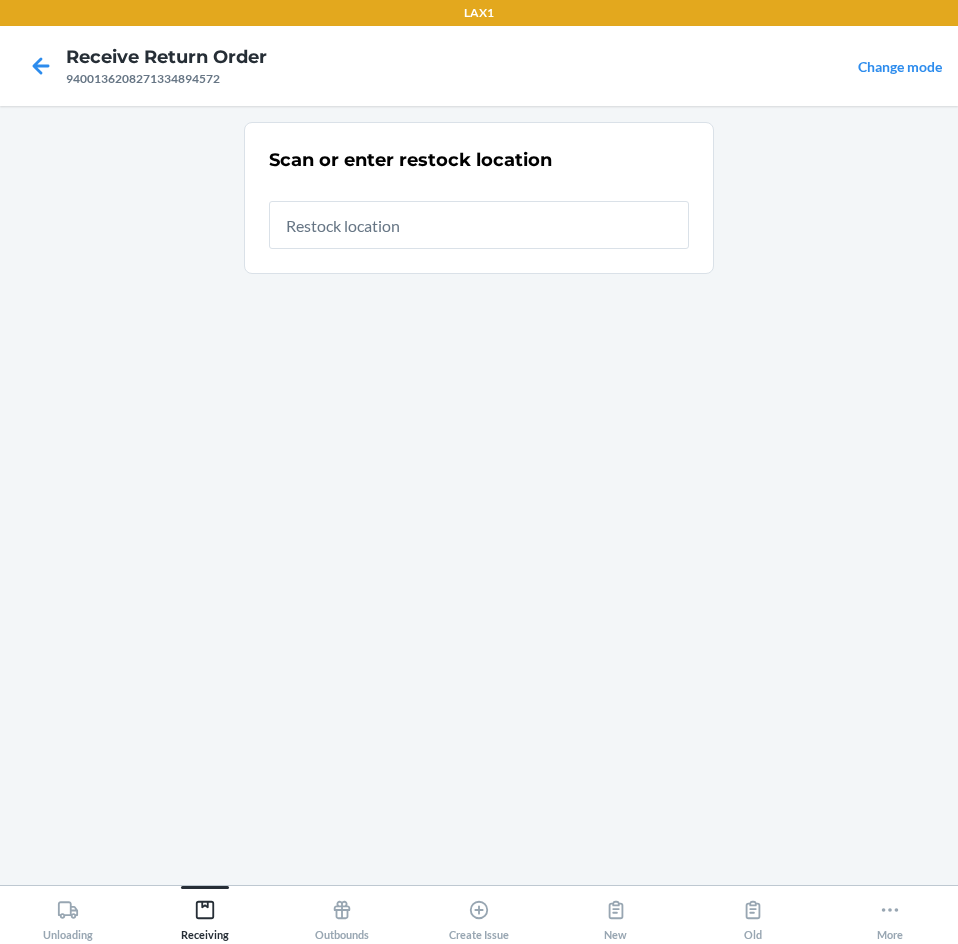 click at bounding box center (479, 225) 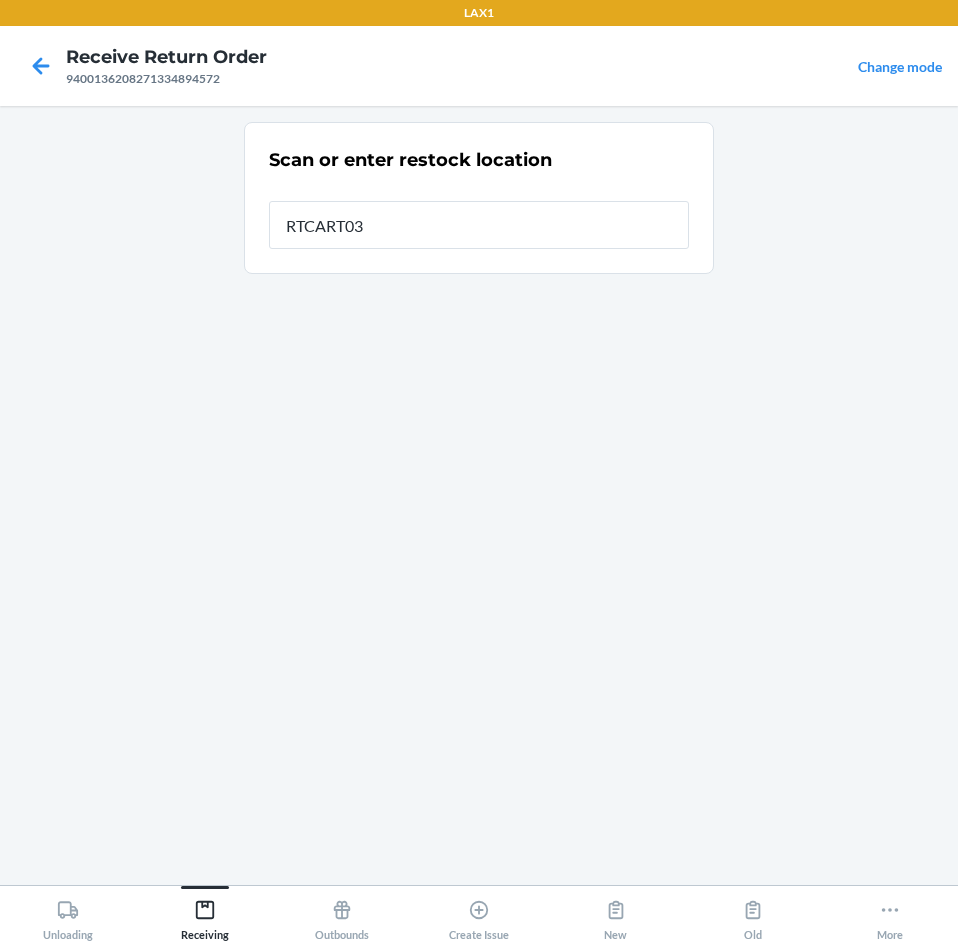 type on "RTCART035" 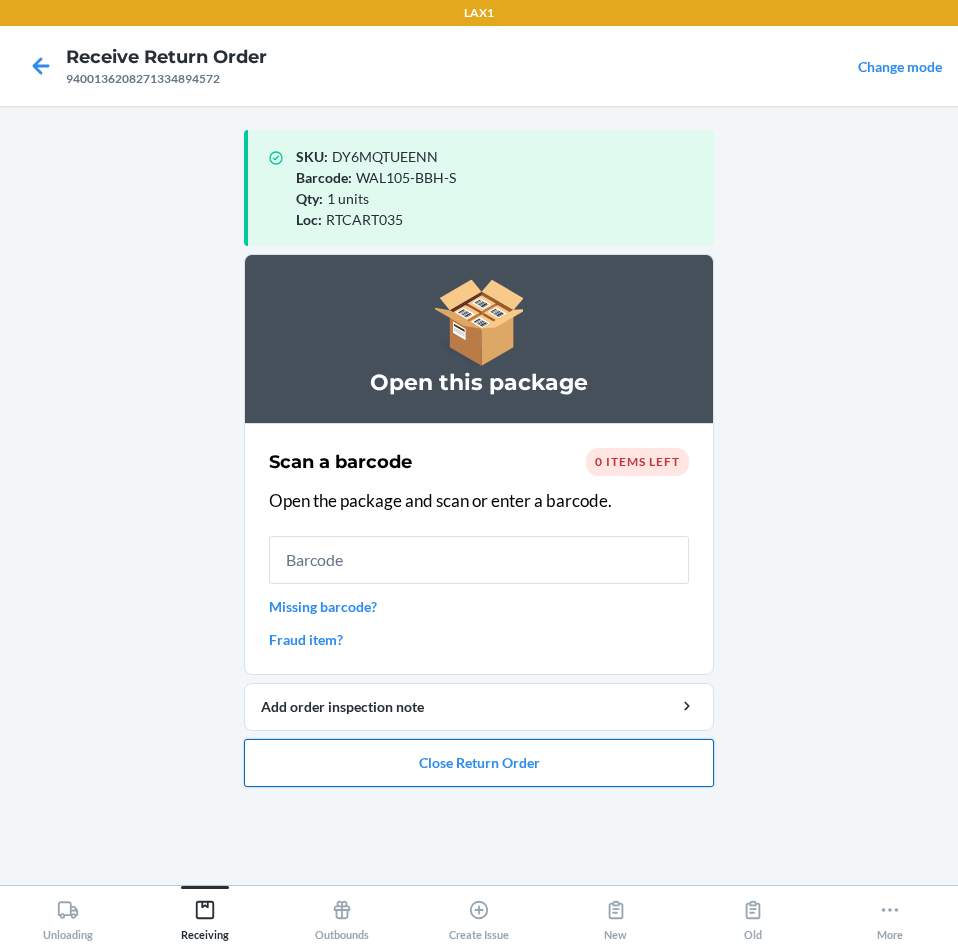 click on "Close Return Order" at bounding box center (479, 763) 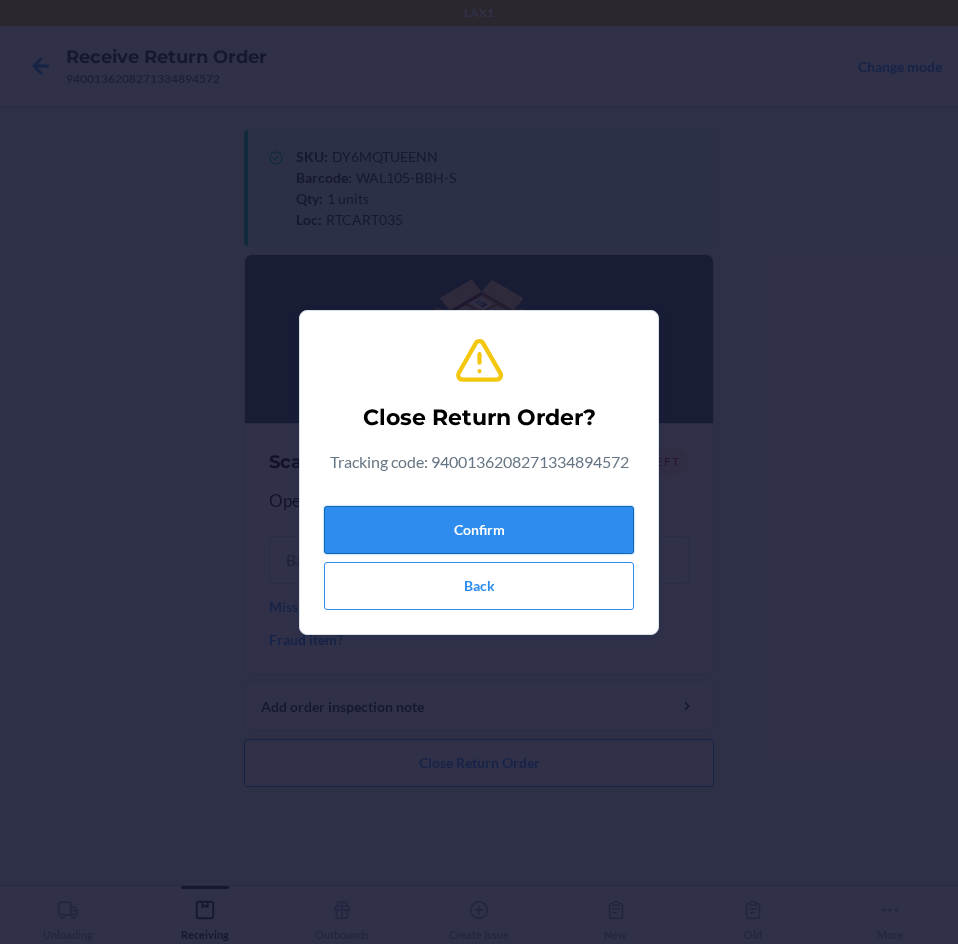 drag, startPoint x: 555, startPoint y: 517, endPoint x: 557, endPoint y: 528, distance: 11.18034 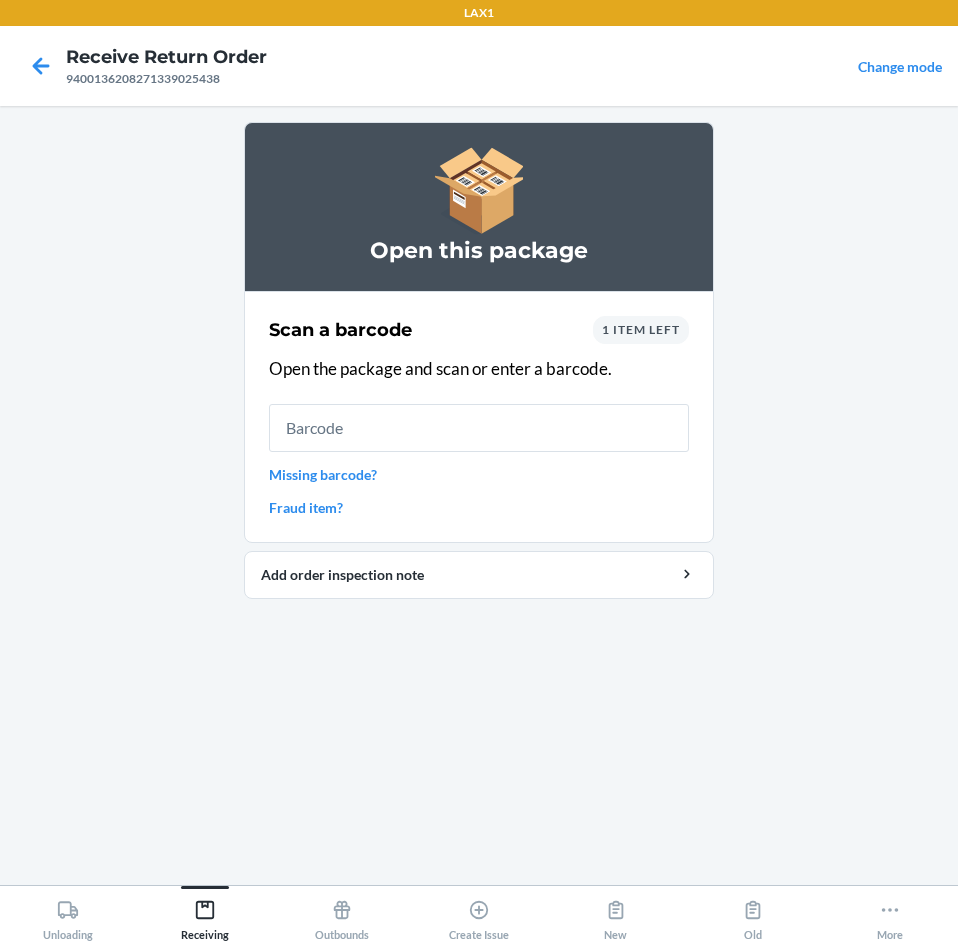 click at bounding box center (479, 428) 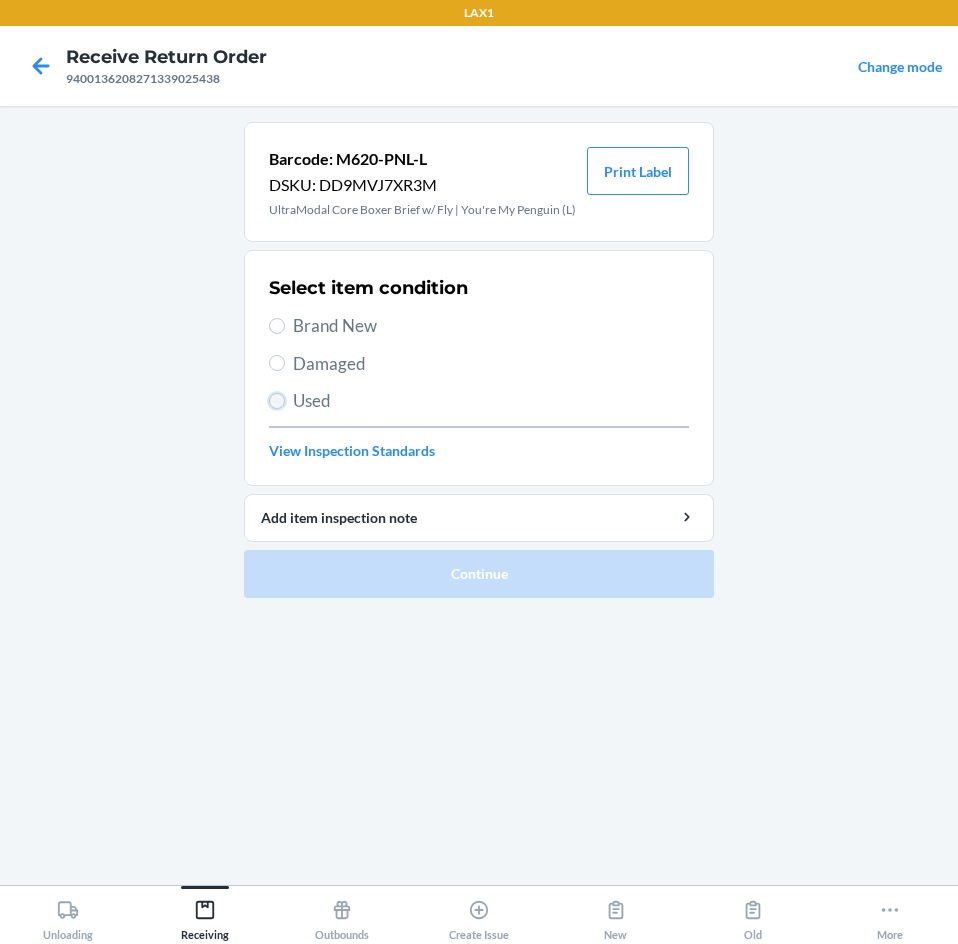 click on "Used" at bounding box center [277, 401] 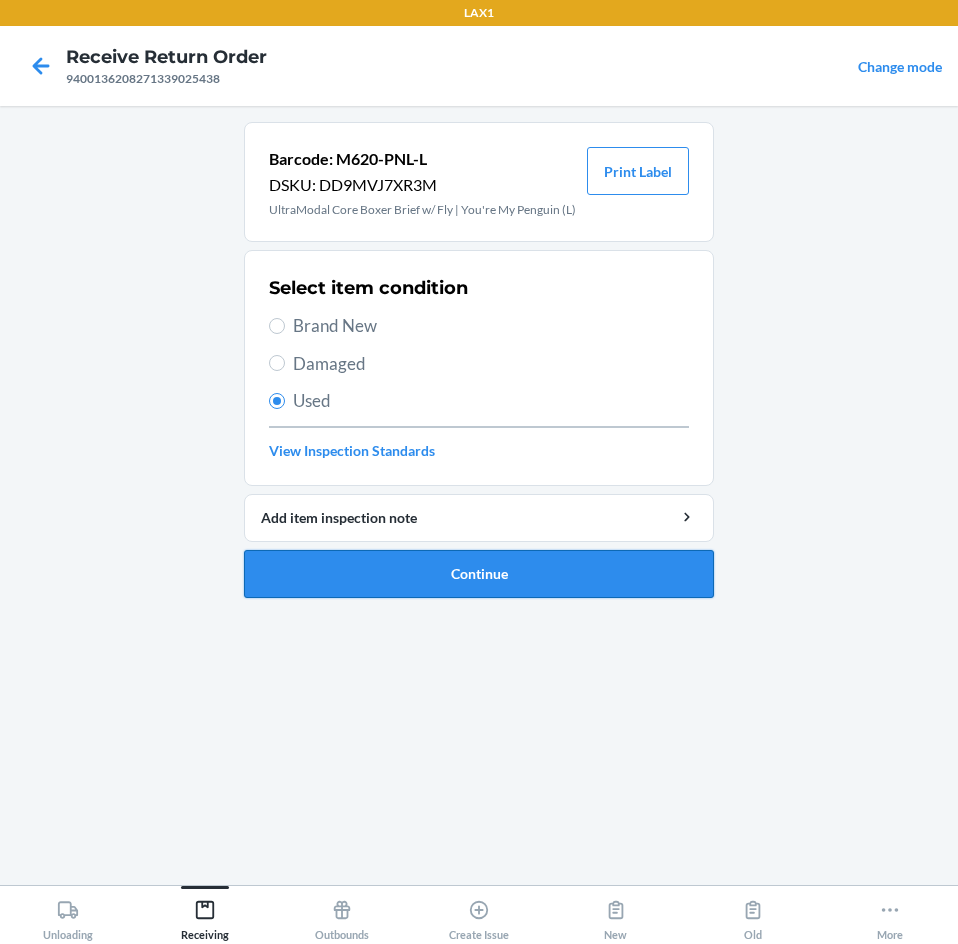 click on "Continue" at bounding box center [479, 574] 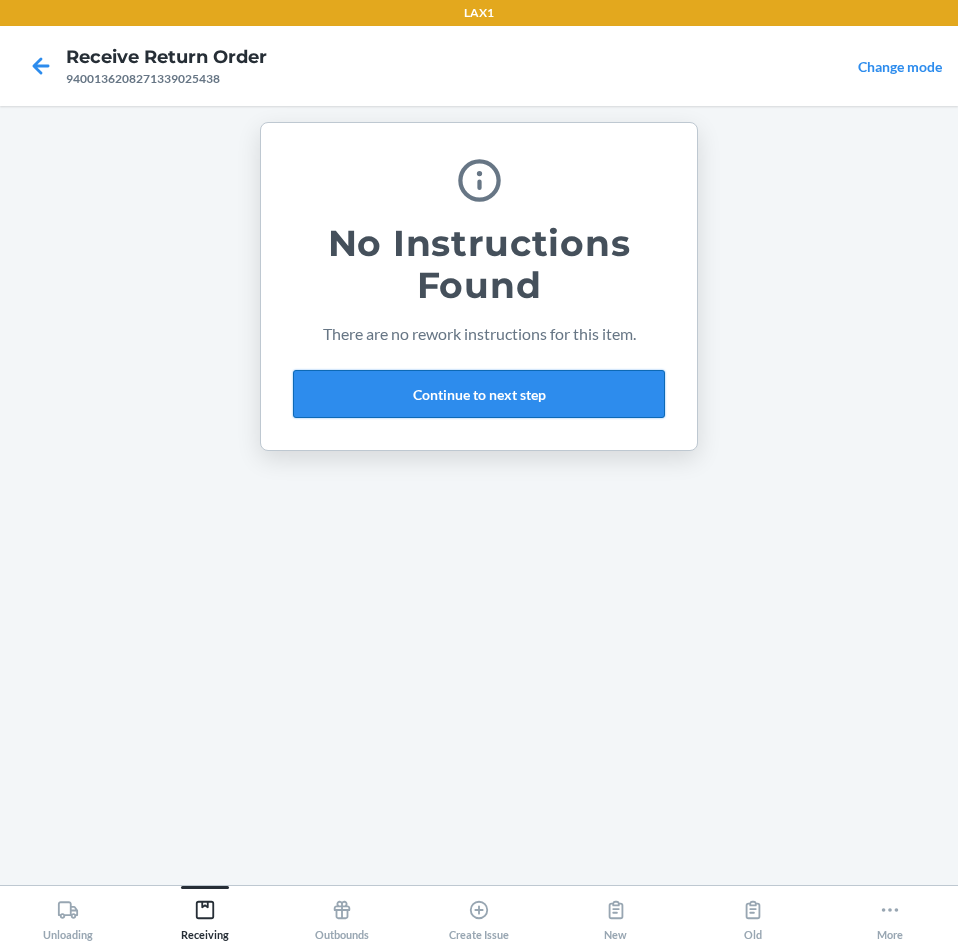 click on "Continue to next step" at bounding box center (479, 394) 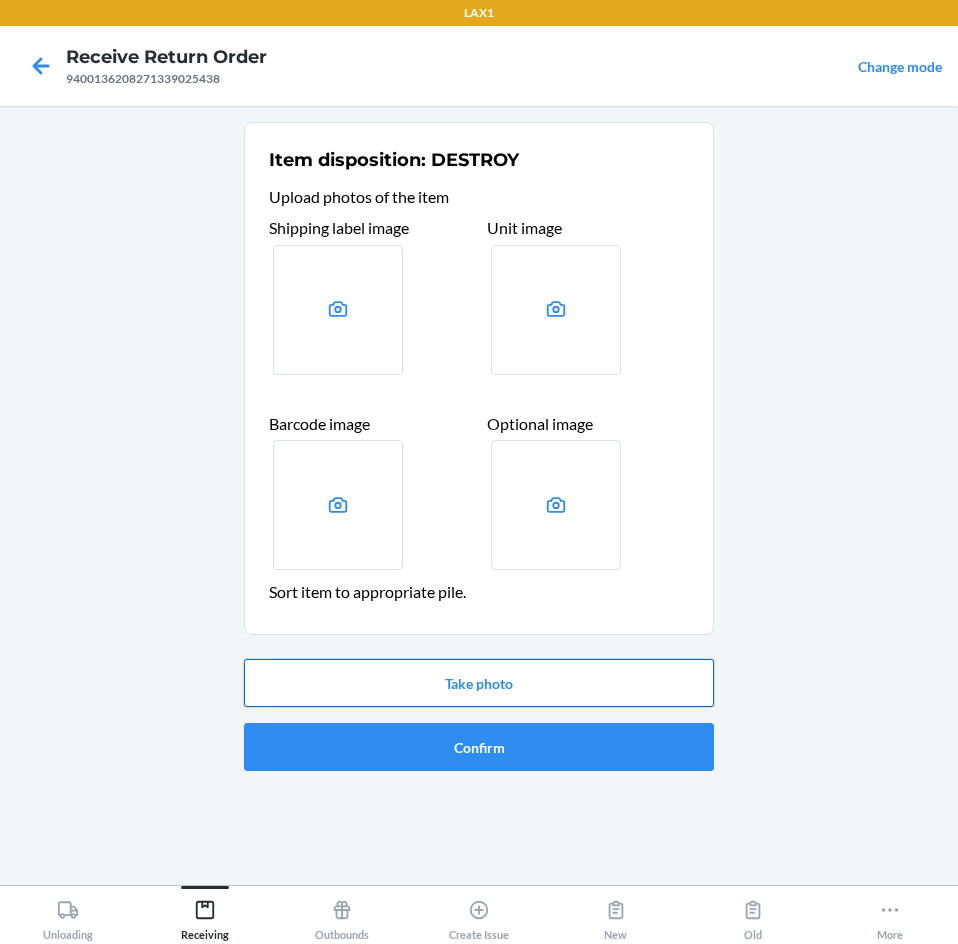 click on "Take photo" at bounding box center [479, 683] 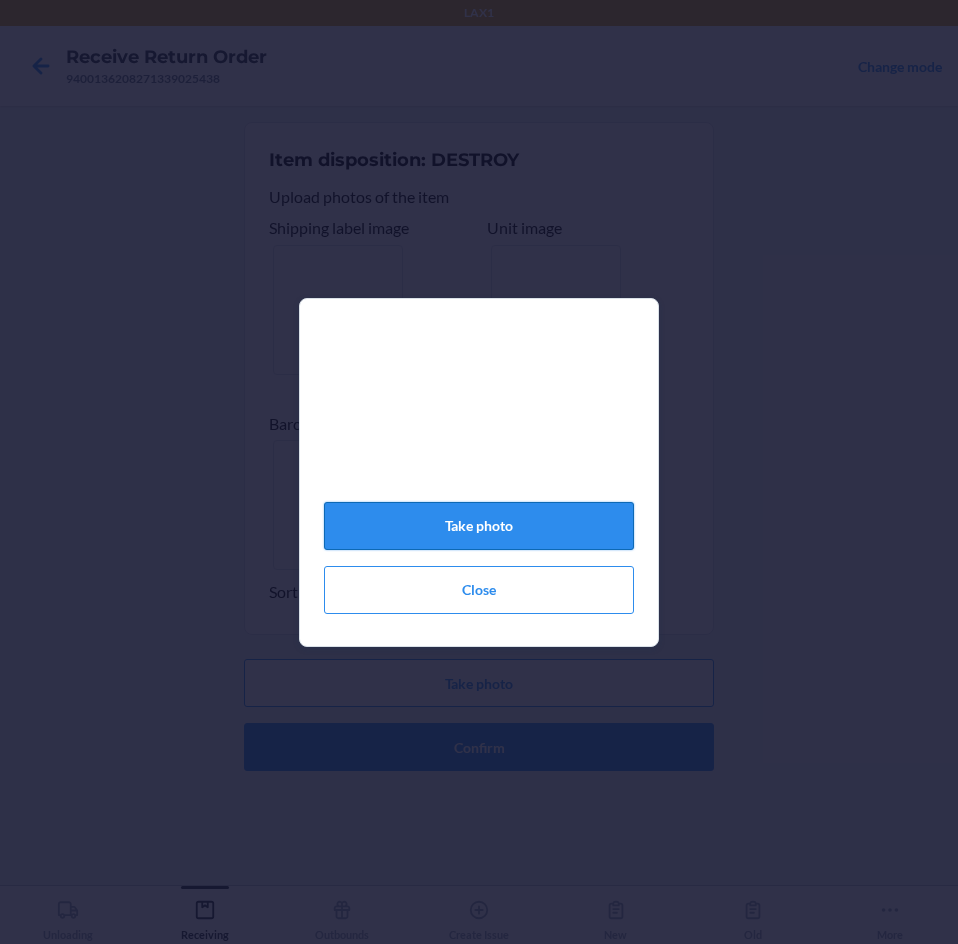click on "Take photo" 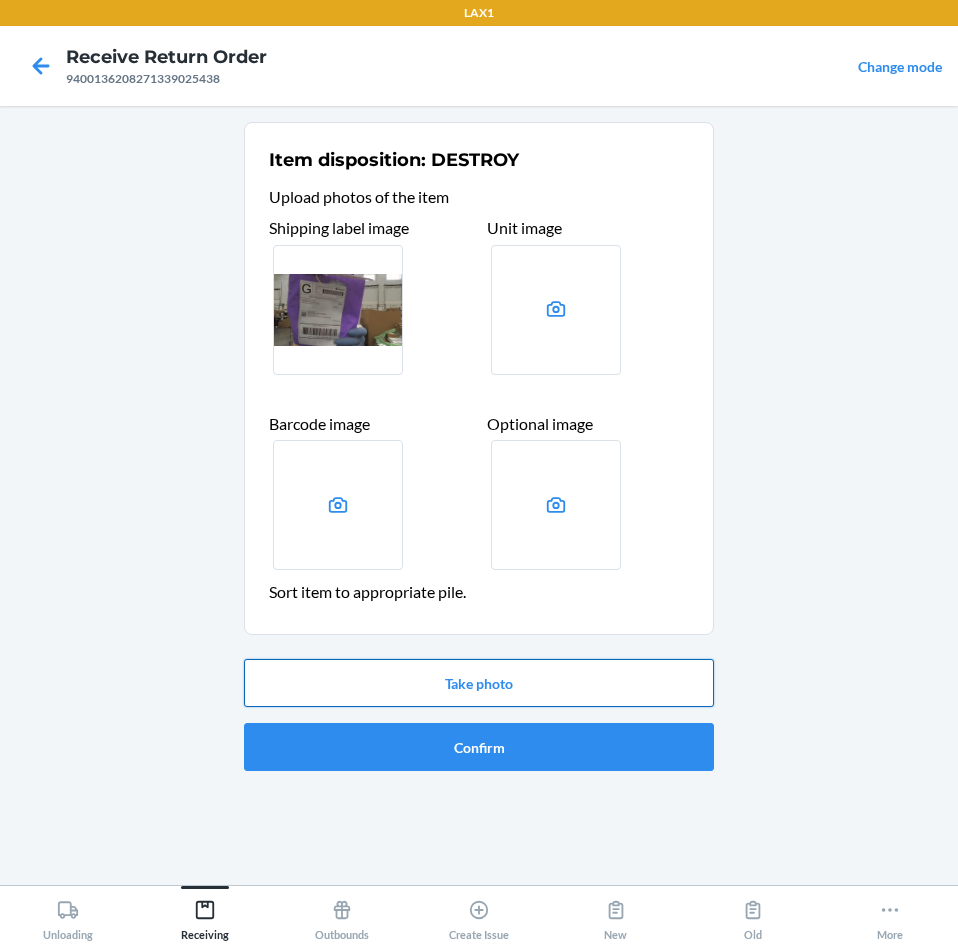 click on "Take photo" at bounding box center [479, 683] 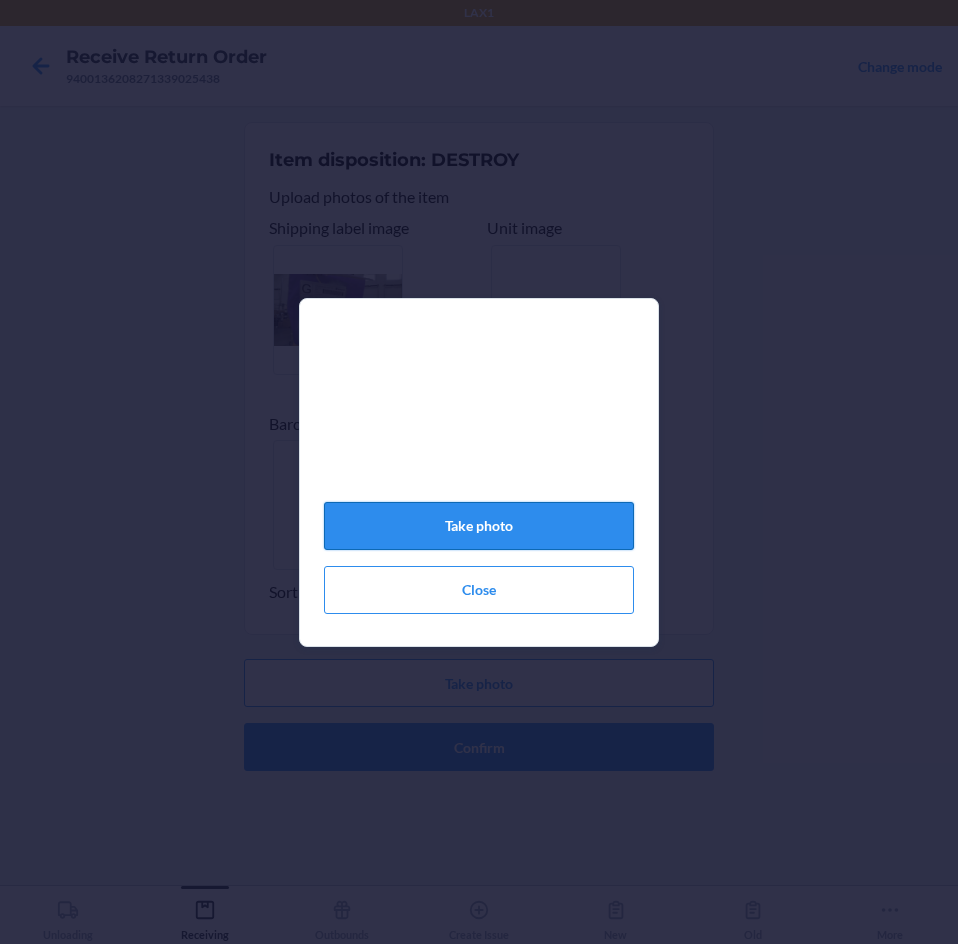 click on "Take photo" 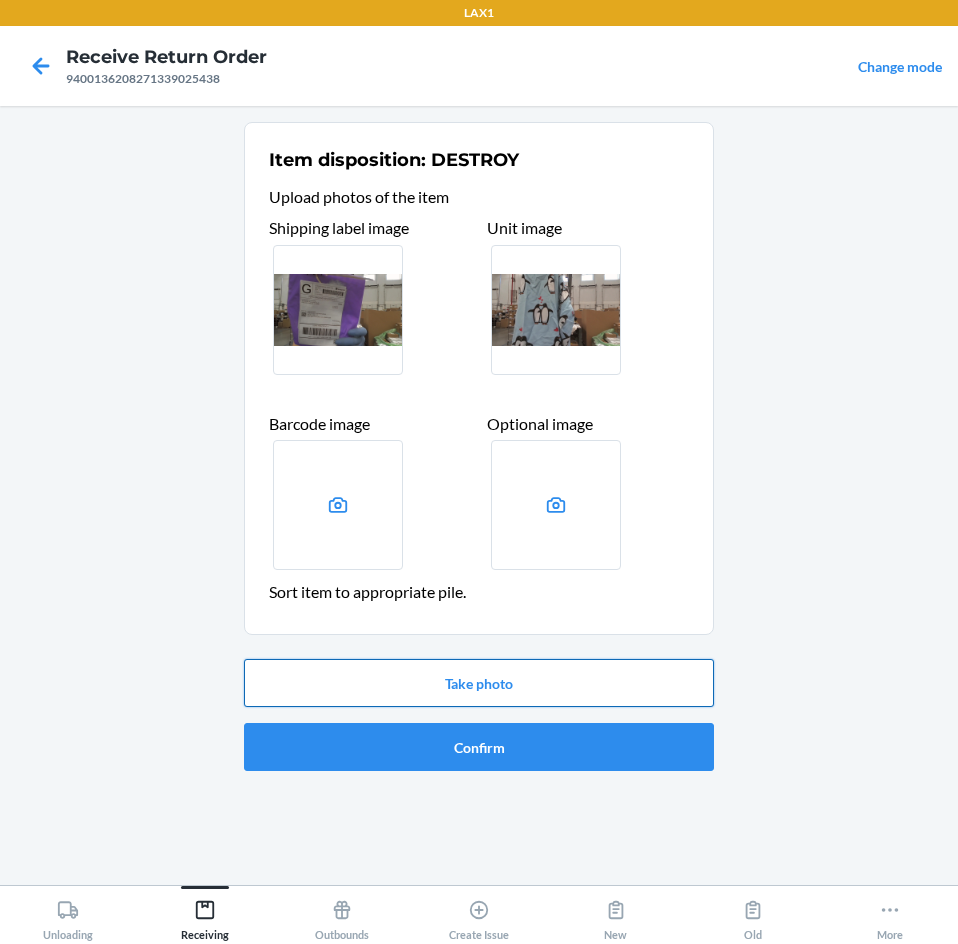click on "Take photo" at bounding box center (479, 683) 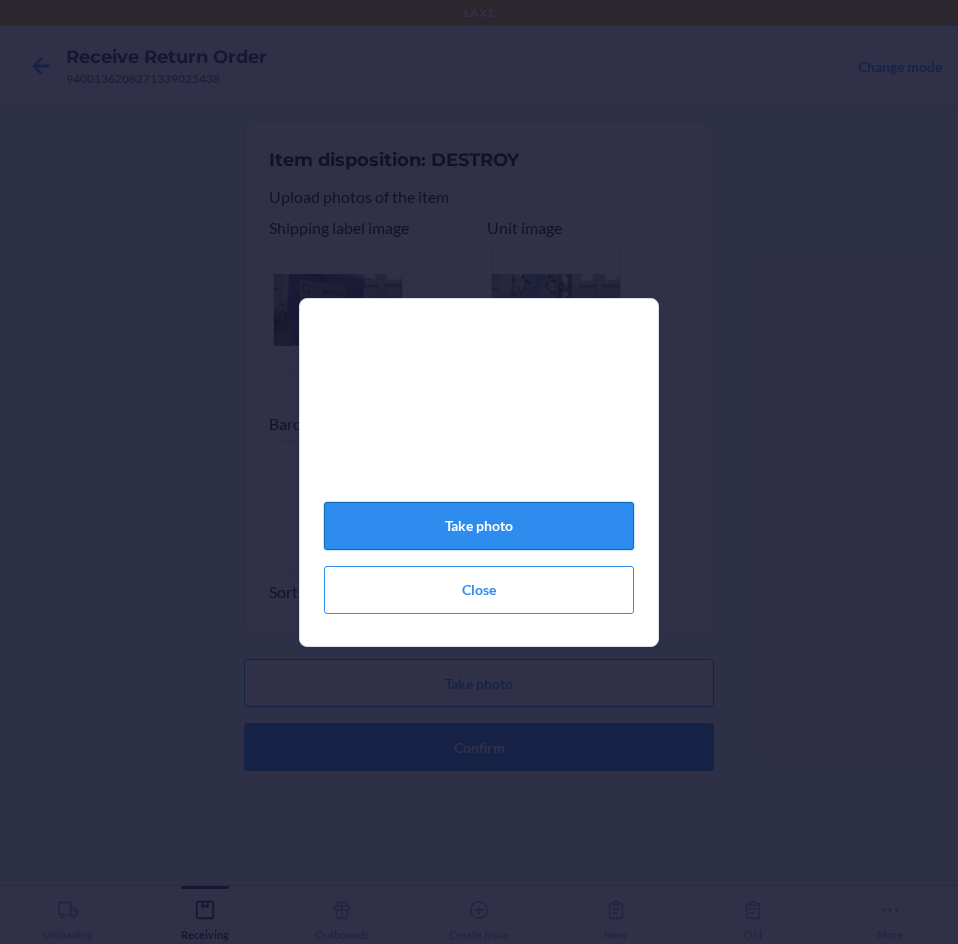 click on "Take photo" 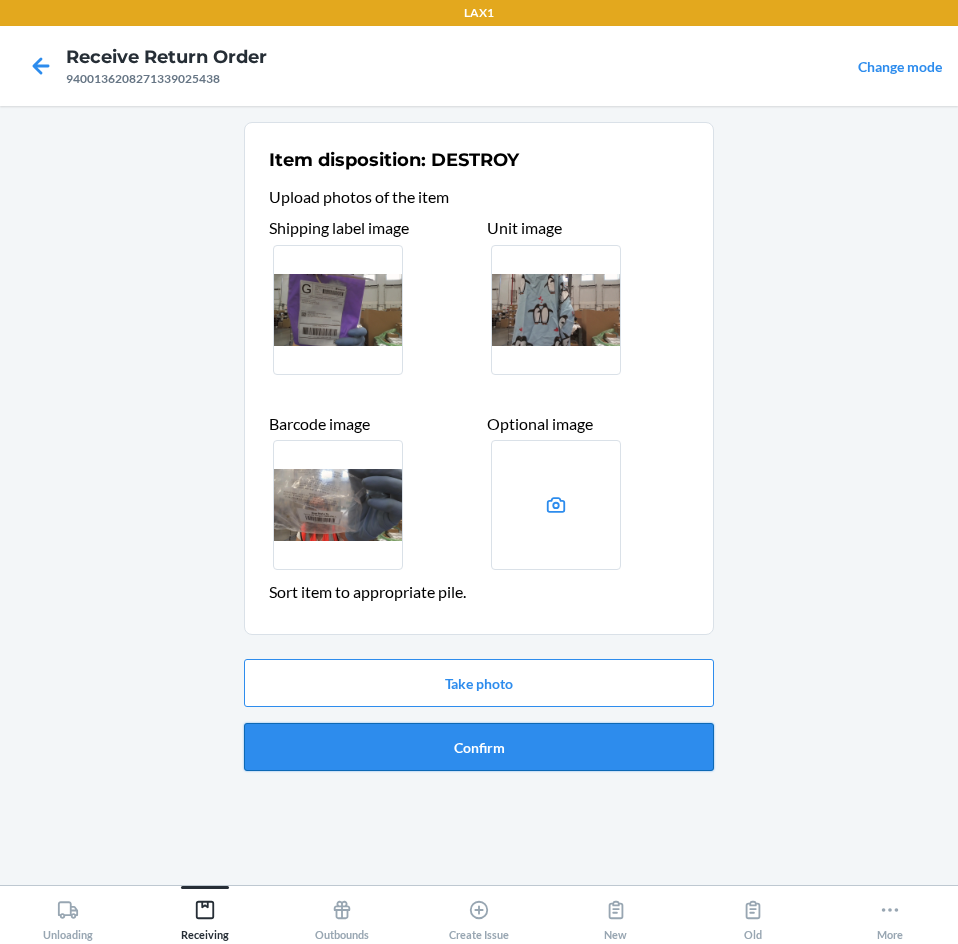 click on "Confirm" at bounding box center [479, 747] 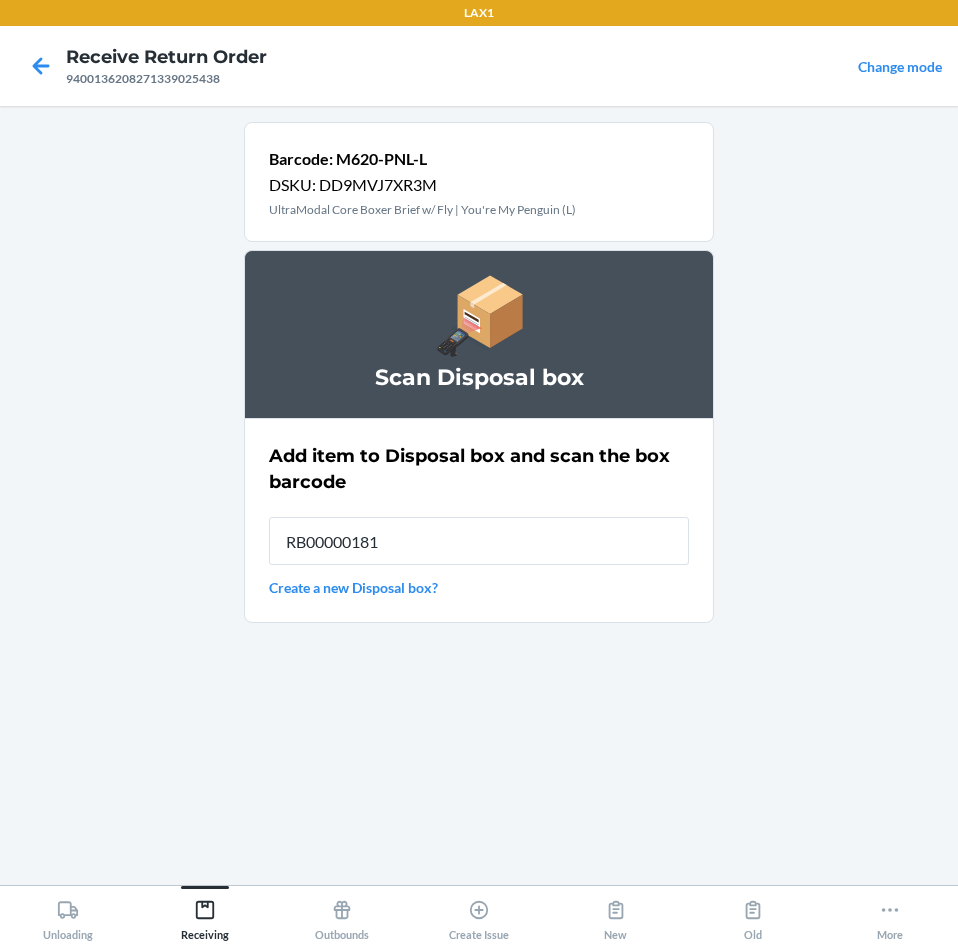 type on "RB000001815" 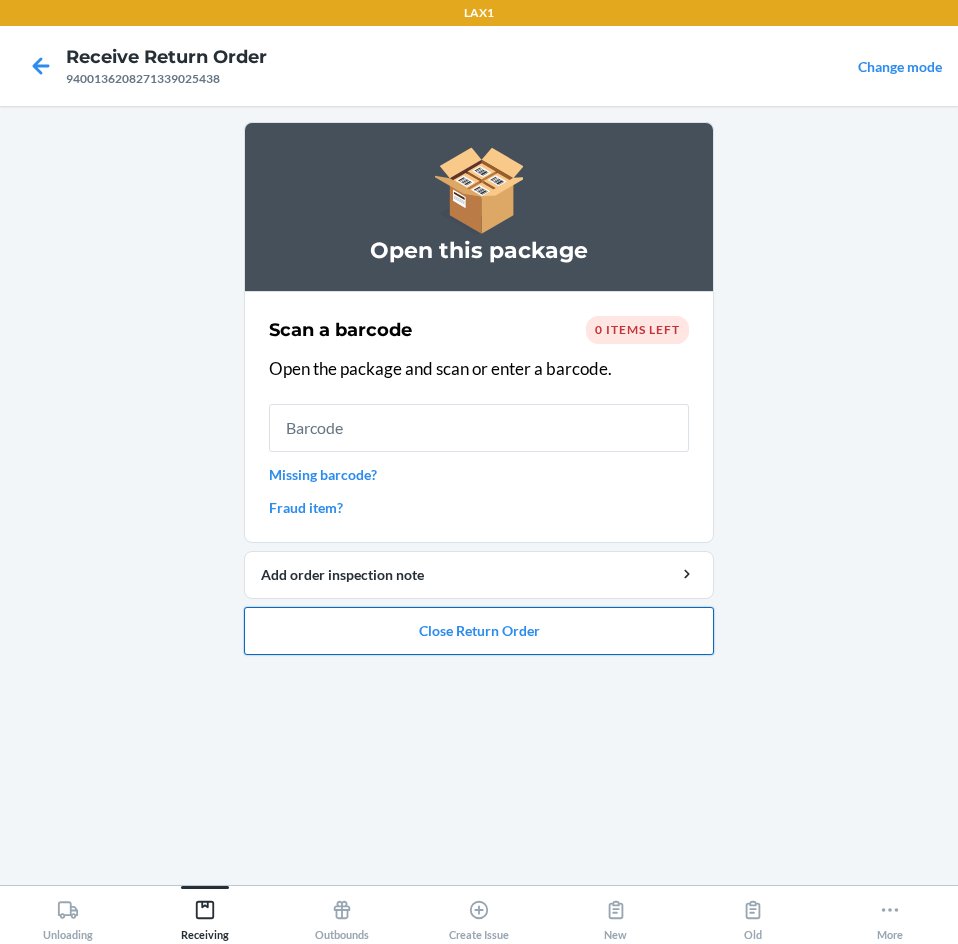 click on "Close Return Order" at bounding box center (479, 631) 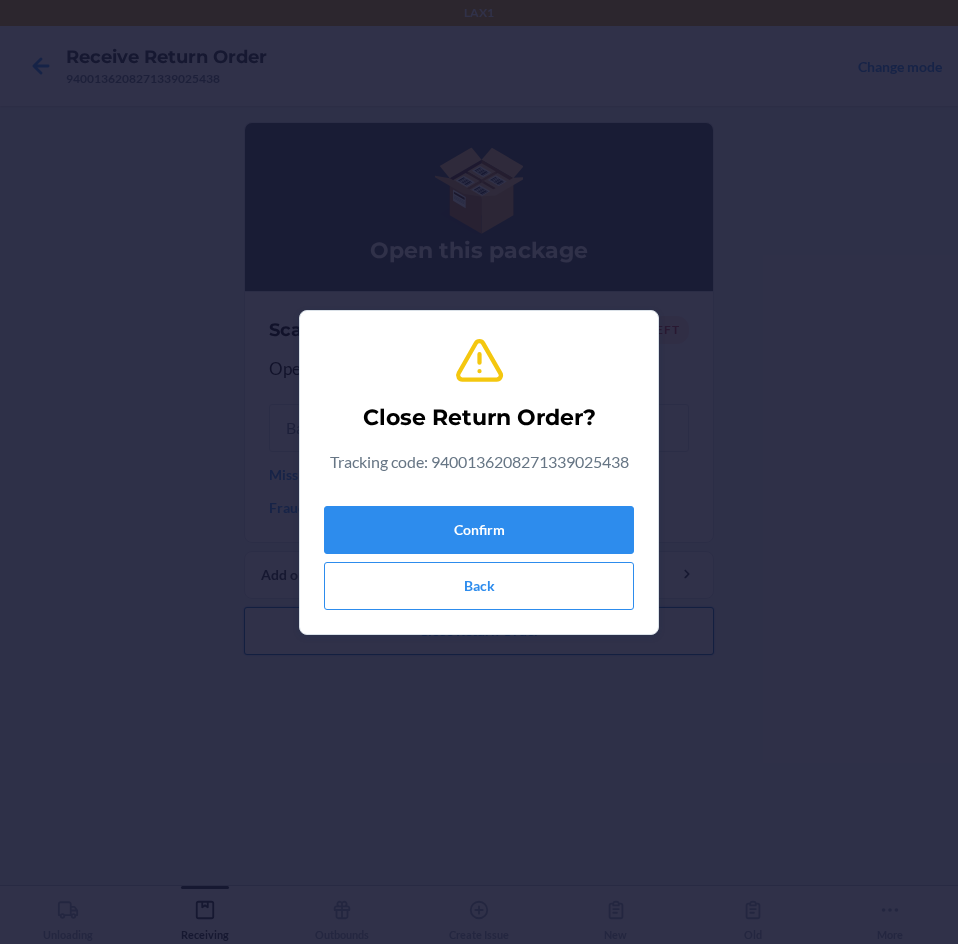 type 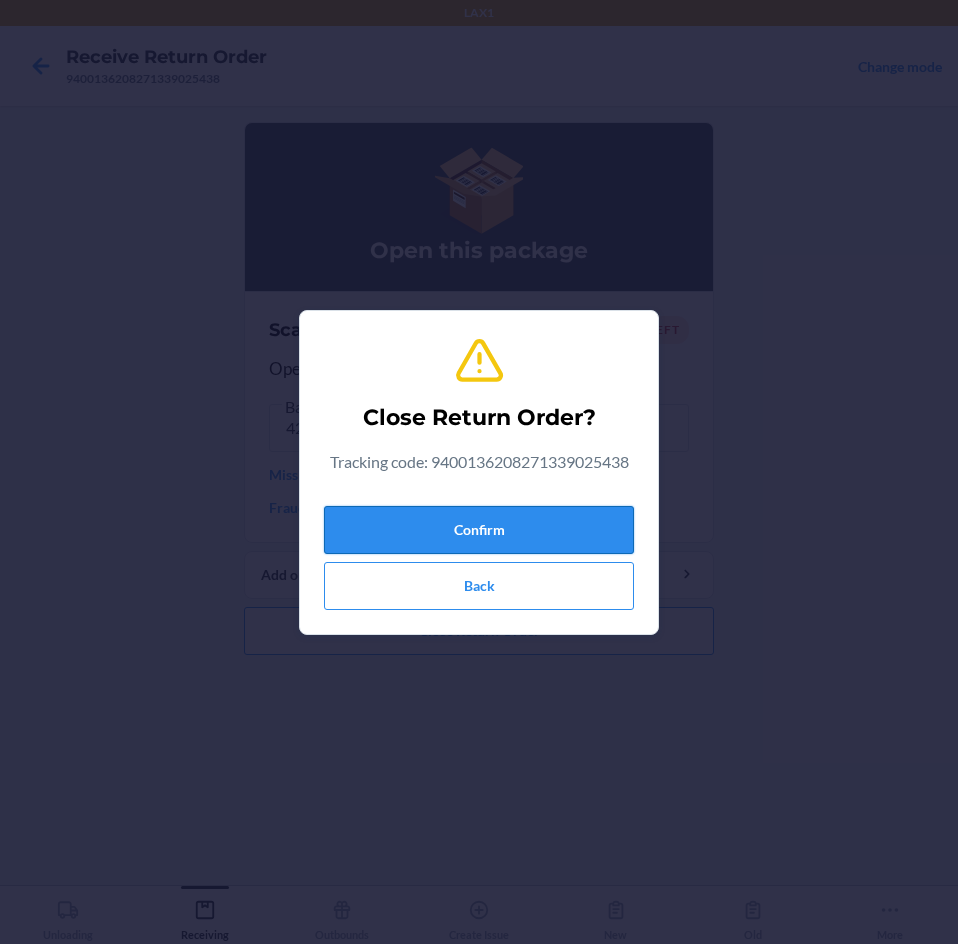 click on "Confirm" at bounding box center (479, 530) 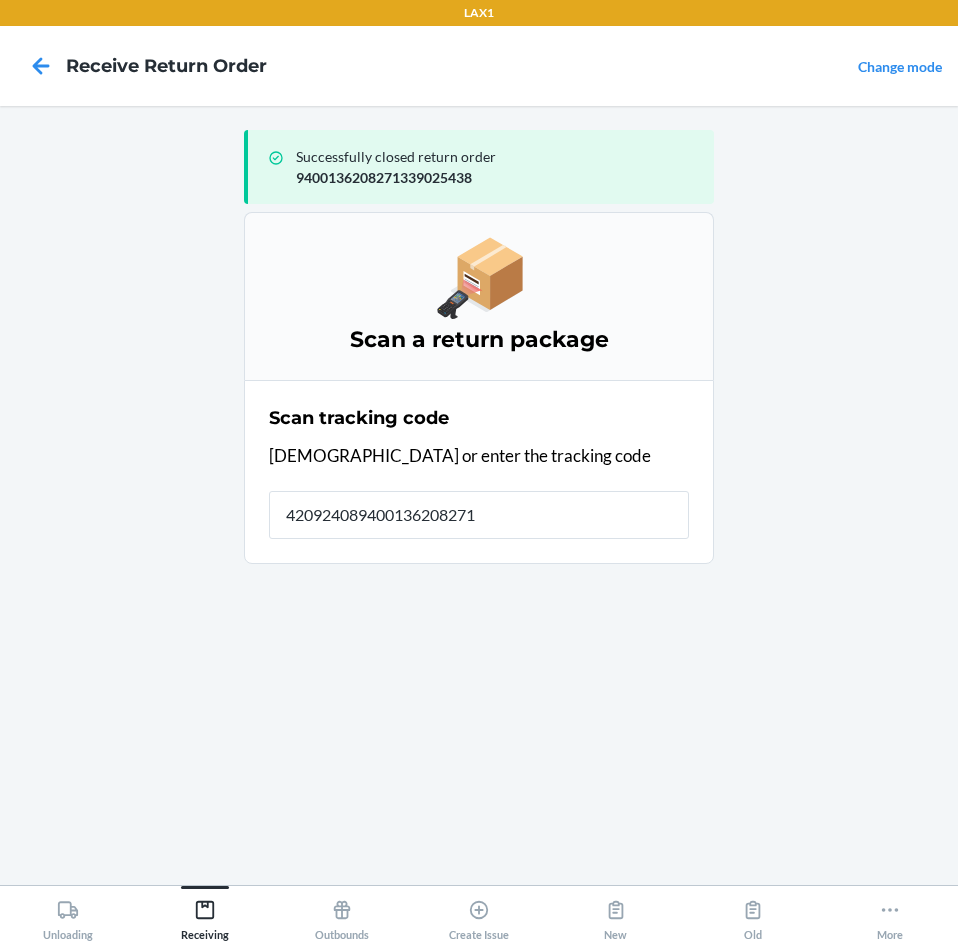 type on "4209240894001362082713" 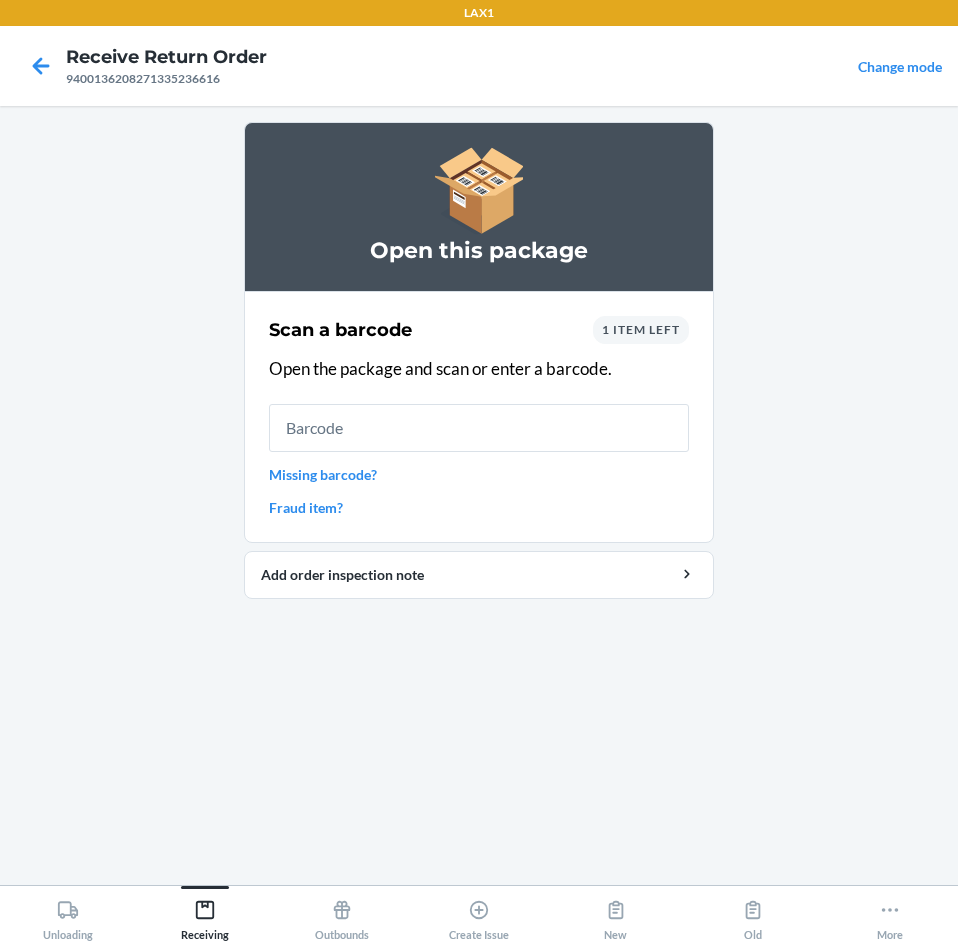 click on "1 item left" at bounding box center [641, 329] 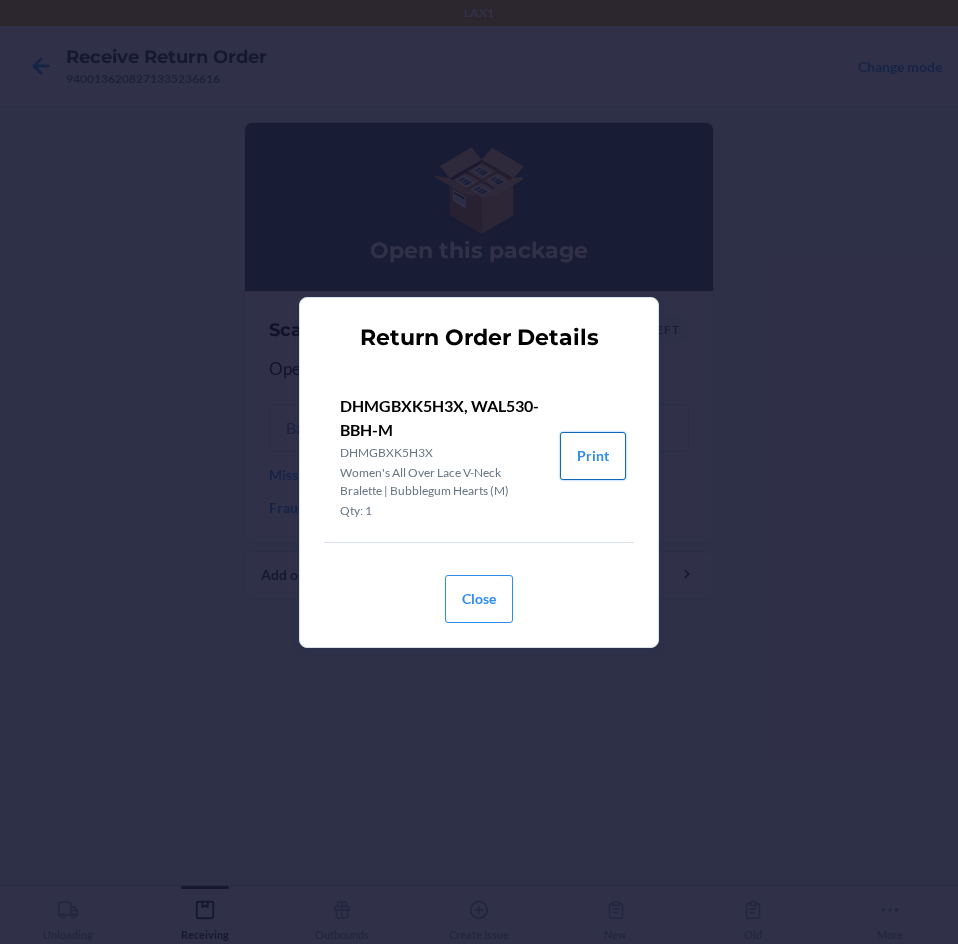 click on "Print" at bounding box center [593, 456] 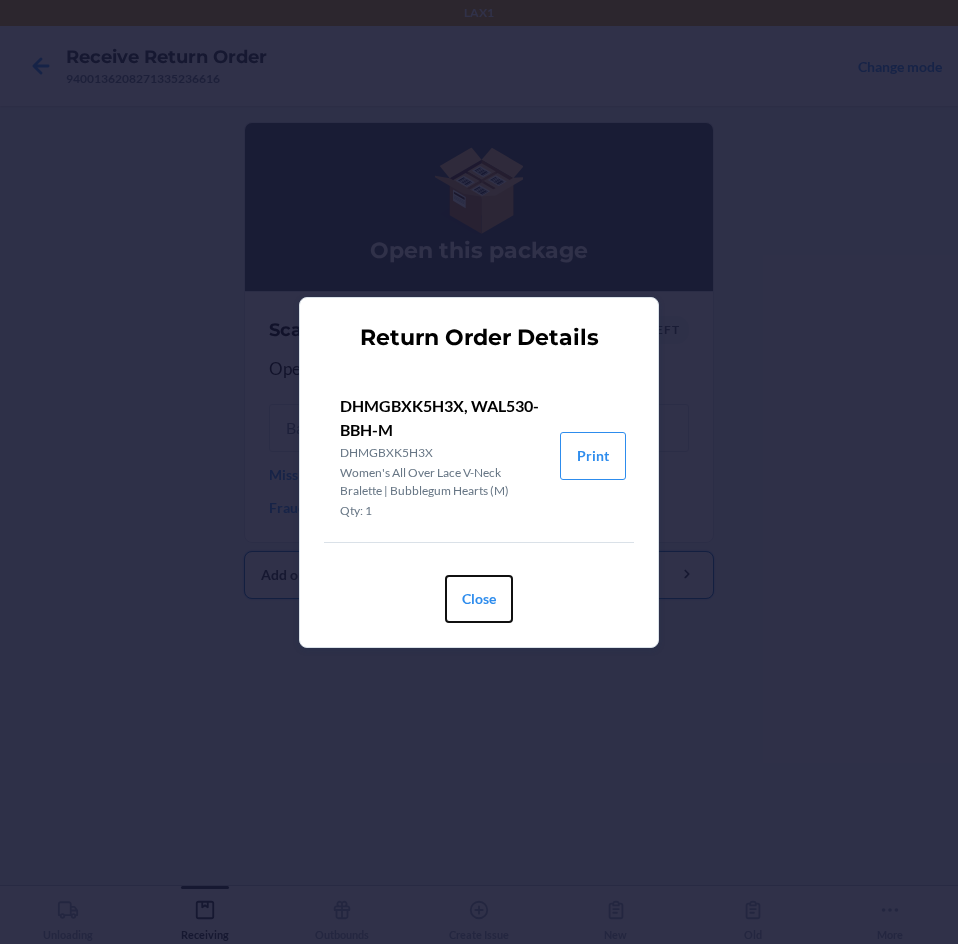 drag, startPoint x: 462, startPoint y: 590, endPoint x: 471, endPoint y: 580, distance: 13.453624 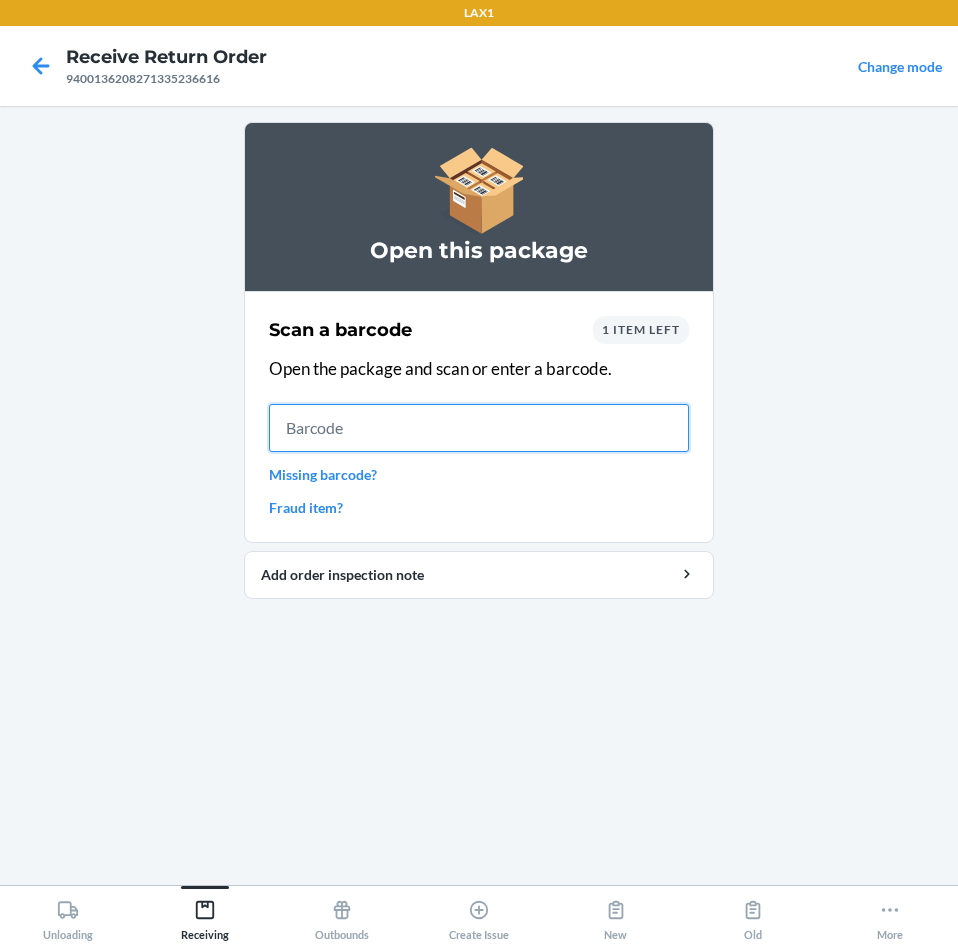click at bounding box center [479, 428] 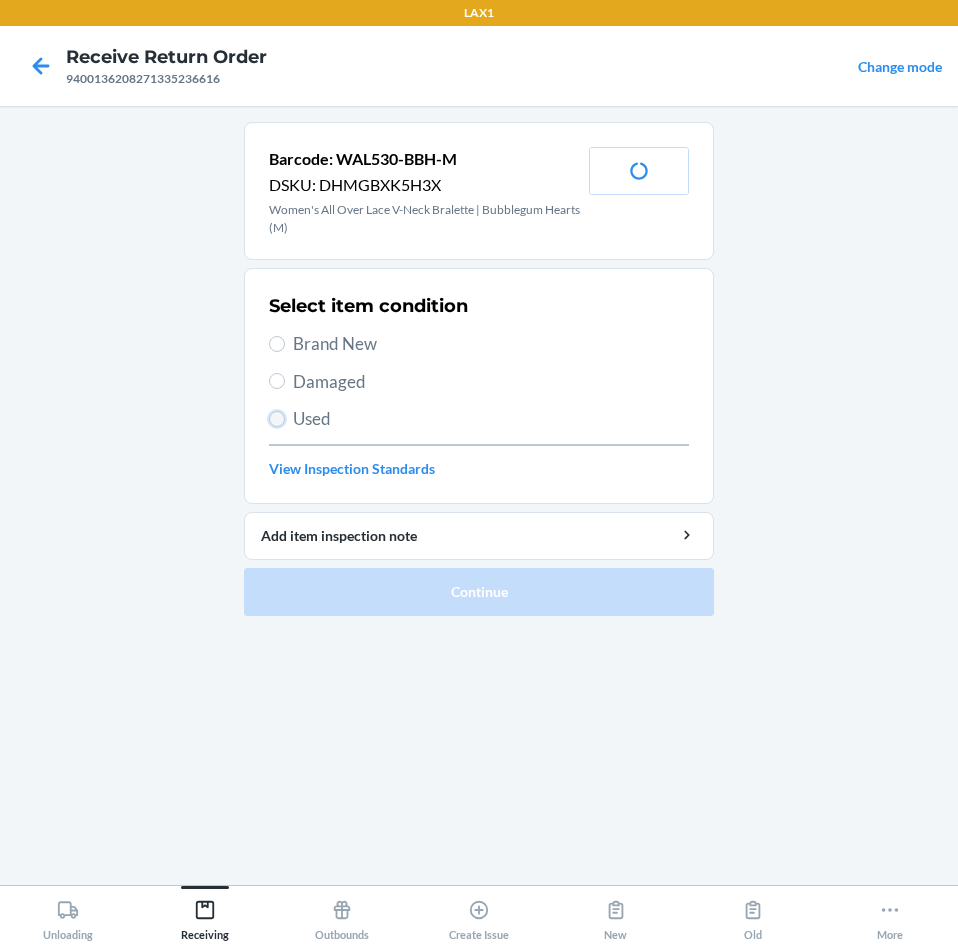 click on "Used" at bounding box center [277, 419] 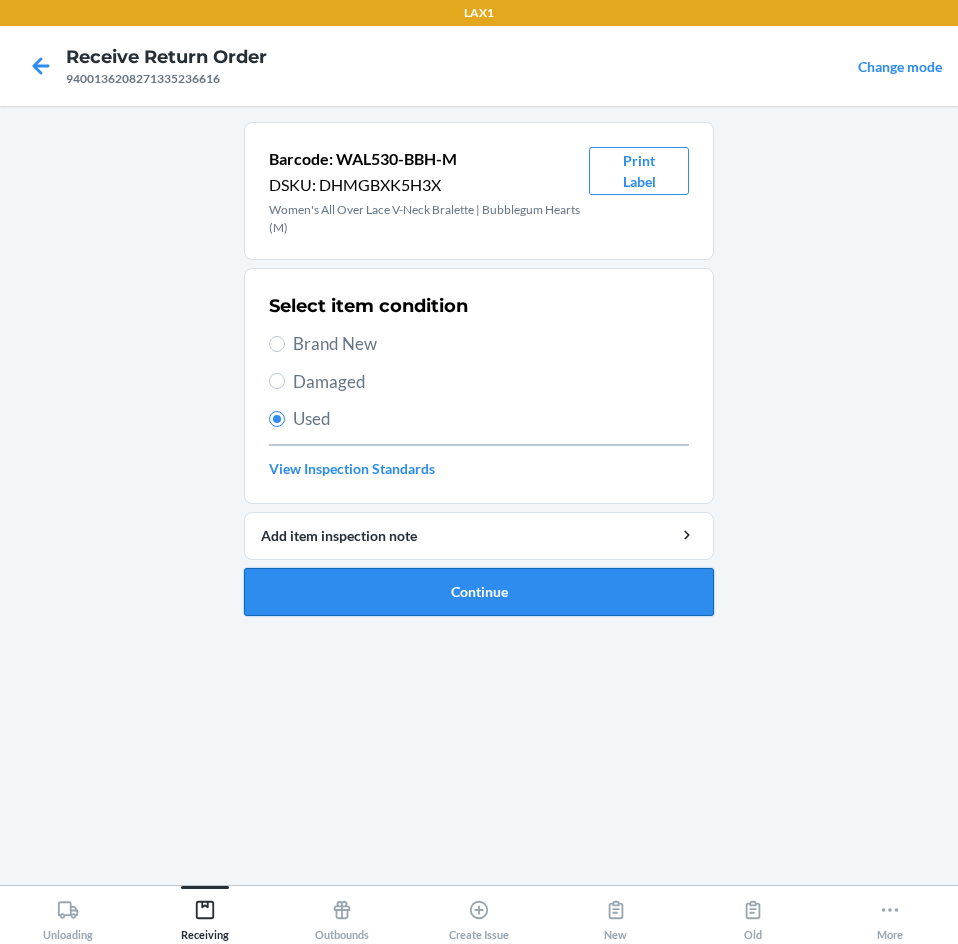 click on "Continue" at bounding box center (479, 592) 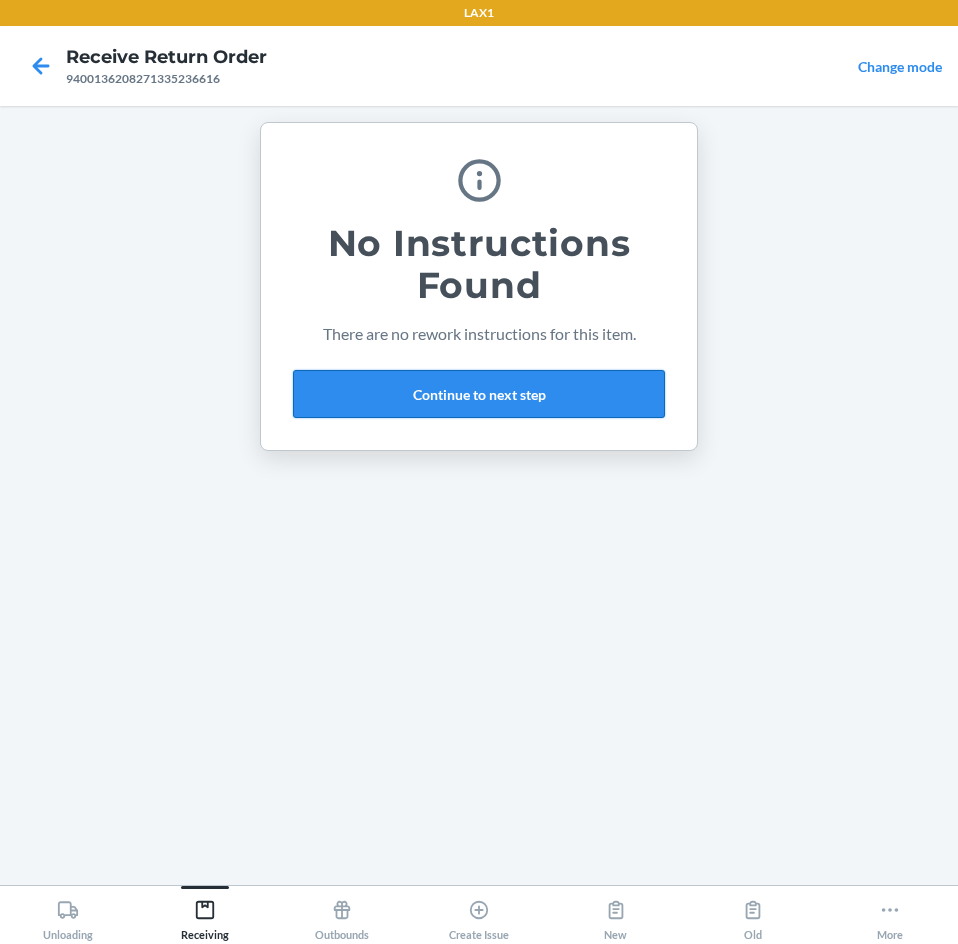 click on "Continue to next step" at bounding box center [479, 394] 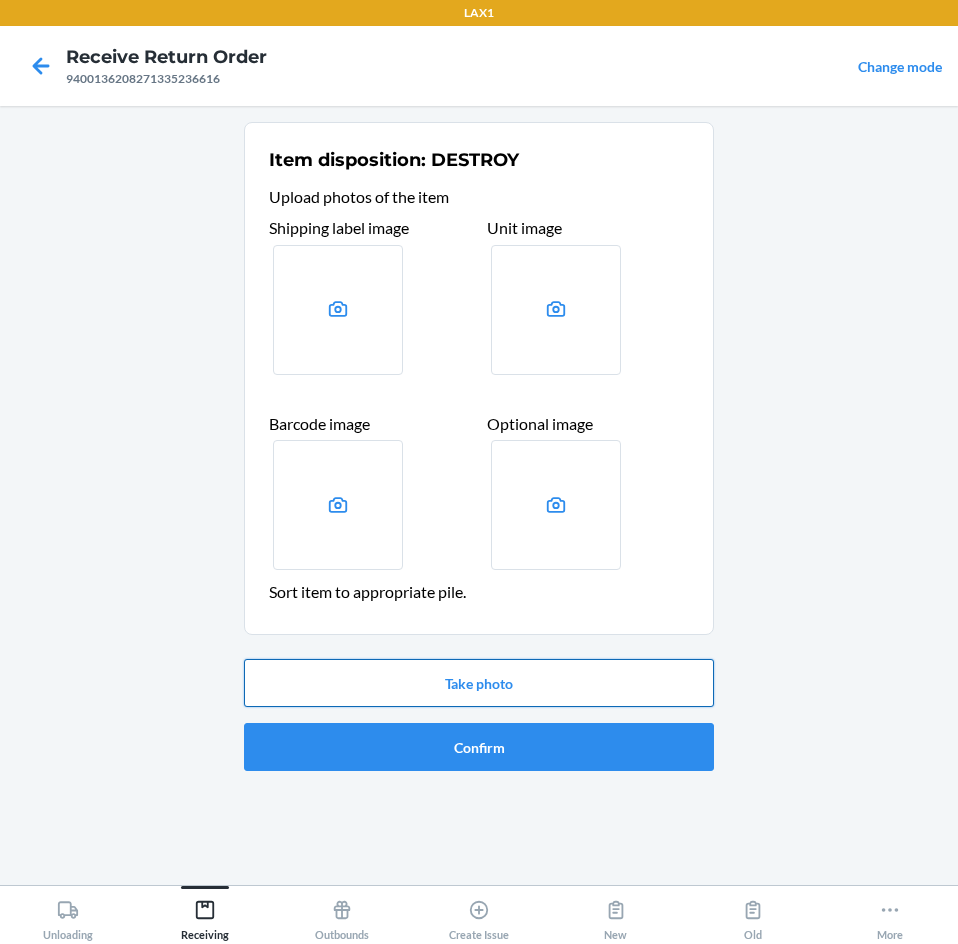click on "Take photo" at bounding box center [479, 683] 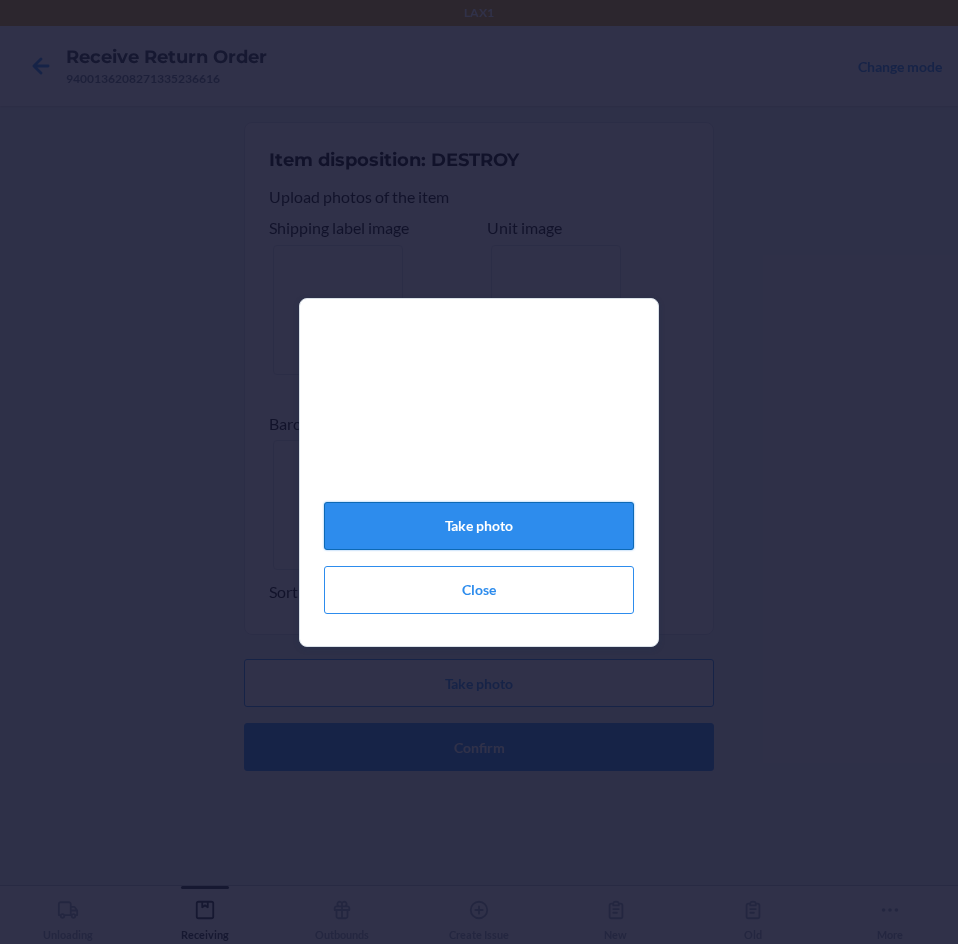 click on "Take photo" 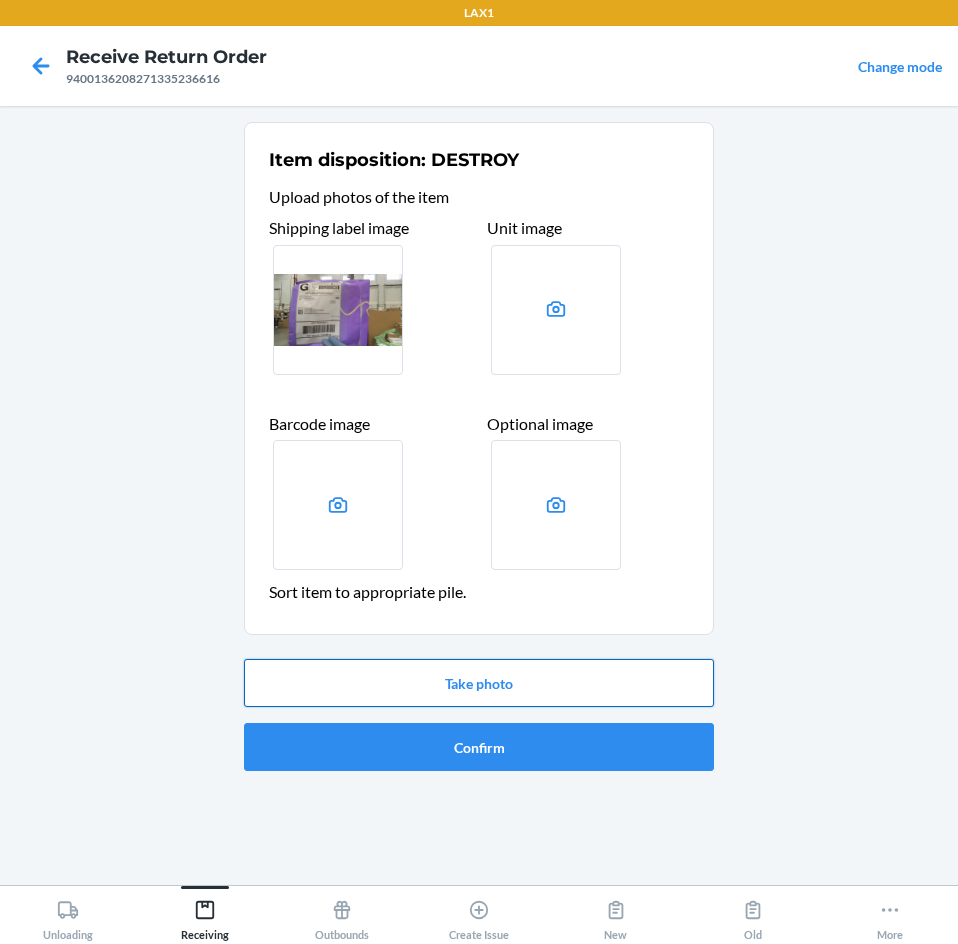 click on "Take photo" at bounding box center [479, 683] 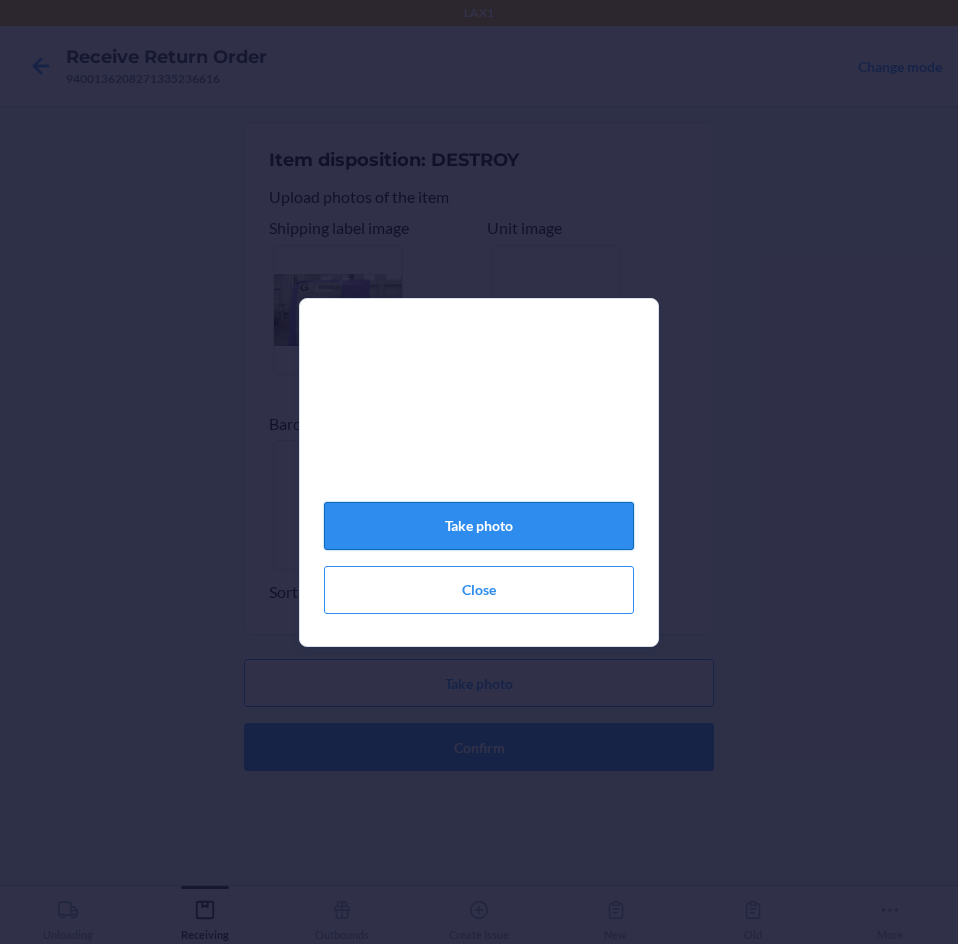 click on "Take photo" 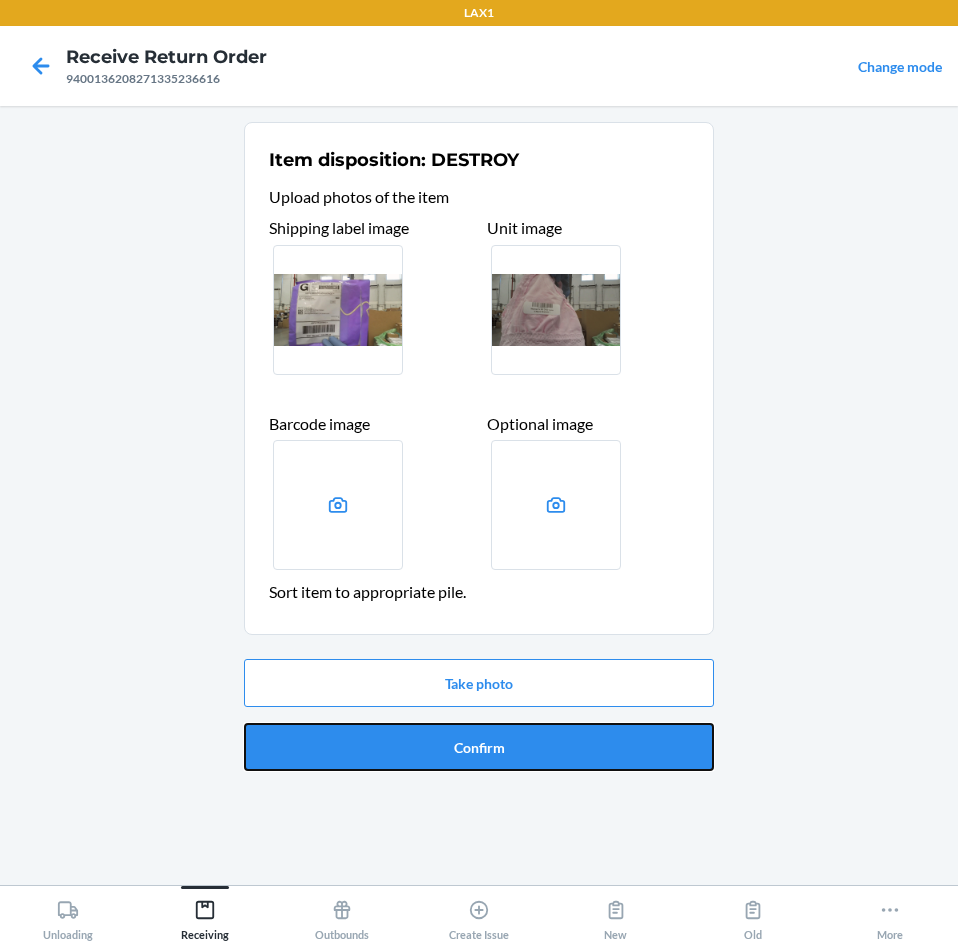 click on "Confirm" at bounding box center (479, 747) 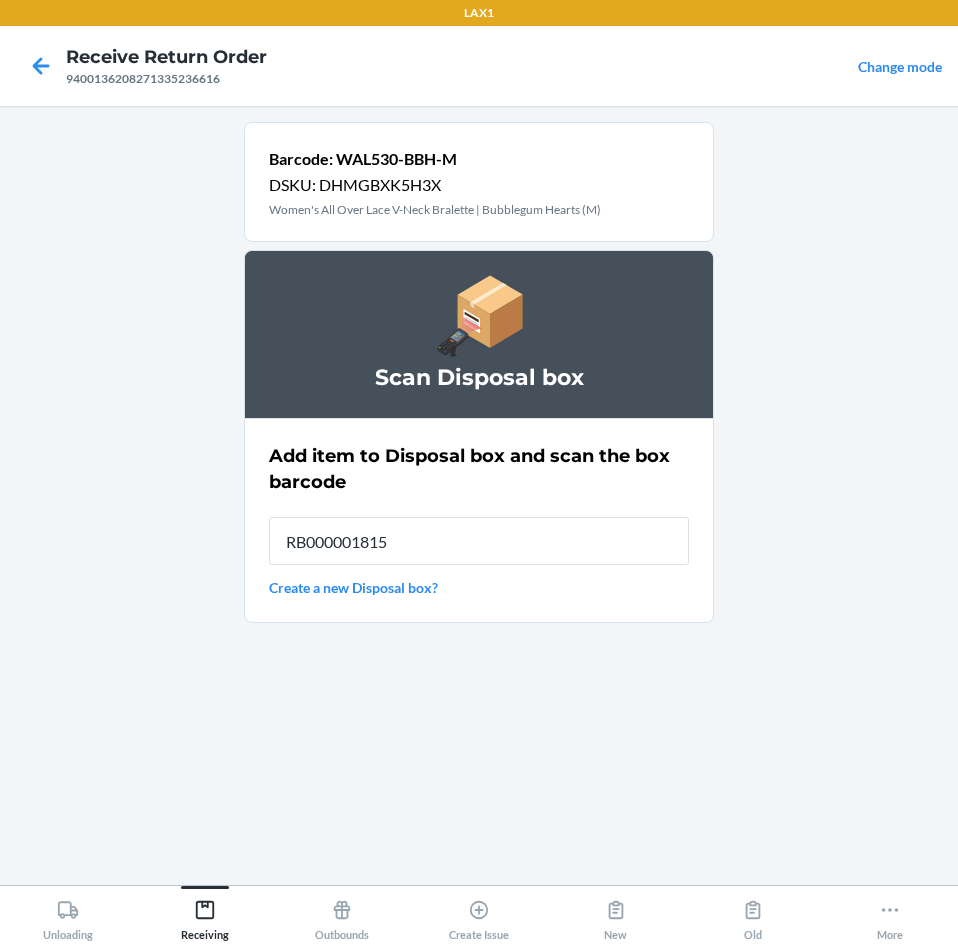 type on "RB000001815" 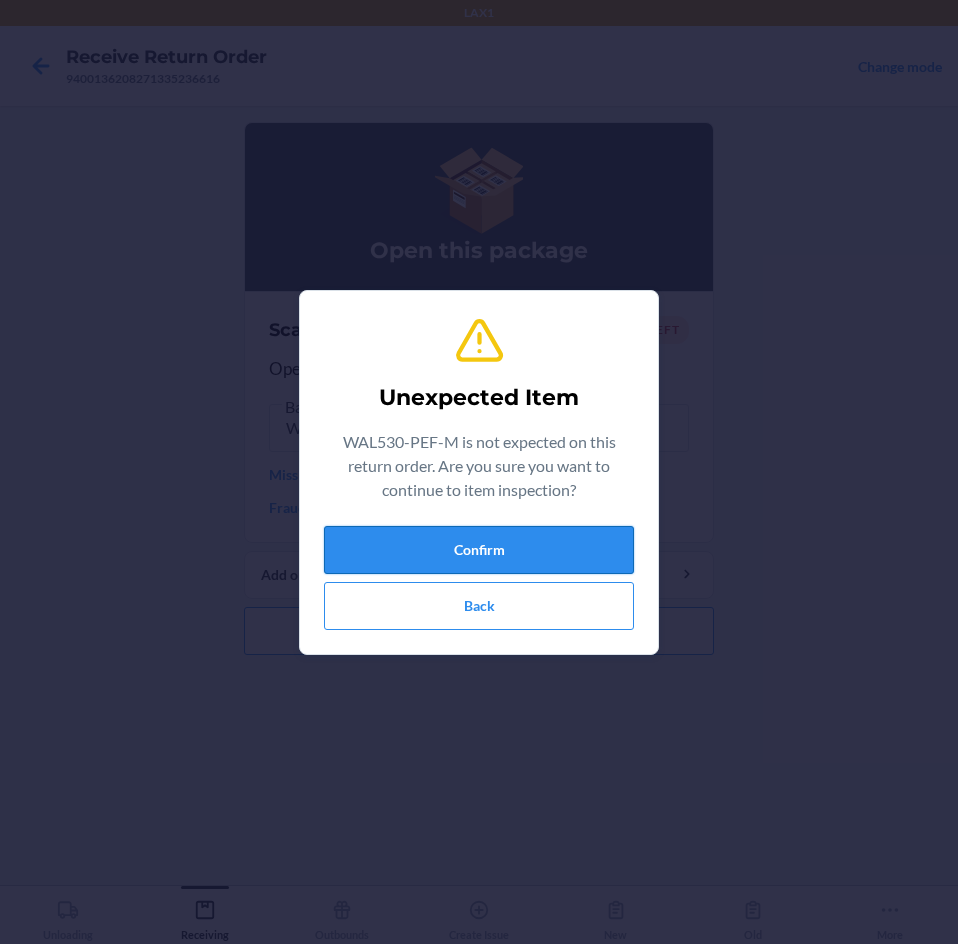 click on "Confirm" at bounding box center (479, 550) 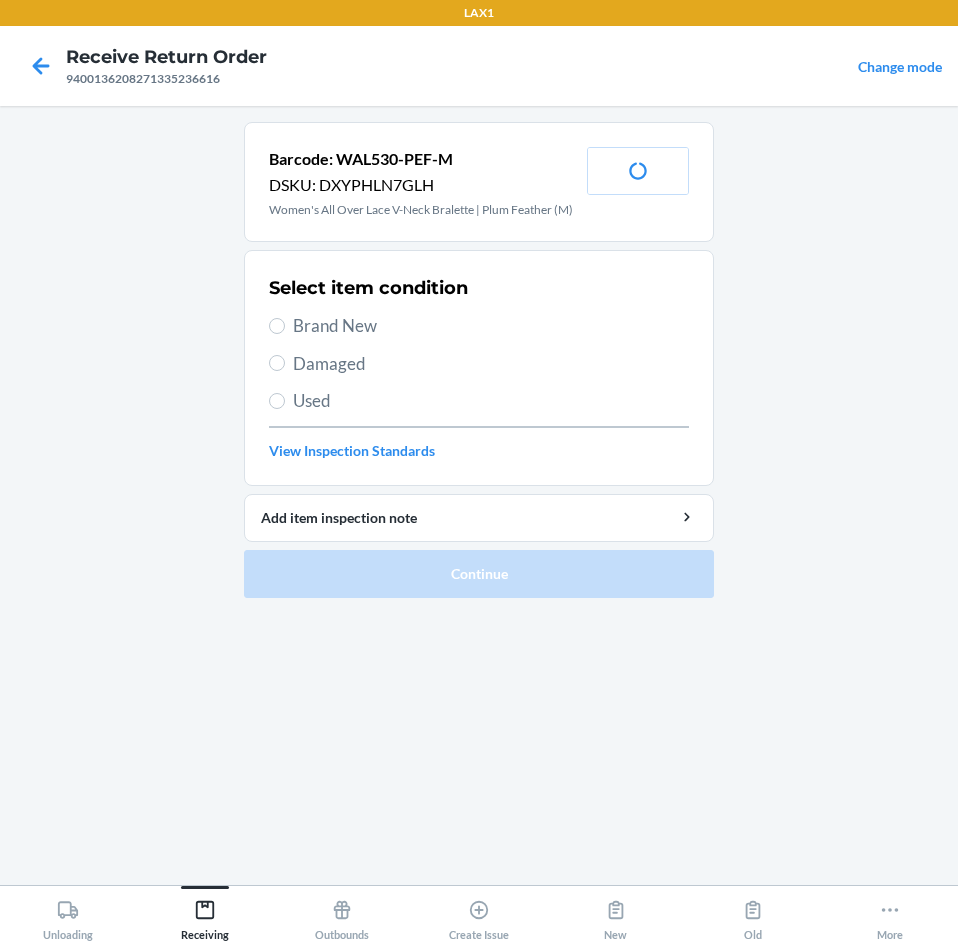 drag, startPoint x: 337, startPoint y: 322, endPoint x: 348, endPoint y: 379, distance: 58.0517 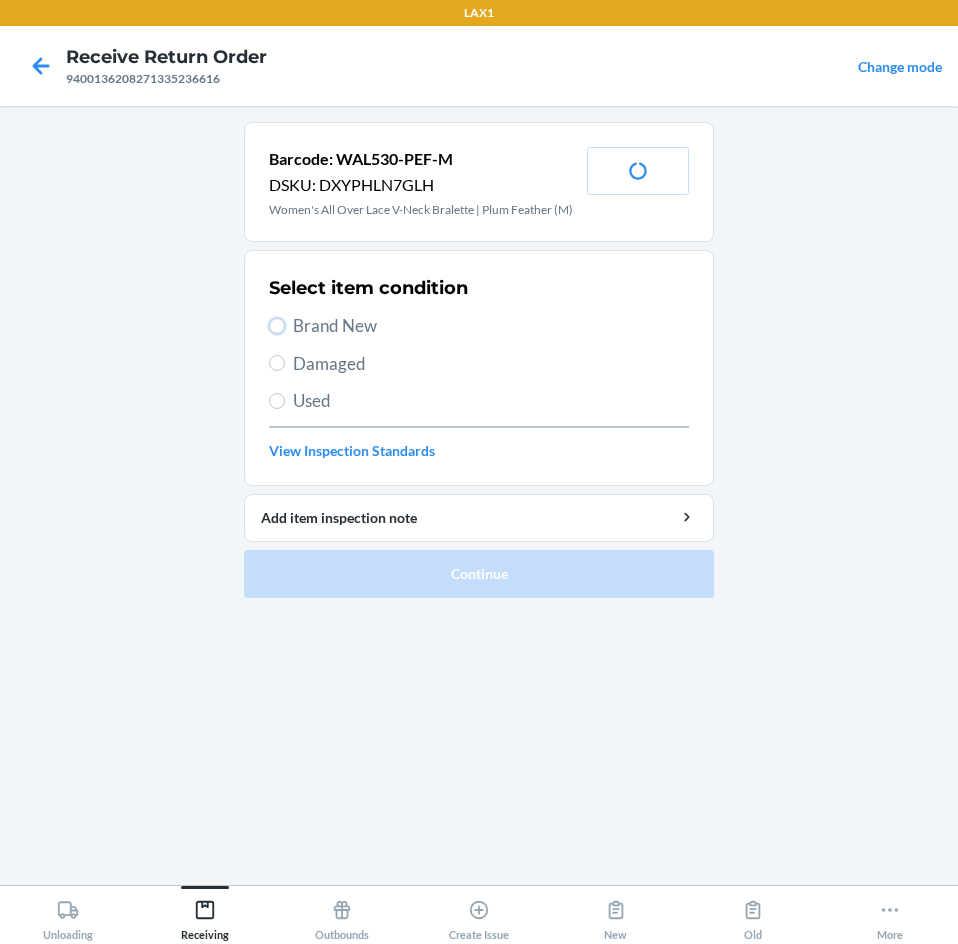 click on "Brand New" at bounding box center [277, 326] 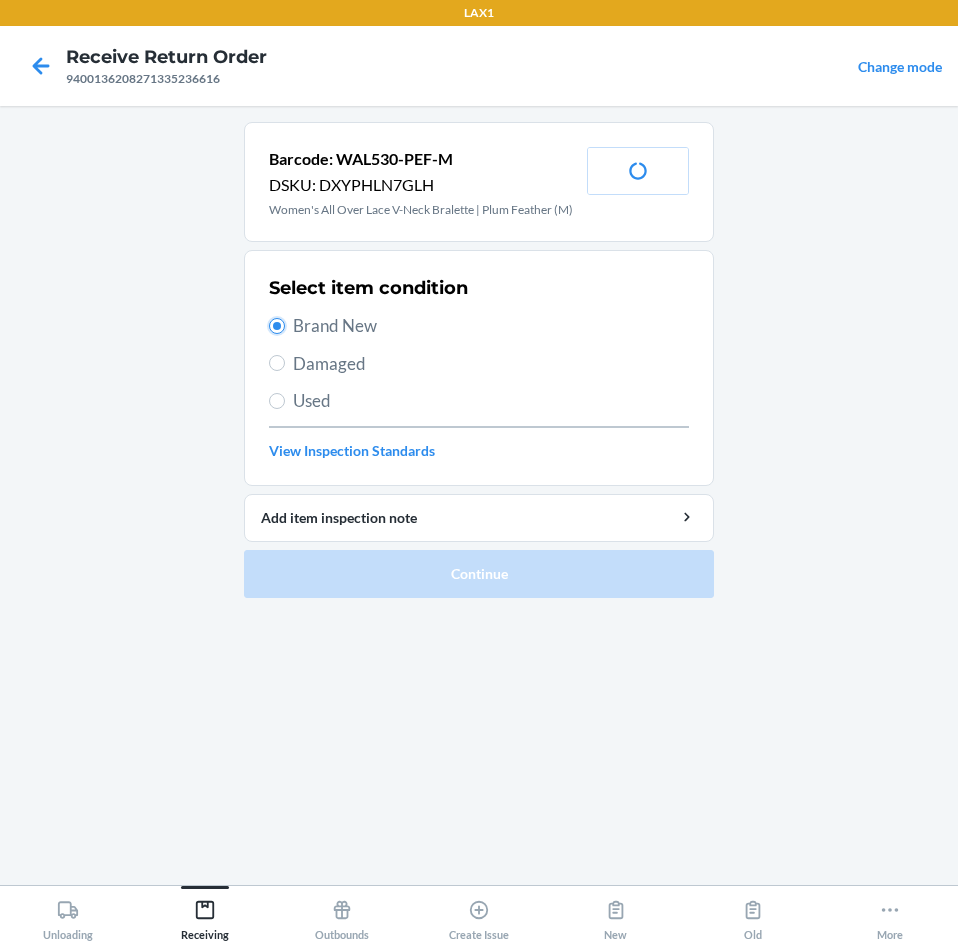 radio on "true" 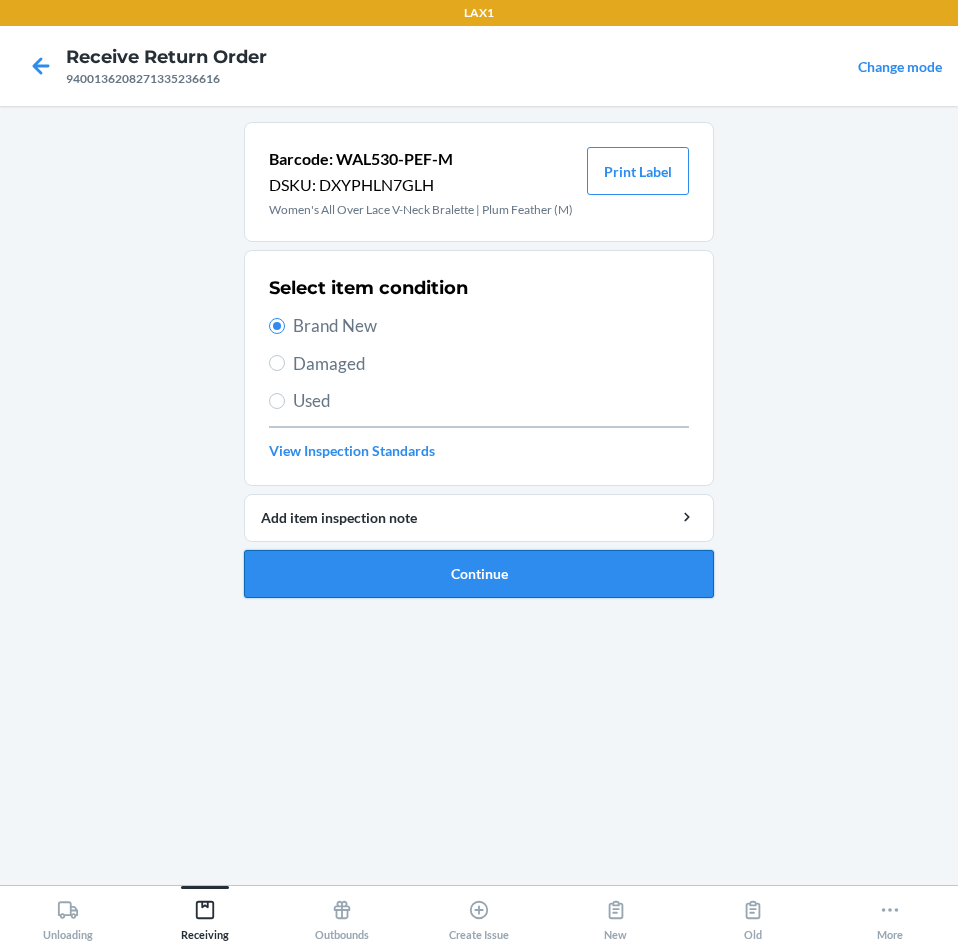 drag, startPoint x: 397, startPoint y: 572, endPoint x: 406, endPoint y: 560, distance: 15 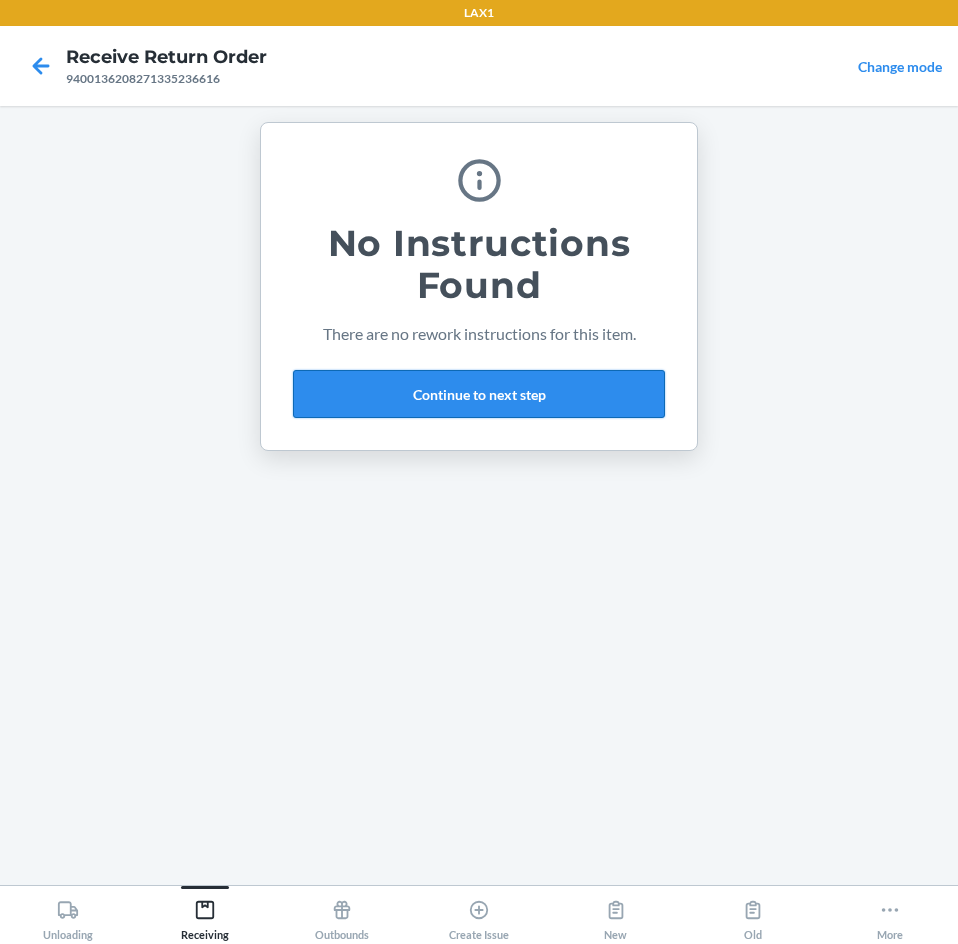 click on "Continue to next step" at bounding box center (479, 394) 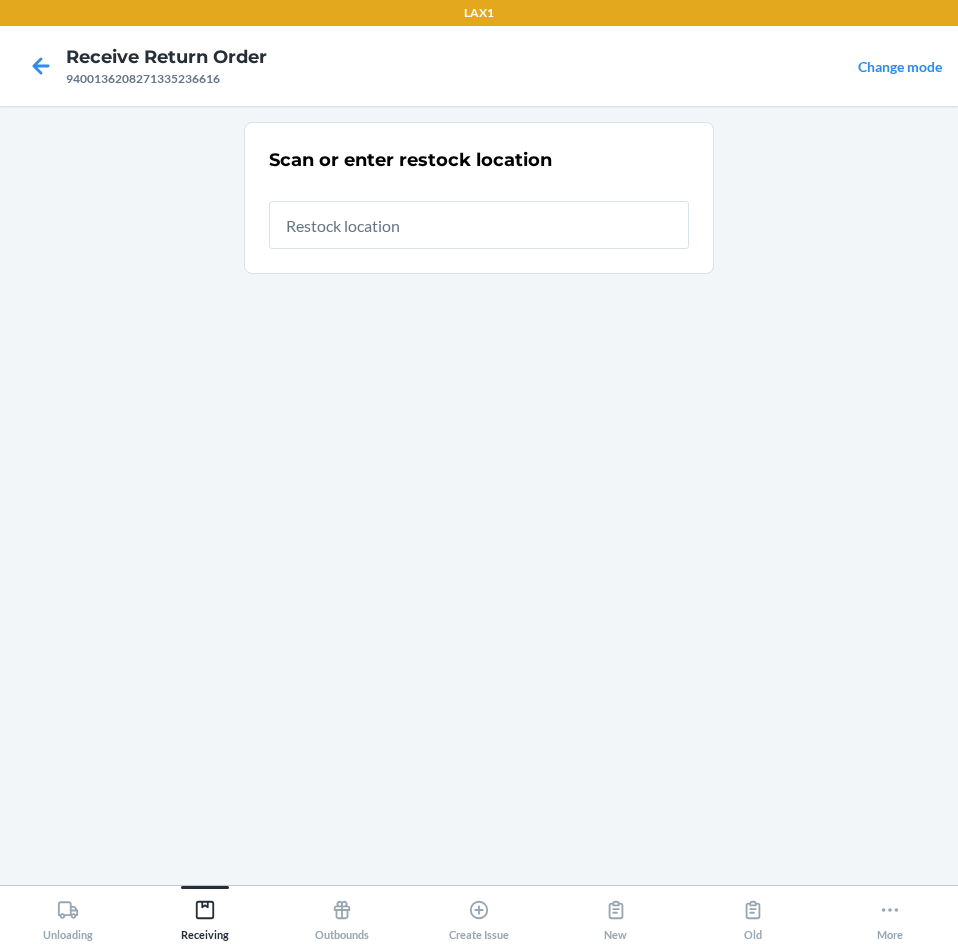 click at bounding box center [479, 225] 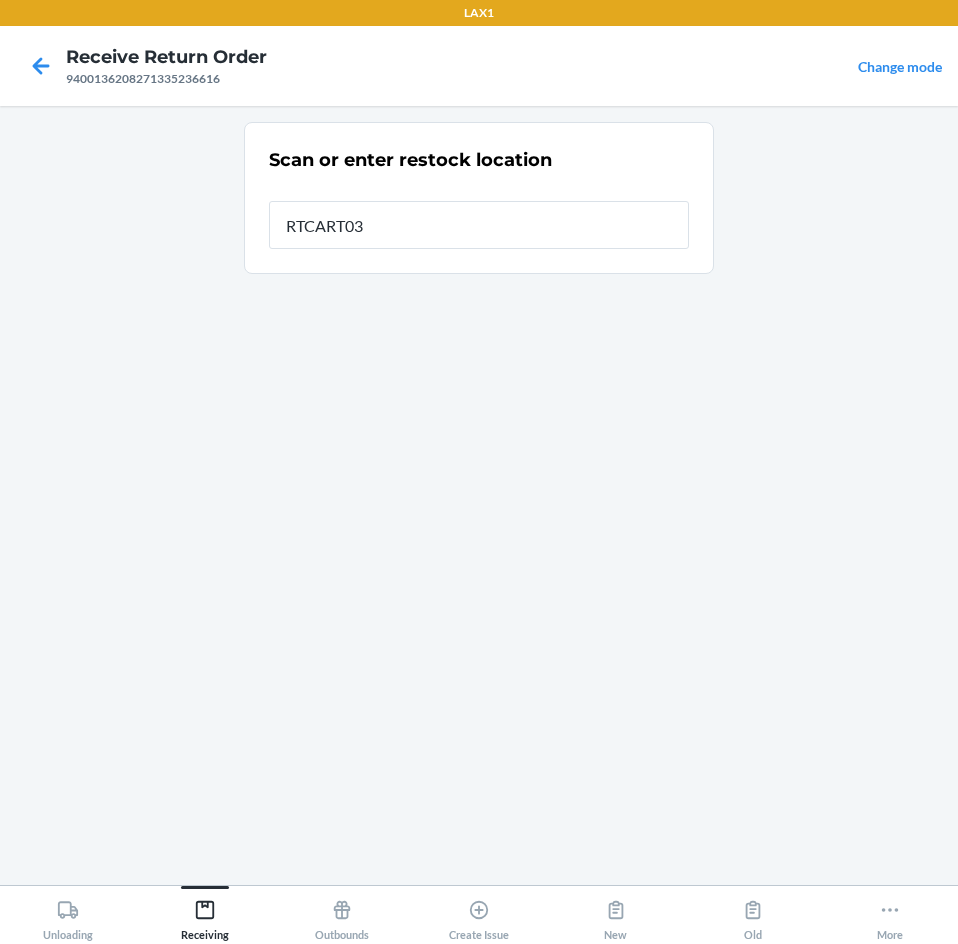 type on "RTCART035" 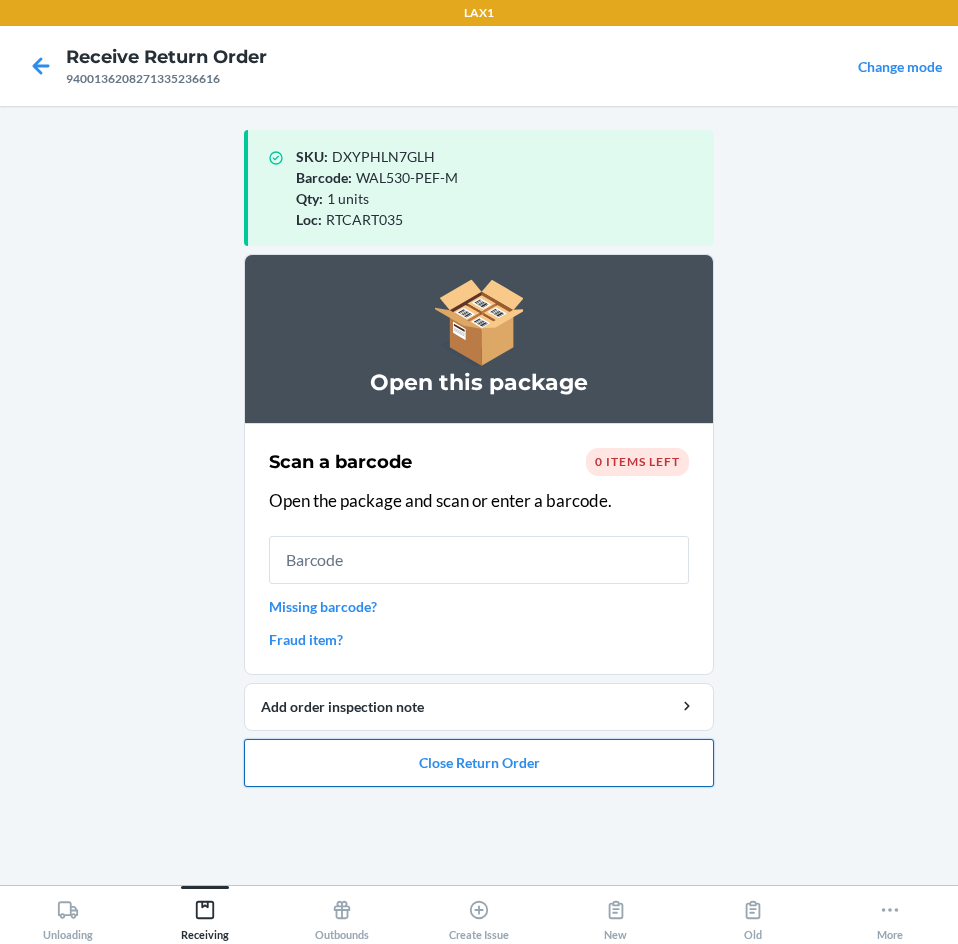 click on "Close Return Order" at bounding box center (479, 763) 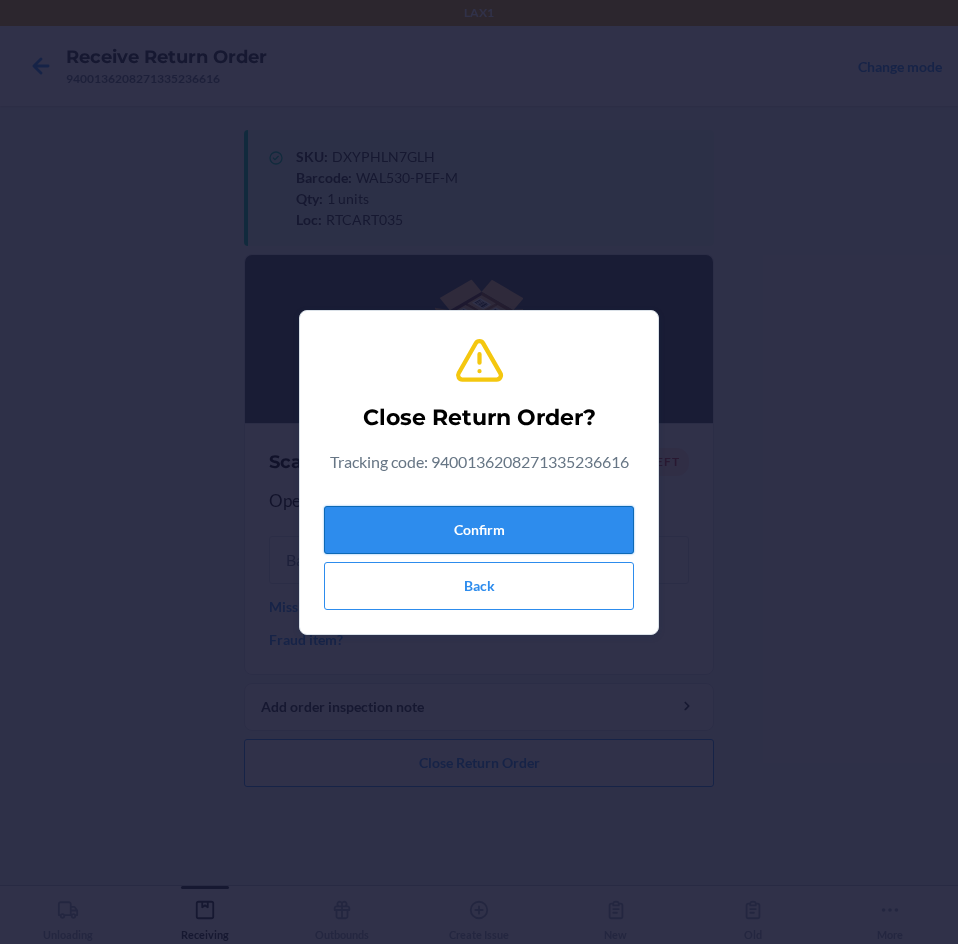 click on "Confirm" at bounding box center (479, 530) 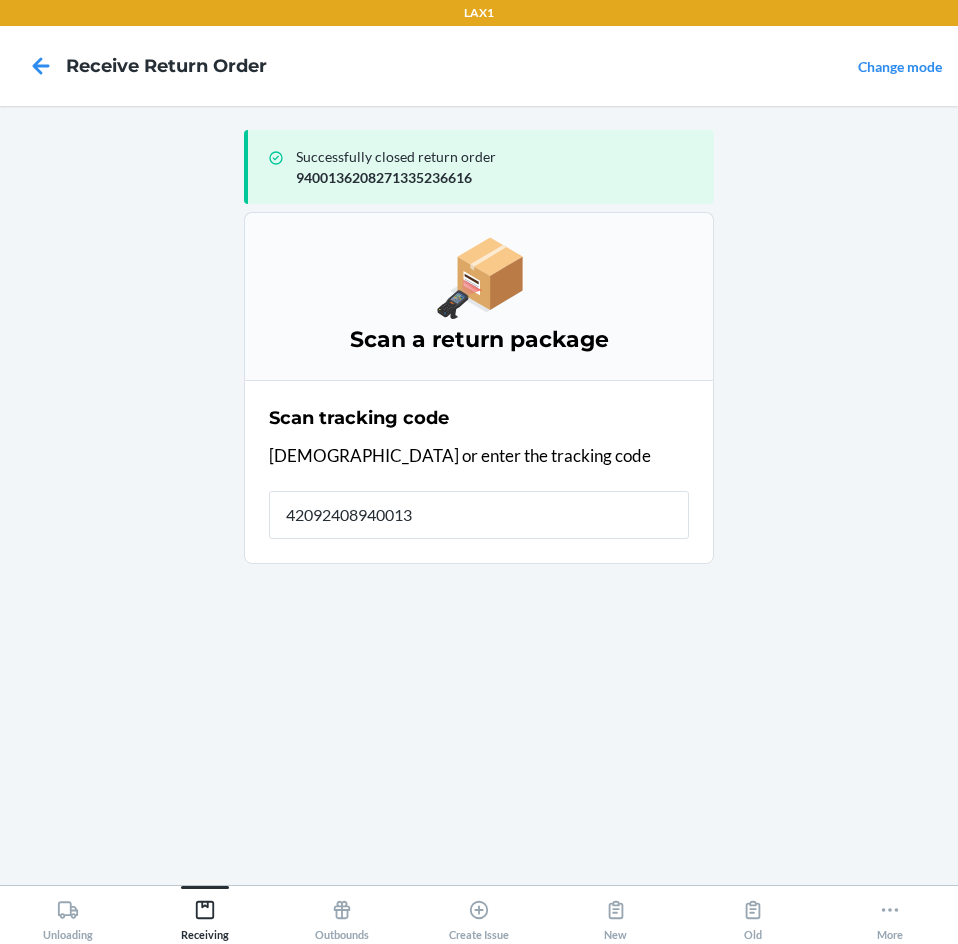 type on "420924089400136" 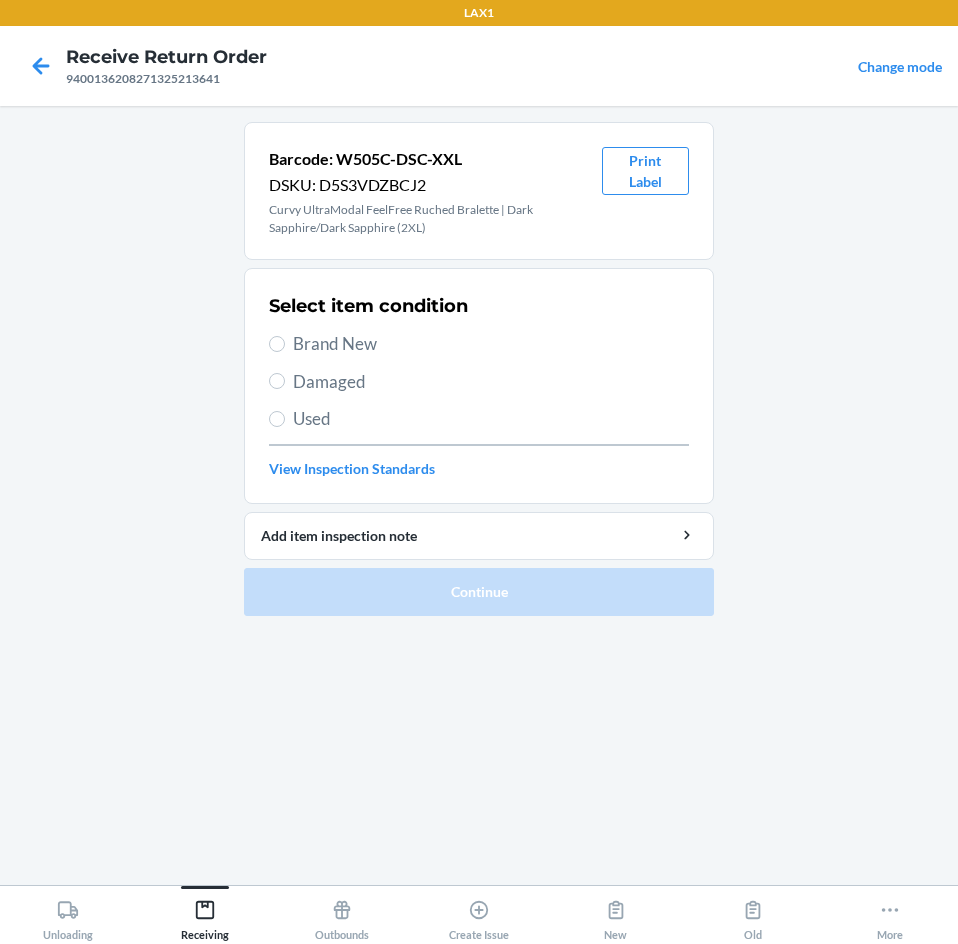click on "Select item condition Brand New Damaged Used View Inspection Standards" at bounding box center (479, 386) 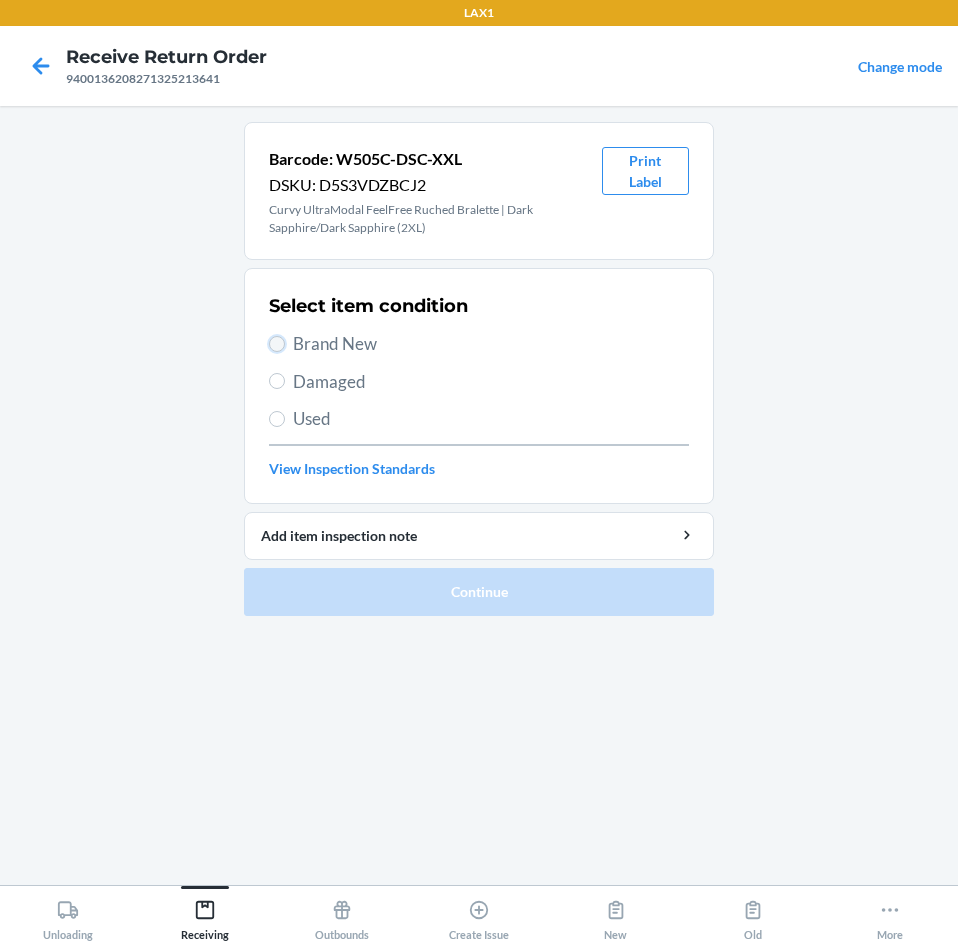 click on "Brand New" at bounding box center [277, 344] 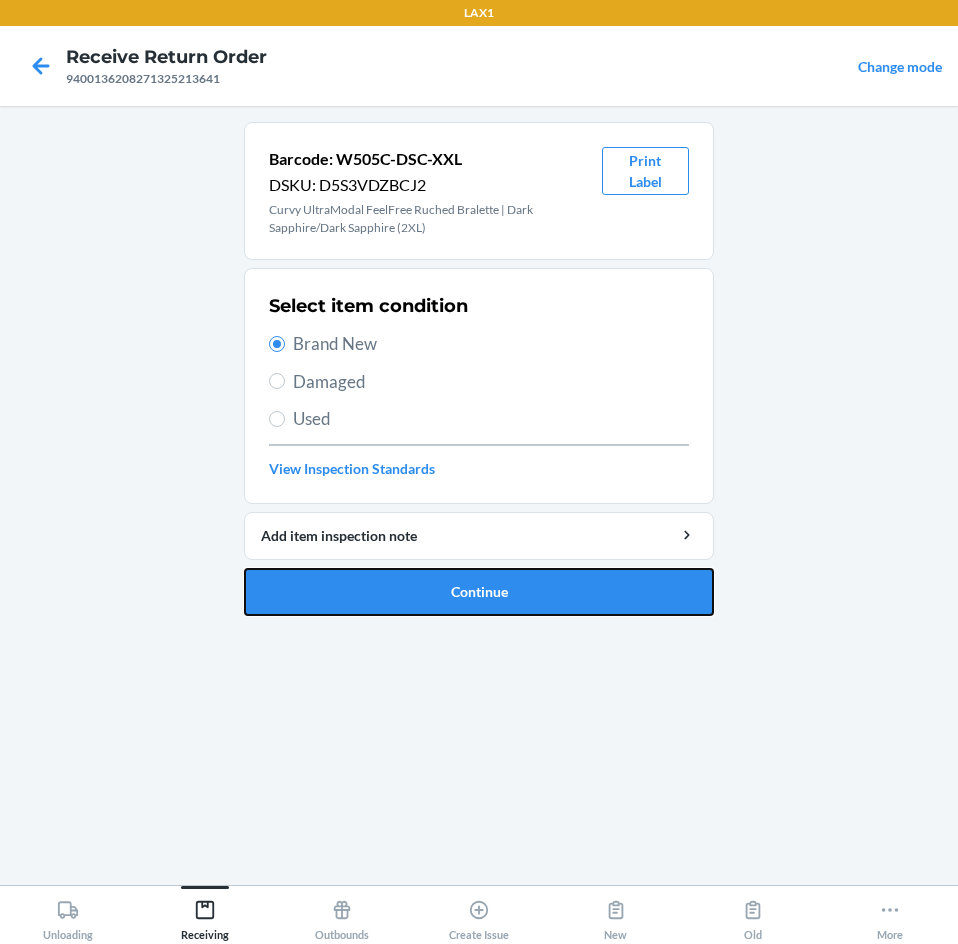 drag, startPoint x: 355, startPoint y: 580, endPoint x: 360, endPoint y: 564, distance: 16.763054 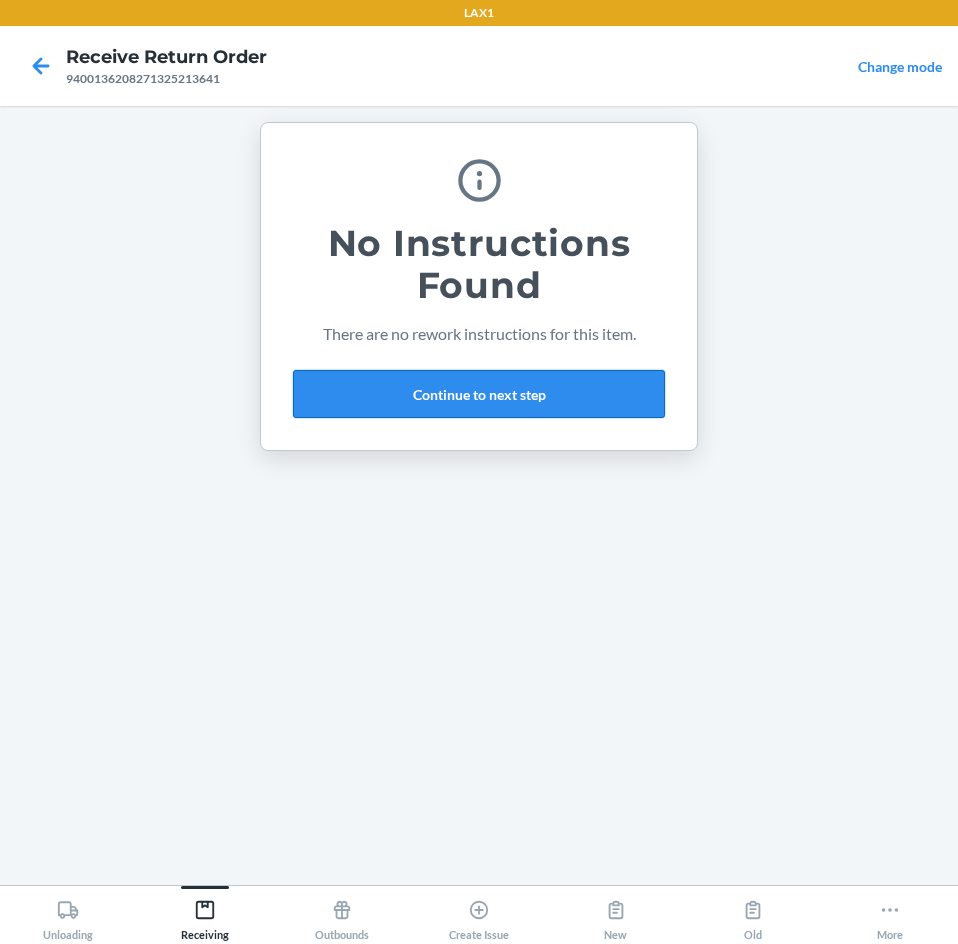 click on "Continue to next step" at bounding box center (479, 394) 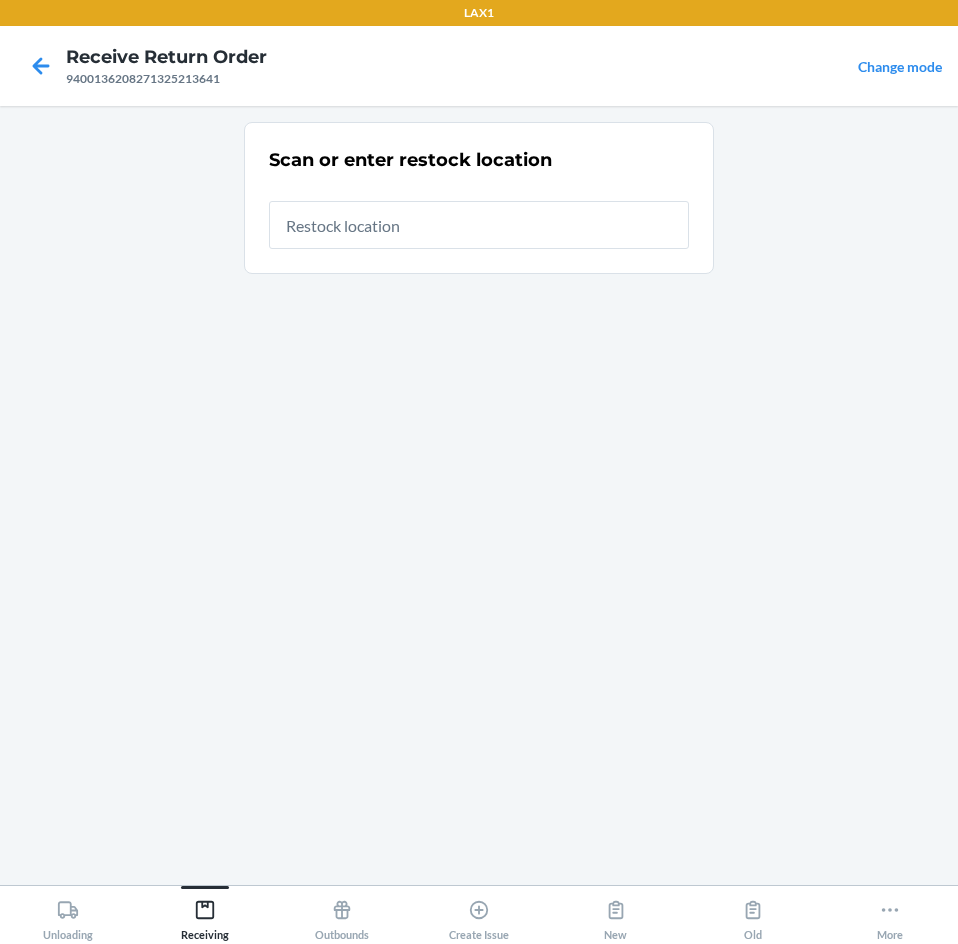 click at bounding box center [479, 225] 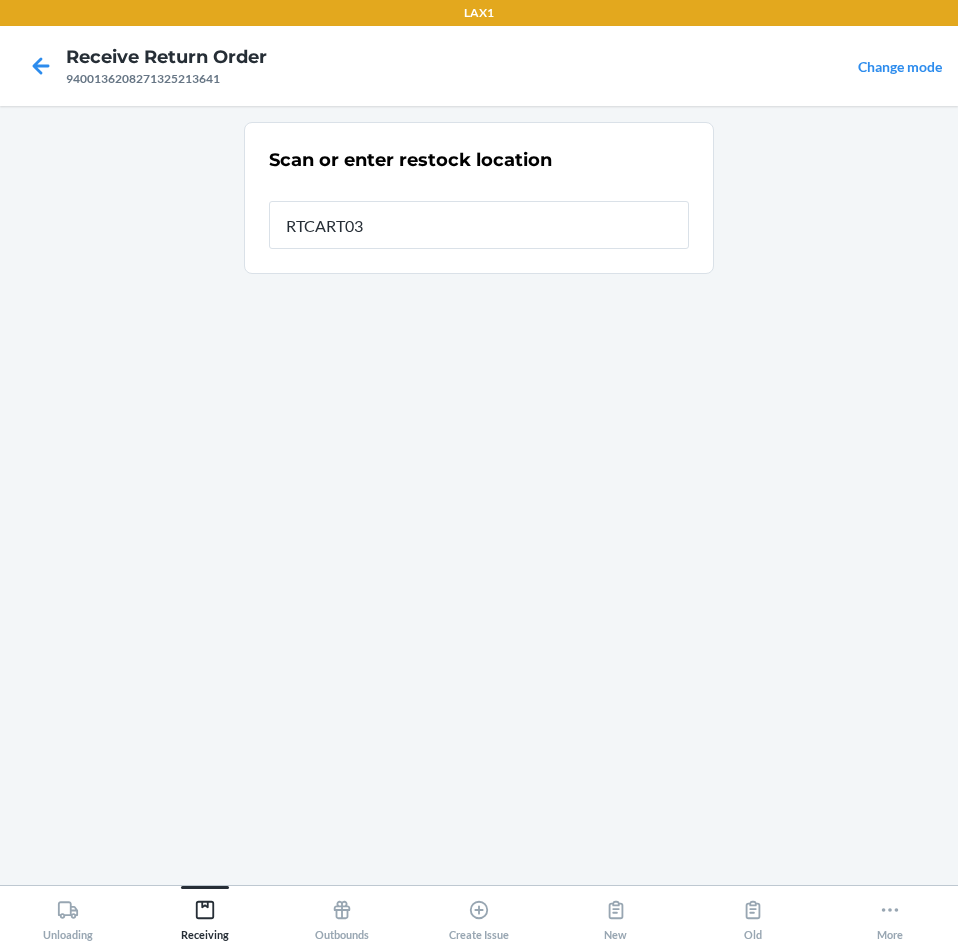 type on "RTCART035" 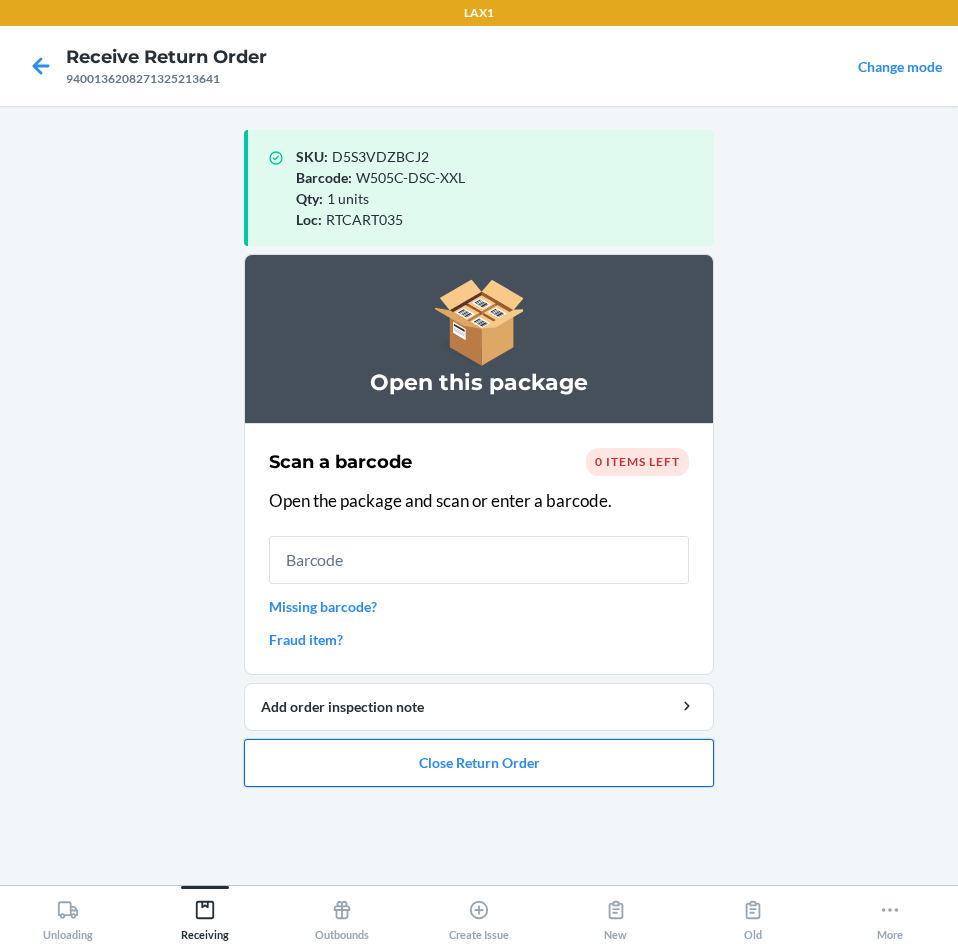 click on "Close Return Order" at bounding box center [479, 763] 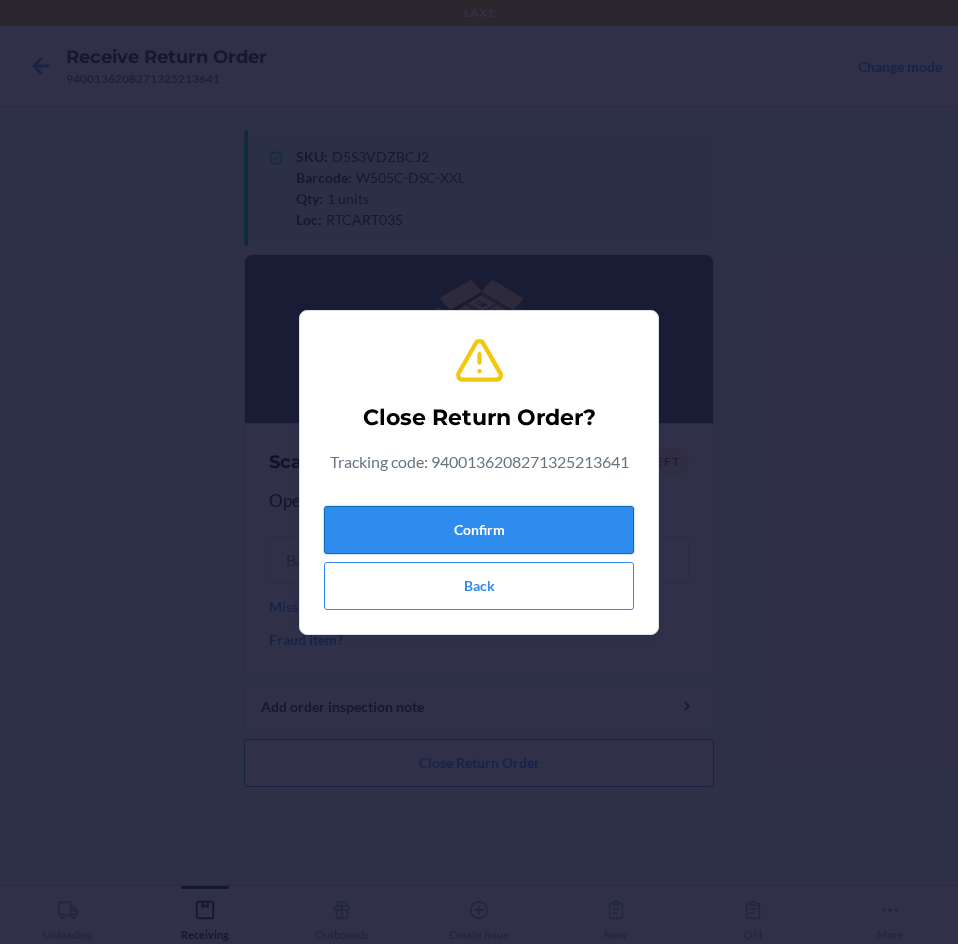 click on "Confirm" at bounding box center (479, 530) 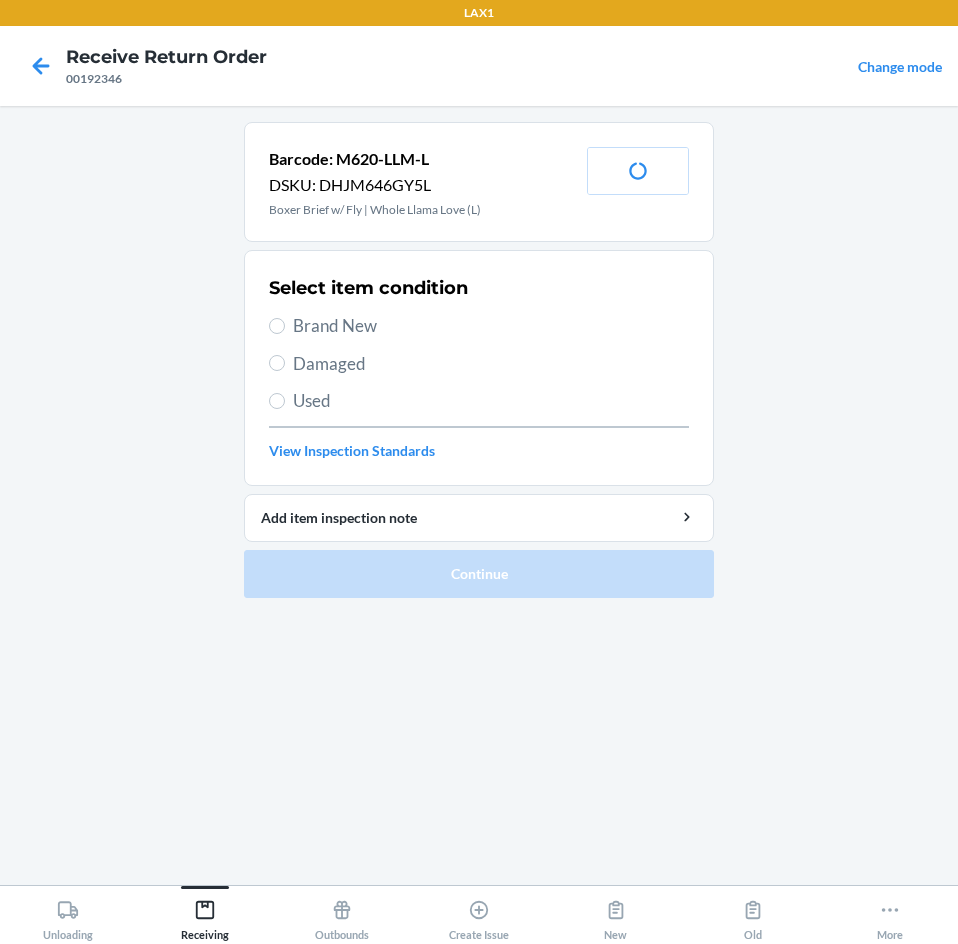 click on "Brand New" at bounding box center [491, 326] 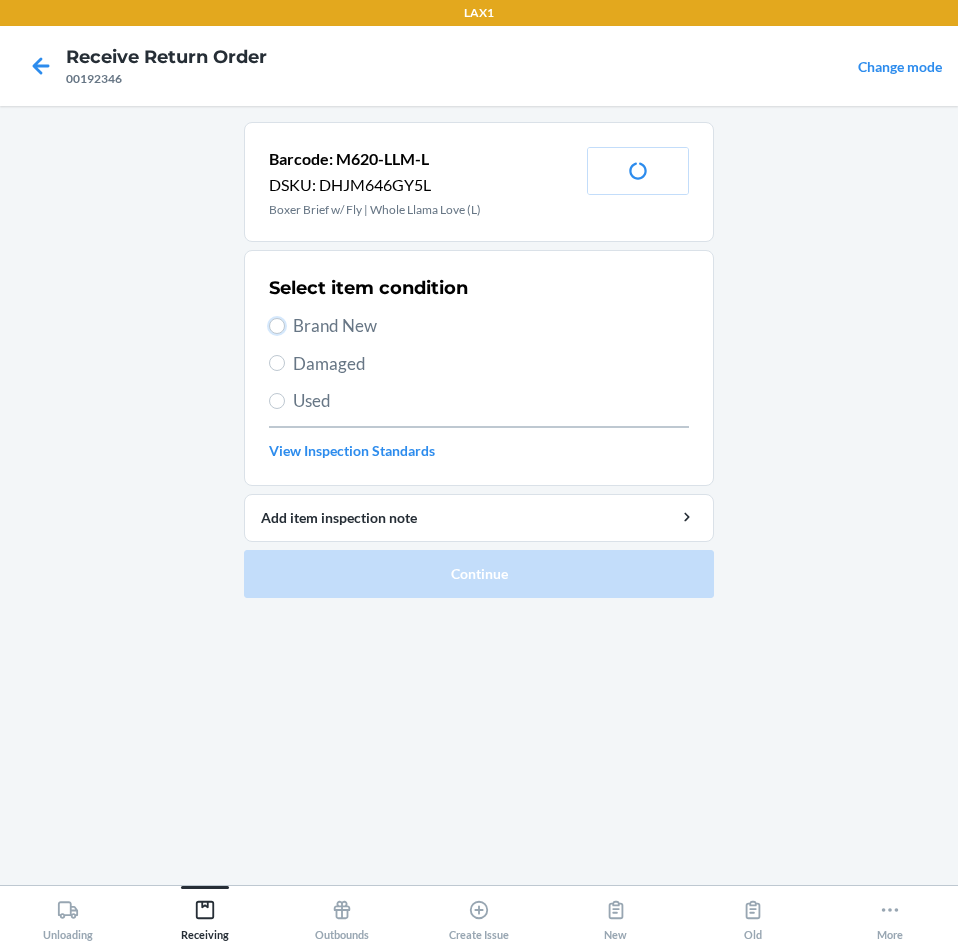 click on "Brand New" at bounding box center [277, 326] 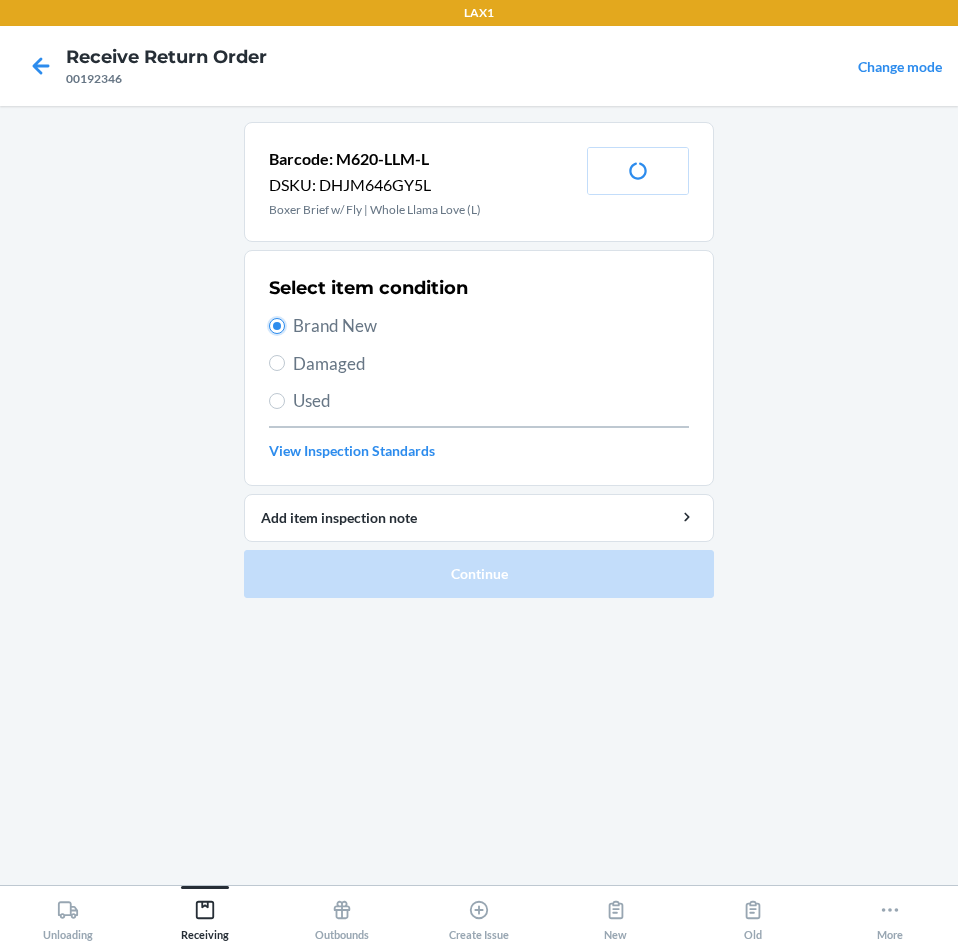 radio on "true" 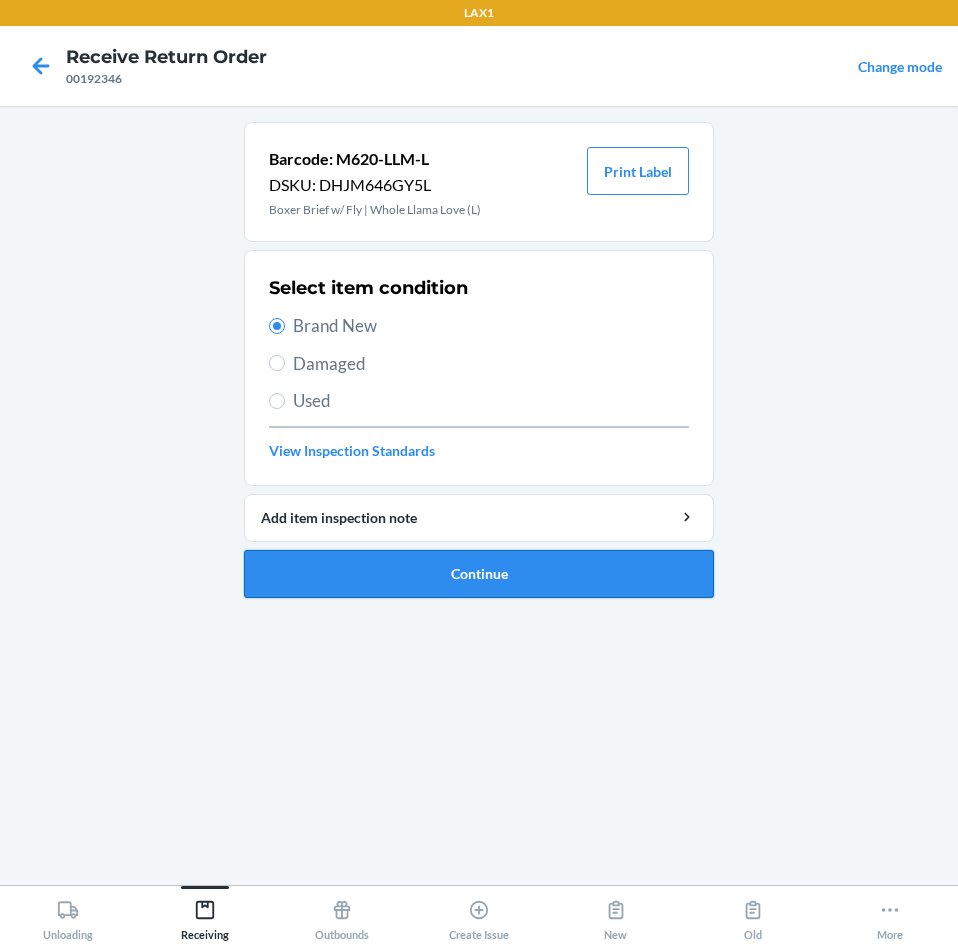 click on "Continue" at bounding box center (479, 574) 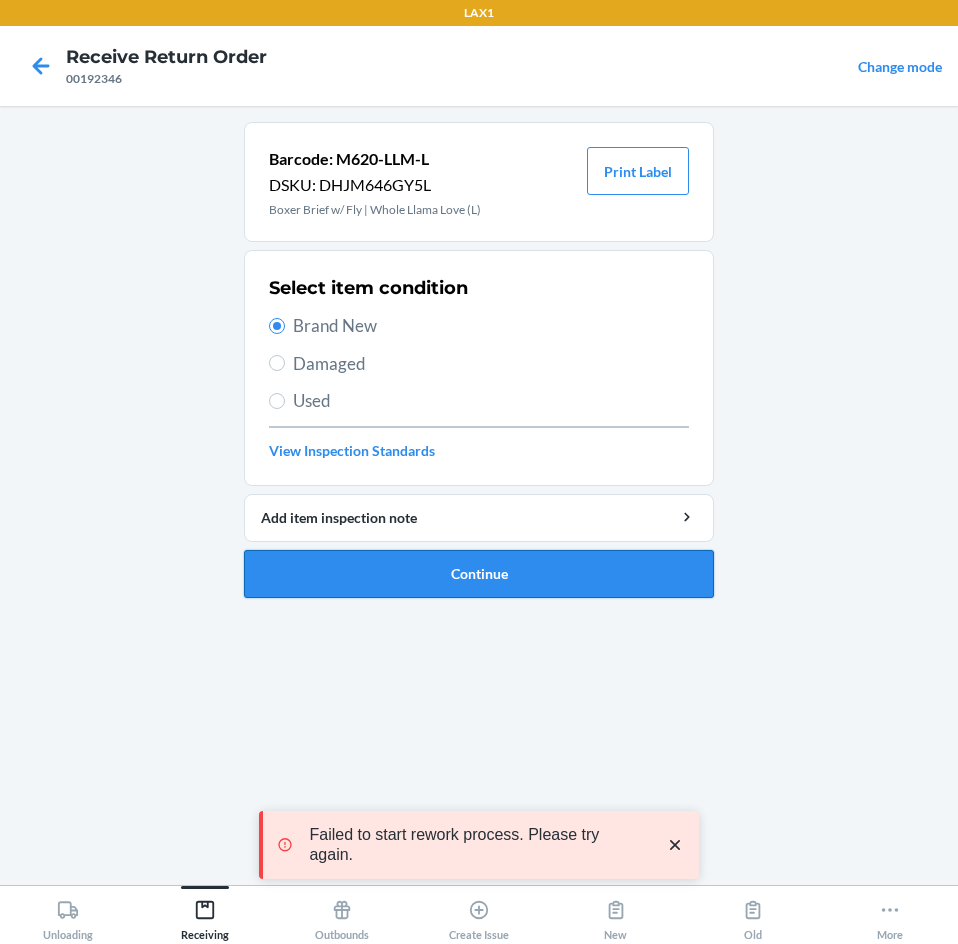 click on "Continue" at bounding box center [479, 574] 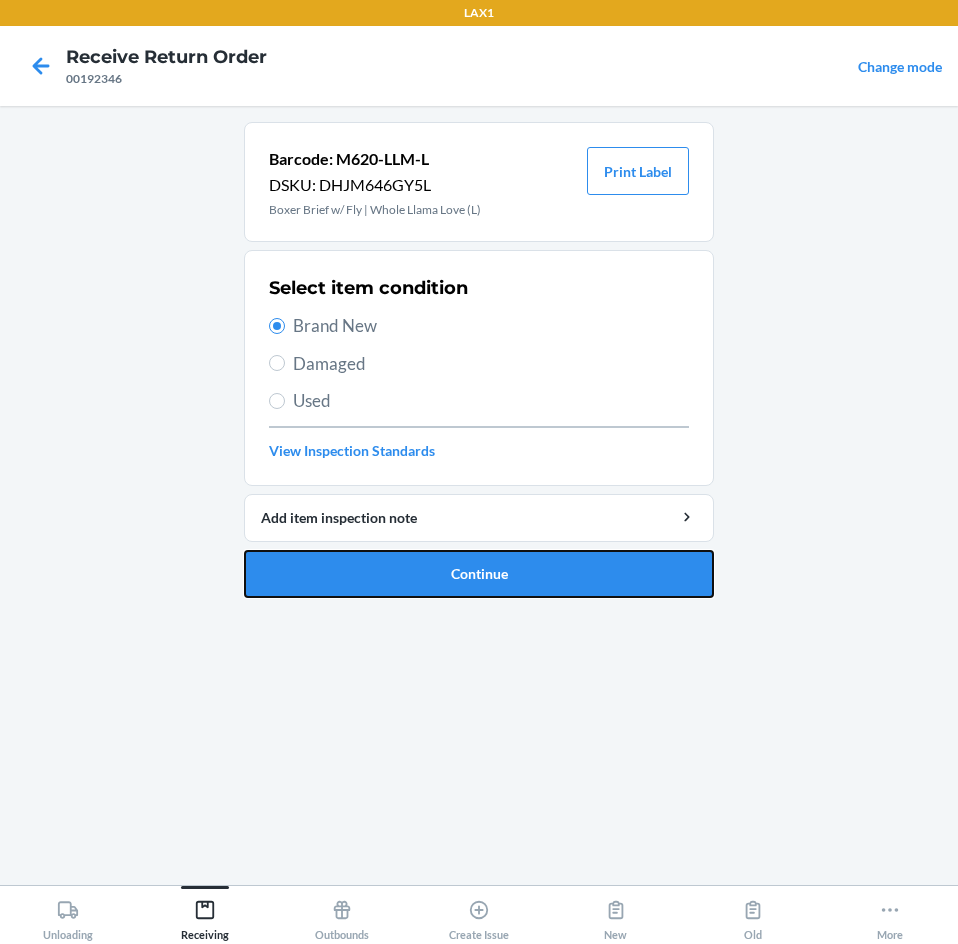type 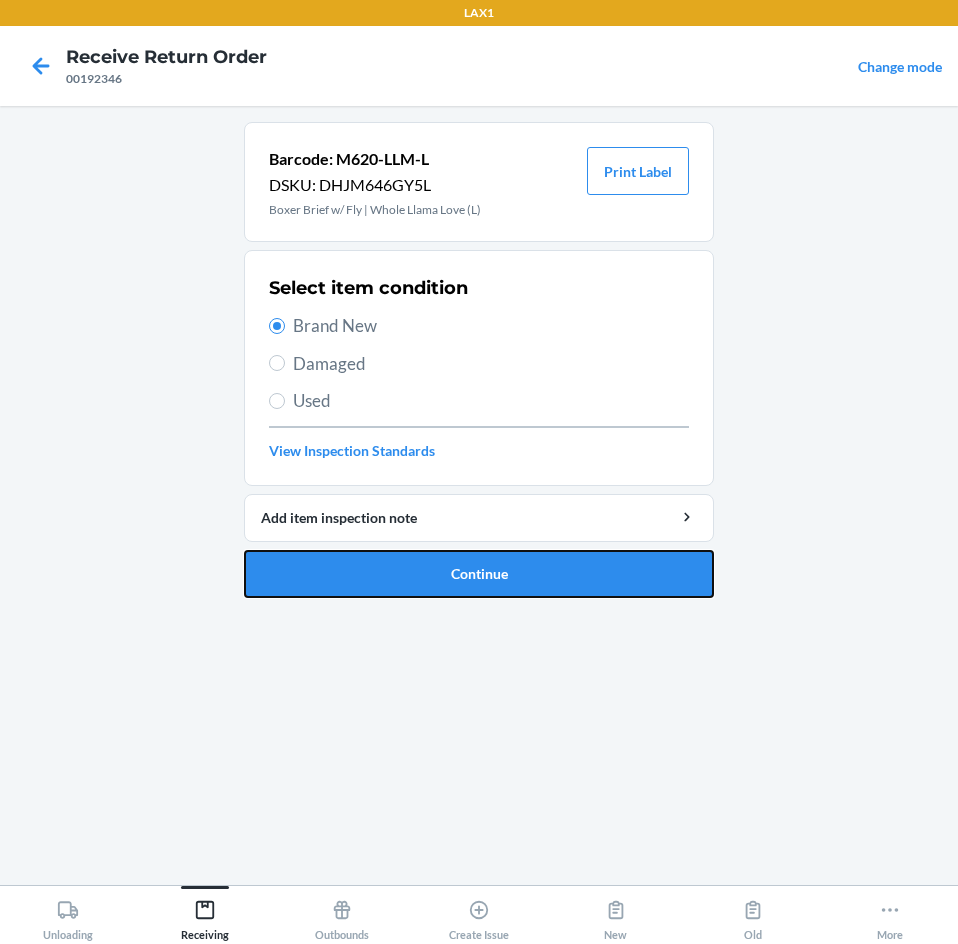 click on "Continue" at bounding box center (479, 574) 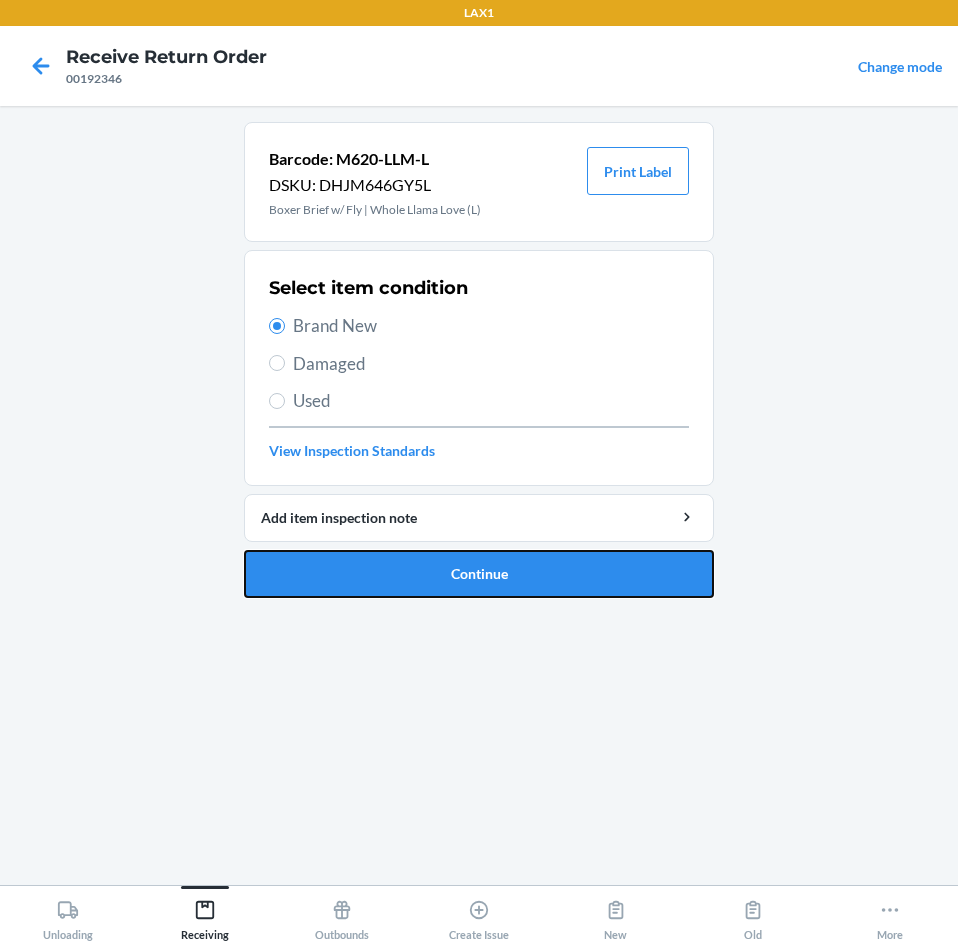 click on "Continue" at bounding box center (479, 574) 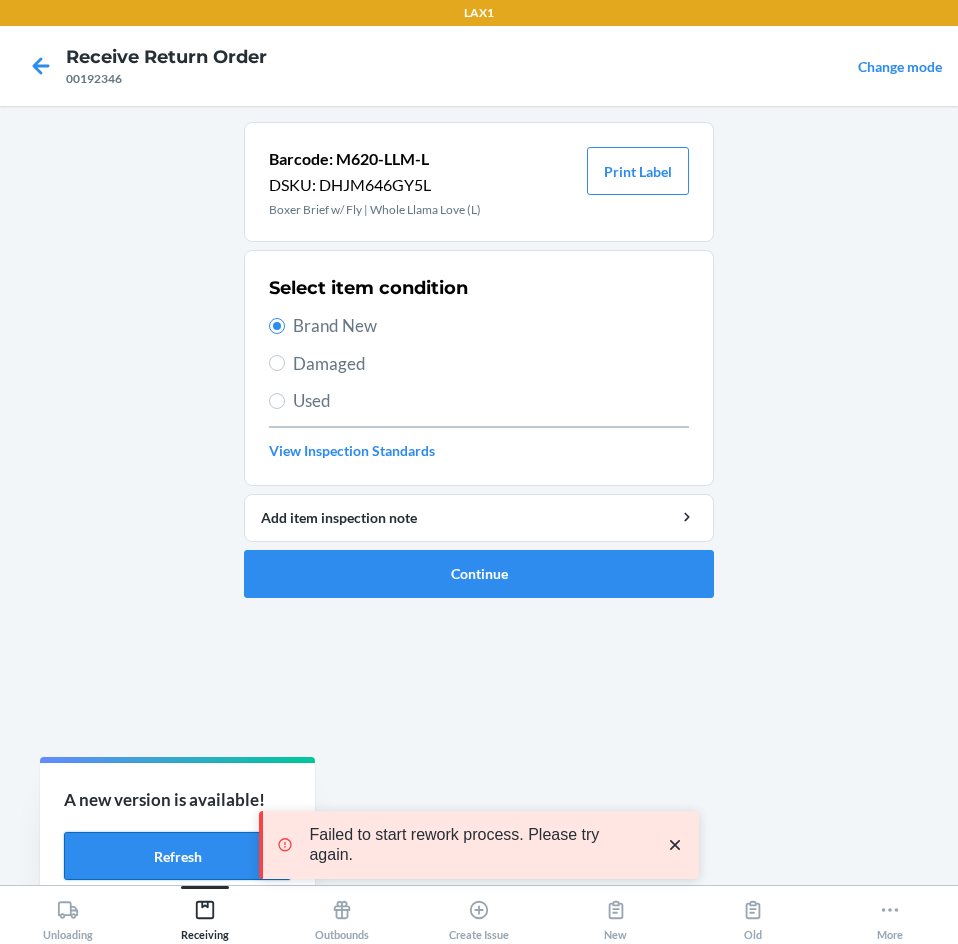 click on "Refresh" at bounding box center (177, 856) 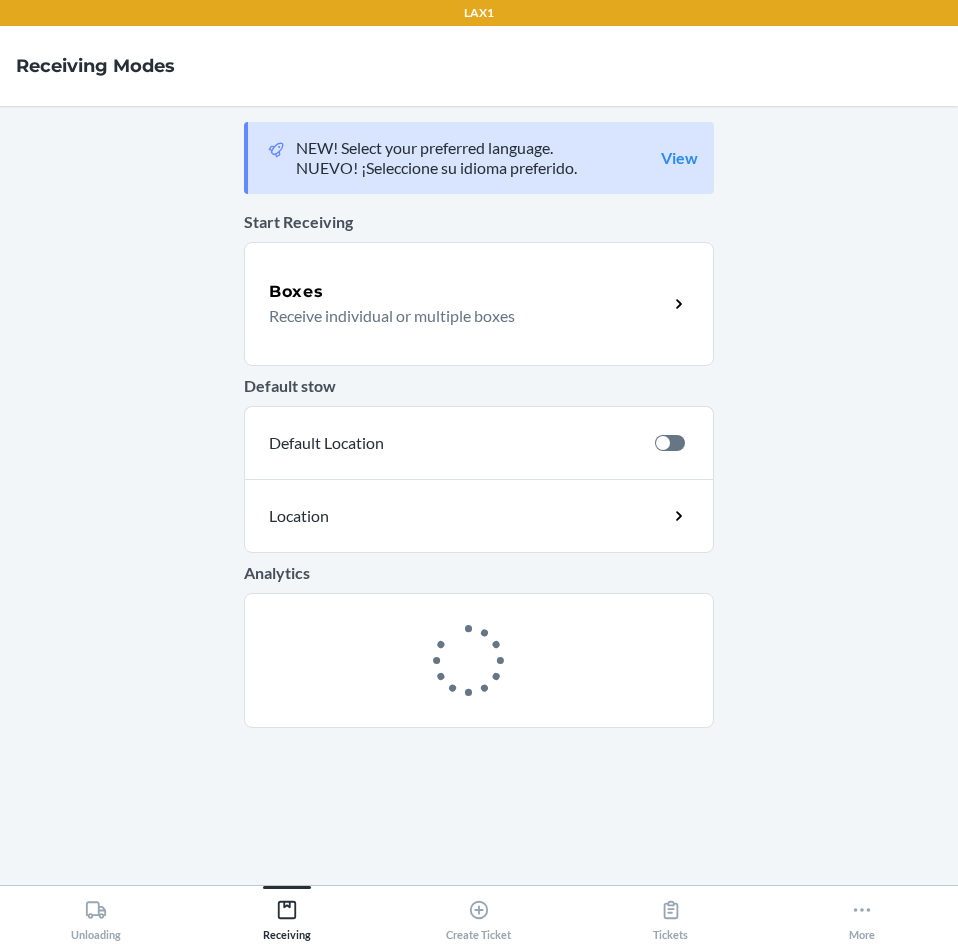 scroll, scrollTop: 0, scrollLeft: 0, axis: both 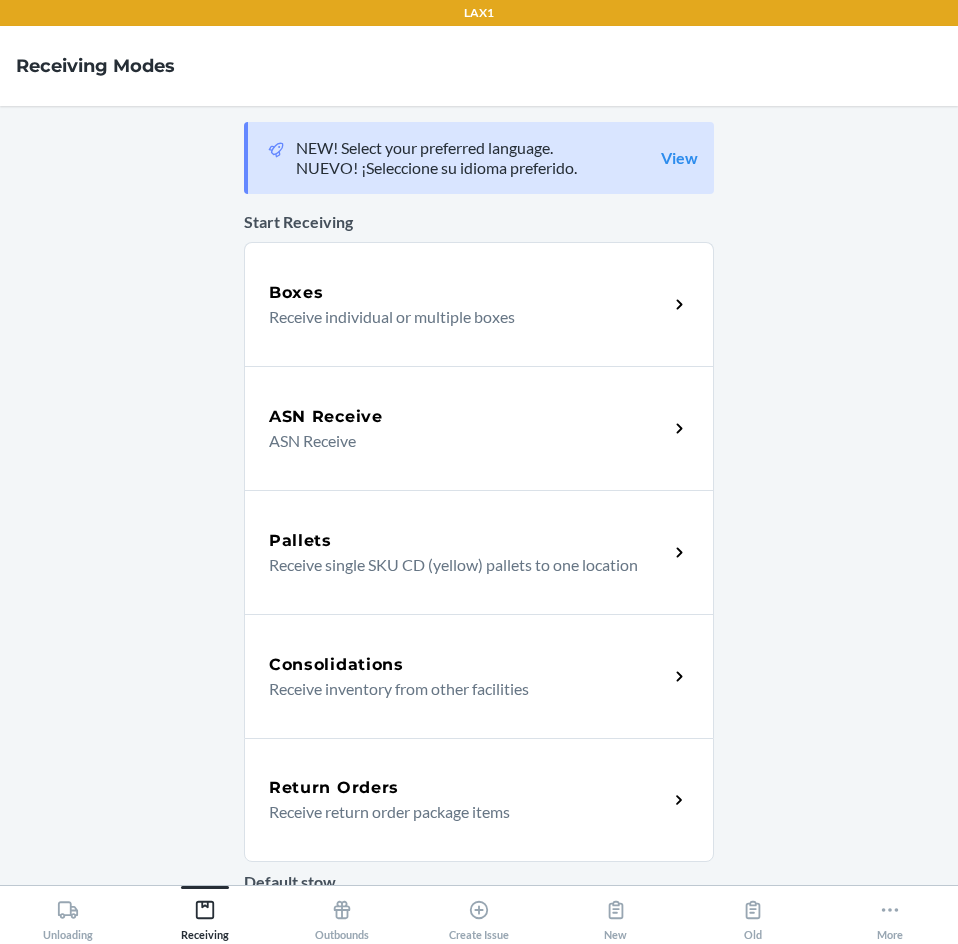 click on "Return Orders" at bounding box center (334, 788) 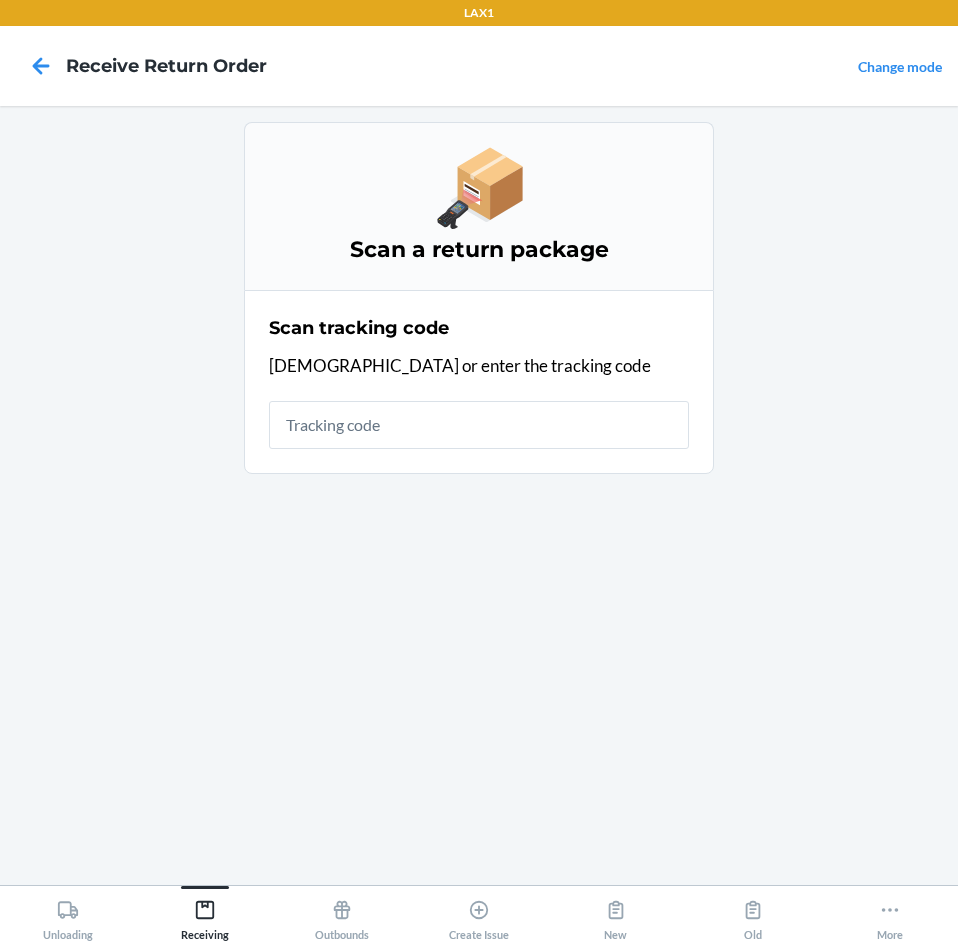 click at bounding box center (479, 425) 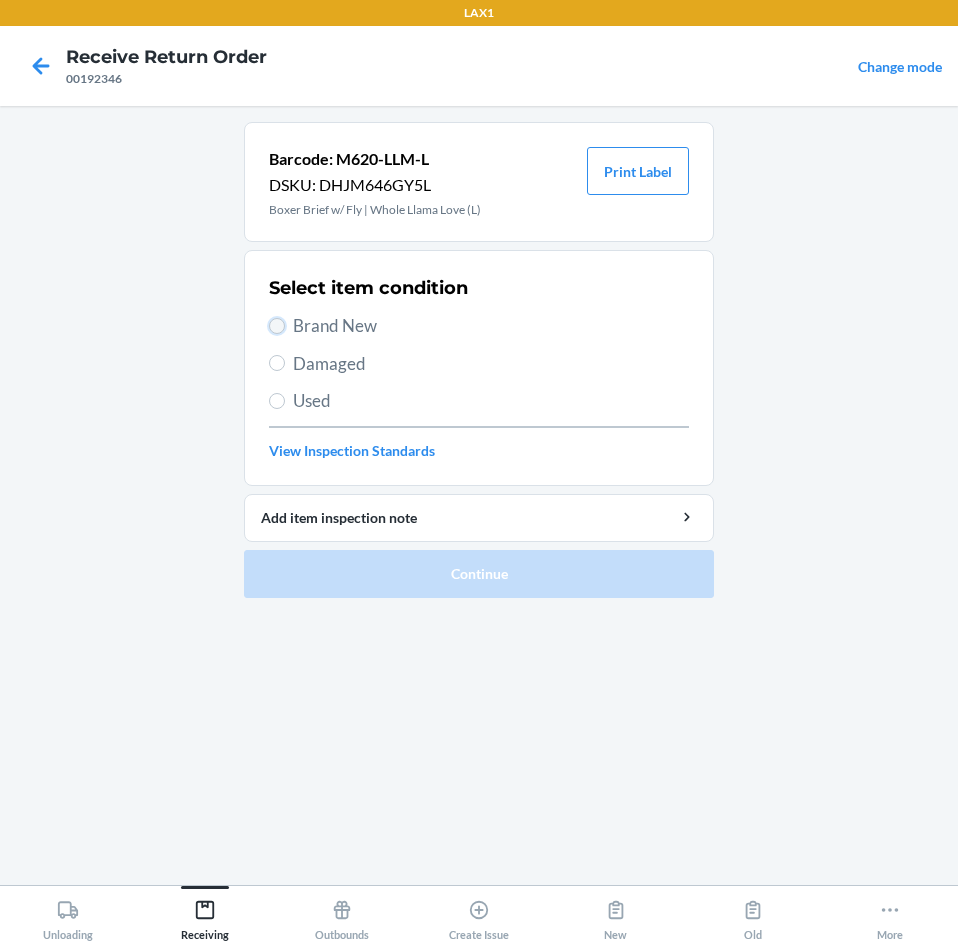 click on "Brand New" at bounding box center (277, 326) 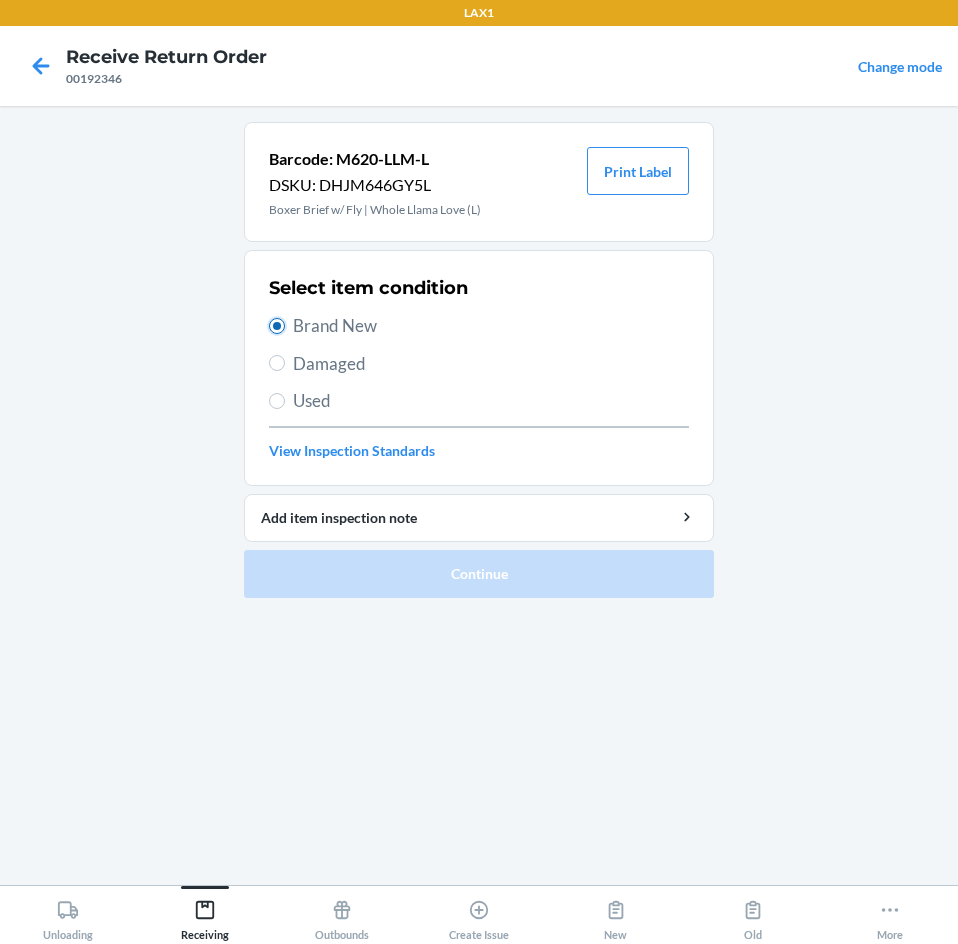 radio on "true" 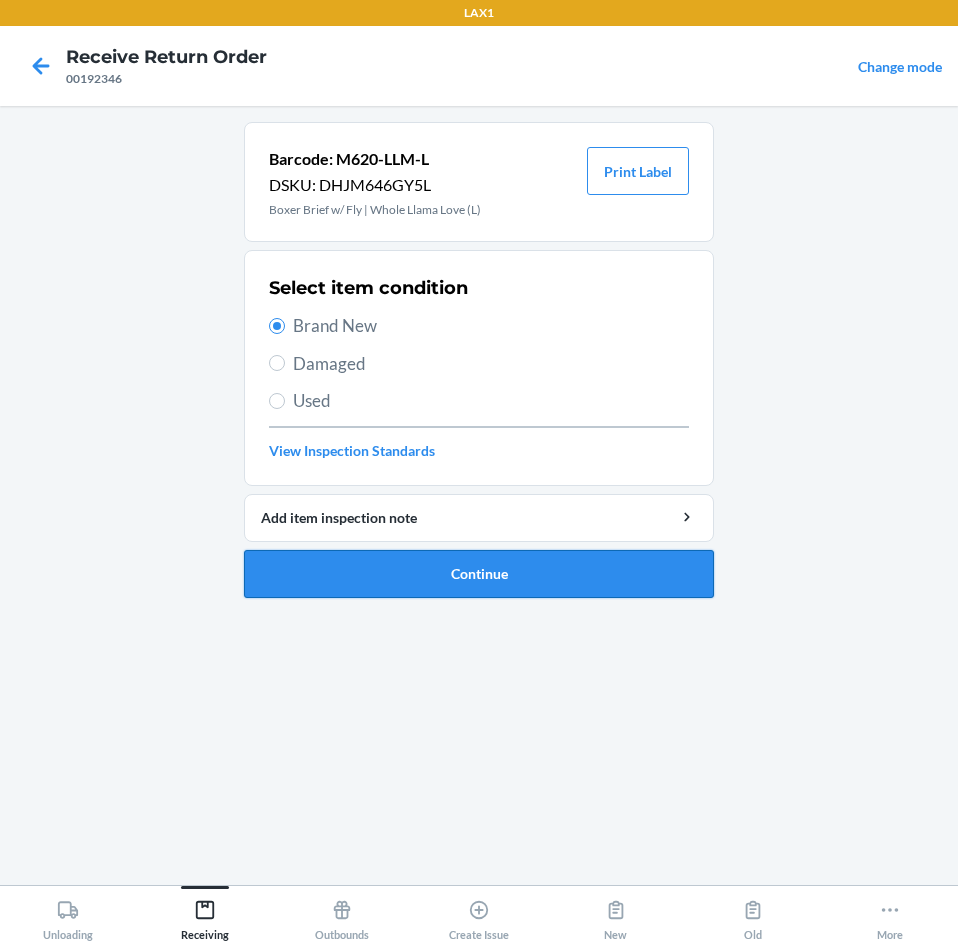 click on "Continue" at bounding box center (479, 574) 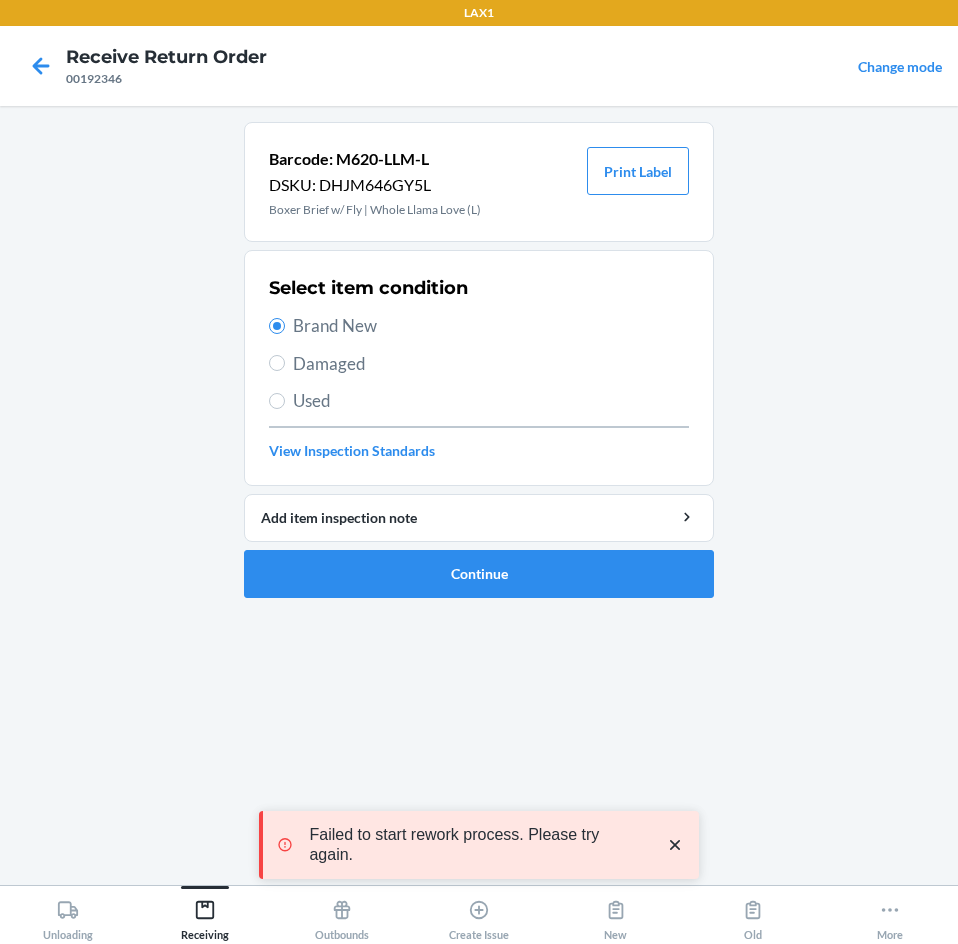 click 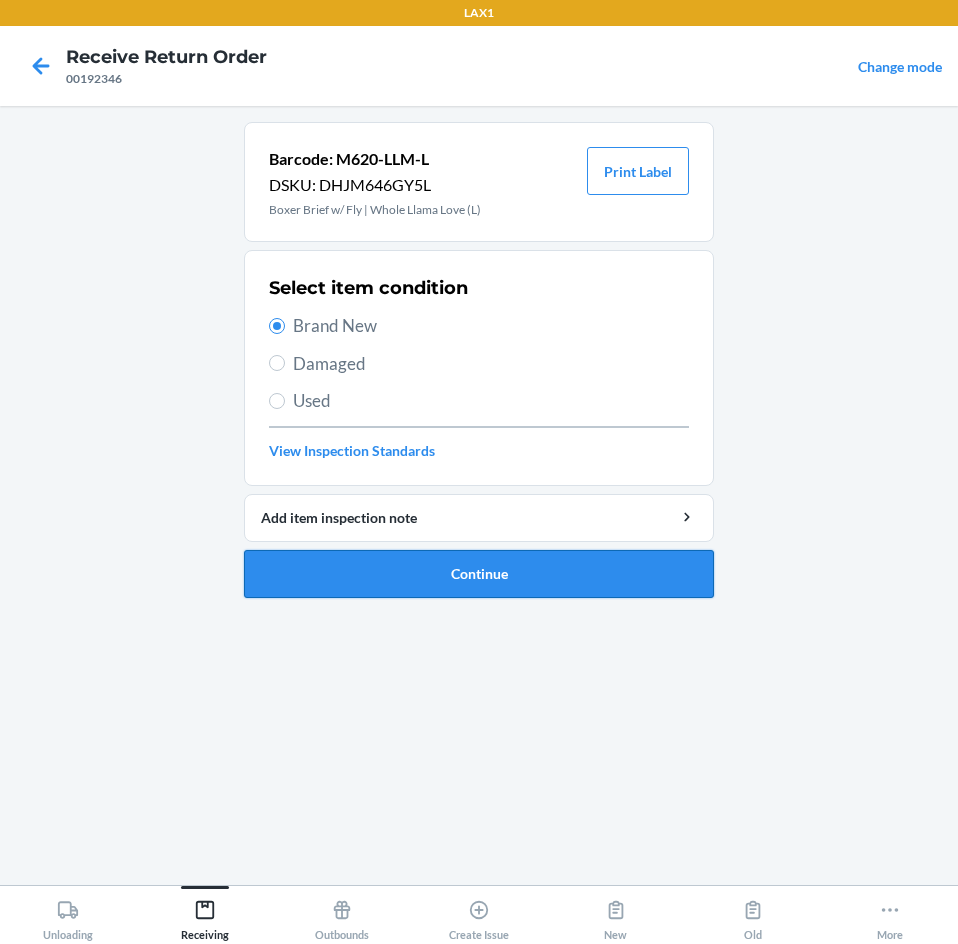 click on "Continue" at bounding box center (479, 574) 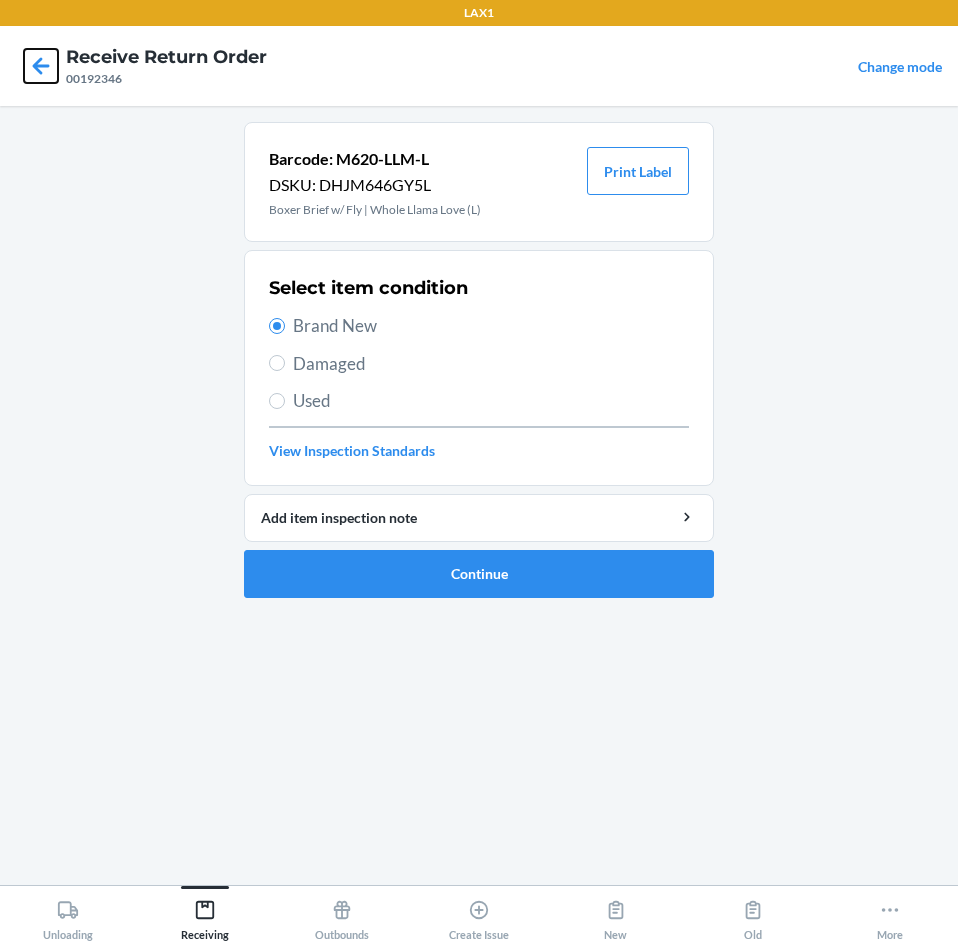 click 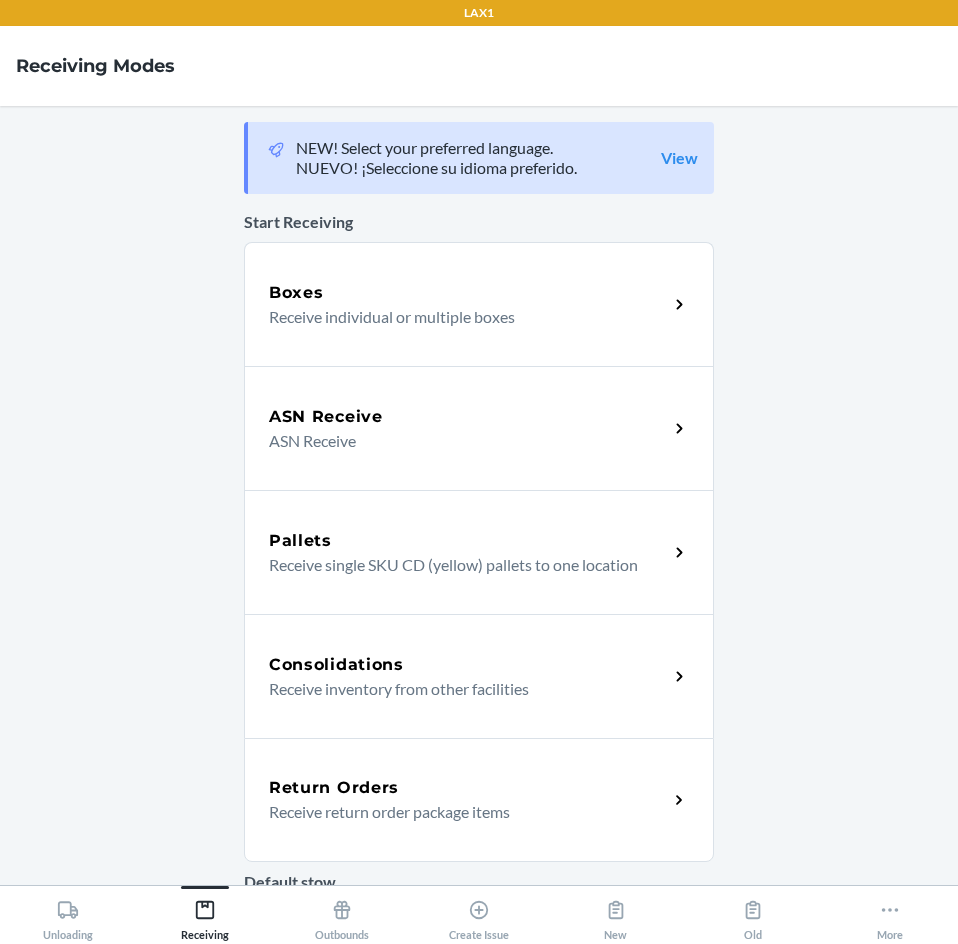 click on "Return Orders Receive return order package items" at bounding box center [468, 800] 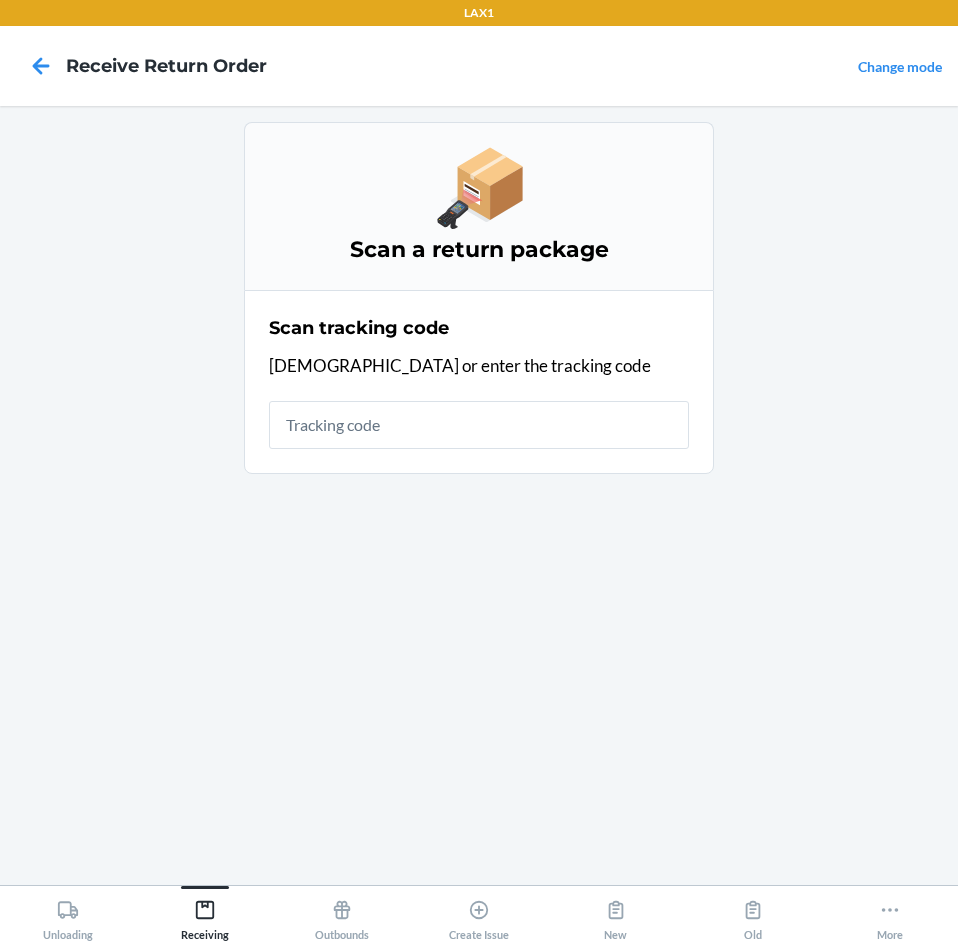click at bounding box center [479, 425] 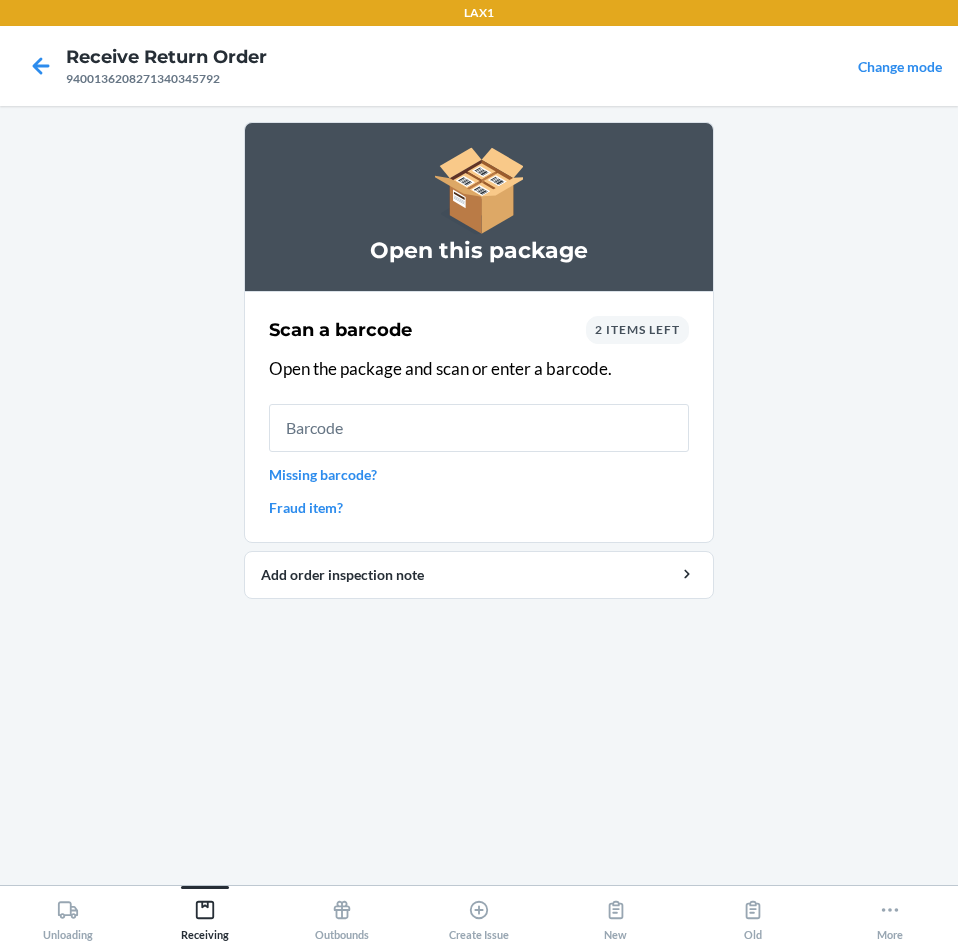 click at bounding box center (479, 428) 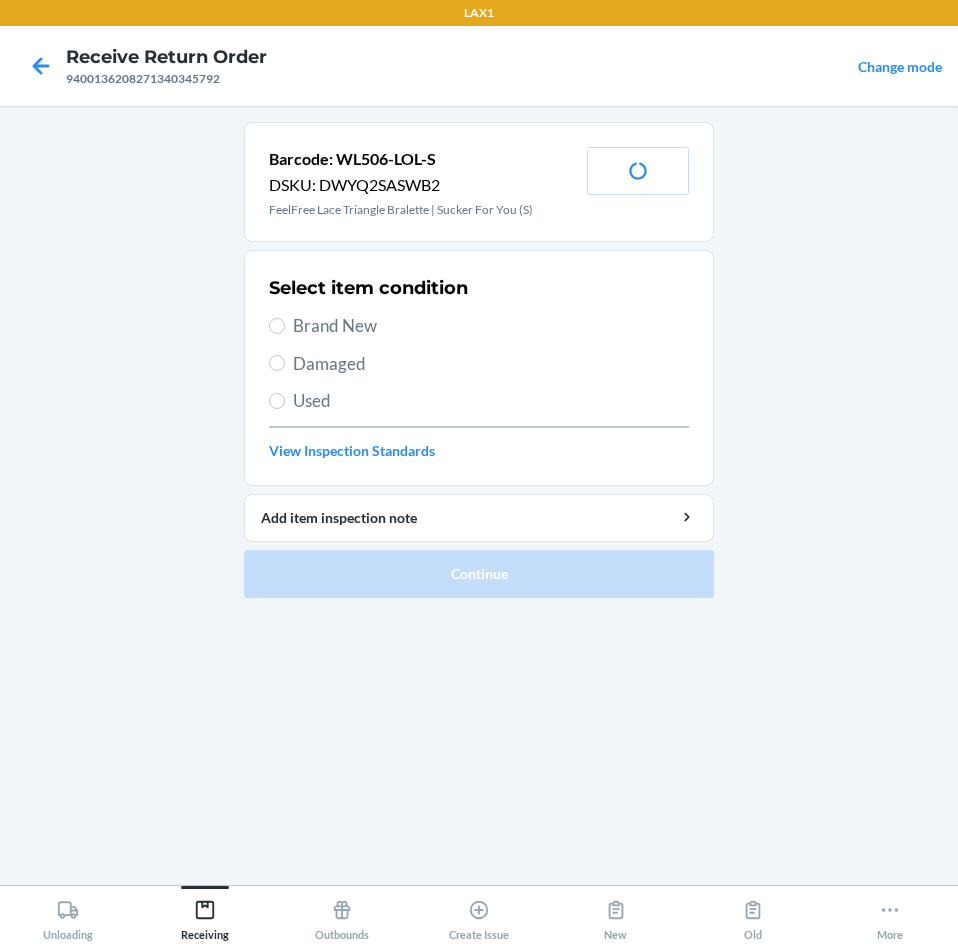 click on "Used" at bounding box center [491, 401] 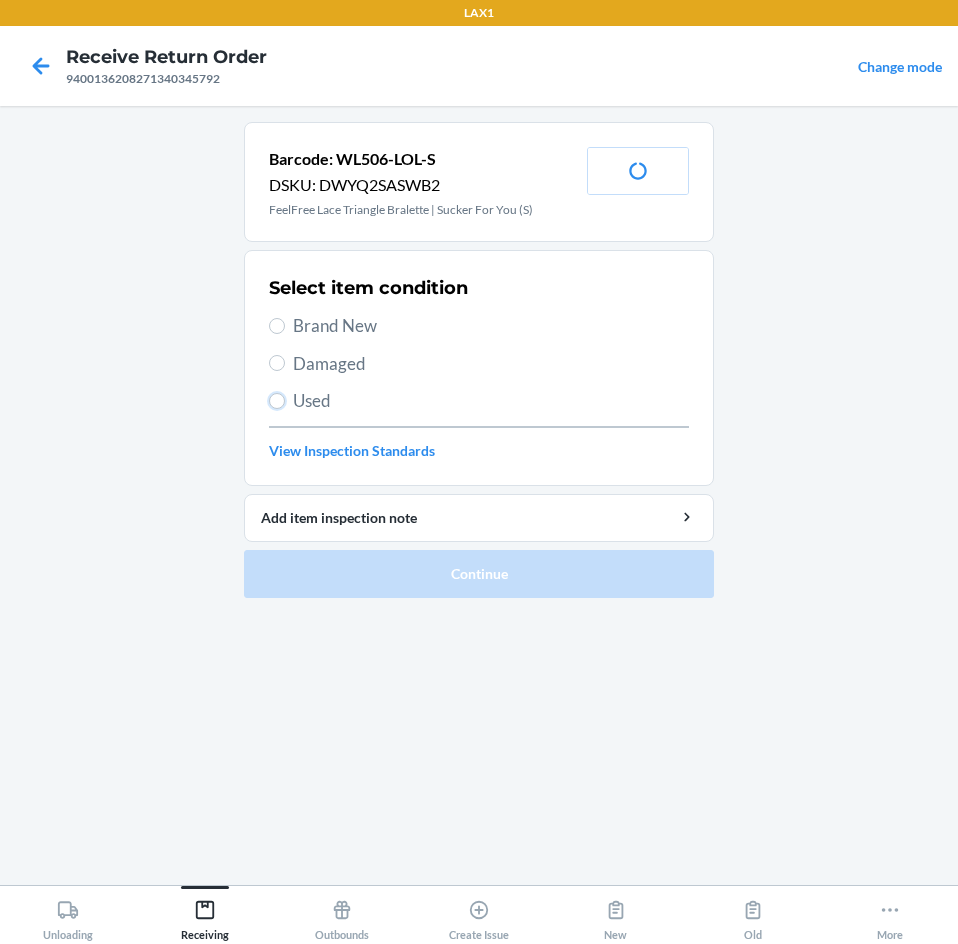 click on "Used" at bounding box center (277, 401) 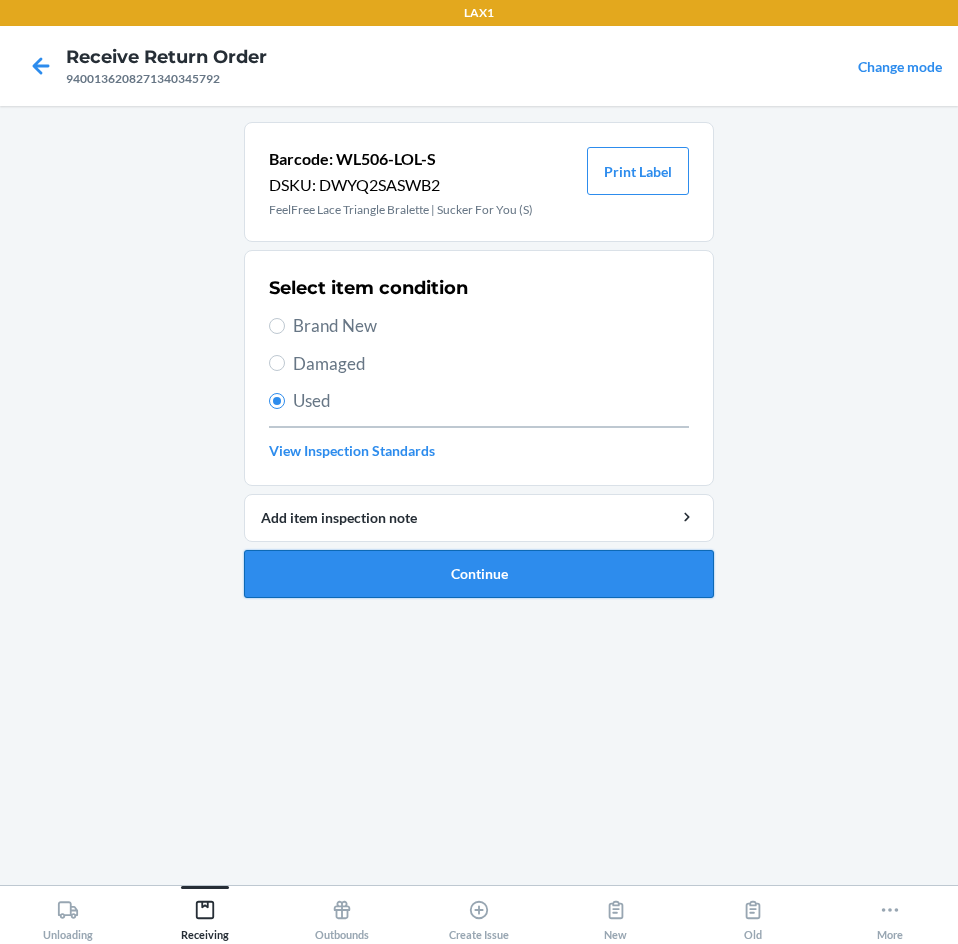 click on "Continue" at bounding box center (479, 574) 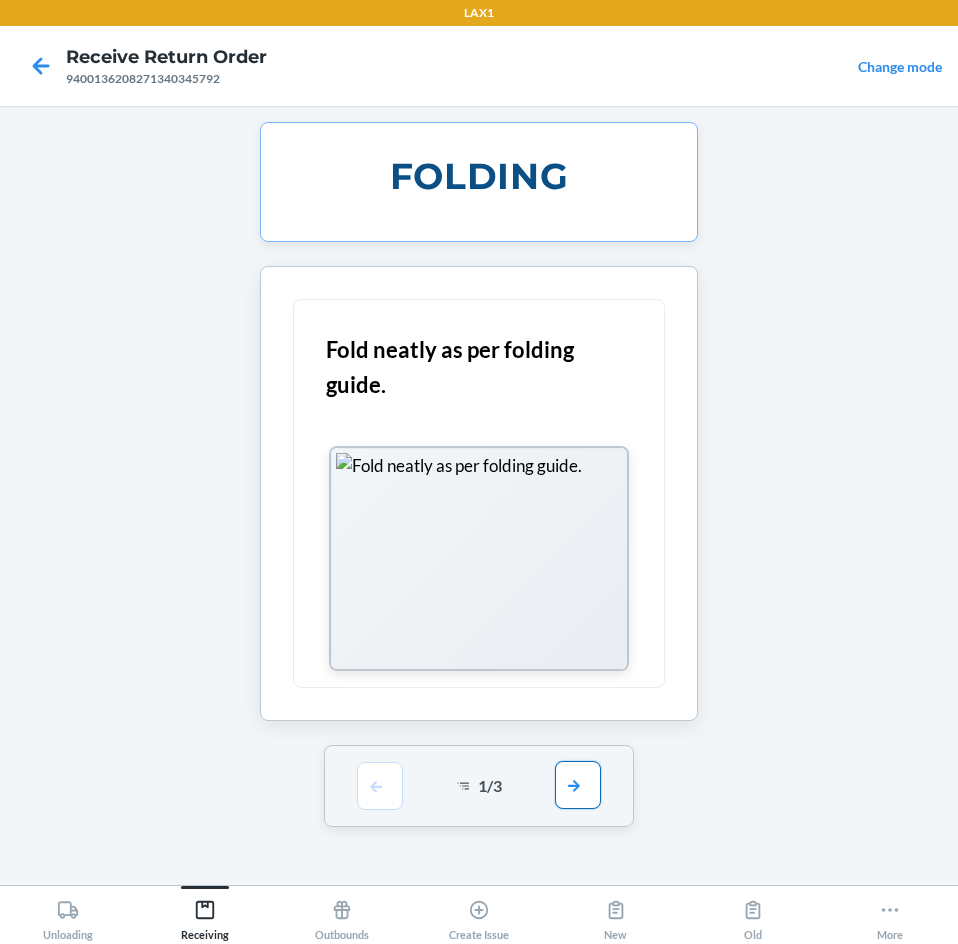 click at bounding box center (578, 785) 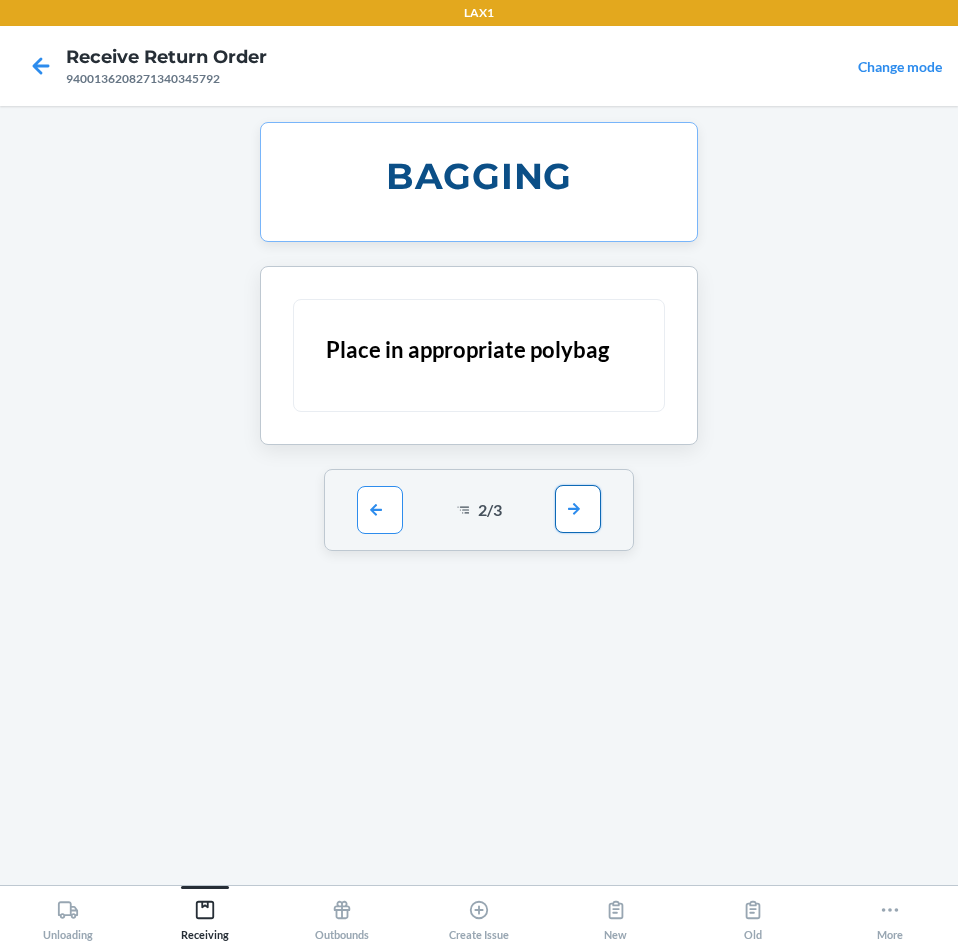 click at bounding box center [578, 509] 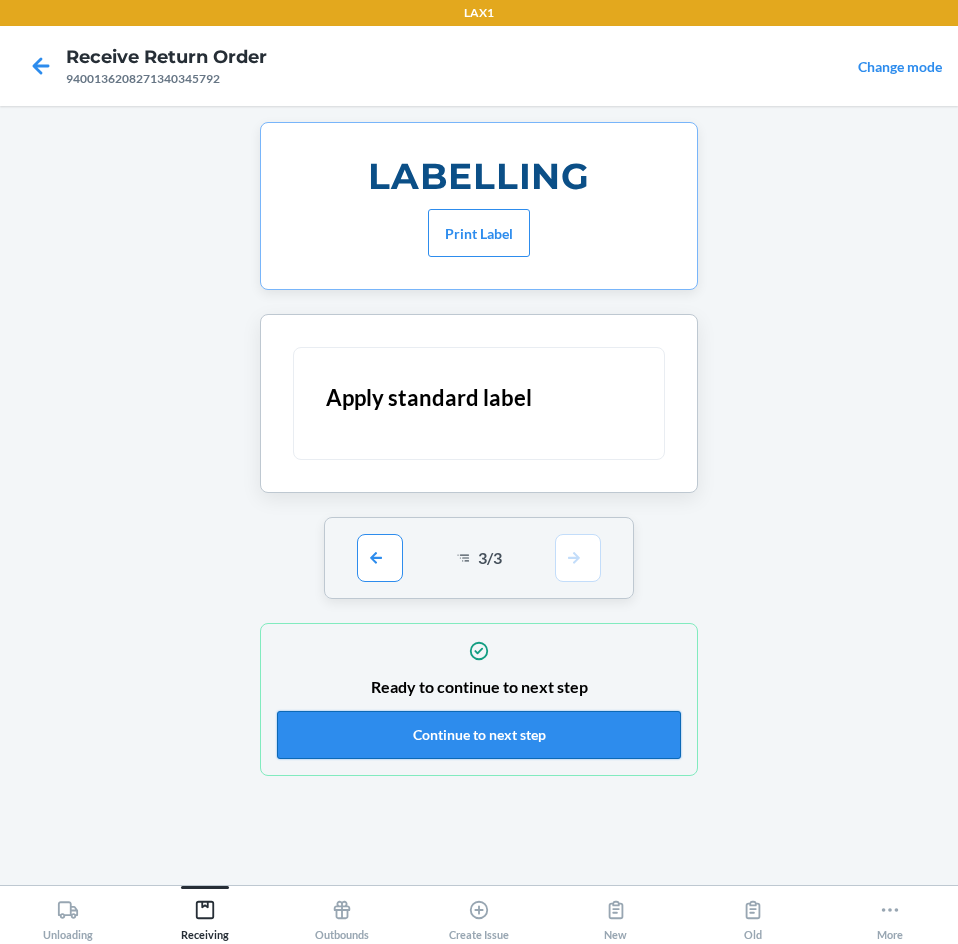 click on "Continue to next step" at bounding box center [479, 735] 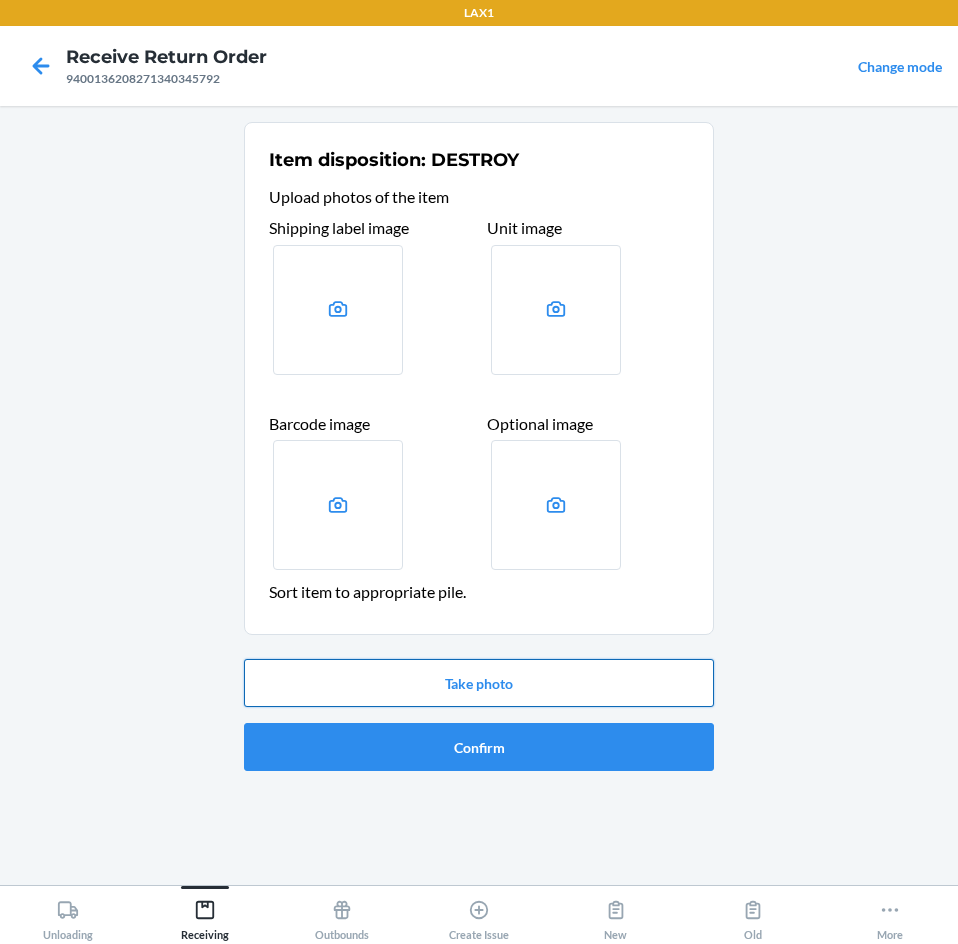 click on "Take photo" at bounding box center [479, 683] 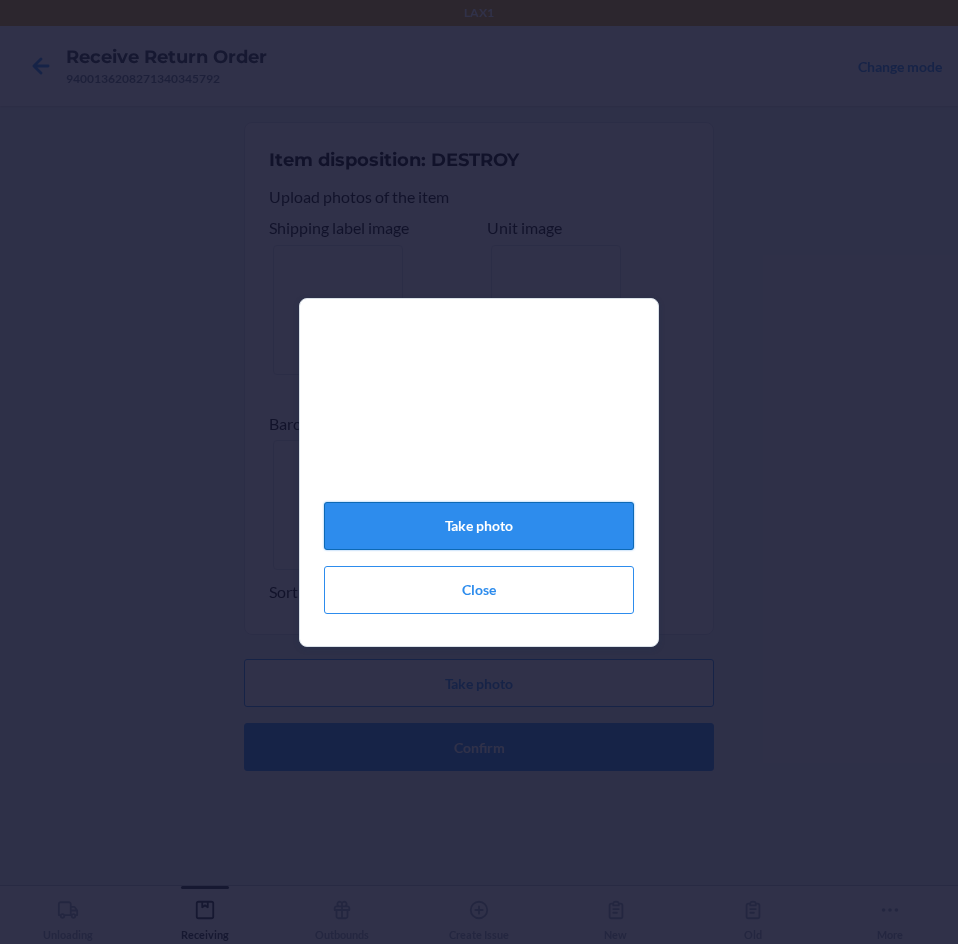 click on "Take photo" 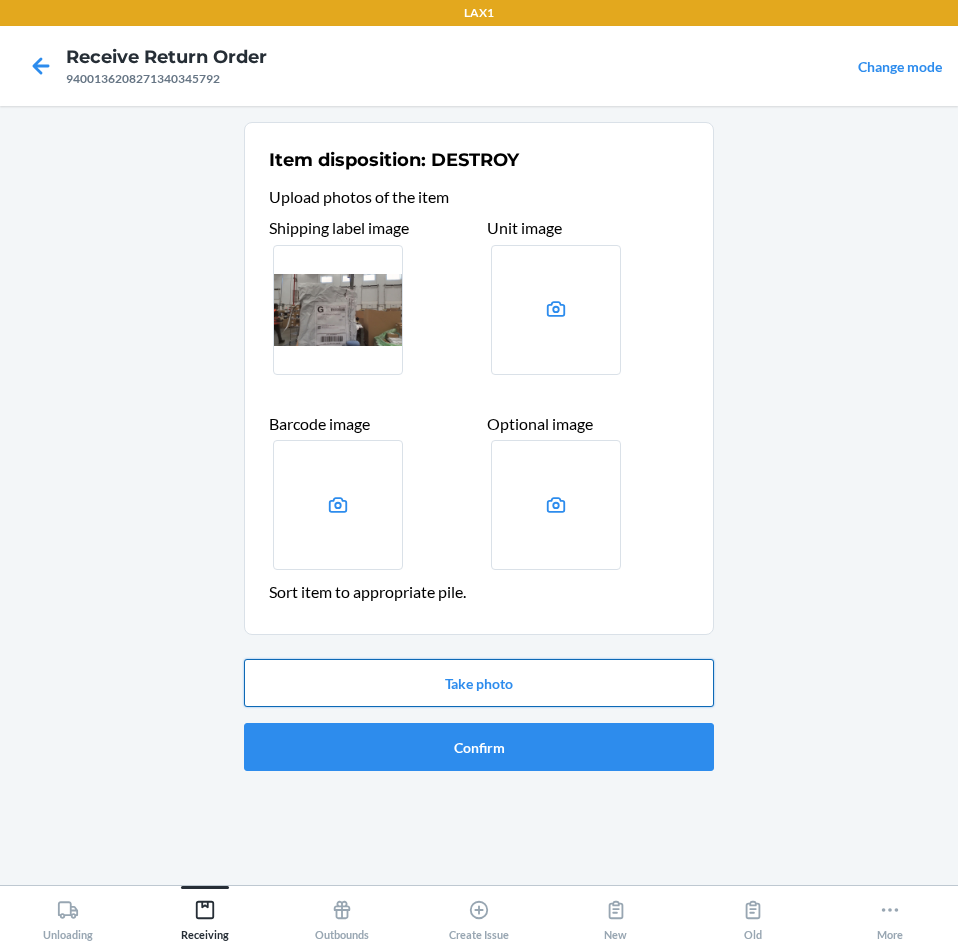 click on "Take photo" at bounding box center (479, 683) 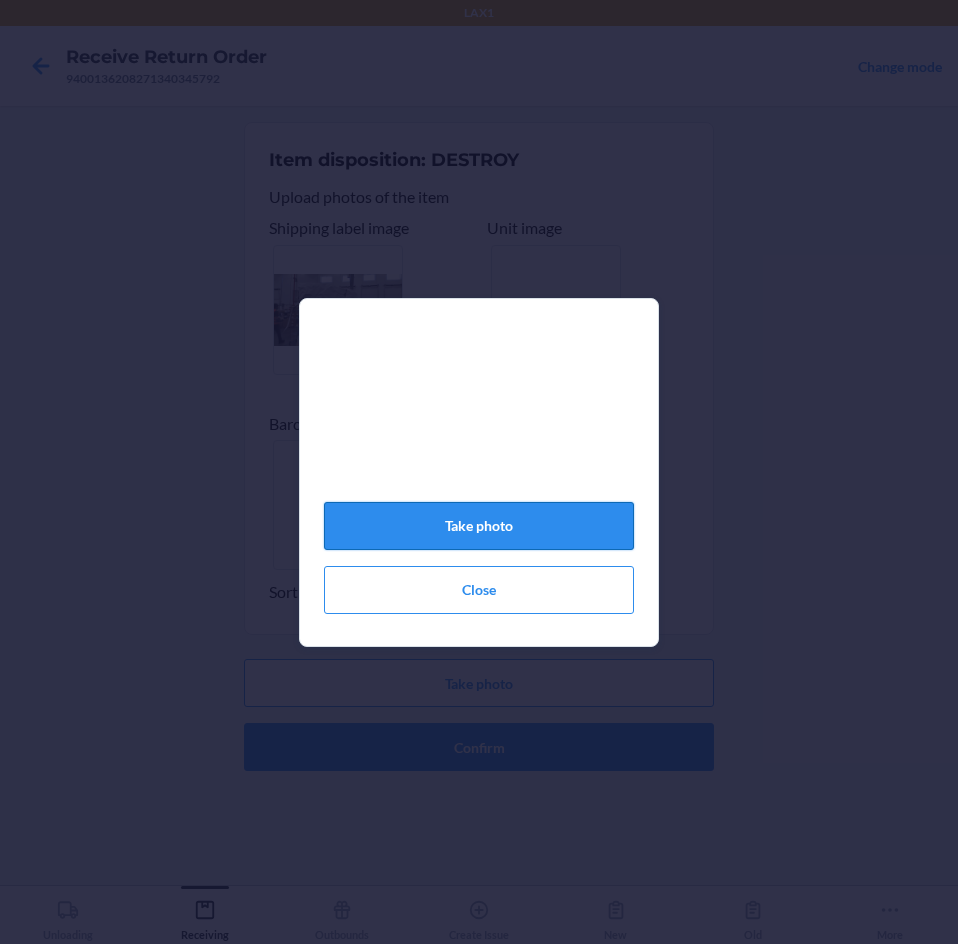 click on "Take photo" 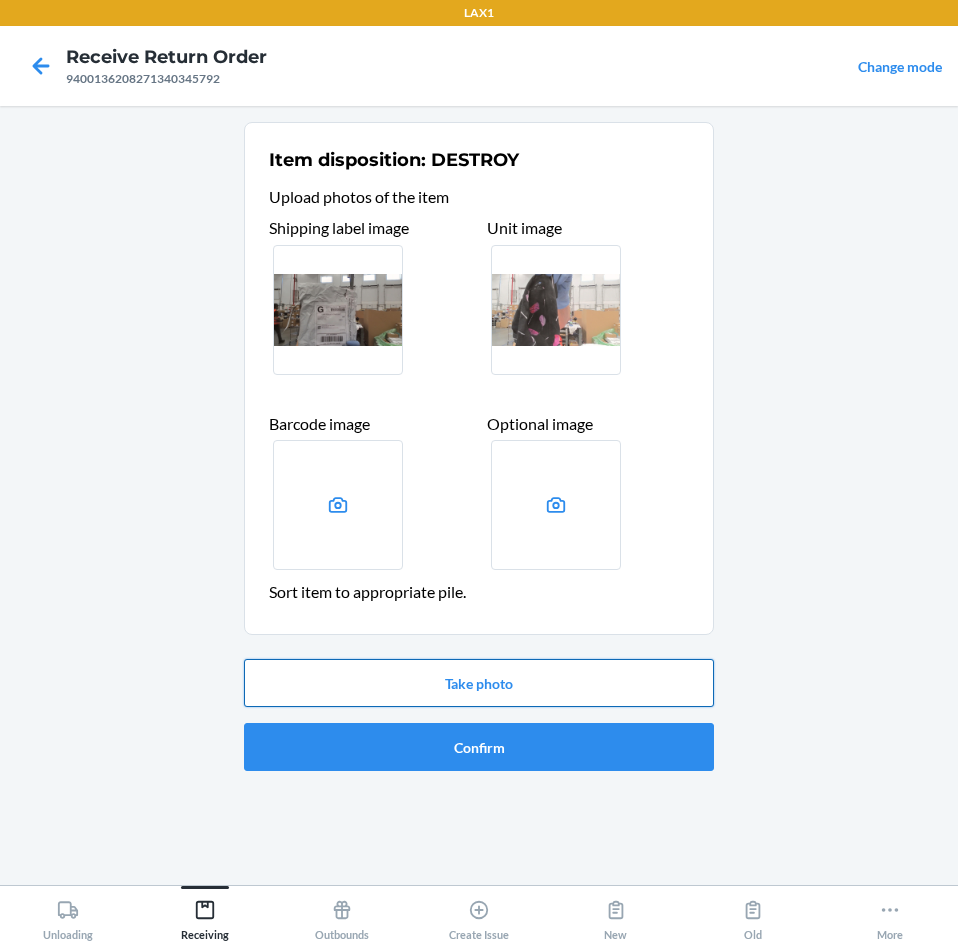 click on "Take photo" at bounding box center (479, 683) 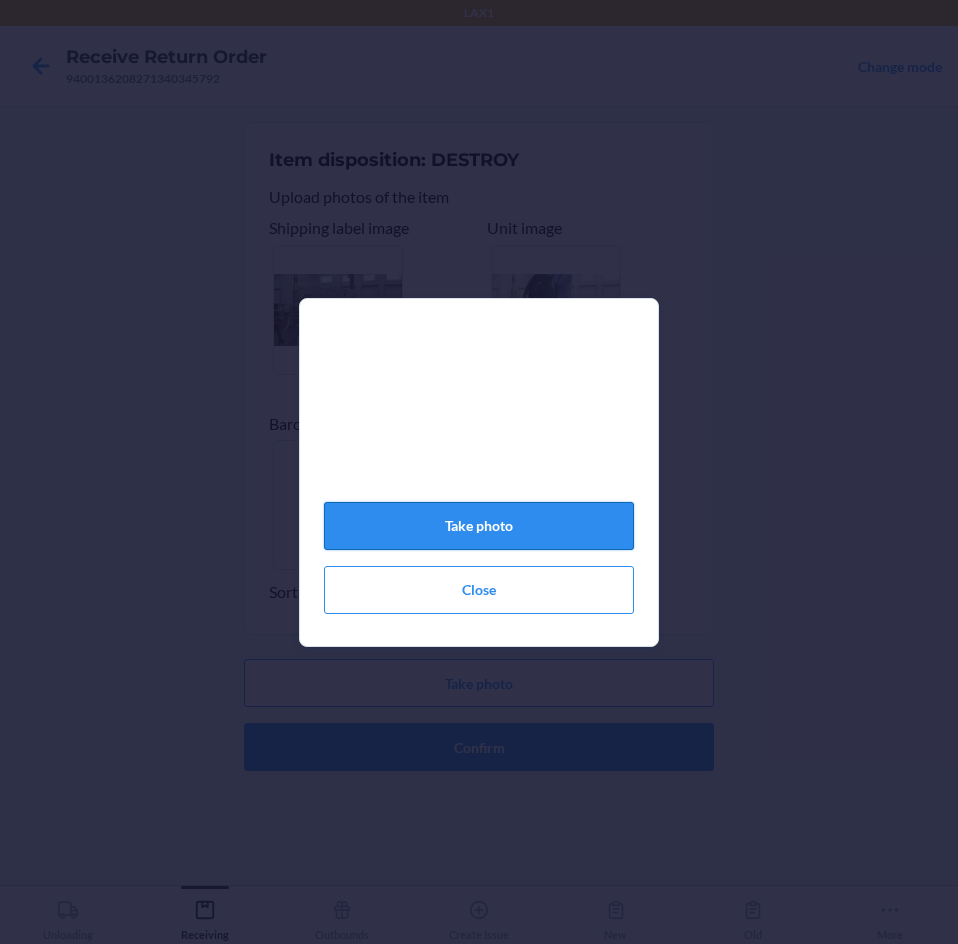 click on "Take photo" 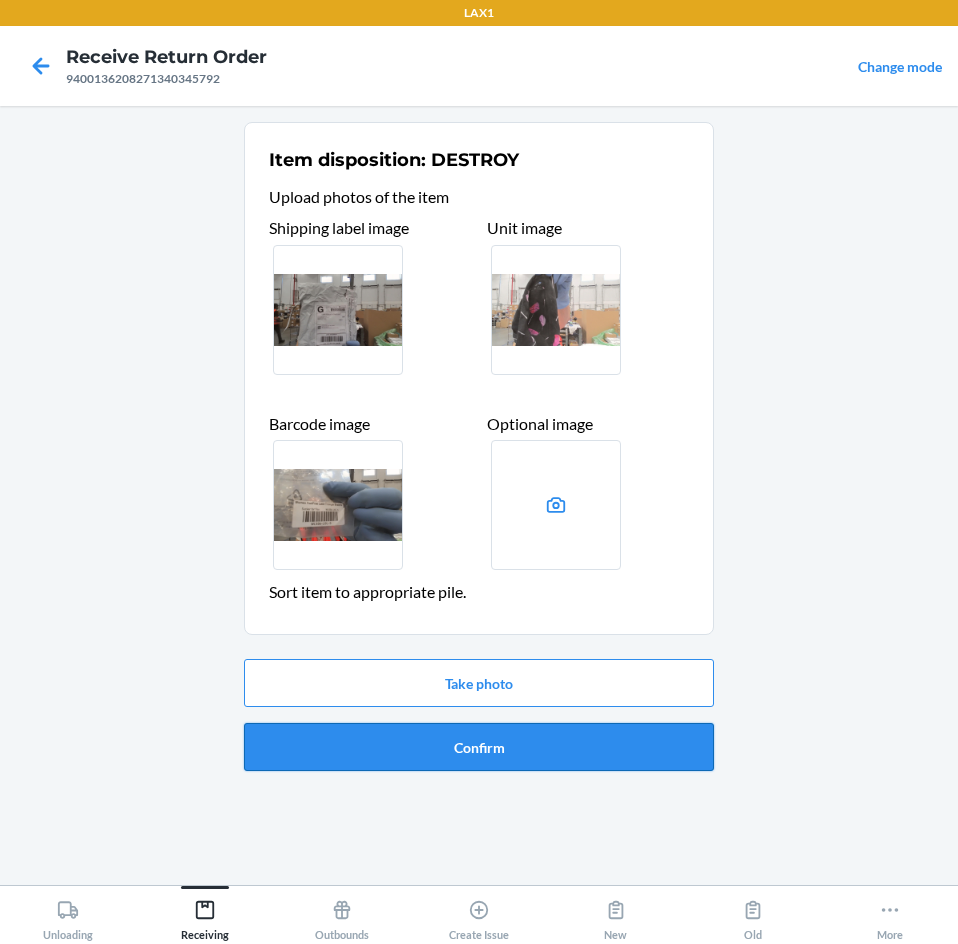 click on "Confirm" at bounding box center [479, 747] 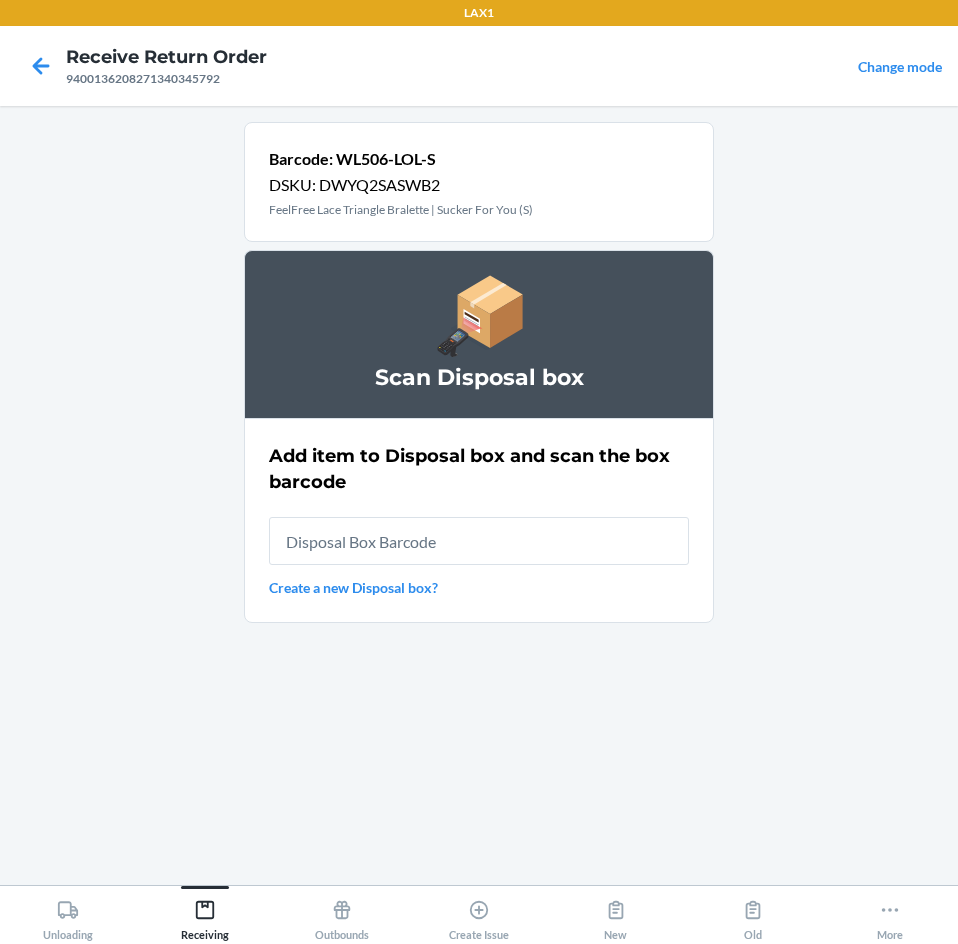 click at bounding box center (479, 541) 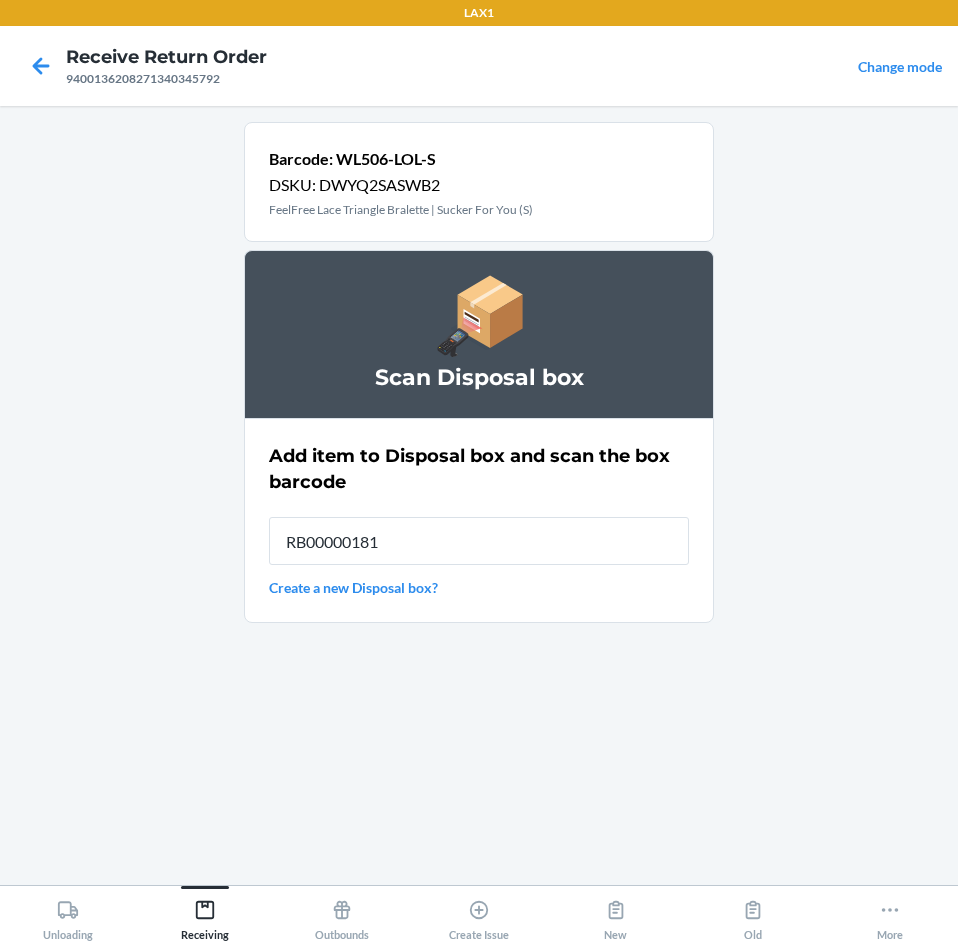 type on "RB000001815" 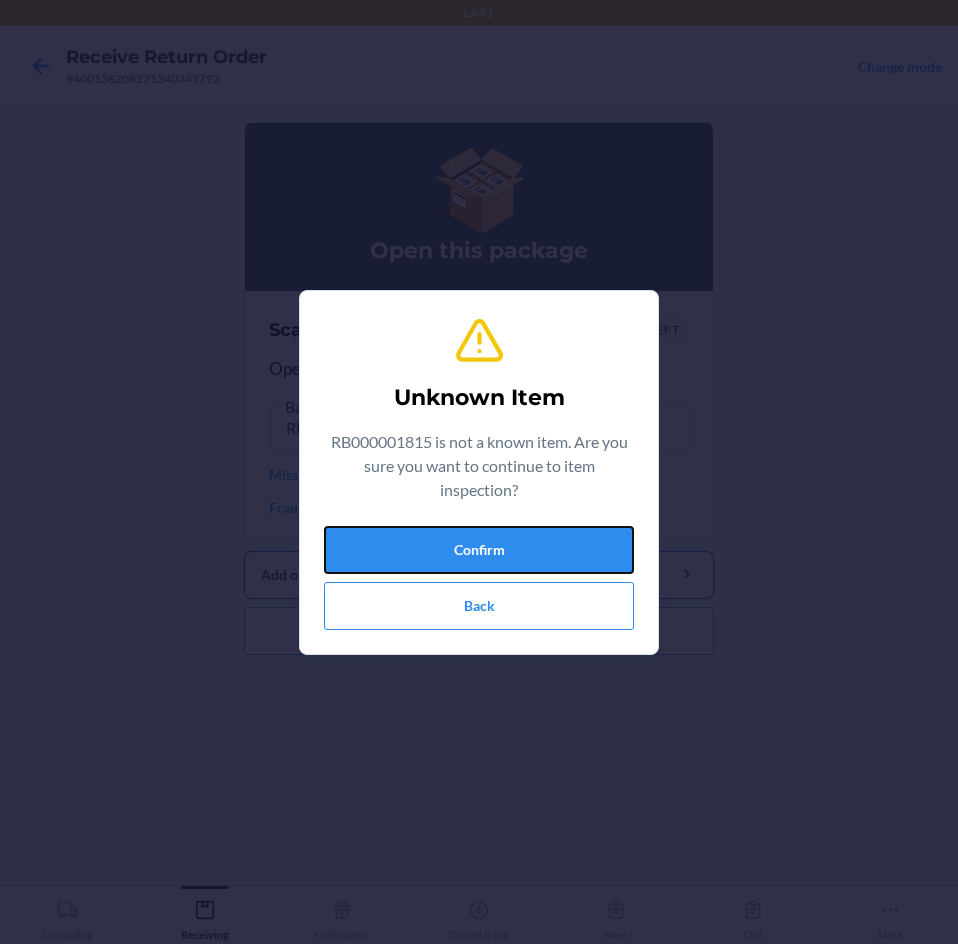 click on "Confirm" at bounding box center [479, 550] 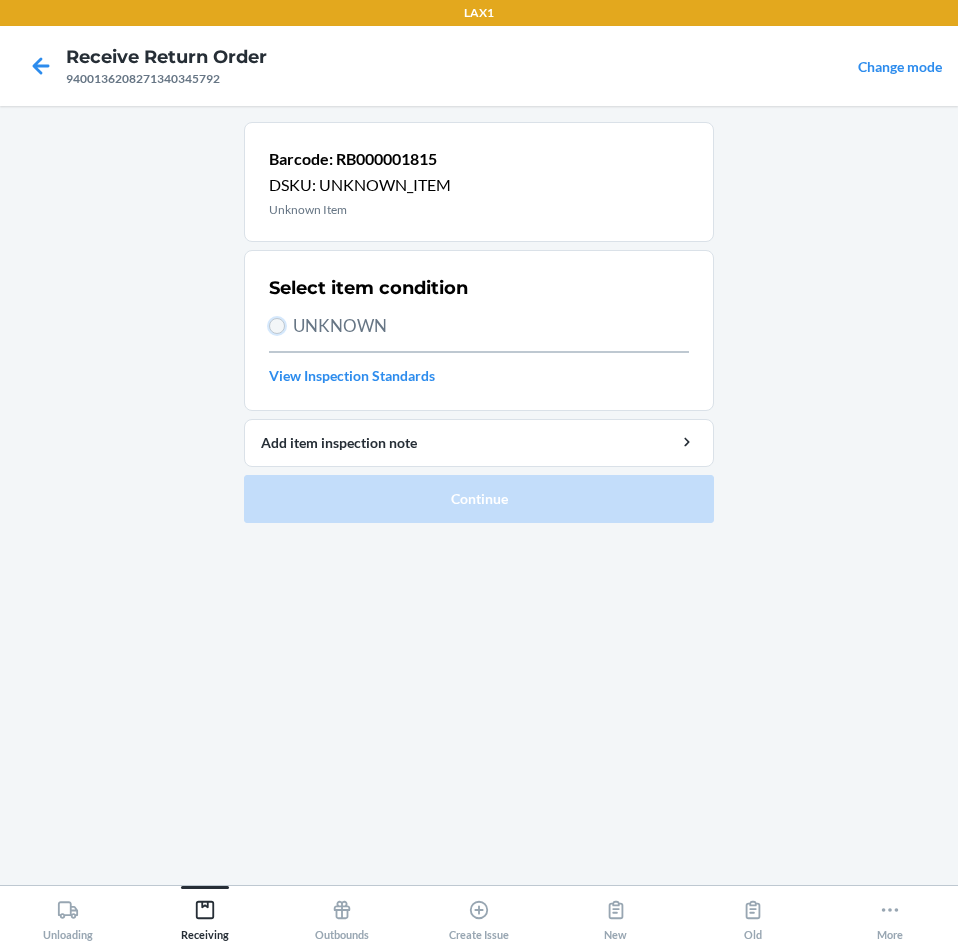 click on "UNKNOWN" at bounding box center (277, 326) 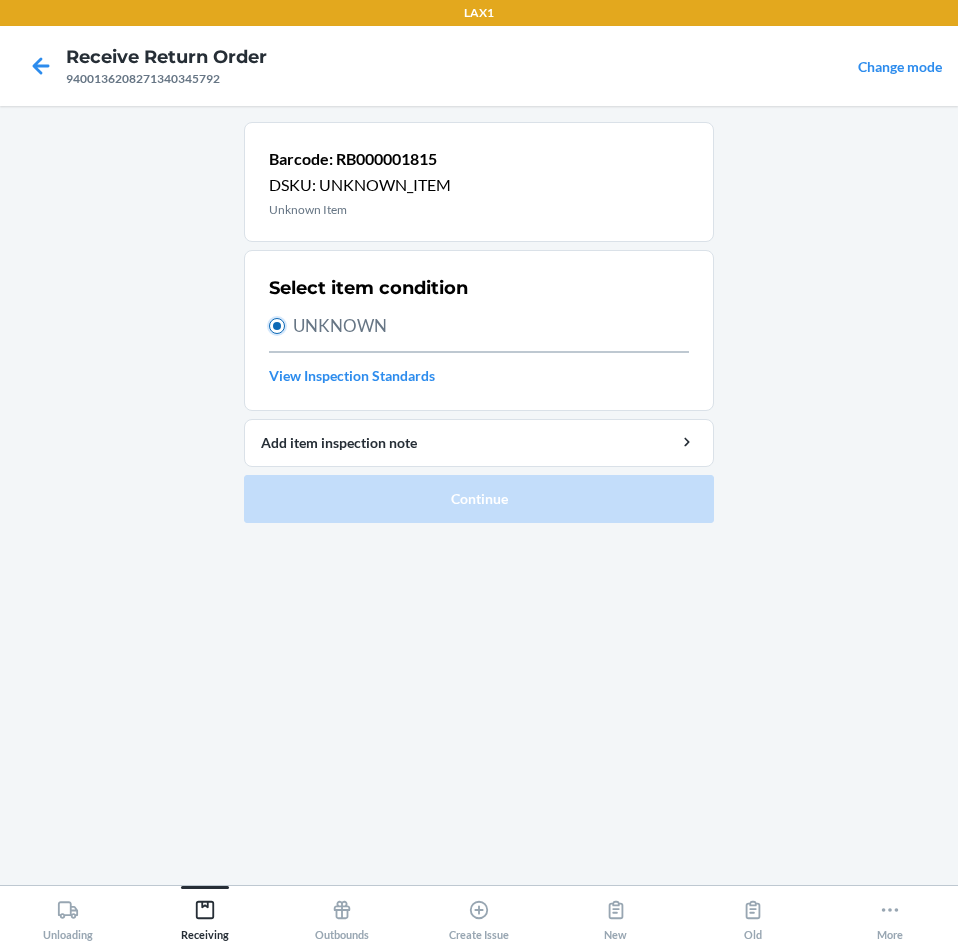 radio on "true" 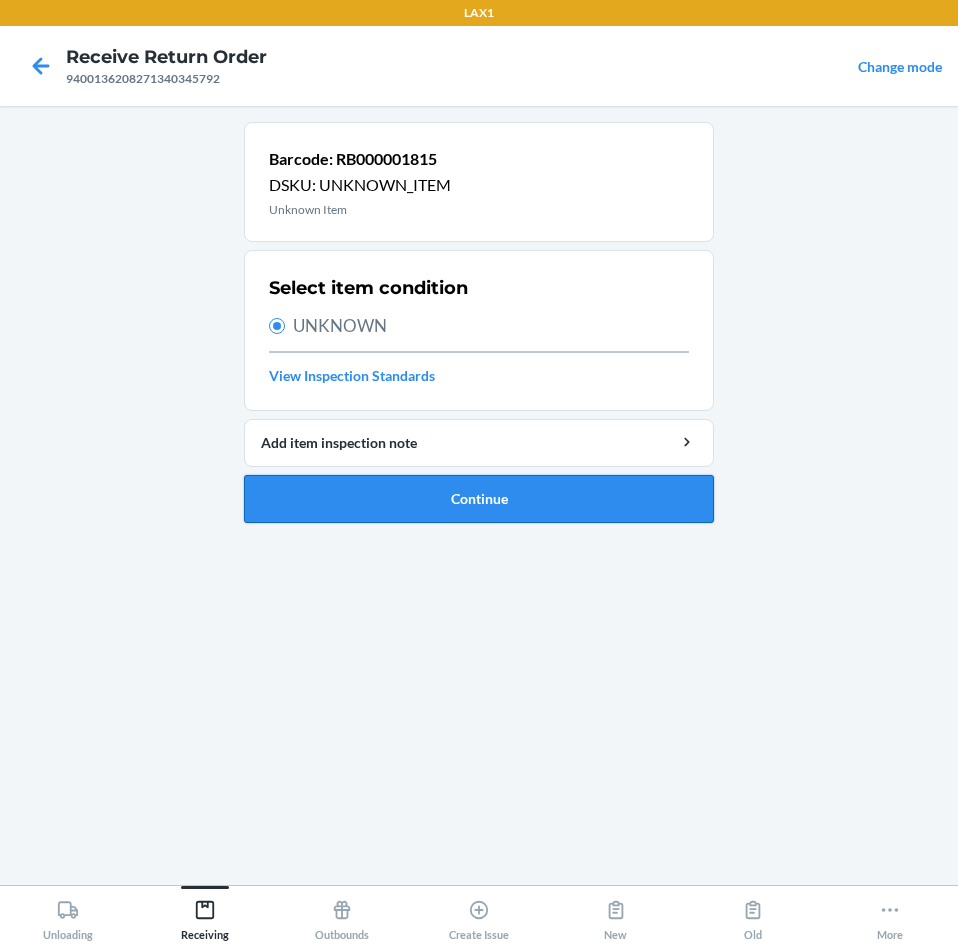 click on "Continue" at bounding box center (479, 499) 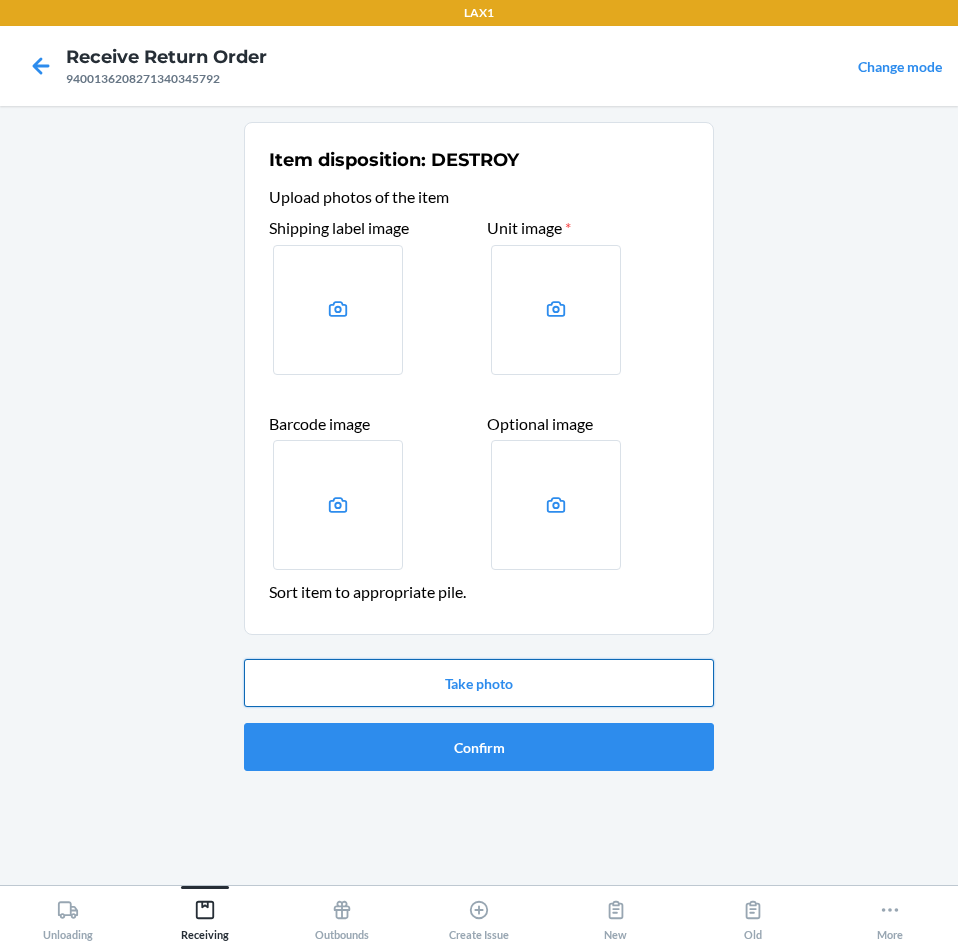 click on "Take photo" at bounding box center (479, 683) 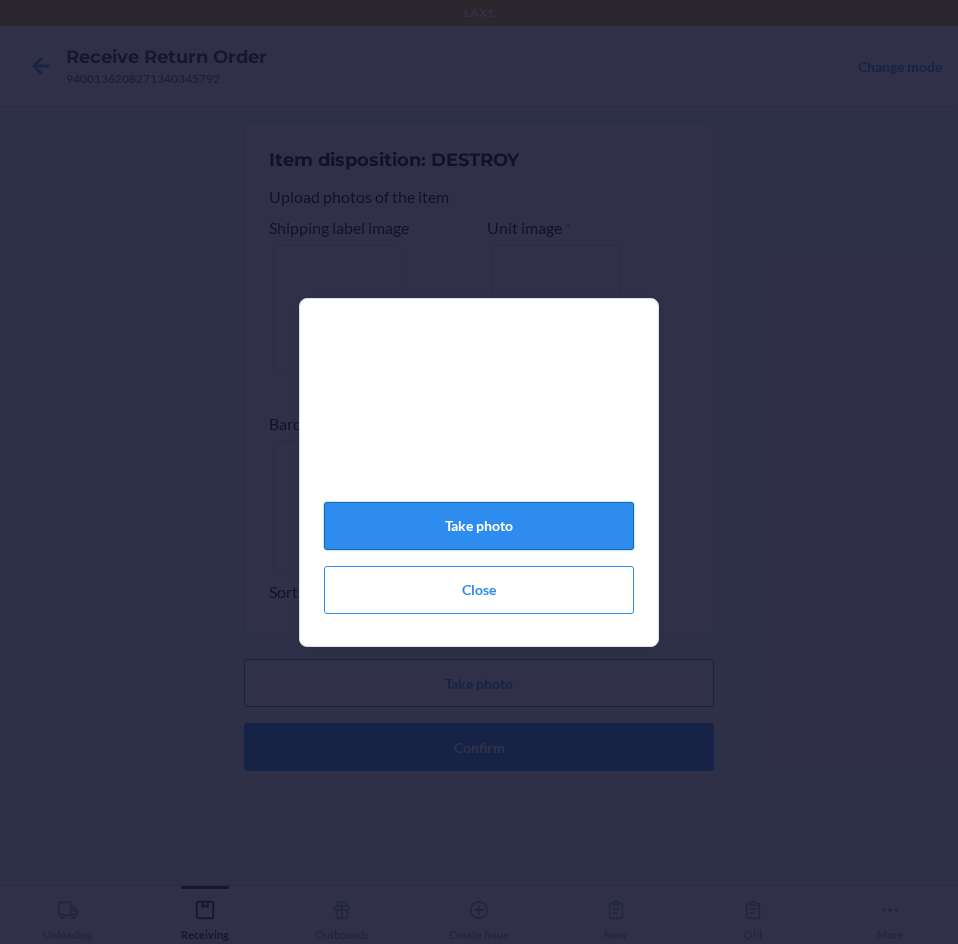 click on "Take photo" 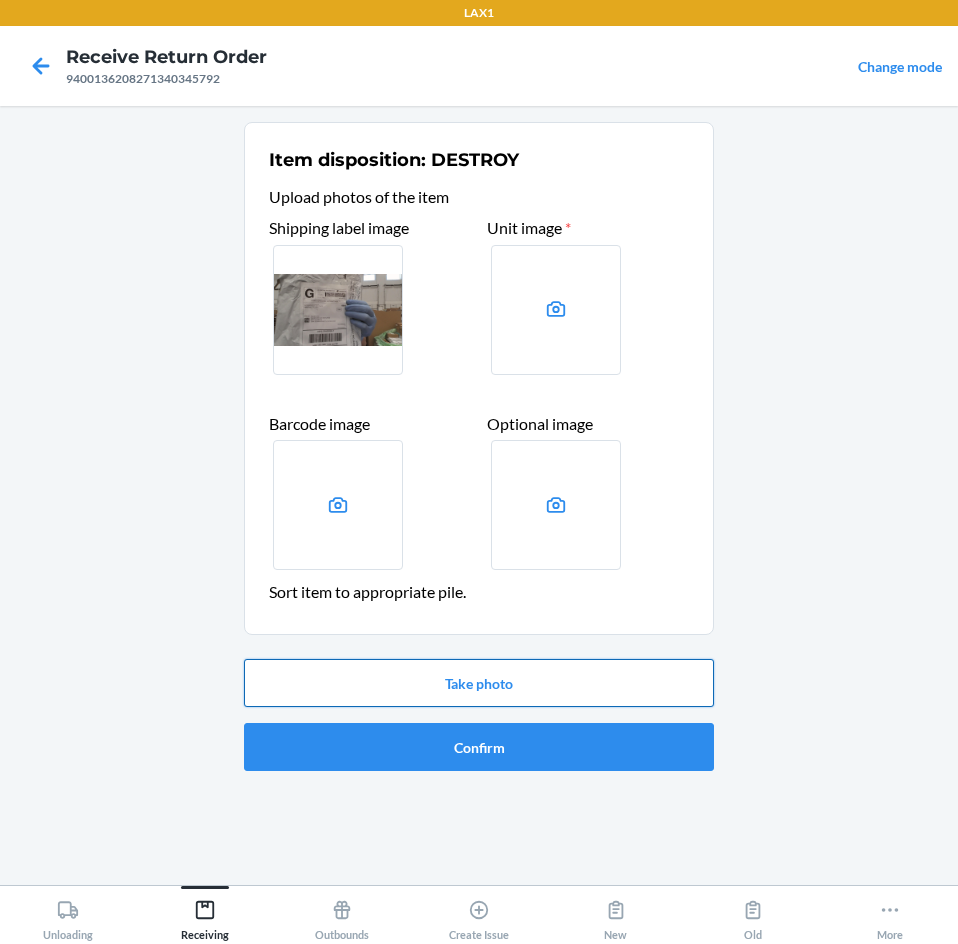click on "Take photo" at bounding box center (479, 683) 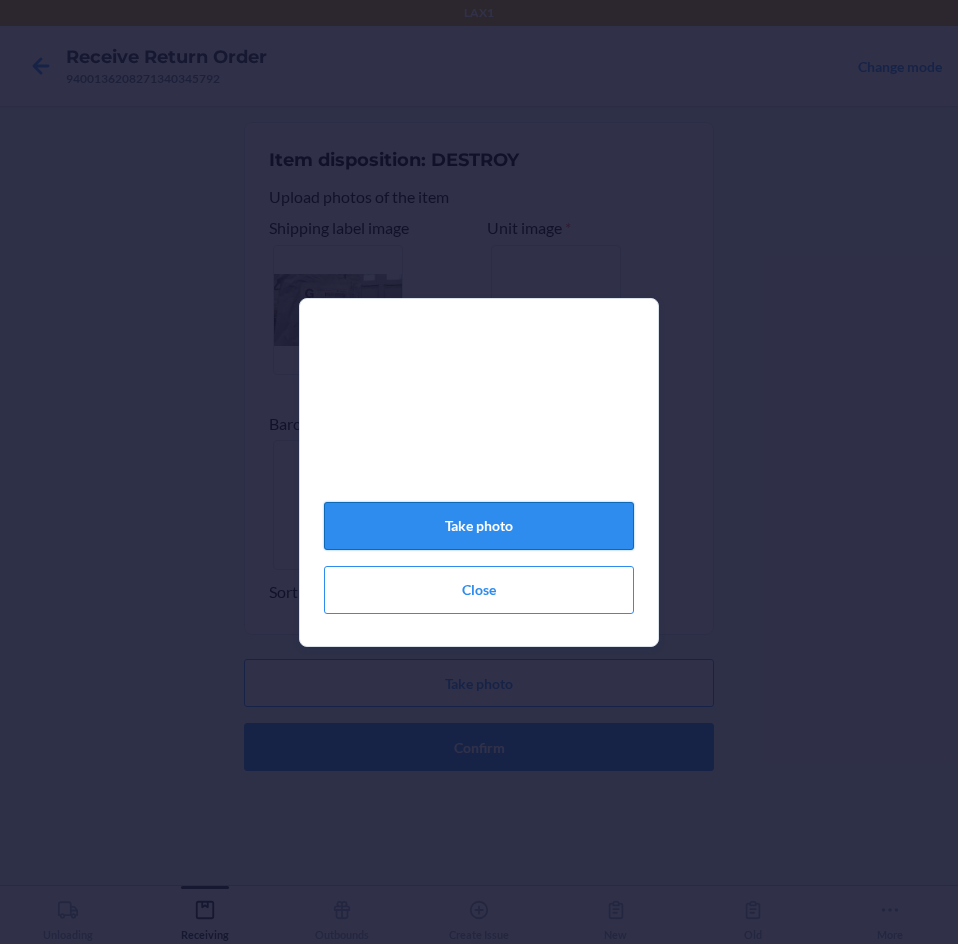 click on "Take photo" 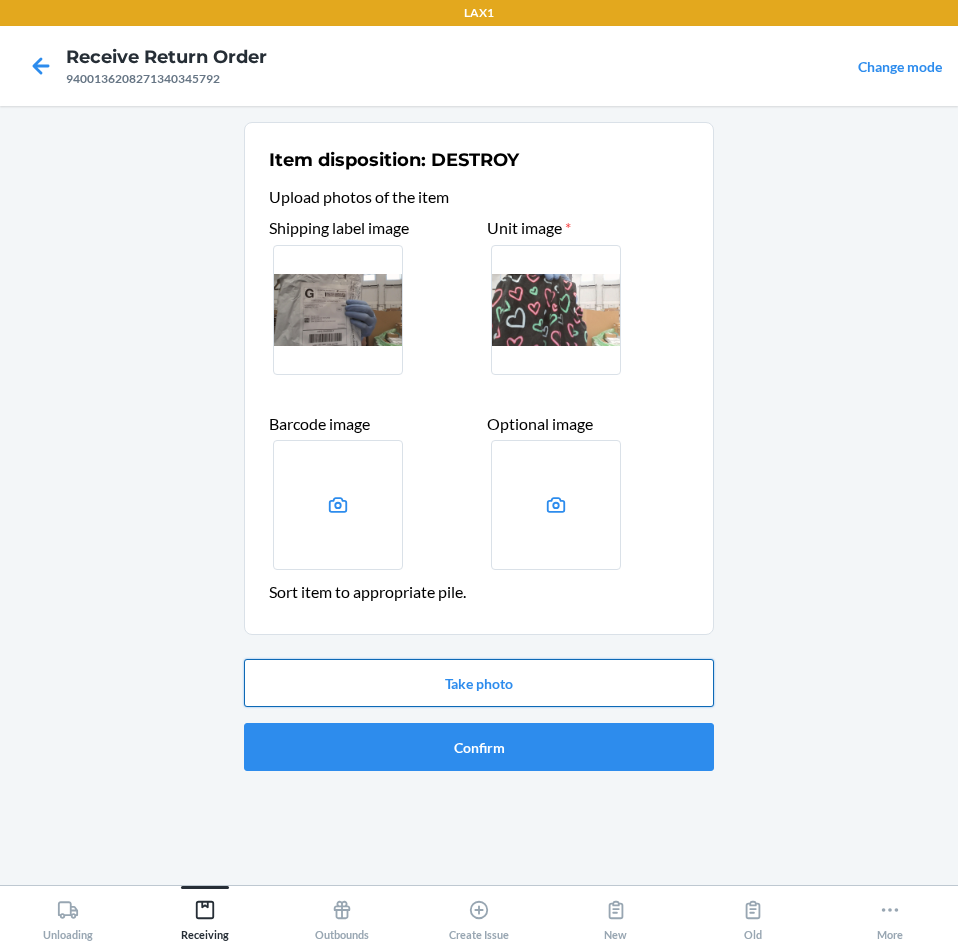 click on "Take photo" at bounding box center (479, 683) 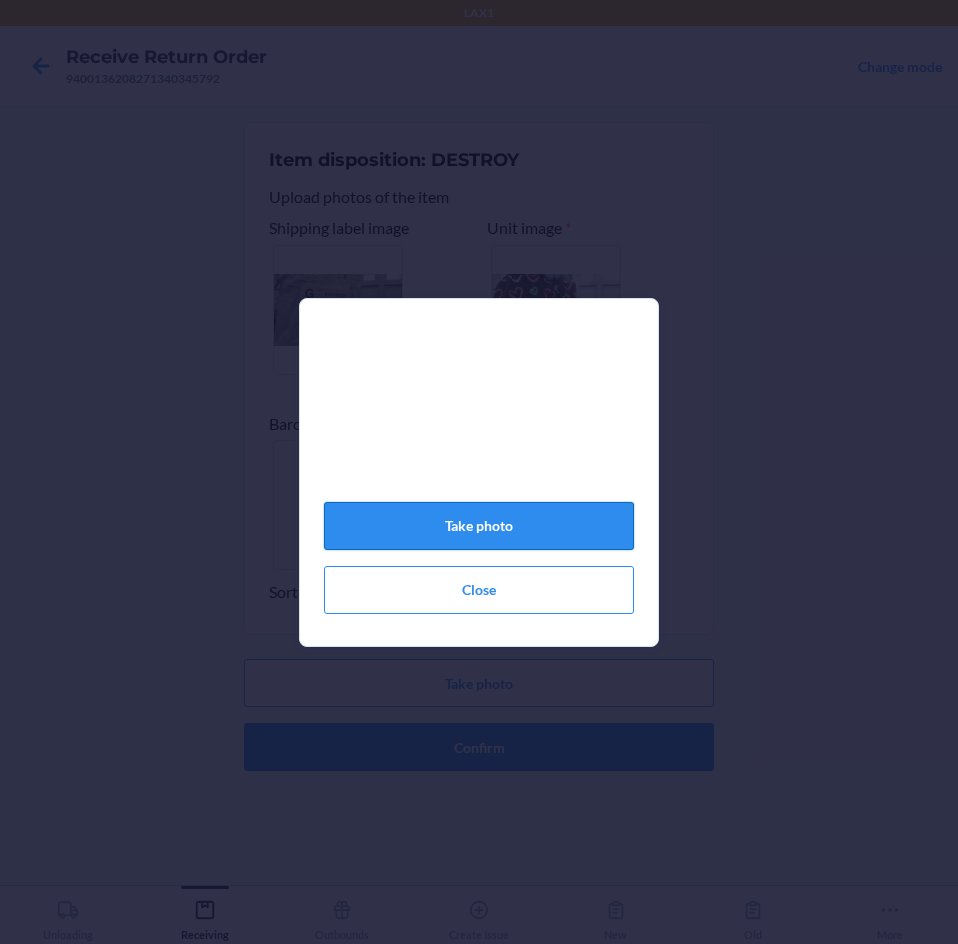 click on "Take photo" 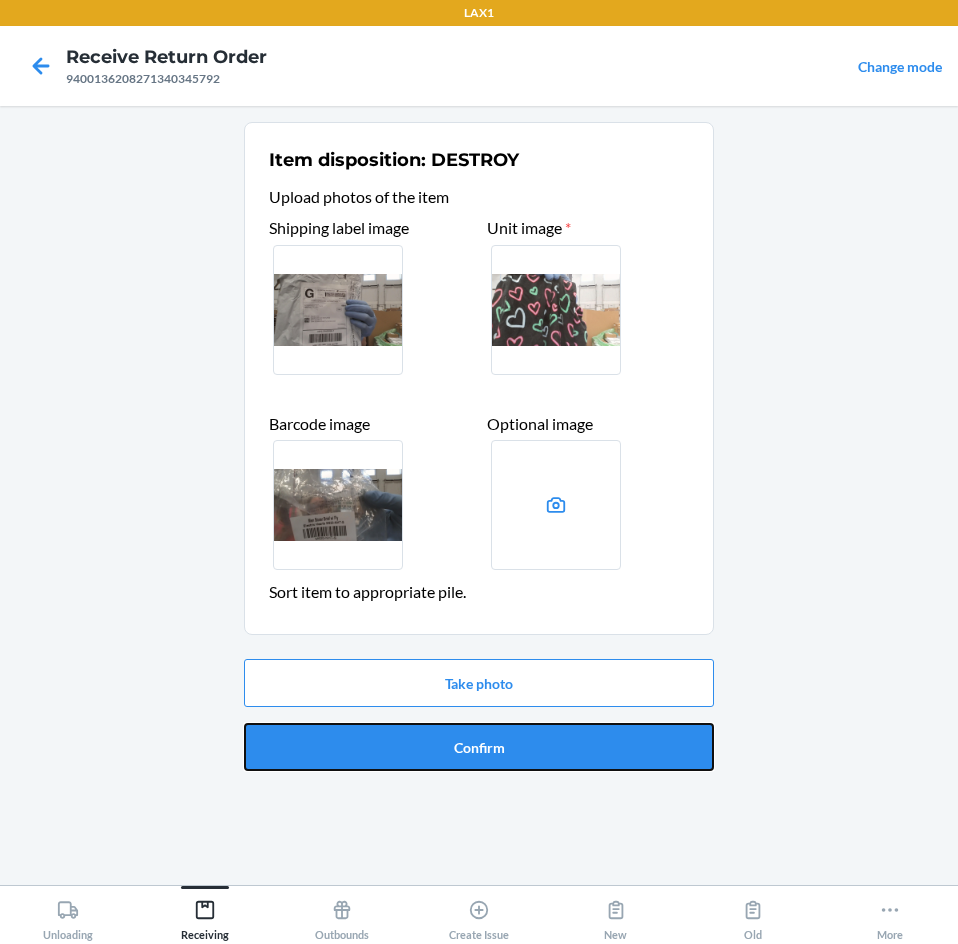 click on "Confirm" at bounding box center (479, 747) 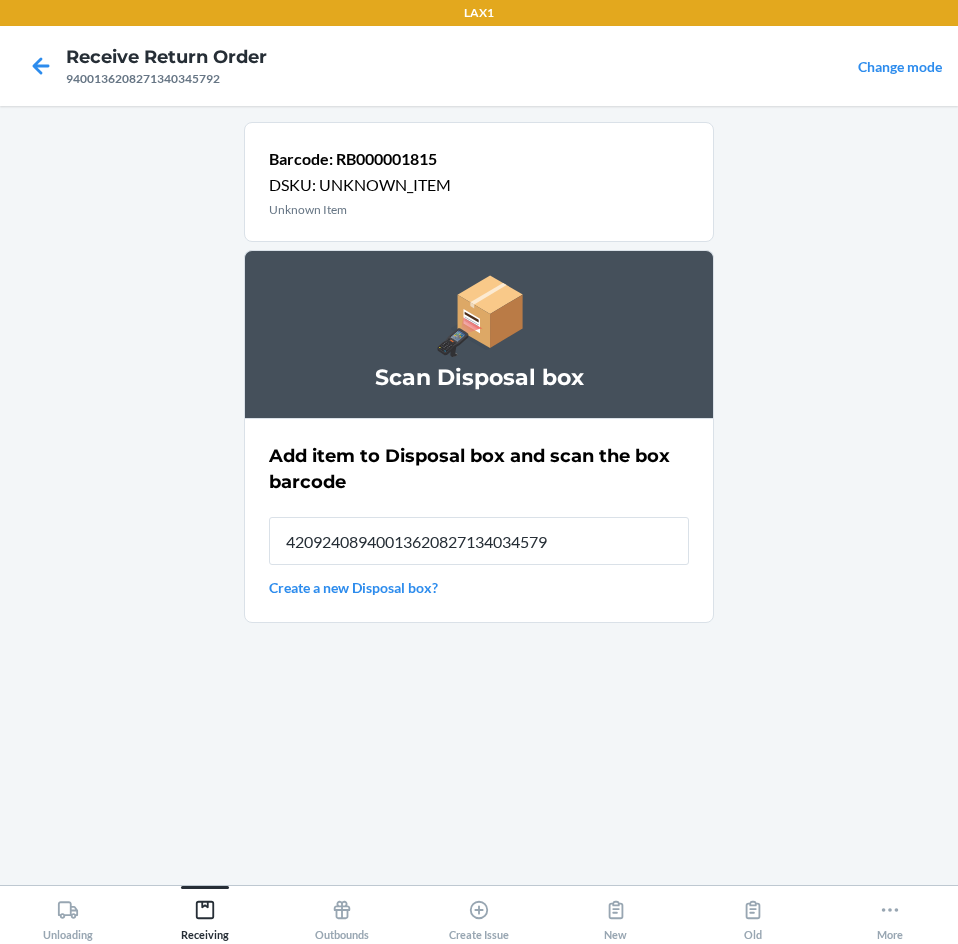 type on "420924089400136208271340345792" 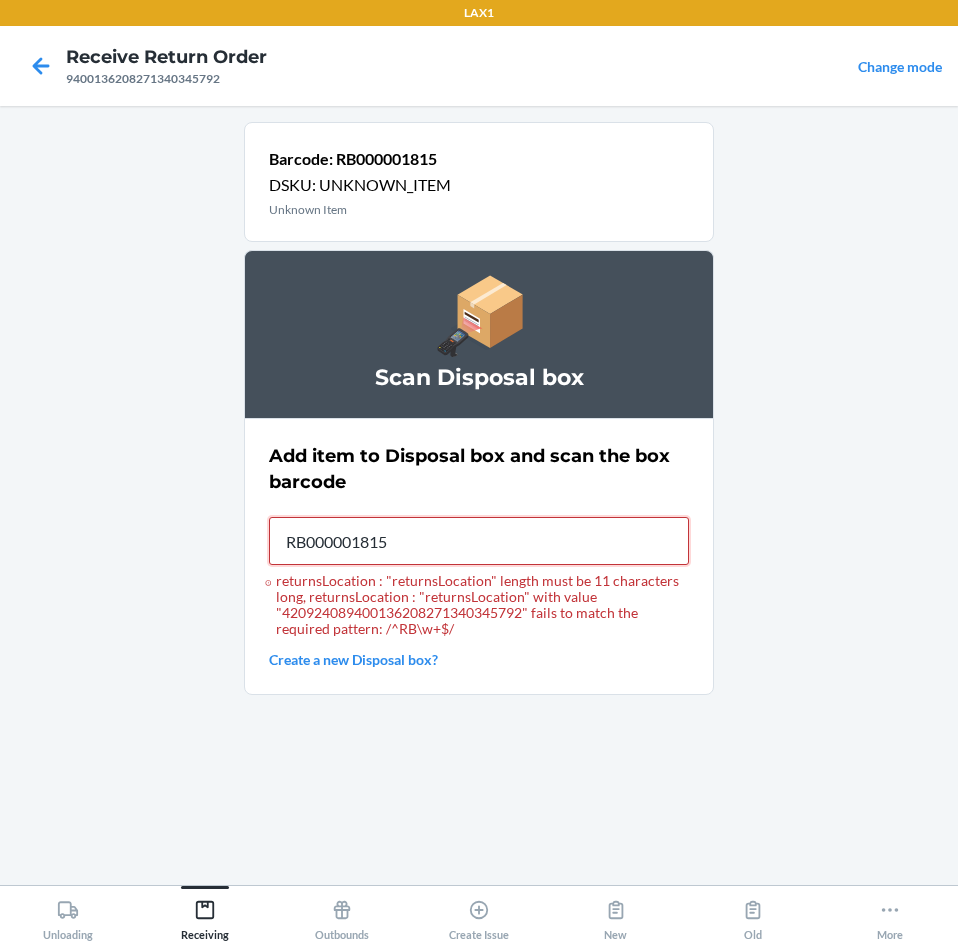 type on "RB000001815" 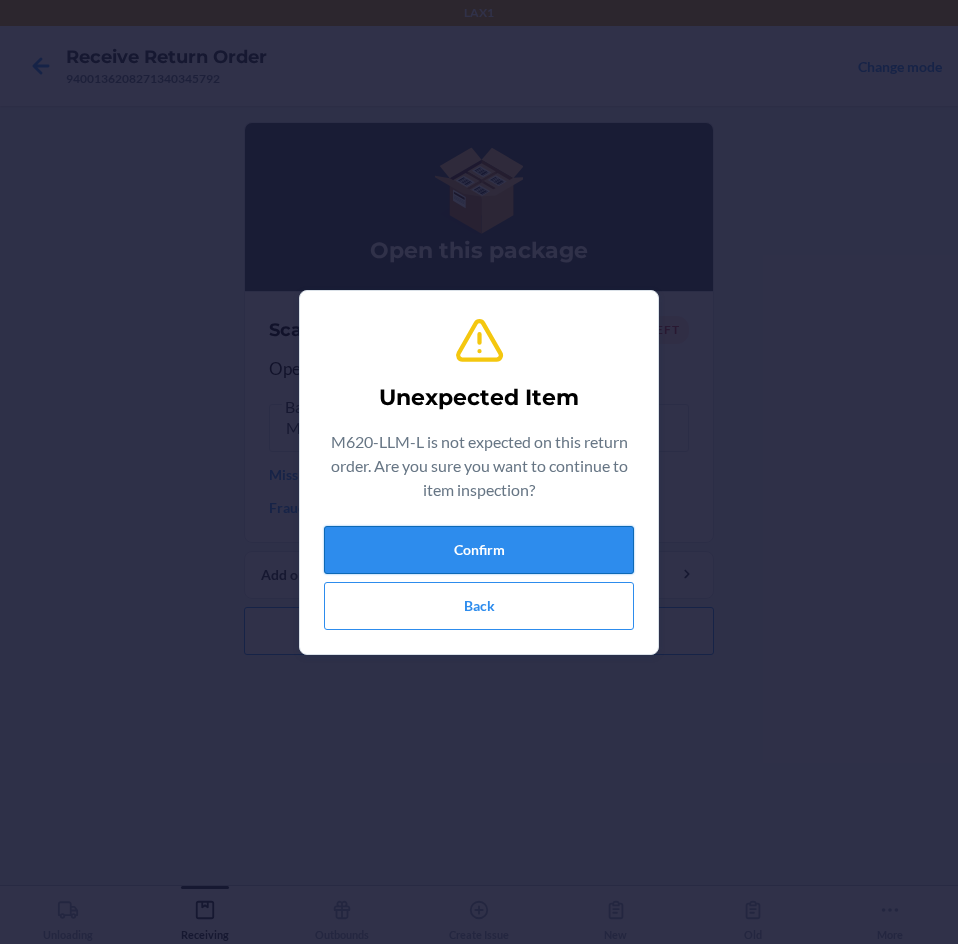 click on "Confirm" at bounding box center [479, 550] 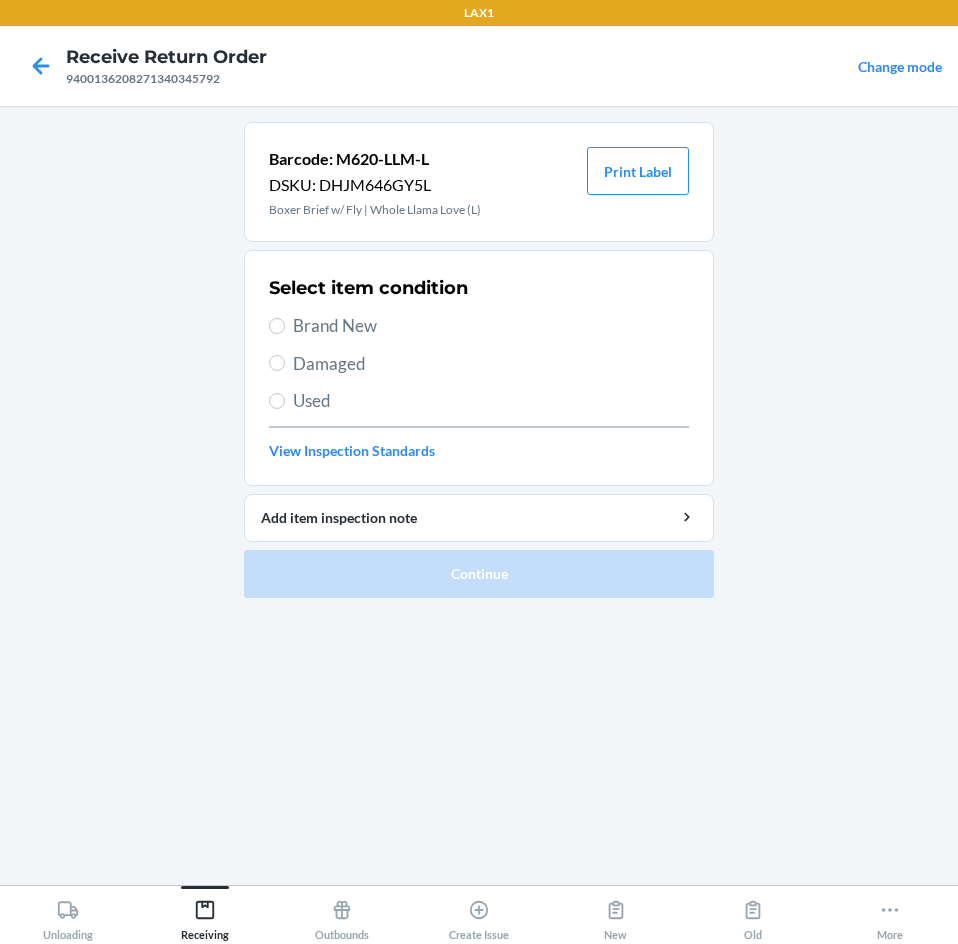 click on "Brand New" at bounding box center (491, 326) 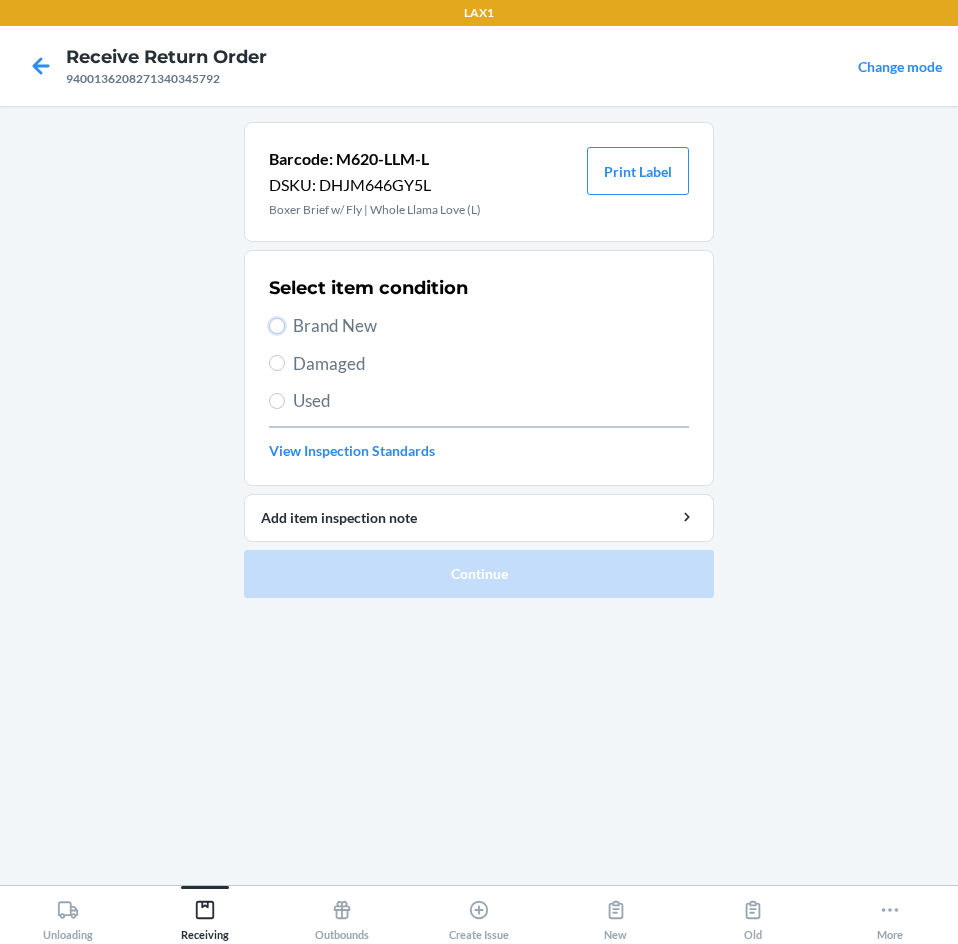 click on "Brand New" at bounding box center (277, 326) 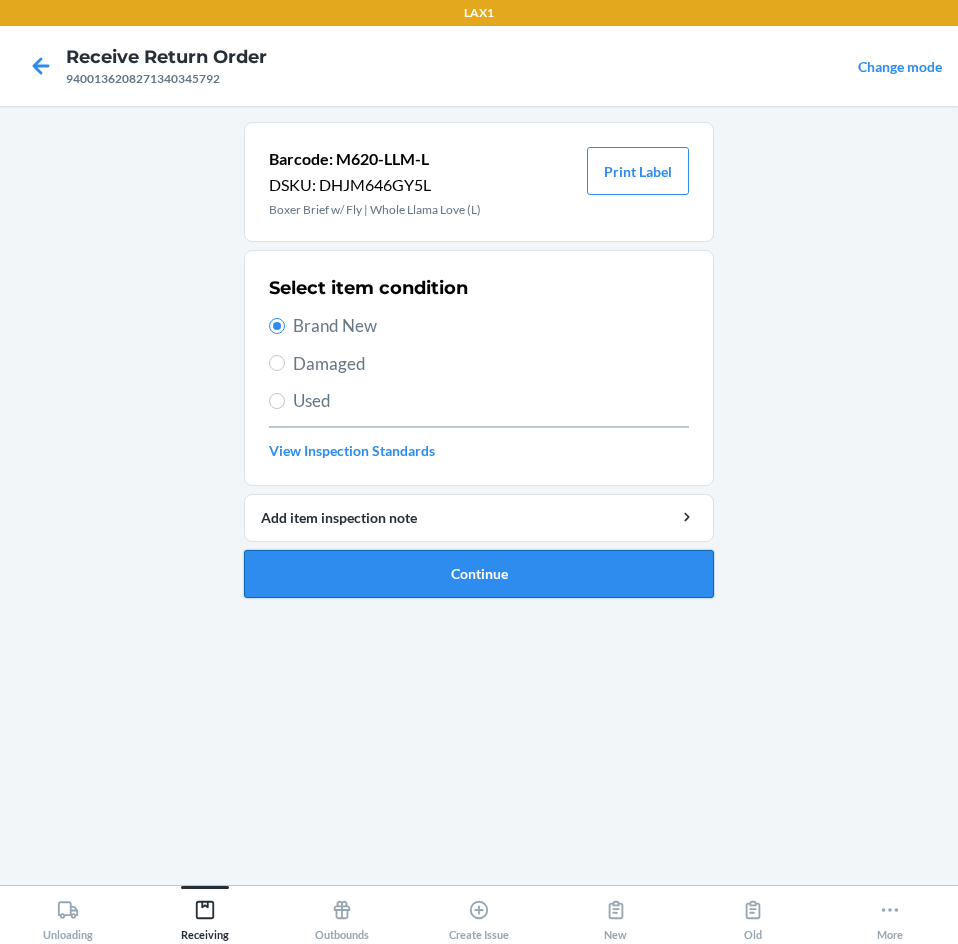 click on "Continue" at bounding box center [479, 574] 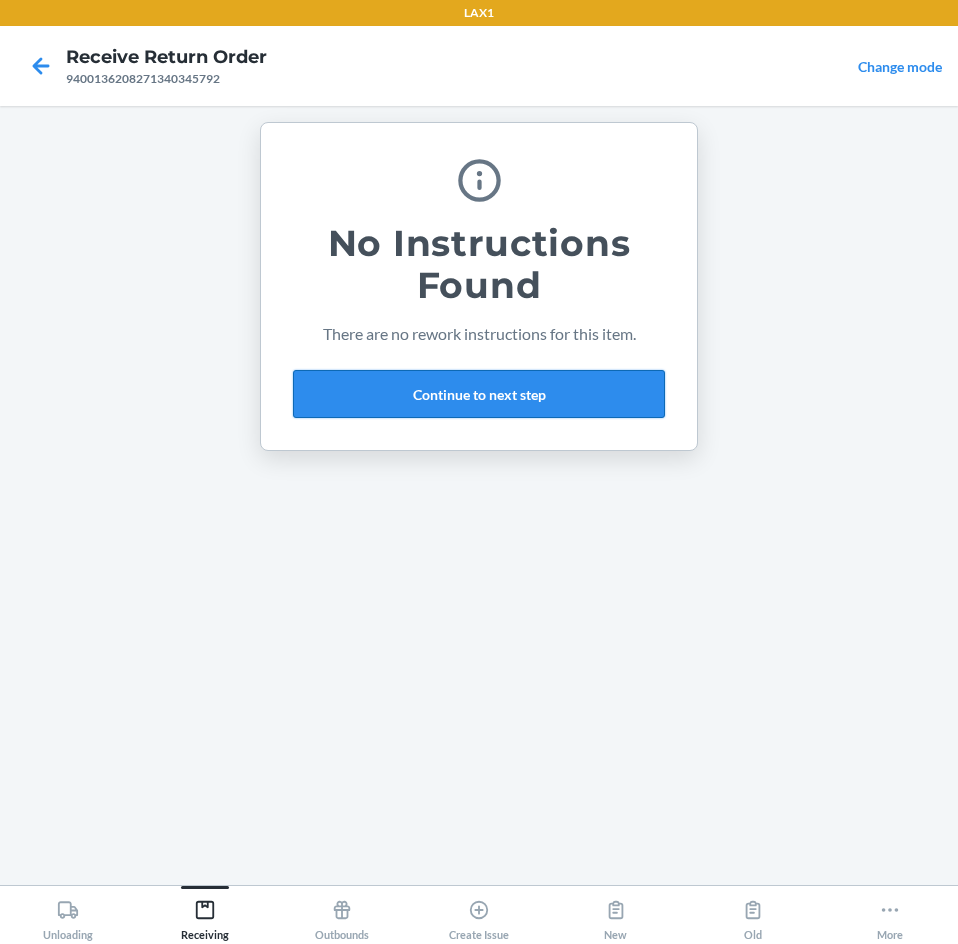click on "Continue to next step" at bounding box center [479, 394] 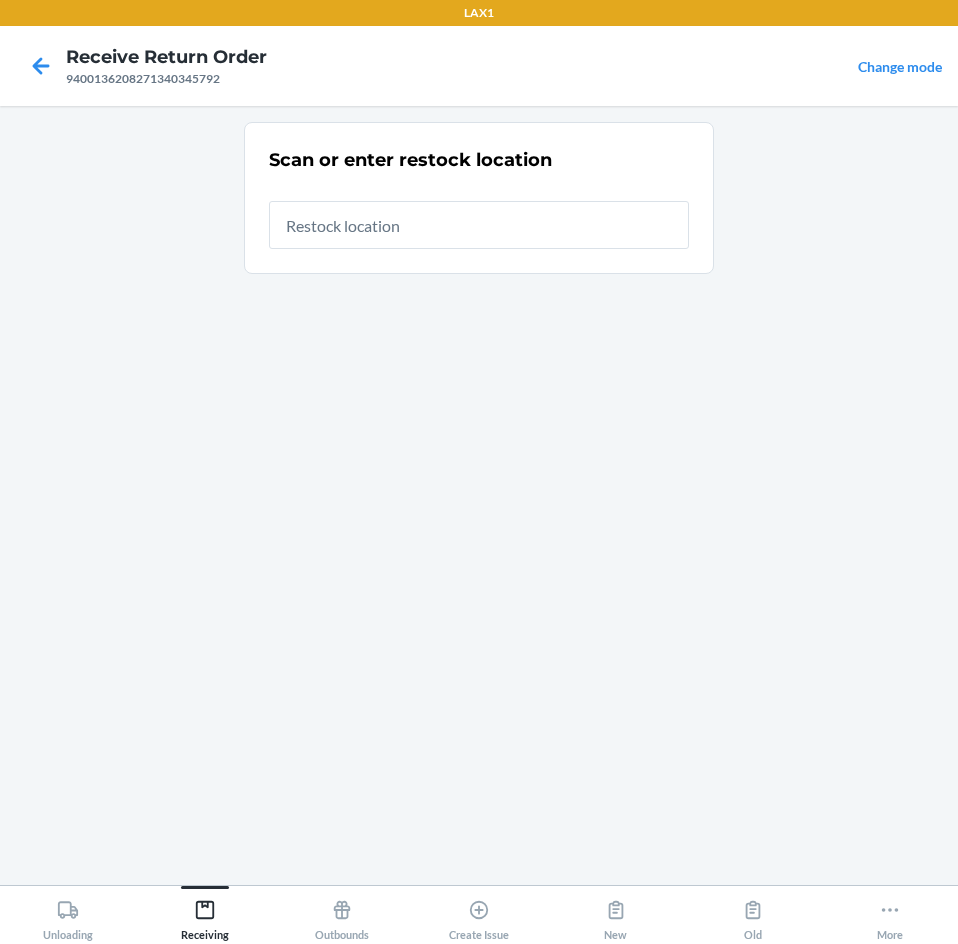 click at bounding box center [479, 225] 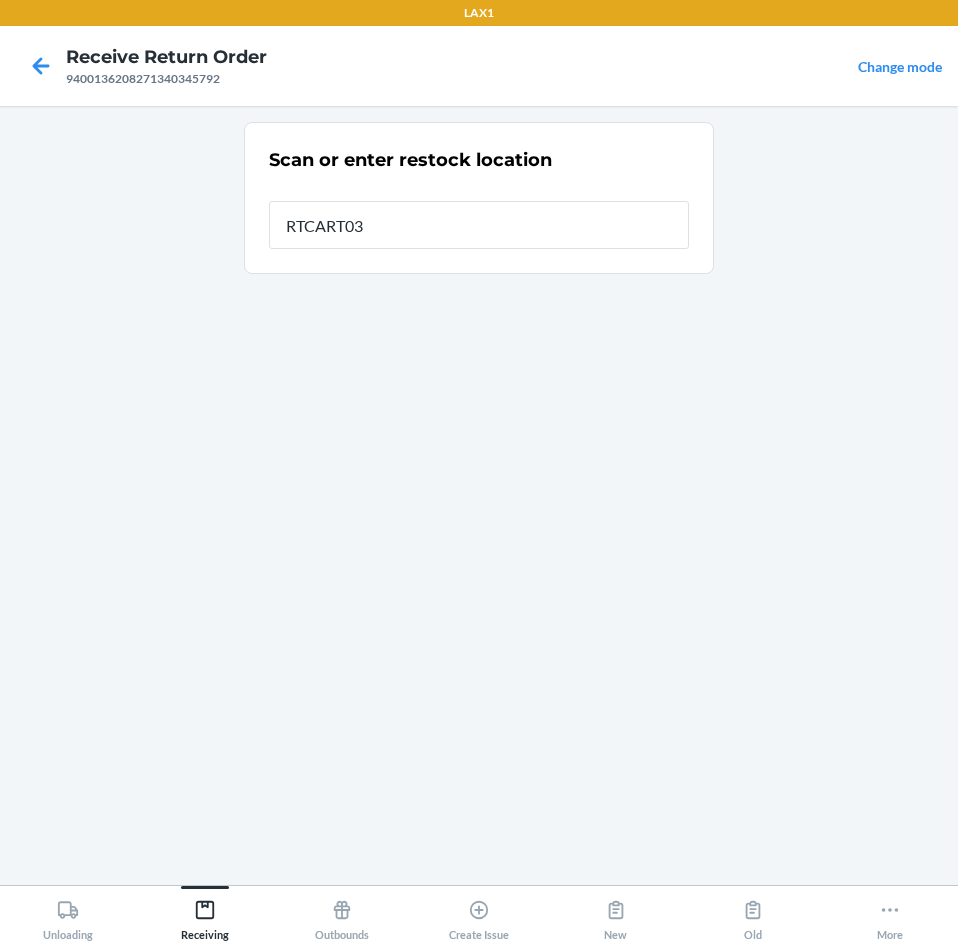 type on "RTCART035" 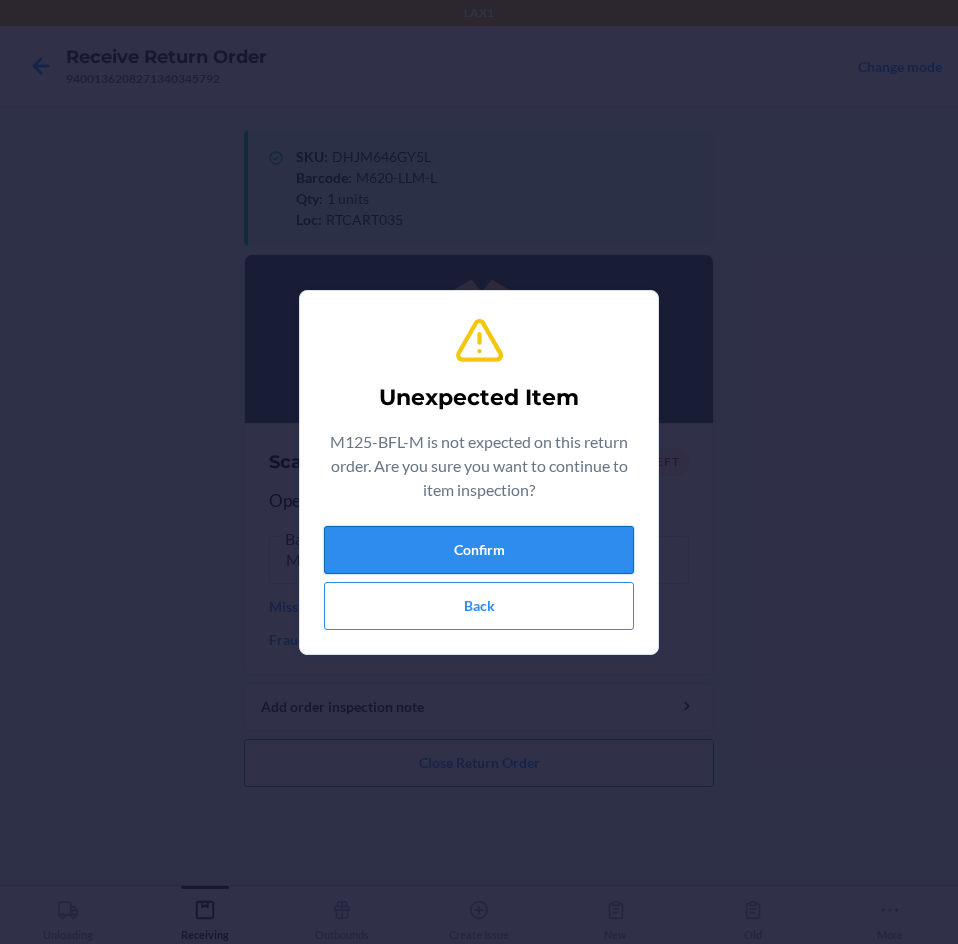 click on "Confirm" at bounding box center (479, 550) 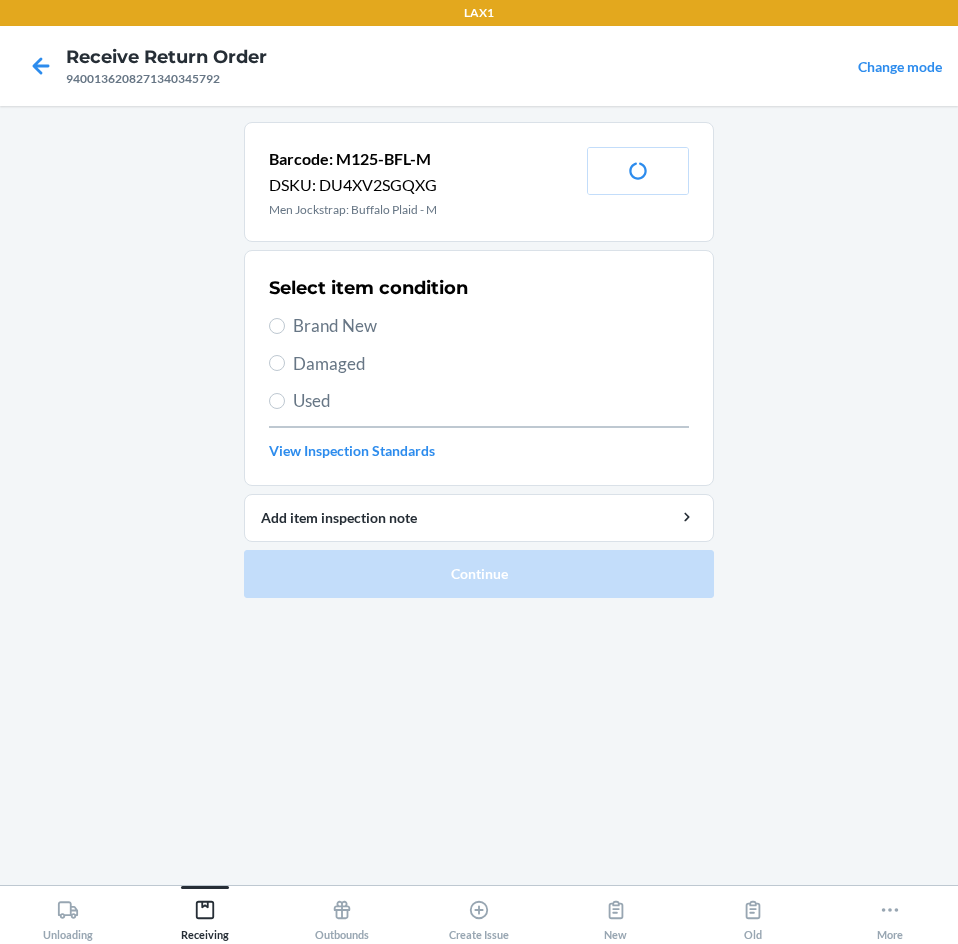 drag, startPoint x: 355, startPoint y: 323, endPoint x: 383, endPoint y: 379, distance: 62.609905 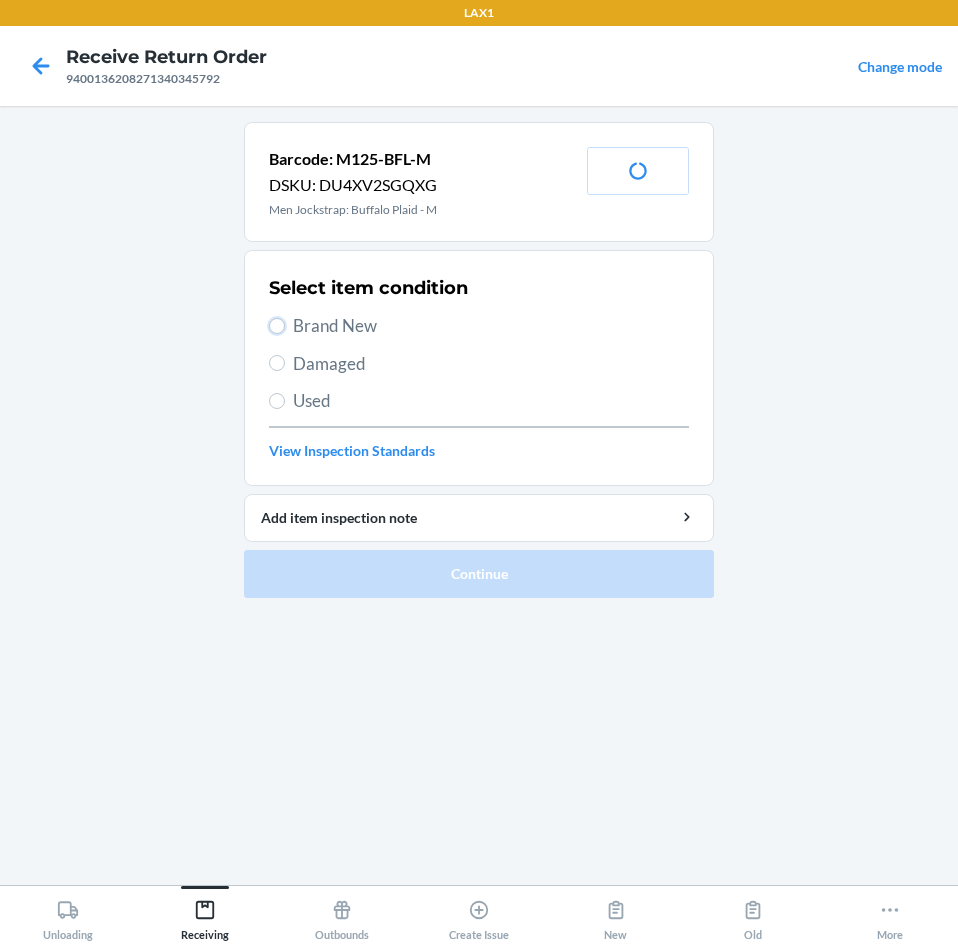 click on "Brand New" at bounding box center [277, 326] 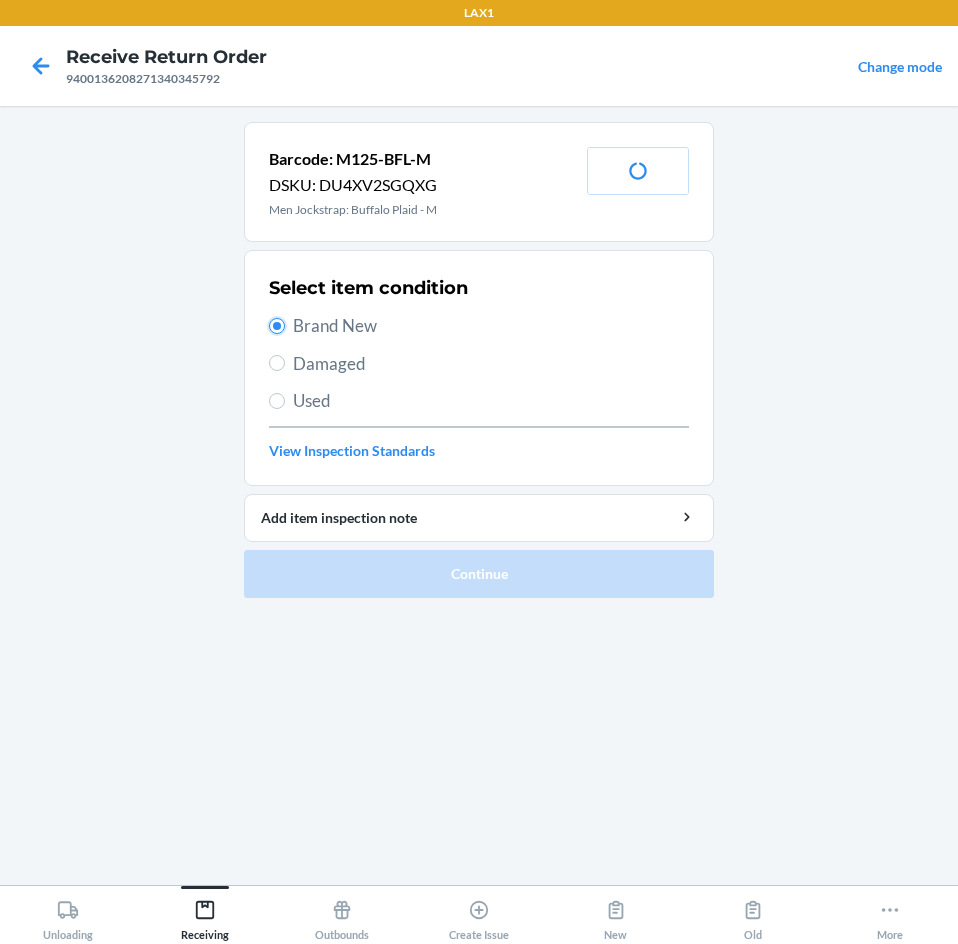 radio on "true" 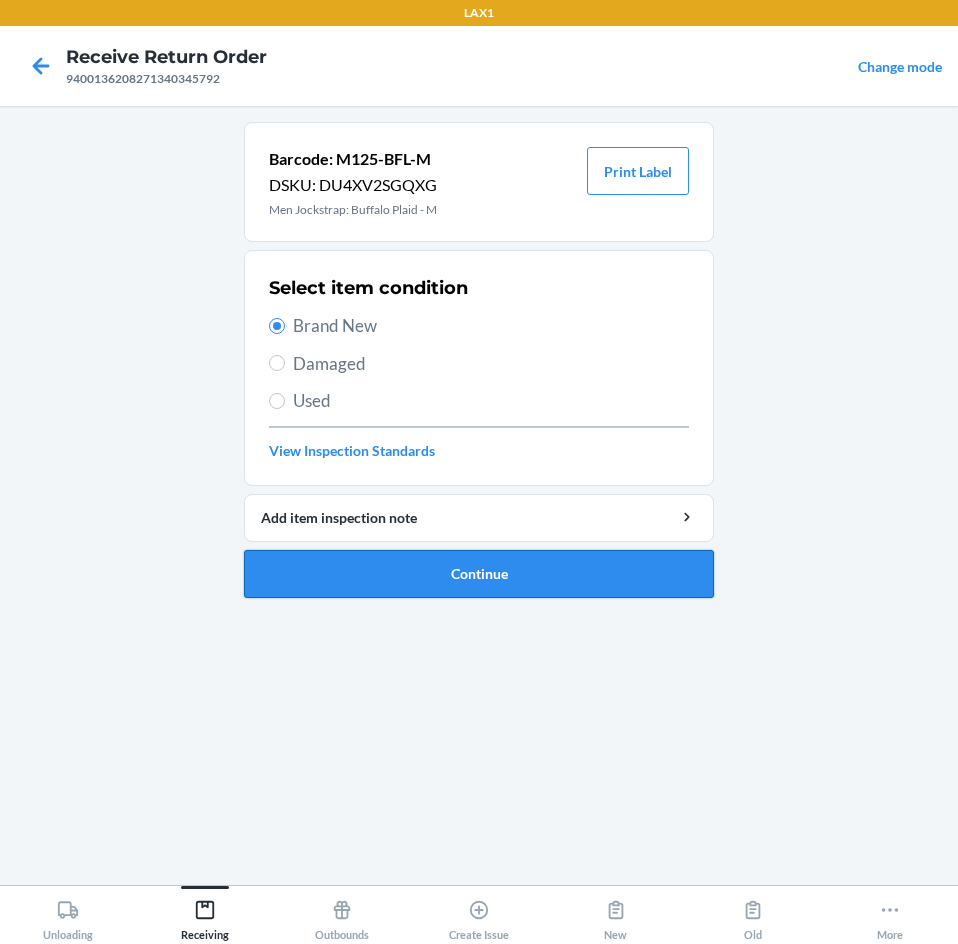 click on "Continue" at bounding box center (479, 574) 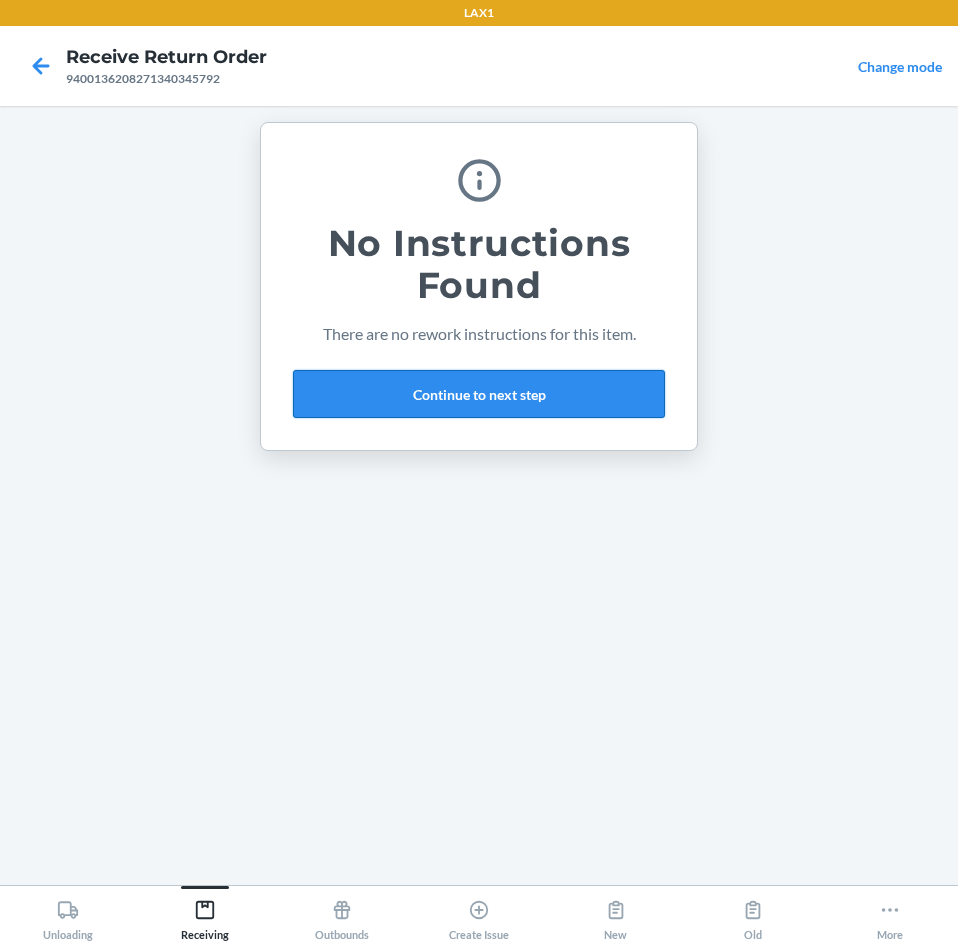 click on "Continue to next step" at bounding box center (479, 394) 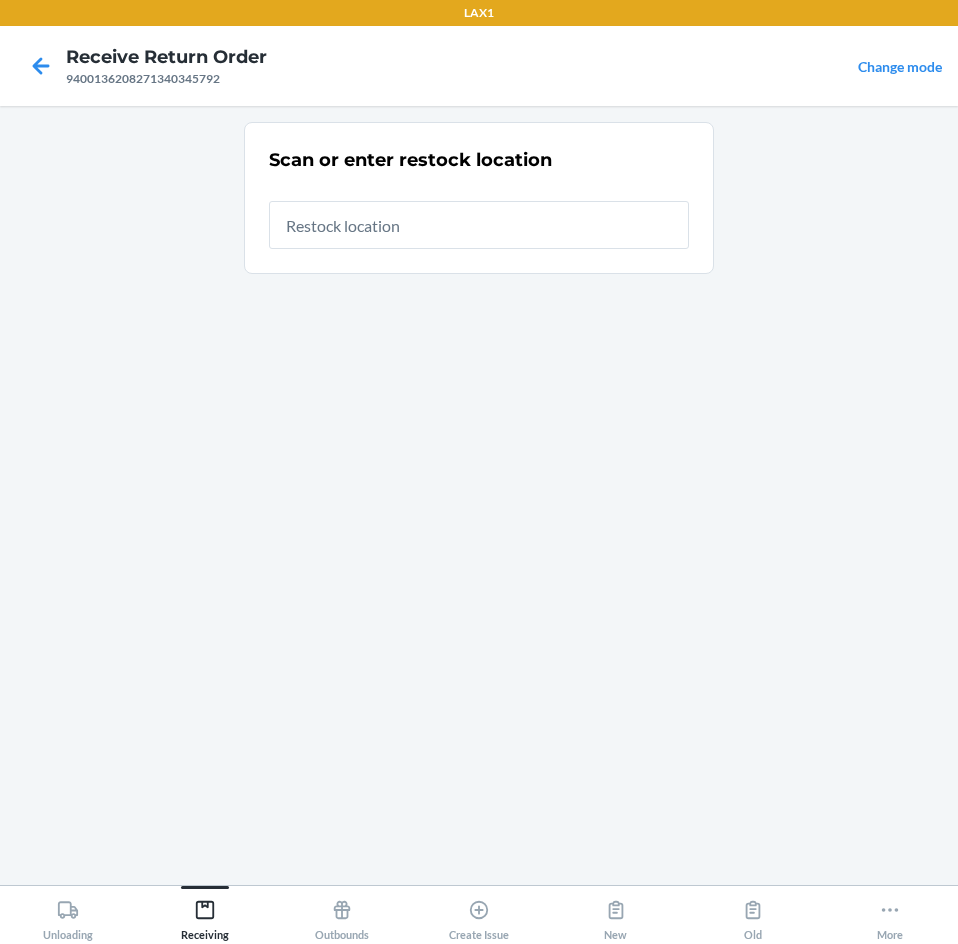 click at bounding box center [479, 225] 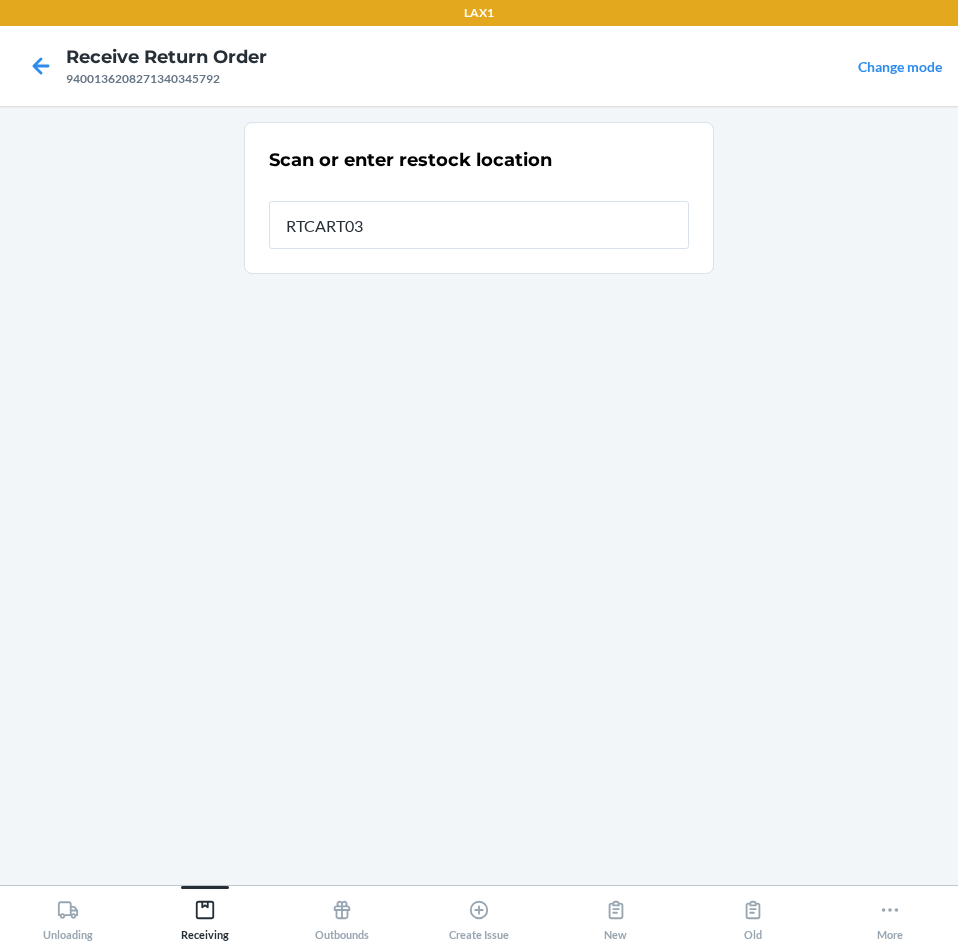 type on "RTCART035" 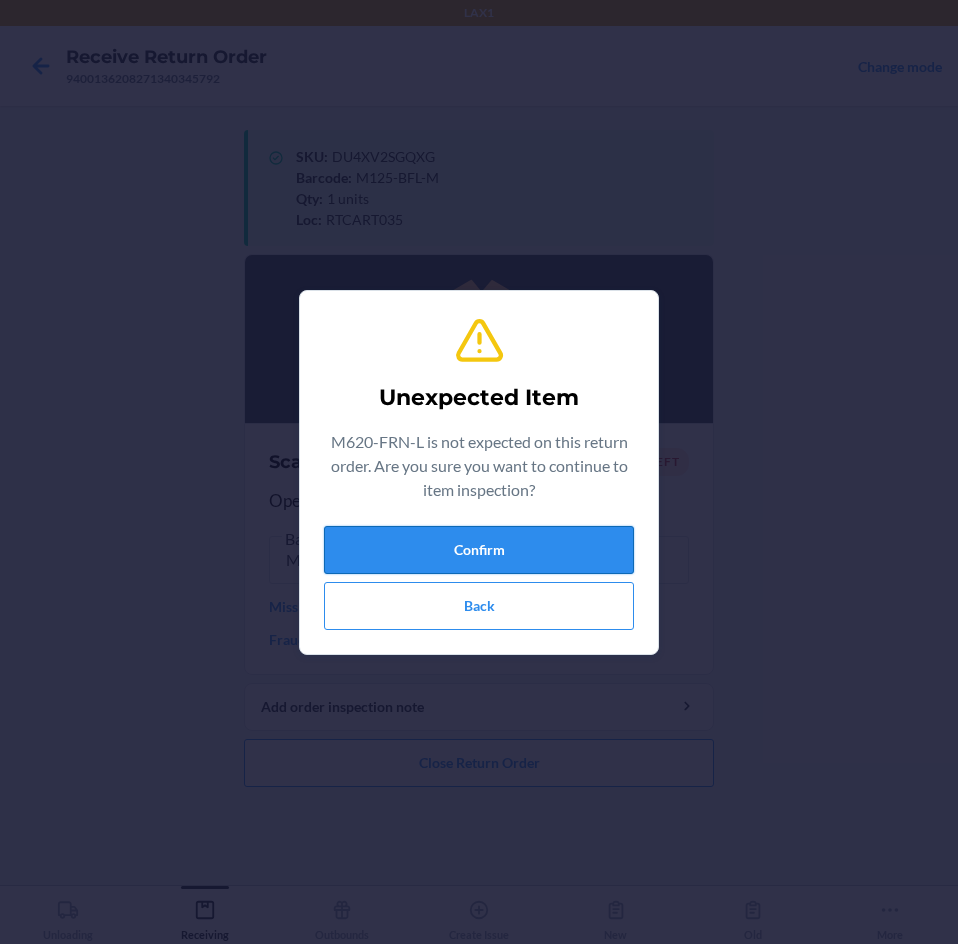 click on "Confirm" at bounding box center [479, 550] 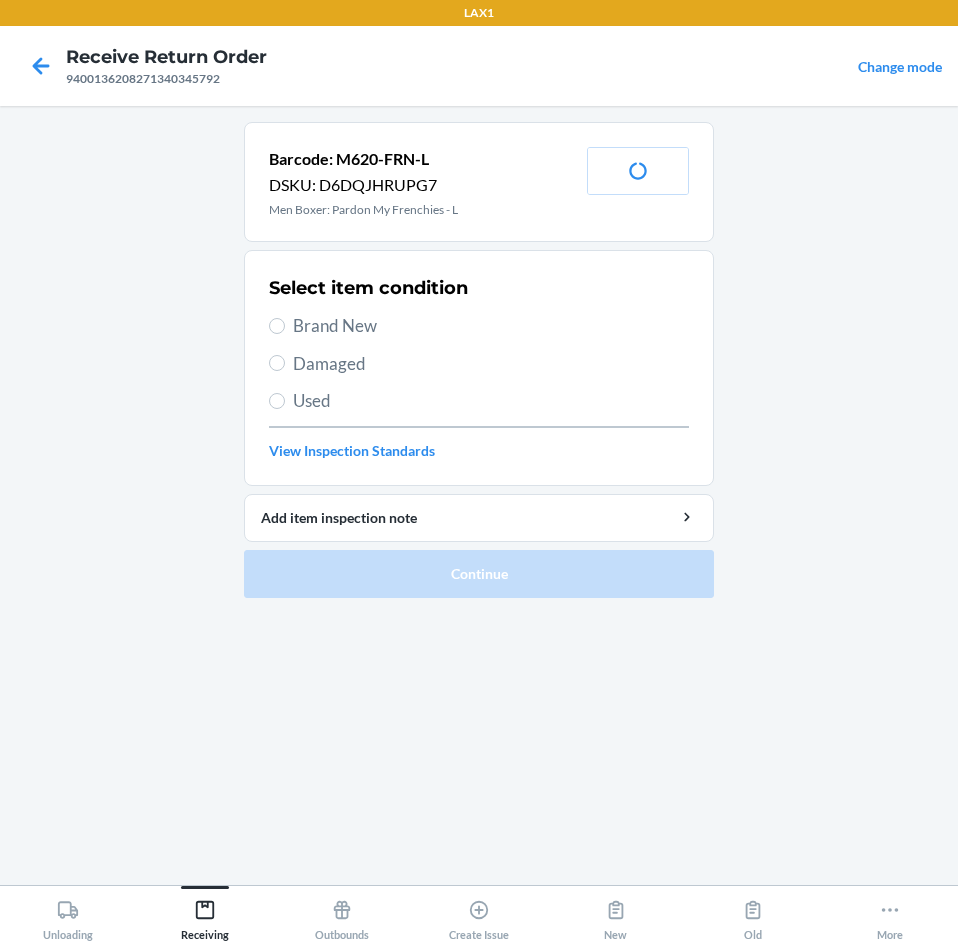 click on "Brand New" at bounding box center [491, 326] 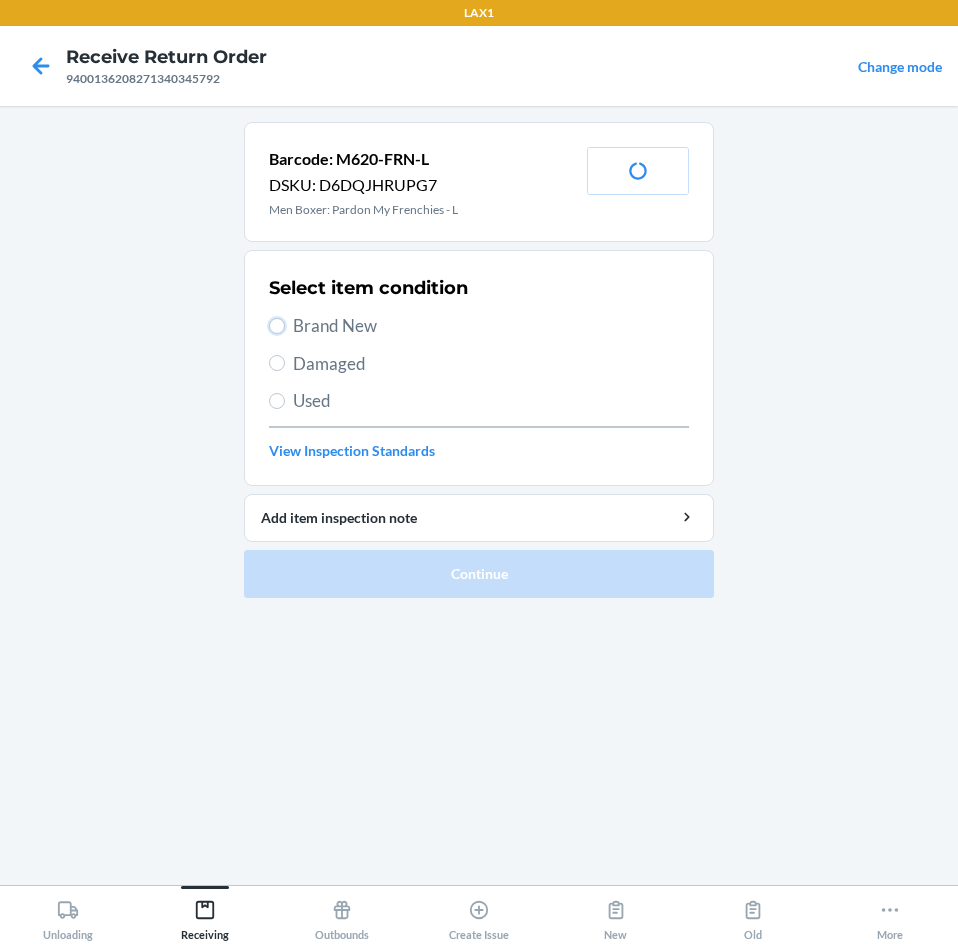 click on "Brand New" at bounding box center (277, 326) 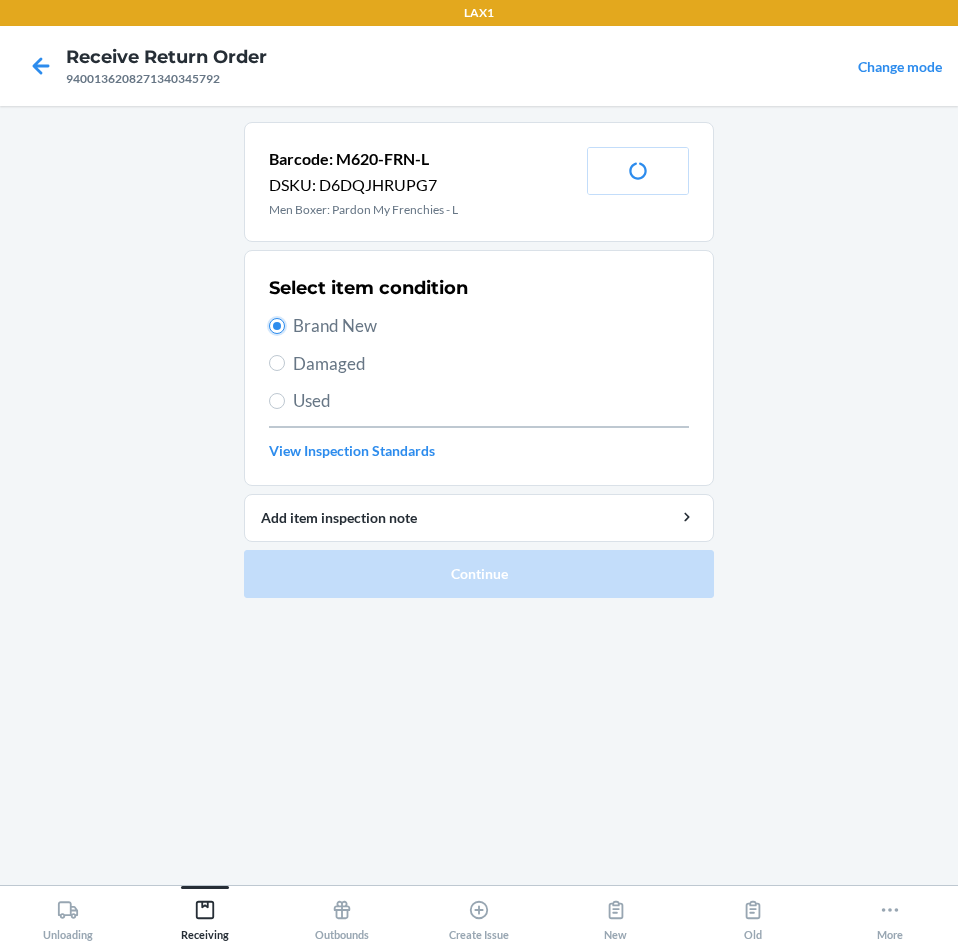 radio on "true" 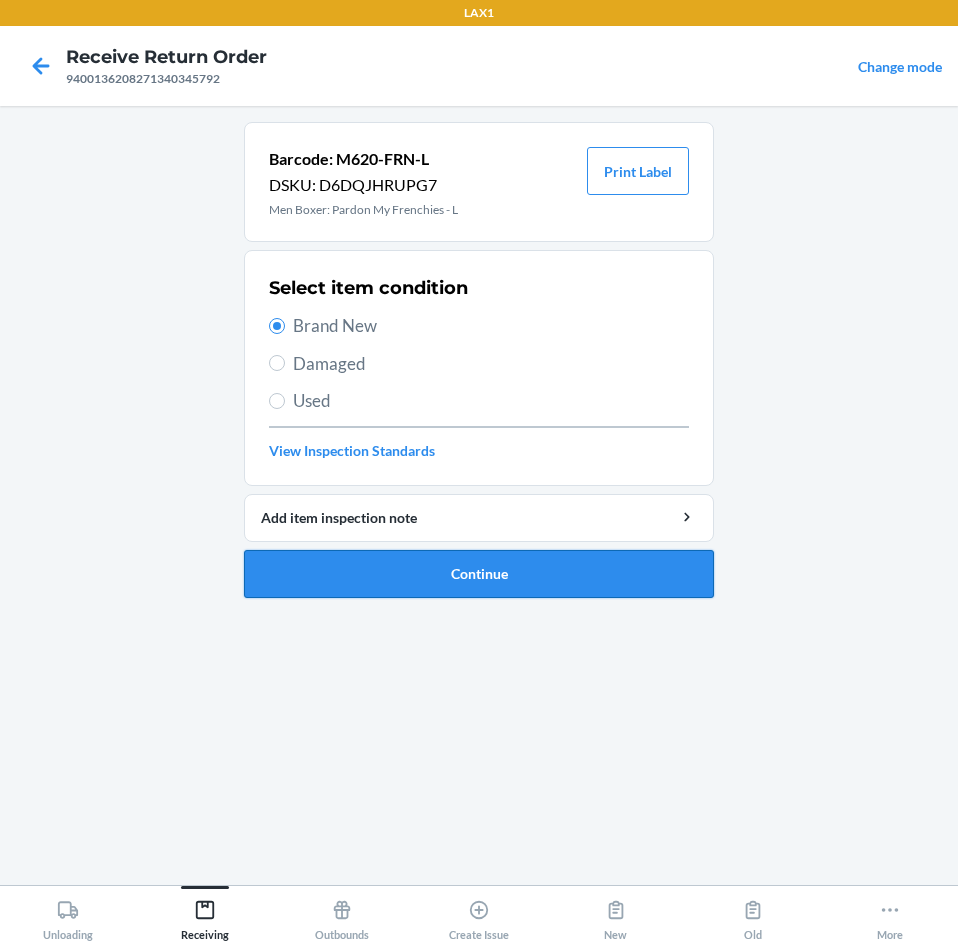 click on "Continue" at bounding box center [479, 574] 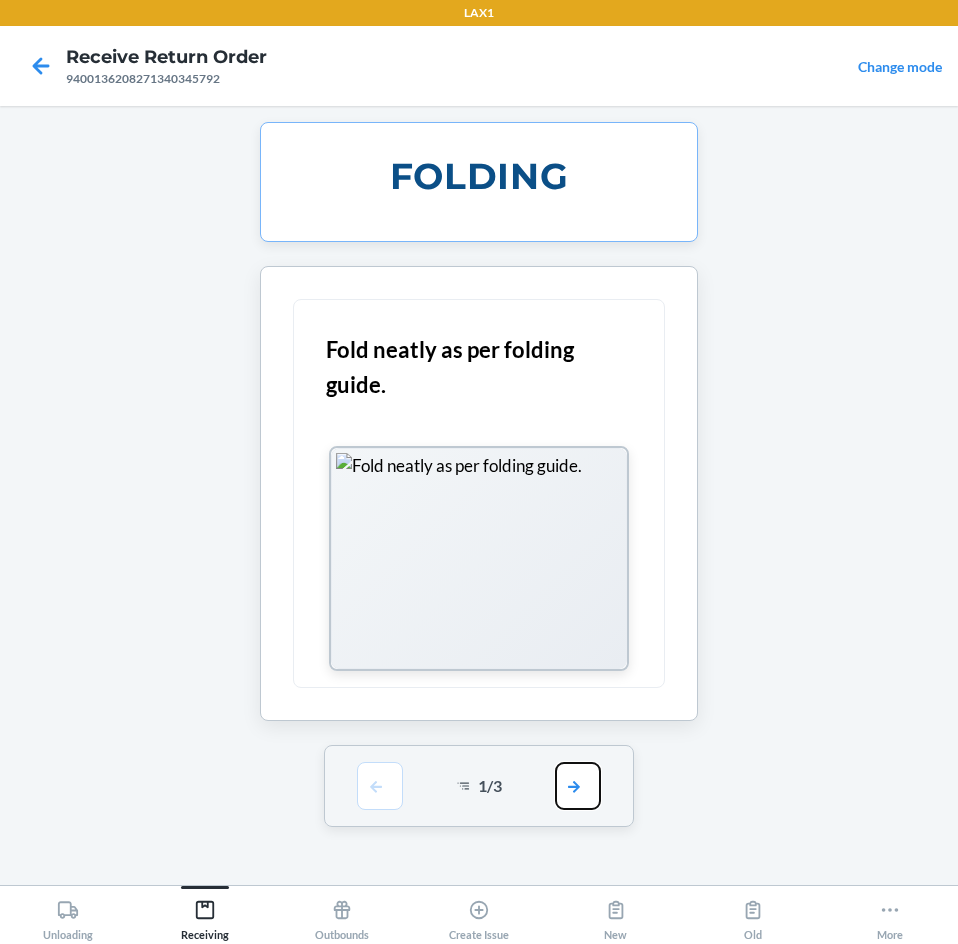 click at bounding box center [578, 786] 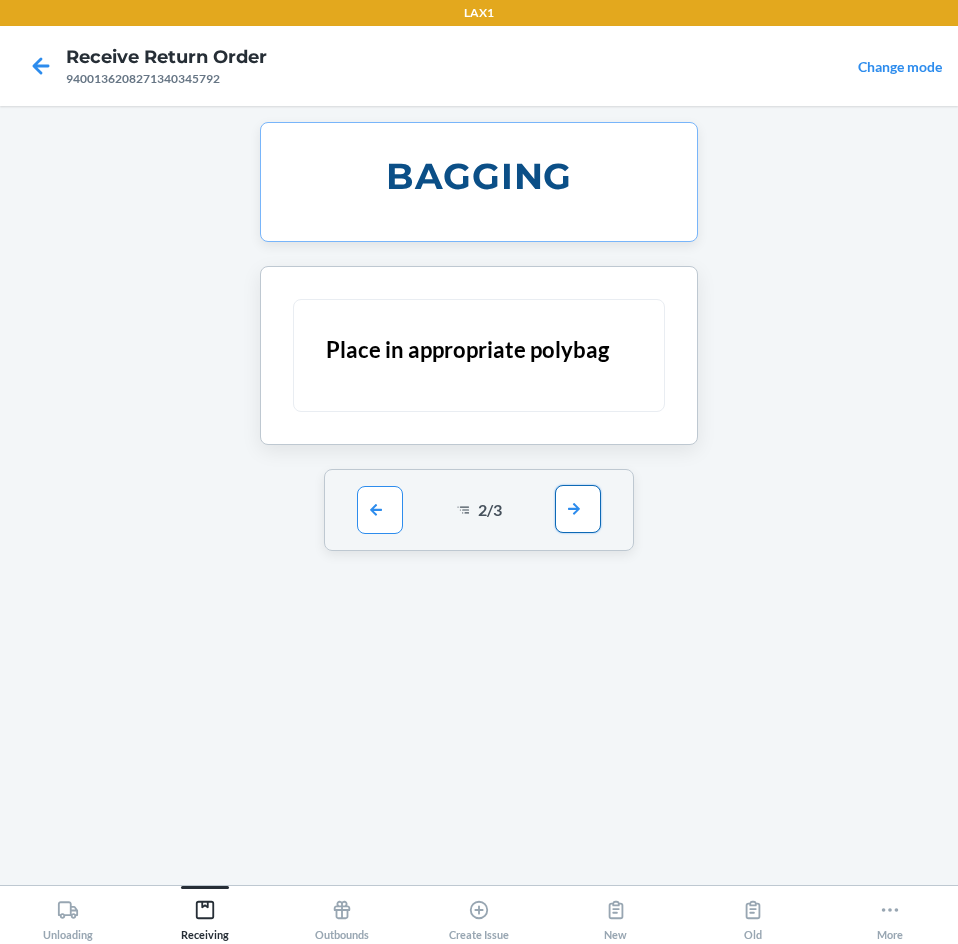 click at bounding box center [578, 509] 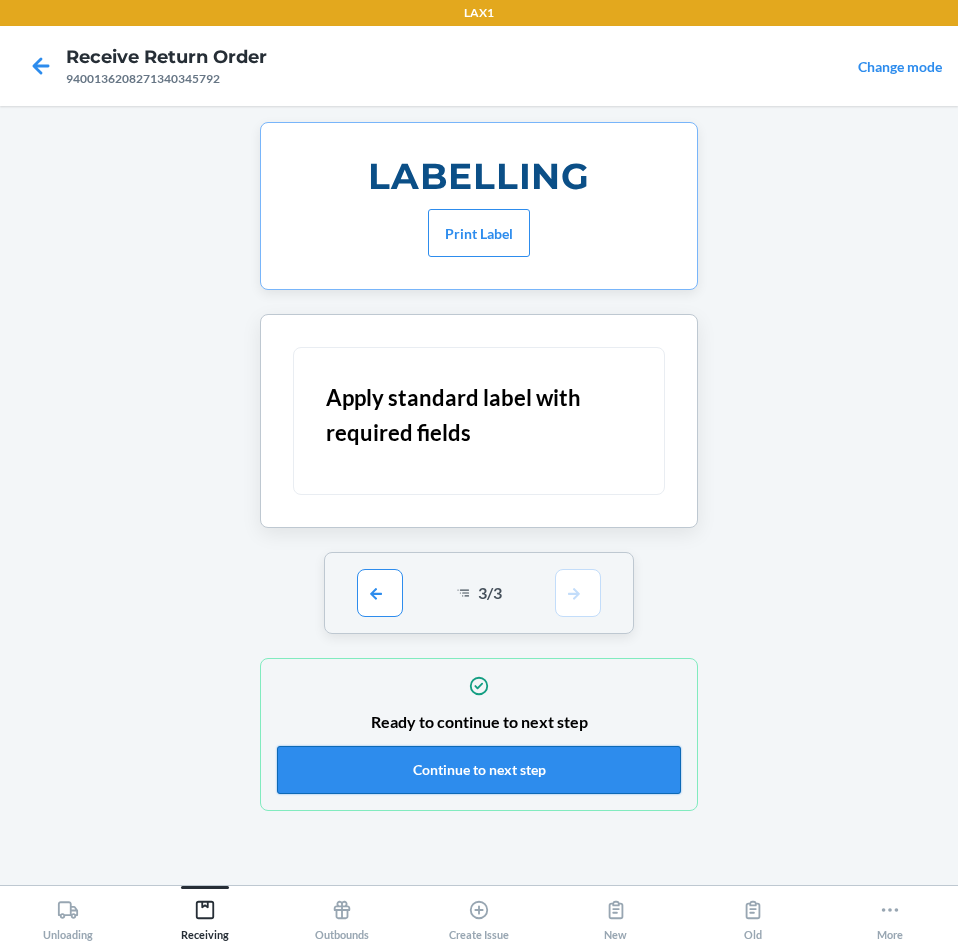 click on "Continue to next step" at bounding box center [479, 770] 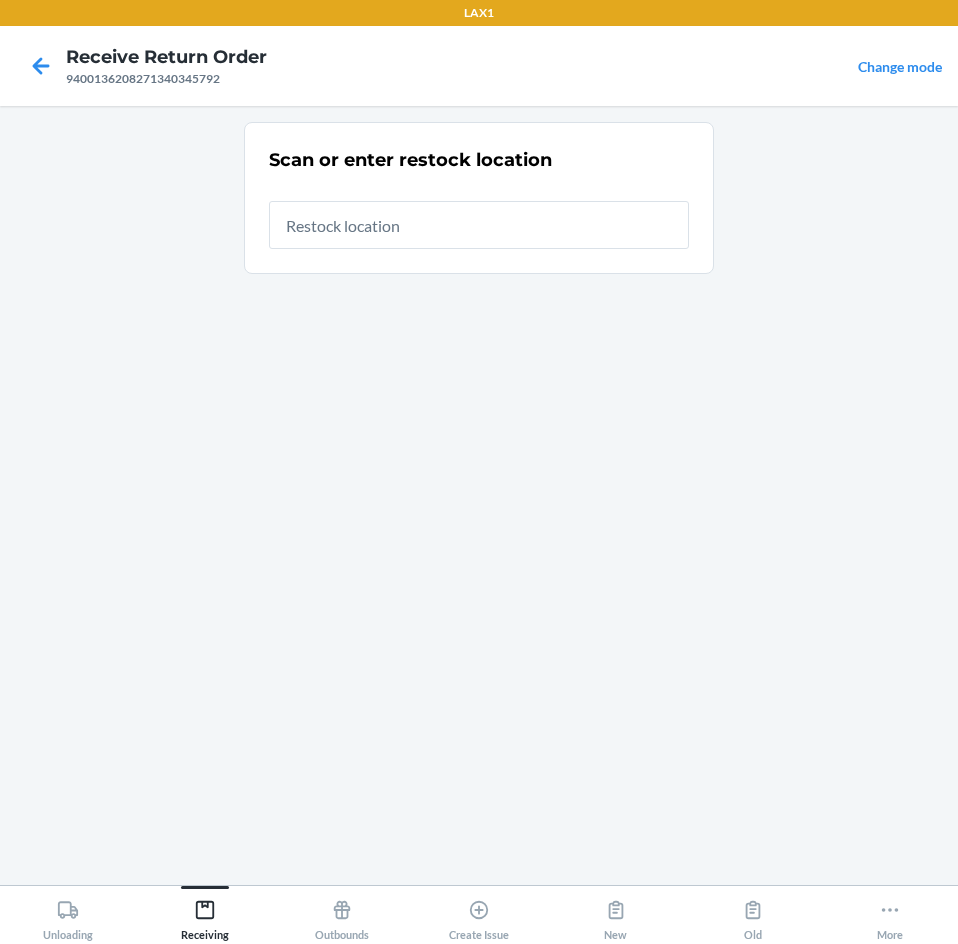 drag, startPoint x: 513, startPoint y: 229, endPoint x: 505, endPoint y: 251, distance: 23.409399 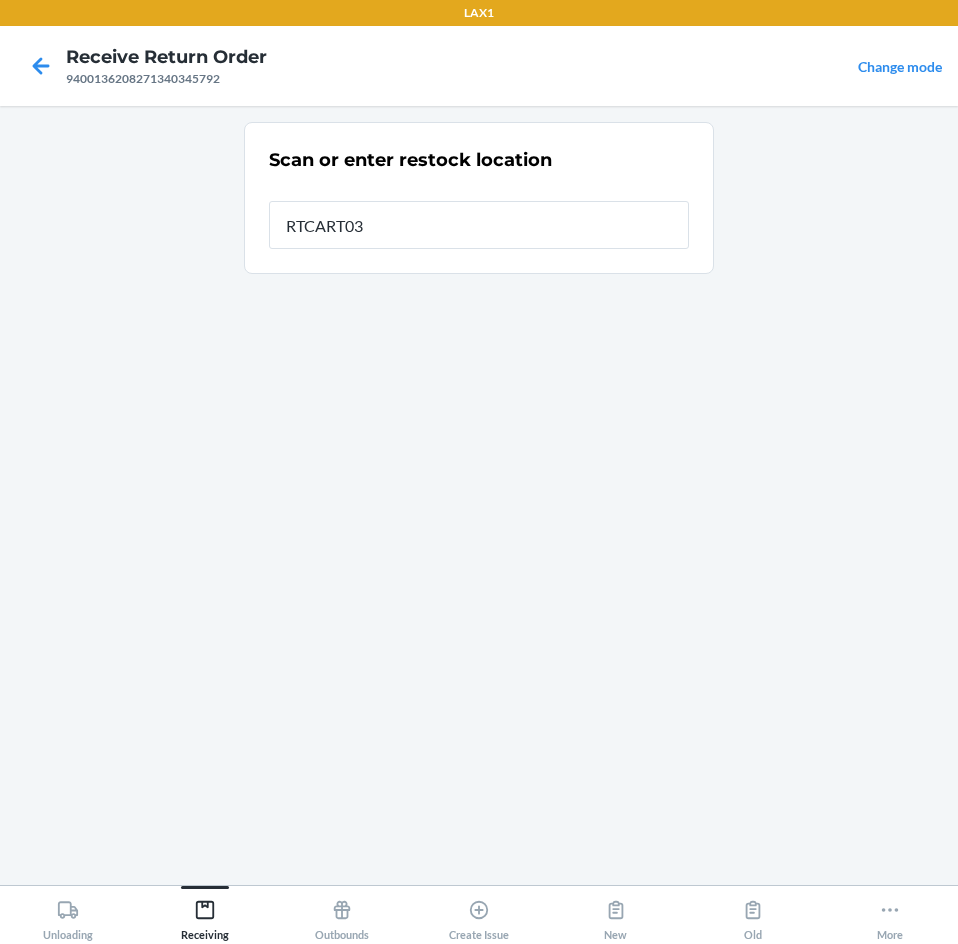 type on "RTCART035" 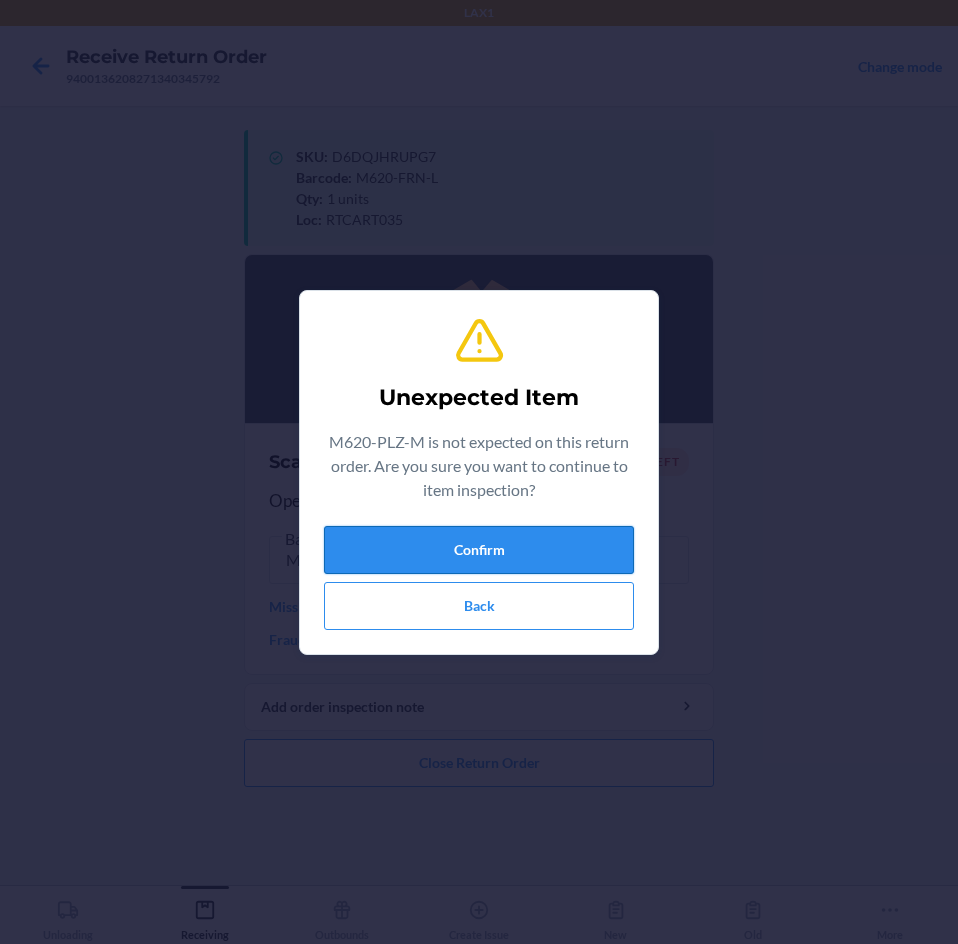 click on "Confirm" at bounding box center [479, 550] 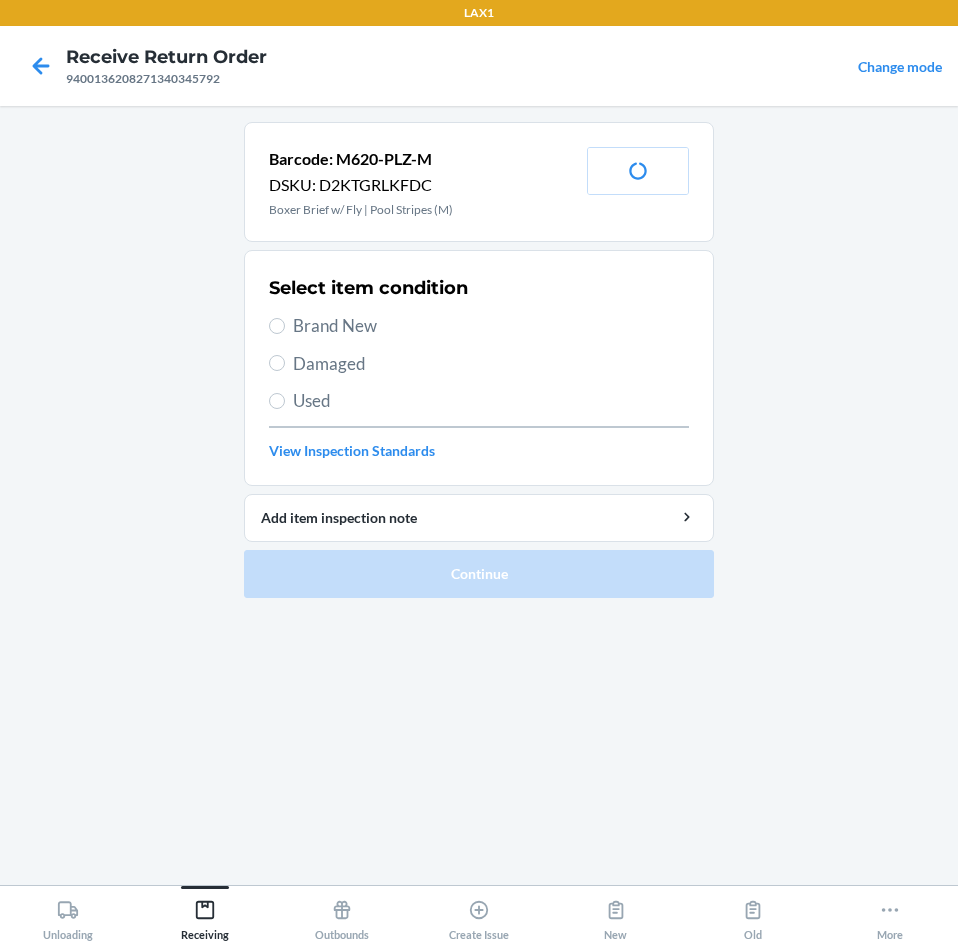 drag, startPoint x: 344, startPoint y: 328, endPoint x: 347, endPoint y: 395, distance: 67.06713 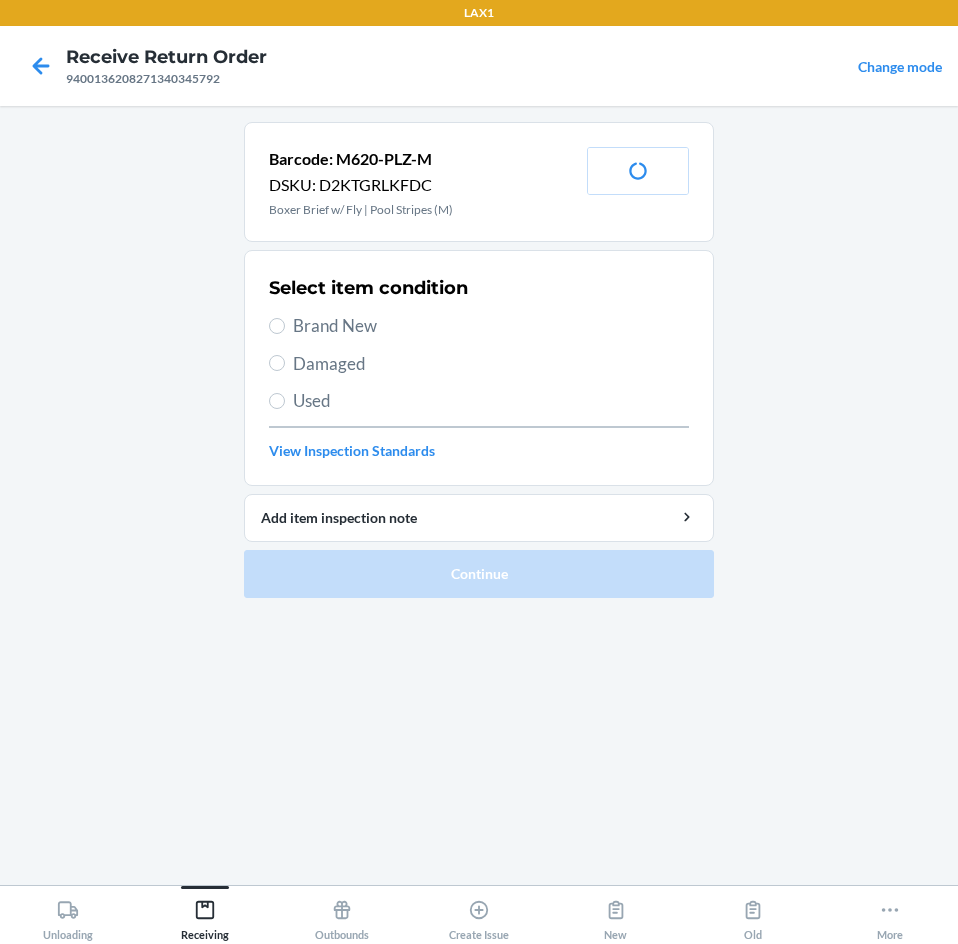 click on "Brand New" at bounding box center [491, 326] 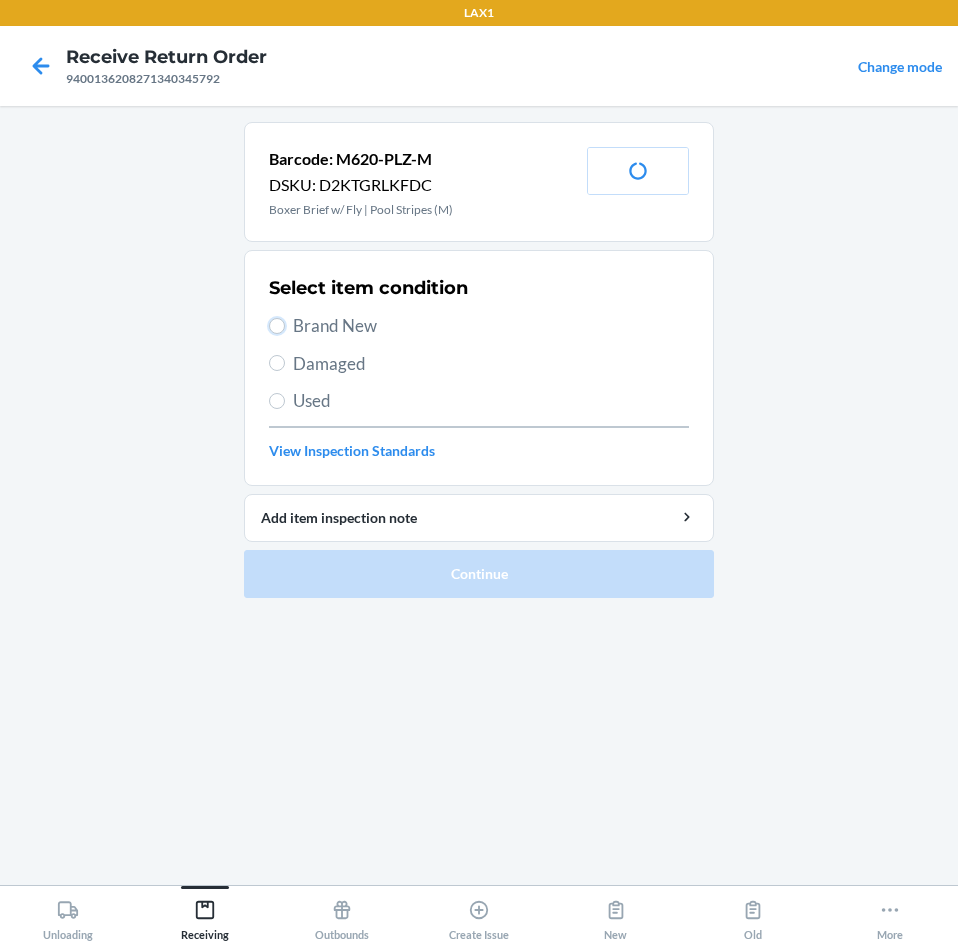 click on "Brand New" at bounding box center (277, 326) 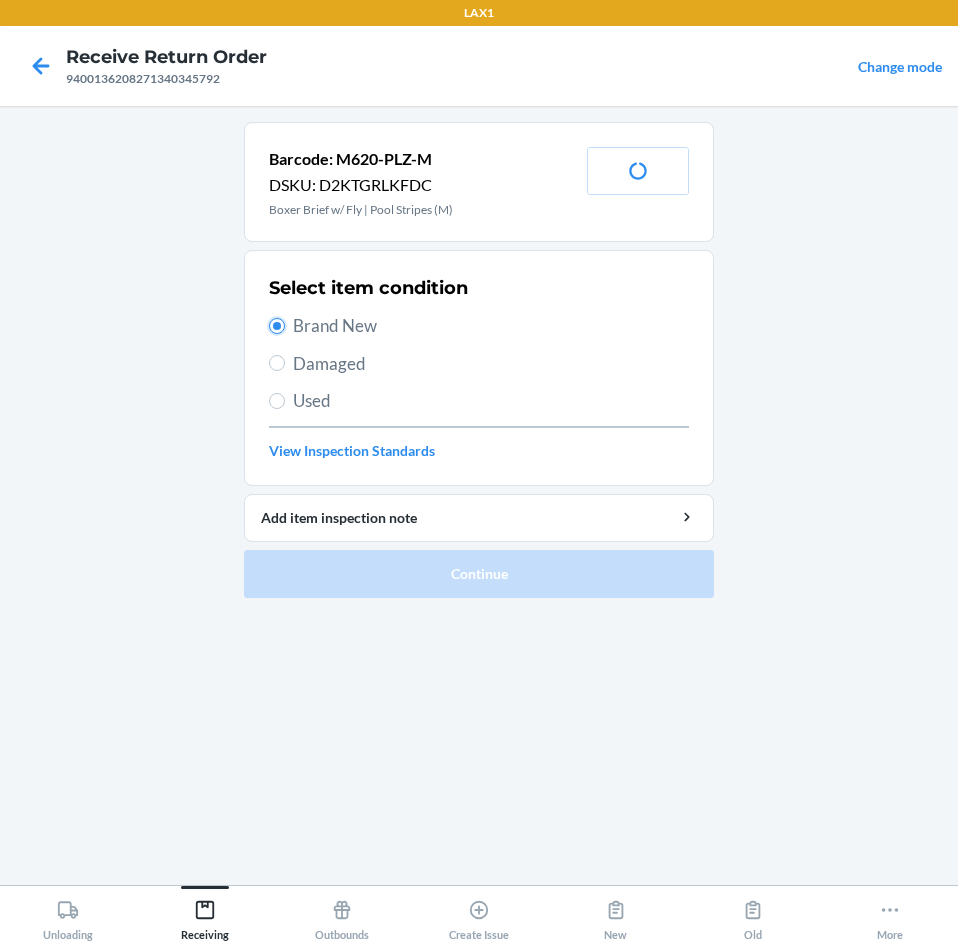 radio on "true" 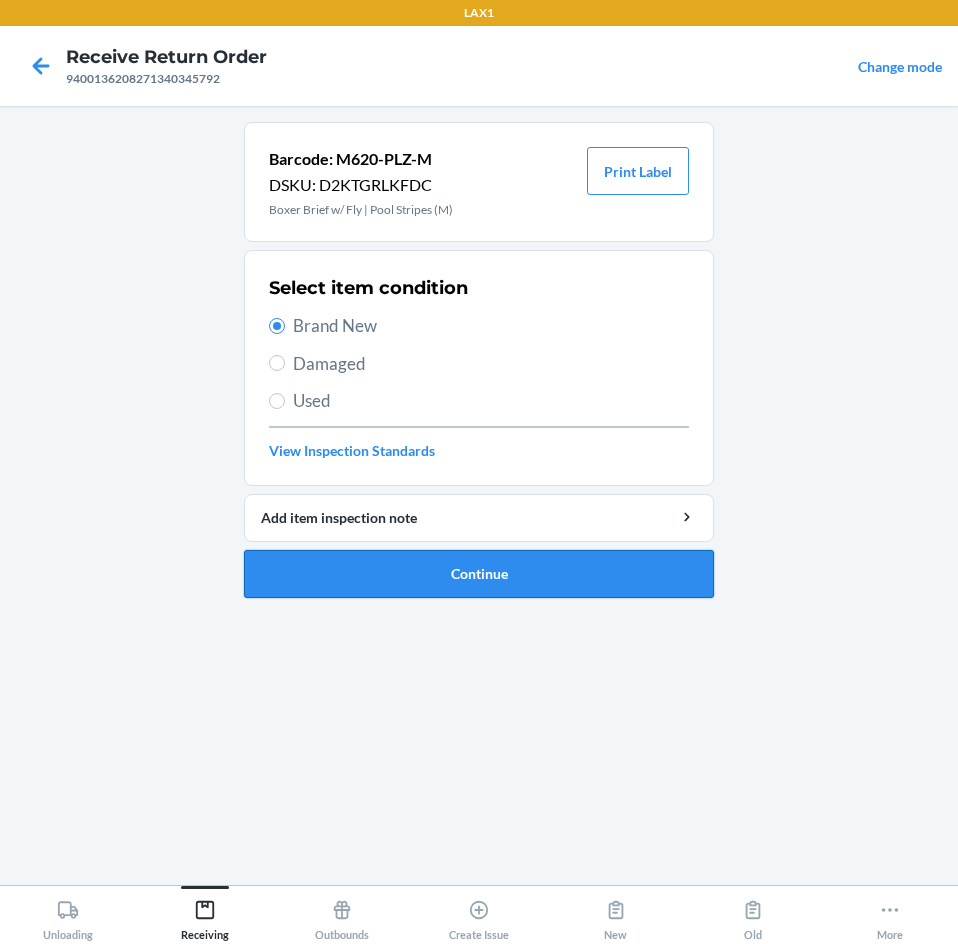 click on "Continue" at bounding box center [479, 574] 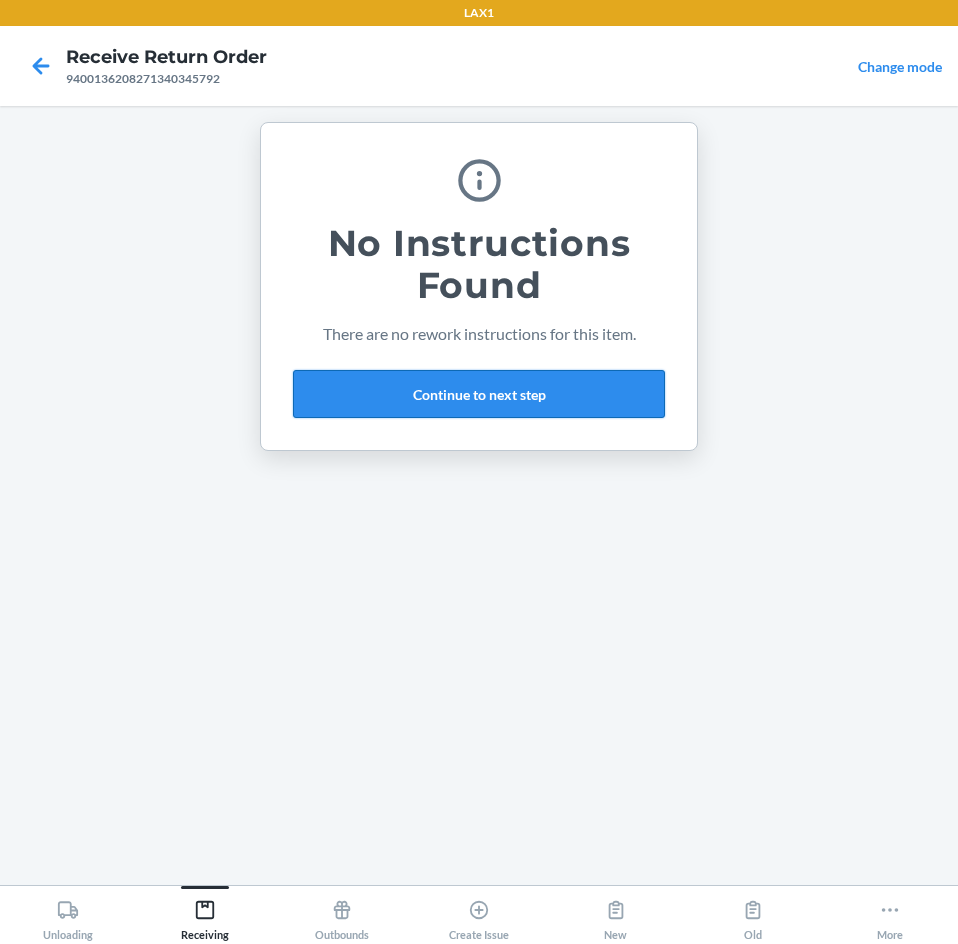 click on "Continue to next step" at bounding box center (479, 394) 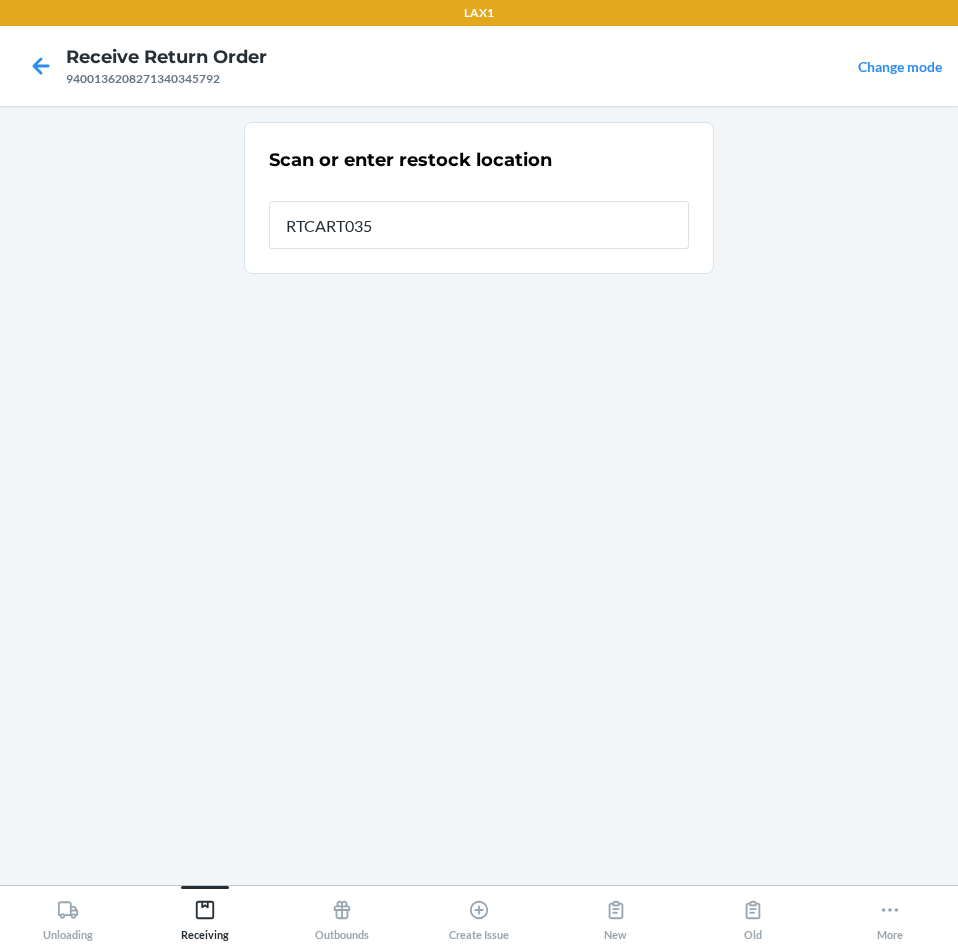 type on "RTCART035" 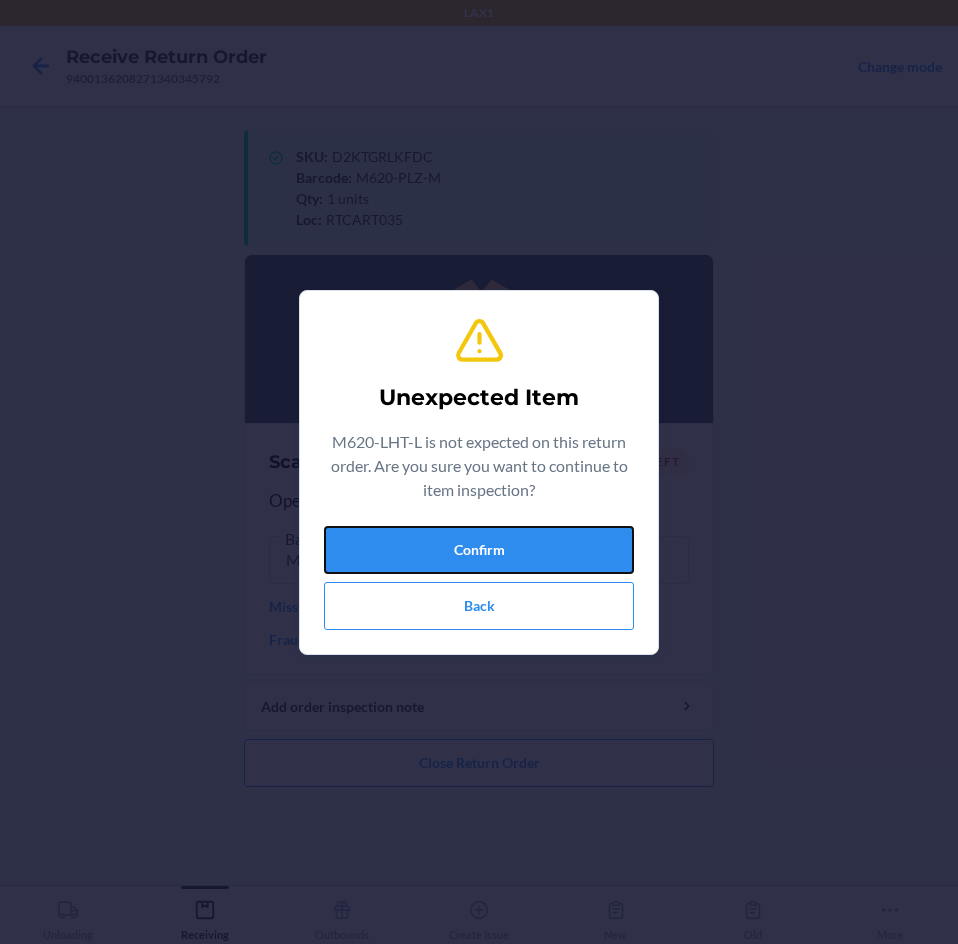 drag, startPoint x: 462, startPoint y: 528, endPoint x: 466, endPoint y: 518, distance: 10.770329 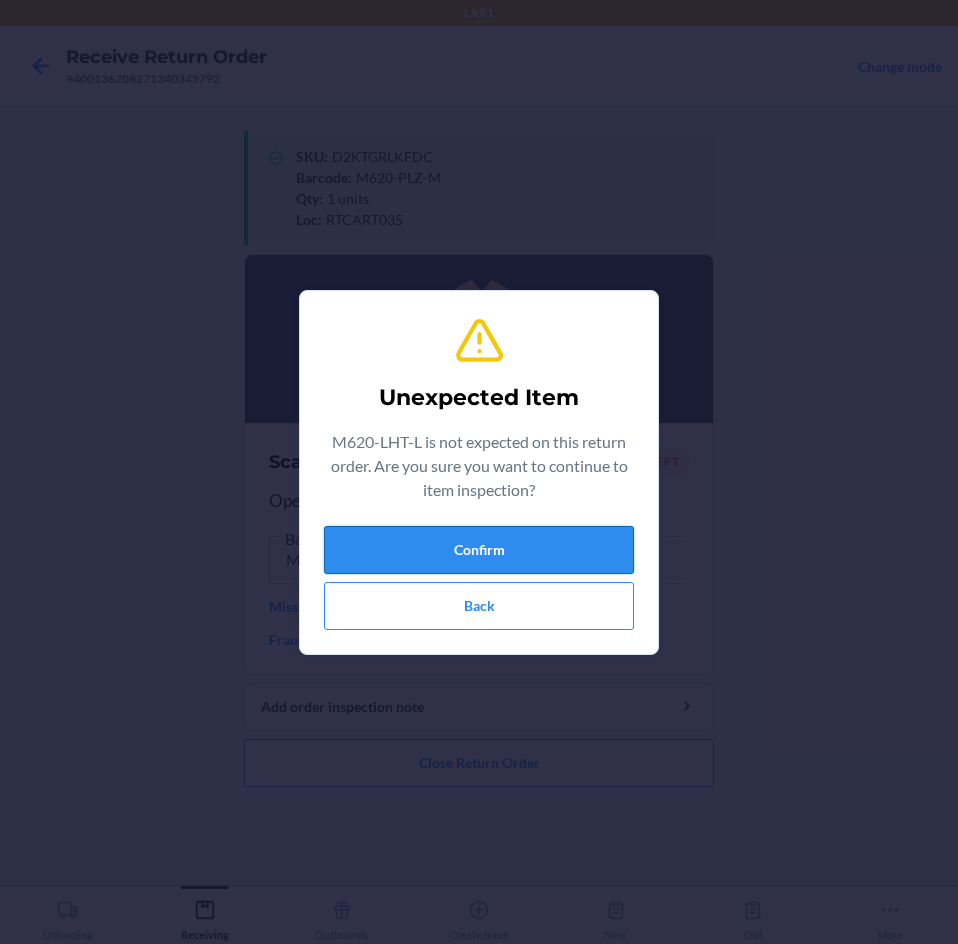 click on "Confirm" at bounding box center [479, 550] 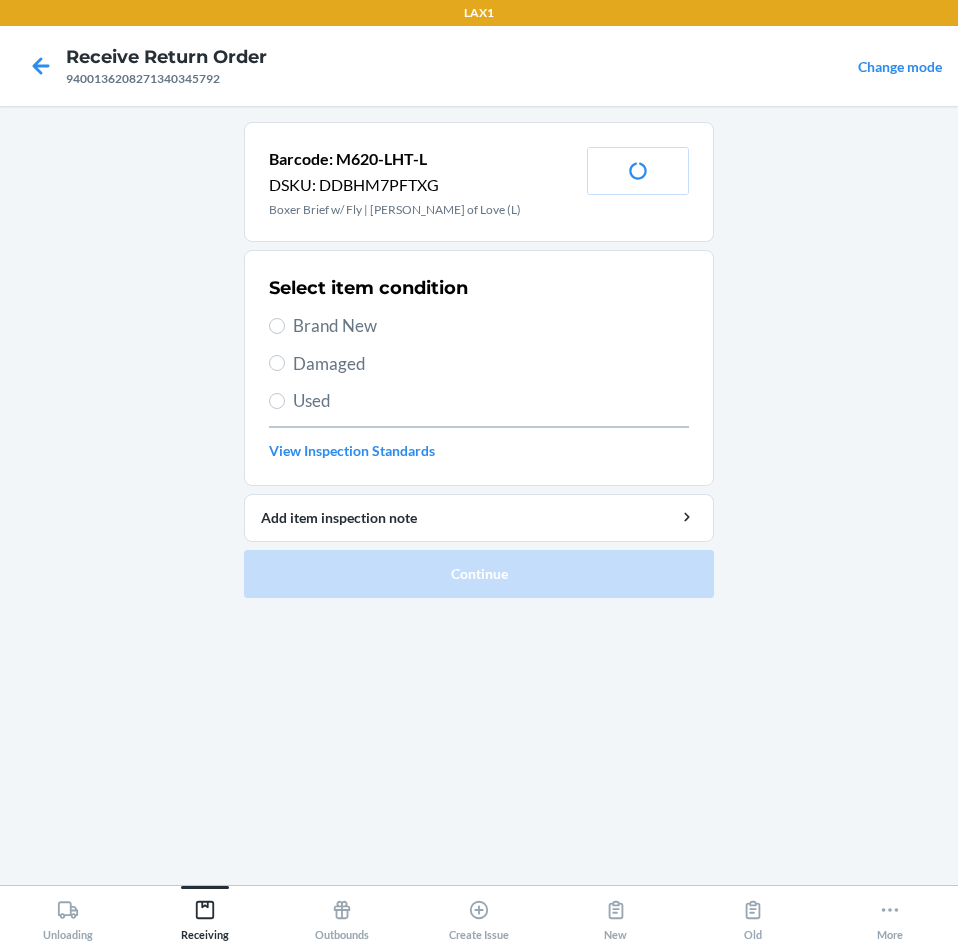 drag, startPoint x: 340, startPoint y: 316, endPoint x: 383, endPoint y: 378, distance: 75.45197 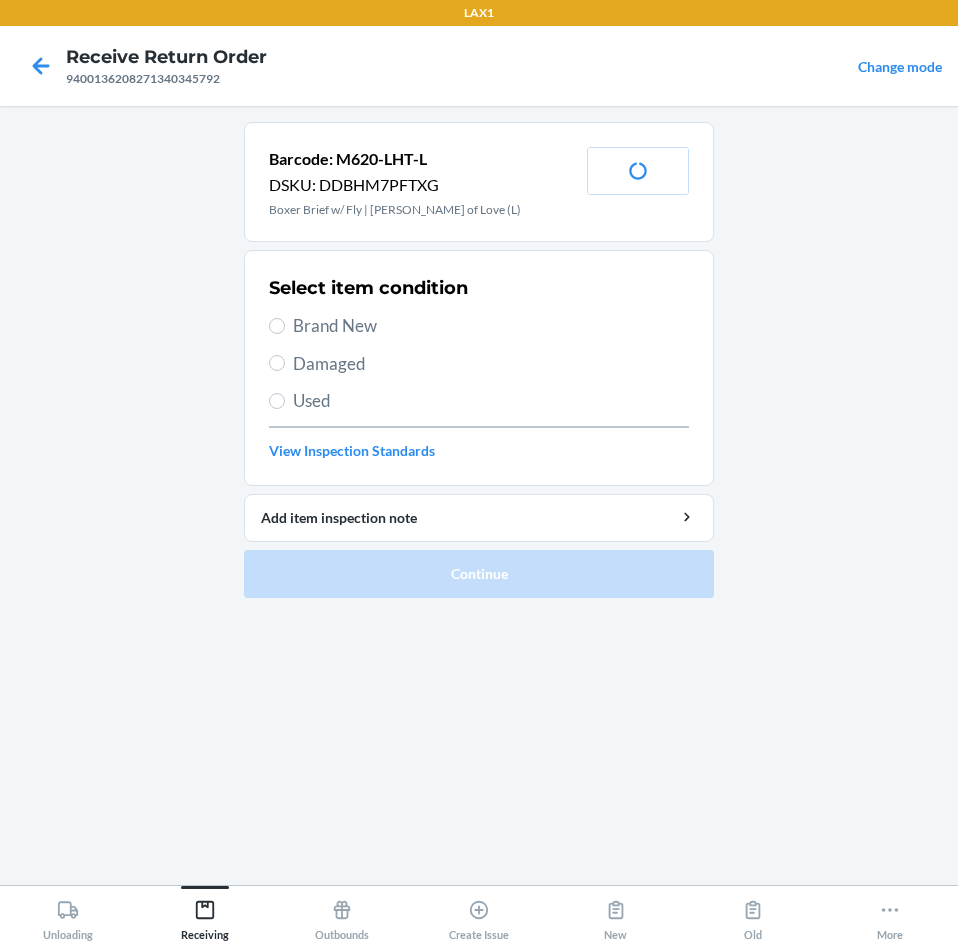 click on "Brand New" at bounding box center [491, 326] 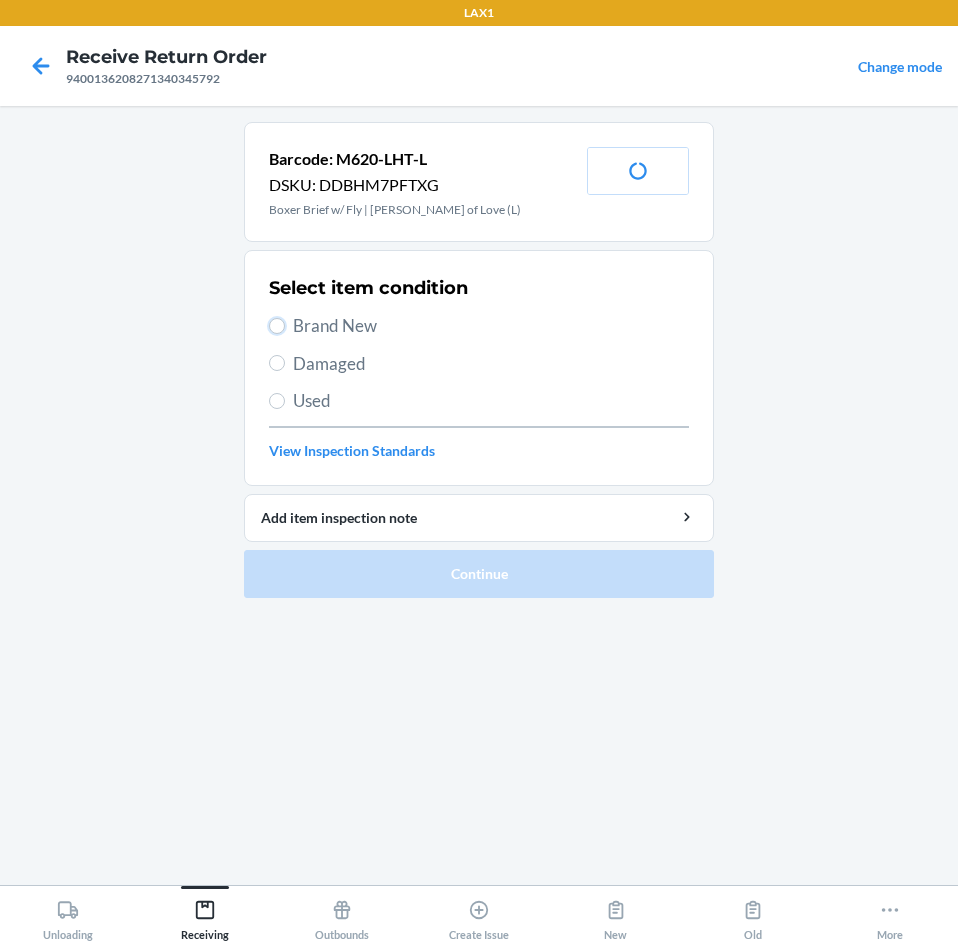 click on "Brand New" at bounding box center (277, 326) 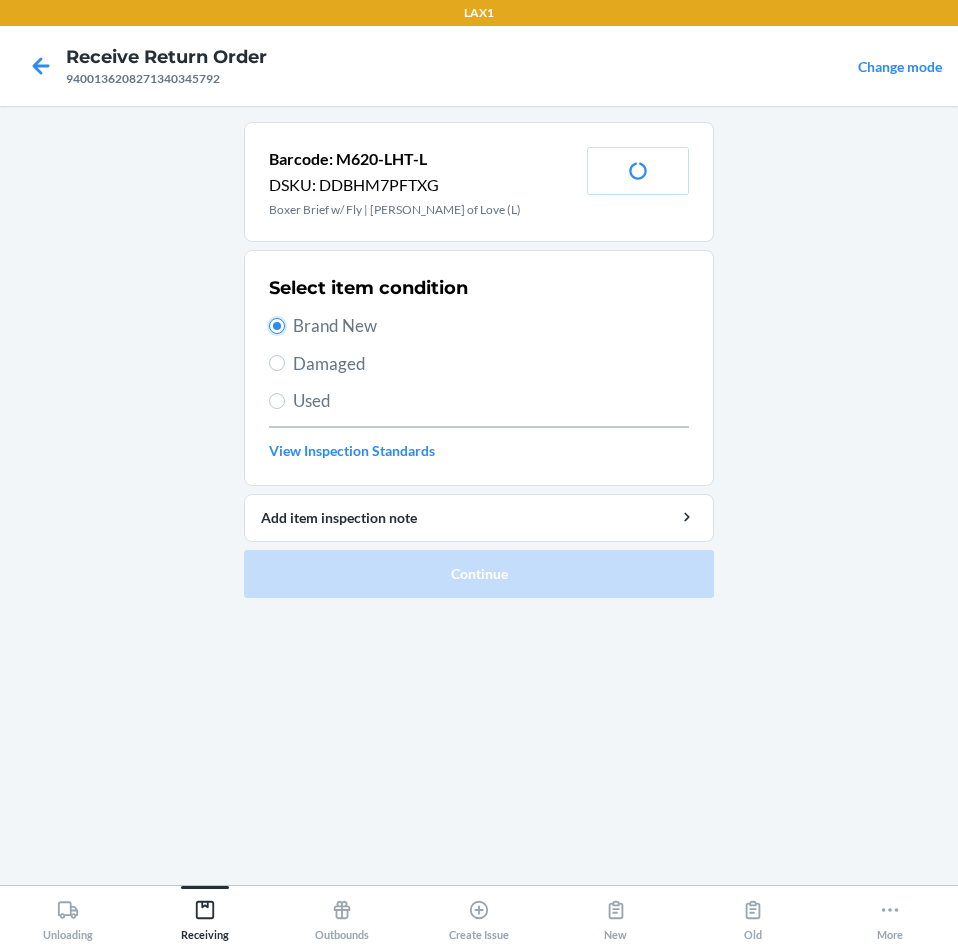 radio on "true" 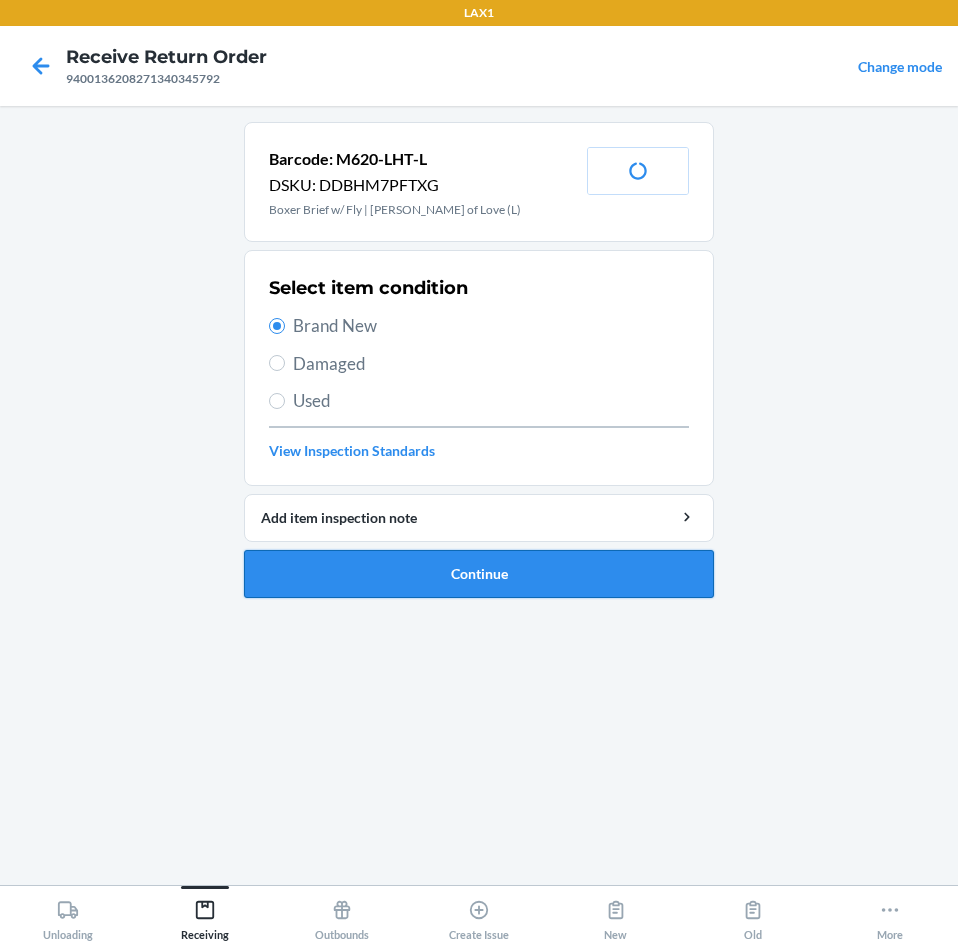drag, startPoint x: 471, startPoint y: 563, endPoint x: 477, endPoint y: 551, distance: 13.416408 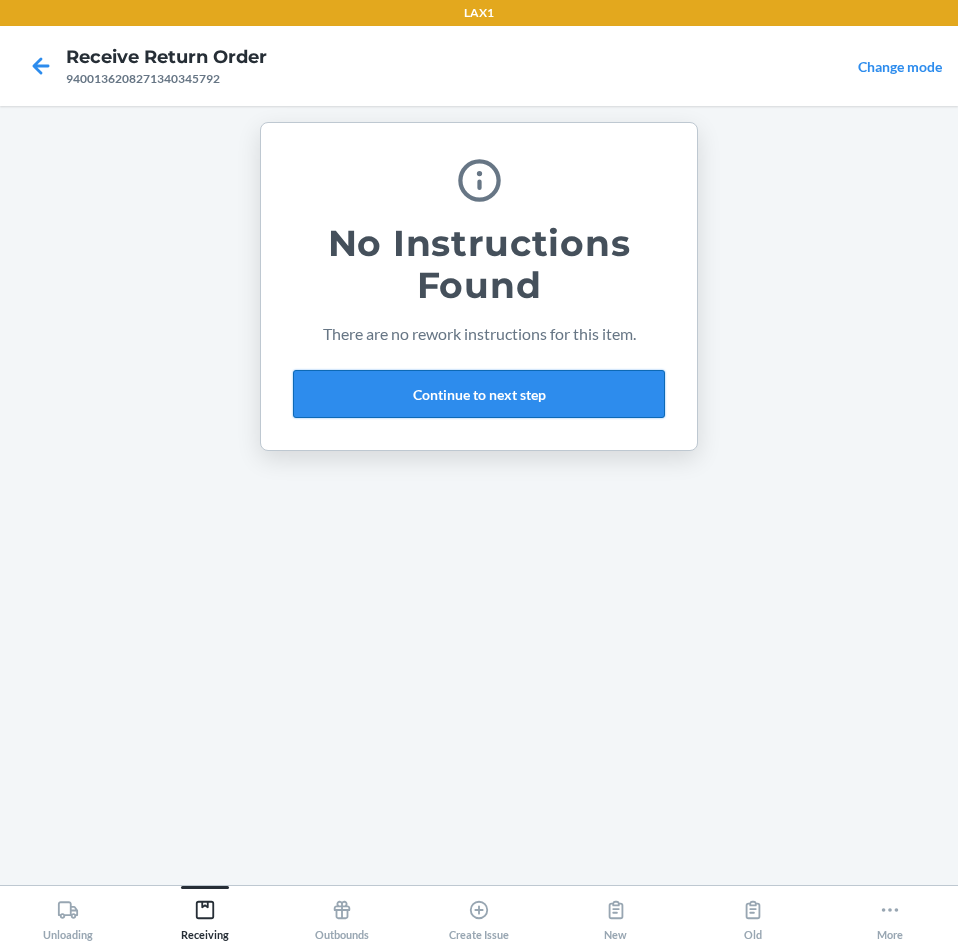 click on "Continue to next step" at bounding box center [479, 394] 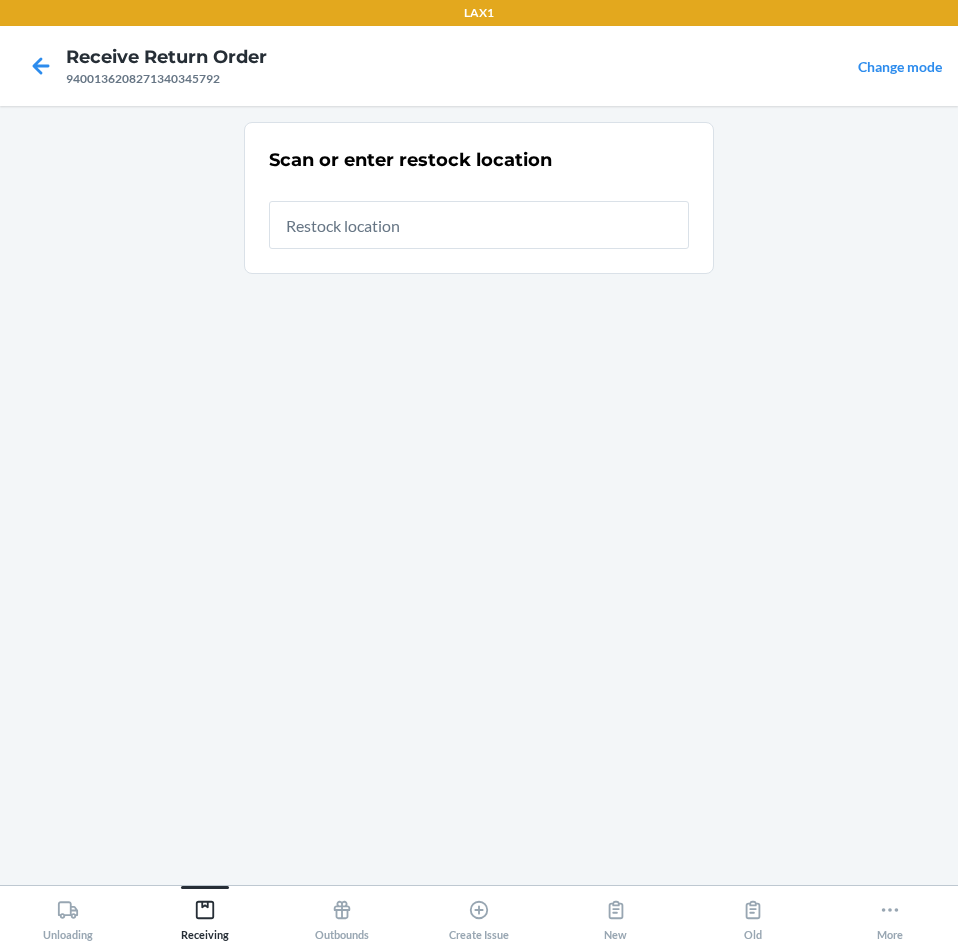 click at bounding box center [479, 225] 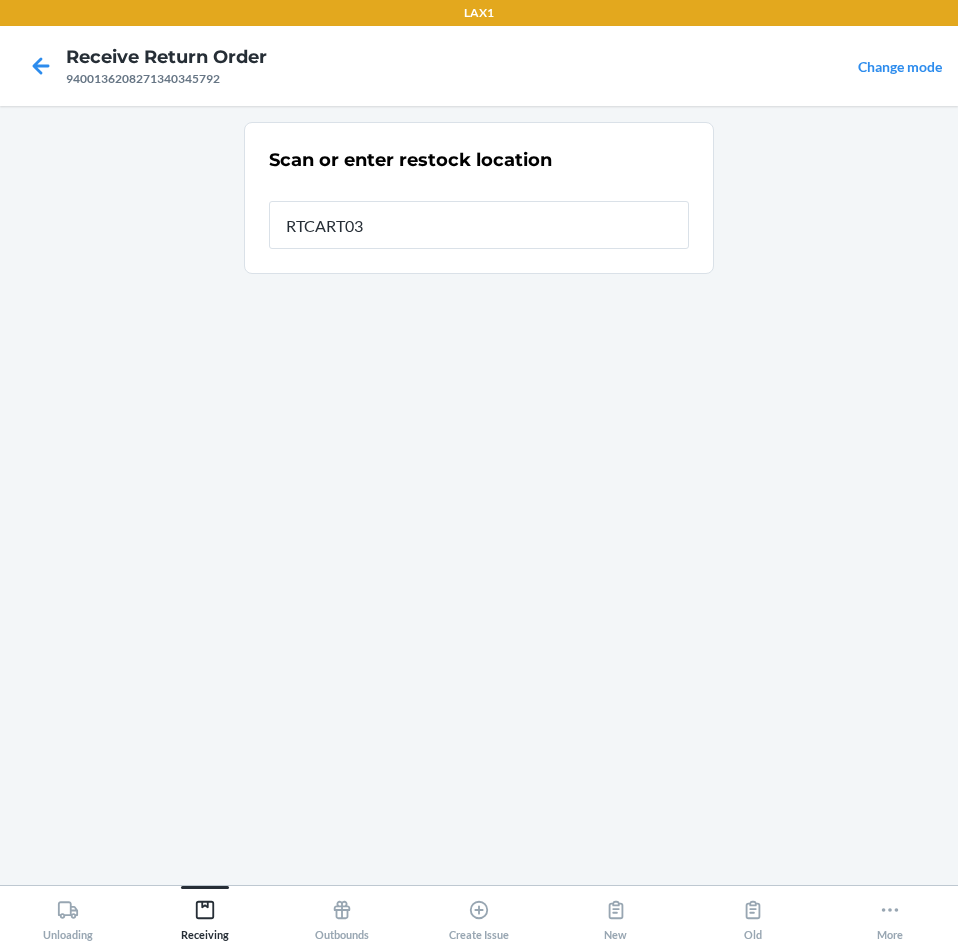 type on "RTCART035" 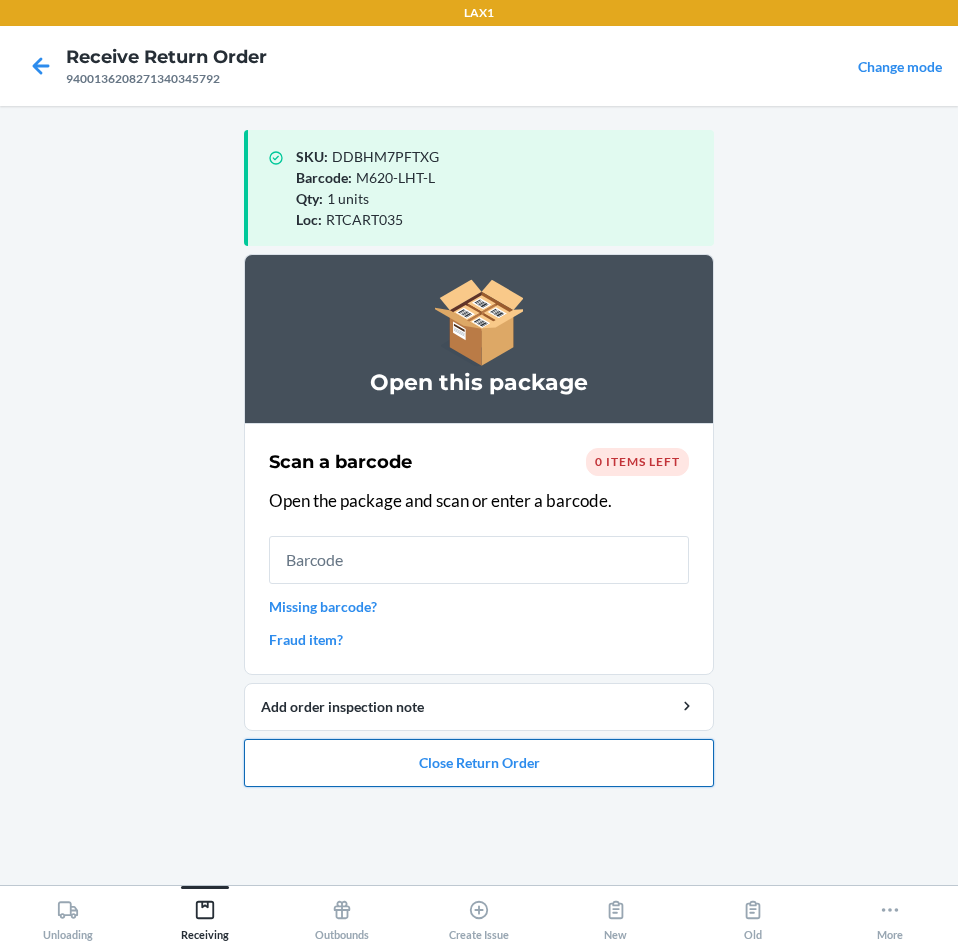 click on "Close Return Order" at bounding box center [479, 763] 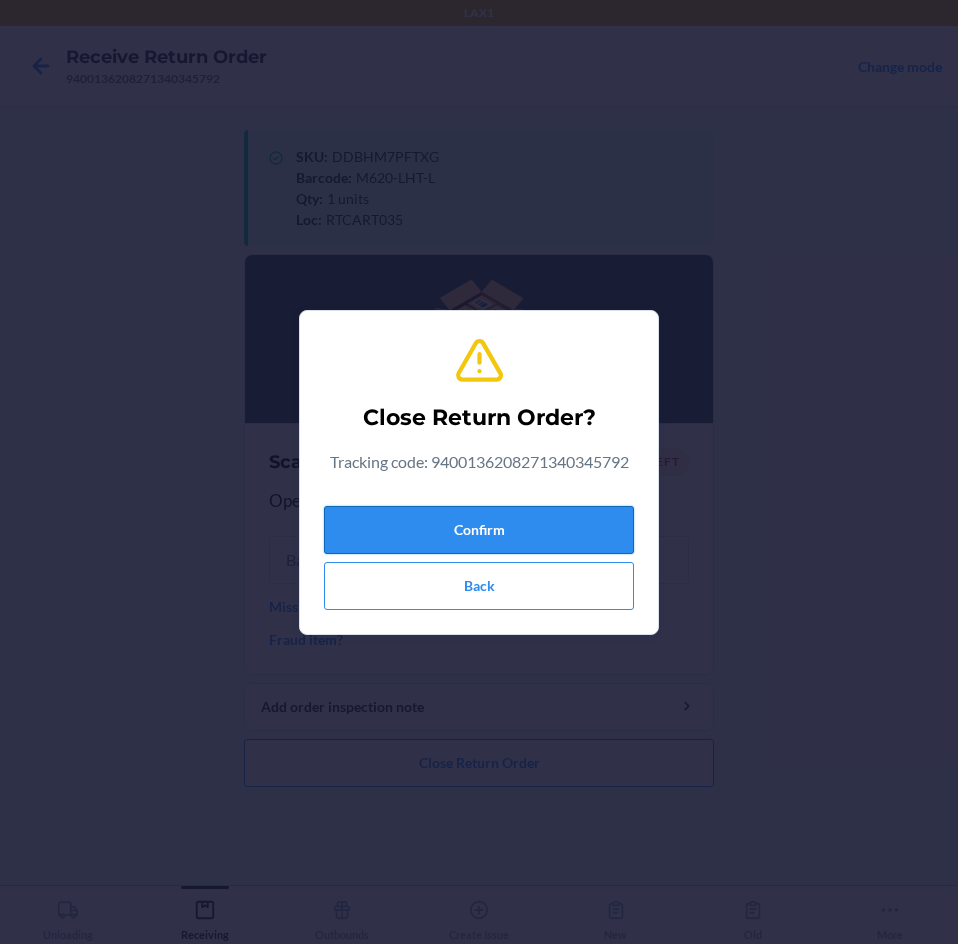 click on "Confirm" at bounding box center (479, 530) 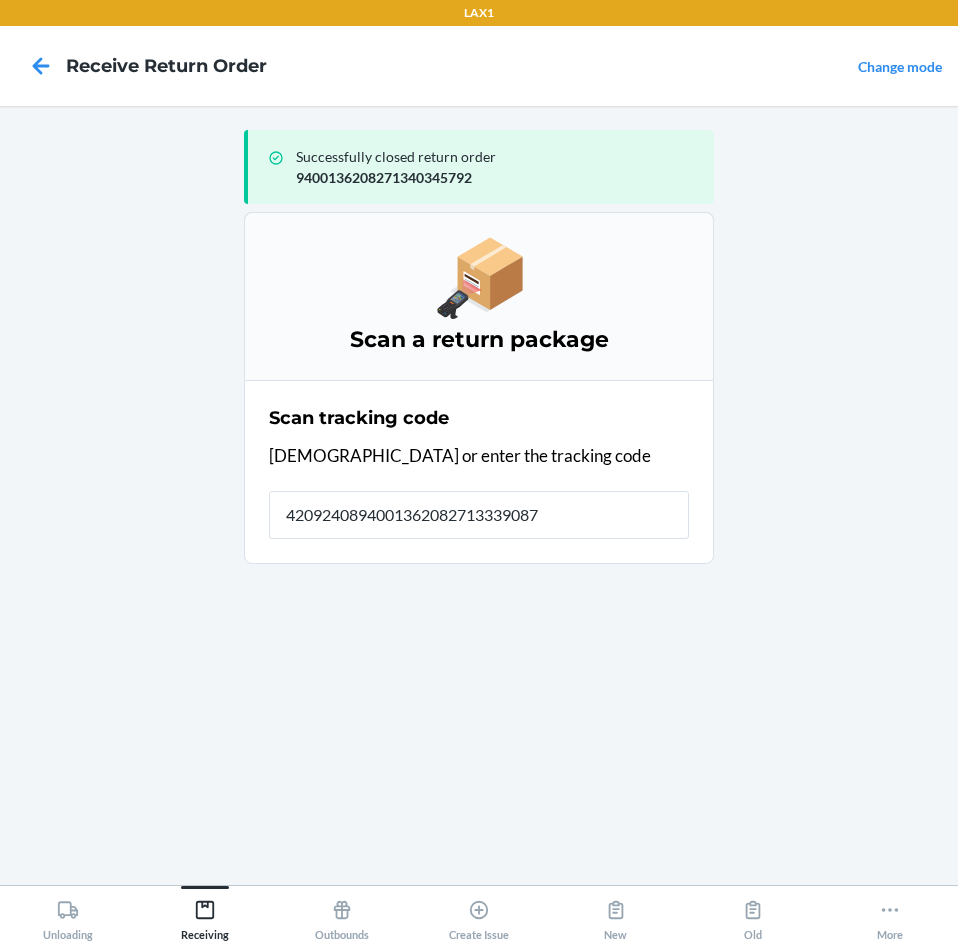 type on "42092408940013620827133390874" 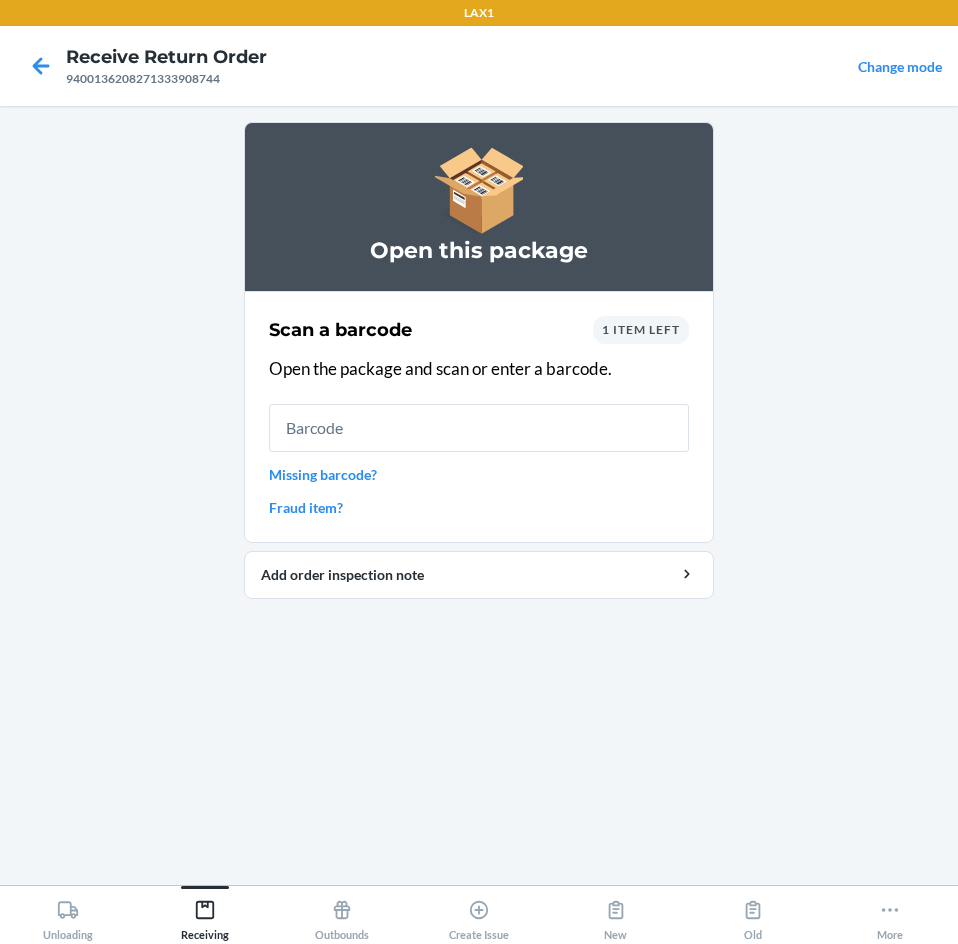 click at bounding box center [479, 428] 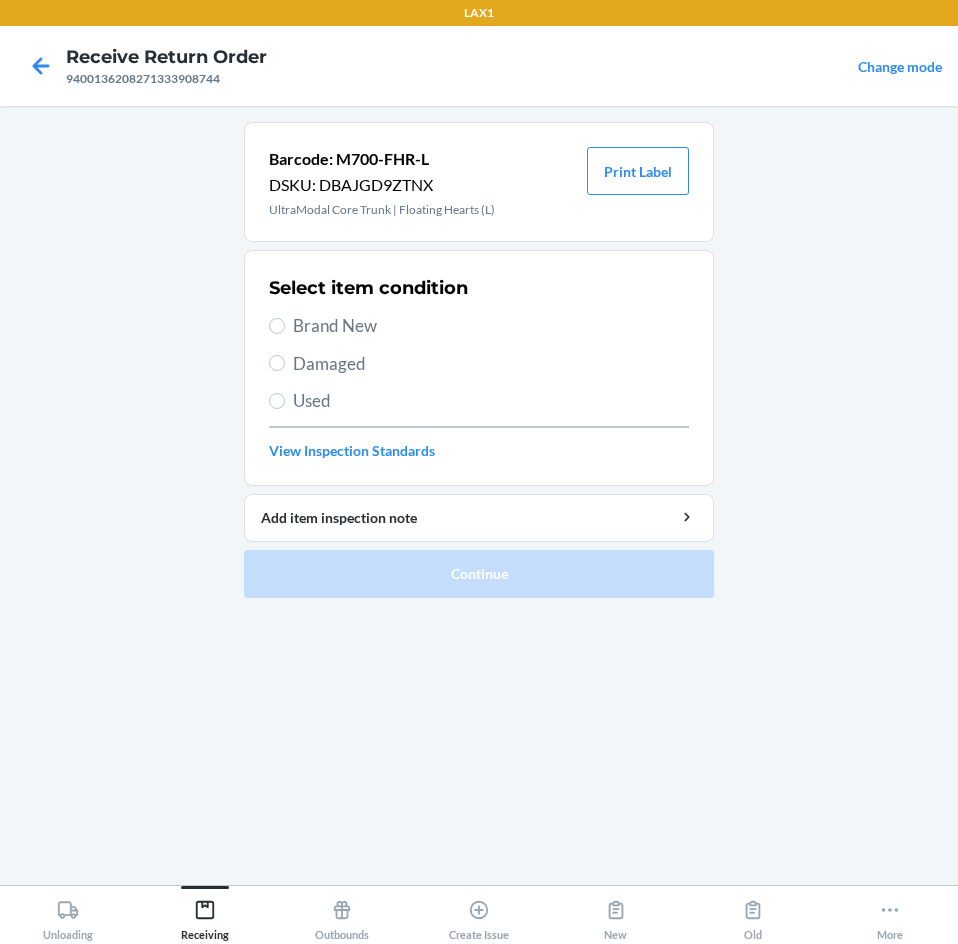 drag, startPoint x: 373, startPoint y: 324, endPoint x: 421, endPoint y: 322, distance: 48.04165 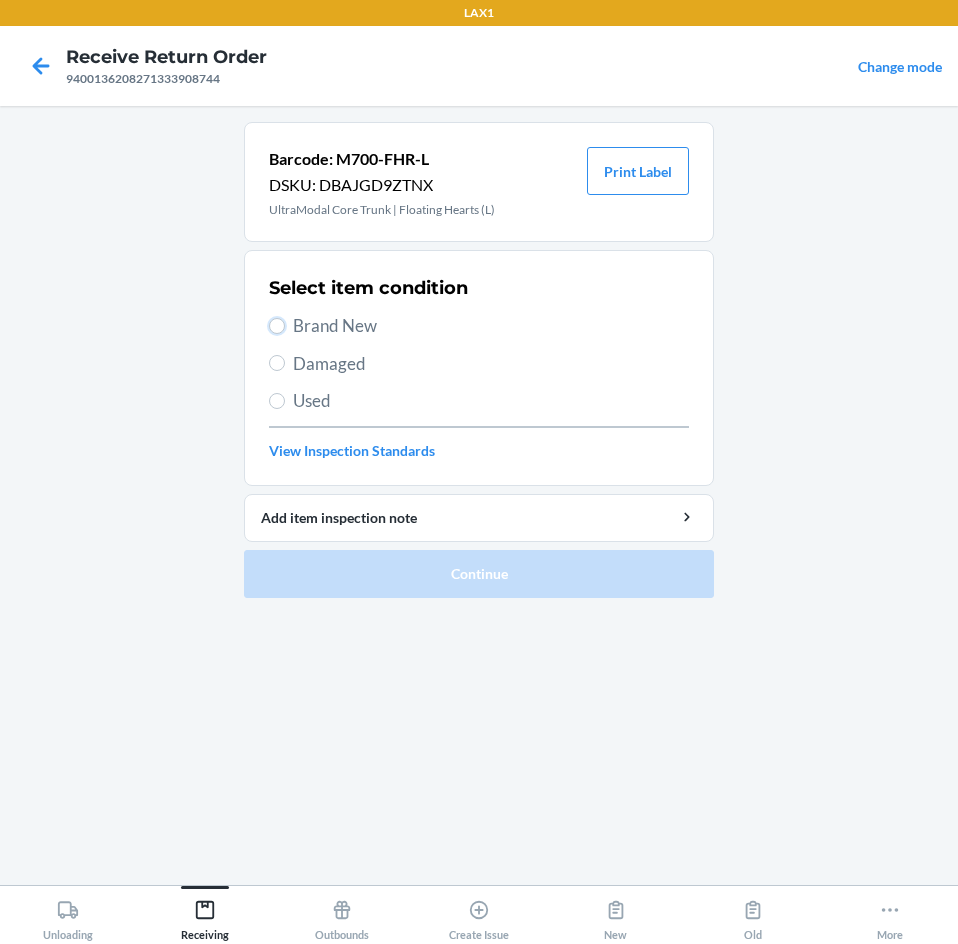 click on "Brand New" at bounding box center [277, 326] 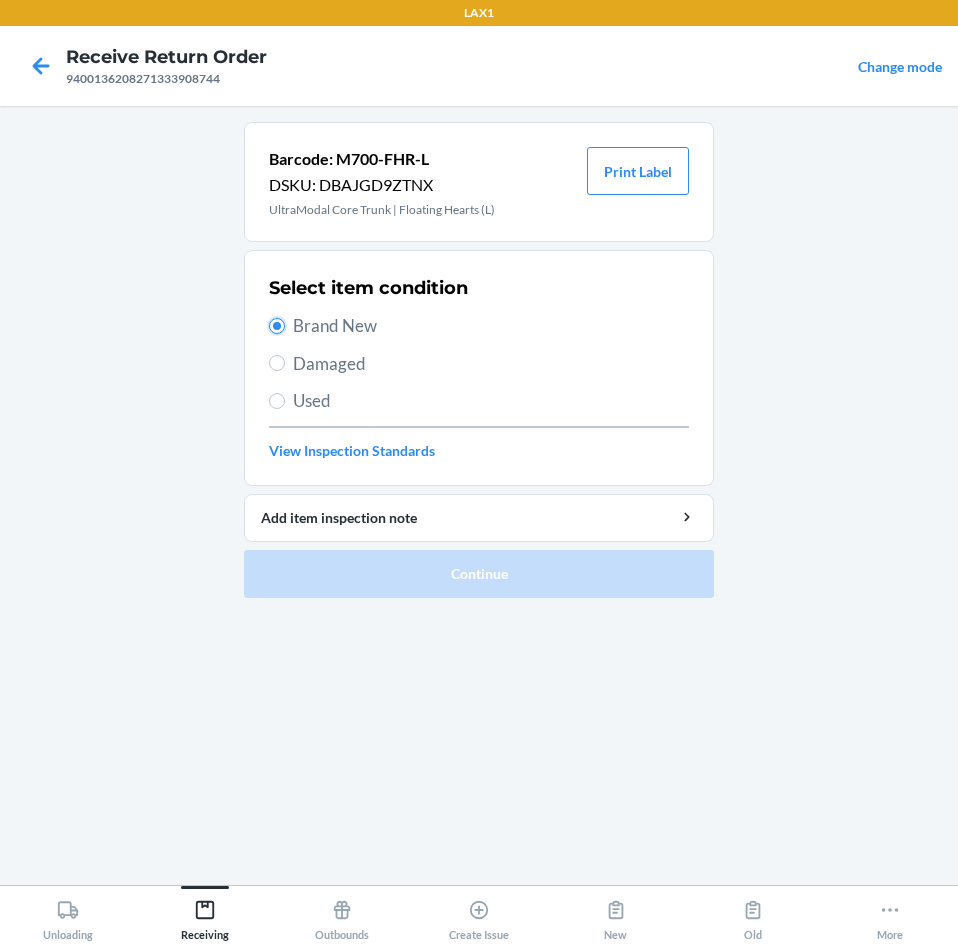radio on "true" 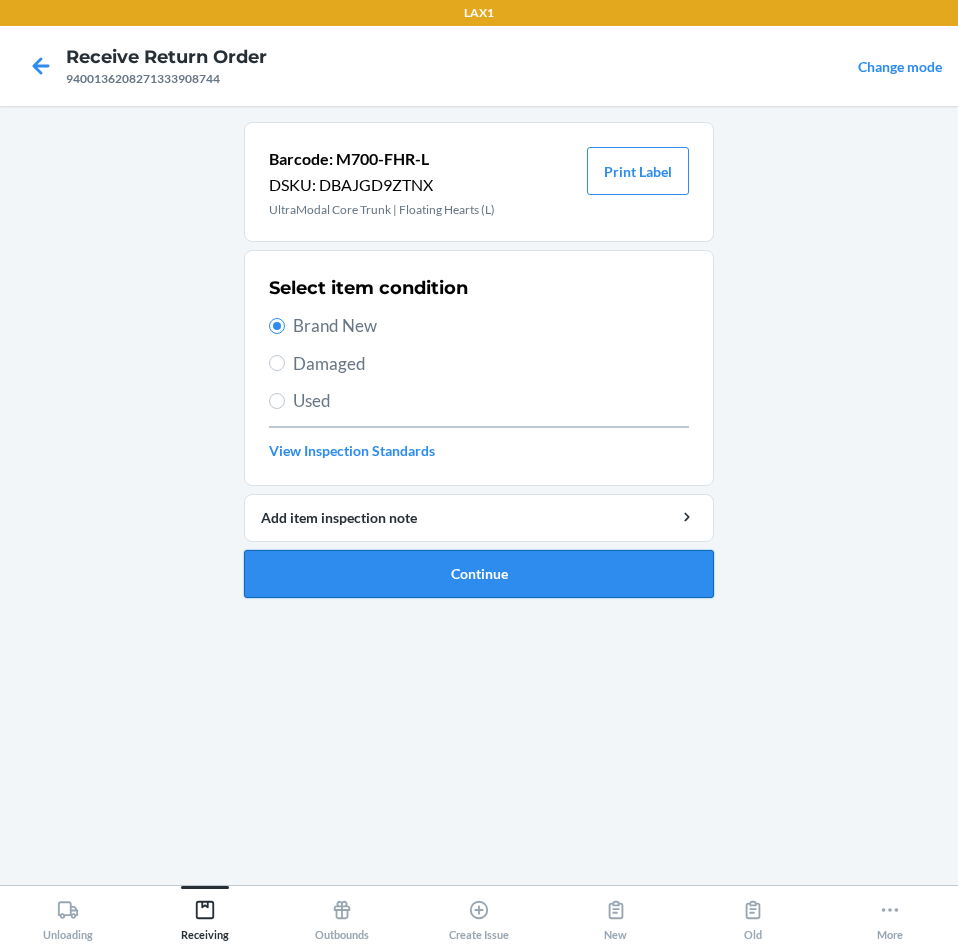 click on "Continue" at bounding box center [479, 574] 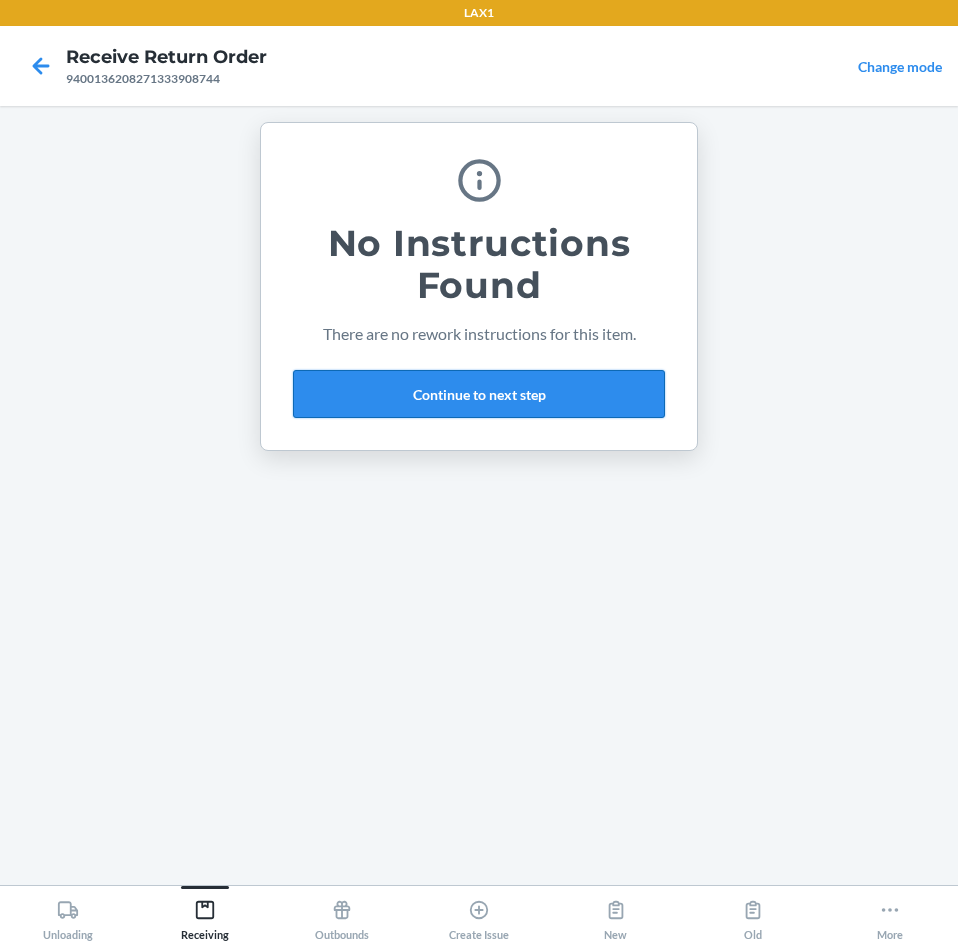 click on "Continue to next step" at bounding box center (479, 394) 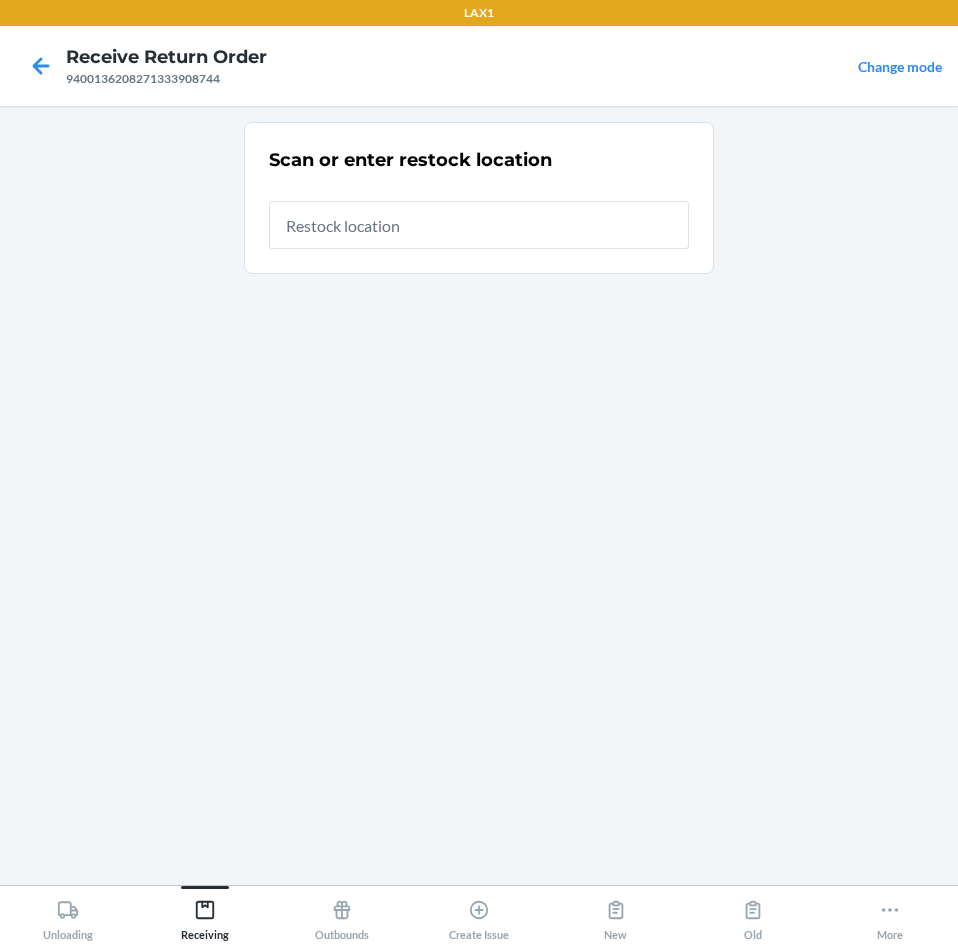 click at bounding box center (479, 225) 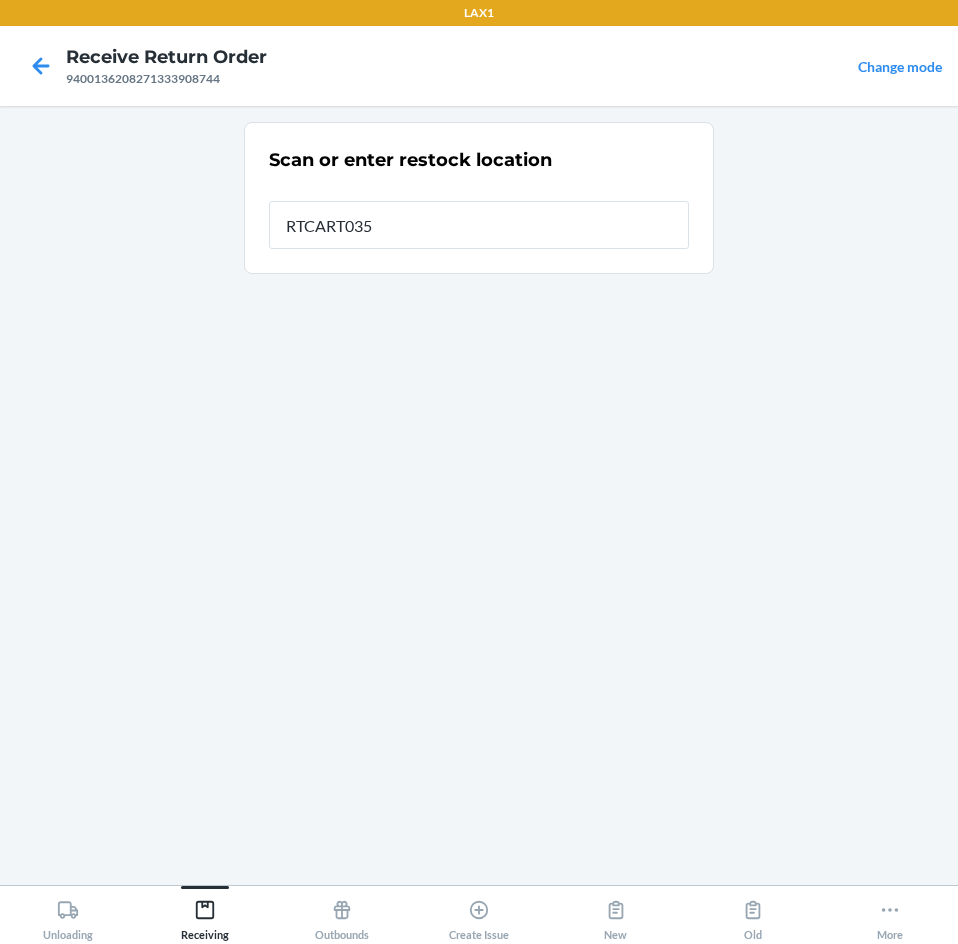 type on "RTCART035" 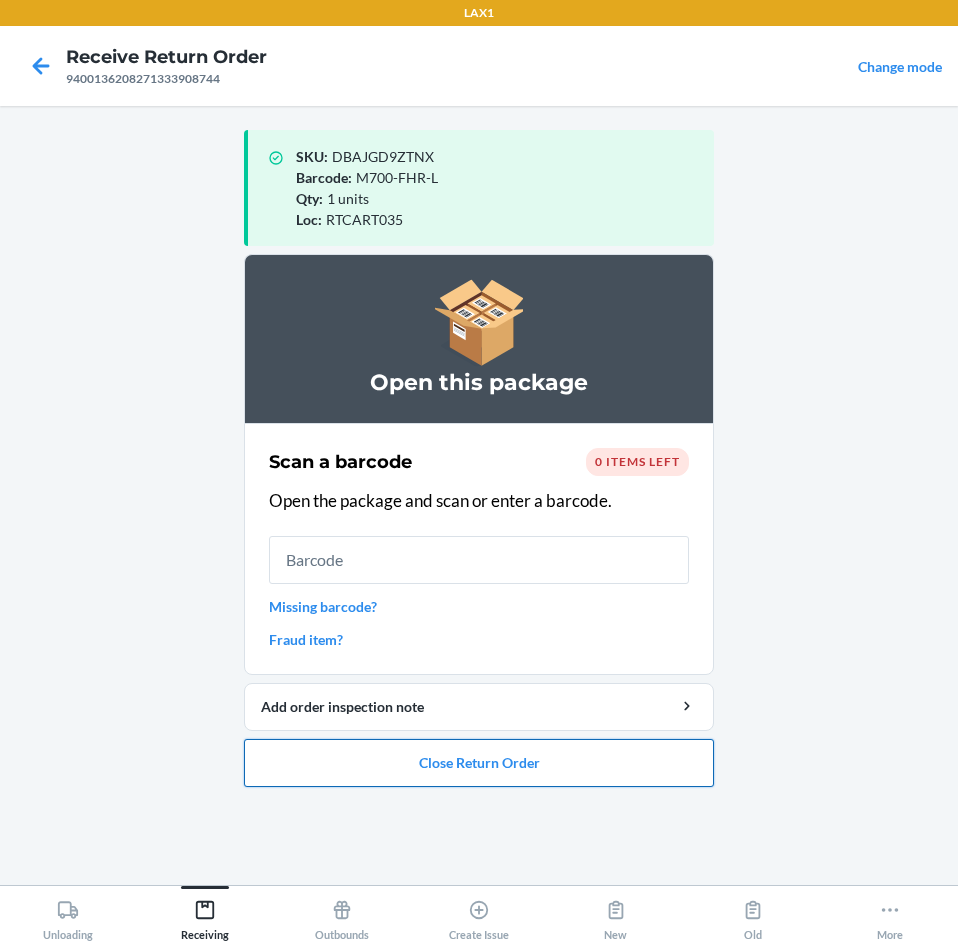 click on "Close Return Order" at bounding box center (479, 763) 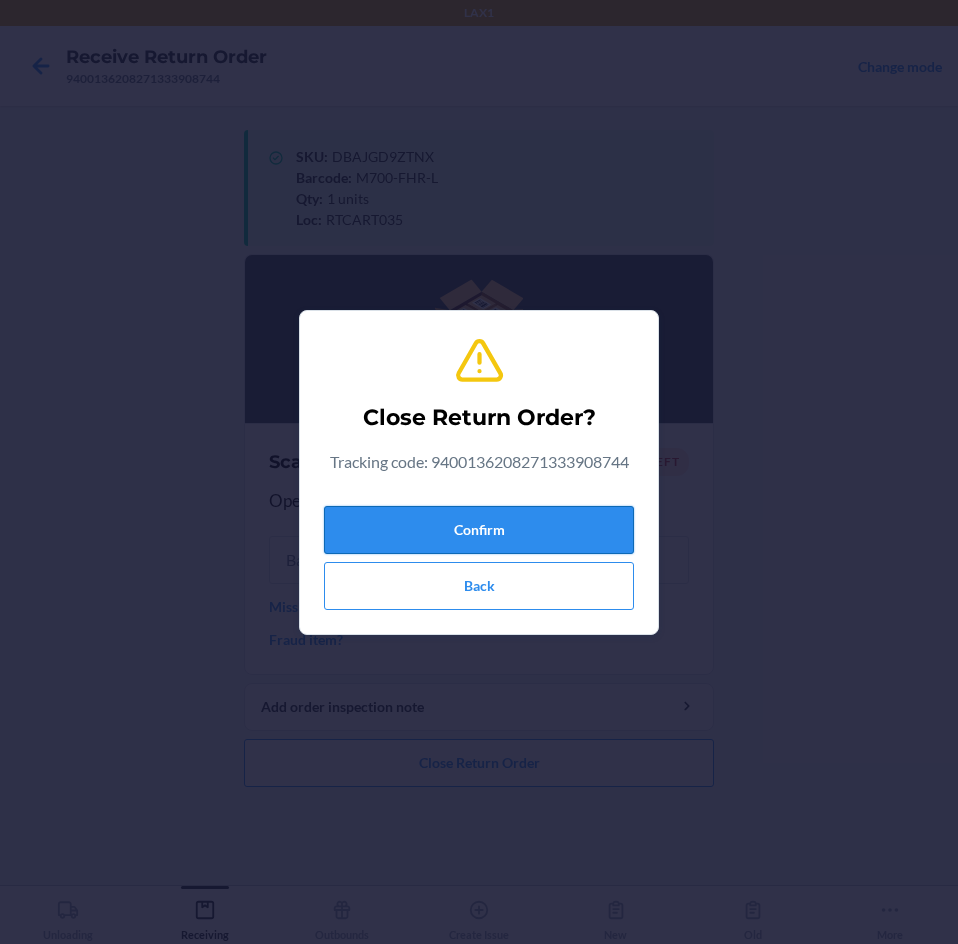 click on "Confirm" at bounding box center (479, 530) 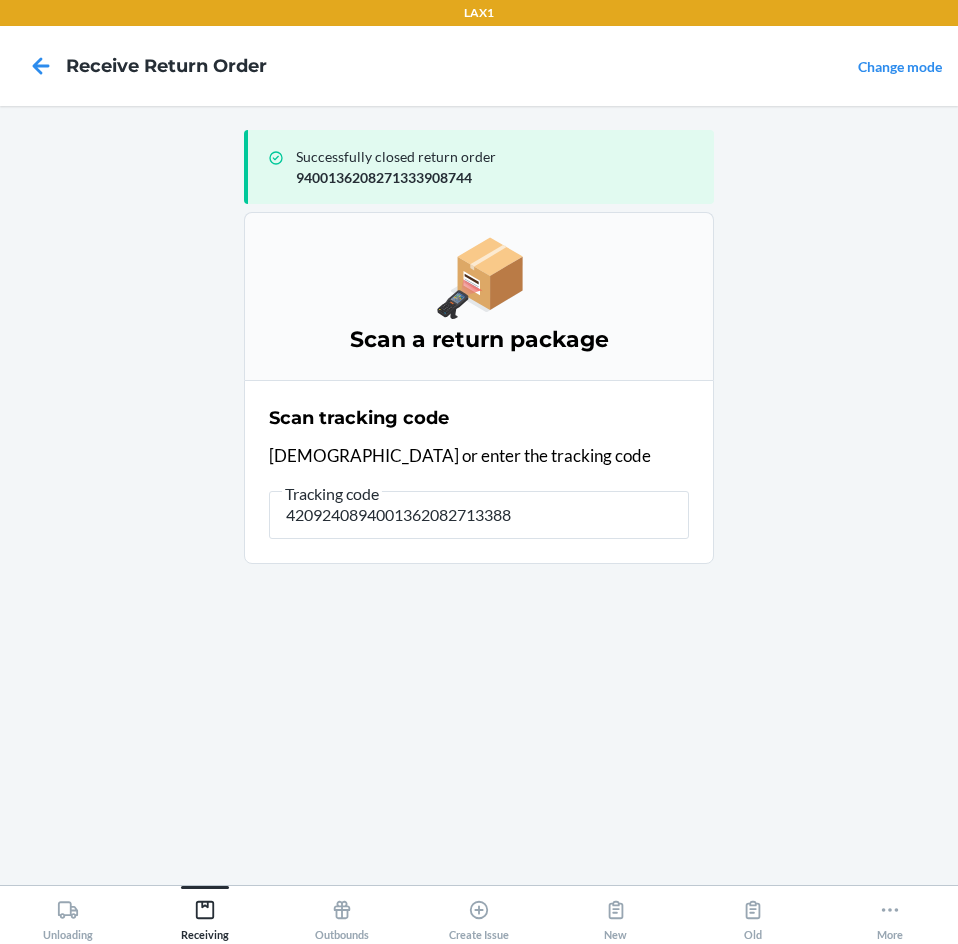 type on "42092408940013620827133889" 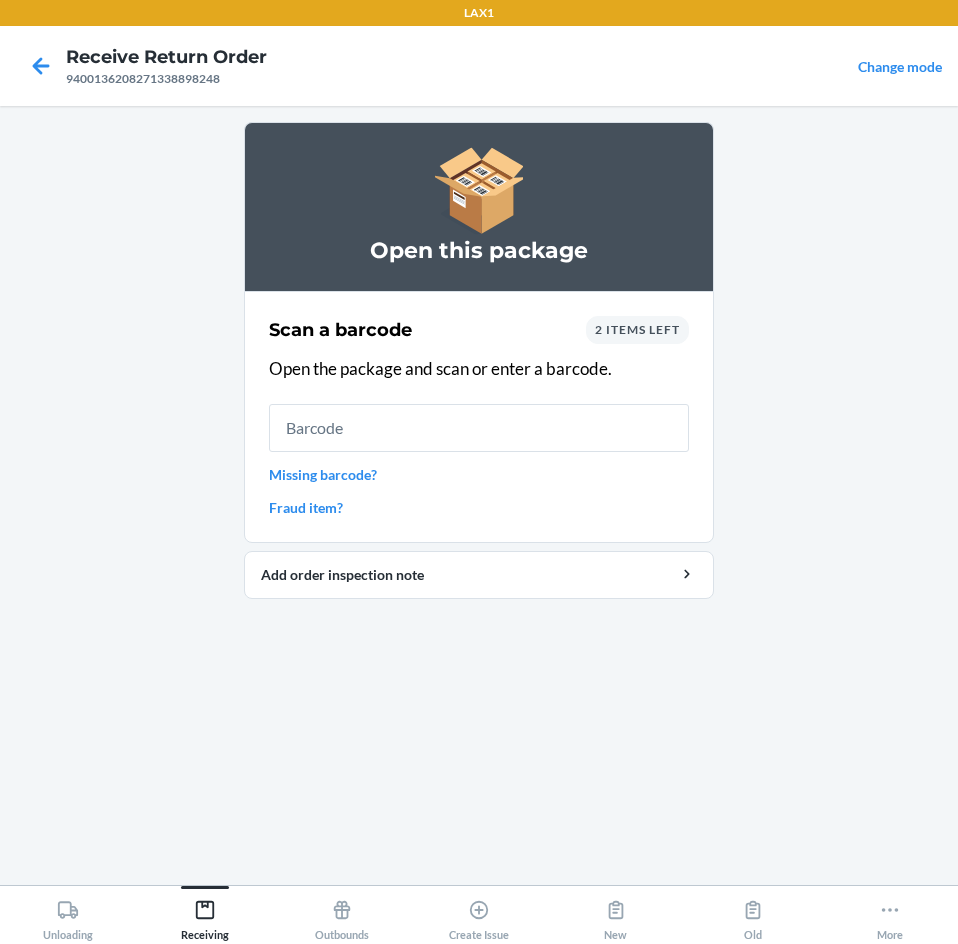 click at bounding box center (479, 428) 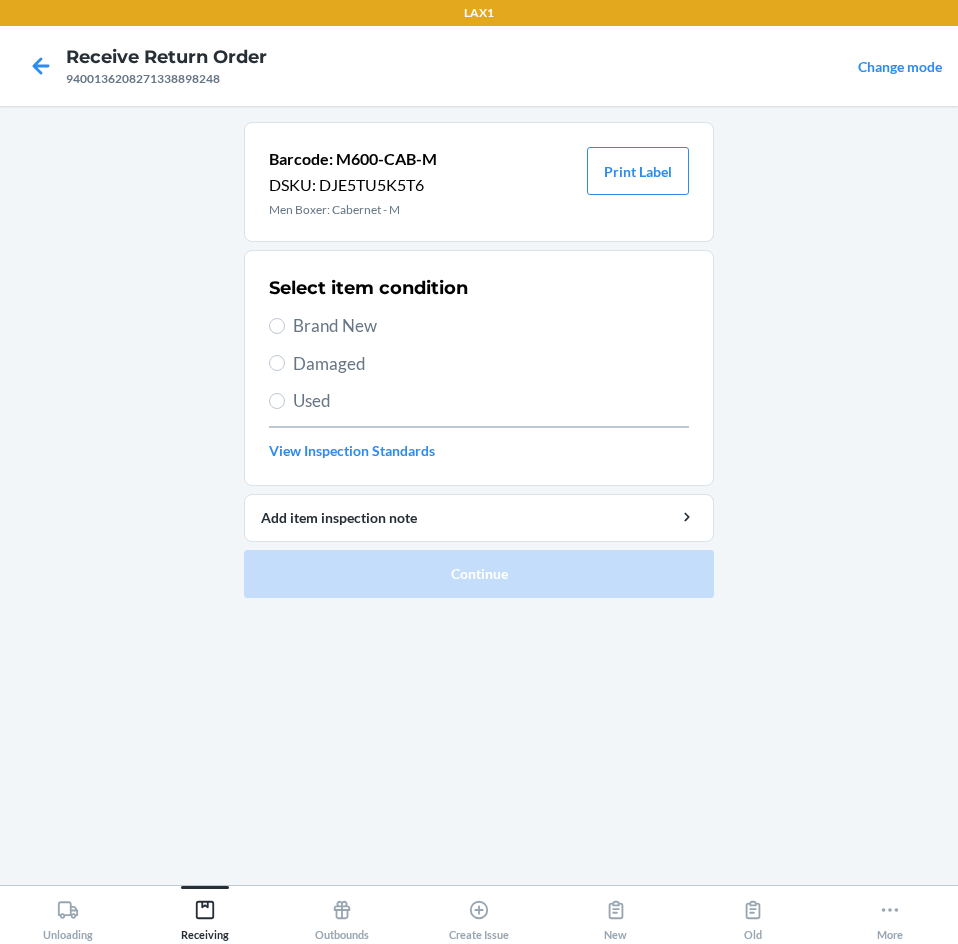 click on "Used" at bounding box center (491, 401) 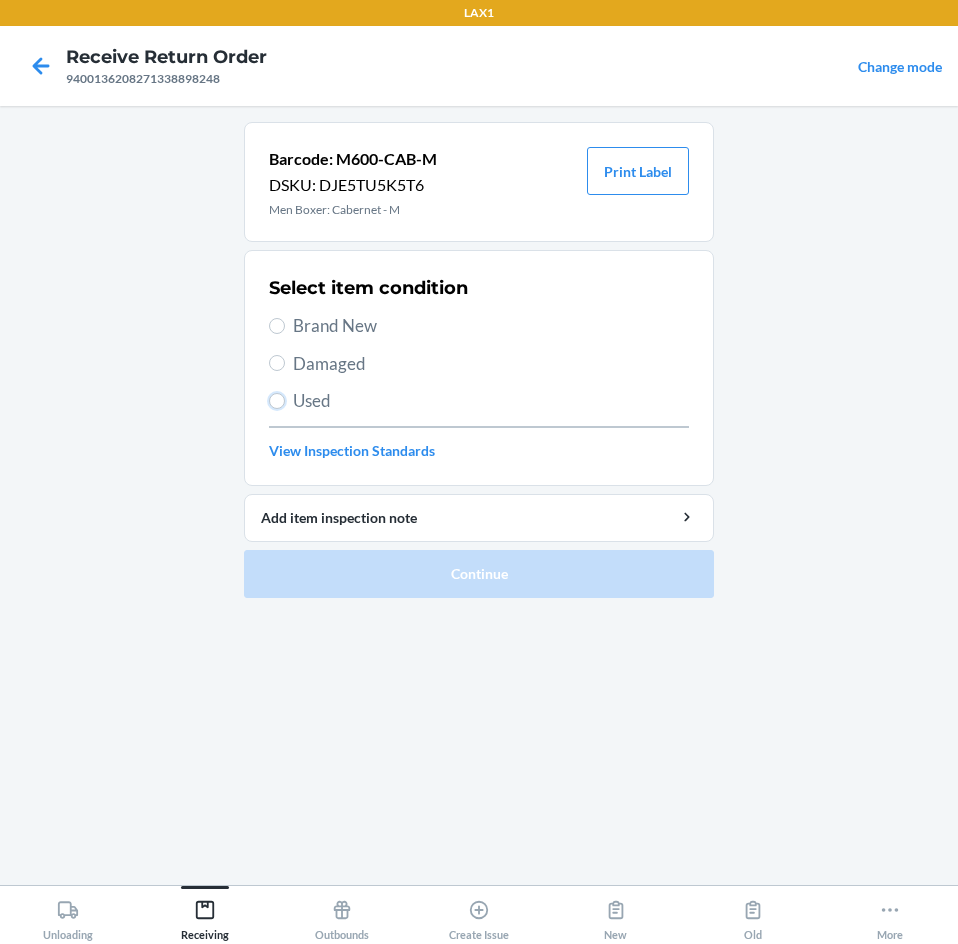 click on "Used" at bounding box center [277, 401] 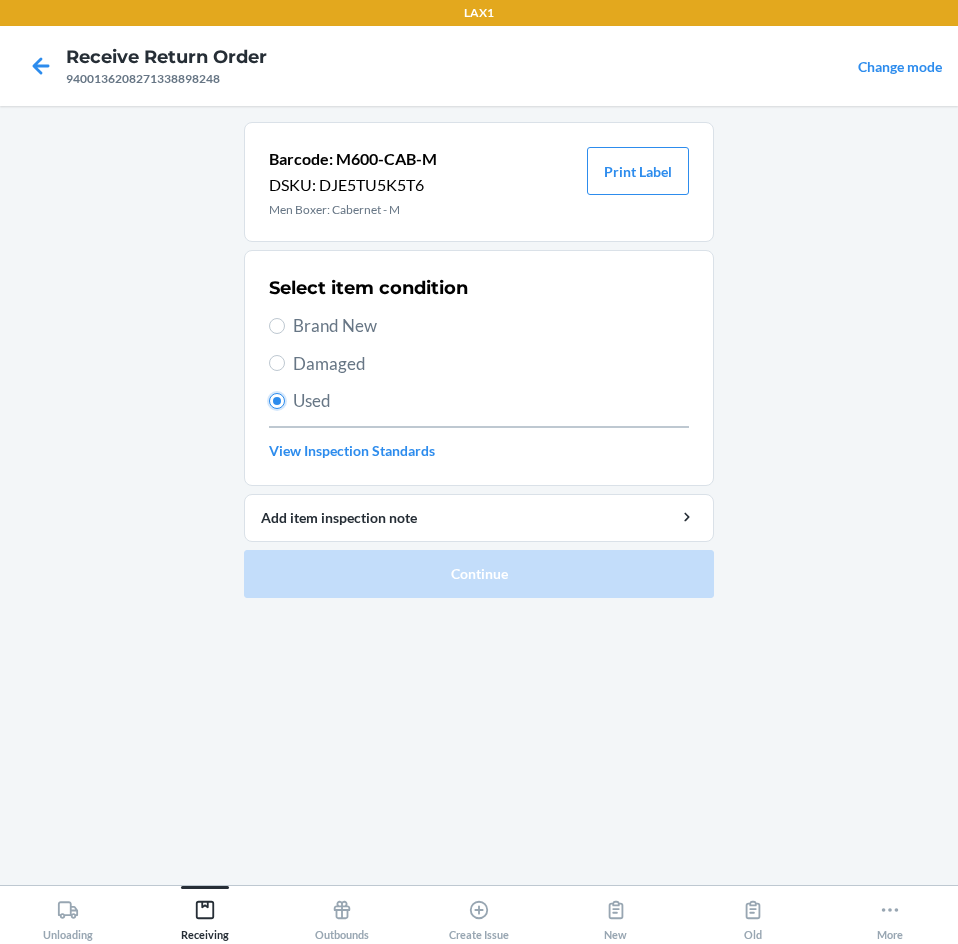 radio on "true" 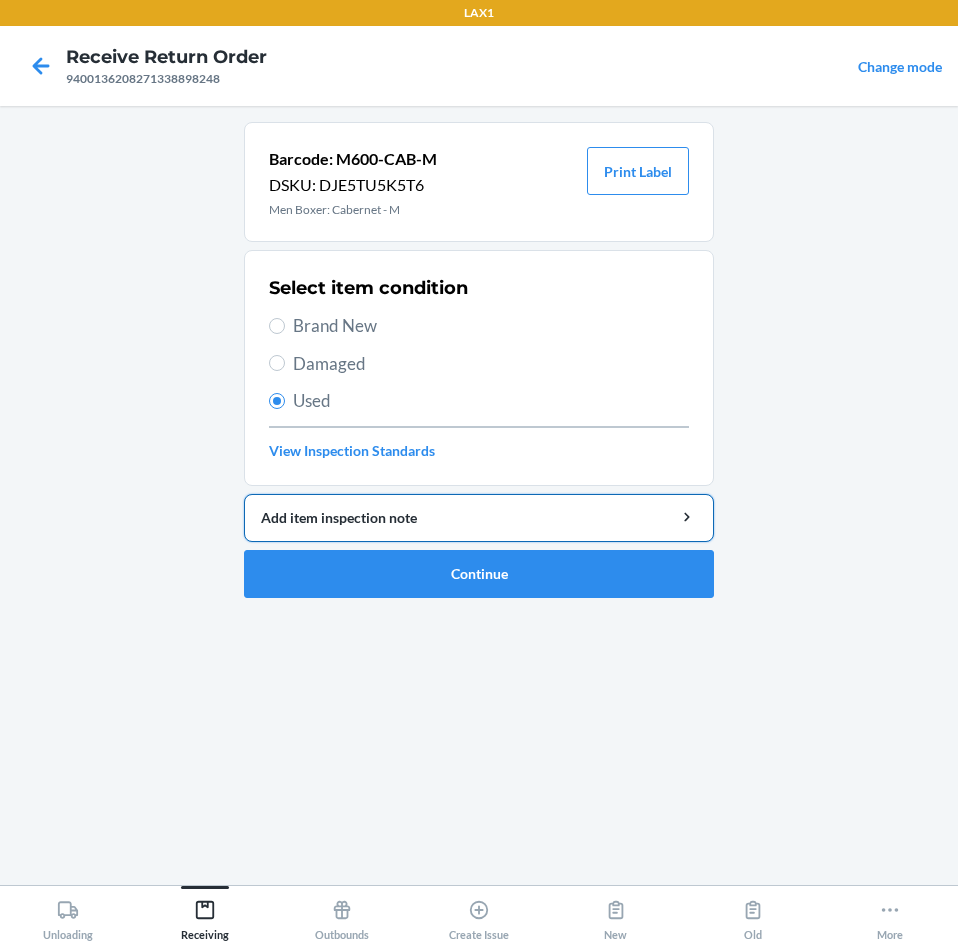 click on "Add item inspection note" at bounding box center [479, 517] 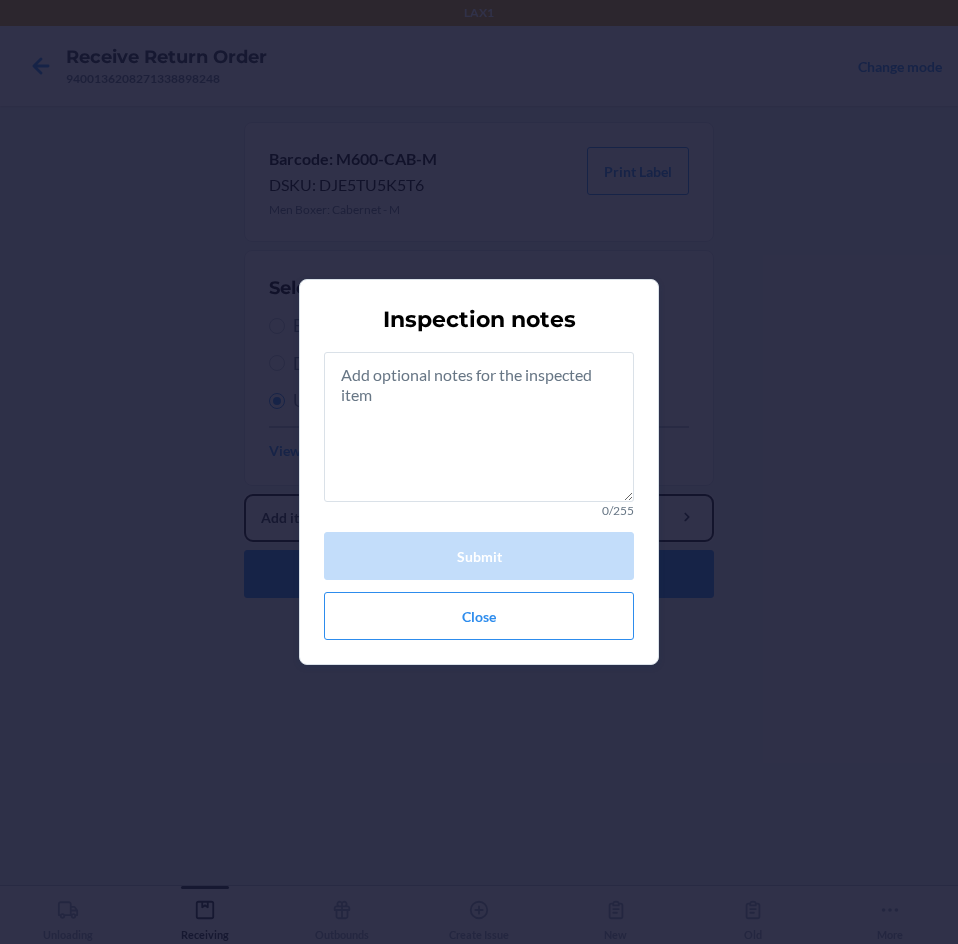 type 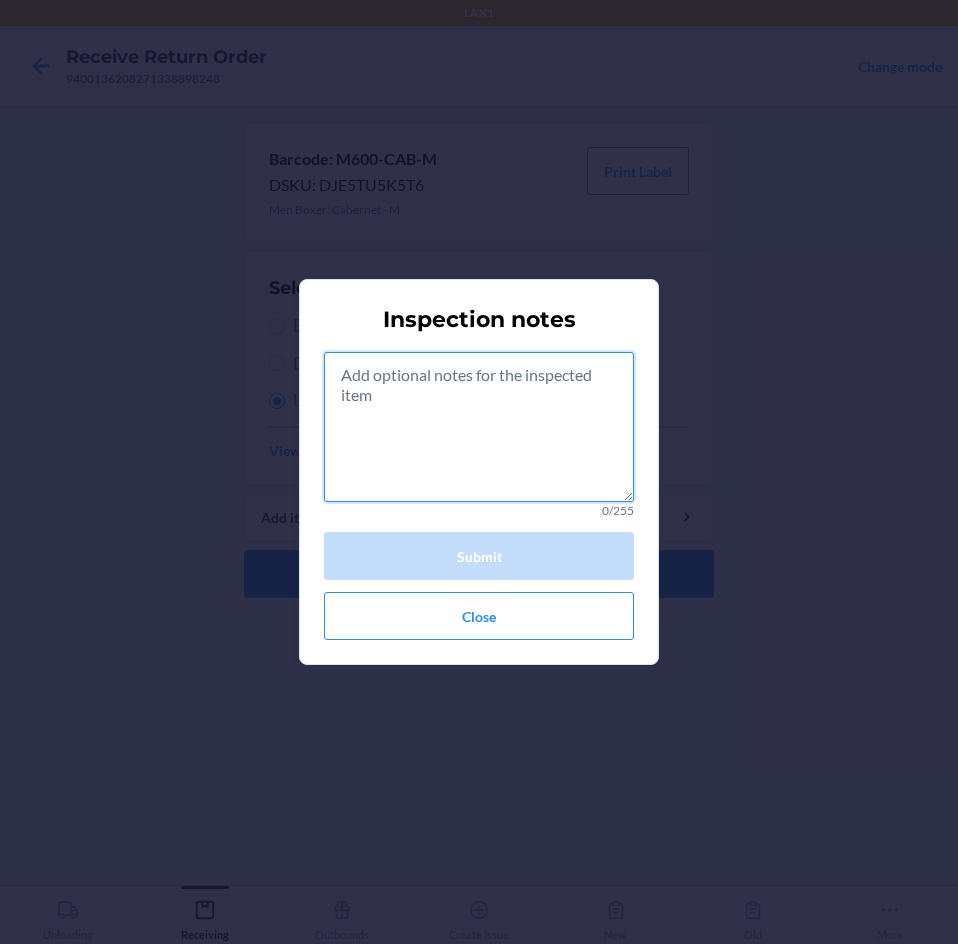 click at bounding box center [479, 427] 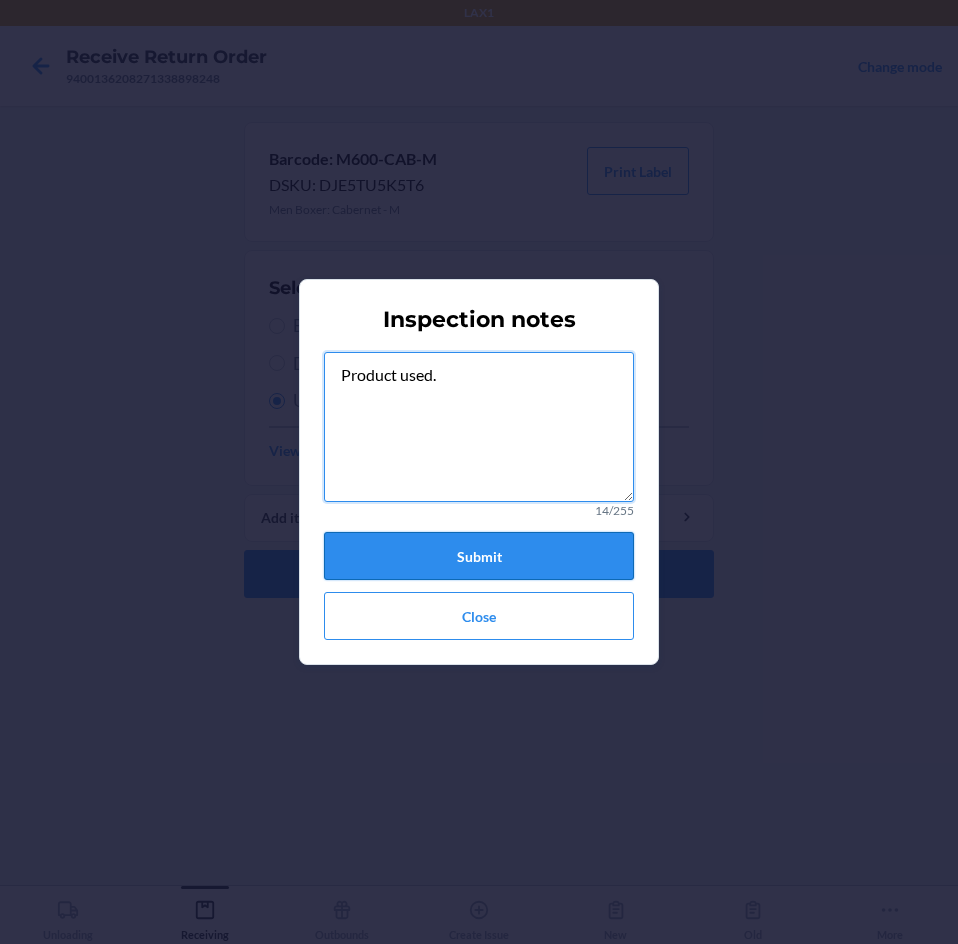 type on "Product used." 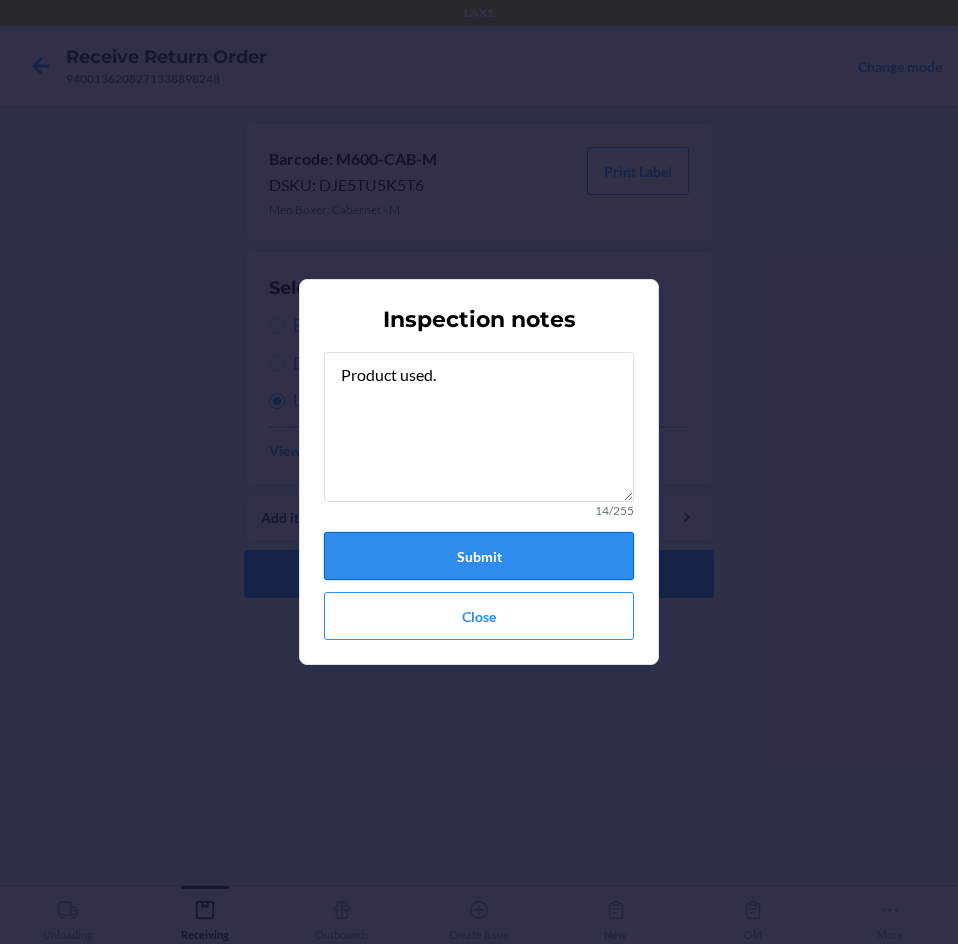 click on "Submit" at bounding box center (479, 556) 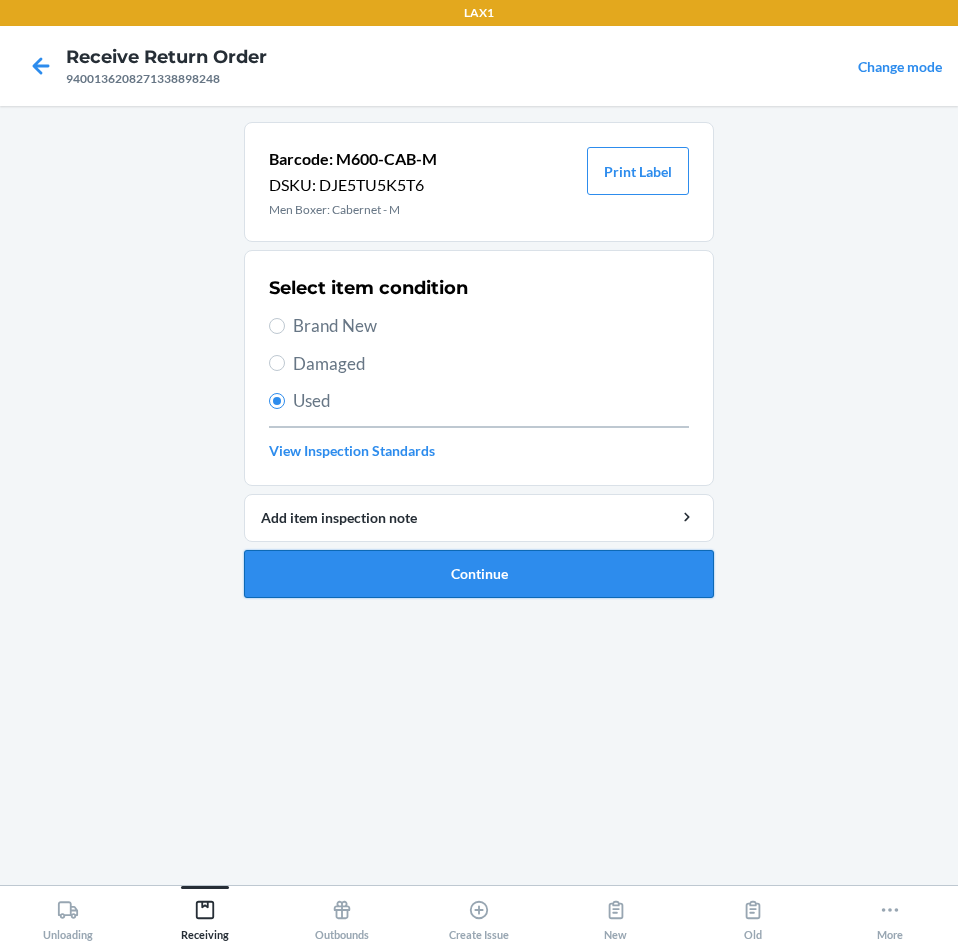 click on "Continue" at bounding box center (479, 574) 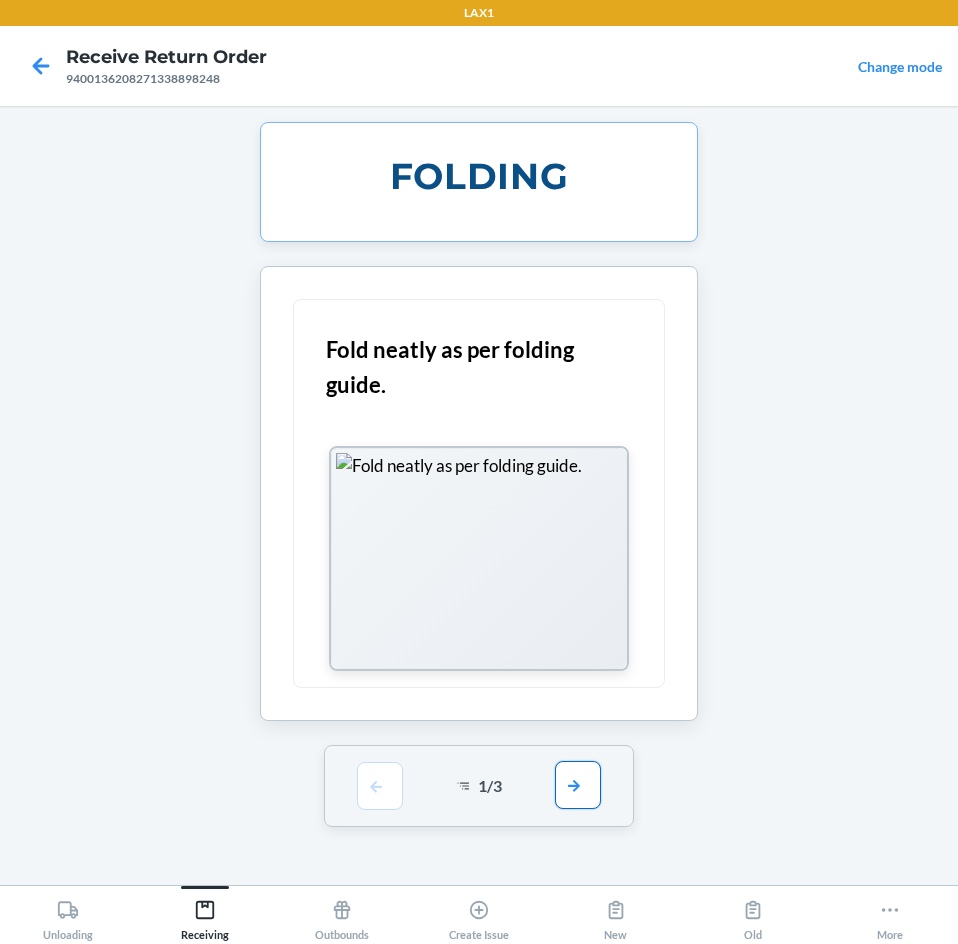 click at bounding box center (578, 785) 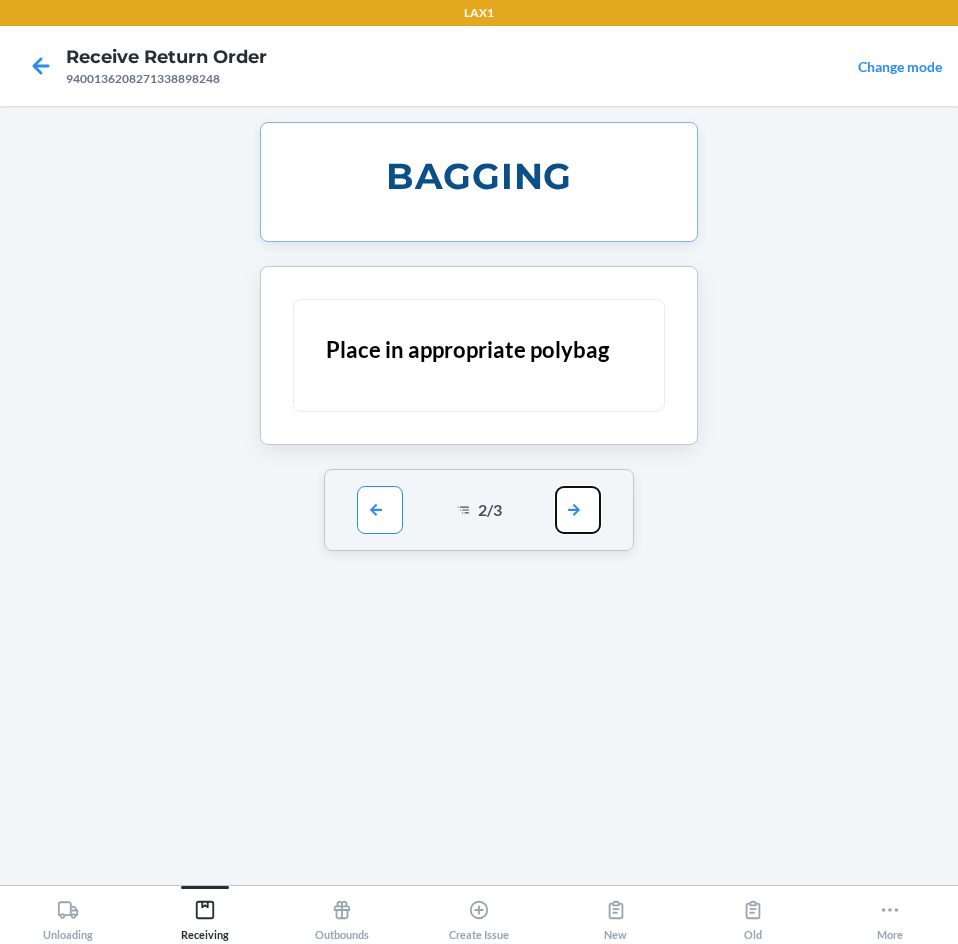 drag, startPoint x: 581, startPoint y: 514, endPoint x: 581, endPoint y: 547, distance: 33 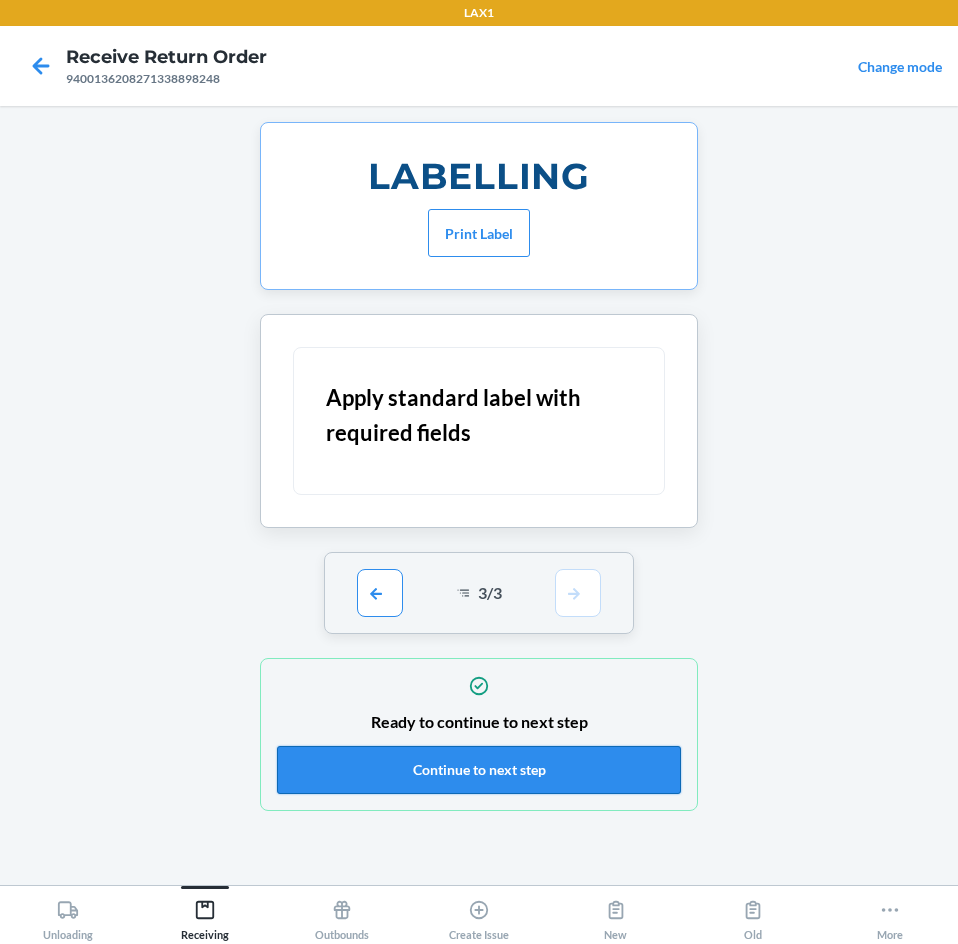 click on "Continue to next step" at bounding box center [479, 770] 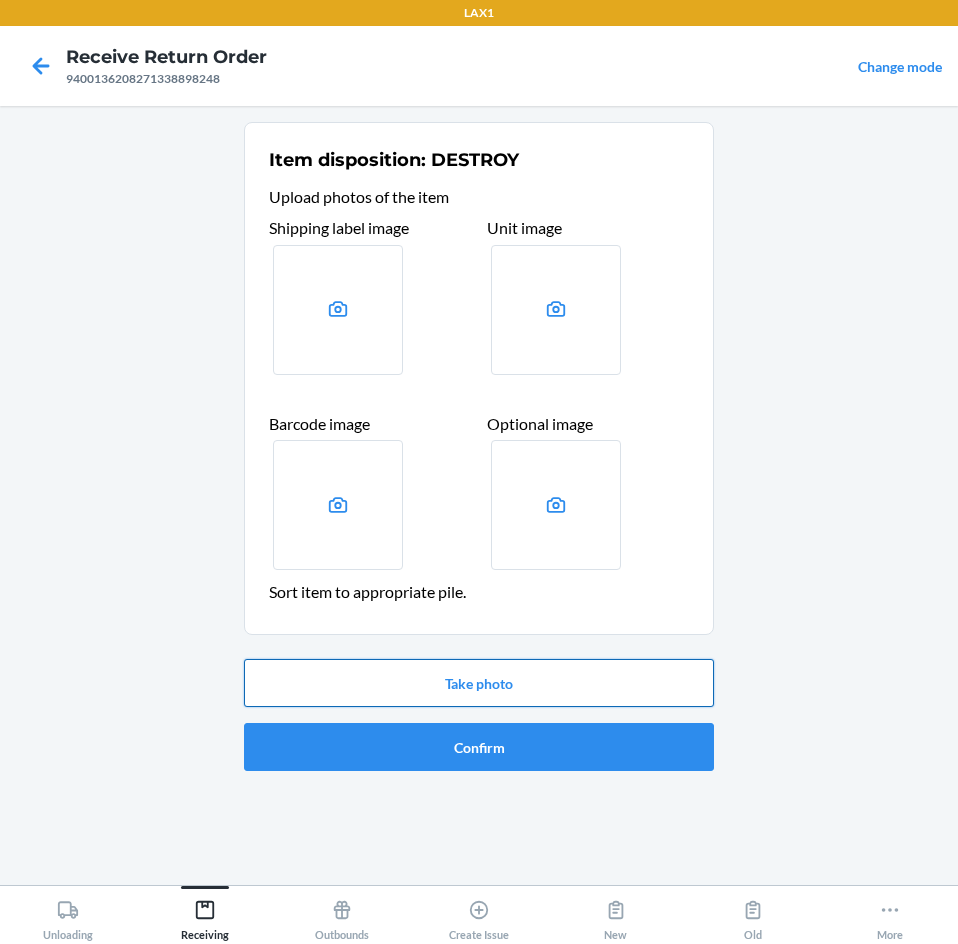 click on "Take photo" at bounding box center (479, 683) 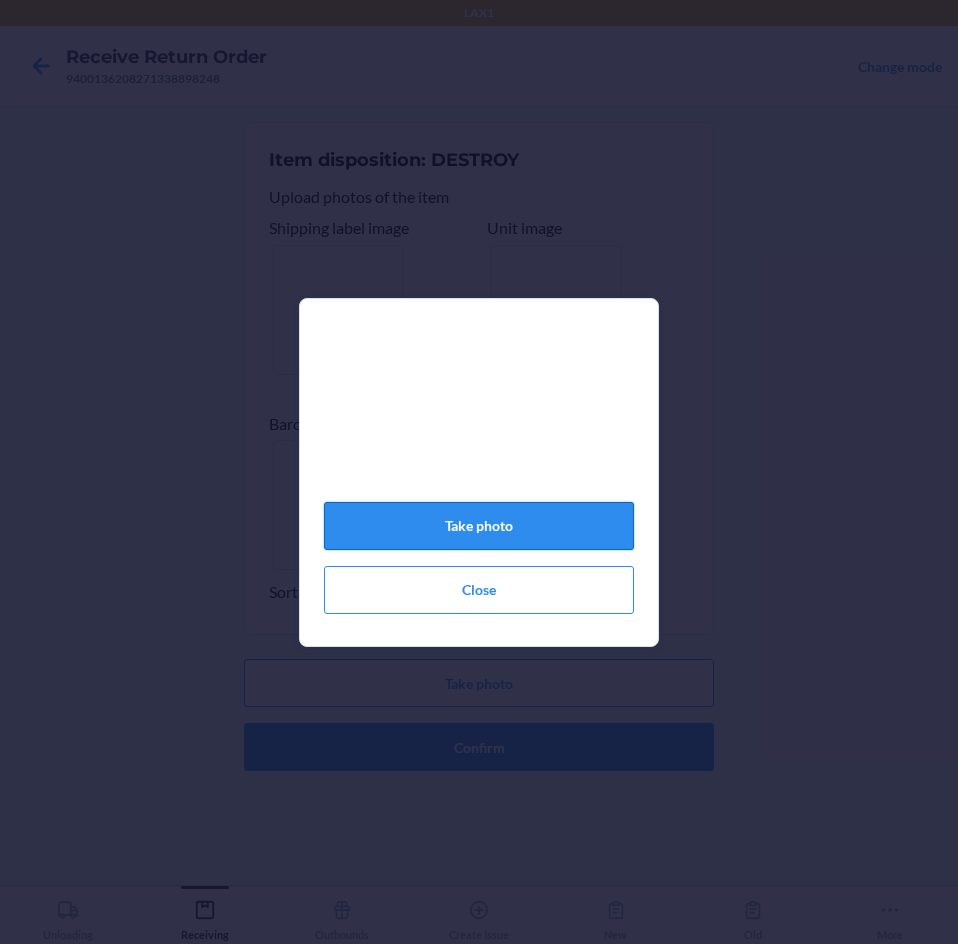 click on "Take photo" 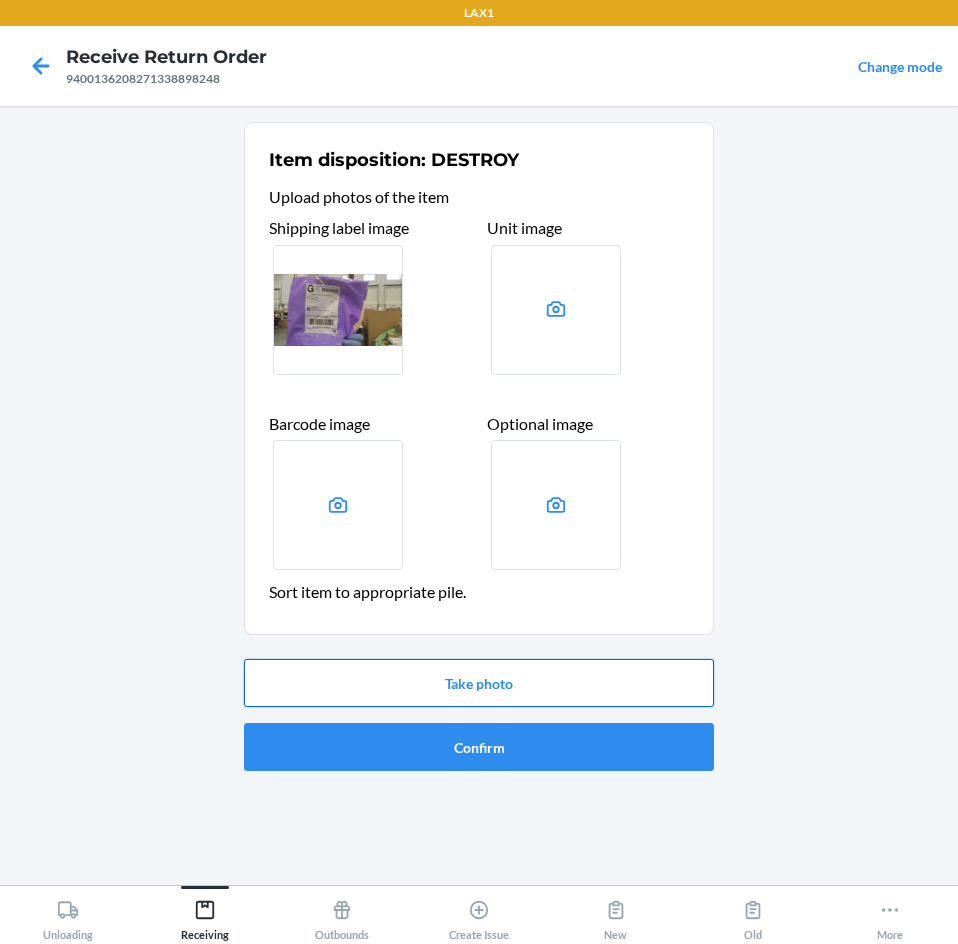 click on "Take photo" at bounding box center [479, 683] 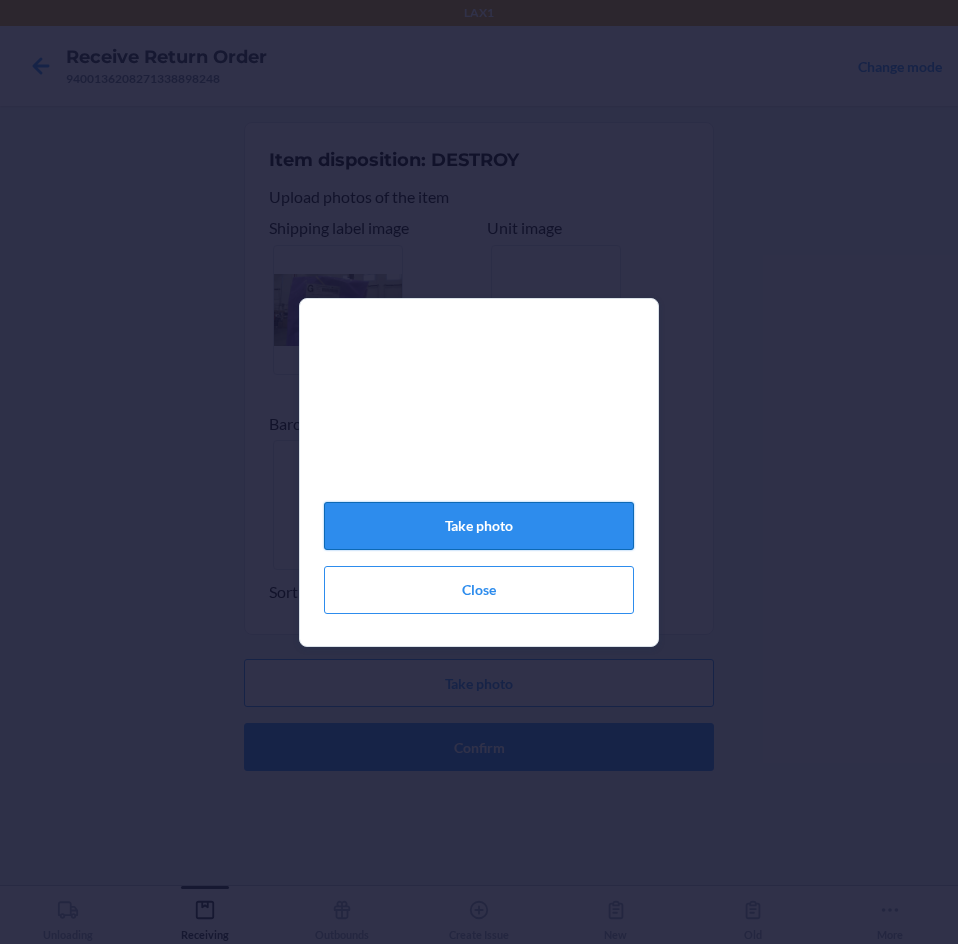 click on "Take photo" 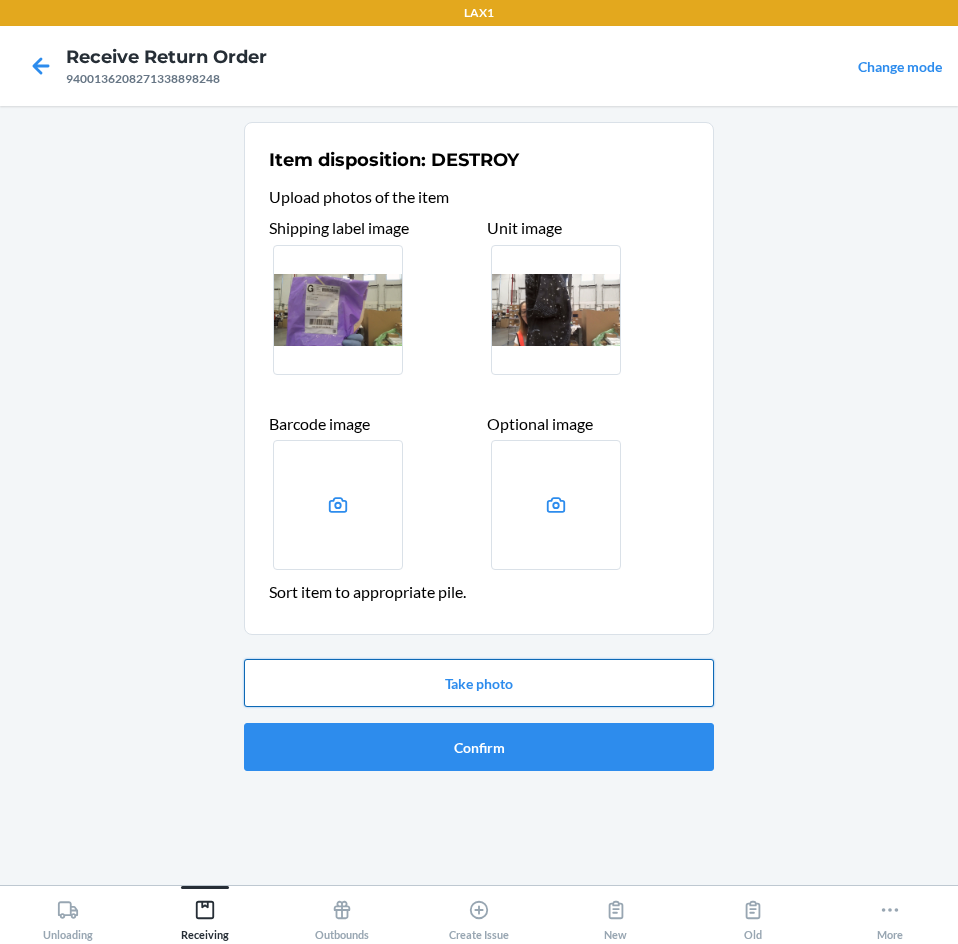 click on "Take photo" at bounding box center (479, 683) 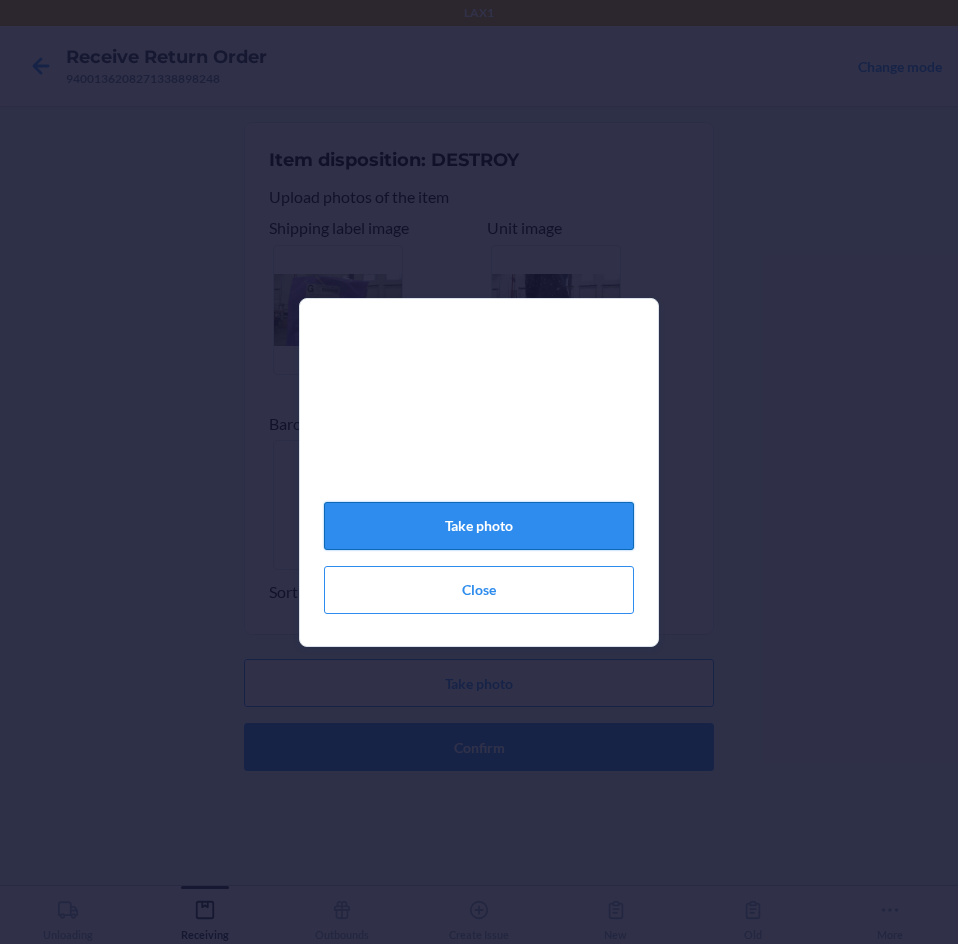 click on "Take photo" 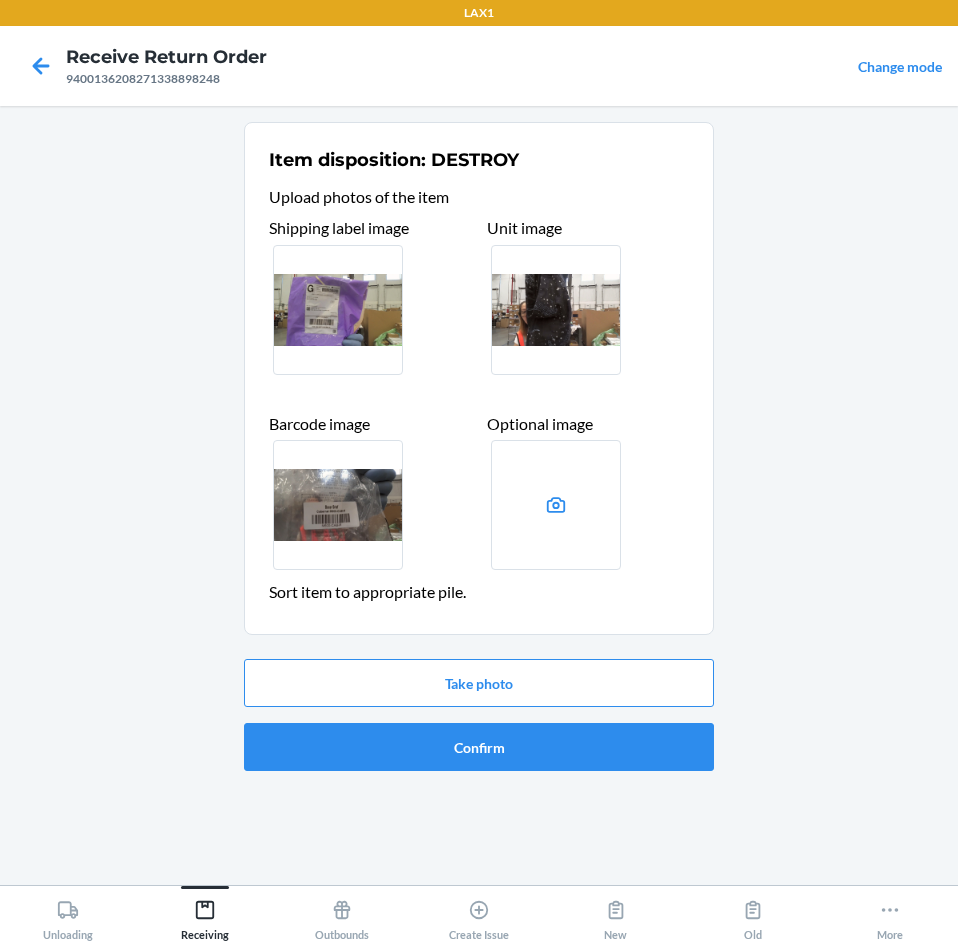 click on "Take photo Confirm" at bounding box center (479, 715) 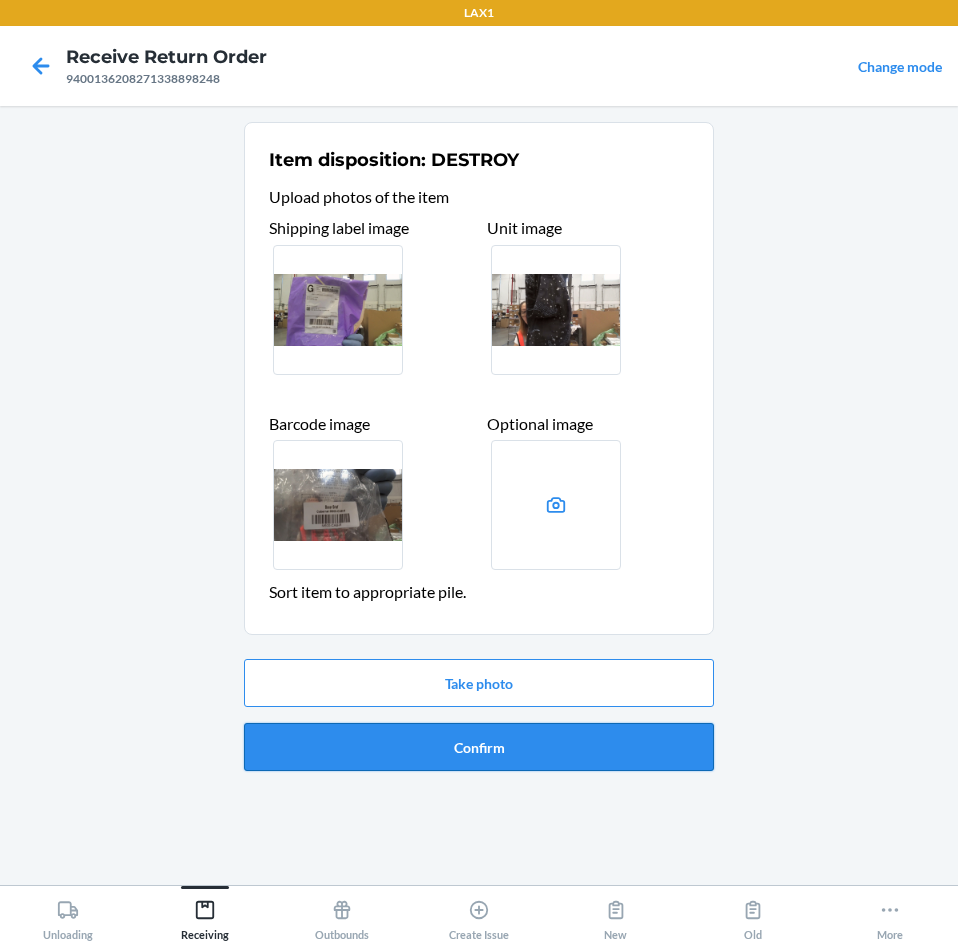 click on "Confirm" at bounding box center [479, 747] 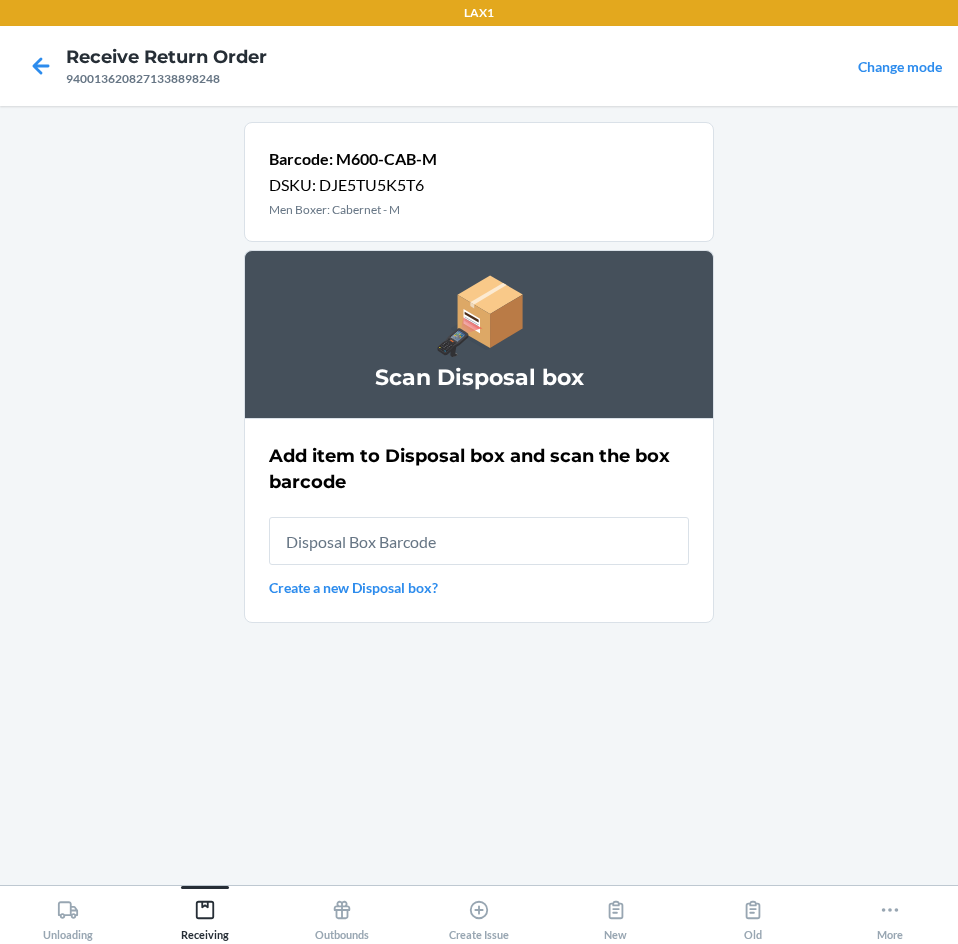 click at bounding box center [479, 541] 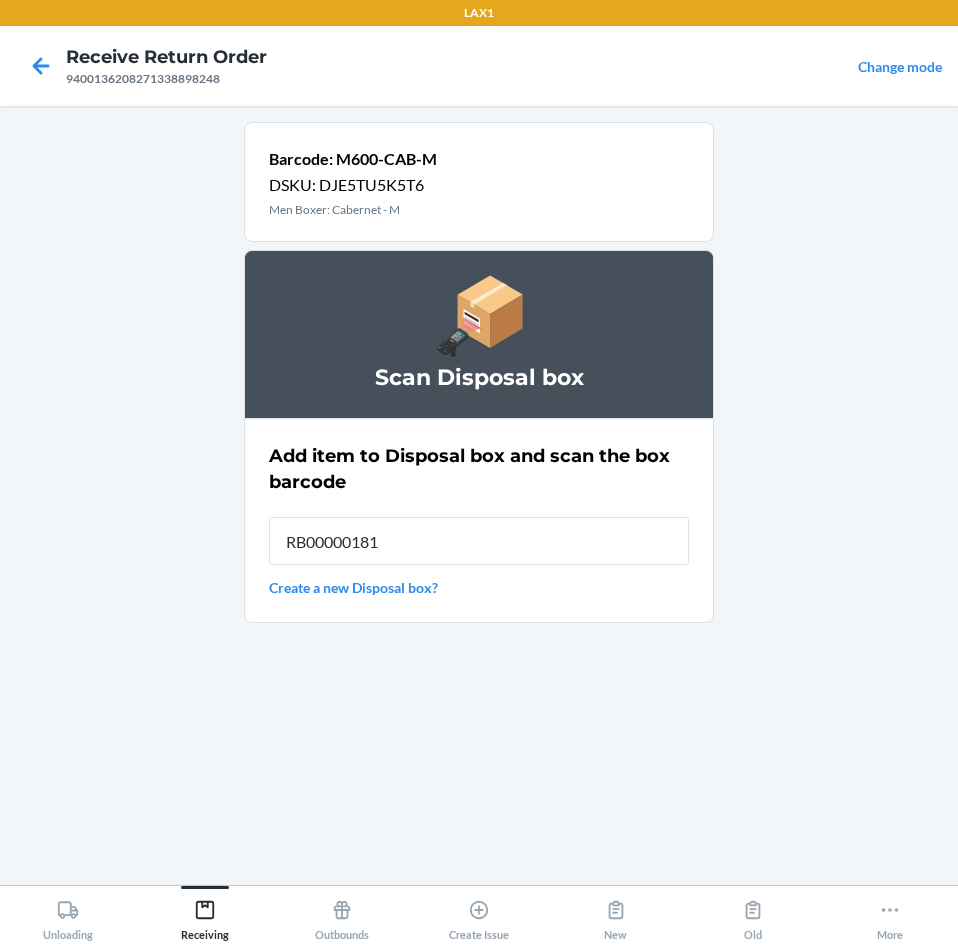 type on "RB000001815" 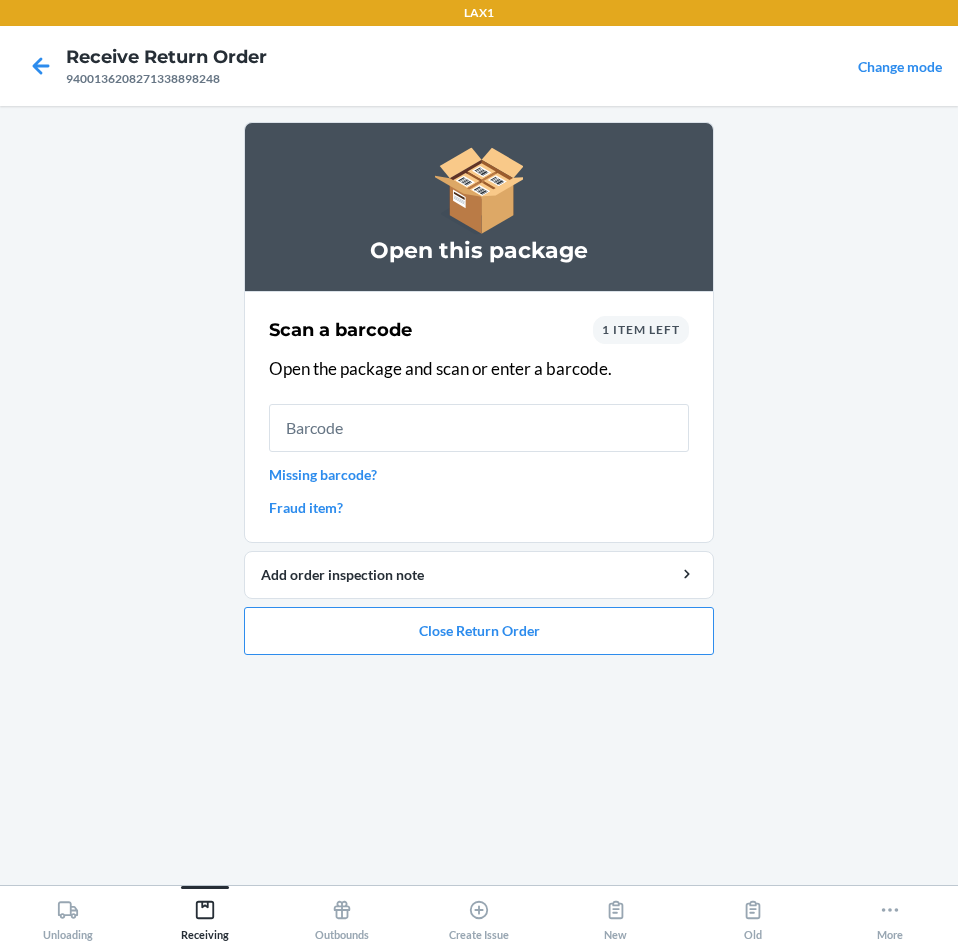 click at bounding box center [479, 428] 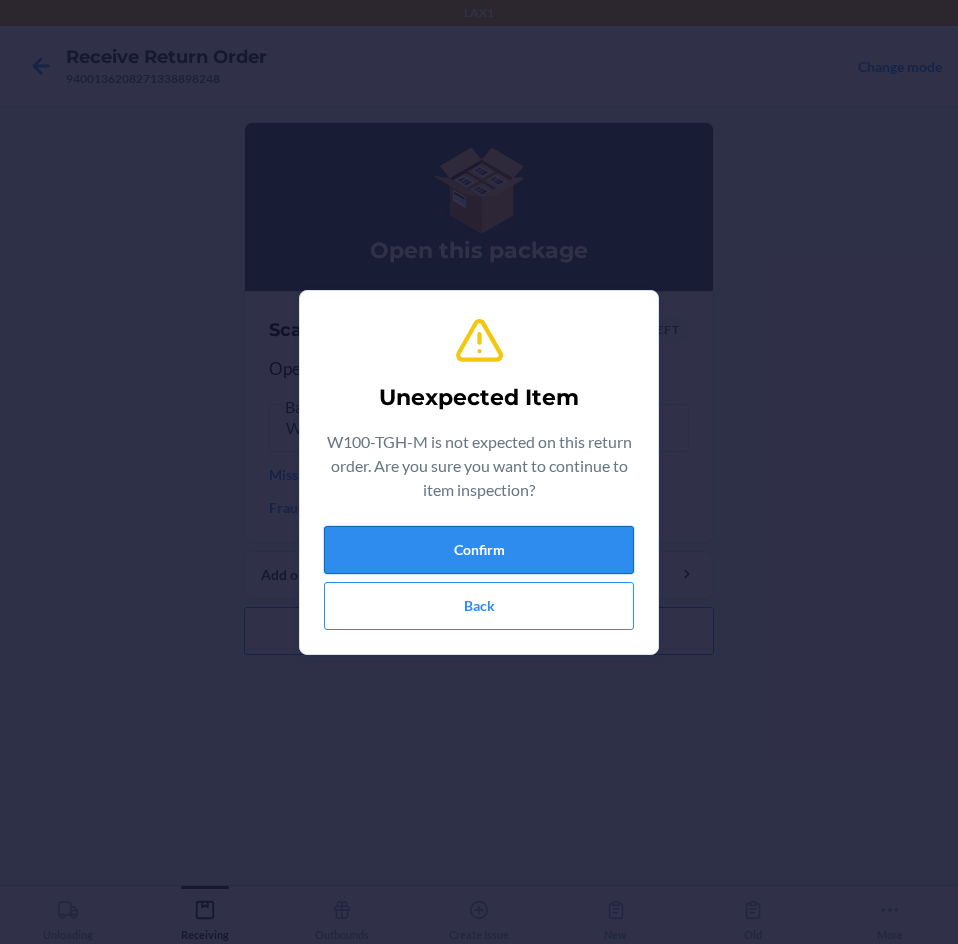 click on "Confirm" at bounding box center [479, 550] 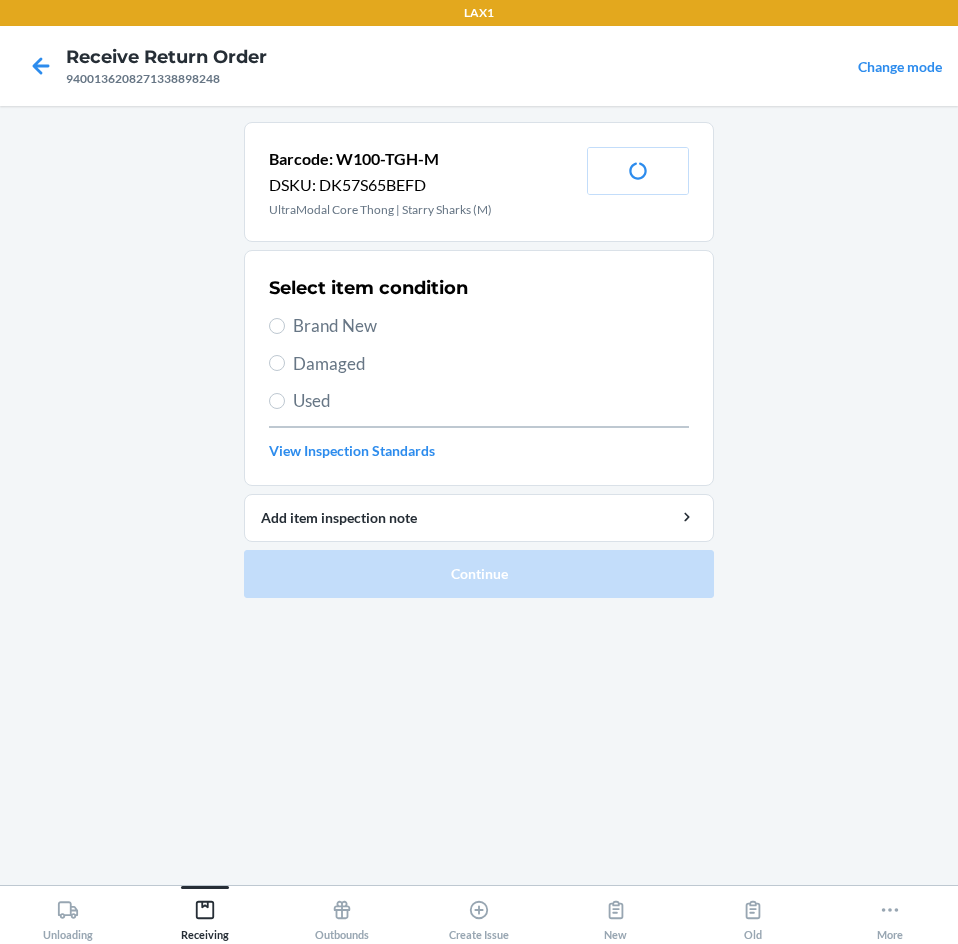 click on "Used" at bounding box center [491, 401] 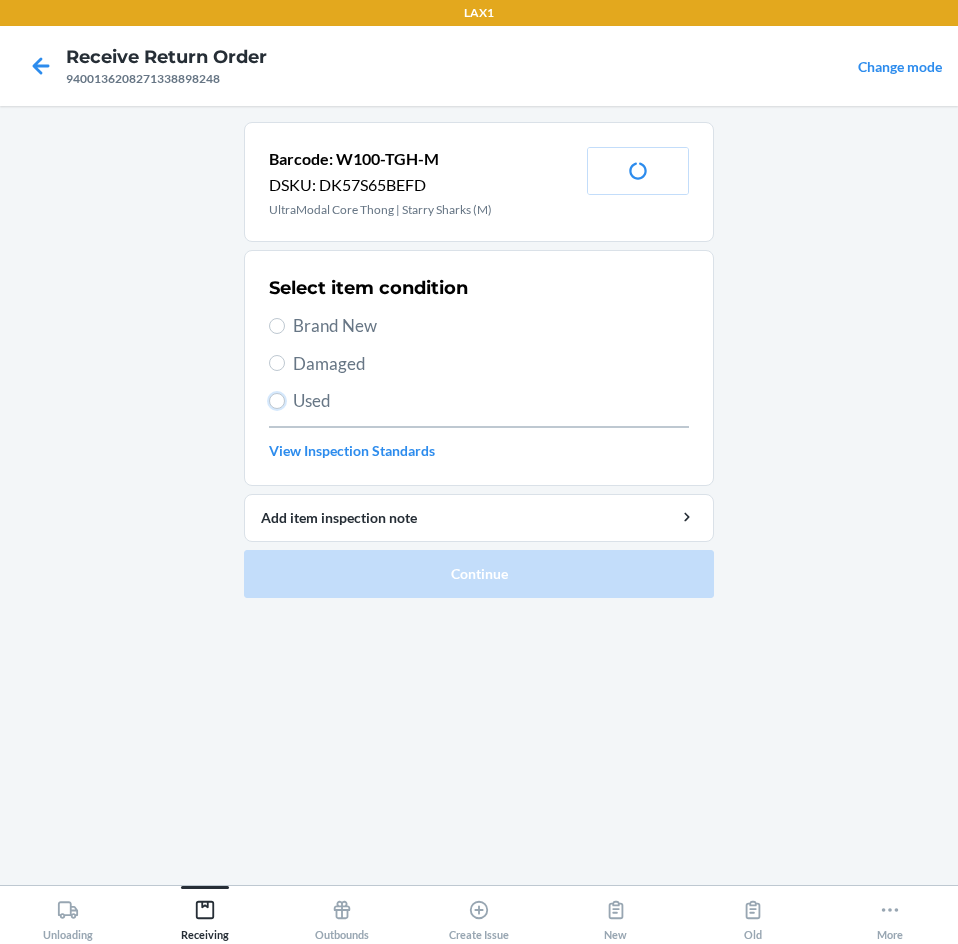 click on "Used" at bounding box center [277, 401] 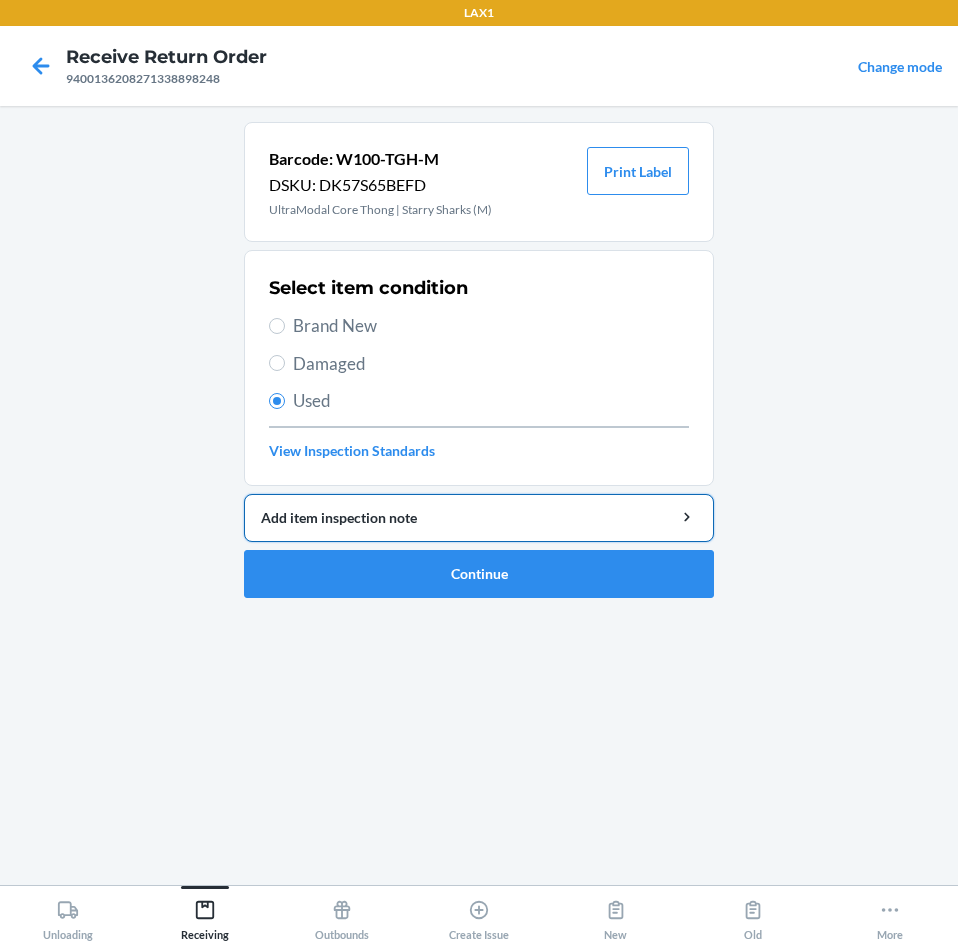 click on "Add item inspection note" at bounding box center (479, 517) 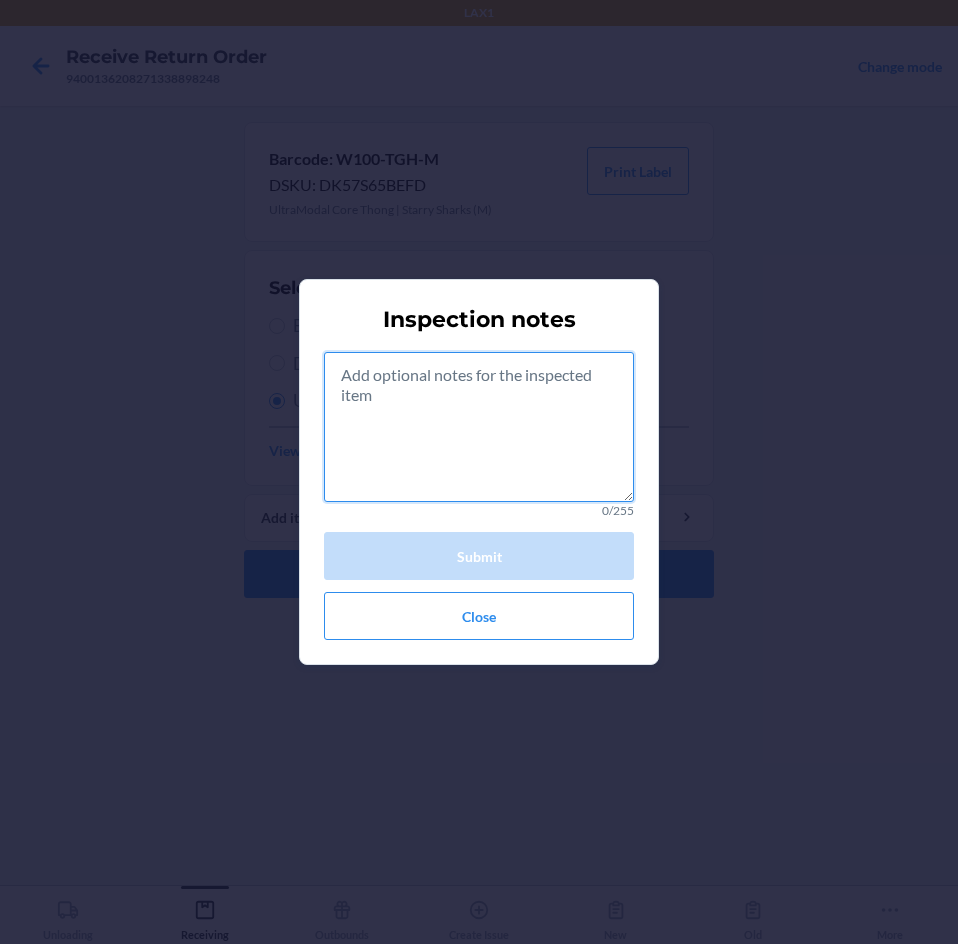 click at bounding box center (479, 427) 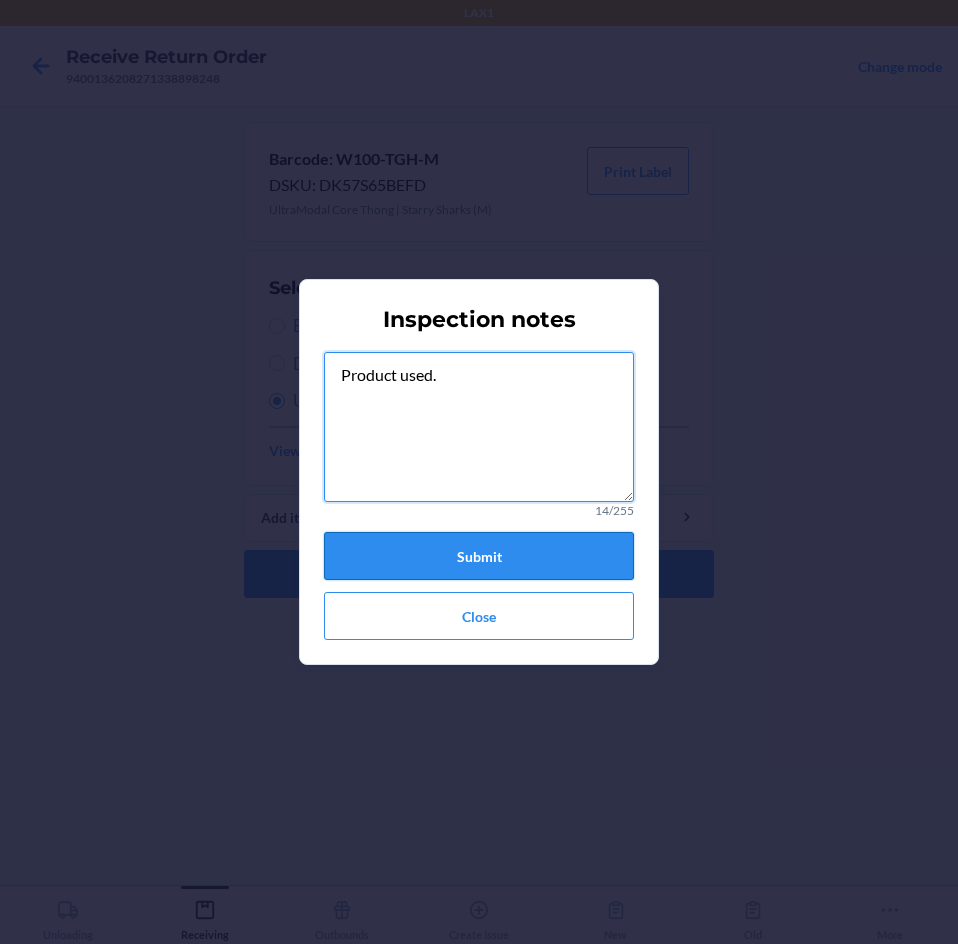type on "Product used." 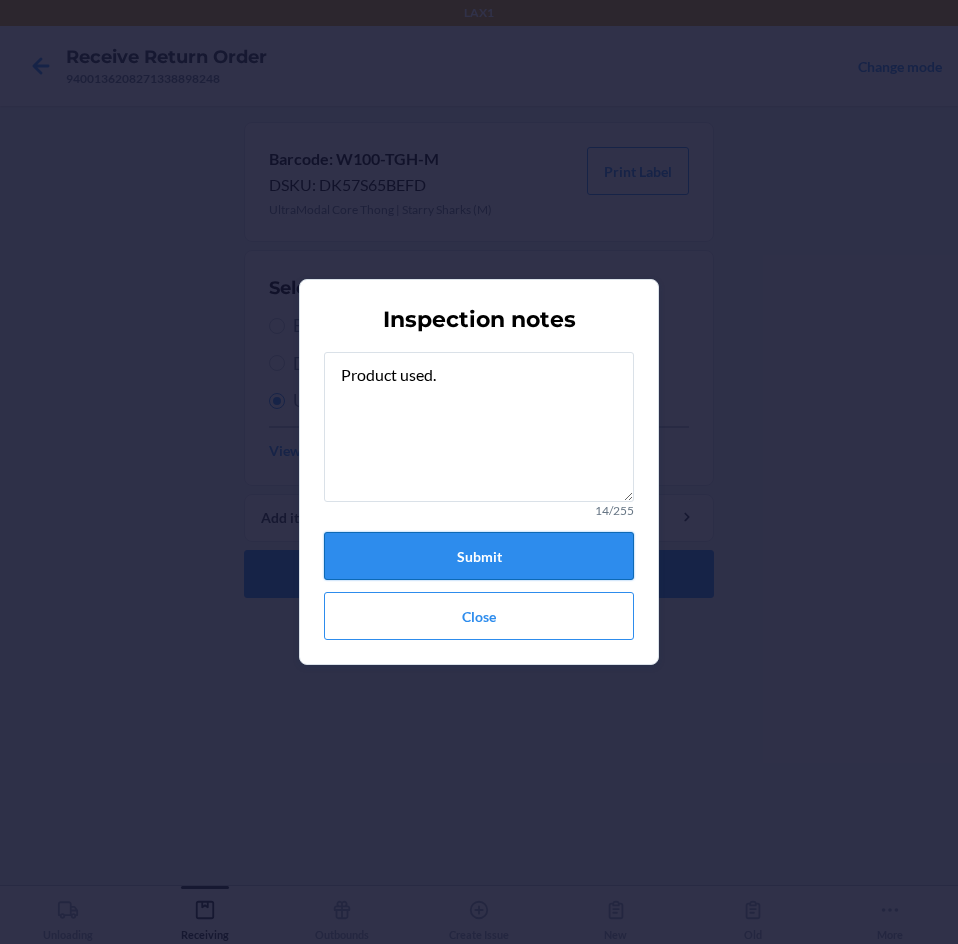 click on "Submit" at bounding box center [479, 556] 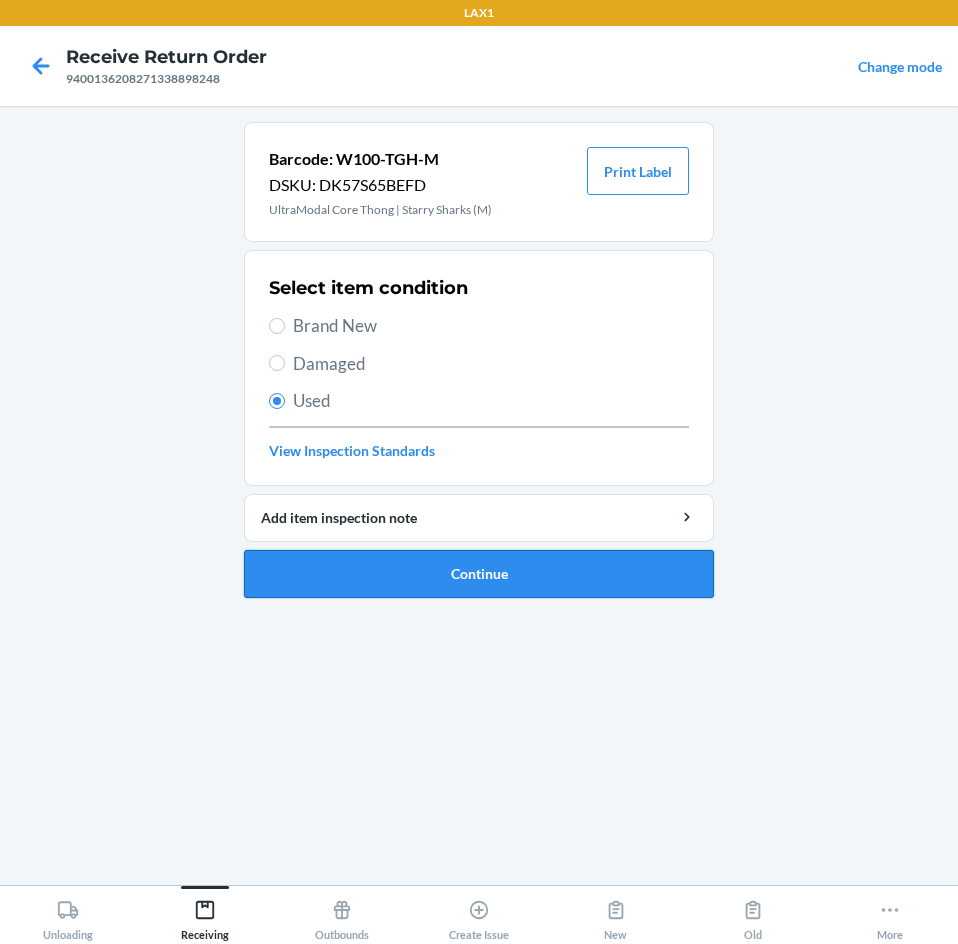click on "Continue" at bounding box center [479, 574] 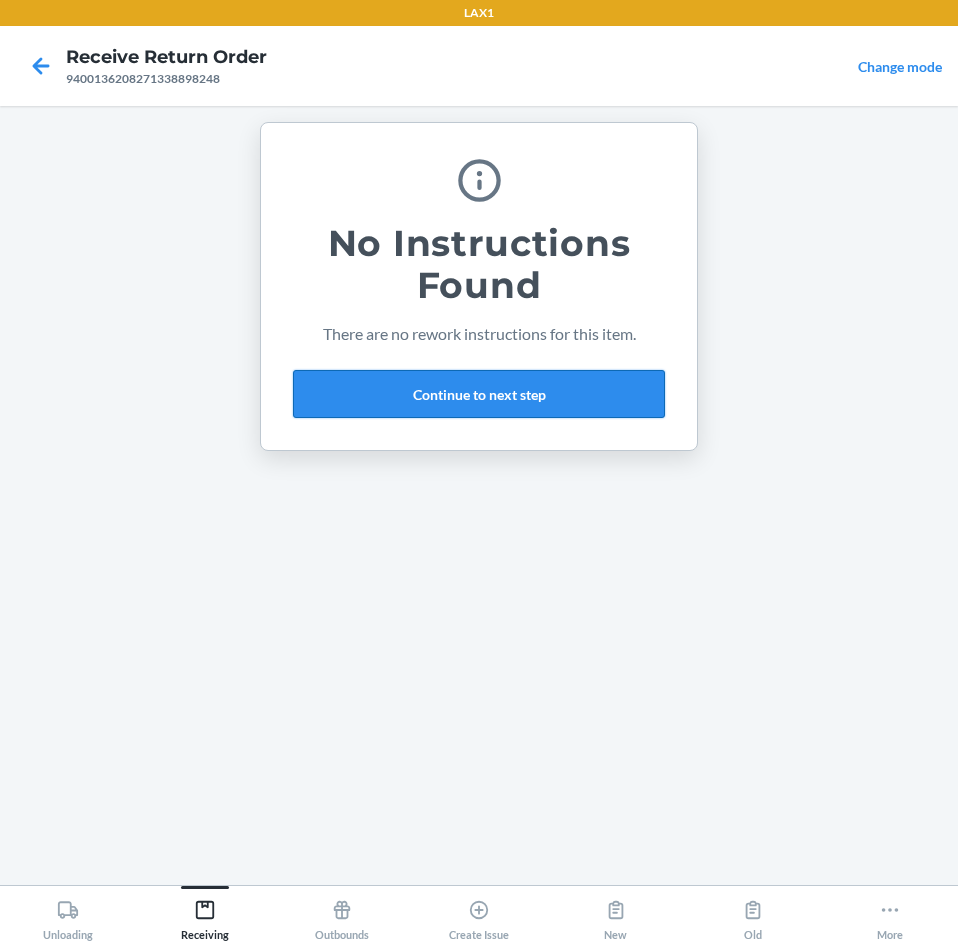 click on "Continue to next step" at bounding box center [479, 394] 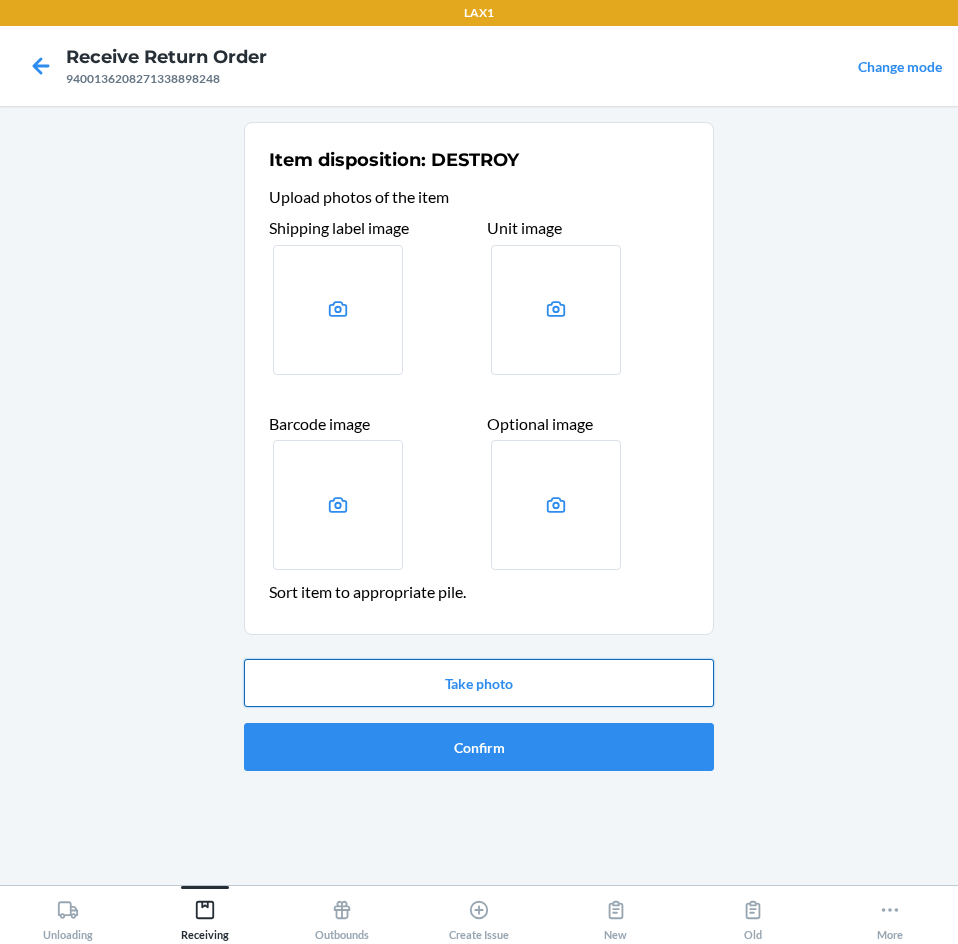 click on "Take photo" at bounding box center (479, 683) 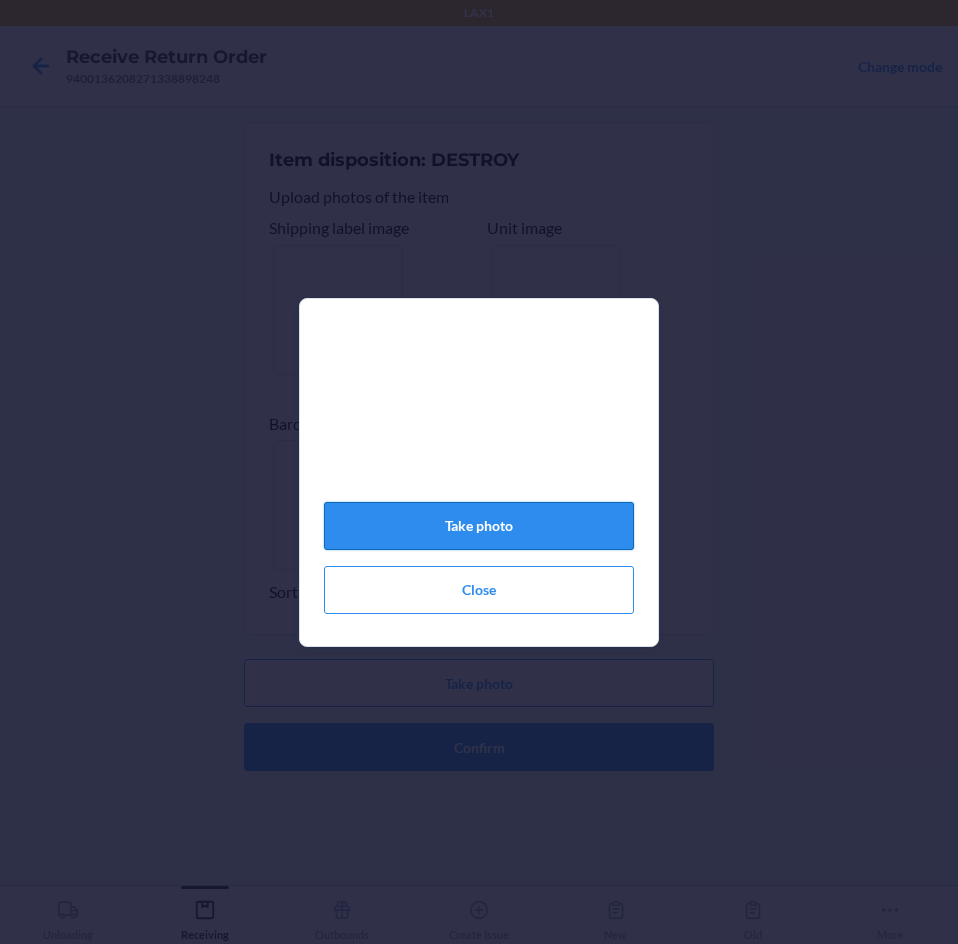 click on "Take photo" 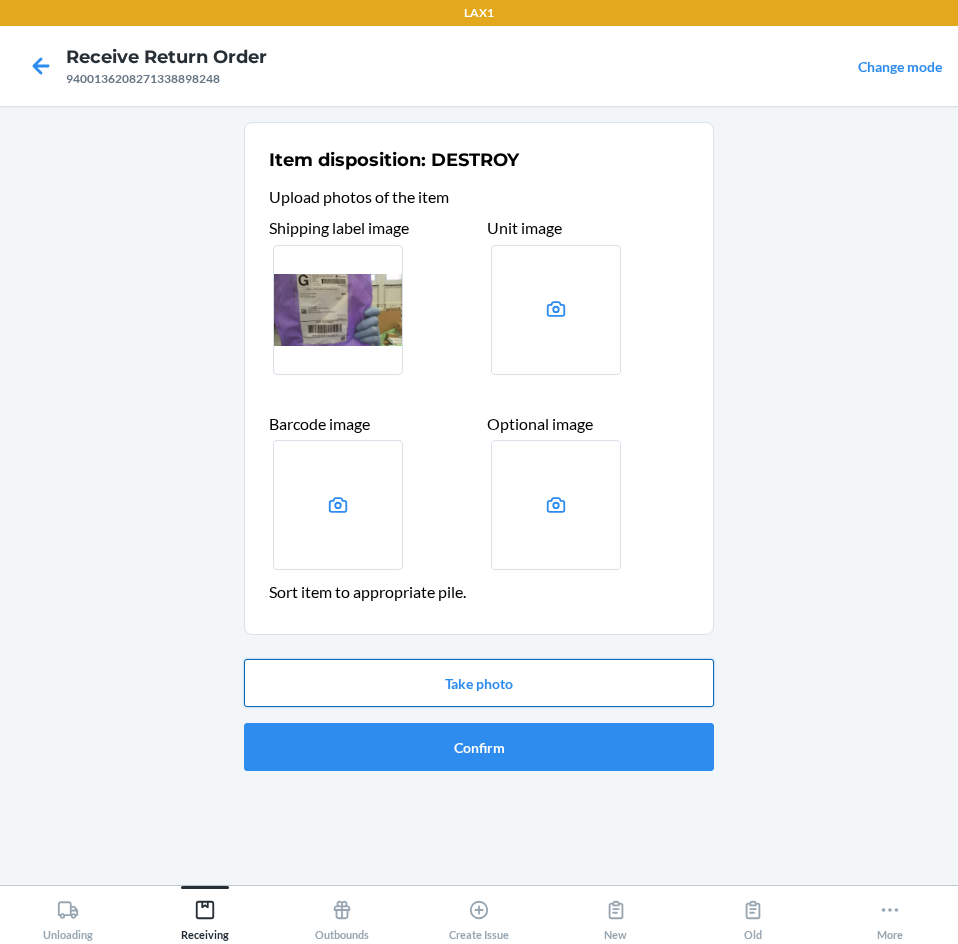 click on "Take photo" at bounding box center [479, 683] 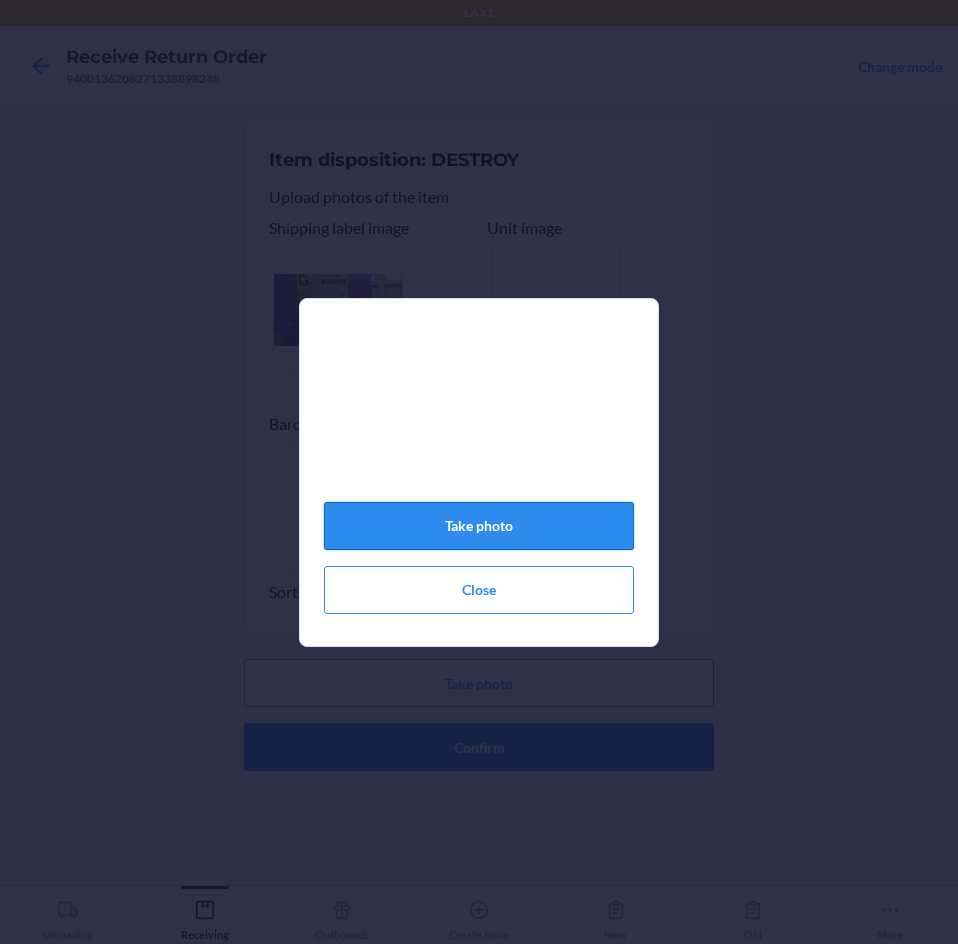 click on "Take photo" 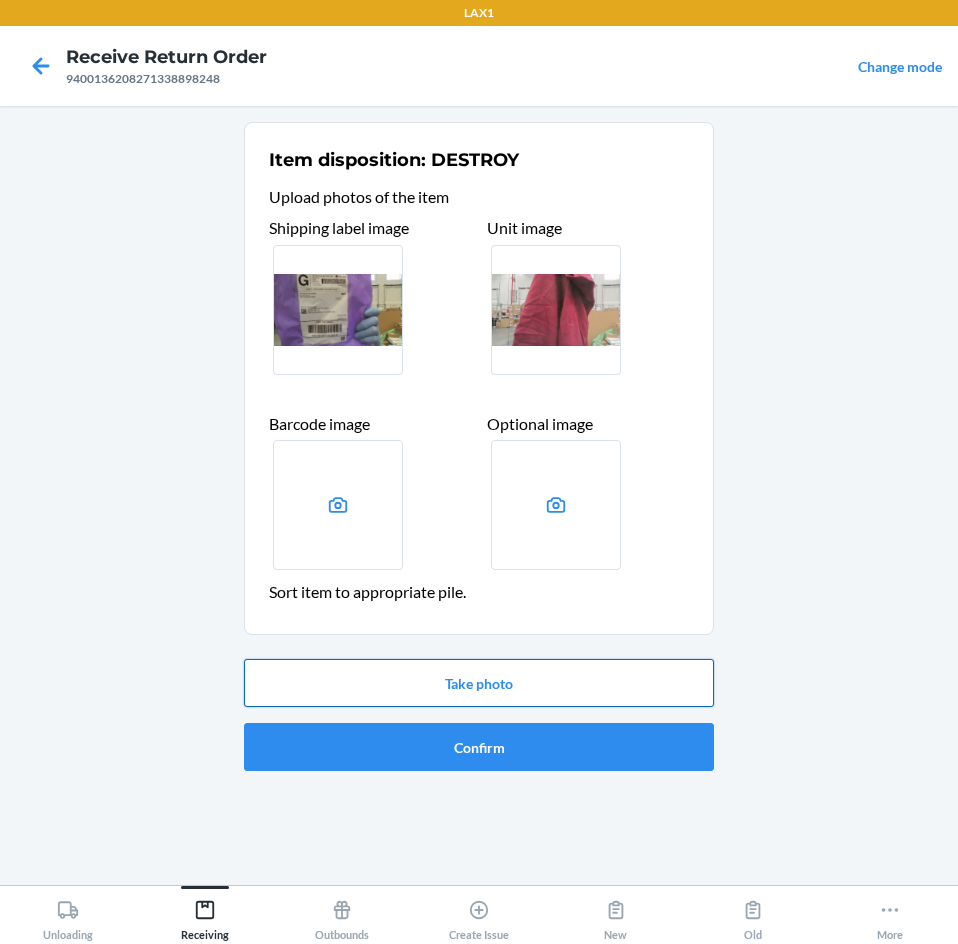 click on "Take photo" at bounding box center (479, 683) 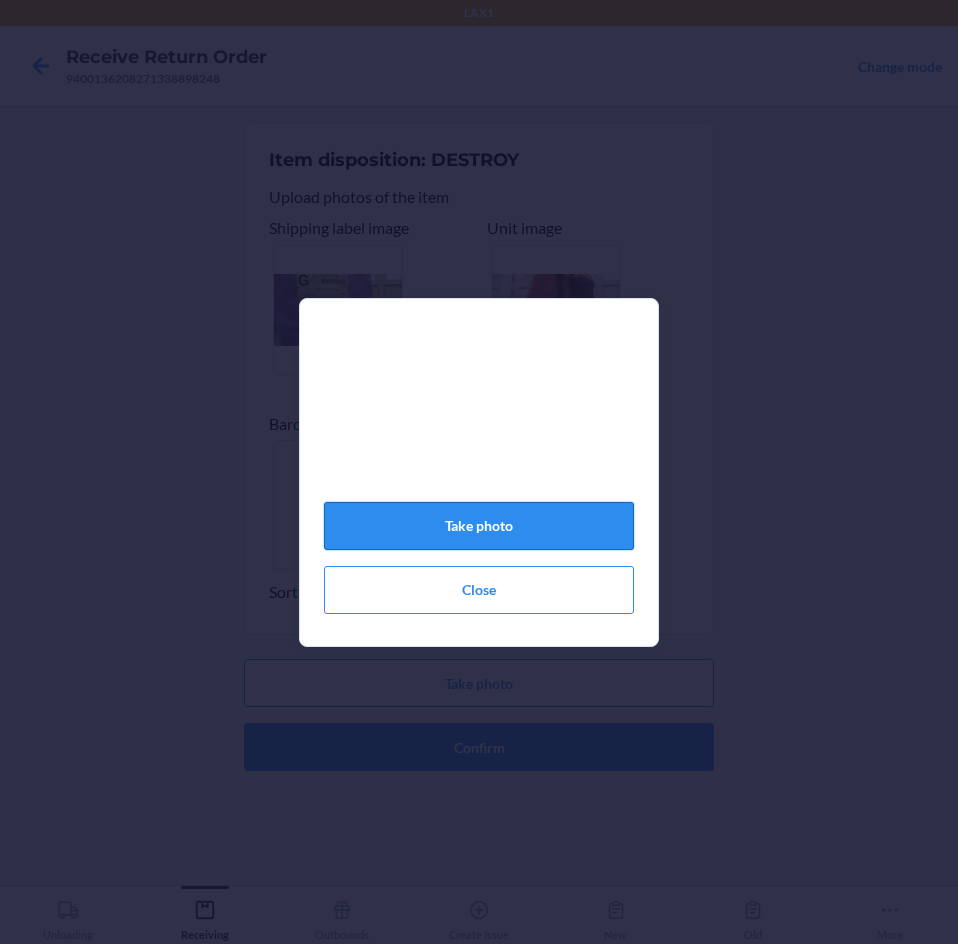 click on "Take photo" 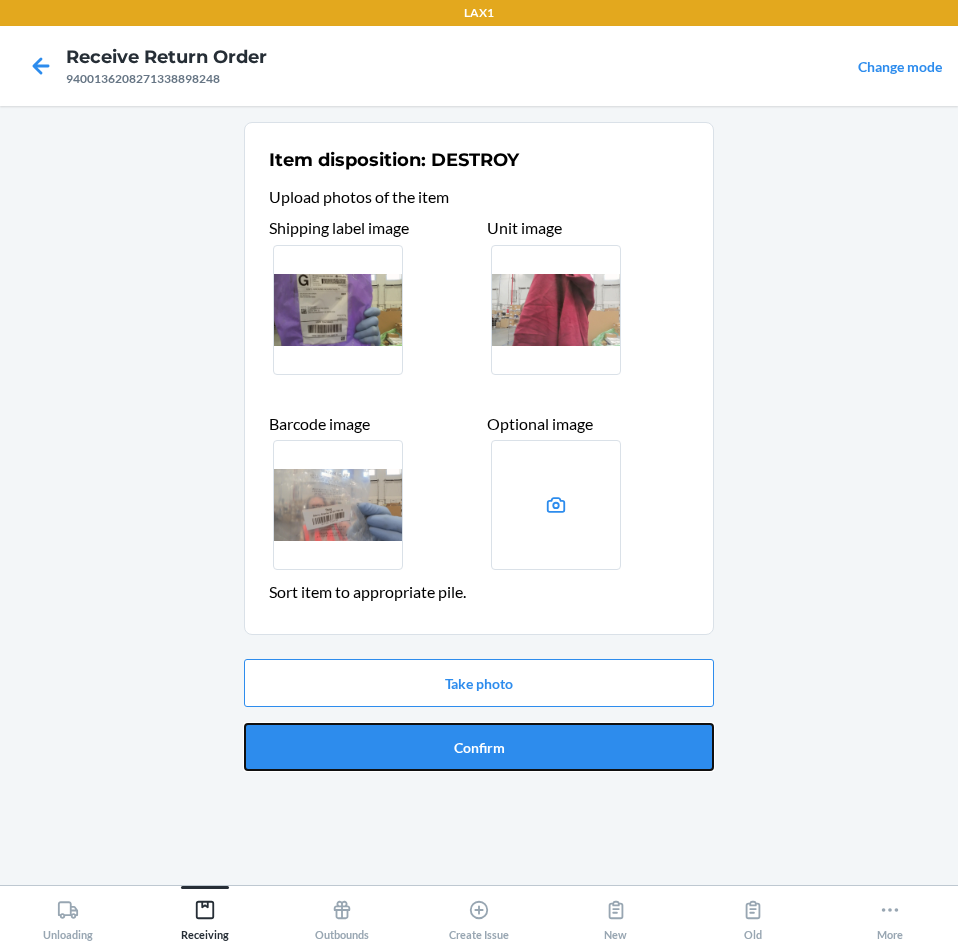 drag, startPoint x: 572, startPoint y: 735, endPoint x: 582, endPoint y: 737, distance: 10.198039 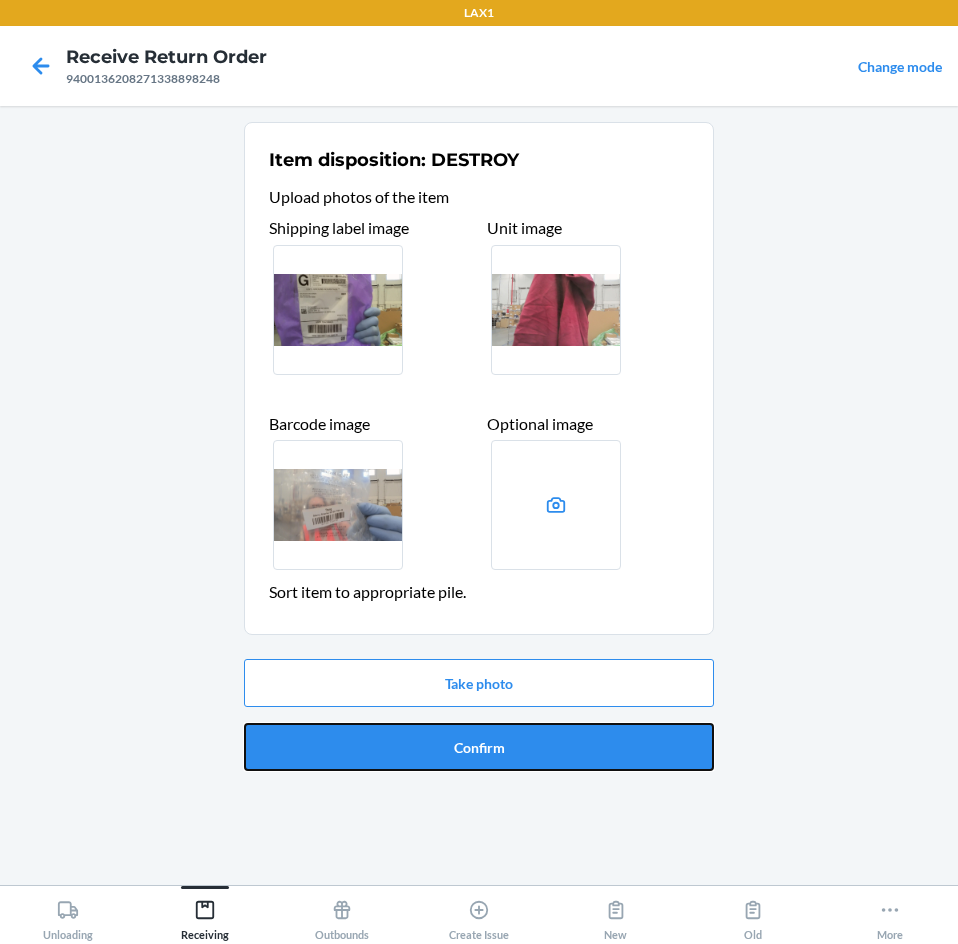 click on "Confirm" at bounding box center [479, 747] 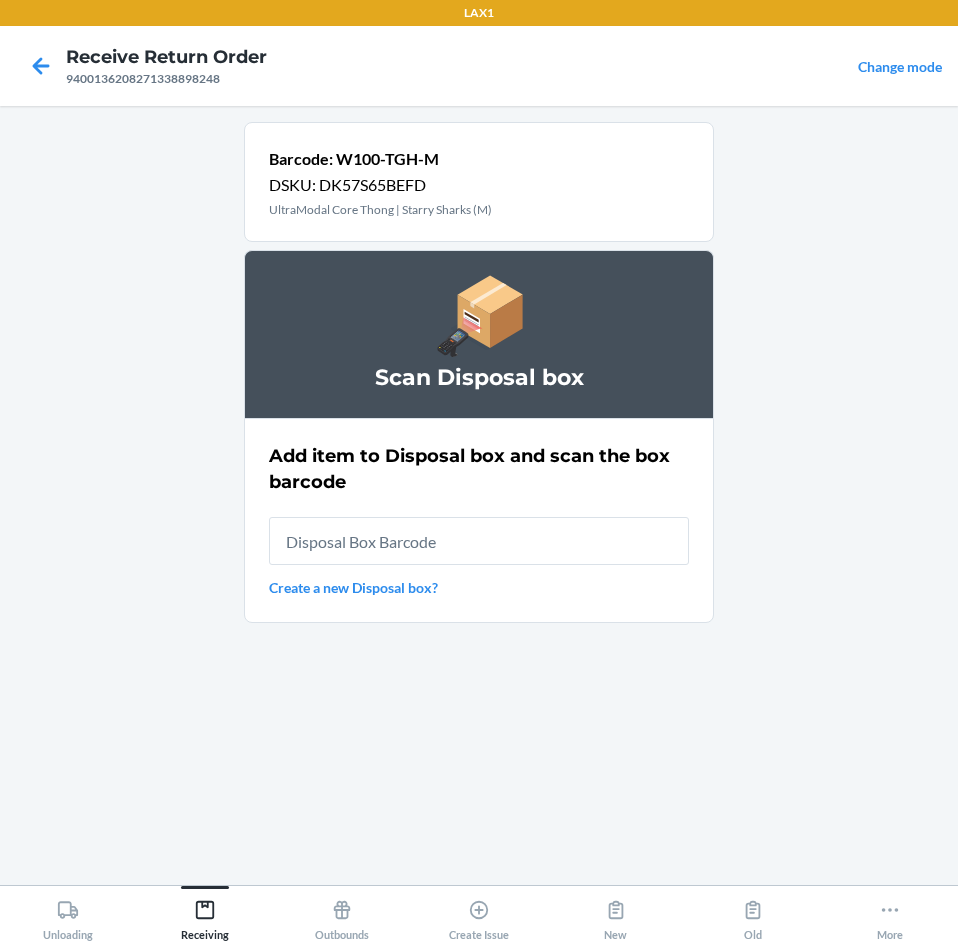 click at bounding box center [479, 541] 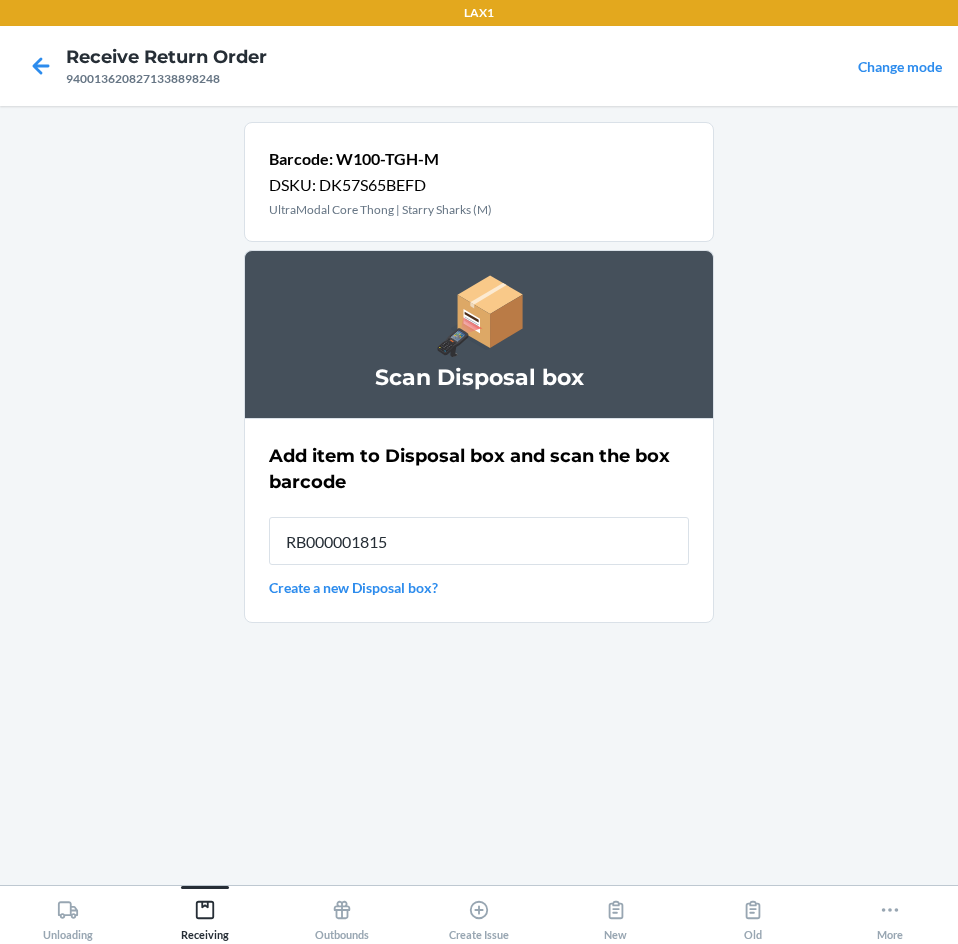 type on "RB000001815" 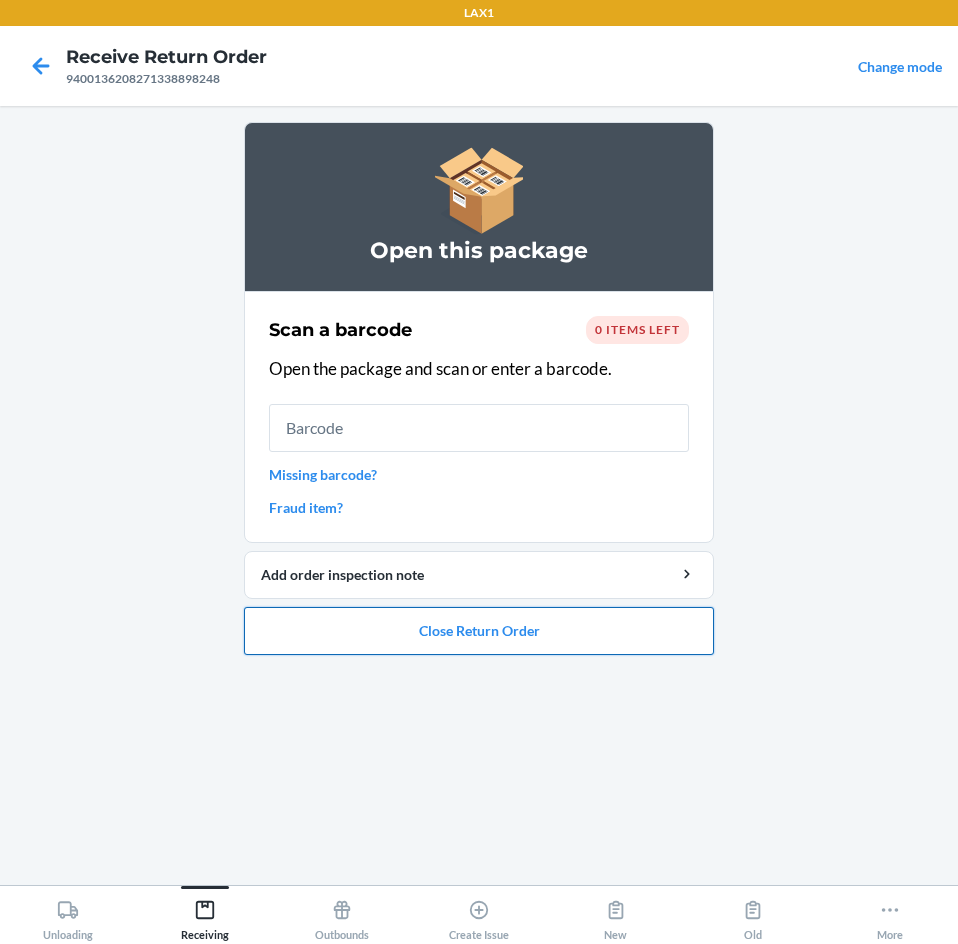 click on "Close Return Order" at bounding box center (479, 631) 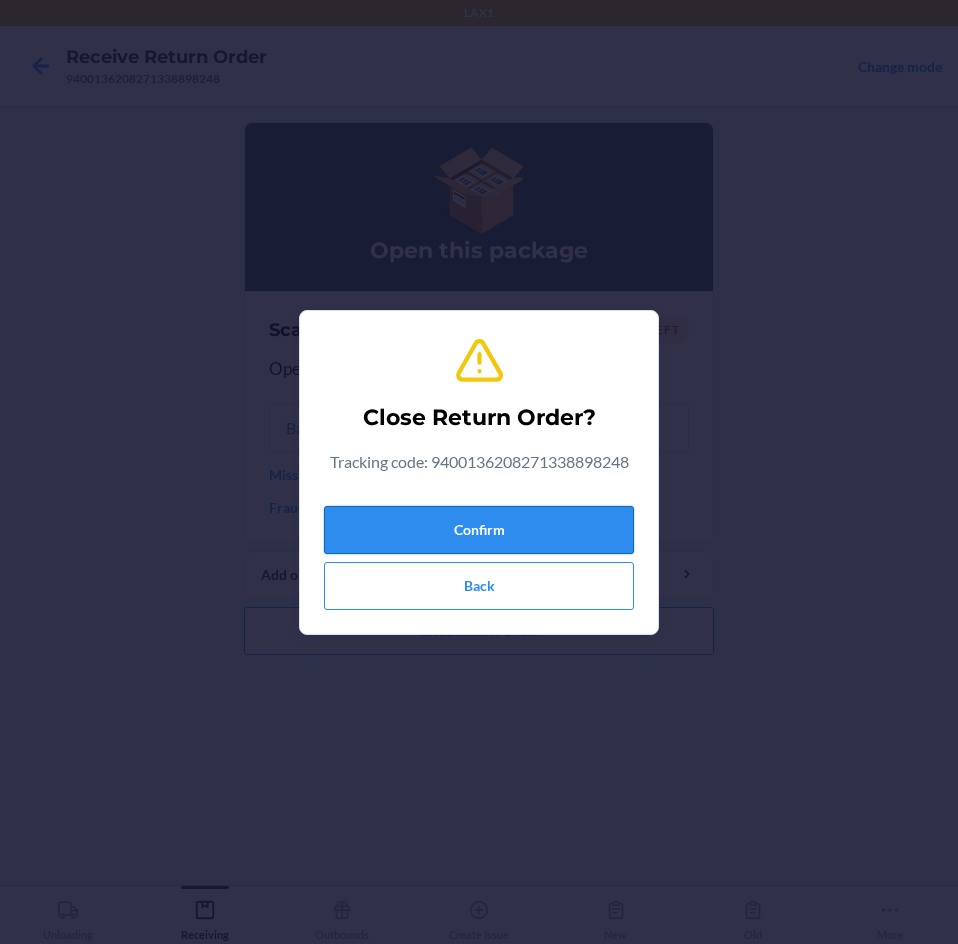 click on "Confirm" at bounding box center [479, 530] 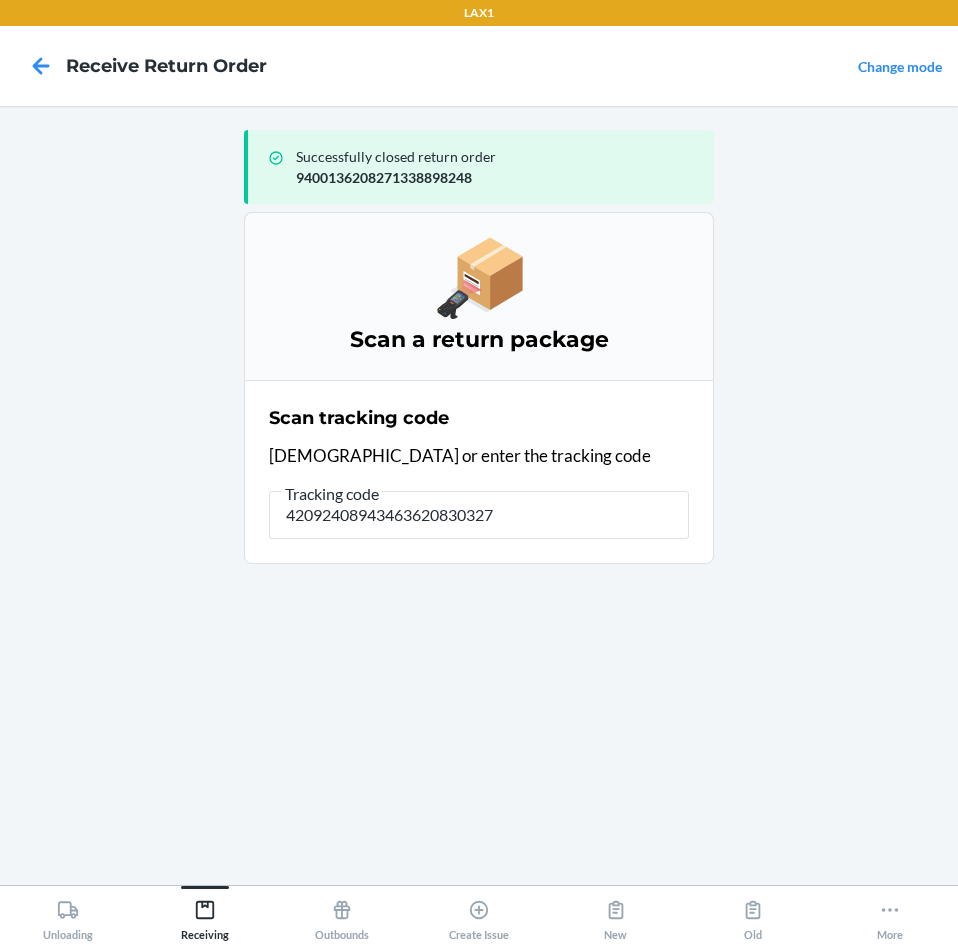 type on "420924089434636208303274" 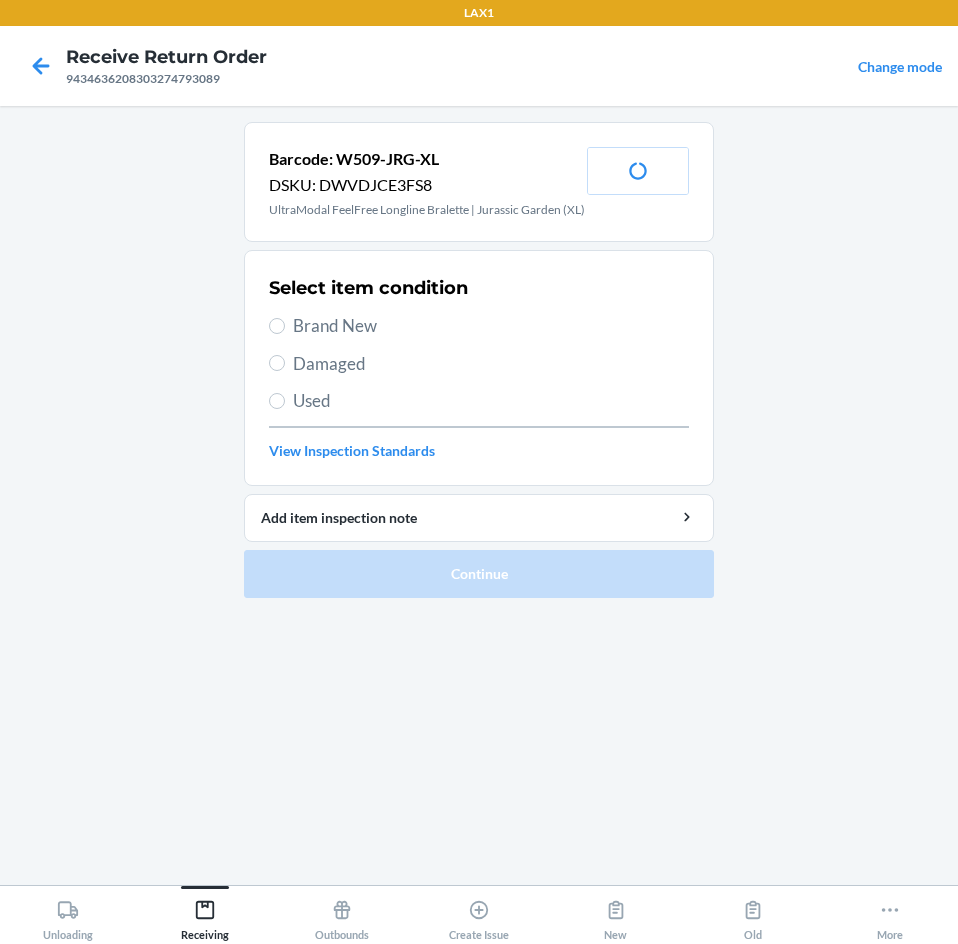 click on "Used" at bounding box center [491, 401] 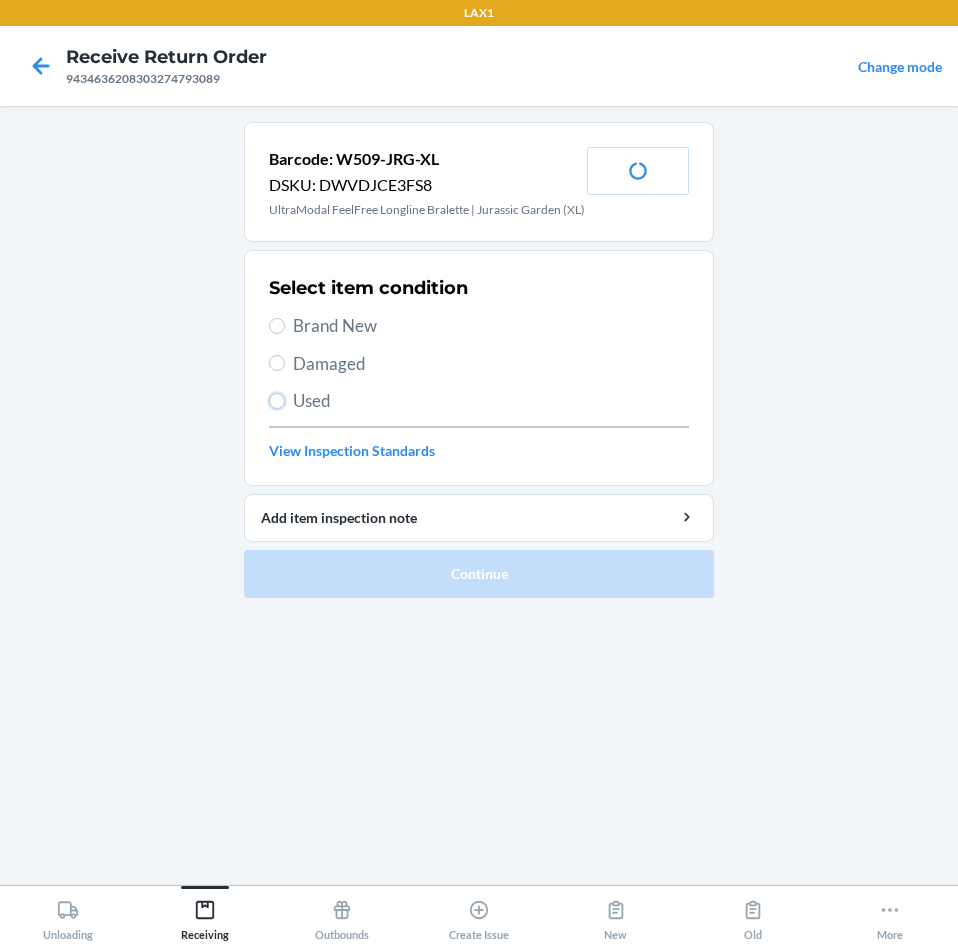 click on "Used" at bounding box center (277, 401) 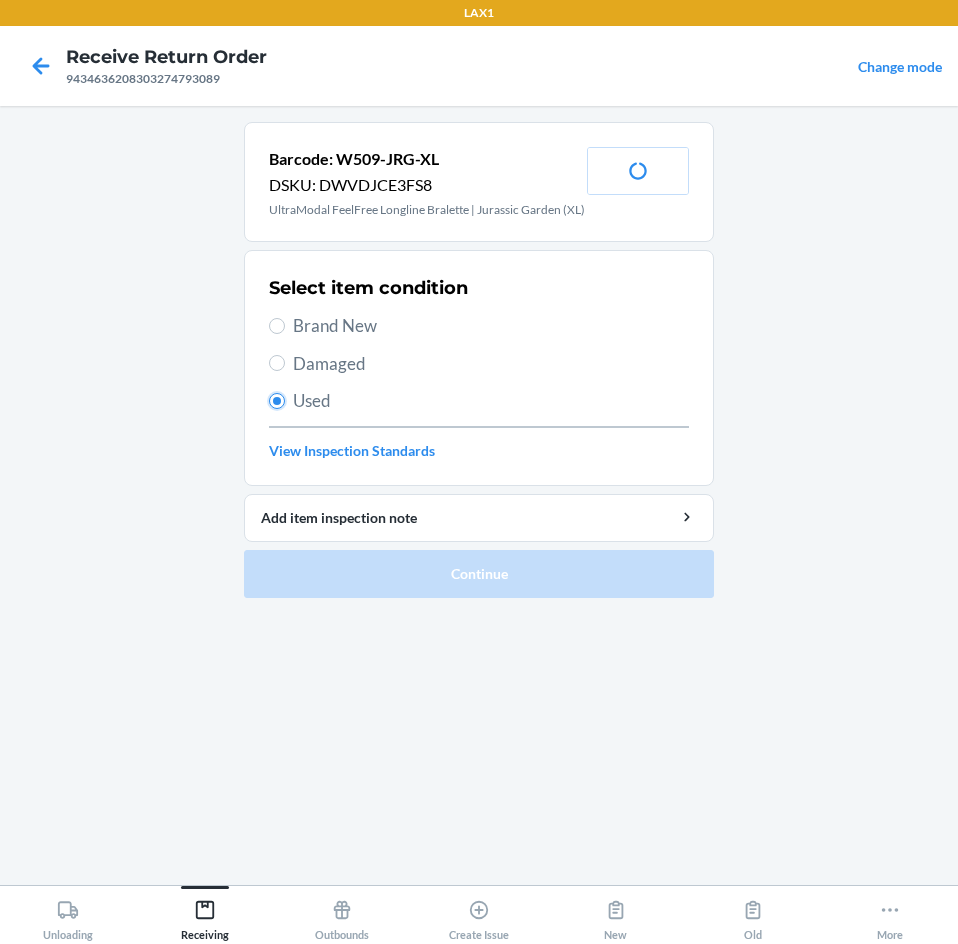radio on "true" 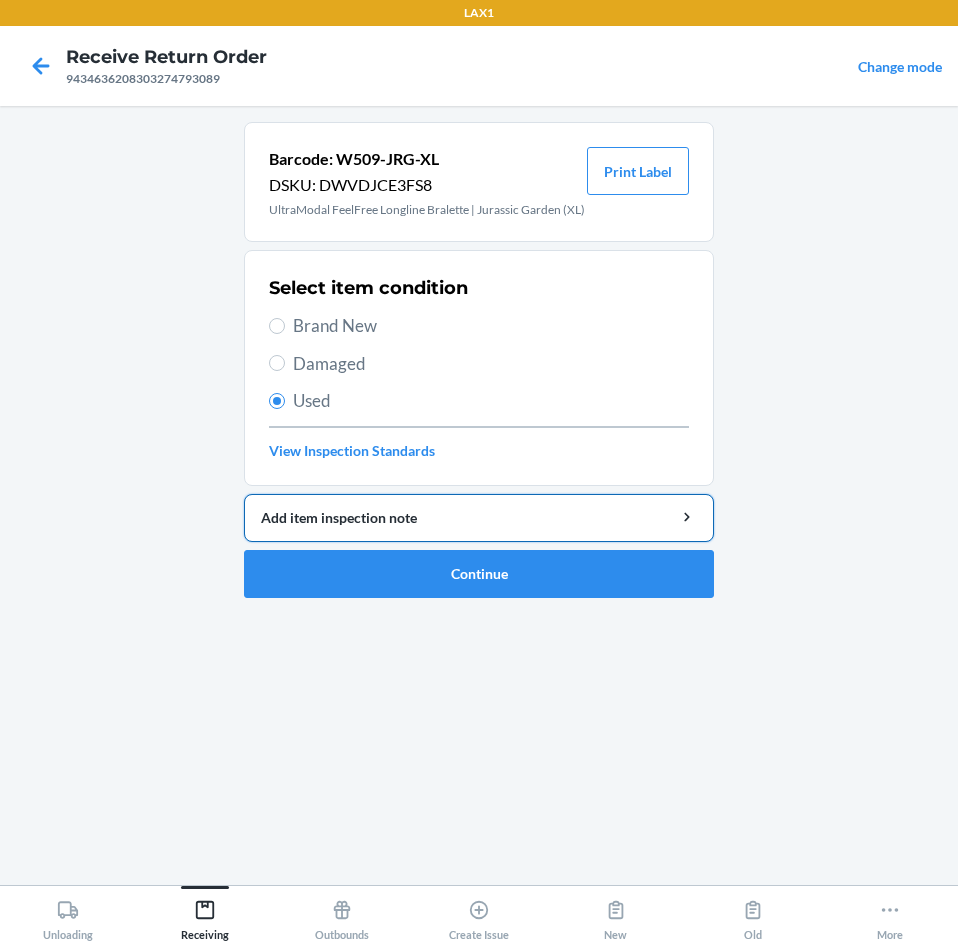 click on "Add item inspection note" at bounding box center [479, 517] 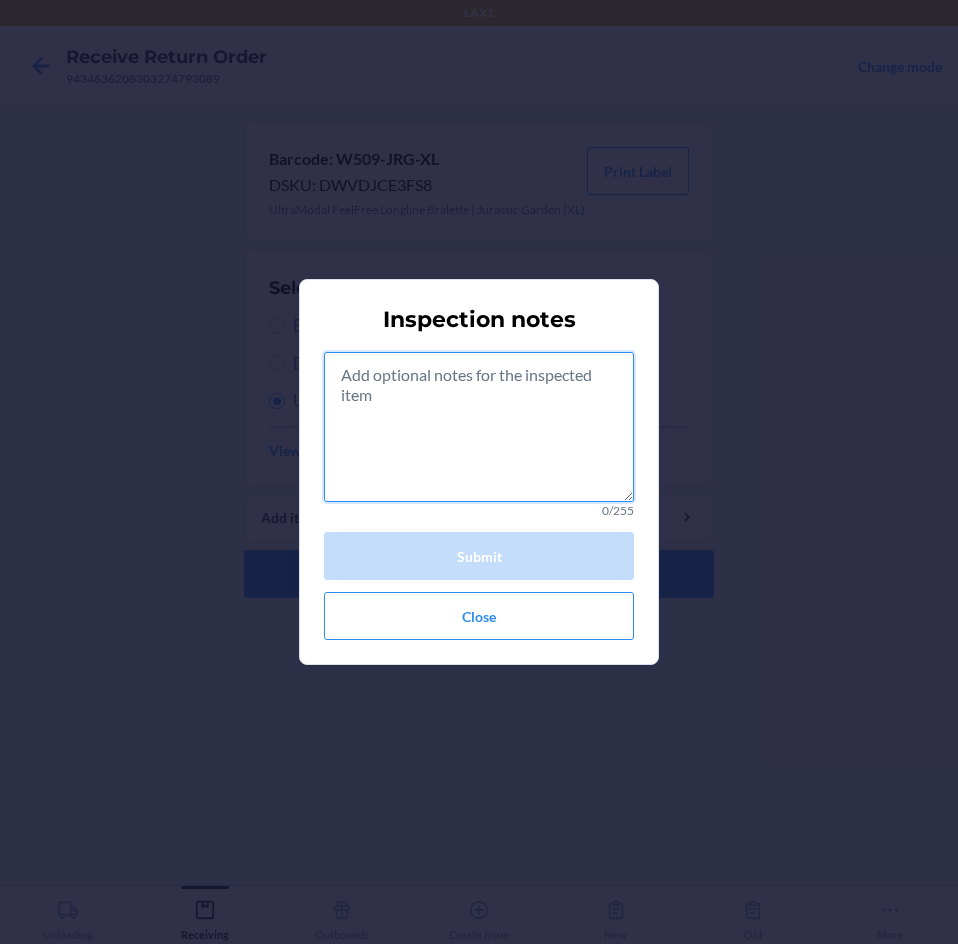 click at bounding box center [479, 427] 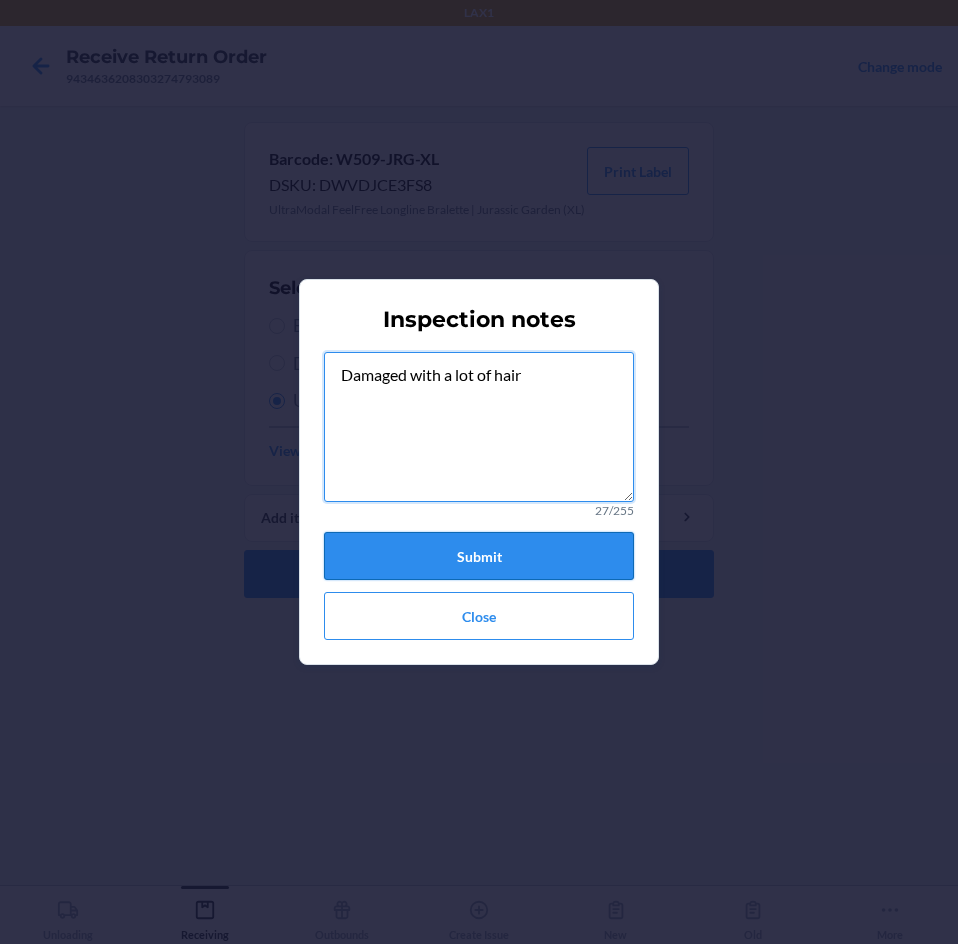type on "Damaged with a lot of hair" 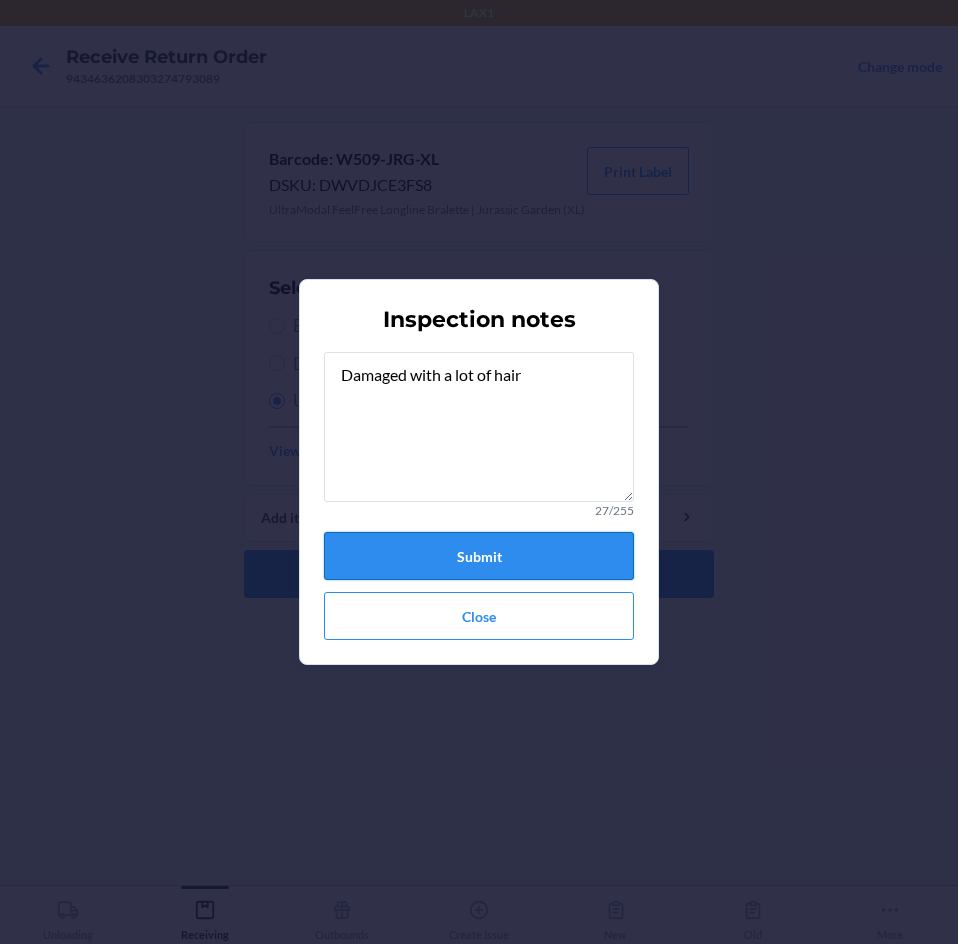 click on "Submit" at bounding box center (479, 556) 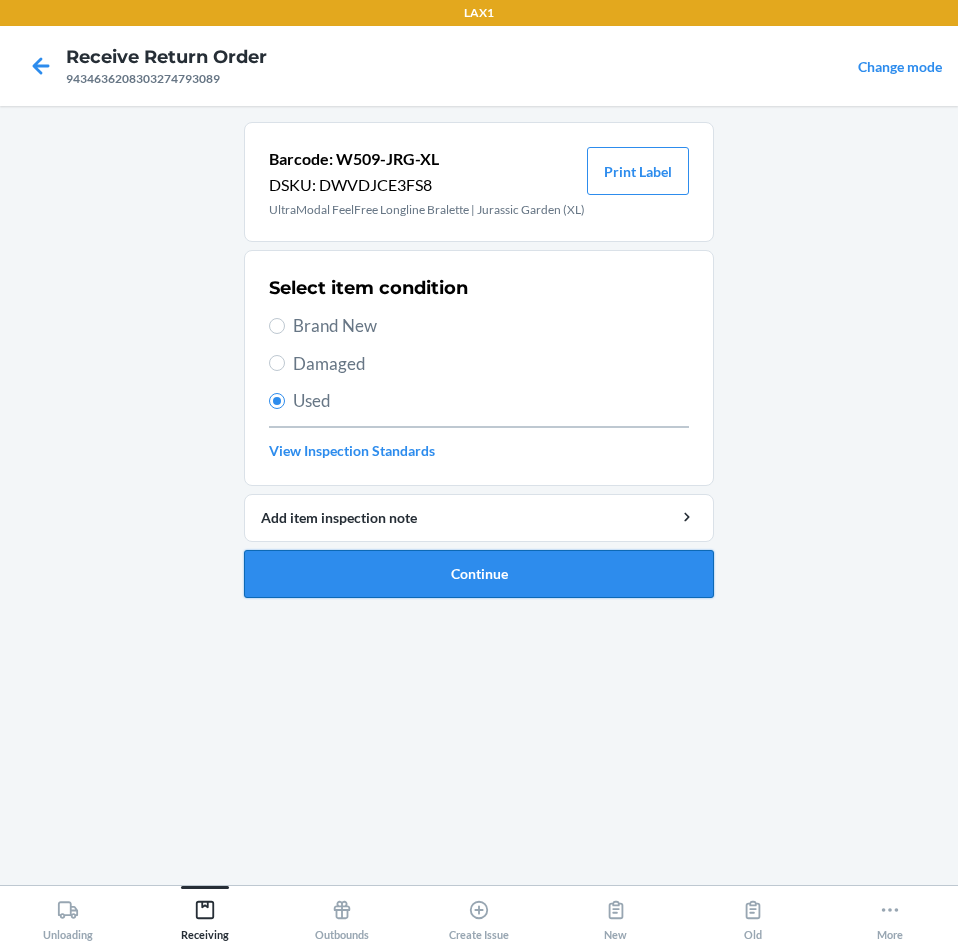 click on "Continue" at bounding box center (479, 574) 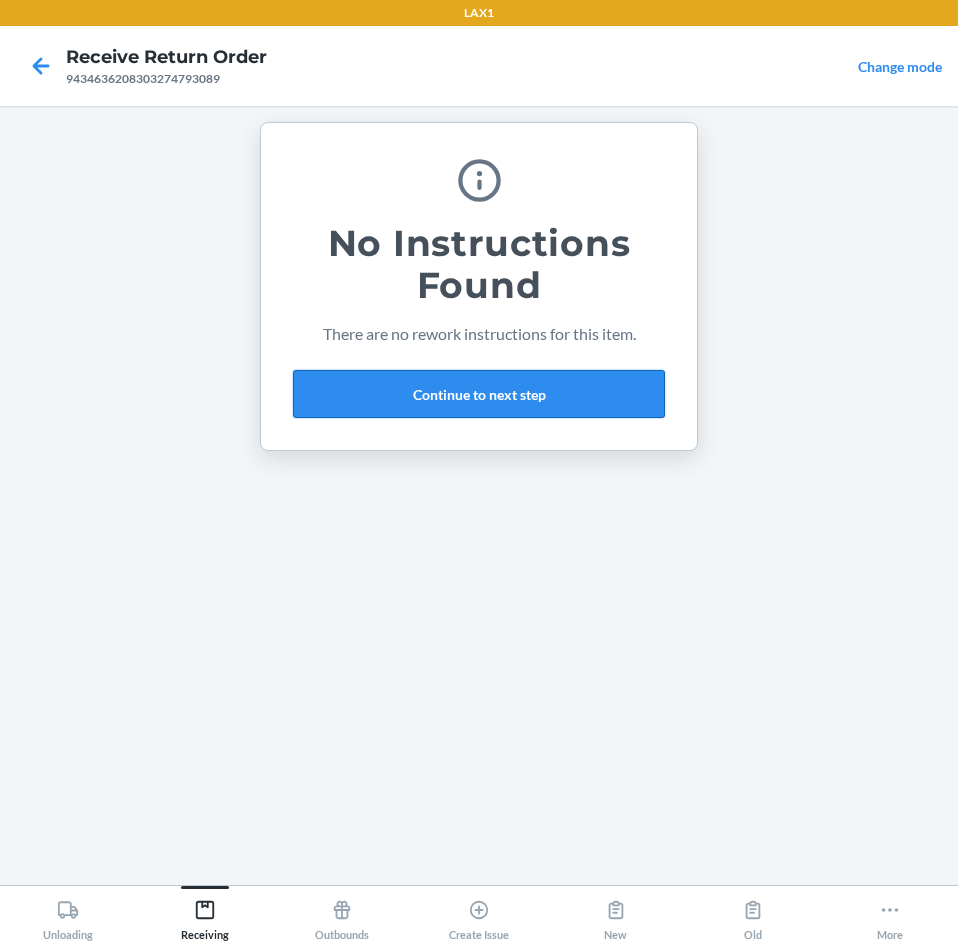 click on "Continue to next step" at bounding box center [479, 394] 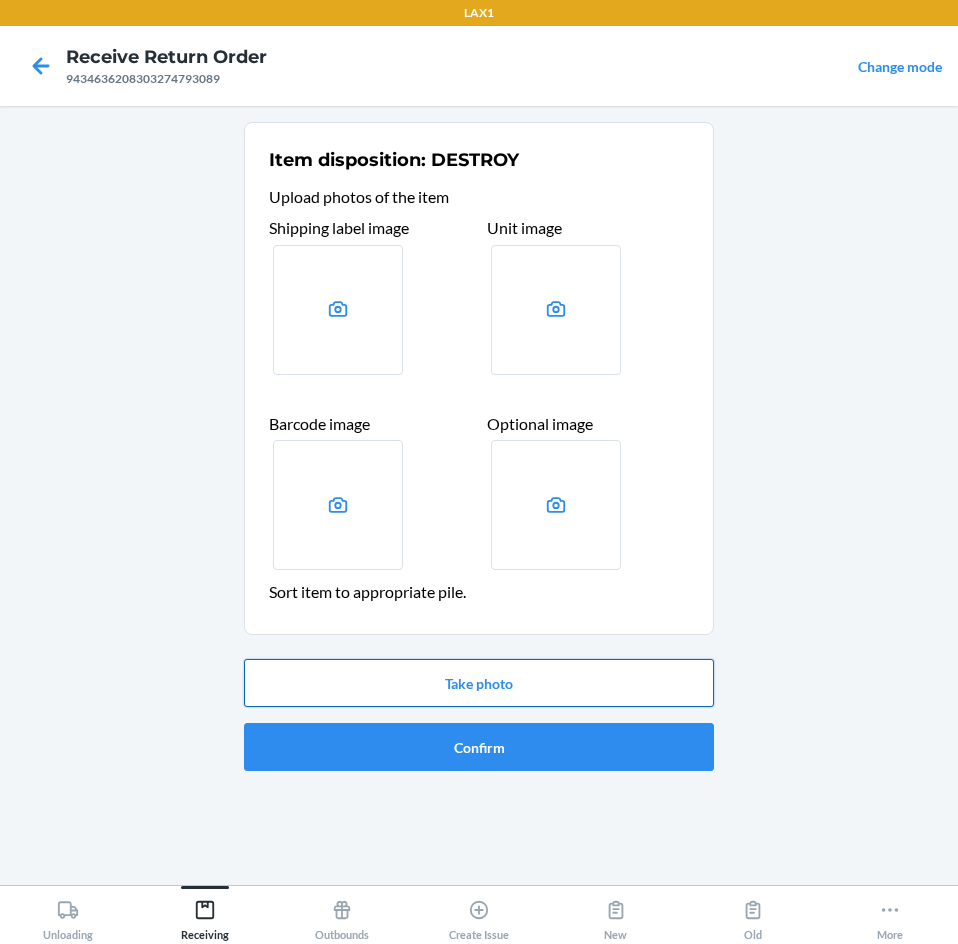 click on "Take photo" at bounding box center (479, 683) 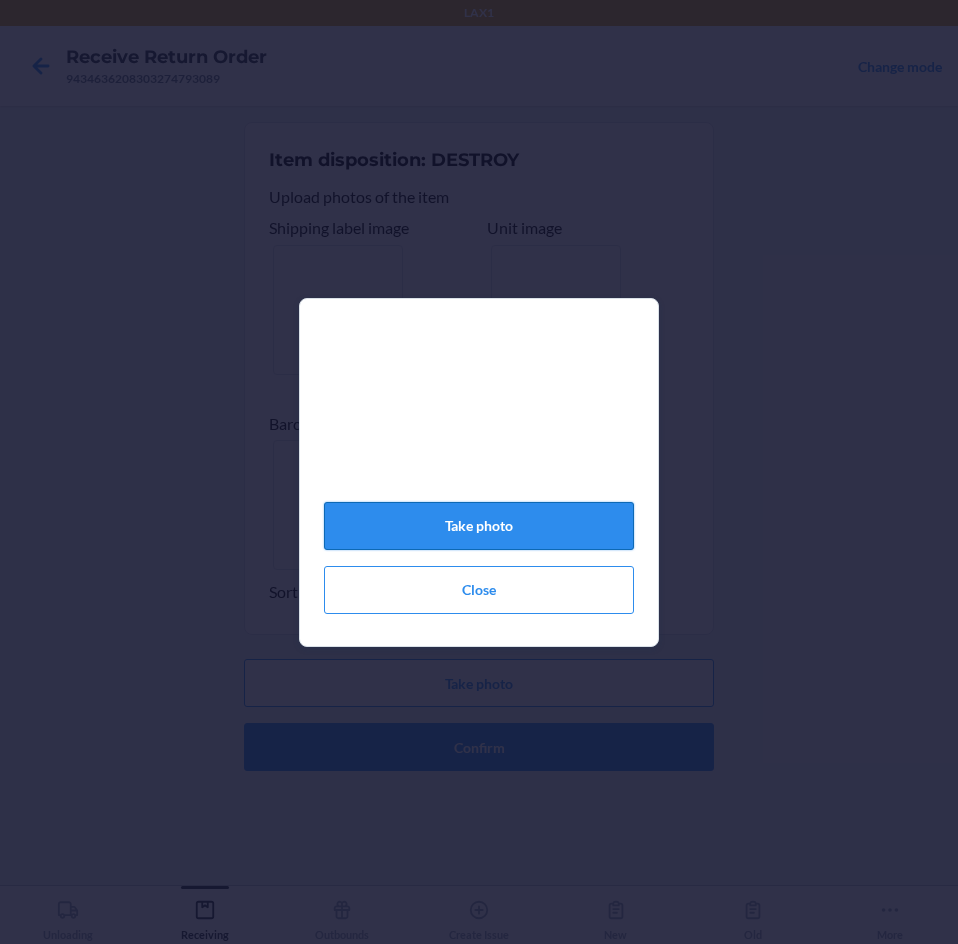 click on "Take photo" 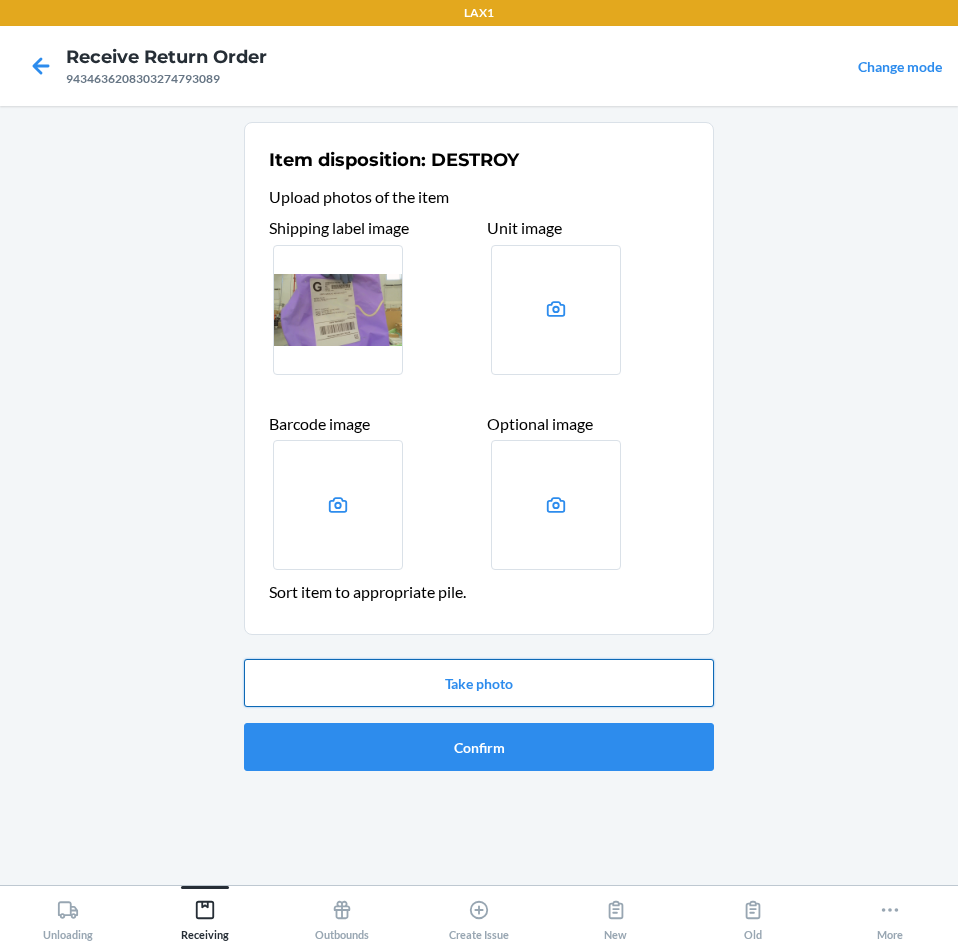 click on "Take photo" at bounding box center (479, 683) 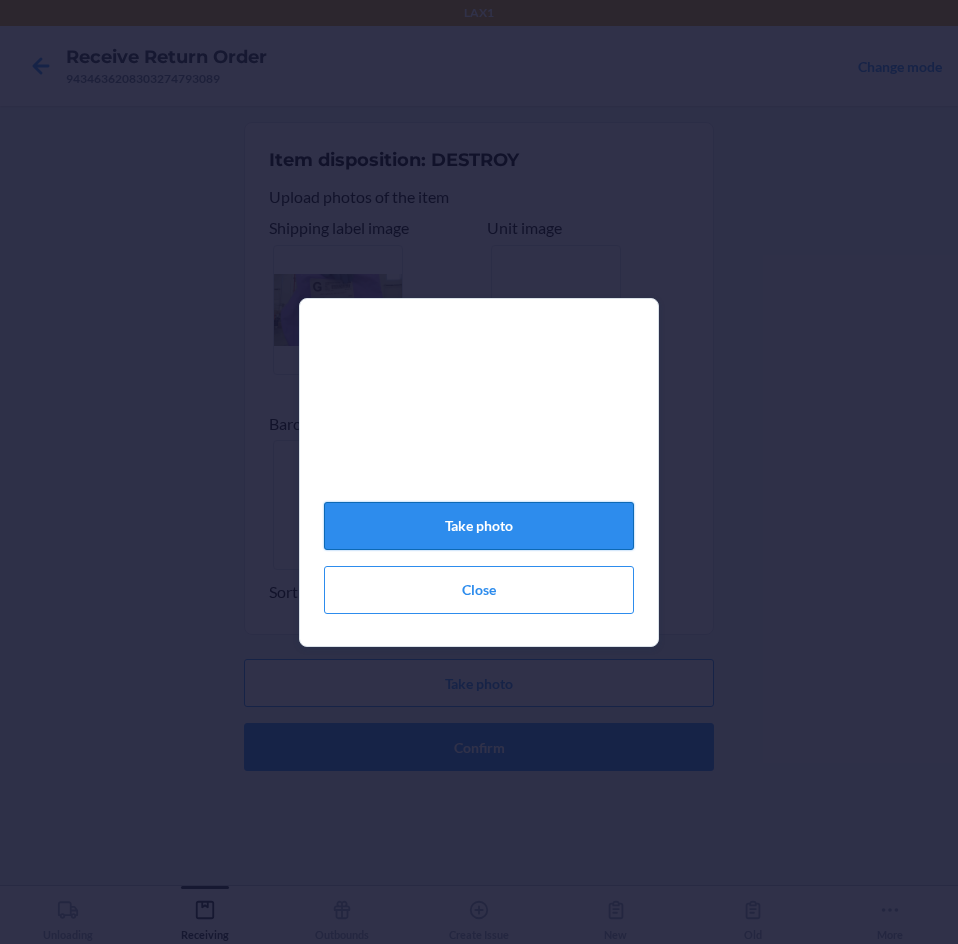 click on "Take photo" 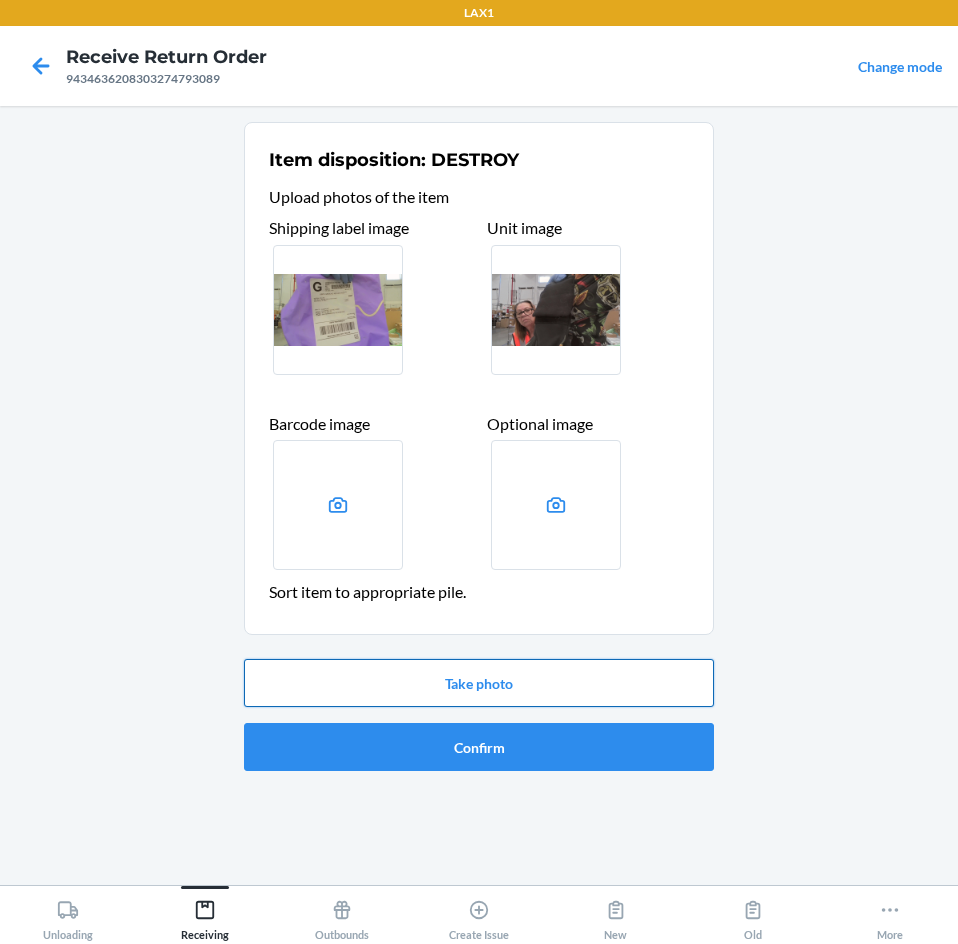 click on "Take photo" at bounding box center [479, 683] 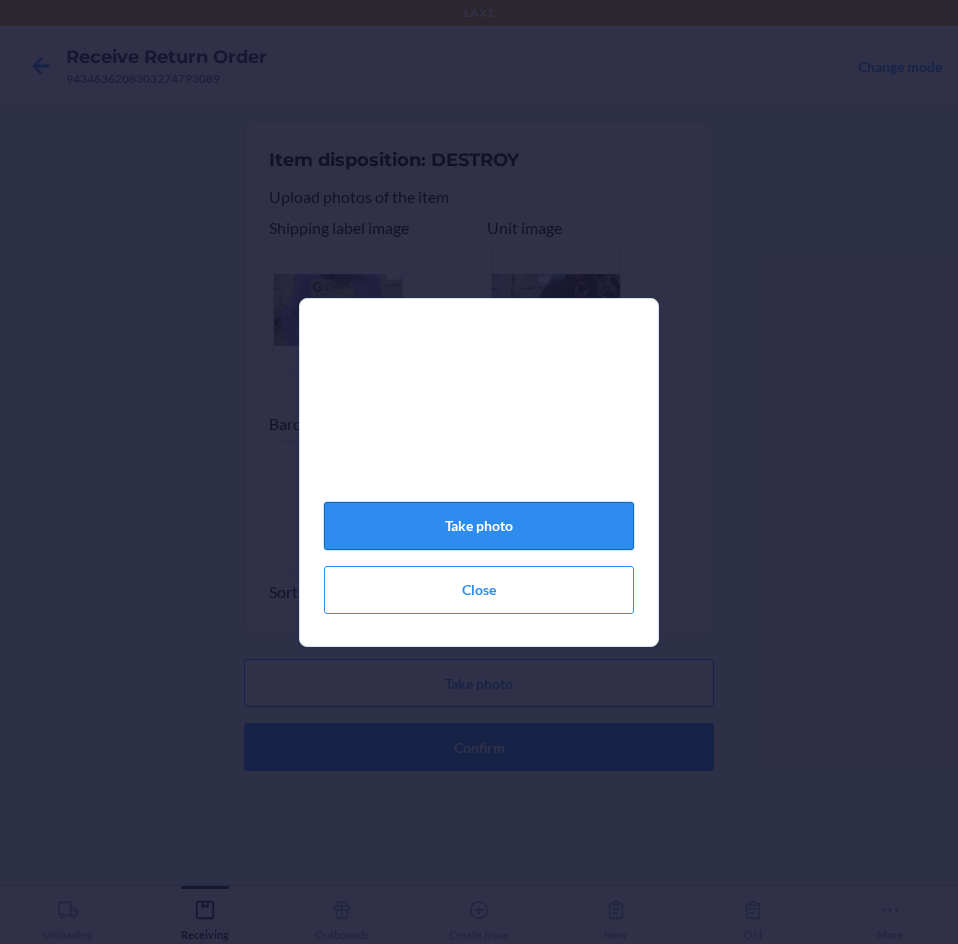 click on "Take photo" 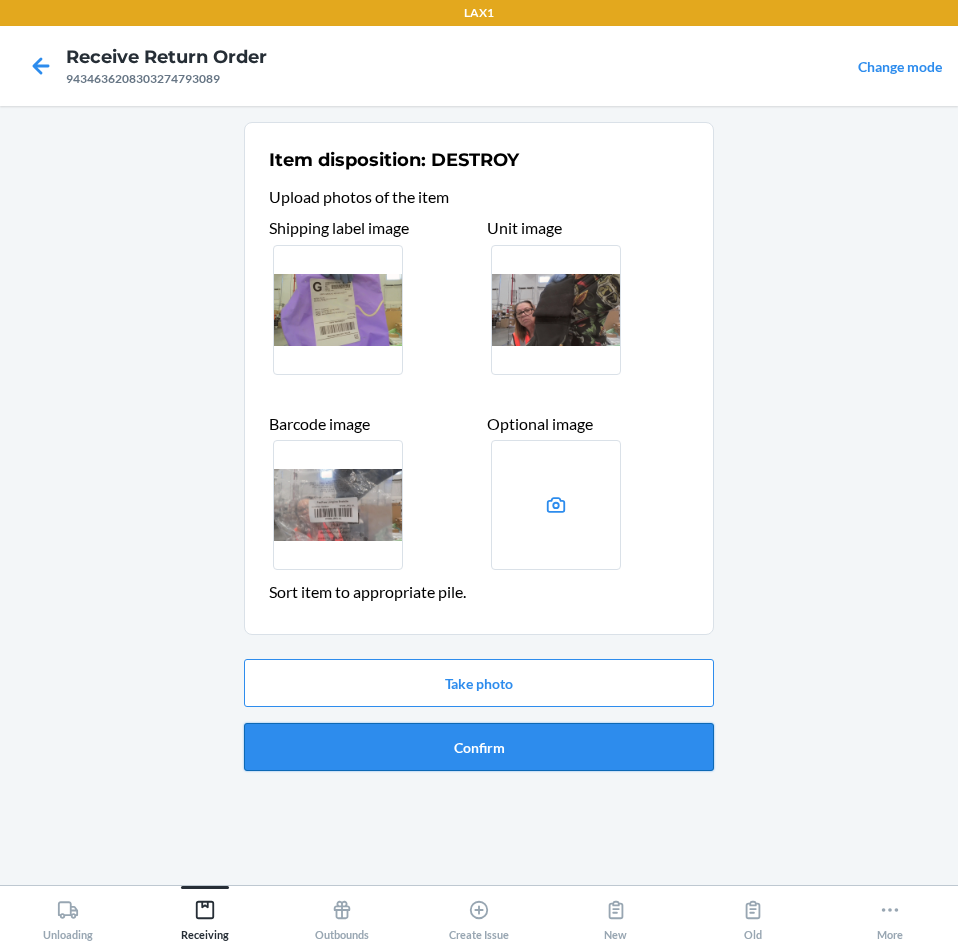 click on "Confirm" at bounding box center [479, 747] 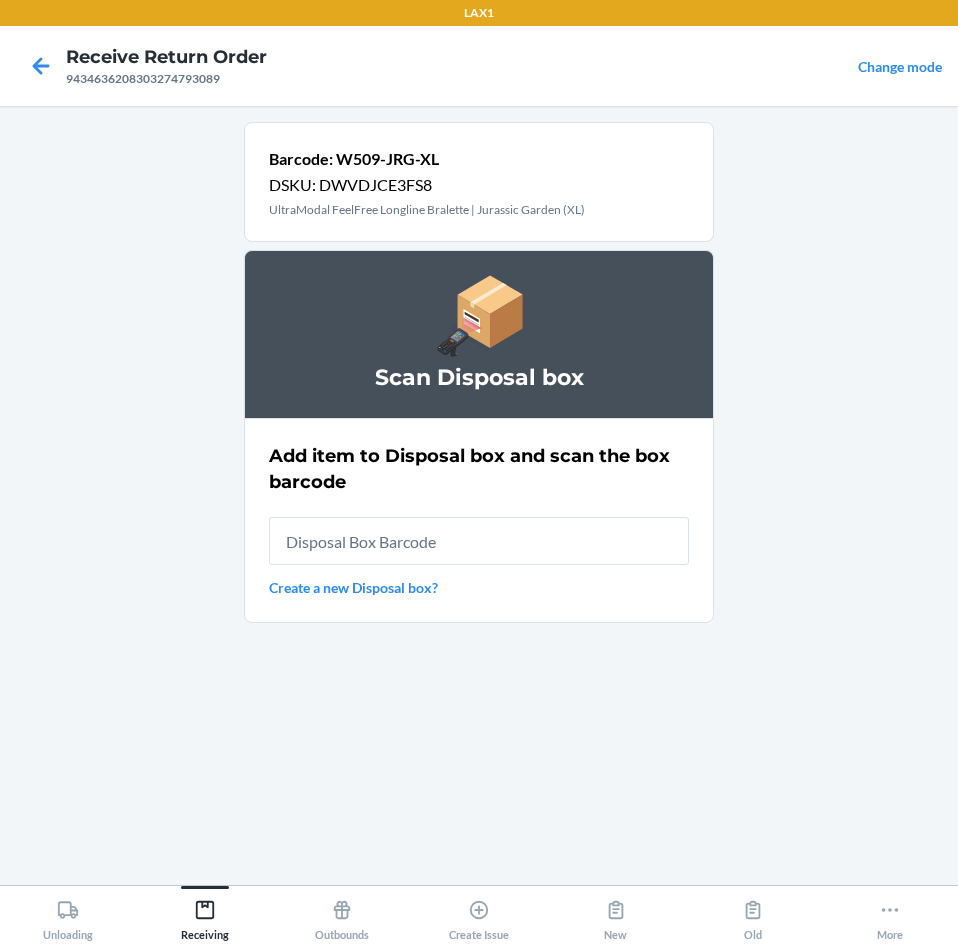 click at bounding box center (479, 541) 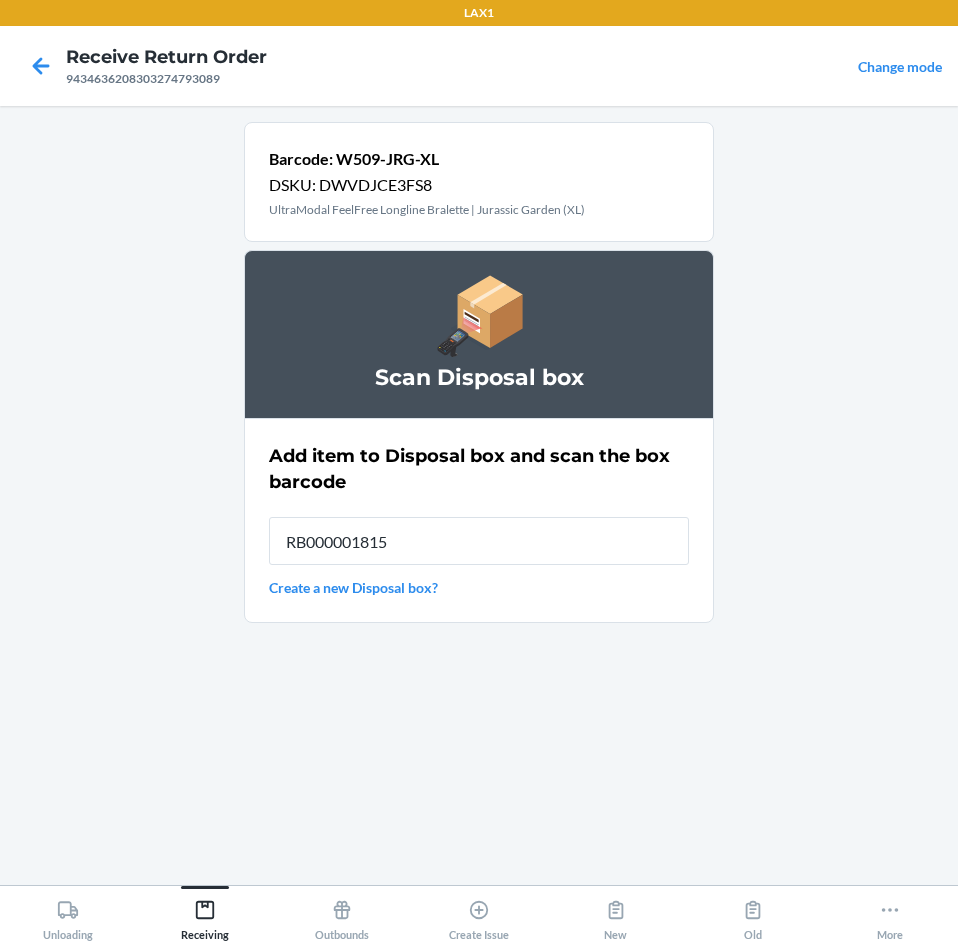 type on "RB000001815" 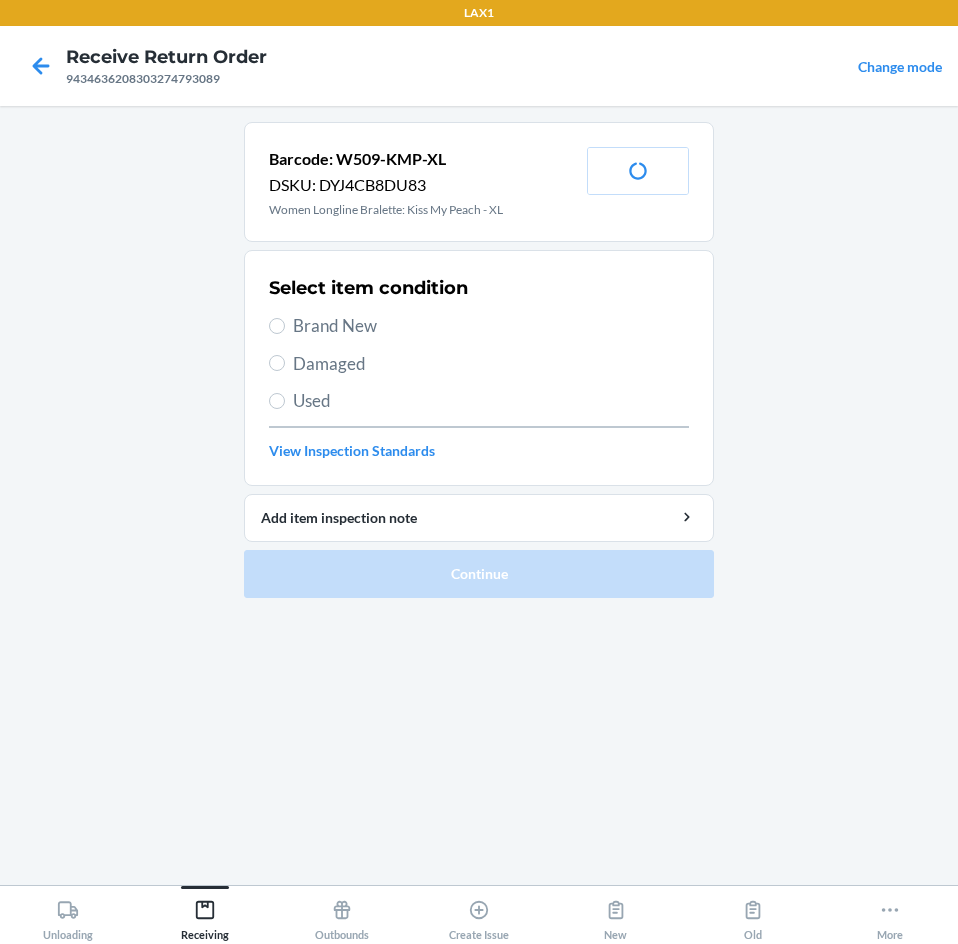 click on "Used" at bounding box center [491, 401] 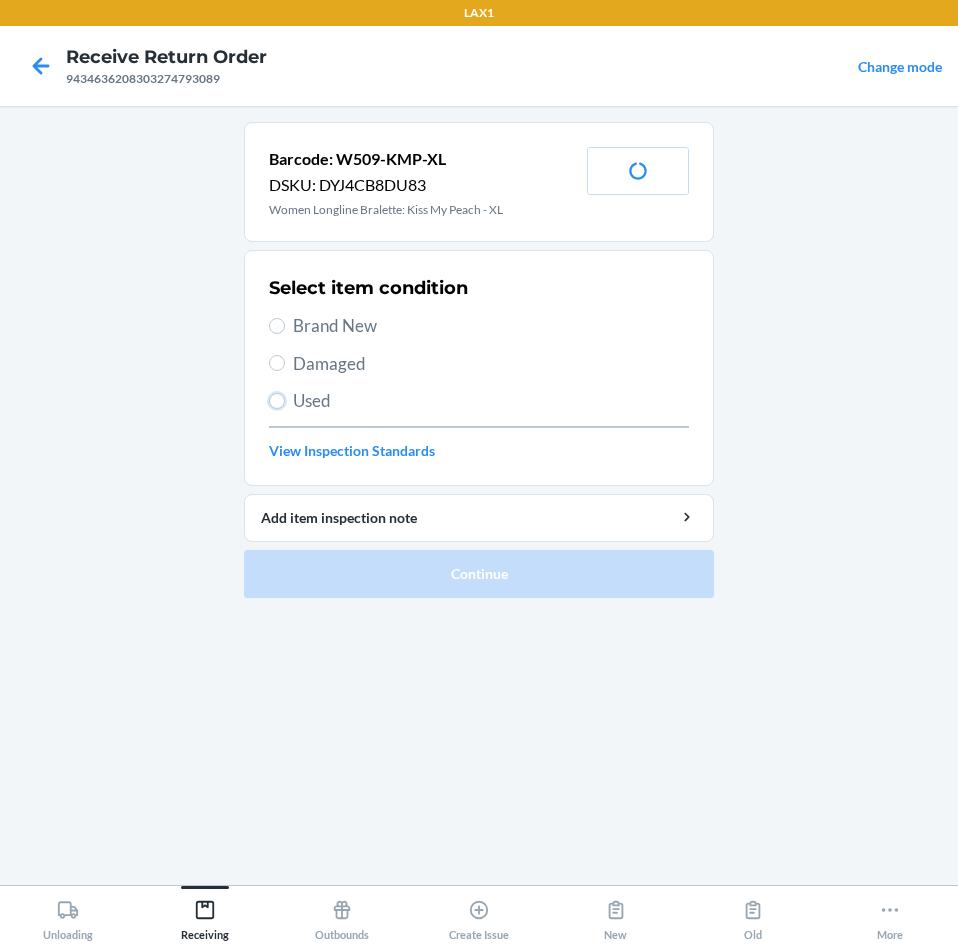 click on "Used" at bounding box center [277, 401] 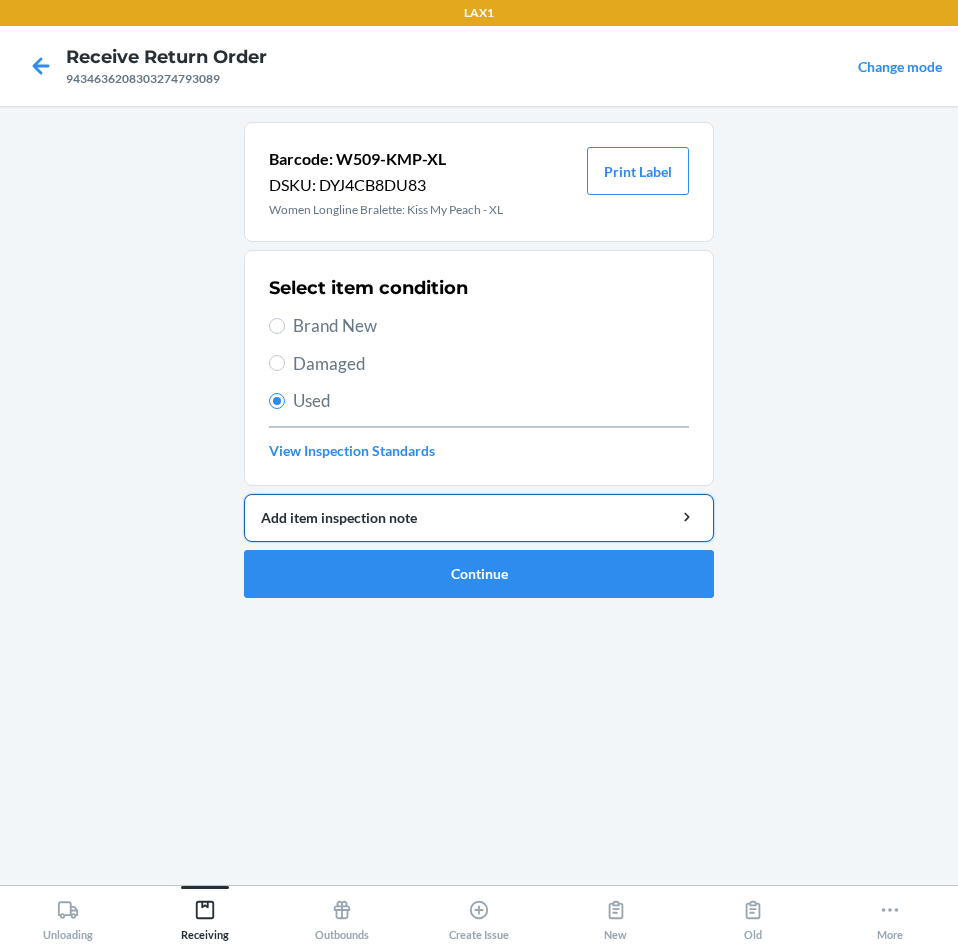 click on "Add item inspection note" at bounding box center (479, 517) 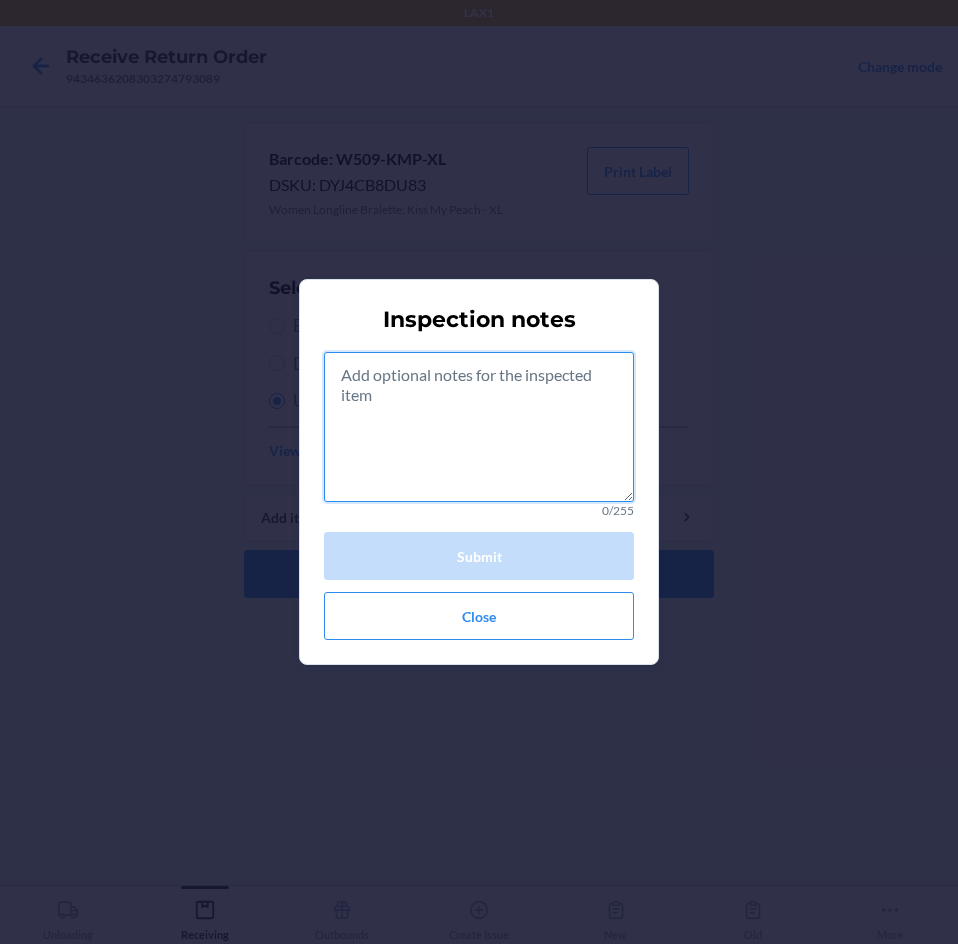 click at bounding box center [479, 427] 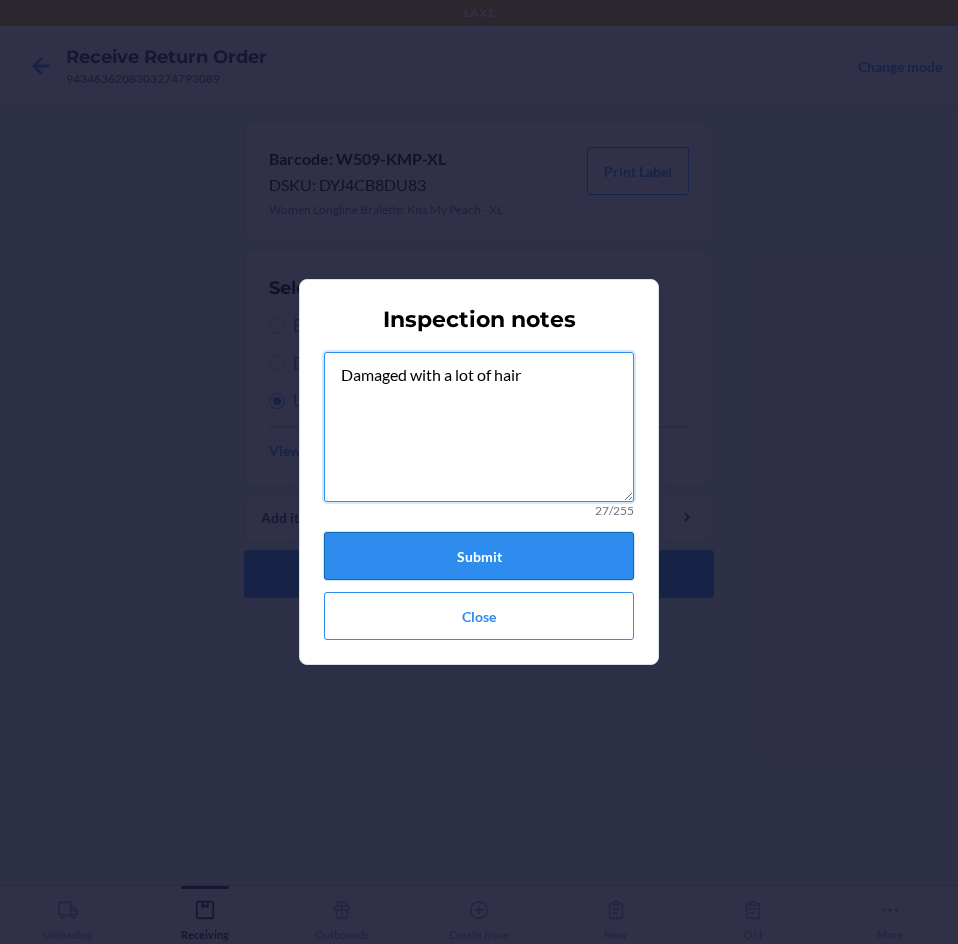 type on "Damaged with a lot of hair" 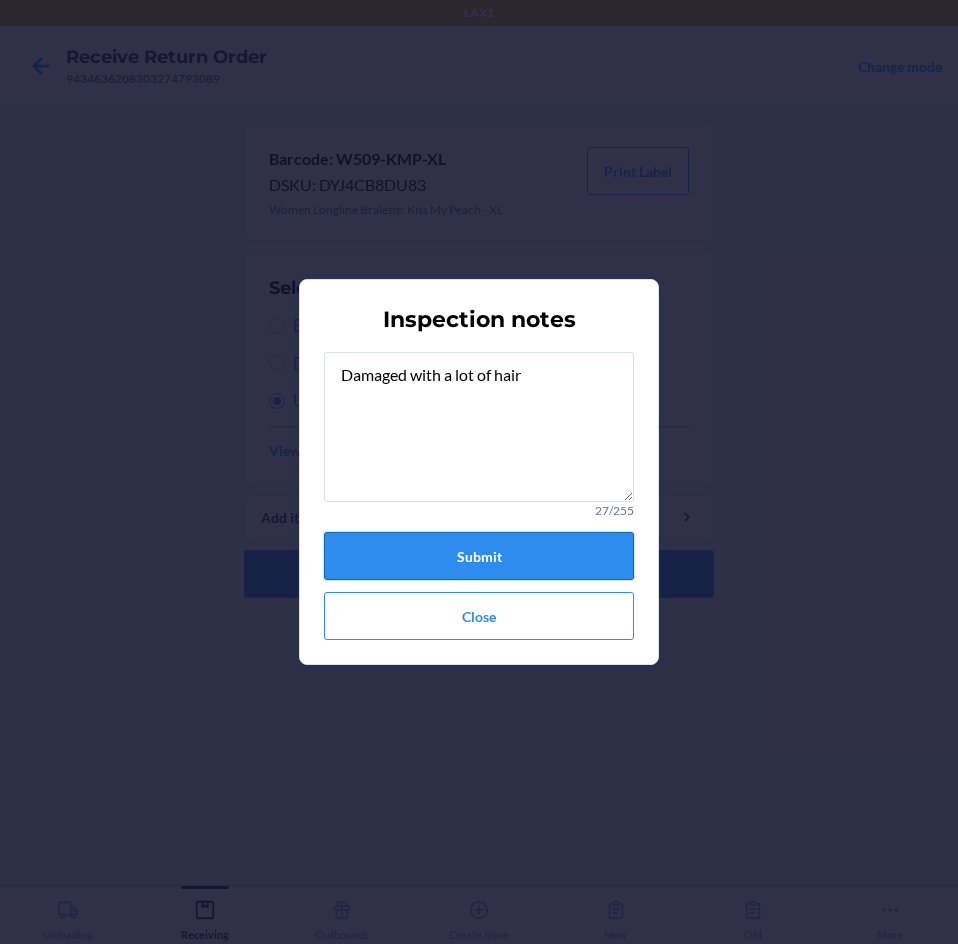 click on "Submit" at bounding box center [479, 556] 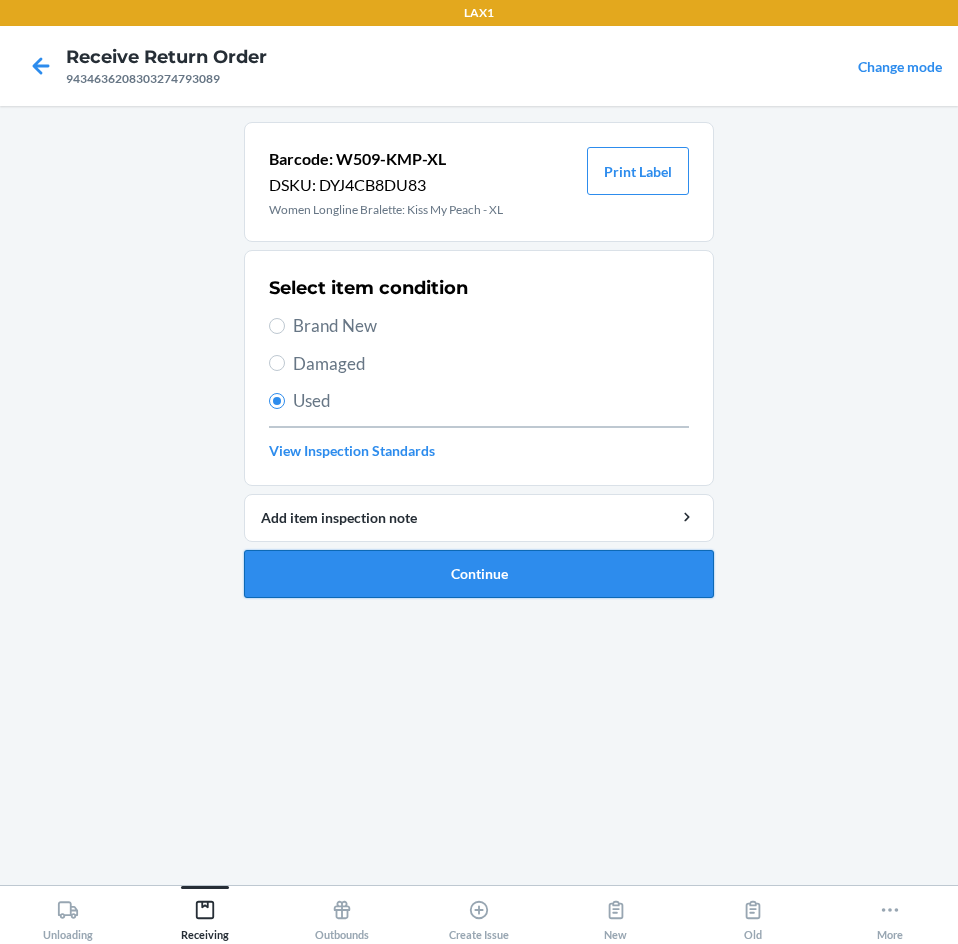 click on "Continue" at bounding box center [479, 574] 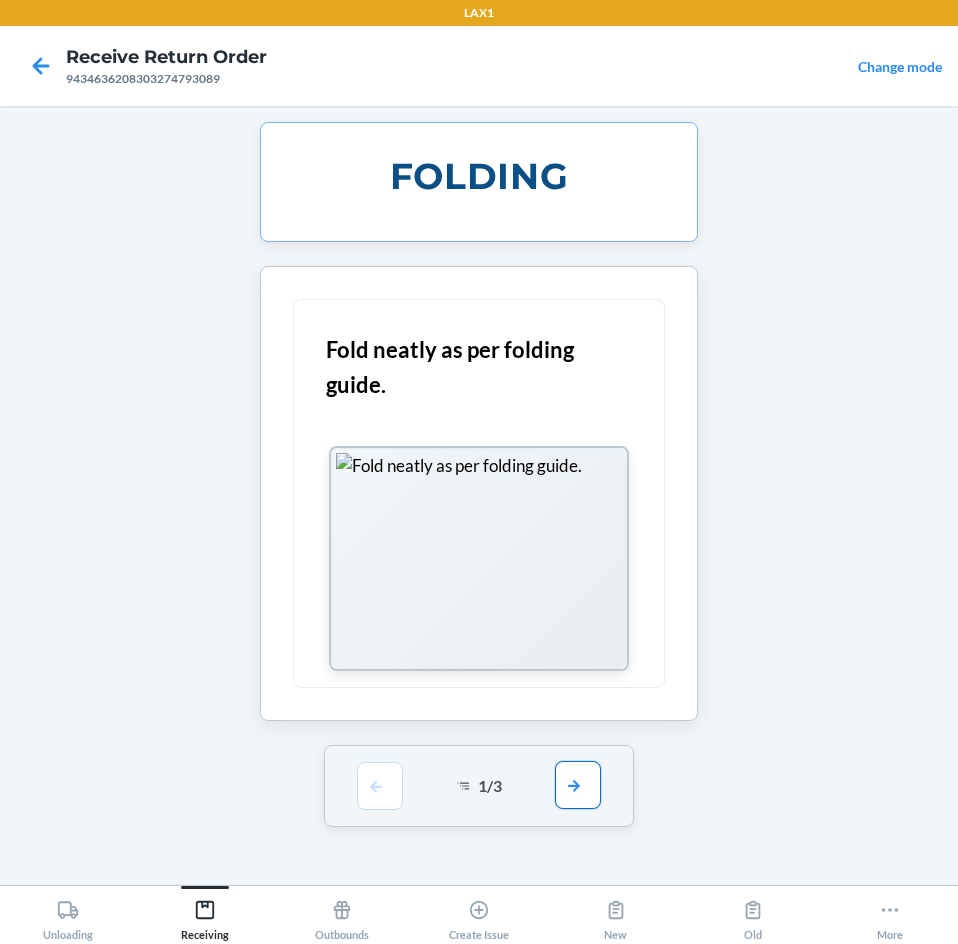 click at bounding box center [578, 785] 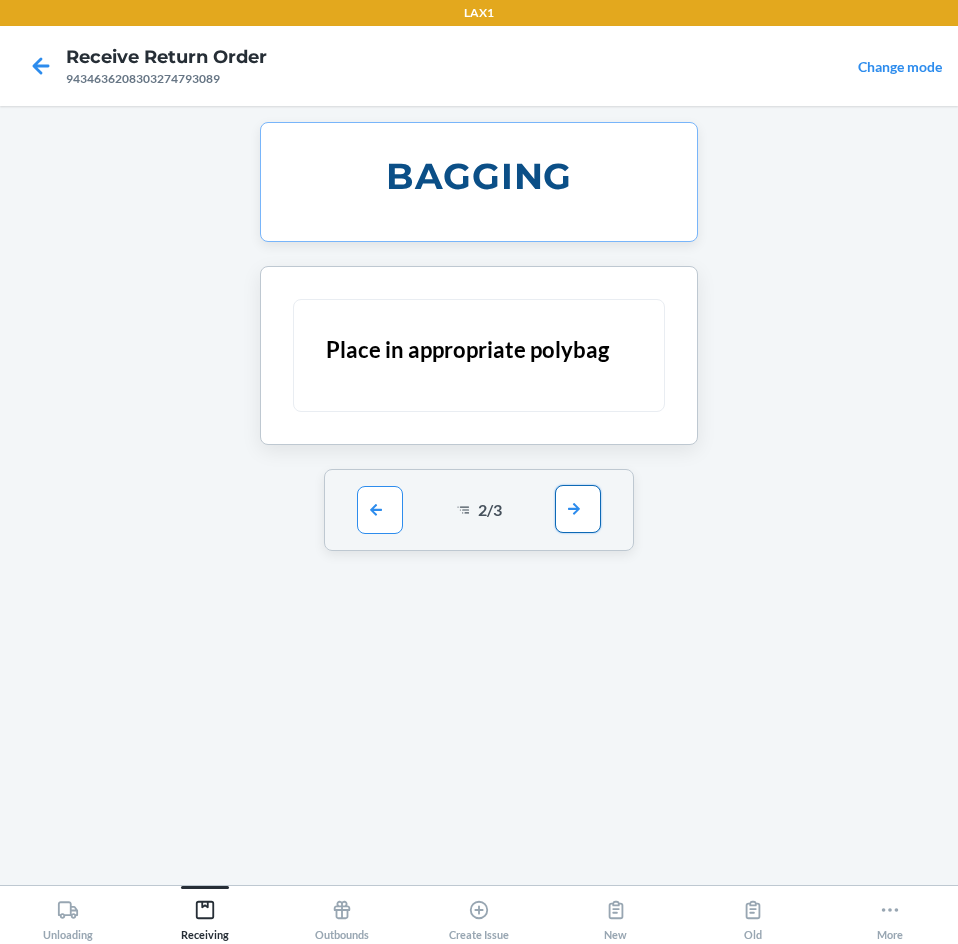 click at bounding box center [578, 509] 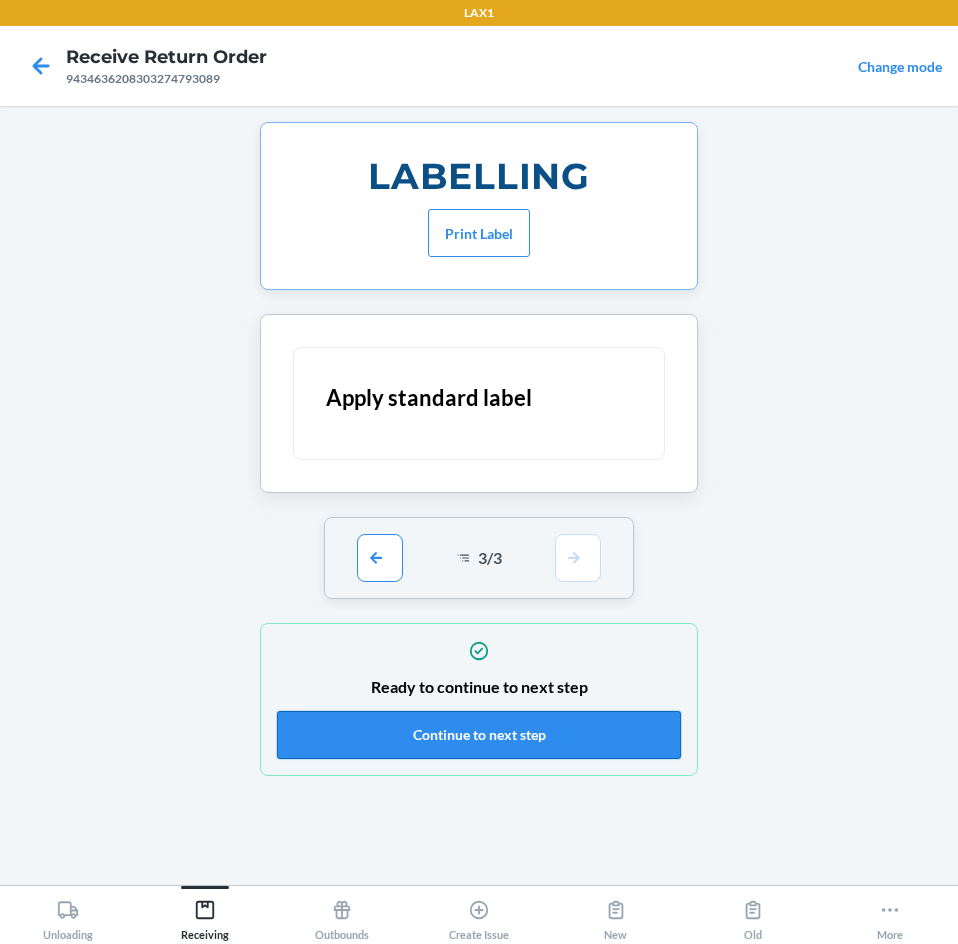 click on "Continue to next step" at bounding box center [479, 735] 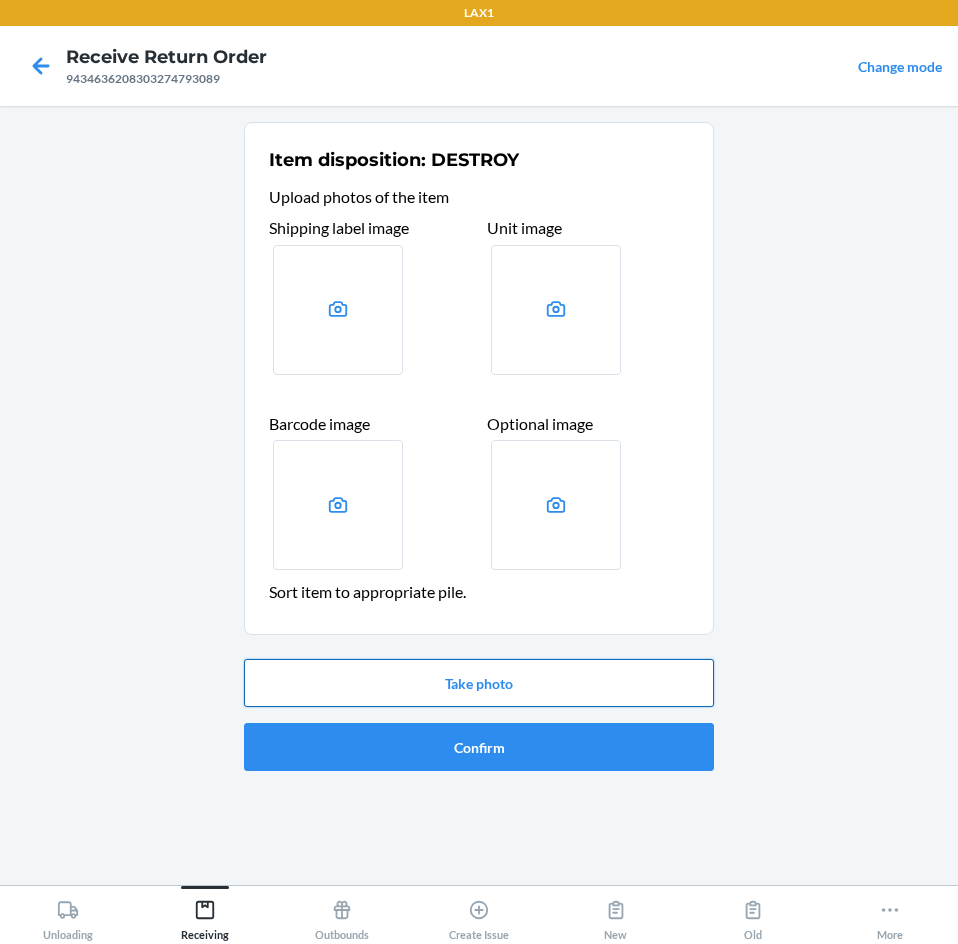 click on "Take photo" at bounding box center (479, 683) 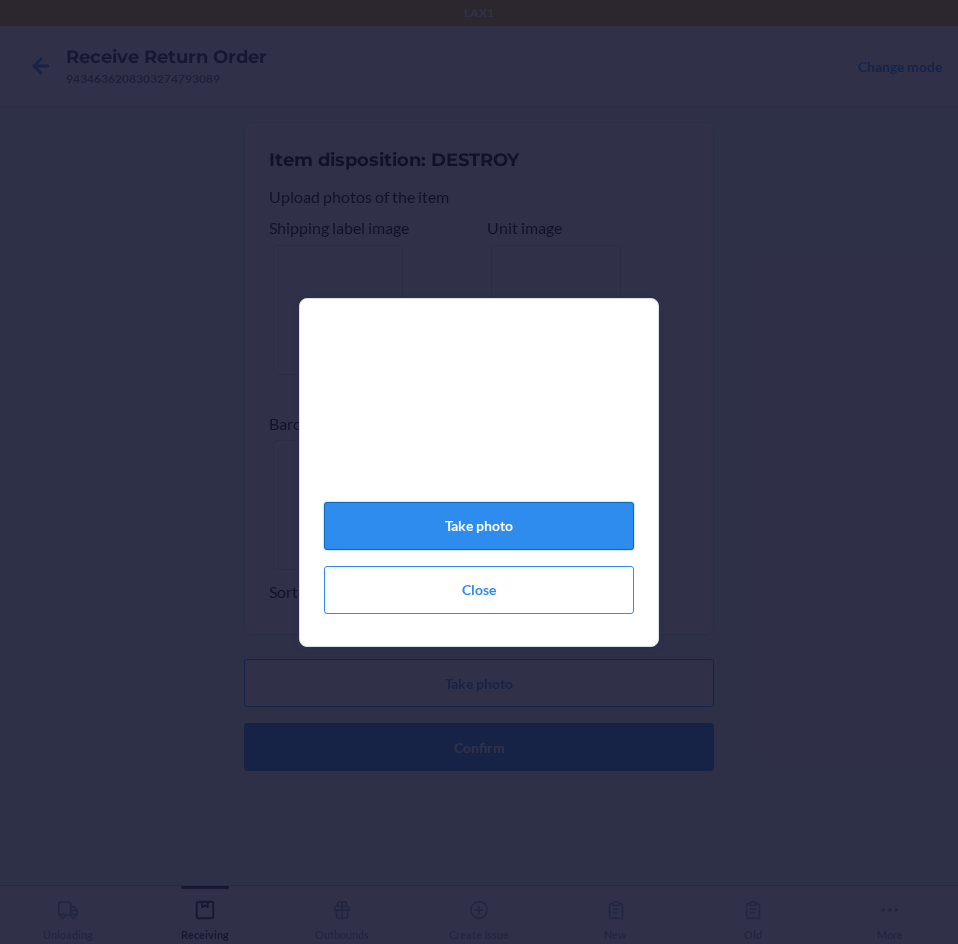 click on "Take photo" 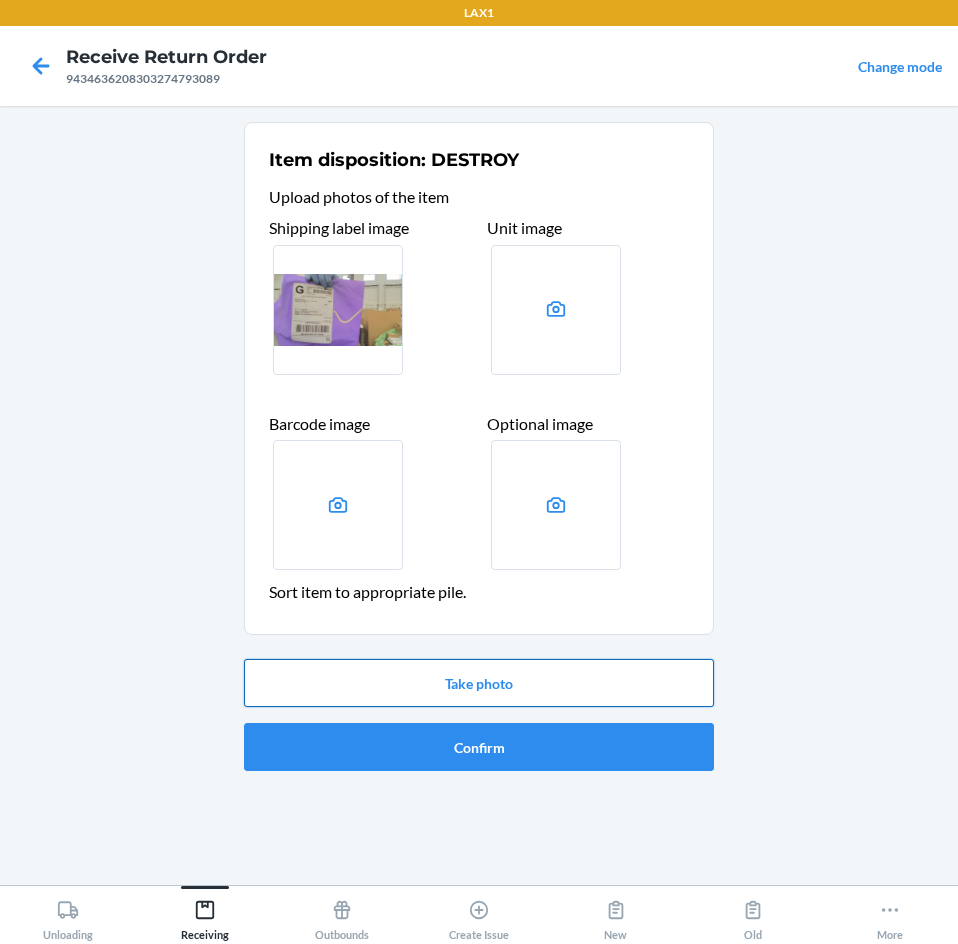 click on "Take photo" at bounding box center [479, 683] 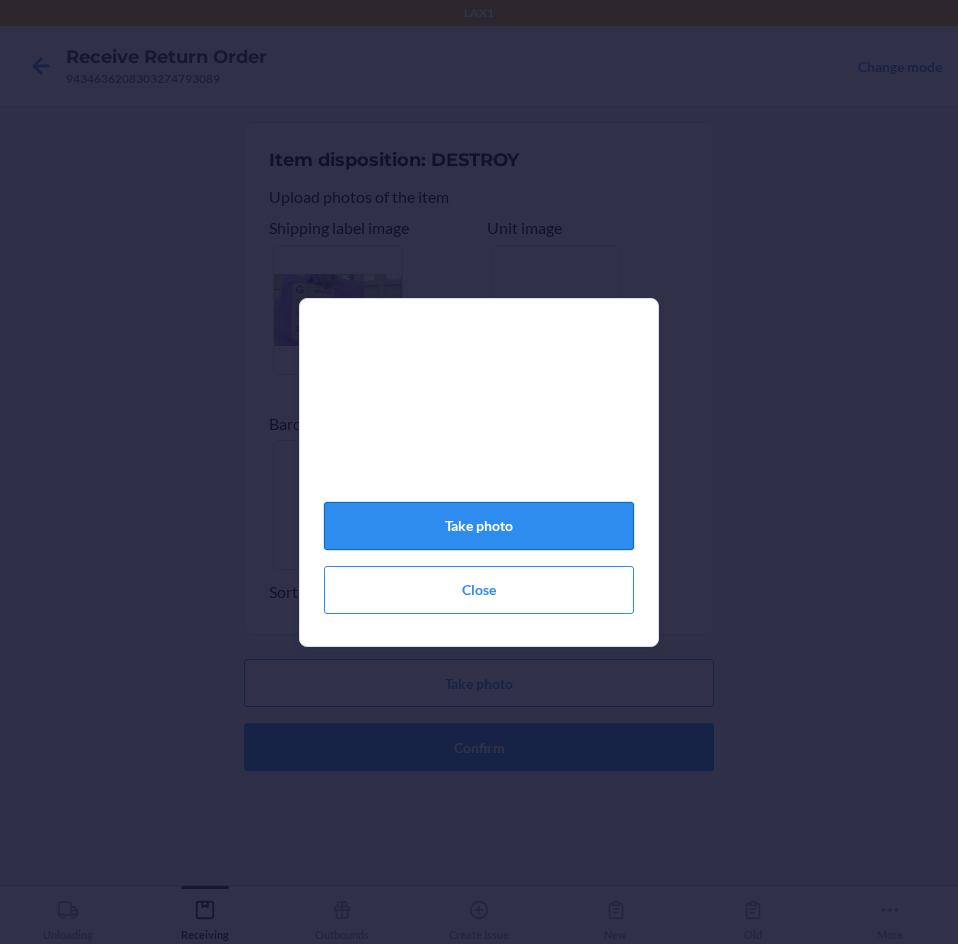 click on "Take photo" 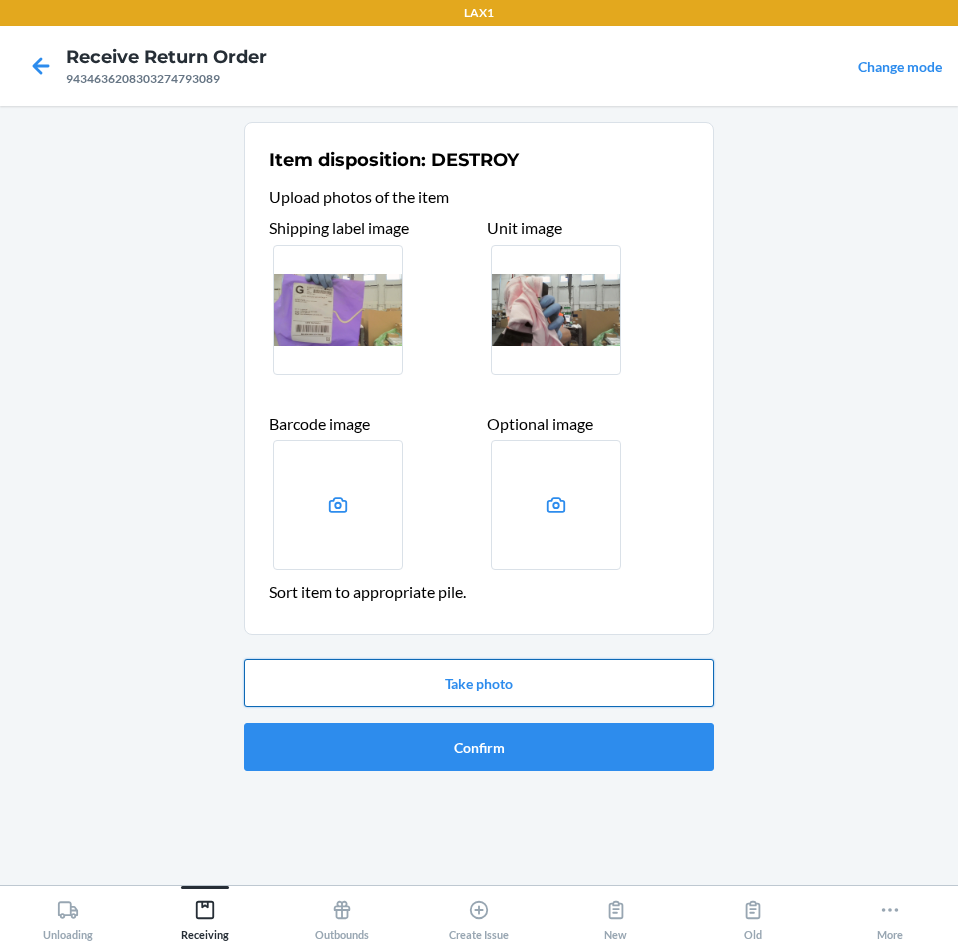 click on "Take photo" at bounding box center [479, 683] 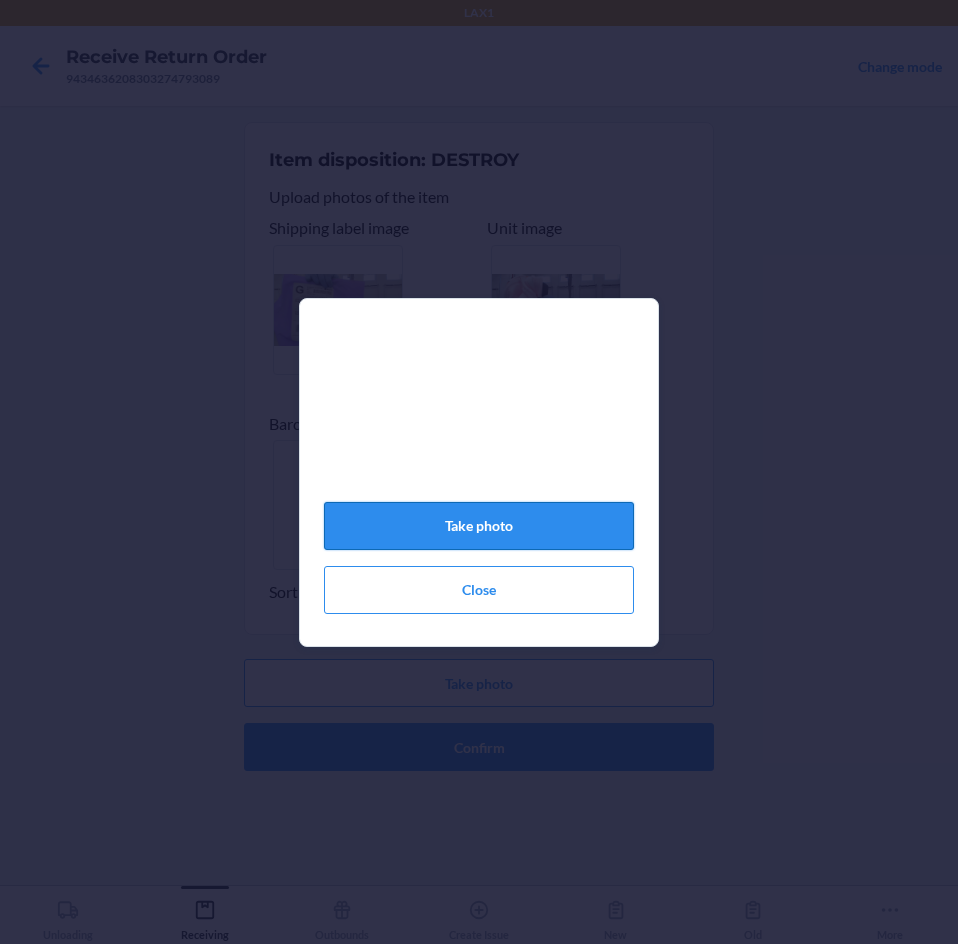 click on "Take photo" 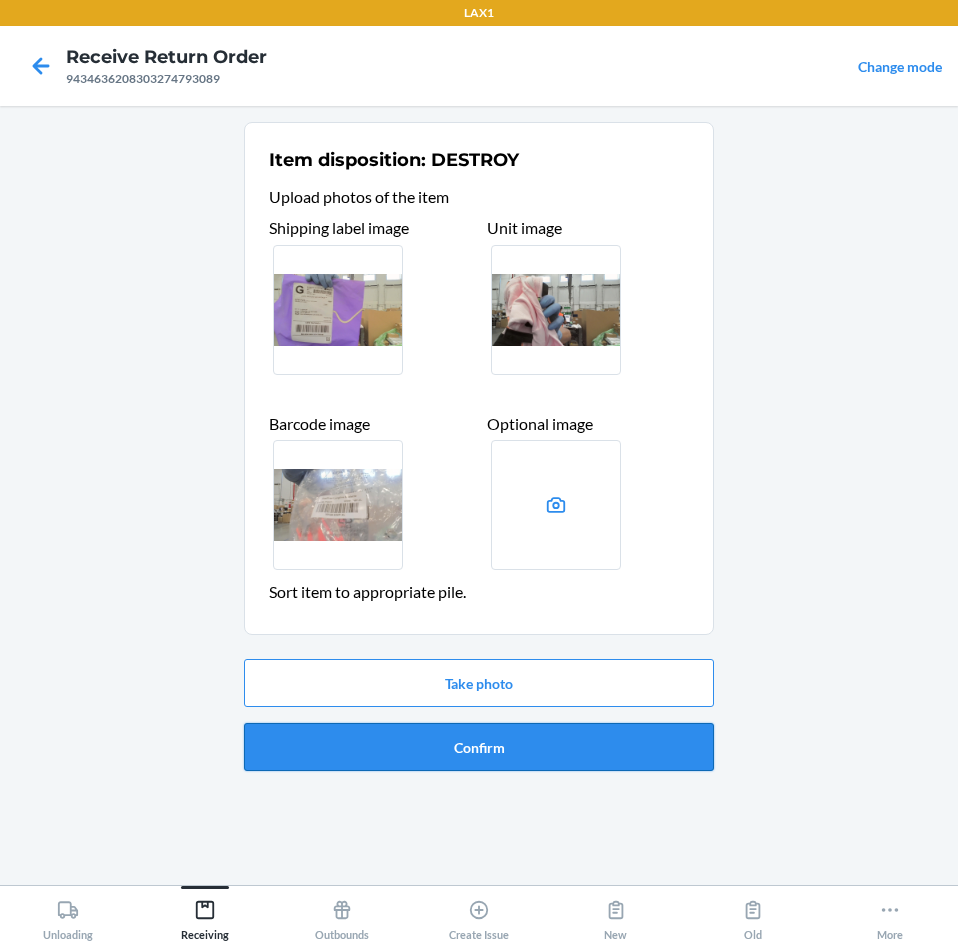 click on "Confirm" at bounding box center (479, 747) 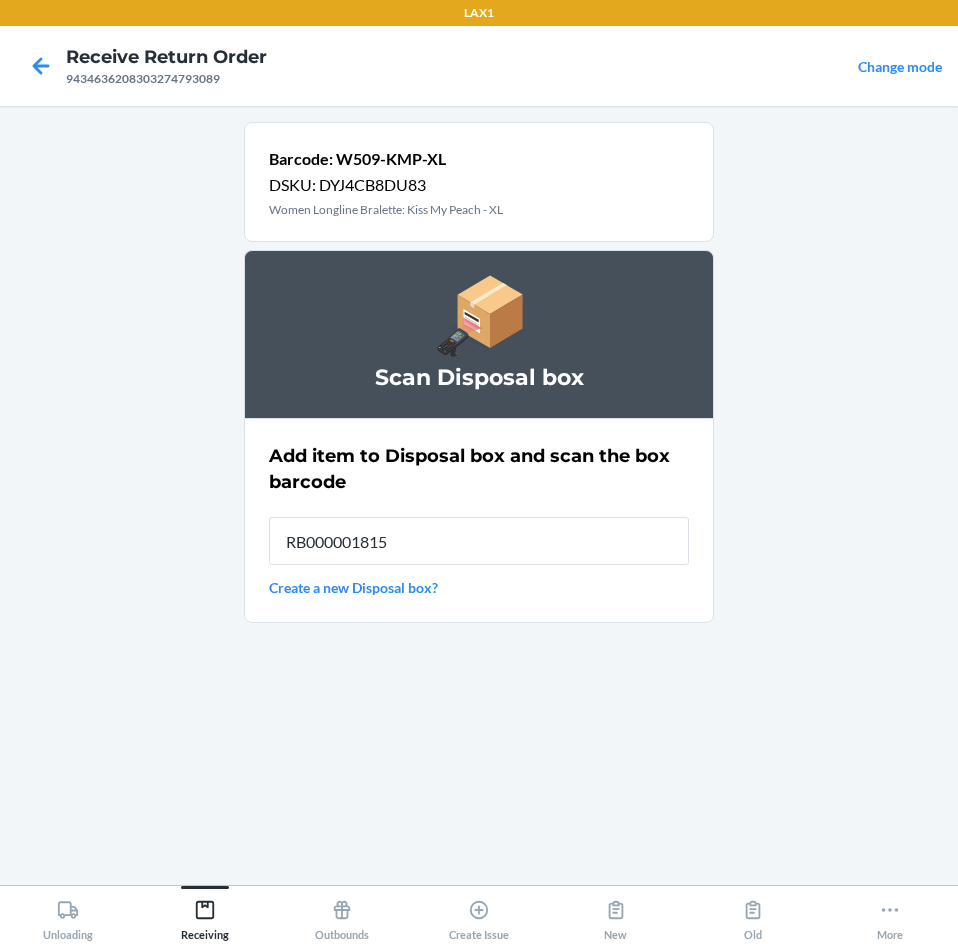 type on "RB000001815" 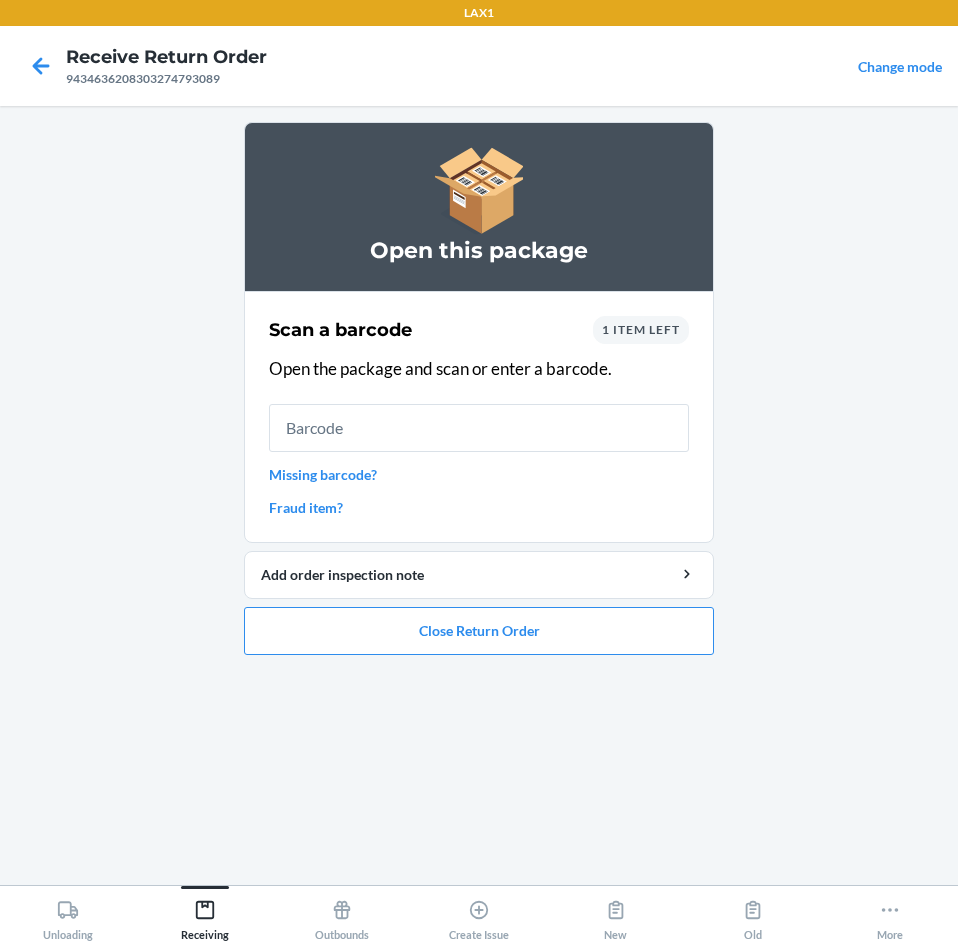 click on "1 item left" at bounding box center [641, 330] 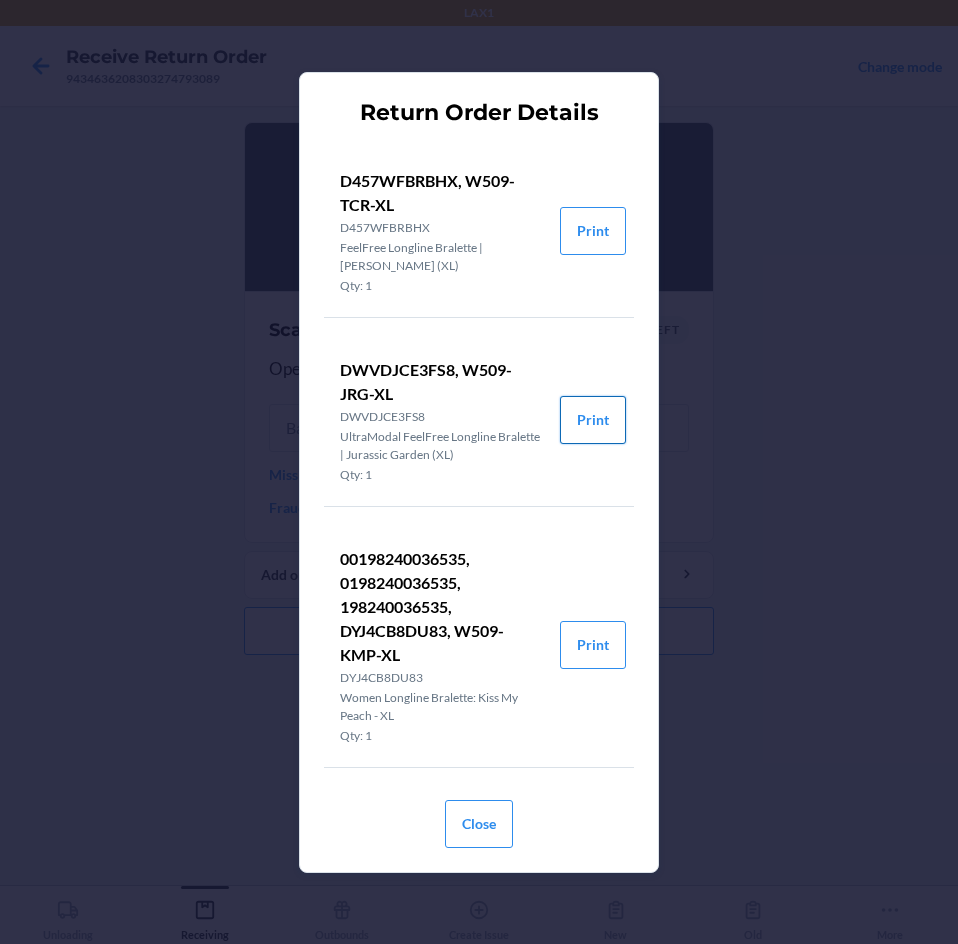 click on "Print" at bounding box center [593, 420] 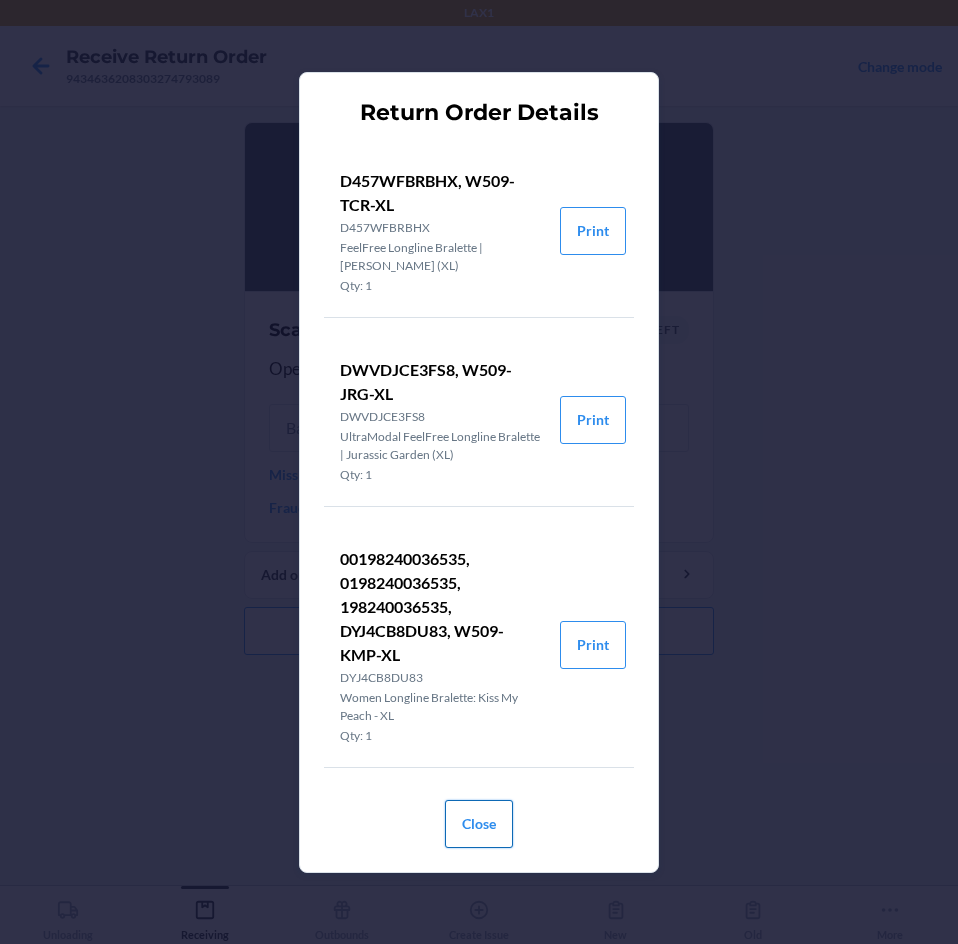 click on "Close" at bounding box center (479, 824) 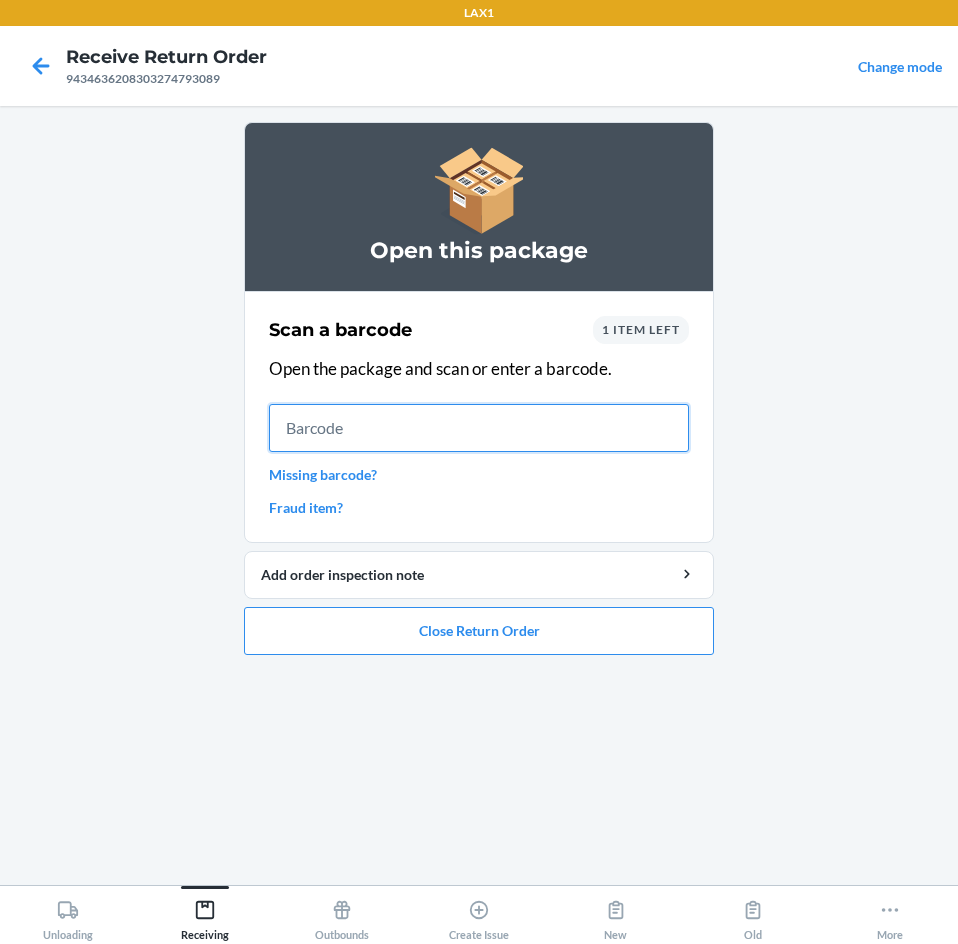 click at bounding box center [479, 428] 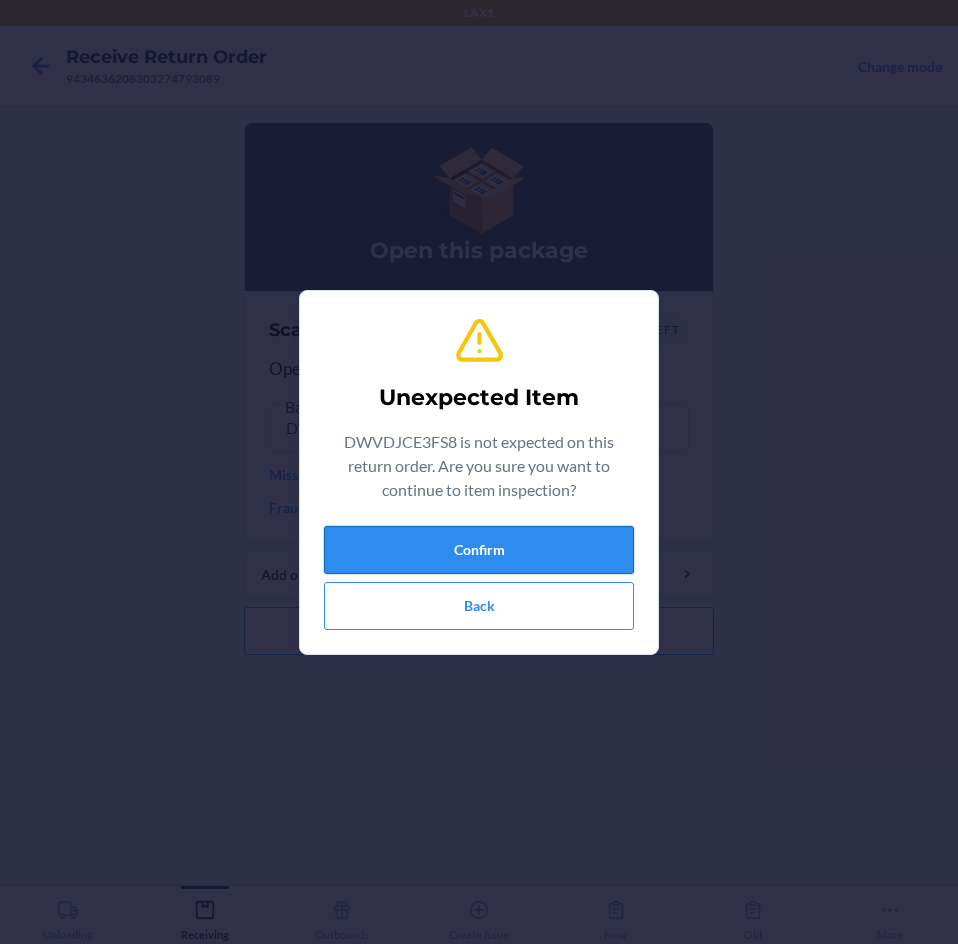 click on "Confirm" at bounding box center (479, 550) 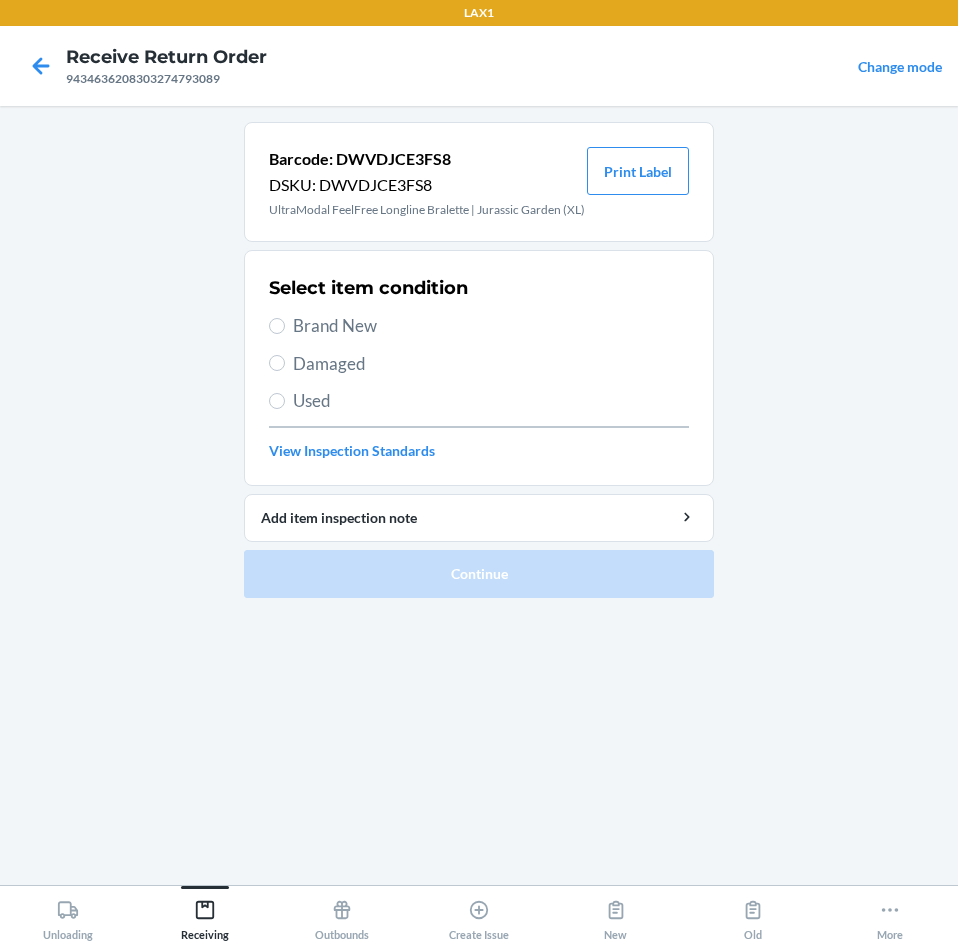 click on "Used" at bounding box center (491, 401) 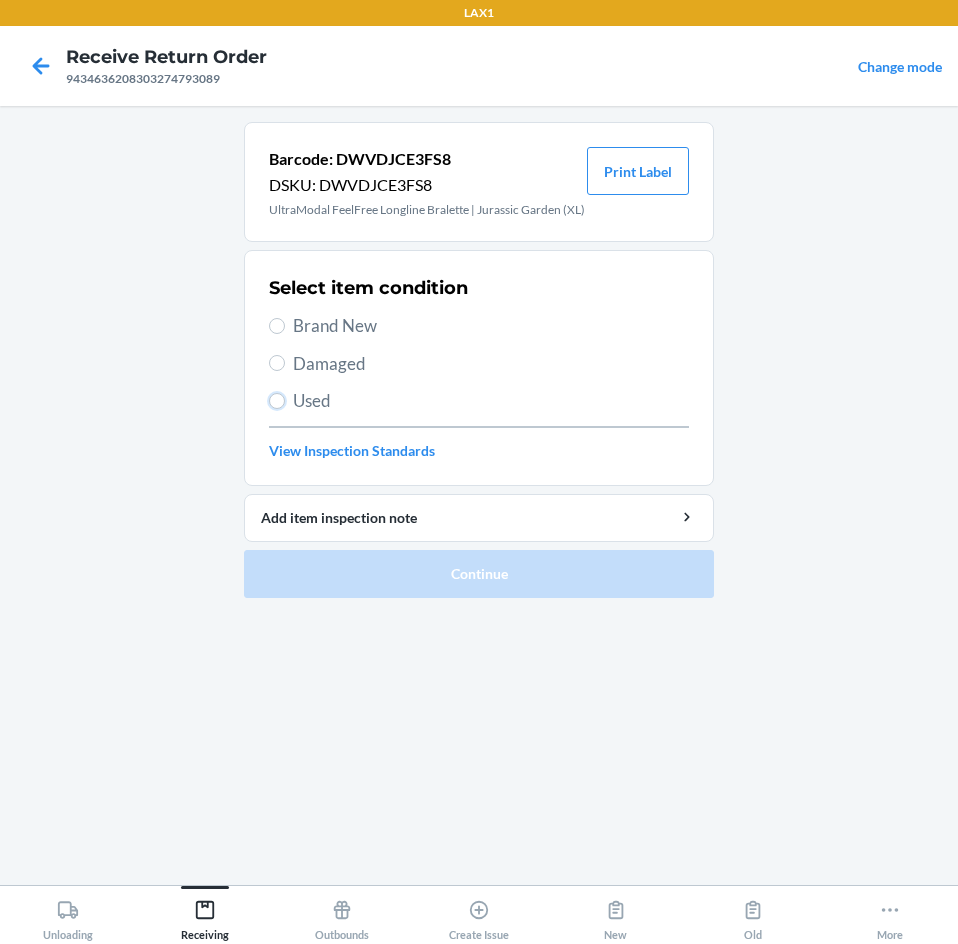 click on "Used" at bounding box center [277, 401] 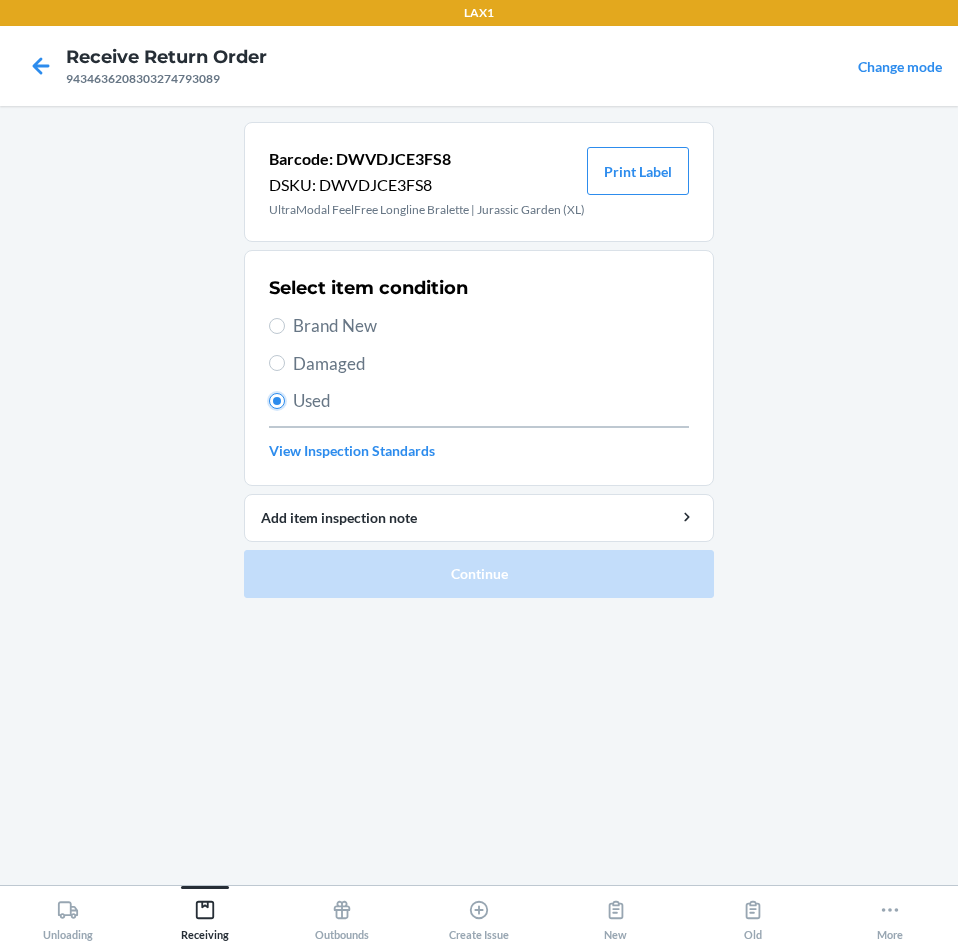 radio on "true" 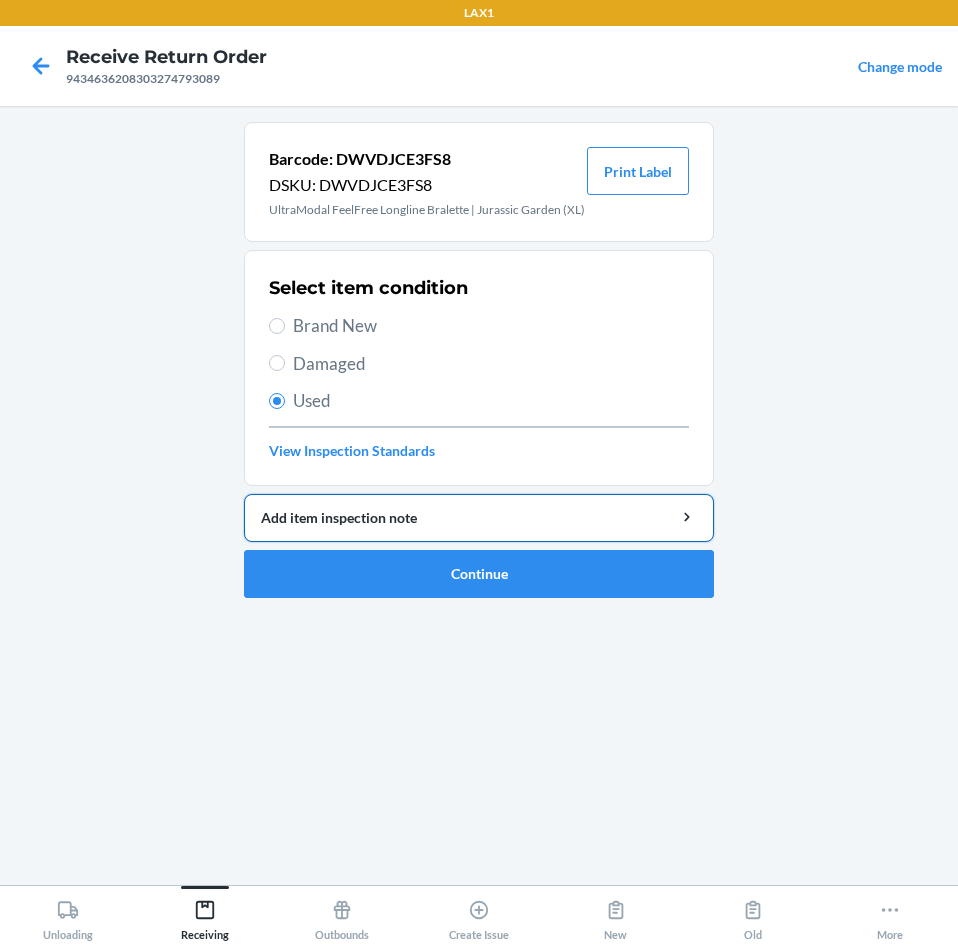 click on "Add item inspection note" at bounding box center (479, 517) 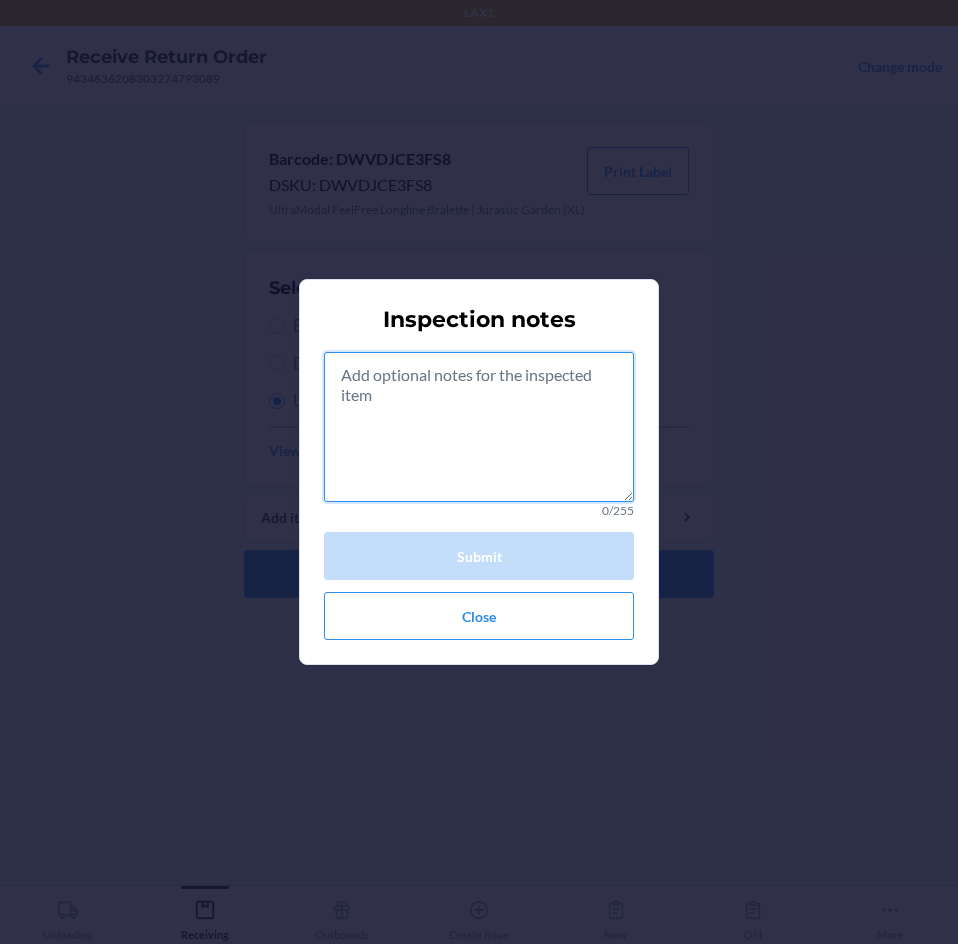 click at bounding box center (479, 427) 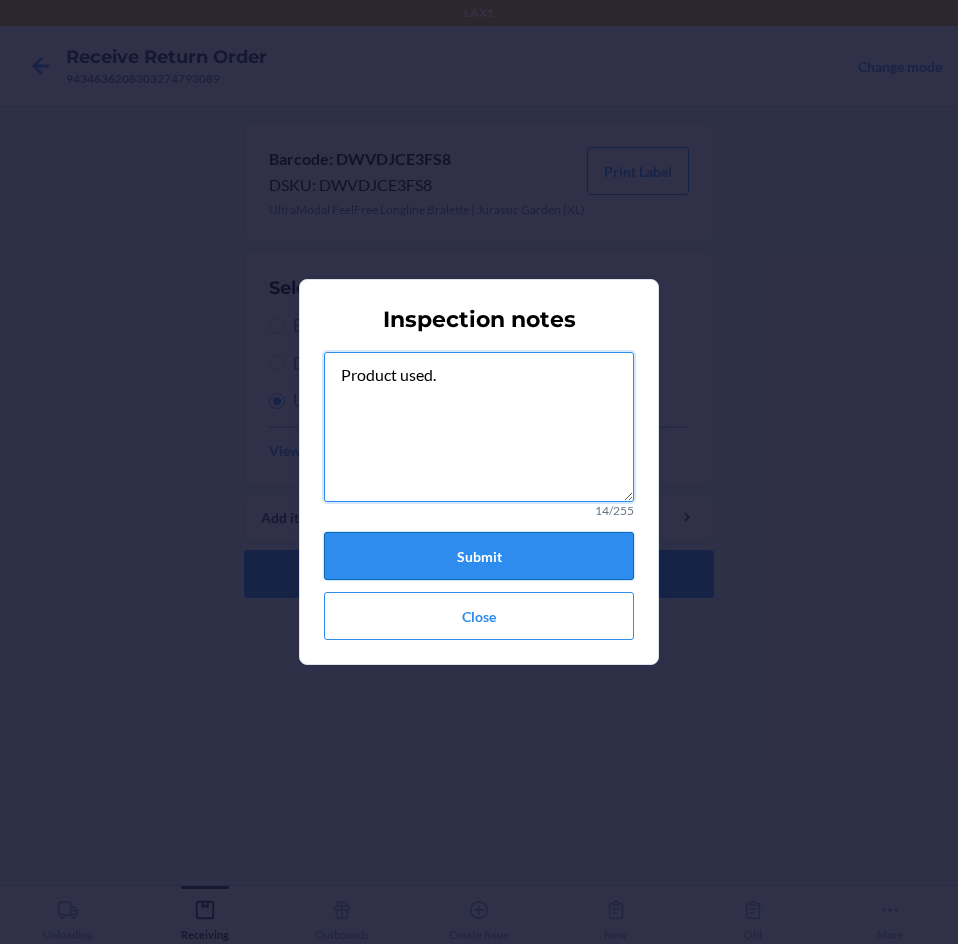 type on "Product used." 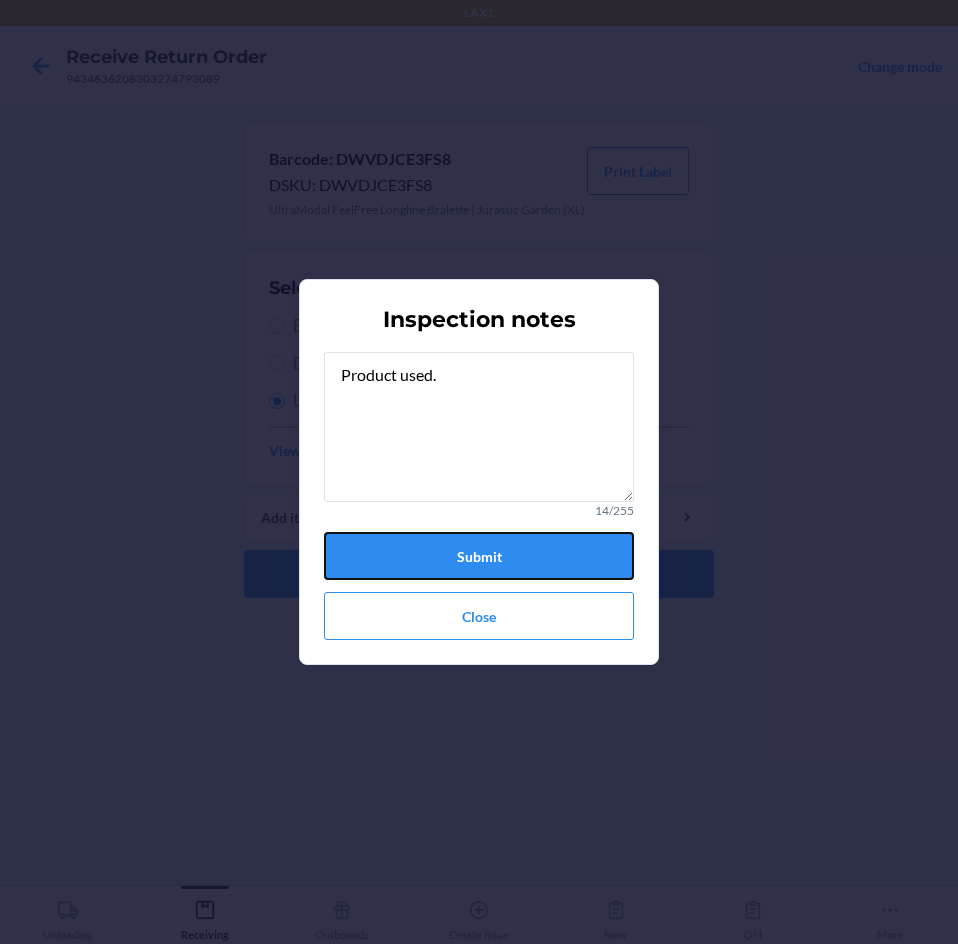 click on "Submit" at bounding box center (479, 556) 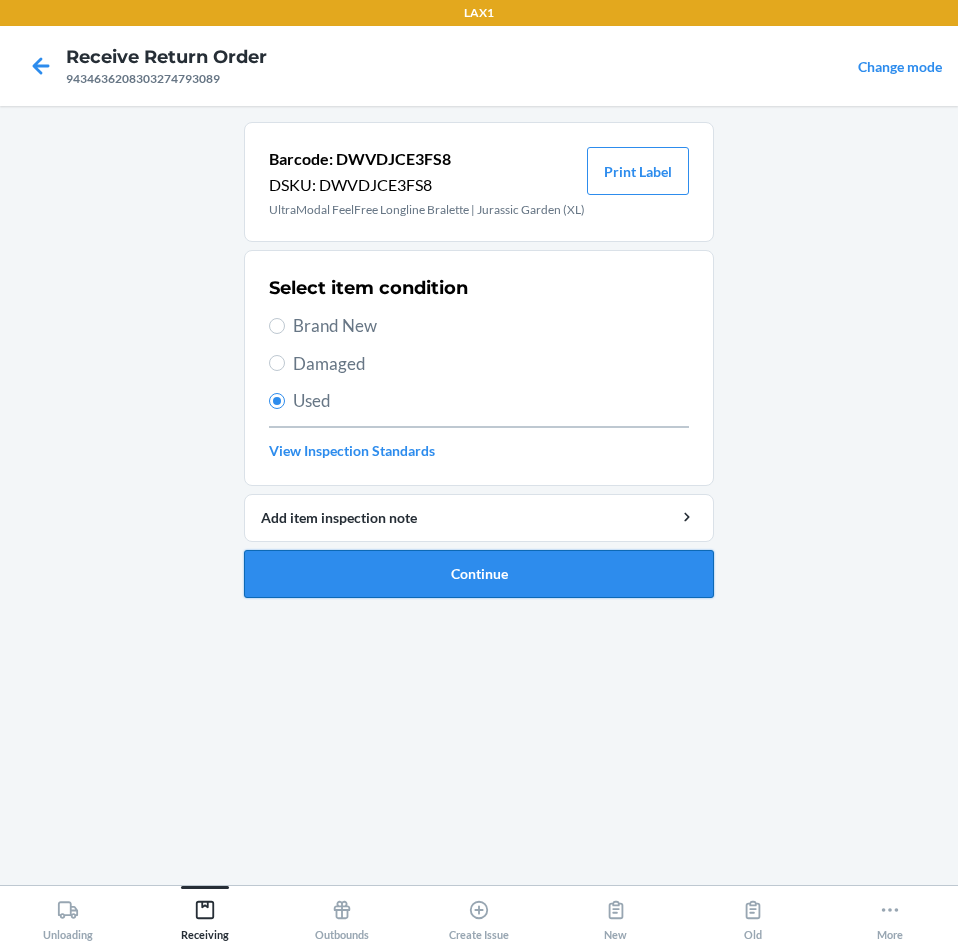 click on "Continue" at bounding box center (479, 574) 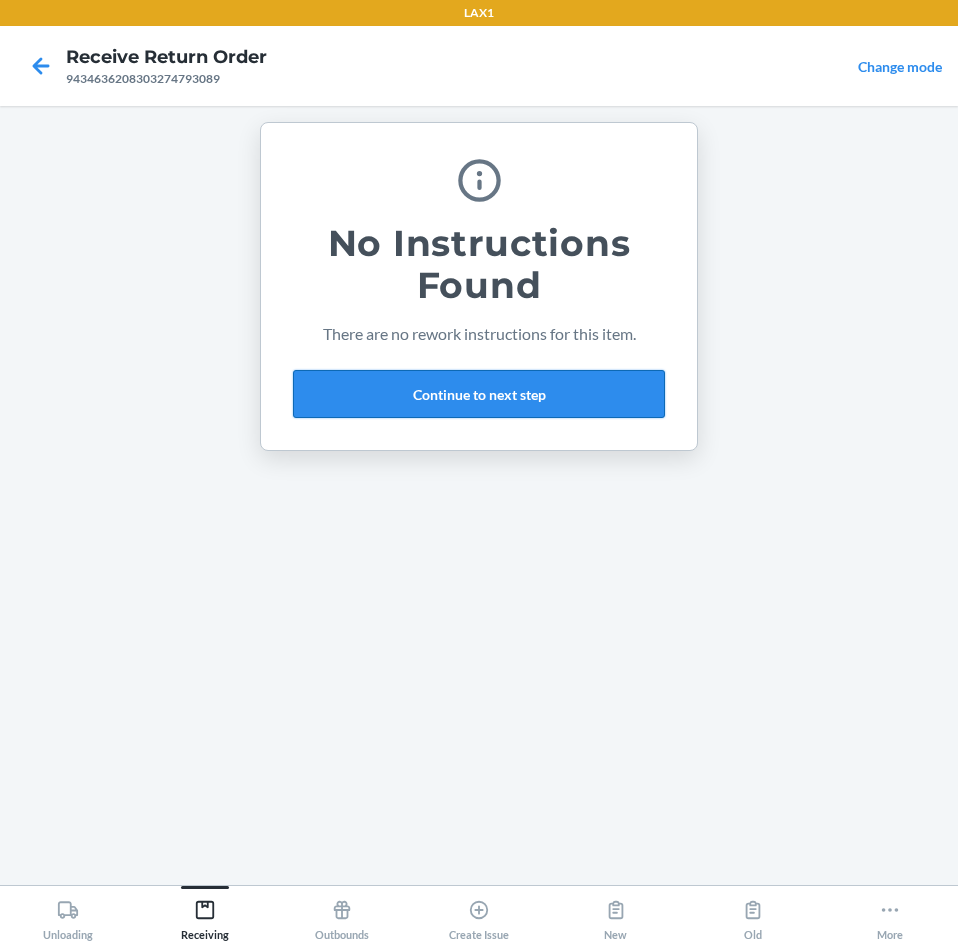 click on "Continue to next step" at bounding box center [479, 394] 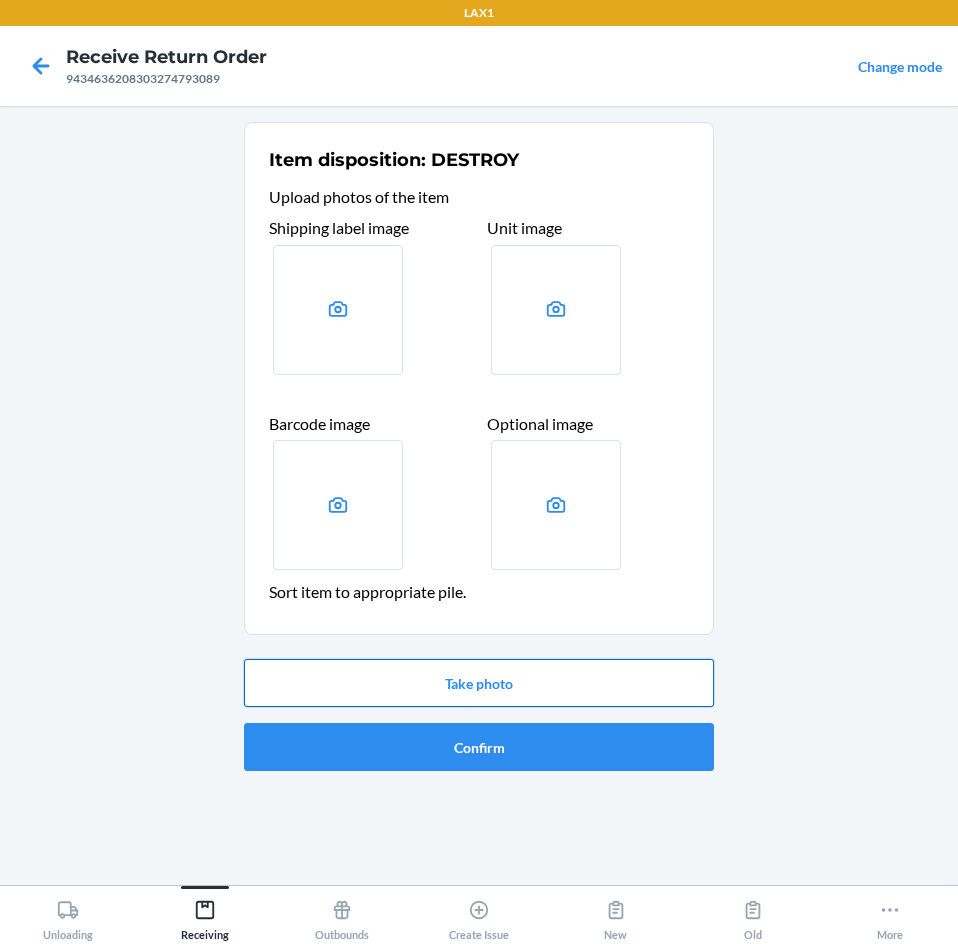 click on "Take photo" at bounding box center (479, 683) 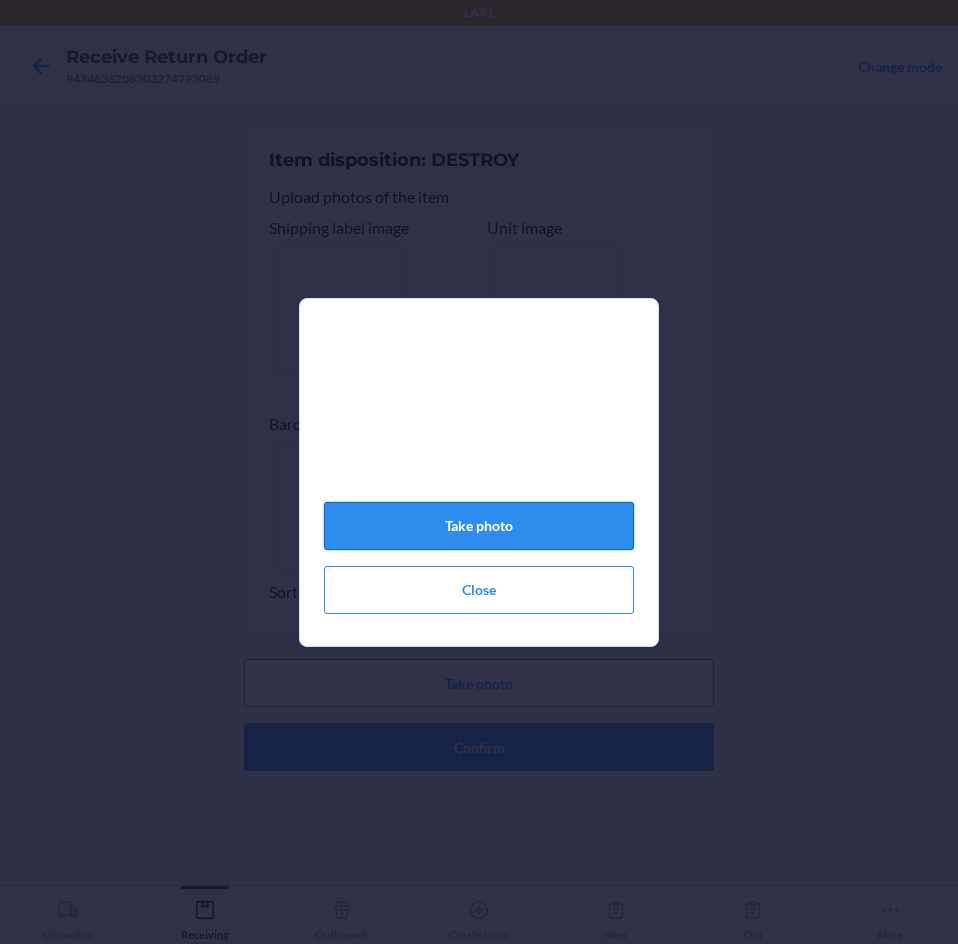 click on "Take photo" 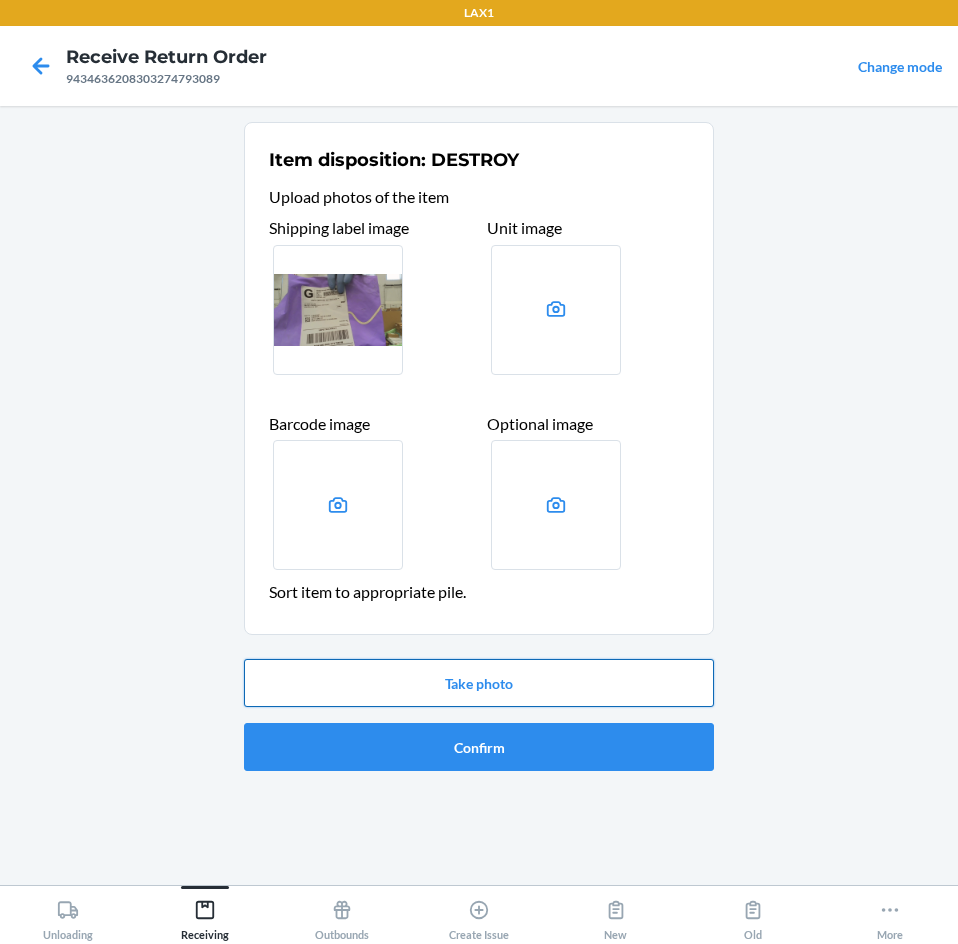 click on "Take photo" at bounding box center [479, 683] 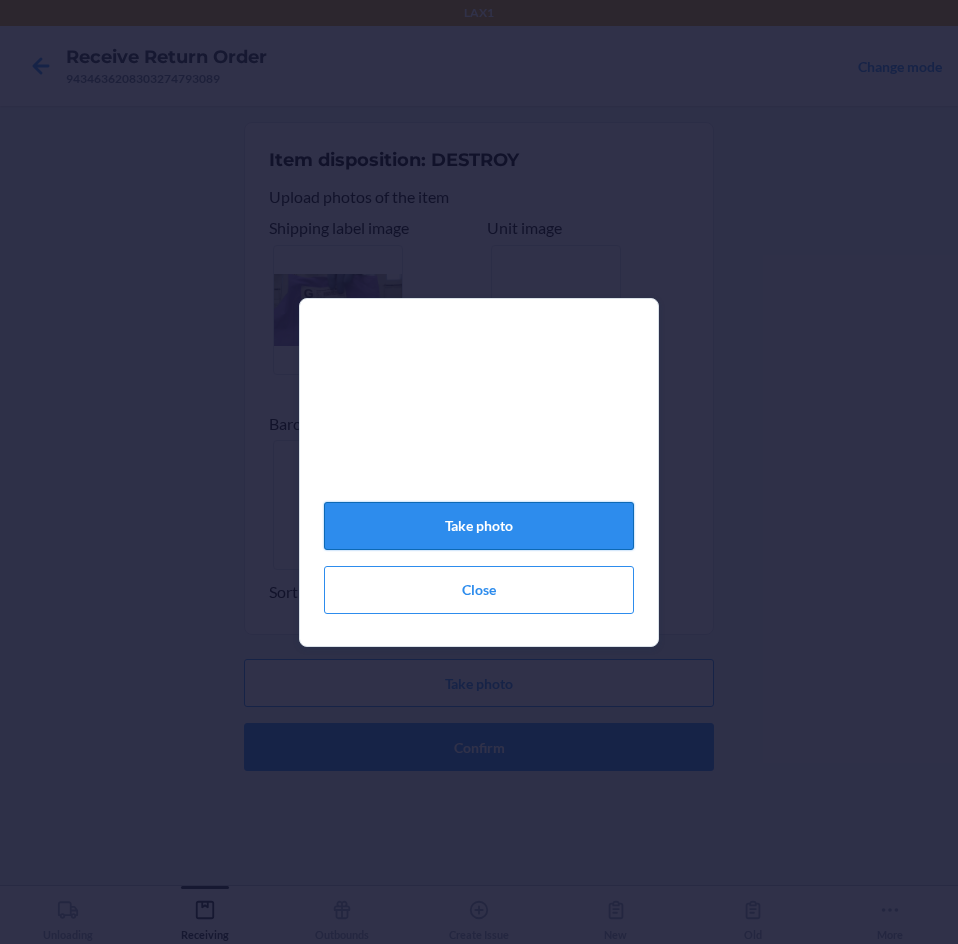 click on "Take photo" 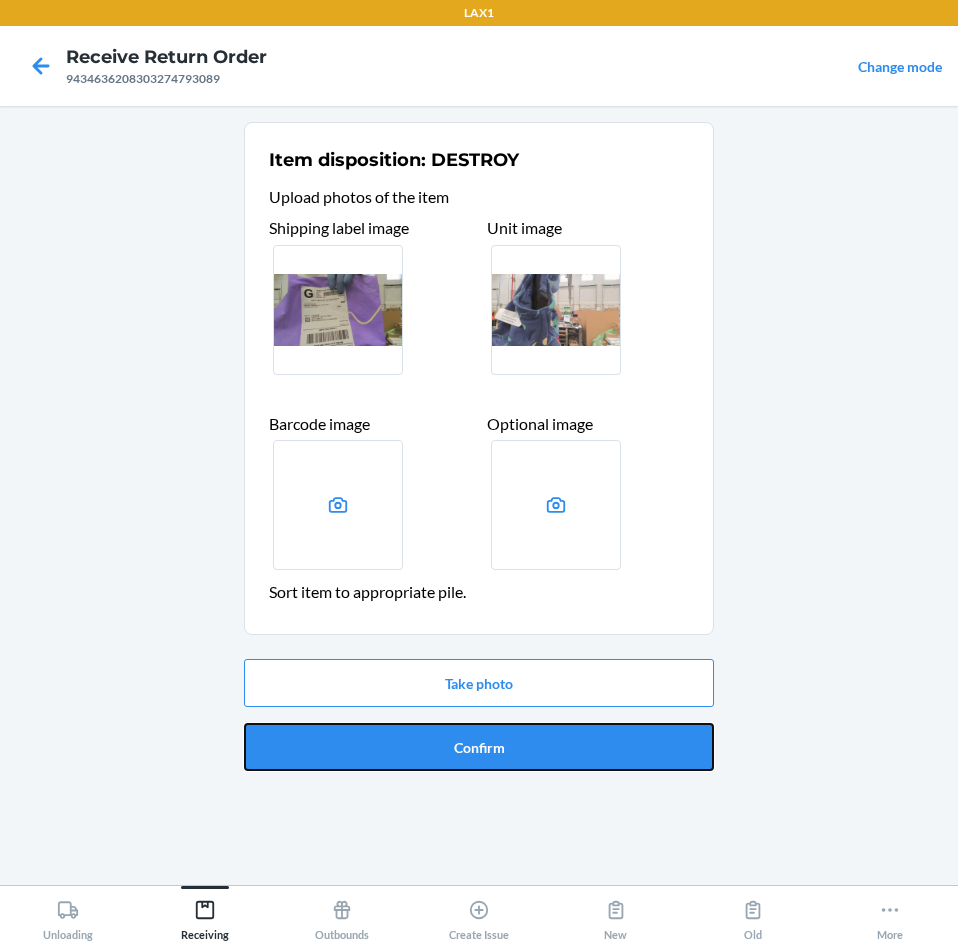 click on "Confirm" at bounding box center (479, 747) 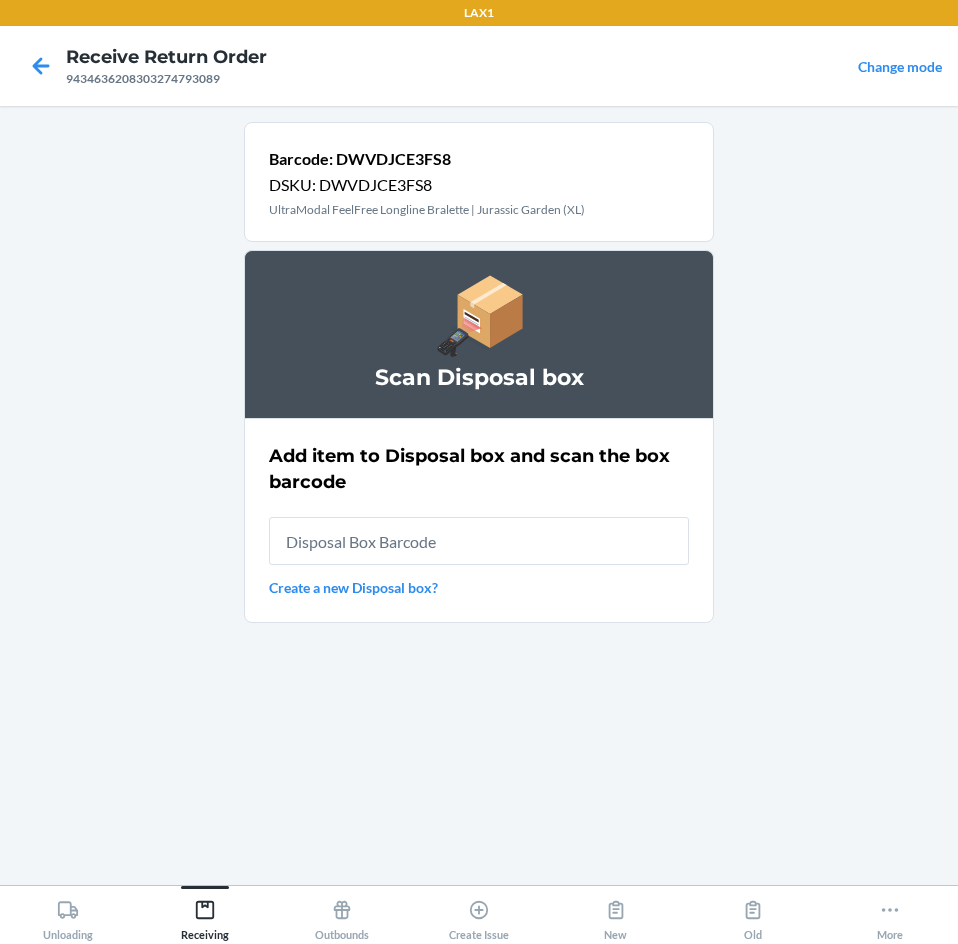 click at bounding box center (479, 541) 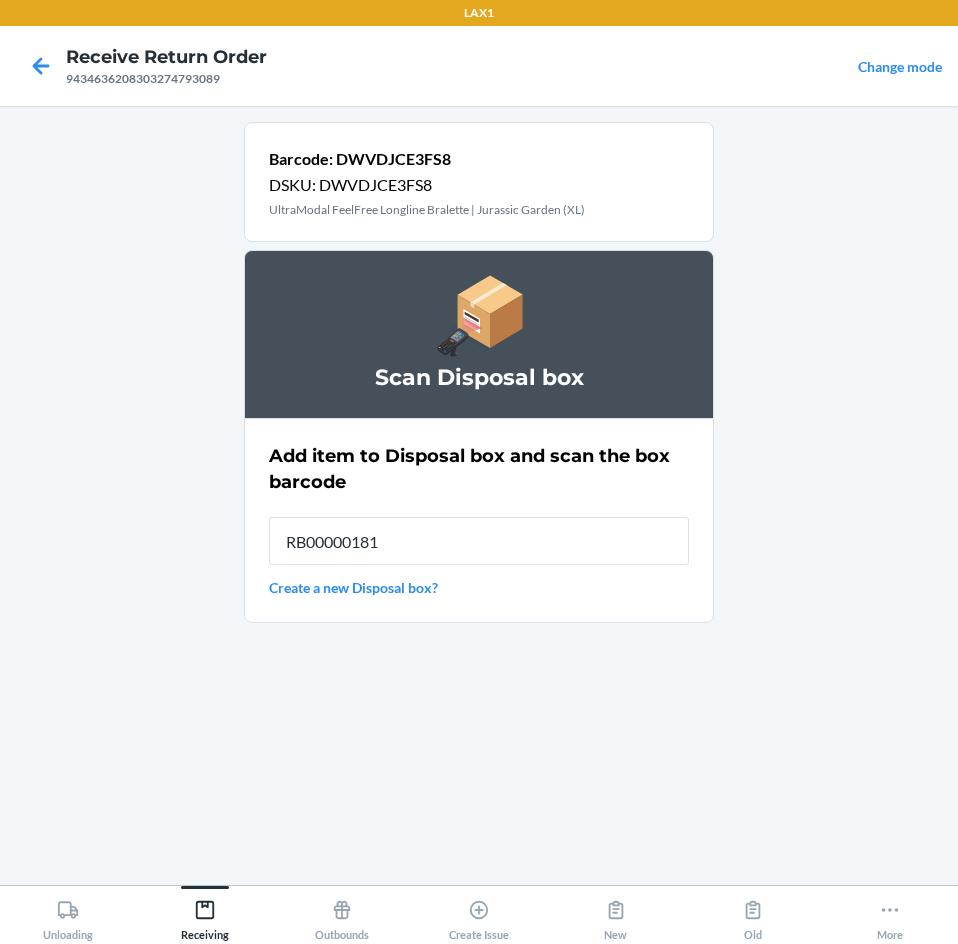 type on "RB000001815" 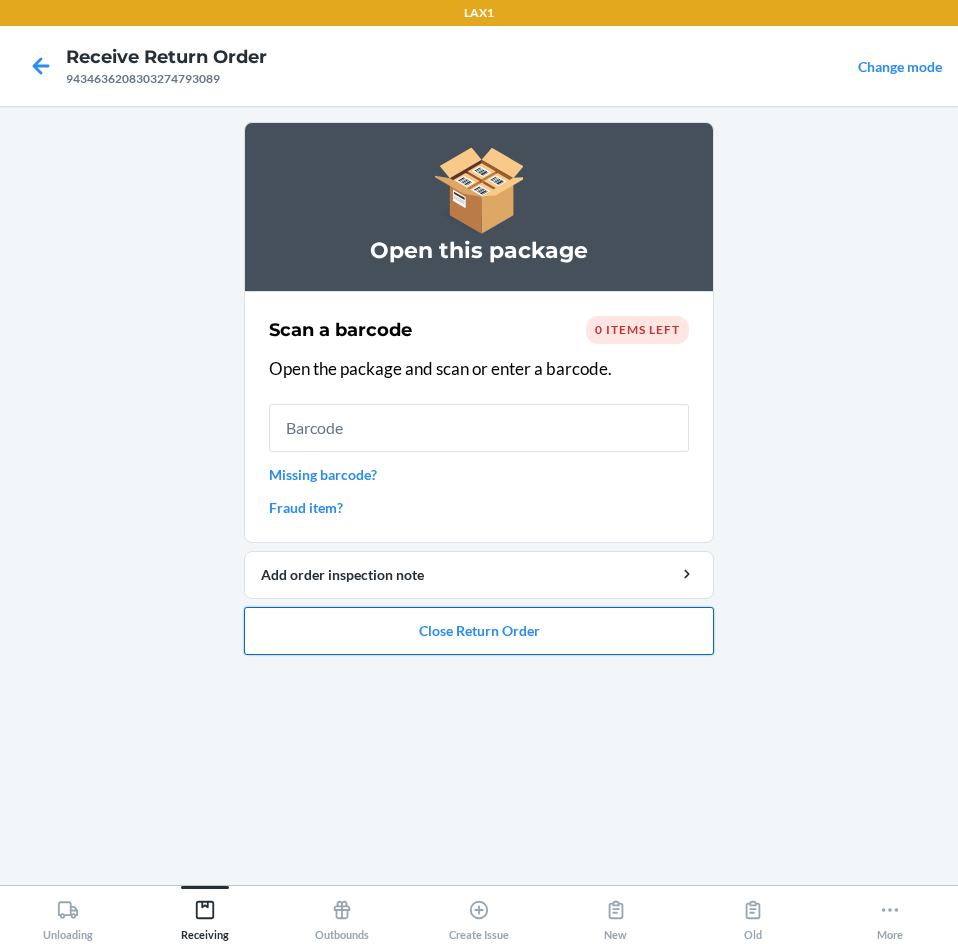 click on "Close Return Order" at bounding box center (479, 631) 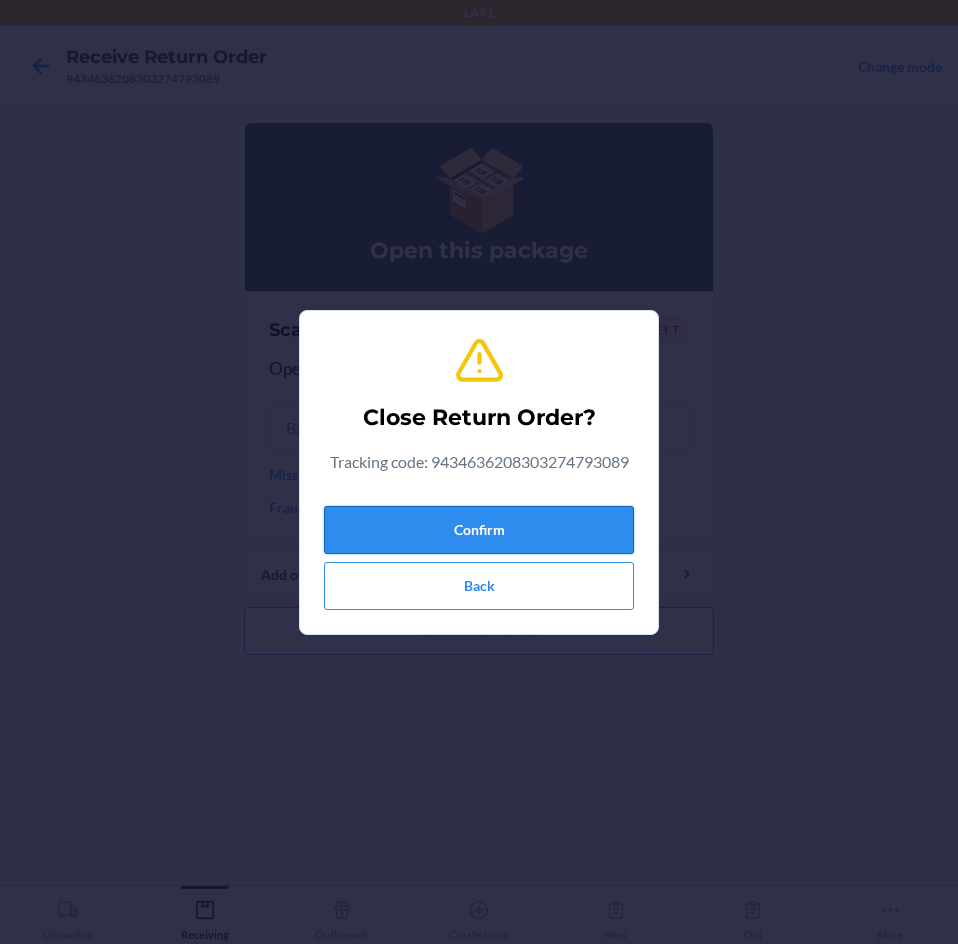 click on "Confirm" at bounding box center (479, 530) 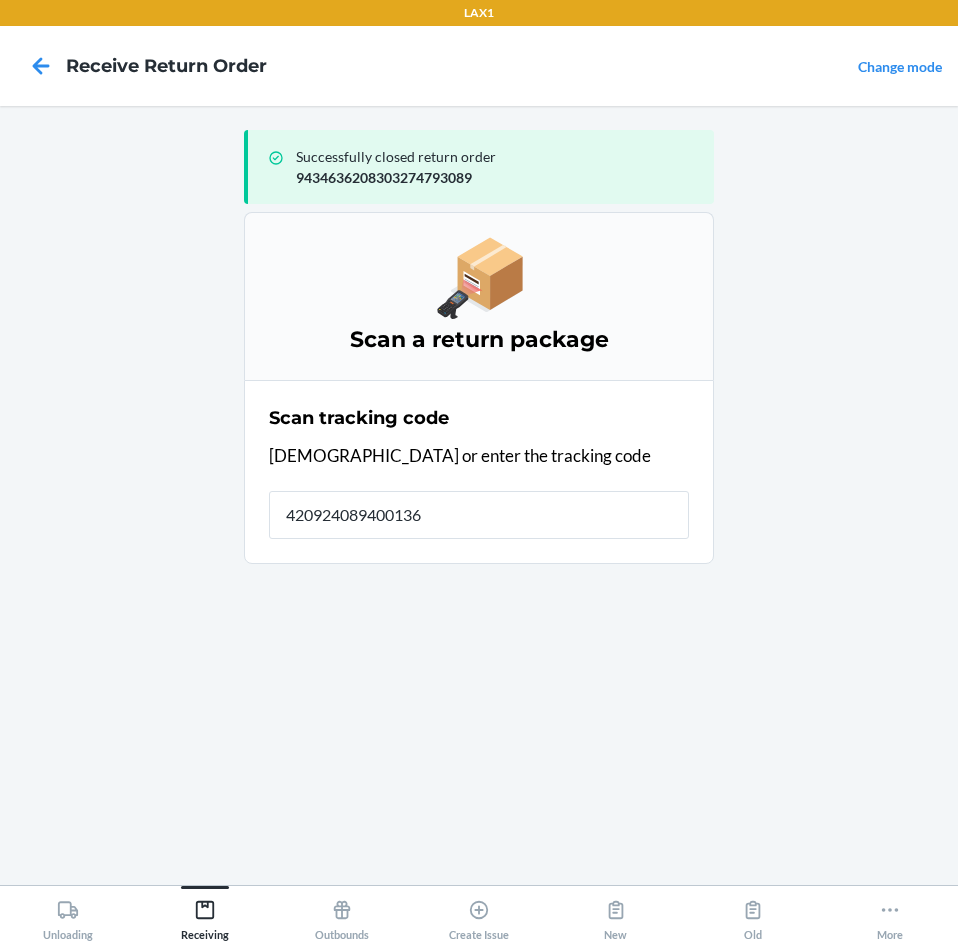 type on "4209240894001362" 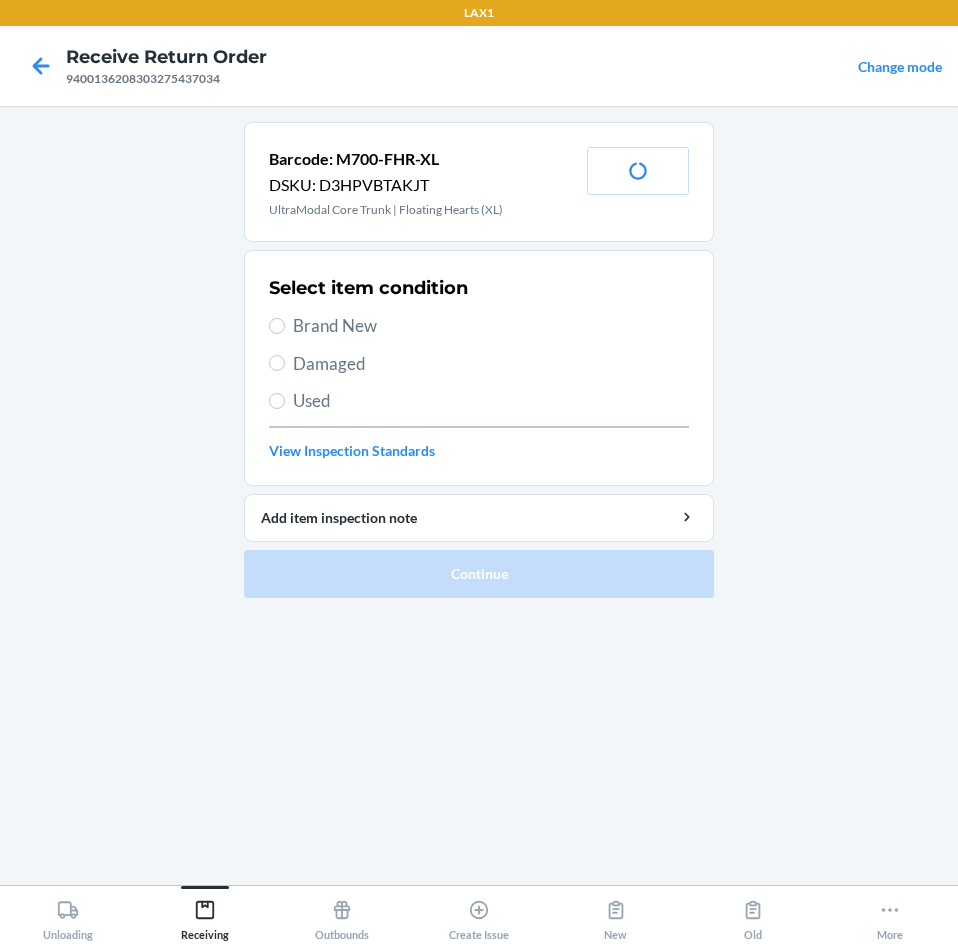 click on "Select item condition Brand New Damaged Used View Inspection Standards" at bounding box center [479, 368] 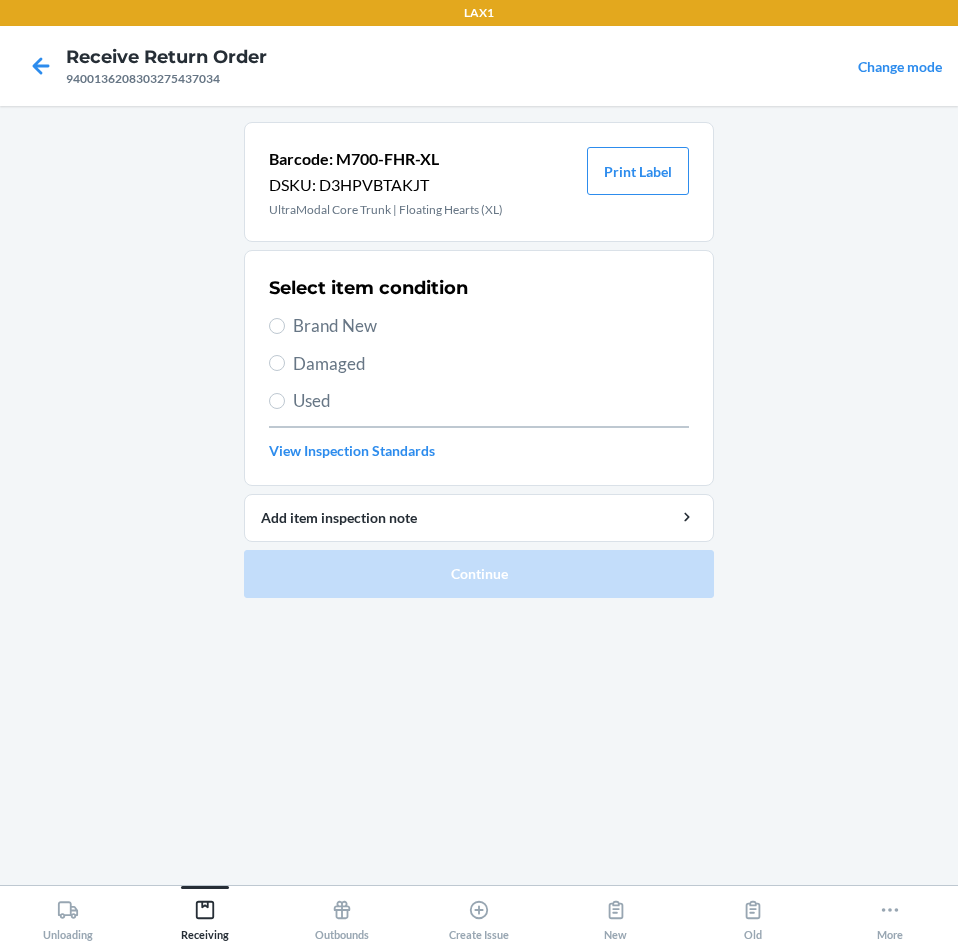 click on "Brand New" at bounding box center (491, 326) 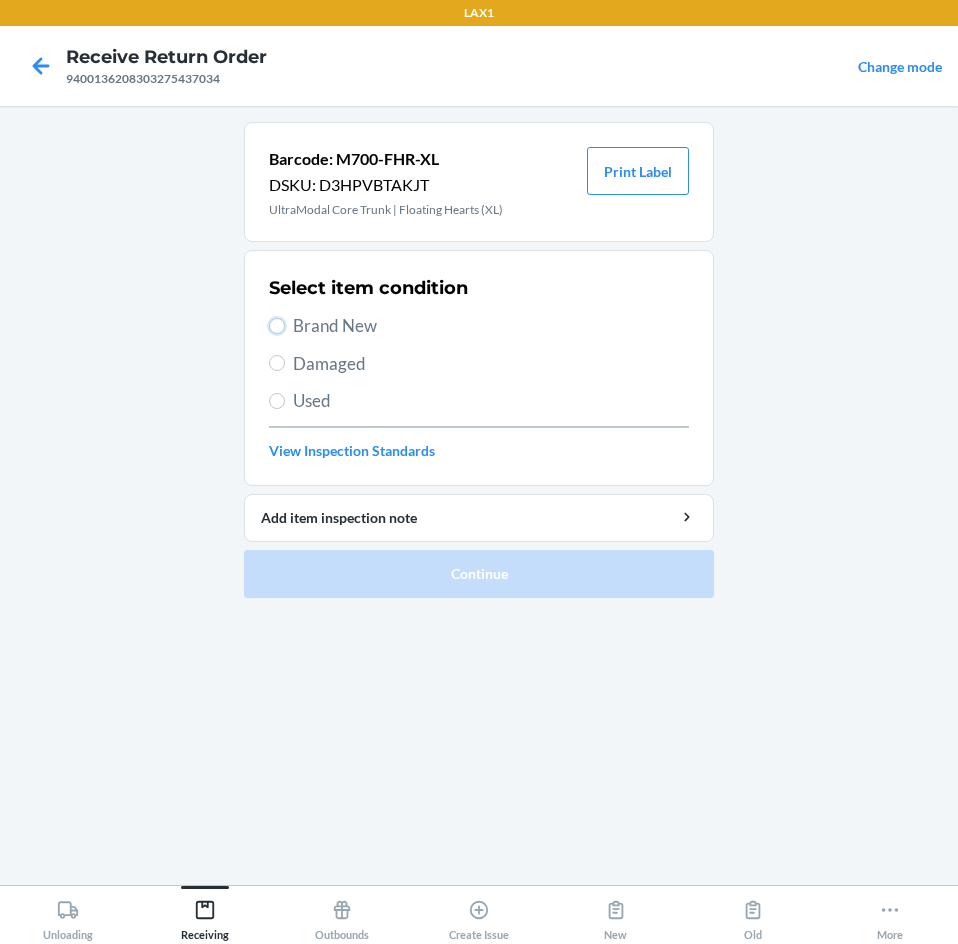 click on "Brand New" at bounding box center [277, 326] 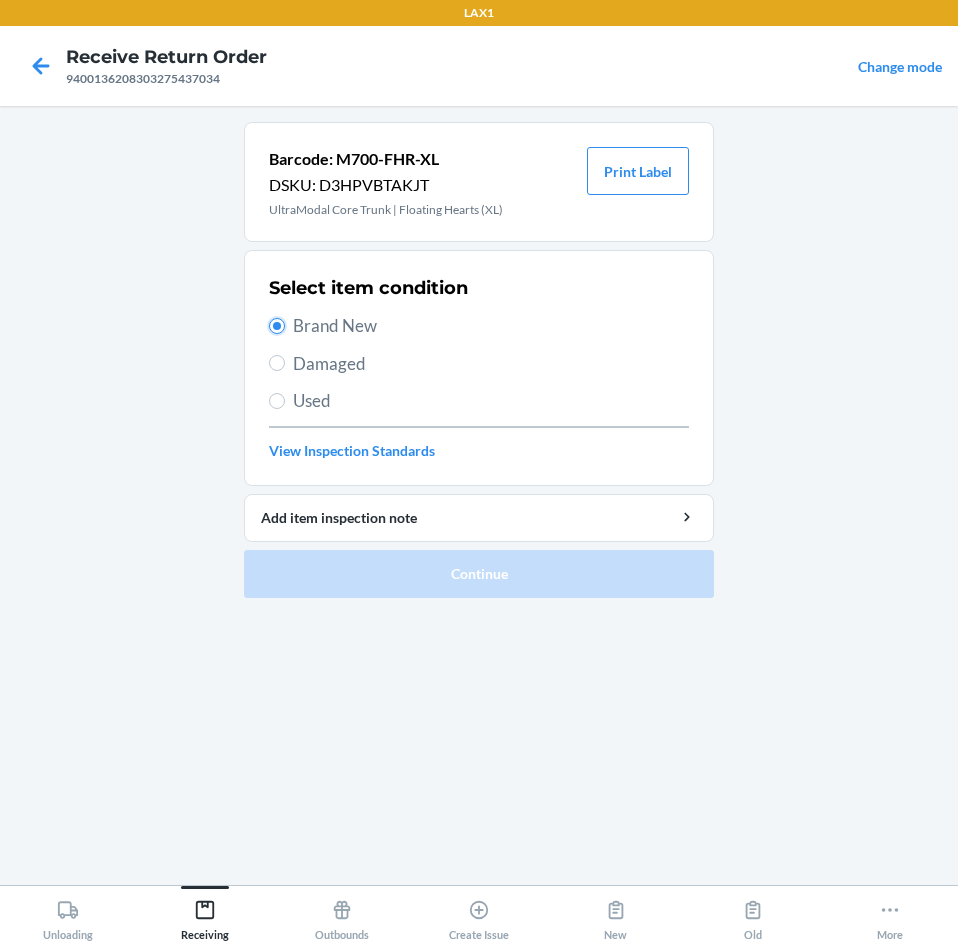 radio on "true" 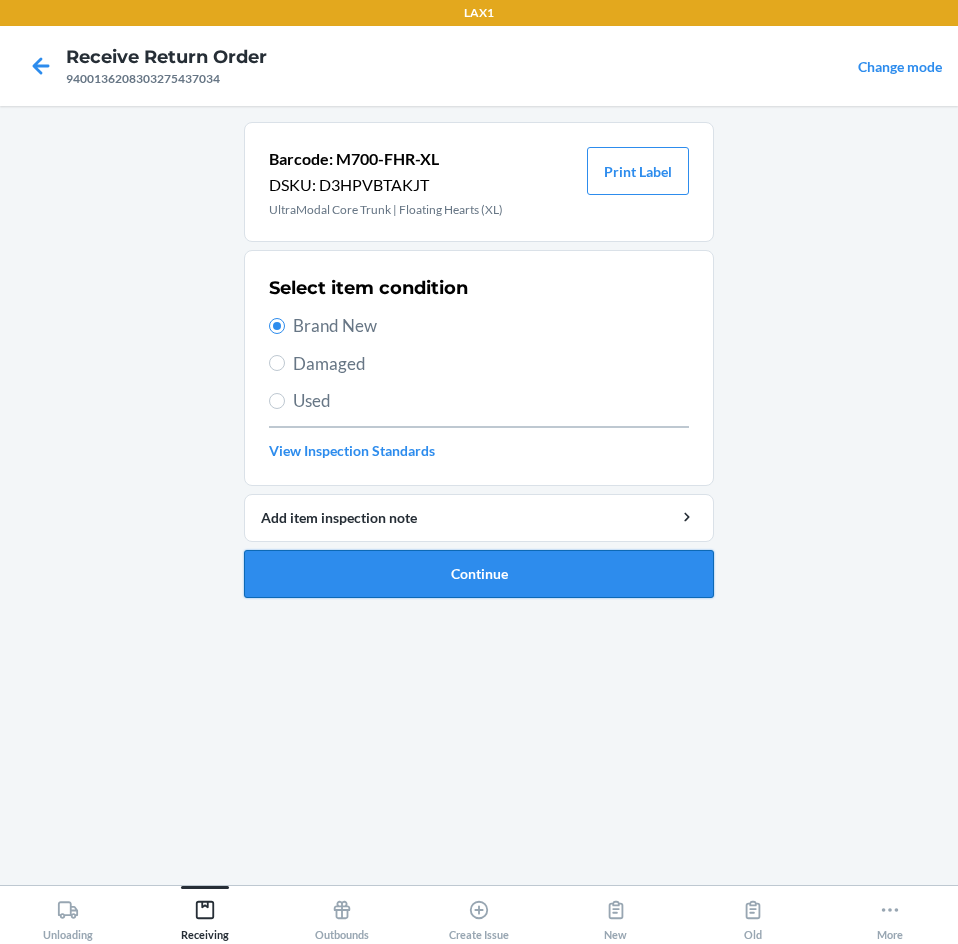 click on "Continue" at bounding box center [479, 574] 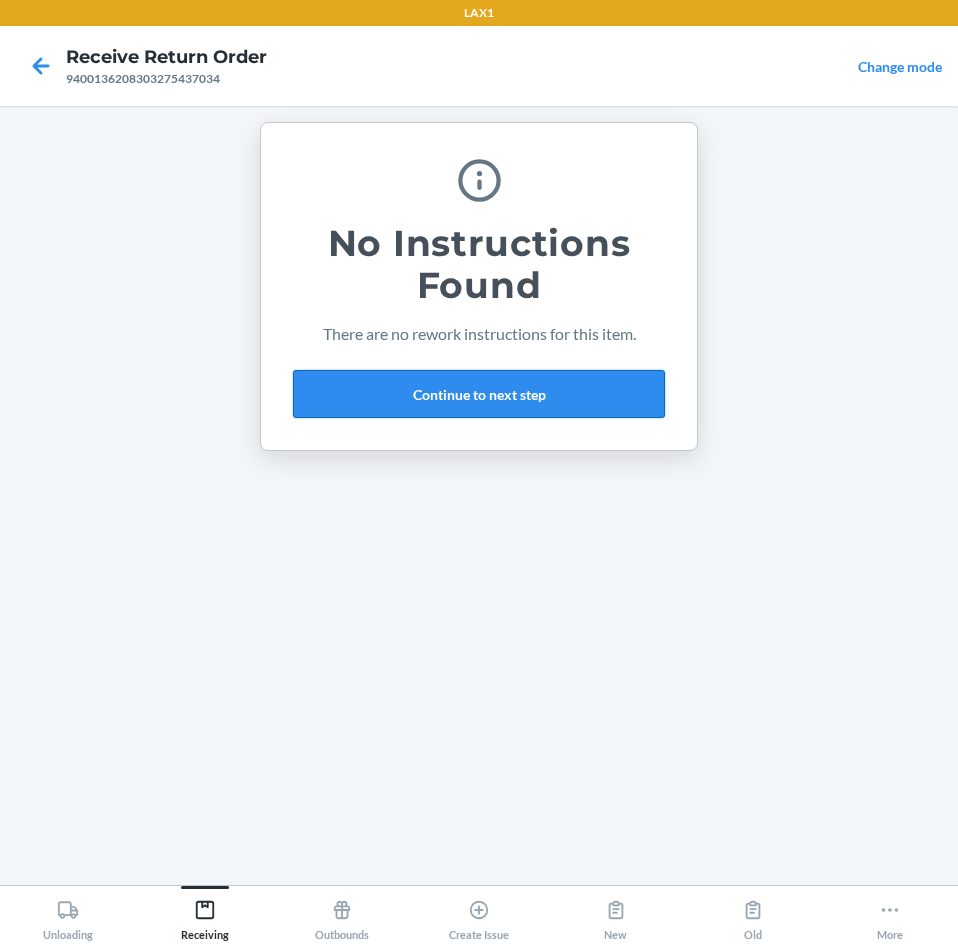 click on "Continue to next step" at bounding box center [479, 394] 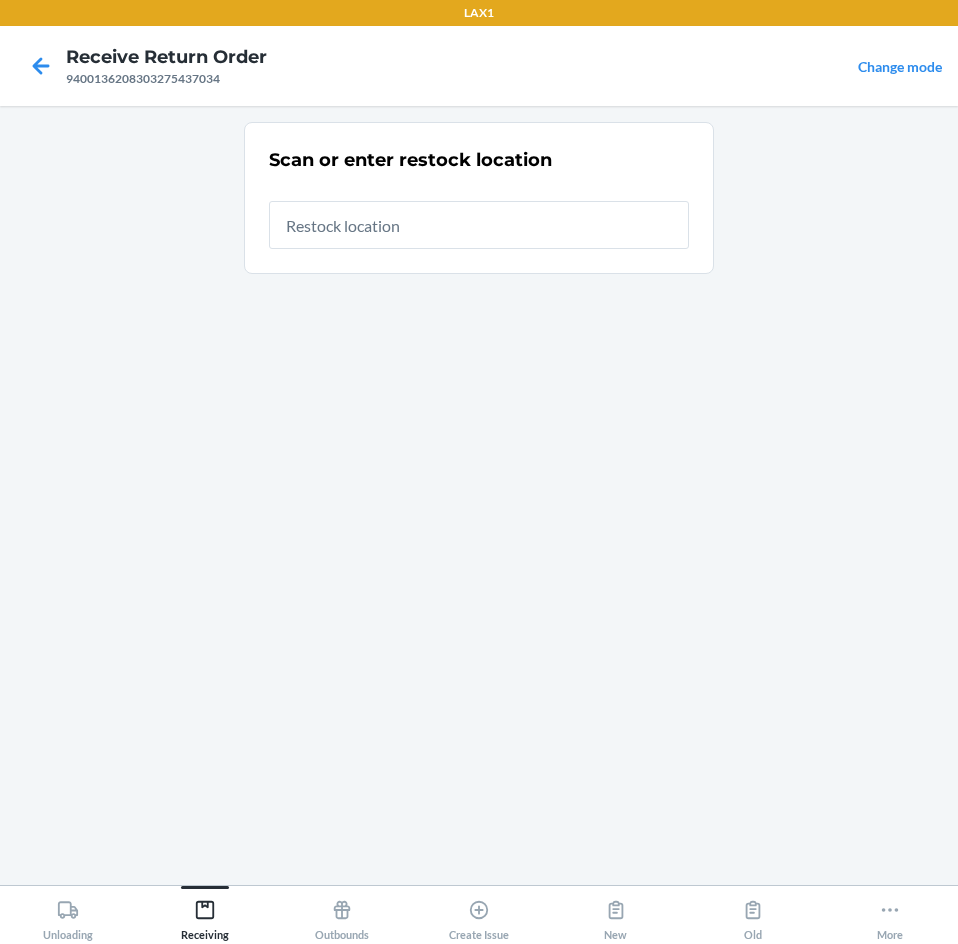 click at bounding box center (479, 225) 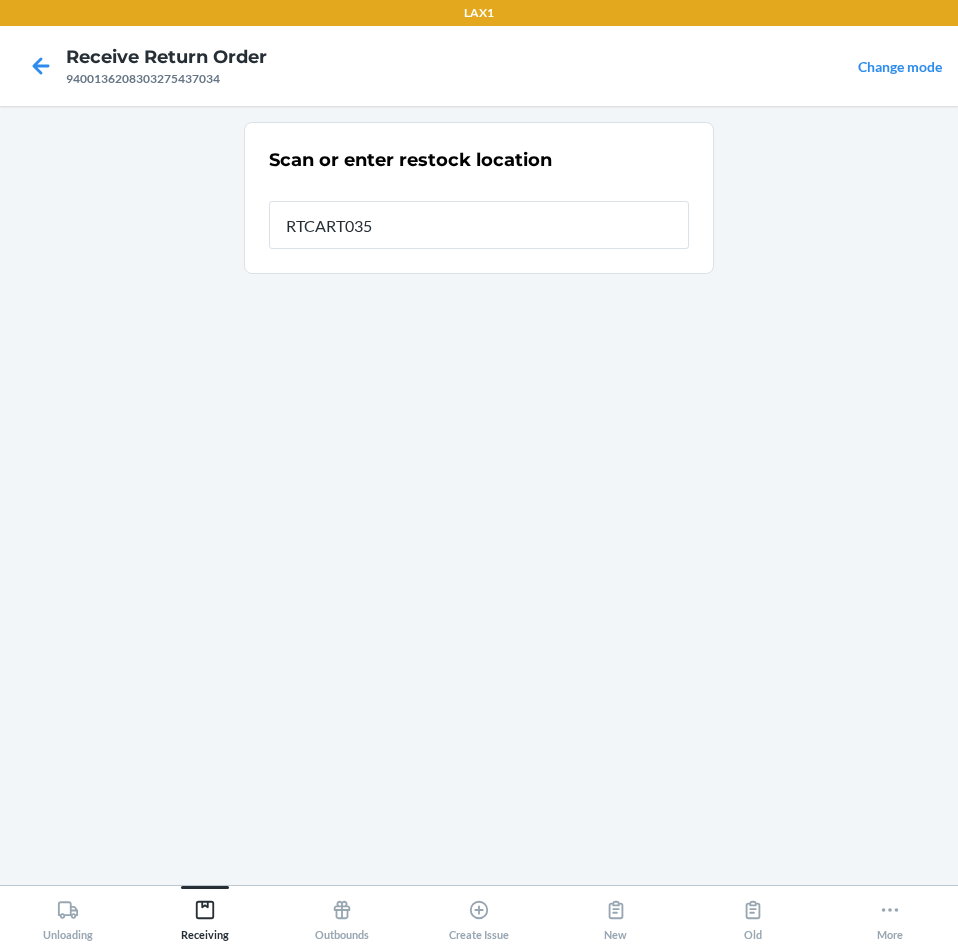 type on "RTCART035" 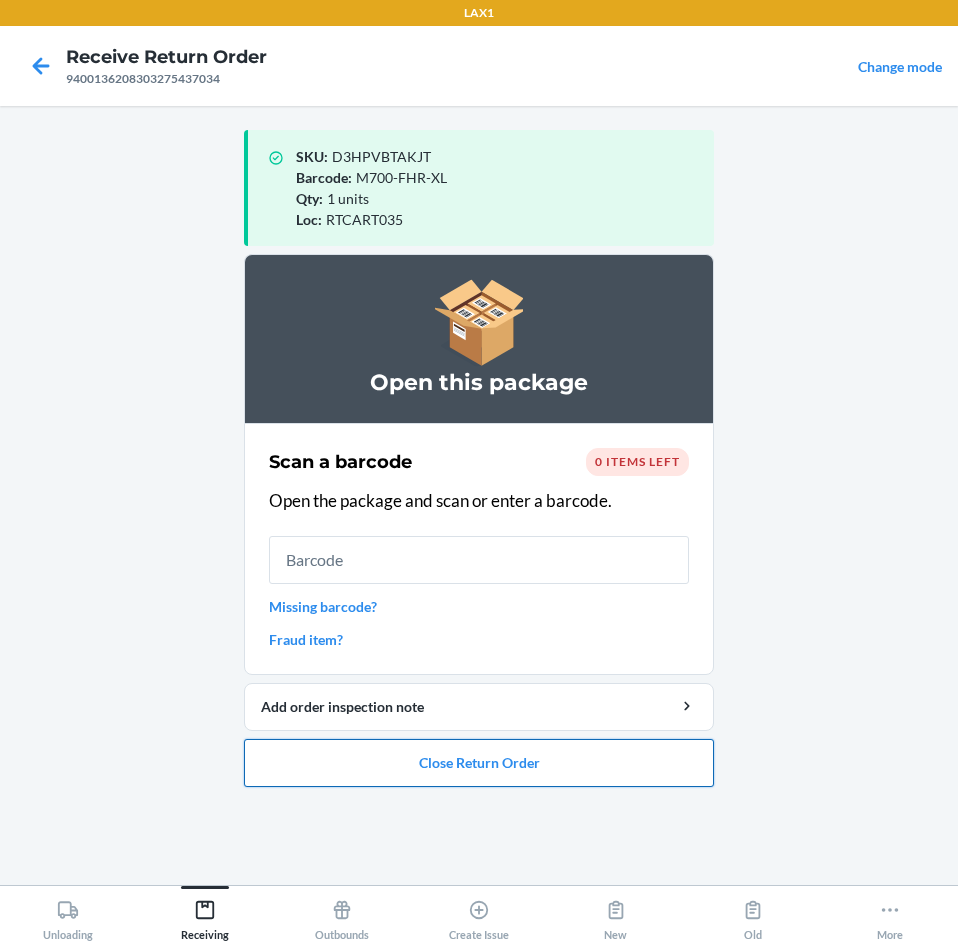 click on "Close Return Order" at bounding box center [479, 763] 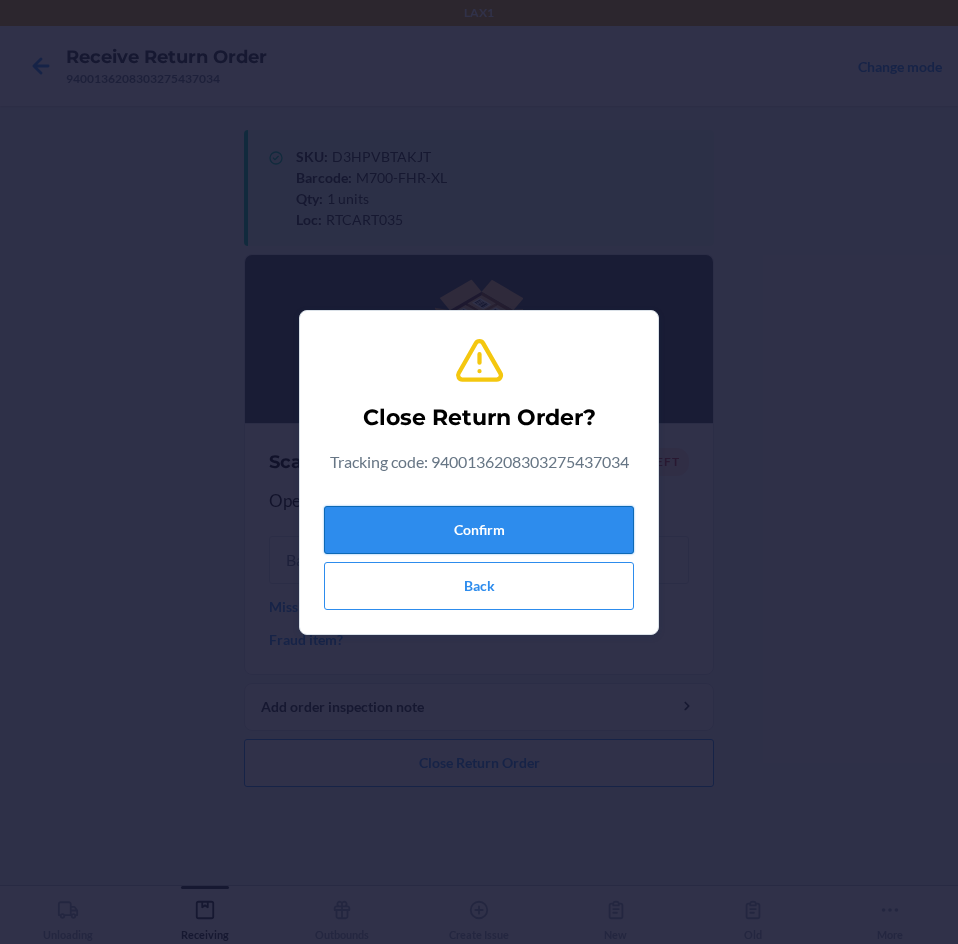 click on "Confirm" at bounding box center [479, 530] 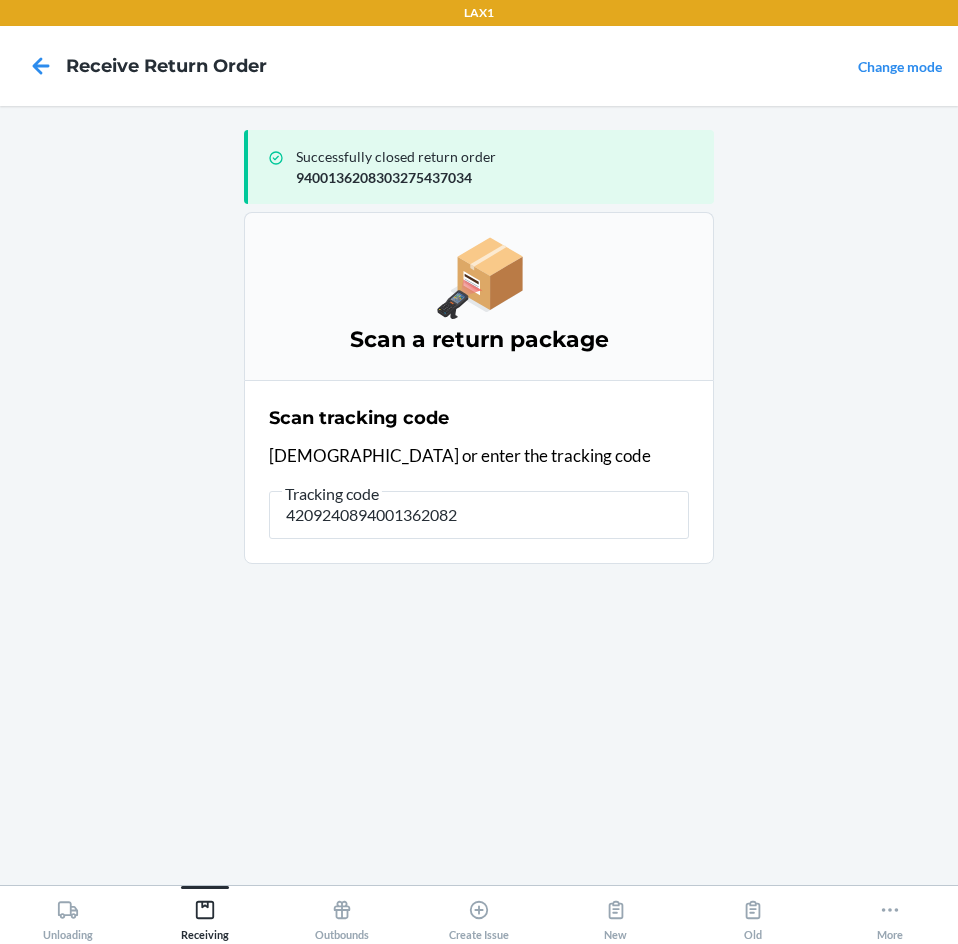 type on "42092408940013620827" 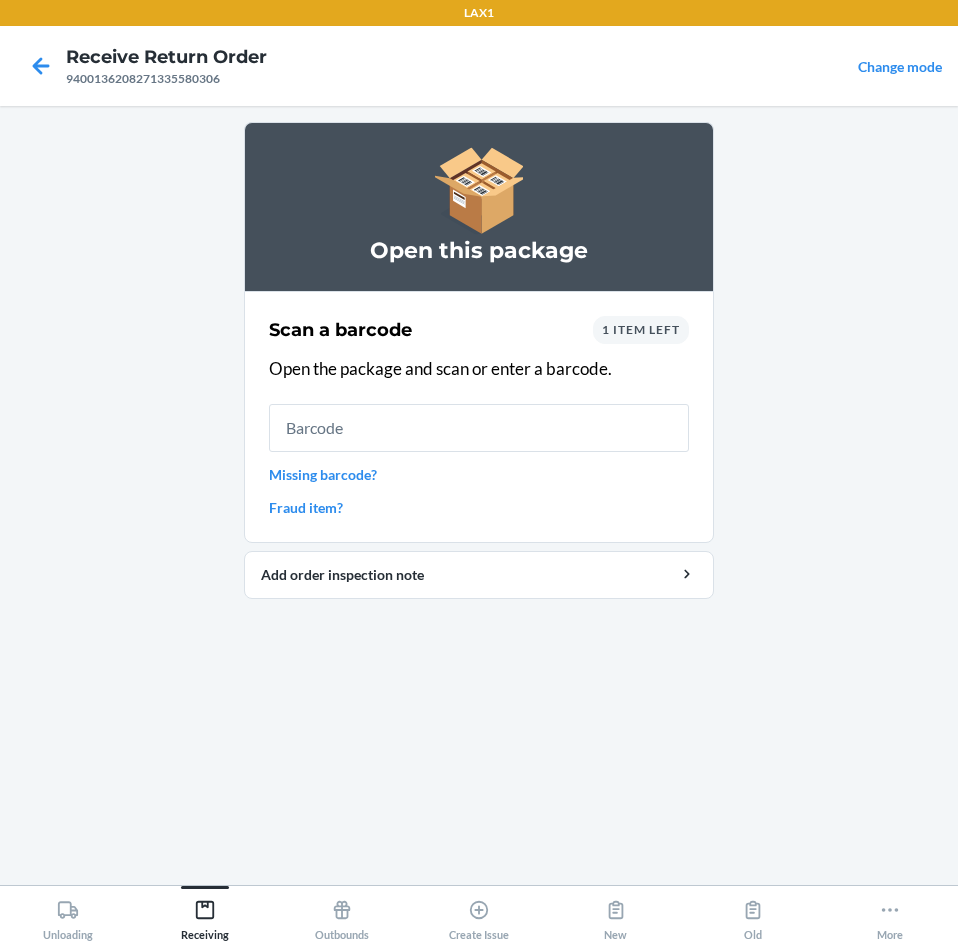 click on "1 item left" at bounding box center [641, 329] 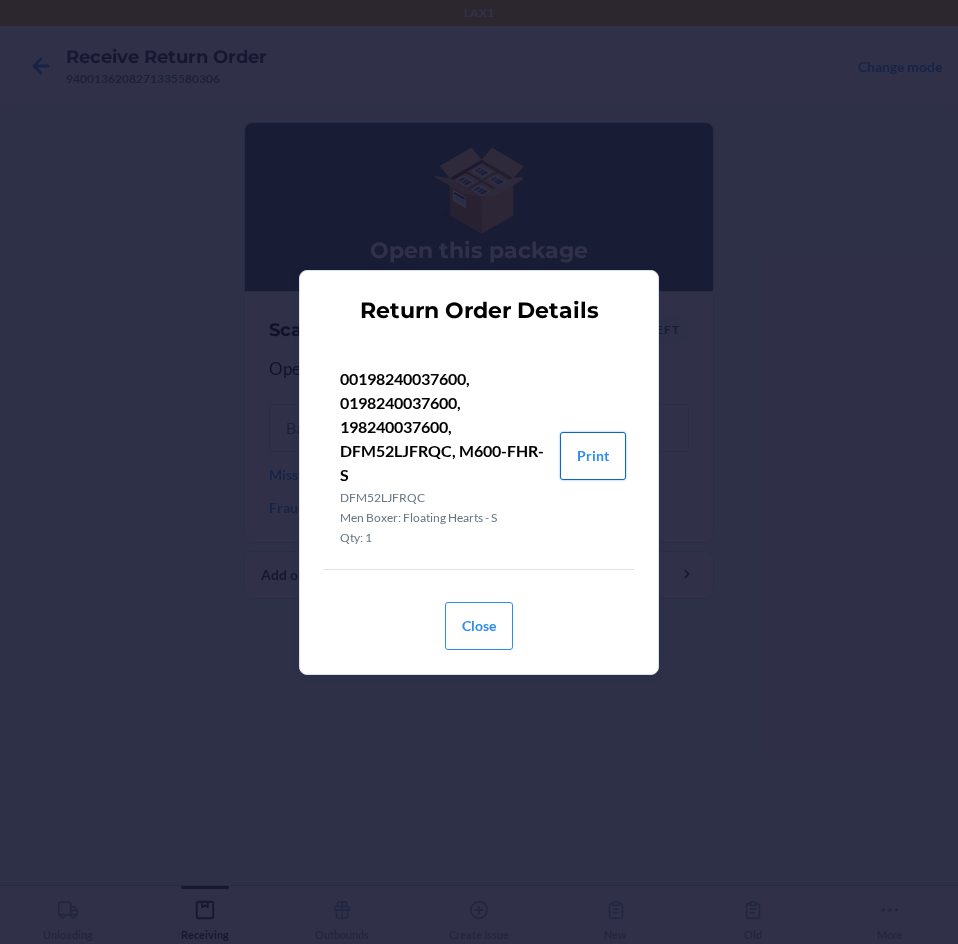 click on "Print" at bounding box center (593, 456) 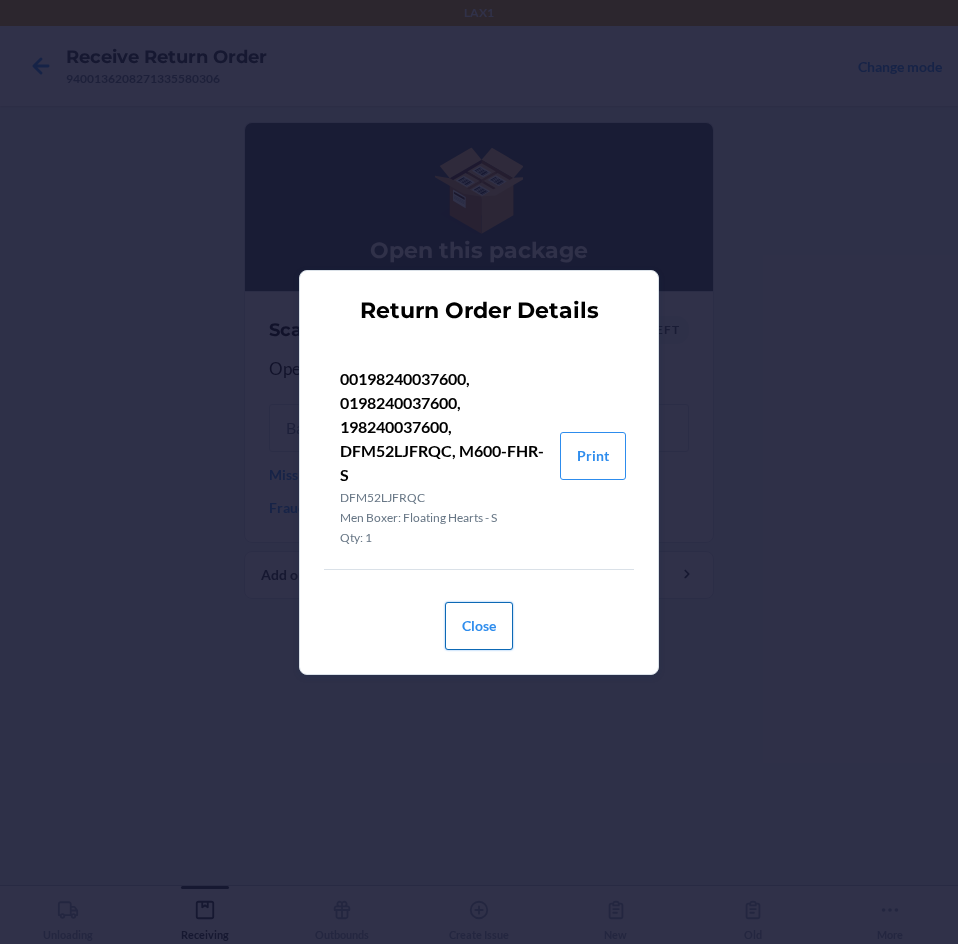 drag, startPoint x: 491, startPoint y: 621, endPoint x: 500, endPoint y: 609, distance: 15 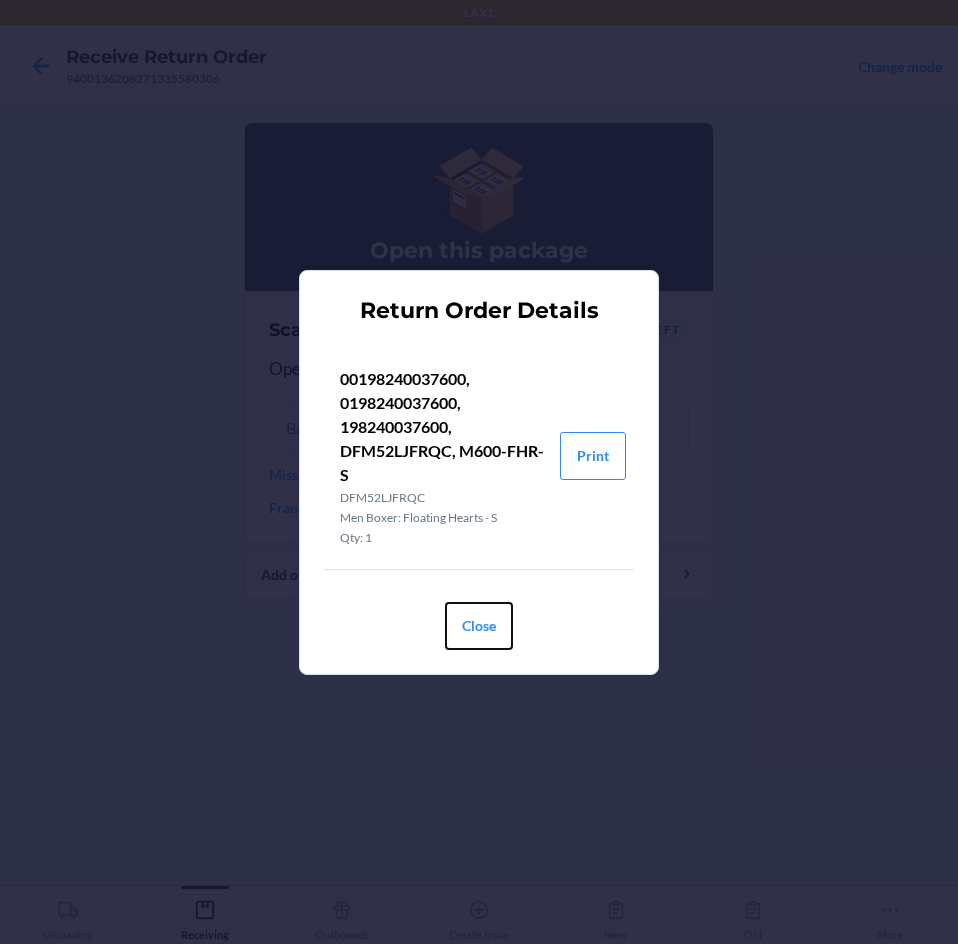 click on "Close" at bounding box center (479, 626) 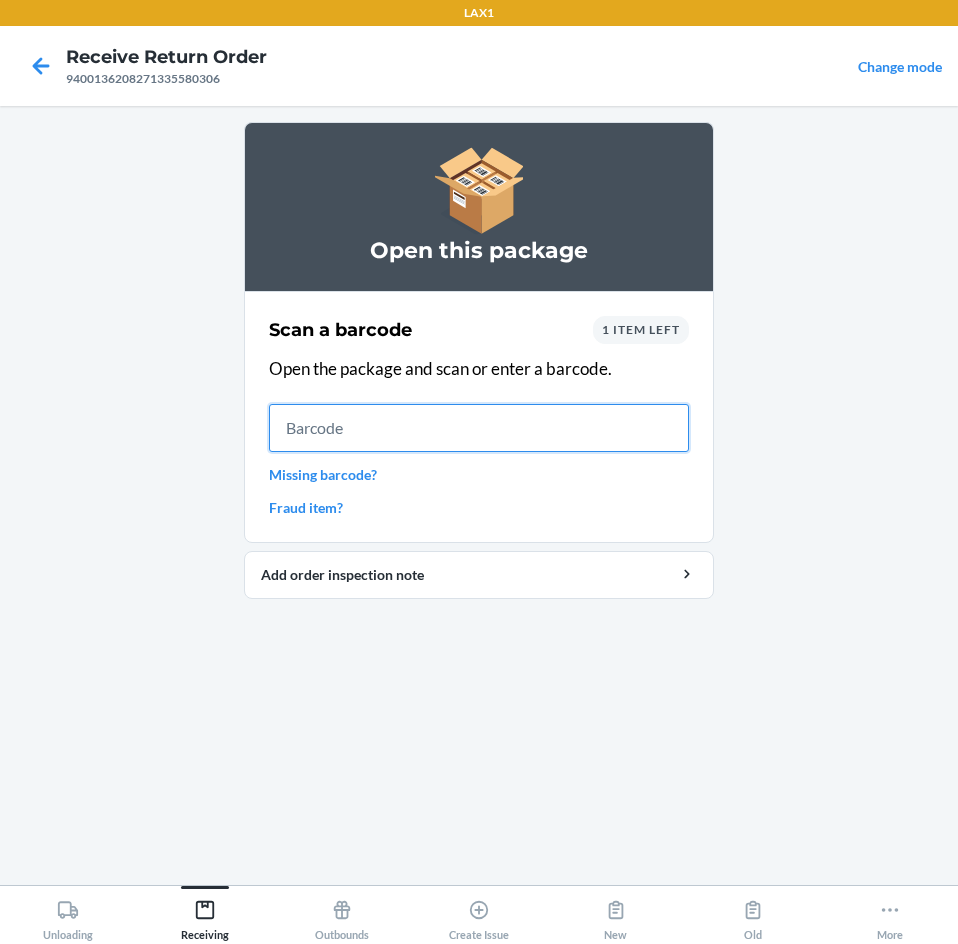 click at bounding box center [479, 428] 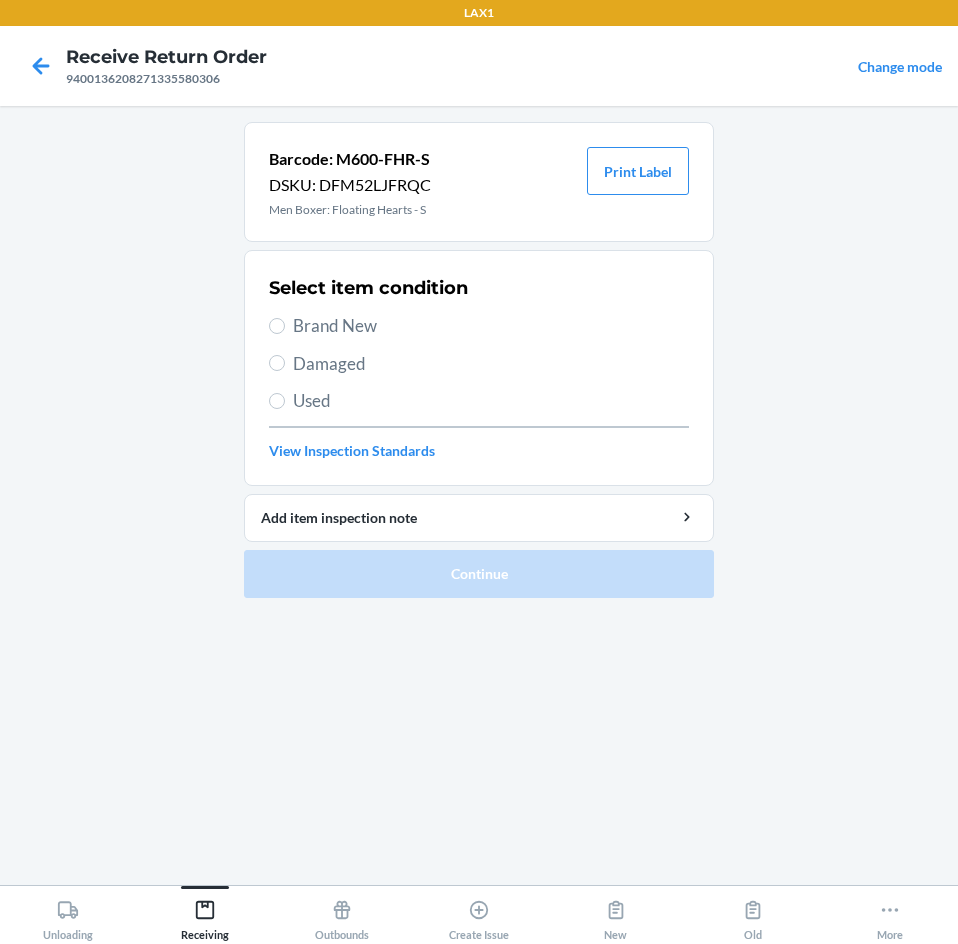click on "Used" at bounding box center [491, 401] 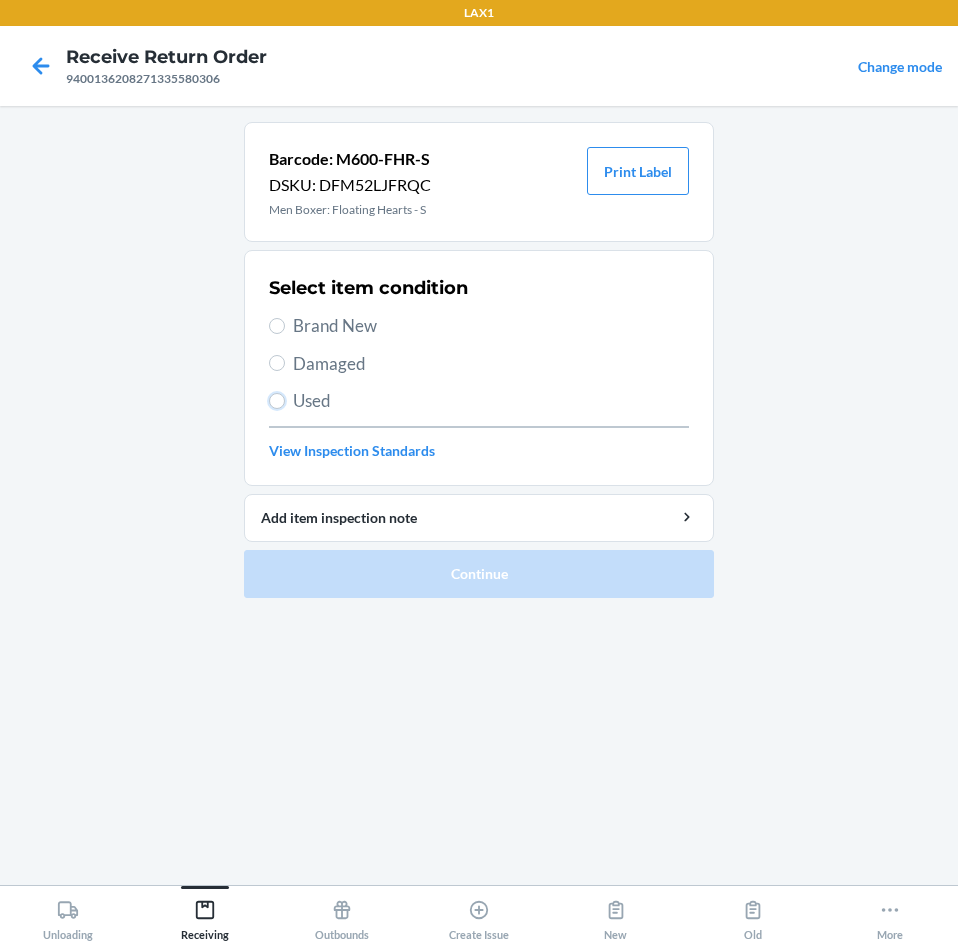 click on "Used" at bounding box center [277, 401] 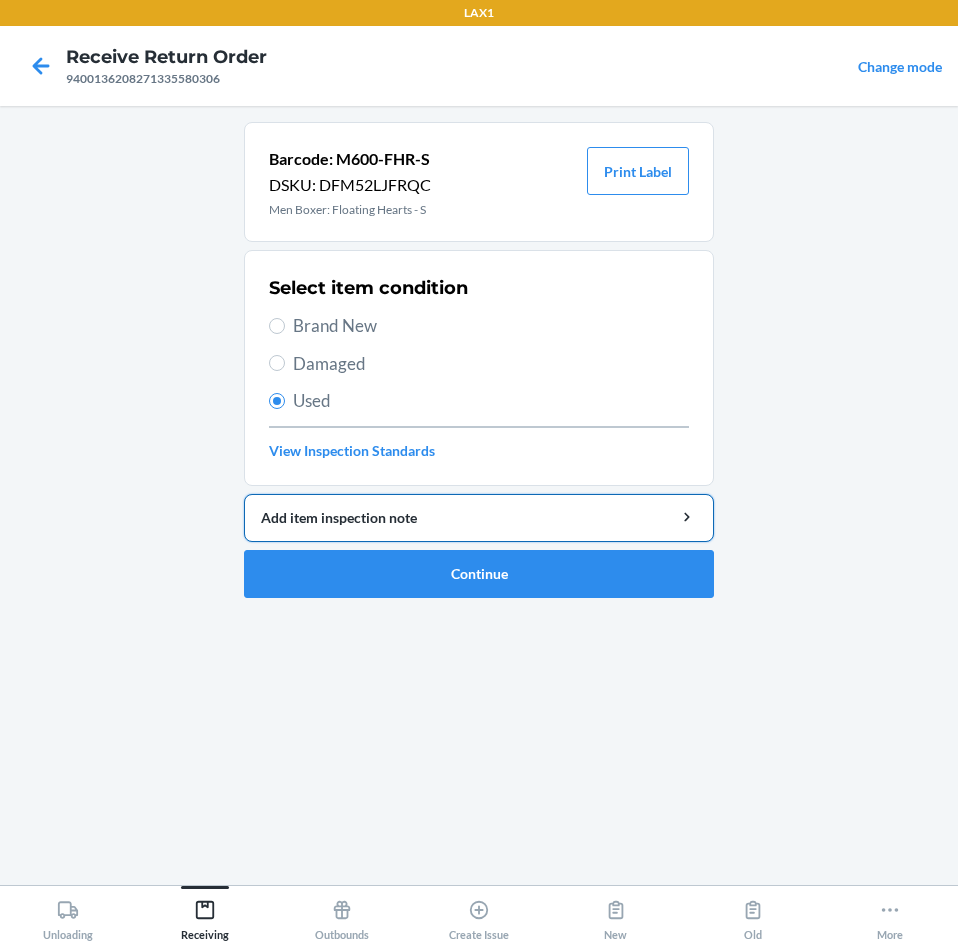 click on "Add item inspection note" at bounding box center [479, 517] 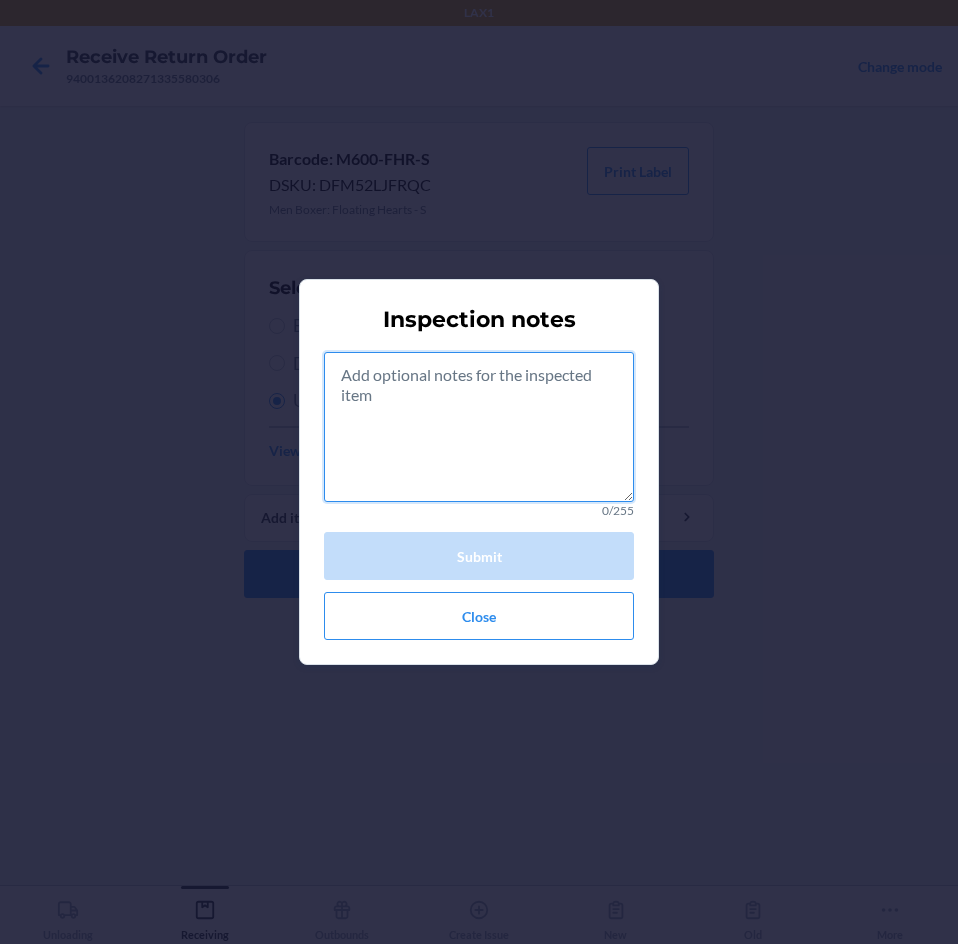 click at bounding box center [479, 427] 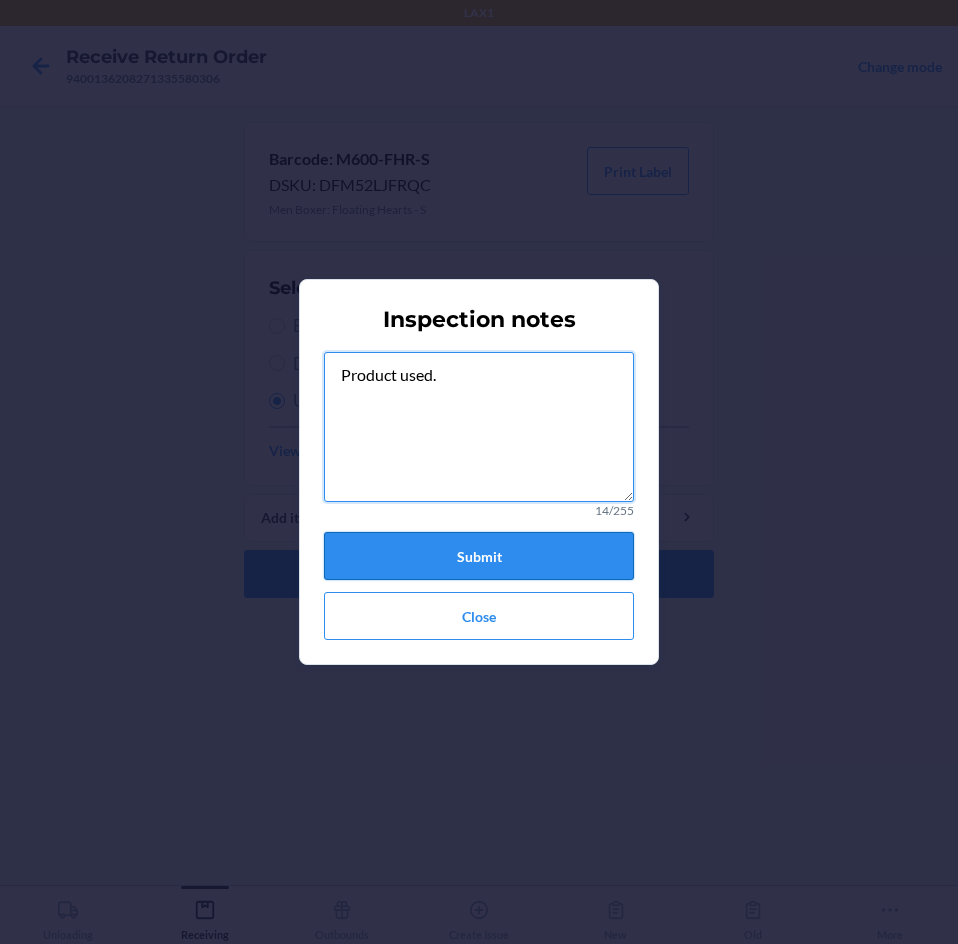 type on "Product used." 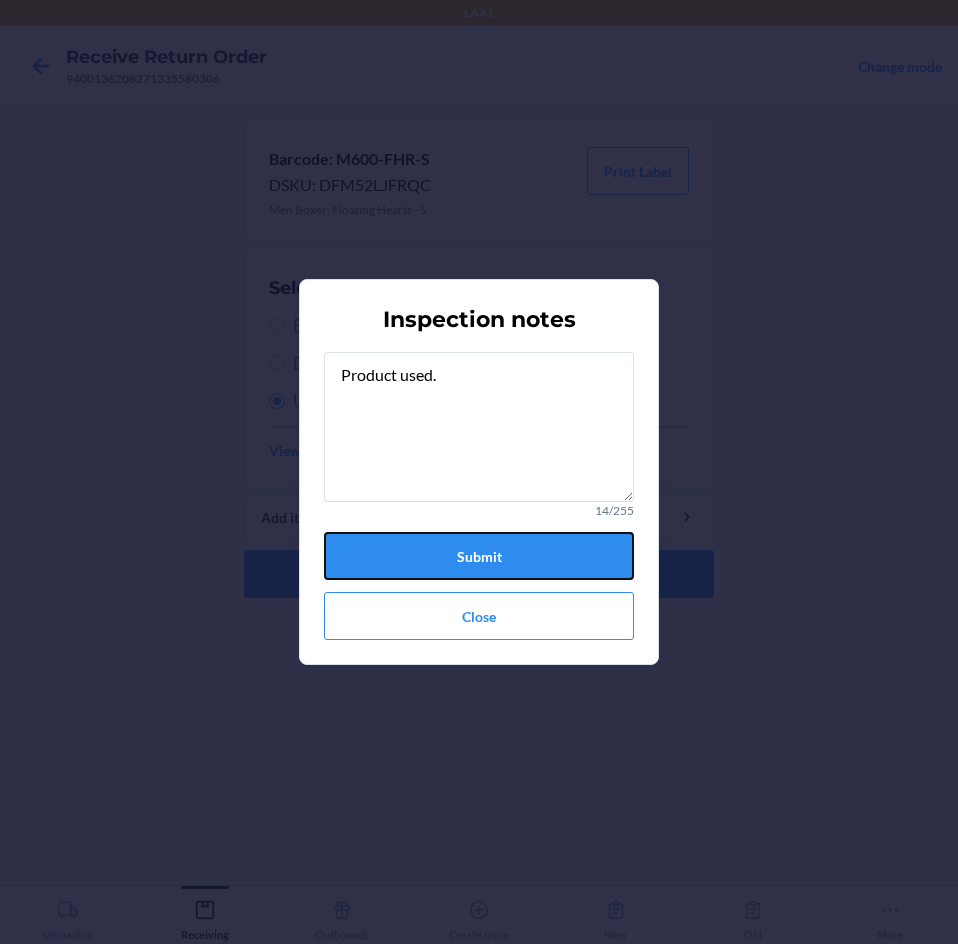 click on "Submit" at bounding box center (479, 556) 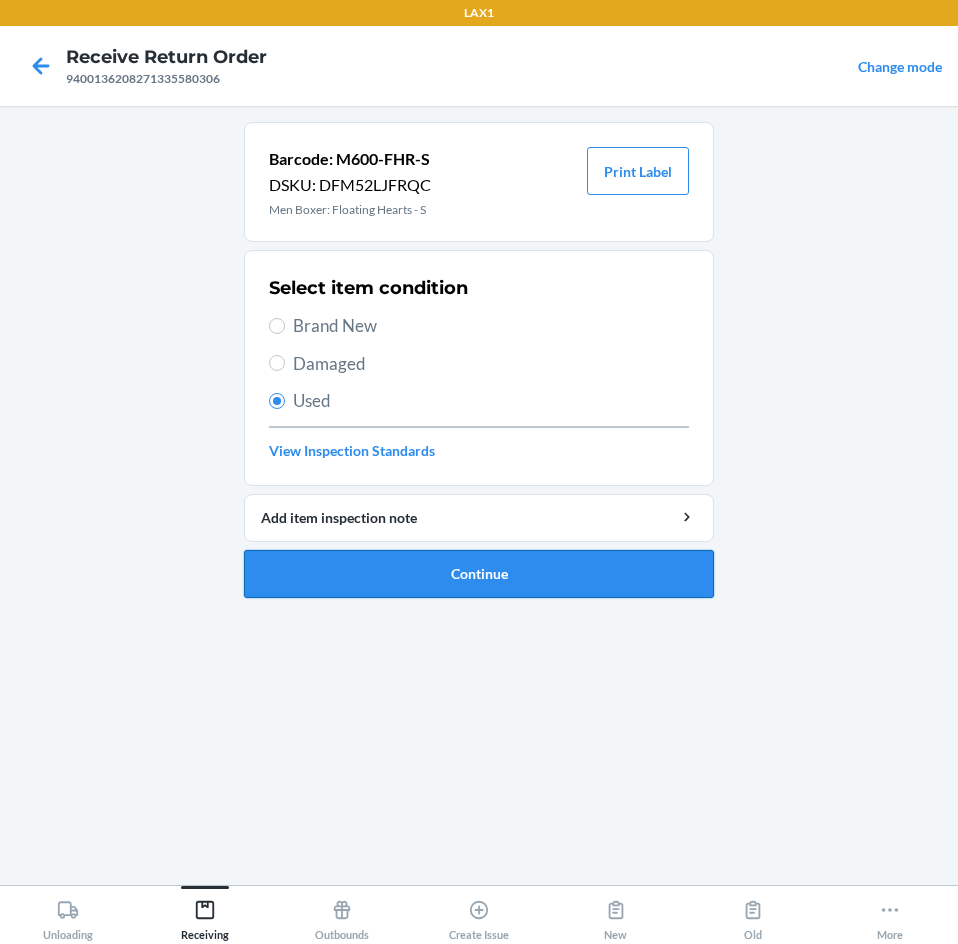 click on "Continue" at bounding box center (479, 574) 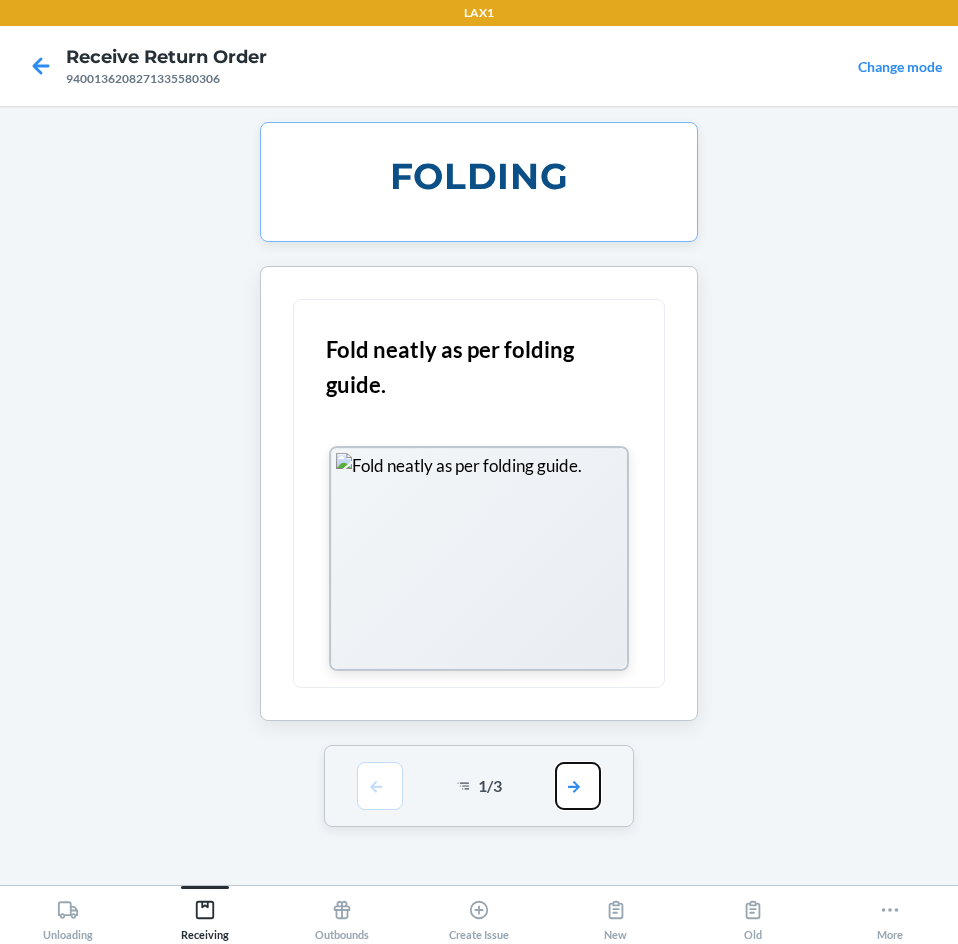 click at bounding box center [578, 786] 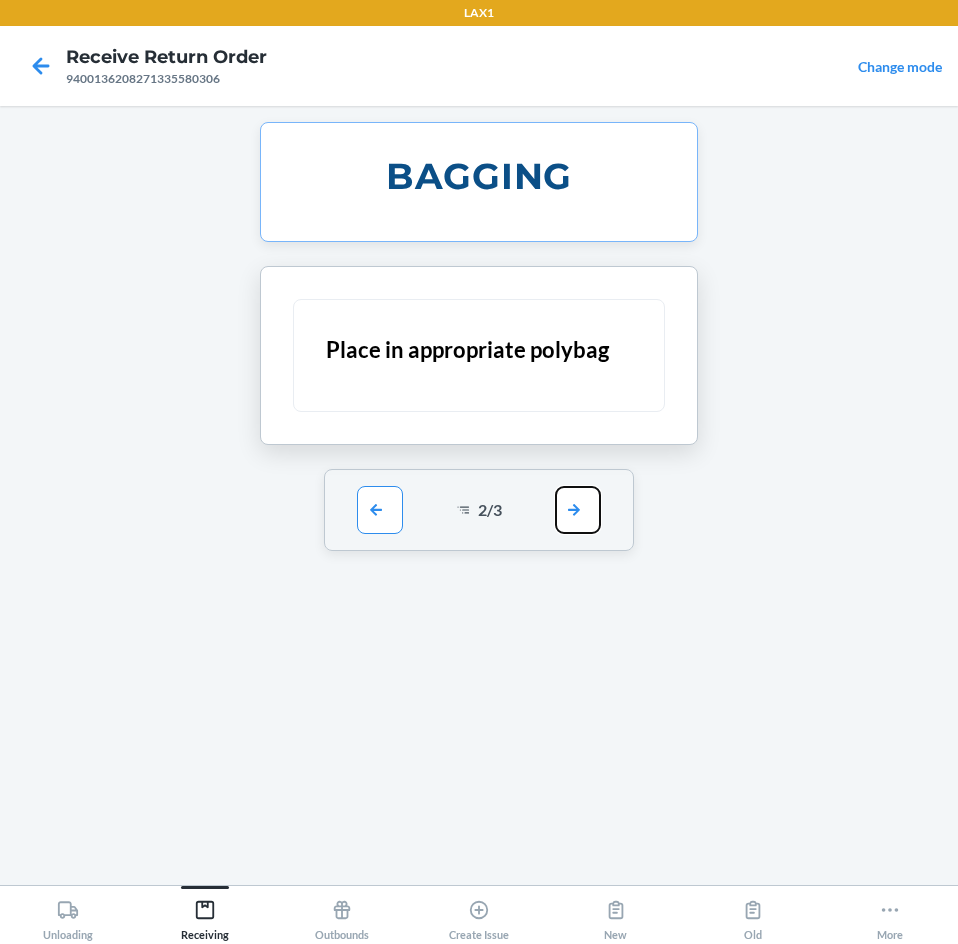 click at bounding box center (578, 510) 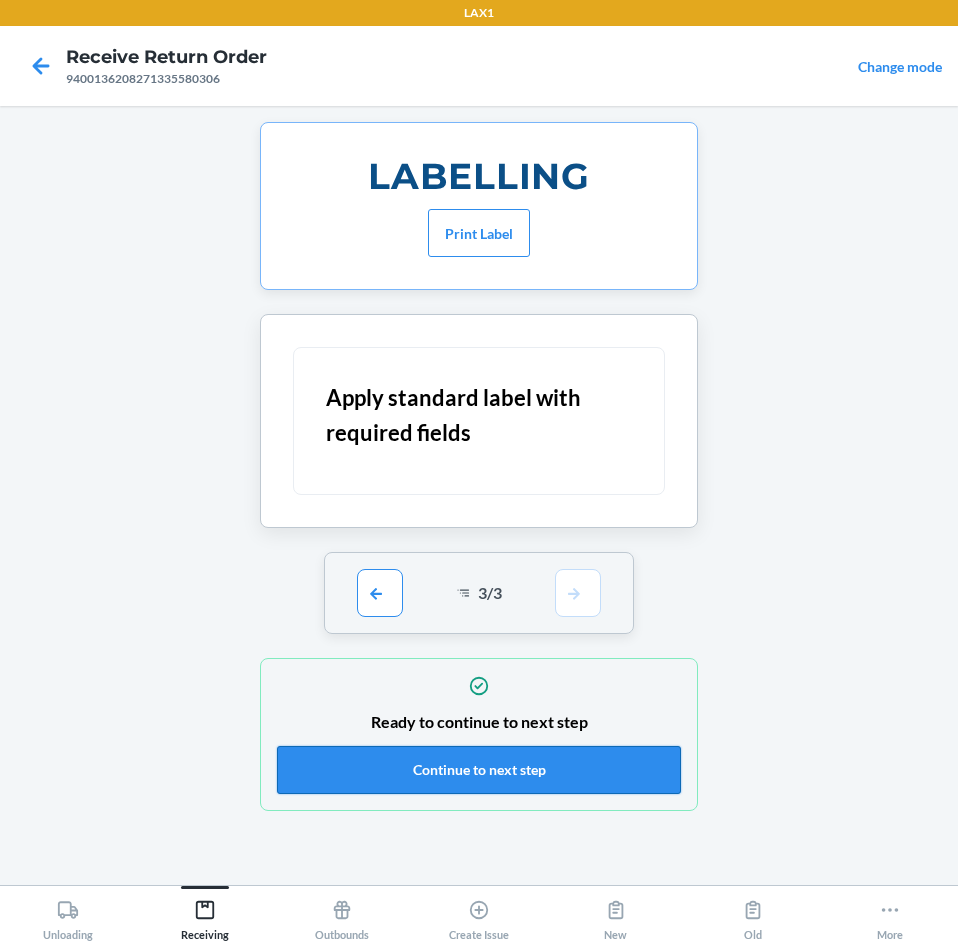click on "Continue to next step" at bounding box center (479, 770) 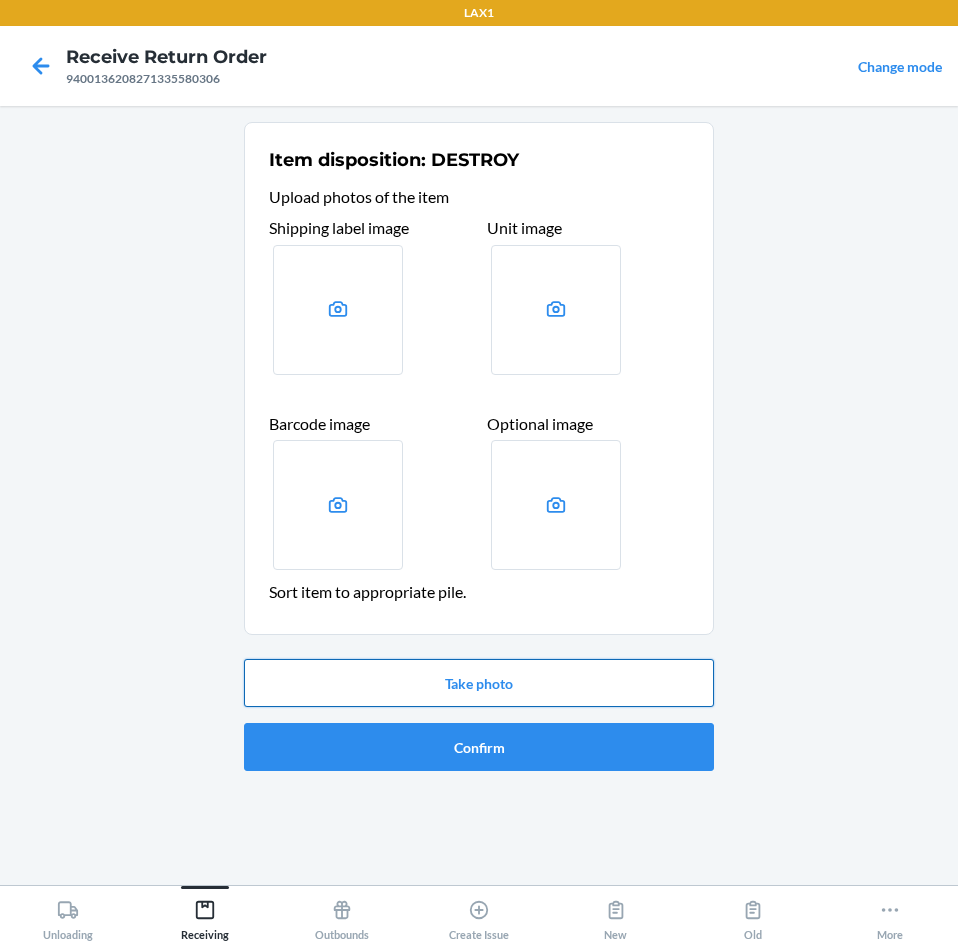 click on "Take photo" at bounding box center (479, 683) 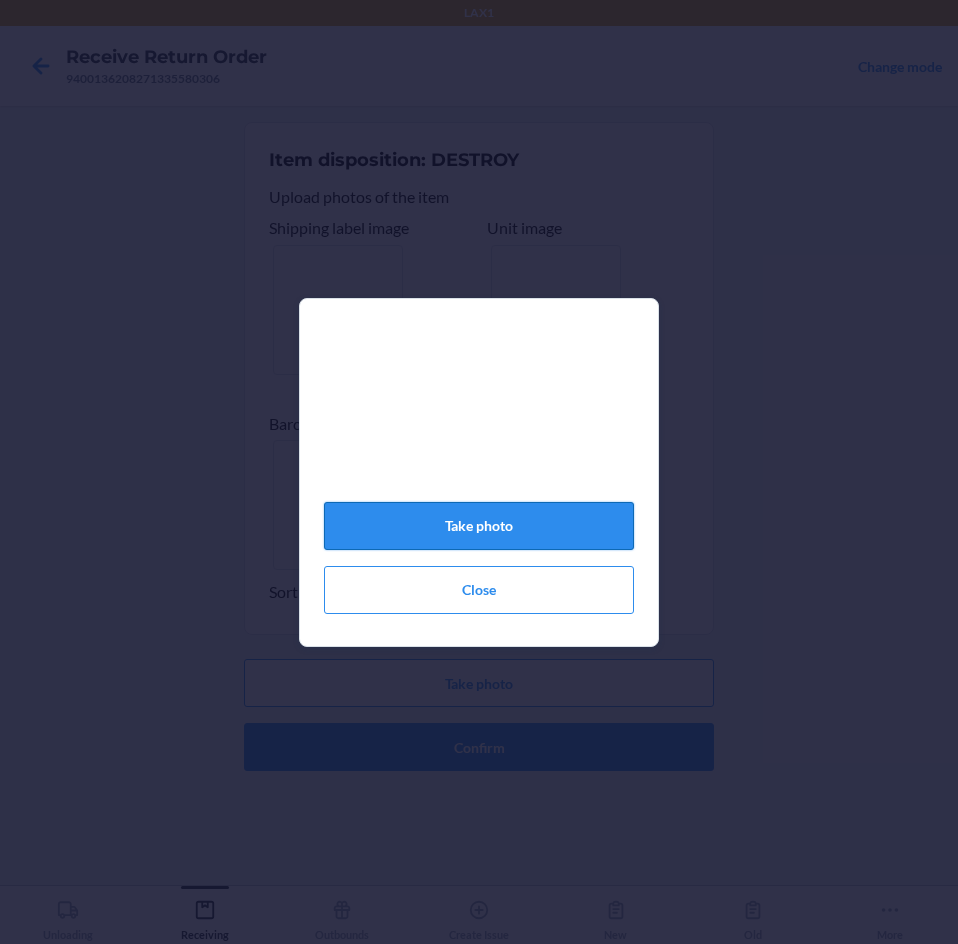 click on "Take photo" 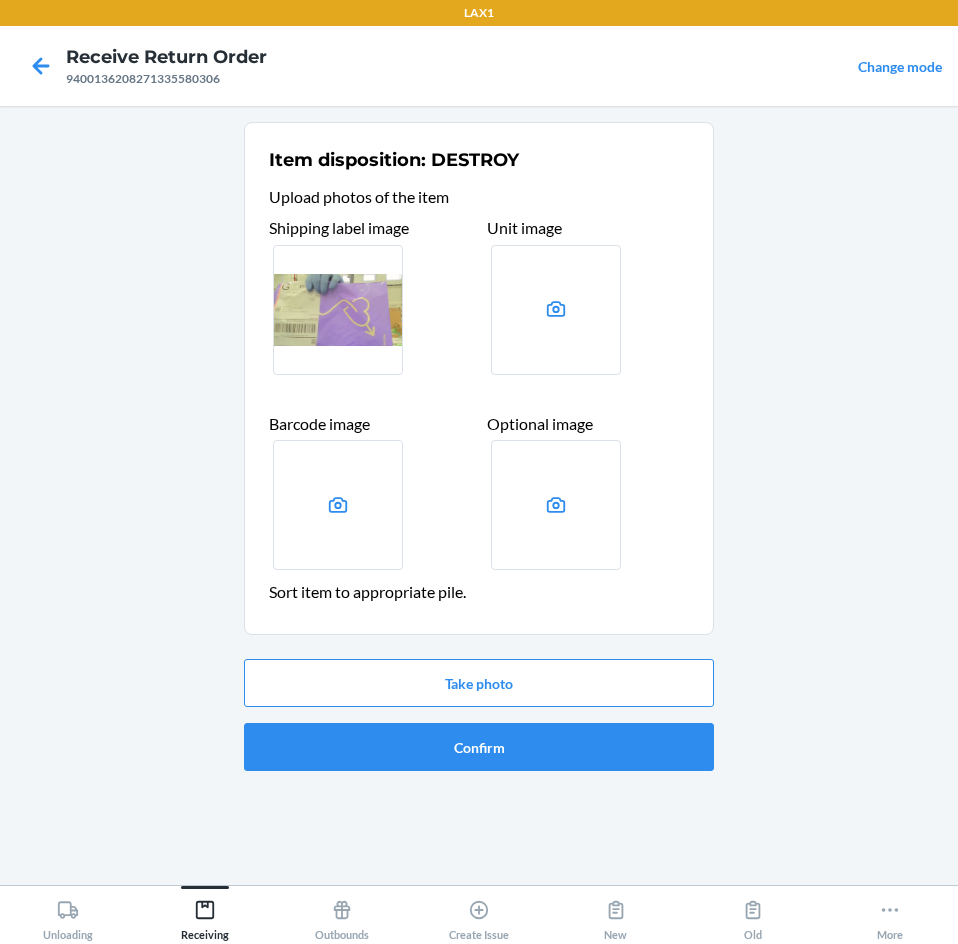 click on "Item disposition: DESTROY Upload photos of the item Shipping label image Unit image Barcode image Optional image Sort item to appropriate pile. Take photo Confirm" at bounding box center [479, 450] 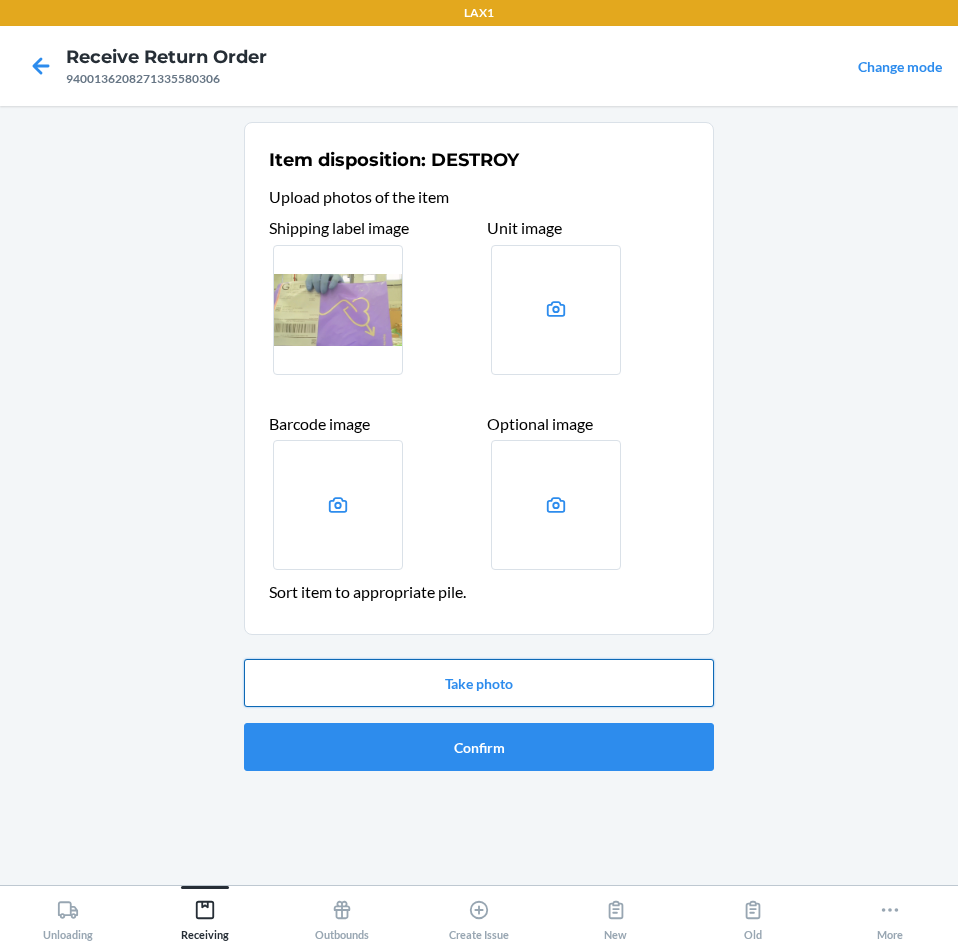 click on "Take photo" at bounding box center [479, 683] 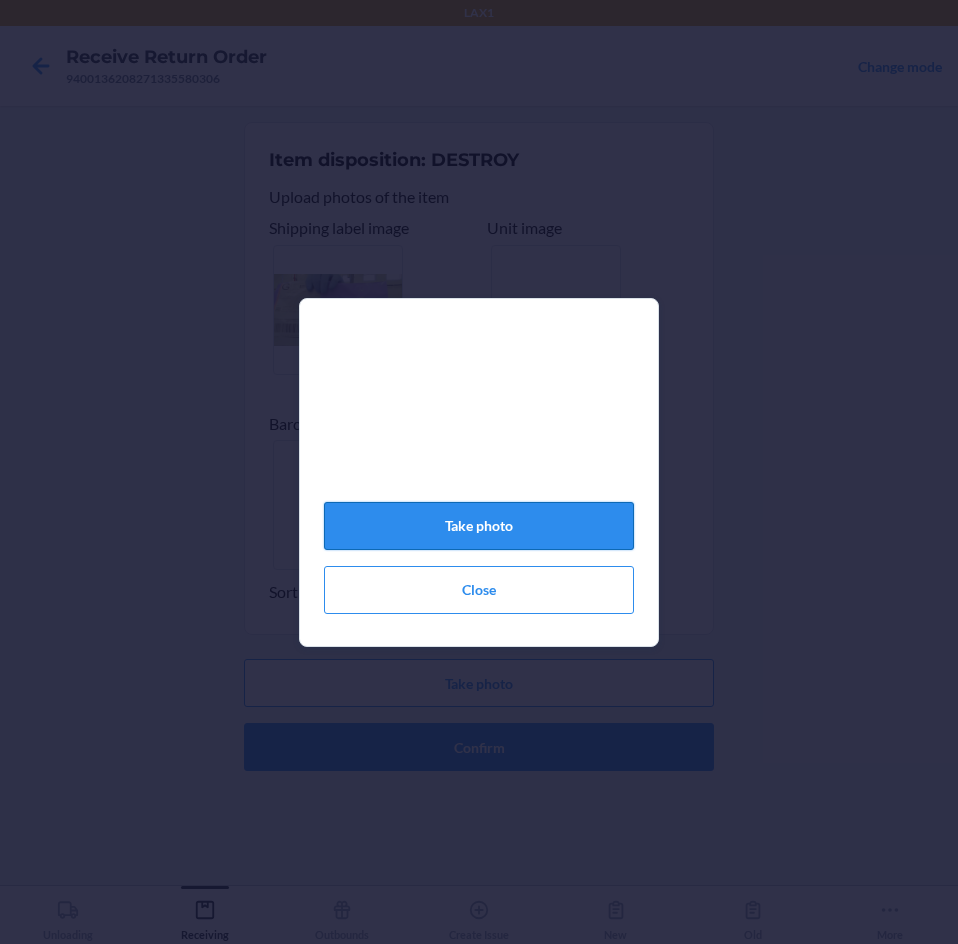 click on "Take photo" 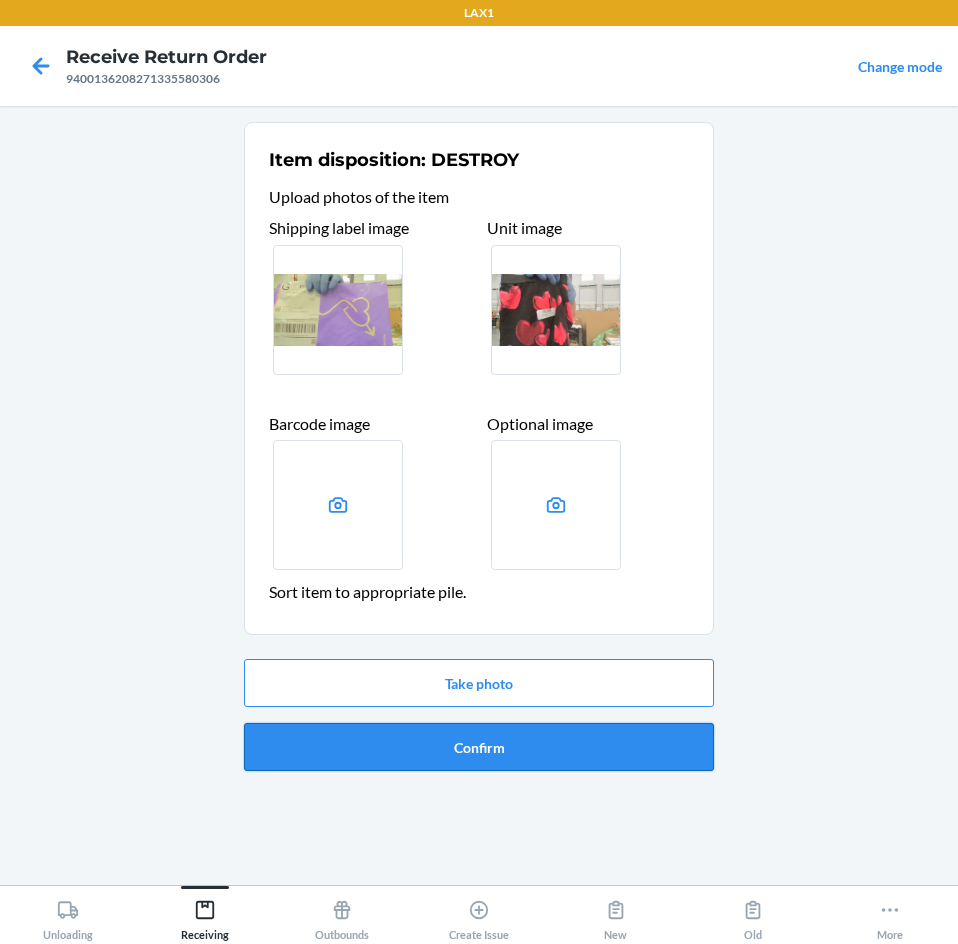 click on "Confirm" at bounding box center (479, 747) 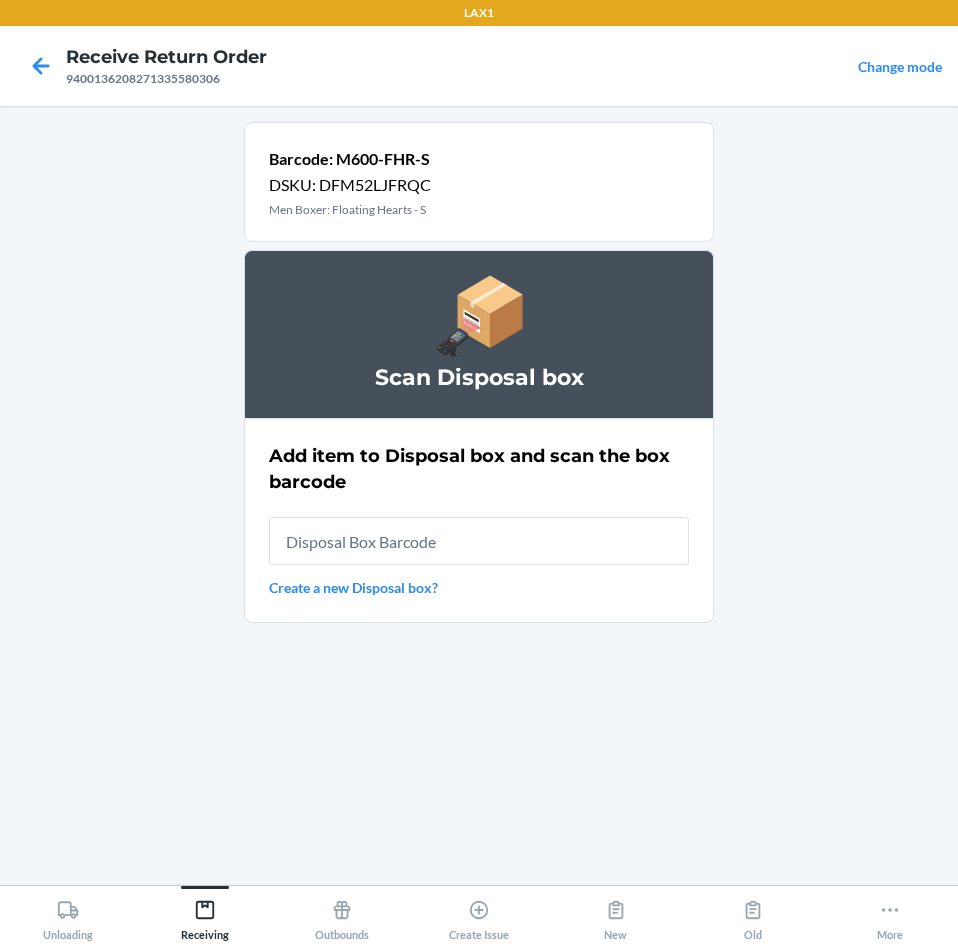 click at bounding box center [479, 541] 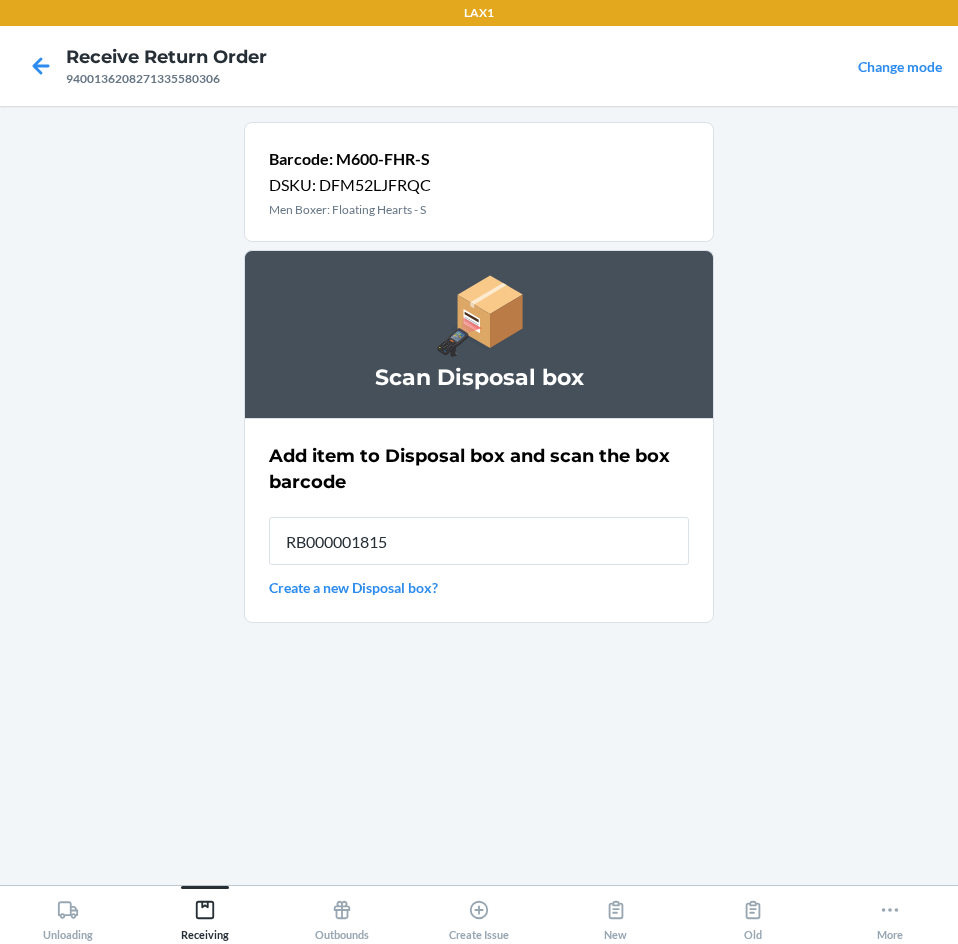 type on "RB000001815" 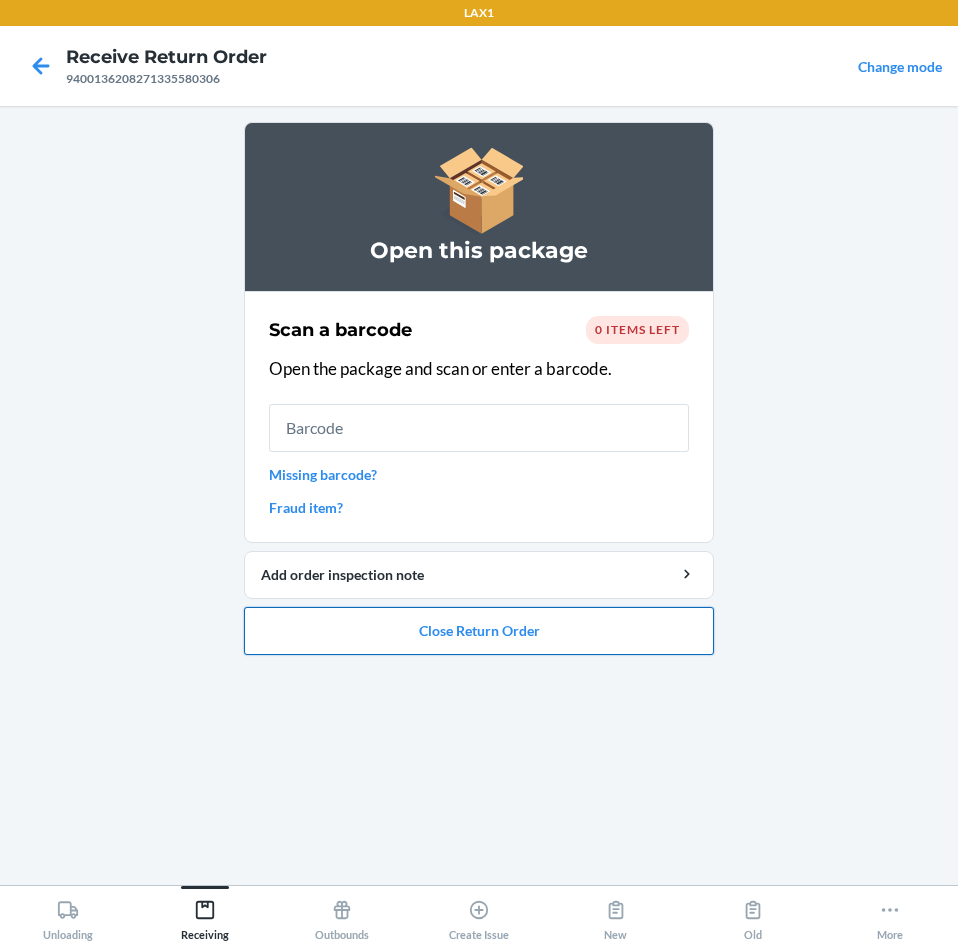 click on "Close Return Order" at bounding box center [479, 631] 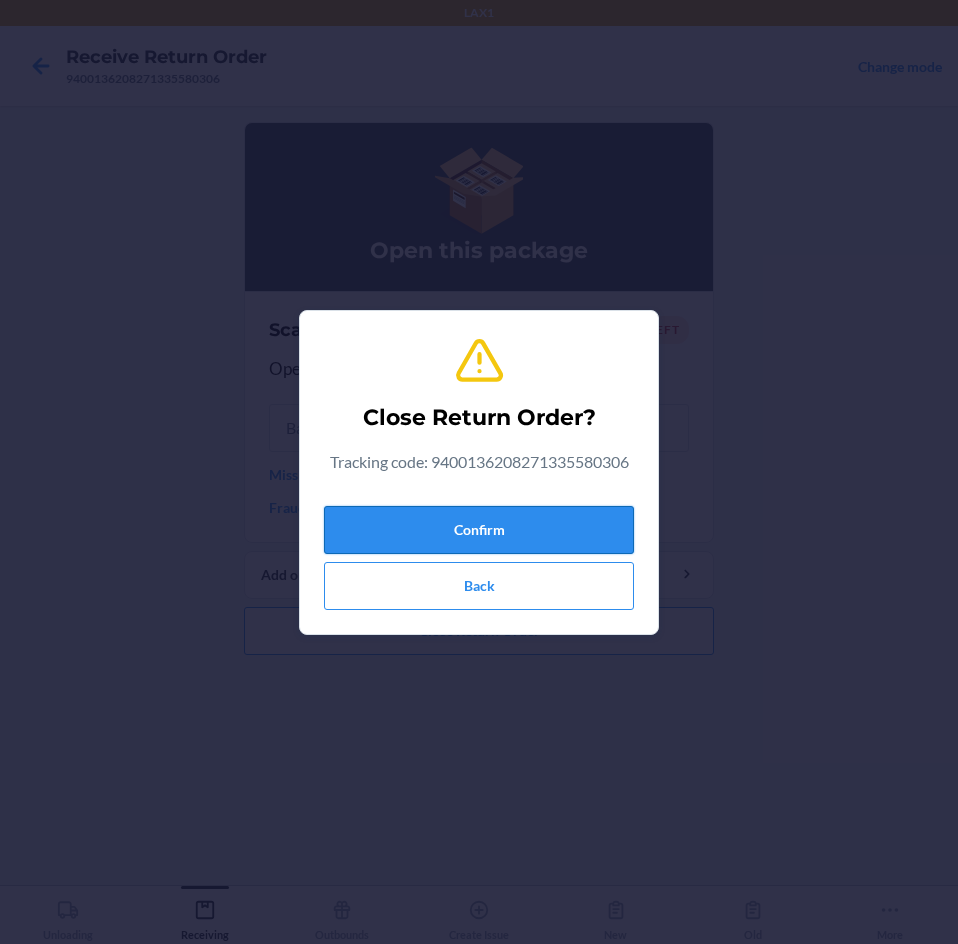 click on "Confirm" at bounding box center [479, 530] 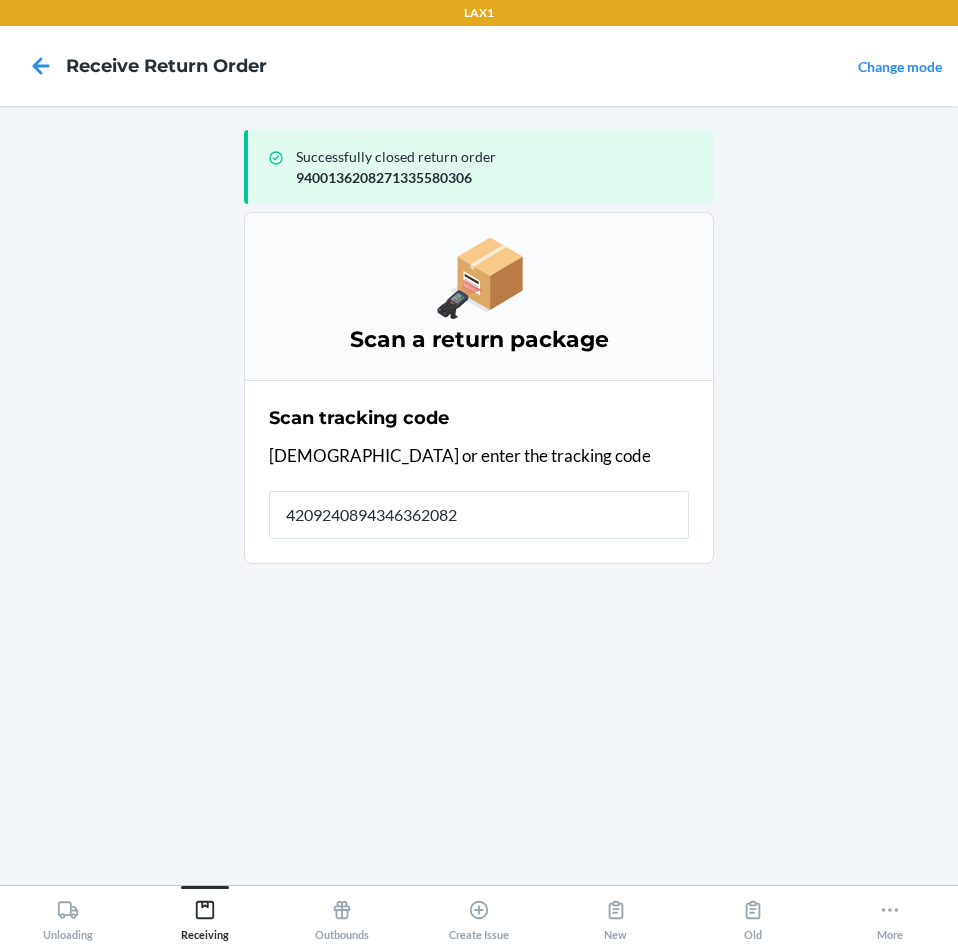 type on "42092408943463620827" 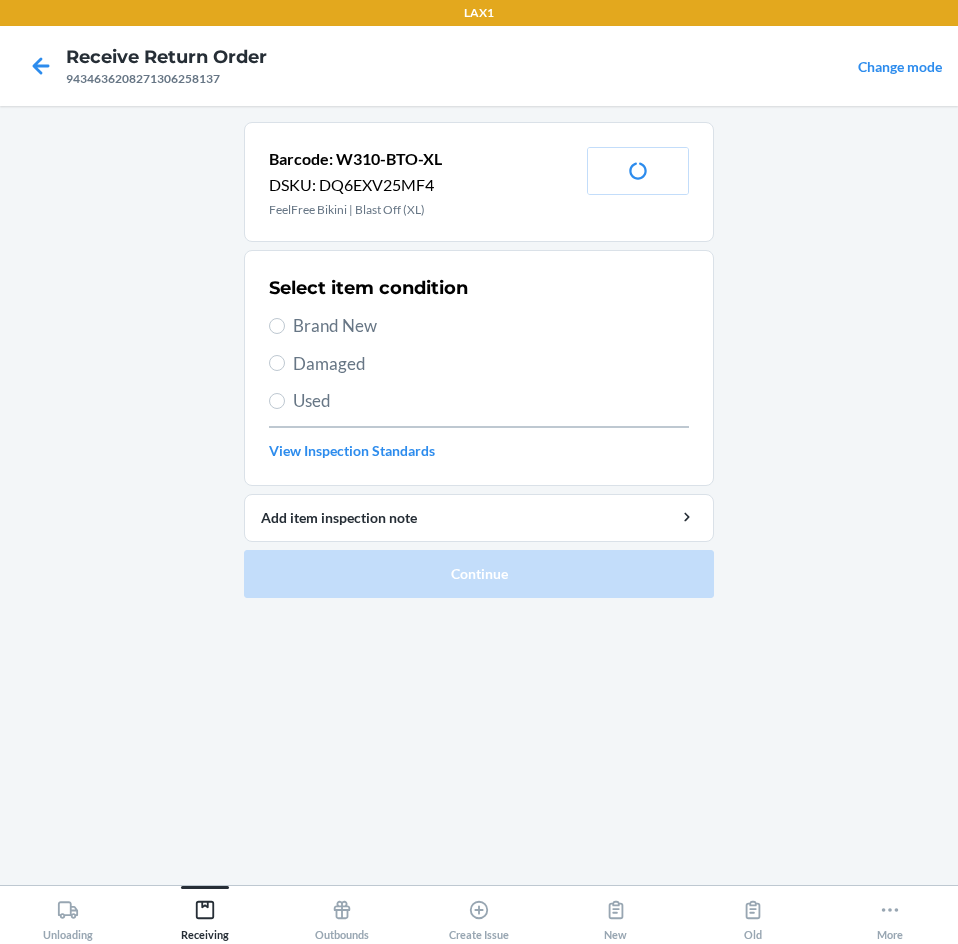 click on "Brand New" at bounding box center [491, 326] 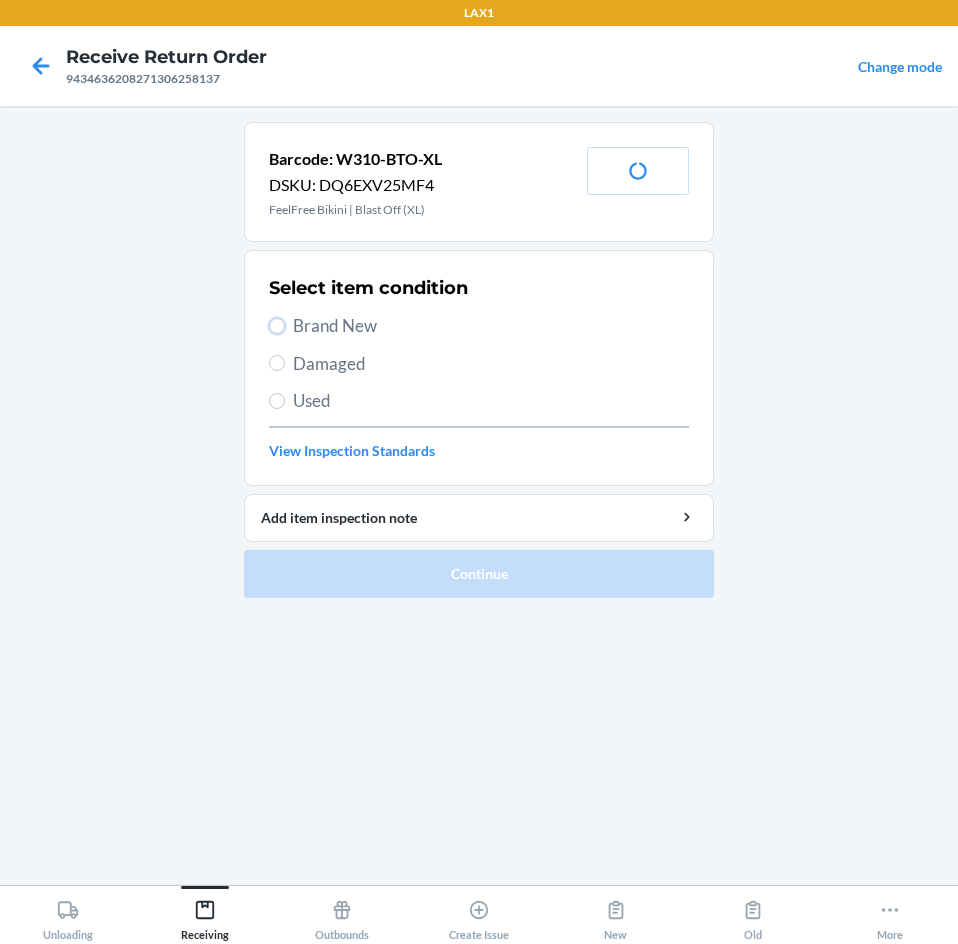 click on "Brand New" at bounding box center (277, 326) 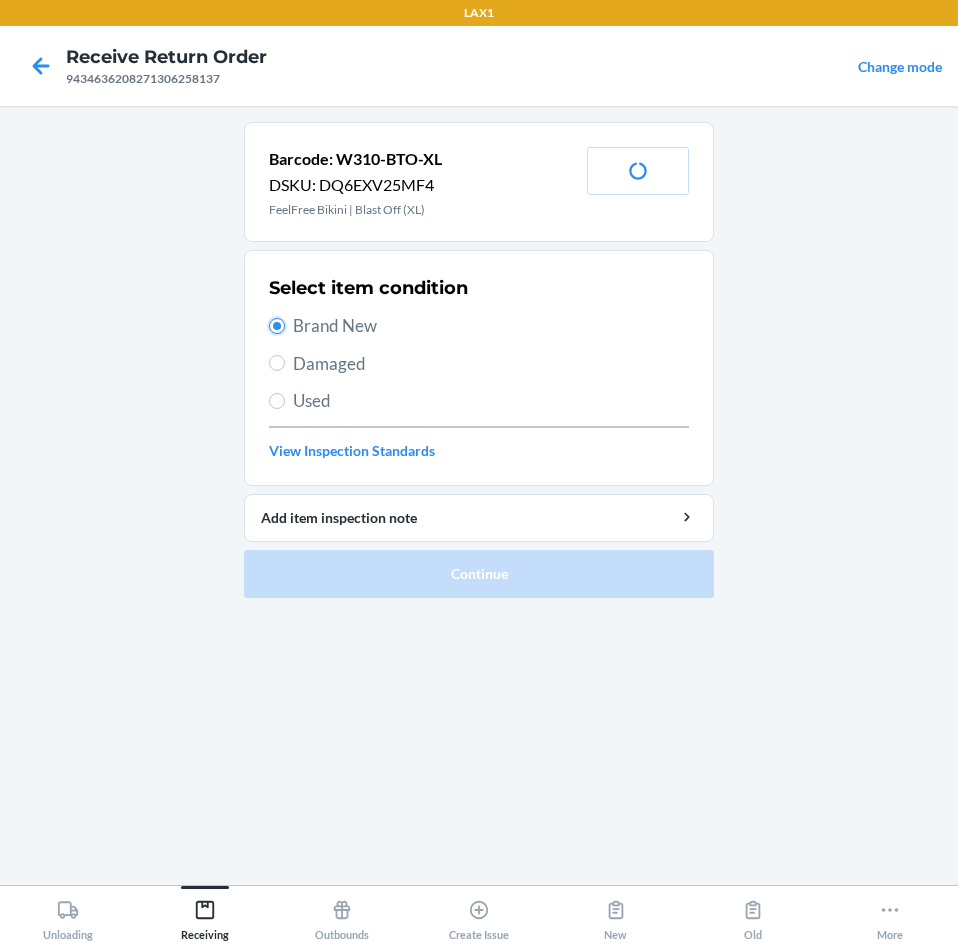 radio on "true" 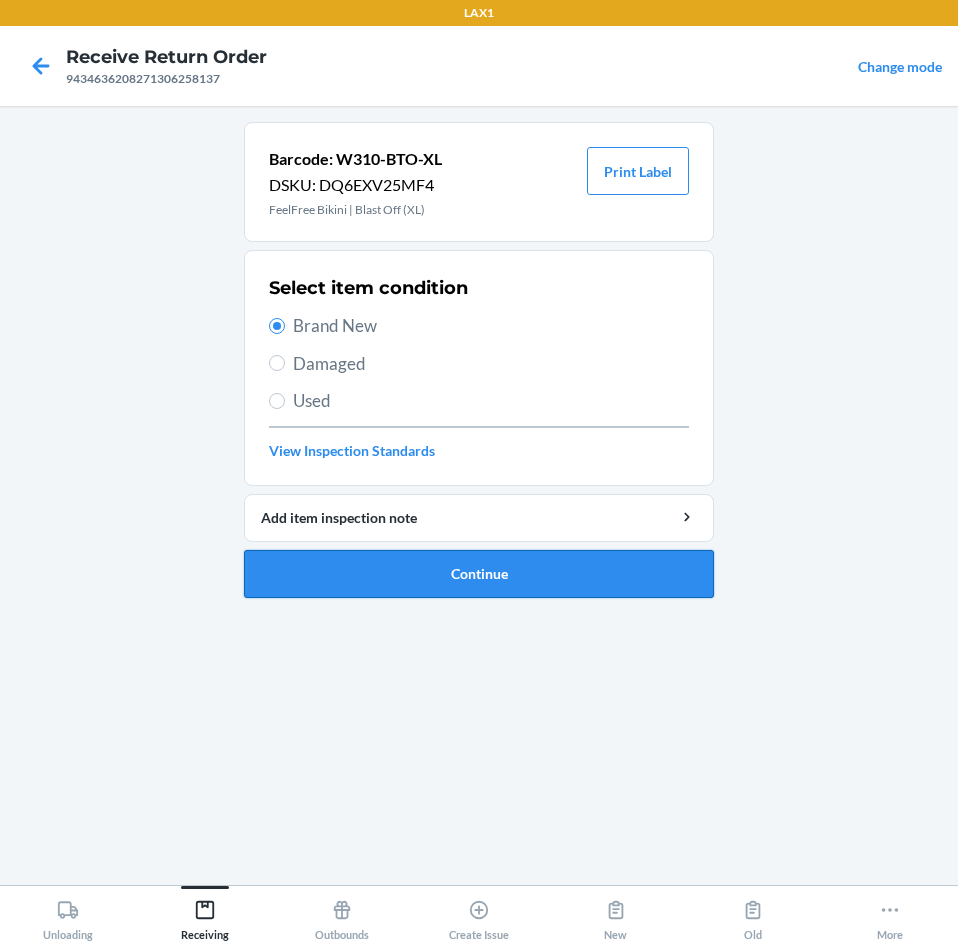 click on "Continue" at bounding box center [479, 574] 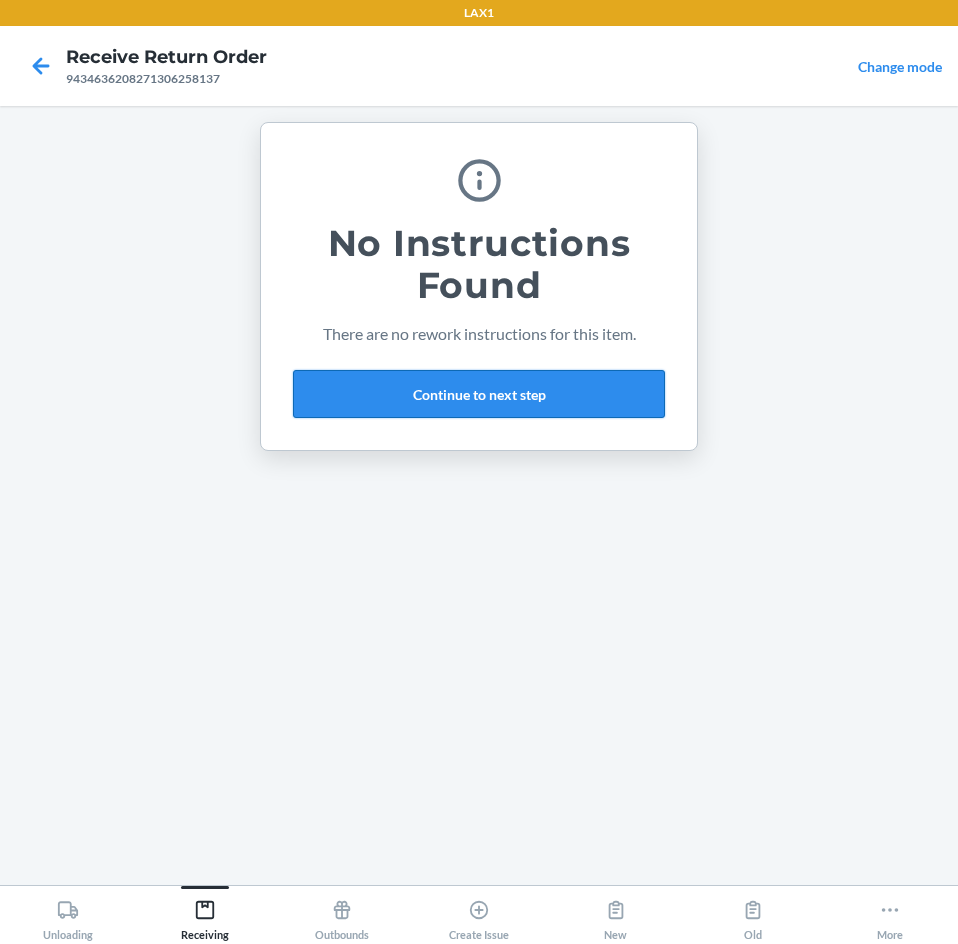 click on "Continue to next step" at bounding box center (479, 394) 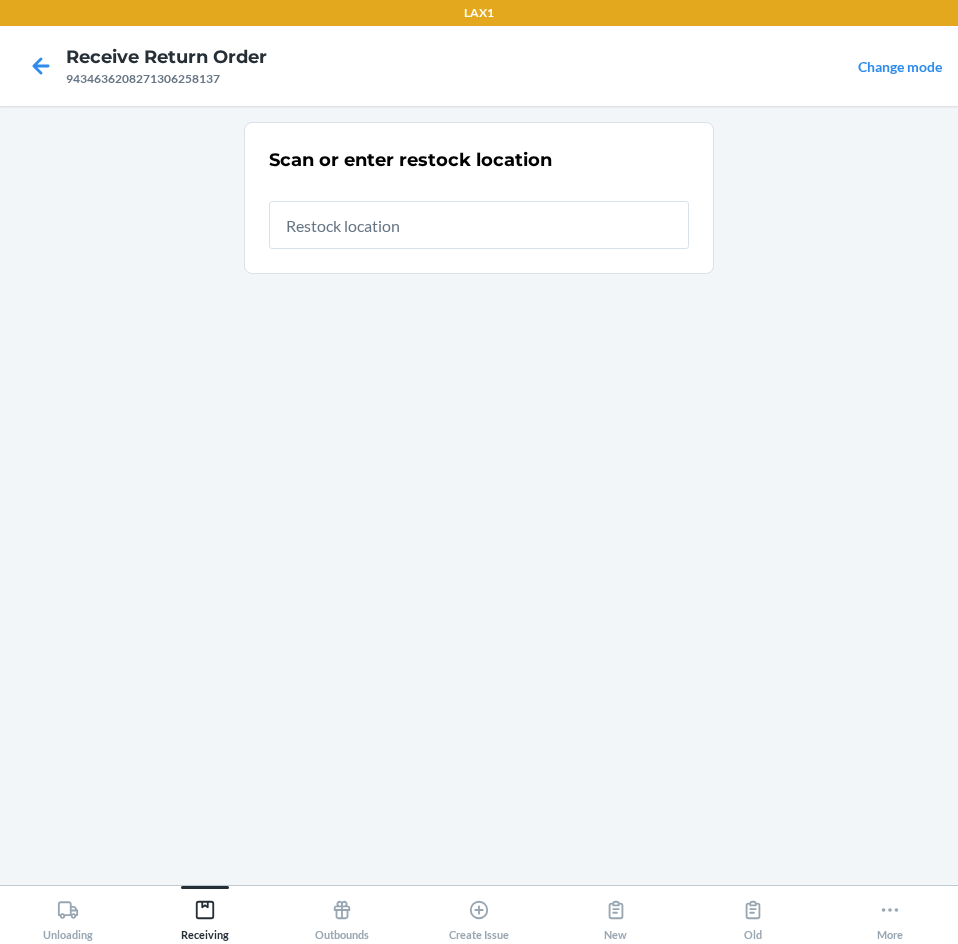 click at bounding box center [479, 225] 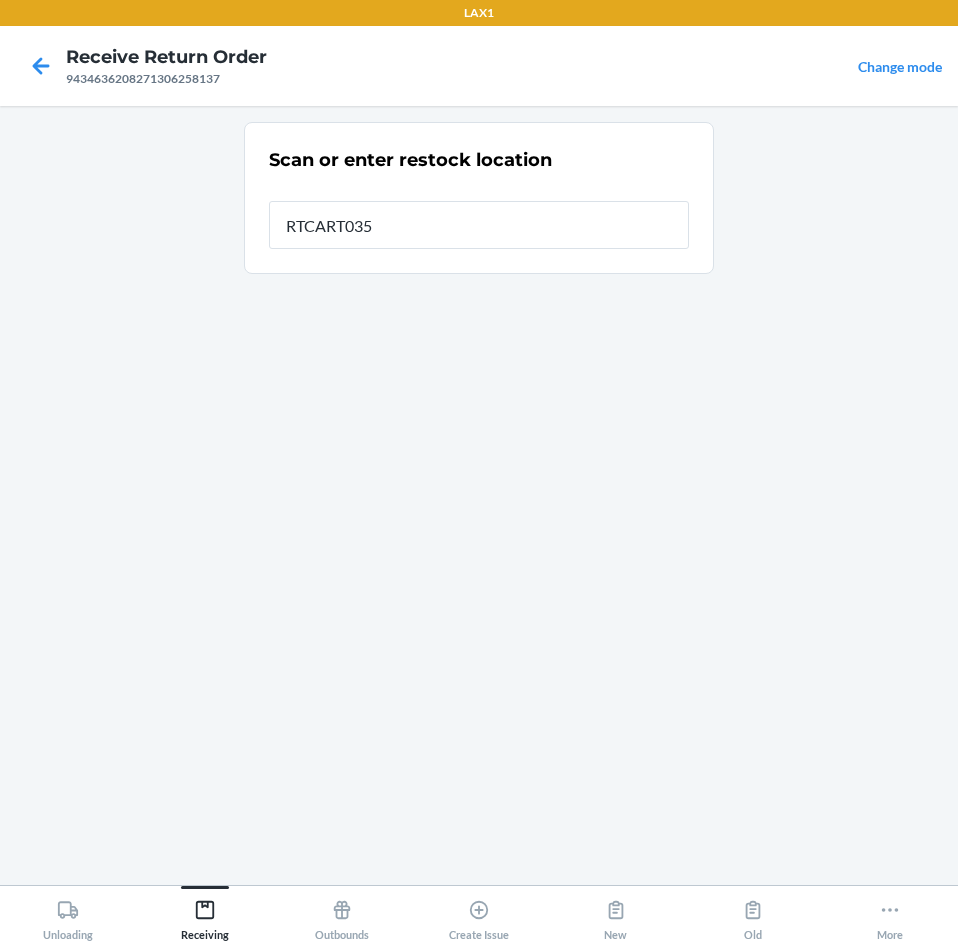 type on "RTCART035" 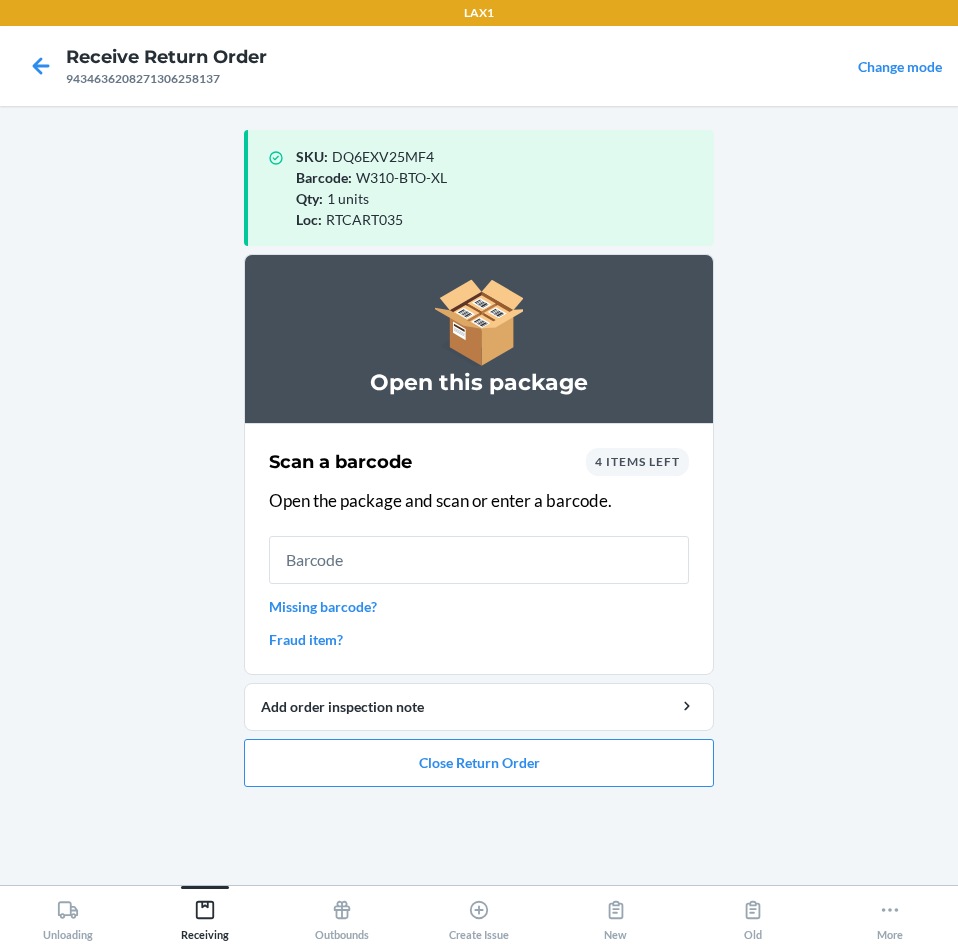 click at bounding box center (479, 560) 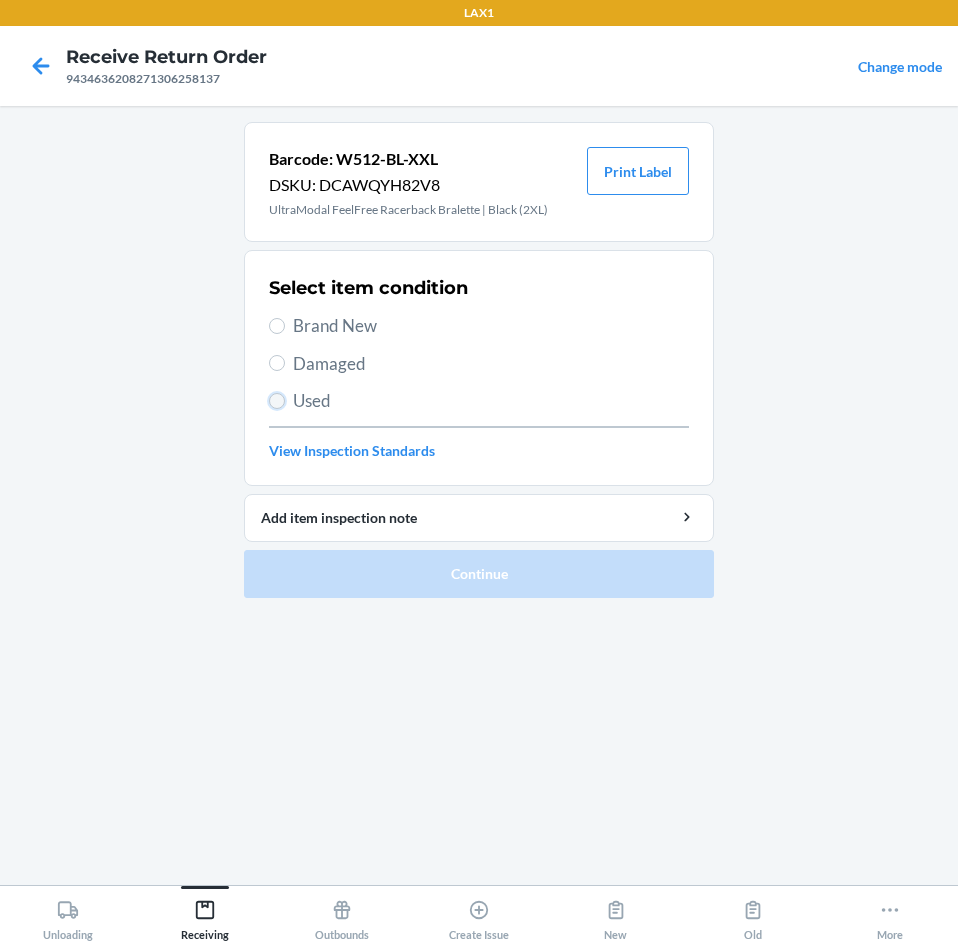 click on "Used" at bounding box center (277, 401) 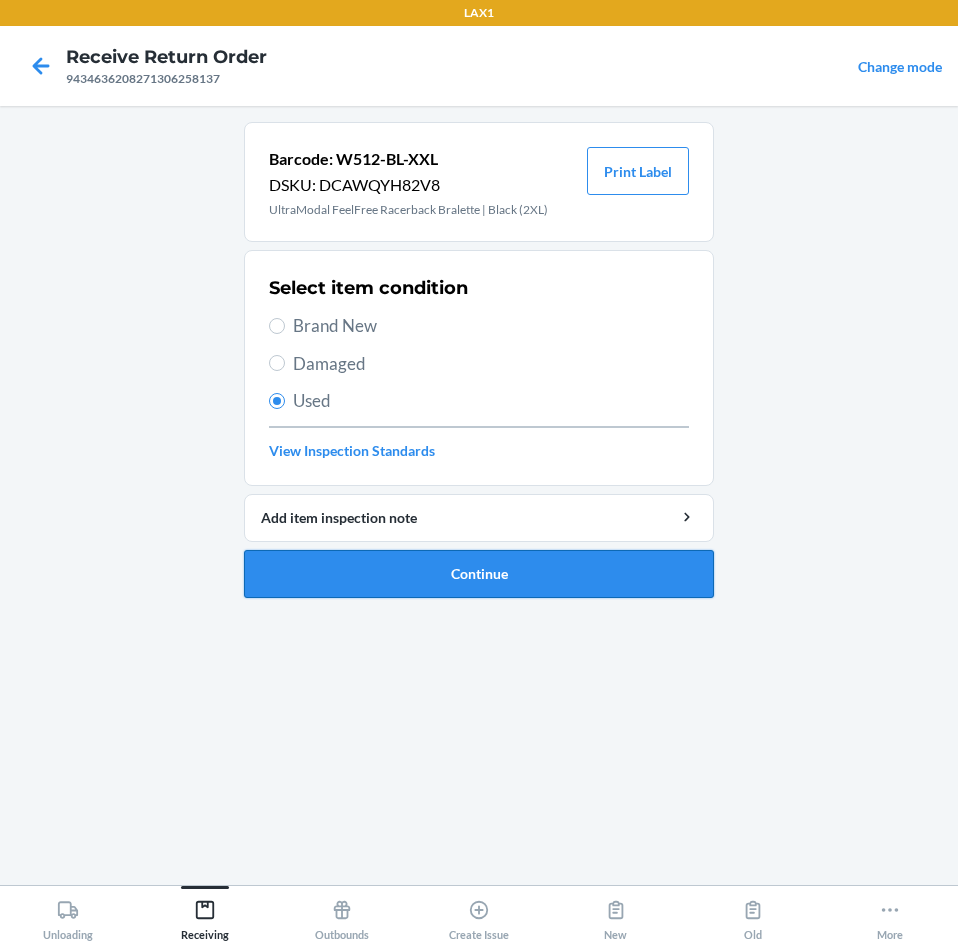 click on "Continue" at bounding box center [479, 574] 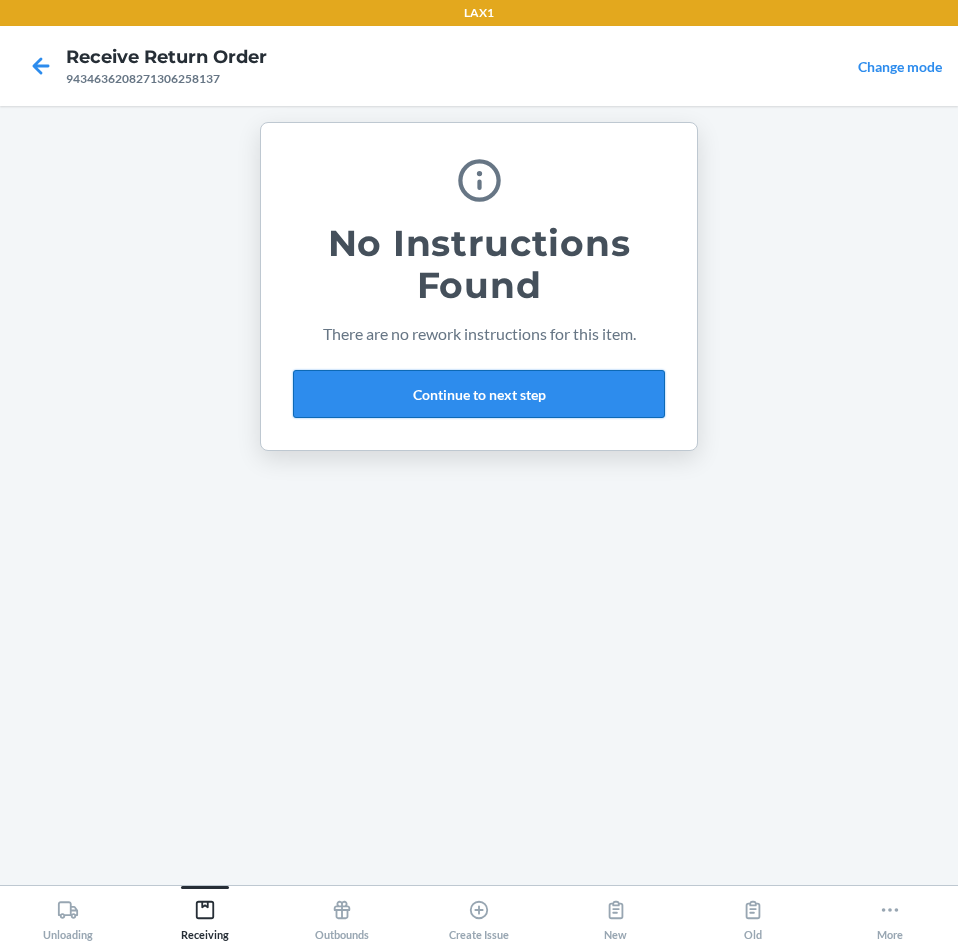 click on "Continue to next step" at bounding box center [479, 394] 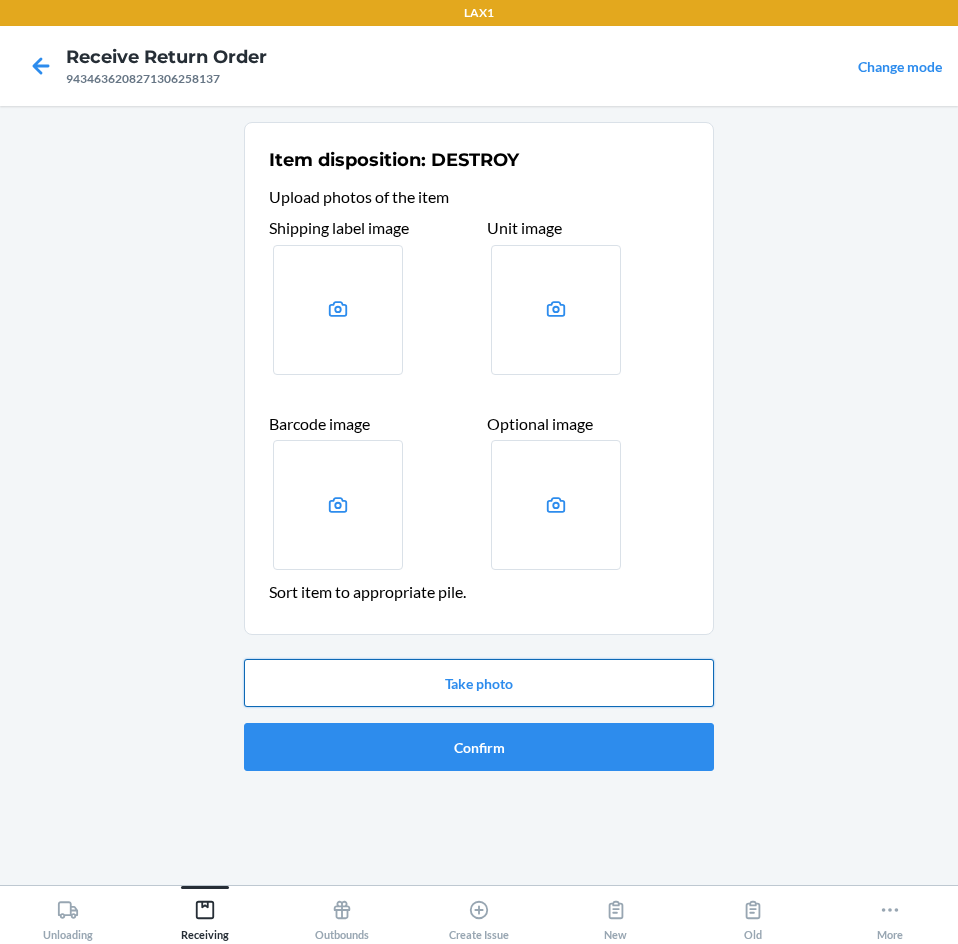 click on "Take photo" at bounding box center (479, 683) 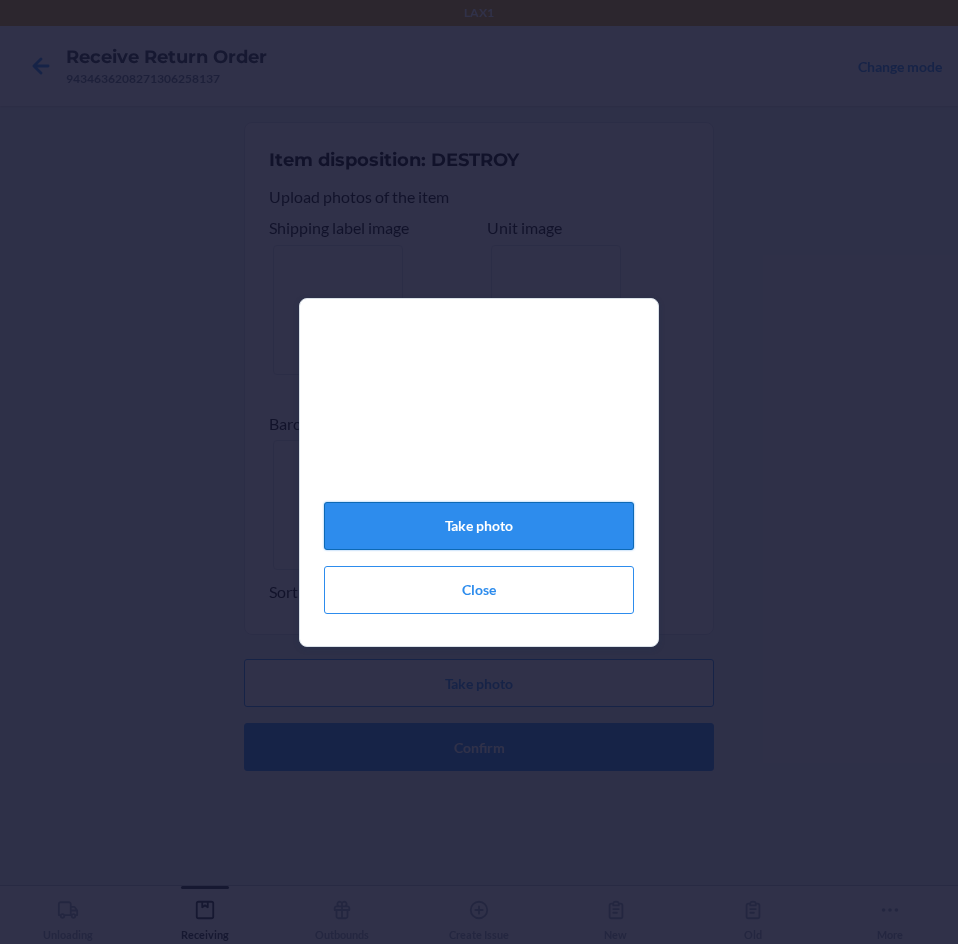 click on "Take photo" 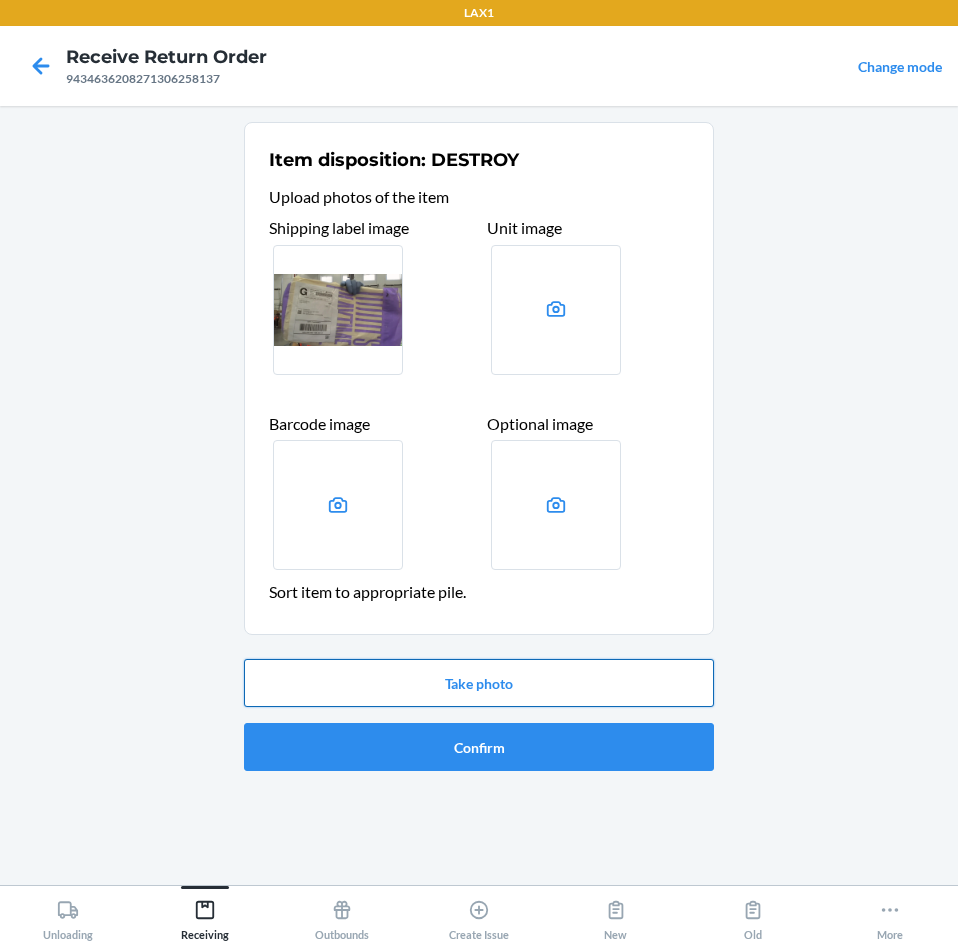 click on "Take photo" at bounding box center (479, 683) 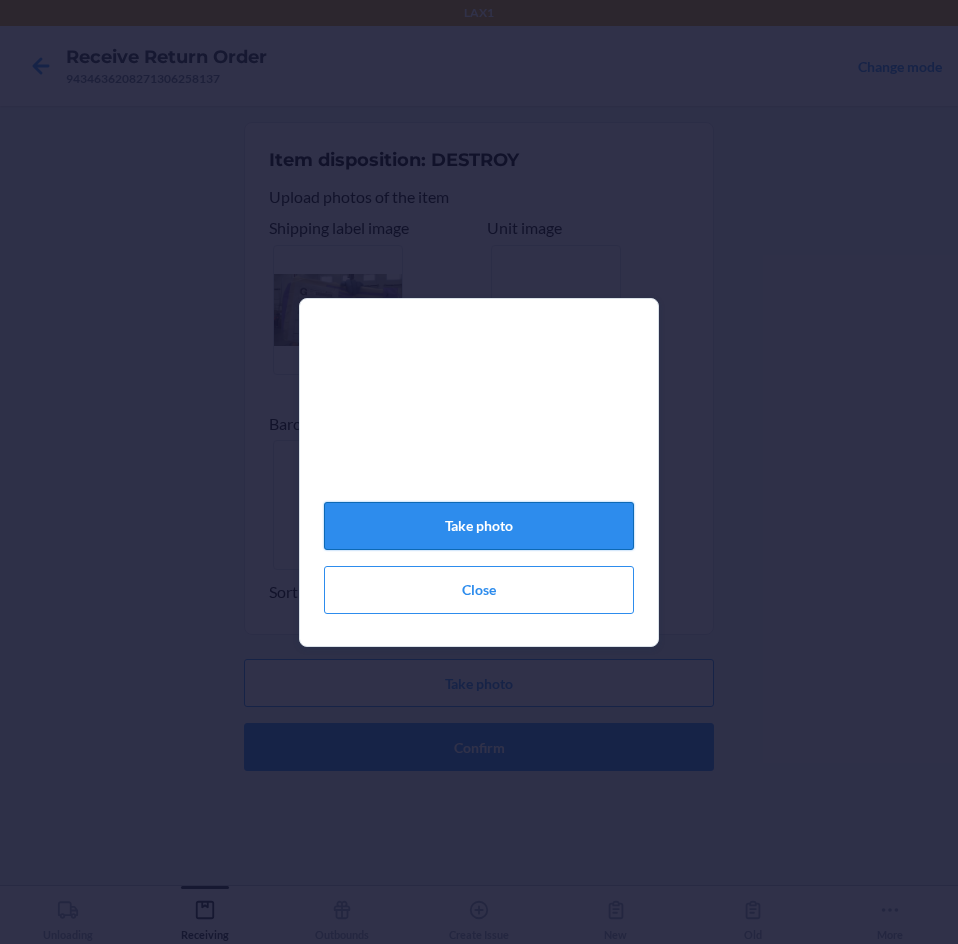 click on "Take photo" 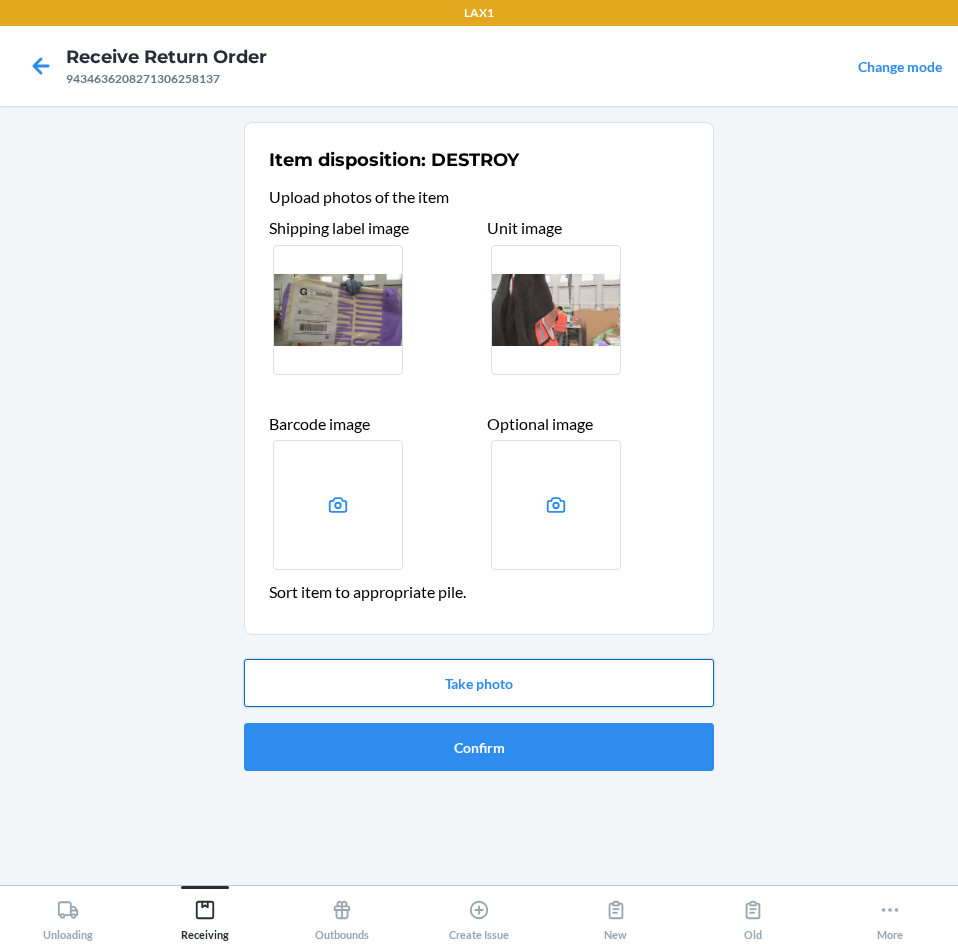 click on "Take photo" at bounding box center [479, 683] 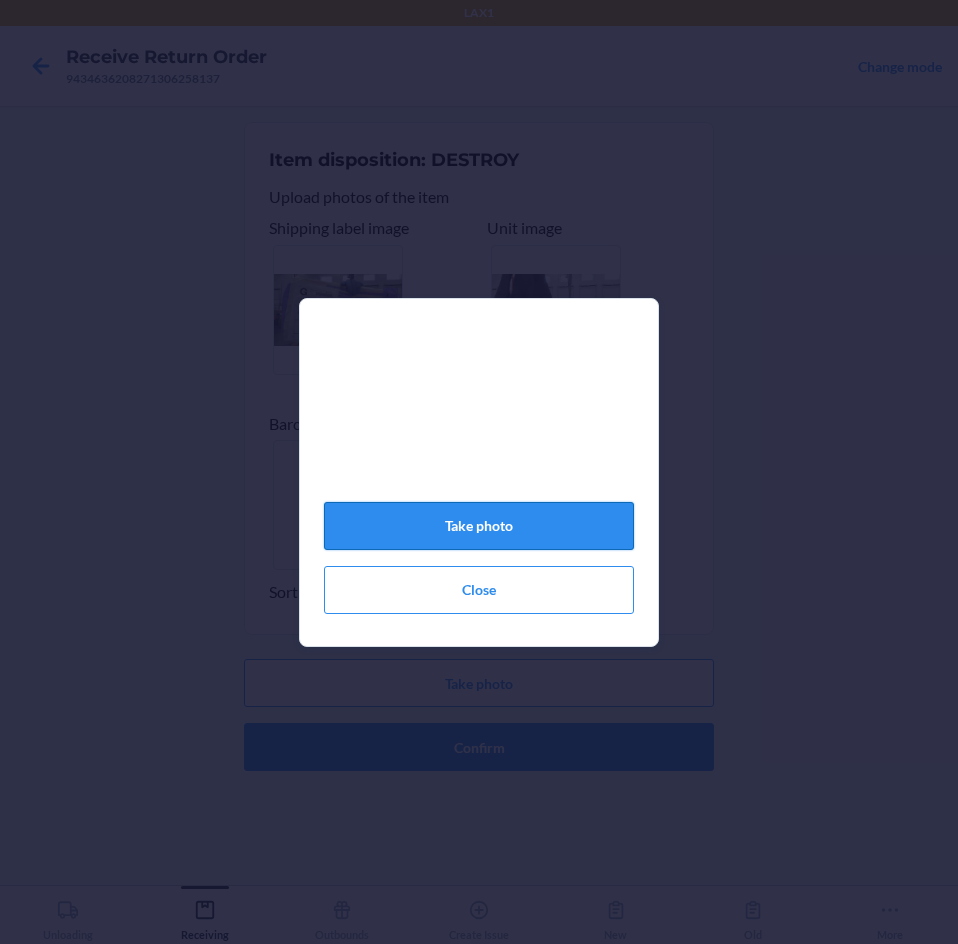 click on "Take photo" 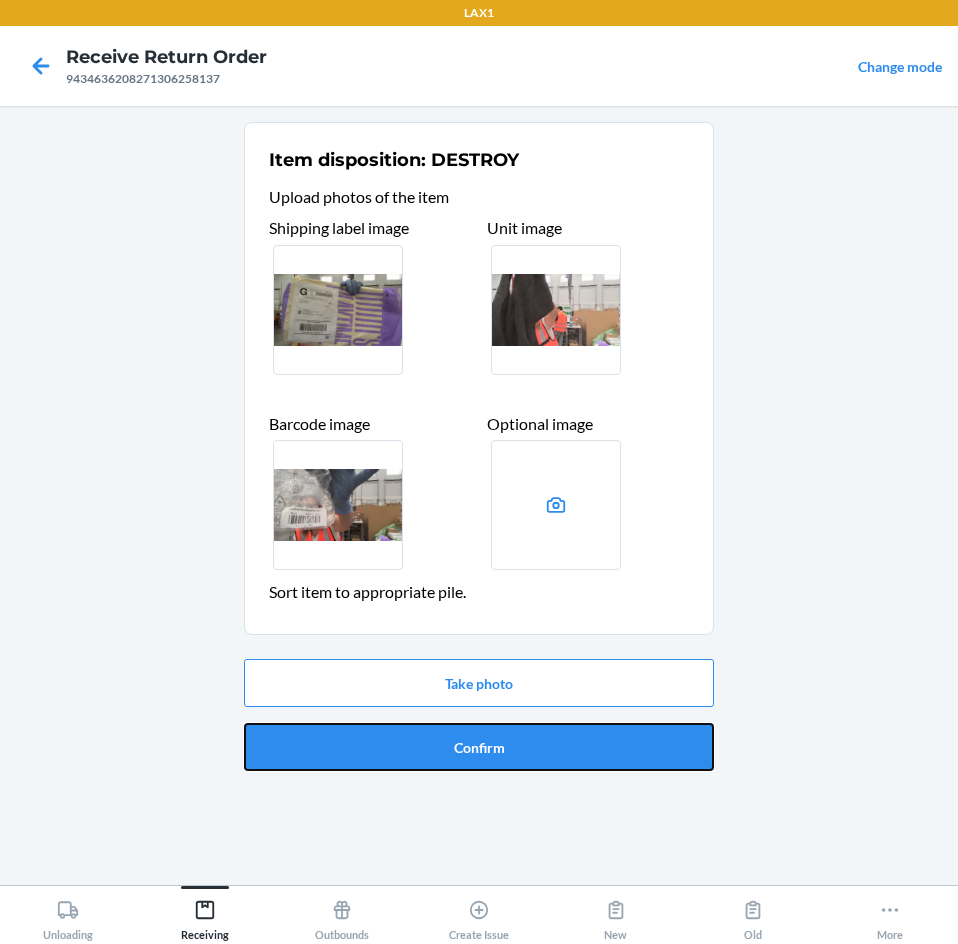 click on "Confirm" at bounding box center (479, 747) 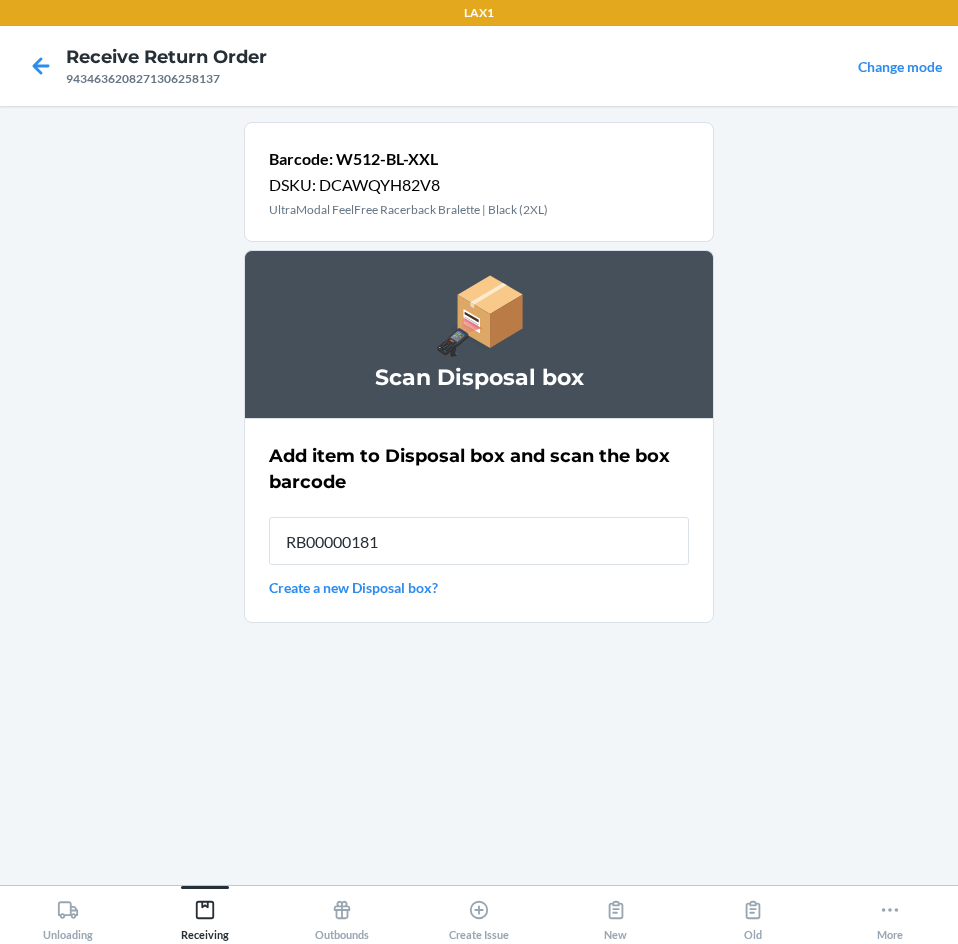 type on "RB000001815" 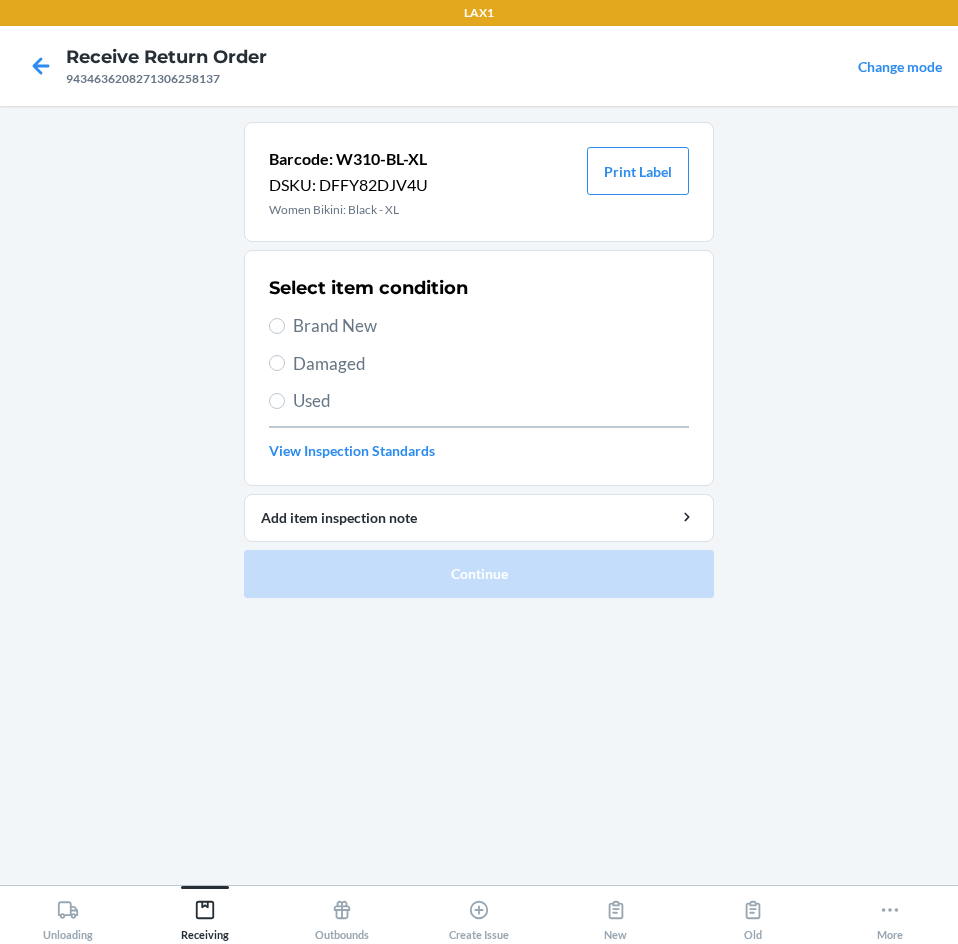 click on "Used" at bounding box center (491, 401) 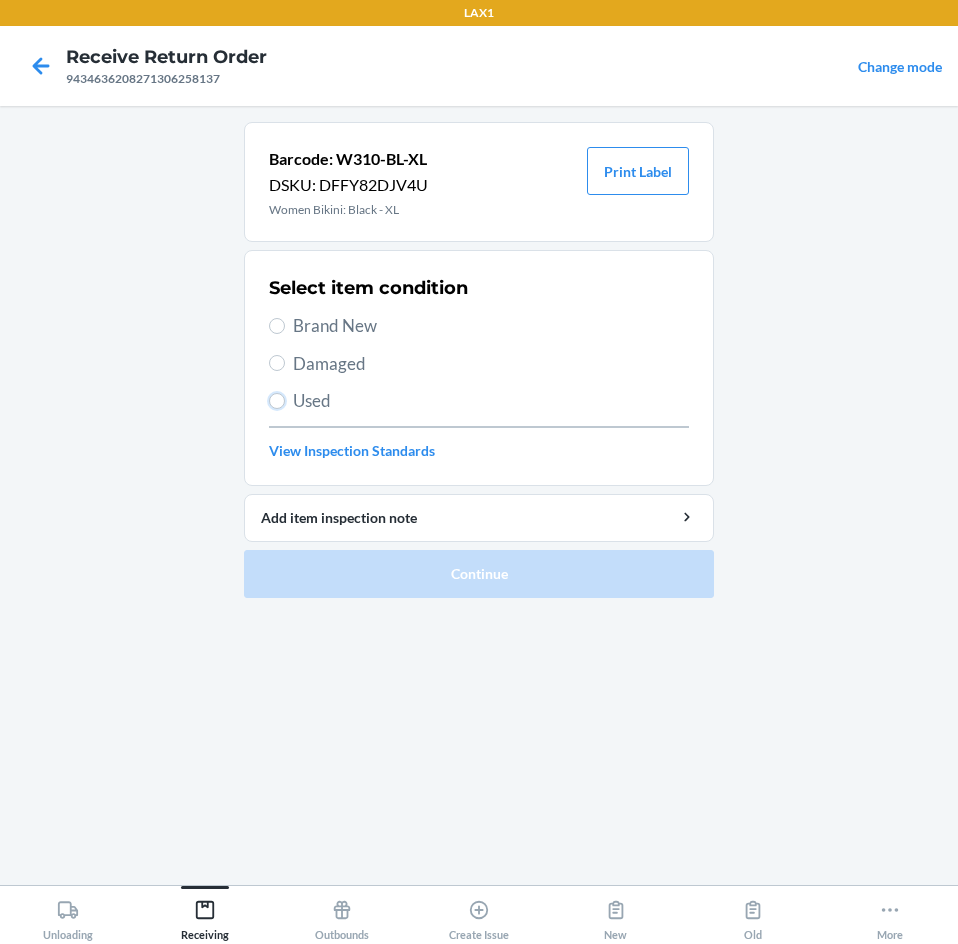 click on "Used" at bounding box center (277, 401) 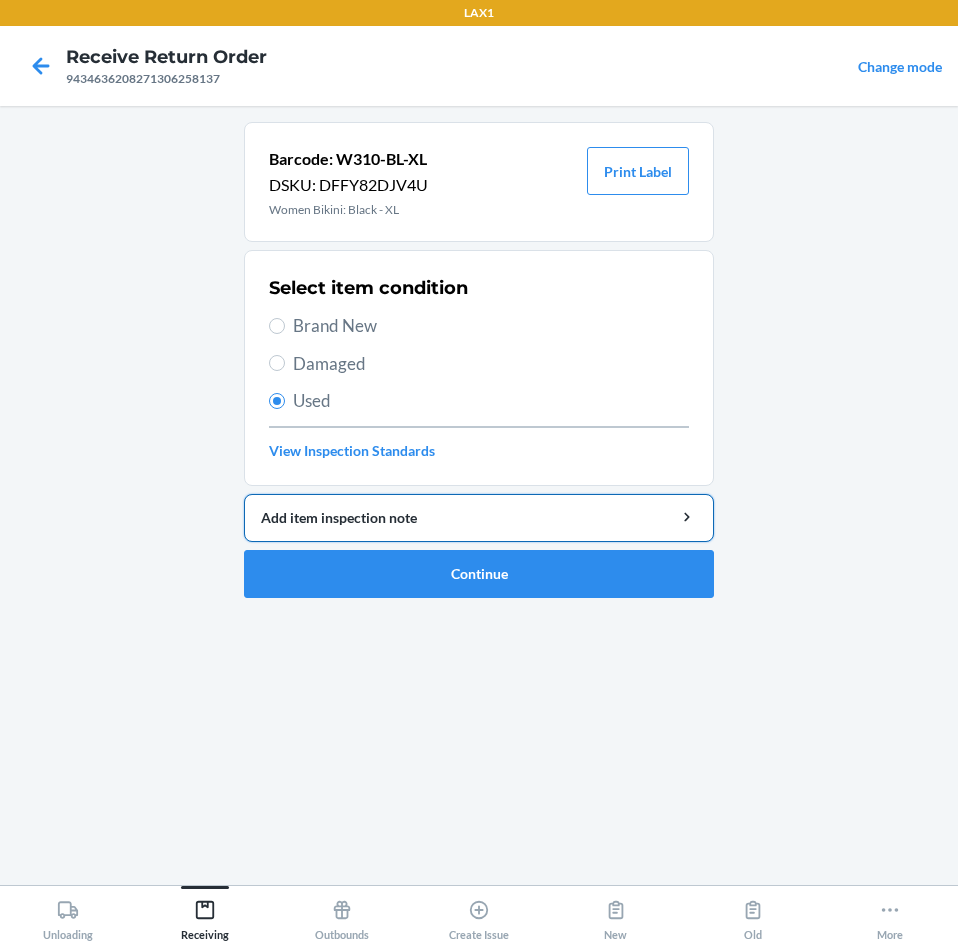 click on "Add item inspection note" at bounding box center (479, 517) 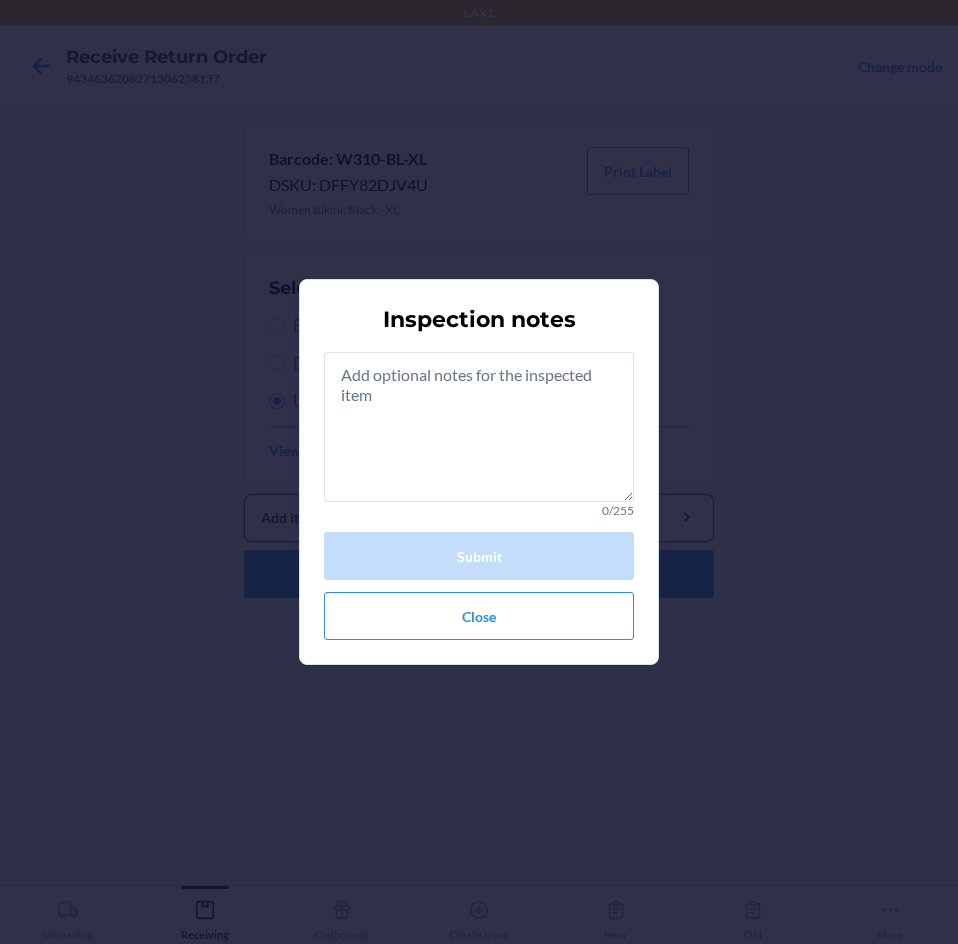 type 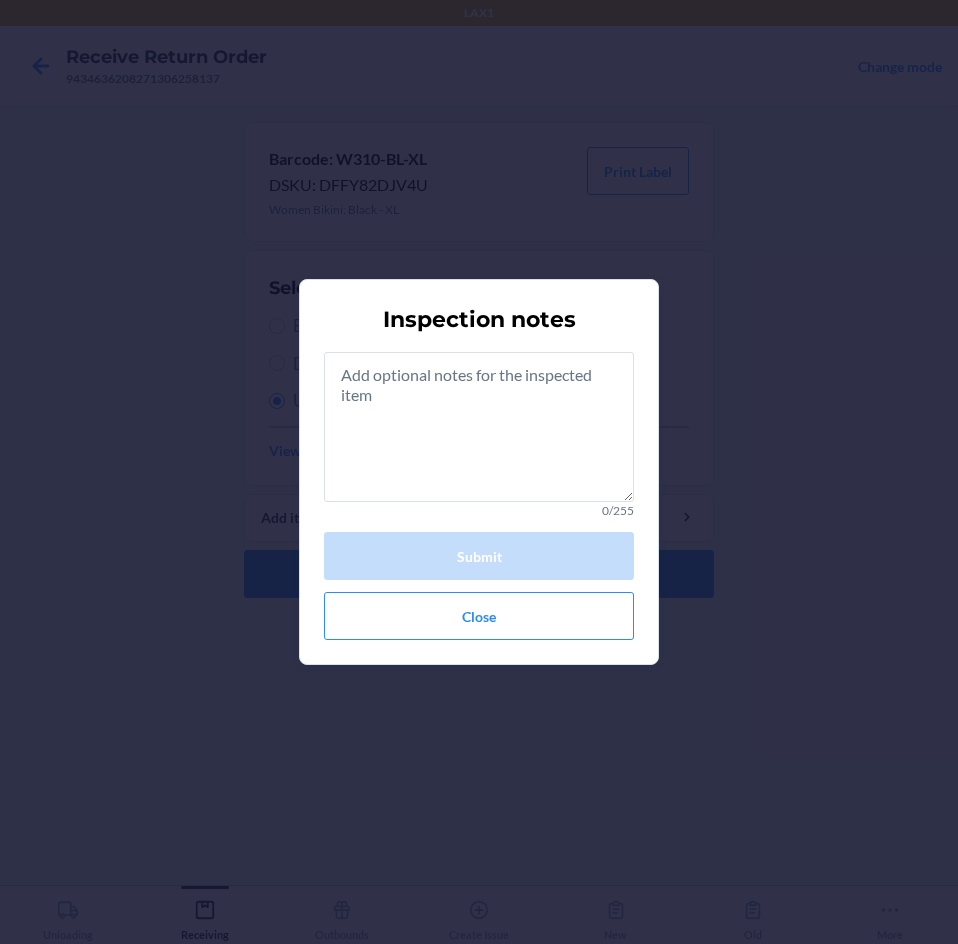 click on "0/255" at bounding box center [479, 511] 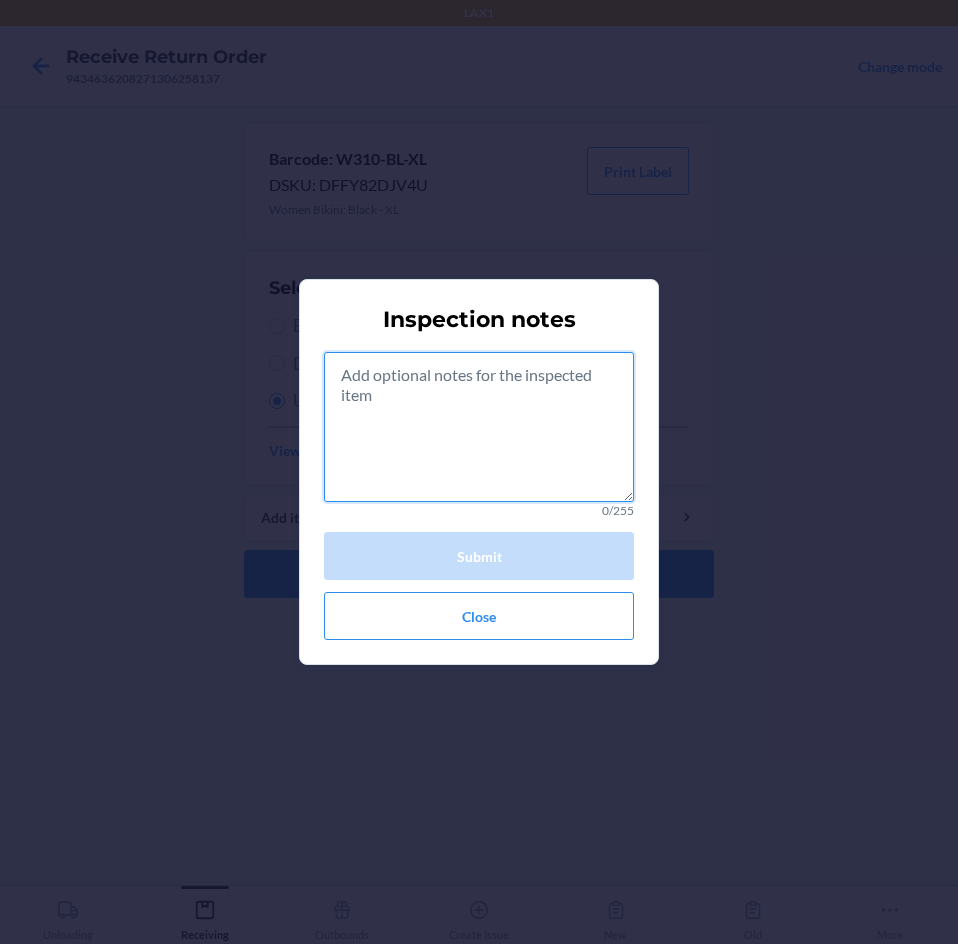click at bounding box center [479, 427] 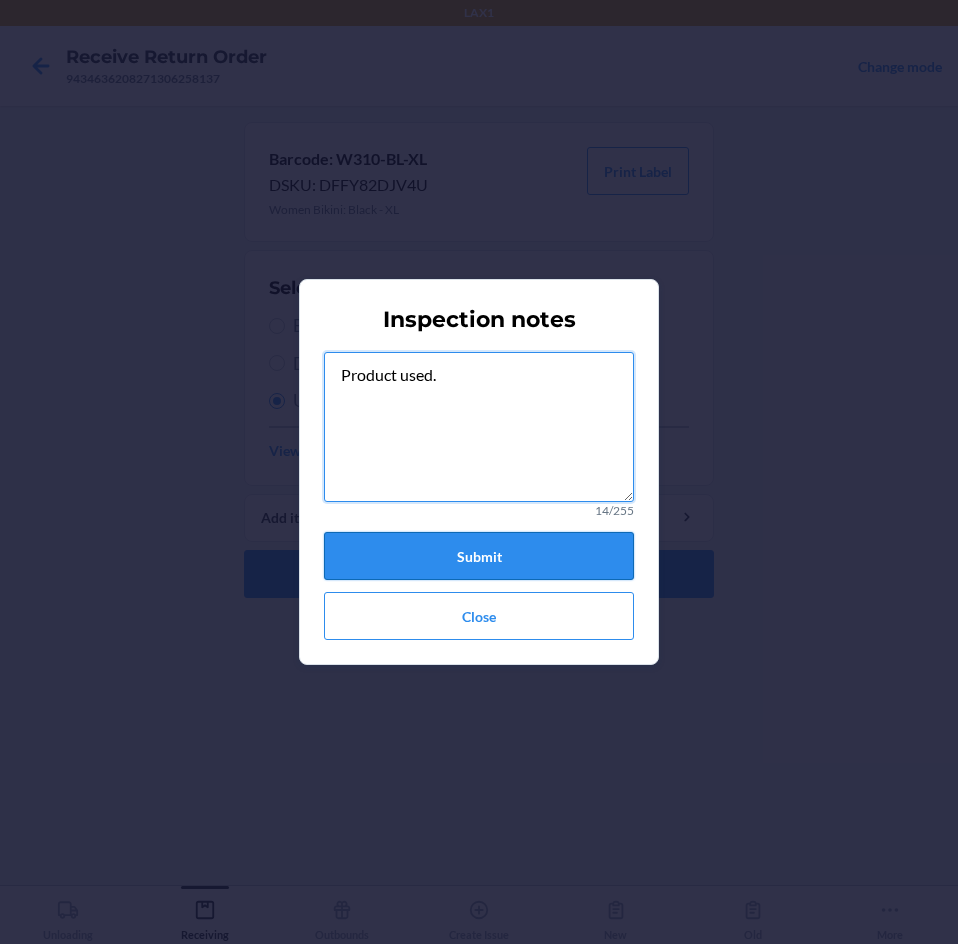 type on "Product used." 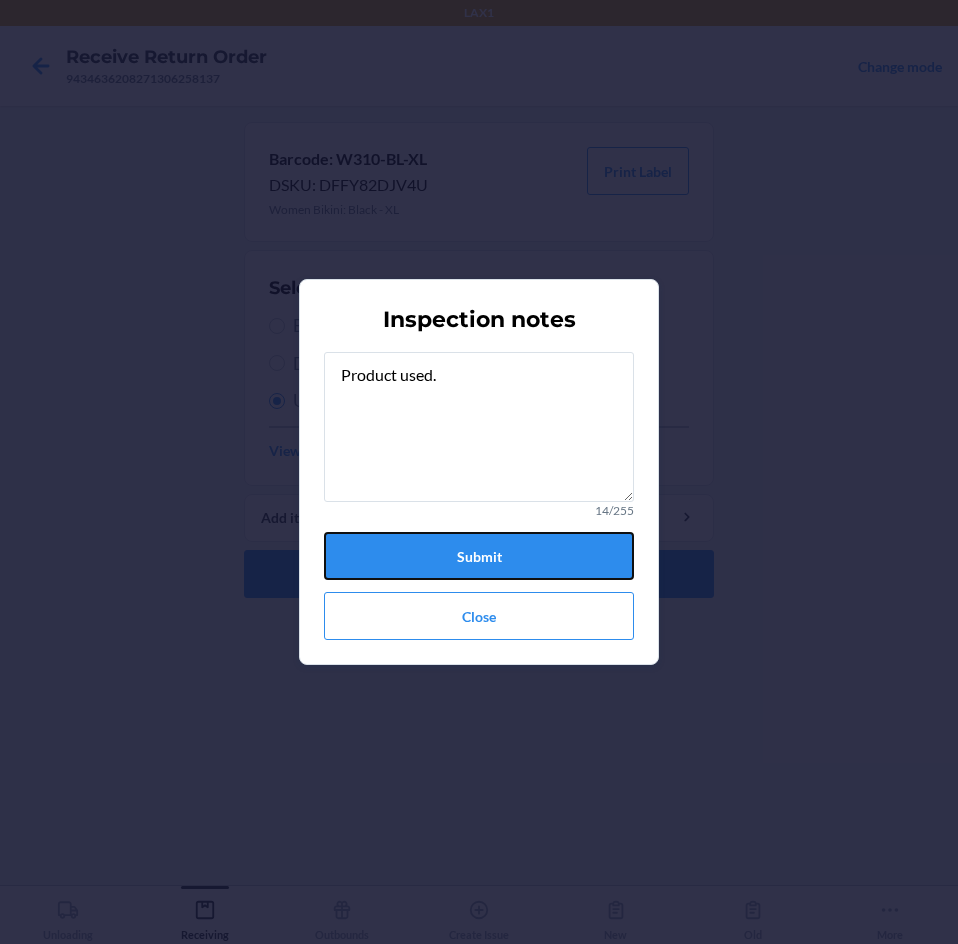 click on "Submit" at bounding box center [479, 556] 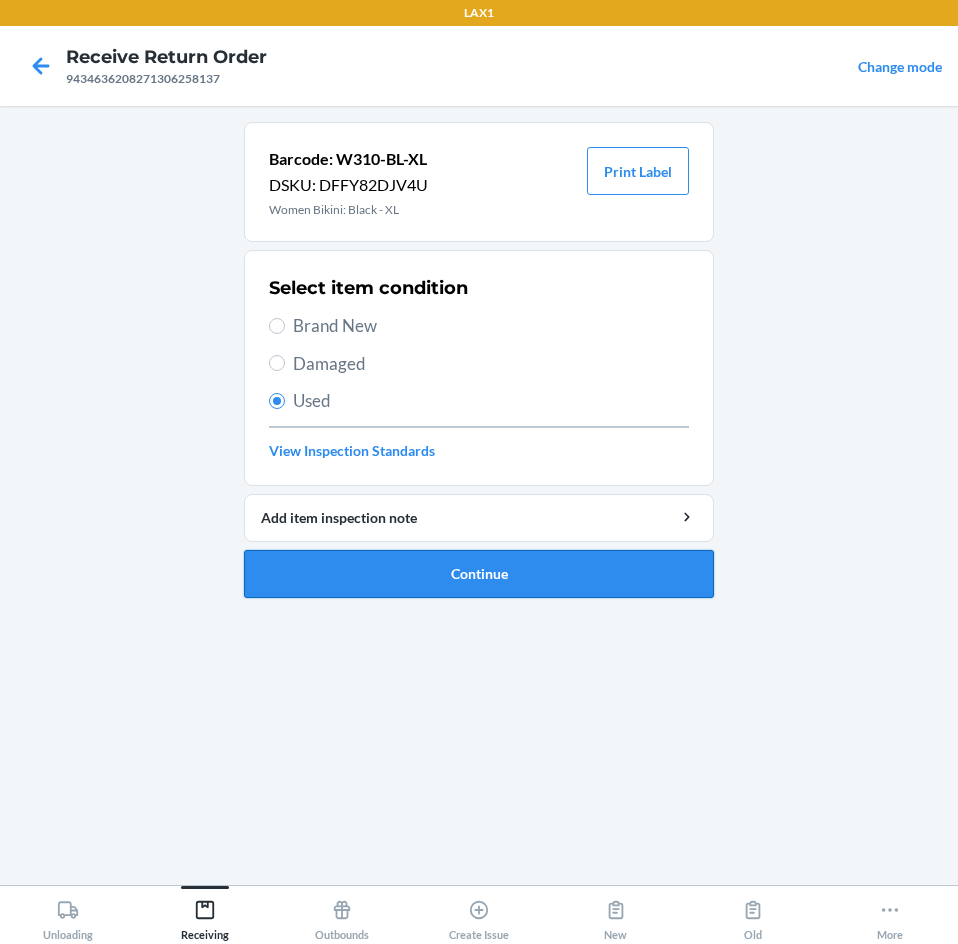 click on "Continue" at bounding box center [479, 574] 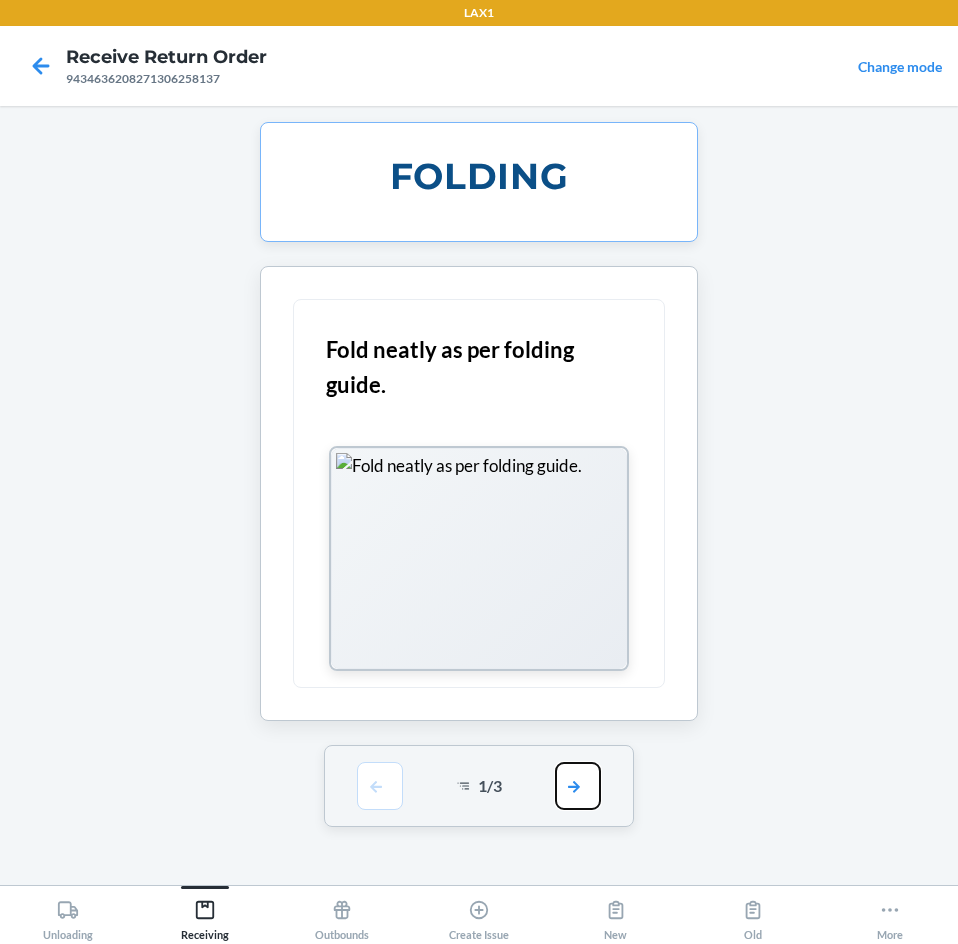 drag, startPoint x: 575, startPoint y: 789, endPoint x: 582, endPoint y: 771, distance: 19.313208 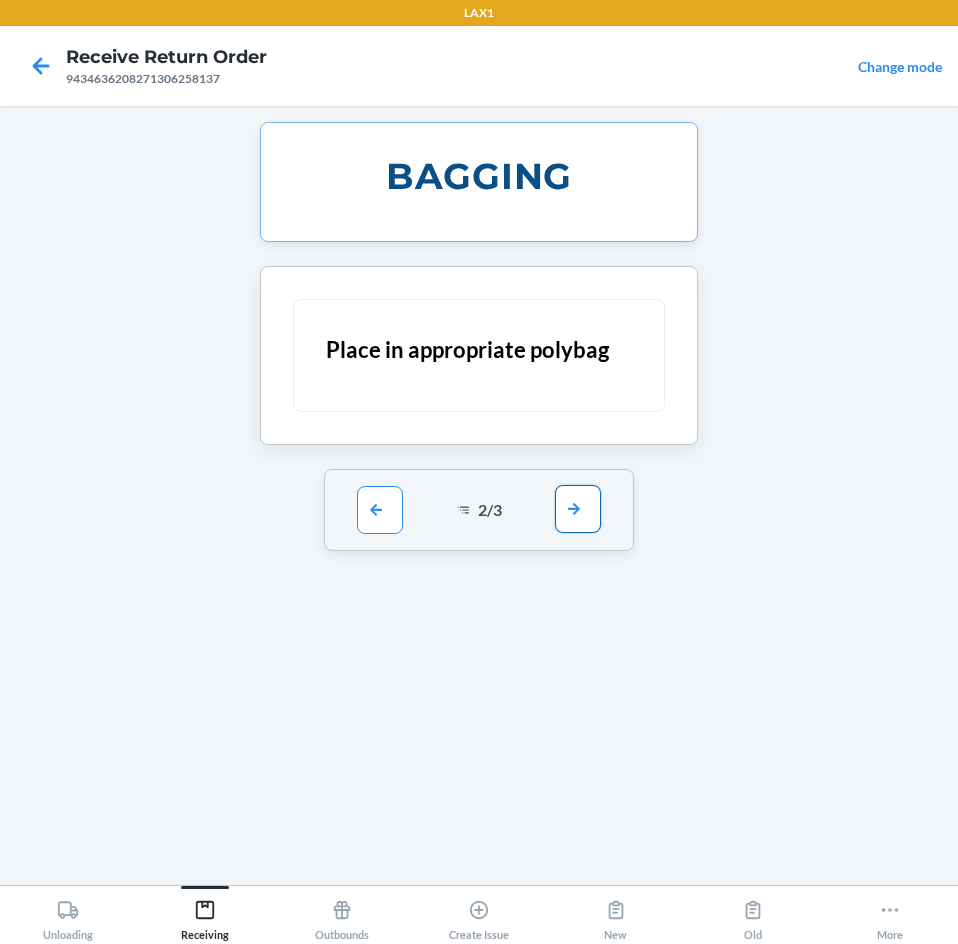 click at bounding box center (578, 509) 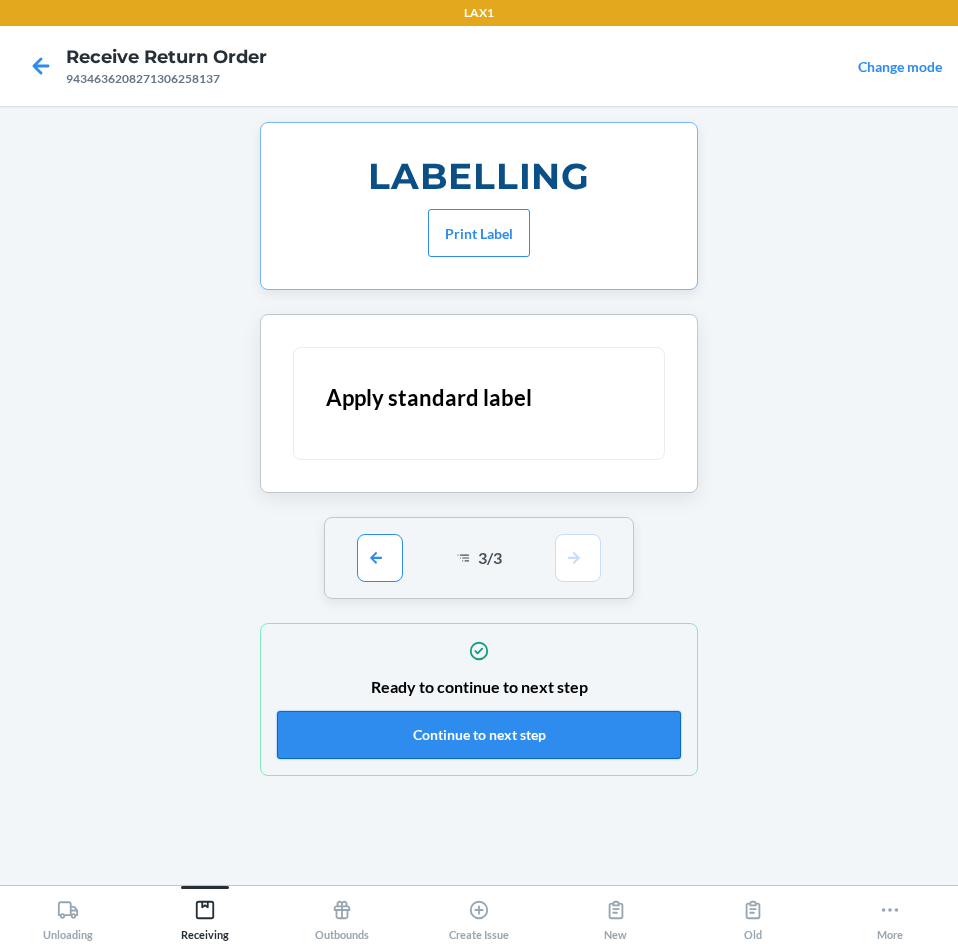 click on "Continue to next step" at bounding box center (479, 735) 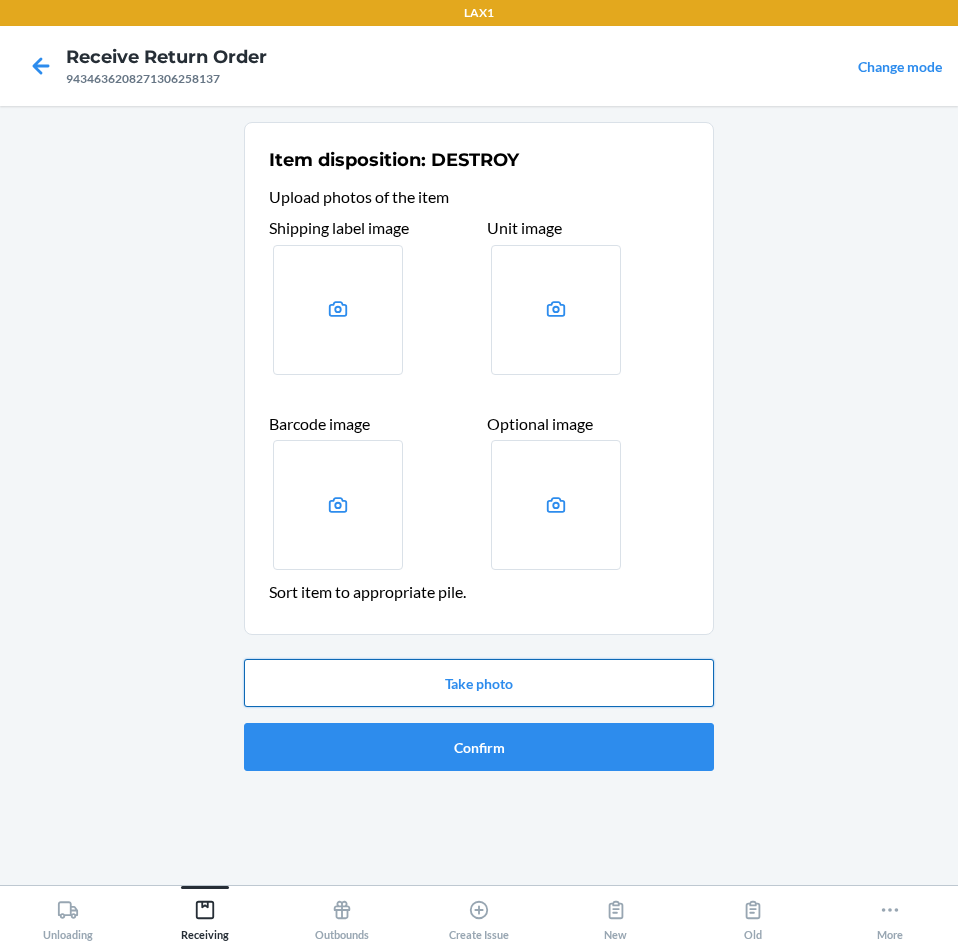 click on "Take photo" at bounding box center [479, 683] 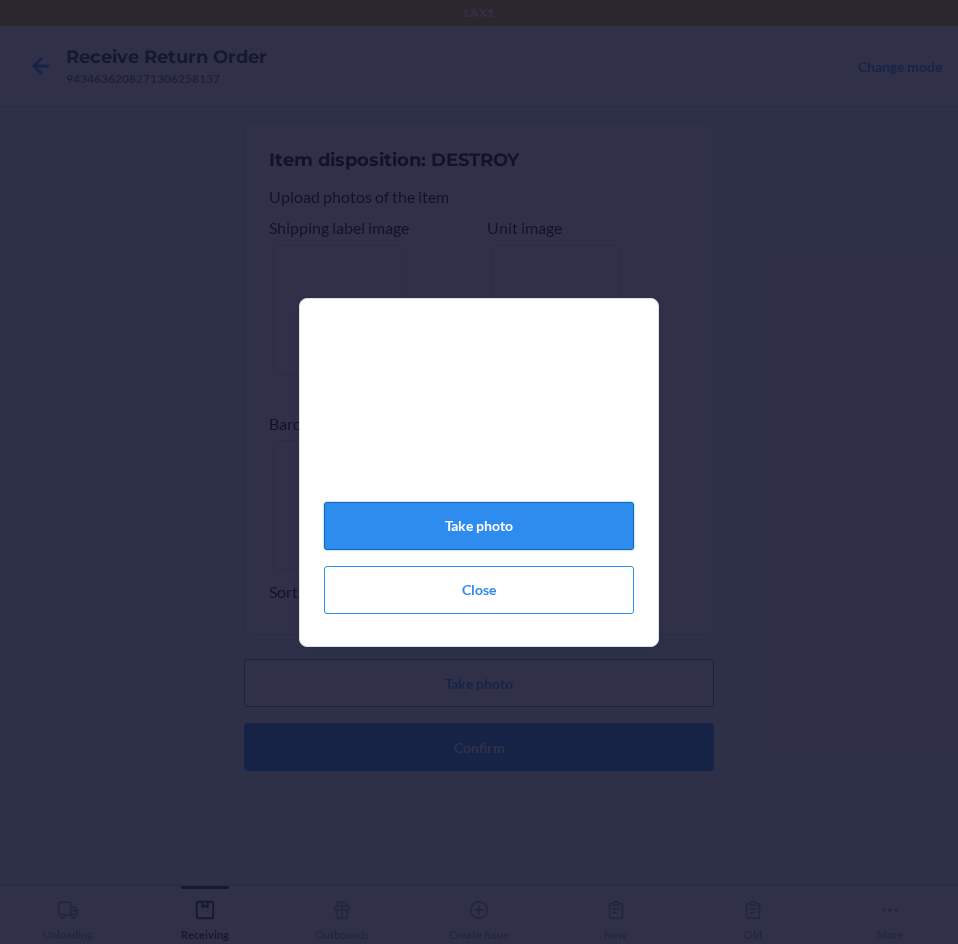 click on "Take photo" 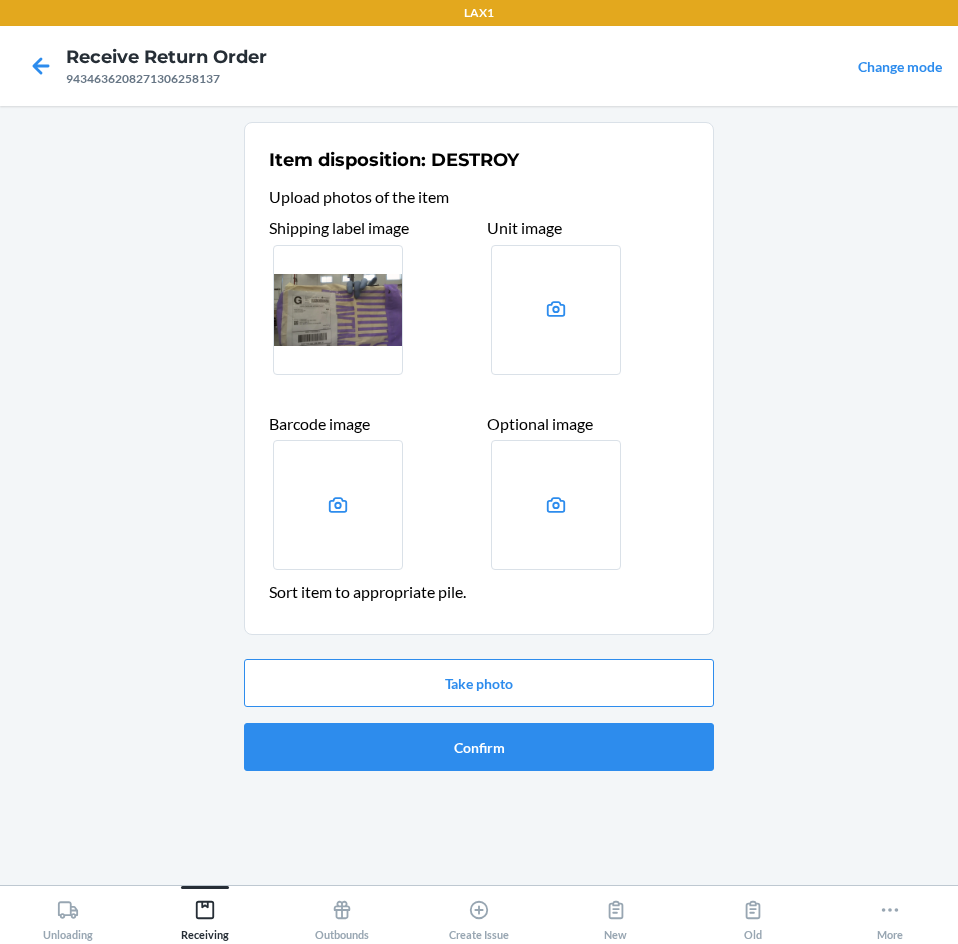 click at bounding box center [556, 310] 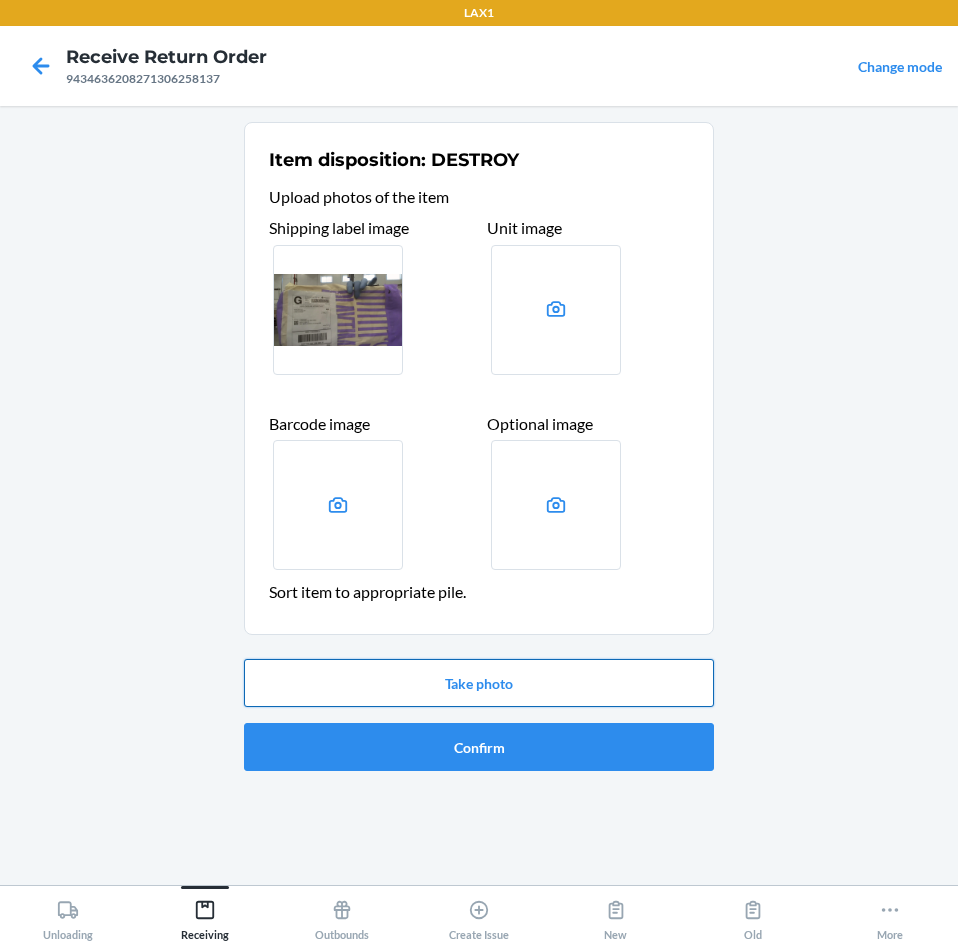click on "Take photo" at bounding box center [479, 683] 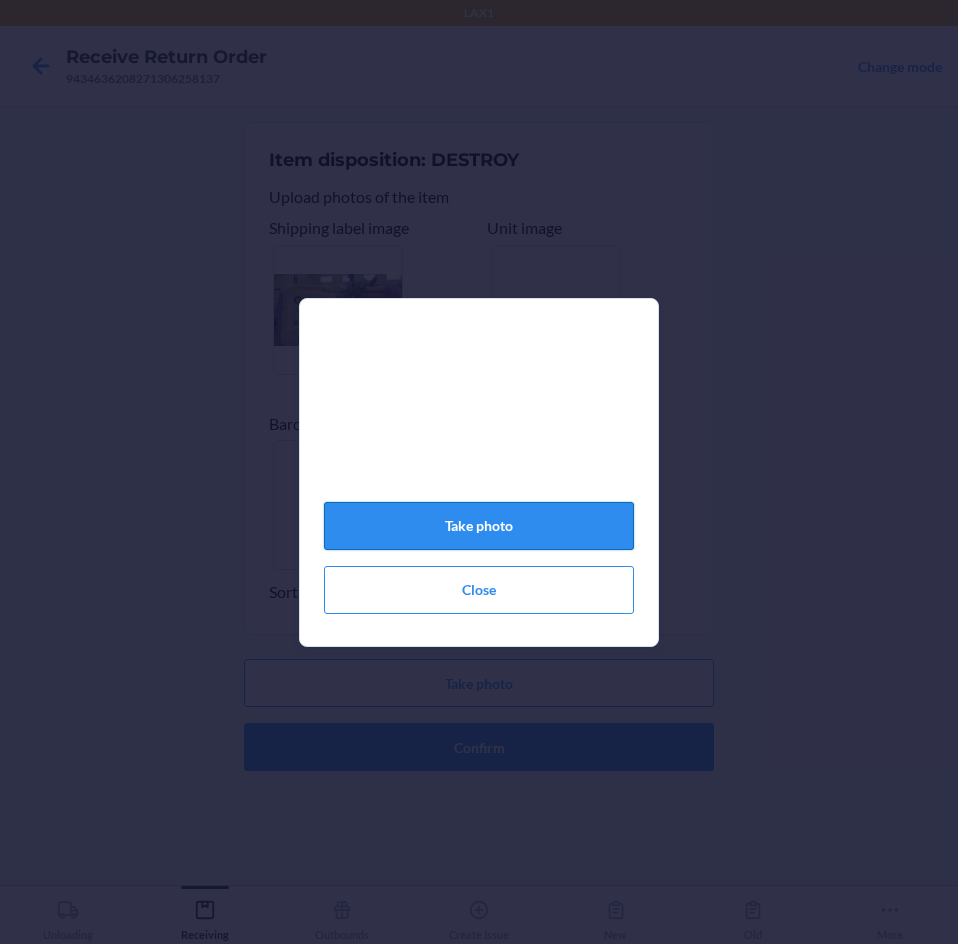 click on "Take photo" 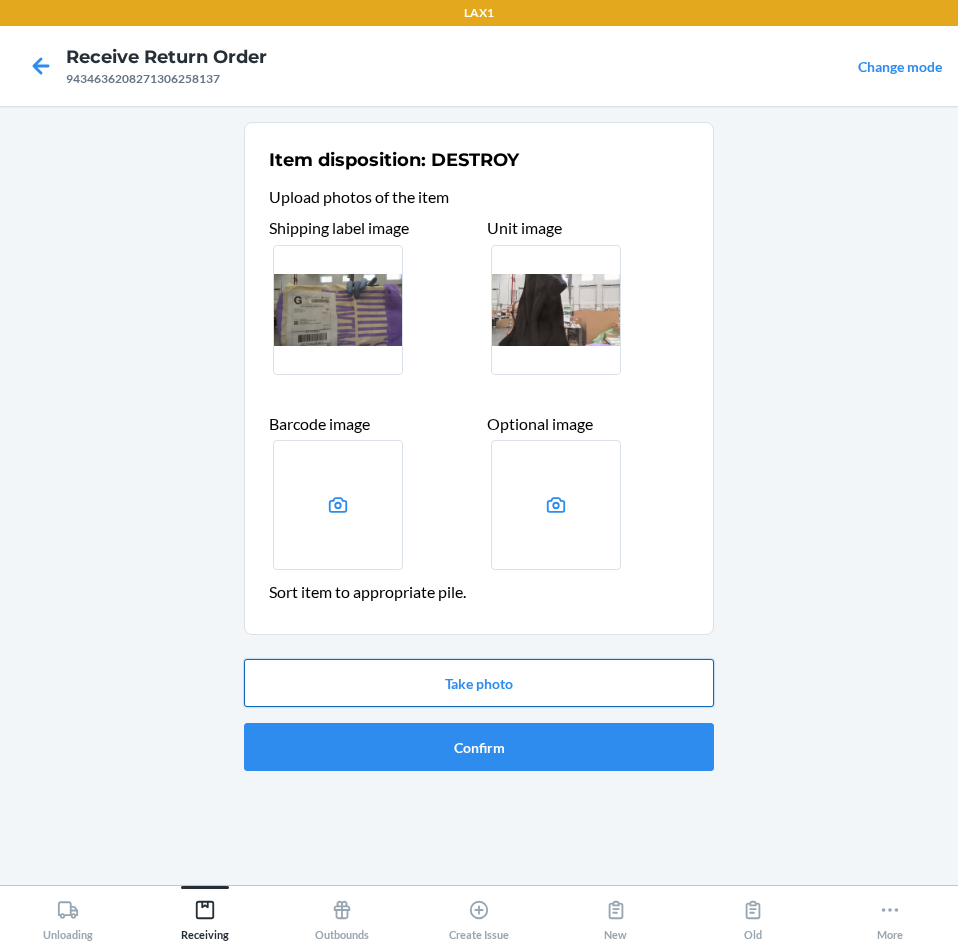 click on "Take photo" at bounding box center (479, 683) 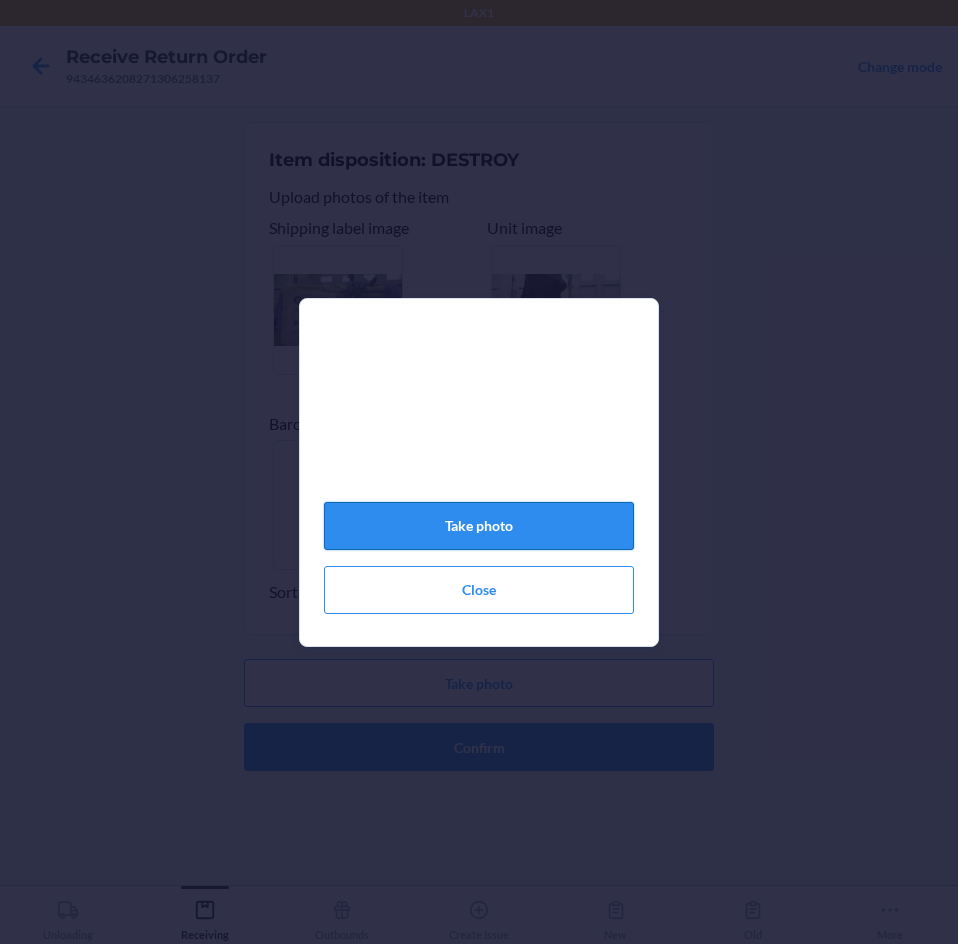 click on "Take photo" 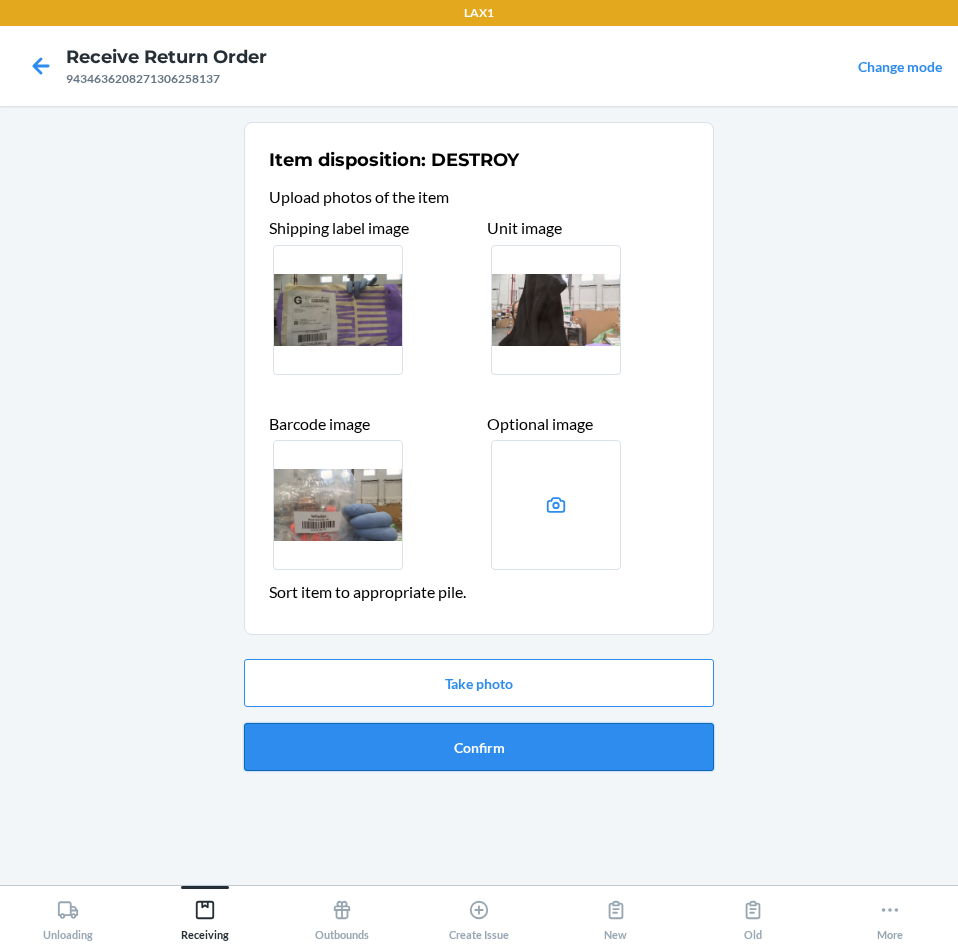 click on "Confirm" at bounding box center [479, 747] 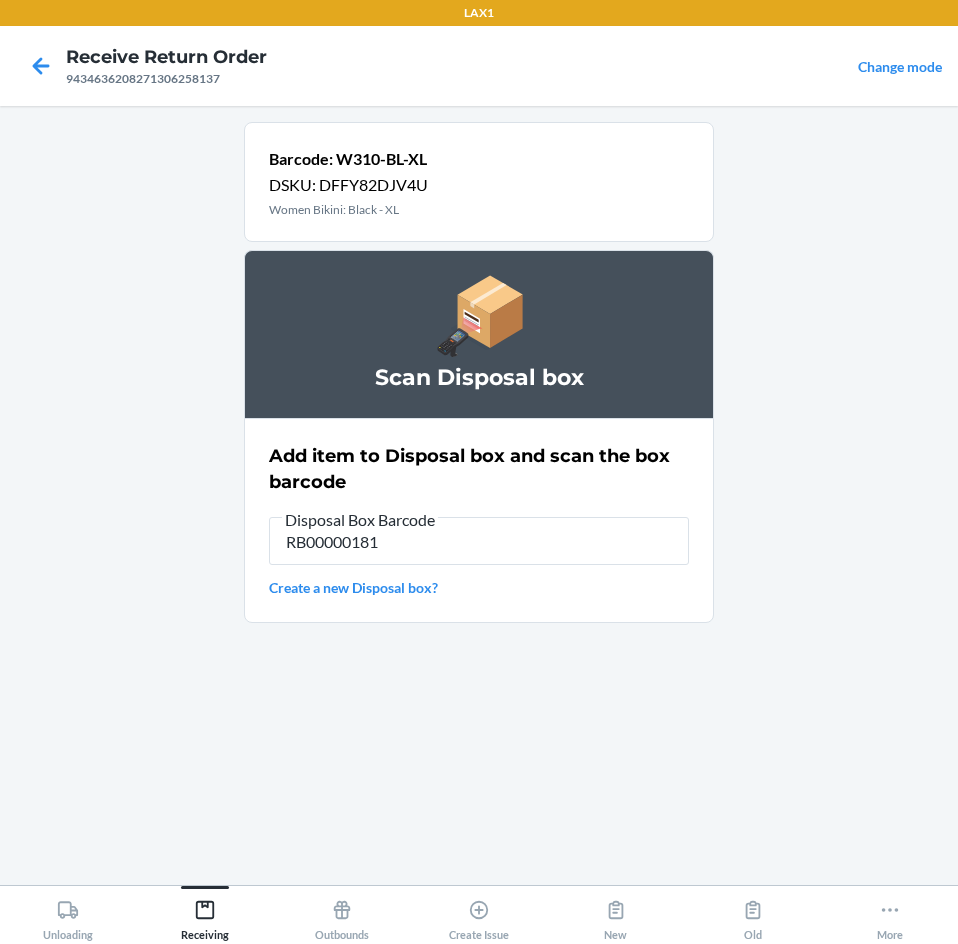 type on "RB000001815" 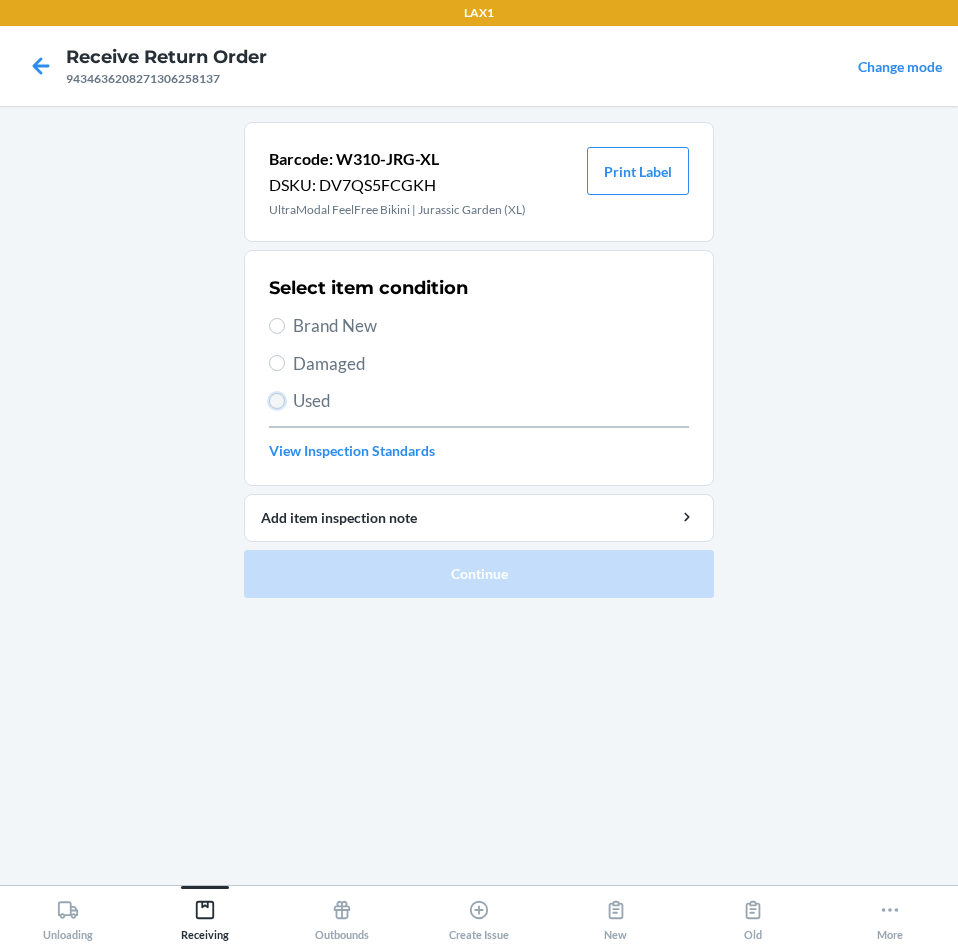 click on "Used" at bounding box center (277, 401) 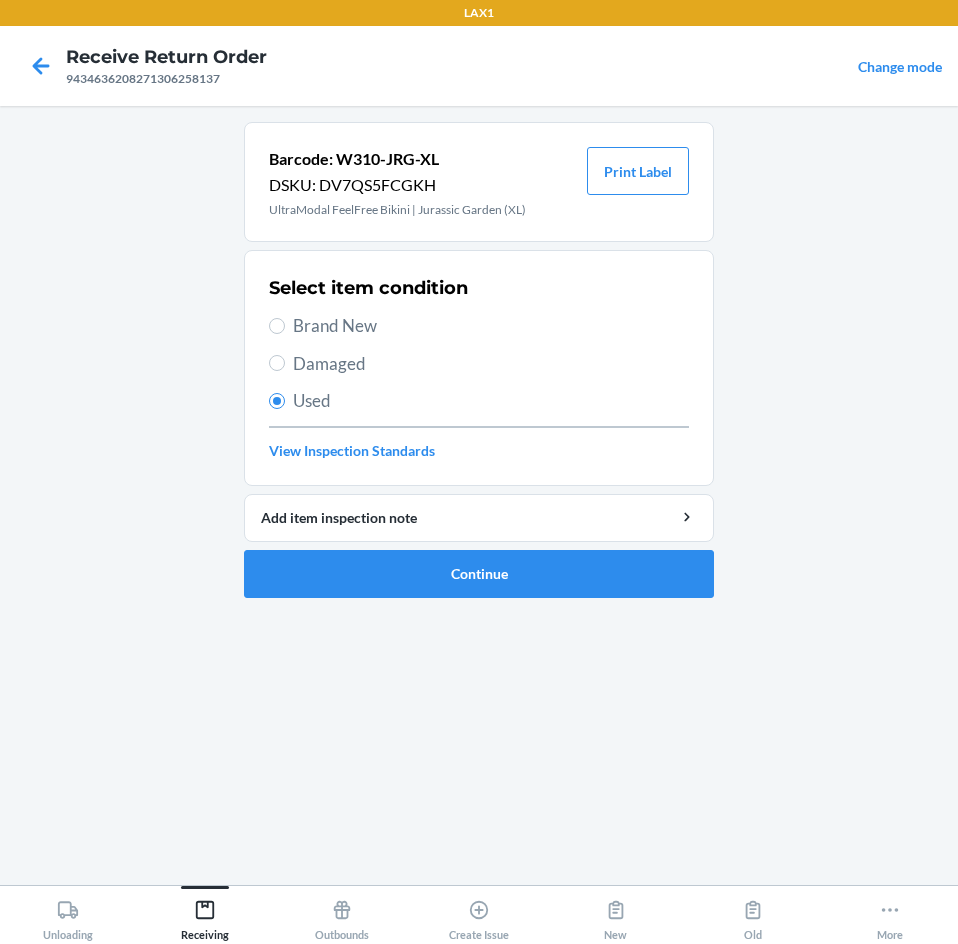 click on "View Inspection Standards" at bounding box center [479, 450] 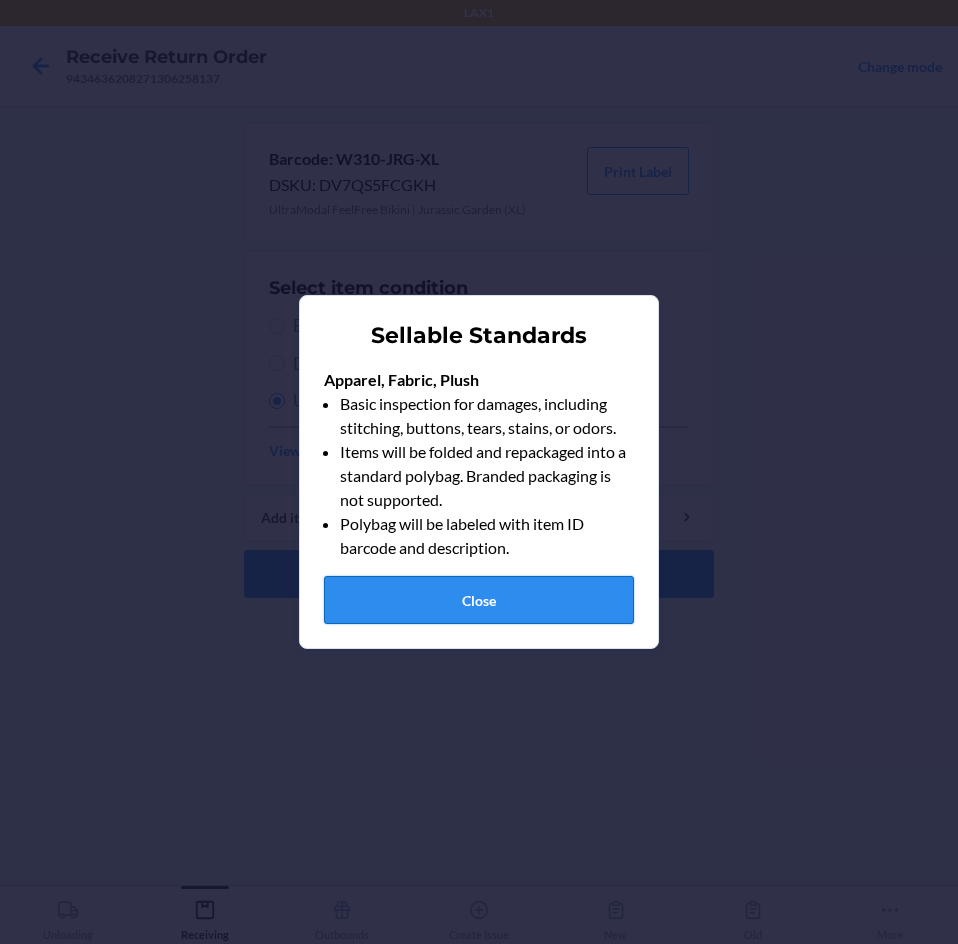 click on "Close" at bounding box center [479, 600] 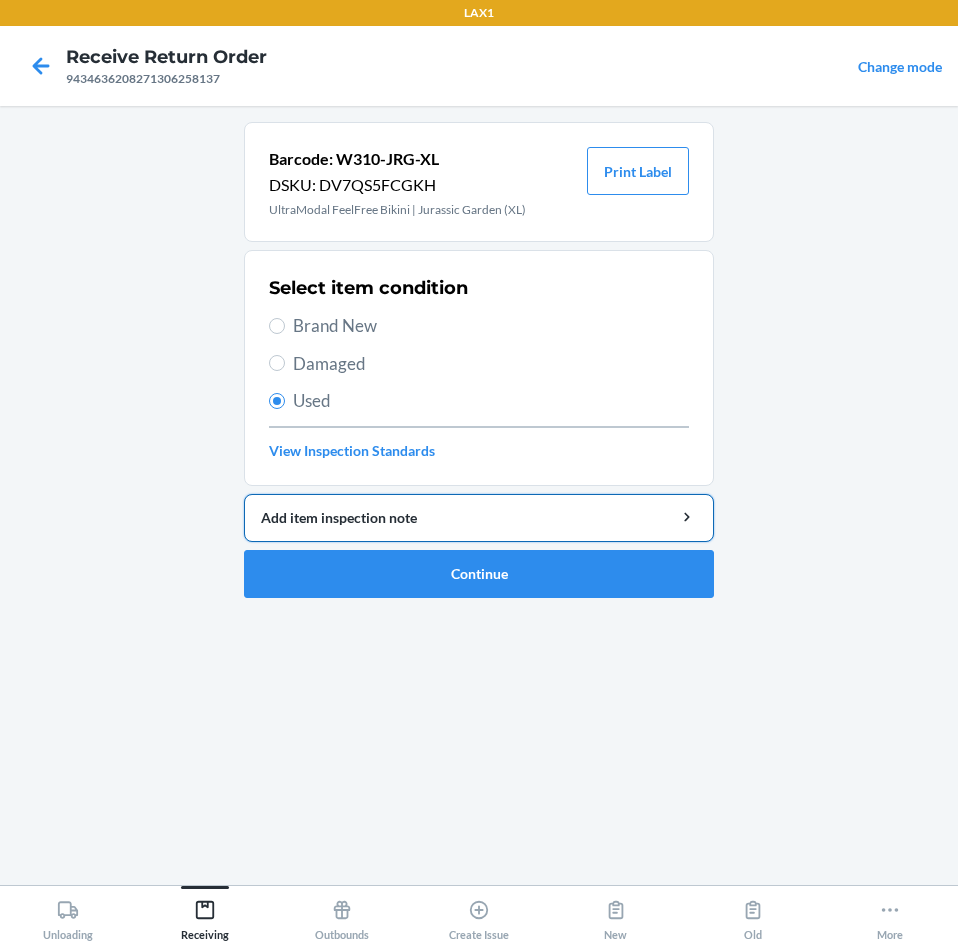 click on "Add item inspection note" at bounding box center [479, 517] 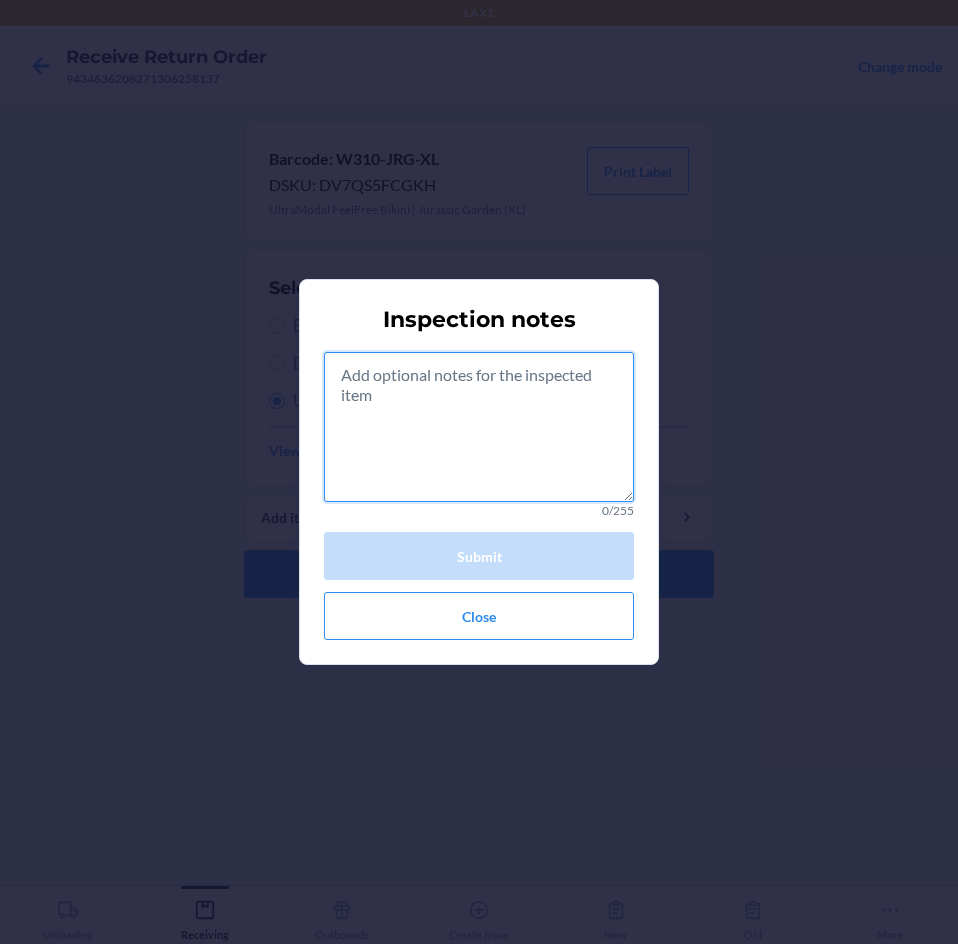 click at bounding box center [479, 427] 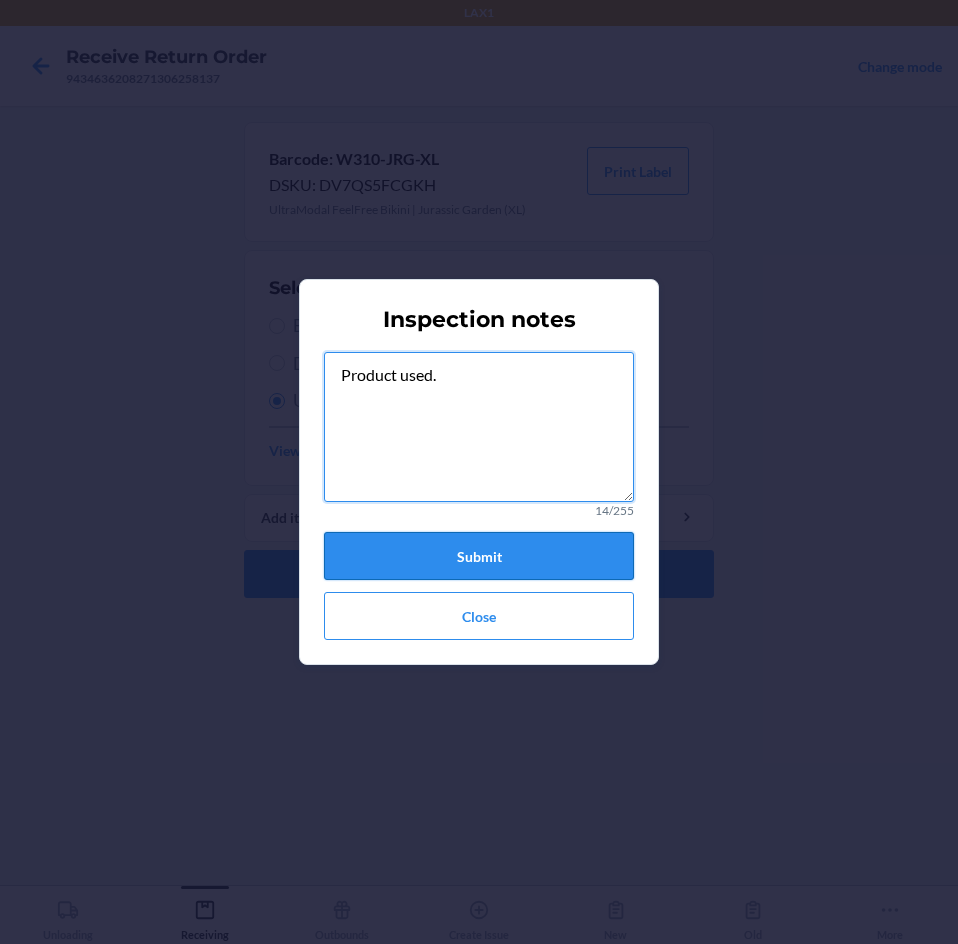 type on "Product used." 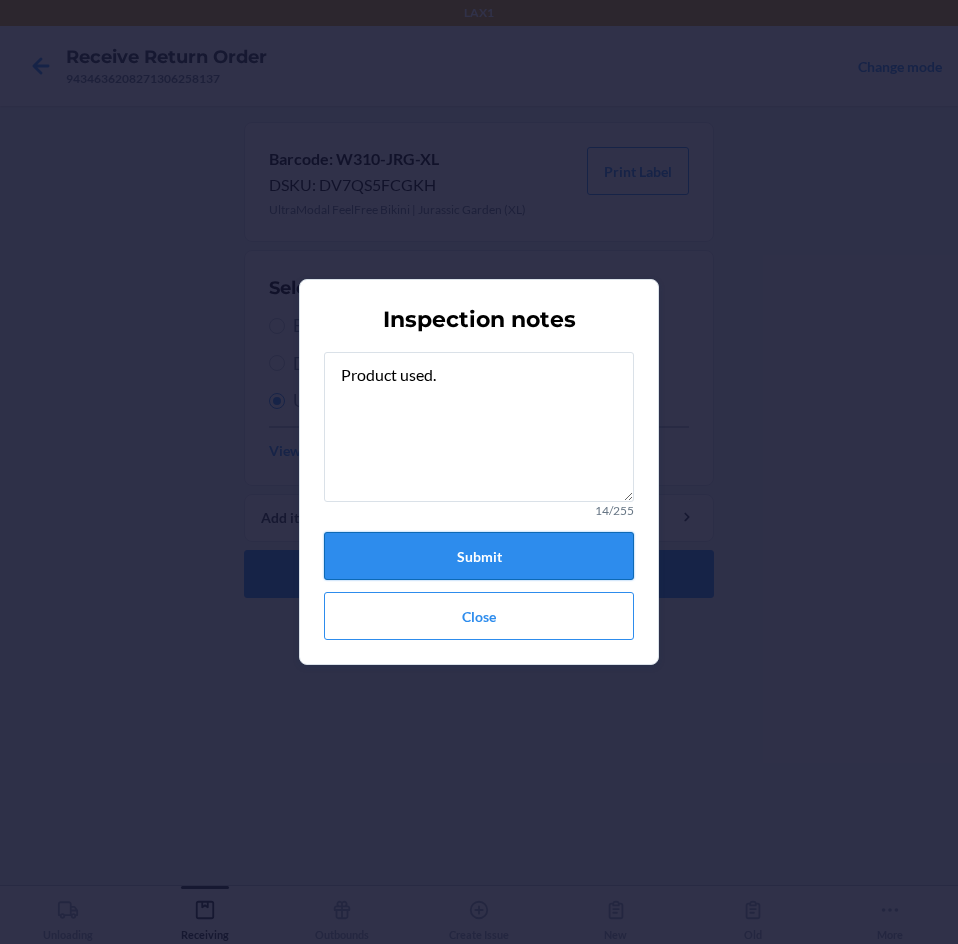 click on "Submit" at bounding box center [479, 556] 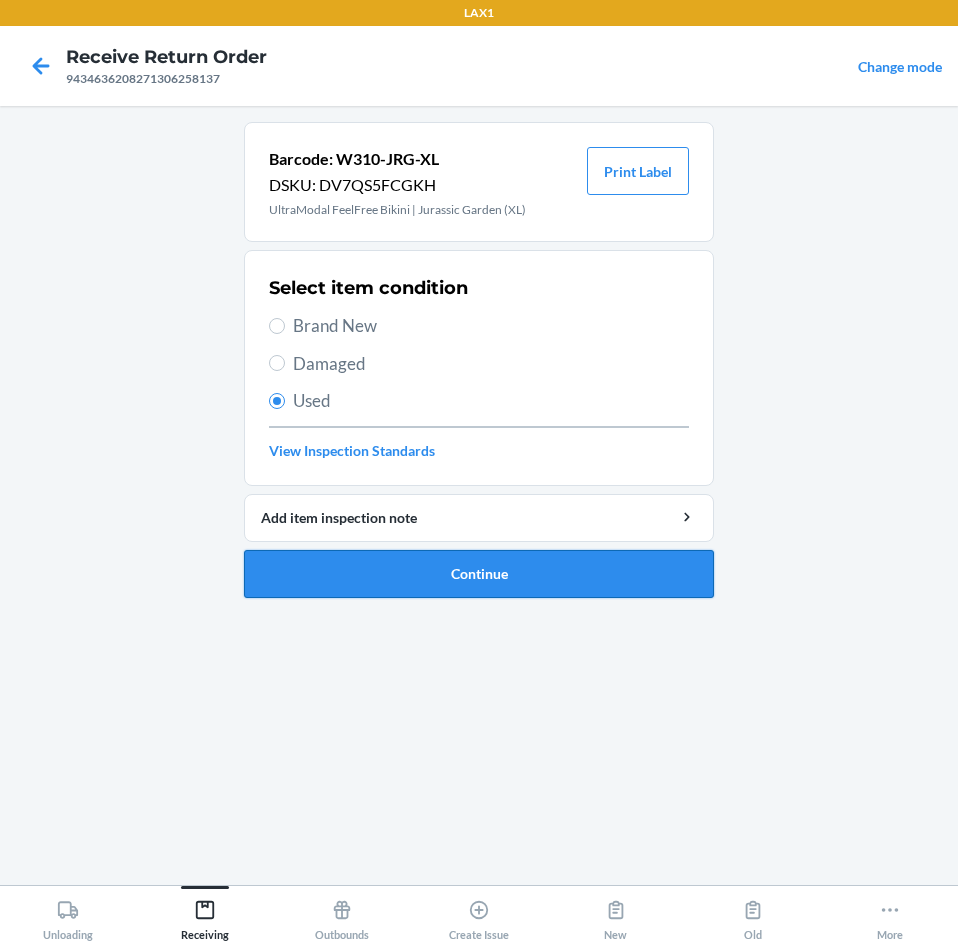 click on "Continue" at bounding box center (479, 574) 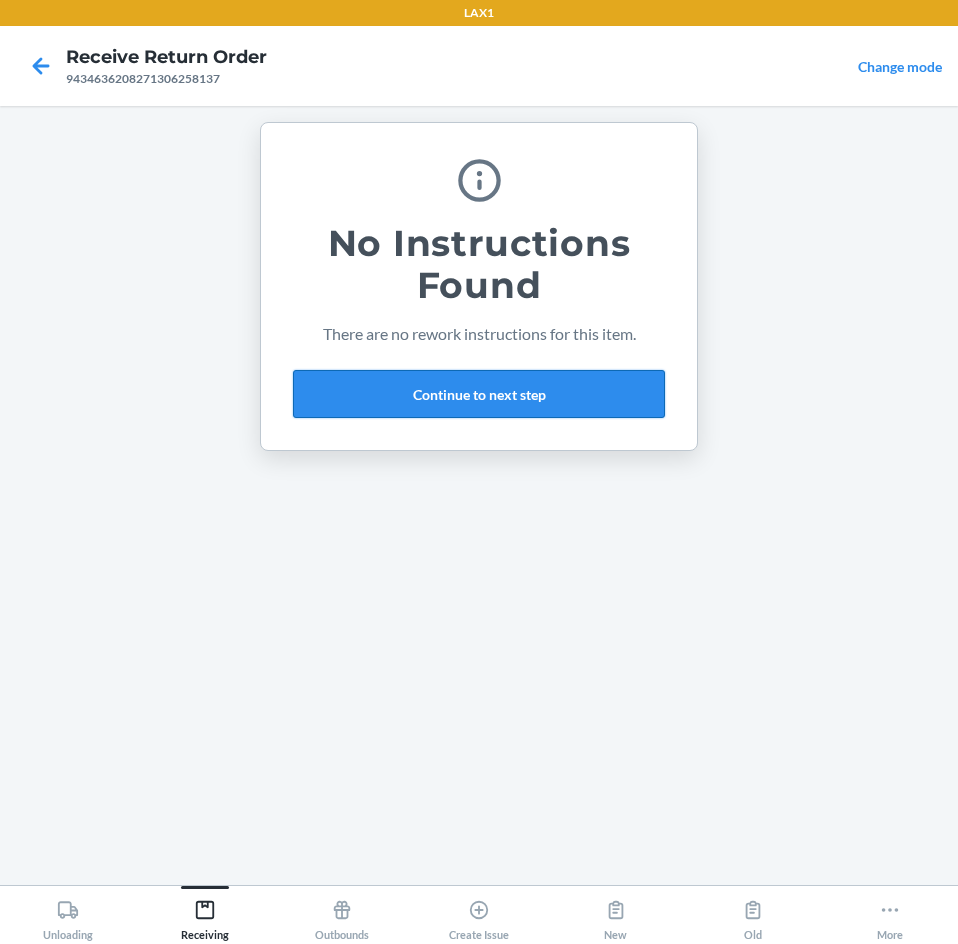 click on "Continue to next step" at bounding box center [479, 394] 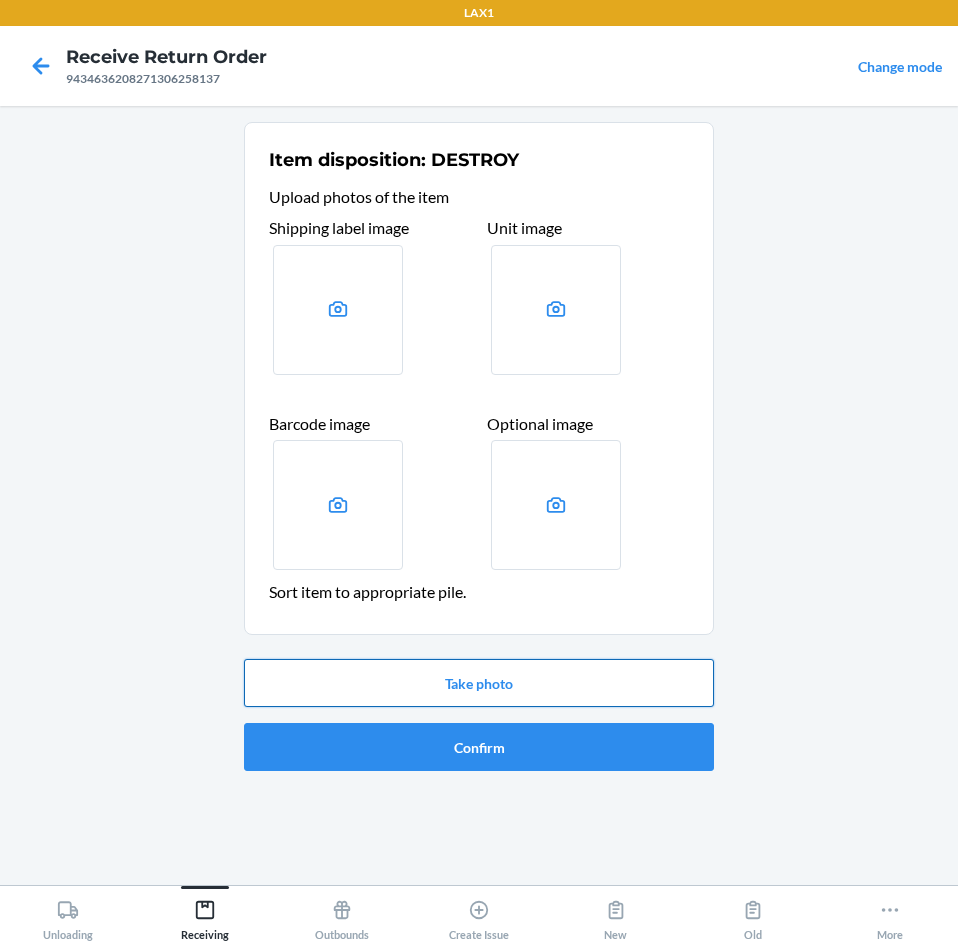 click on "Take photo" at bounding box center (479, 683) 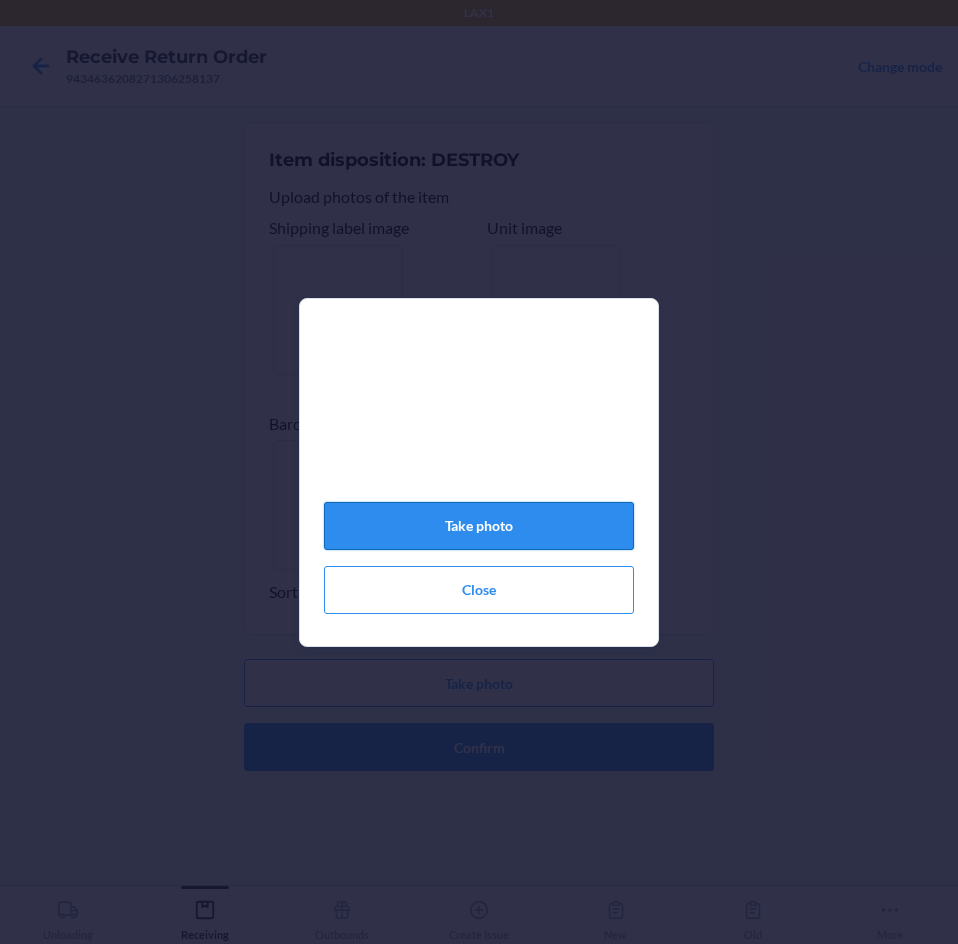 click on "Take photo" 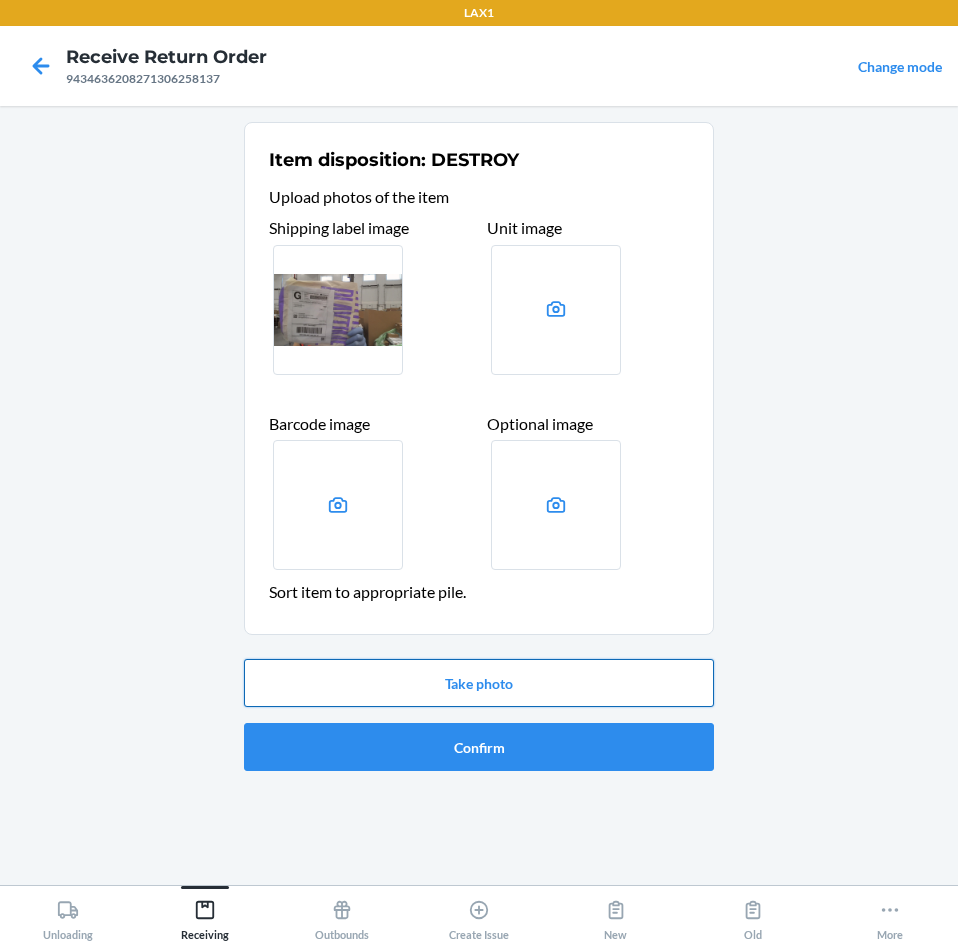 click on "Take photo" at bounding box center (479, 683) 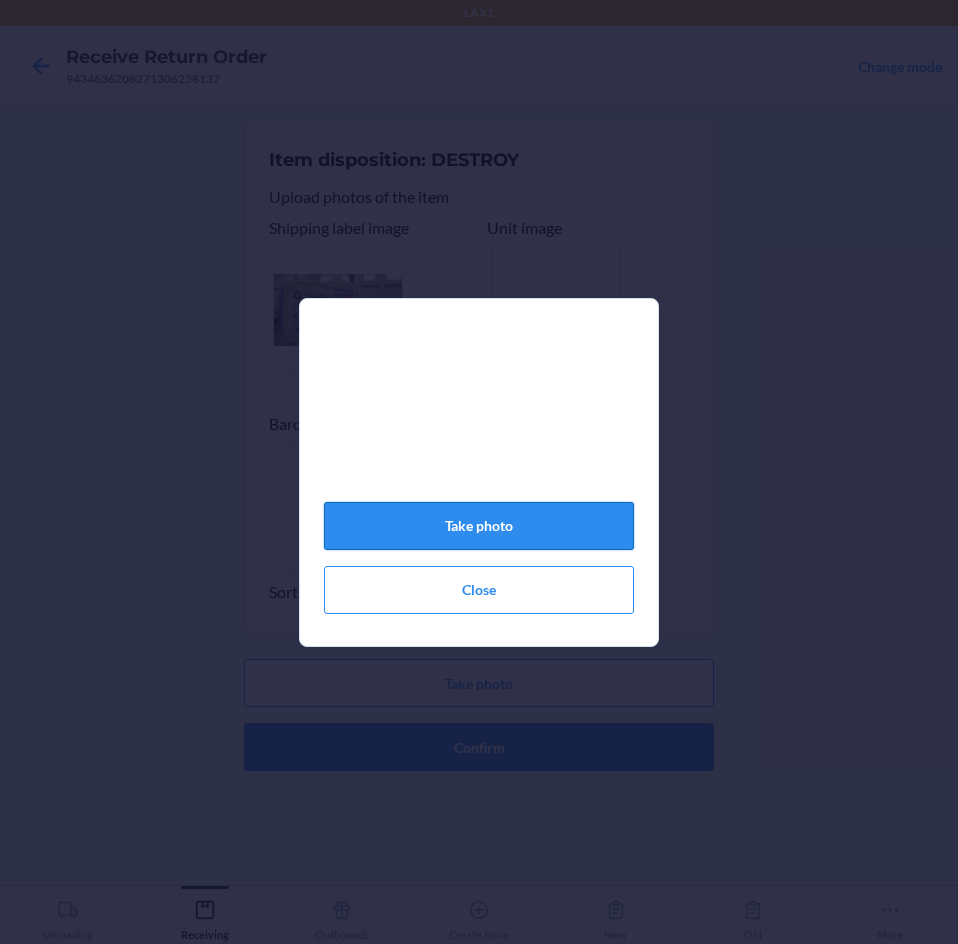 click on "Take photo" 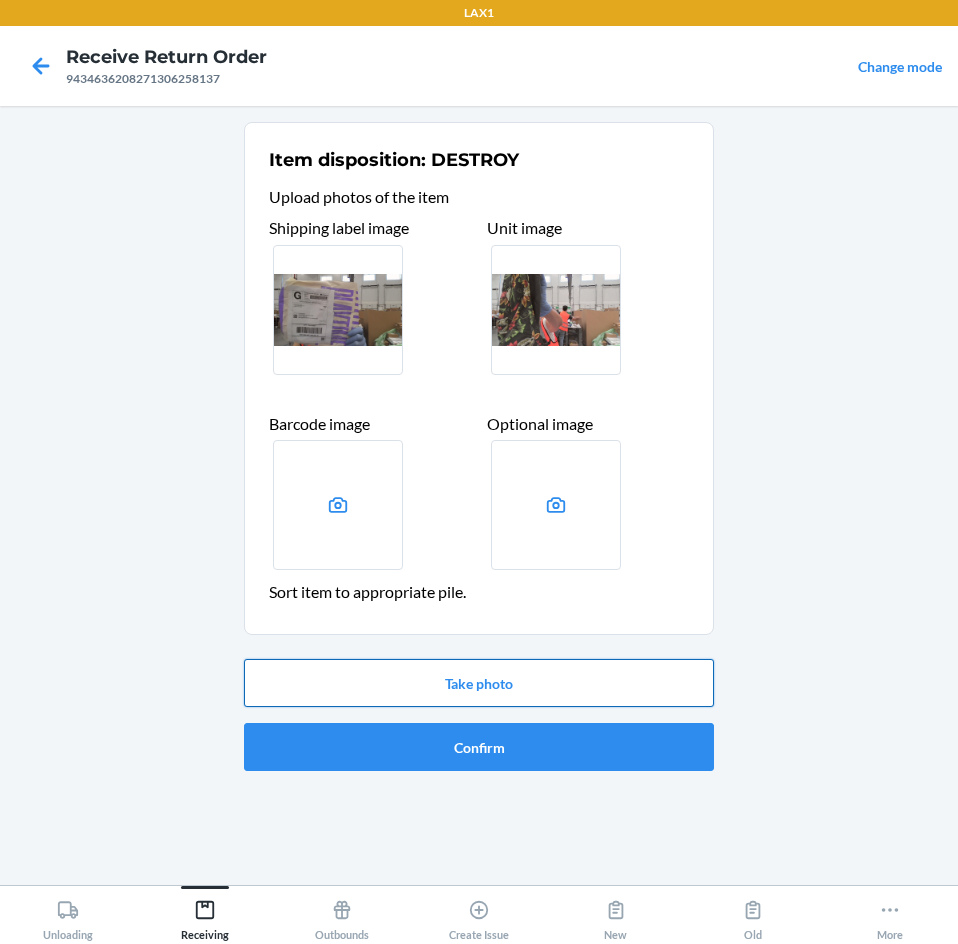 click on "Take photo" at bounding box center [479, 683] 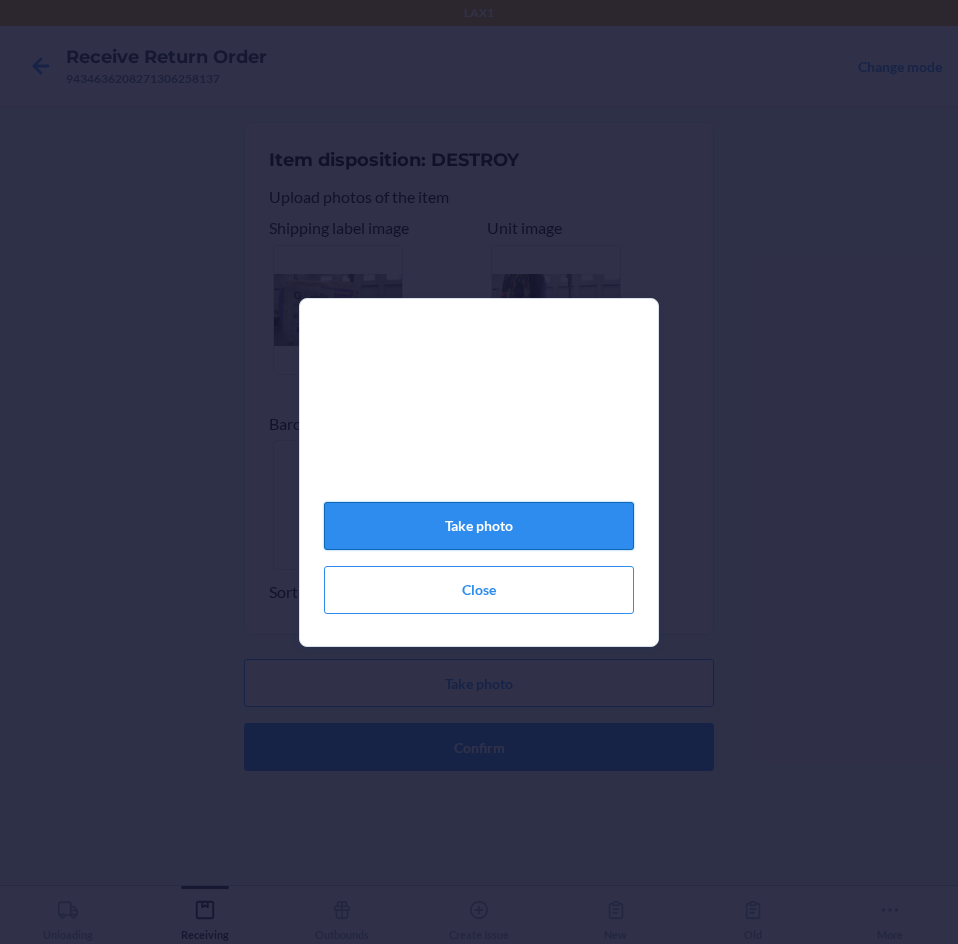 click on "Take photo" 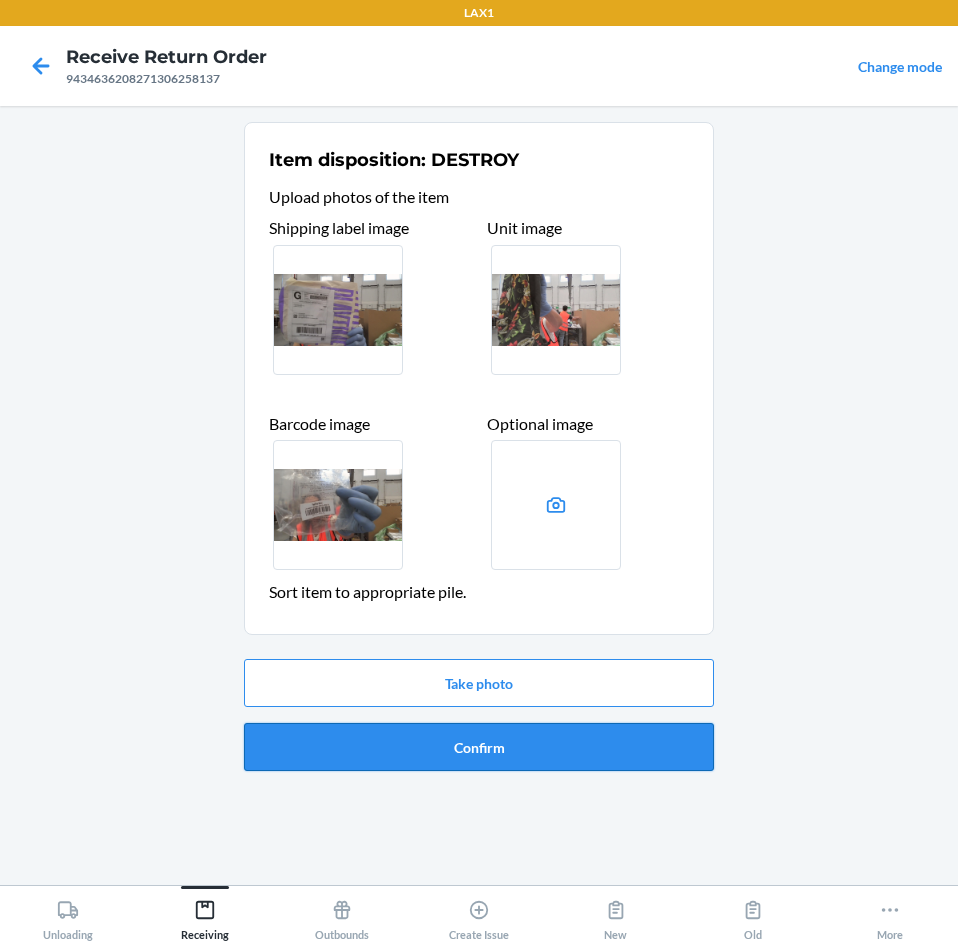 click on "Confirm" at bounding box center [479, 747] 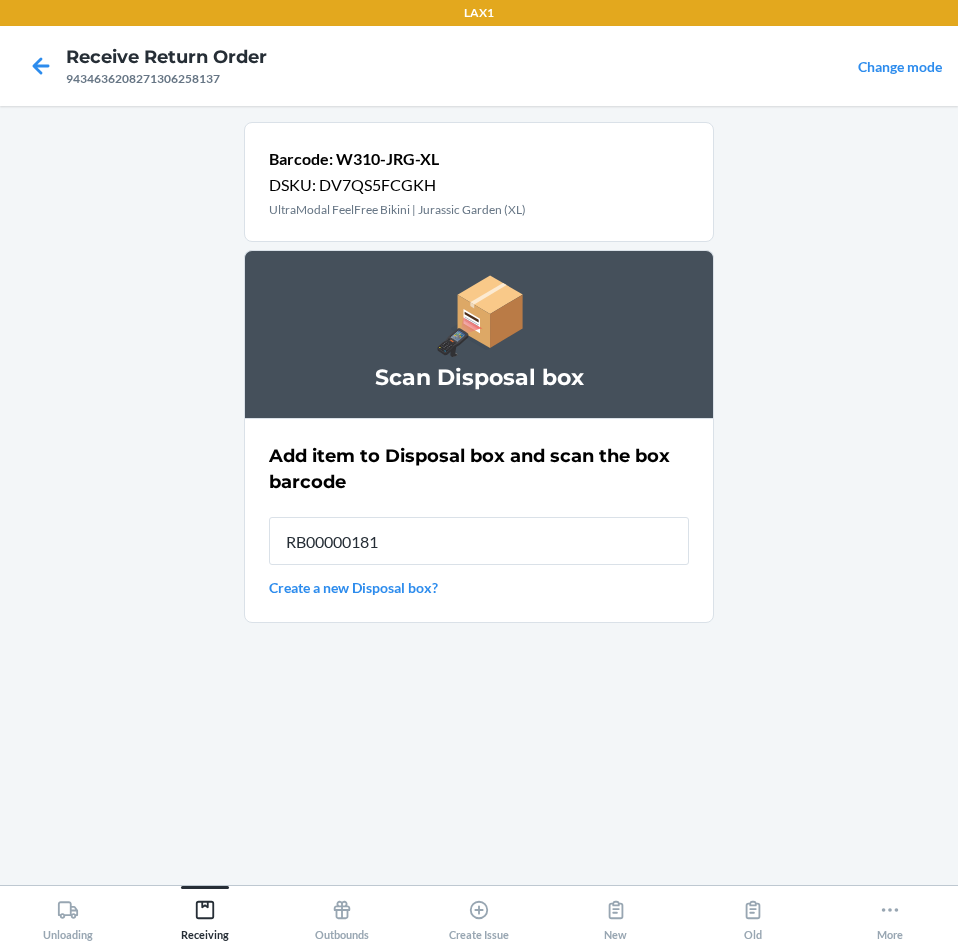 type on "RB000001815" 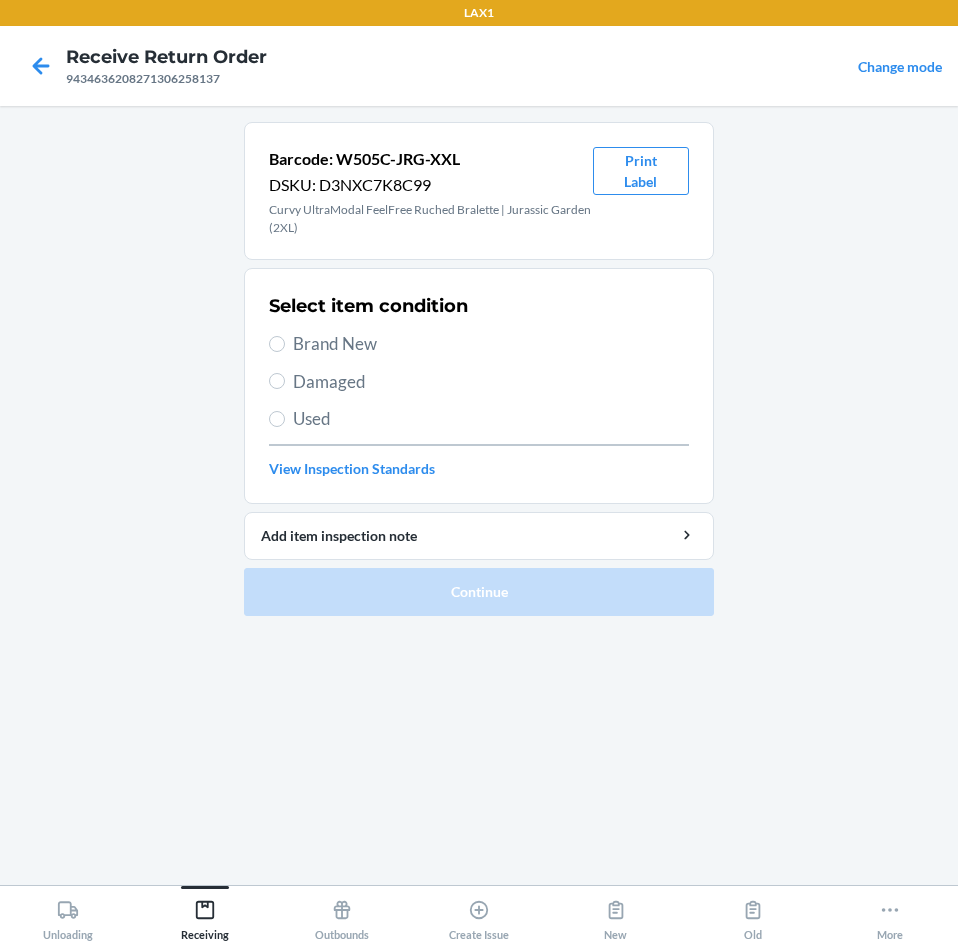 click on "Used" at bounding box center (491, 419) 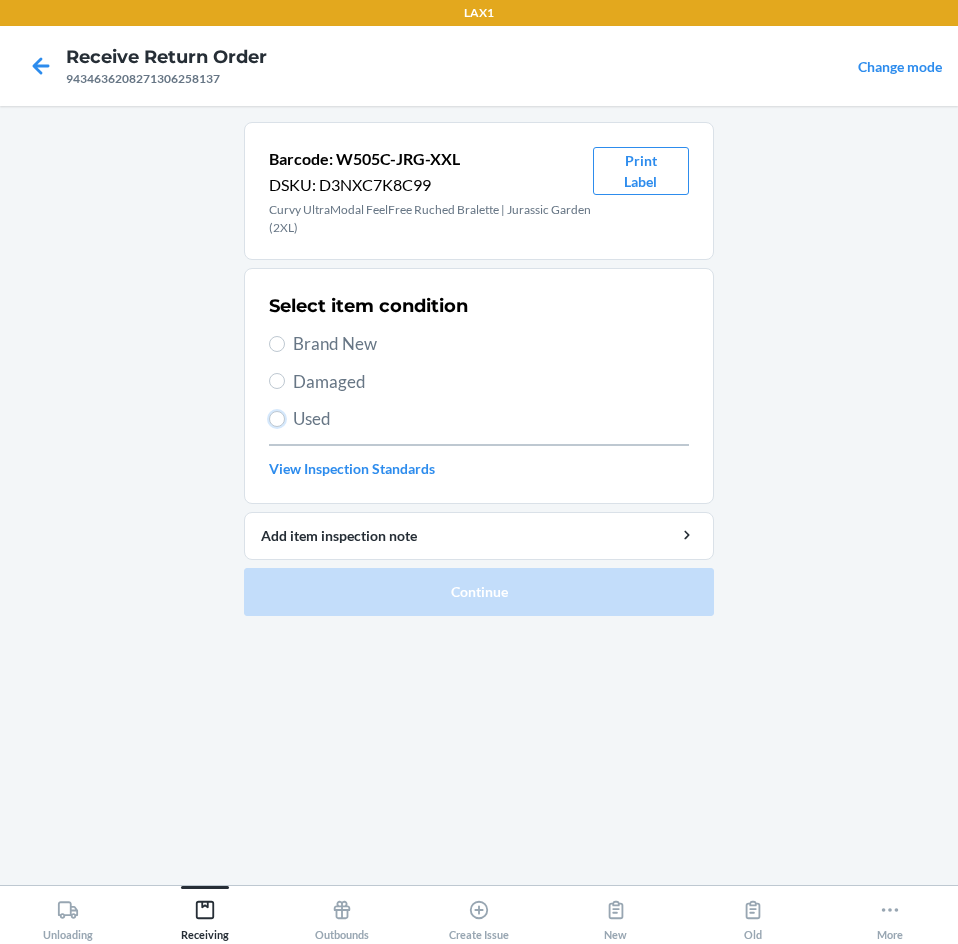 click on "Used" at bounding box center (277, 419) 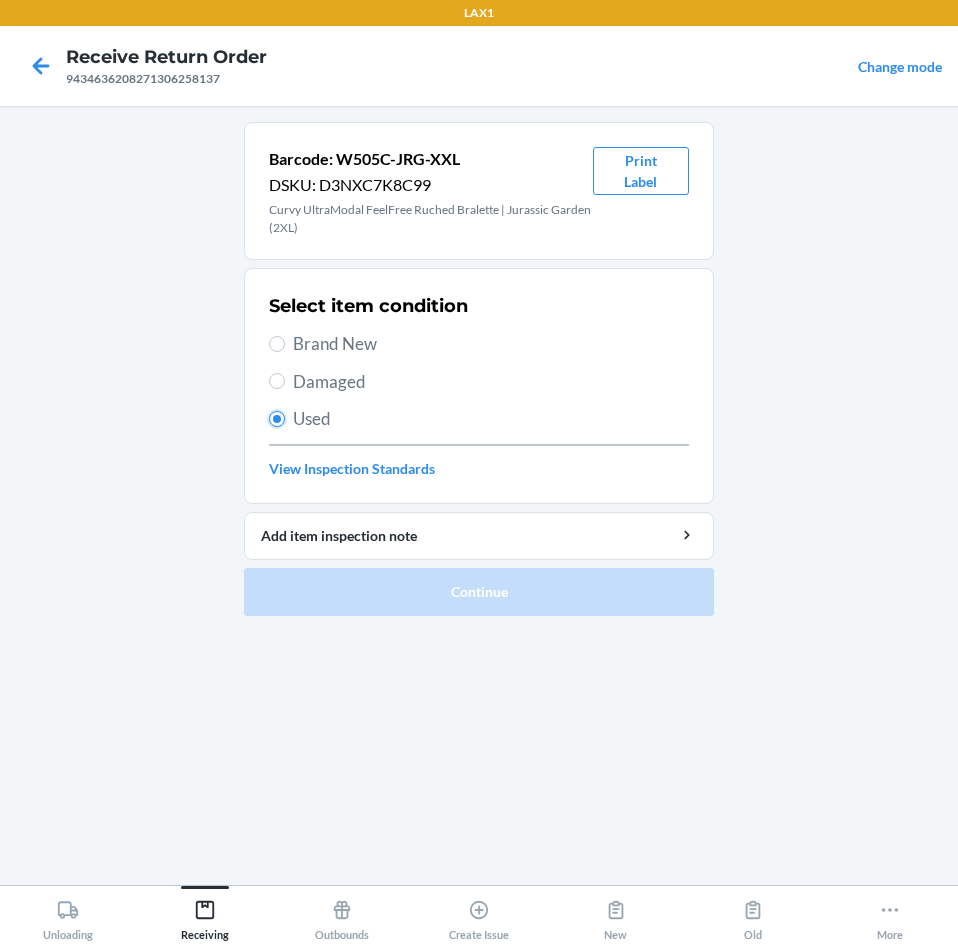 radio on "true" 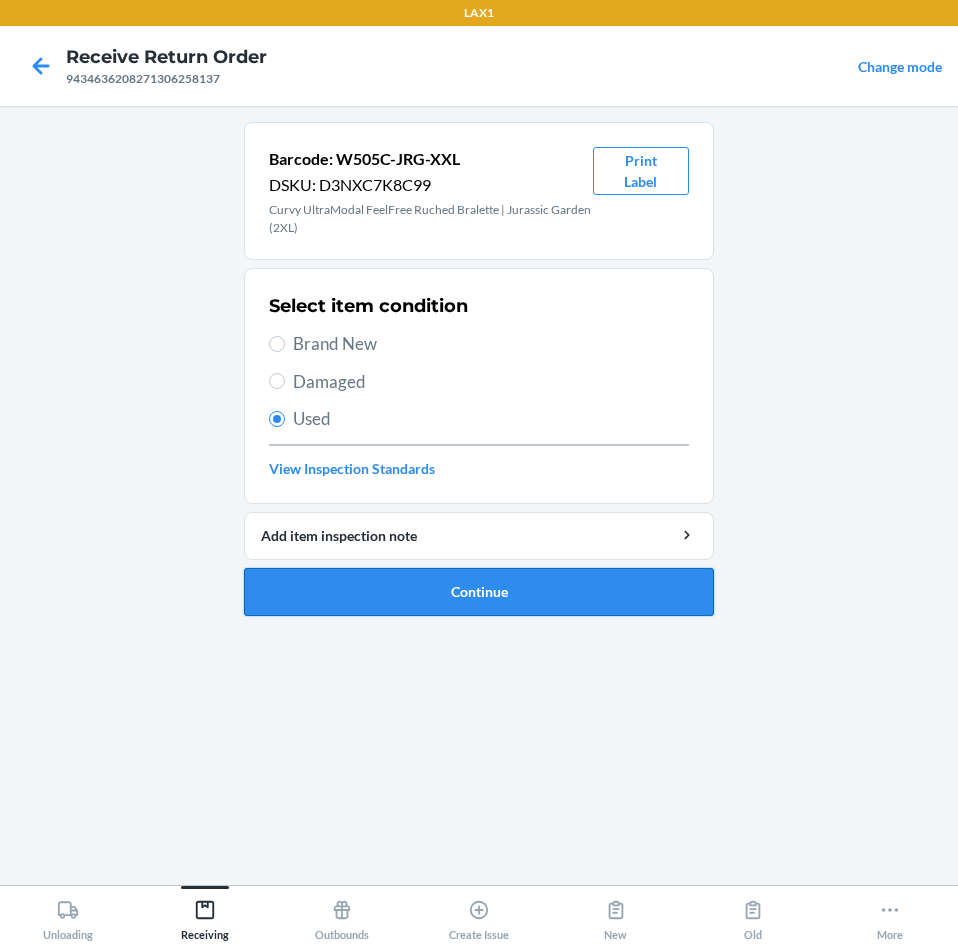 click on "Continue" at bounding box center [479, 592] 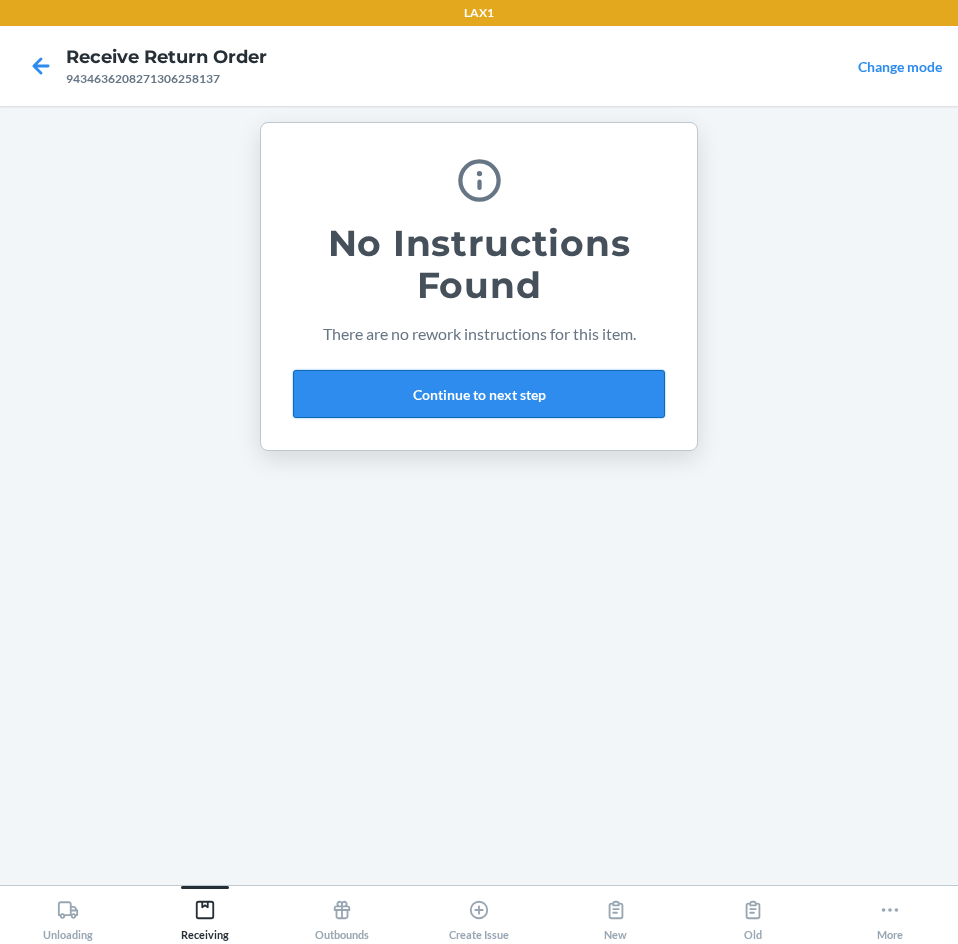 click on "Continue to next step" at bounding box center [479, 394] 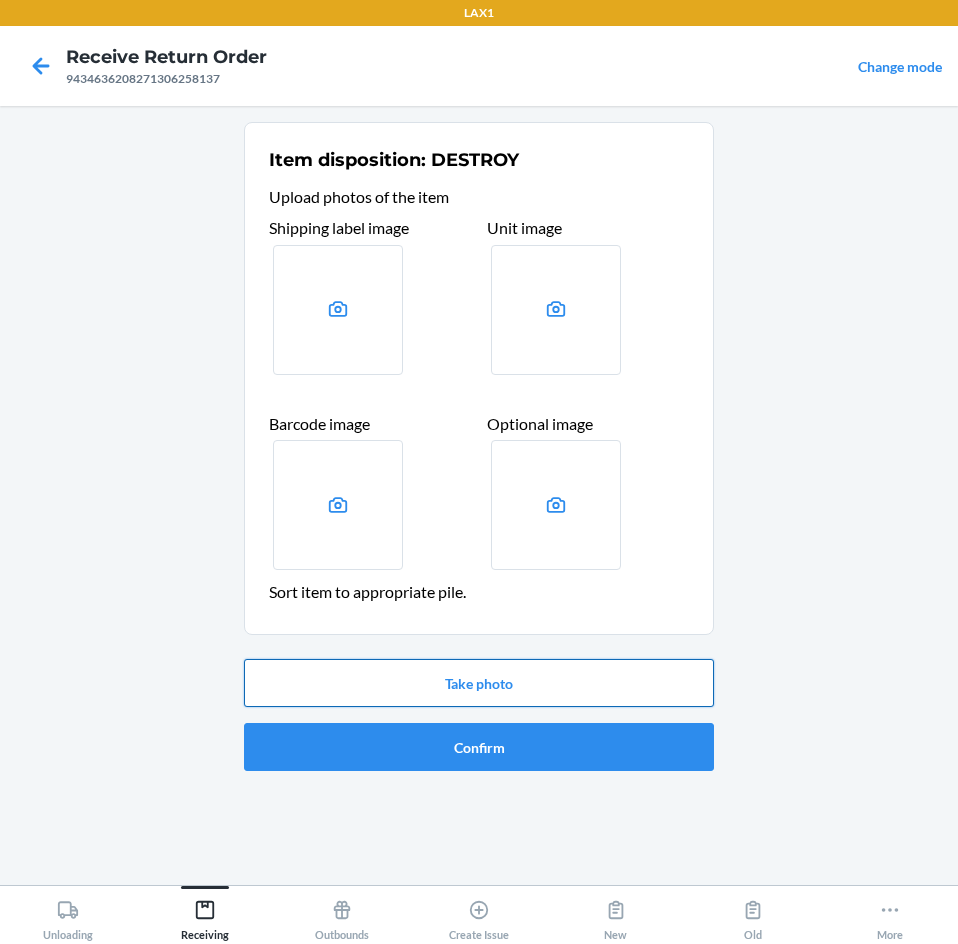 click on "Take photo" at bounding box center (479, 683) 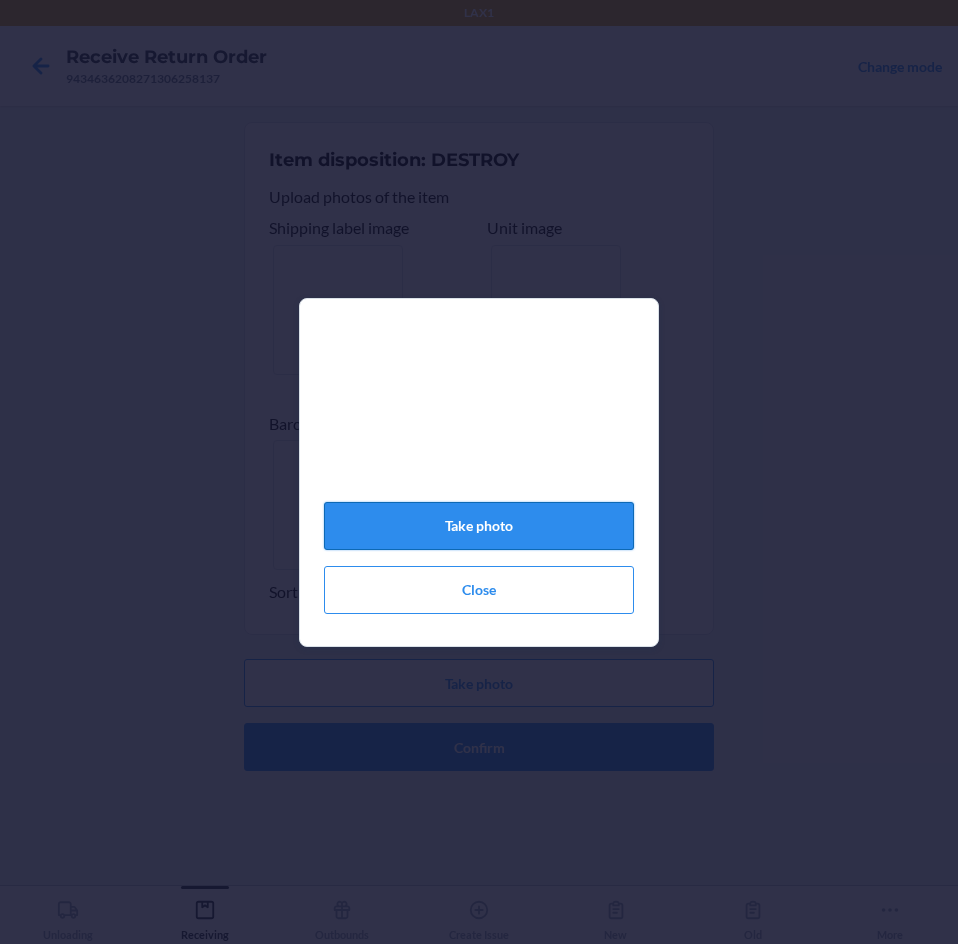 click on "Take photo" 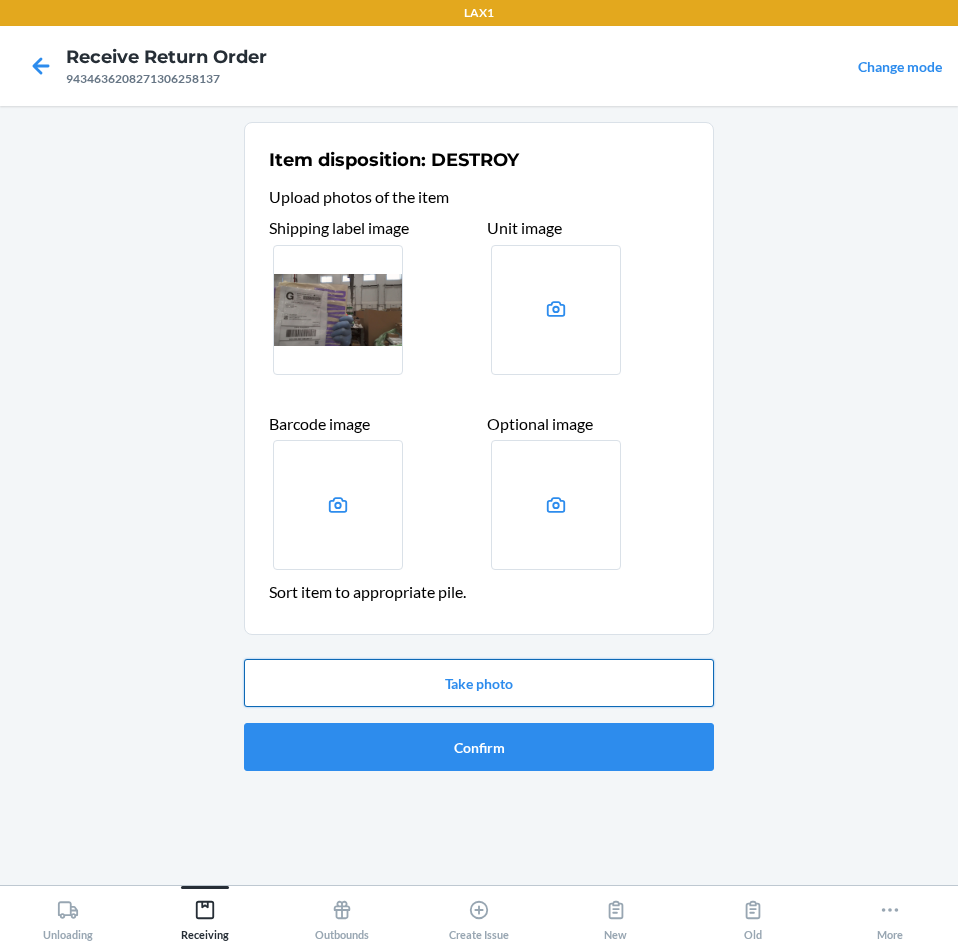 click on "Take photo" at bounding box center [479, 683] 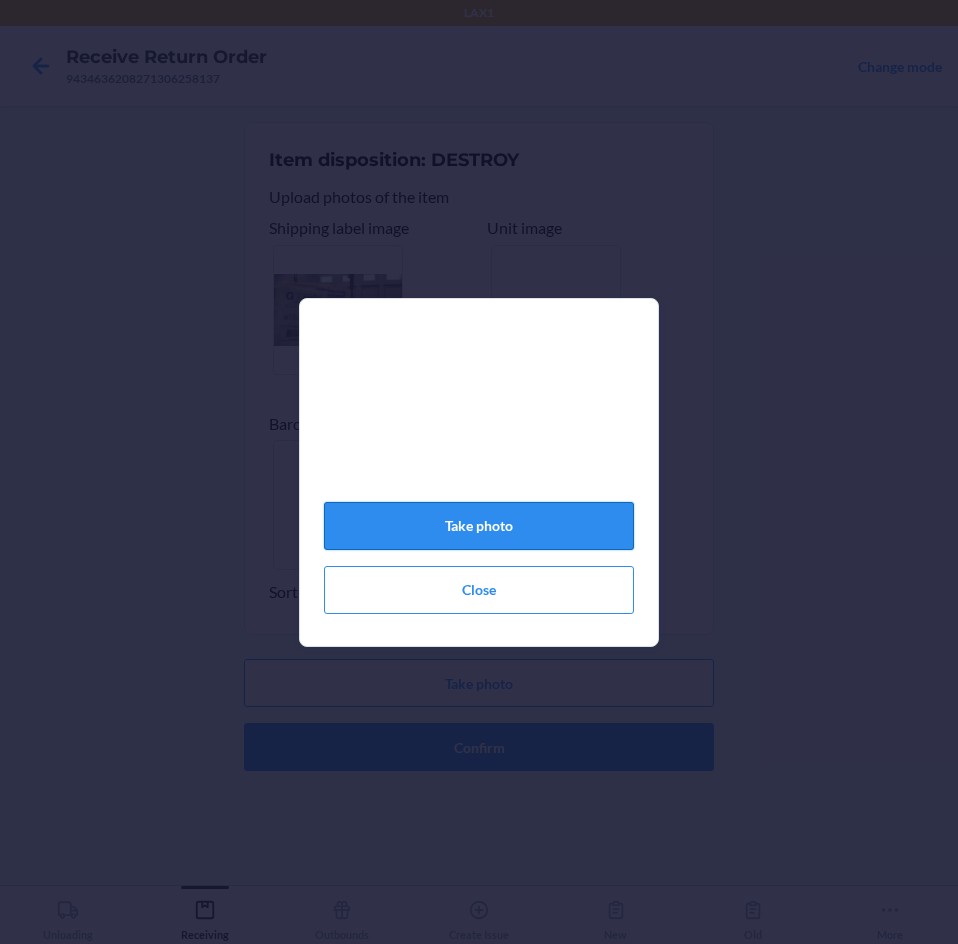 click on "Take photo" 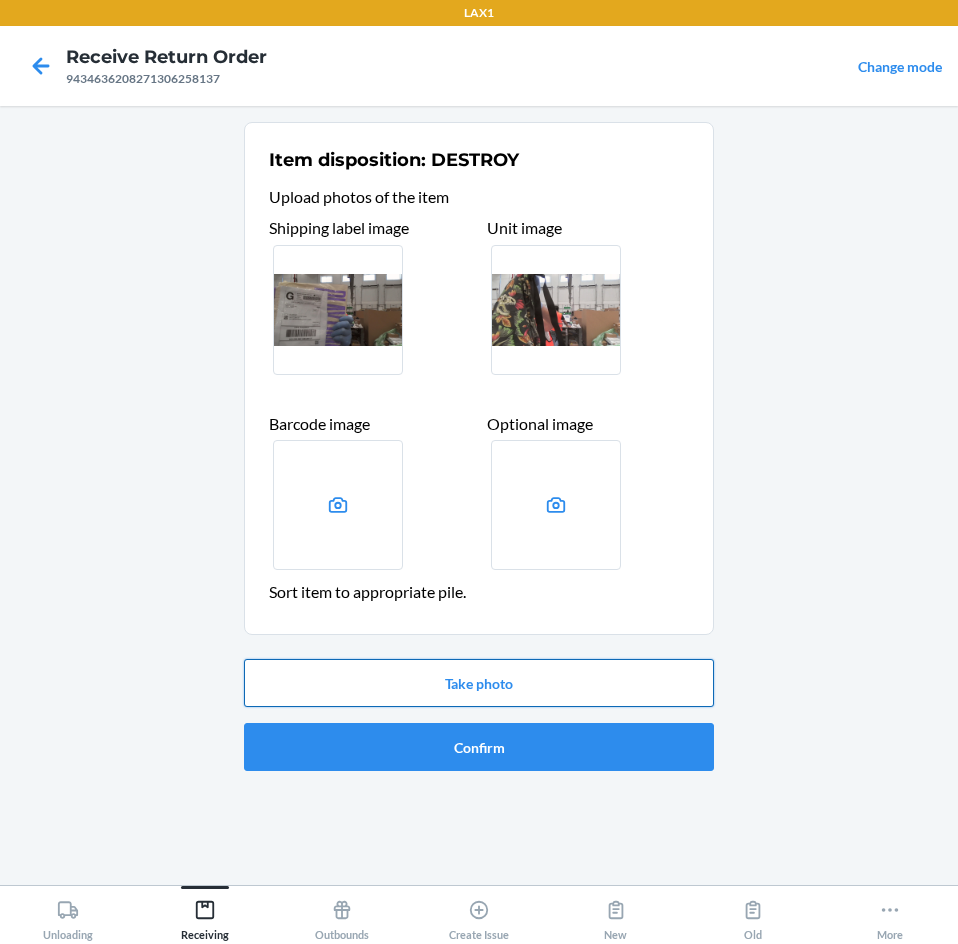 click on "Take photo" at bounding box center [479, 683] 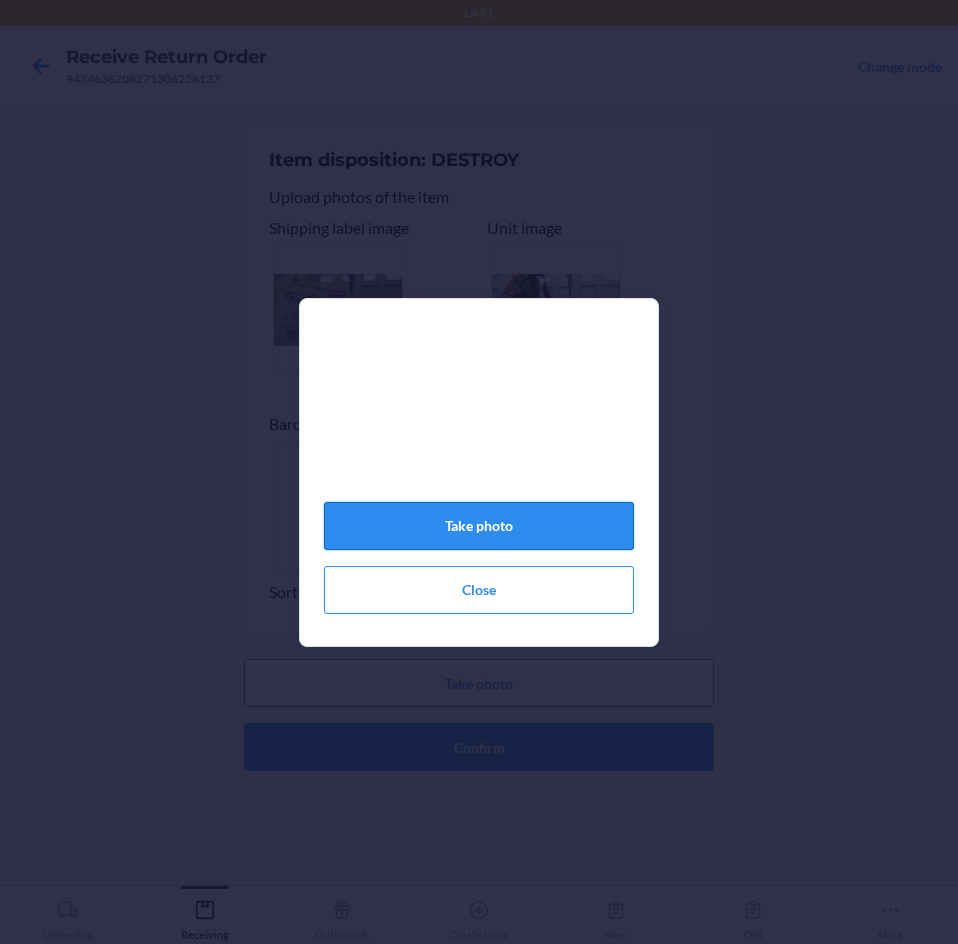 click on "Take photo" 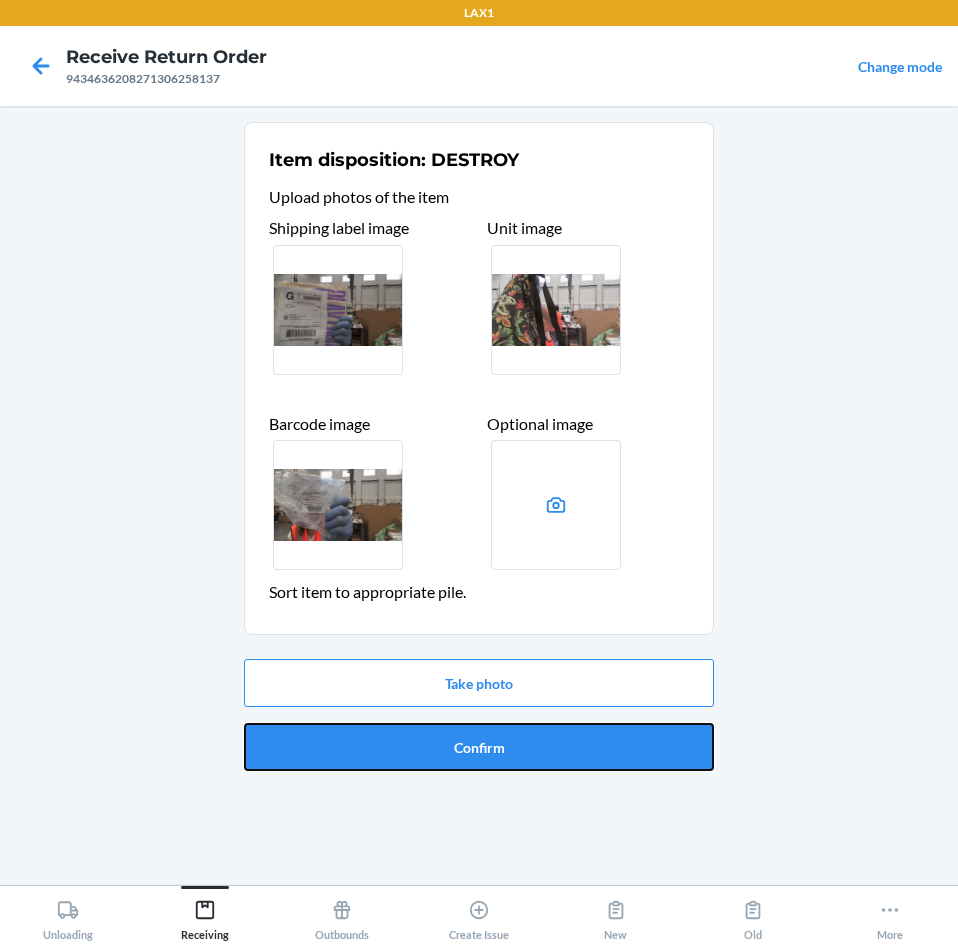 click on "Confirm" at bounding box center (479, 747) 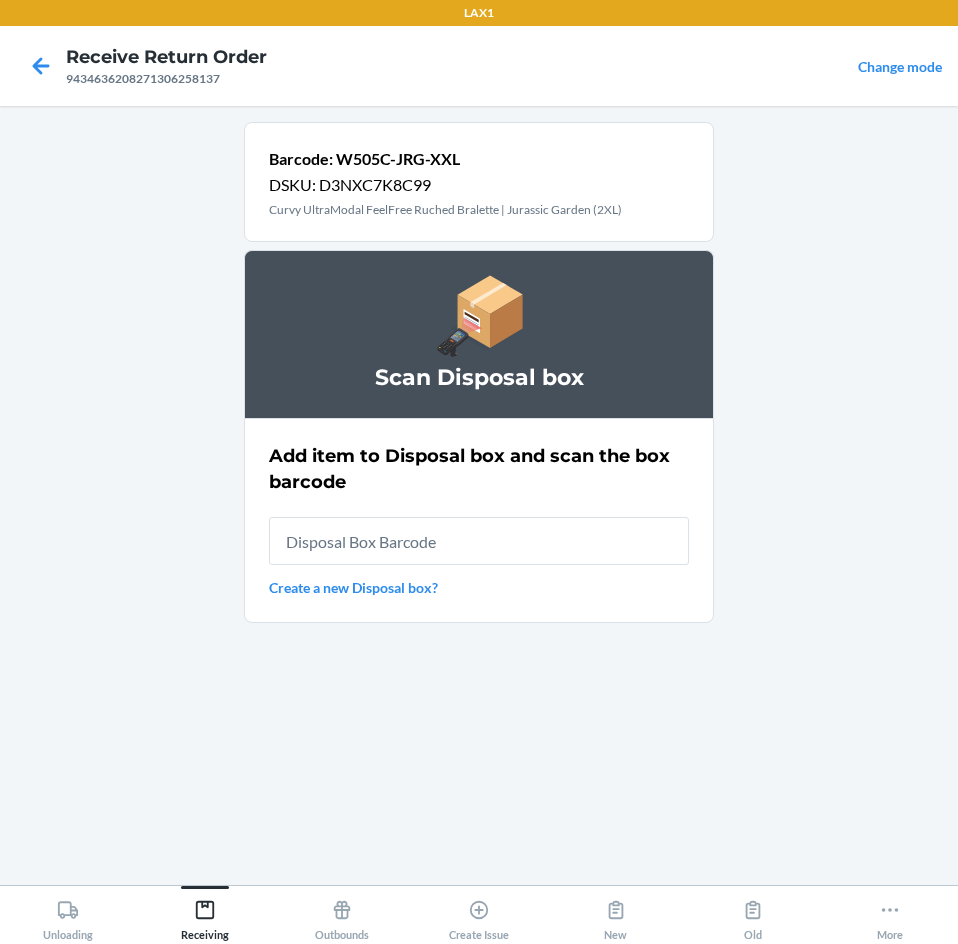 click at bounding box center [479, 541] 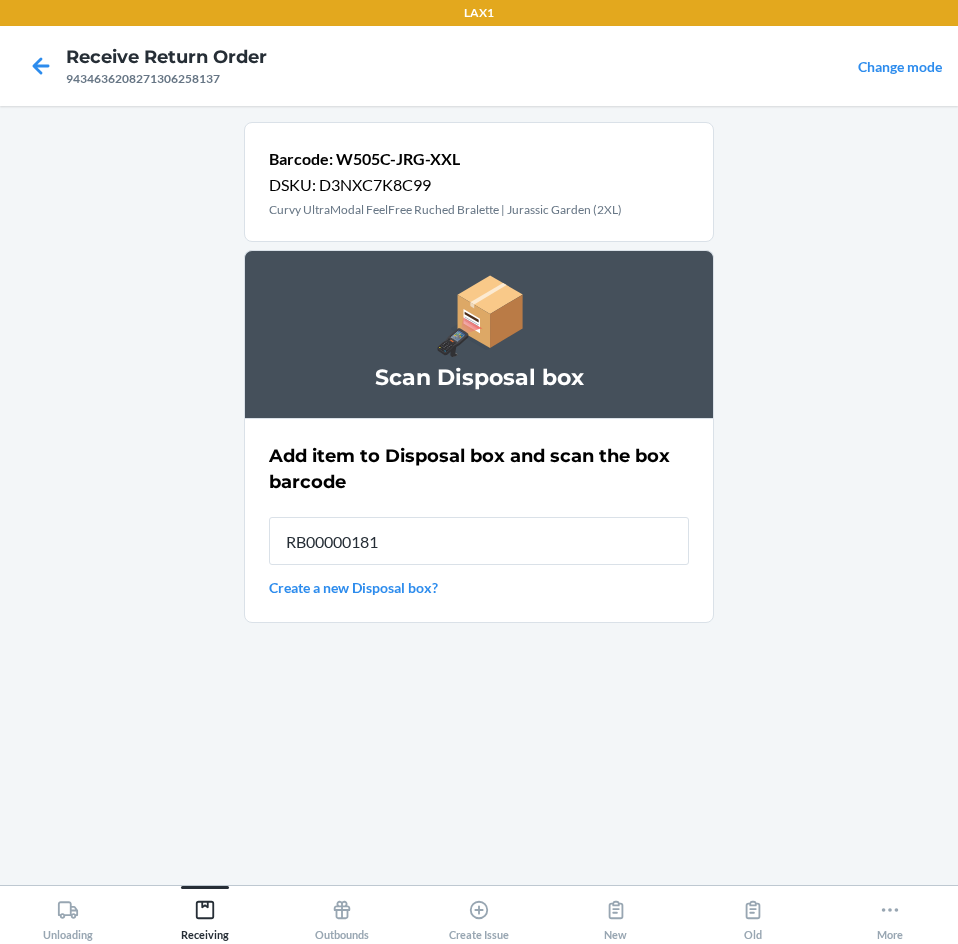 type on "RB000001815" 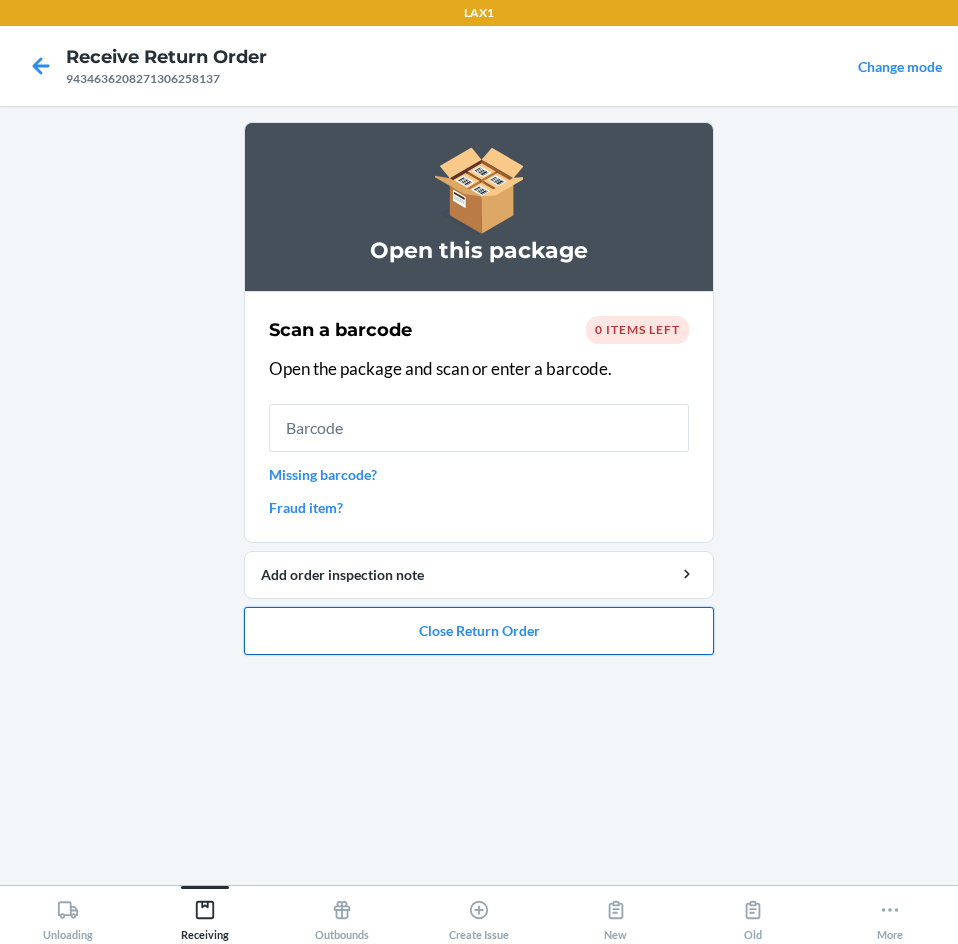 click on "Close Return Order" at bounding box center [479, 631] 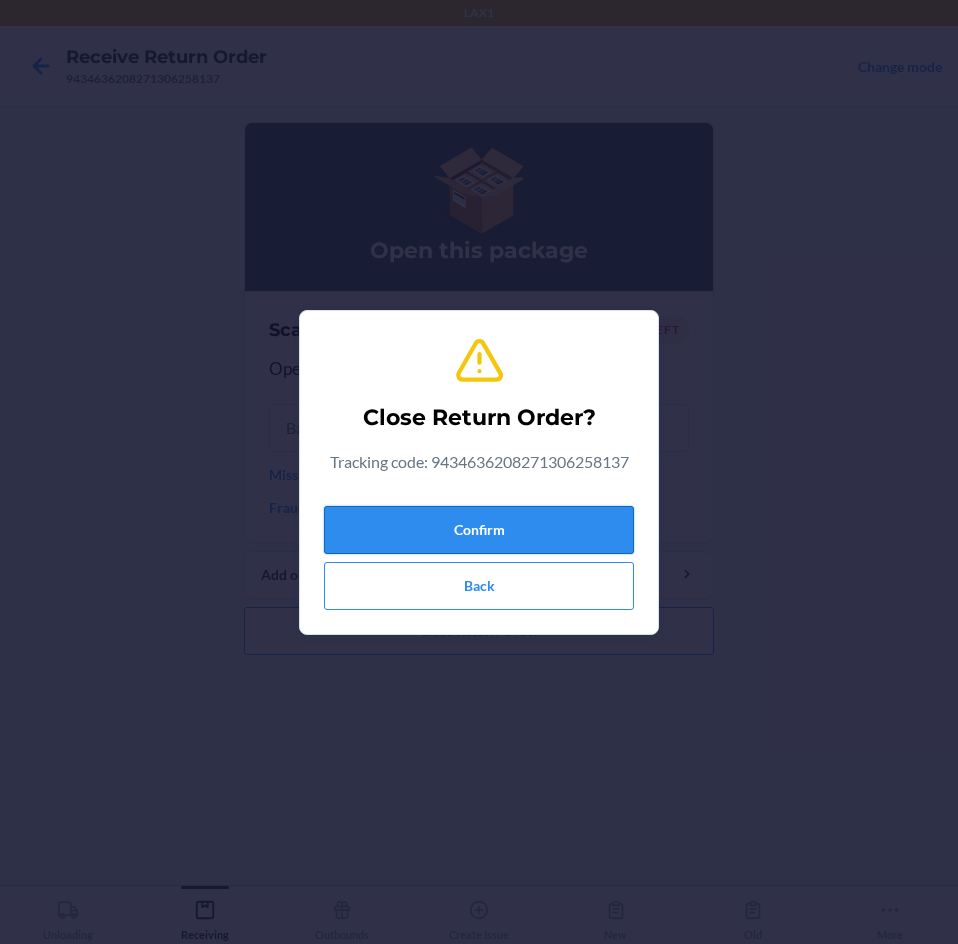 click on "Confirm" at bounding box center [479, 530] 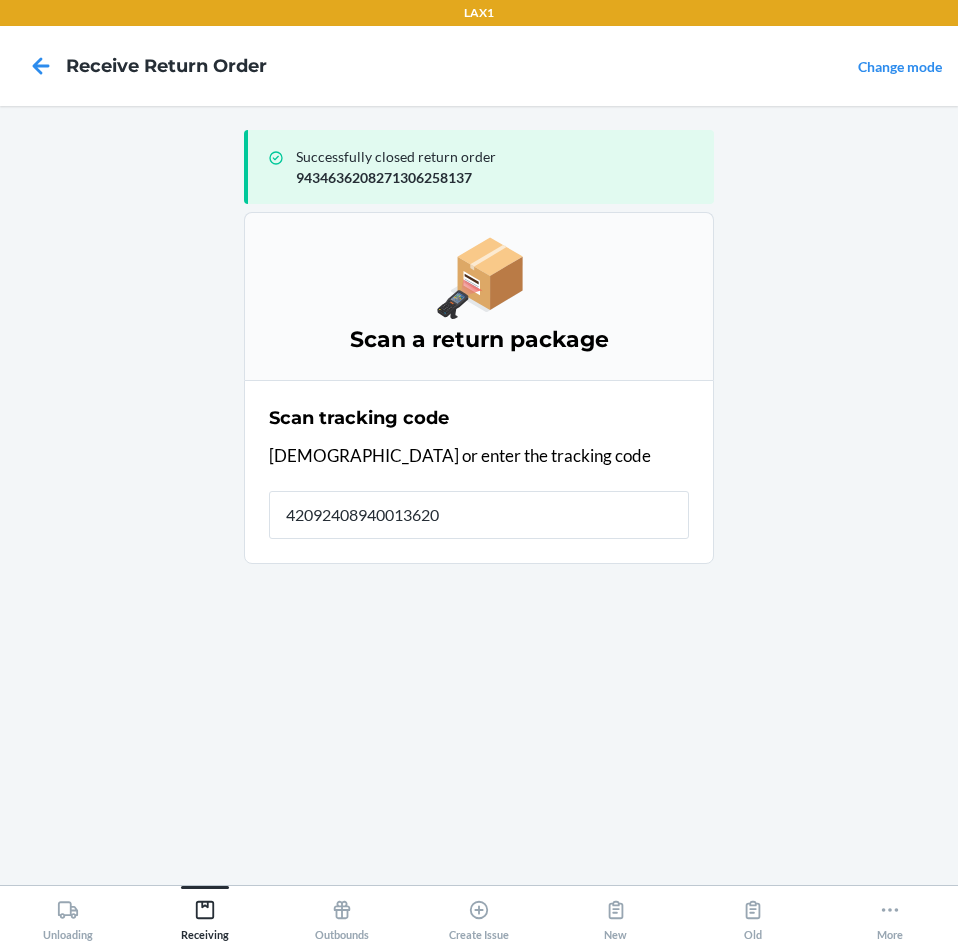type on "420924089400136208" 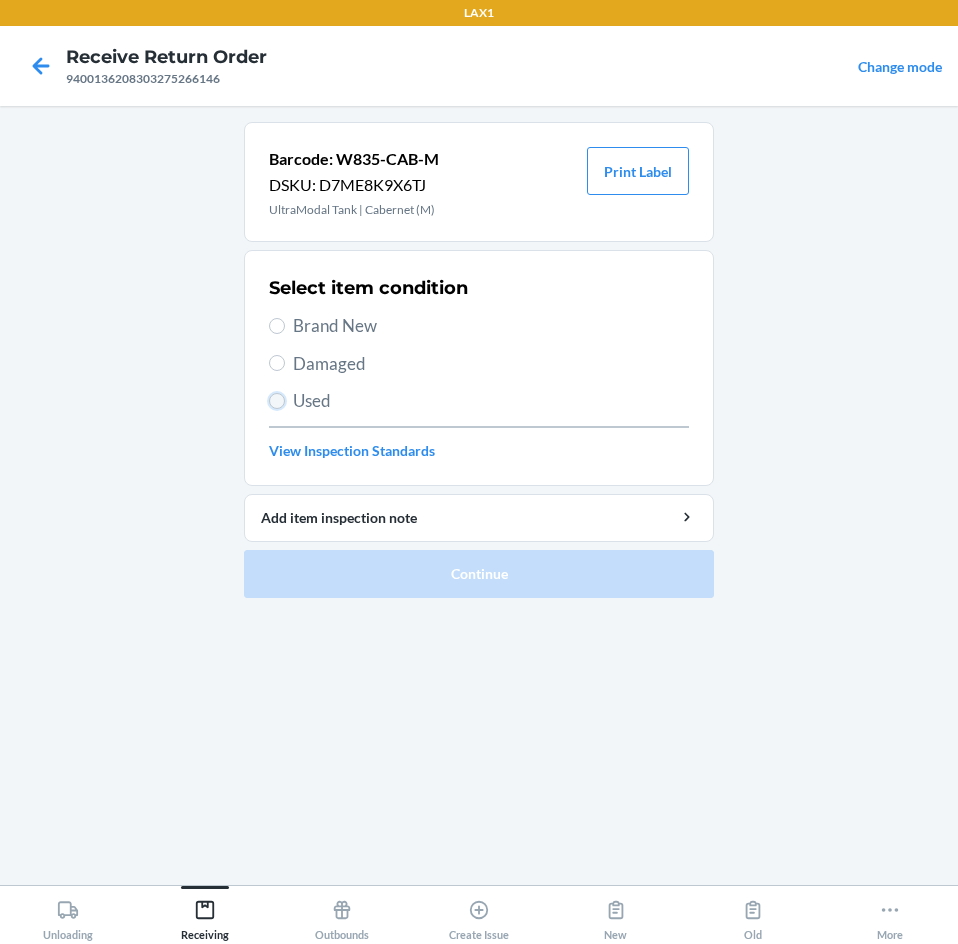 click on "Used" at bounding box center [277, 401] 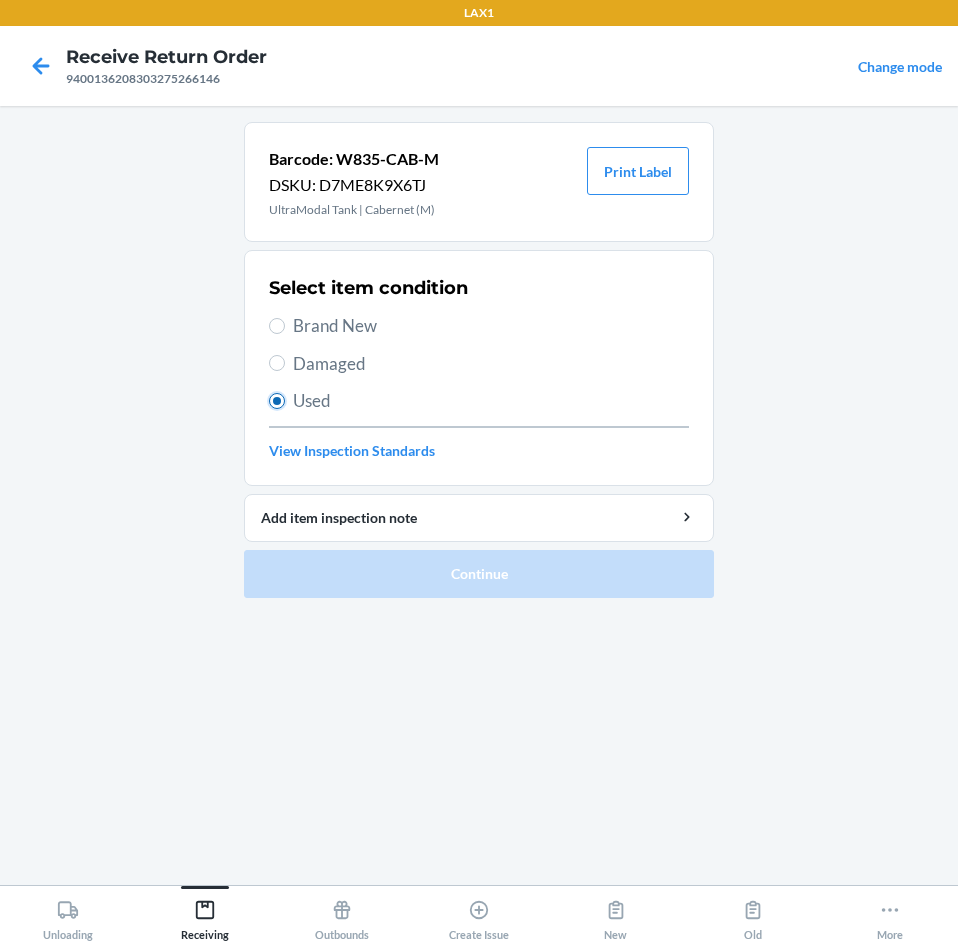 radio on "true" 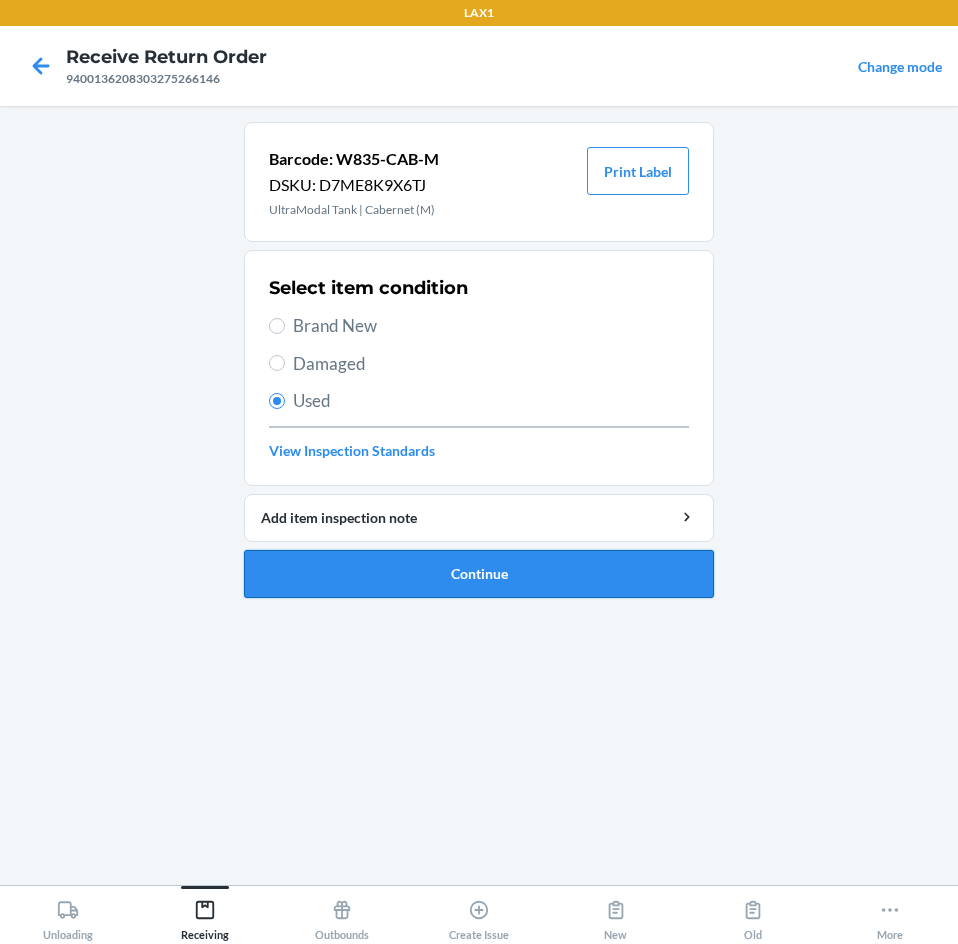 click on "Continue" at bounding box center [479, 574] 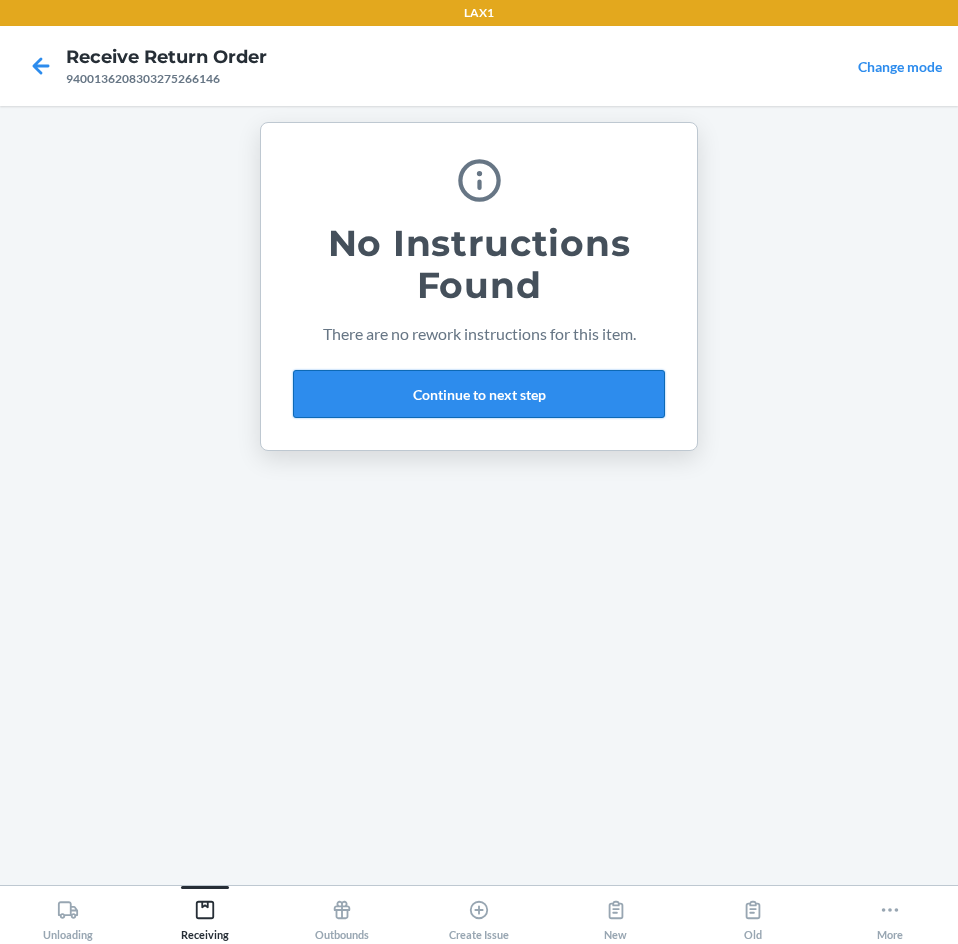 click on "Continue to next step" at bounding box center [479, 394] 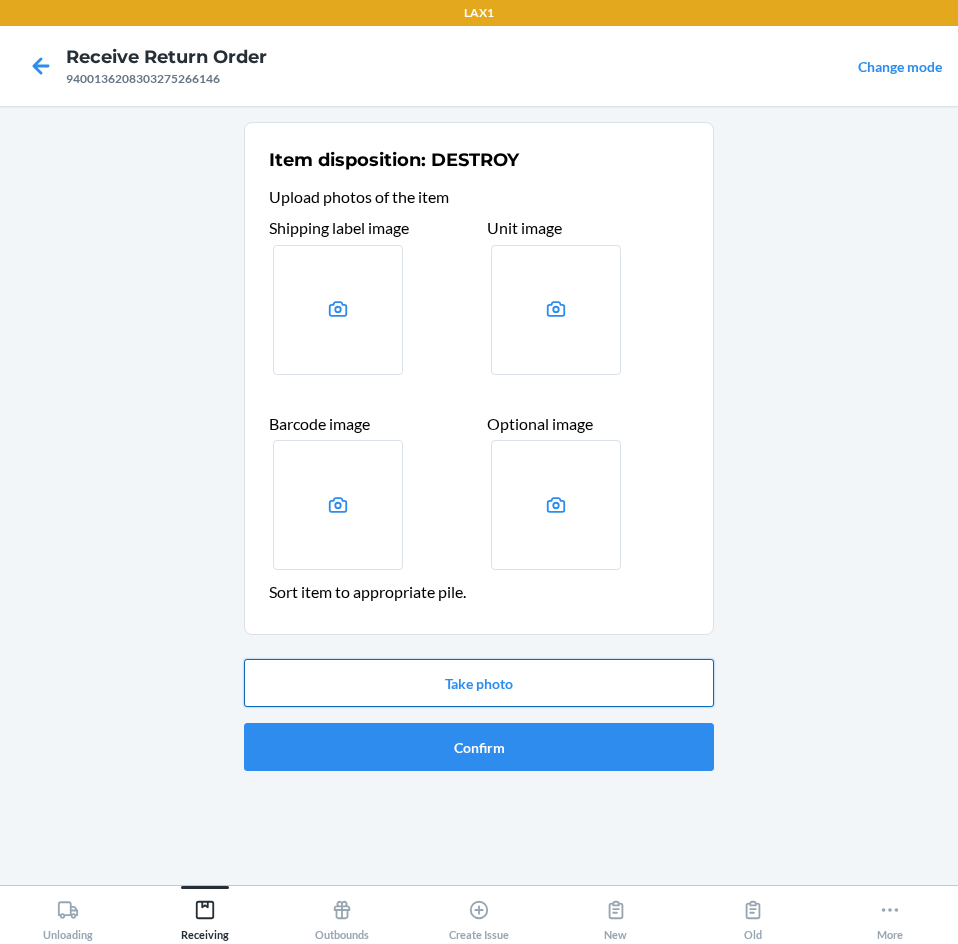 click on "Take photo" at bounding box center [479, 683] 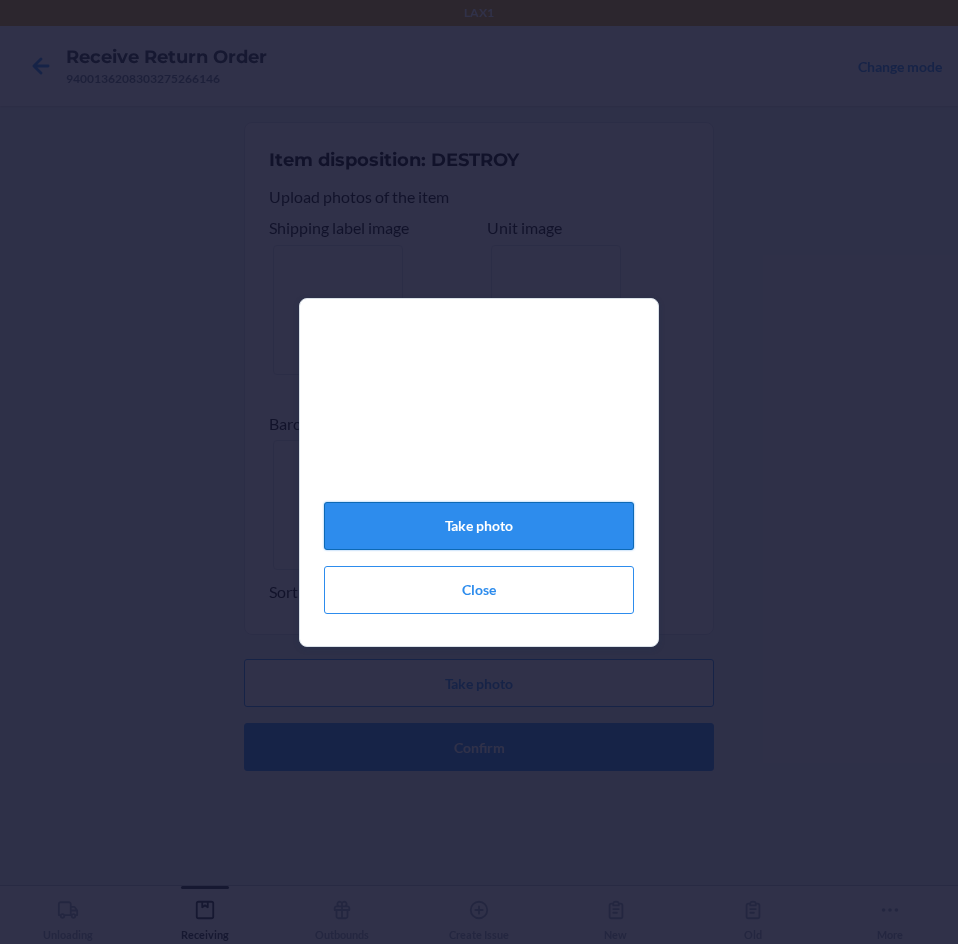 click on "Take photo" 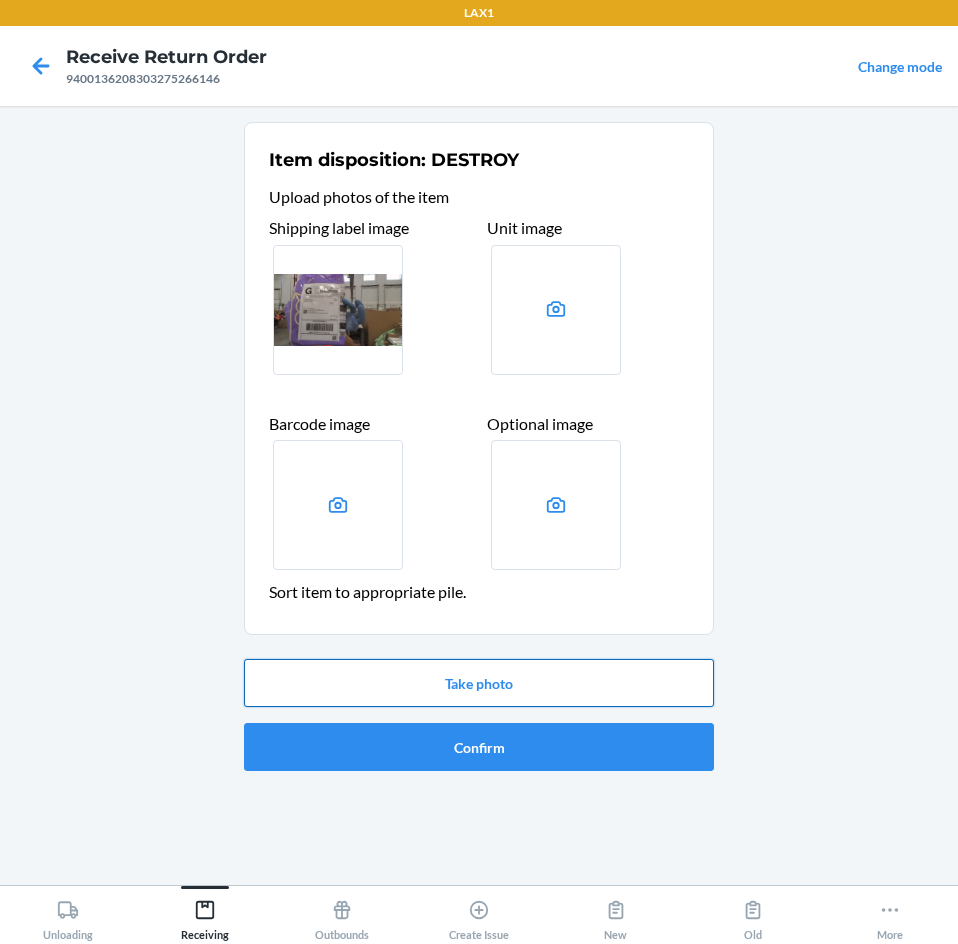 click on "Take photo" at bounding box center [479, 683] 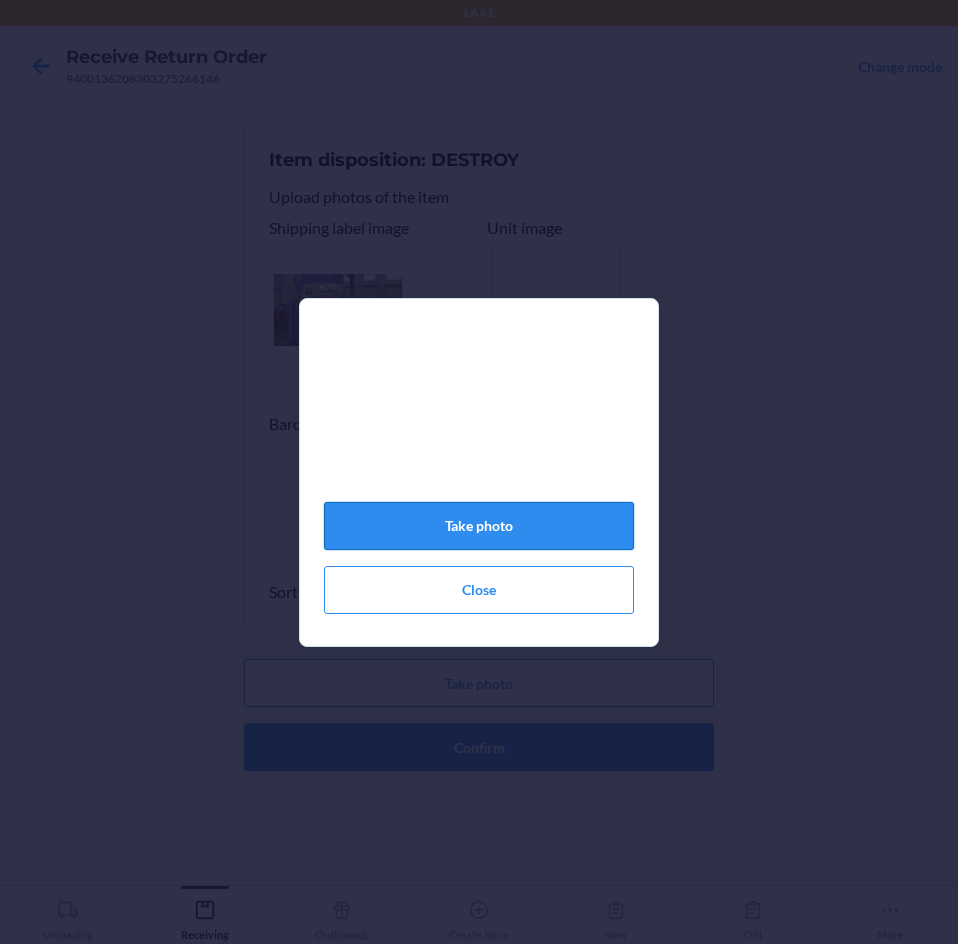click on "Take photo" 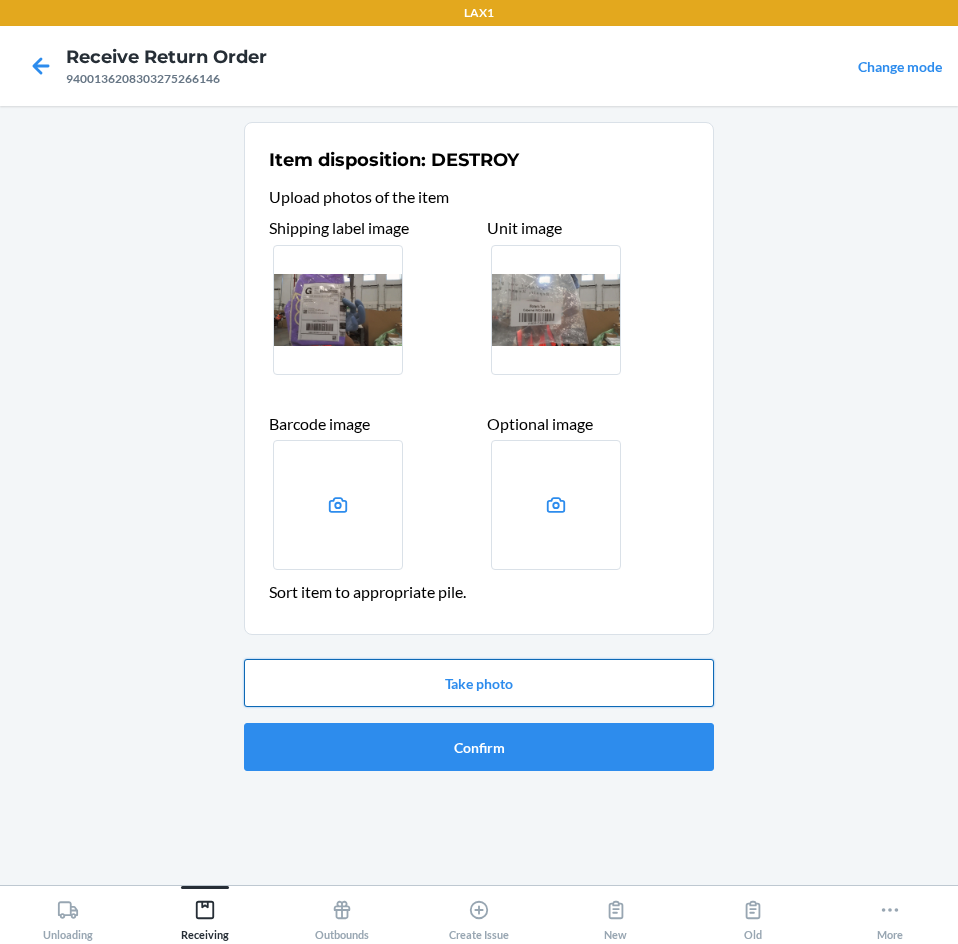 click on "Take photo" at bounding box center (479, 683) 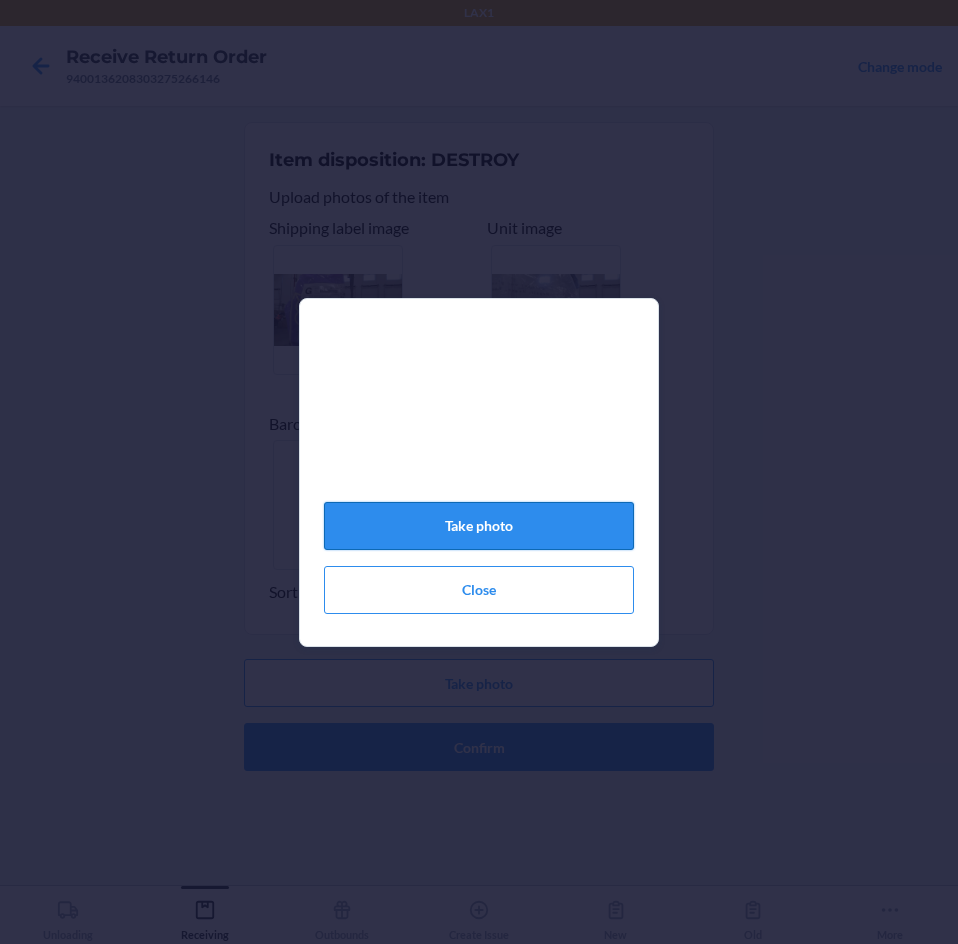 click on "Take photo" 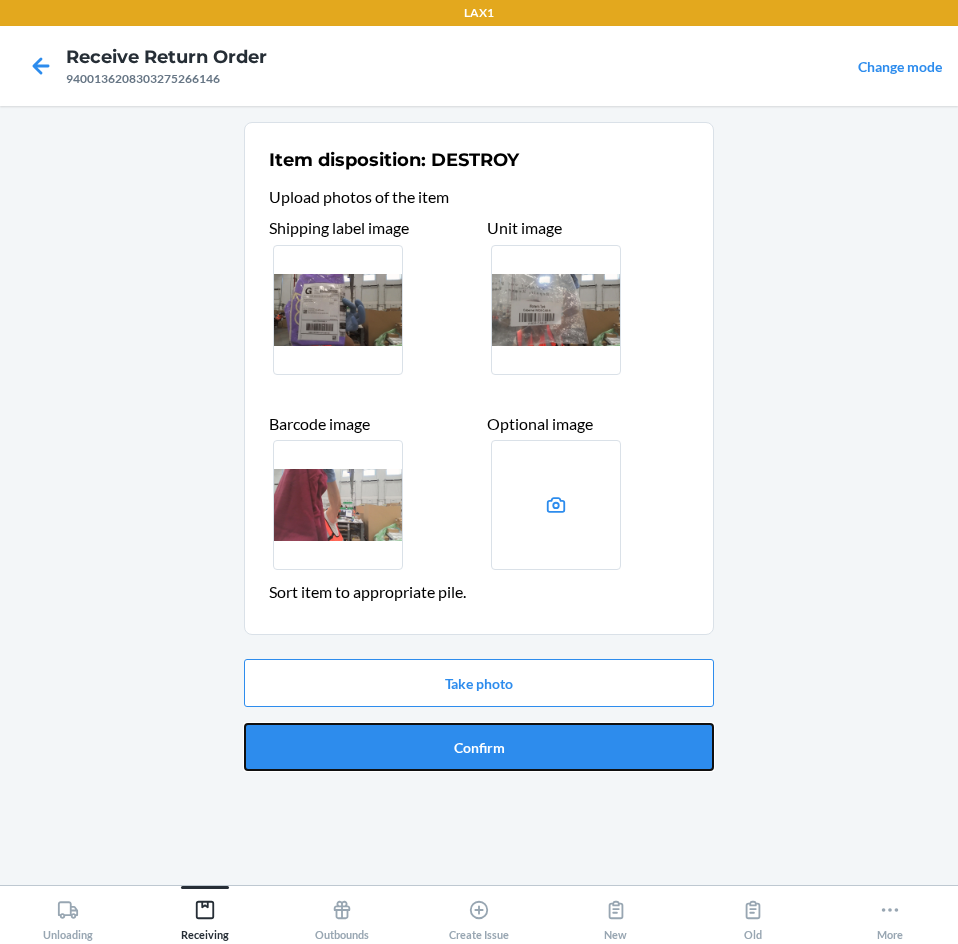 click on "Confirm" at bounding box center (479, 747) 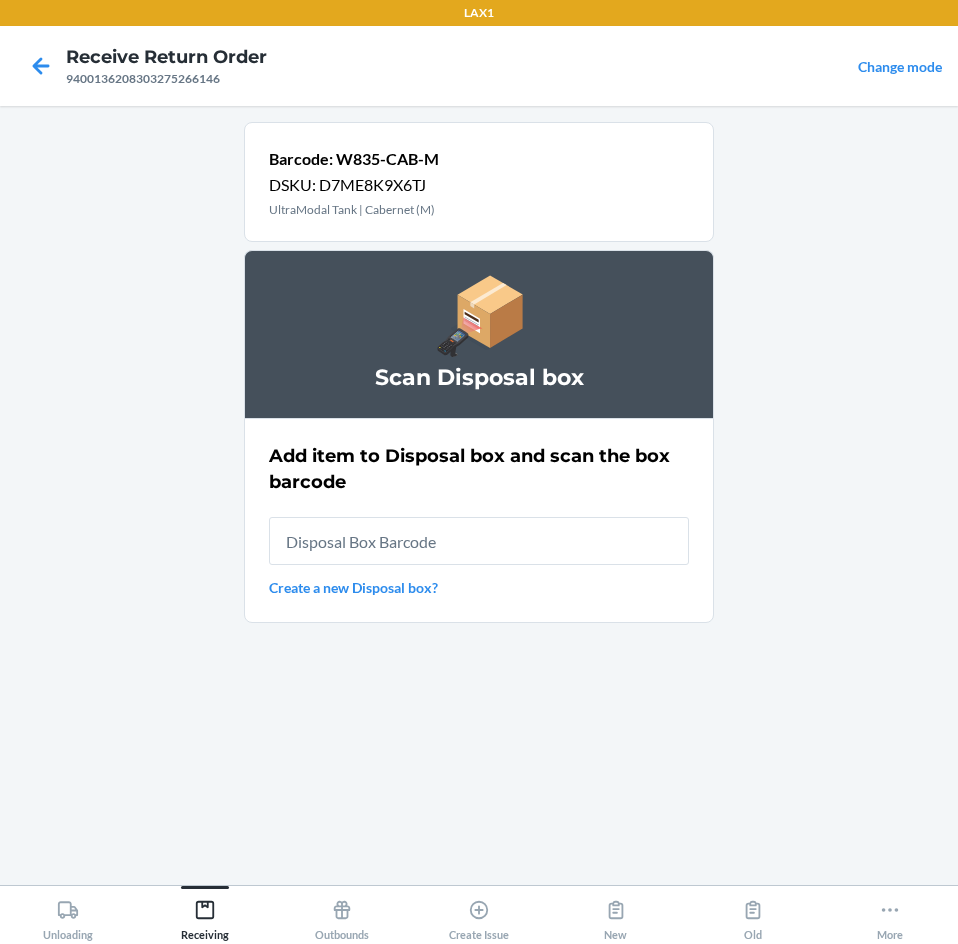 click at bounding box center [479, 541] 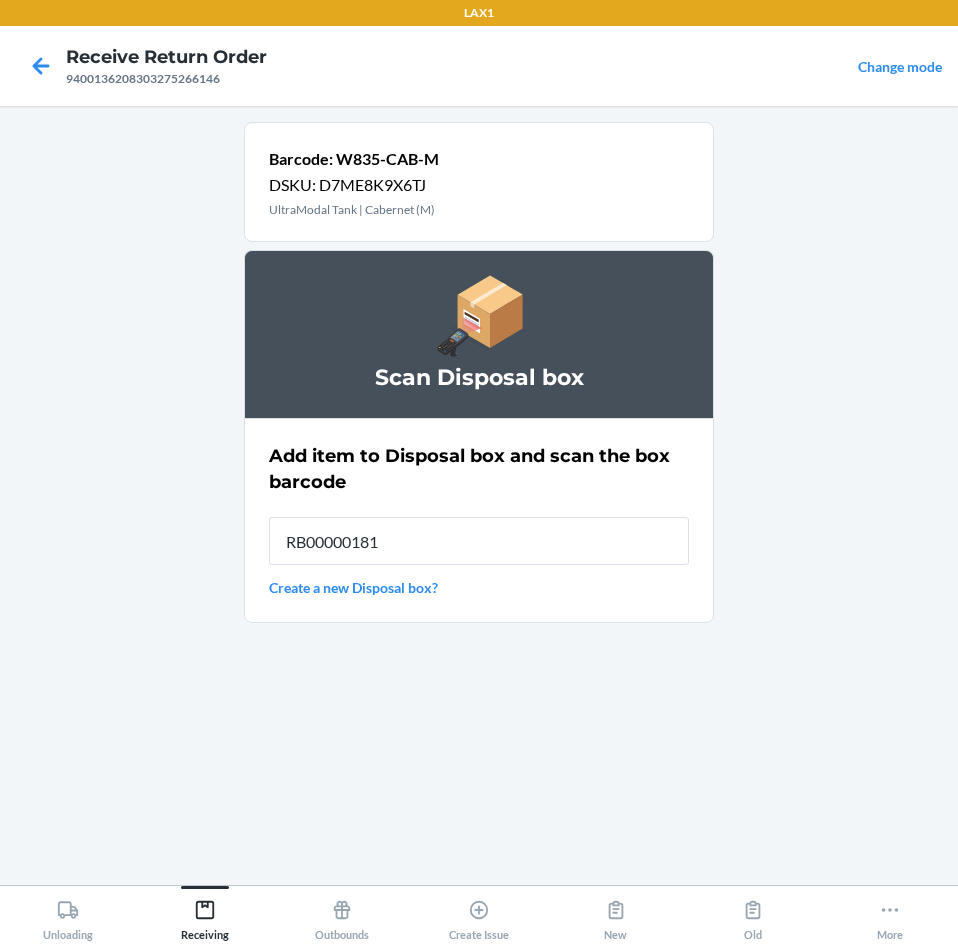 type on "RB000001815" 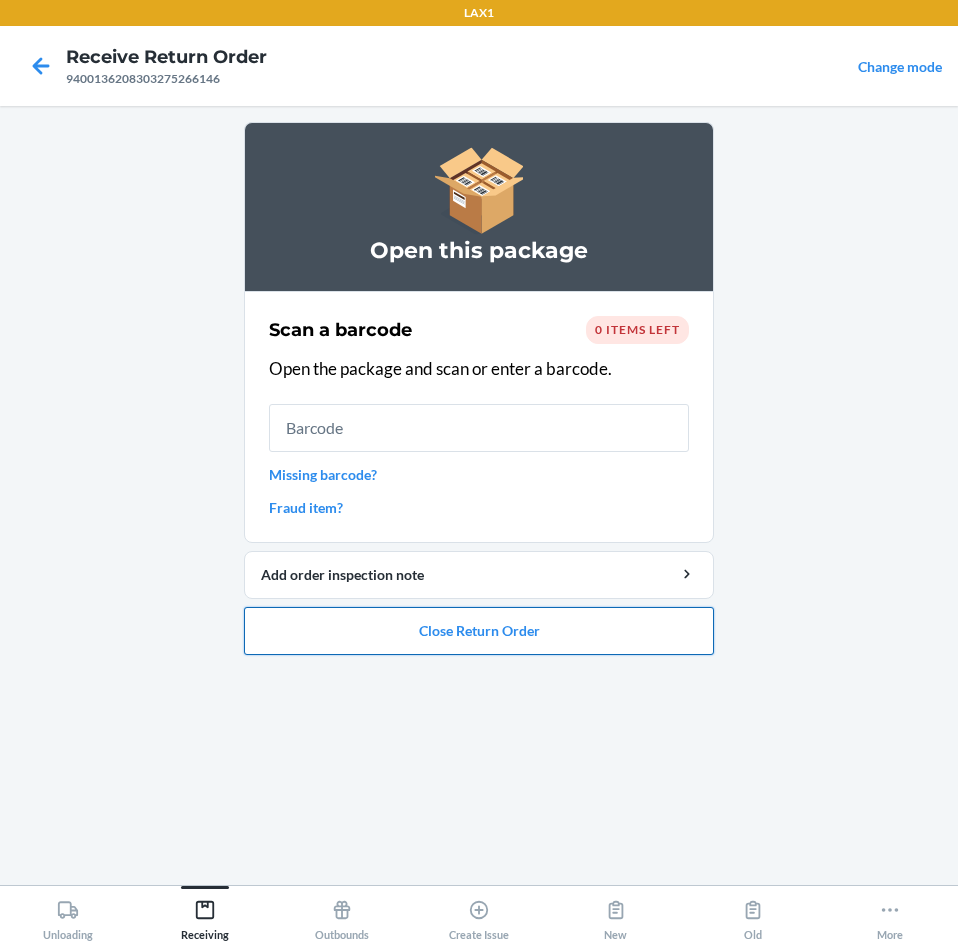 click on "Close Return Order" at bounding box center [479, 631] 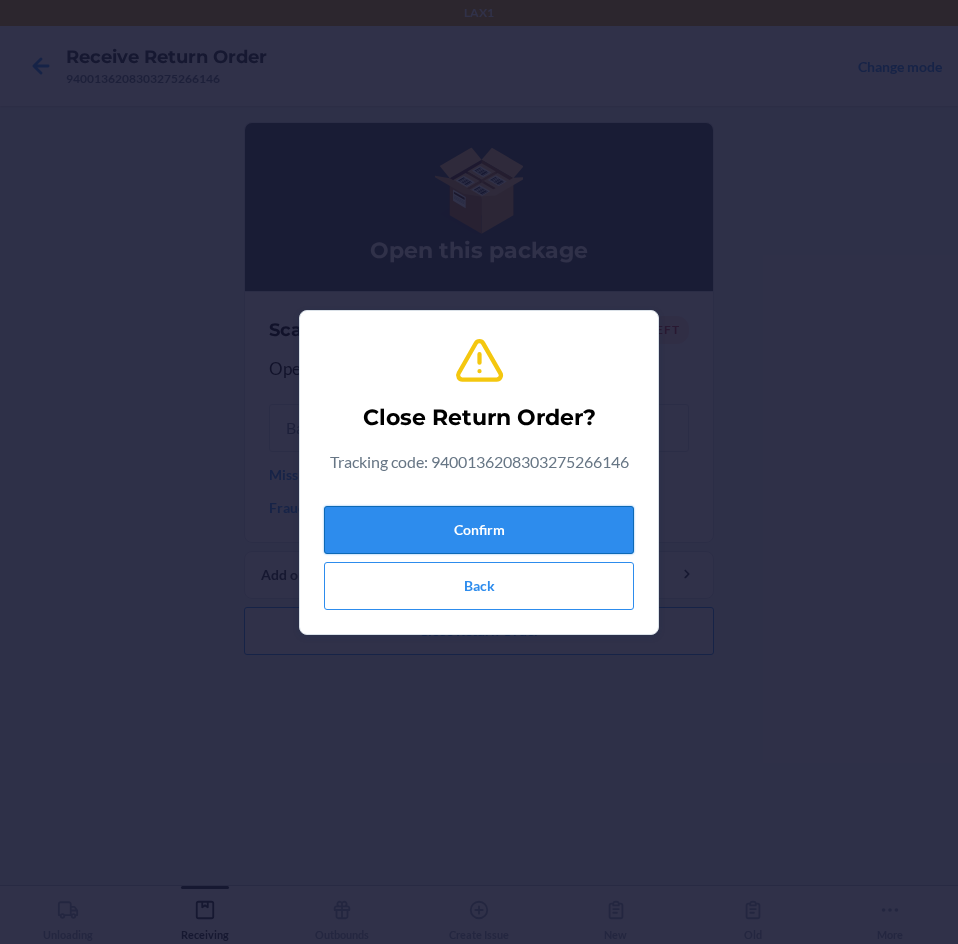 click on "Confirm" at bounding box center (479, 530) 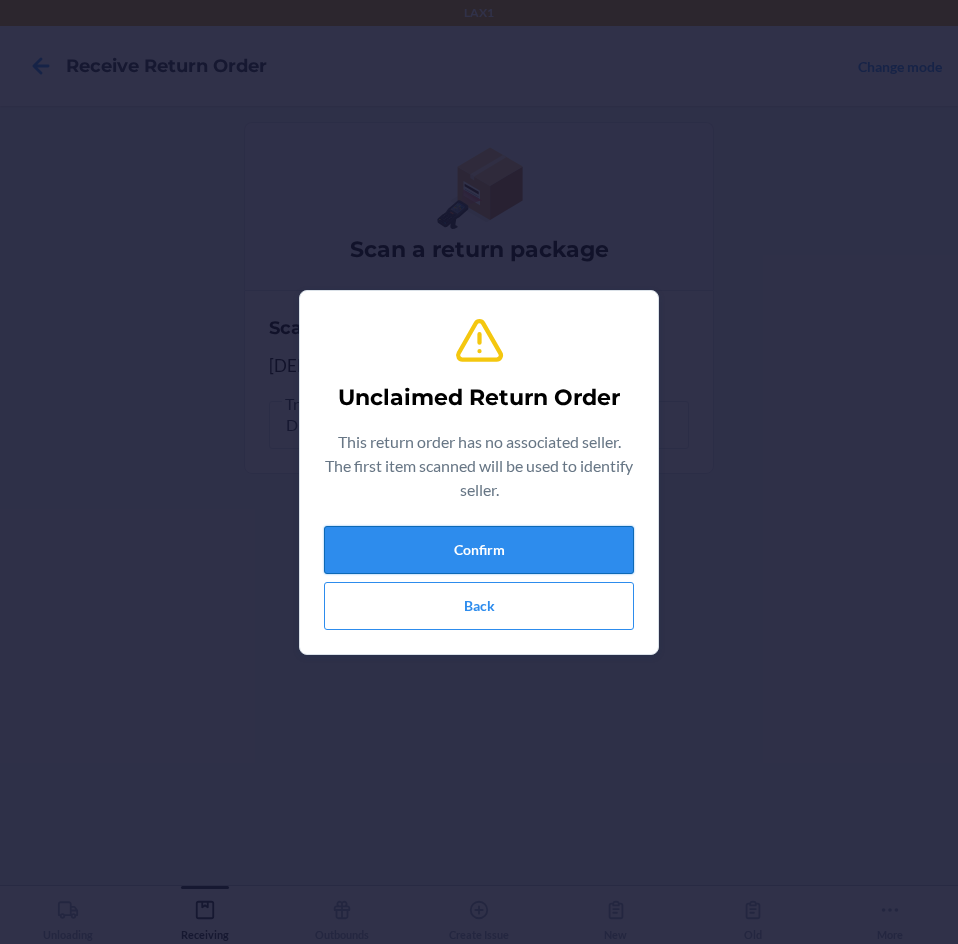 click on "Confirm" at bounding box center (479, 550) 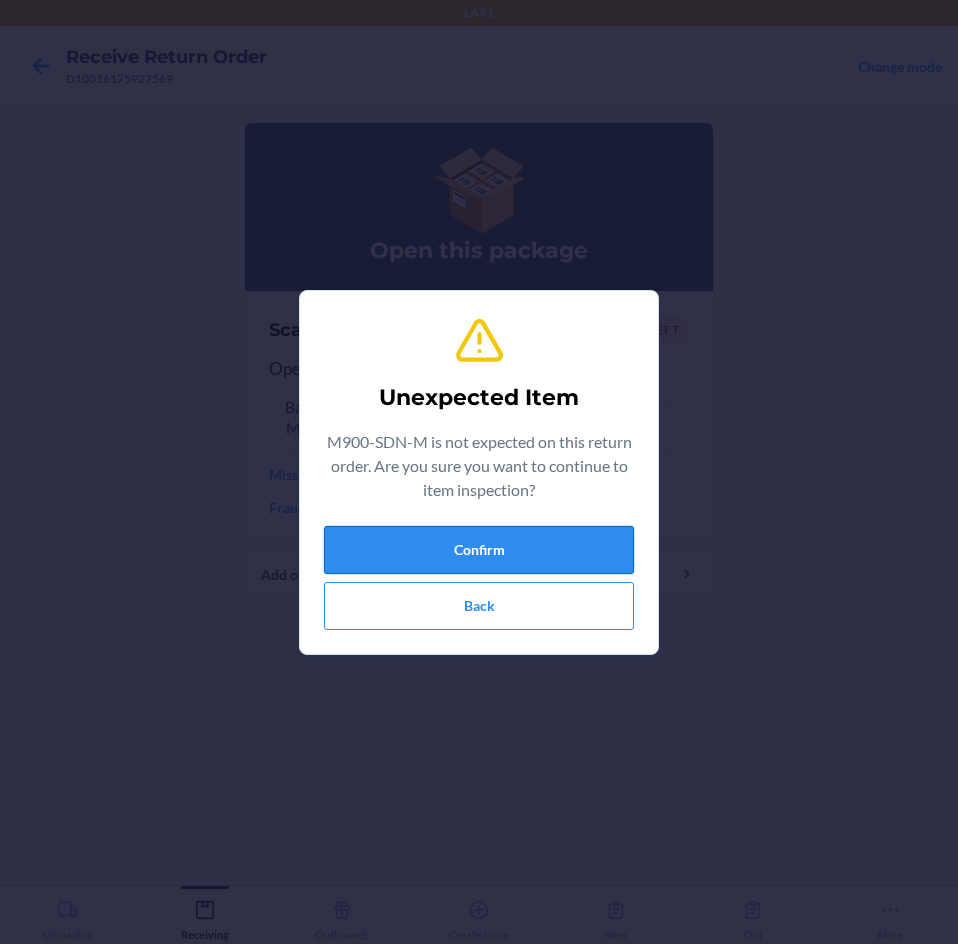 click on "Confirm" at bounding box center (479, 550) 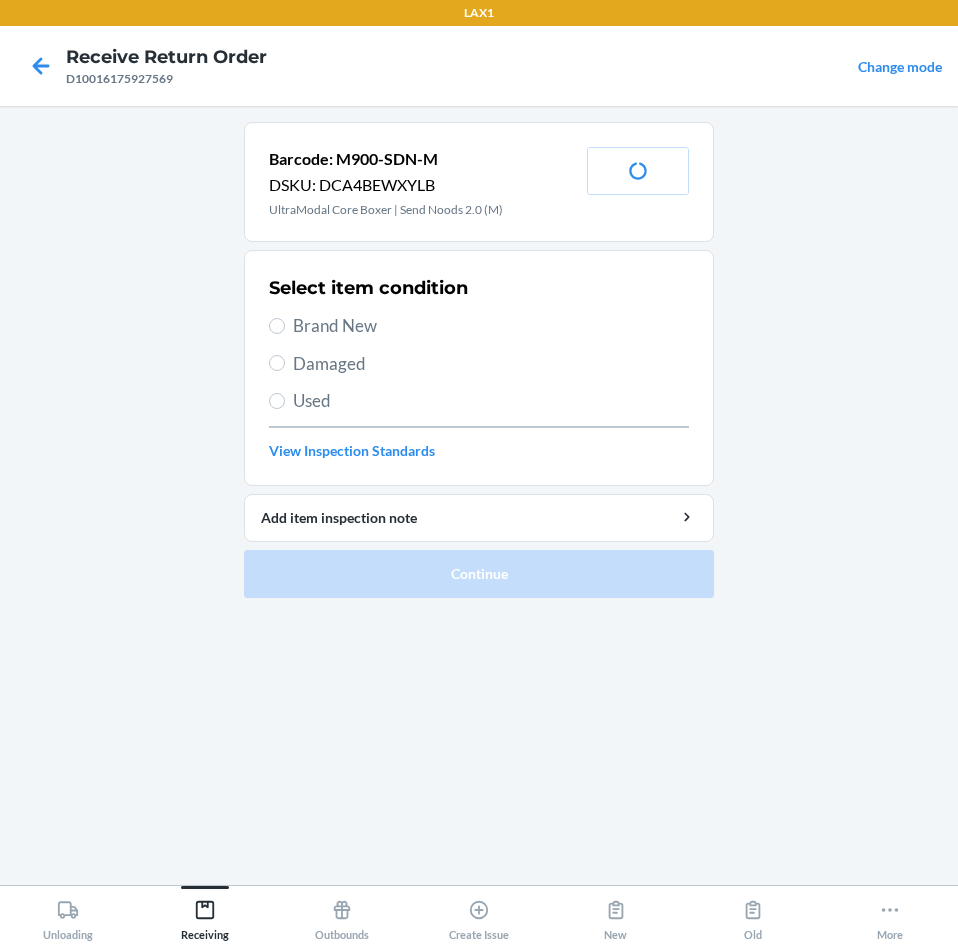 drag, startPoint x: 357, startPoint y: 319, endPoint x: 359, endPoint y: 353, distance: 34.058773 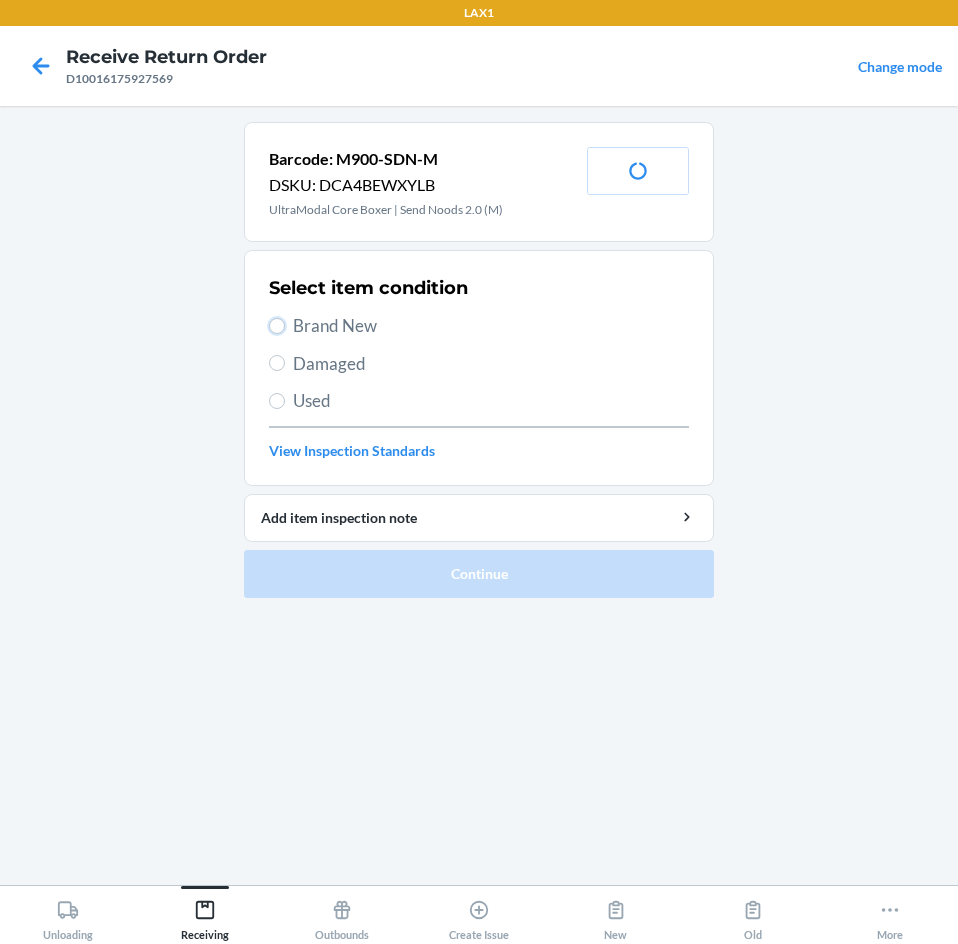 click on "Brand New" at bounding box center [277, 326] 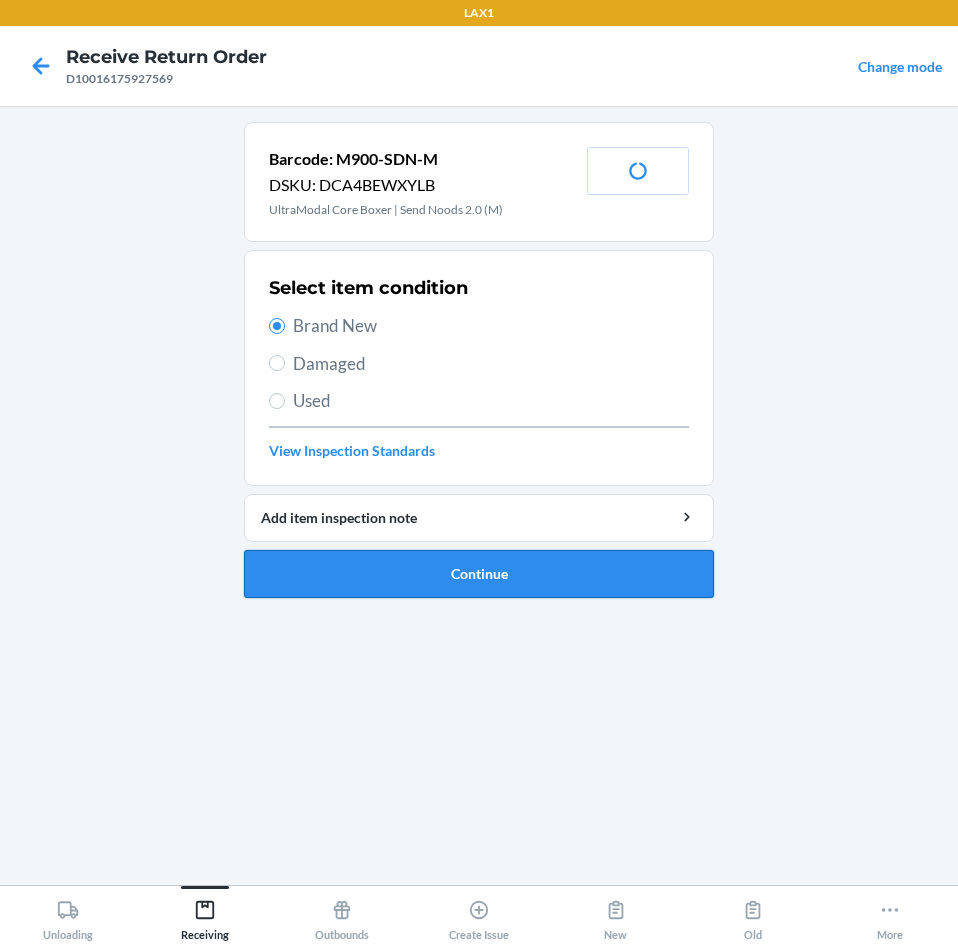 click on "Continue" at bounding box center [479, 574] 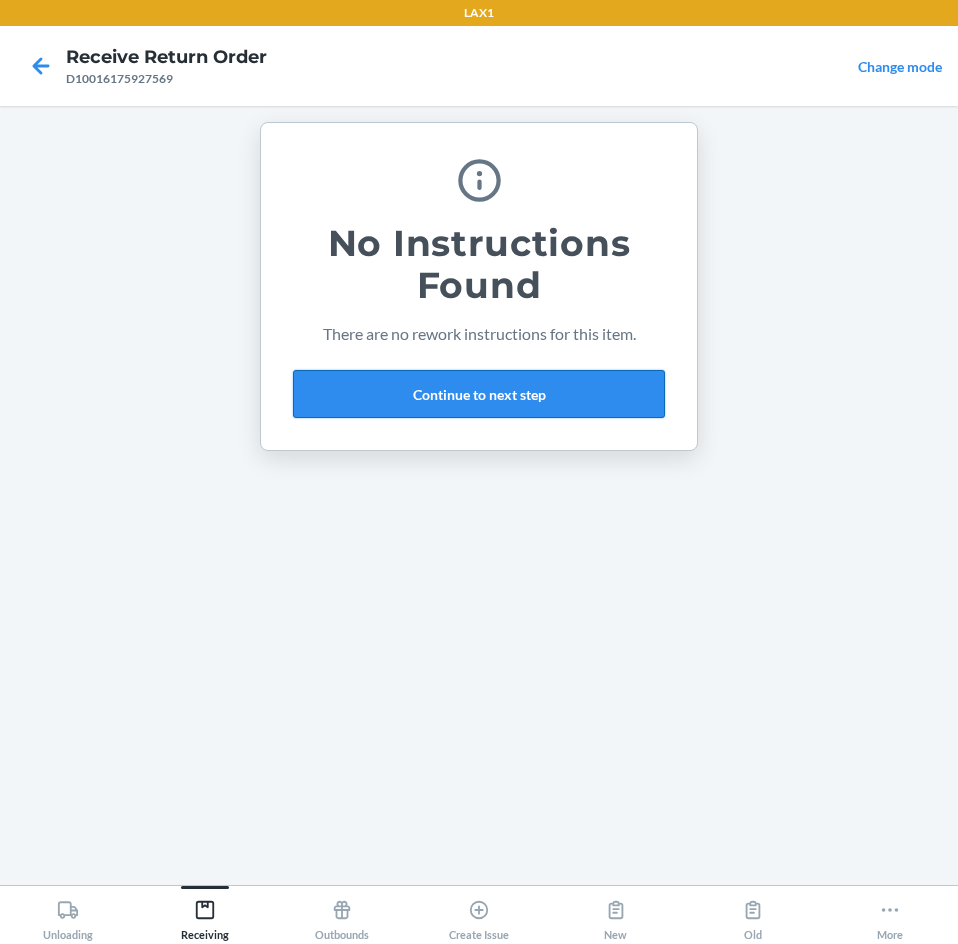 click on "Continue to next step" at bounding box center (479, 394) 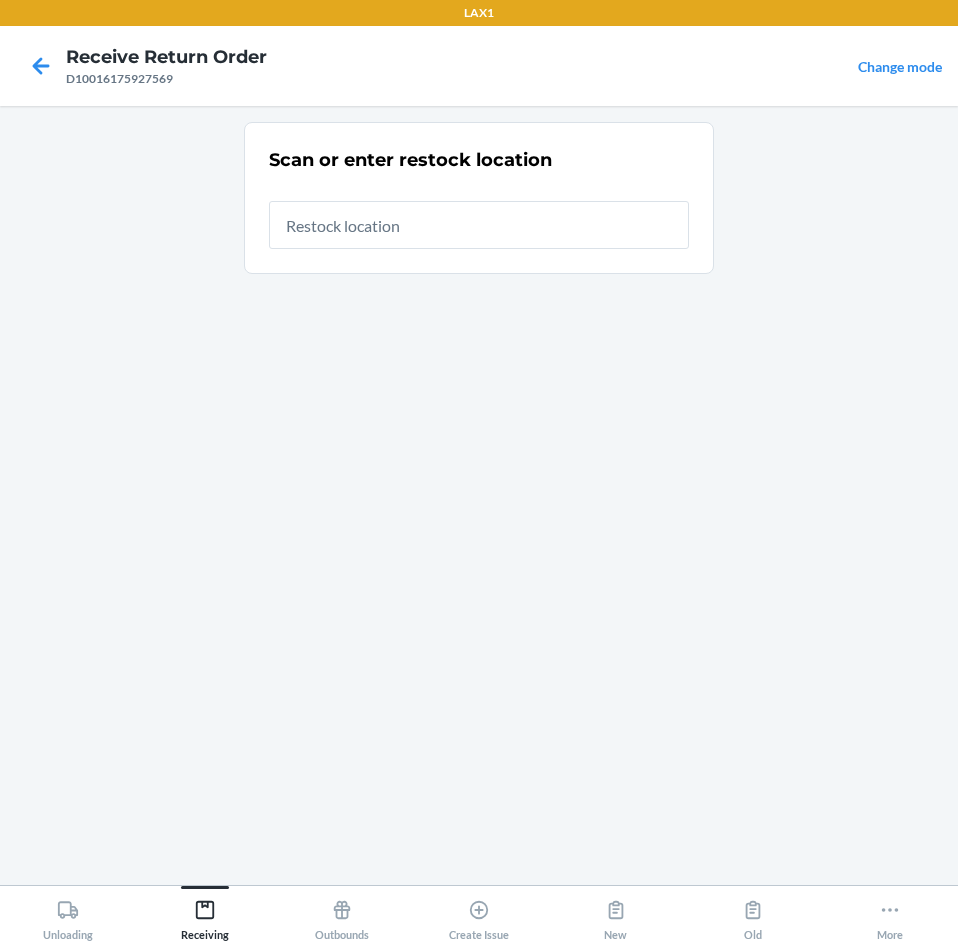 click at bounding box center [479, 225] 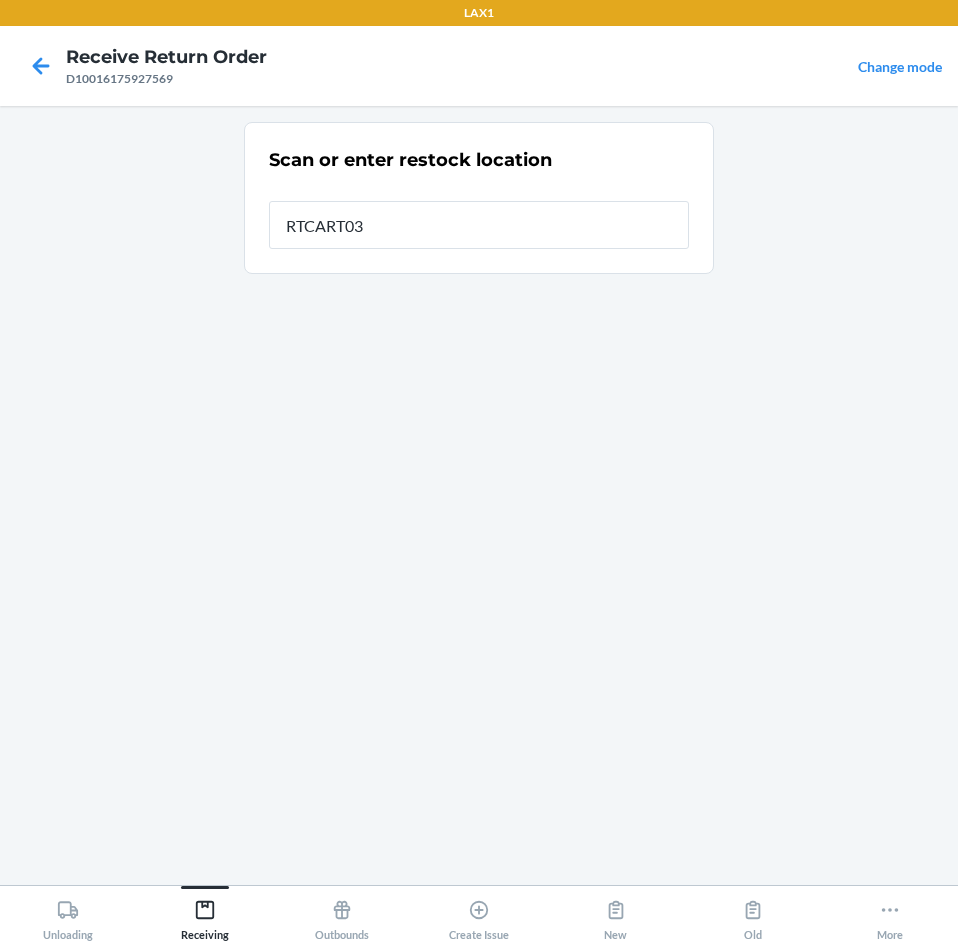 type on "RTCART035" 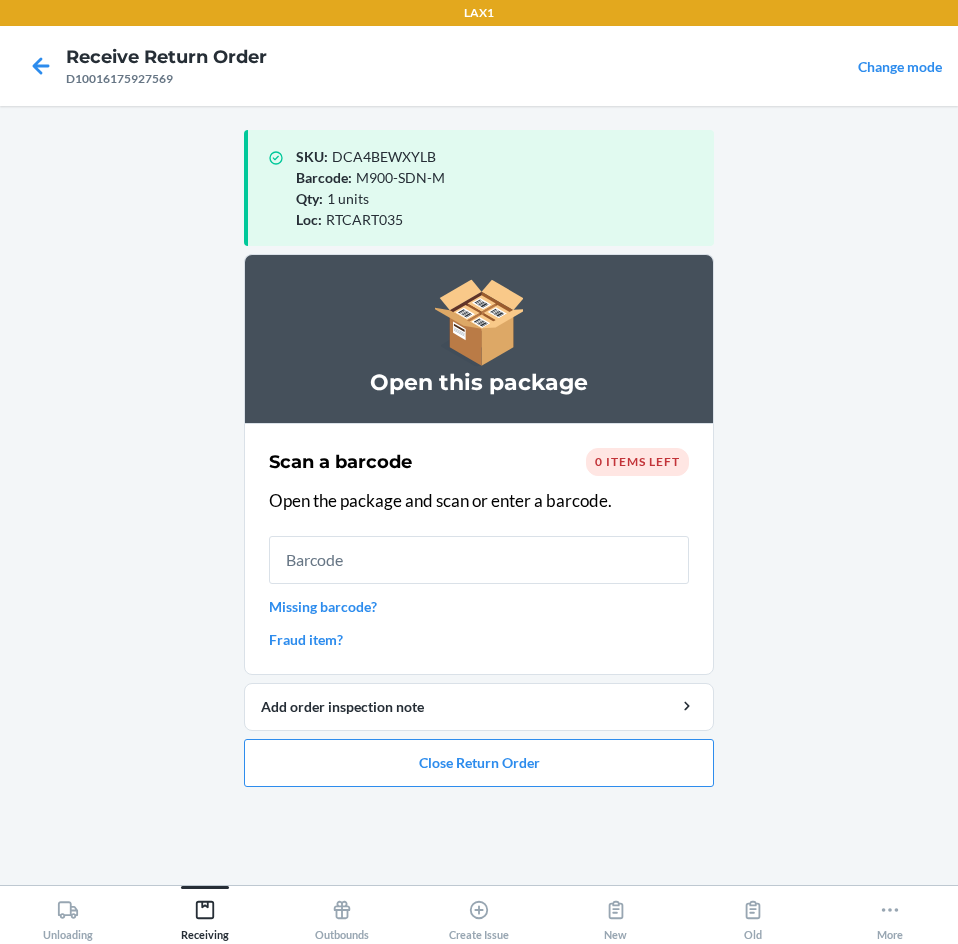 click at bounding box center [479, 560] 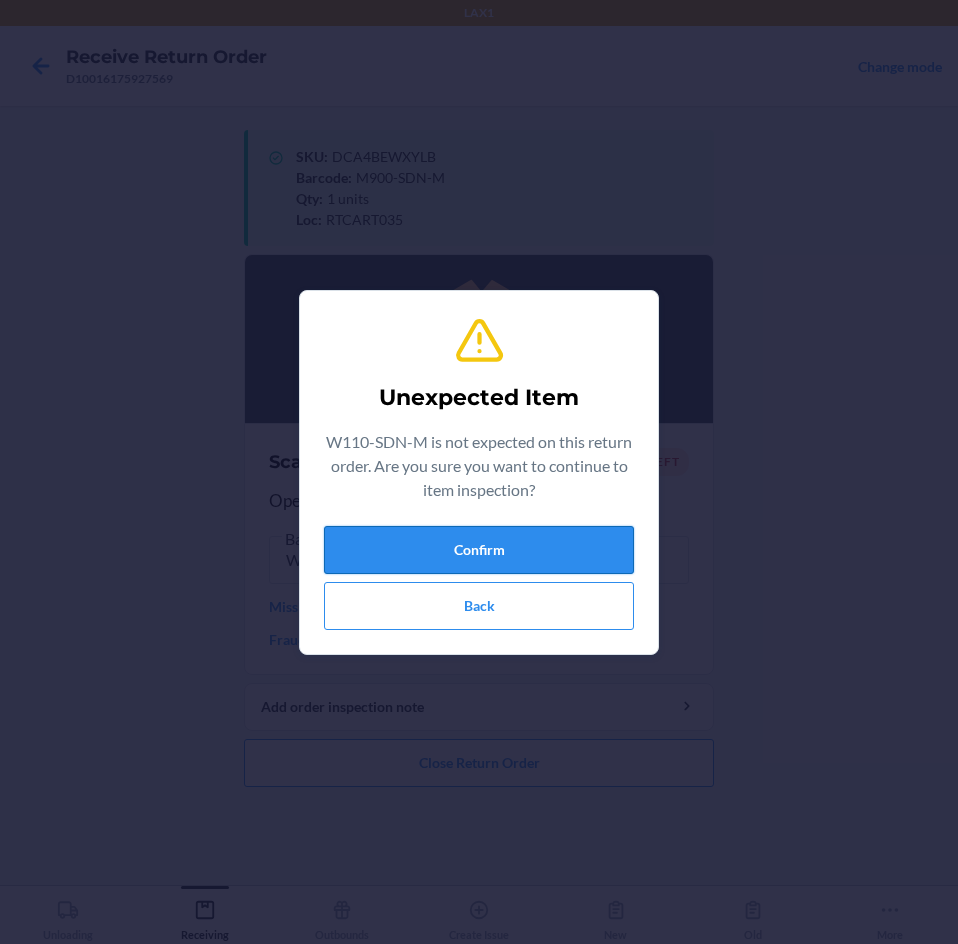 click on "Confirm" at bounding box center [479, 550] 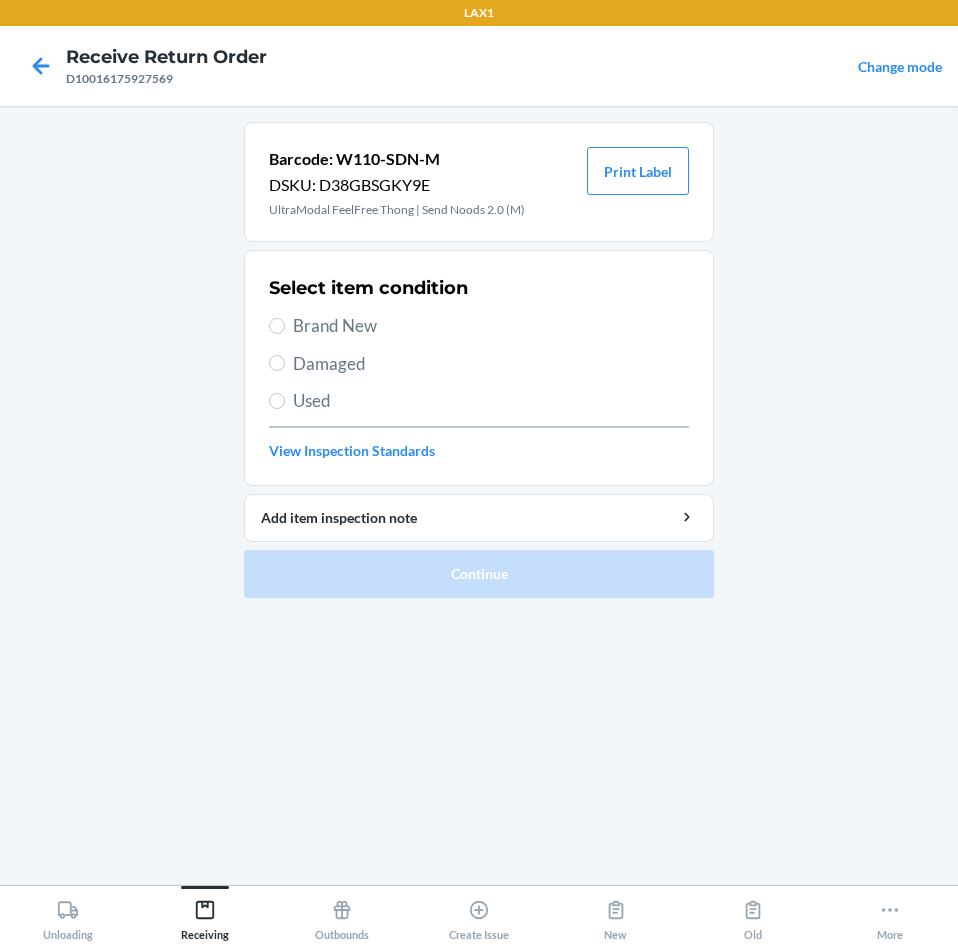 click on "Brand New" at bounding box center (491, 326) 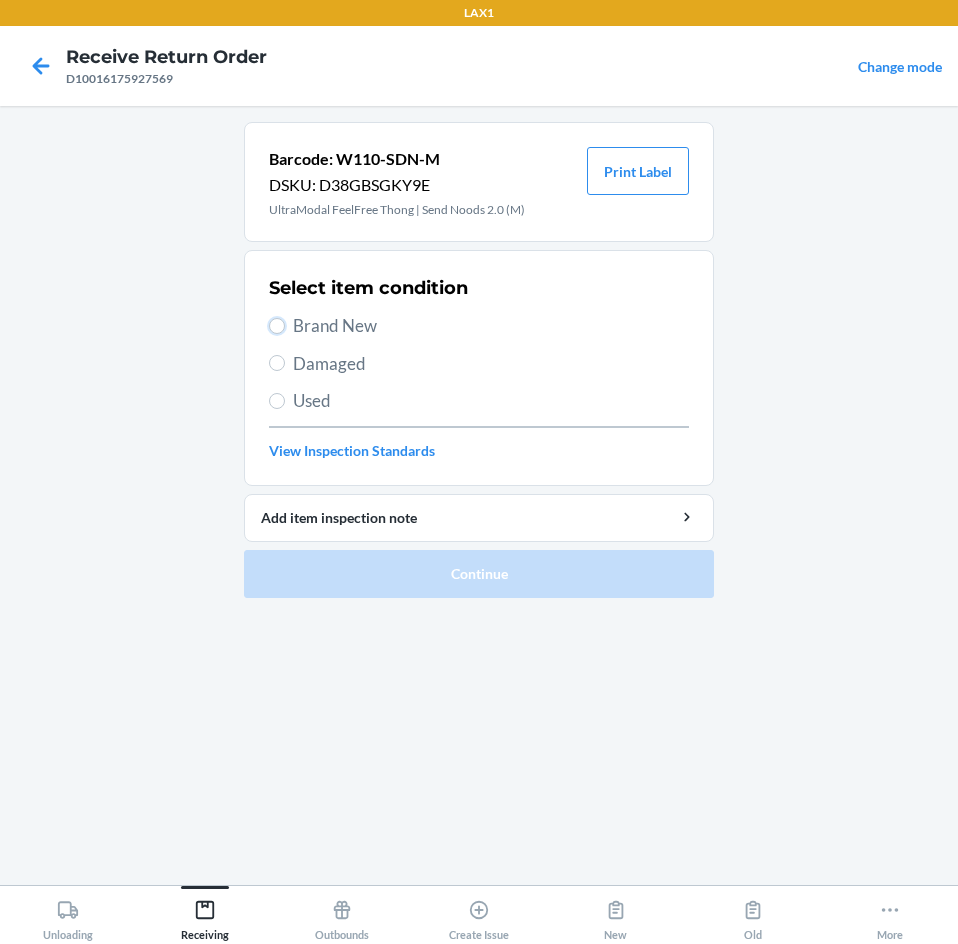click on "Brand New" at bounding box center [277, 326] 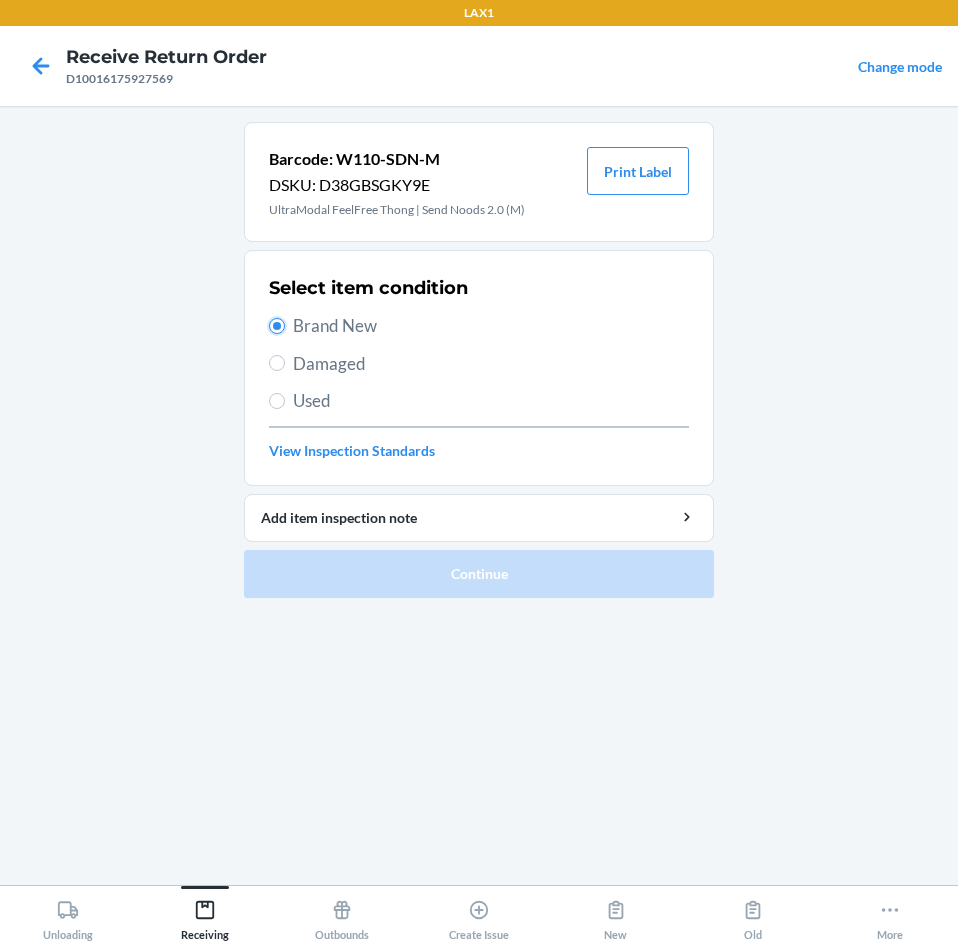 radio on "true" 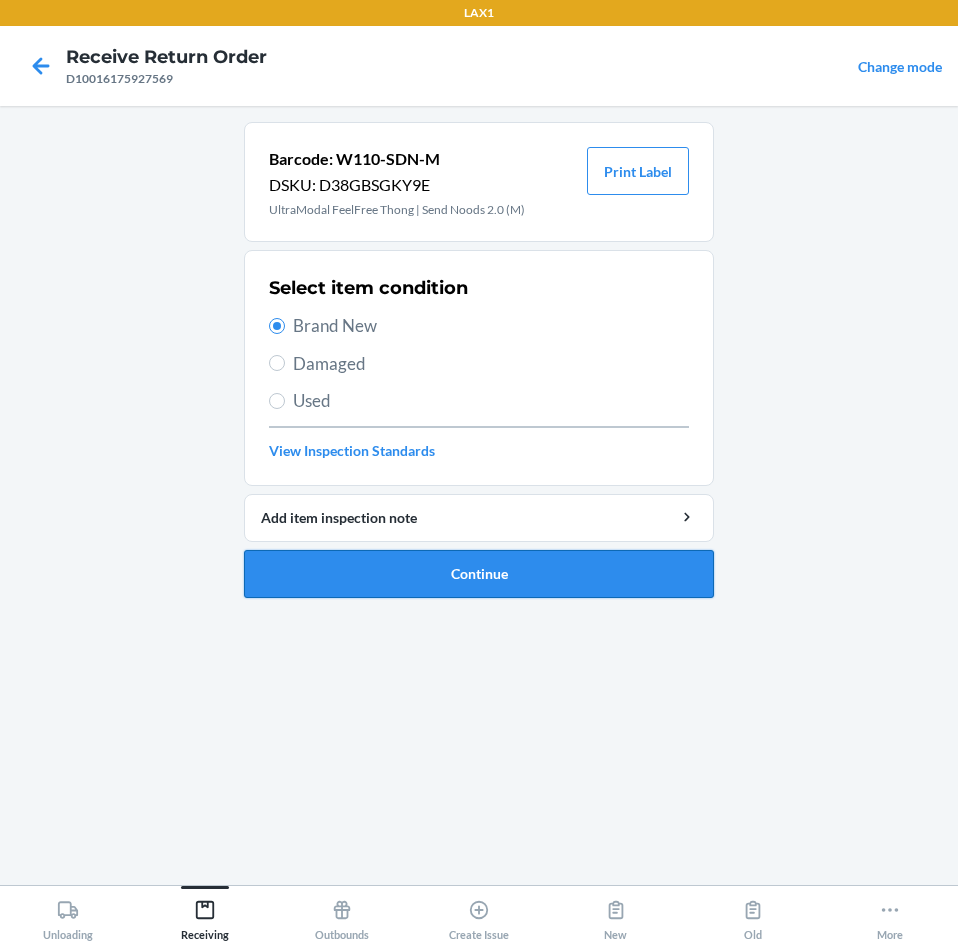 click on "Continue" at bounding box center (479, 574) 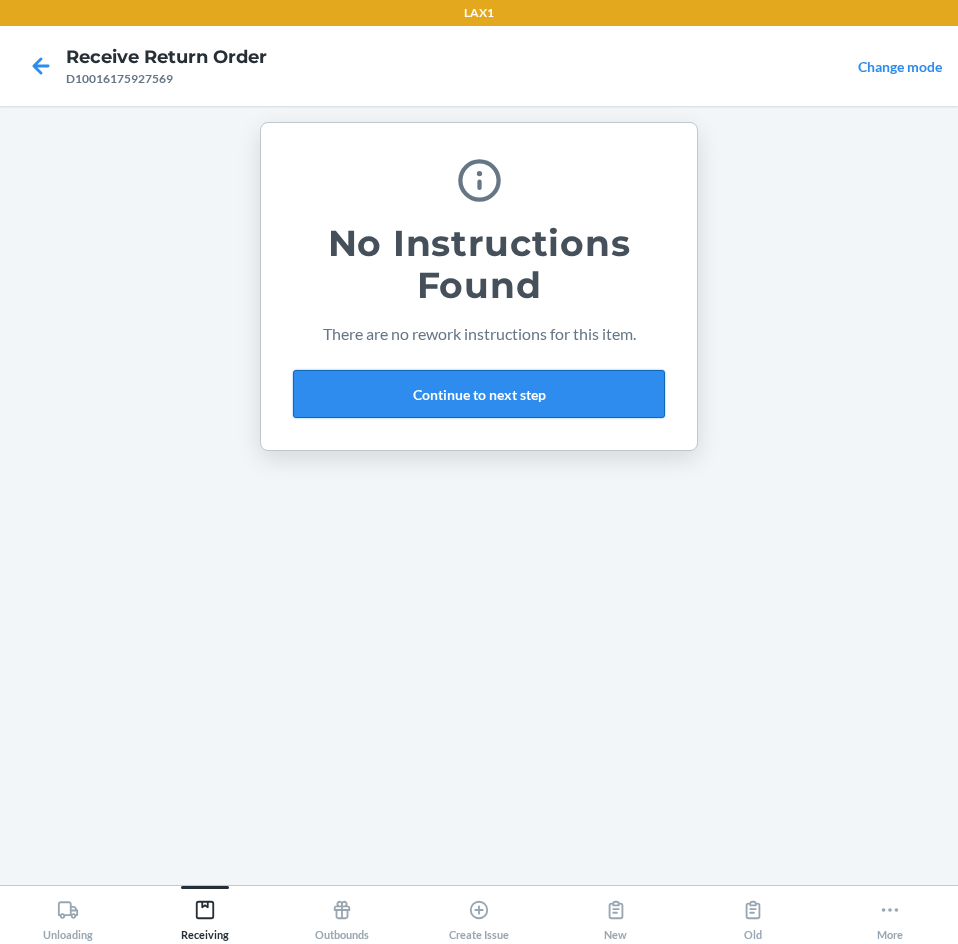 click on "Continue to next step" at bounding box center [479, 394] 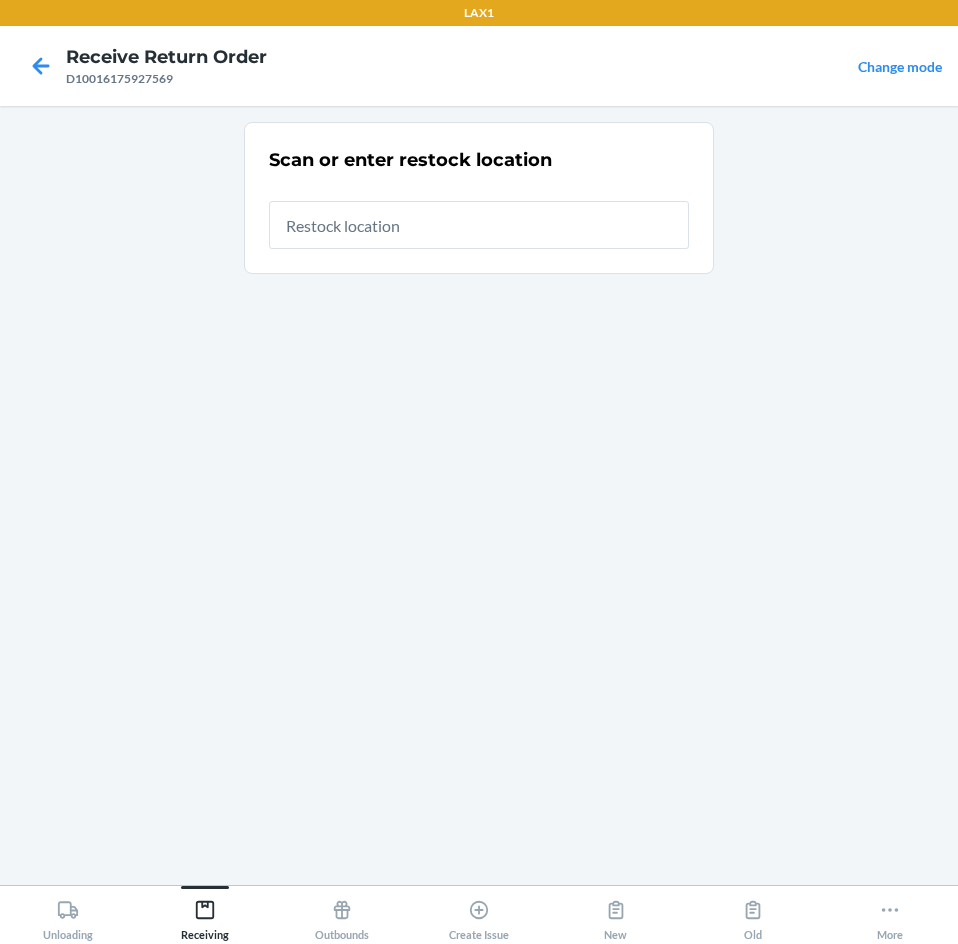 click at bounding box center (479, 225) 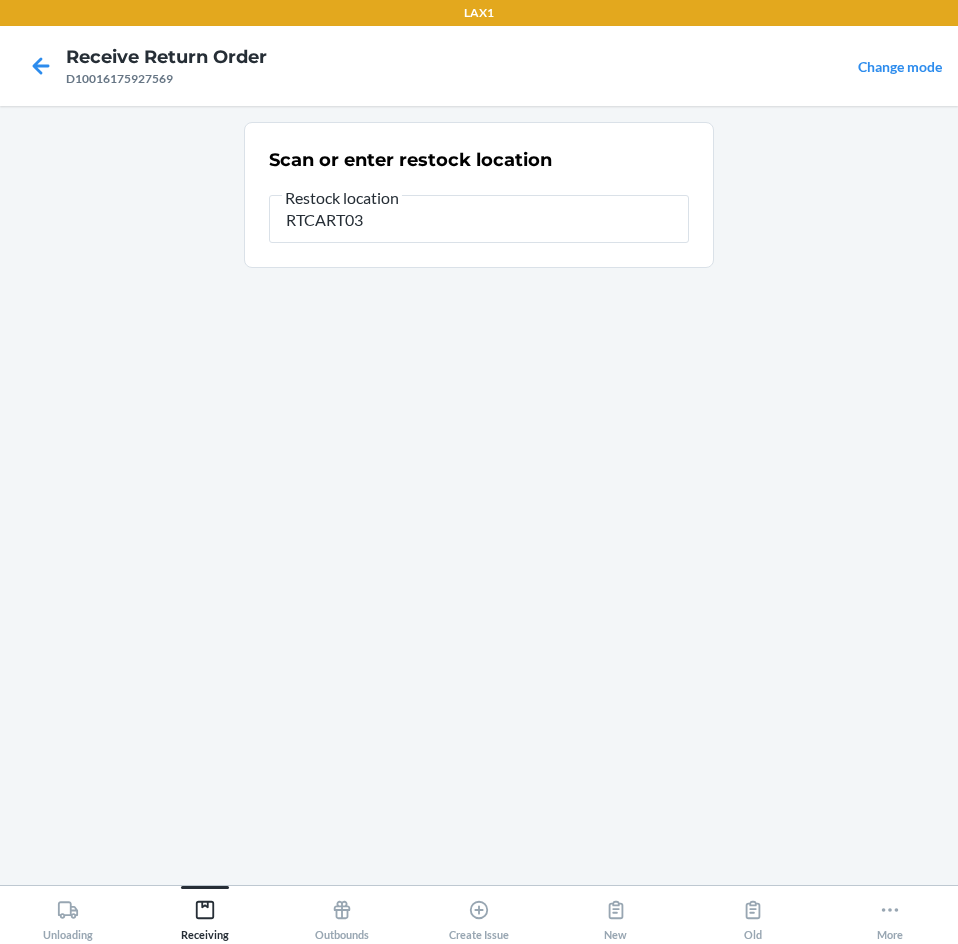 type on "RTCART035" 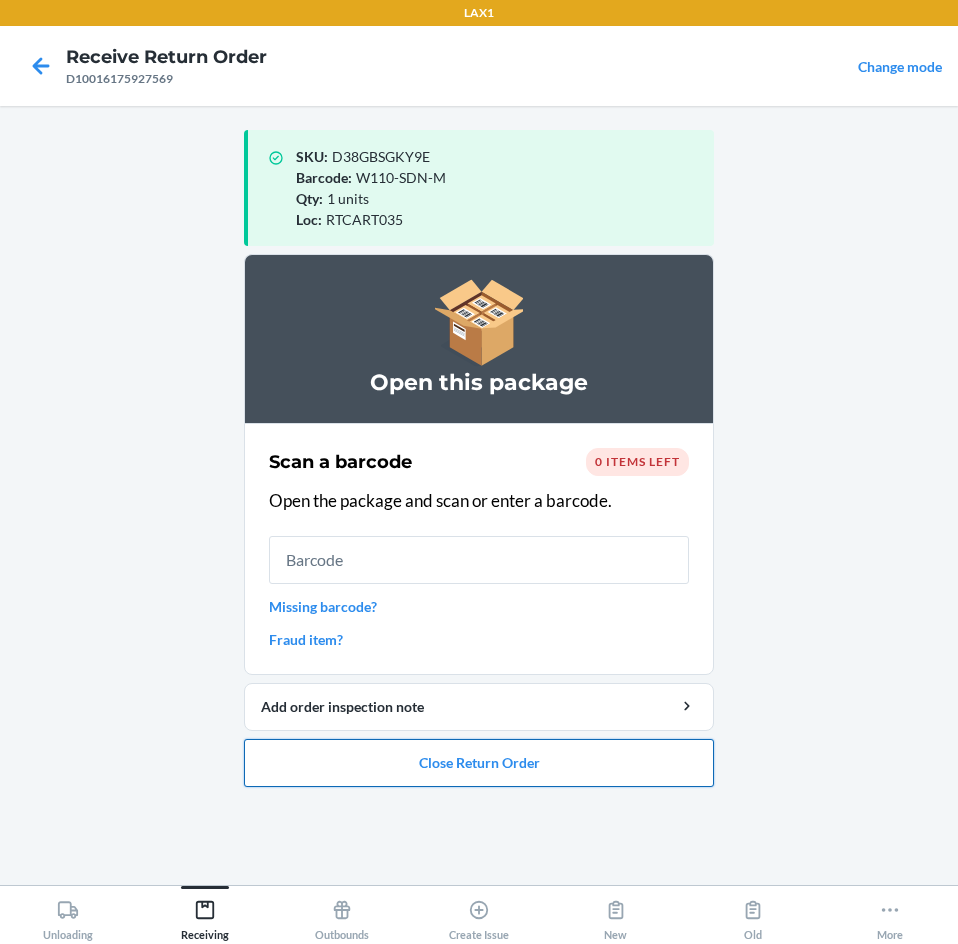 click on "Close Return Order" at bounding box center [479, 763] 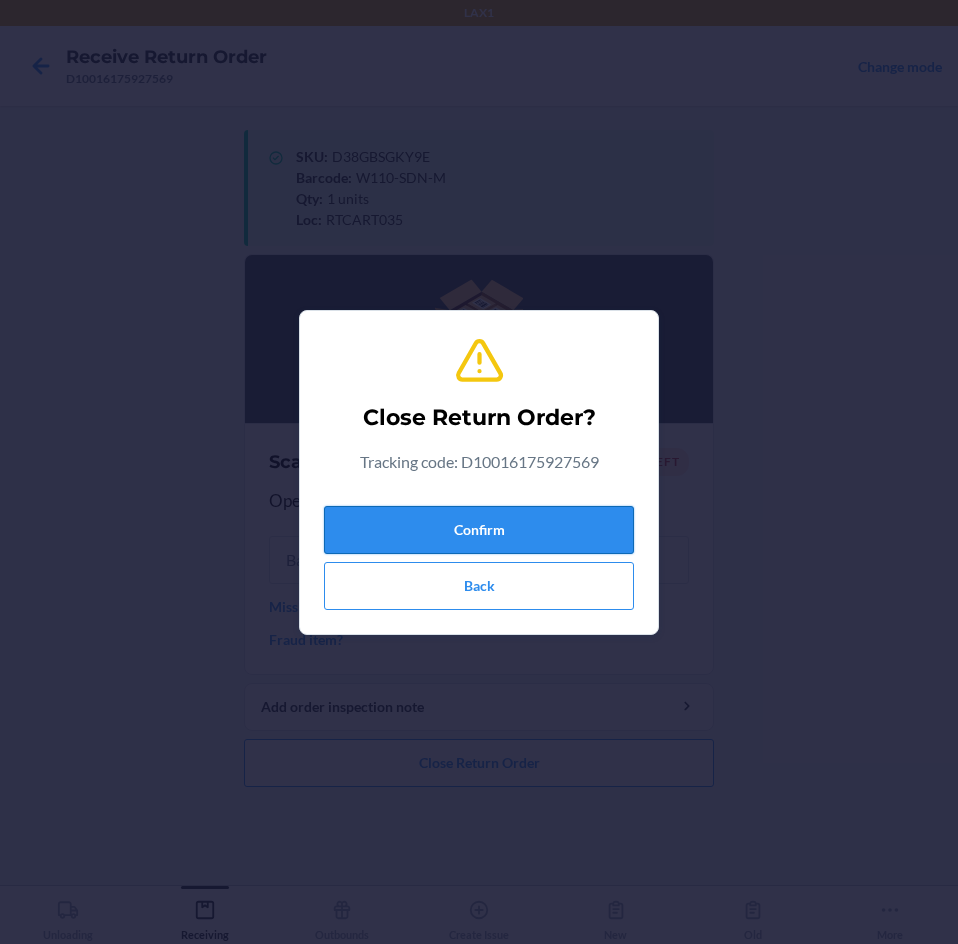 click on "Confirm" at bounding box center (479, 530) 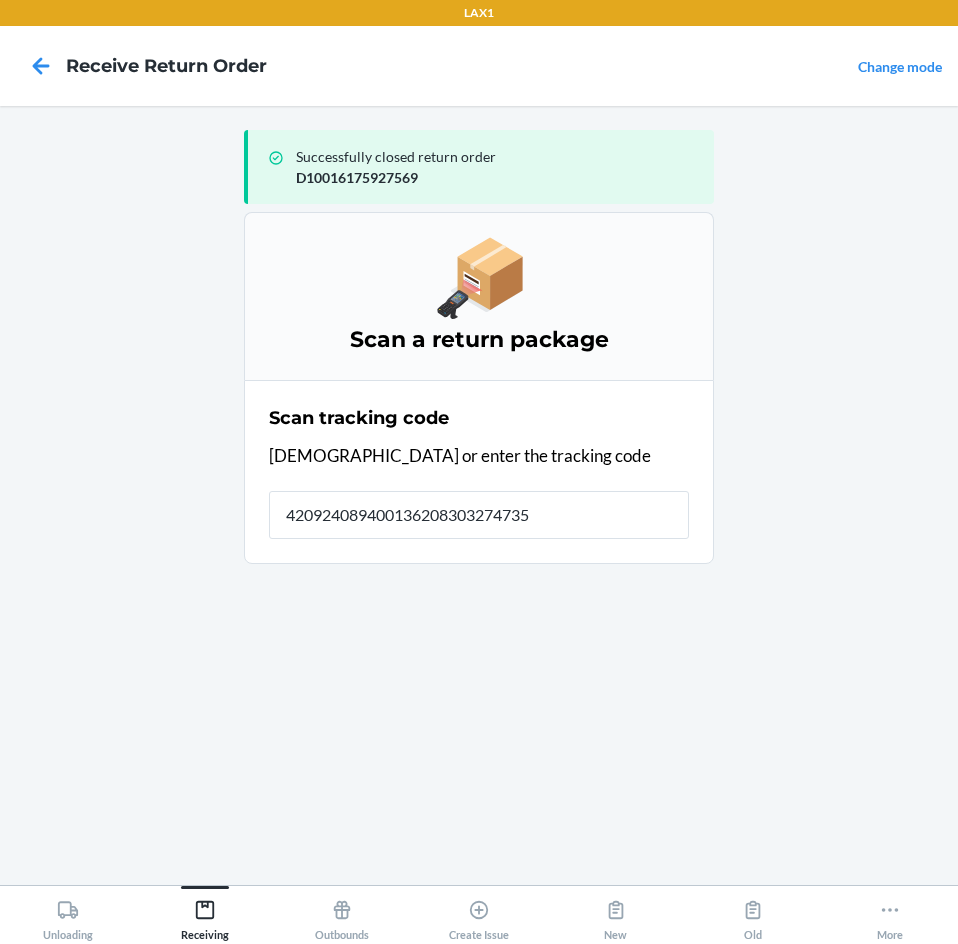 type on "4209240894001362083032747355" 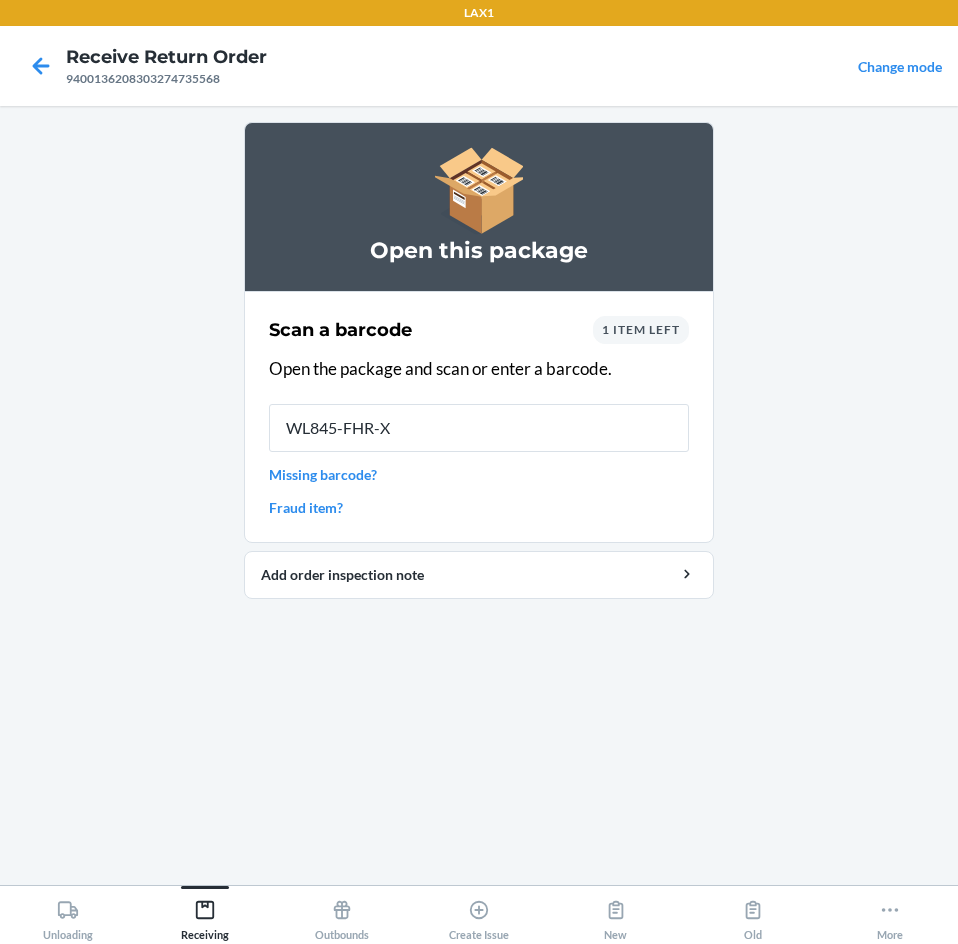 type on "WL845-FHR-XL" 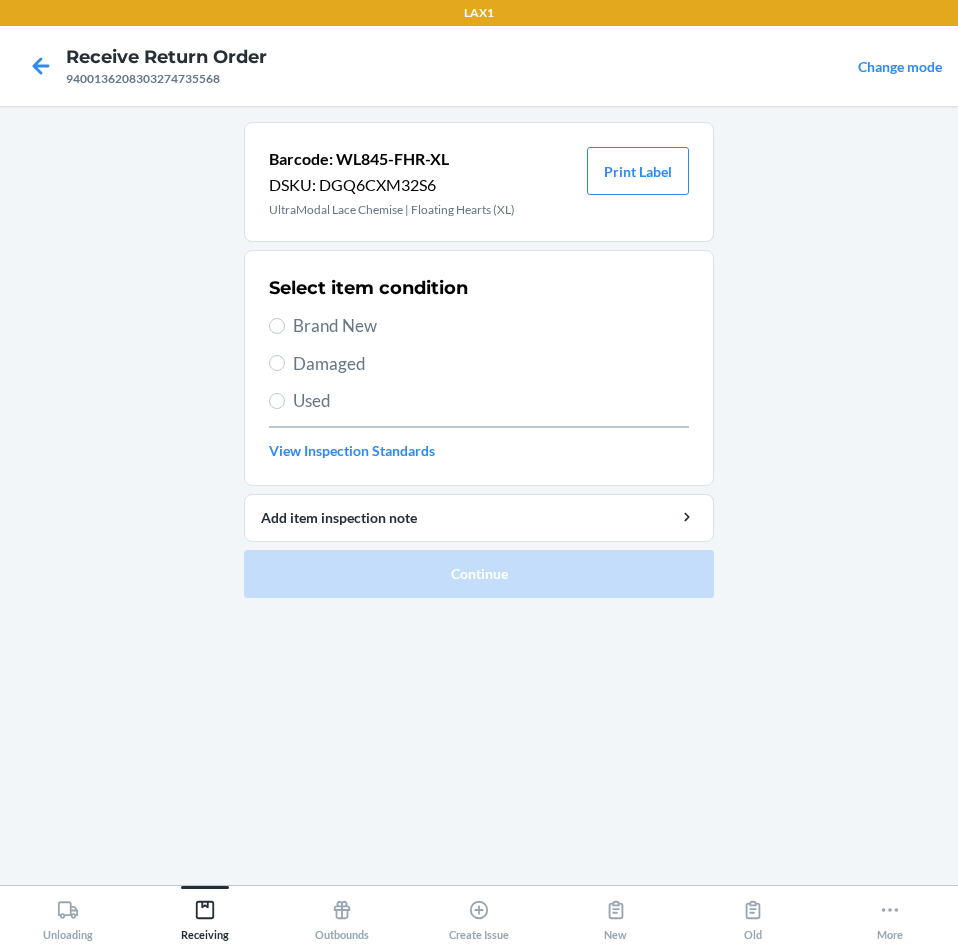 click on "Used" at bounding box center (491, 401) 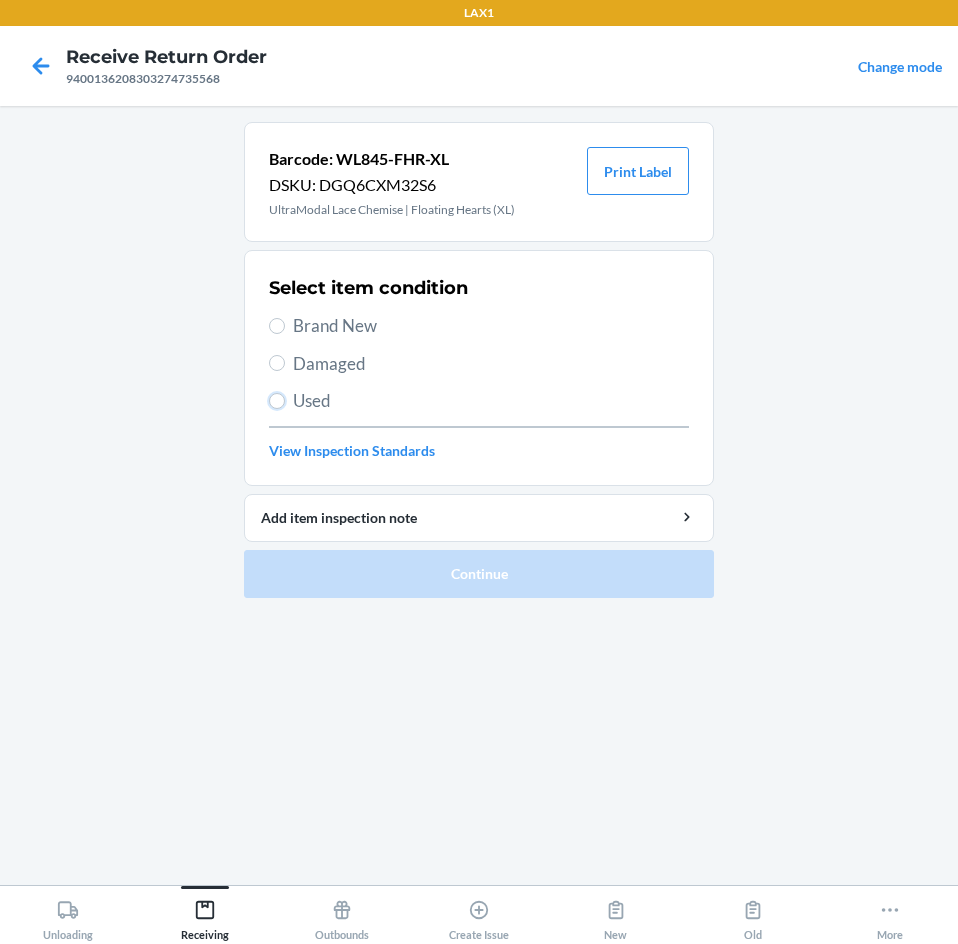click on "Used" at bounding box center [277, 401] 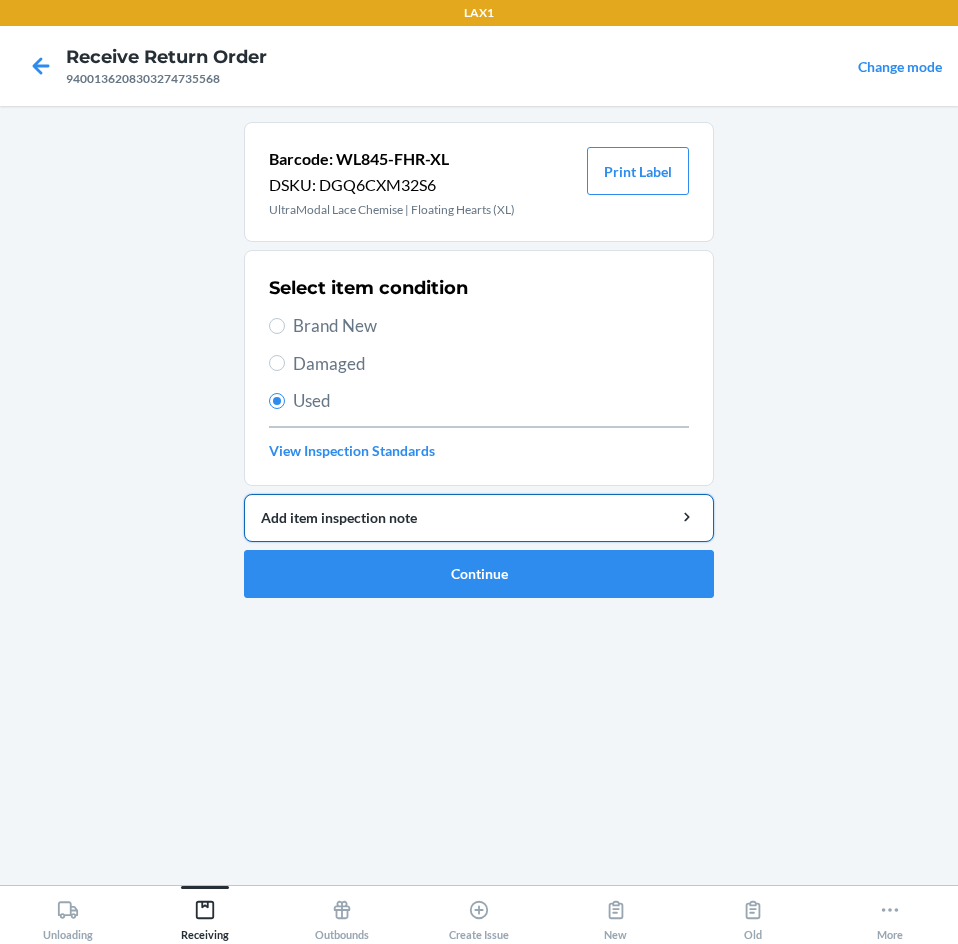 click on "Add item inspection note" at bounding box center [479, 517] 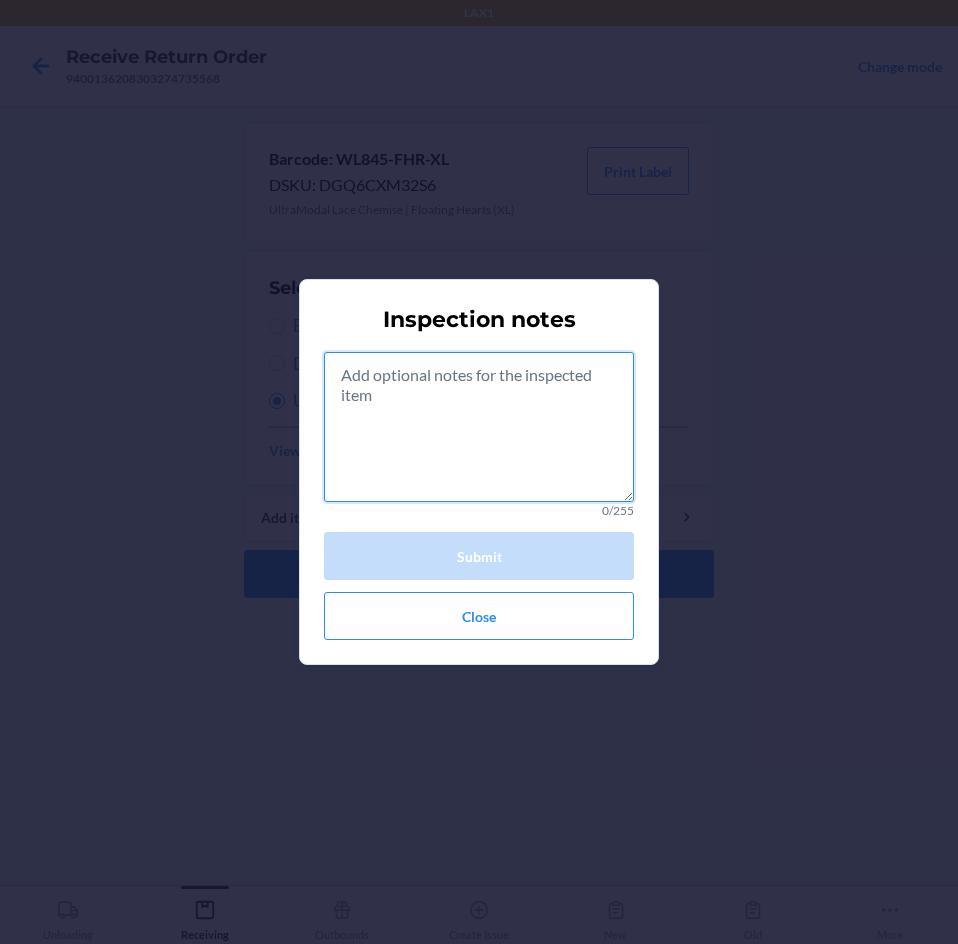 click at bounding box center [479, 427] 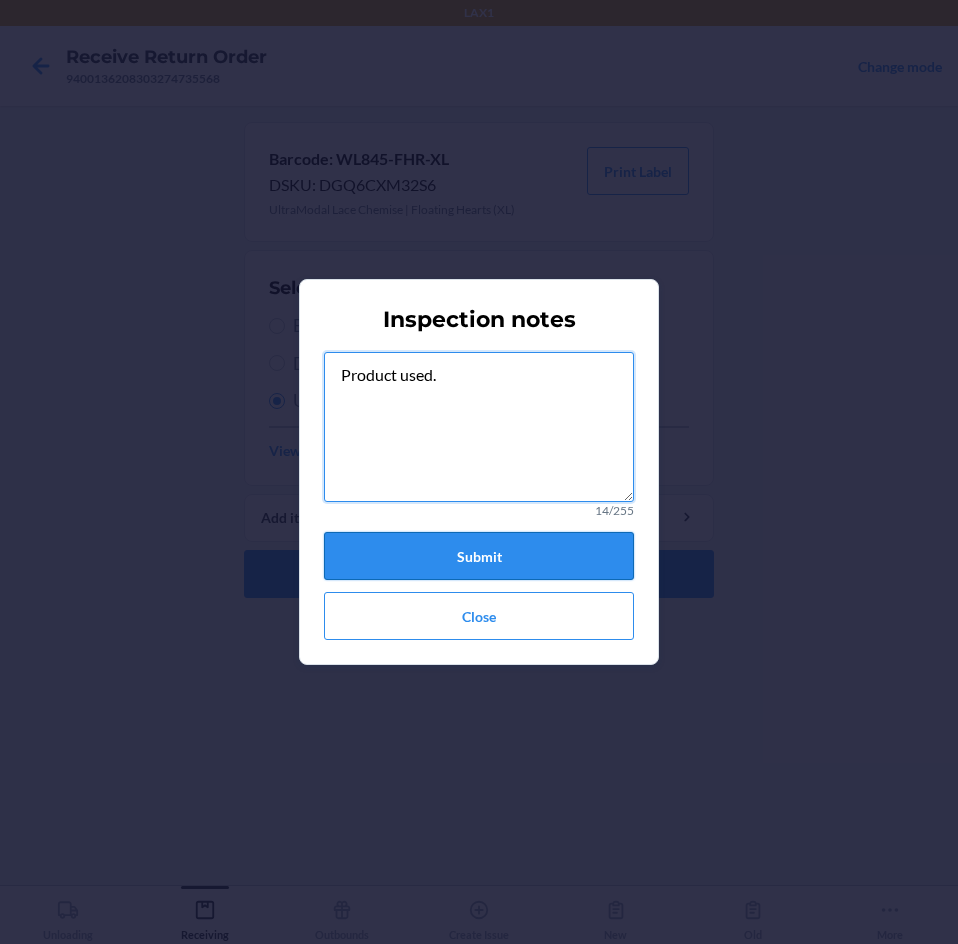 type on "Product used." 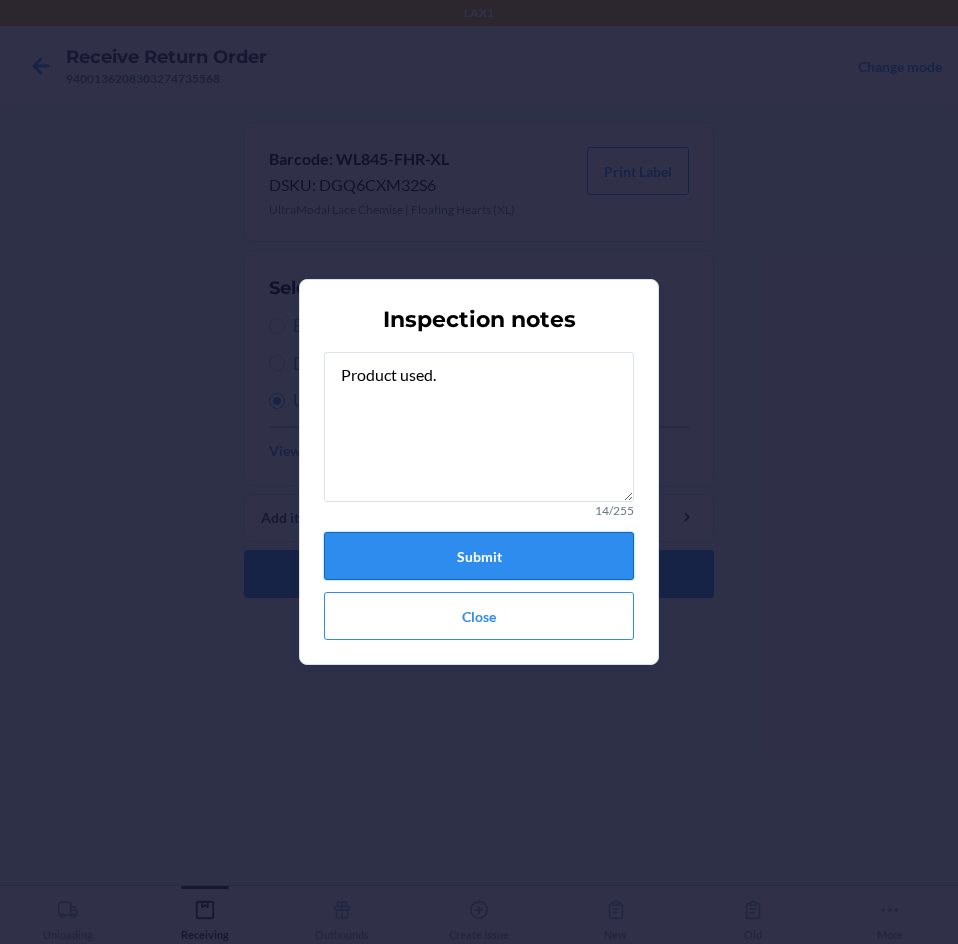 click on "Submit" at bounding box center (479, 556) 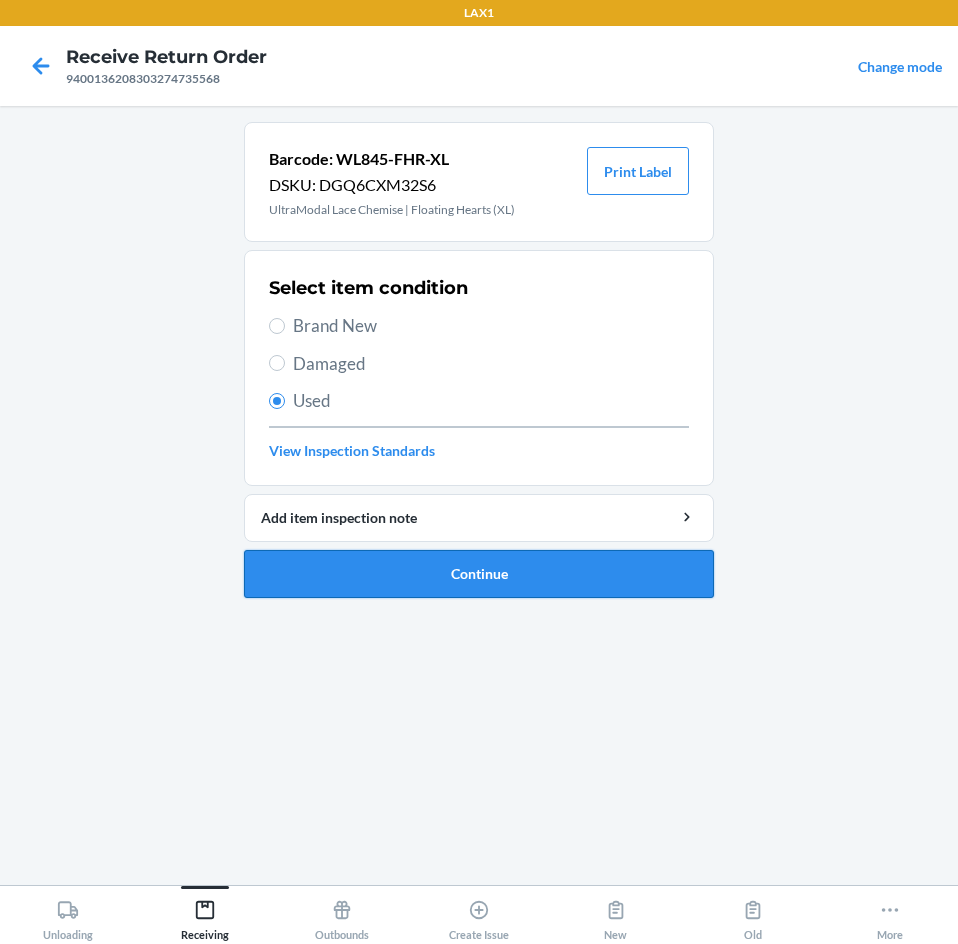 click on "Continue" at bounding box center [479, 574] 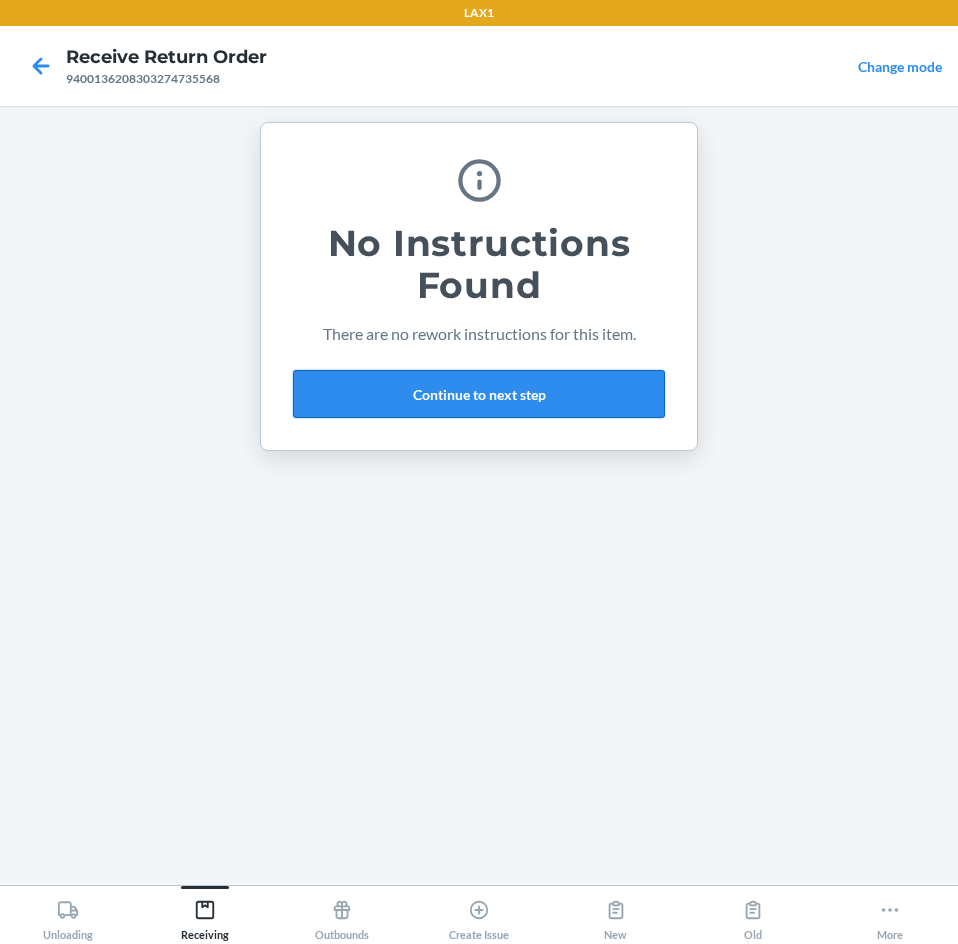 click on "Continue to next step" at bounding box center [479, 394] 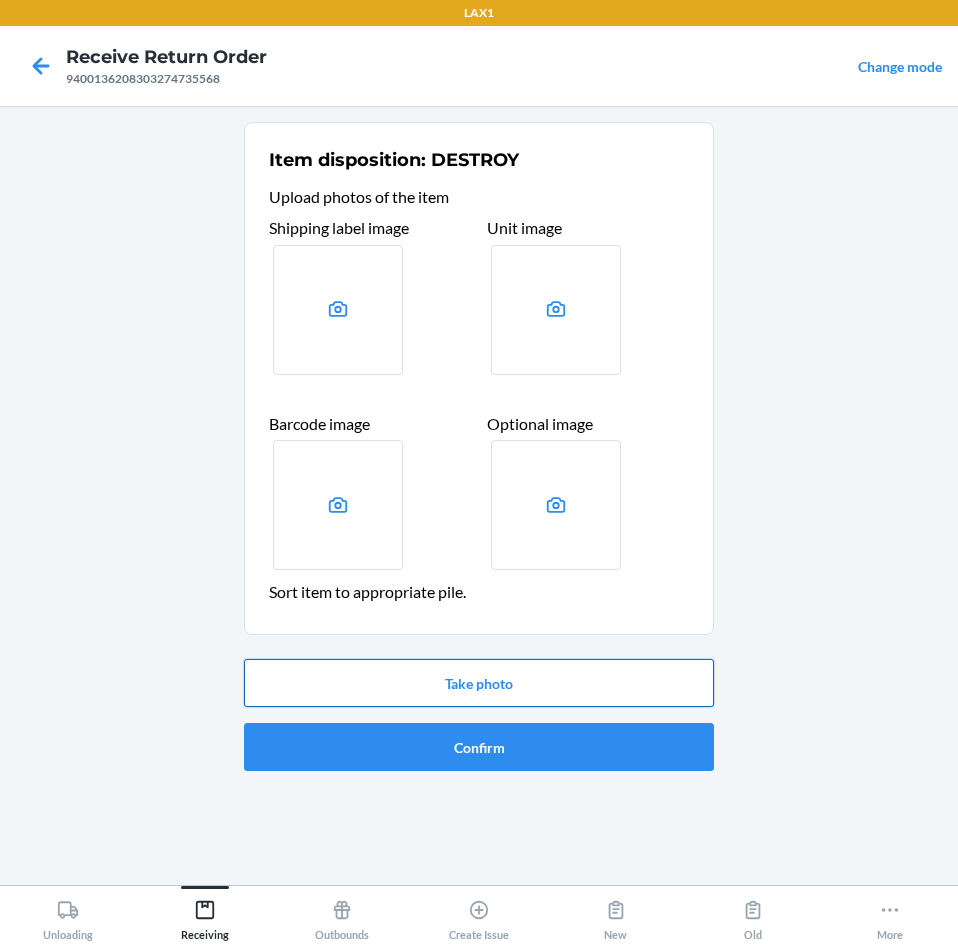 click on "Take photo" at bounding box center (479, 683) 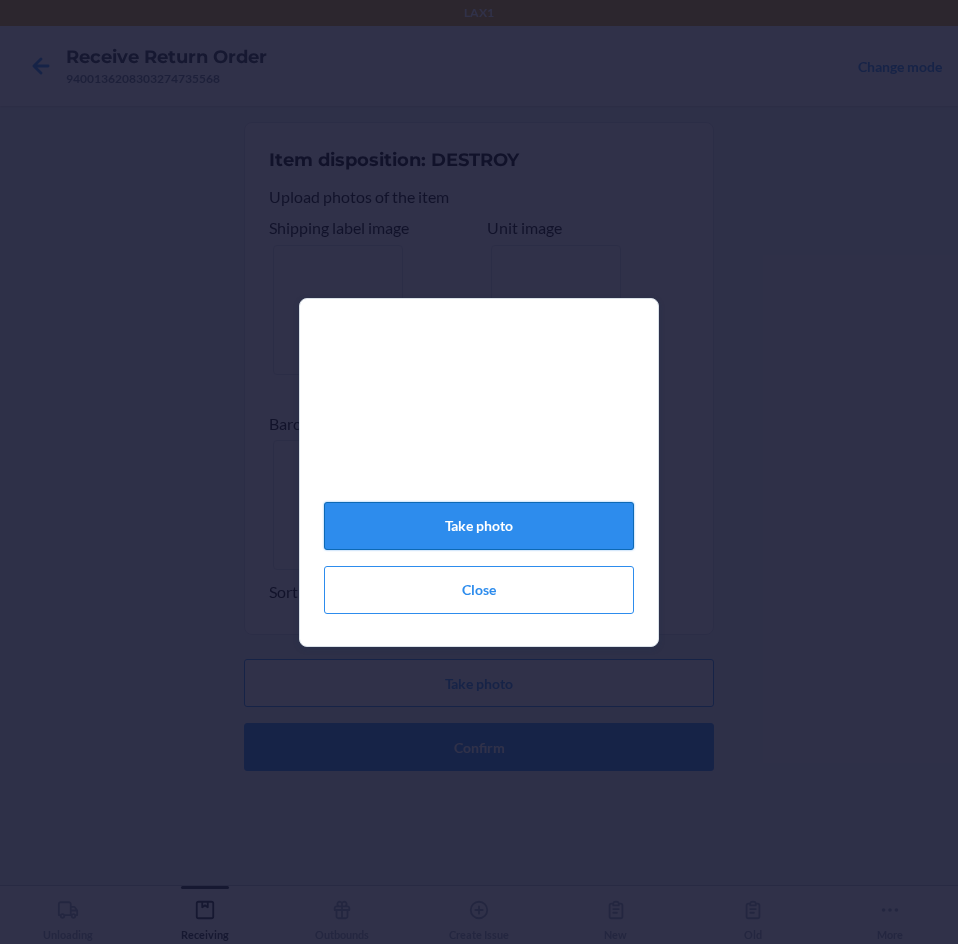 click on "Take photo" 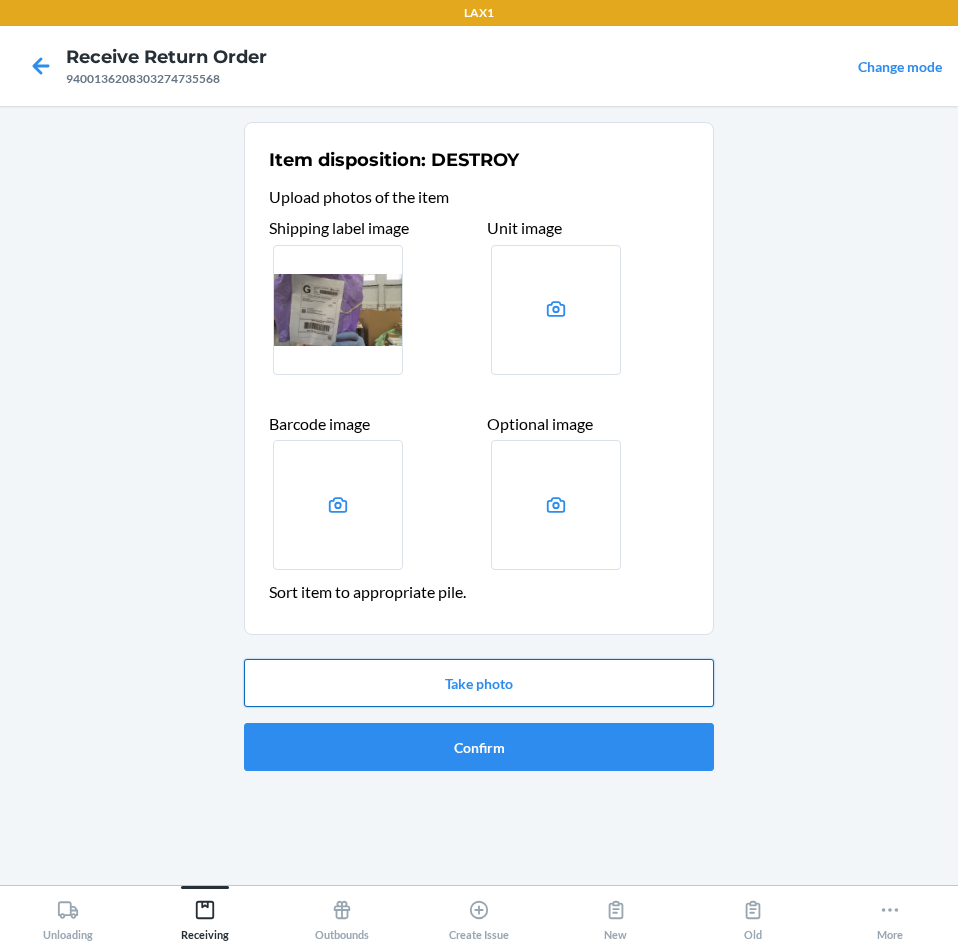 click on "Take photo" at bounding box center [479, 683] 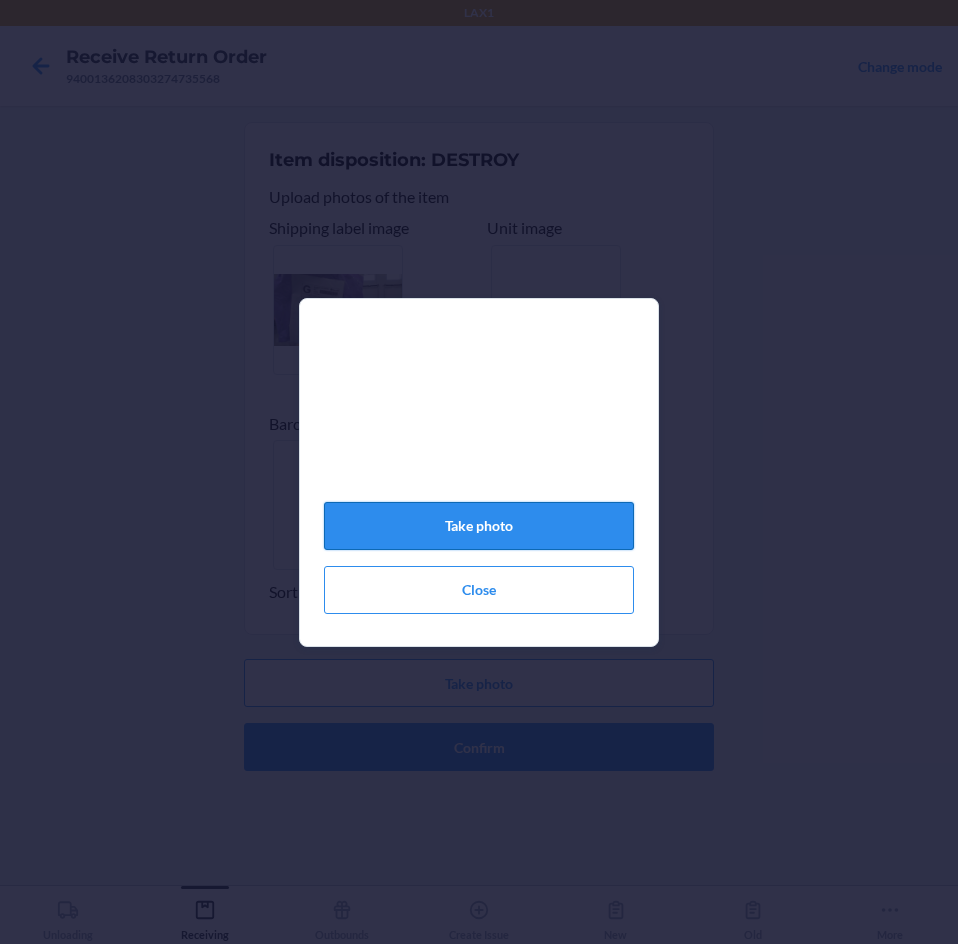 click on "Take photo" 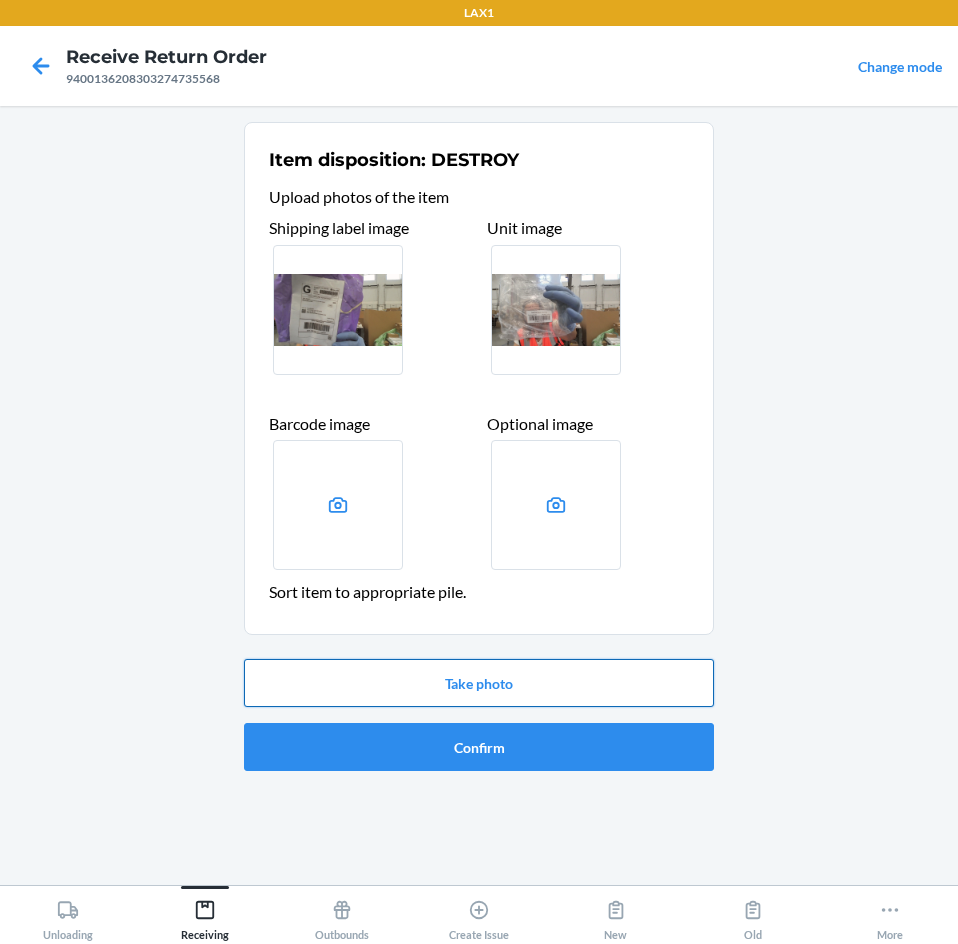 click on "Take photo" at bounding box center (479, 683) 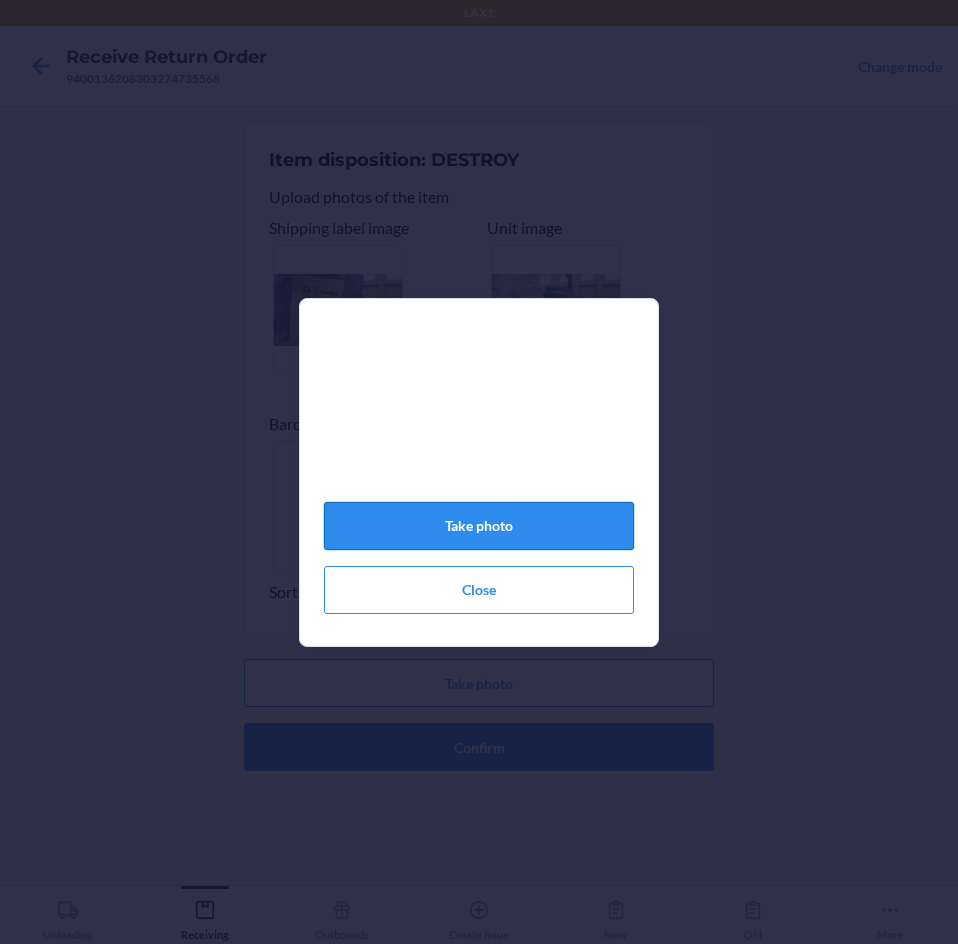 click on "Take photo" 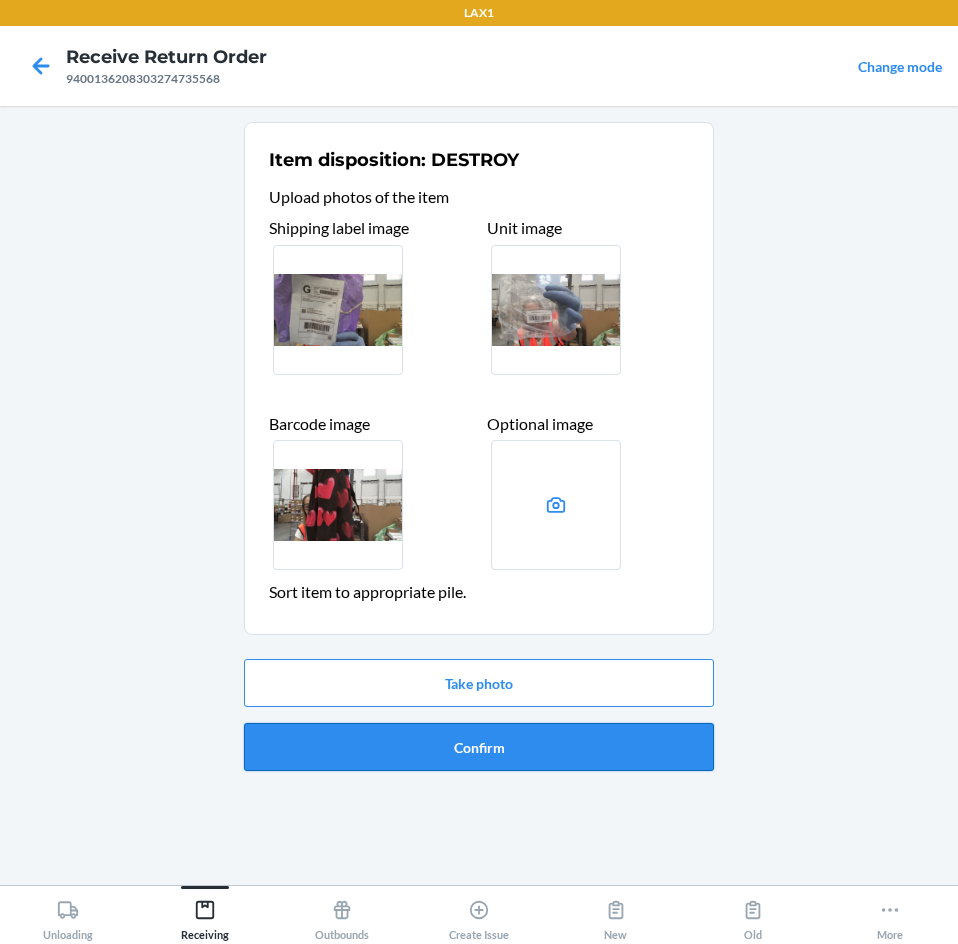 click on "Confirm" at bounding box center [479, 747] 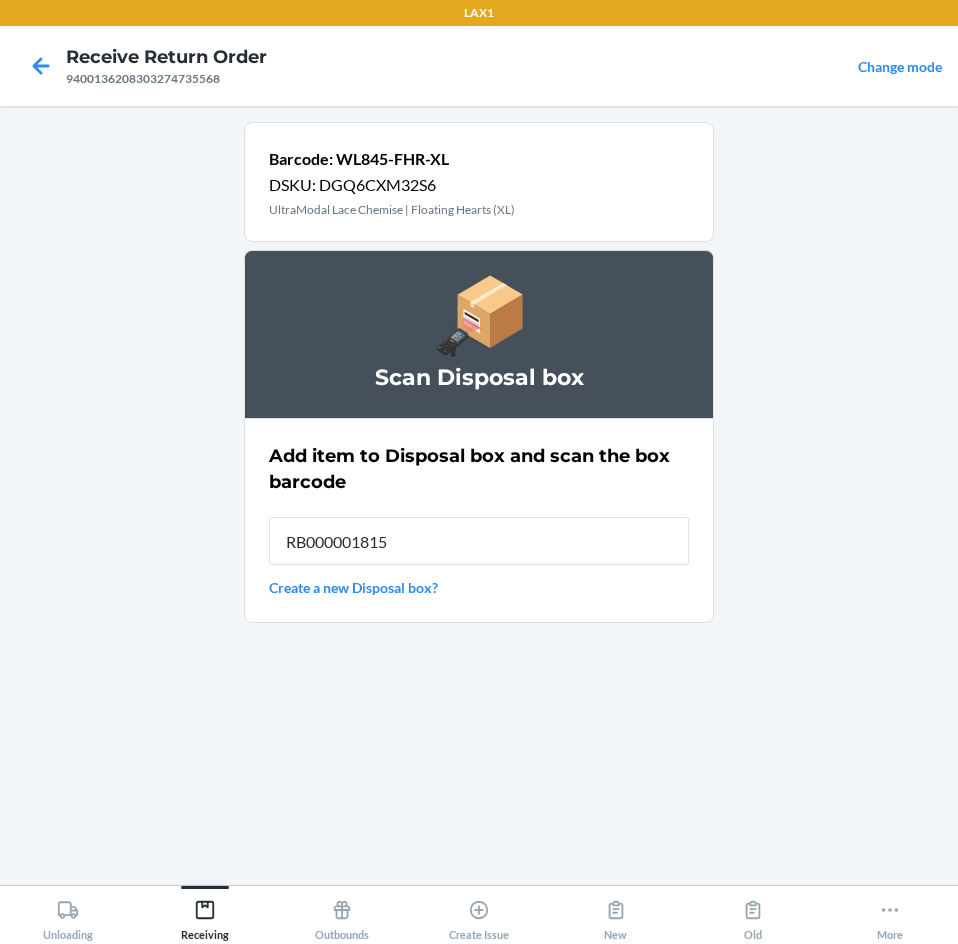 type on "RB000001815" 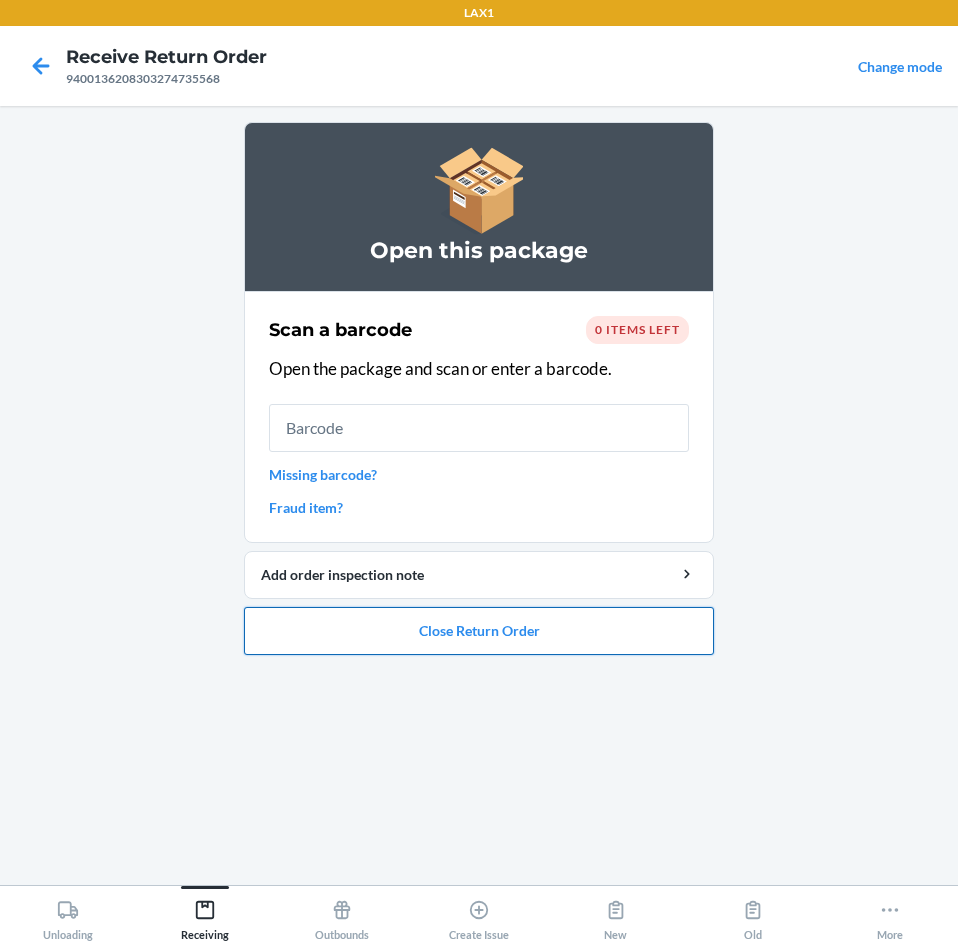 click on "Close Return Order" at bounding box center (479, 631) 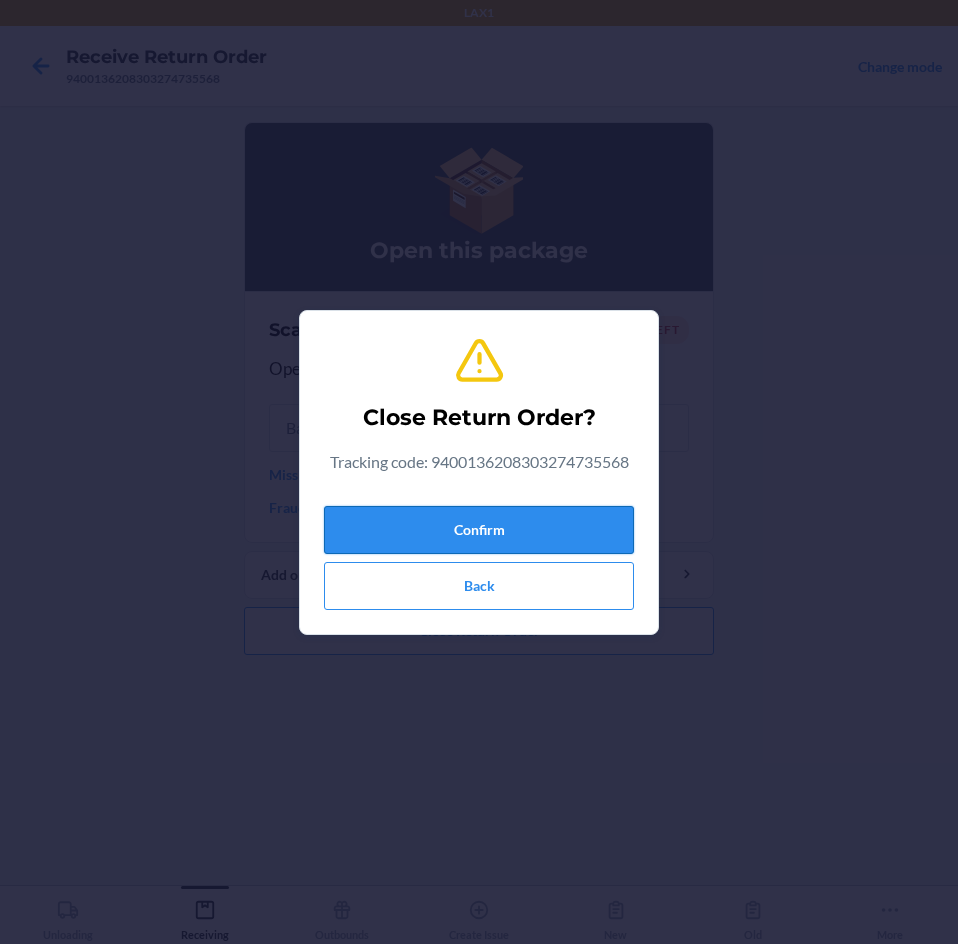 click on "Confirm" at bounding box center (479, 530) 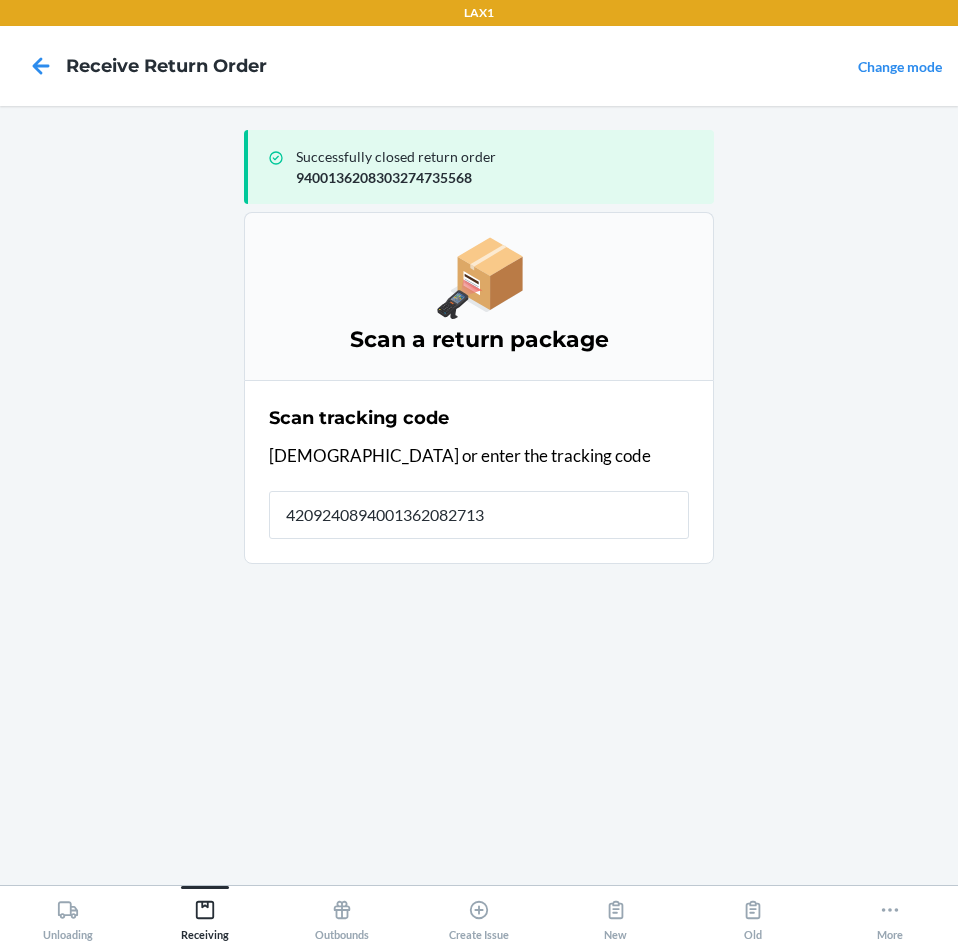 type on "42092408940013620827133" 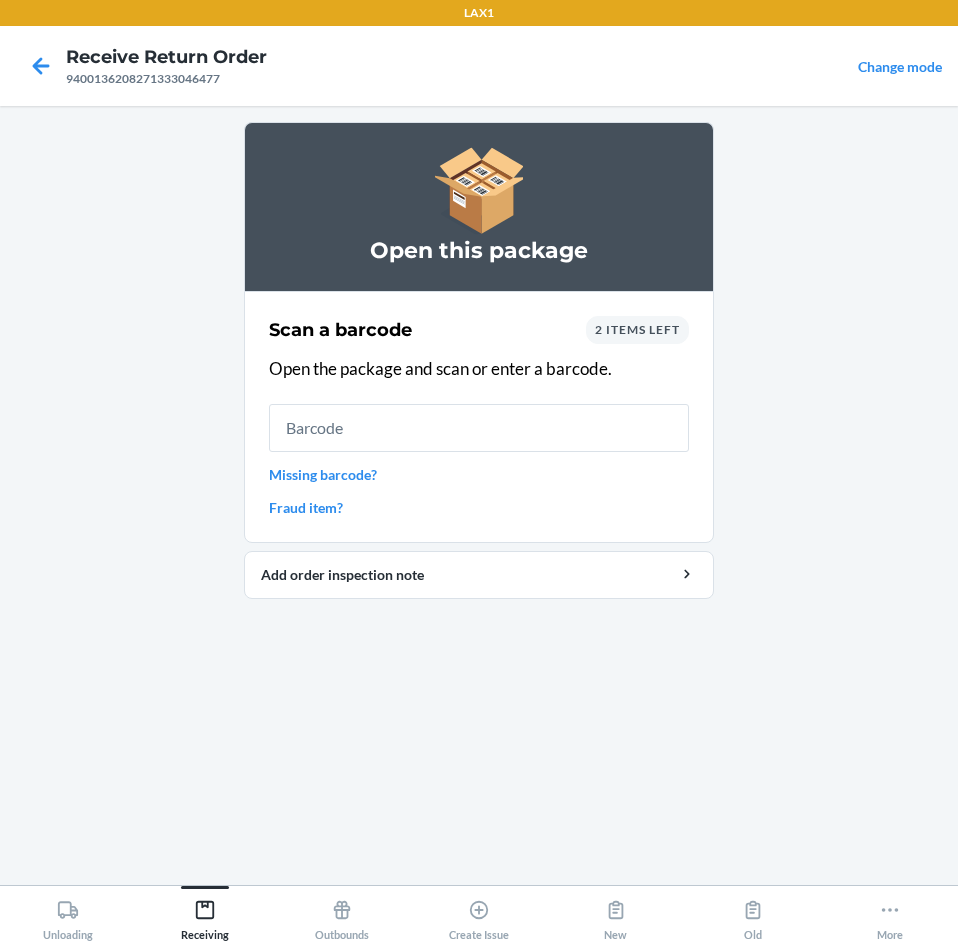 click at bounding box center [479, 428] 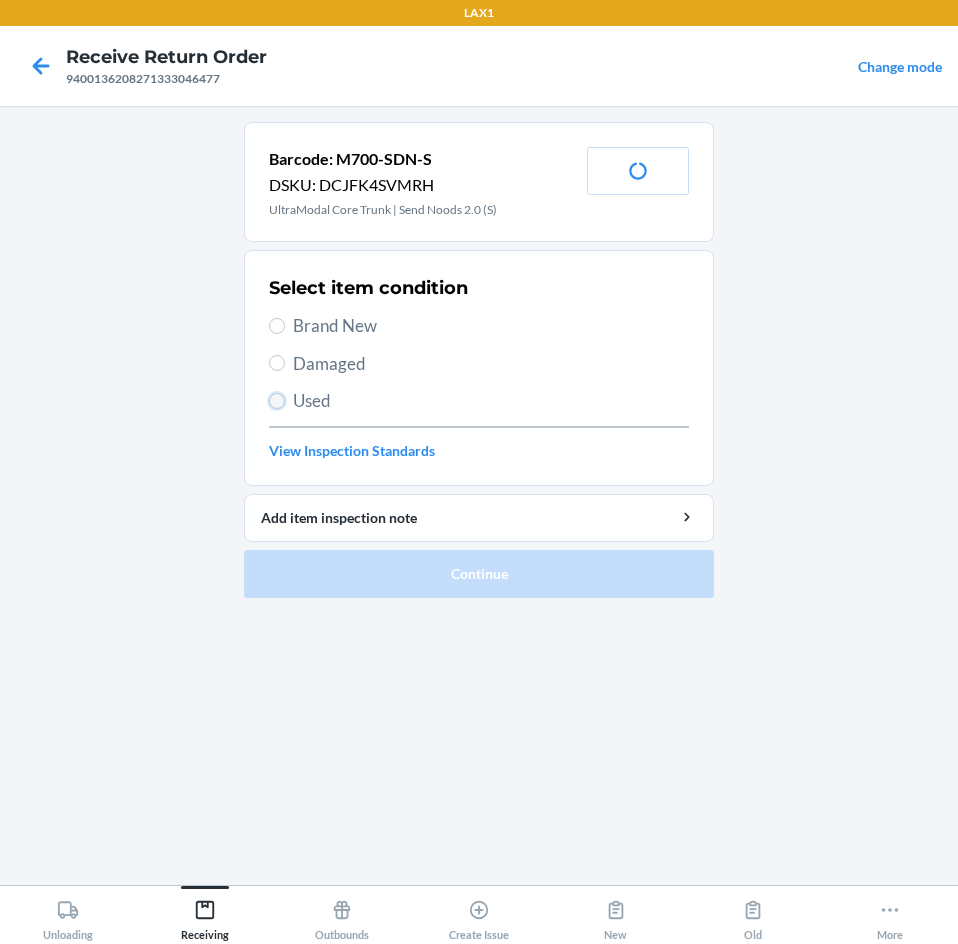 click on "Used" at bounding box center [277, 401] 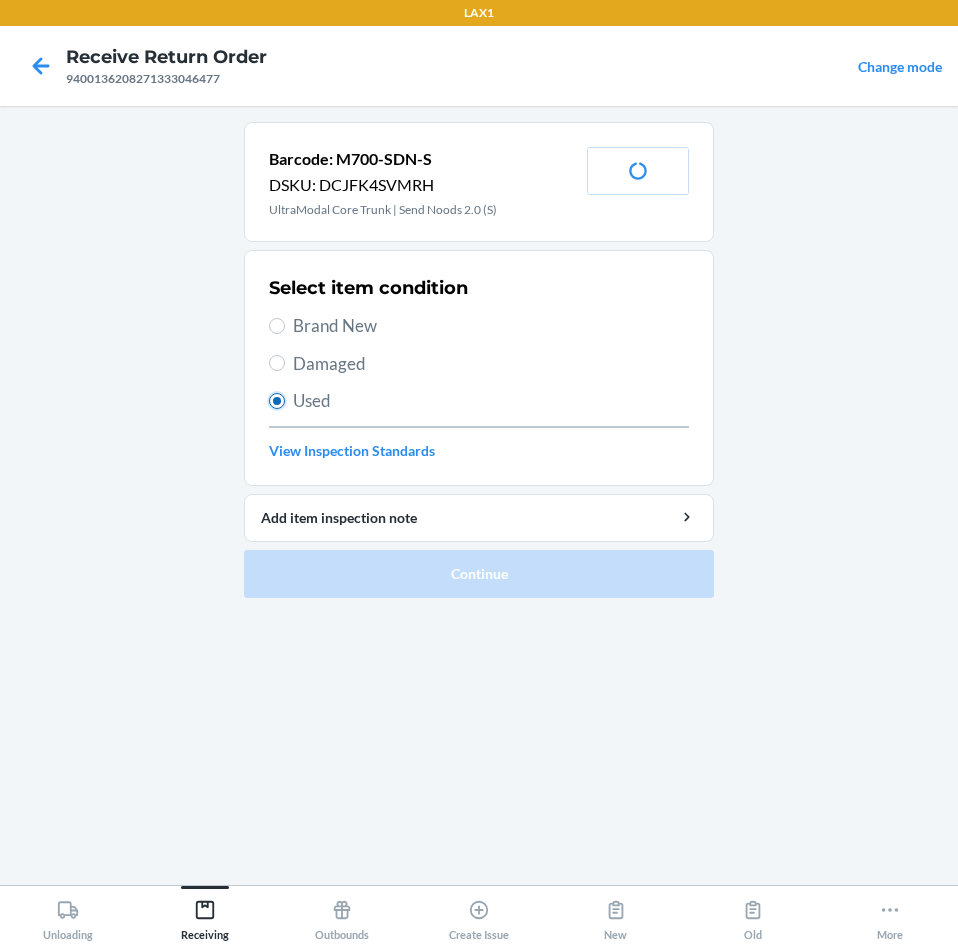 radio on "true" 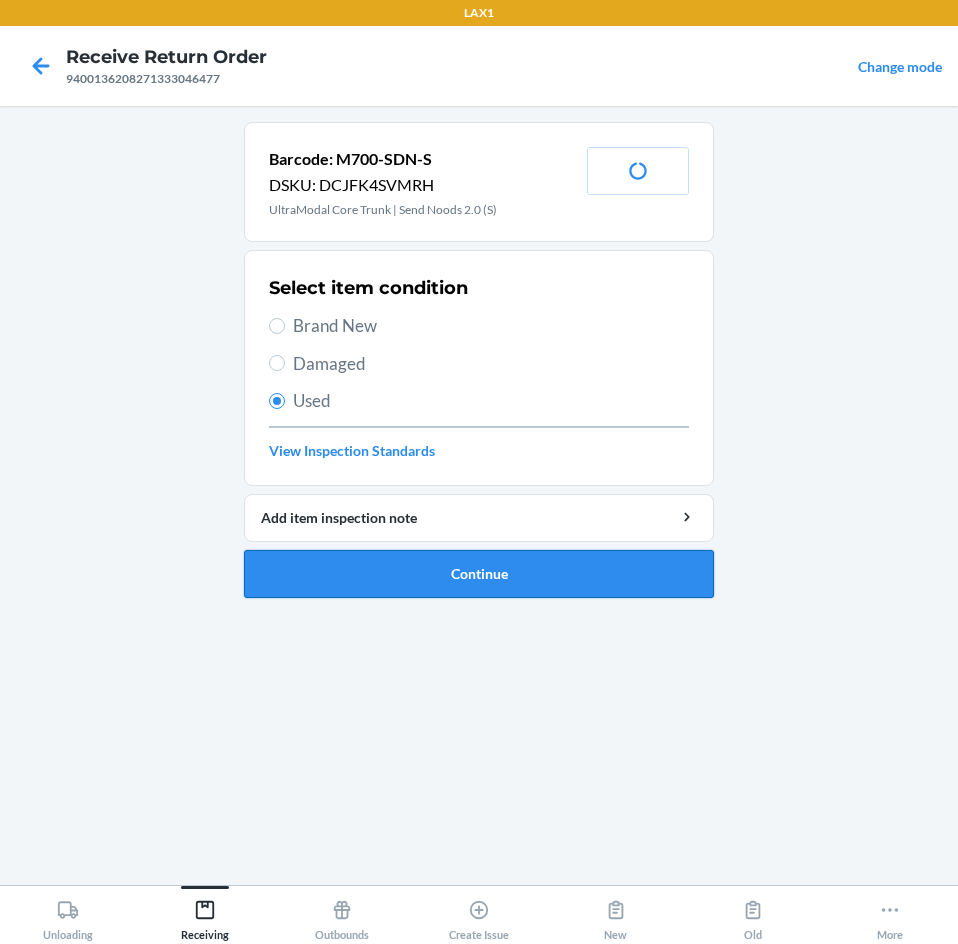 click on "Continue" at bounding box center (479, 574) 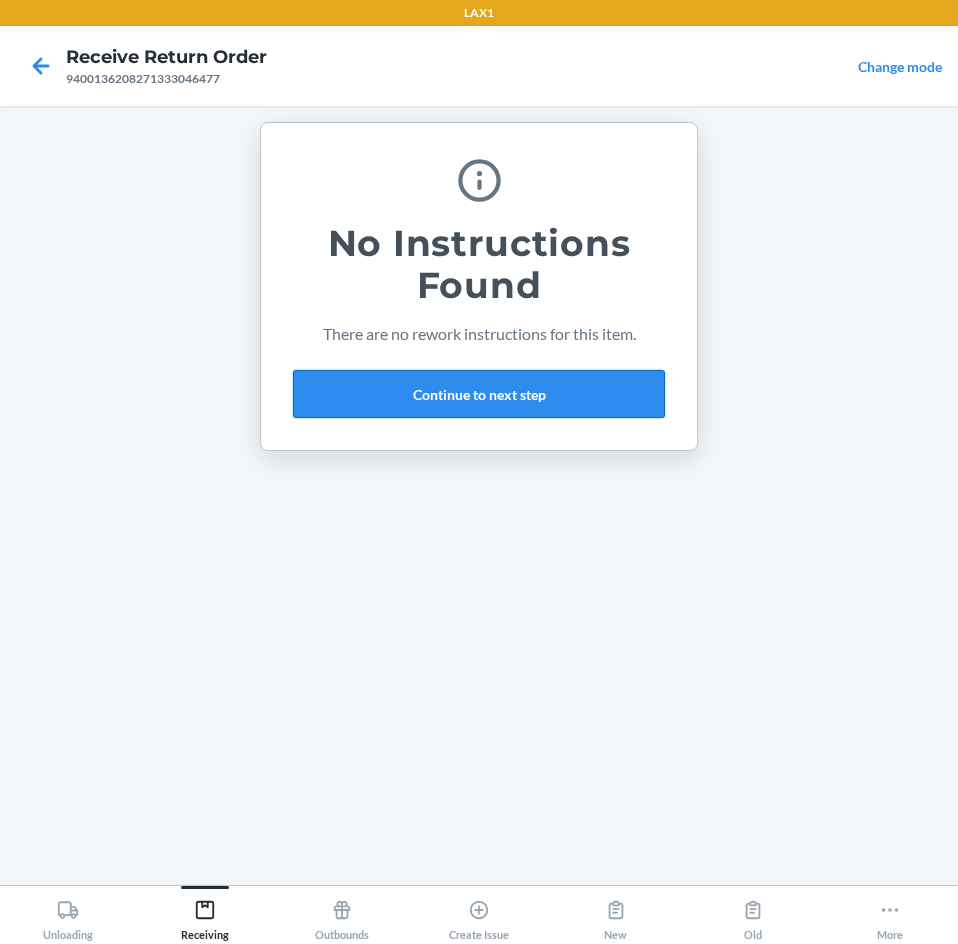 click on "Continue to next step" at bounding box center (479, 394) 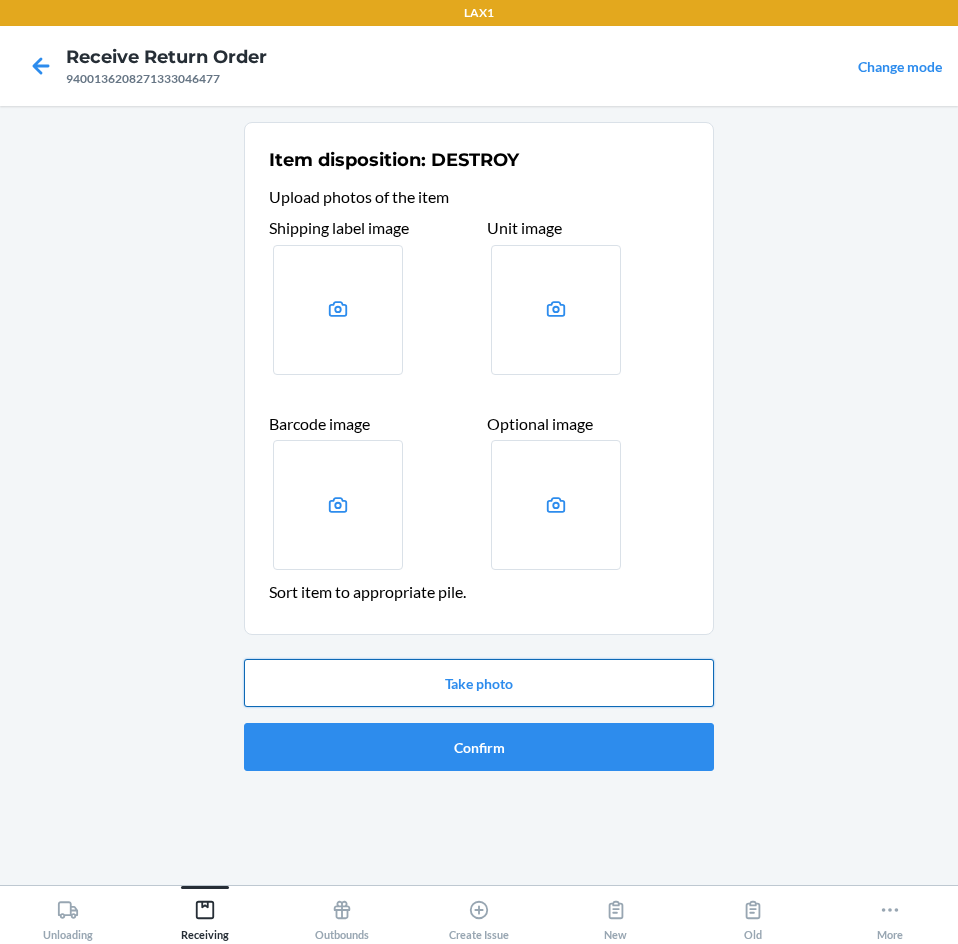 click on "Take photo" at bounding box center (479, 683) 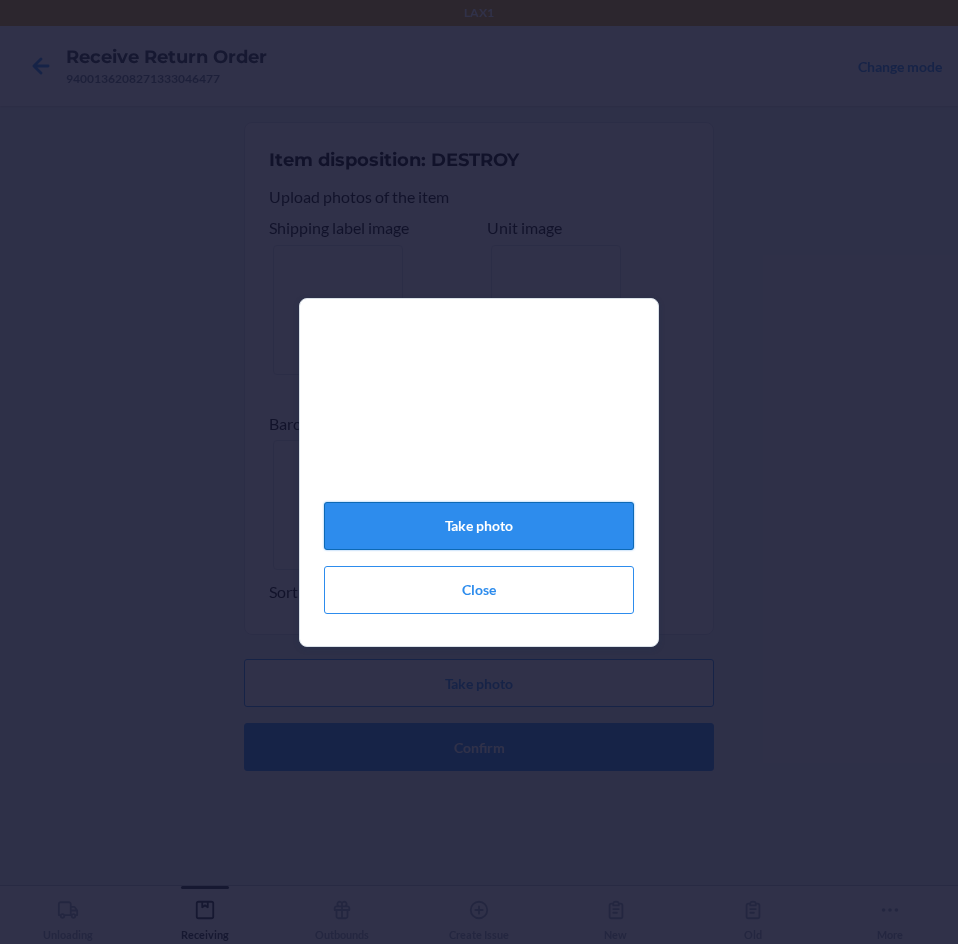 click on "Take photo" 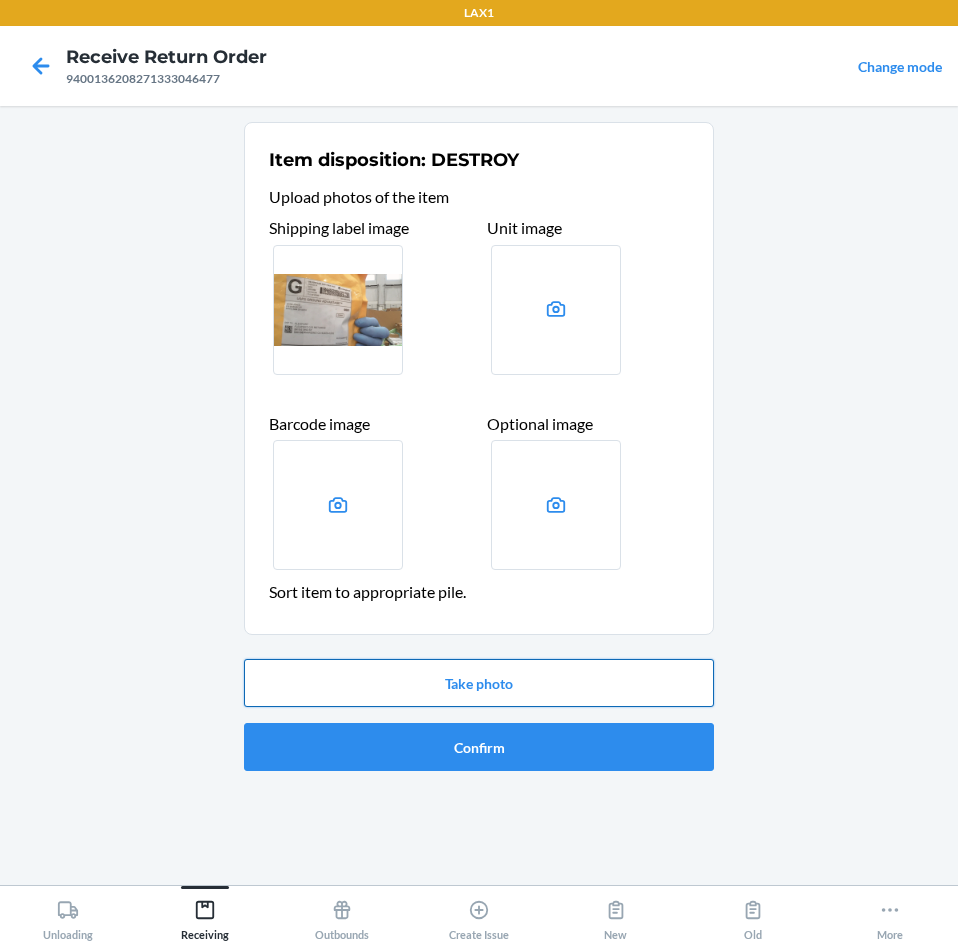 click on "Take photo" at bounding box center (479, 683) 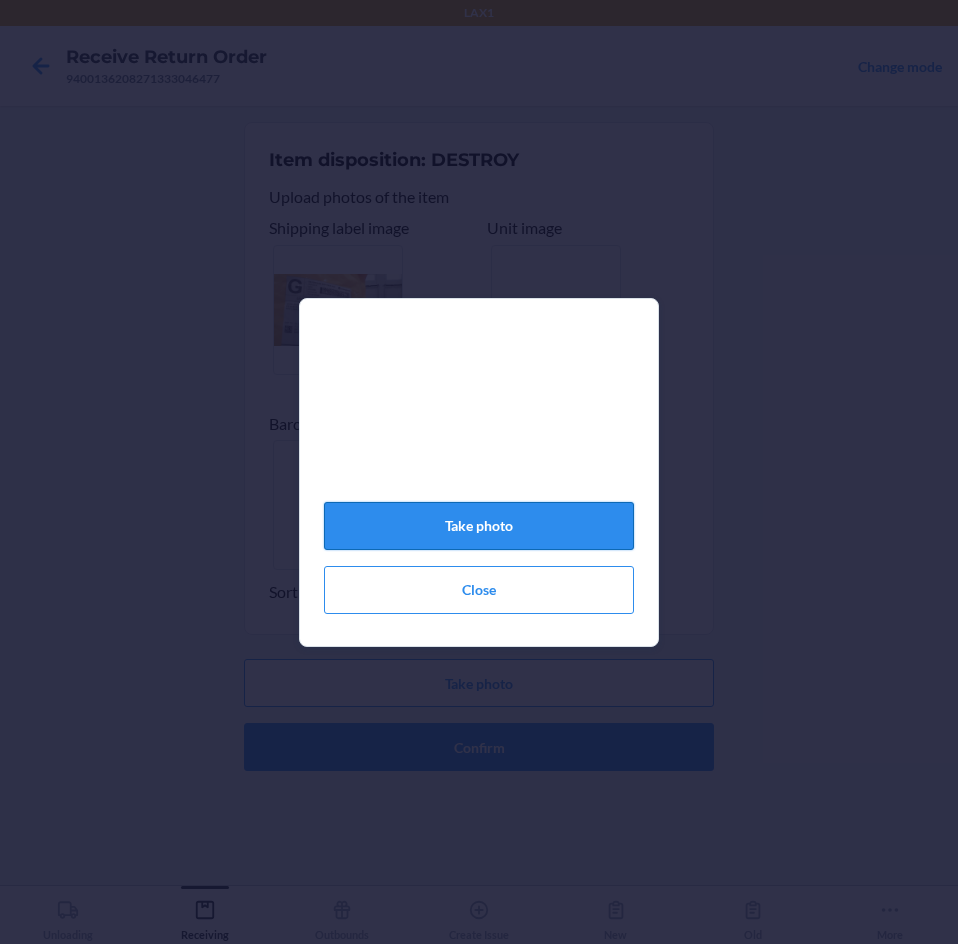 click on "Take photo" 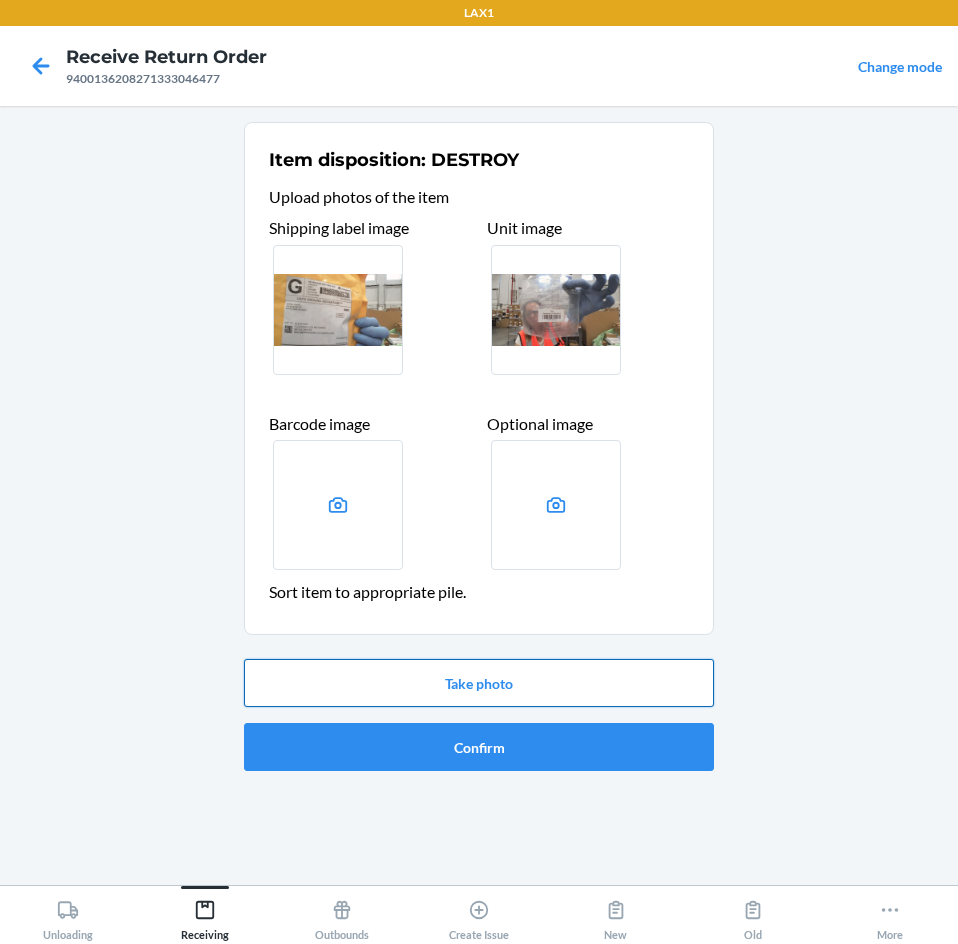 click on "Take photo" at bounding box center [479, 683] 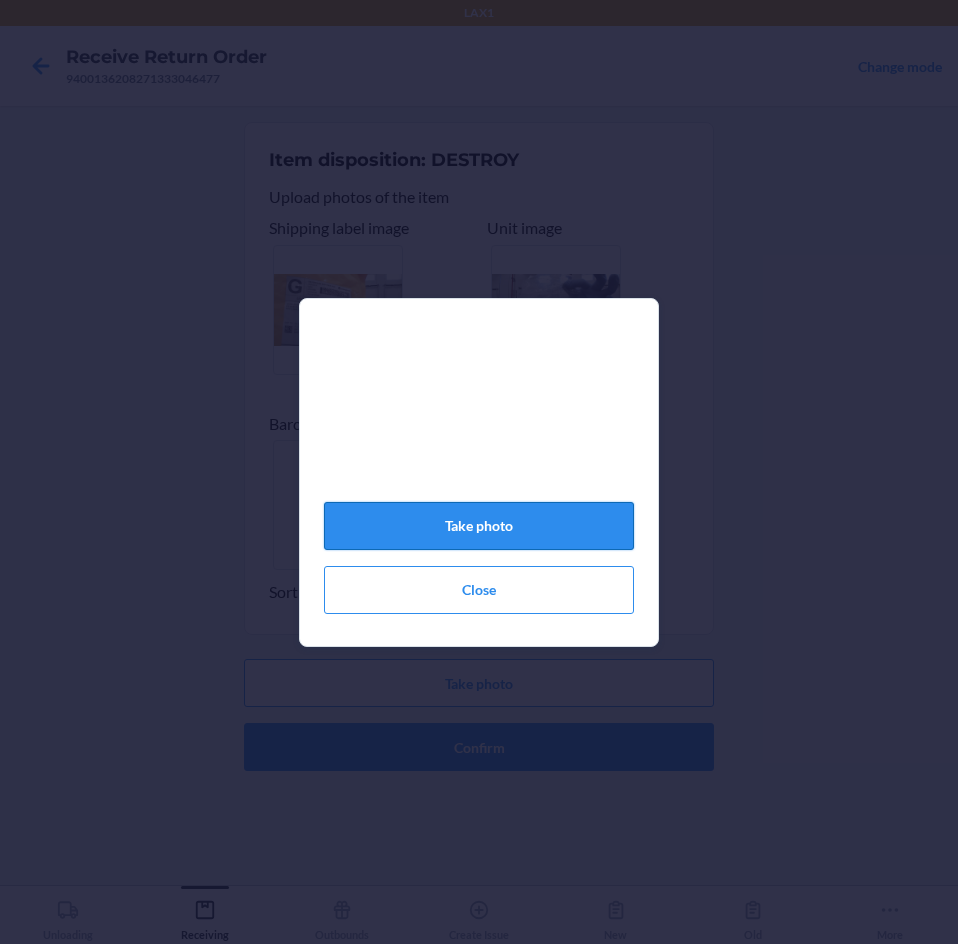 click on "Take photo" 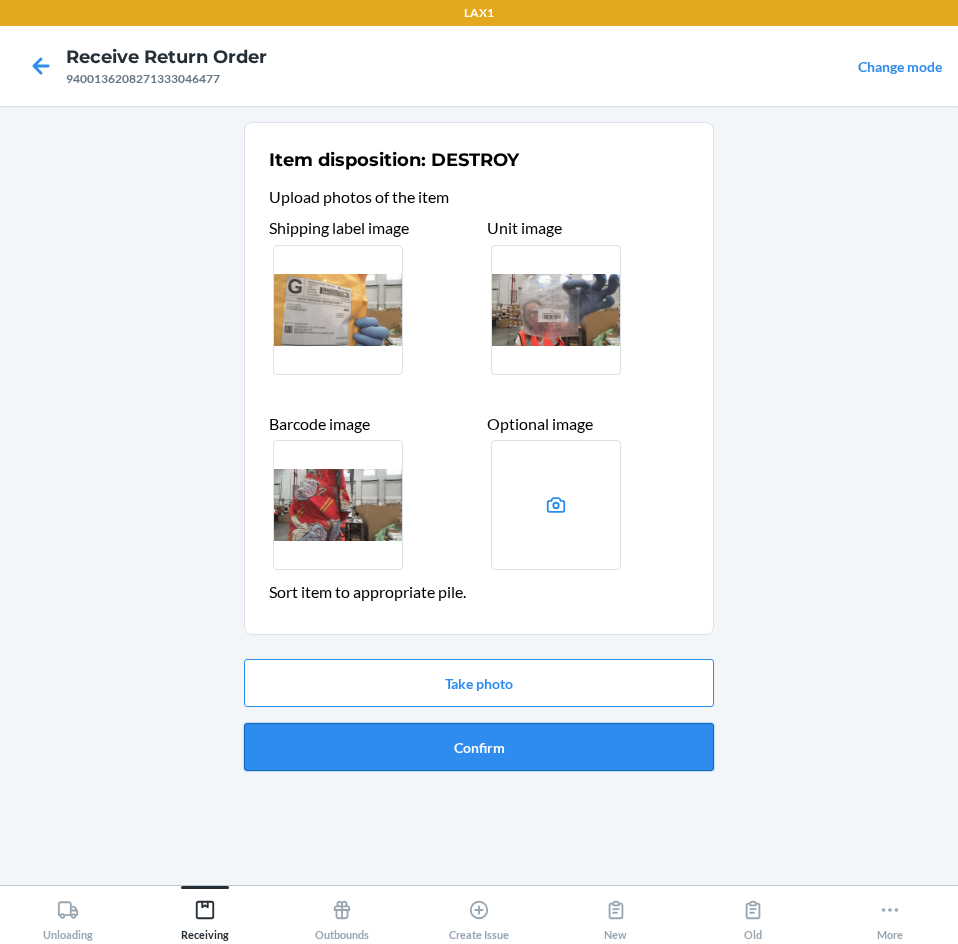 click on "Confirm" at bounding box center (479, 747) 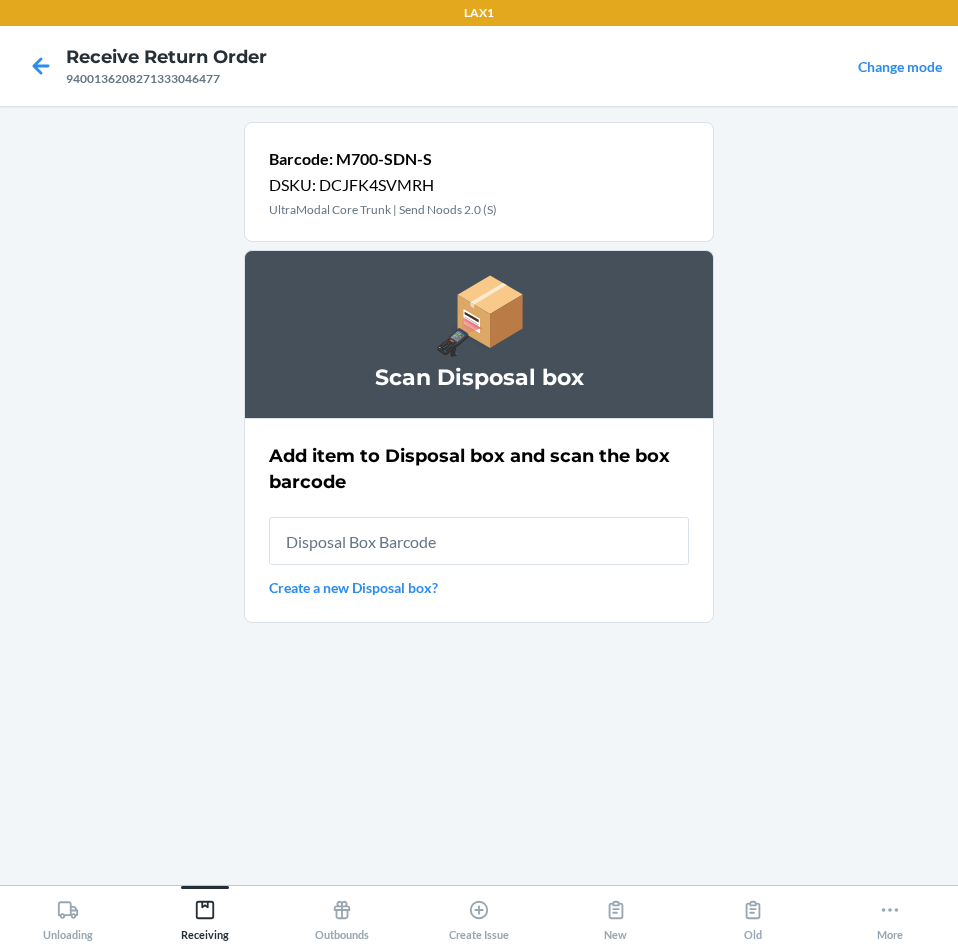click at bounding box center [479, 541] 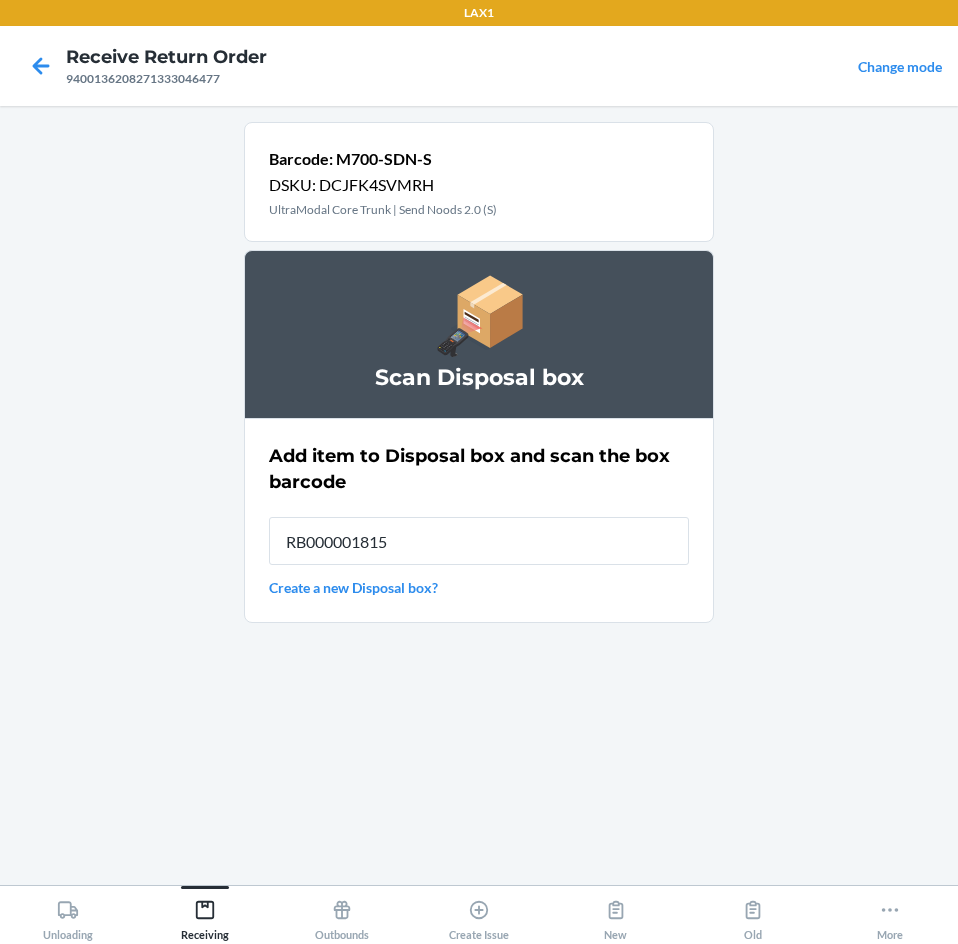 type on "RB000001815" 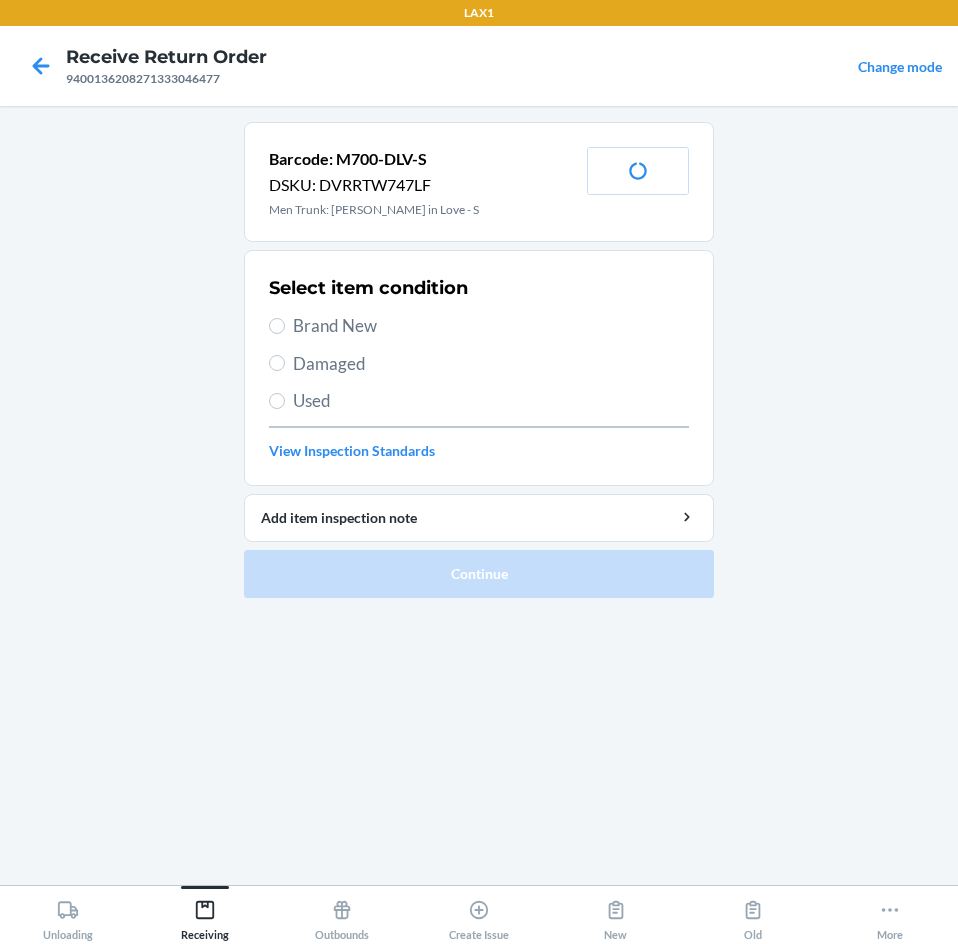 click on "Used" at bounding box center (479, 401) 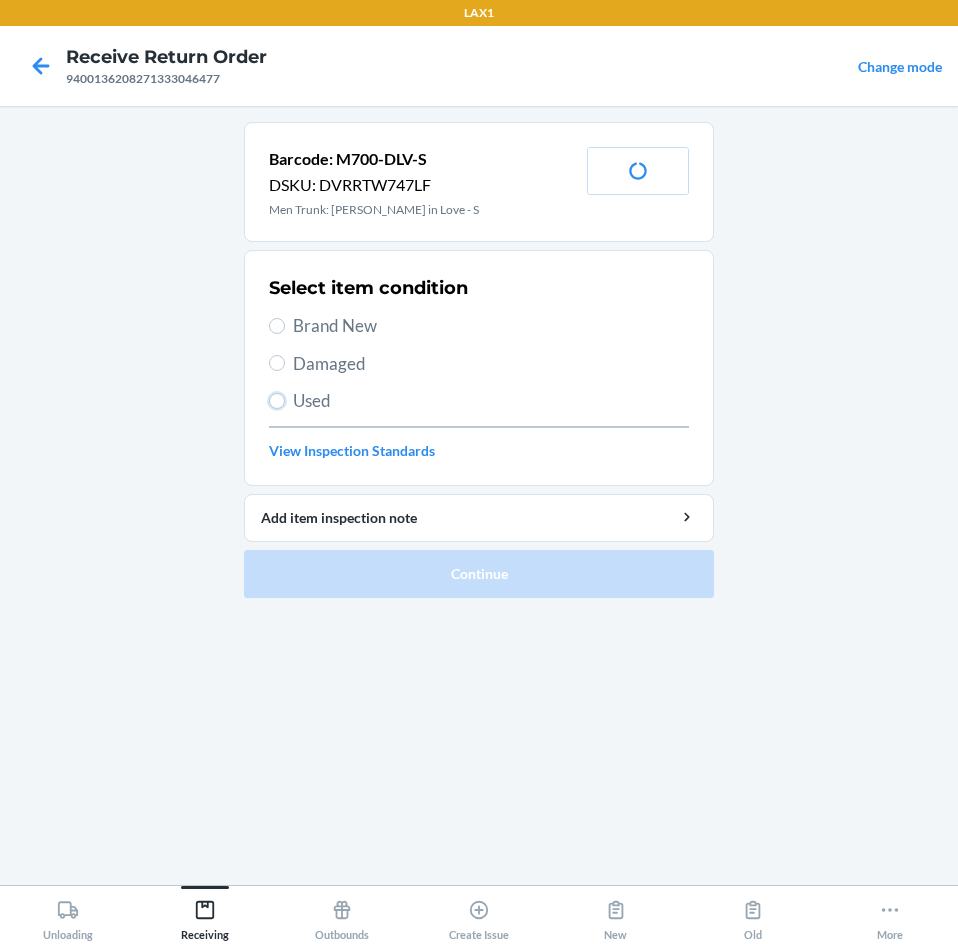 click on "Used" at bounding box center (277, 401) 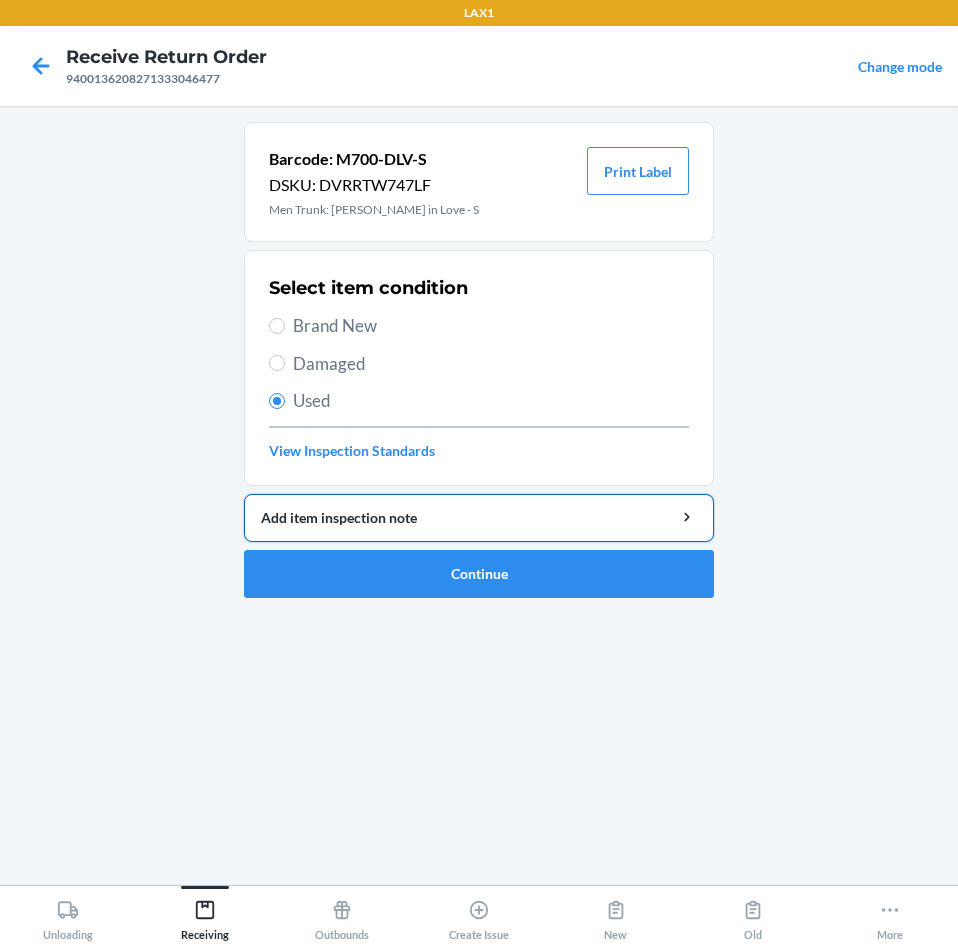 click on "Add item inspection note" at bounding box center (479, 517) 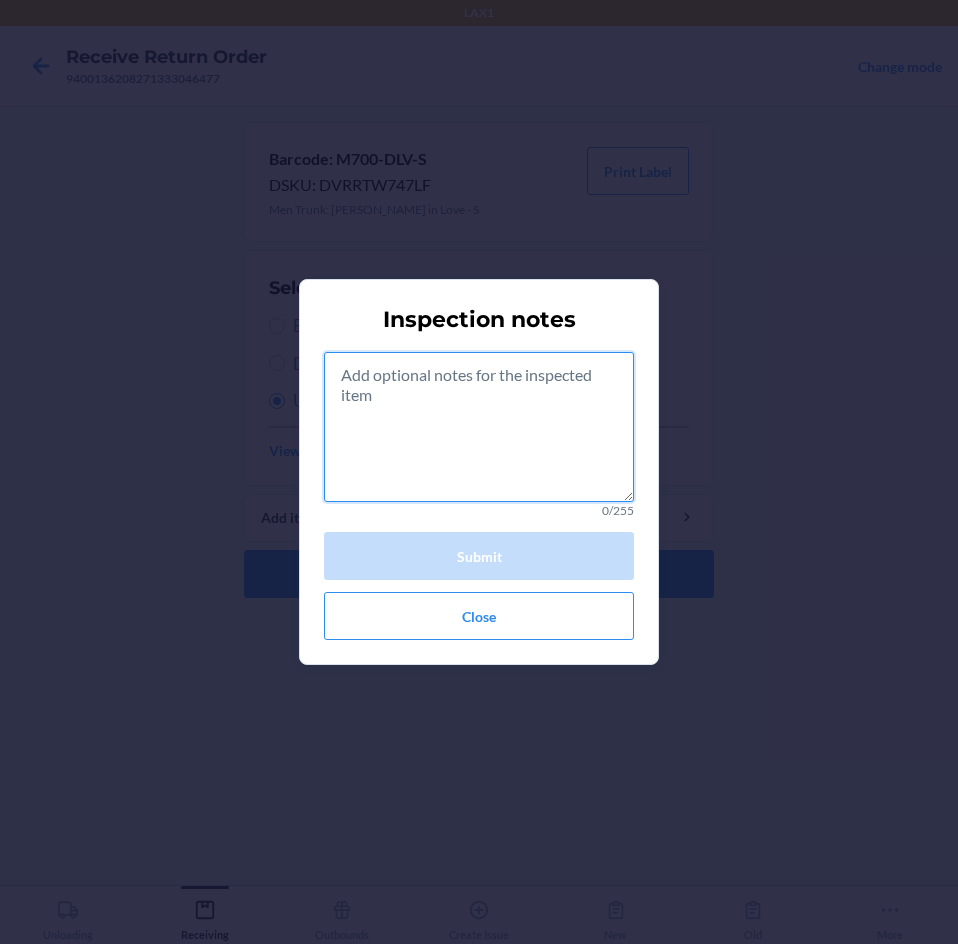 click at bounding box center [479, 427] 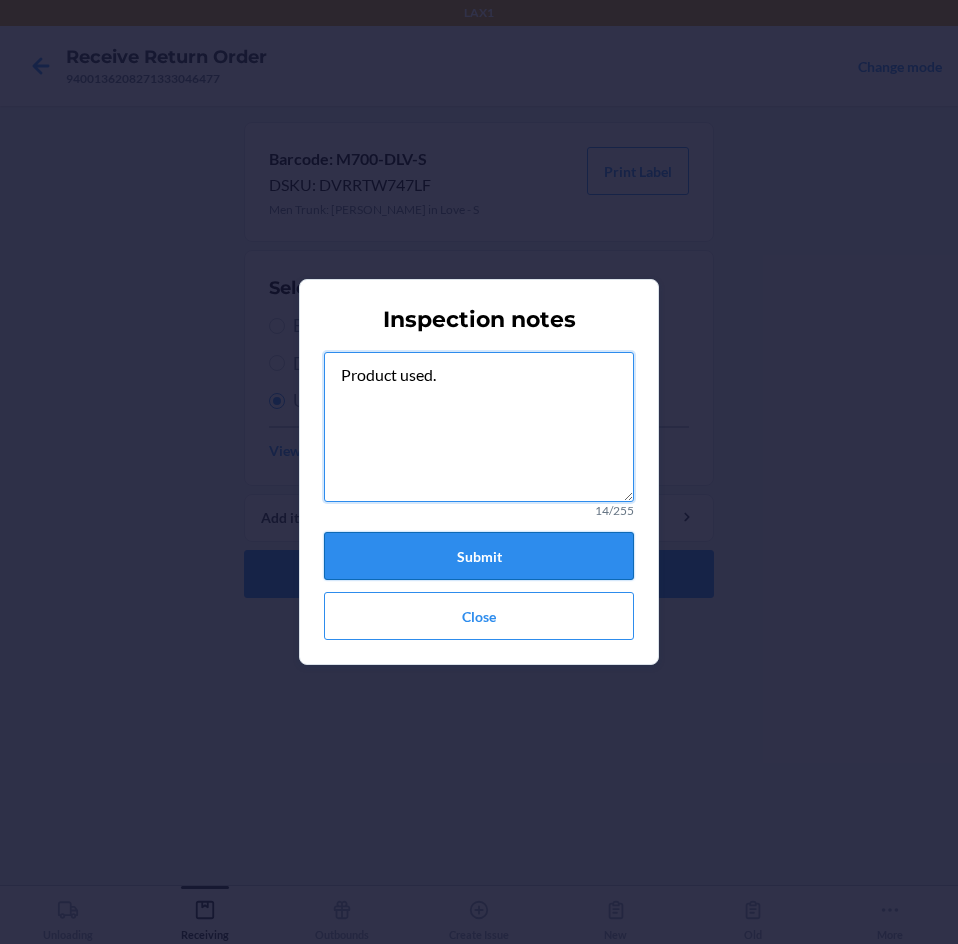 type on "Product used." 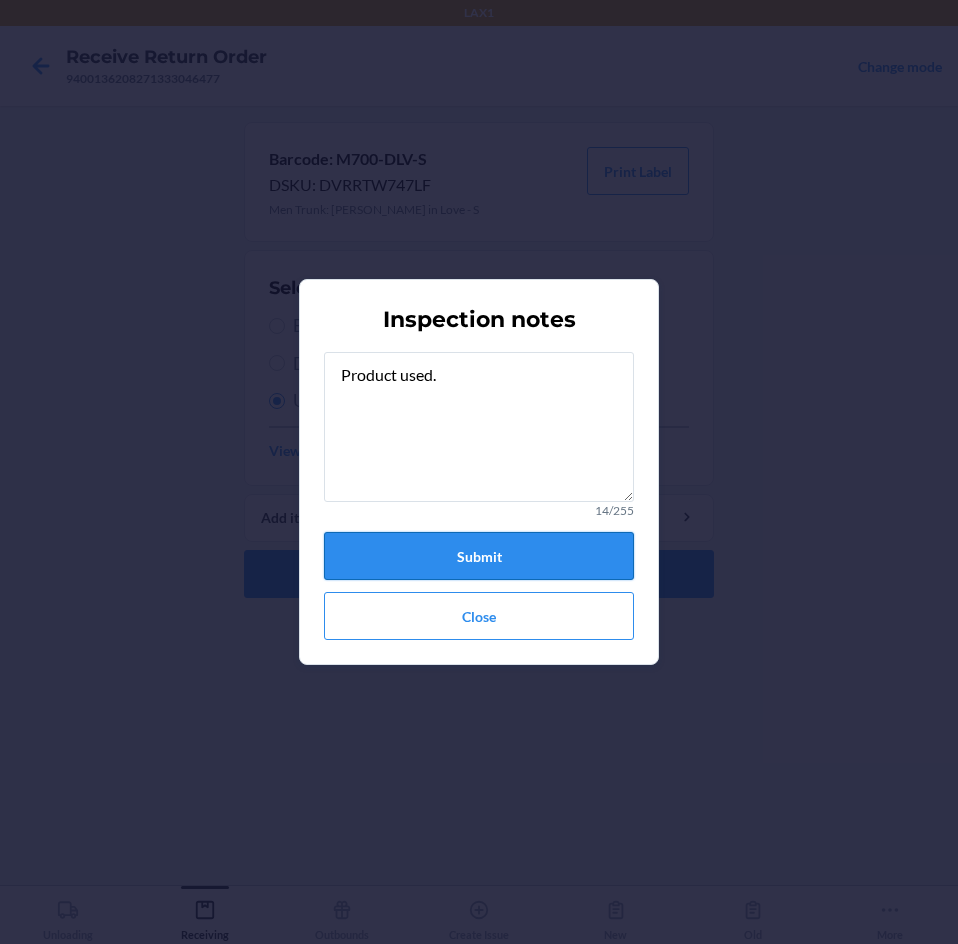 click on "Submit" at bounding box center [479, 556] 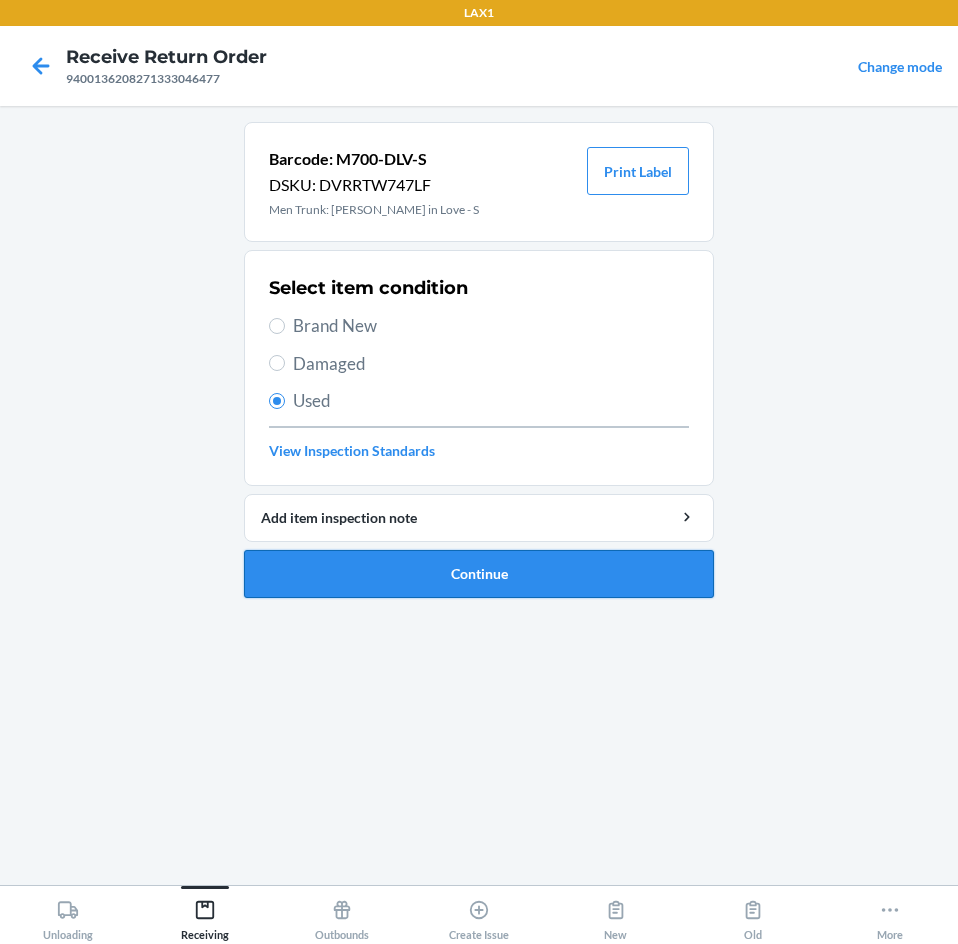 click on "Continue" at bounding box center [479, 574] 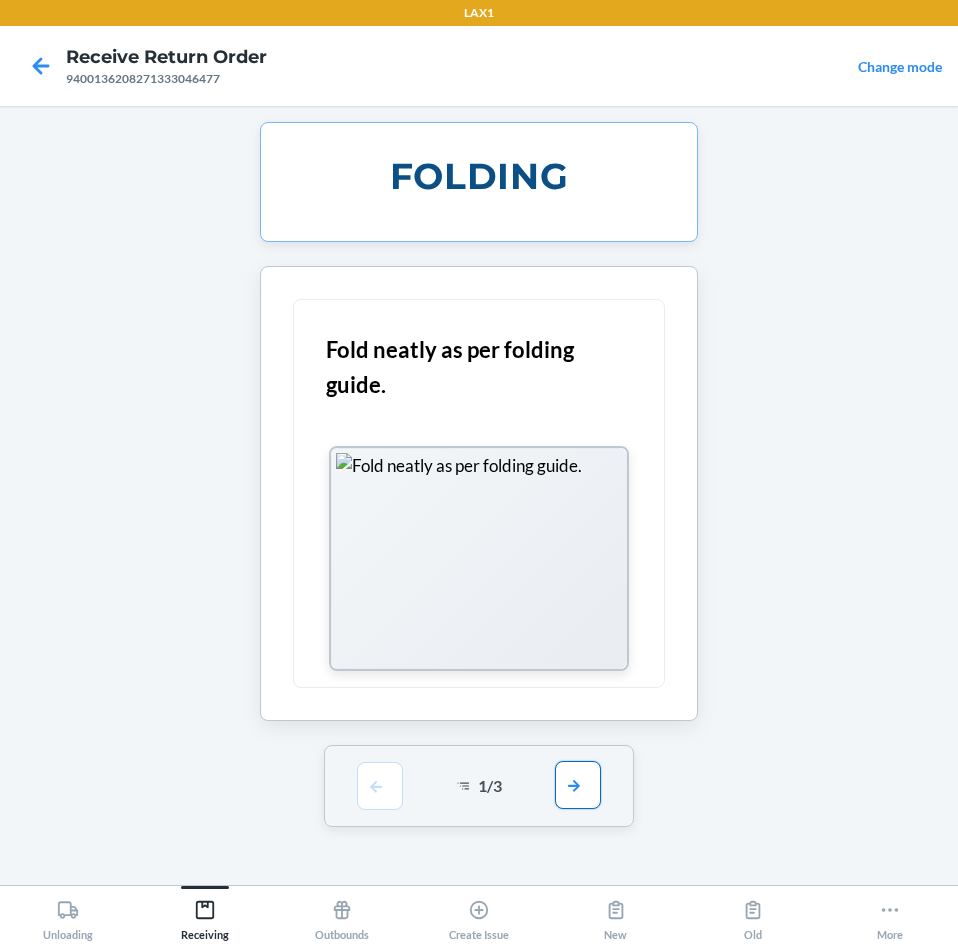 click at bounding box center (578, 785) 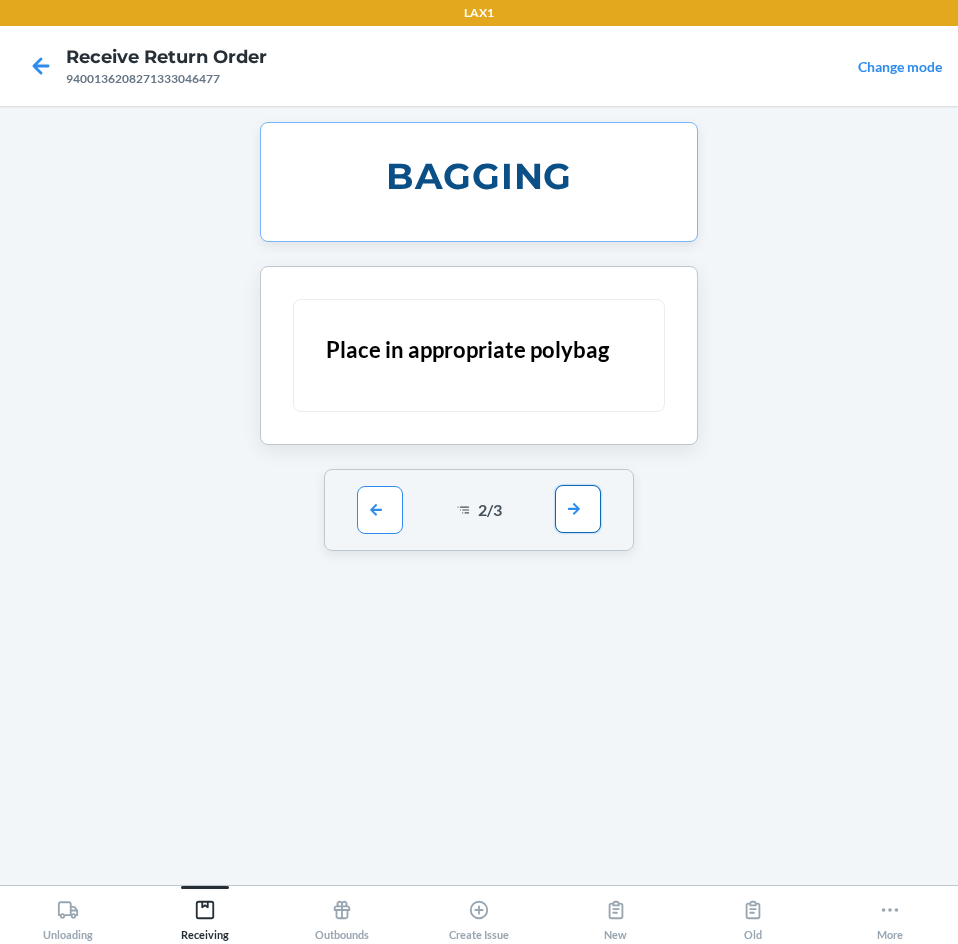 click at bounding box center [578, 509] 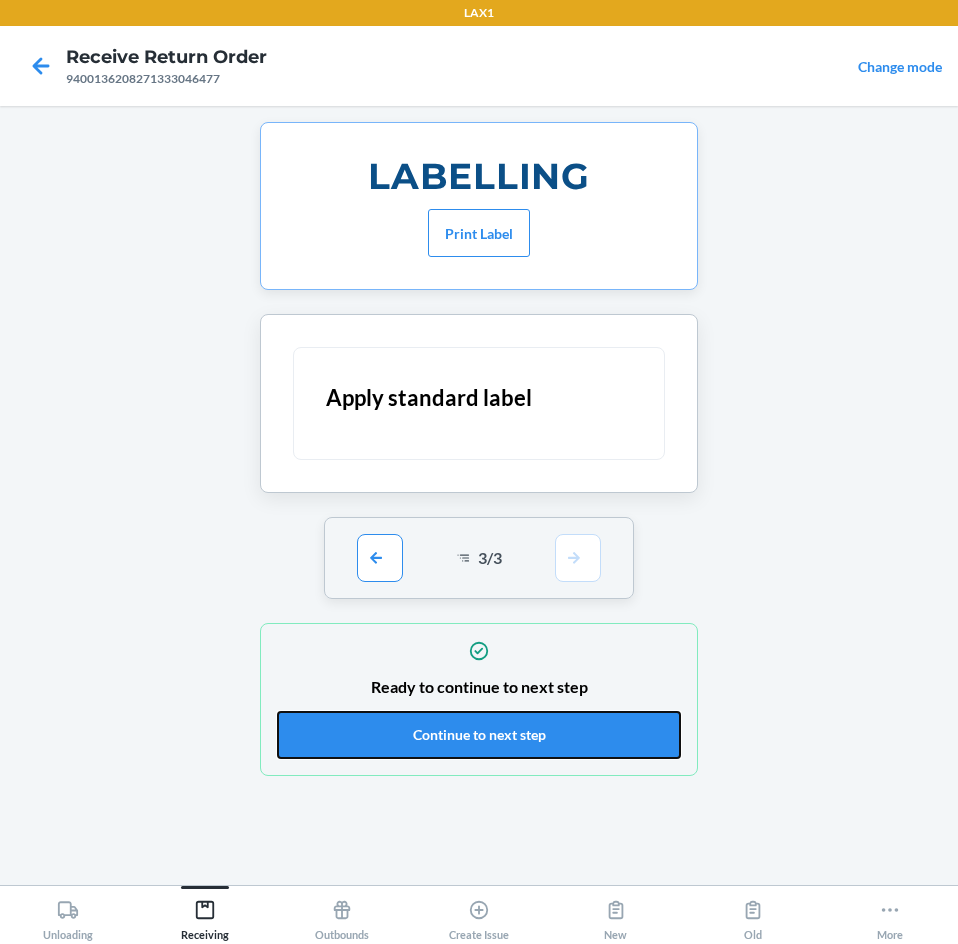 drag, startPoint x: 595, startPoint y: 725, endPoint x: 595, endPoint y: 704, distance: 21 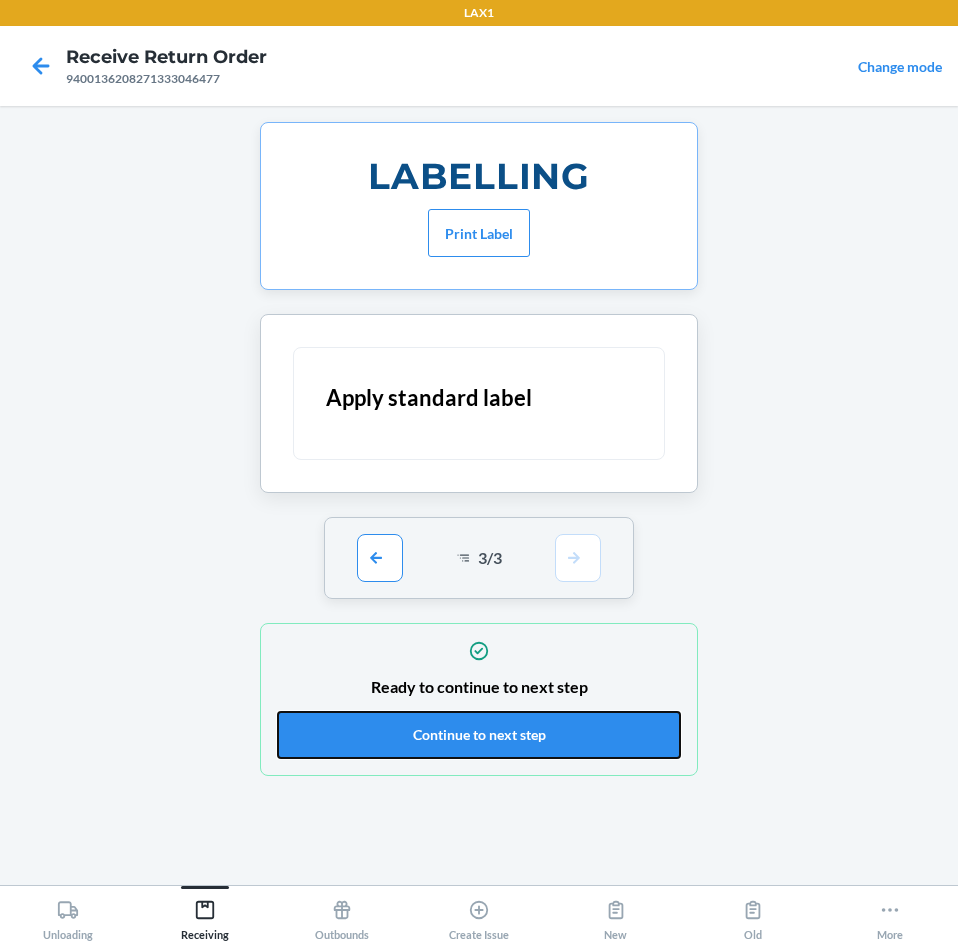 click on "Continue to next step" at bounding box center (479, 735) 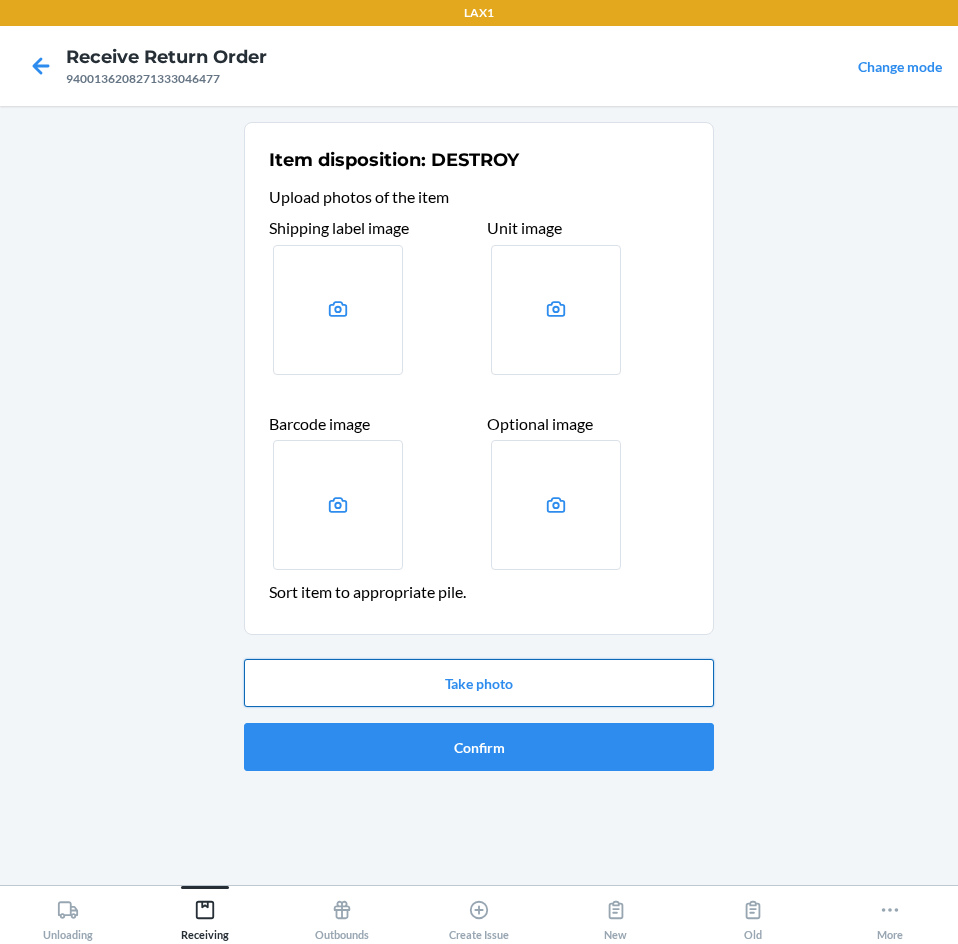 click on "Take photo" at bounding box center (479, 683) 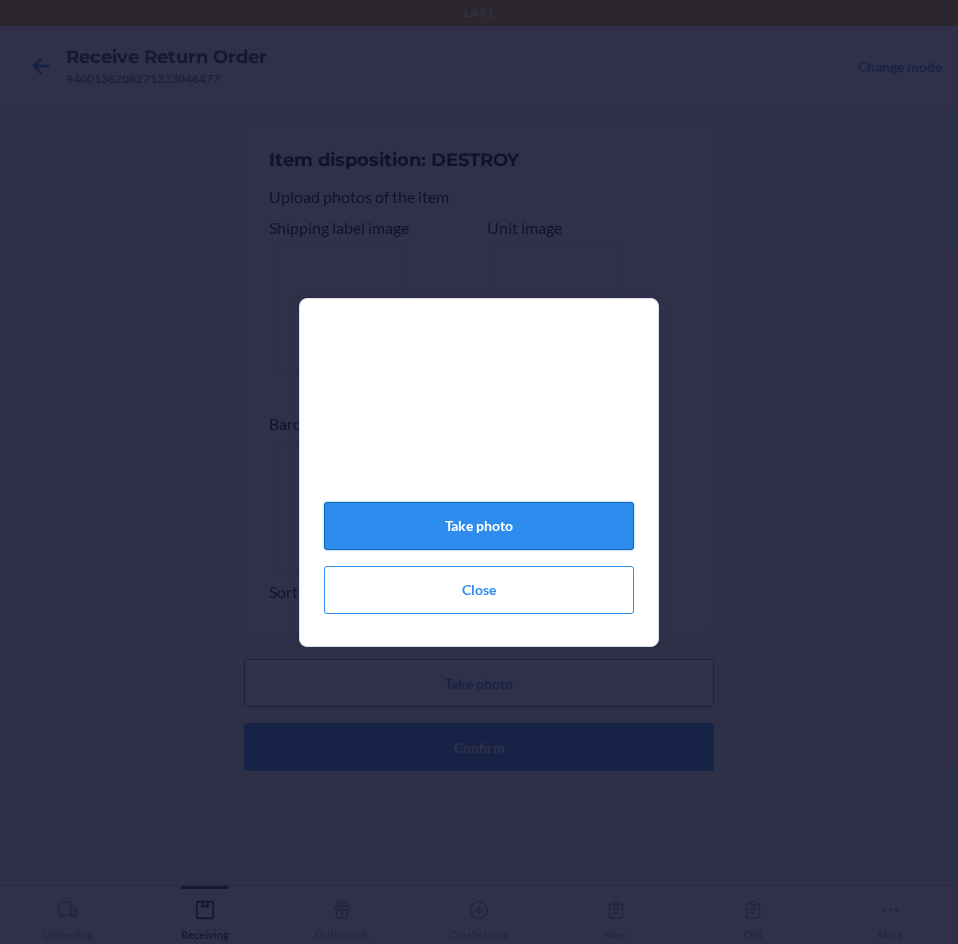 click on "Take photo" 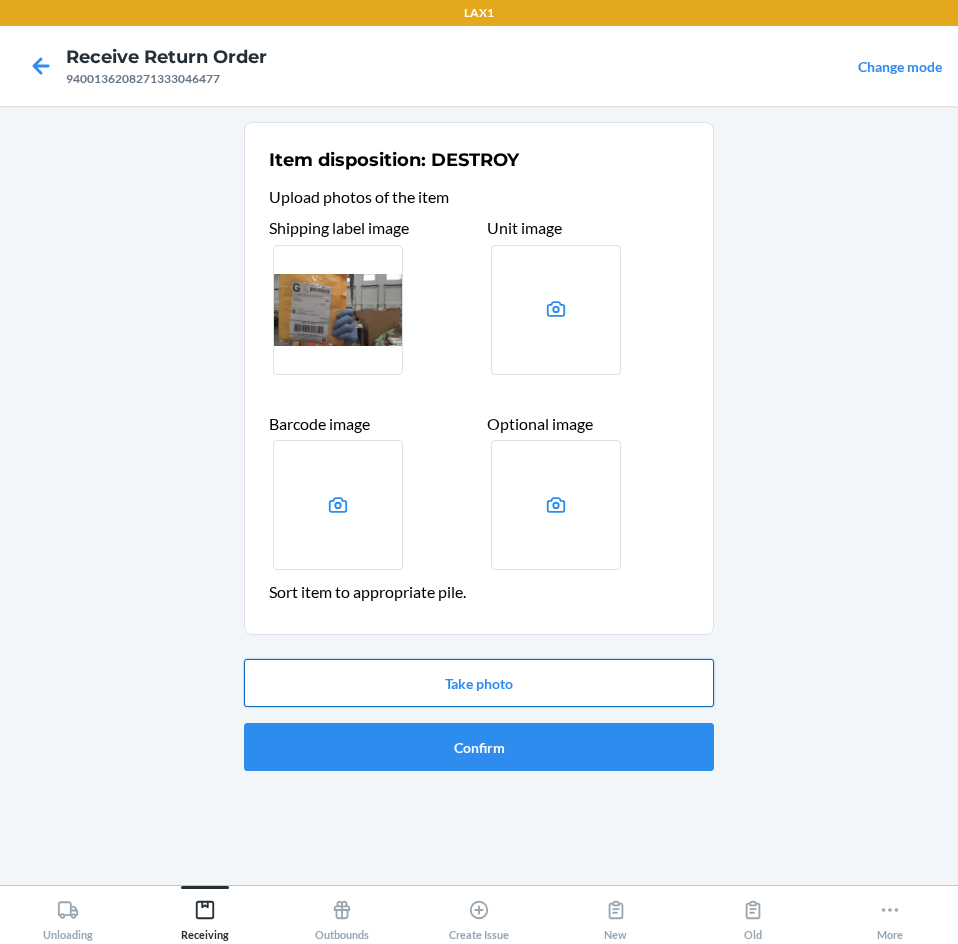 click on "Take photo" at bounding box center (479, 683) 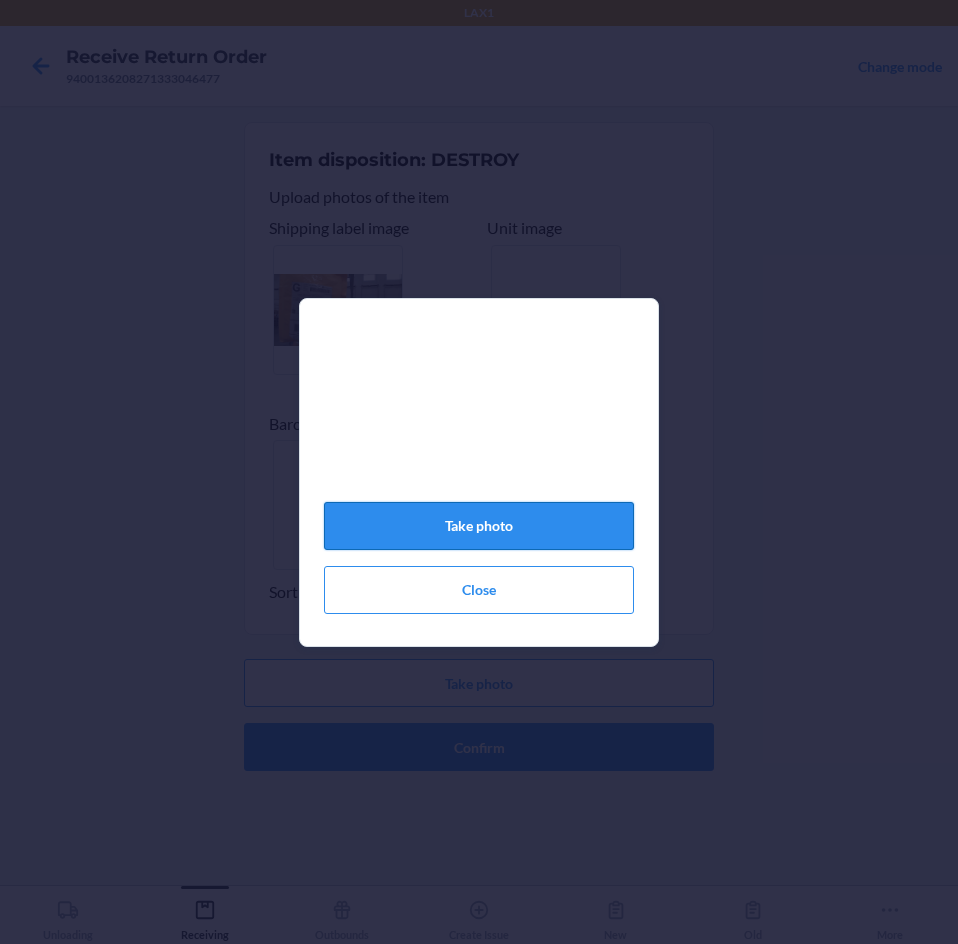 click on "Take photo" 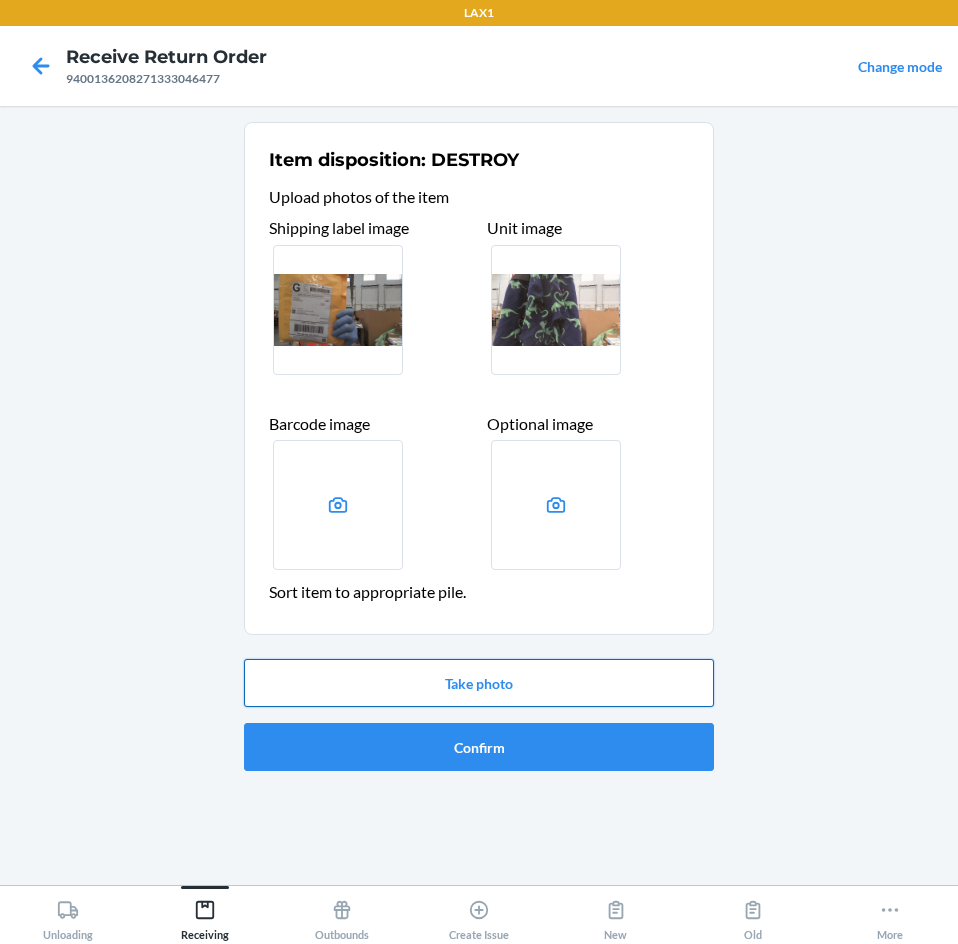 click on "Take photo" at bounding box center (479, 683) 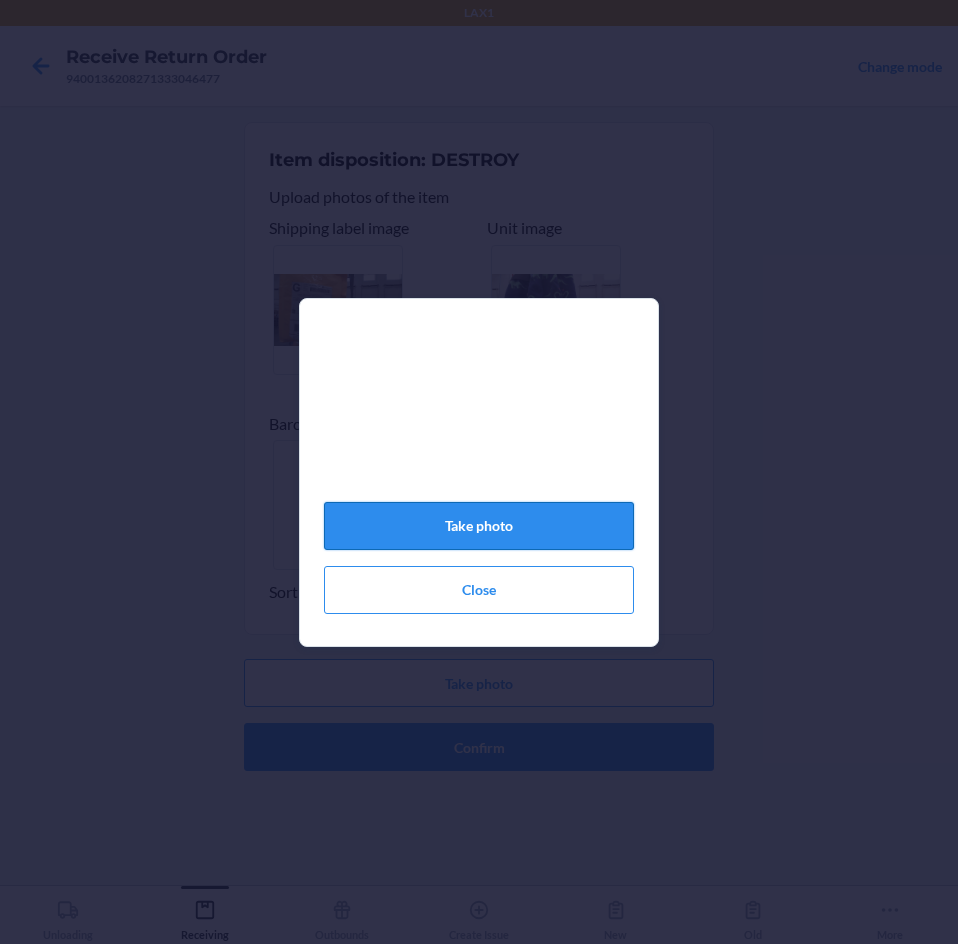 click on "Take photo" 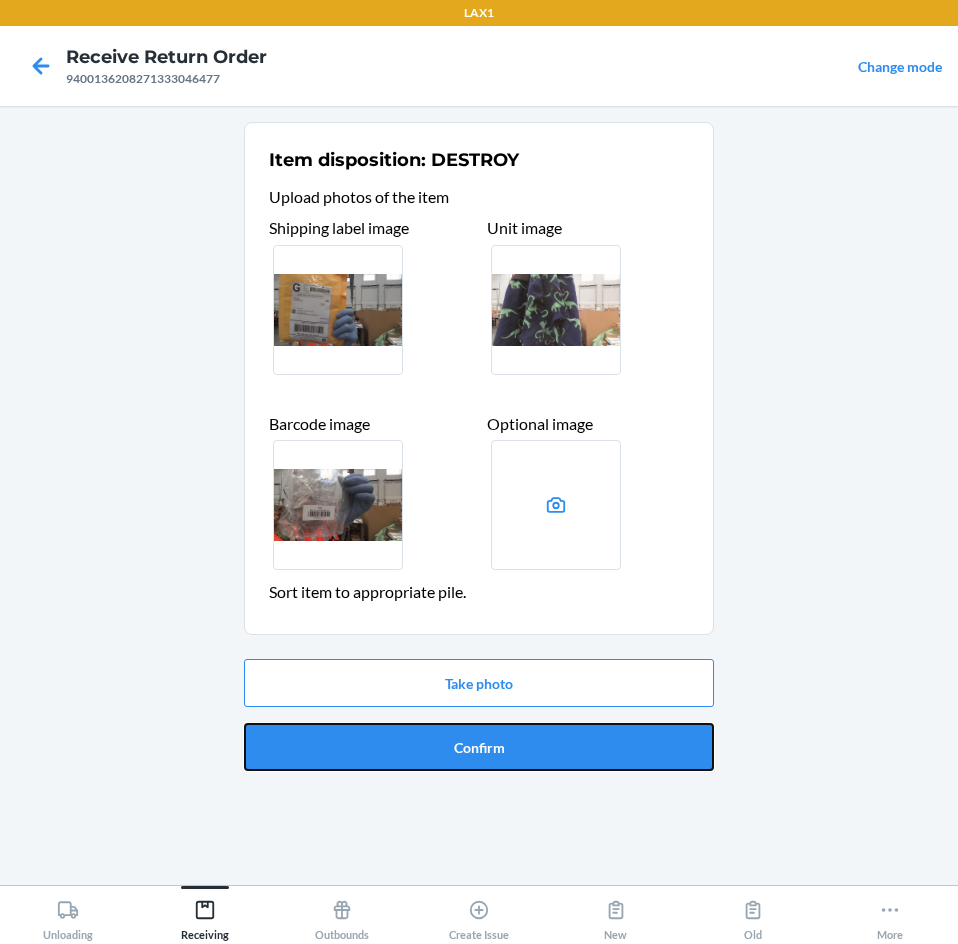 click on "Confirm" at bounding box center [479, 747] 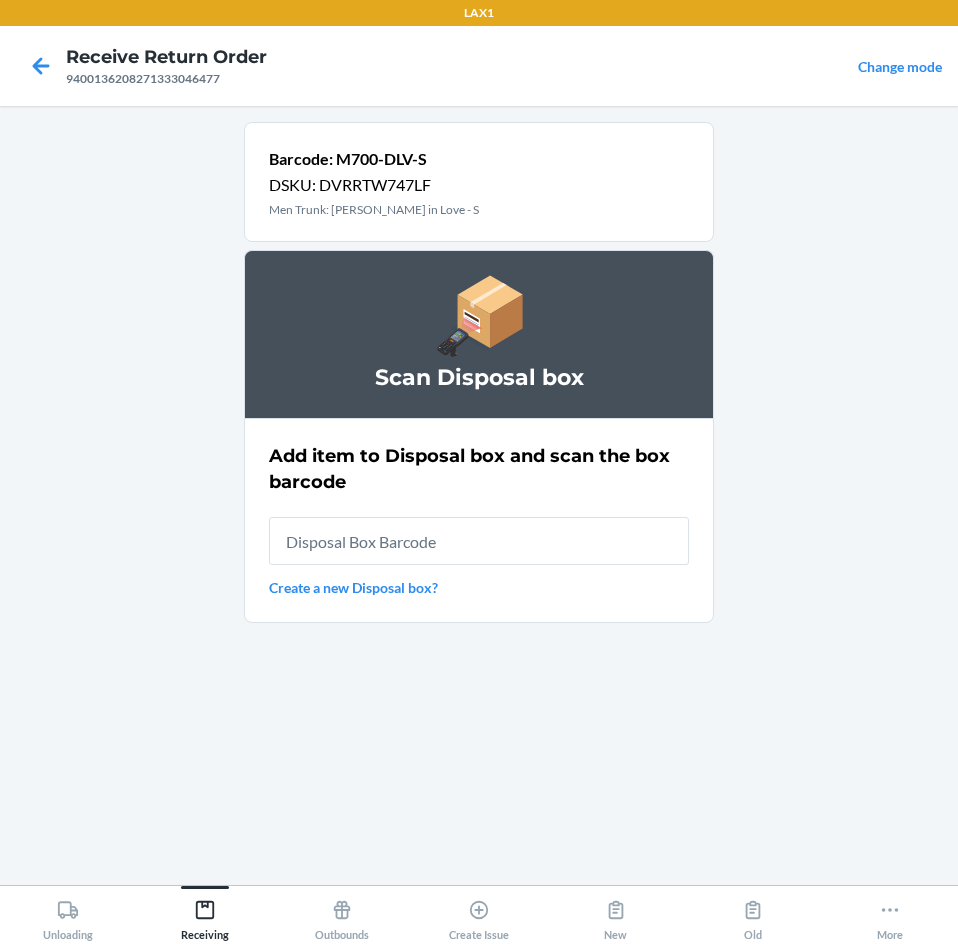 click at bounding box center (479, 541) 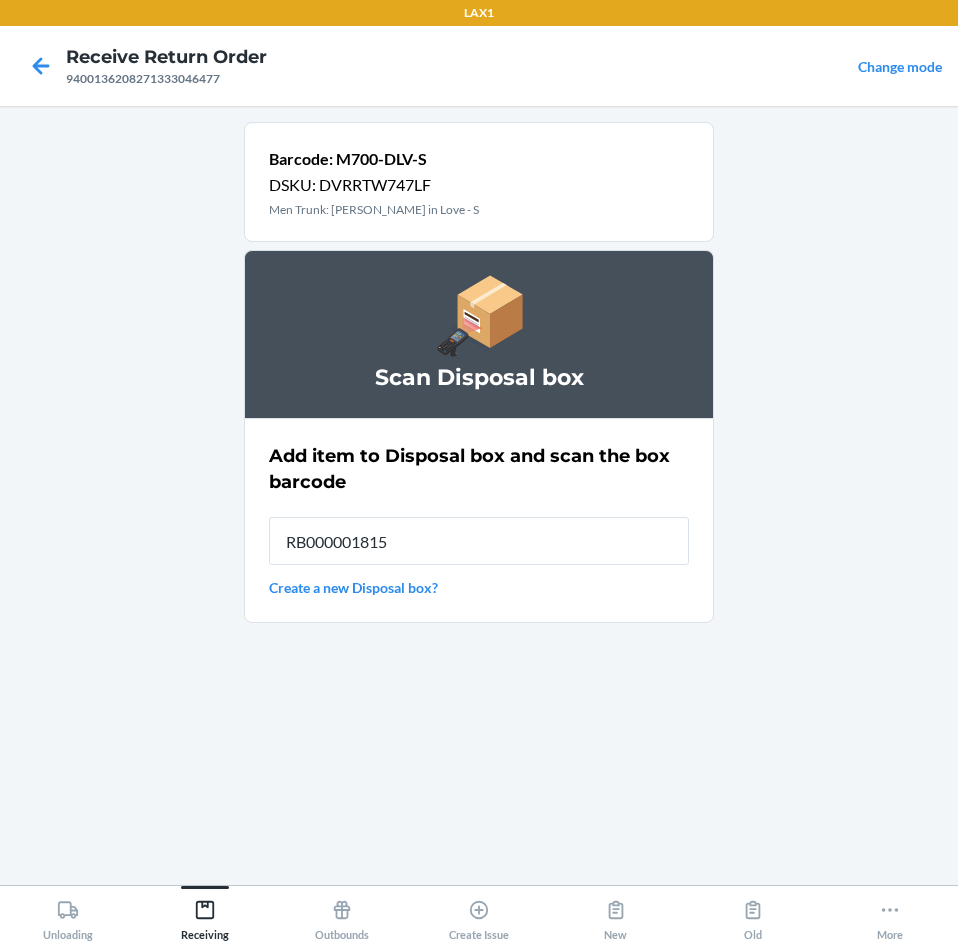 type on "RB000001815" 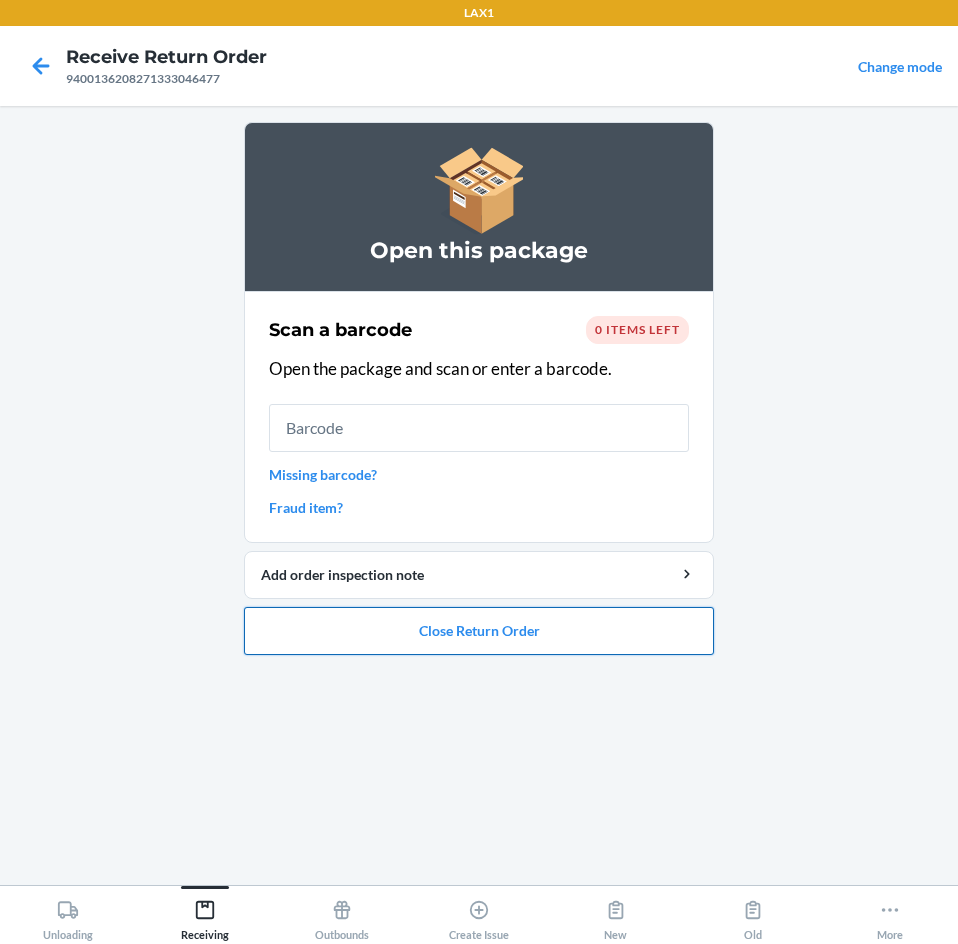 click on "Close Return Order" at bounding box center [479, 631] 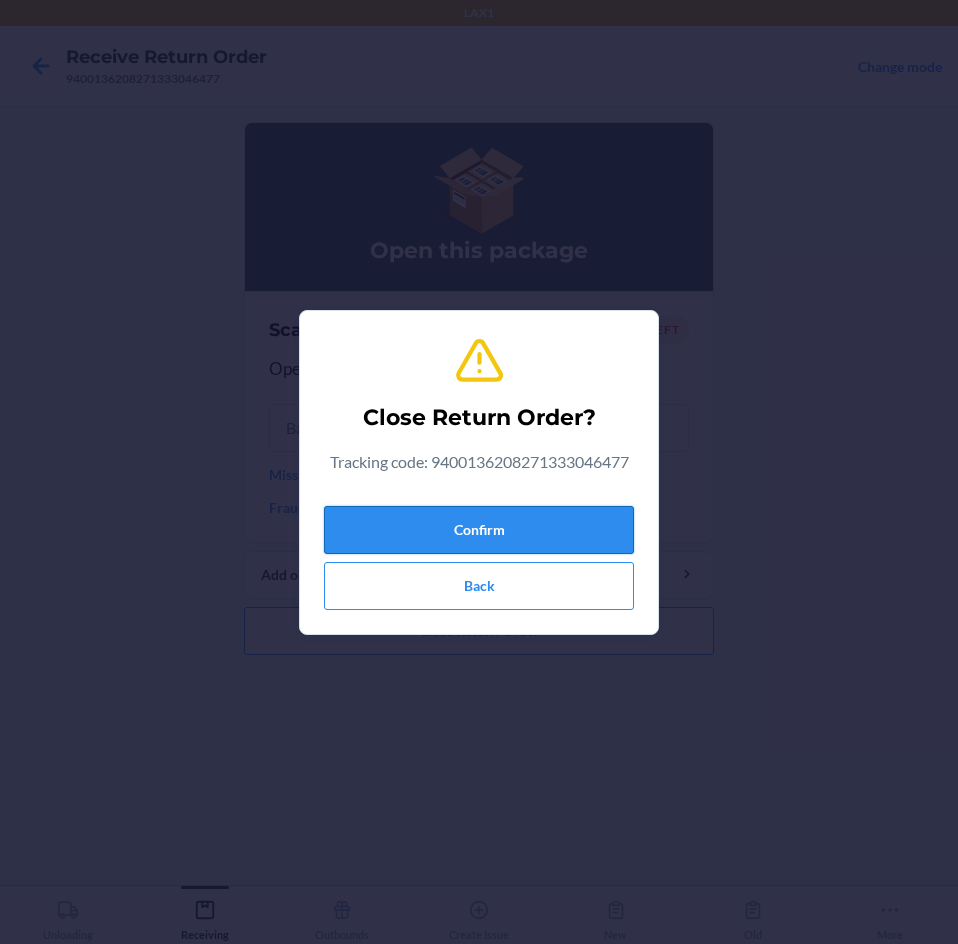 click on "Confirm" at bounding box center (479, 530) 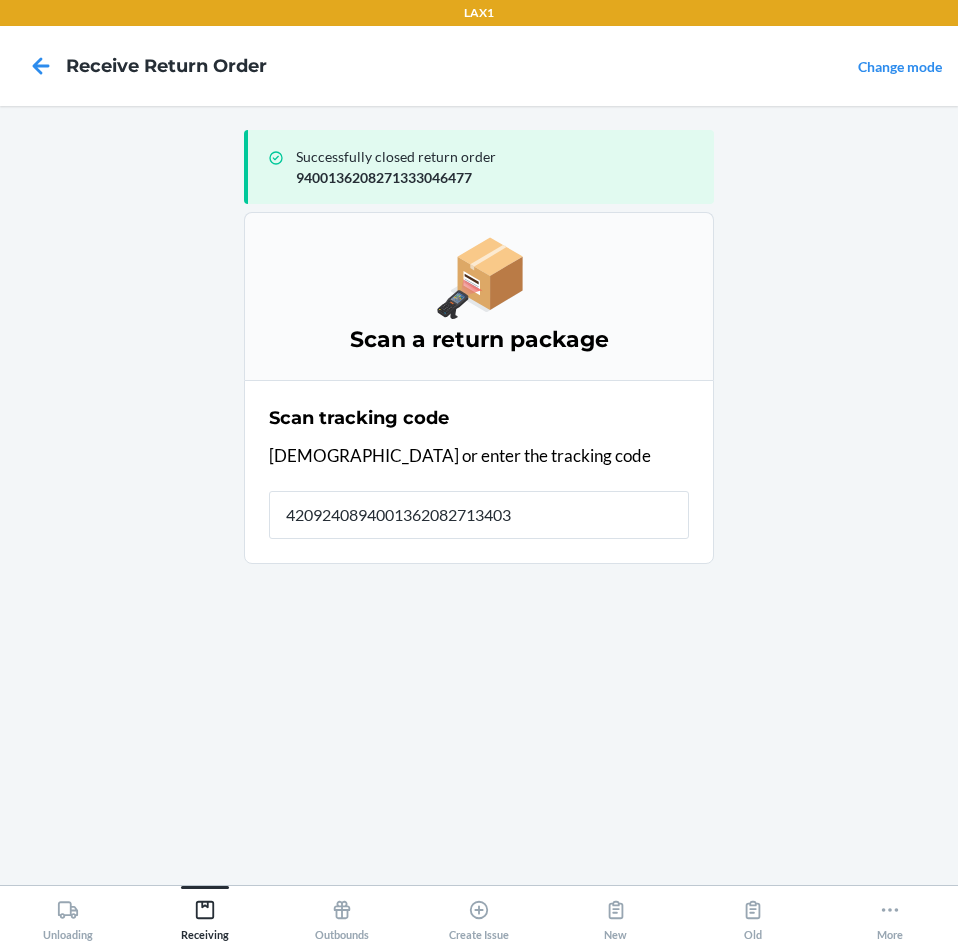 type on "42092408940013620827134031" 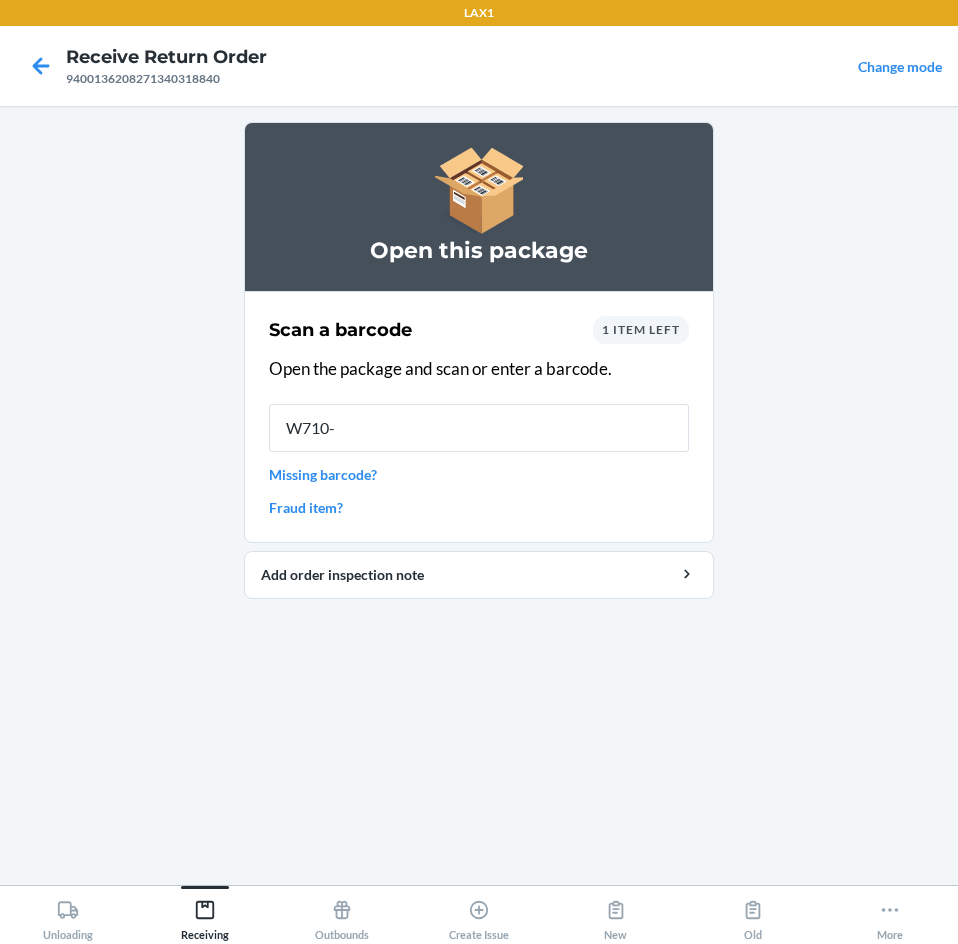 type on "W710-L" 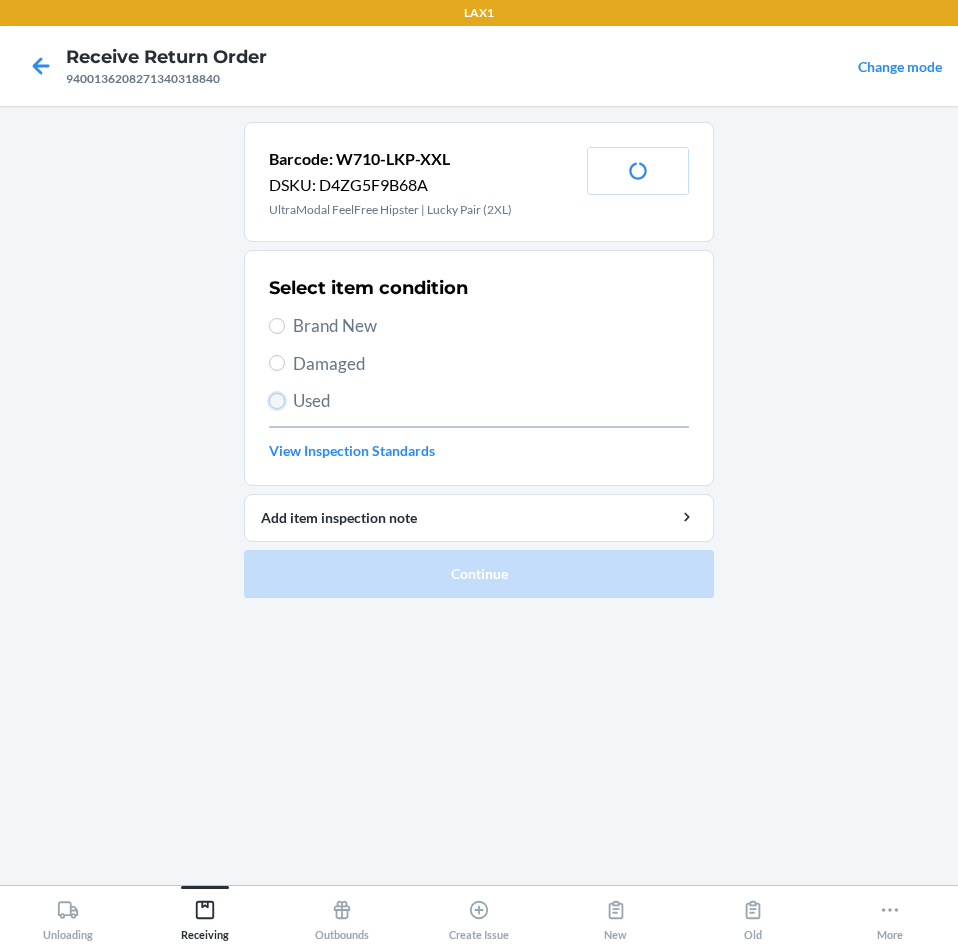 click on "Used" at bounding box center (277, 401) 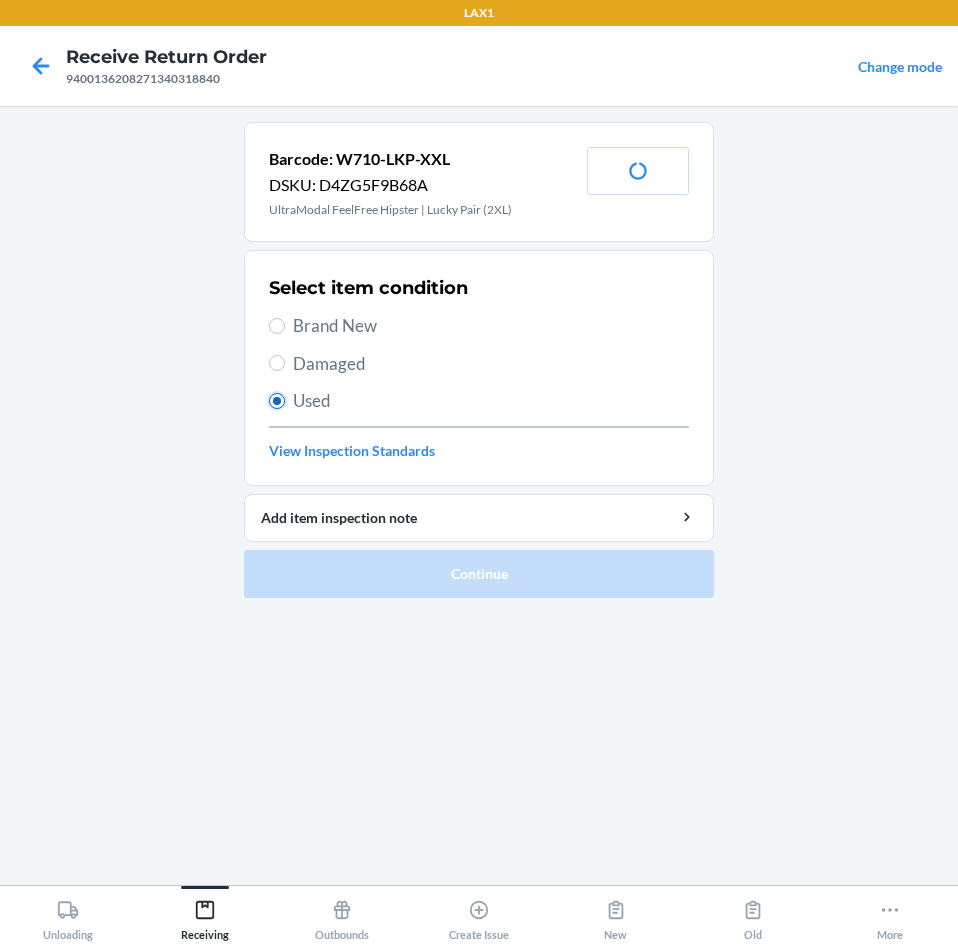 radio on "true" 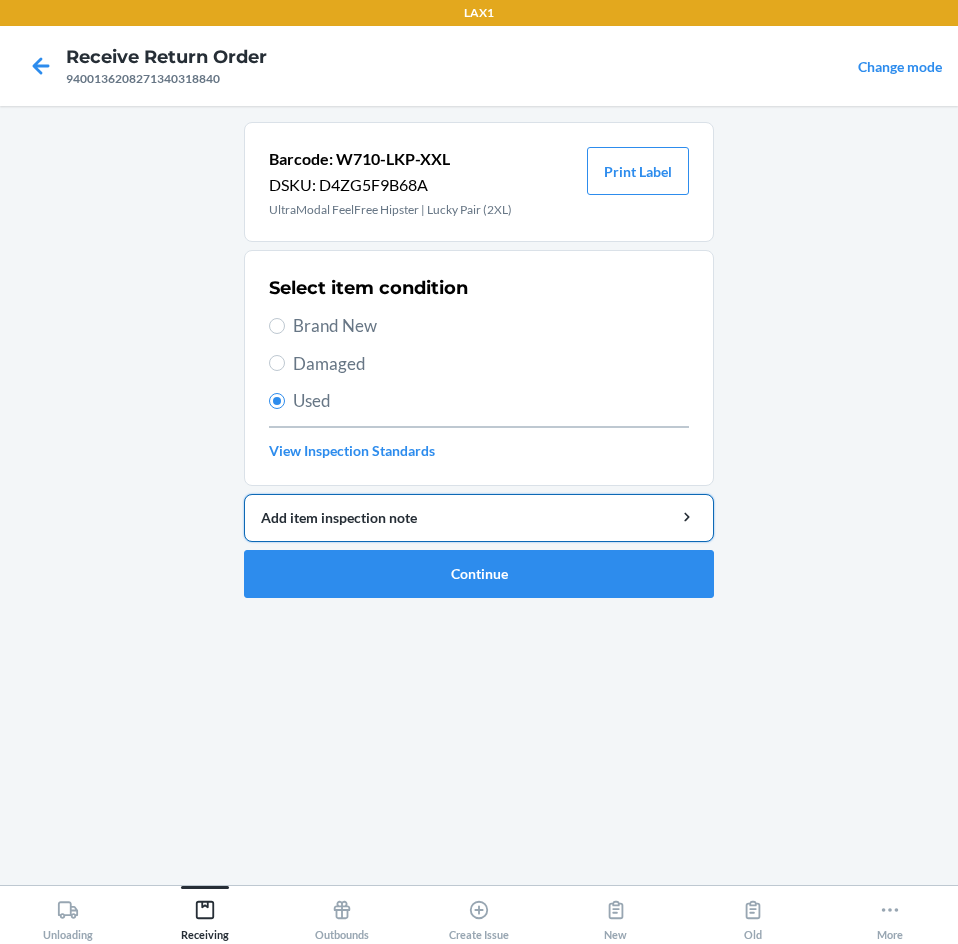 click on "Add item inspection note" at bounding box center [479, 517] 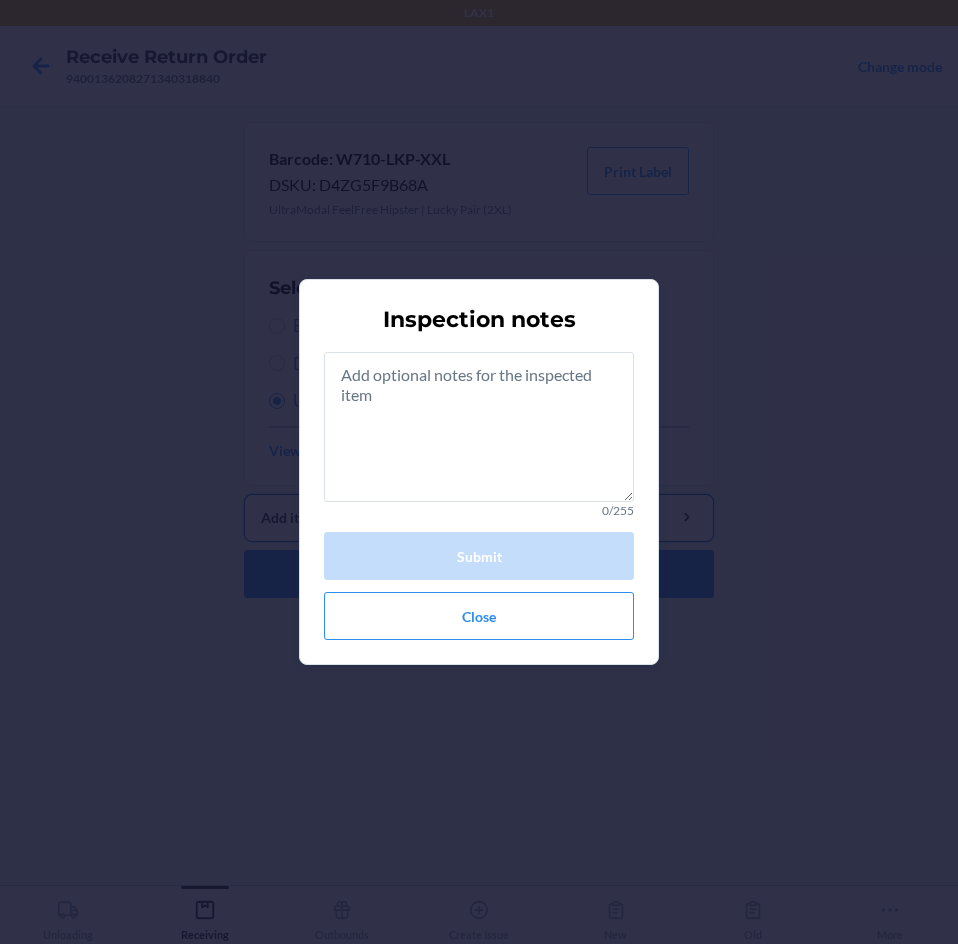 type 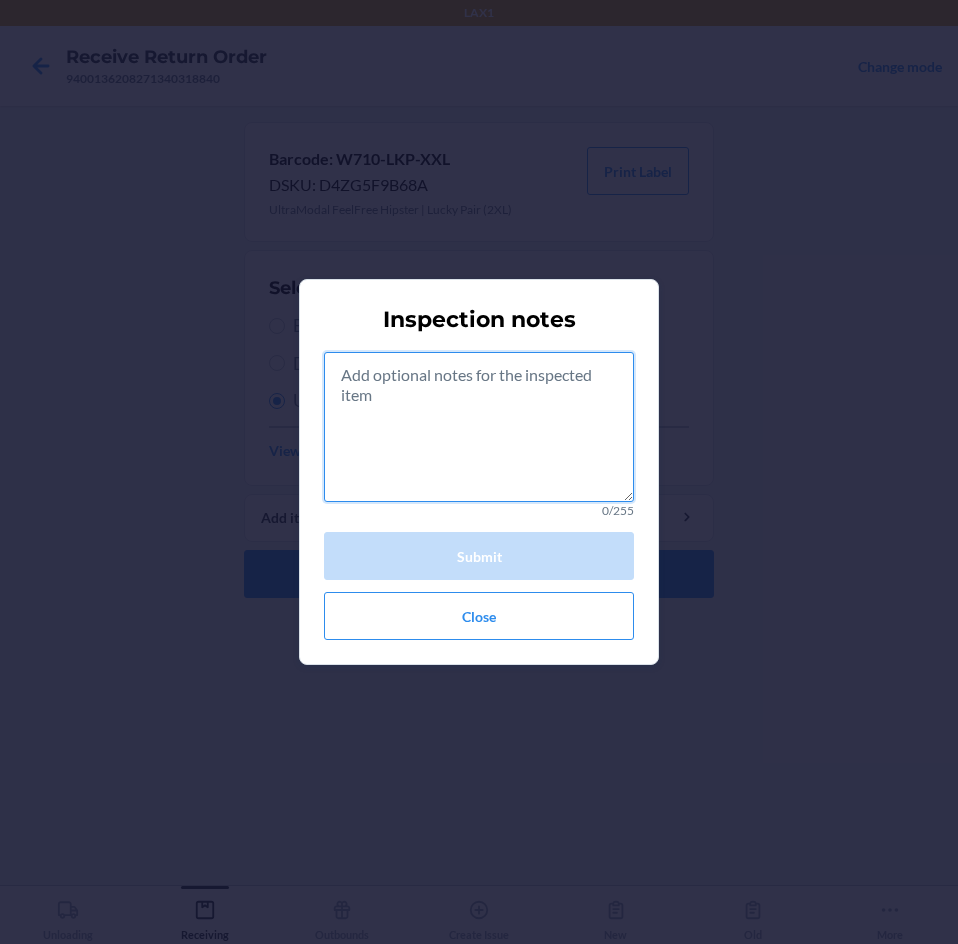 click at bounding box center [479, 427] 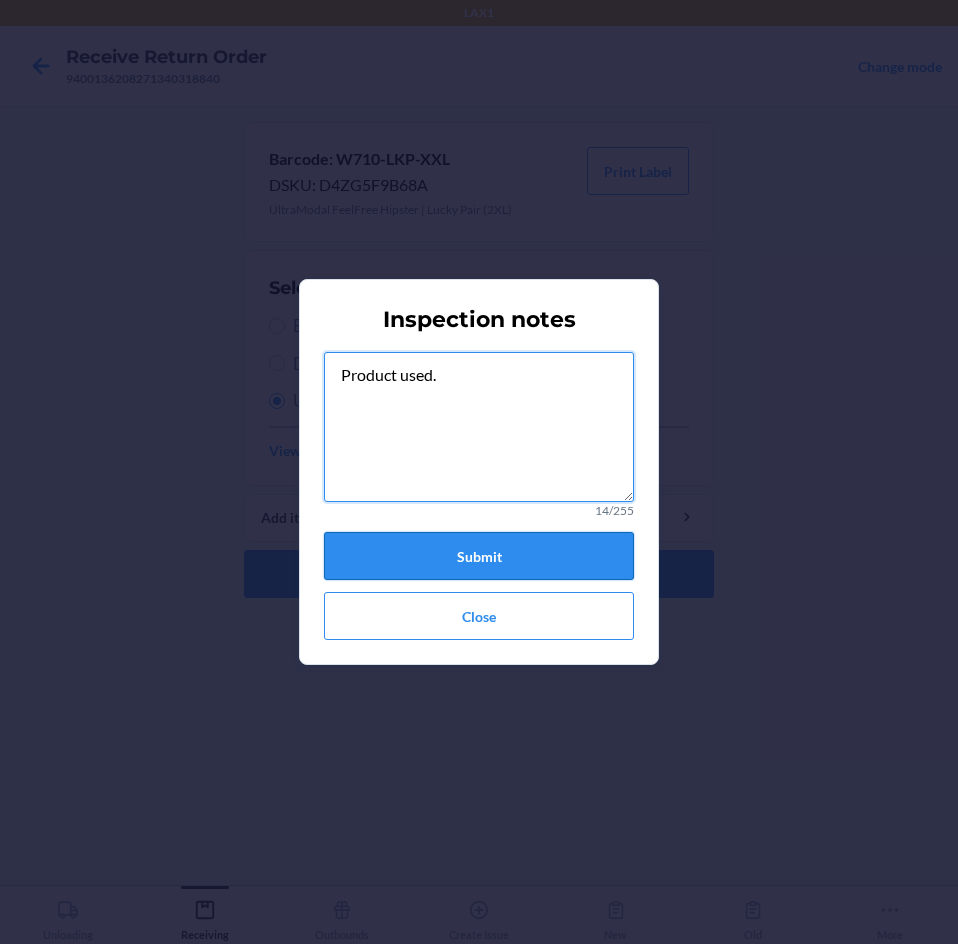 type on "Product used." 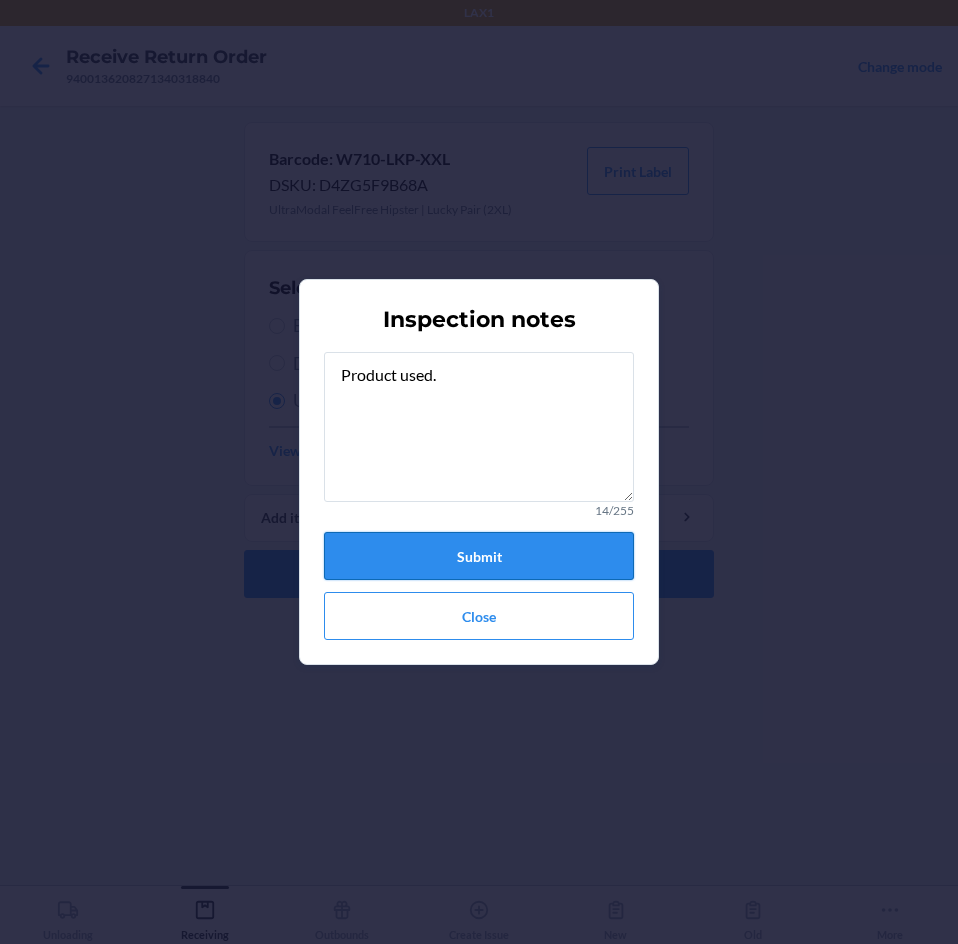 click on "Submit" at bounding box center [479, 556] 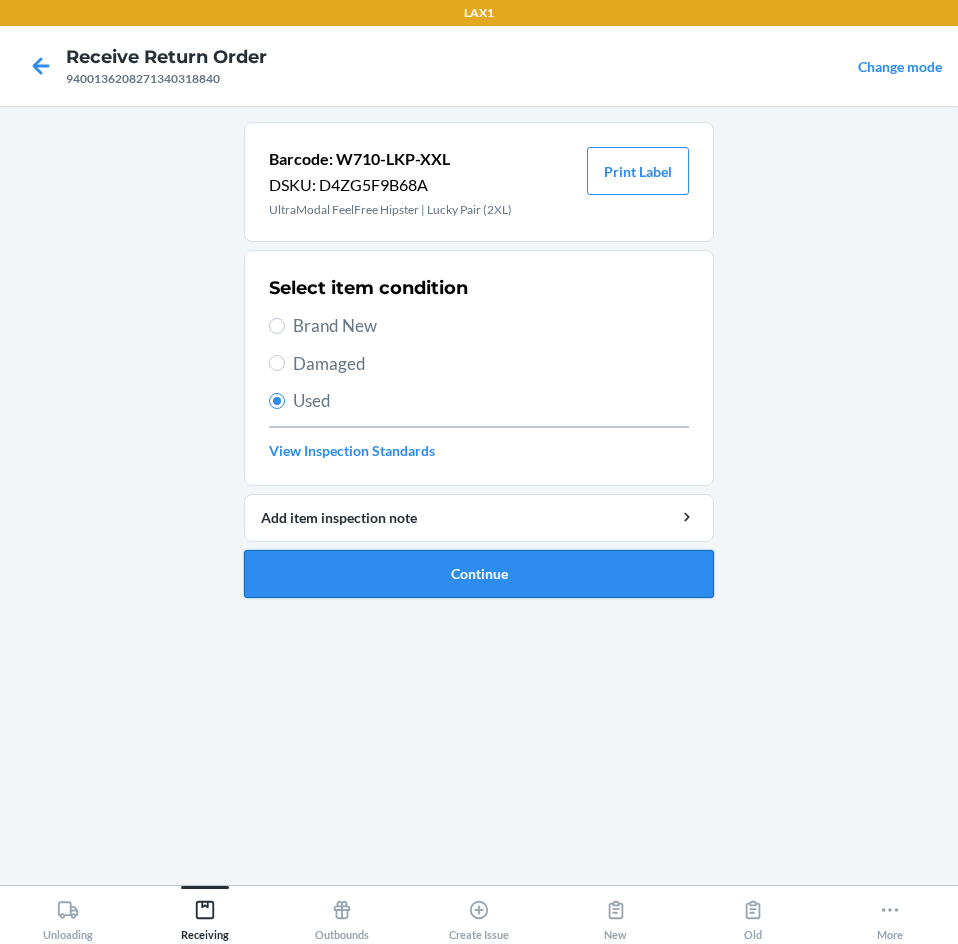 click on "Continue" at bounding box center [479, 574] 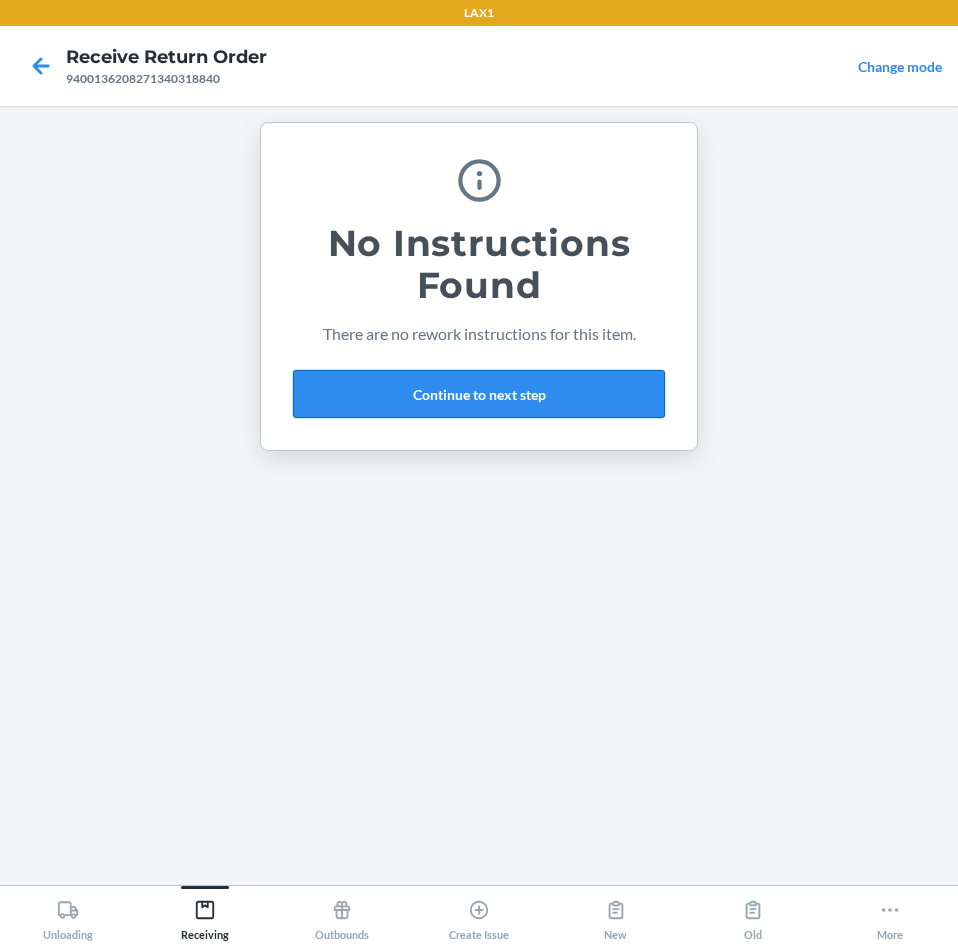 click on "Continue to next step" at bounding box center [479, 394] 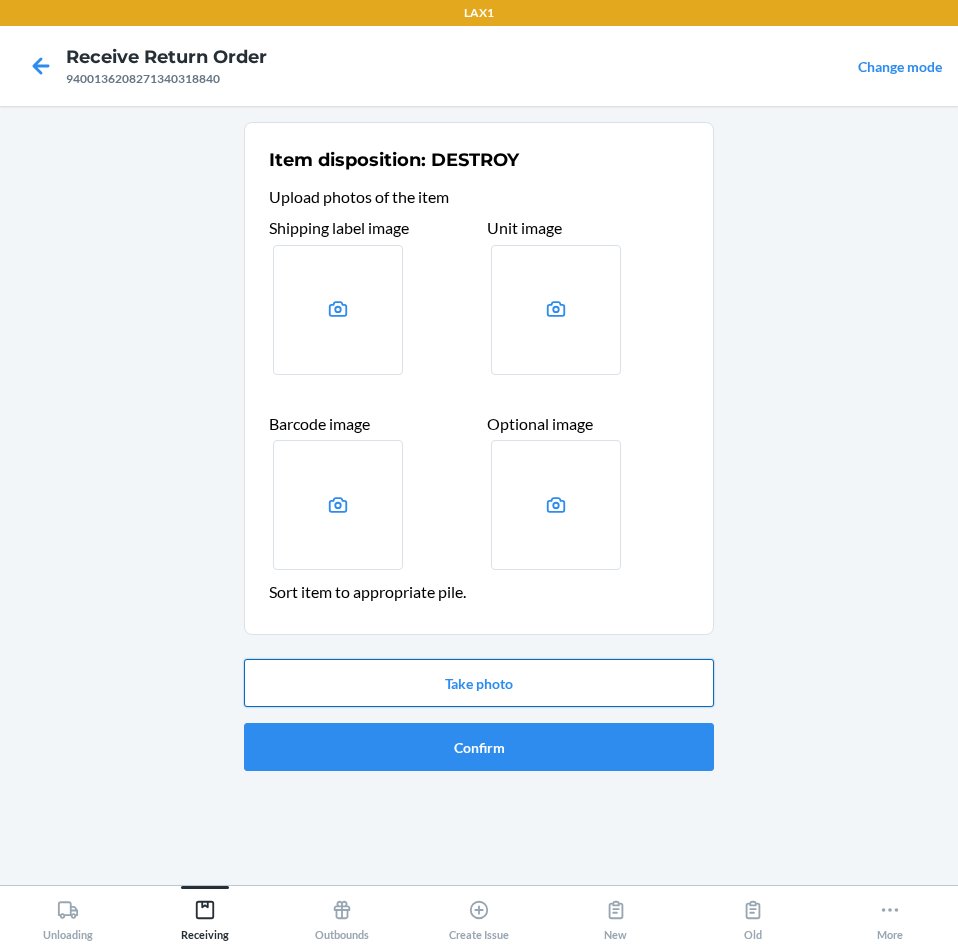 click on "Take photo" at bounding box center [479, 683] 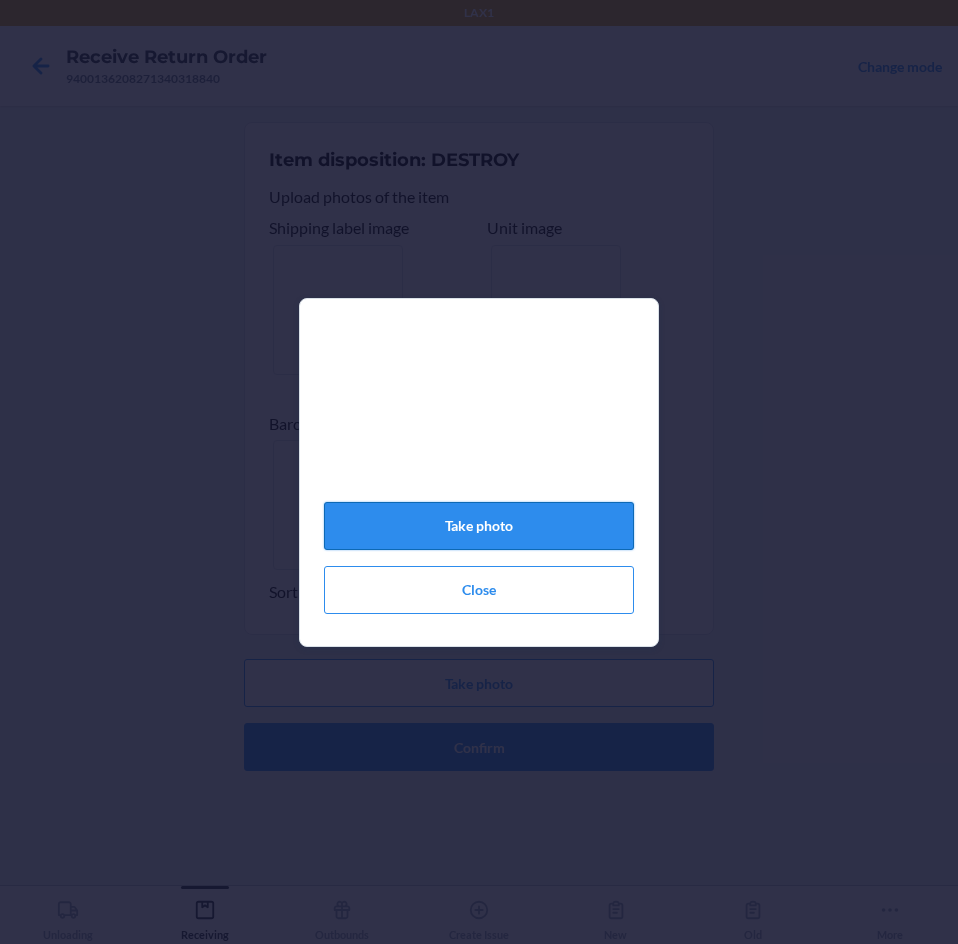 click on "Take photo" 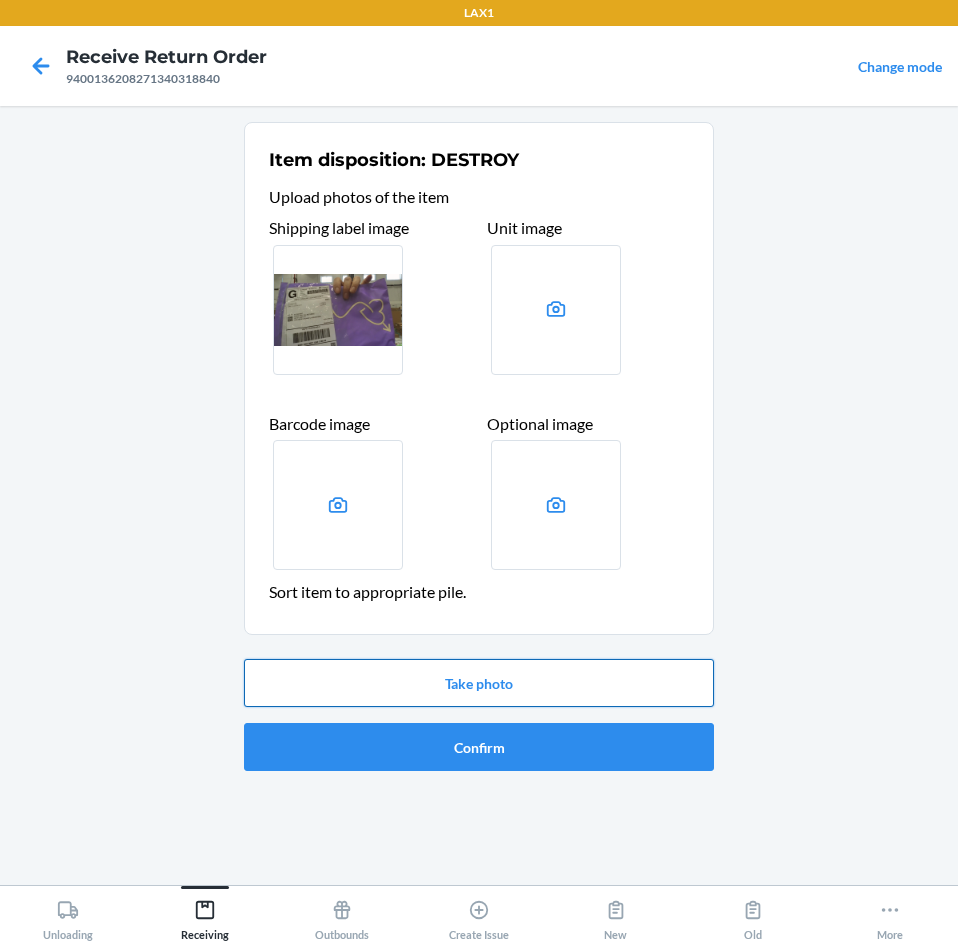 click on "Take photo" at bounding box center (479, 683) 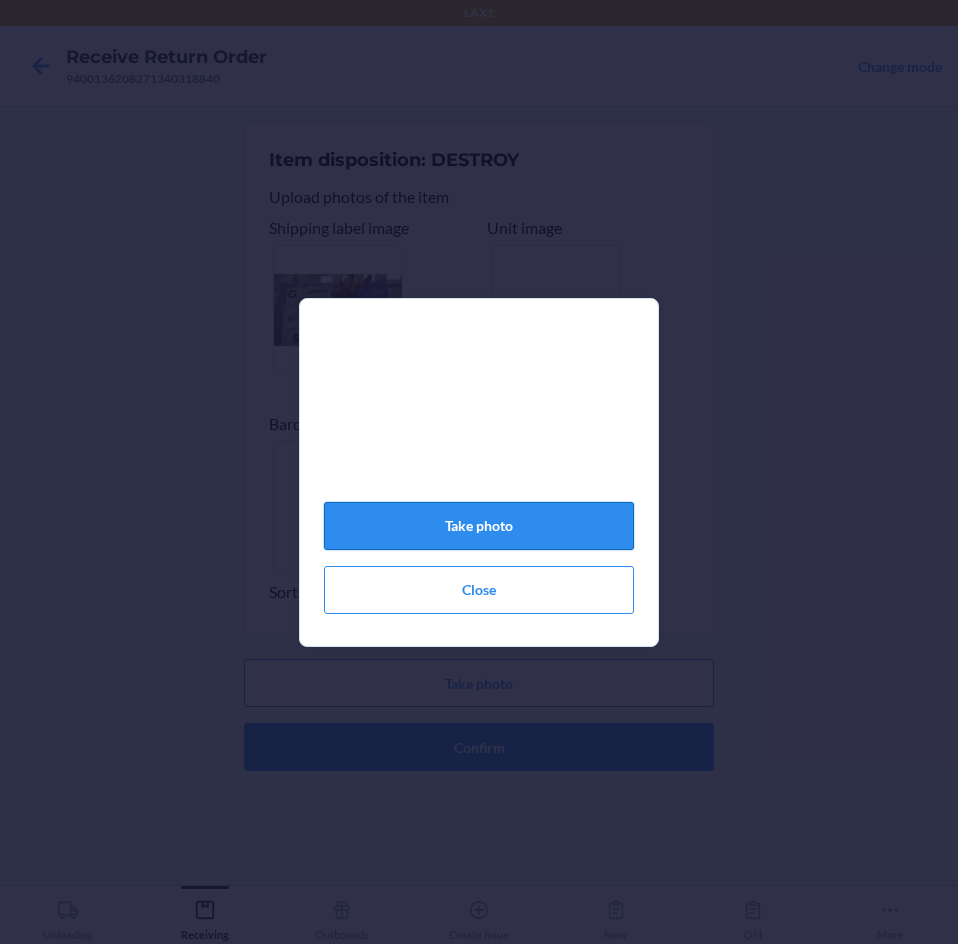 click on "Take photo" 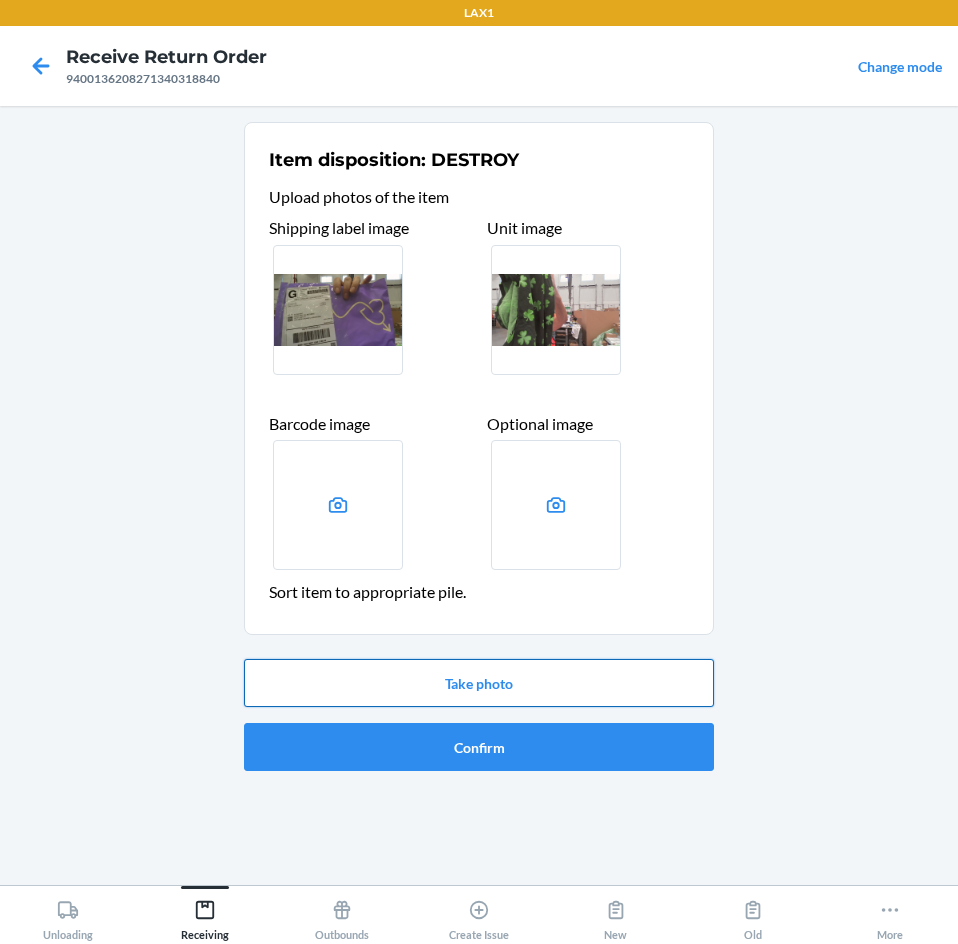 click on "Take photo" at bounding box center [479, 683] 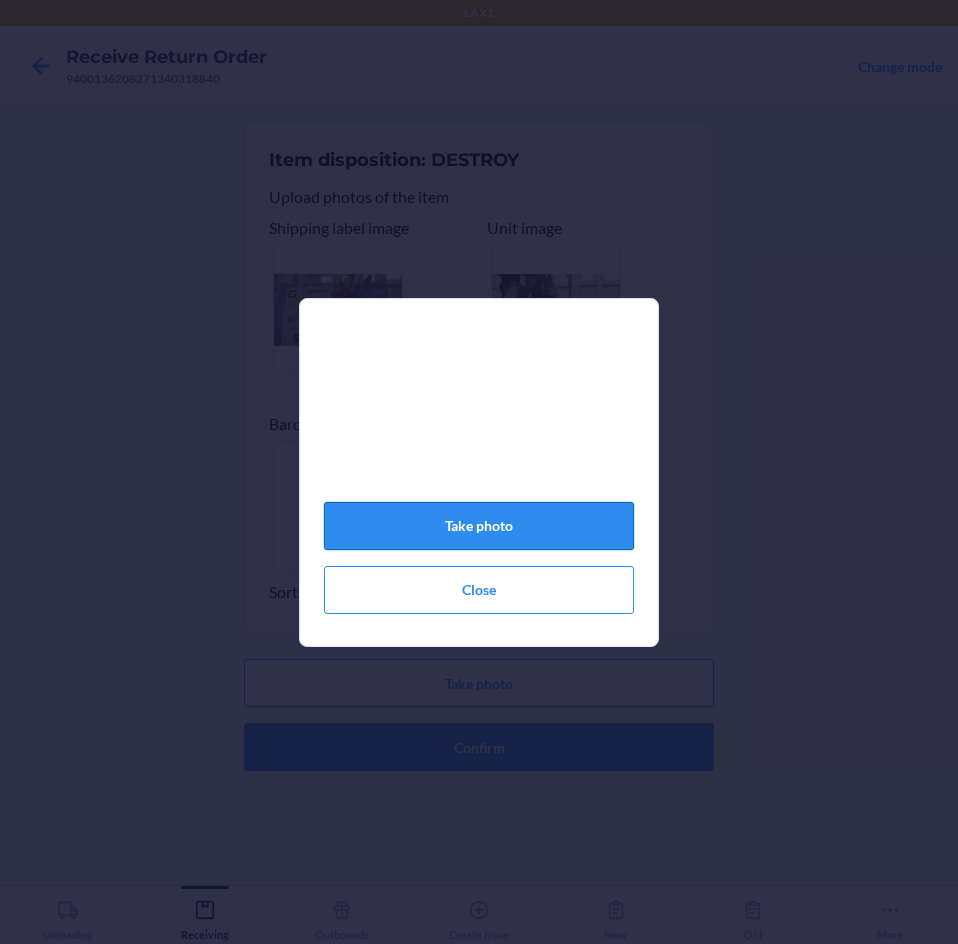 click on "Take photo" 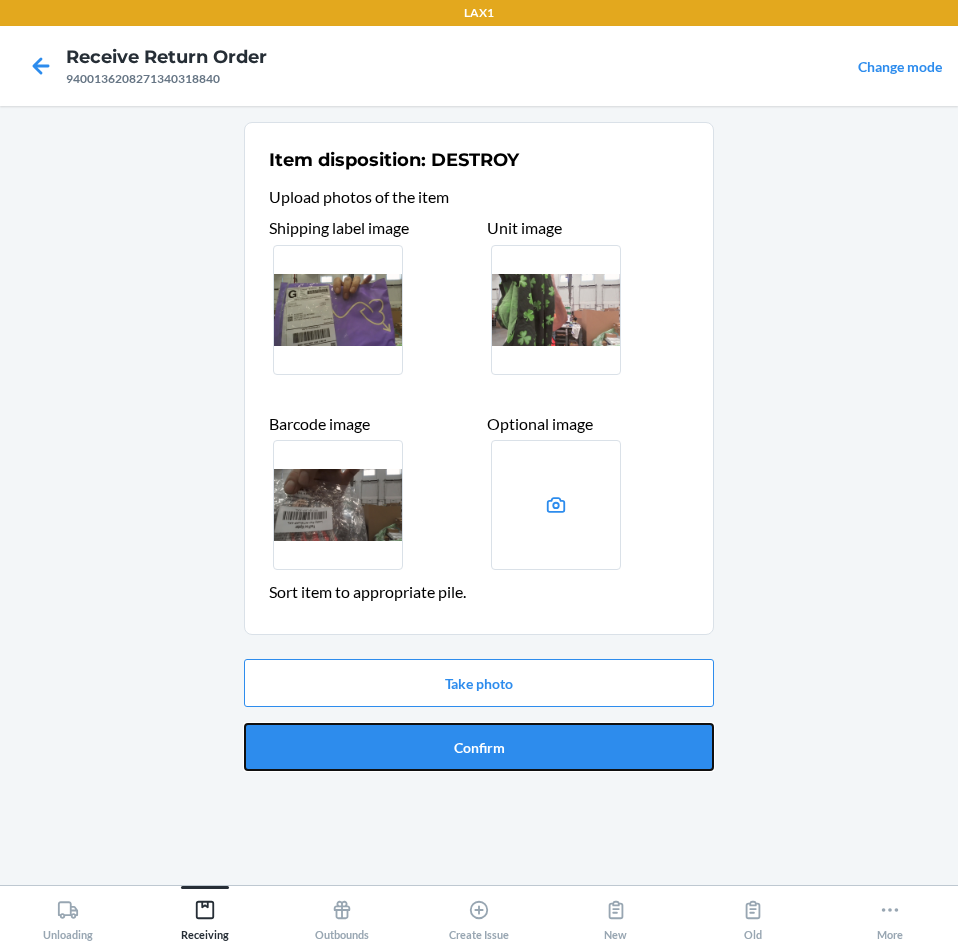 click on "Confirm" at bounding box center [479, 747] 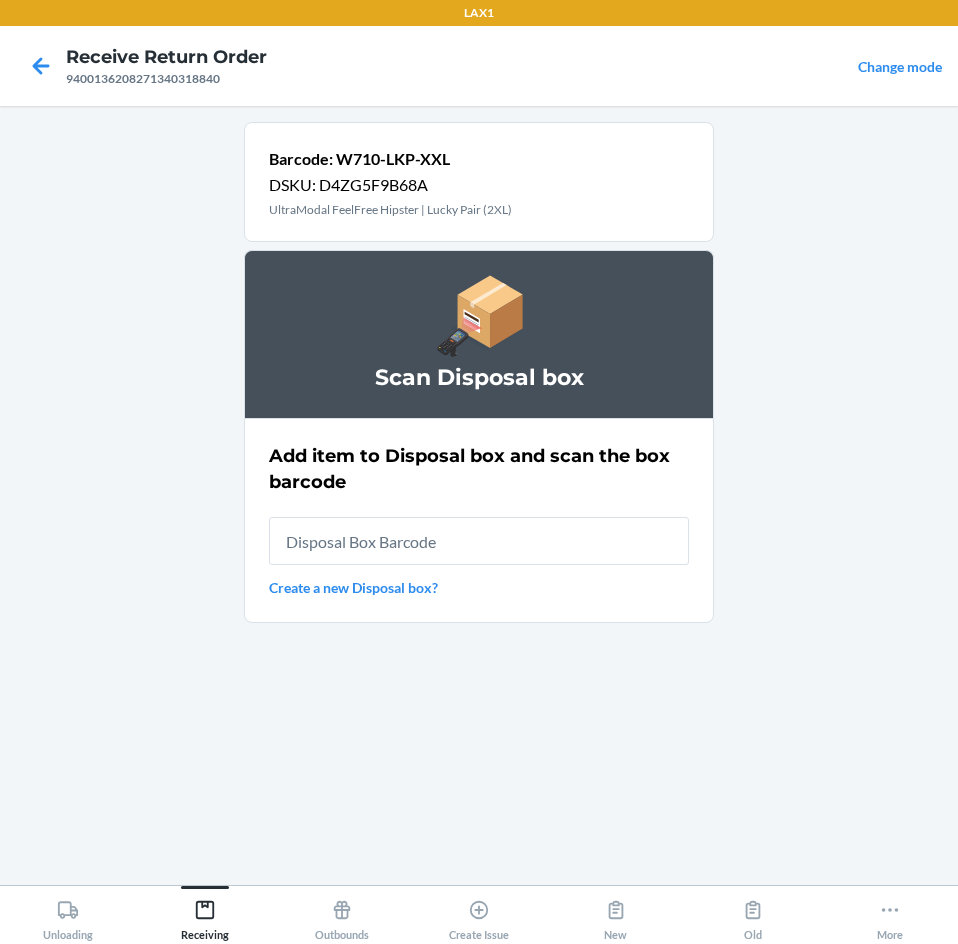 click at bounding box center (479, 541) 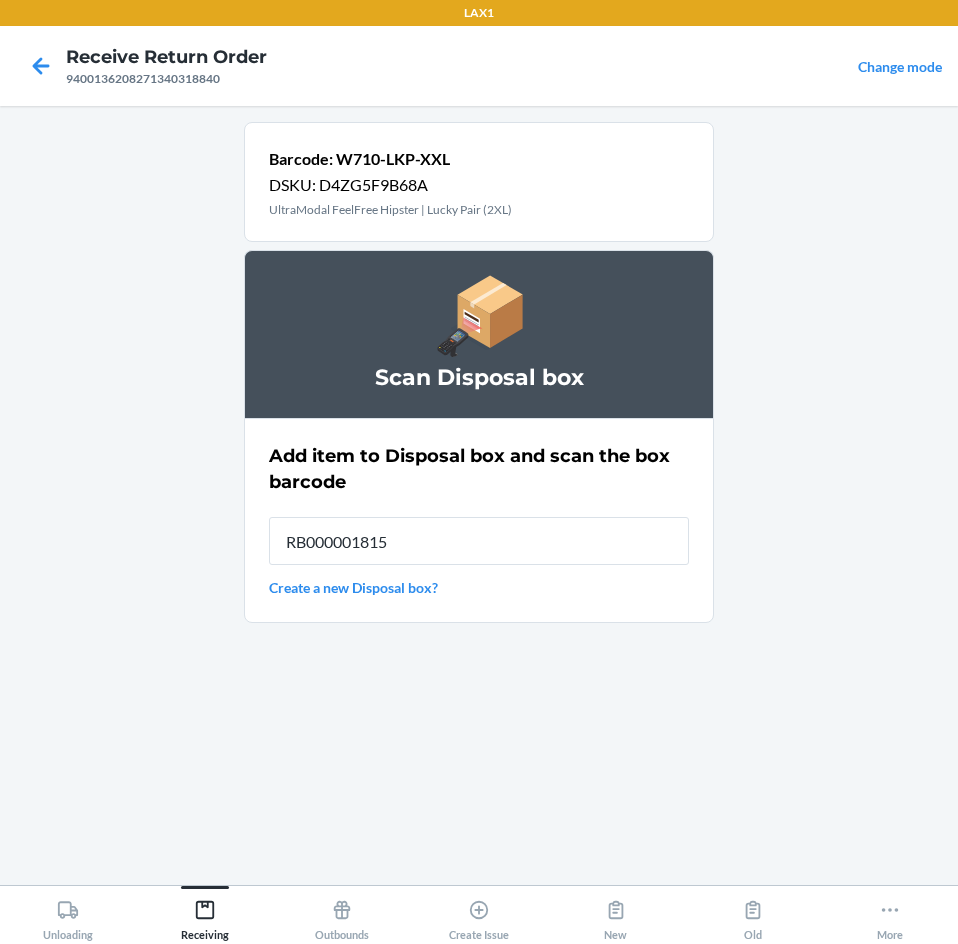 type on "RB000001815" 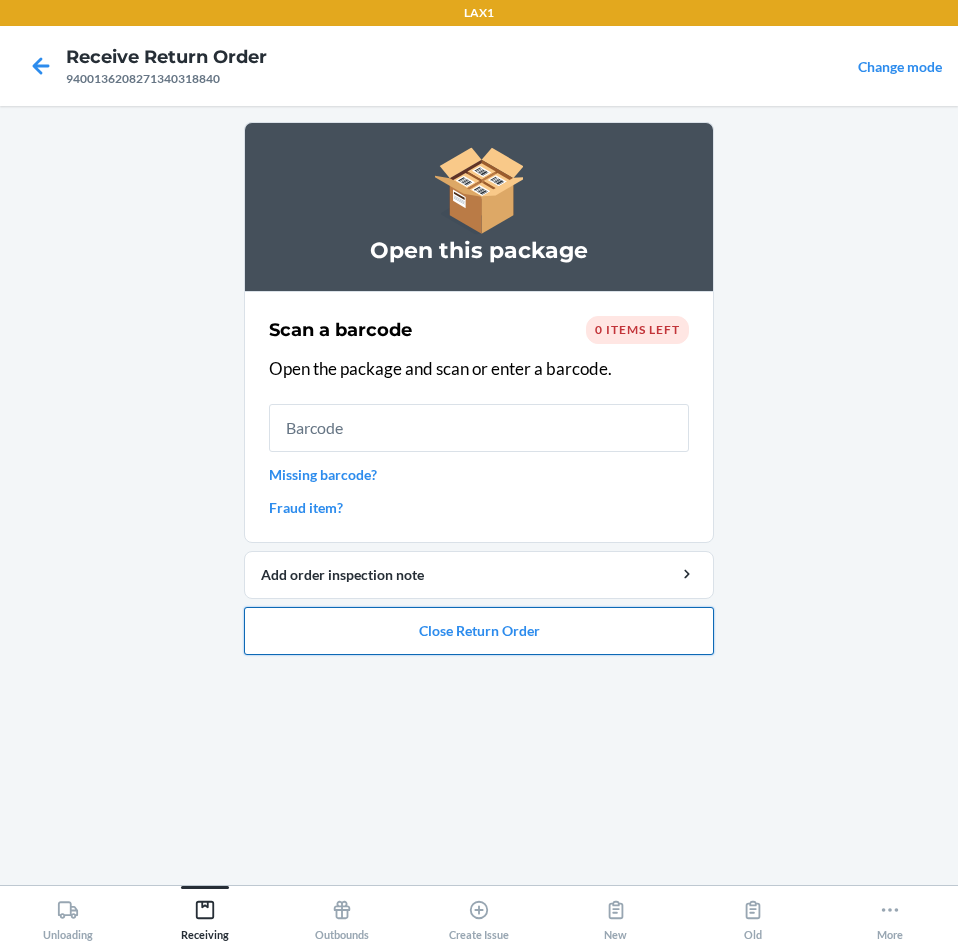 click on "Close Return Order" at bounding box center (479, 631) 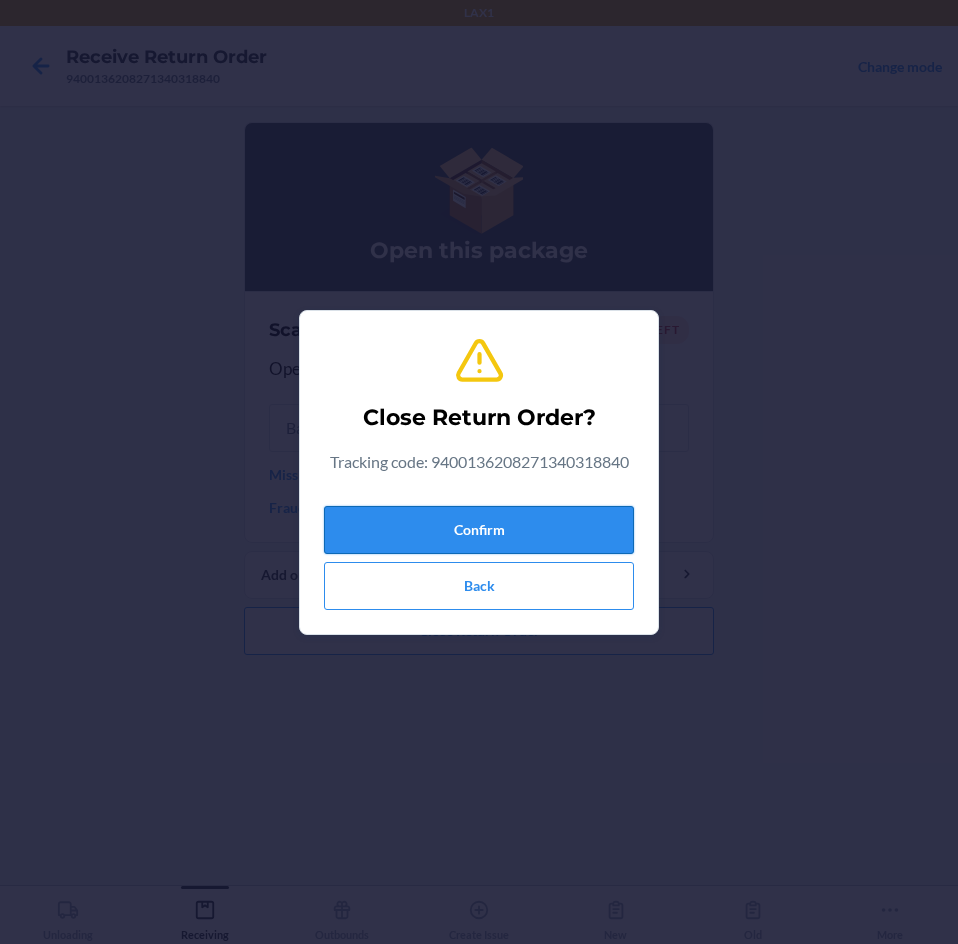 click on "Confirm" at bounding box center (479, 530) 